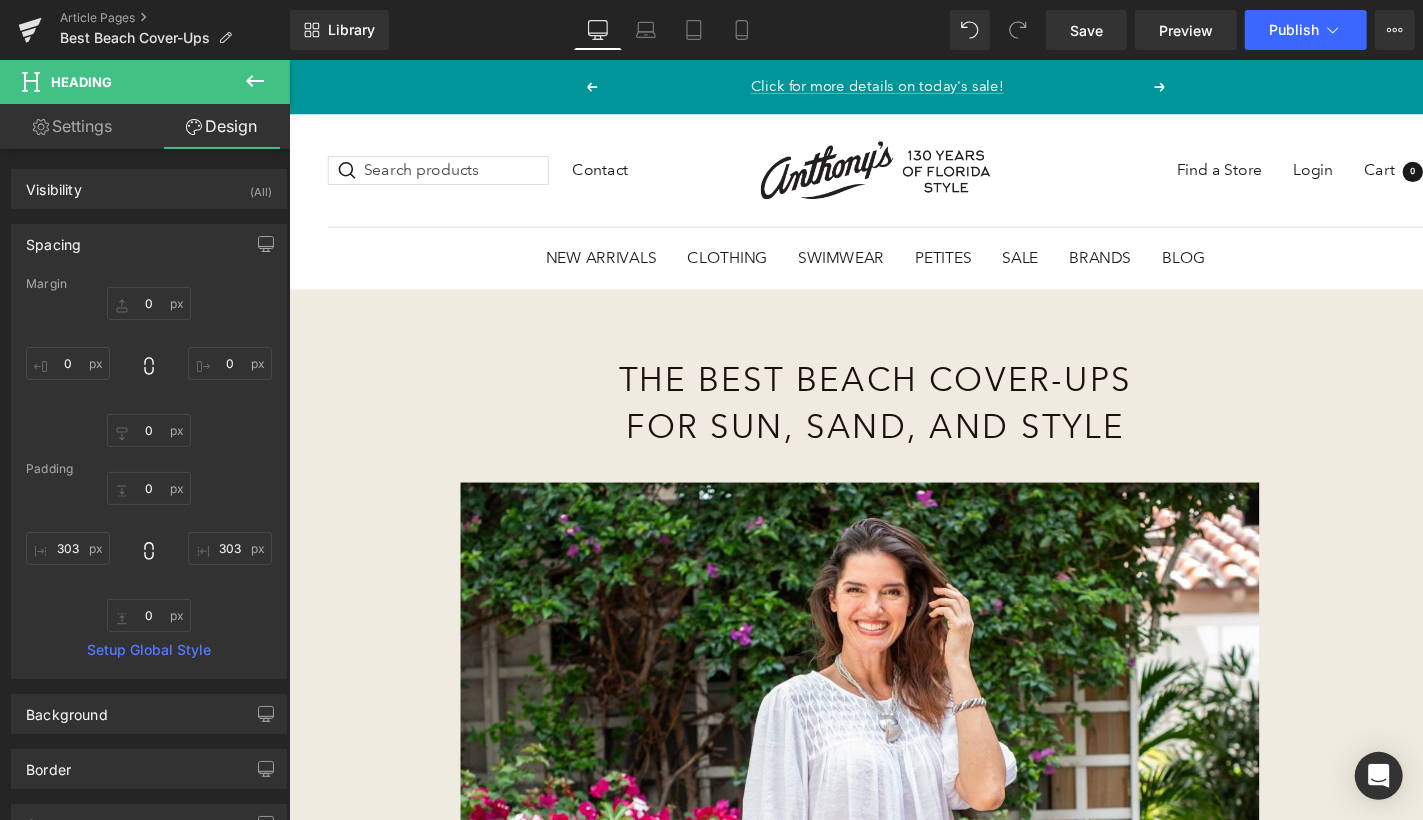 scroll, scrollTop: 7831, scrollLeft: 0, axis: vertical 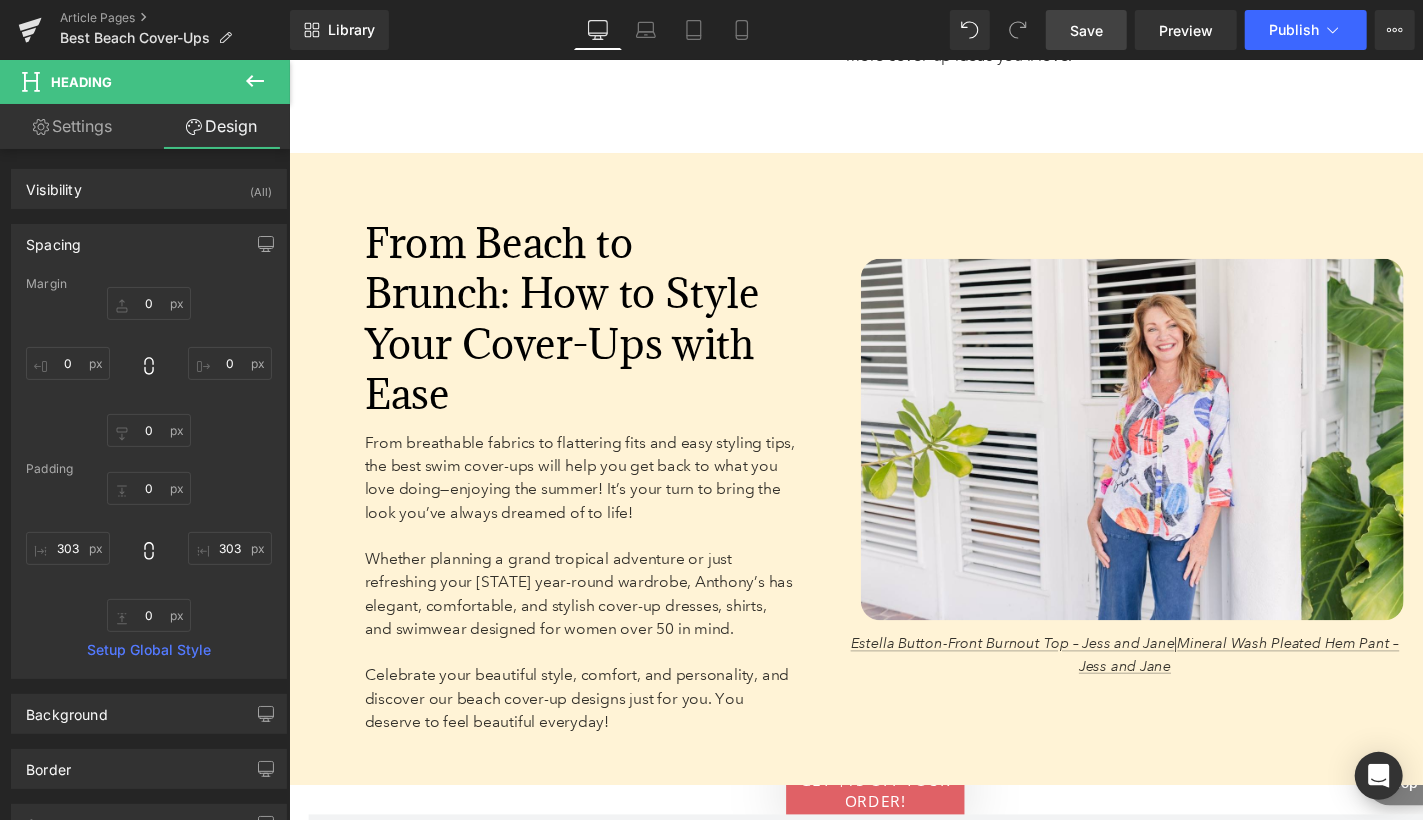 click on "Save" at bounding box center (1086, 30) 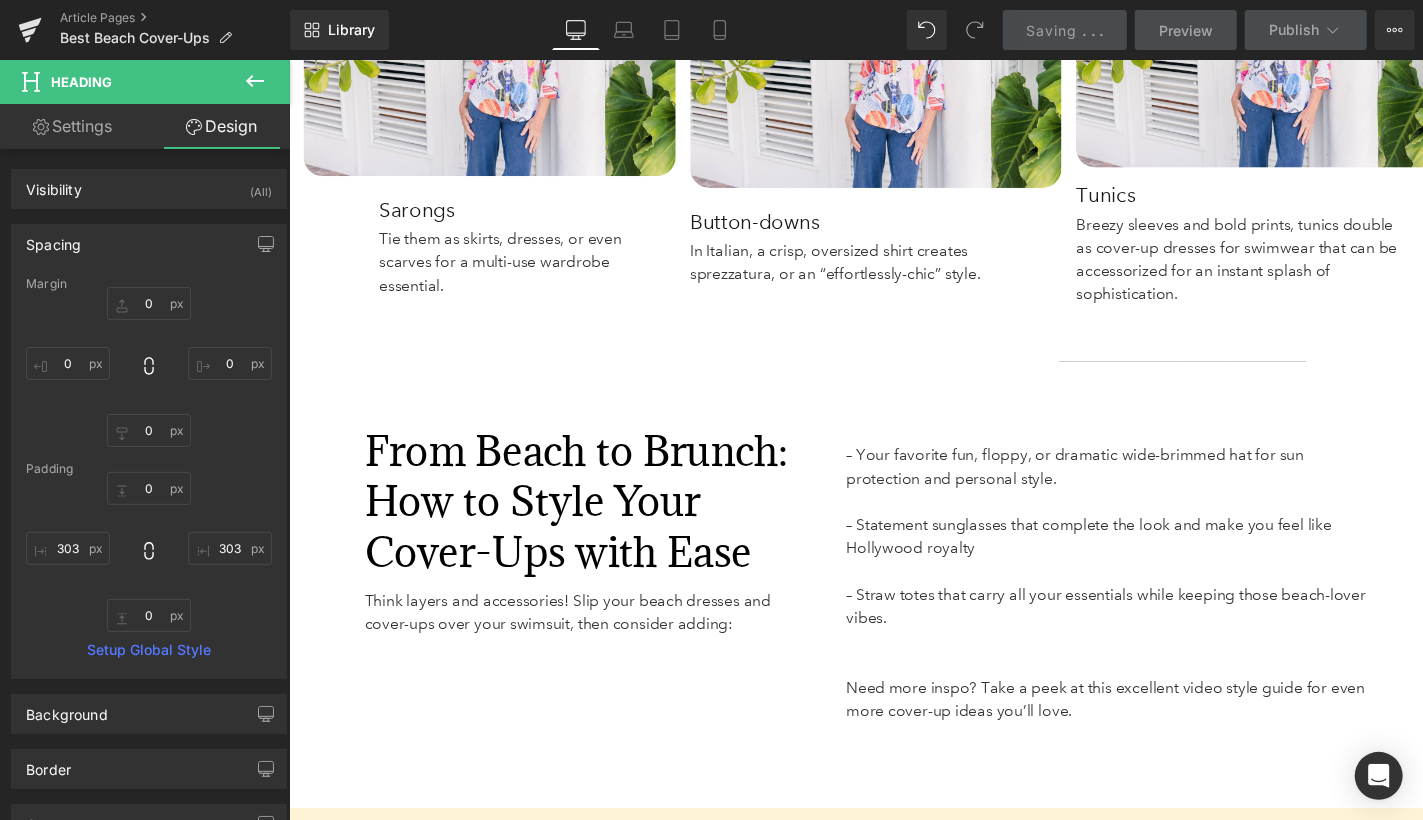 scroll, scrollTop: 6281, scrollLeft: 0, axis: vertical 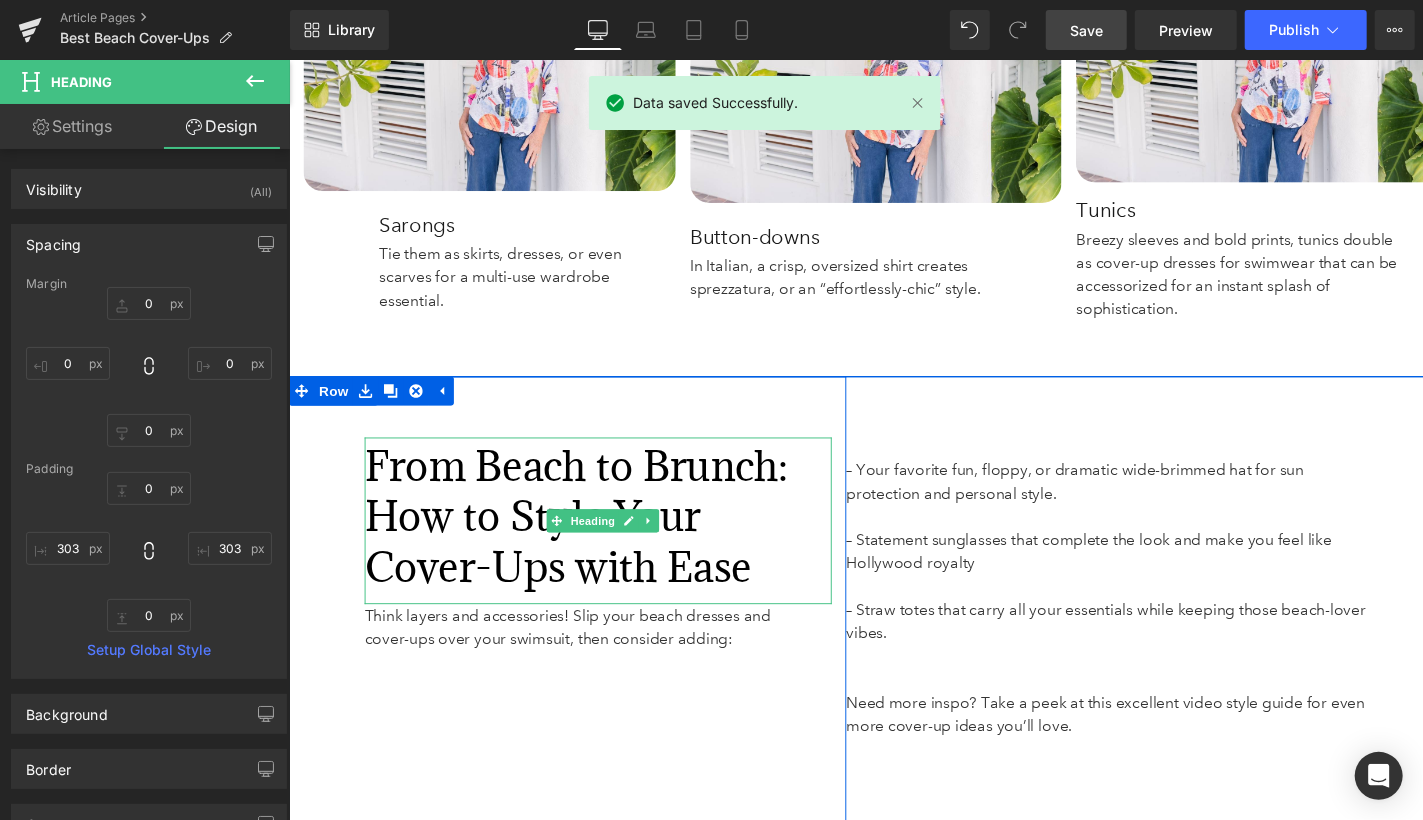 click on "From Beach to Brunch: How to Style Your Cover-Ups with Ease" at bounding box center [602, 530] 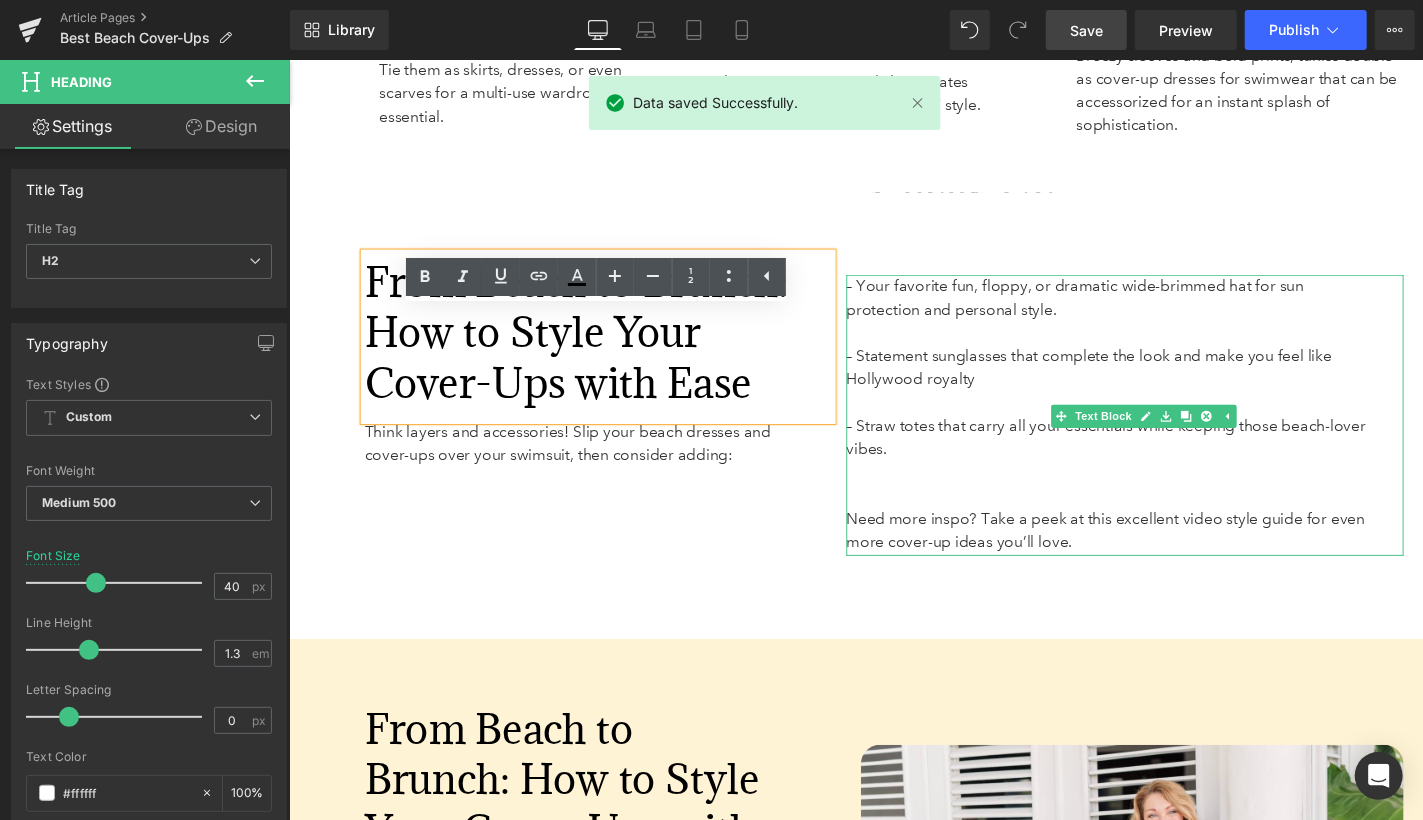 scroll, scrollTop: 6488, scrollLeft: 0, axis: vertical 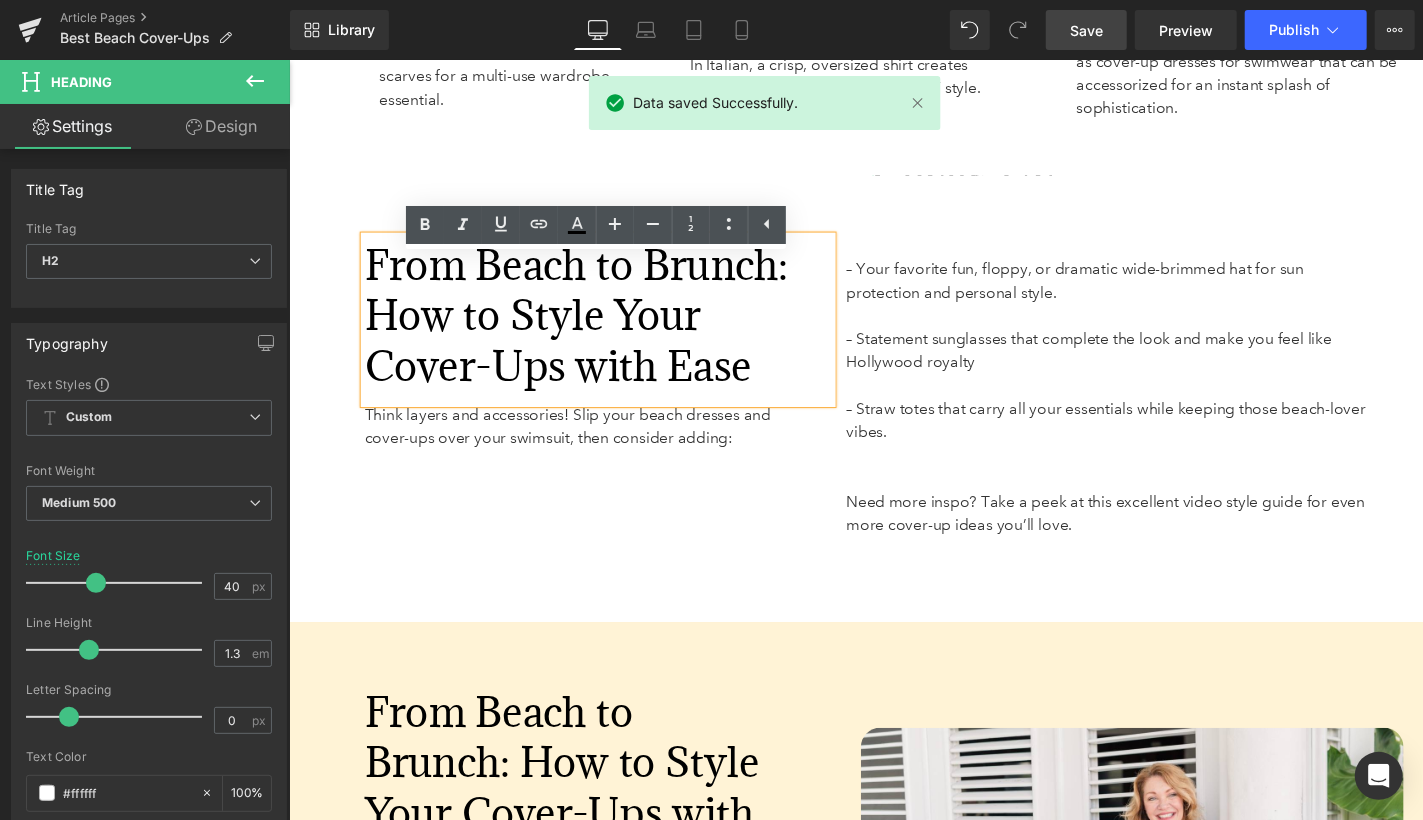 click on "From Beach to Brunch: How to Style Your Cover-Ups with Ease  Heading         Think layers and accessories! Slip your beach dresses and cover-ups over your swimsuit, then consider adding:  Text Block         Row     176px" at bounding box center (575, 408) 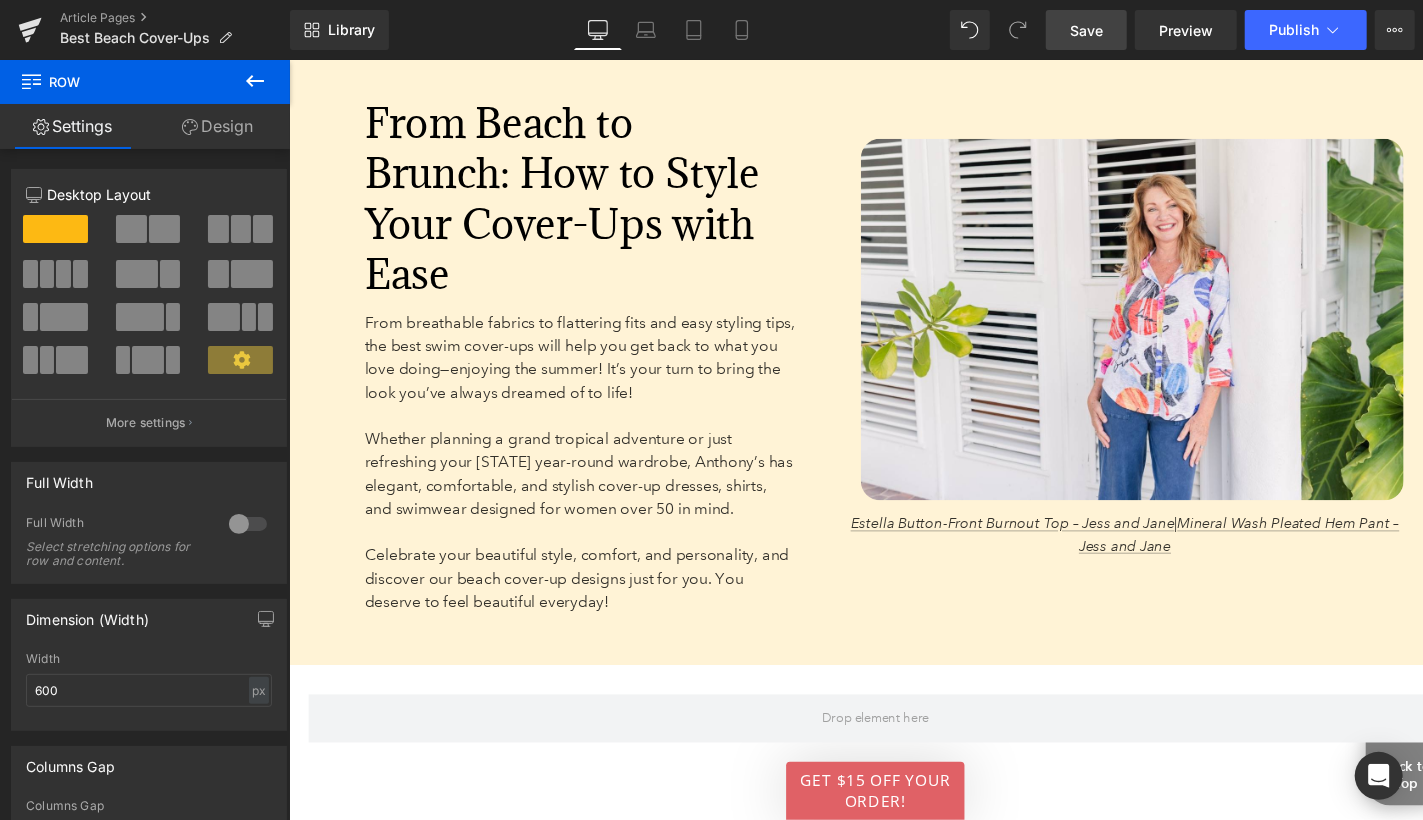 scroll, scrollTop: 7097, scrollLeft: 0, axis: vertical 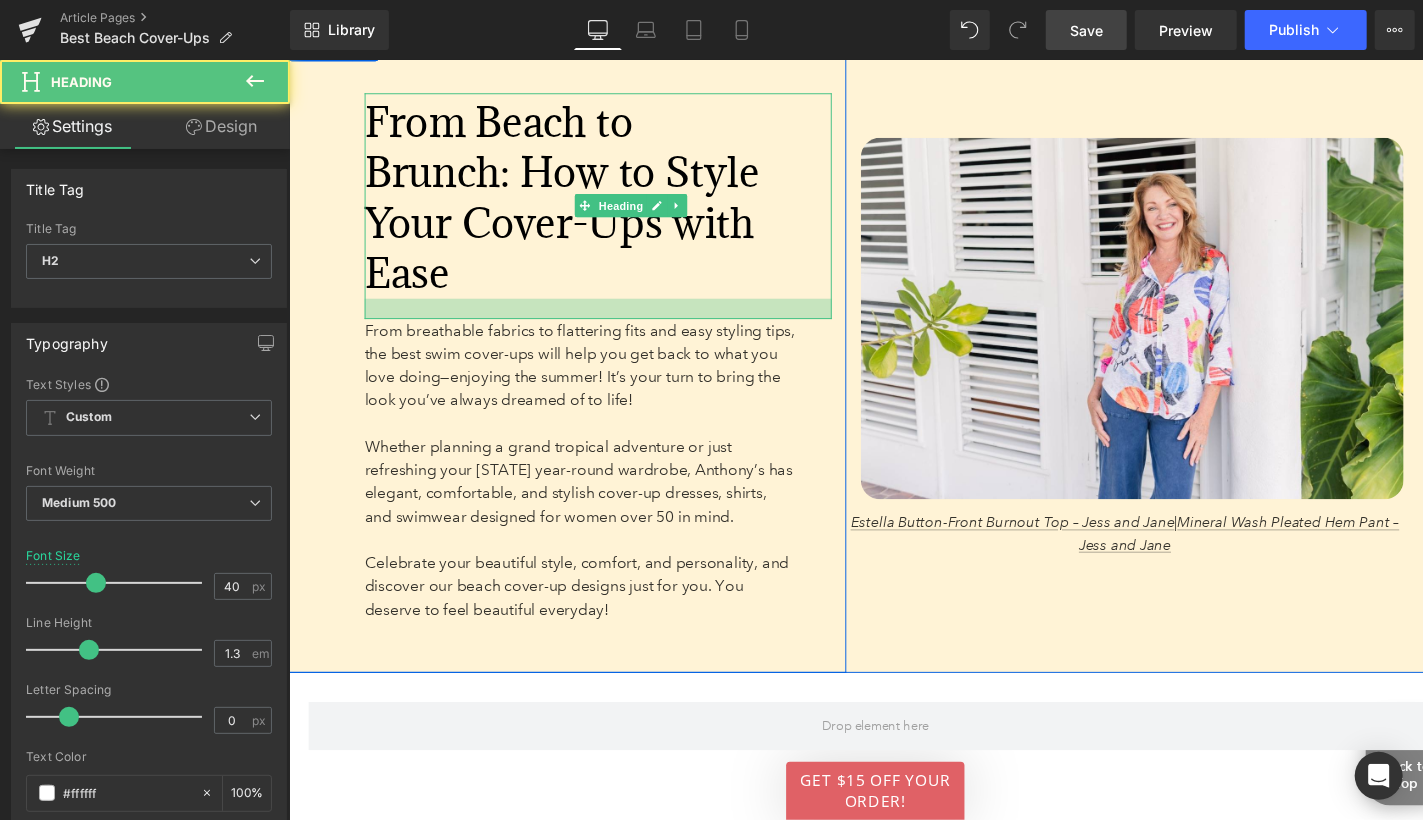 click at bounding box center (607, 315) 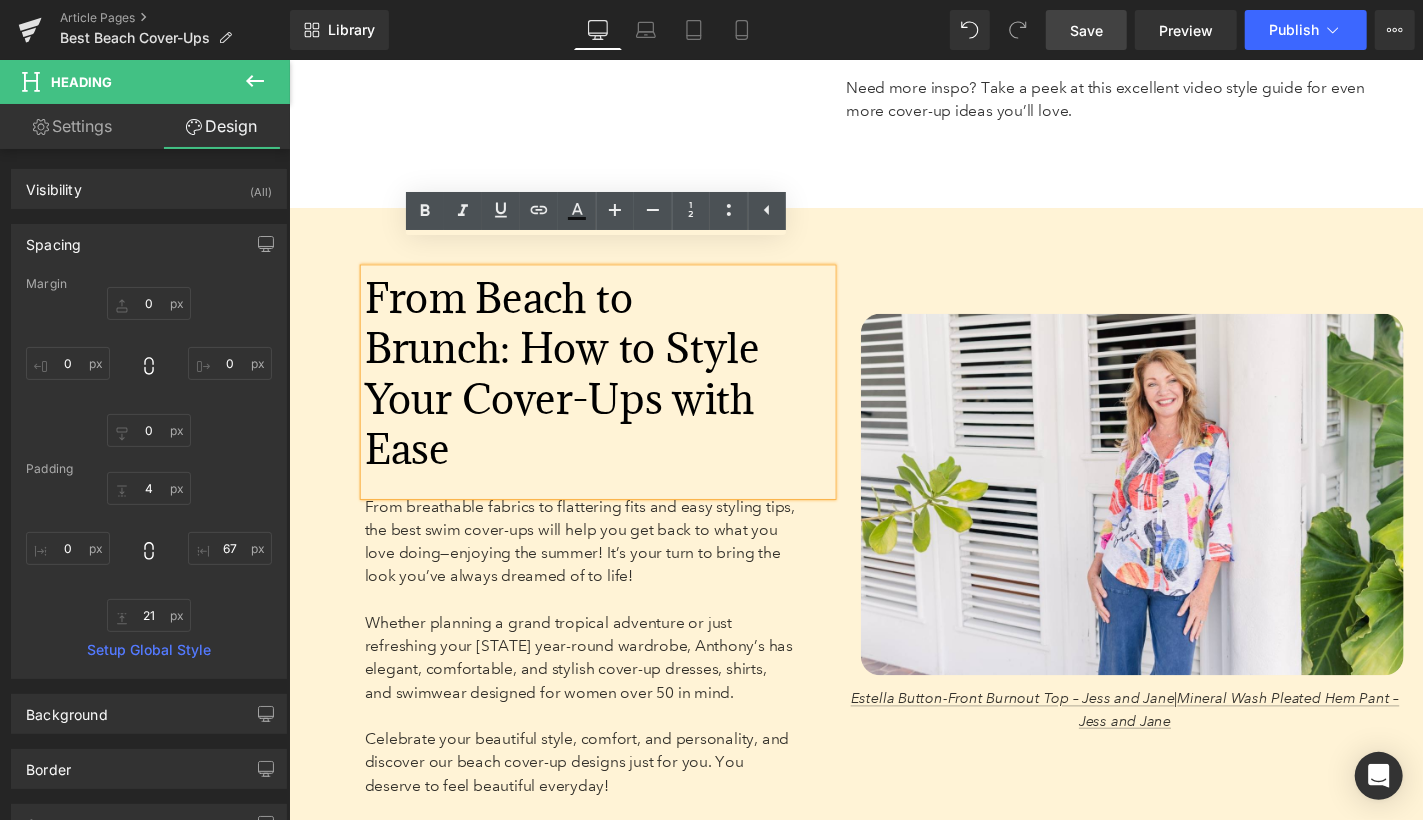 scroll, scrollTop: 6898, scrollLeft: 0, axis: vertical 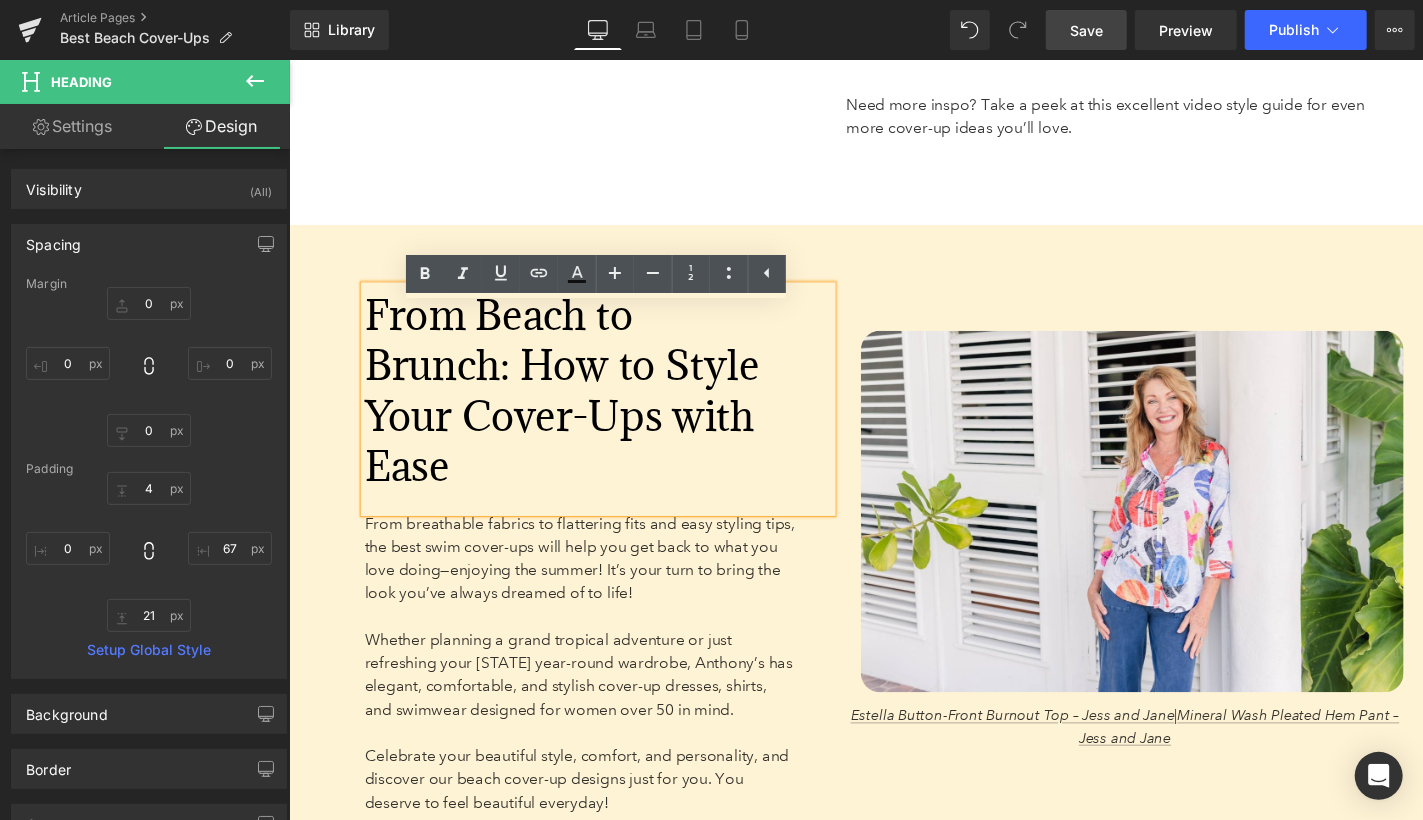 click on "From Beach to Brunch: How to Style Your Cover-Ups with Ease  Heading         From breathable fabrics to flattering fits and easy styling tips, the best swim cover-ups will help you get back to what you love doing—enjoying the summer! It’s your turn to bring the look you’ve always dreamed of to life!    Whether planning a grand tropical adventure or just refreshing your Florida year-round wardrobe, Anthony’s has elegant, comfortable, and stylish cover-up dresses, shirts, and swimwear designed for women over 50 in mind.    Celebrate your beautiful style, comfort, and personality, and discover our beach cover-up designs just for you. You deserve to feel beautiful everyday!    Text Block         Row   63px   51px   63px" at bounding box center [575, 559] 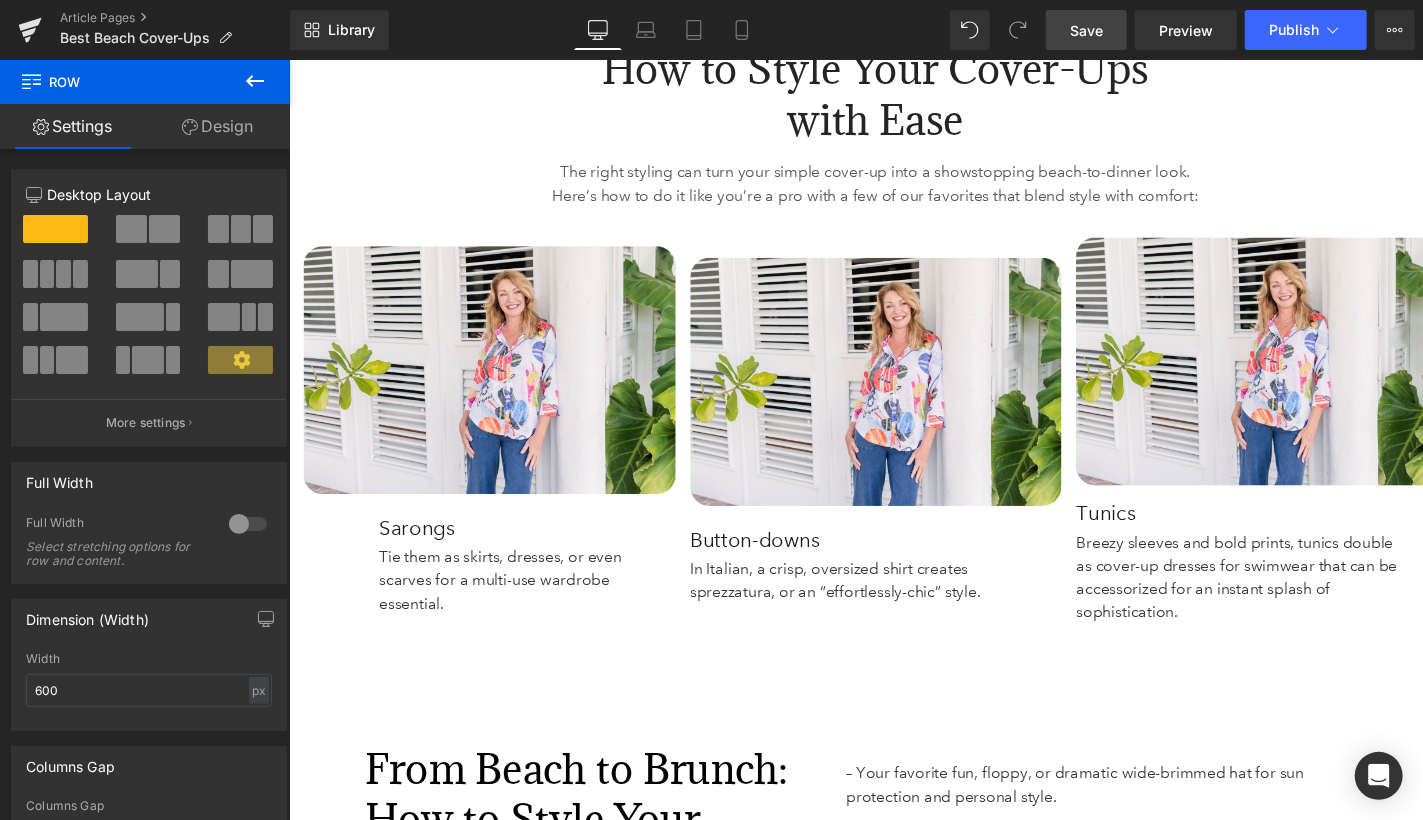 scroll, scrollTop: 5975, scrollLeft: 0, axis: vertical 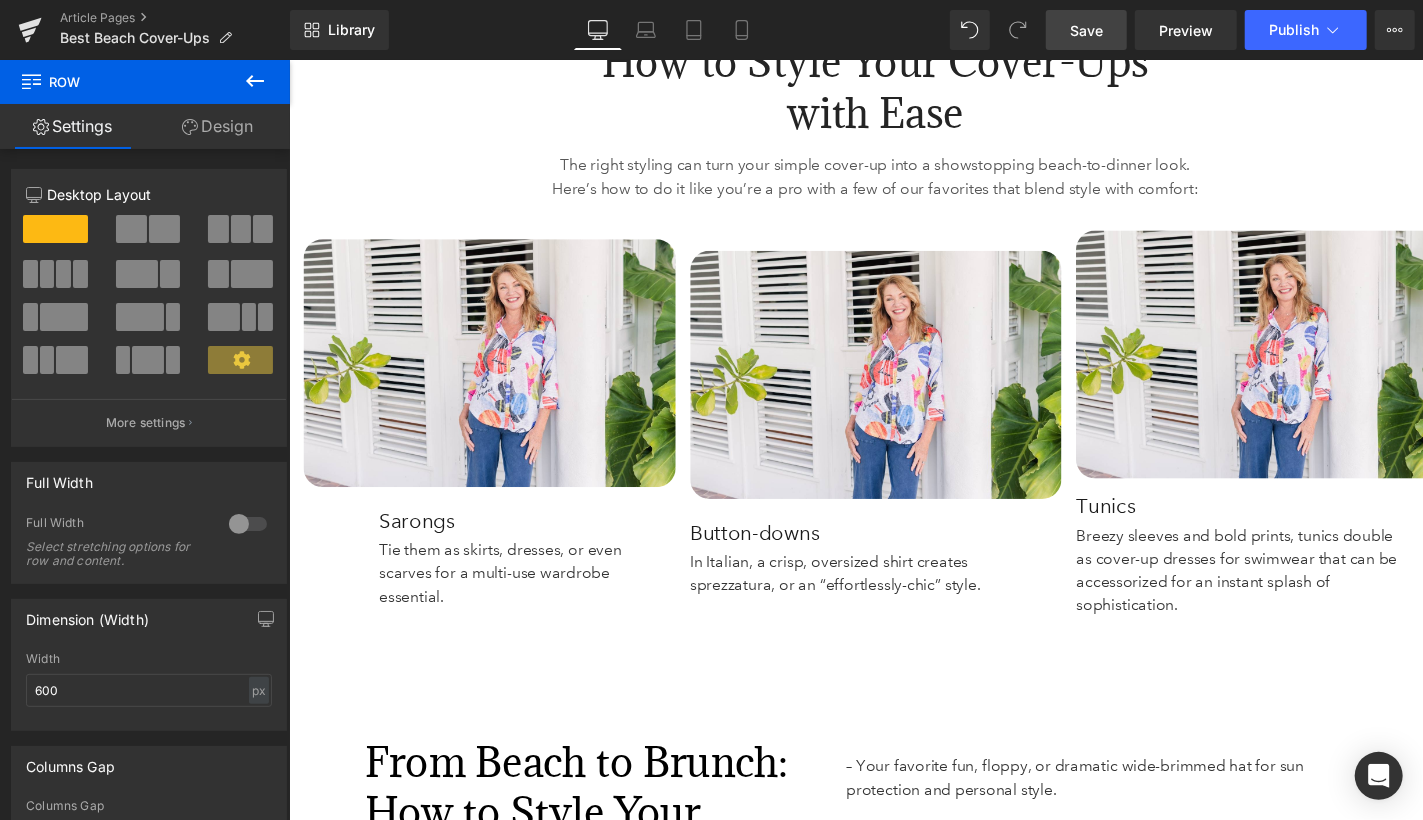 click on "Sarongs Heading         Tie them as skirts, dresses, or even scarves for a multi-use wardrobe essential.   Text Block         Row" at bounding box center [487, 563] 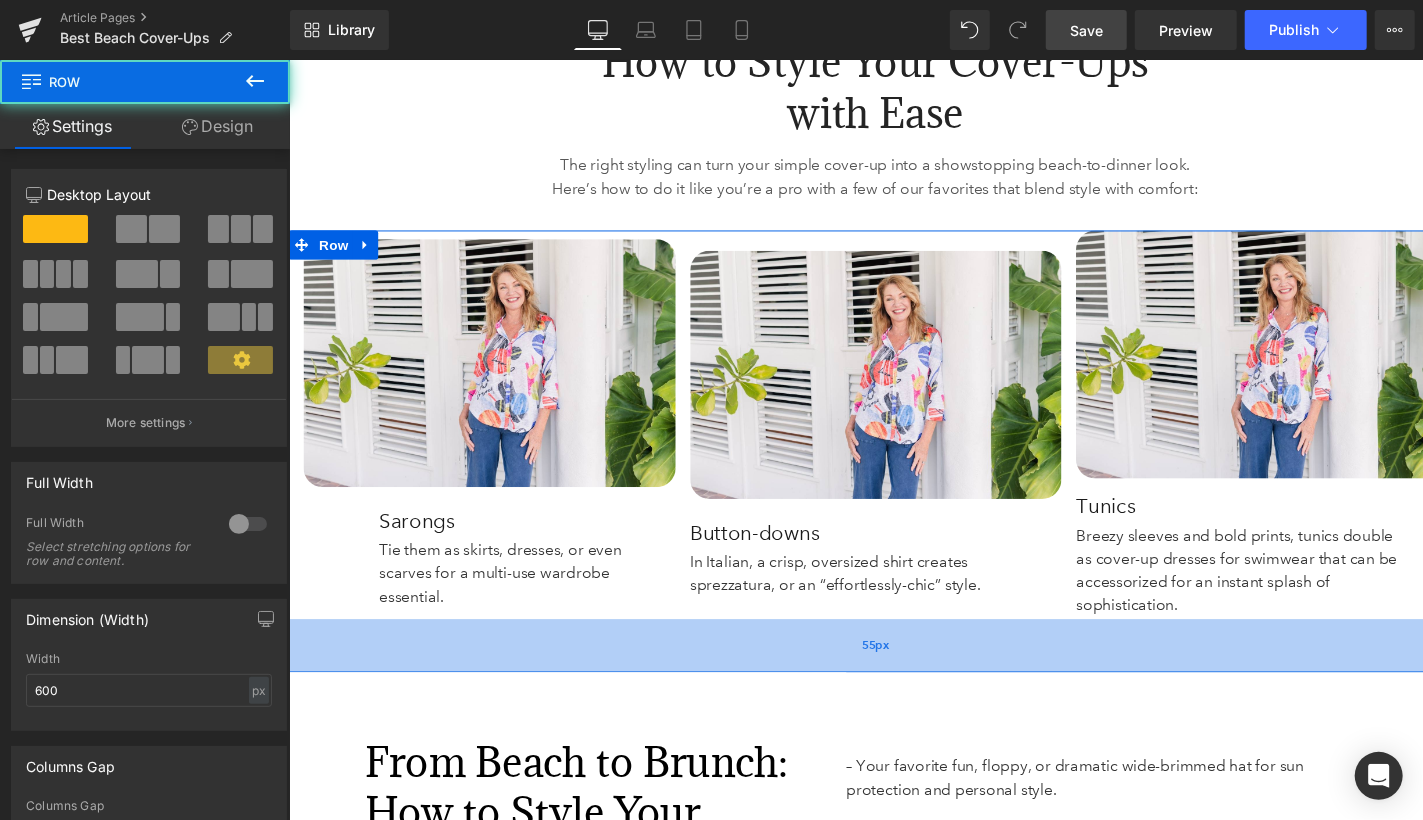 click on "55px" at bounding box center (893, 663) 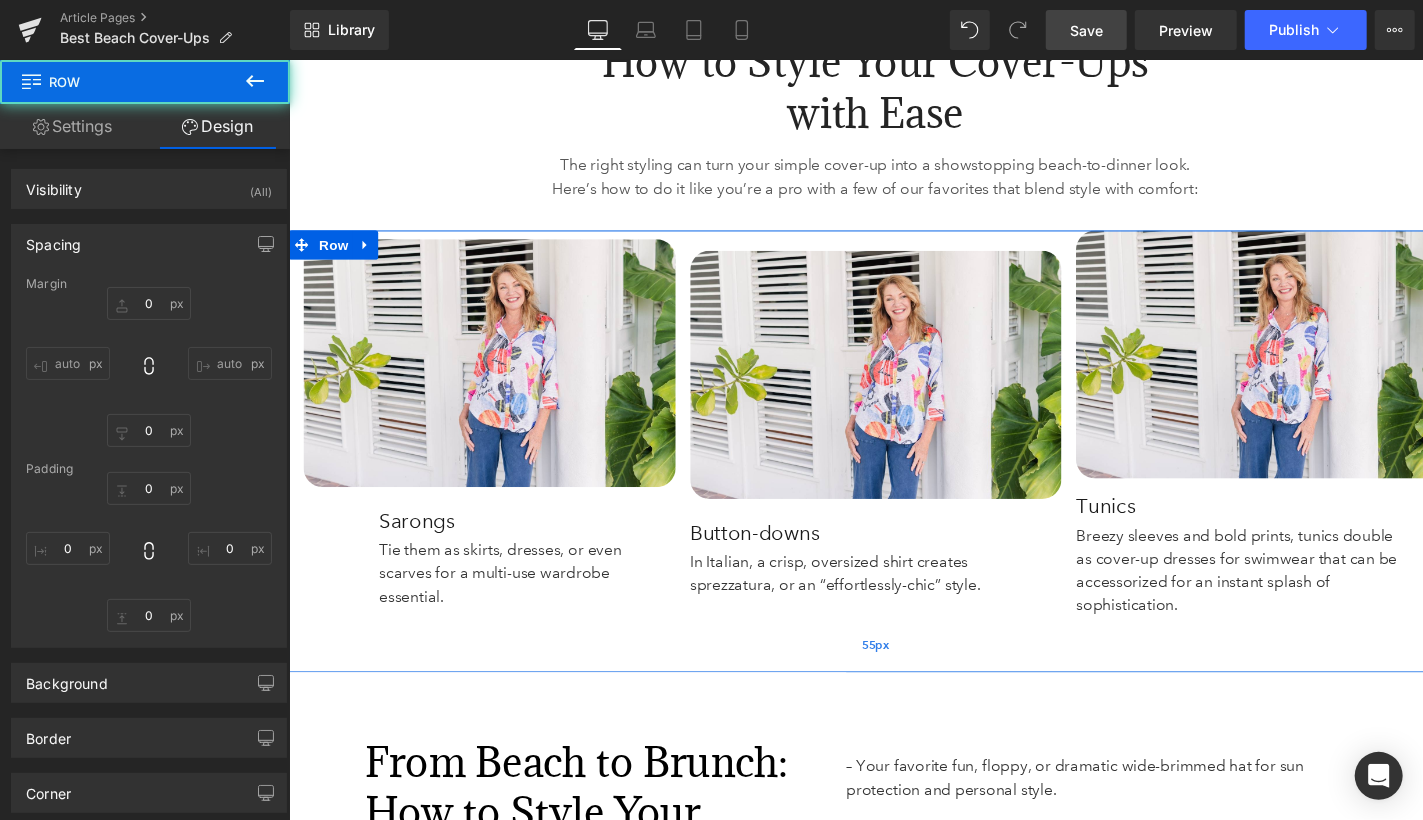 type on "0" 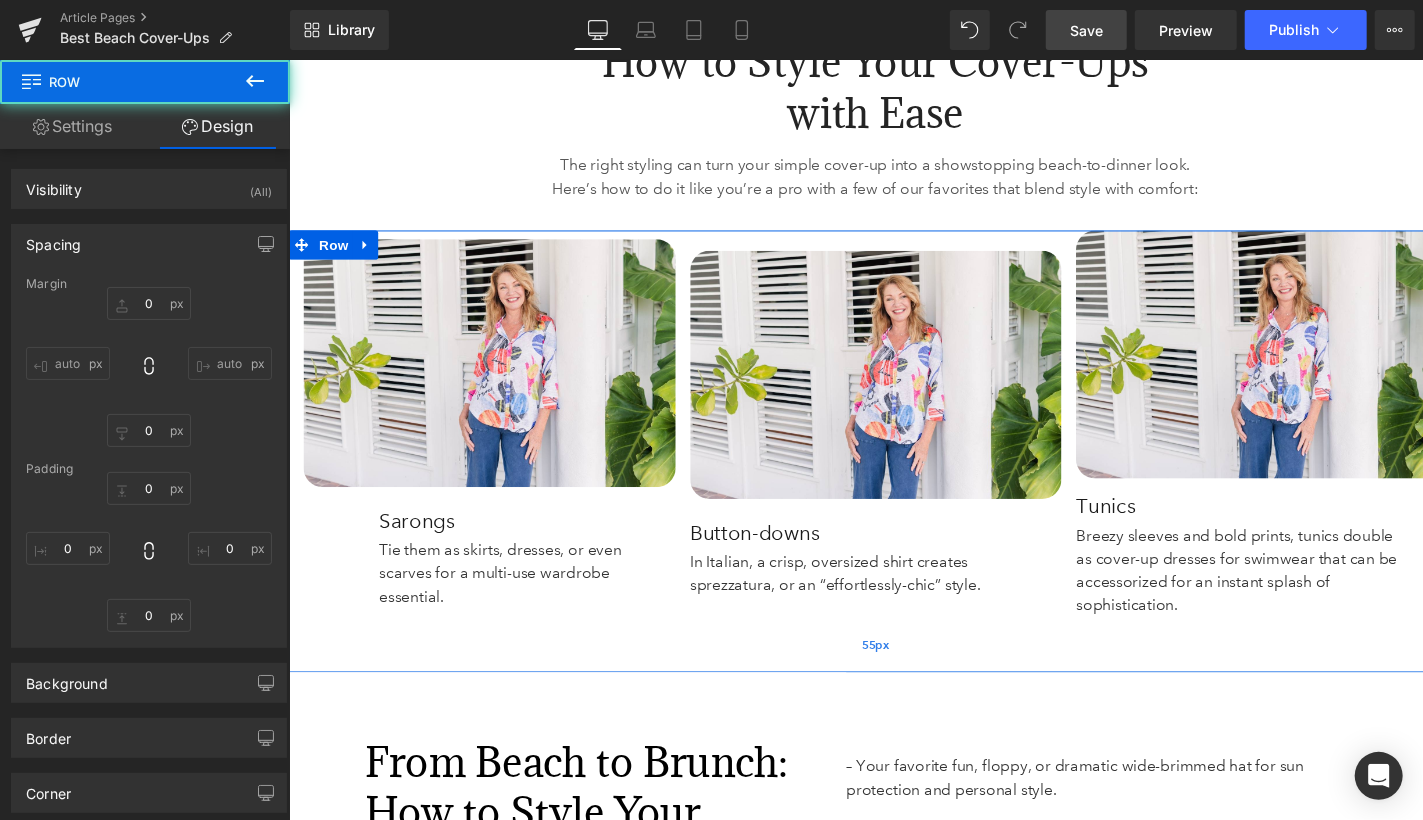 type on "0" 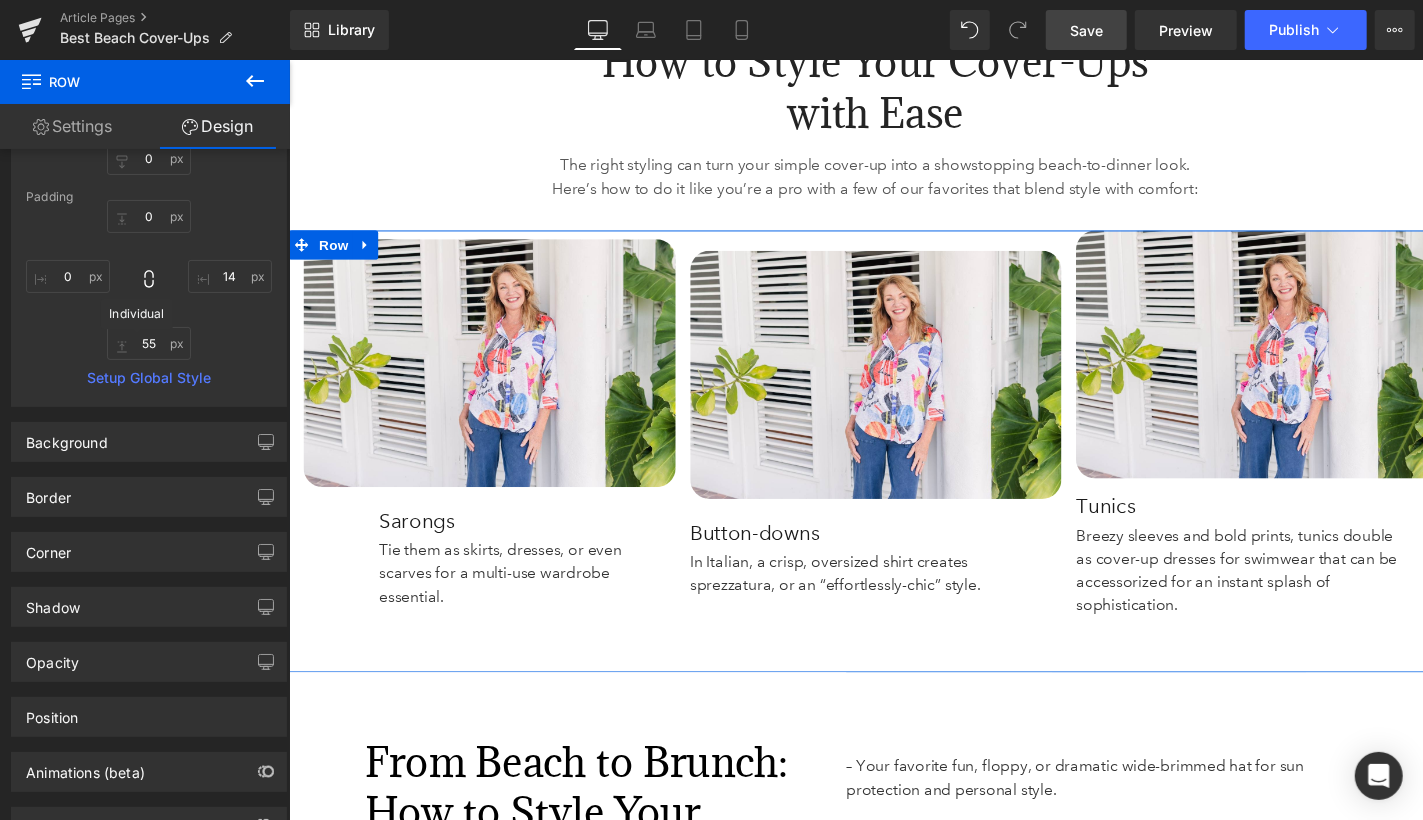 scroll, scrollTop: 348, scrollLeft: 0, axis: vertical 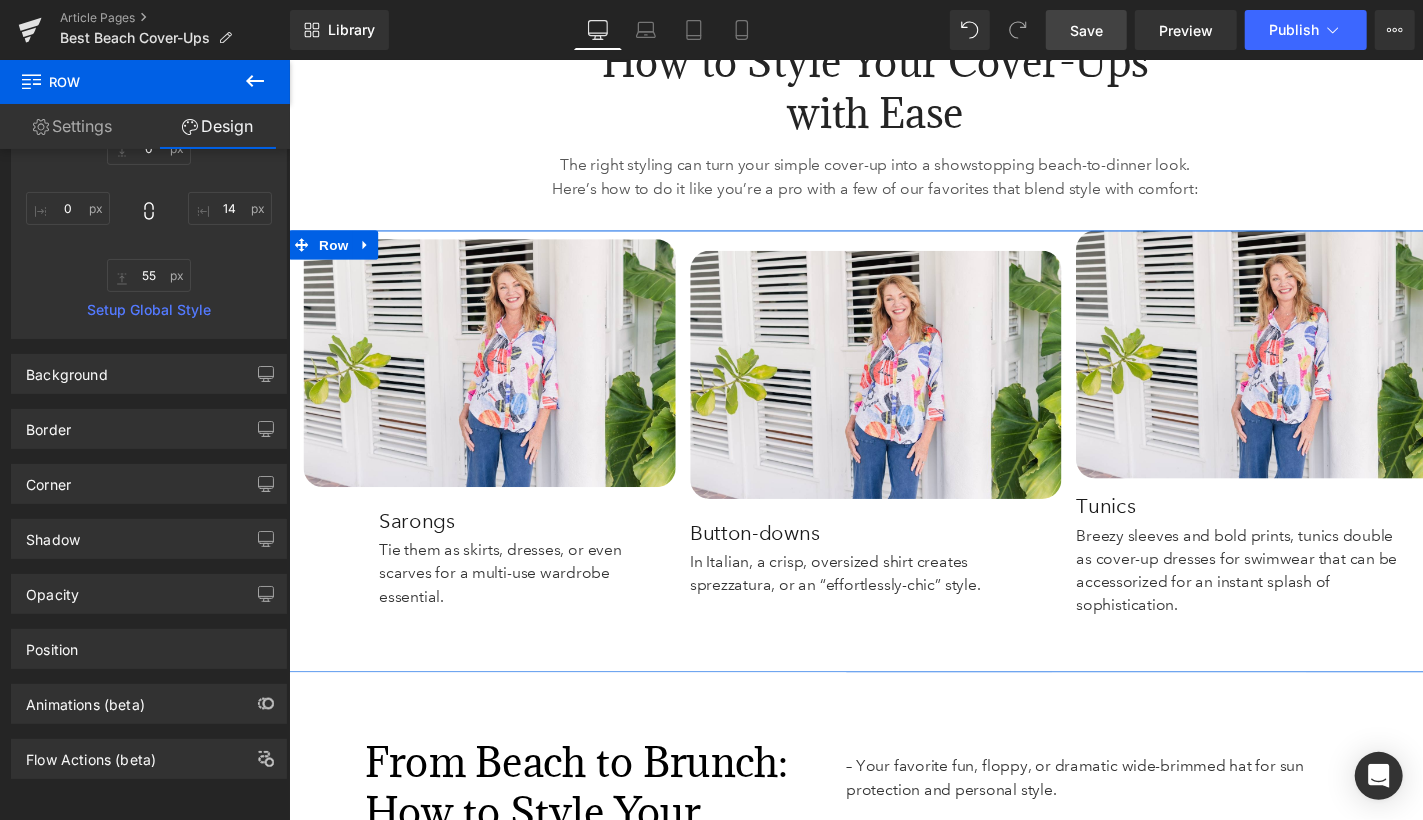 click on "Image         Sarongs Heading         Tie them as skirts, dresses, or even scarves for a multi-use wardrobe essential.   Text Block         Row" at bounding box center (487, 435) 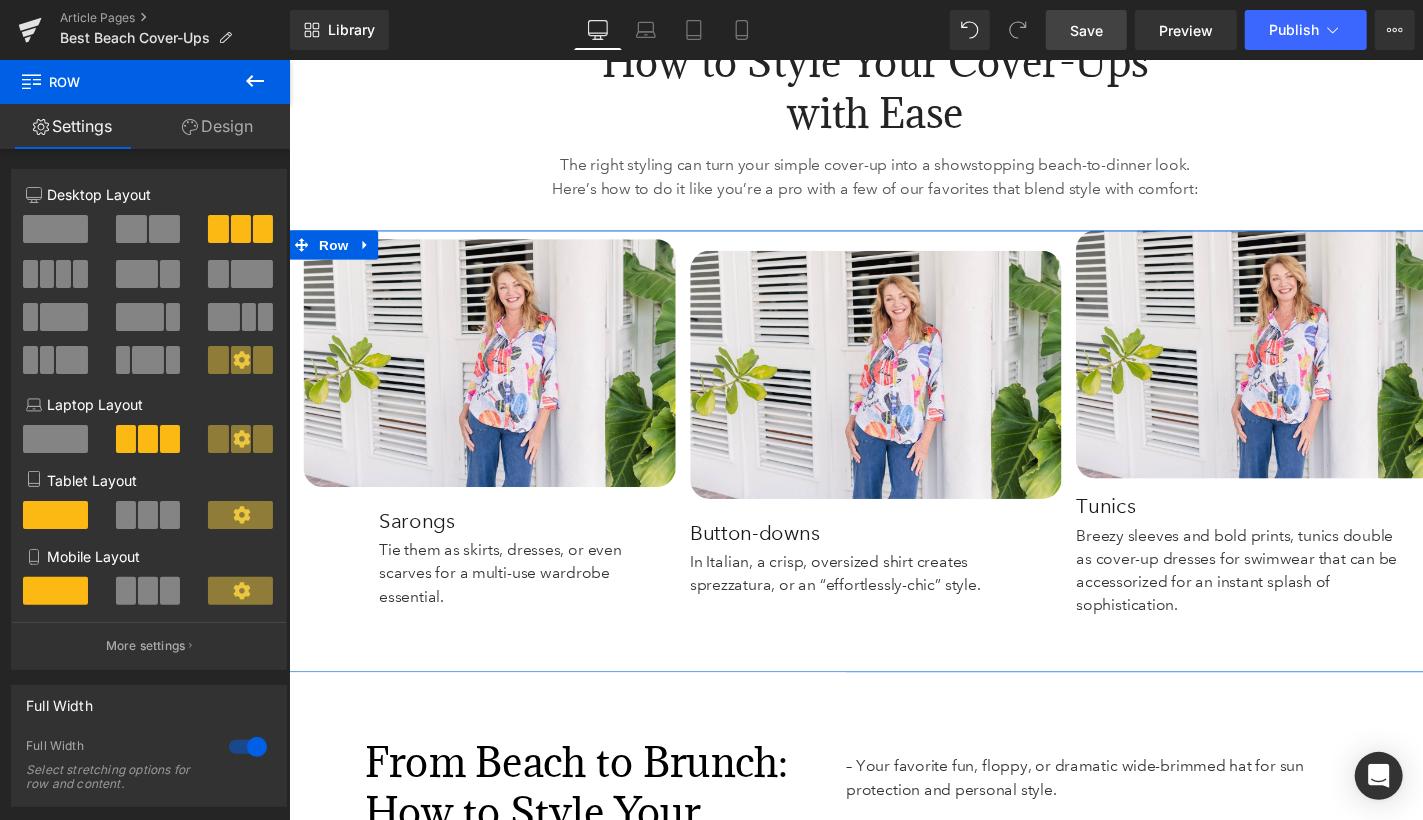 click on "Design" at bounding box center (217, 126) 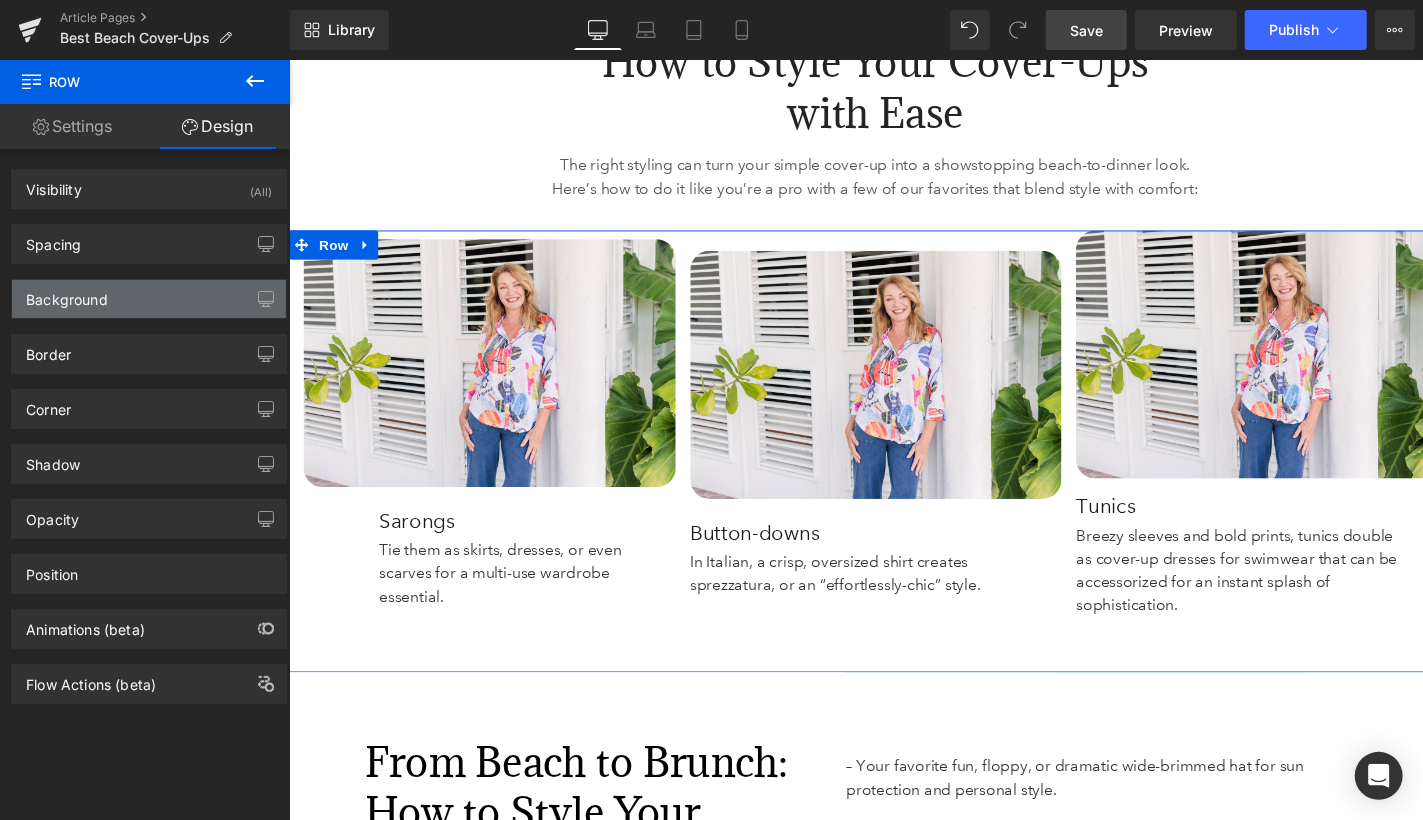 click on "Background" at bounding box center (149, 299) 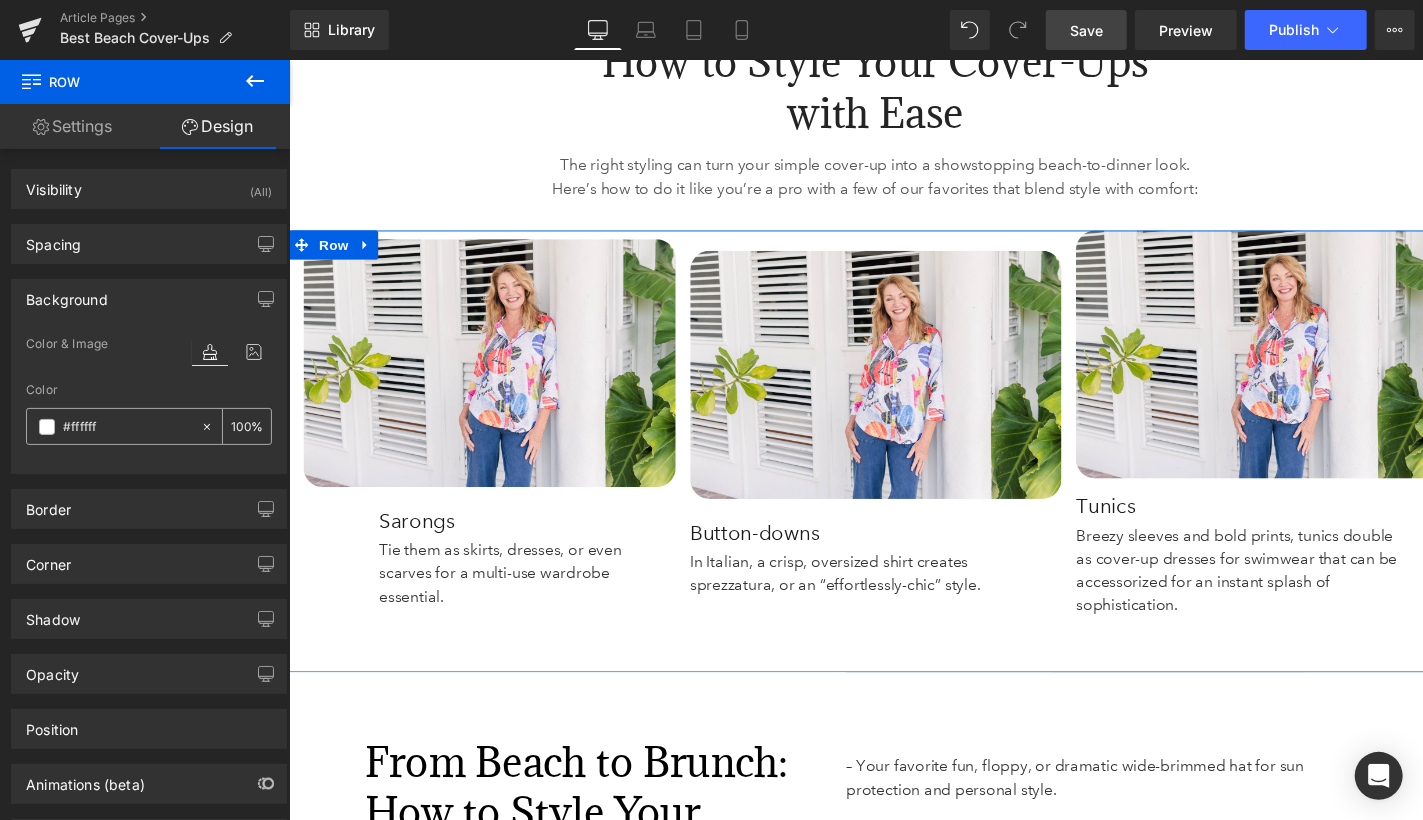 click at bounding box center [47, 427] 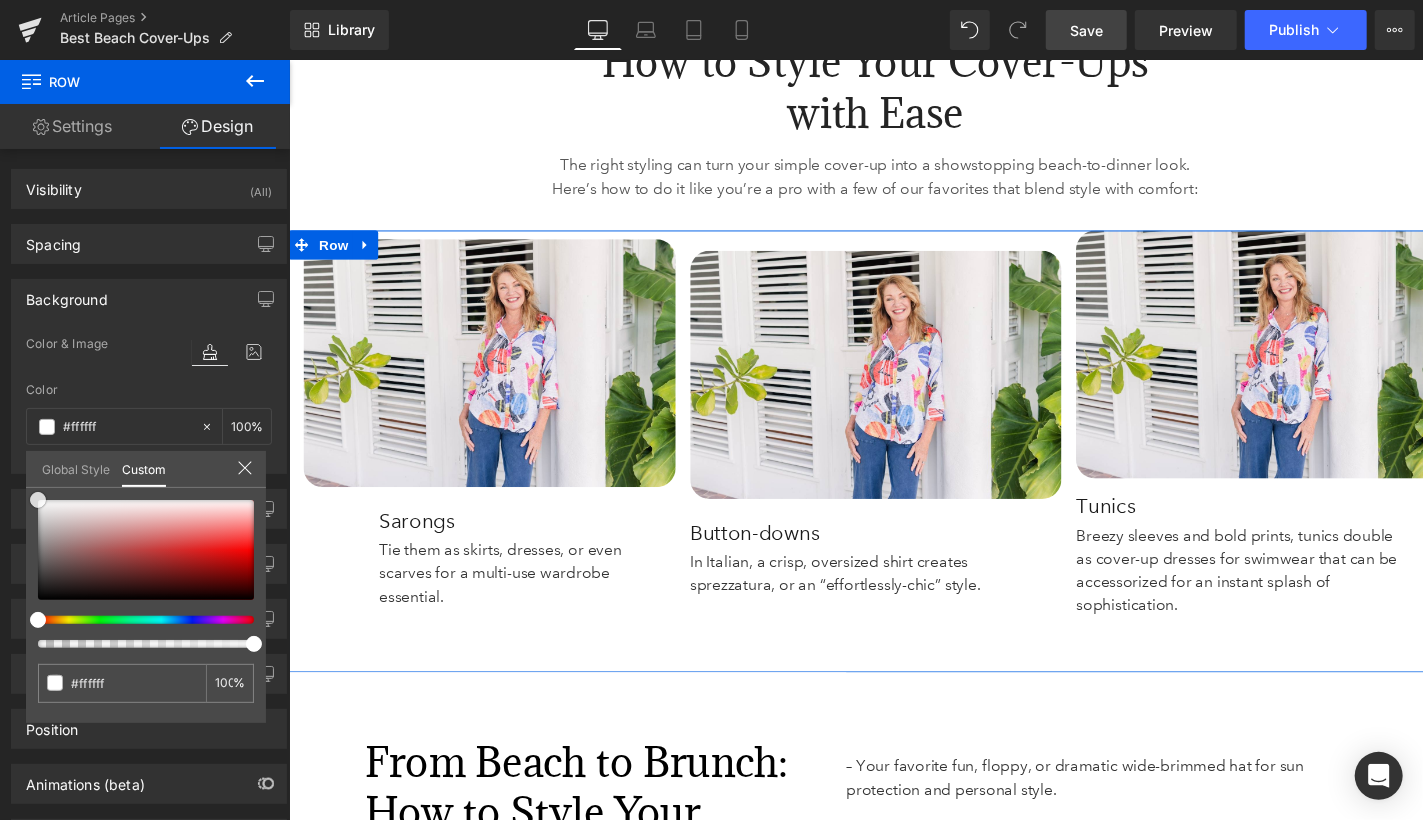 type on "#ebdada" 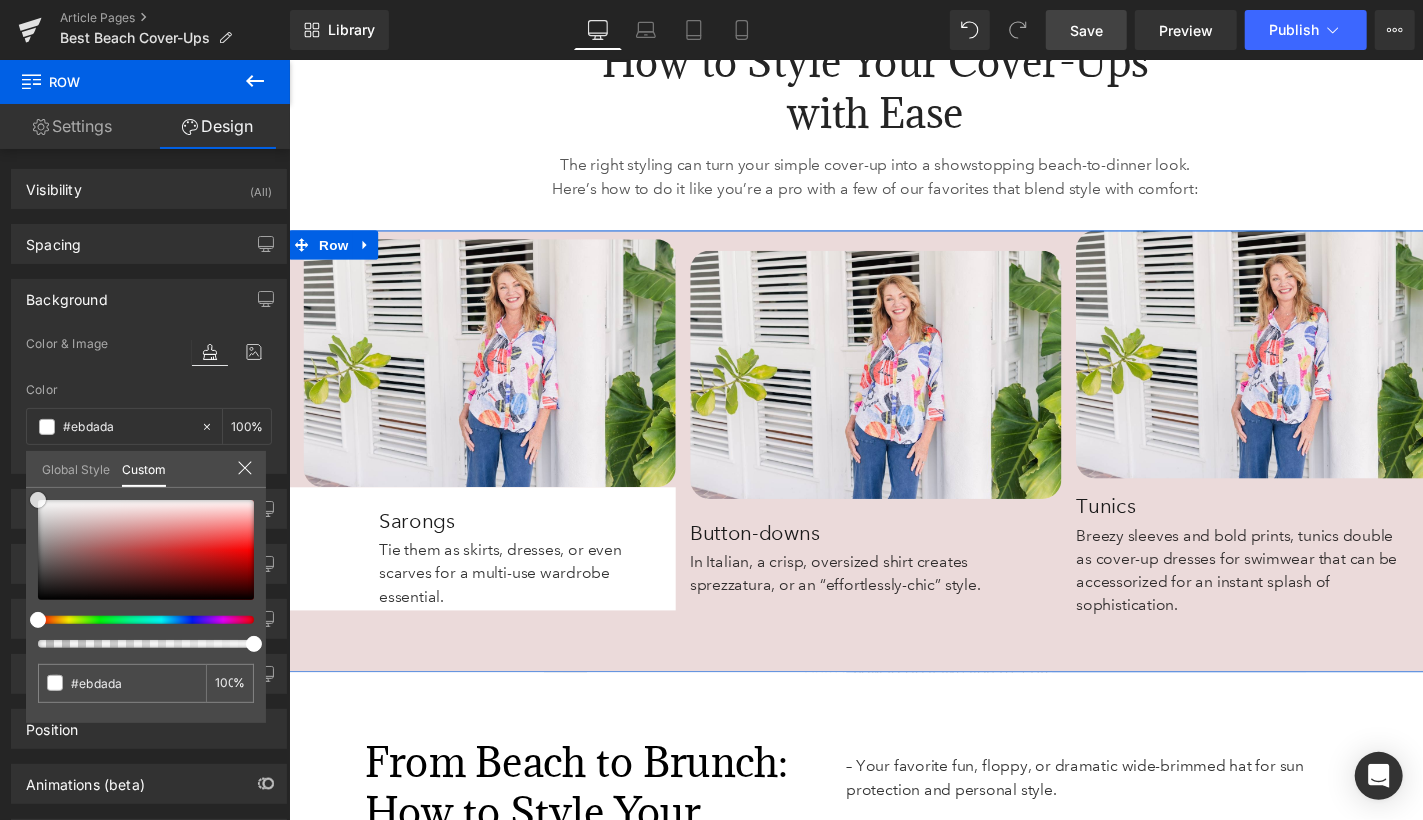 click at bounding box center (146, 550) 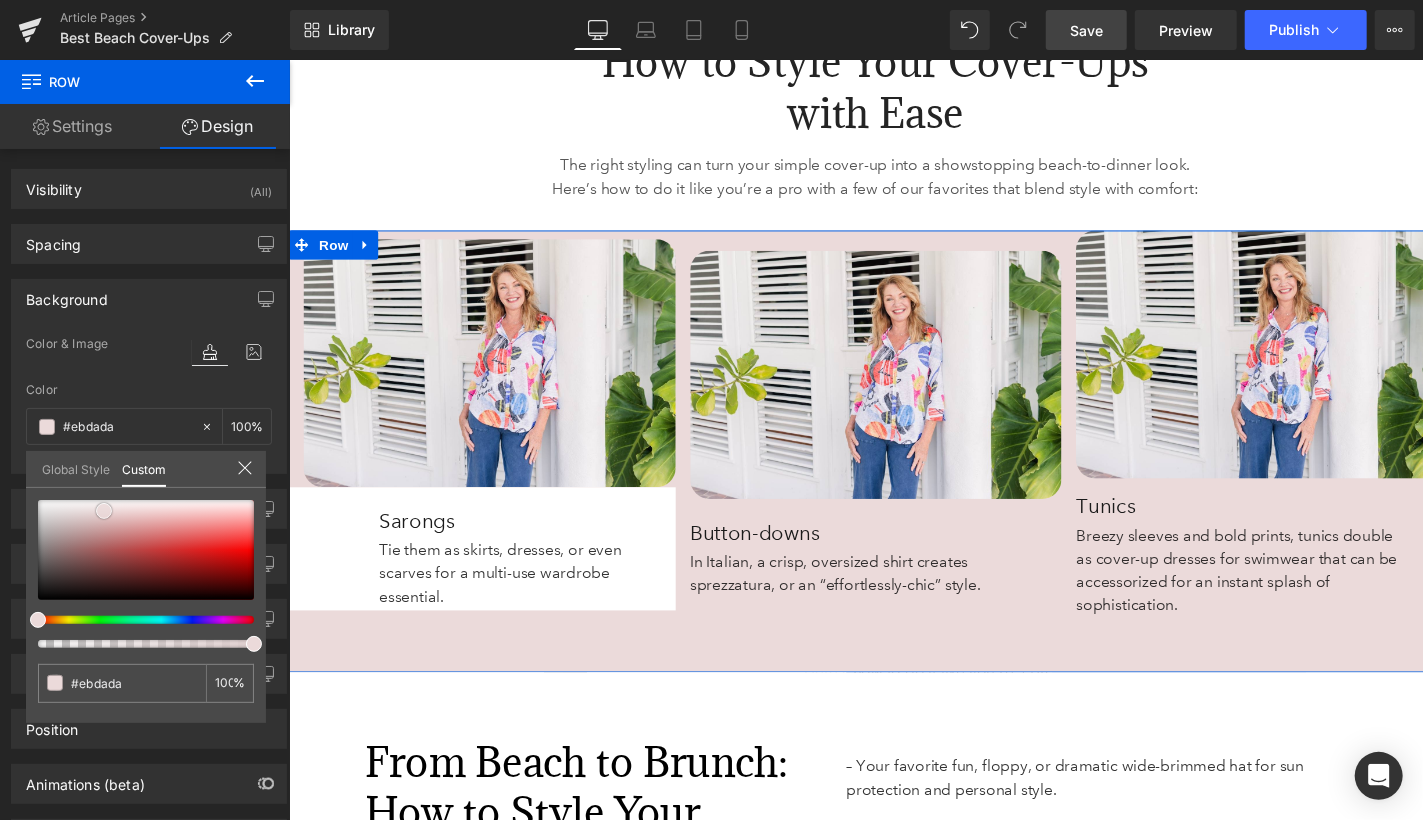 type on "#ecd4d4" 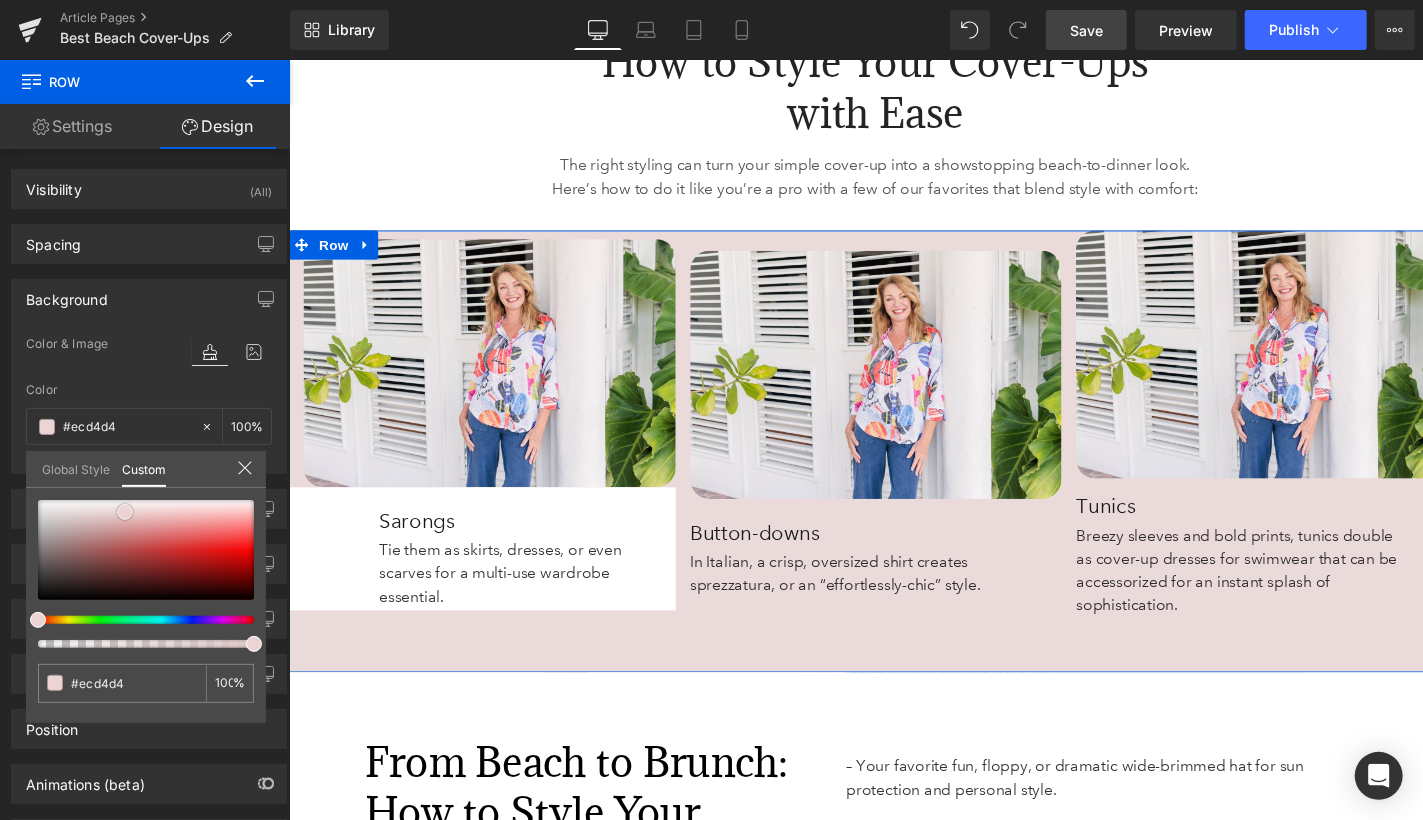 click at bounding box center [146, 550] 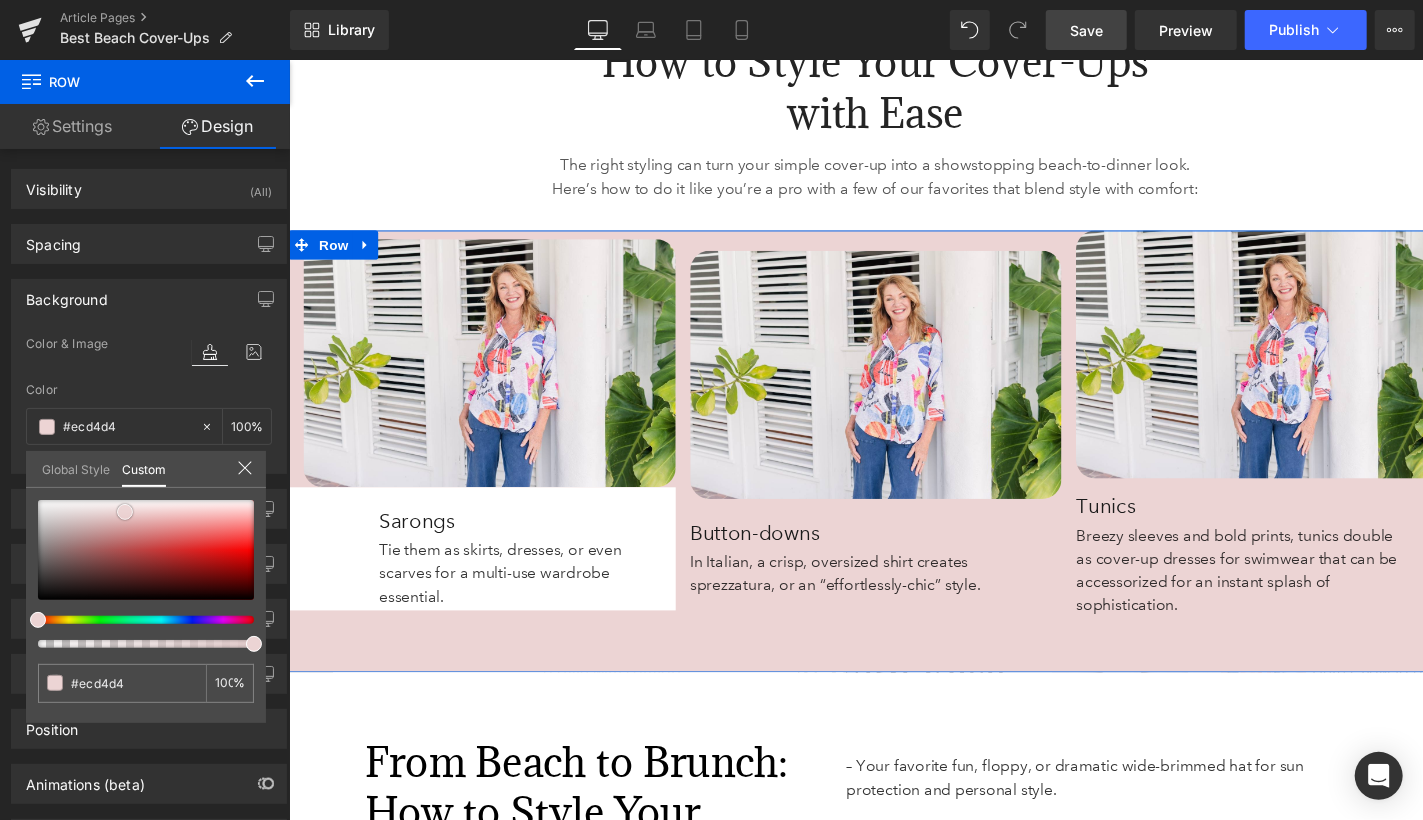 type on "#eec7c7" 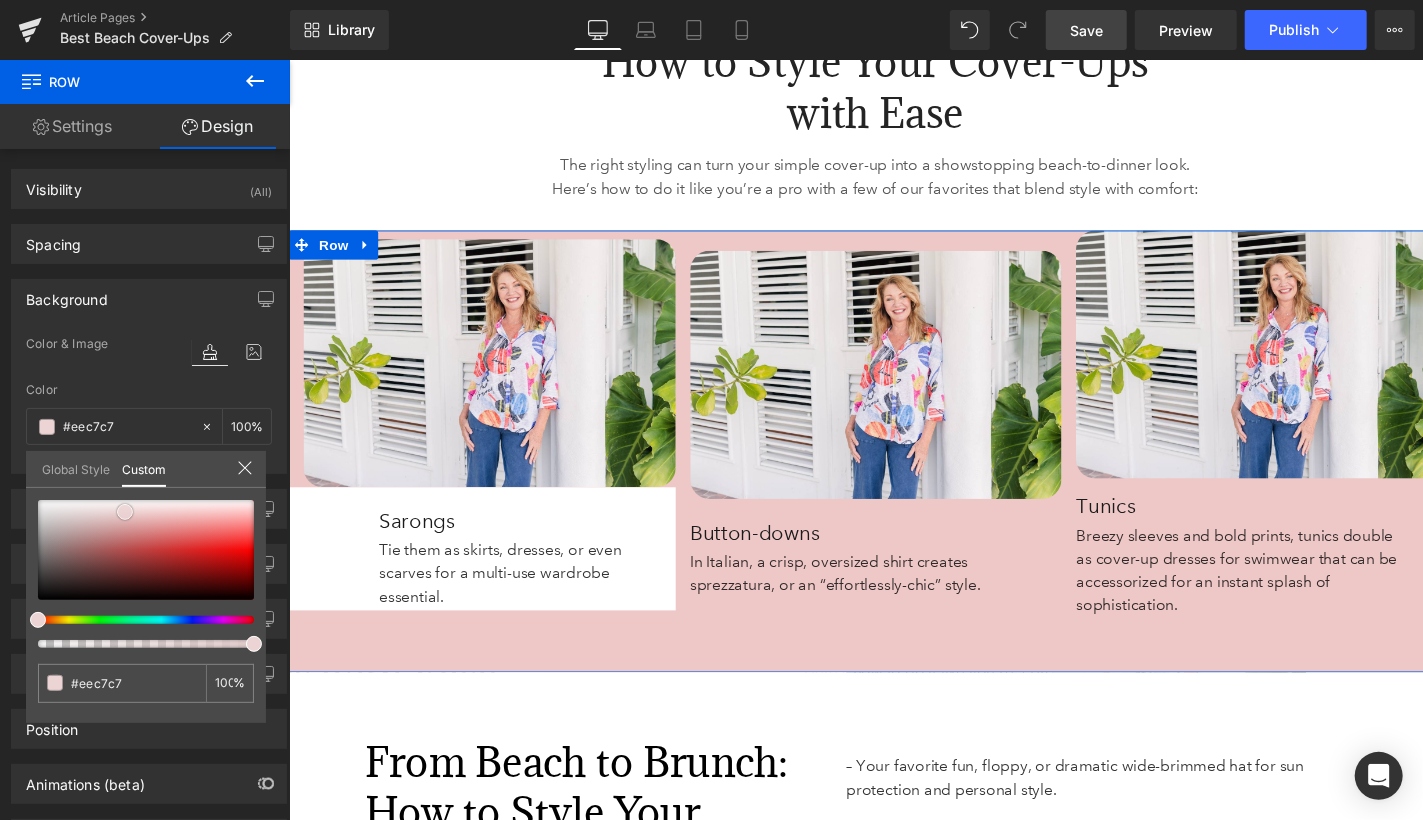 click at bounding box center (146, 550) 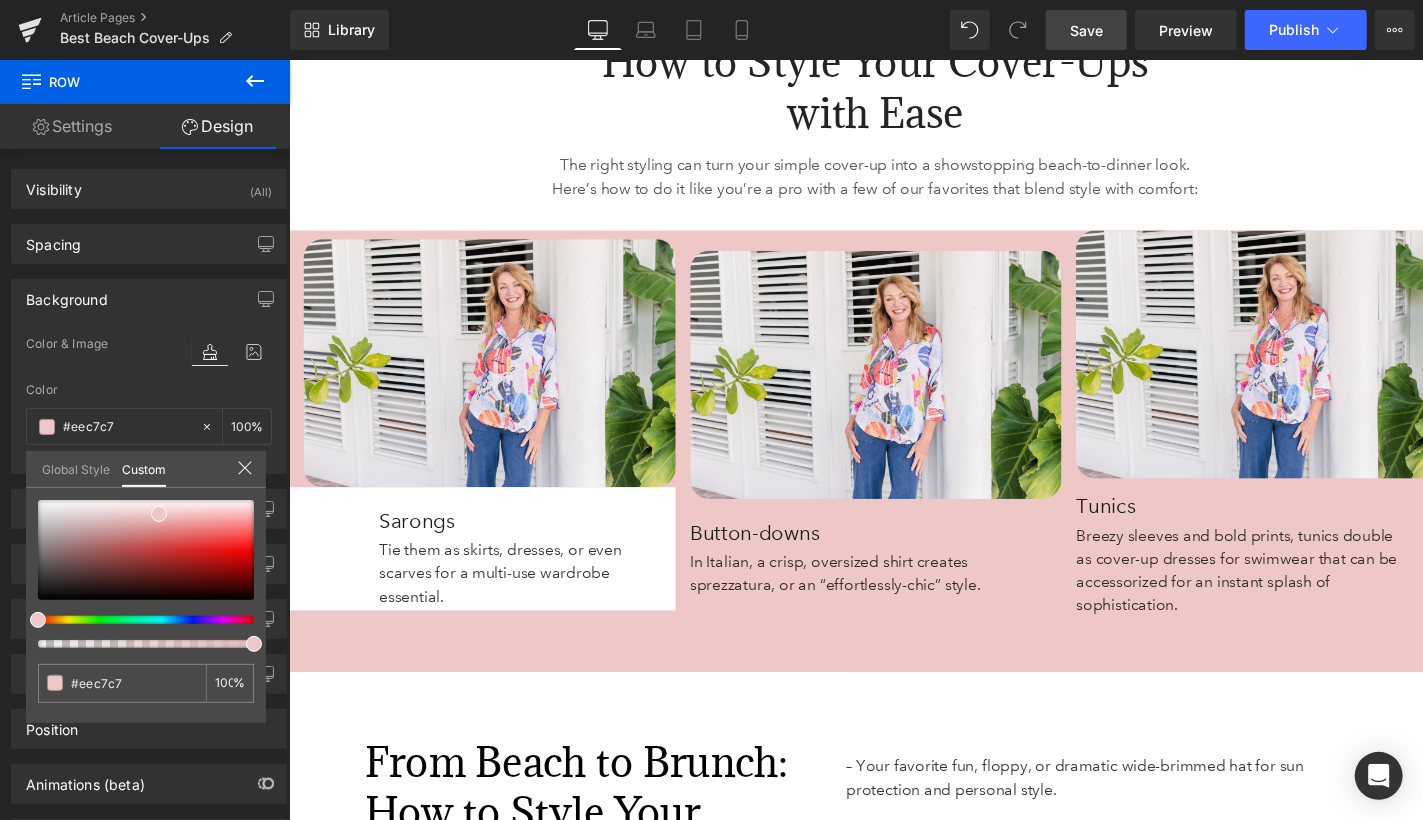 click on "Skip to content
Previous
Enjoy FREE SHIPPING when you order $[PRICE]+ Click for more details on today's sale!
Close
Through August [DAY]:
Take
[PERCENT]% Off  Regular & Reduced Price Swimwear and Cover-Ups!
Take
[PERCENT]% Off  Regular and Reduced Knit Tops from Jess and Jane, Impulse, and  Parsley and Sage!
Take
[PERCENT]% Off  *Regular Price Merchandise - *Exclusions Apply!!
View Sale Terms & Exclusions
Shop Now" at bounding box center [893, -1026] 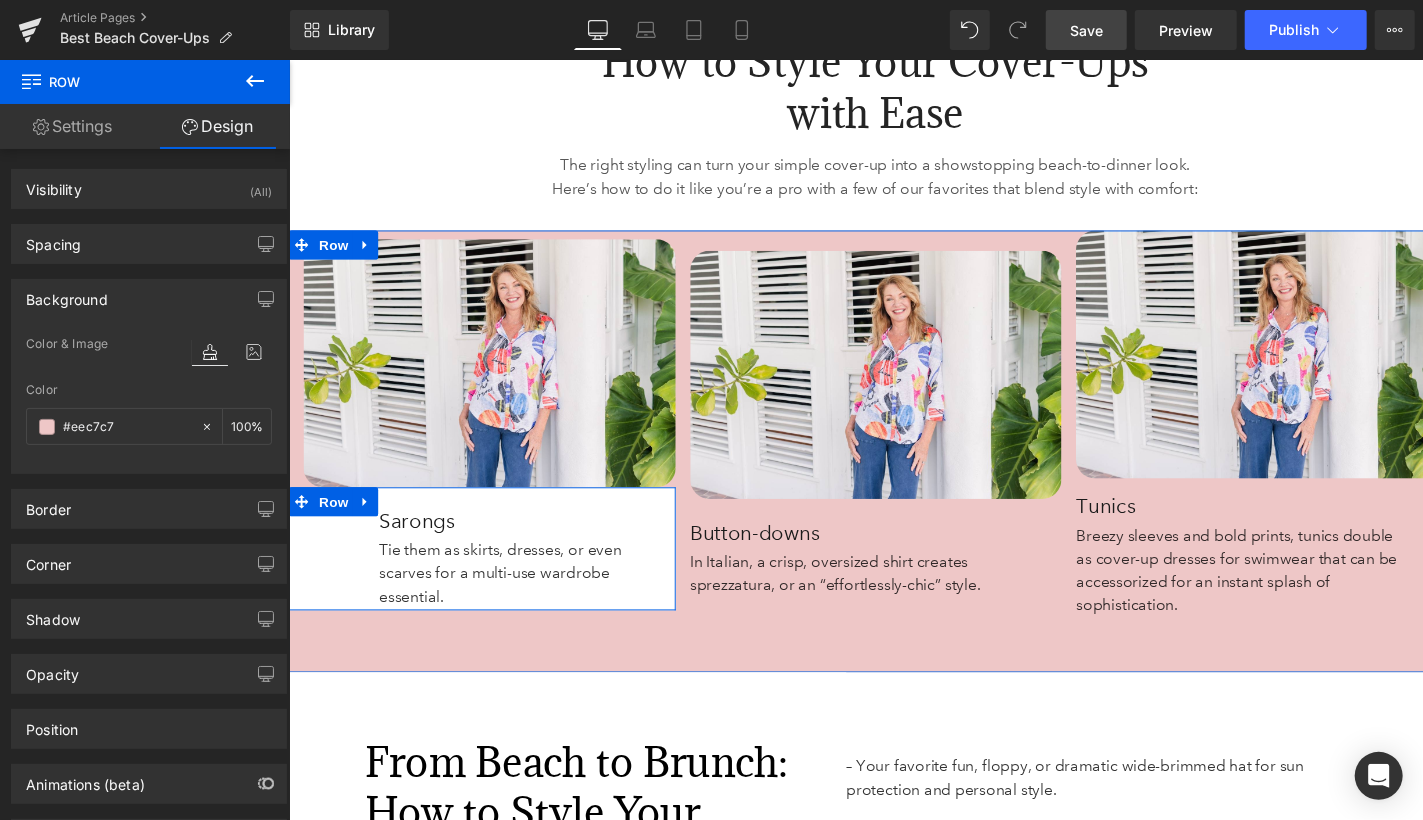 click on "Sarongs Heading         Tie them as skirts, dresses, or even scarves for a multi-use wardrobe essential.   Text Block" at bounding box center [519, 563] 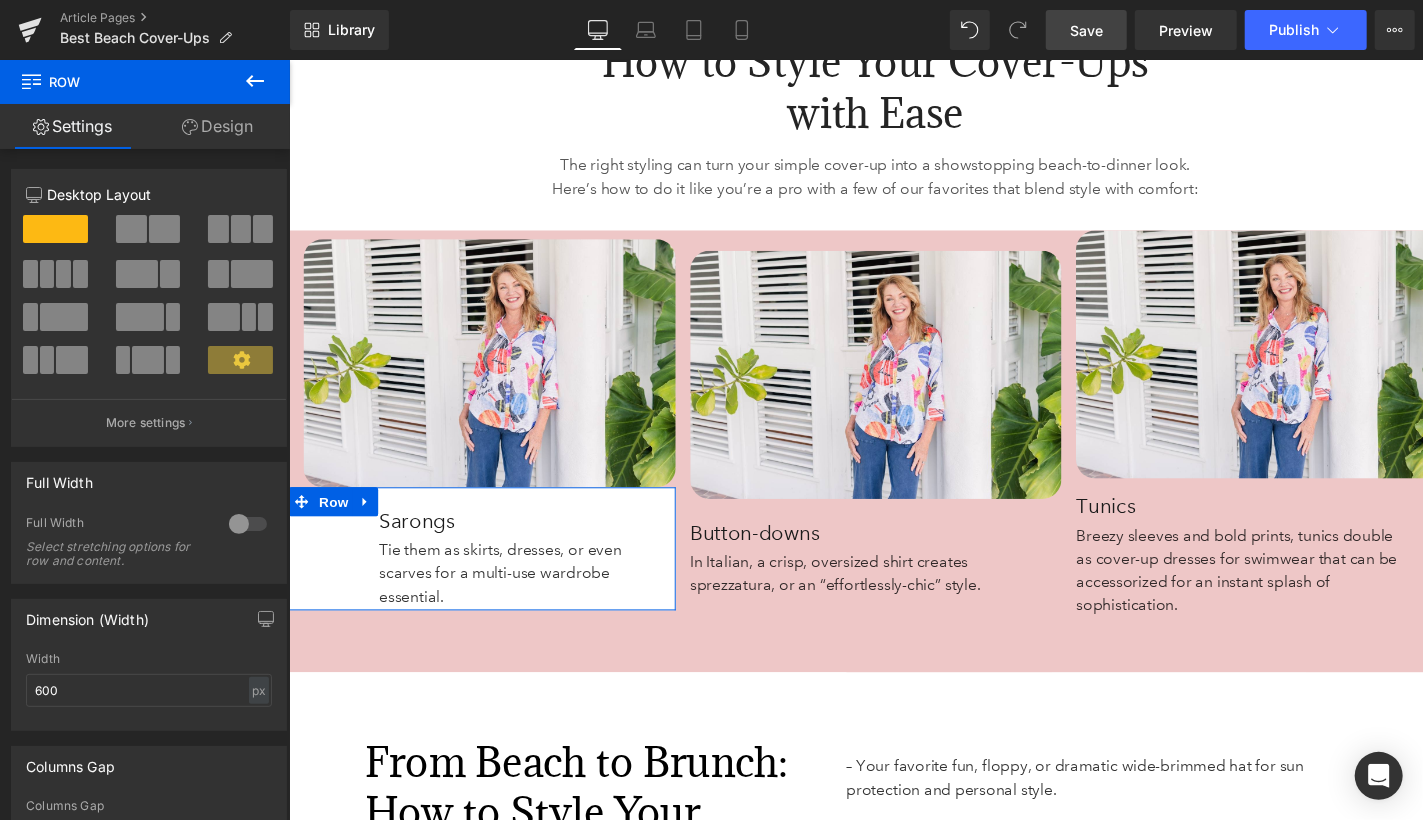 click on "Design" at bounding box center [217, 126] 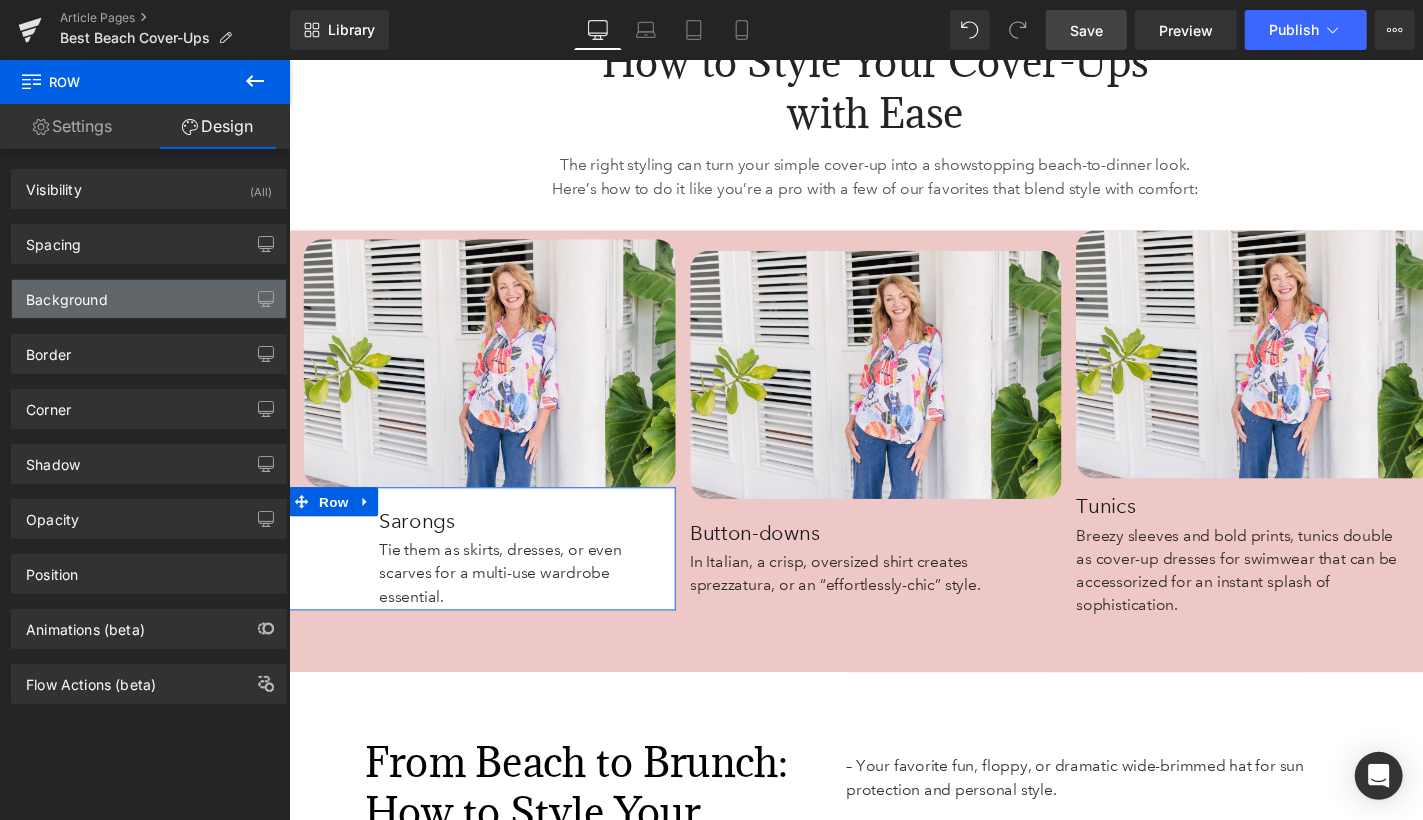 click on "Background" at bounding box center (149, 299) 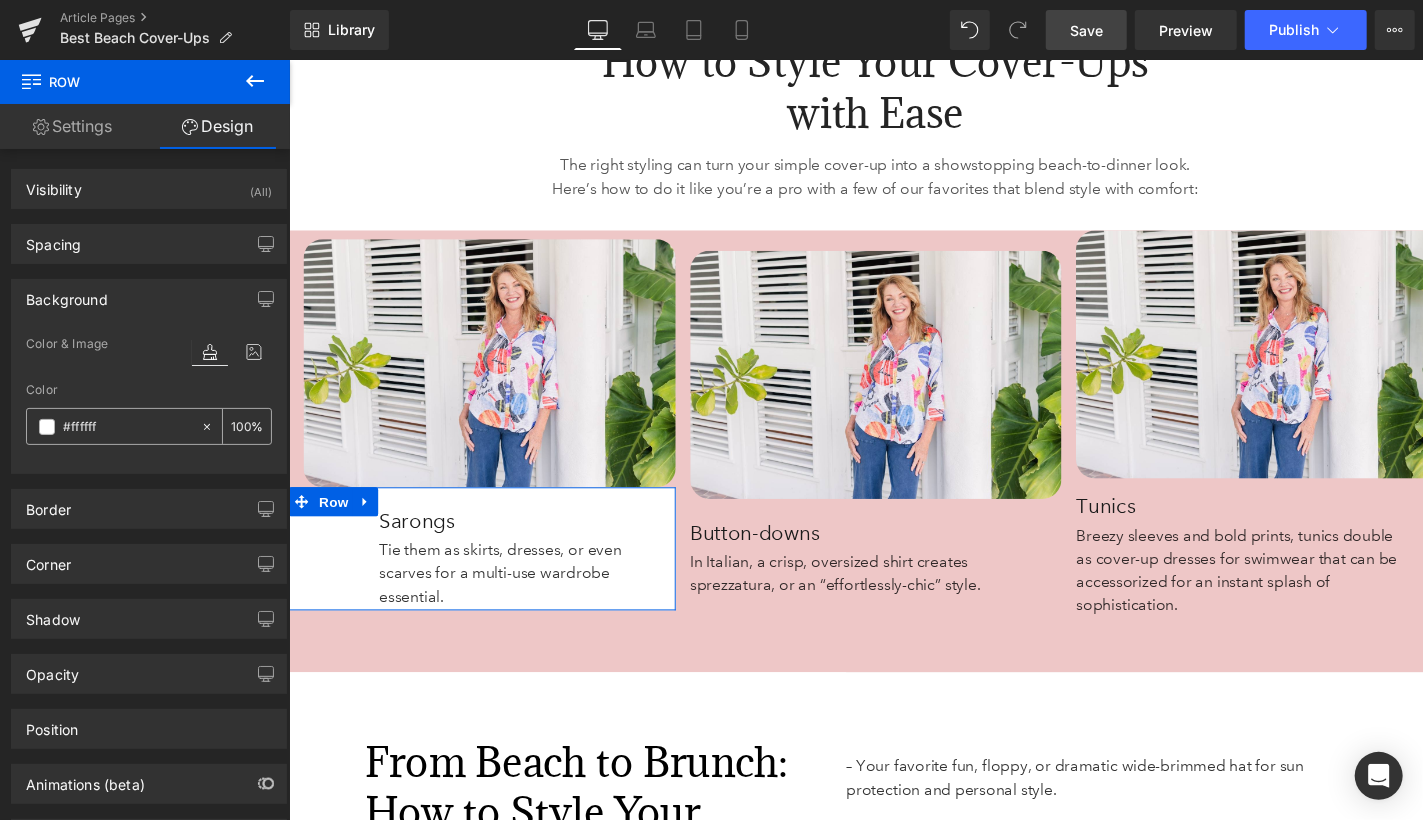 click at bounding box center [47, 427] 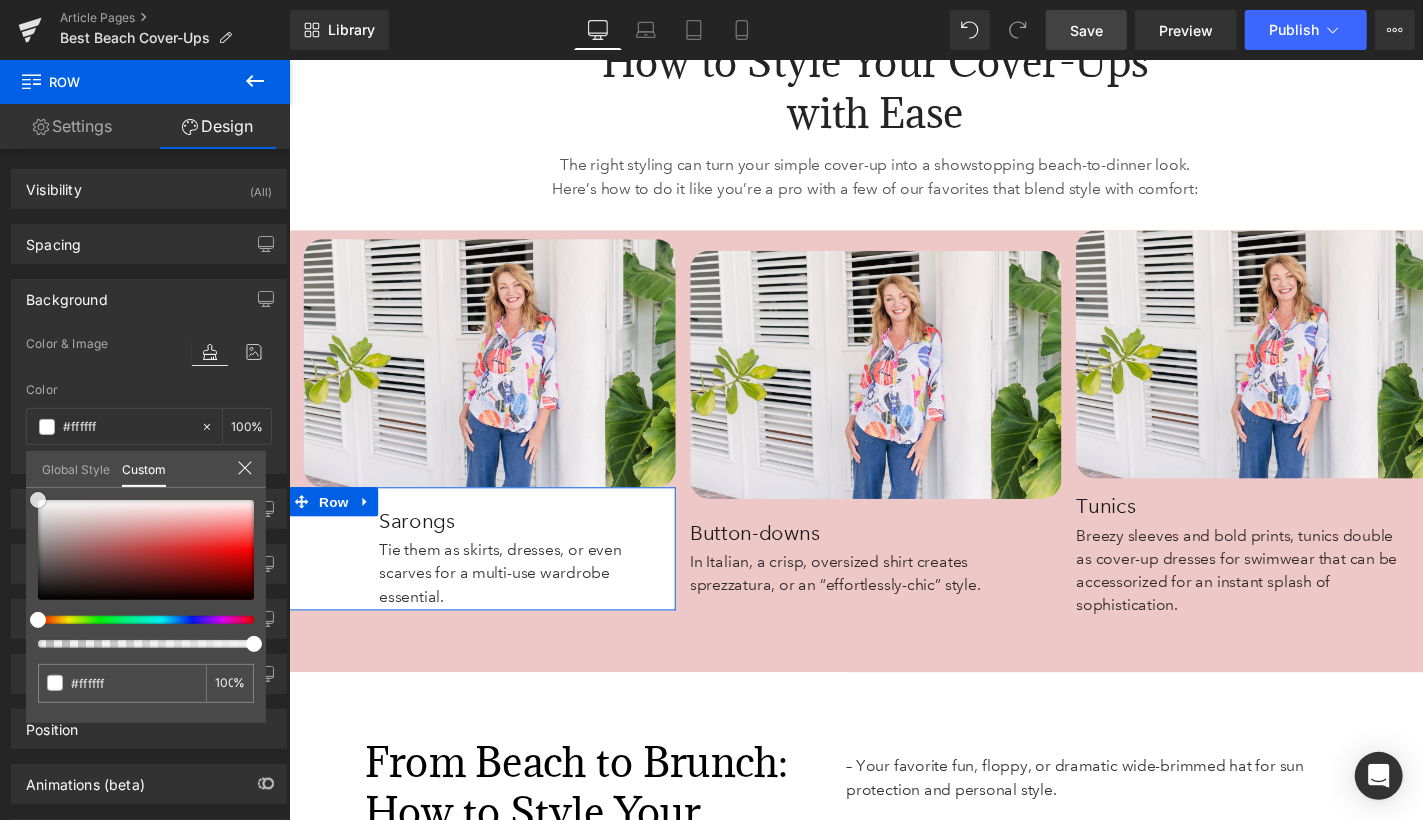type on "#e2c4c4" 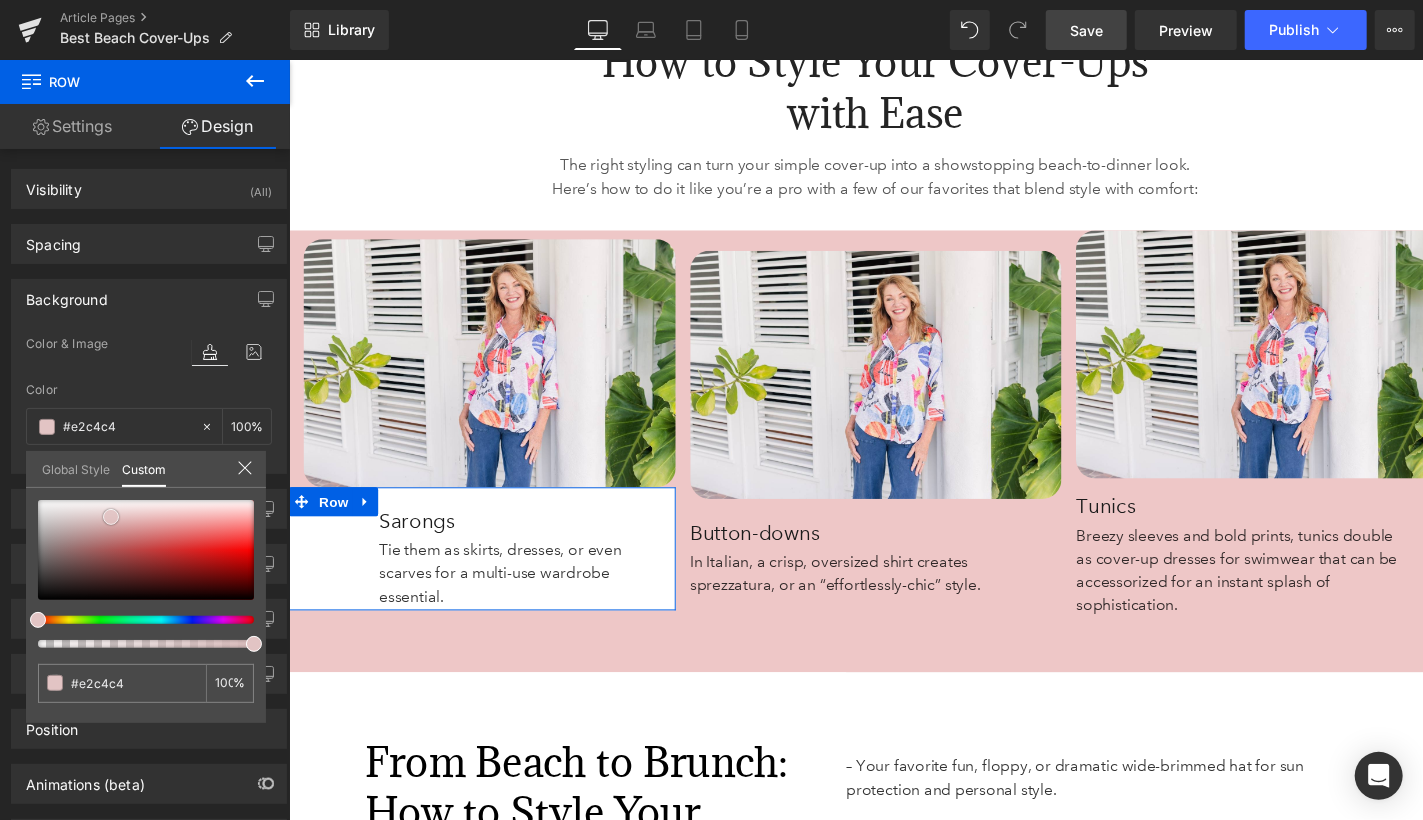 click at bounding box center (146, 550) 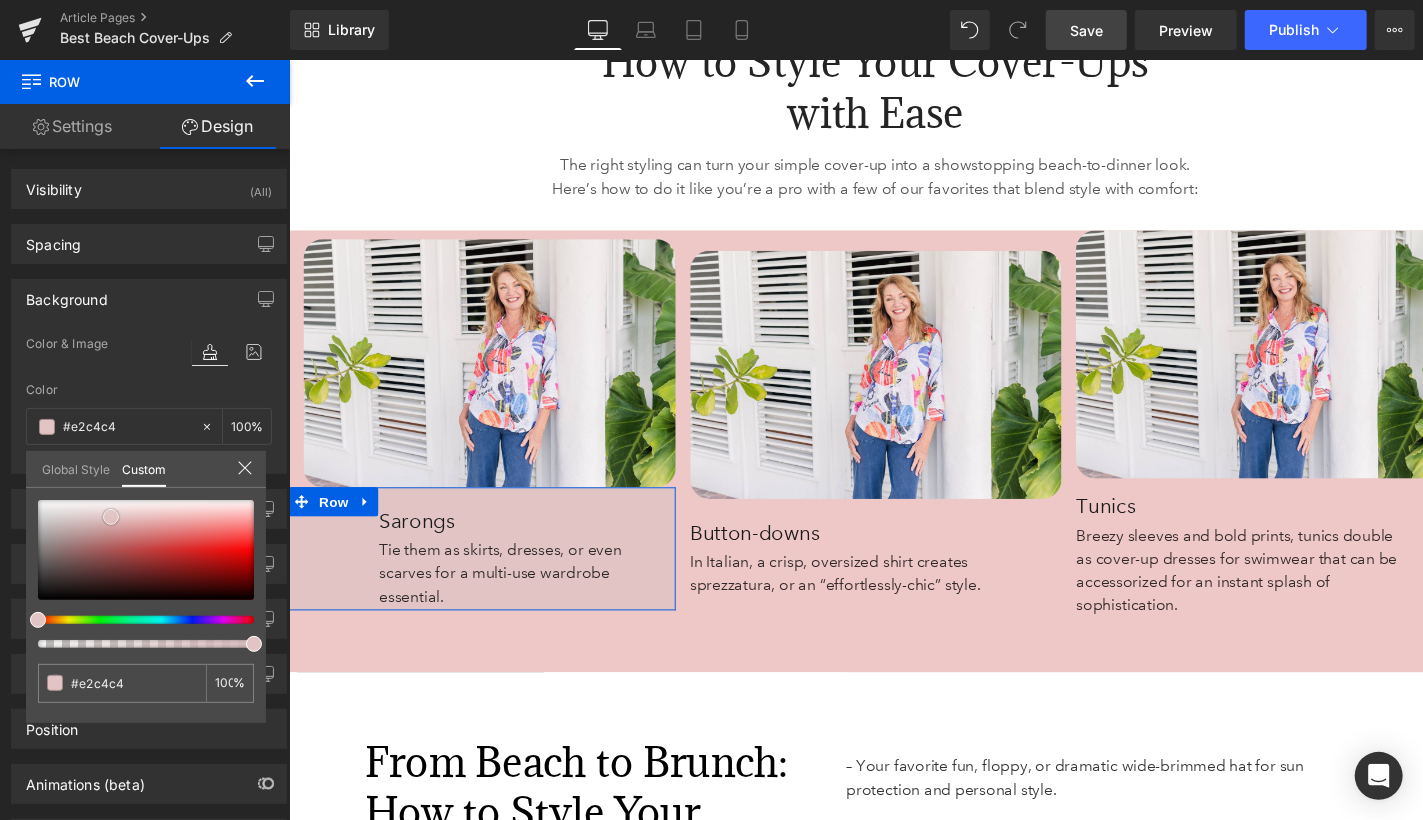 type on "#ce9b9b" 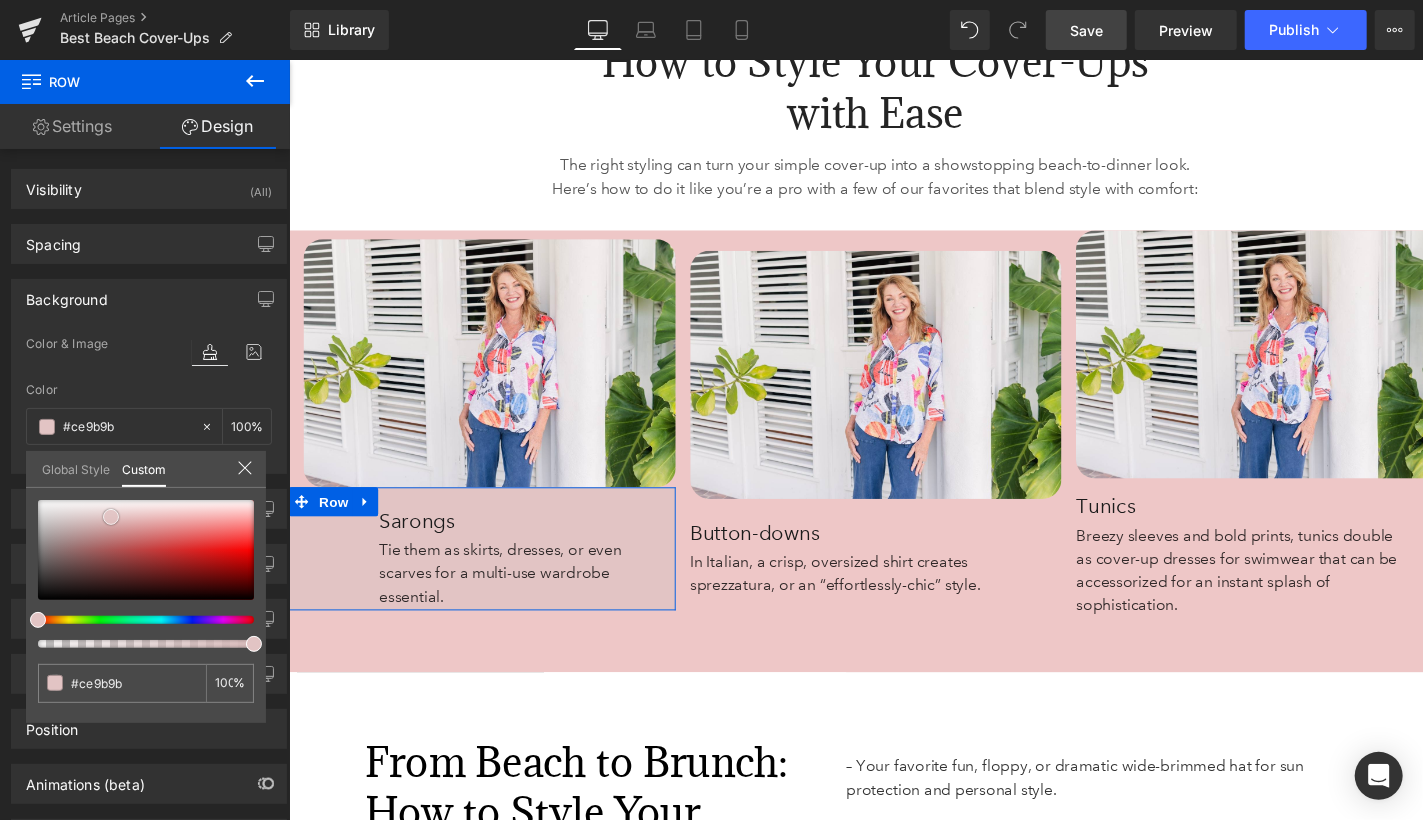 click at bounding box center (146, 550) 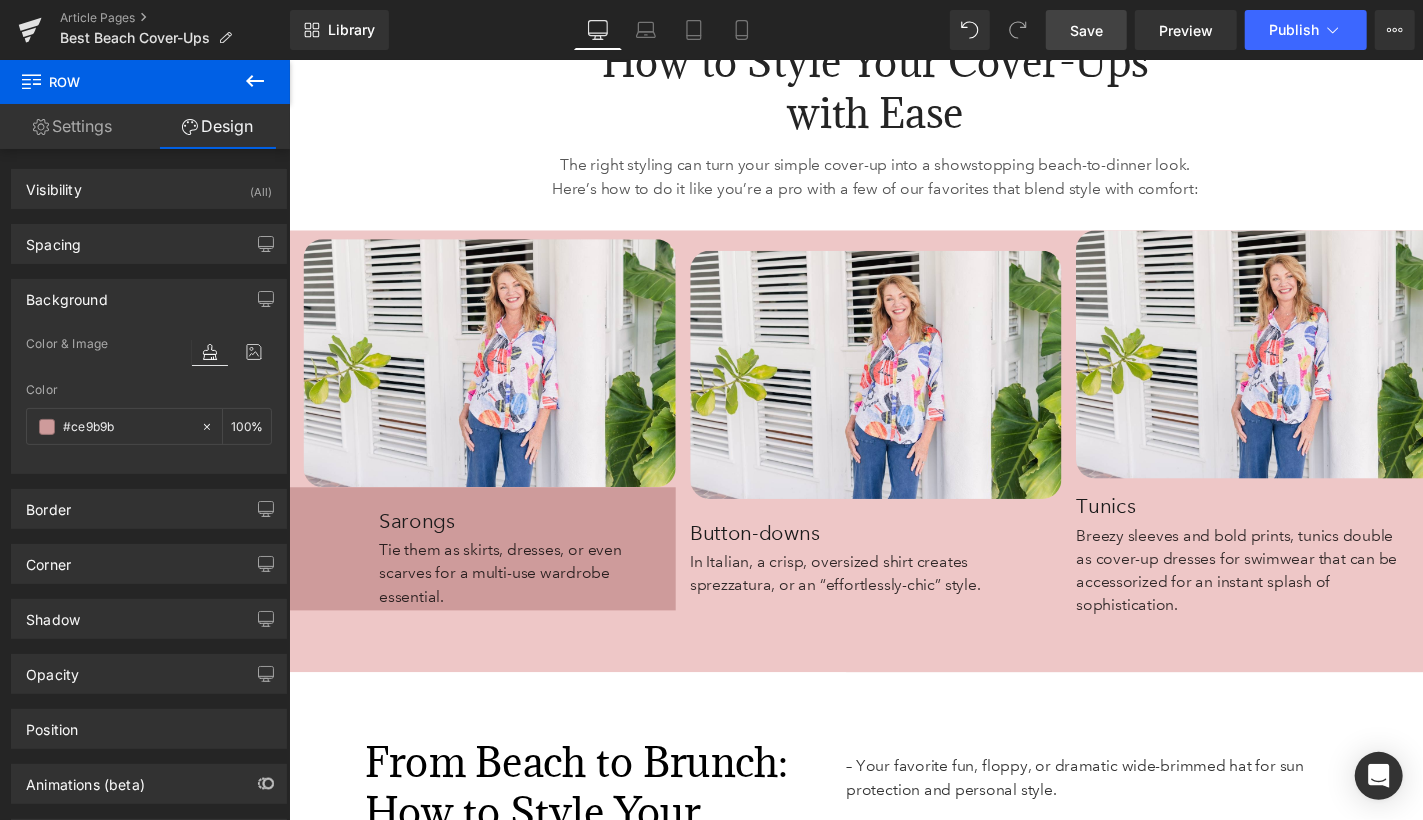 click on "Skip to content
Previous
Enjoy FREE SHIPPING when you order $[PRICE]+ Click for more details on today's sale!
Close
Through August [DAY]:
Take
[PERCENT]% Off  Regular & Reduced Price Swimwear and Cover-Ups!
Take
[PERCENT]% Off  Regular and Reduced Knit Tops from Jess and Jane, Impulse, and  Parsley and Sage!
Take
[PERCENT]% Off  *Regular Price Merchandise - *Exclusions Apply!!
View Sale Terms & Exclusions
Shop Now" at bounding box center [893, -1026] 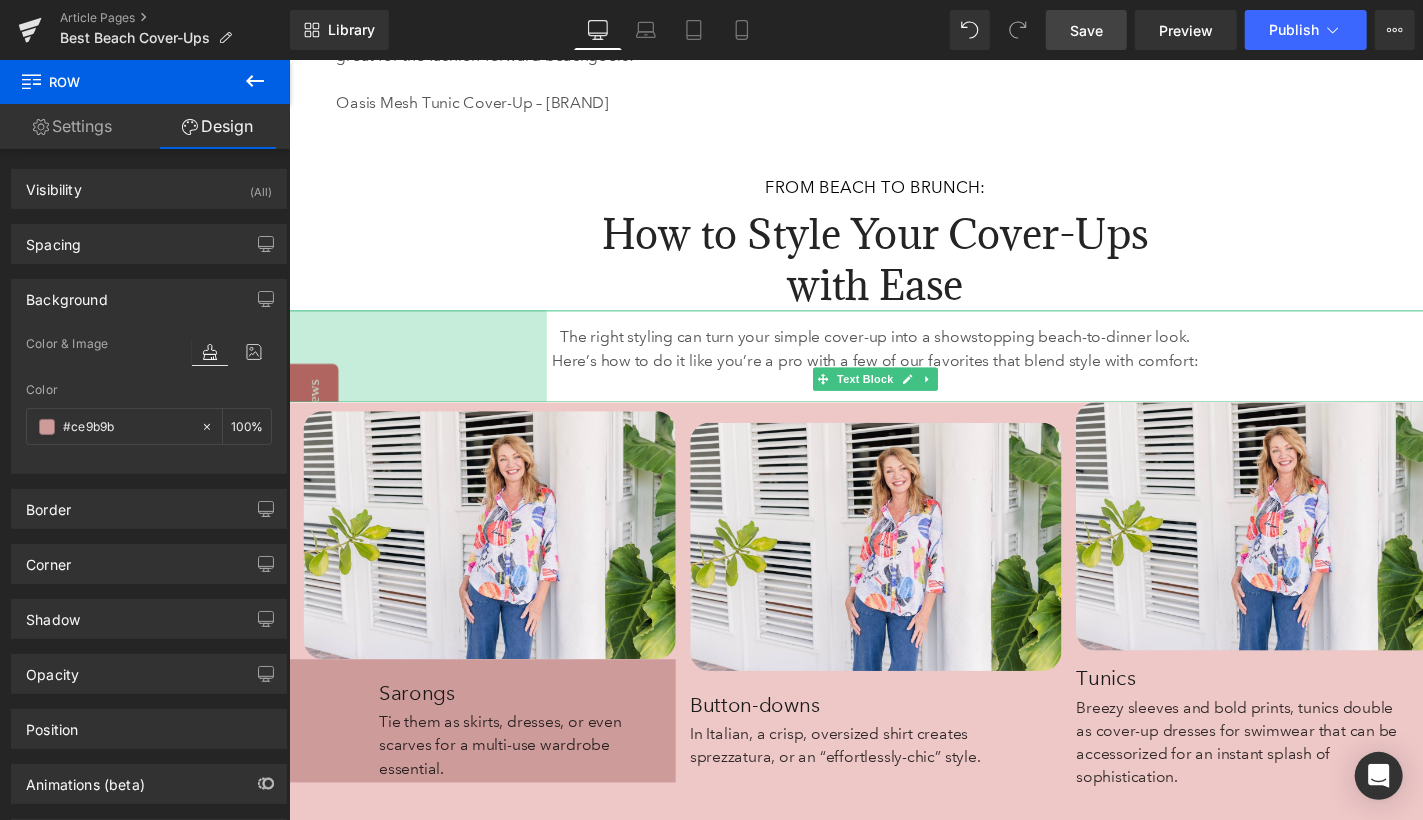 scroll, scrollTop: 5790, scrollLeft: 0, axis: vertical 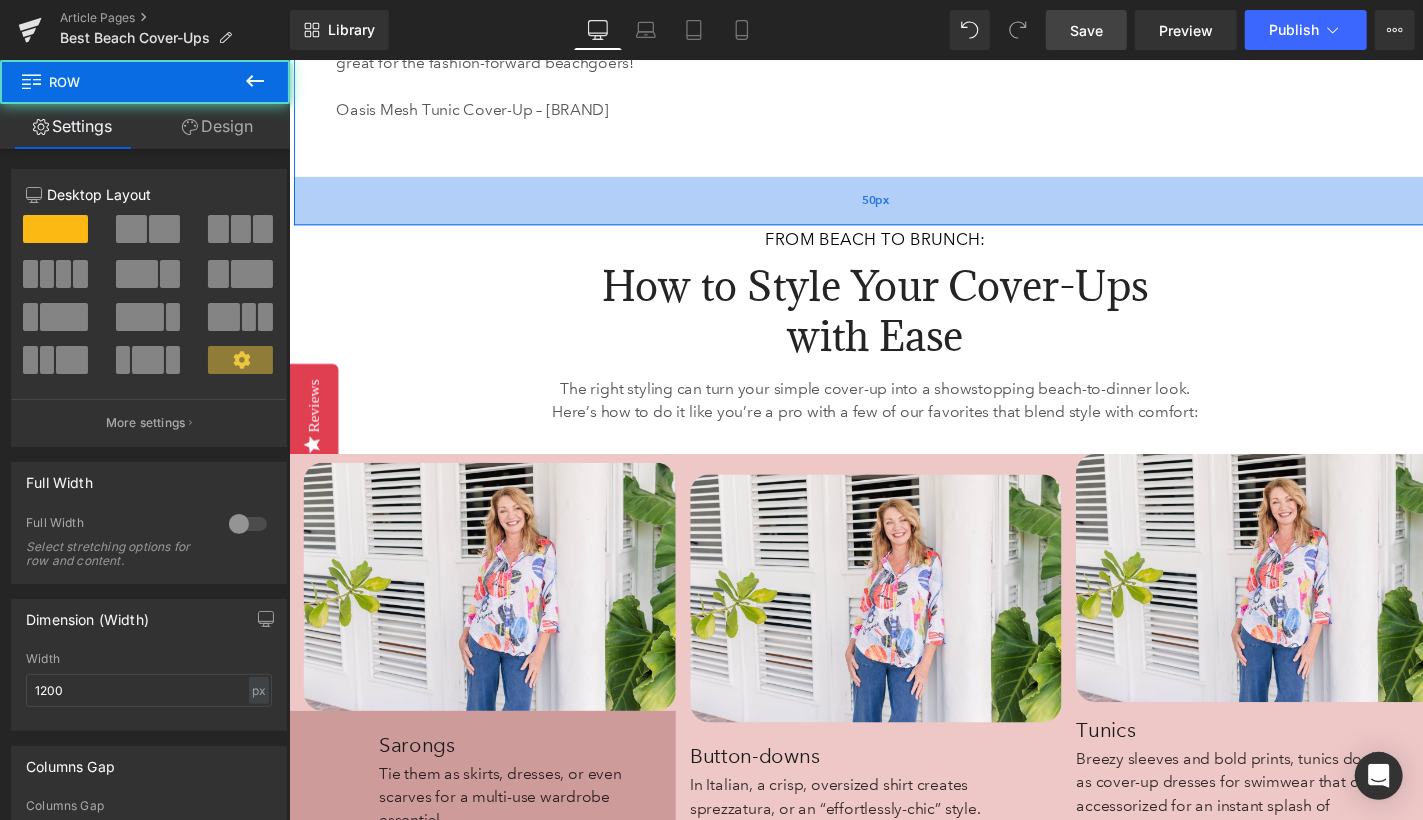 drag, startPoint x: 475, startPoint y: 204, endPoint x: 474, endPoint y: 250, distance: 46.010868 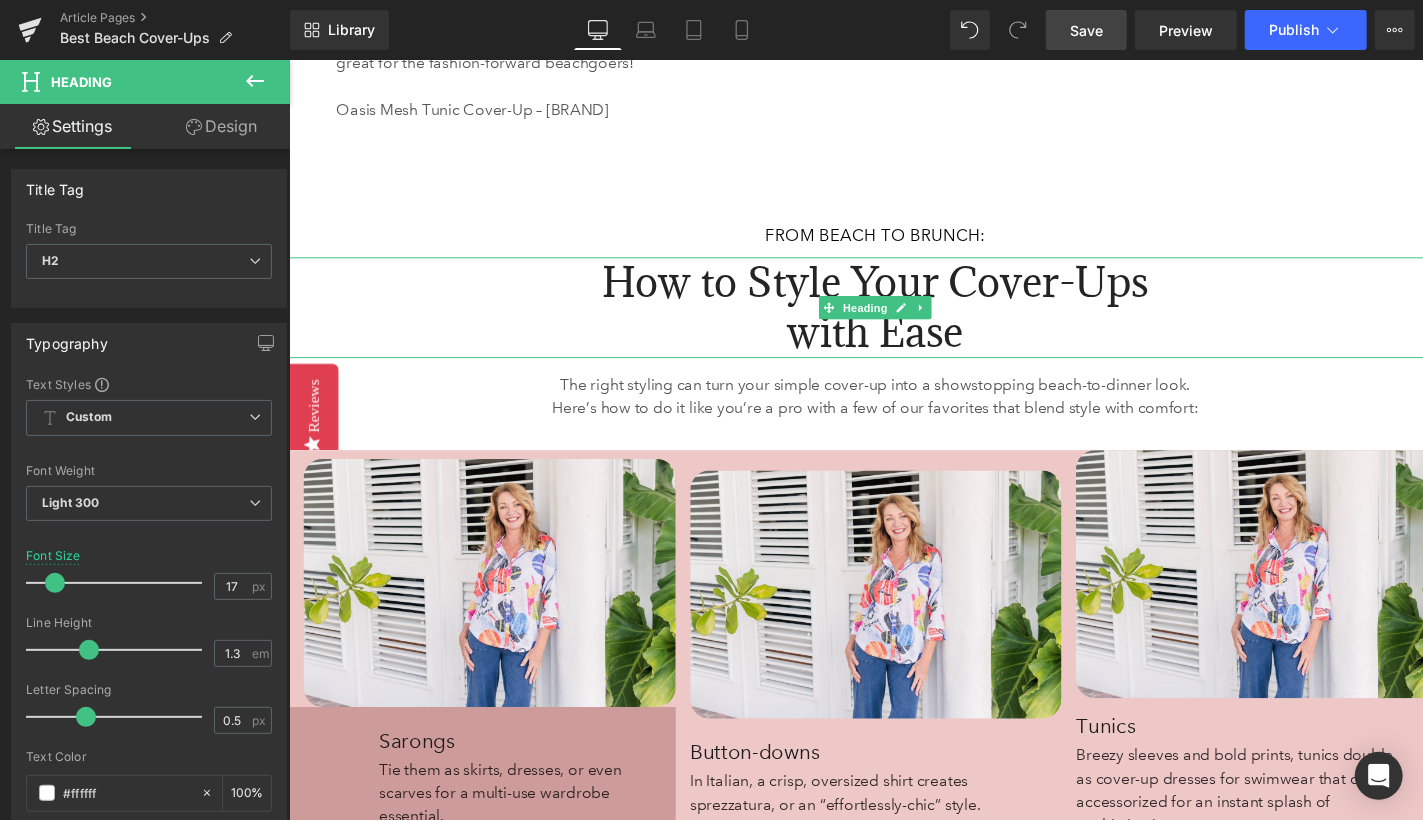 drag, startPoint x: 1081, startPoint y: 253, endPoint x: 1078, endPoint y: 320, distance: 67.06713 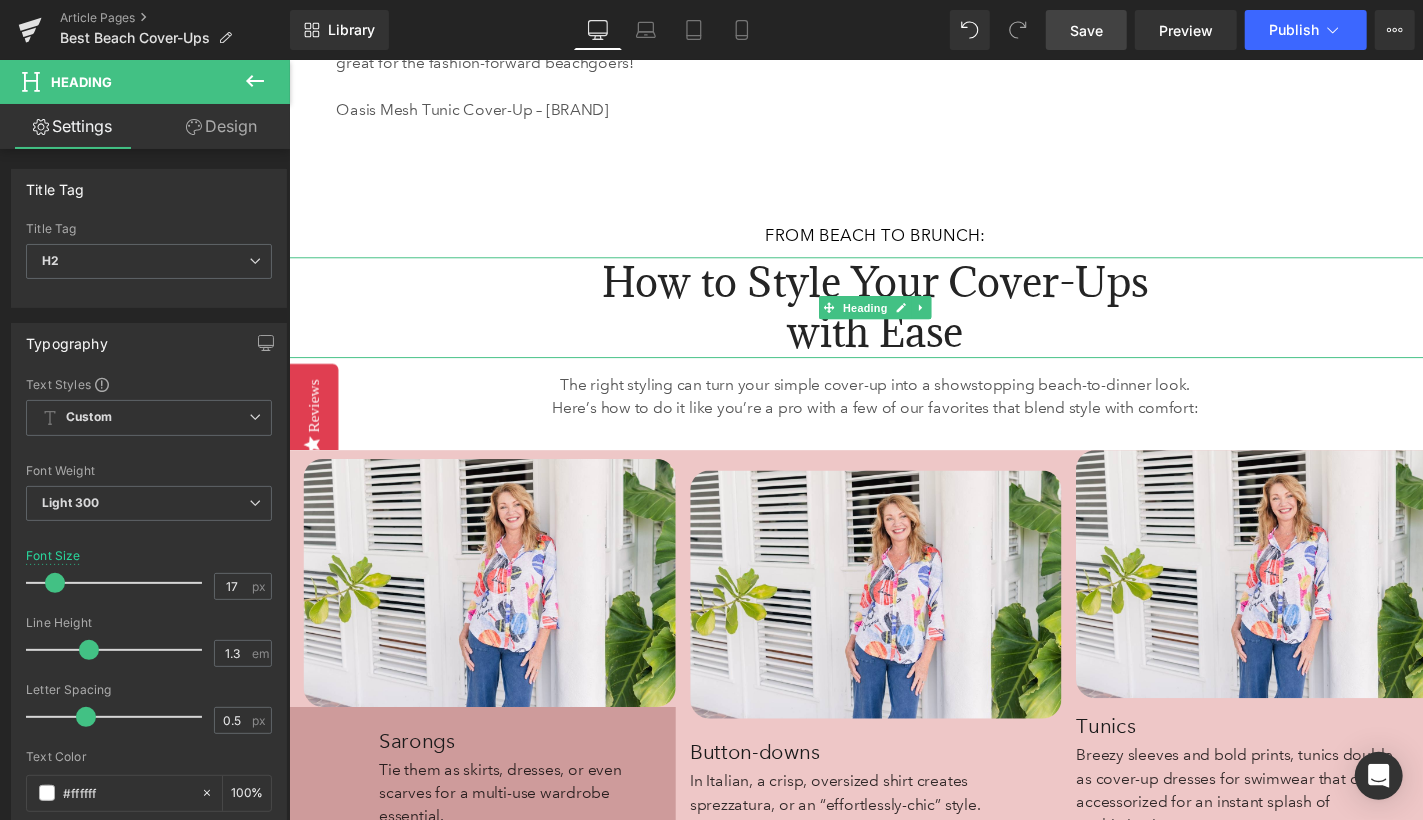 click on "The Best Beach Cover-Ups  for Sun, Sand, and Style Heading       123px   123px Image         Diamond Pintuck Puffed Sleeve Blouse – ZAC AND RACHEL Text Block         Row     32px     SUMMARY: Text Block         A guide to help women choose the best beach cover-ups for comfort, style, and confidence. Perfect for sunny days and seaside outings.     – Look for breathable, quick-dry fabrics and flattering fits that pack easily.   – Fabrics like cotton, rayon, gauze, and linen keep you cool in warm weather.   – Style your cover-up with sarongs, tunics, or button-downs for beach-to-  brunch versatility.    Text Block         Row   42px   49px   113px   117px Row     52px   177px   177px From lightweight kimonos to the ever-versatile dress cover-up, there’s no shortage of chic options. But with so many styles out there, how do you find the one that checks every box?   Text Block       87px   76px Row         Row         What Makes a Beach Cover-Up Truly Worth Packing Every Time?  Heading" at bounding box center [893, -1399] 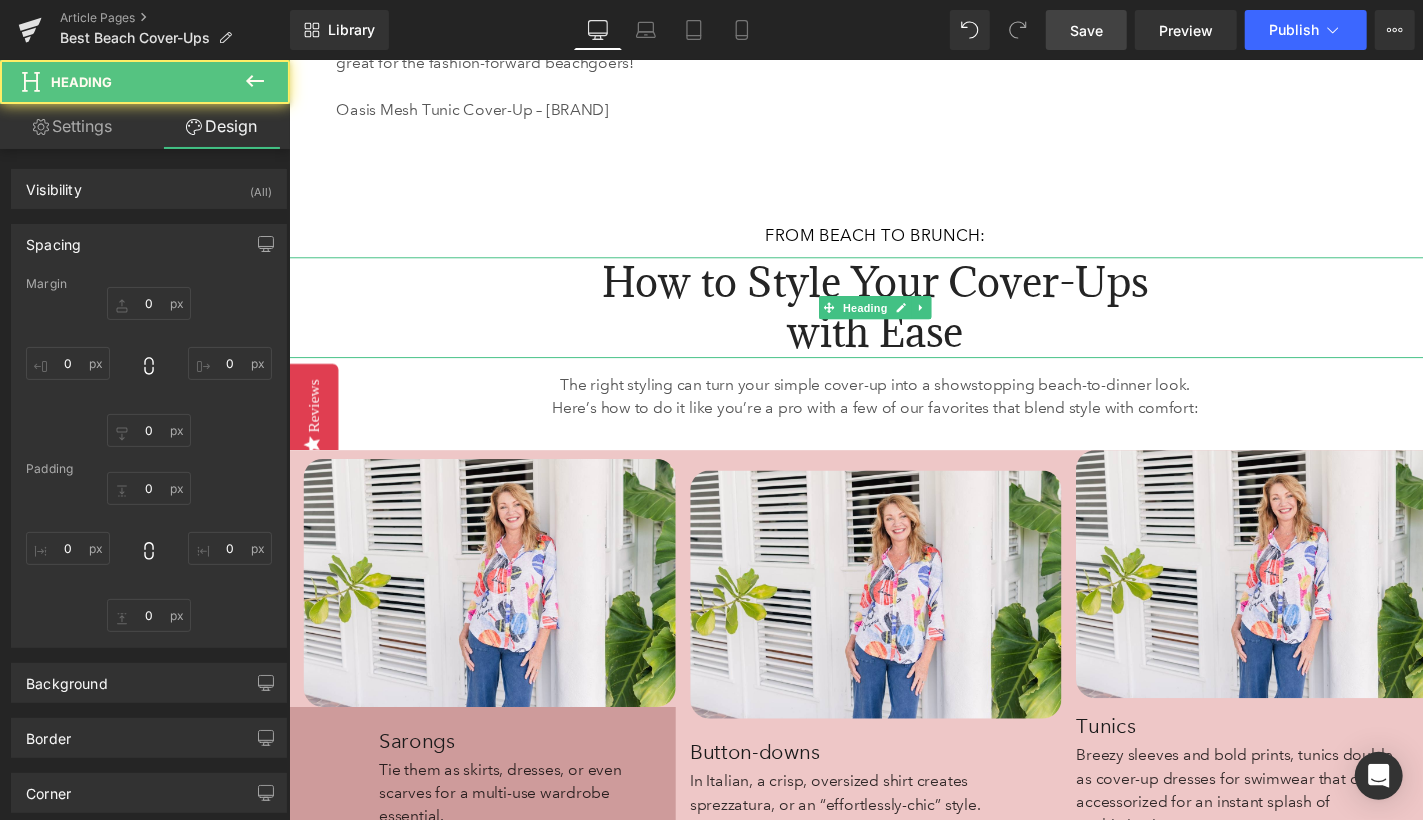 type on "0" 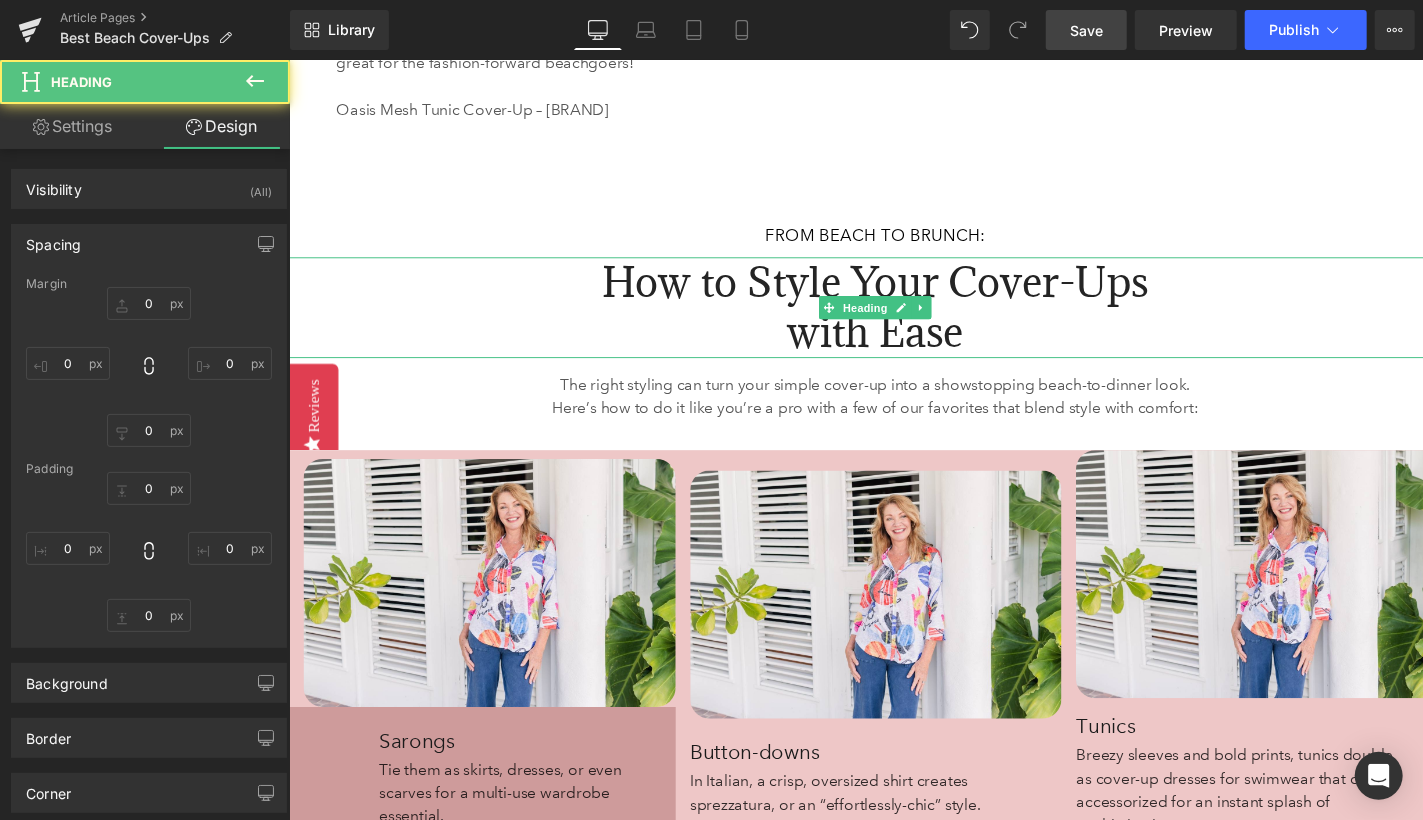type on "0" 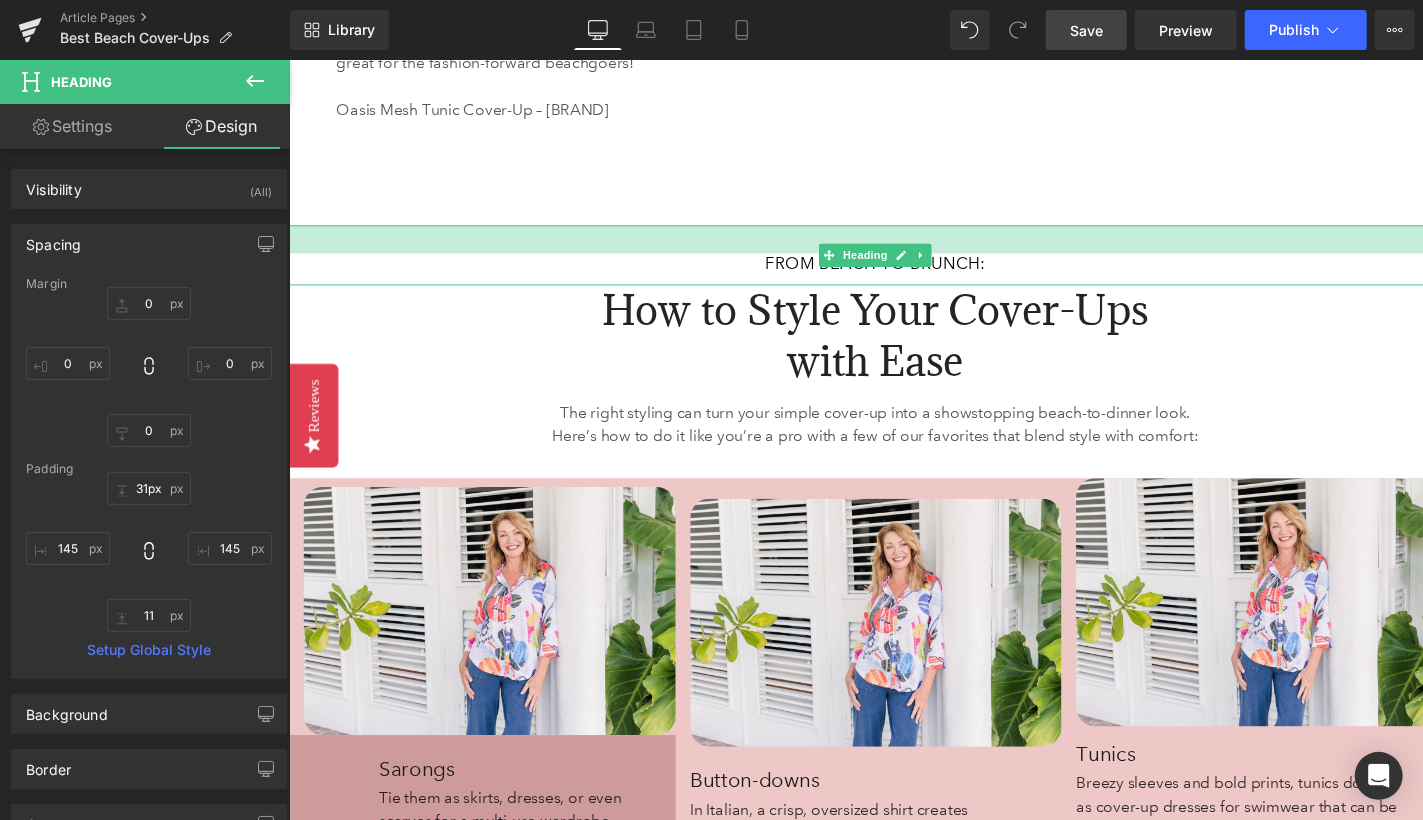 type on "32px" 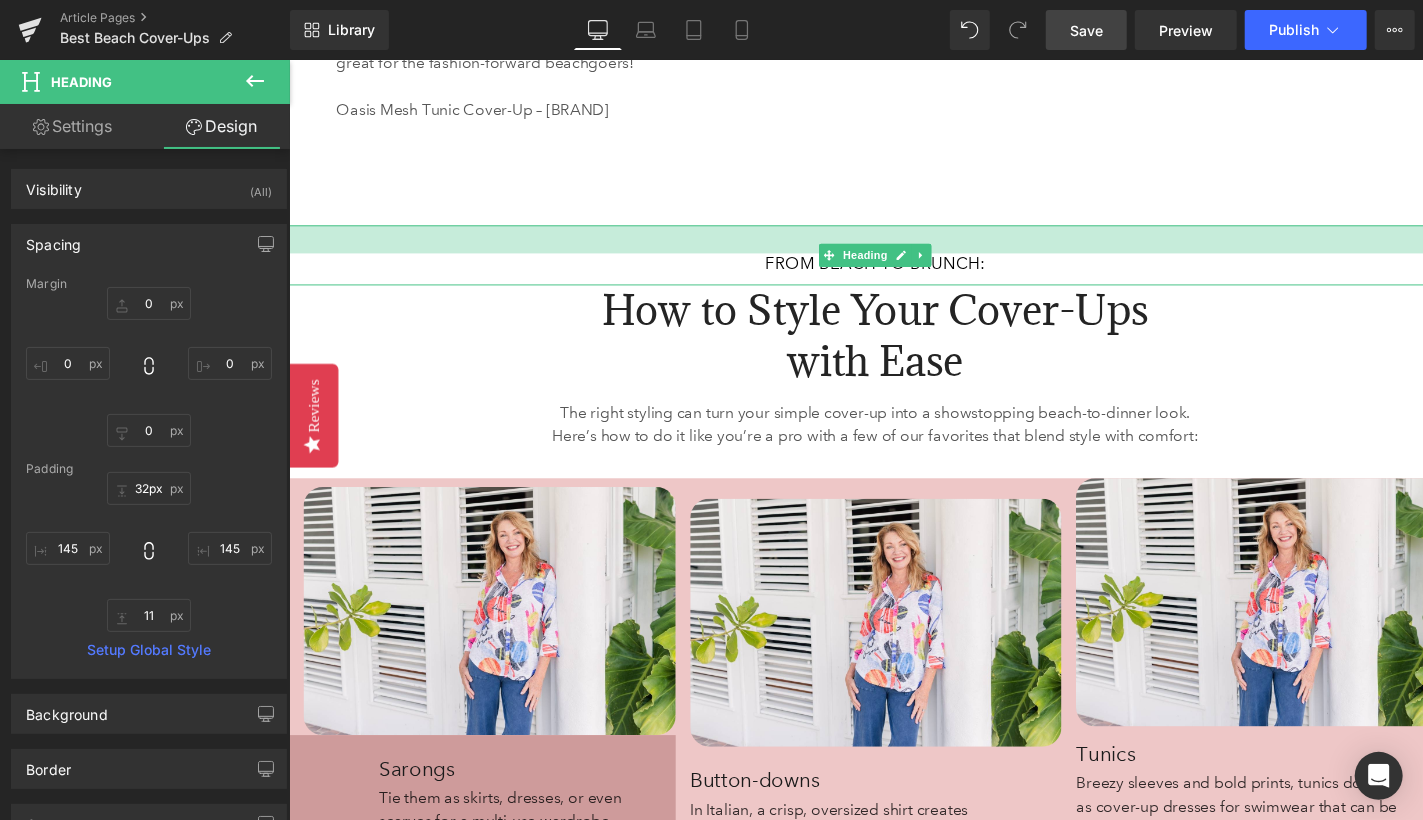 drag, startPoint x: 1062, startPoint y: 255, endPoint x: 1059, endPoint y: 287, distance: 32.140316 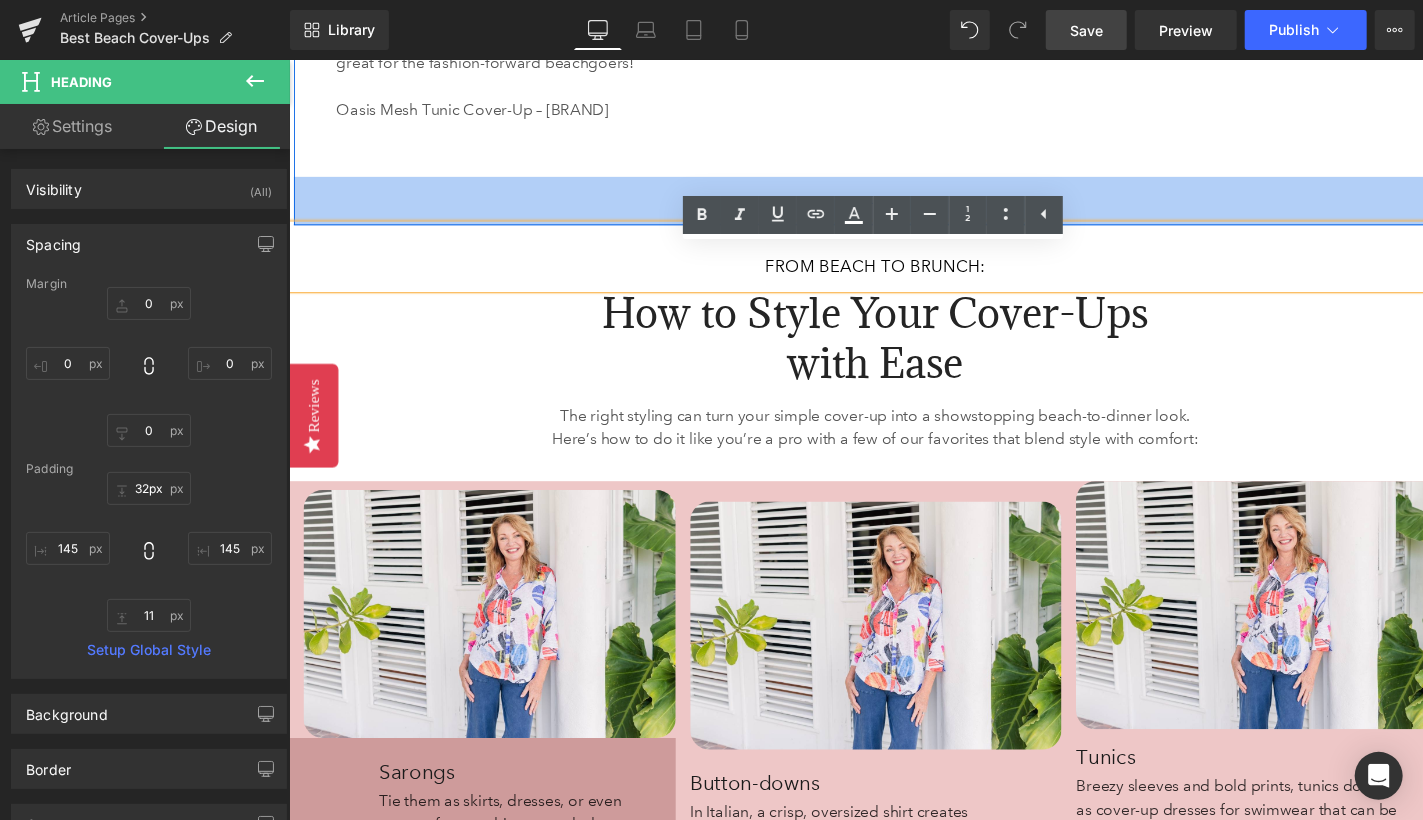 click on "50px" at bounding box center (893, 205) 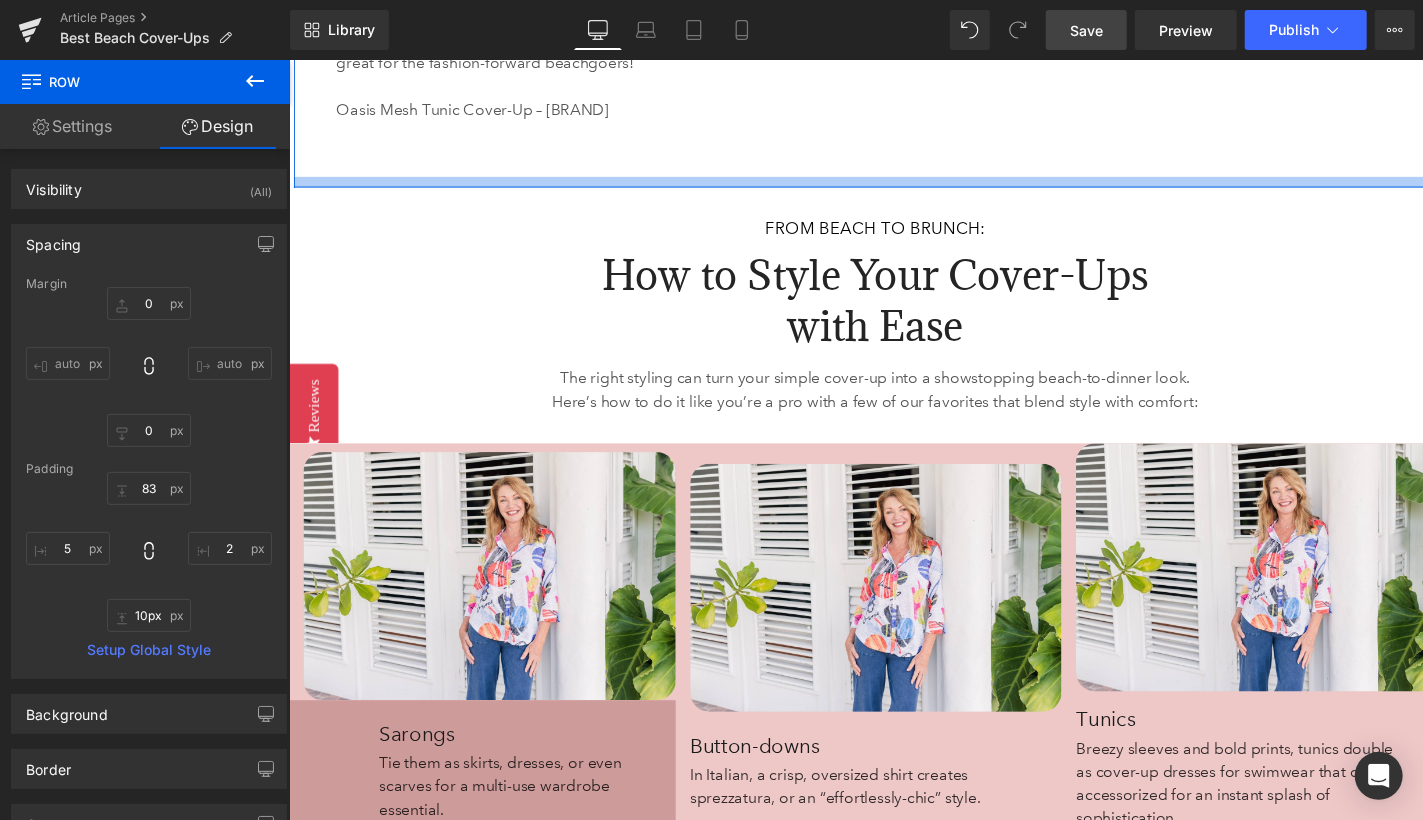 type on "9px" 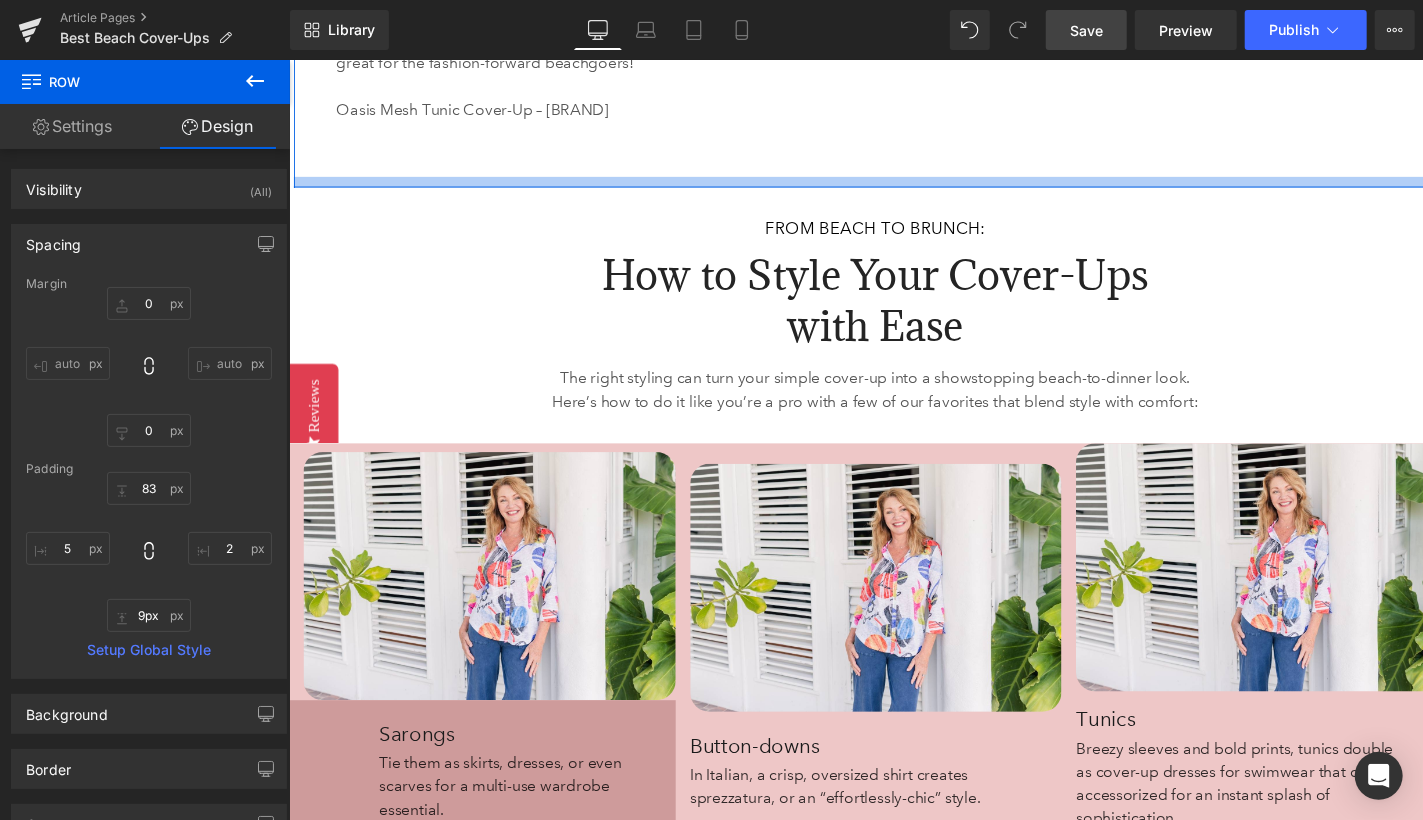 drag, startPoint x: 1165, startPoint y: 247, endPoint x: 1165, endPoint y: 206, distance: 41 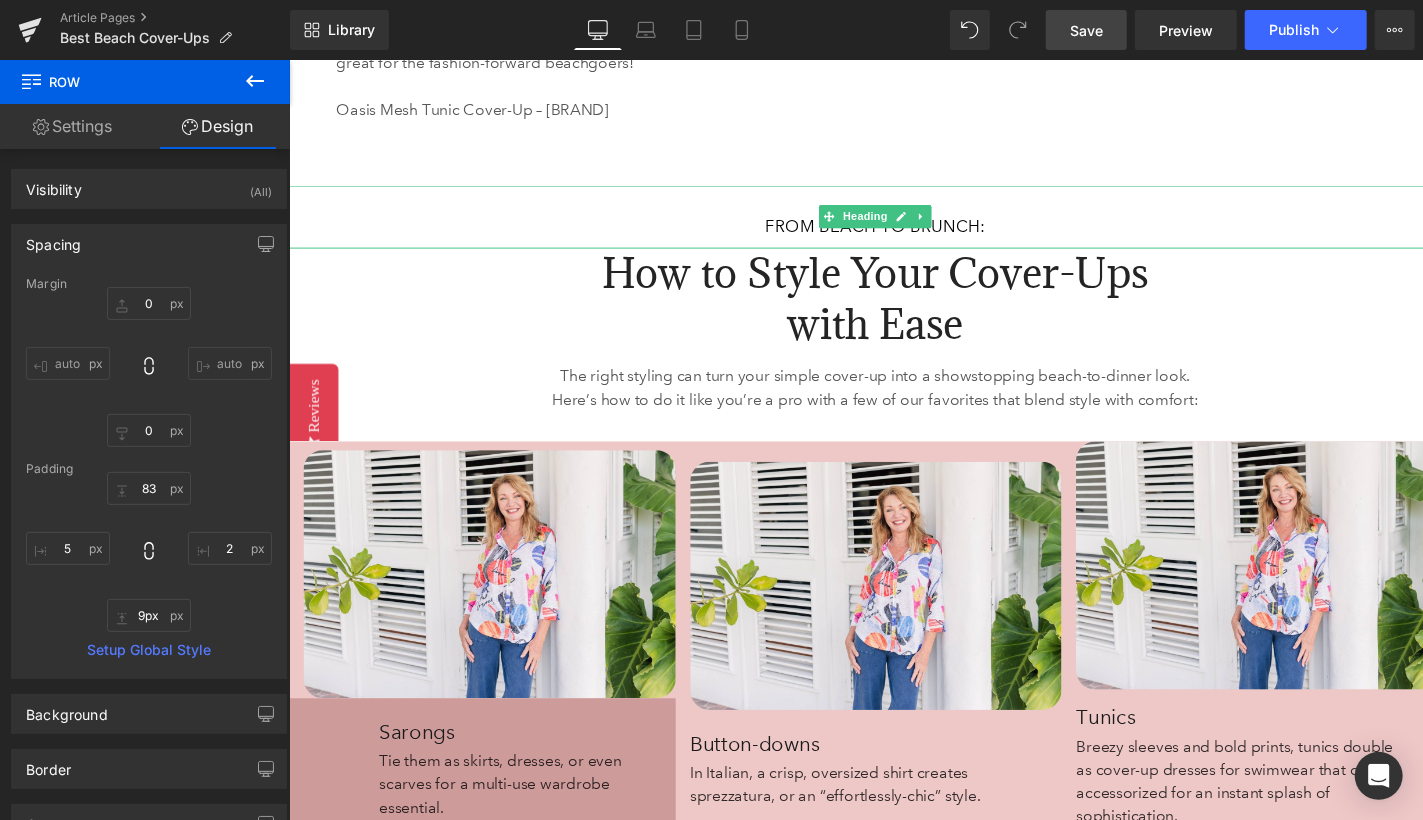 click on "From Beach to Brunch:" at bounding box center (893, 221) 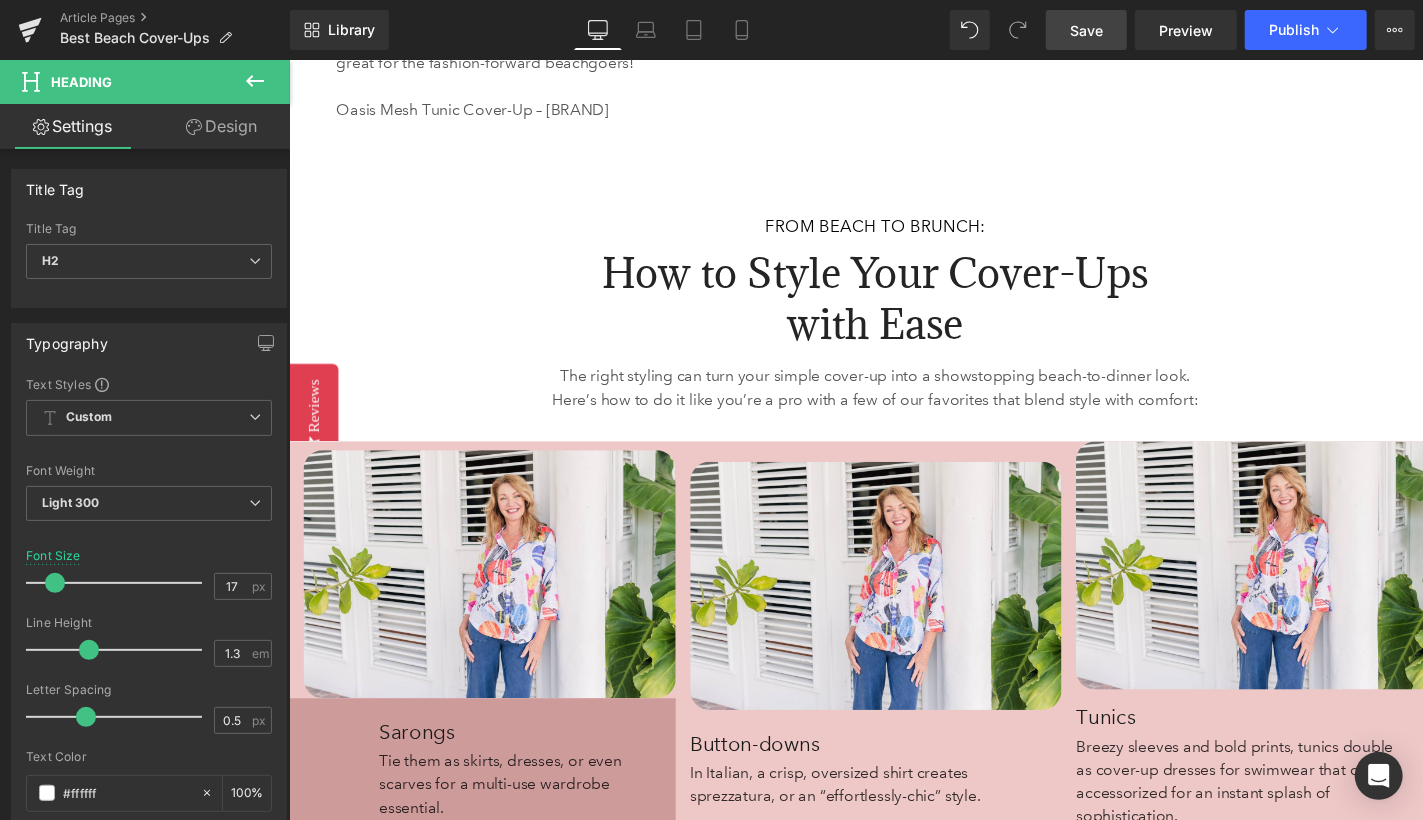 click on "Design" at bounding box center [221, 126] 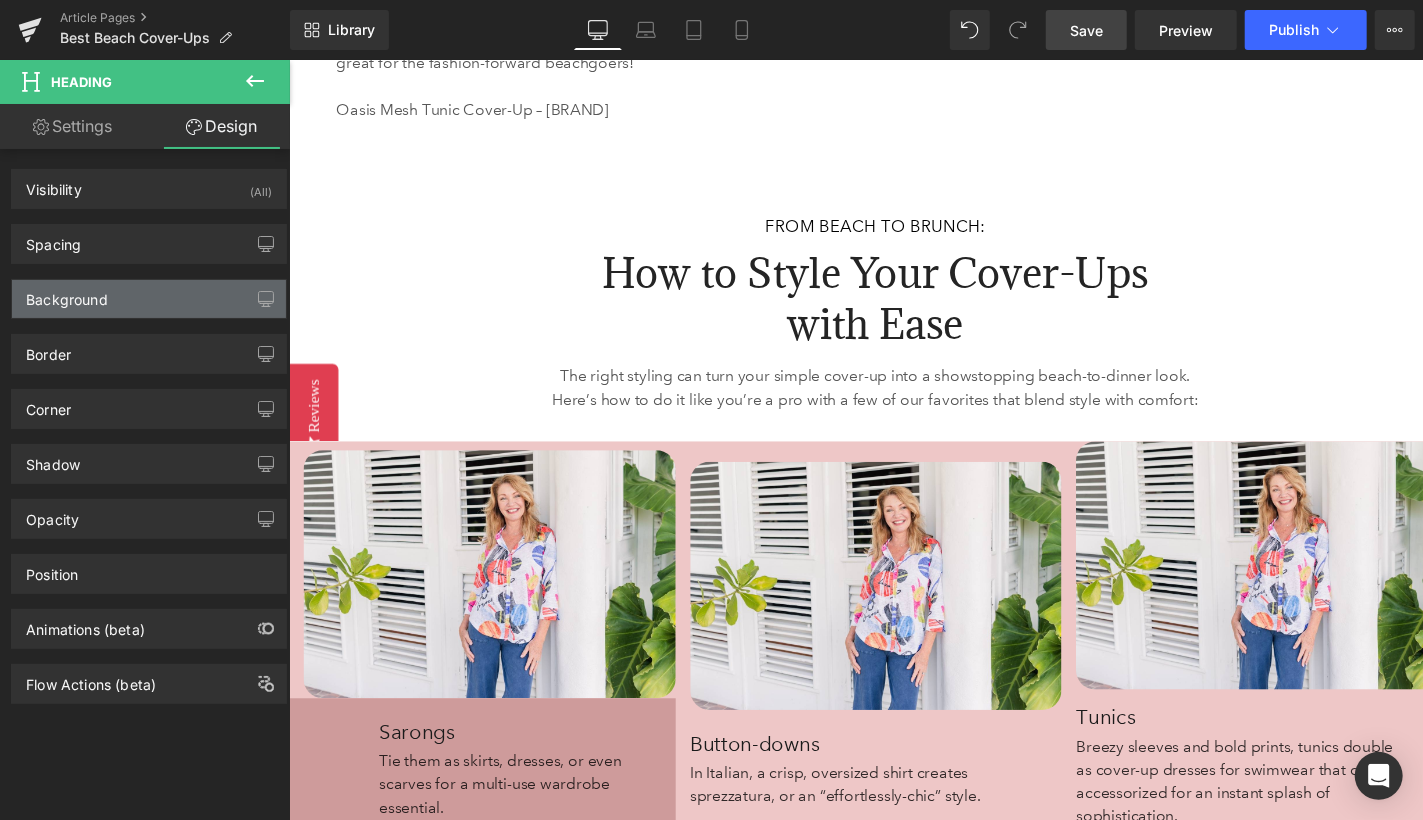 click on "Background" at bounding box center [67, 294] 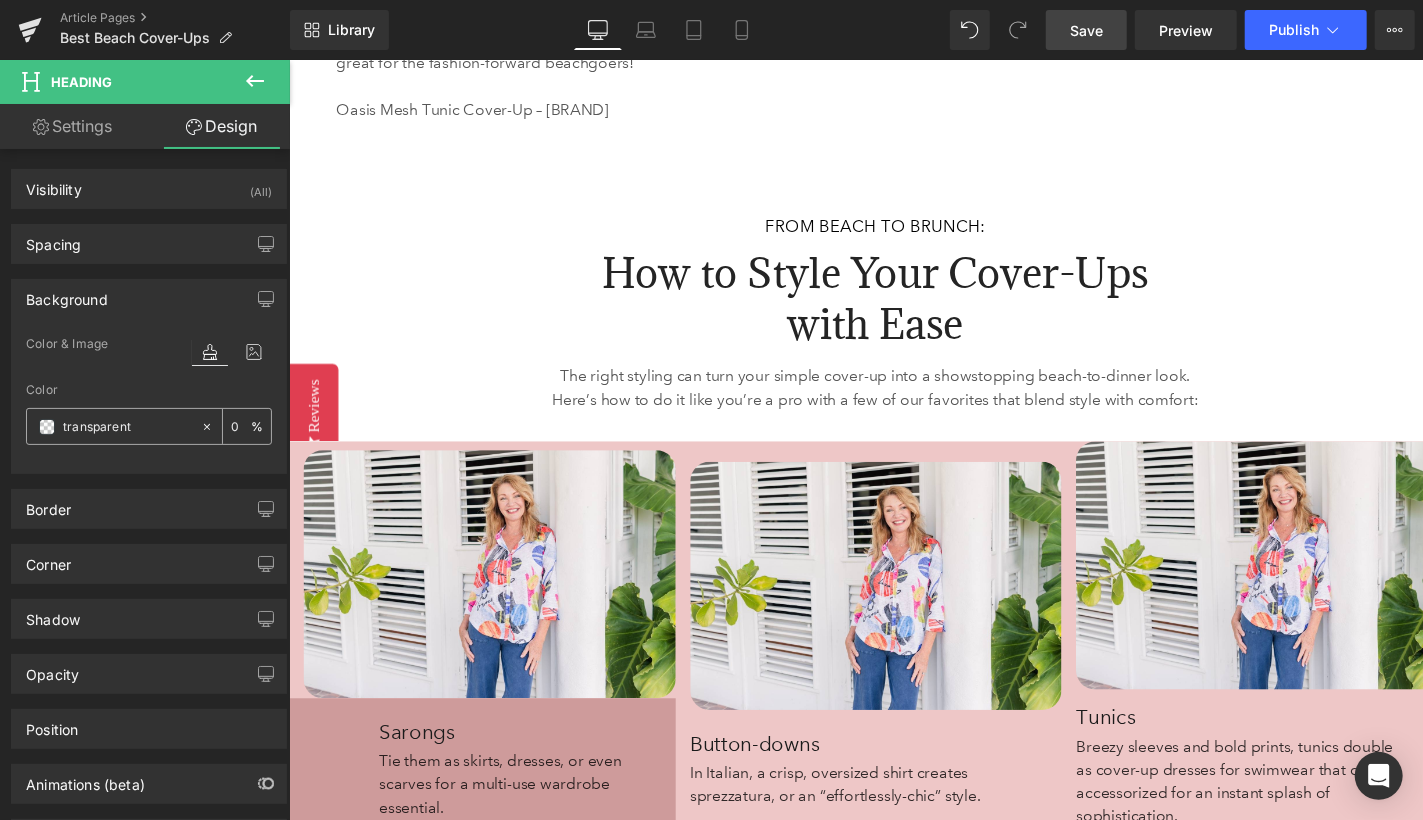 click on "transparent" at bounding box center [113, 426] 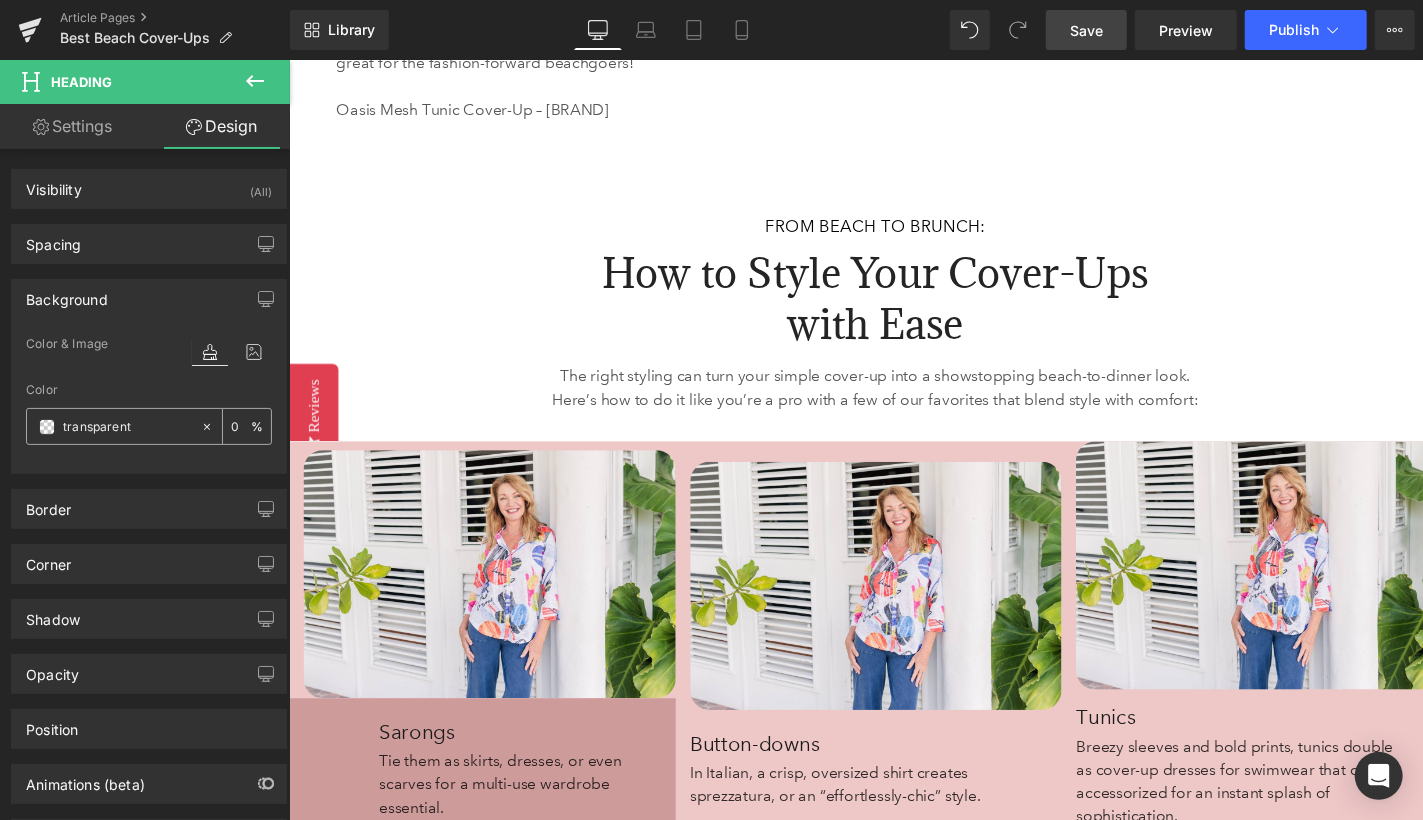 click at bounding box center [47, 427] 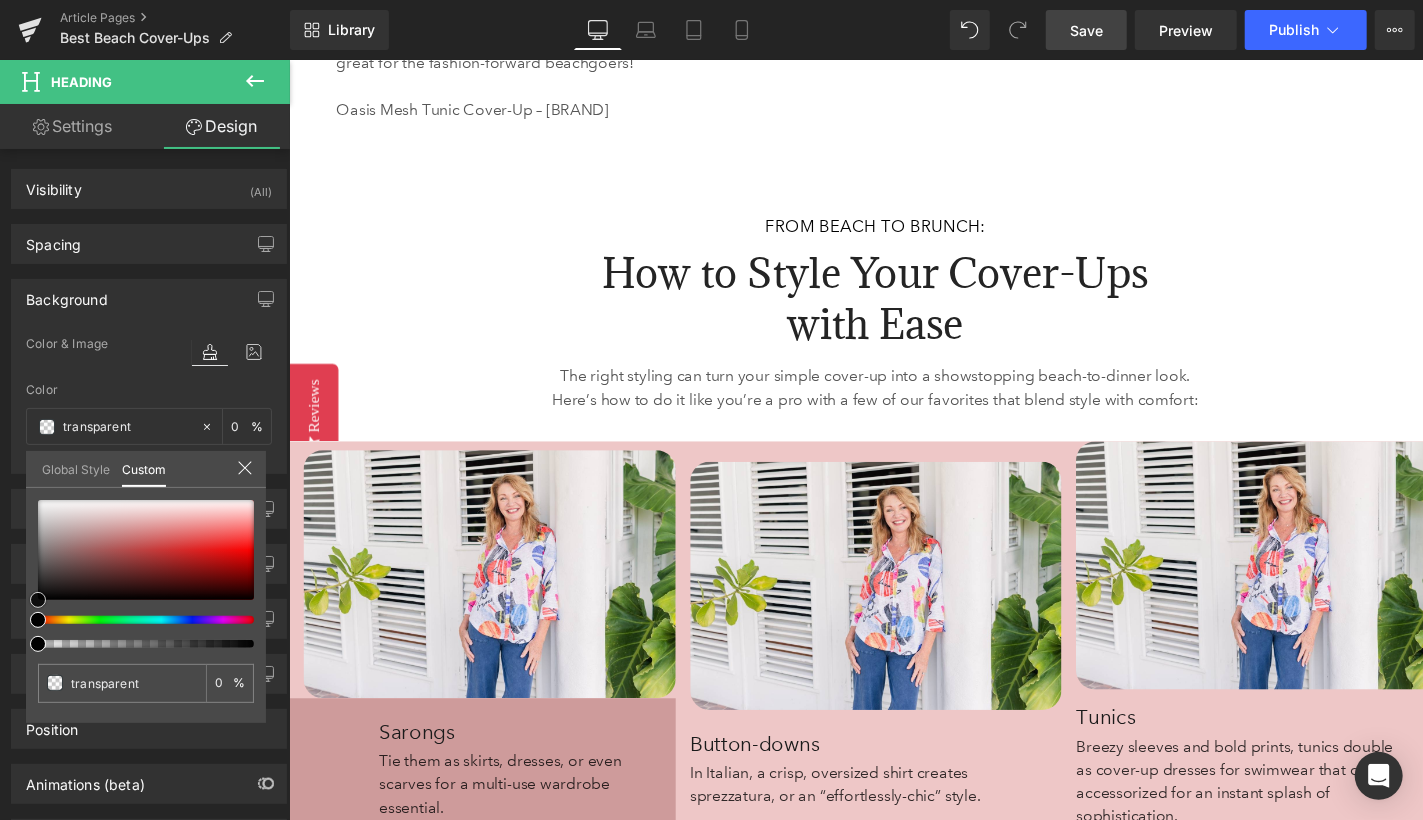 type on "#d49595" 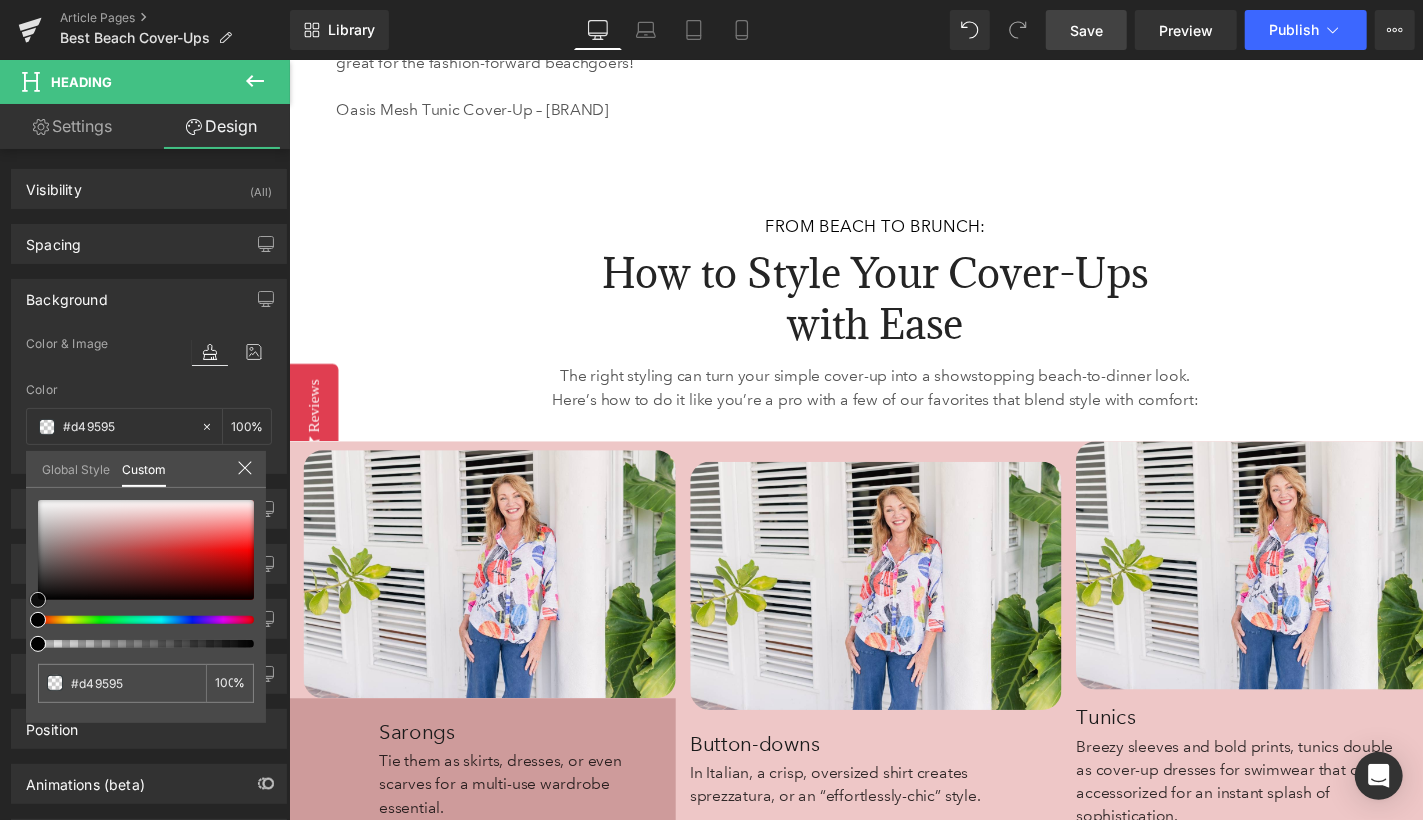 click at bounding box center [146, 550] 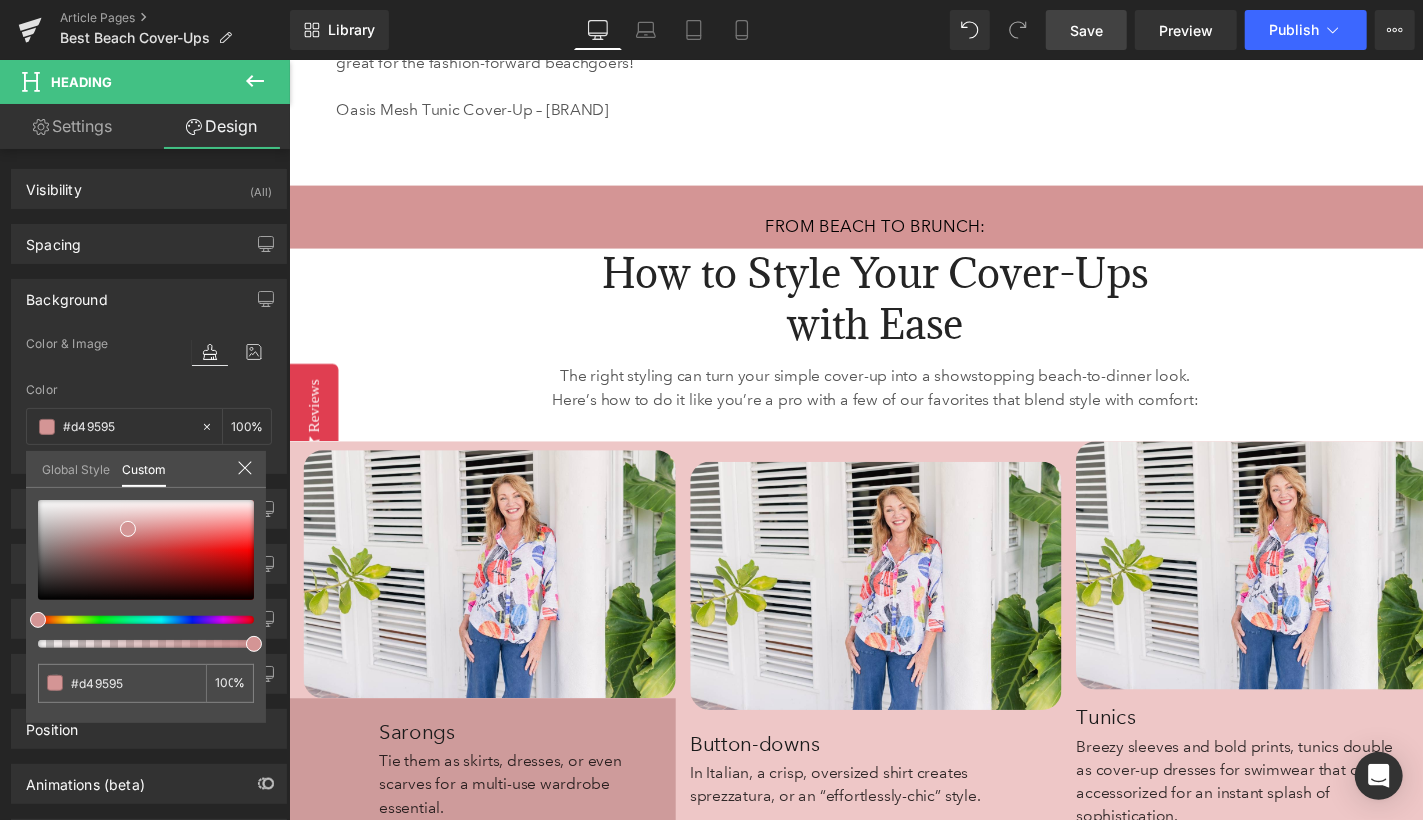 click on "Skip to content
Previous
Enjoy FREE SHIPPING when you order $[PRICE]+ Click for more details on today's sale!
Close
Through August [DAY]:
Take
[PERCENT]% Off  Regular & Reduced Price Swimwear and Cover-Ups!
Take
[PERCENT]% Off  Regular and Reduced Knit Tops from Jess and Jane, Impulse, and  Parsley and Sage!
Take
[PERCENT]% Off  *Regular Price Merchandise - *Exclusions Apply!!
View Sale Terms & Exclusions
Shop Now" at bounding box center (893, -824) 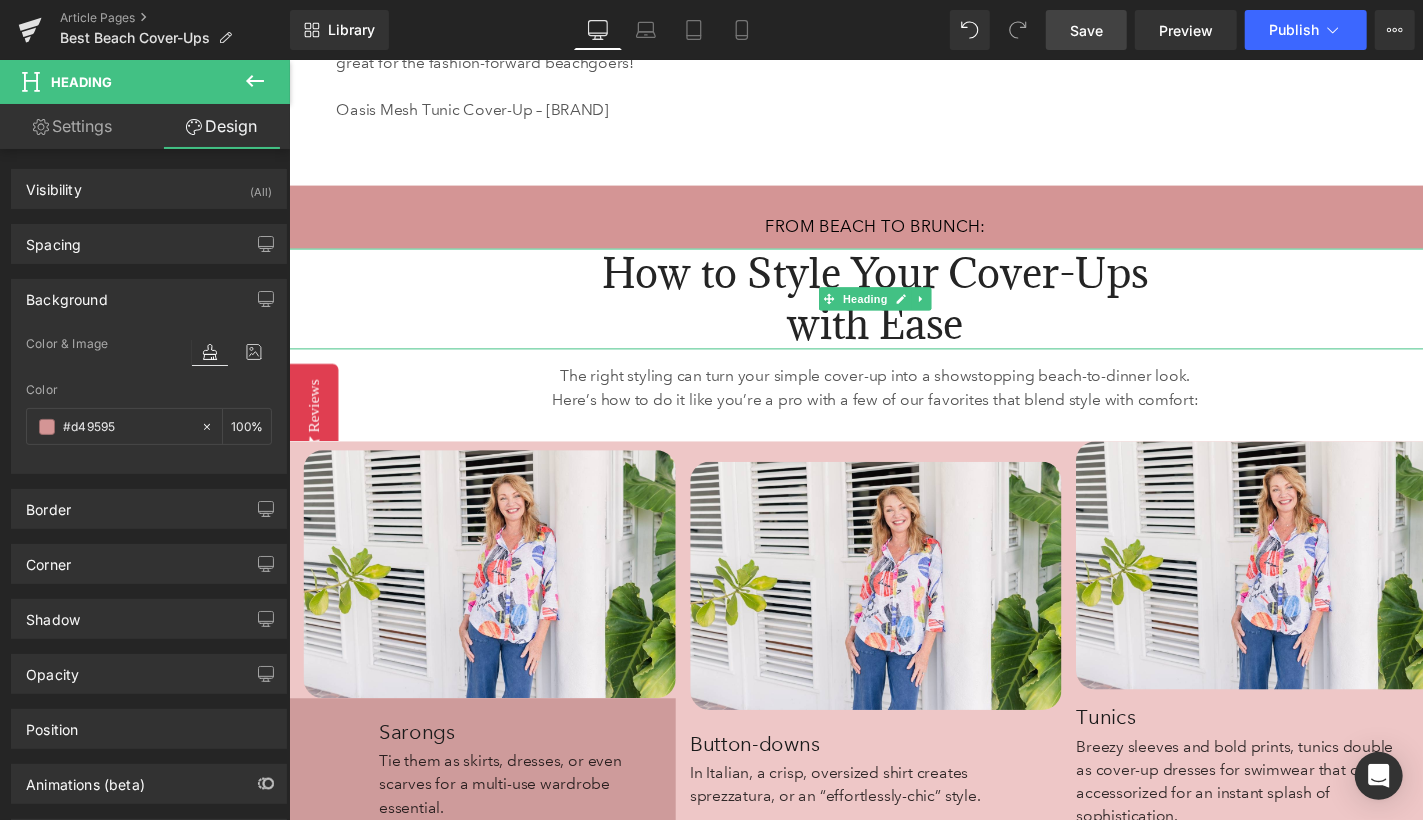 click on "How to Style Your Cover-Ups with Ease" at bounding box center [893, 306] 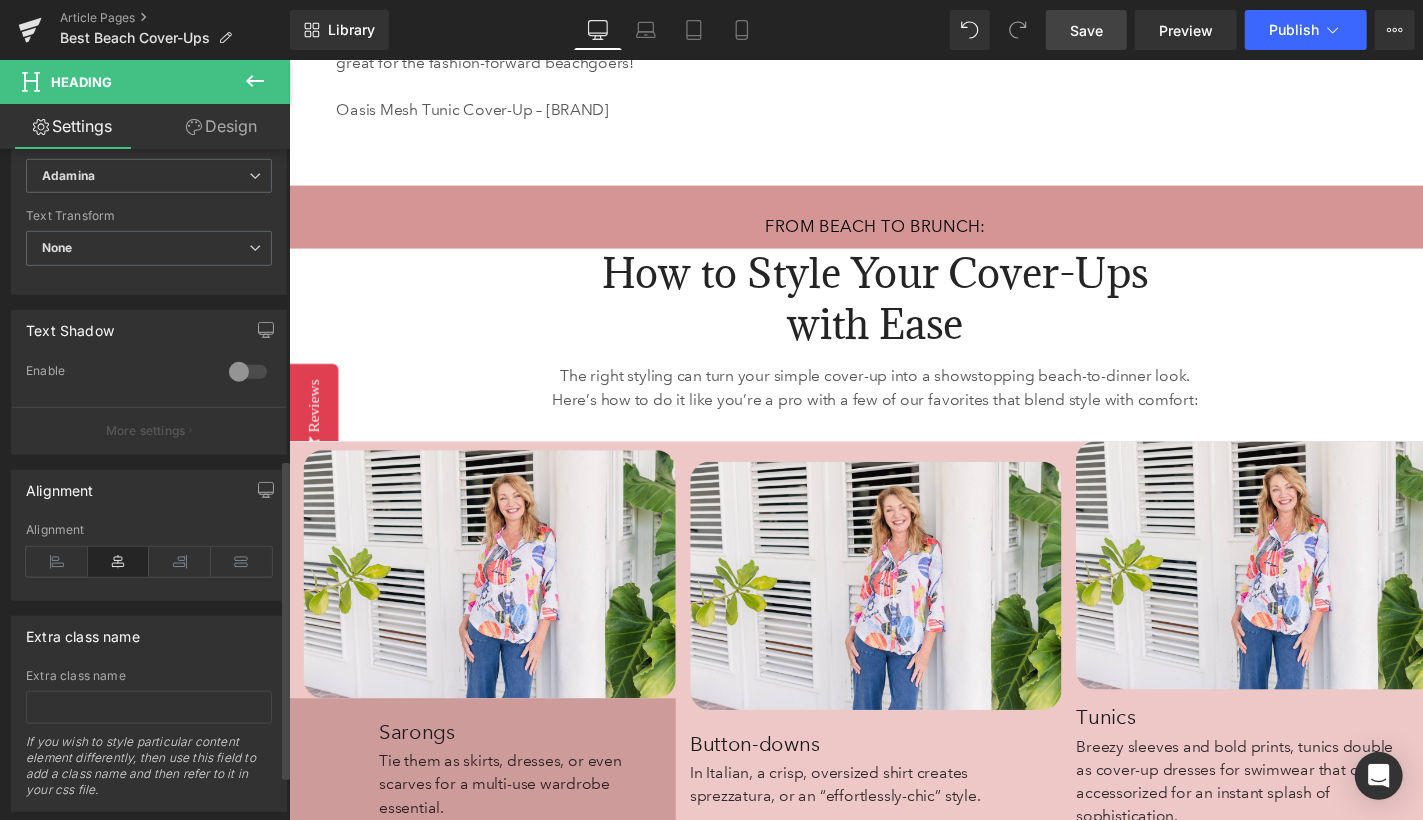 scroll, scrollTop: 739, scrollLeft: 0, axis: vertical 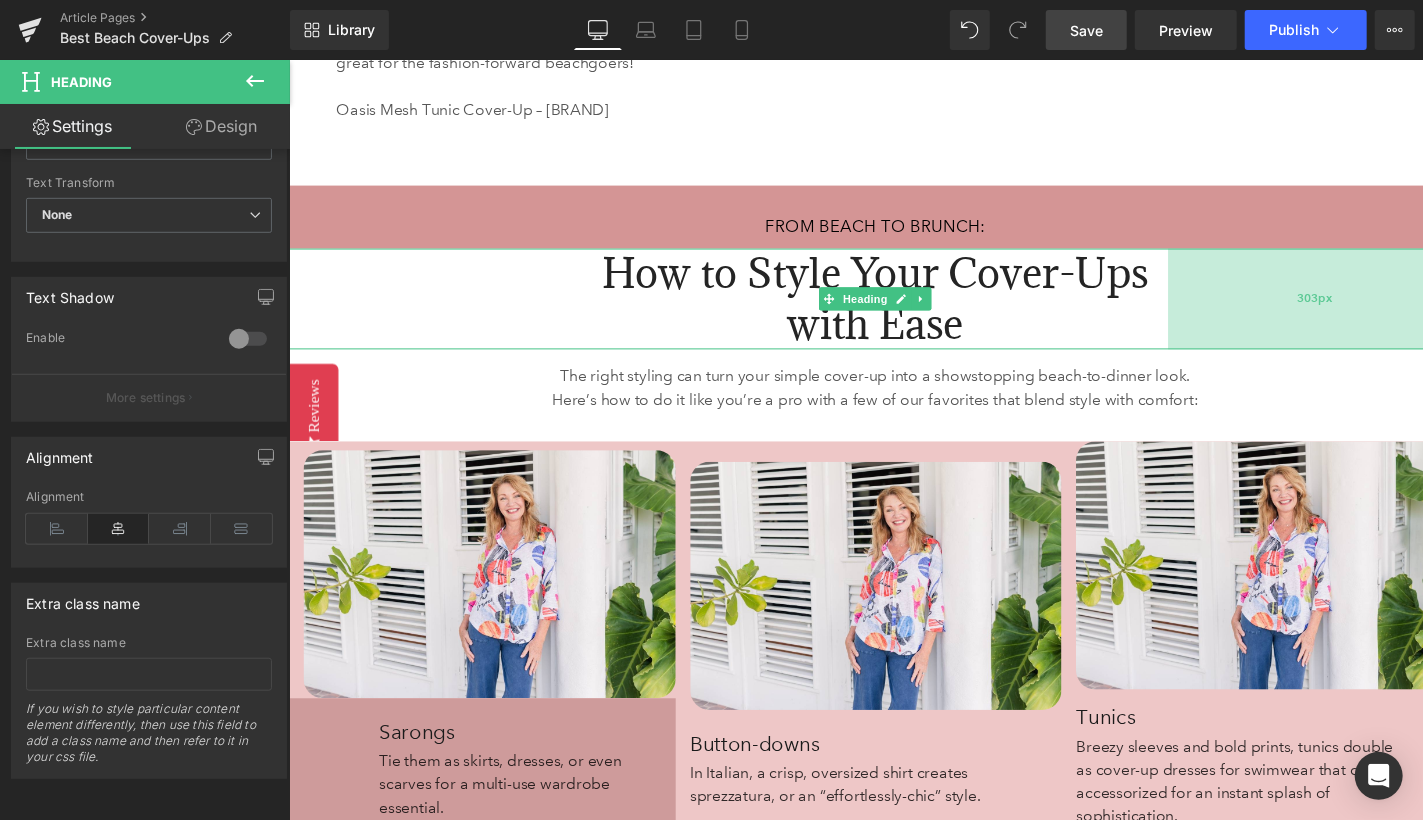 click on "303px" at bounding box center [1346, 306] 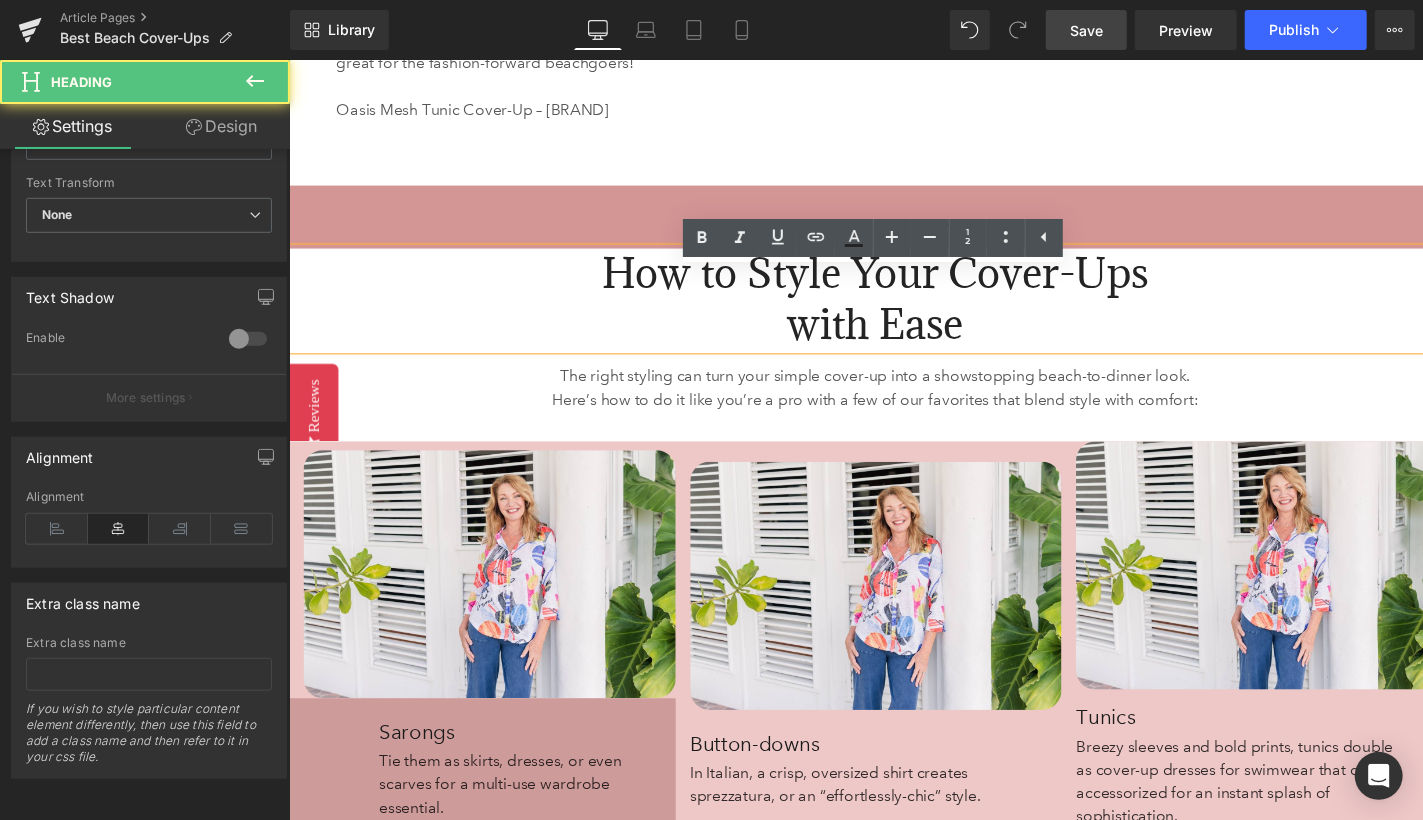 click on "How to Style Your Cover-Ups with Ease" at bounding box center (893, 306) 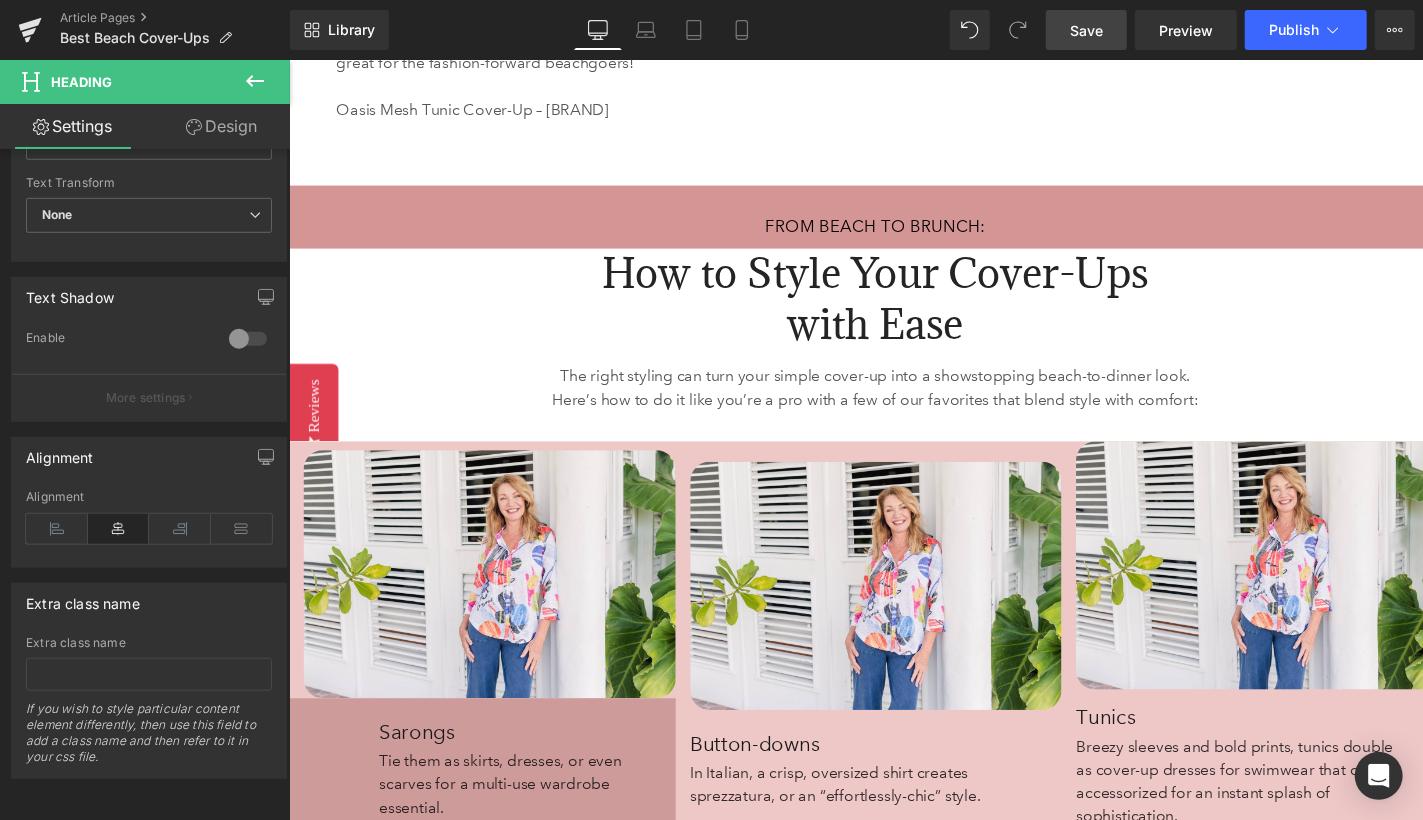 click on "Design" at bounding box center (221, 126) 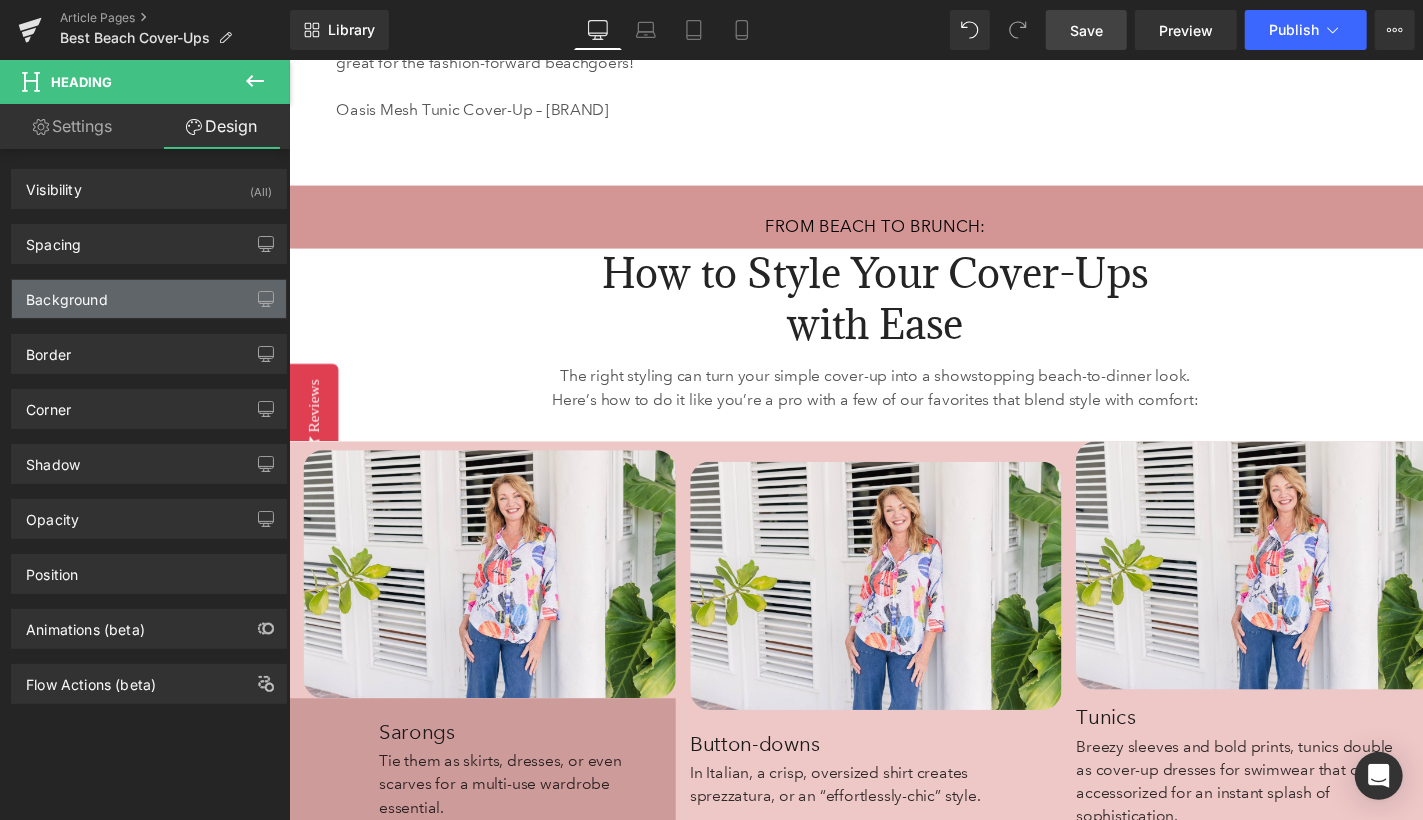 click on "Background" at bounding box center (149, 299) 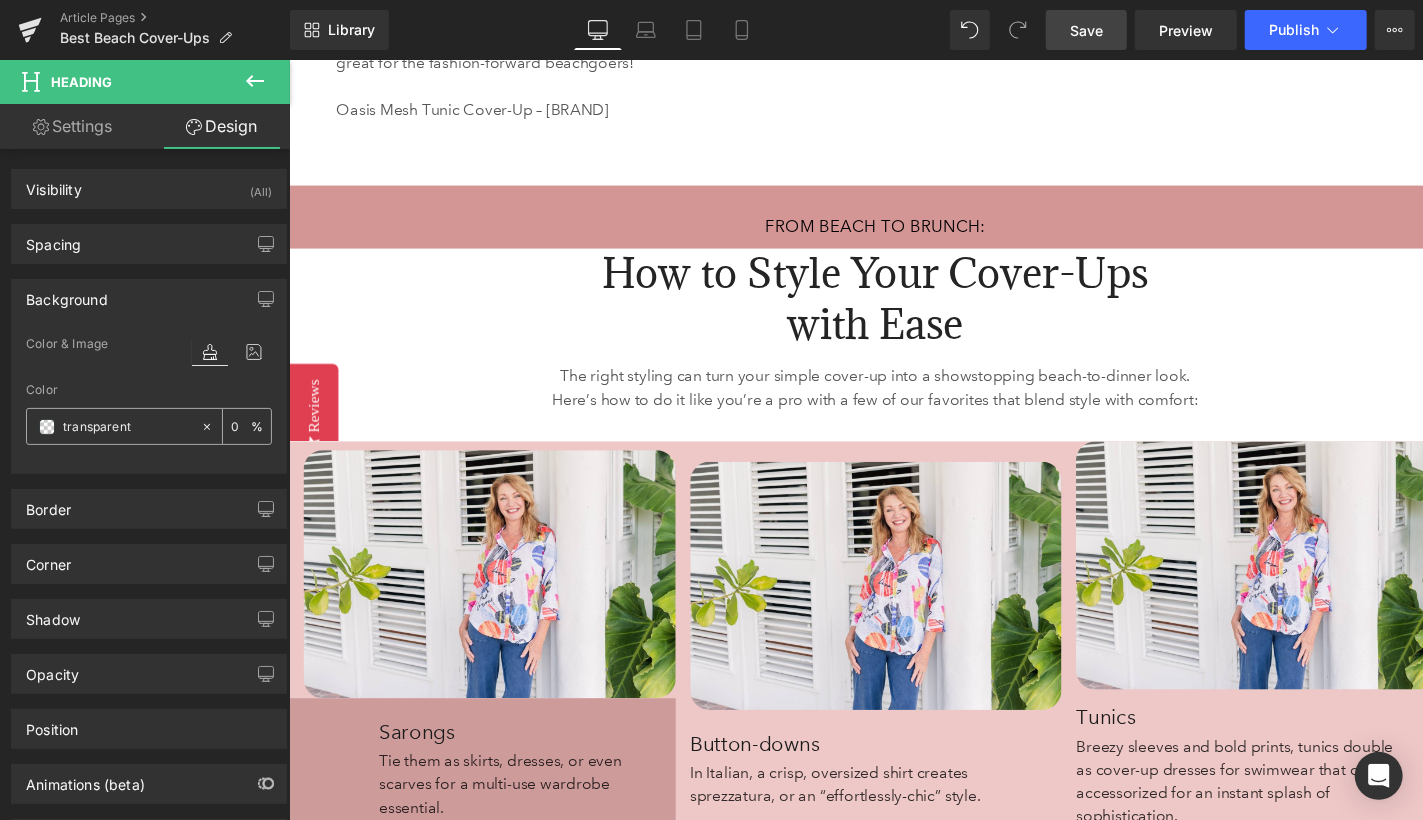 click on "transparent" at bounding box center [113, 426] 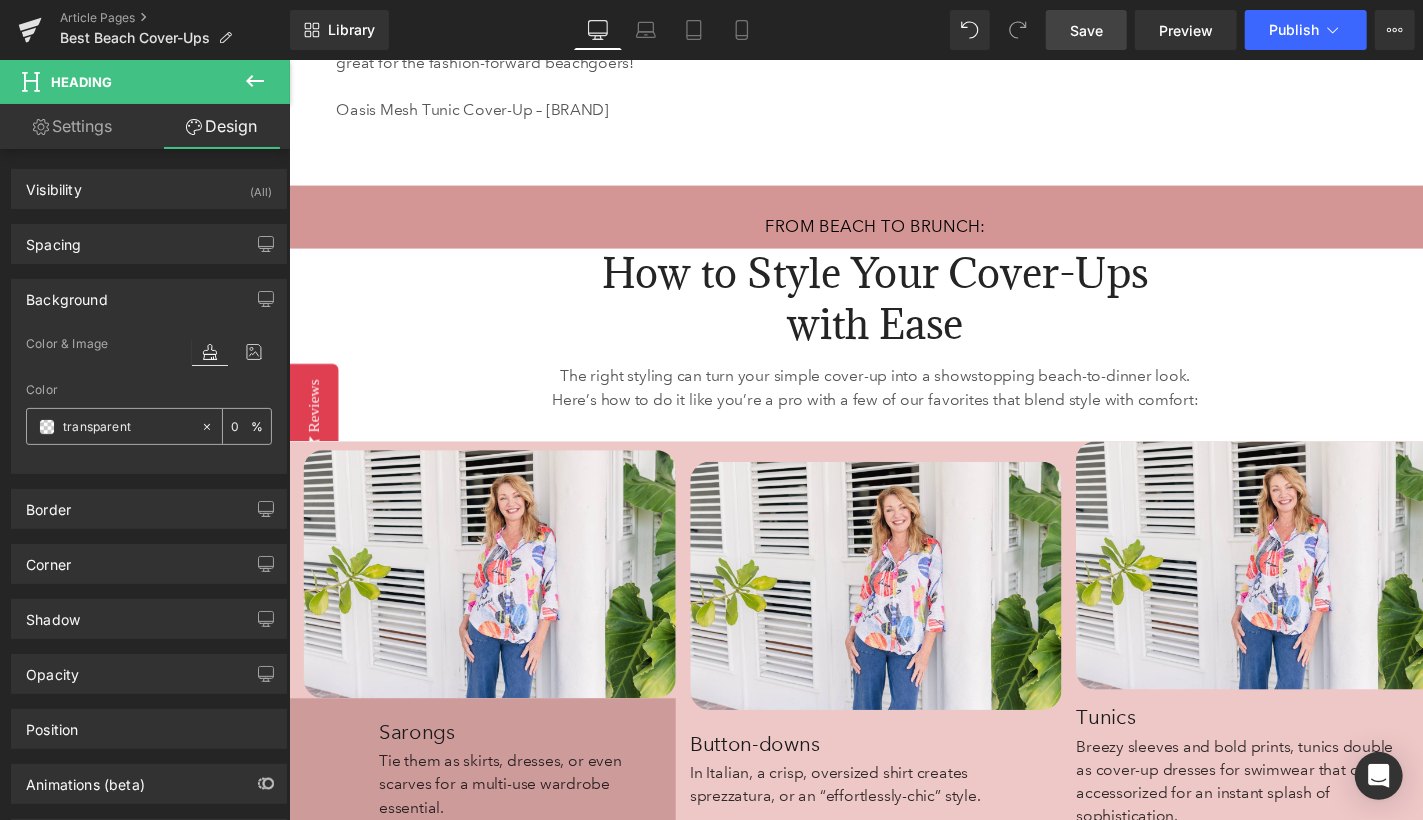 click at bounding box center [47, 427] 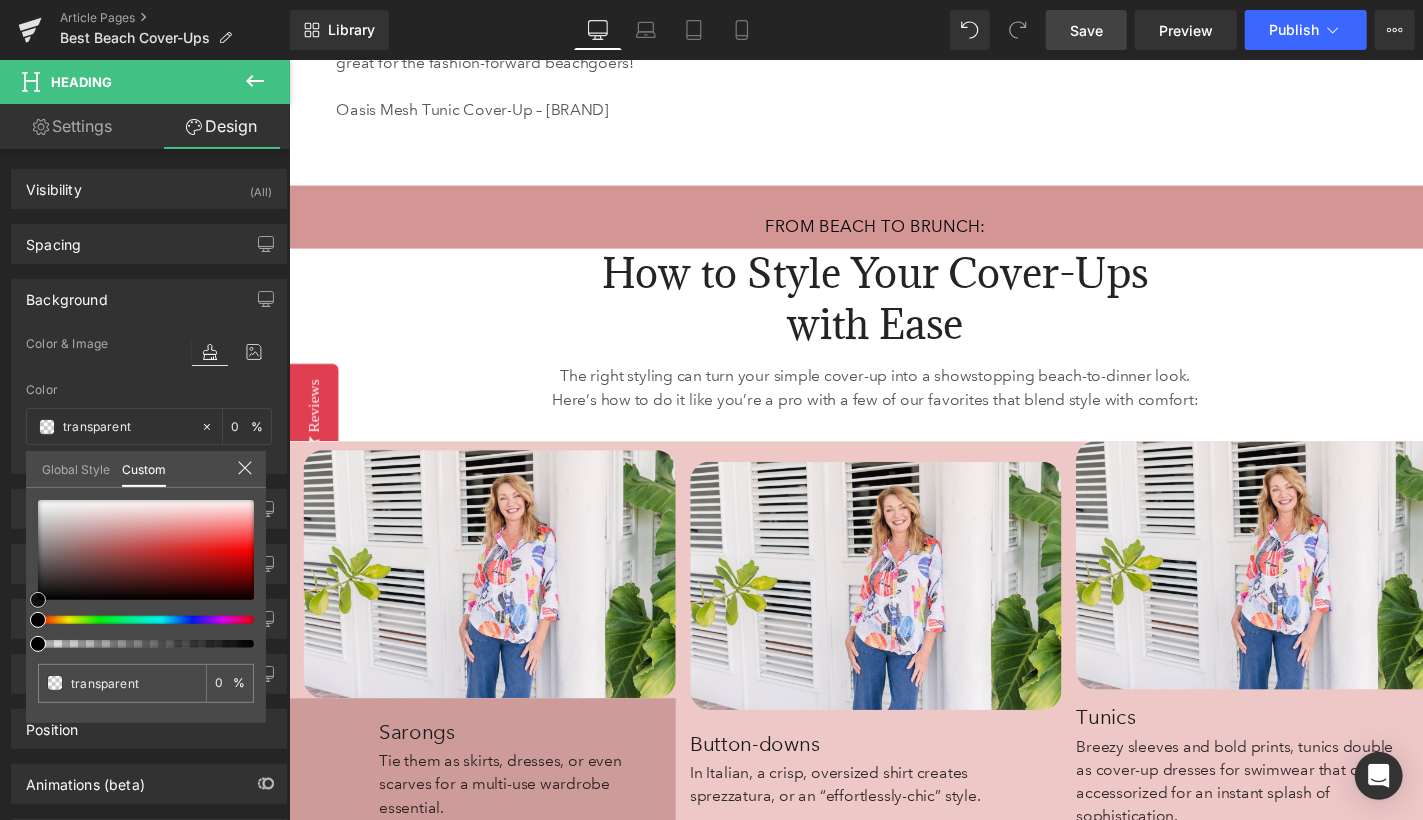 type on "#e1a7a7" 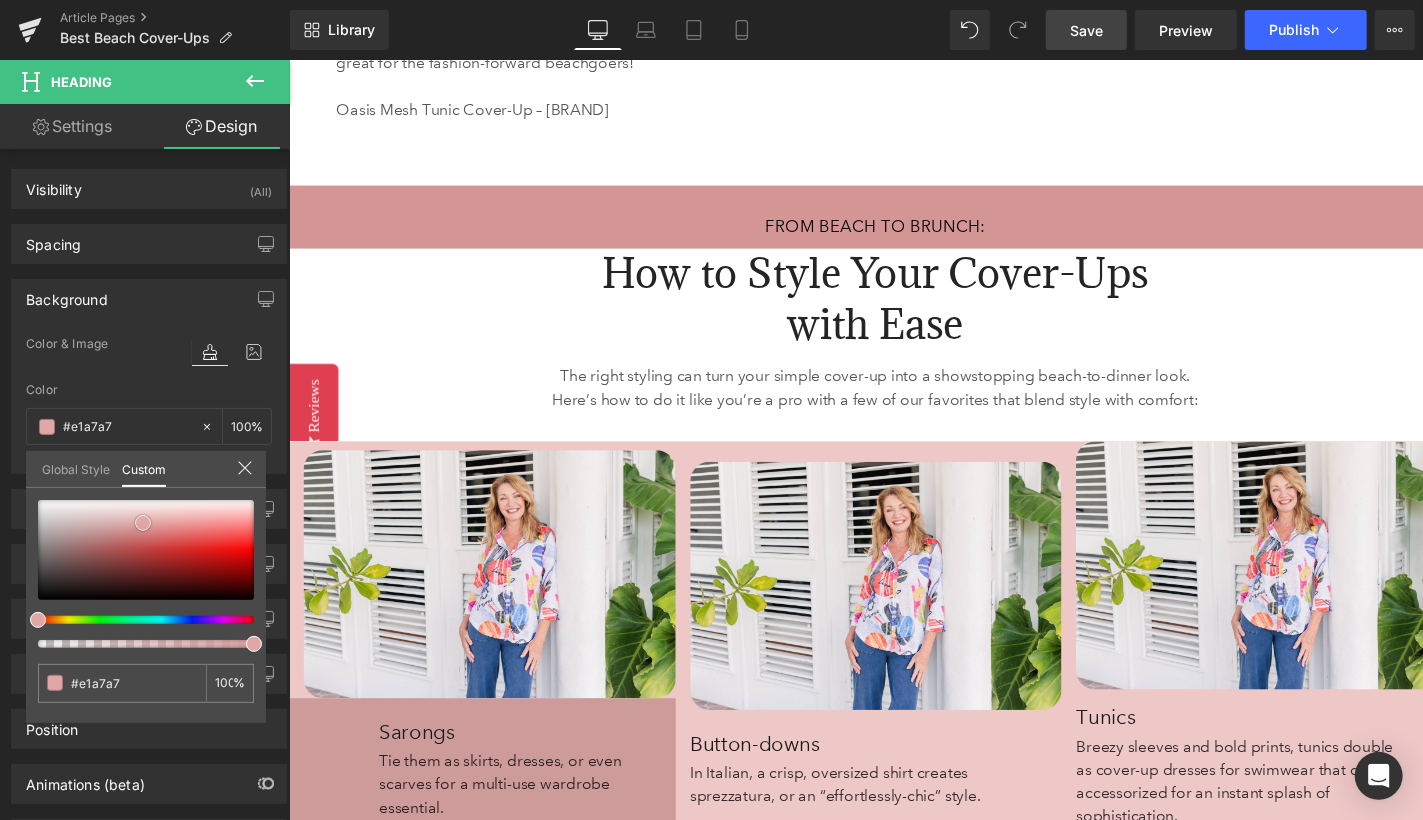 click at bounding box center [146, 550] 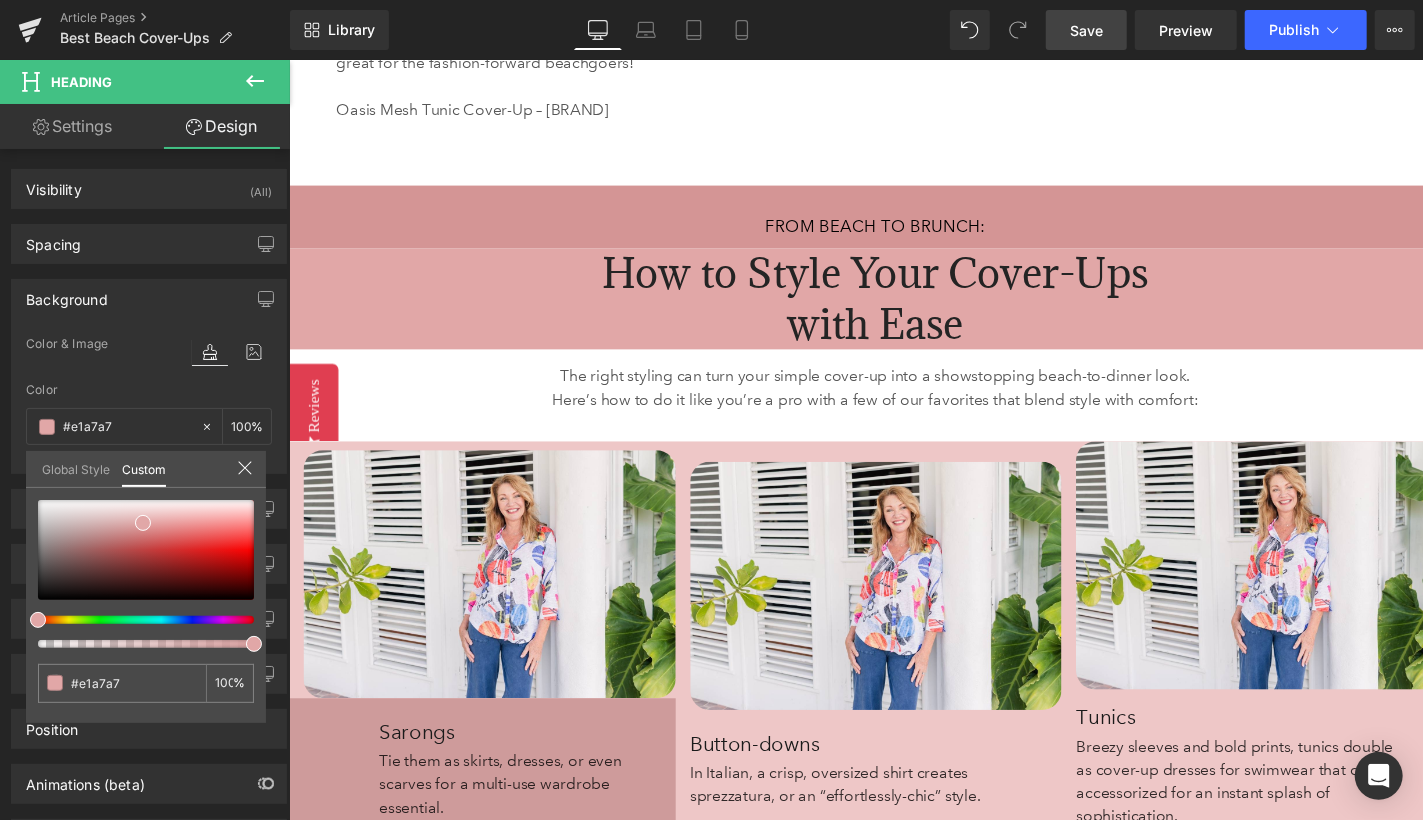 click on "Skip to content
Previous
Enjoy FREE SHIPPING when you order $[PRICE]+ Click for more details on today's sale!
Close
Through August [DAY]:
Take
[PERCENT]% Off  Regular & Reduced Price Swimwear and Cover-Ups!
Take
[PERCENT]% Off  Regular and Reduced Knit Tops from Jess and Jane, Impulse, and  Parsley and Sage!
Take
[PERCENT]% Off  *Regular Price Merchandise - *Exclusions Apply!!
View Sale Terms & Exclusions
Shop Now" at bounding box center (893, -824) 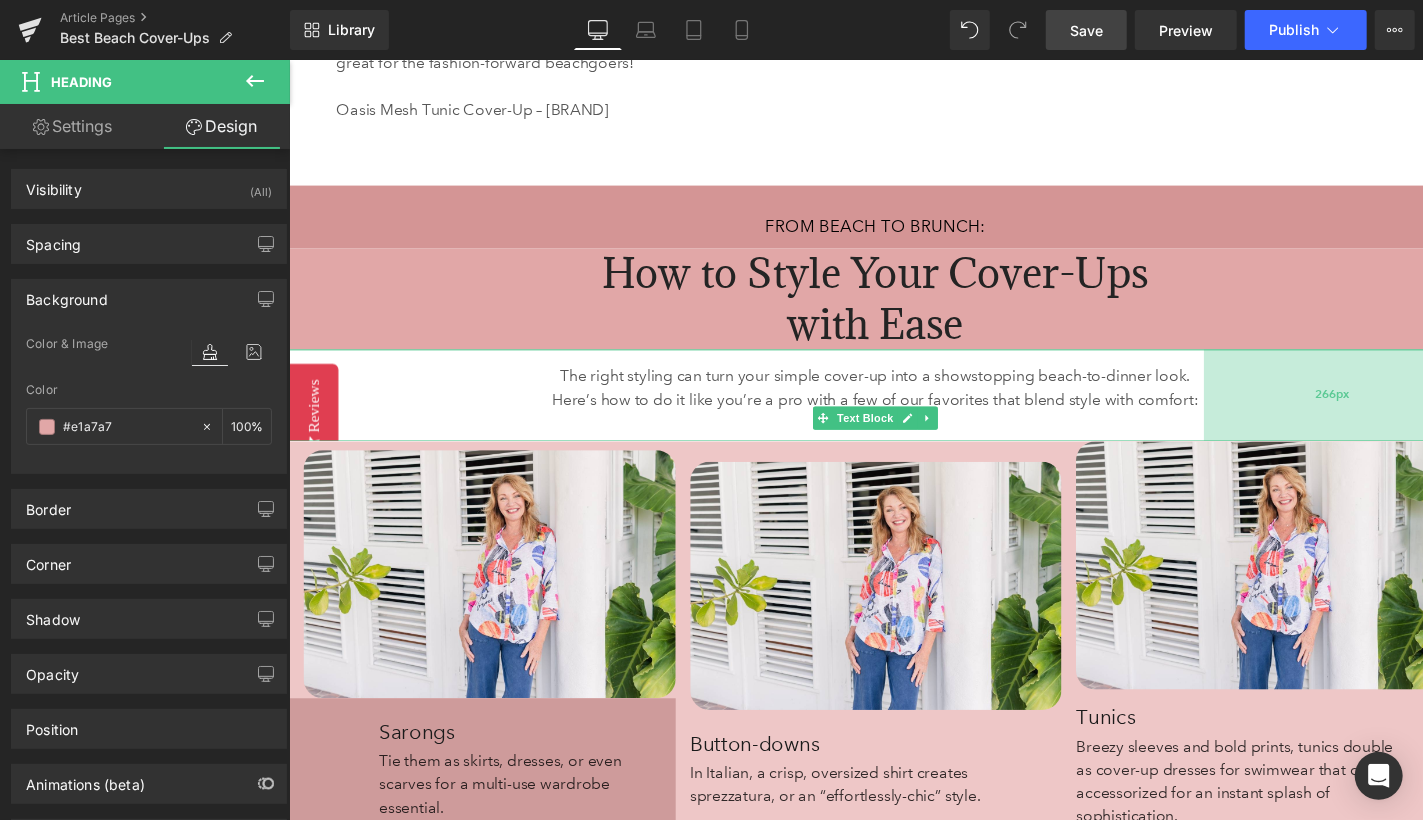 click on "266px" at bounding box center (1365, 405) 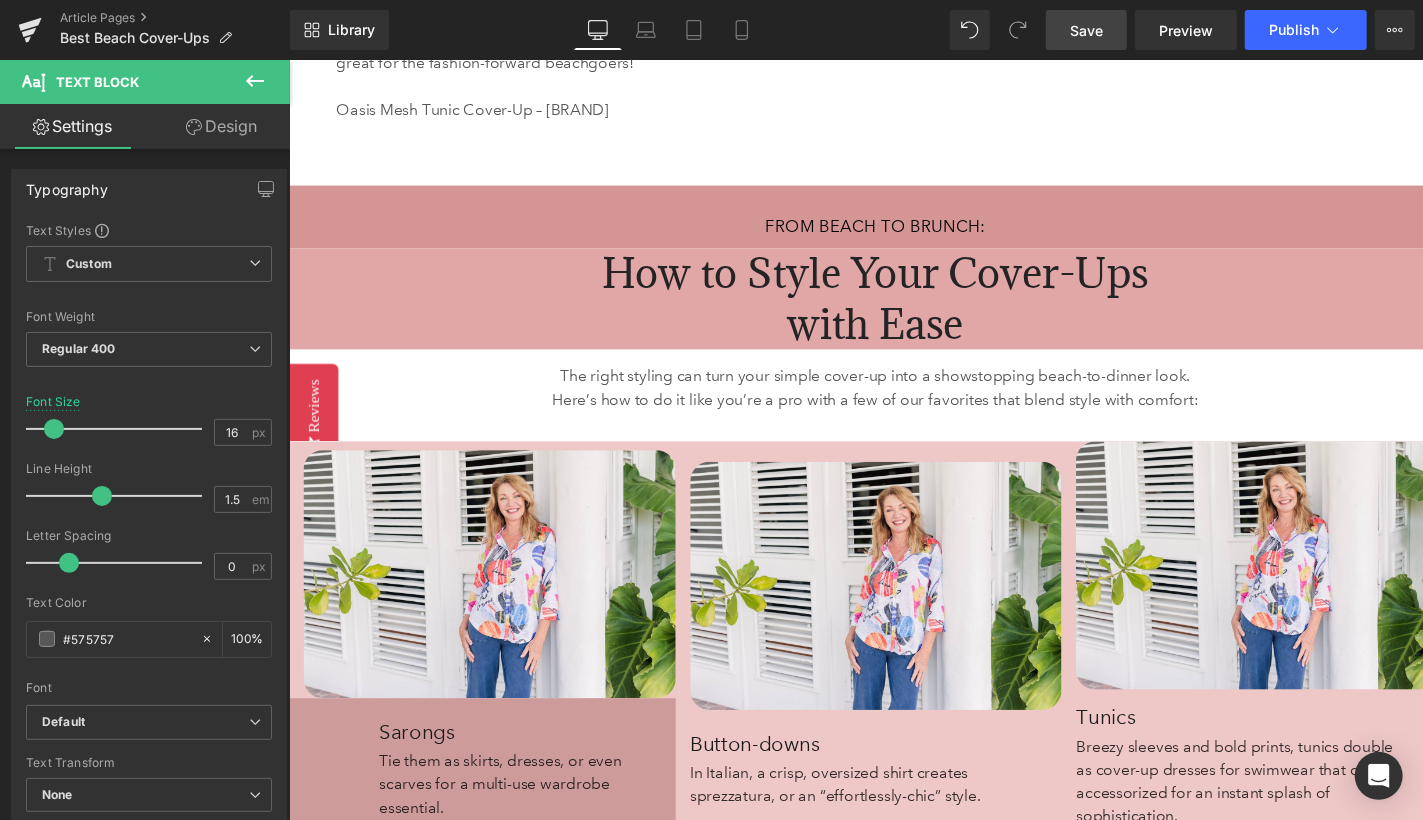 click on "Design" at bounding box center (221, 126) 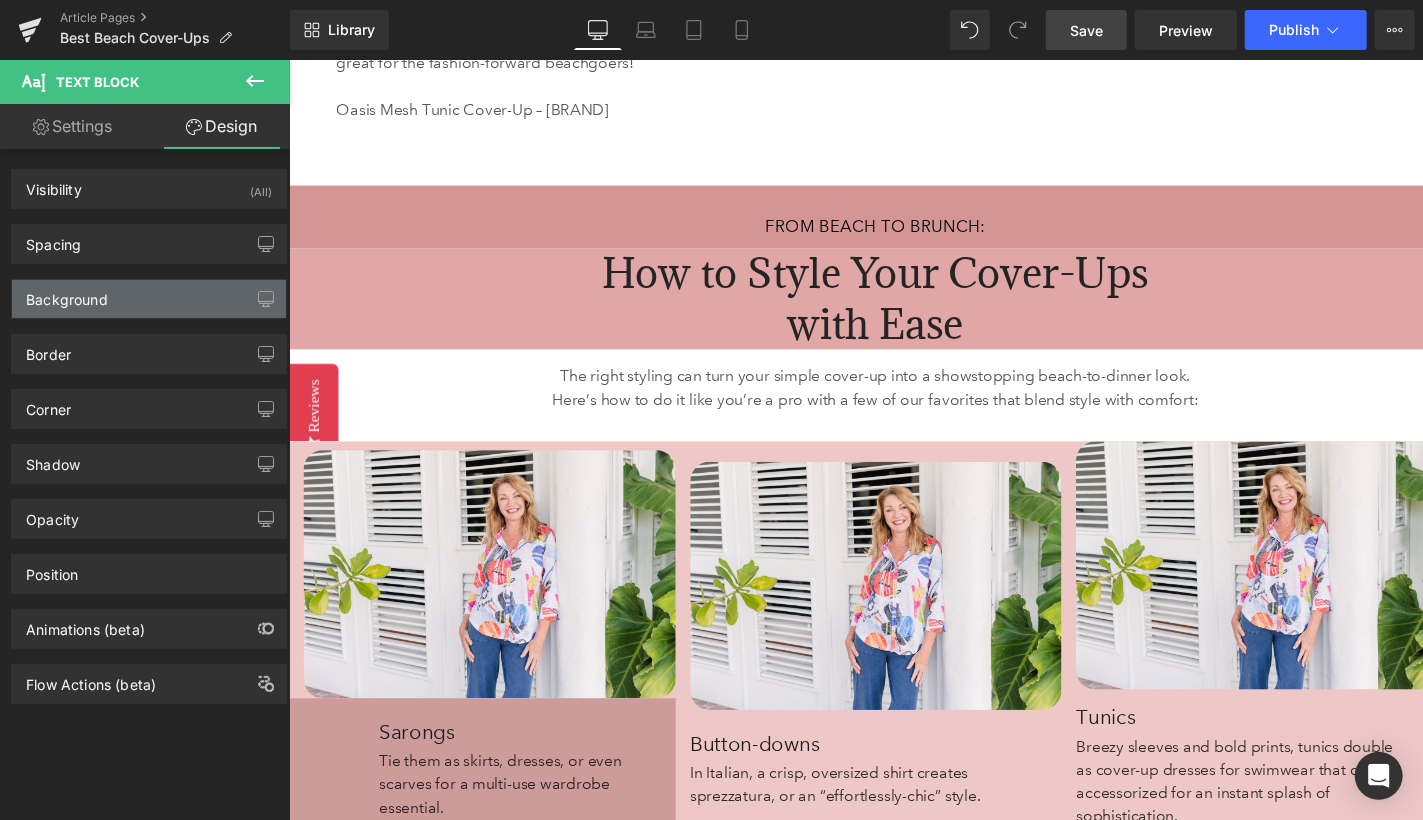 click on "Background" at bounding box center (149, 299) 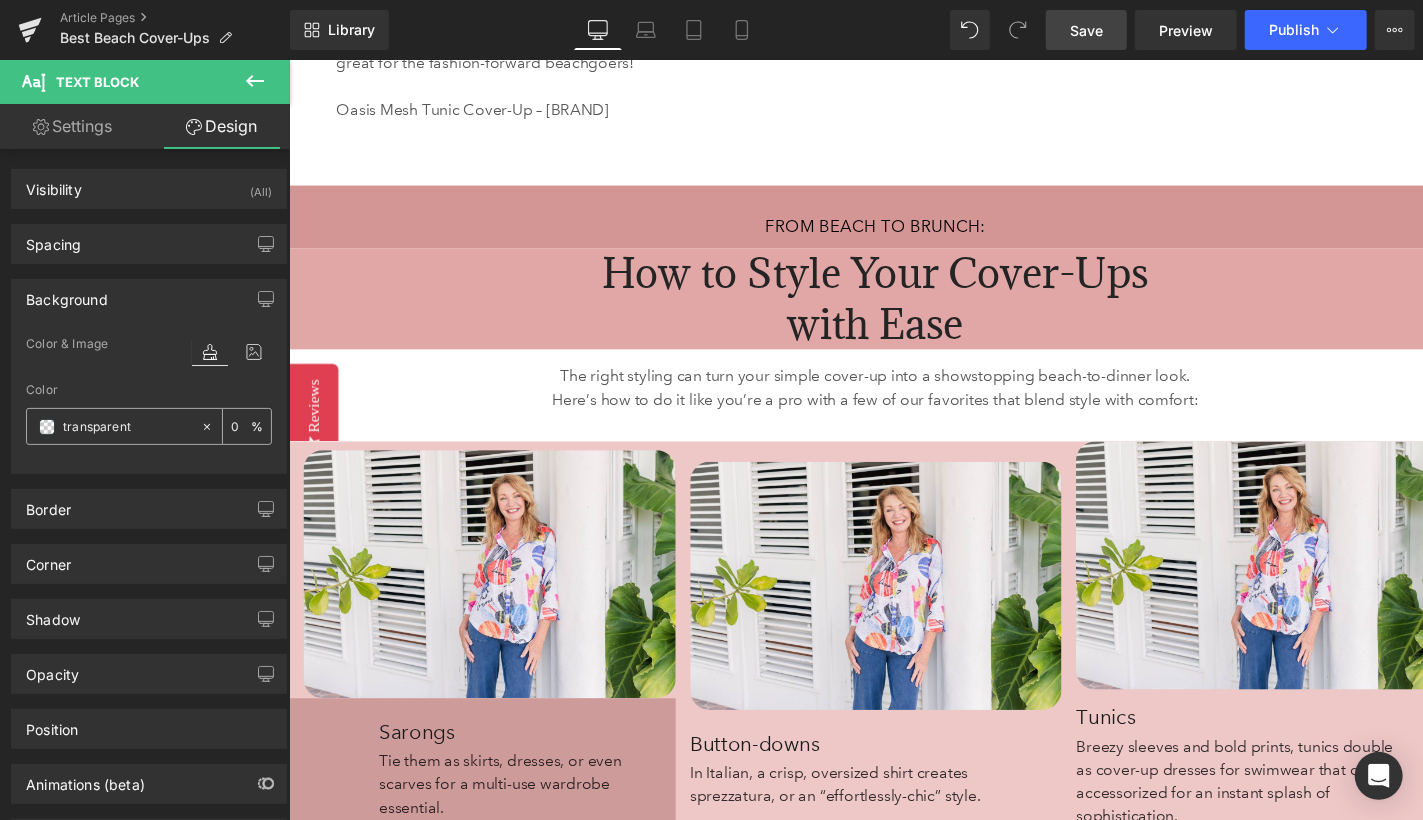 click at bounding box center (47, 427) 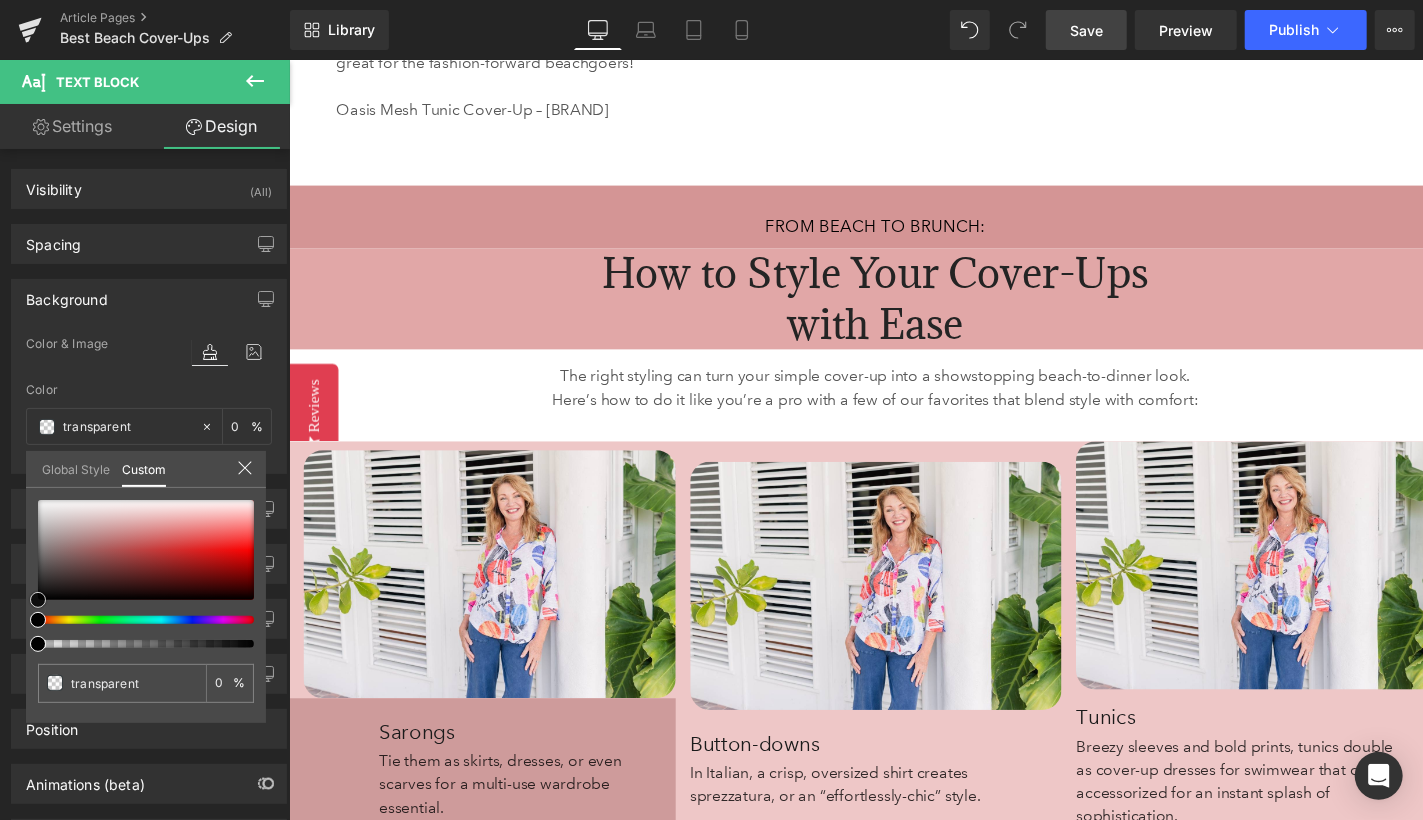 type on "#[COLOR]" 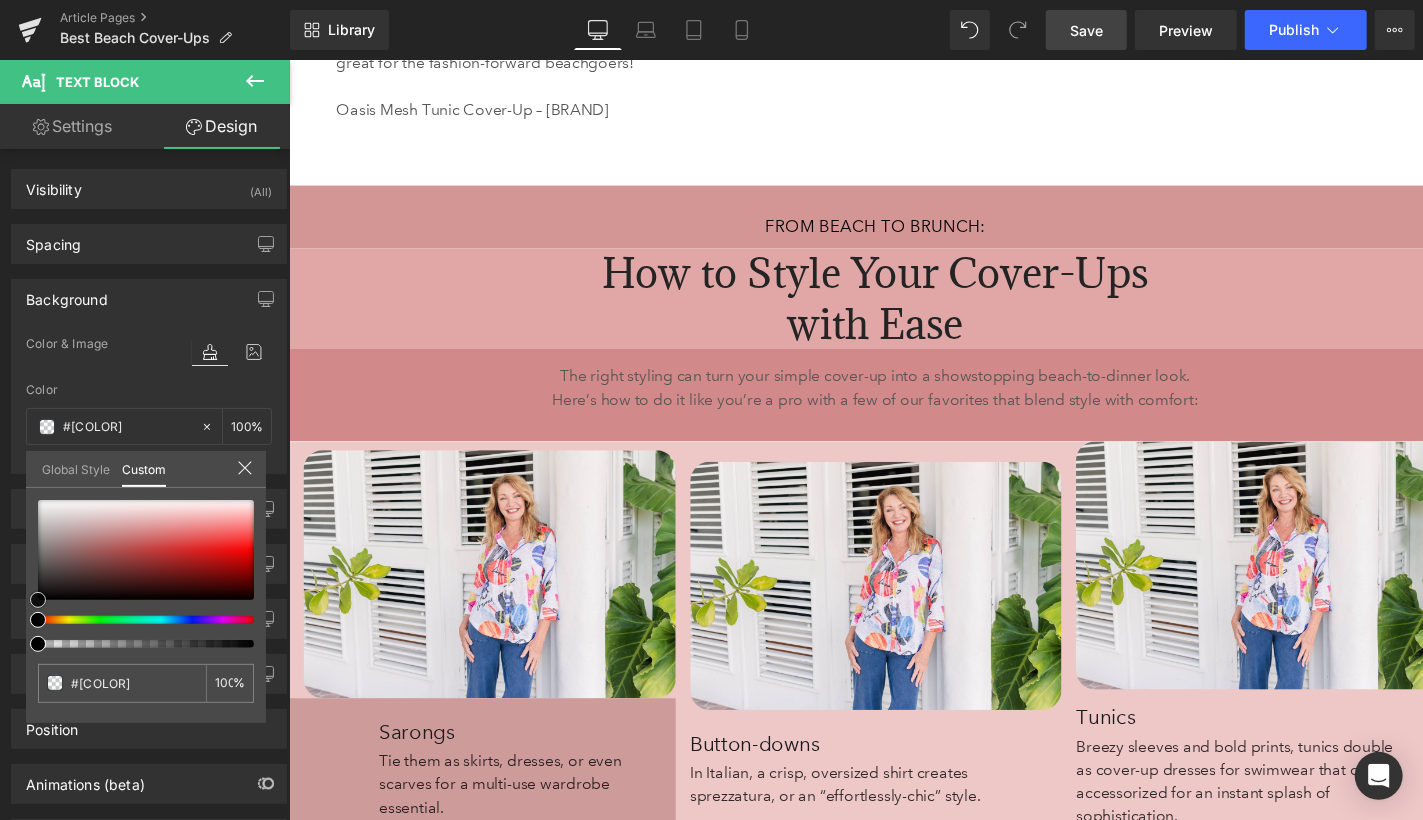 click at bounding box center [146, 550] 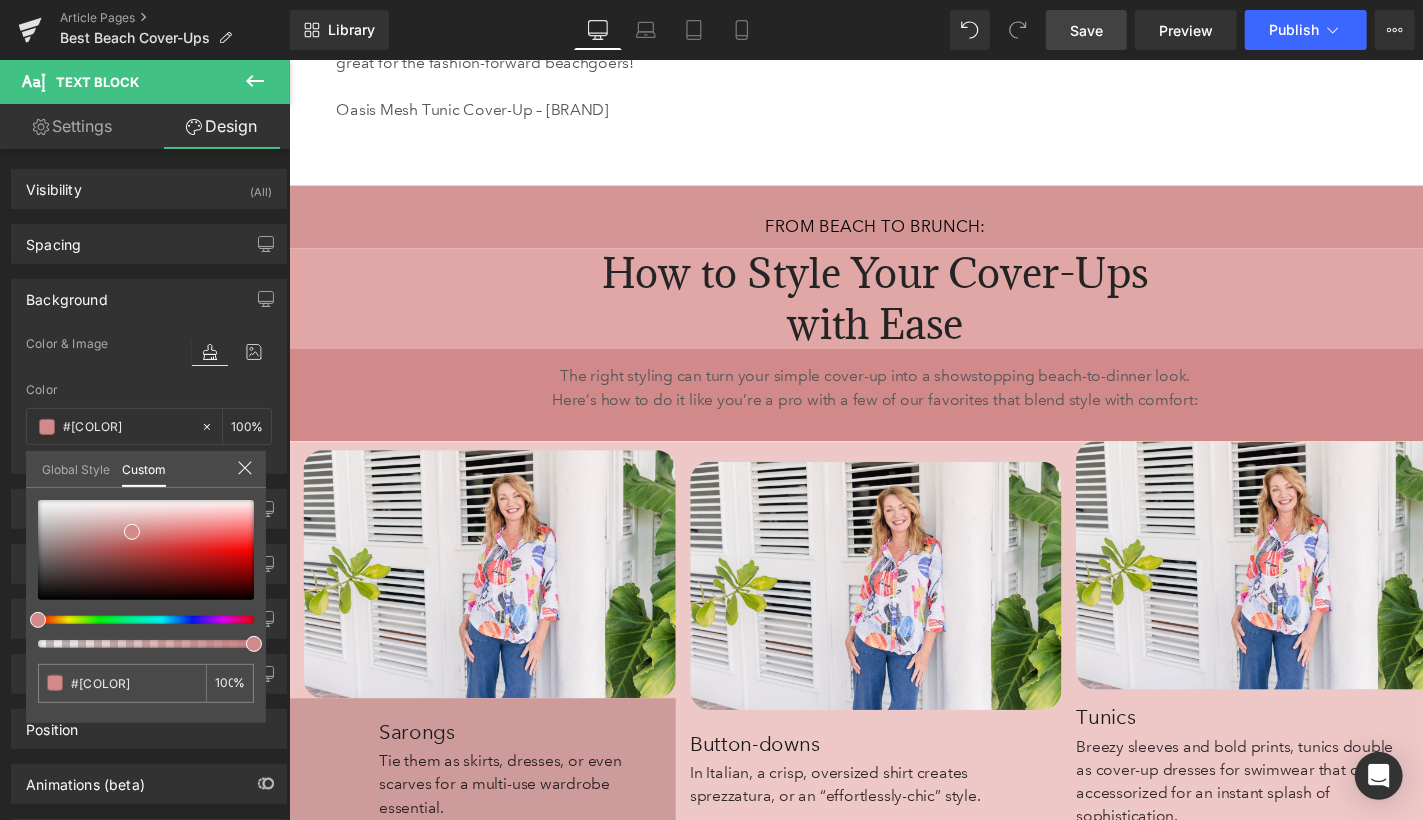 click on "Skip to content
Previous
Enjoy FREE SHIPPING when you order $[PRICE]+ Click for more details on today's sale!
Close
Through August [DAY]:
Take
[PERCENT]% Off  Regular & Reduced Price Swimwear and Cover-Ups!
Take
[PERCENT]% Off  Regular and Reduced Knit Tops from Jess and Jane, Impulse, and  Parsley and Sage!
Take
[PERCENT]% Off  *Regular Price Merchandise - *Exclusions Apply!!
View Sale Terms & Exclusions
Shop Now" at bounding box center [893, -824] 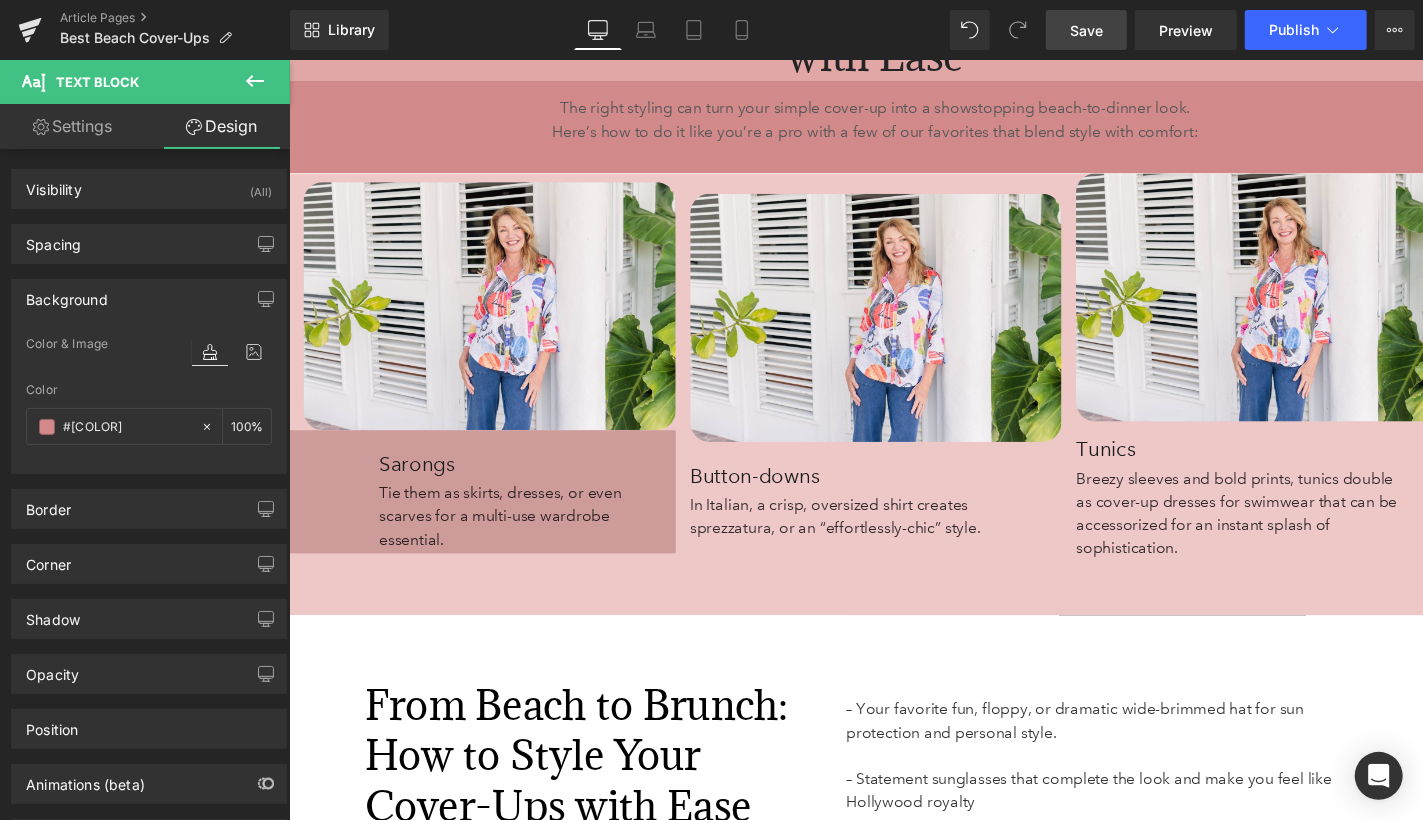 scroll, scrollTop: 6077, scrollLeft: 0, axis: vertical 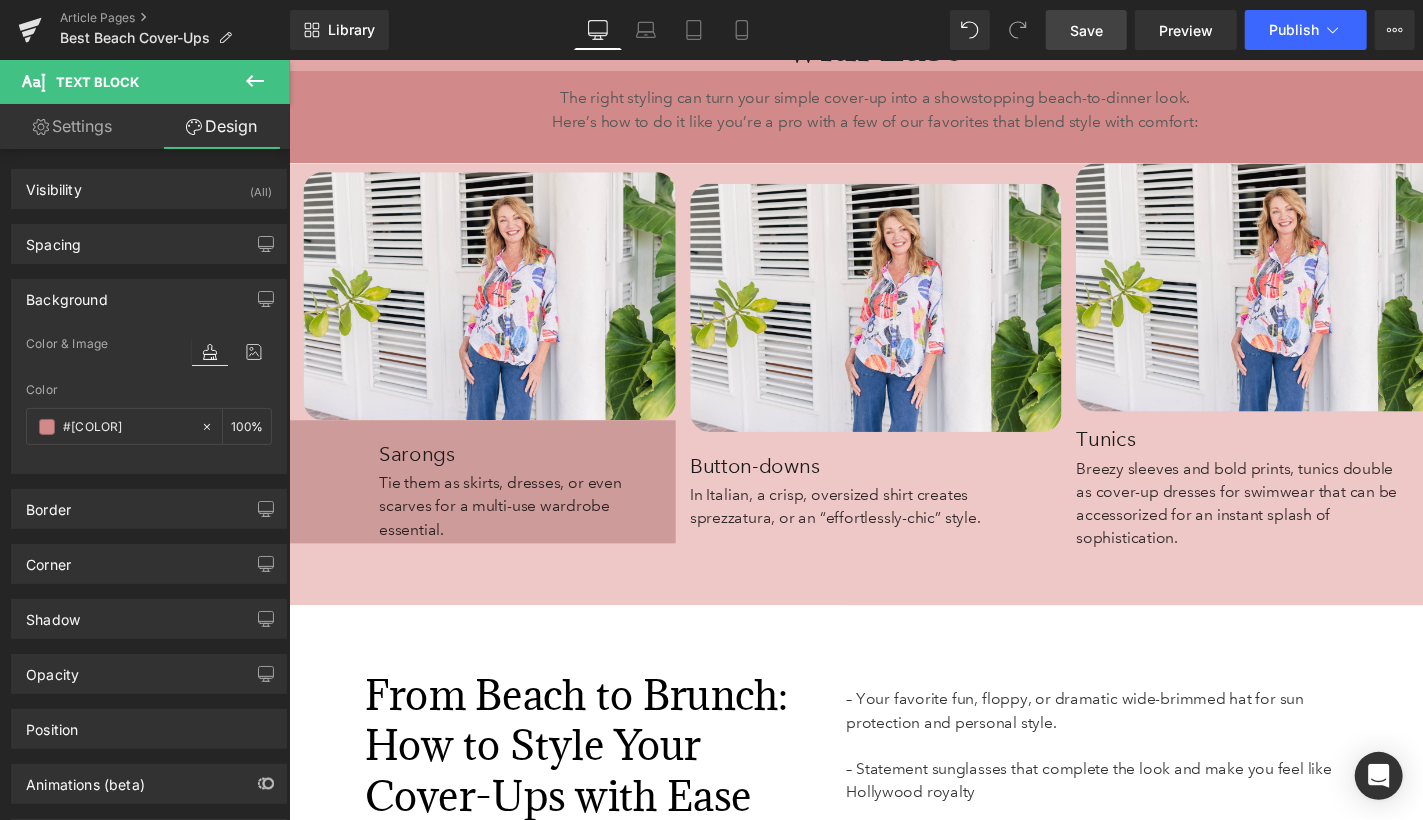 click on "Save" at bounding box center [1086, 30] 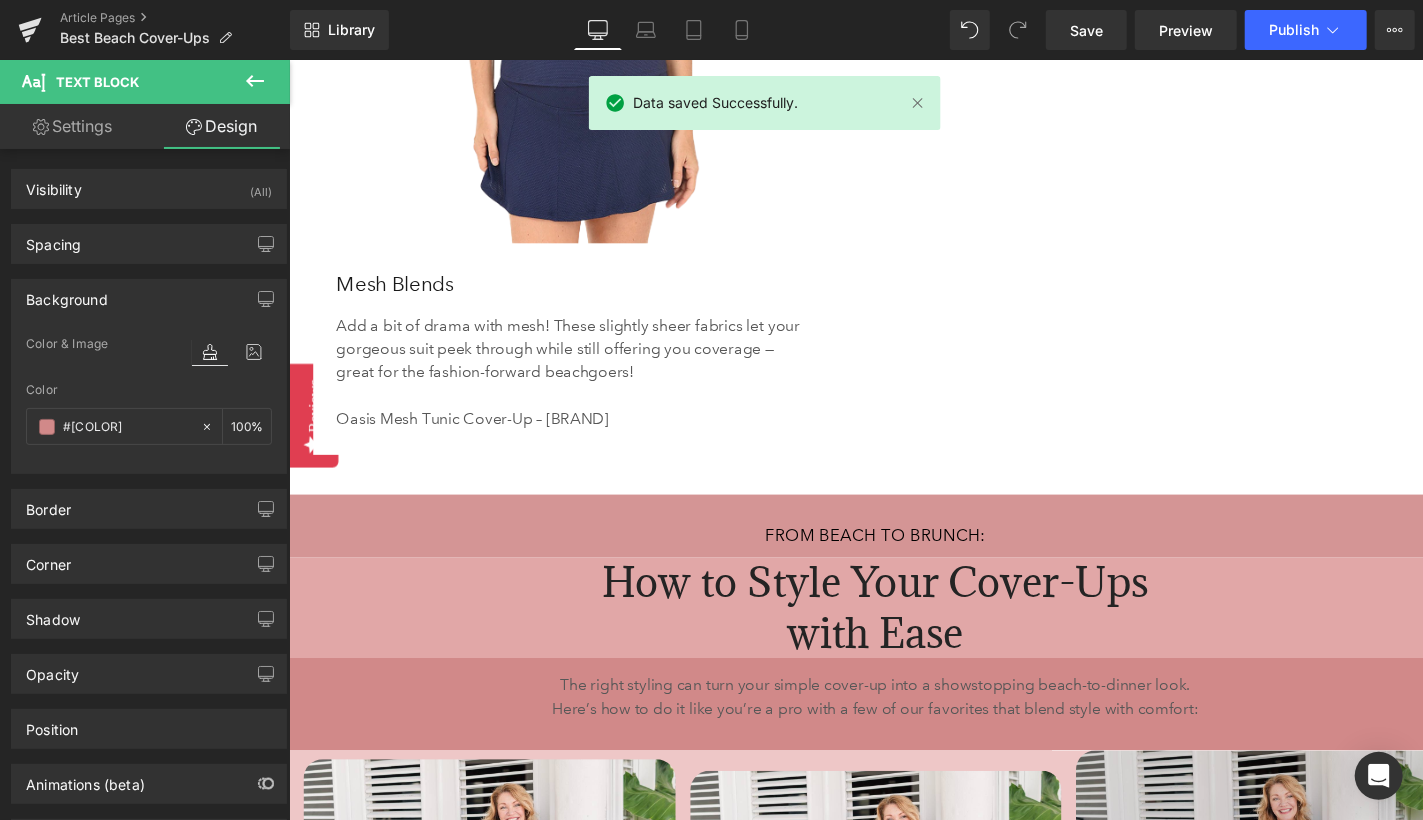 scroll, scrollTop: 5641, scrollLeft: 0, axis: vertical 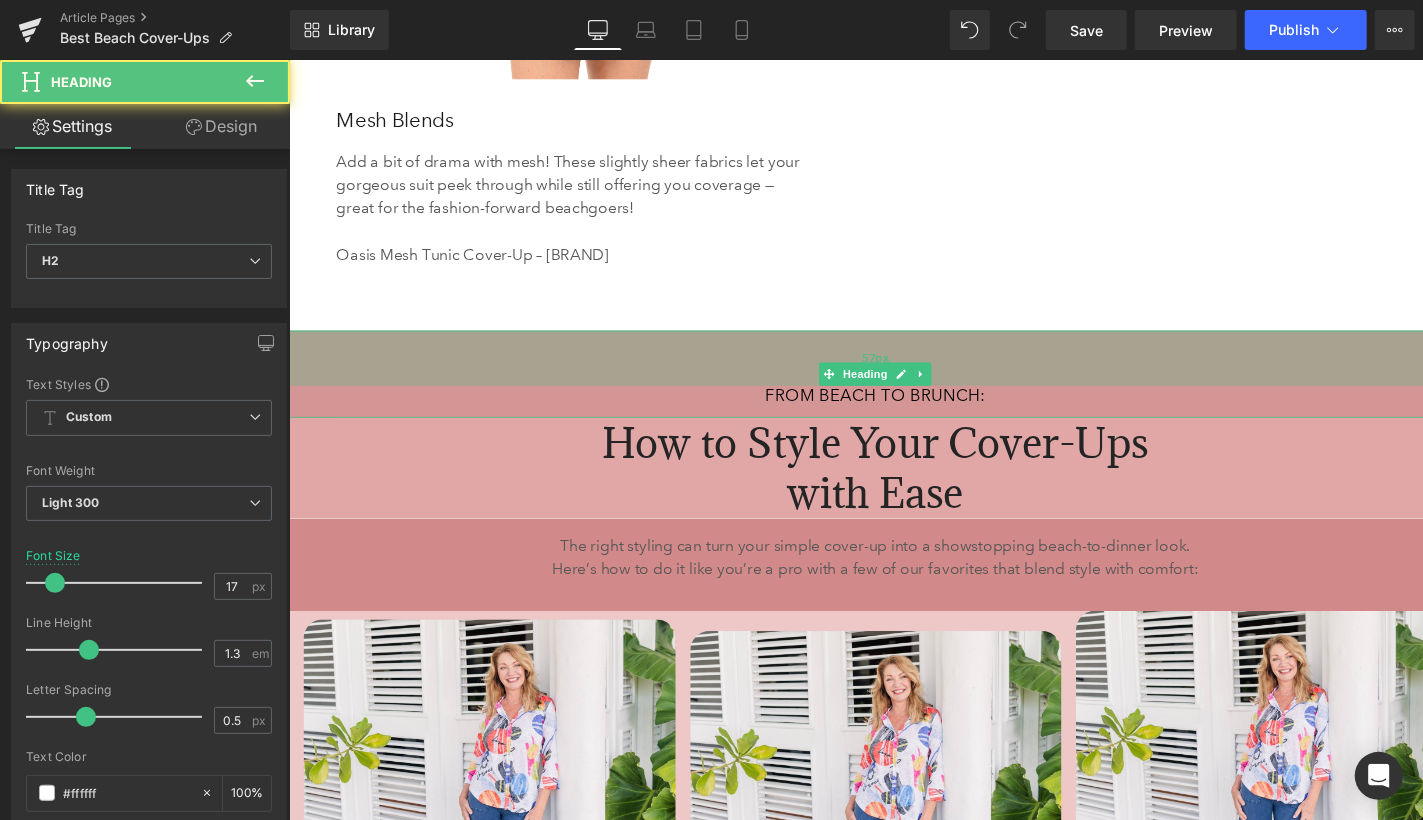 drag, startPoint x: 863, startPoint y: 363, endPoint x: 863, endPoint y: 388, distance: 25 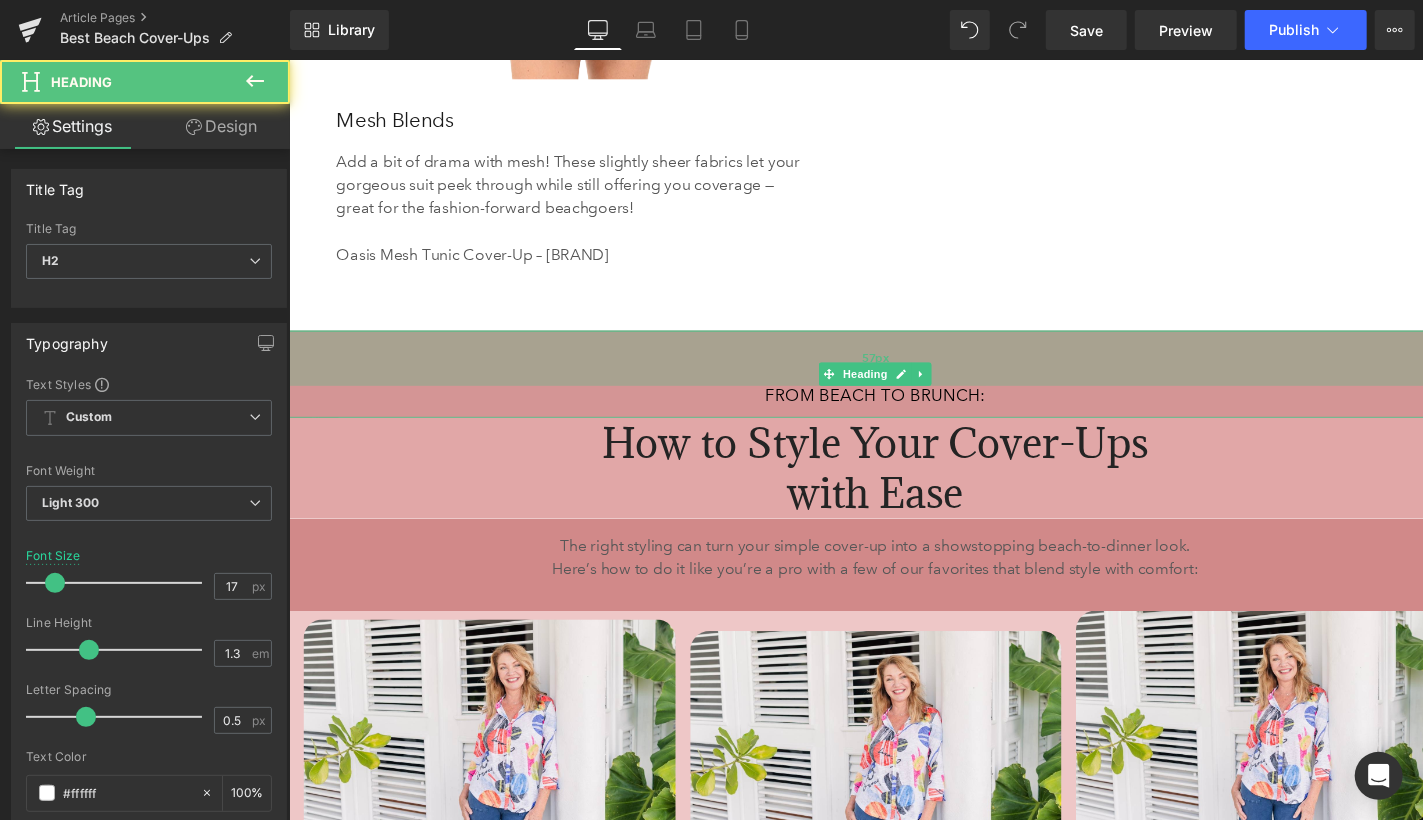 click on "57px" at bounding box center (893, 366) 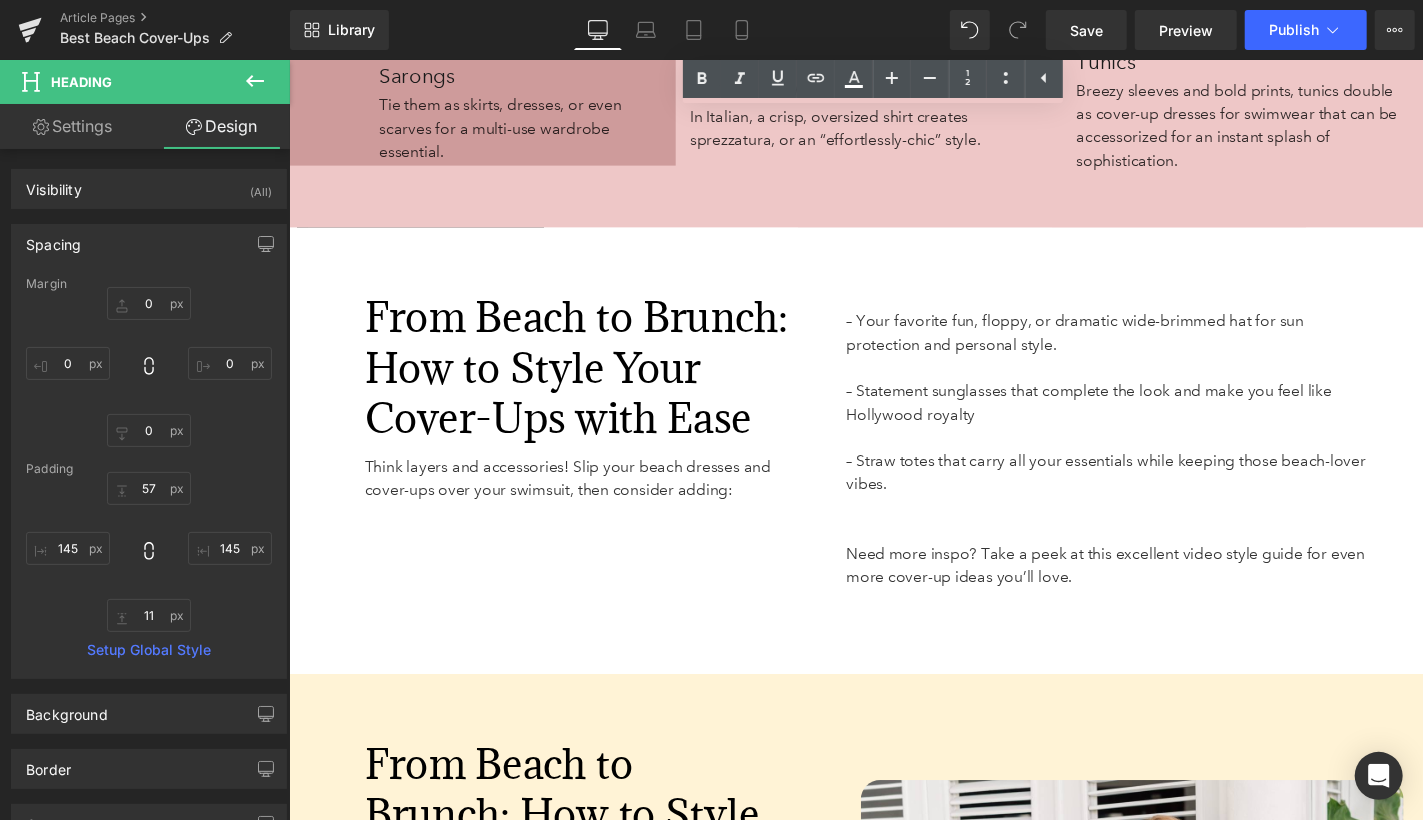 scroll, scrollTop: 6495, scrollLeft: 0, axis: vertical 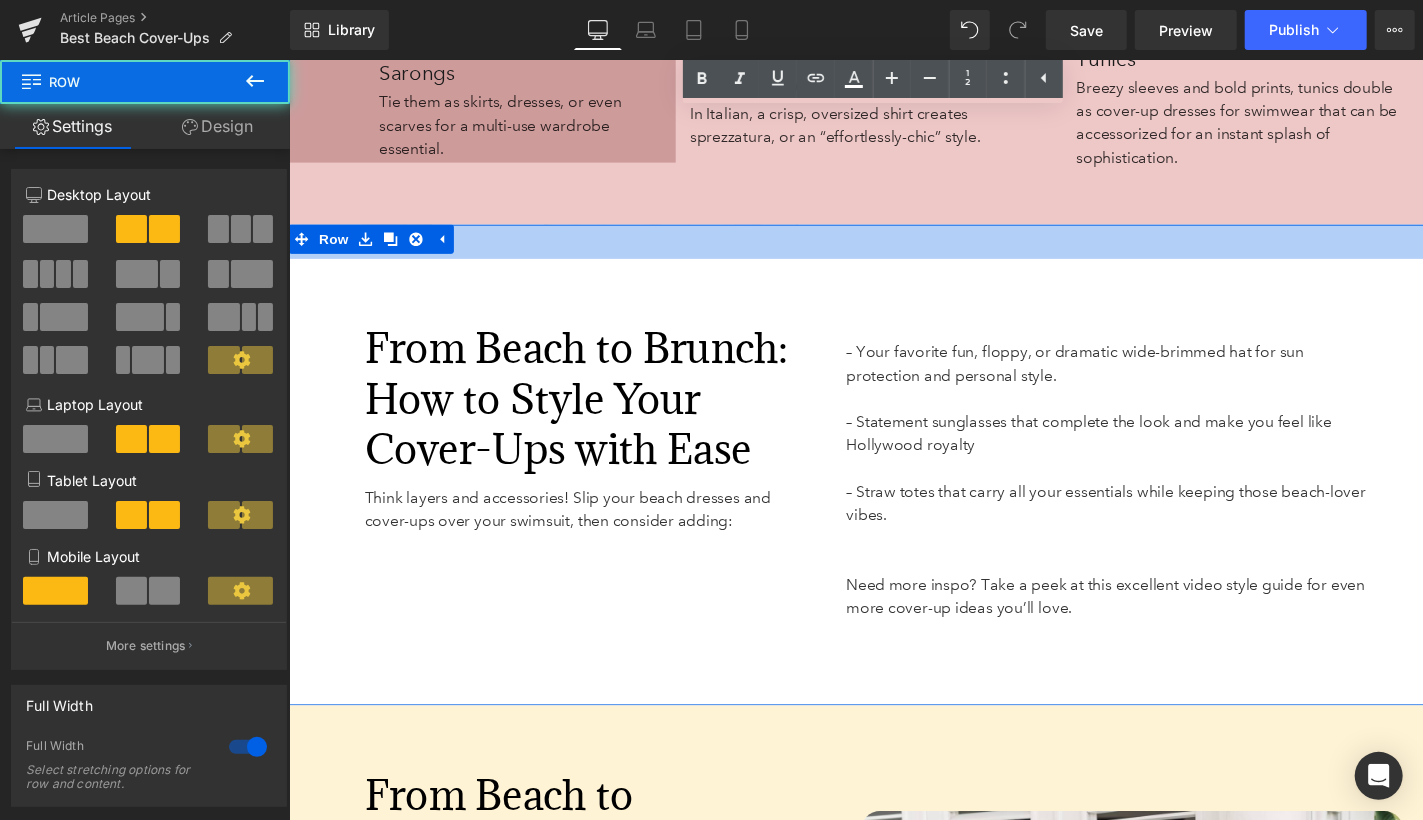 drag, startPoint x: 882, startPoint y: 254, endPoint x: 880, endPoint y: 291, distance: 37.054016 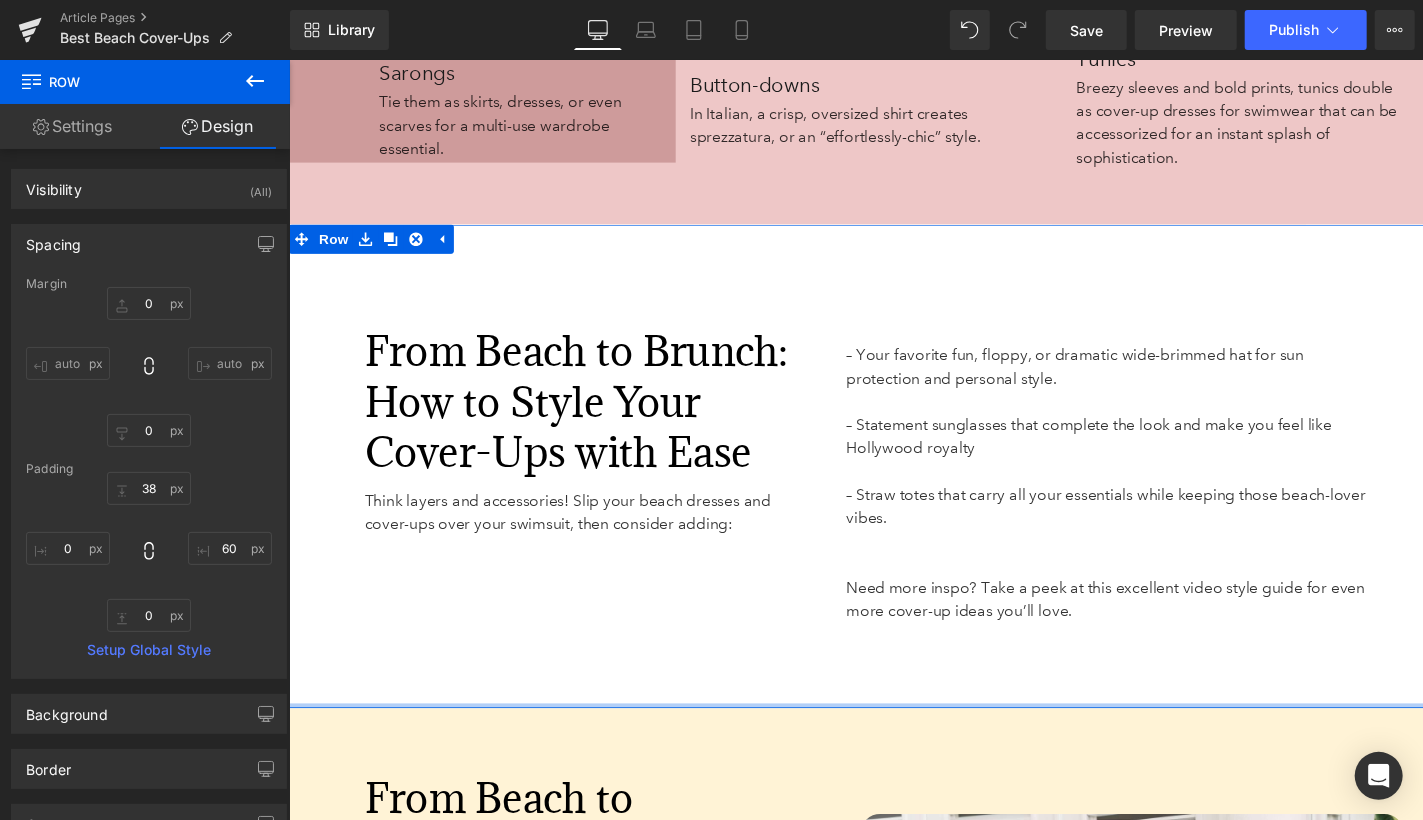 type on "0px" 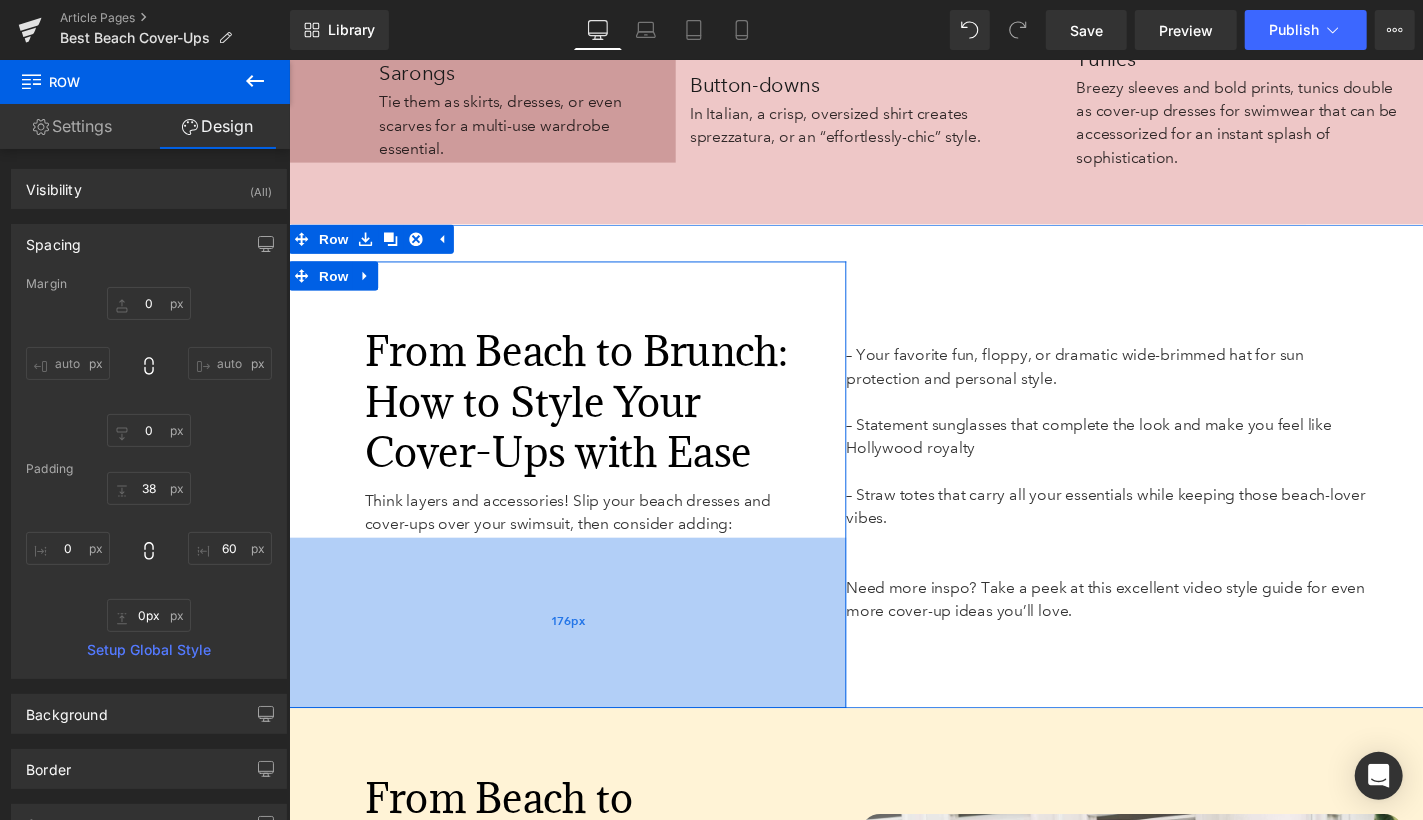 drag, startPoint x: 798, startPoint y: 747, endPoint x: 798, endPoint y: 724, distance: 23 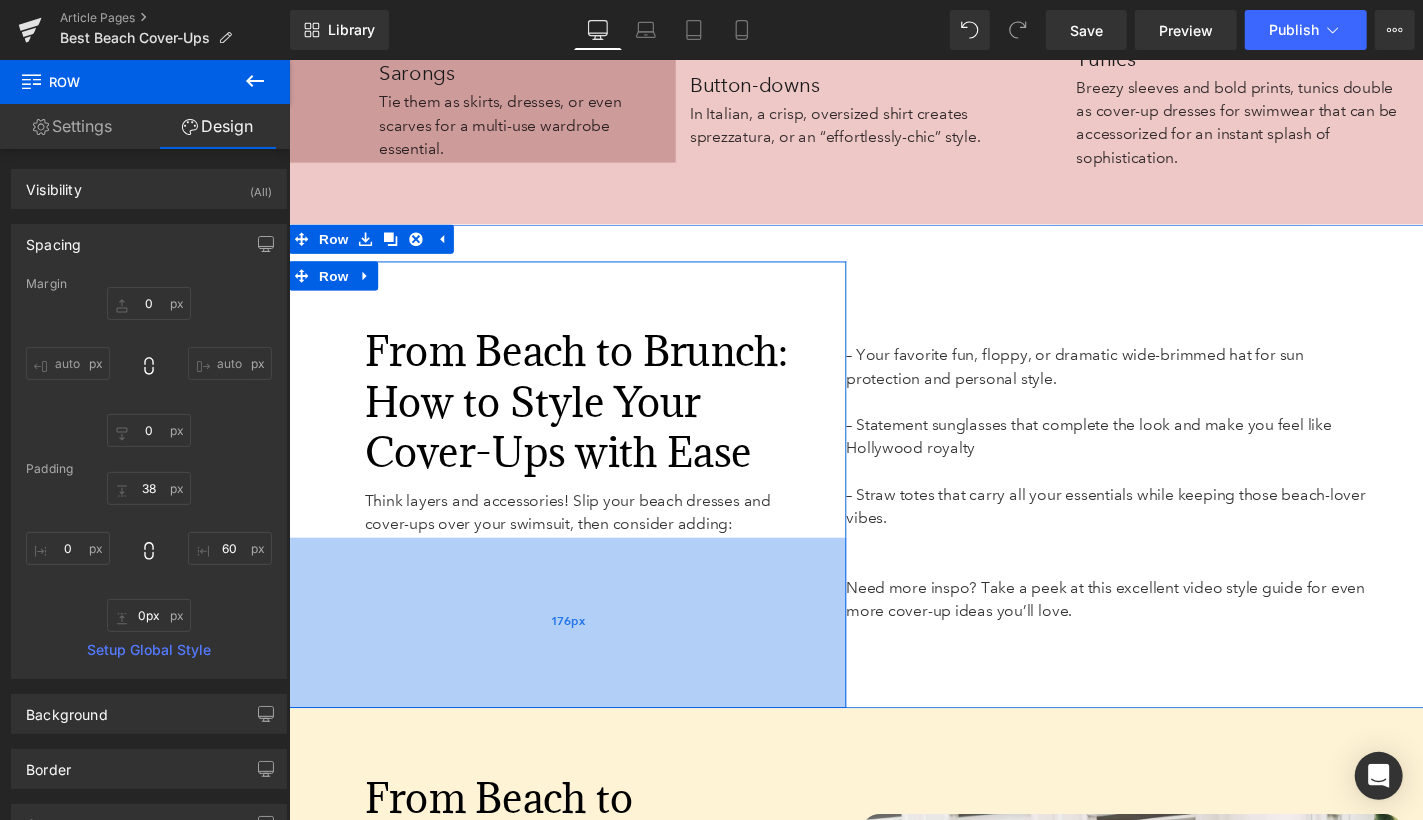 click on "From Beach to Brunch: How to Style Your Cover-Ups with Ease  Heading         Think layers and accessories! Slip your beach dresses and cover-ups over your swimsuit, then consider adding:  Text Block         Row     176px     – Your favorite fun, floppy, or dramatic wide-brimmed hat for sun protection and personal style.   – Statement sunglasses that complete the look and make you feel like Hollywood royalty   – Straw totes that carry all your essentials while keeping those beach-lover vibes.       Need more inspo? Take a peek at this excellent video style guide for even more cover-up ideas you’ll love.    Text Block         Row   38px" at bounding box center [893, 478] 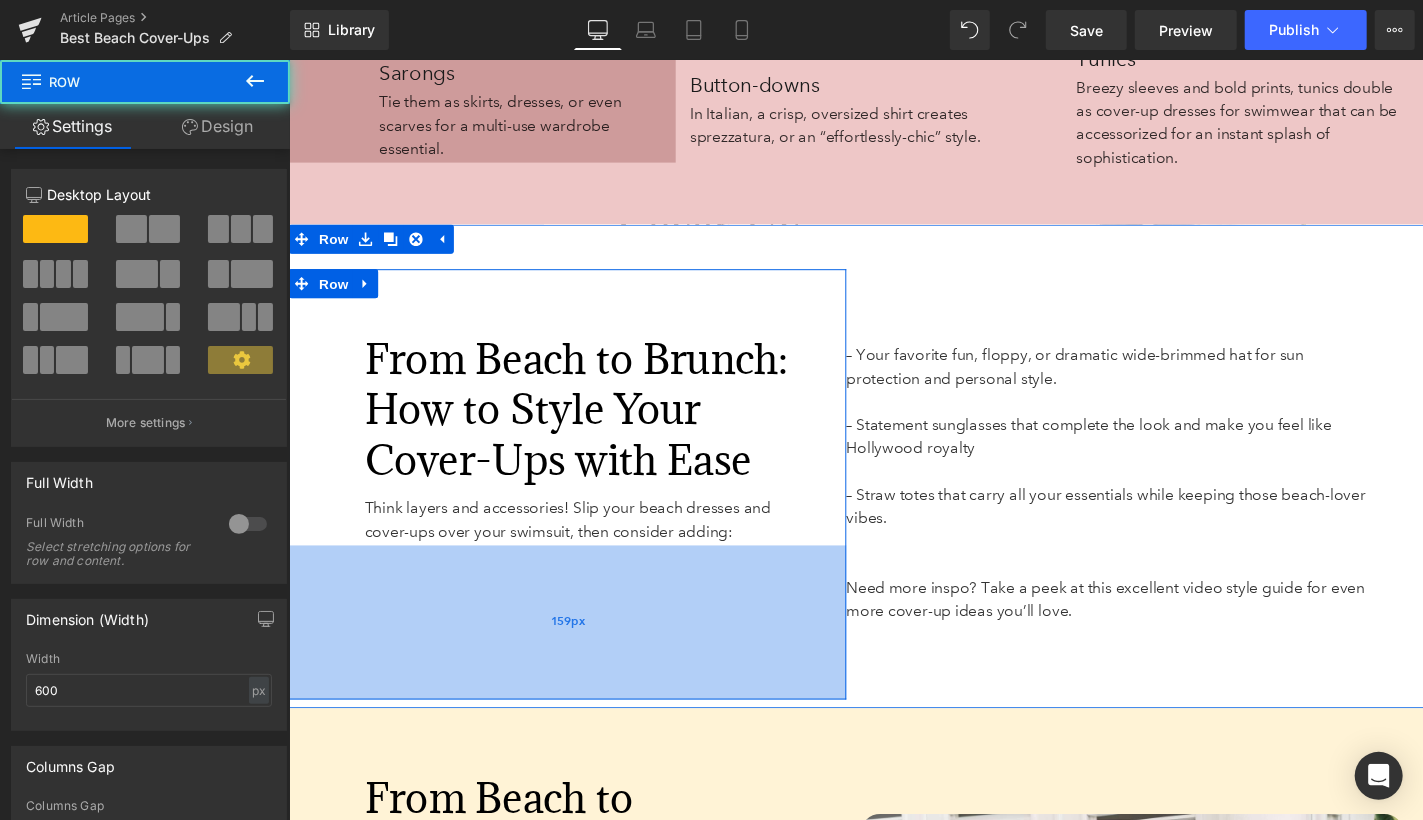 drag, startPoint x: 798, startPoint y: 724, endPoint x: 798, endPoint y: 706, distance: 18 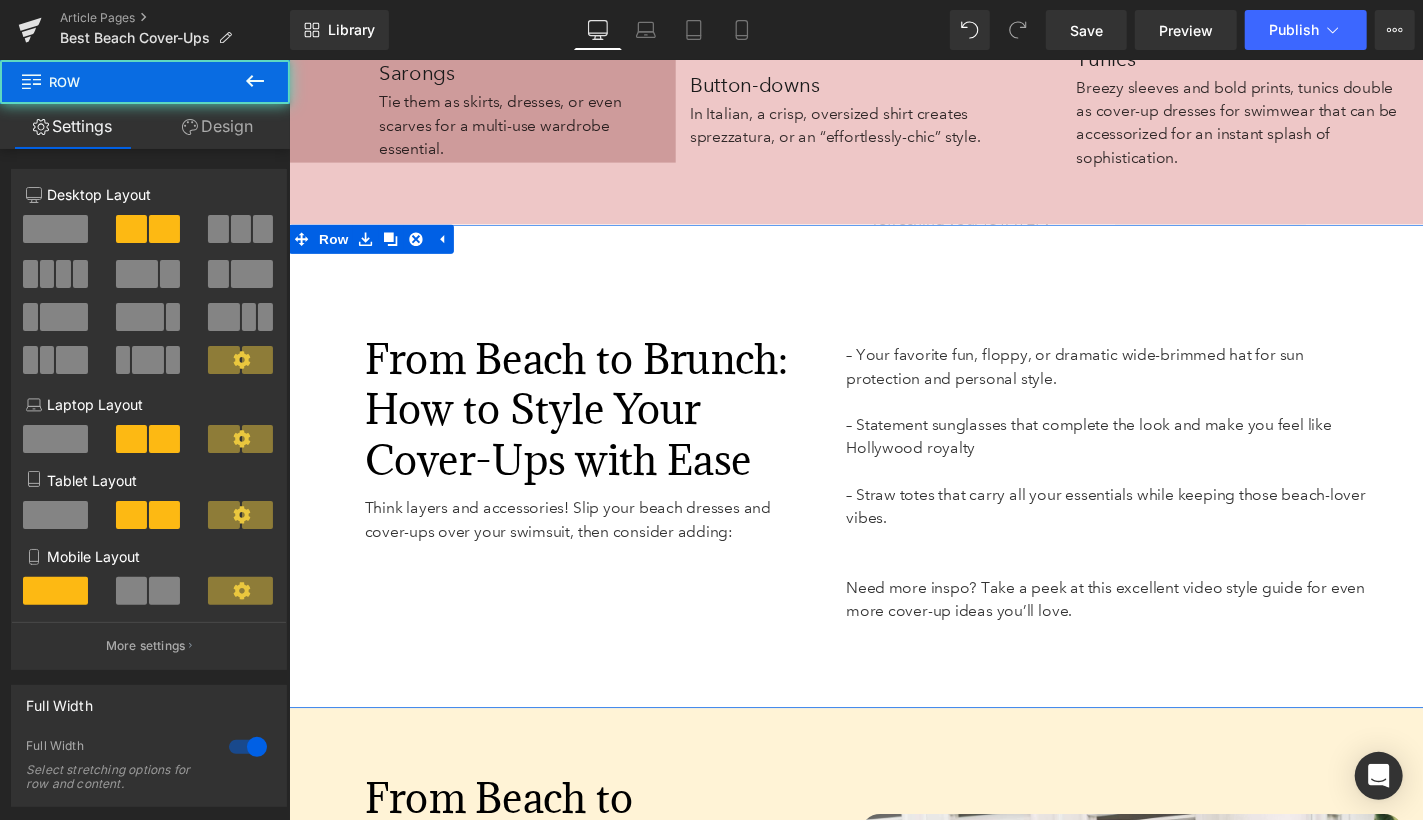 drag, startPoint x: 904, startPoint y: 748, endPoint x: 904, endPoint y: 714, distance: 34 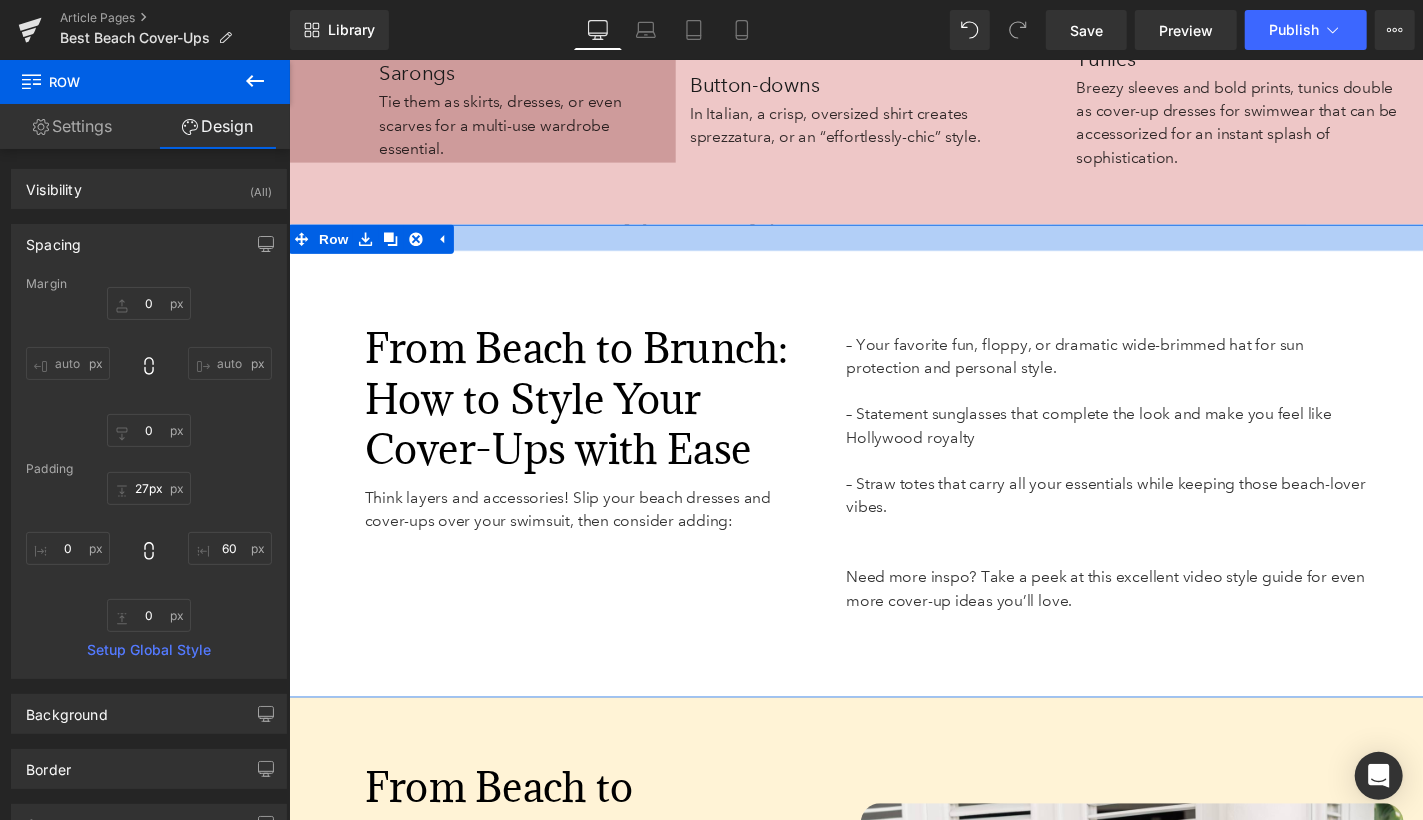 drag, startPoint x: 859, startPoint y: 253, endPoint x: 857, endPoint y: 242, distance: 11.18034 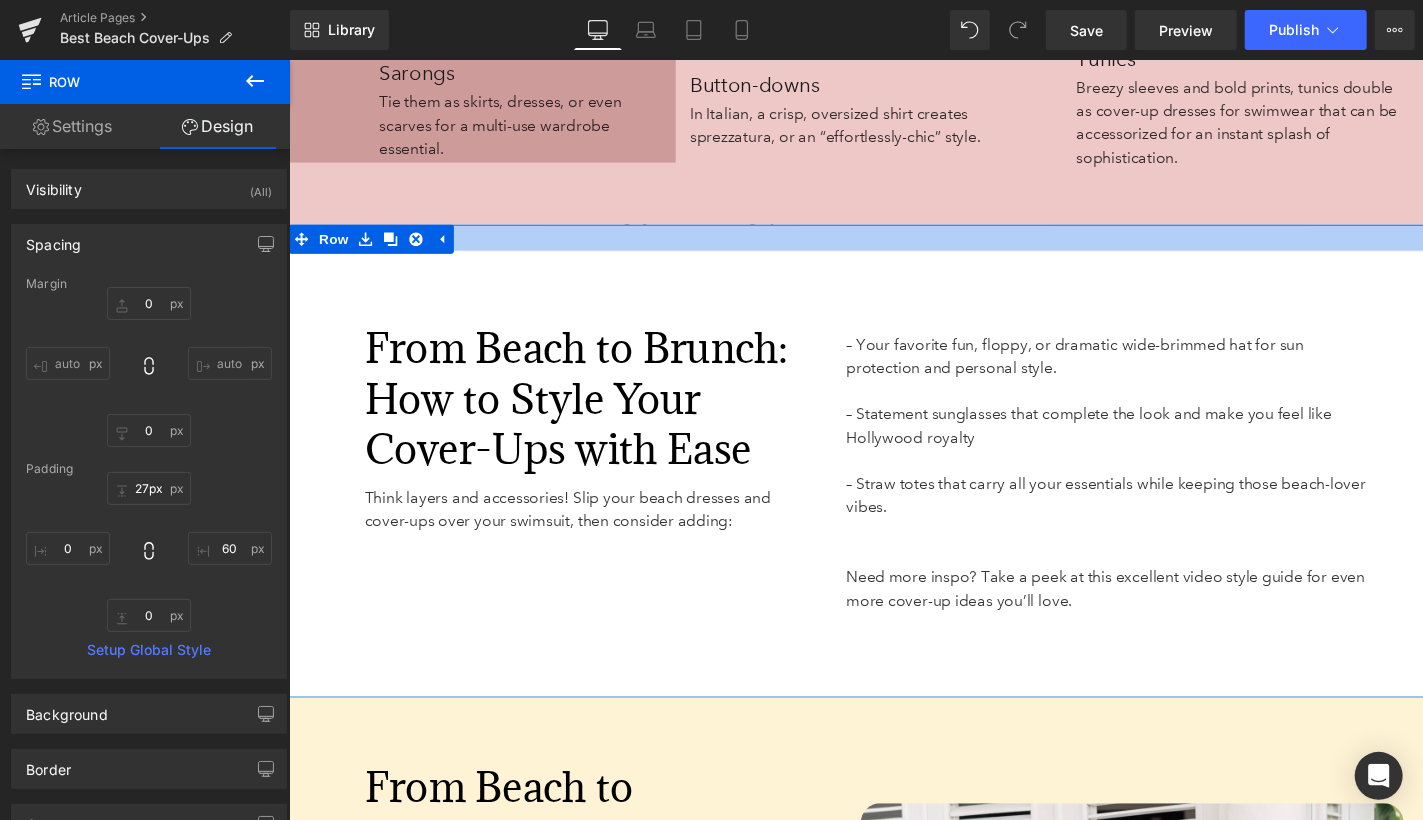 click on "The Best Beach Cover-Ups  for Sun, Sand, and Style Heading       123px   123px Image         Diamond Pintuck Puffed Sleeve Blouse – ZAC AND RACHEL Text Block         Row     32px     SUMMARY: Text Block         A guide to help women choose the best beach cover-ups for comfort, style, and confidence. Perfect for sunny days and seaside outings.     – Look for breathable, quick-dry fabrics and flattering fits that pack easily.   – Fabrics like cotton, rayon, gauze, and linen keep you cool in warm weather.   – Style your cover-up with sarongs, tunics, or button-downs for beach-to-  brunch versatility.    Text Block         Row   42px   49px   113px   117px Row     52px   177px   177px From lightweight kimonos to the ever-versatile dress cover-up, there’s no shortage of chic options. But with so many styles out there, how do you find the one that checks every box?   Text Block       87px   76px Row         Row         What Makes a Beach Cover-Up Truly Worth Packing Every Time?  Heading" at bounding box center (893, -2082) 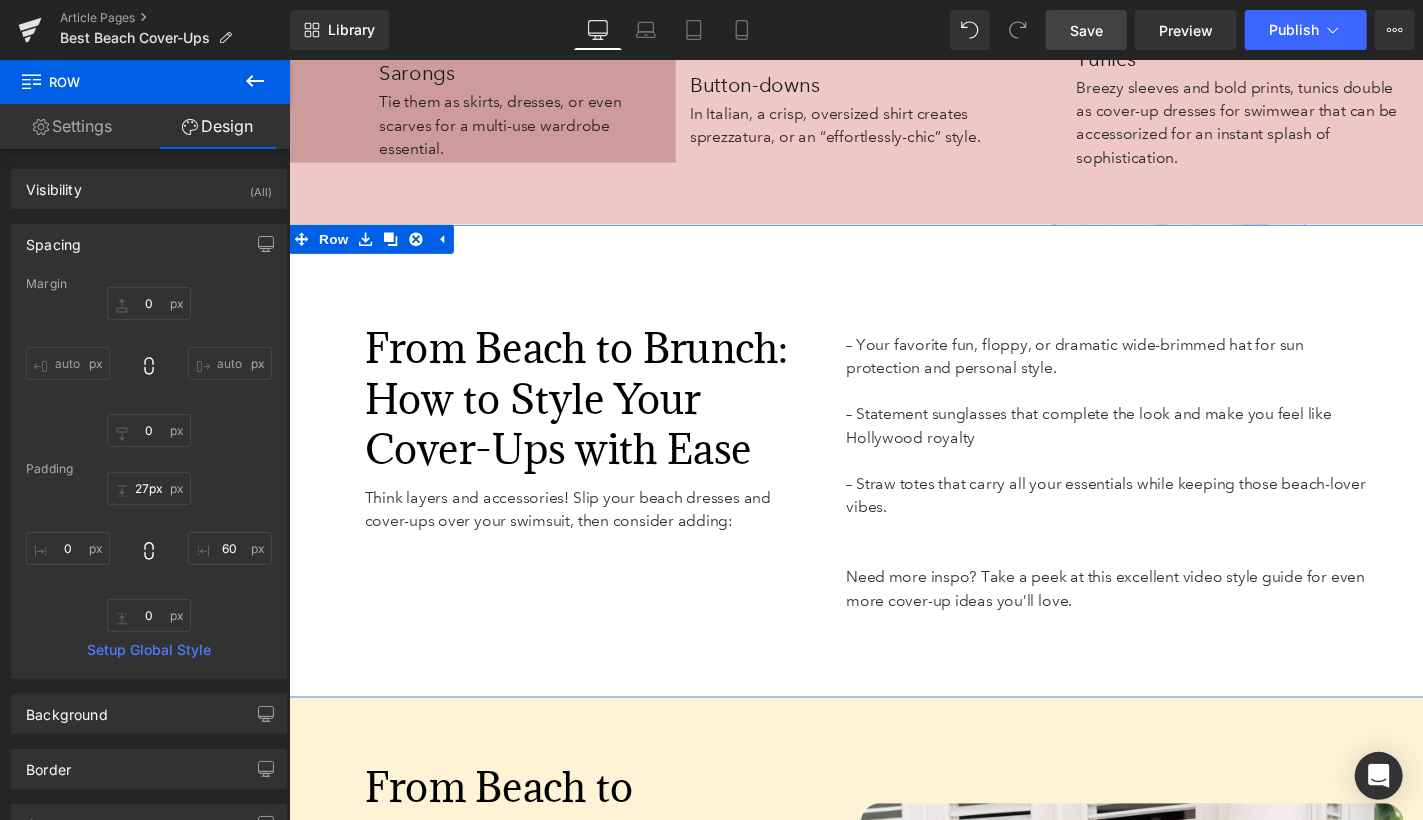 click on "Save" at bounding box center [1086, 30] 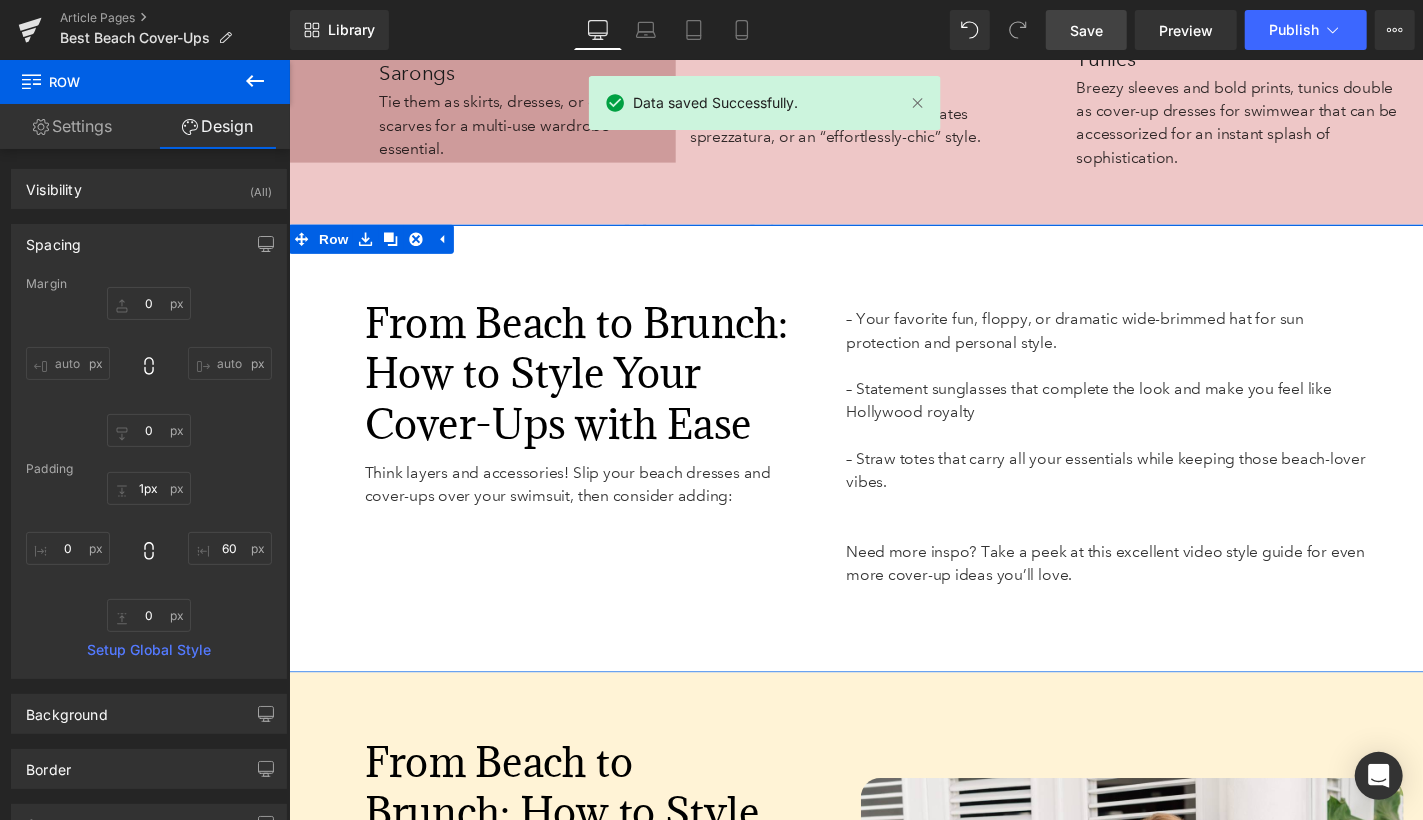 type on "0px" 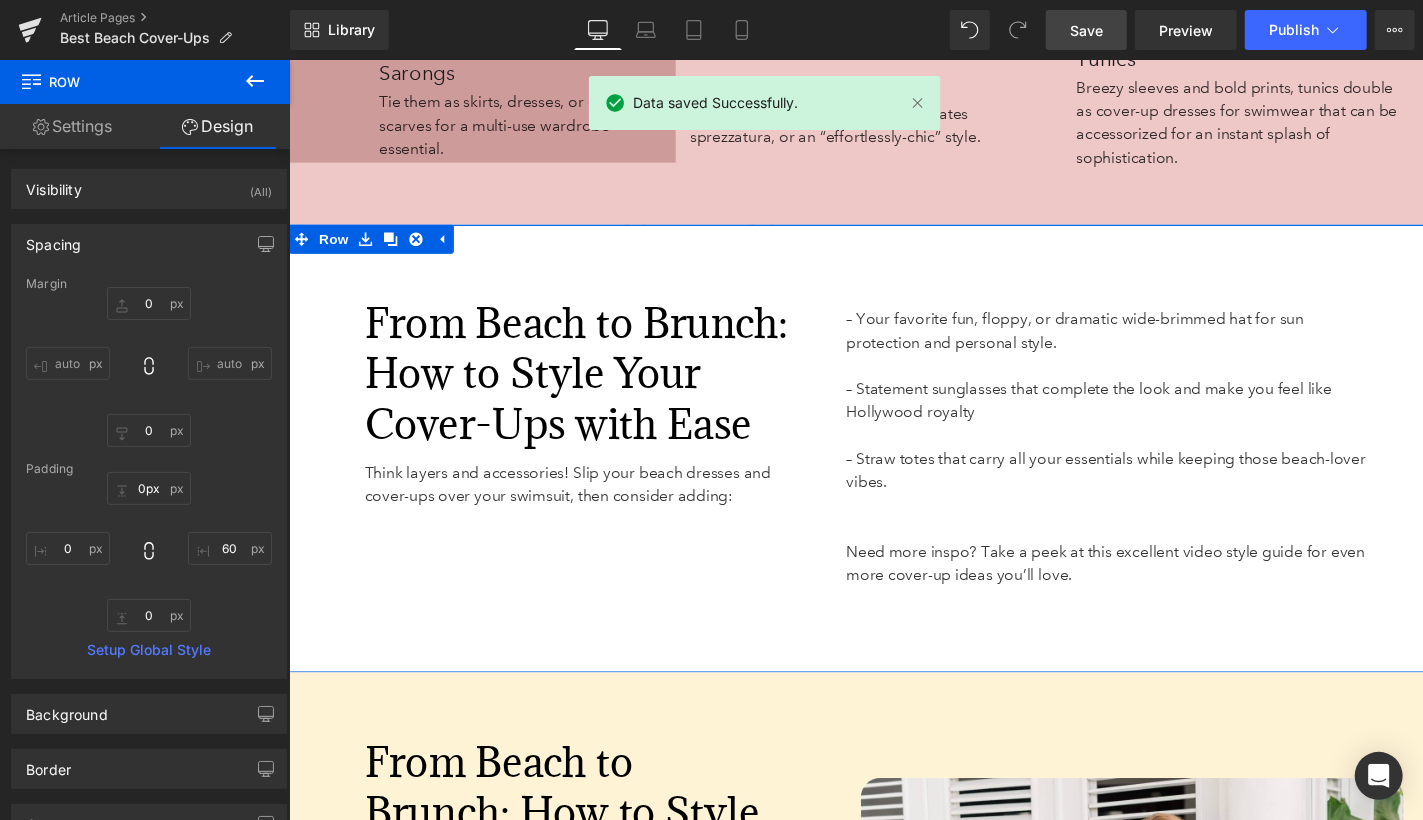 drag, startPoint x: 875, startPoint y: 278, endPoint x: 870, endPoint y: 247, distance: 31.400637 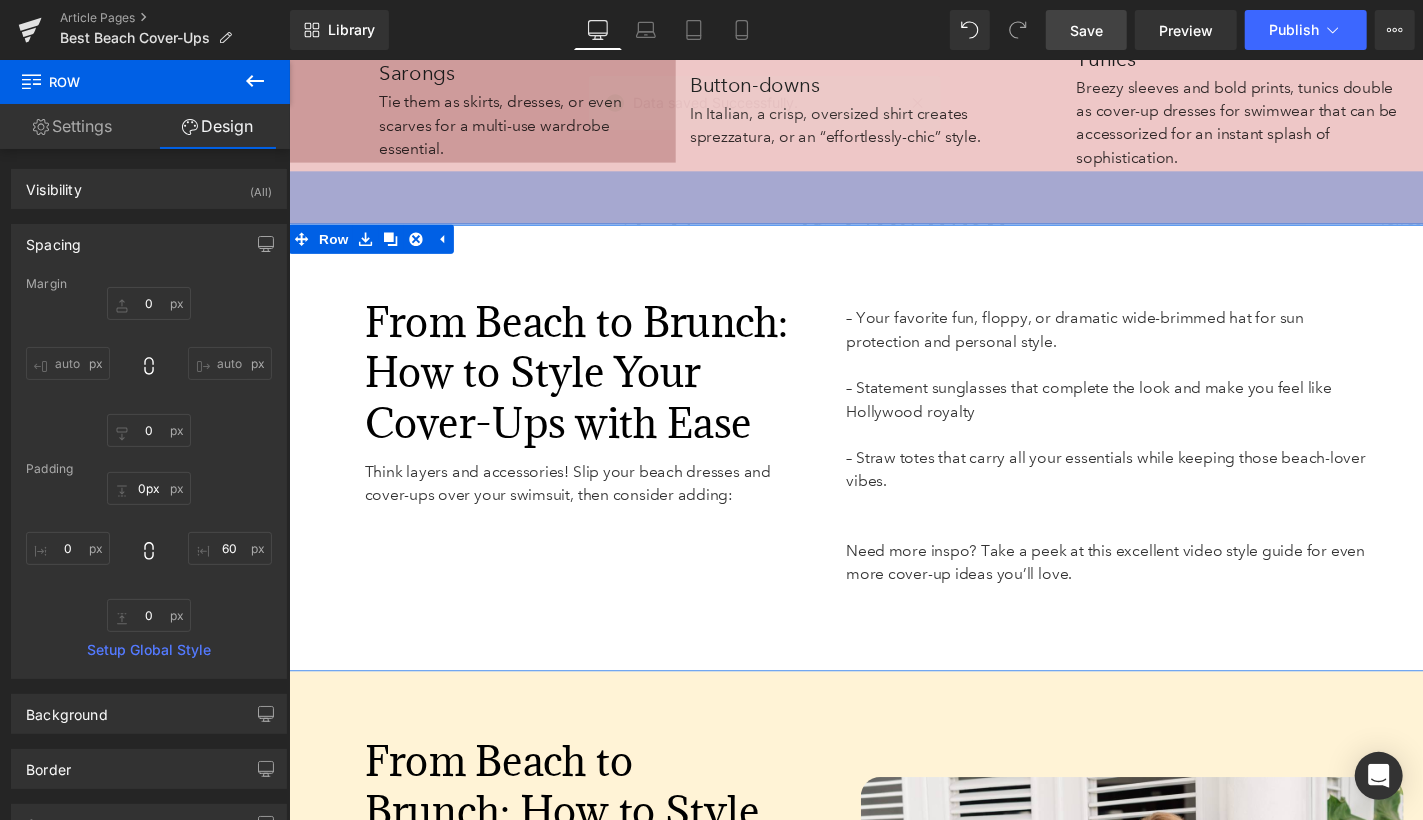 click on "Image         Sarongs Heading         Tie them as skirts, dresses, or even scarves for a multi-use wardrobe essential.   Text Block         Row         Image         Button-downs Heading         In Italian, a crisp, oversized shirt creates sprezzatura, or an “effortlessly-chic” style.  Text Block         Image         Tunics Heading         Breezy sleeves and bold prints, tunics double as cover-up dresses for swimwear that can be accessorized for an instant splash of sophistication. Text Block         Row     55px" at bounding box center [893, 1] 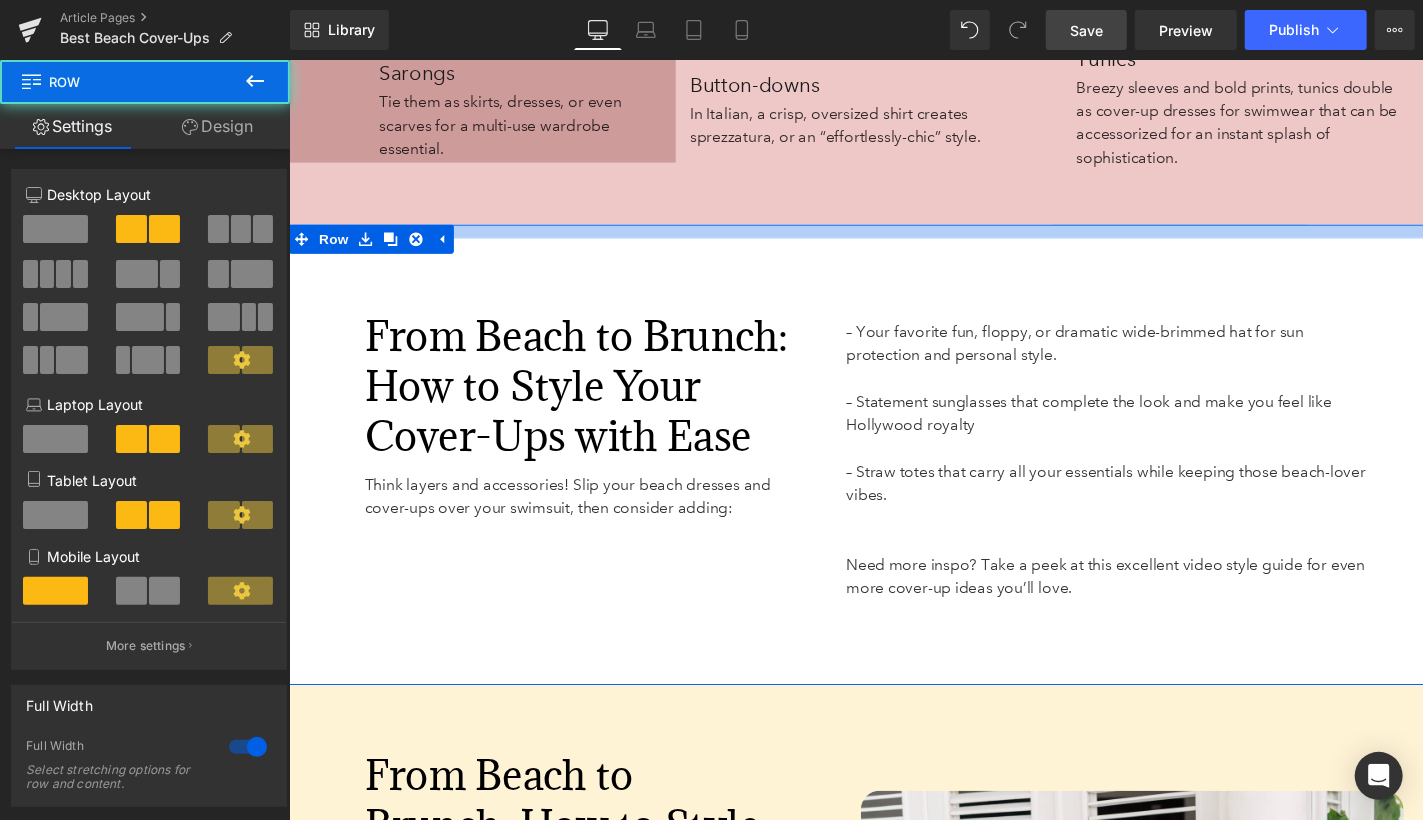 drag, startPoint x: 860, startPoint y: 256, endPoint x: 861, endPoint y: 271, distance: 15.033297 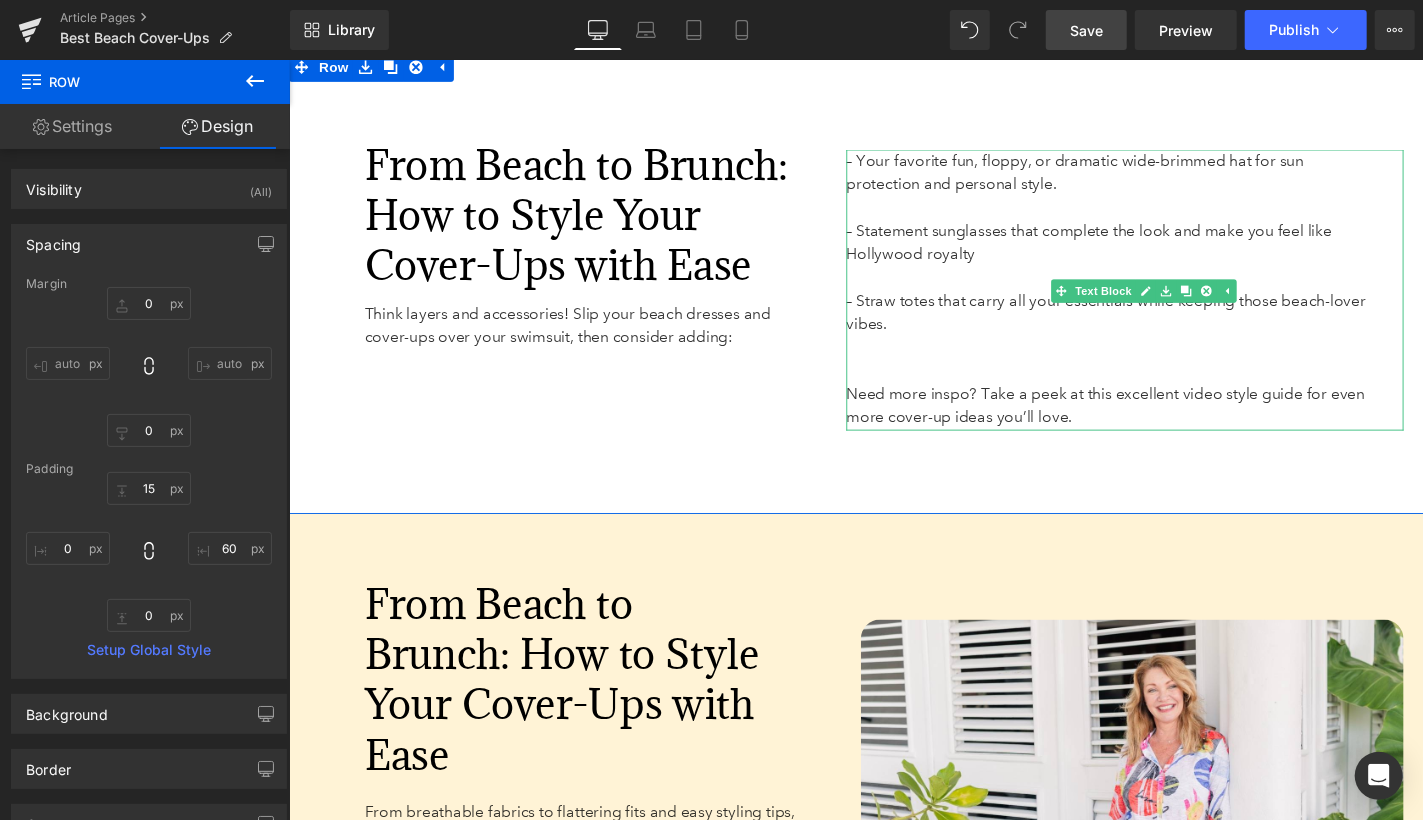 scroll, scrollTop: 6681, scrollLeft: 0, axis: vertical 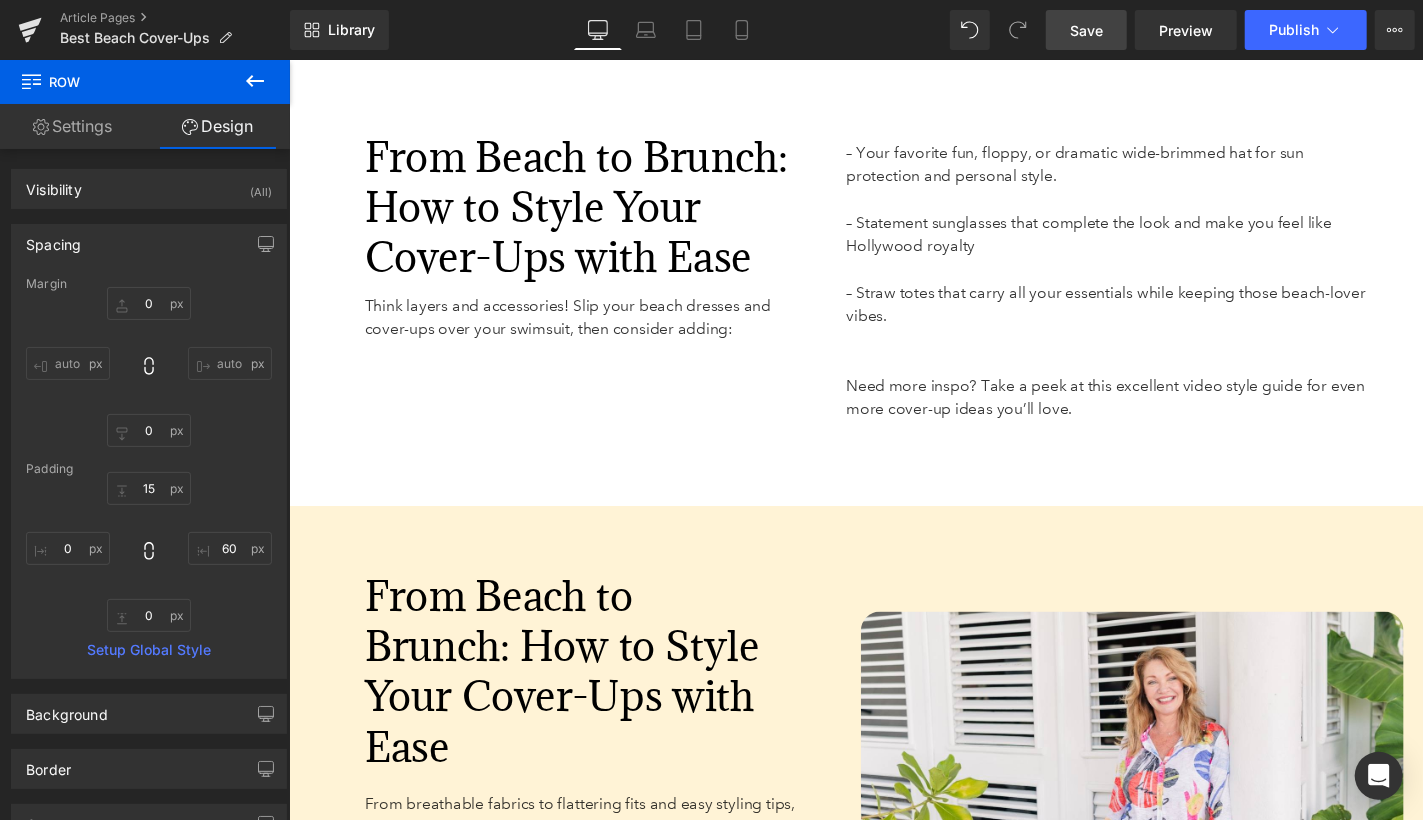 click on "Save" at bounding box center (1086, 30) 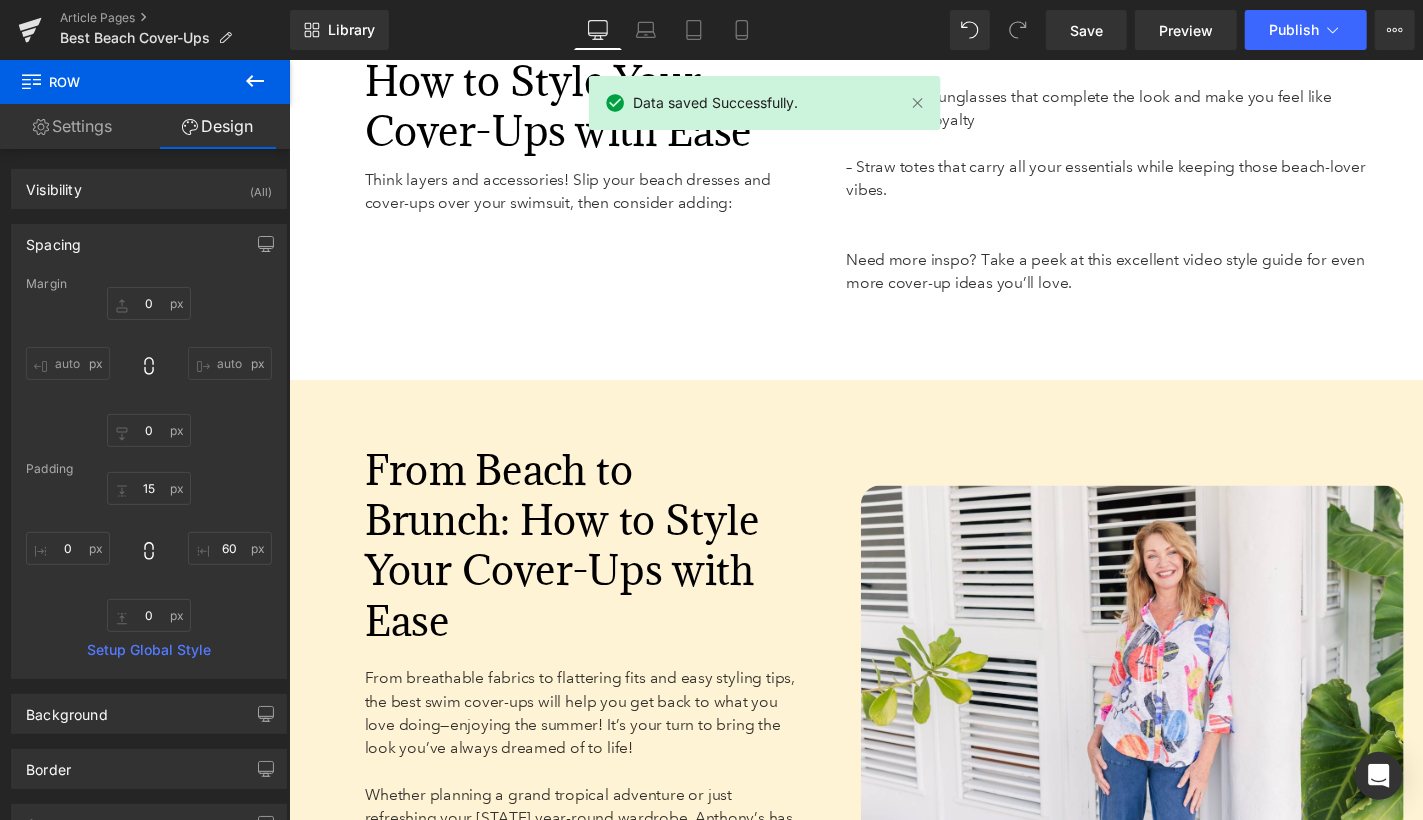scroll, scrollTop: 6815, scrollLeft: 0, axis: vertical 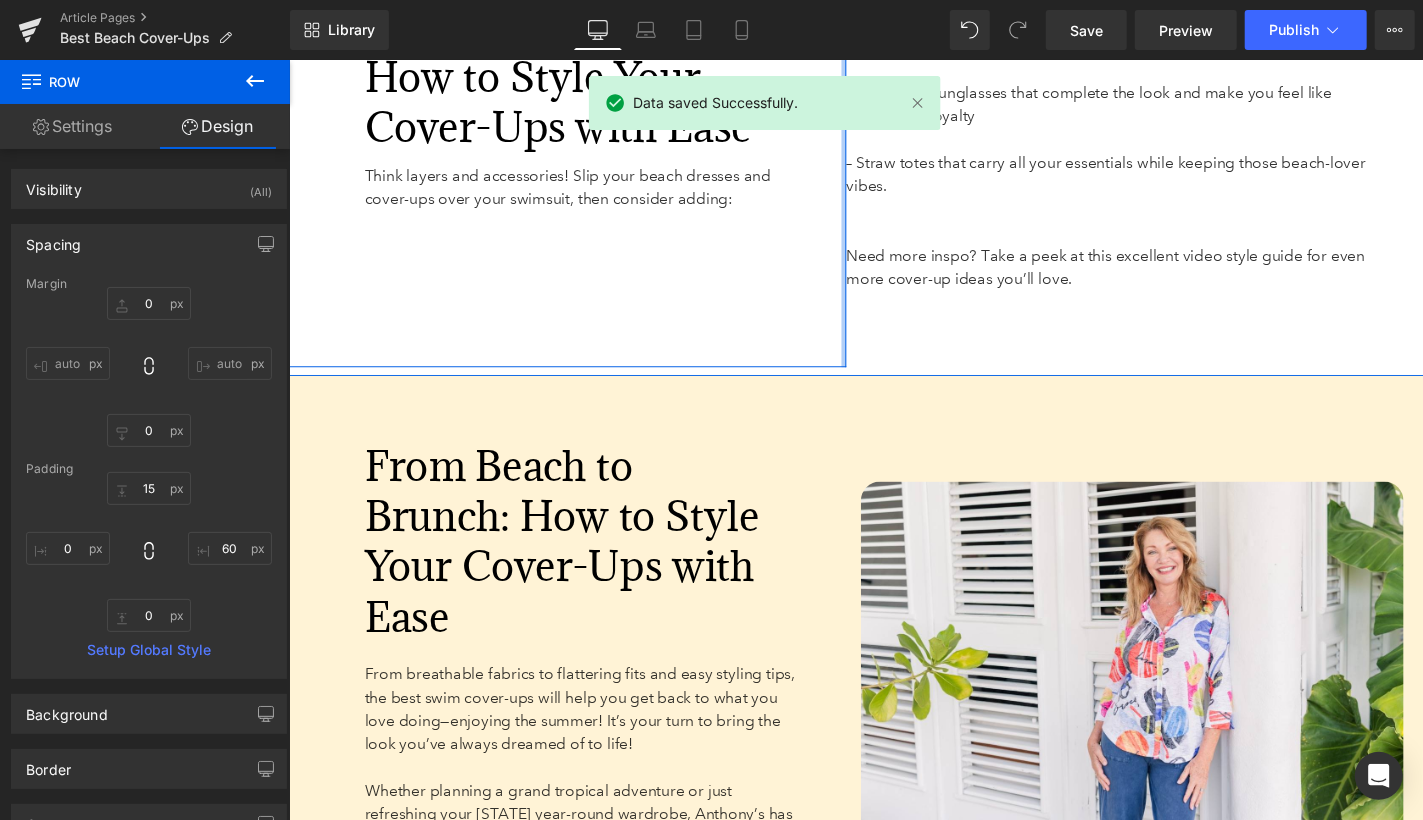 click on "From Beach to Brunch: How to Style Your Cover-Ups with Ease  Heading         Think layers and accessories! Slip your beach dresses and cover-ups over your swimsuit, then consider adding:  Text Block         Row   63px   159px" at bounding box center [575, 154] 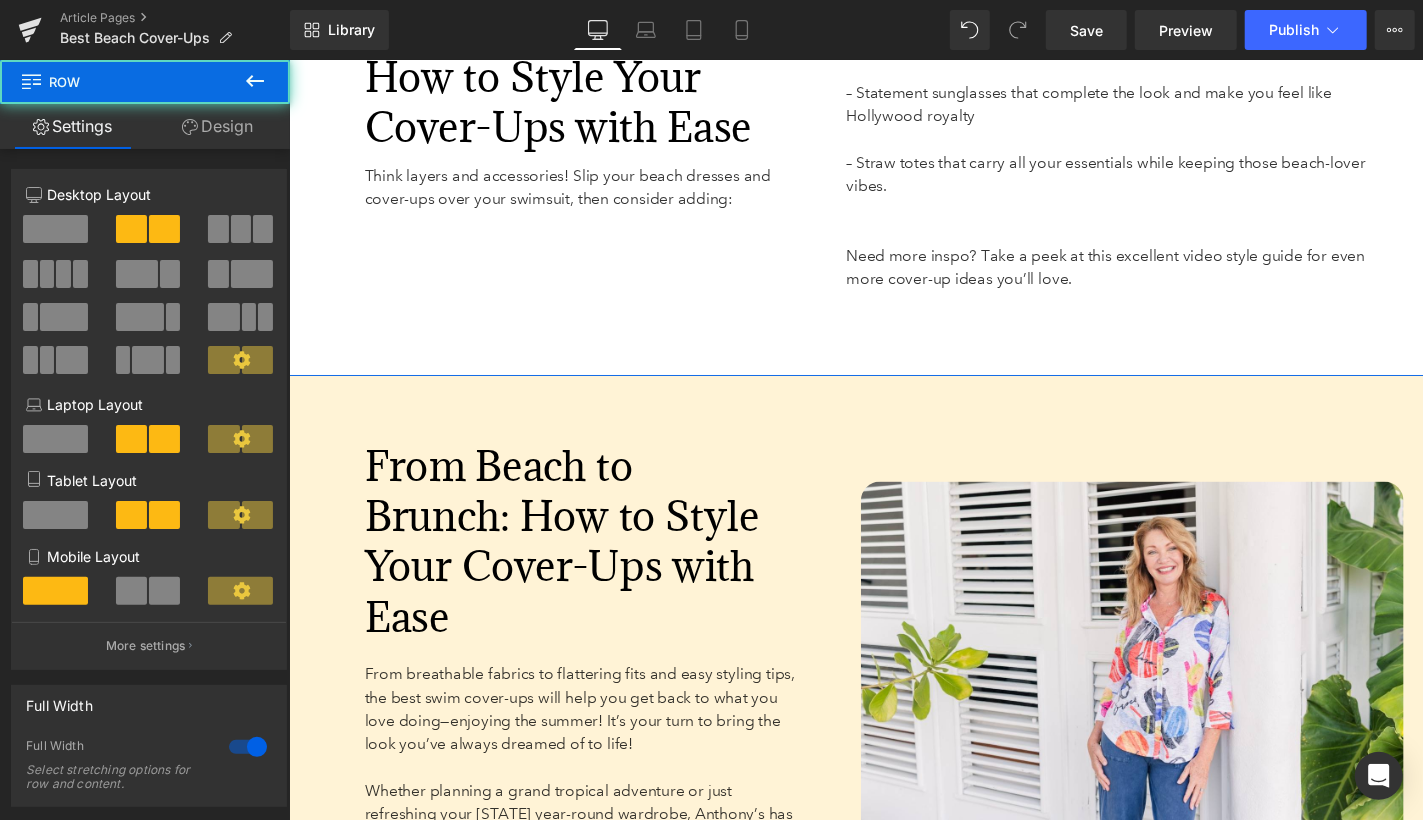 drag, startPoint x: 899, startPoint y: 404, endPoint x: 899, endPoint y: 380, distance: 24 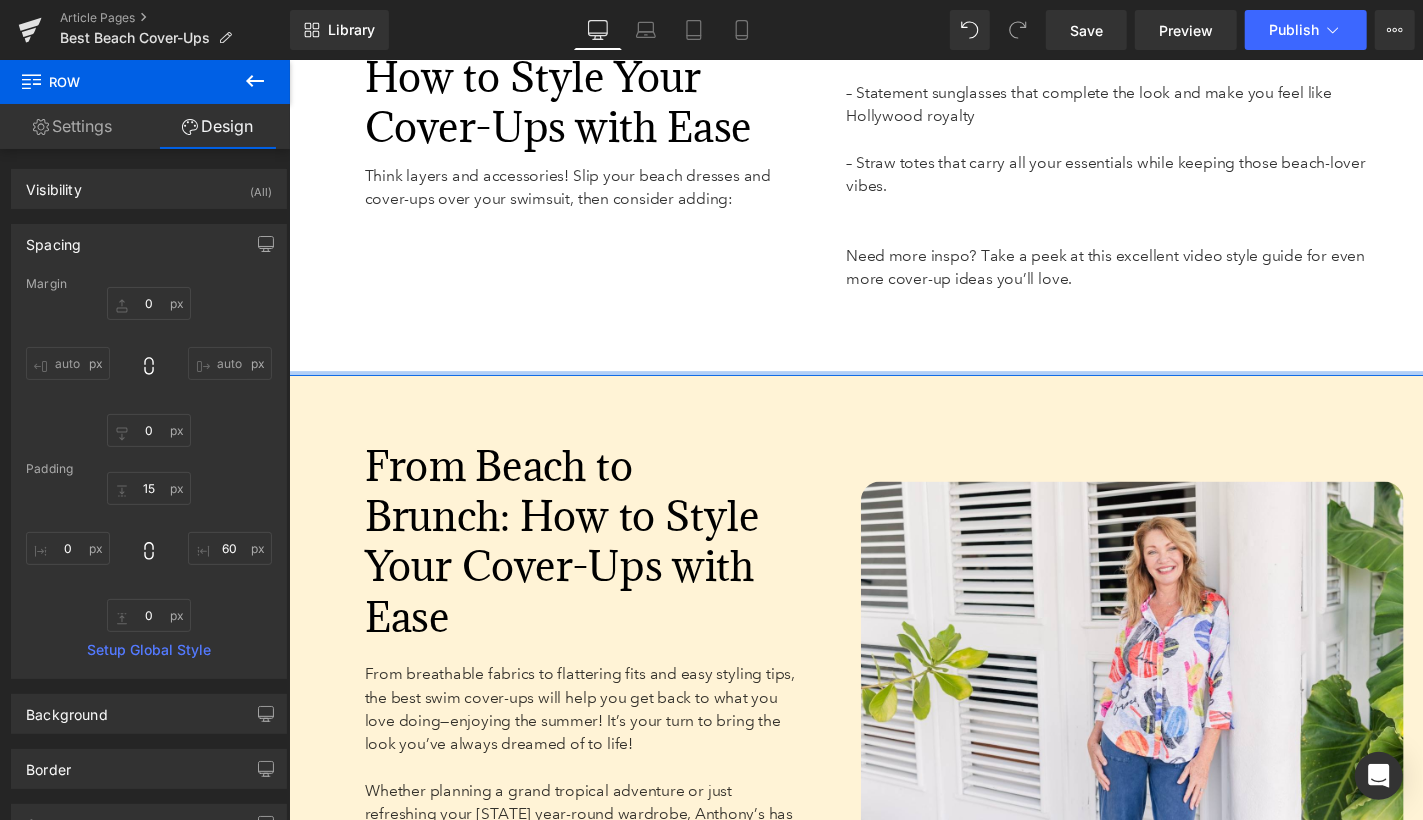 type on "0px" 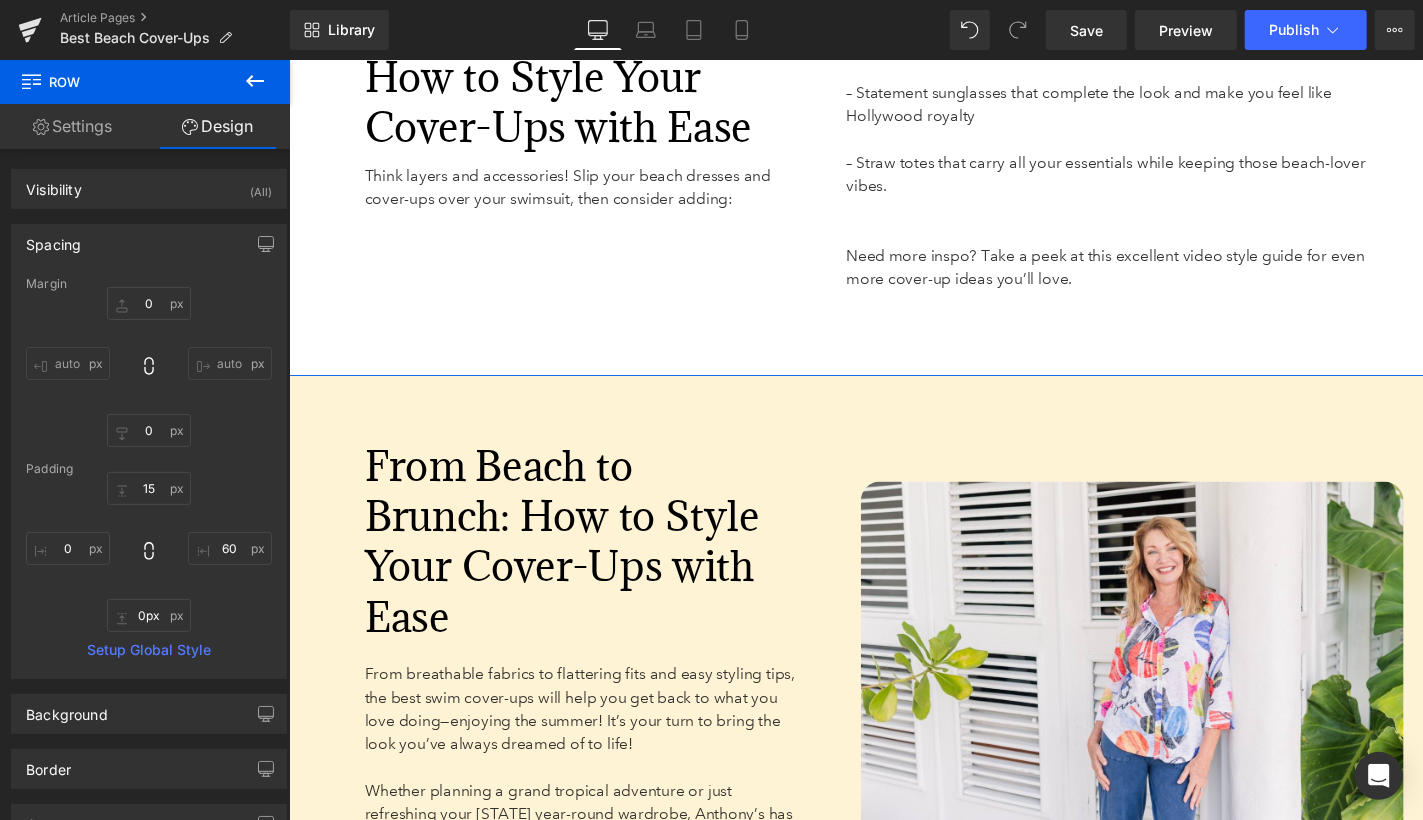 drag, startPoint x: 890, startPoint y: 404, endPoint x: 889, endPoint y: 376, distance: 28.01785 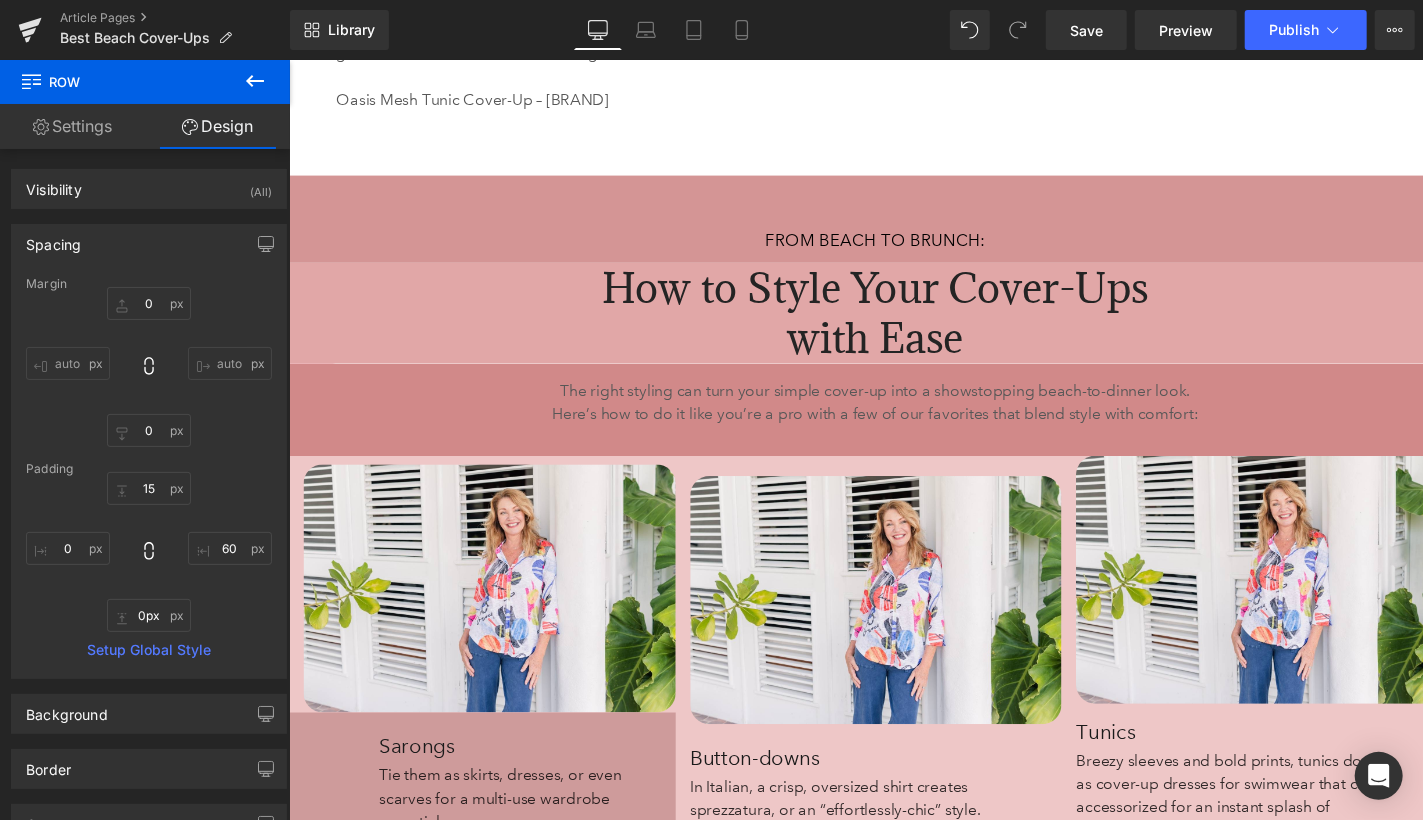 scroll, scrollTop: 5794, scrollLeft: 0, axis: vertical 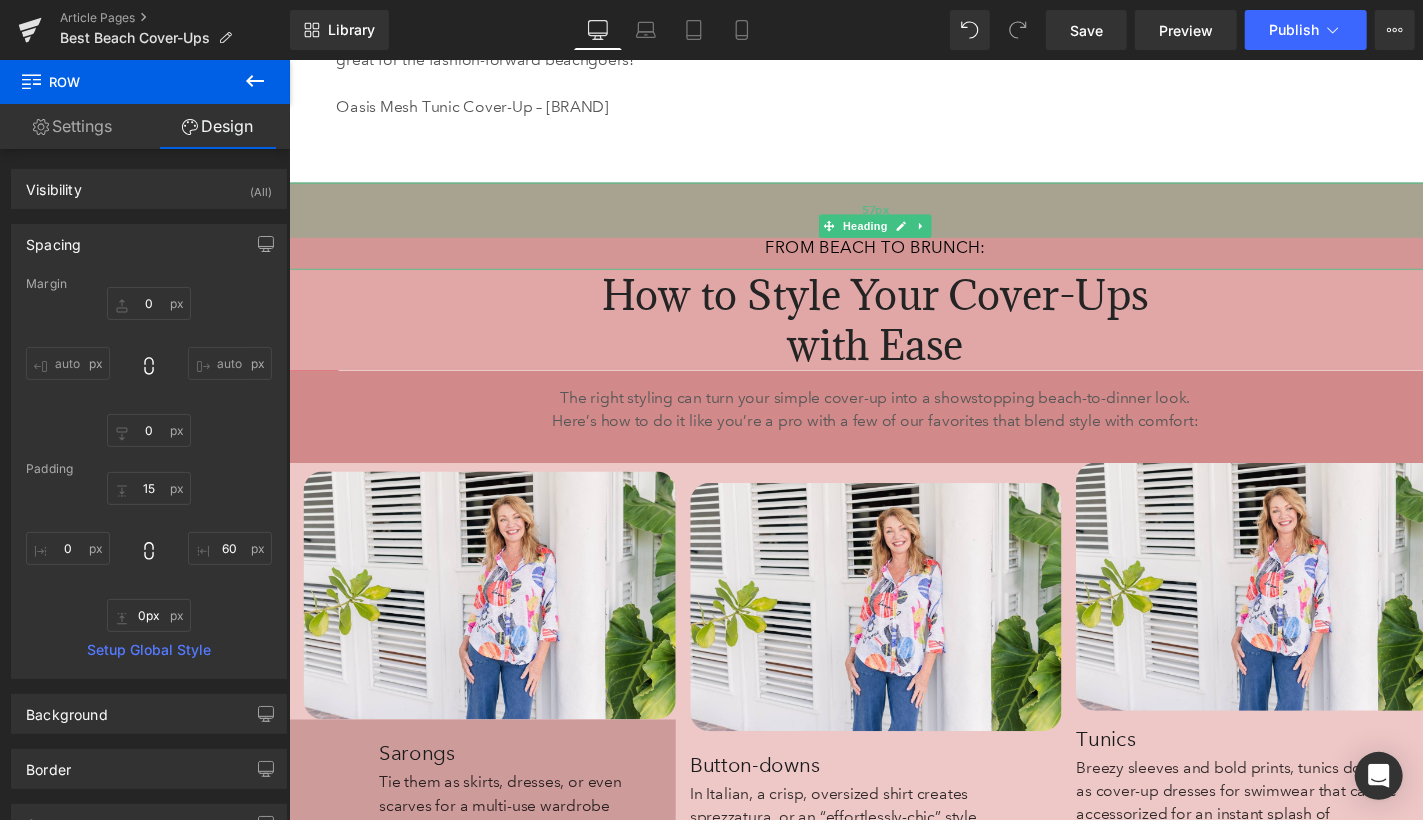 click on "57px" at bounding box center (893, 213) 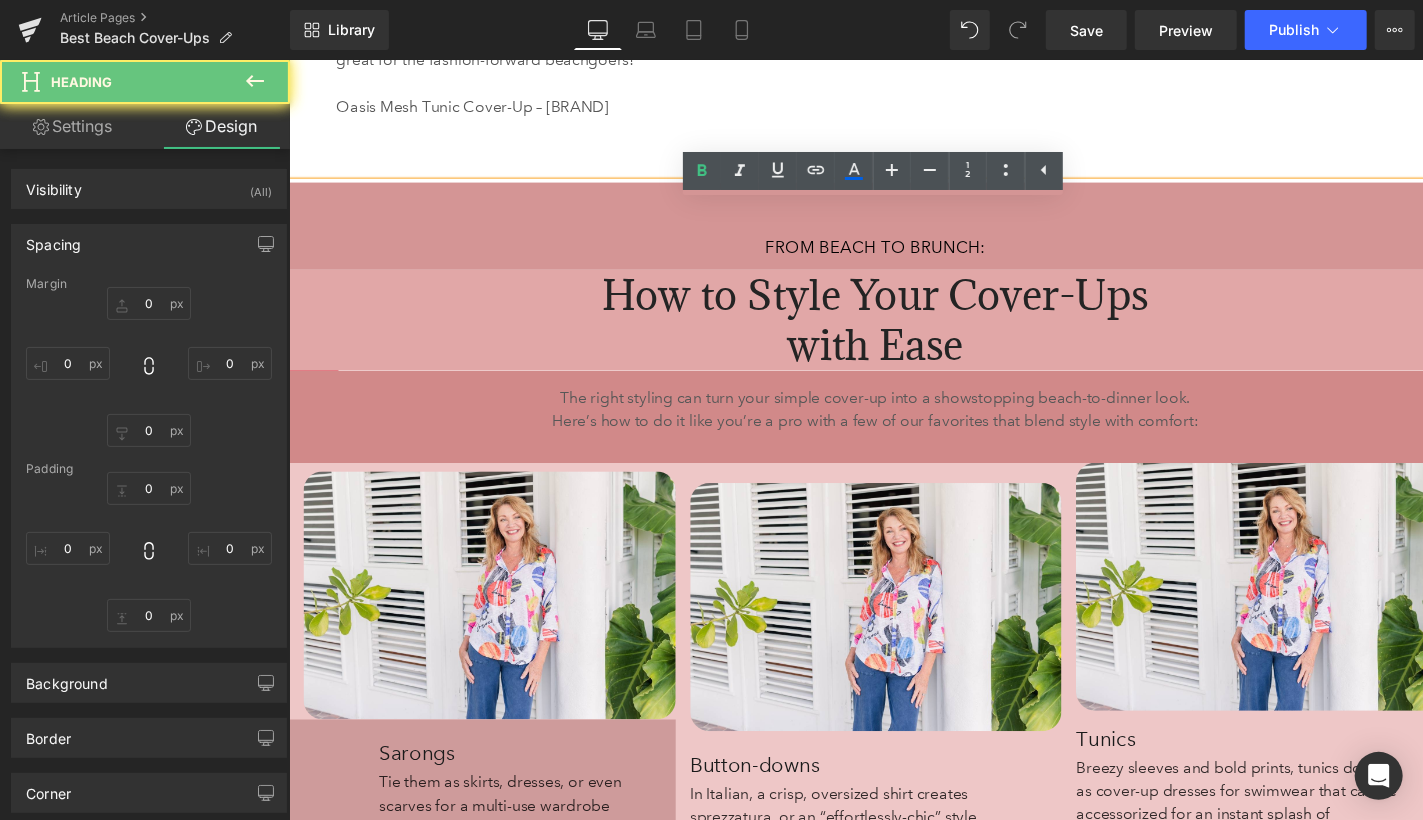 type on "0" 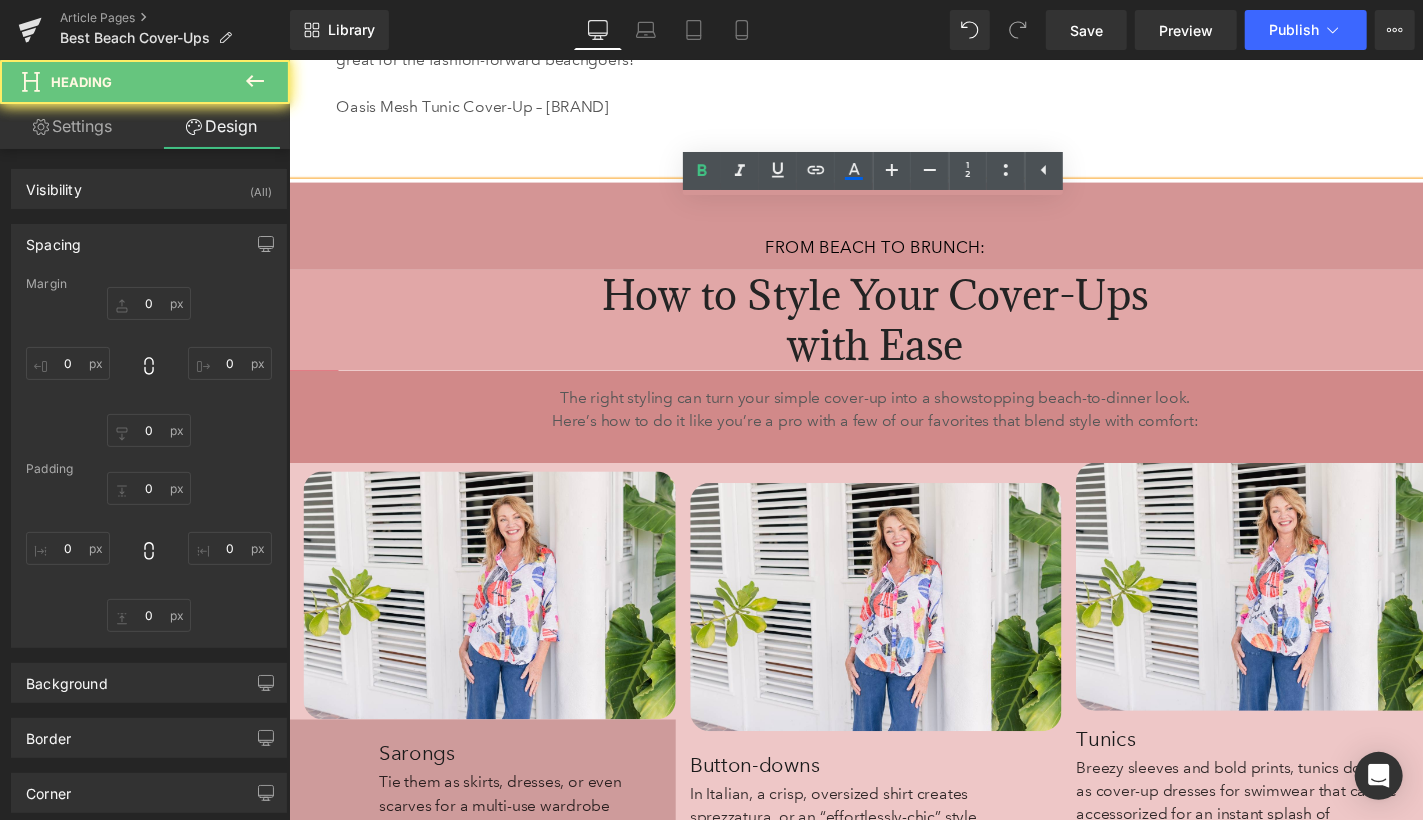type on "0" 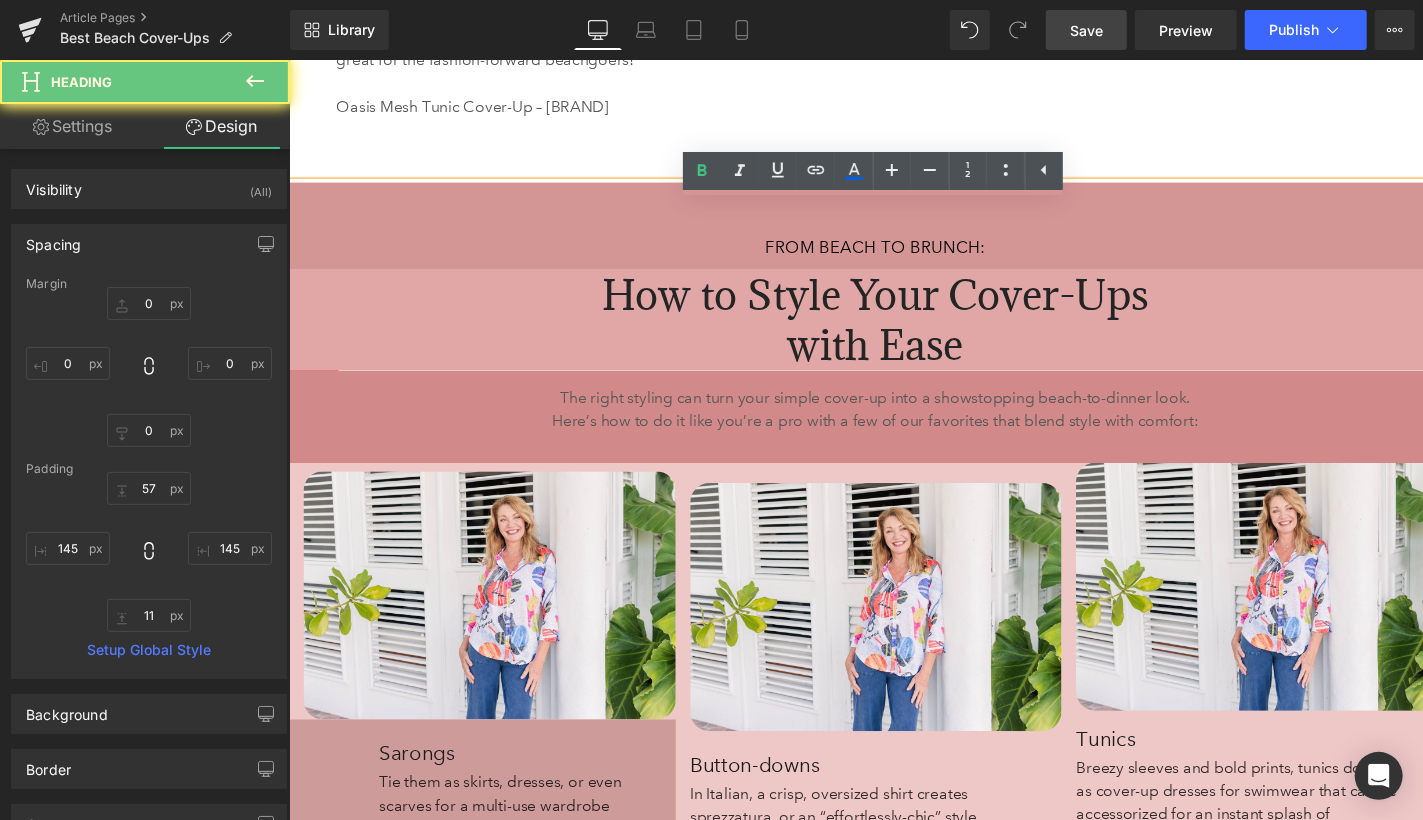 click on "Save" at bounding box center (1086, 30) 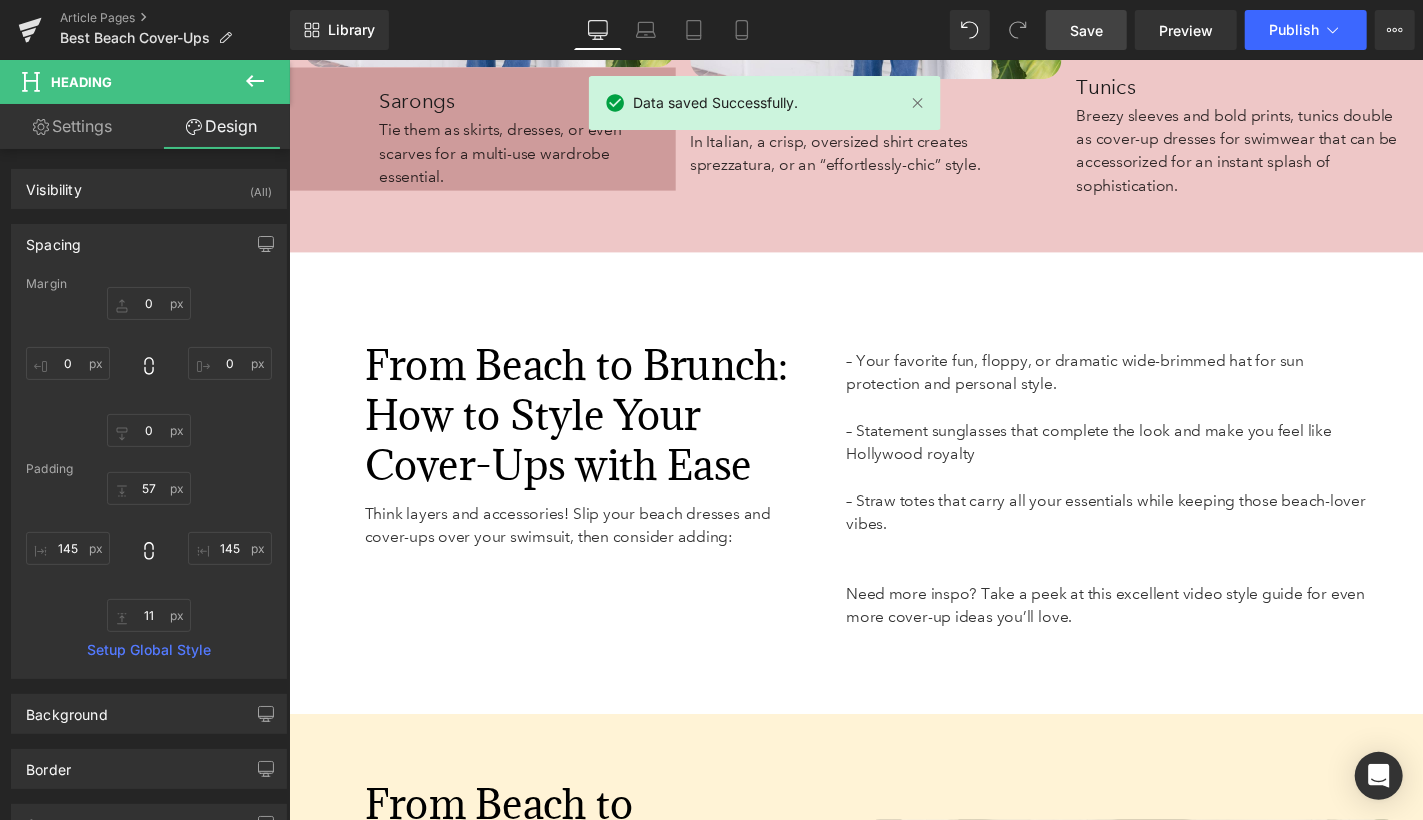 scroll, scrollTop: 6471, scrollLeft: 0, axis: vertical 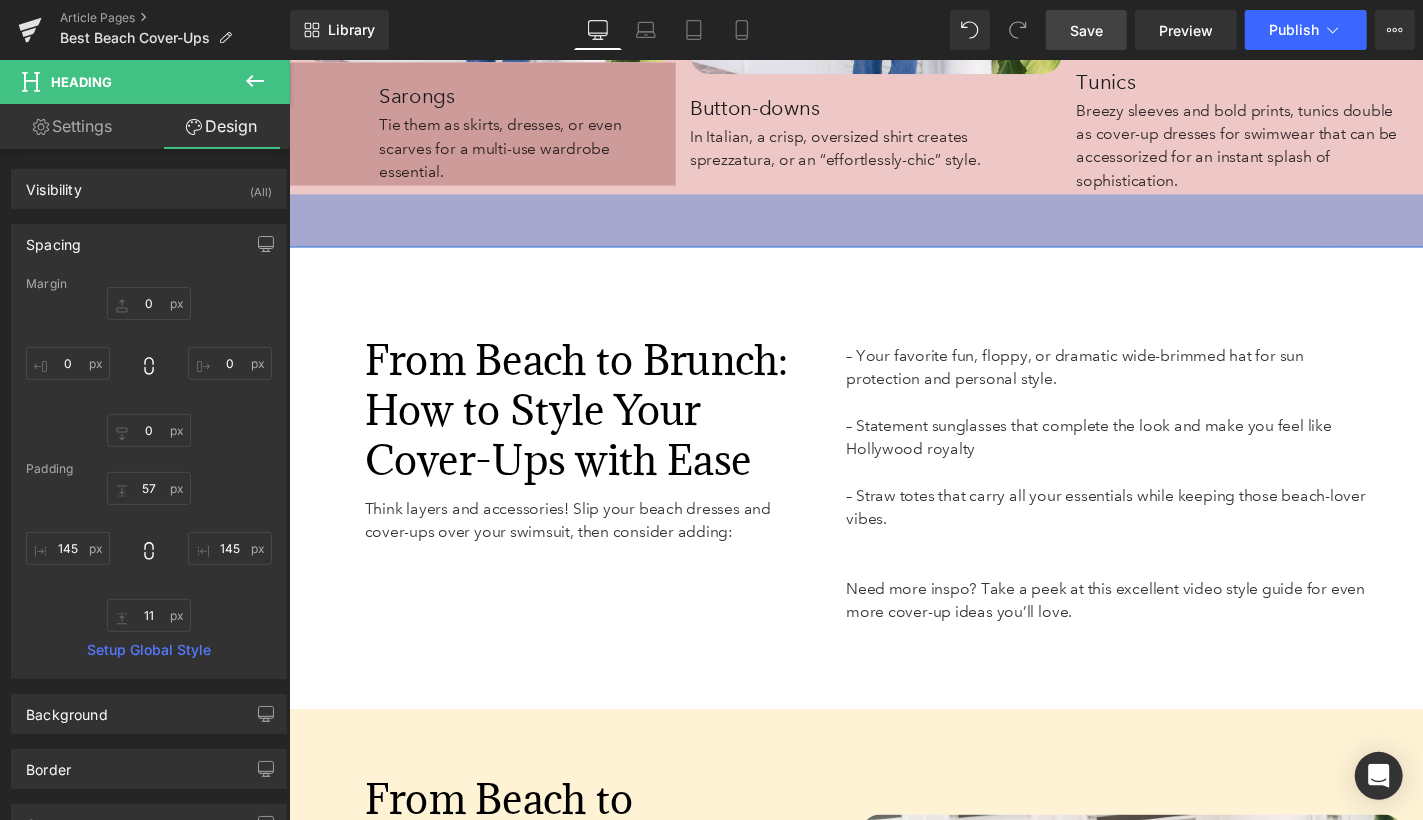 click on "Image         Sarongs Heading         Tie them as skirts, dresses, or even scarves for a multi-use wardrobe essential.   Text Block         Row         Image         Button-downs Heading         In Italian, a crisp, oversized shirt creates sprezzatura, or an “effortlessly-chic” style.  Text Block         Image         Tunics Heading         Breezy sleeves and bold prints, tunics double as cover-up dresses for swimwear that can be accessorized for an instant splash of sophistication. Text Block         Row     55px" at bounding box center [893, 25] 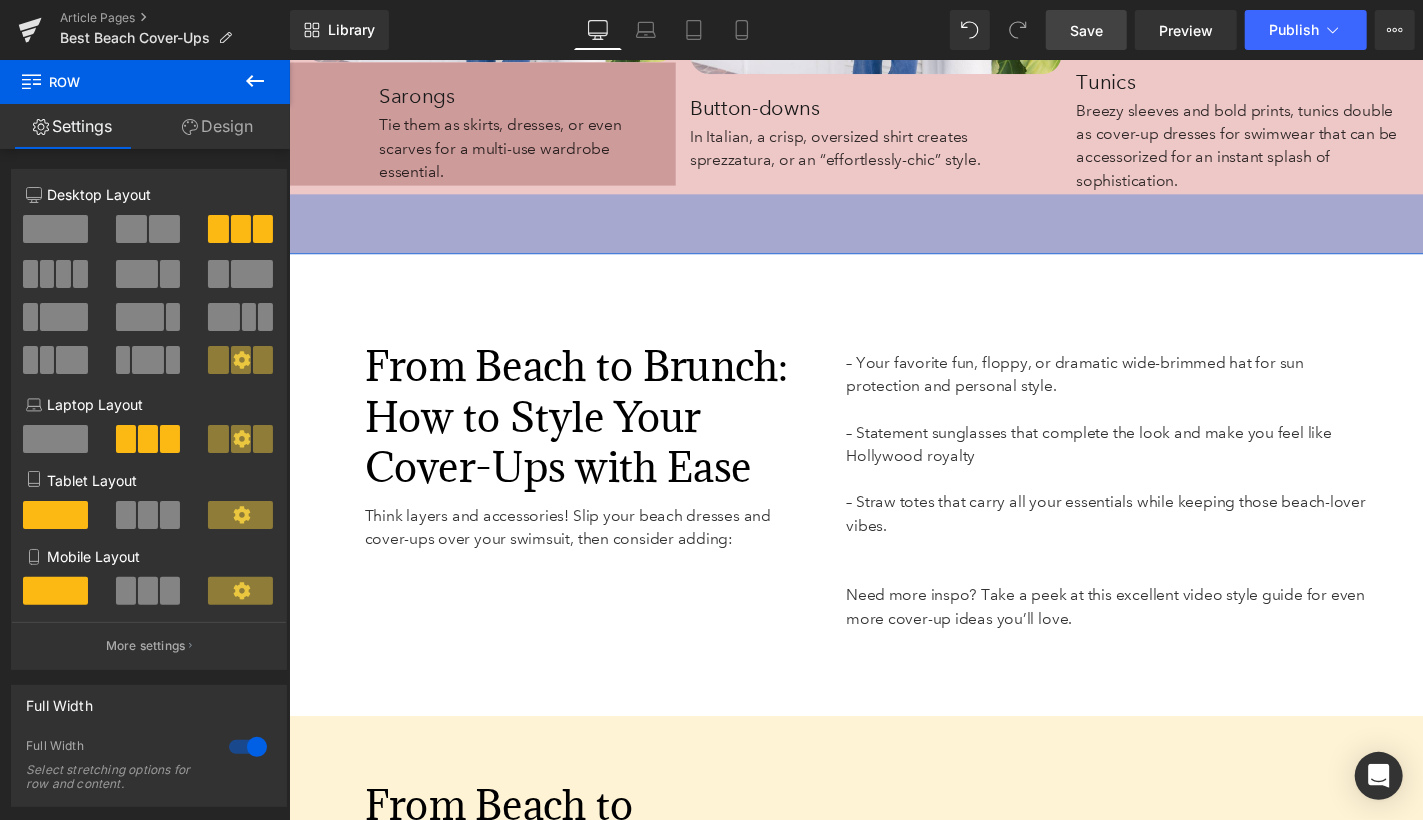 click on "62px" at bounding box center (893, 229) 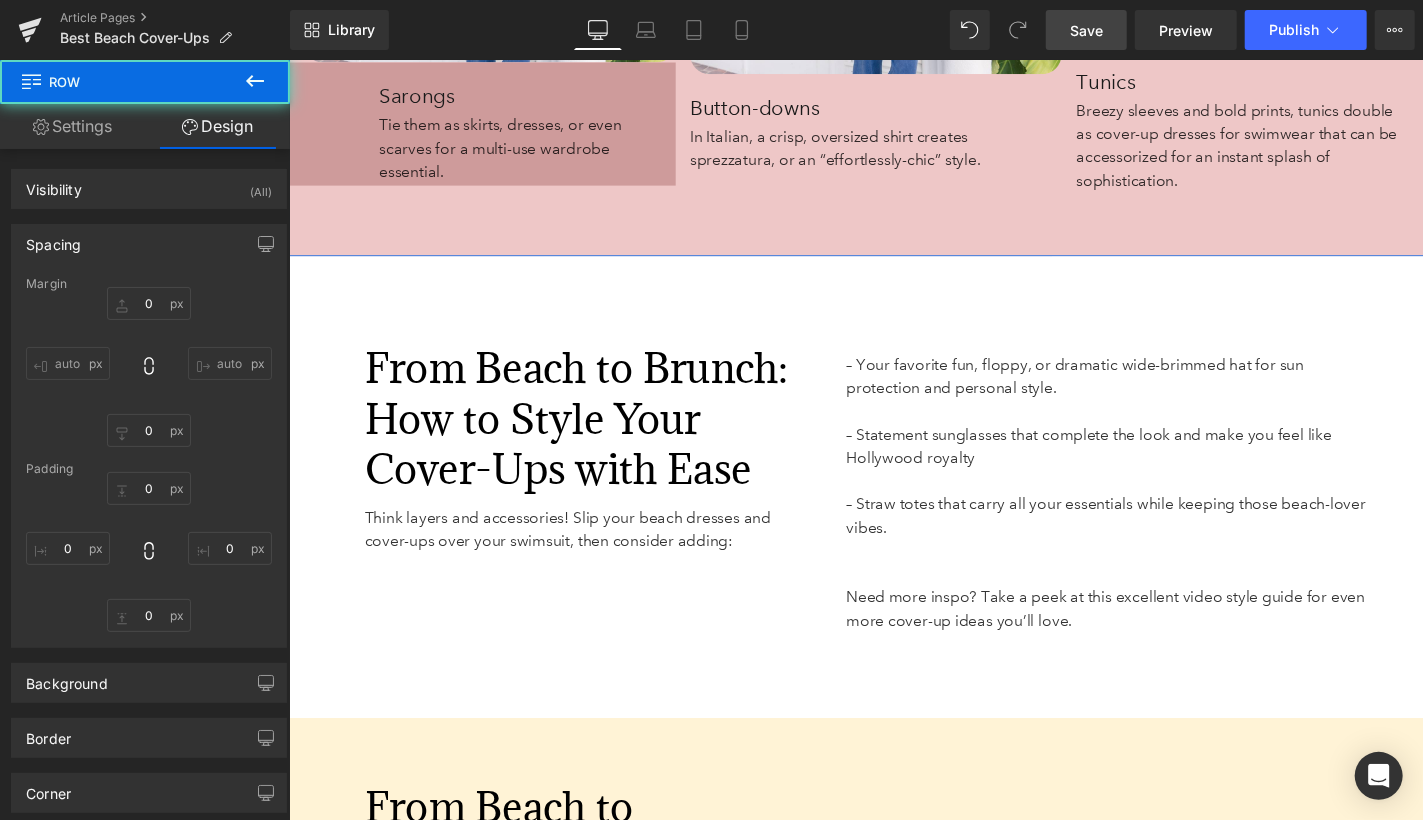 type on "0" 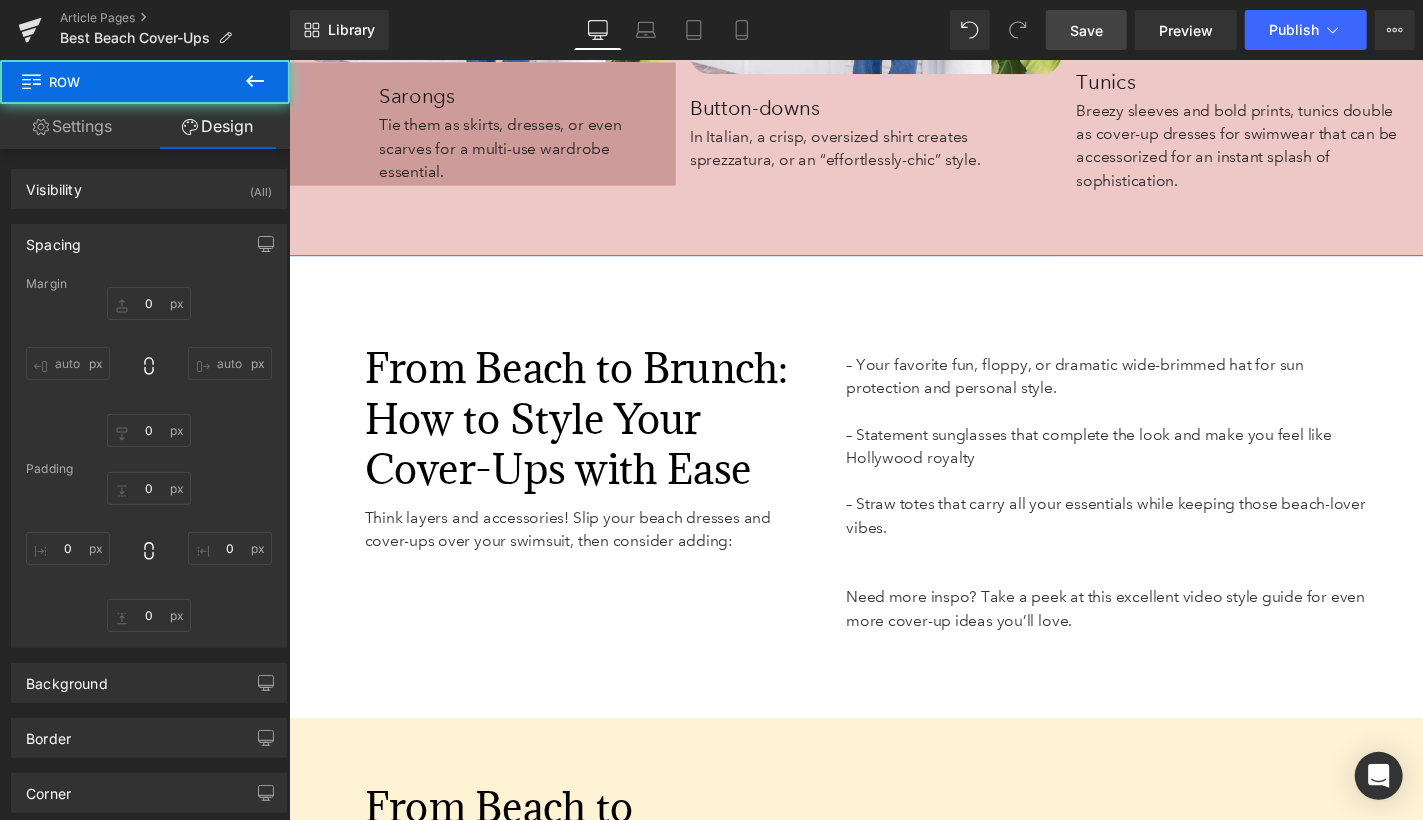 type on "0" 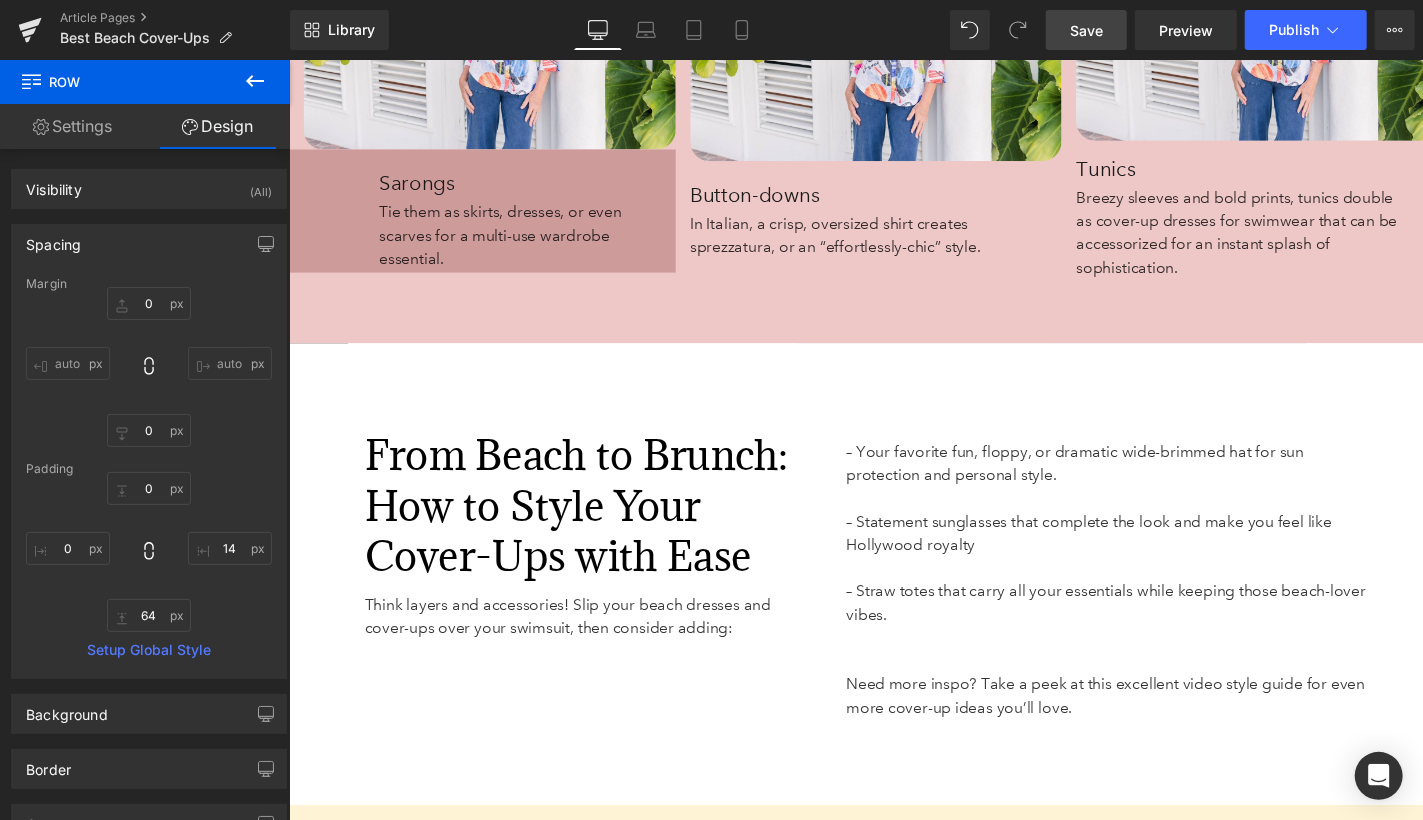 scroll, scrollTop: 6372, scrollLeft: 0, axis: vertical 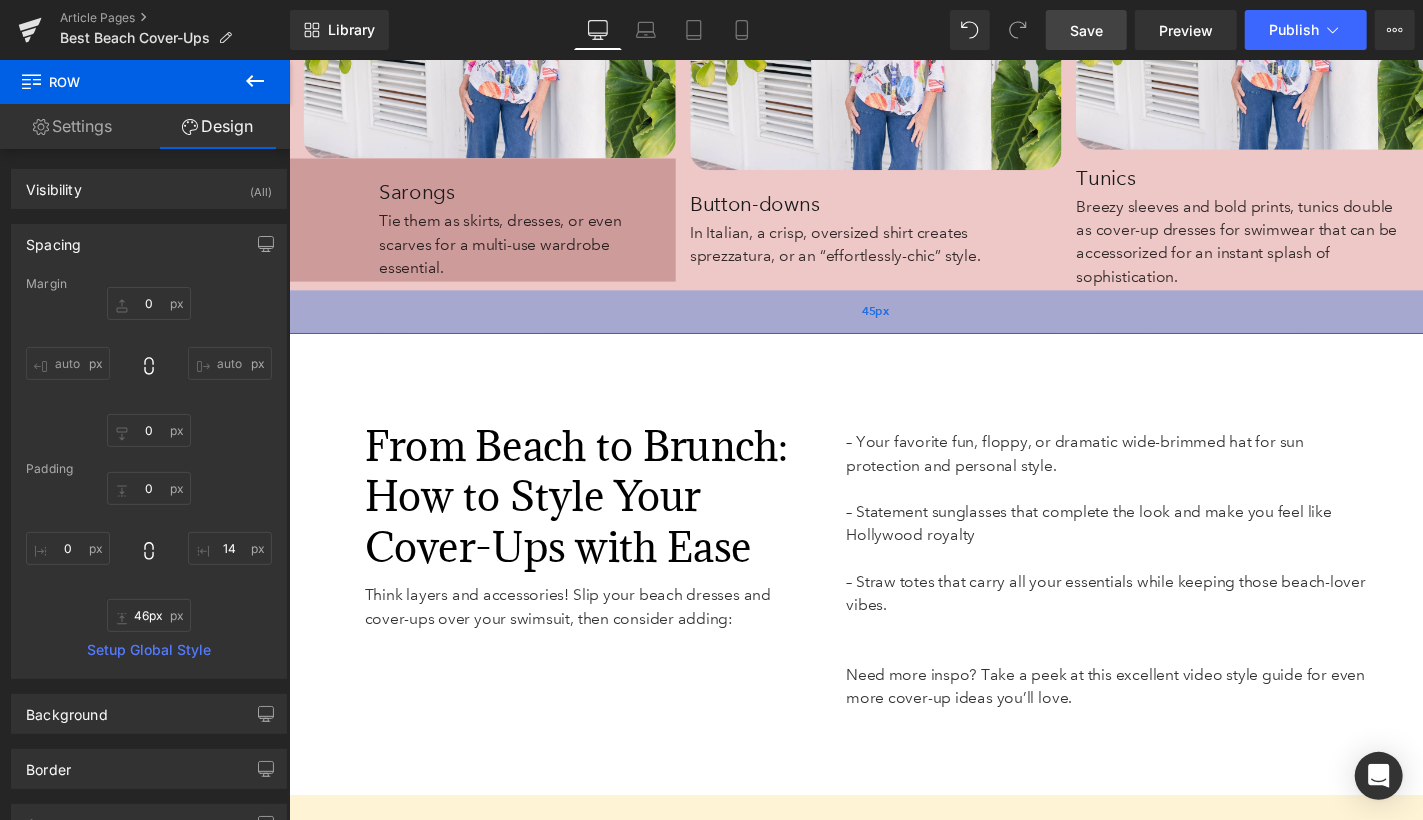 type on "47px" 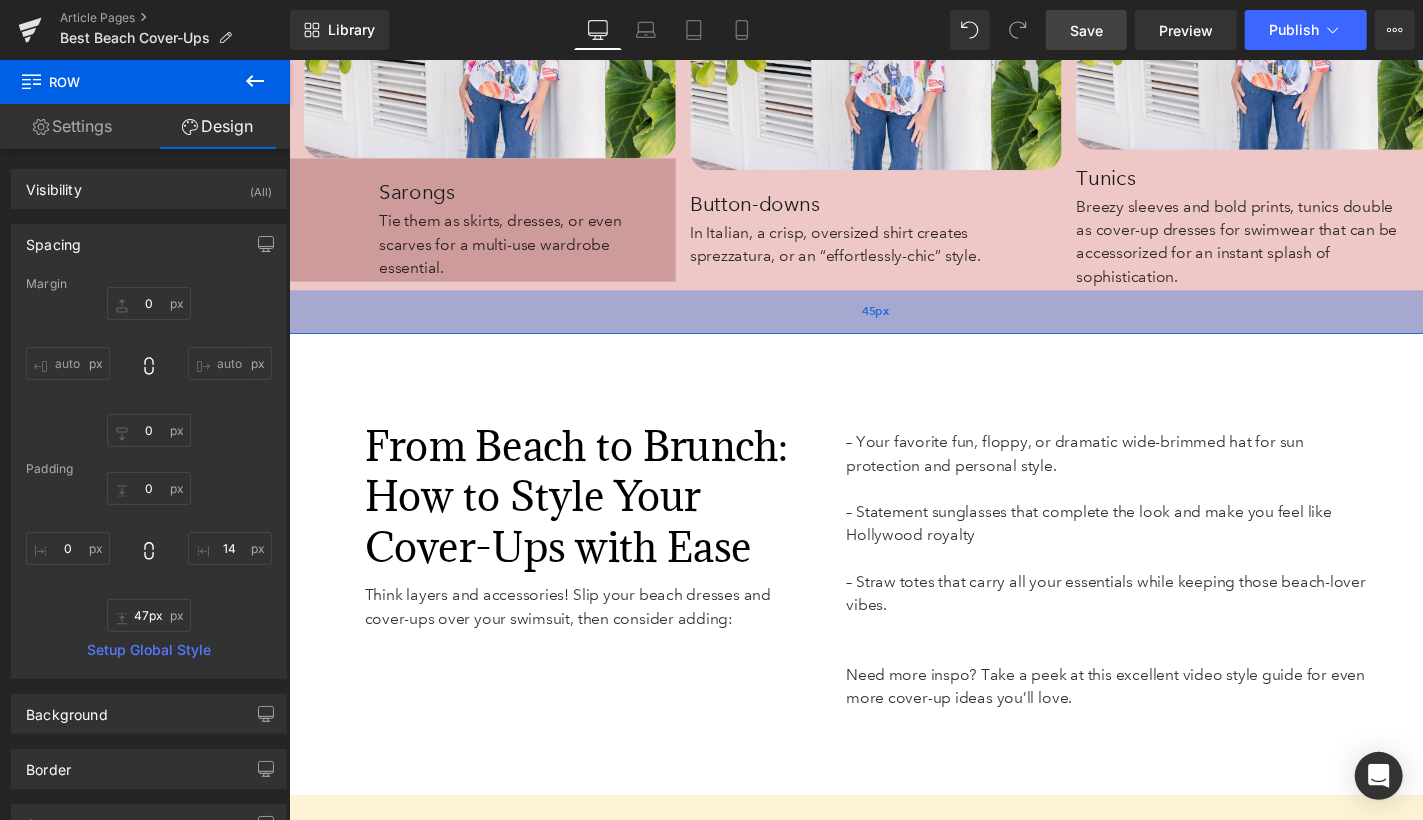 drag, startPoint x: 883, startPoint y: 378, endPoint x: 884, endPoint y: 361, distance: 17.029387 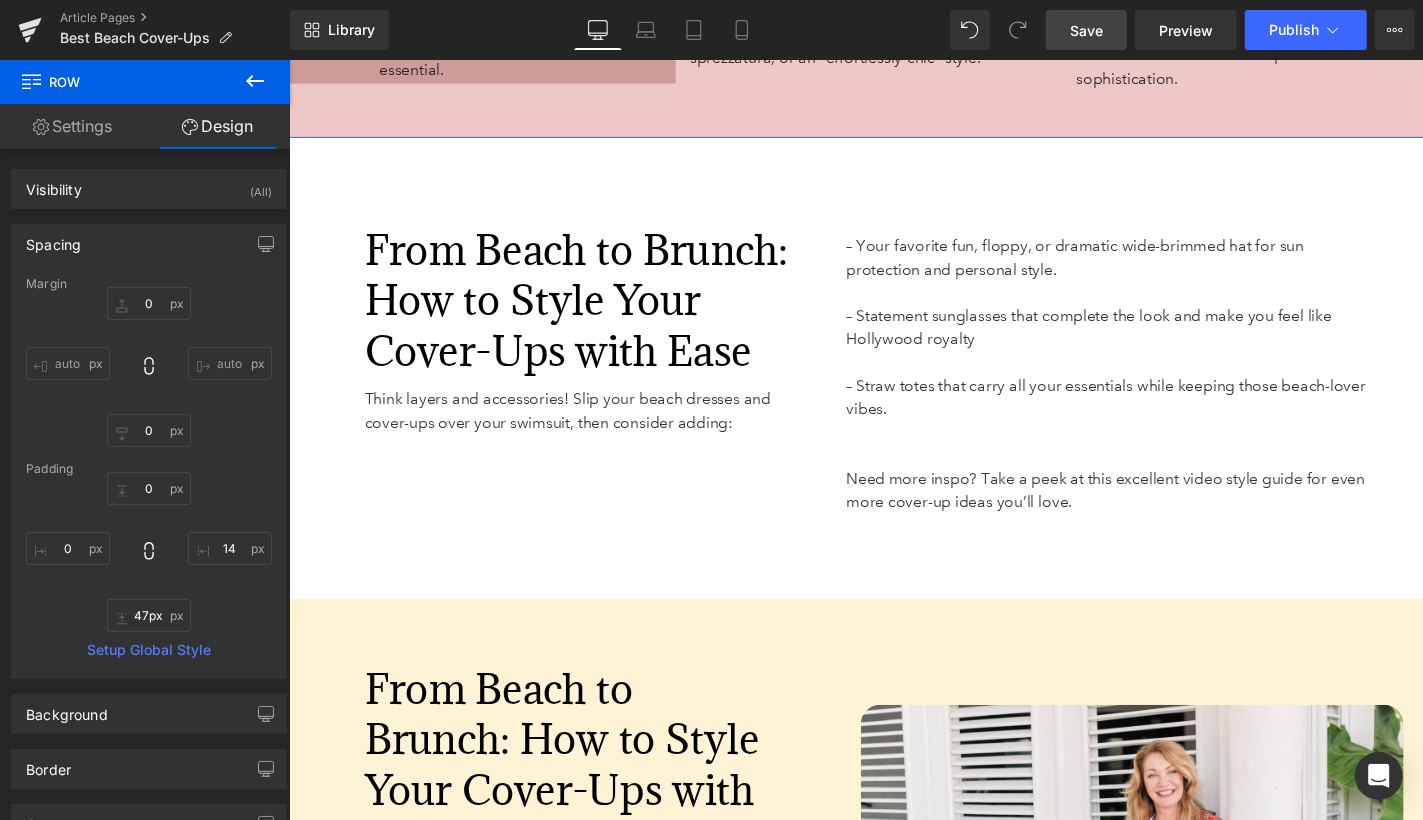 scroll, scrollTop: 6581, scrollLeft: 0, axis: vertical 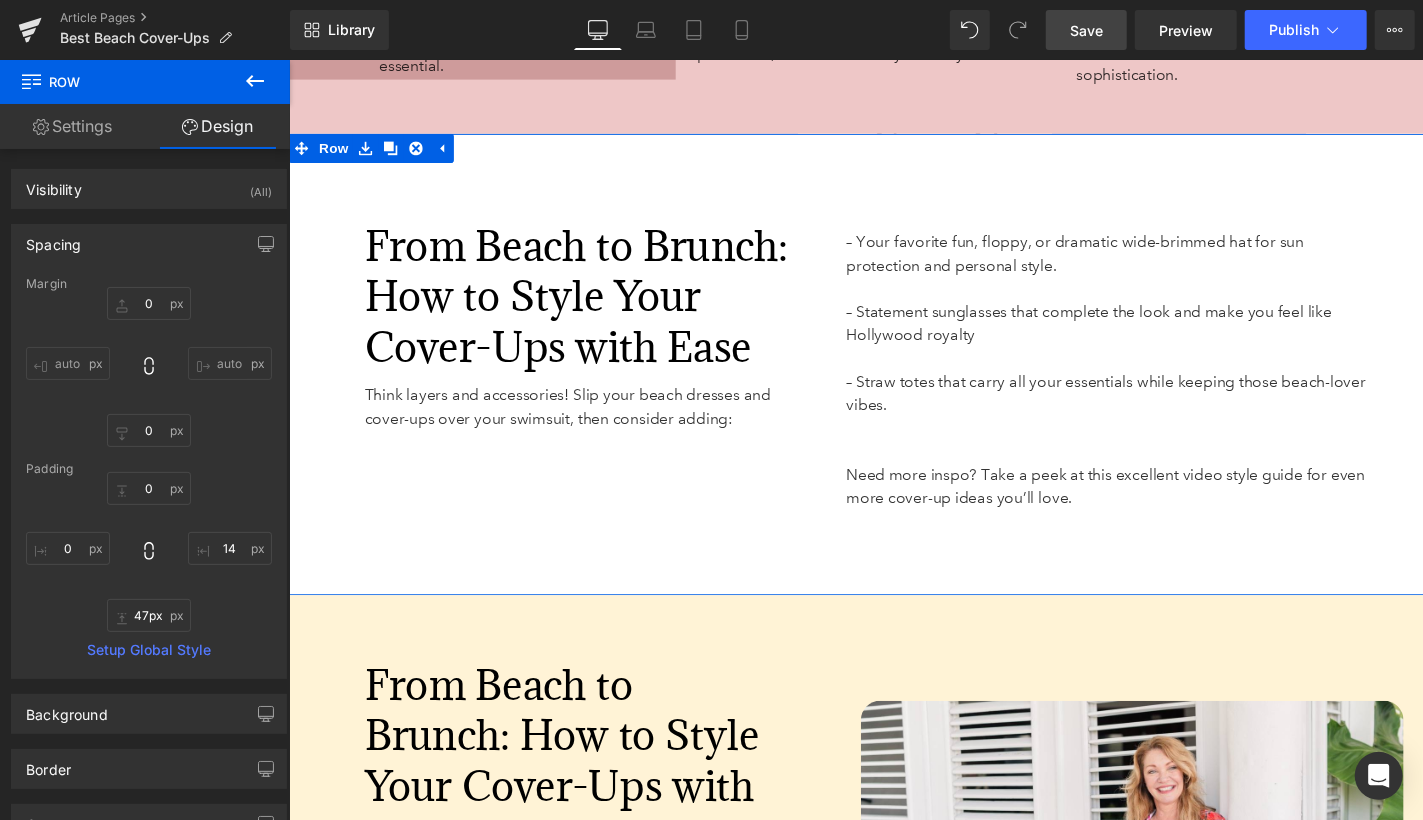 click on "– Your favorite fun, floppy, or dramatic wide-brimmed hat for sun protection and personal style.   – Statement sunglasses that complete the look and make you feel like Hollywood royalty   – Straw totes that carry all your essentials while keeping those beach-lover vibes.       Need more inspo? Take a peek at this excellent video style guide for even more cover-up ideas you’ll love.    Text Block" at bounding box center [1150, 380] 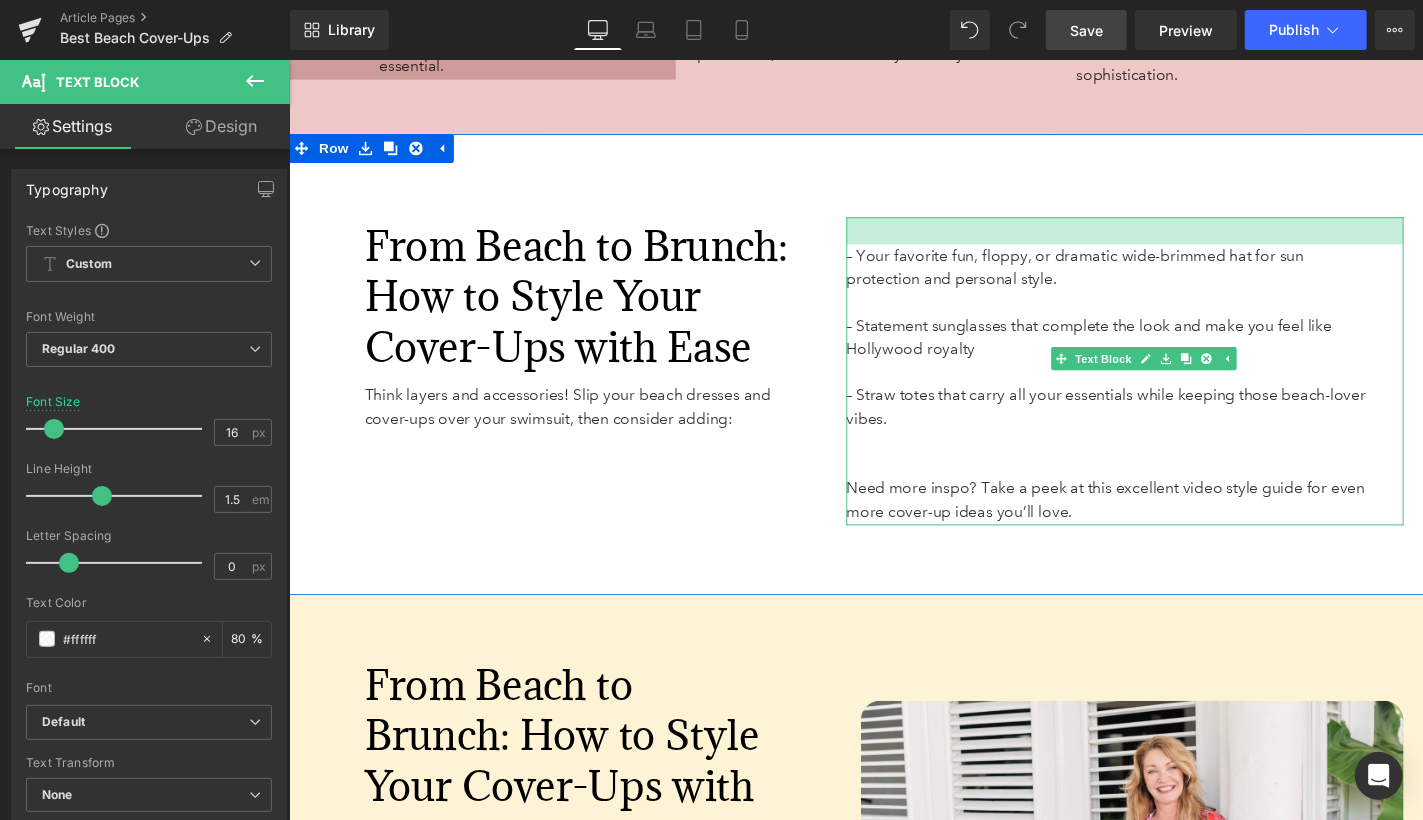 drag, startPoint x: 920, startPoint y: 263, endPoint x: 920, endPoint y: 290, distance: 27 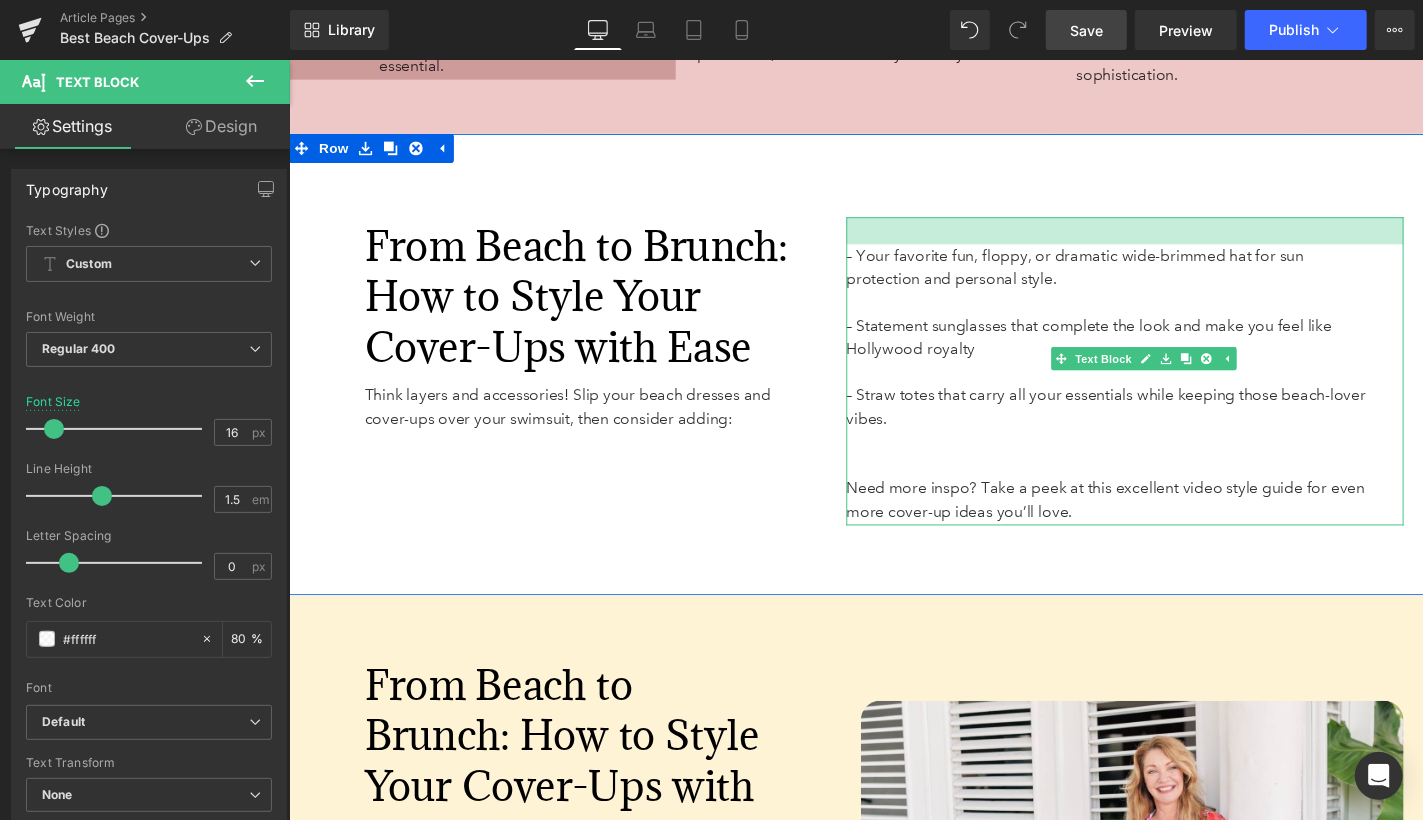 click on "– Your favorite fun, floppy, or dramatic wide-brimmed hat for sun protection and personal style.   – Statement sunglasses that complete the look and make you feel like Hollywood royalty   – Straw totes that carry all your essentials while keeping those beach-lover vibes.       Need more inspo? Take a peek at this excellent video style guide for even more cover-up ideas you’ll love.    Text Block" at bounding box center (1150, 380) 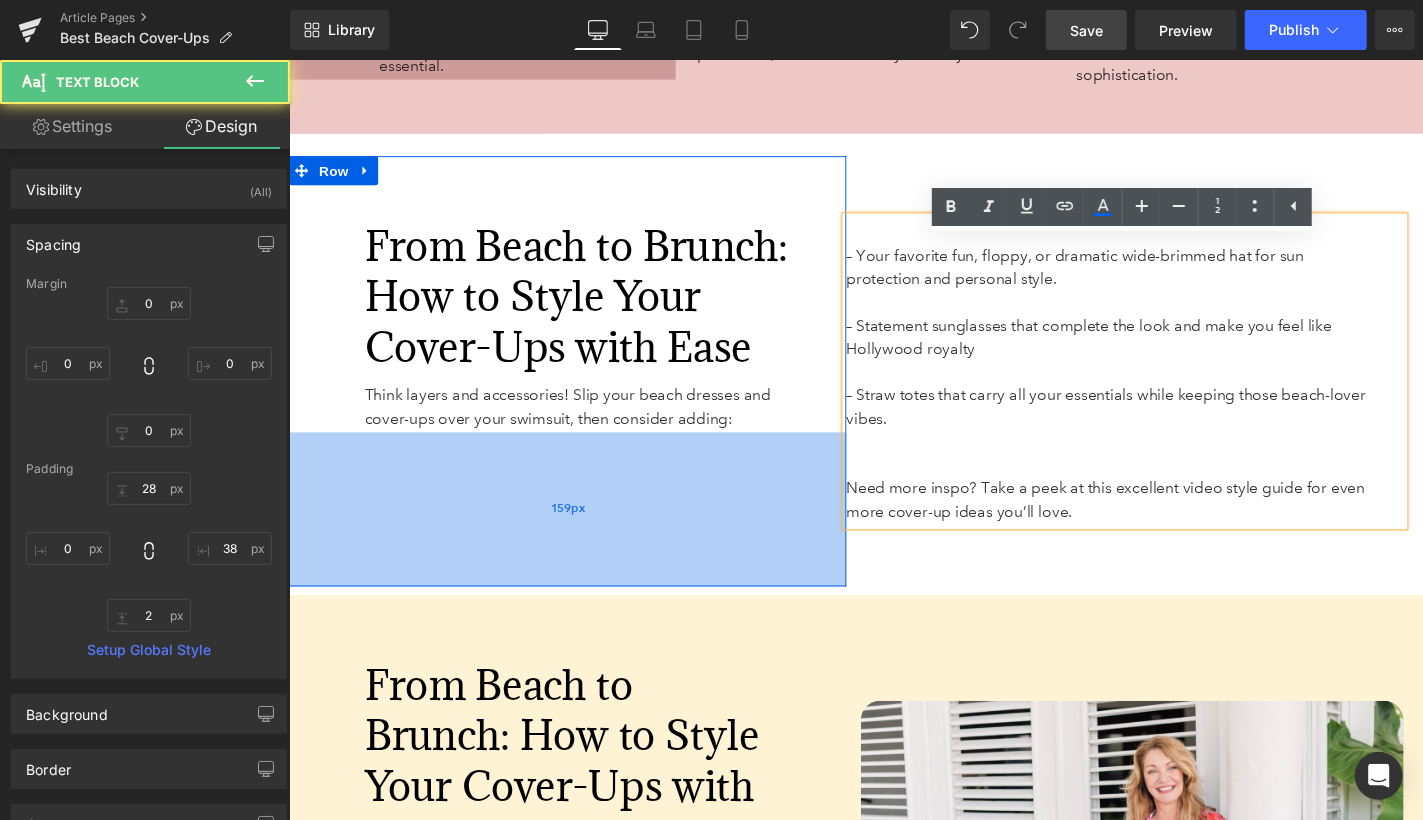 click on "159px" at bounding box center [575, 522] 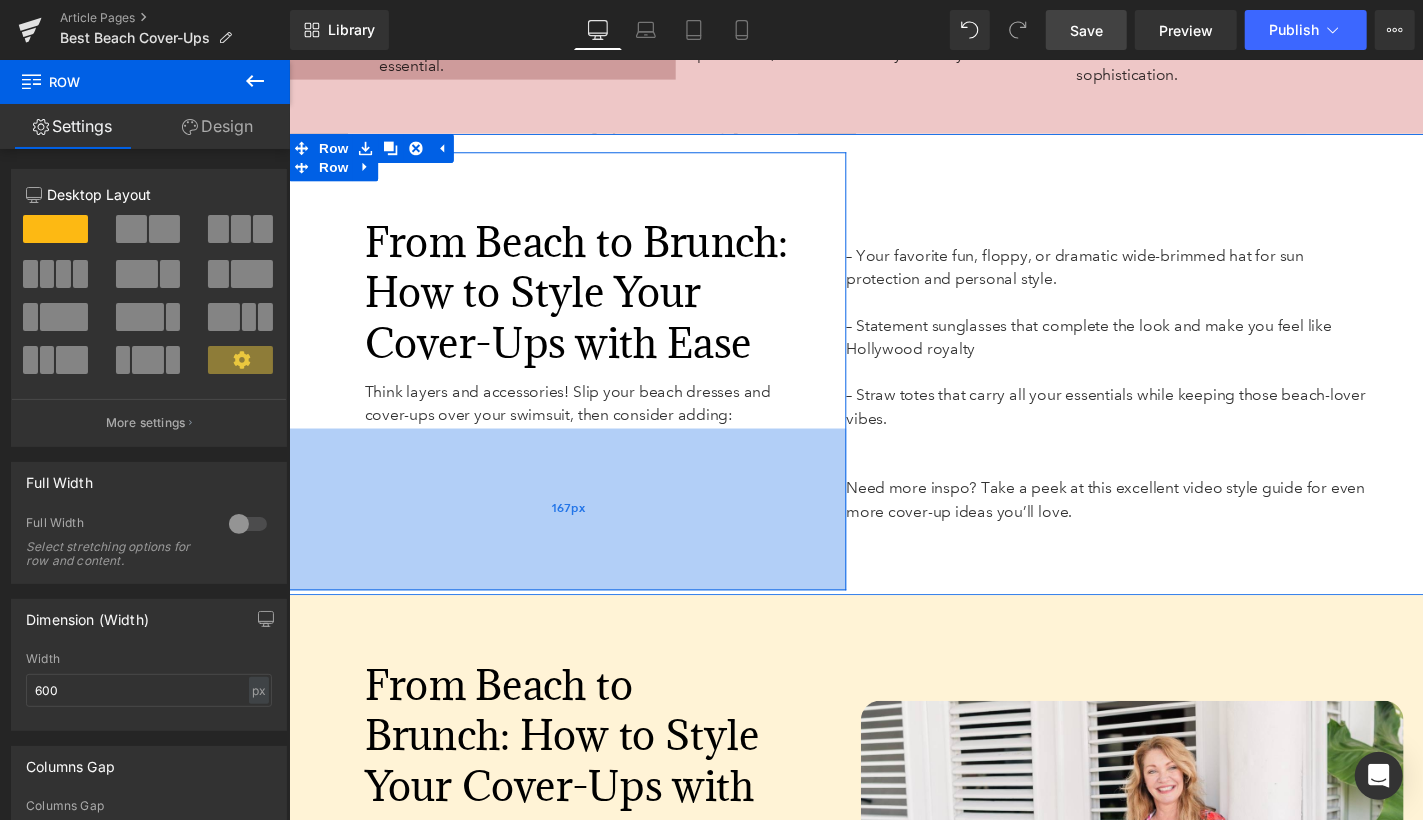 click on "167px" at bounding box center (575, 522) 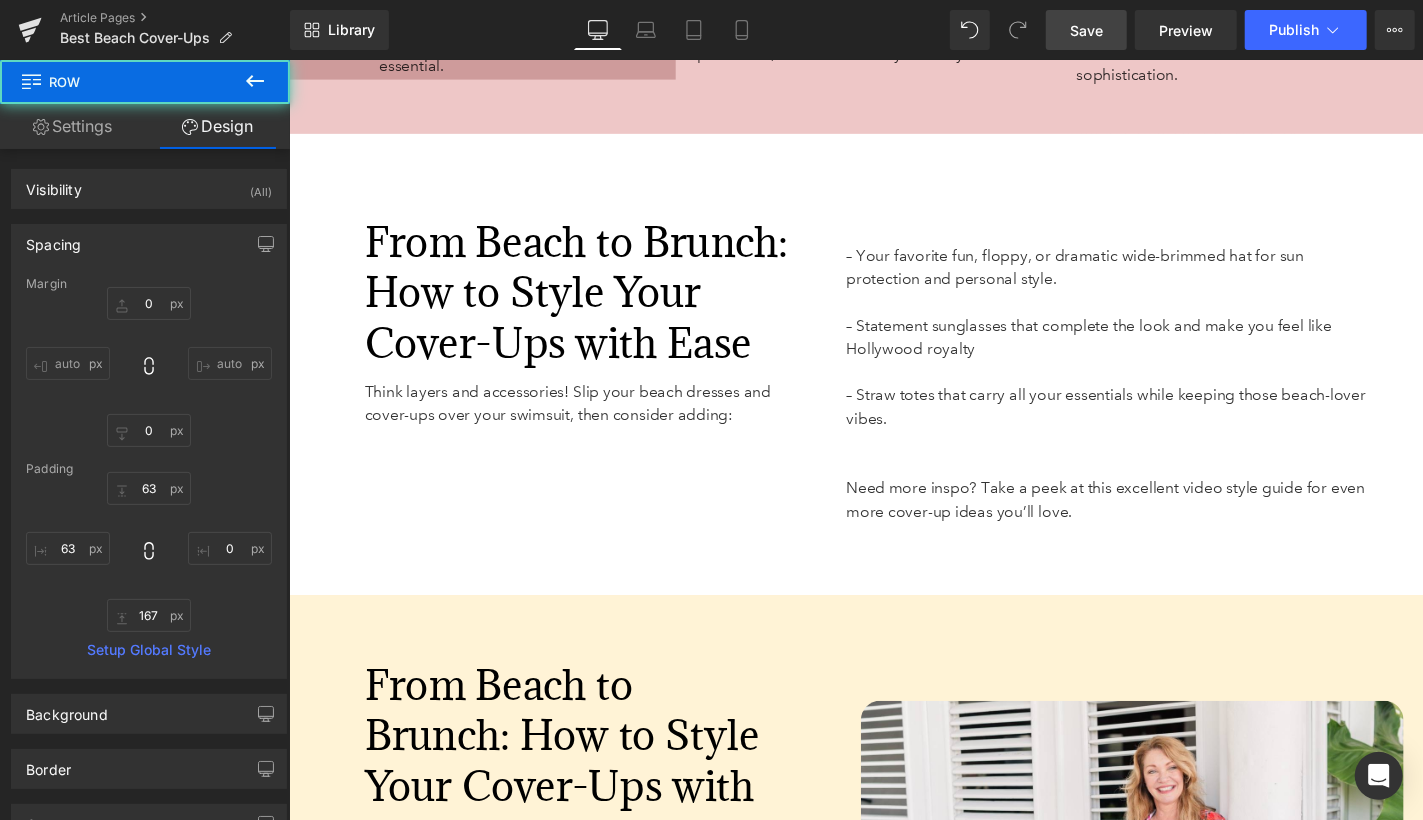 click on "Save" at bounding box center [1086, 30] 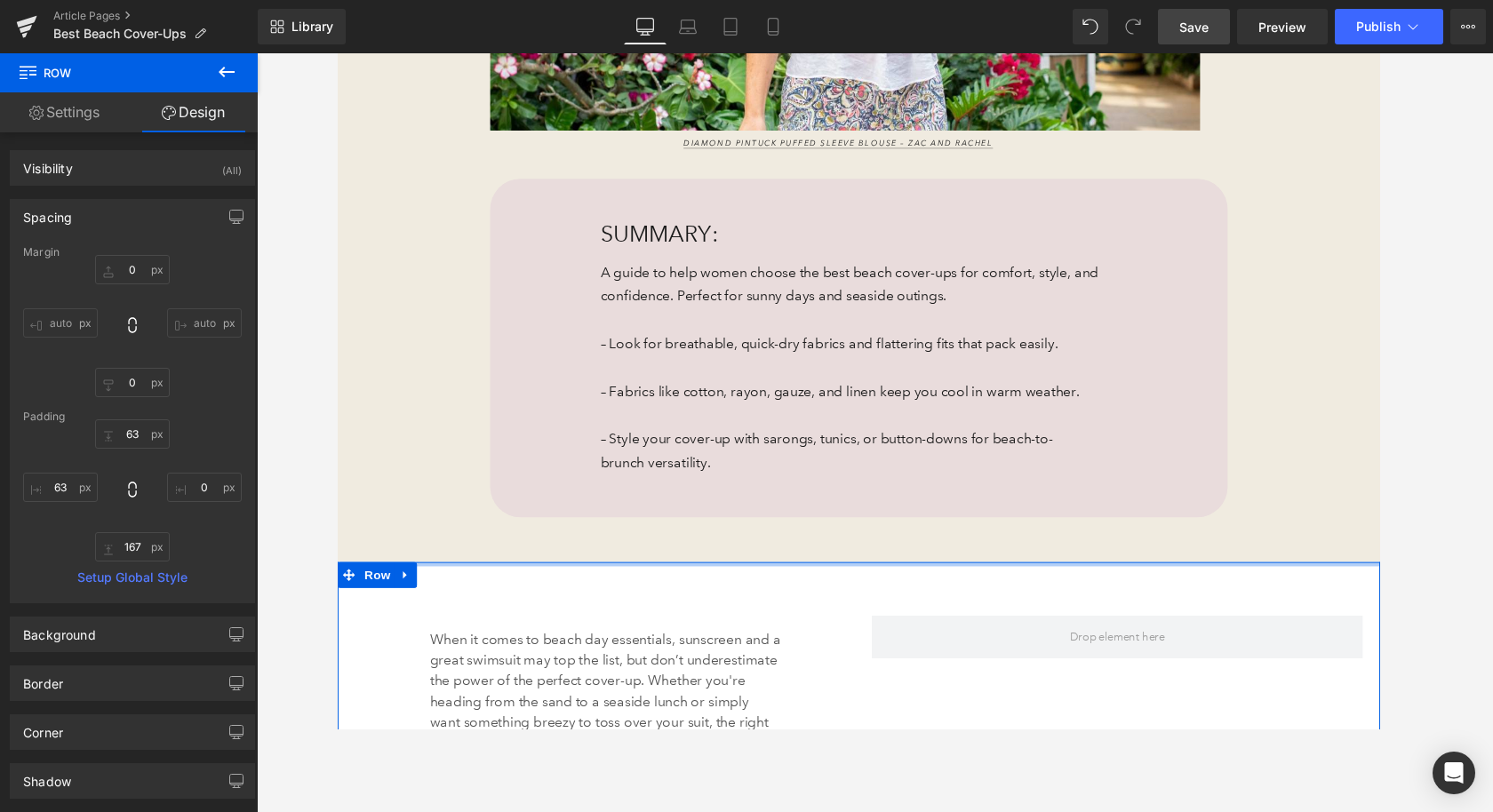 scroll, scrollTop: 787, scrollLeft: 0, axis: vertical 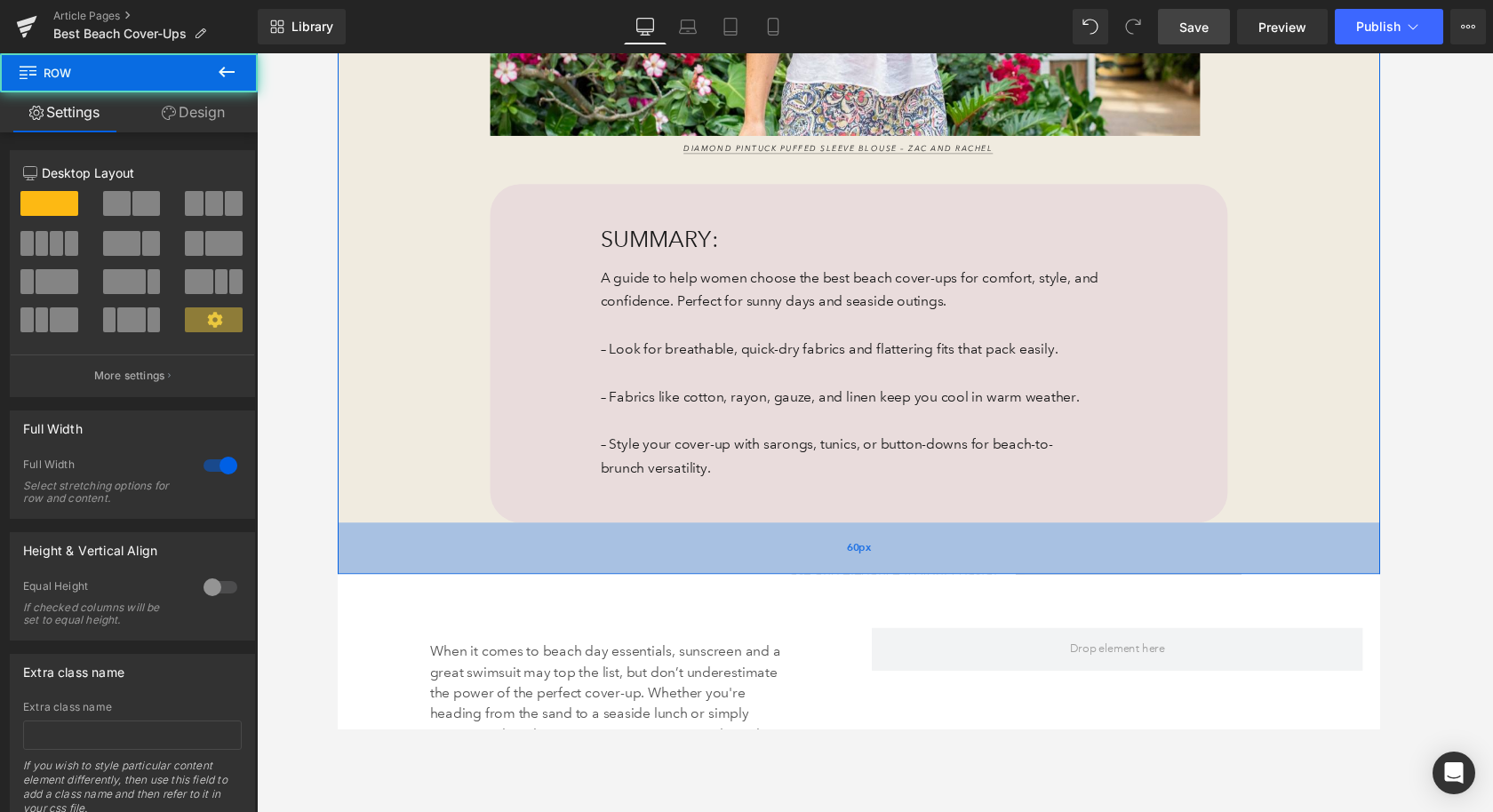 drag, startPoint x: 772, startPoint y: 578, endPoint x: 772, endPoint y: 589, distance: 11 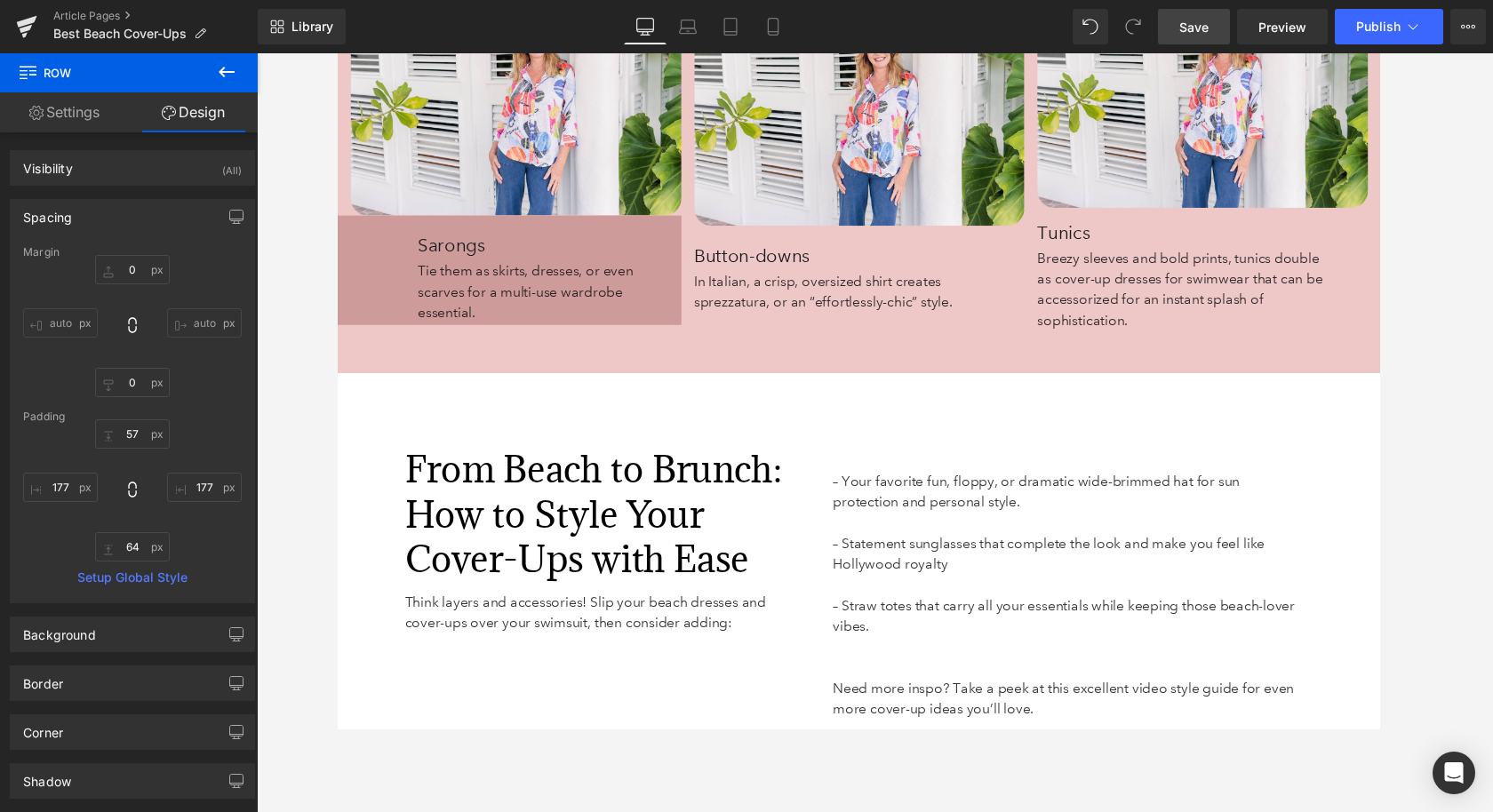 scroll, scrollTop: 5601, scrollLeft: 0, axis: vertical 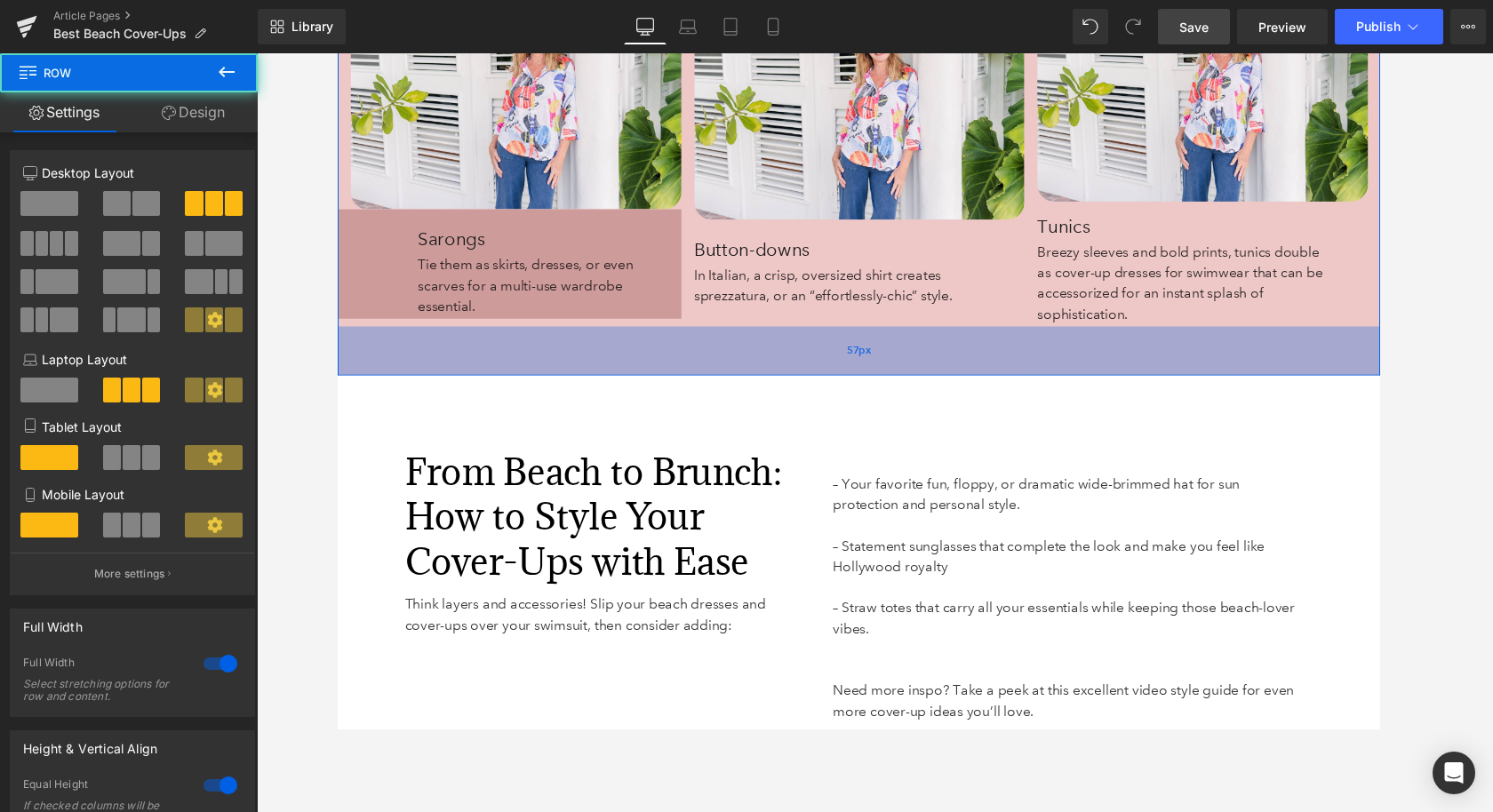 click on "57px" at bounding box center [874, 360] 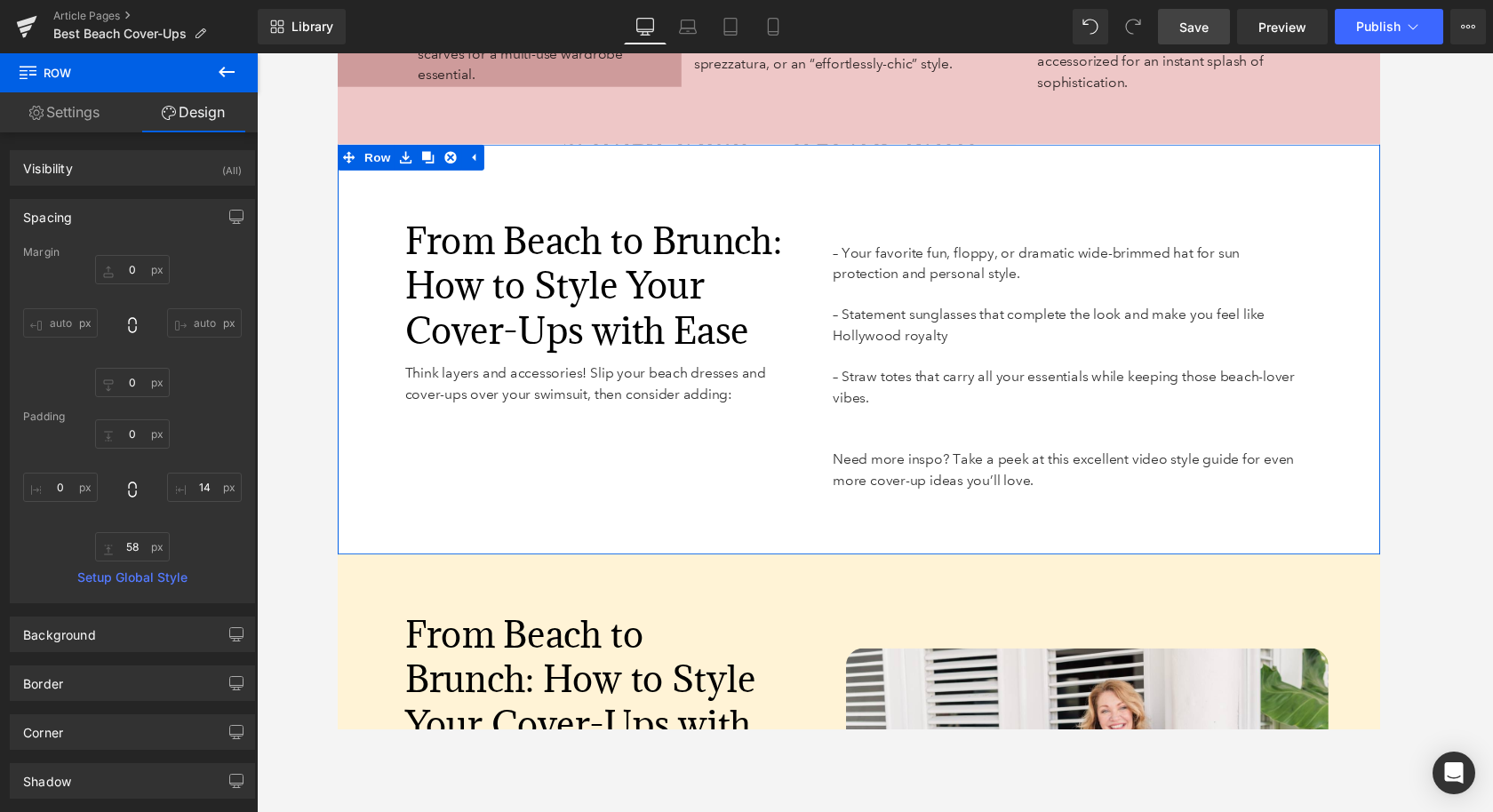 scroll, scrollTop: 5847, scrollLeft: 0, axis: vertical 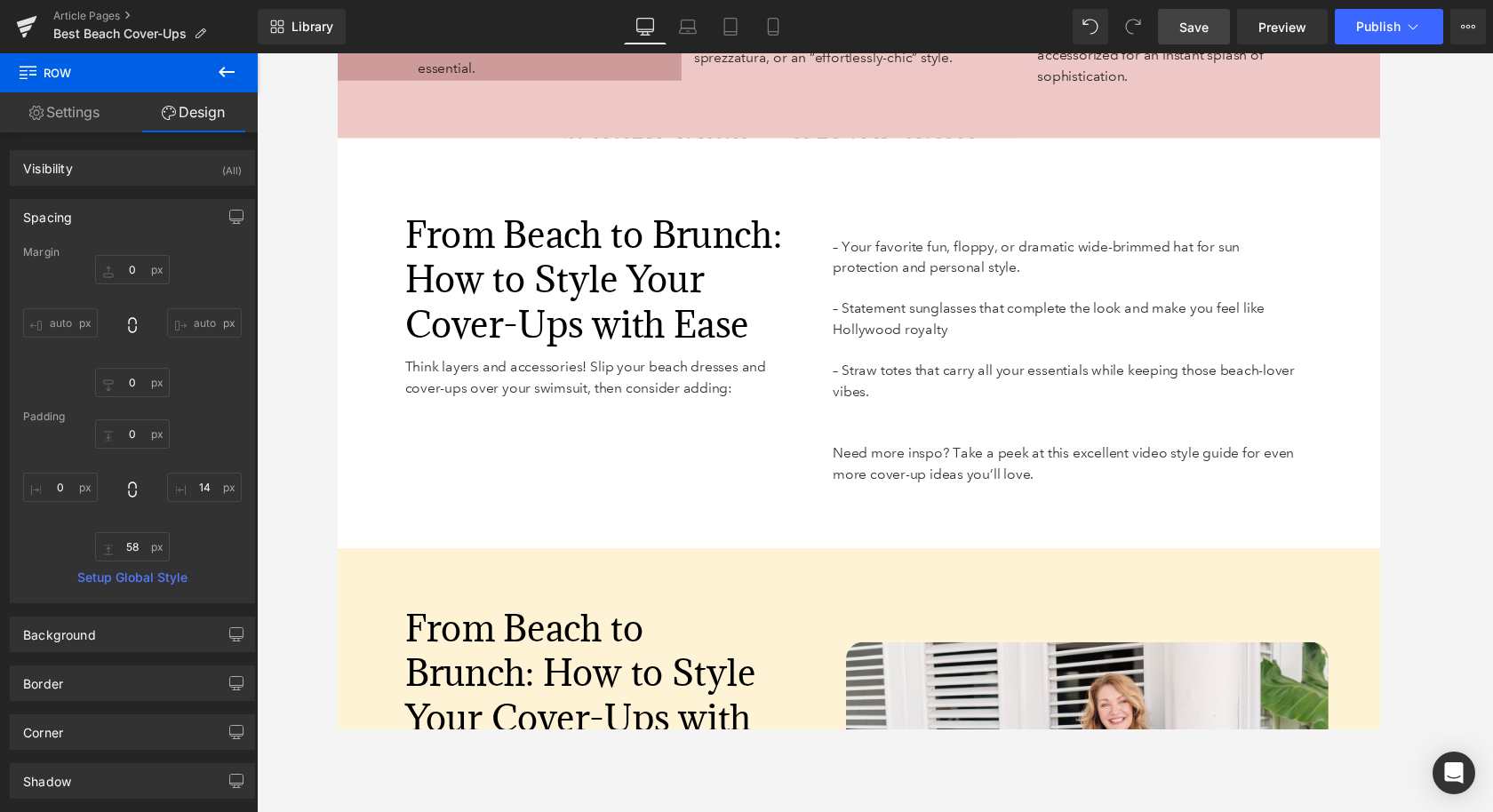 click on "Save" at bounding box center (1194, 27) 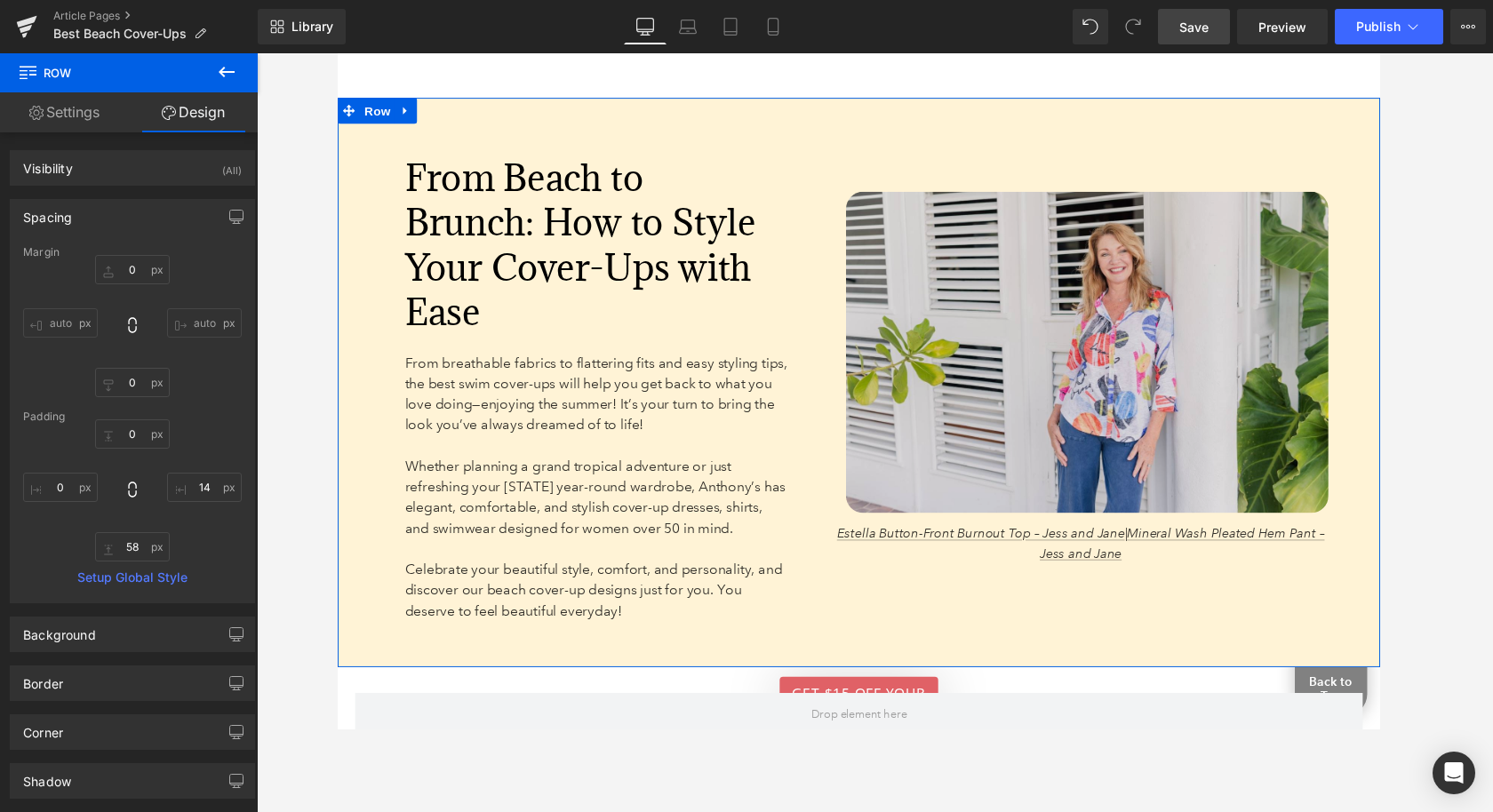 scroll, scrollTop: 6310, scrollLeft: 0, axis: vertical 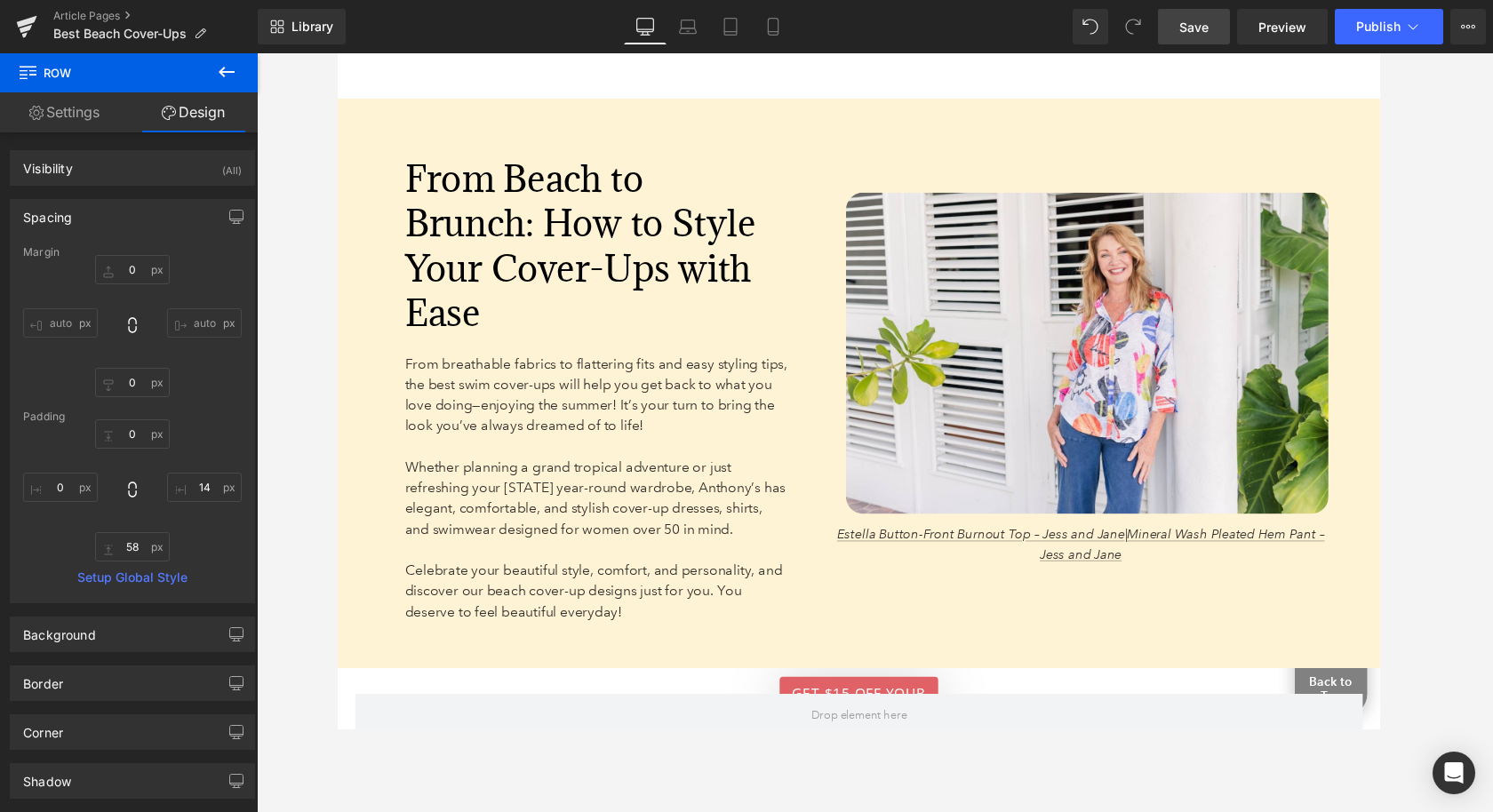 click on "Save" at bounding box center (1194, 27) 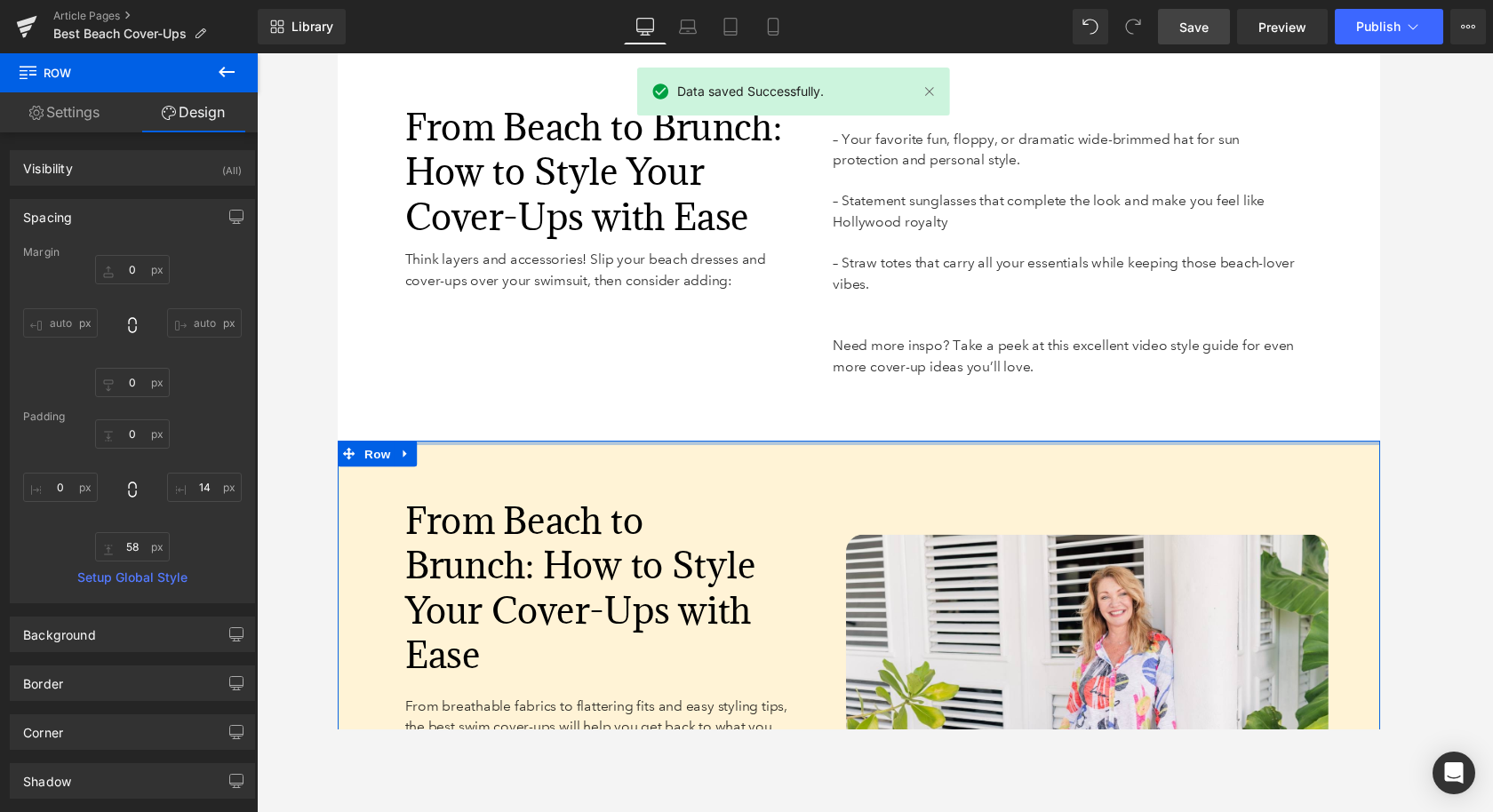 scroll, scrollTop: 6016, scrollLeft: 0, axis: vertical 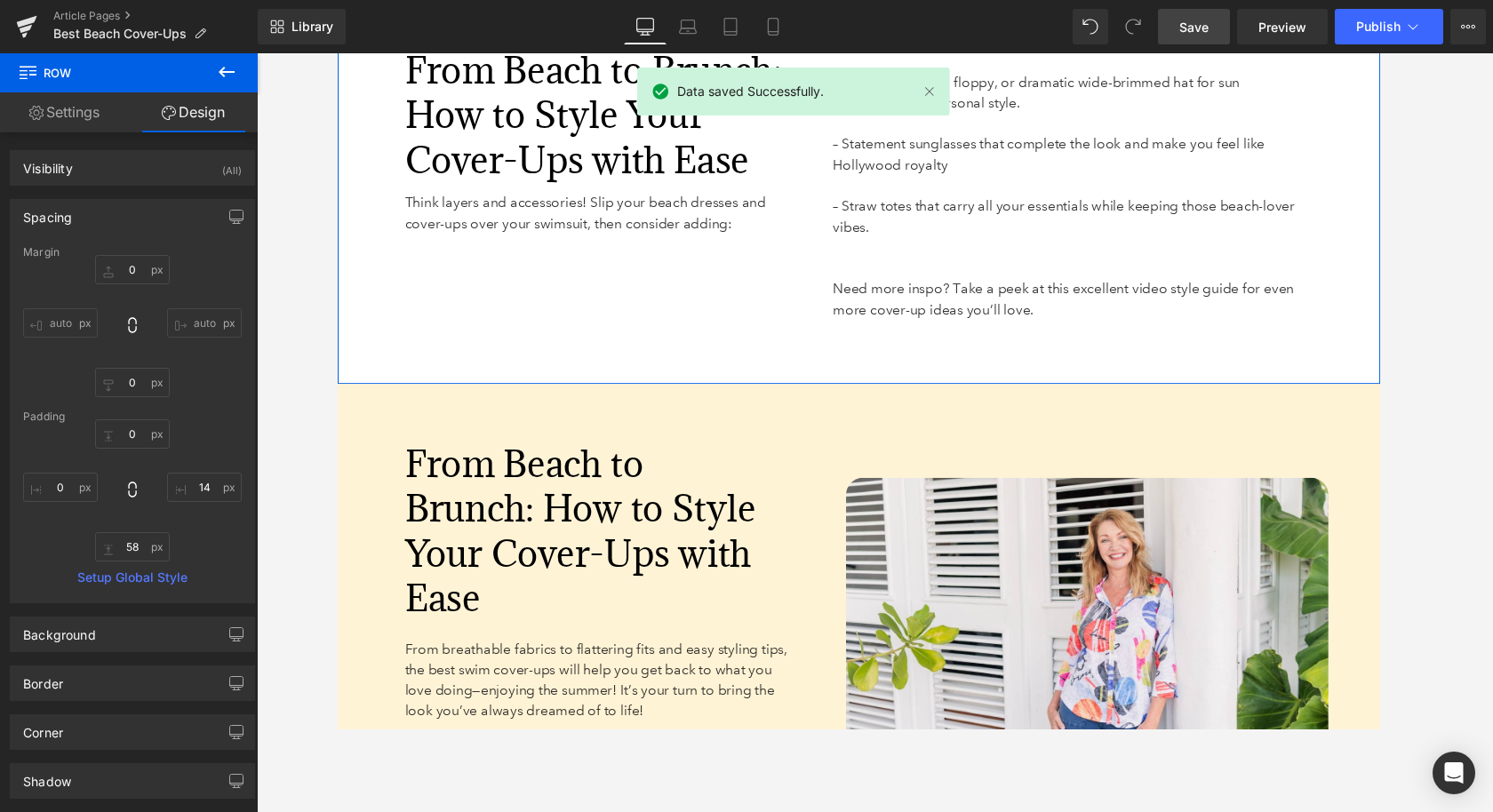 click on "– Your favorite fun, floppy, or dramatic wide-brimmed hat for sun protection and personal style.   – Statement sunglasses that complete the look and make you feel like Hollywood royalty   – Straw totes that carry all your essentials while keeping those beach-lover vibes.       Need more inspo? Take a peek at this excellent video style guide for even more cover-up ideas you’ll love.    Text Block" at bounding box center (1103, 189) 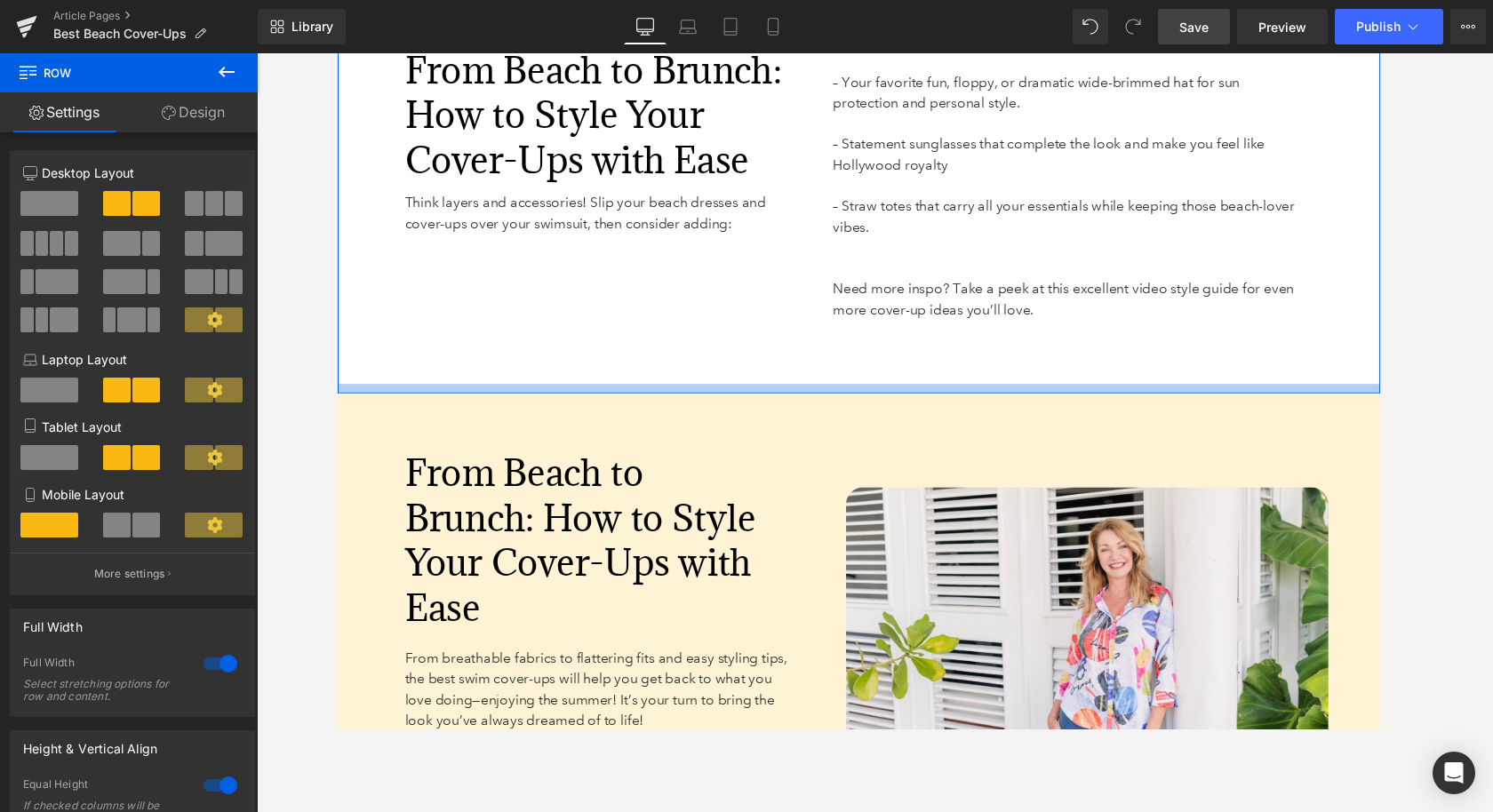 drag, startPoint x: 998, startPoint y: 412, endPoint x: 998, endPoint y: 422, distance: 10 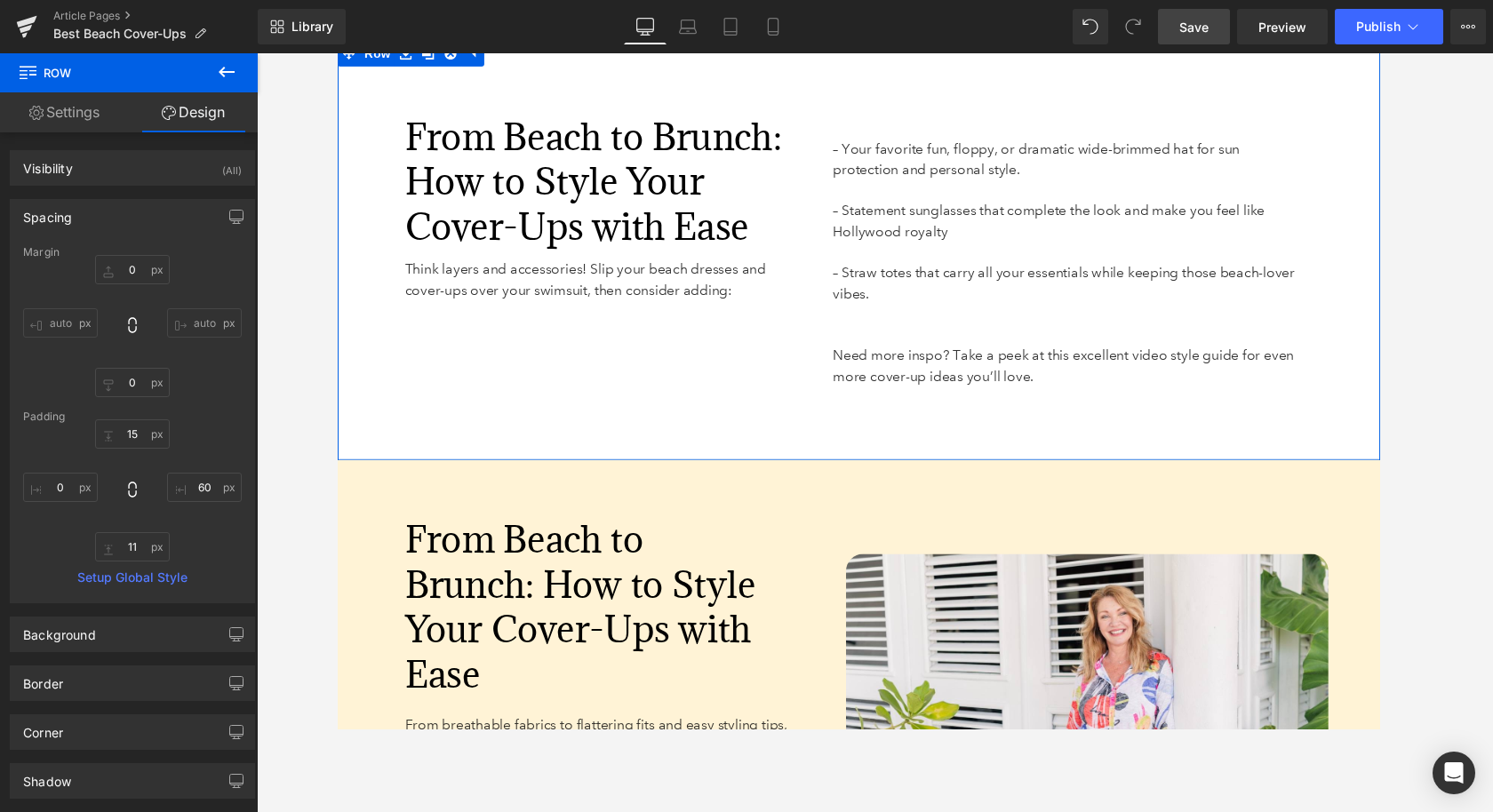 scroll, scrollTop: 5985, scrollLeft: 0, axis: vertical 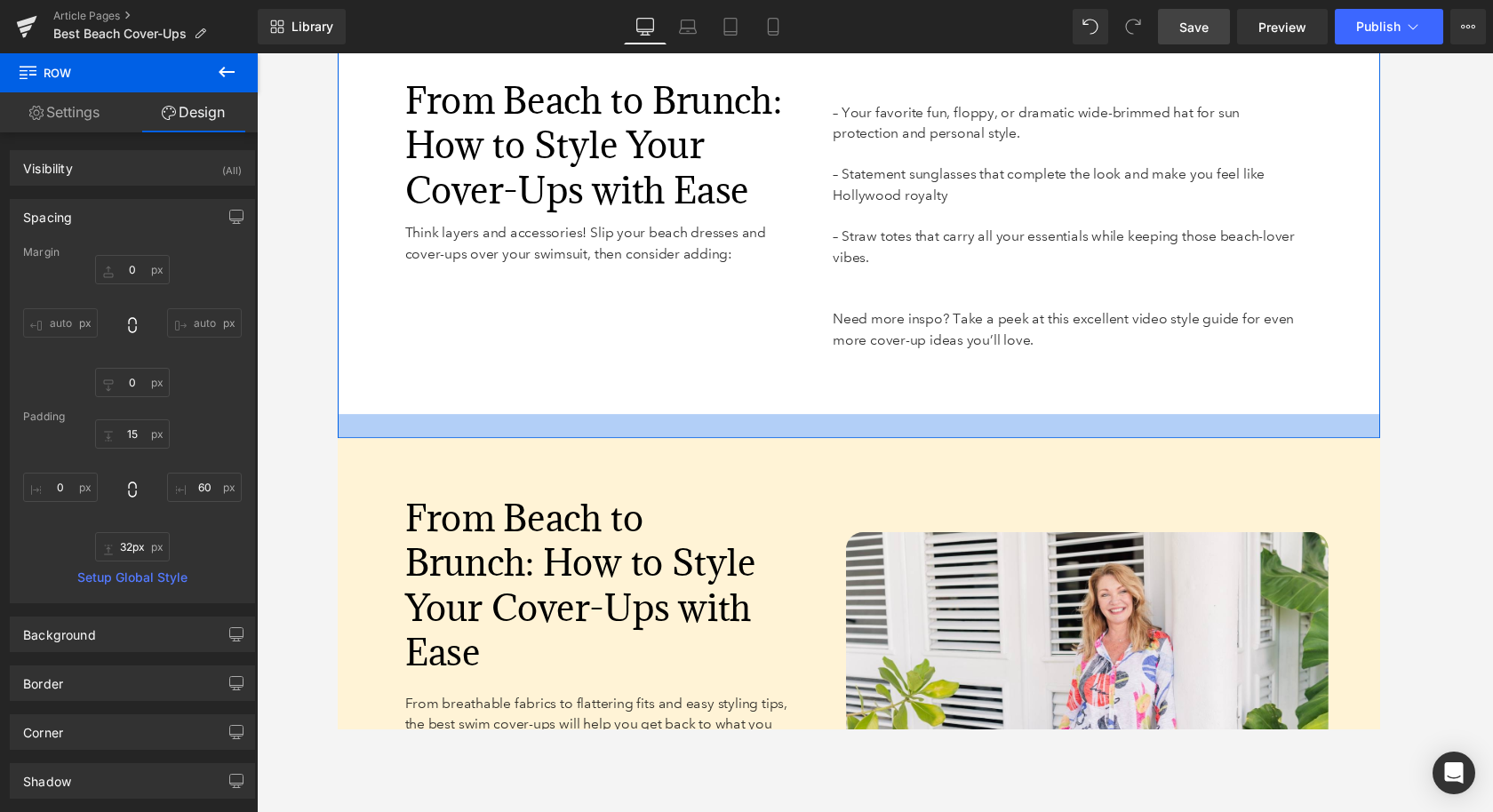 type on "33px" 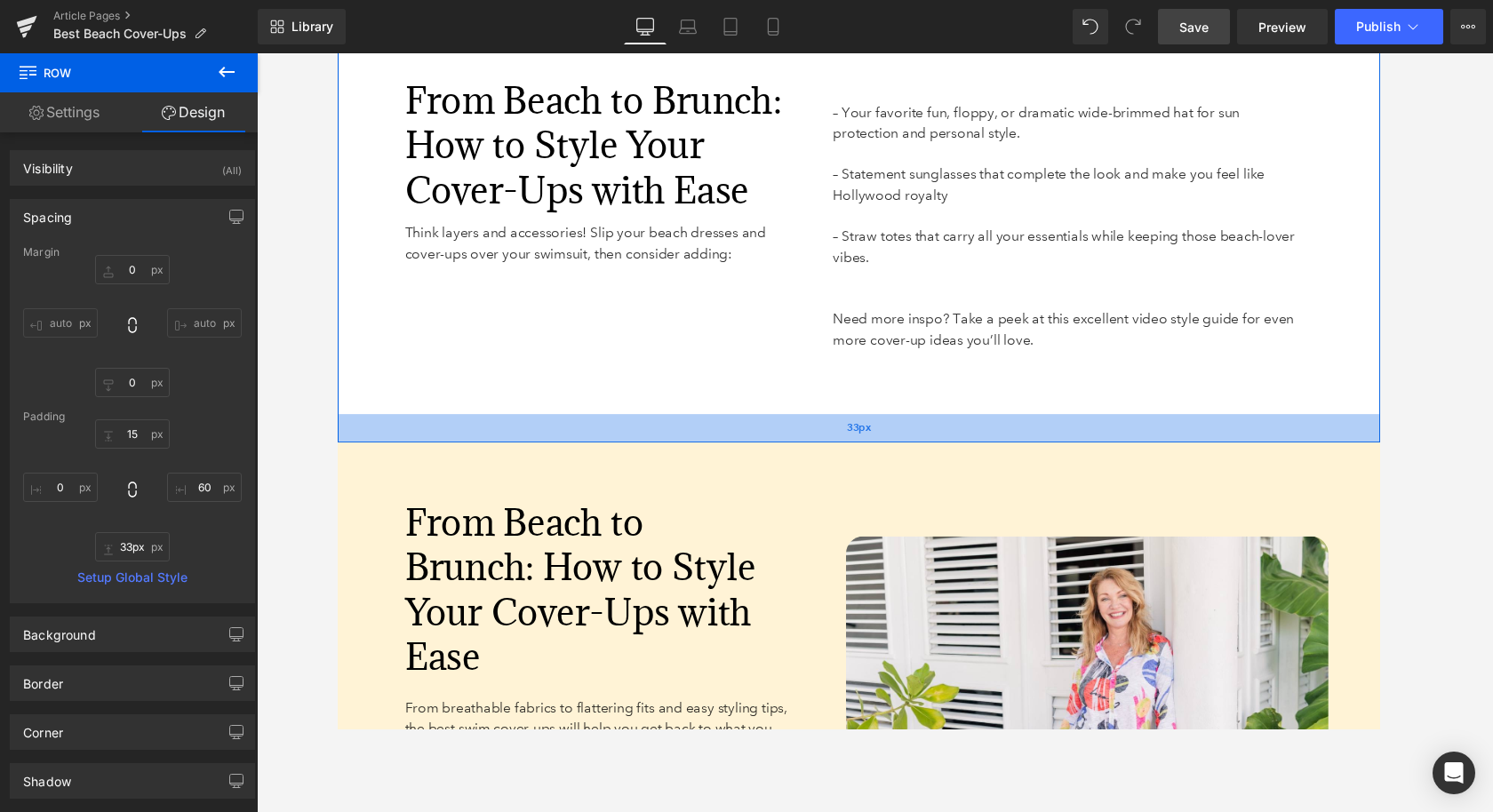 drag, startPoint x: 970, startPoint y: 449, endPoint x: 970, endPoint y: 468, distance: 19 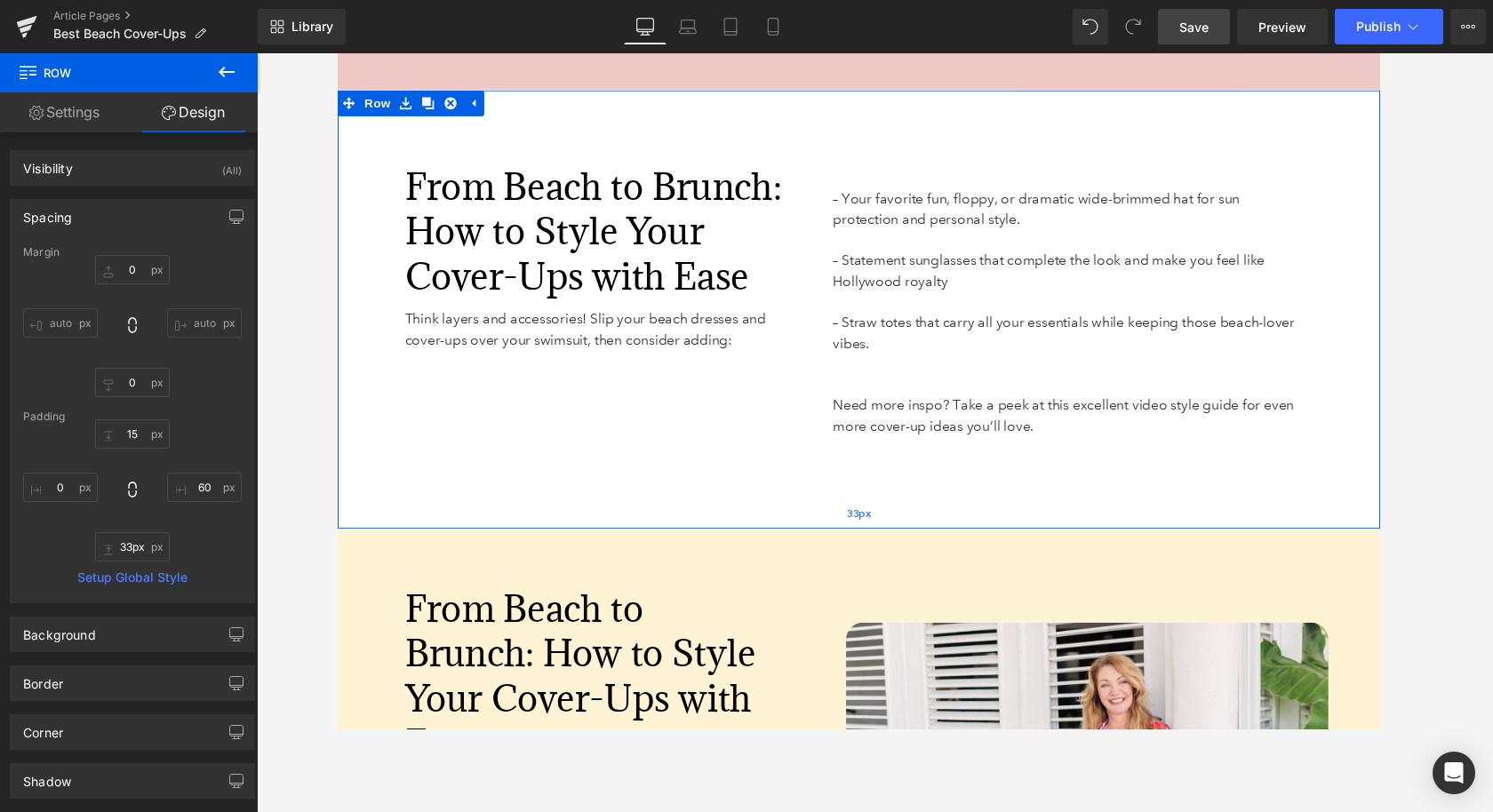 scroll, scrollTop: 5871, scrollLeft: 0, axis: vertical 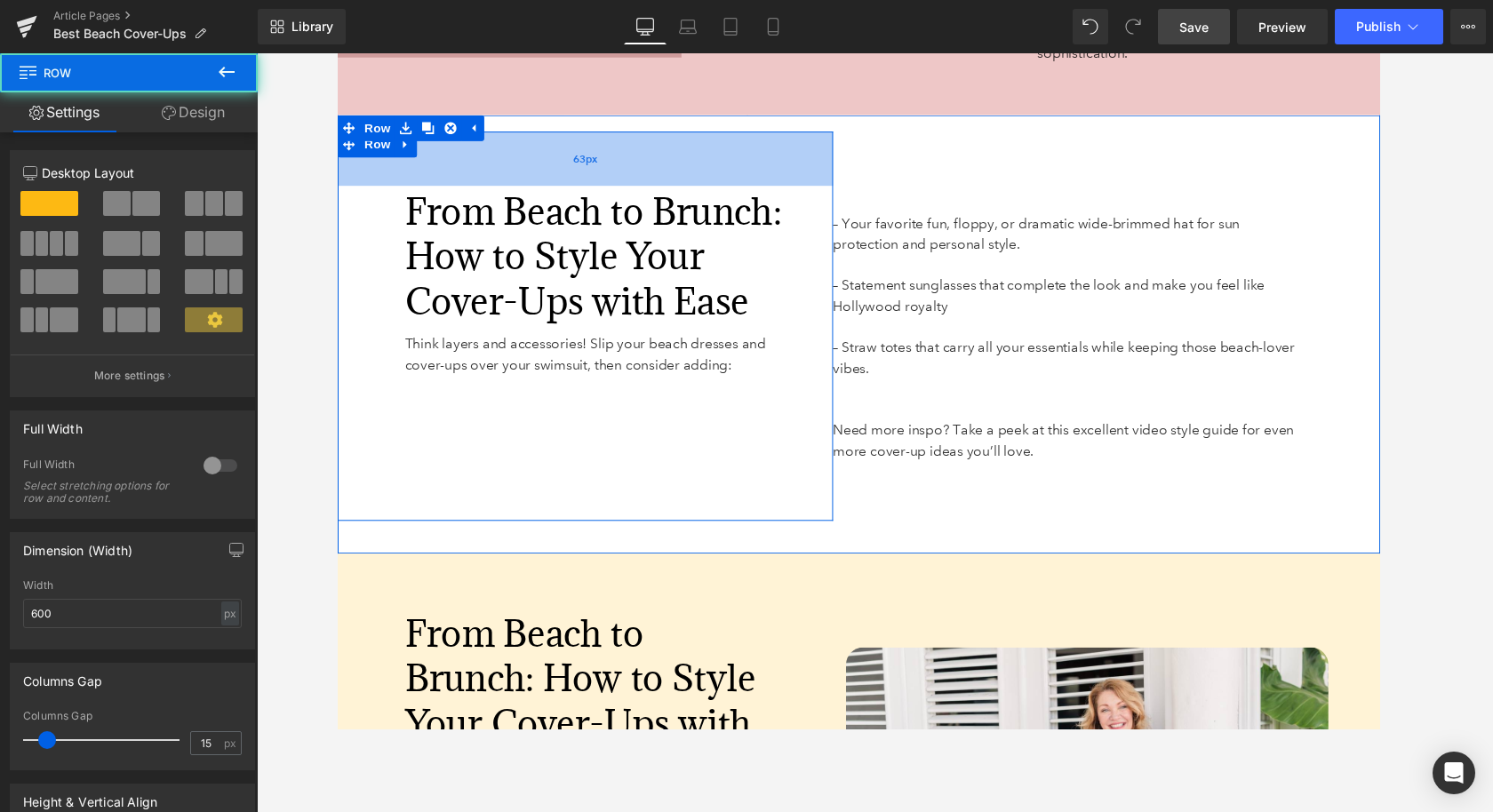 click on "63px" at bounding box center (592, 162) 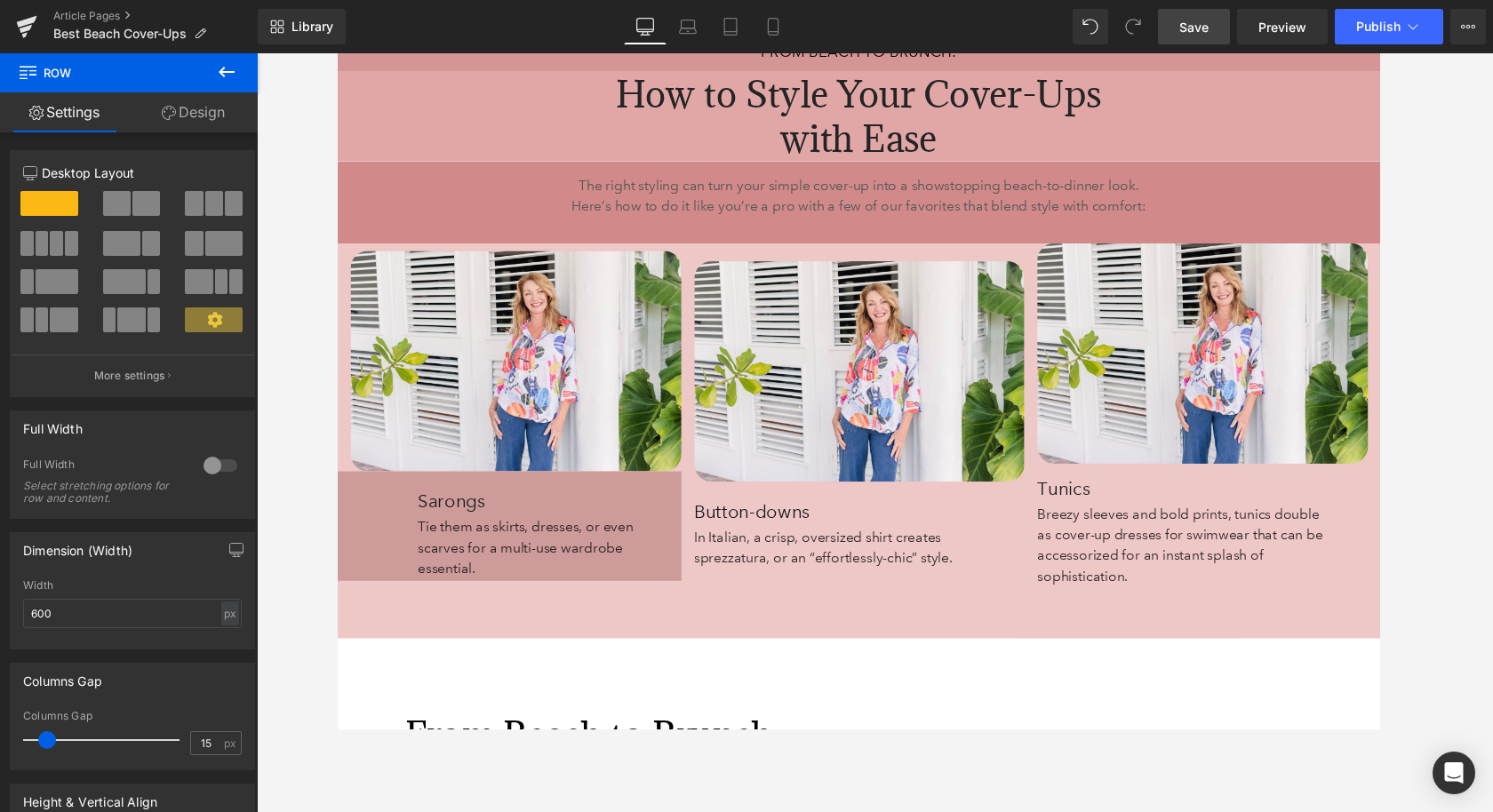 scroll, scrollTop: 5319, scrollLeft: 0, axis: vertical 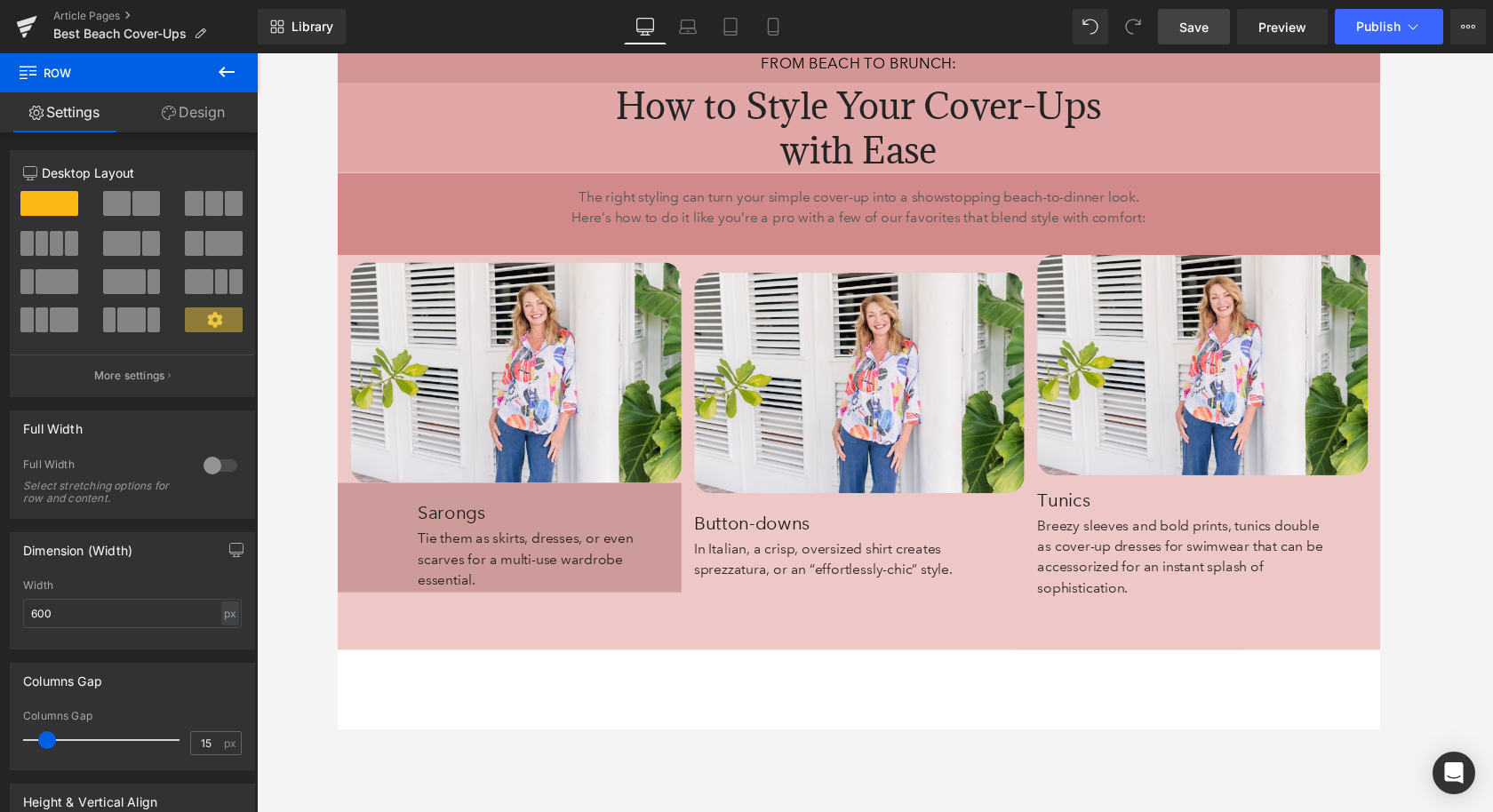 click on "Save" at bounding box center (1194, 27) 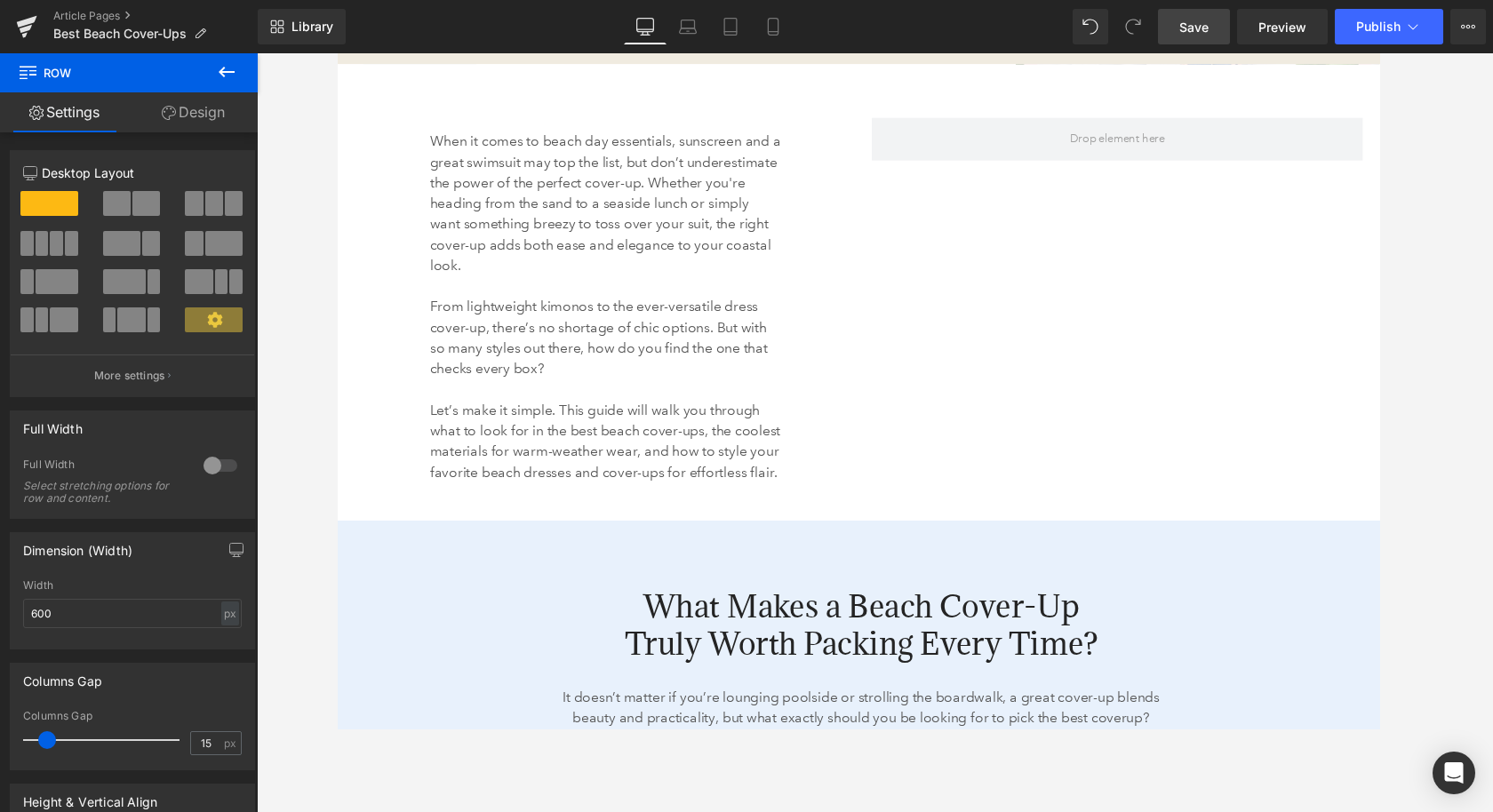 scroll, scrollTop: 1330, scrollLeft: 0, axis: vertical 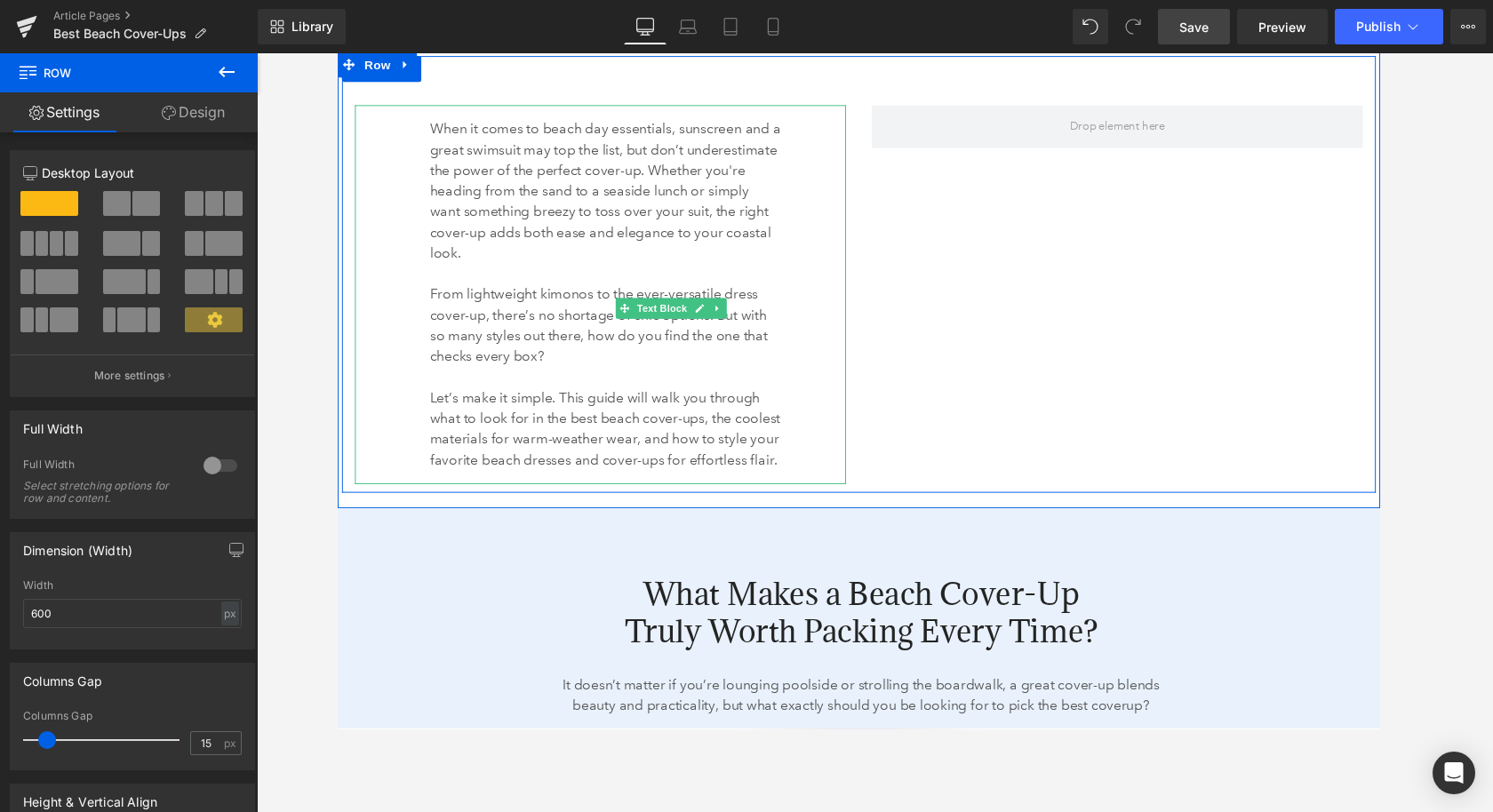 click on "When it comes to beach day essentials, sunscreen and a great swimsuit may top the list, but don’t underestimate the power of the perfect cover-up. Whether you're heading from the sand to a seaside lunch or simply want something breezy to toss over your suit, the right cover-up adds both ease and elegance to your coastal look." at bounding box center [612, 195] 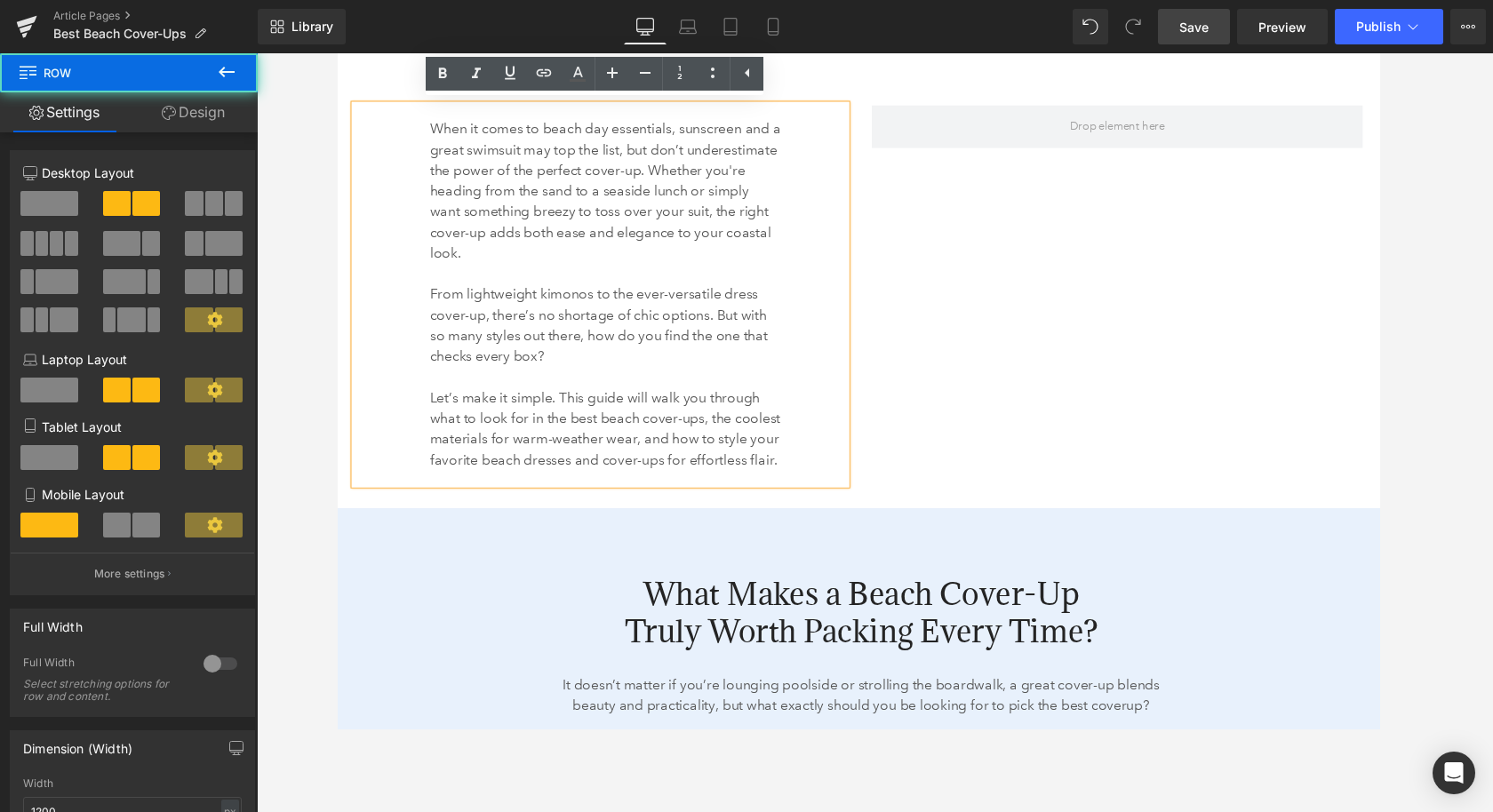 click on "When it comes to beach day essentials, sunscreen and a great swimsuit may top the list, but don’t underestimate the power of the perfect cover-up. Whether you're heading from the sand to a seaside lunch or simply want something breezy to toss over your suit, the right cover-up adds both ease and elegance to your coastal look.   From lightweight kimonos to the ever-versatile dress cover-up, there’s no shortage of chic options. But with so many styles out there, how do you find the one that checks every box?   Let’s make it simple. This guide will walk you through what to look for in the best beach cover-ups, the coolest materials for warm-weather wear, and how to style your favorite beach dresses and cover-ups for effortless flair.  Text Block       87px   76px Row   57px" at bounding box center [874, 281] 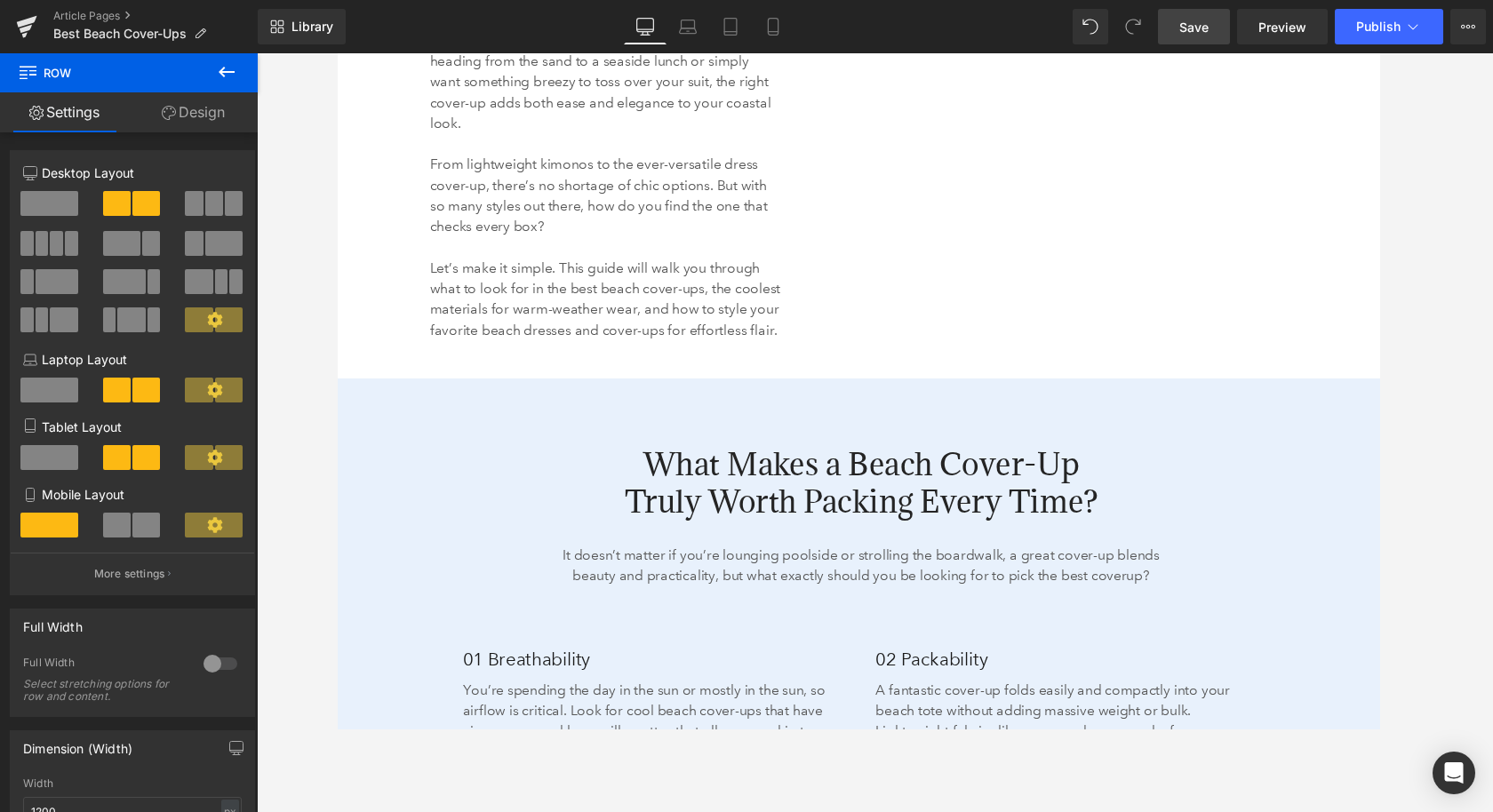 scroll, scrollTop: 1475, scrollLeft: 0, axis: vertical 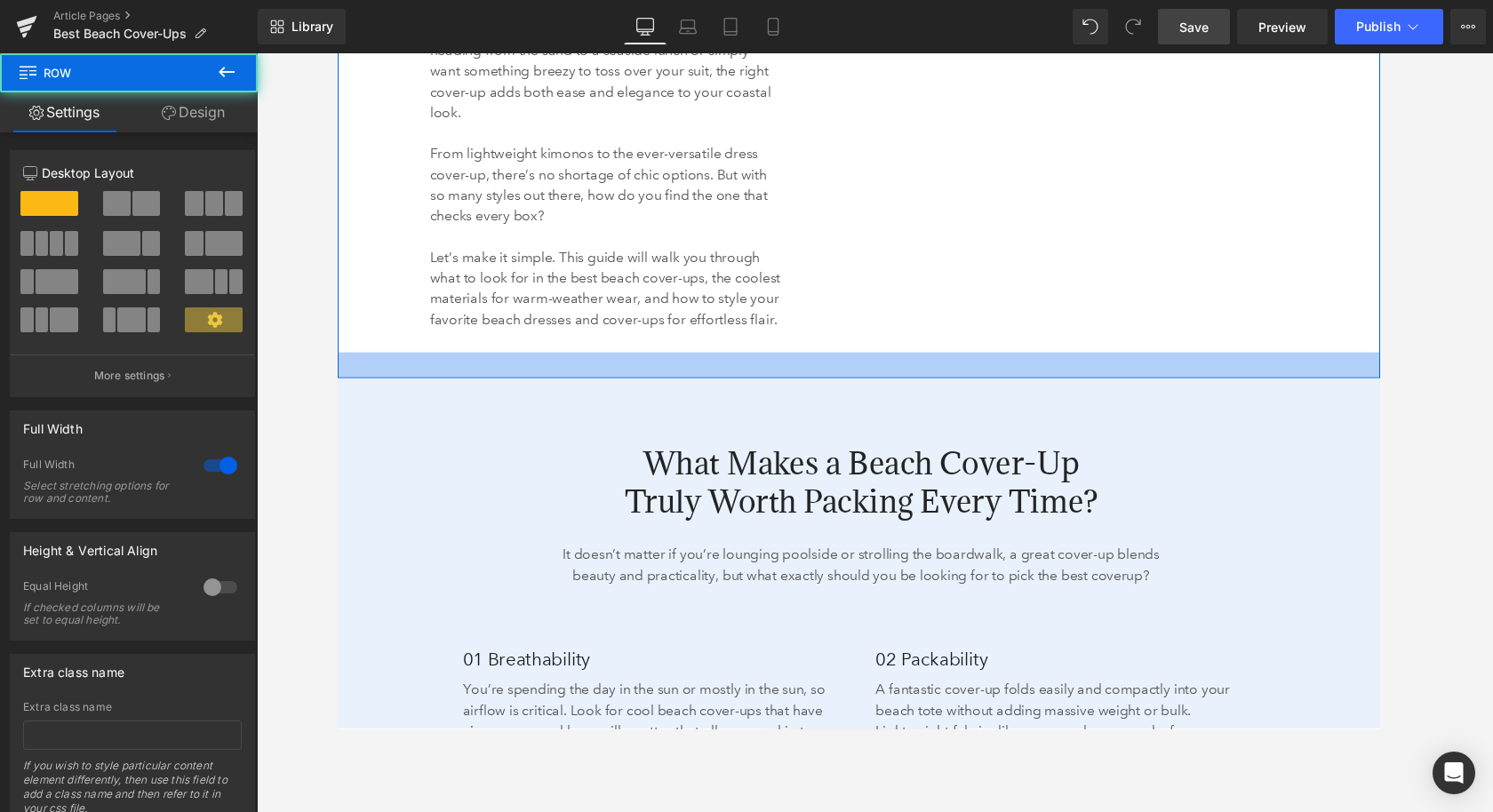 drag, startPoint x: 874, startPoint y: 372, endPoint x: 874, endPoint y: 384, distance: 12 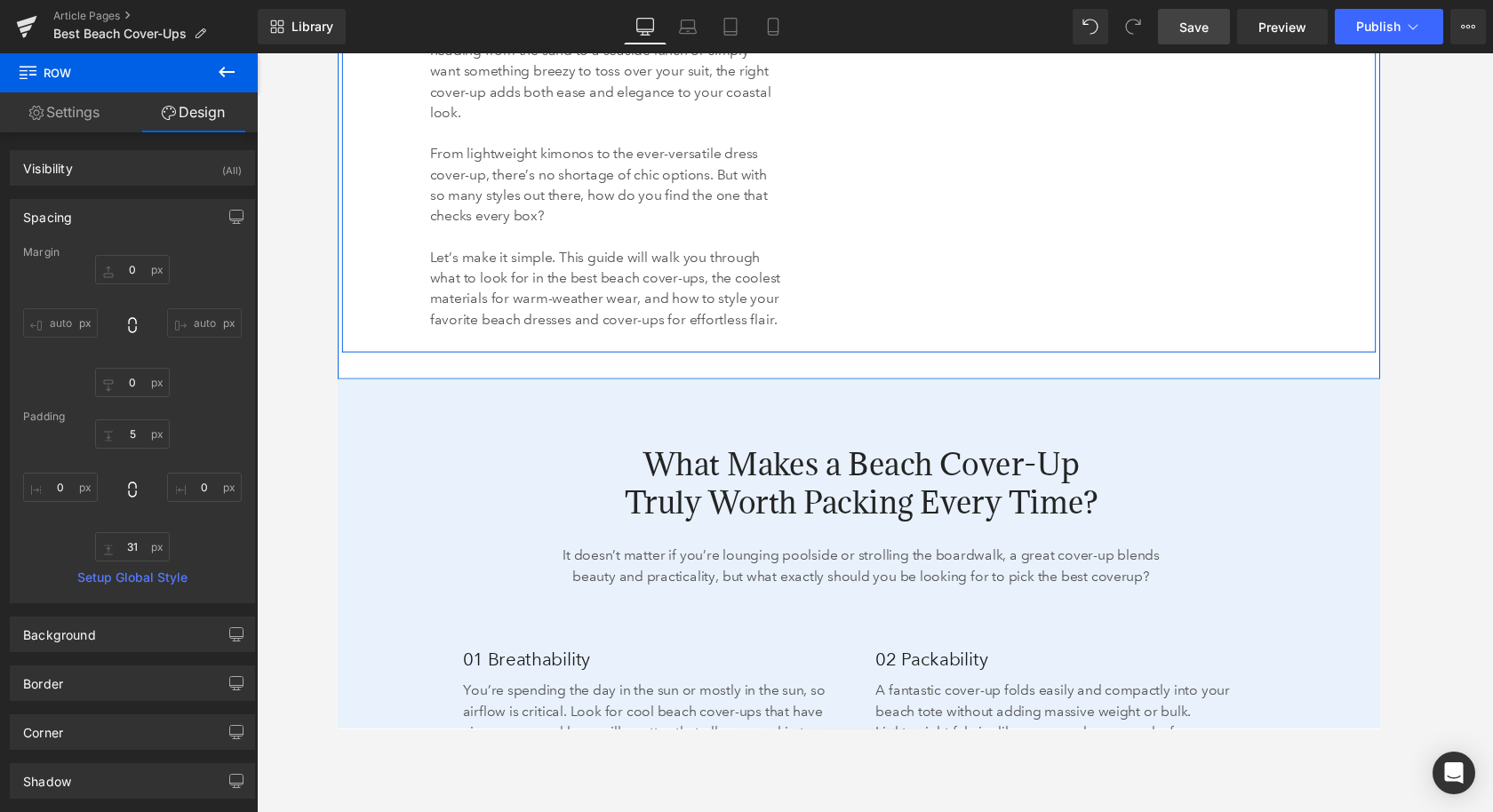 click on "Save" at bounding box center (1194, 27) 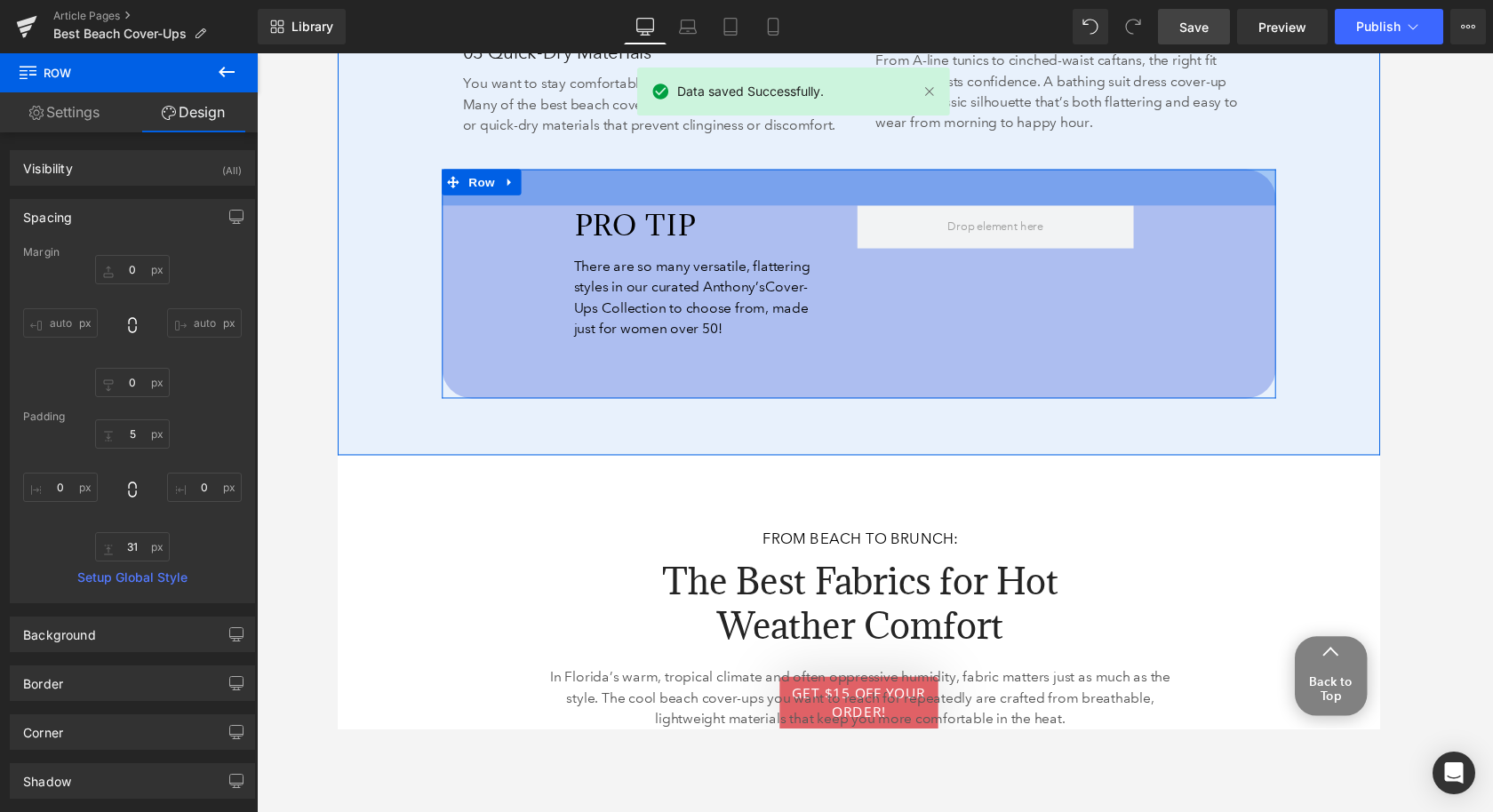 scroll, scrollTop: 2301, scrollLeft: 0, axis: vertical 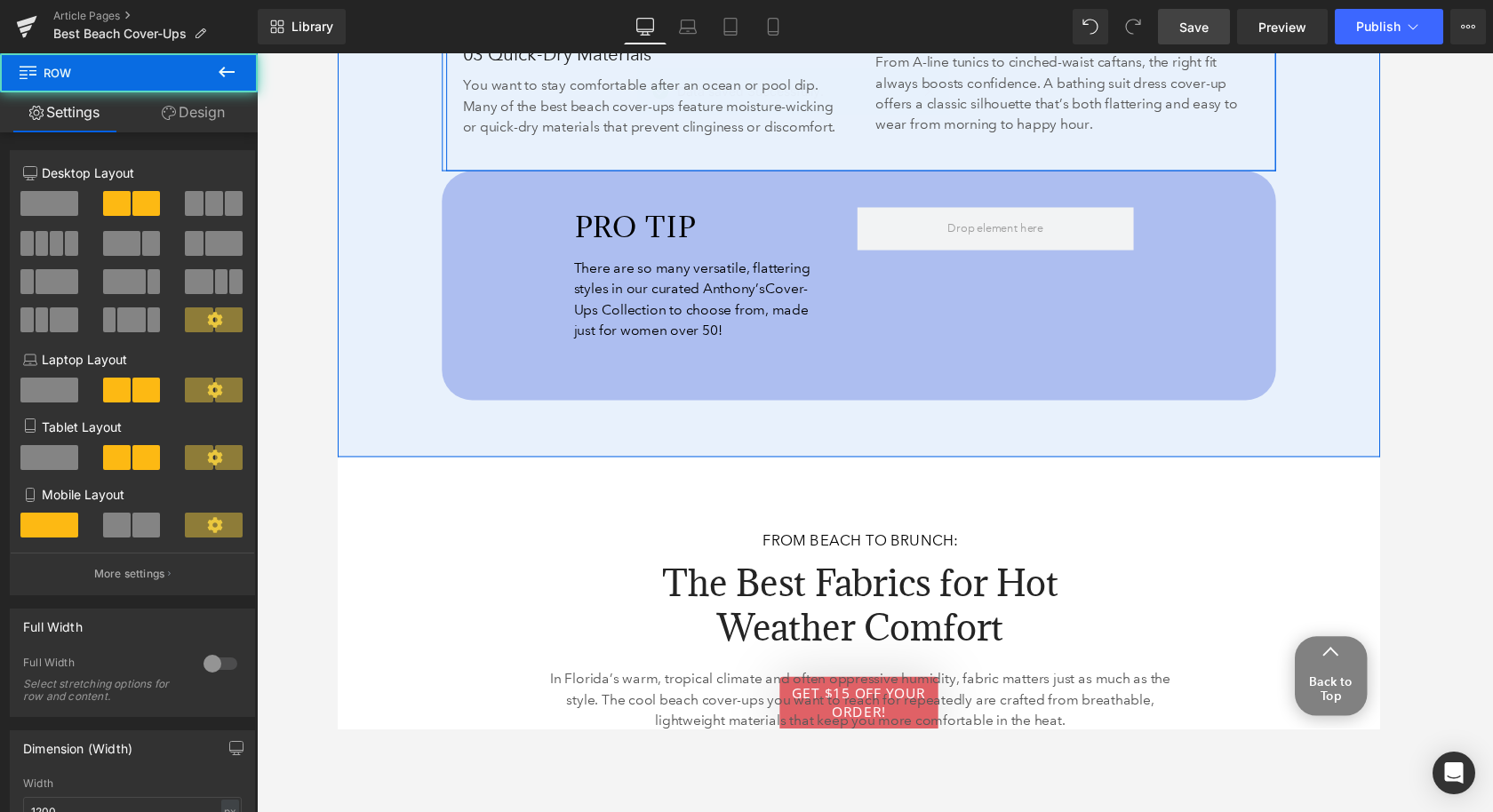 click on "02 Packability Heading         A fantastic cover-up folds easily and compactly into your beach tote without adding massive weight or bulk. Lightweight fabrics like rayon and gauze make for space-saving travel companions, perfect for spontaneous day trips.  Text Block     38px     04 Flattering Shapes   Heading         From A-line tunics to cinched-waist caftans, the right fit always boosts confidence. A bathing suit dress cover-up offers a classic silhouette that’s both flattering and easy to wear from morning to happy hour.  Text Block" at bounding box center (1092, 5) 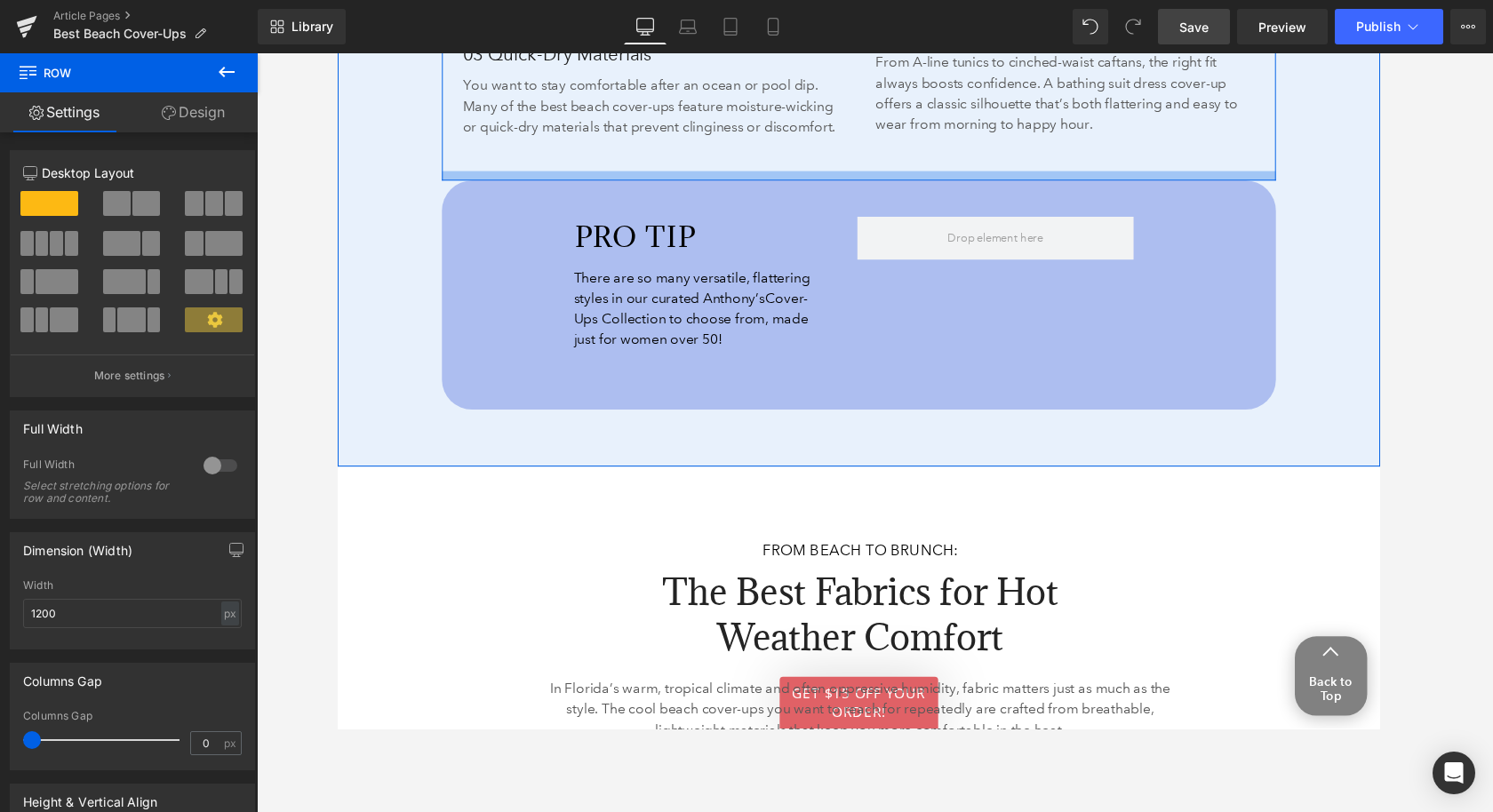 click at bounding box center [874, 179] 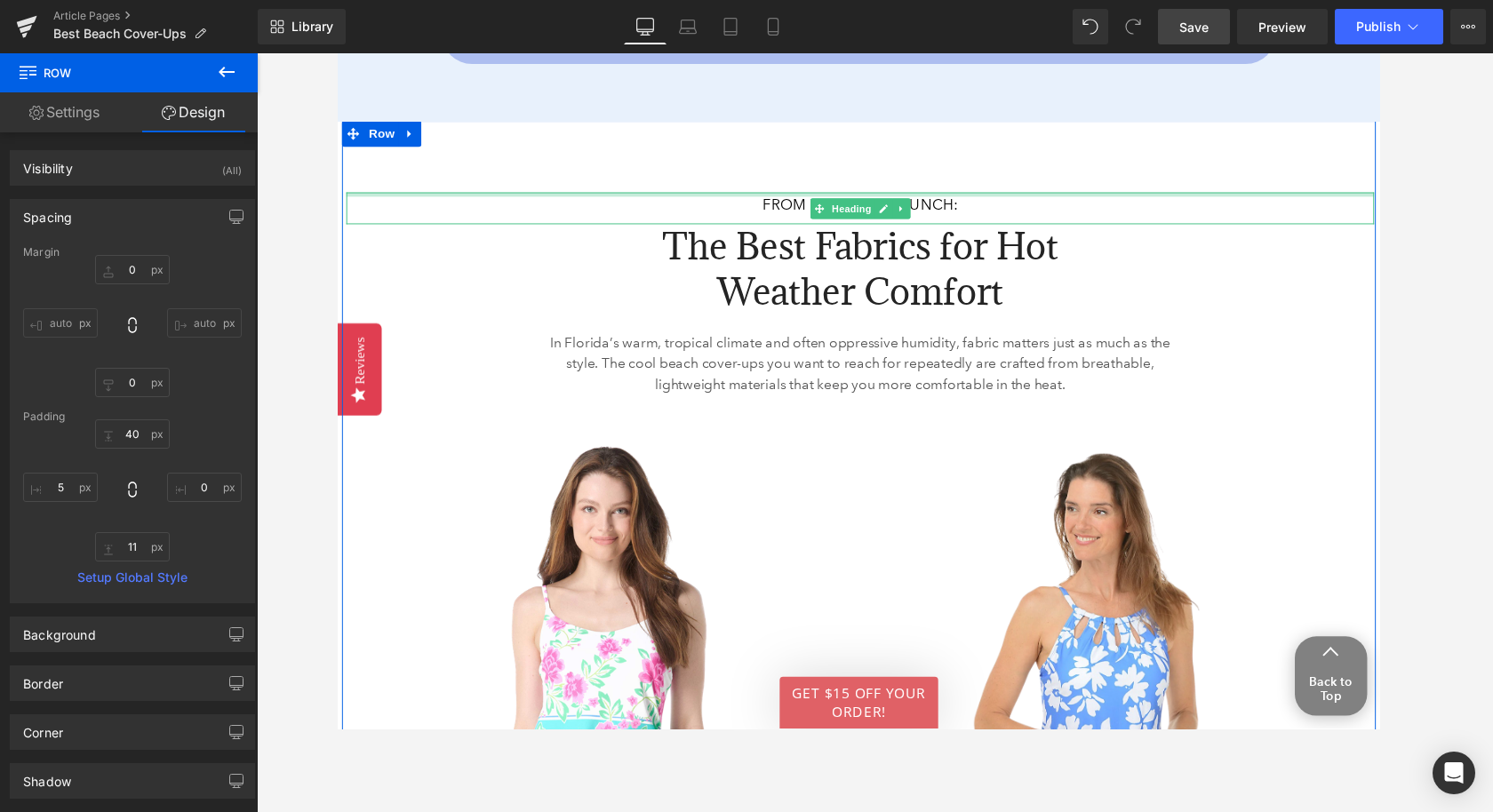 scroll, scrollTop: 2662, scrollLeft: 0, axis: vertical 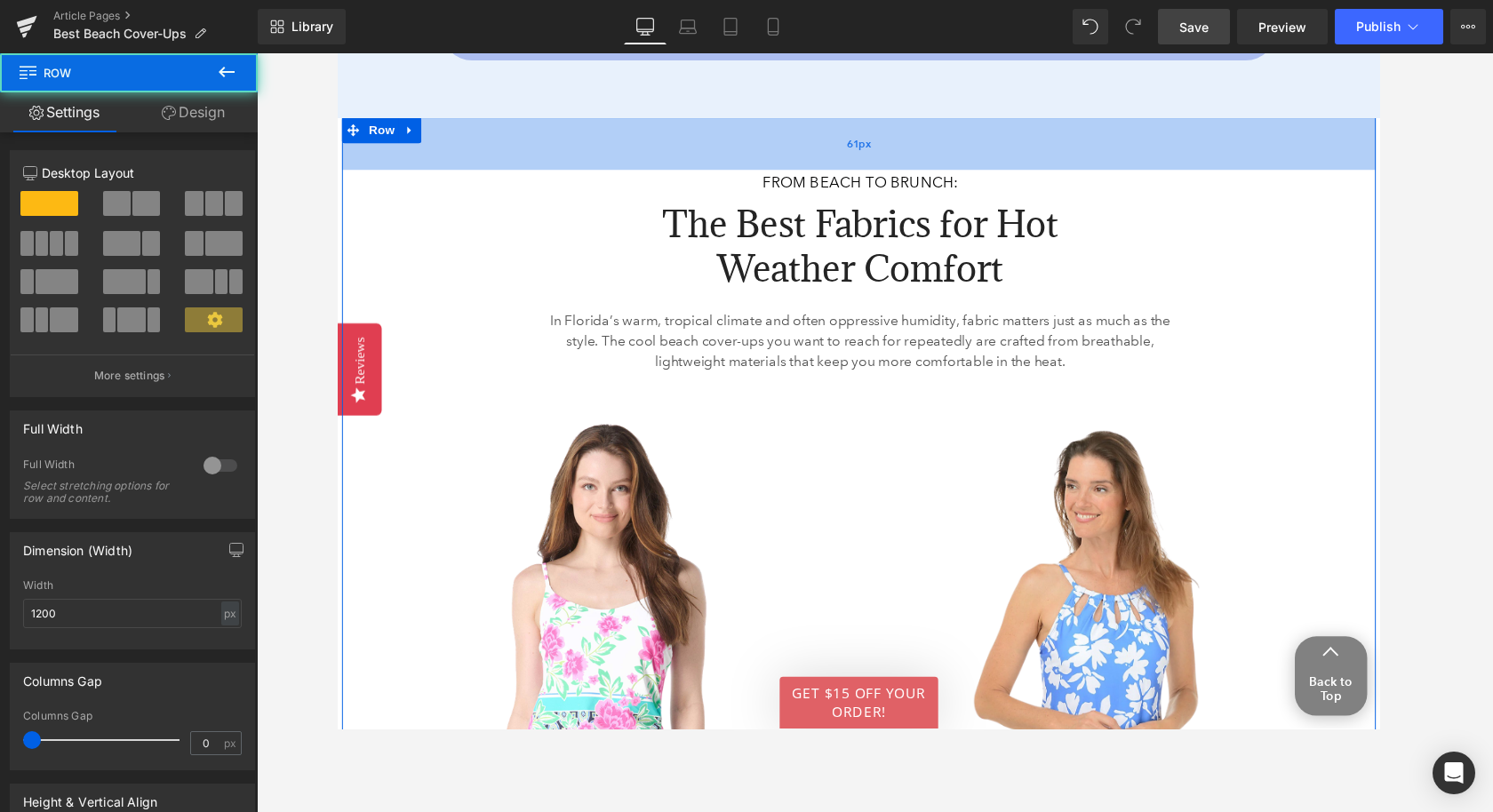 drag, startPoint x: 898, startPoint y: 204, endPoint x: 899, endPoint y: 192, distance: 12.041595 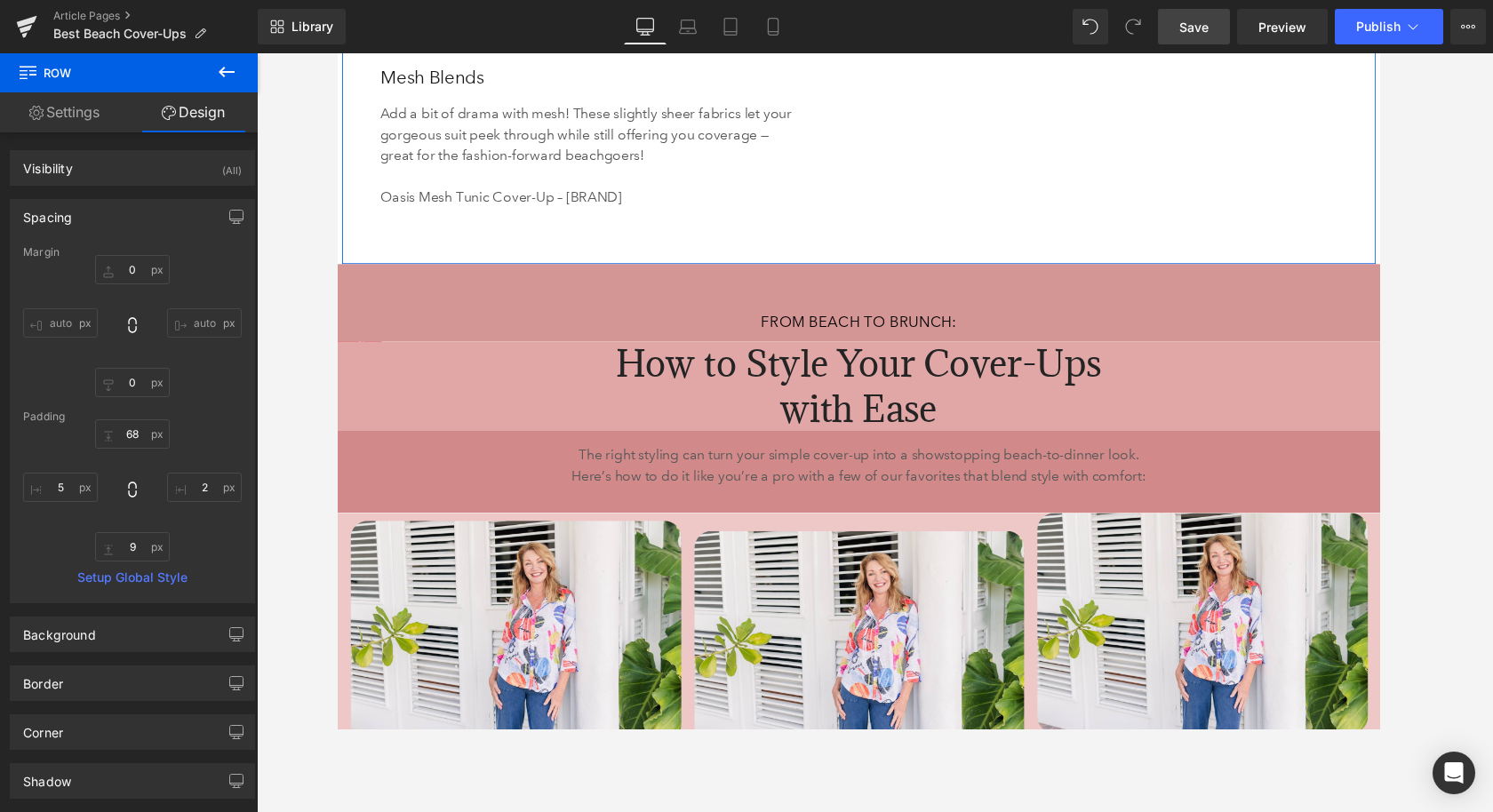 scroll, scrollTop: 5181, scrollLeft: 0, axis: vertical 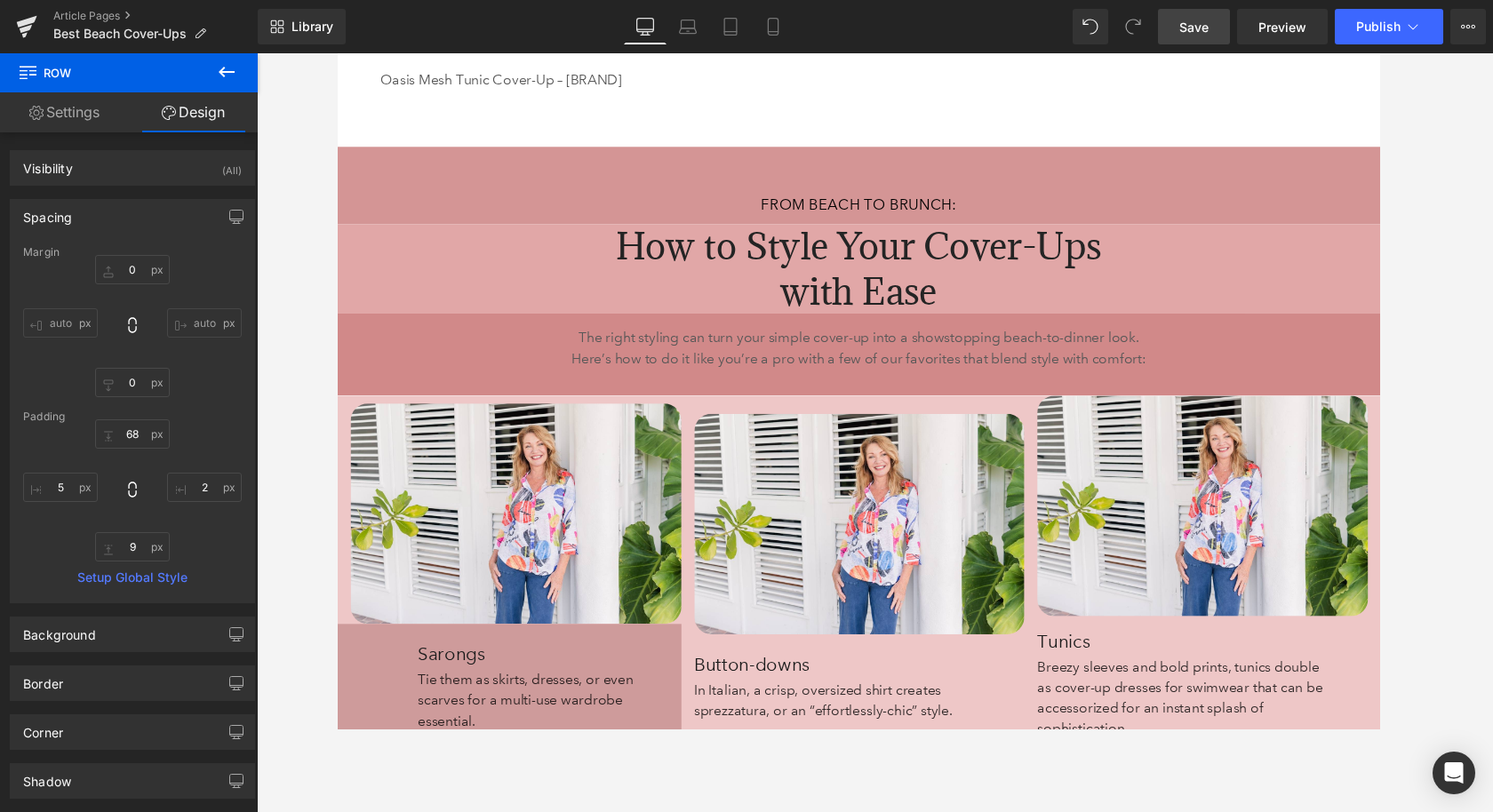 click on "Save" at bounding box center (1194, 27) 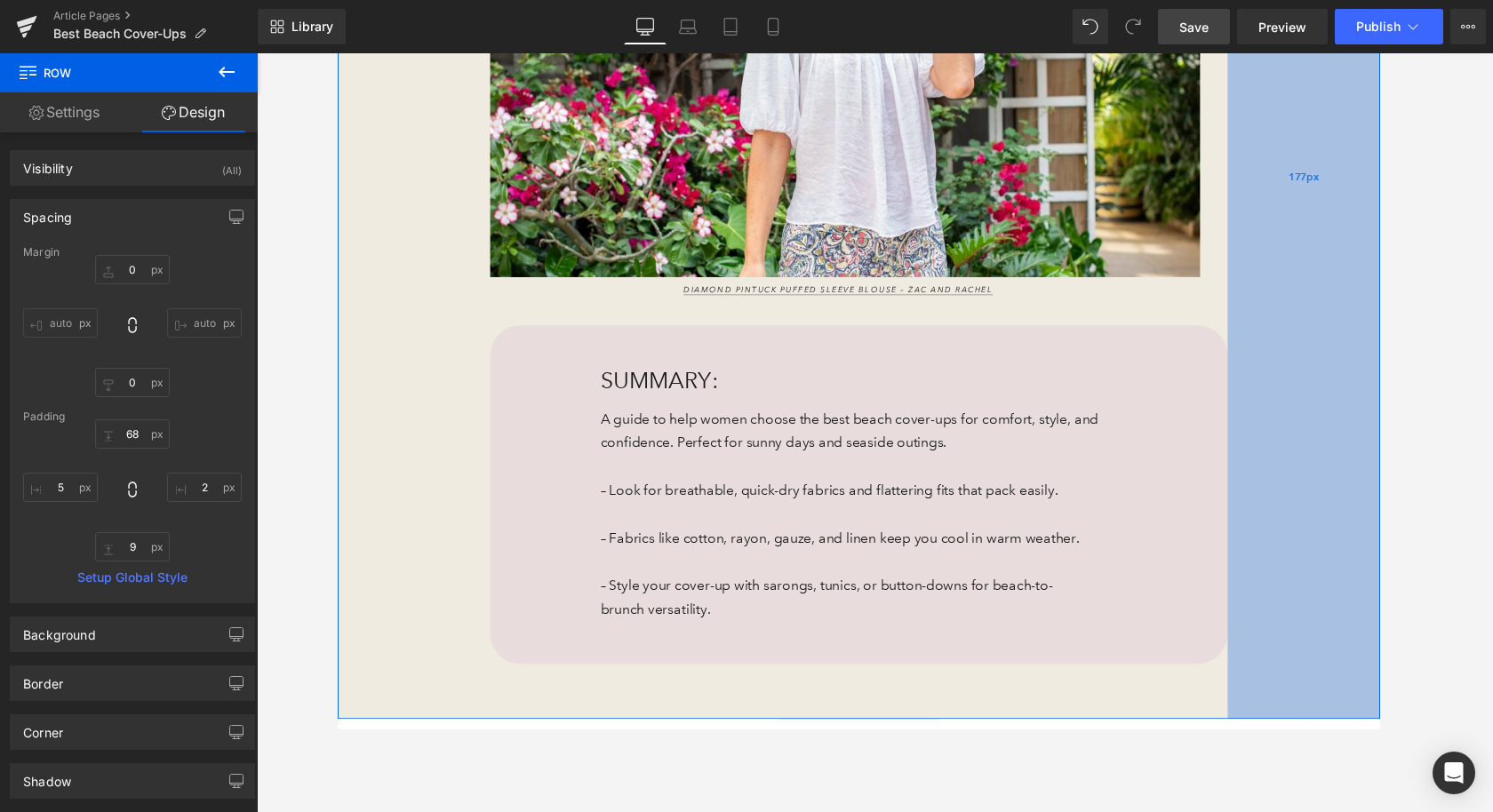 scroll, scrollTop: 636, scrollLeft: 0, axis: vertical 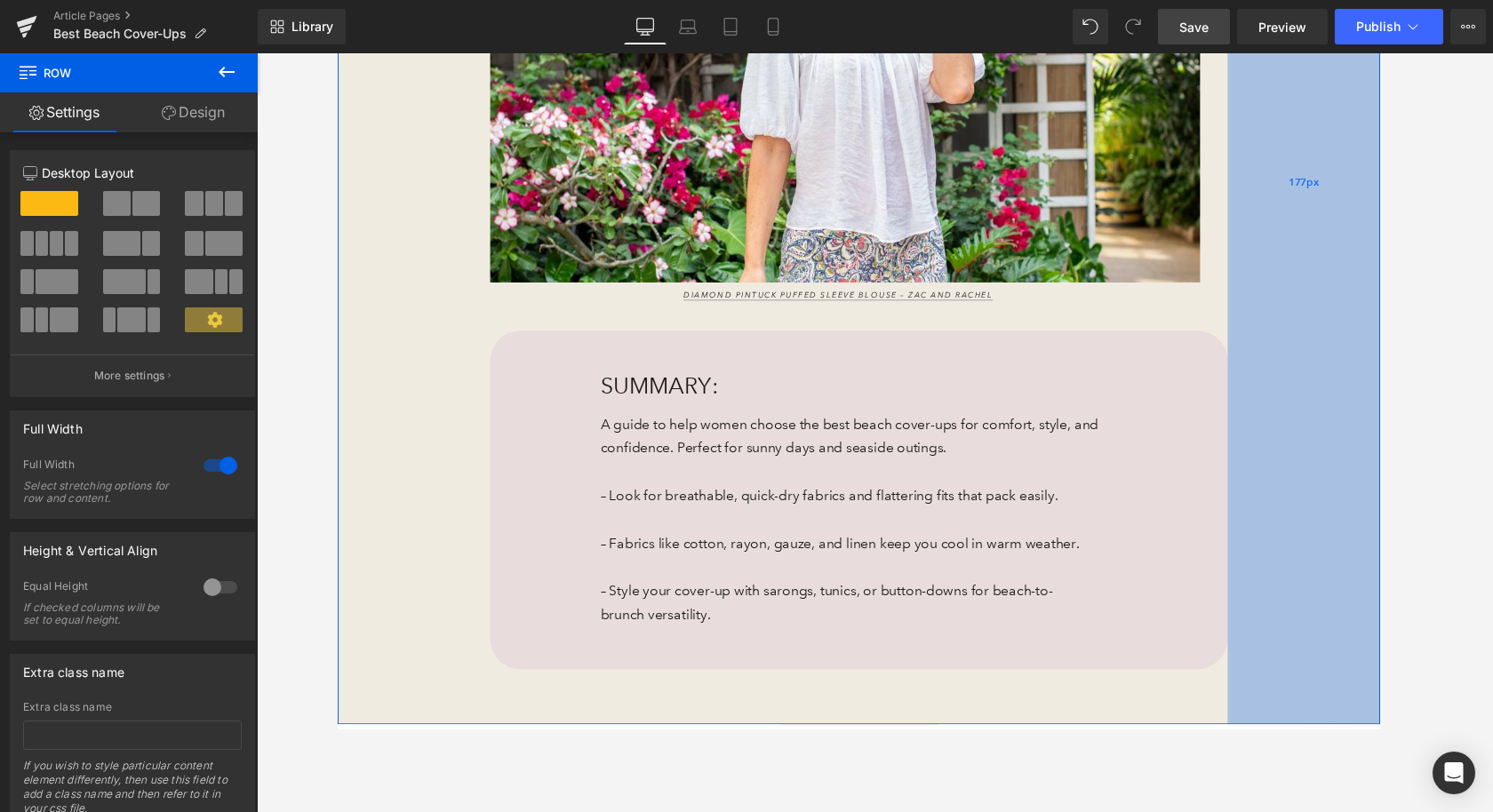 click on "177px" at bounding box center (1333, 187) 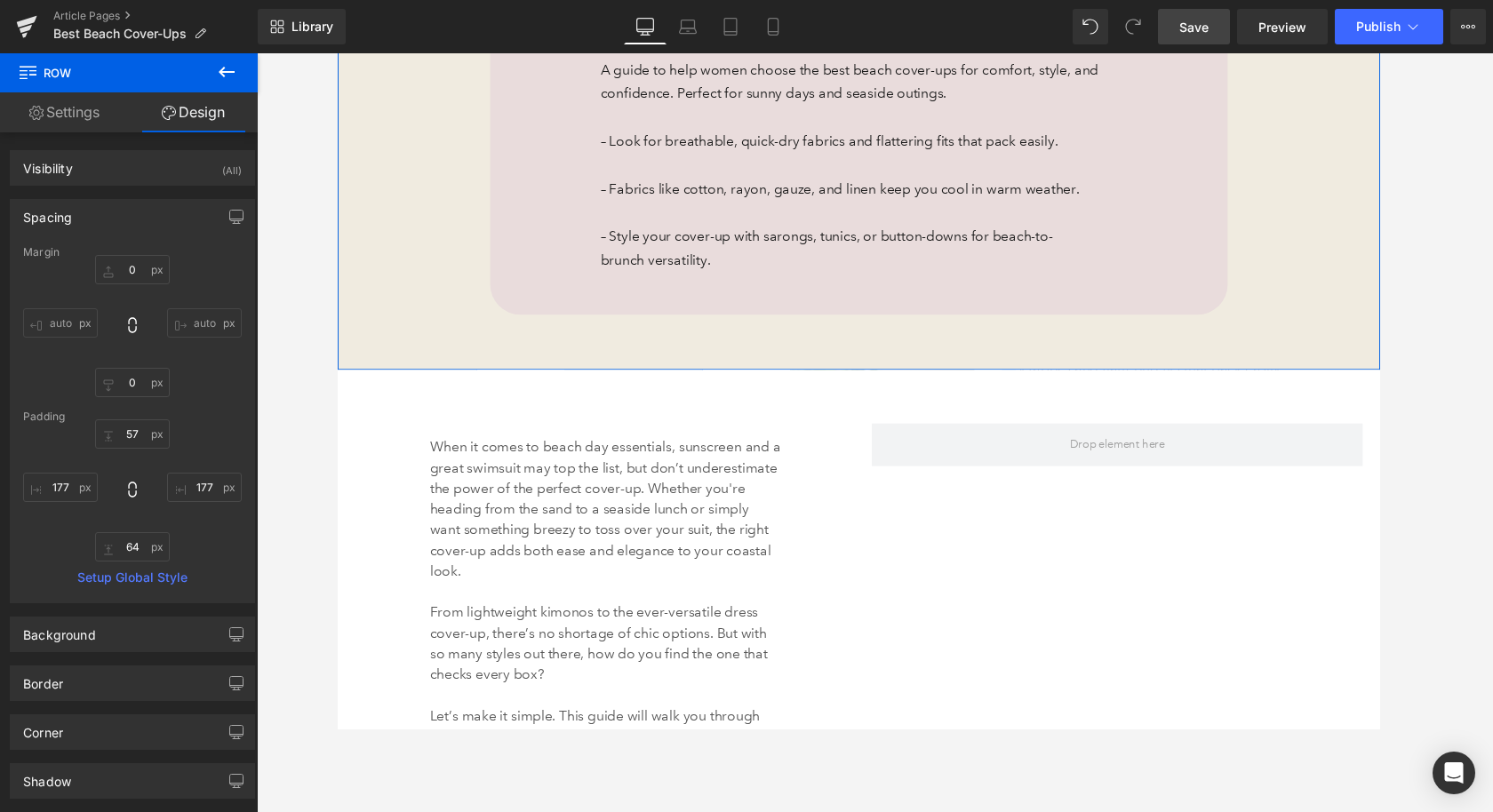 scroll, scrollTop: 1024, scrollLeft: 0, axis: vertical 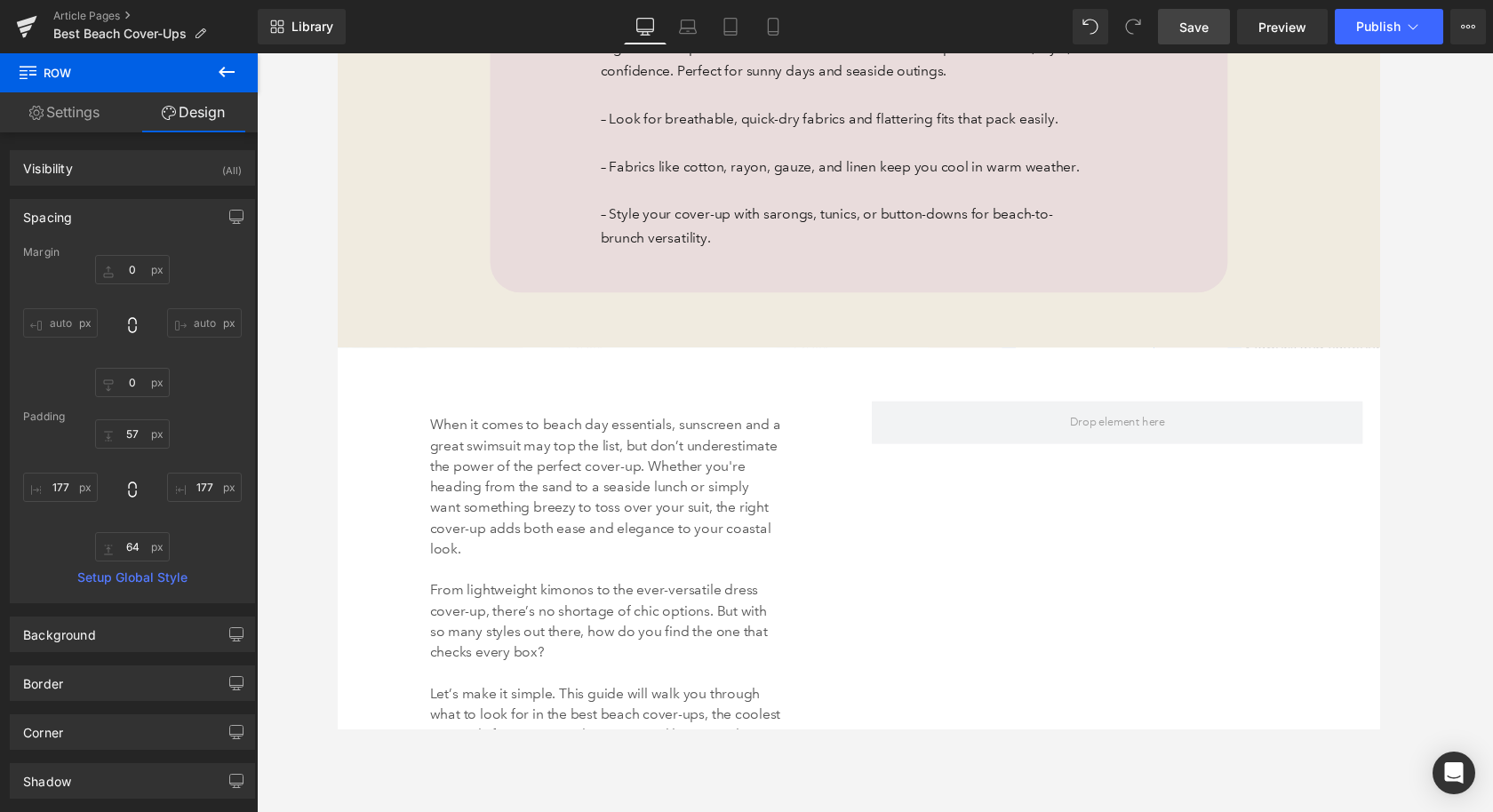click on "Save" at bounding box center [1194, 27] 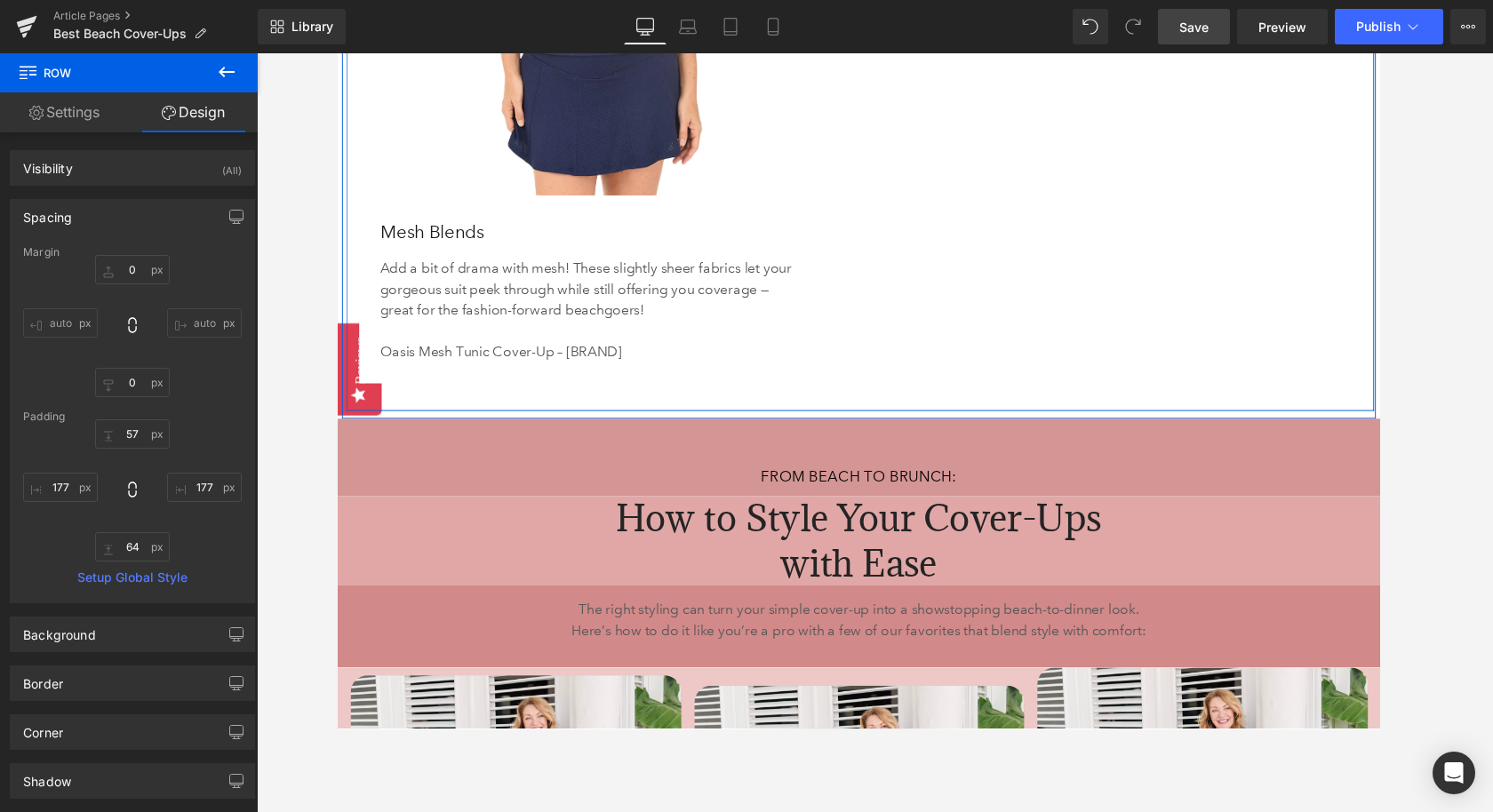scroll, scrollTop: 5129, scrollLeft: 0, axis: vertical 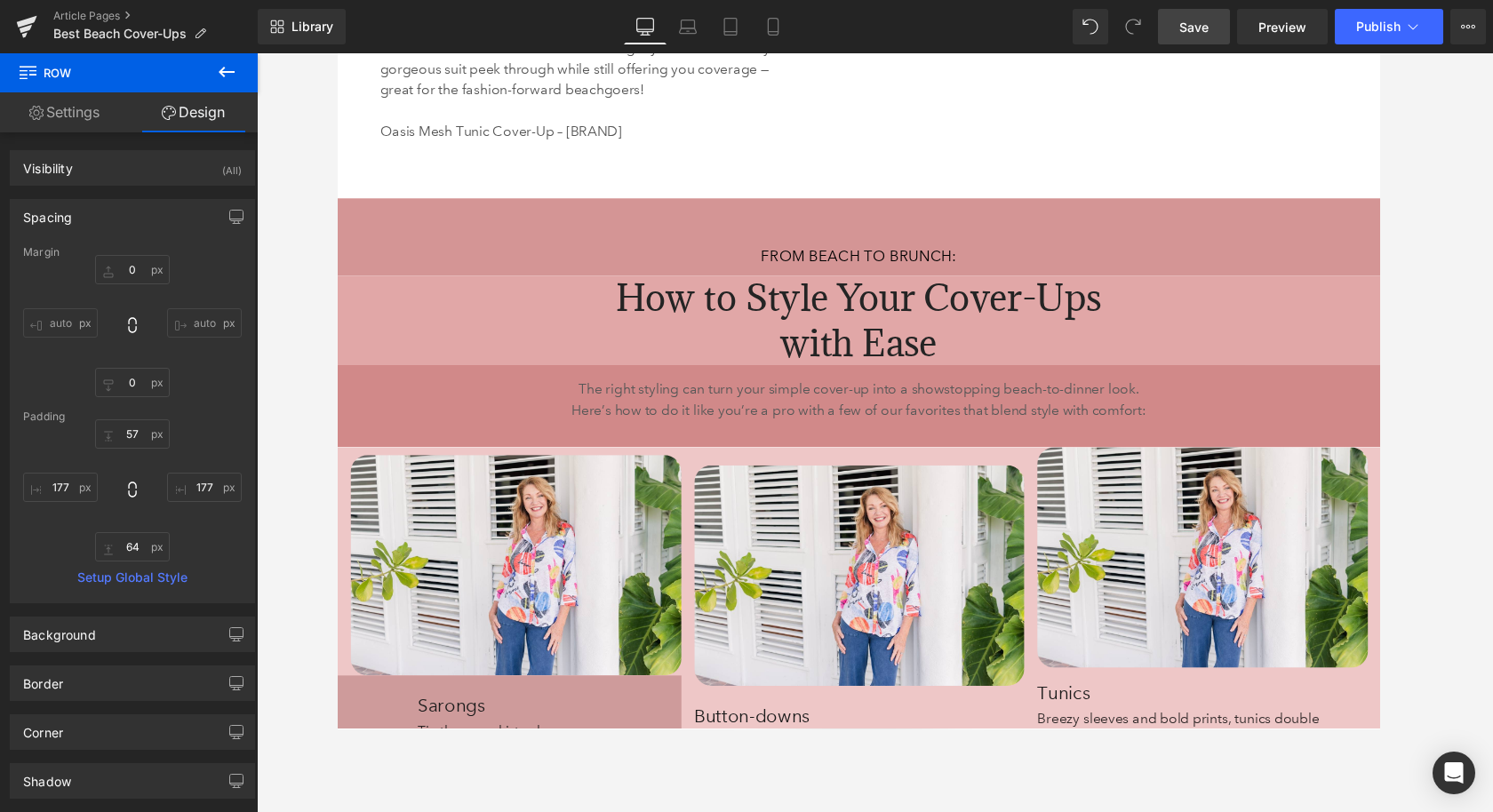 click on "Save" at bounding box center (1194, 27) 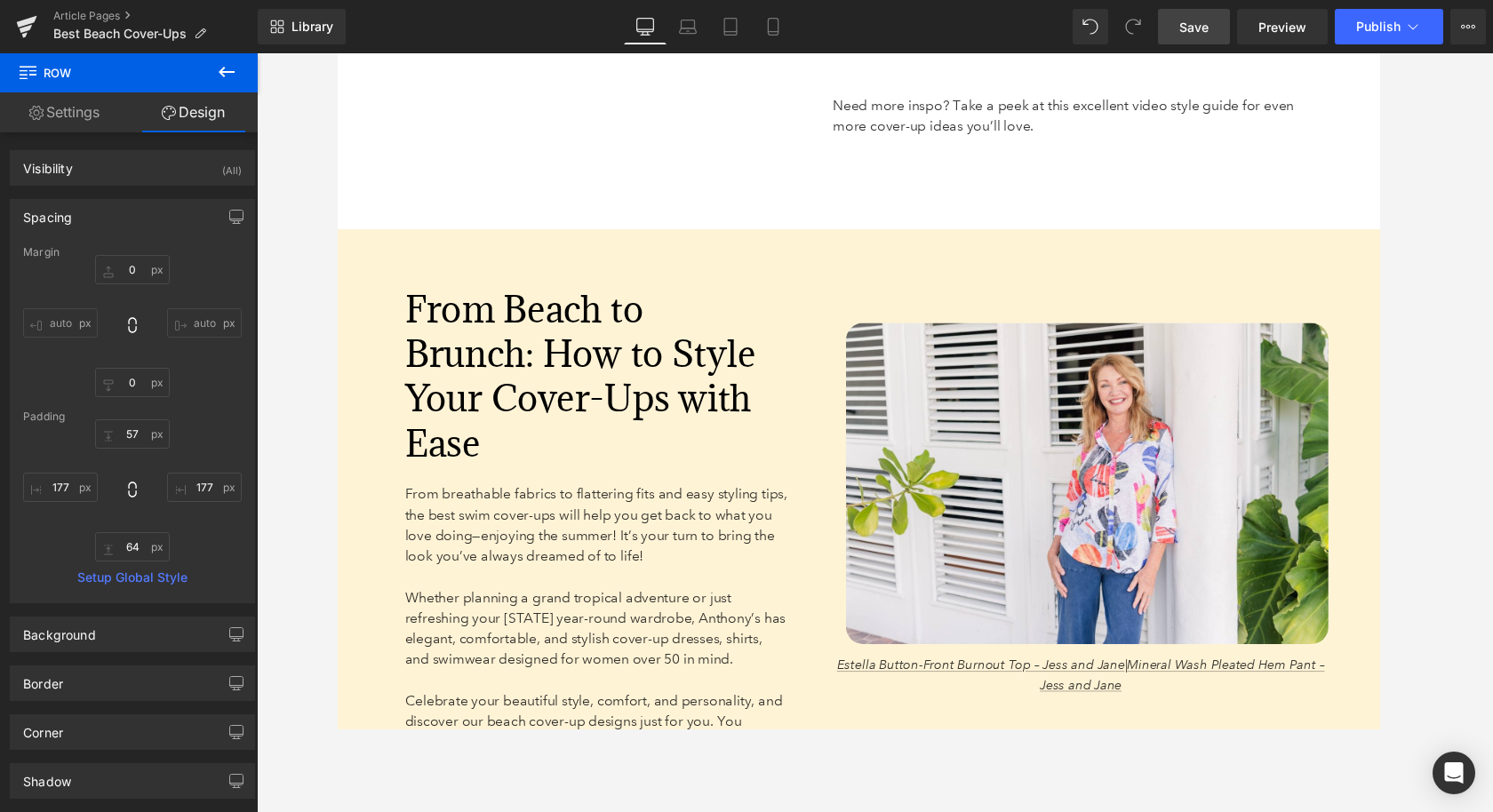 scroll, scrollTop: 6278, scrollLeft: 0, axis: vertical 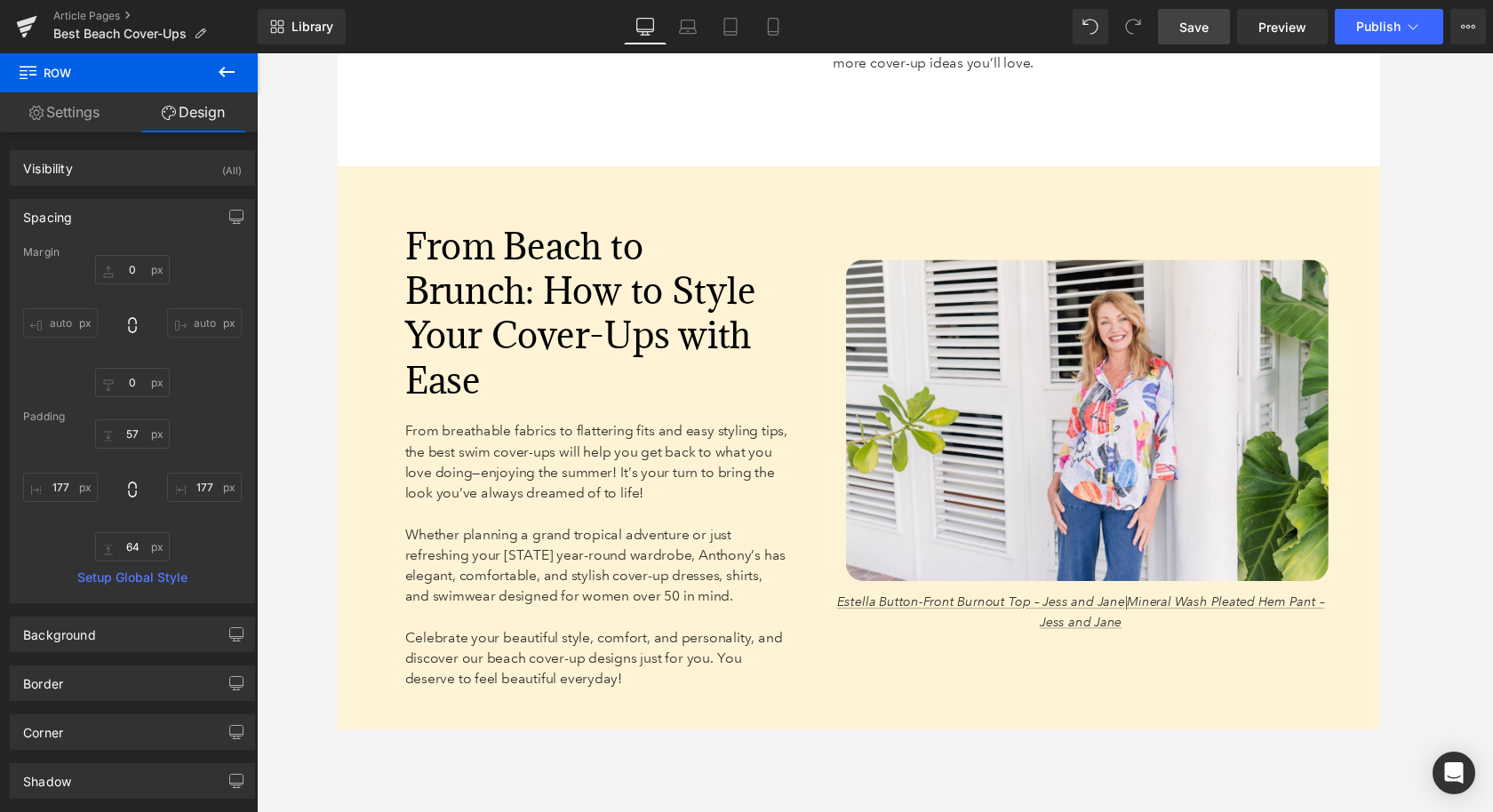 click on "Save" at bounding box center [1194, 27] 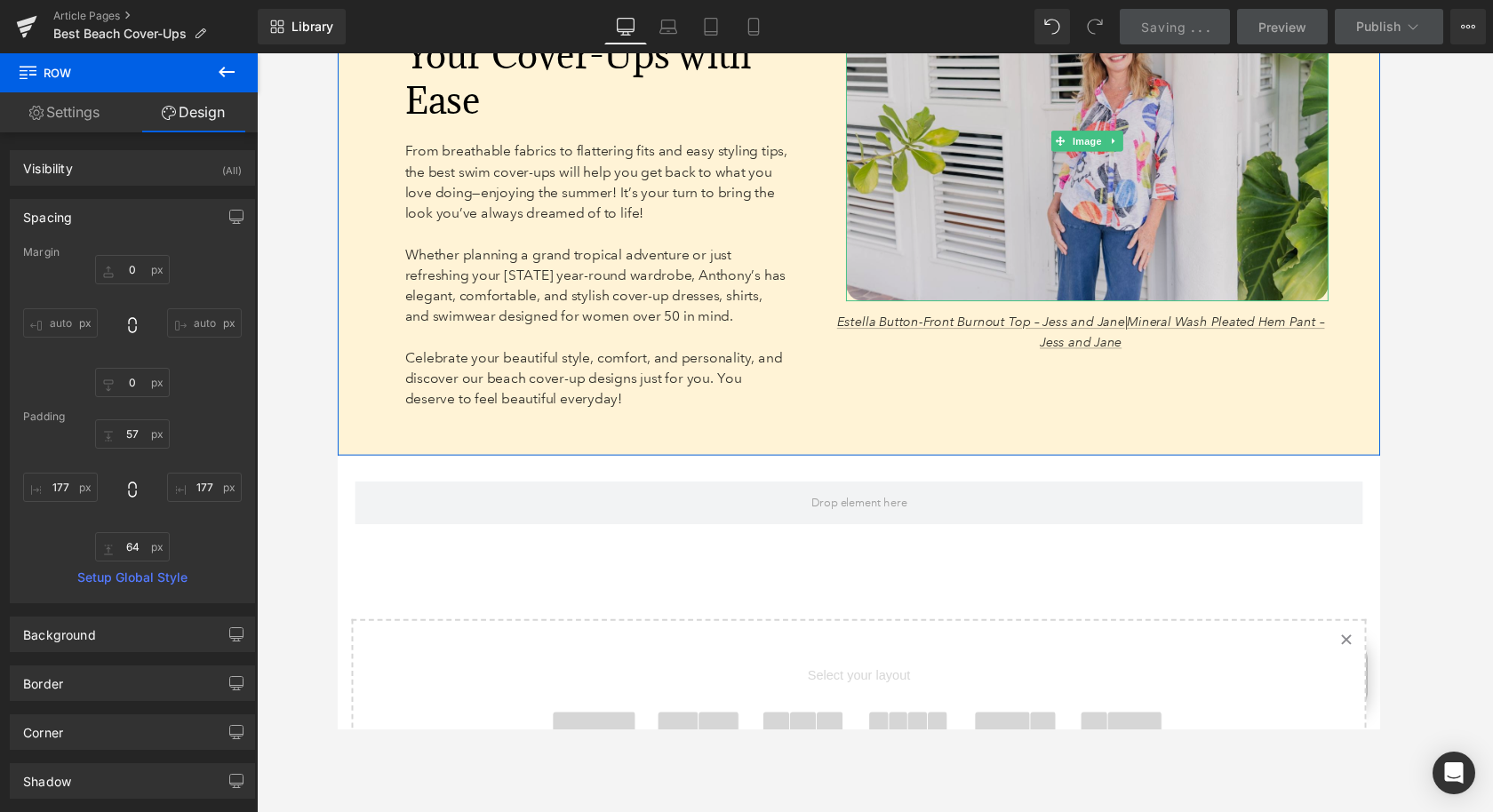 scroll, scrollTop: 6586, scrollLeft: 0, axis: vertical 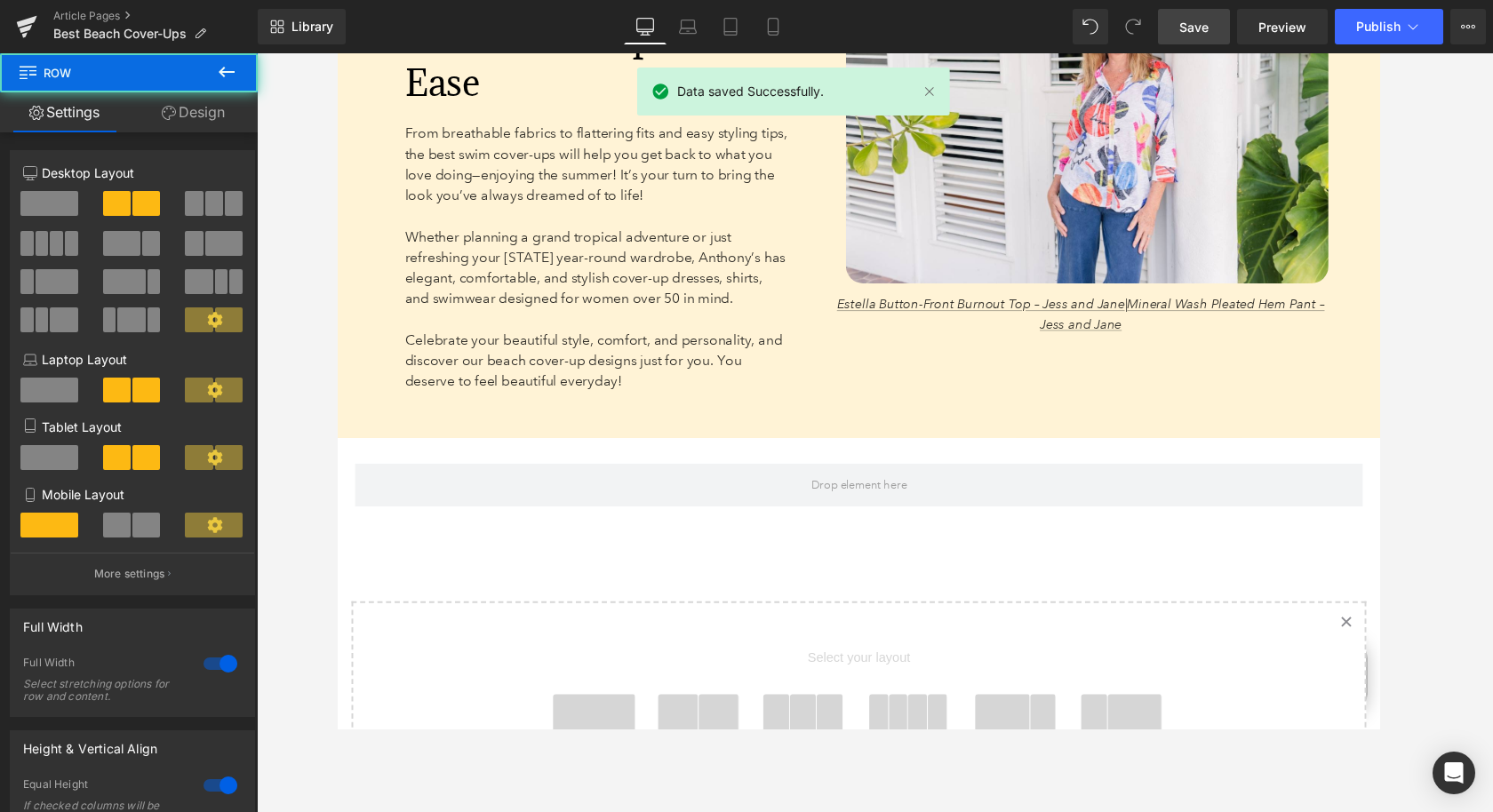 click on "The Best Beach Cover-Ups  for Sun, Sand, and Style Heading       123px   123px Image         Diamond Pintuck Puffed Sleeve Blouse – [BRAND] Text Block         Row     32px     SUMMARY: Text Block         A guide to help women choose the best beach cover-ups for comfort, style, and confidence. Perfect for sunny days and seaside outings.     – Look for breathable, quick-dry fabrics and flattering fits that pack easily.   – Fabrics like cotton, rayon, gauze, and linen keep you cool in warm weather.   – Style your cover-up with sarongs, tunics, or button-downs for beach-to-  brunch versatility.    Text Block         Row   42px   49px   113px   117px Row     64px   177px   177px From lightweight kimonos to the ever-versatile dress cover-up, there’s no shortage of chic options. But with so many styles out there, how do you find the one that checks every box?   Text Block       87px   76px Row   57px       Row     31px     What Makes a Beach Cover-Up Truly Worth Packing Every Time?" at bounding box center [874, -2645] 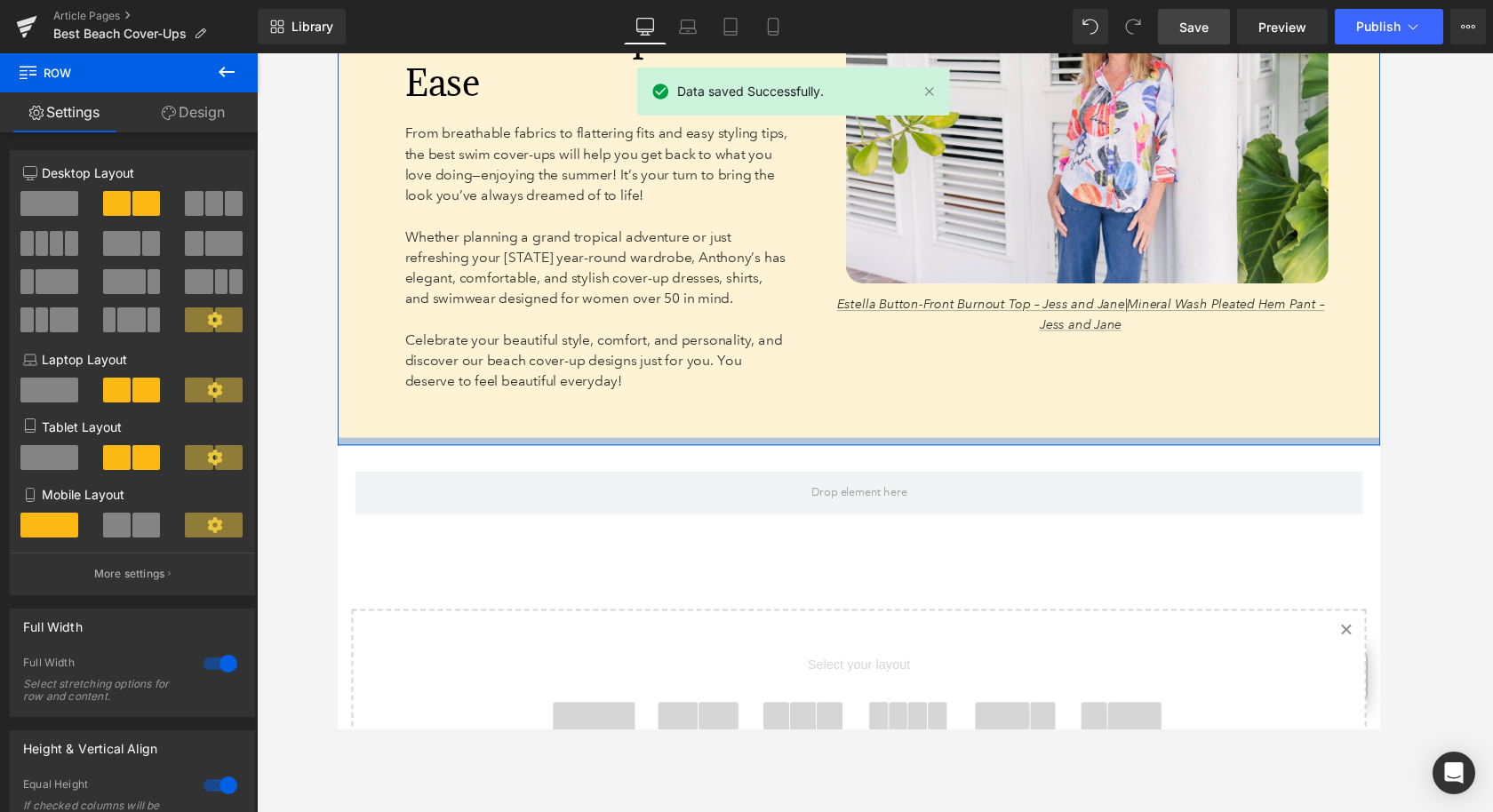 click at bounding box center [874, 453] 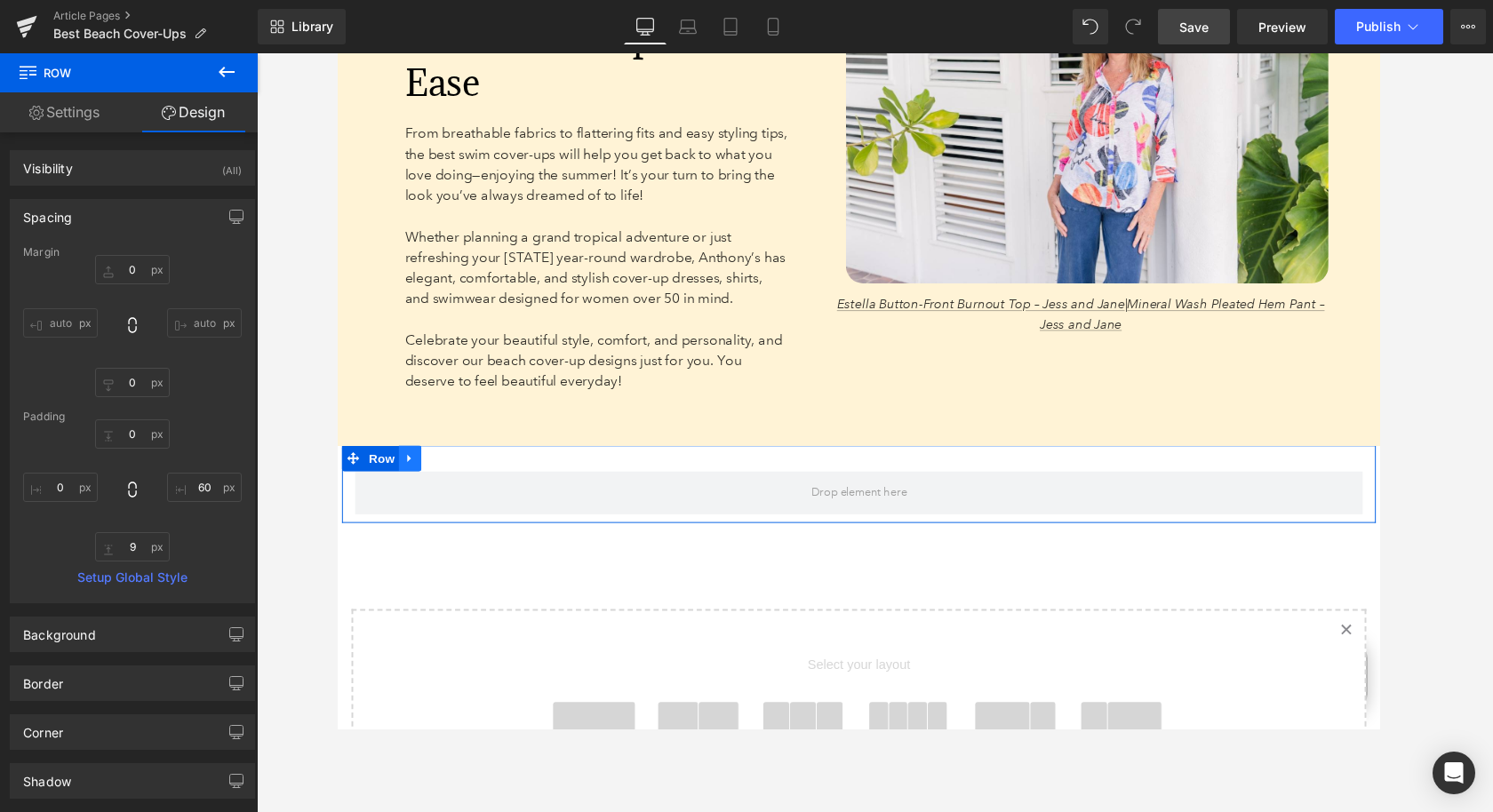 click 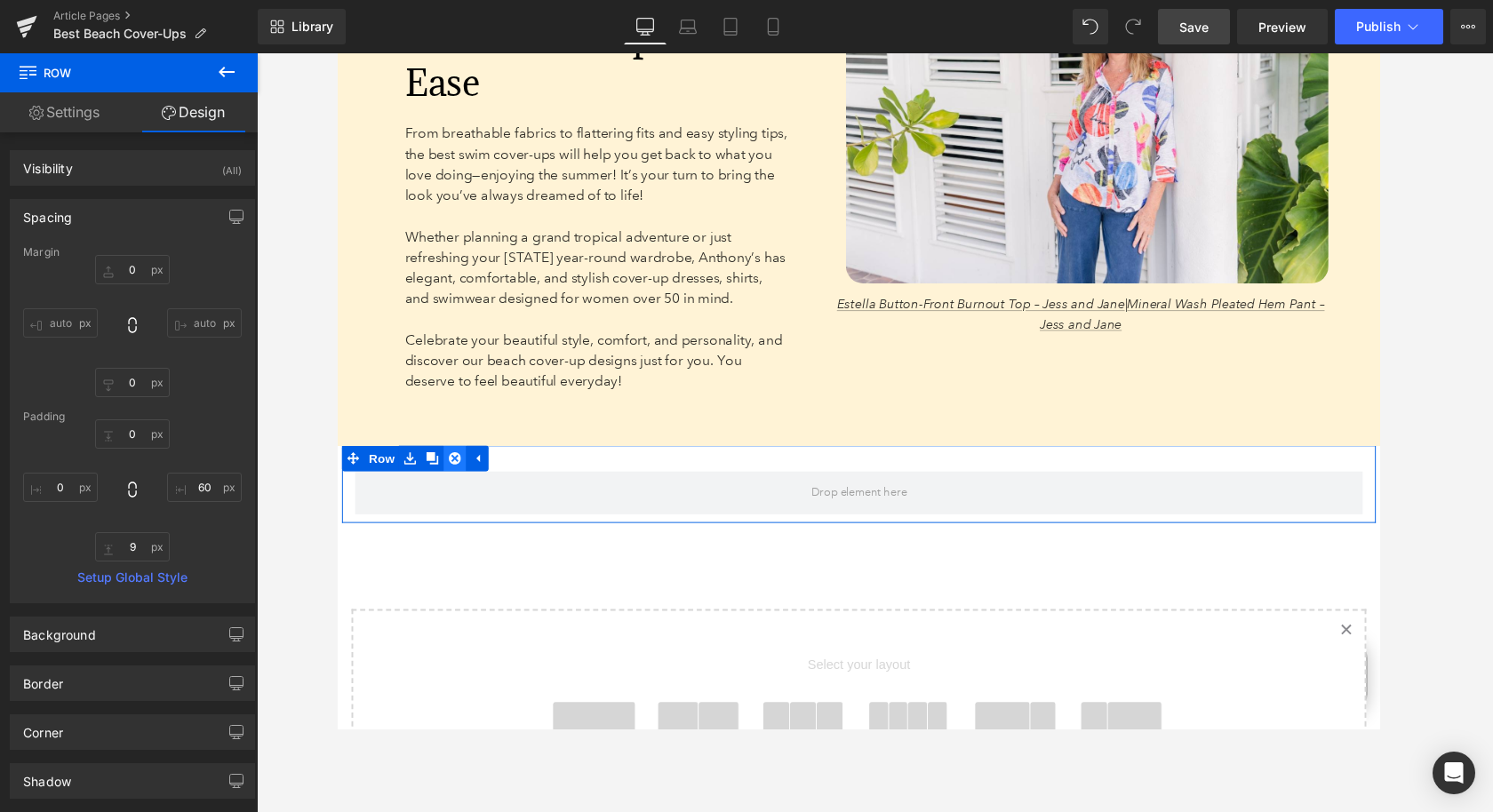 click 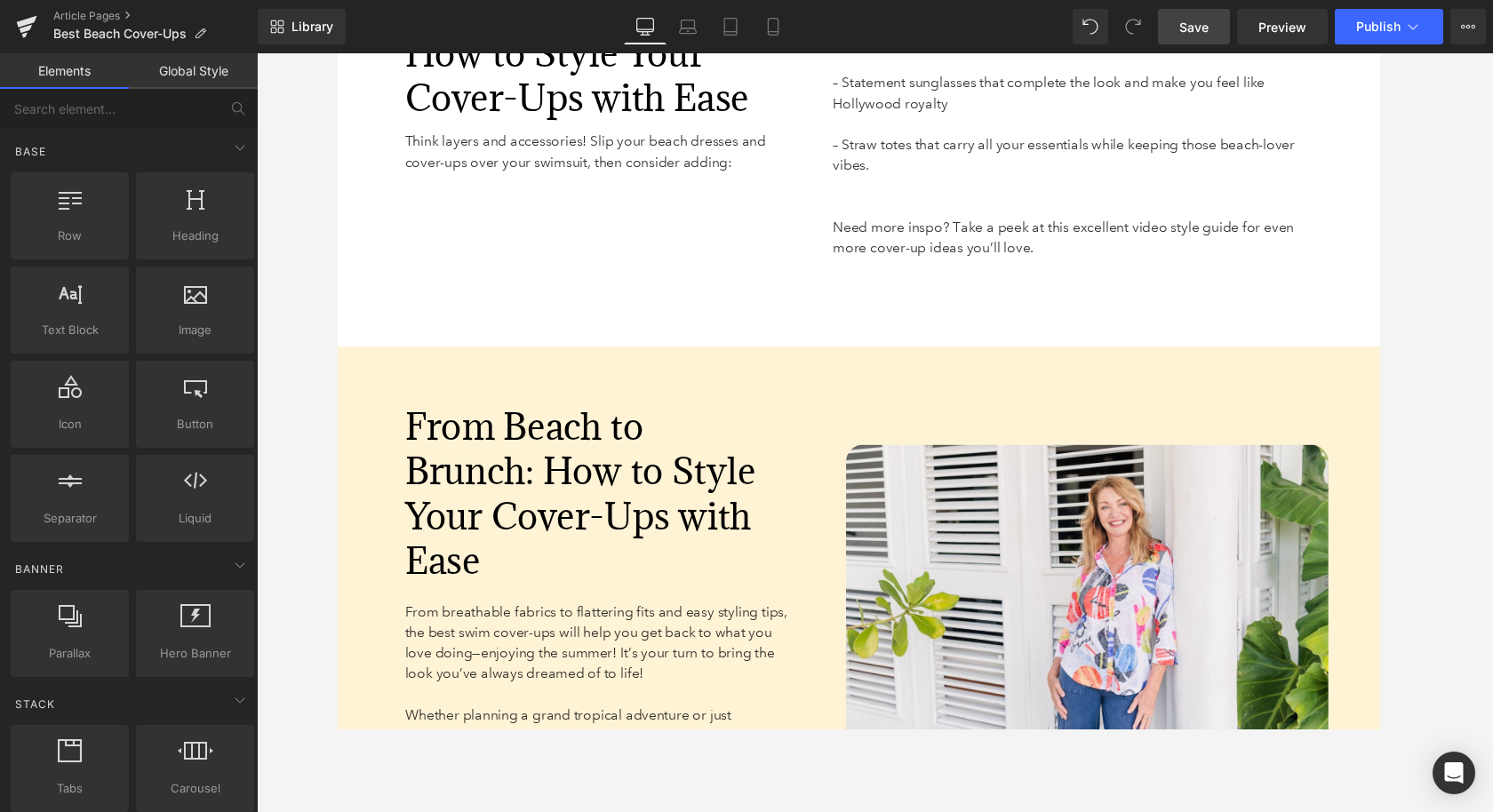 scroll, scrollTop: 6082, scrollLeft: 0, axis: vertical 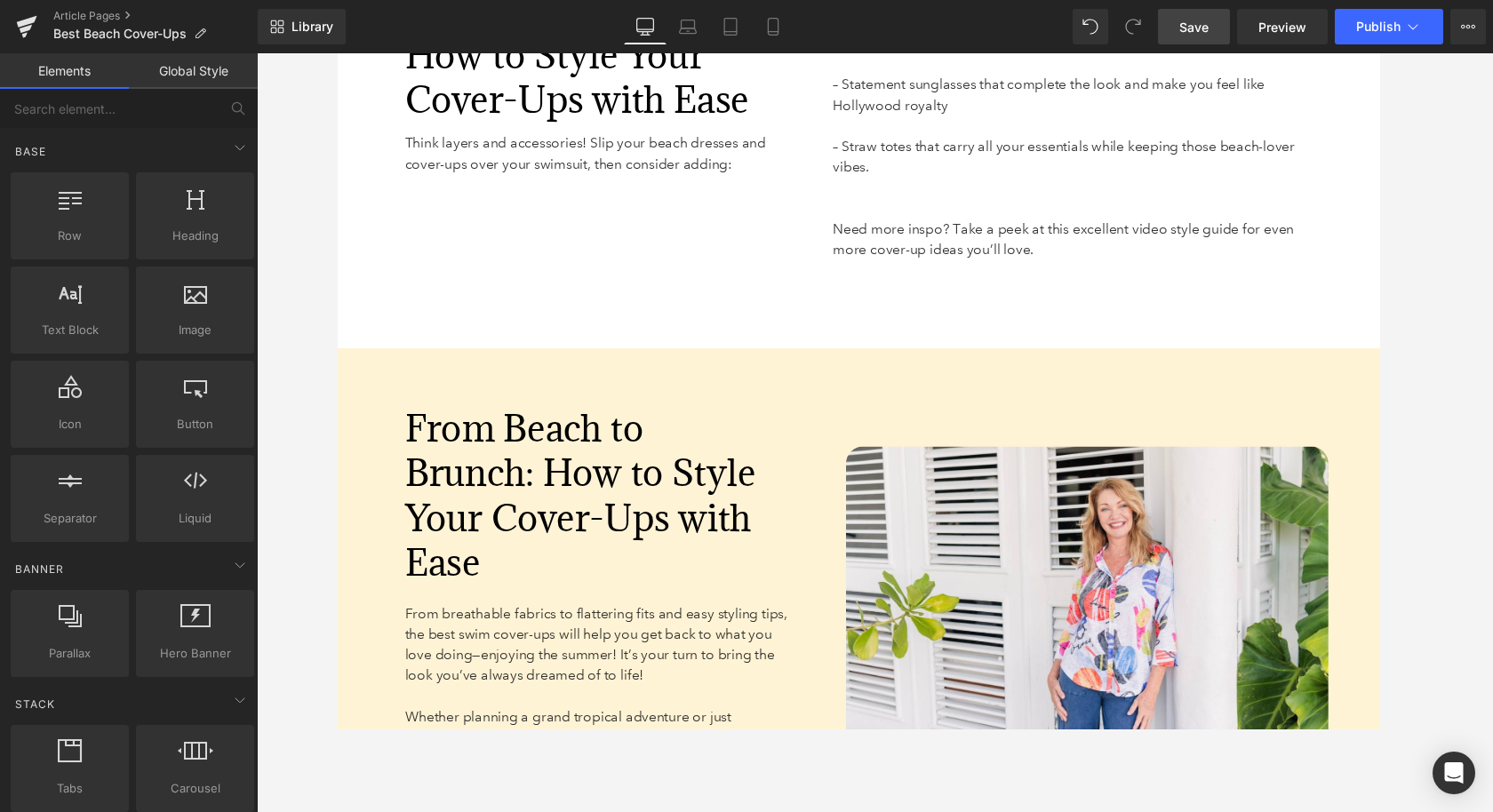 click on "Save" at bounding box center [1194, 27] 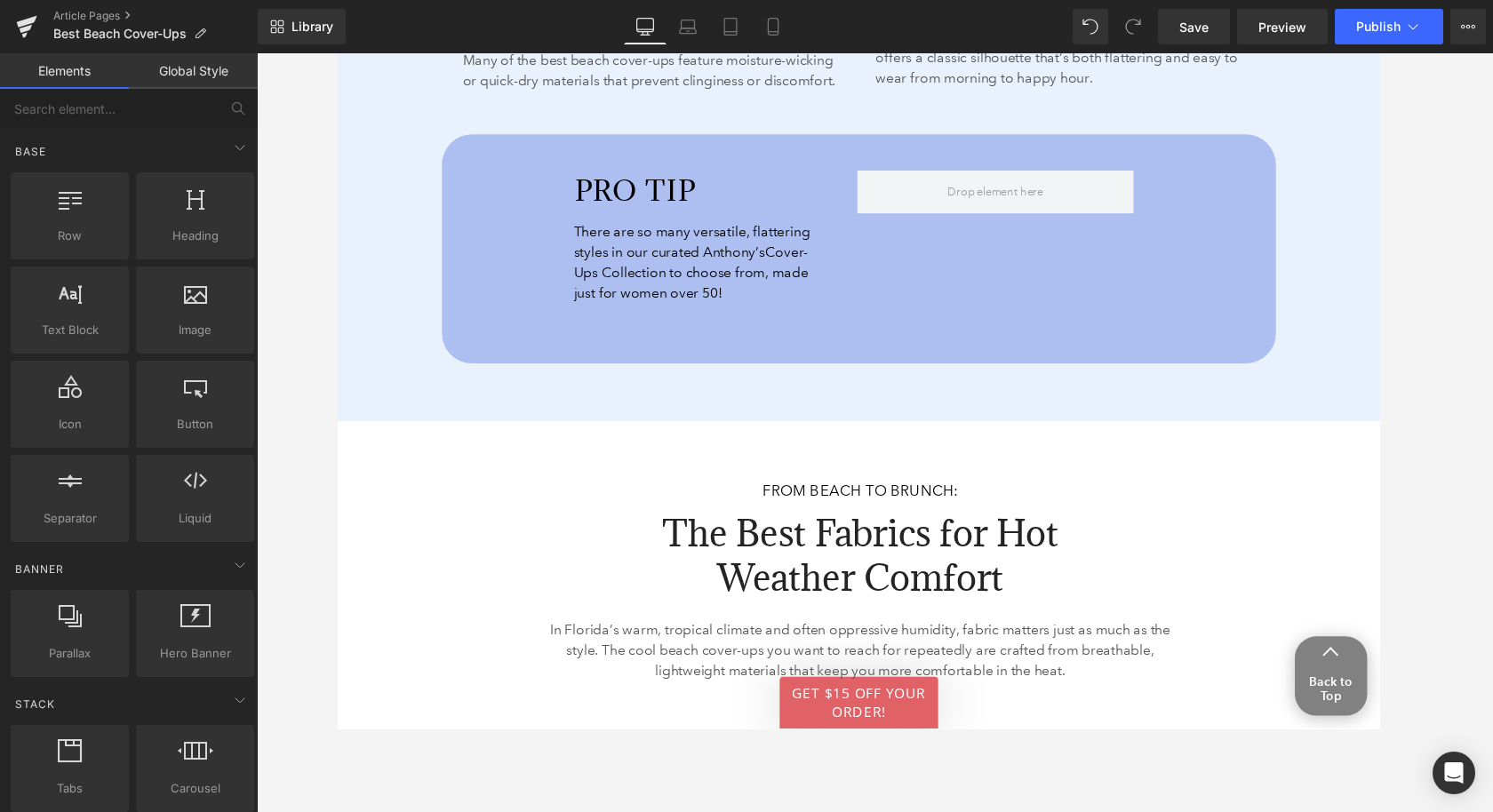 scroll, scrollTop: 2535, scrollLeft: 0, axis: vertical 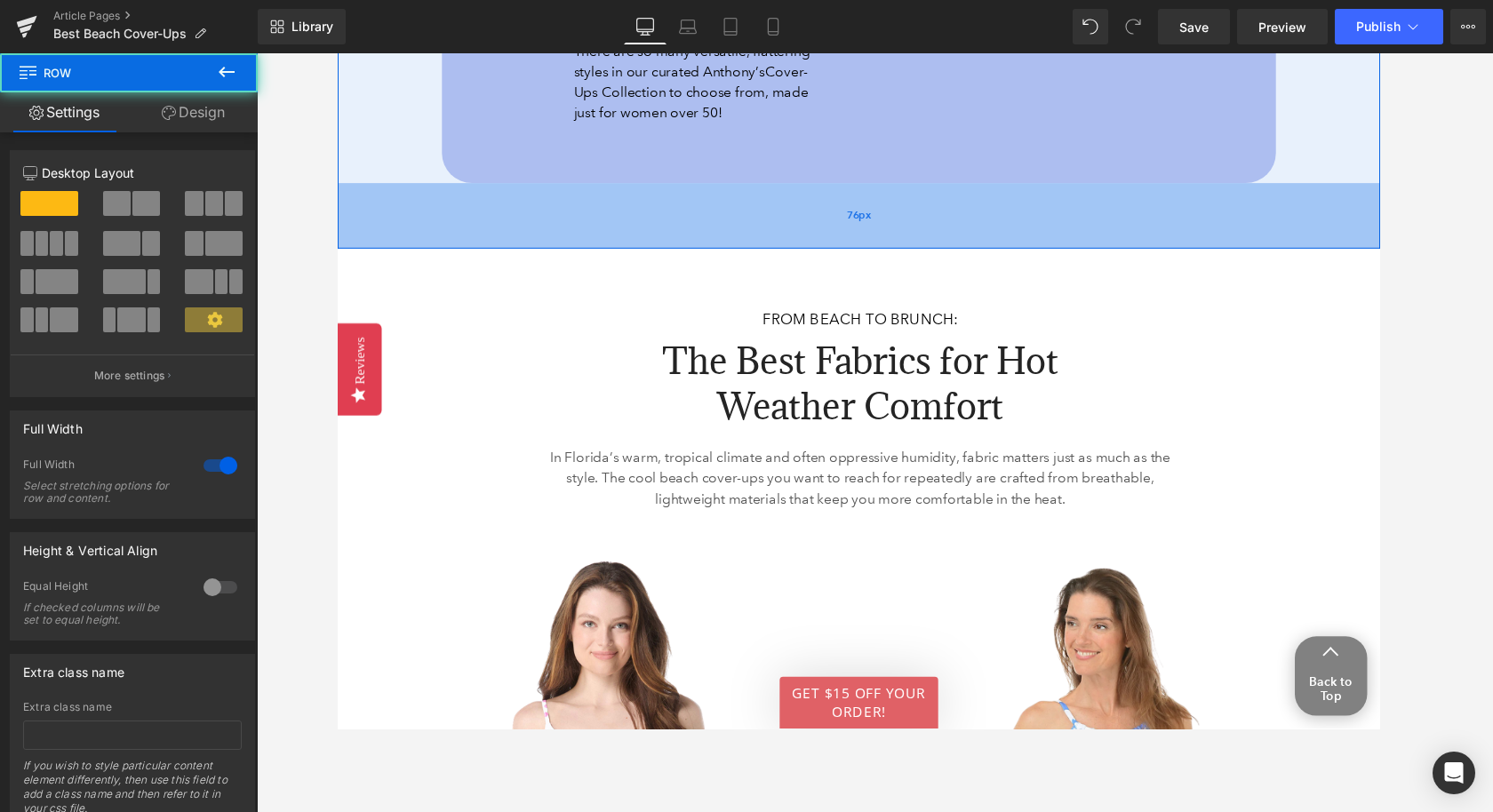 drag, startPoint x: 911, startPoint y: 265, endPoint x: 912, endPoint y: 274, distance: 9.055385 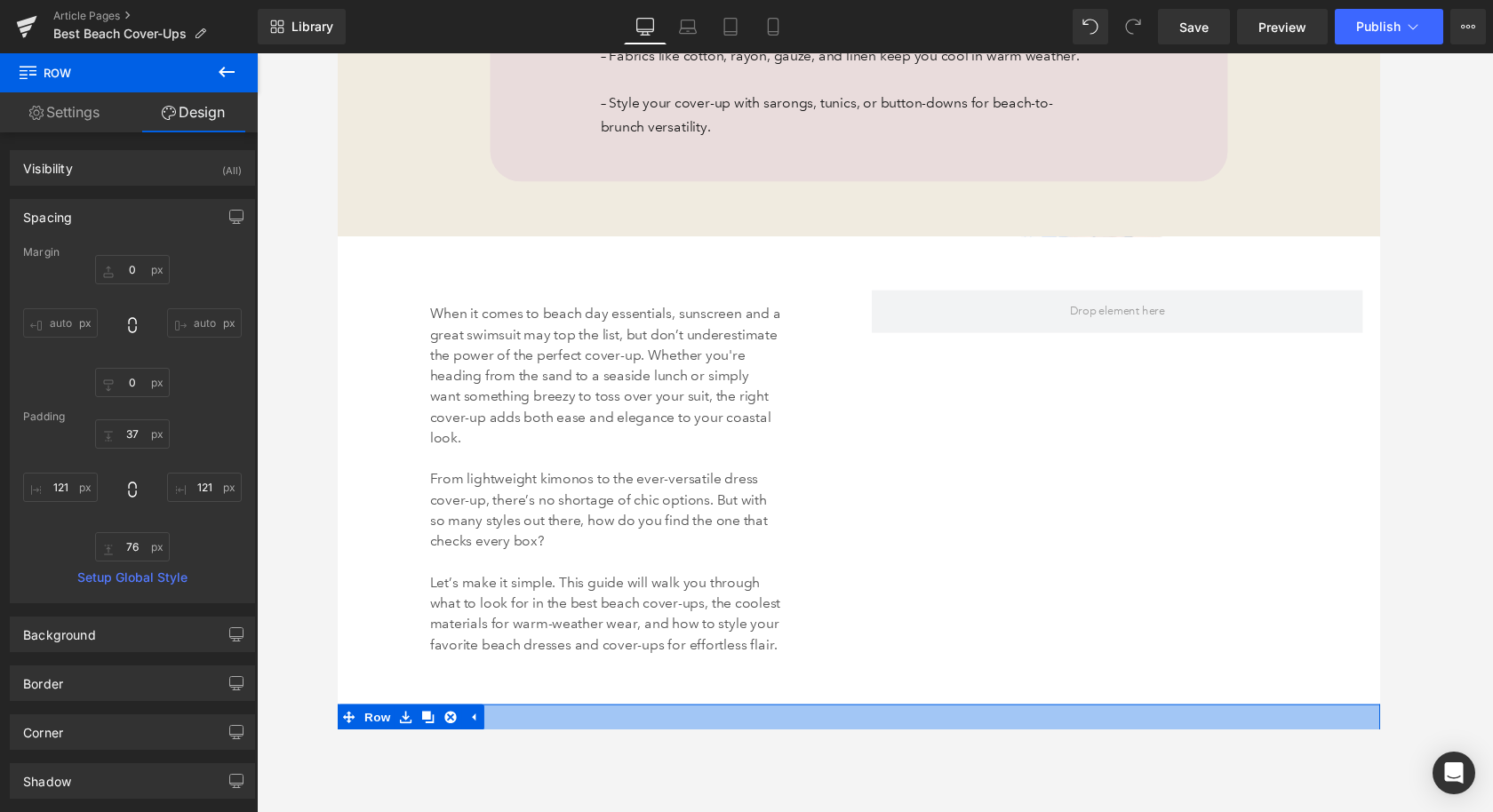 scroll, scrollTop: 1124, scrollLeft: 0, axis: vertical 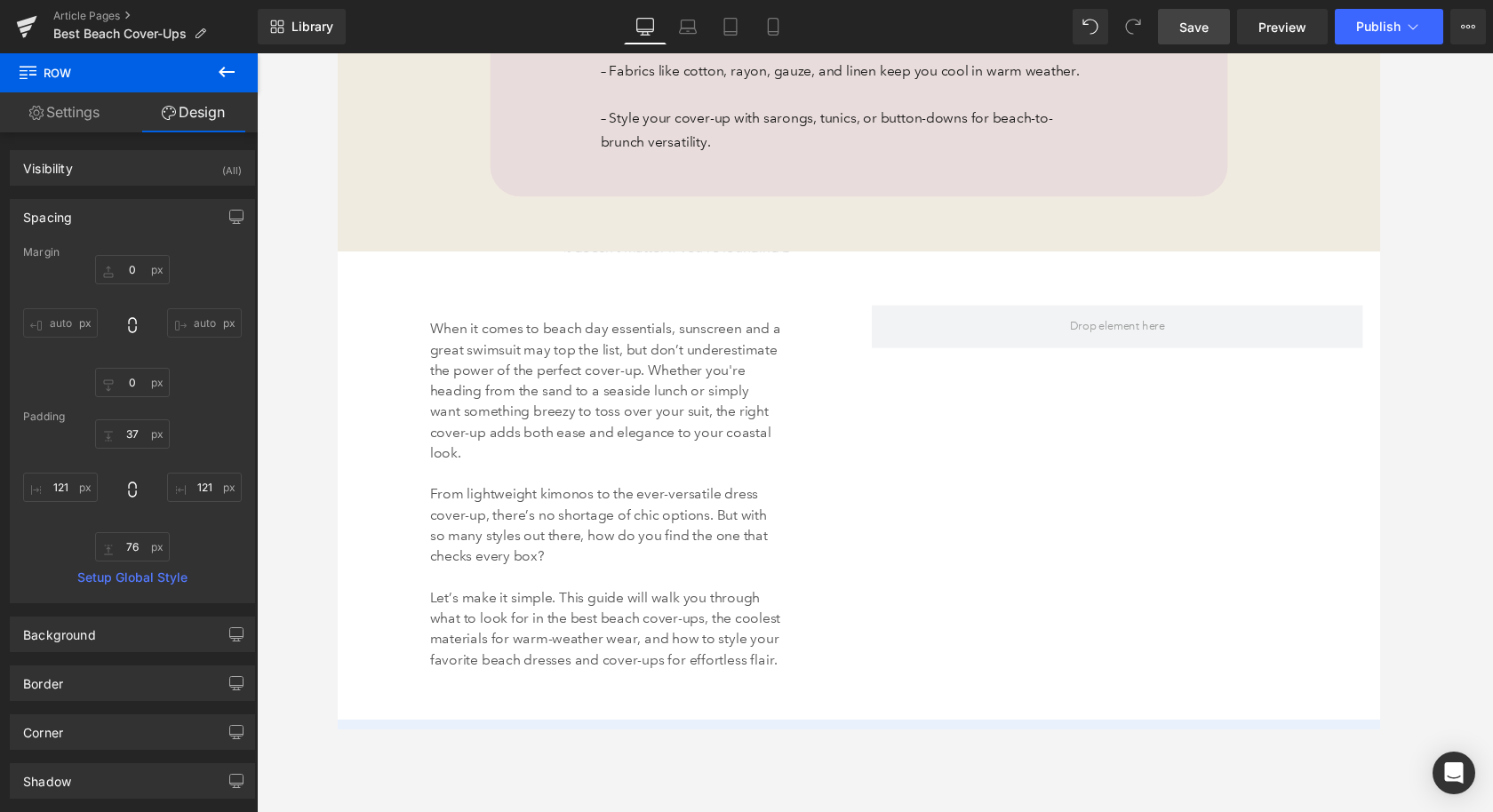 click on "Save" at bounding box center (1194, 27) 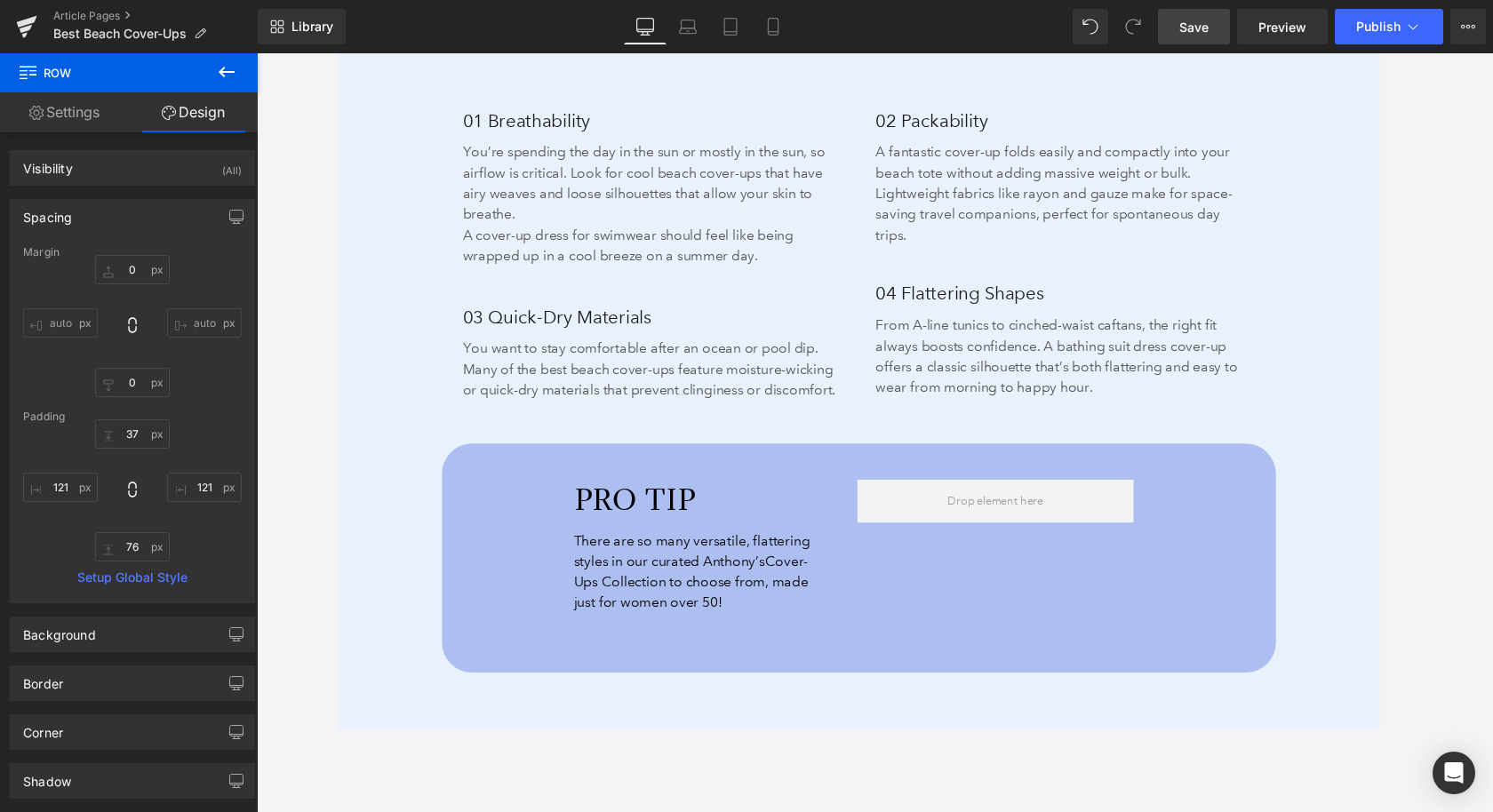 scroll, scrollTop: 2059, scrollLeft: 0, axis: vertical 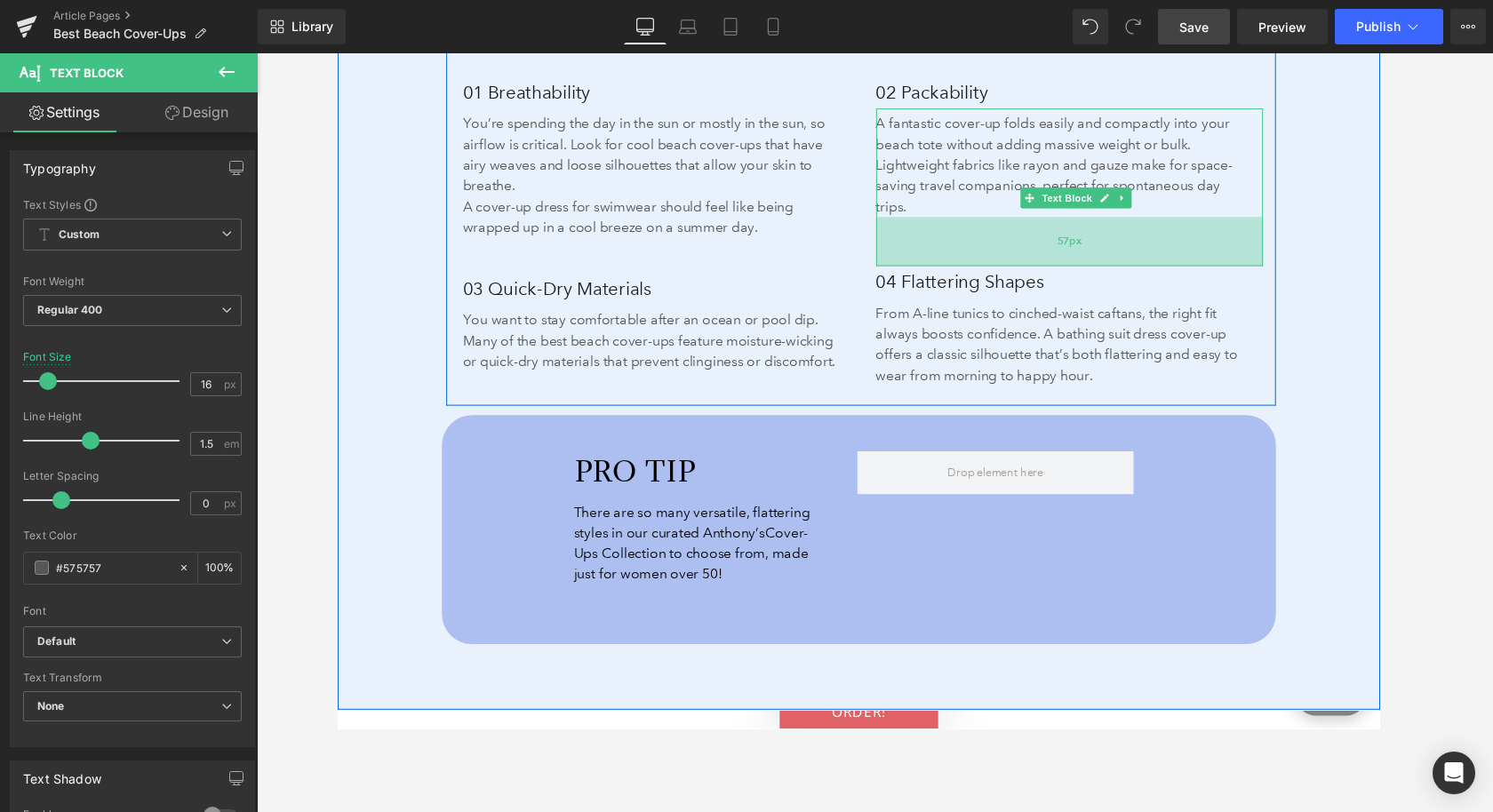 drag, startPoint x: 960, startPoint y: 249, endPoint x: 960, endPoint y: 266, distance: 17 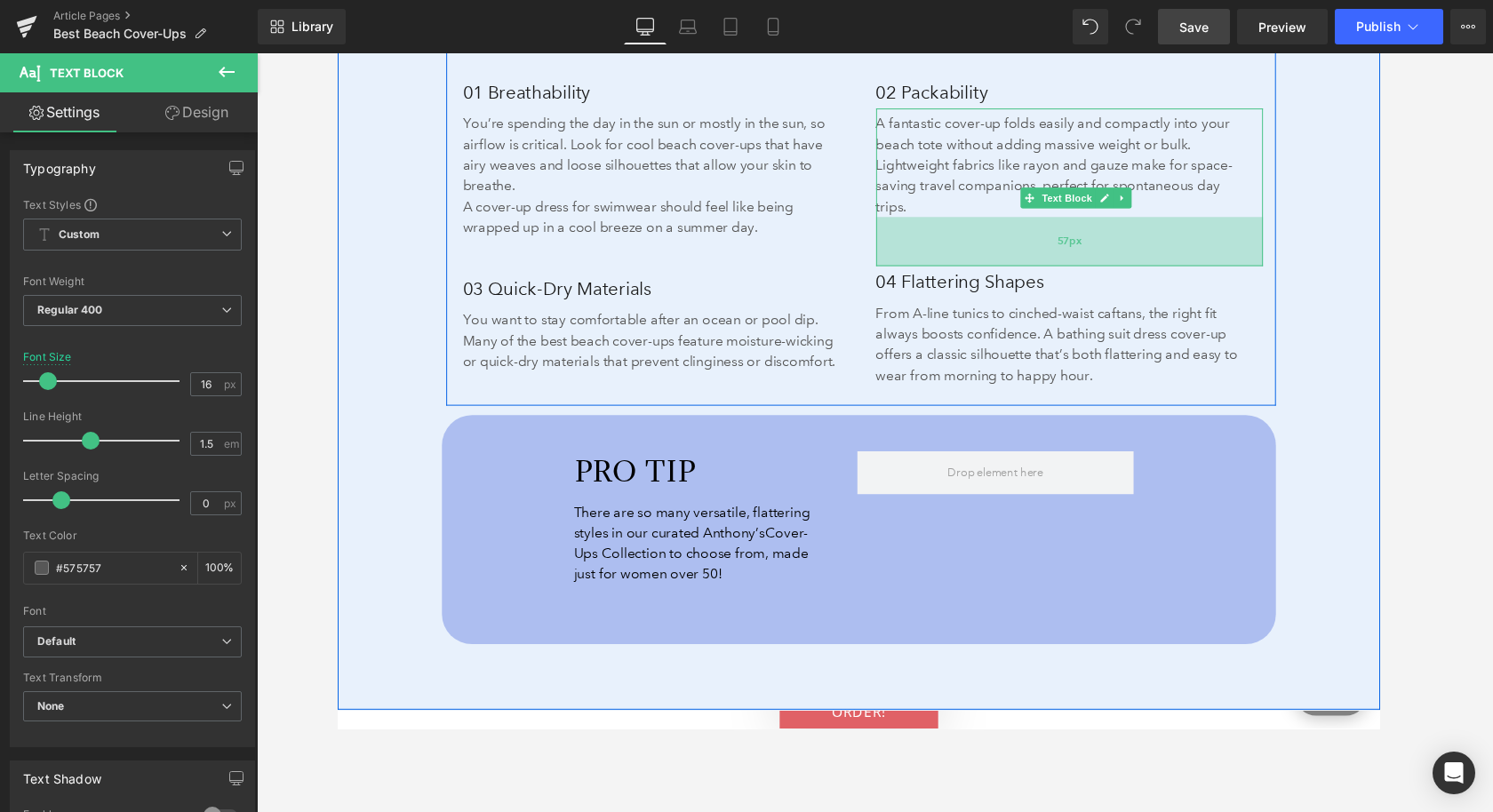 click on "57px" at bounding box center (1092, 247) 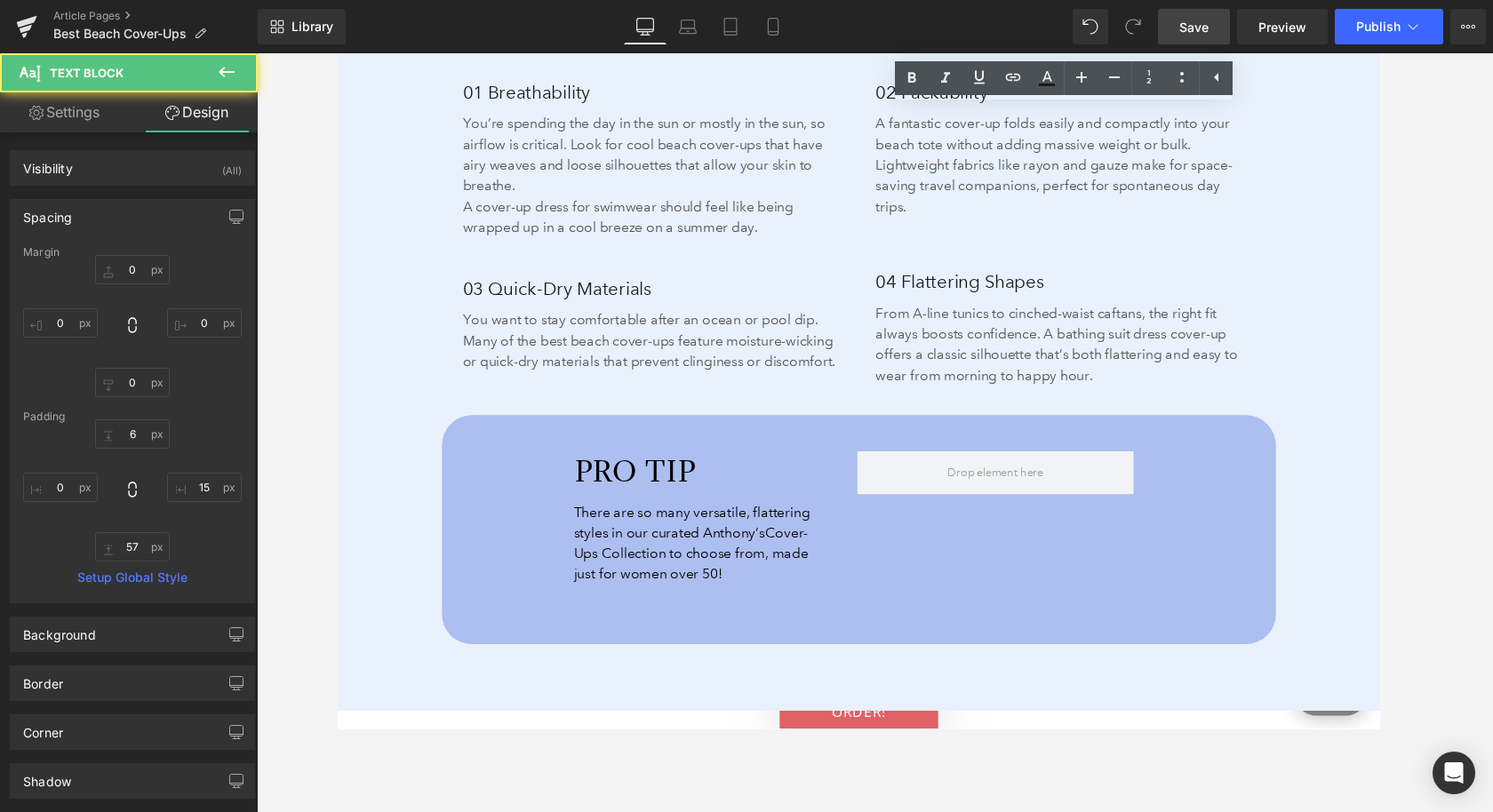 click on "Save" at bounding box center [1194, 27] 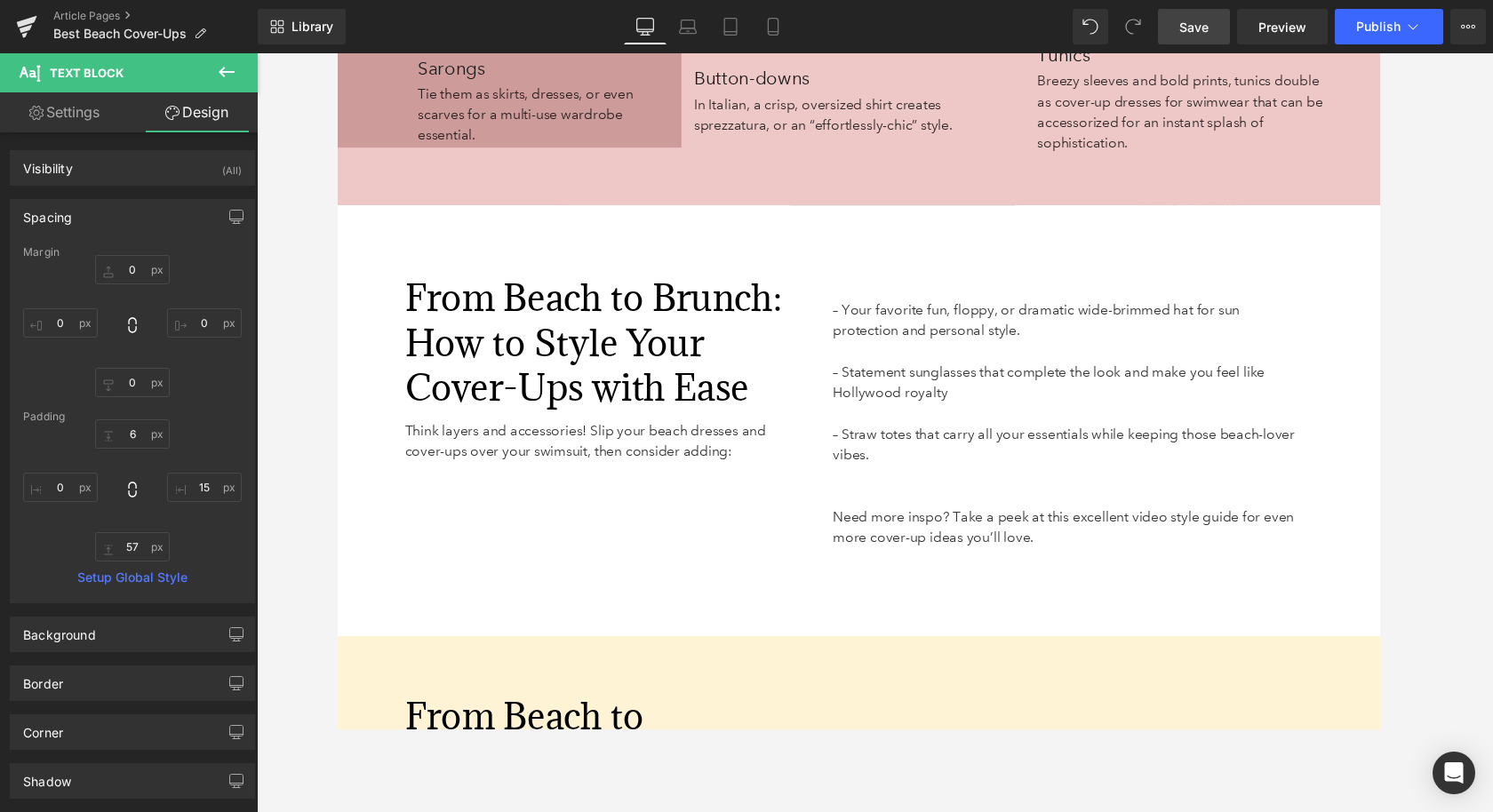 scroll, scrollTop: 5797, scrollLeft: 0, axis: vertical 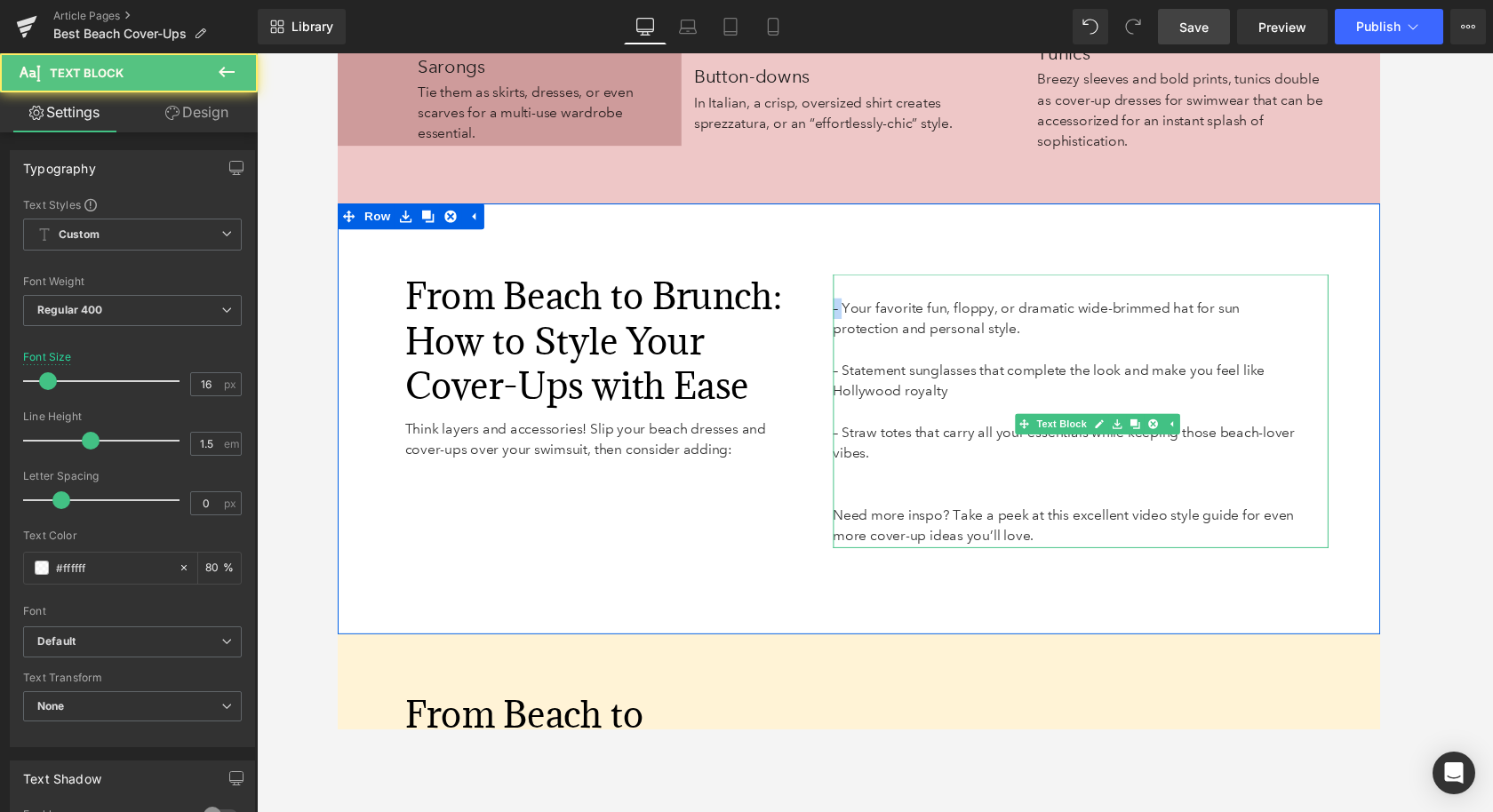 drag, startPoint x: 857, startPoint y: 334, endPoint x: 846, endPoint y: 334, distance: 11 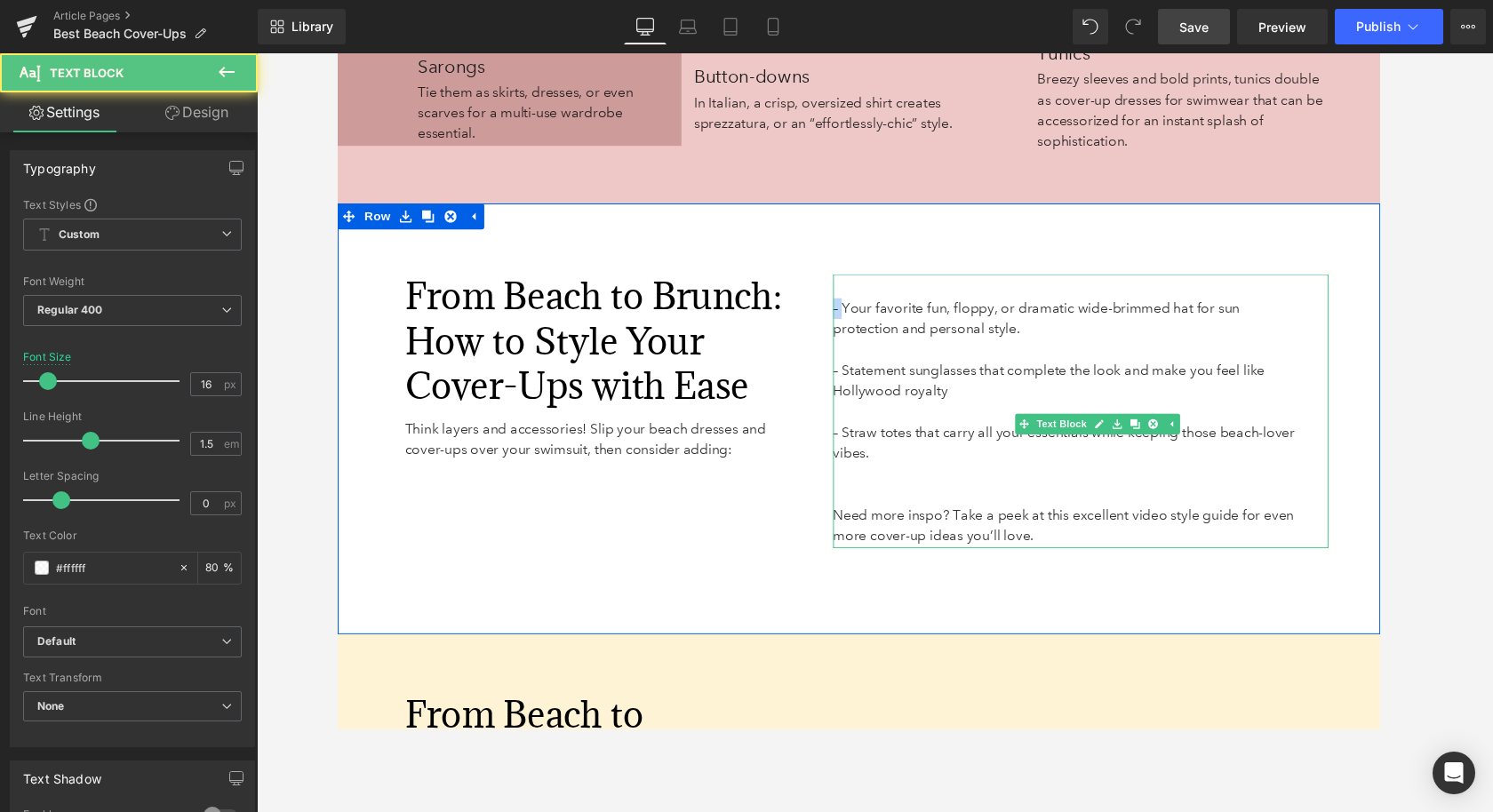 click on "From Beach to Brunch: How to Style Your Cover-Ups with Ease  Heading         Think layers and accessories! Slip your beach dresses and cover-ups over your swimsuit, then consider adding:  Text Block         Row   63px   167px     – Your favorite fun, floppy, or dramatic wide-brimmed hat for sun protection and personal style.   – Statement sunglasses that complete the look and make you feel like Hollywood royalty   – Straw totes that carry all your essentials while keeping those beach-lover vibes.       Need more inspo? Take a peek at this excellent video style guide for even more cover-up ideas you’ll love.    Text Block         Row     33px" at bounding box center (874, 430) 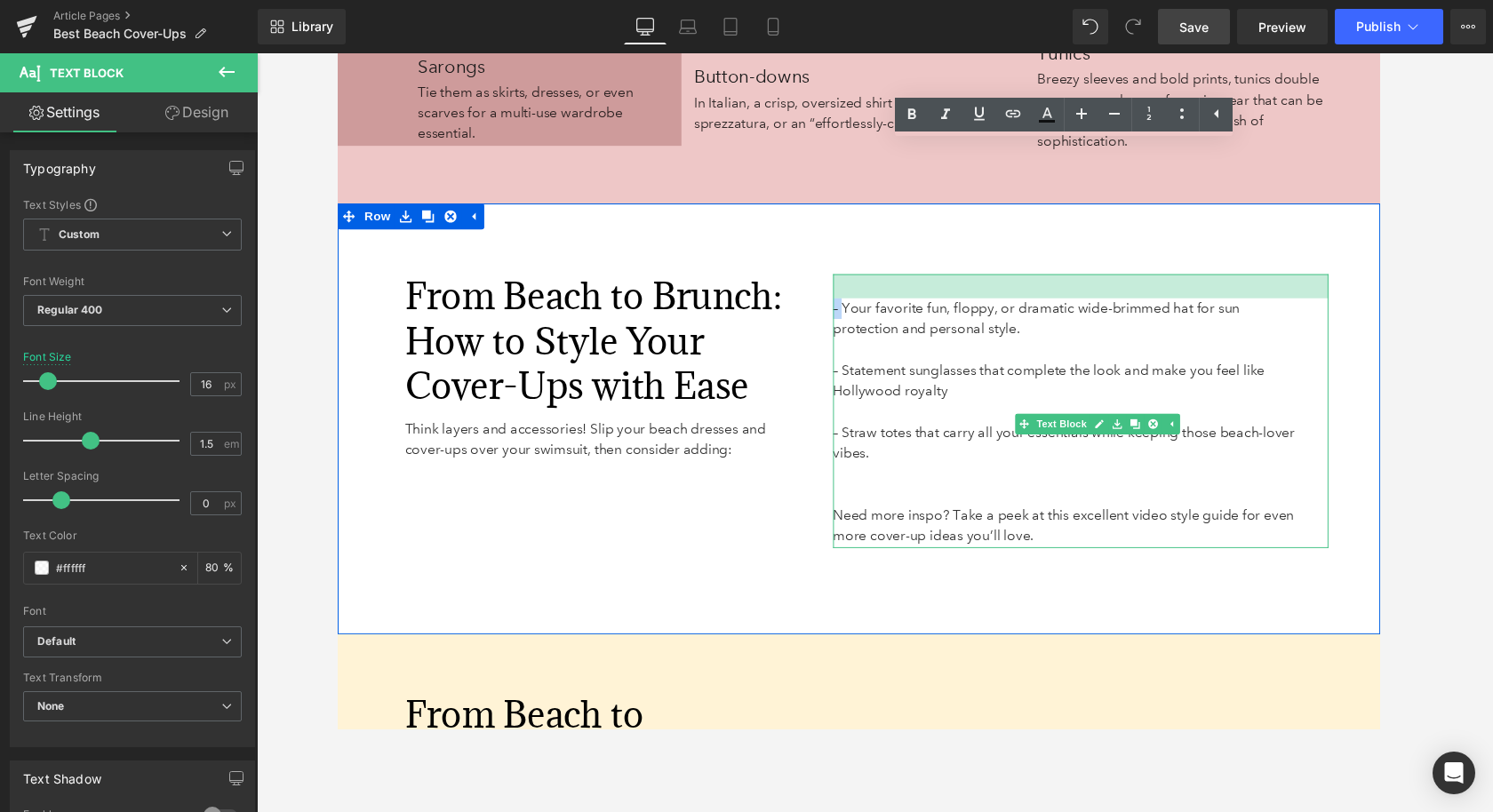 paste 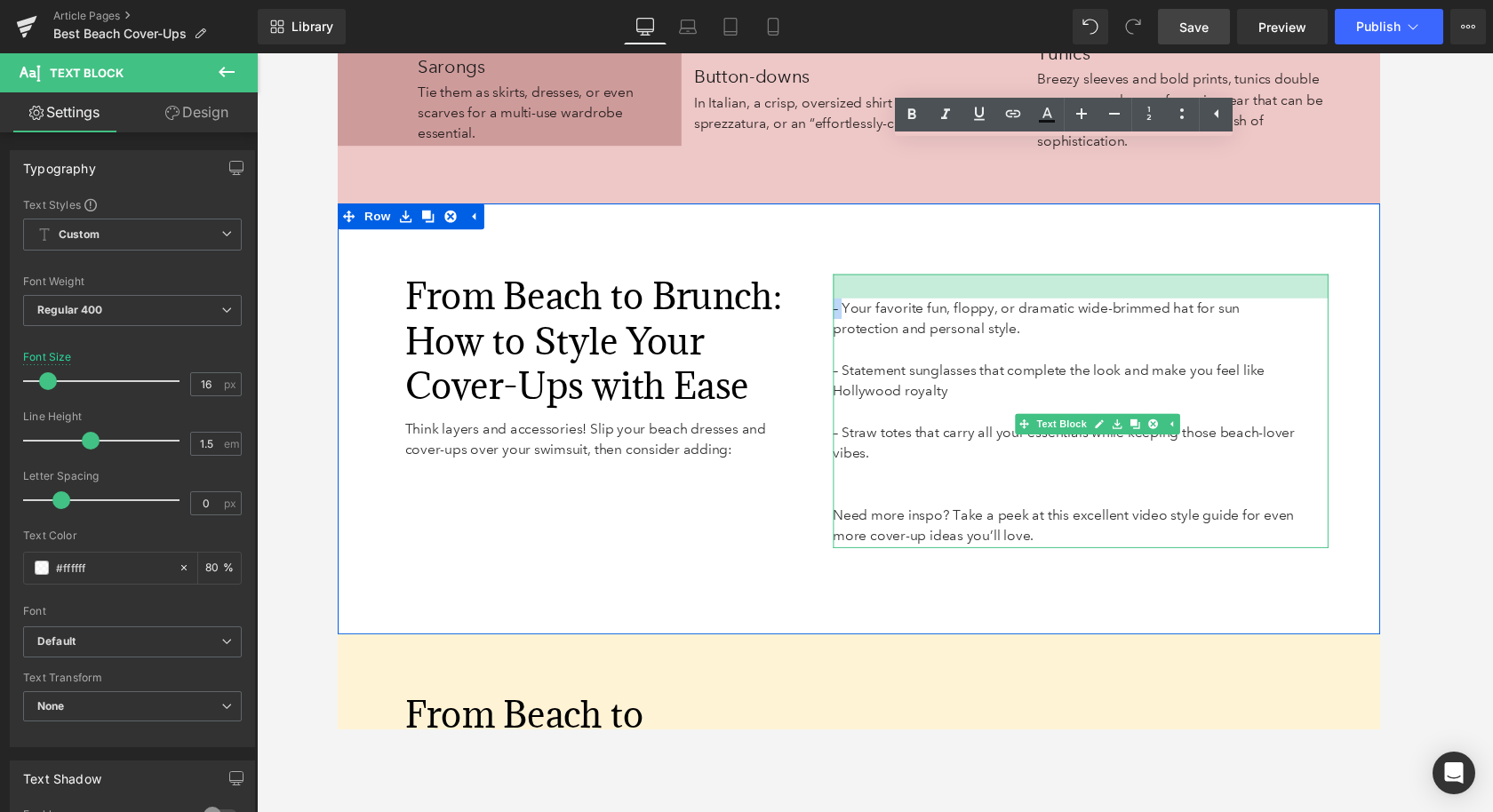 type 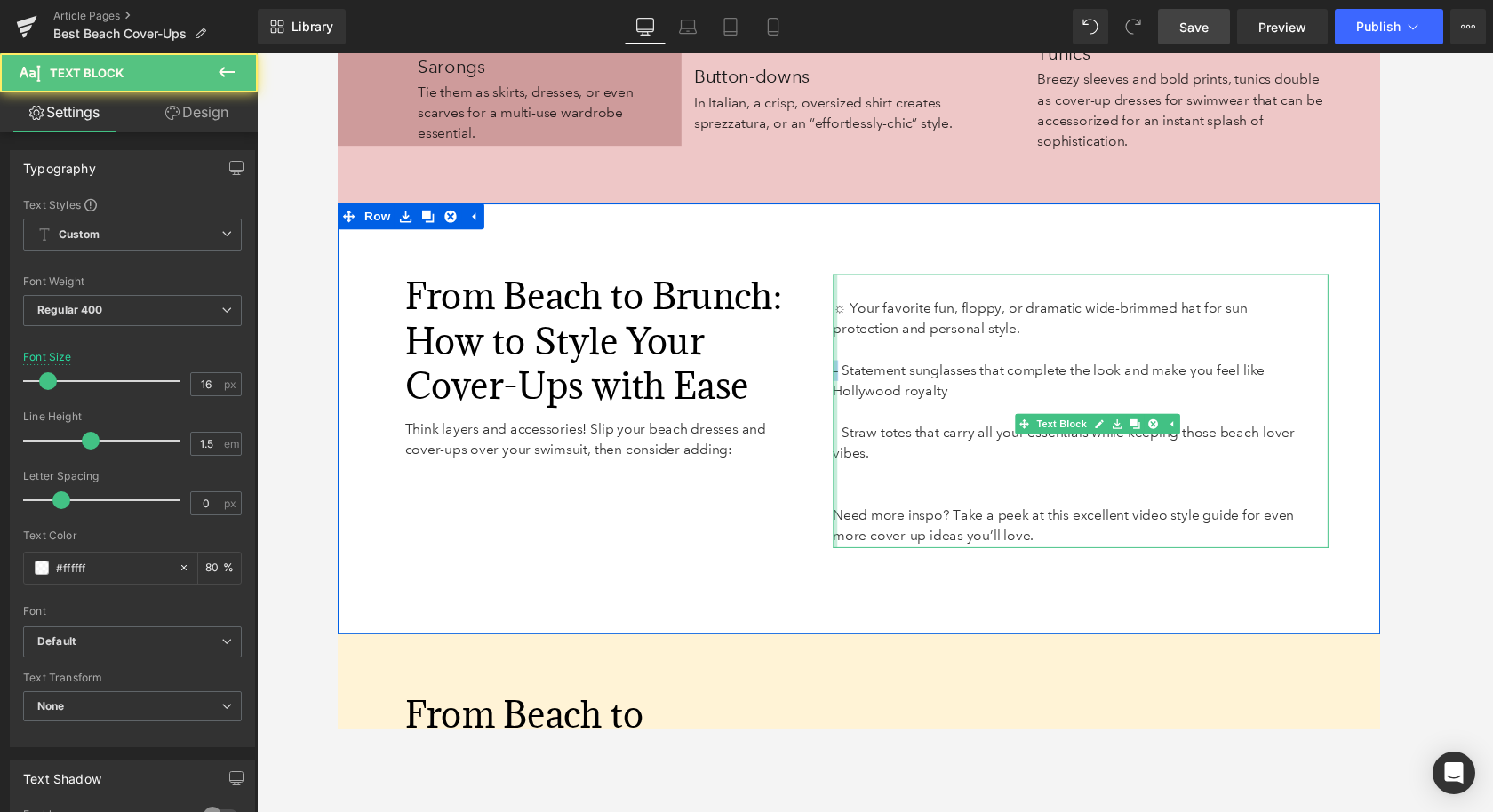 drag, startPoint x: 853, startPoint y: 402, endPoint x: 841, endPoint y: 402, distance: 12 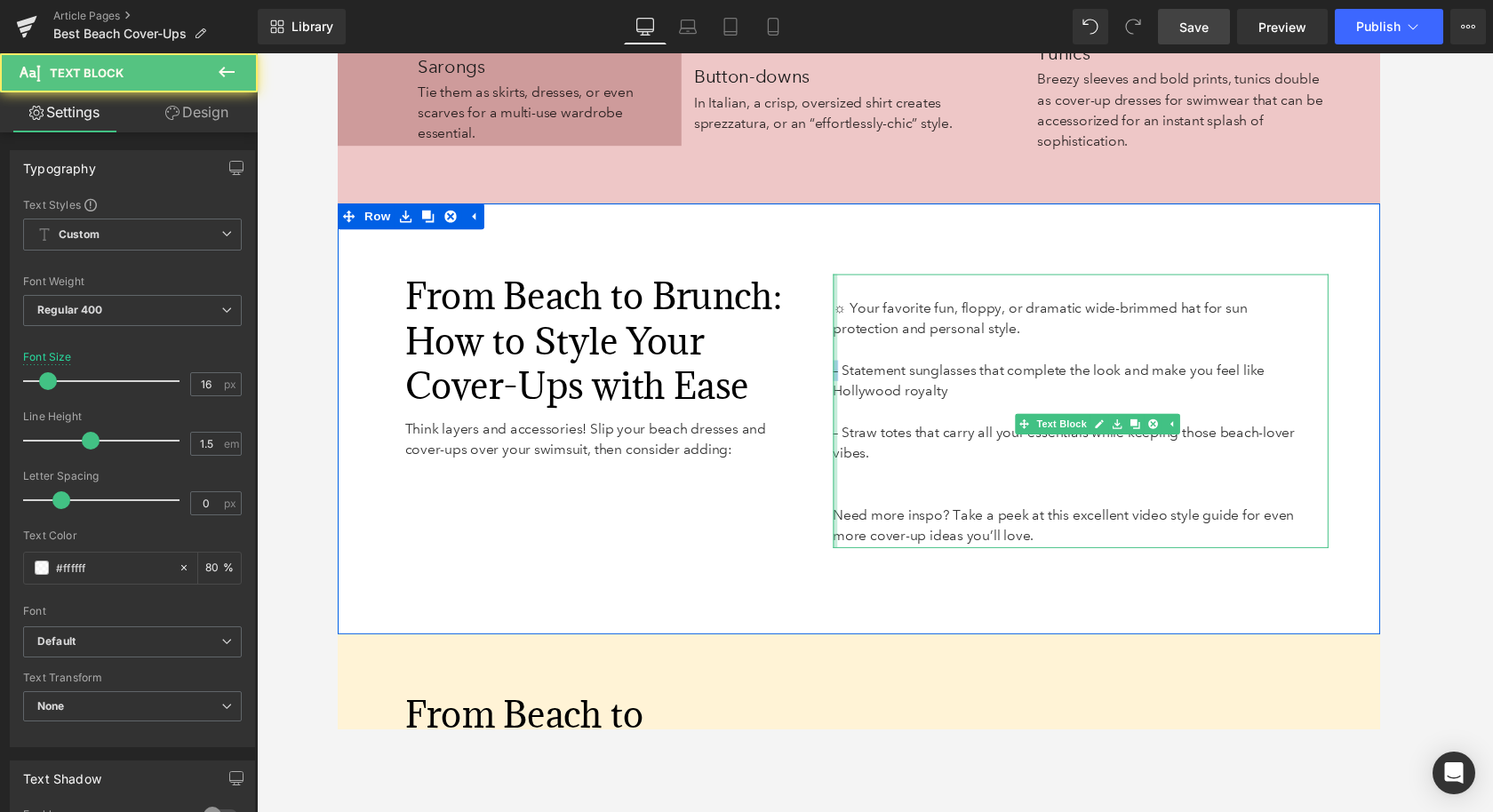 click on "From Beach to Brunch: How to Style Your Cover-Ups with Ease  Heading         Think layers and accessories! Slip your beach dresses and cover-ups over your swimsuit, then consider adding:  Text Block         Row   63px   167px     ☼ Your favorite fun, floppy, or dramatic wide-brimmed hat for sun protection and personal style.   – Statement sunglasses that complete the look and make you feel like Hollywood royalty   – Straw totes that carry all your essentials while keeping those beach-lover vibes.       Need more inspo? Take a peek at this excellent video style guide for even more cover-up ideas you’ll love.    Text Block         Row     33px" at bounding box center (874, 430) 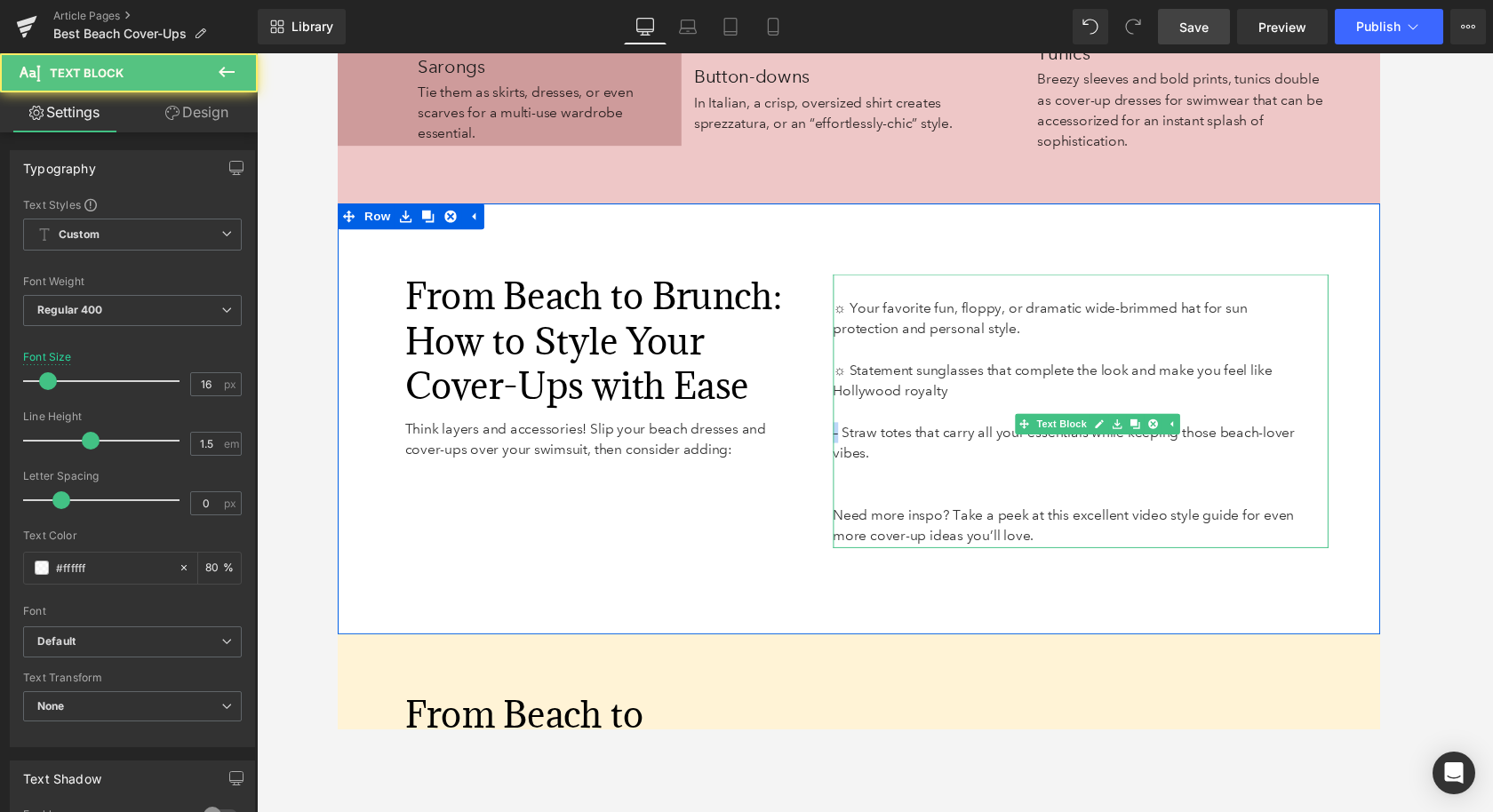 drag, startPoint x: 855, startPoint y: 465, endPoint x: 834, endPoint y: 460, distance: 21.587033 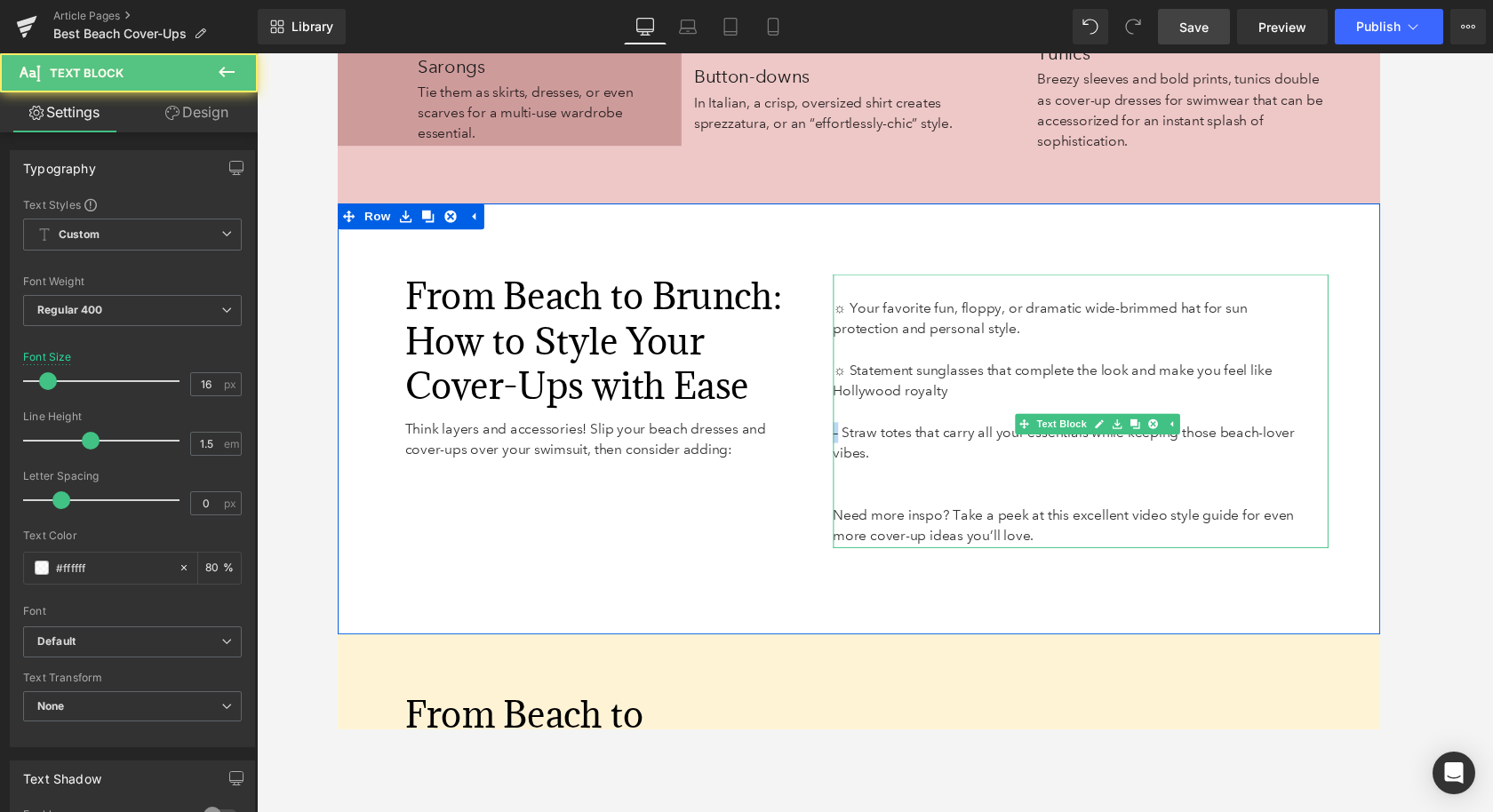 click on "From Beach to Brunch: How to Style Your Cover-Ups with Ease  Heading         Think layers and accessories! Slip your beach dresses and cover-ups over your swimsuit, then consider adding:  Text Block         Row   63px   167px     ☼ Your favorite fun, floppy, or dramatic wide-brimmed hat for sun protection and personal style.   ☼ Statement sunglasses that complete the look and make you feel like Hollywood royalty   – Straw totes that carry all your essentials while keeping those beach-lover vibes.       Need more inspo? Take a peek at this excellent video style guide for even more cover-up ideas you’ll love.    Text Block         Row     33px" at bounding box center (874, 430) 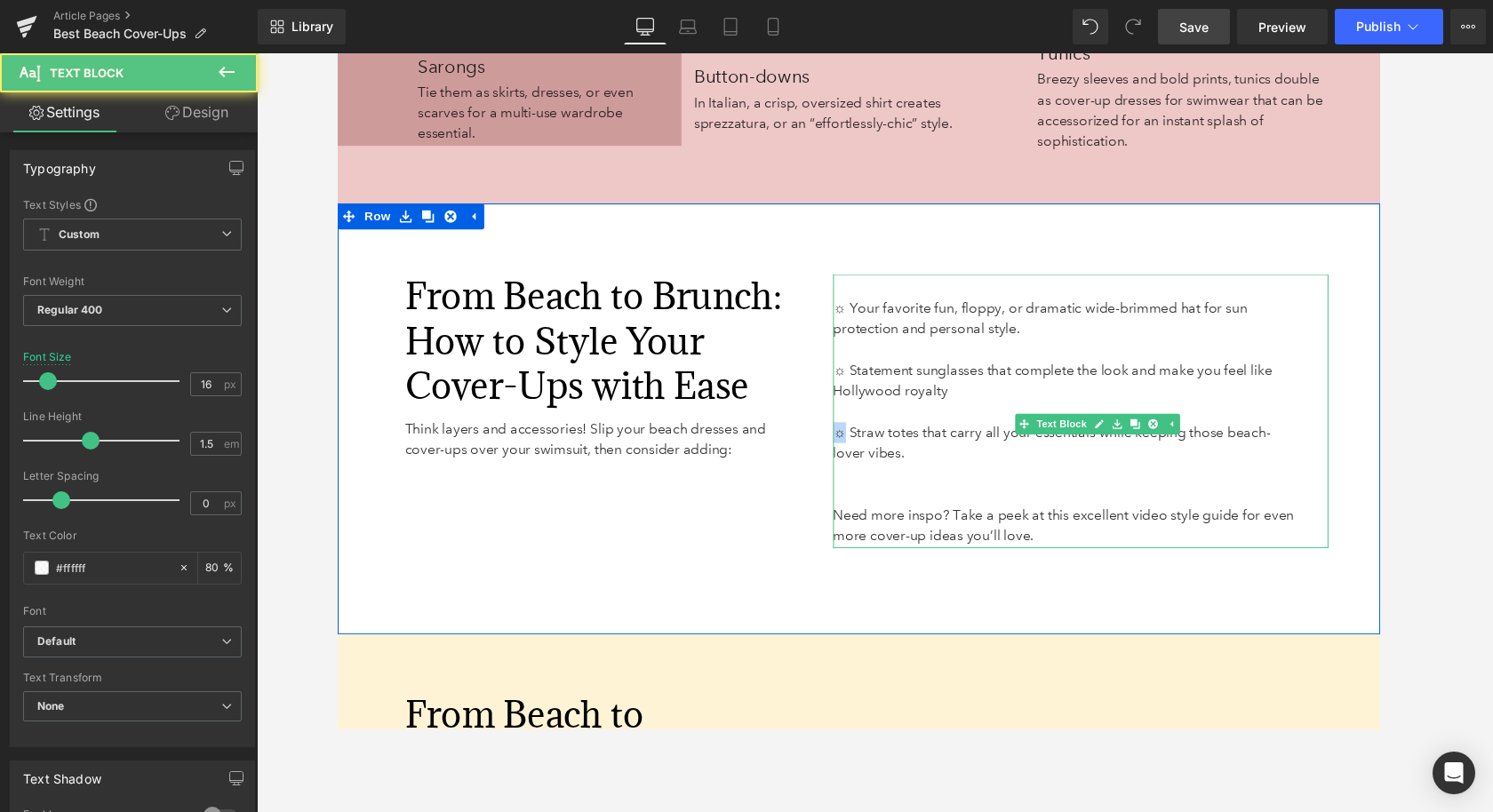 drag, startPoint x: 855, startPoint y: 463, endPoint x: 838, endPoint y: 463, distance: 17 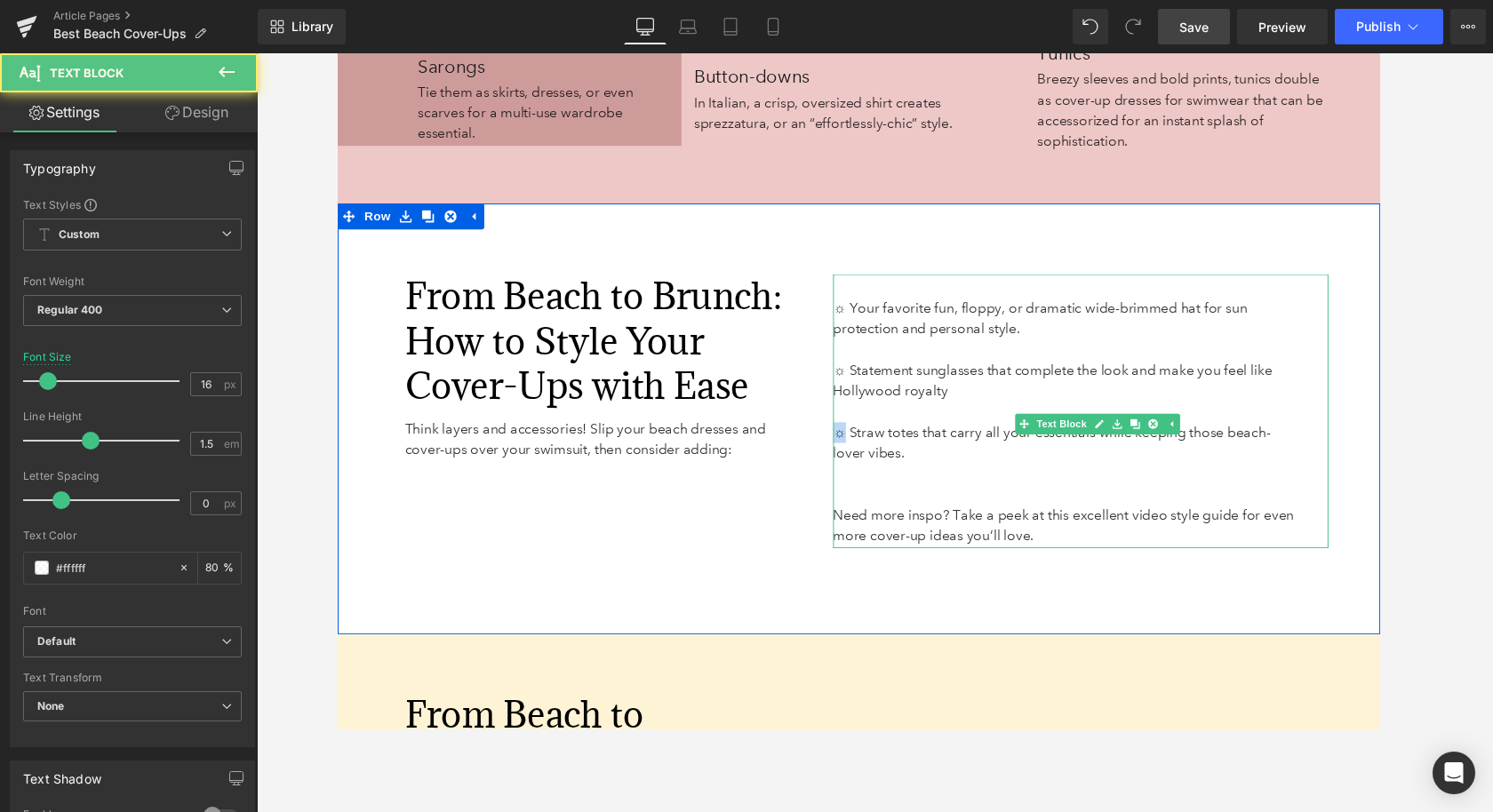 click on "From Beach to Brunch: How to Style Your Cover-Ups with Ease  Heading         Think layers and accessories! Slip your beach dresses and cover-ups over your swimsuit, then consider adding:  Text Block         Row   63px   167px     ☼ Your favorite fun, floppy, or dramatic wide-brimmed hat for sun protection and personal style.   ☼ Statement sunglasses that complete the look and make you feel like Hollywood royalty   ☼ Straw totes that carry all your essentials while keeping those beach-lover vibes.       Need more inspo? Take a peek at this excellent video style guide for even more cover-up ideas you’ll love.    Text Block         Row     33px" at bounding box center [874, 430] 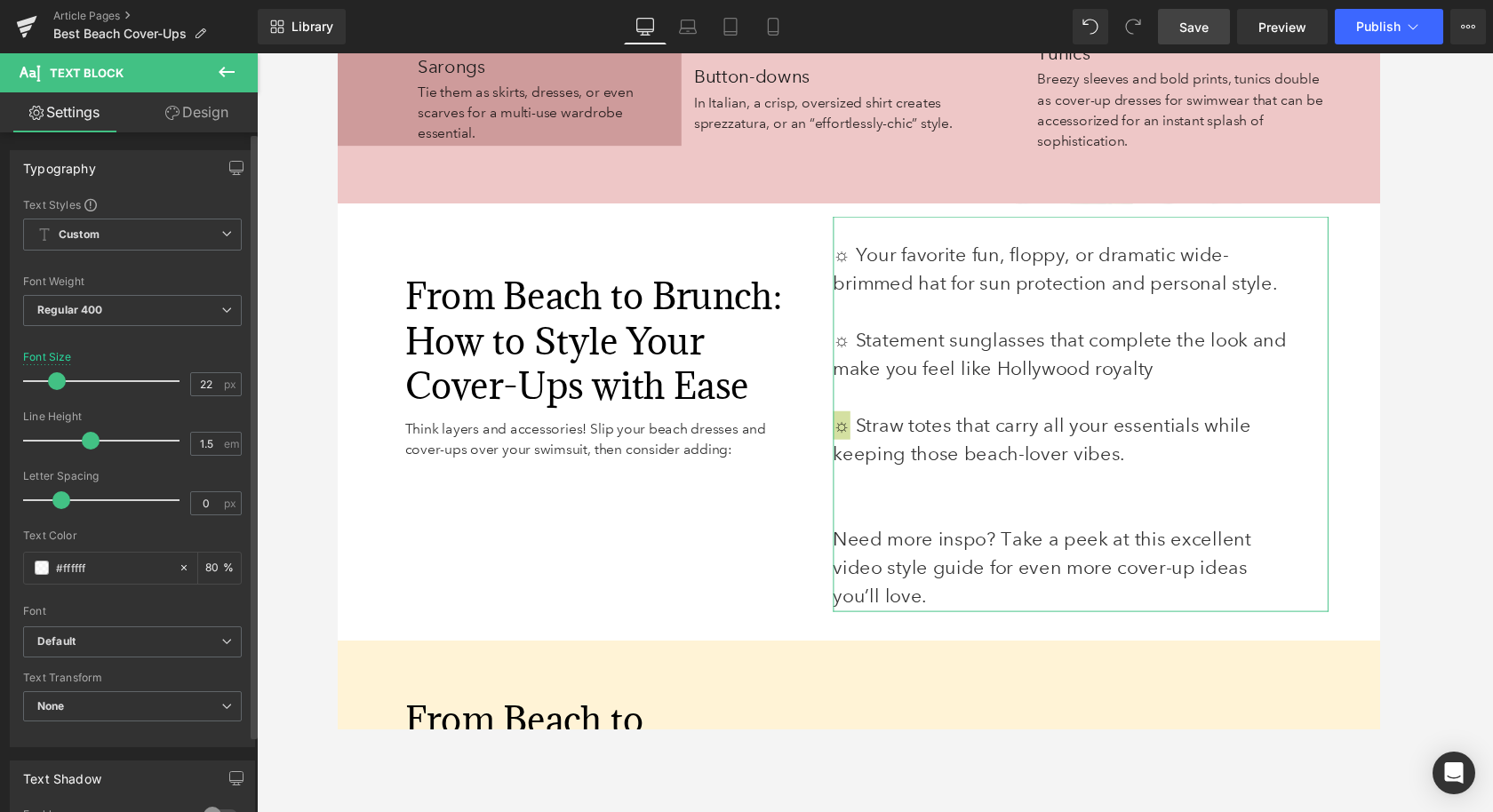 drag, startPoint x: 48, startPoint y: 380, endPoint x: 58, endPoint y: 382, distance: 10.19804 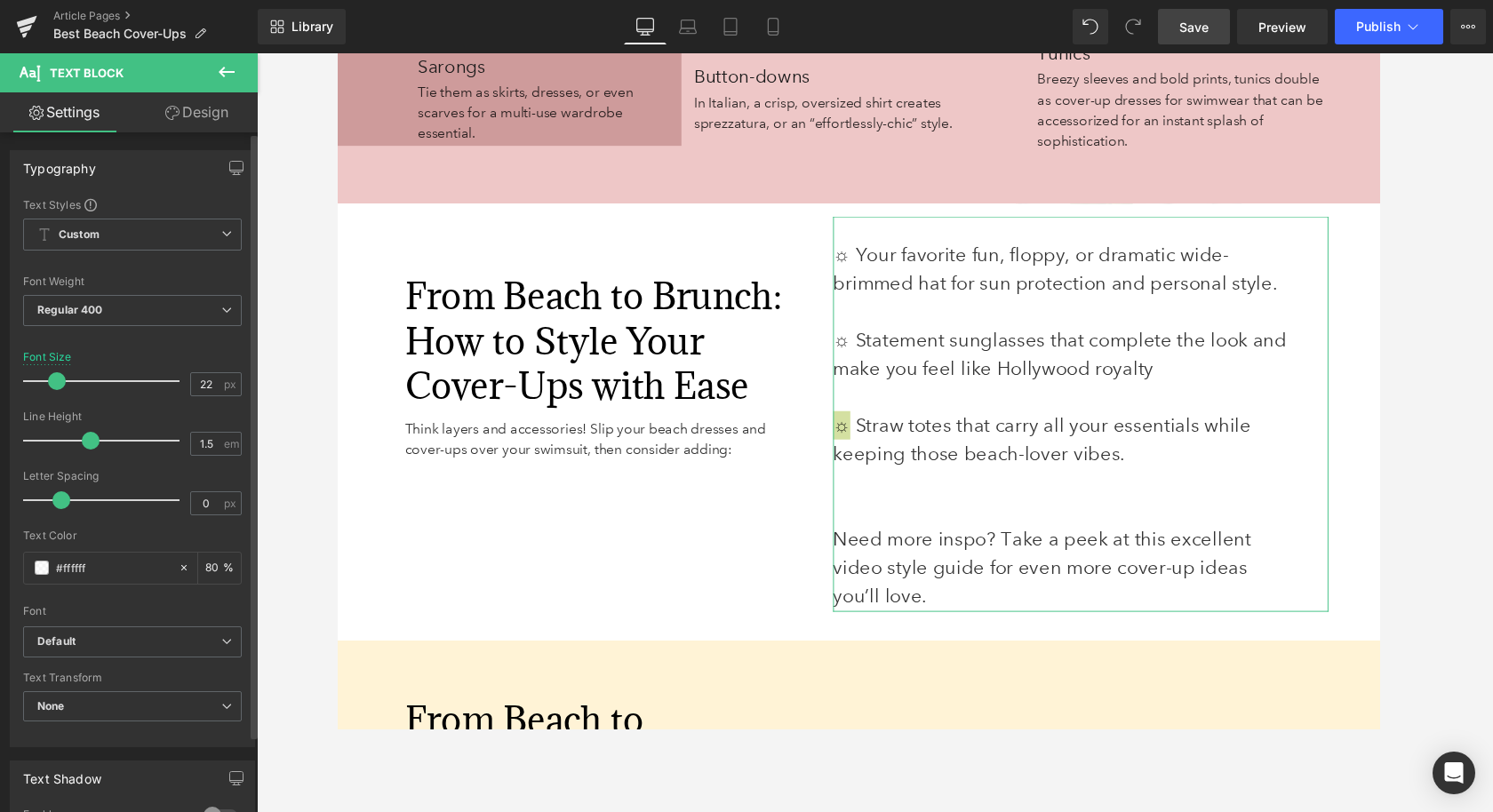 click at bounding box center (57, 381) 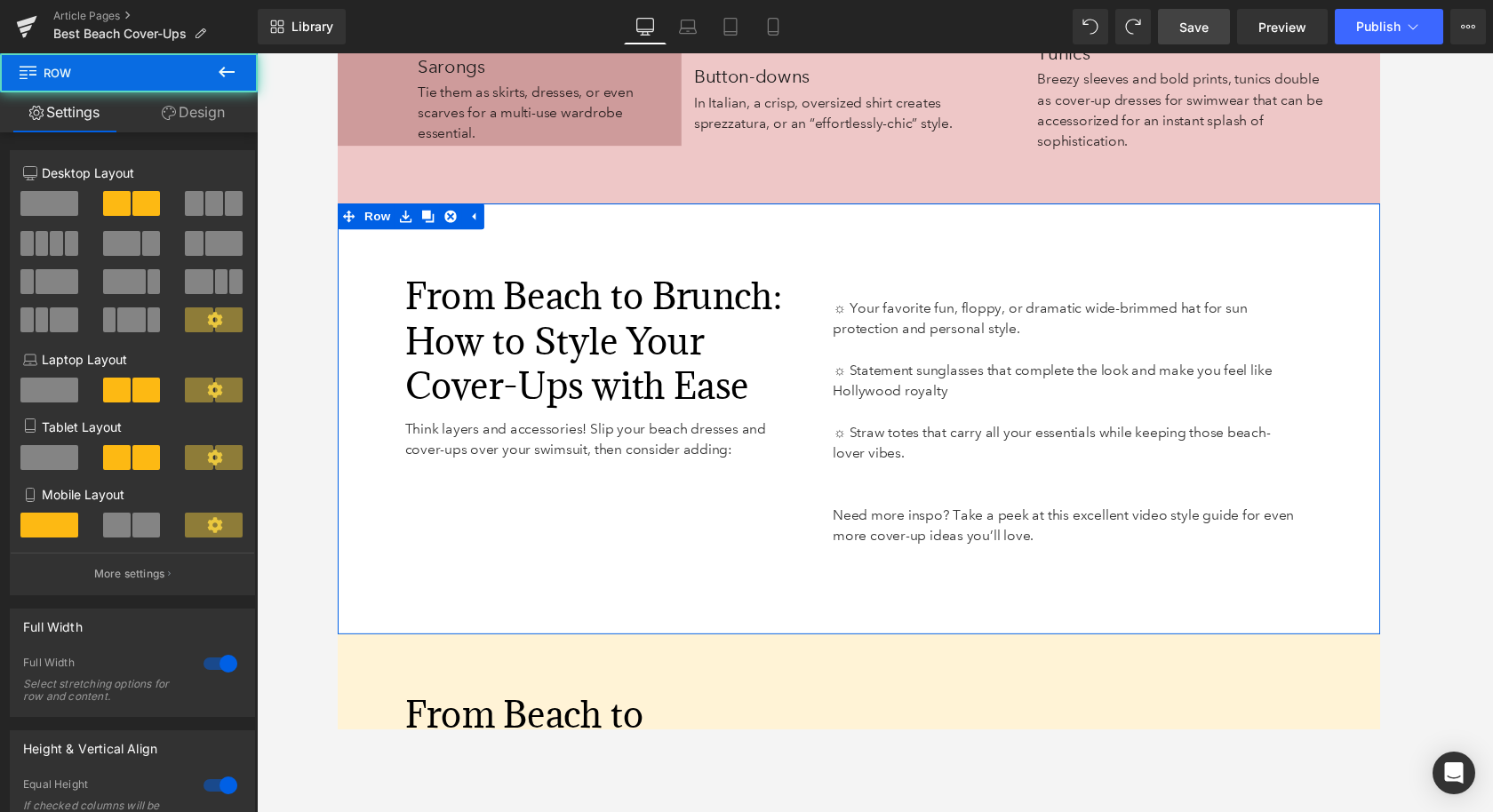 click on "☼ Your favorite fun, floppy, or dramatic wide-brimmed hat for sun protection and personal style.   ☼ Statement sunglasses that complete the look and make you feel like Hollywood royalty   ☼ Straw totes that carry all your essentials while keeping those beach-lover vibes.       Need more inspo? Take a peek at this excellent video style guide for even more cover-up ideas you’ll love.    Text Block         Row     33px" at bounding box center (1103, 422) 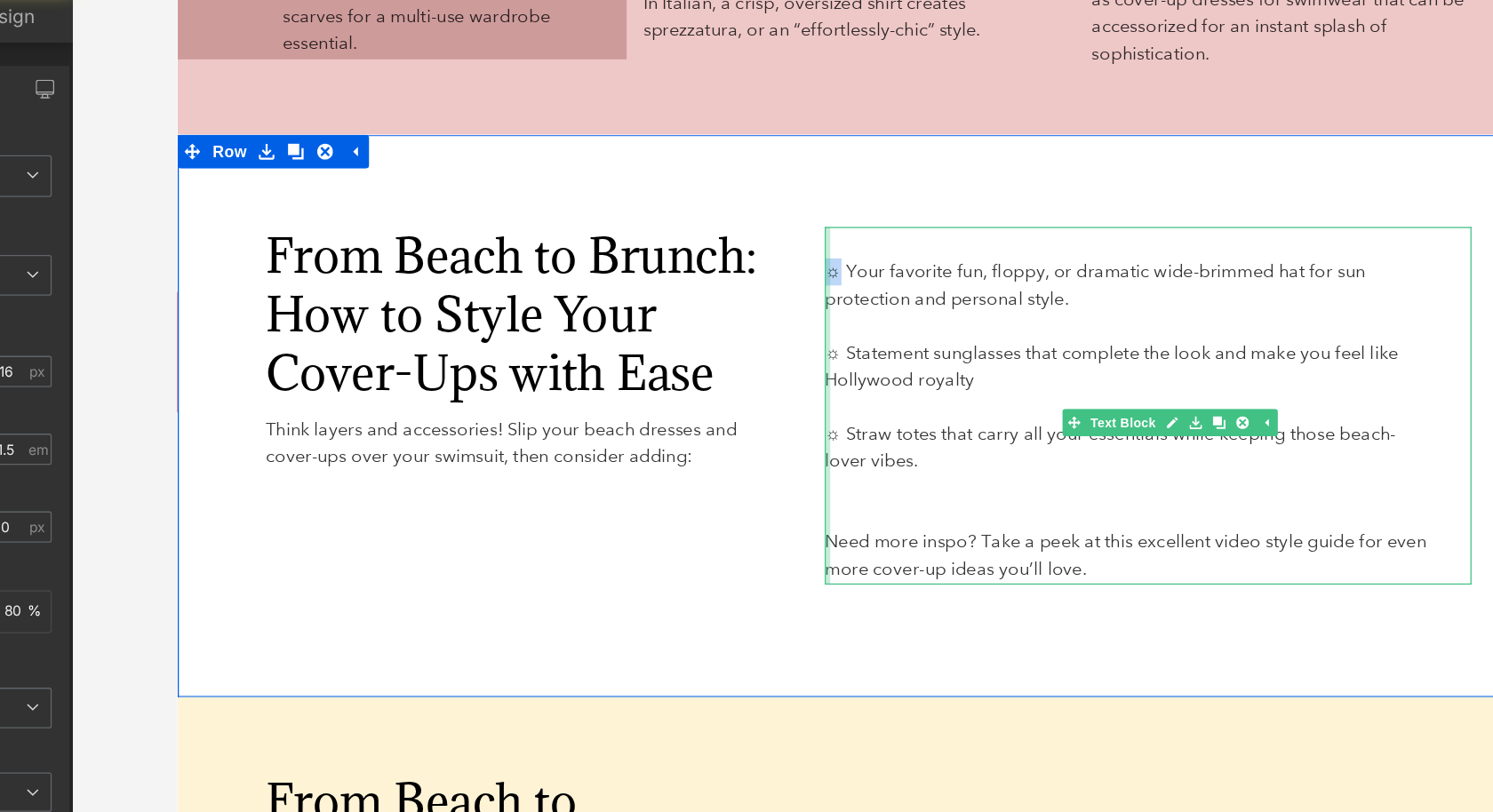 click on "☼ Your favorite fun, floppy, or dramatic wide-brimmed hat for sun protection and personal style.   ☼ Statement sunglasses that complete the look and make you feel like Hollywood royalty   ☼ Straw totes that carry all your essentials while keeping those beach-lover vibes.       Need more inspo? Take a peek at this excellent video style guide for even more cover-up ideas you’ll love.    Text Block         Row     33px" at bounding box center (942, 308) 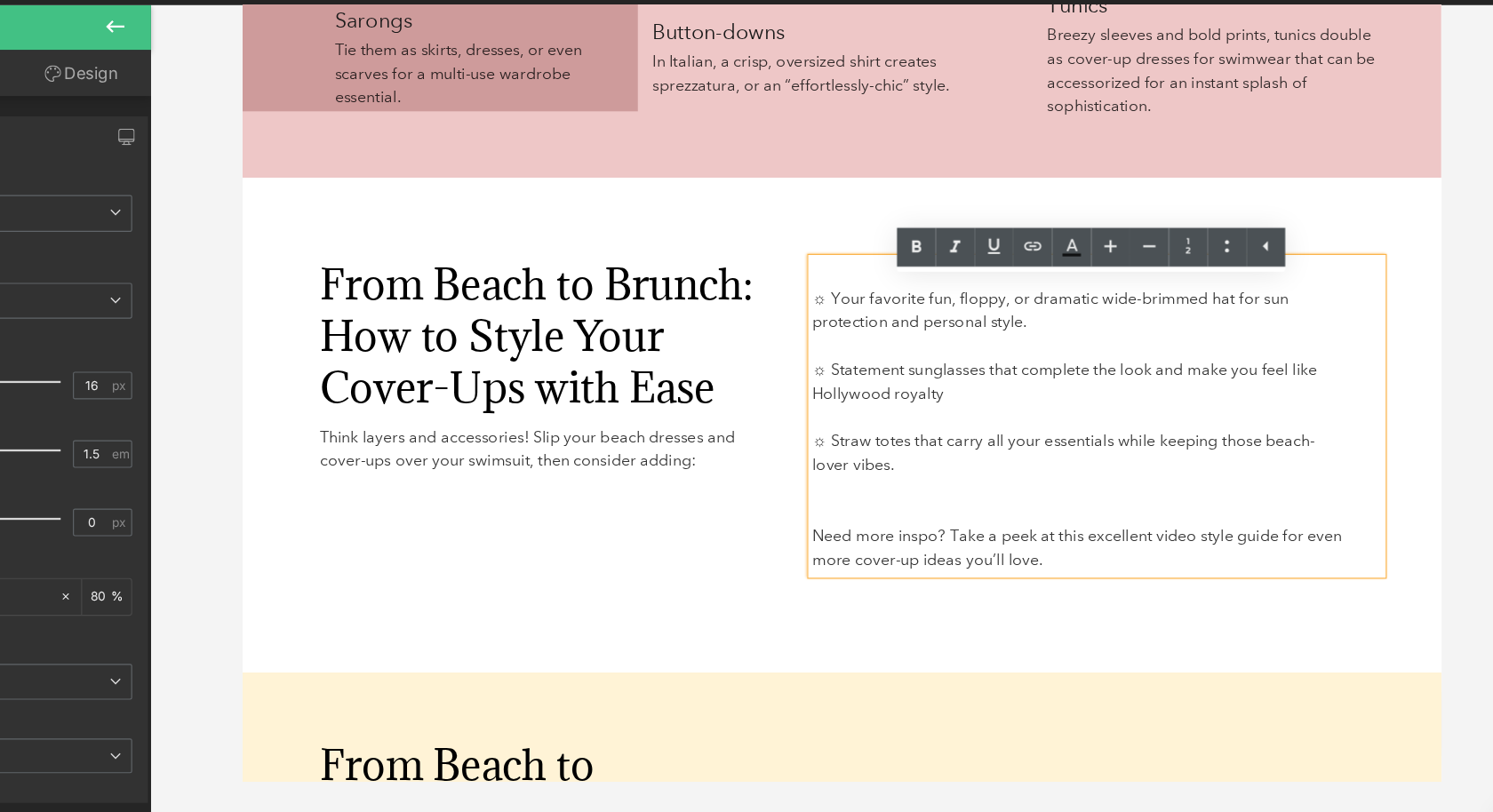 click on "☼ Your favorite fun, floppy, or dramatic wide-brimmed hat for sun protection and personal style." at bounding box center (966, 277) 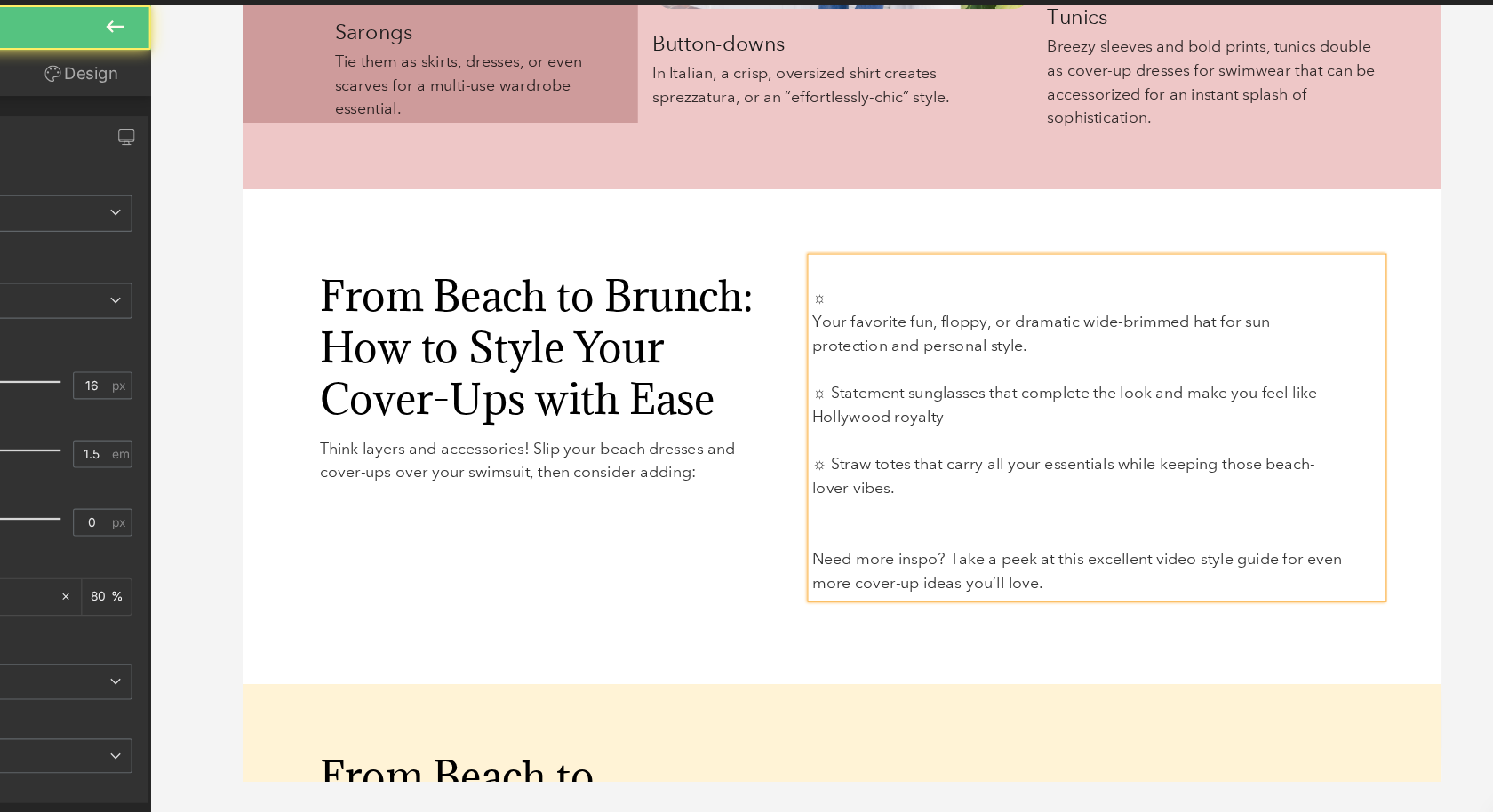 click on "☼" at bounding box center [759, 267] 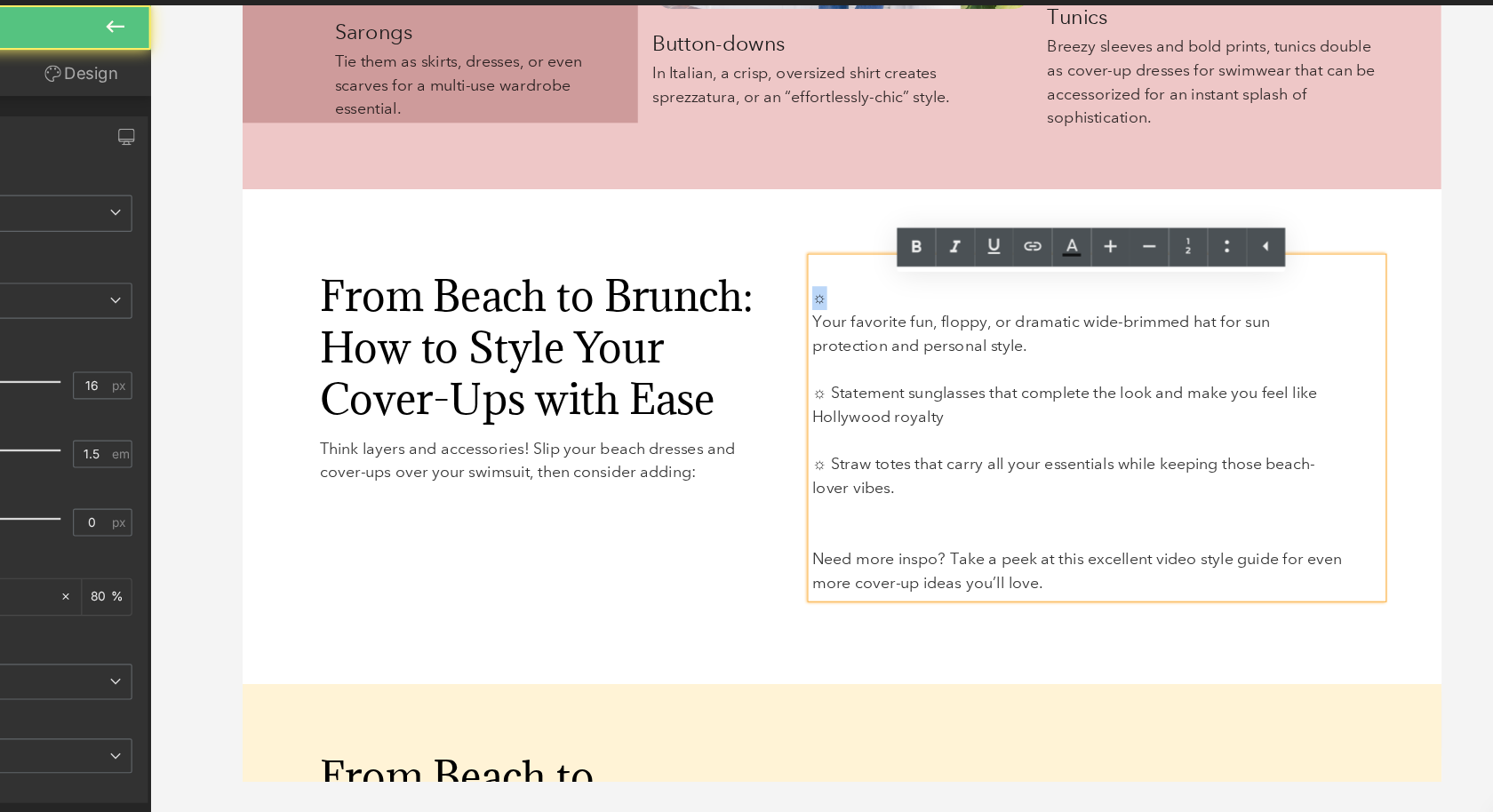 drag, startPoint x: 759, startPoint y: 287, endPoint x: 743, endPoint y: 287, distance: 16 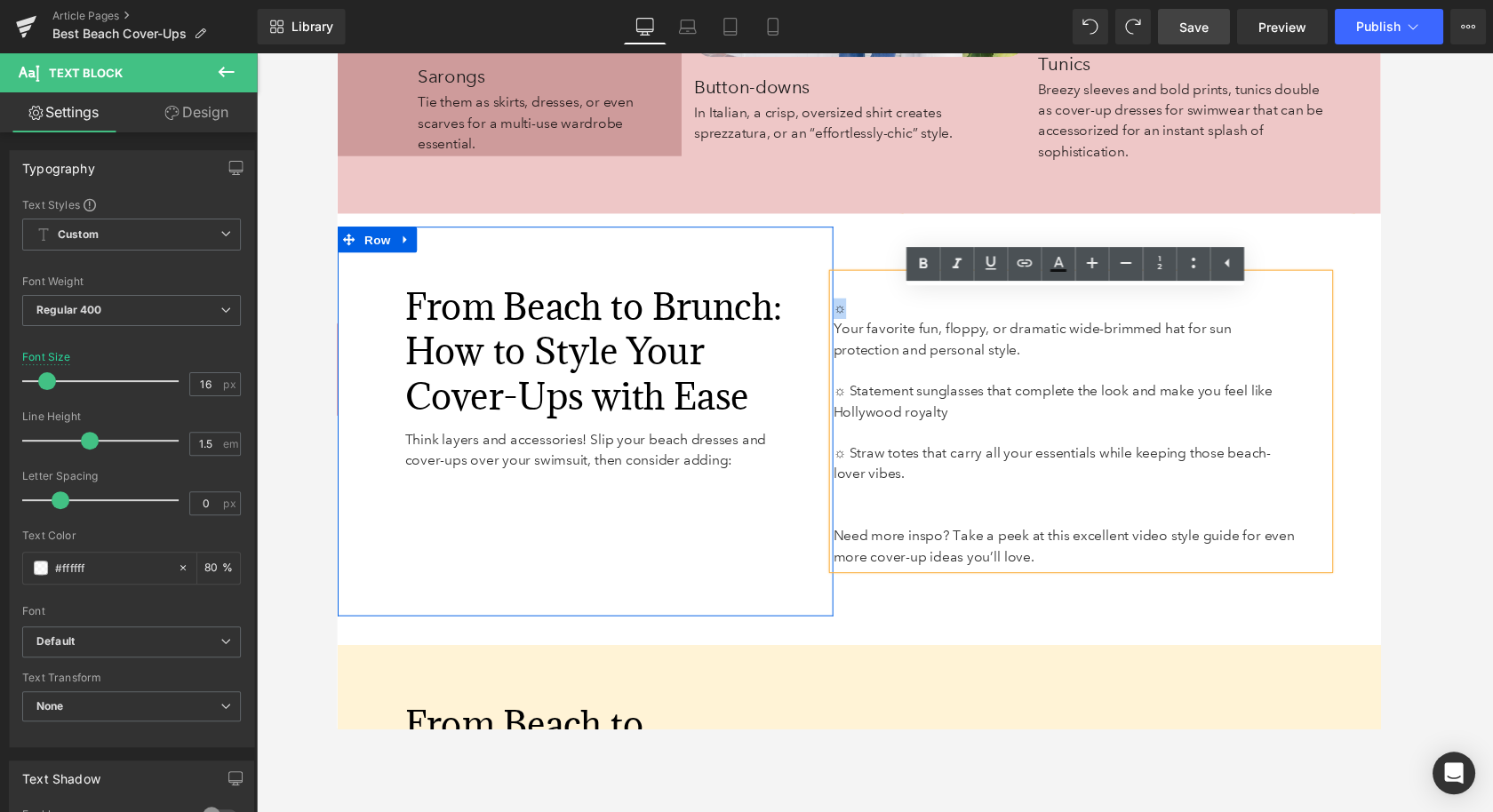 scroll, scrollTop: 0, scrollLeft: 0, axis: both 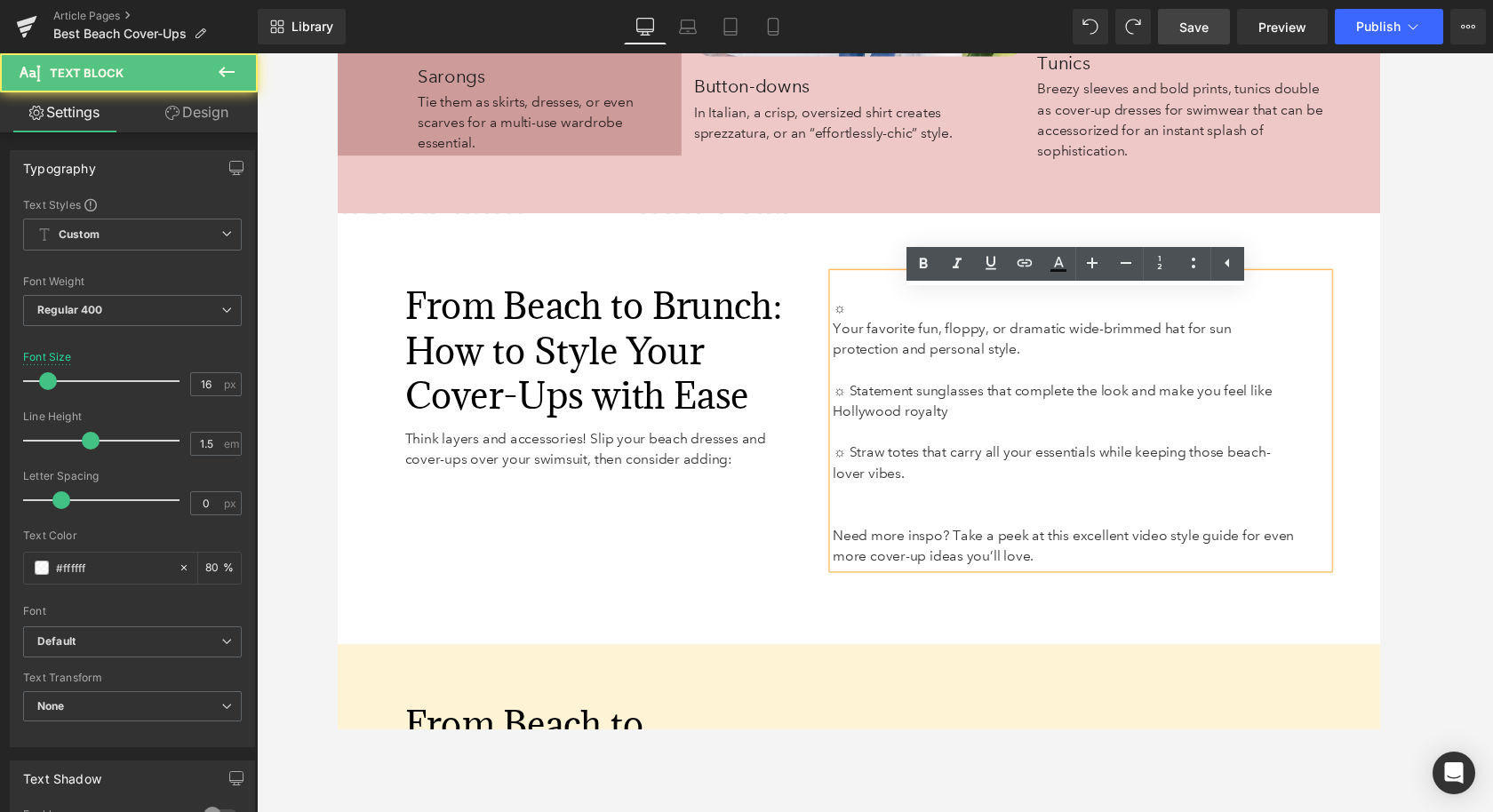 click on "☼" at bounding box center (1086, 316) 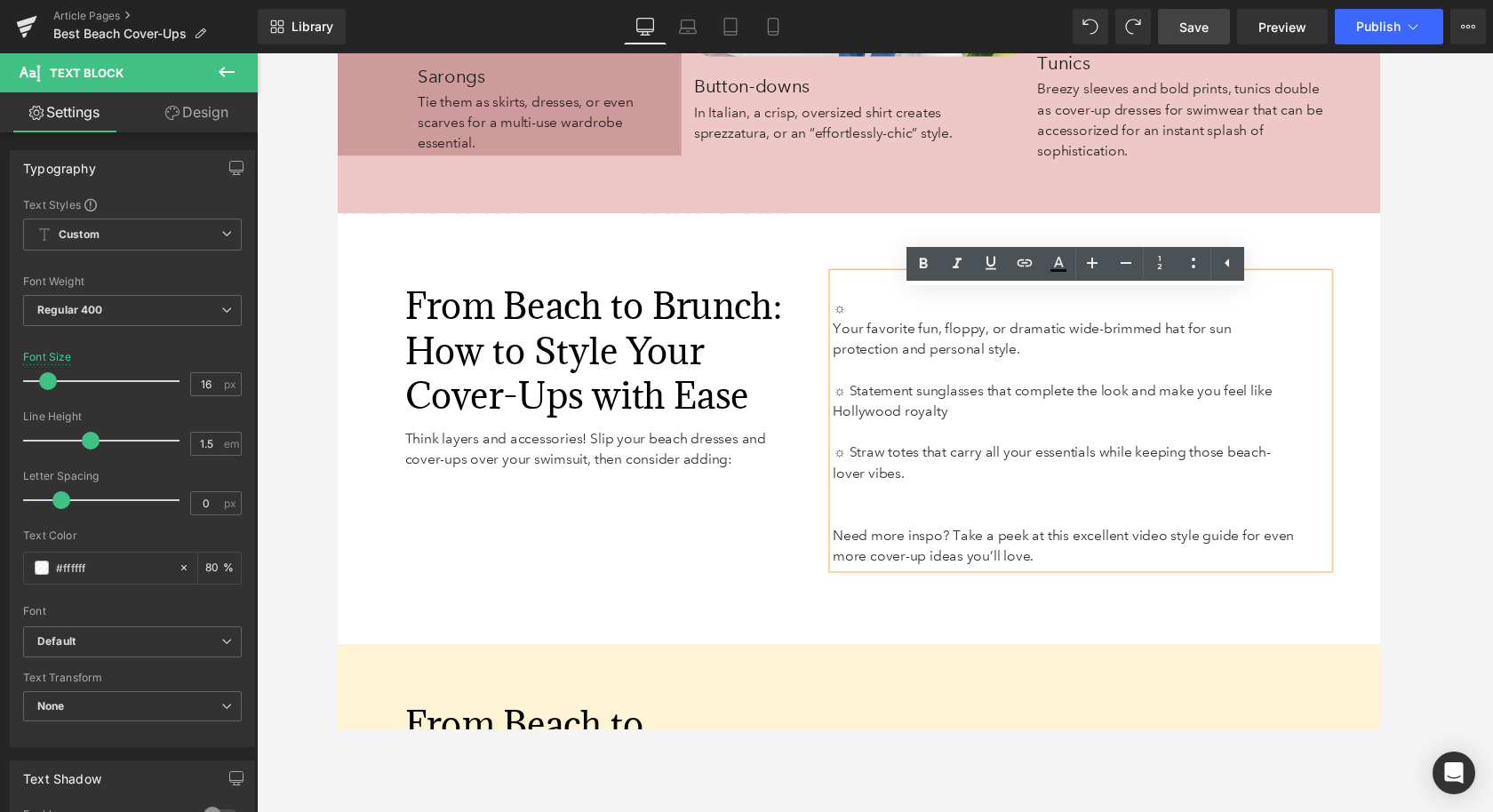 click on "☼  Your favorite fun, floppy, or dramatic wide-brimmed hat for sun protection and personal style.   ☼ Statement sunglasses that complete the look and make you feel like Hollywood royalty   ☼ Straw totes that carry all your essentials while keeping those beach-lover vibes.       Need more inspo? Take a peek at this excellent video style guide for even more cover-up ideas you’ll love." at bounding box center (1103, 433) 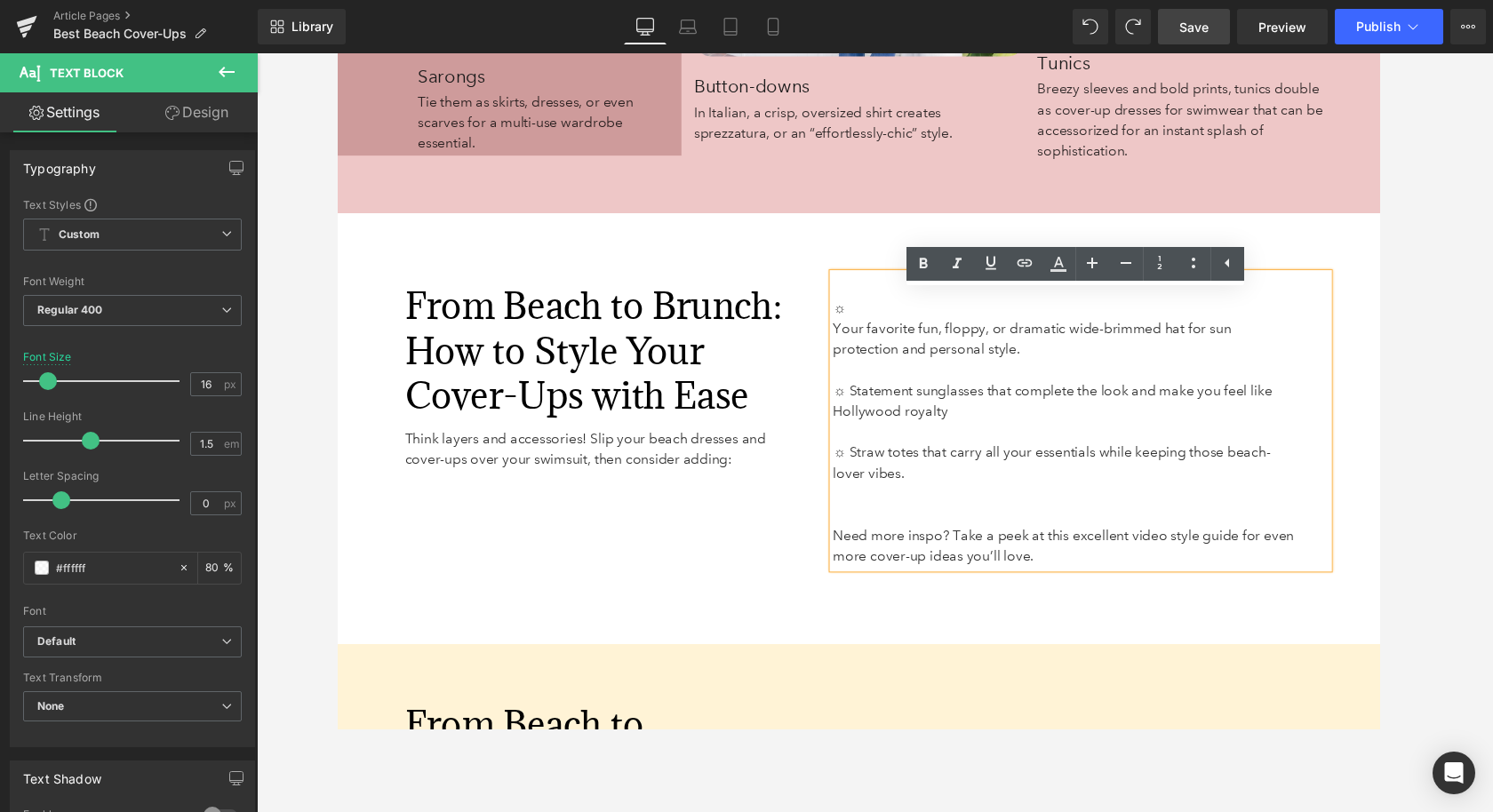 click on "☼" at bounding box center (1086, 316) 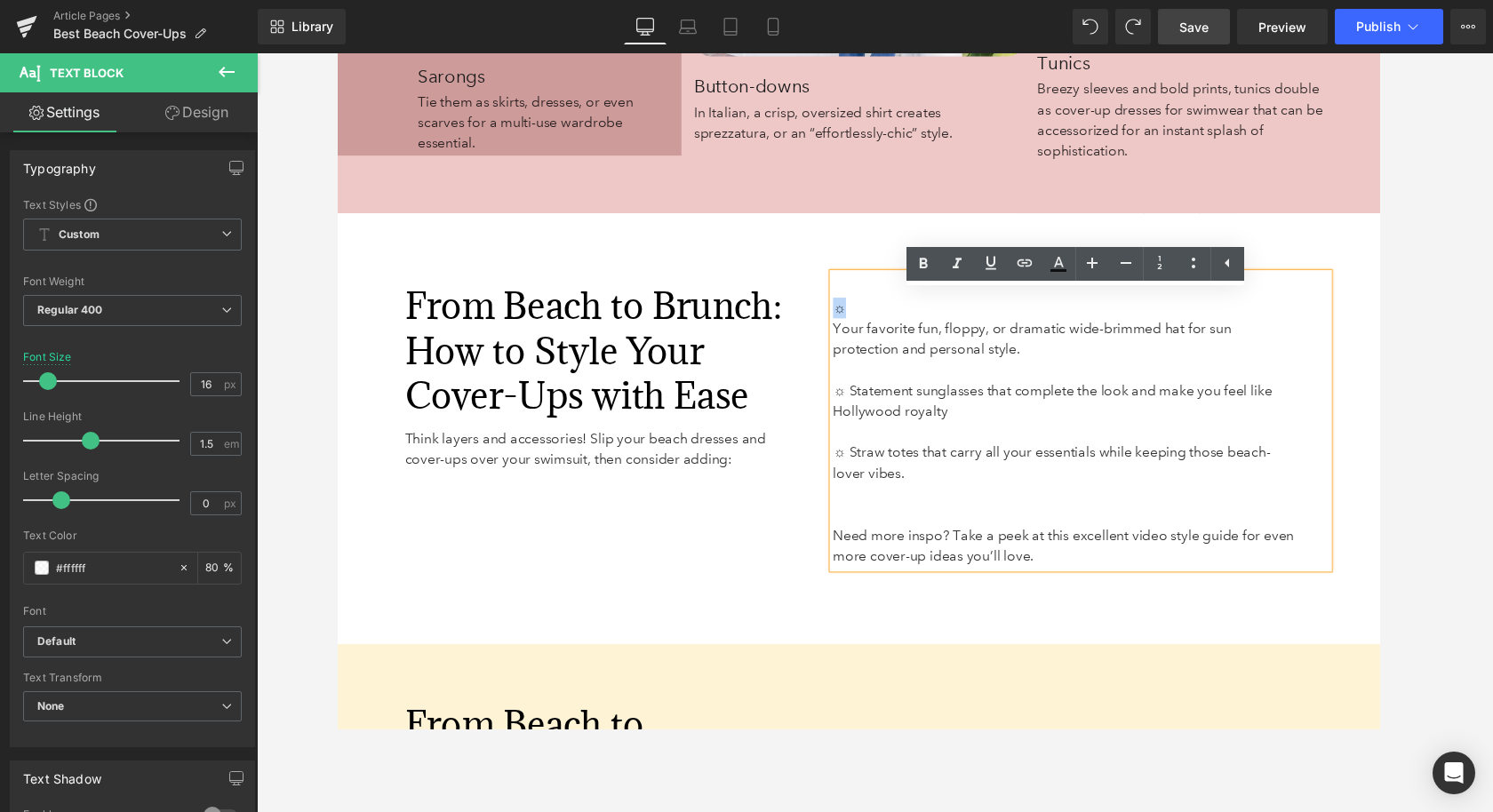 drag, startPoint x: 858, startPoint y: 338, endPoint x: 848, endPoint y: 338, distance: 10 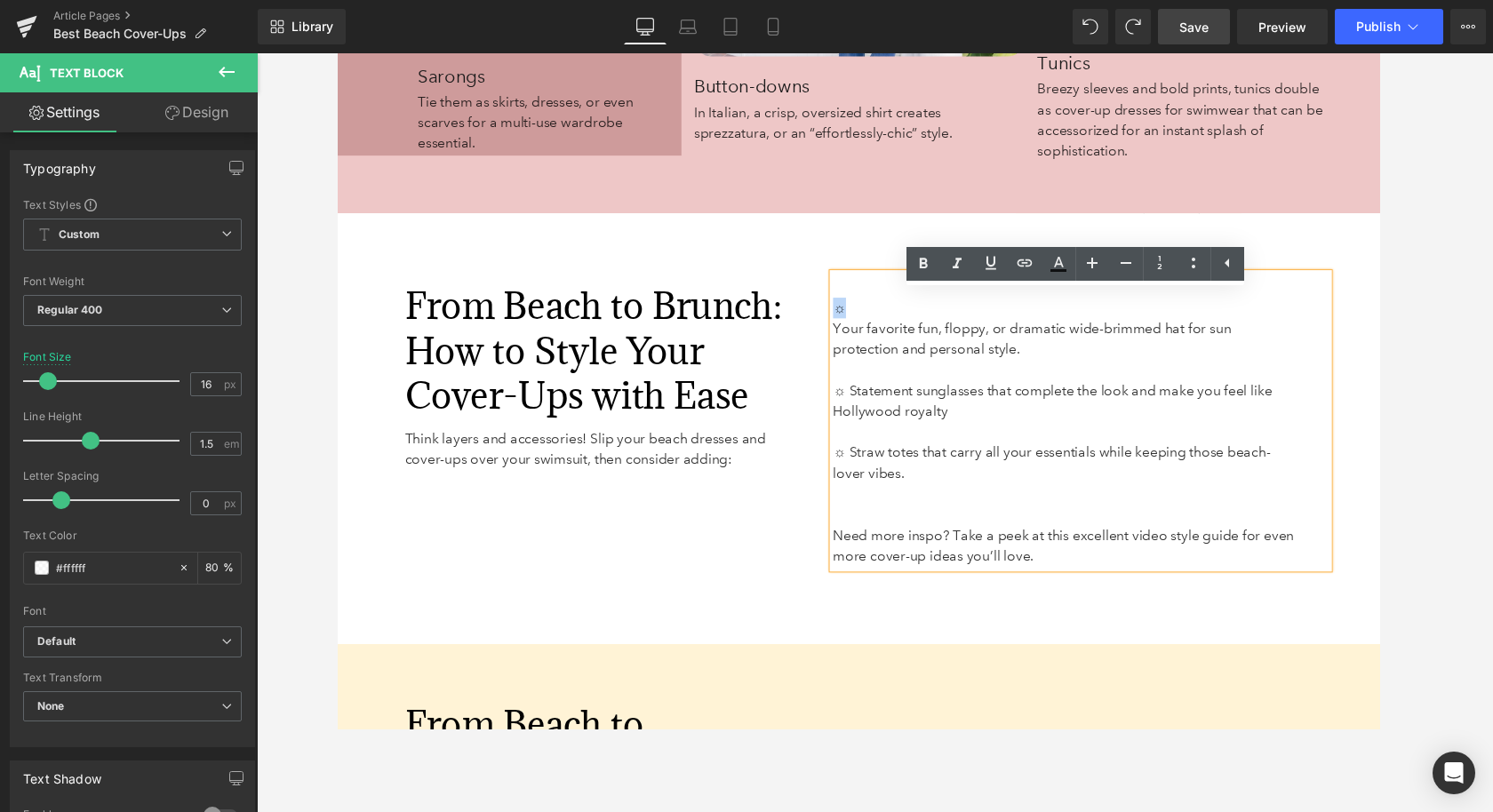click on "☼" at bounding box center [854, 315] 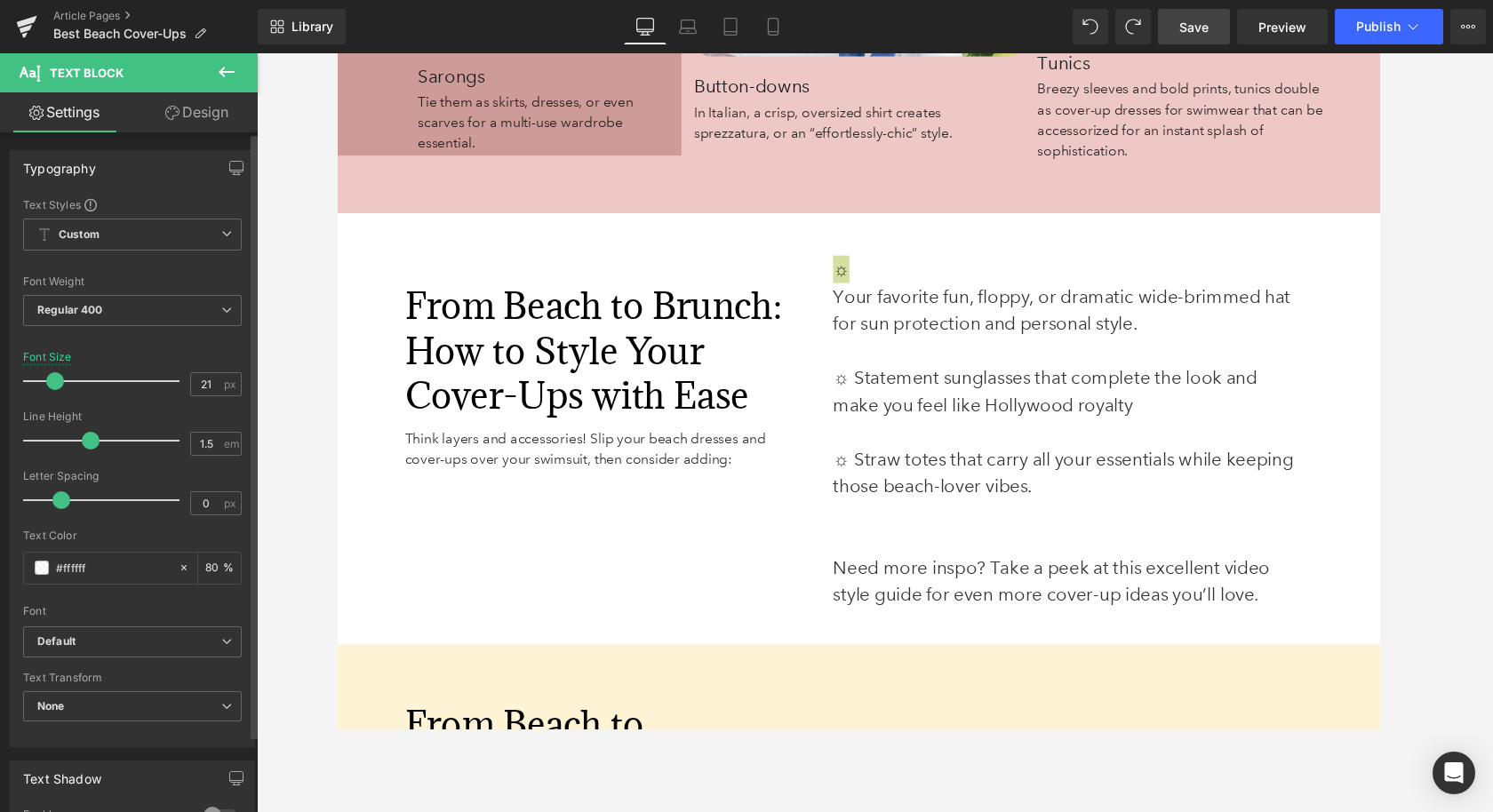 click at bounding box center [55, 381] 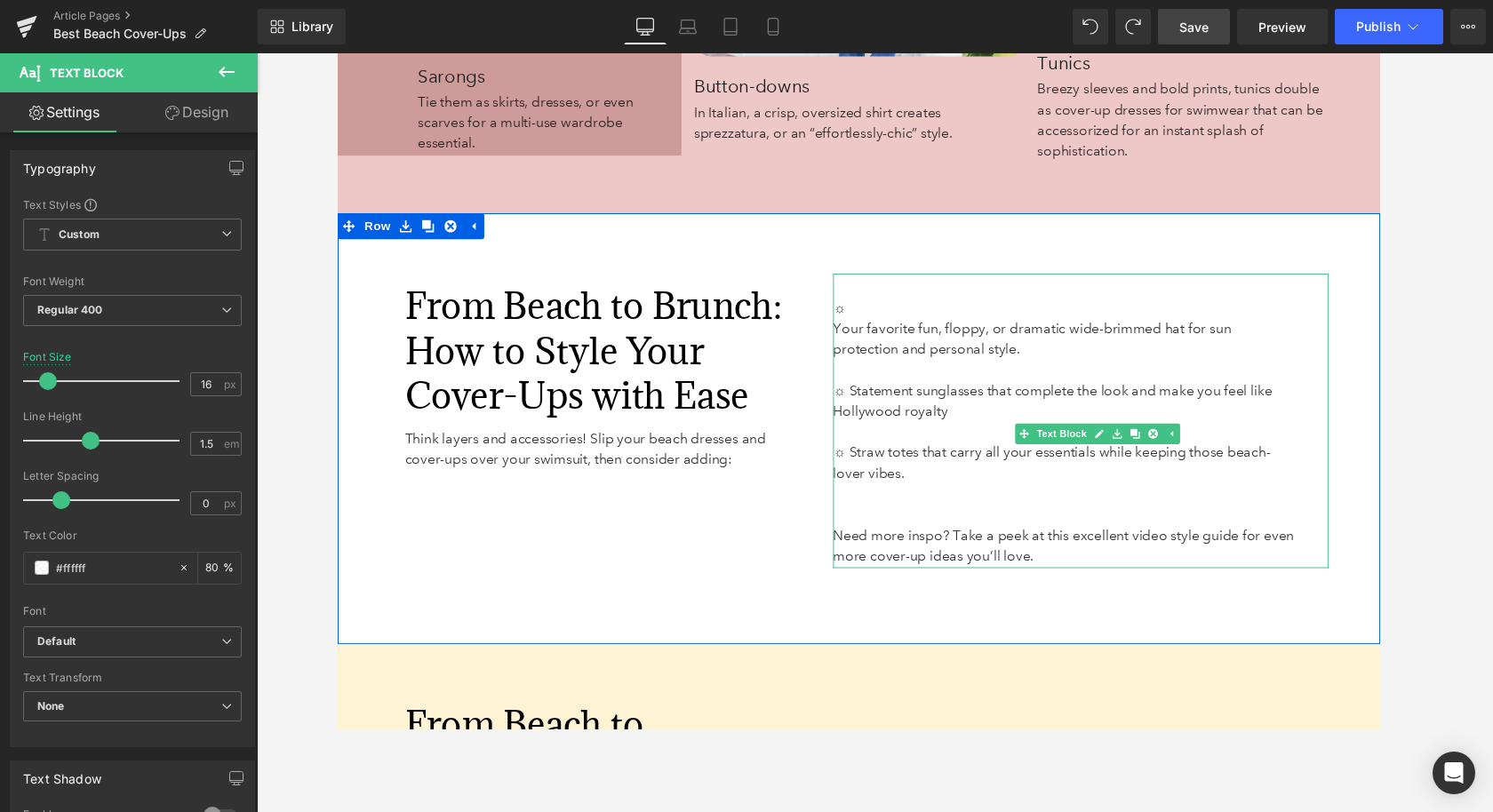 click on "Your favorite fun, floppy, or dramatic wide-brimmed hat for sun protection and personal style." at bounding box center (1053, 347) 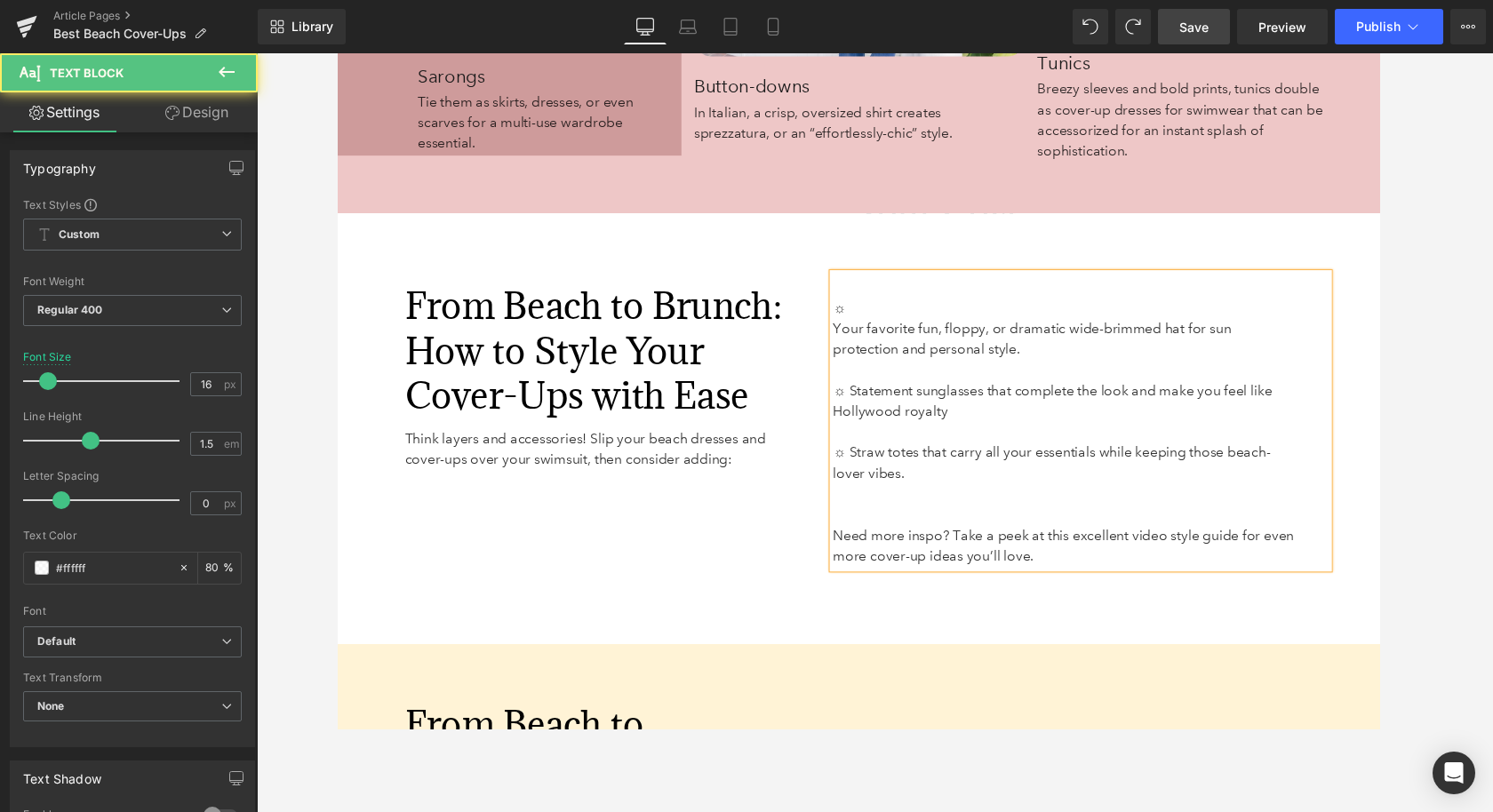 scroll, scrollTop: 5797, scrollLeft: 0, axis: vertical 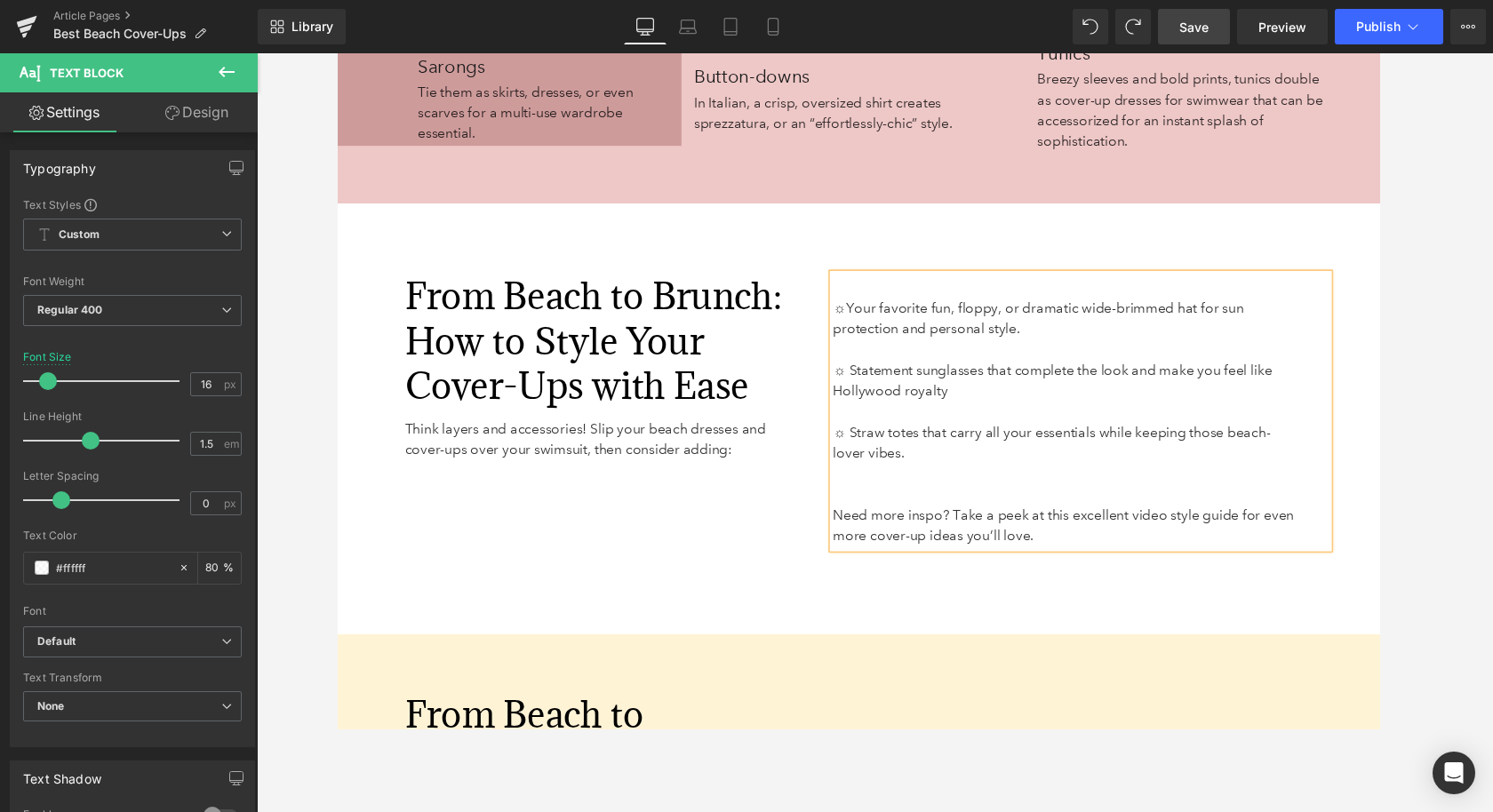drag, startPoint x: 1074, startPoint y: 573, endPoint x: 850, endPoint y: 550, distance: 225.17771 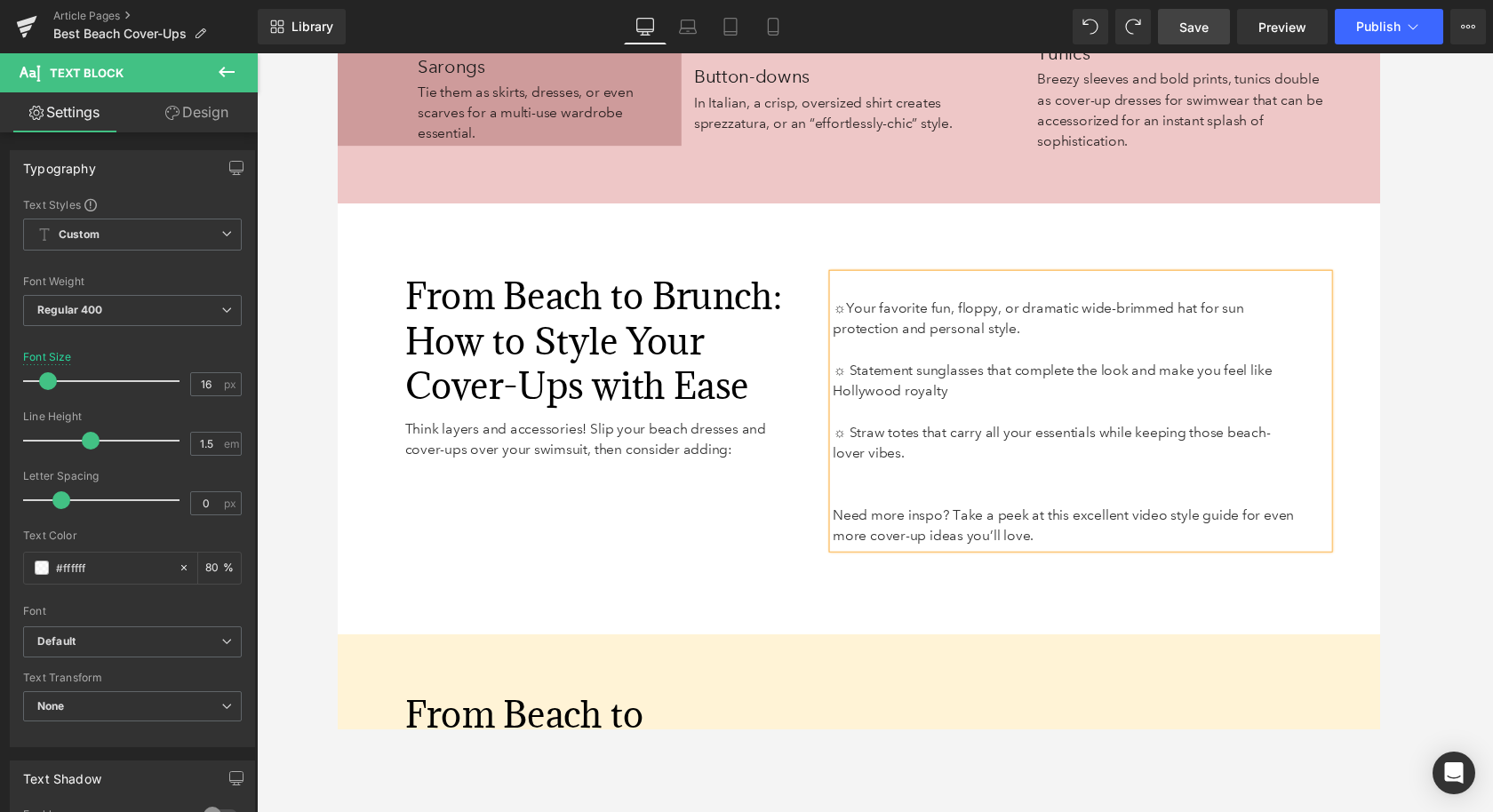 click on "Need more inspo? Take a peek at this excellent video style guide for even more cover-up ideas you’ll love." at bounding box center (1086, 540) 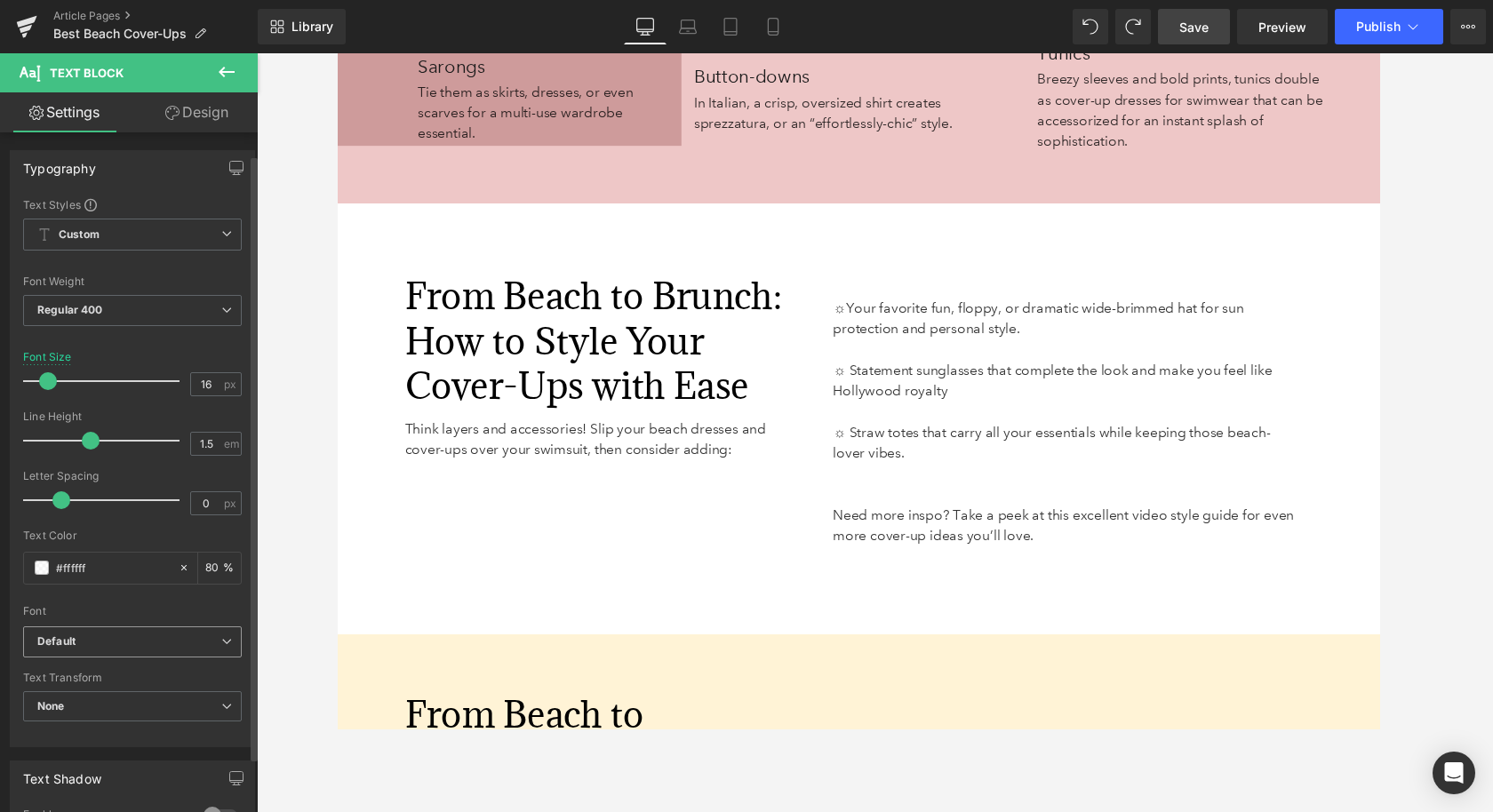 scroll, scrollTop: 38, scrollLeft: 0, axis: vertical 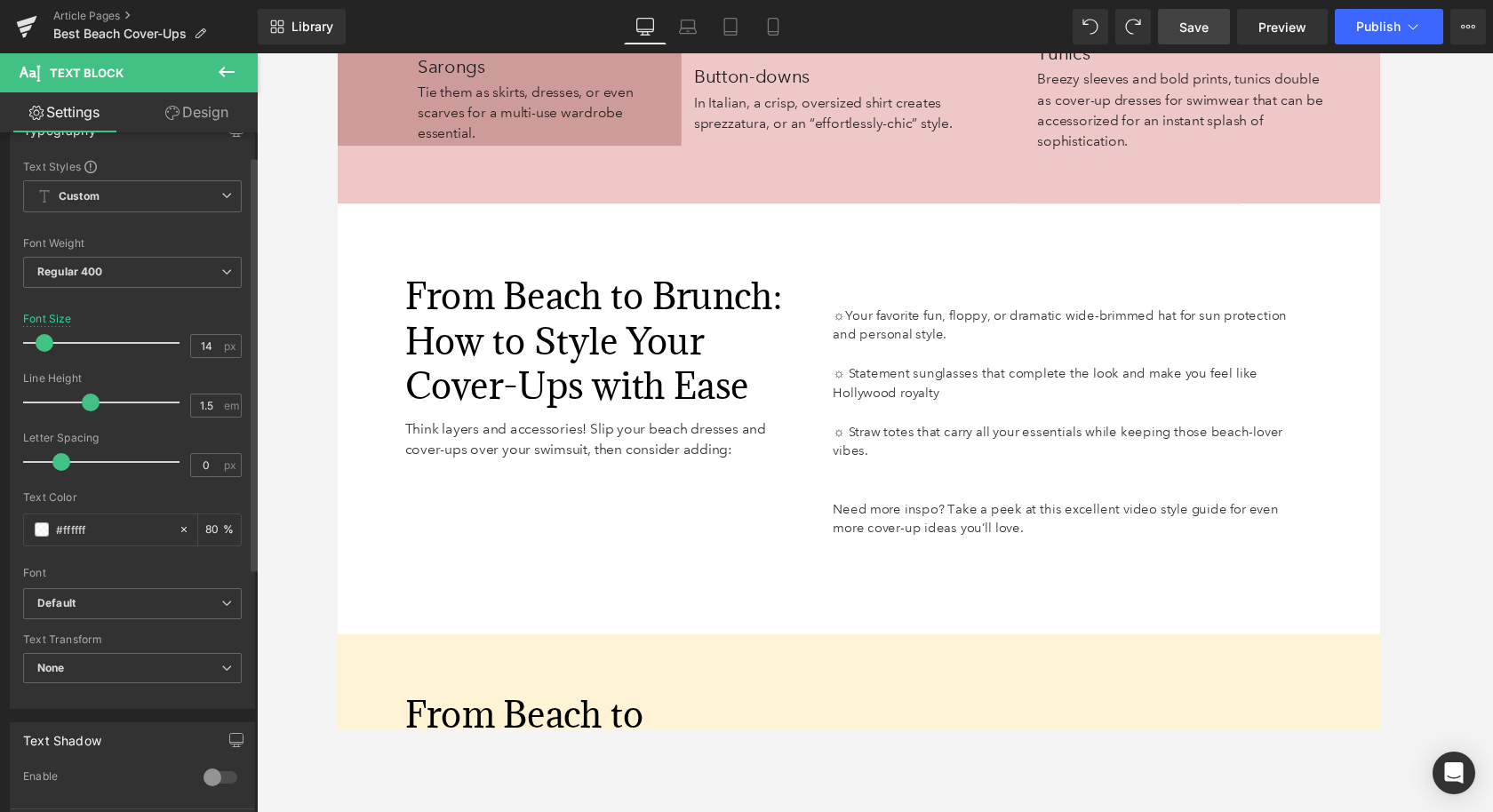 click at bounding box center (44, 343) 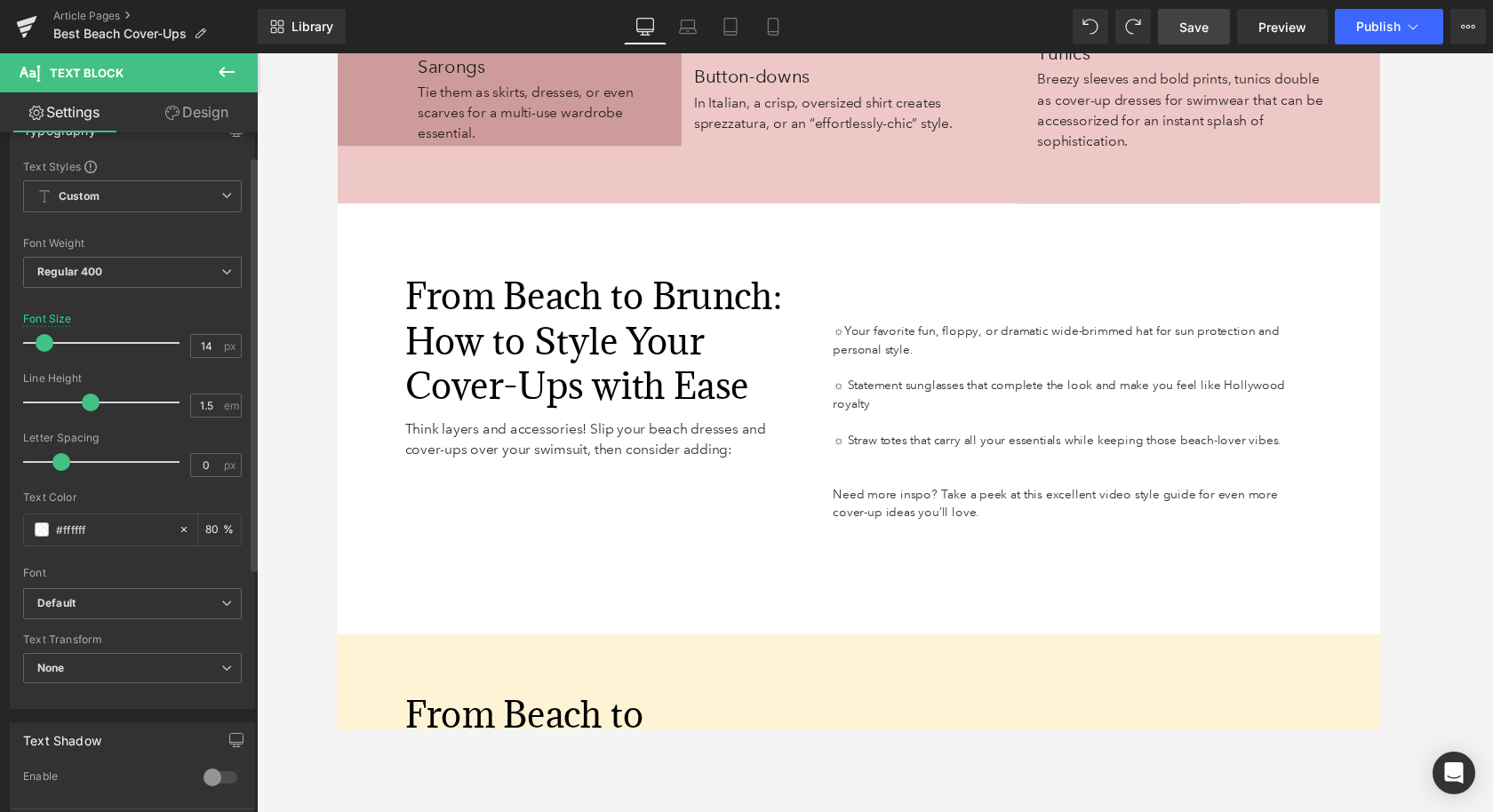 type on "16" 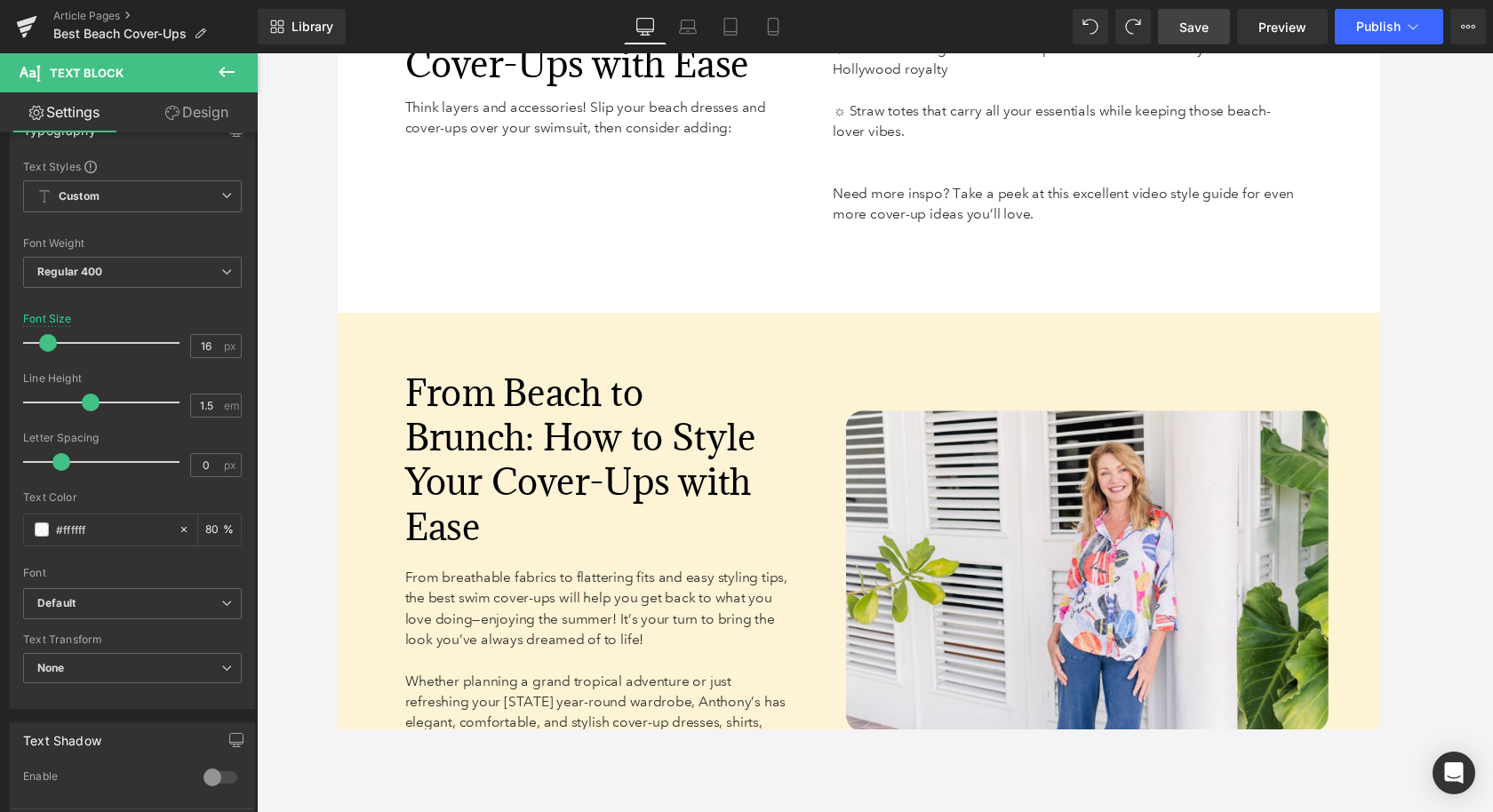 scroll, scrollTop: 6080, scrollLeft: 0, axis: vertical 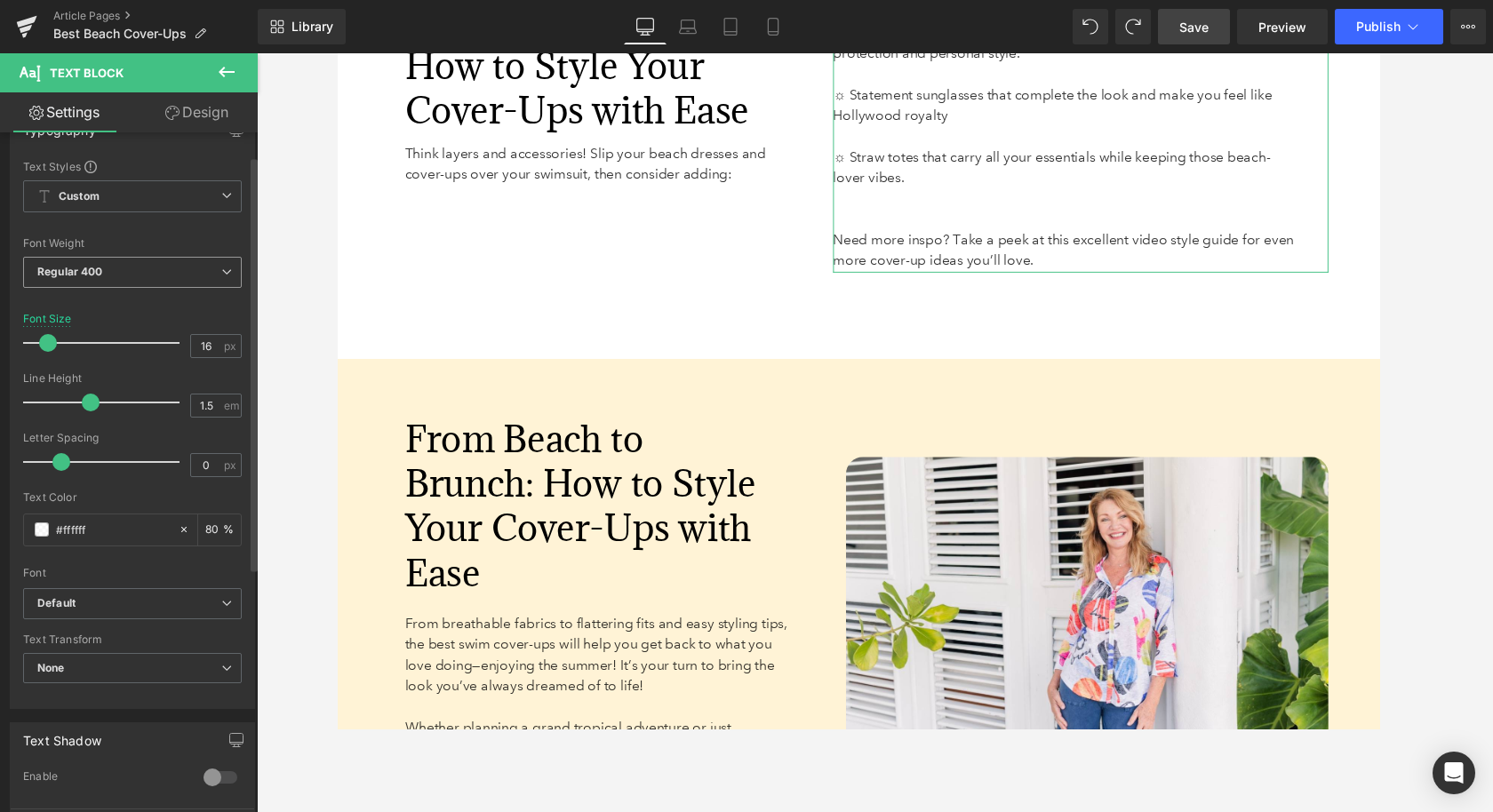 click on "Regular 400" at bounding box center [132, 272] 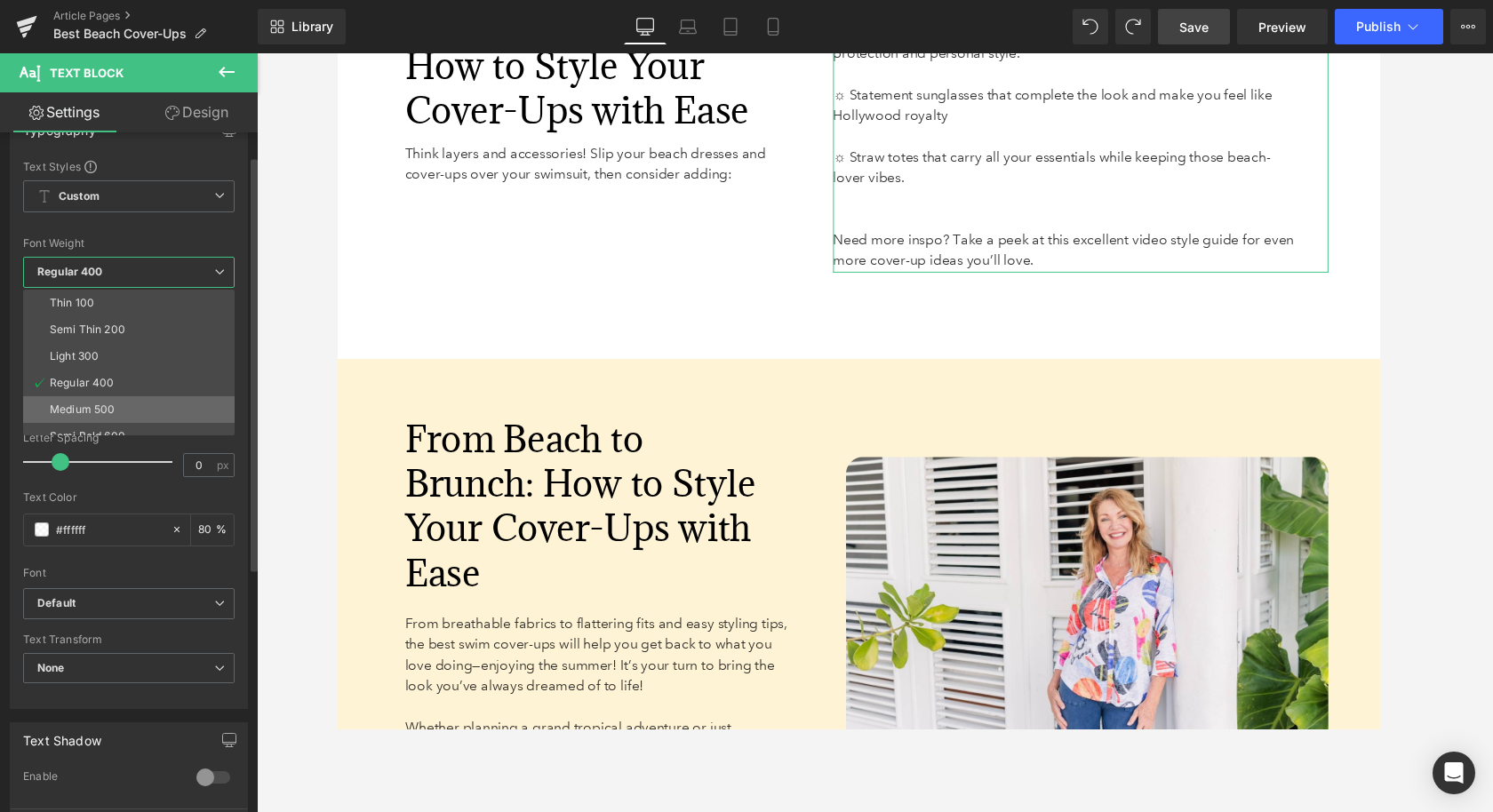 click on "Medium 500" at bounding box center (82, 410) 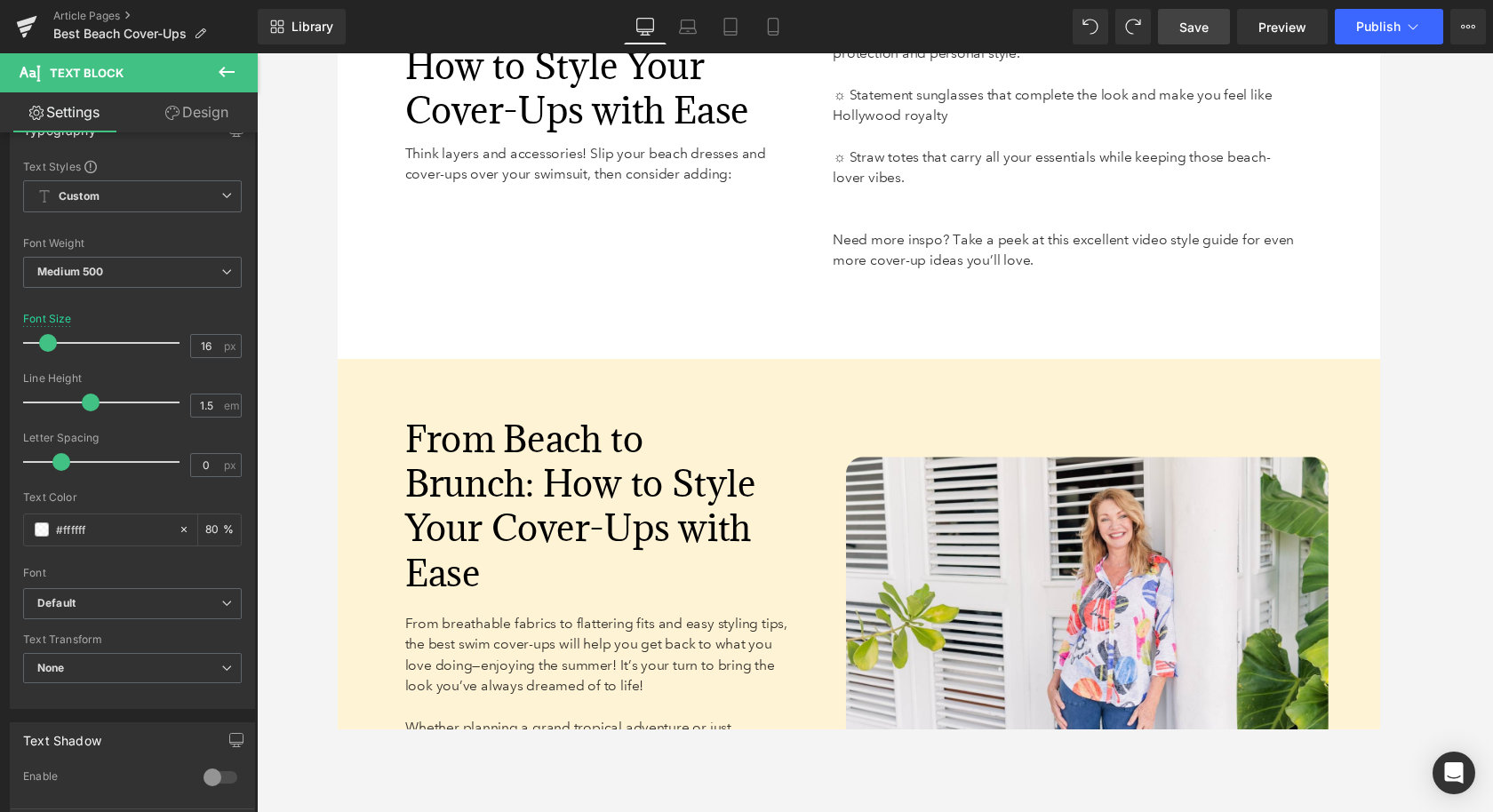 click on "167px" at bounding box center (337, 53) 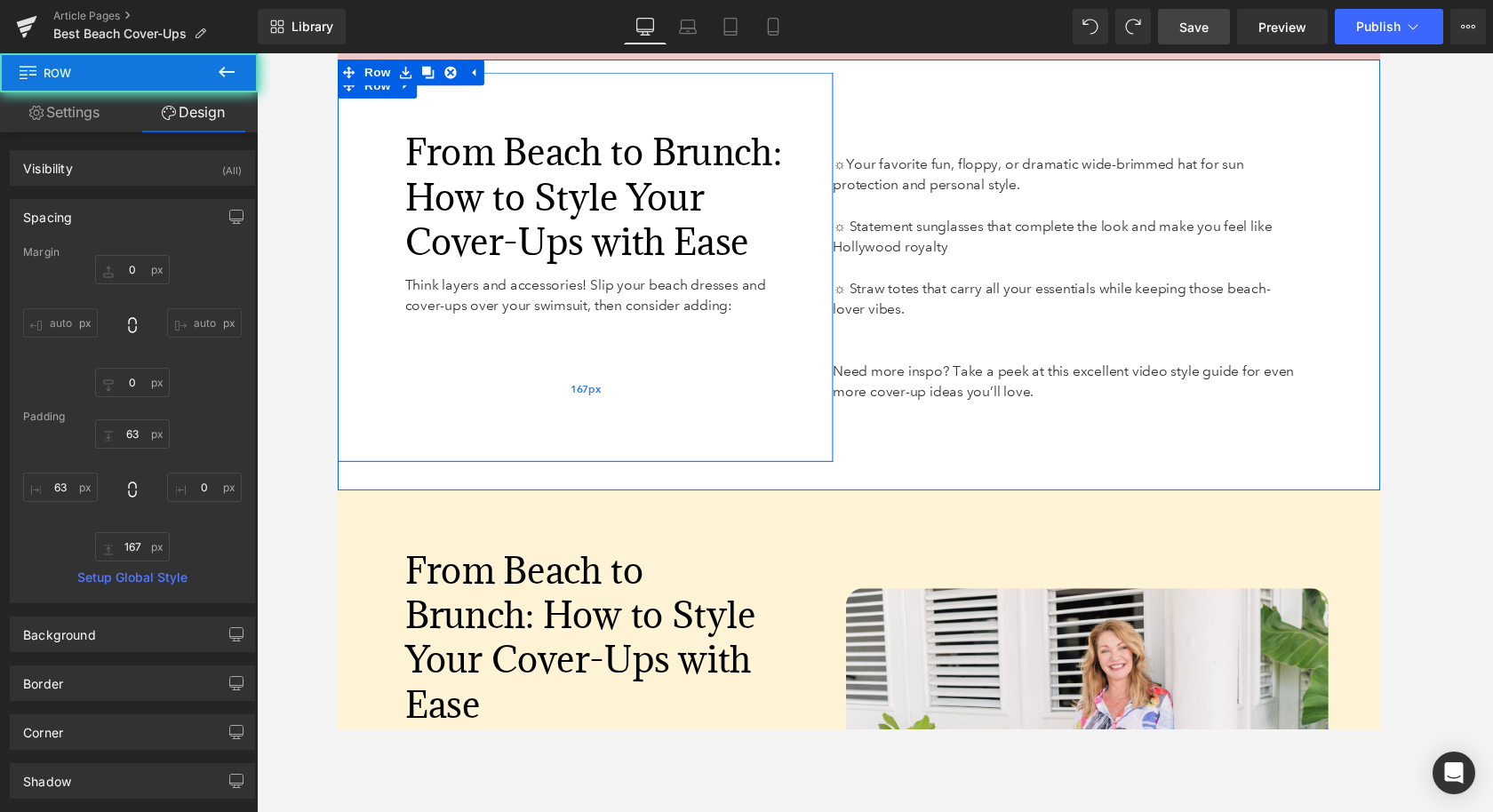 scroll, scrollTop: 5936, scrollLeft: 0, axis: vertical 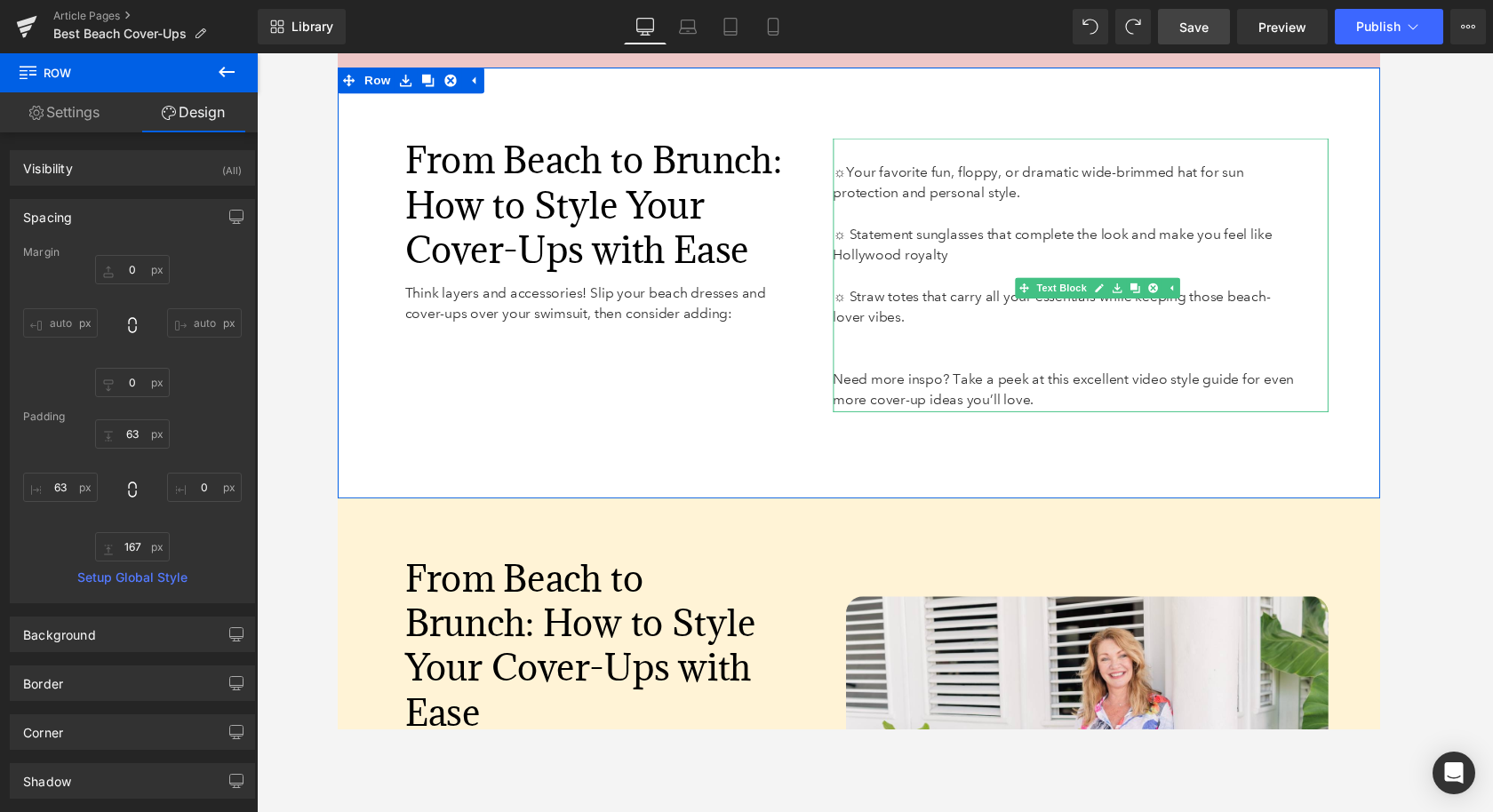 type on "0" 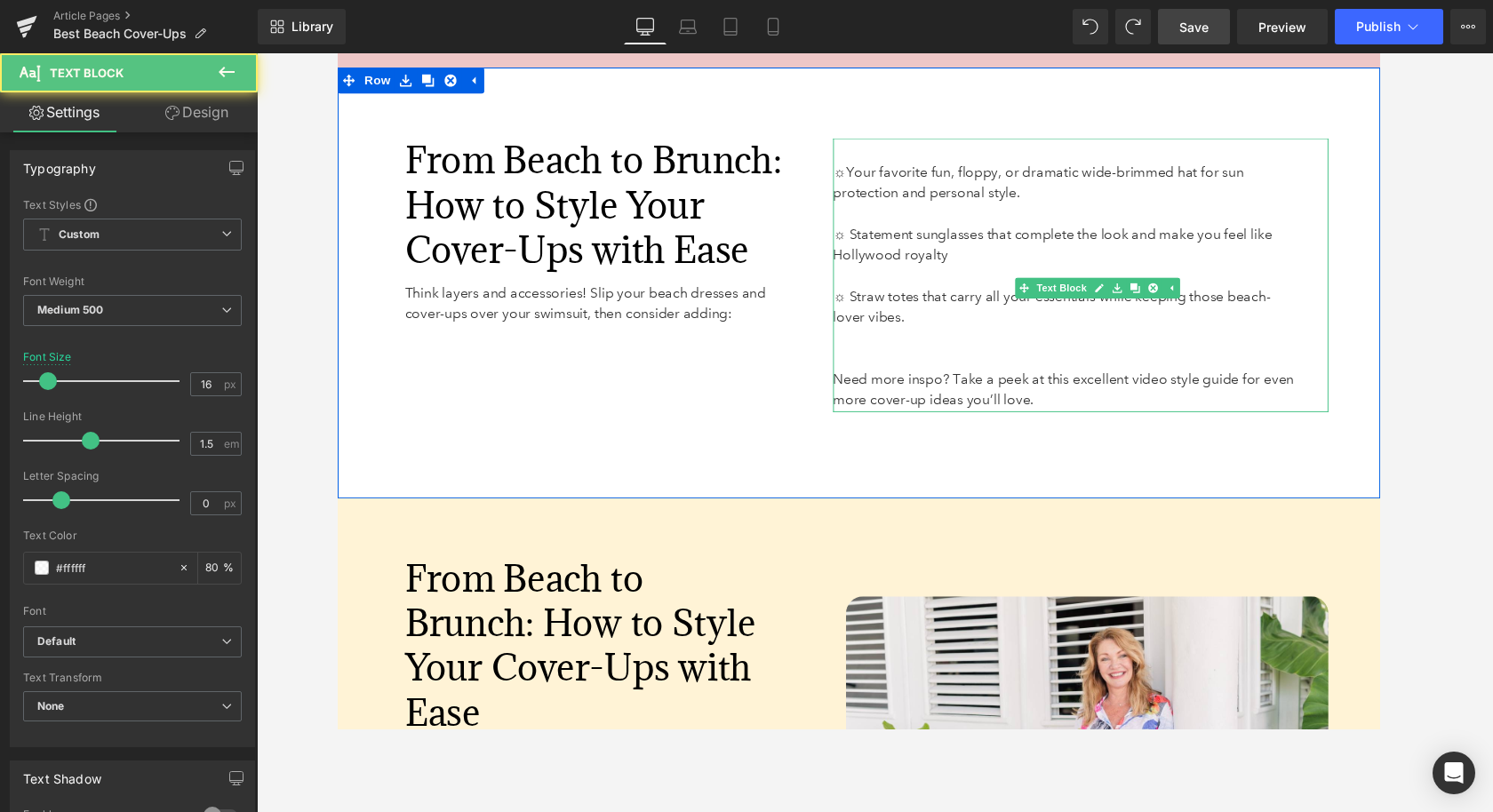 click at bounding box center [1086, 347] 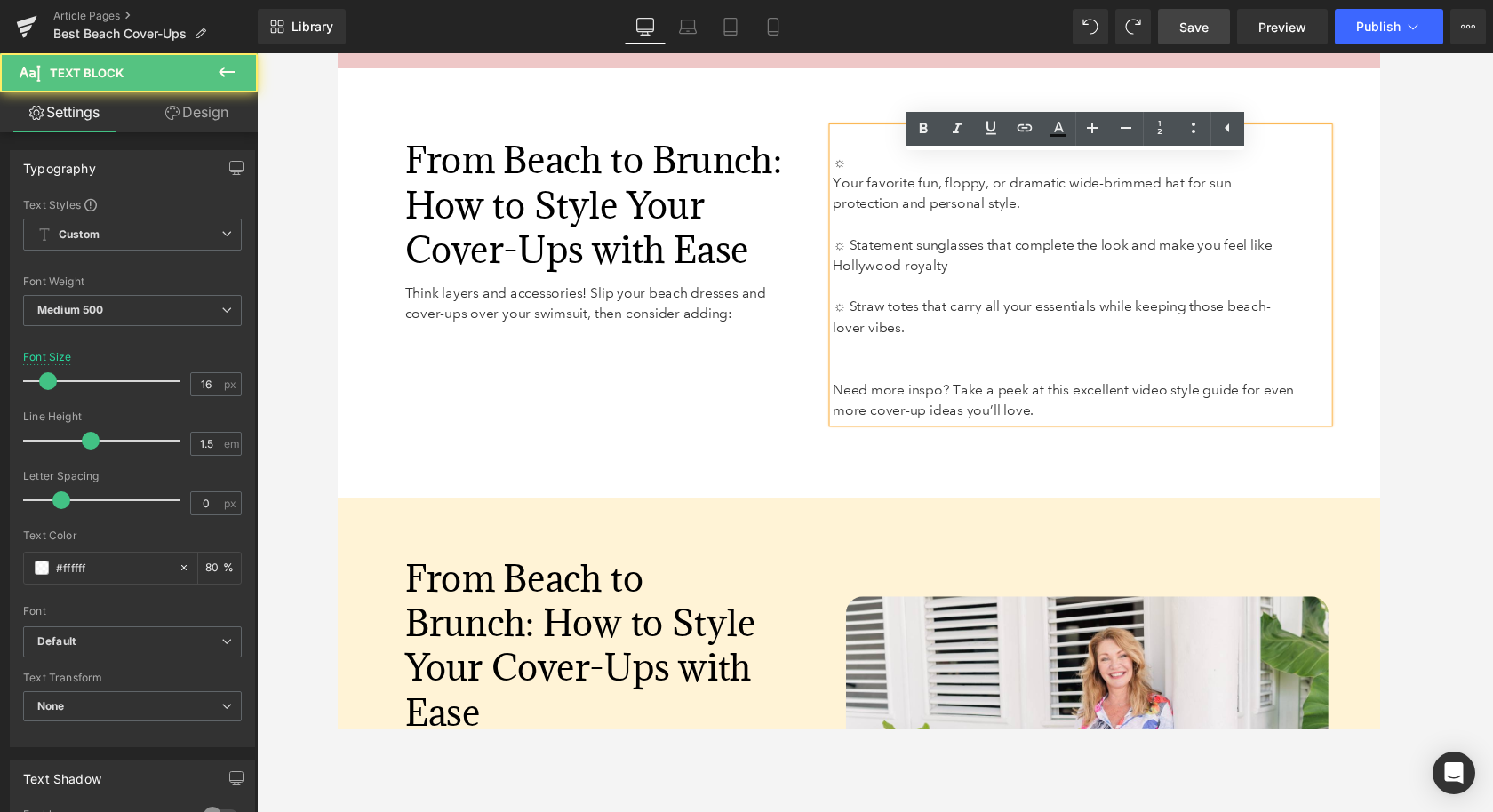 scroll, scrollTop: 5926, scrollLeft: 0, axis: vertical 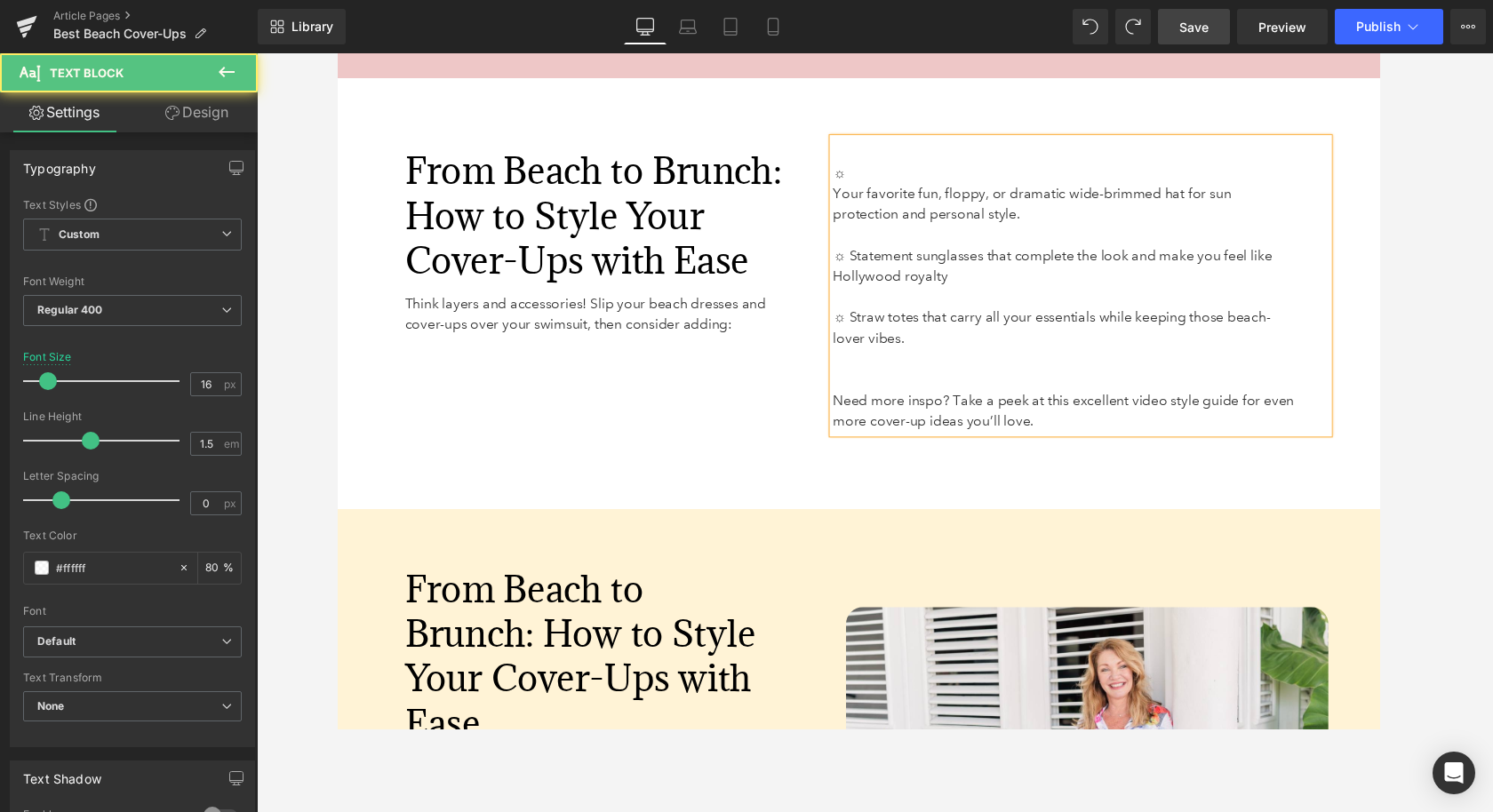 drag, startPoint x: 1066, startPoint y: 452, endPoint x: 851, endPoint y: 433, distance: 215.8379 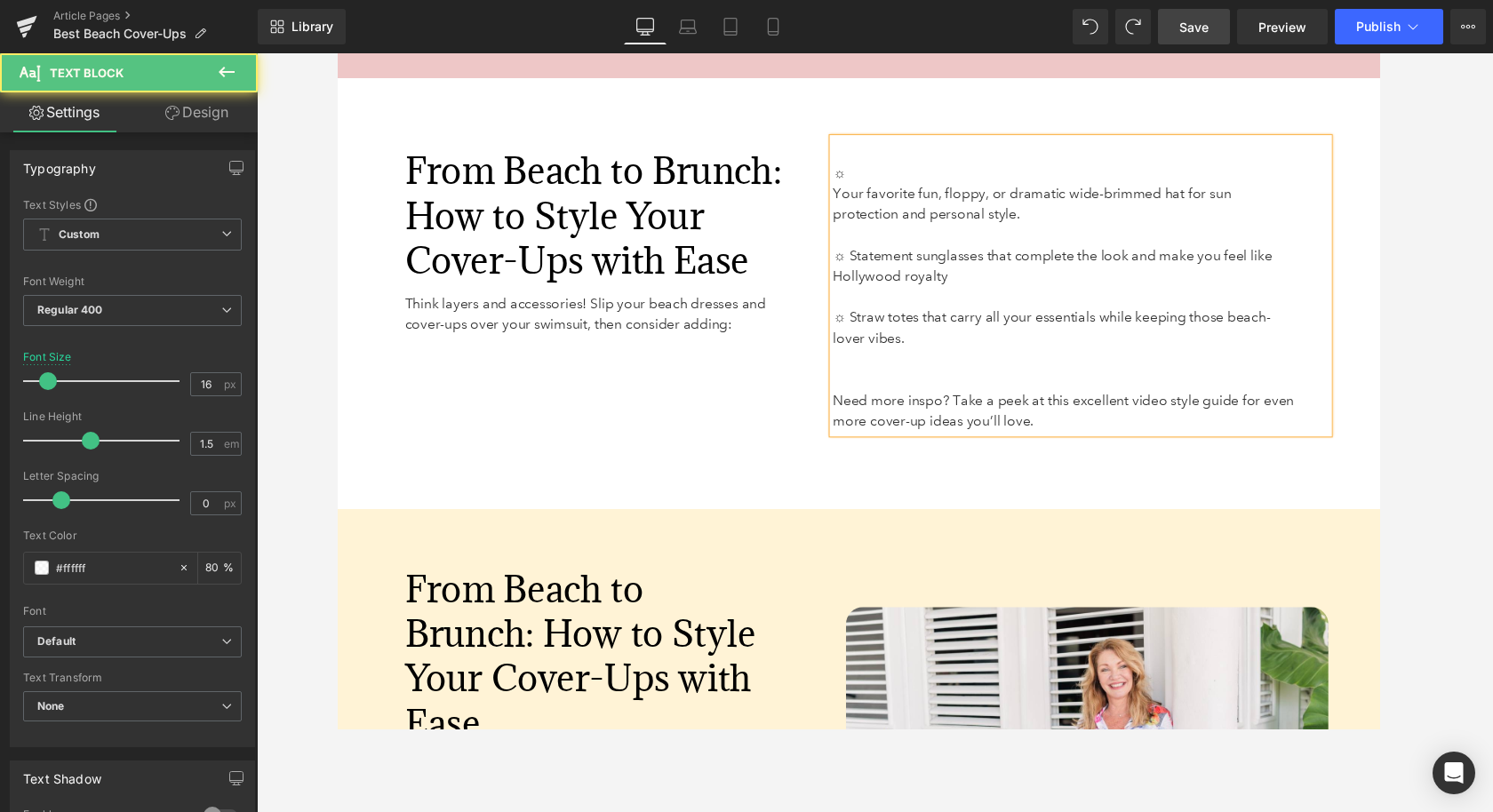 click on "Need more inspo? Take a peek at this excellent video style guide for even more cover-up ideas you’ll love." at bounding box center [1086, 422] 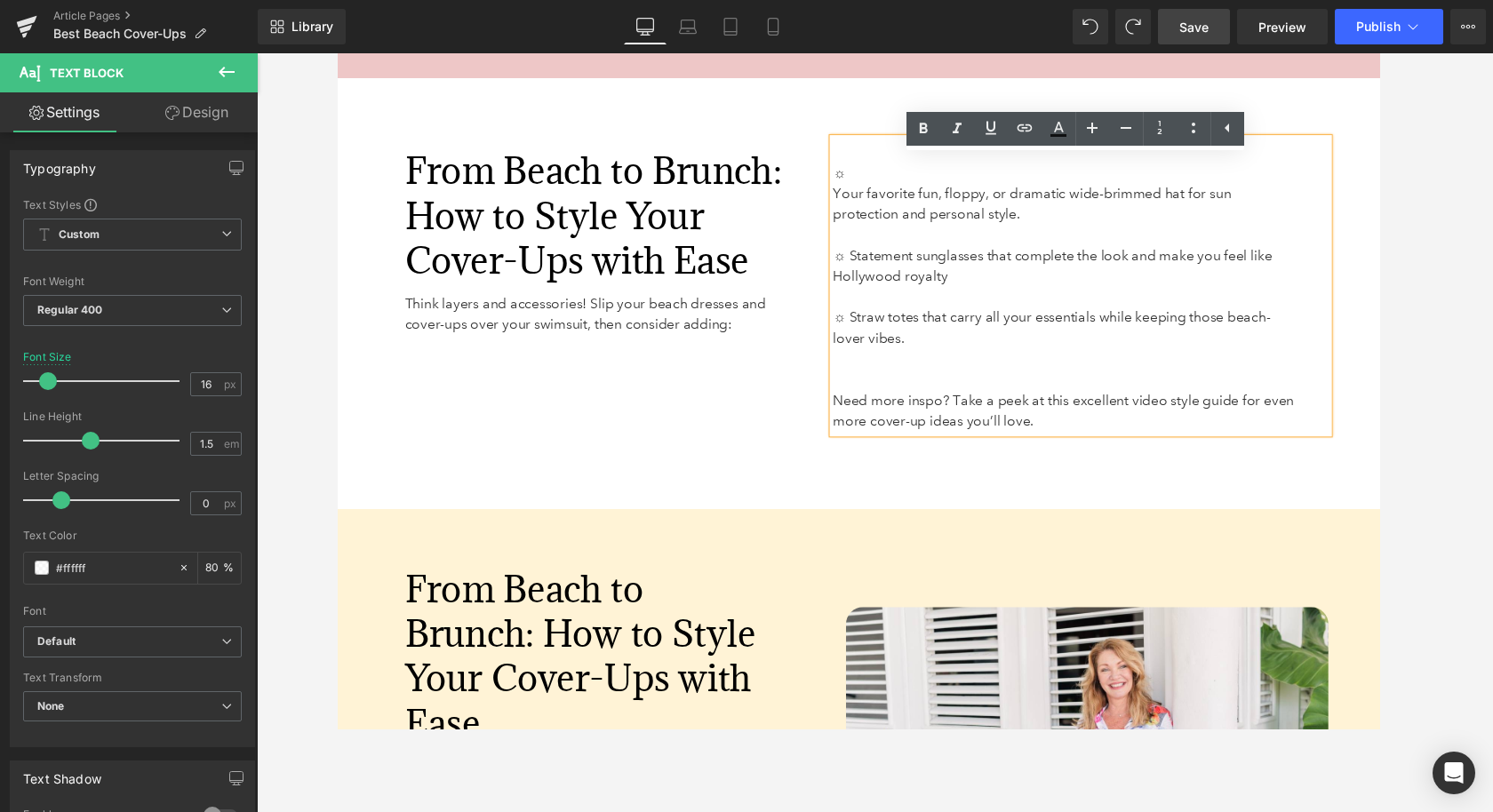 copy on "Need more inspo? Take a peek at this excellent video style guide for even more cover-up ideas you’ll love." 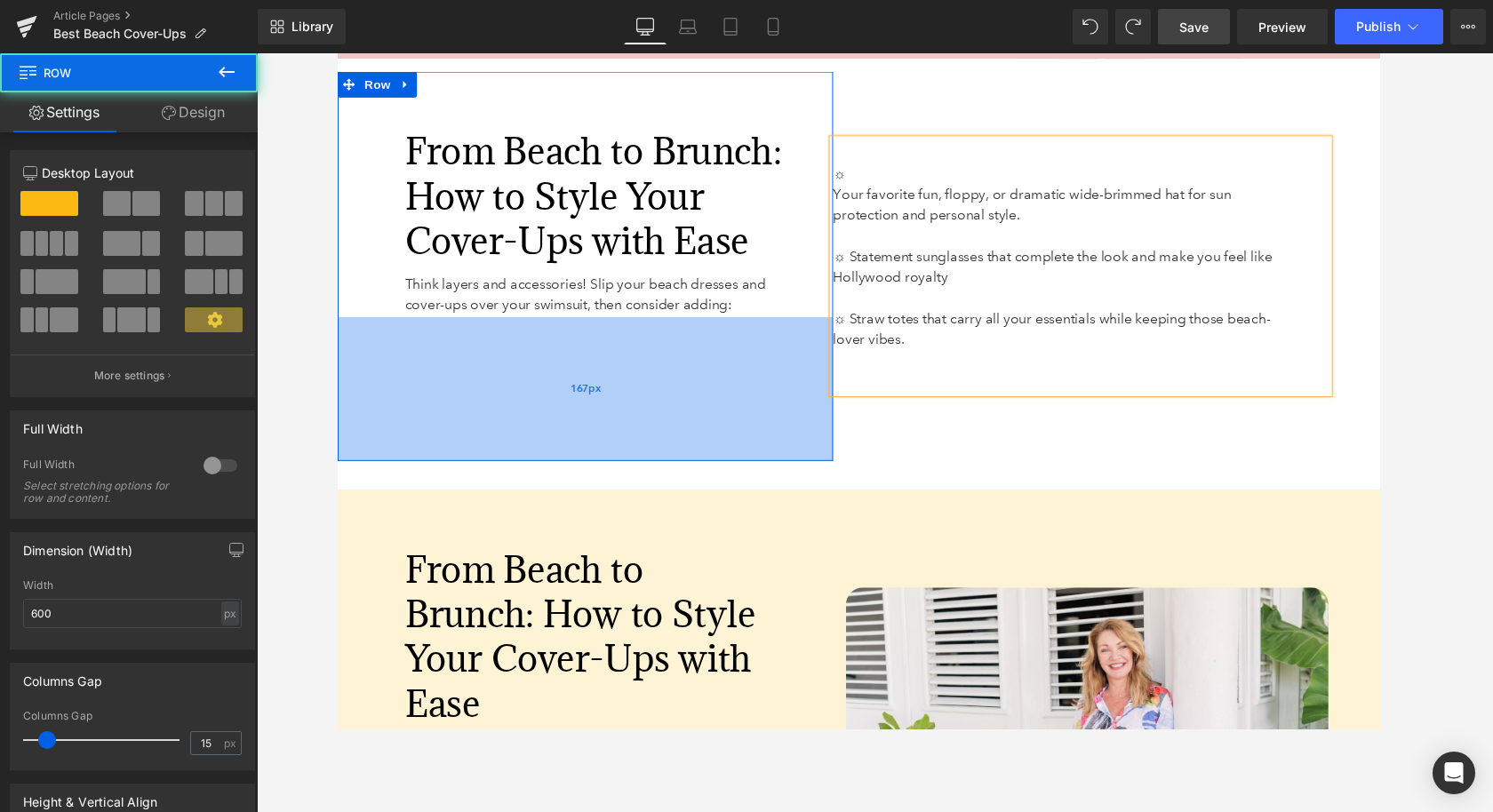 click on "167px" at bounding box center (592, 399) 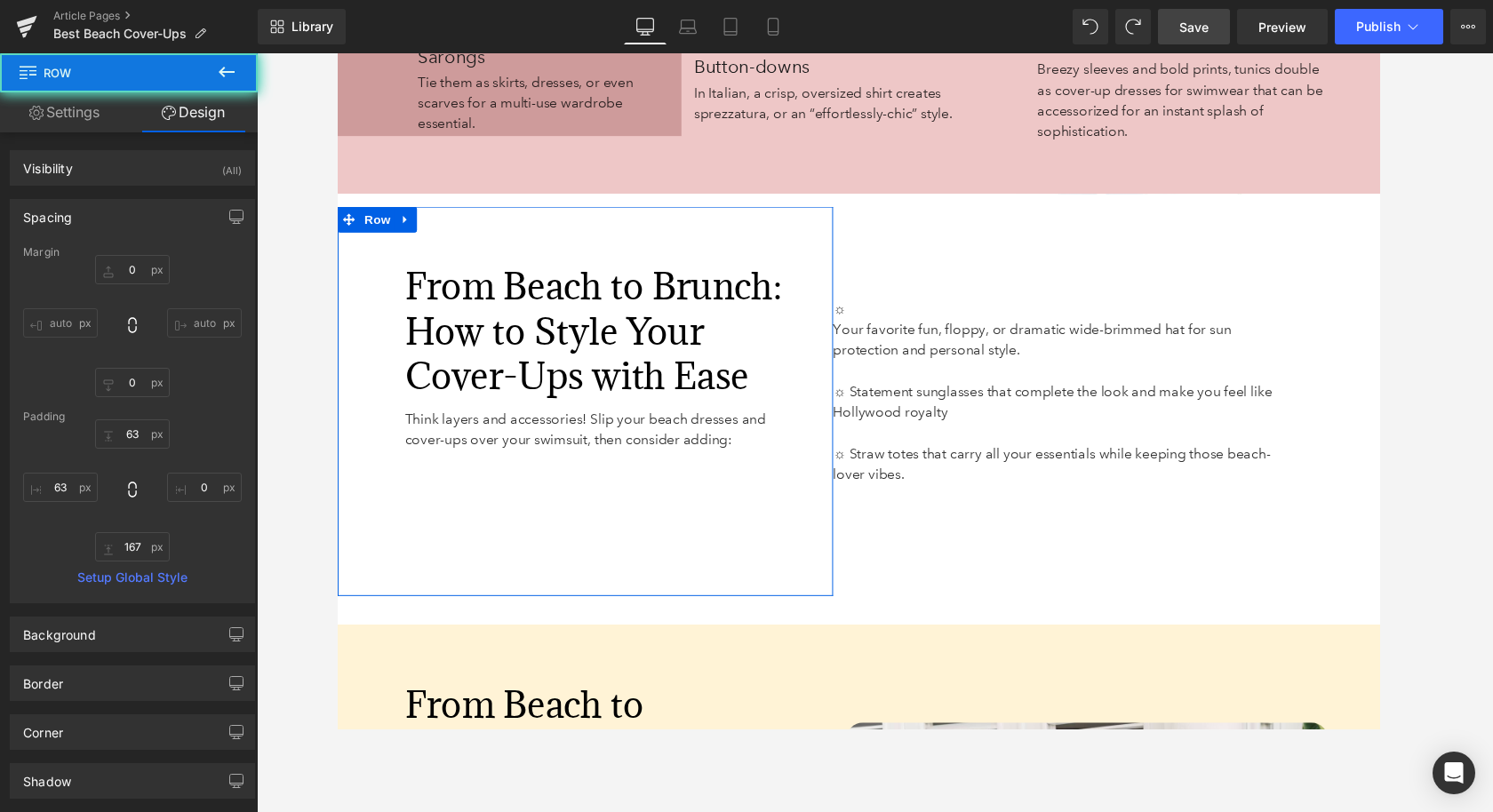 scroll, scrollTop: 5798, scrollLeft: 0, axis: vertical 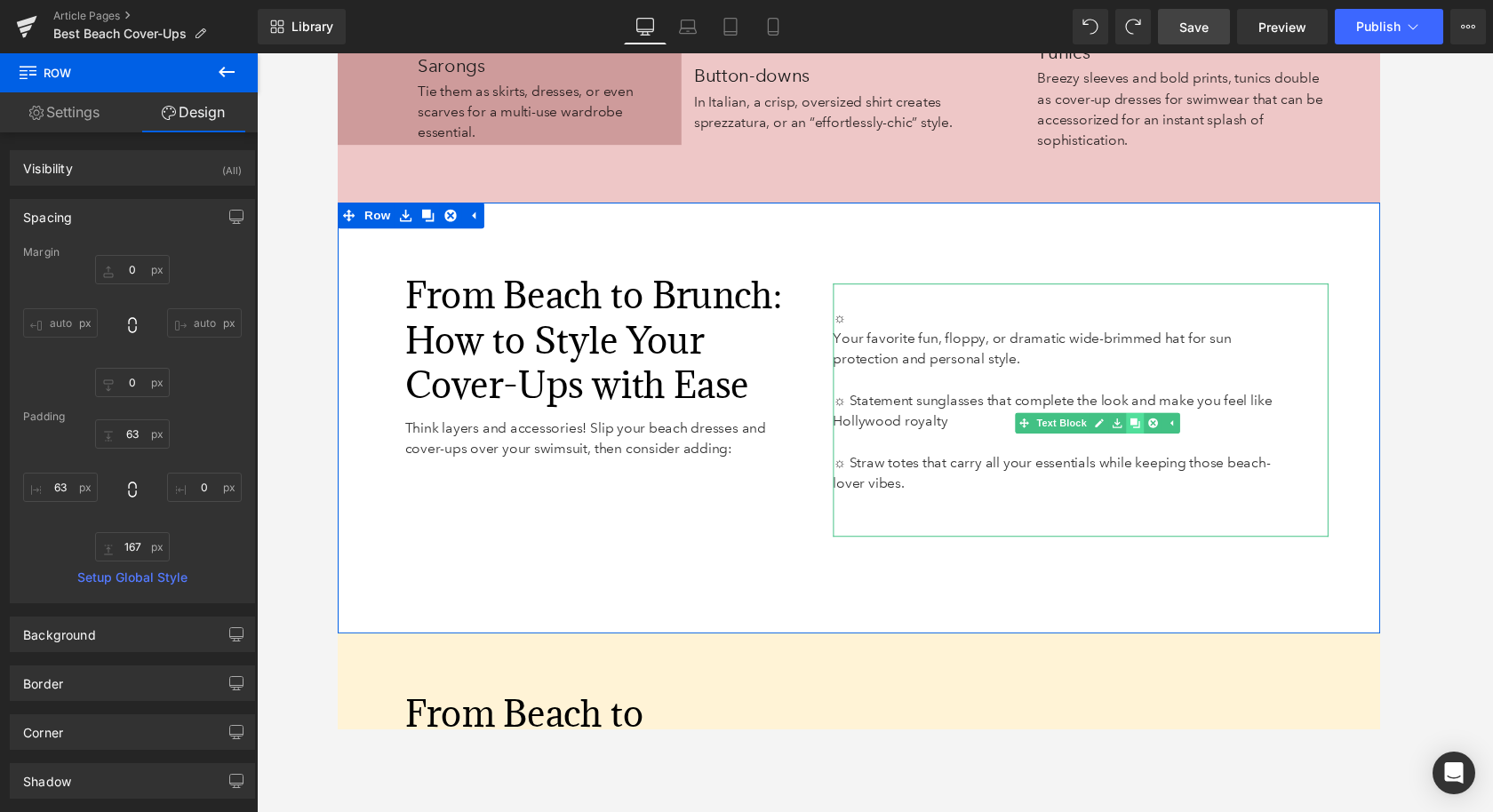 click 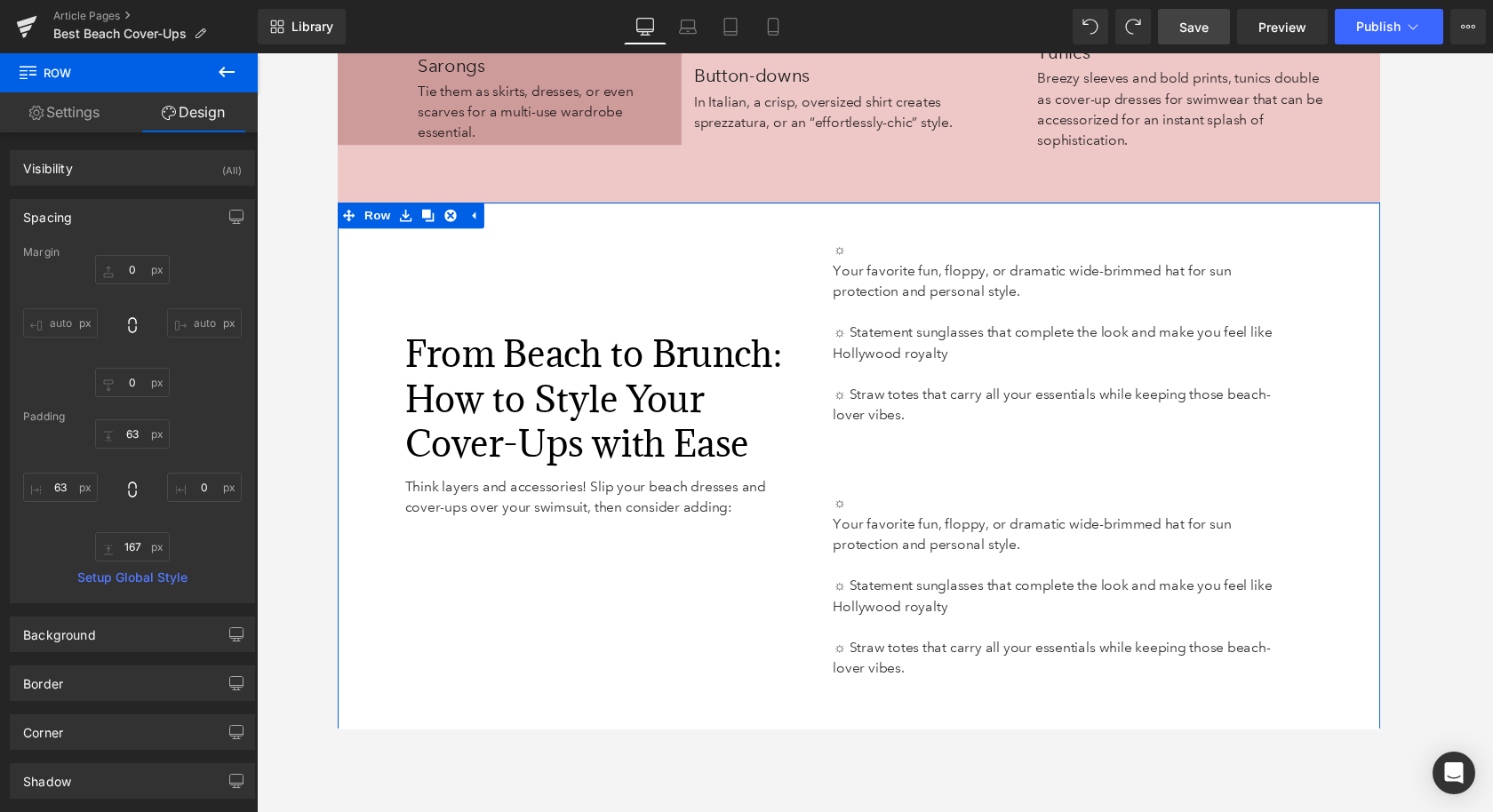 click on "Your favorite fun, floppy, or dramatic wide-brimmed hat for sun protection and personal style." at bounding box center [1053, 548] 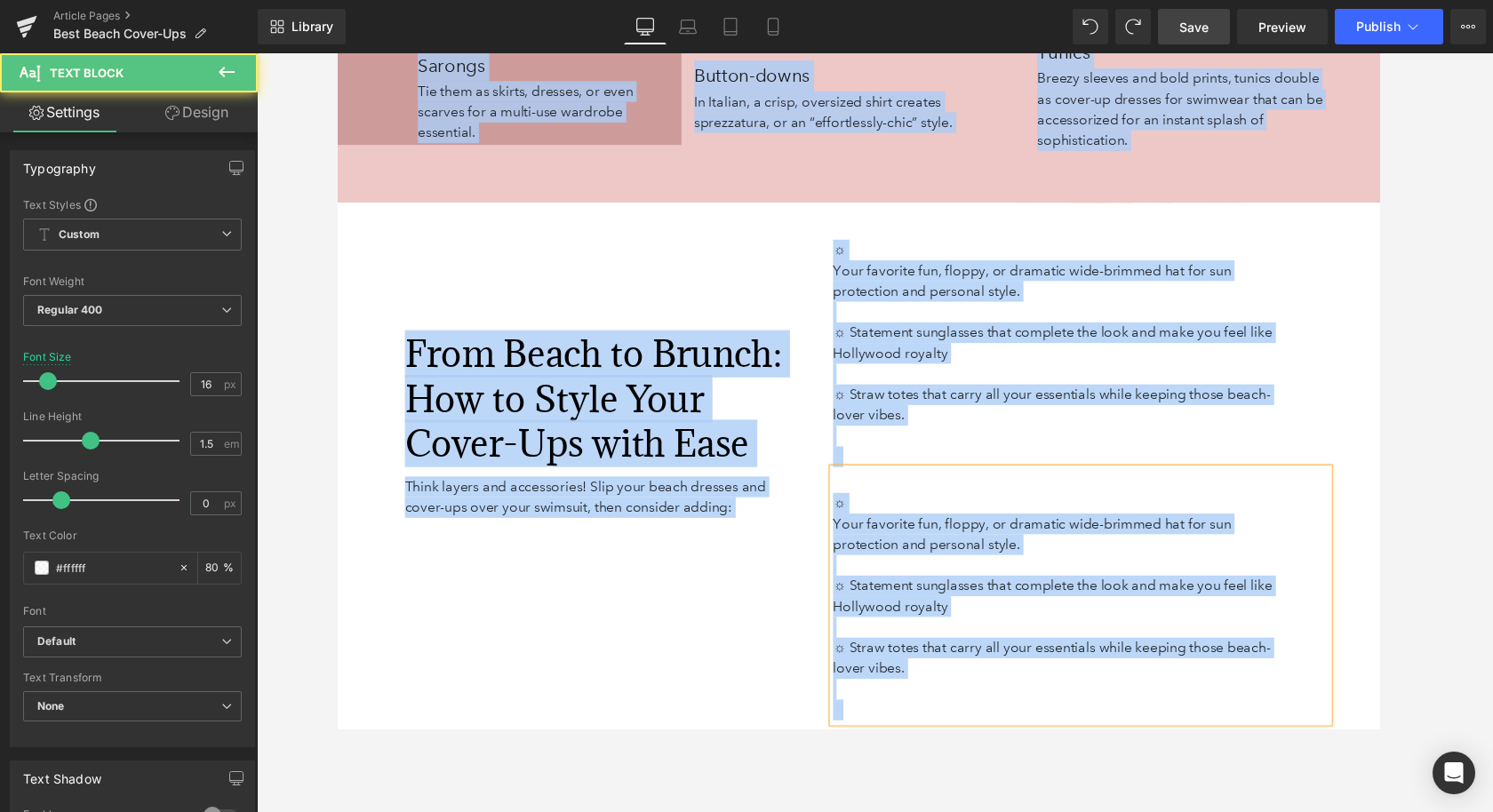 click on "Your favorite fun, floppy, or dramatic wide-brimmed hat for sun protection and personal style." at bounding box center [1053, 548] 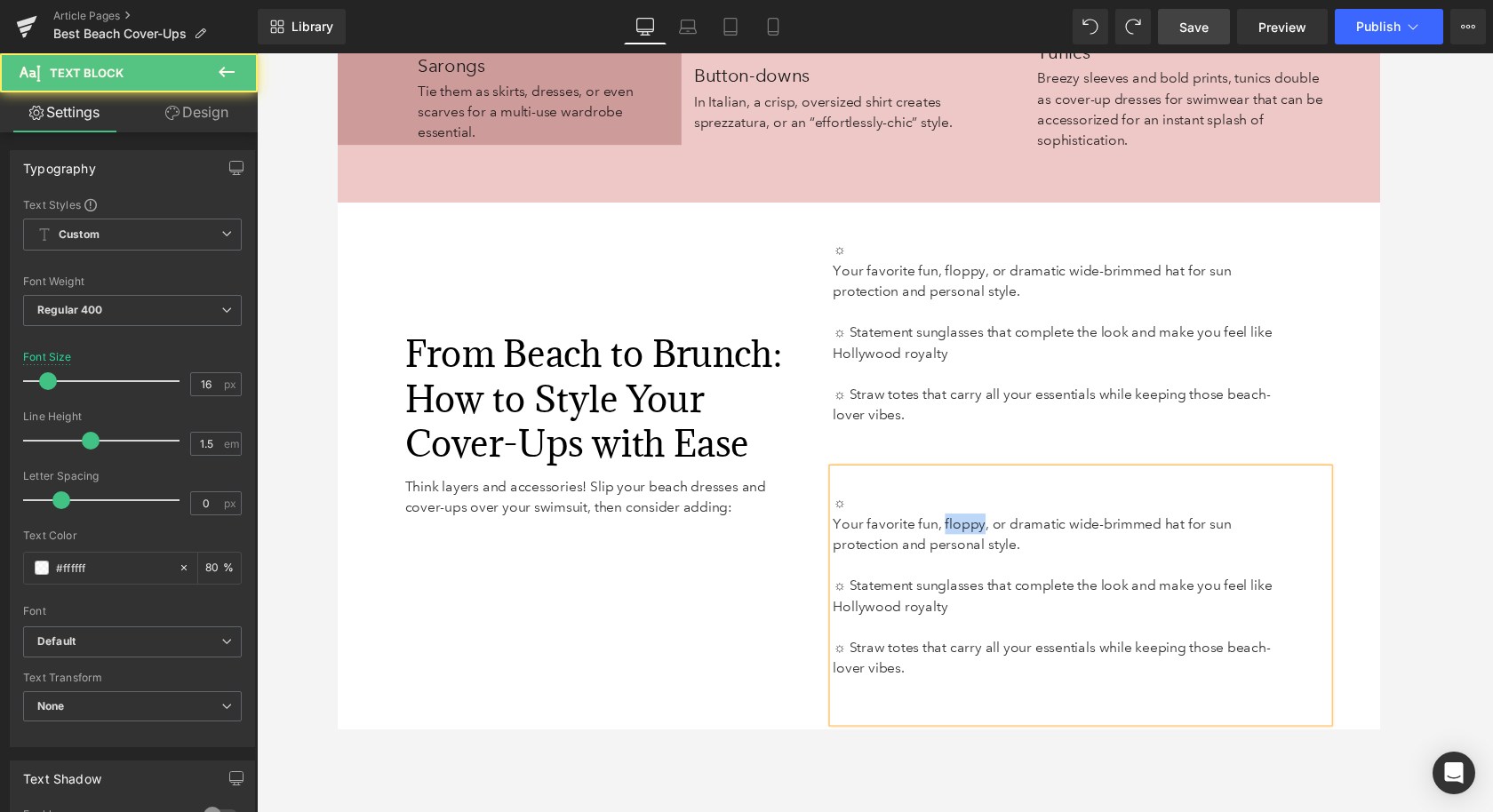 click on "Your favorite fun, floppy, or dramatic wide-brimmed hat for sun protection and personal style." at bounding box center [1053, 548] 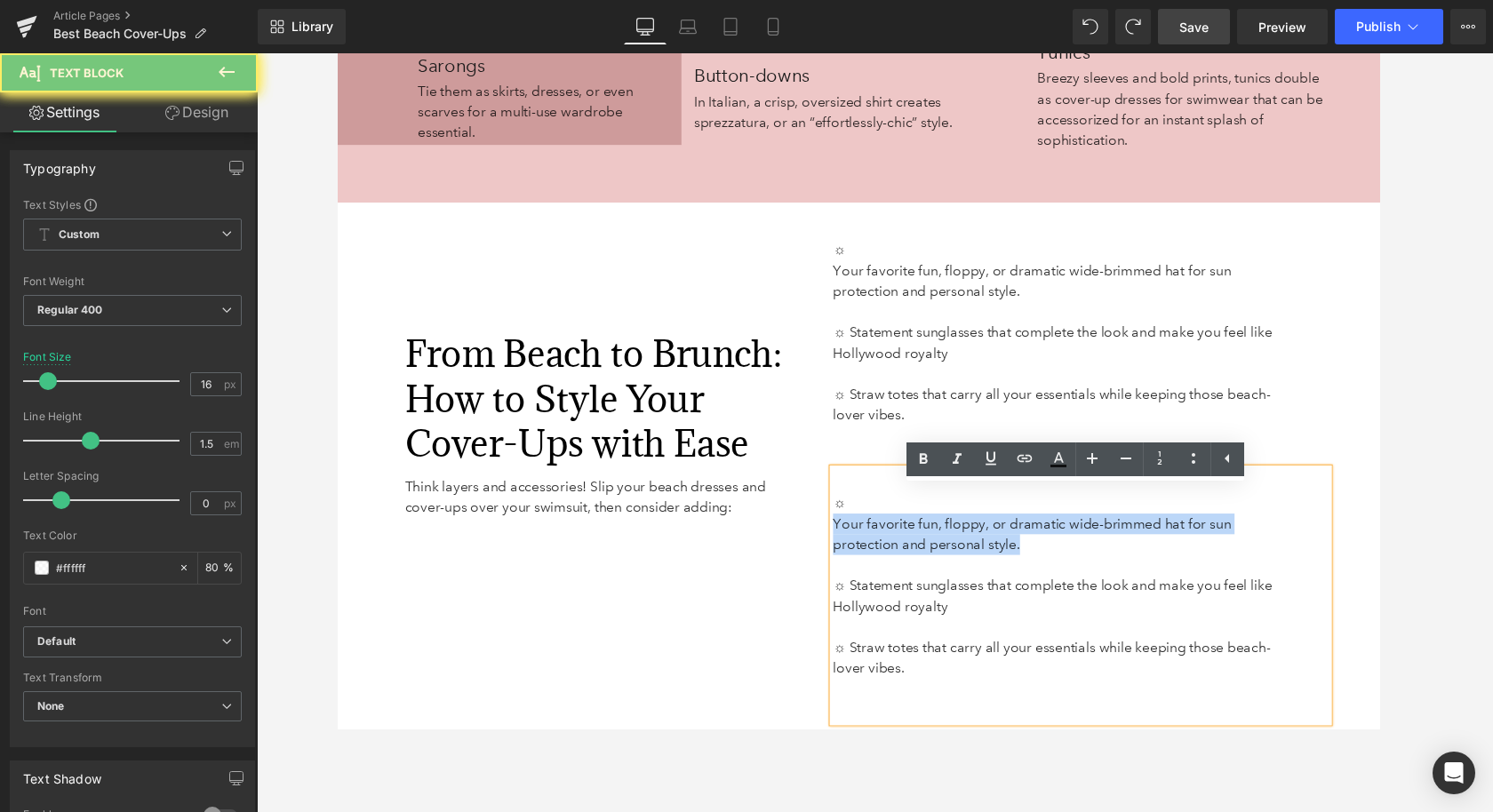 click on "Your favorite fun, floppy, or dramatic wide-brimmed hat for sun protection and personal style." at bounding box center [1053, 548] 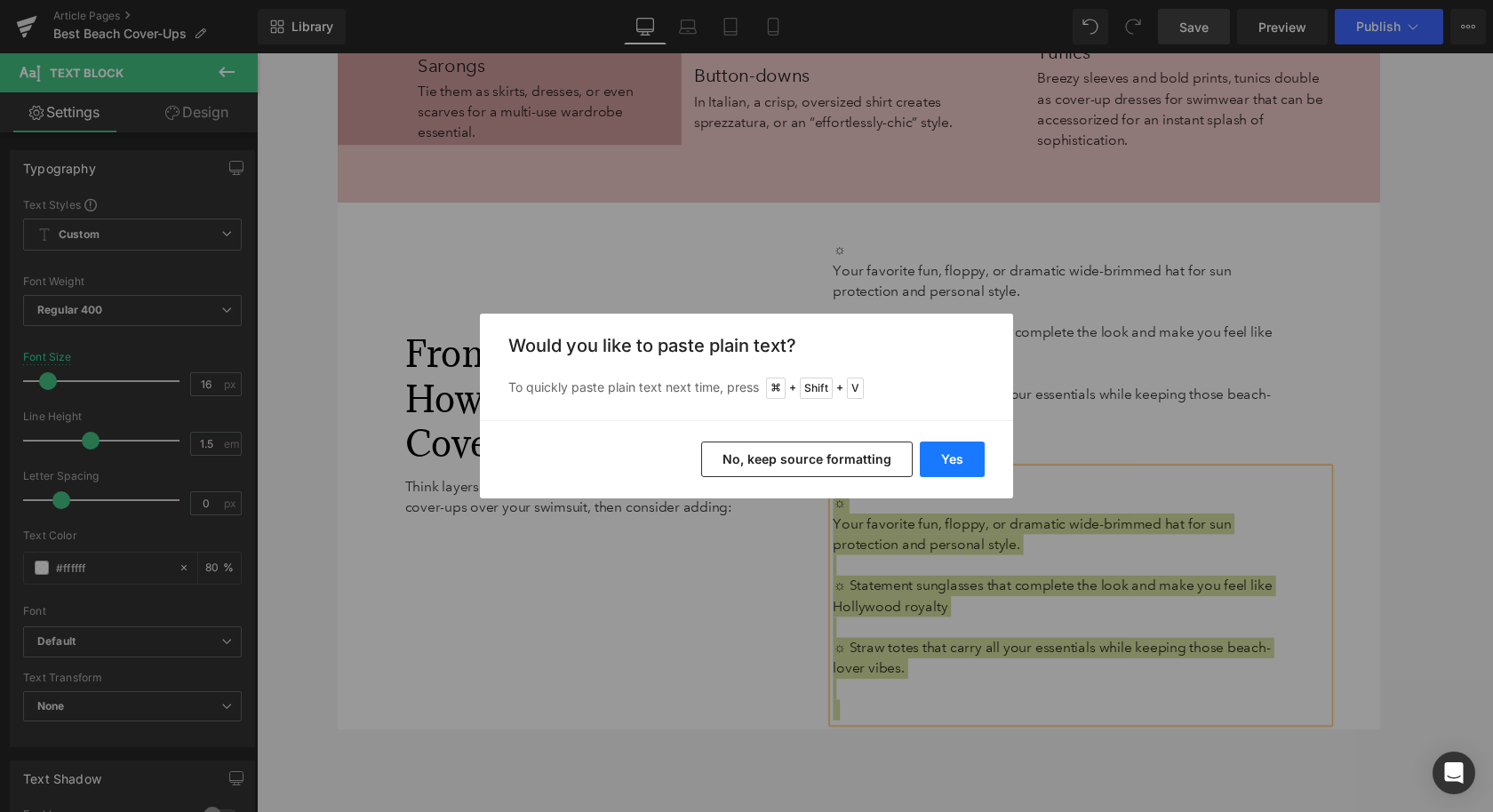 click on "Yes" at bounding box center [952, 459] 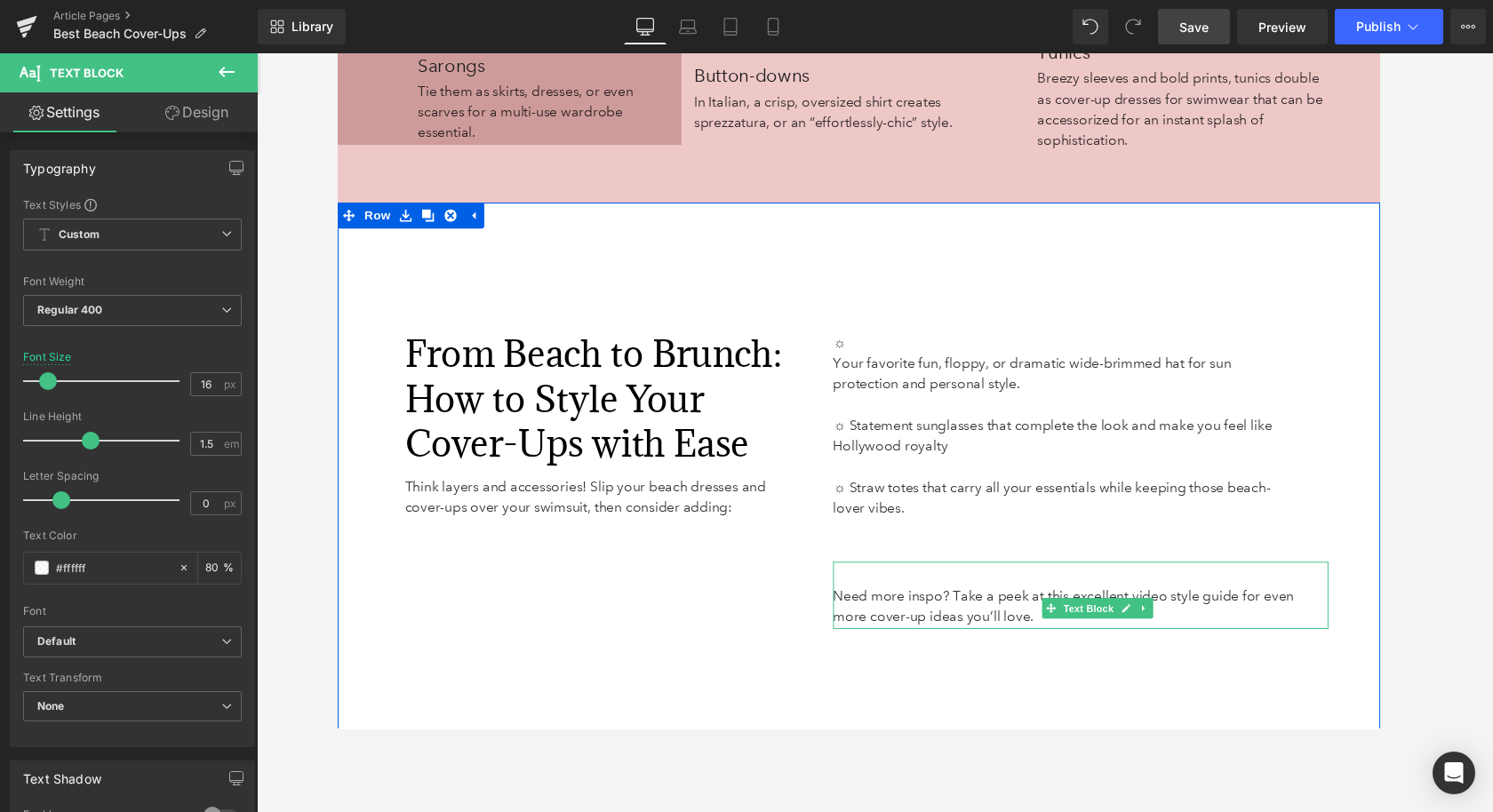 click on "Need more inspo? Take a peek at this excellent video style guide for even more cover-up ideas you’ll love." at bounding box center (1085, 623) 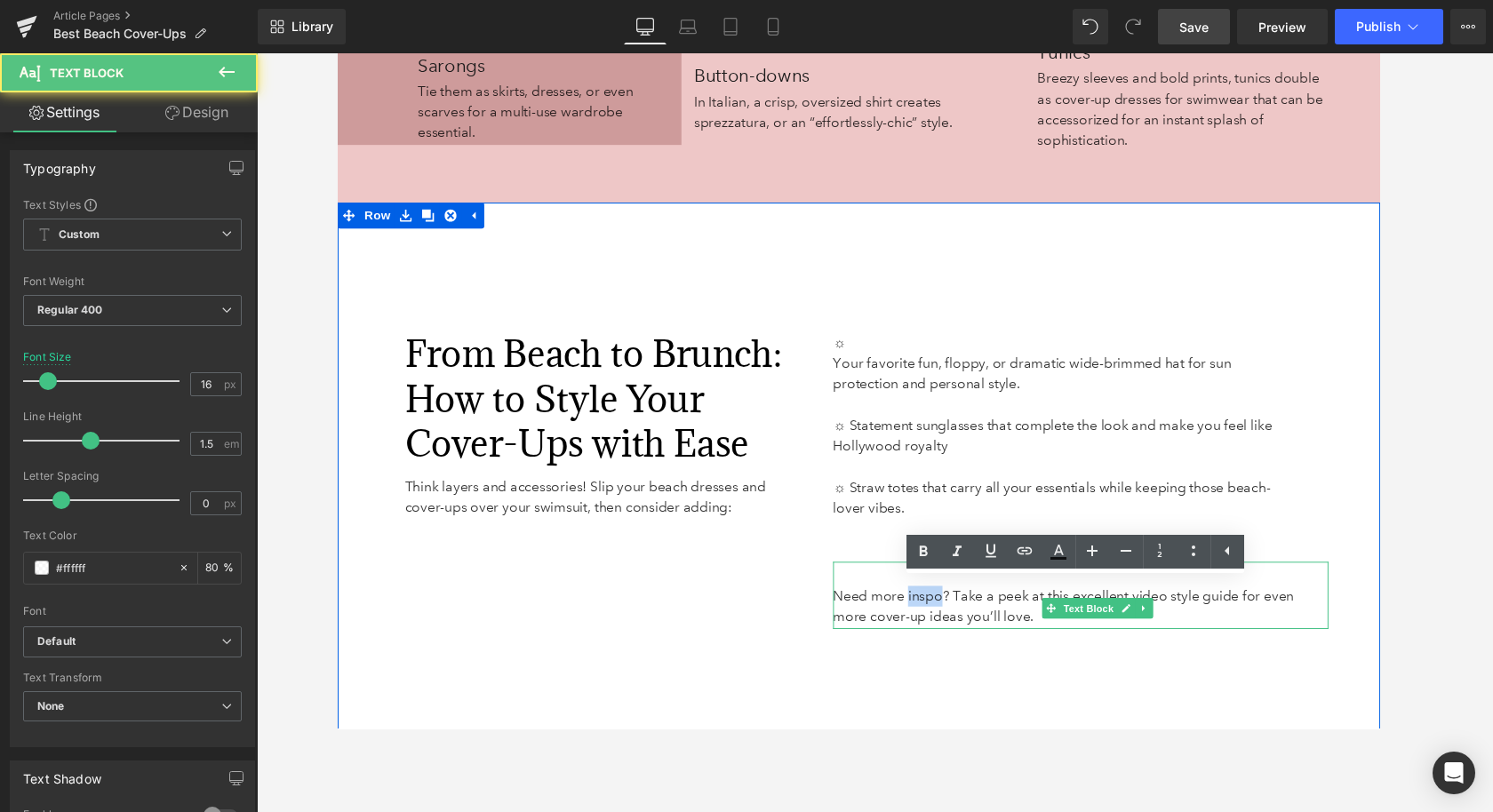 click on "Need more inspo? Take a peek at this excellent video style guide for even more cover-up ideas you’ll love." at bounding box center [1085, 623] 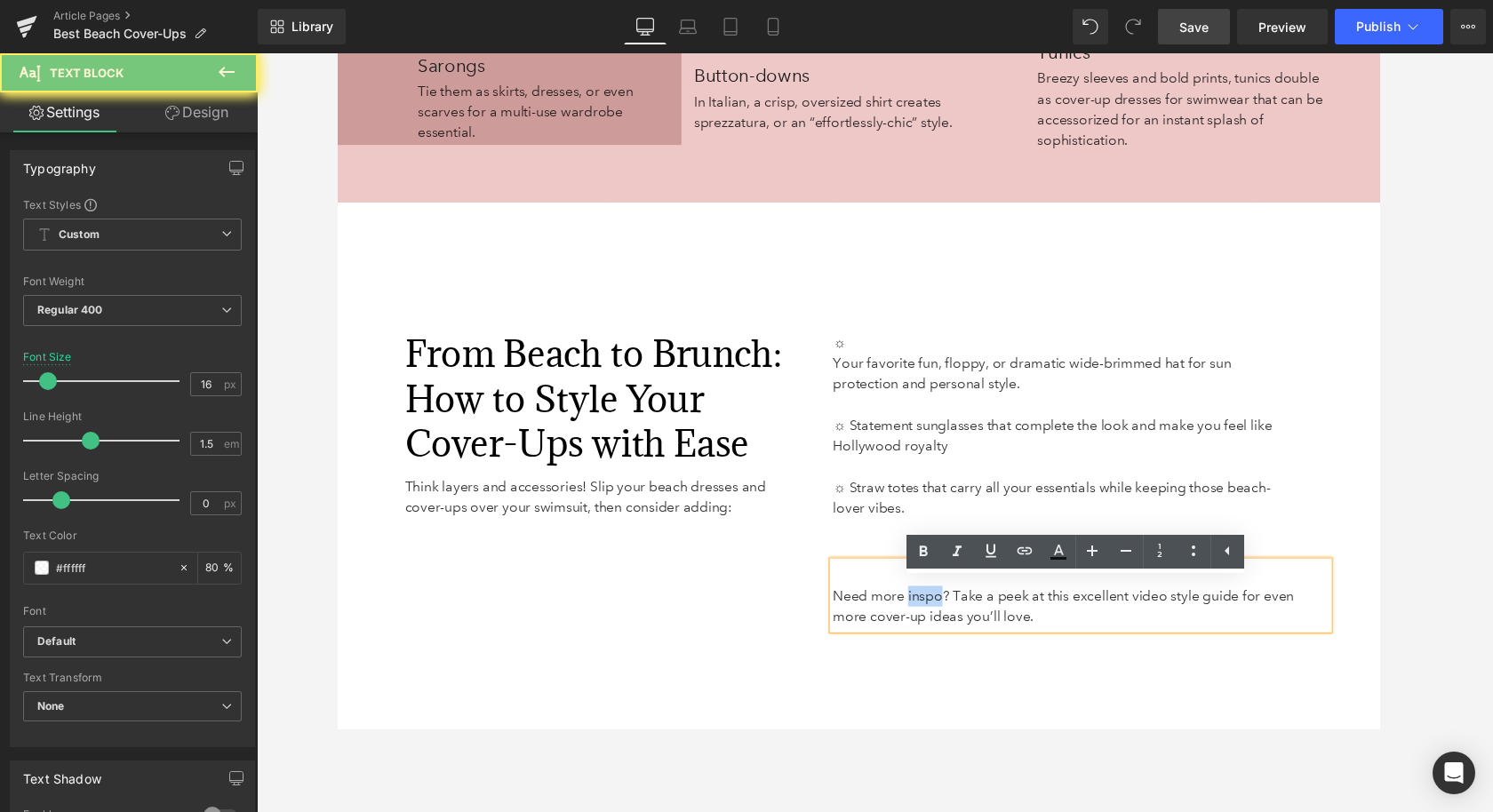 click on "Need more inspo? Take a peek at this excellent video style guide for even more cover-up ideas you’ll love." at bounding box center (1085, 623) 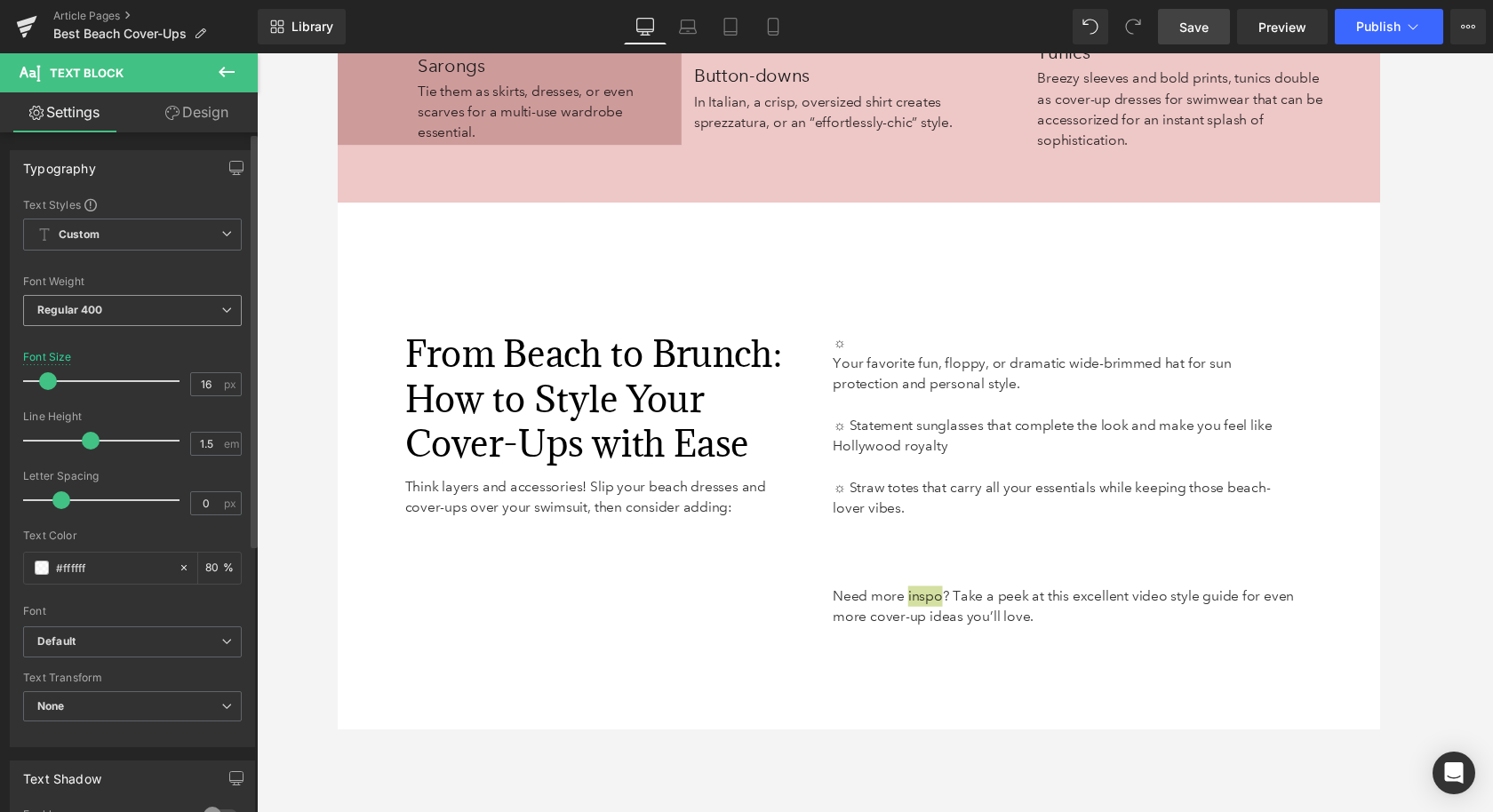 click on "Regular 400" at bounding box center [132, 310] 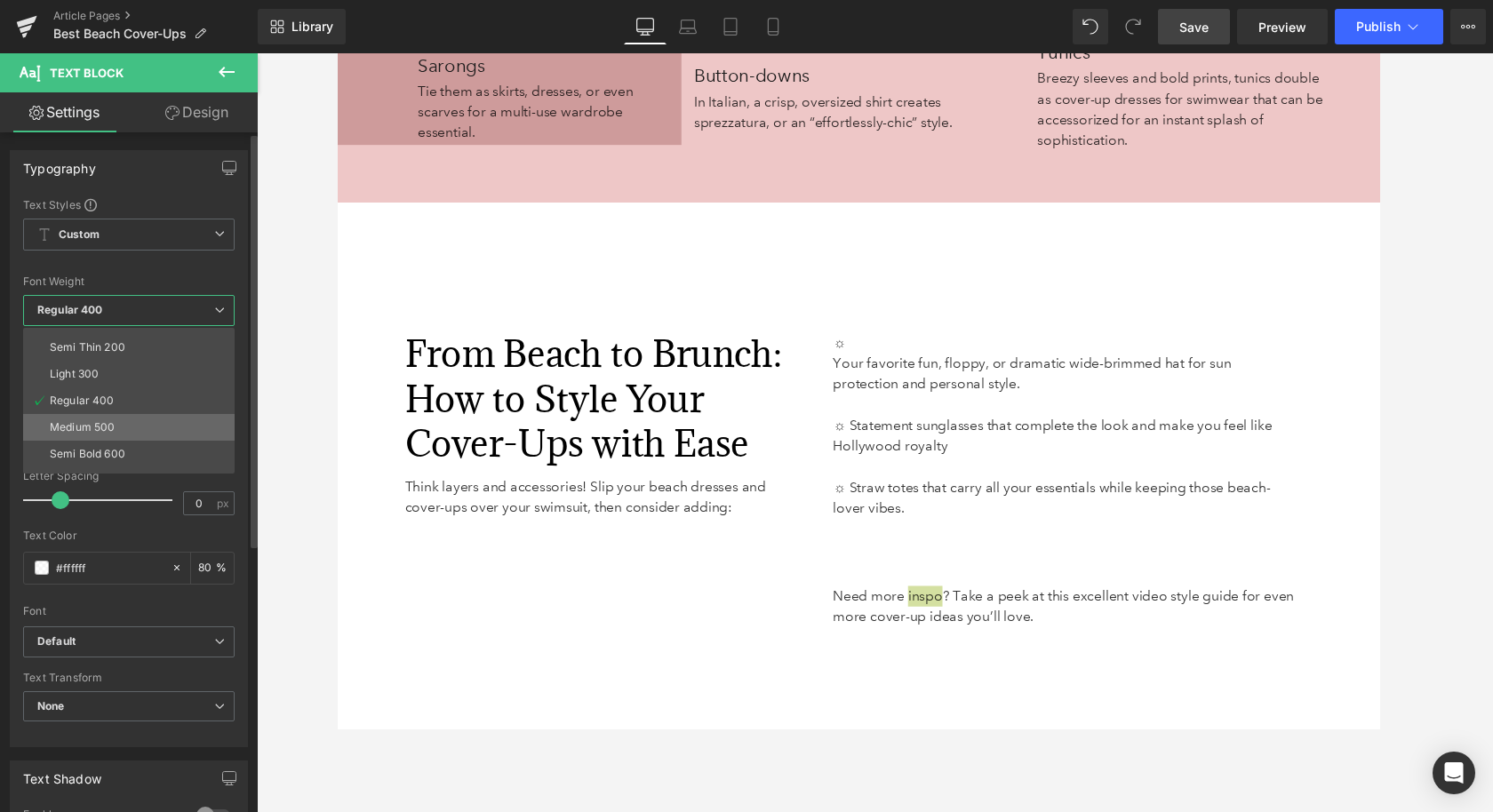 scroll, scrollTop: 28, scrollLeft: 0, axis: vertical 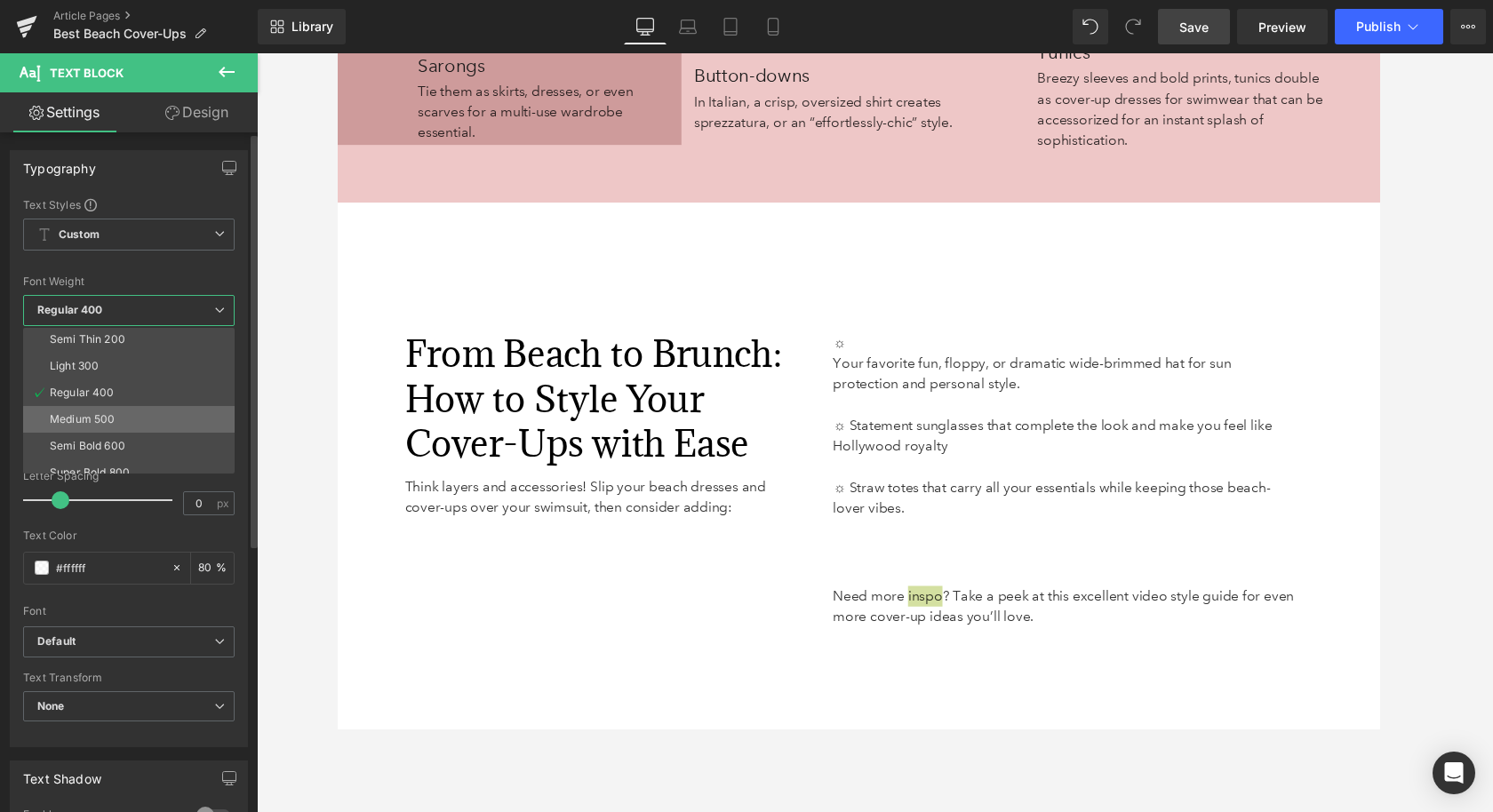 click on "Medium 500" at bounding box center [132, 419] 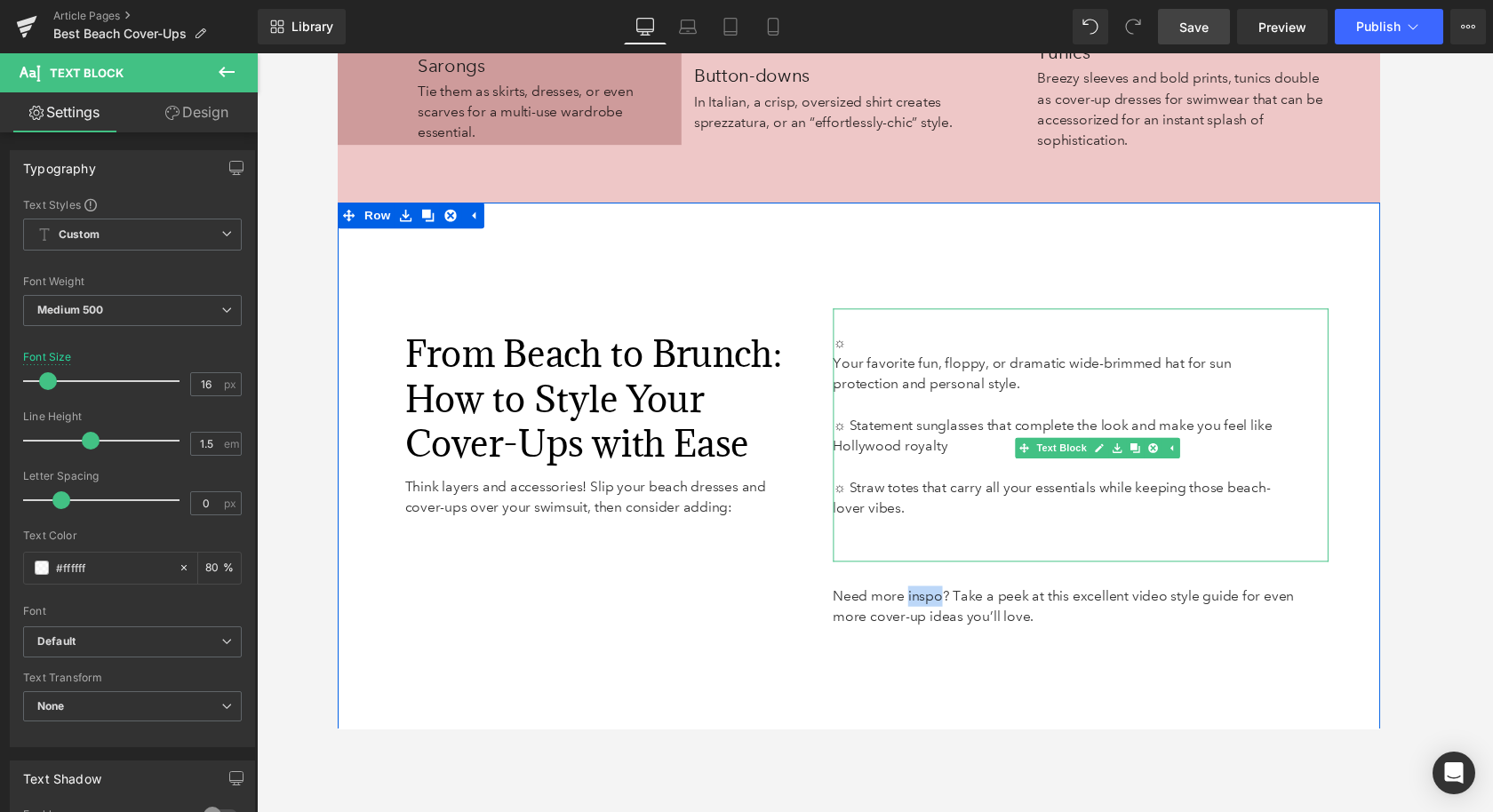 click at bounding box center [1086, 565] 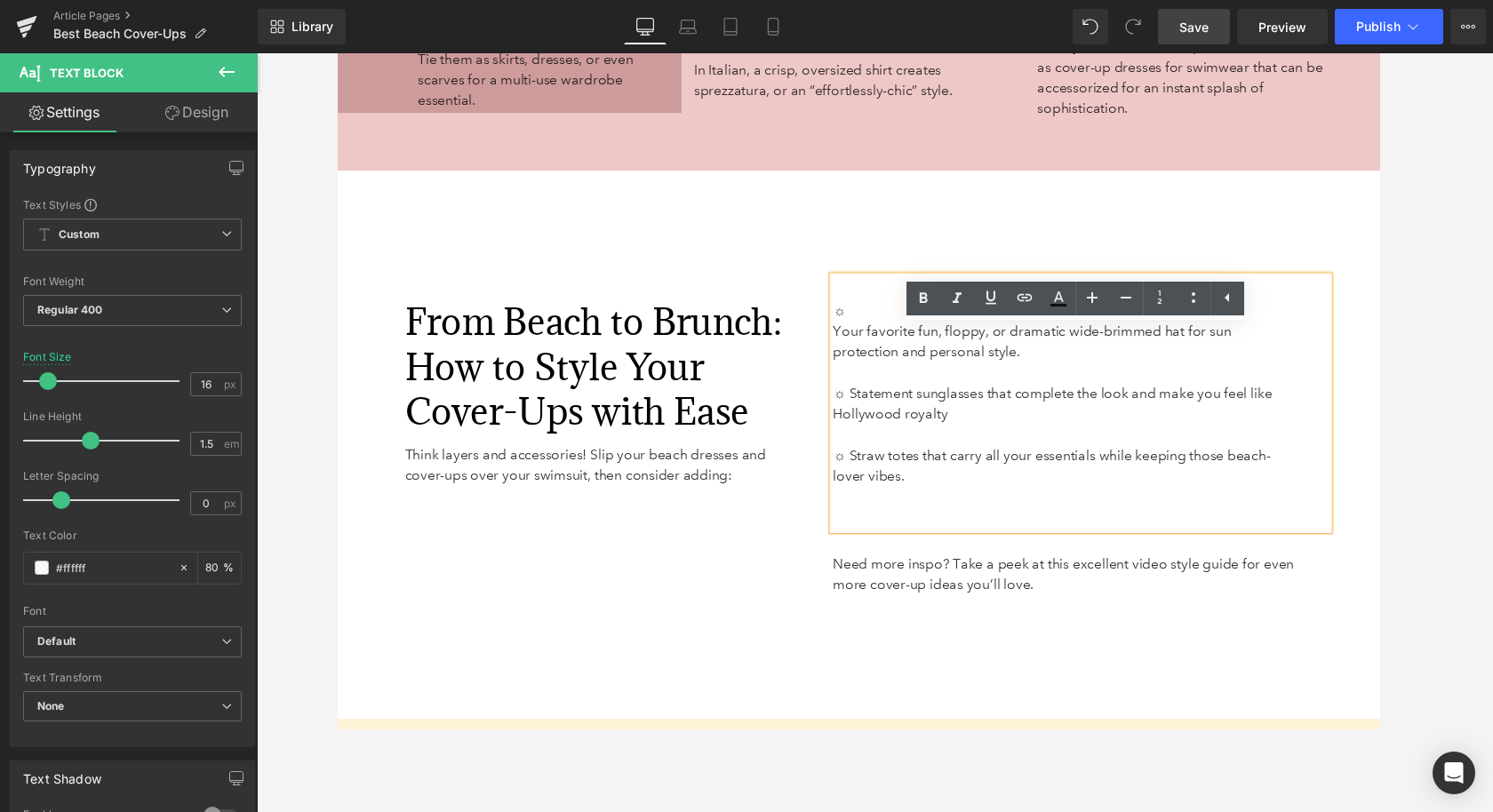 scroll, scrollTop: 5844, scrollLeft: 0, axis: vertical 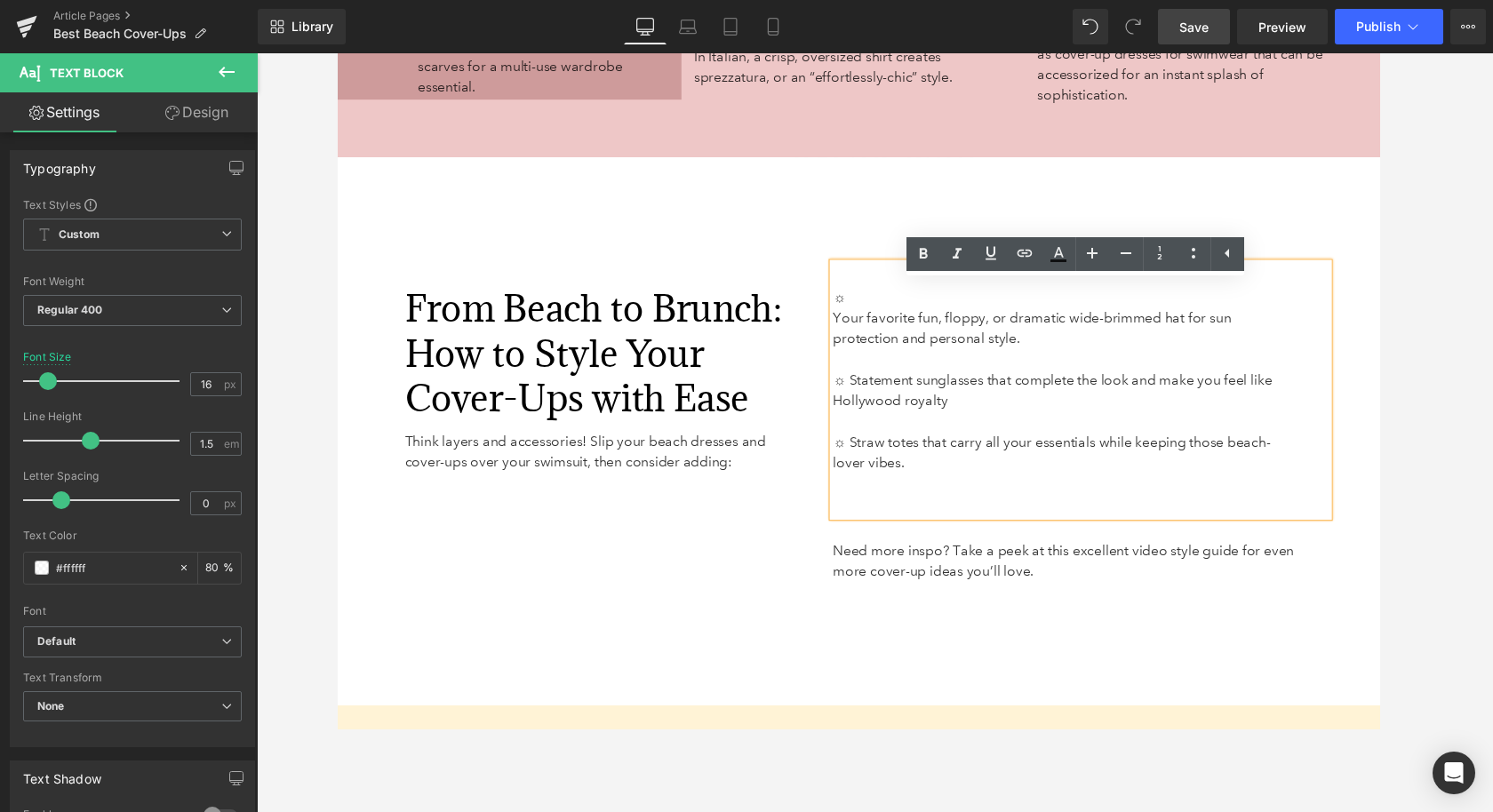 click on "Your favorite fun, floppy, or dramatic wide-brimmed hat for sun protection and personal style." at bounding box center [1053, 337] 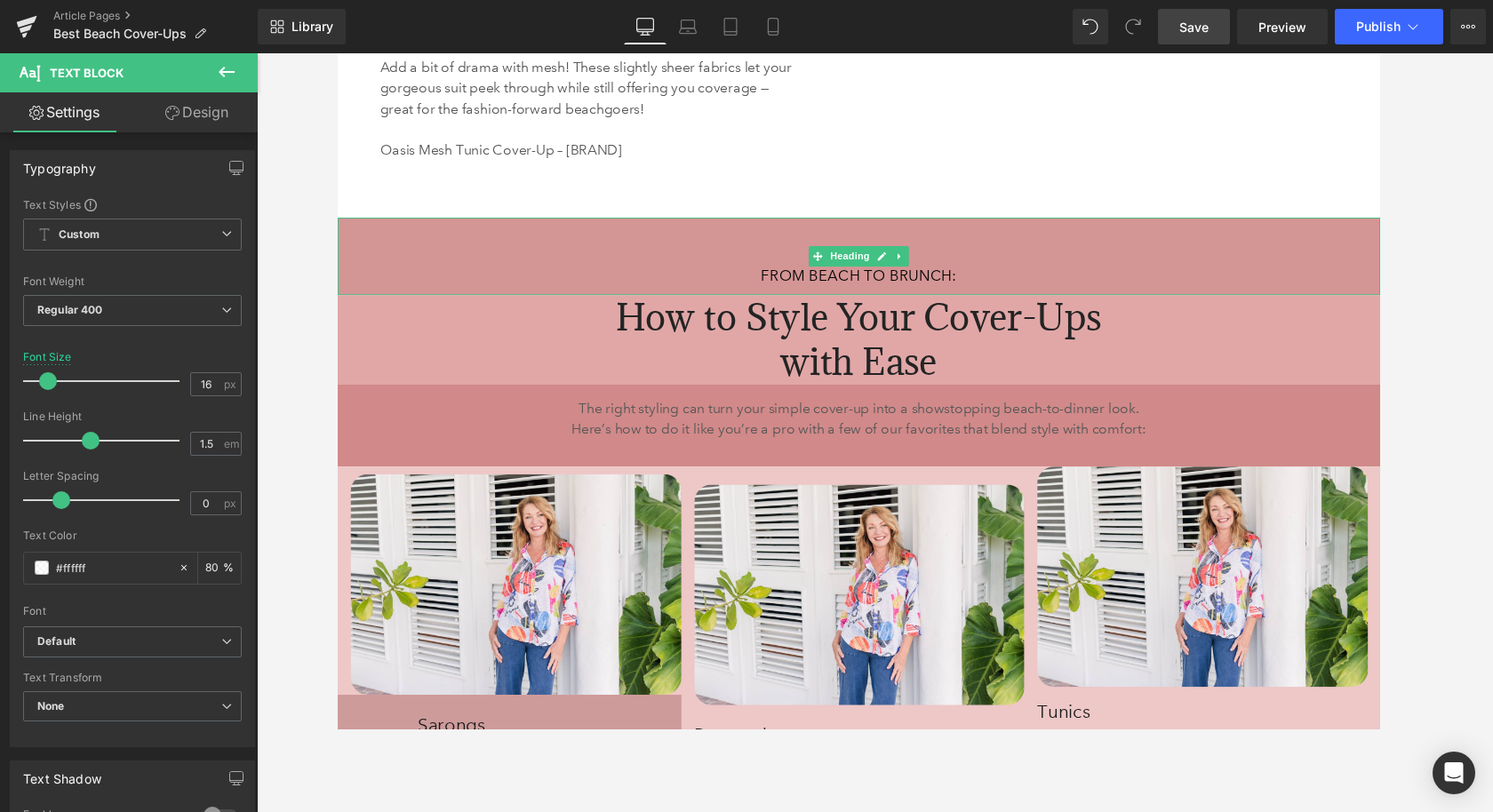 scroll, scrollTop: 5140, scrollLeft: 0, axis: vertical 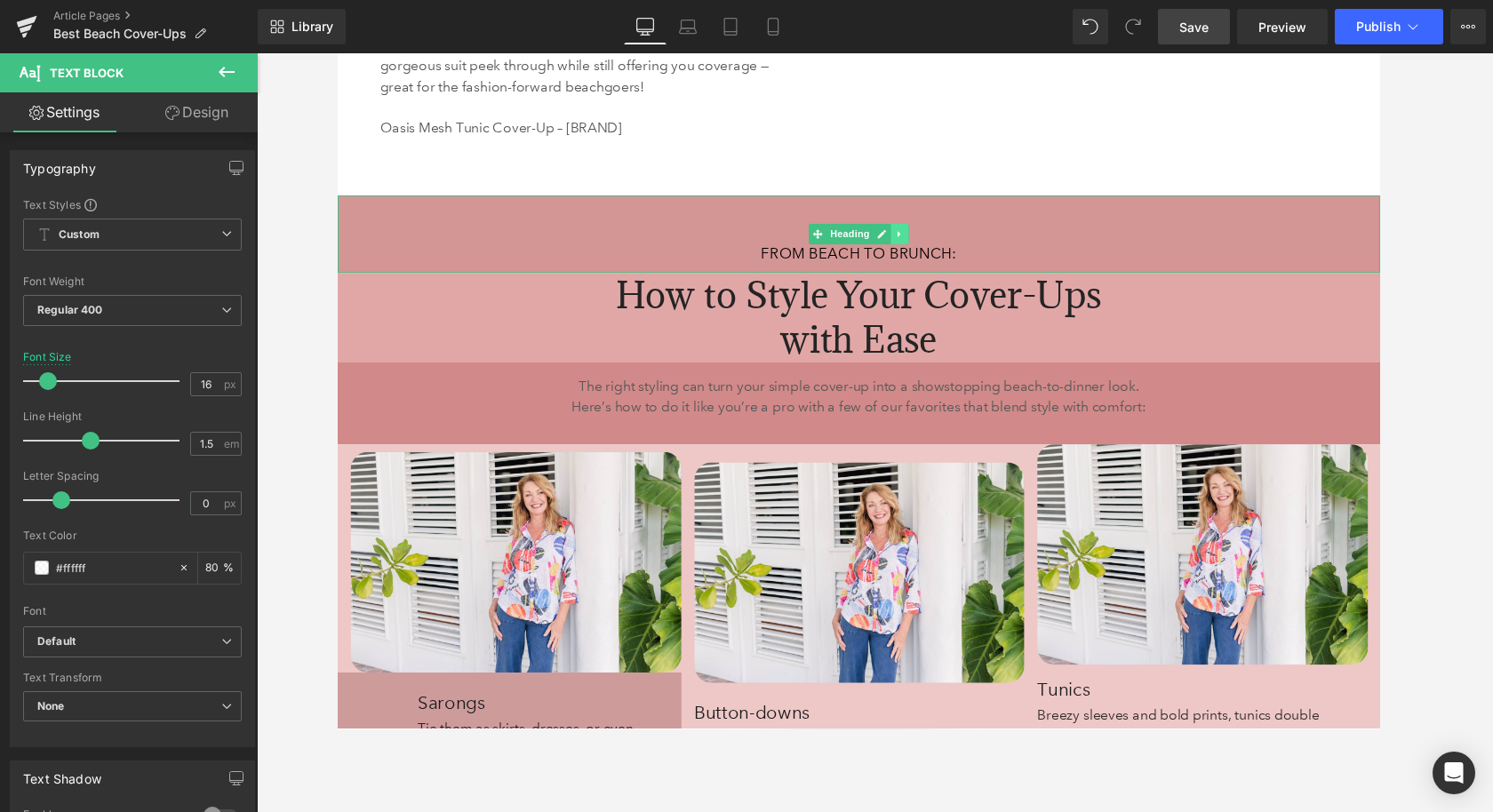 click 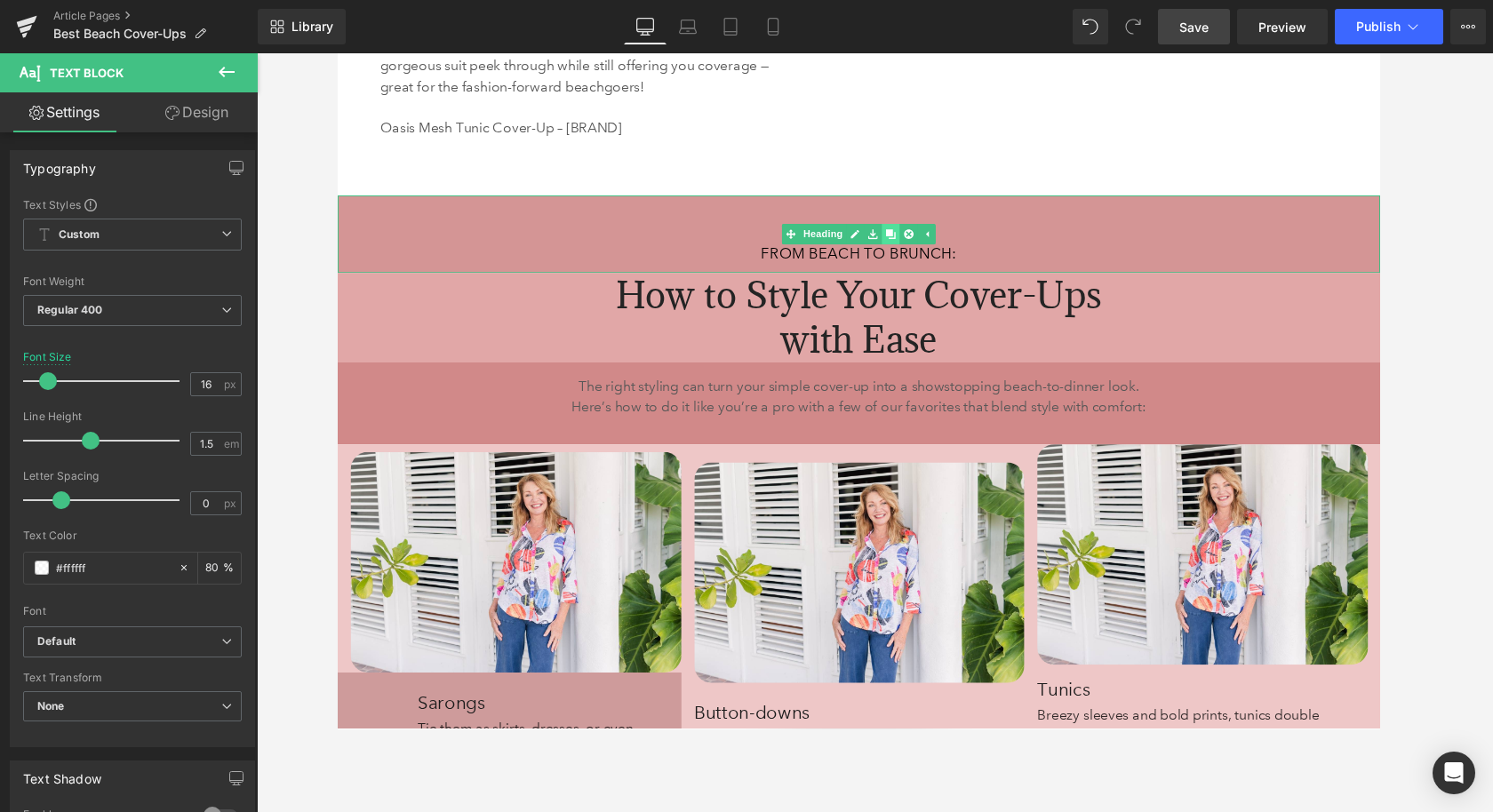 click 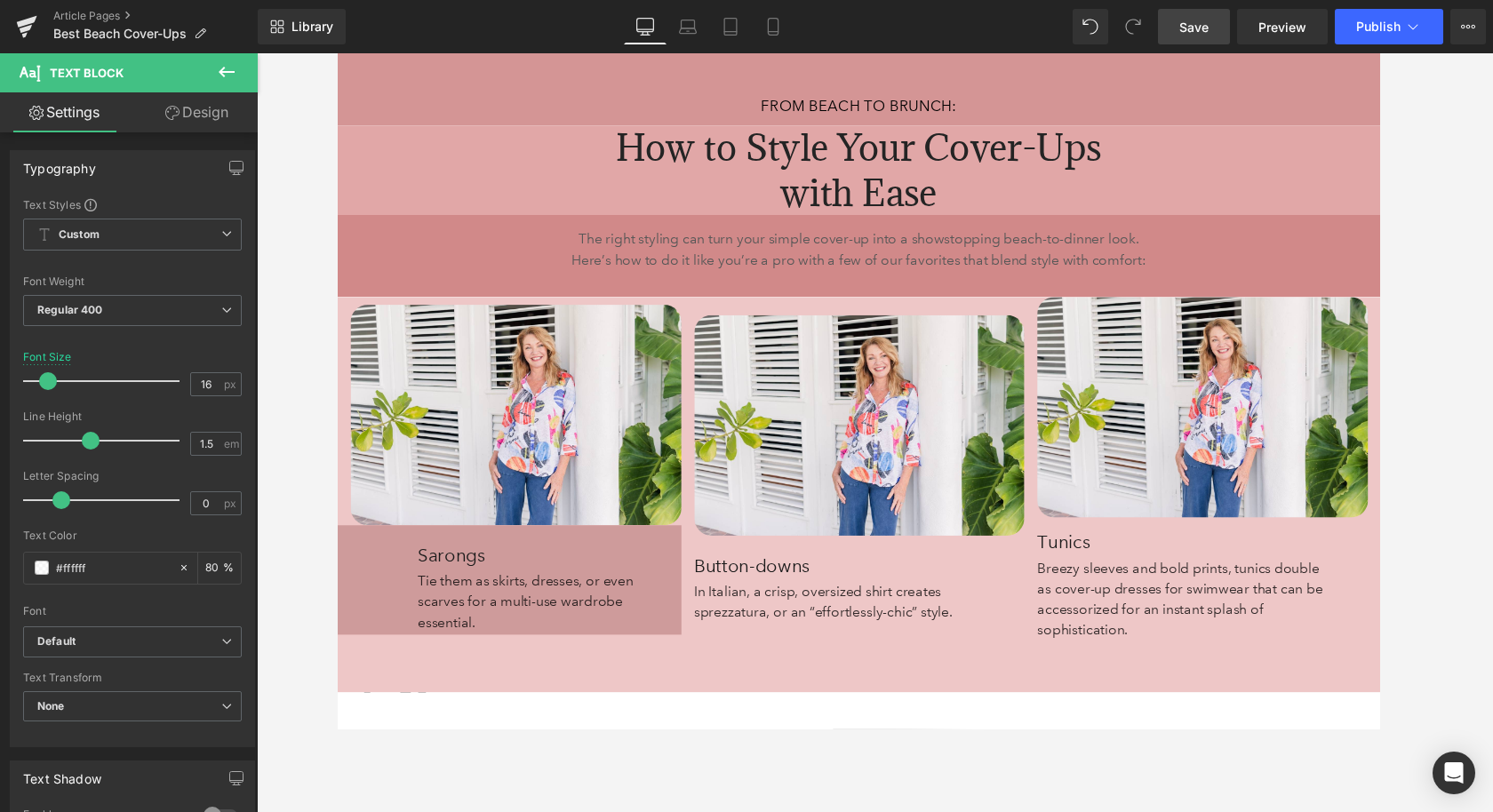 scroll, scrollTop: 5373, scrollLeft: 0, axis: vertical 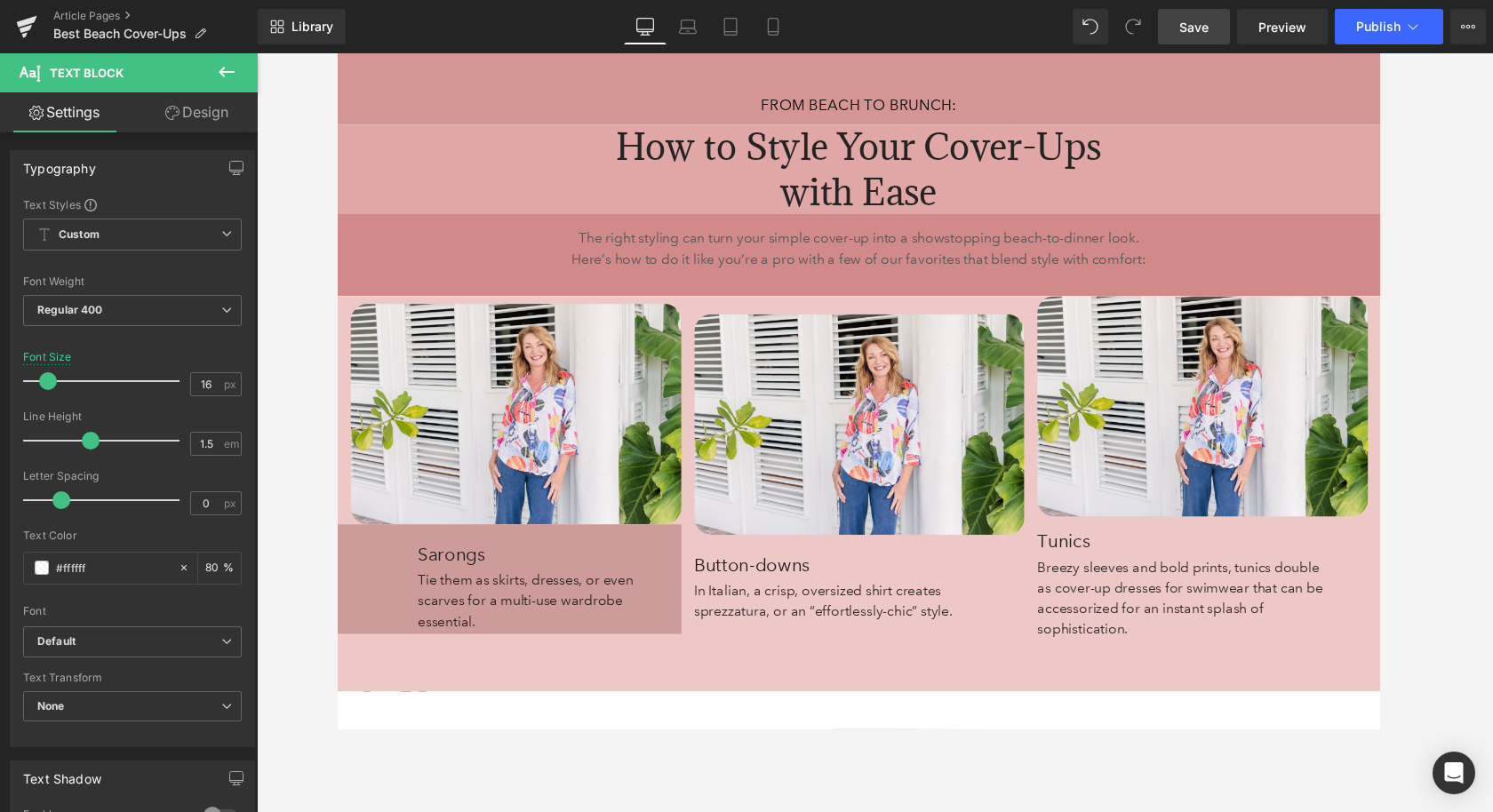 click on "From Beach to Brunch:" at bounding box center [874, 87] 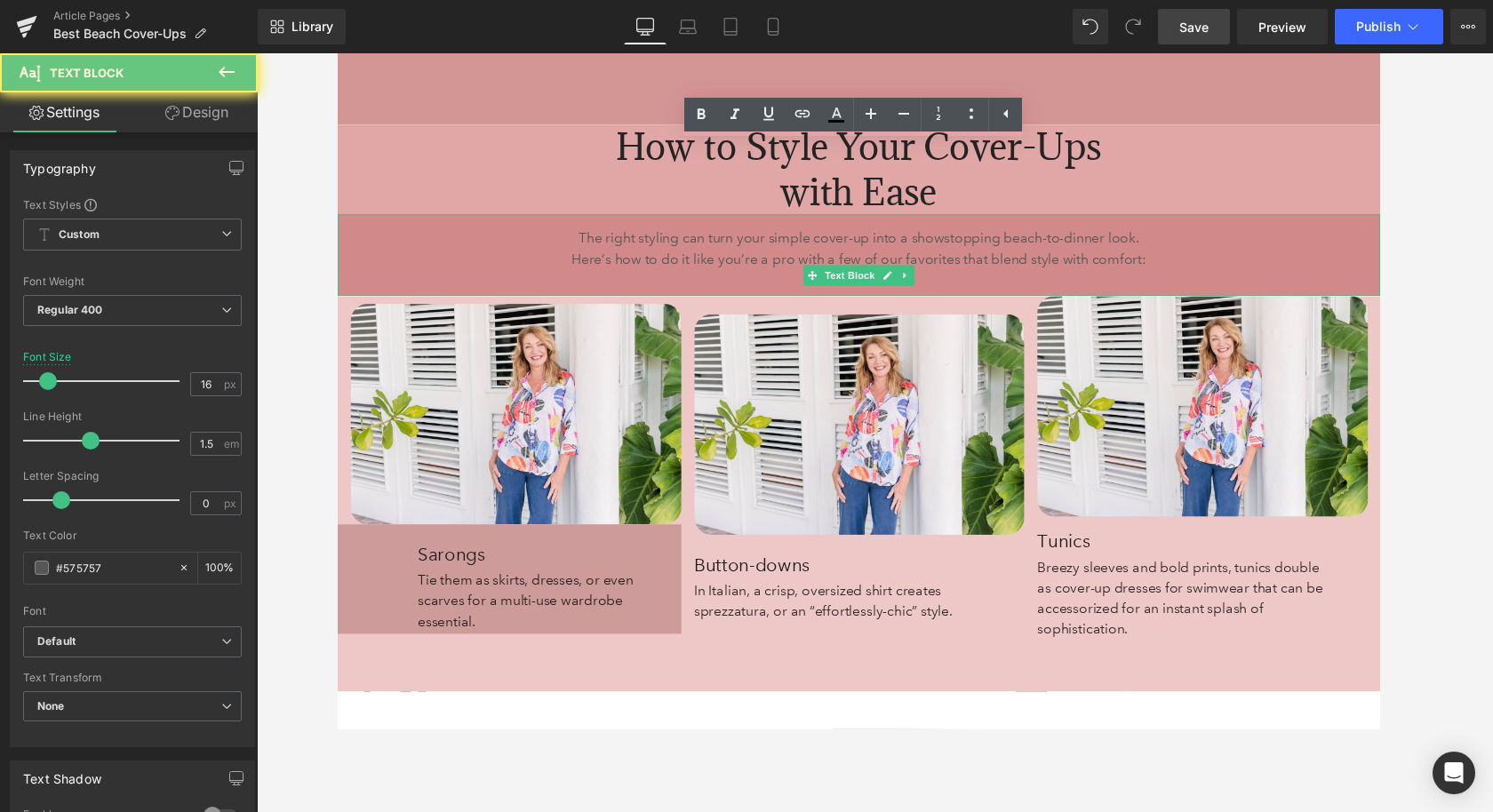 click on "The right styling can turn your simple cover-up into a showstopping beach-to-dinner look. Here’s how to do it like you’re a pro with a few of our favorites that blend style with comfort:" at bounding box center (874, 255) 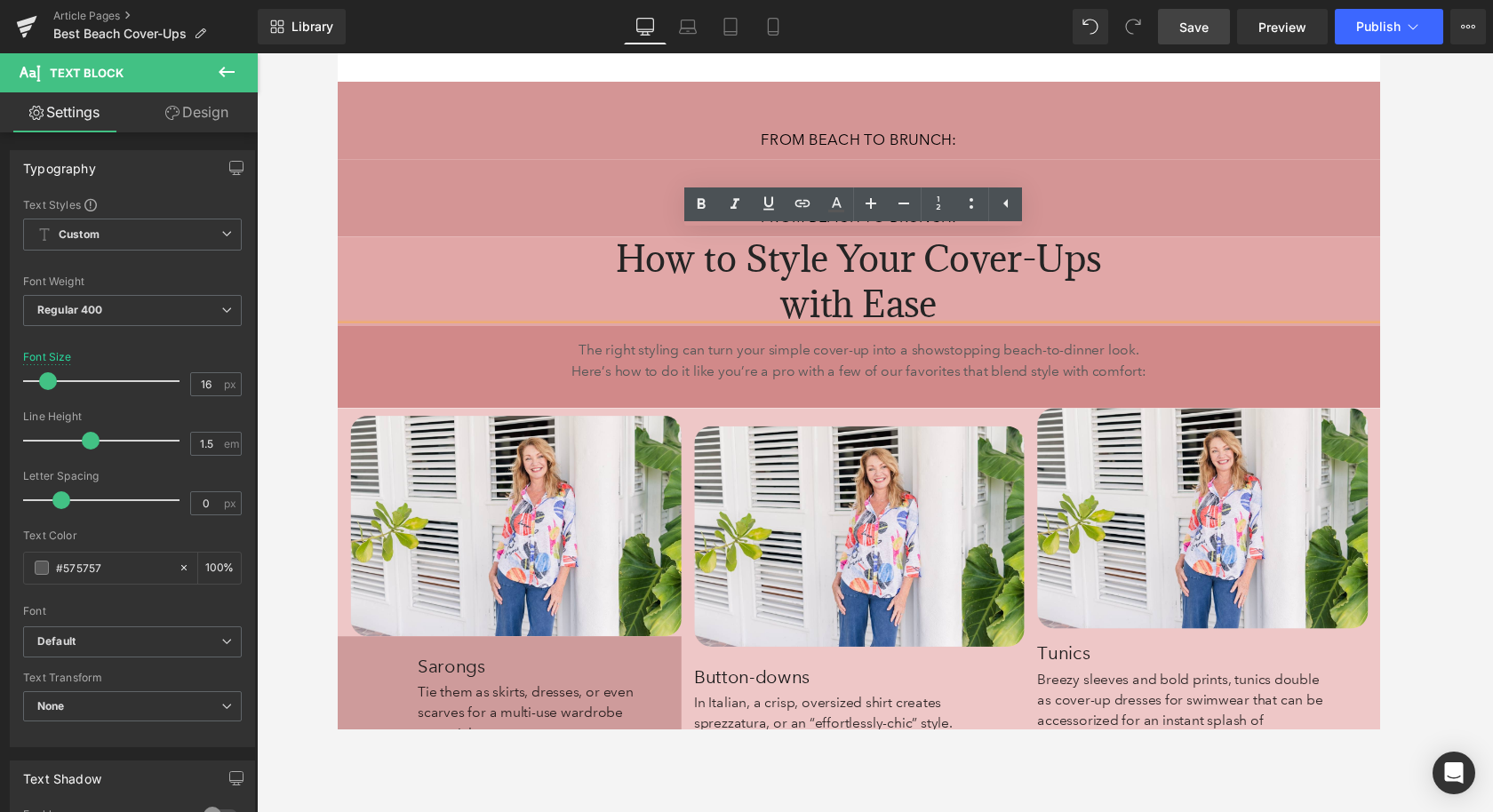 scroll, scrollTop: 5251, scrollLeft: 0, axis: vertical 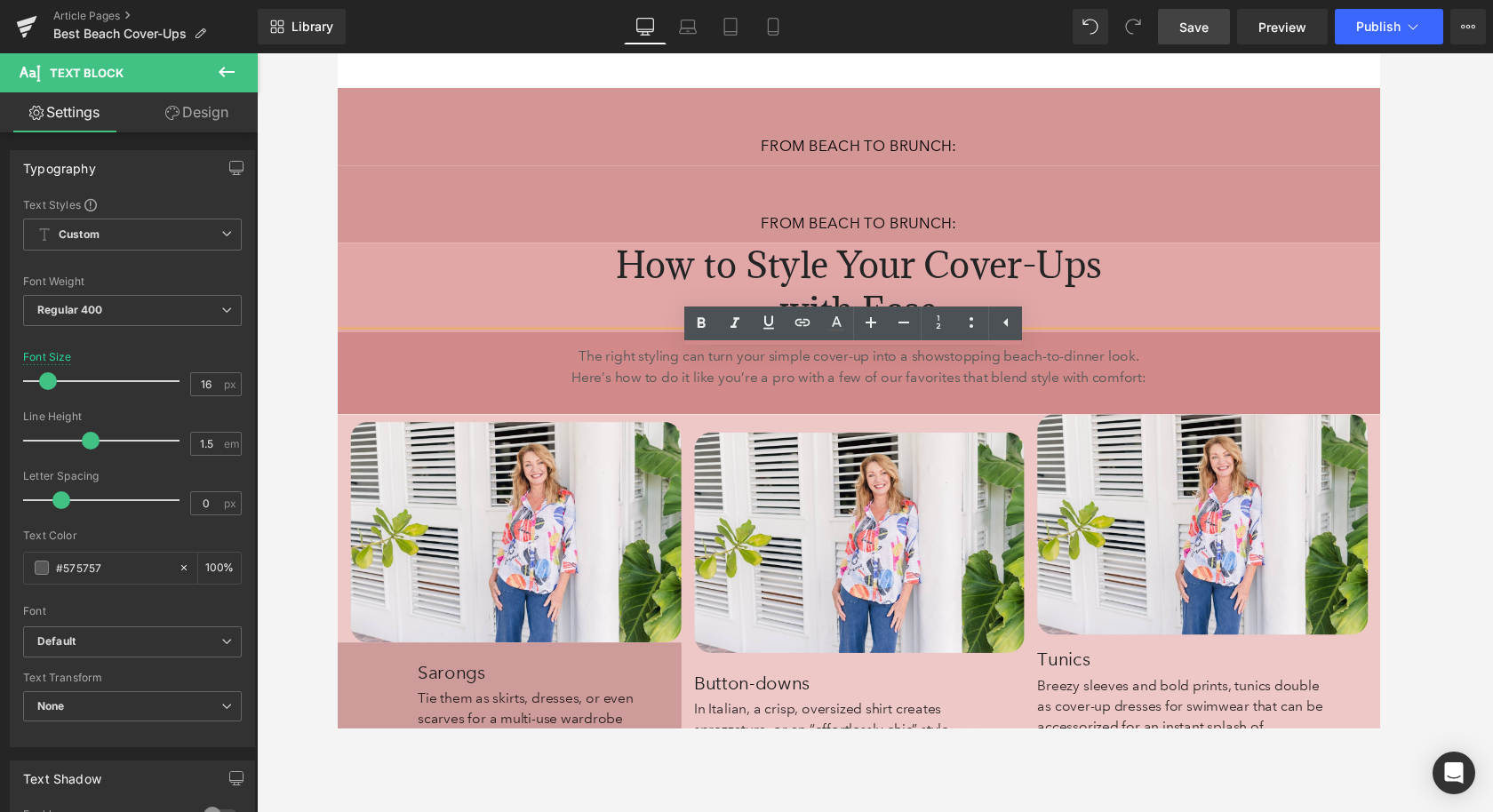 click on "57px" at bounding box center [337, 53] 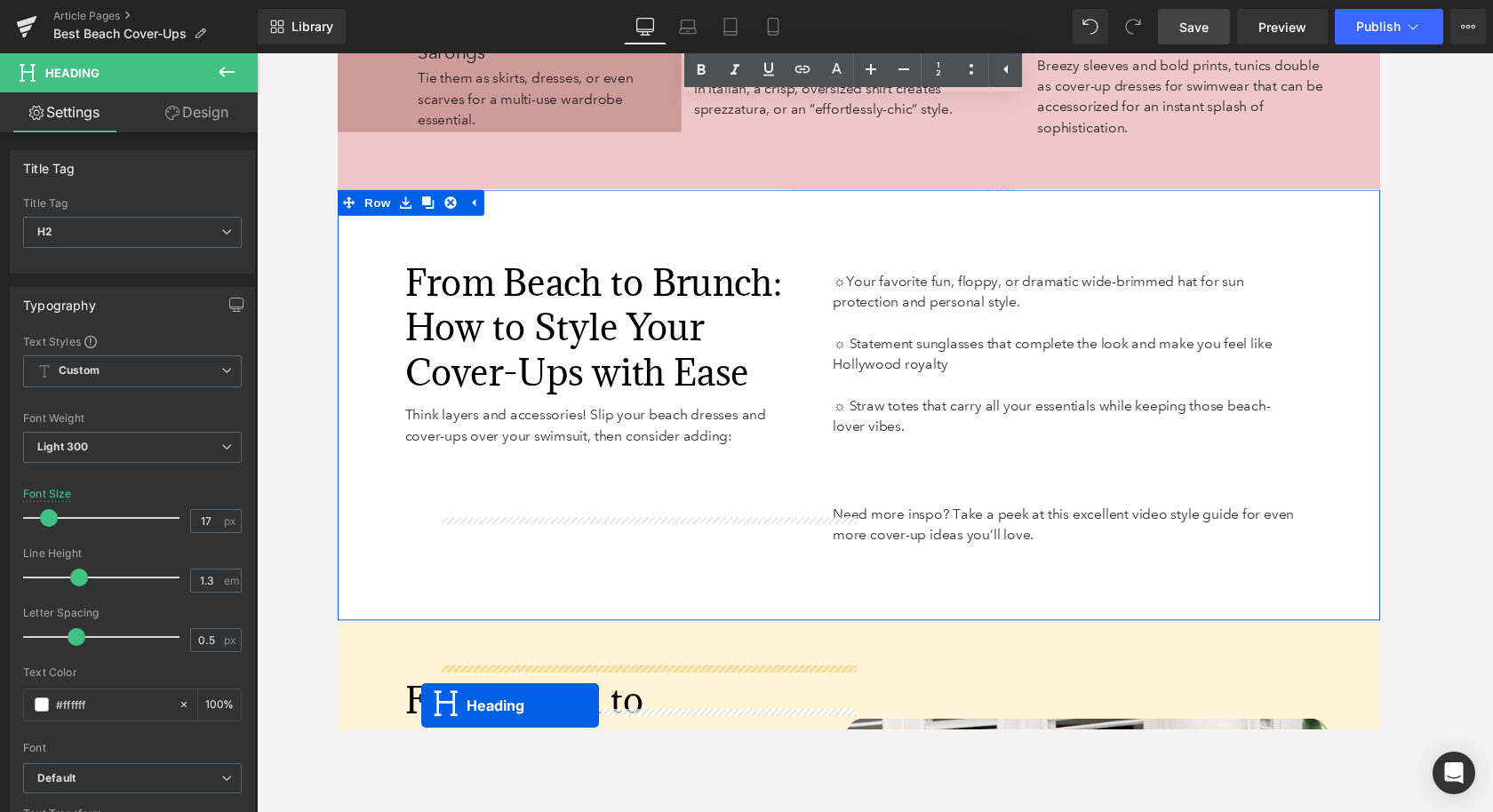 scroll, scrollTop: 6015, scrollLeft: 0, axis: vertical 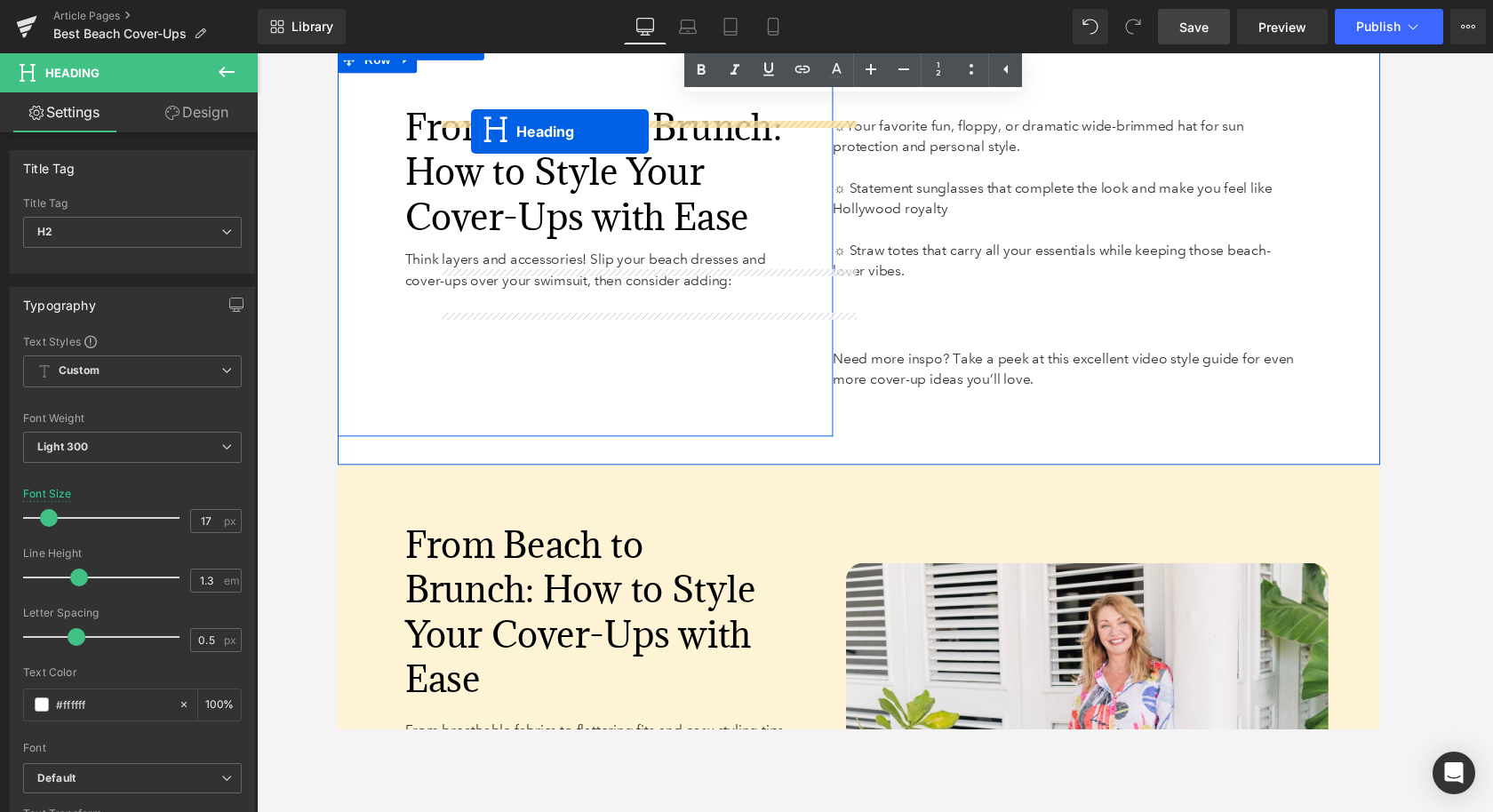 drag, startPoint x: 832, startPoint y: 232, endPoint x: 474, endPoint y: 133, distance: 371.4364 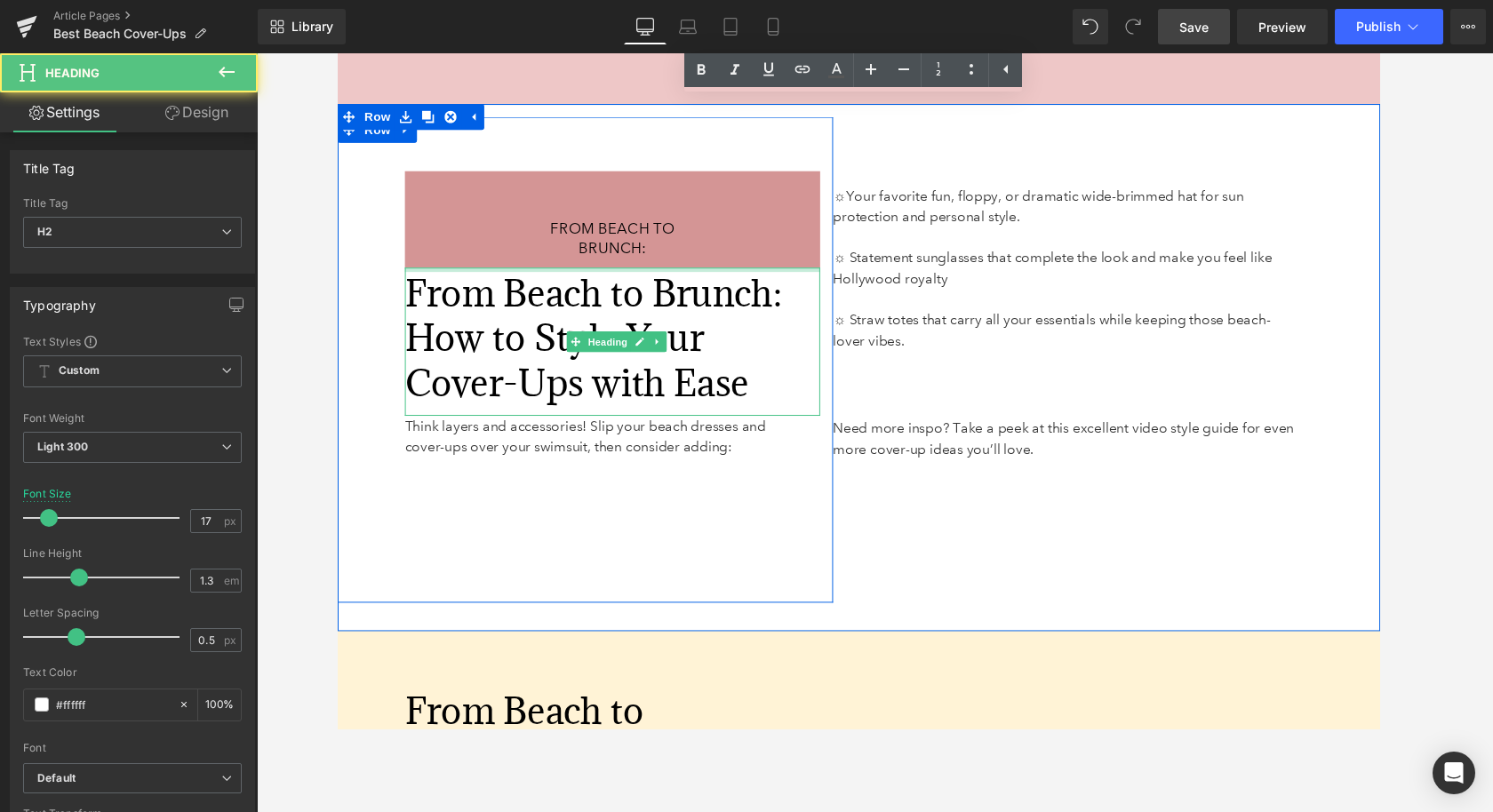 scroll, scrollTop: 5900, scrollLeft: 0, axis: vertical 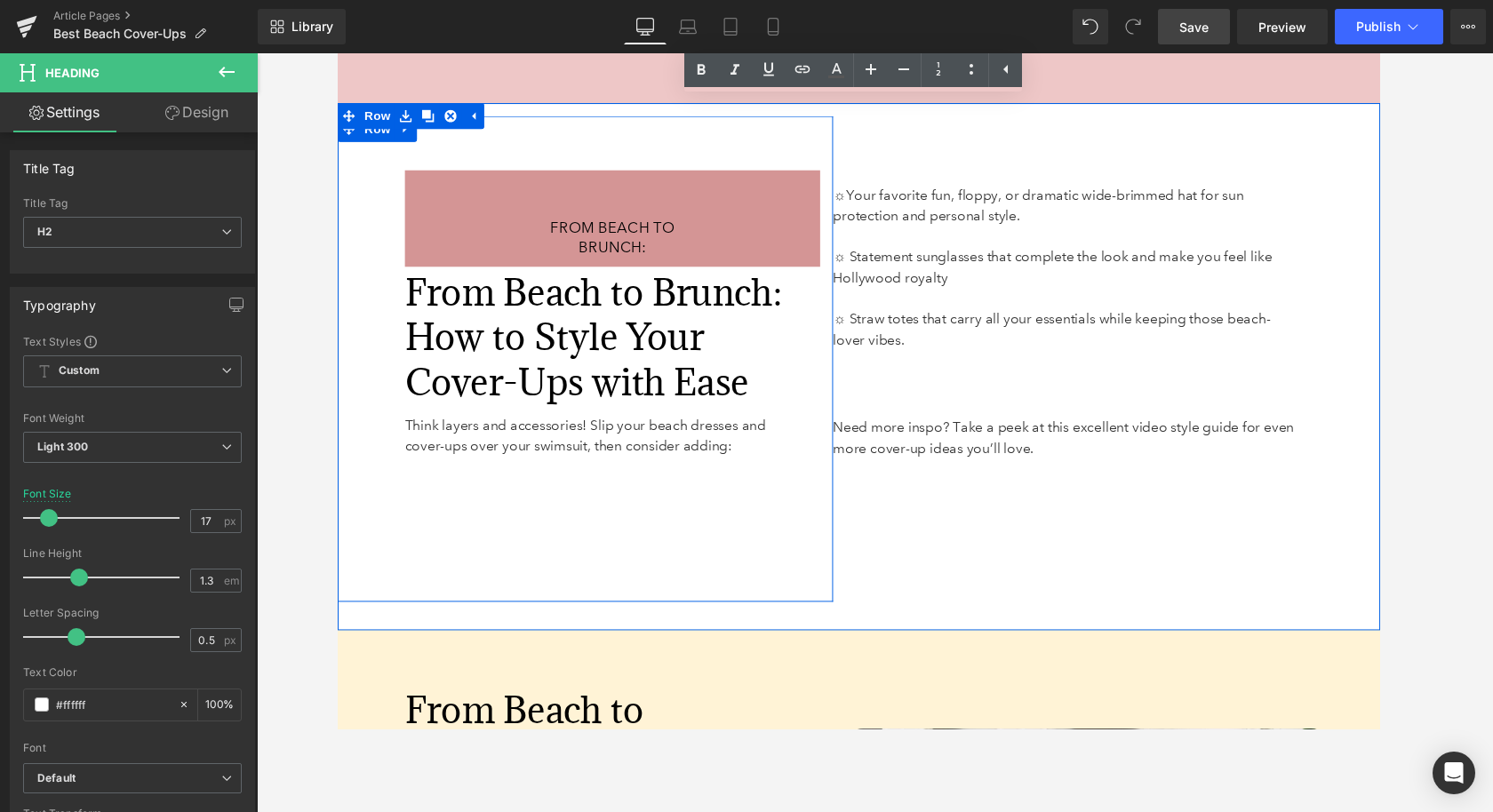 click on "From Beach to Brunch:" at bounding box center [620, 224] 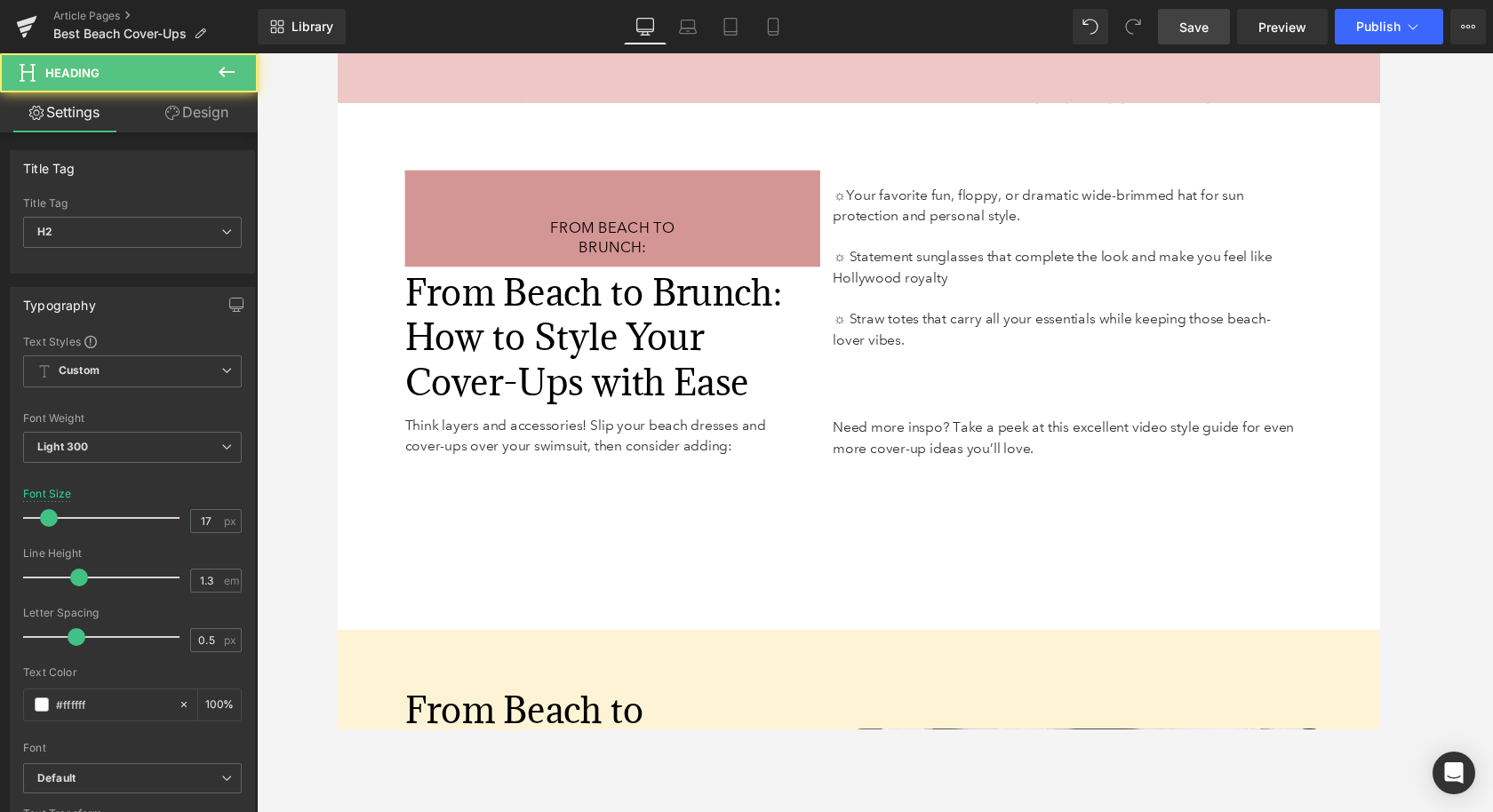click on "Design" at bounding box center (196, 112) 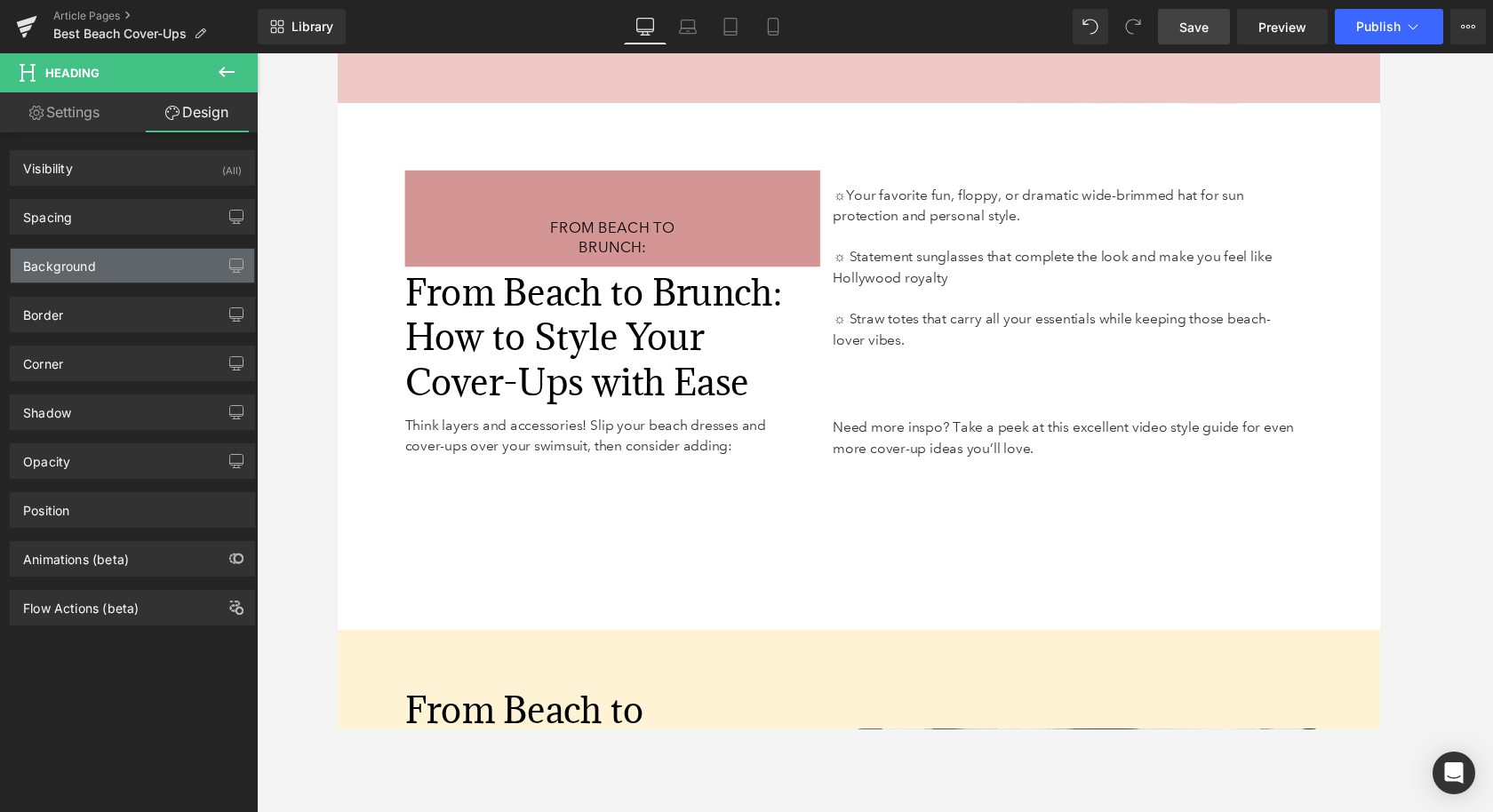 click on "Background" at bounding box center (132, 266) 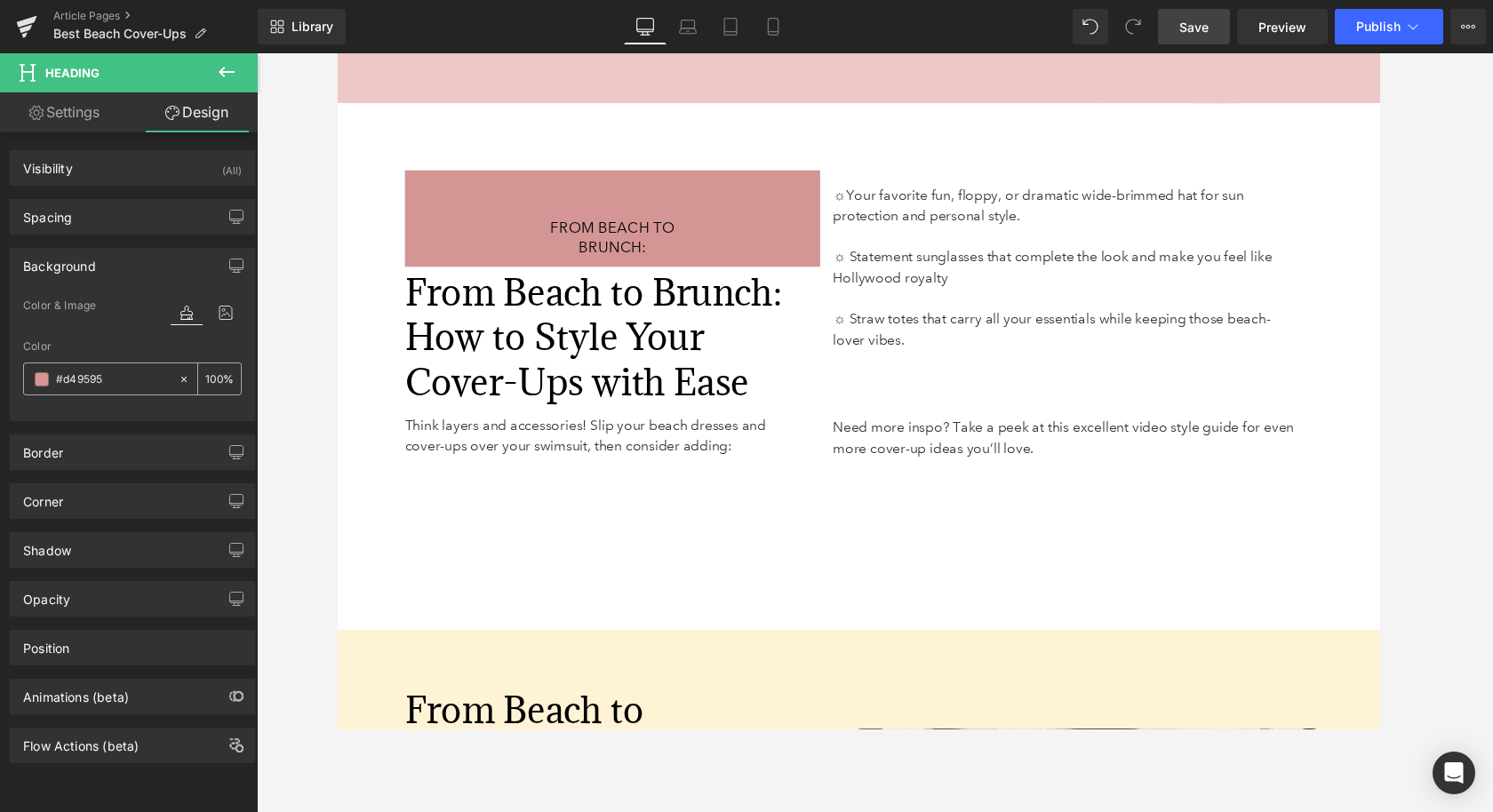 click at bounding box center [42, 379] 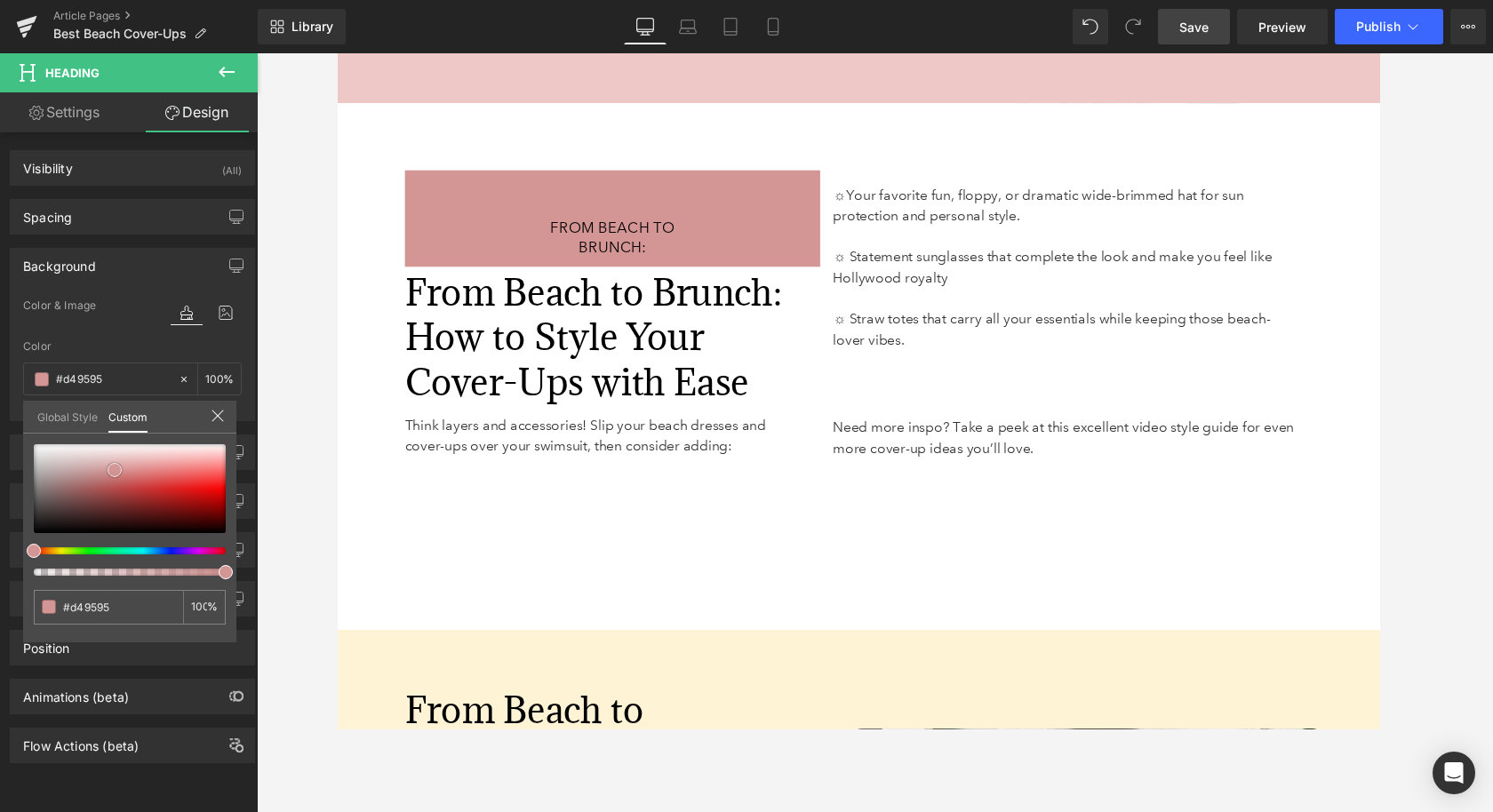 type on "#c5aeae" 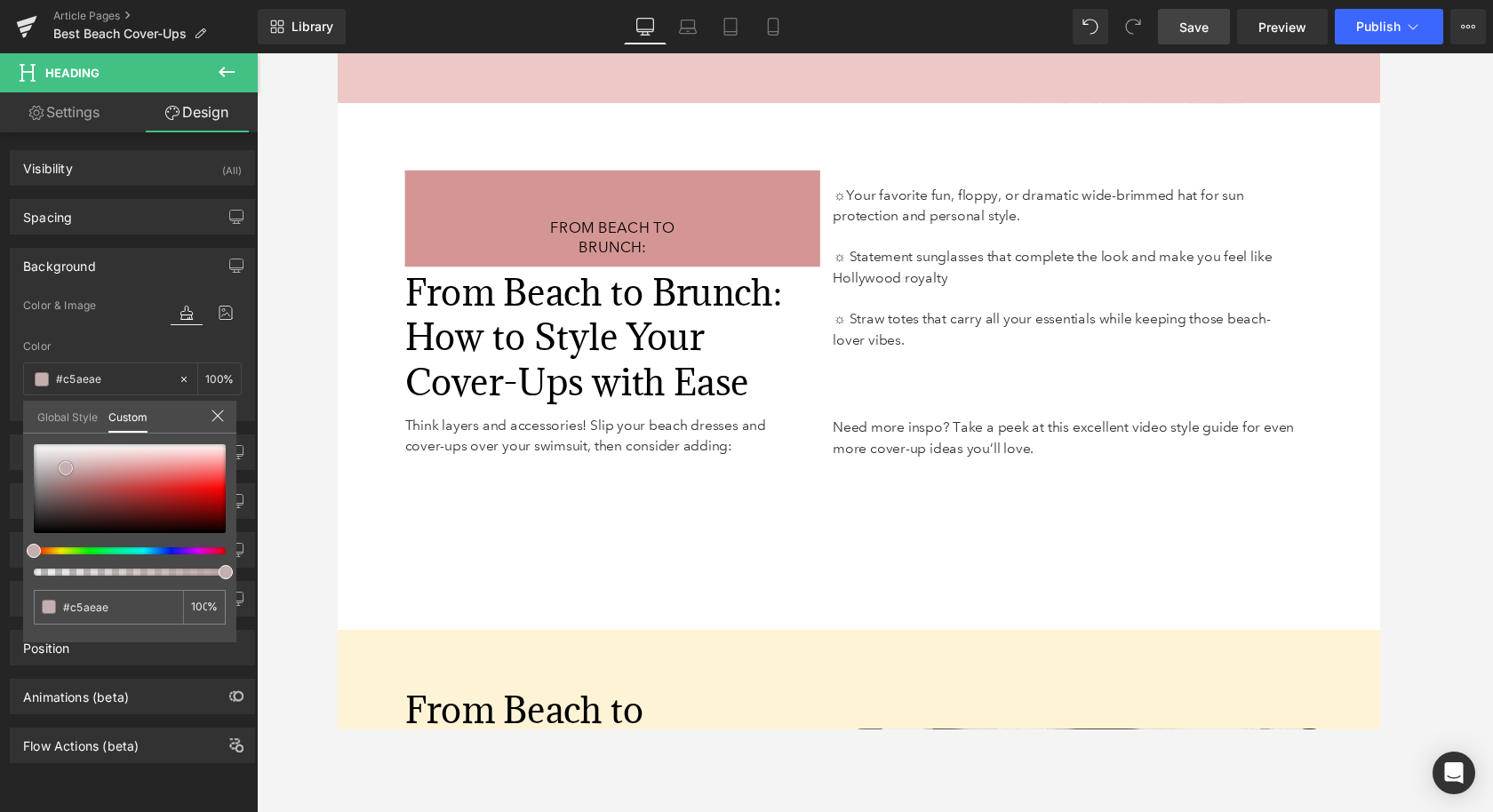 type on "#c5afaf" 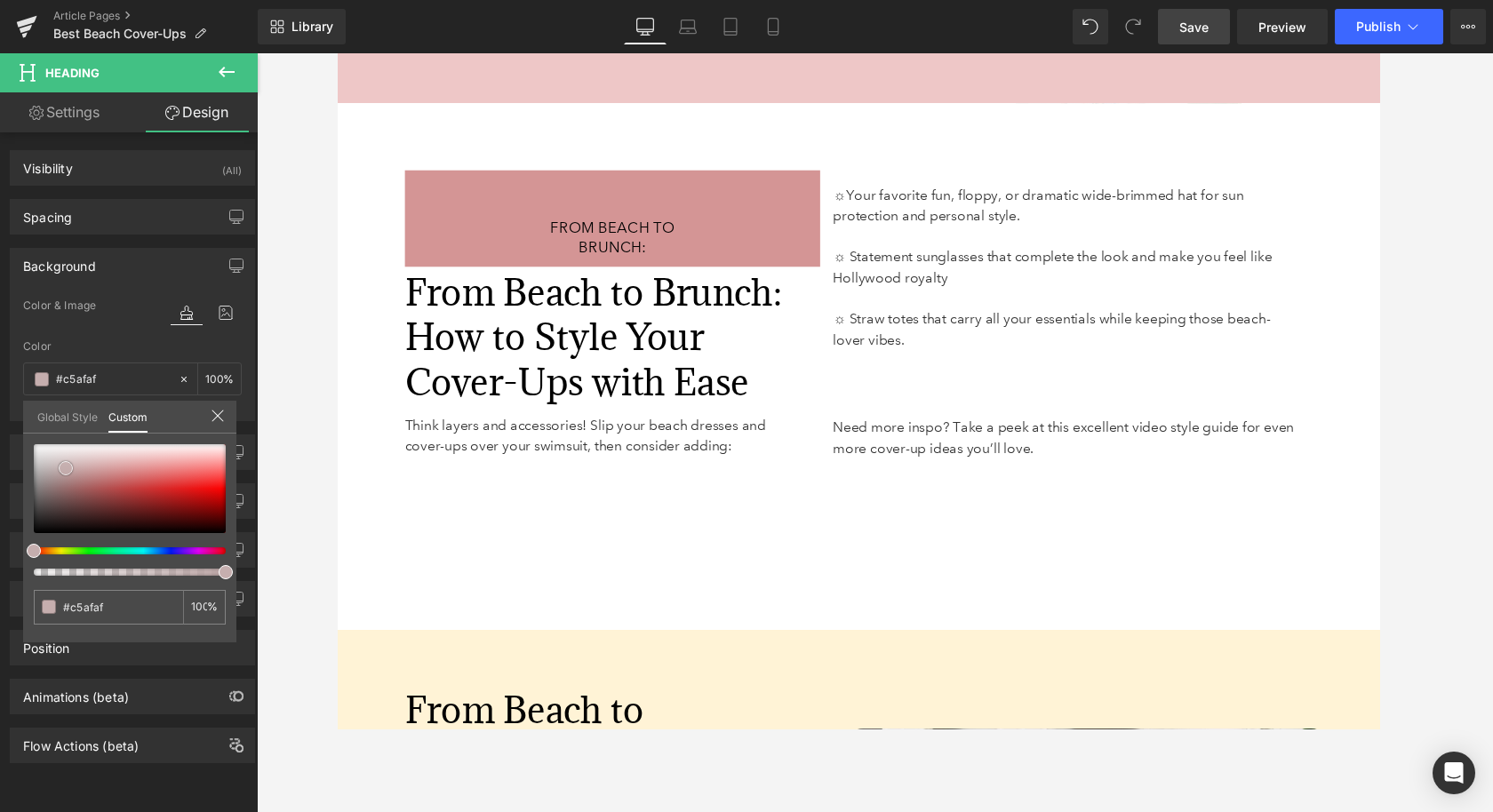 type on "#c5b3b3" 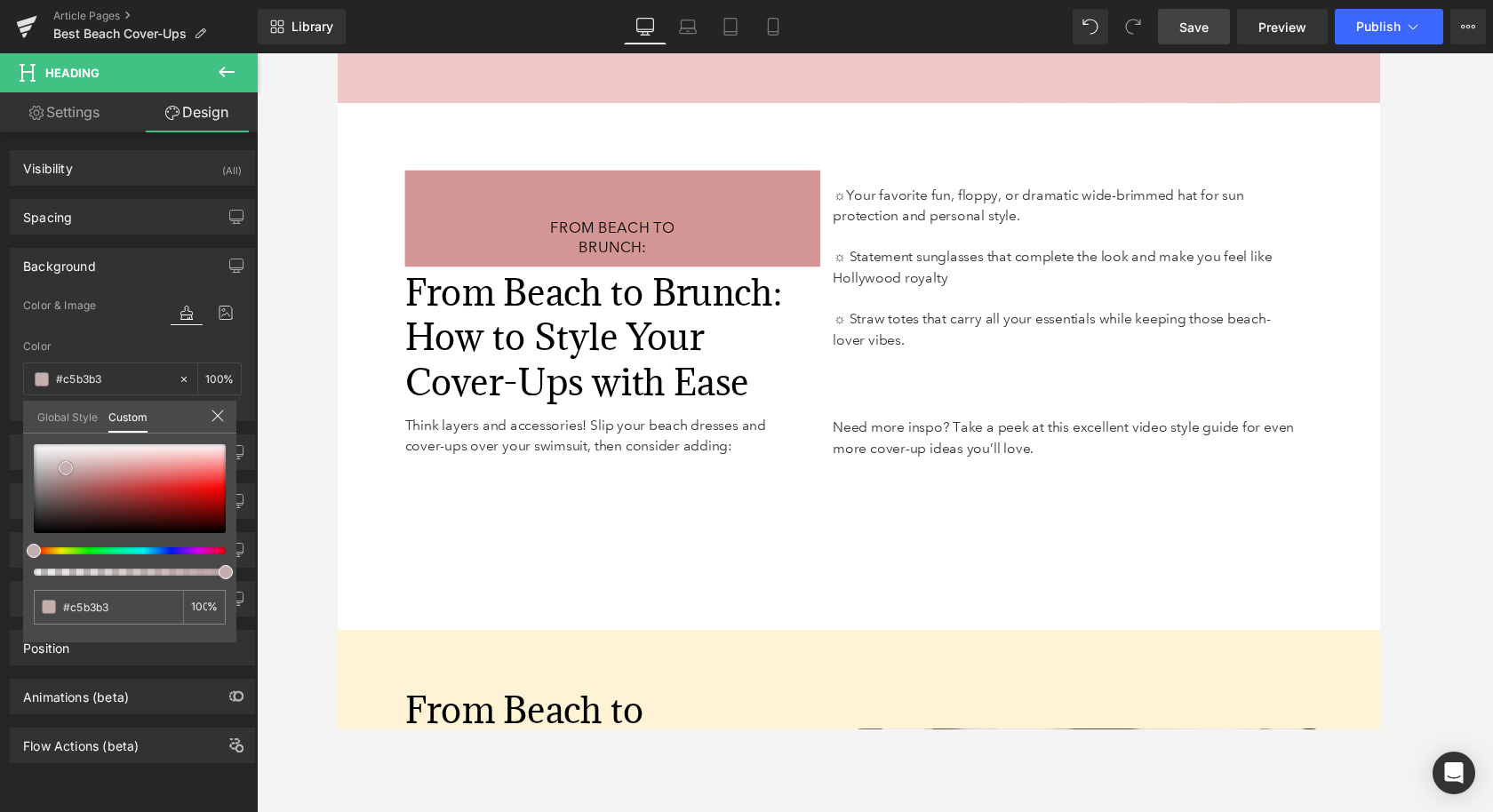 type on "#cdc0c0" 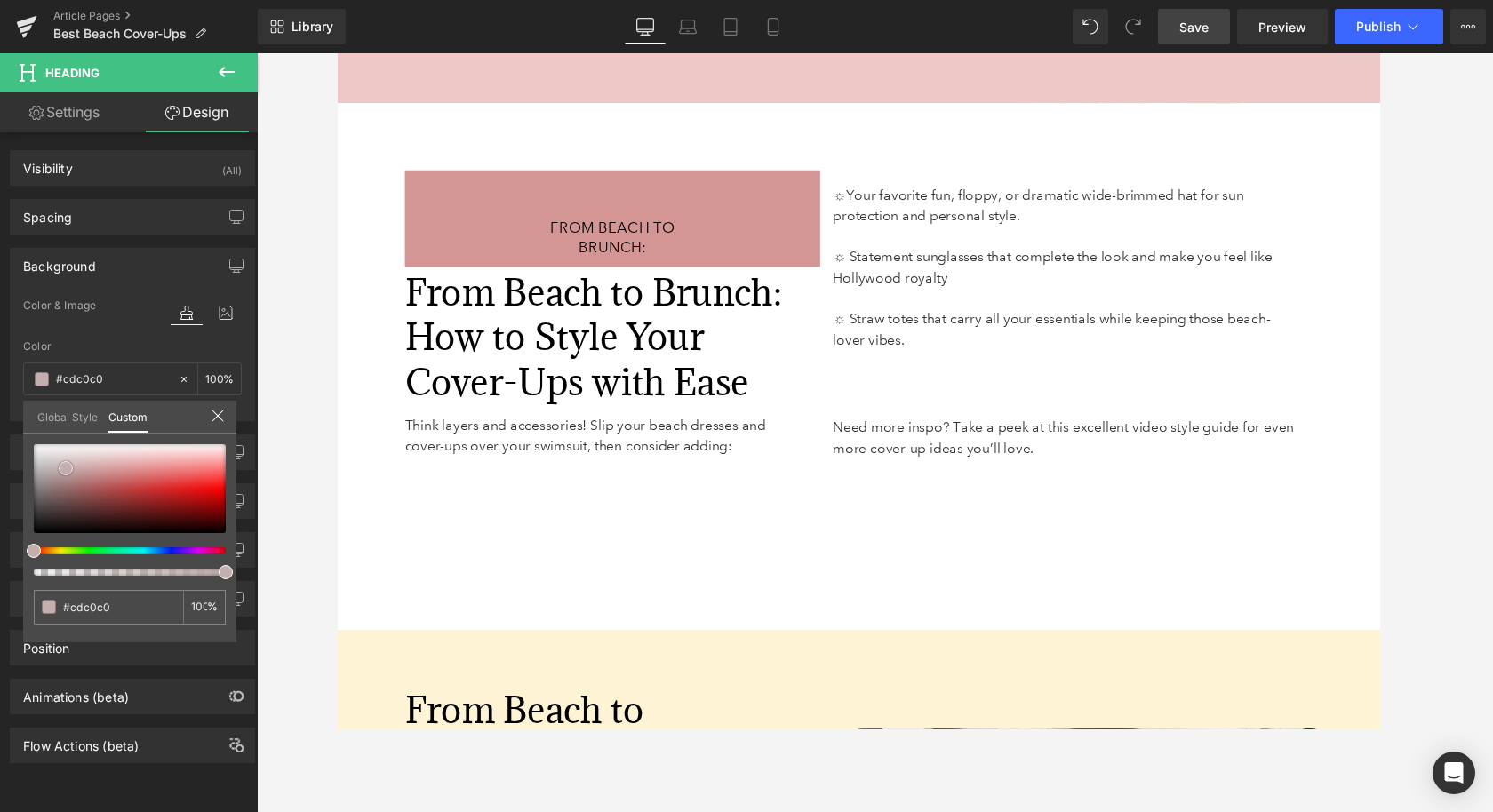 type on "#d5d1d1" 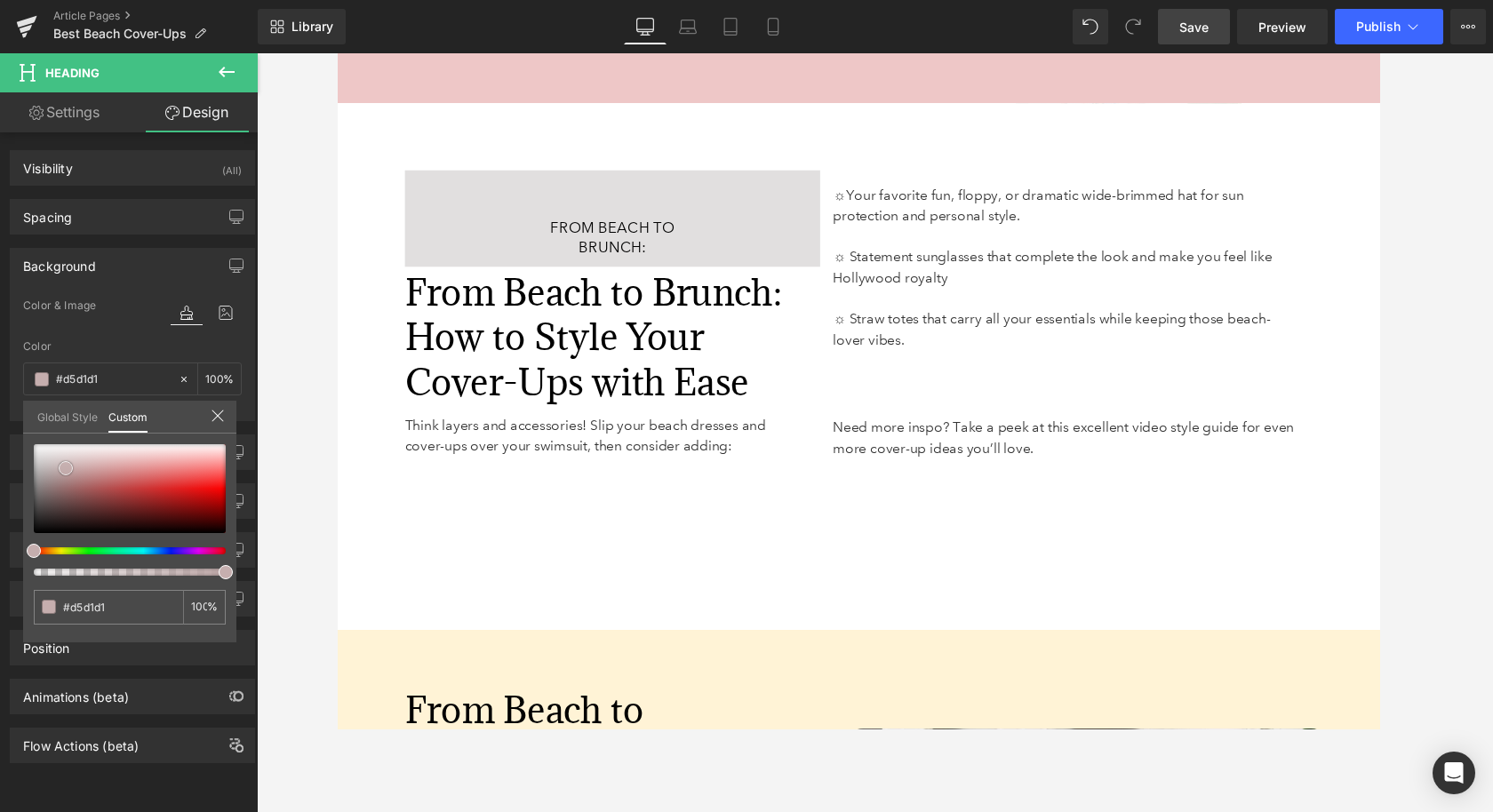type on "#e1dfdf" 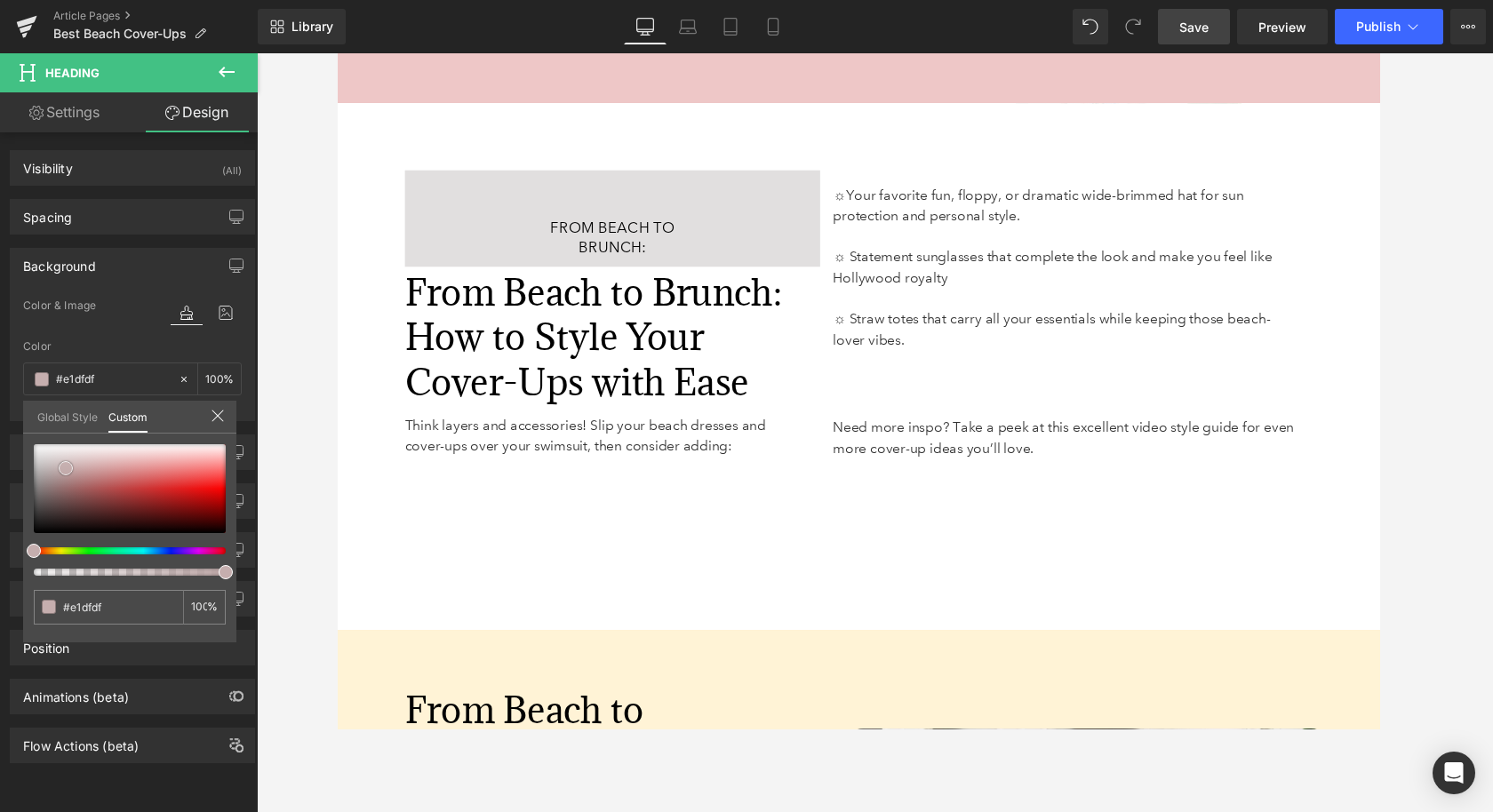 type on "#e6e4e4" 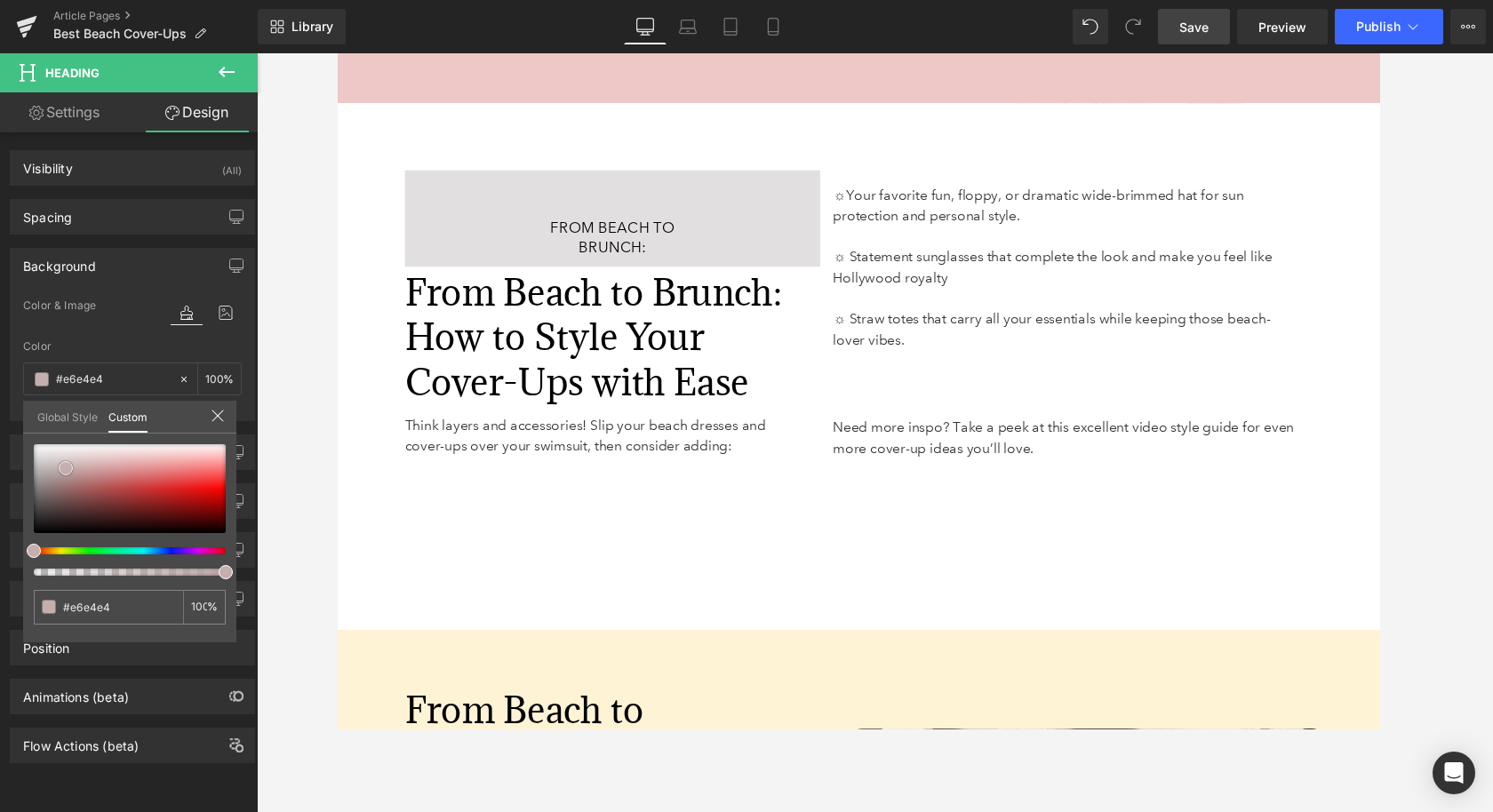 type on "#eaeaea" 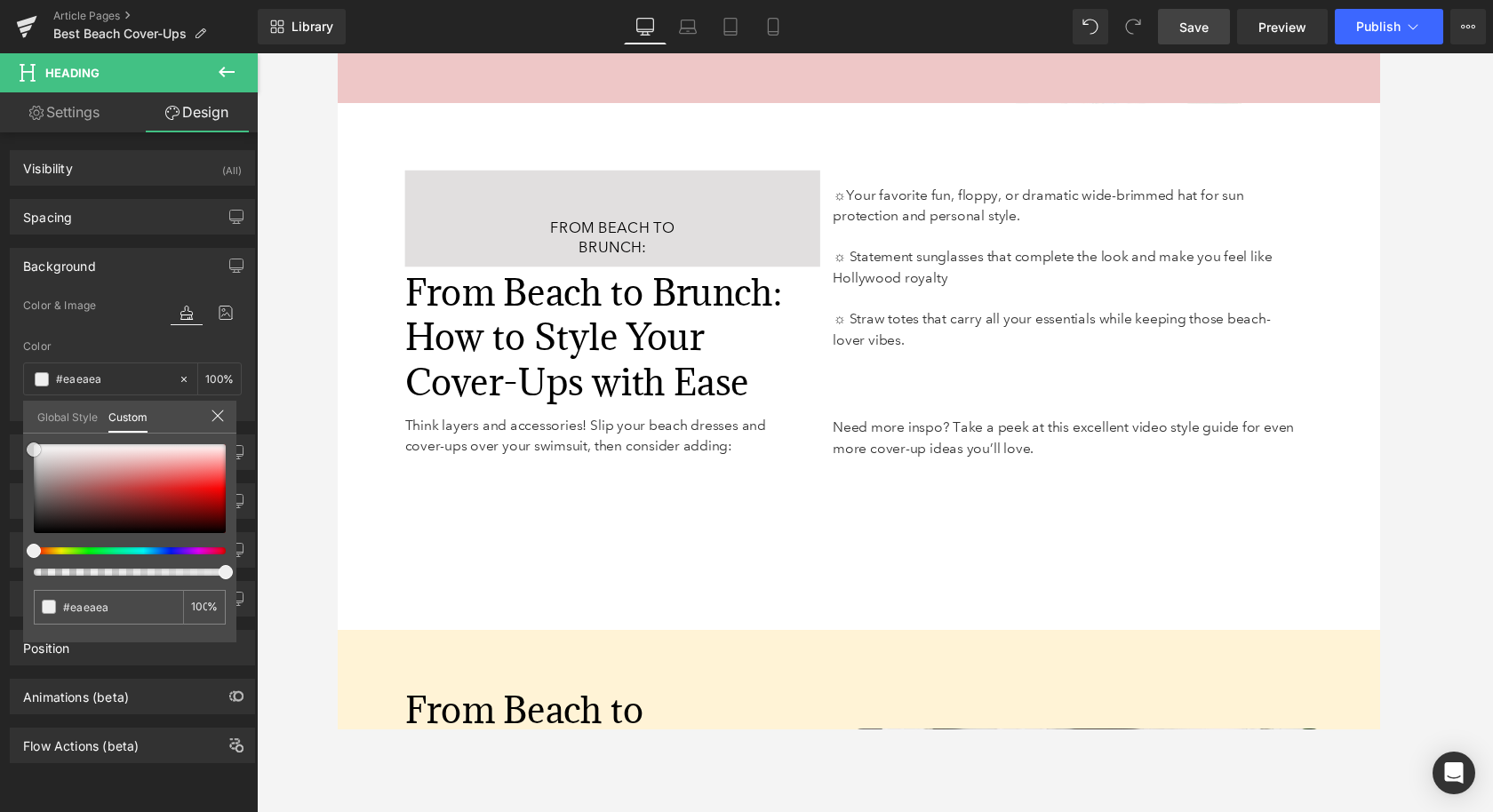 type on "#efefef" 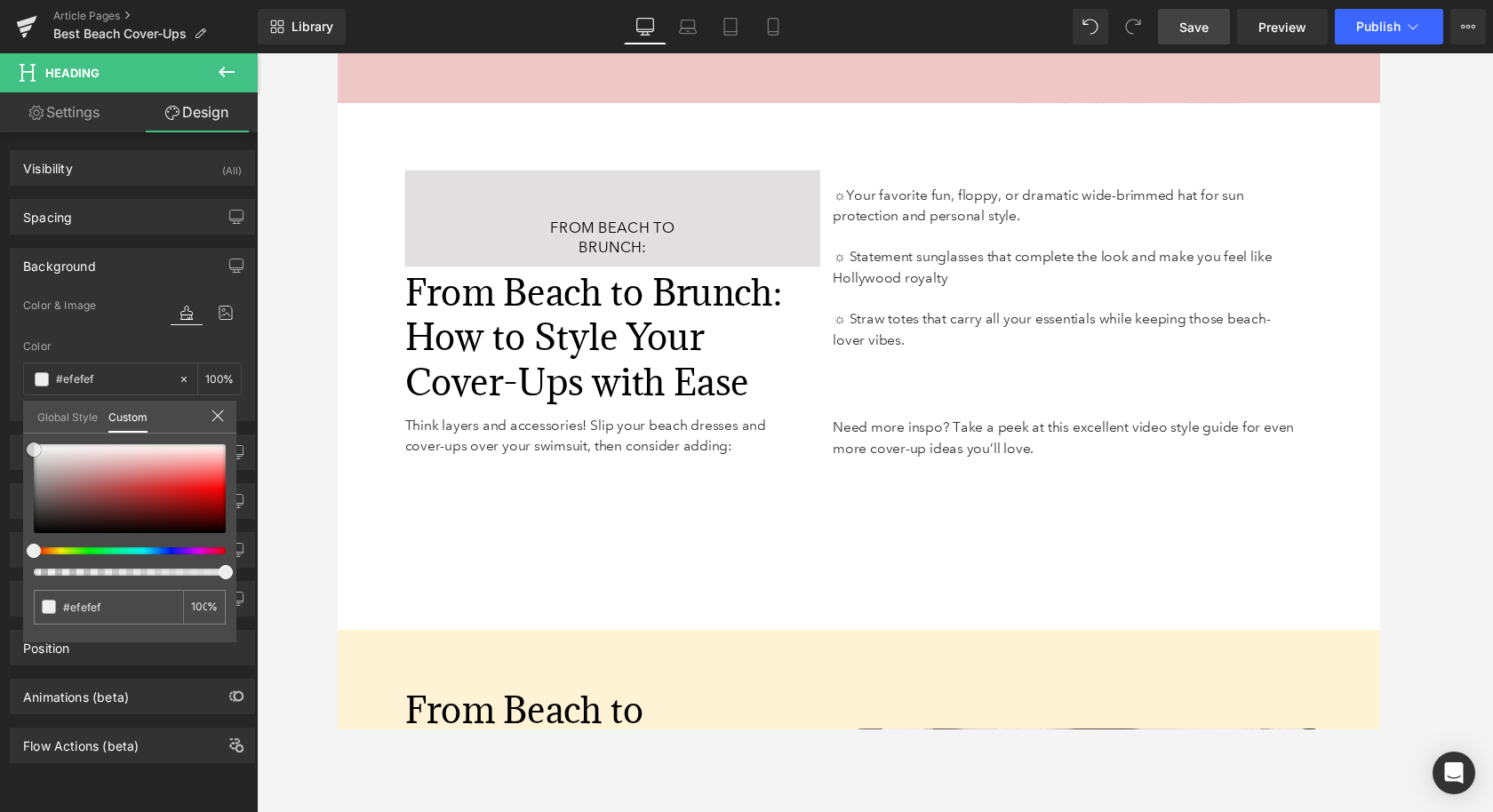 type on "#f9f9f9" 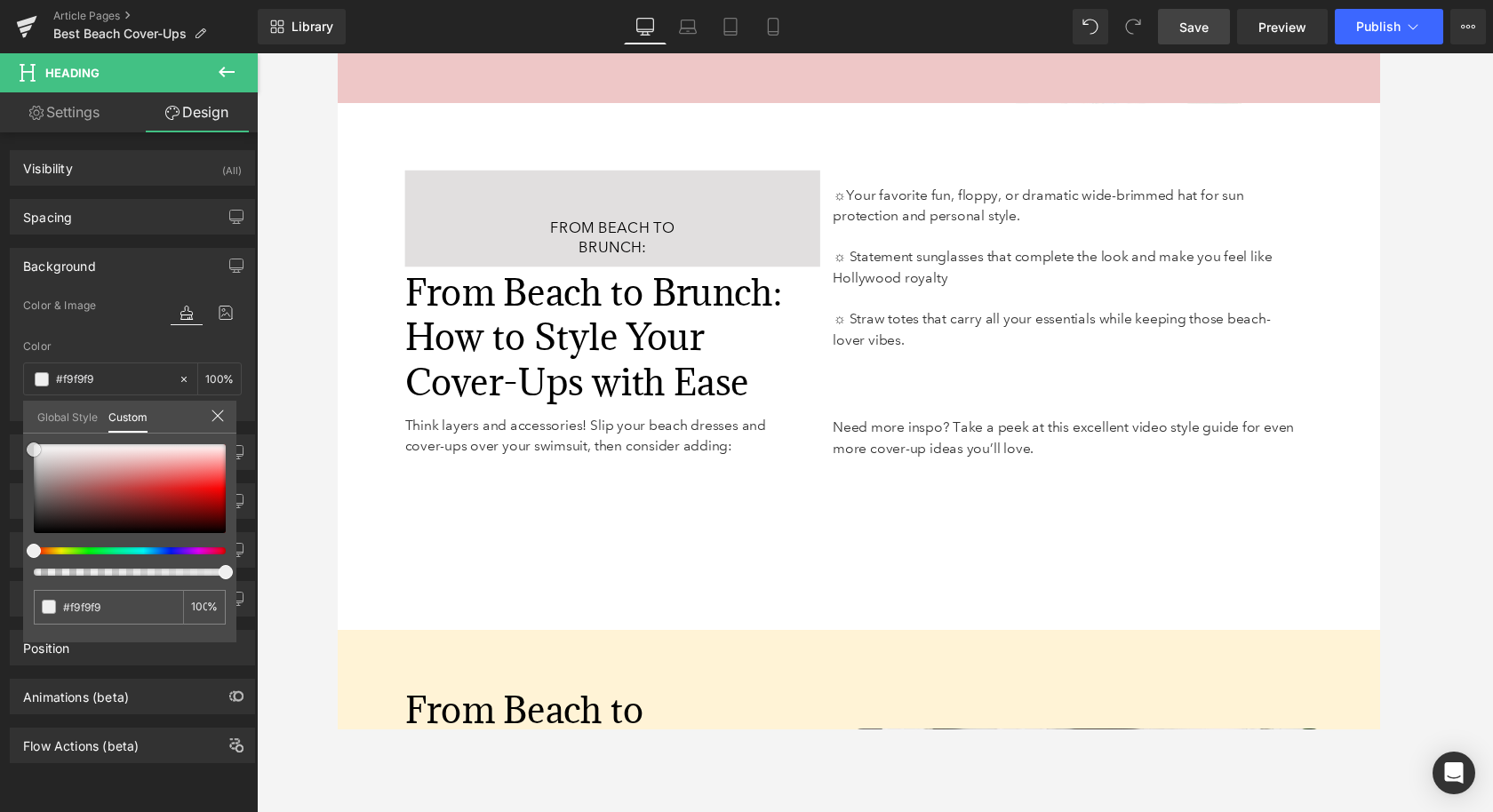 type on "#ffffff" 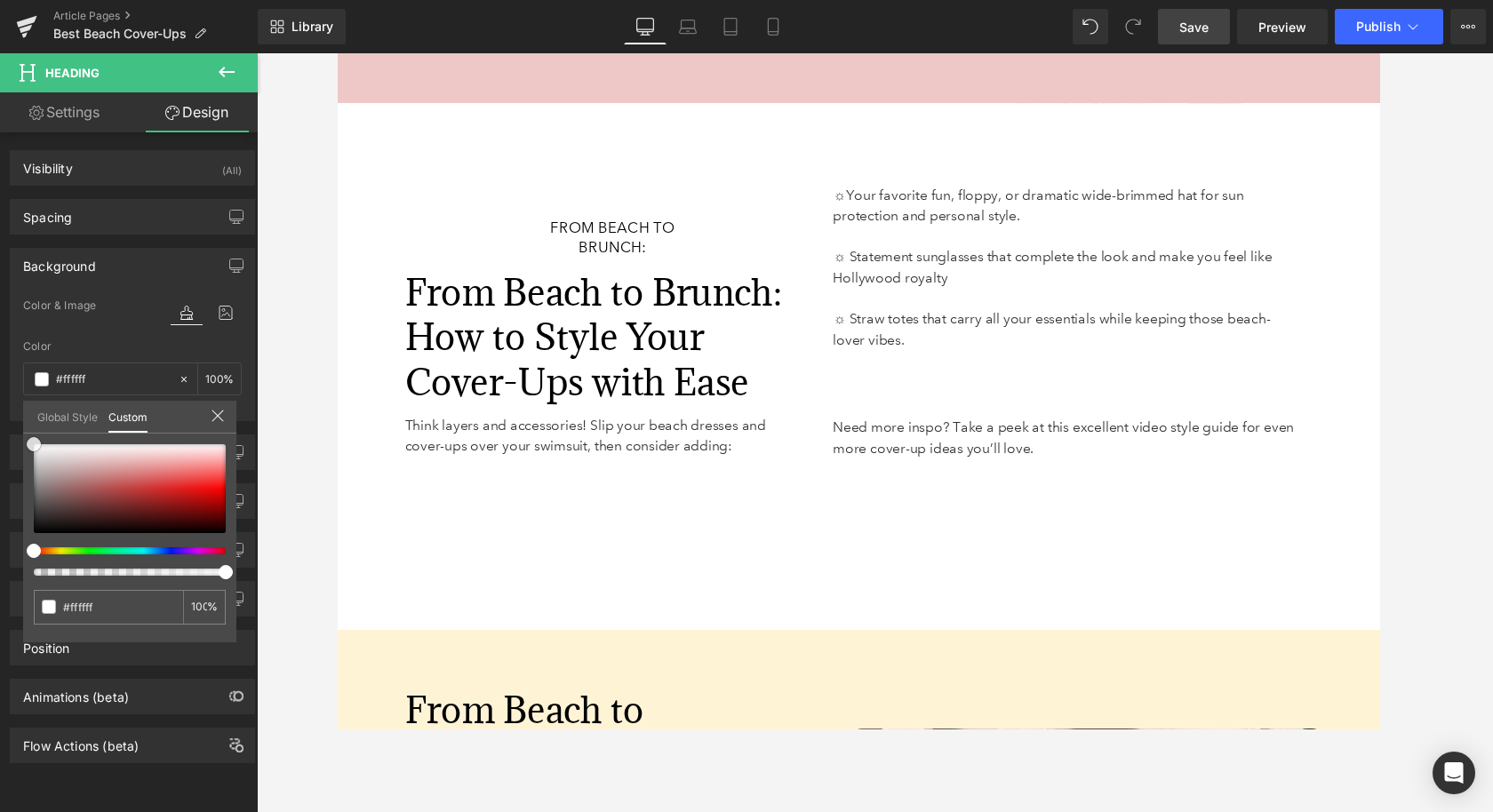 drag, startPoint x: 66, startPoint y: 467, endPoint x: 0, endPoint y: 393, distance: 99.15644 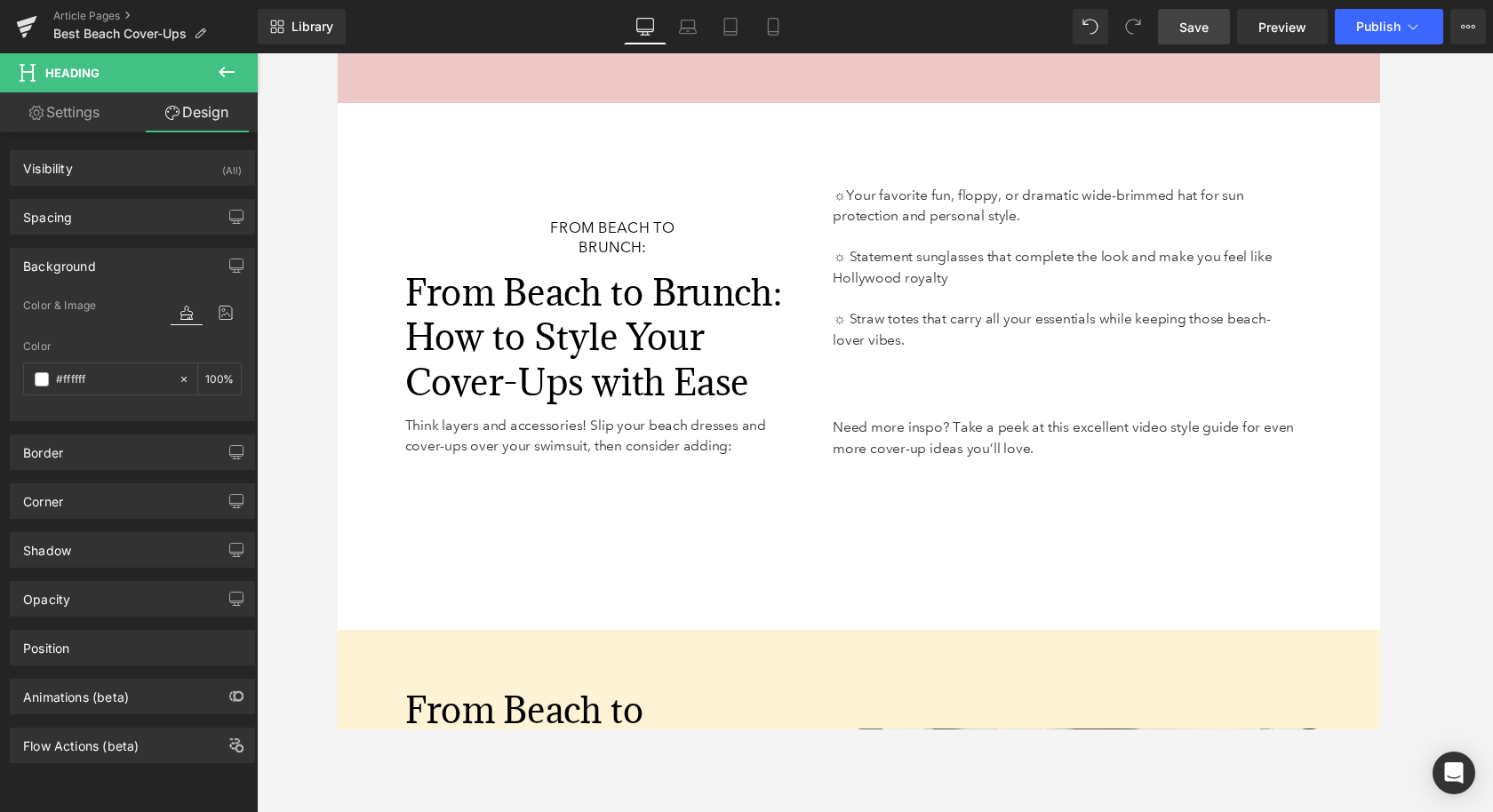 click on "Skip to content
Previous
Enjoy FREE SHIPPING when you order $[PRICE]+ Click for more details on today's sale!
Close
Through August [DAY]:
Take
[PERCENT]% Off  Regular & Reduced Price Swimwear and Cover-Ups!
Take
[PERCENT]% Off  Regular and Reduced Knit Tops from Jess and Jane, Impulse, and  Parsley and Sage!
Take
[PERCENT]% Off  *Regular Price Merchandise - *Exclusions Apply!!
View Sale Terms & Exclusions
Shop Now" at bounding box center (874, -1430) 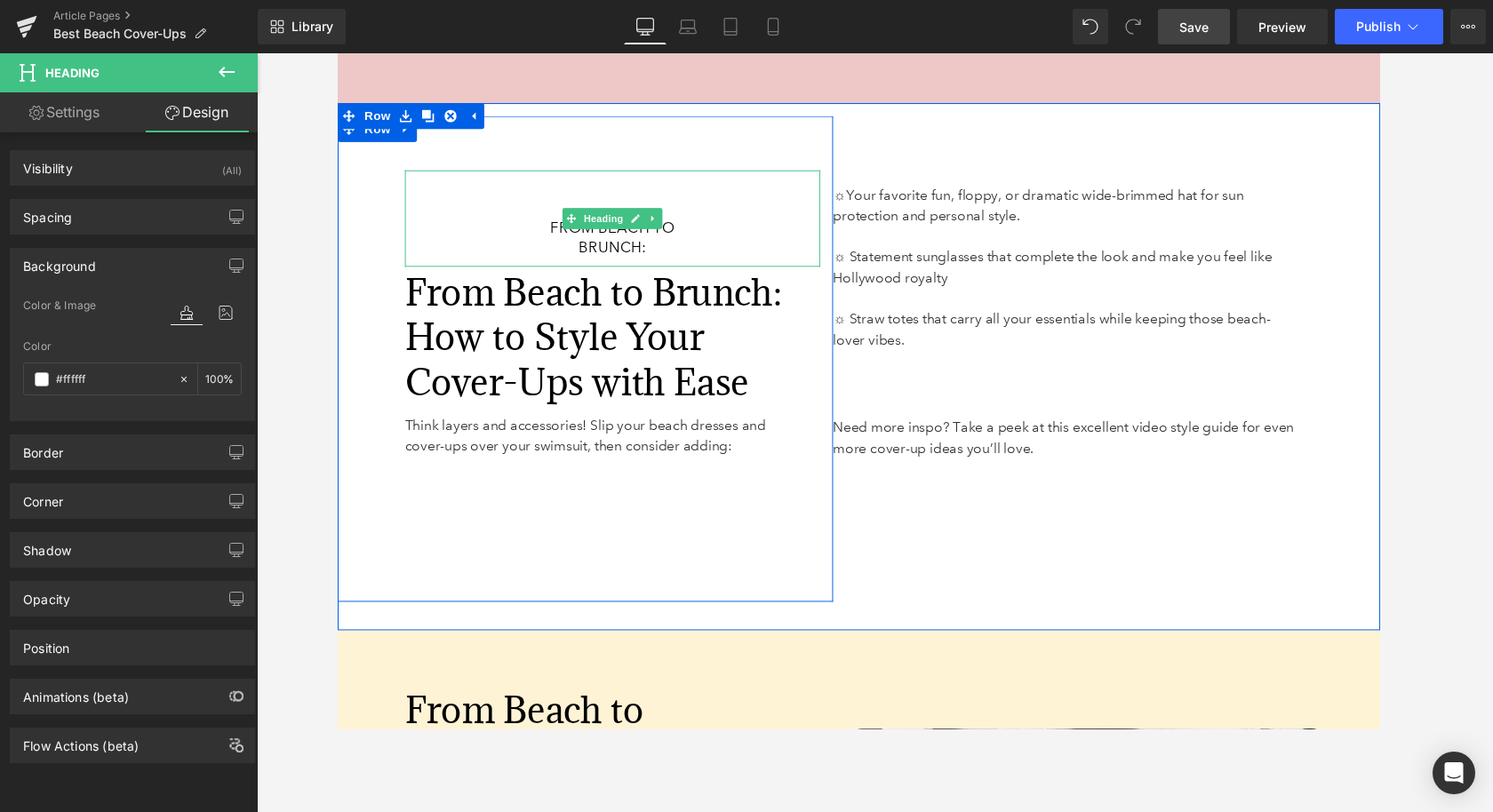 click on "From Beach to Brunch:" at bounding box center (620, 243) 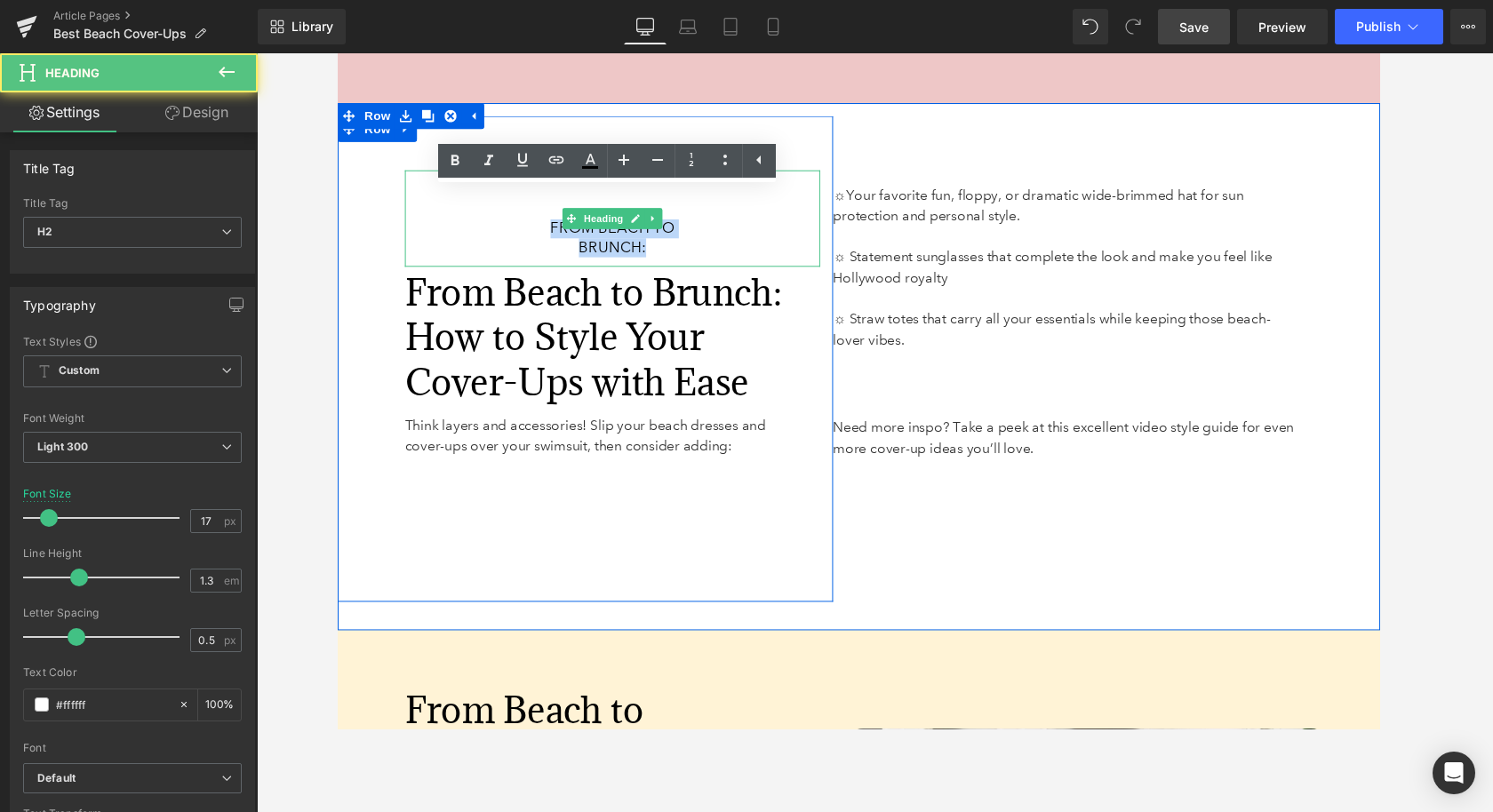 click on "From Beach to Brunch:" at bounding box center [620, 243] 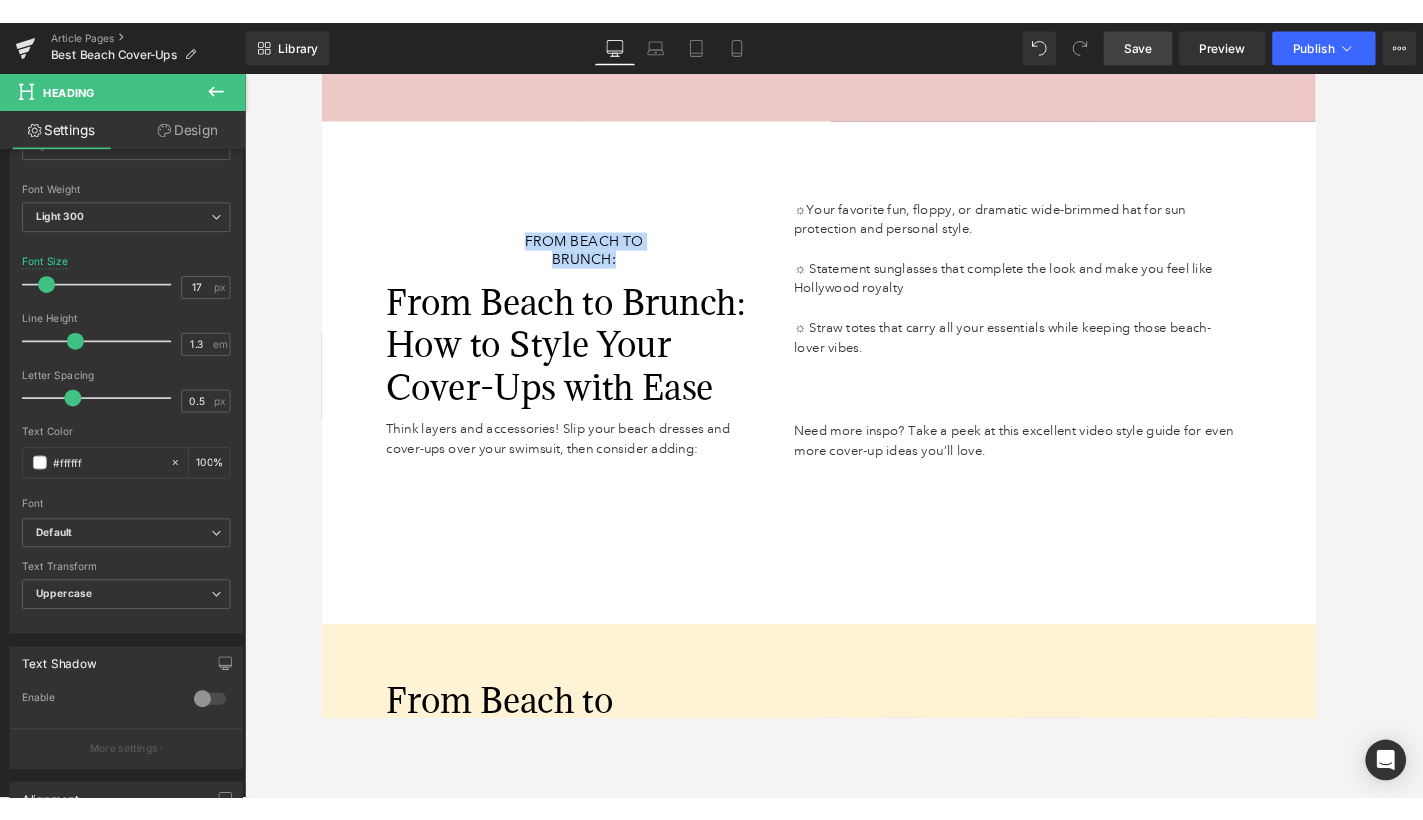 scroll, scrollTop: 292, scrollLeft: 0, axis: vertical 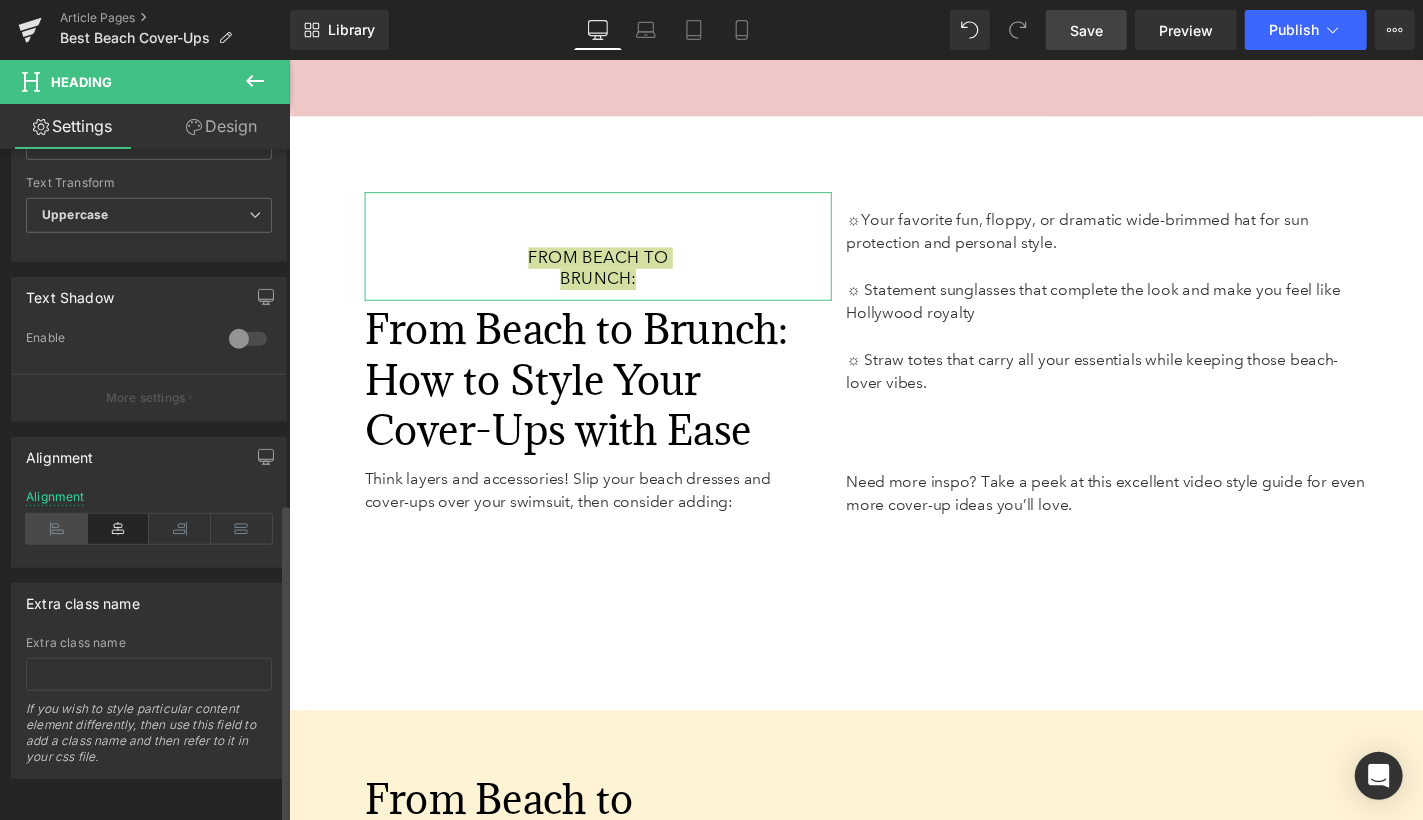 click at bounding box center (57, 529) 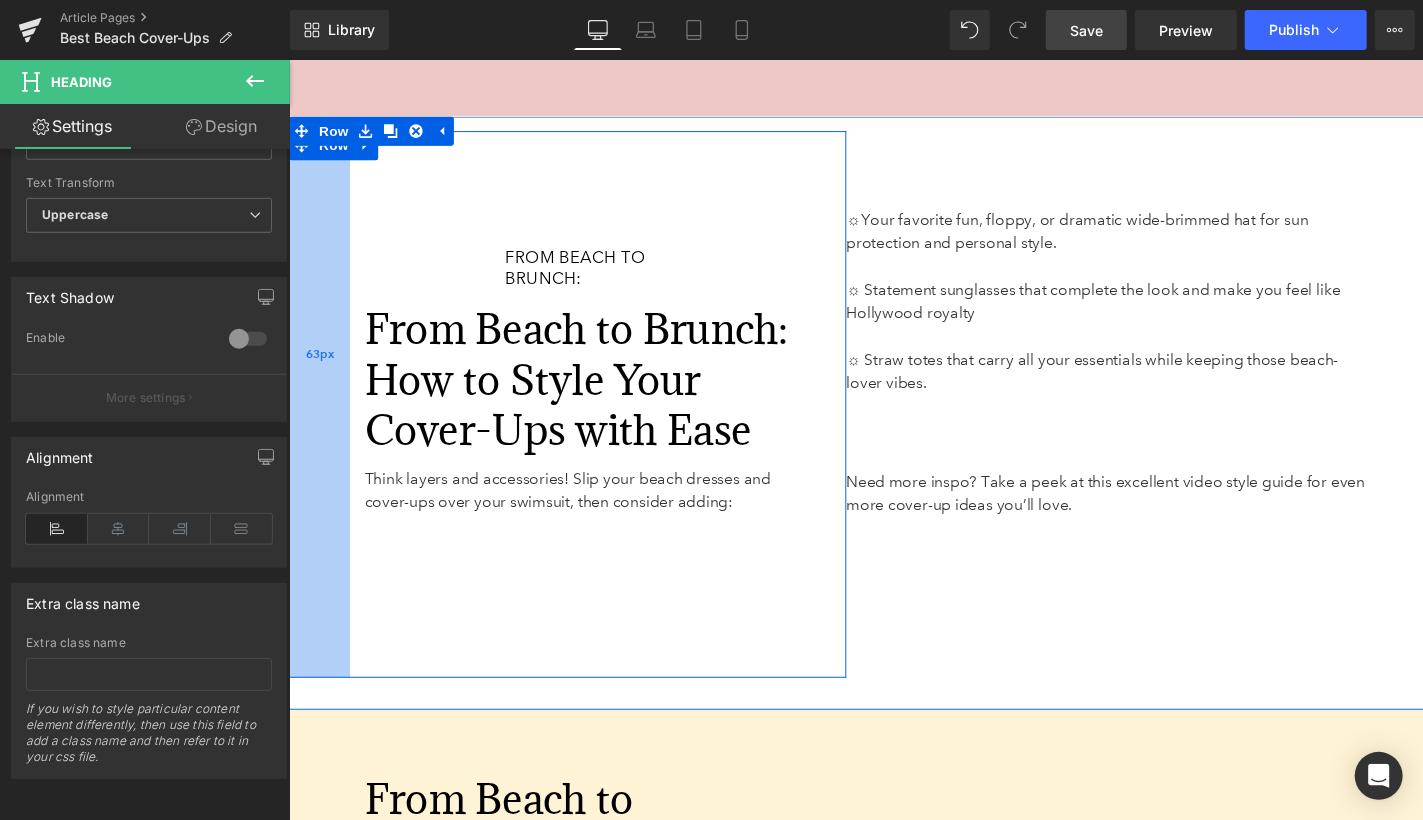 click on "63px" at bounding box center (319, 414) 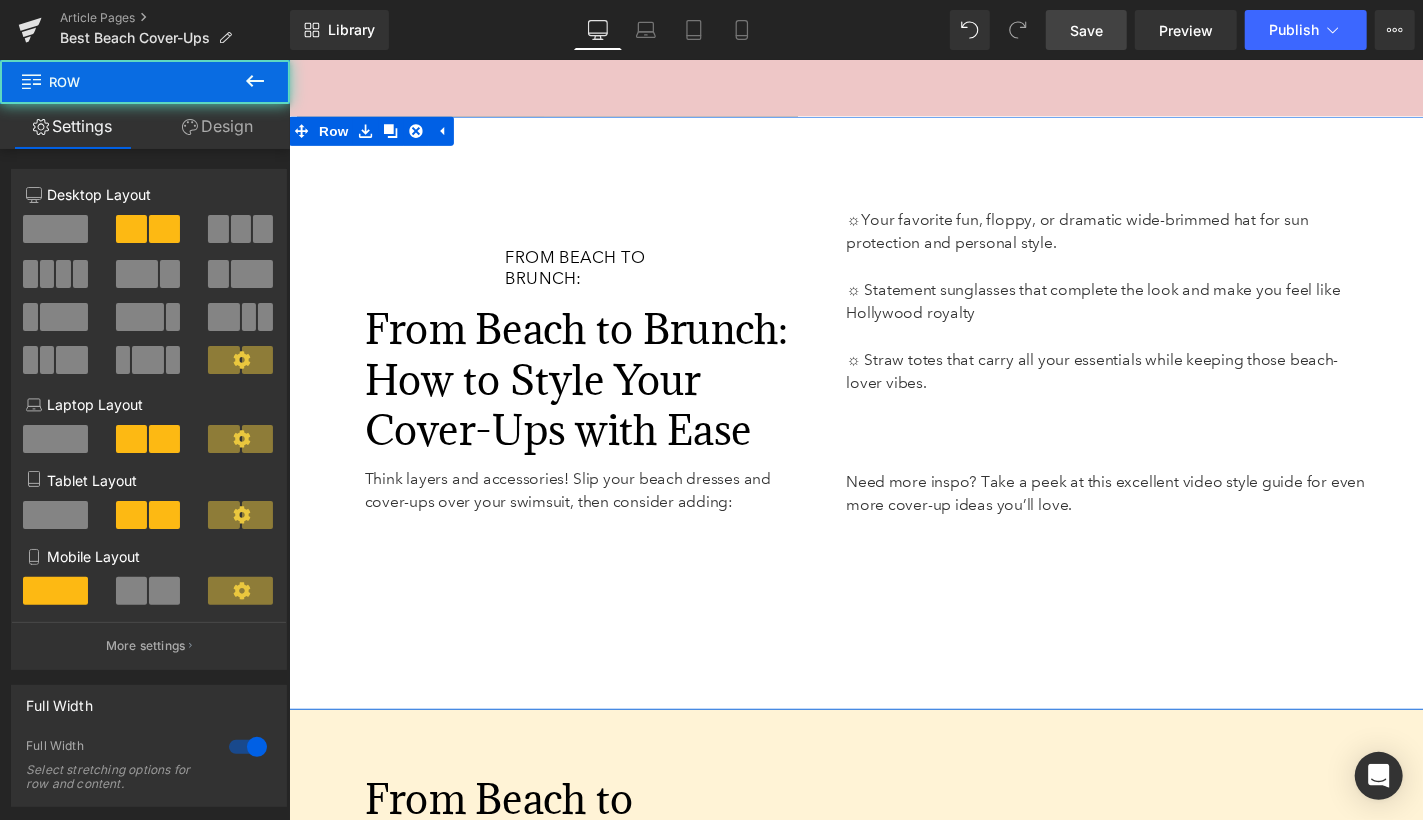 click on "☼  Your favorite fun, floppy, or dramatic wide-brimmed hat for sun protection and personal style.   ☼ Statement sunglasses that complete the look and make you feel like Hollywood royalty   ☼ Straw totes that carry all your essentials while keeping those beach-lover vibes.       Text Block         Need more inspo? Take a peek at this excellent video style guide for even more cover-up ideas you’ll love.    Text Block" at bounding box center [1150, 358] 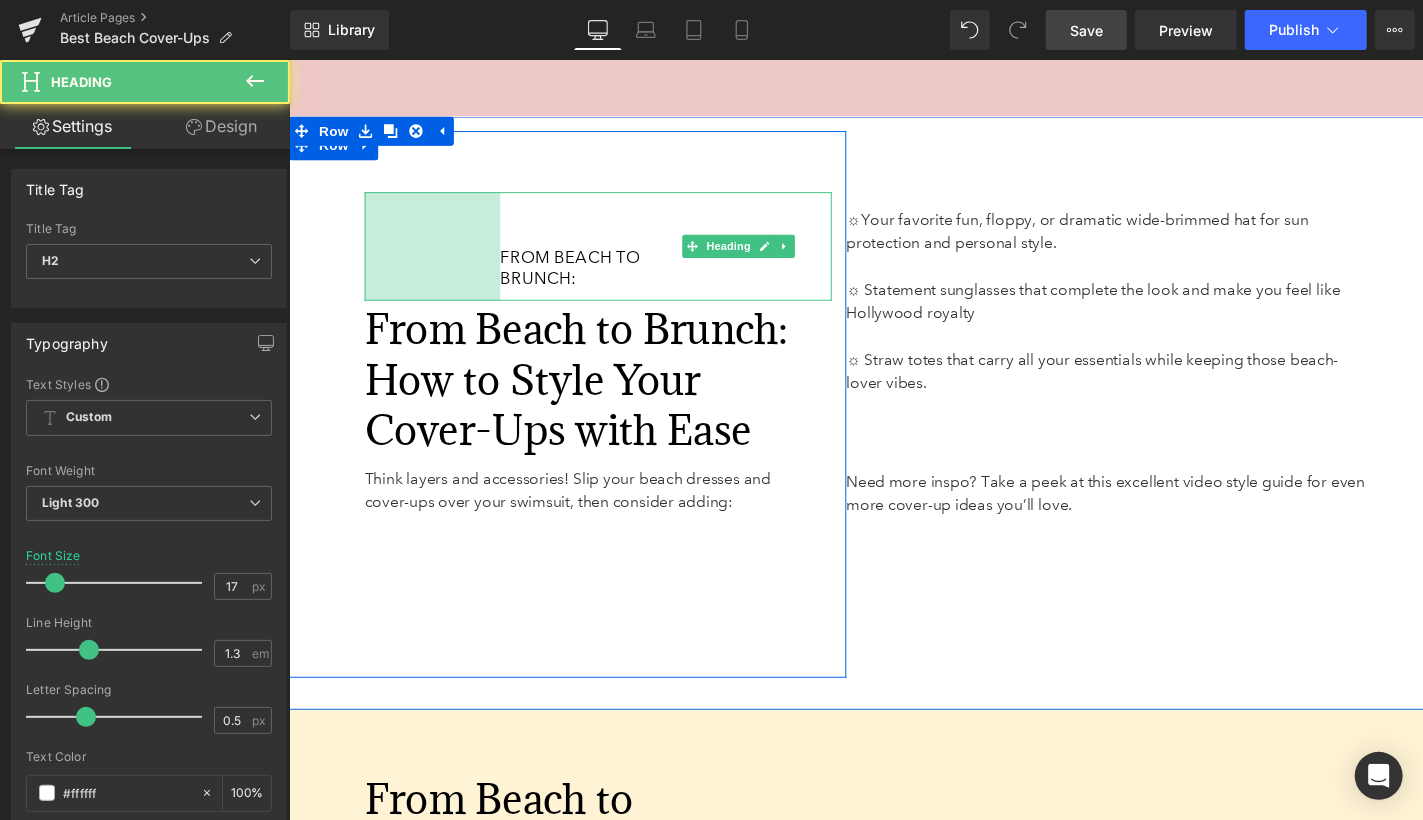 click on "From Beach to Brunch: Heading       140px   From Beach to Brunch: How to Style Your Cover-Ups with Ease  Heading         Think layers and accessories! Slip your beach dresses and cover-ups over your swimsuit, then consider adding:  Text Block" at bounding box center [607, 362] 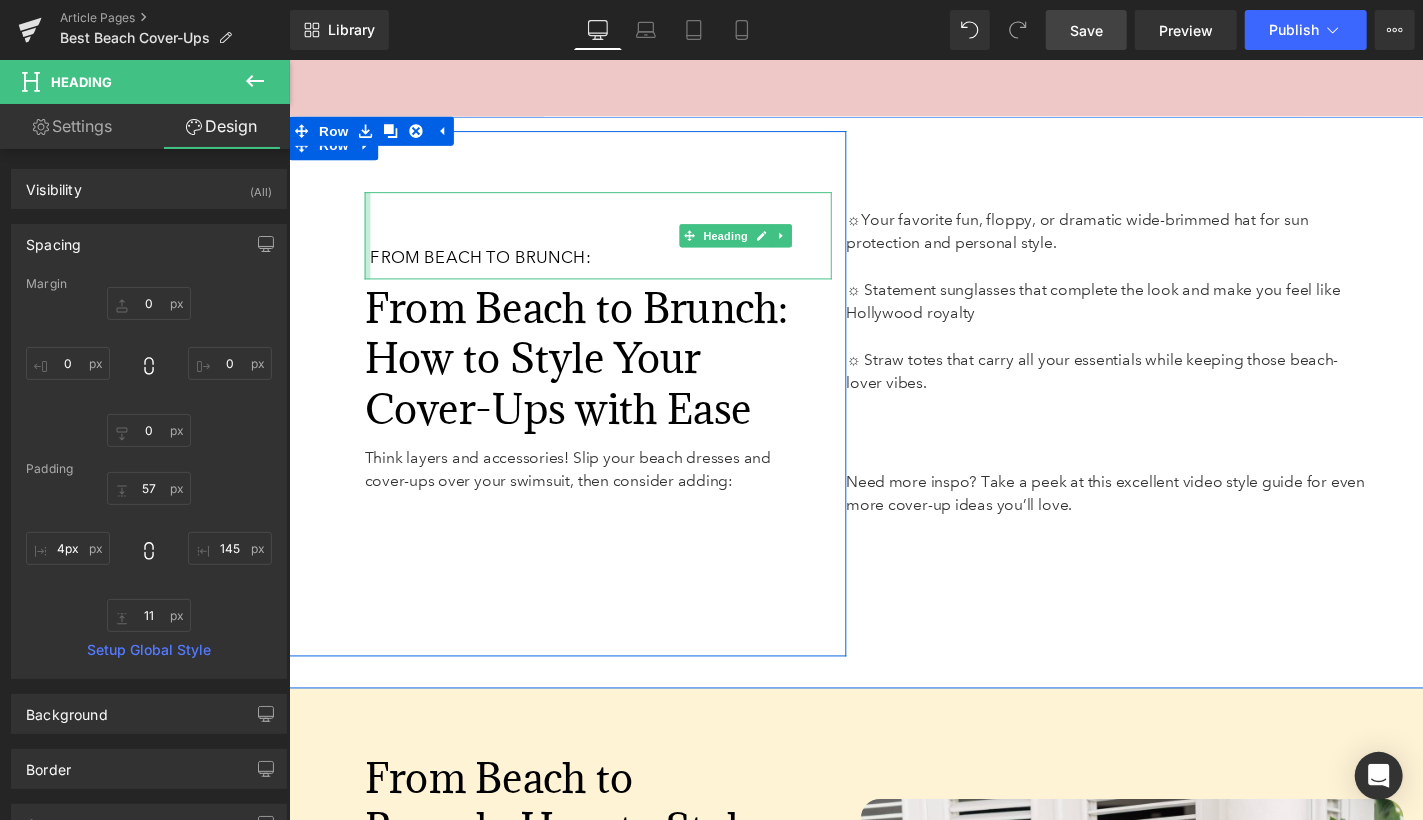 type on "3px" 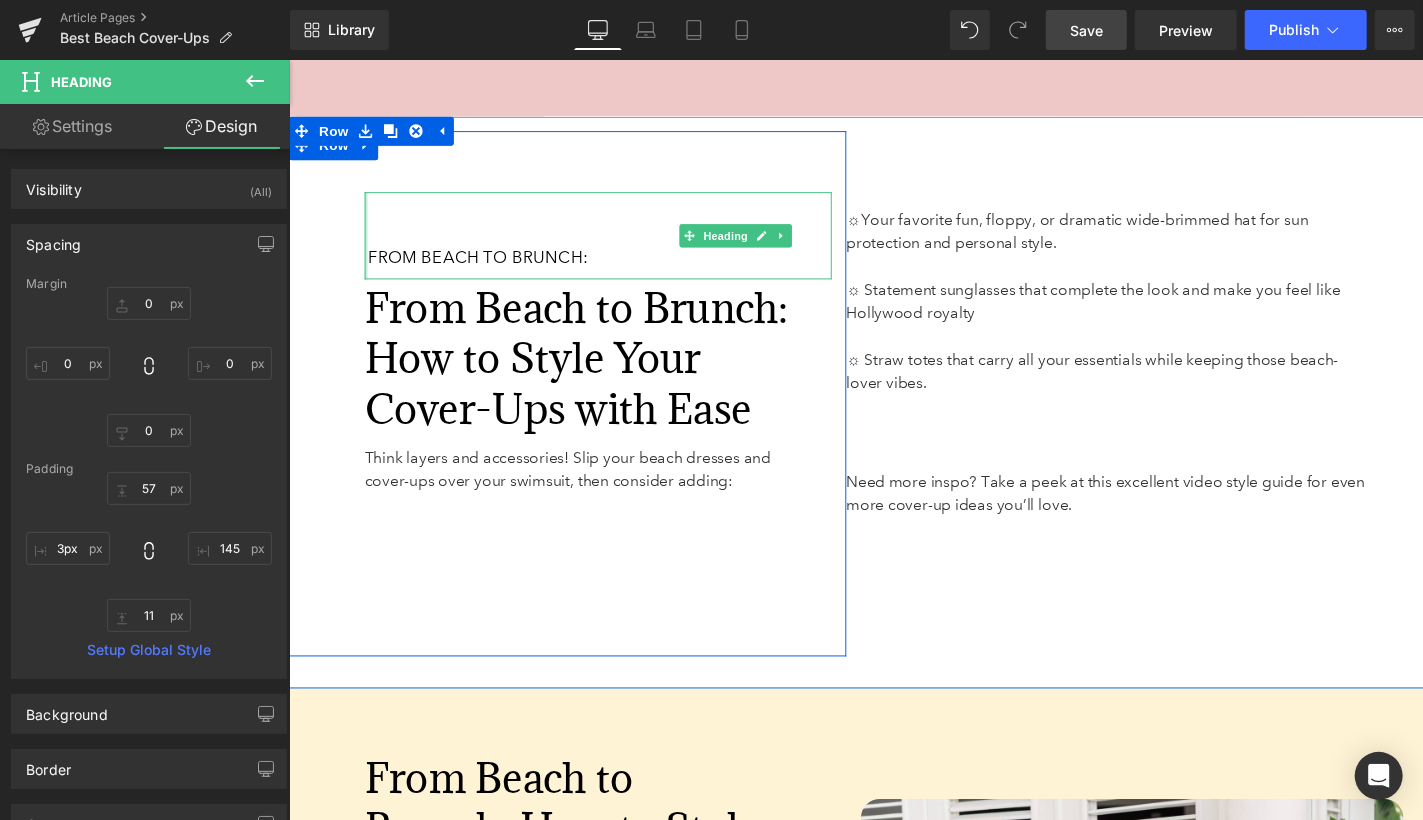 drag, startPoint x: 500, startPoint y: 288, endPoint x: 365, endPoint y: 247, distance: 141.08862 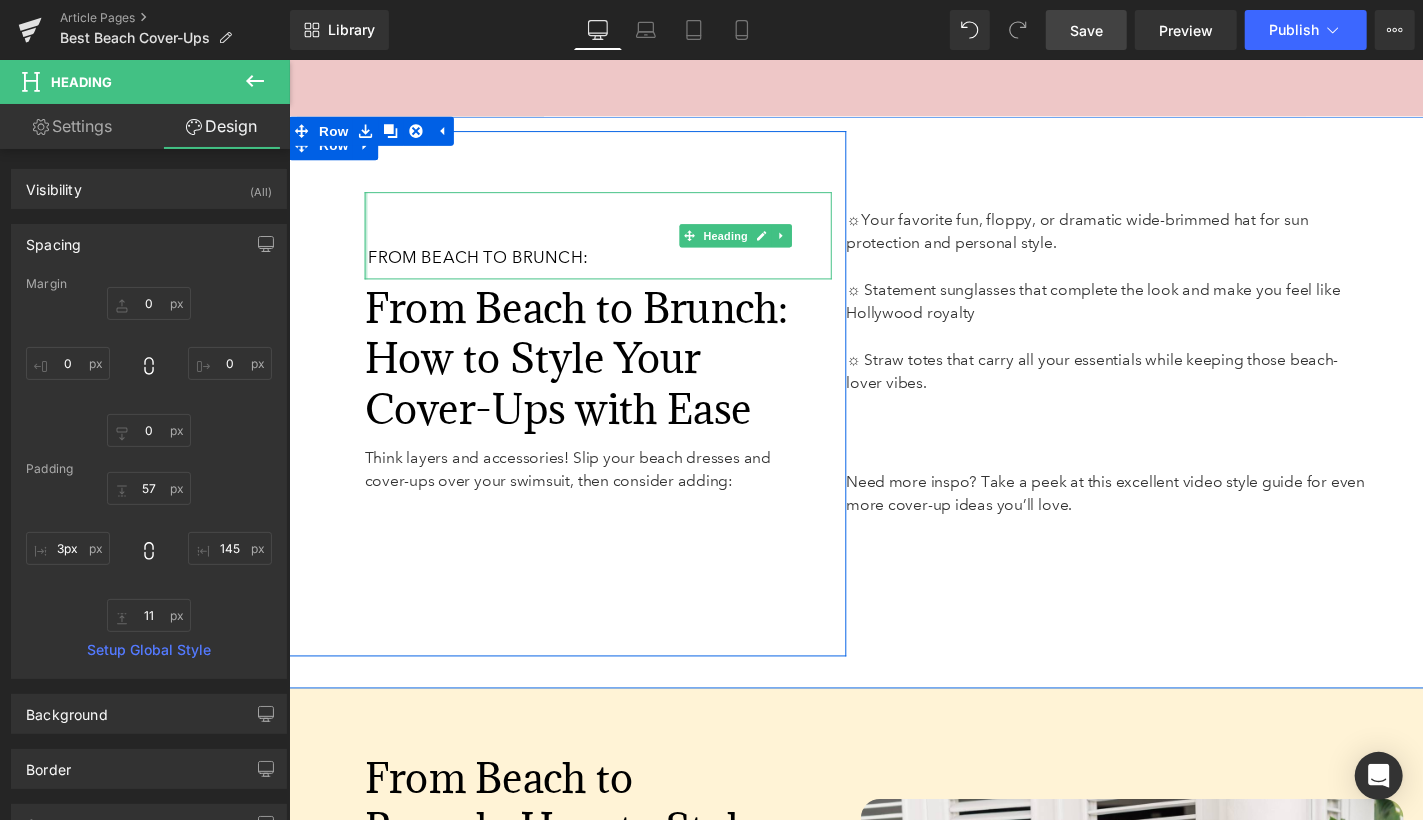 click at bounding box center (367, 240) 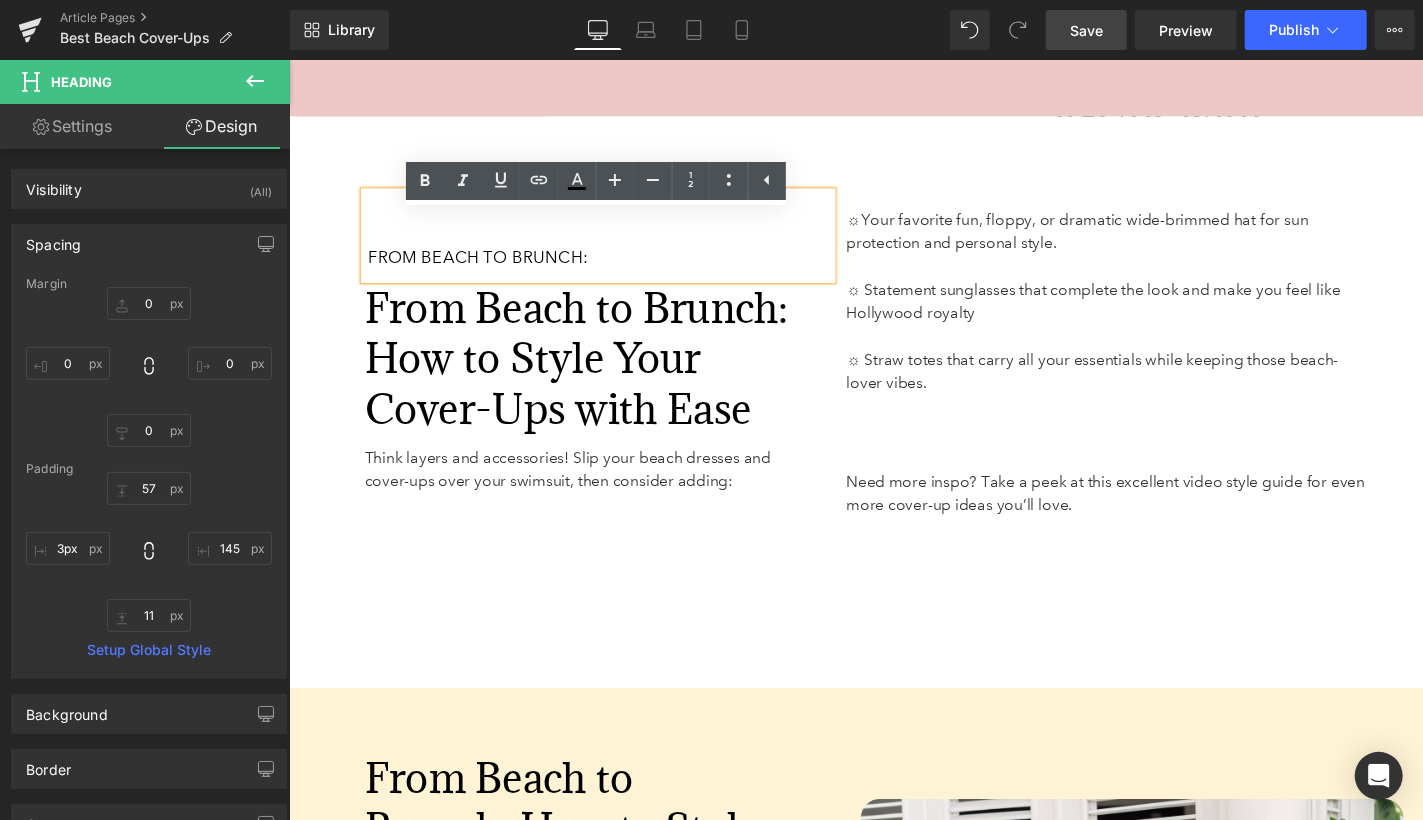 click on "From Beach to Brunch:" at bounding box center (607, 240) 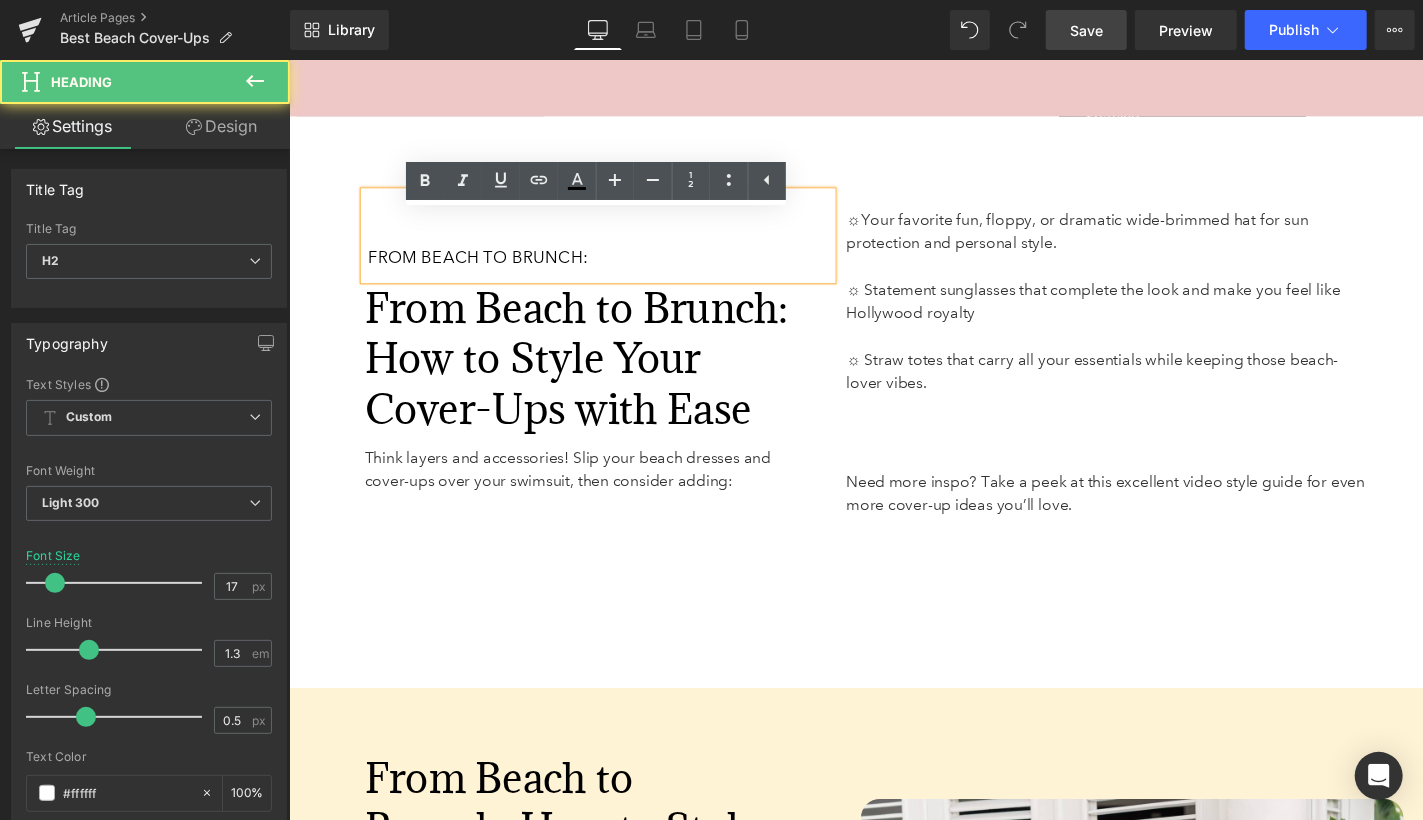 click on "From Beach to Brunch: Heading         From Beach to Brunch: How to Style Your Cover-Ups with Ease  Heading         Think layers and accessories! Slip your beach dresses and cover-ups over your swimsuit, then consider adding:  Text Block         Row   63px   167px   63px" at bounding box center [575, 403] 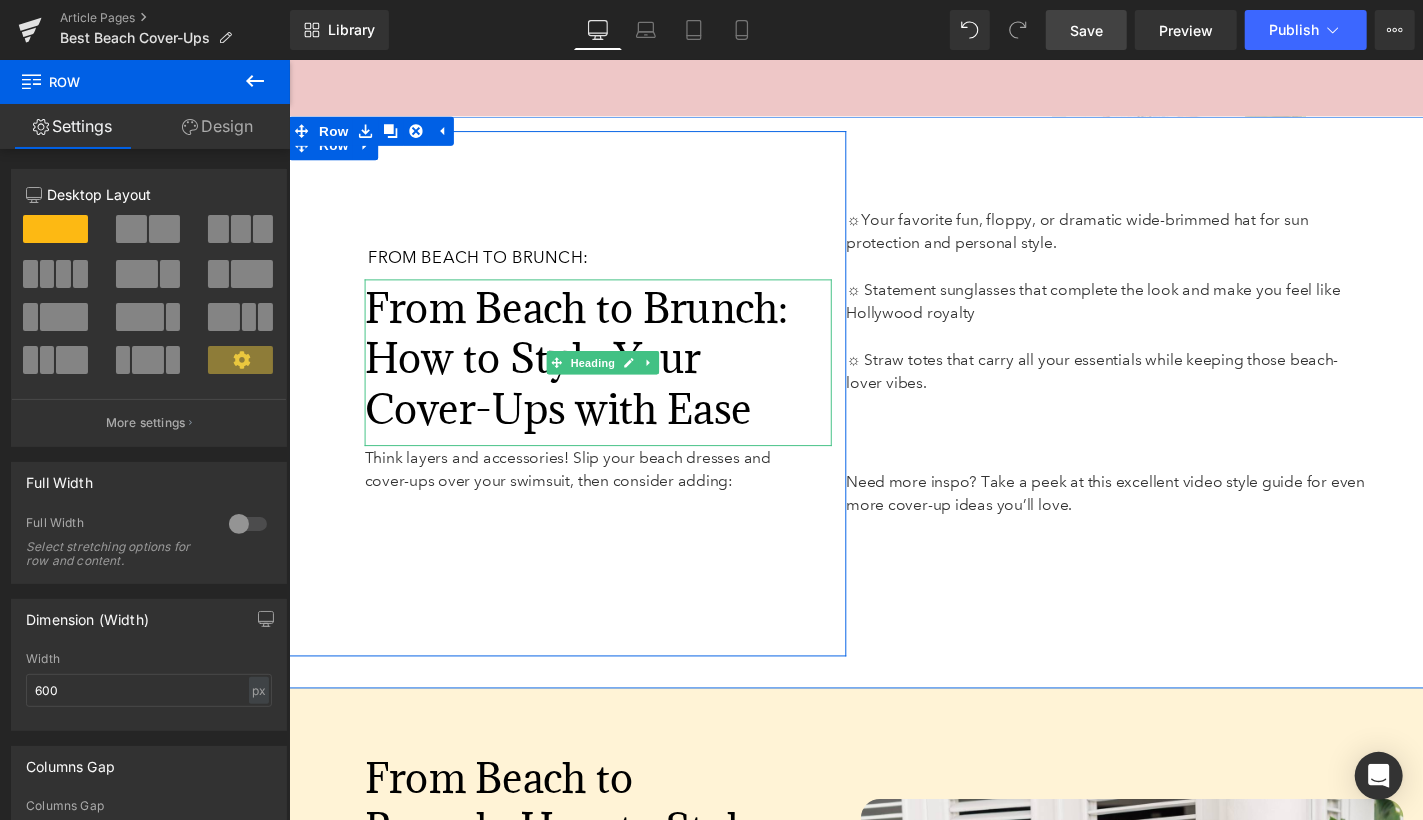 click on "From Beach to Brunch: How to Style Your Cover-Ups with Ease" at bounding box center [584, 366] 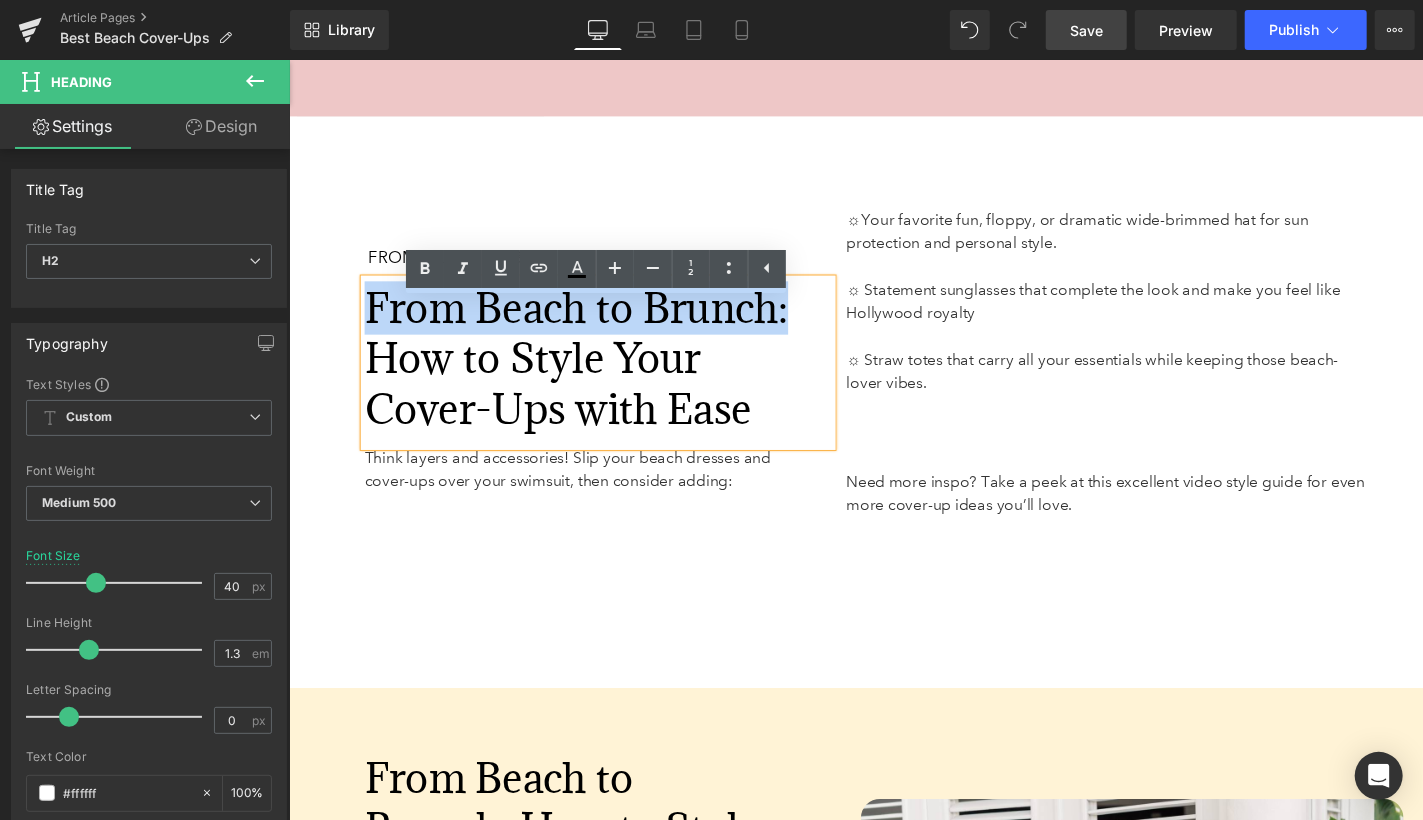 drag, startPoint x: 825, startPoint y: 337, endPoint x: 371, endPoint y: 322, distance: 454.24774 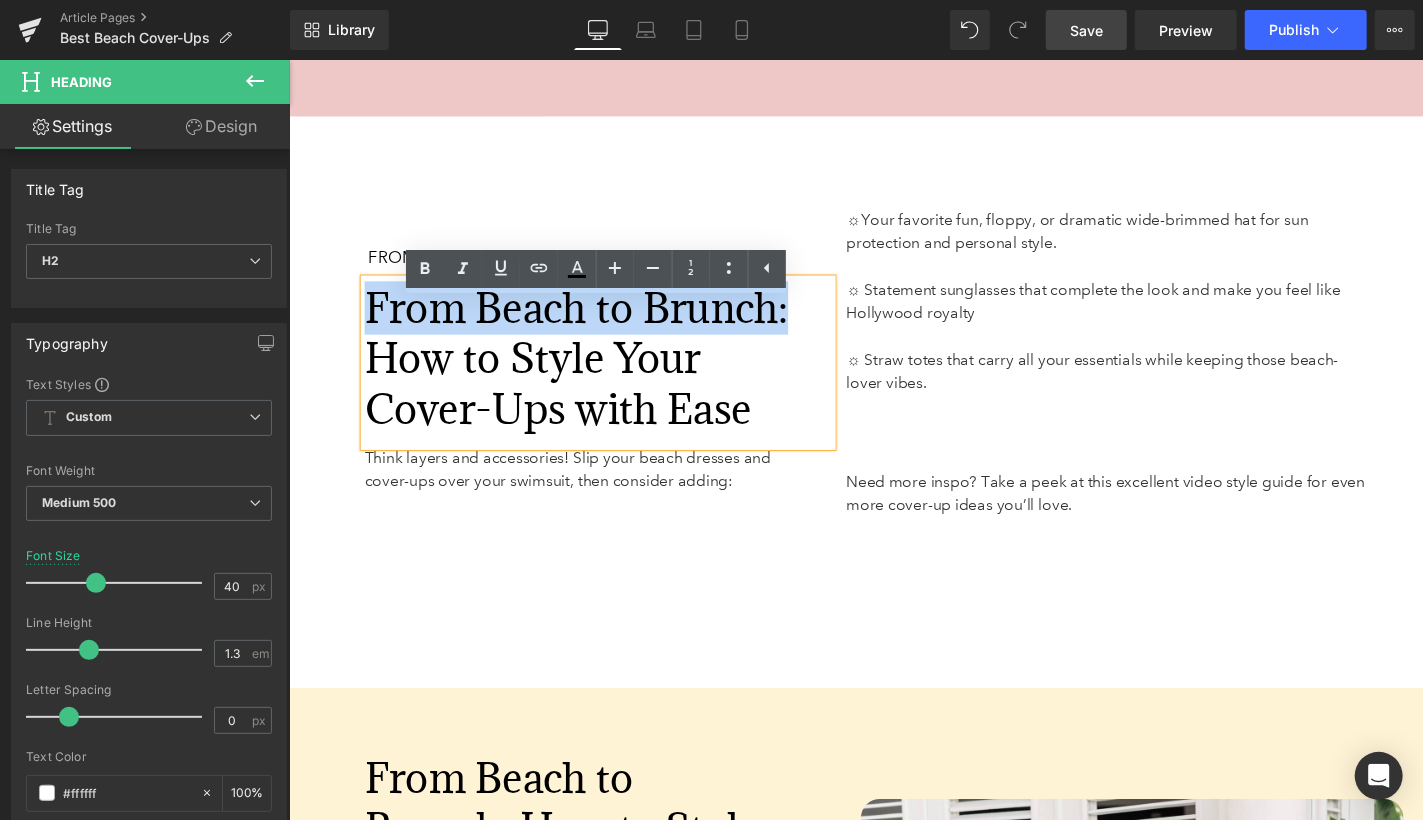 click on "From Beach to Brunch: How to Style Your Cover-Ups with Ease" at bounding box center (602, 367) 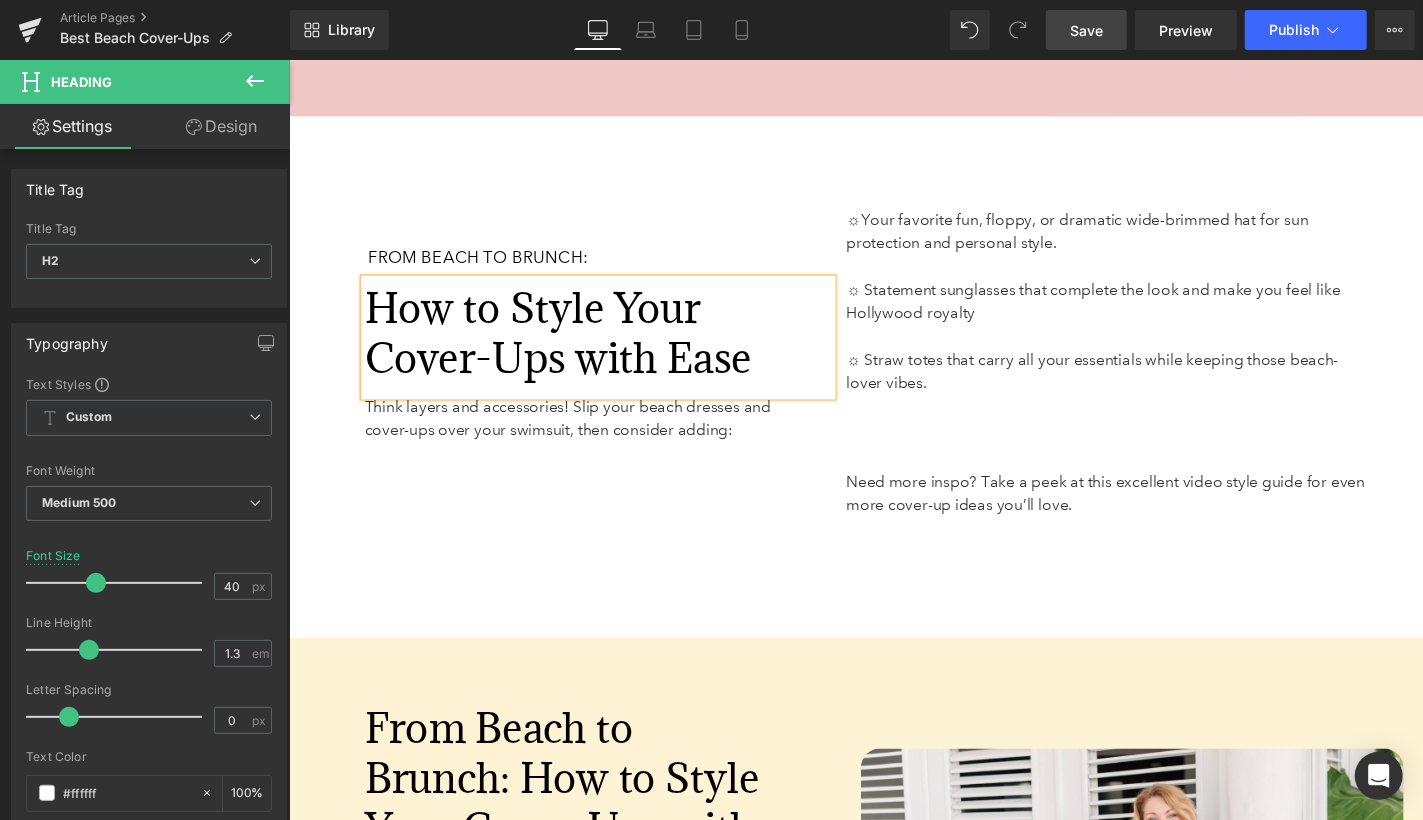 click on "From Beach to Brunch: Heading         How to Style Your Cover-Ups with Ease  Heading         Think layers and accessories! Slip your beach dresses and cover-ups over your swimsuit, then consider adding:  Text Block         Row   63px   167px   63px" at bounding box center [575, 377] 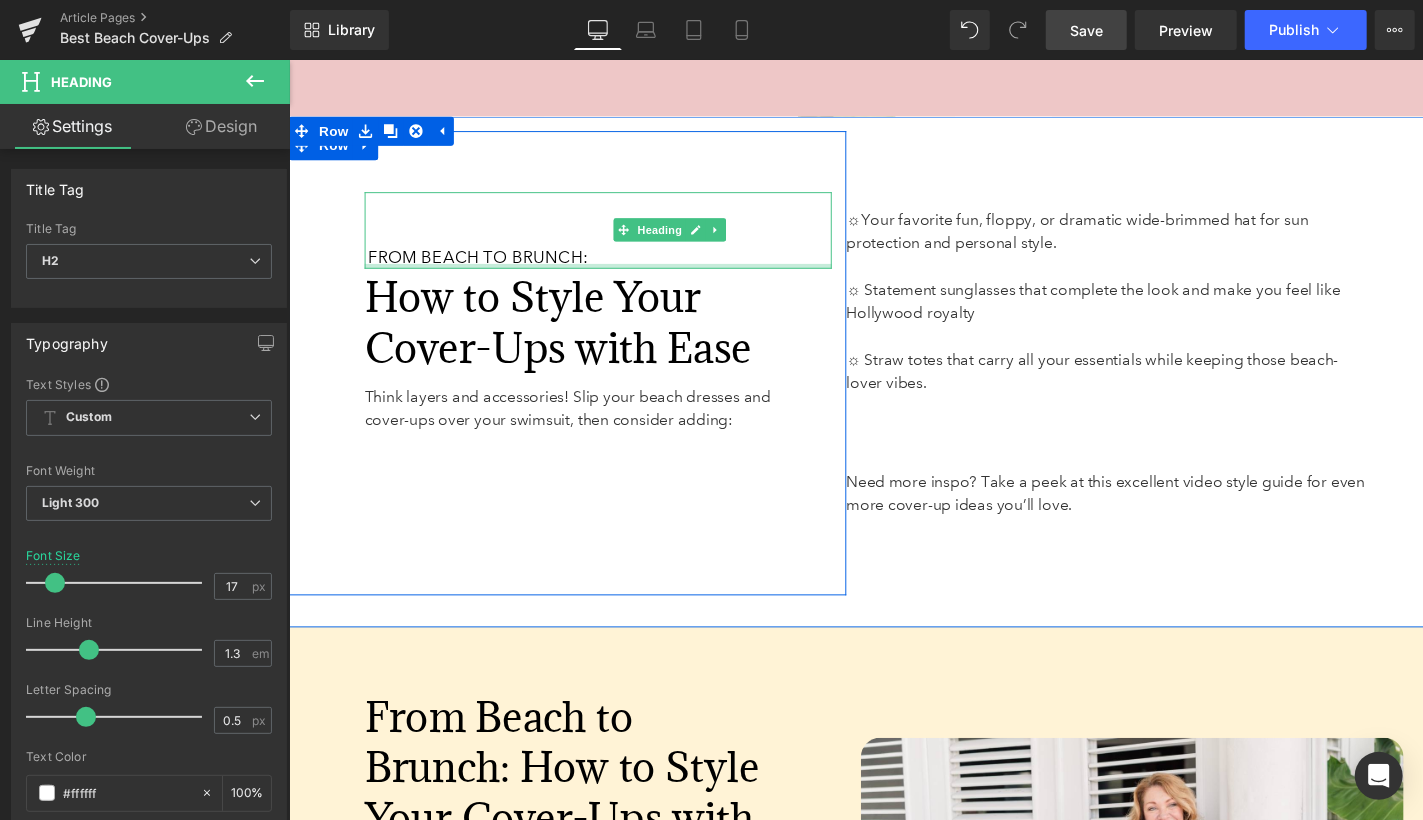 drag, startPoint x: 434, startPoint y: 305, endPoint x: 433, endPoint y: 291, distance: 14.035668 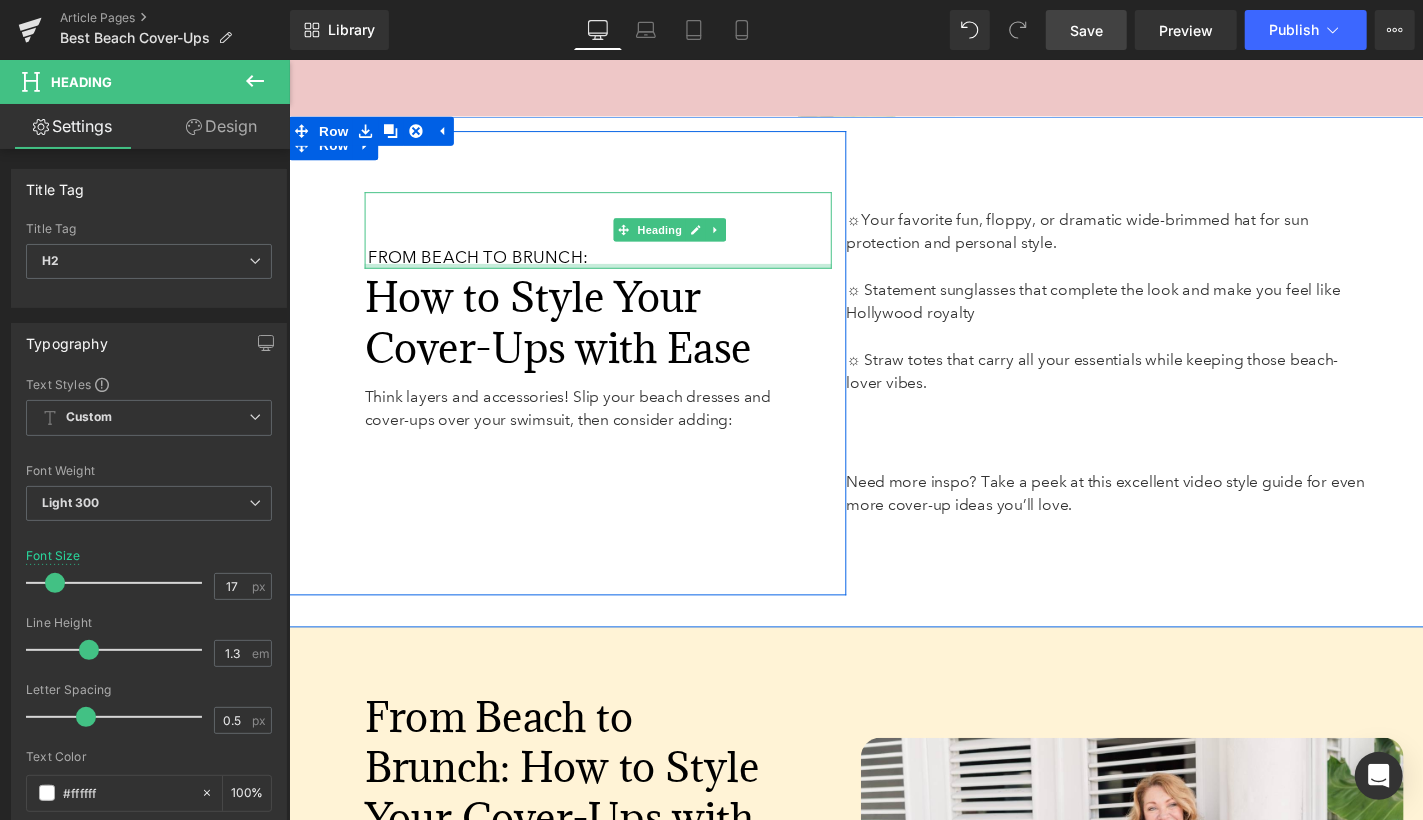 click at bounding box center [607, 271] 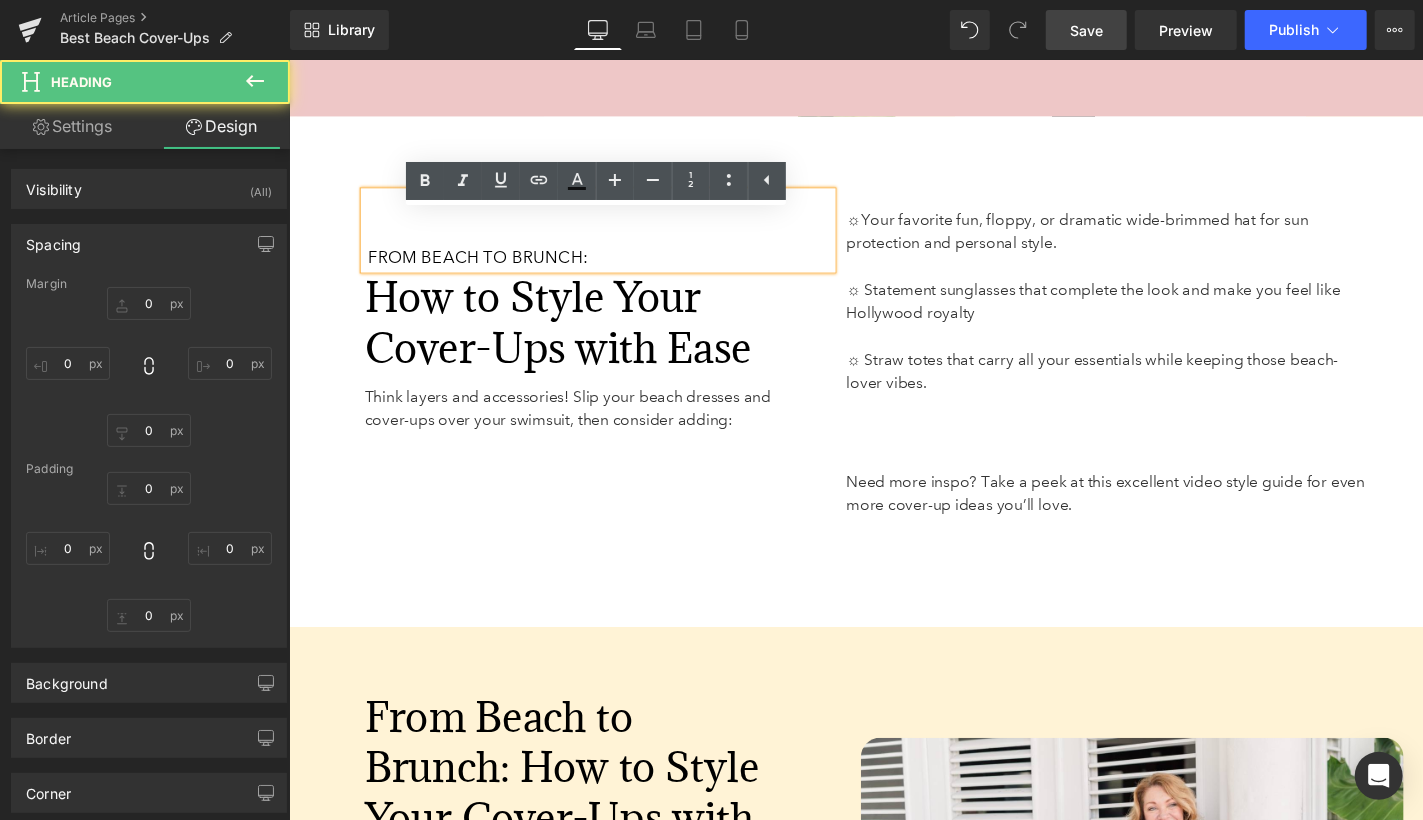 type on "0" 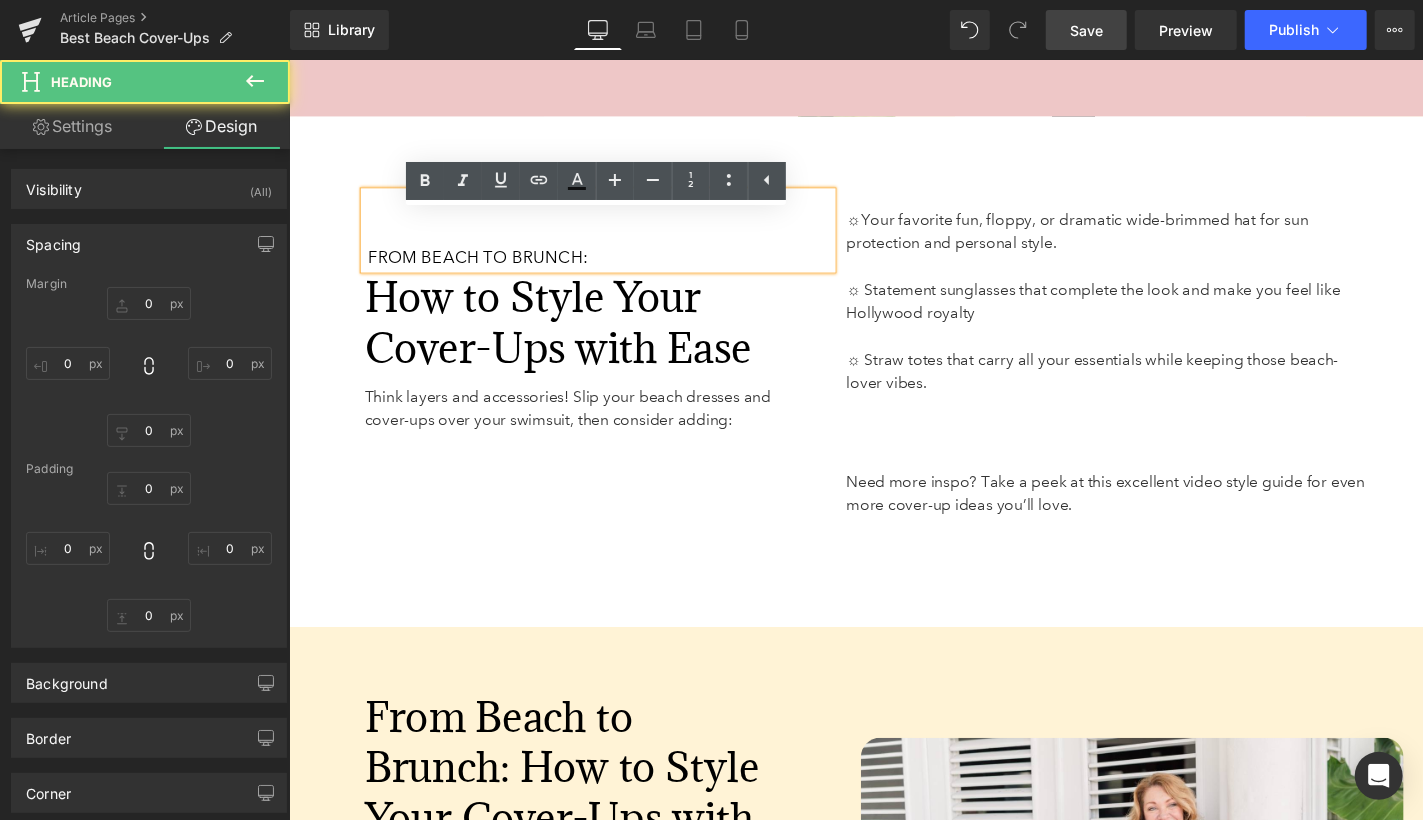 type on "0" 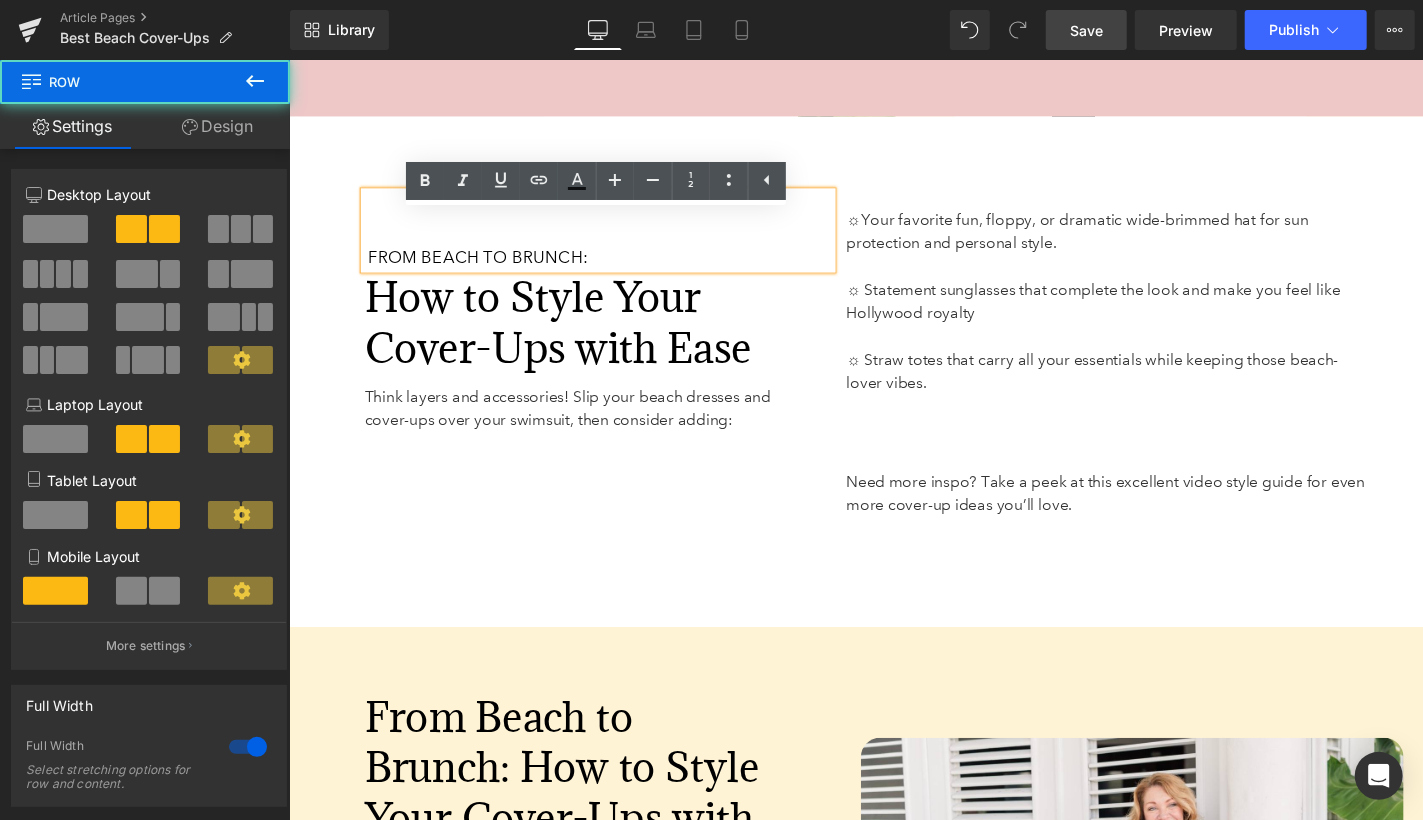 click on "☼  Your favorite fun, floppy, or dramatic wide-brimmed hat for sun protection and personal style.   ☼ Statement sunglasses that complete the look and make you feel like Hollywood royalty   ☼ Straw totes that carry all your essentials while keeping those beach-lover vibes.       Text Block         Need more inspo? Take a peek at this excellent video style guide for even more cover-up ideas you’ll love.    Text Block" at bounding box center (1150, 358) 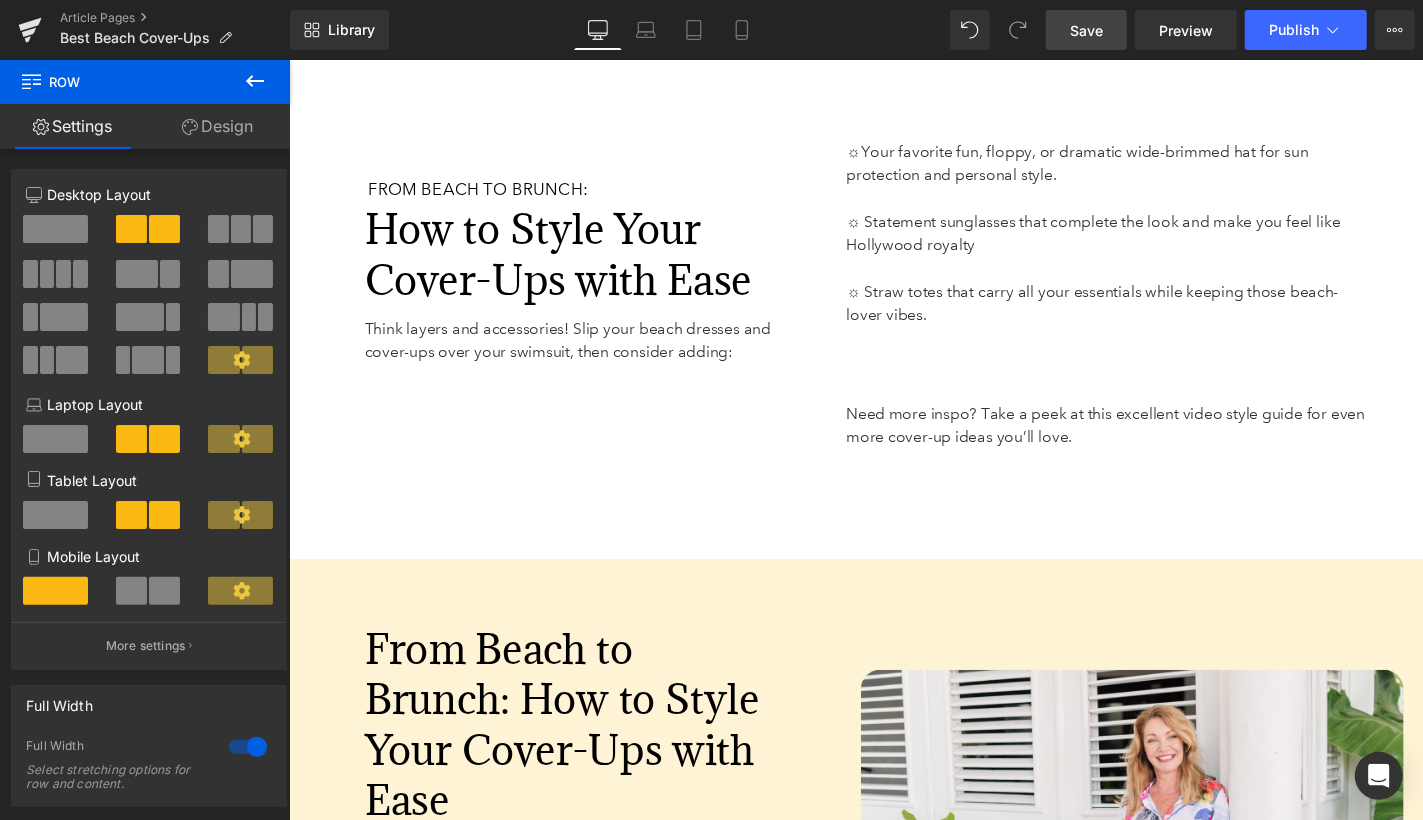 scroll, scrollTop: 6722, scrollLeft: 0, axis: vertical 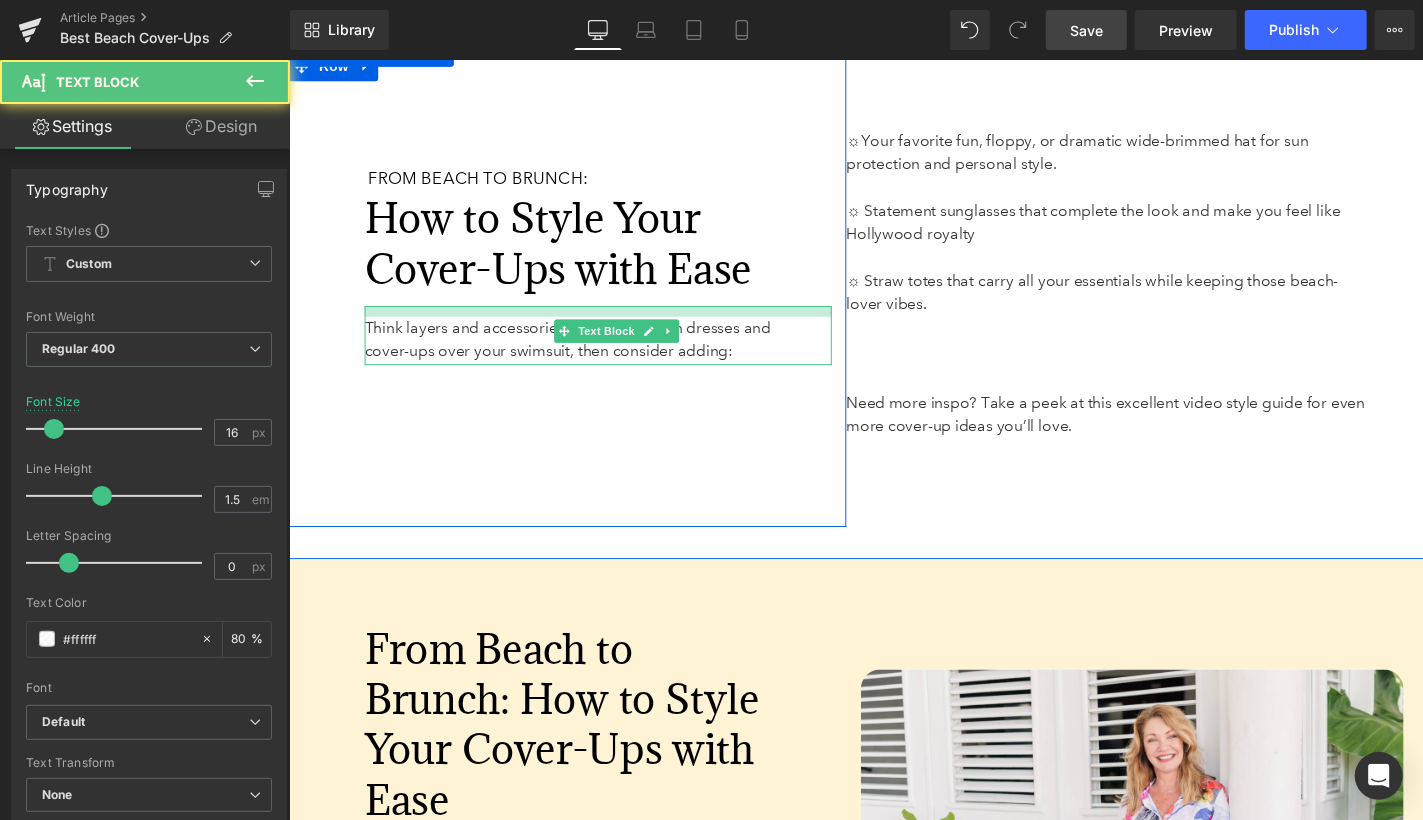drag, startPoint x: 502, startPoint y: 336, endPoint x: 501, endPoint y: 350, distance: 14.035668 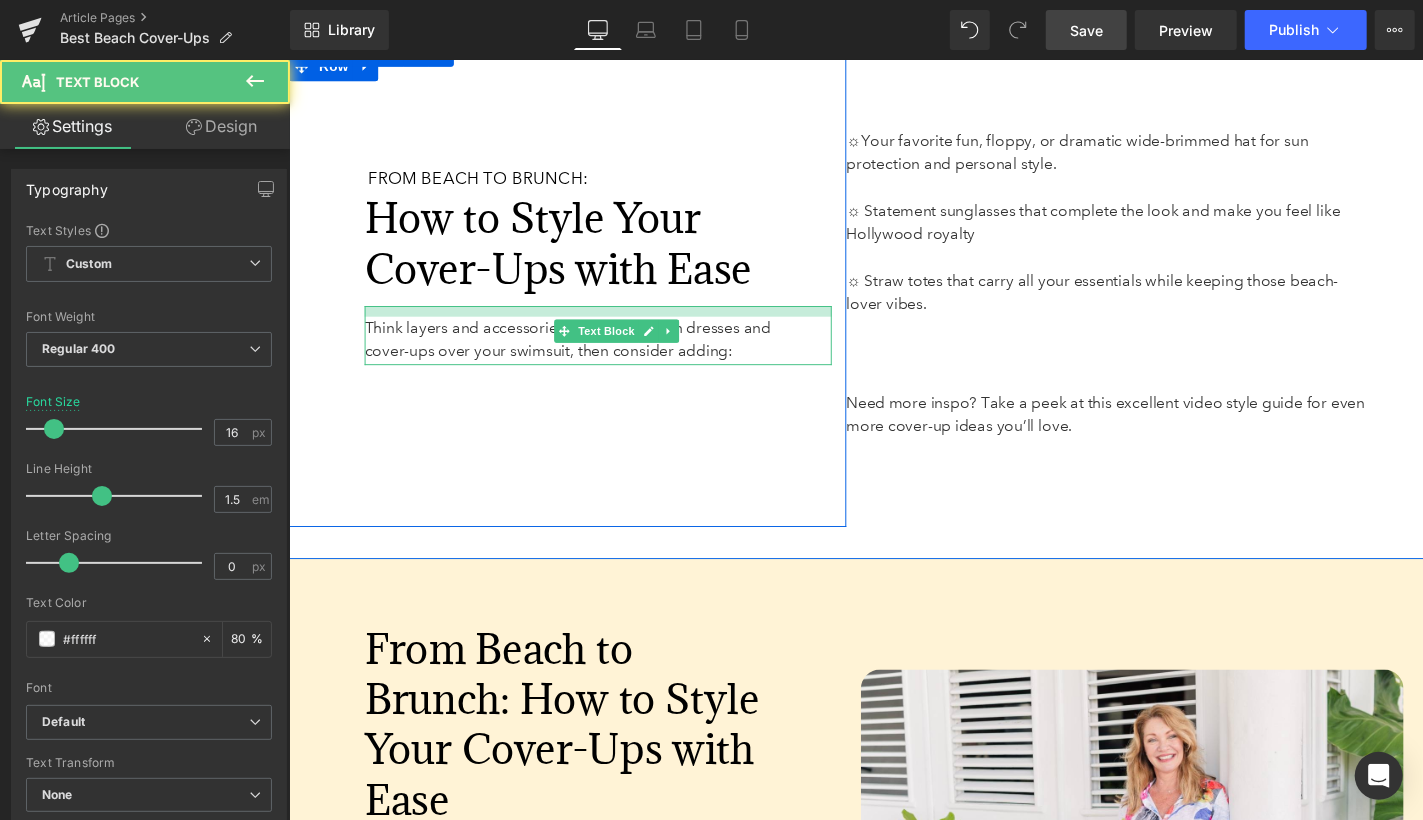 click on "Think layers and accessories! Slip your beach dresses and cover-ups over your swimsuit, then consider adding:  Text Block" at bounding box center [607, 343] 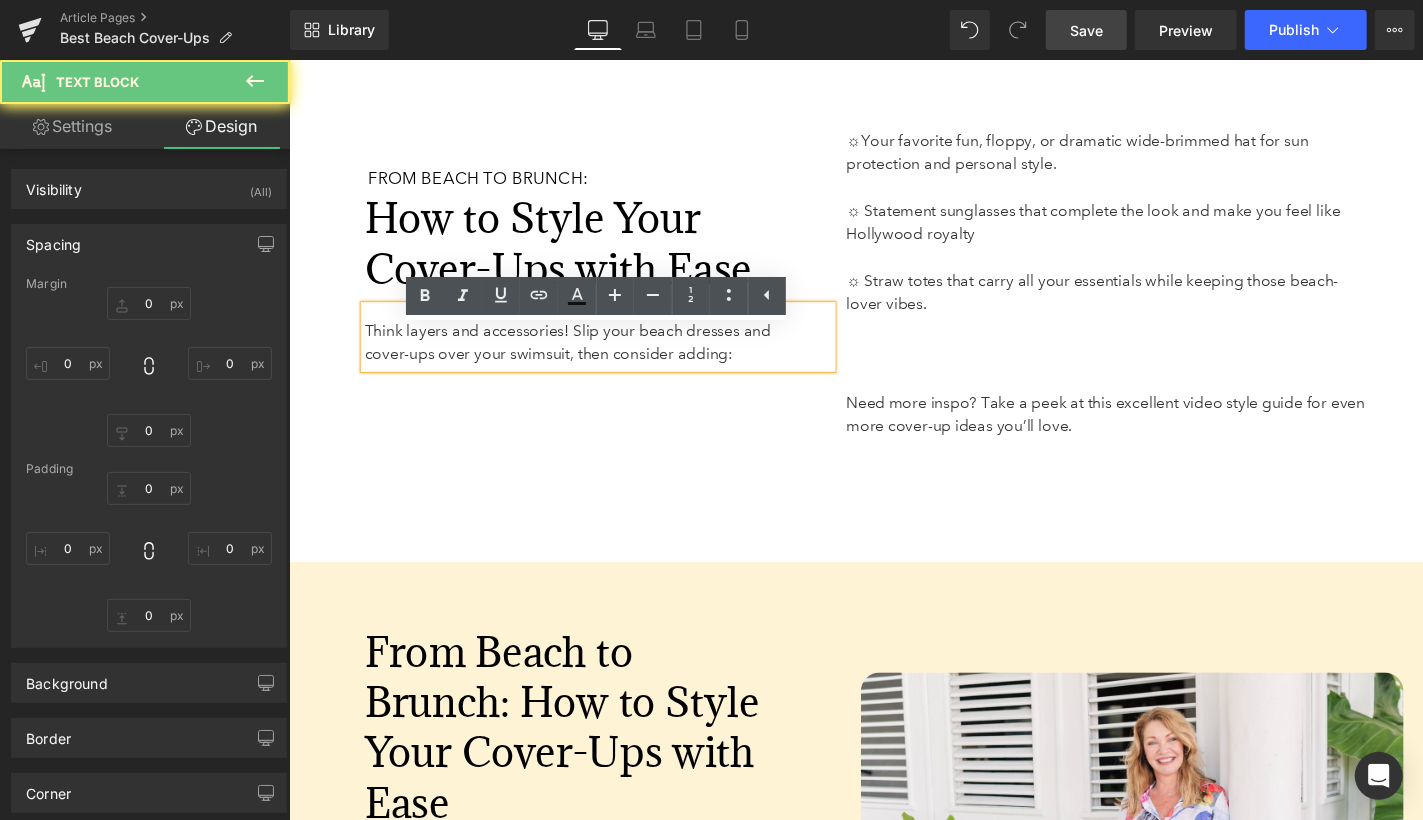 type on "0" 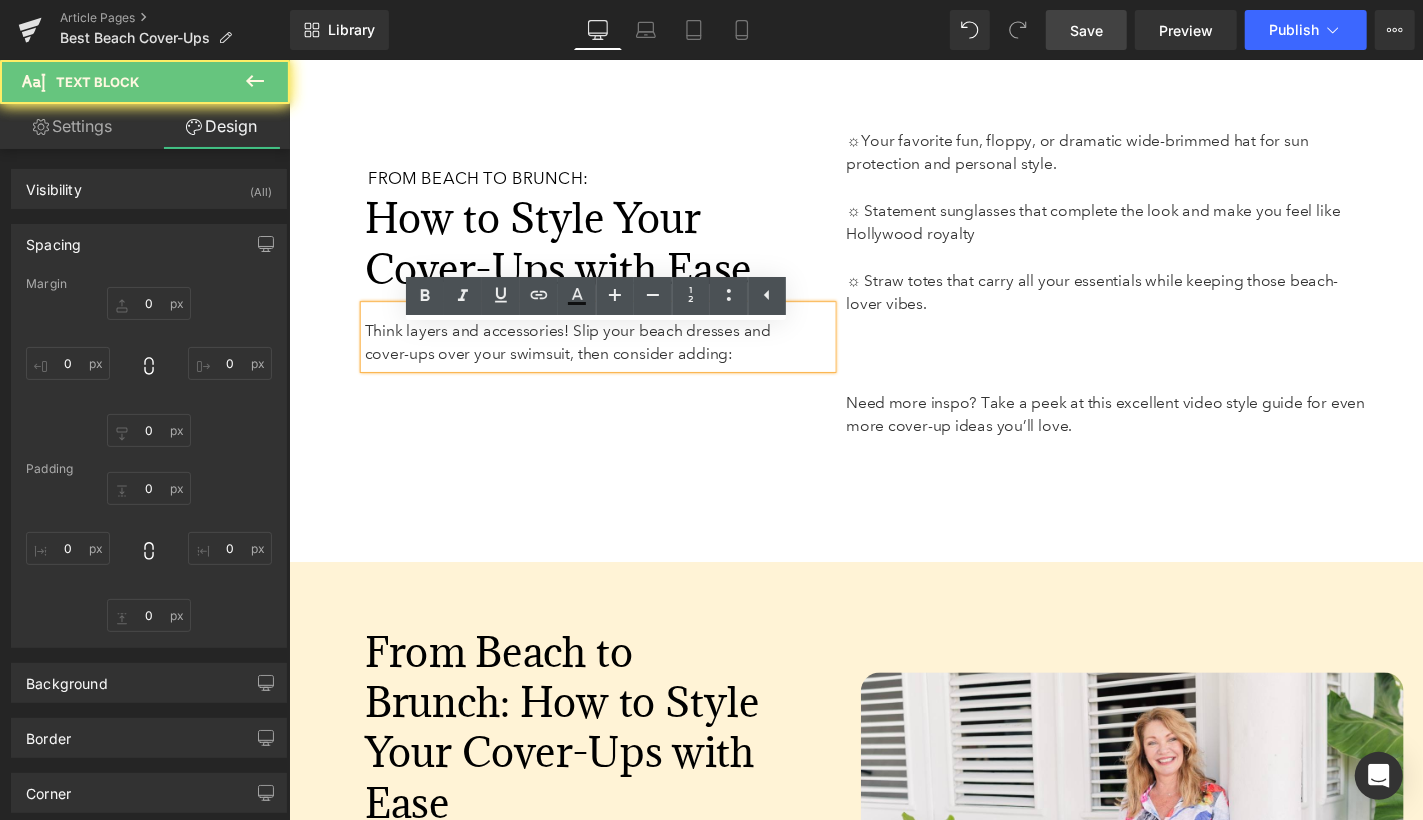 type on "0" 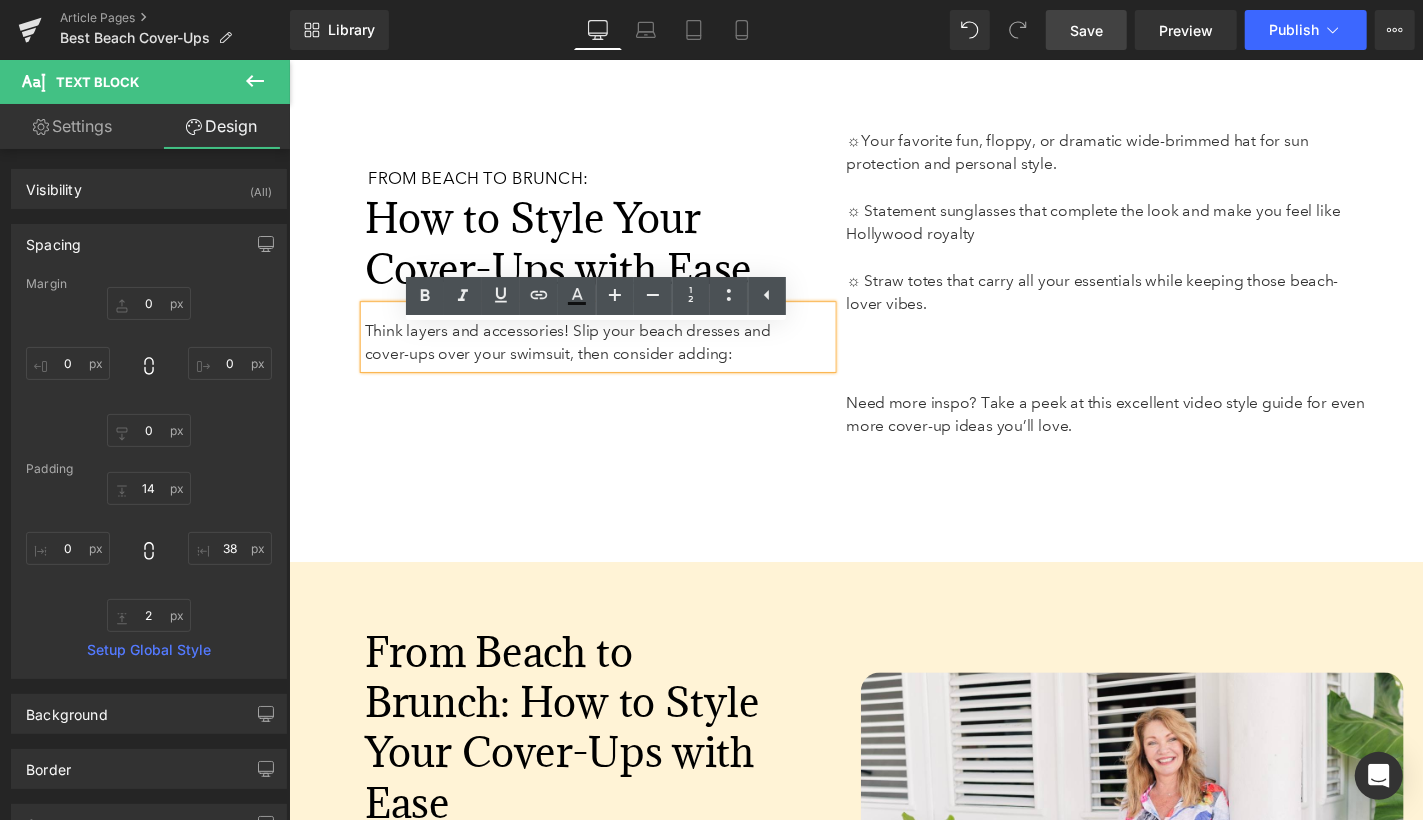 click on "☼  Your favorite fun, floppy, or dramatic wide-brimmed hat for sun protection and personal style.   ☼ Statement sunglasses that complete the look and make you feel like Hollywood royalty   ☼ Straw totes that carry all your essentials while keeping those beach-lover vibes.       Text Block         Need more inspo? Take a peek at this excellent video style guide for even more cover-up ideas you’ll love.    Text Block" at bounding box center (1150, 277) 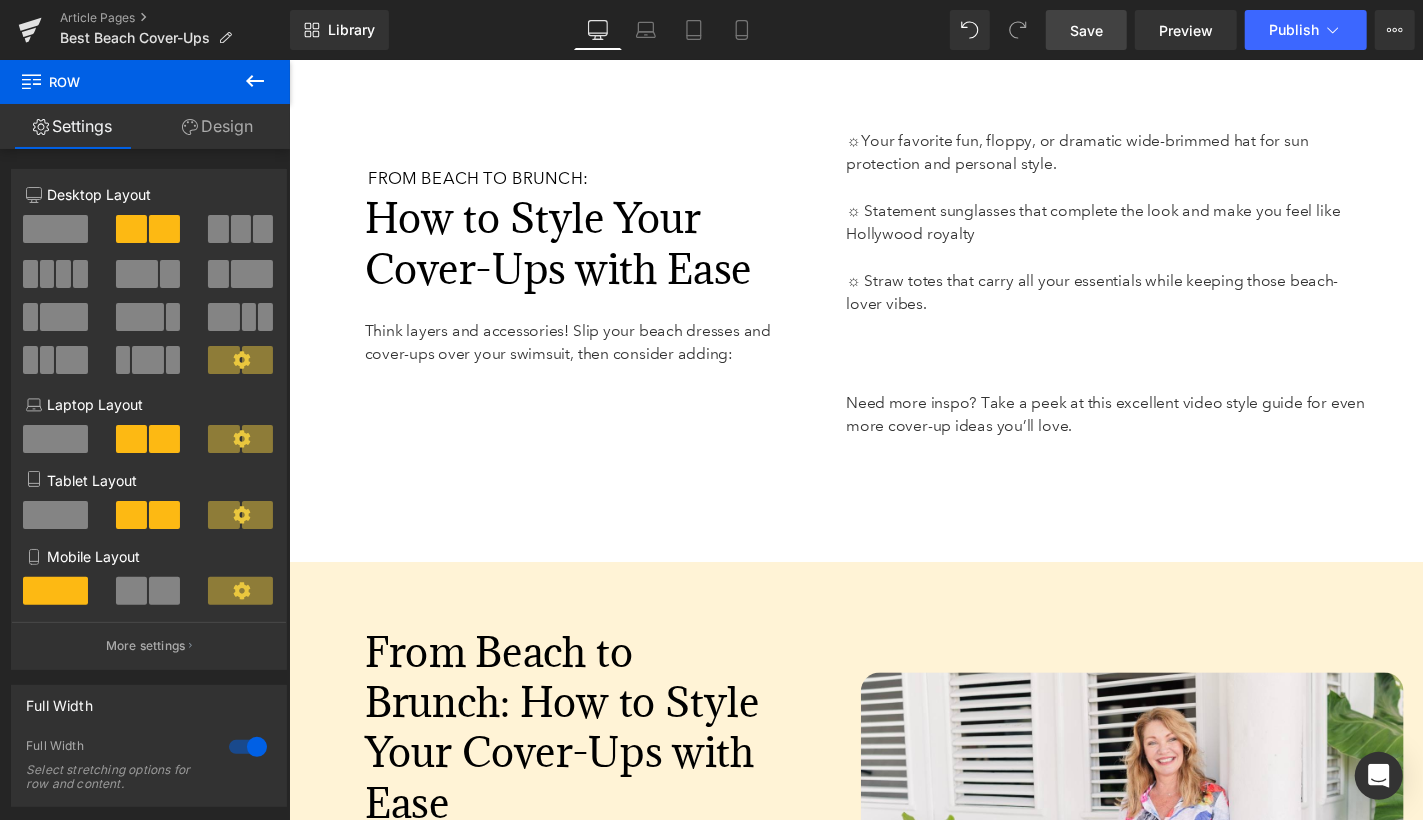 scroll, scrollTop: 6672, scrollLeft: 0, axis: vertical 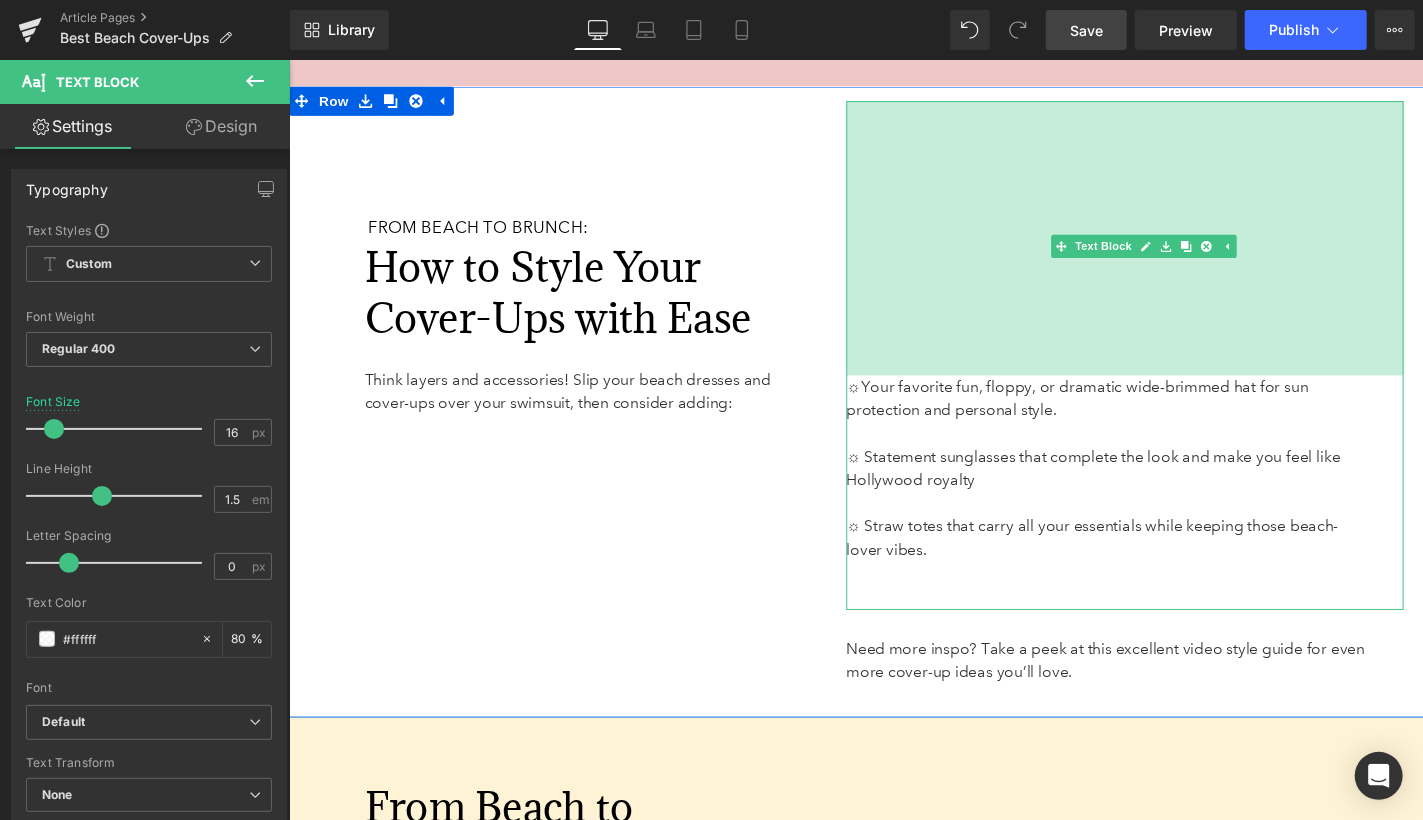 drag, startPoint x: 1012, startPoint y: 179, endPoint x: 1009, endPoint y: 434, distance: 255.01764 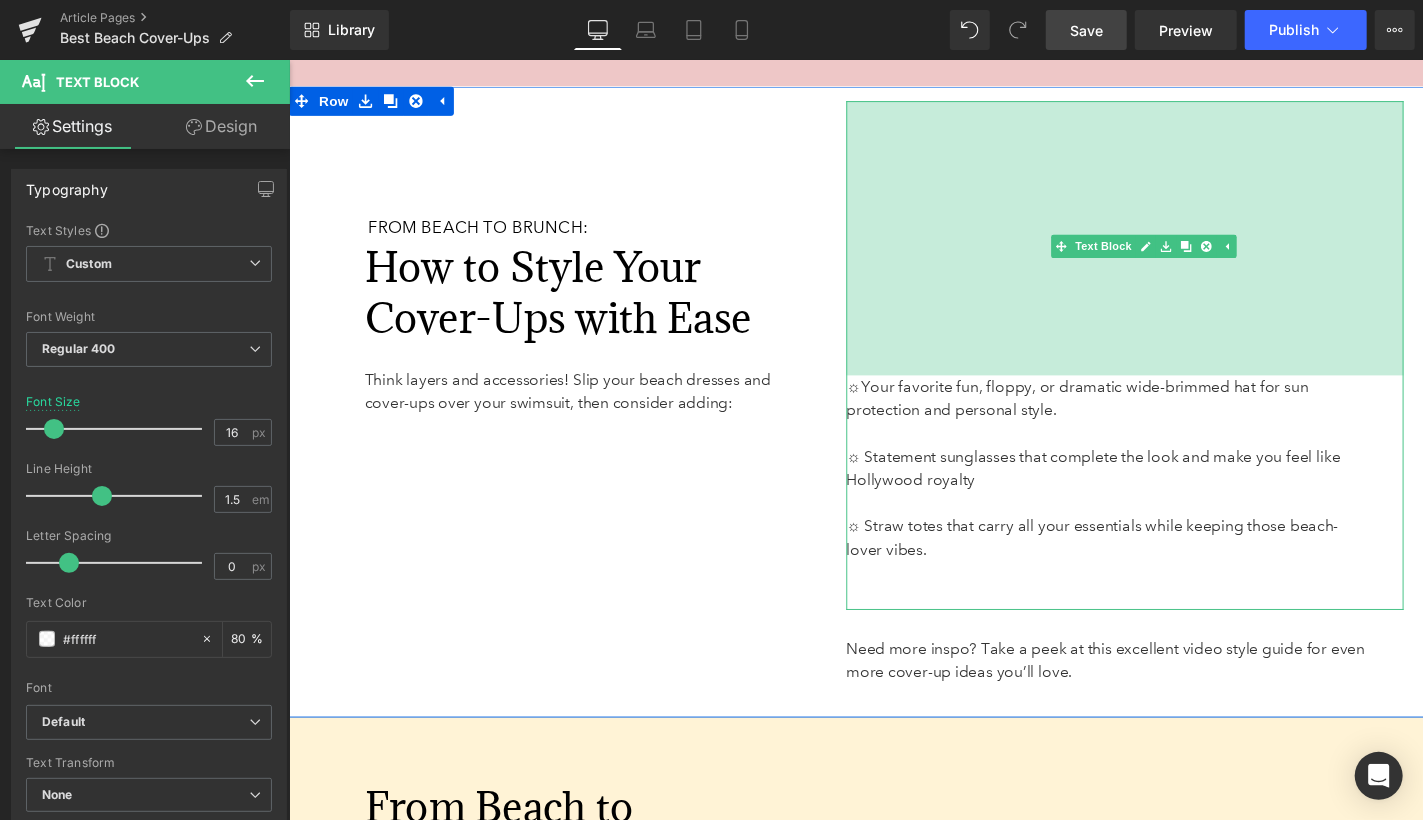 click on "☼ Your favorite fun, floppy, or dramatic wide-brimmed hat for sun protection and personal style. ☼ Statement sunglasses that complete the look and make you feel like Hollywood royalty ☼ Straw totes that carry all your essentials while keeping those beach-lover vibes. Text Block 283px" at bounding box center (1150, 363) 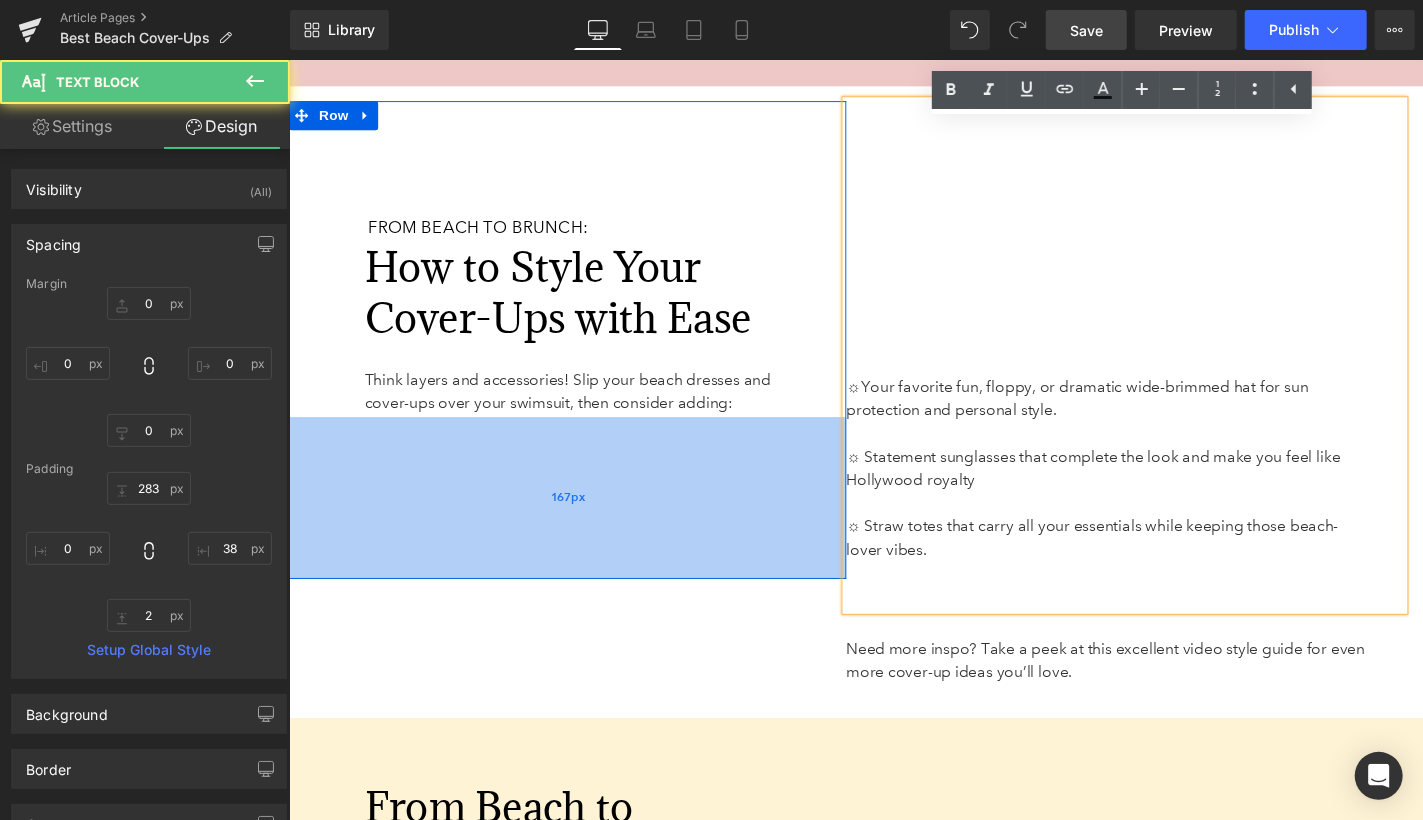 click on "167px" at bounding box center (575, 510) 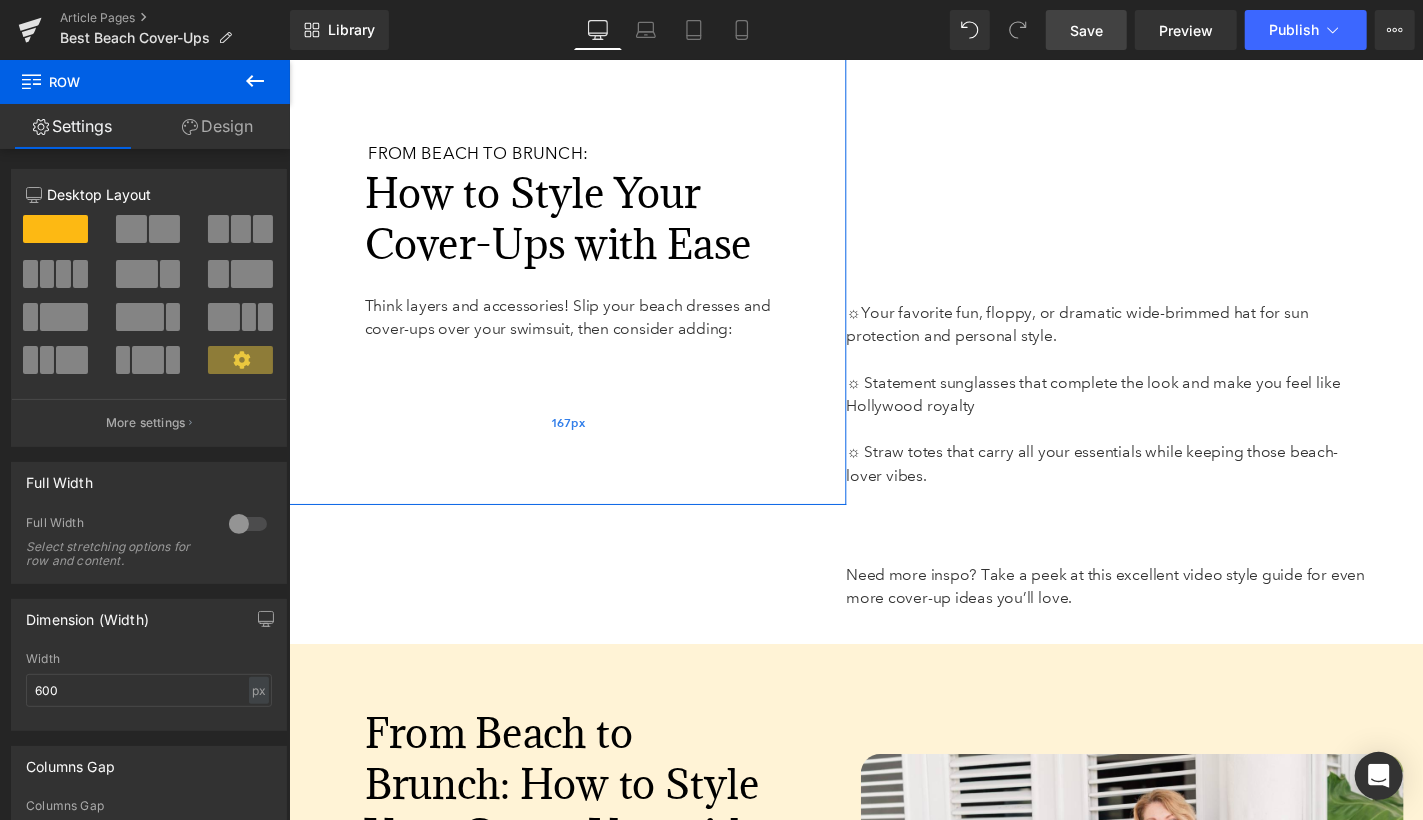scroll, scrollTop: 6751, scrollLeft: 0, axis: vertical 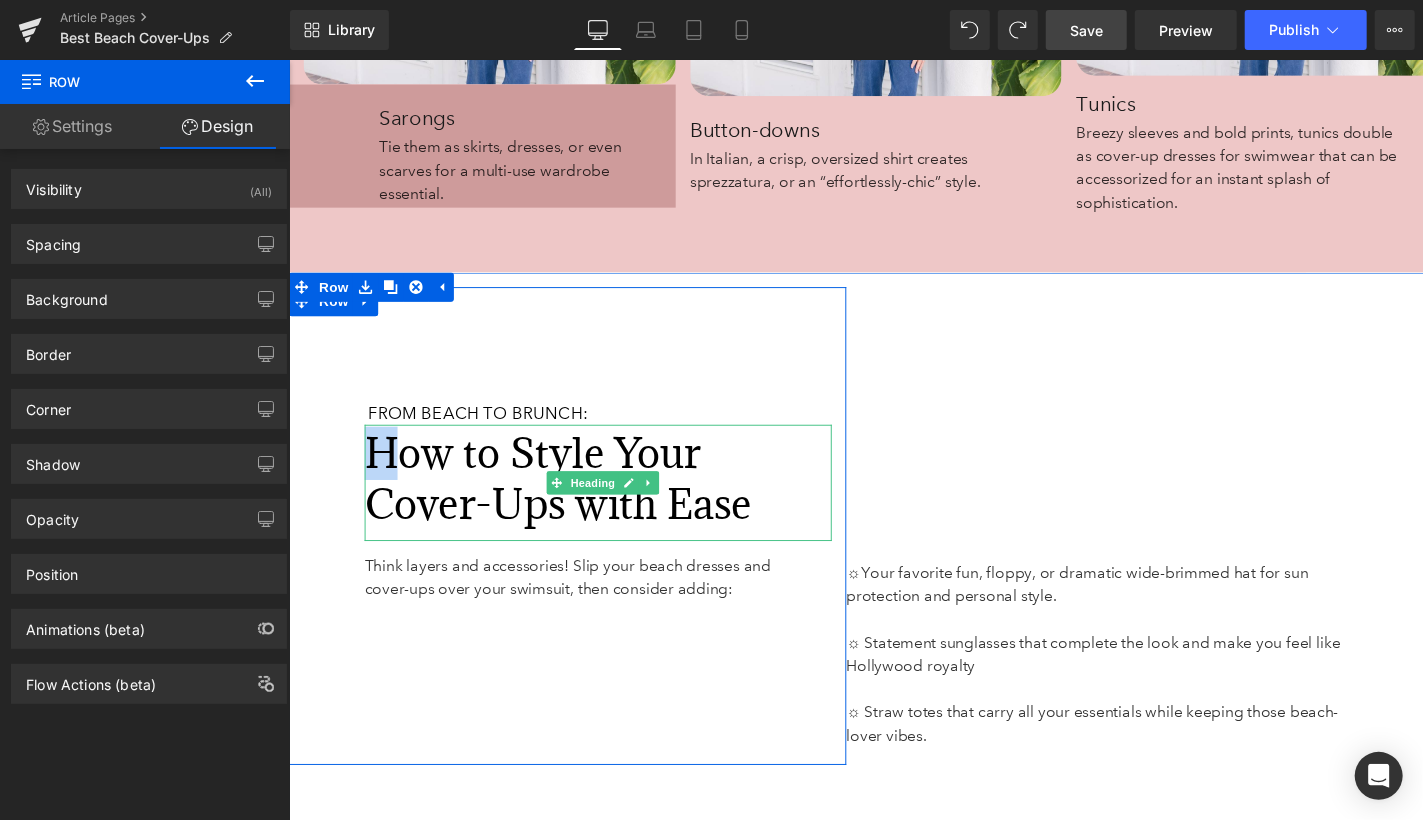 click on "How to Style Your Cover-Ups with Ease" at bounding box center (565, 490) 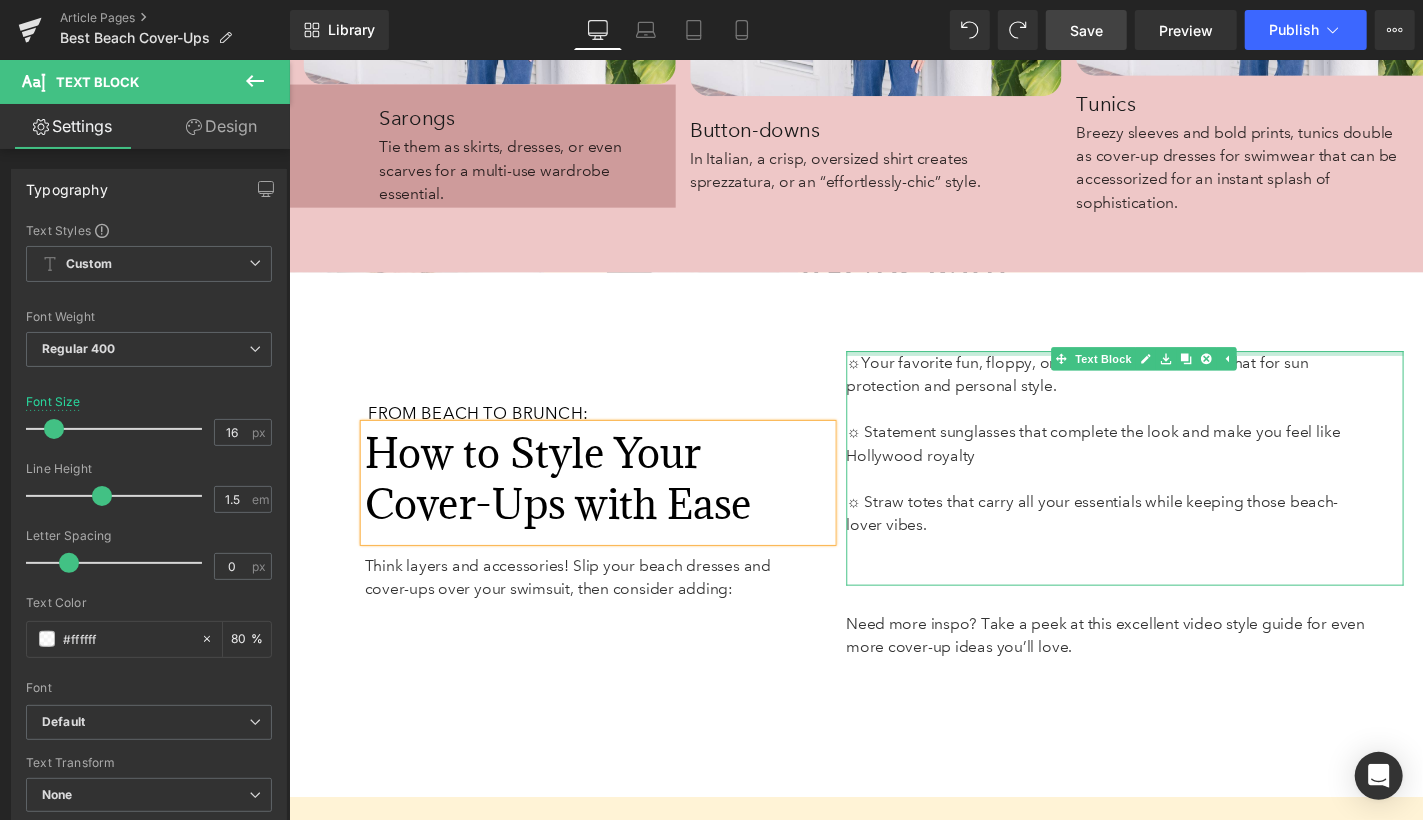 drag, startPoint x: 972, startPoint y: 596, endPoint x: 938, endPoint y: 301, distance: 296.95285 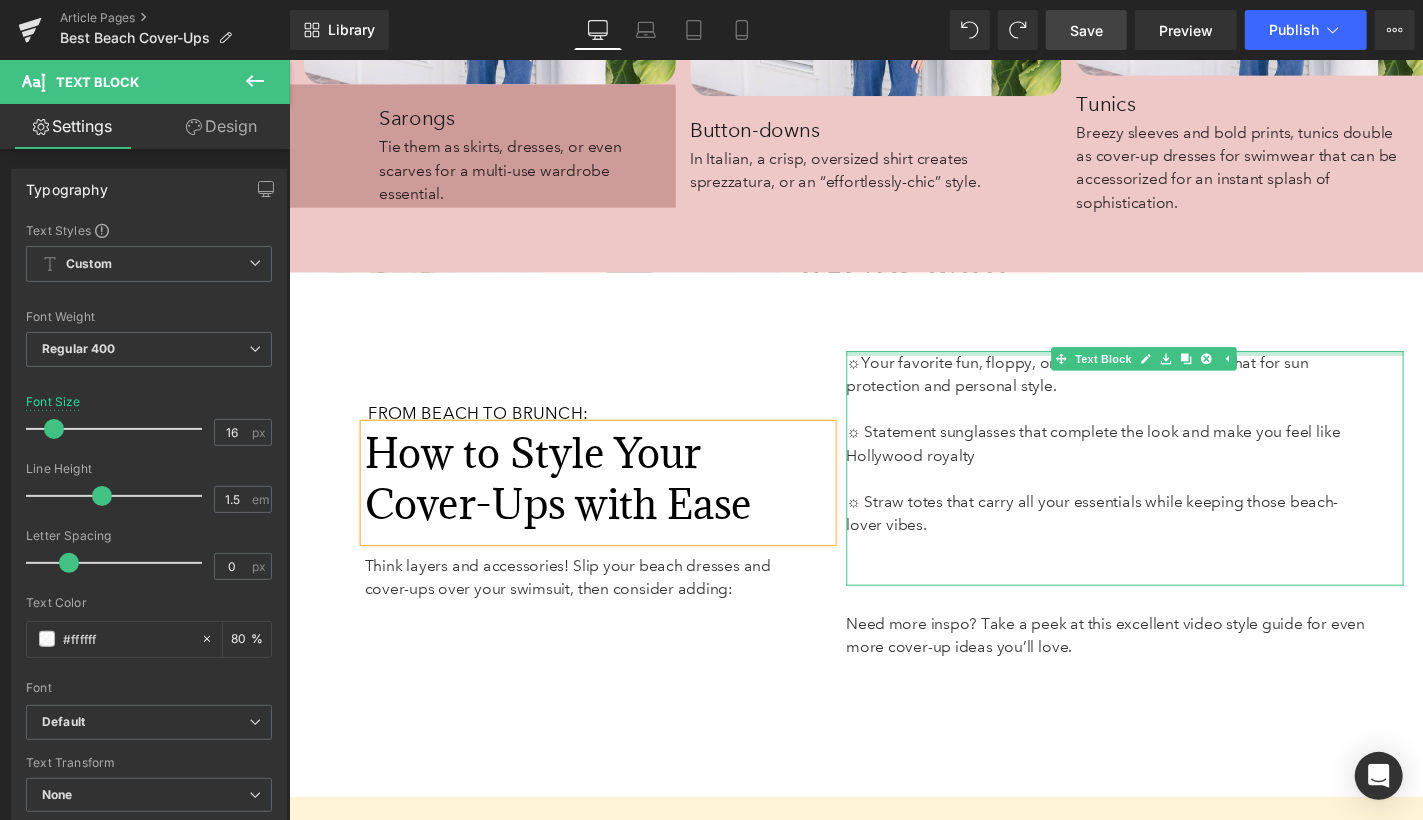 click on "From Beach to Brunch: Heading         How to Style Your Cover-Ups with Ease  Heading         Think layers and accessories! Slip your beach dresses and cover-ups over your swimsuit, then consider adding:  Text Block         Row   63px   167px   63px   ☼  Your favorite fun, floppy, or dramatic wide-brimmed hat for sun protection and personal style.   ☼ Statement sunglasses that complete the look and make you feel like Hollywood royalty   ☼ Straw totes that carry all your essentials while keeping those beach-lover vibes.       Text Block         Need more inspo? Take a peek at this excellent video style guide for even more cover-up ideas you’ll love.    Text Block         Row     33px" at bounding box center (893, 548) 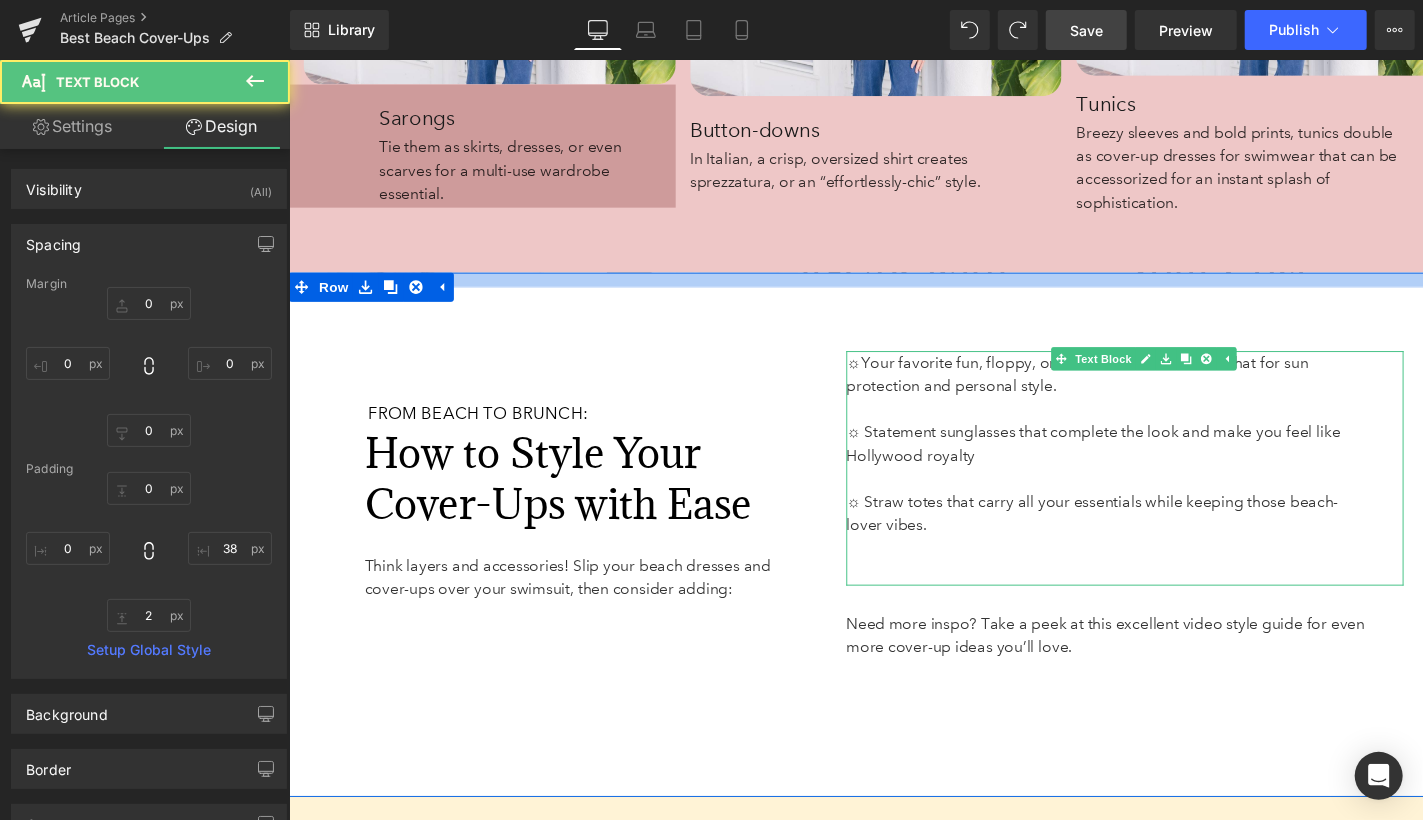 click on "From Beach to Brunch: Heading         How to Style Your Cover-Ups with Ease  Heading         Think layers and accessories! Slip your beach dresses and cover-ups over your swimsuit, then consider adding:  Text Block         Row   63px   167px   63px   ☼  Your favorite fun, floppy, or dramatic wide-brimmed hat for sun protection and personal style.   ☼ Statement sunglasses that complete the look and make you feel like Hollywood royalty   ☼ Straw totes that carry all your essentials while keeping those beach-lover vibes.       Text Block         Need more inspo? Take a peek at this excellent video style guide for even more cover-up ideas you’ll love.    Text Block         Row     33px" at bounding box center (893, 548) 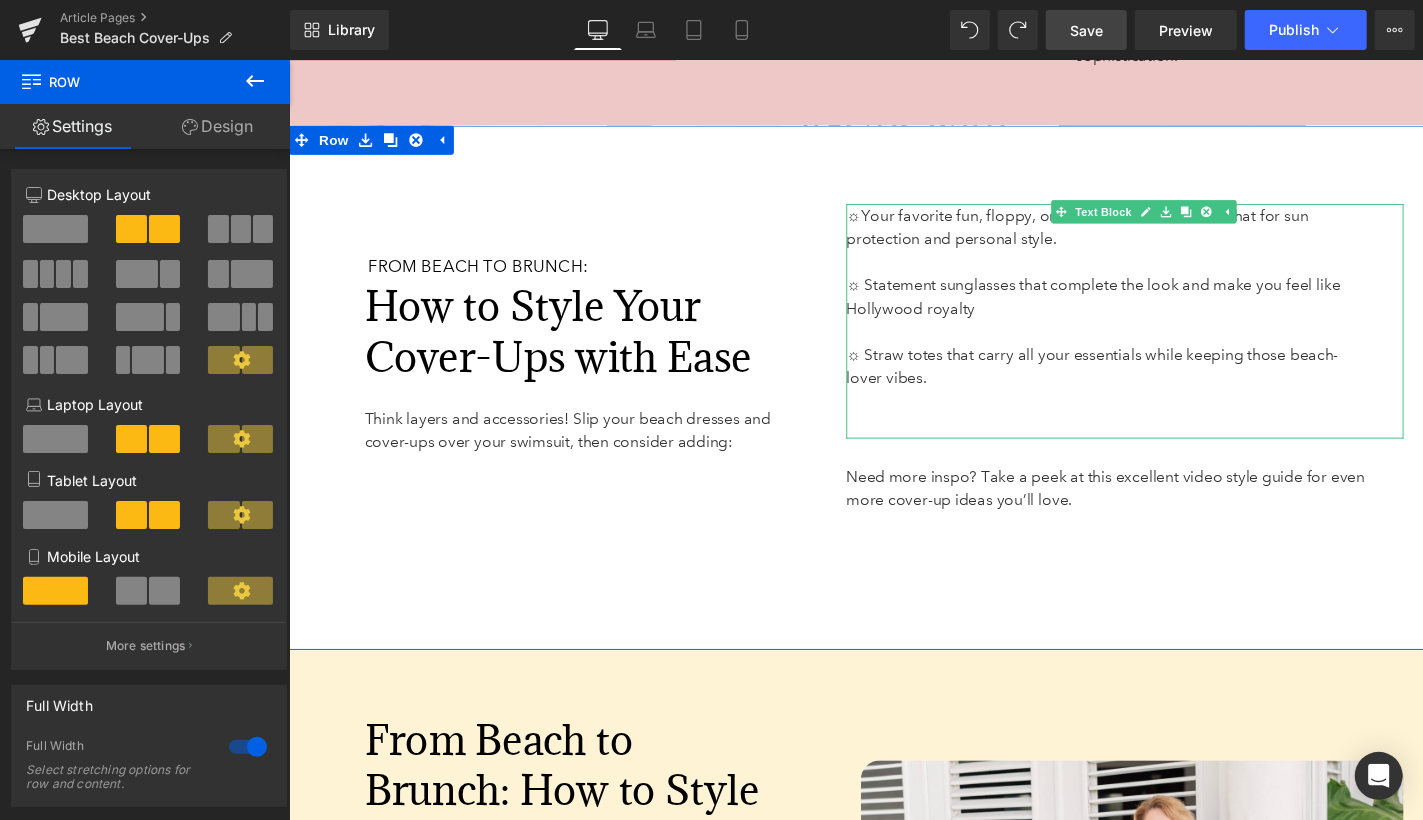 scroll, scrollTop: 6640, scrollLeft: 0, axis: vertical 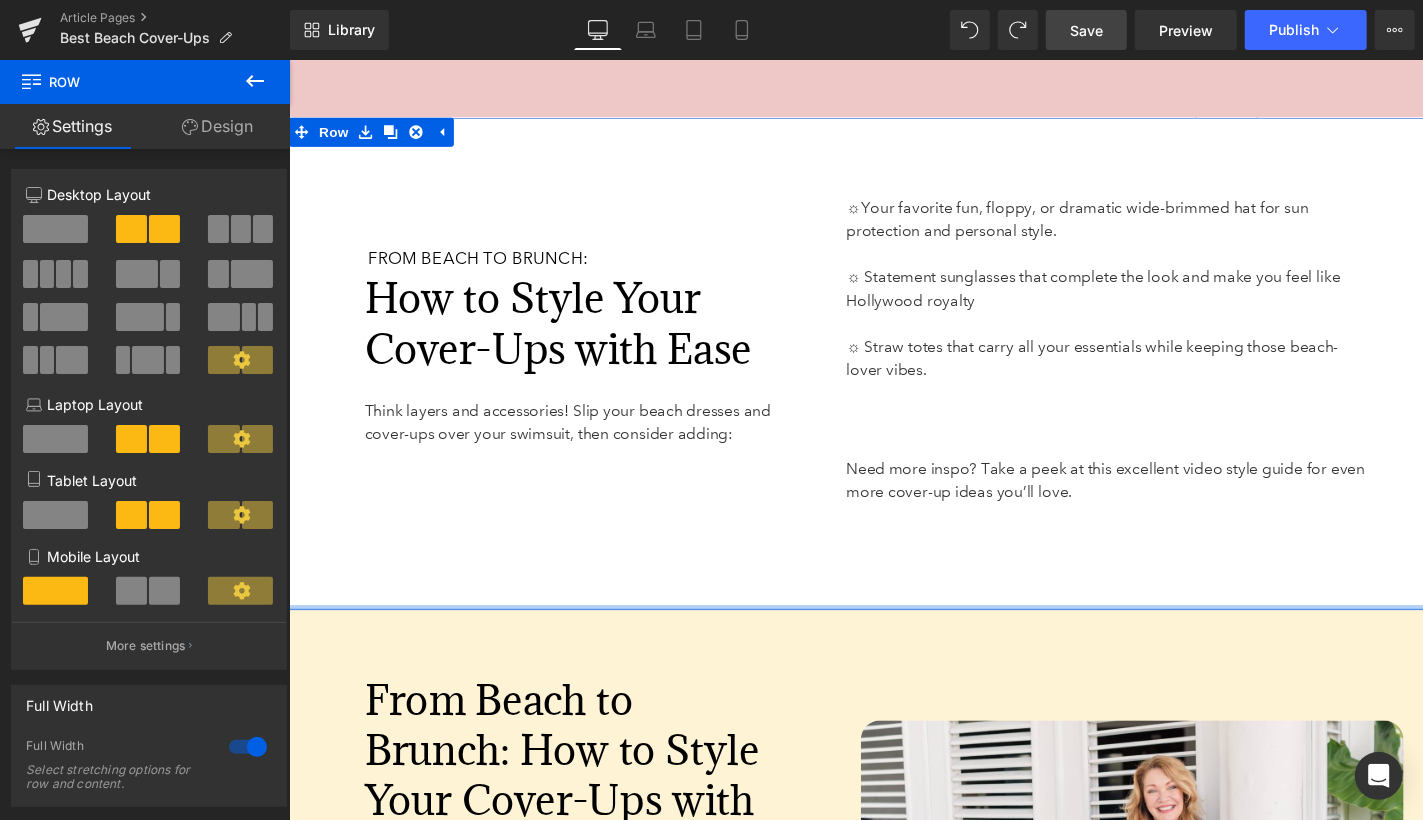 drag, startPoint x: 913, startPoint y: 669, endPoint x: 912, endPoint y: 629, distance: 40.012497 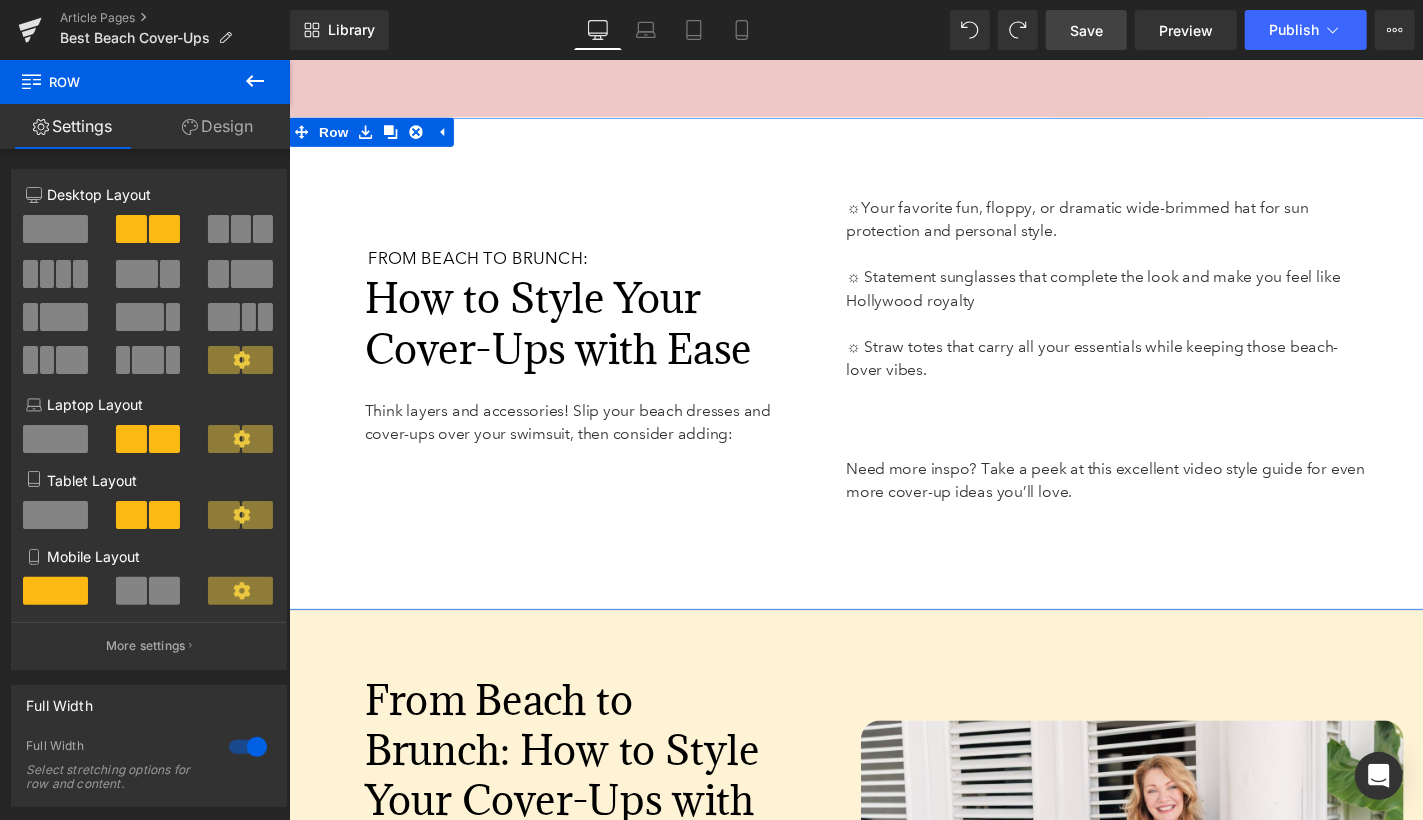 click on "From Beach to Brunch: Heading         How to Style Your Cover-Ups with Ease  Heading         Think layers and accessories! Slip your beach dresses and cover-ups over your swimsuit, then consider adding:  Text Block         Row   63px   167px   63px   ☼  Your favorite fun, floppy, or dramatic wide-brimmed hat for sun protection and personal style.   ☼ Statement sunglasses that complete the look and make you feel like Hollywood royalty   ☼ Straw totes that carry all your essentials while keeping those beach-lover vibes.       Text Block         Need more inspo? Take a peek at this excellent video style guide for even more cover-up ideas you’ll love.    Text Block         Row" at bounding box center (893, 372) 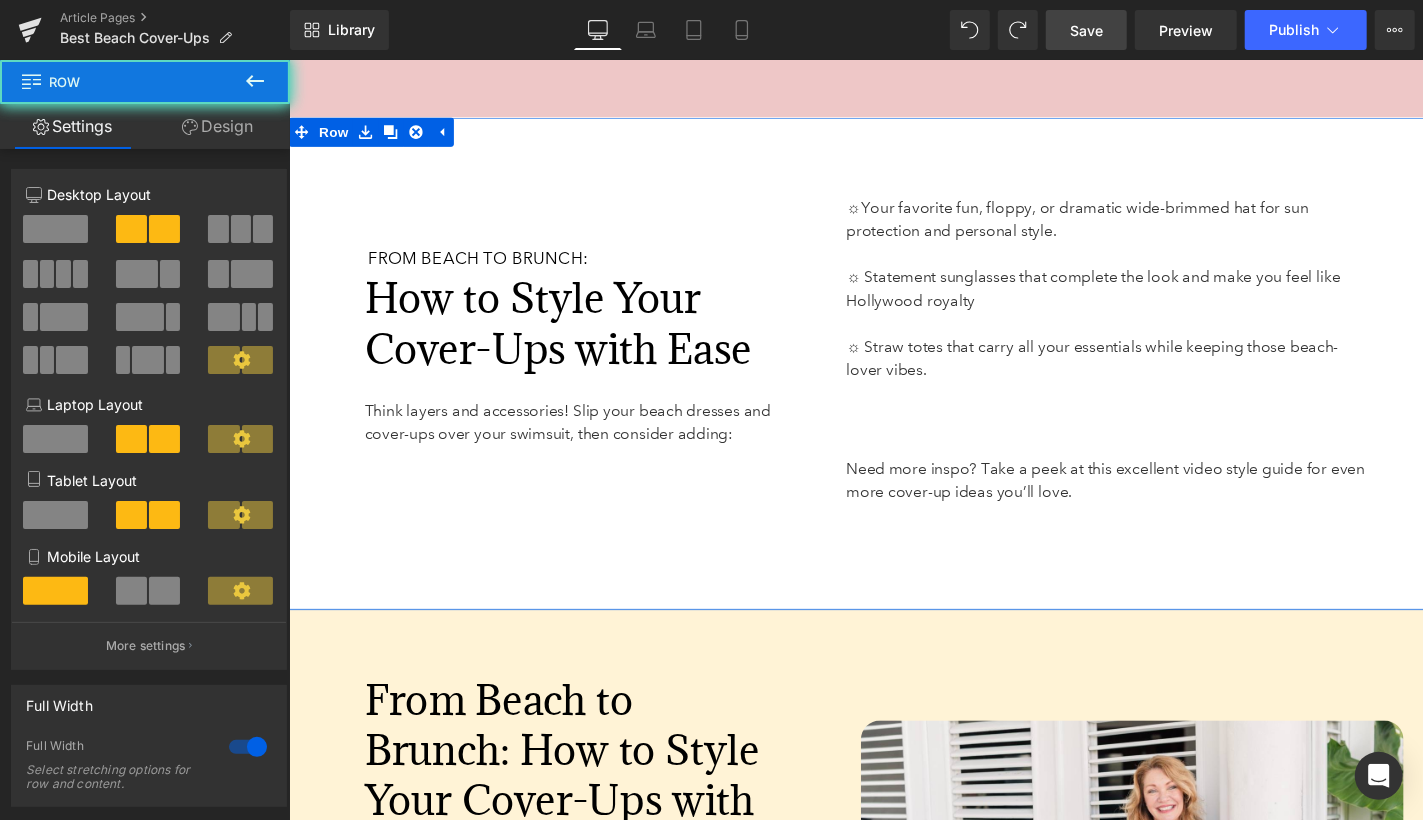 click on "☼  Your favorite fun, floppy, or dramatic wide-brimmed hat for sun protection and personal style.   ☼ Statement sunglasses that complete the look and make you feel like Hollywood royalty   ☼ Straw totes that carry all your essentials while keeping those beach-lover vibes.       Text Block         Need more inspo? Take a peek at this excellent video style guide for even more cover-up ideas you’ll love.    Text Block" at bounding box center (1150, 359) 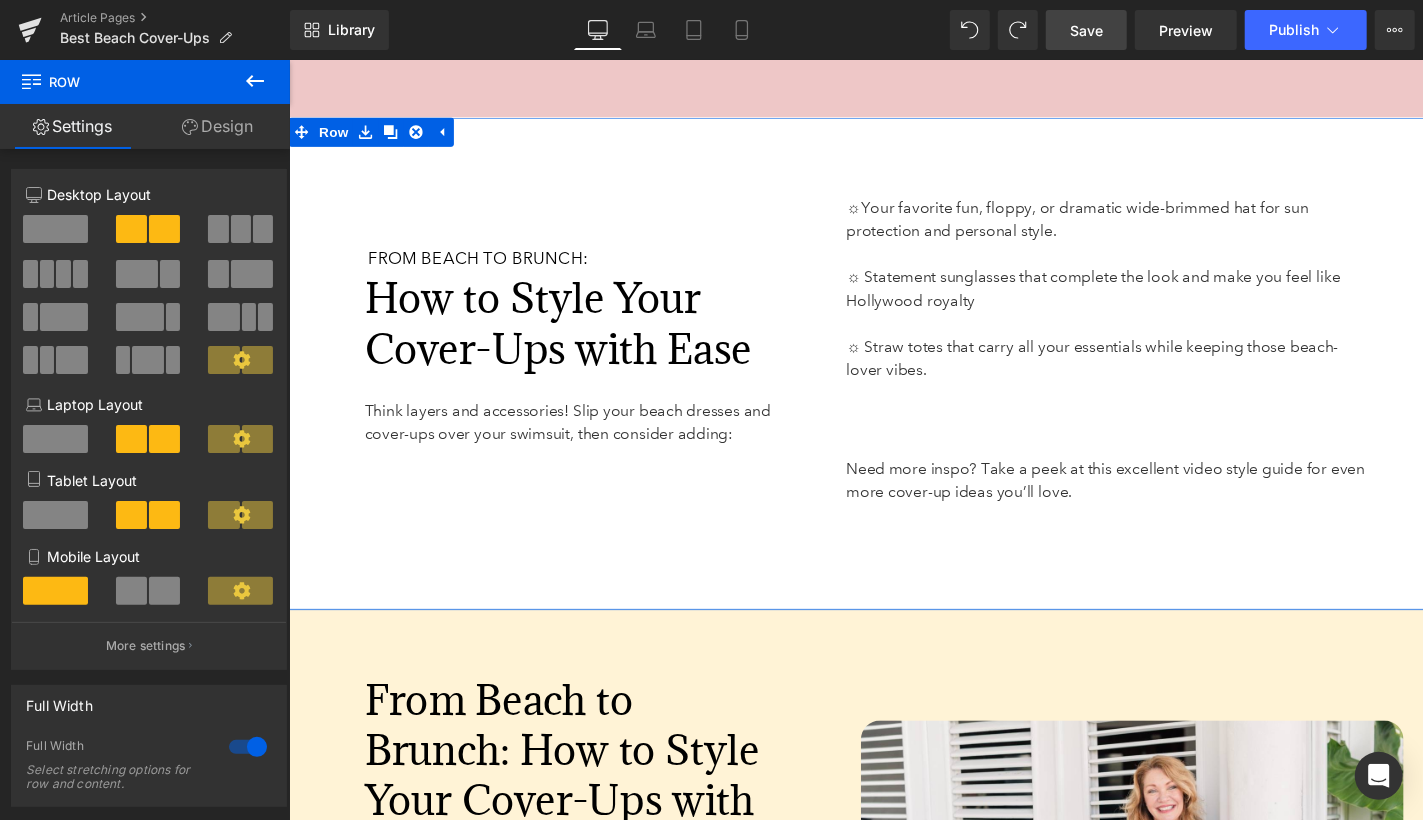 click on "Need more inspo? Take a peek at this excellent video style guide for even more cover-up ideas you’ll love." at bounding box center [1130, 492] 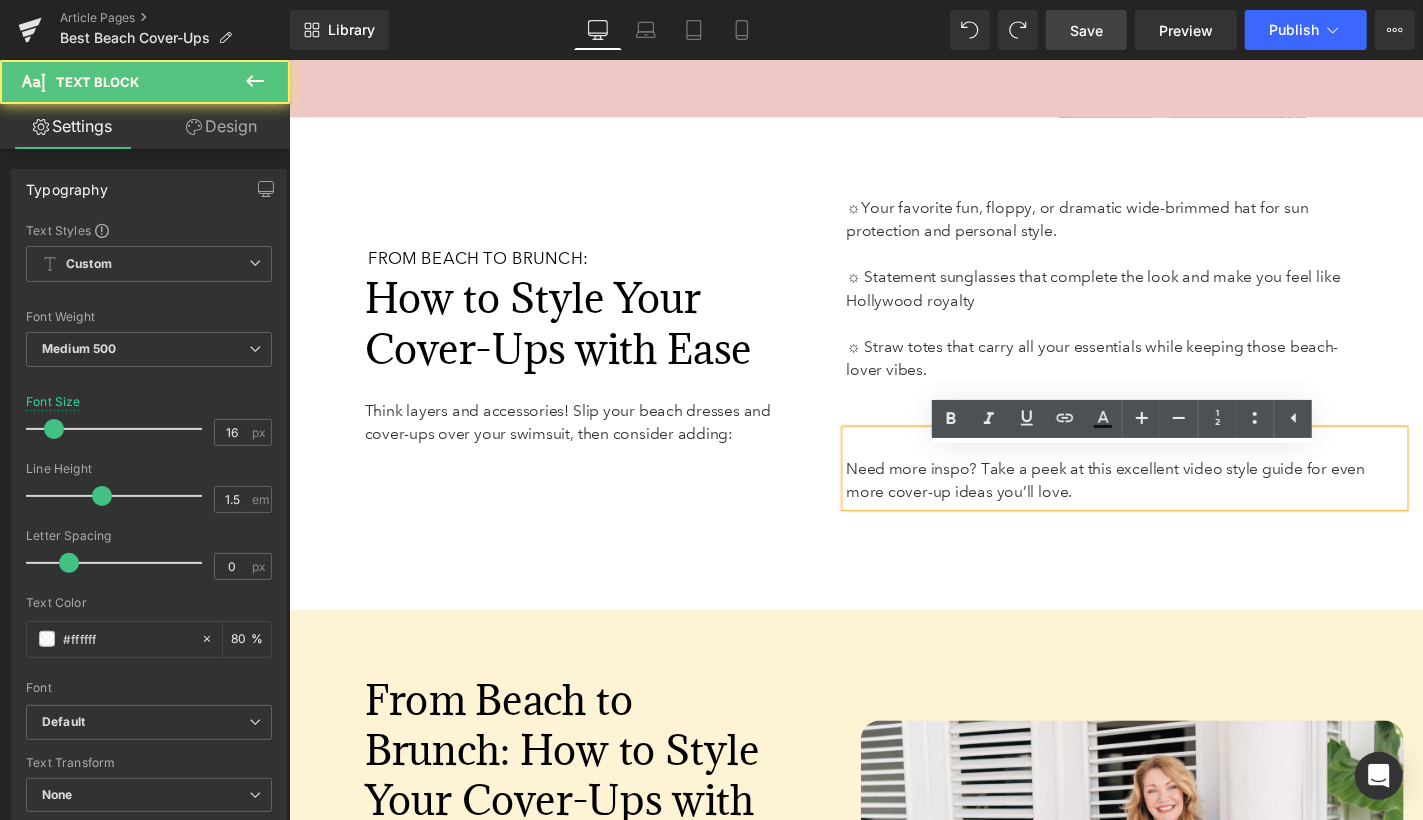 click on "☼  Your favorite fun, floppy, or dramatic wide-brimmed hat for sun protection and personal style.   ☼ Statement sunglasses that complete the look and make you feel like Hollywood royalty   ☼ Straw totes that carry all your essentials while keeping those beach-lover vibes.       Text Block         Need more inspo? Take a peek at this excellent video style guide for even more cover-up ideas you’ll love.    Text Block" at bounding box center [1150, 359] 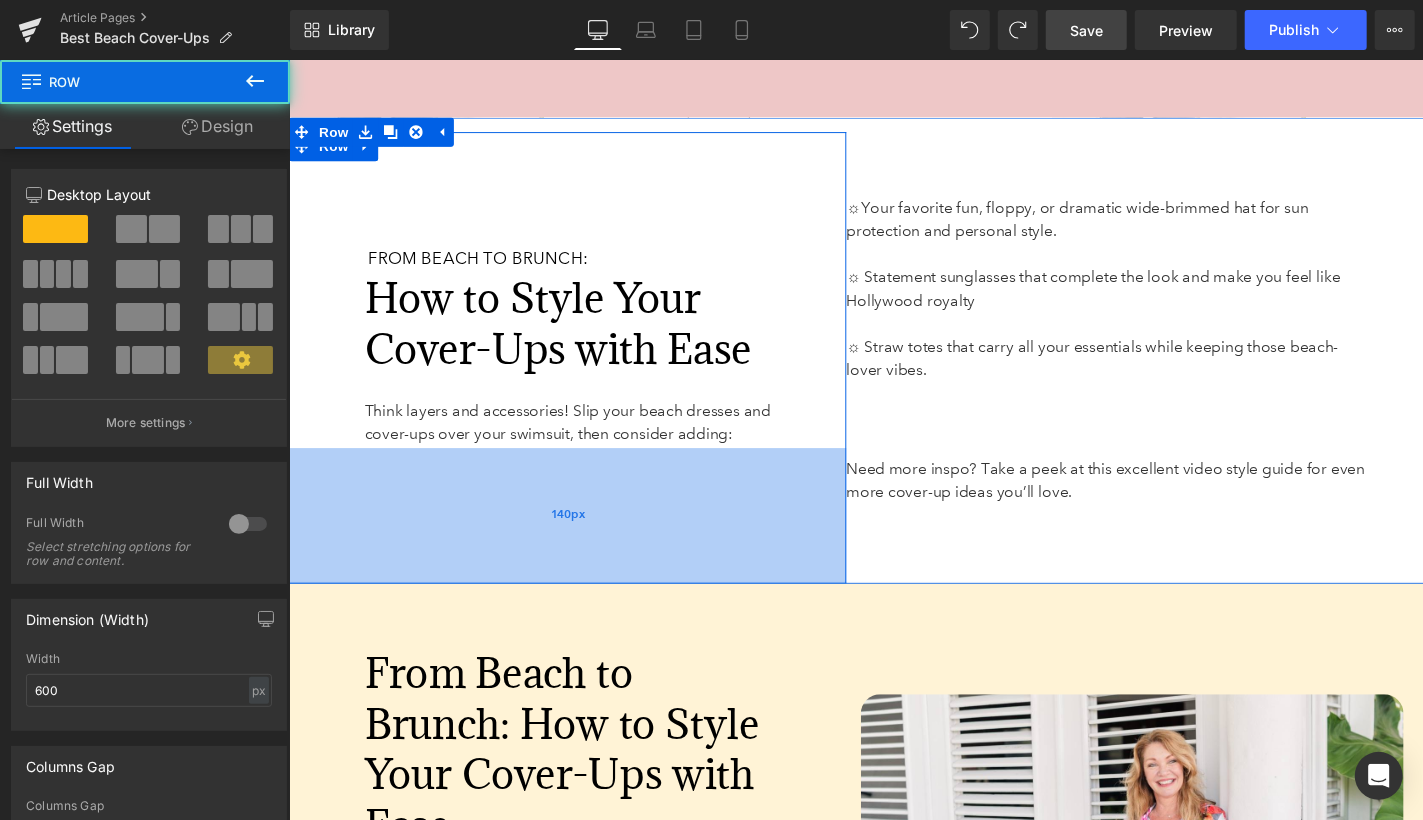 drag, startPoint x: 577, startPoint y: 599, endPoint x: 577, endPoint y: 572, distance: 27 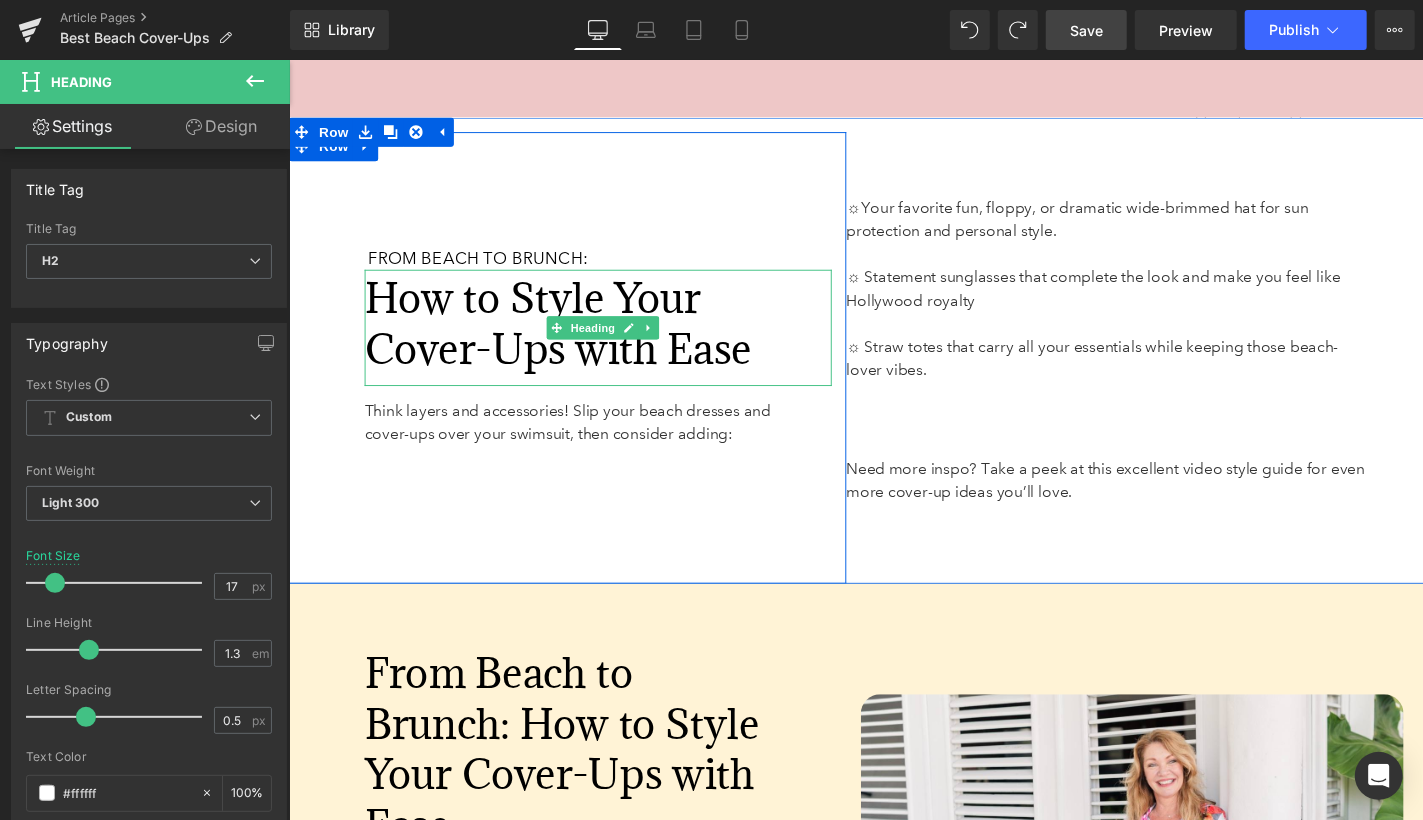 drag, startPoint x: 489, startPoint y: 296, endPoint x: 485, endPoint y: 309, distance: 13.601471 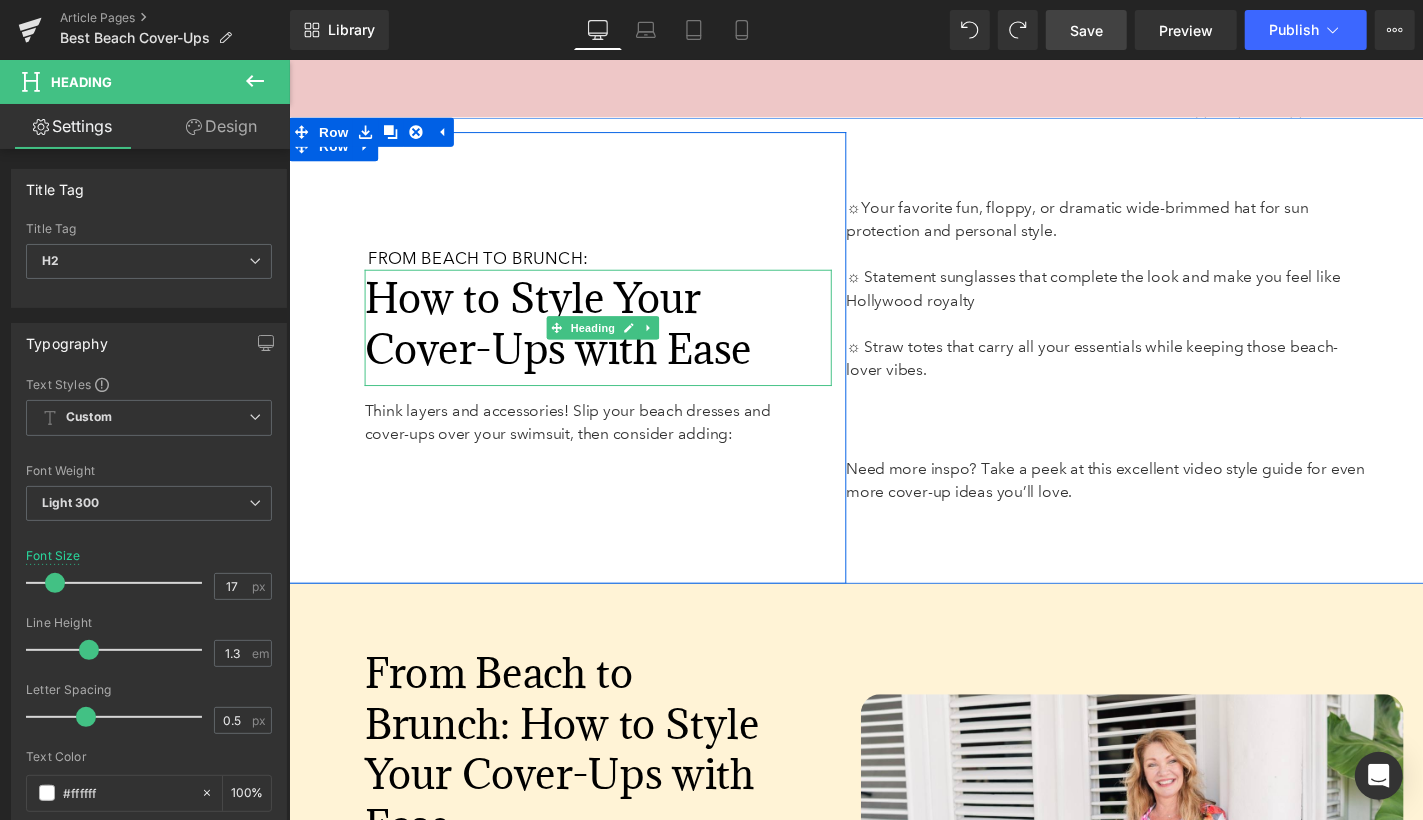 click on "From Beach to Brunch: Heading         How to Style Your Cover-Ups with Ease  Heading         Think layers and accessories! Slip your beach dresses and cover-ups over your swimsuit, then consider adding:  Text Block" at bounding box center [607, 327] 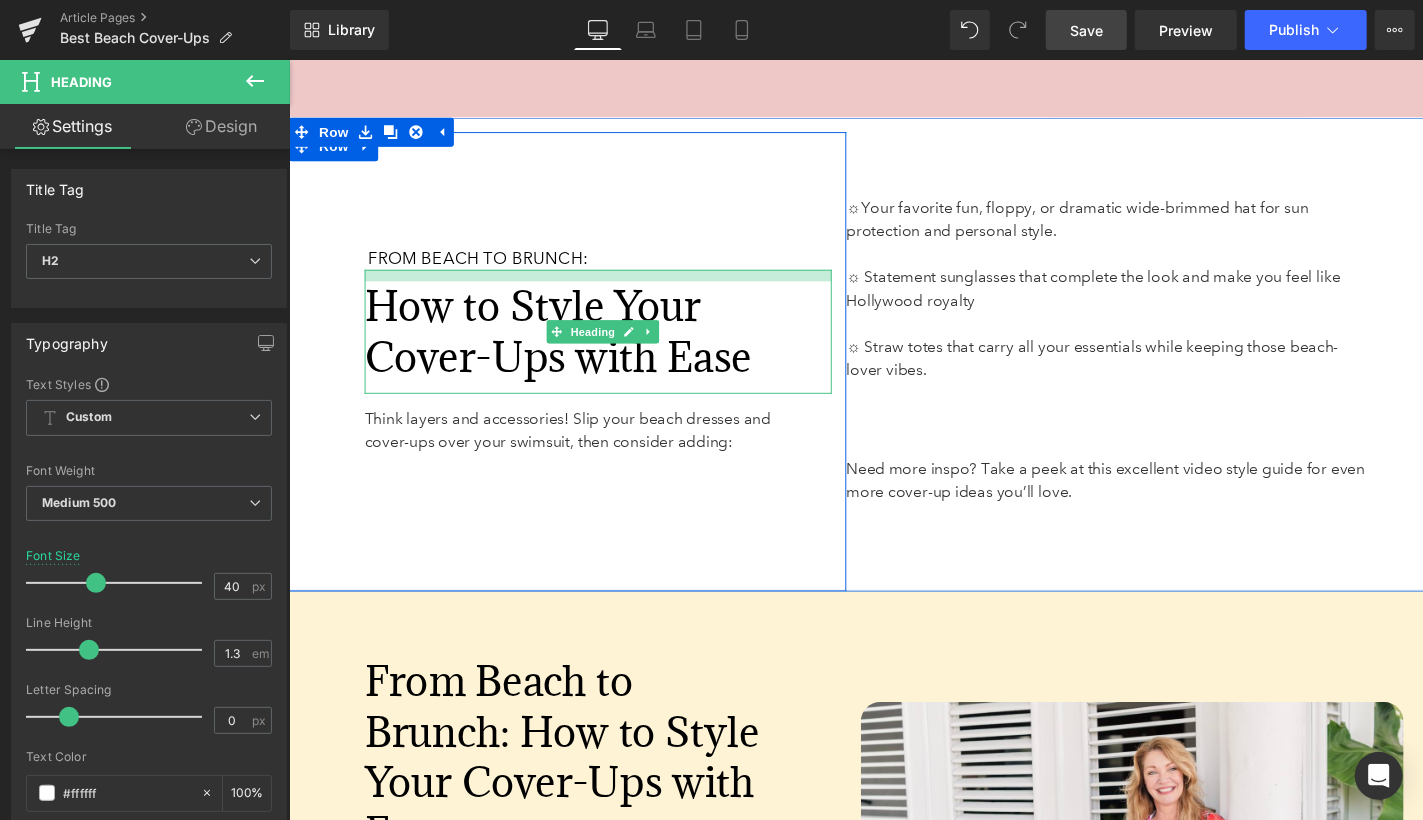 click at bounding box center [607, 281] 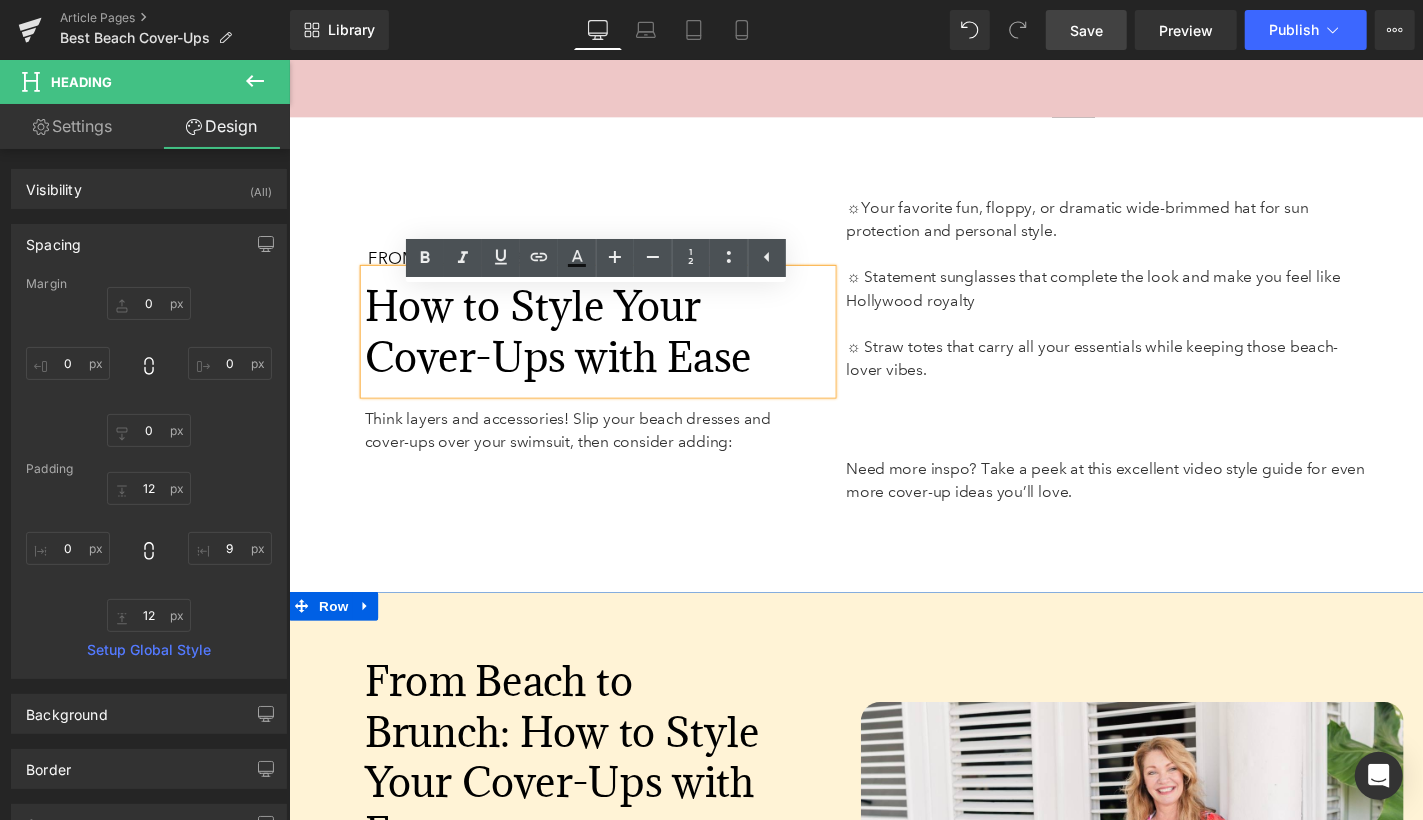 click on "Image         Estella Button-Front Burnout Top – [BRAND]   |    Mineral Wash Pleated Hem Pant – [BRAND] Text Block" at bounding box center (1150, 937) 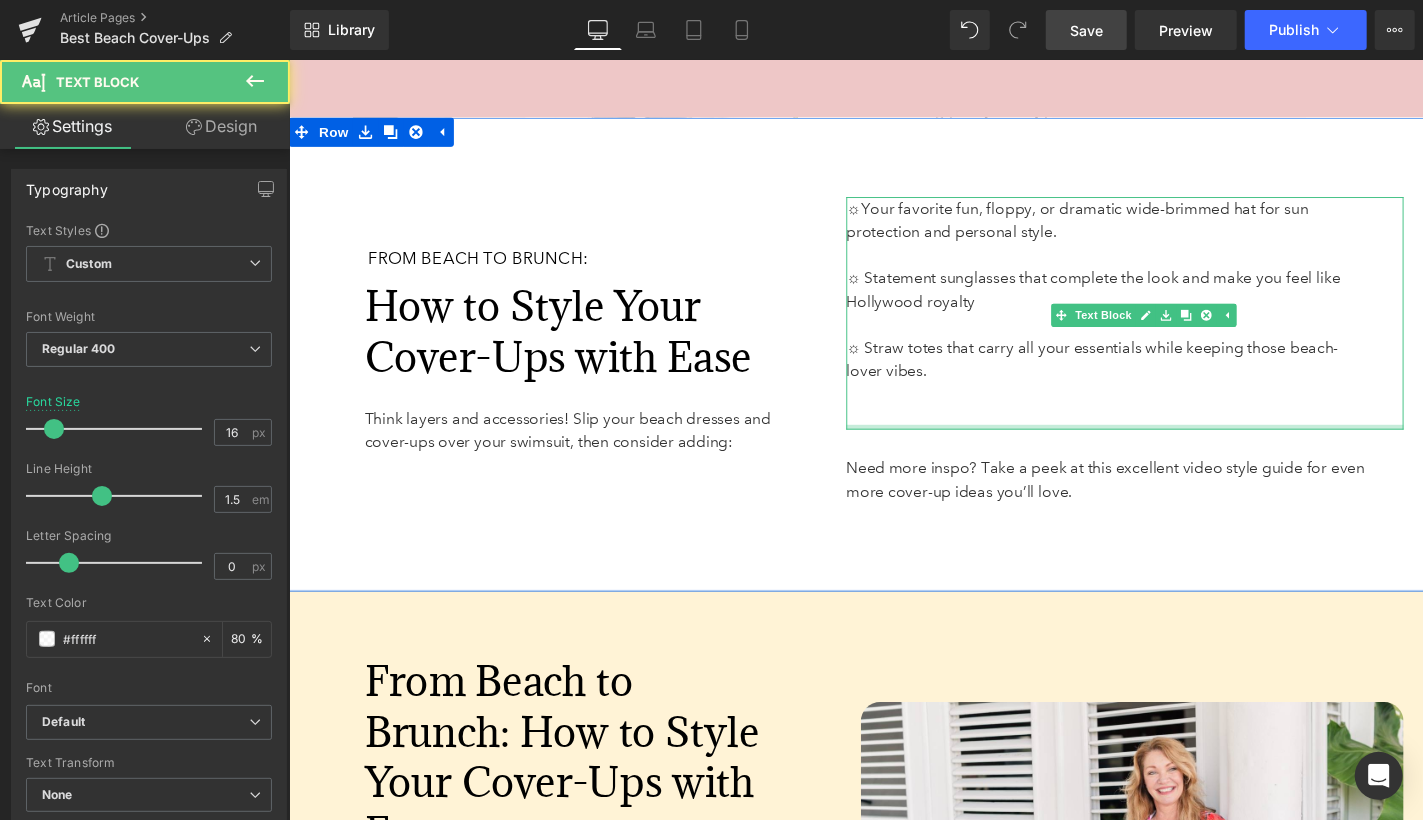 drag, startPoint x: 941, startPoint y: 458, endPoint x: 941, endPoint y: 439, distance: 19 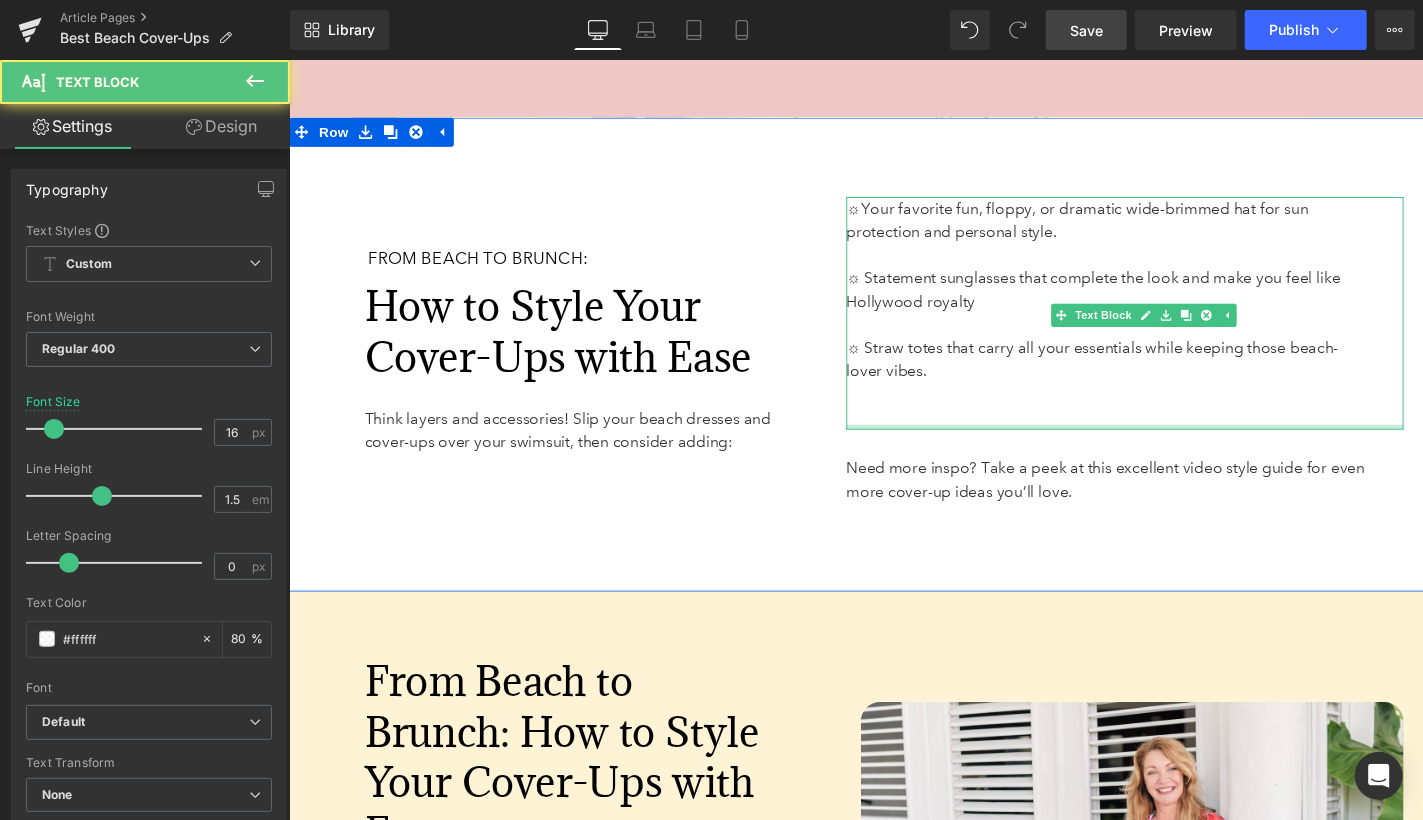 click on "☼  Your favorite fun, floppy, or dramatic wide-brimmed hat for sun protection and personal style.   ☼ Statement sunglasses that complete the look and make you feel like Hollywood royalty   ☼ Straw totes that carry all your essentials while keeping those beach-lover vibes.       Text Block" at bounding box center (1150, 320) 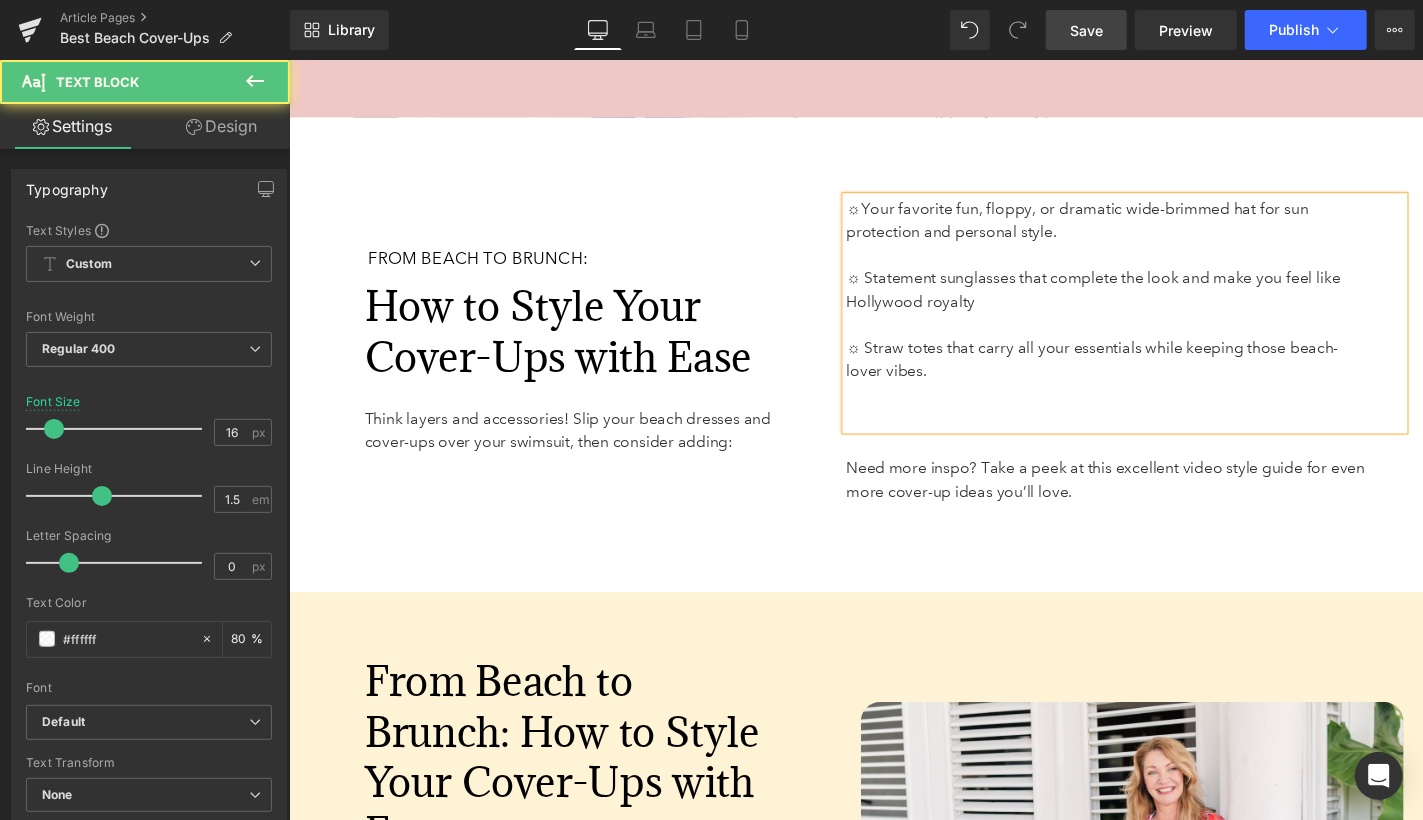 click at bounding box center [1131, 428] 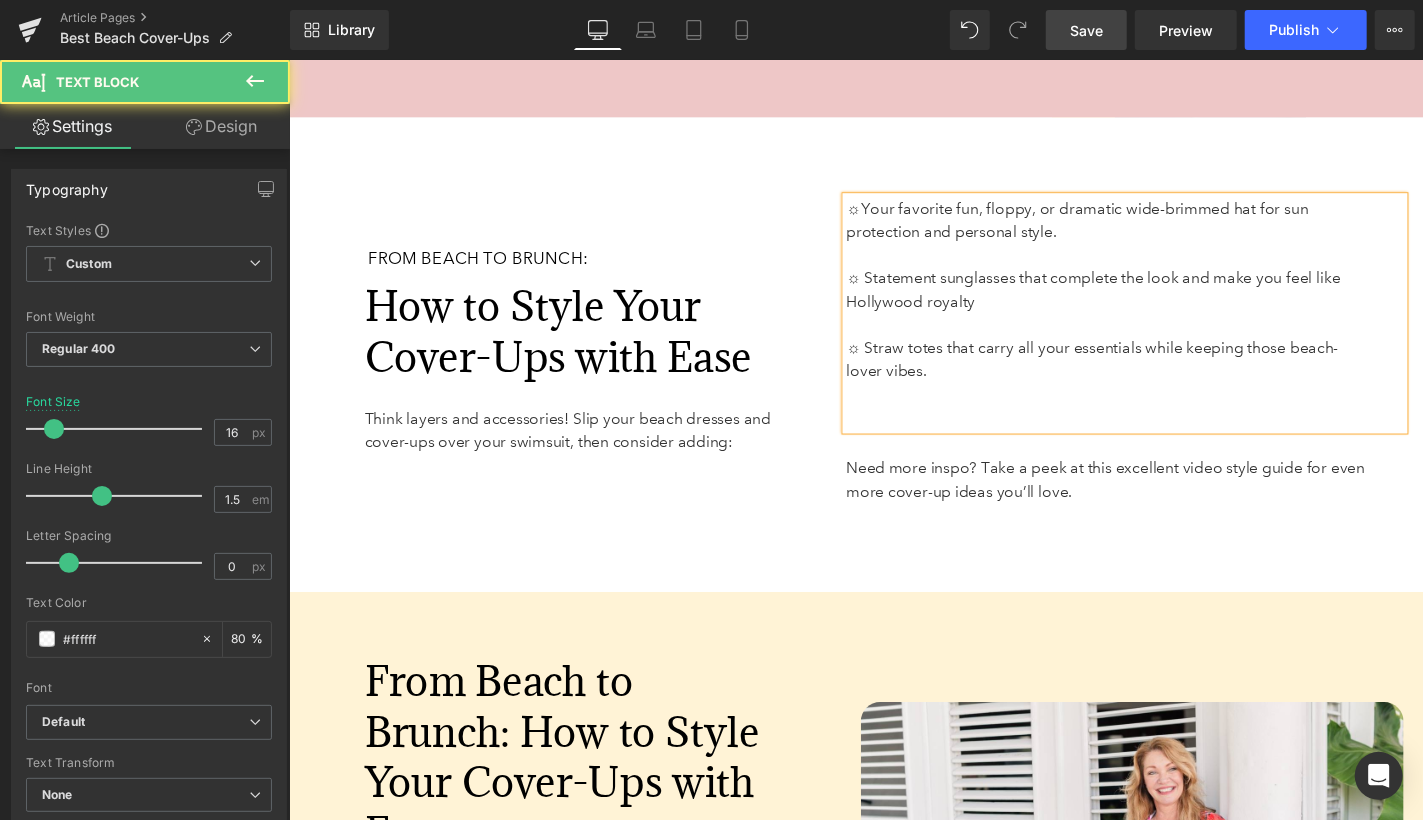 click at bounding box center (1131, 428) 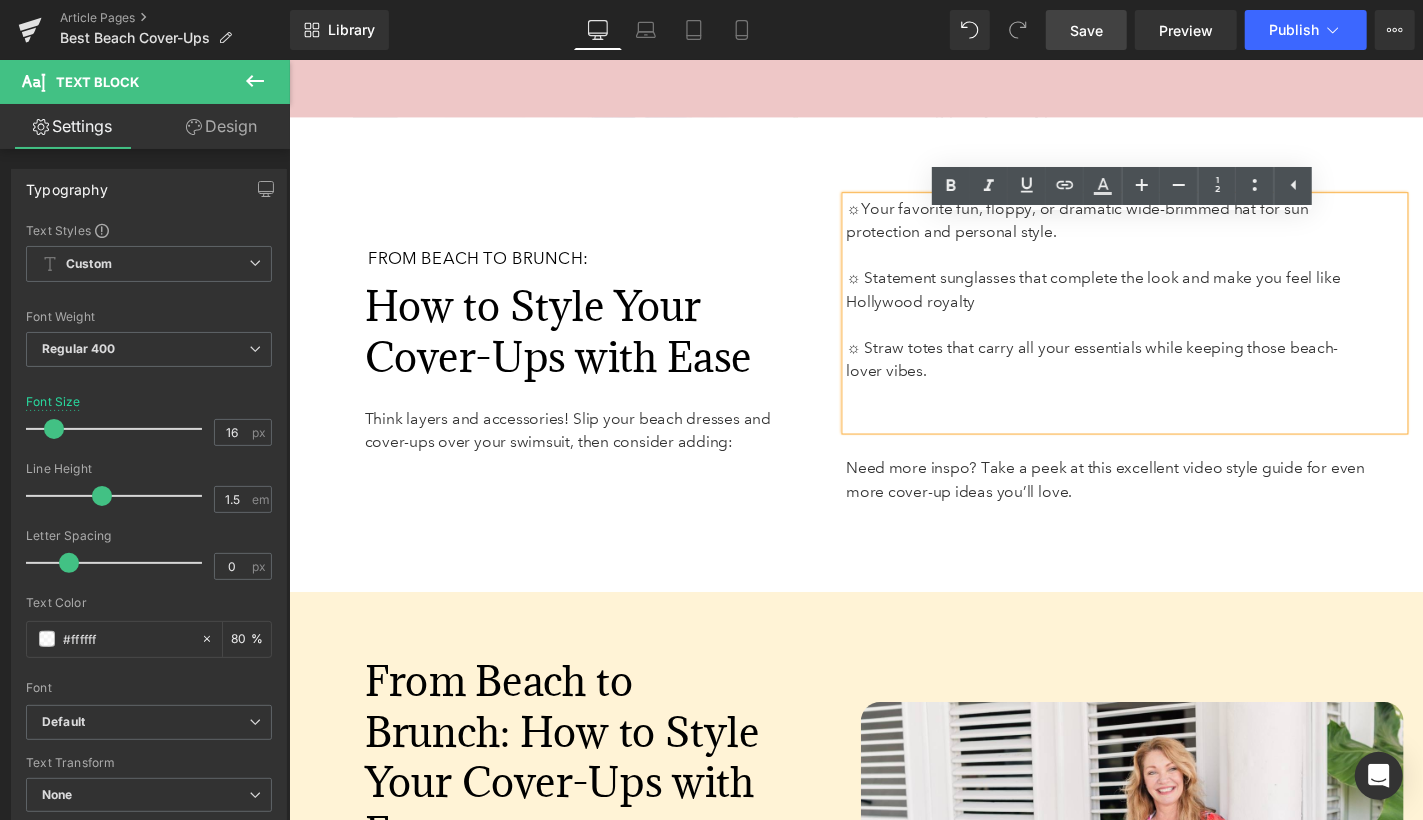 click on "☼ Straw totes that carry all your essentials while keeping those beach-lover vibes." at bounding box center [1117, 367] 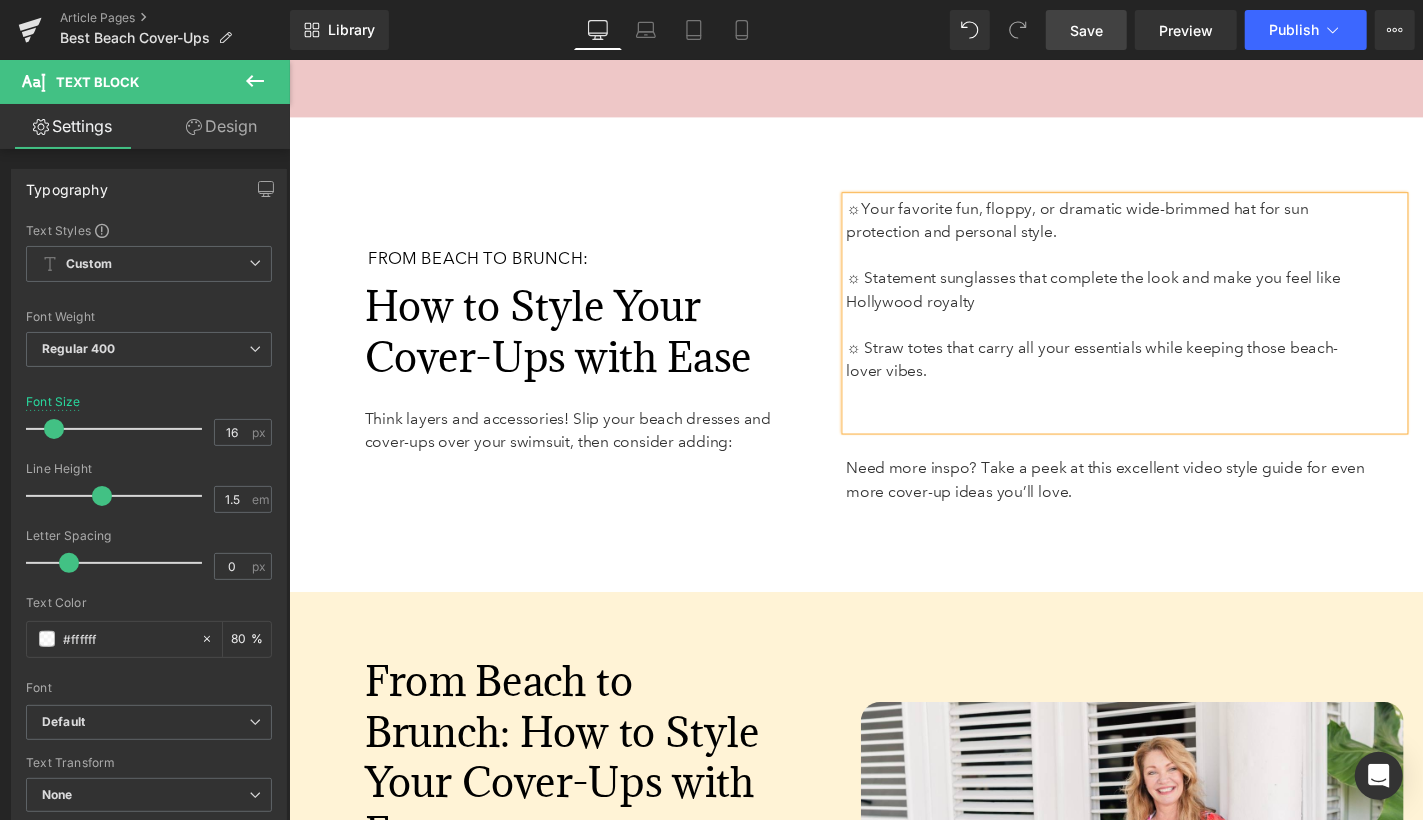 scroll, scrollTop: 6652, scrollLeft: 0, axis: vertical 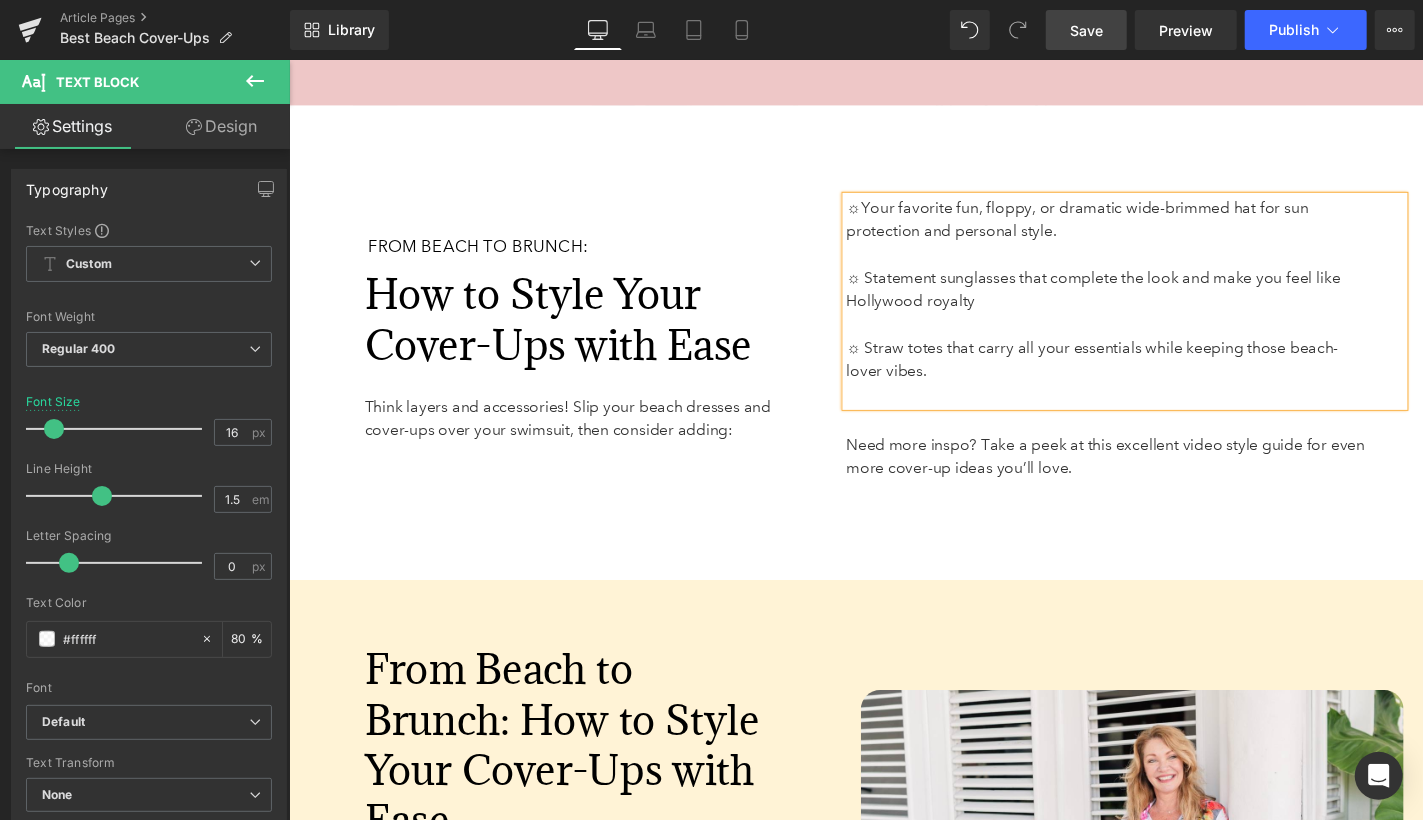click on "Need more inspo? Take a peek at this excellent video style guide for even more cover-up ideas you’ll love." at bounding box center [1150, 455] 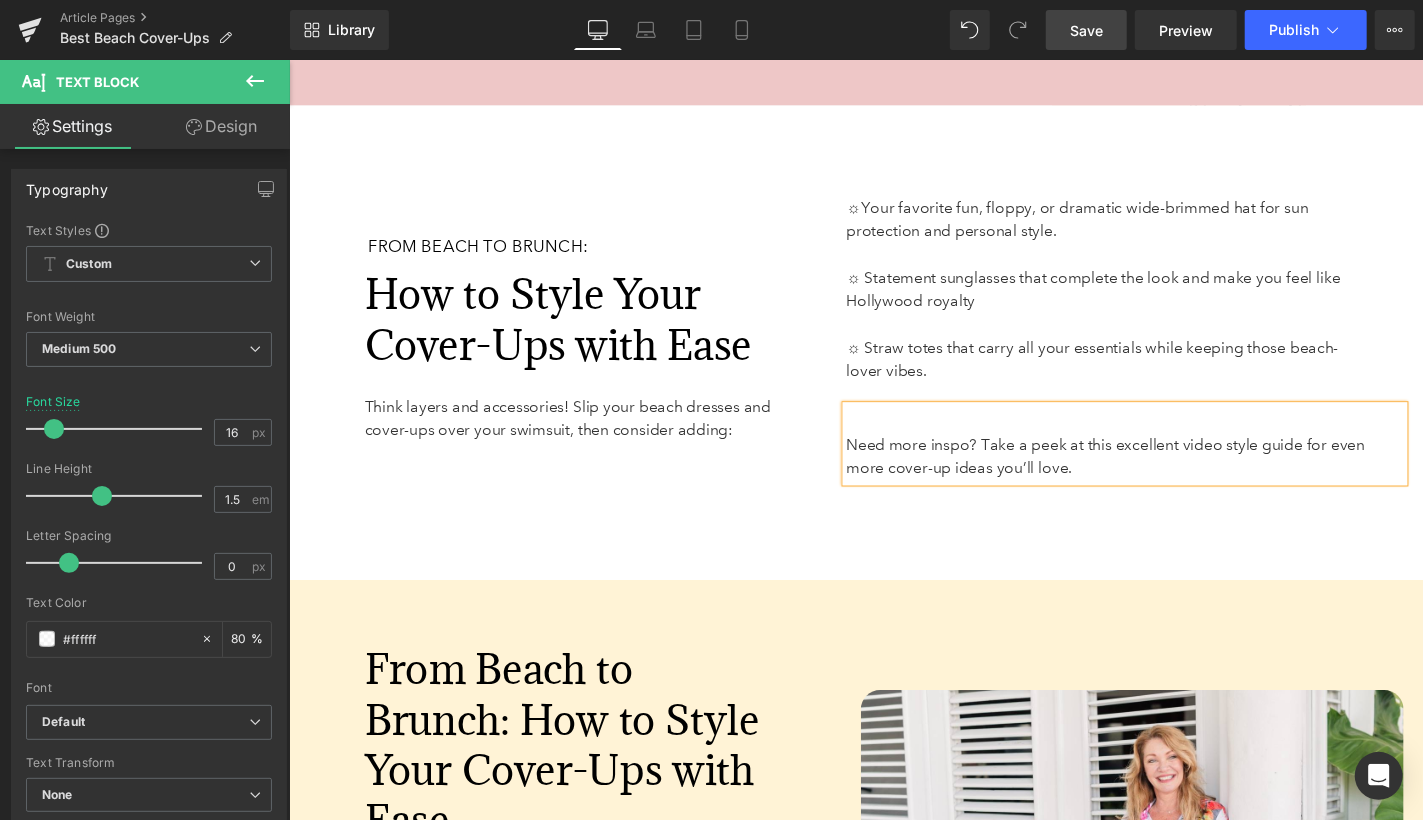 click on "From Beach to Brunch: Heading         How to Style Your Cover-Ups with Ease  Heading         Think layers and accessories! Slip your beach dresses and cover-ups over your swimsuit, then consider adding:  Text Block         Row   63px   140px   63px" at bounding box center [575, 358] 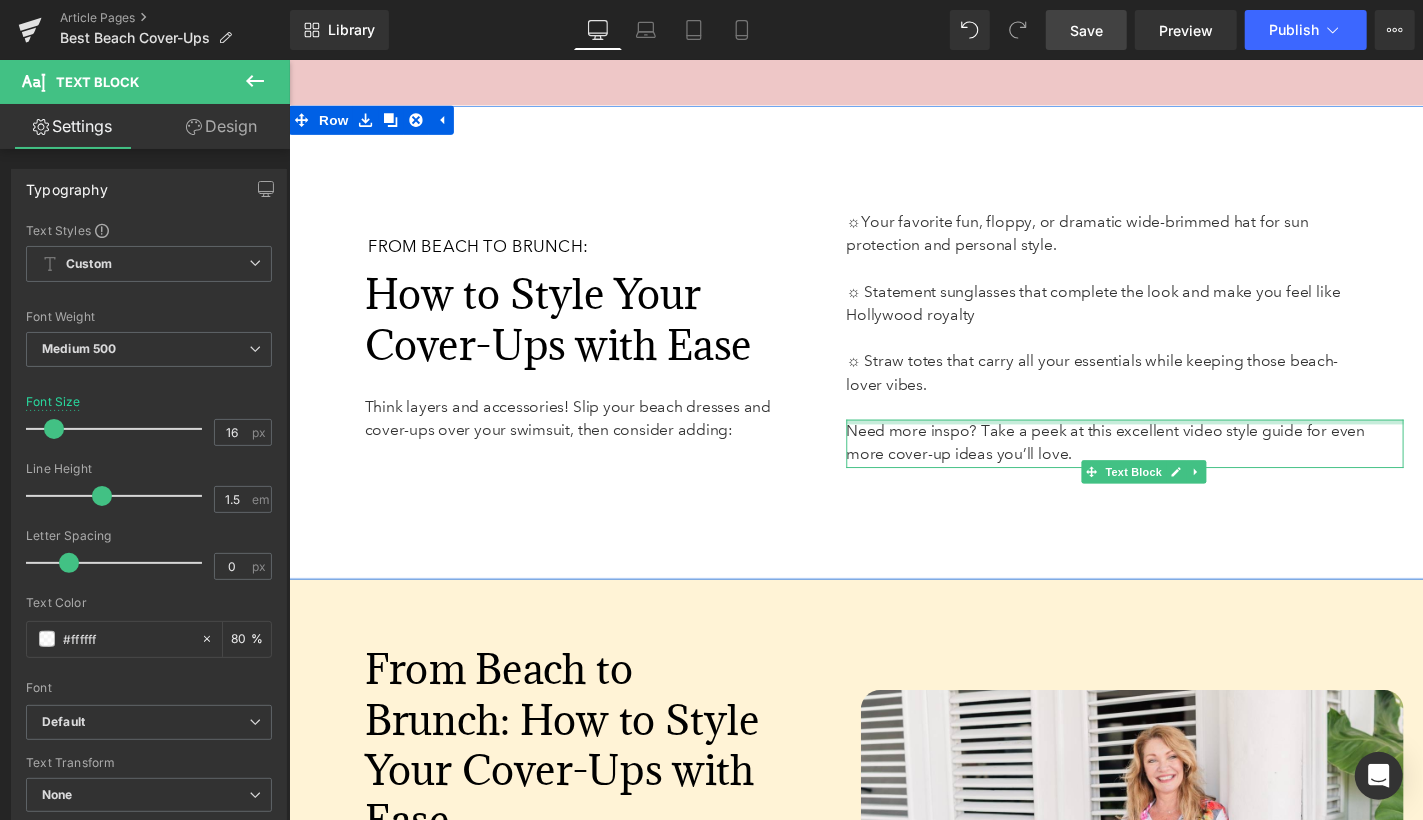 drag, startPoint x: 909, startPoint y: 442, endPoint x: 908, endPoint y: 411, distance: 31.016125 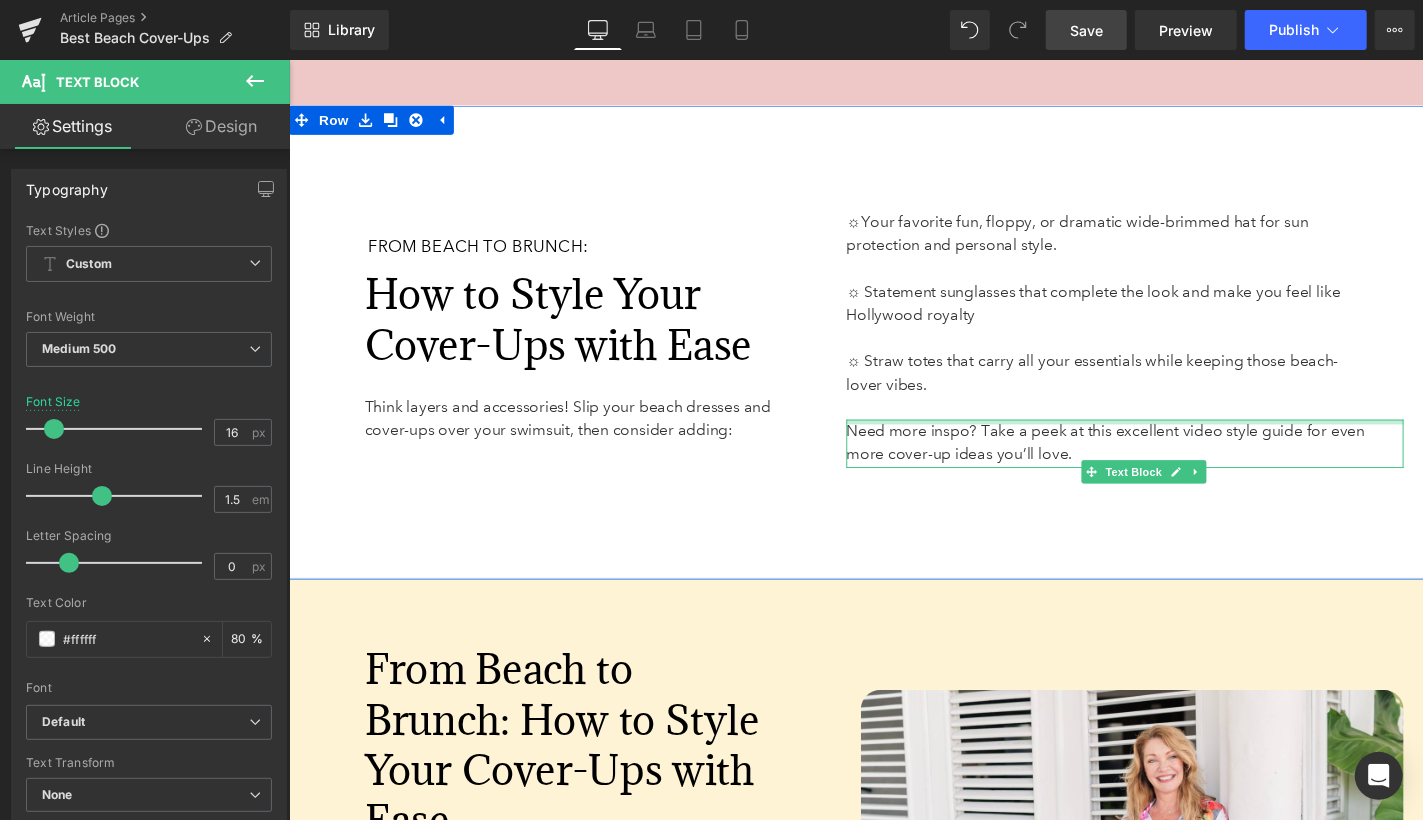 click on "☼  Your favorite fun, floppy, or dramatic wide-brimmed hat for sun protection and personal style.   ☼ Statement sunglasses that complete the look and make you feel like Hollywood royalty   ☼ Straw totes that carry all your essentials while keeping those beach-lover vibes.    Text Block         Need more inspo? Take a peek at this excellent video style guide for even more cover-up ideas you’ll love.    Text Block" at bounding box center (1150, 347) 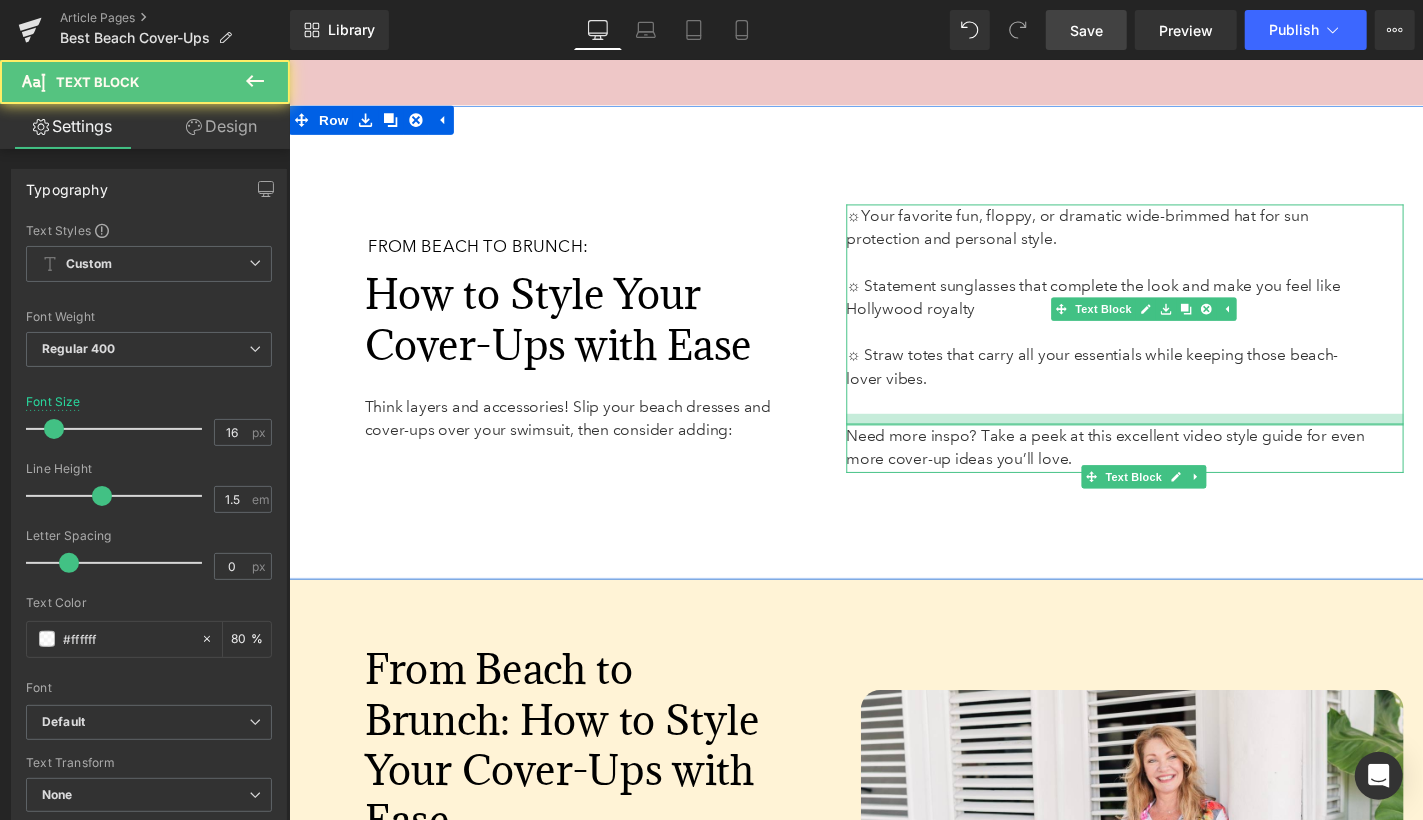 drag, startPoint x: 954, startPoint y: 450, endPoint x: 953, endPoint y: 461, distance: 11.045361 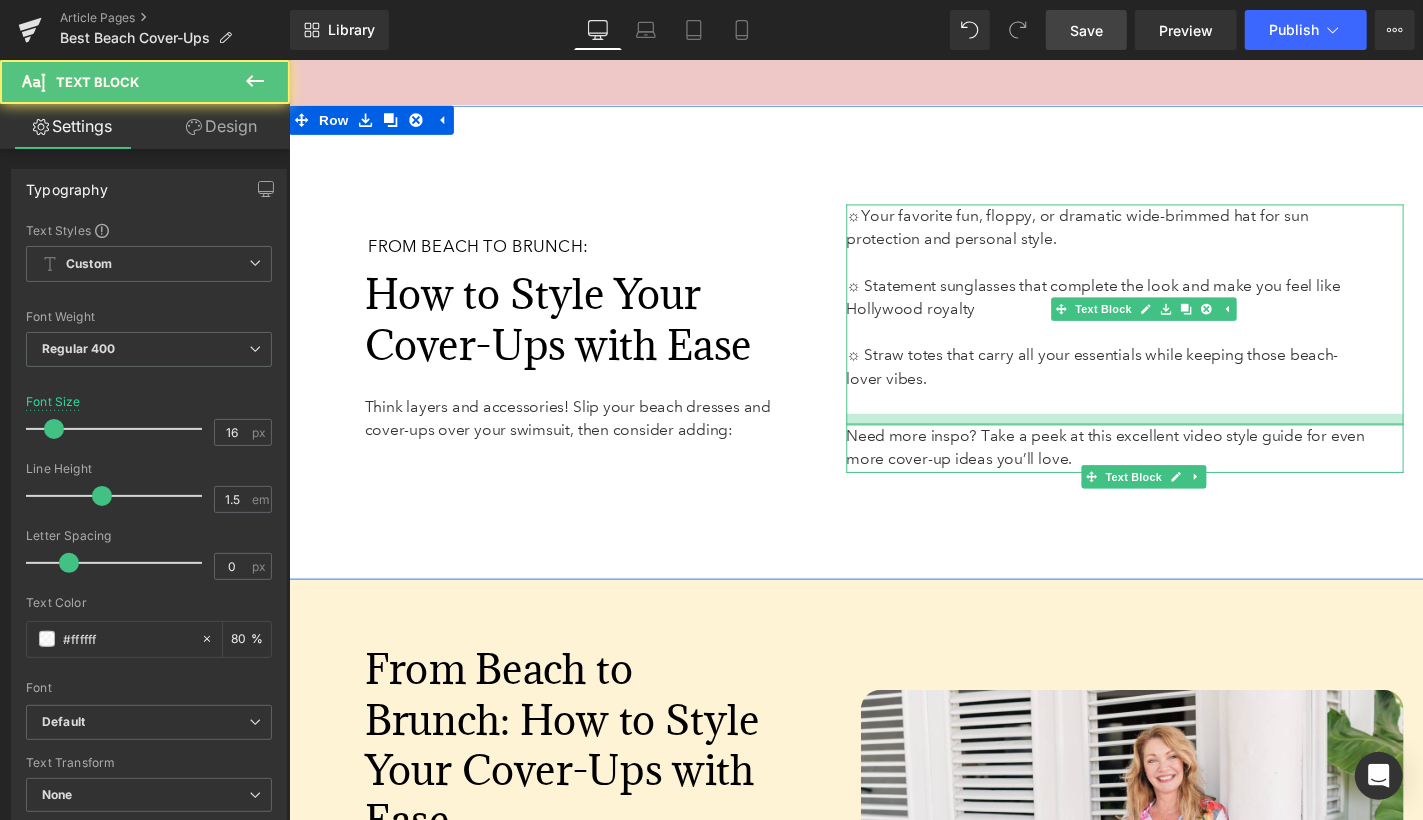 click on "☼  Your favorite fun, floppy, or dramatic wide-brimmed hat for sun protection and personal style.   ☼ Statement sunglasses that complete the look and make you feel like Hollywood royalty   ☼ Straw totes that carry all your essentials while keeping those beach-lover vibes.    Text Block         Need more inspo? Take a peek at this excellent video style guide for even more cover-up ideas you’ll love.    Text Block" at bounding box center [1150, 347] 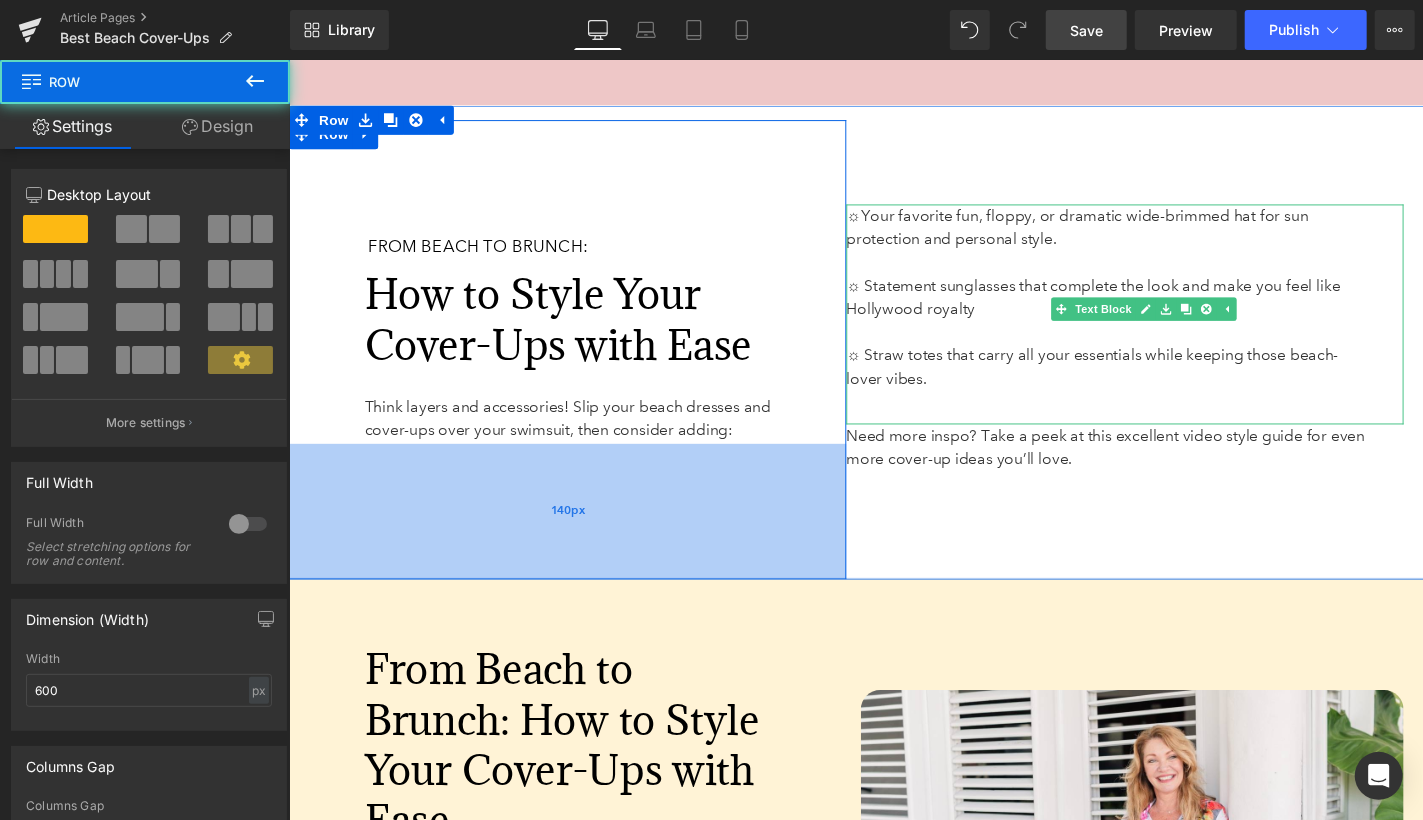 click on "140px" at bounding box center (575, 525) 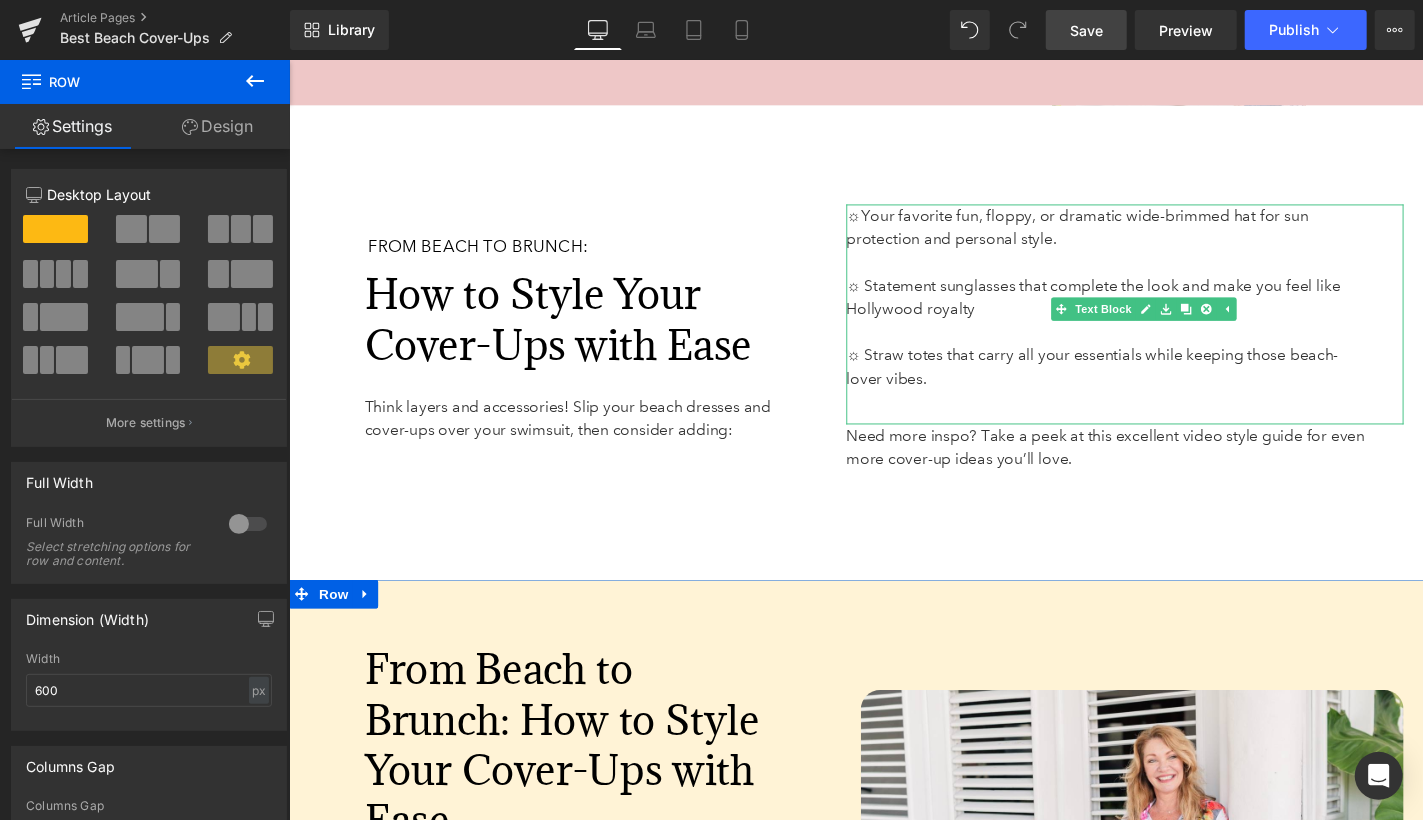 click on "Image         Estella Button-Front Burnout Top – [BRAND]   |    Mineral Wash Pleated Hem Pant – [BRAND] Text Block" at bounding box center (1150, 925) 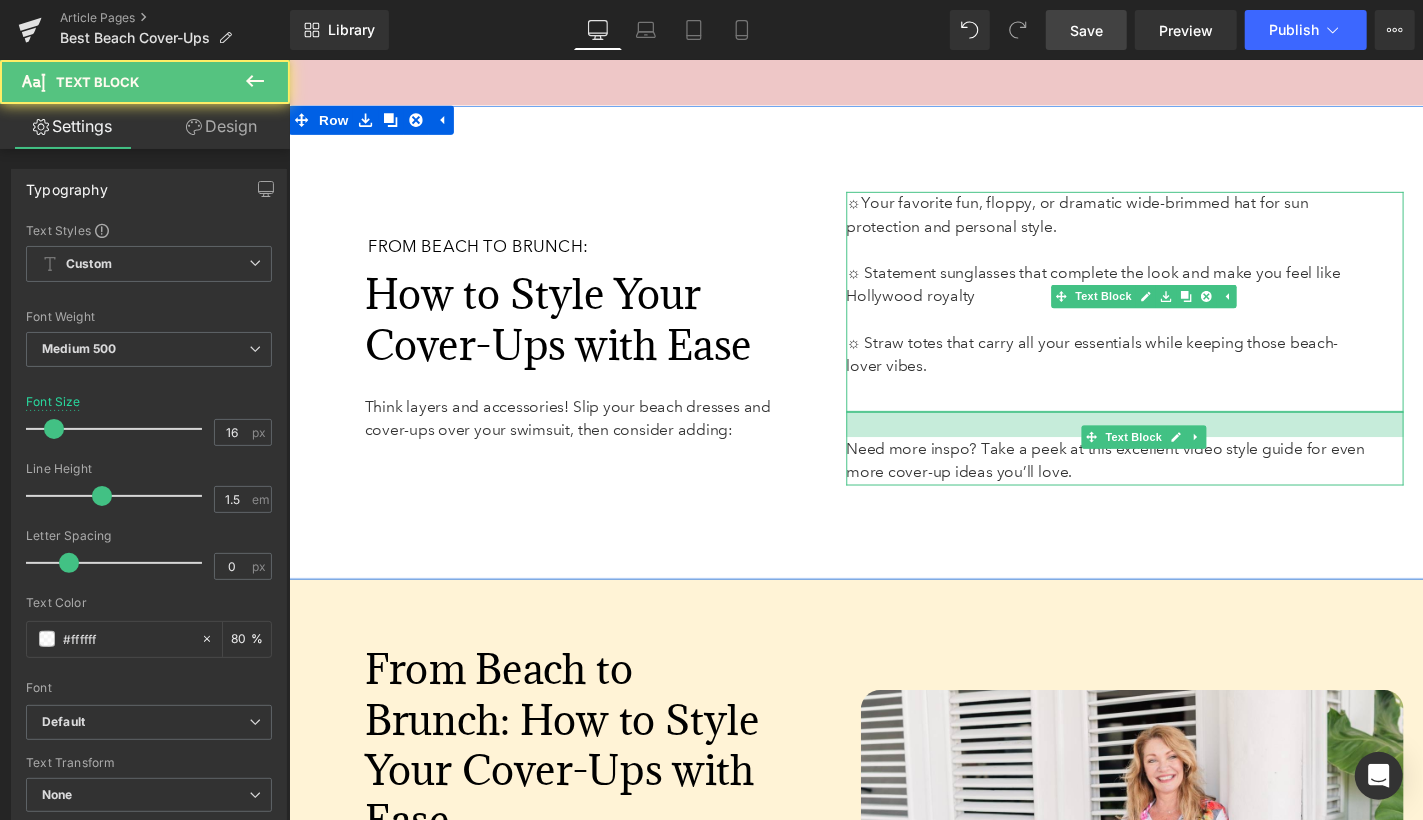 drag, startPoint x: 973, startPoint y: 458, endPoint x: 972, endPoint y: 484, distance: 26.019224 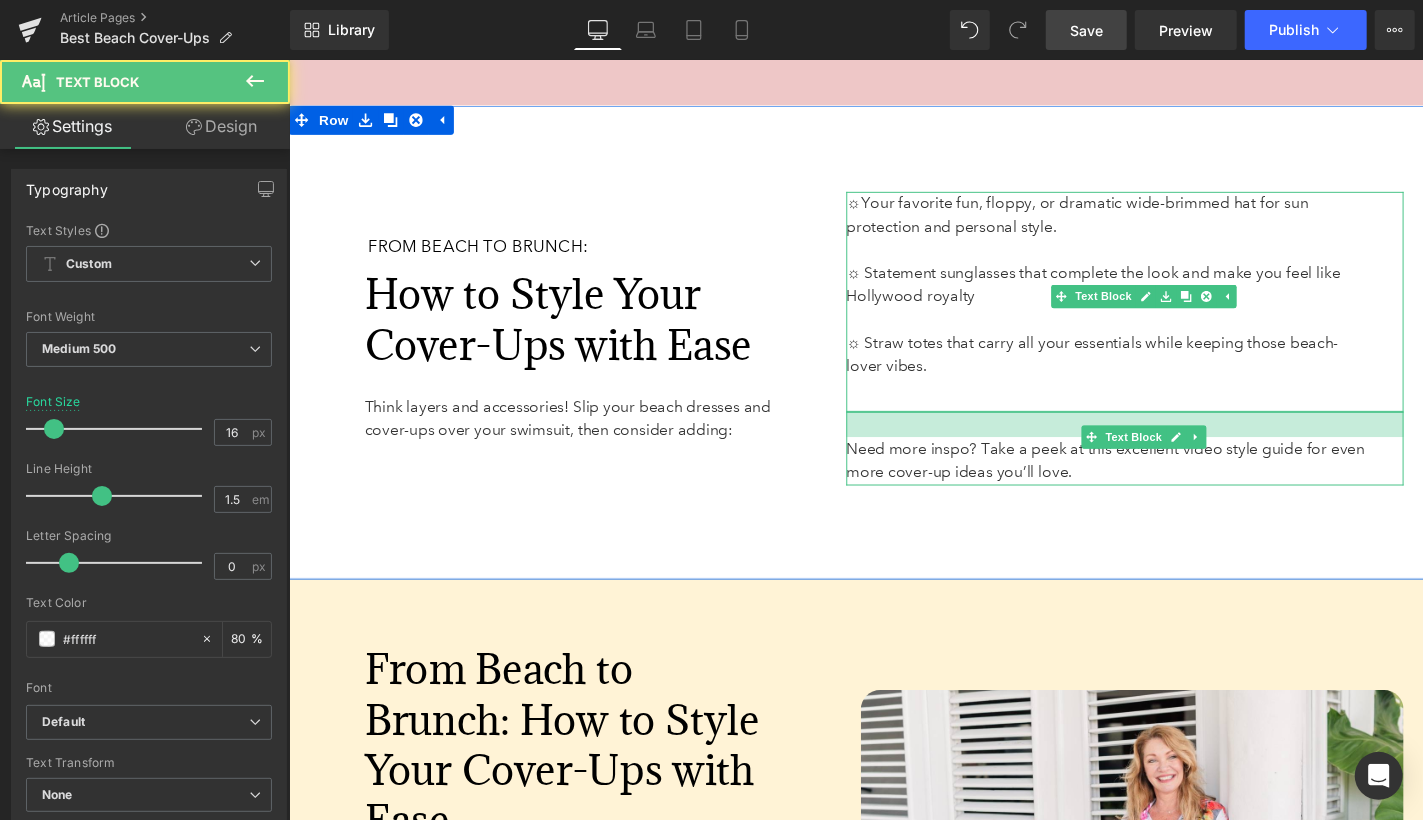 click on "Need more inspo? Take a peek at this excellent video style guide for even more cover-up ideas you’ll love.    Text Block" at bounding box center [1150, 460] 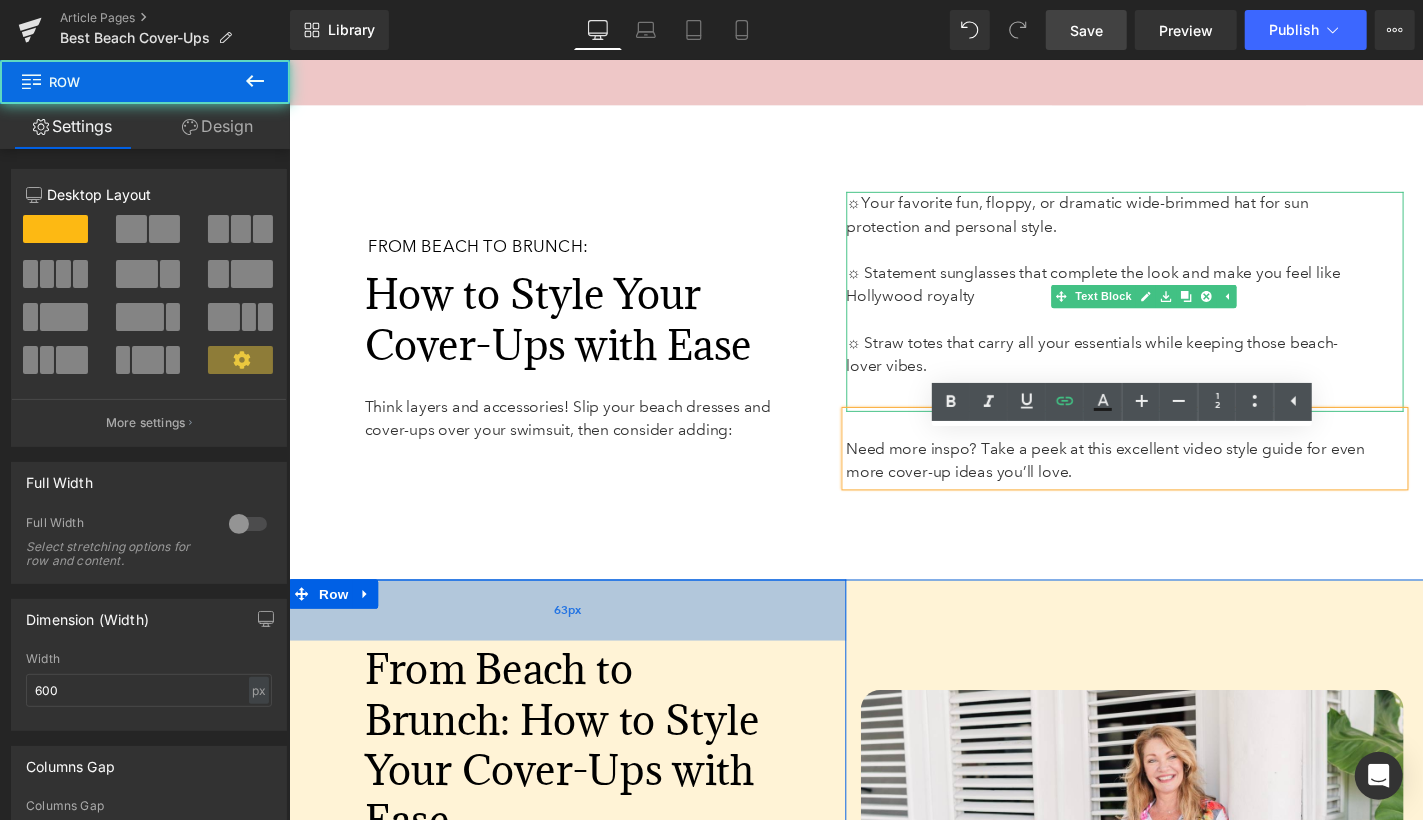click on "63px" at bounding box center [575, 626] 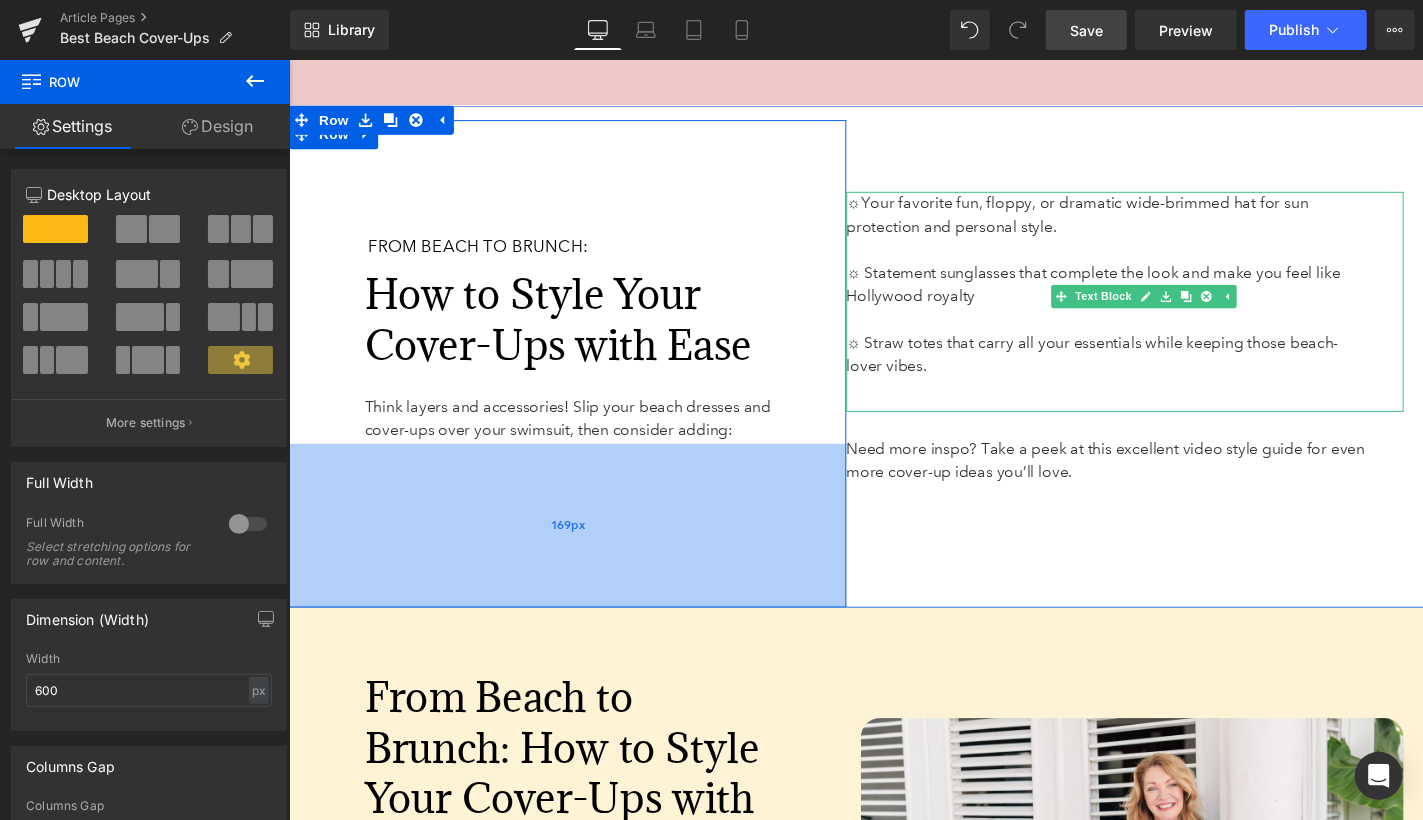 drag, startPoint x: 555, startPoint y: 492, endPoint x: 555, endPoint y: 520, distance: 28 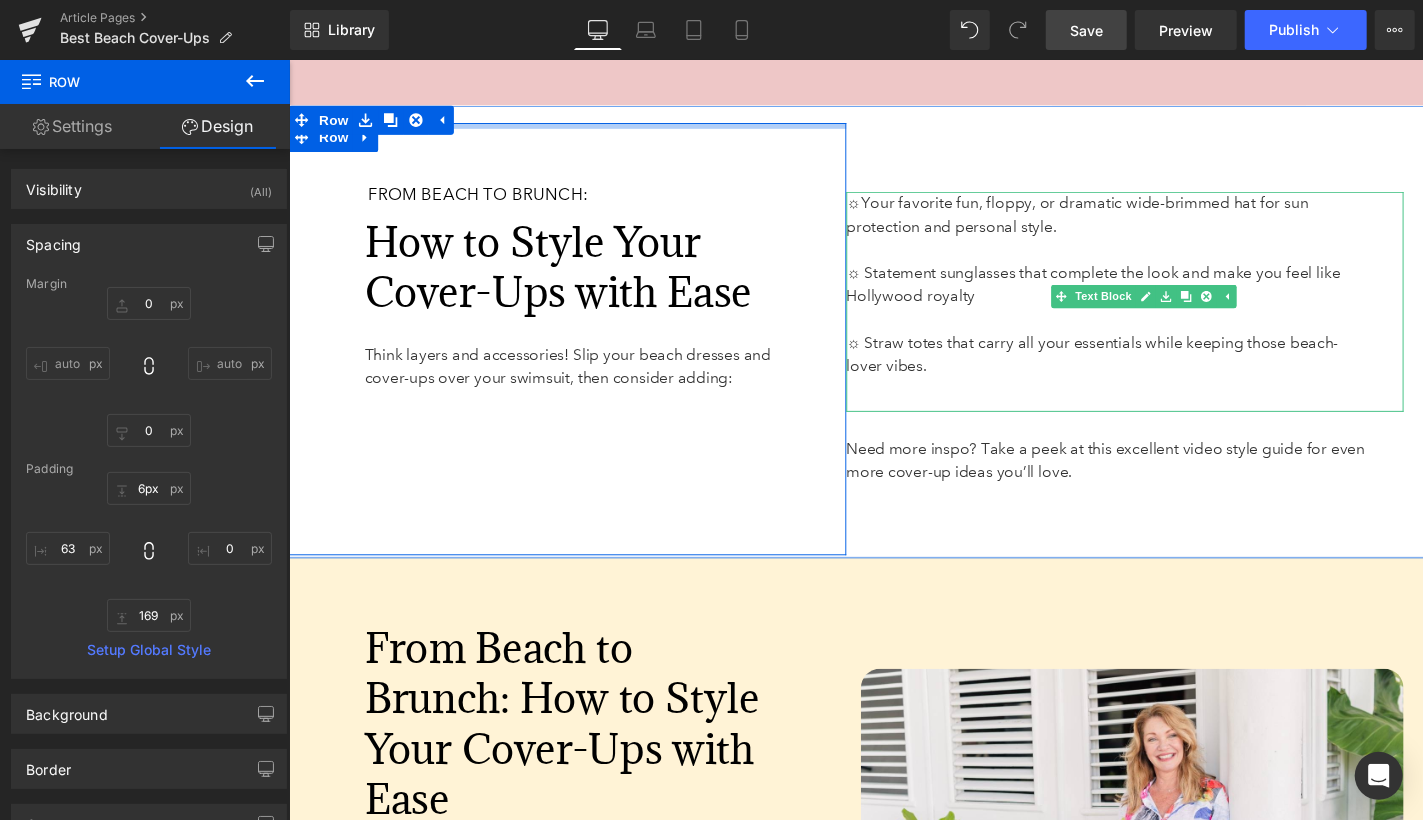 type on "5px" 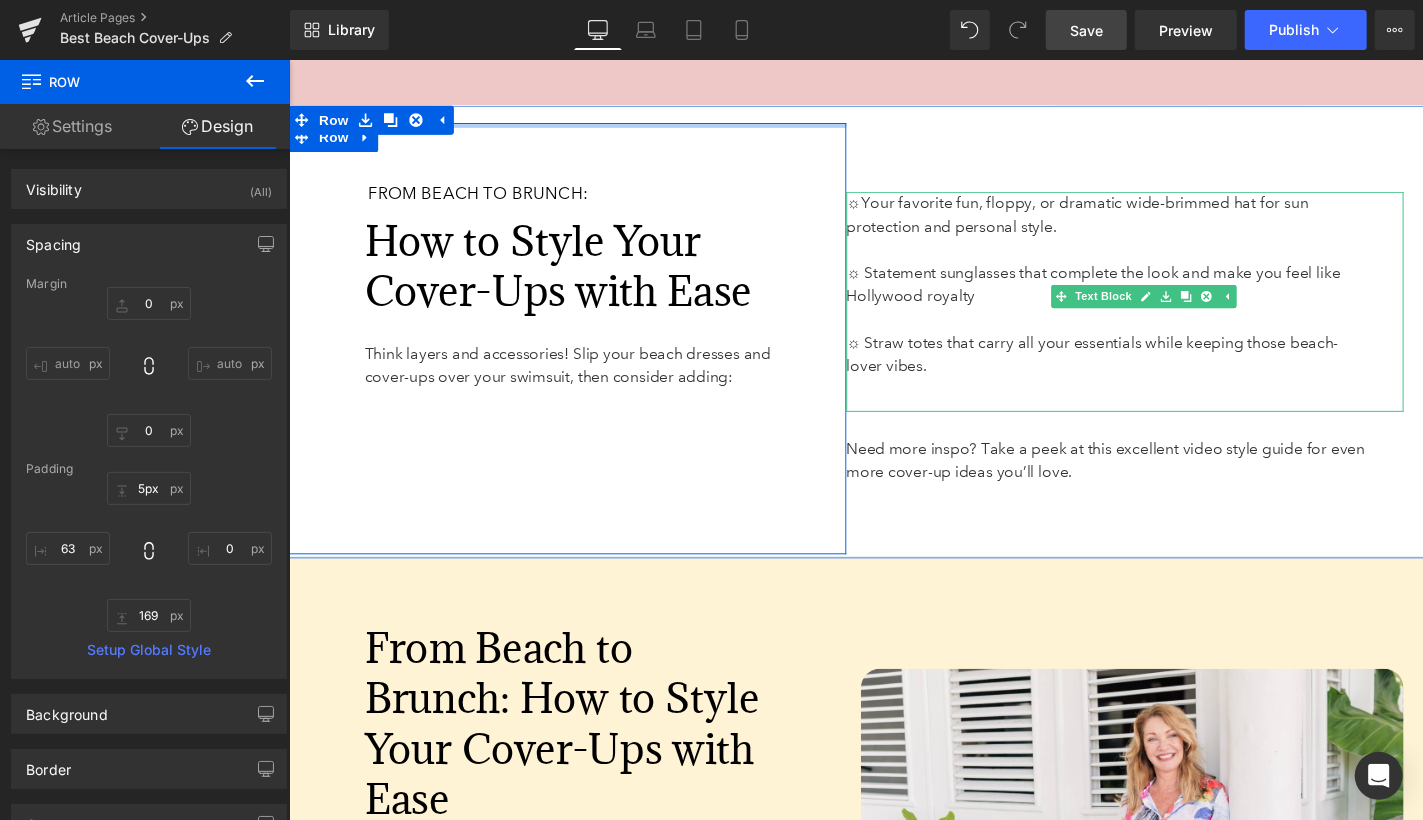 drag, startPoint x: 517, startPoint y: 203, endPoint x: 519, endPoint y: 145, distance: 58.034473 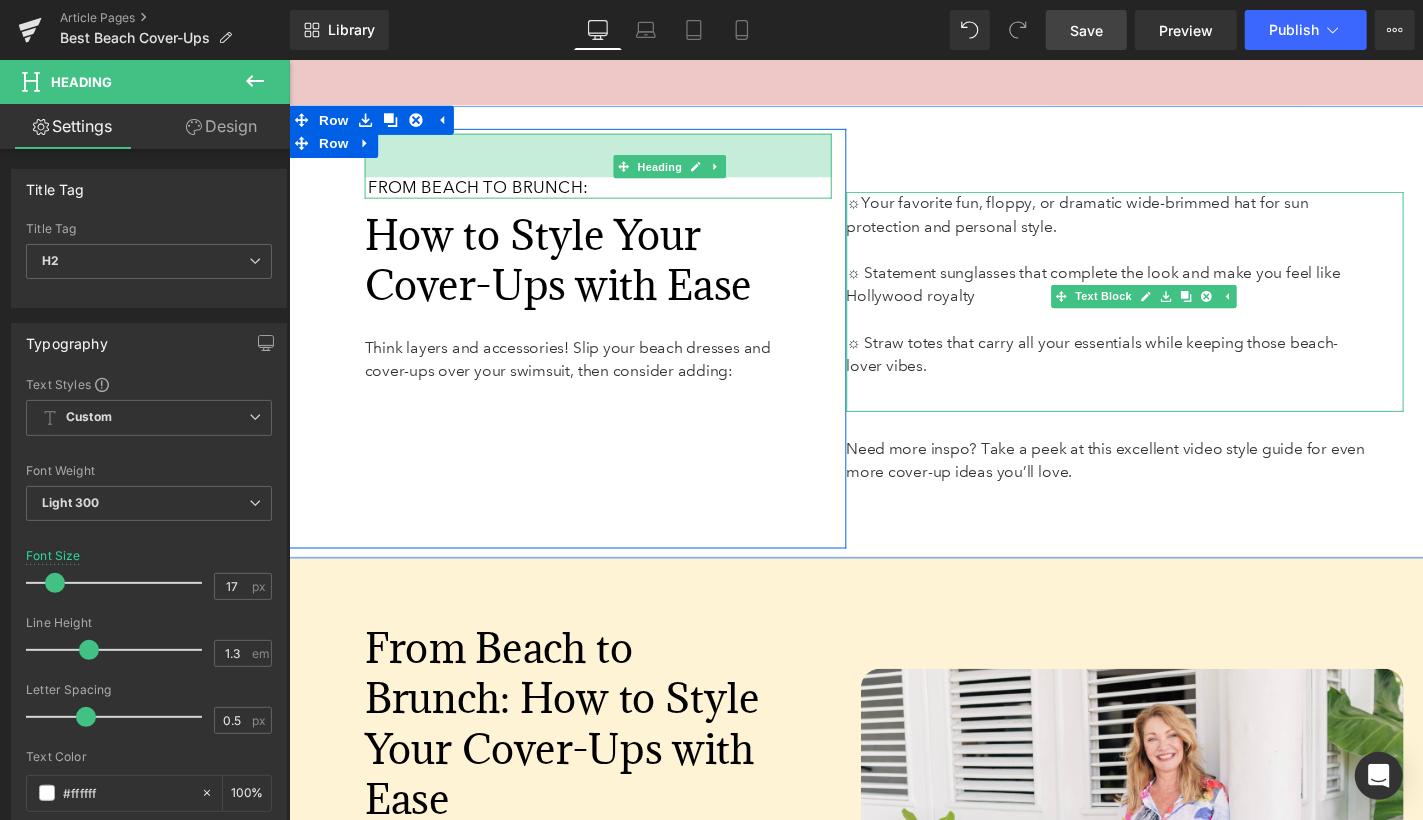 drag, startPoint x: 517, startPoint y: 155, endPoint x: 517, endPoint y: 142, distance: 13 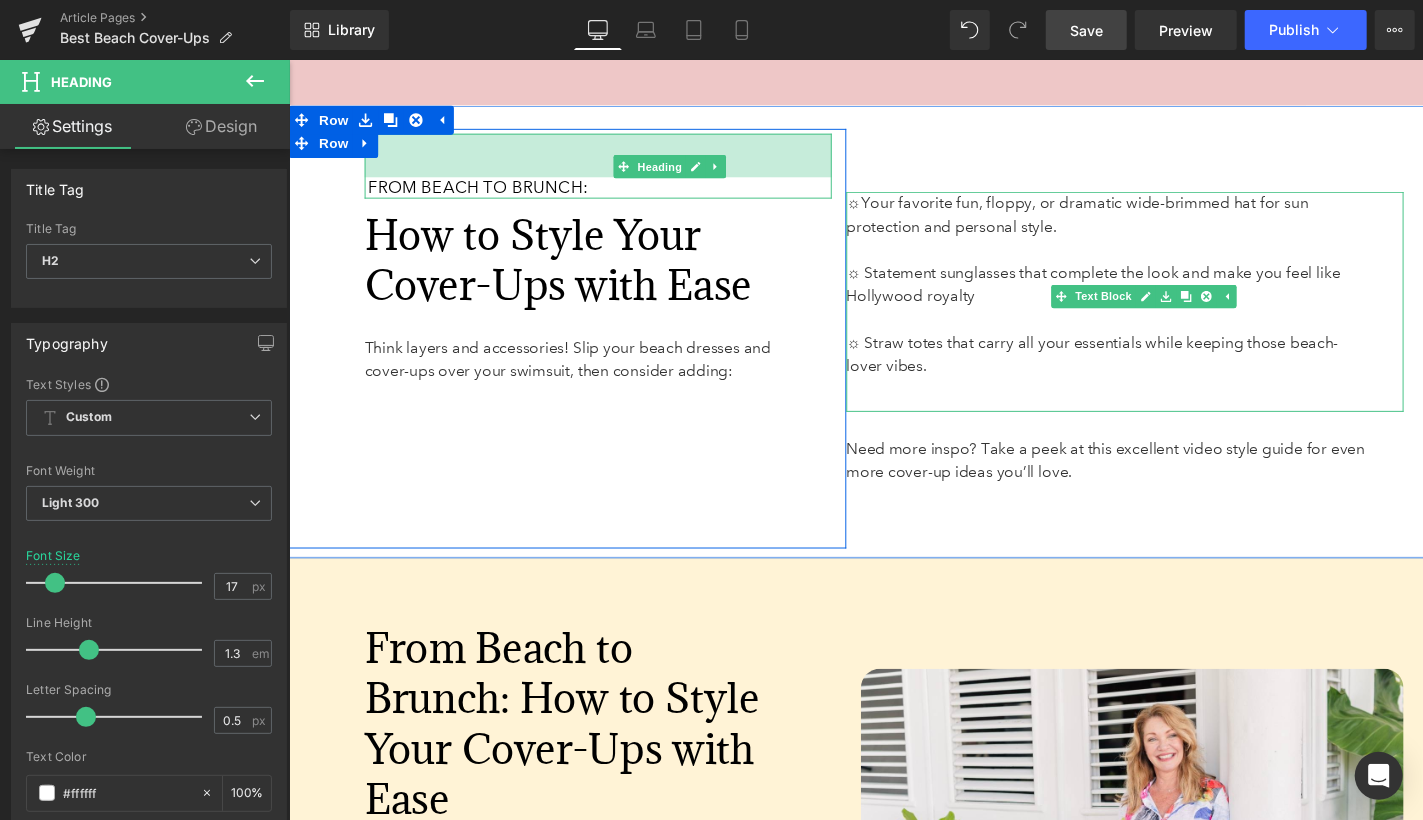 click on "From Beach to Brunch: Heading   45px       How to Style Your Cover-Ups with Ease  Heading         Think layers and accessories! Slip your beach dresses and cover-ups over your swimsuit, then consider adding:  Text Block         Row     169px   63px   ☼  Your favorite fun, floppy, or dramatic wide-brimmed hat for sun protection and personal style.   ☼ Statement sunglasses that complete the look and make you feel like Hollywood royalty   ☼ Straw totes that carry all your essentials while keeping those beach-lover vibes.    Text Block         Need more inspo? Take a peek at this excellent video style guide for even more cover-up ideas you’ll love.    Text Block         Row" at bounding box center (893, 339) 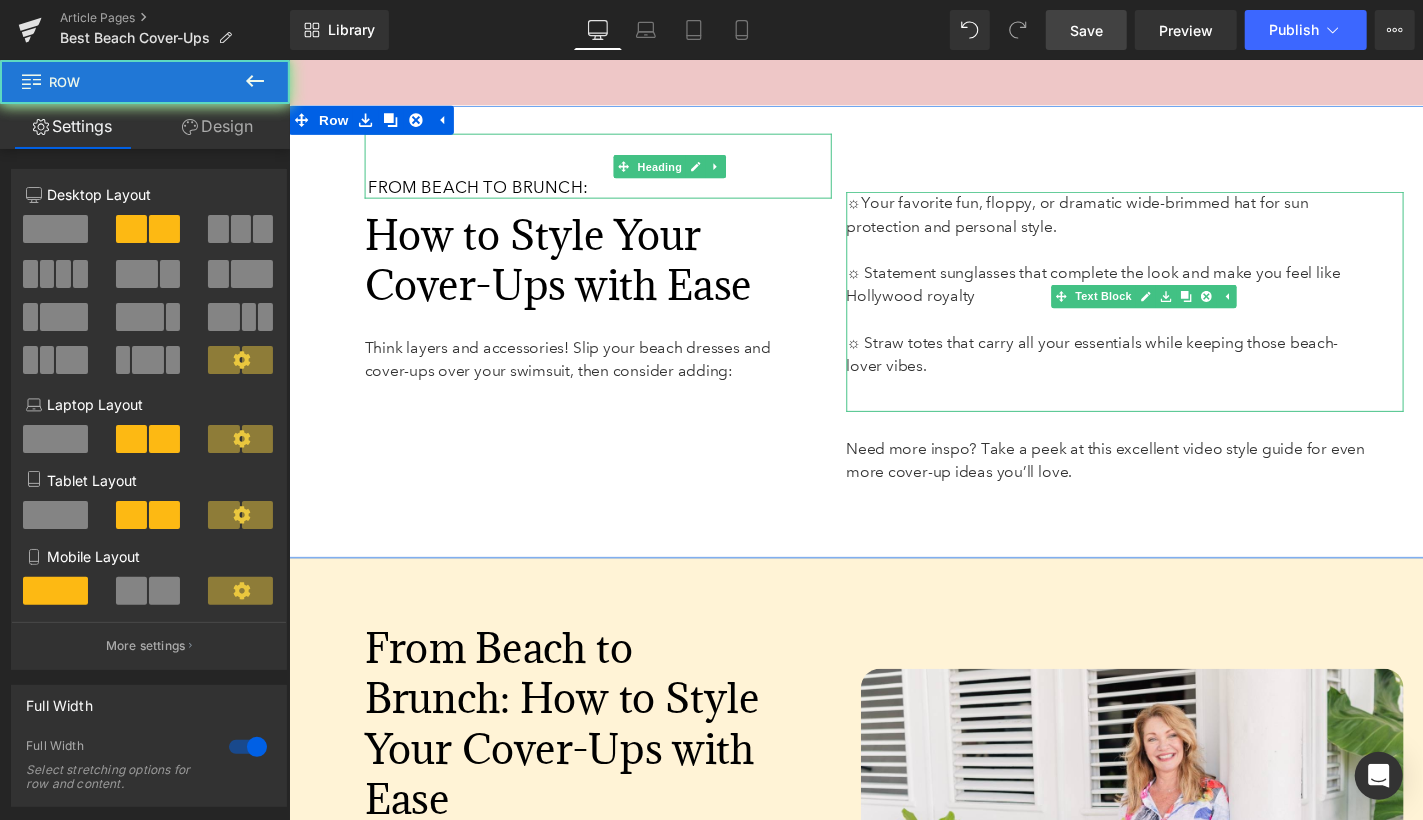 click on "☼  Your favorite fun, floppy, or dramatic wide-brimmed hat for sun protection and personal style.   ☼ Statement sunglasses that complete the look and make you feel like Hollywood royalty   ☼ Straw totes that carry all your essentials while keeping those beach-lover vibes.    Text Block         Need more inspo? Take a peek at this excellent video style guide for even more cover-up ideas you’ll love.    Text Block" at bounding box center [1150, 347] 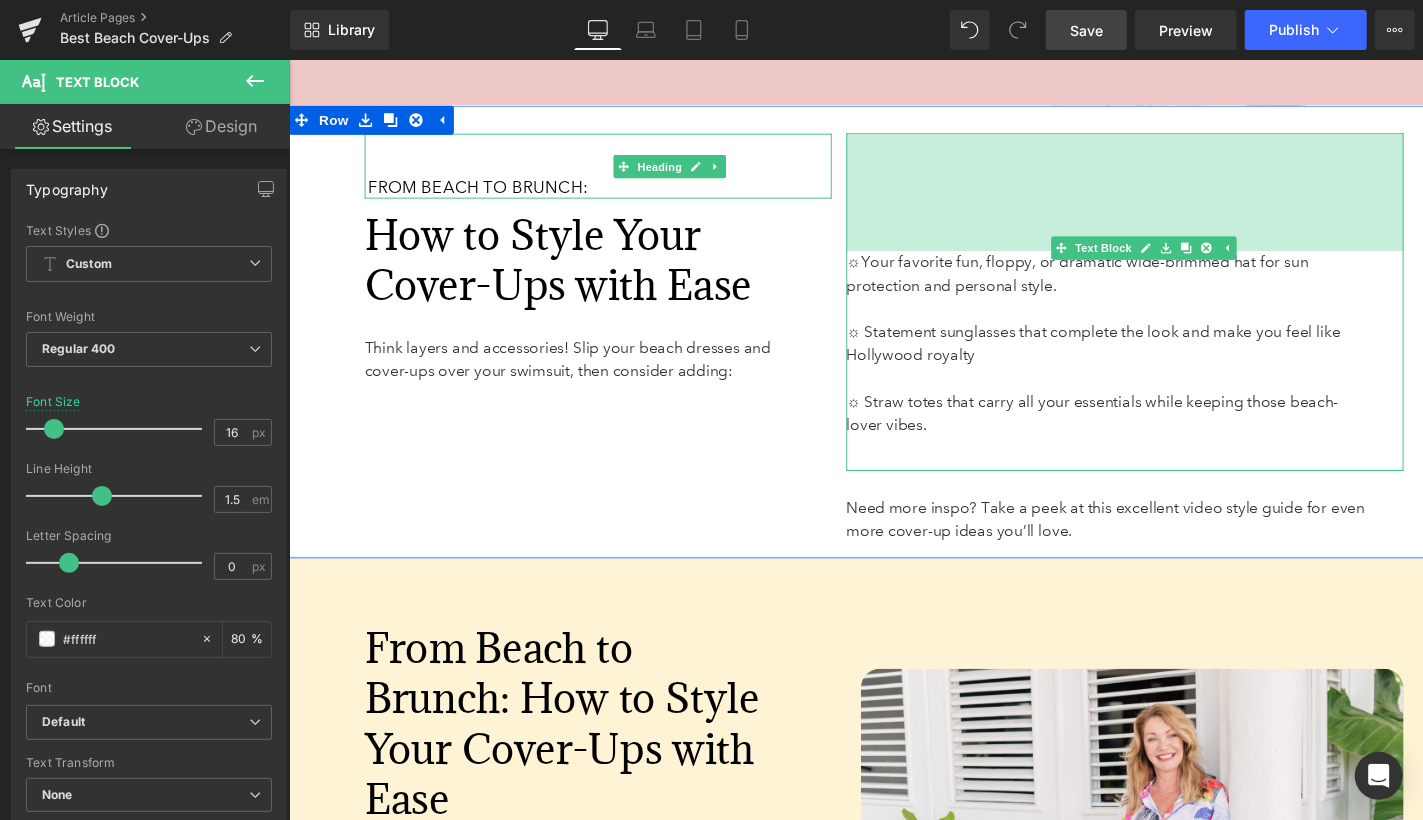 drag, startPoint x: 975, startPoint y: 222, endPoint x: 947, endPoint y: 344, distance: 125.17188 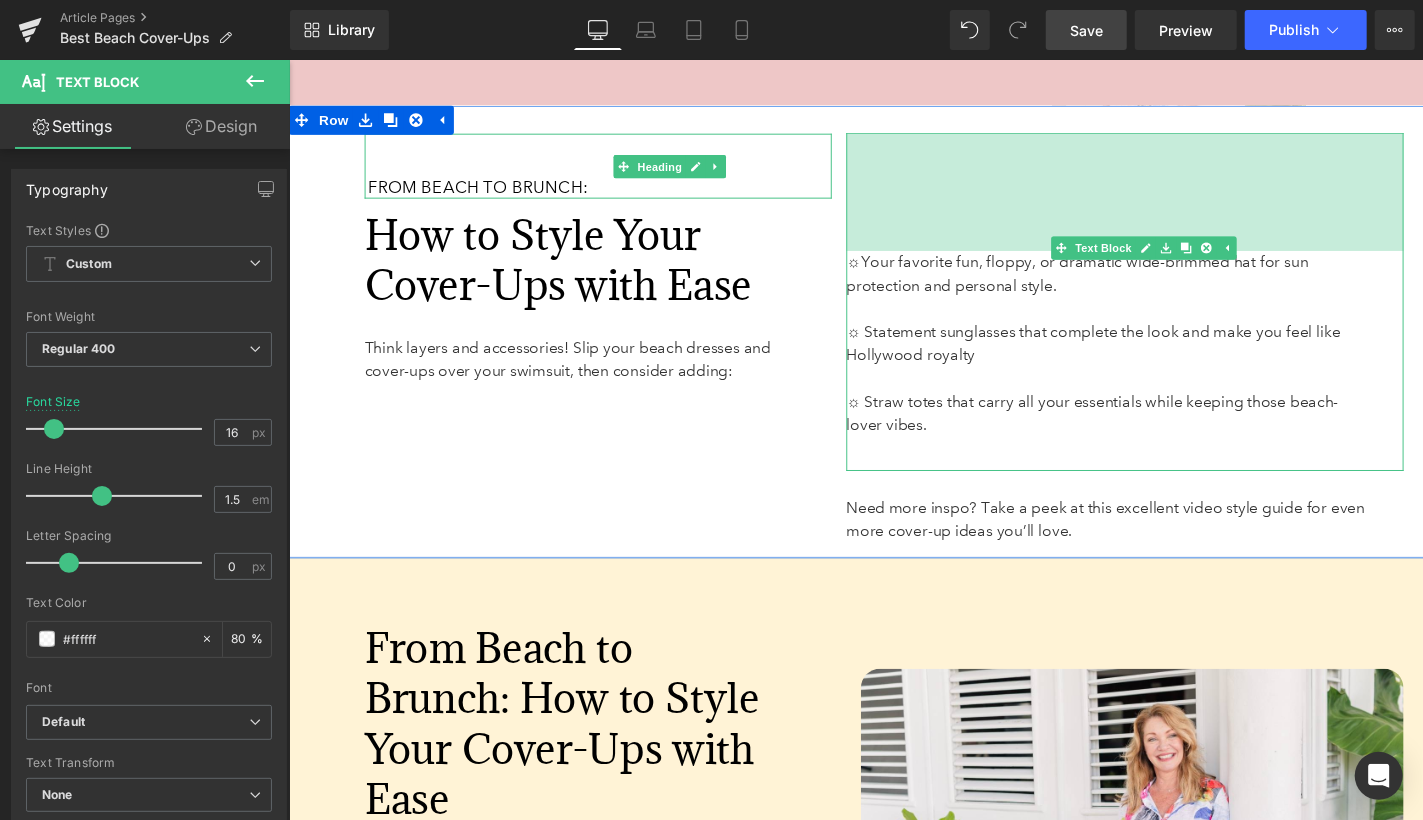 click on "☼  Your favorite fun, floppy, or dramatic wide-brimmed hat for sun protection and personal style.   ☼ Statement sunglasses that complete the look and make you feel like Hollywood royalty   ☼ Straw totes that carry all your essentials while keeping those beach-lover vibes.       Text Block   122px" at bounding box center [1150, 308] 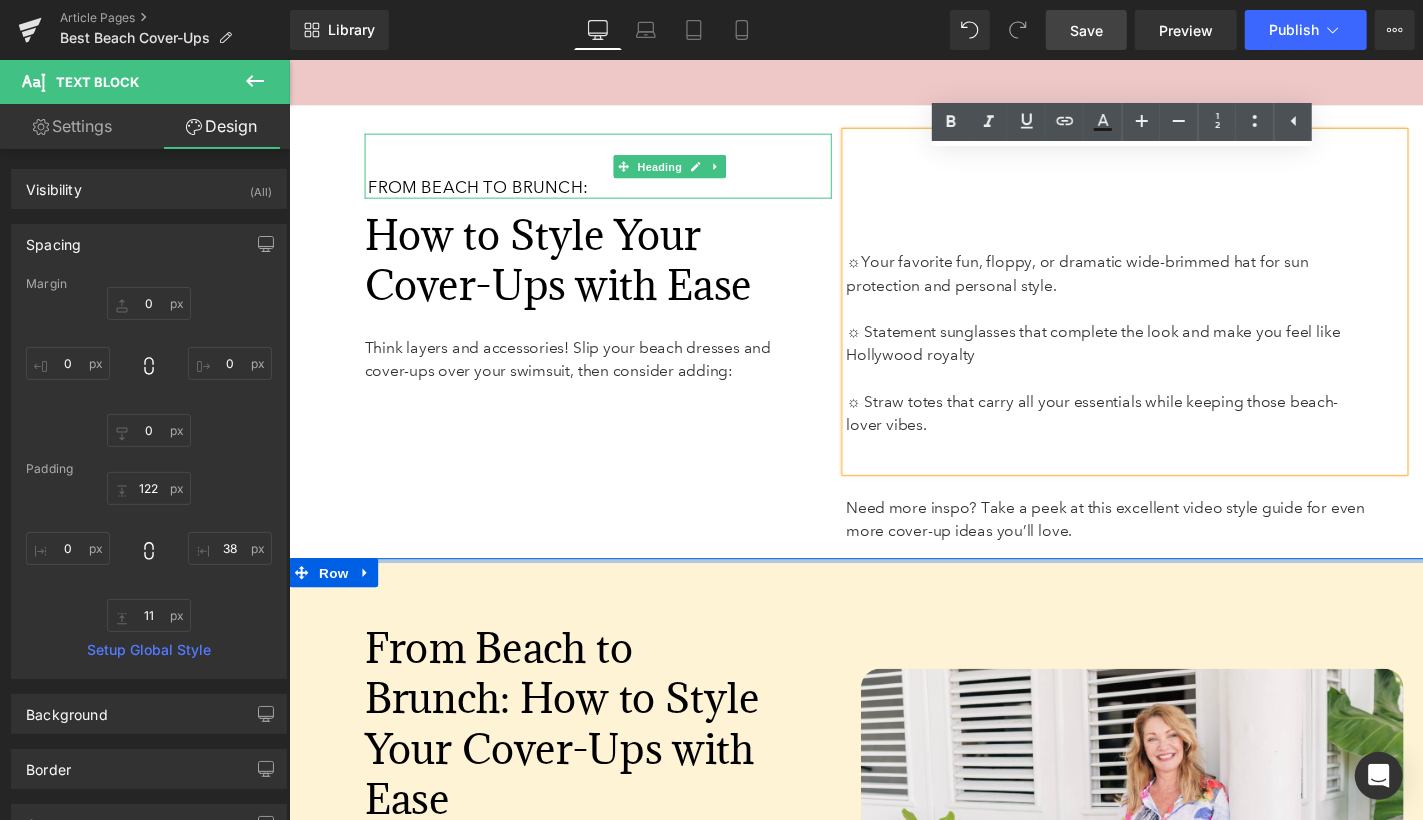 click on "From Beach to Brunch: Heading   45px       How to Style Your Cover-Ups with Ease  Heading         Think layers and accessories! Slip your beach dresses and cover-ups over your swimsuit, then consider adding:  Text Block         Row     169px   63px" at bounding box center (575, 346) 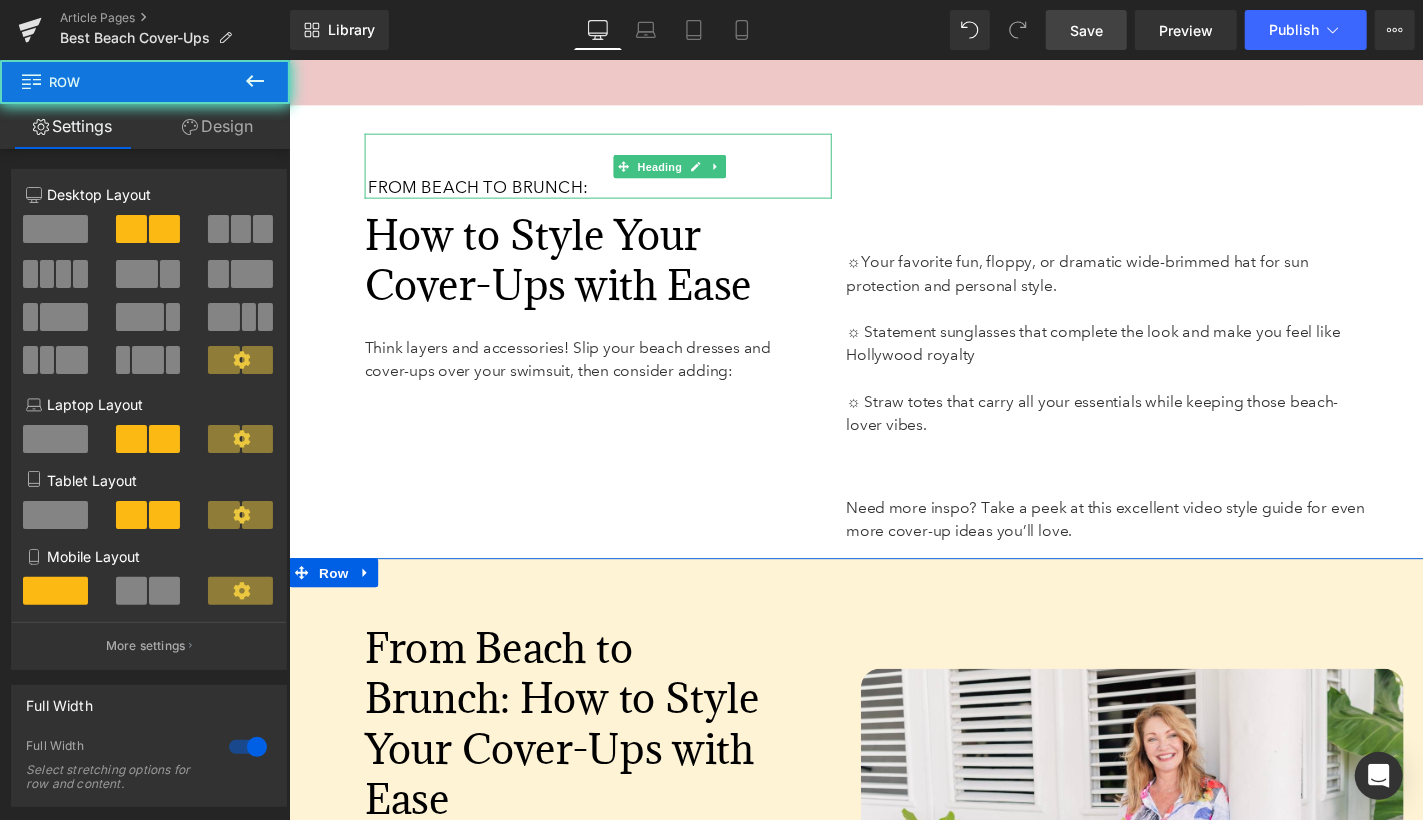 click on "Image         Estella Button-Front Burnout Top – [BRAND]   |    Mineral Wash Pleated Hem Pant – [BRAND] Text Block" at bounding box center (1150, 903) 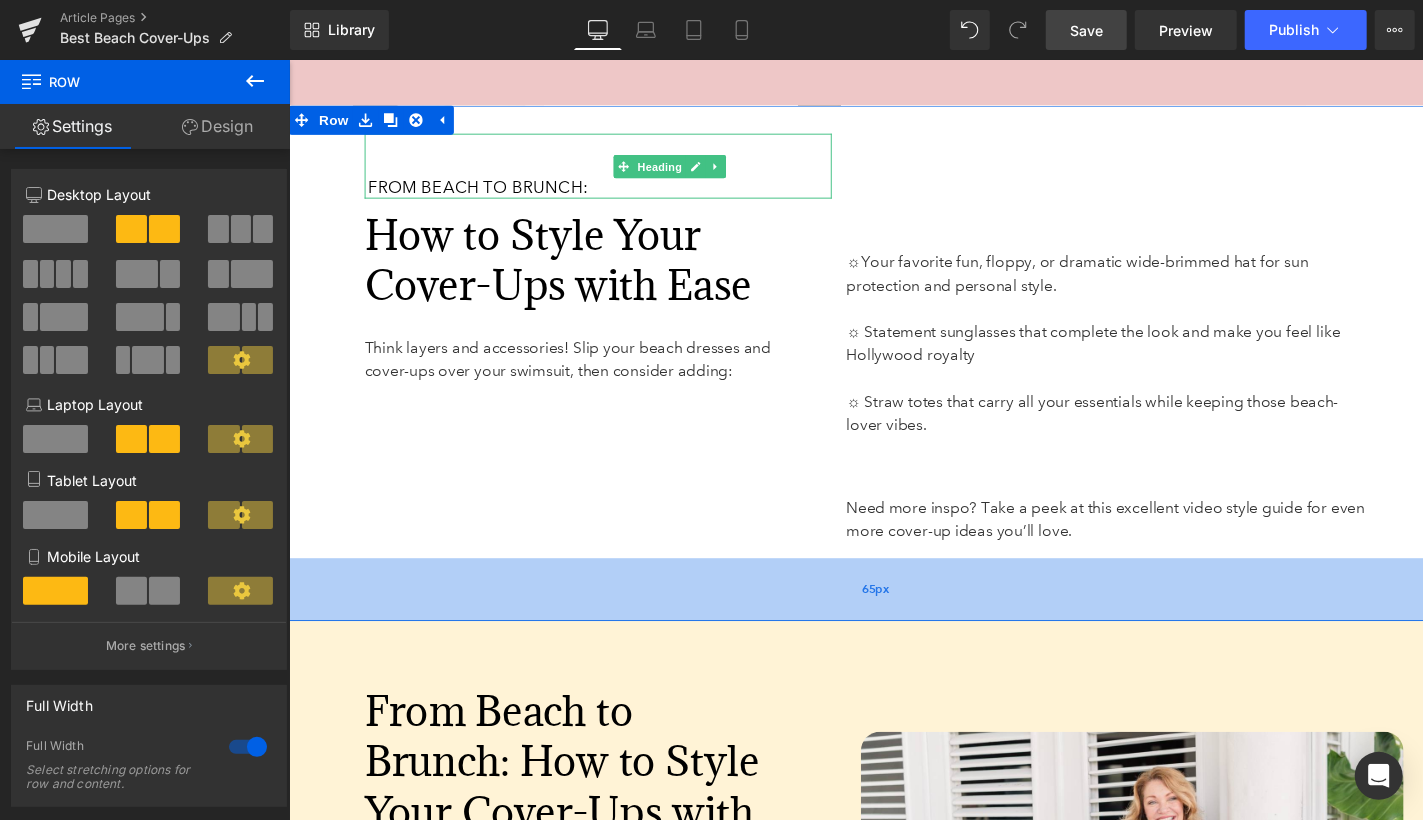 drag, startPoint x: 965, startPoint y: 594, endPoint x: 958, endPoint y: 659, distance: 65.37584 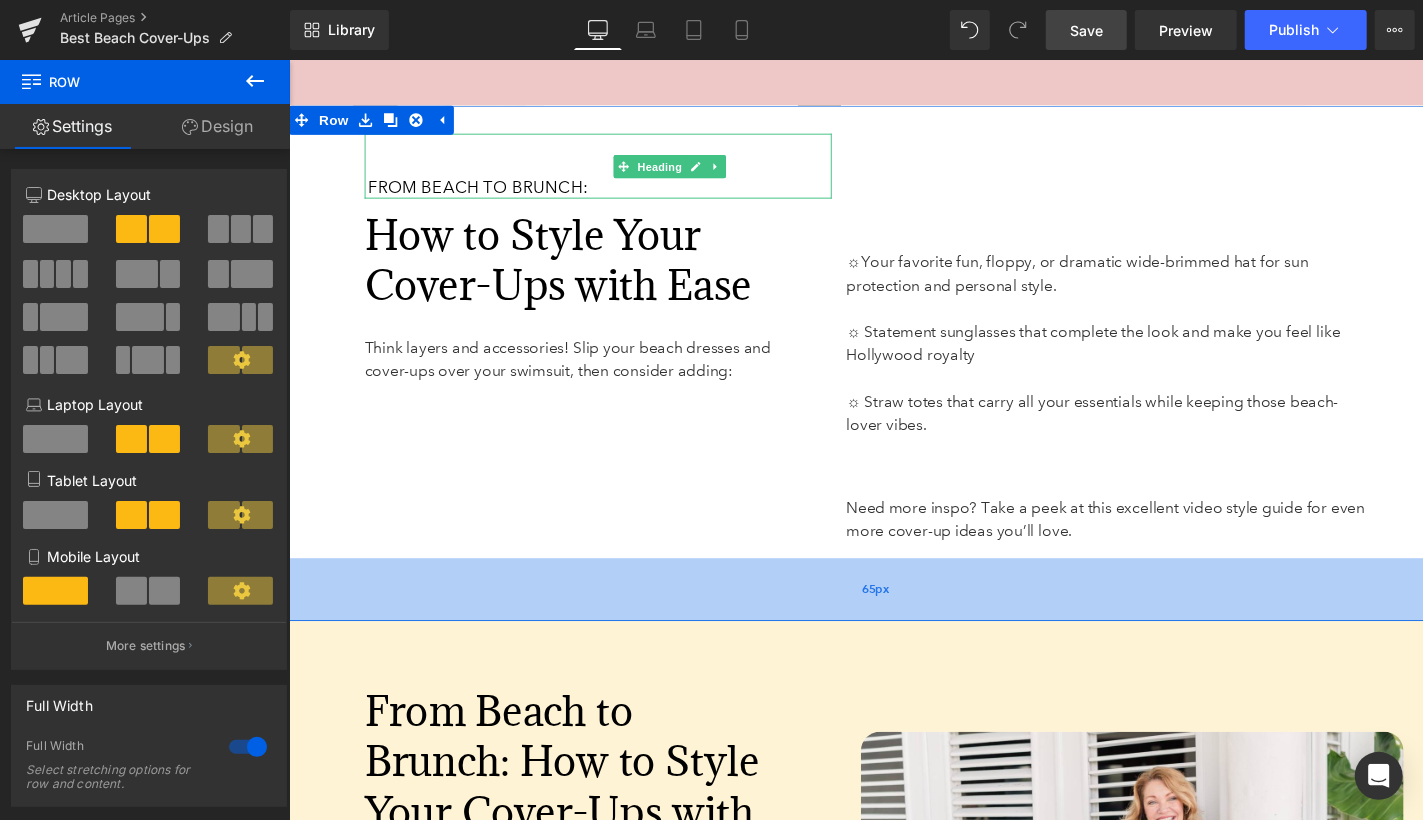 click on "65px" at bounding box center [893, 605] 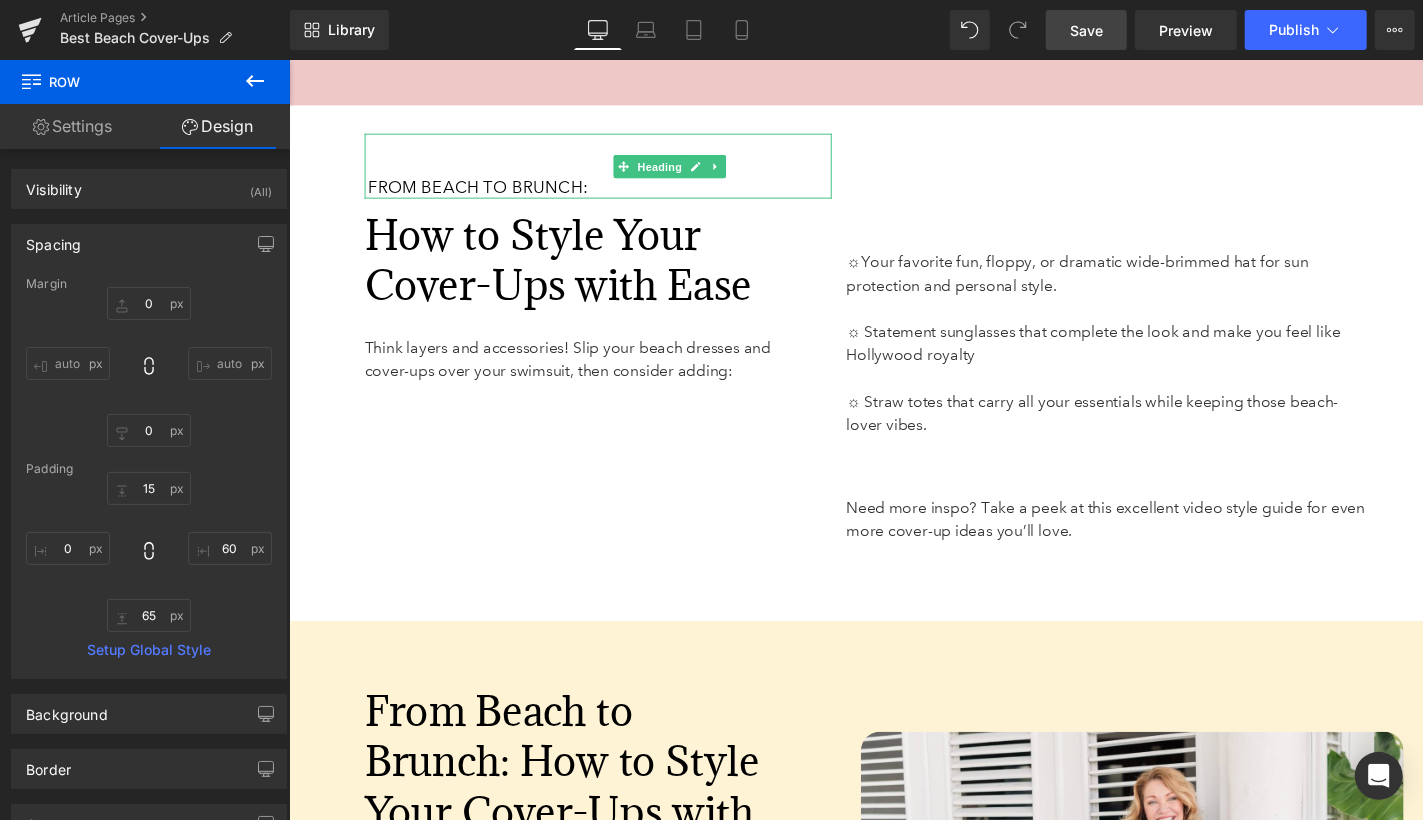 click on "63px" at bounding box center [288, 59] 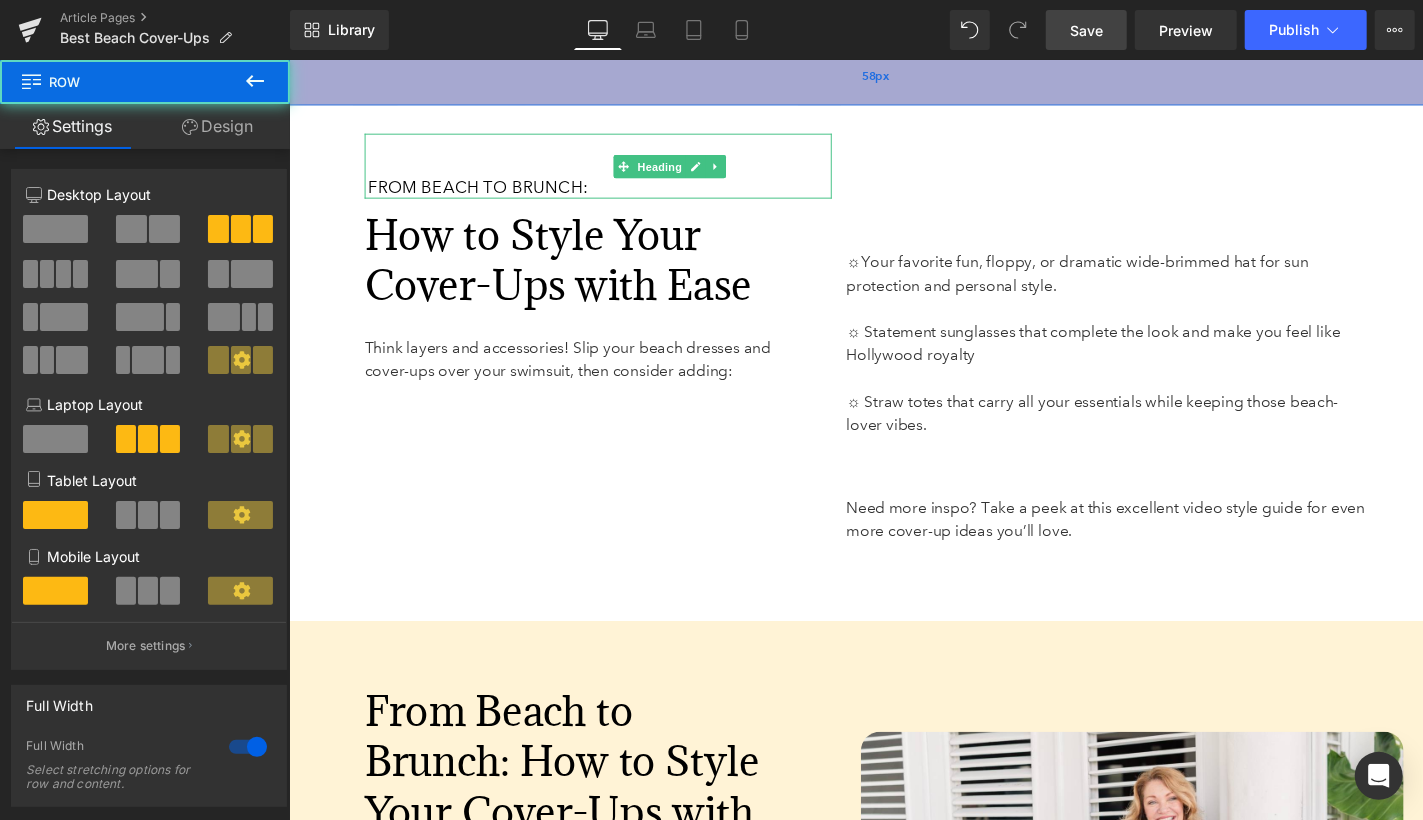 click on "58px" at bounding box center [893, 77] 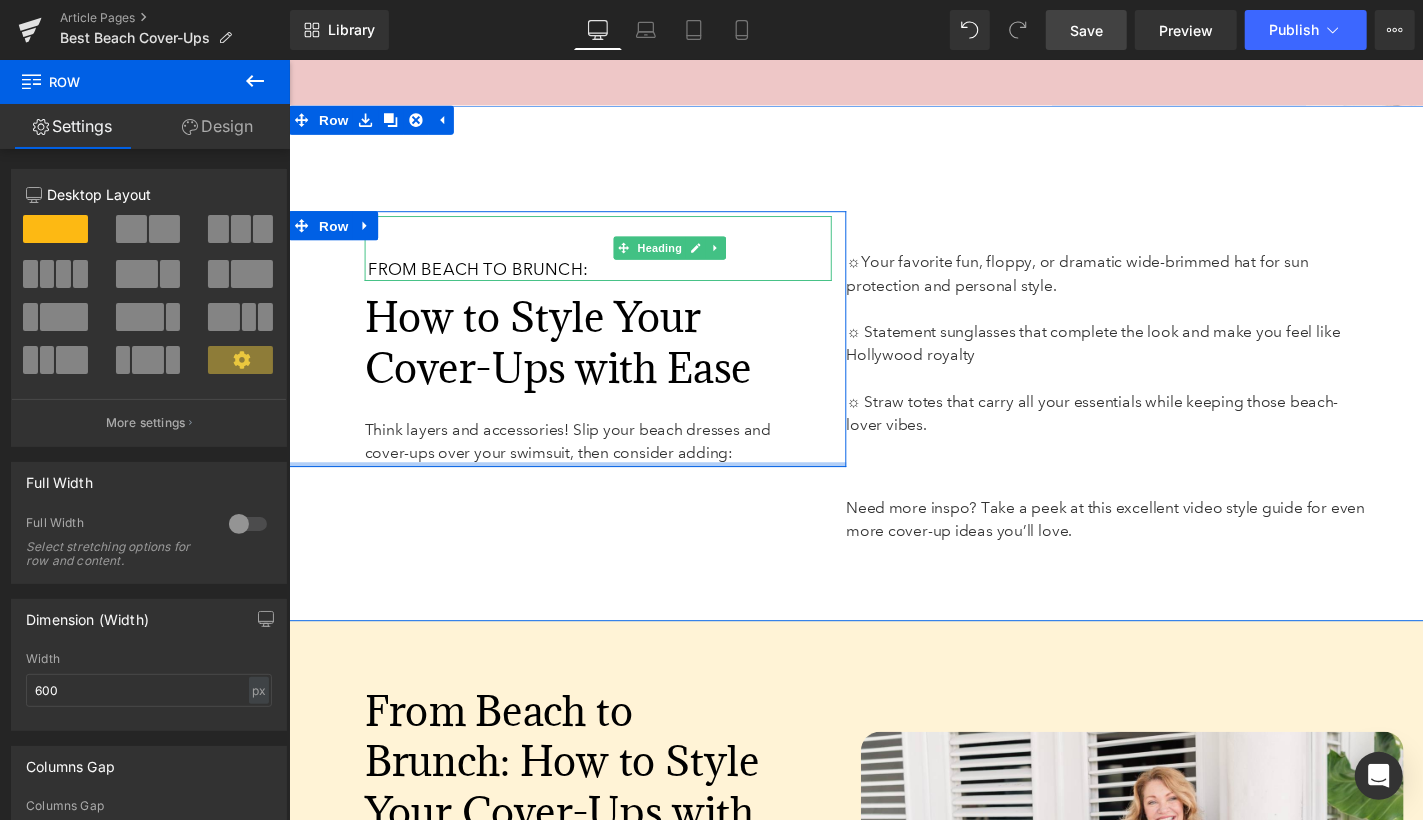 drag, startPoint x: 647, startPoint y: 575, endPoint x: 654, endPoint y: 402, distance: 173.14156 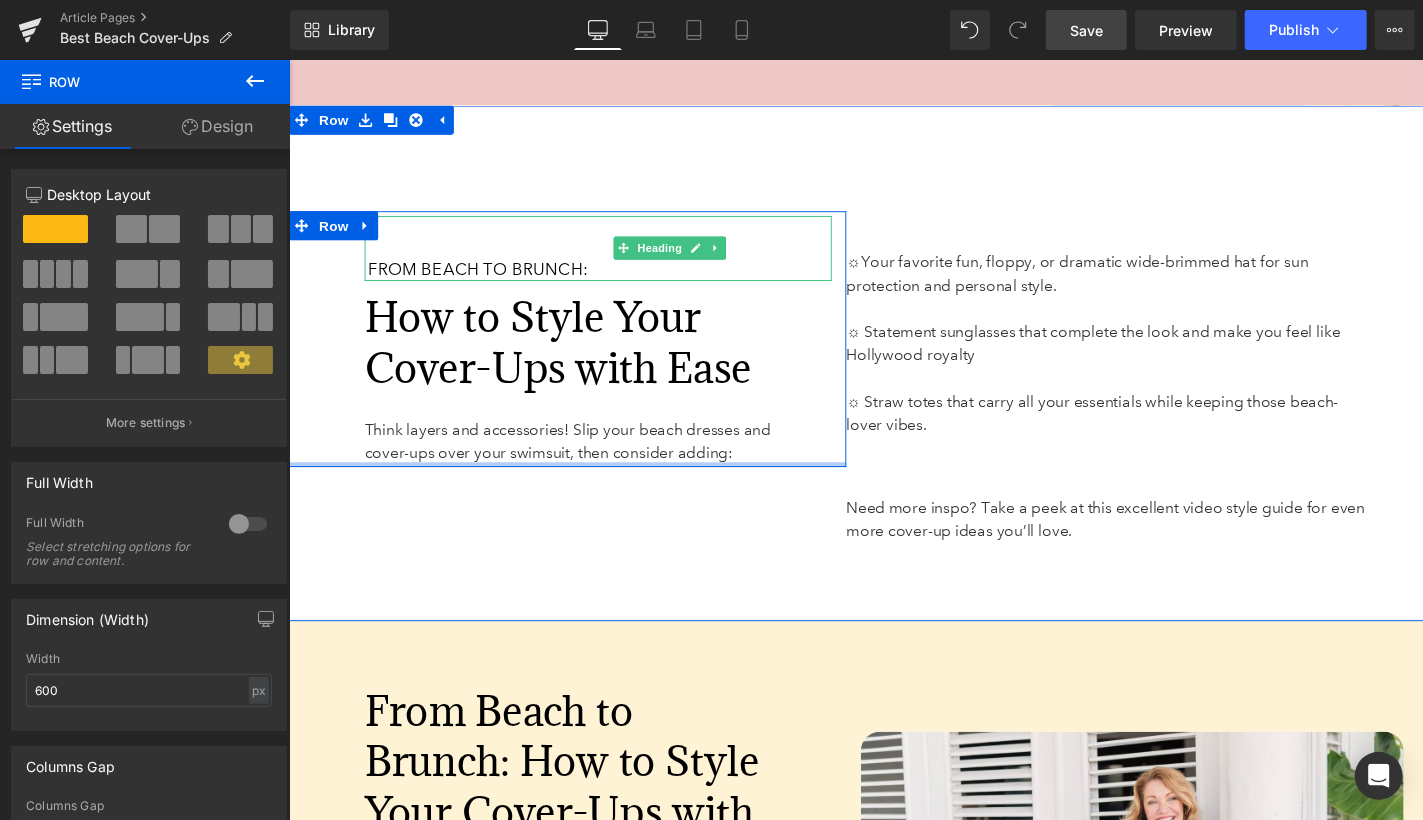 click on "From Beach to Brunch: Heading 45px How to Style Your Cover-Ups with Ease Heading Think layers and accessories! Slip your beach dresses and cover-ups over your swimsuit, then consider adding: Text Block Row 63px" at bounding box center [575, 347] 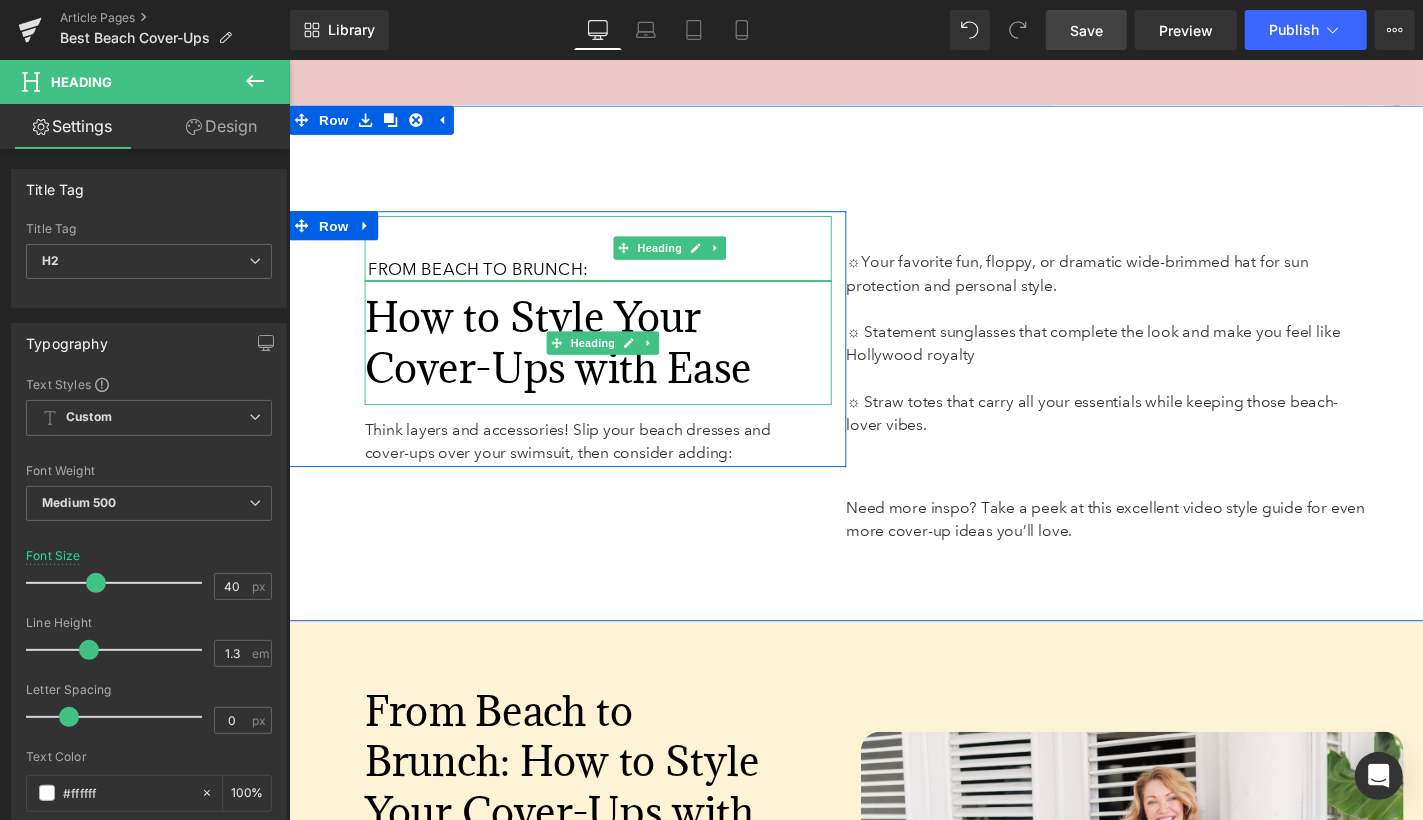 click on "How to Style Your Cover-Ups with Ease" at bounding box center [602, 351] 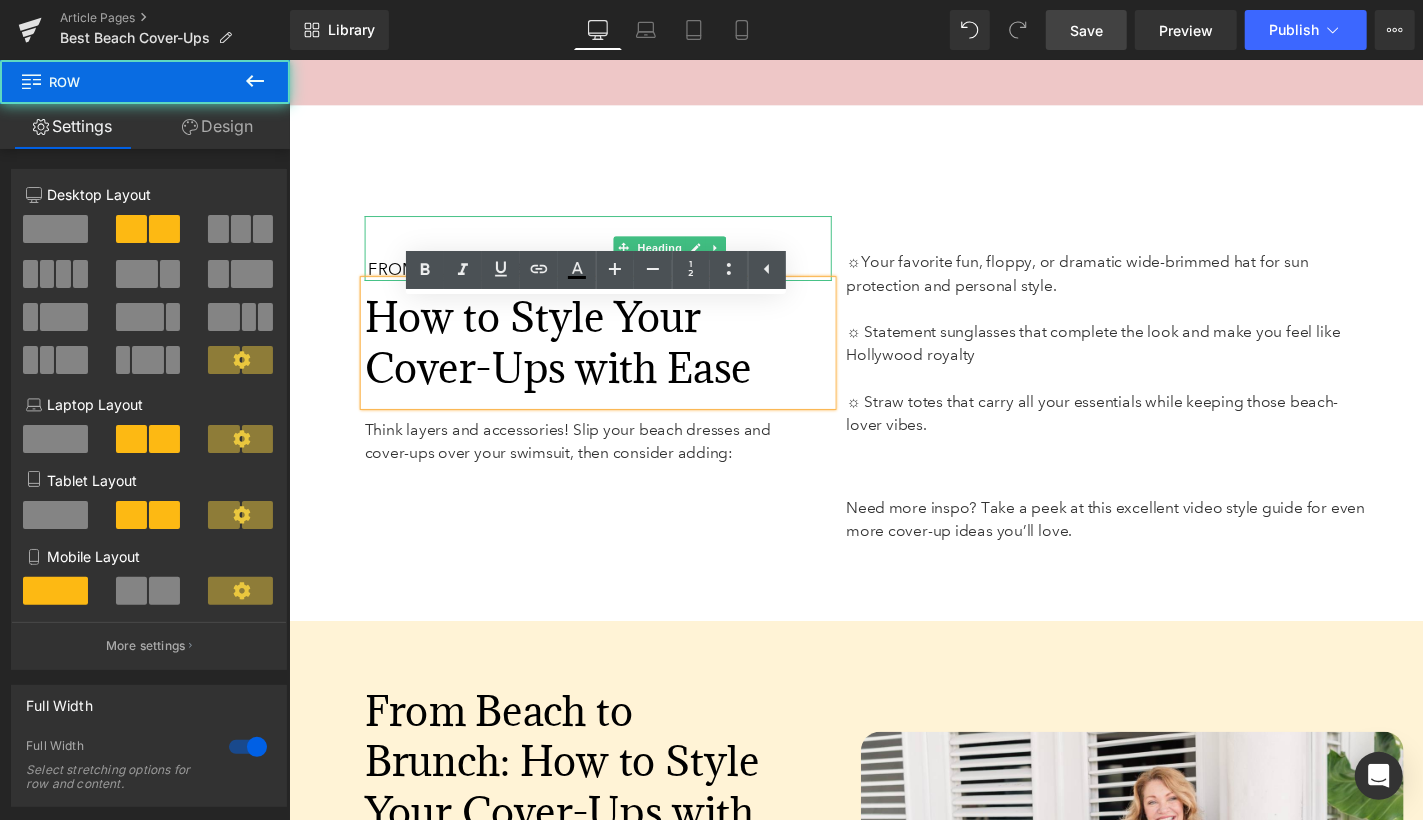 click on "From Beach to Brunch: Heading 45px How to Style Your Cover-Ups with Ease Heading Think layers and accessories! Slip your beach dresses and cover-ups over your swimsuit, then consider adding: Text Block Row 63px" at bounding box center (575, 347) 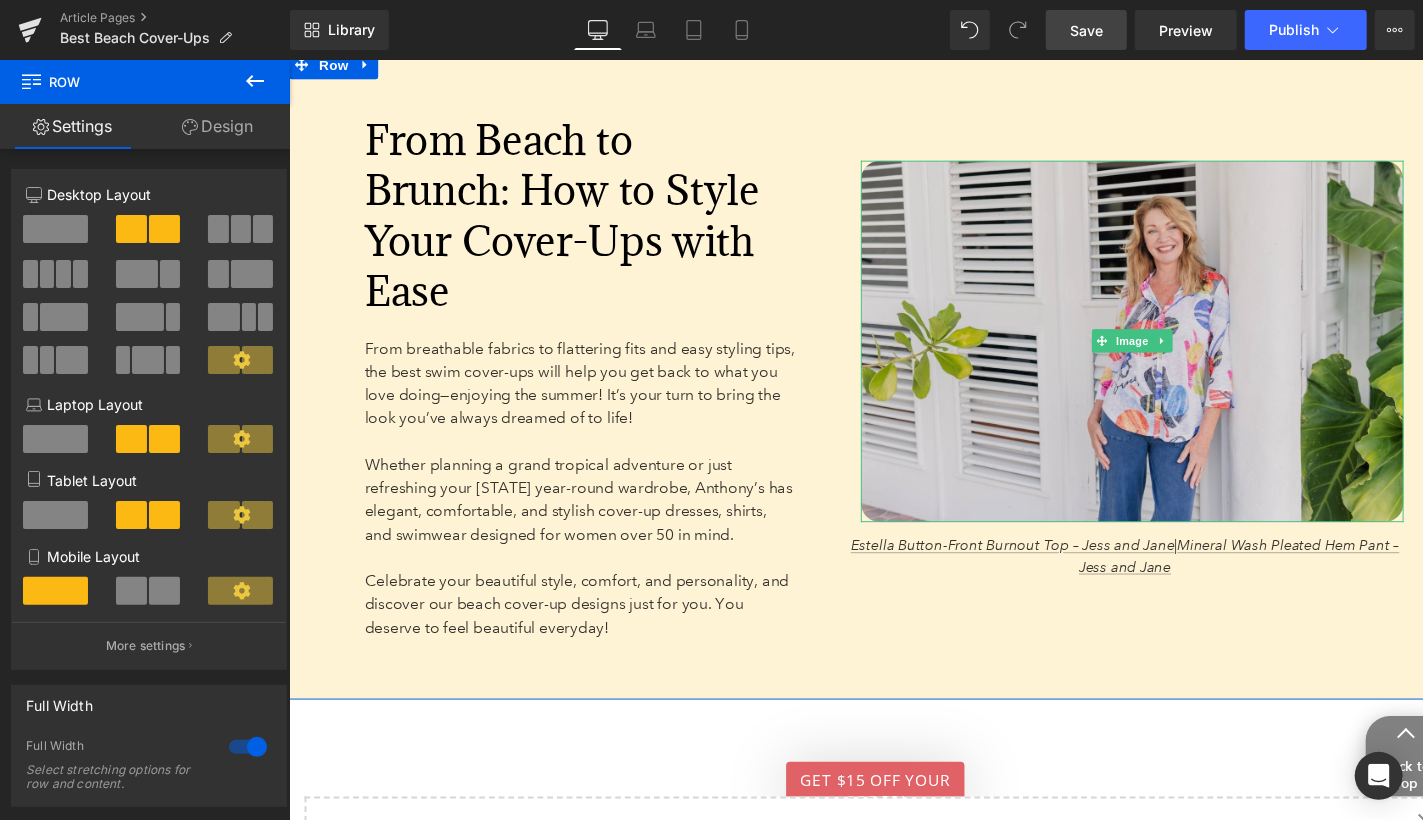 scroll, scrollTop: 7170, scrollLeft: 0, axis: vertical 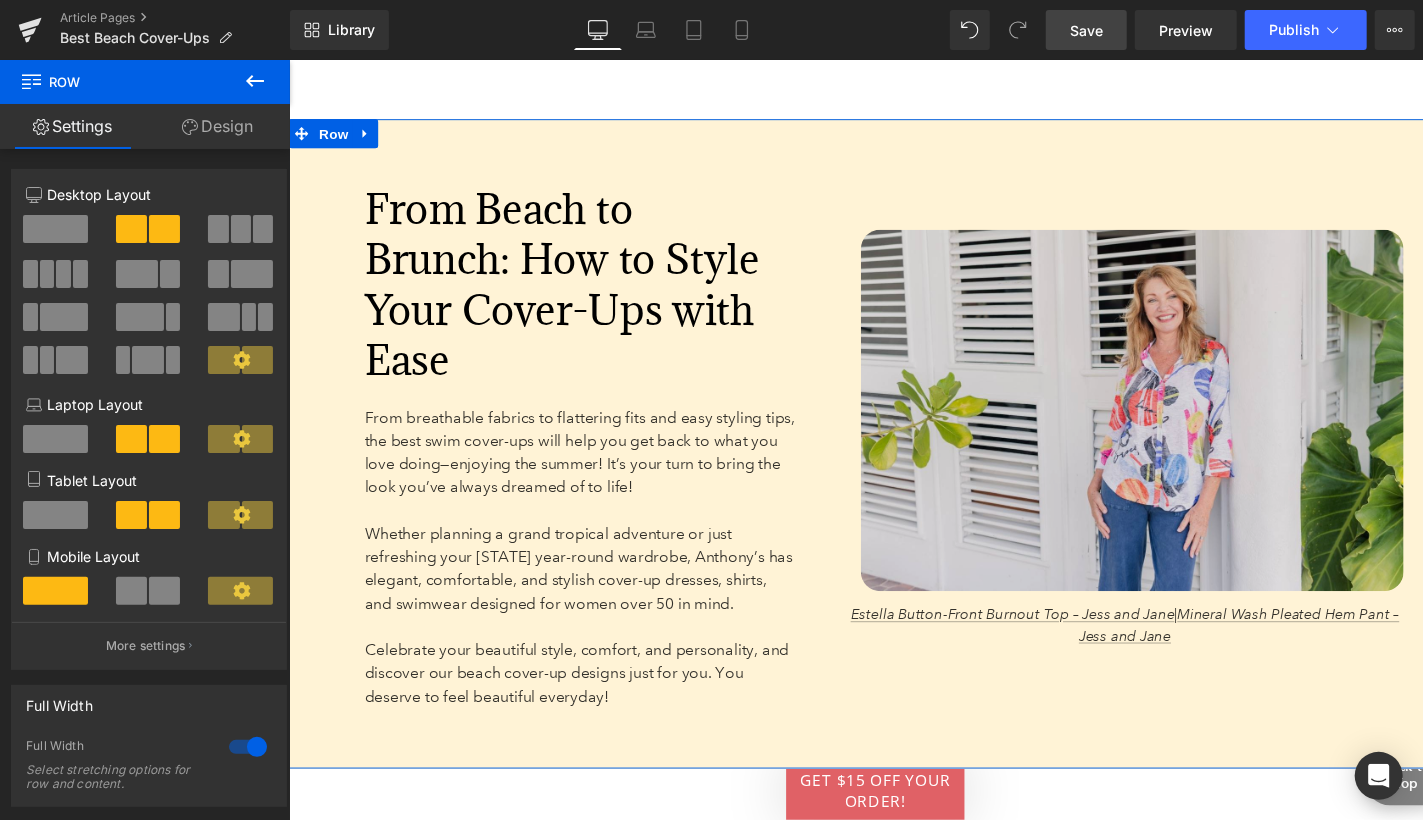 click at bounding box center [1158, 420] 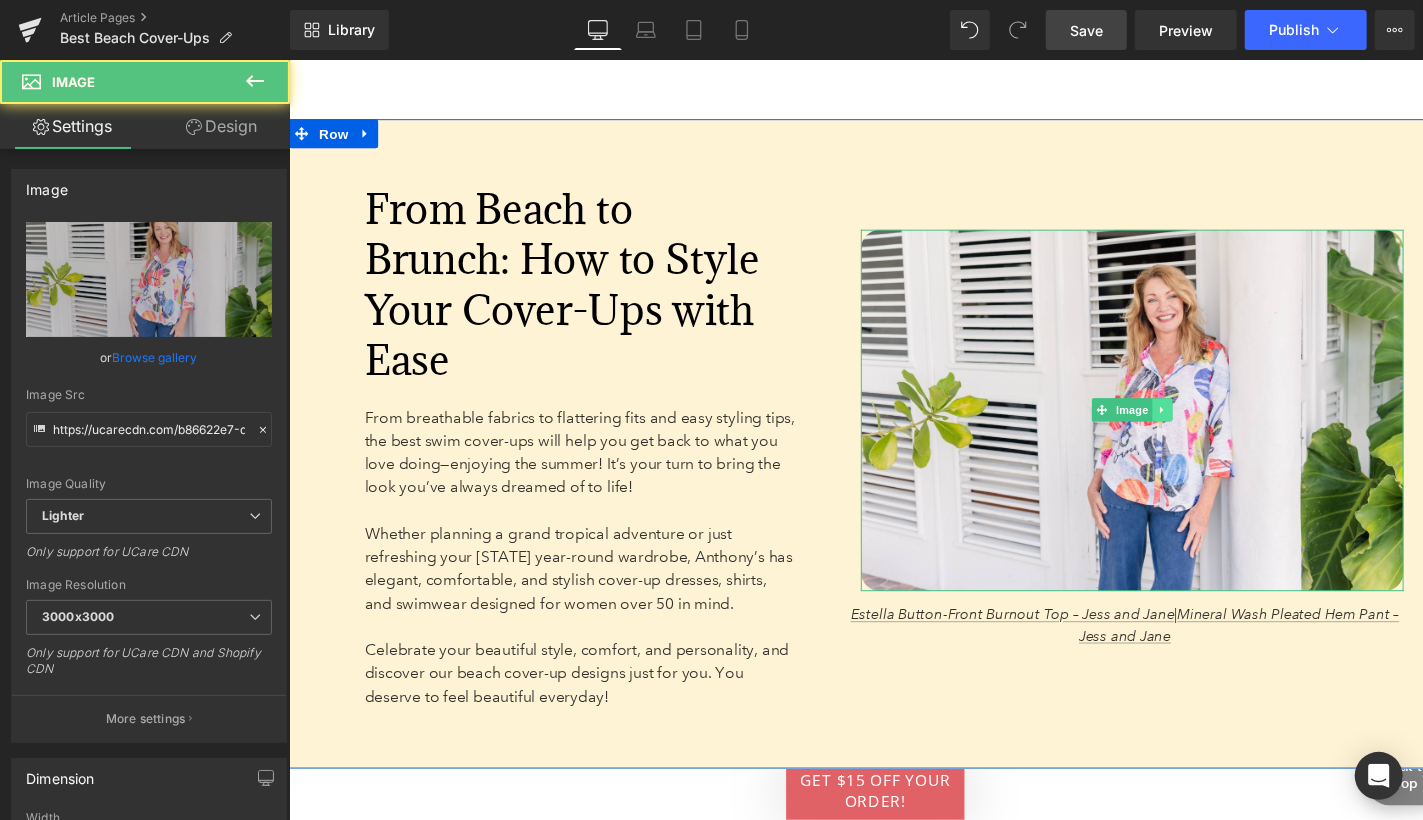 click at bounding box center [1189, 420] 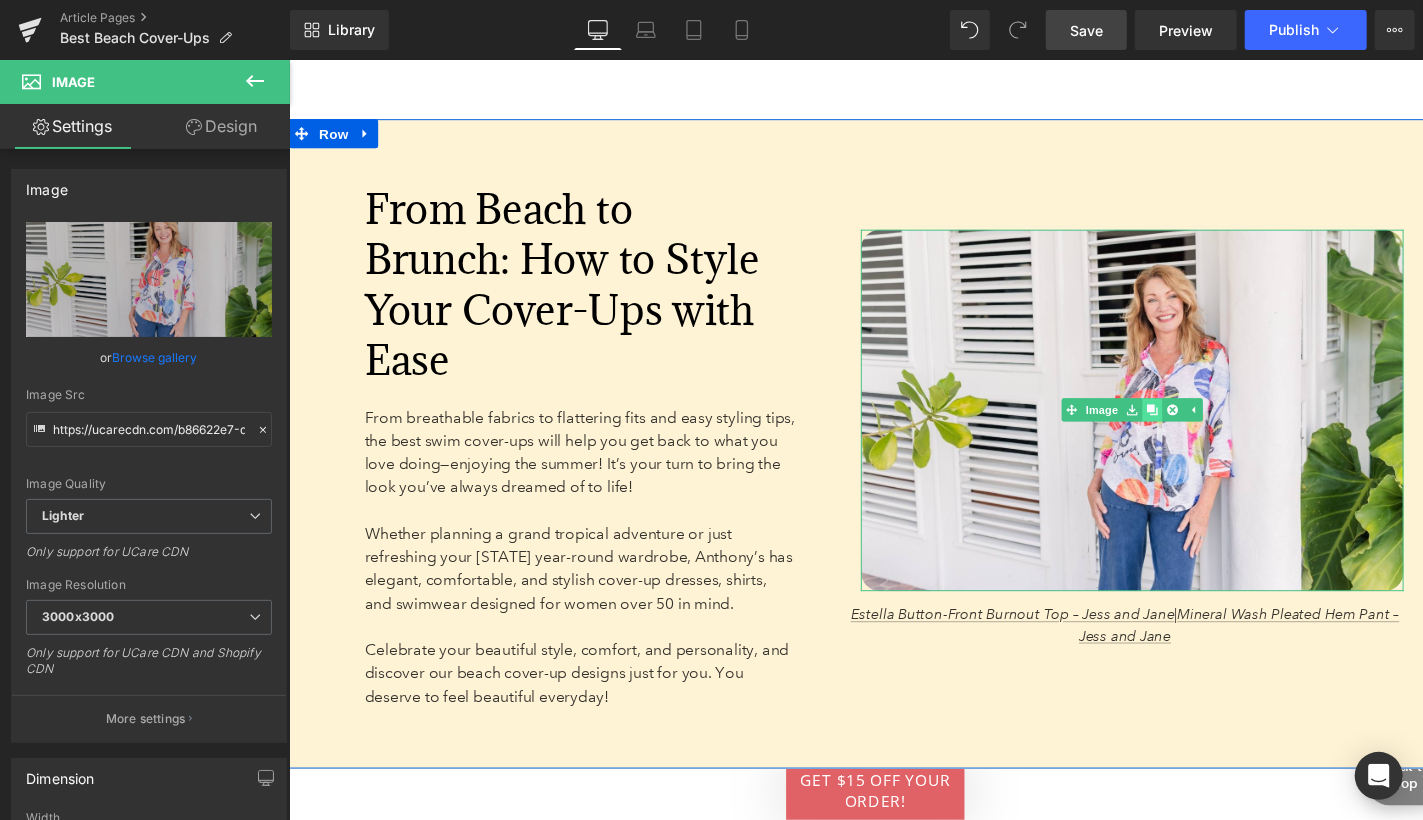 click 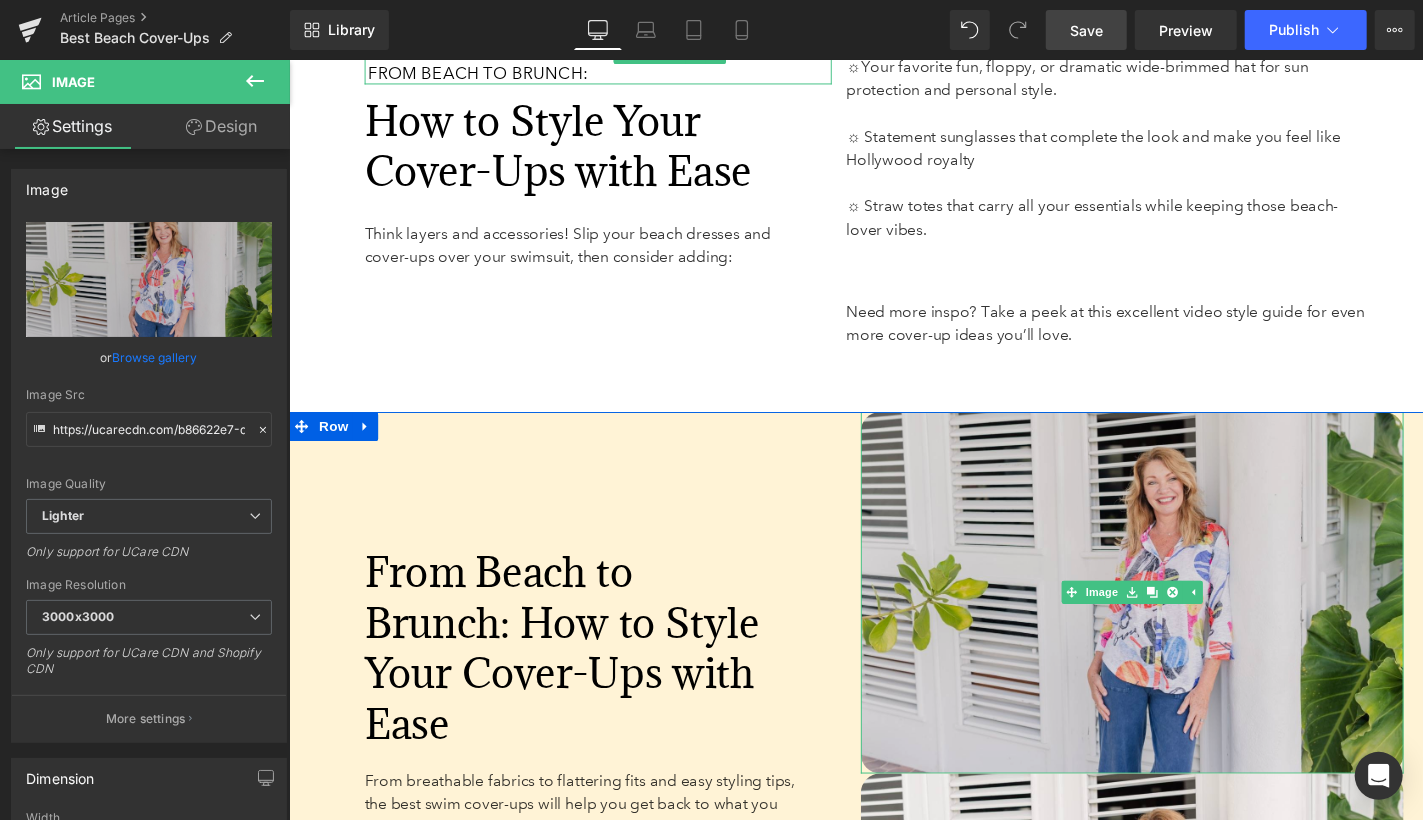 scroll, scrollTop: 6838, scrollLeft: 0, axis: vertical 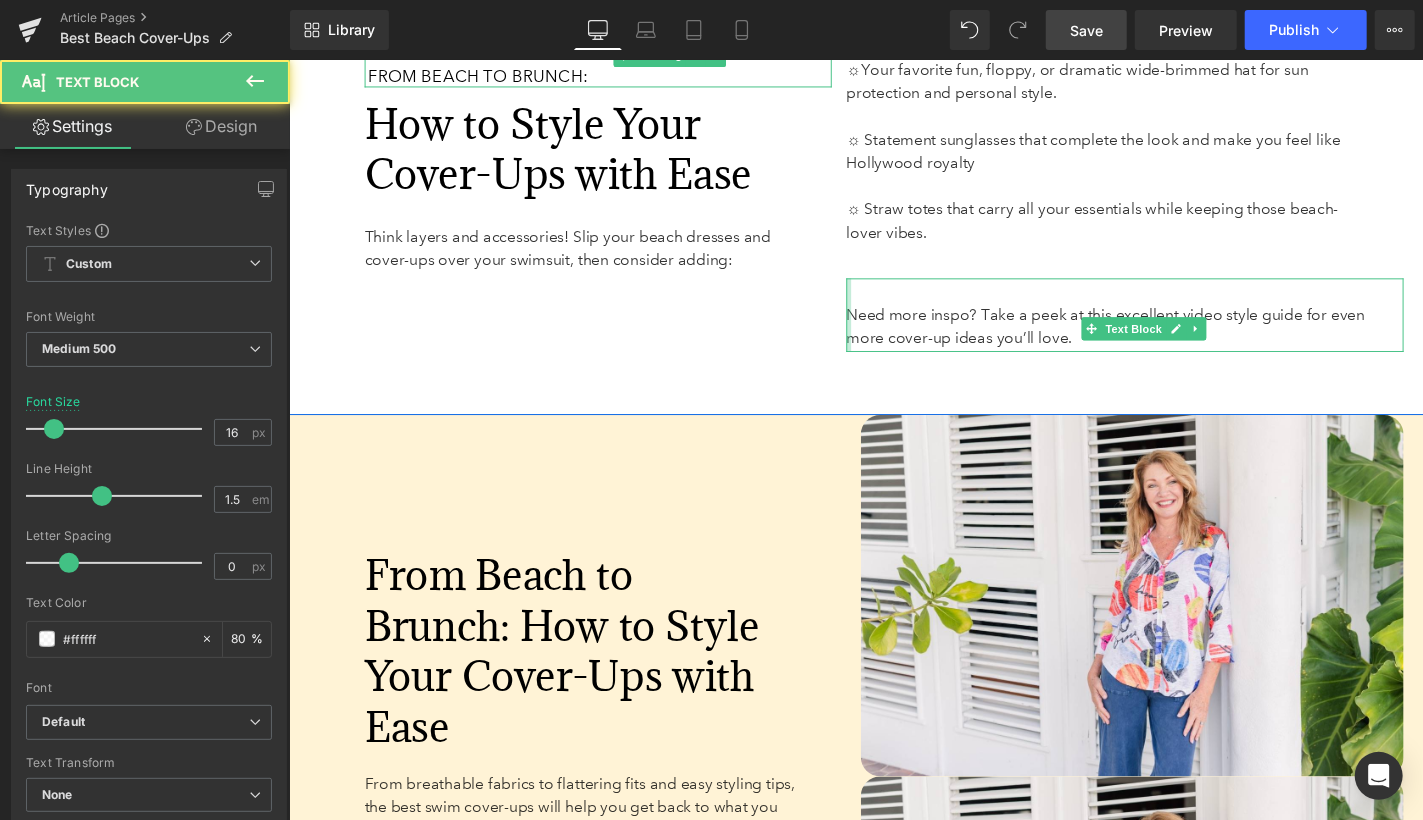 click at bounding box center [865, 322] 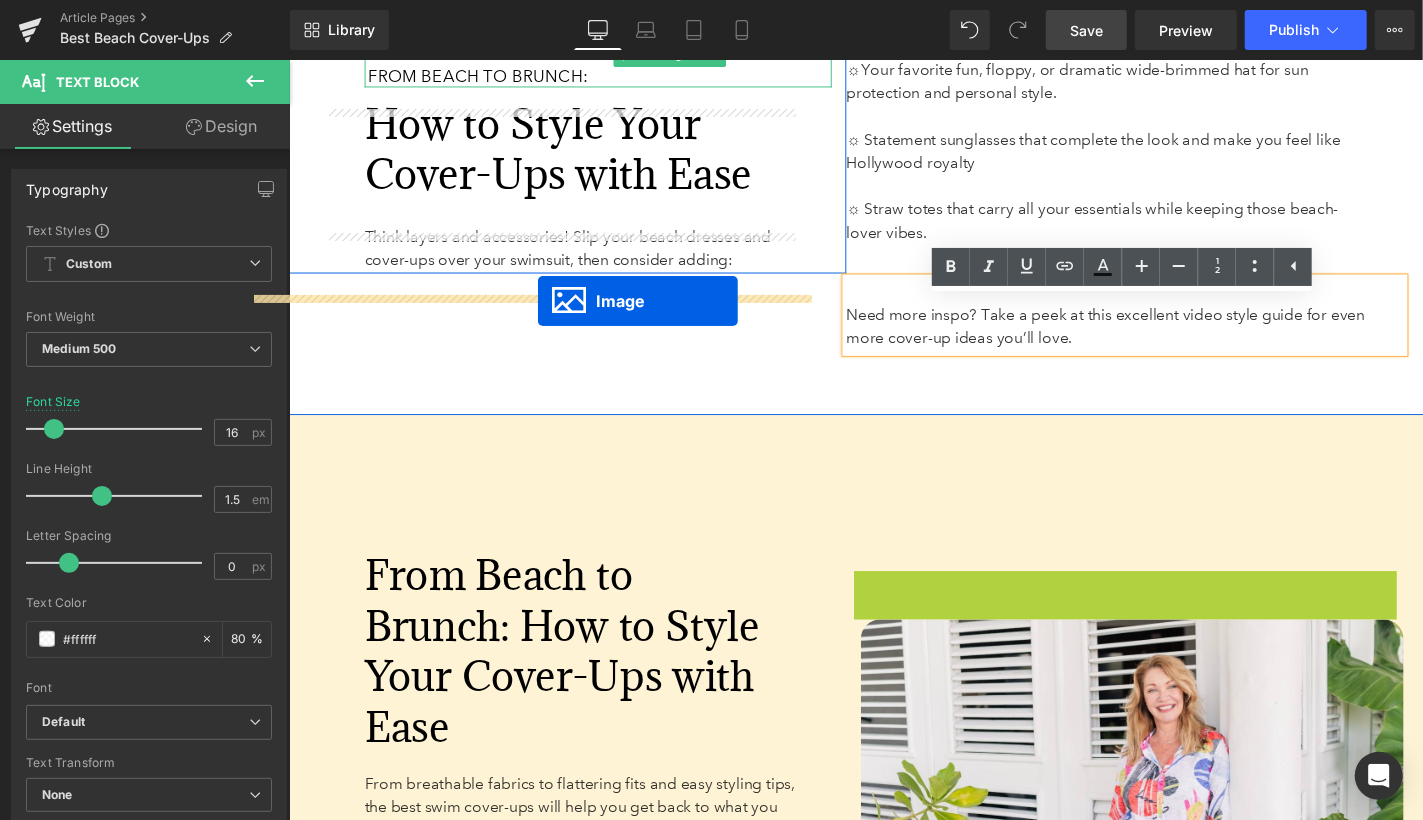 drag, startPoint x: 1093, startPoint y: 632, endPoint x: 544, endPoint y: 307, distance: 637.9859 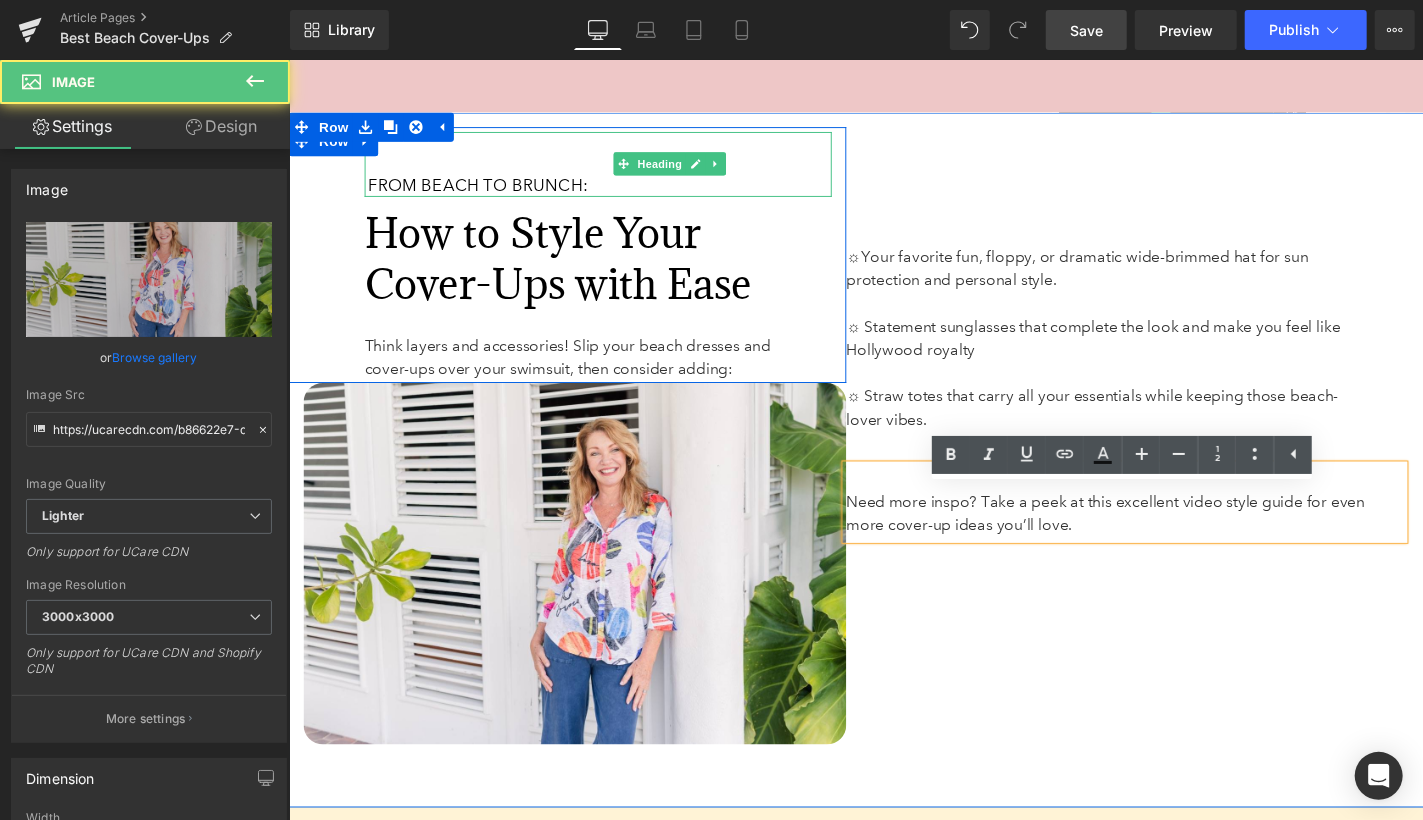 scroll, scrollTop: 6639, scrollLeft: 0, axis: vertical 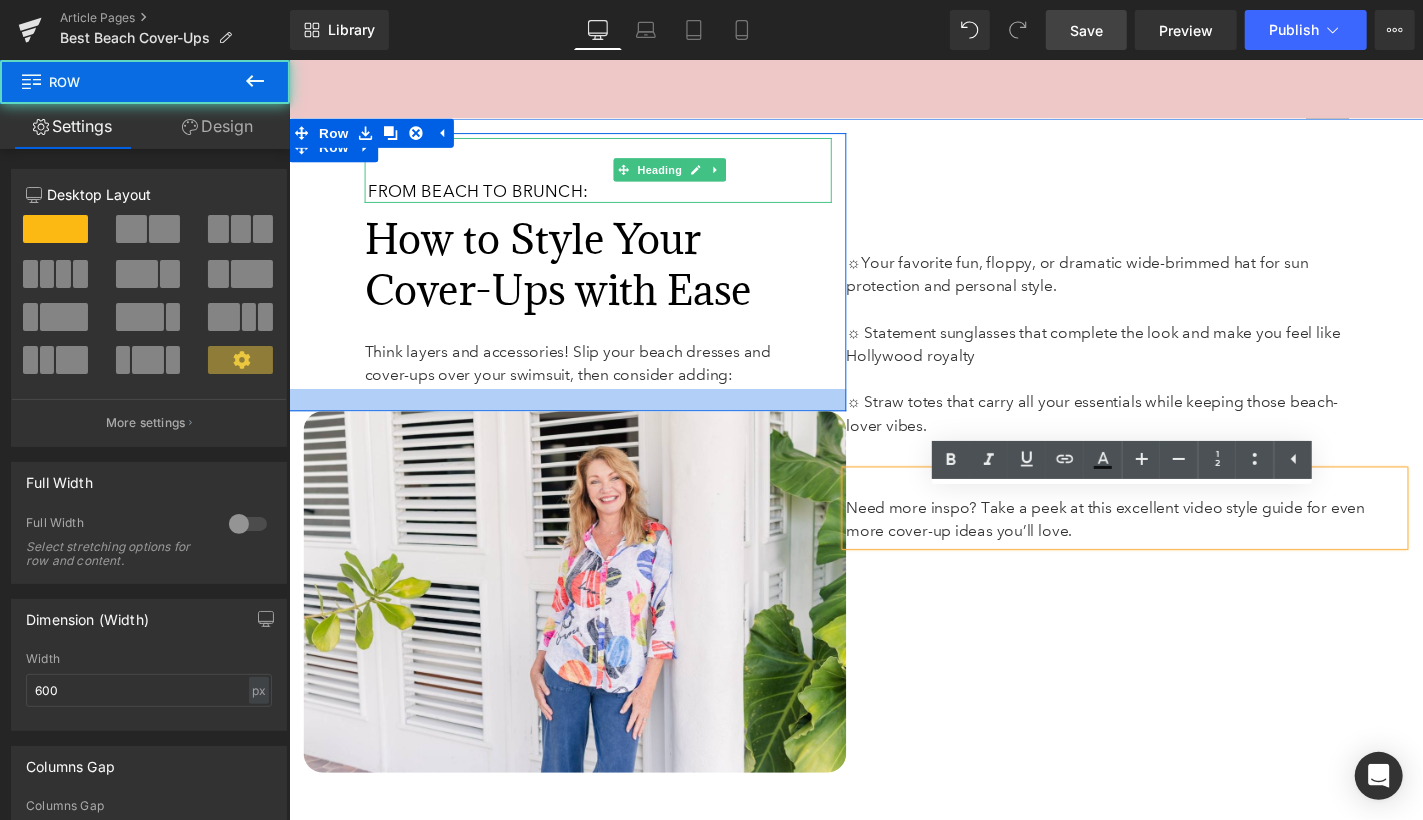 drag, startPoint x: 675, startPoint y: 418, endPoint x: 675, endPoint y: 440, distance: 22 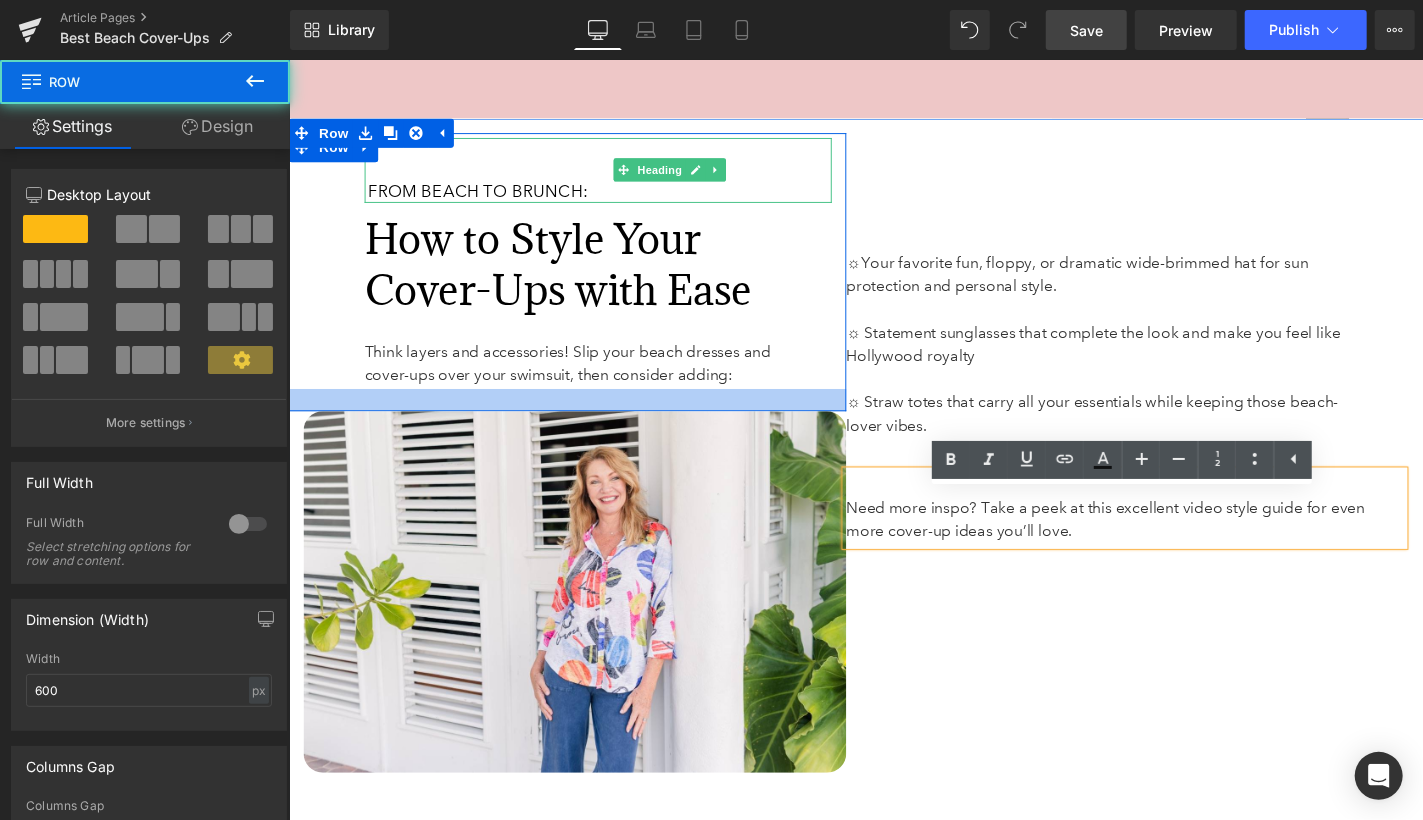 click at bounding box center (575, 409) 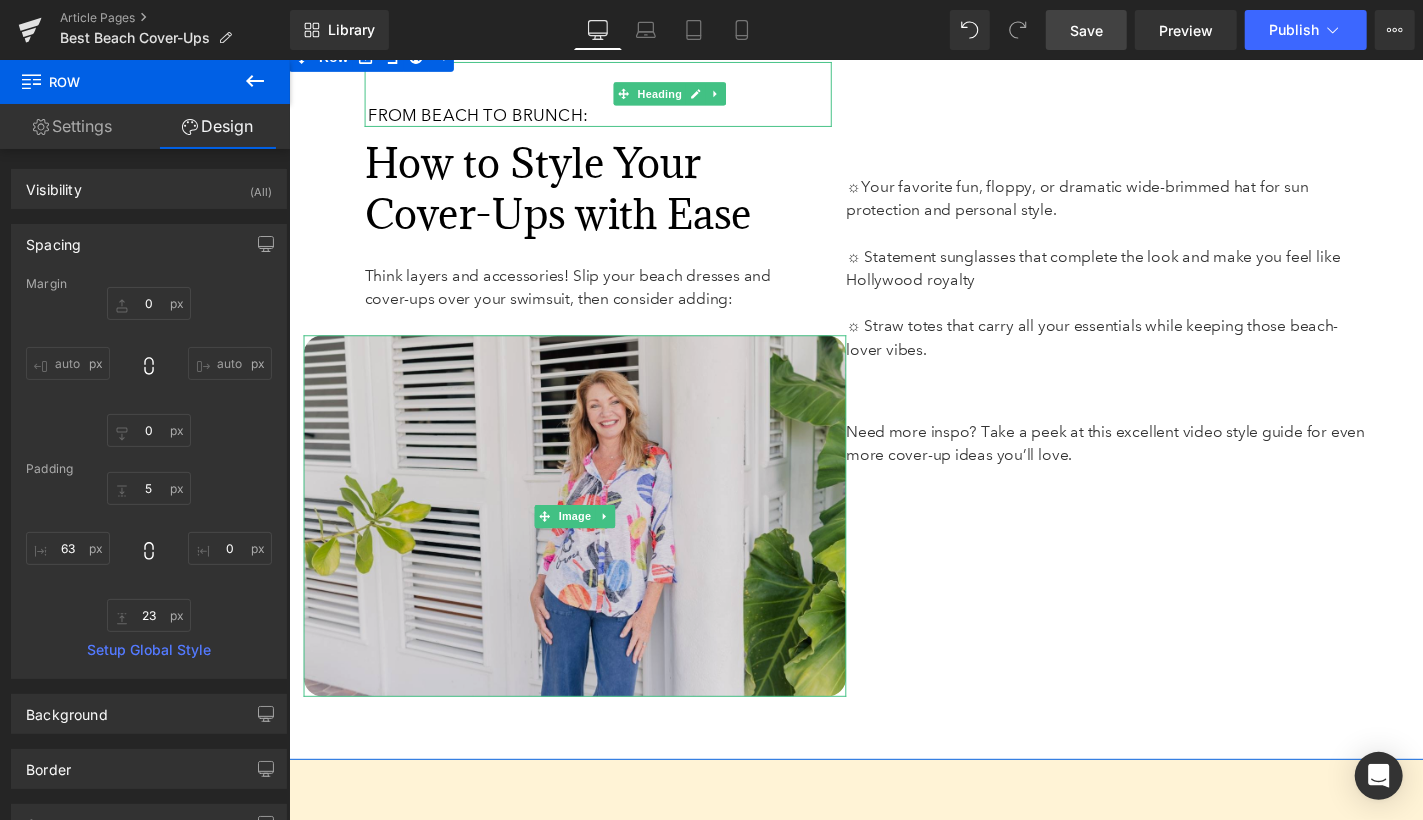scroll, scrollTop: 6719, scrollLeft: 0, axis: vertical 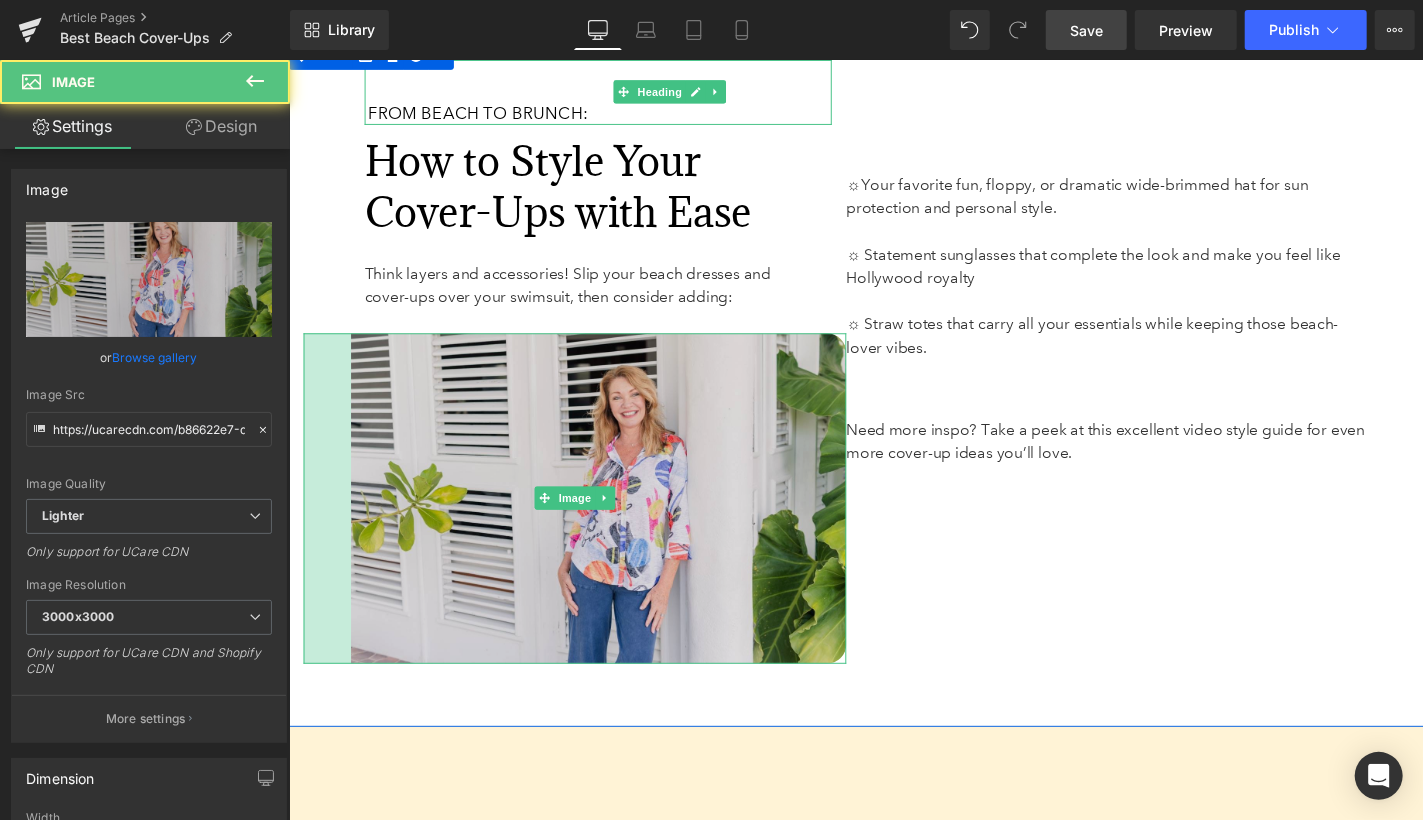 drag, startPoint x: 304, startPoint y: 491, endPoint x: 363, endPoint y: 488, distance: 59.07622 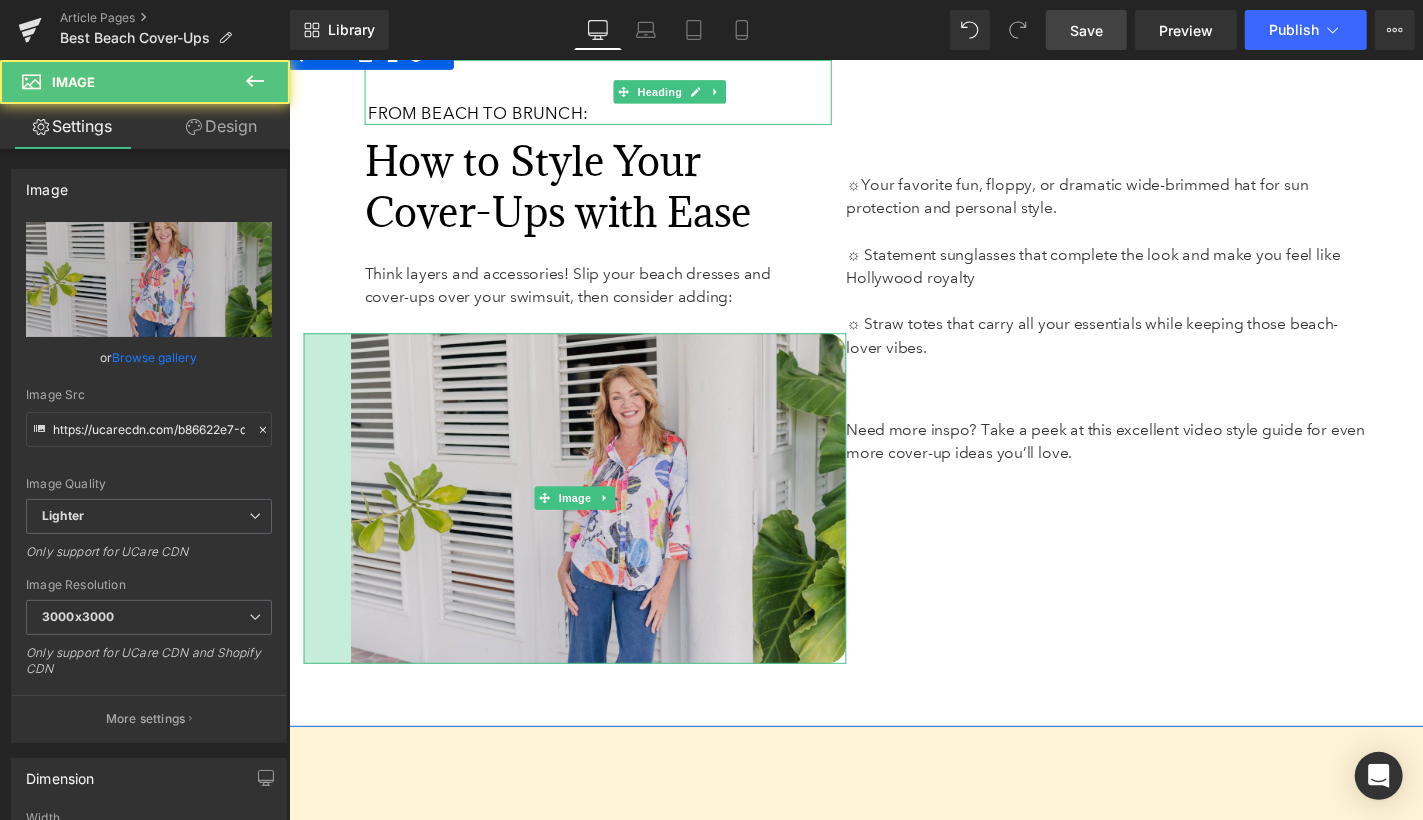 click on "Image       49px" at bounding box center (583, 511) 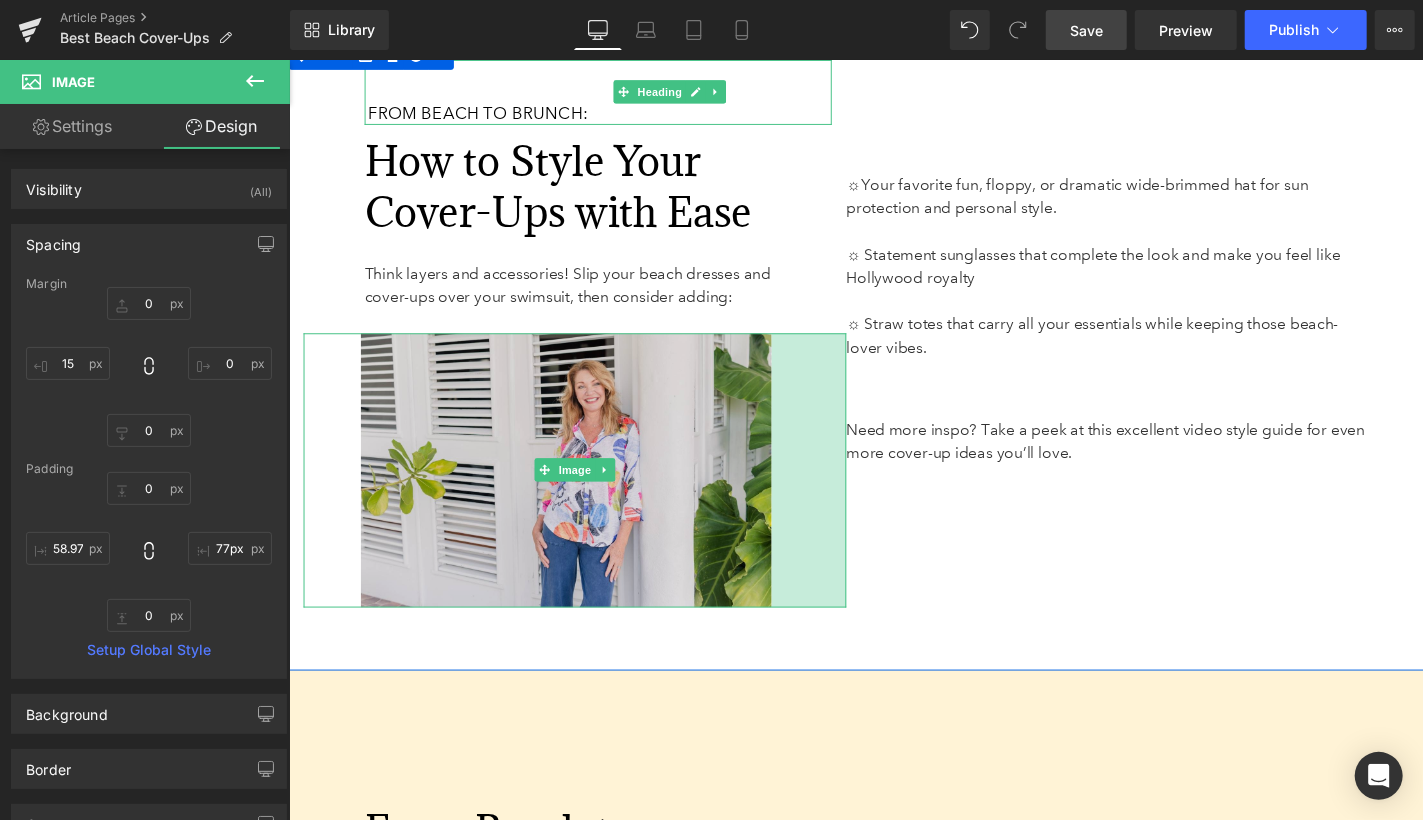 type on "78px" 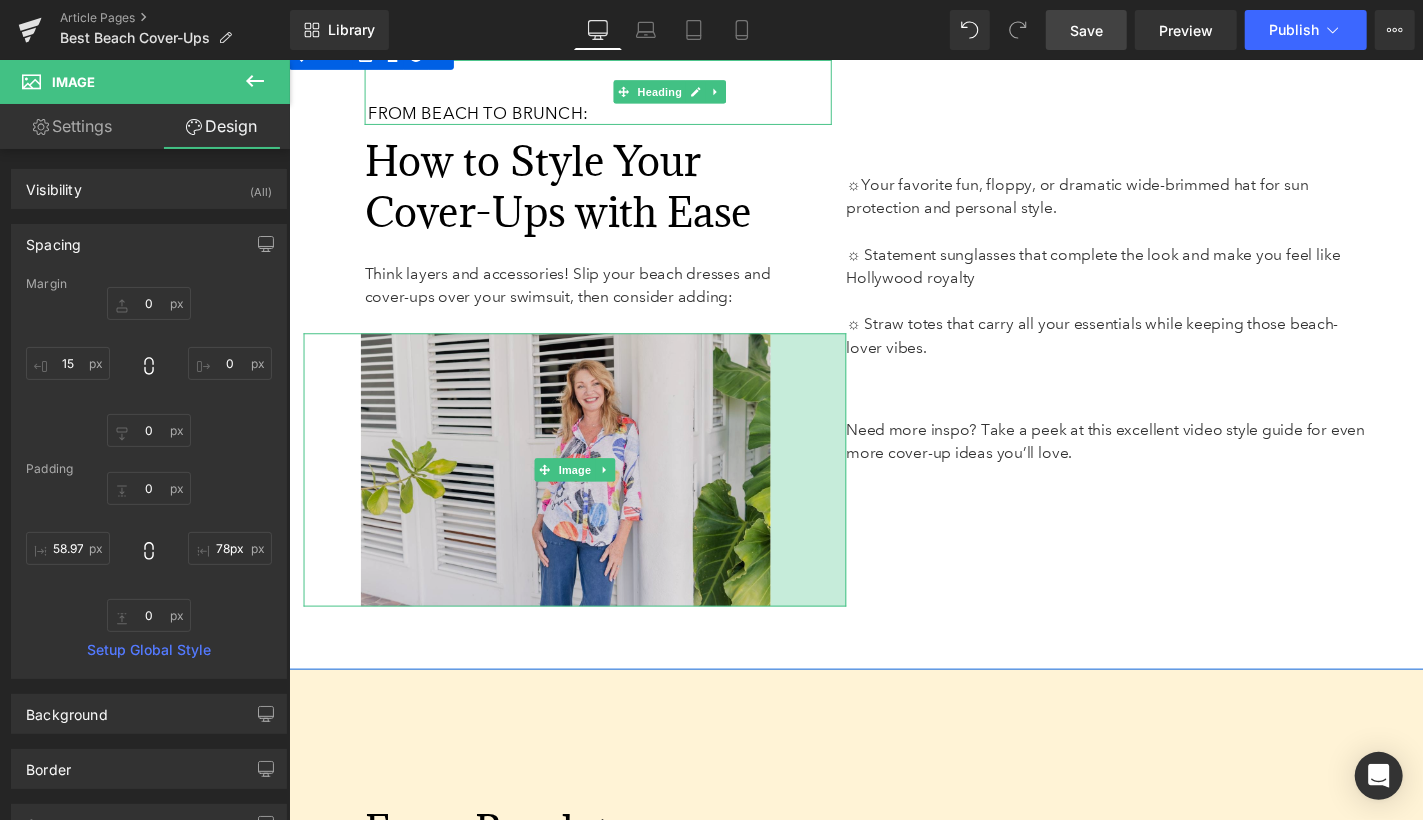 drag, startPoint x: 861, startPoint y: 516, endPoint x: 783, endPoint y: 512, distance: 78.10249 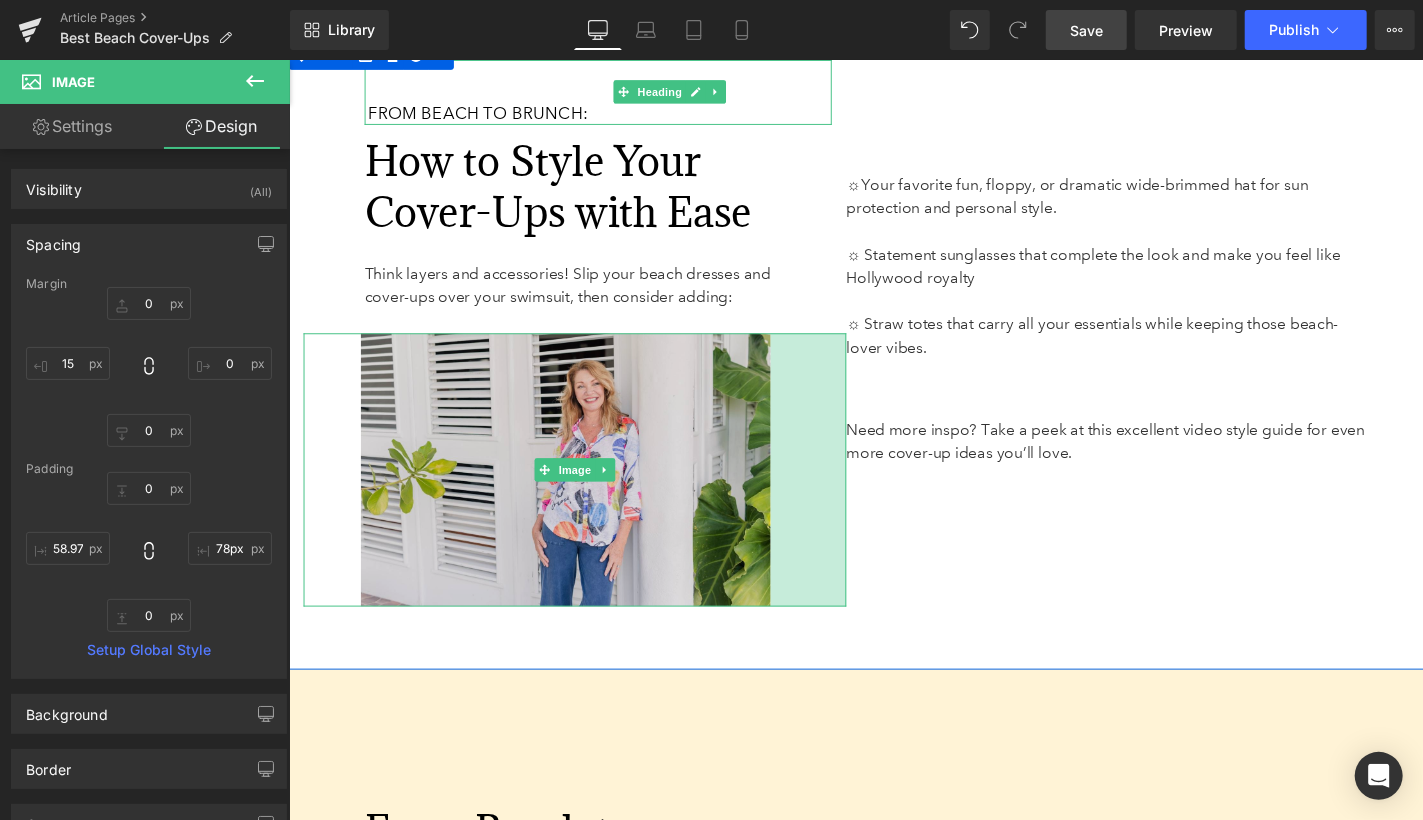 click on "Image       [SIZE]   [SIZE]" at bounding box center [583, 482] 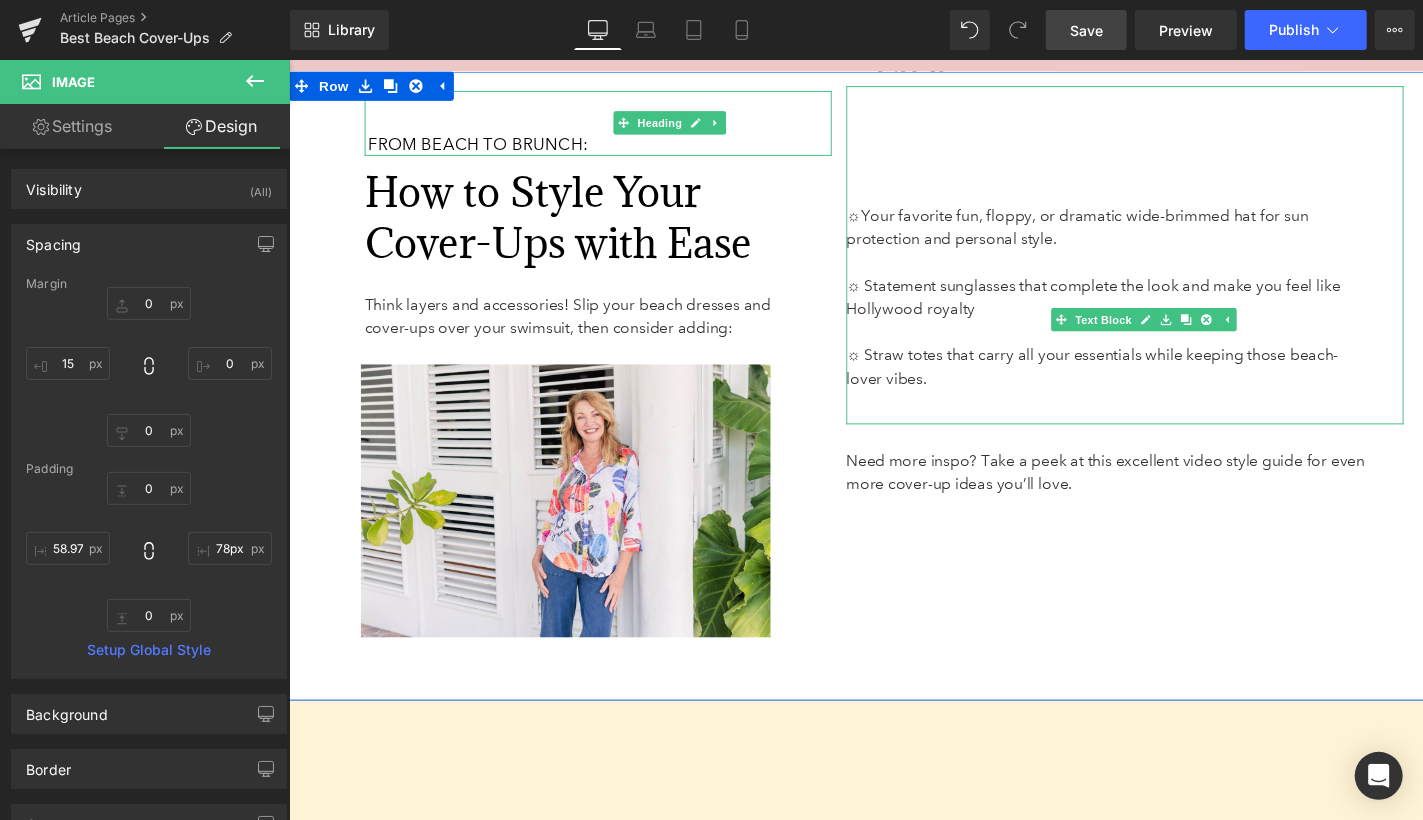 scroll, scrollTop: 6667, scrollLeft: 0, axis: vertical 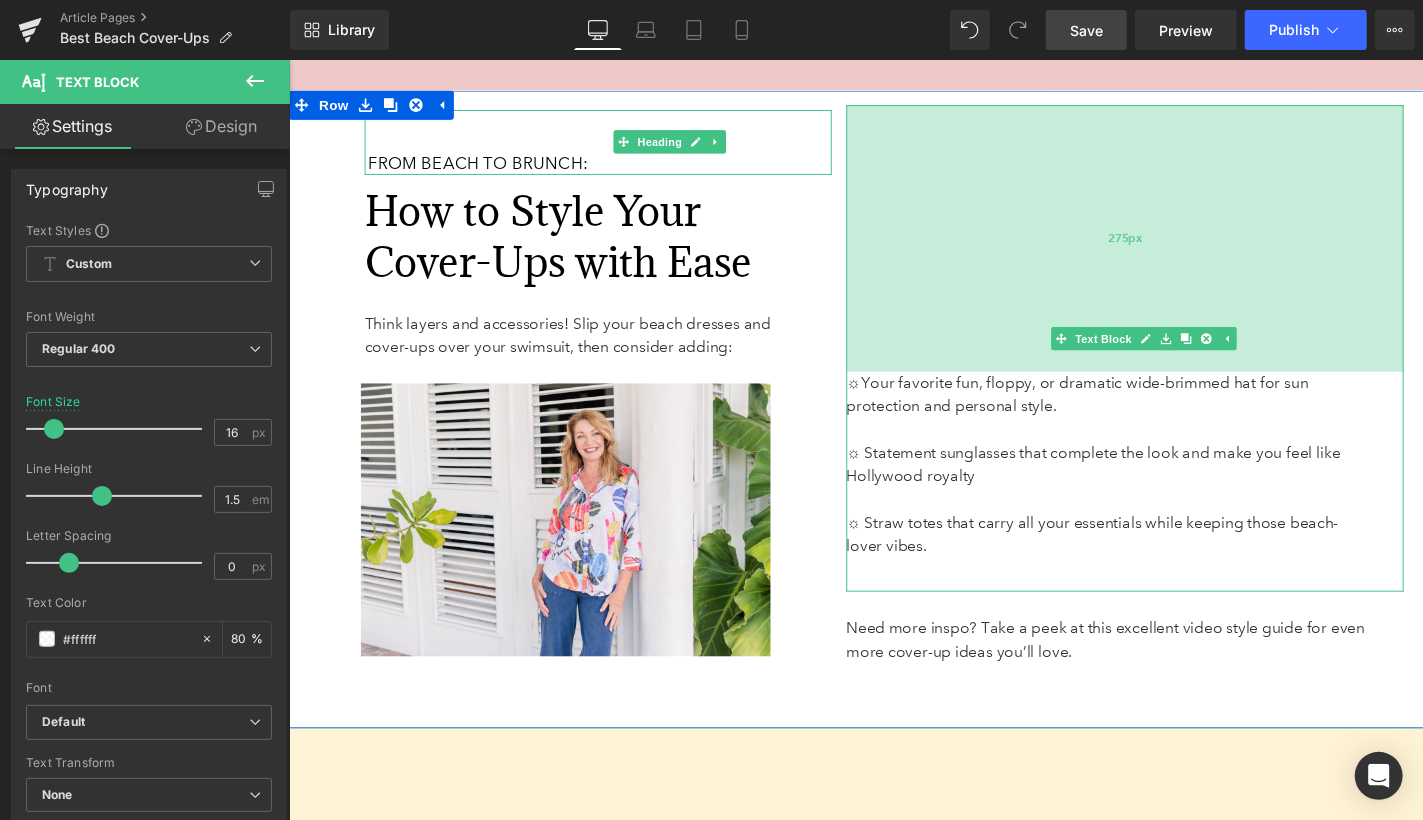 drag, startPoint x: 989, startPoint y: 145, endPoint x: 998, endPoint y: 298, distance: 153.26448 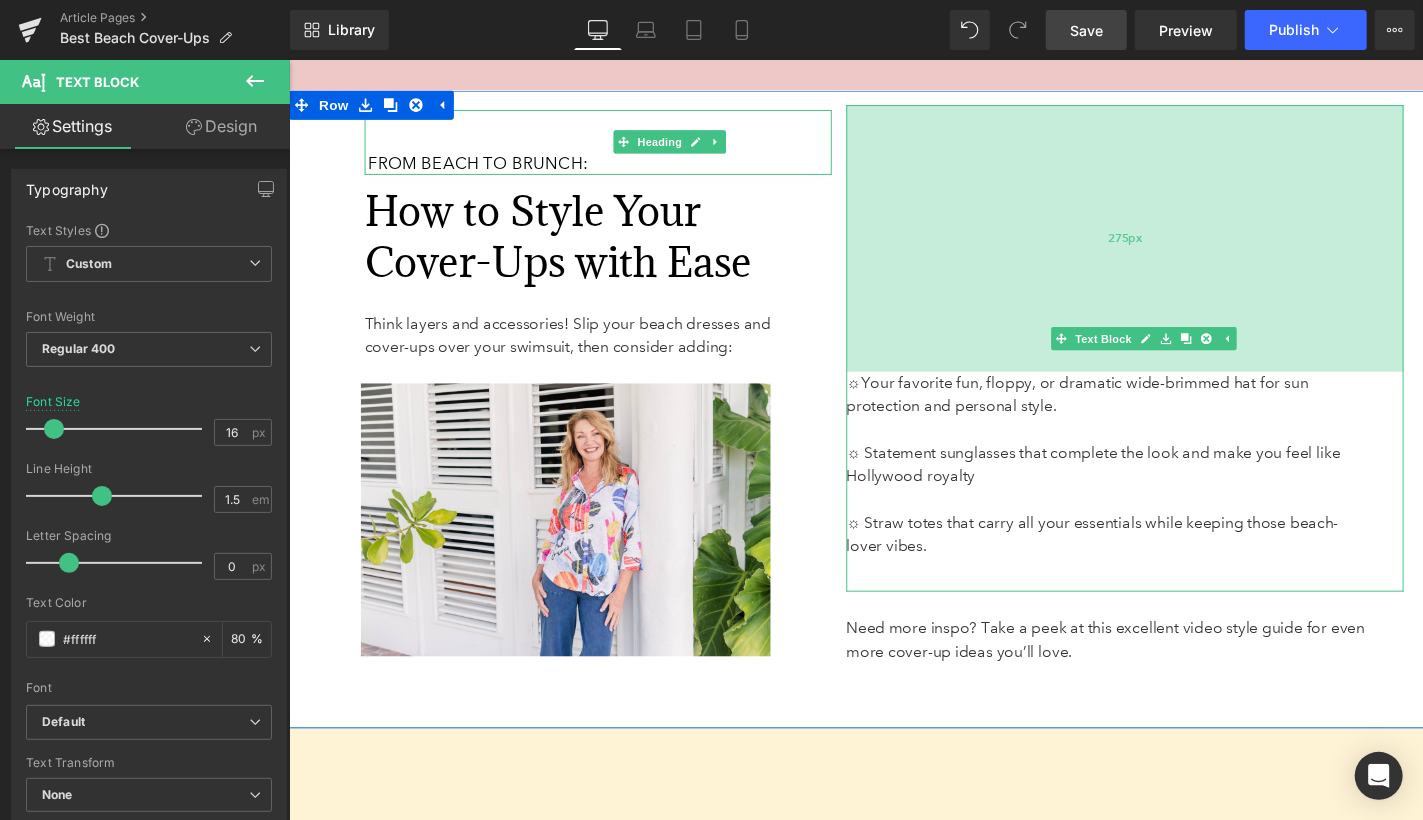 click on "275px" at bounding box center [1150, 243] 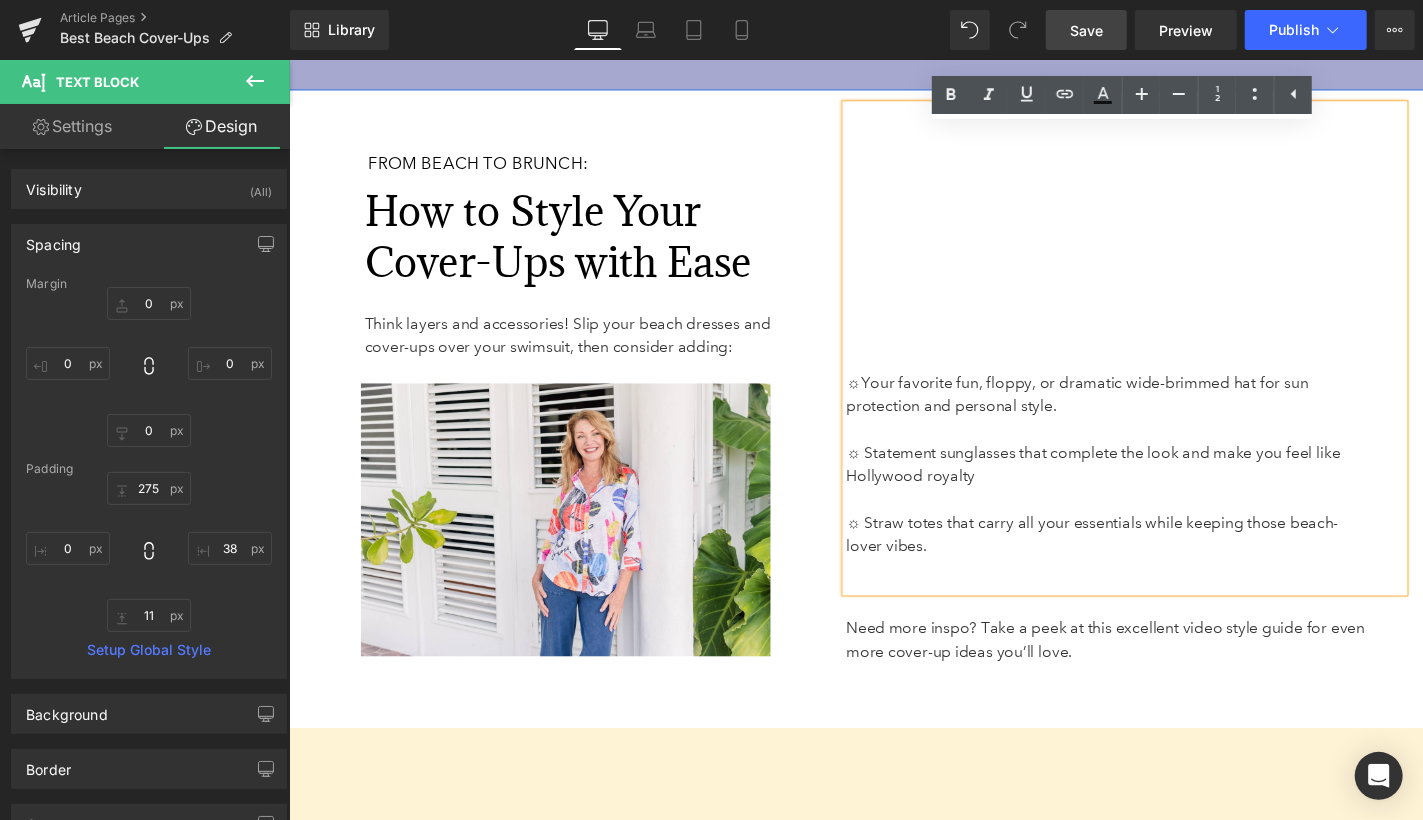 click on "58px" at bounding box center [893, 62] 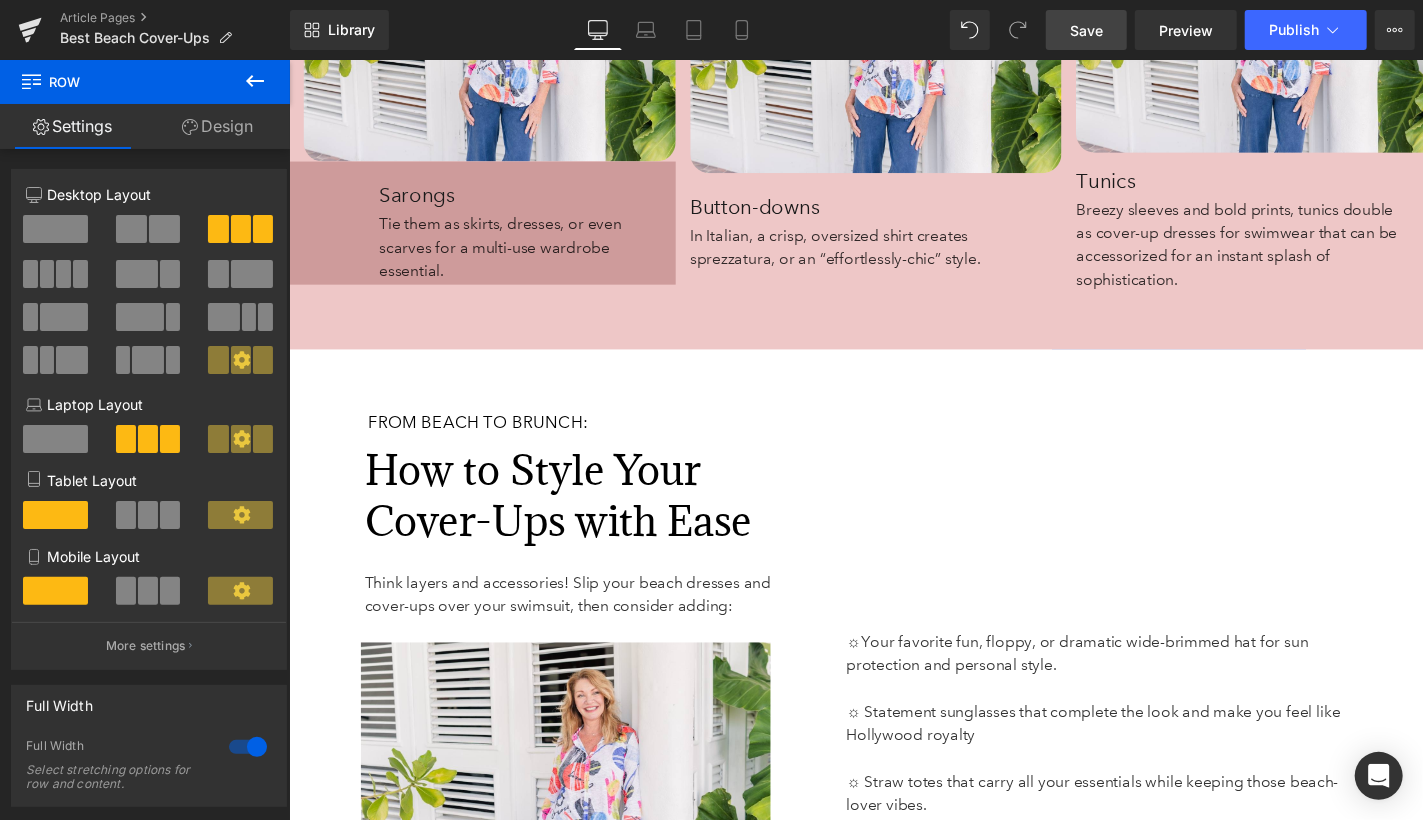 scroll, scrollTop: 6537, scrollLeft: 0, axis: vertical 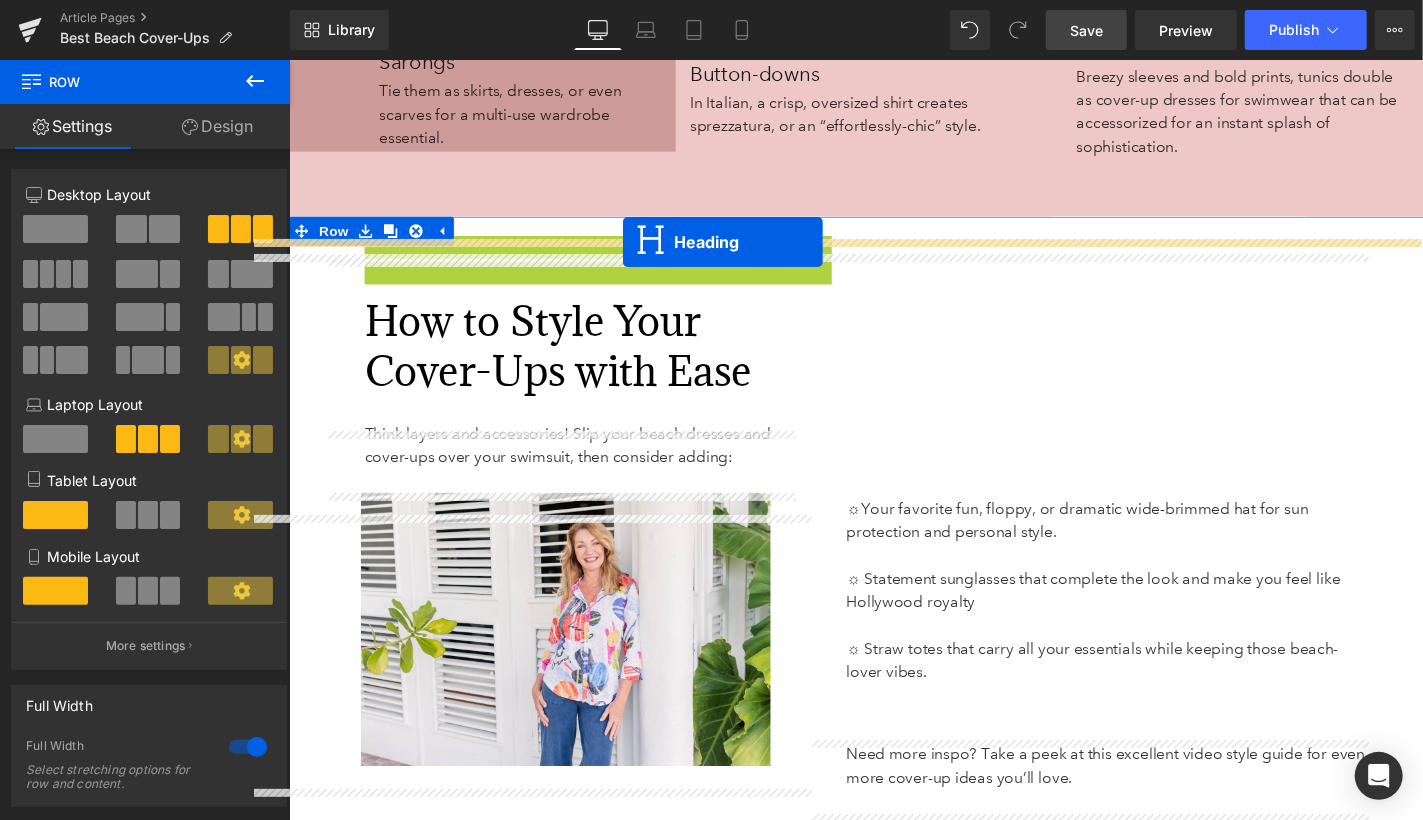 drag, startPoint x: 632, startPoint y: 296, endPoint x: 632, endPoint y: 246, distance: 50 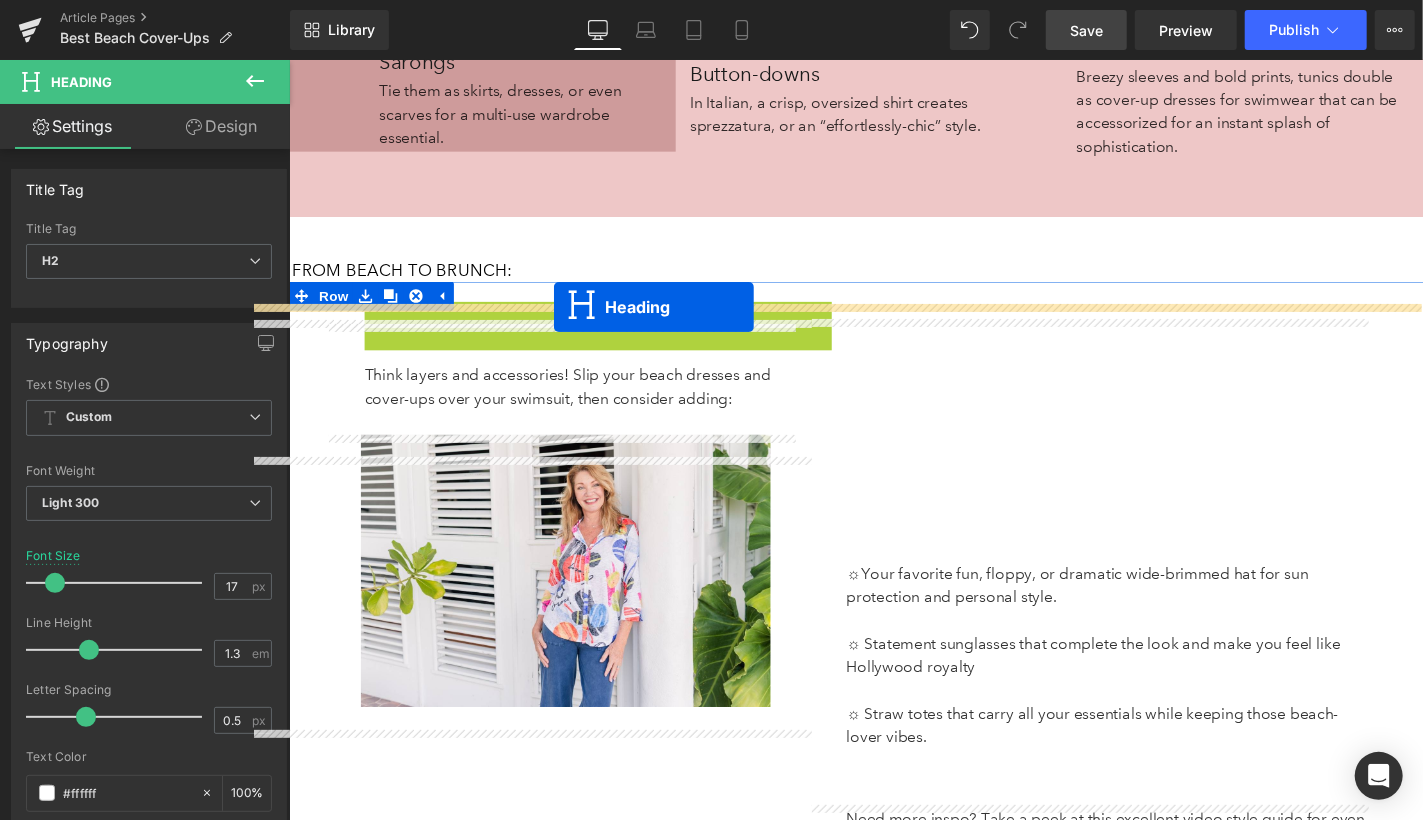 drag, startPoint x: 562, startPoint y: 399, endPoint x: 561, endPoint y: 314, distance: 85.00588 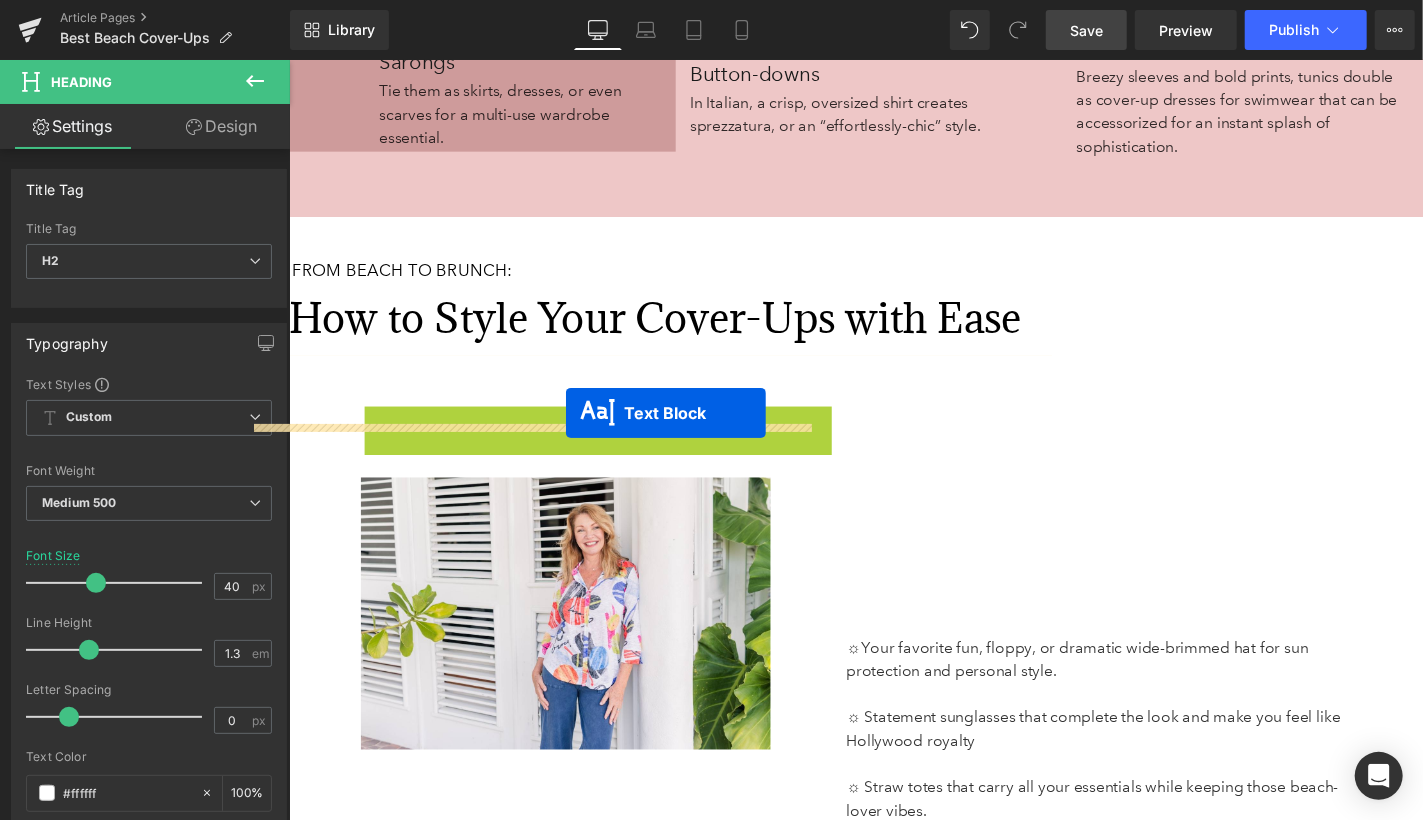 drag, startPoint x: 574, startPoint y: 473, endPoint x: 573, endPoint y: 422, distance: 51.009804 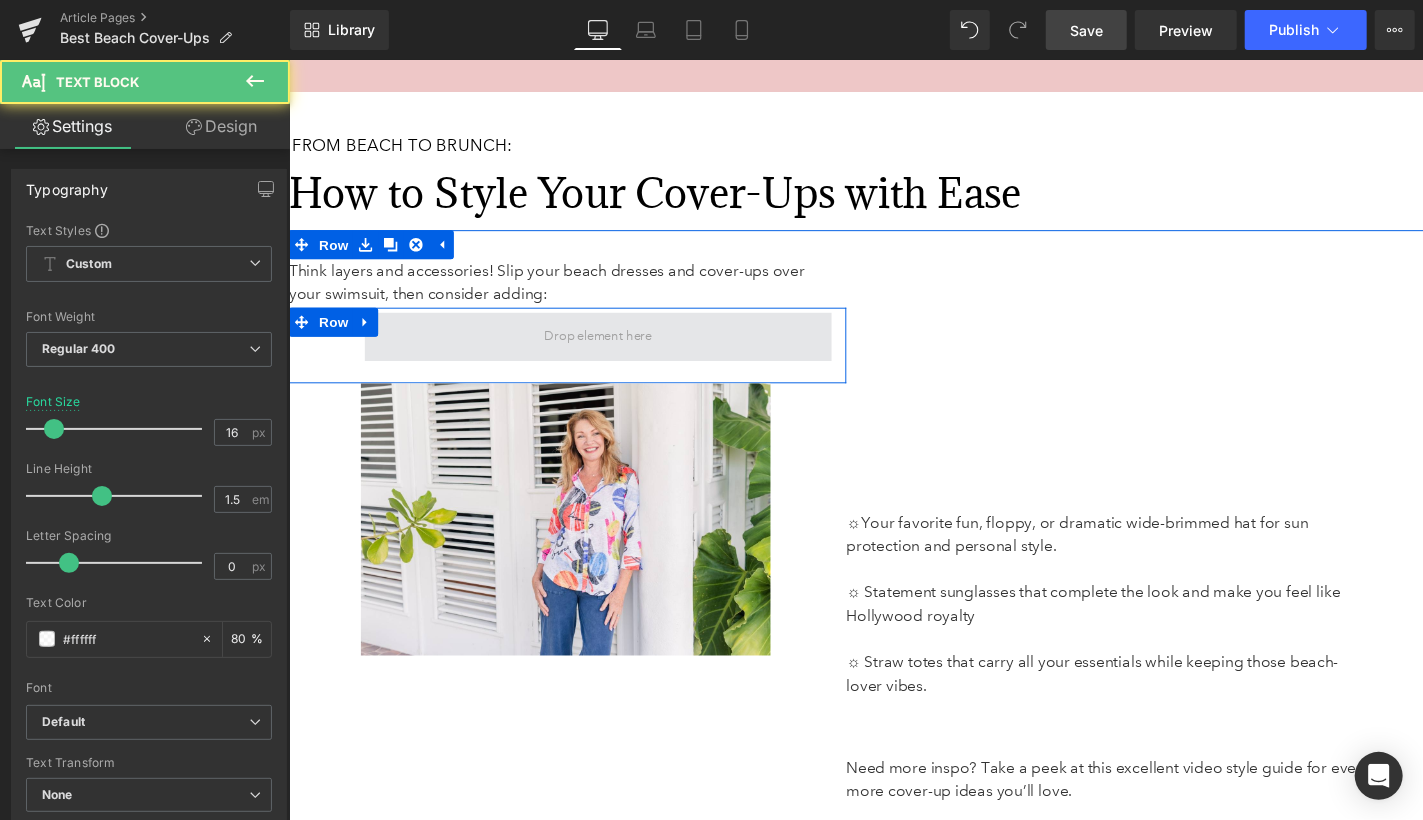 scroll, scrollTop: 6677, scrollLeft: 0, axis: vertical 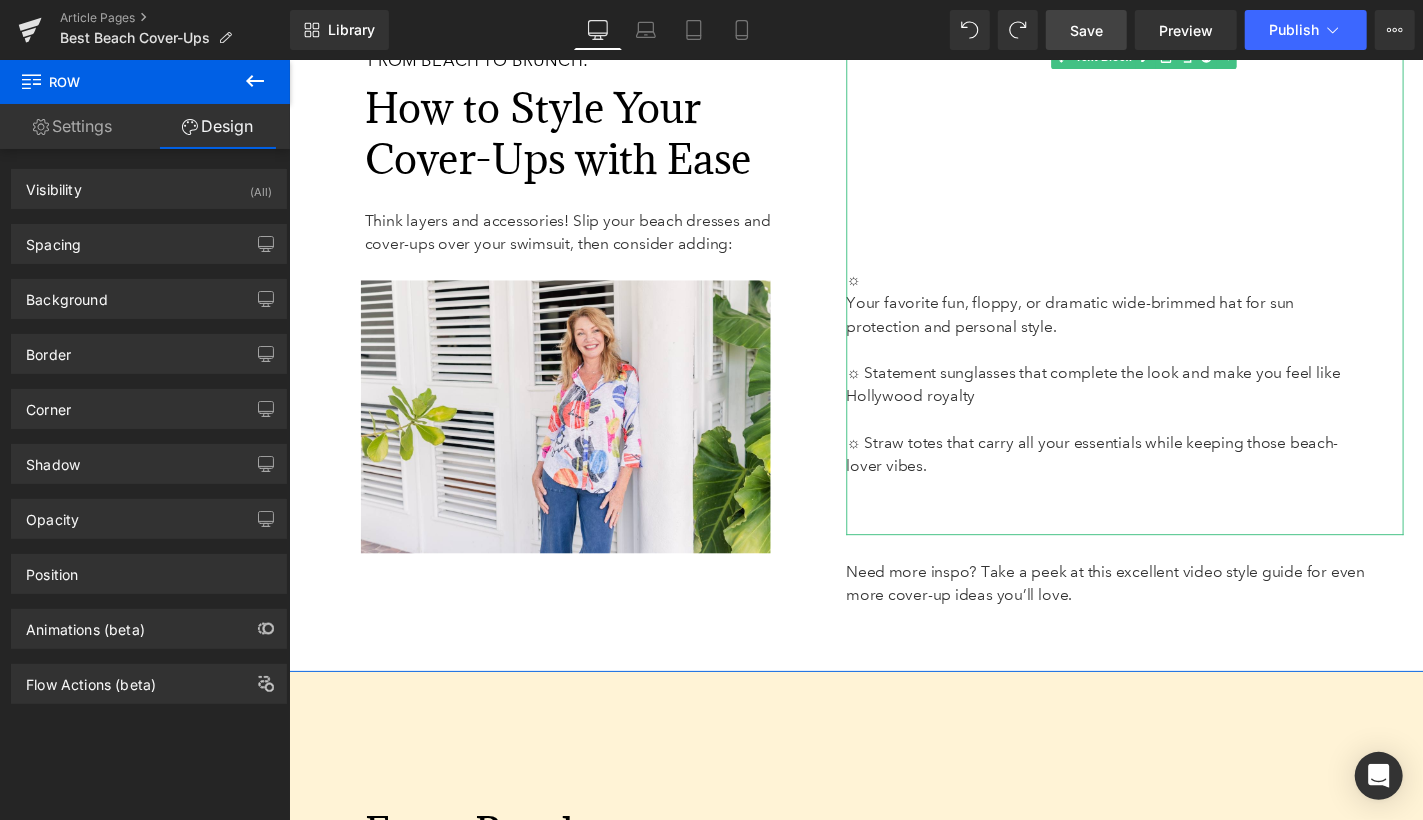 click on "Your favorite fun, floppy, or dramatic wide-brimmed hat for sun protection and personal style." at bounding box center [1094, 321] 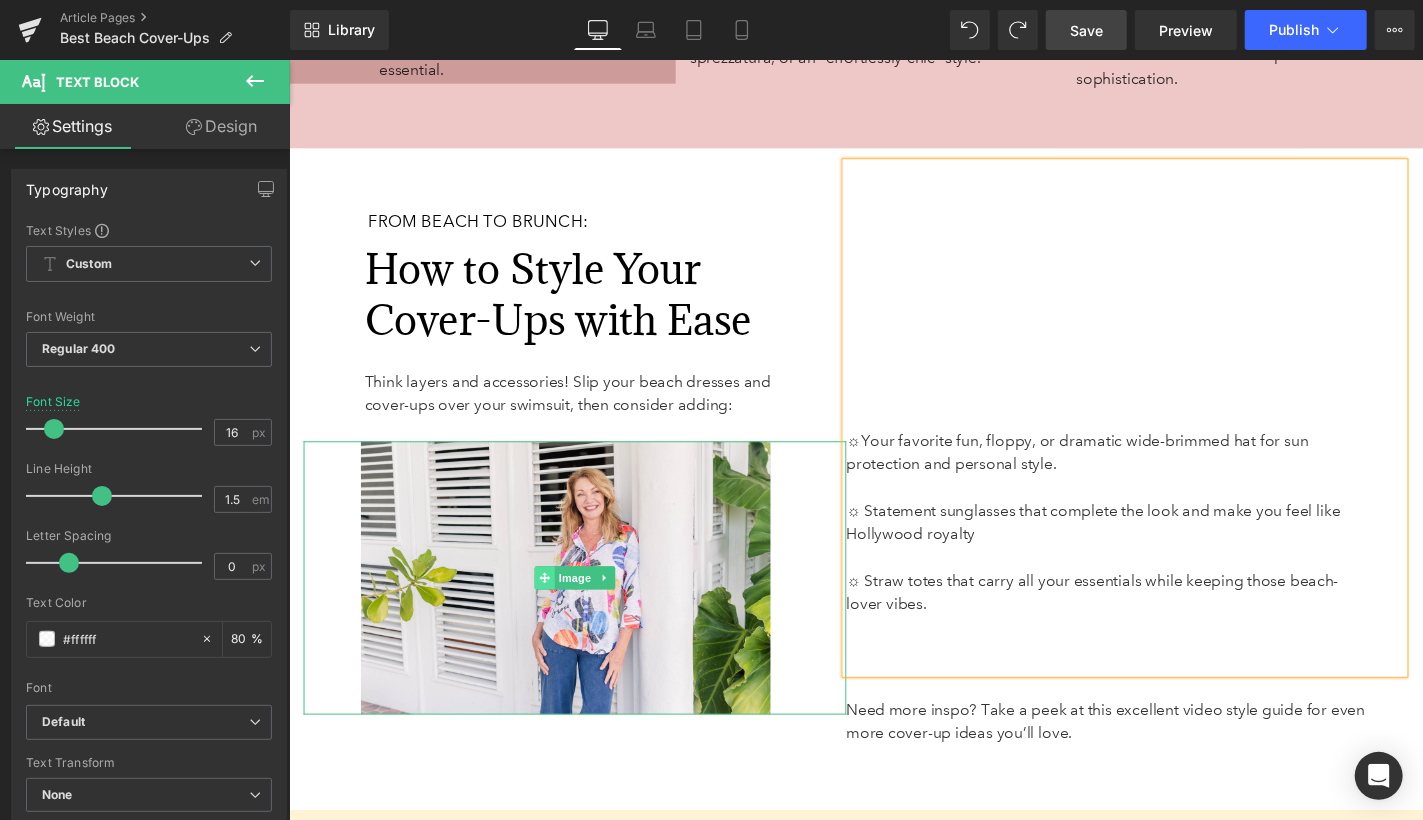 scroll, scrollTop: 6580, scrollLeft: 0, axis: vertical 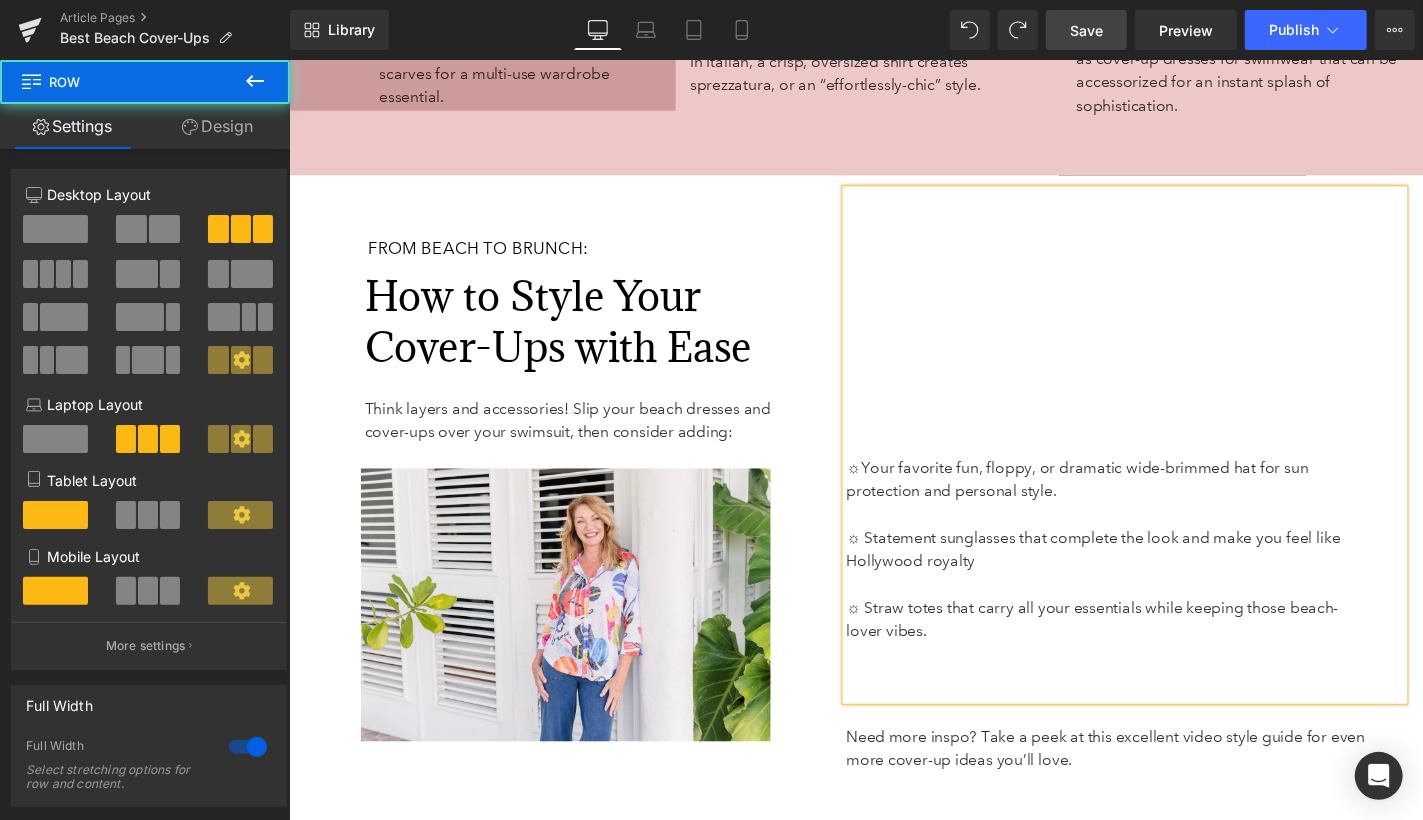 click on "58px" at bounding box center [288, 59] 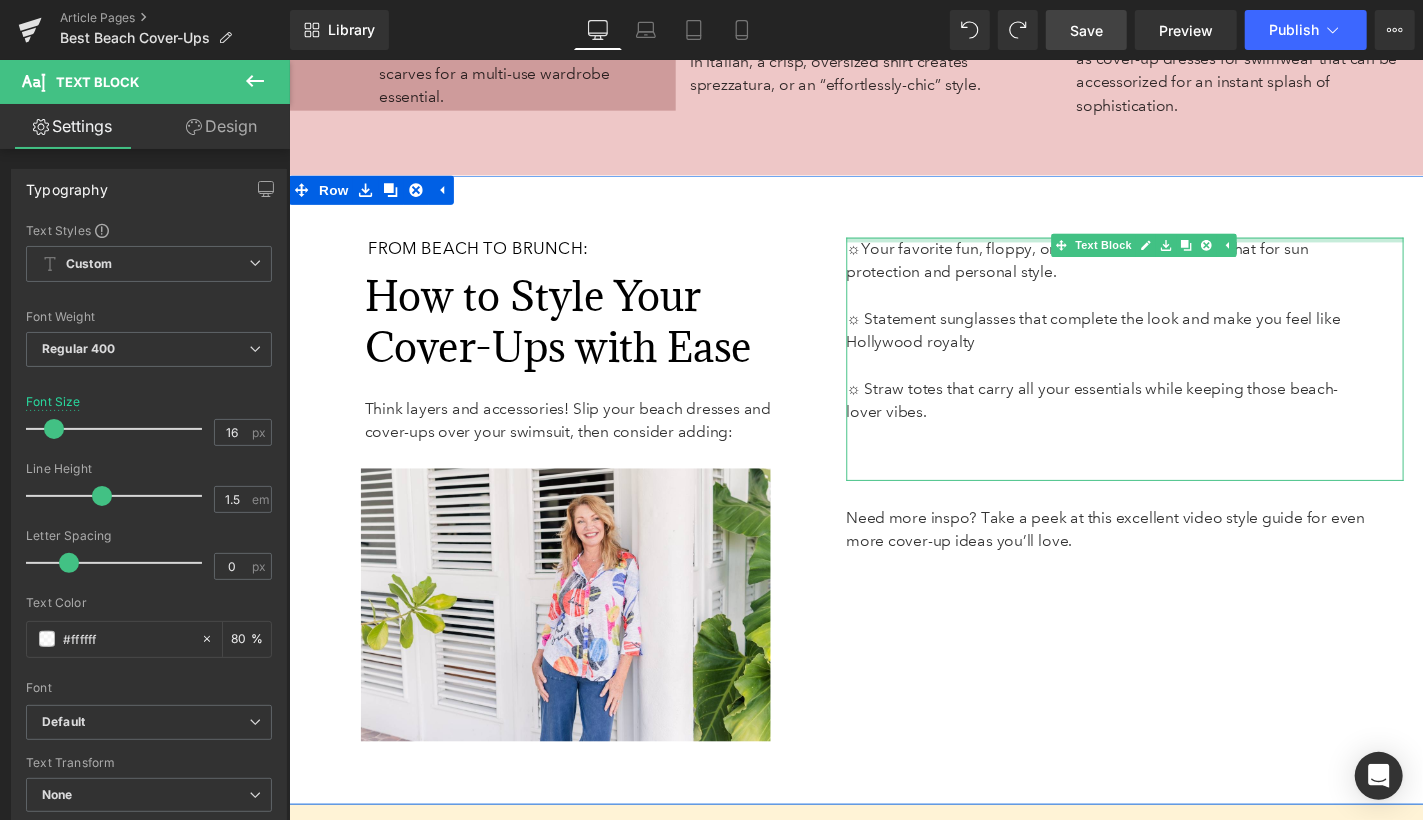 drag, startPoint x: 923, startPoint y: 463, endPoint x: 927, endPoint y: 180, distance: 283.02826 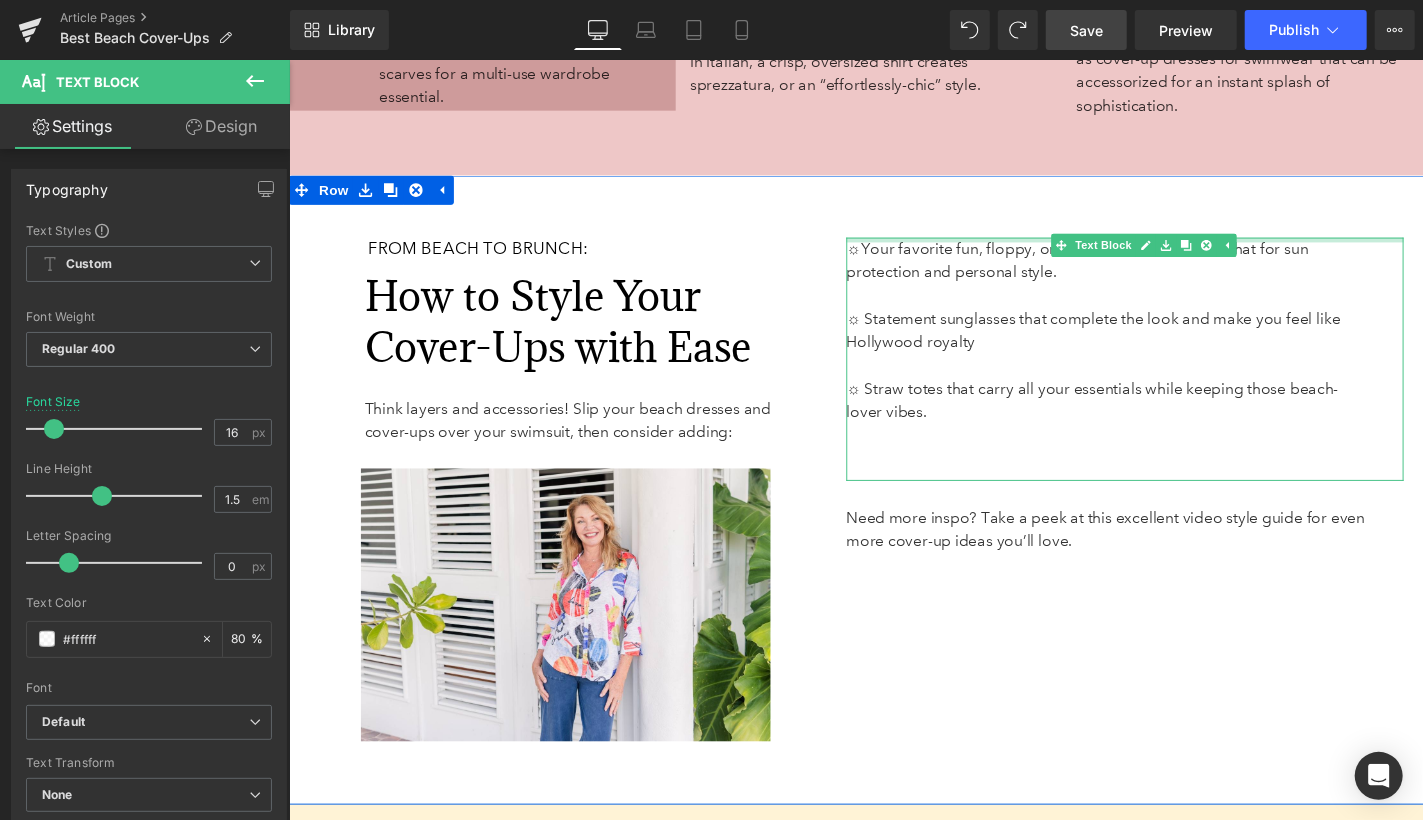 click on "The Best Beach Cover-Ups  for Sun, Sand, and Style Heading       123px   123px Image         Diamond Pintuck Puffed Sleeve Blouse – [BRAND] Text Block         Row     32px     SUMMARY: Text Block         A guide to help women choose the best beach cover-ups for comfort, style, and confidence. Perfect for sunny days and seaside outings.     – Look for breathable, quick-dry fabrics and flattering fits that pack easily.   – Fabrics like cotton, rayon, gauze, and linen keep you cool in warm weather.   – Style your cover-up with sarongs, tunics, or button-downs for beach-to-  brunch versatility.    Text Block         Row   42px   49px   113px   117px Row     64px   177px   177px From lightweight kimonos to the ever-versatile dress cover-up, there’s no shortage of chic options. But with so many styles out there, how do you find the one that checks every box?   Text Block       87px   76px Row   57px       Row     31px     What Makes a Beach Cover-Up Truly Worth Packing Every Time?" at bounding box center (893, -2037) 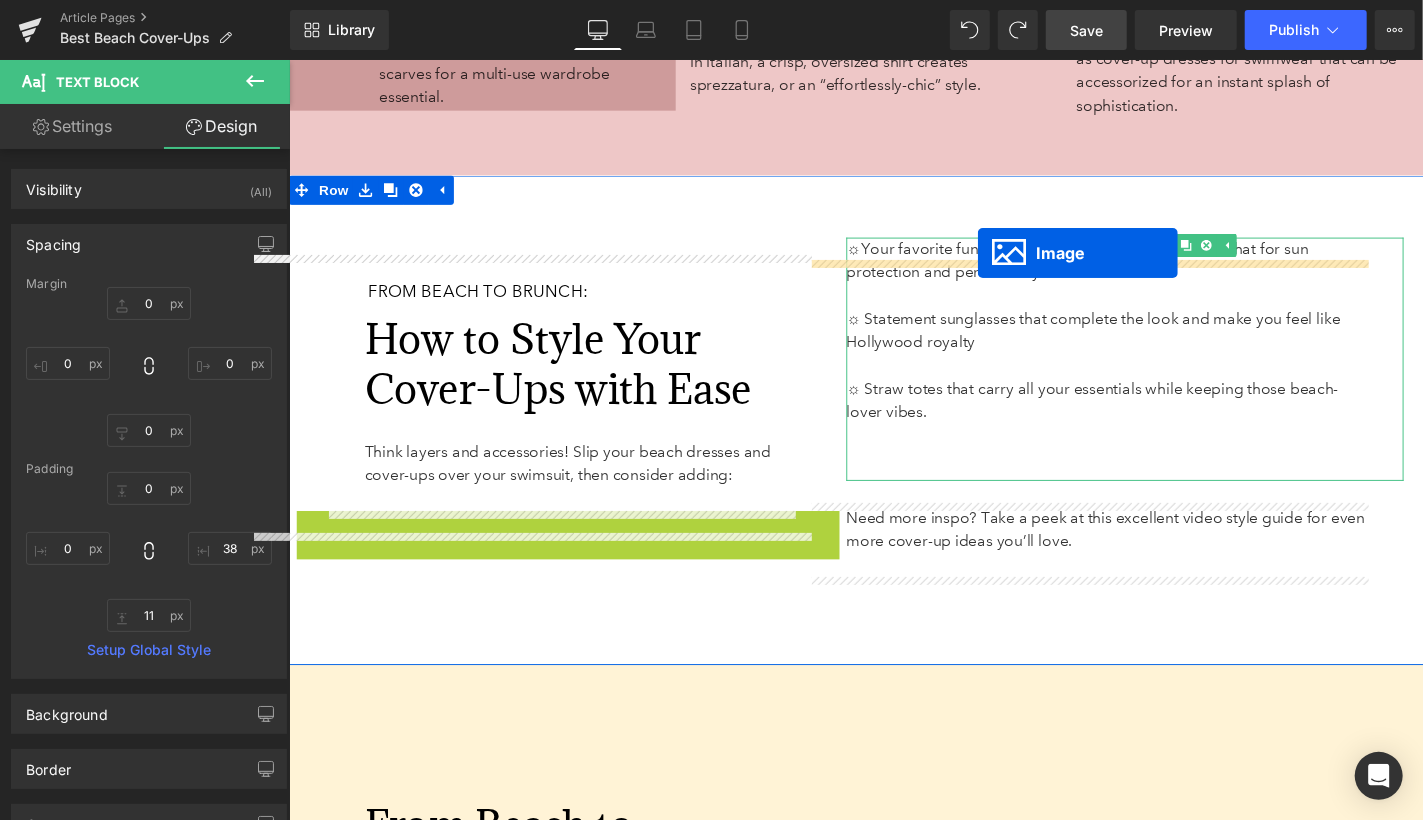drag, startPoint x: 553, startPoint y: 648, endPoint x: 998, endPoint y: 258, distance: 591.7136 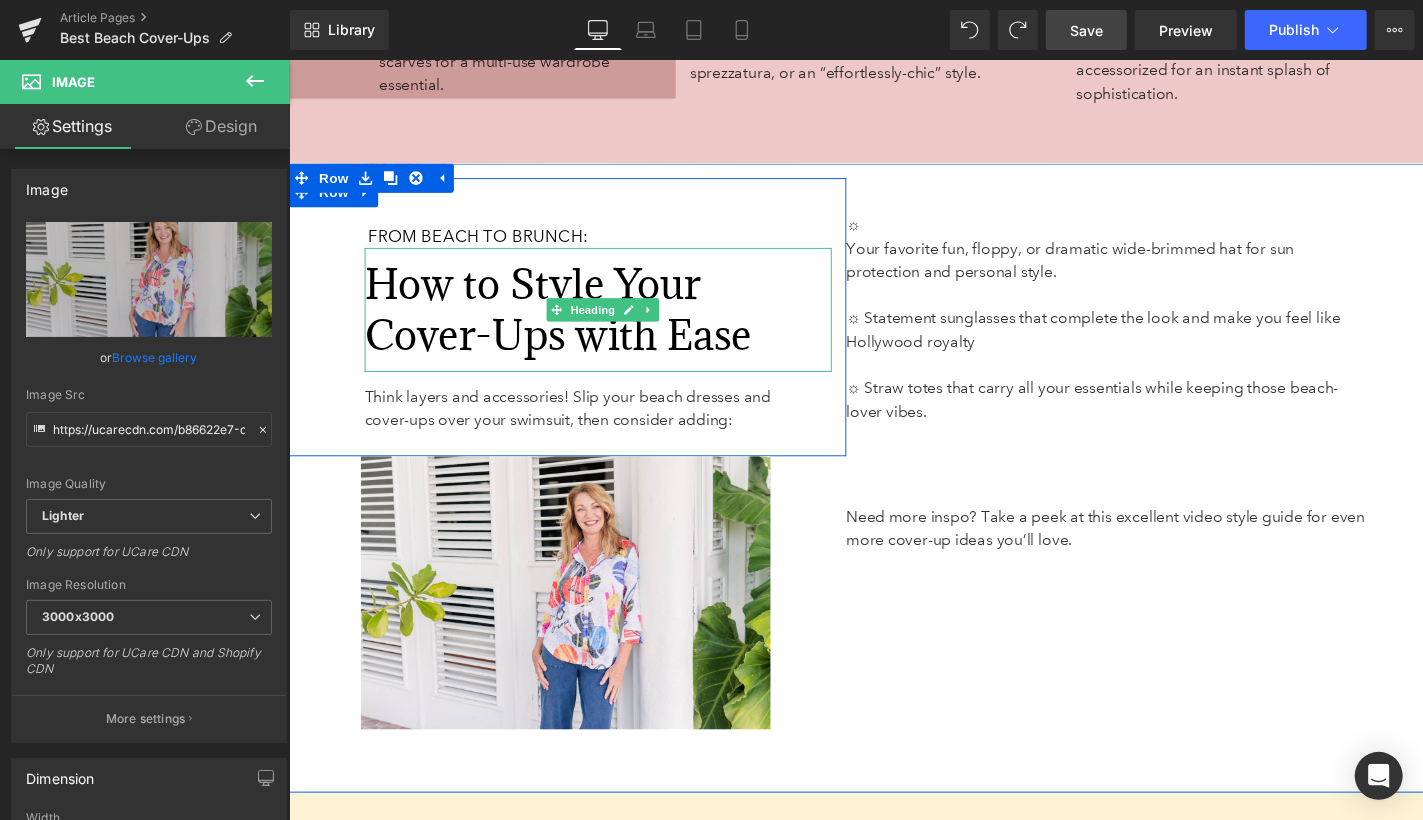 scroll, scrollTop: 6602, scrollLeft: 0, axis: vertical 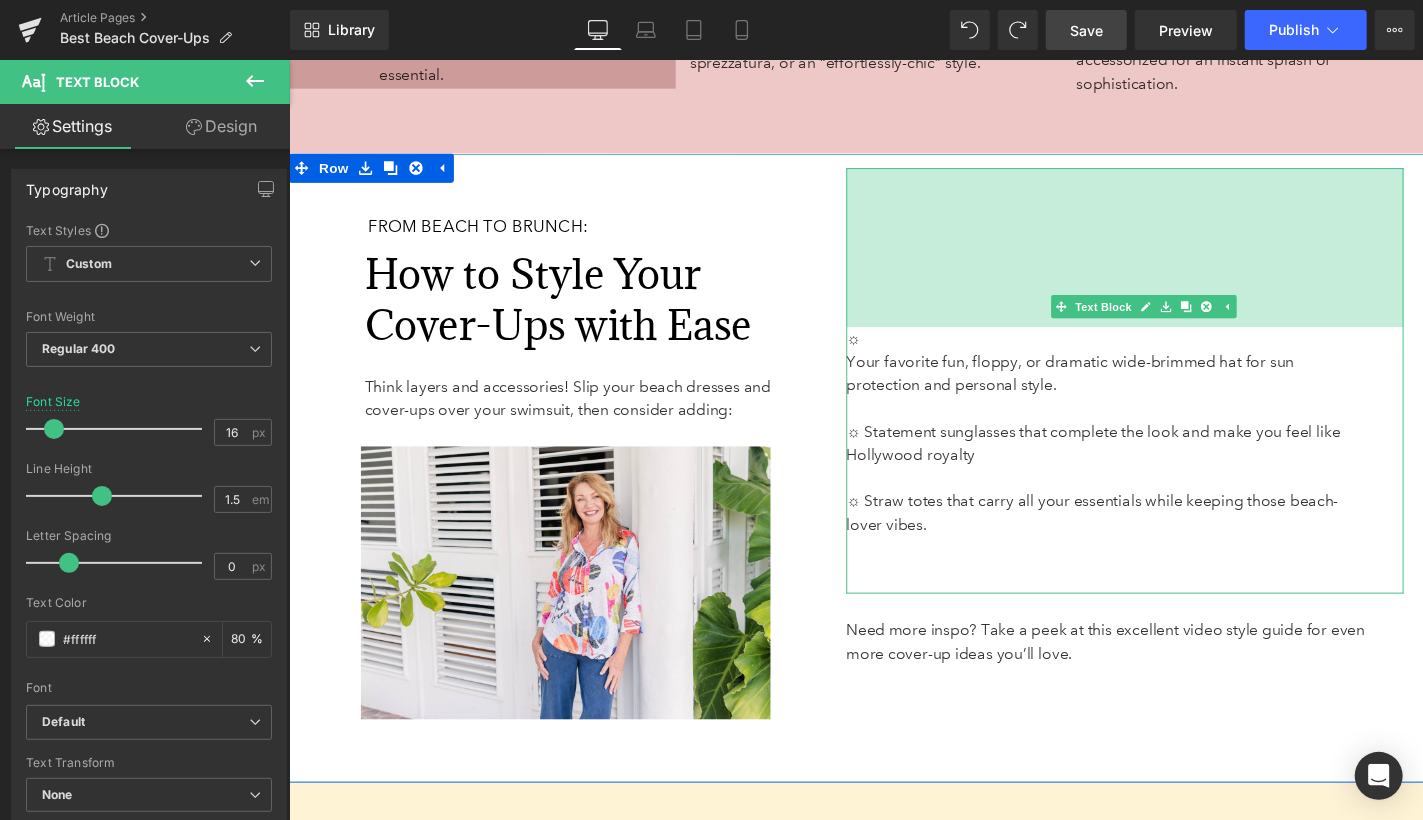 drag, startPoint x: 1028, startPoint y: 233, endPoint x: 1025, endPoint y: 397, distance: 164.02744 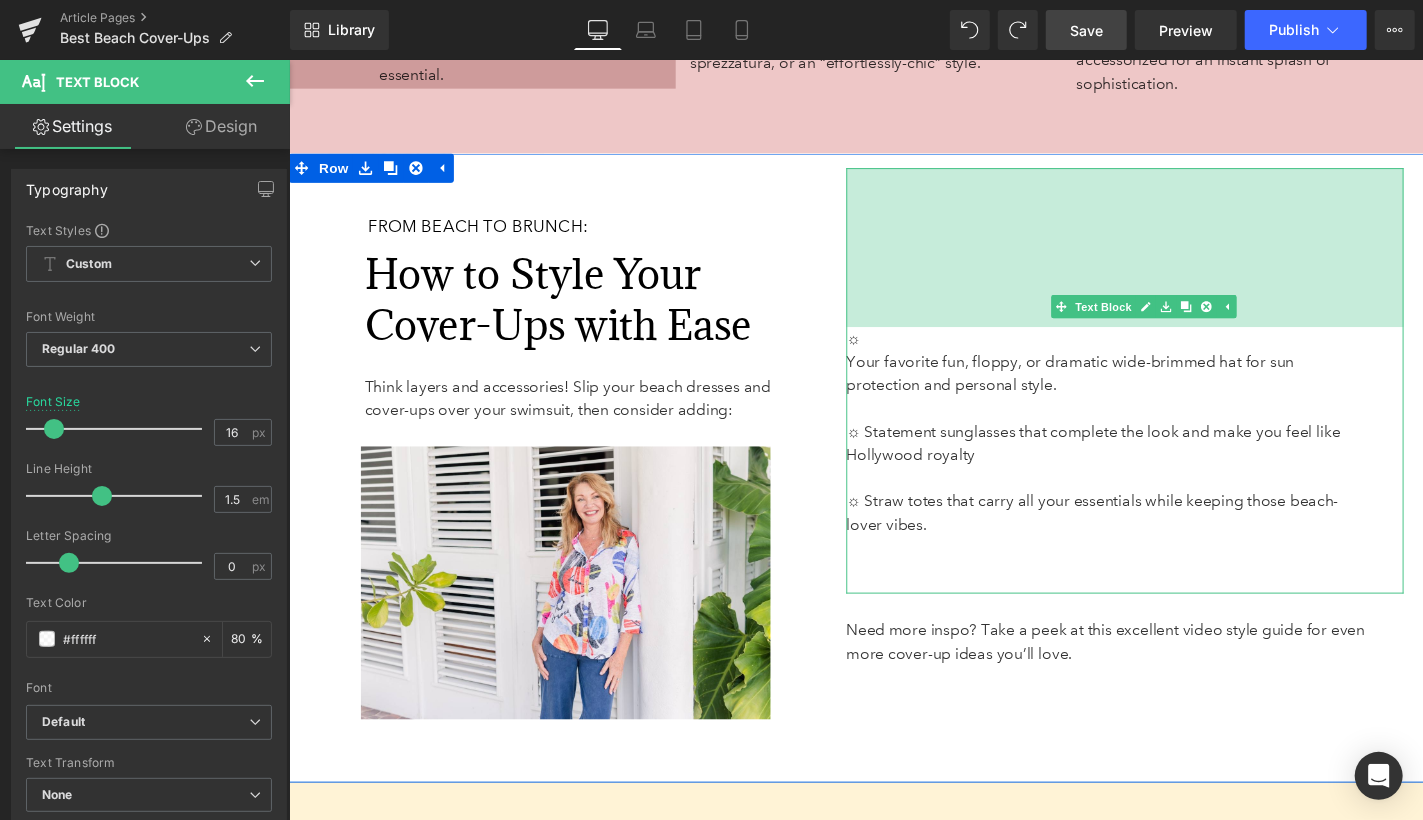 click on "☼  Your favorite fun, floppy, or dramatic wide-brimmed hat for sun protection and personal style.   ☼ Statement sunglasses that complete the look and make you feel like Hollywood royalty   ☼ Straw totes that carry all your essentials while keeping those beach-lover vibes.       Text Block   164px" at bounding box center [1150, 390] 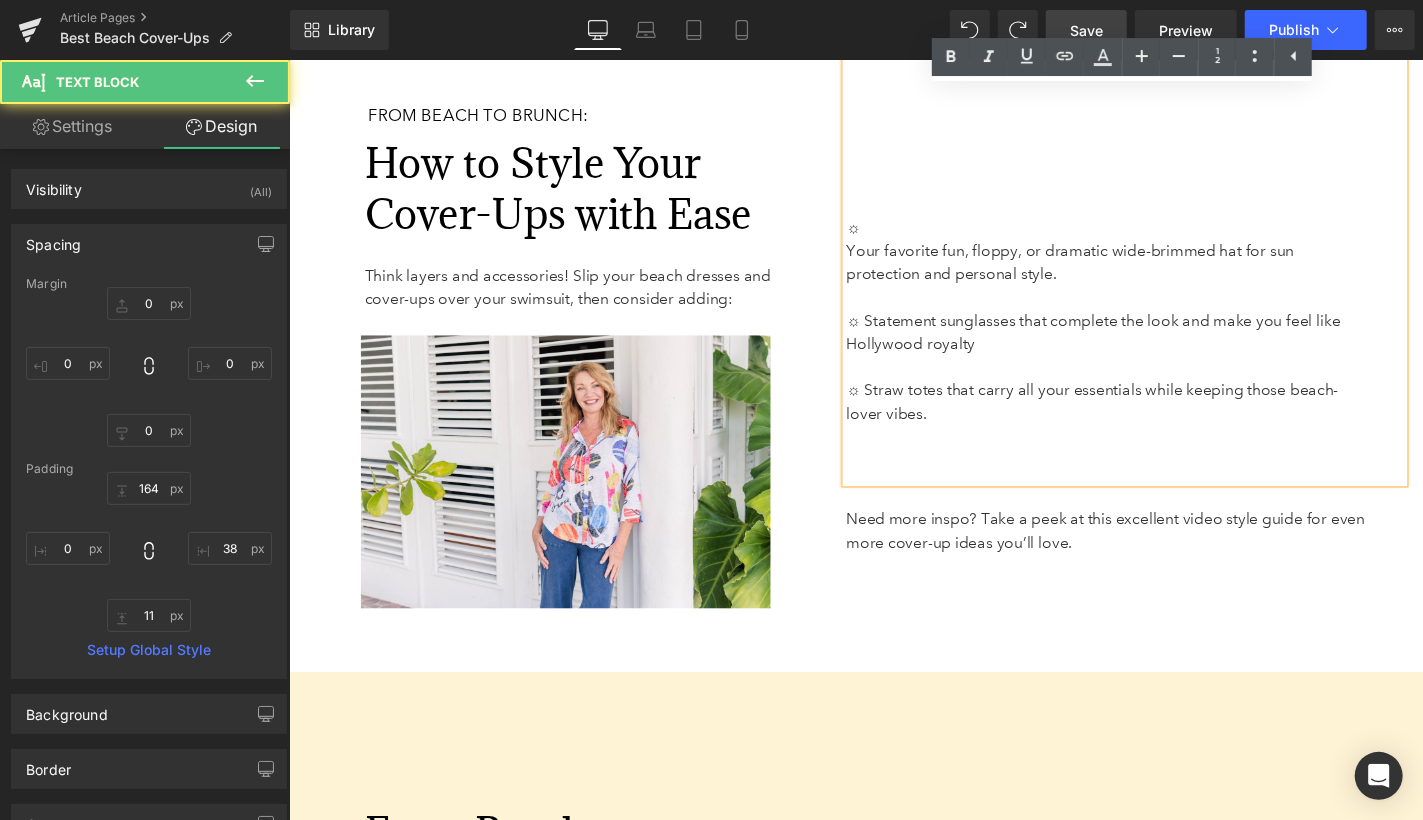 scroll, scrollTop: 6726, scrollLeft: 0, axis: vertical 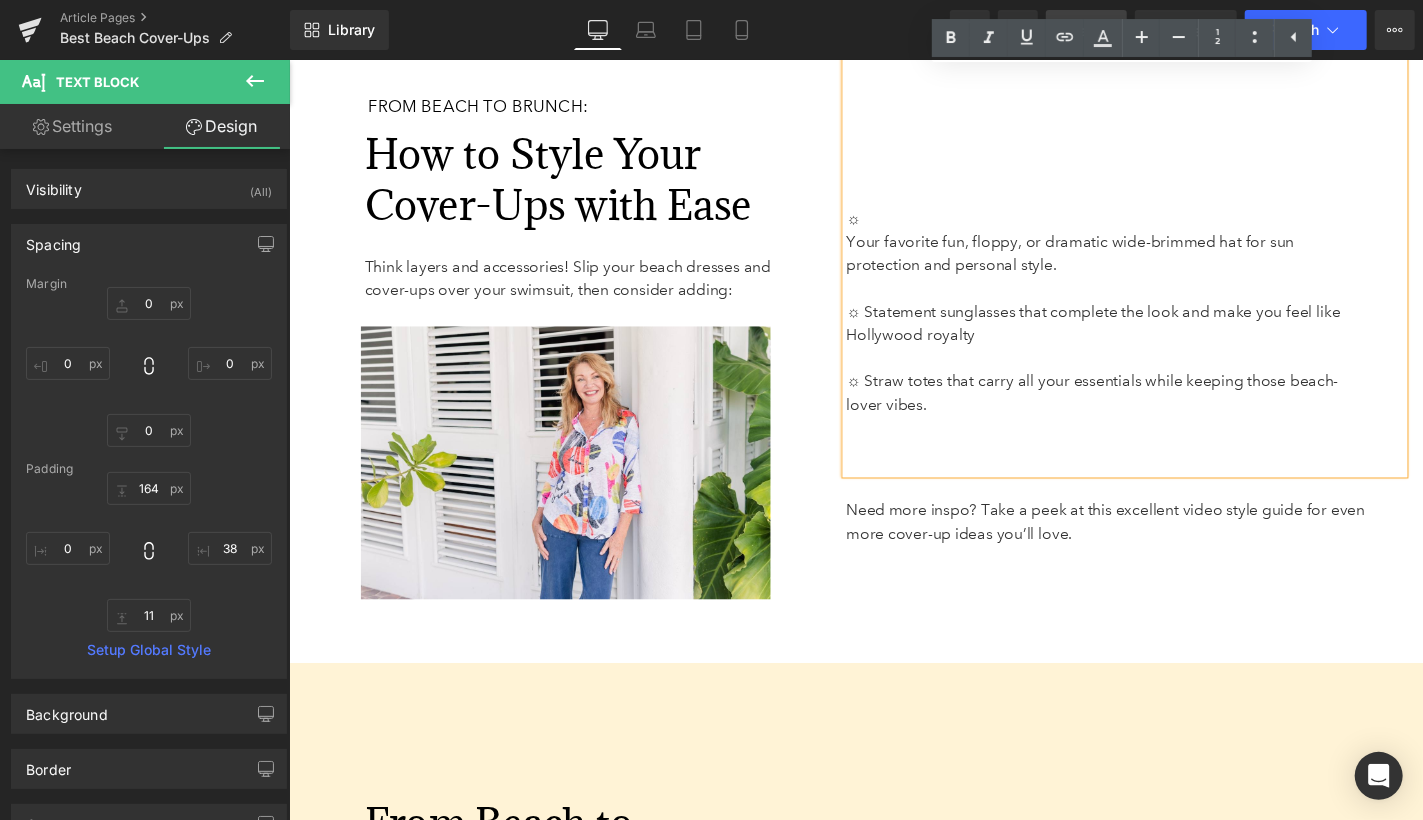 click on "From Beach to Brunch: Heading   45px       How to Style Your Cover-Ups with Ease  Heading         Think layers and accessories! Slip your beach dresses and cover-ups over your swimsuit, then consider adding:  Text Block         Row       63px   Image       59px   78px ☼  Your favorite fun, floppy, or dramatic wide-brimmed hat for sun protection and personal style.   ☼ Statement sunglasses that complete the look and make you feel like Hollywood royalty   ☼ Straw totes that carry all your essentials while keeping those beach-lover vibes.       Text Block   164px       Need more inspo? Take a peek at this excellent video style guide for even more cover-up ideas you’ll love.    Text Block         Row     65px" at bounding box center [893, 356] 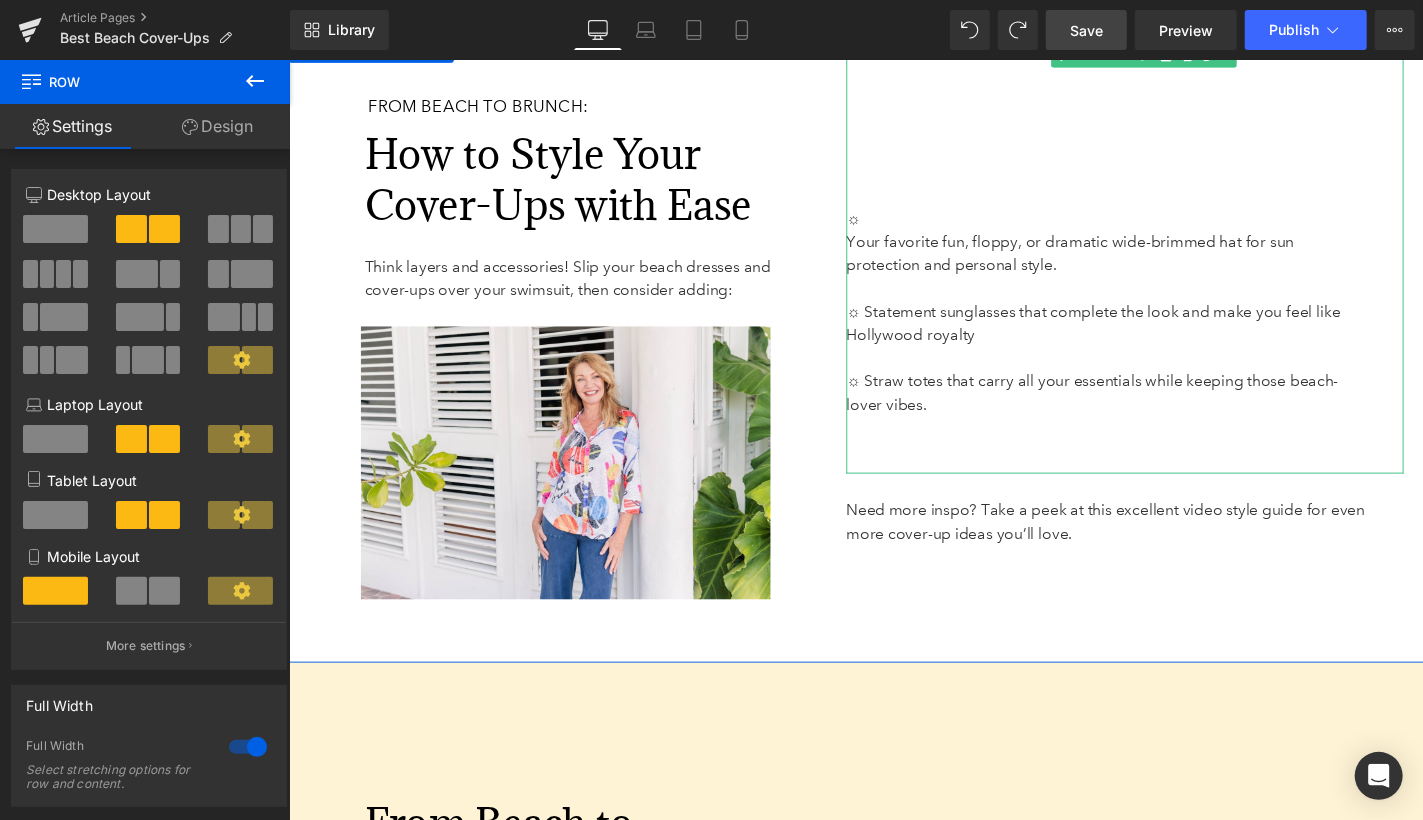 click on "Your favorite fun, floppy, or dramatic wide-brimmed hat for sun protection and personal style." at bounding box center (1094, 258) 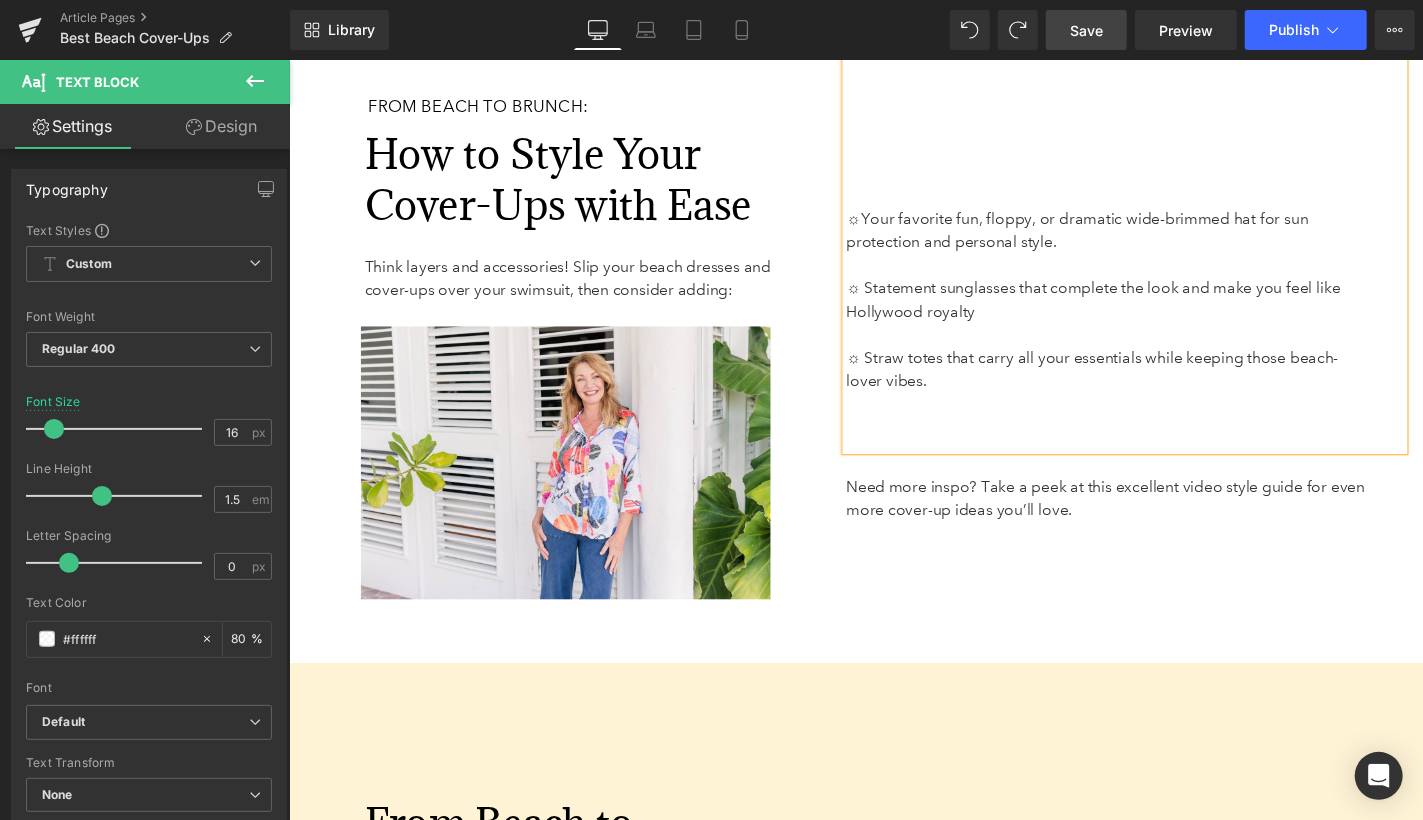 click on "From Beach to Brunch: Heading   45px       How to Style Your Cover-Ups with Ease  Heading         Think layers and accessories! Slip your beach dresses and cover-ups over your swimsuit, then consider adding:  Text Block         Row       63px   Image       59px   78px ☼  Your favorite fun, floppy, or dramatic wide-brimmed hat for sun protection and personal style.   ☼ Statement sunglasses that complete the look and make you feel like Hollywood royalty   ☼ Straw totes that carry all your essentials while keeping those beach-lover vibes.       Text Block   164px       Need more inspo? Take a peek at this excellent video style guide for even more cover-up ideas you’ll love.    Text Block         Row     65px" at bounding box center (893, 356) 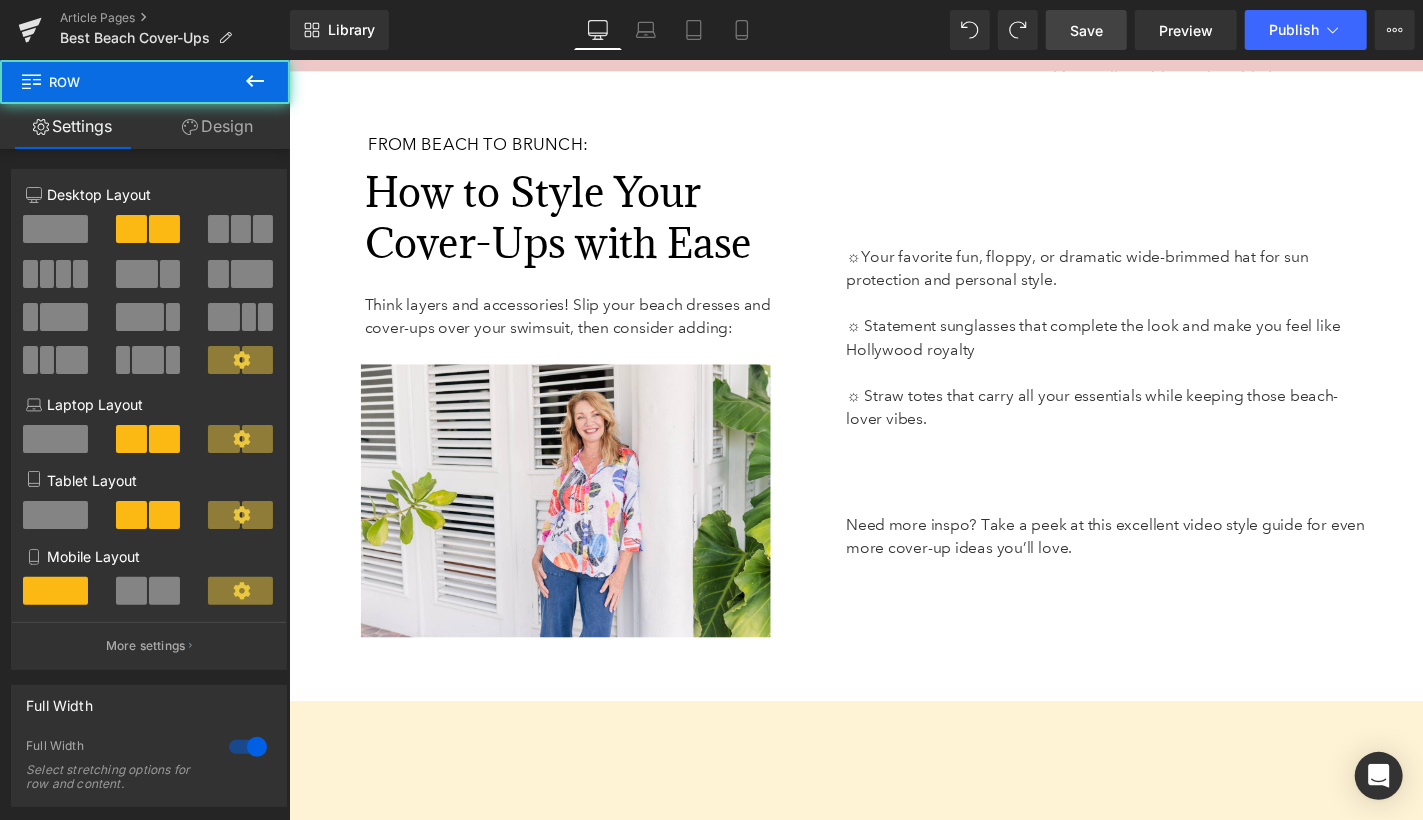 scroll, scrollTop: 6663, scrollLeft: 0, axis: vertical 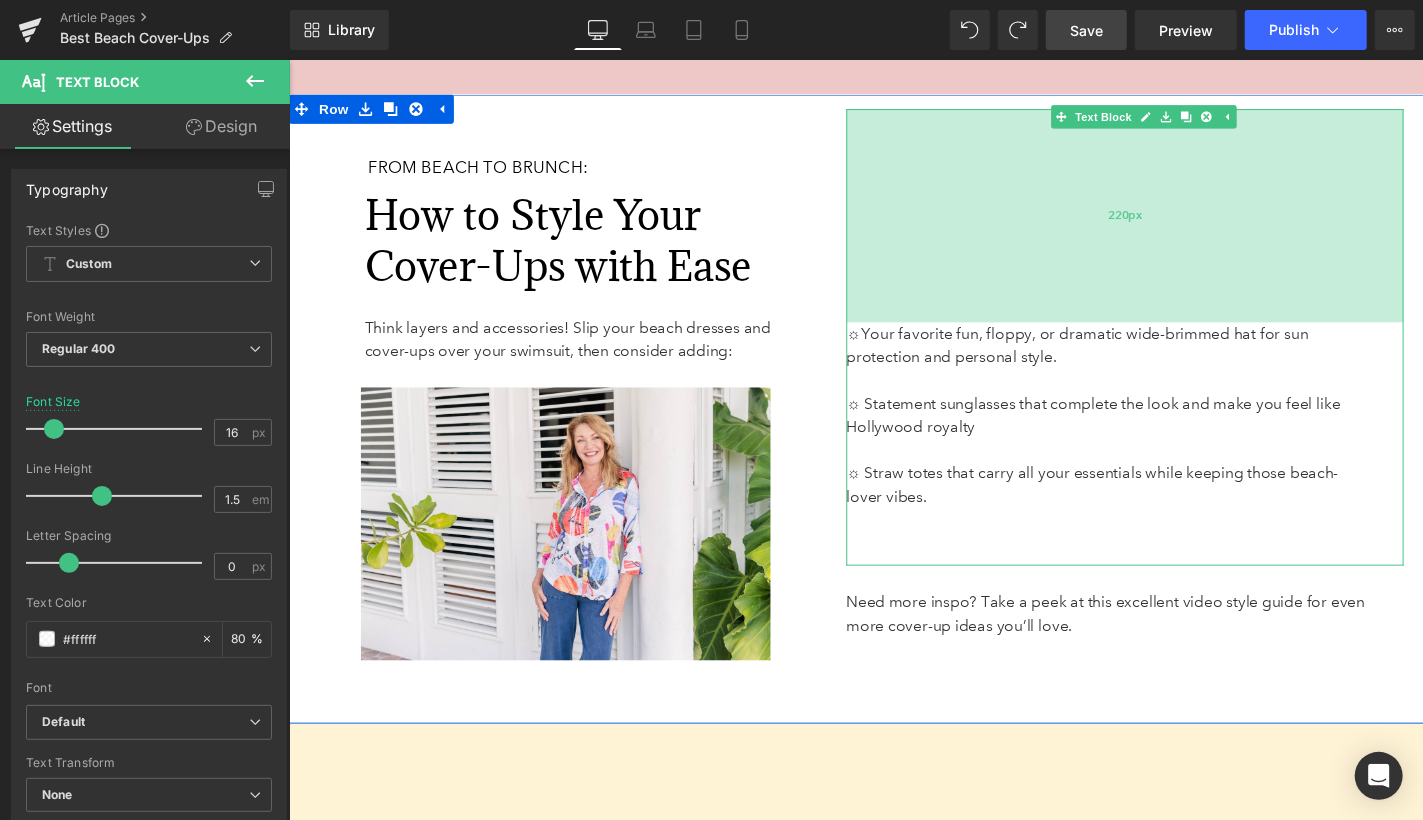 drag, startPoint x: 918, startPoint y: 287, endPoint x: 914, endPoint y: 343, distance: 56.142673 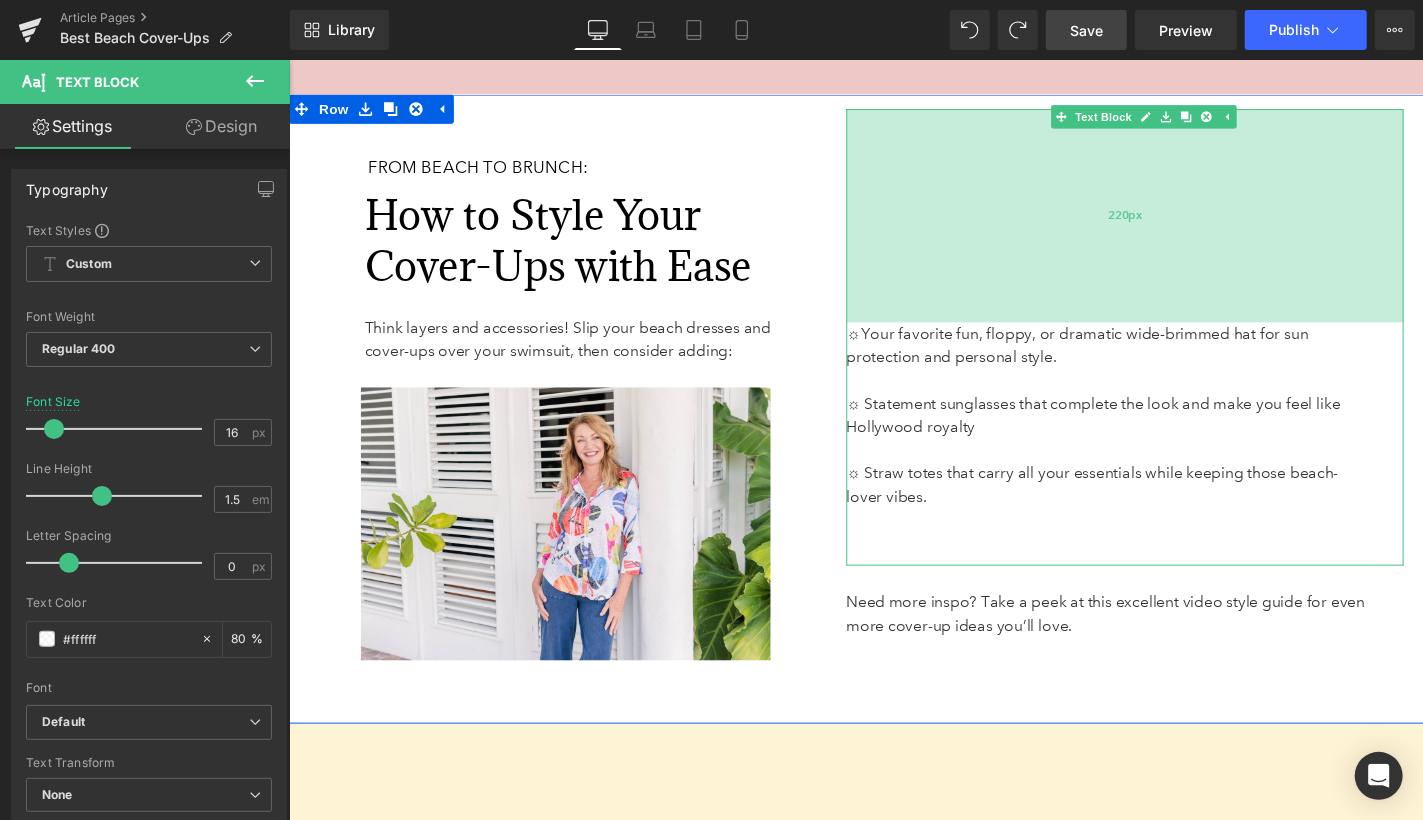 click on "220px" at bounding box center (1150, 220) 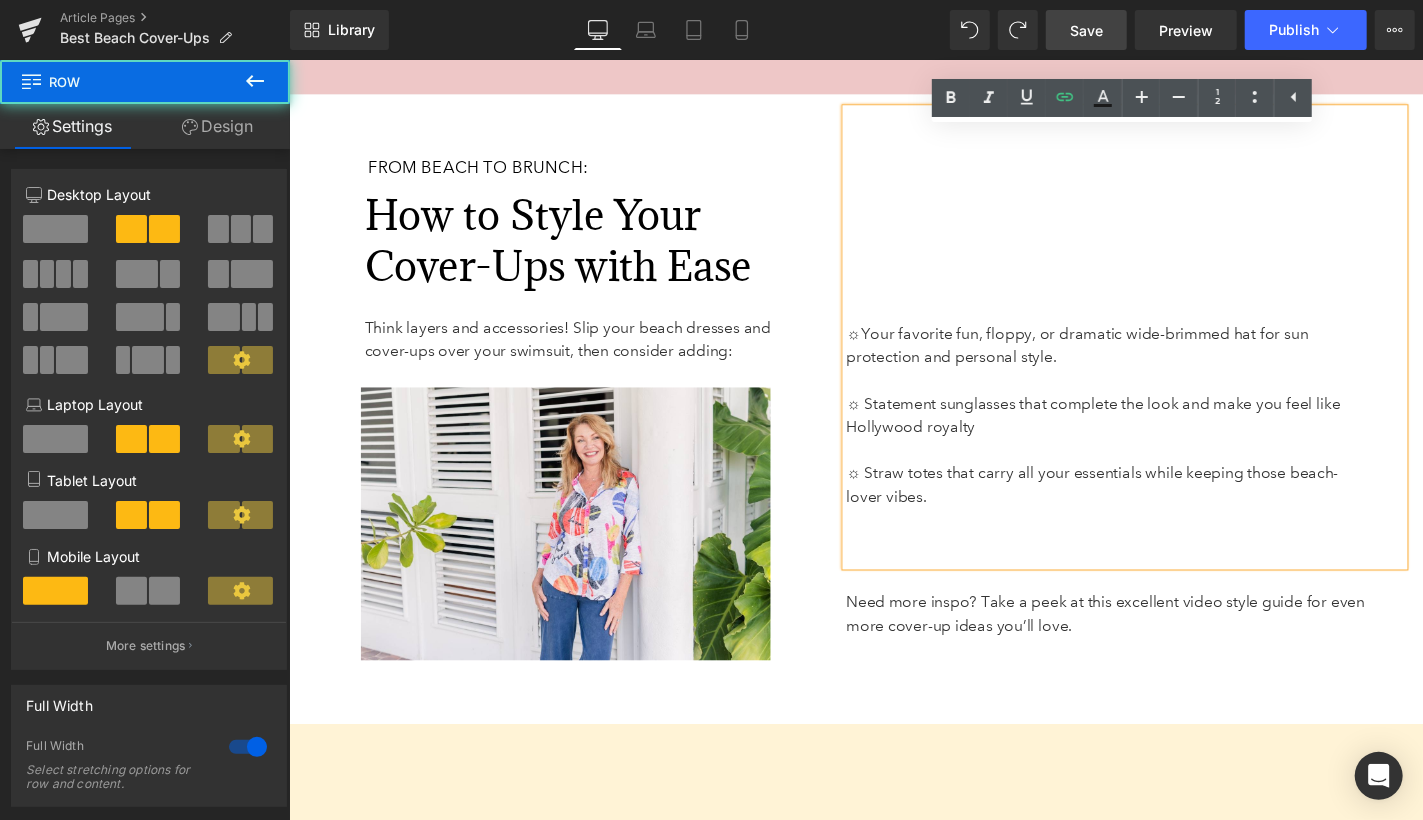 click on "From Beach to Brunch: Heading   45px       How to Style Your Cover-Ups with Ease  Heading         Think layers and accessories! Slip your beach dresses and cover-ups over your swimsuit, then consider adding:  Text Block         Row       63px   Image       59px   78px ☼  Your favorite fun, floppy, or dramatic wide-brimmed hat for sun protection and personal style.   ☼ Statement sunglasses that complete the look and make you feel like Hollywood royalty   ☼ Straw totes that carry all your essentials while keeping those beach-lover vibes.       Text Block   220px       Need more inspo? Take a peek at this excellent video style guide for even more cover-up ideas you’ll love.    Text Block         Row     65px" at bounding box center (893, 419) 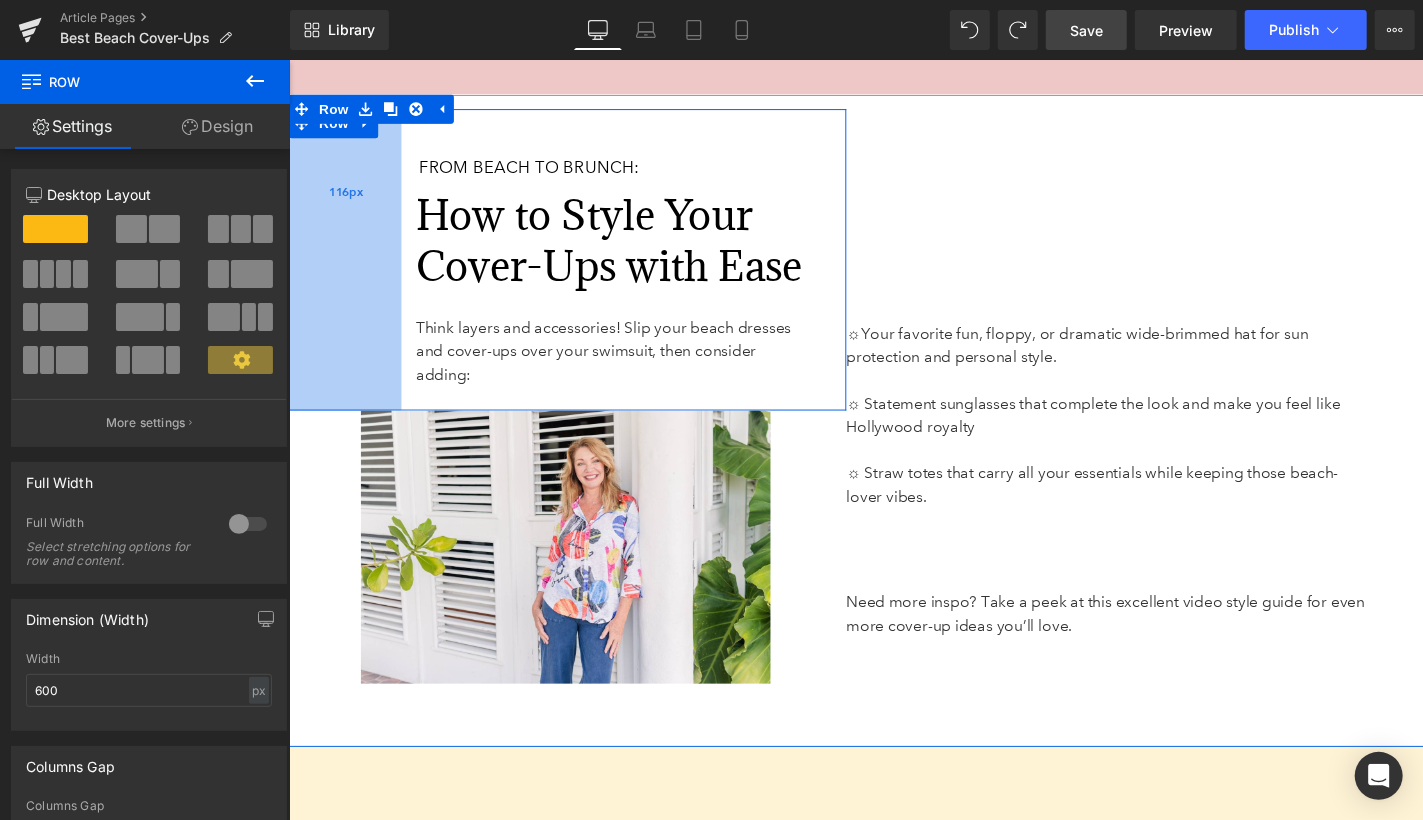 drag, startPoint x: 341, startPoint y: 262, endPoint x: 394, endPoint y: 263, distance: 53.009434 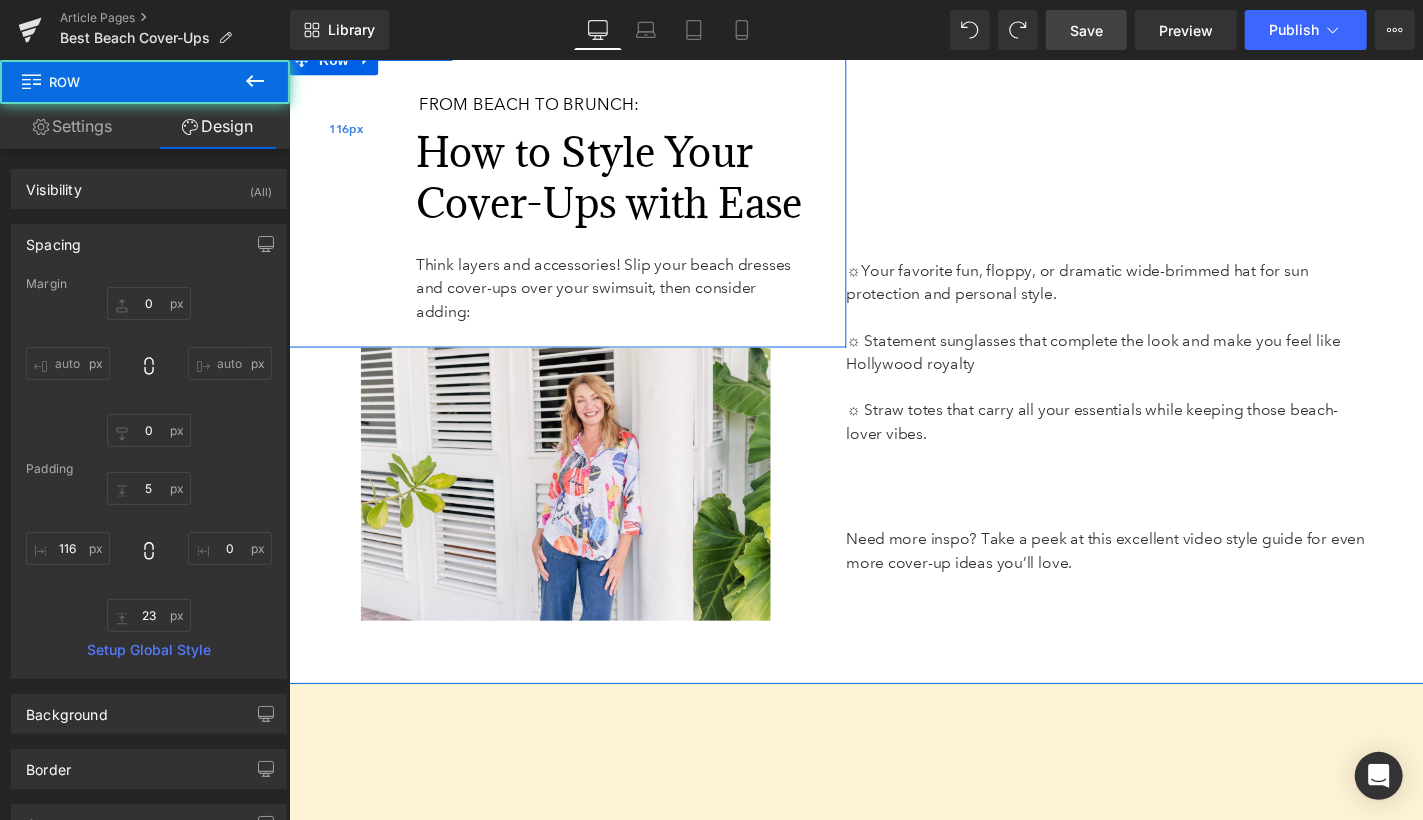 scroll, scrollTop: 6746, scrollLeft: 0, axis: vertical 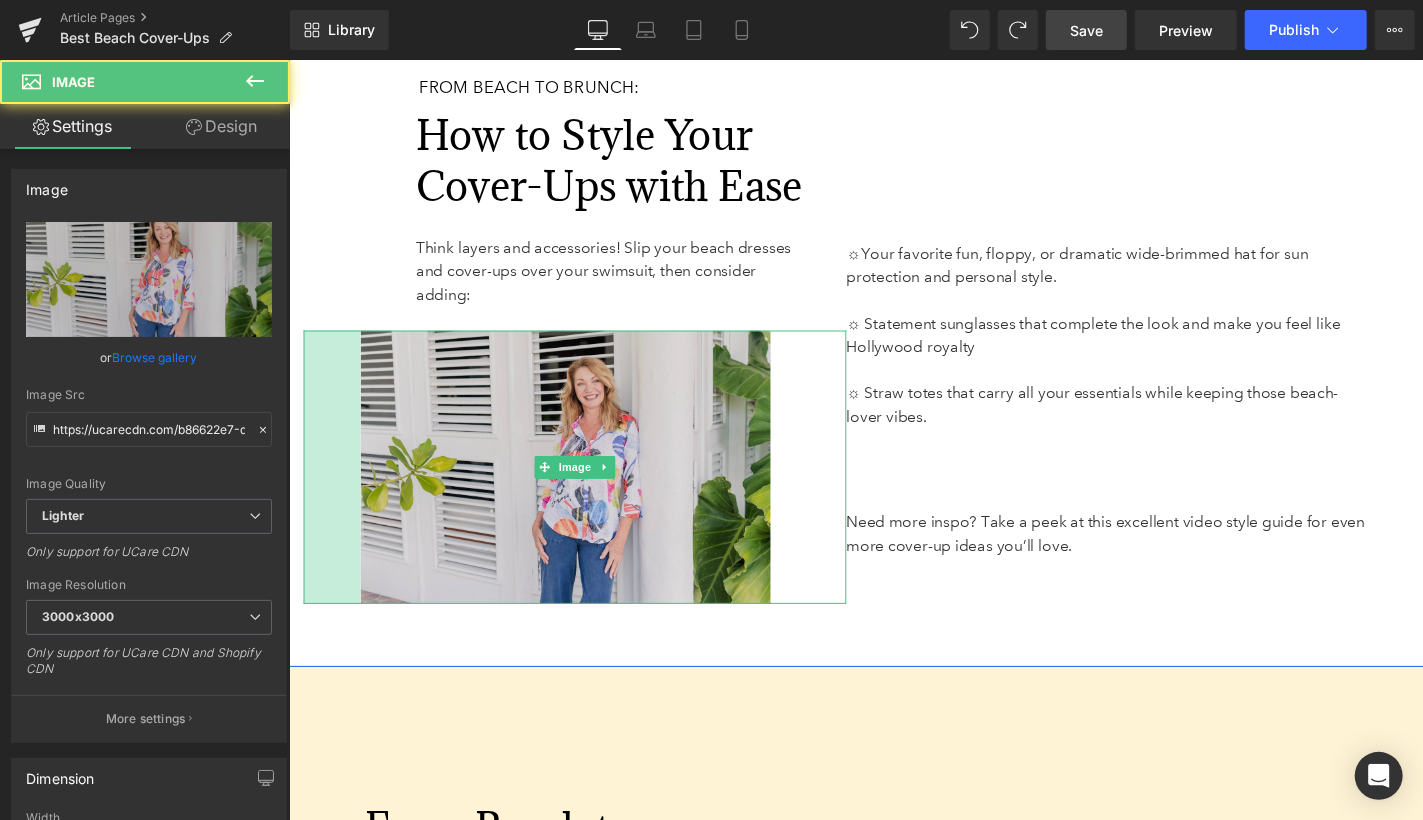 click on "Image       [SIZE]   [SIZE]" at bounding box center (583, 479) 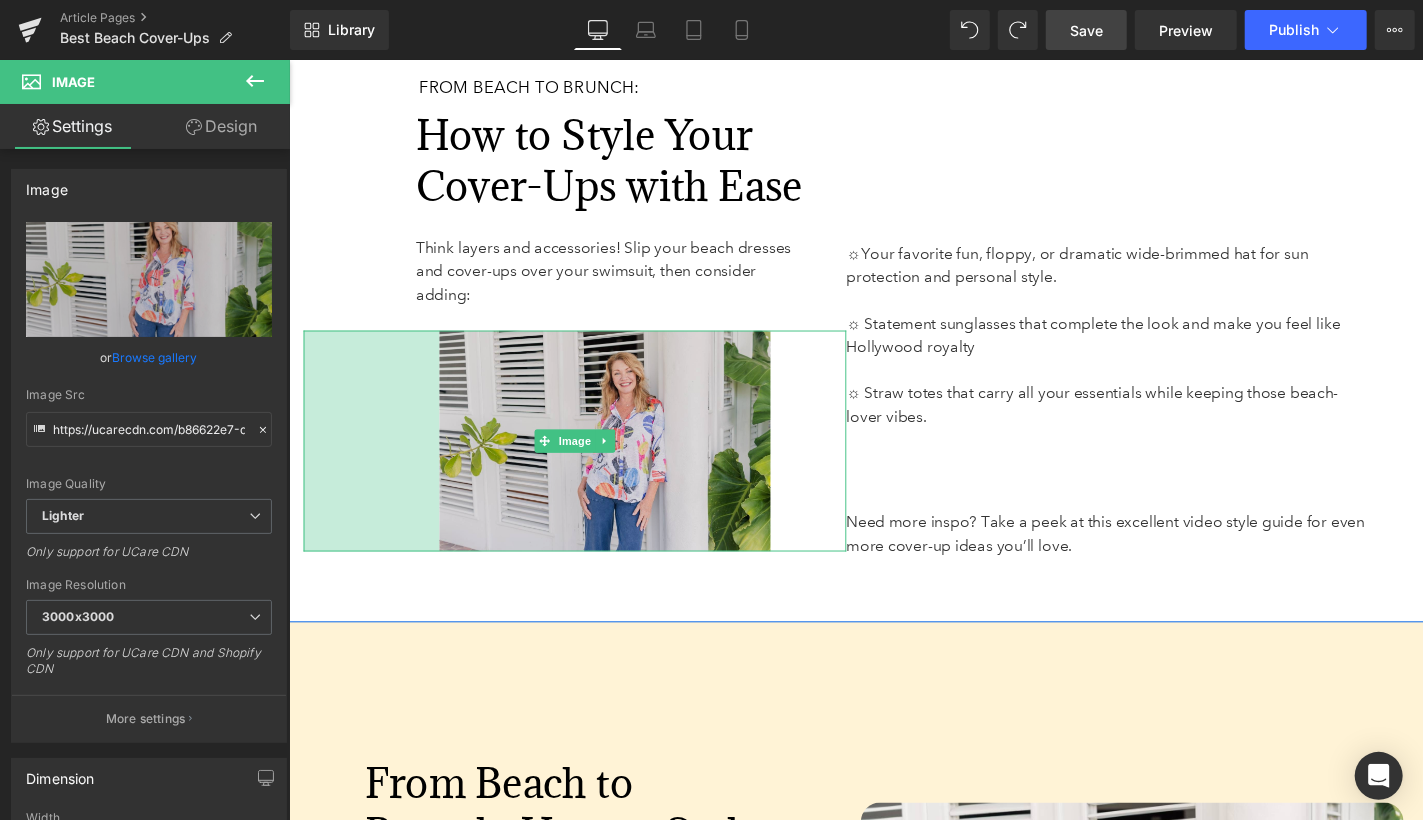 drag, startPoint x: 328, startPoint y: 447, endPoint x: 468, endPoint y: 437, distance: 140.35669 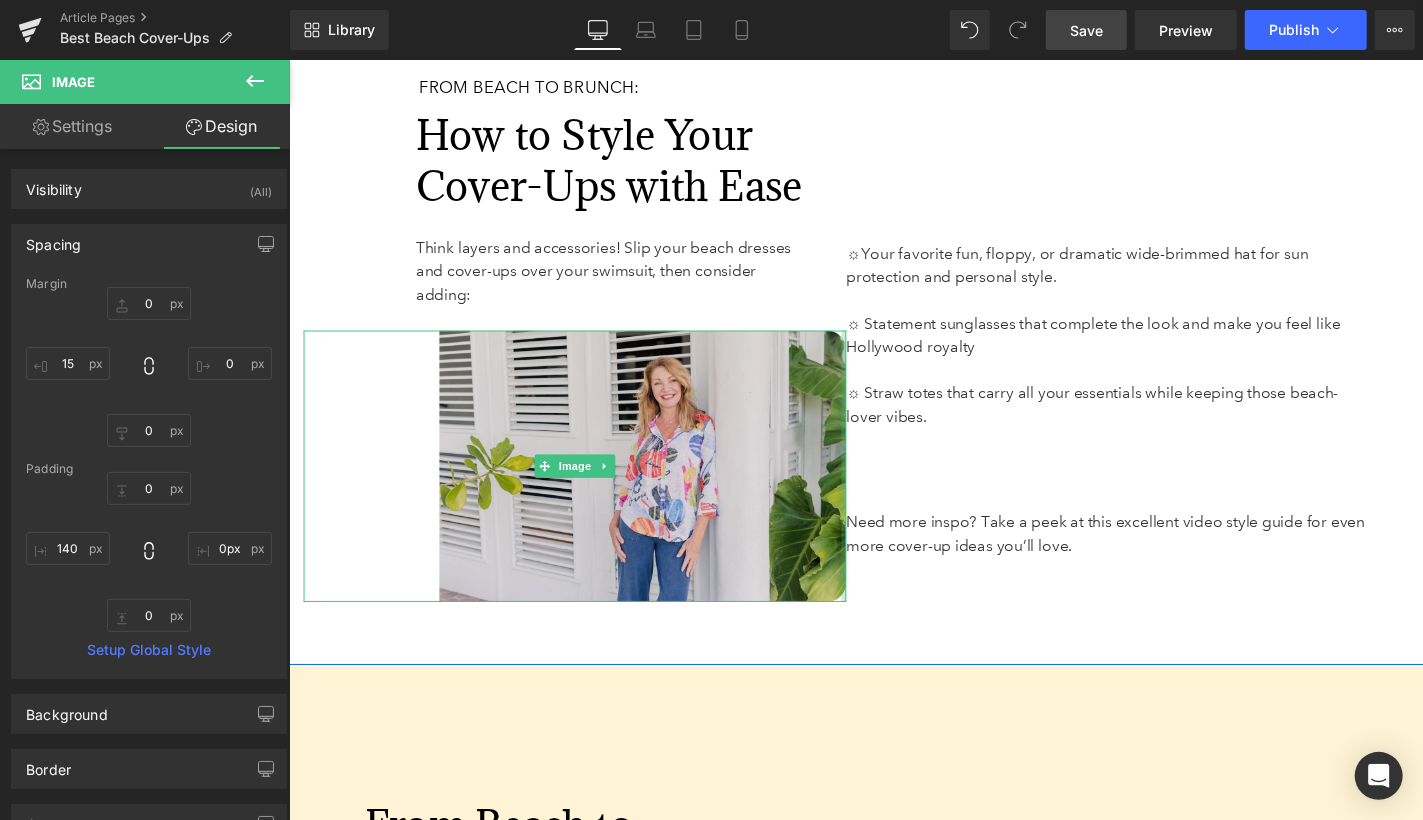 click on "Image       [SIZE]" at bounding box center [583, 478] 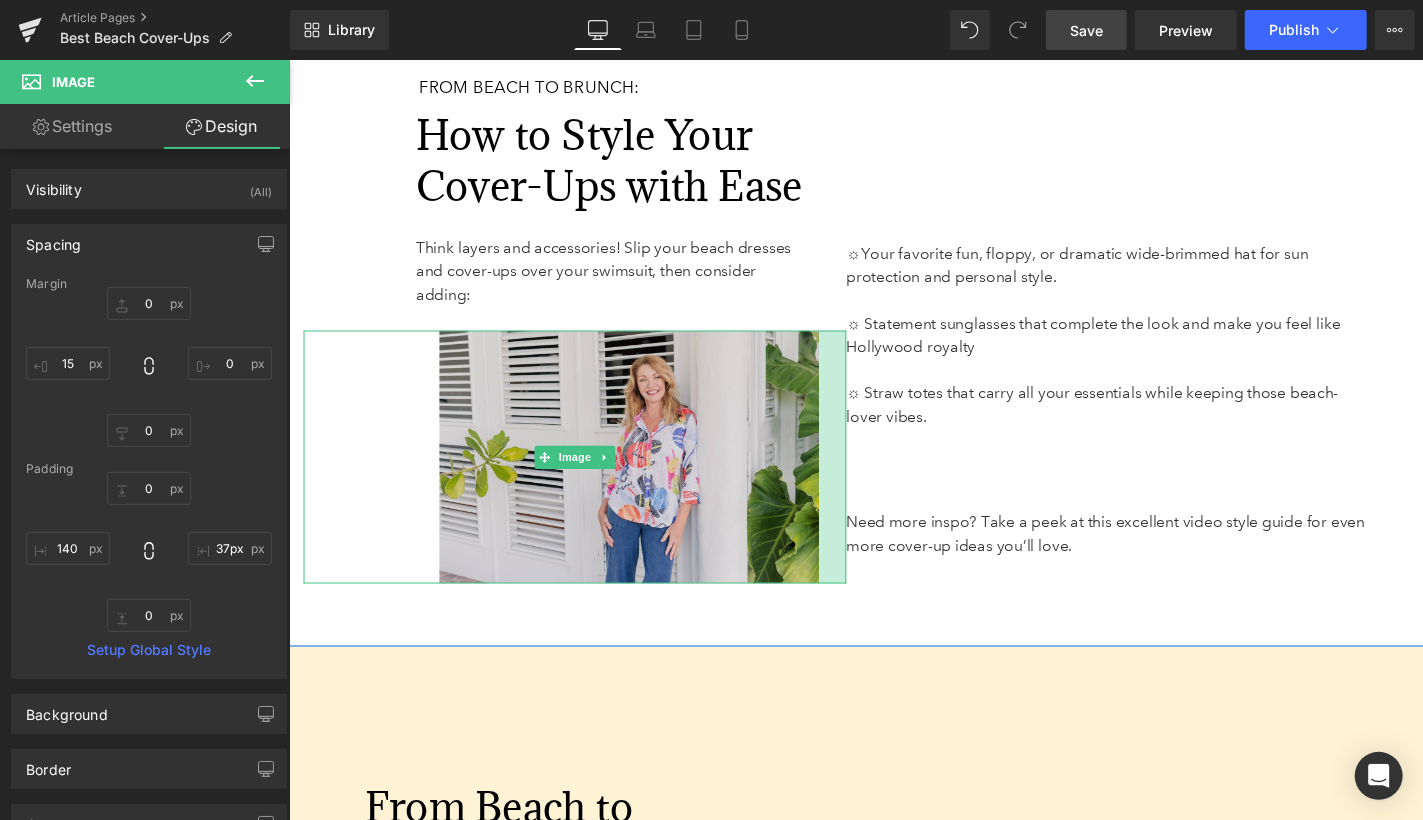 type on "38px" 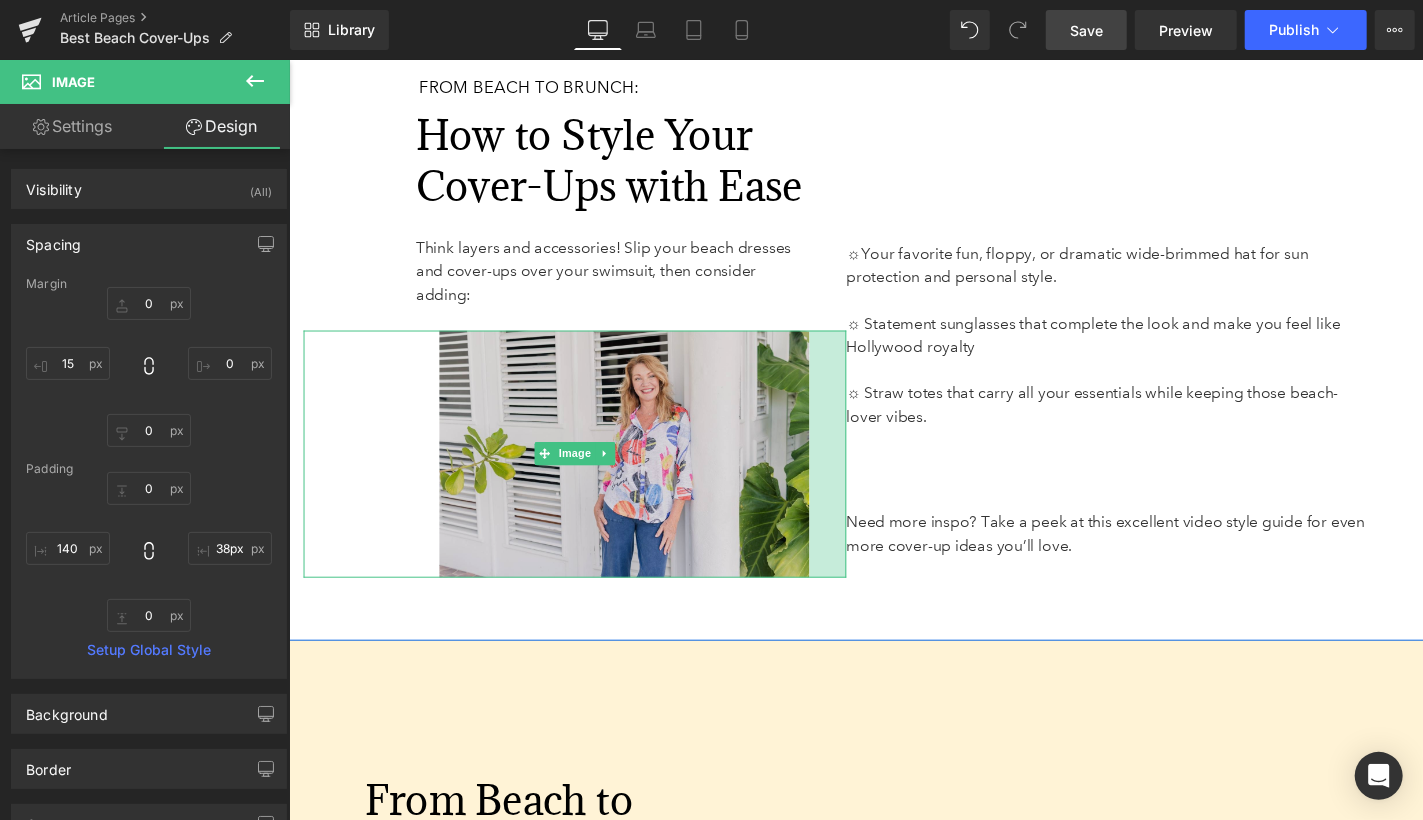 drag, startPoint x: 860, startPoint y: 461, endPoint x: 822, endPoint y: 459, distance: 38.052597 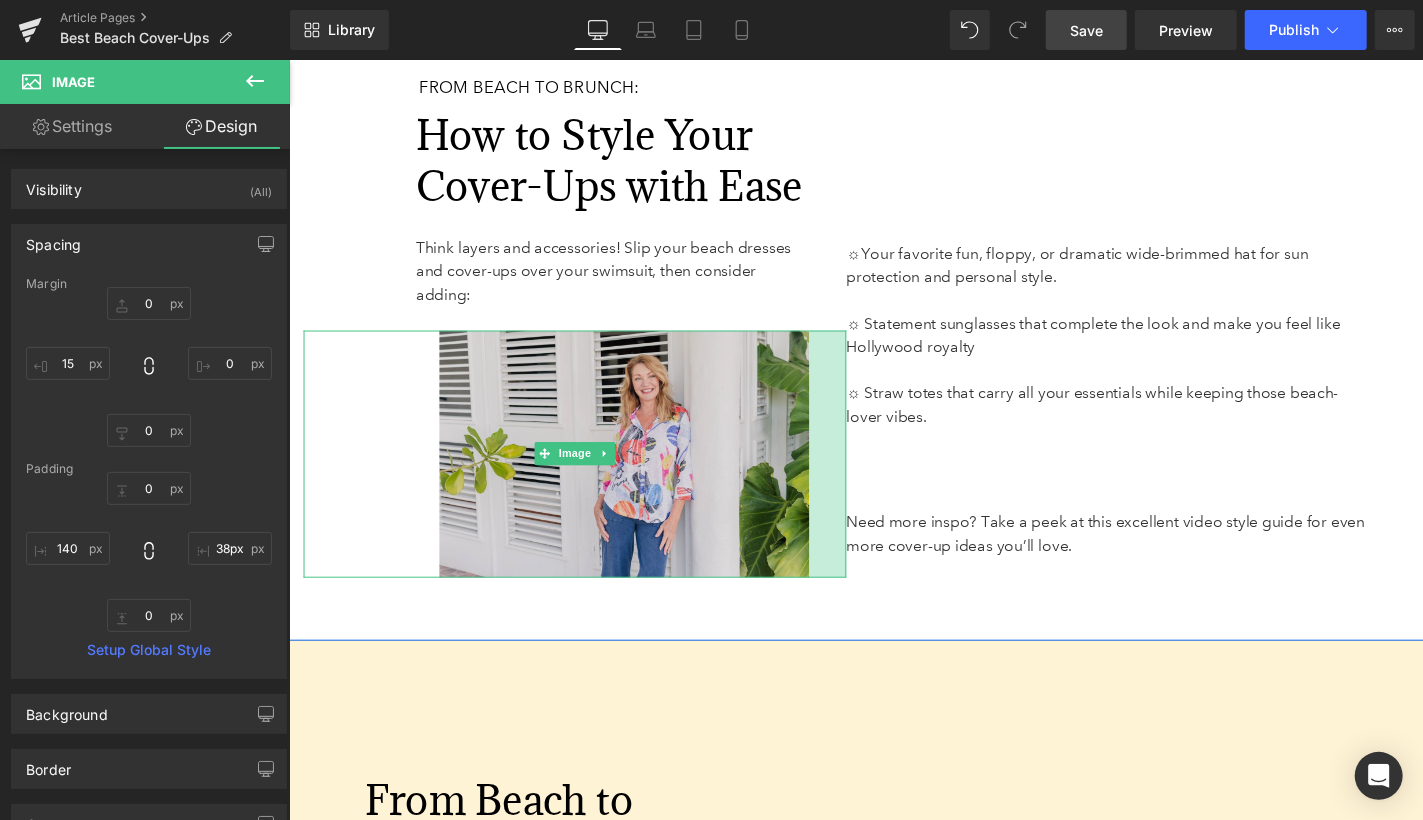 click on "Image       140px   38px" at bounding box center (583, 465) 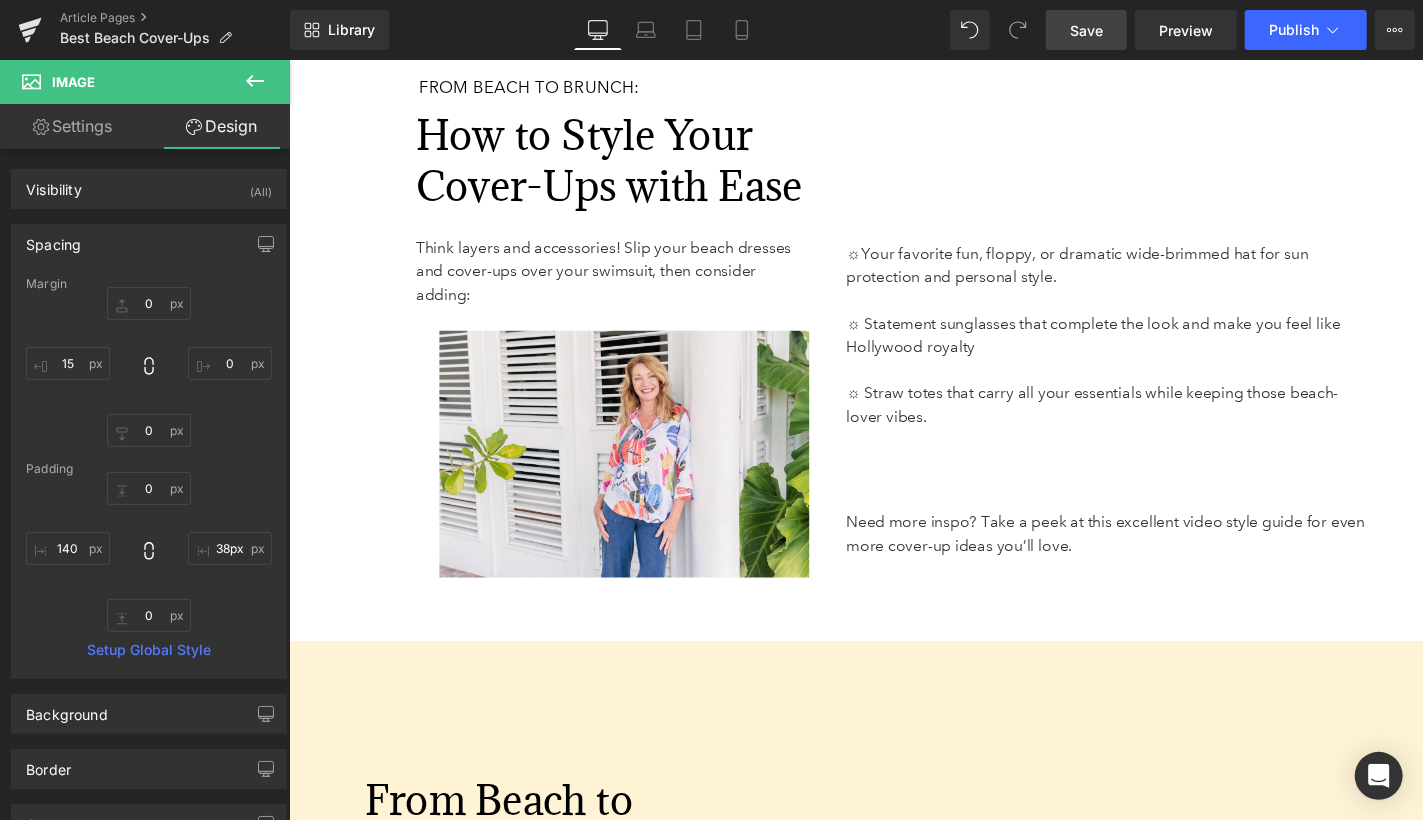 click on "Save" at bounding box center (1086, 30) 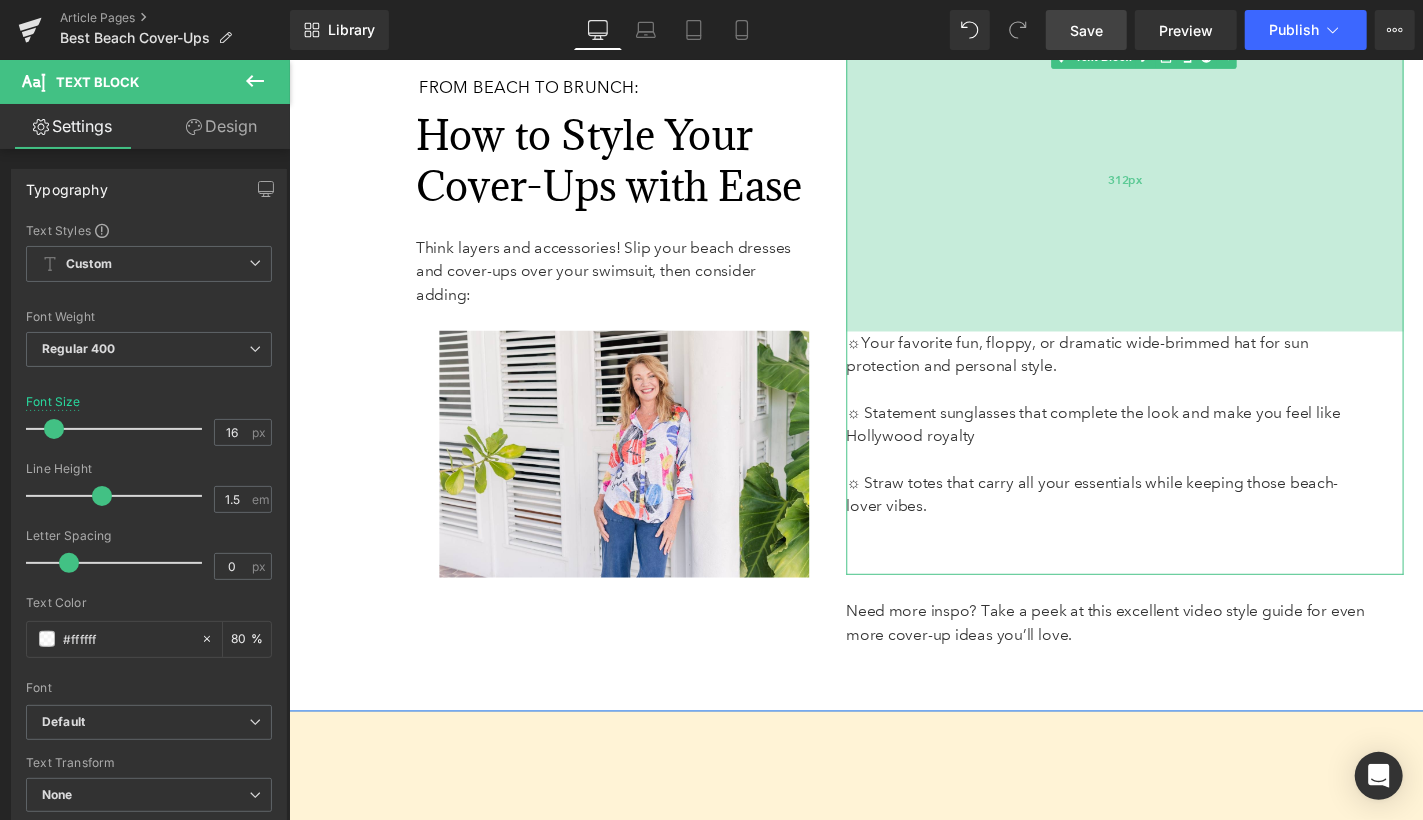 drag, startPoint x: 931, startPoint y: 263, endPoint x: 922, endPoint y: 355, distance: 92.43917 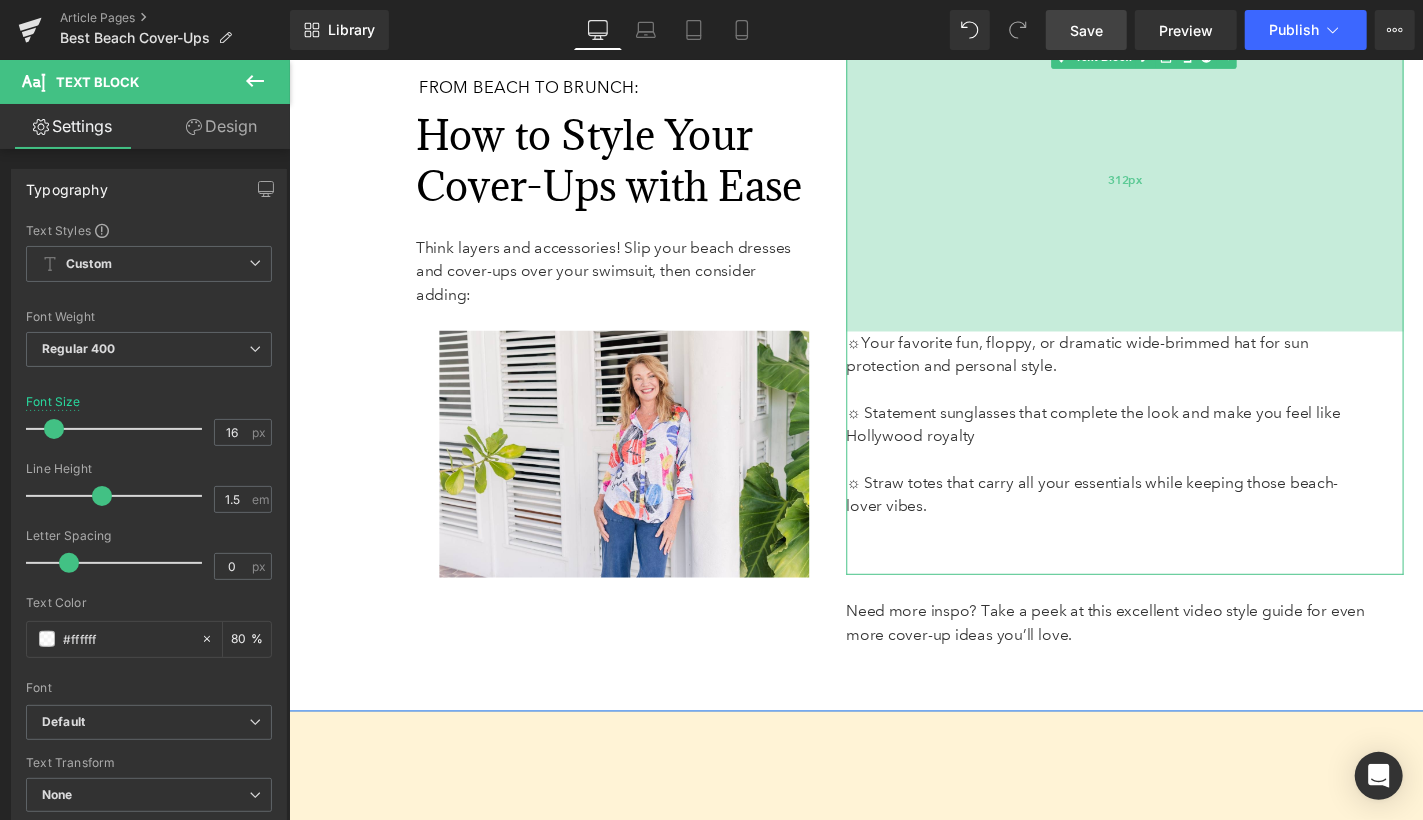 click on "312px" at bounding box center (1150, 183) 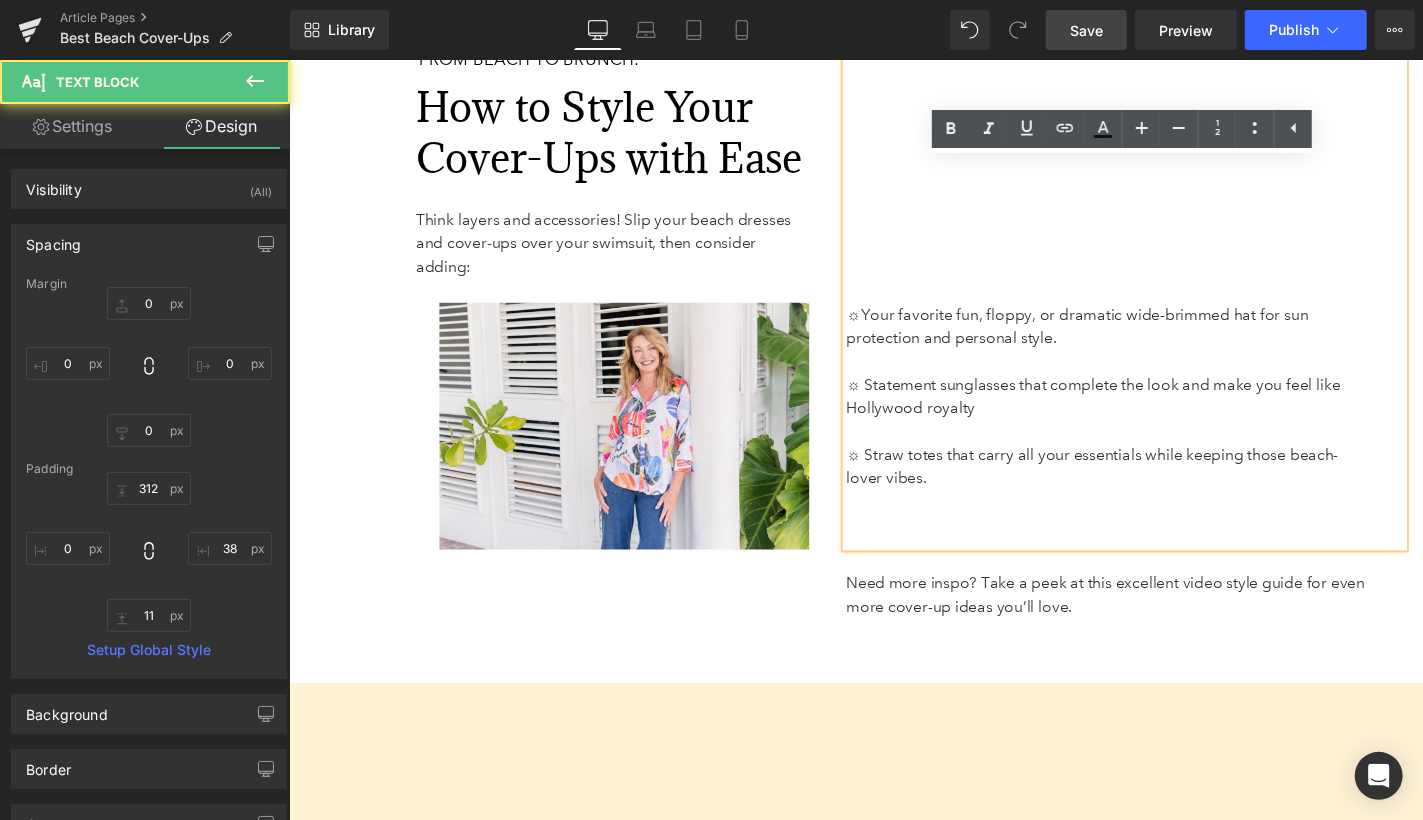 scroll, scrollTop: 6781, scrollLeft: 0, axis: vertical 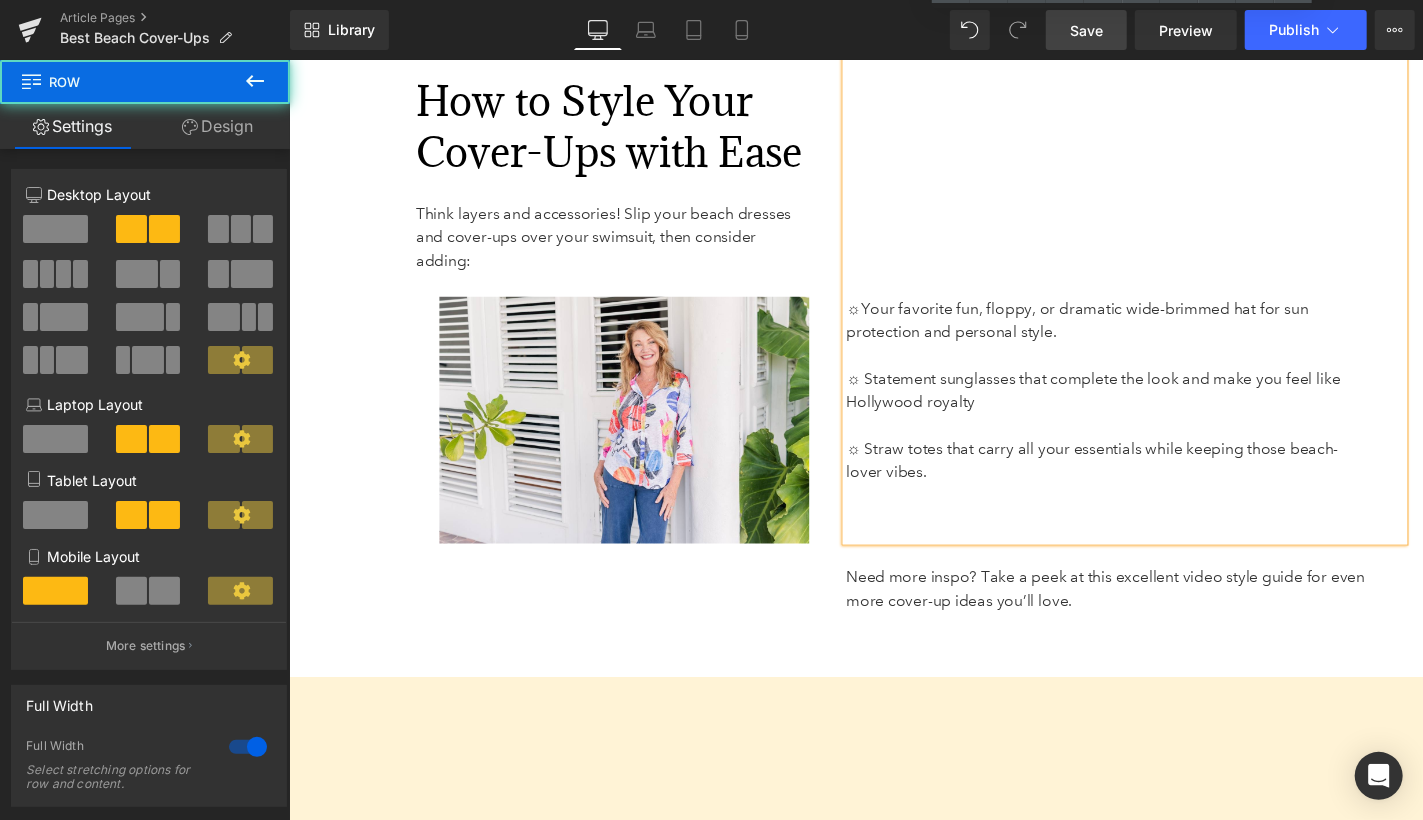 click on "From Beach to Brunch: Heading 45px How to Style Your Cover-Ups with Ease Heading Think layers and accessories! Slip your beach dresses and cover-ups over your swimsuit, then consider adding: Text Block Row 116px Image 140px 38px ☼ Your favorite fun, floppy, or dramatic wide-brimmed hat for sun protection and personal style. ☼ Statement sunglasses that complete the look and make you feel like Hollywood royalty ☼ Straw totes that carry all your essentials while keeping those beach-lover vibes. Text Block 312px Need more inspo? Take a peek at this excellent video style guide for even more cover-up ideas you’ll love. Text Block Row 65px" at bounding box center (893, 336) 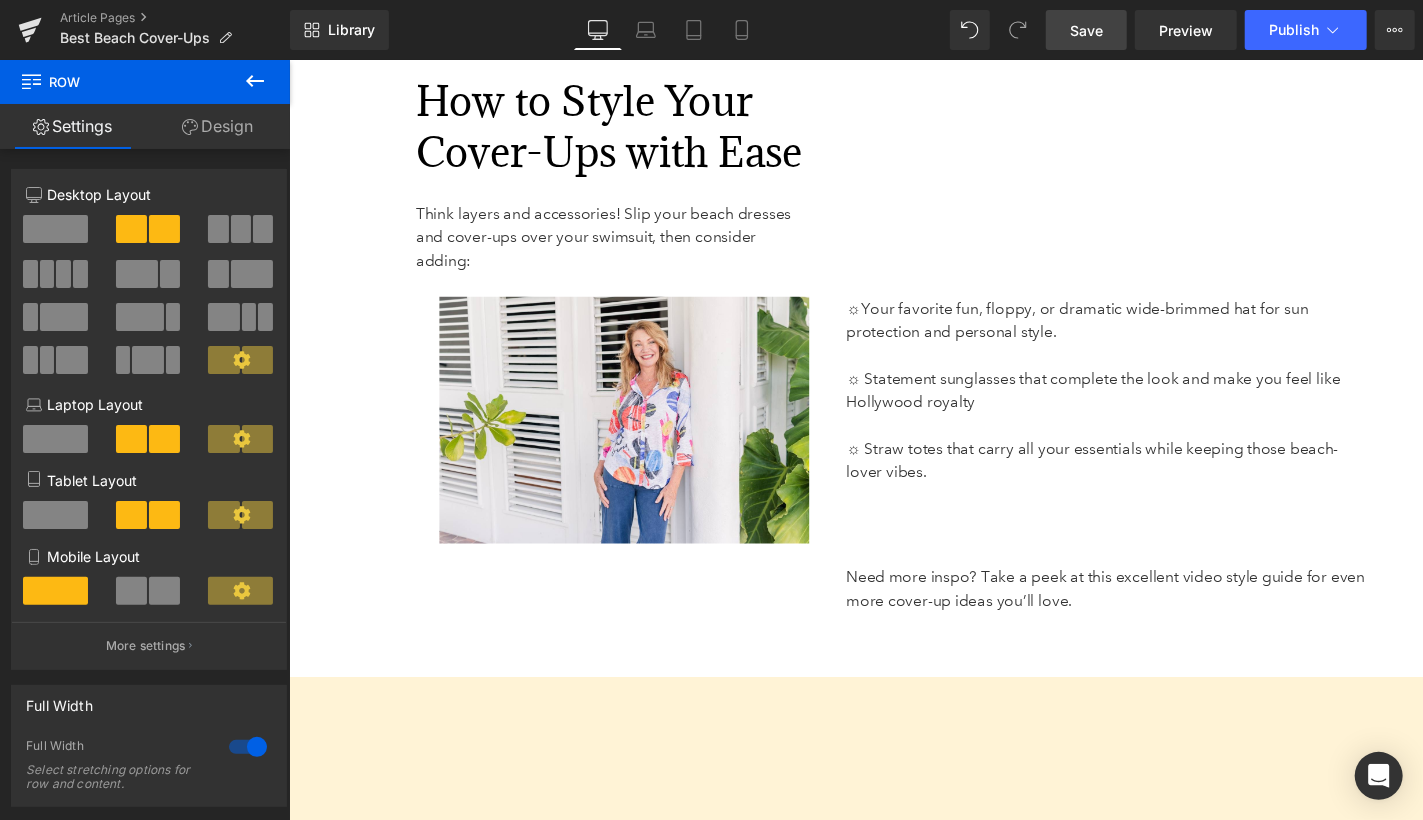 scroll, scrollTop: 6707, scrollLeft: 0, axis: vertical 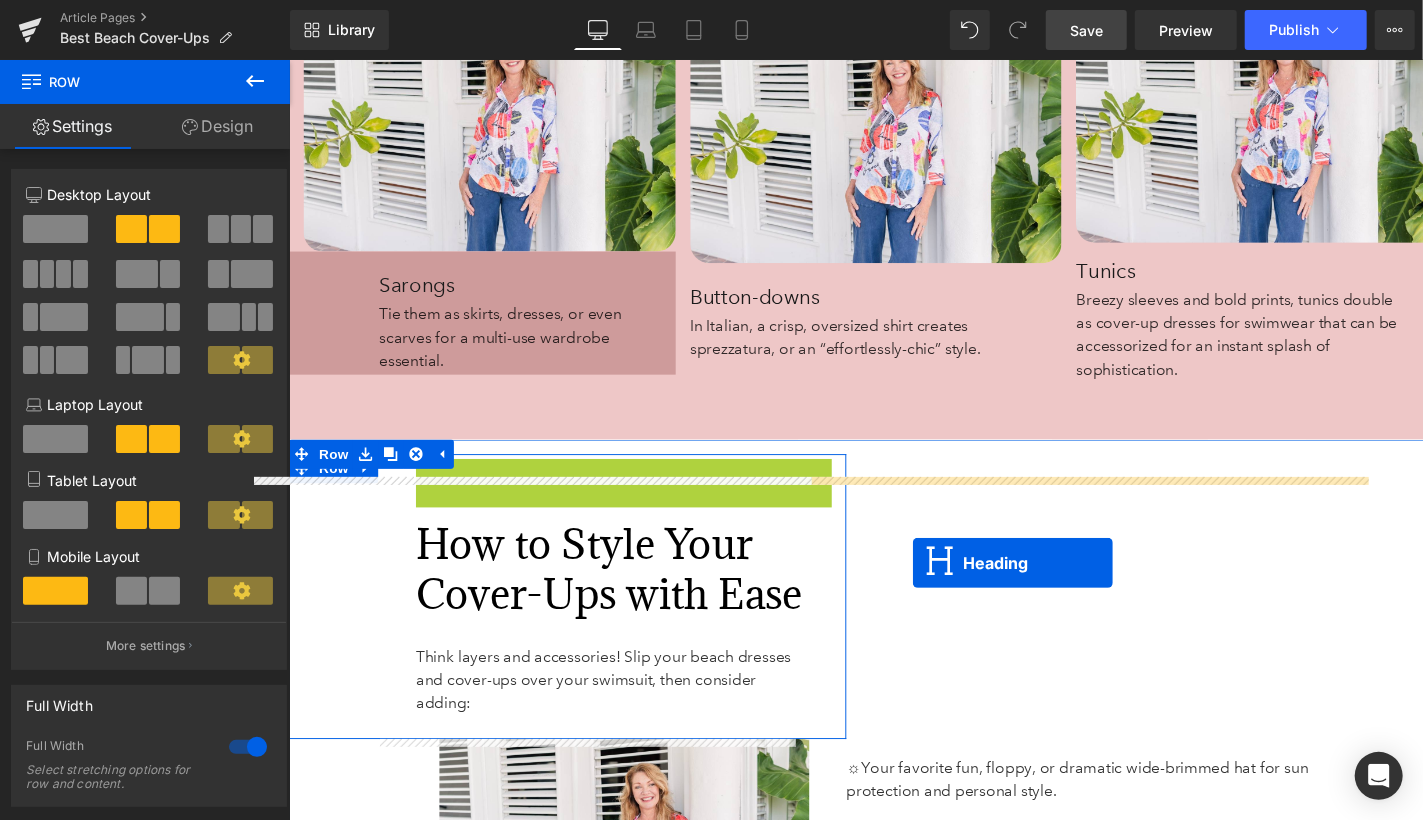 drag, startPoint x: 660, startPoint y: 131, endPoint x: 931, endPoint y: 577, distance: 521.87836 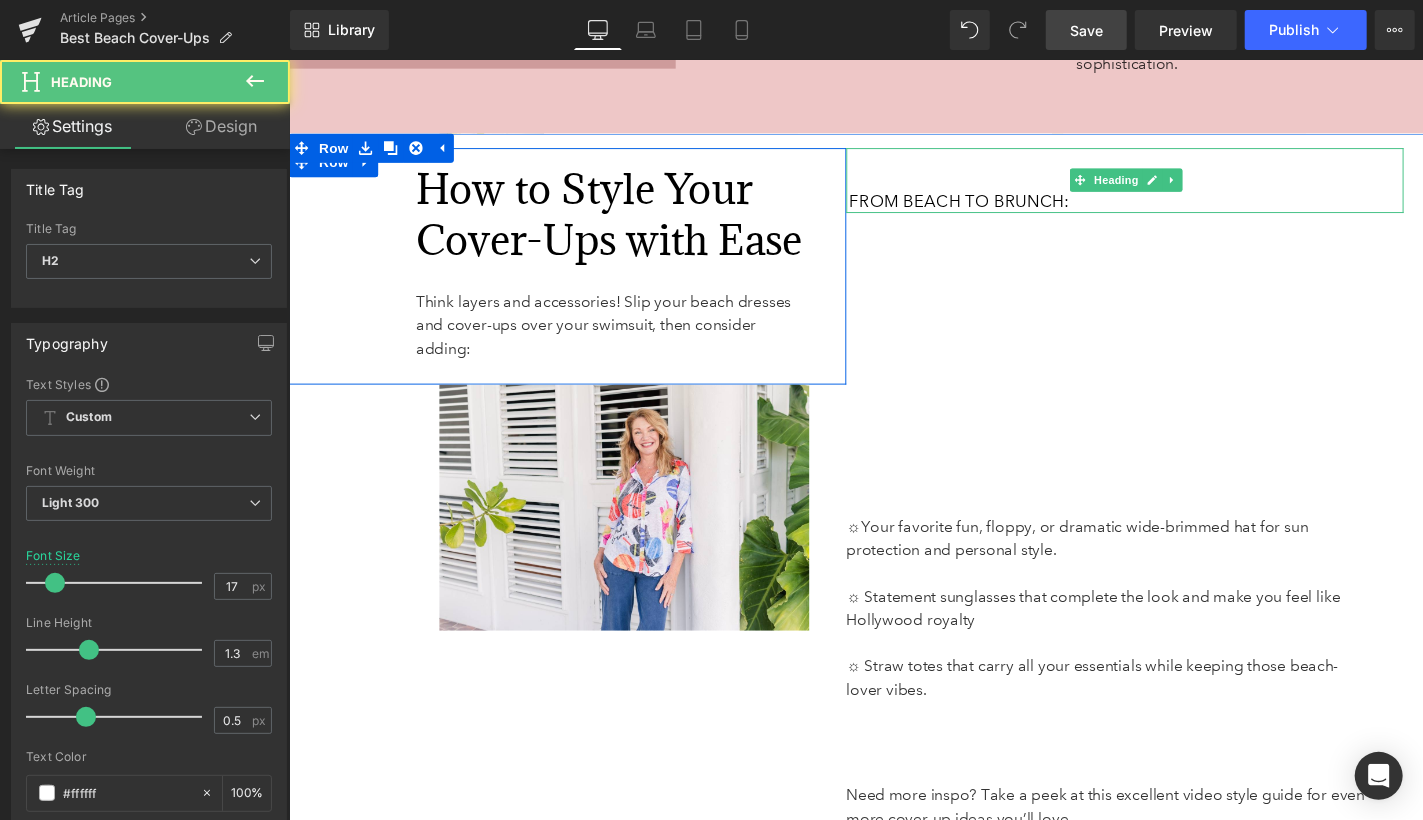 scroll, scrollTop: 6648, scrollLeft: 0, axis: vertical 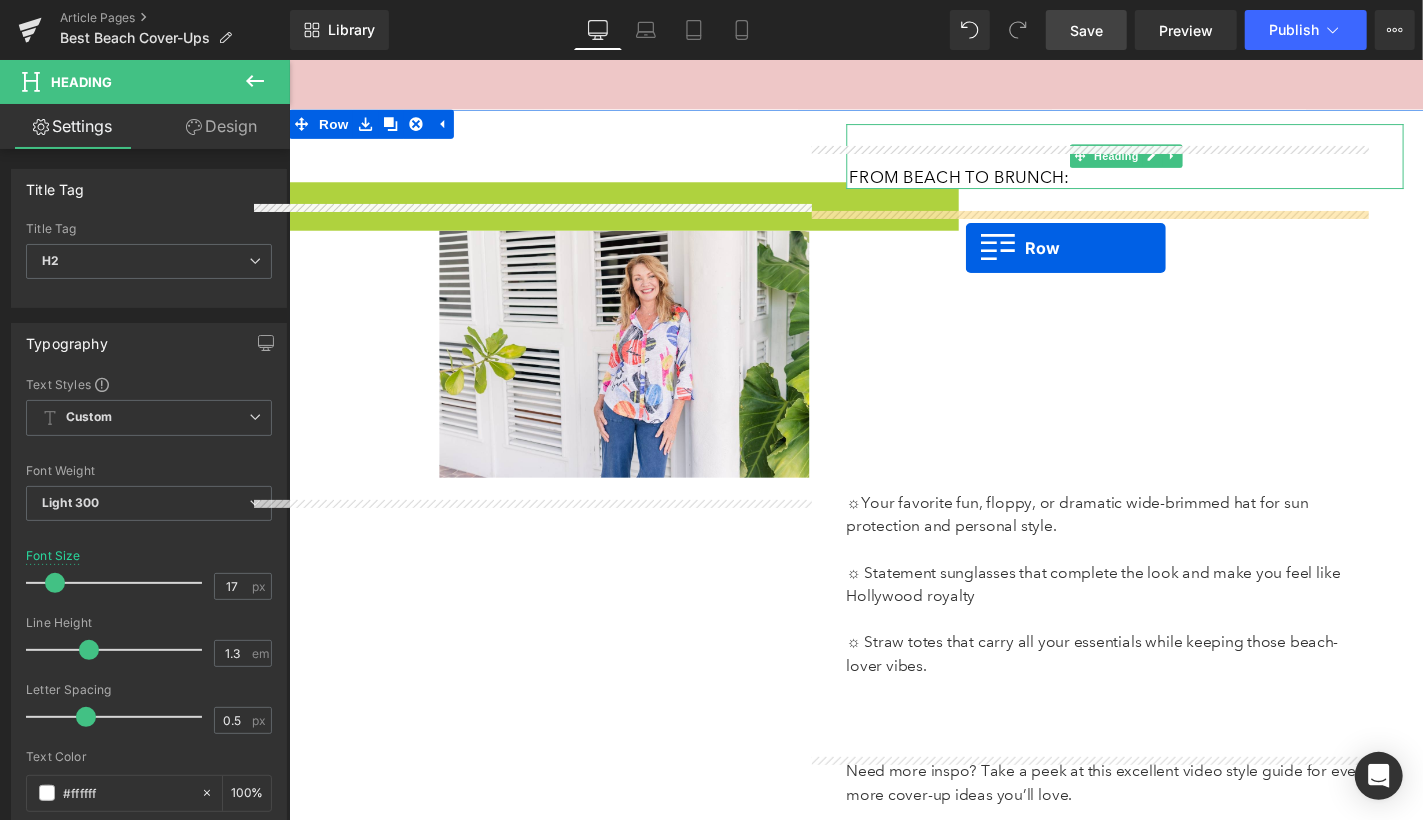 drag, startPoint x: 303, startPoint y: 166, endPoint x: 990, endPoint y: 249, distance: 691.99567 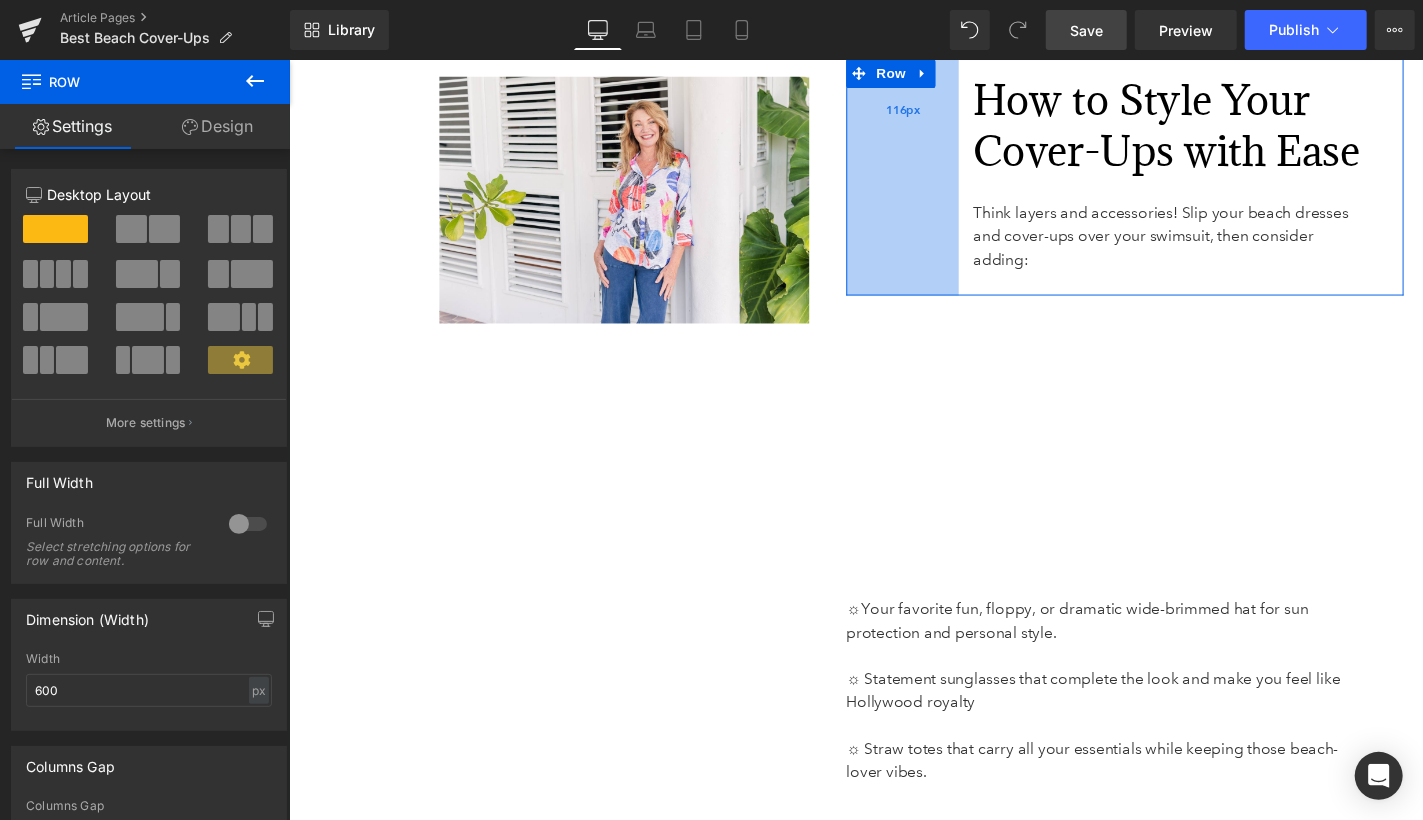 scroll, scrollTop: 6796, scrollLeft: 0, axis: vertical 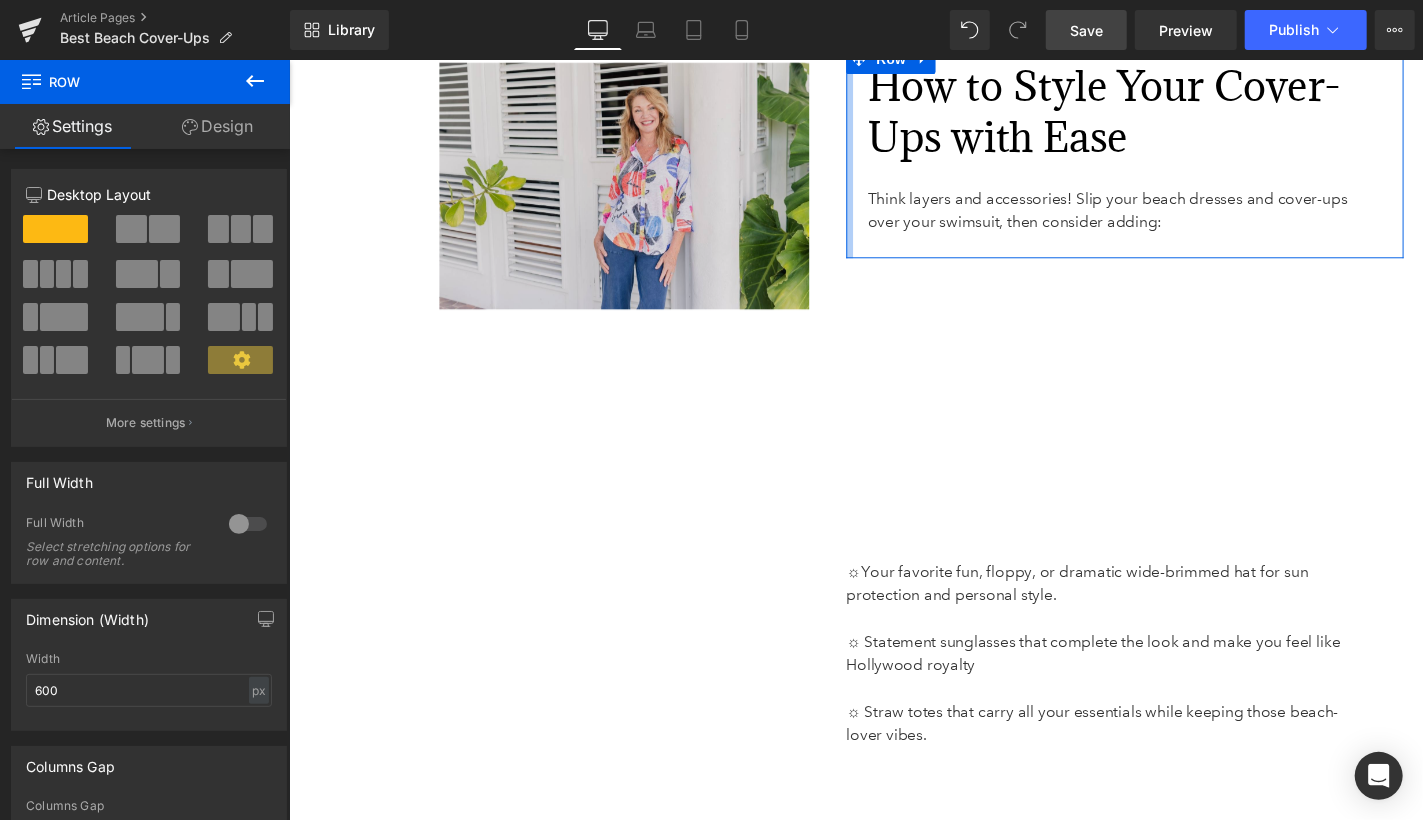 drag, startPoint x: 972, startPoint y: 206, endPoint x: 859, endPoint y: 204, distance: 113.0177 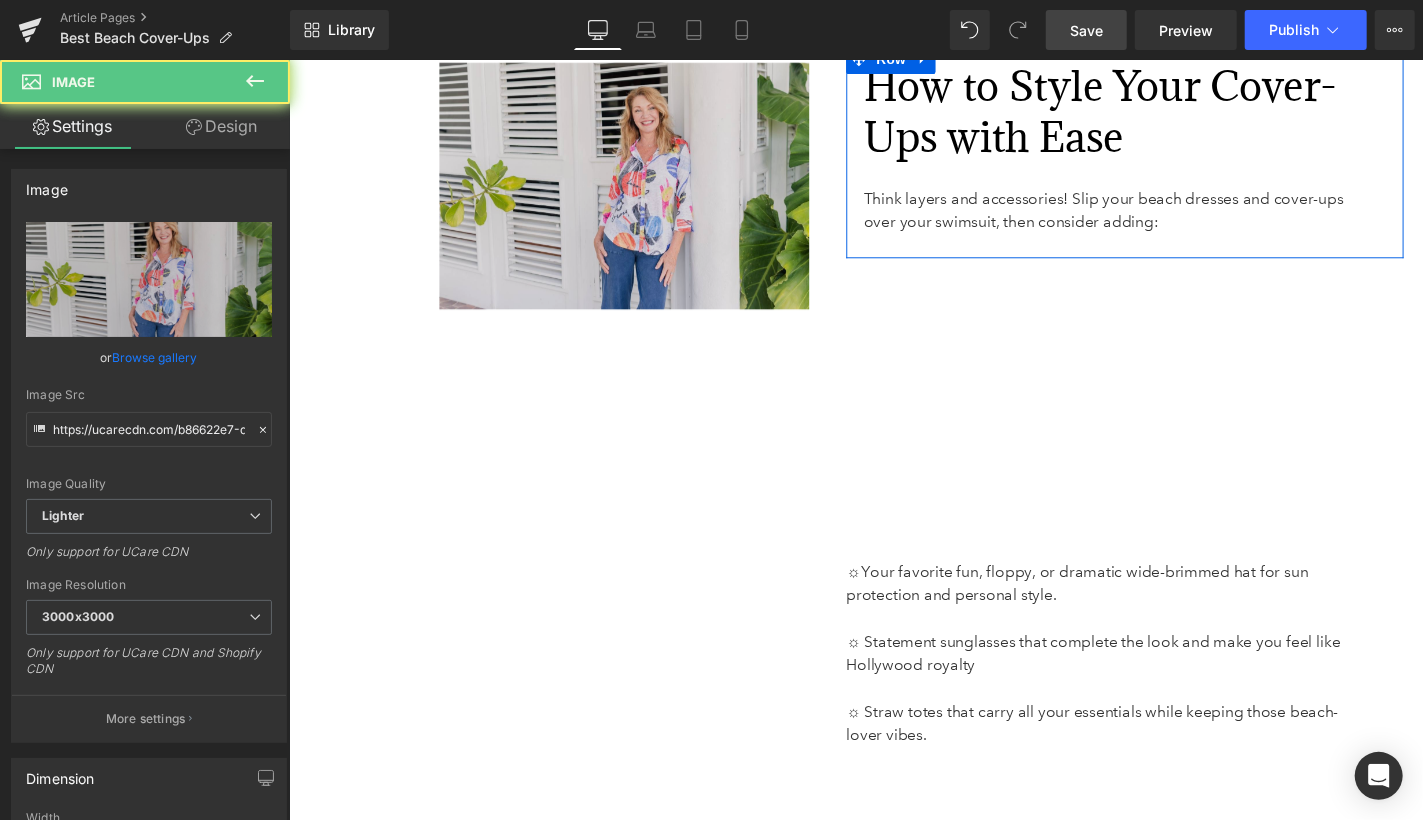 click on "Image       140px   38px" at bounding box center [583, 189] 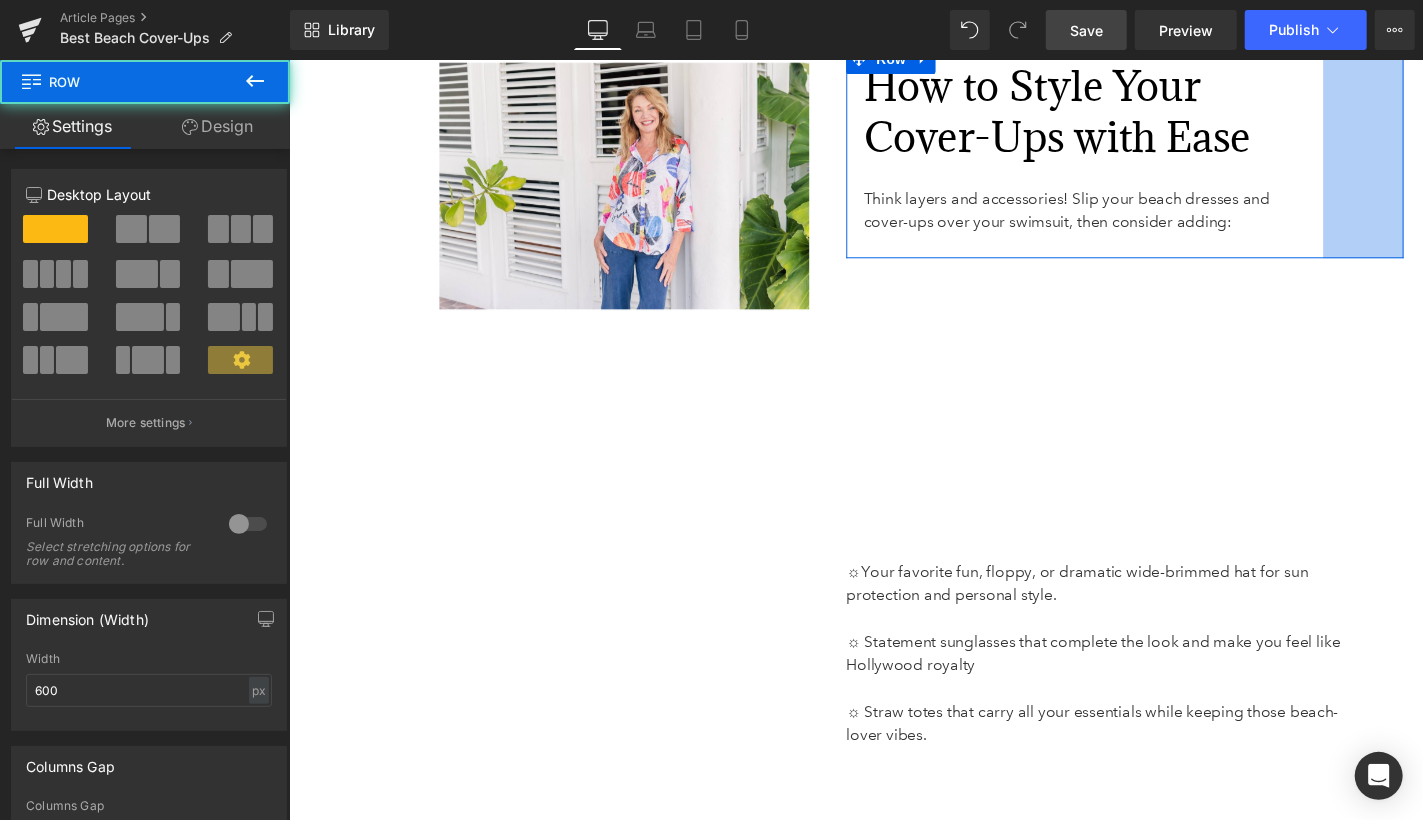 drag, startPoint x: 1434, startPoint y: 205, endPoint x: 1351, endPoint y: 207, distance: 83.02409 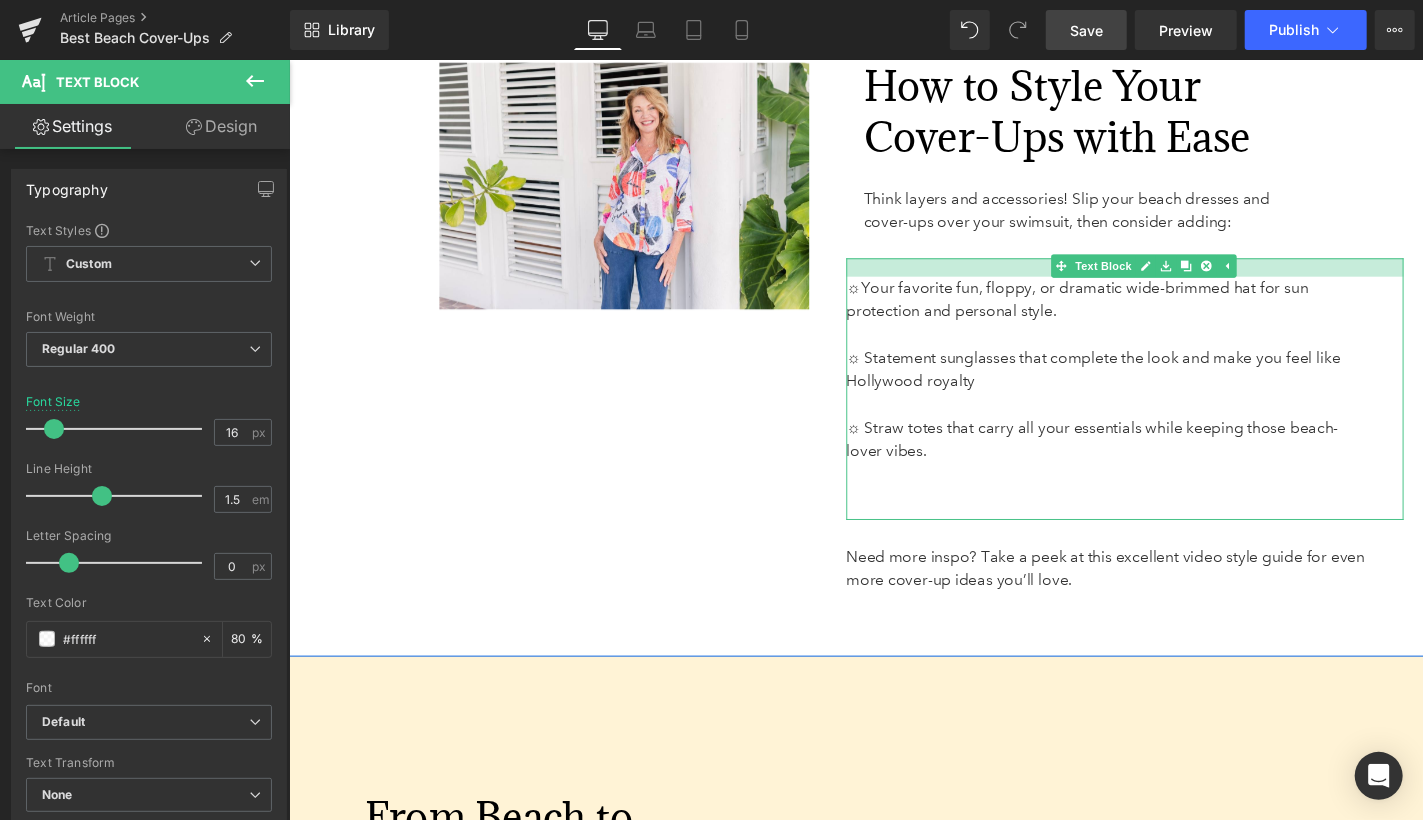drag, startPoint x: 986, startPoint y: 549, endPoint x: 984, endPoint y: 256, distance: 293.00684 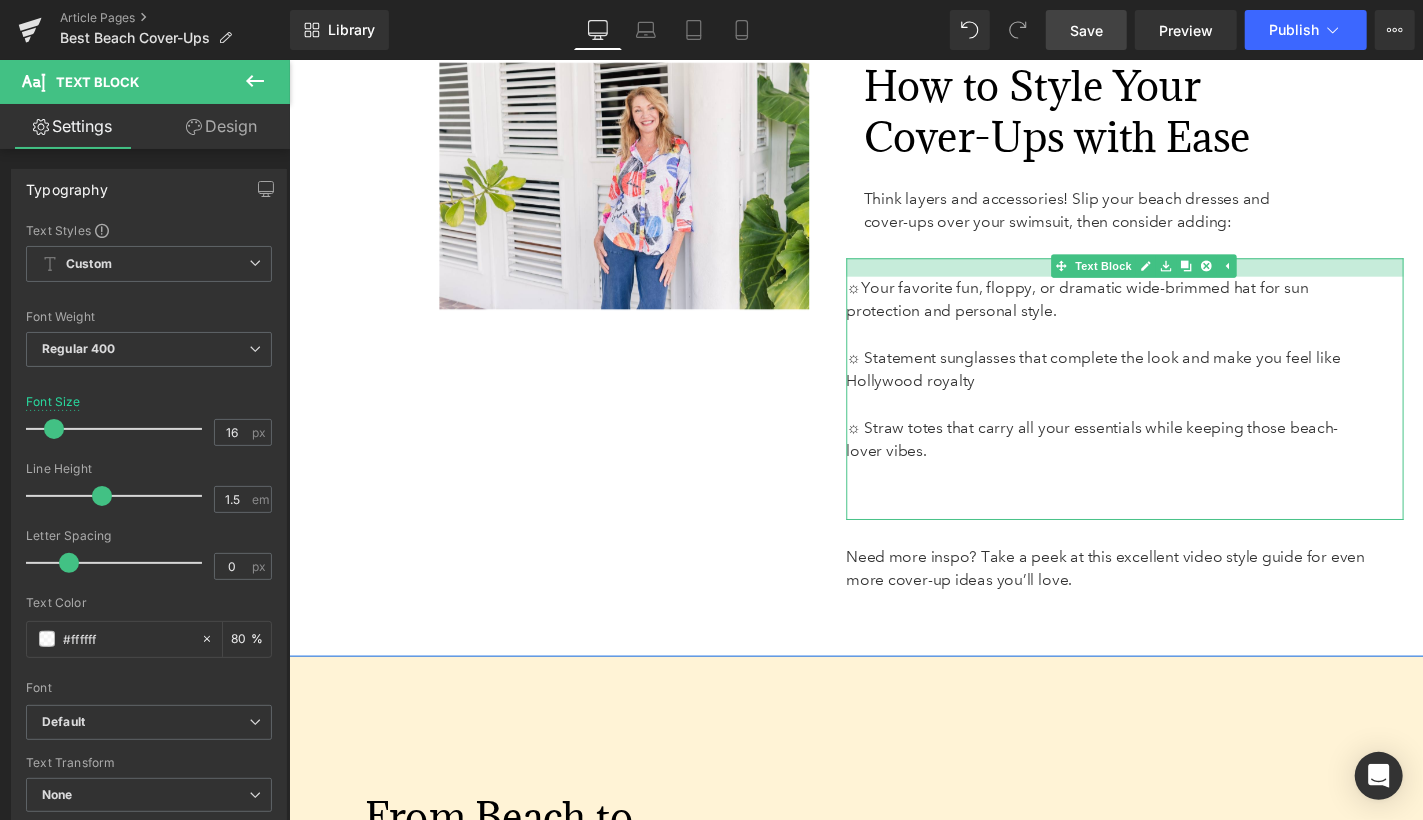 click on "From Beach to Brunch: Heading 45px How to Style Your Cover-Ups with Ease Heading Think layers and accessories! Slip your beach dresses and cover-ups over your swimsuit, then consider adding: Text Block Row 83px ☼ Your favorite fun, floppy, or dramatic wide-brimmed hat for sun protection and personal style. ☼ Statement sunglasses that complete the look and make you feel like Hollywood royalty ☼ Straw totes that carry all your essentials while keeping those beach-lover vibes. Text Block Need more inspo? Take a peek at this excellent video style guide for even more cover-up ideas you’ll love. Text Block" at bounding box center (1150, 293) 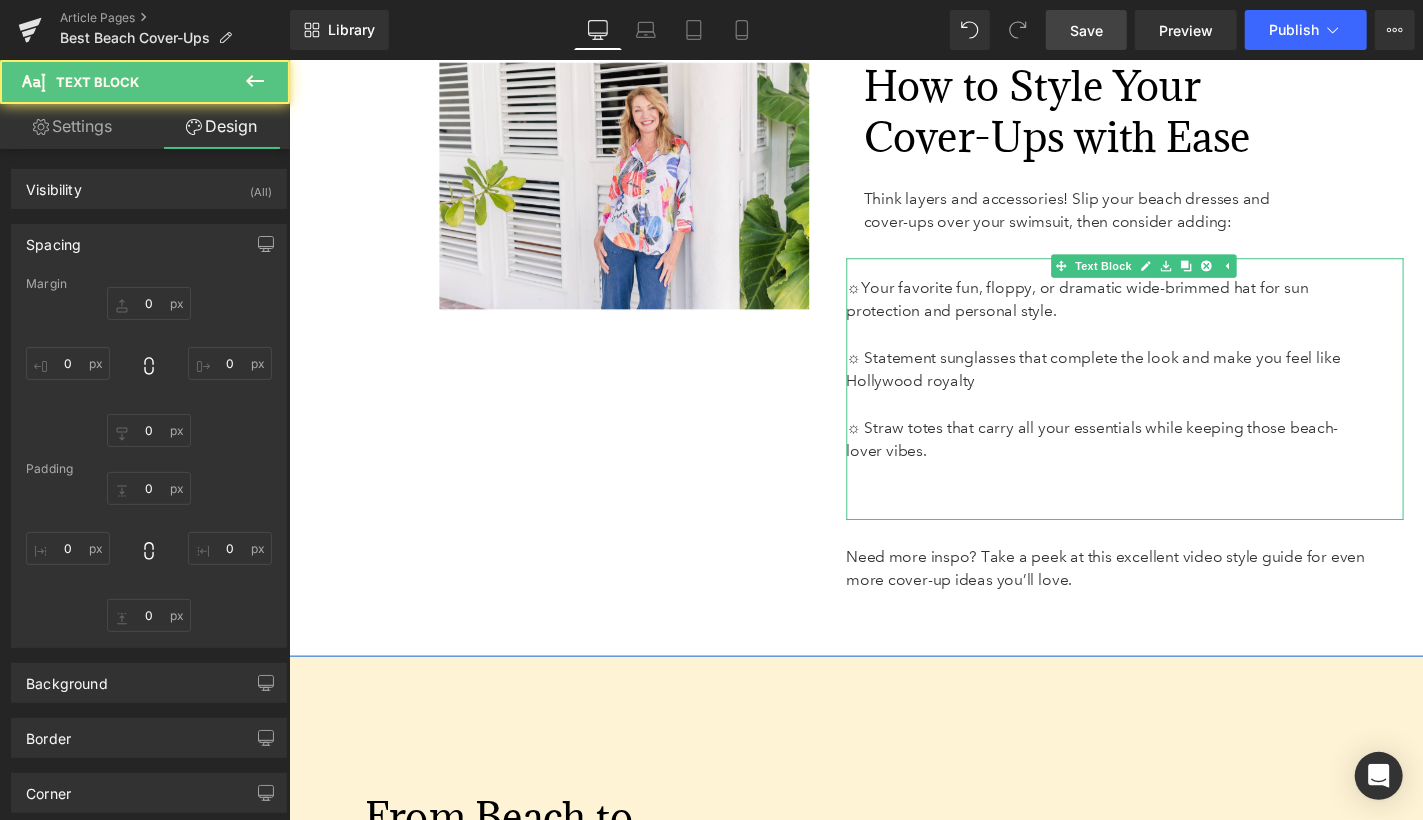 type on "0" 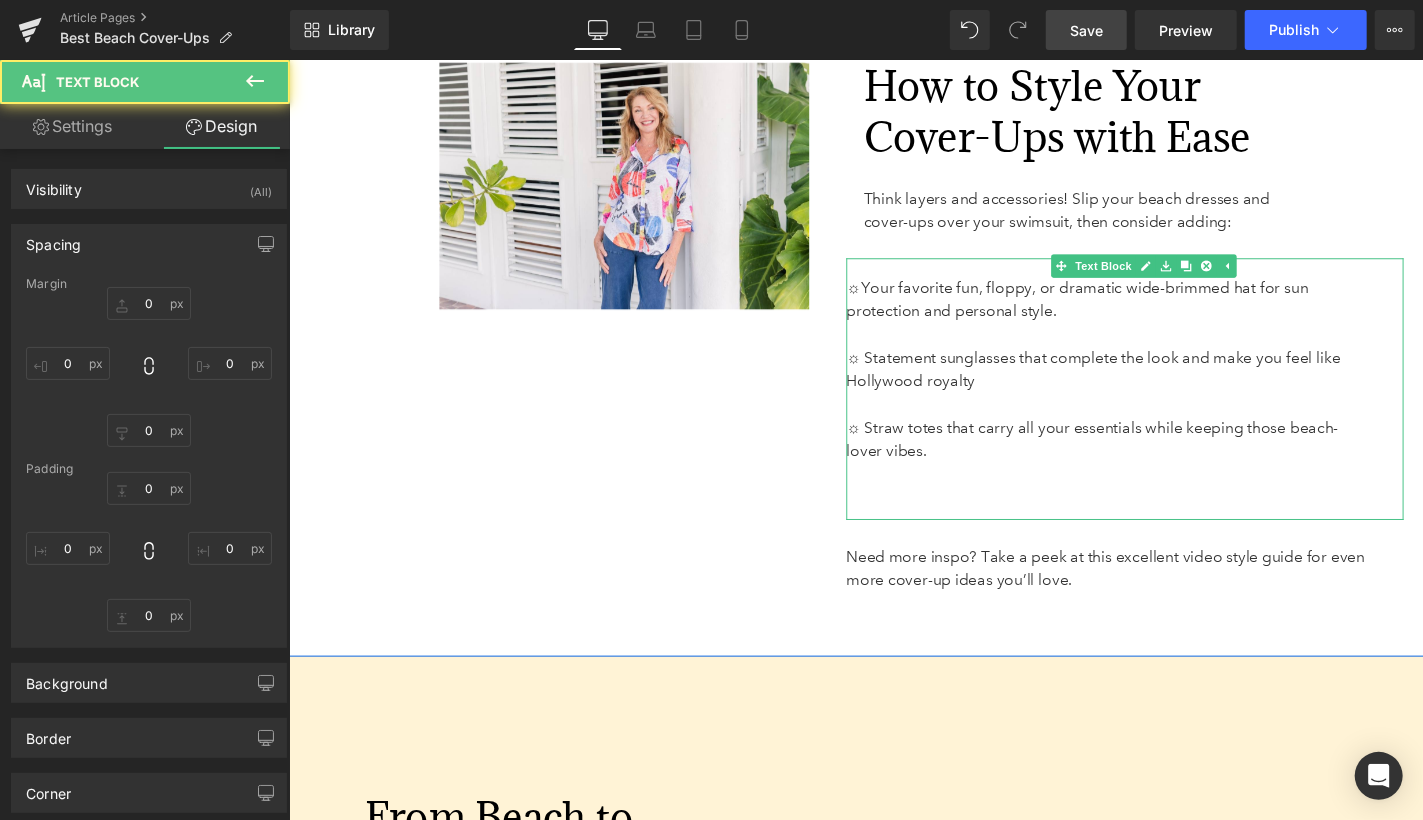 type on "0" 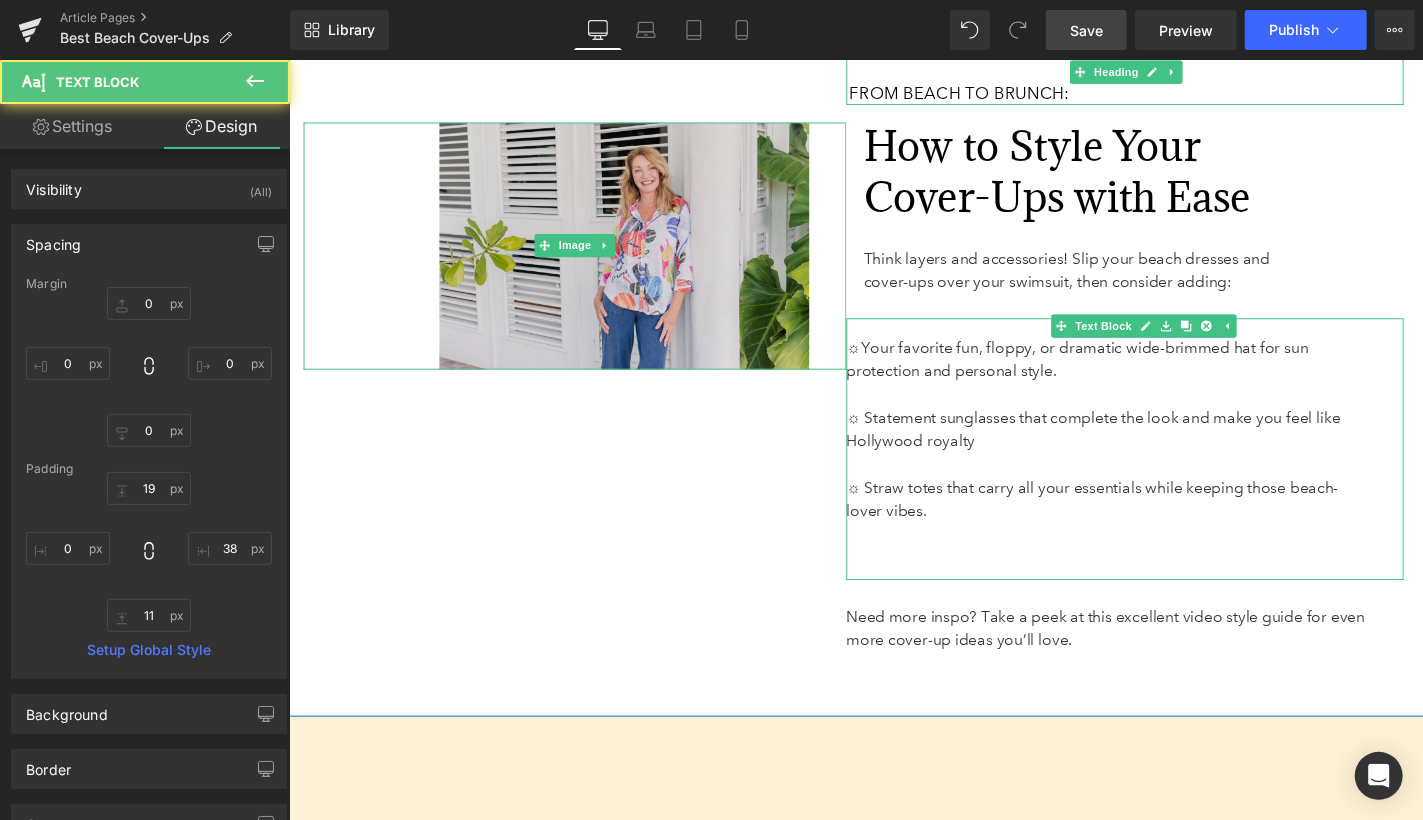 scroll, scrollTop: 6697, scrollLeft: 0, axis: vertical 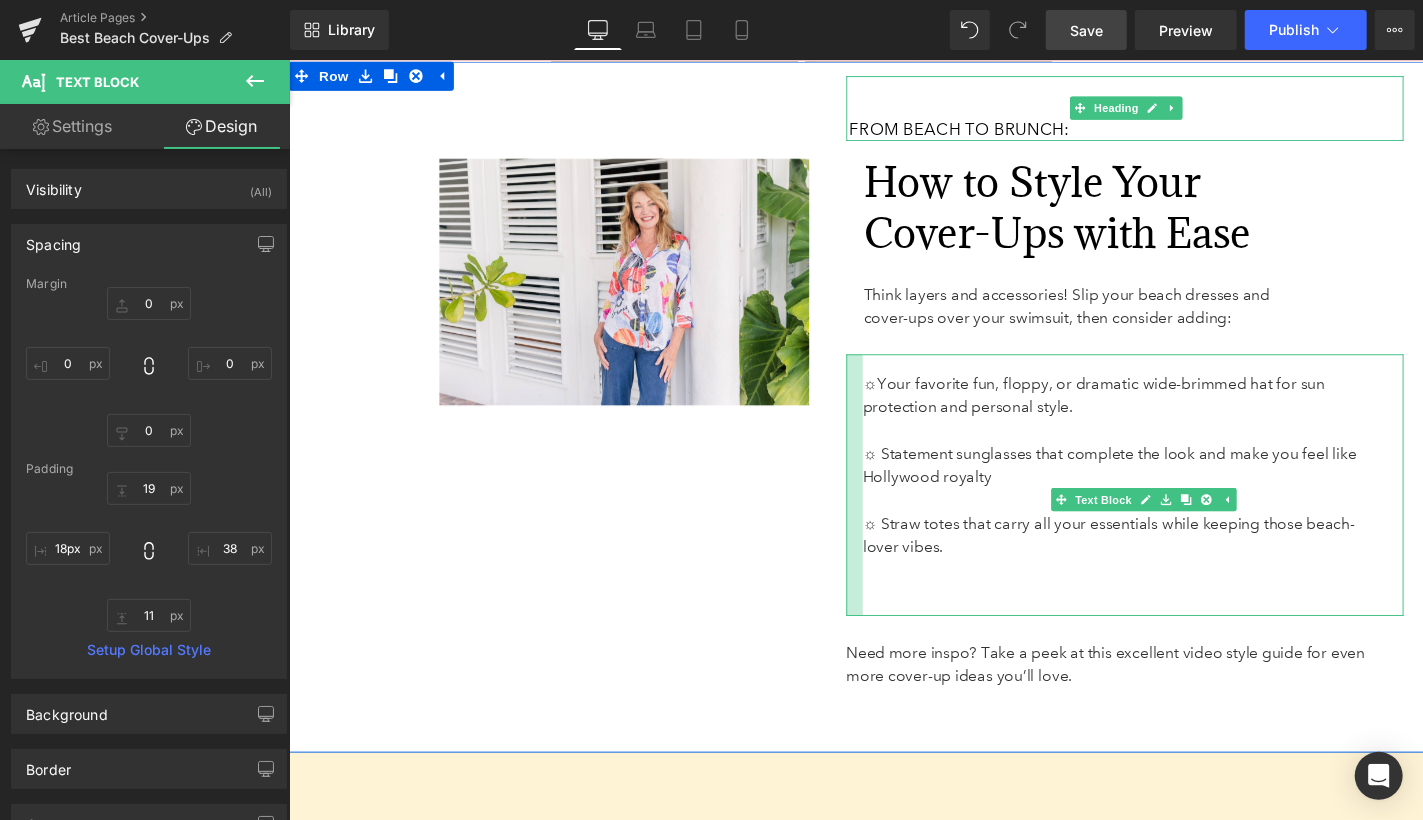 type on "19px" 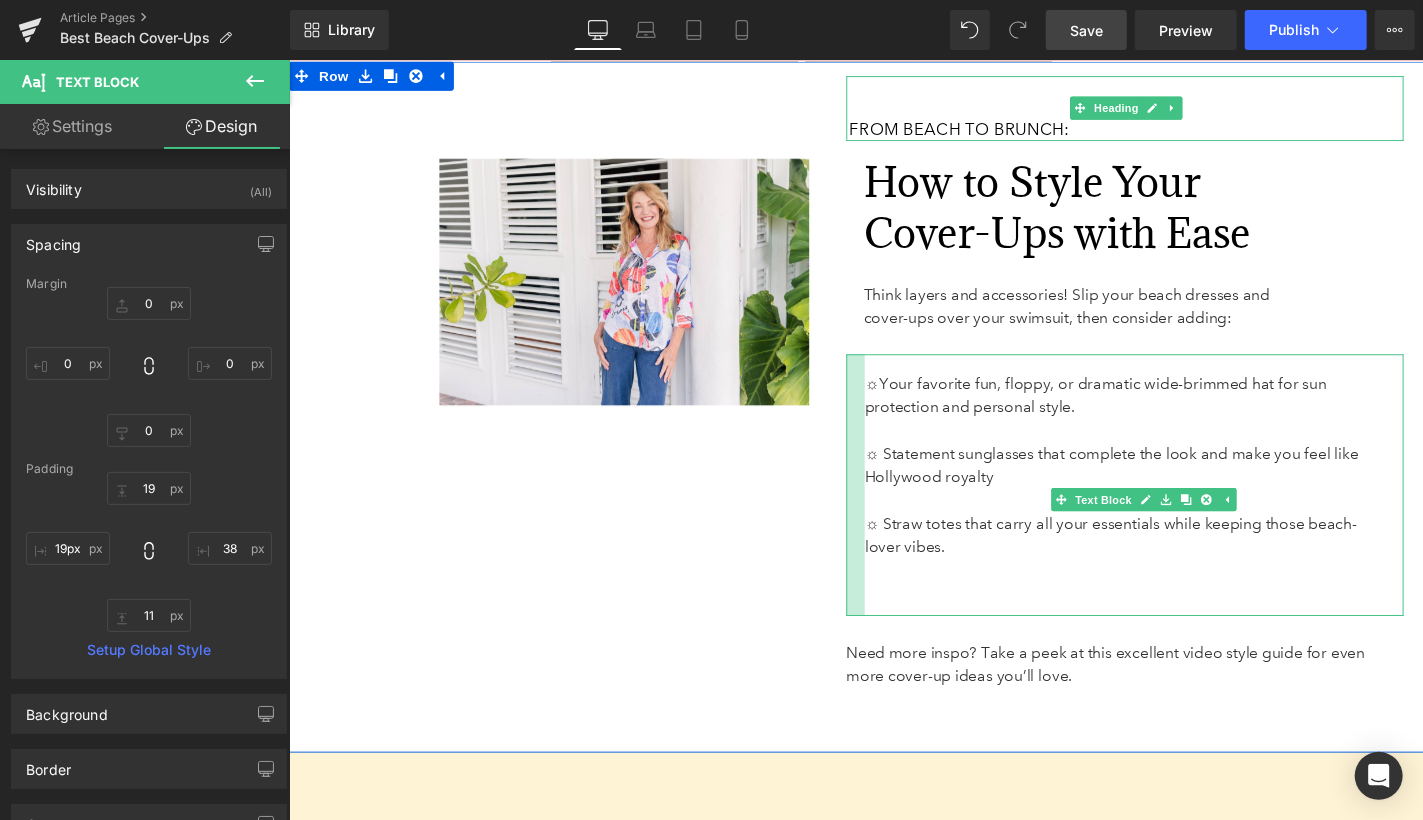 drag, startPoint x: 866, startPoint y: 490, endPoint x: 885, endPoint y: 490, distance: 19 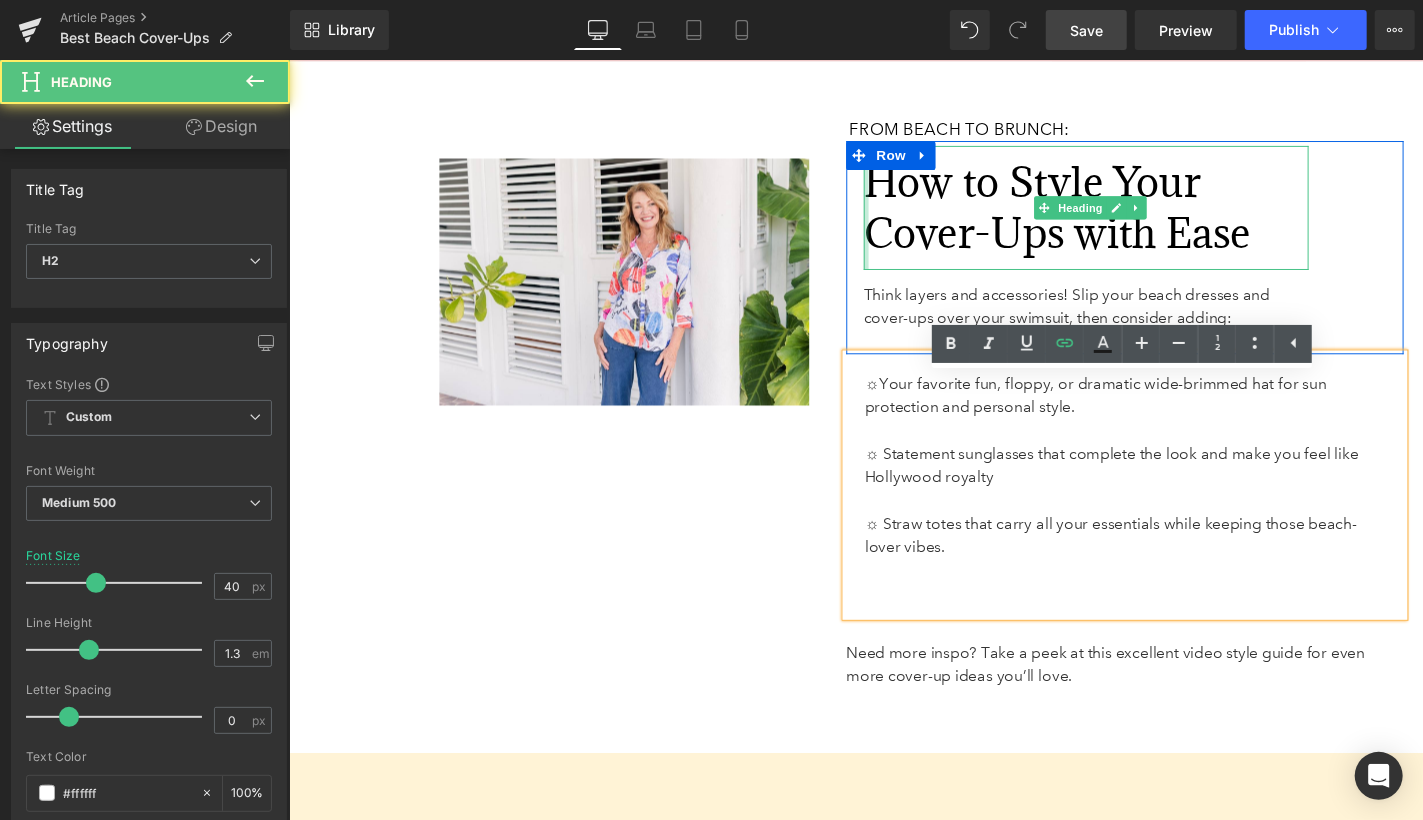 click on "How to Style Your Cover-Ups with Ease  Heading         Think layers and accessories! Slip your beach dresses and cover-ups over your swimsuit, then consider adding:  Text Block" at bounding box center [1110, 244] 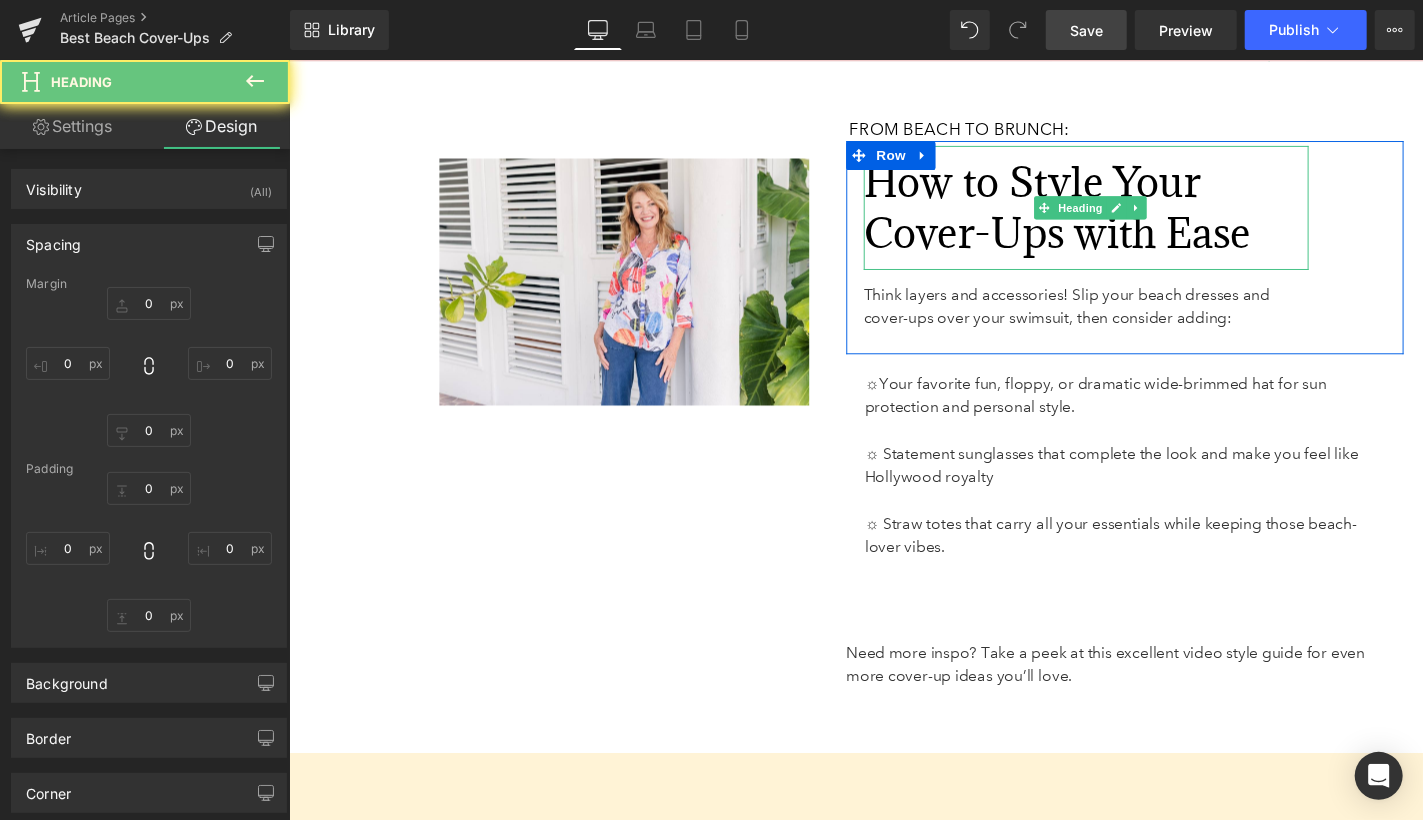 type on "0" 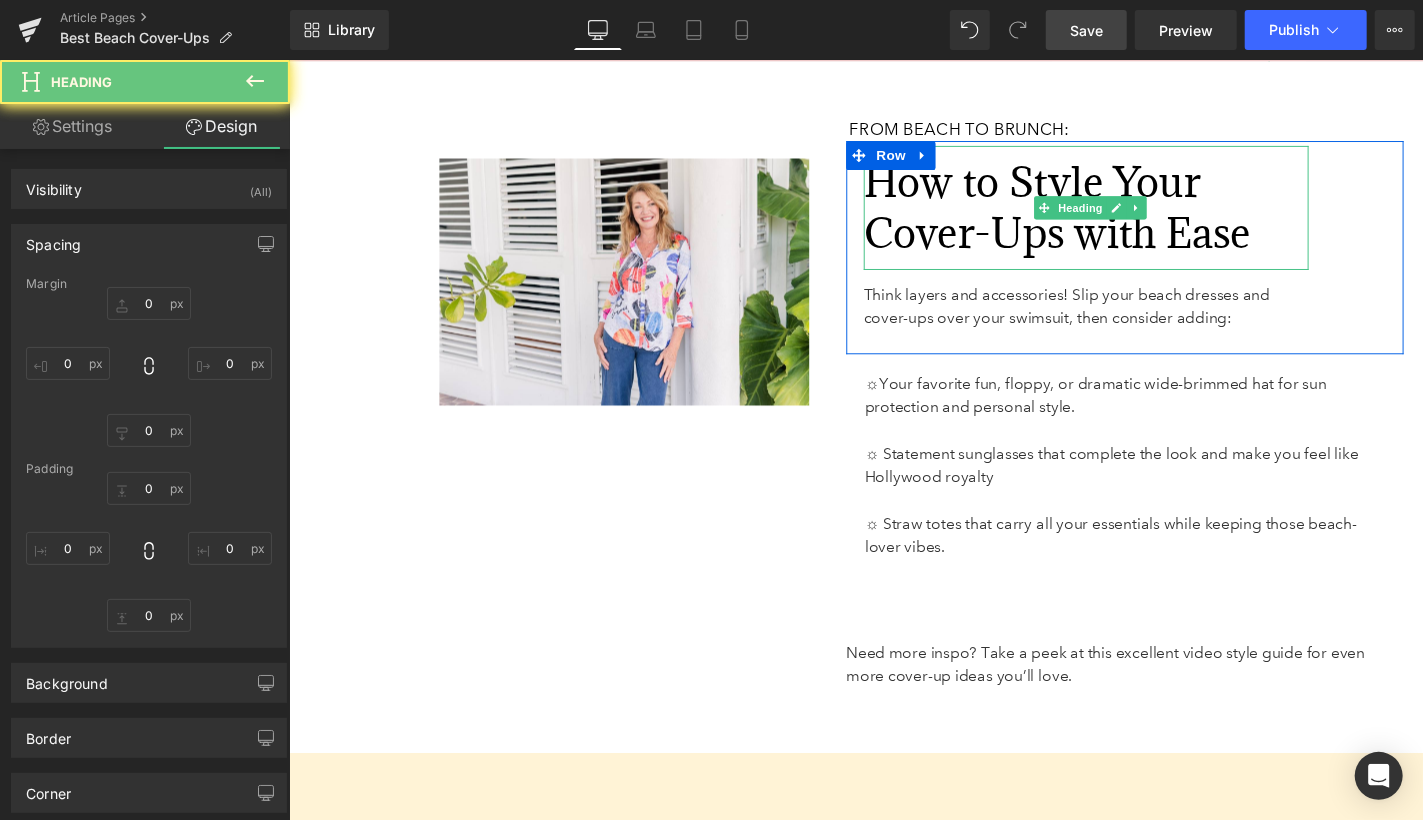 type on "0" 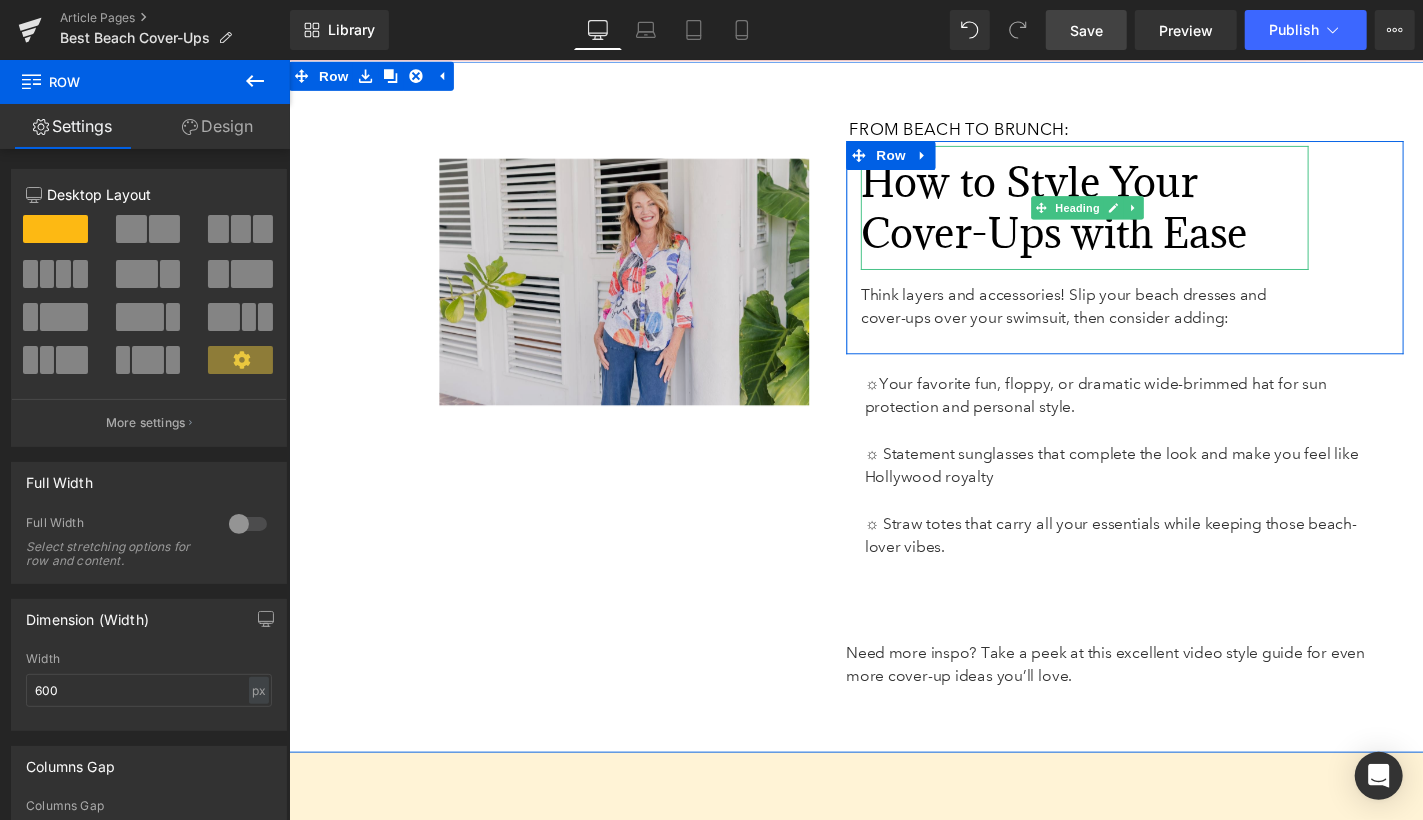 click on "Image       140px   38px From Beach to Brunch: Heading   45px       How to Style Your Cover-Ups with Ease  Heading         Think layers and accessories! Slip your beach dresses and cover-ups over your swimsuit, then consider adding:  Text Block         Row         83px ☼  Your favorite fun, floppy, or dramatic wide-brimmed hat for sun protection and personal style.   ☼ Statement sunglasses that complete the look and make you feel like Hollywood royalty   ☼ Straw totes that carry all your essentials while keeping those beach-lover vibes.       Text Block         Need more inspo? Take a peek at this excellent video style guide for even more cover-up ideas you’ll love.    Text Block         Row     65px" at bounding box center [893, 417] 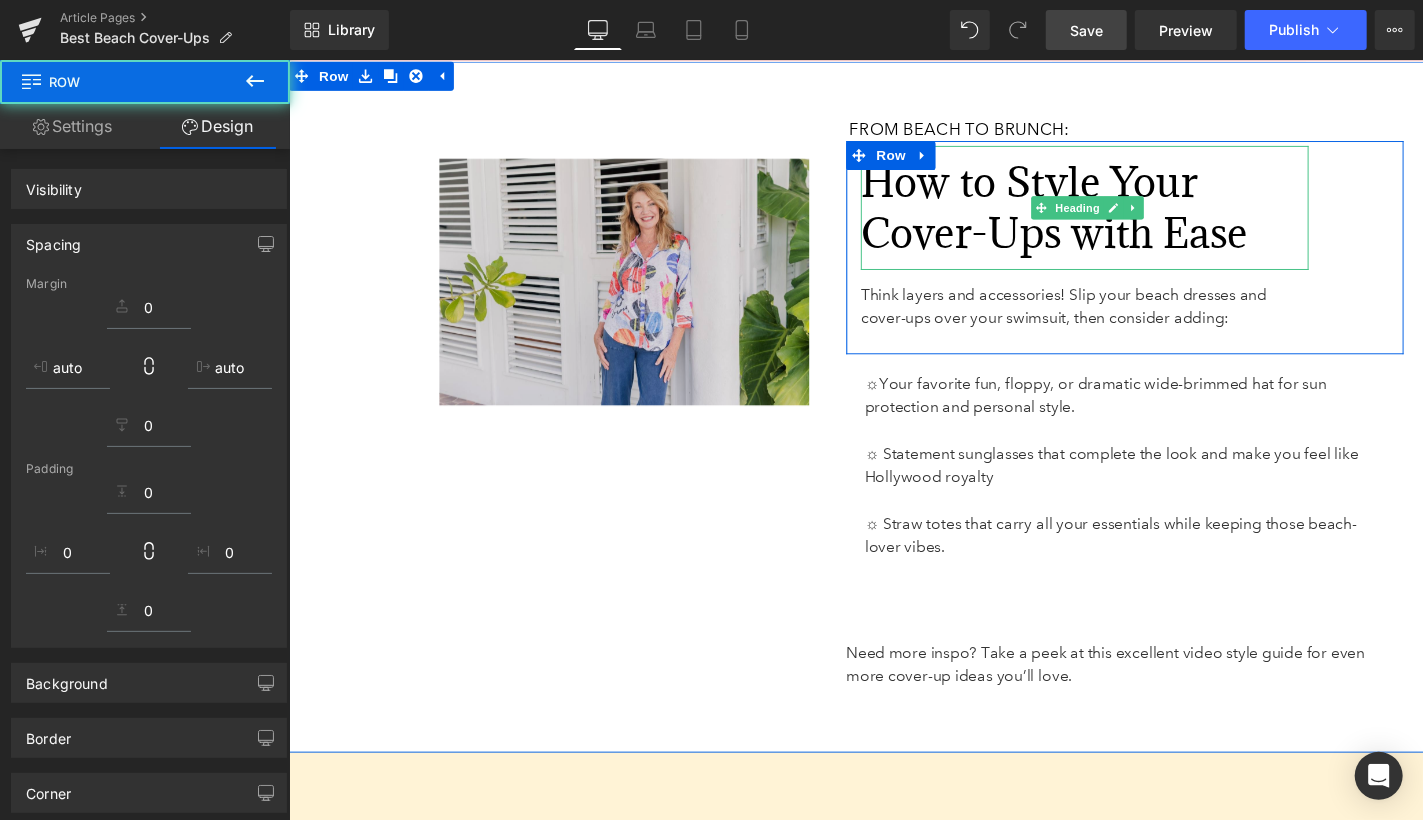 click on "Image       140px   38px" at bounding box center [583, 288] 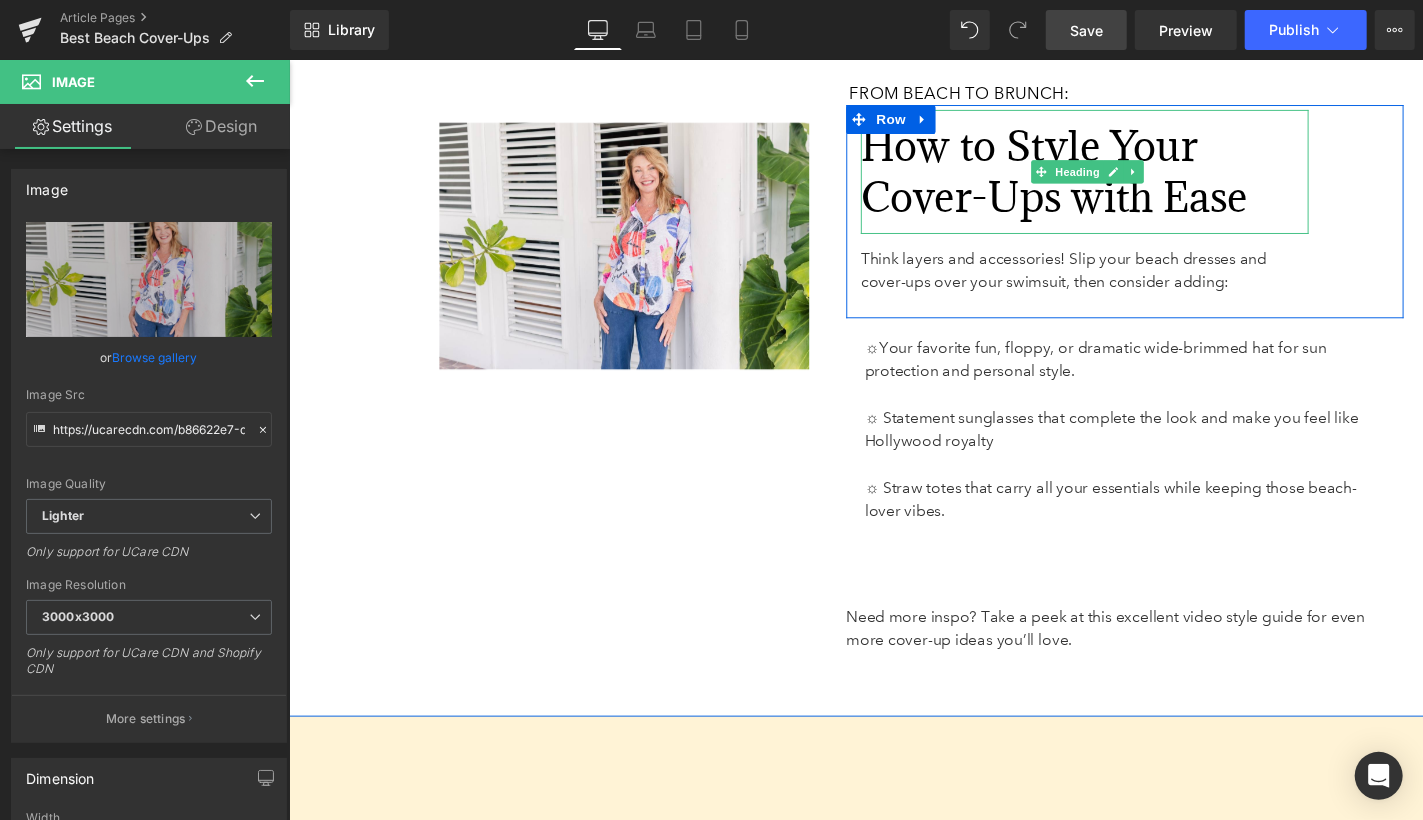 scroll, scrollTop: 6756, scrollLeft: 0, axis: vertical 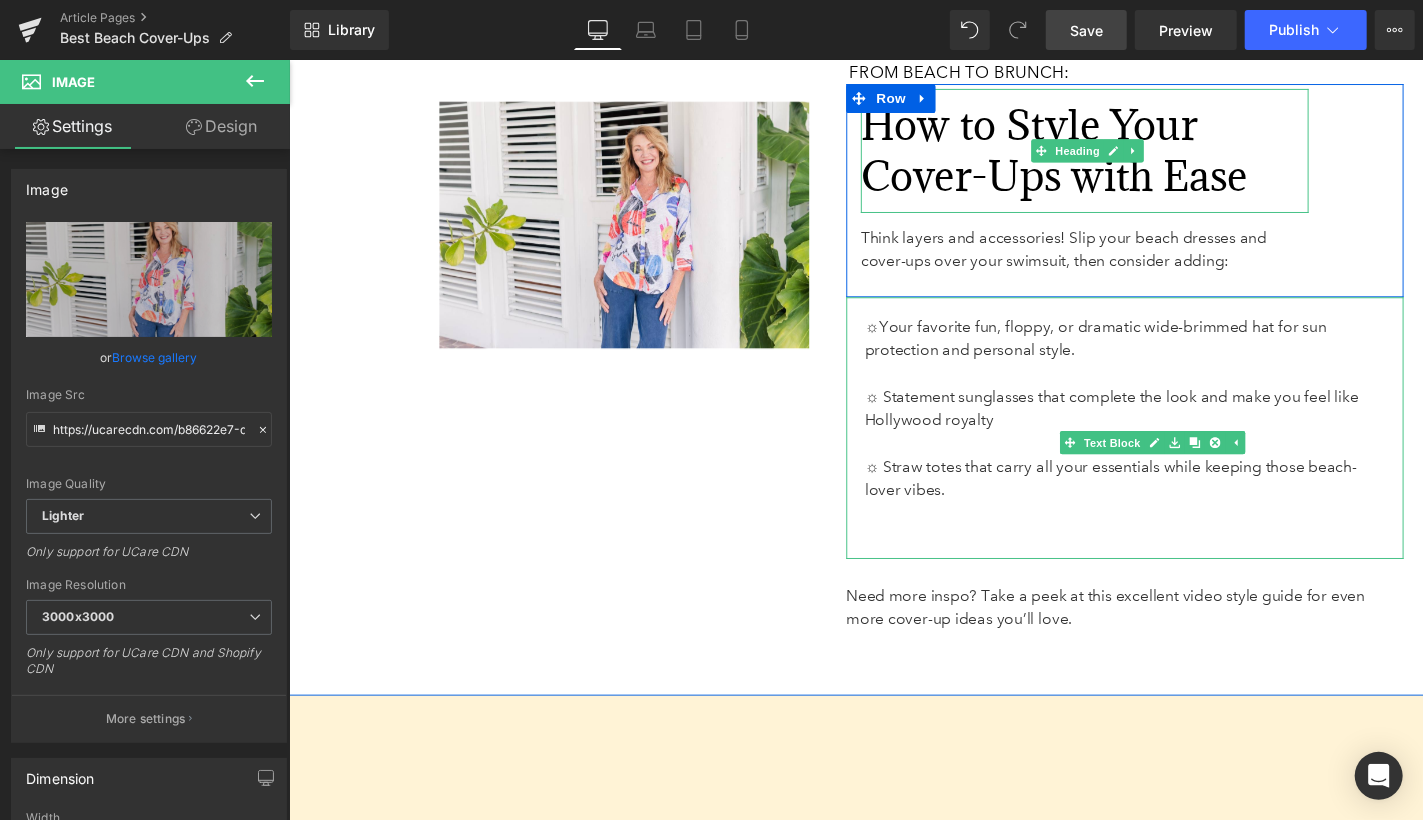click at bounding box center [1150, 568] 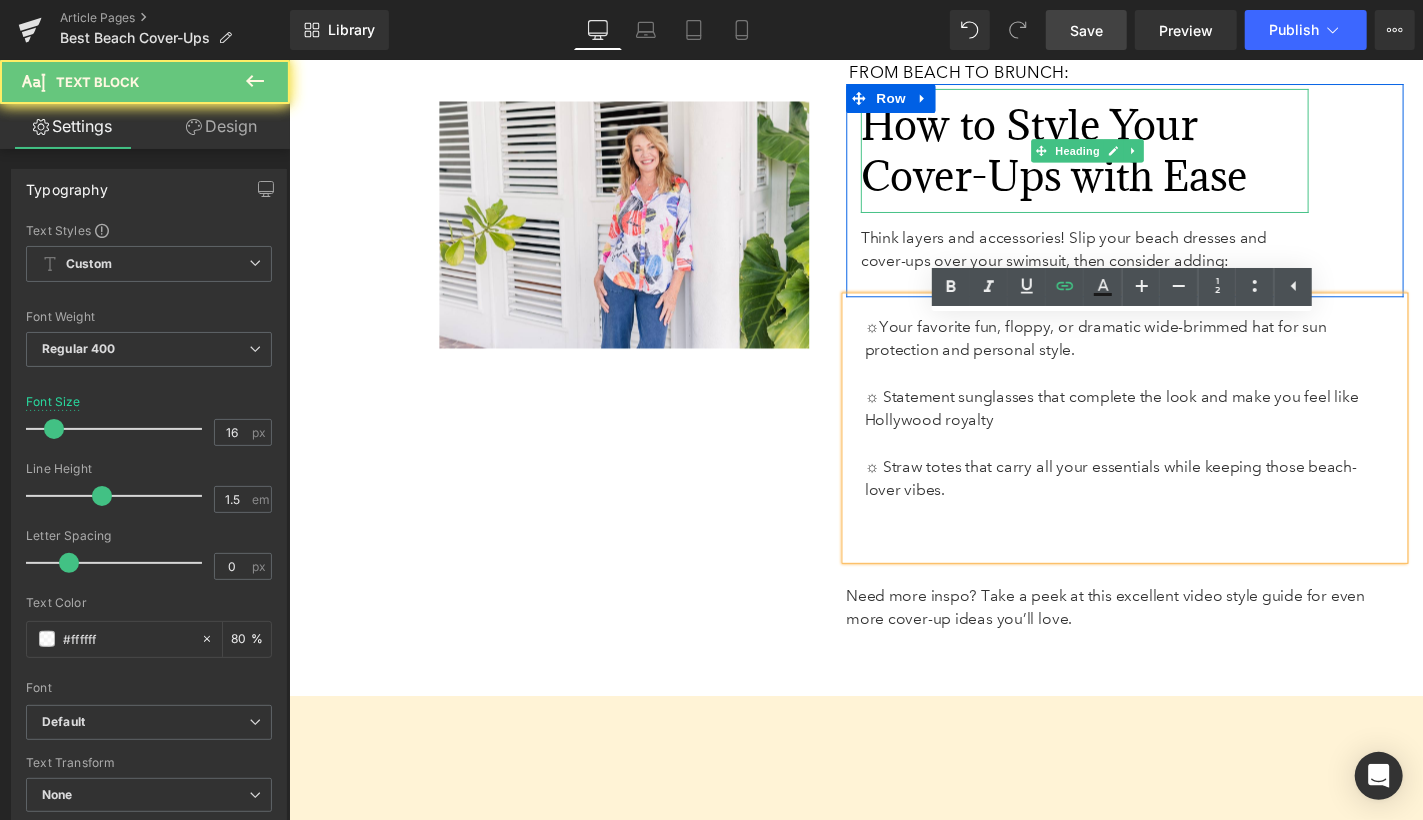 click at bounding box center [1141, 551] 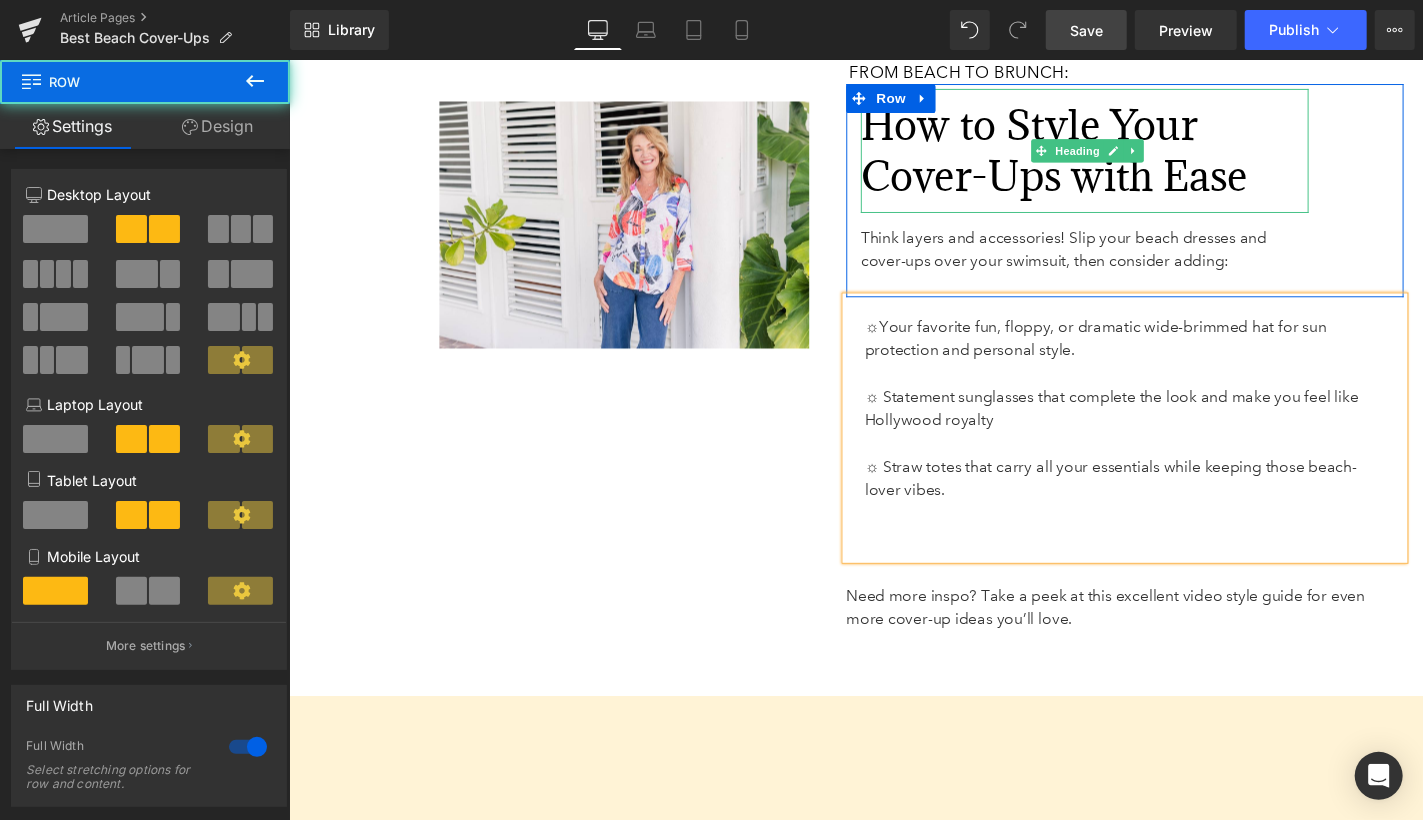 click on "Image       140px   38px From Beach to Brunch: Heading   45px       How to Style Your Cover-Ups with Ease  Heading         Think layers and accessories! Slip your beach dresses and cover-ups over your swimsuit, then consider adding:  Text Block         Row         83px ☼  Your favorite fun, floppy, or dramatic wide-brimmed hat for sun protection and personal style.   ☼ Statement sunglasses that complete the look and make you feel like Hollywood royalty   ☼ Straw totes that carry all your essentials while keeping those beach-lover vibes.    Text Block         Need more inspo? Take a peek at this excellent video style guide for even more cover-up ideas you’ll love.    Text Block         Row     65px" at bounding box center (893, 358) 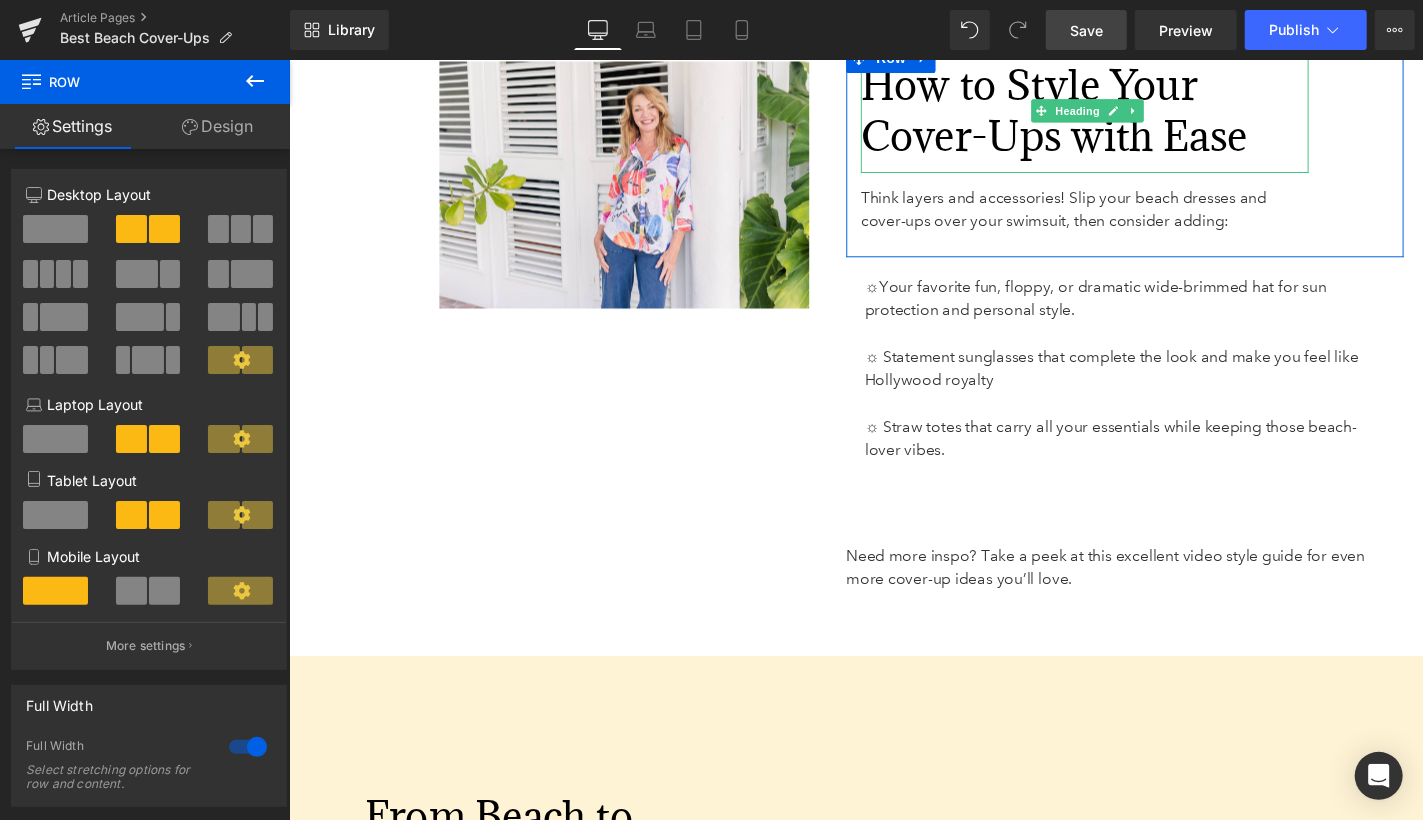 scroll, scrollTop: 6789, scrollLeft: 0, axis: vertical 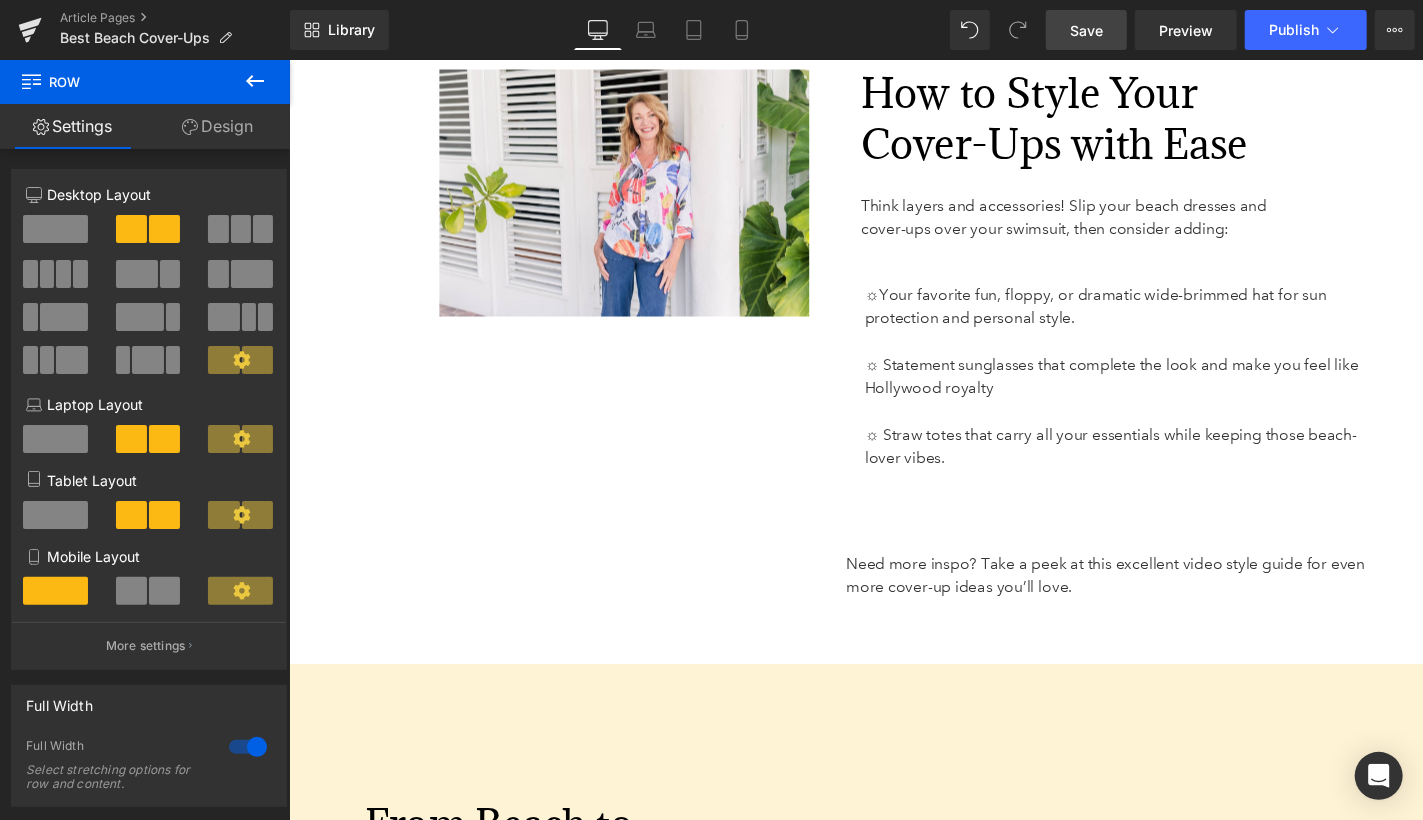 click on "Save" at bounding box center [1086, 30] 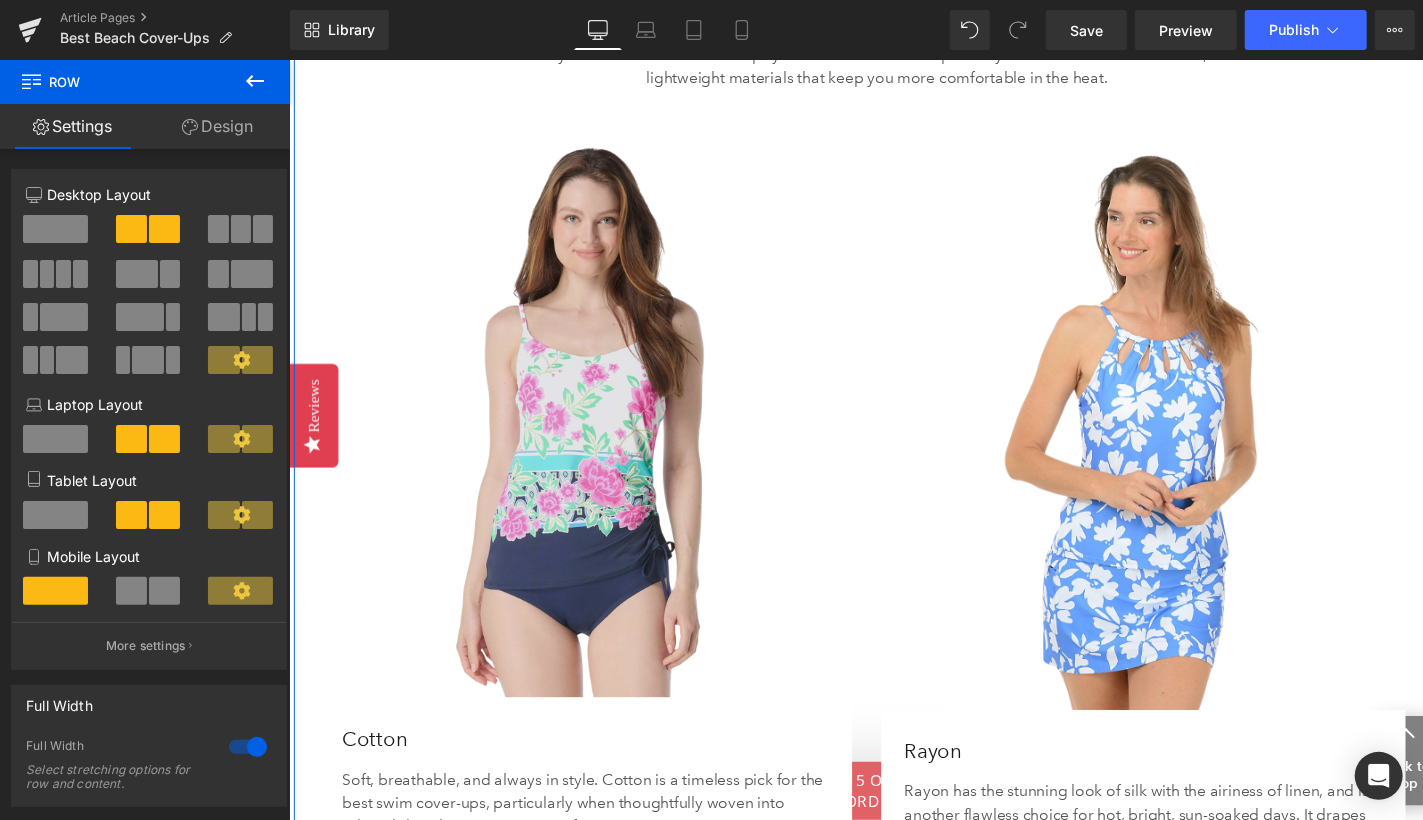 scroll, scrollTop: 3330, scrollLeft: 0, axis: vertical 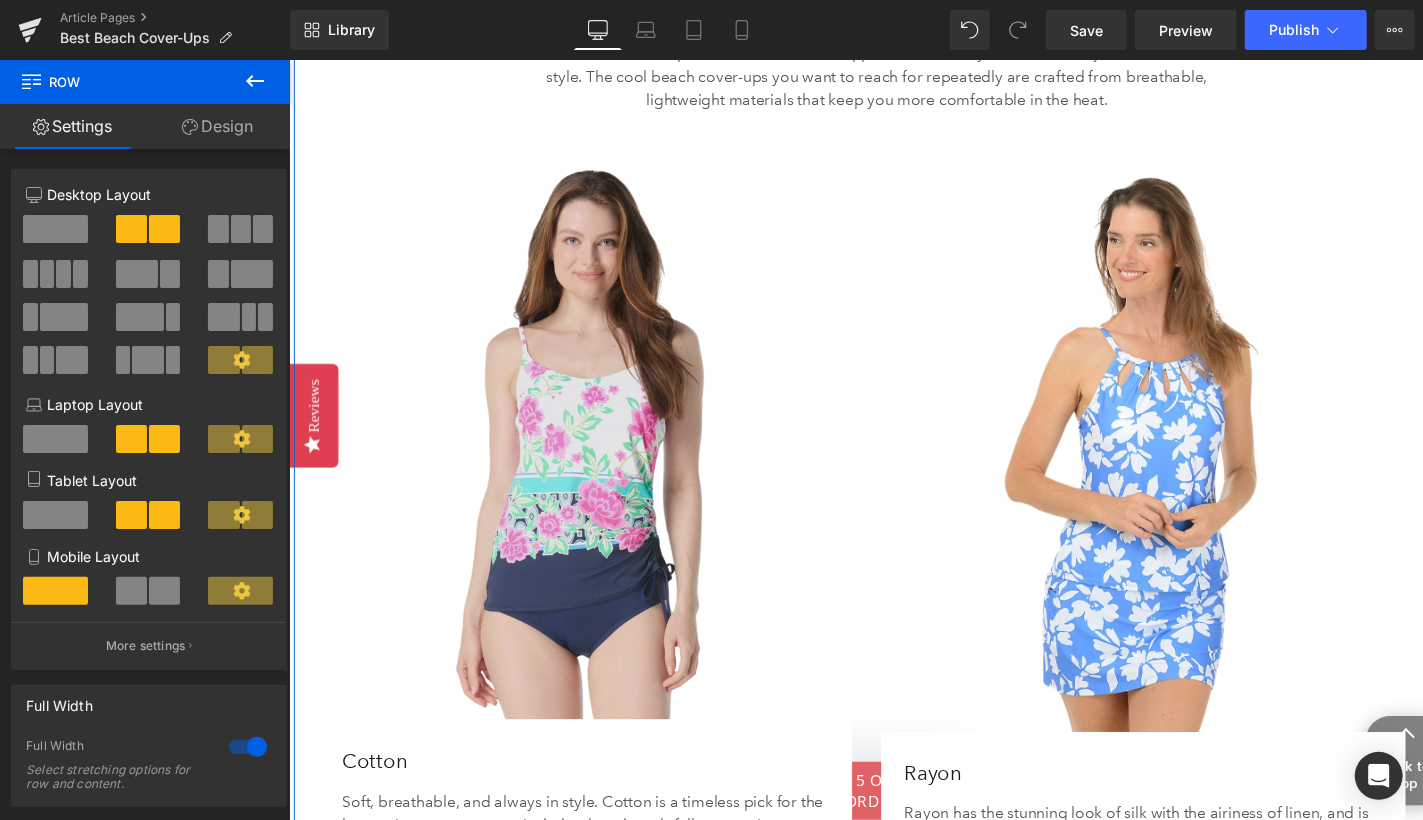 click at bounding box center [598, 450] 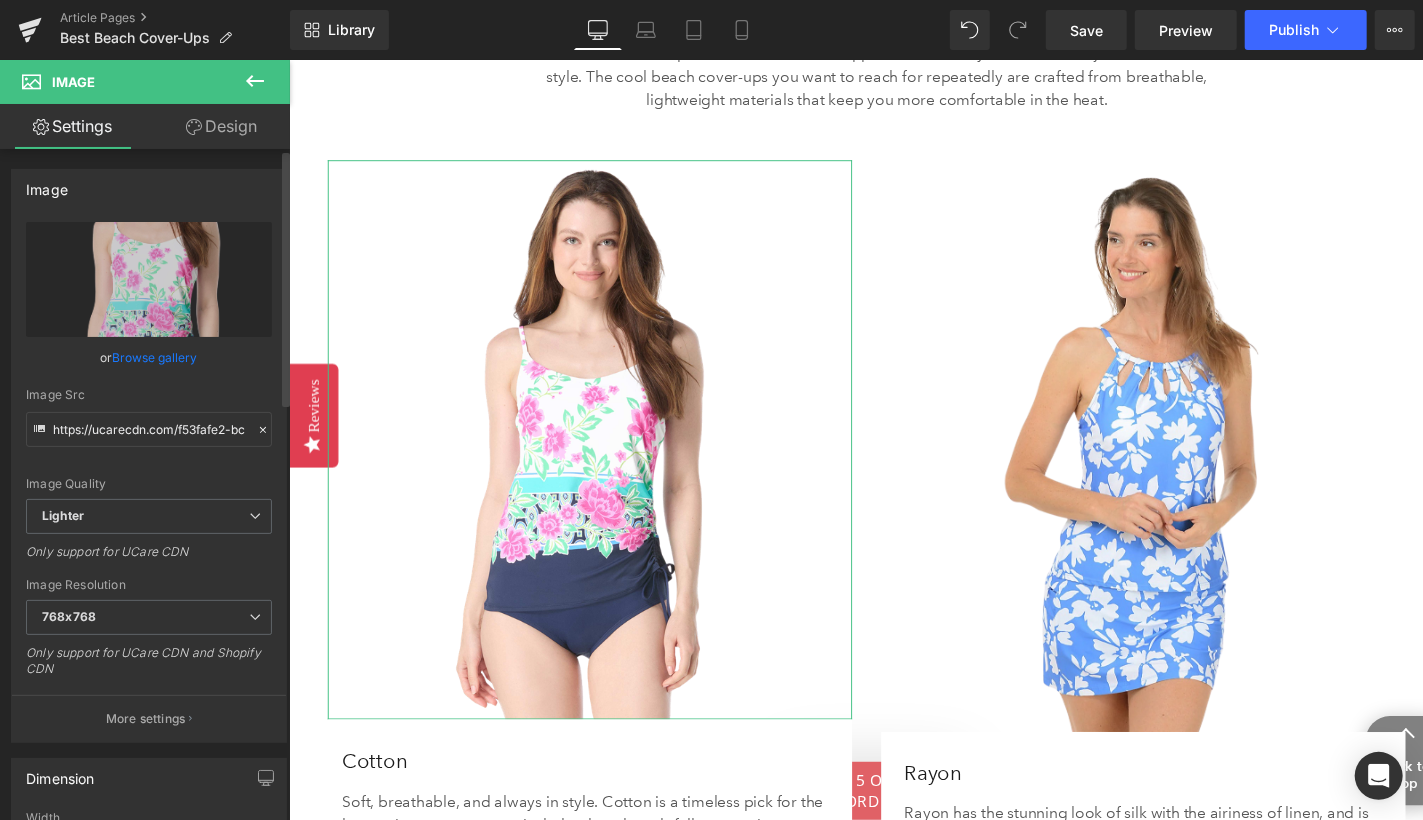 click on "Browse gallery" at bounding box center (155, 357) 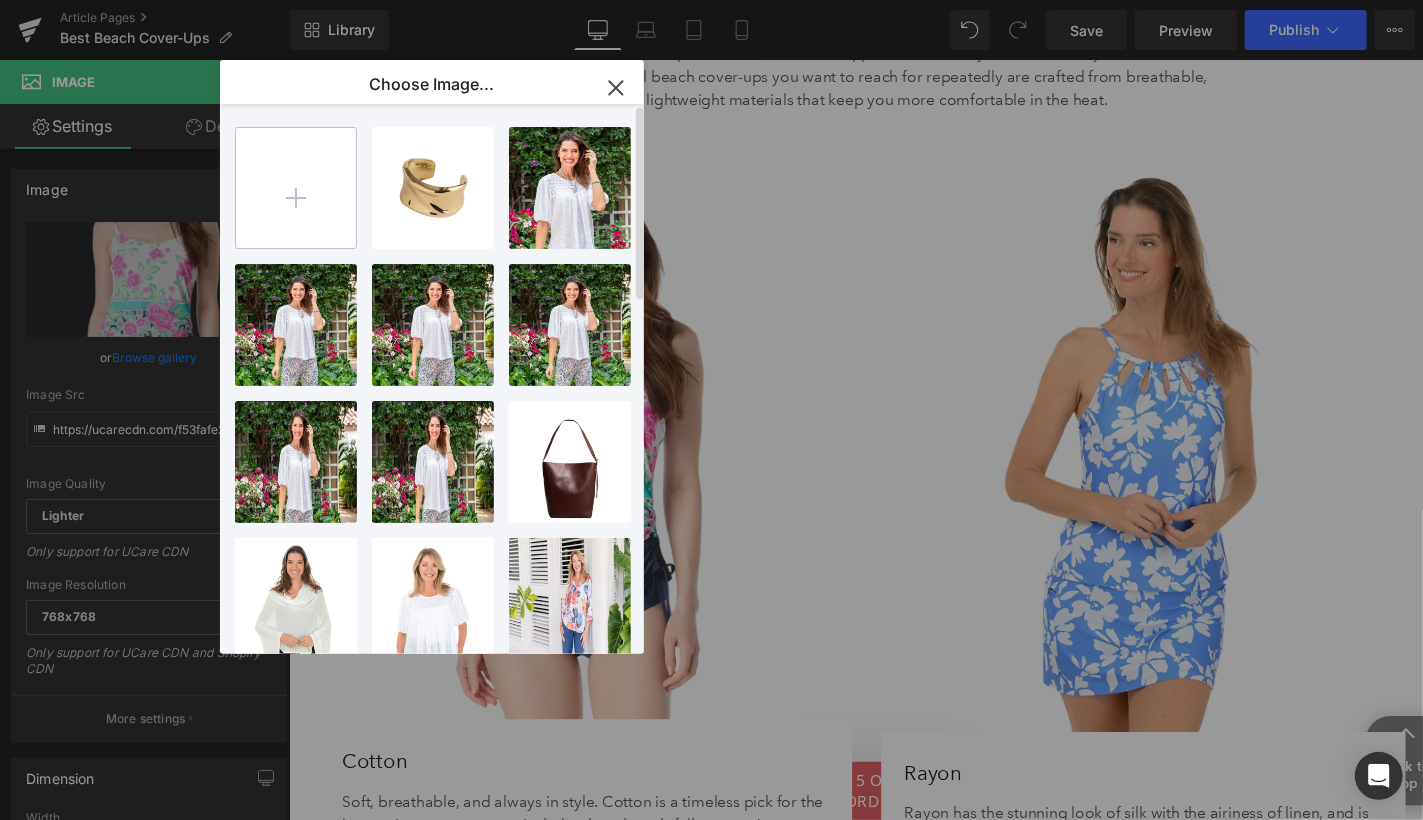 click at bounding box center [296, 188] 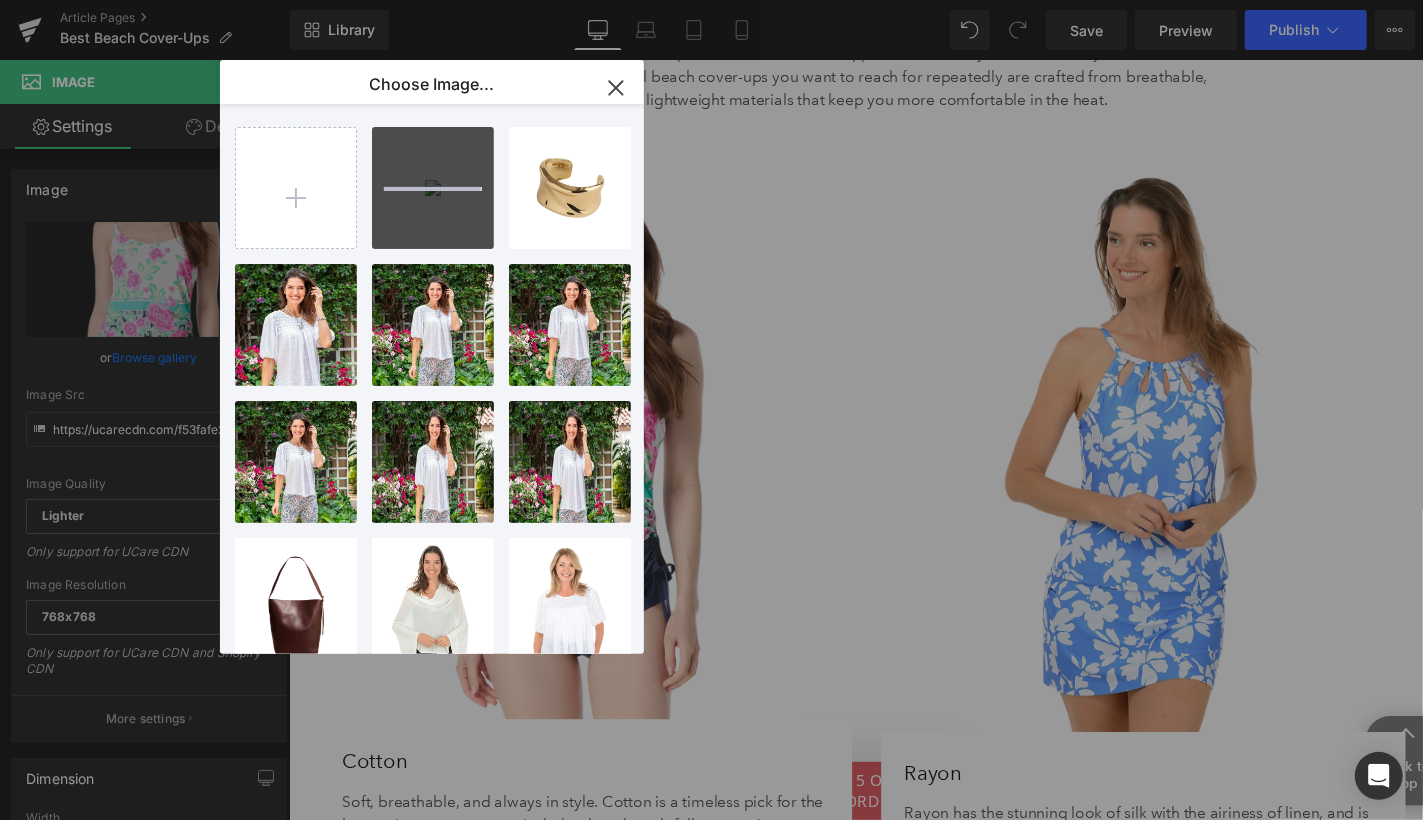type 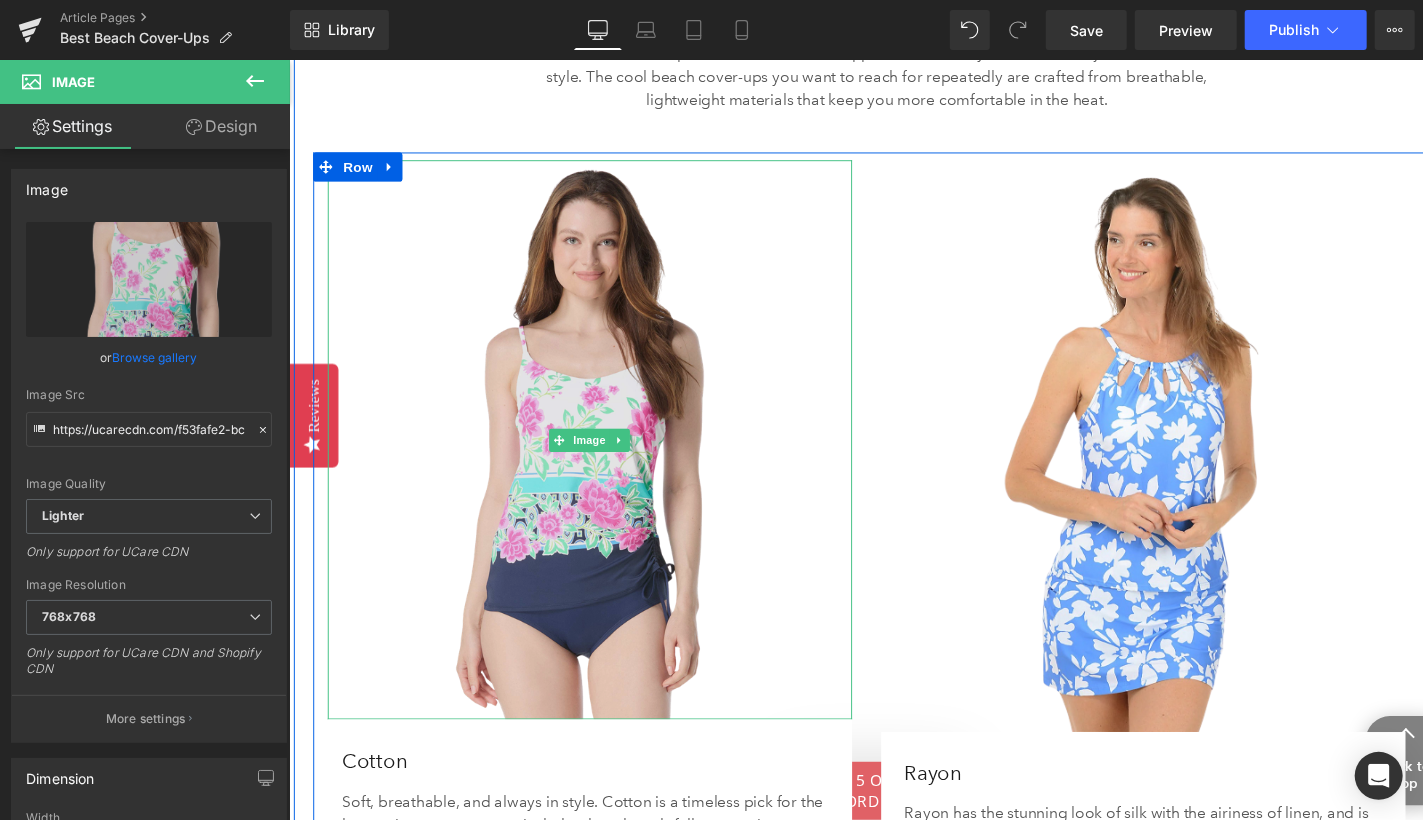 click at bounding box center (598, 450) 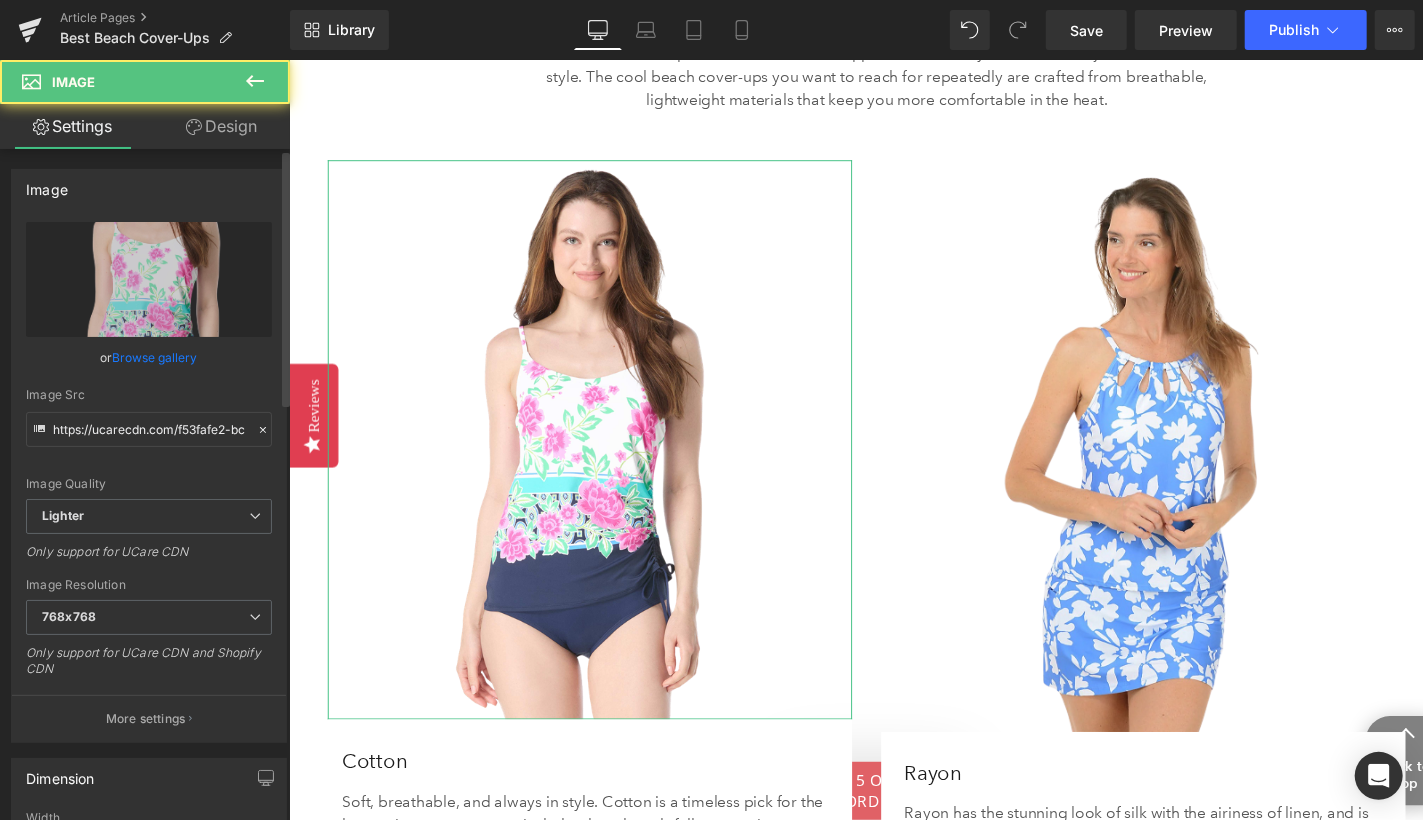 click on "Browse gallery" at bounding box center (155, 357) 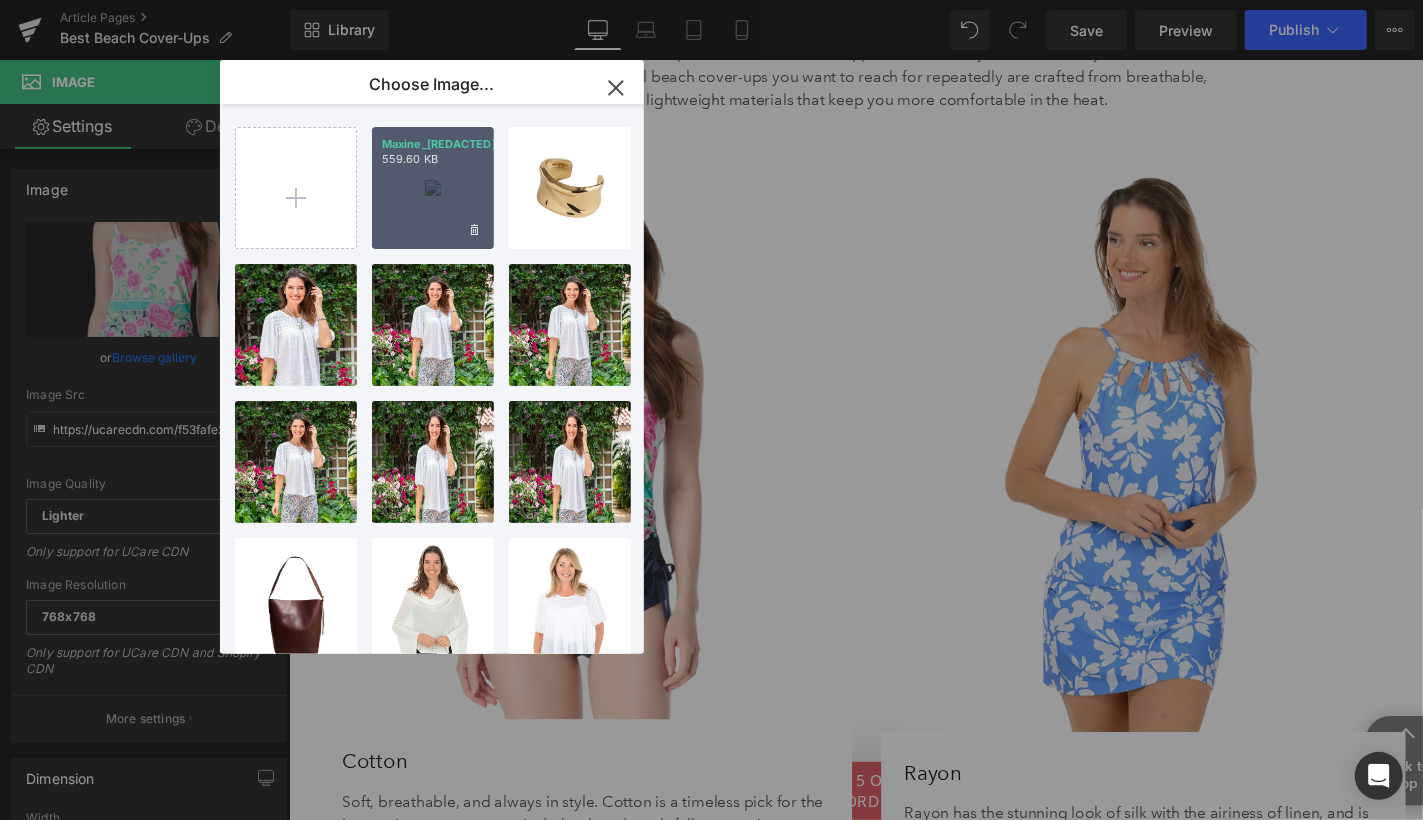 click on "Maxine_...0321.png 559.60 KB" at bounding box center [433, 188] 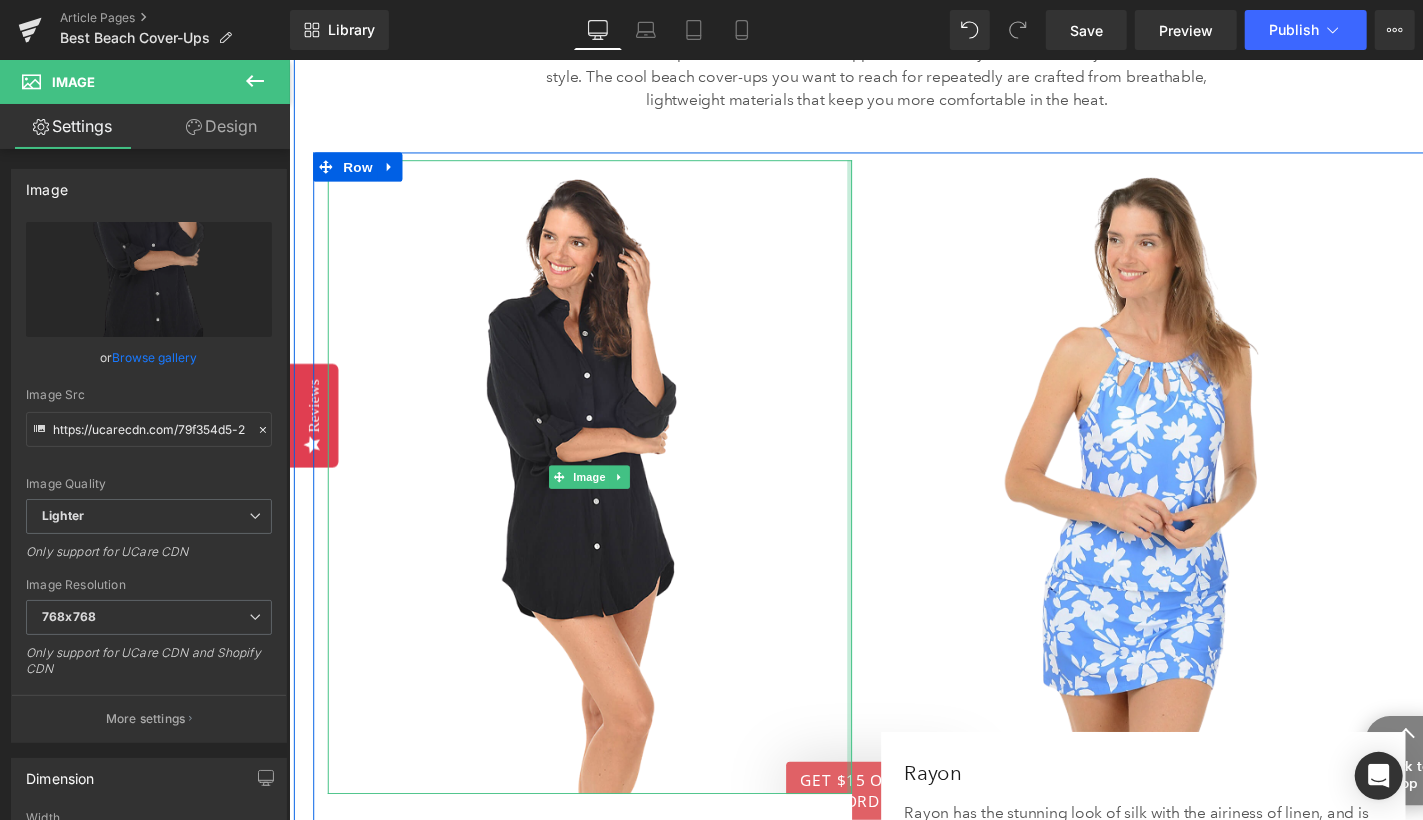 type on "https://ucarecdn.com/79f354d5-281c-4ab0-ae58-3c1834e40a81/-/format/auto/-/preview/768x768/-/quality/lighter/Maxine_Mm3C35224Blk_Black_CoverUp_320005_IV-0321.png" 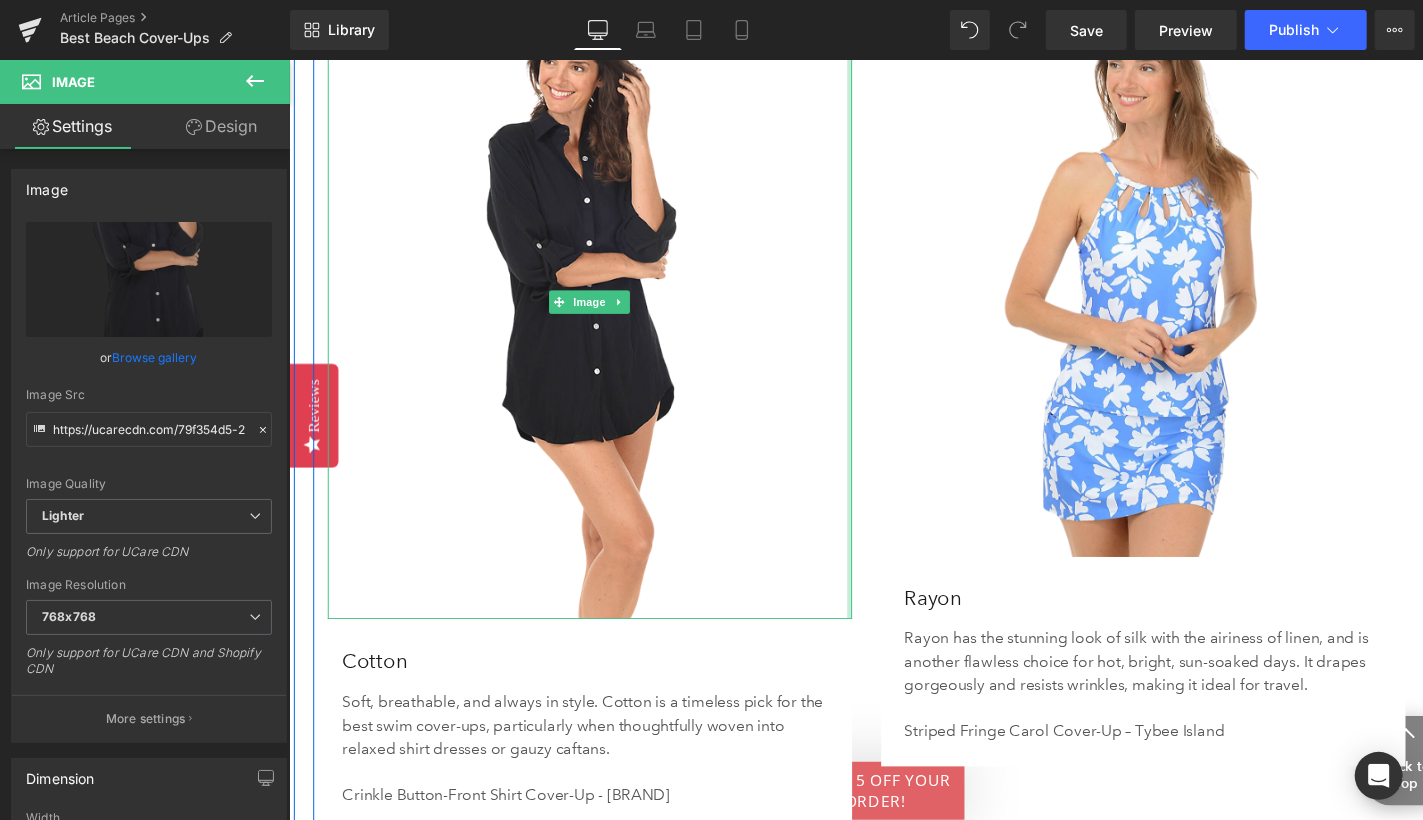 scroll, scrollTop: 3532, scrollLeft: 0, axis: vertical 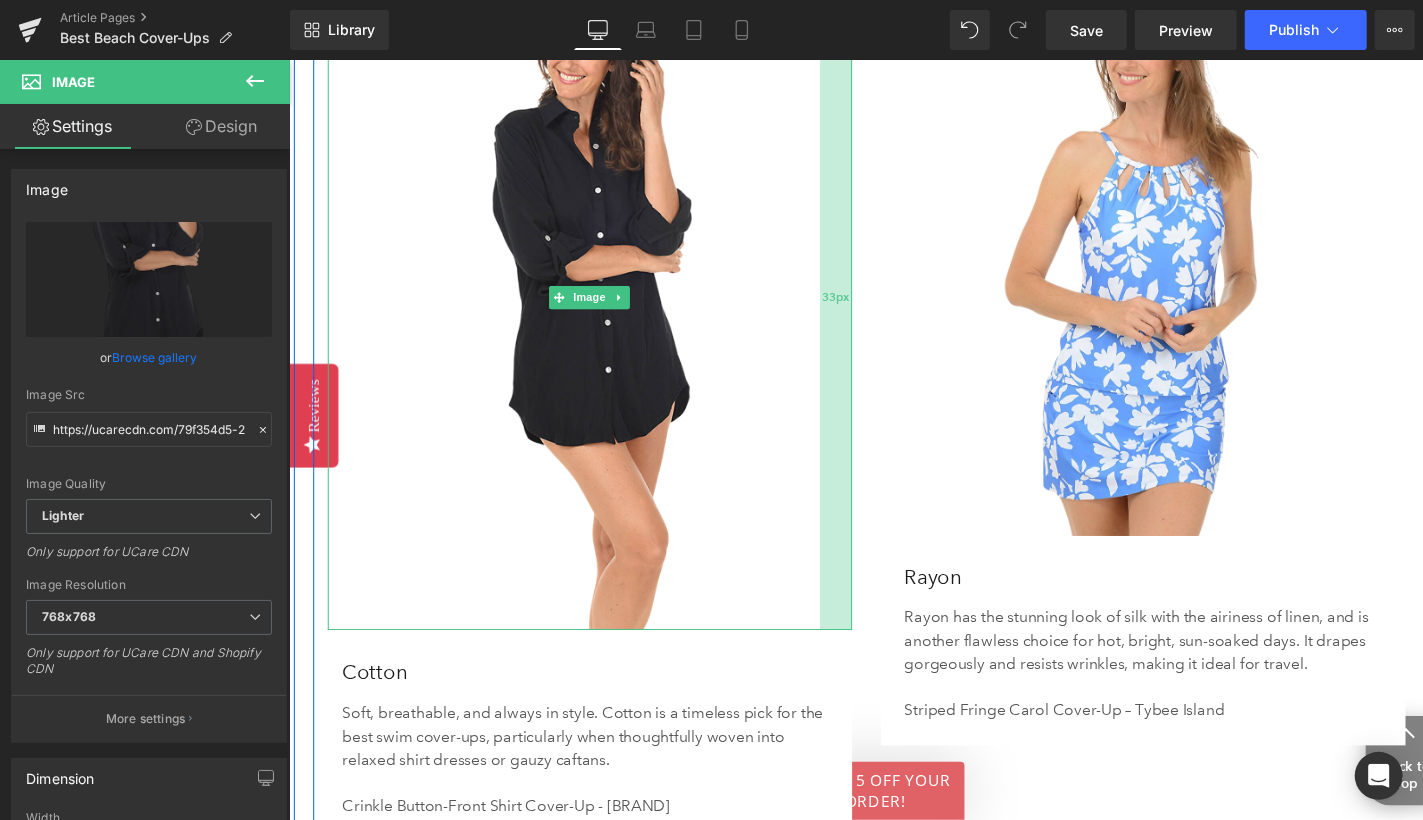 drag, startPoint x: 868, startPoint y: 462, endPoint x: 835, endPoint y: 462, distance: 33 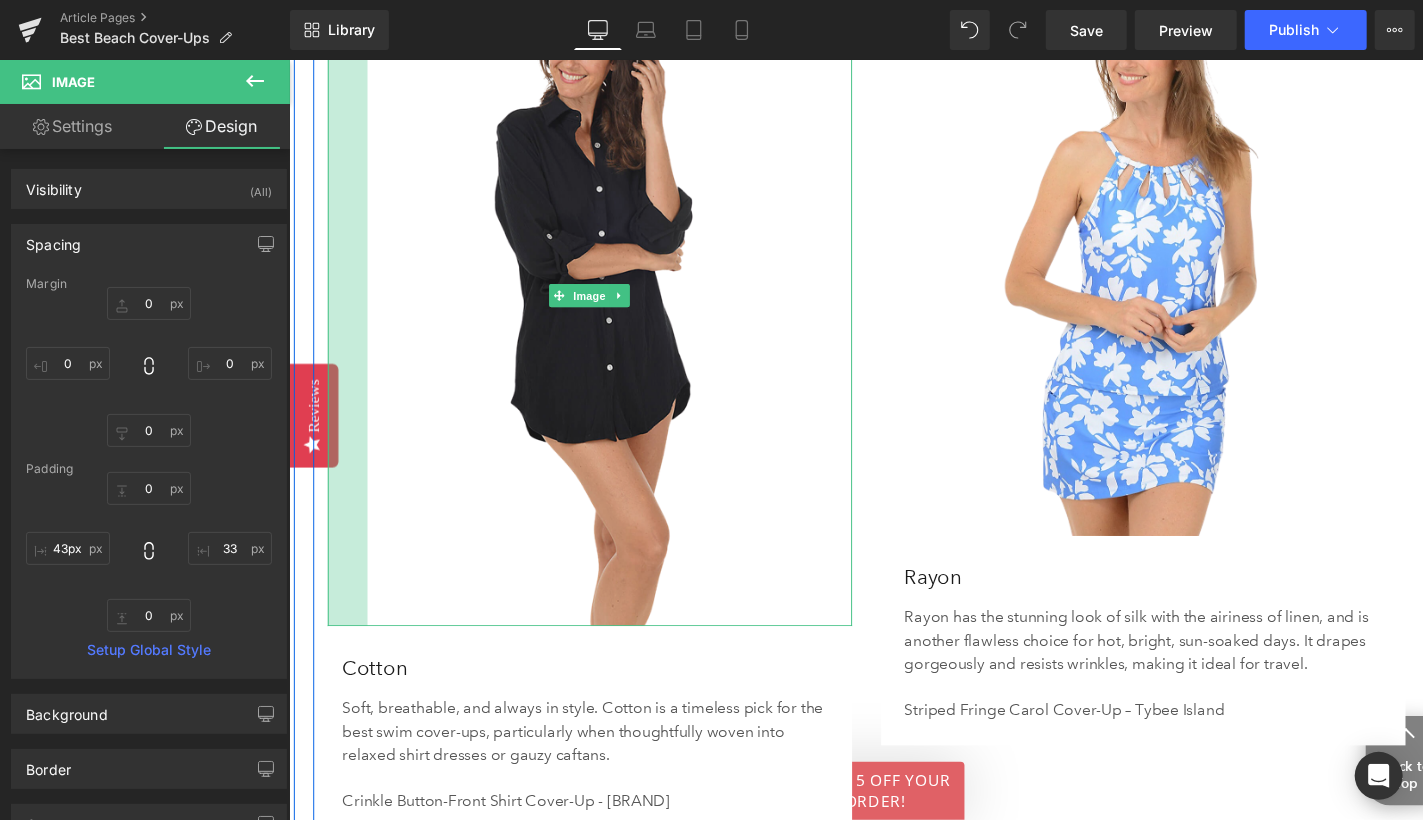 type on "44px" 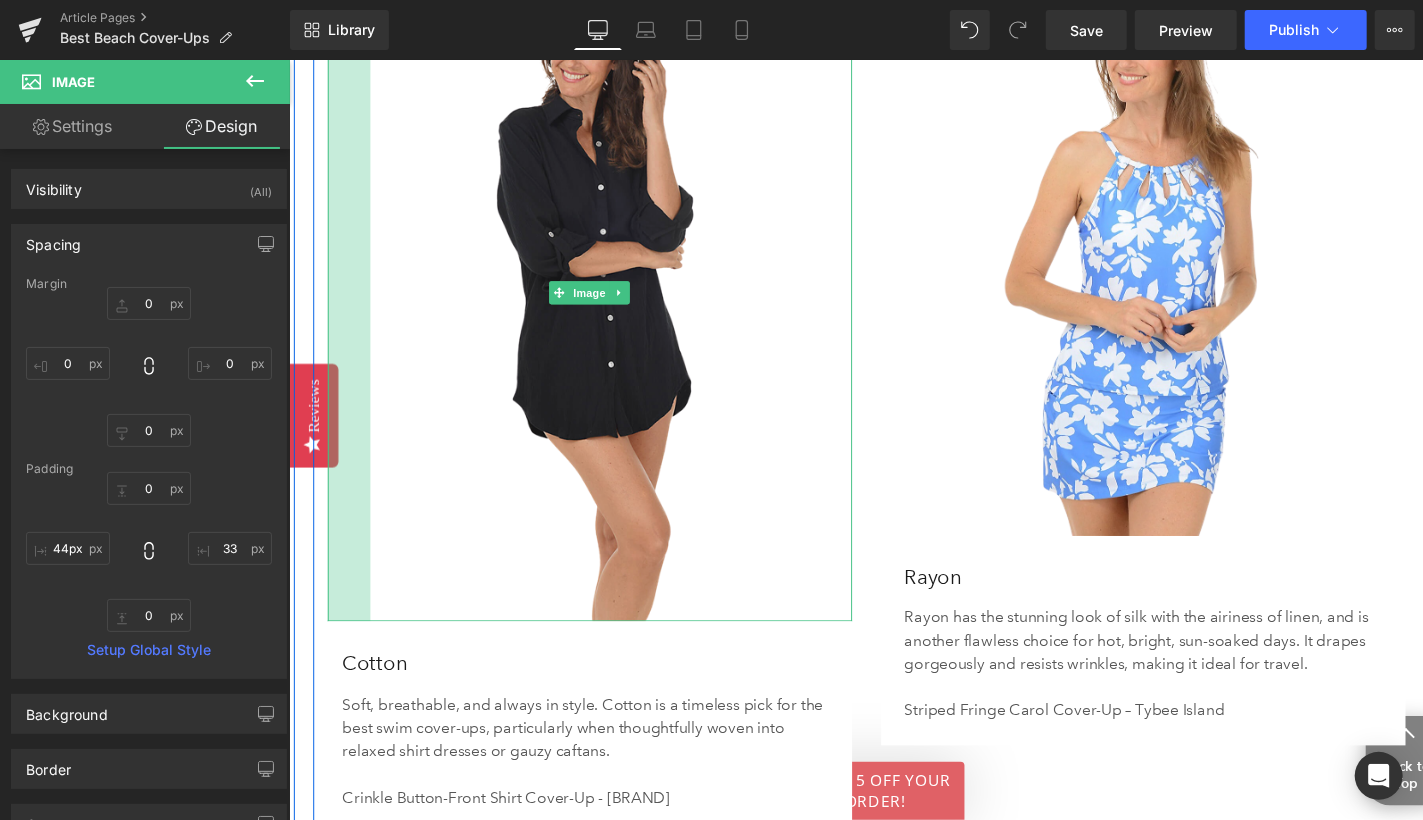 drag, startPoint x: 329, startPoint y: 516, endPoint x: 373, endPoint y: 513, distance: 44.102154 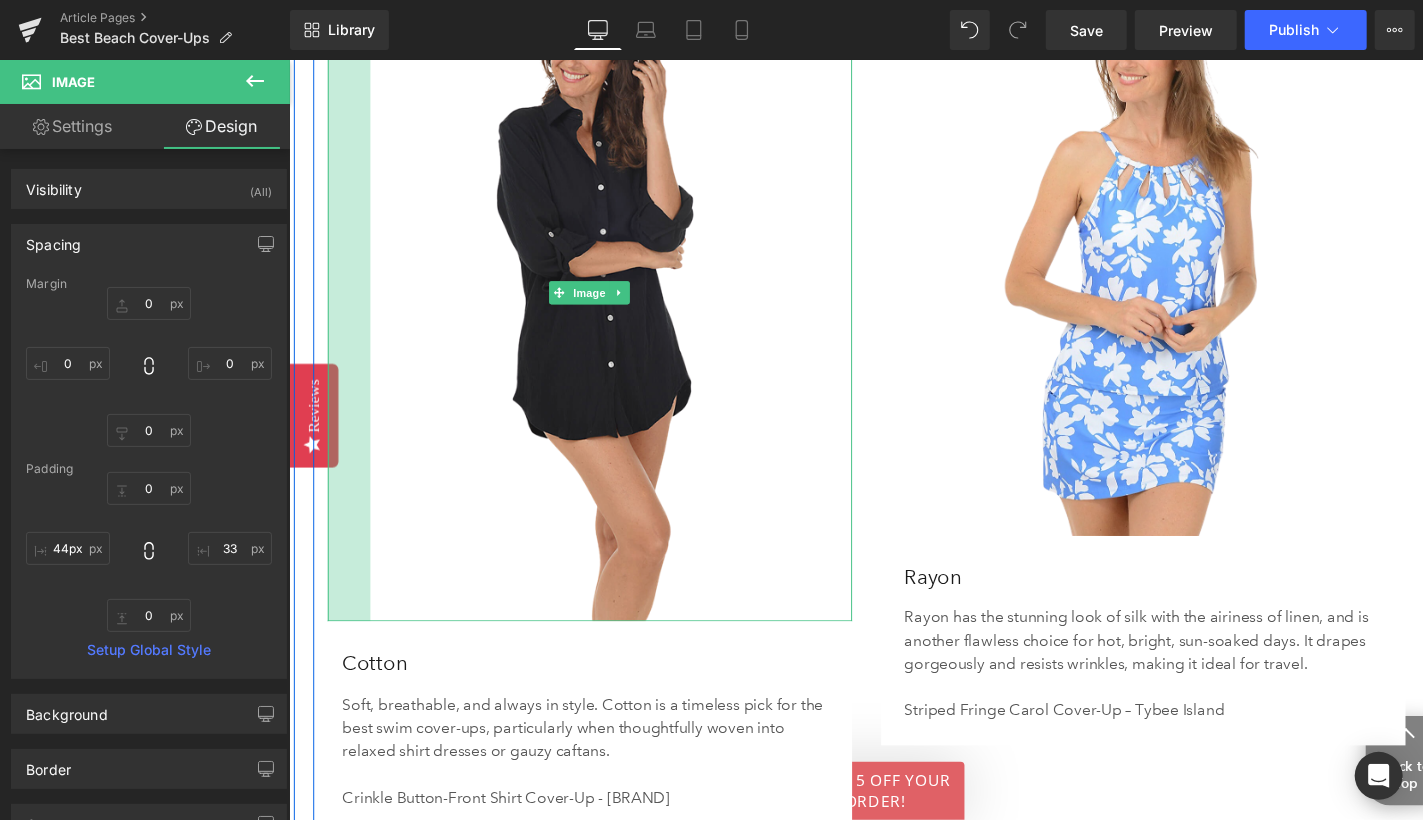 click on "Image       44px   33px" at bounding box center [598, 299] 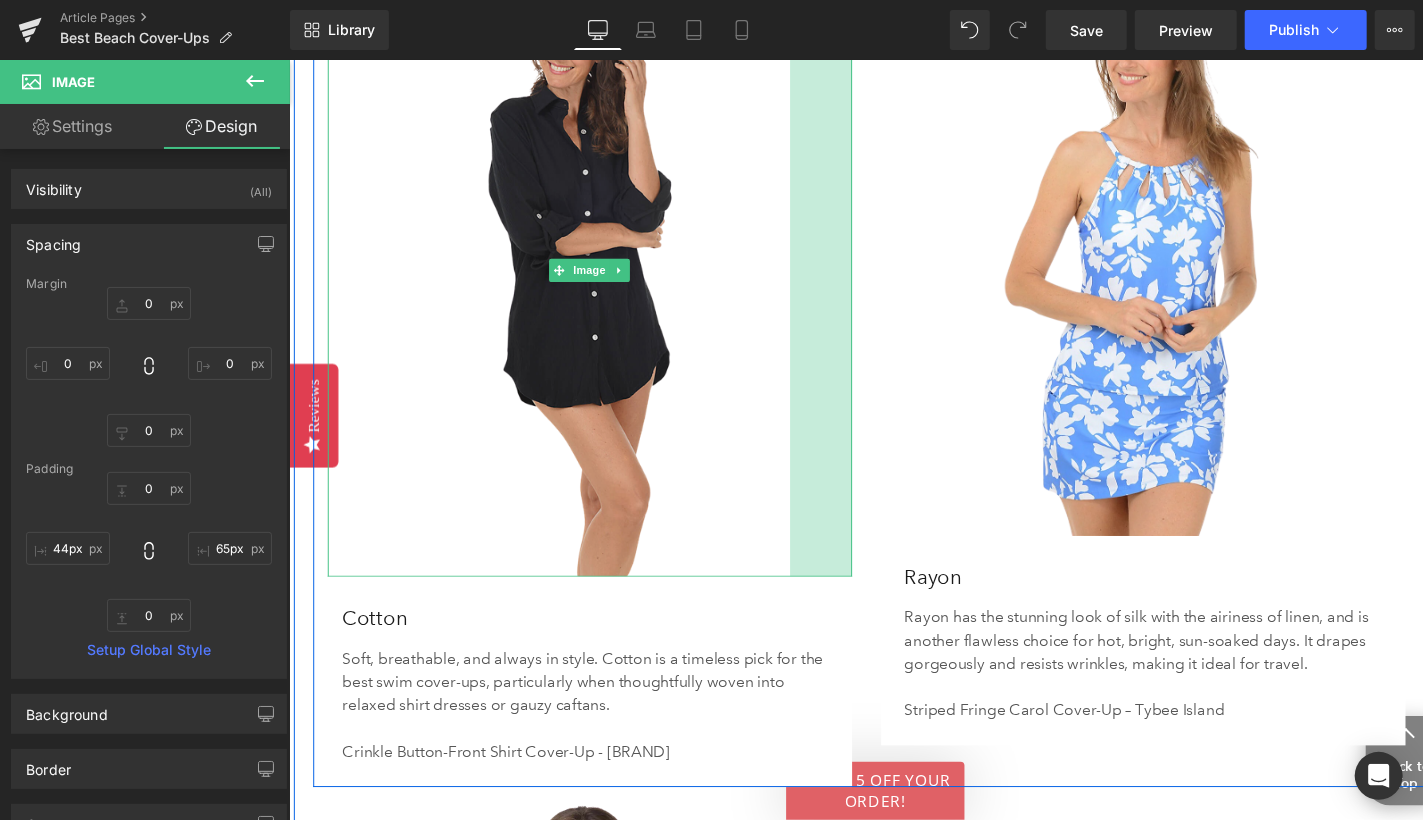 type on "66px" 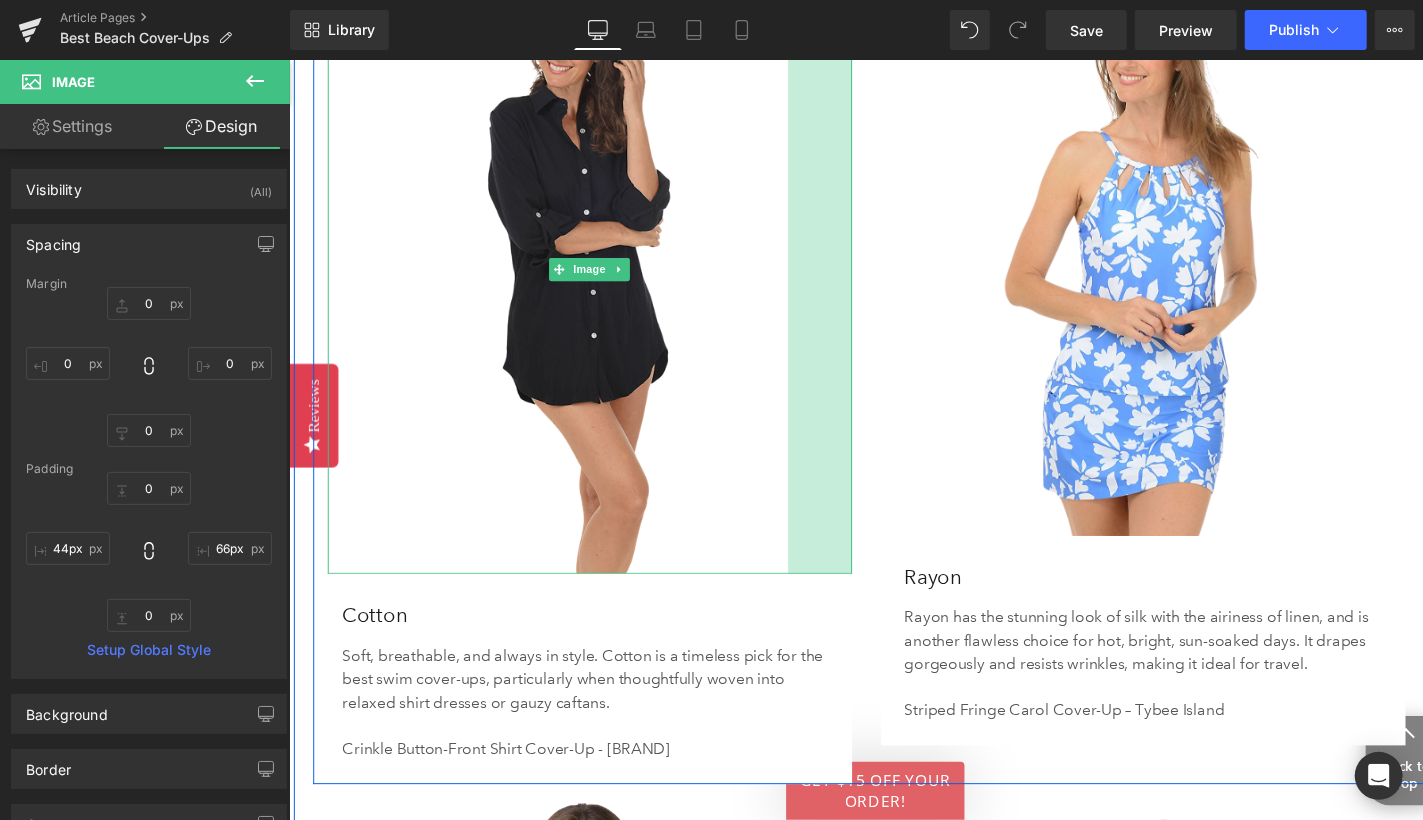 drag, startPoint x: 854, startPoint y: 349, endPoint x: 788, endPoint y: 345, distance: 66.1211 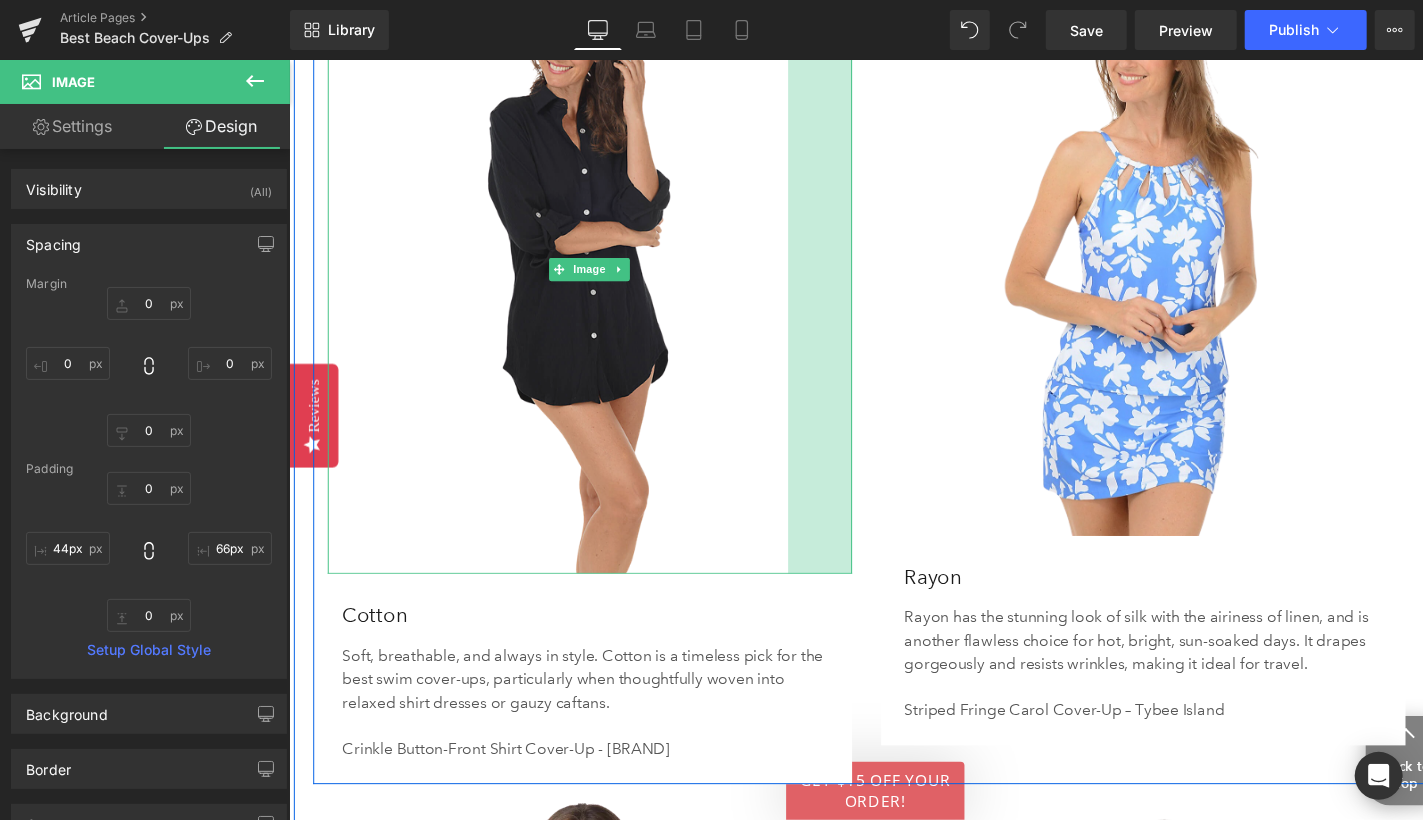 click on "Image       44px   66px" at bounding box center (598, 274) 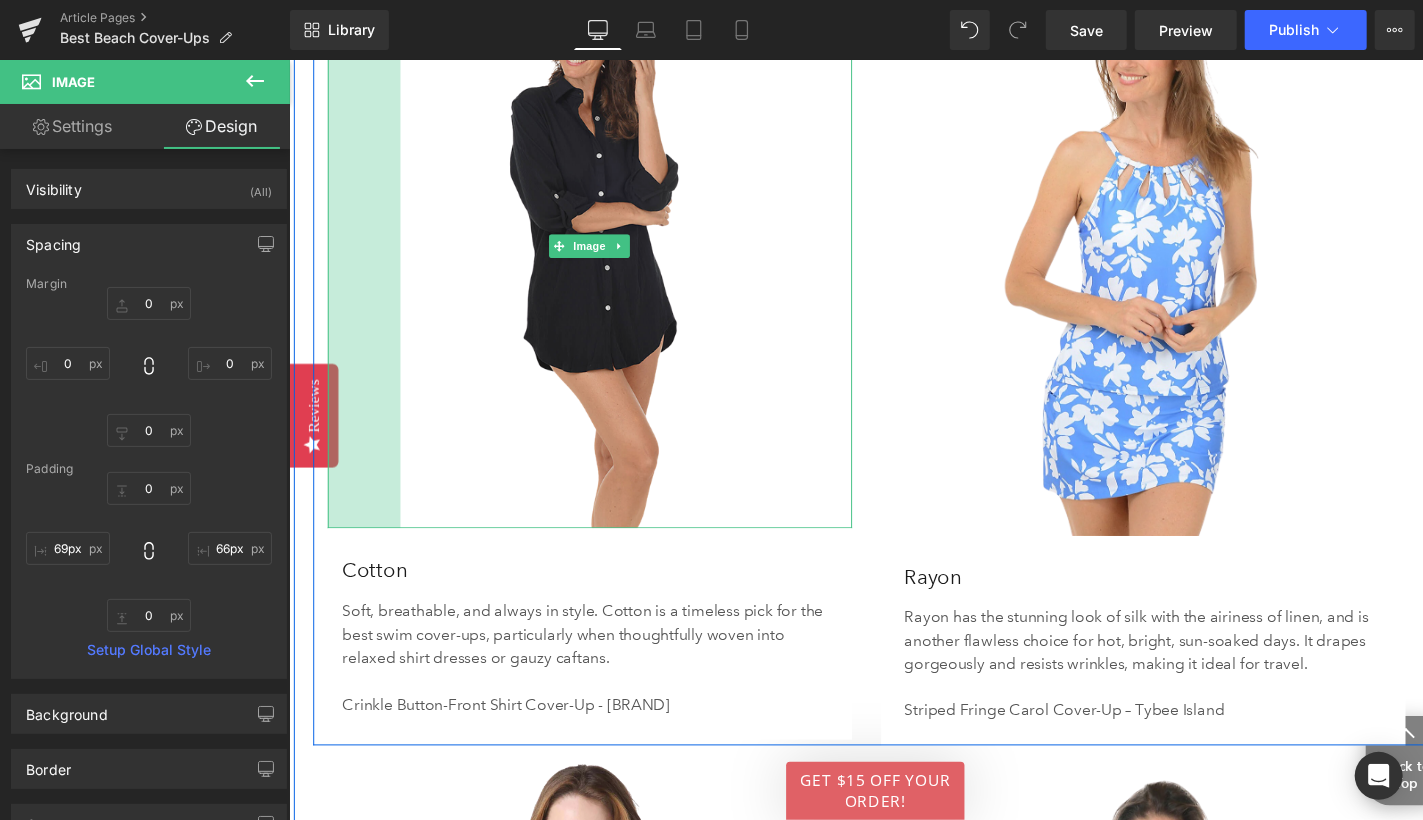 type on "68px" 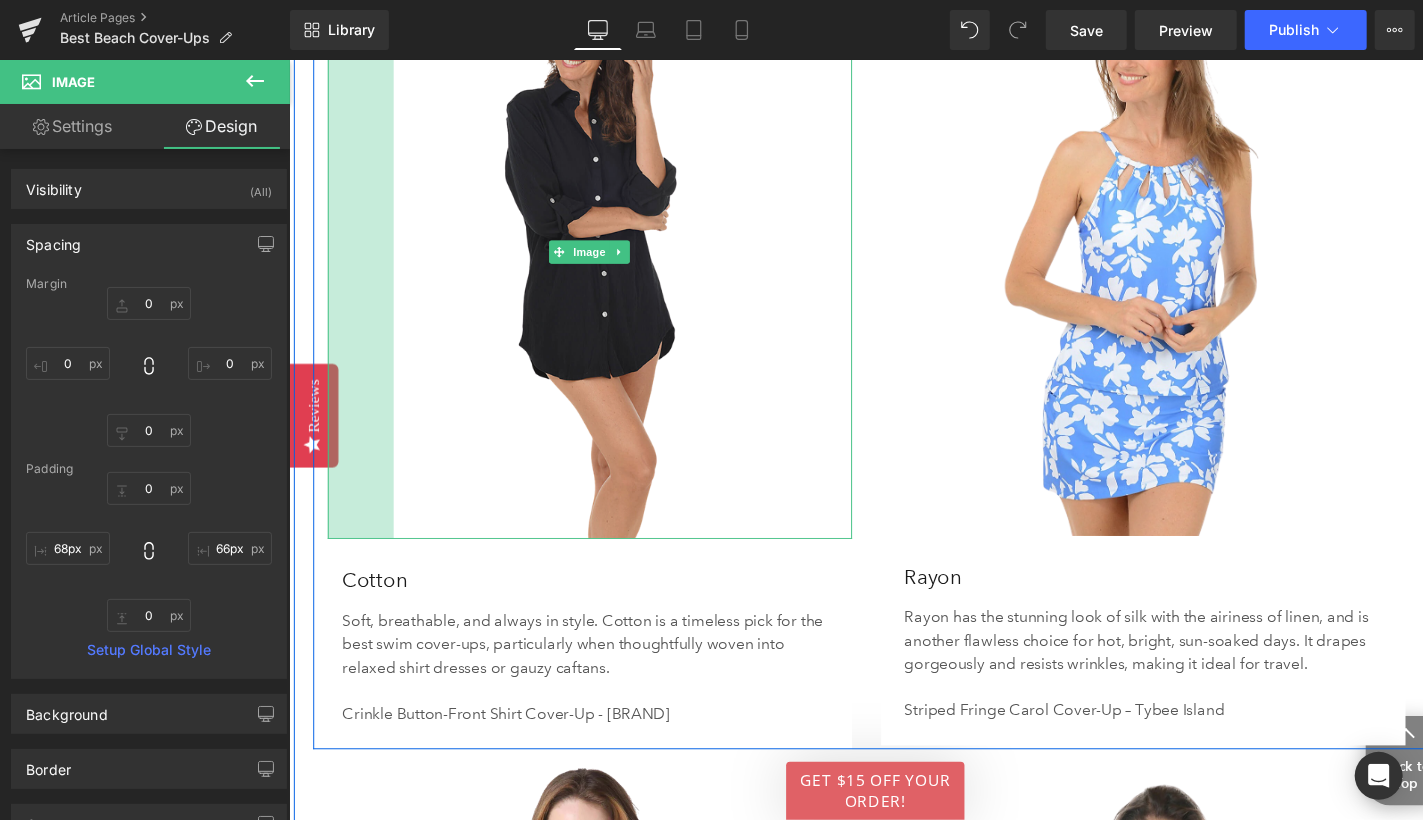 drag, startPoint x: 337, startPoint y: 292, endPoint x: 405, endPoint y: 286, distance: 68.26419 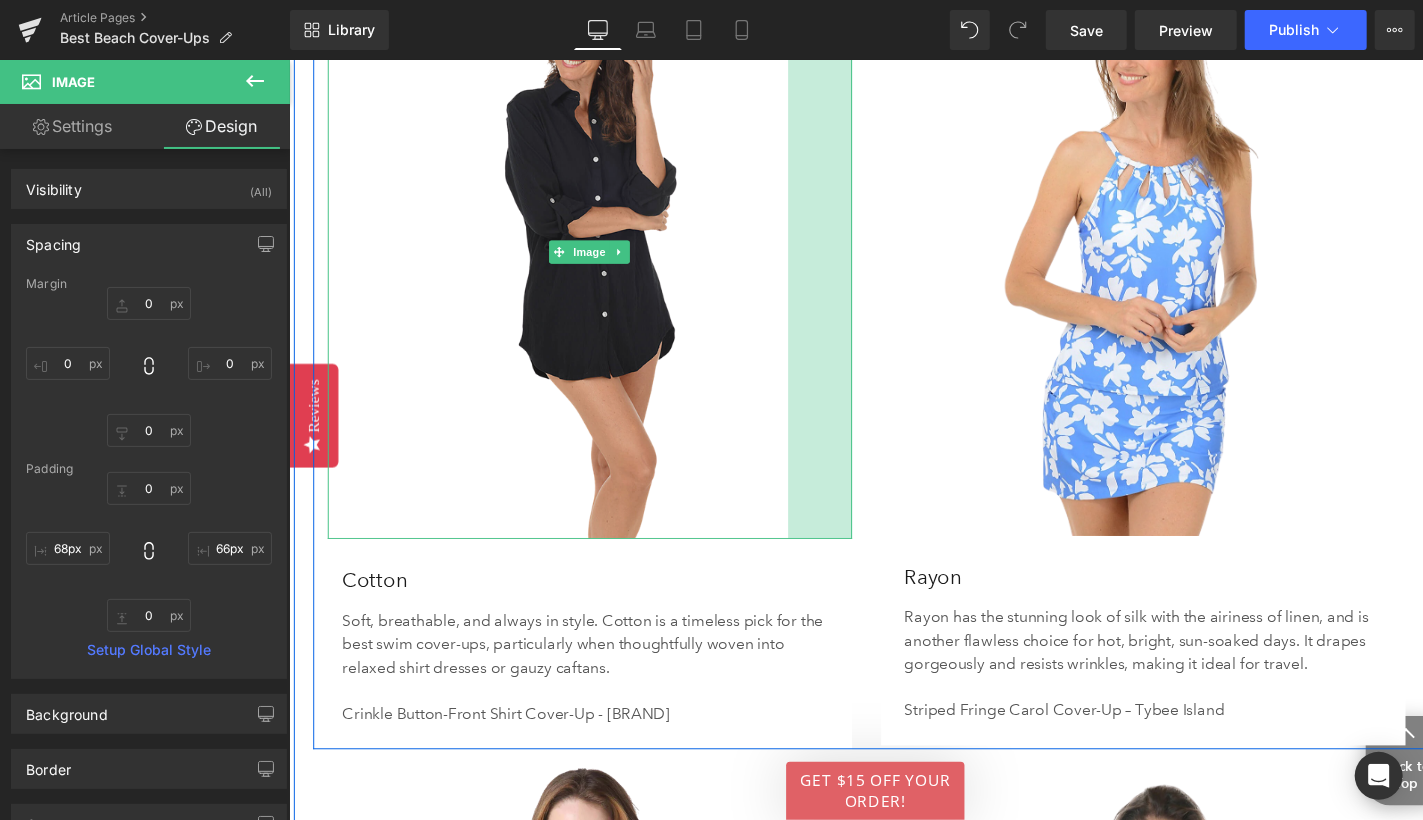 drag, startPoint x: 844, startPoint y: 302, endPoint x: 777, endPoint y: 300, distance: 67.02985 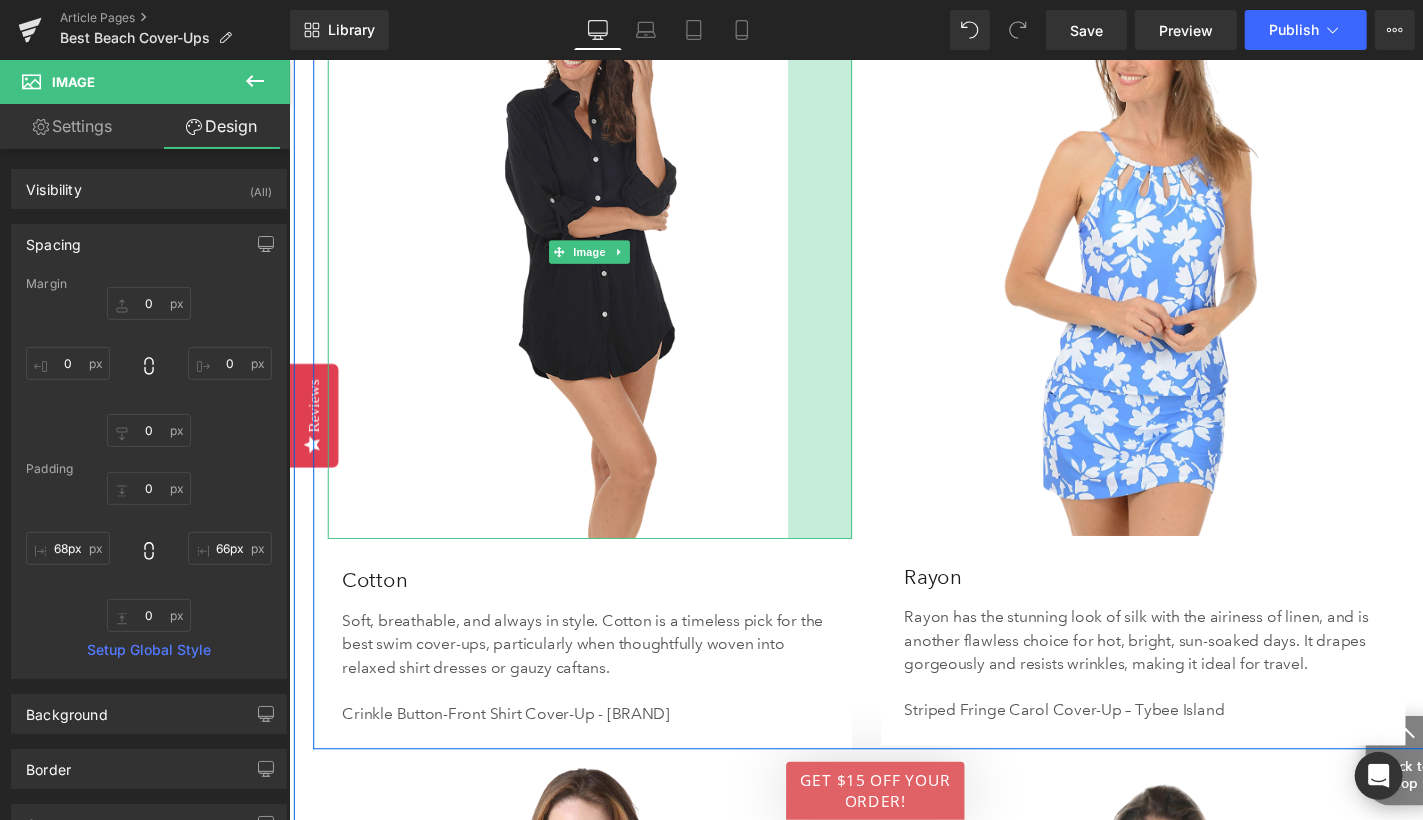 click on "Image       [SIZE]   [SIZE]" at bounding box center [598, 256] 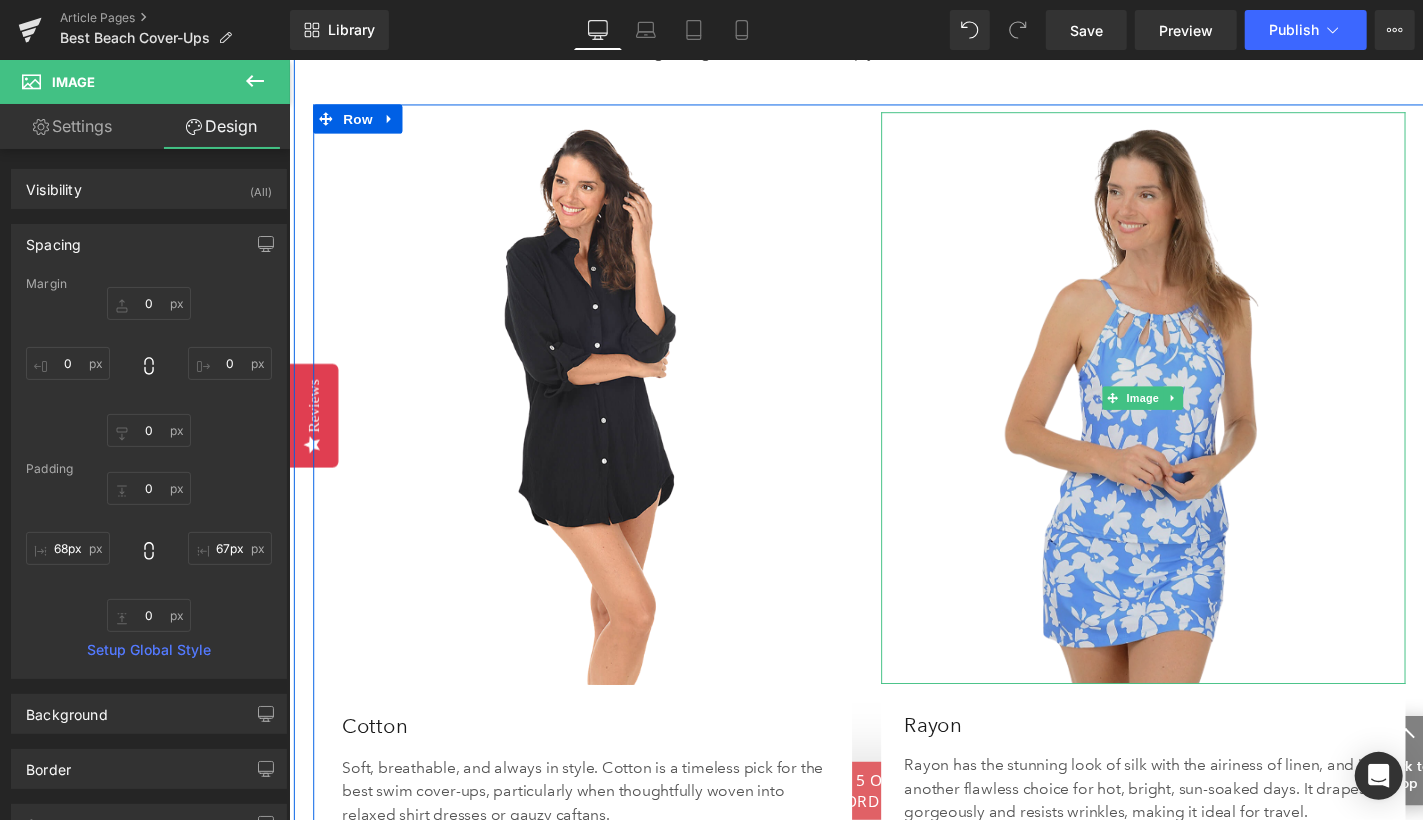 scroll, scrollTop: 3368, scrollLeft: 0, axis: vertical 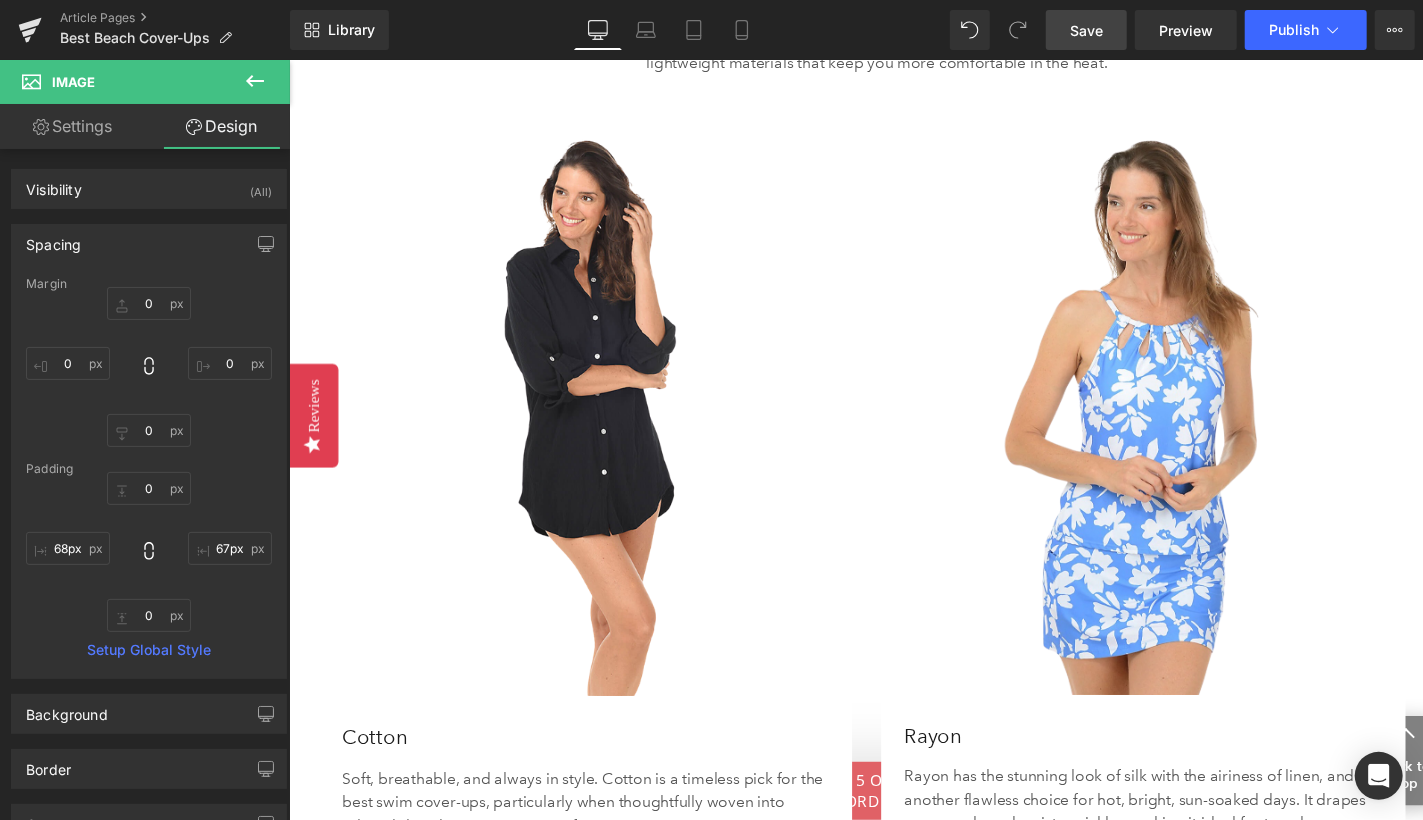 click on "Save" at bounding box center [1086, 30] 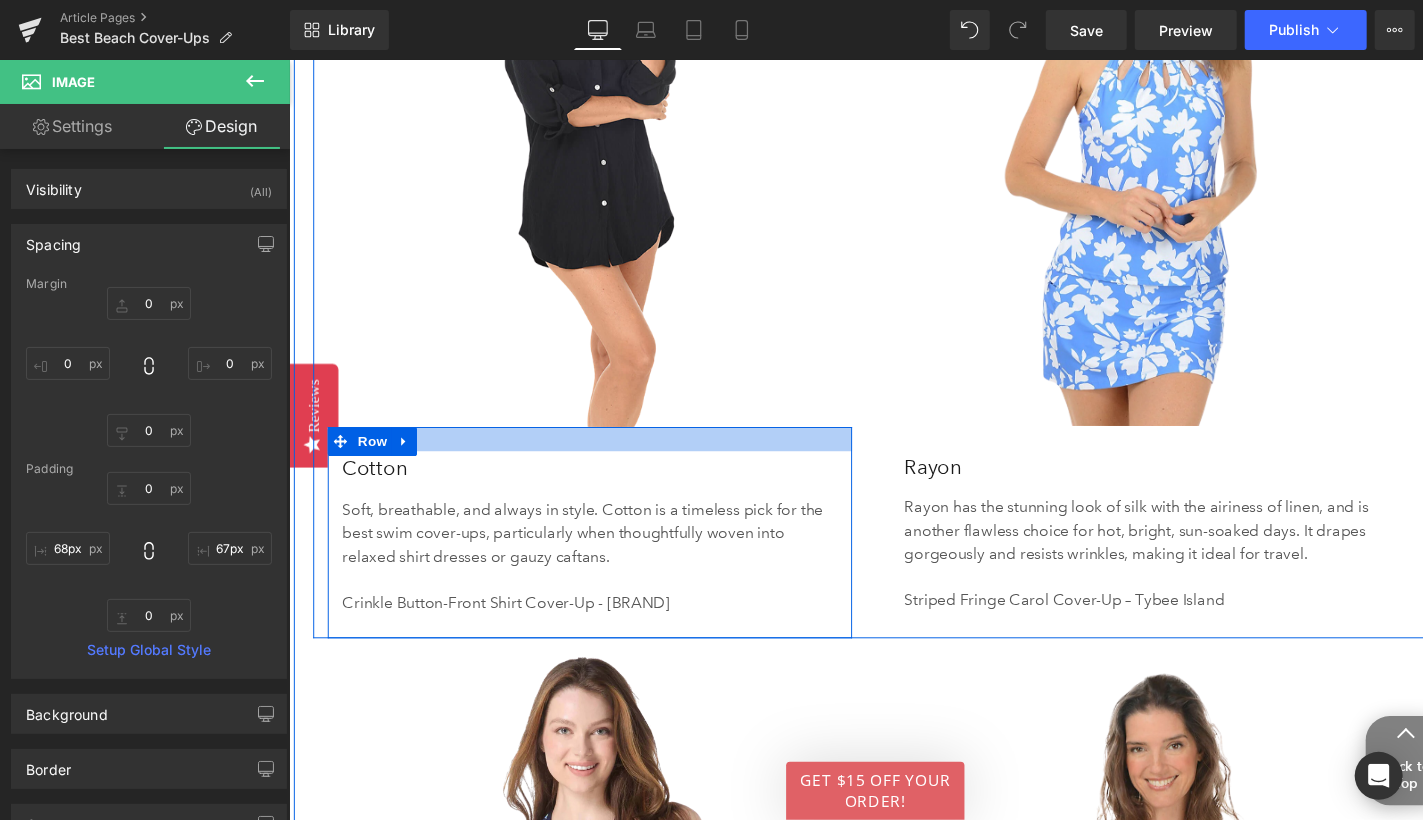 scroll, scrollTop: 3646, scrollLeft: 0, axis: vertical 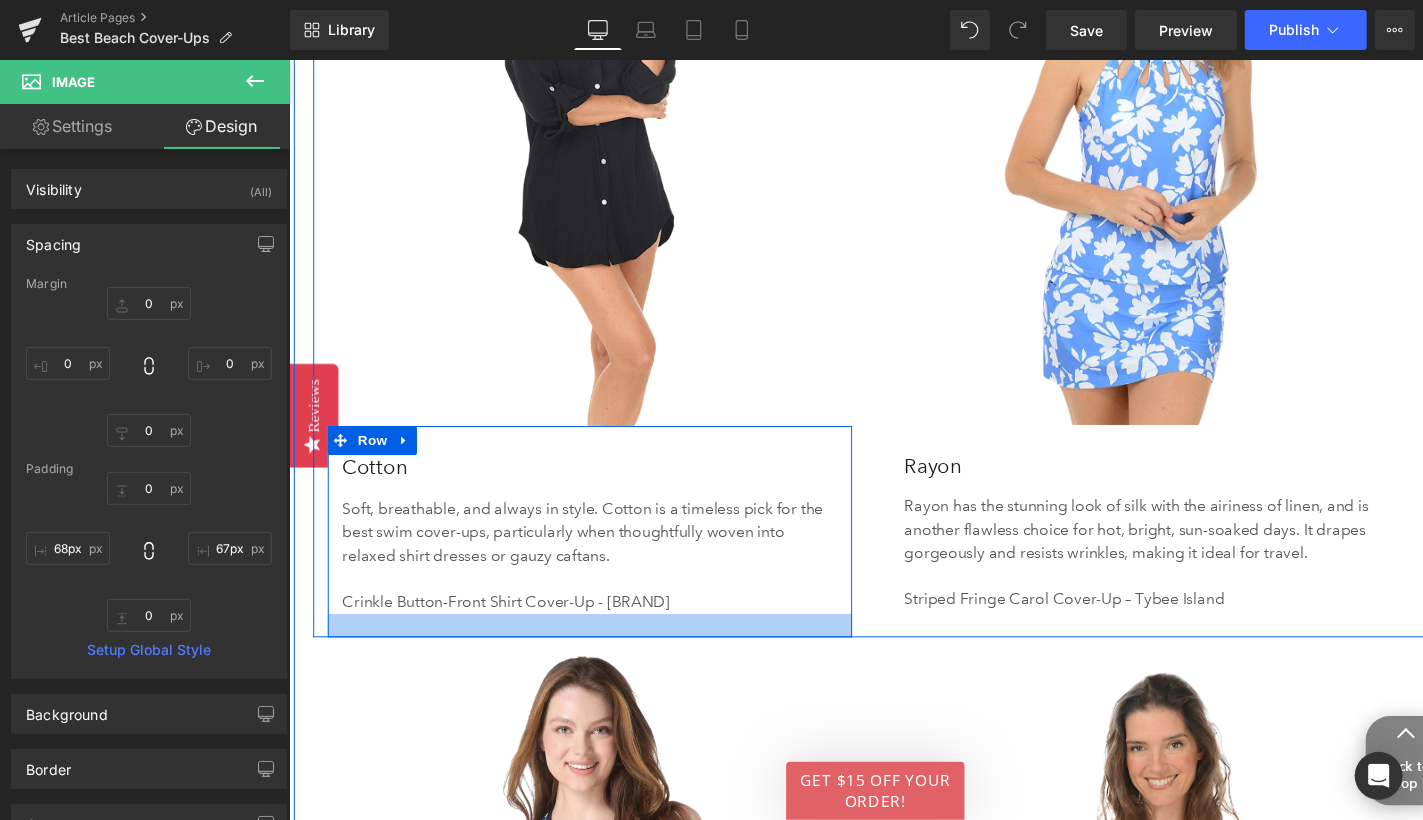 click on "Crinkle Button-Front Shirt Cover-Up - [BRAND]" at bounding box center [592, 619] 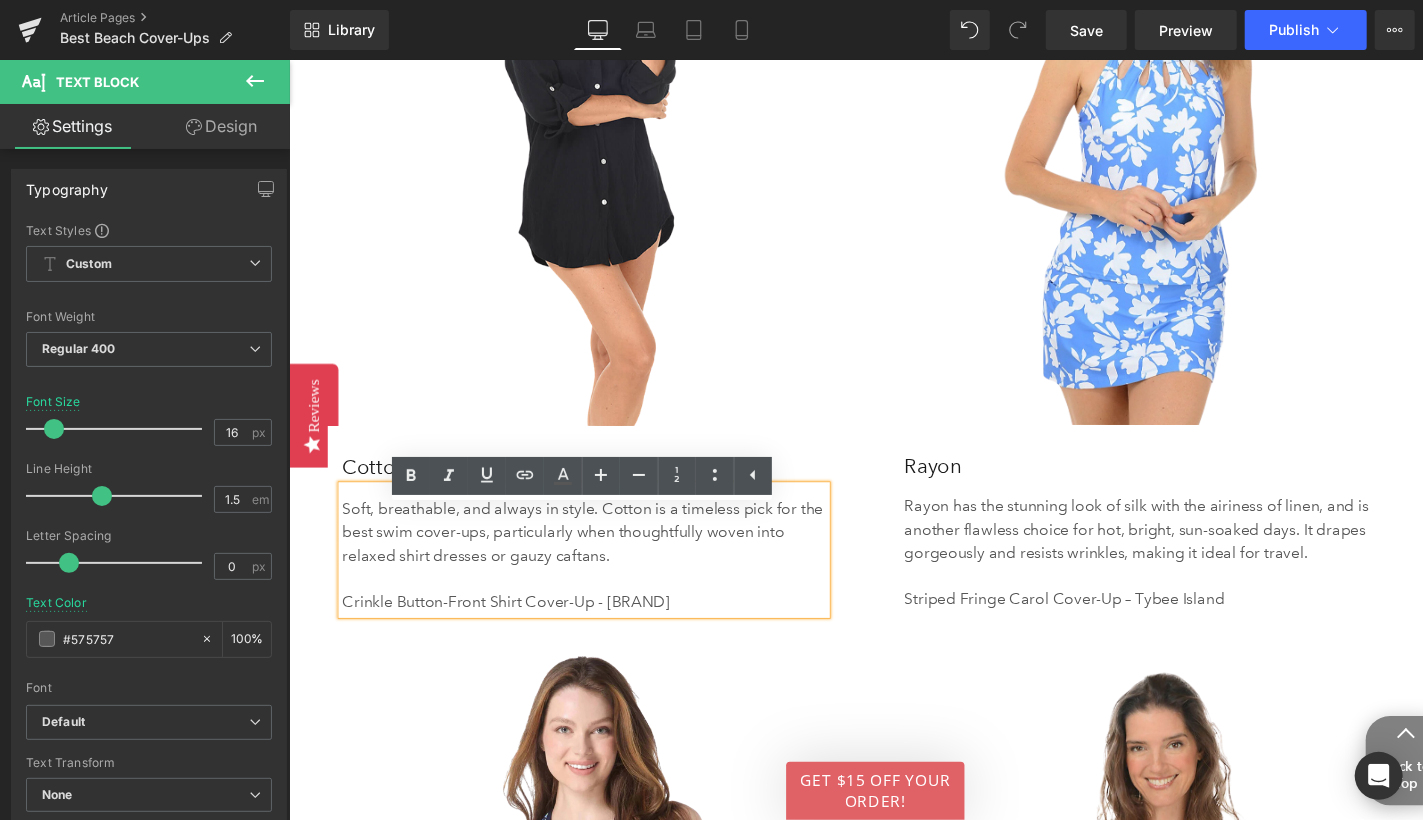 drag, startPoint x: 679, startPoint y: 645, endPoint x: 347, endPoint y: 643, distance: 332.006 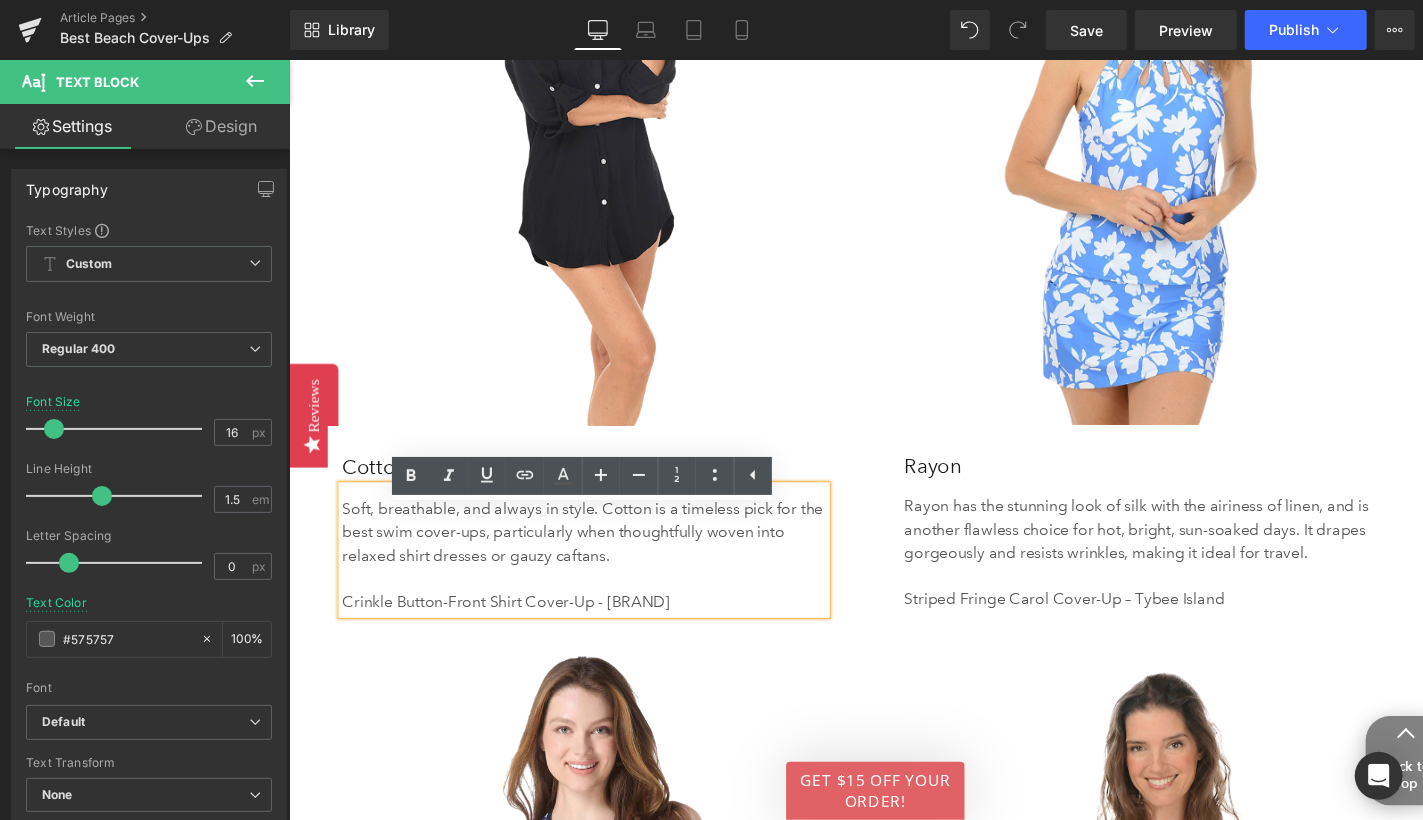 click on "Crinkle Button-Front Shirt Cover-Up - [BRAND]" at bounding box center [592, 619] 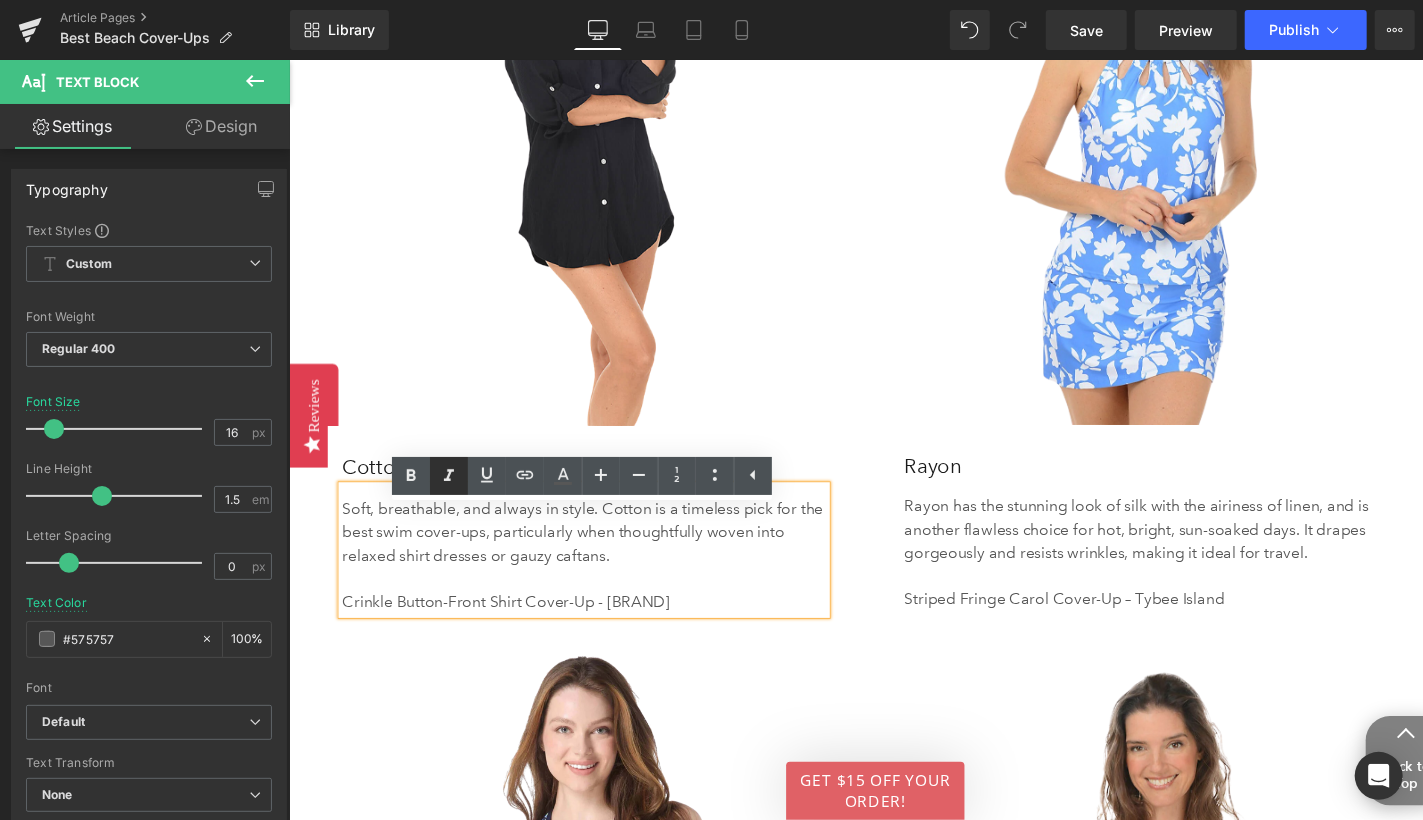 click 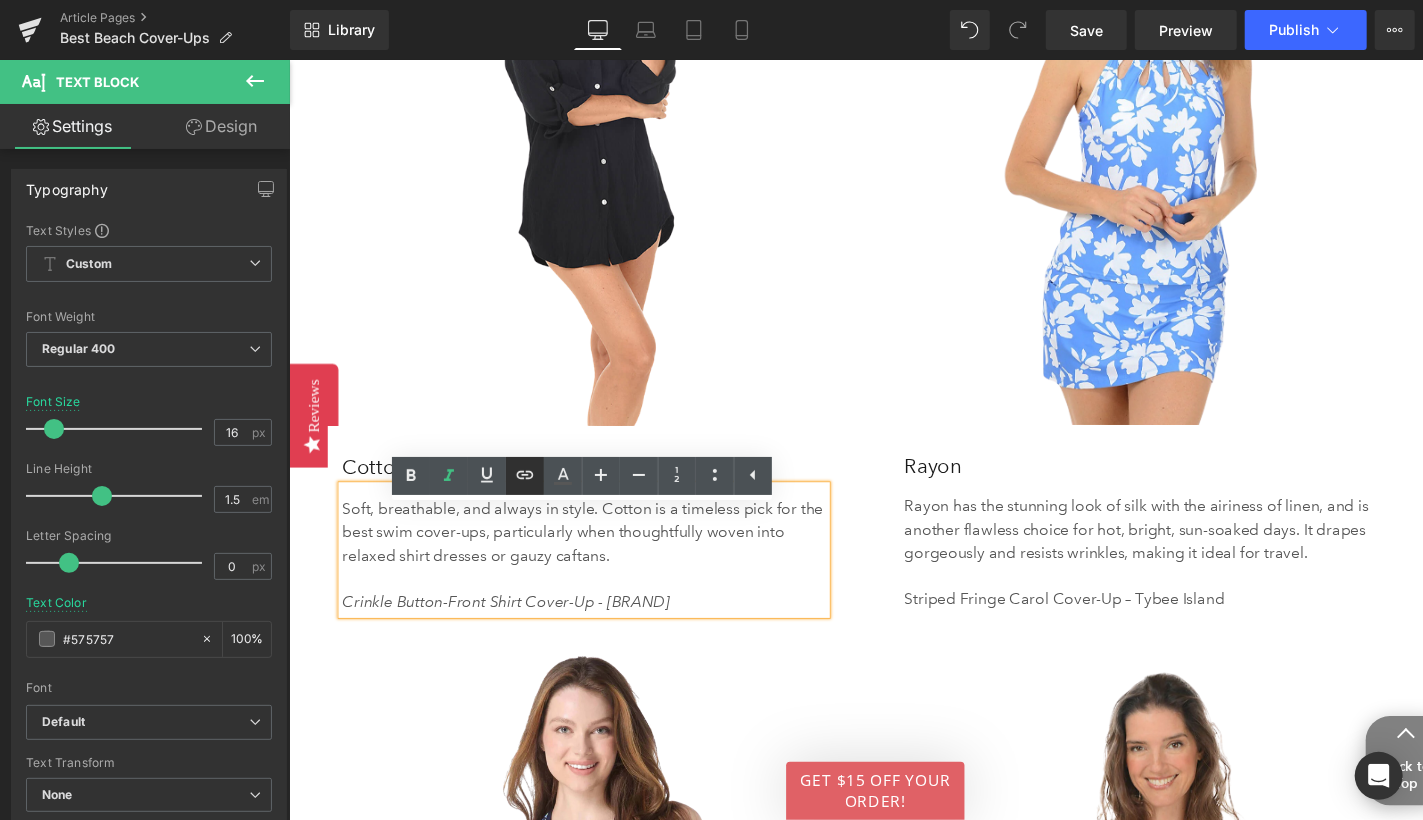 click 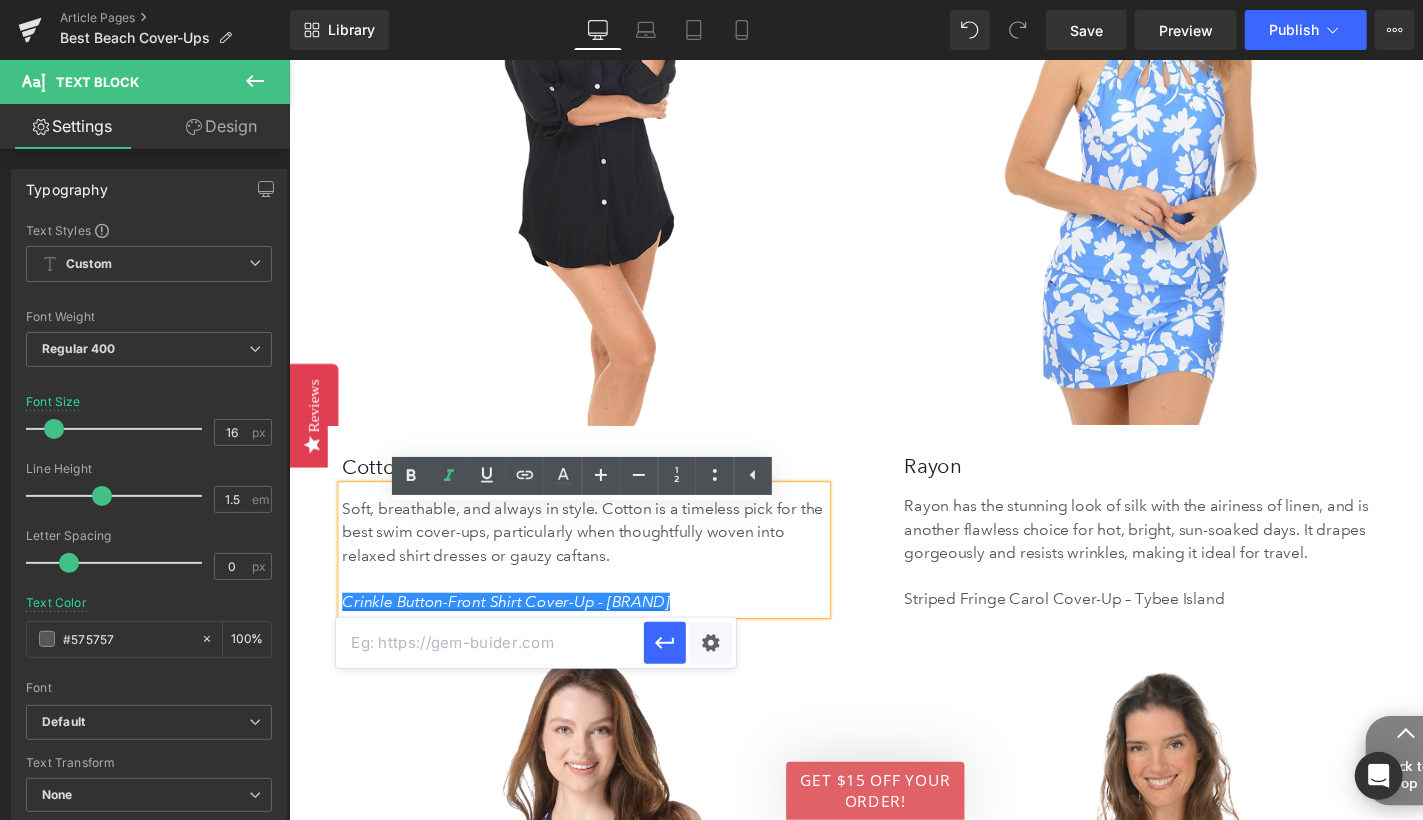 click at bounding box center (490, 643) 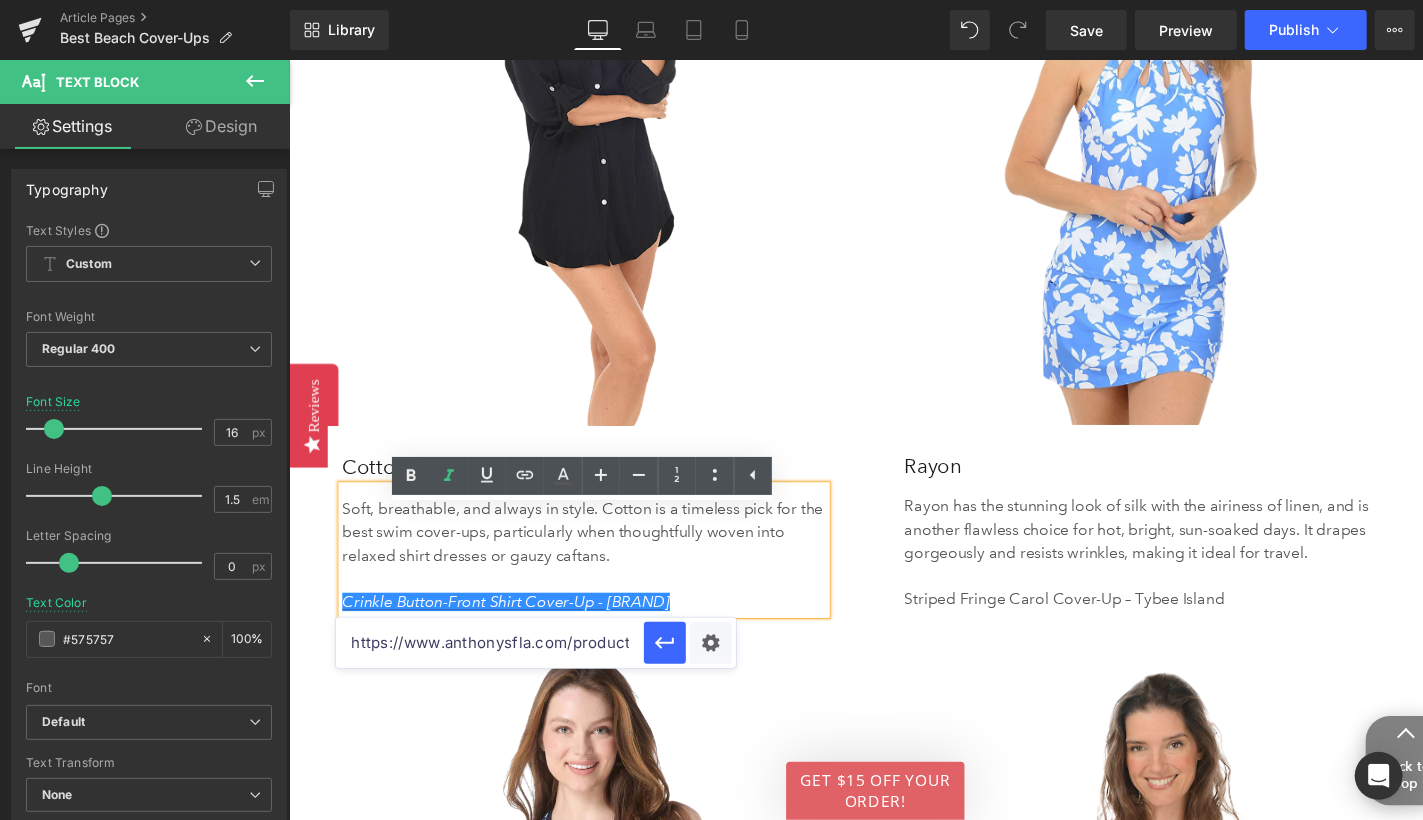 scroll, scrollTop: 0, scrollLeft: 286, axis: horizontal 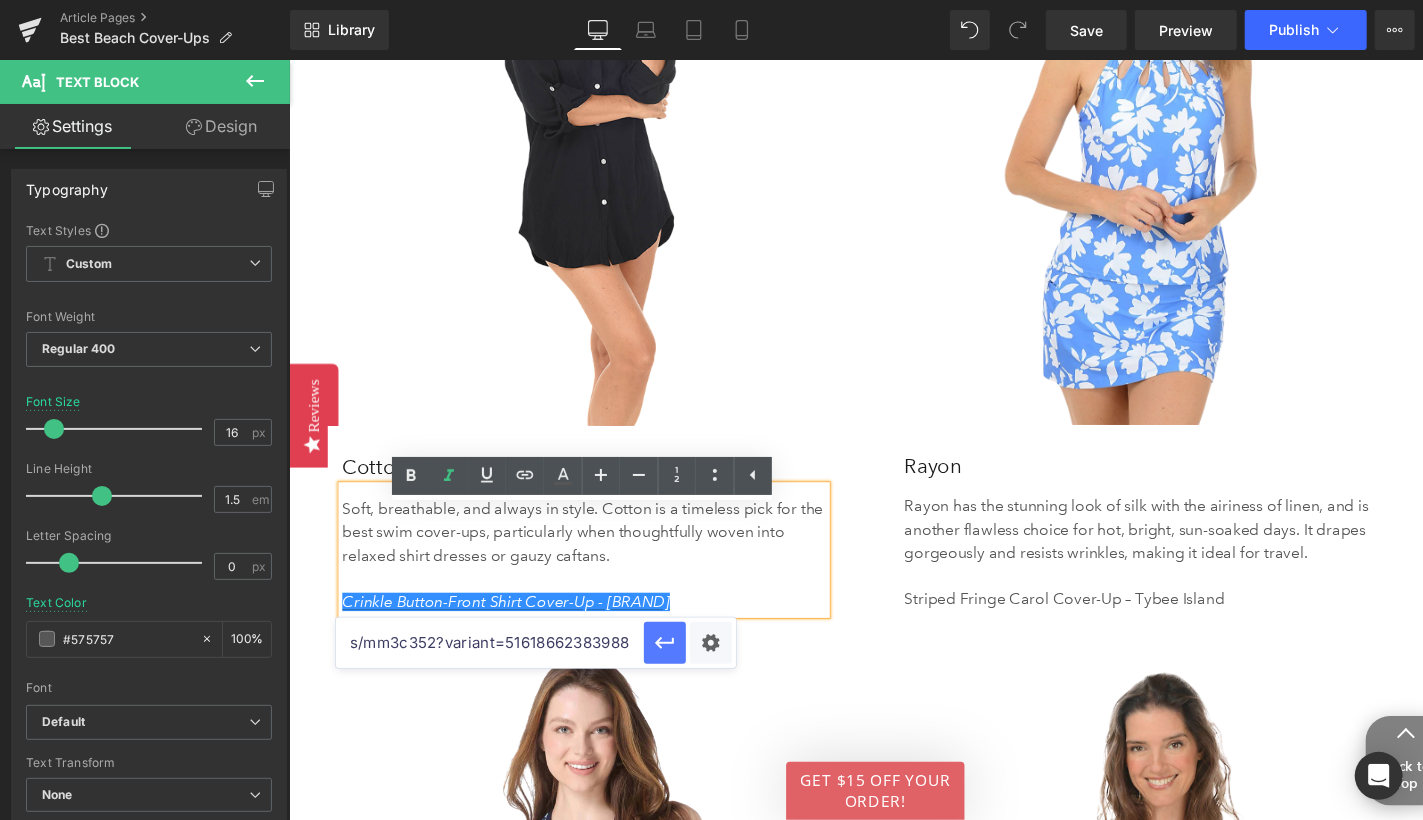 type on "https://www.anthonysfla.com/products/mm3c352?variant=51618662383988" 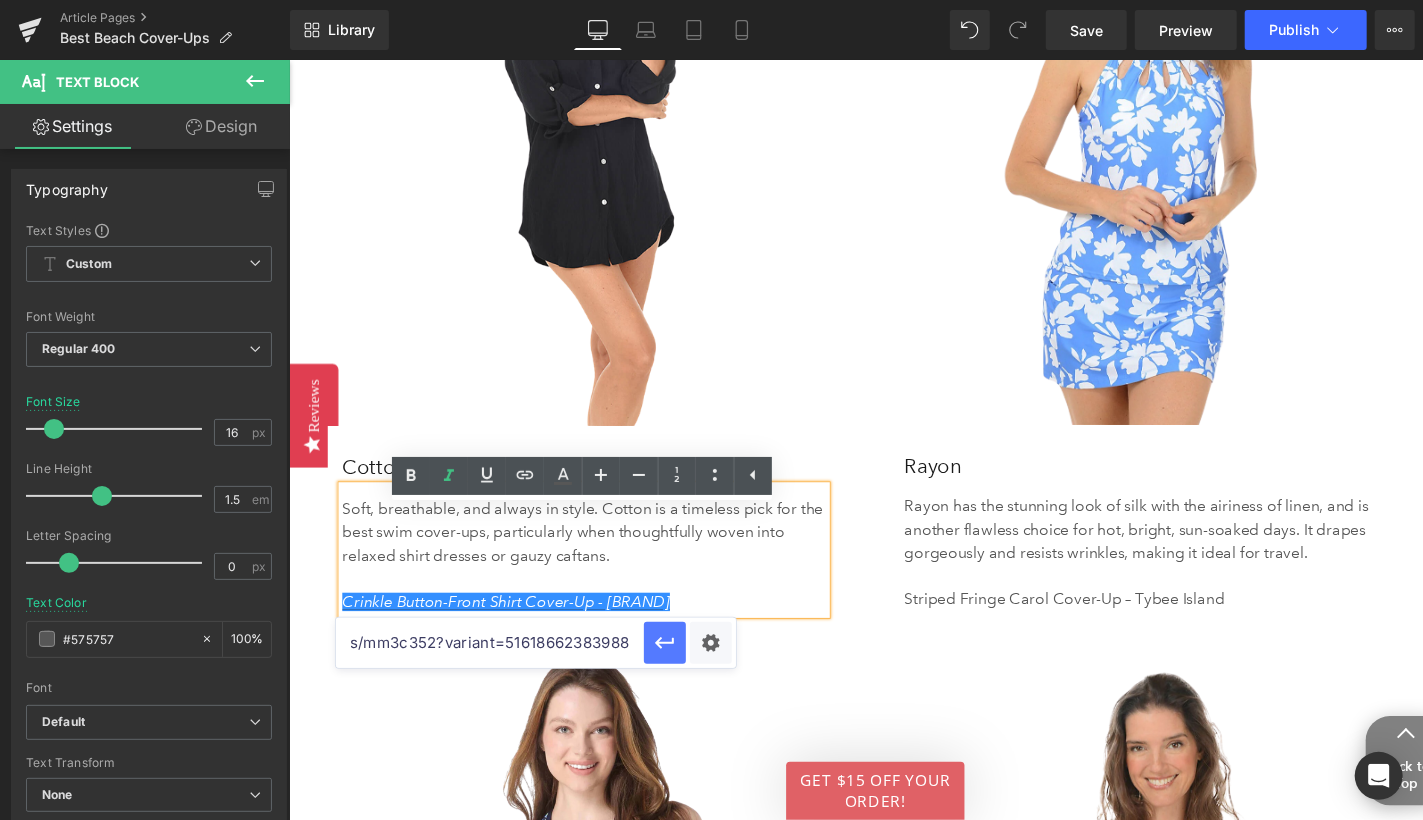 scroll, scrollTop: 0, scrollLeft: 0, axis: both 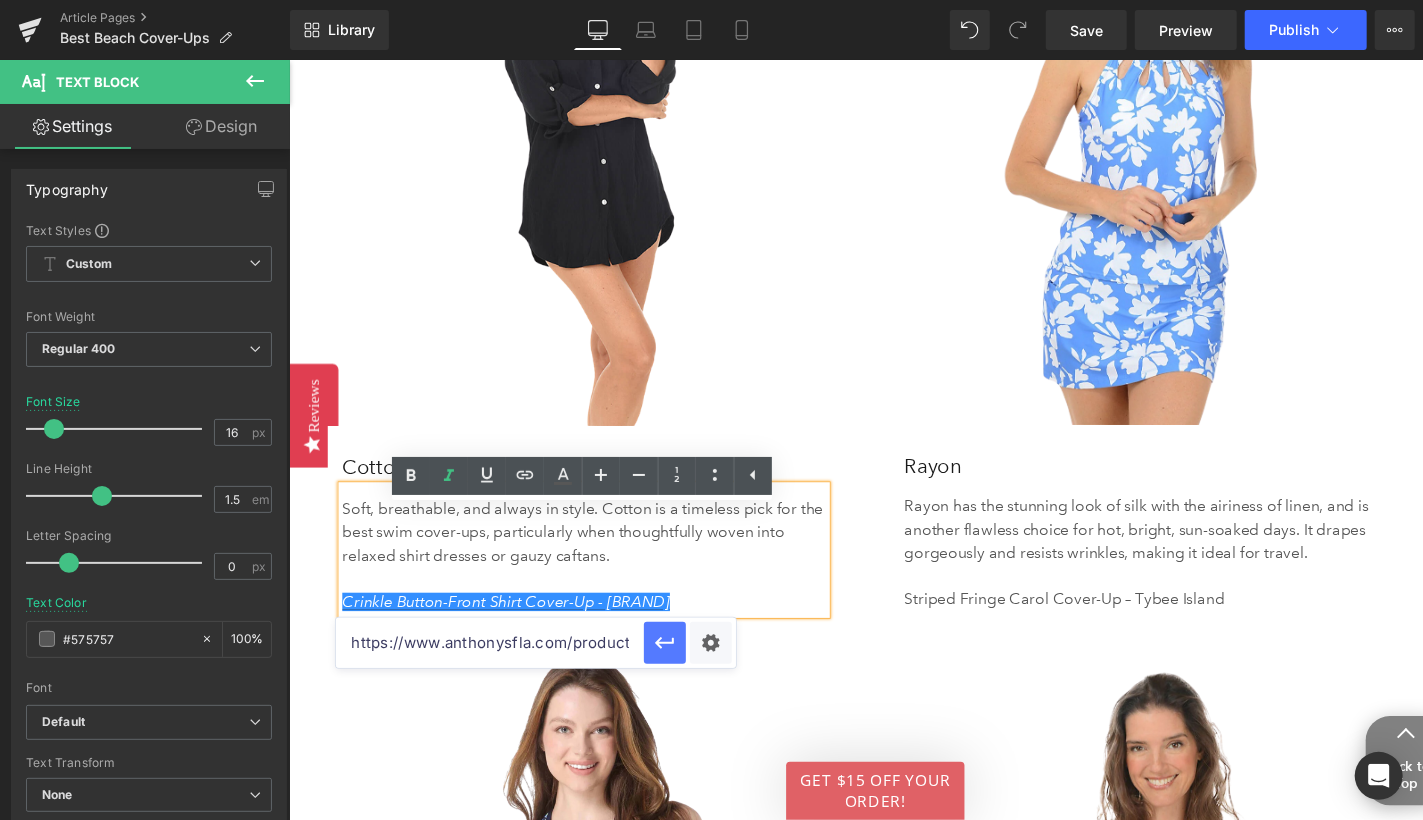 click 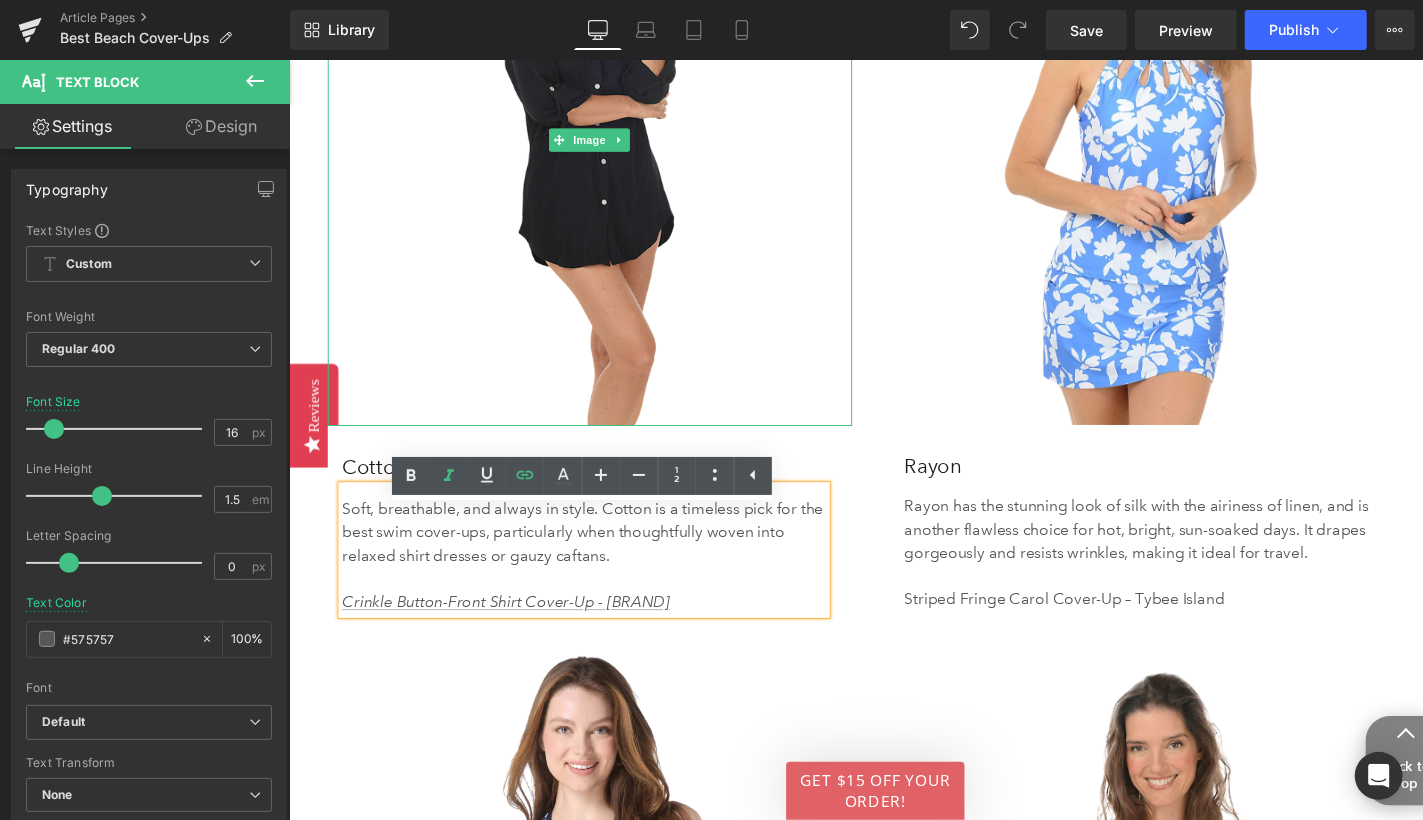 click at bounding box center [598, 141] 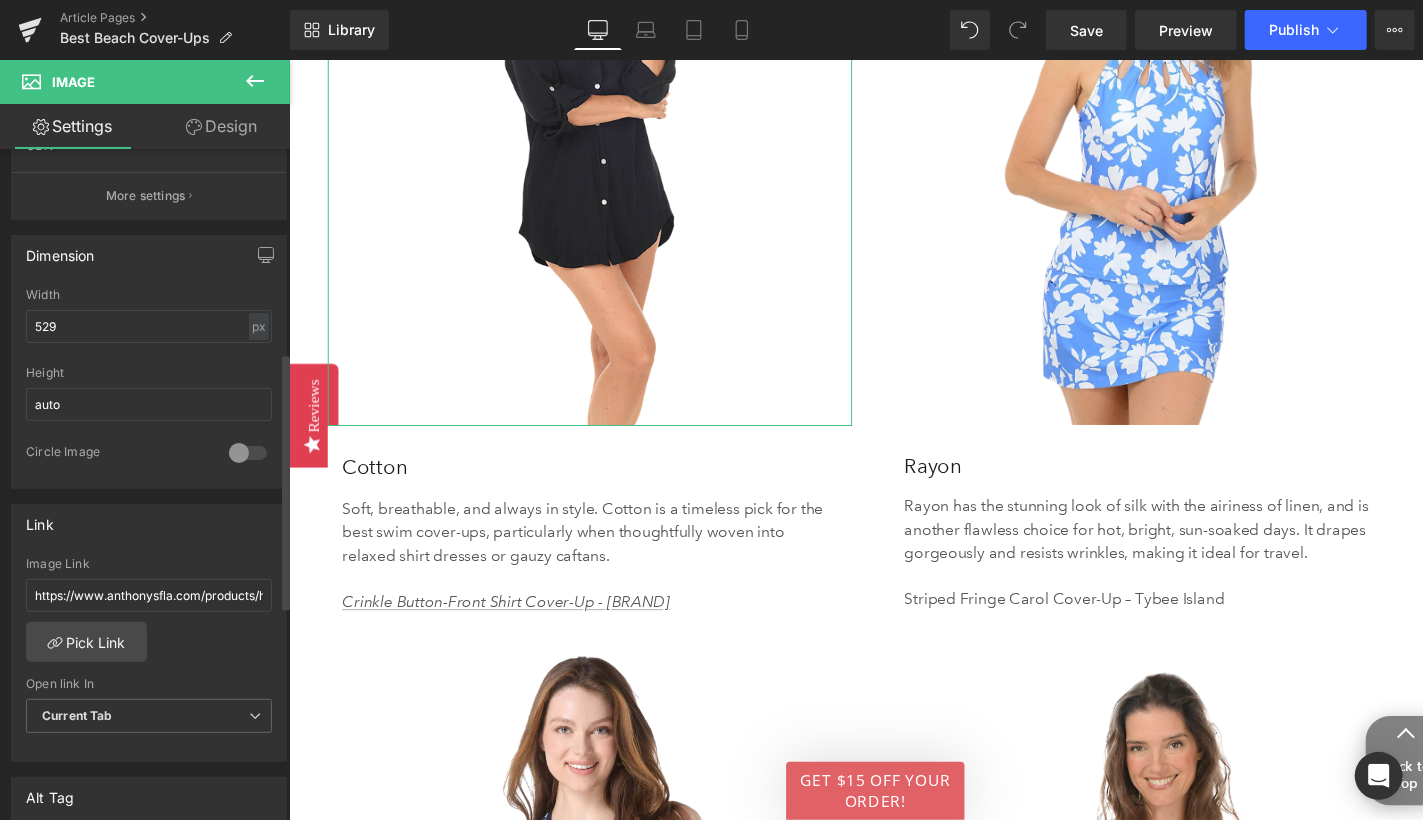 scroll, scrollTop: 548, scrollLeft: 0, axis: vertical 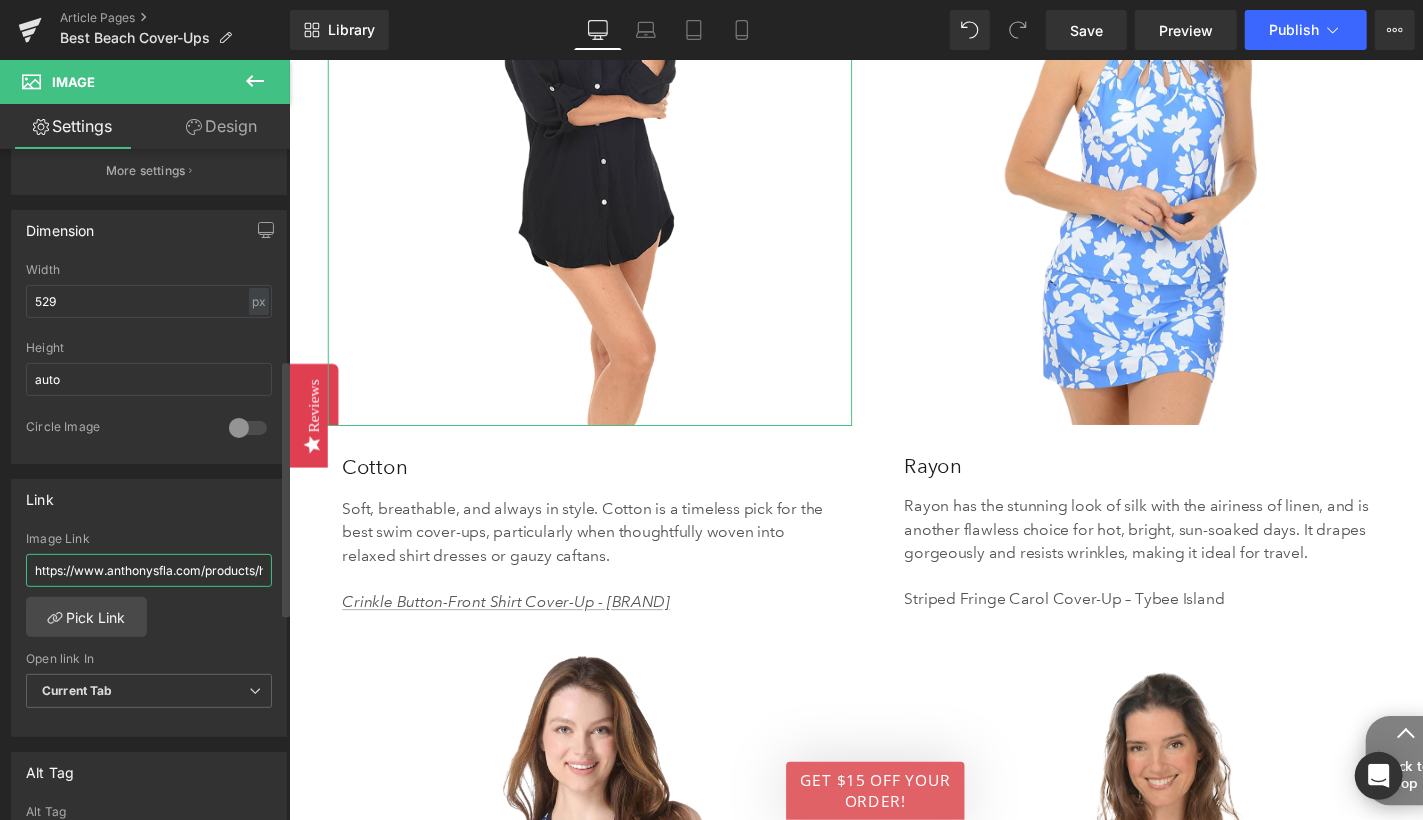 click on "https://www.anthonysfla.com/products/h5e083?variant=51619351101812" at bounding box center (149, 570) 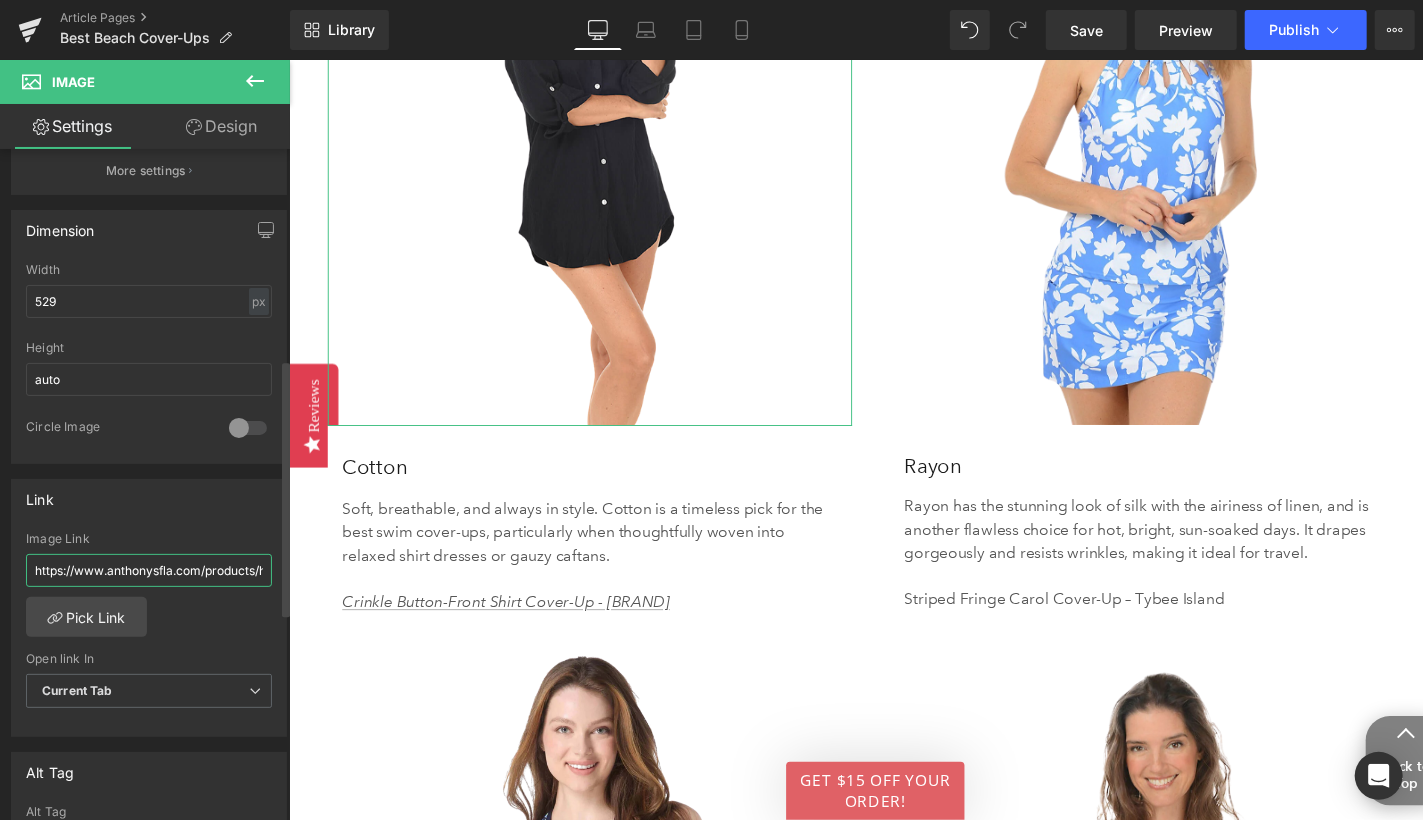 click on "https://www.anthonysfla.com/products/h5e083?variant=51619351101812" at bounding box center (149, 570) 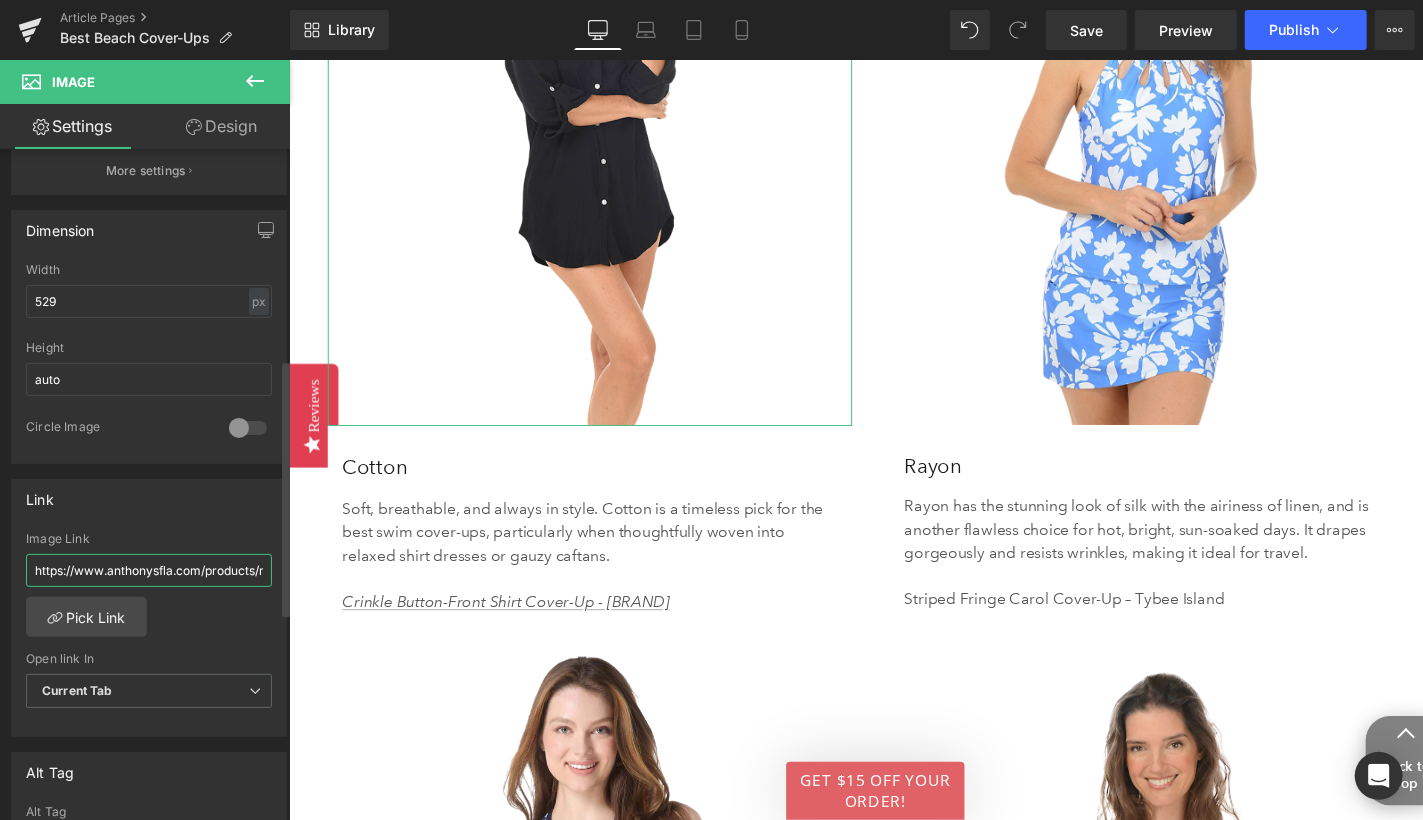 scroll, scrollTop: 0, scrollLeft: 212, axis: horizontal 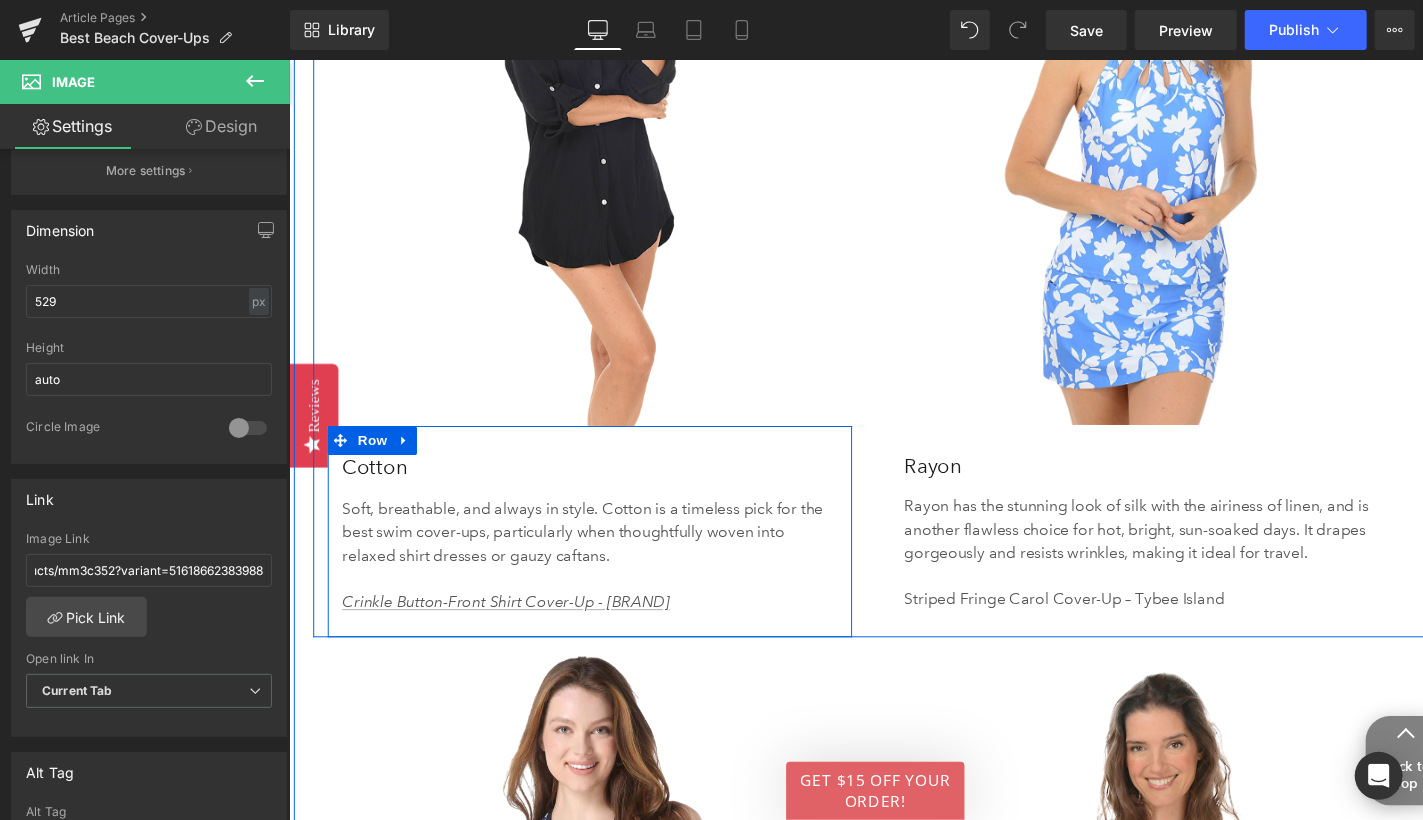 click on "Cotton Heading         Soft, breathable, and always in style. Cotton is a timeless pick for the best swim cover-ups, particularly when thoughtfully woven into relaxed shirt dresses or gauzy caftans.     Crinkle Button-Front Shirt Cover-Up - Maxine   Text Block" at bounding box center [592, 546] 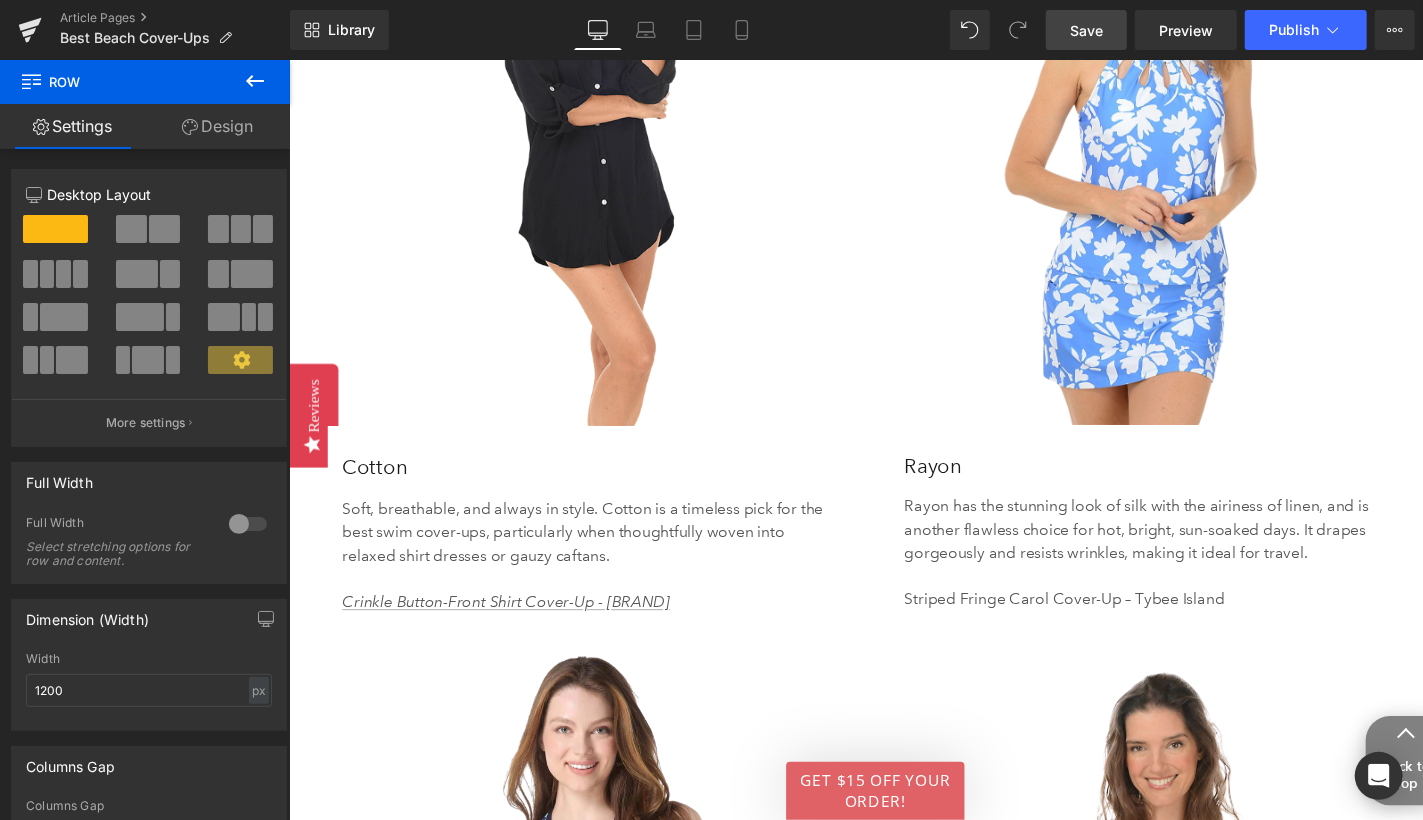 click on "Save" at bounding box center [1086, 30] 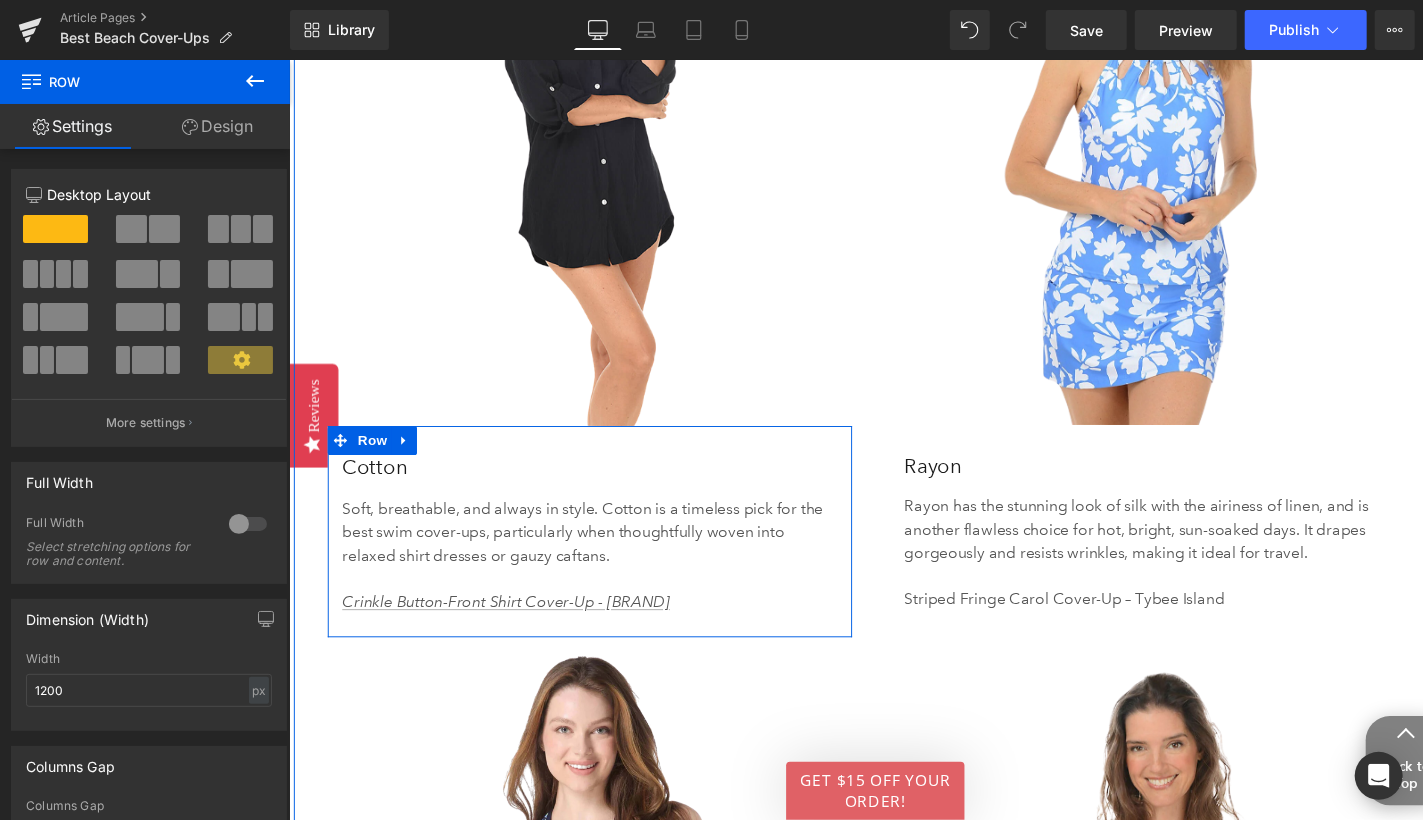 click on "Crinkle Button-Front Shirt Cover-Up - [BRAND]" at bounding box center [592, 619] 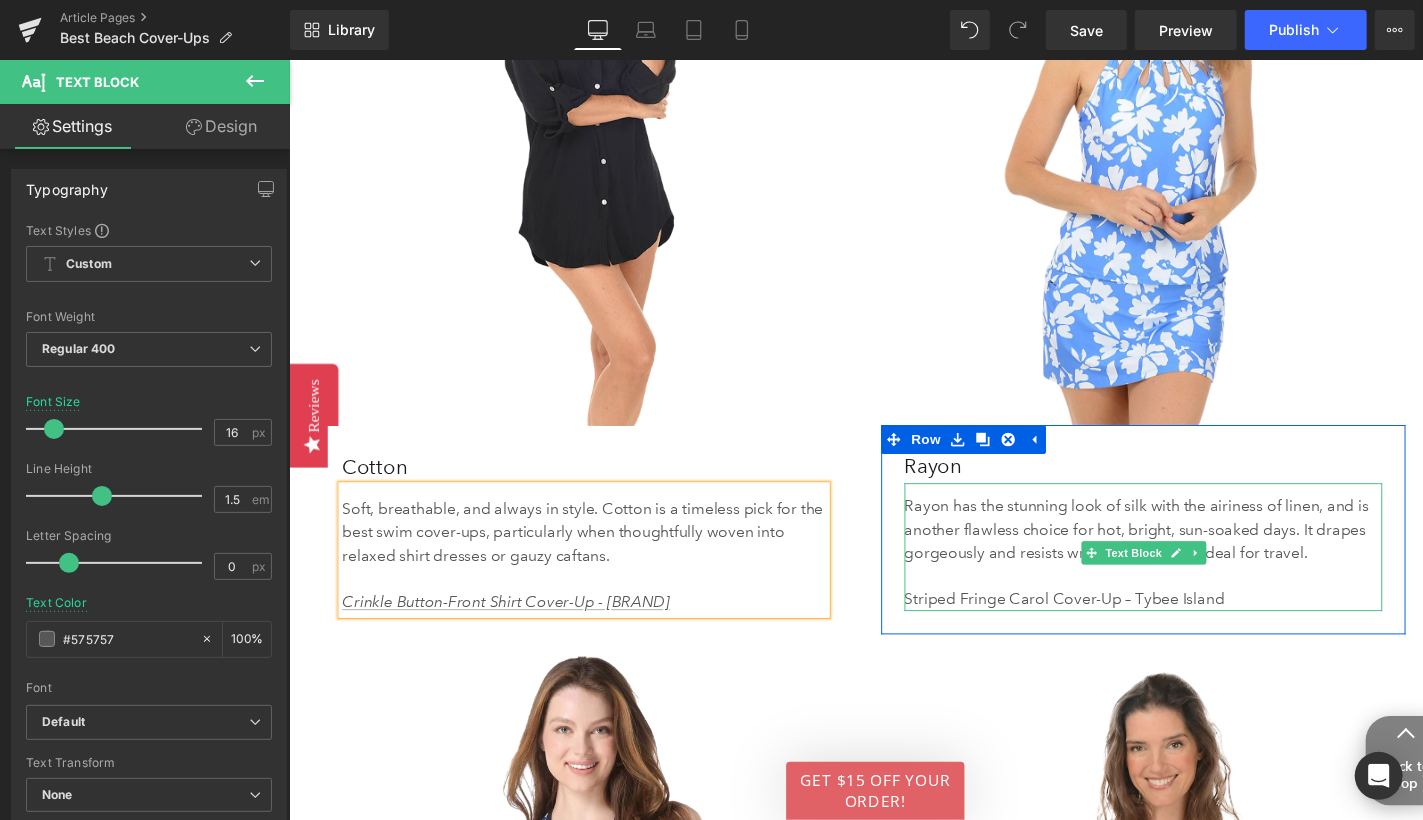 click on "Striped Fringe Carol Cover-Up – Tybee Island" at bounding box center (1169, 616) 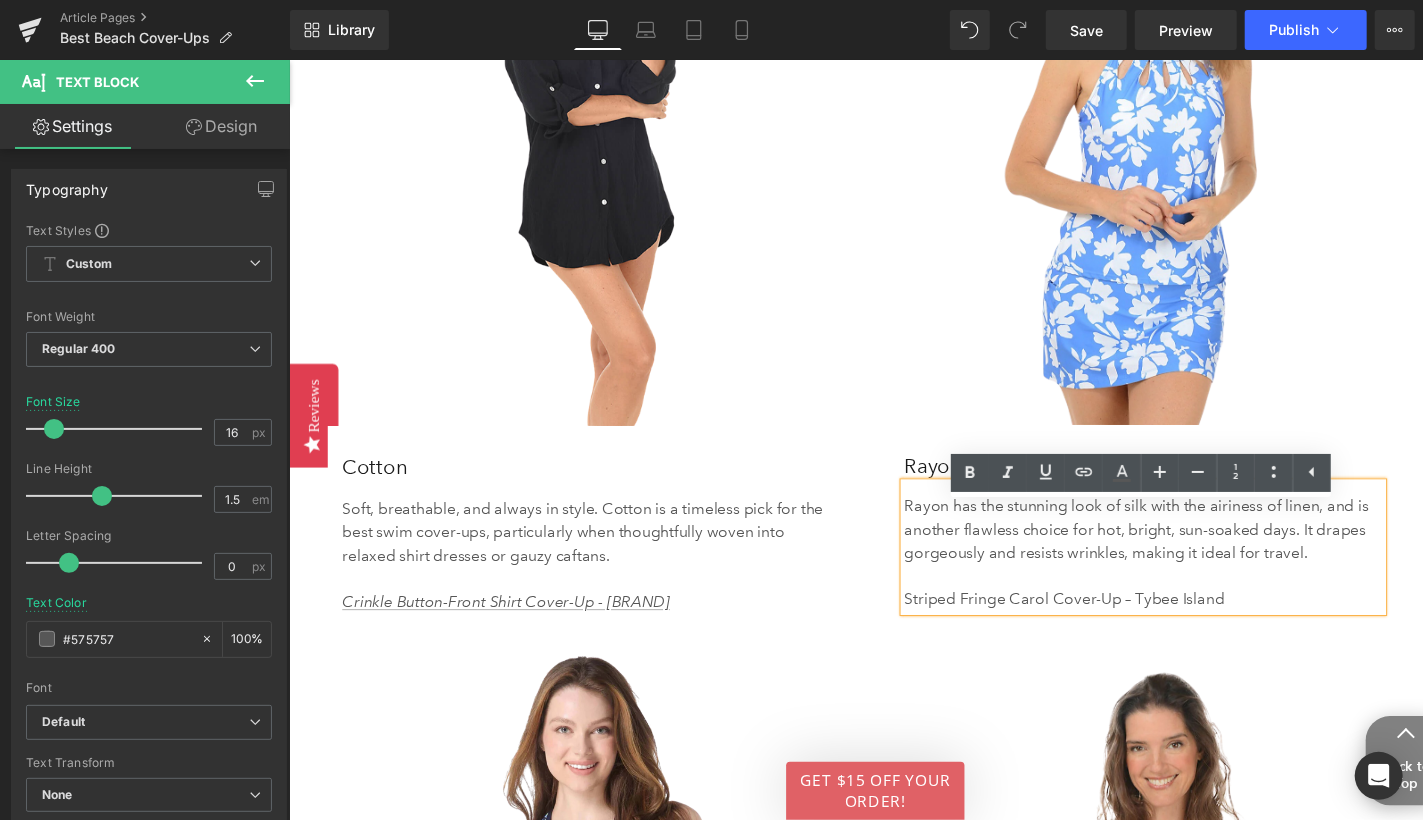 drag, startPoint x: 928, startPoint y: 637, endPoint x: 1268, endPoint y: 648, distance: 340.1779 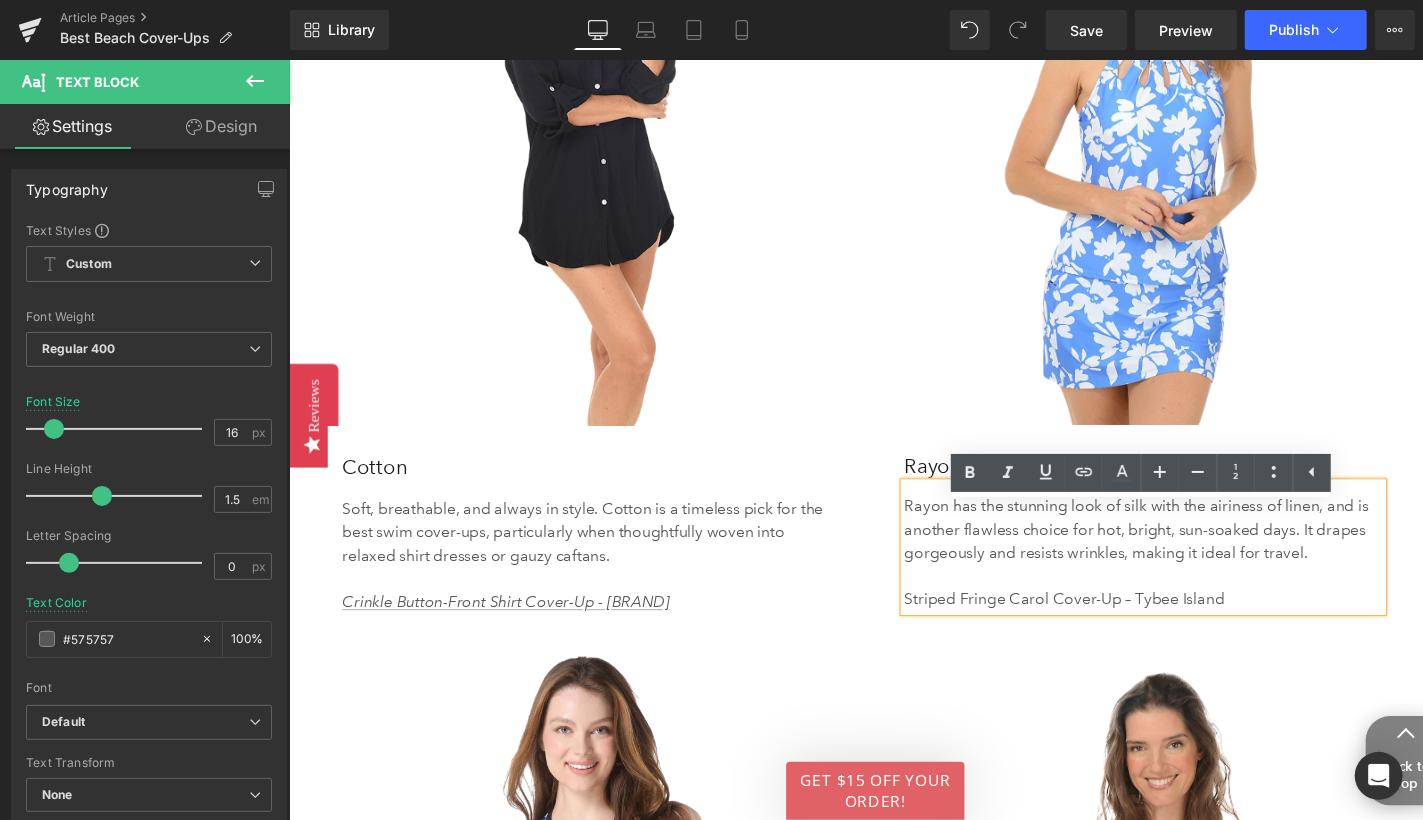 click on "Striped Fringe Carol Cover-Up – Tybee Island" at bounding box center (1169, 616) 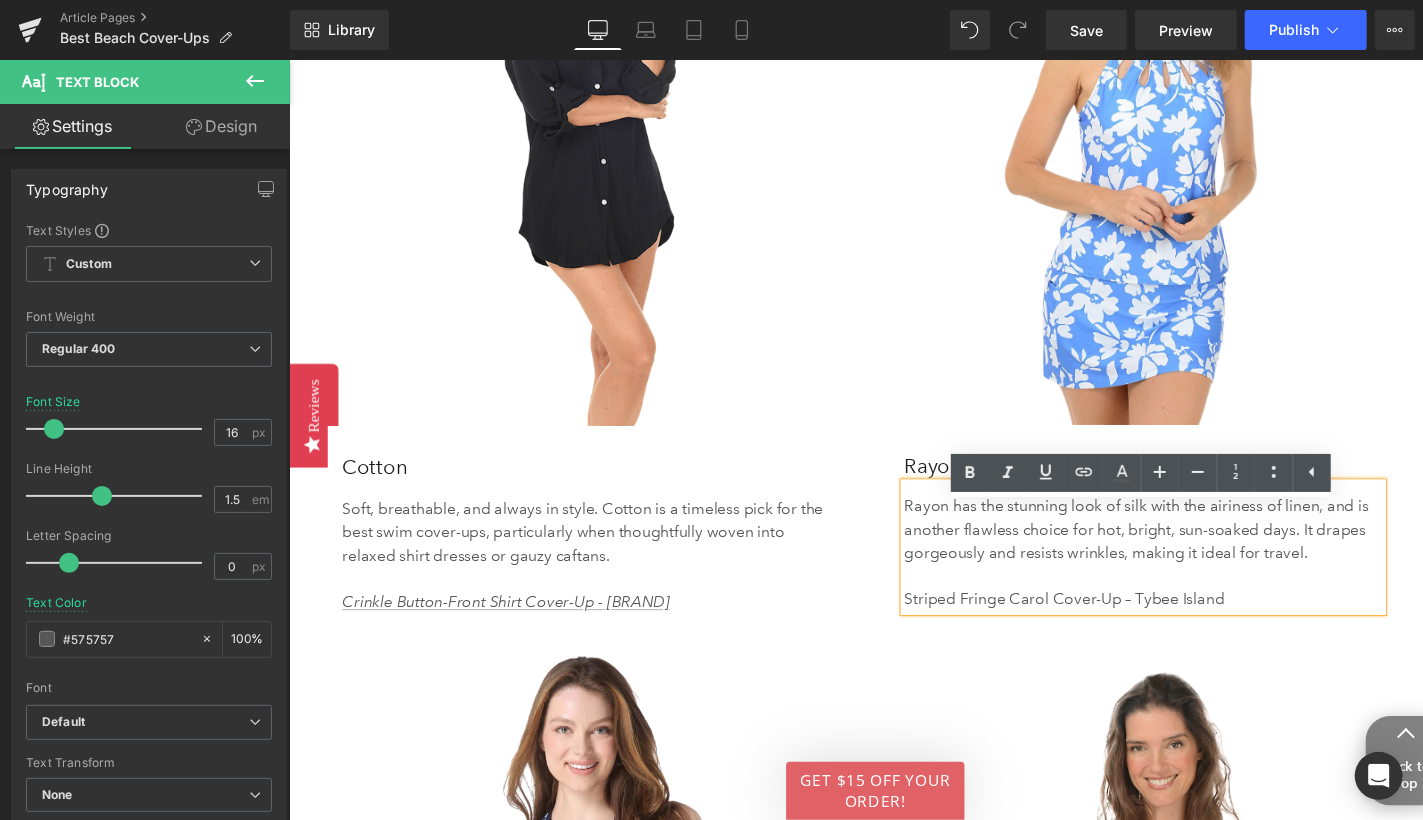 drag, startPoint x: 1251, startPoint y: 642, endPoint x: 922, endPoint y: 641, distance: 329.00153 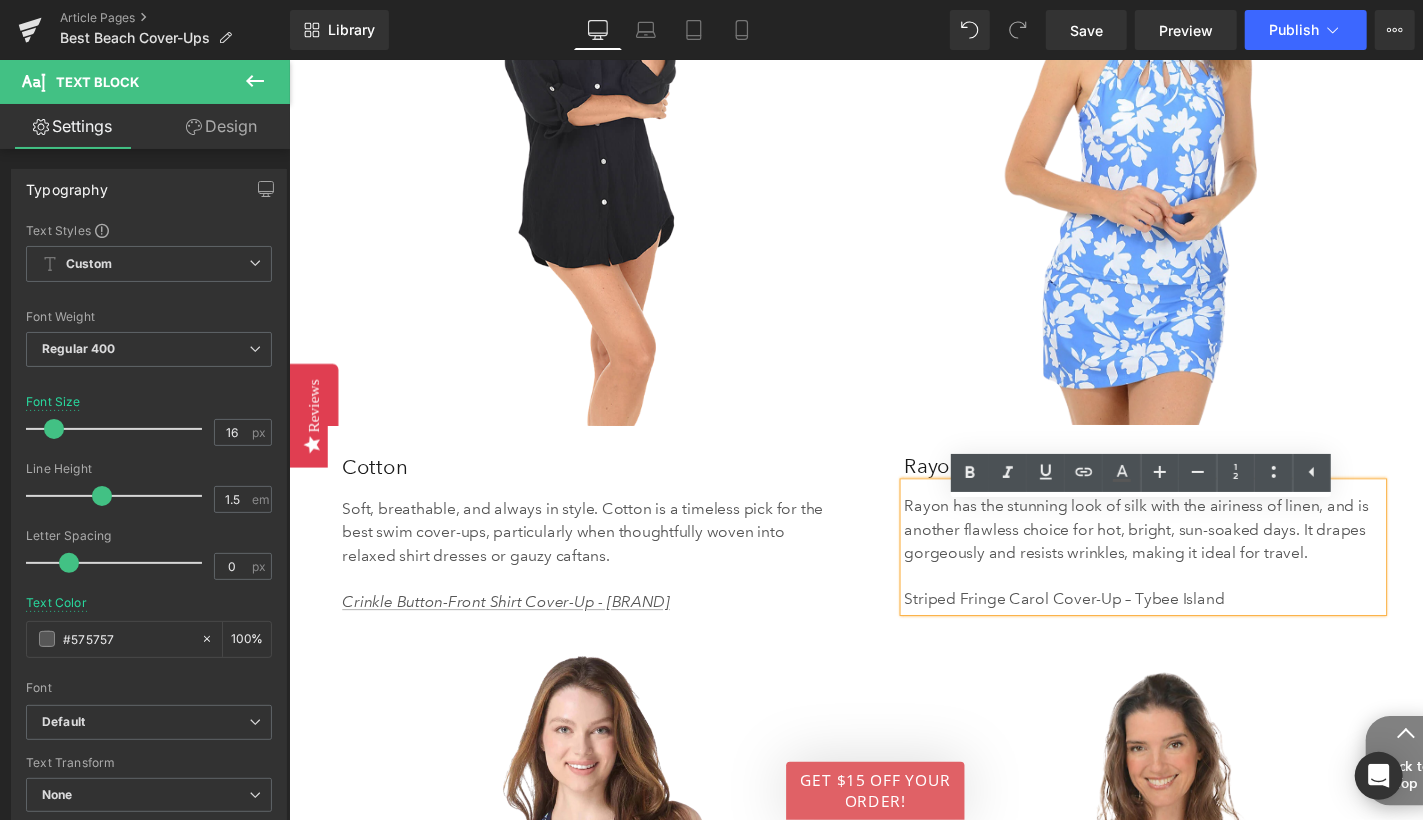 click on "Rayon has the stunning look of silk with the airiness of linen, and is another flawless choice for hot, bright, sun-soaked days. It drapes gorgeously and resists wrinkles, making it ideal for travel.     Striped Fringe Carol Cover-Up – [LOCATION]" at bounding box center [1169, 562] 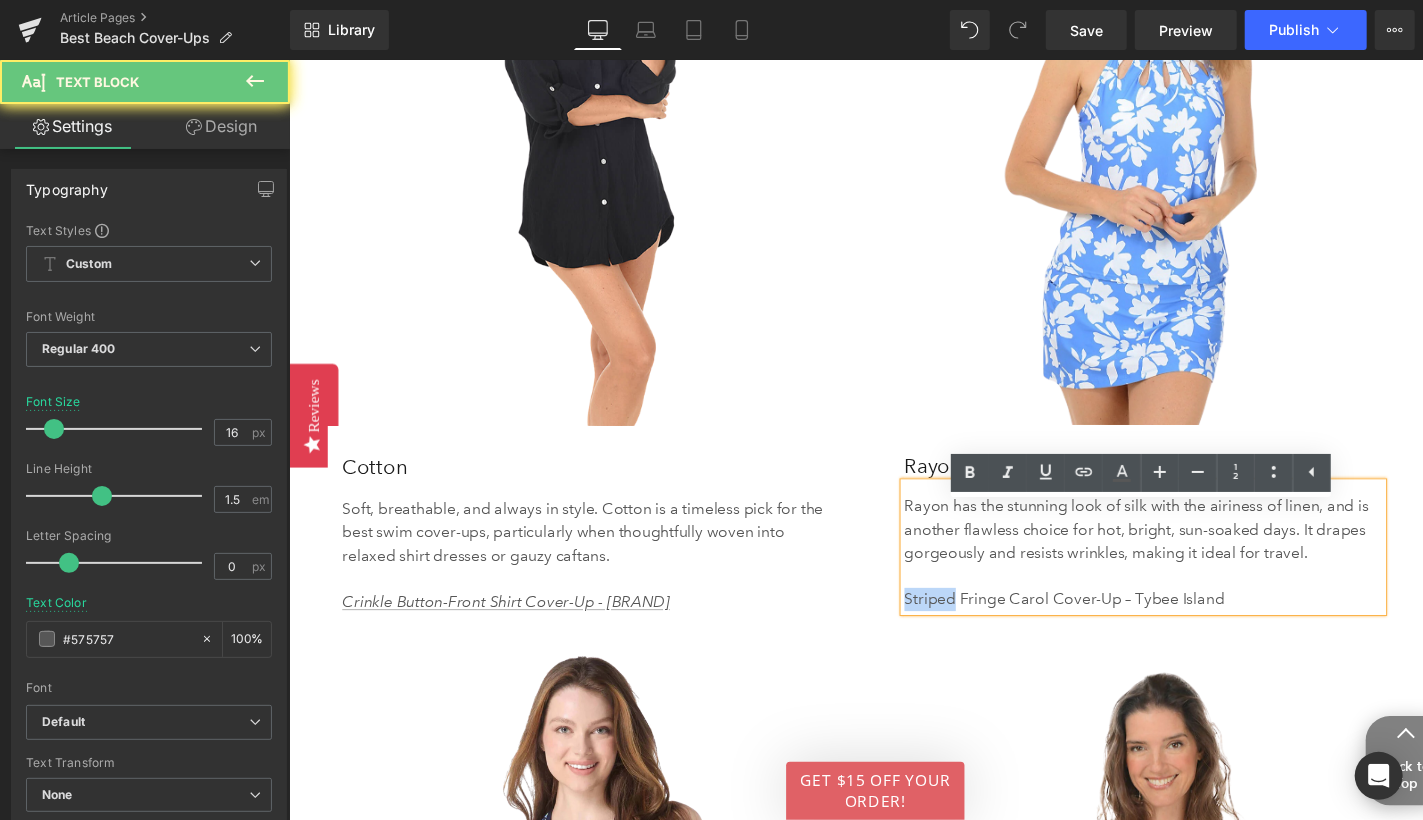 click on "Striped Fringe Carol Cover-Up – Tybee Island" at bounding box center [1169, 616] 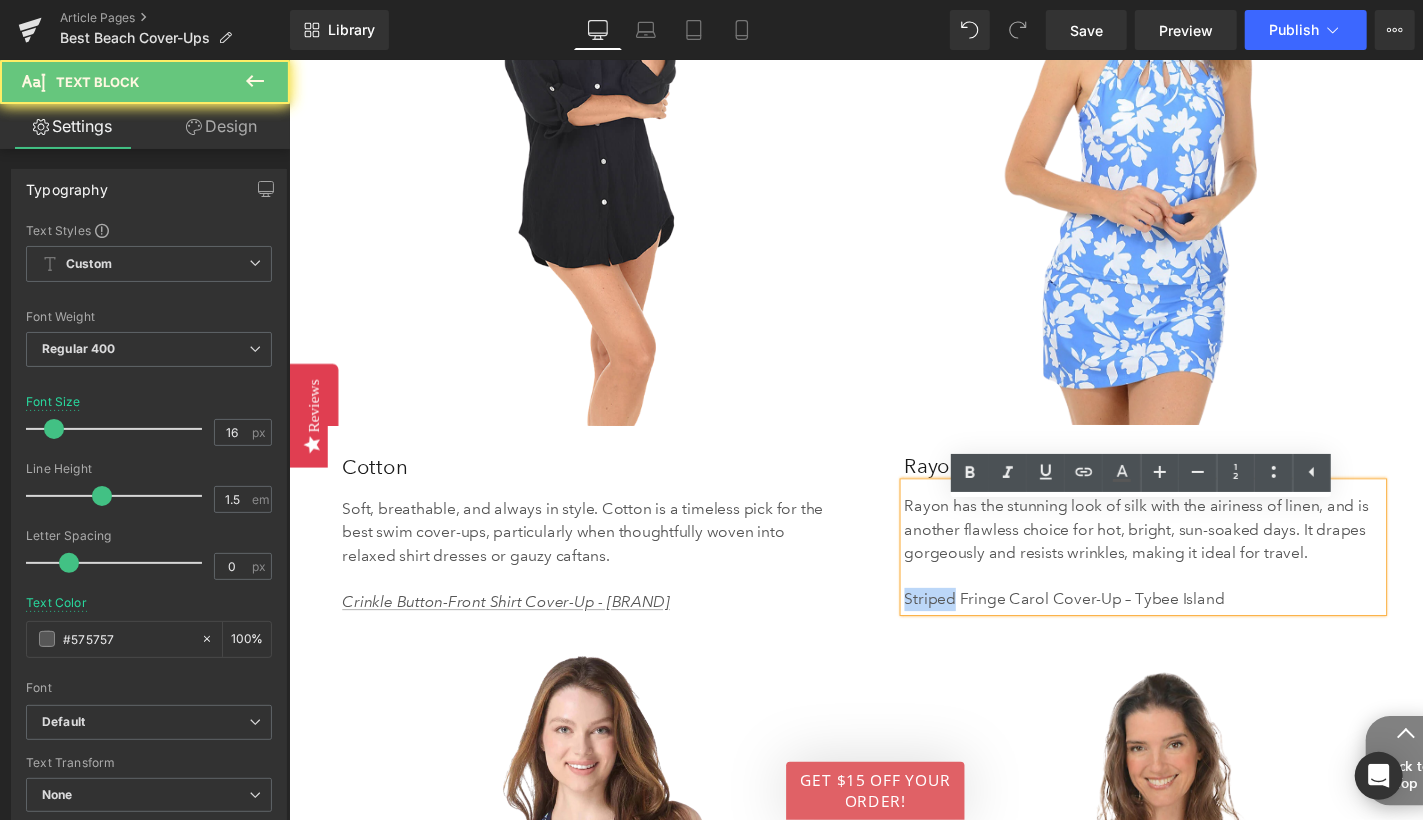 click on "Striped Fringe Carol Cover-Up – Tybee Island" at bounding box center (1169, 616) 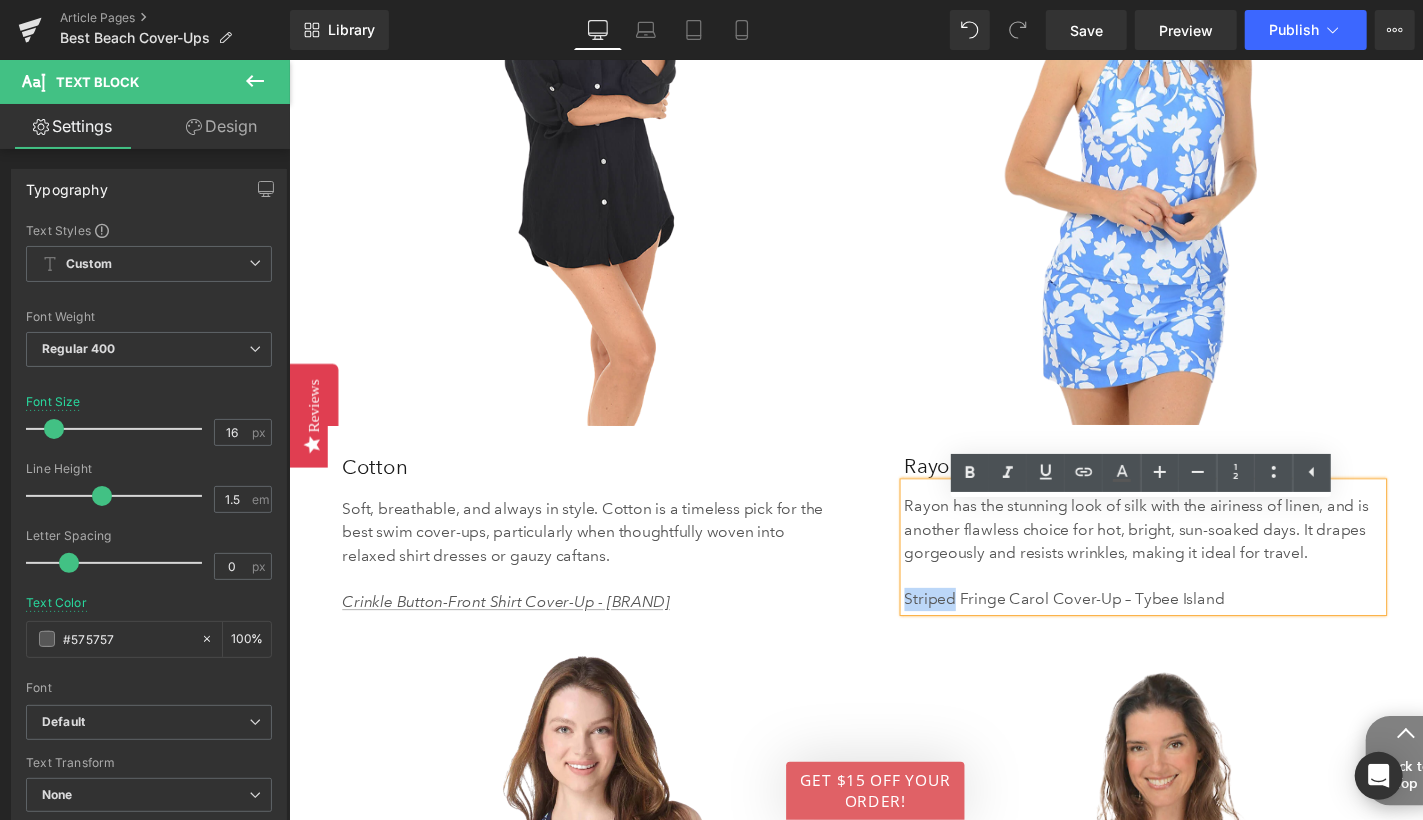 click on "Striped Fringe Carol Cover-Up – Tybee Island" at bounding box center (1169, 616) 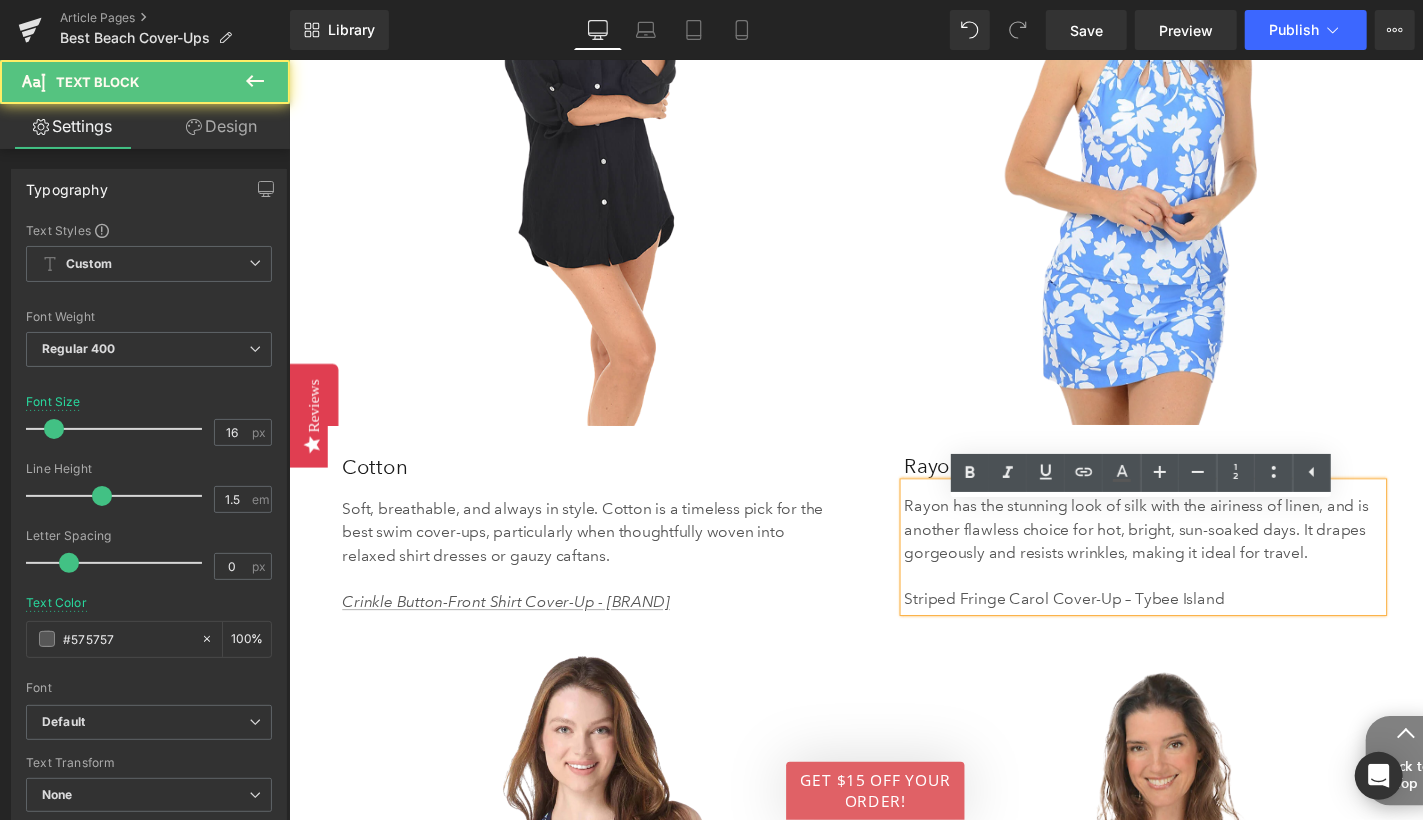 type 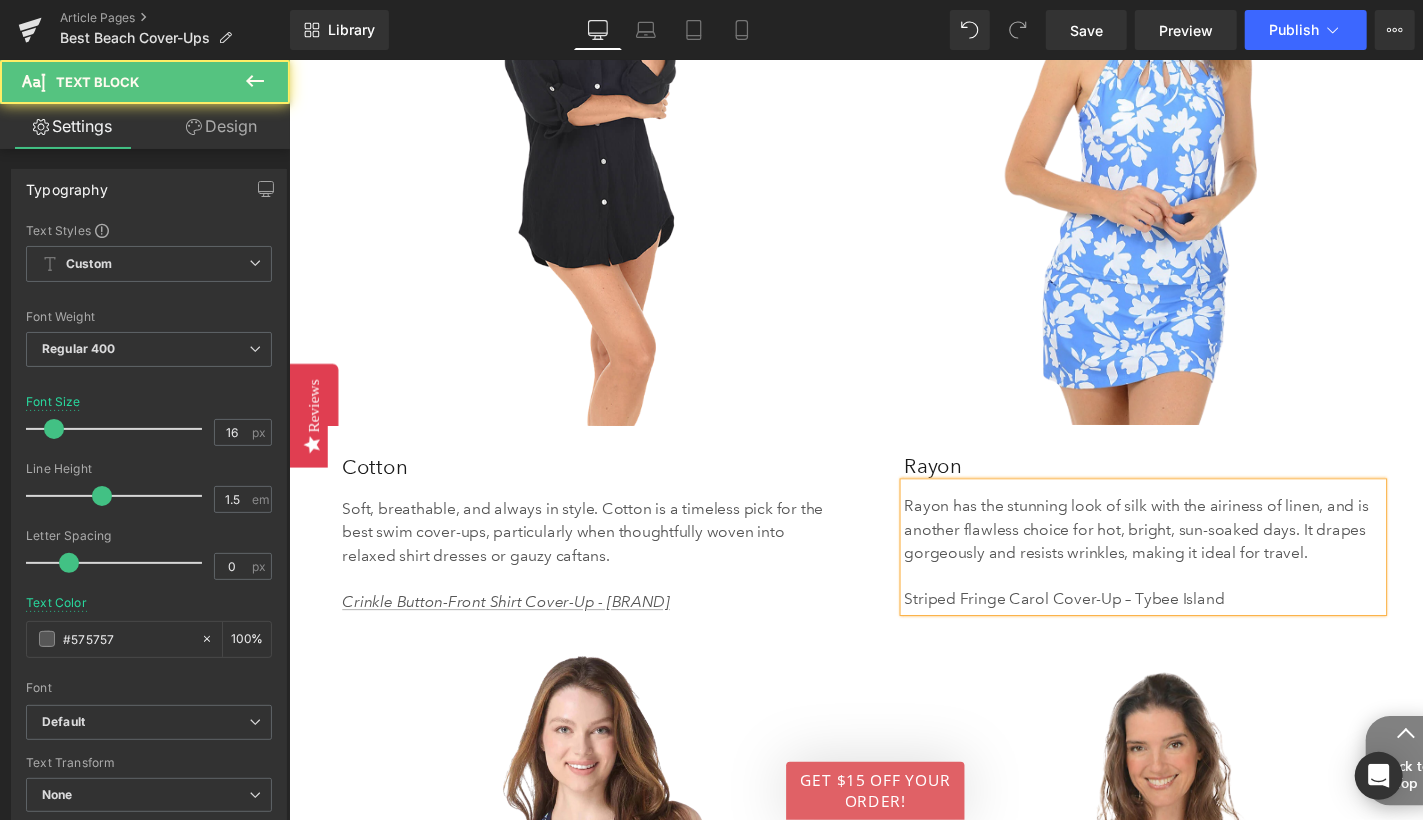 click on "Striped Fringe Carol Cover-Up – Tybee Island" at bounding box center (1169, 616) 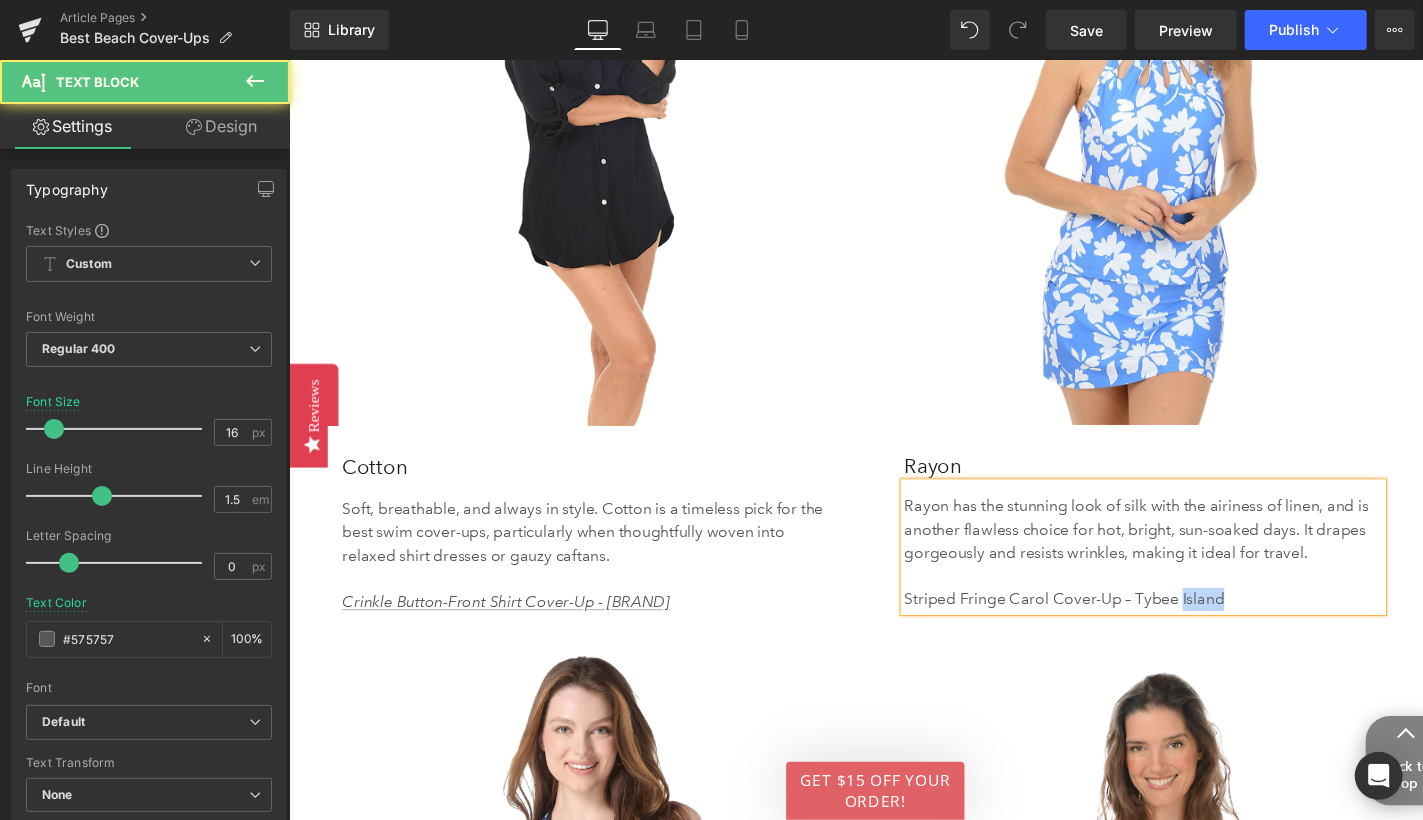click on "Striped Fringe Carol Cover-Up – Tybee Island" at bounding box center [1169, 616] 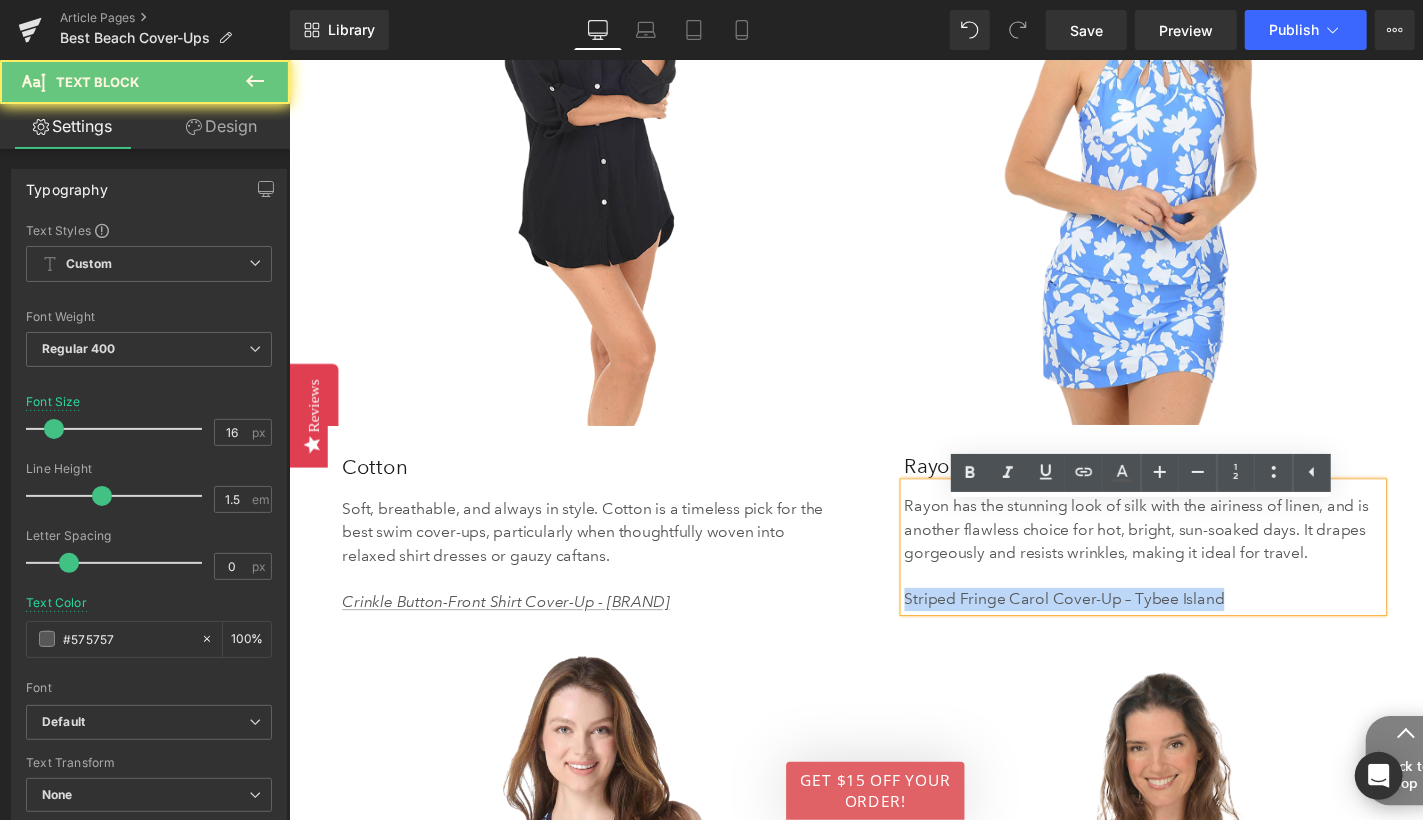 click on "Striped Fringe Carol Cover-Up – Tybee Island" at bounding box center (1169, 616) 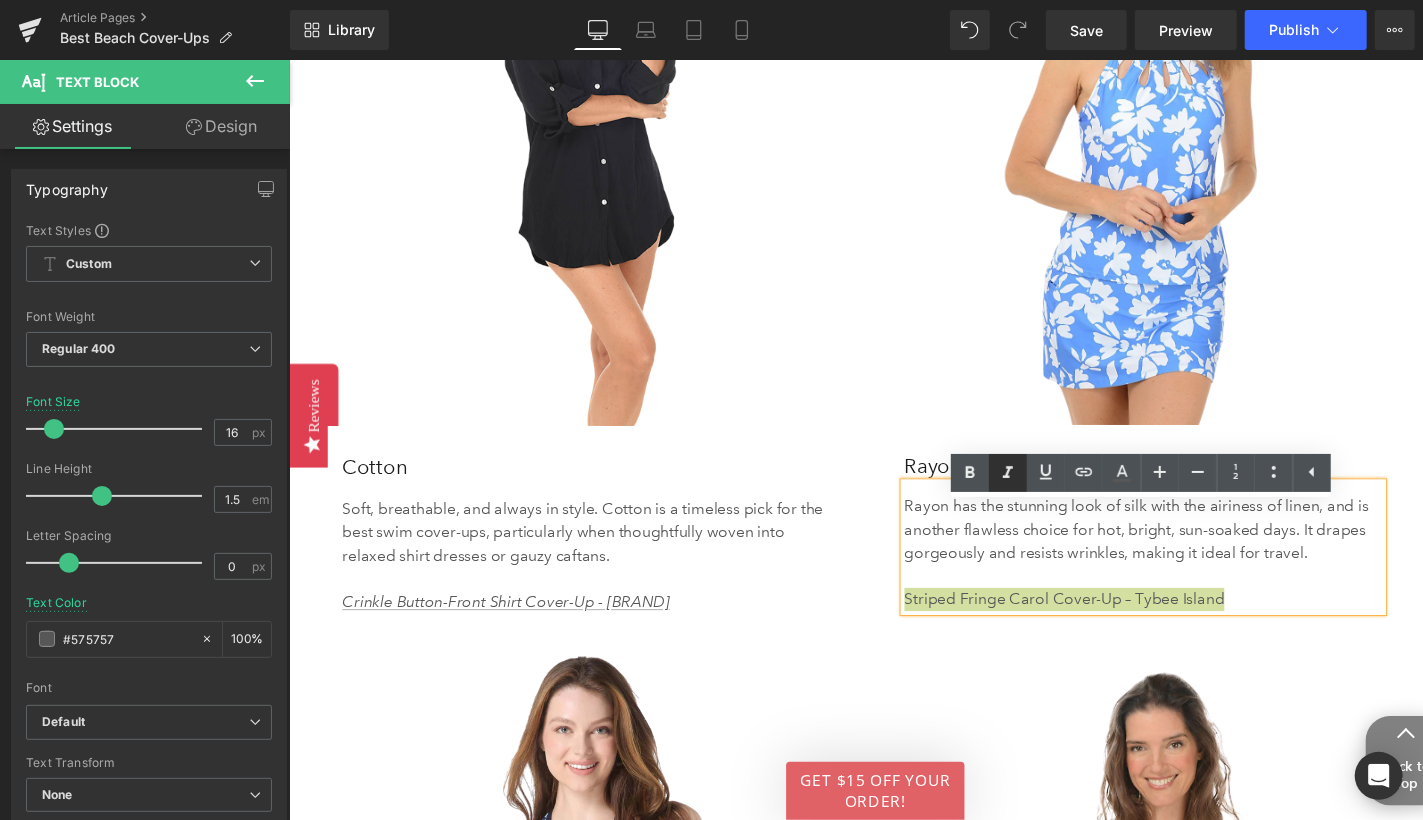 click 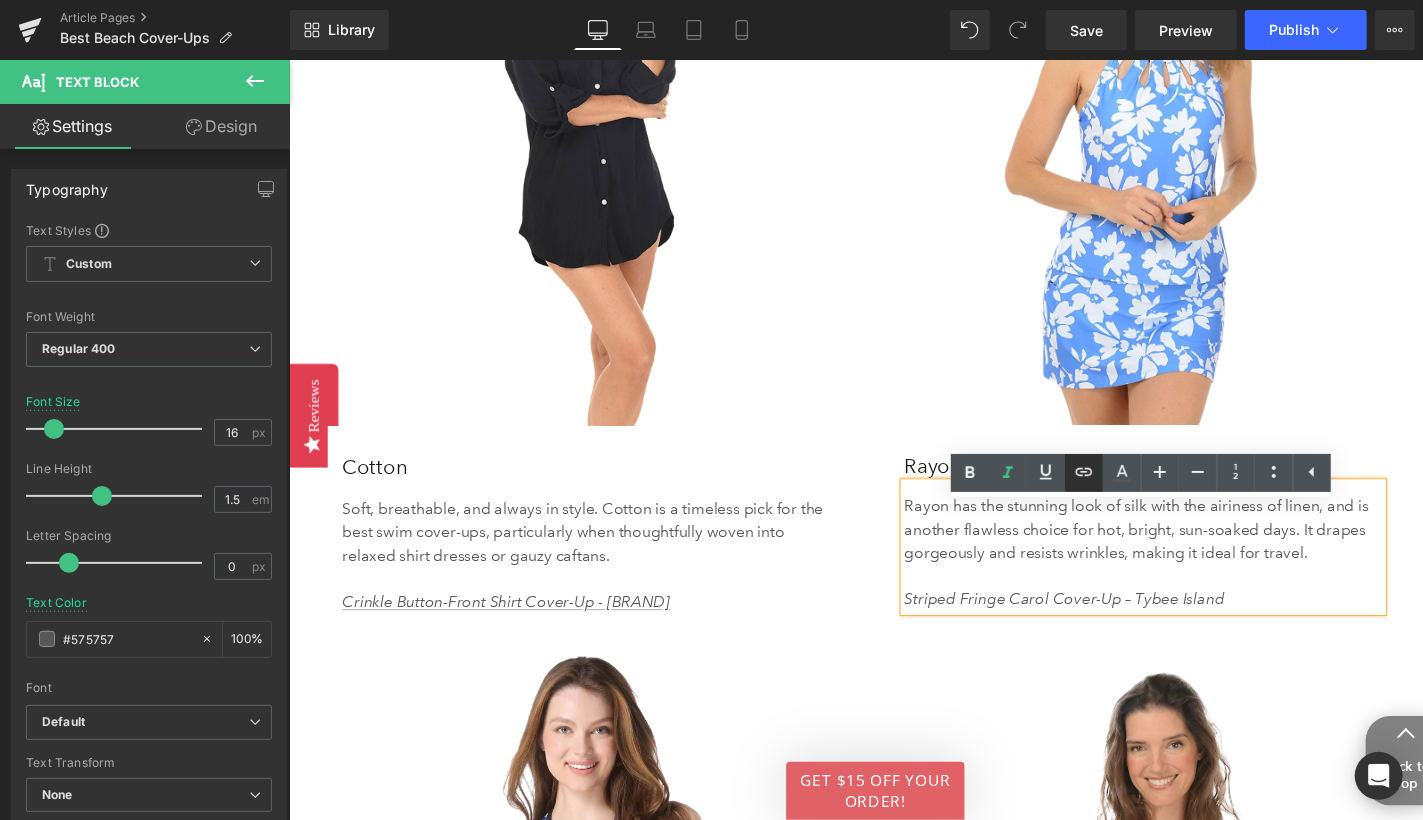 click 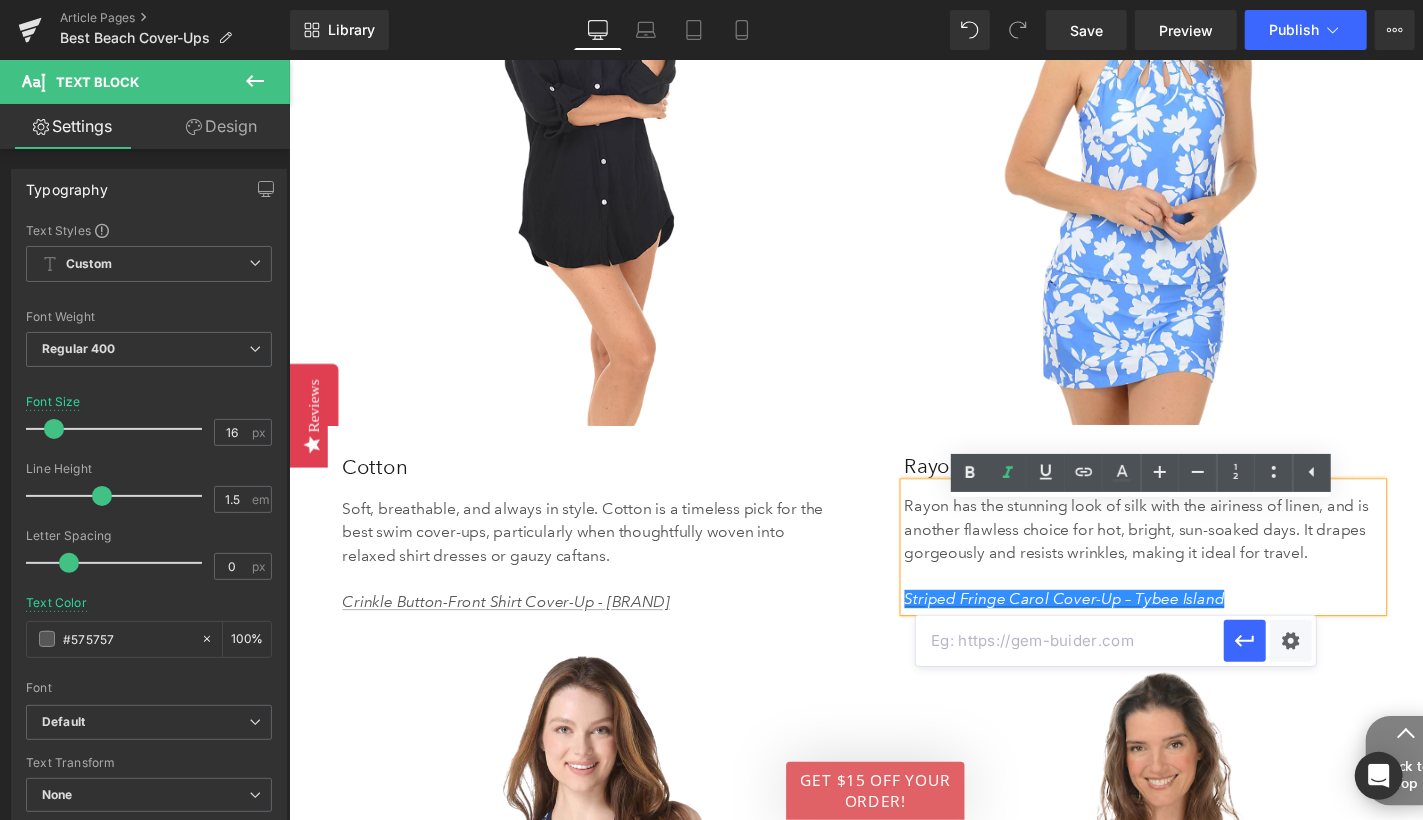 click at bounding box center [1070, 641] 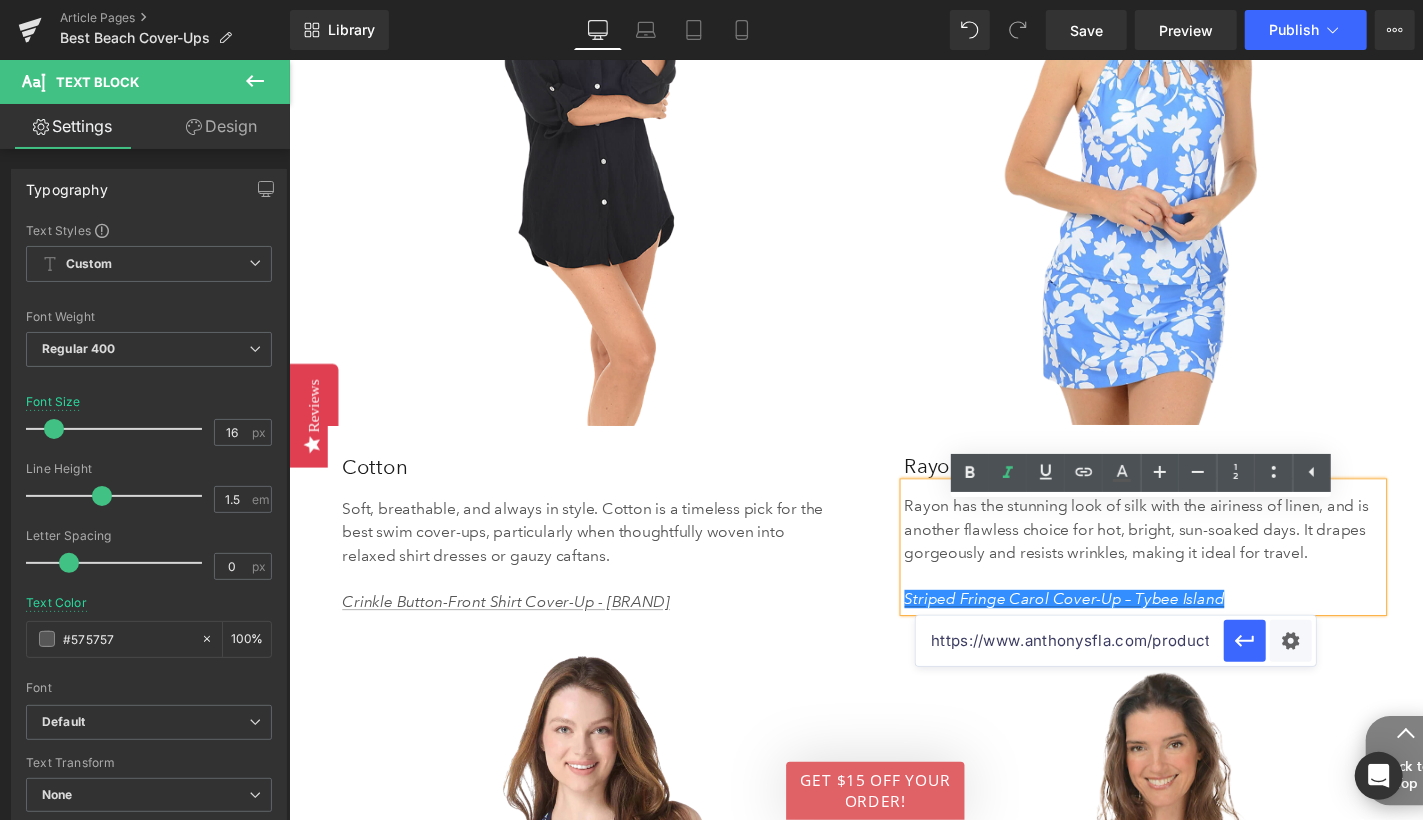 scroll, scrollTop: 0, scrollLeft: 256, axis: horizontal 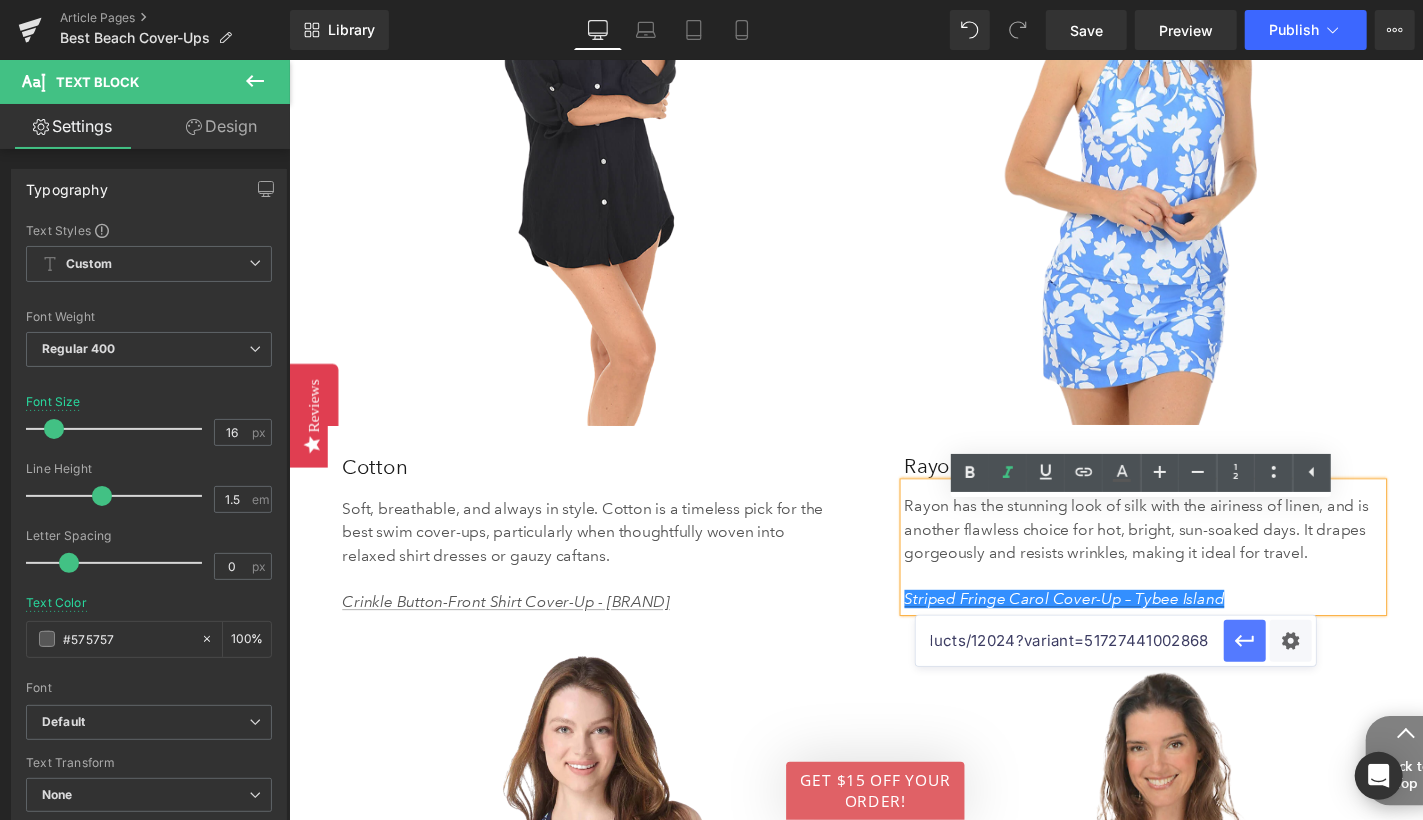 type on "https://www.anthonysfla.com/products/12024?variant=51727441002868" 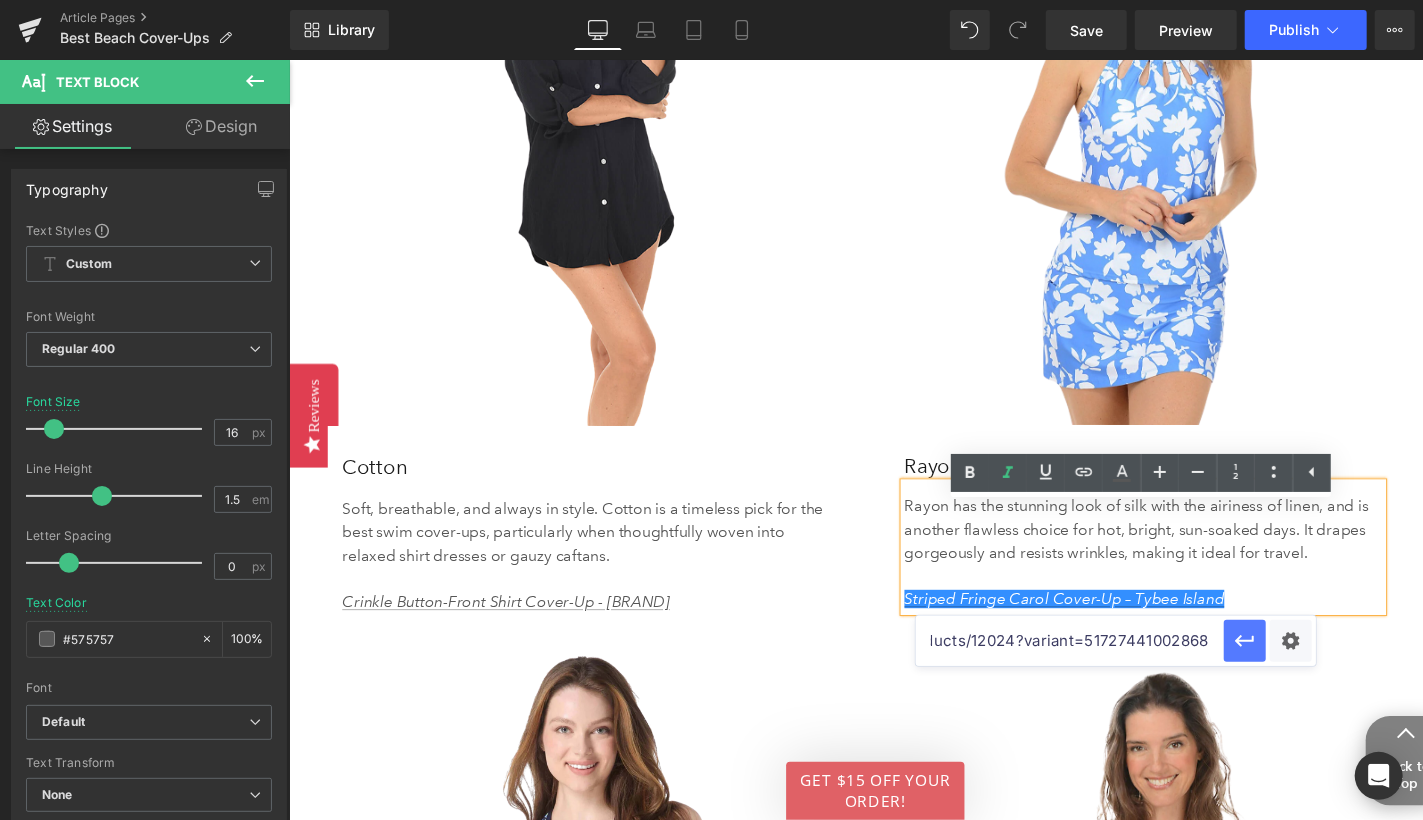 scroll, scrollTop: 0, scrollLeft: 0, axis: both 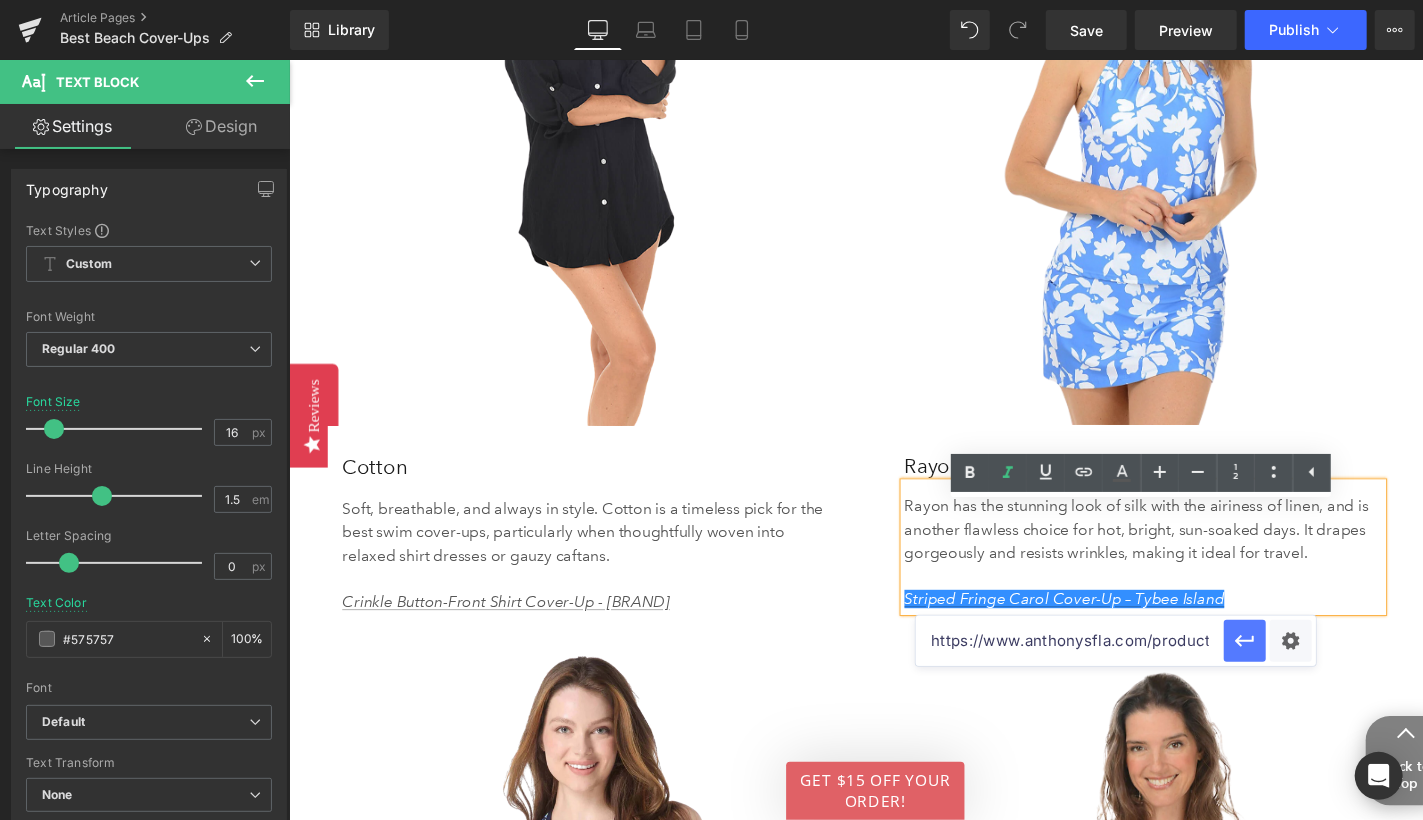 click 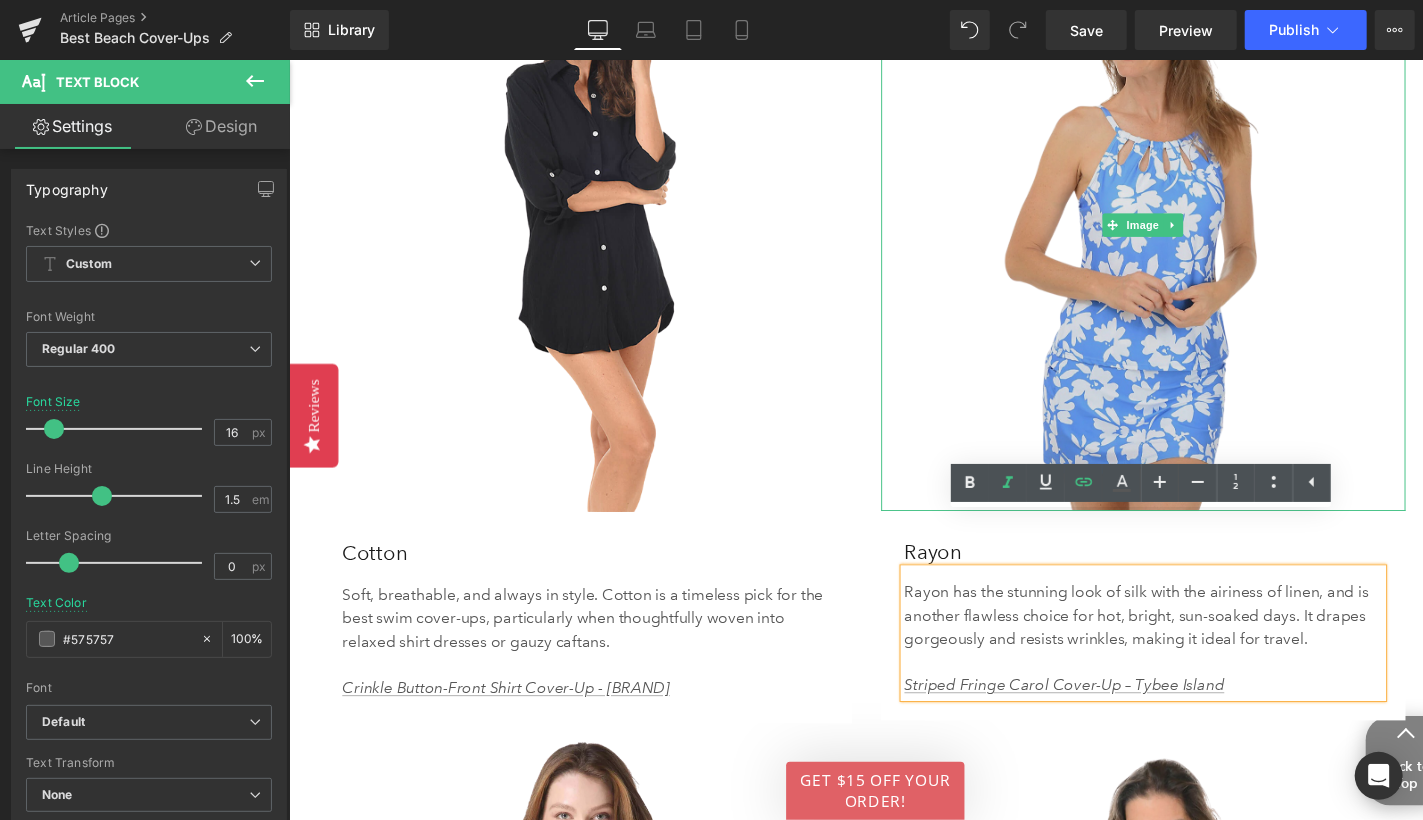 scroll, scrollTop: 3556, scrollLeft: 0, axis: vertical 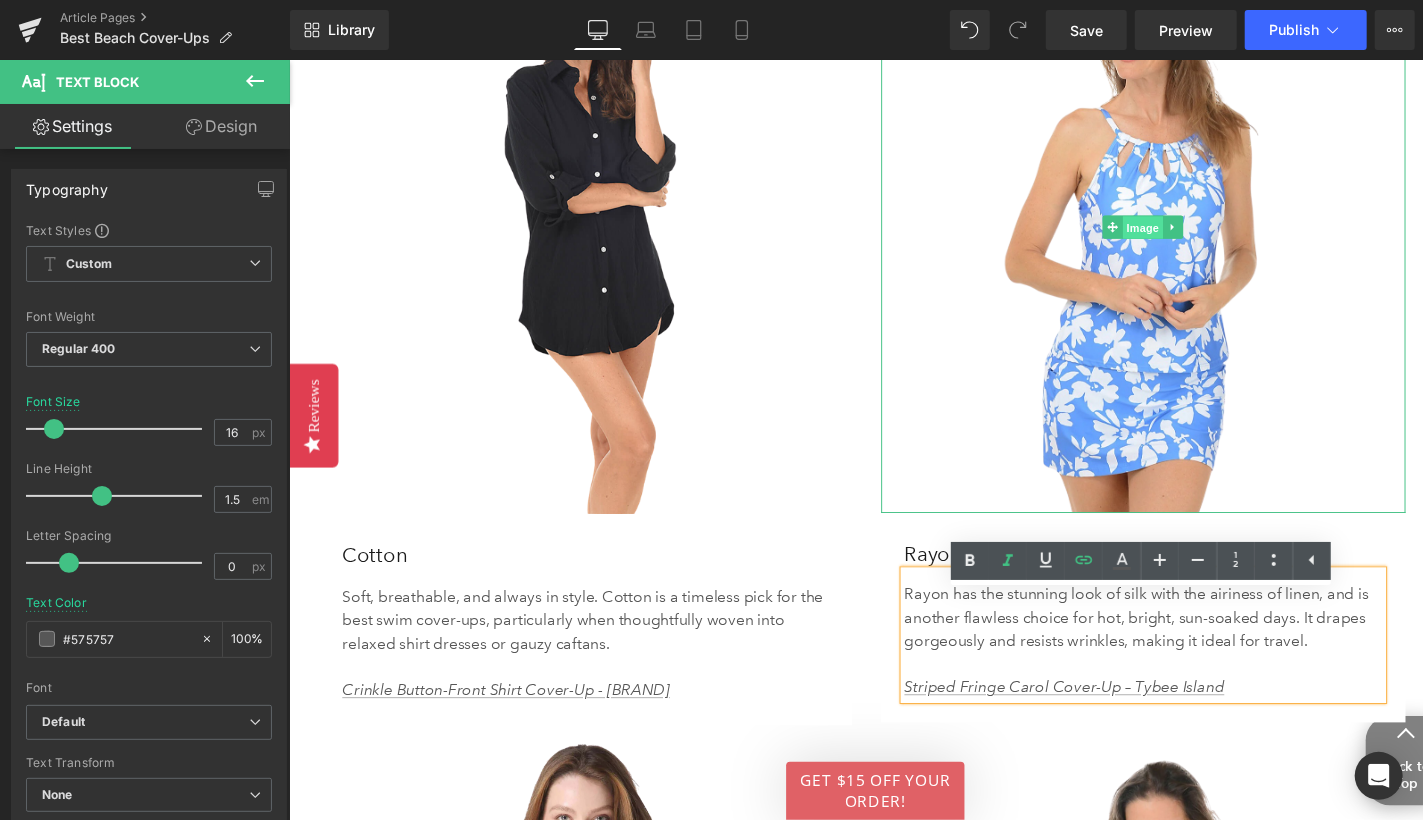 click on "Image" at bounding box center [1170, 232] 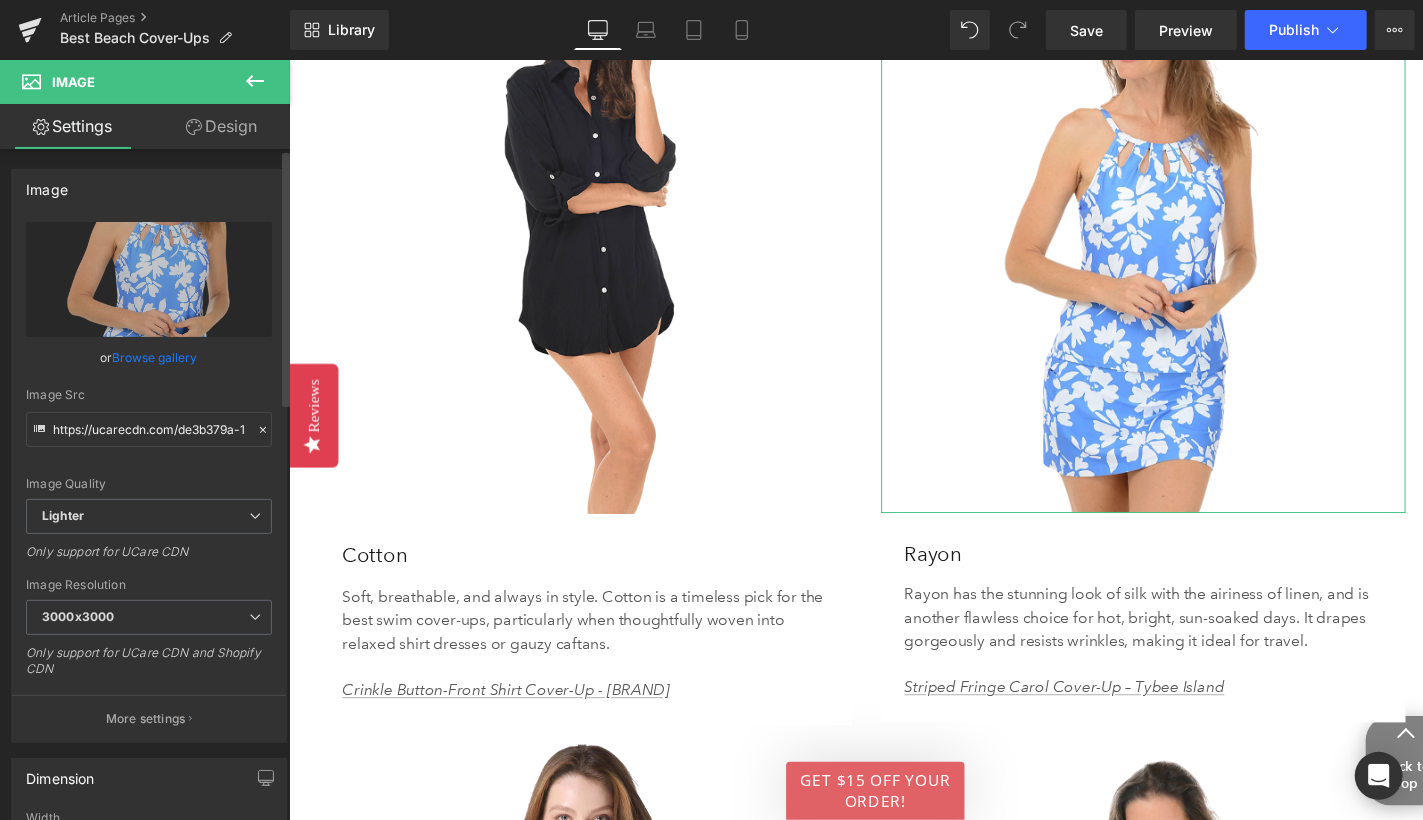 click on "Browse gallery" at bounding box center (155, 357) 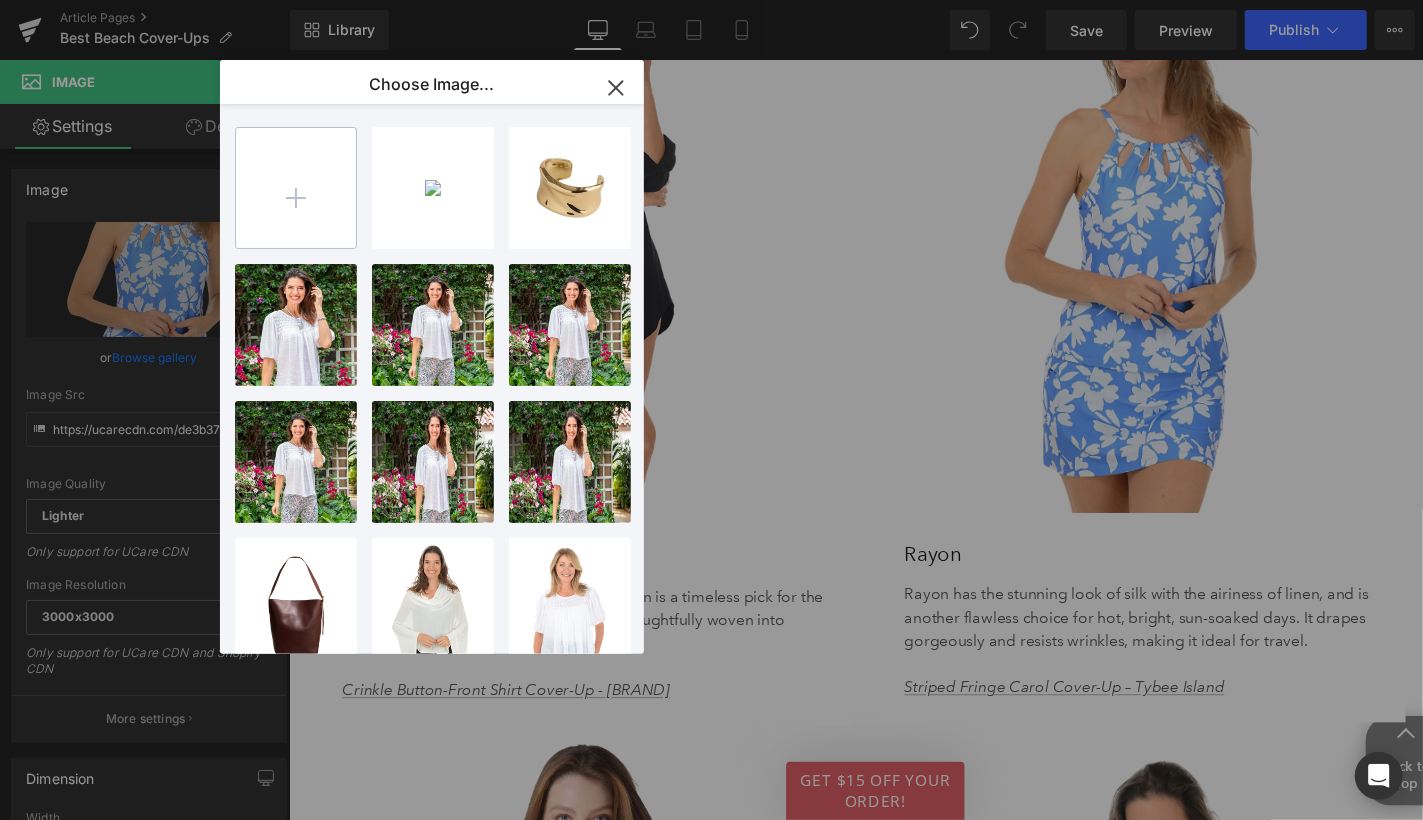 click at bounding box center (296, 188) 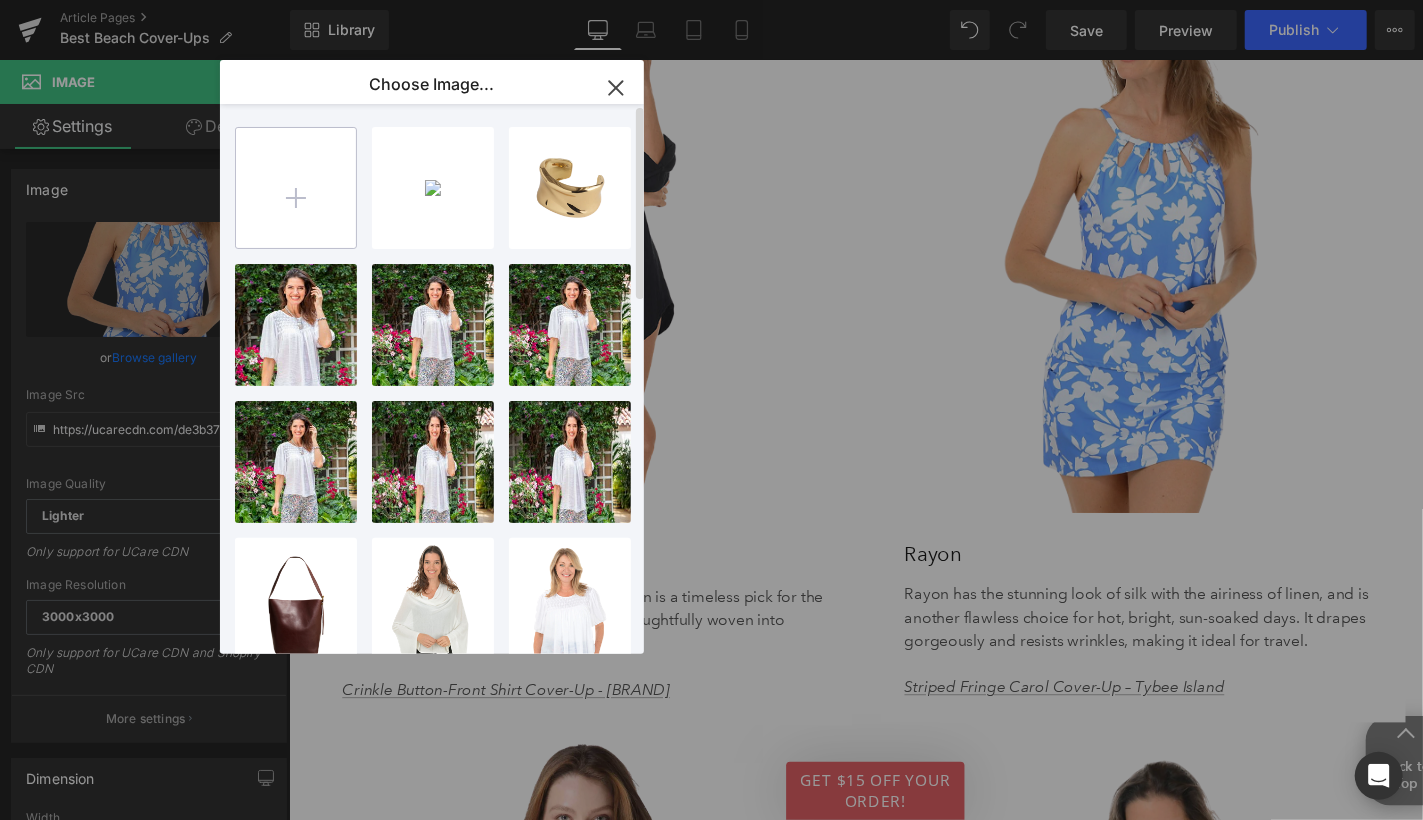 type on "C:\fakepath\TreasuresOfBali_12024Coral_Coral_CoverUps_325967_KC-0158.png" 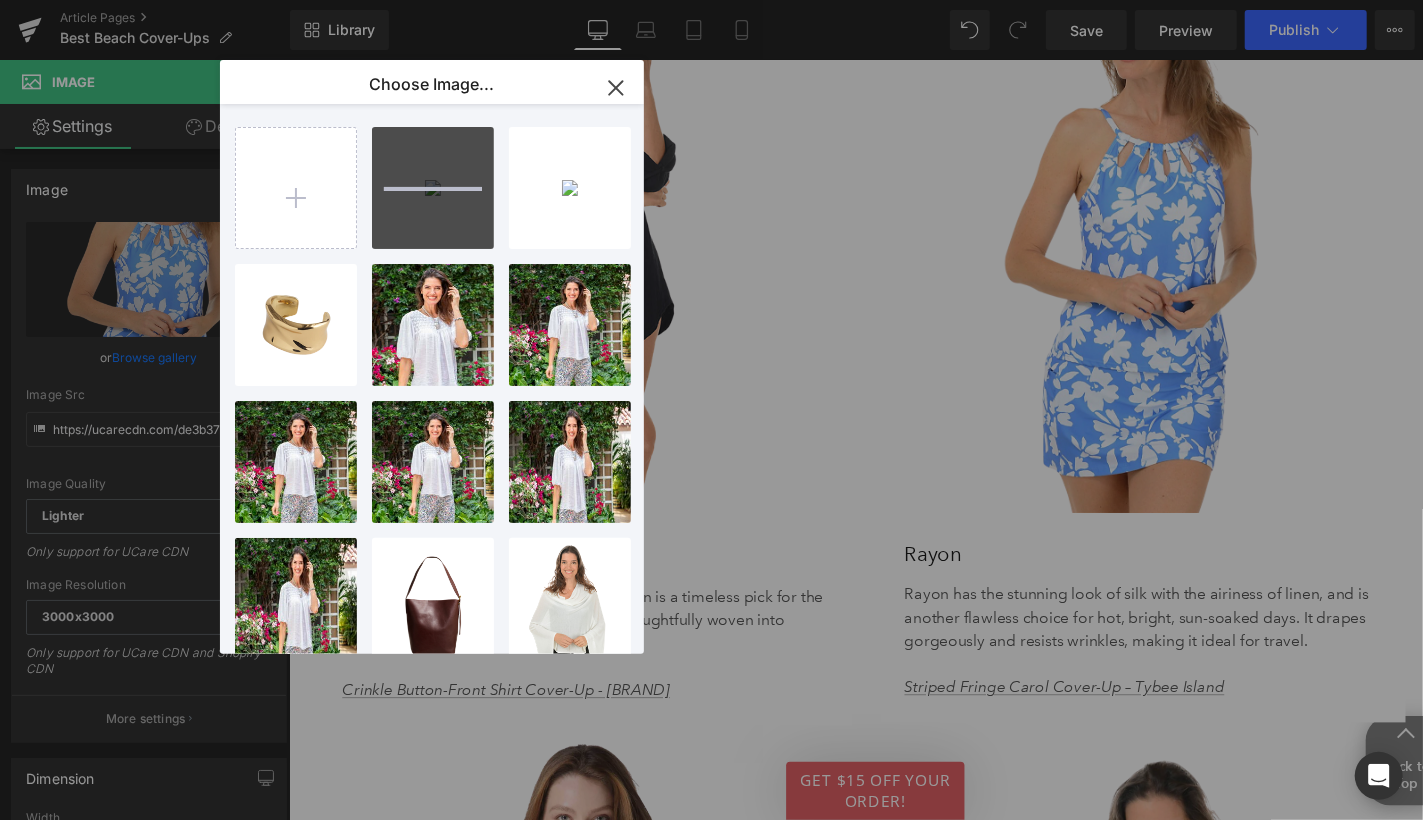 type 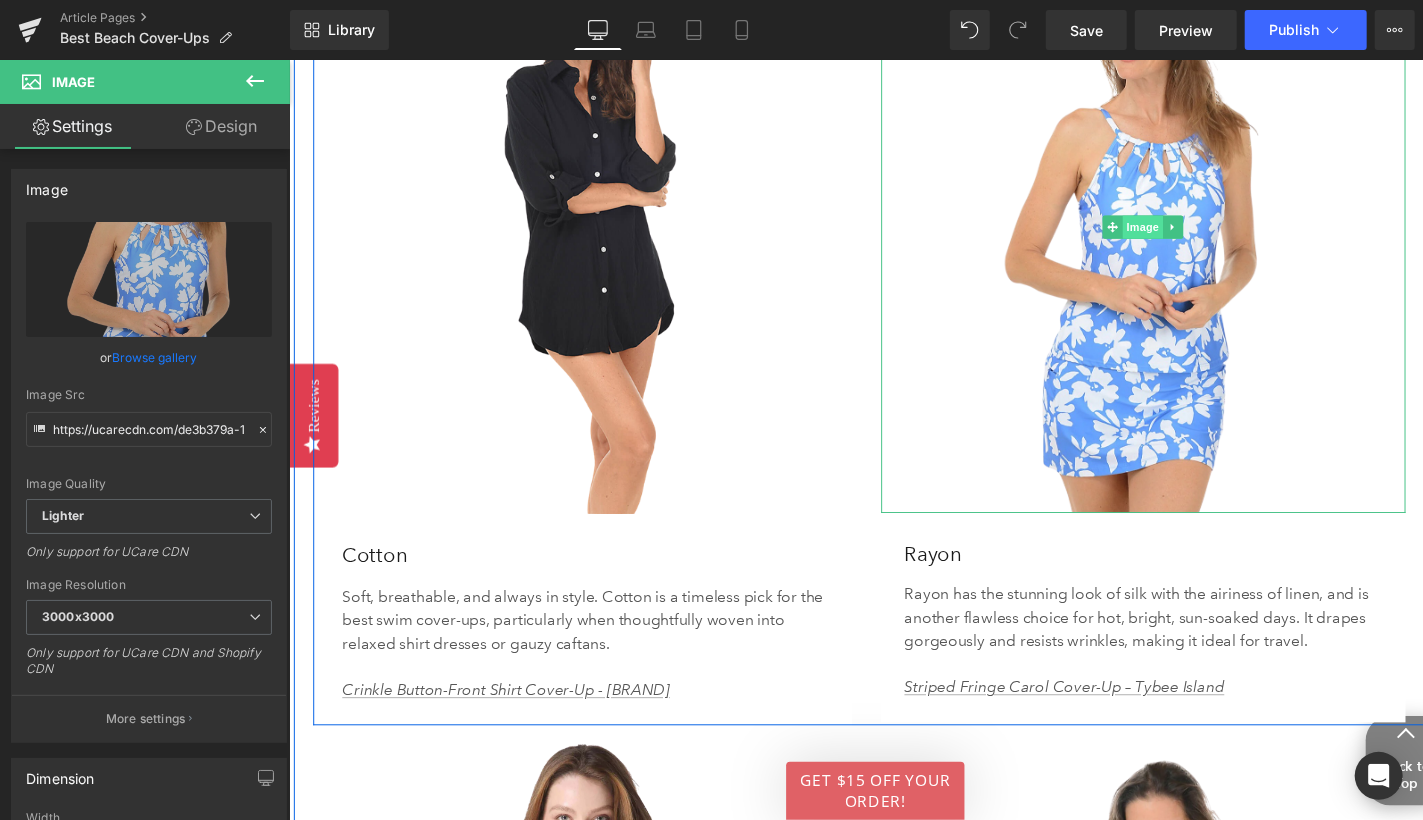 click on "Image" at bounding box center (1170, 231) 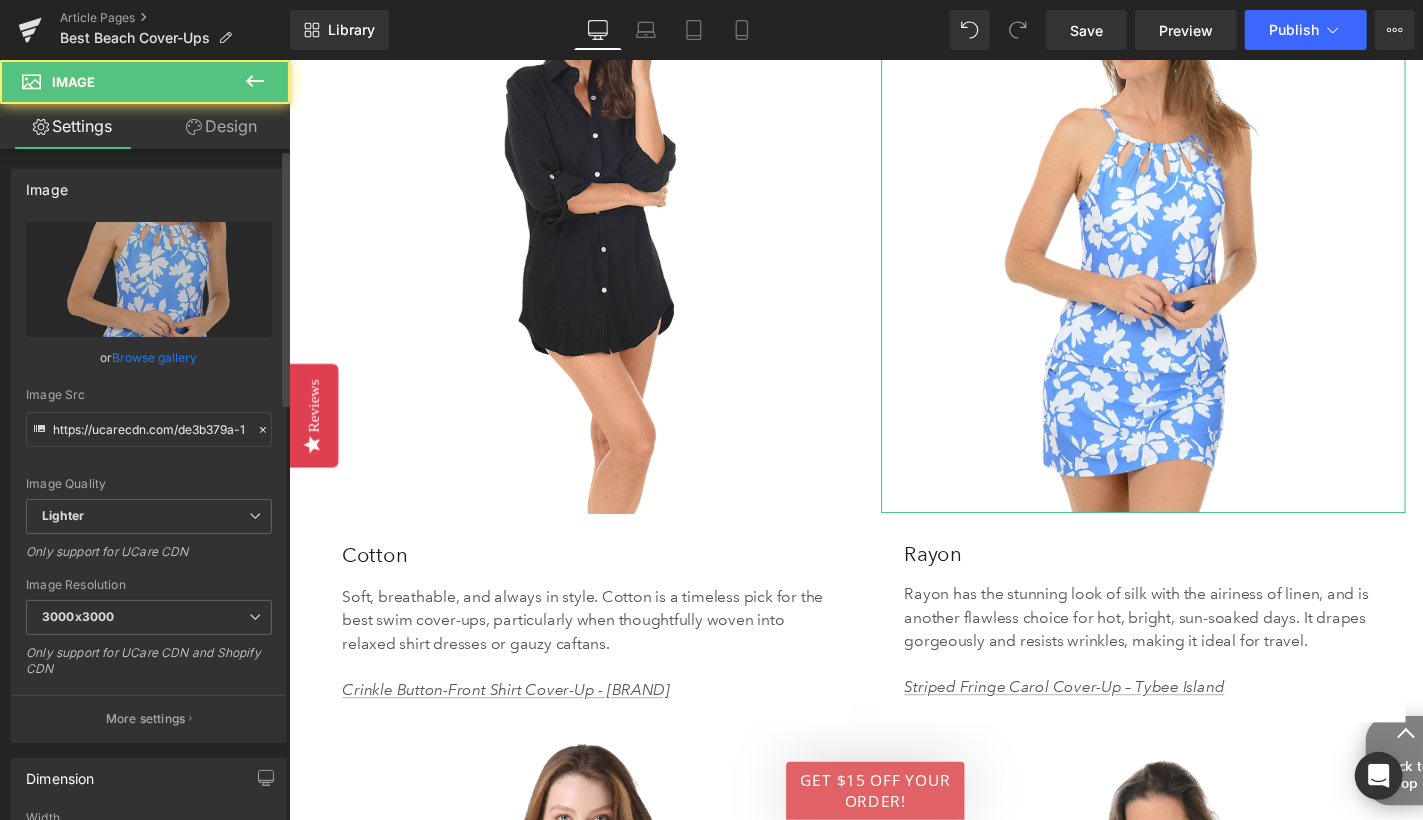 click on "Browse gallery" at bounding box center [155, 357] 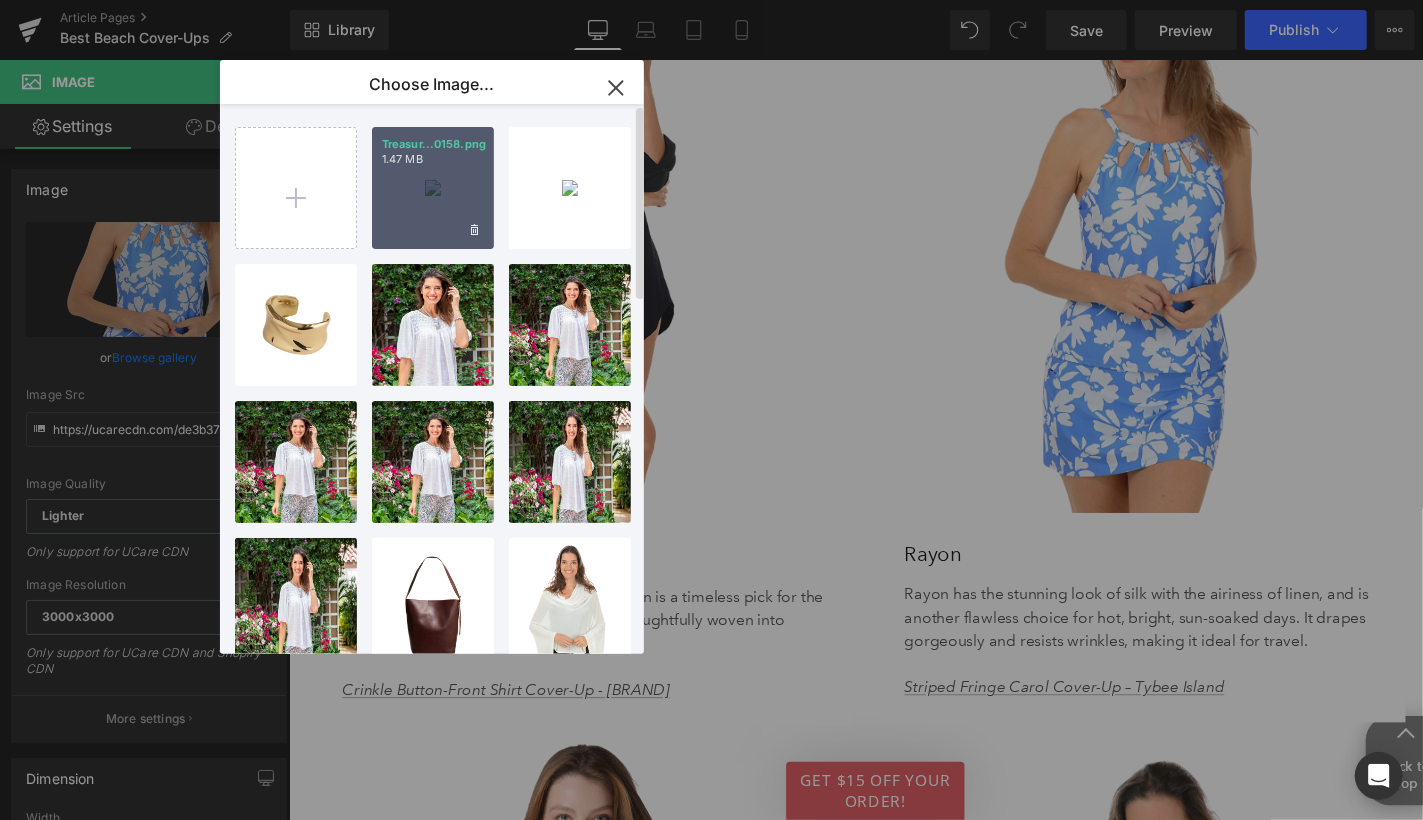 click on "1.47 MB" at bounding box center (433, 159) 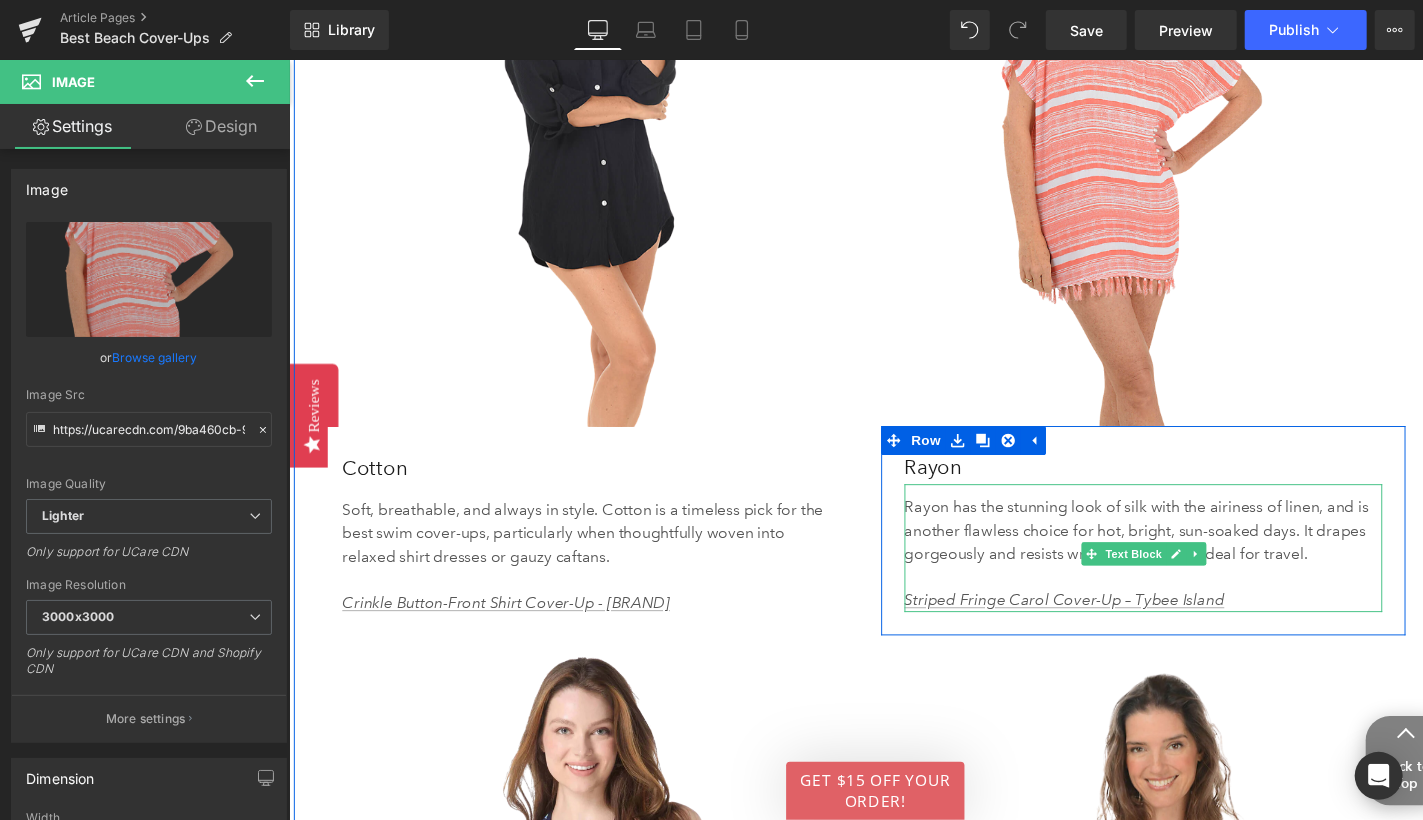 scroll, scrollTop: 3650, scrollLeft: 0, axis: vertical 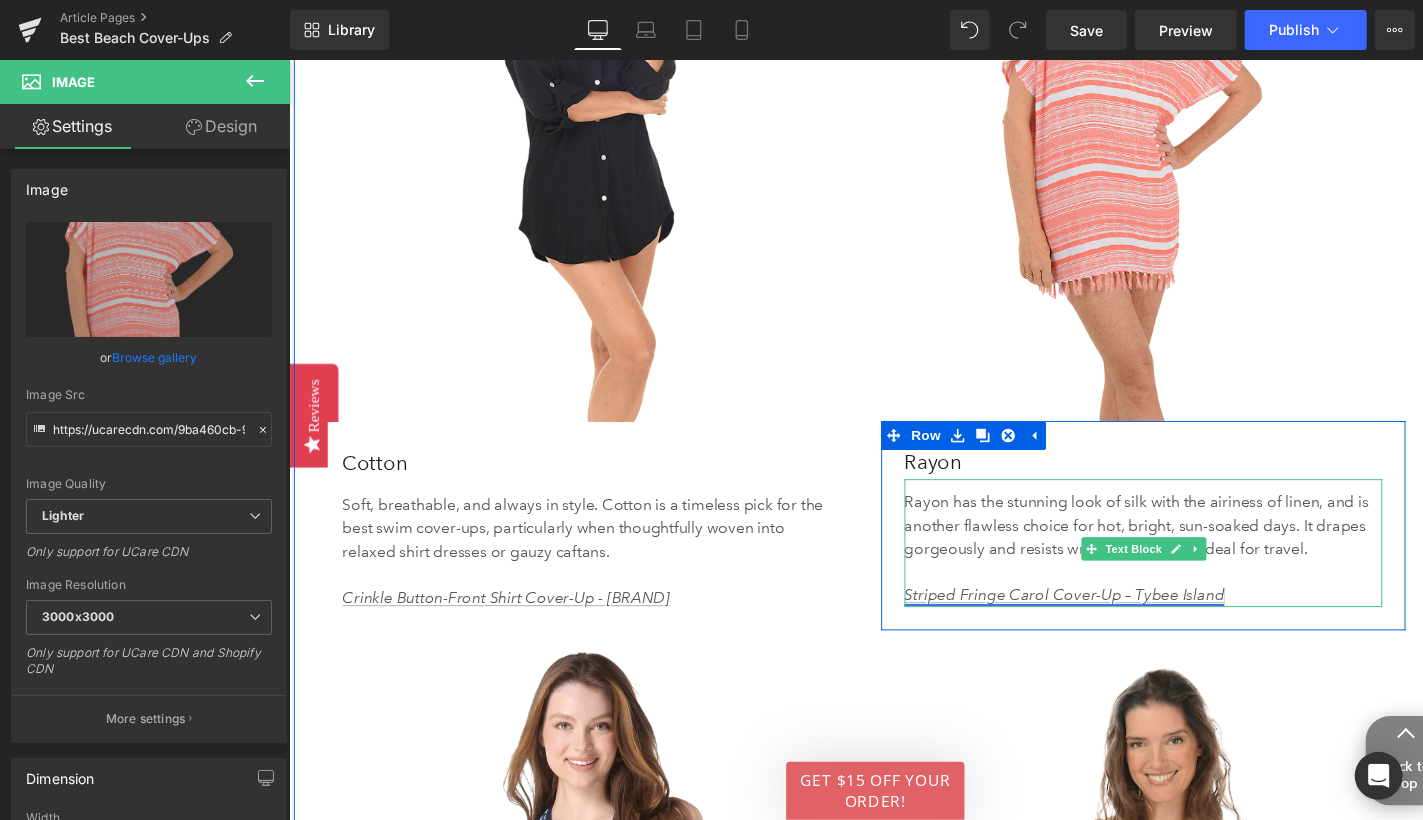 click on "Striped Fringe Carol Cover-Up – Tybee Island" at bounding box center [1088, 611] 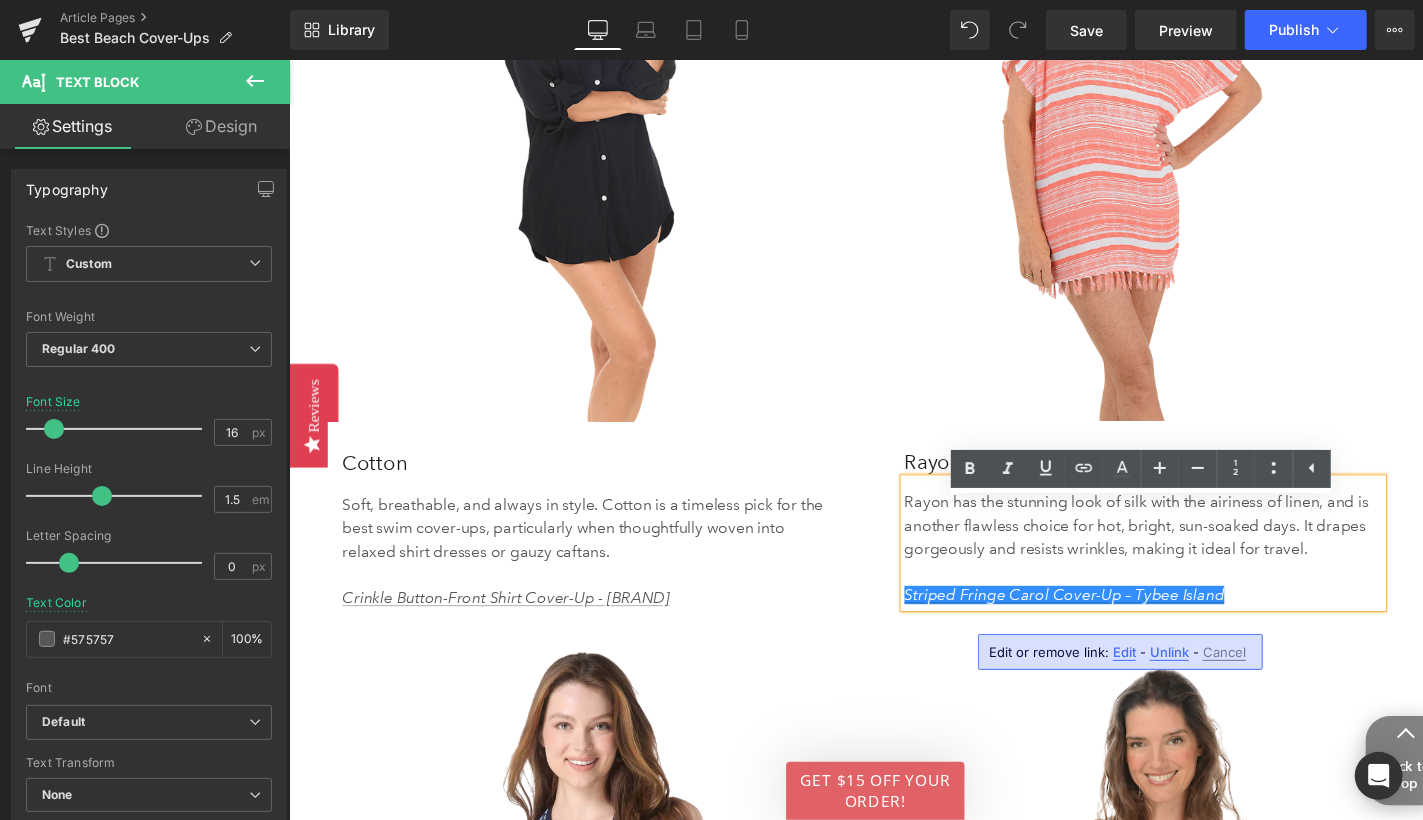 click on "Edit" at bounding box center (1124, 652) 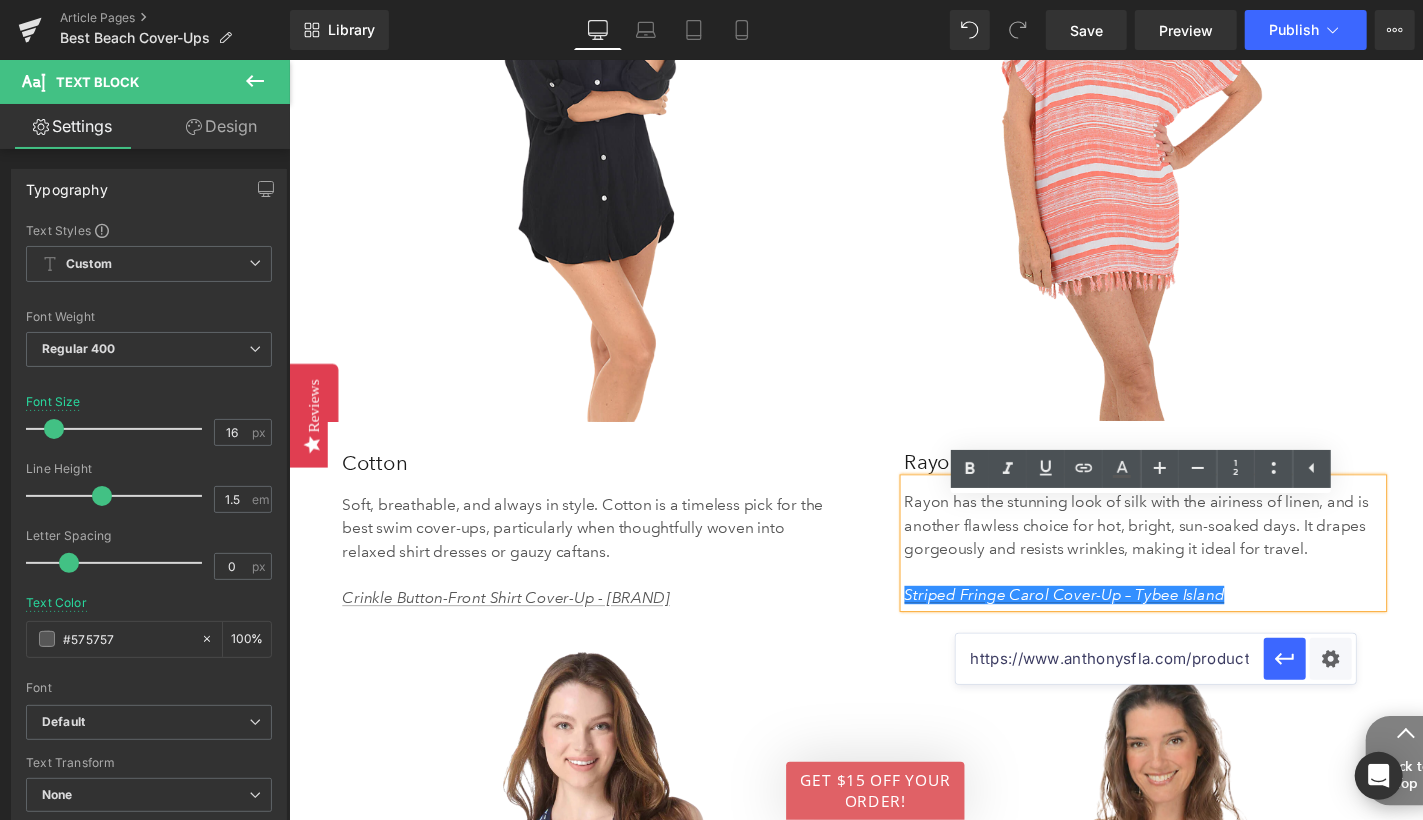 click on "https://www.anthonysfla.com/products/12024?variant=51727441002868" at bounding box center [1110, 659] 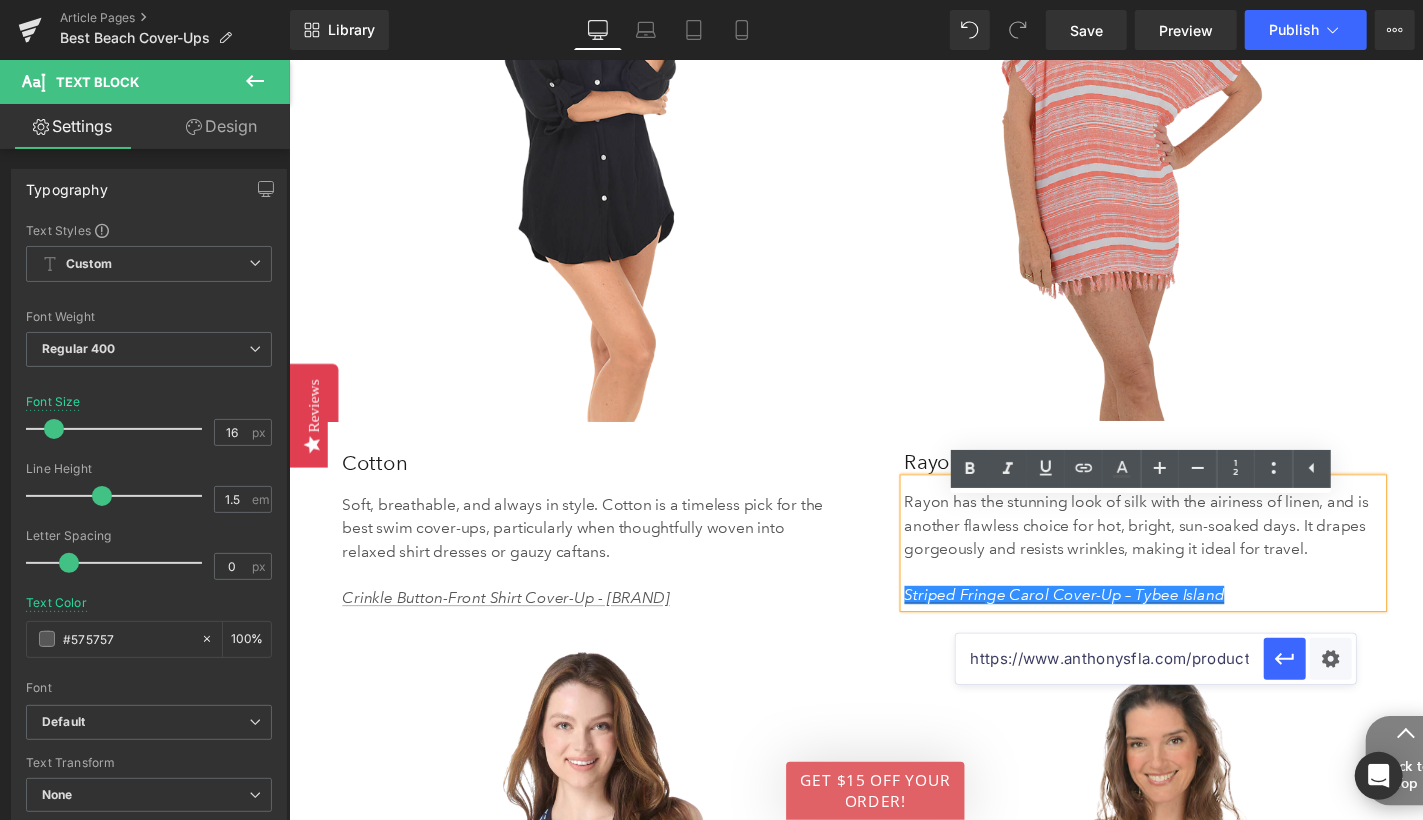 click at bounding box center [1169, 136] 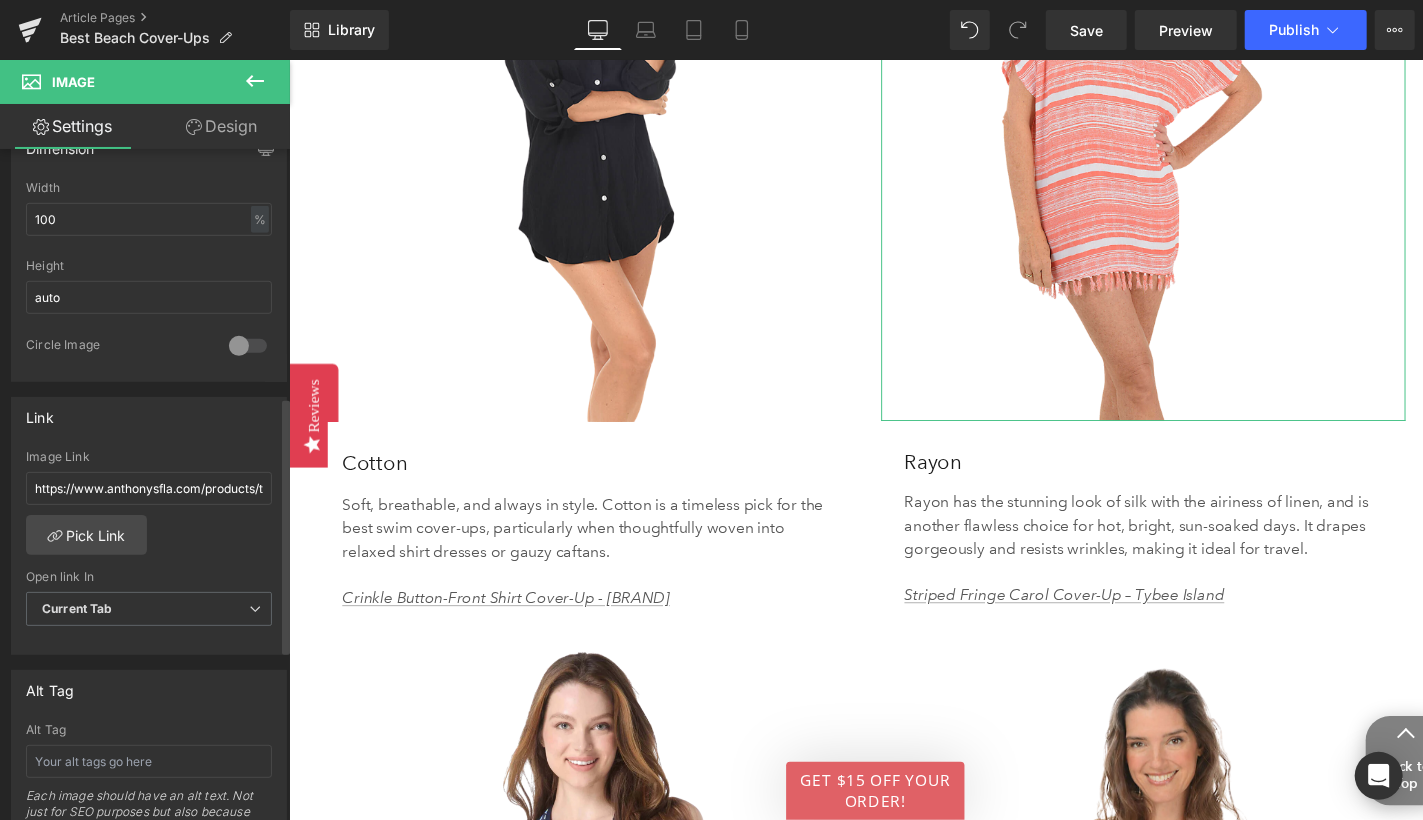 scroll, scrollTop: 651, scrollLeft: 0, axis: vertical 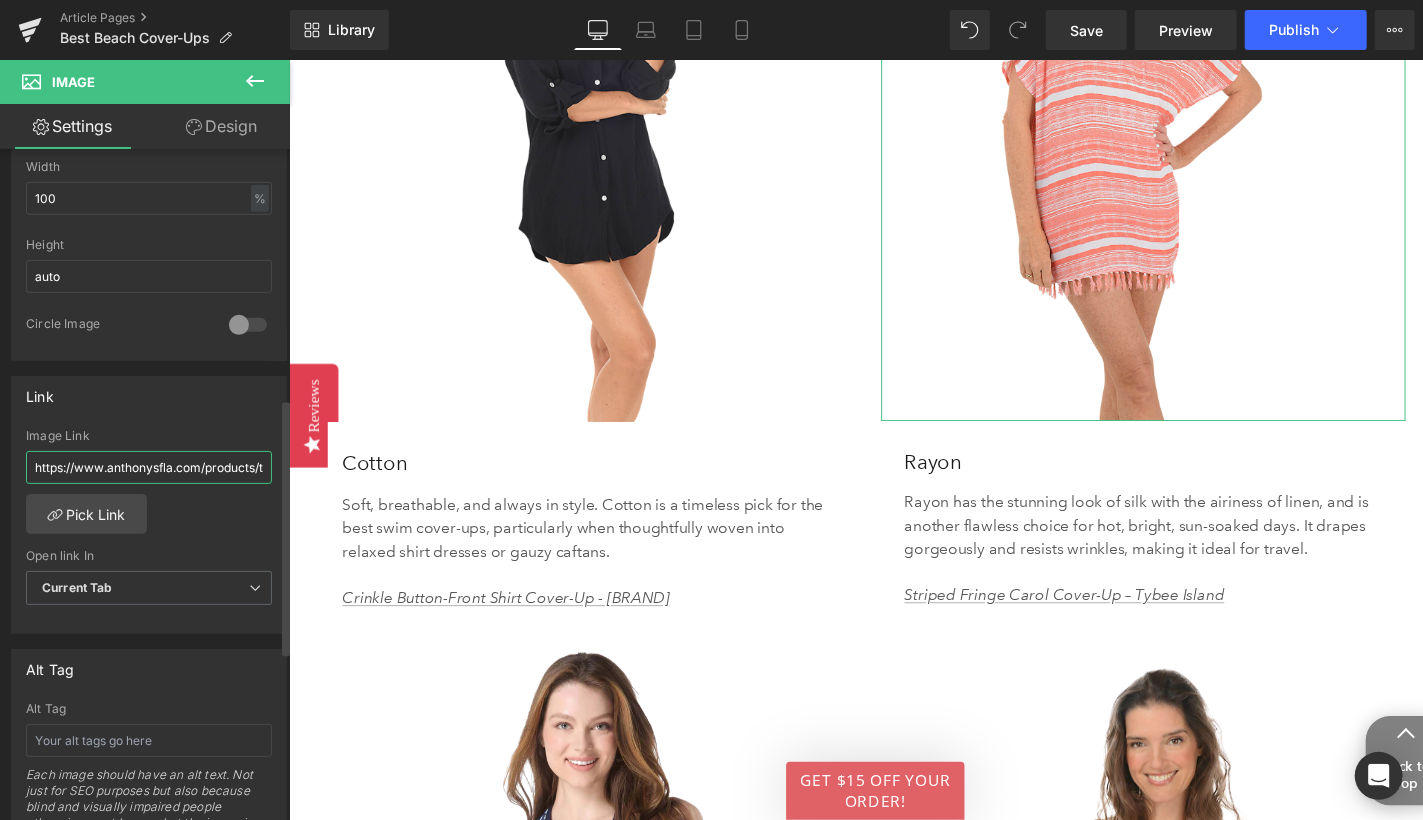 click on "https://www.anthonysfla.com/products/tf5he89?variant=51677975511412" at bounding box center (149, 467) 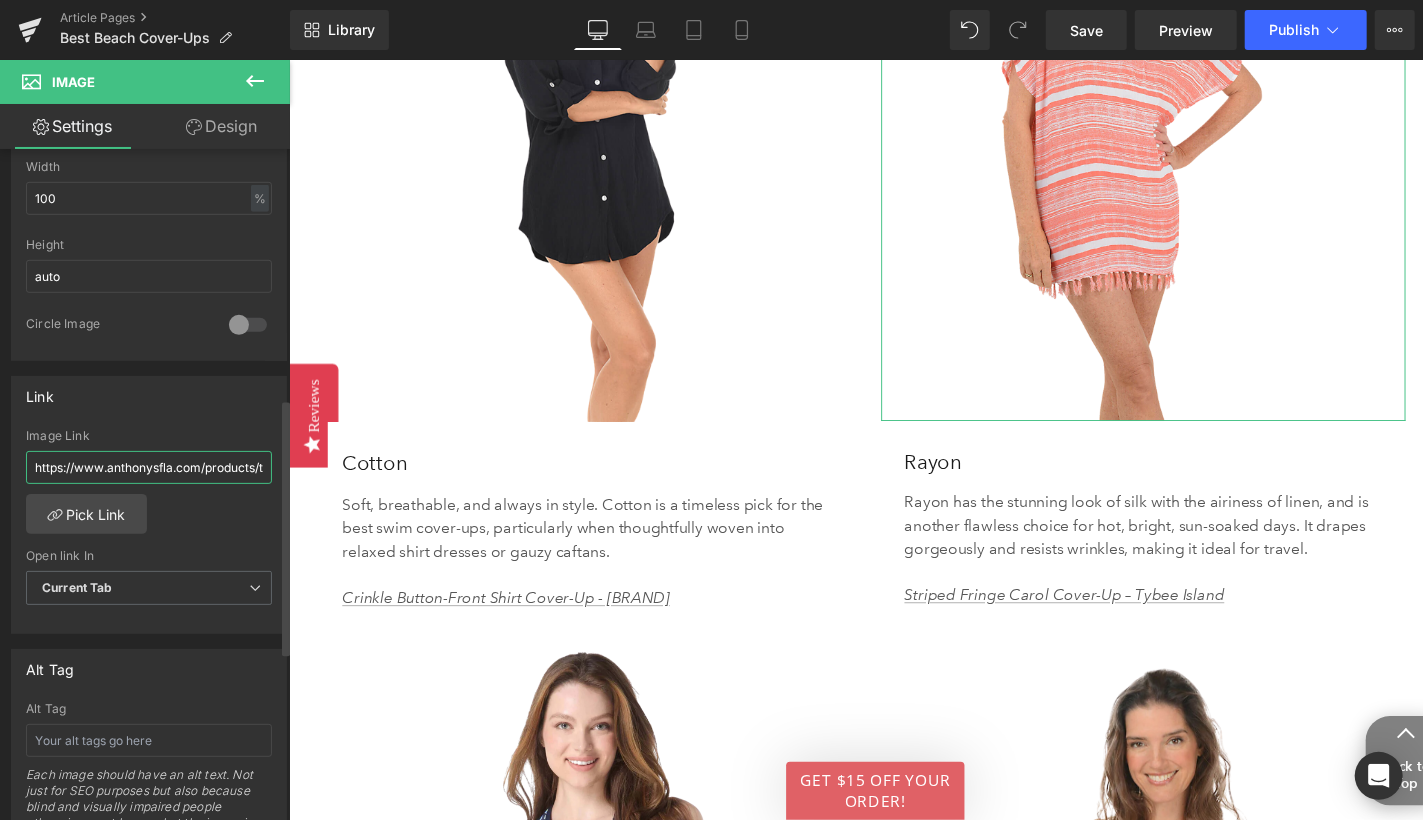 click on "https://www.anthonysfla.com/products/tf5he89?variant=51677975511412" at bounding box center [149, 467] 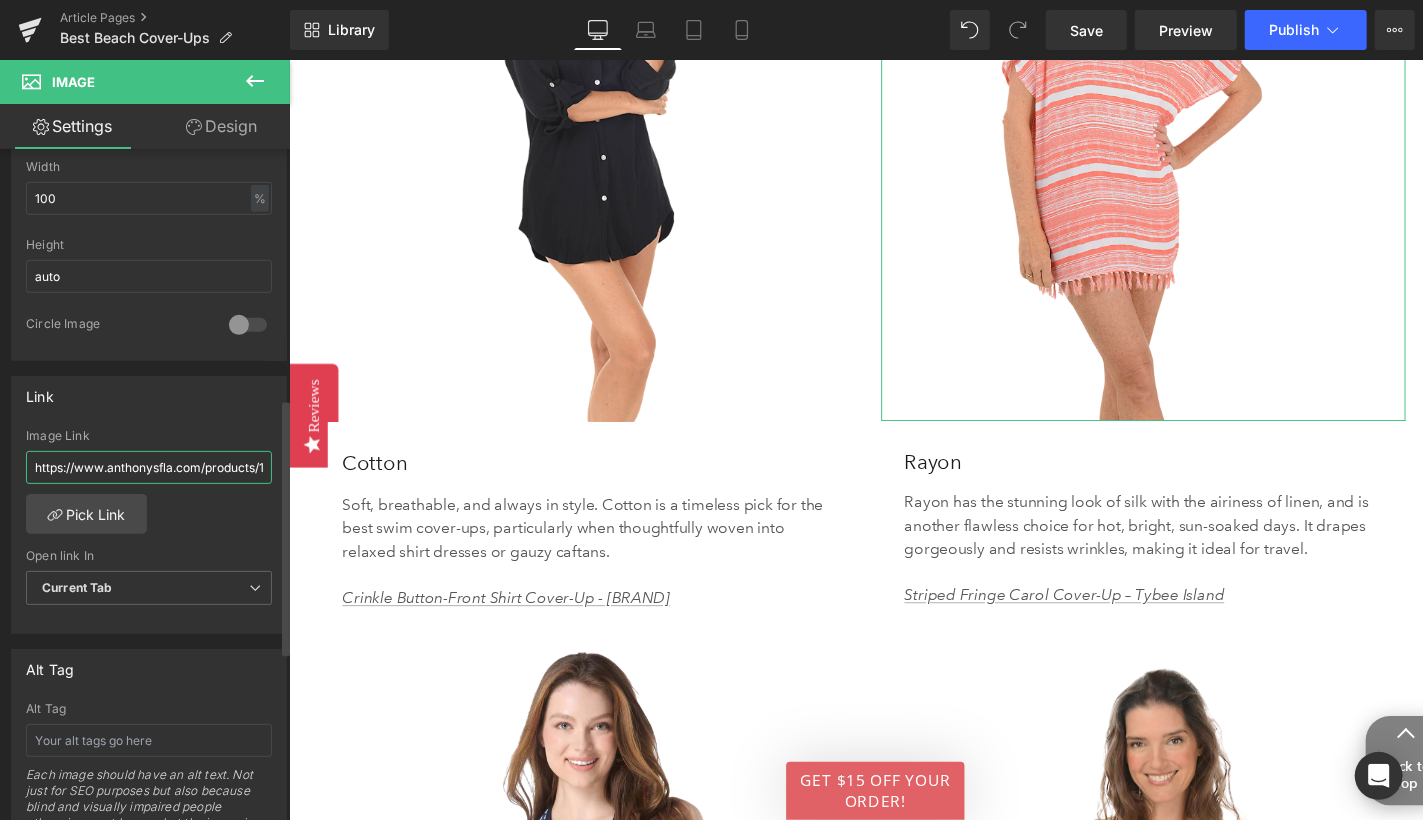 scroll, scrollTop: 0, scrollLeft: 189, axis: horizontal 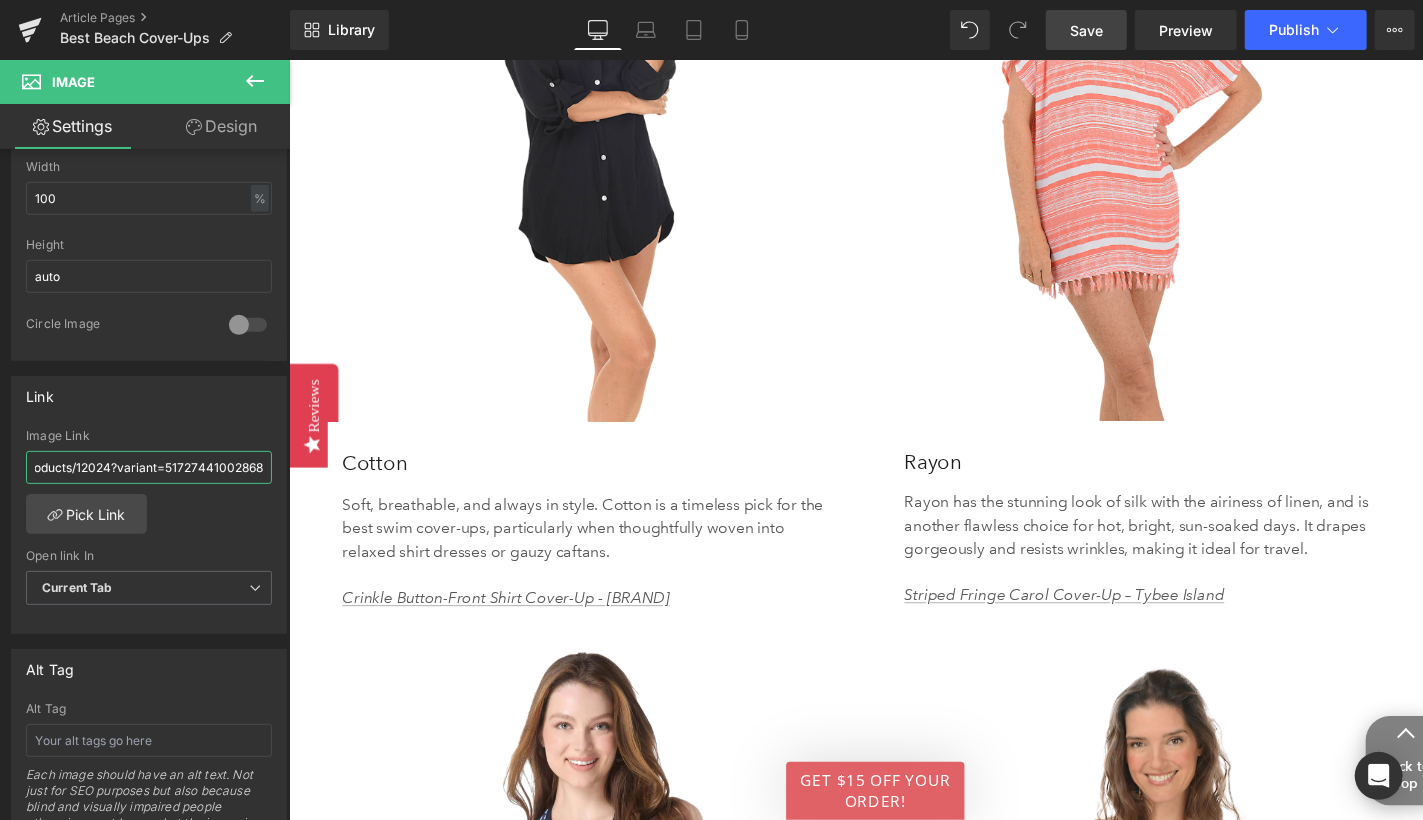 type on "https://www.anthonysfla.com/products/12024?variant=51727441002868" 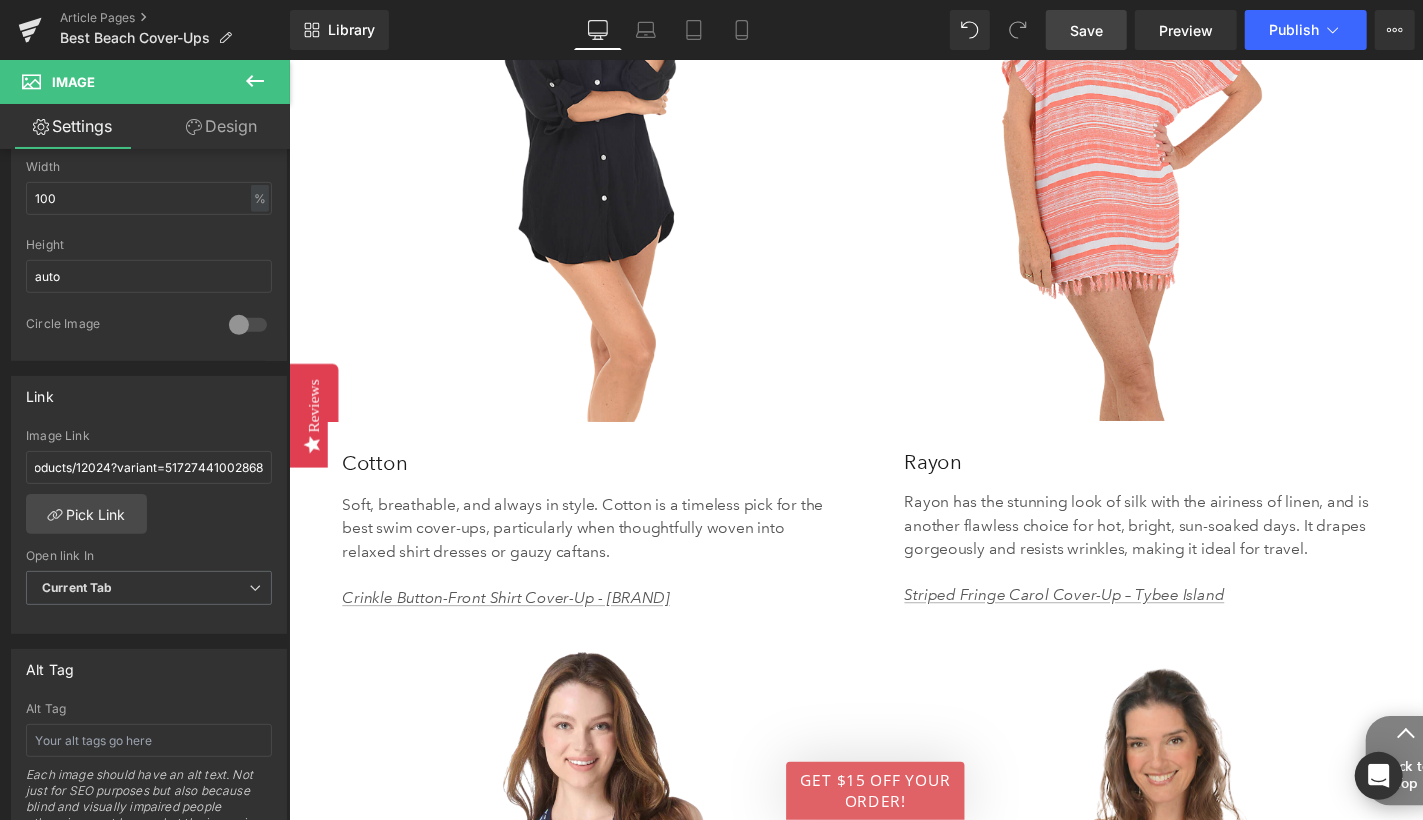 click on "Save" at bounding box center [1086, 30] 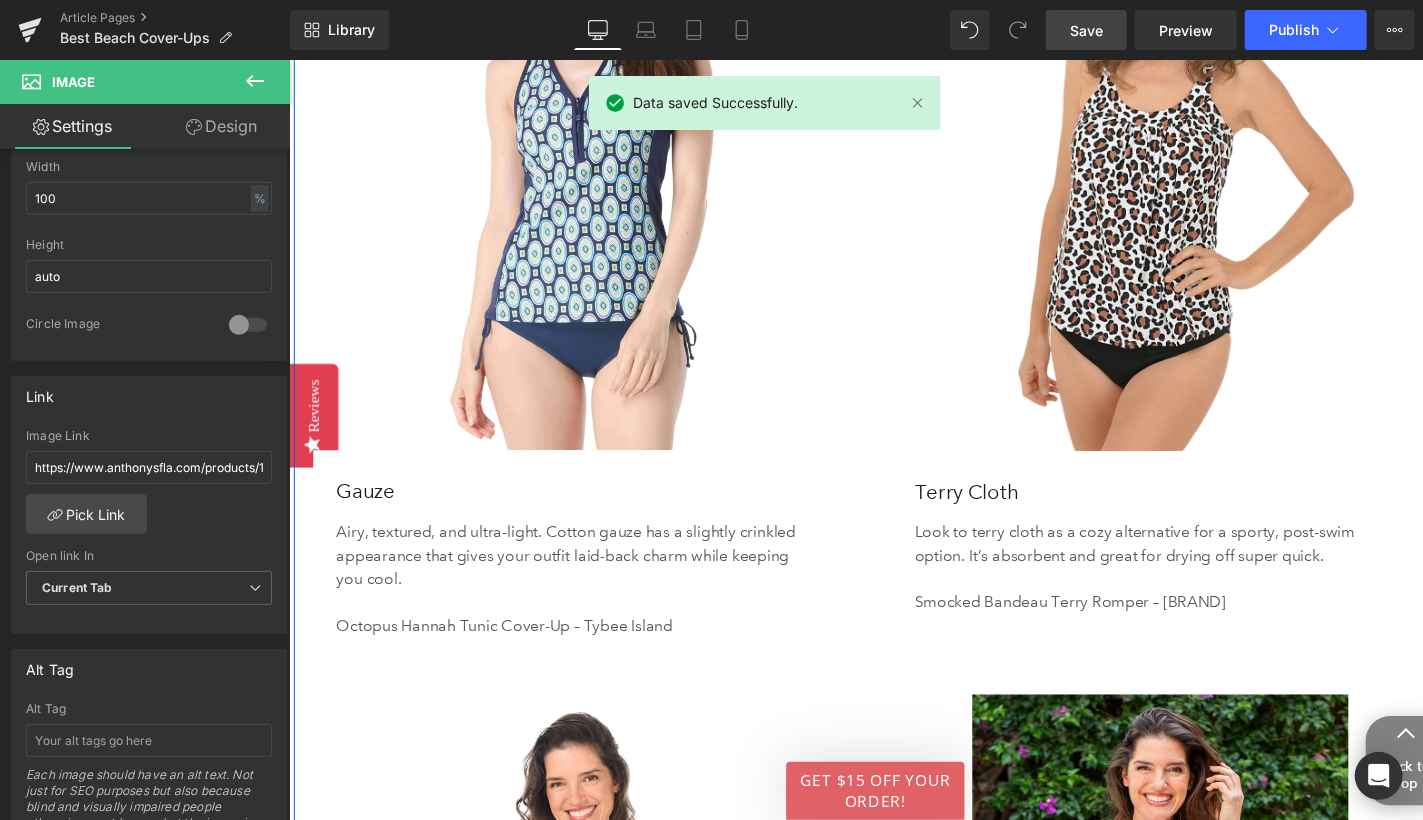 scroll, scrollTop: 4532, scrollLeft: 0, axis: vertical 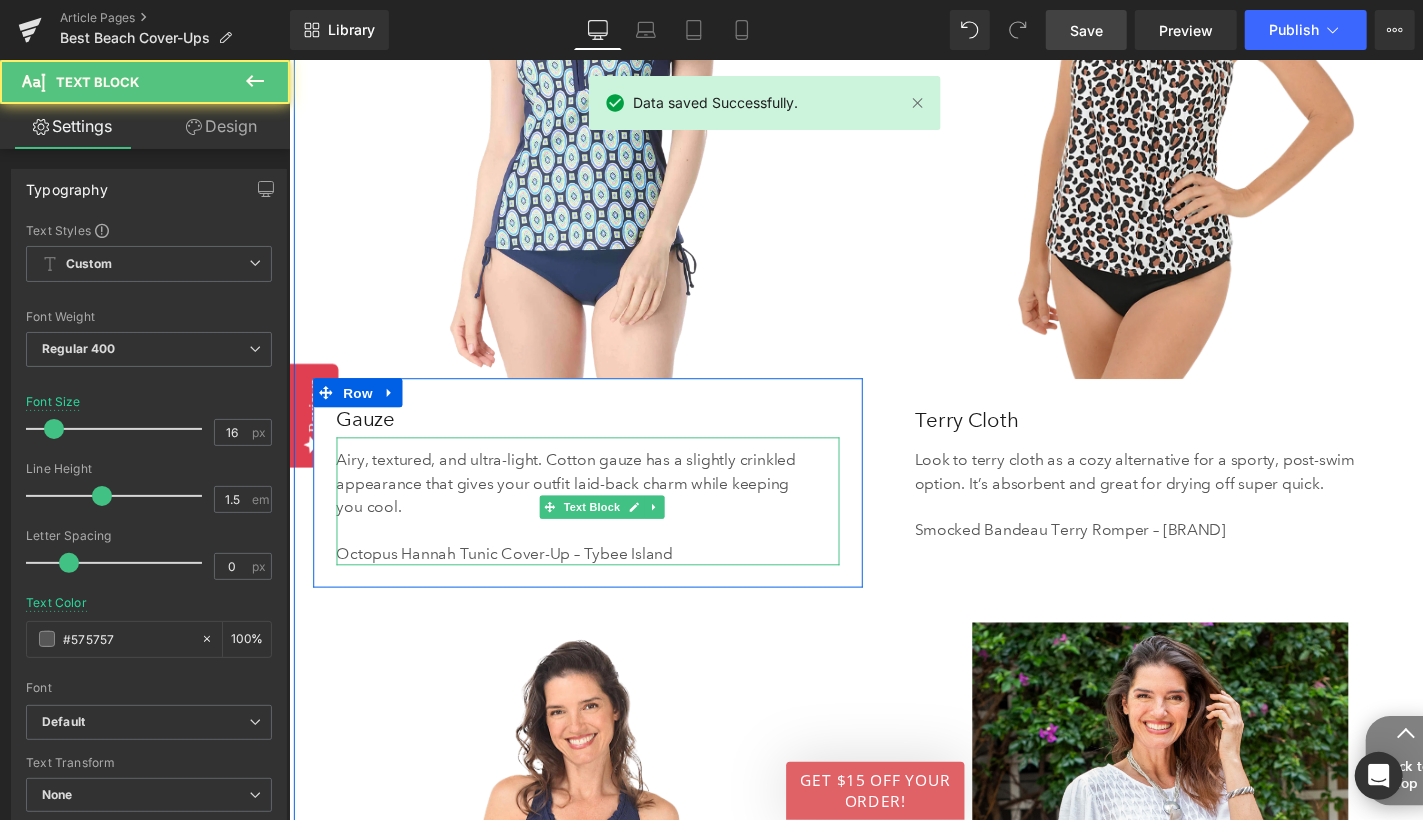 click on "Octopus Hannah Tunic Cover-Up – Tybee Island" at bounding box center (582, 568) 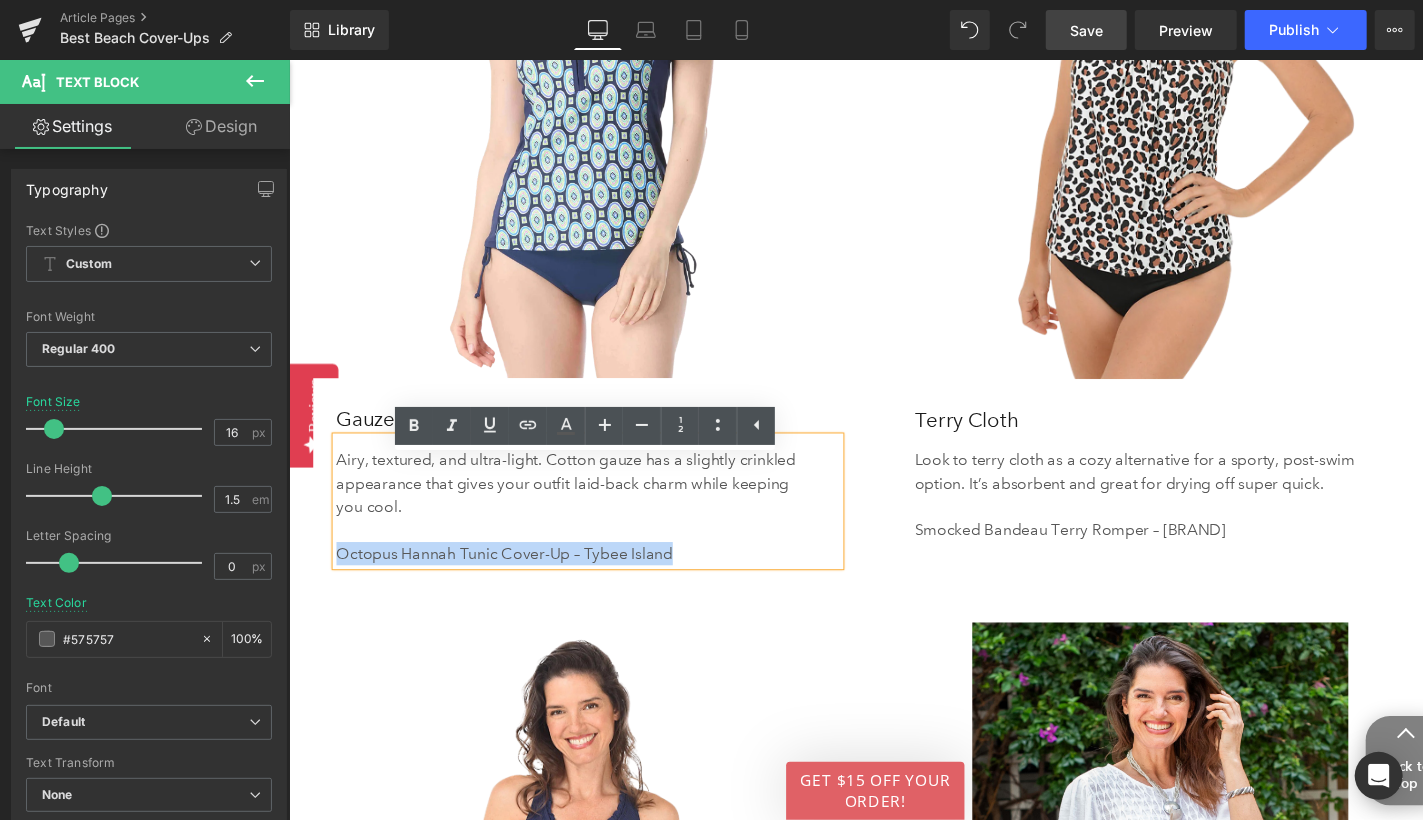 drag, startPoint x: 680, startPoint y: 594, endPoint x: 339, endPoint y: 590, distance: 341.02347 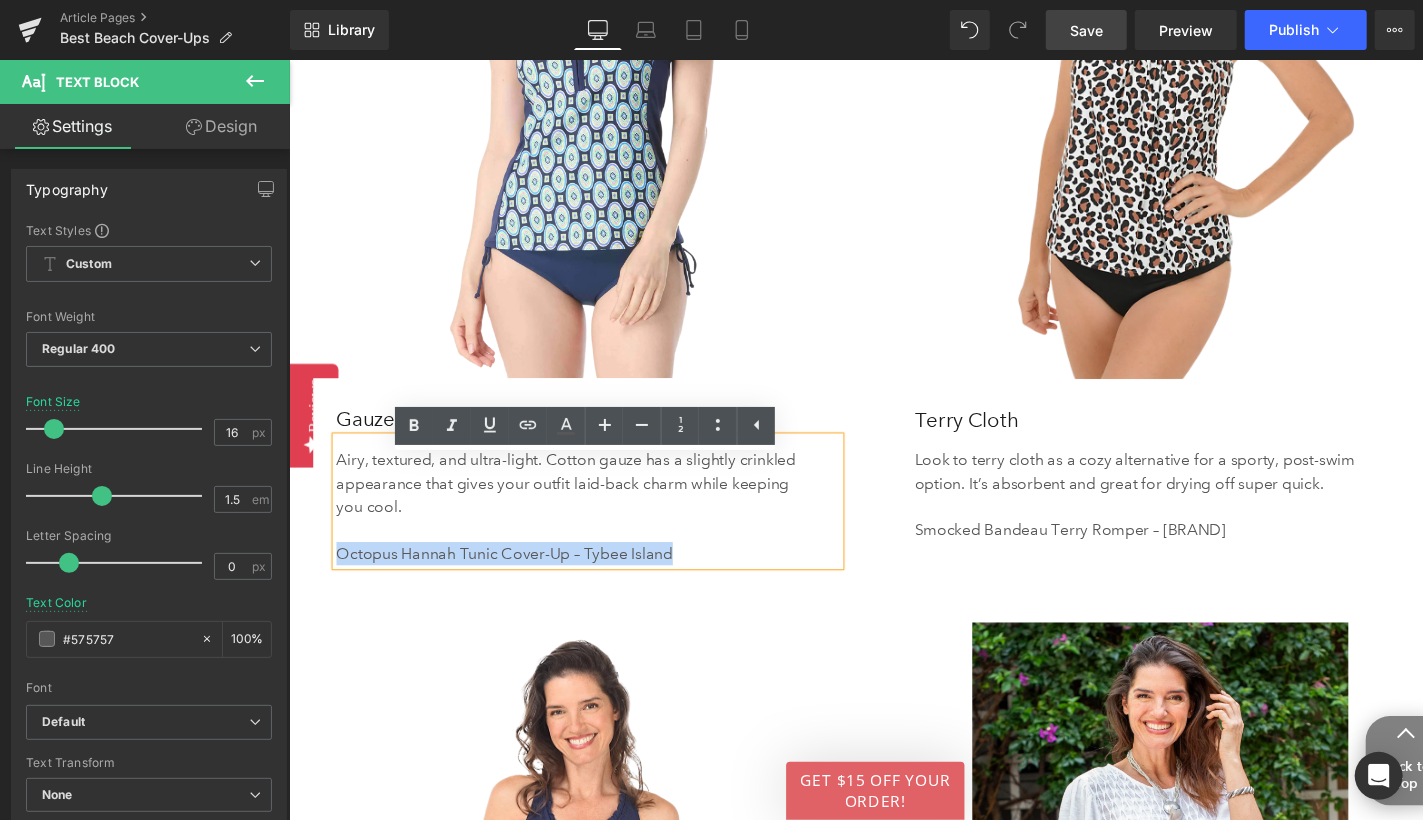 click on "Octopus Hannah Tunic Cover-Up – Tybee Island" at bounding box center (582, 568) 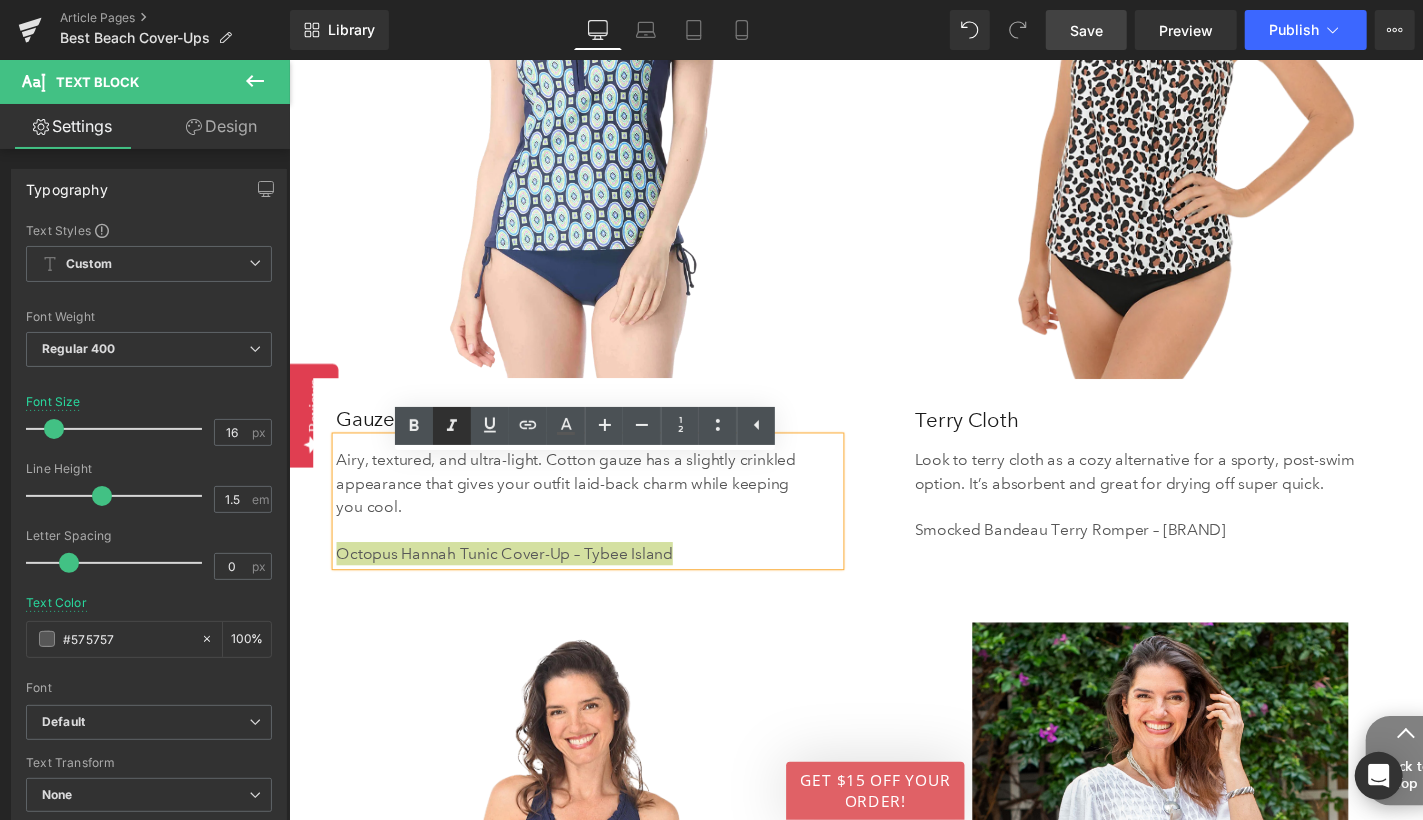 click 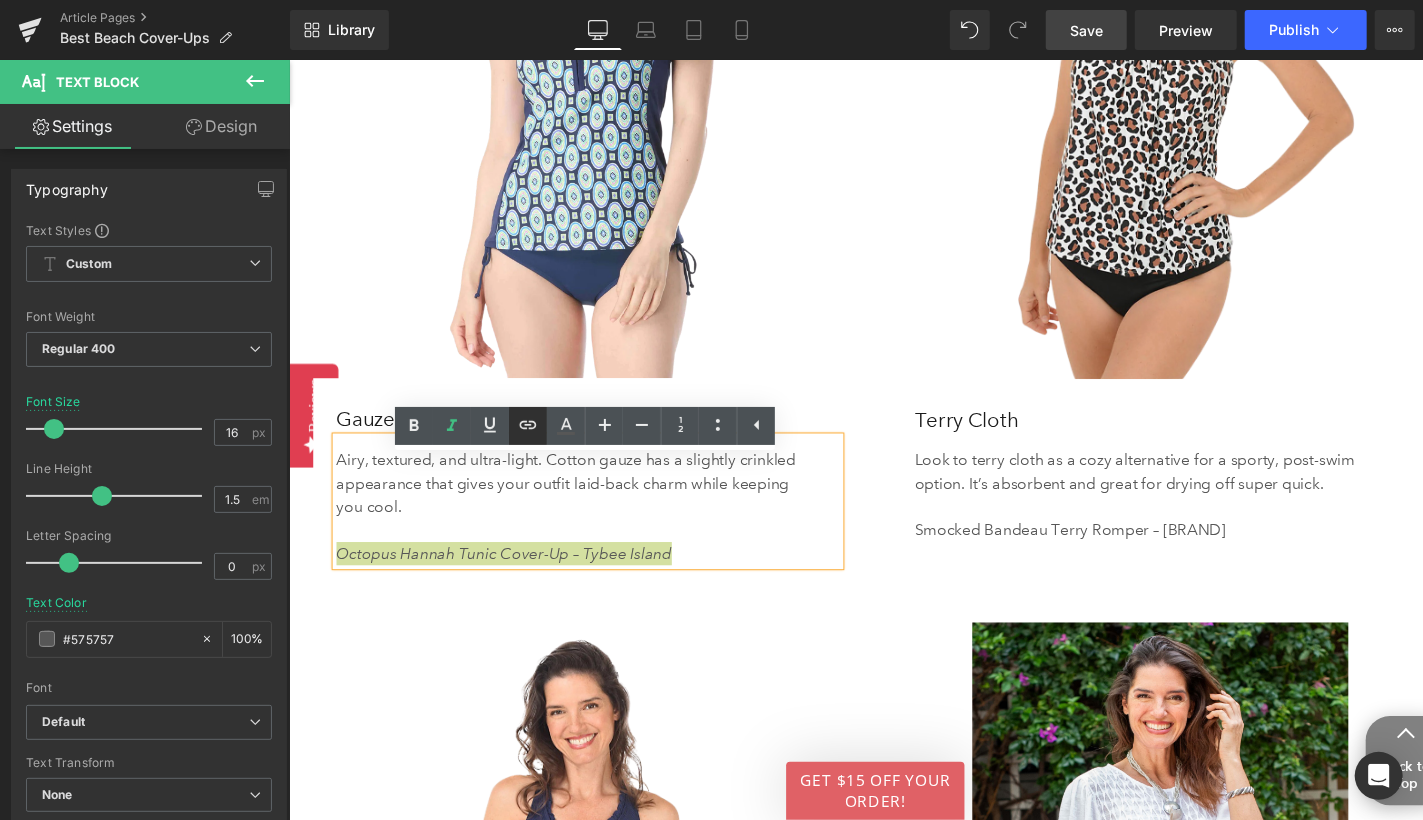 click 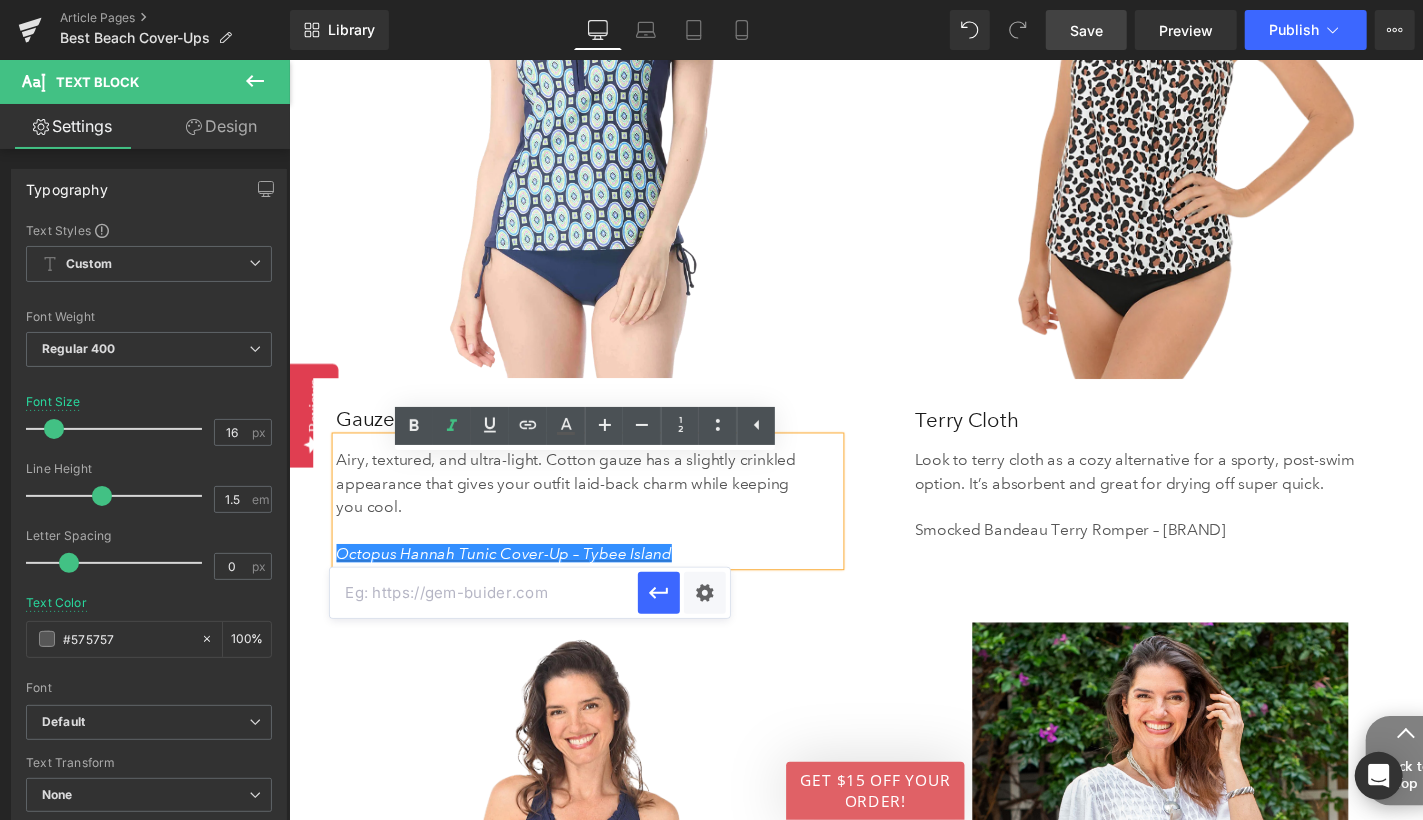 click at bounding box center (484, 593) 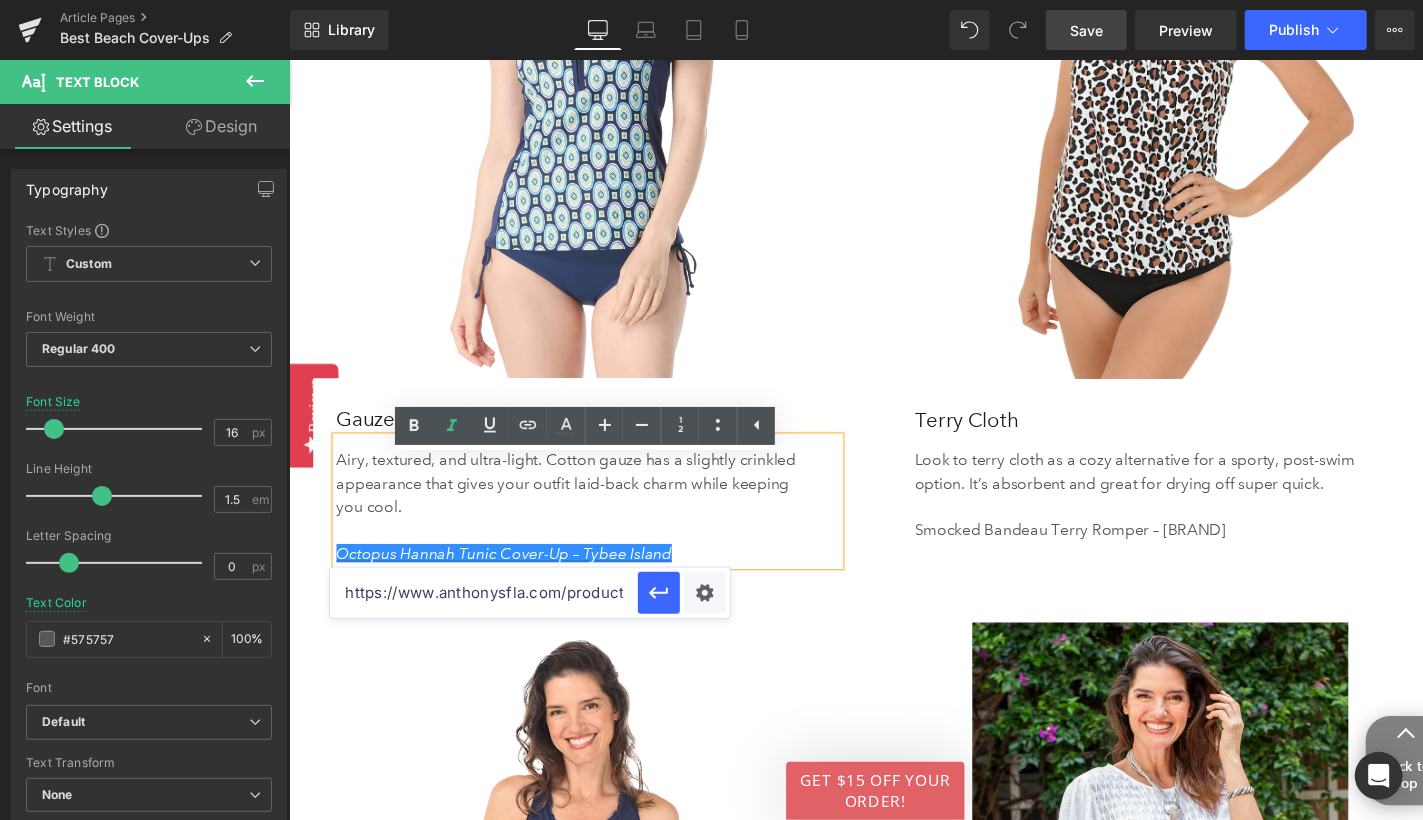 scroll, scrollTop: 0, scrollLeft: 290, axis: horizontal 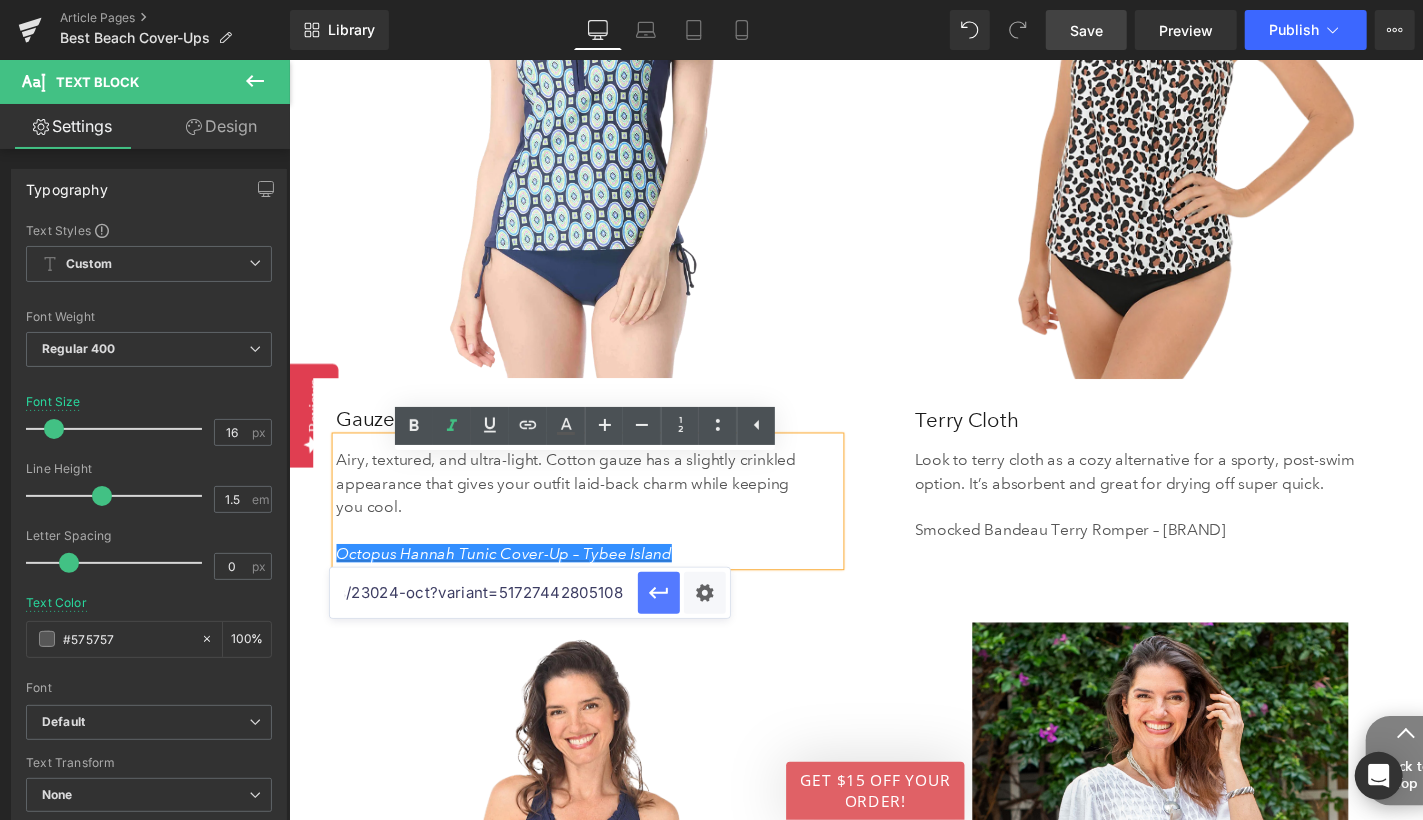 type on "https://www.anthonysfla.com/products/23024-oct?variant=51727442805108" 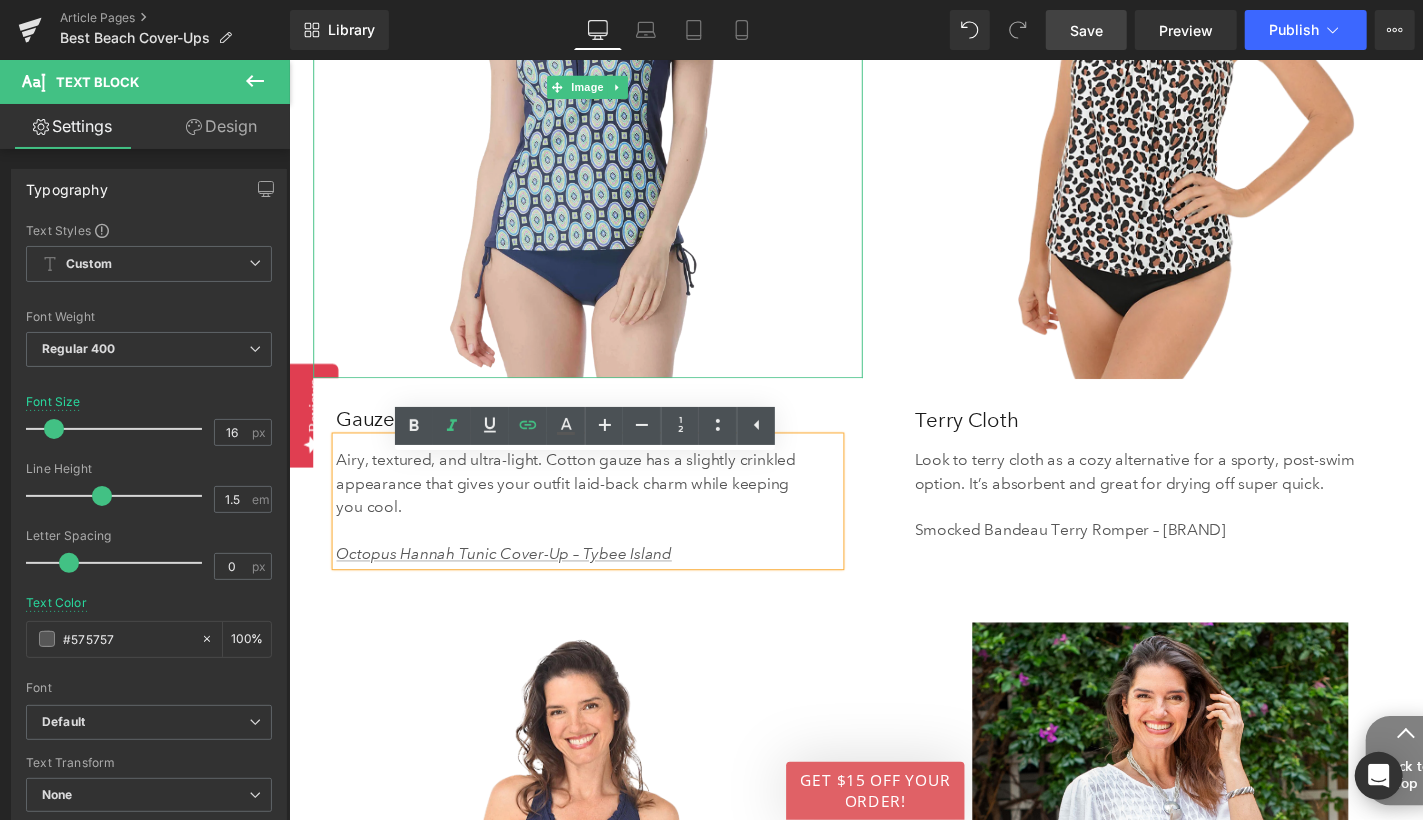 click at bounding box center [596, 87] 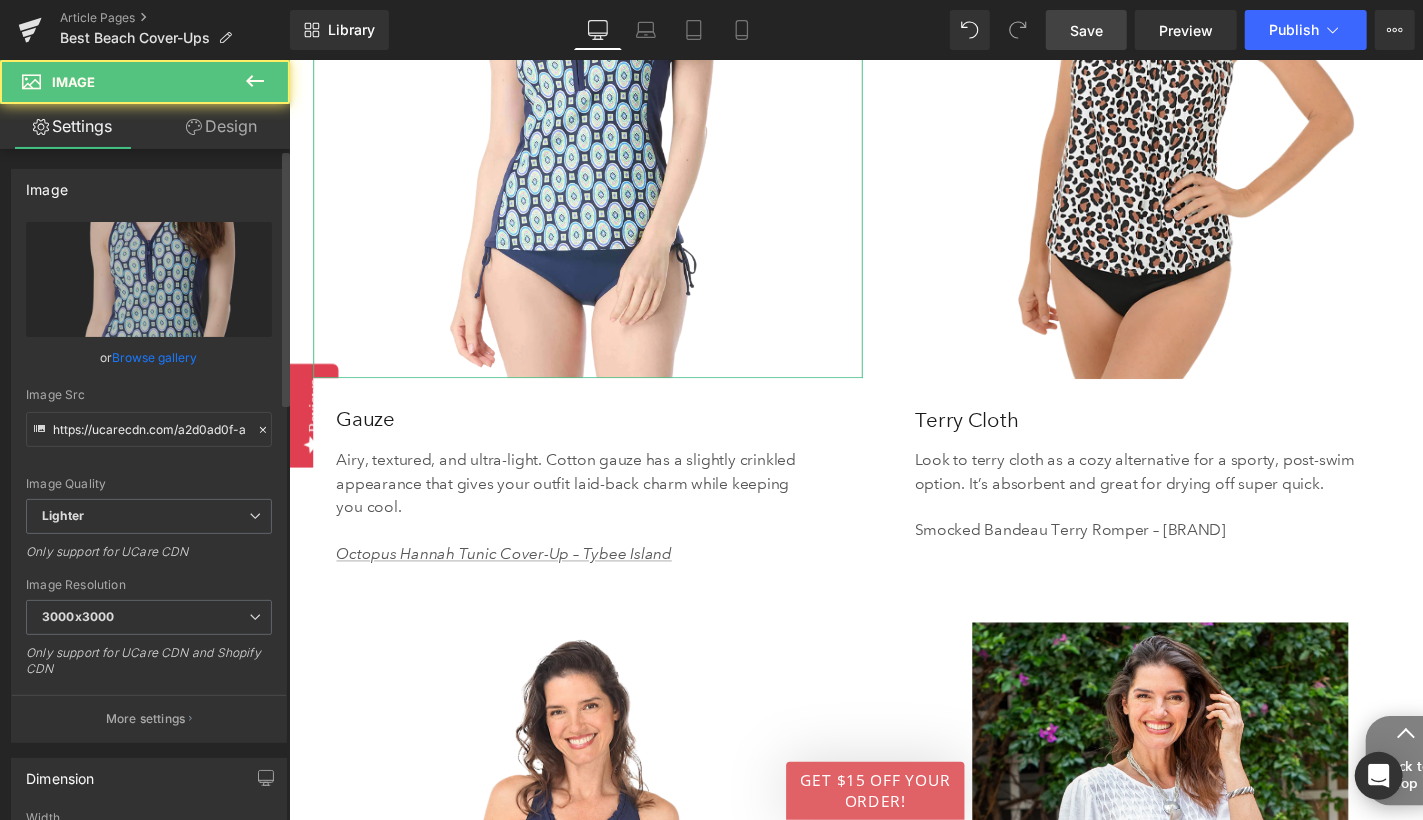 click on "Browse gallery" at bounding box center (155, 357) 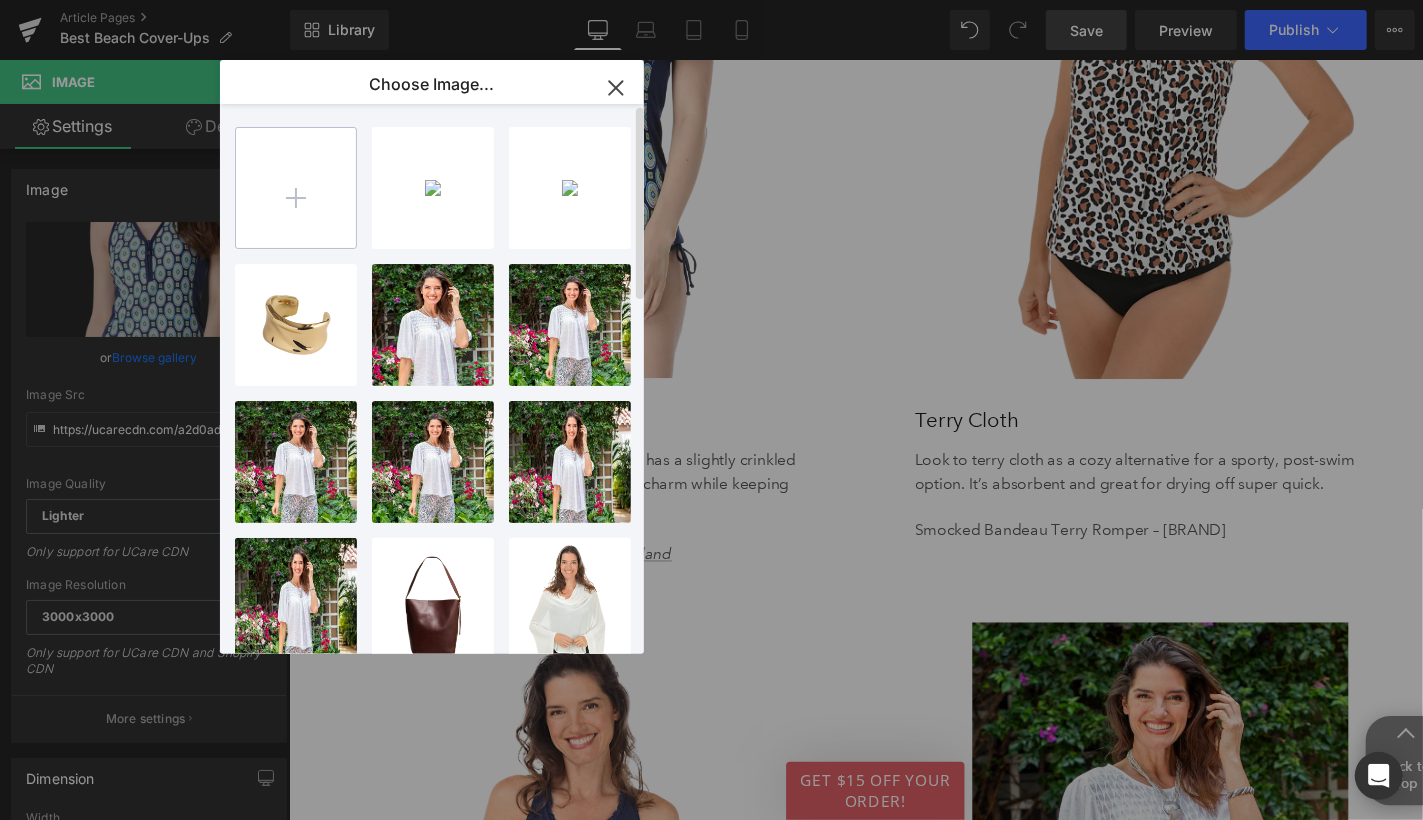 click at bounding box center [296, 188] 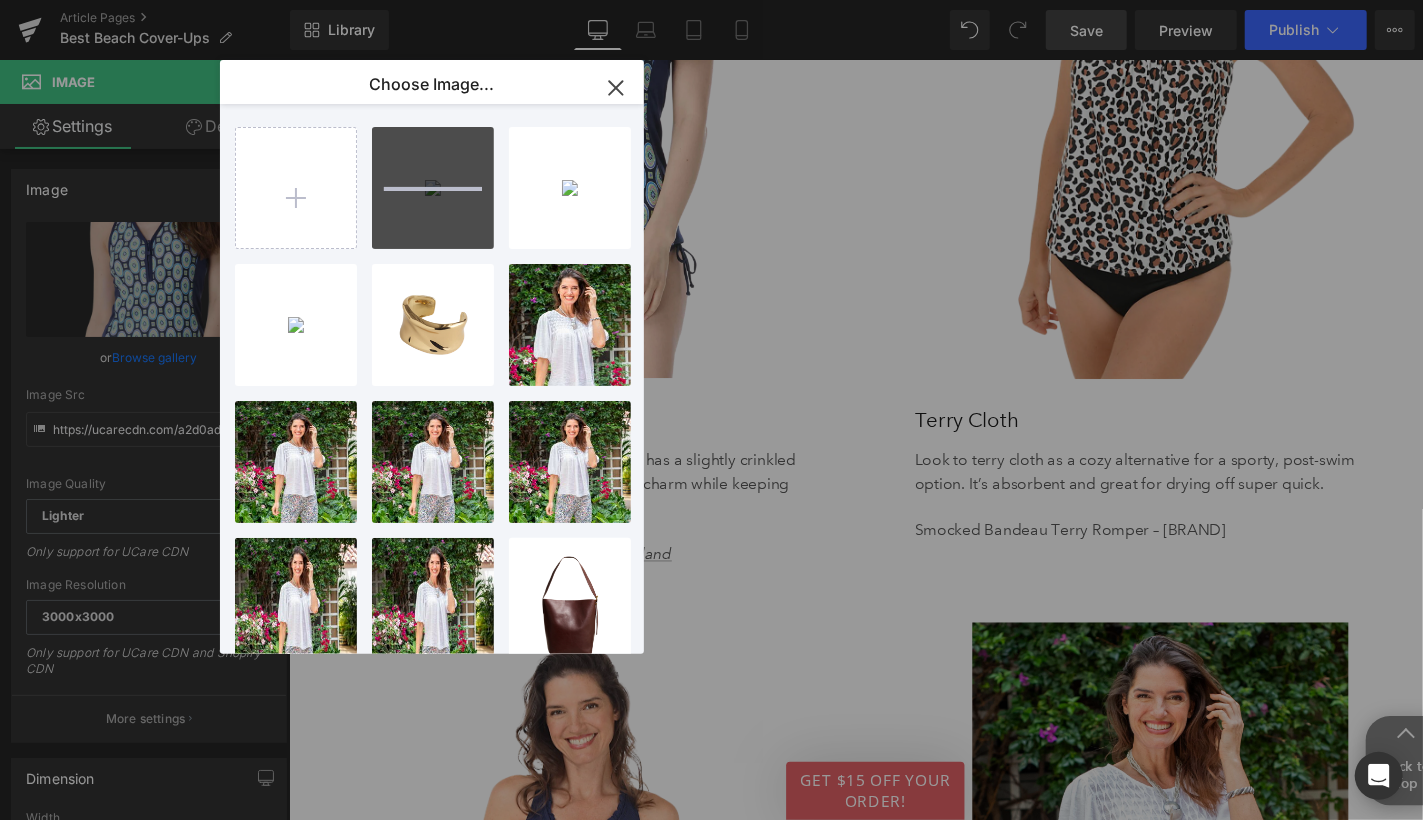type 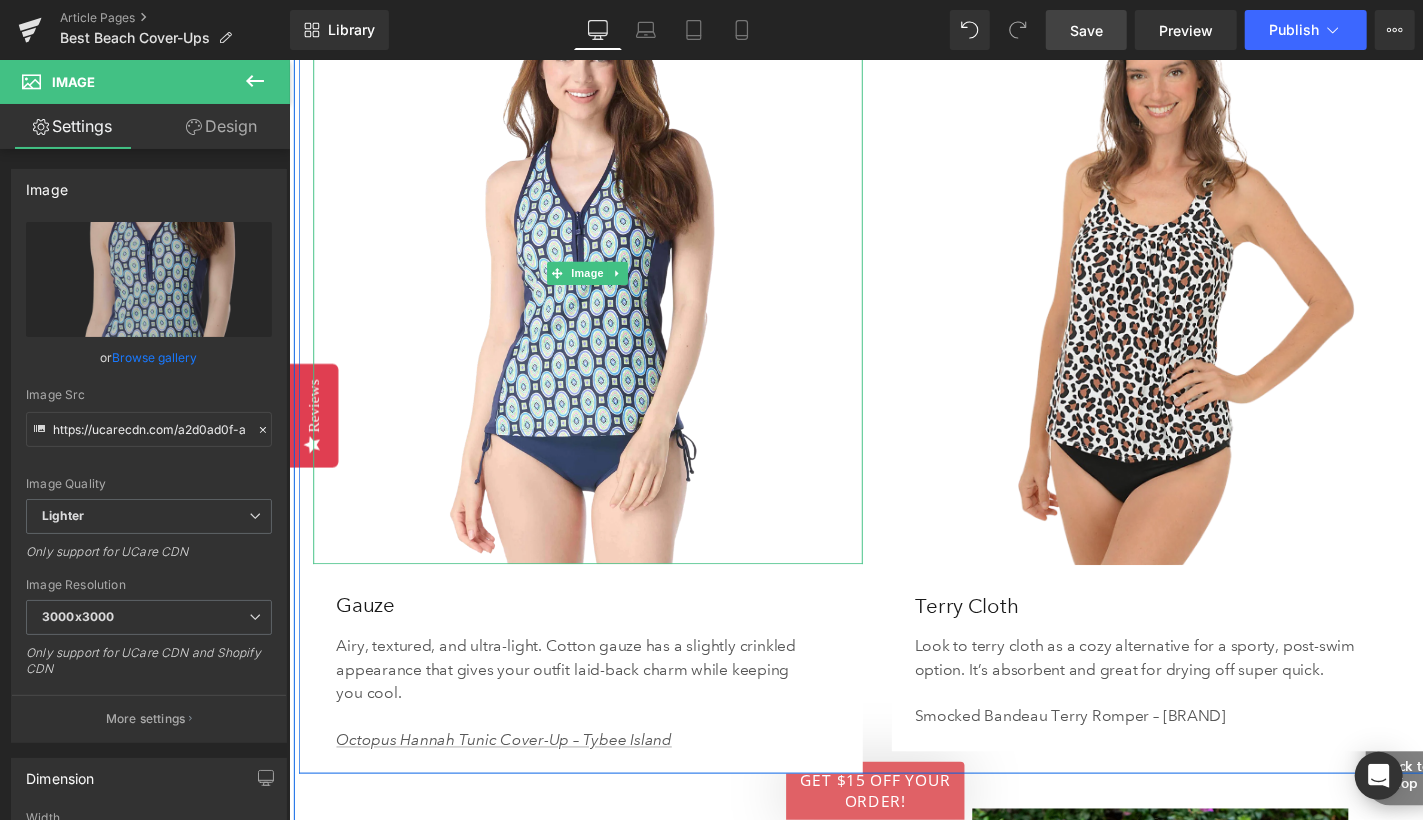 scroll, scrollTop: 4306, scrollLeft: 0, axis: vertical 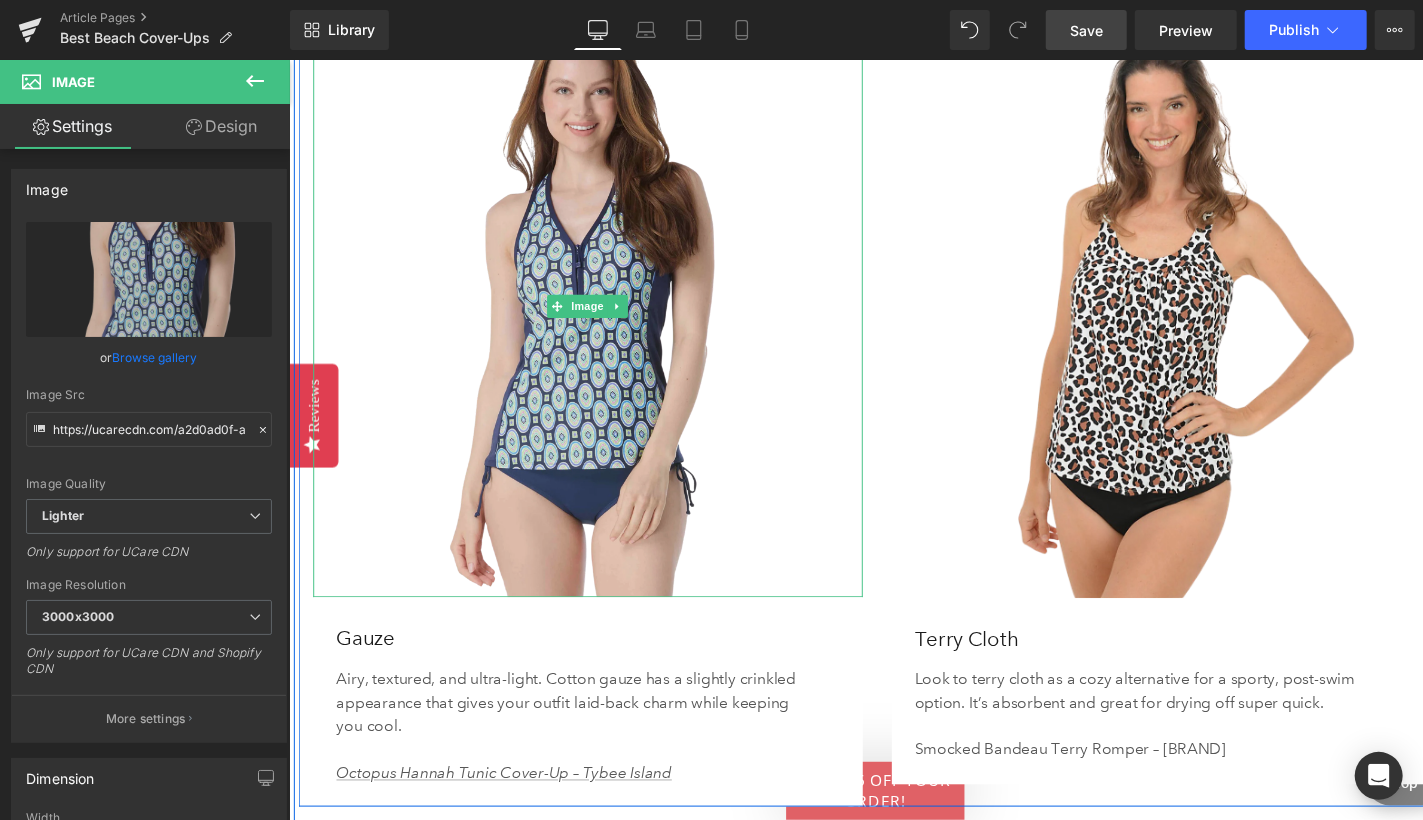 click at bounding box center [596, 313] 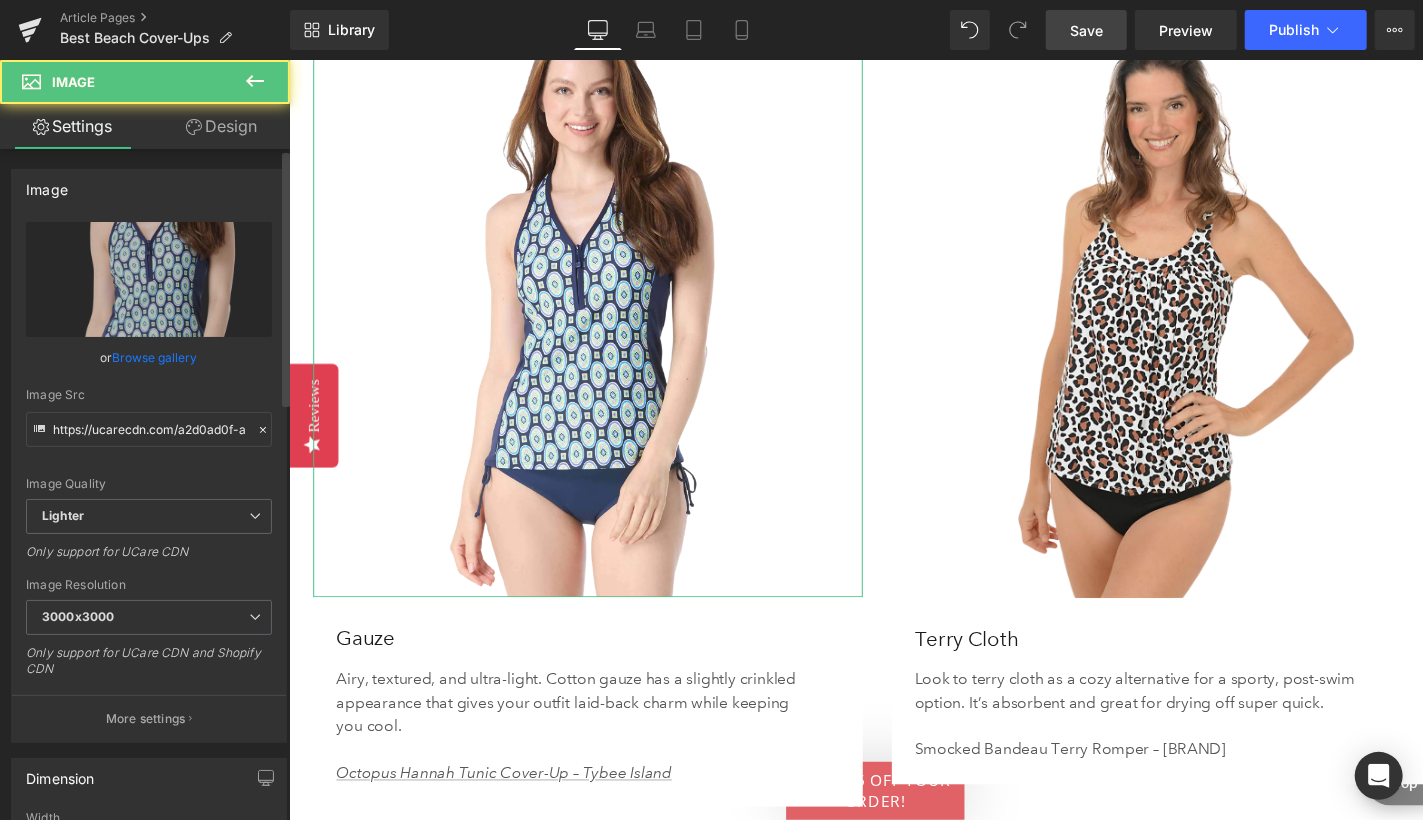 click on "Browse gallery" at bounding box center [155, 357] 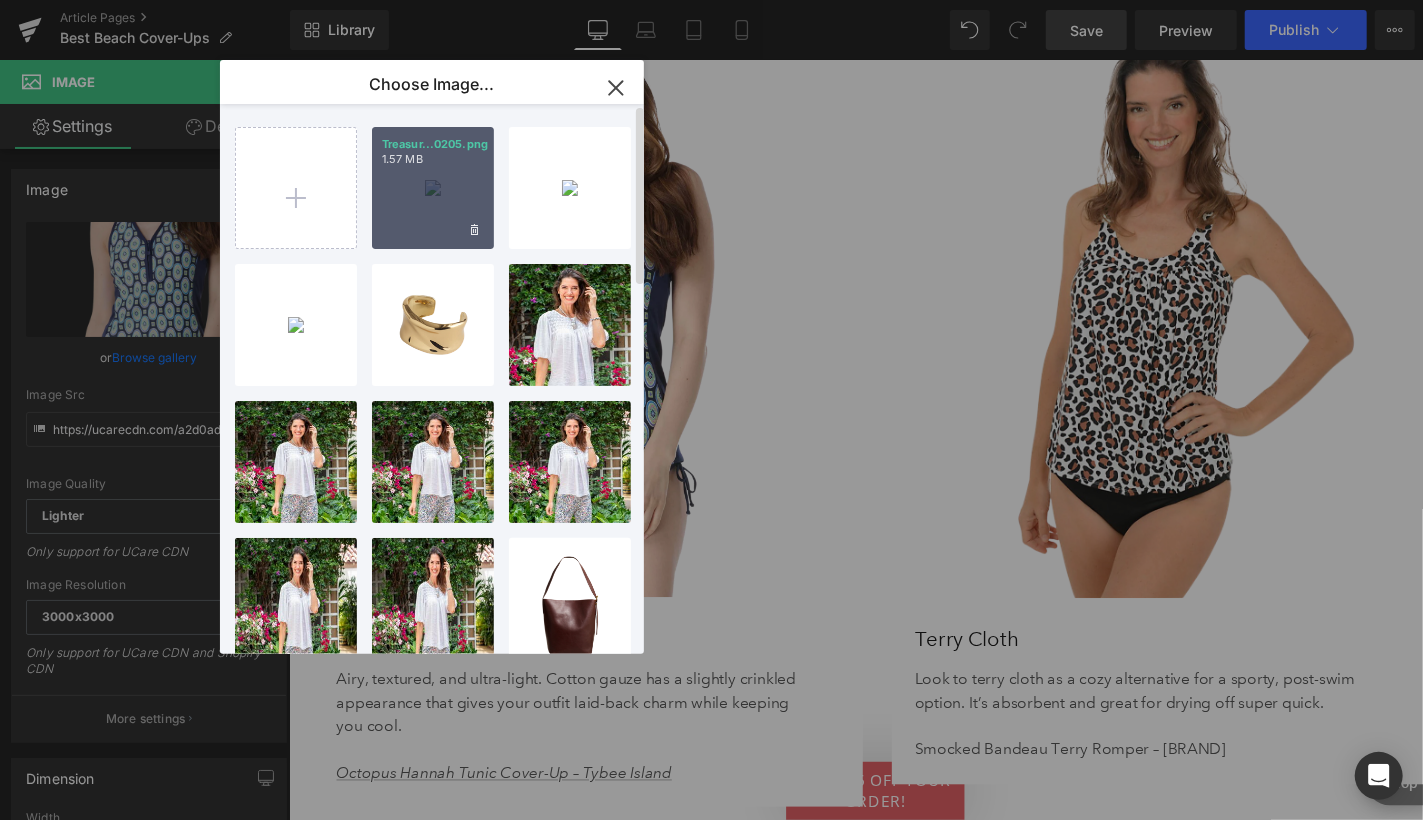 click on "Treasur...0205.png [SIZE]" at bounding box center [433, 188] 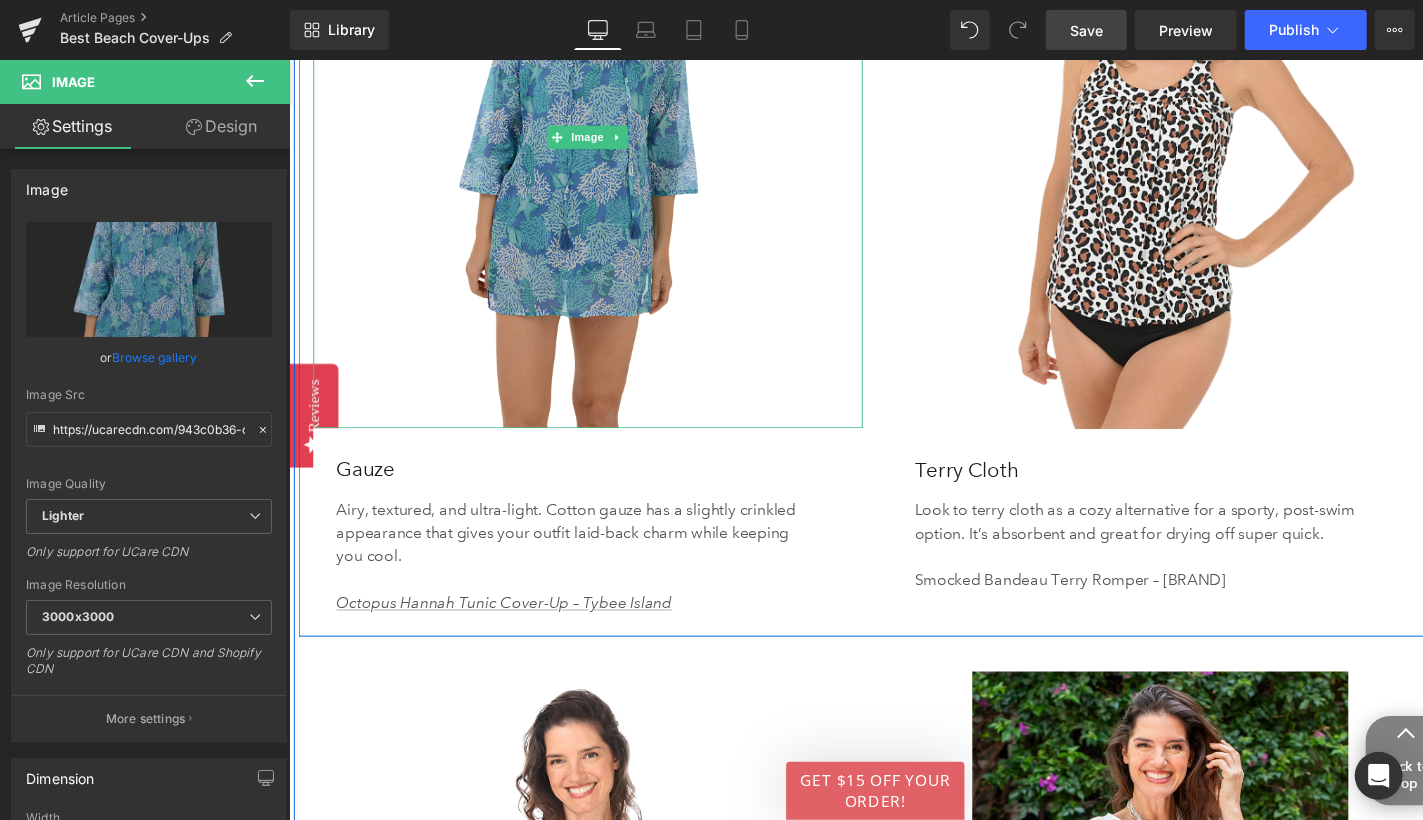 scroll, scrollTop: 4483, scrollLeft: 0, axis: vertical 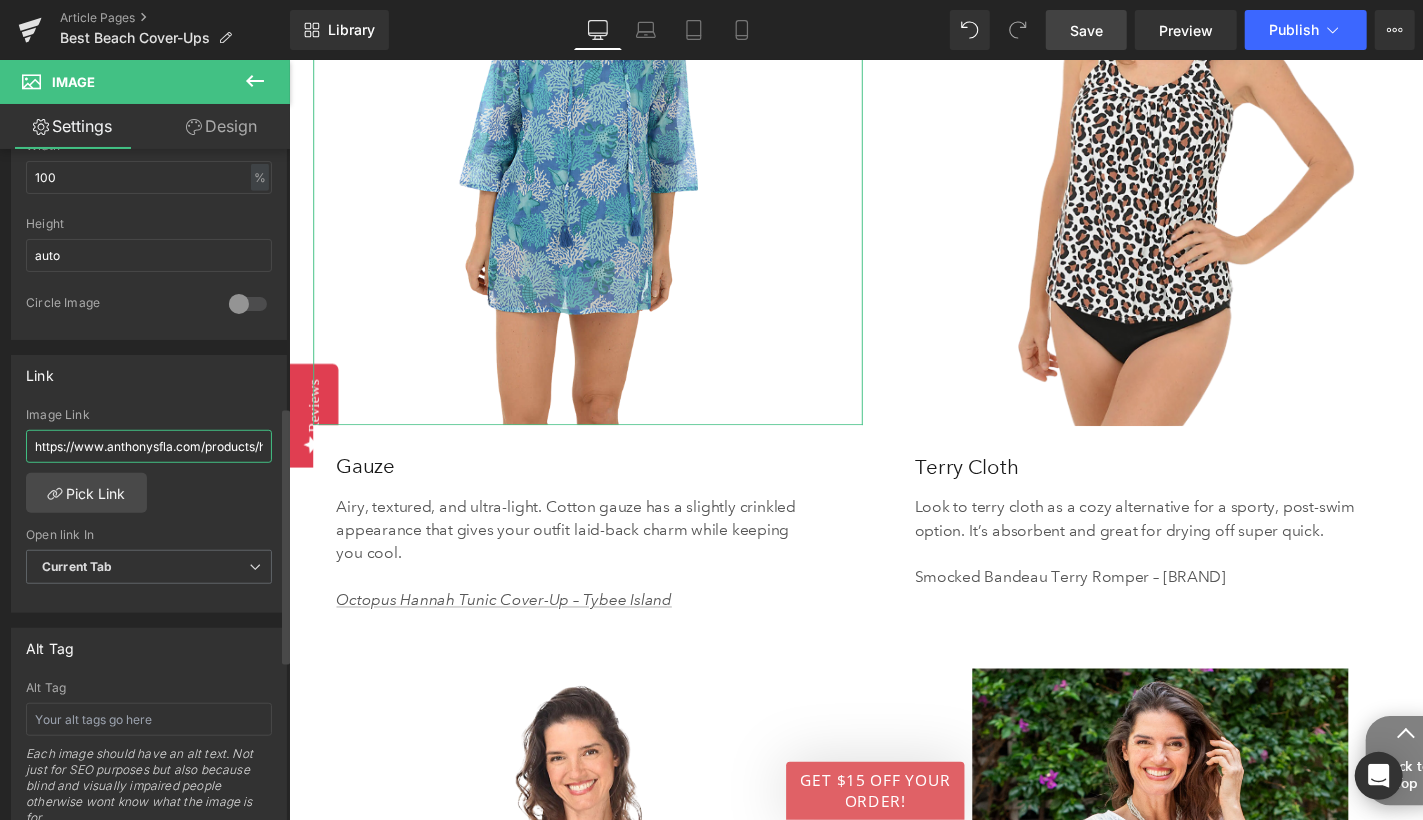 click on "https://www.anthonysfla.com/products/h6e866?variant=51619351855476" at bounding box center (149, 446) 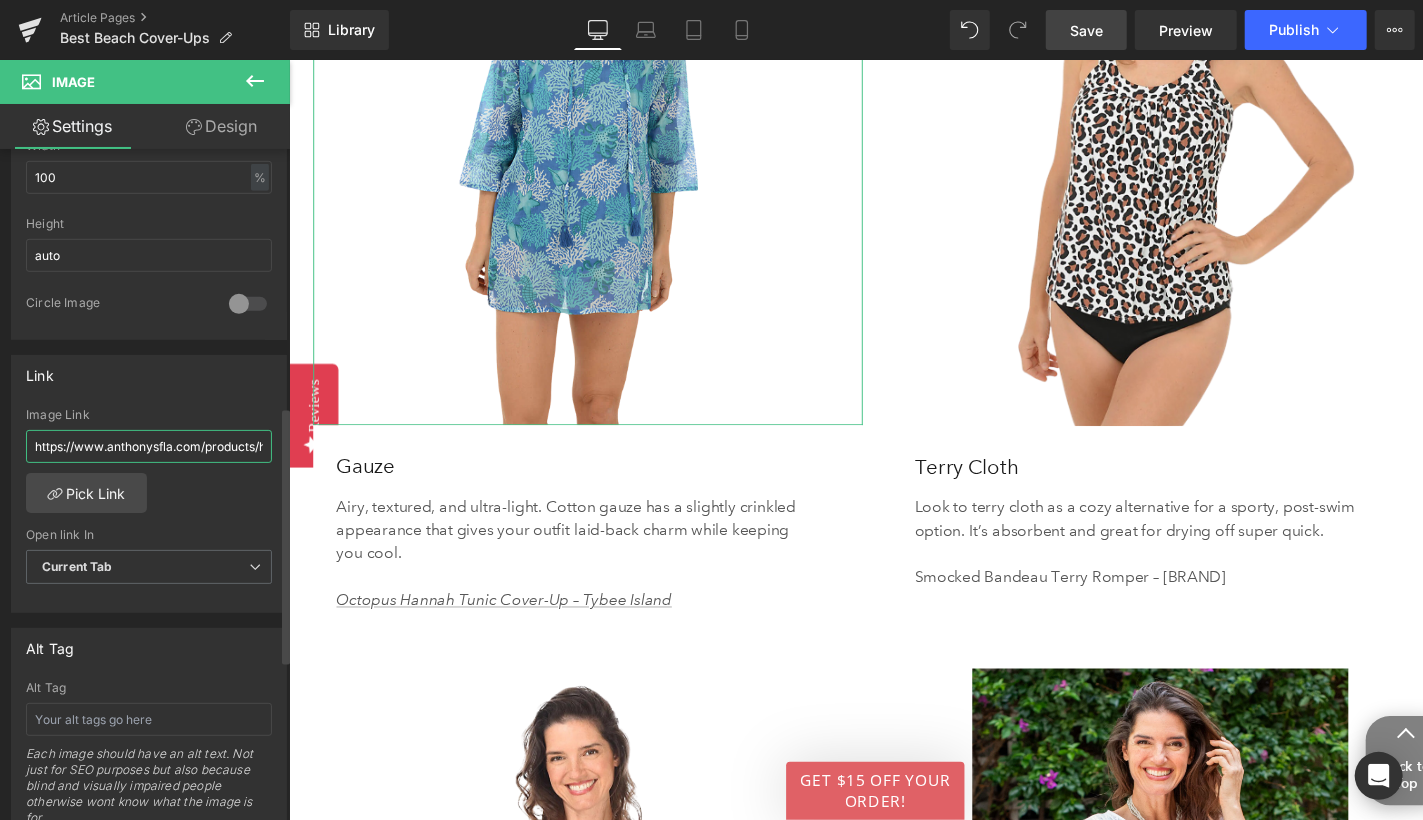 click on "https://www.anthonysfla.com/products/h6e866?variant=51619351855476" at bounding box center [149, 446] 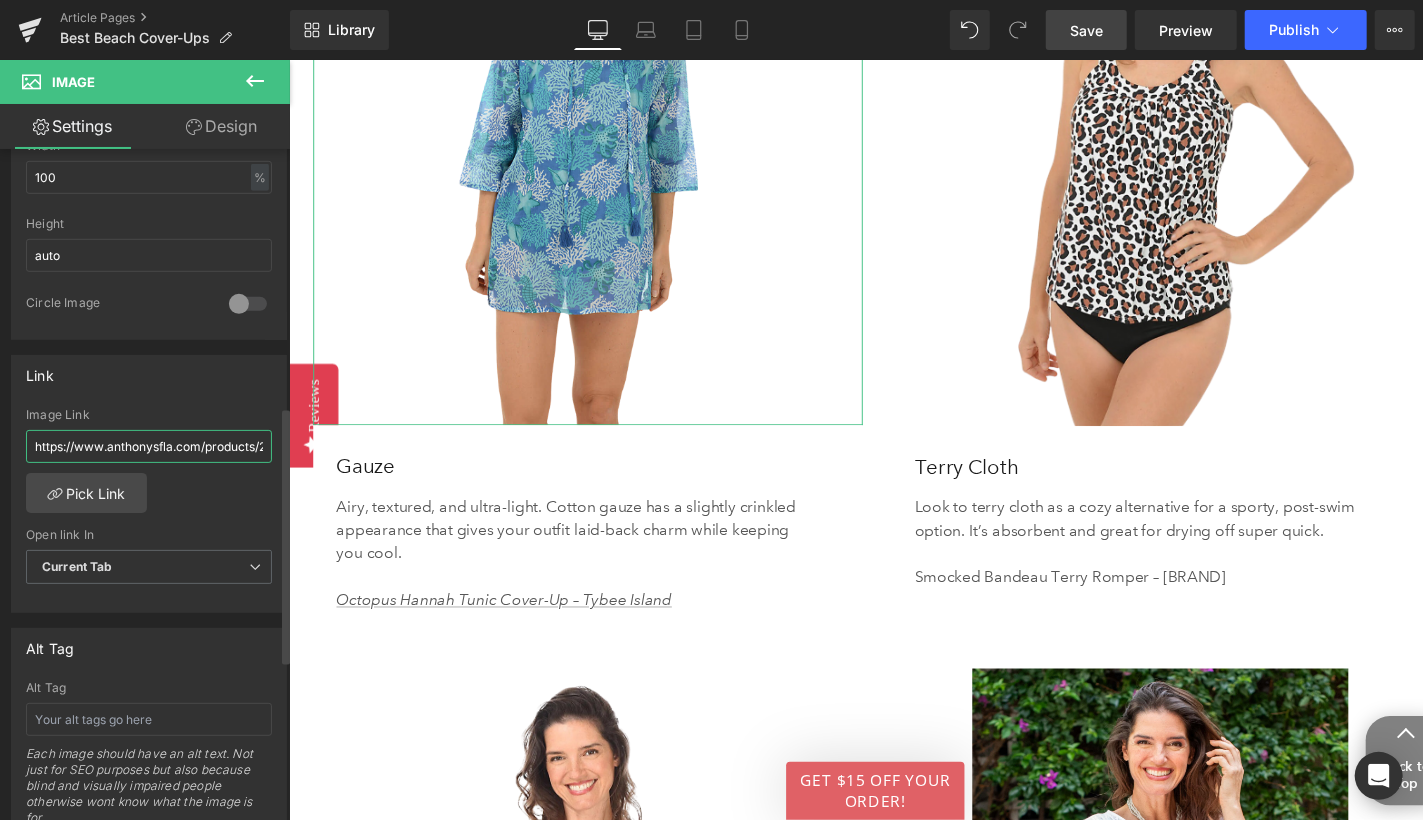 scroll, scrollTop: 0, scrollLeft: 215, axis: horizontal 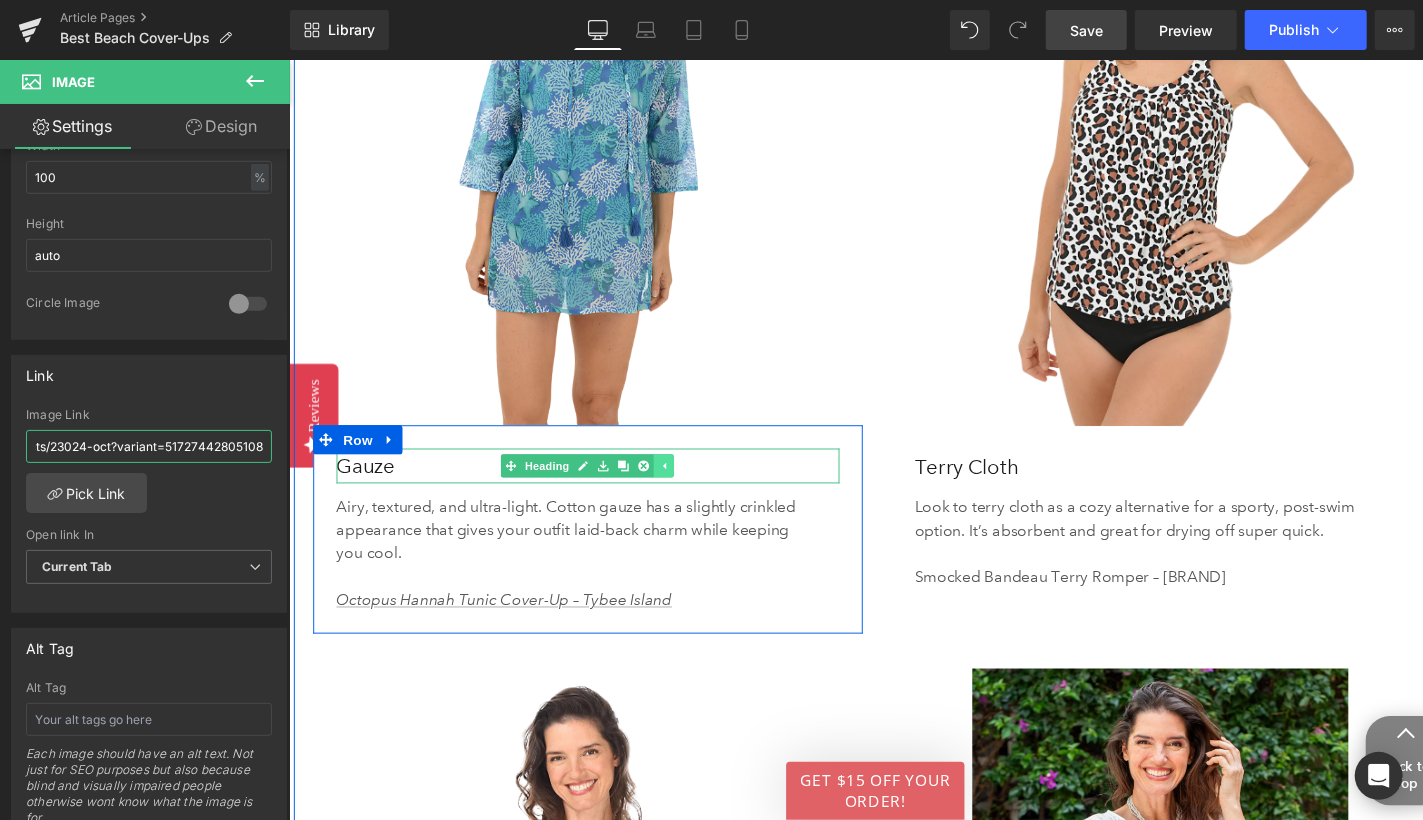 type on "https://www.anthonysfla.com/products/23024-oct?variant=51727442805108" 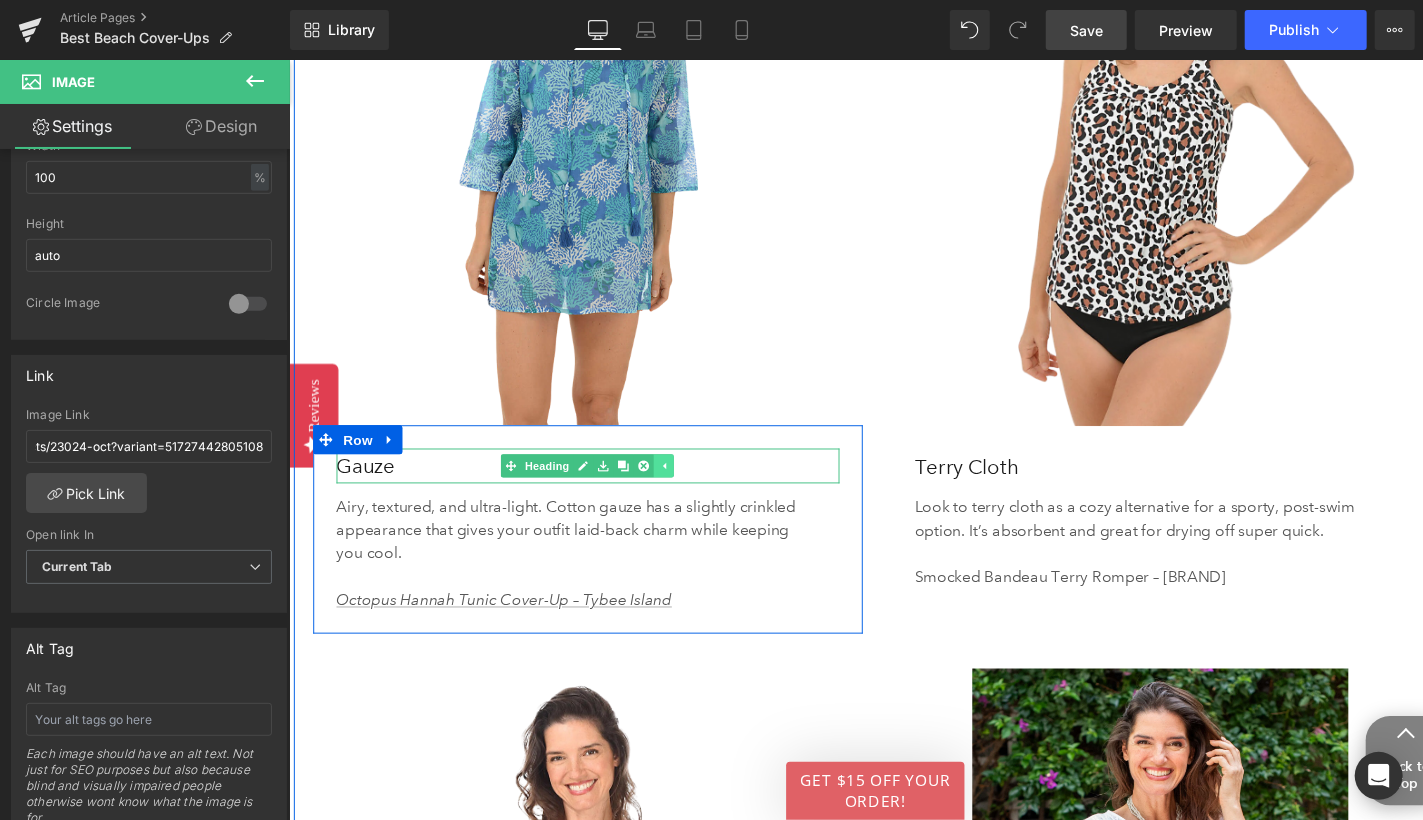 click at bounding box center (675, 478) 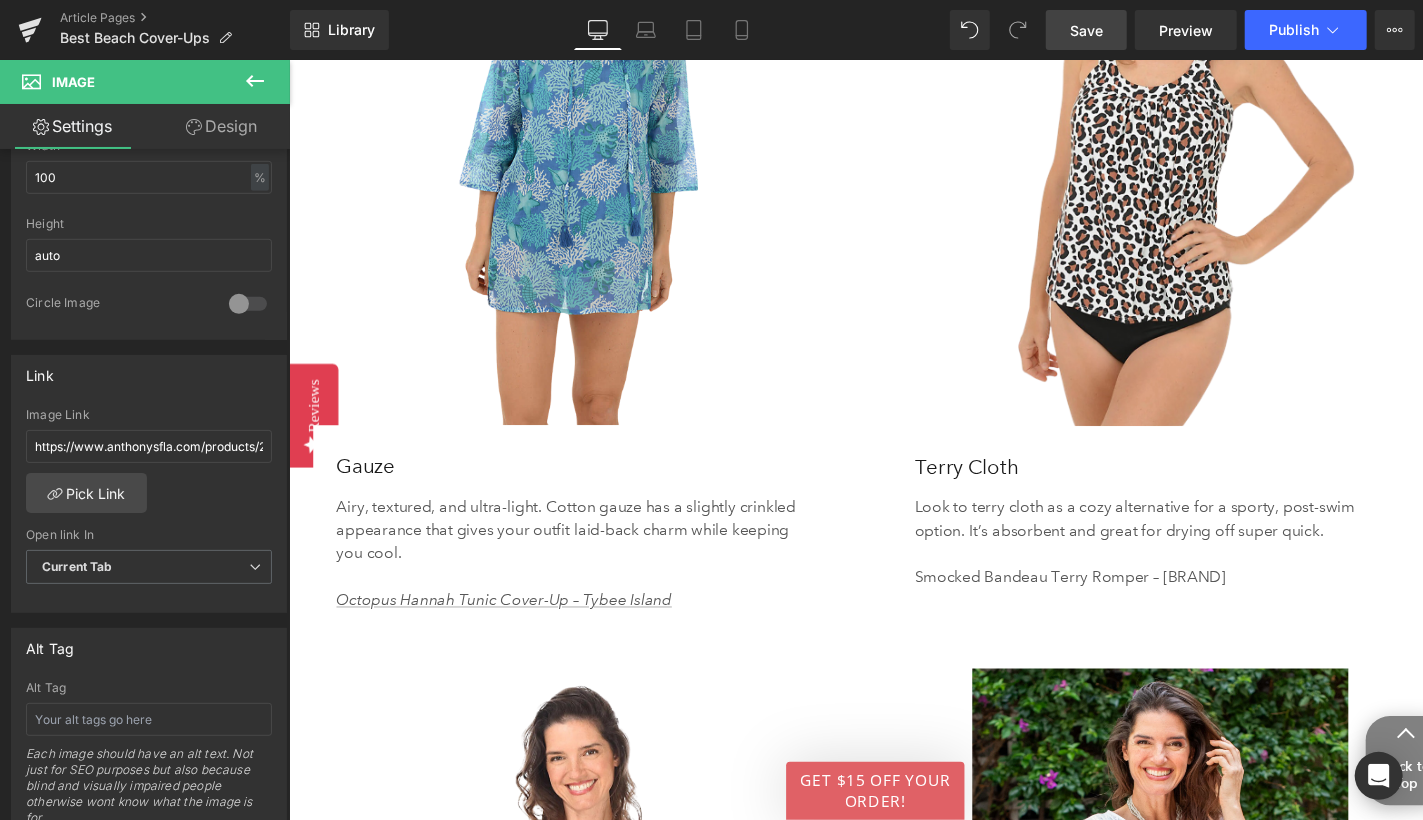 click on "Save" at bounding box center [1086, 30] 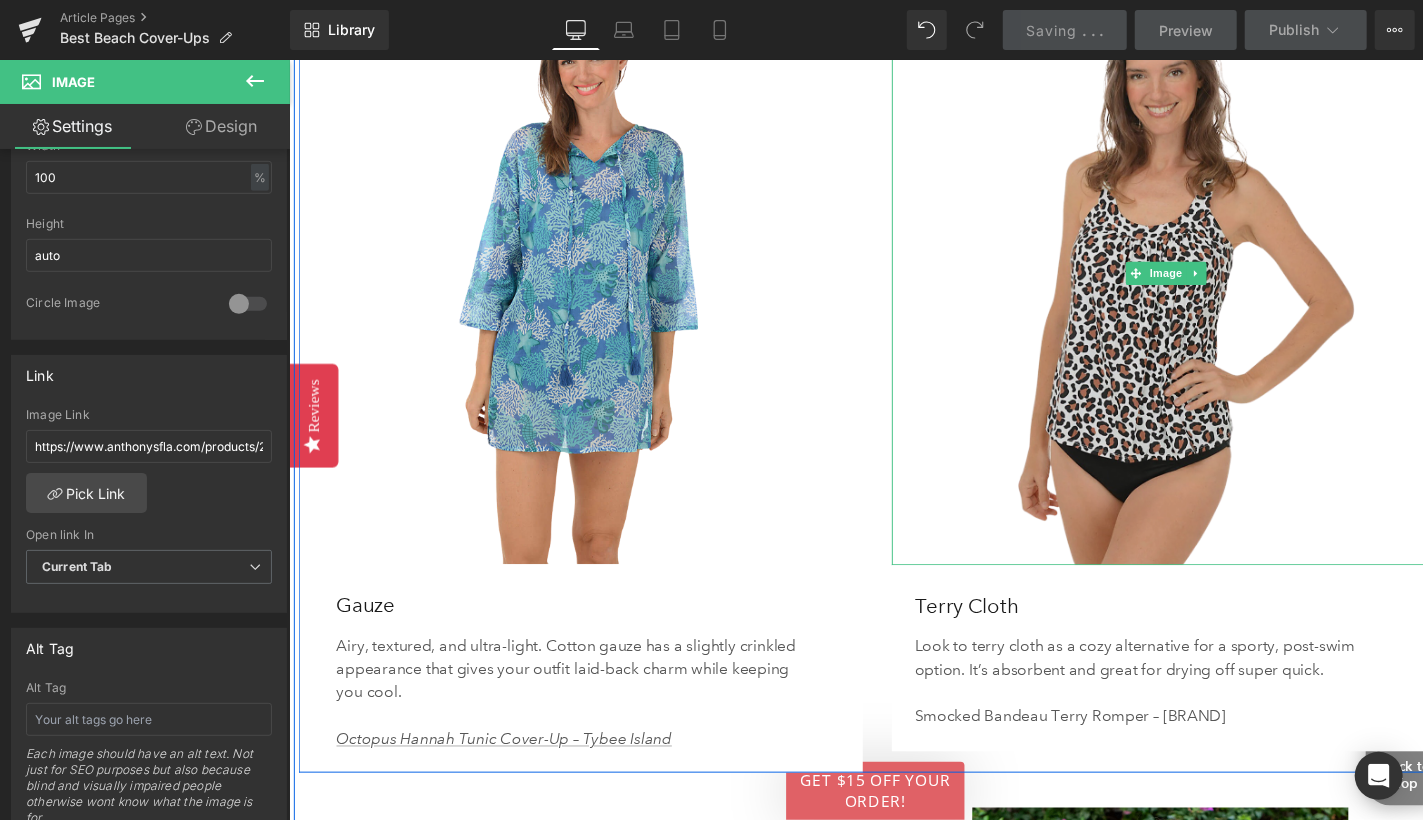 scroll, scrollTop: 4338, scrollLeft: 0, axis: vertical 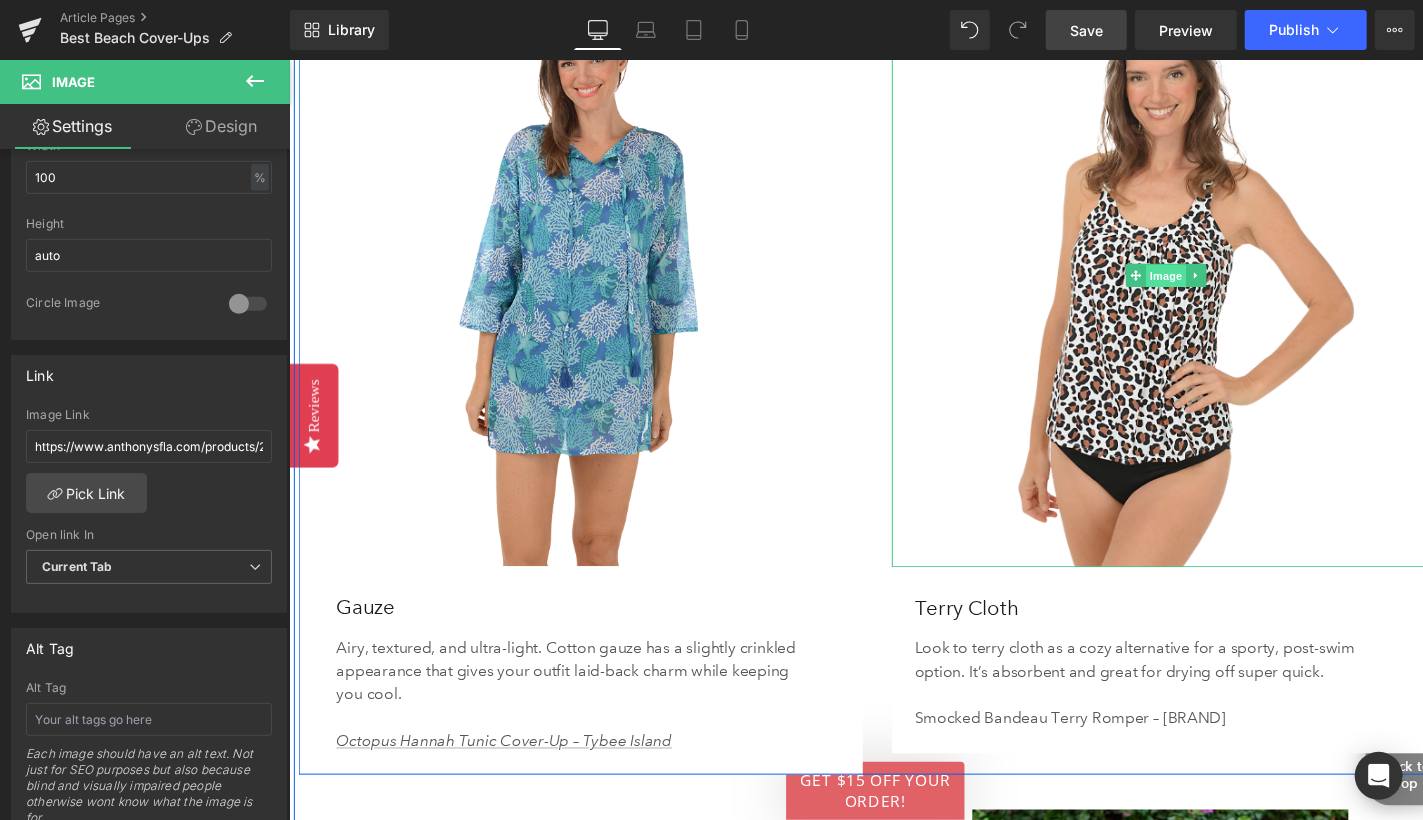 click on "Image" at bounding box center (1193, 282) 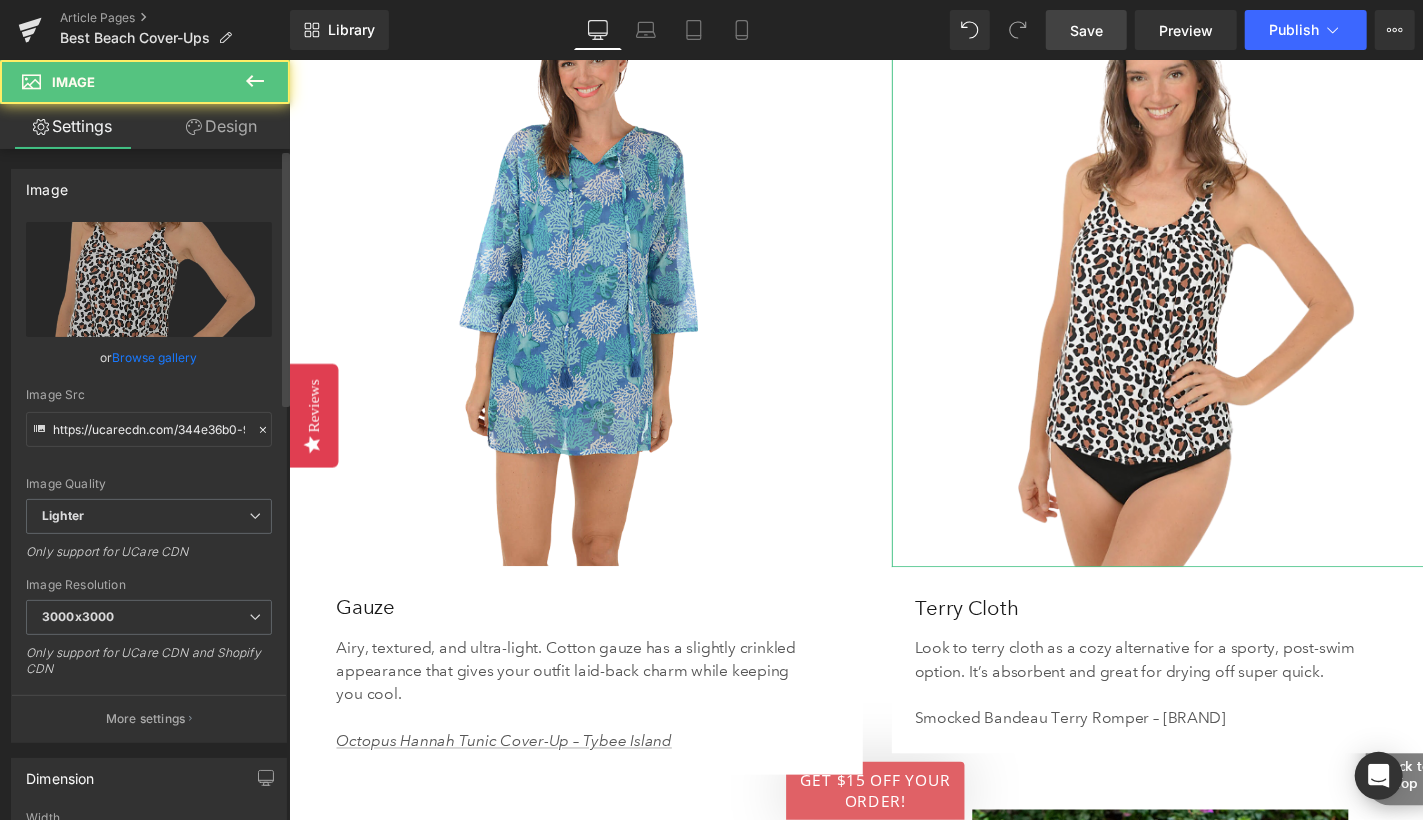 click on "Browse gallery" at bounding box center [155, 357] 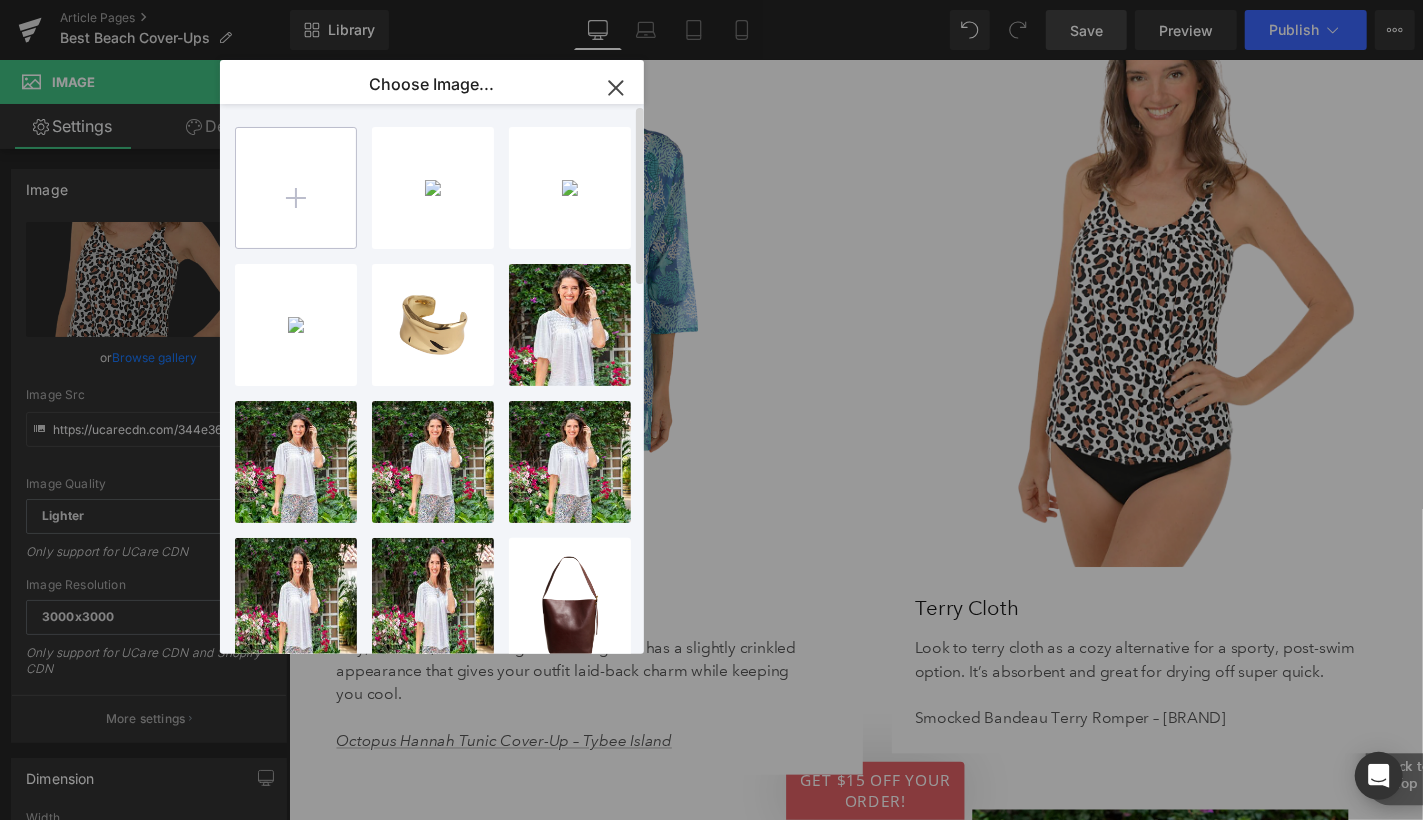 click at bounding box center [296, 188] 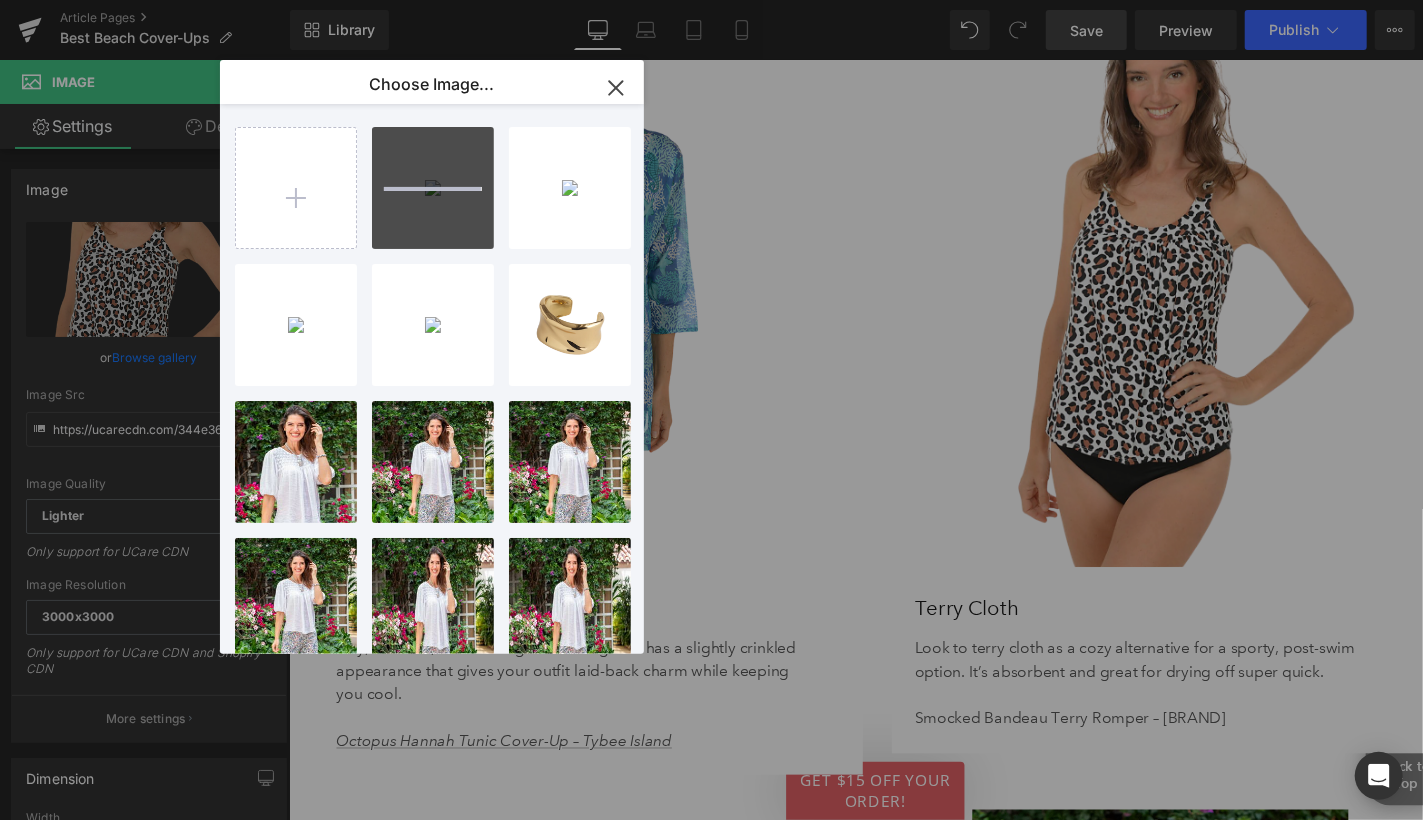 type 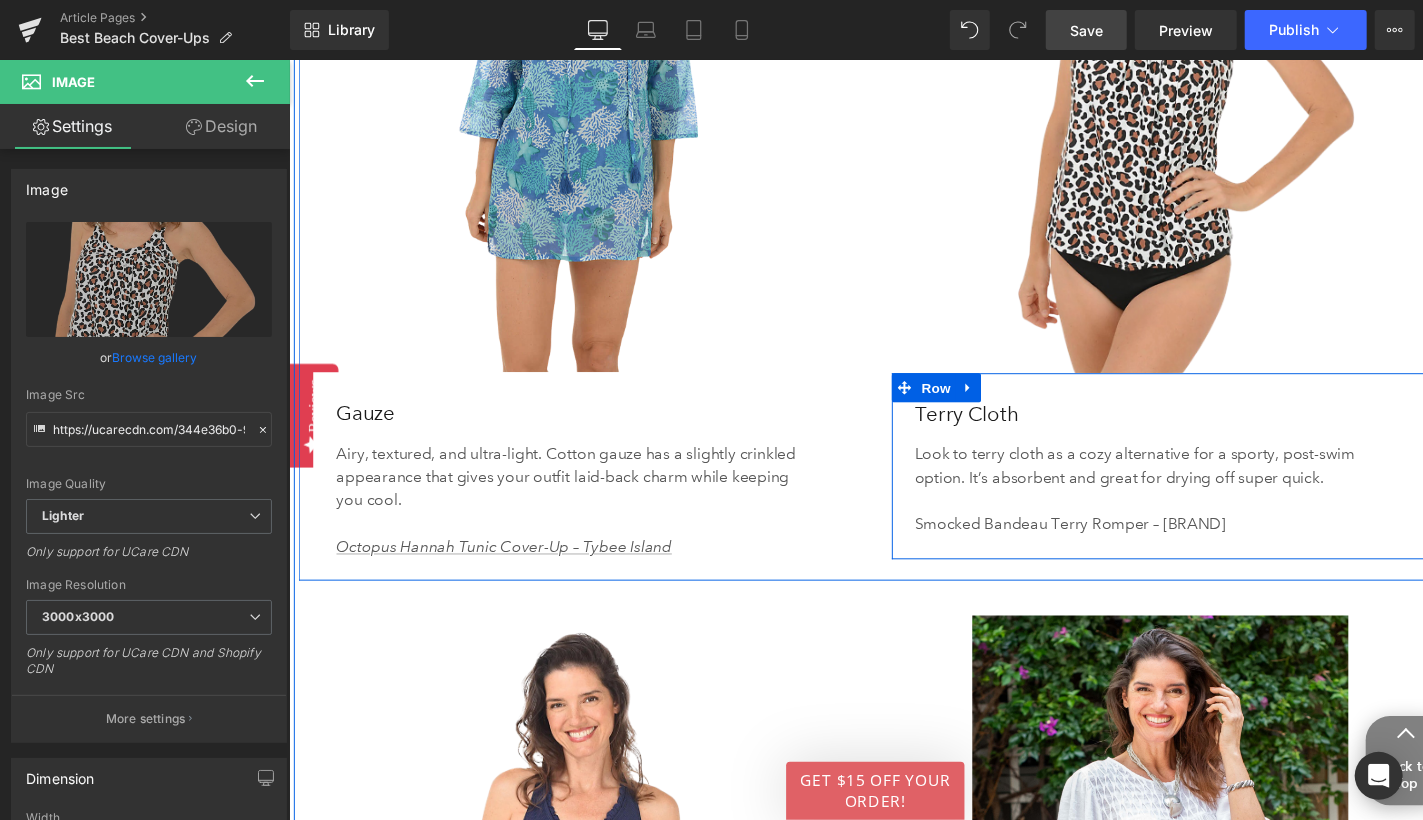 scroll, scrollTop: 4537, scrollLeft: 0, axis: vertical 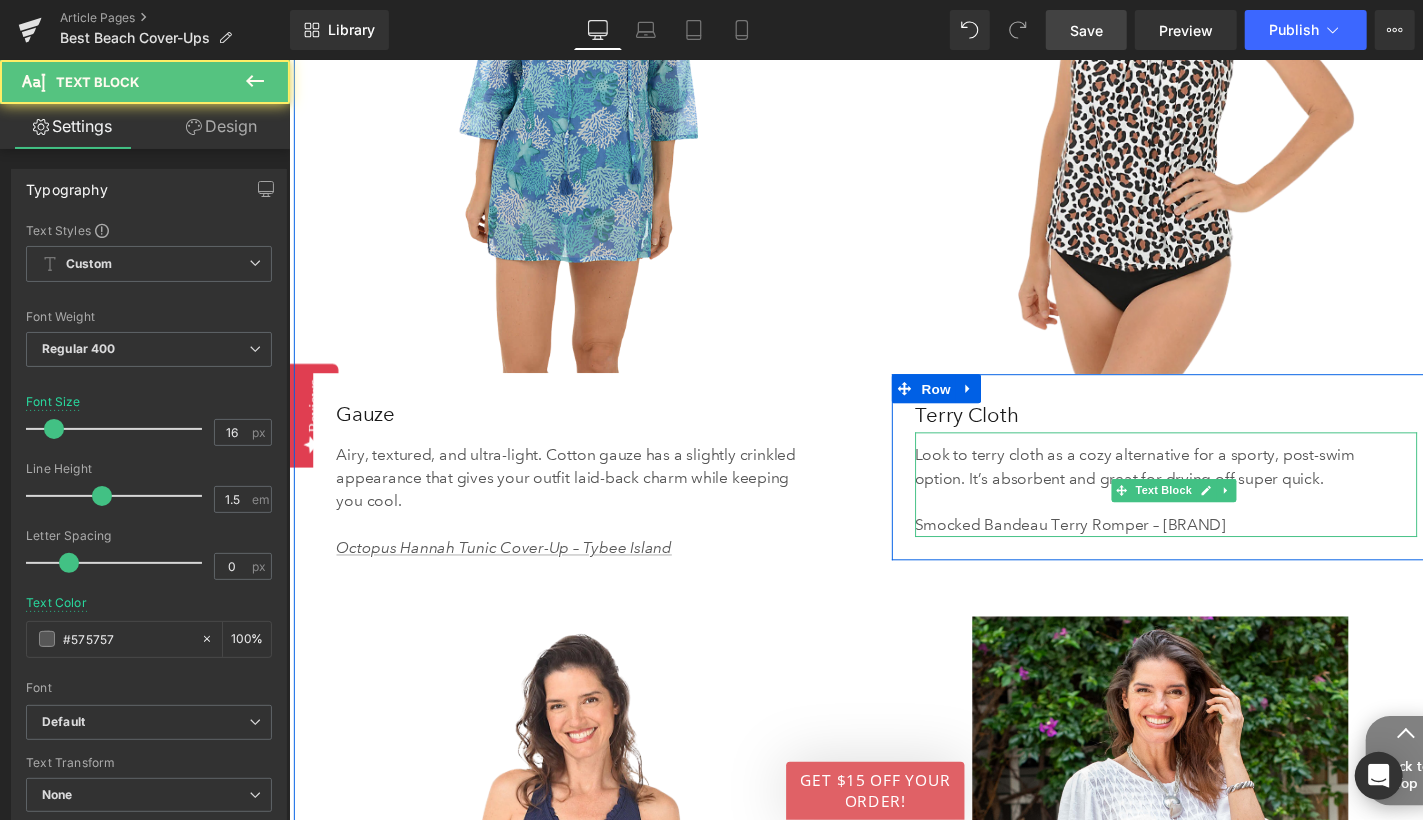 click on "Smocked Bandeau Terry Romper – [BRAND]" at bounding box center (1185, 539) 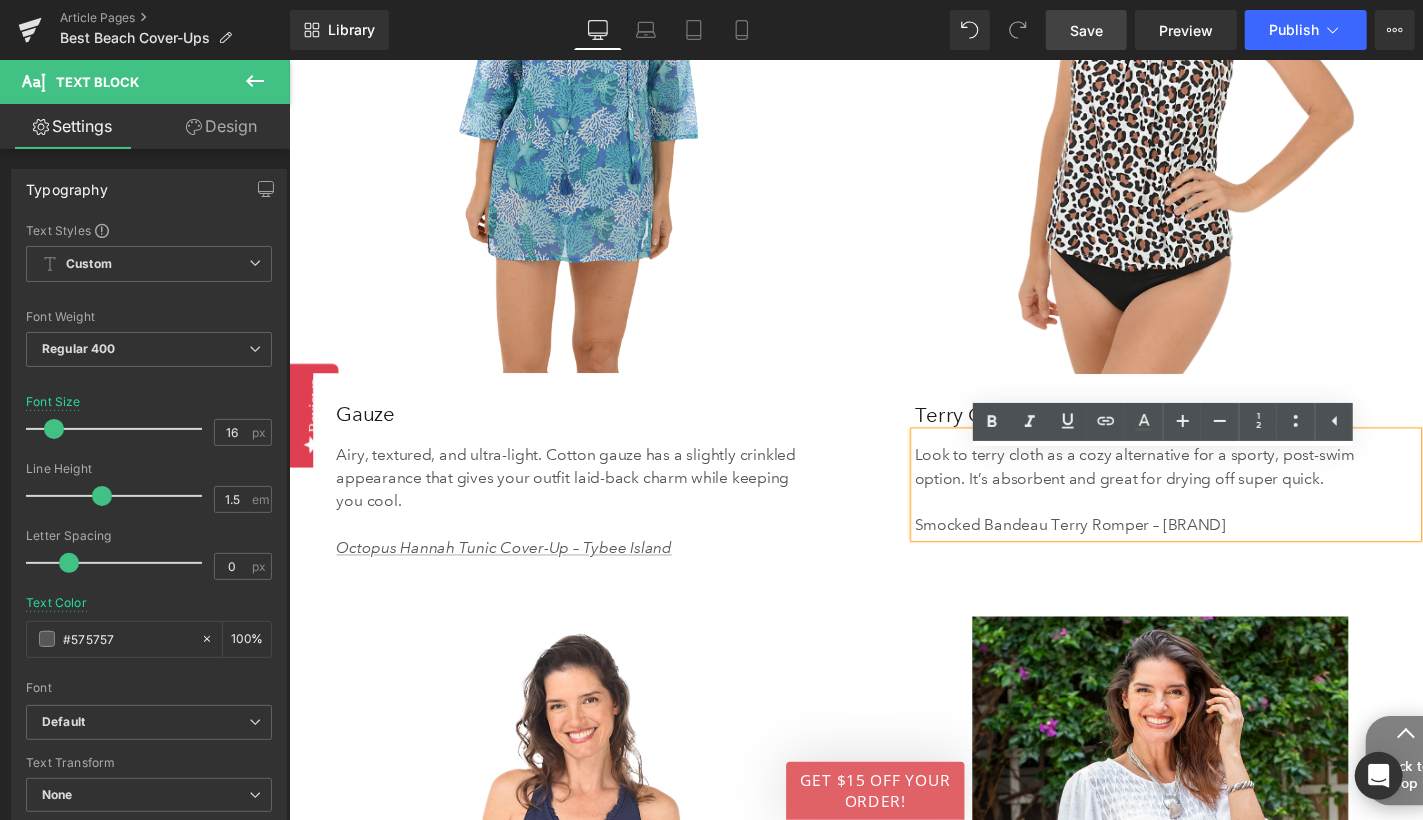 drag, startPoint x: 937, startPoint y: 559, endPoint x: 1287, endPoint y: 557, distance: 350.0057 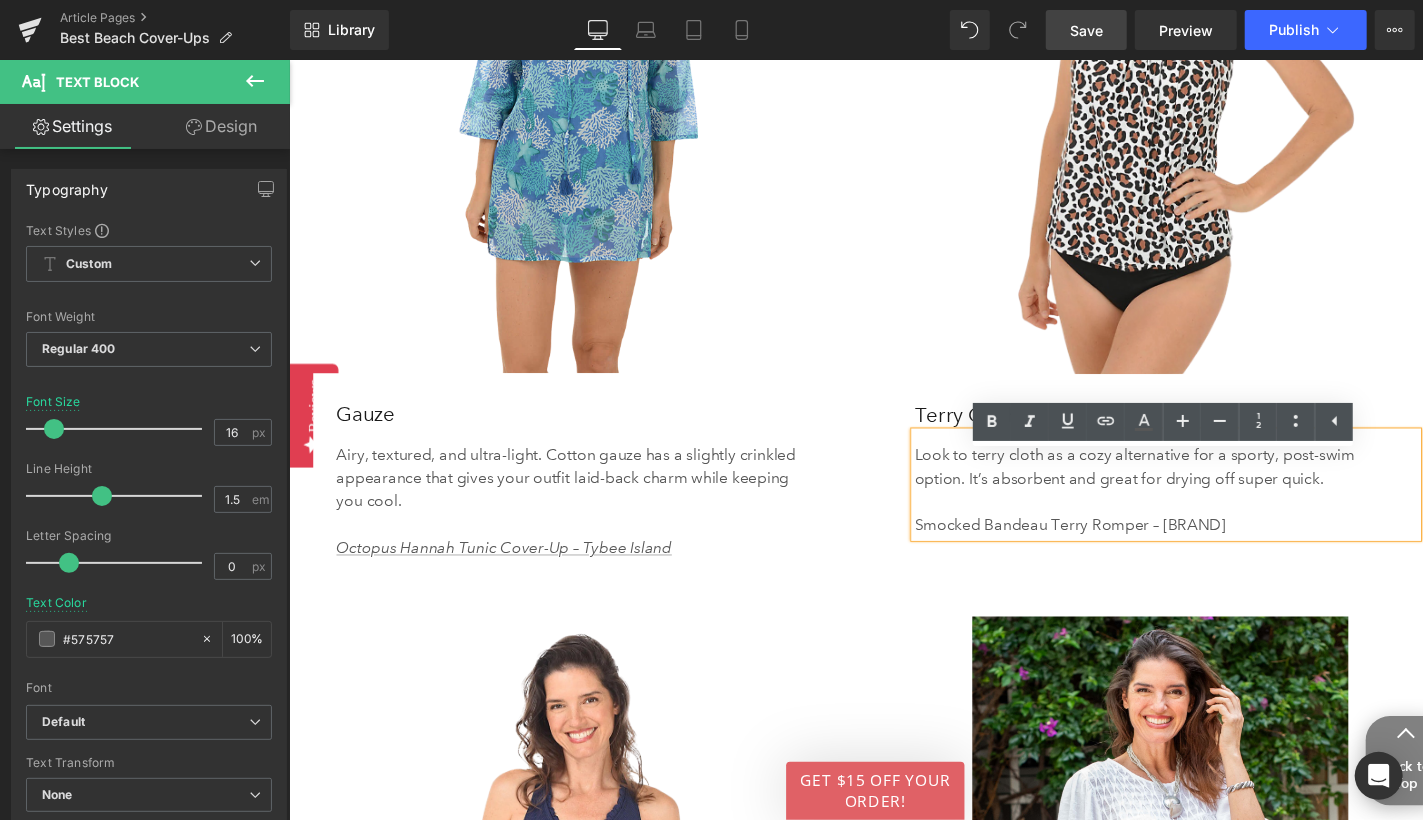 click on "Smocked Bandeau Terry Romper – [BRAND]" at bounding box center [1185, 539] 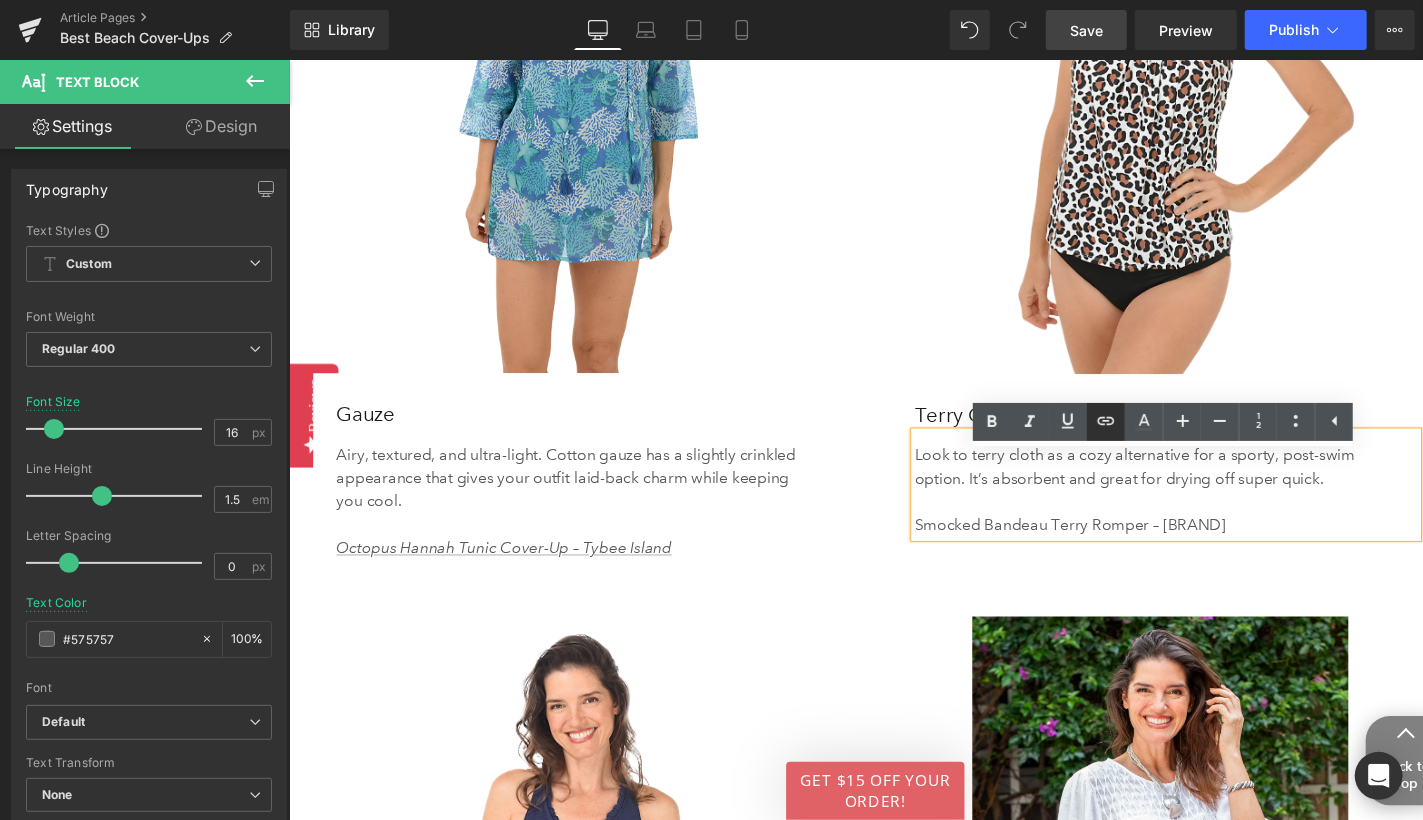 click 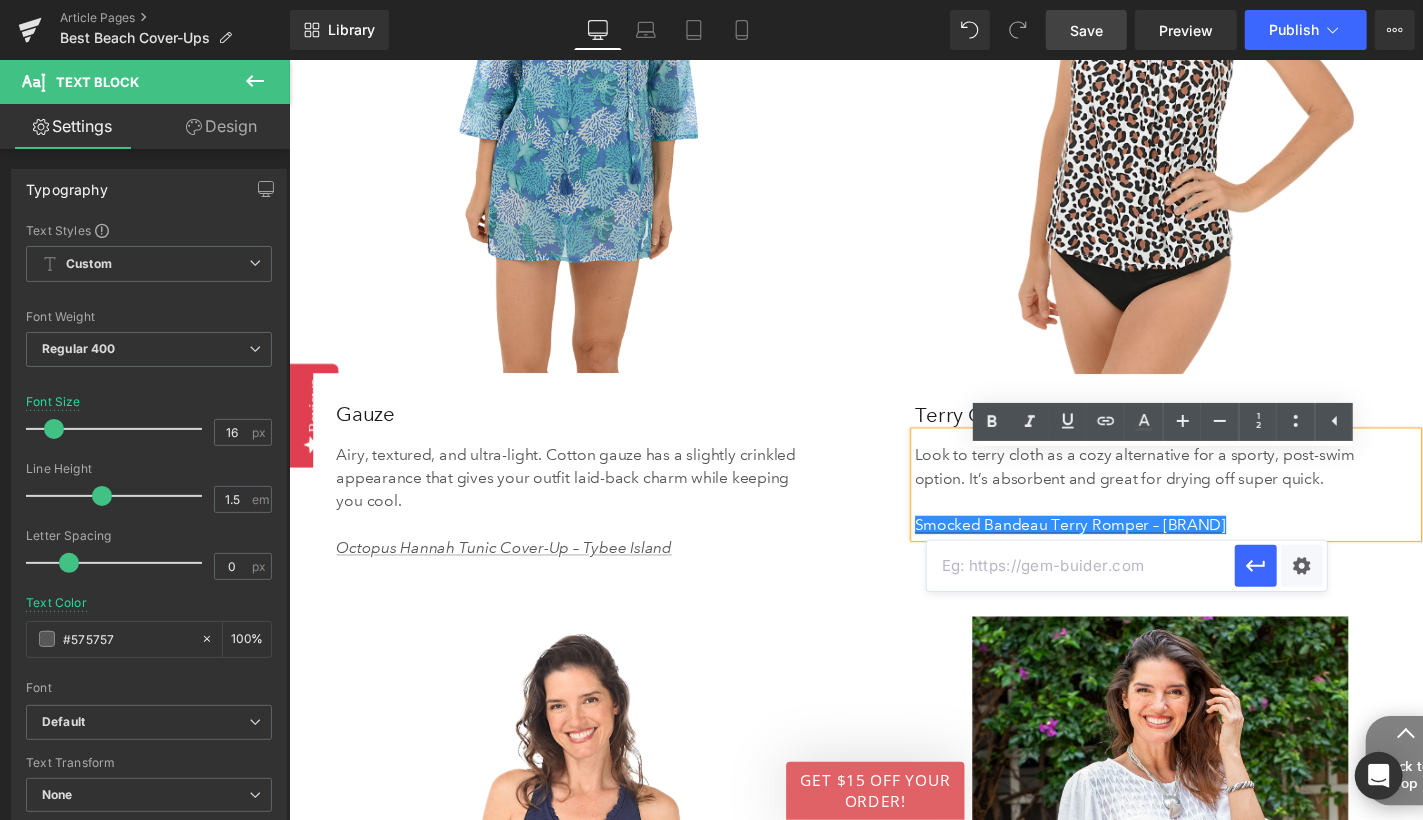 click at bounding box center (1081, 566) 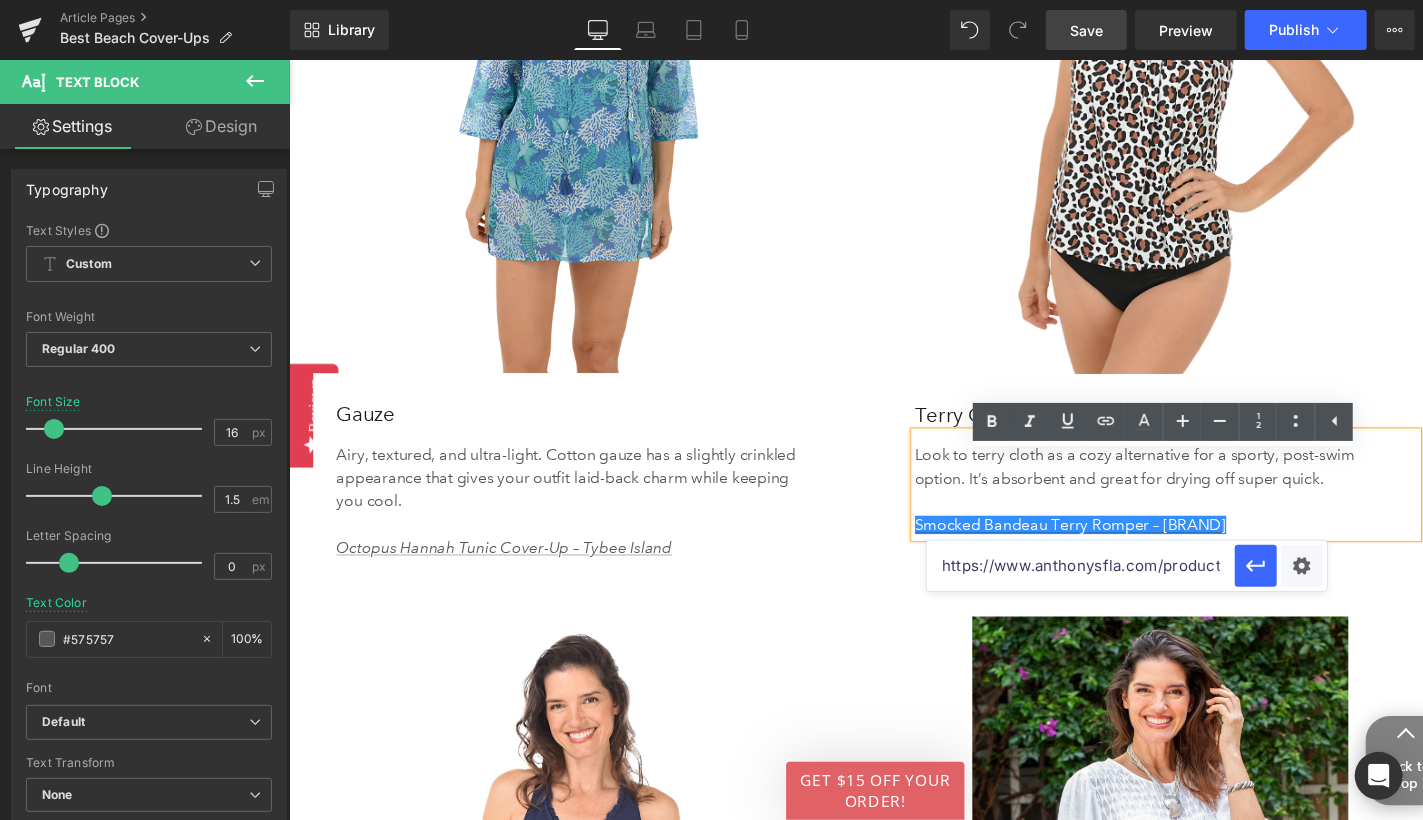 scroll, scrollTop: 0, scrollLeft: 83, axis: horizontal 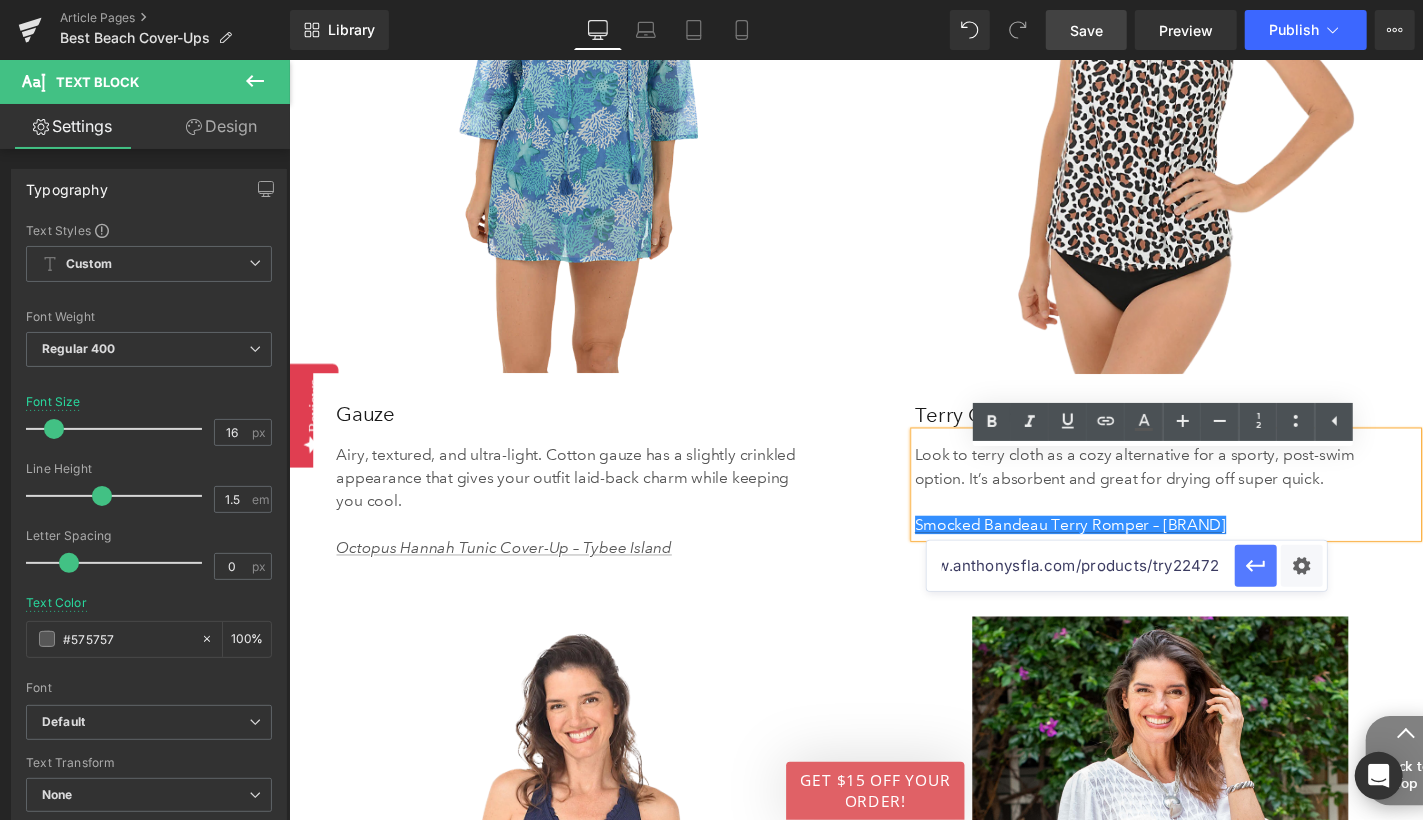type on "https://www.anthonysfla.com/products/try22472" 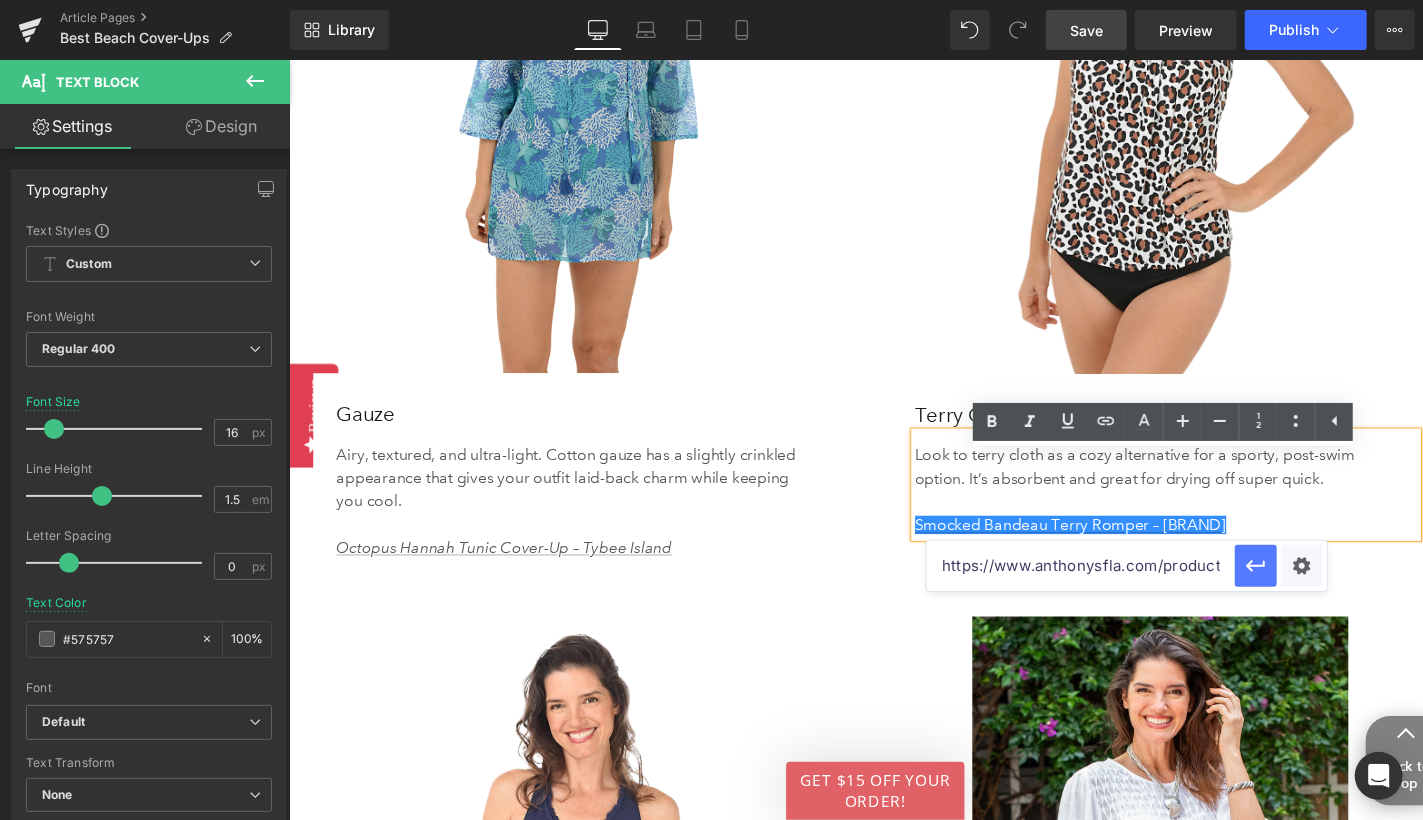 click 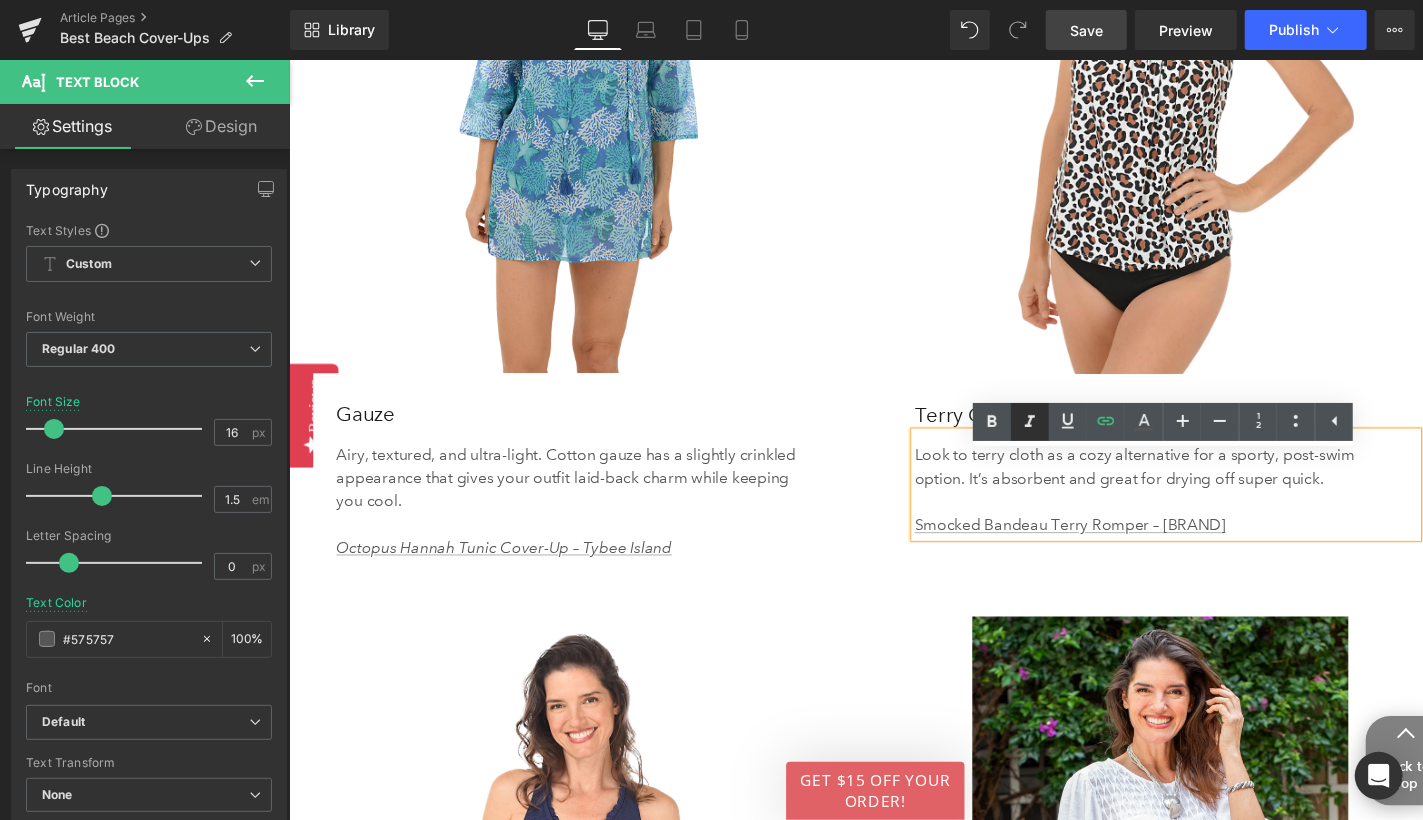 click 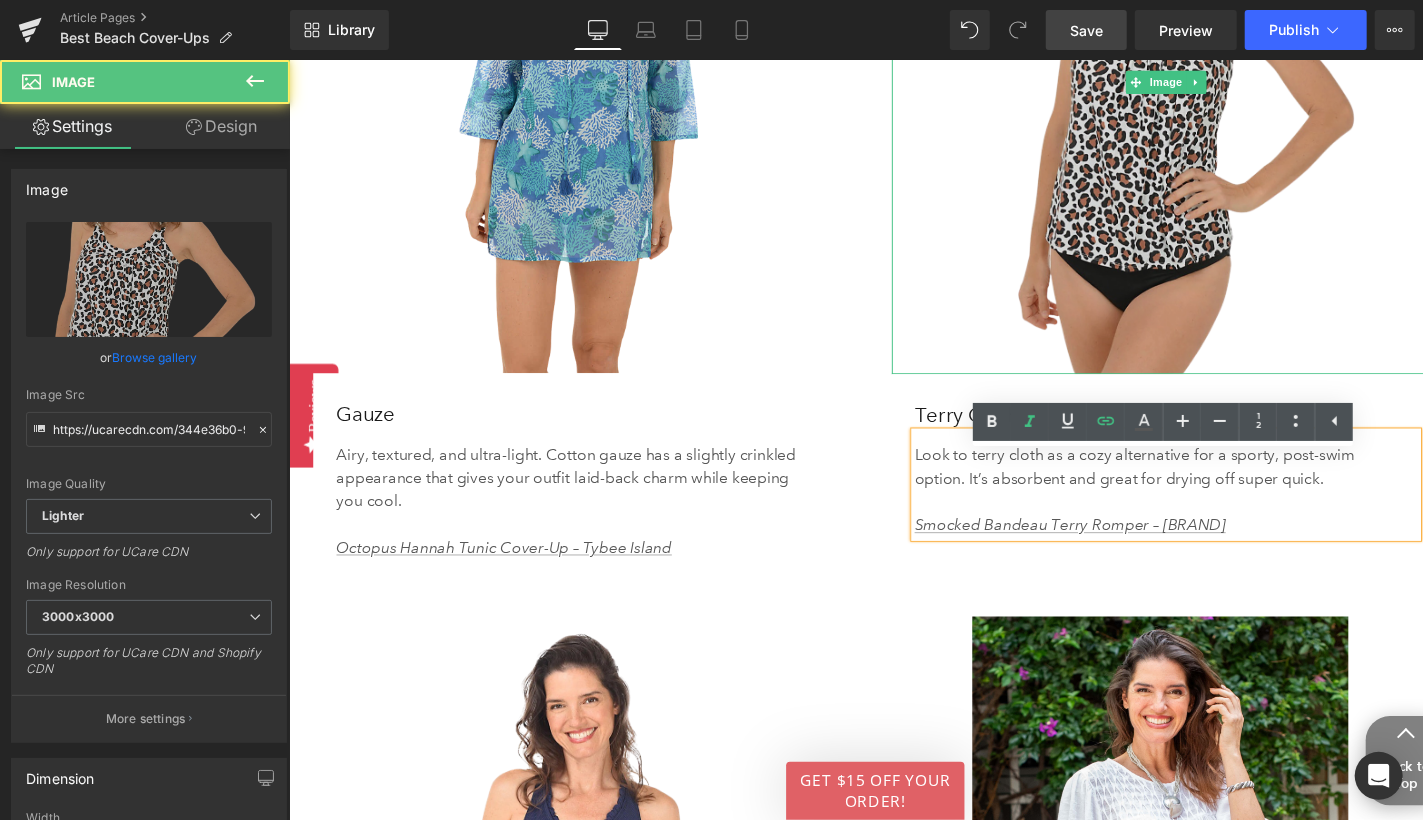 click at bounding box center [1193, 82] 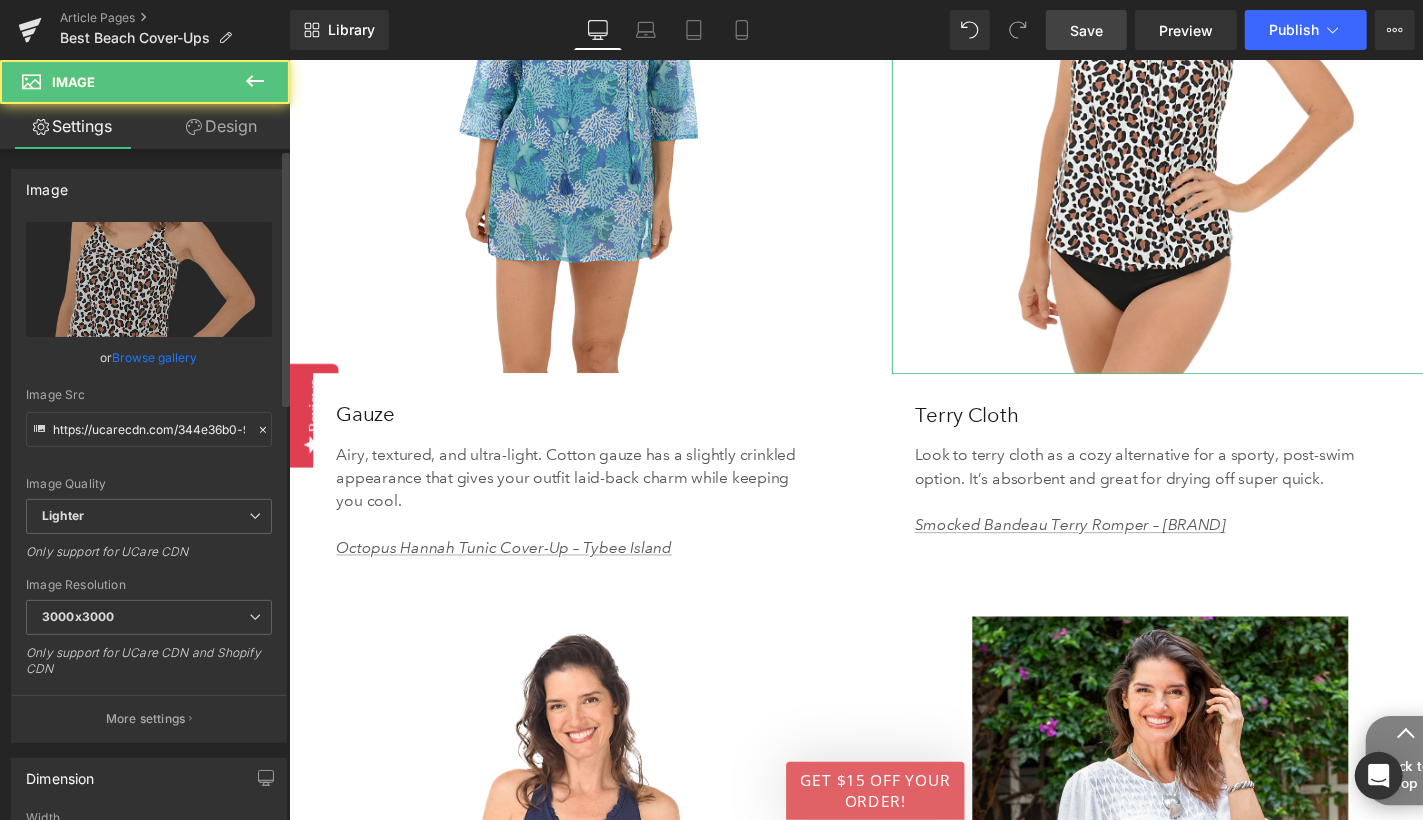 click on "Browse gallery" at bounding box center [155, 357] 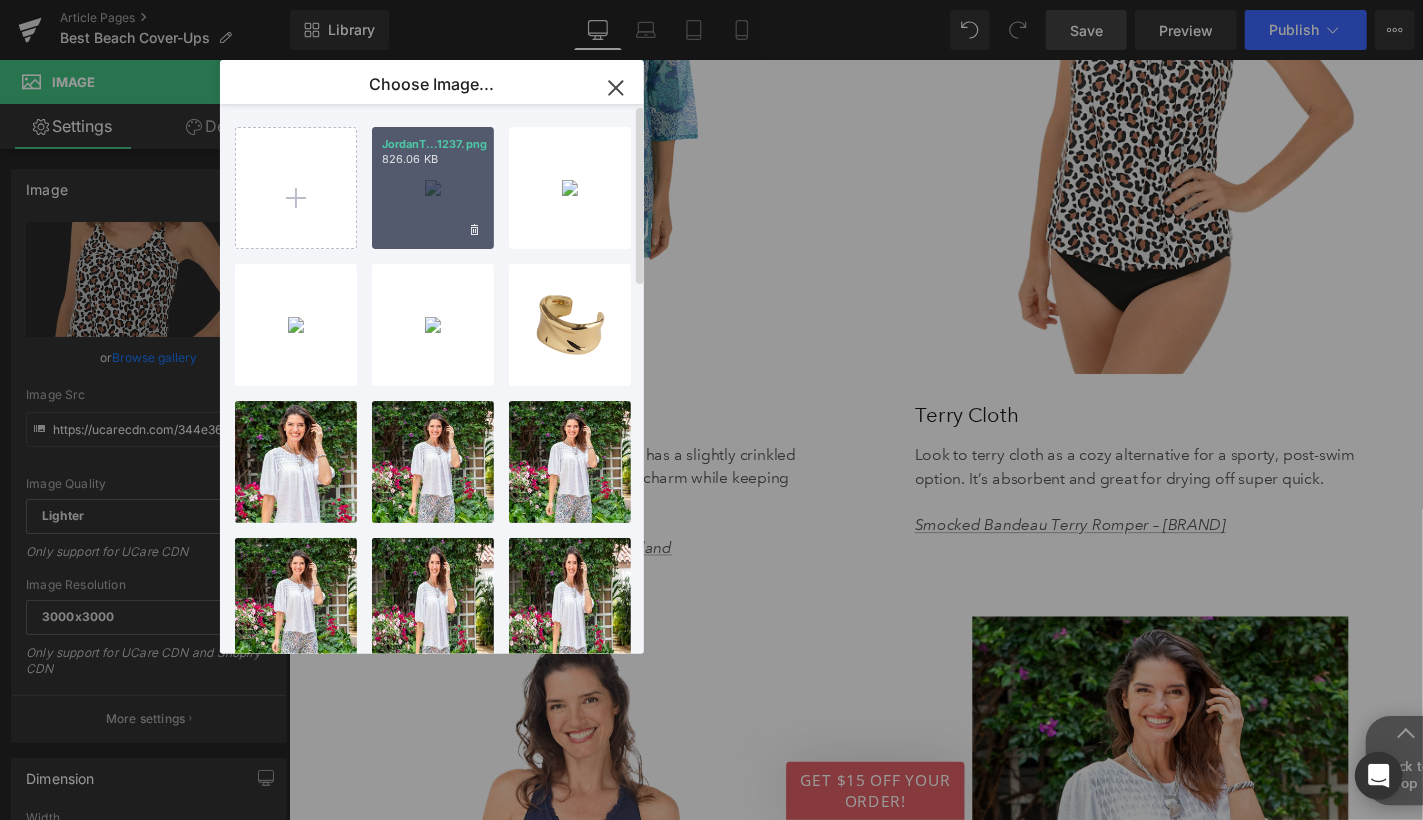 click on "JordanT...1237.png 826.06 KB" at bounding box center [433, 188] 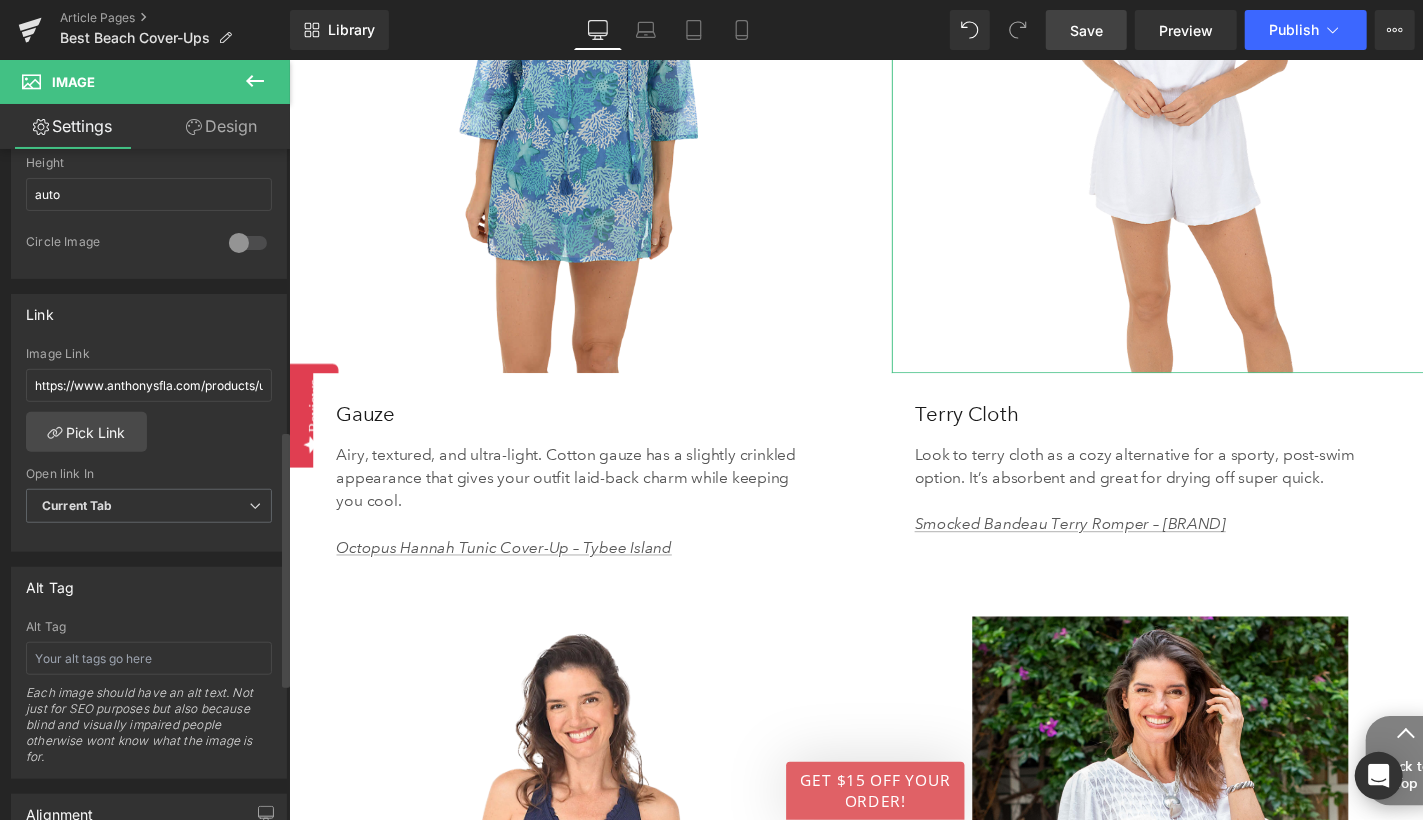 scroll, scrollTop: 703, scrollLeft: 0, axis: vertical 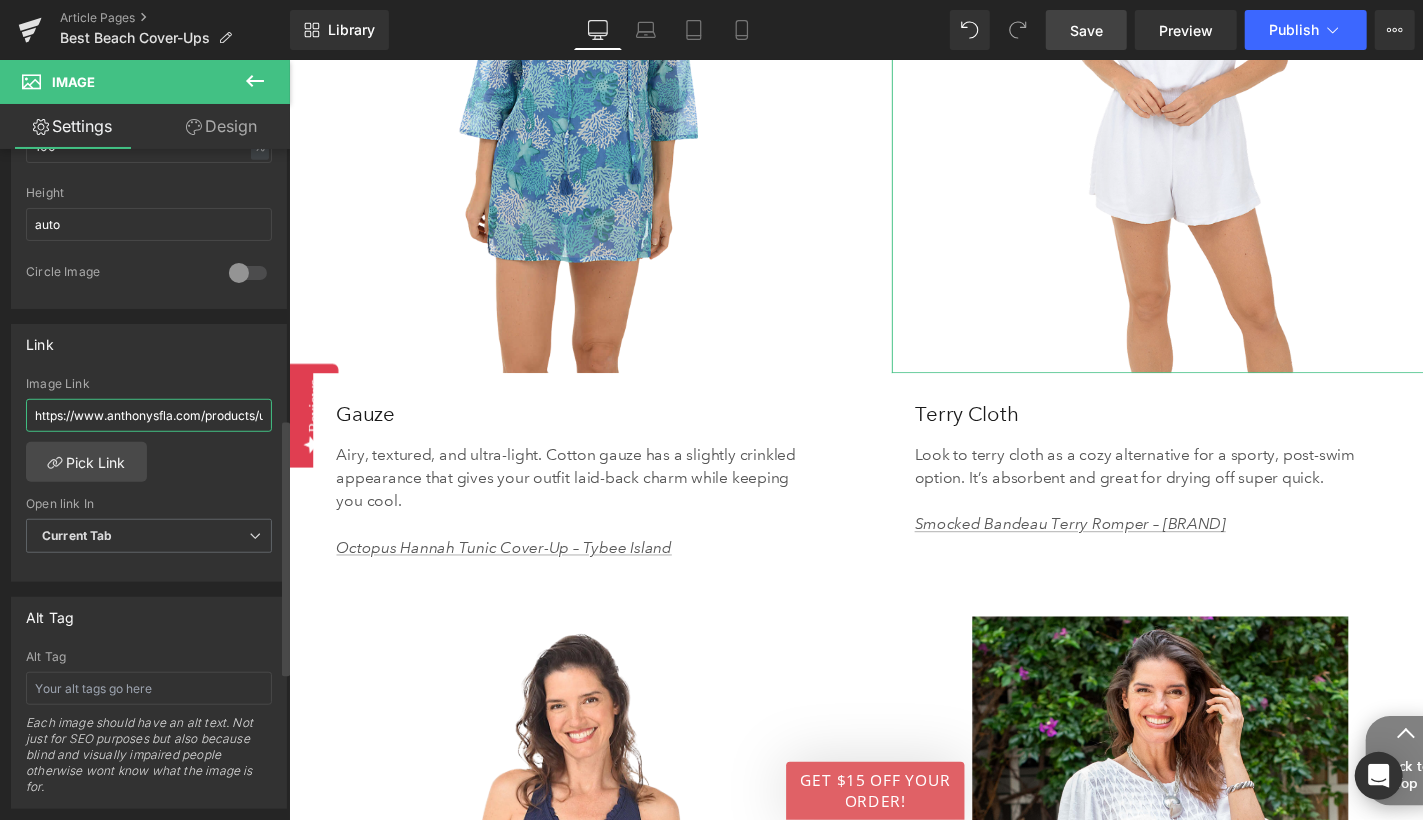 click on "https://www.anthonysfla.com/products/u5d685-970?variant=51705416679796" at bounding box center [149, 415] 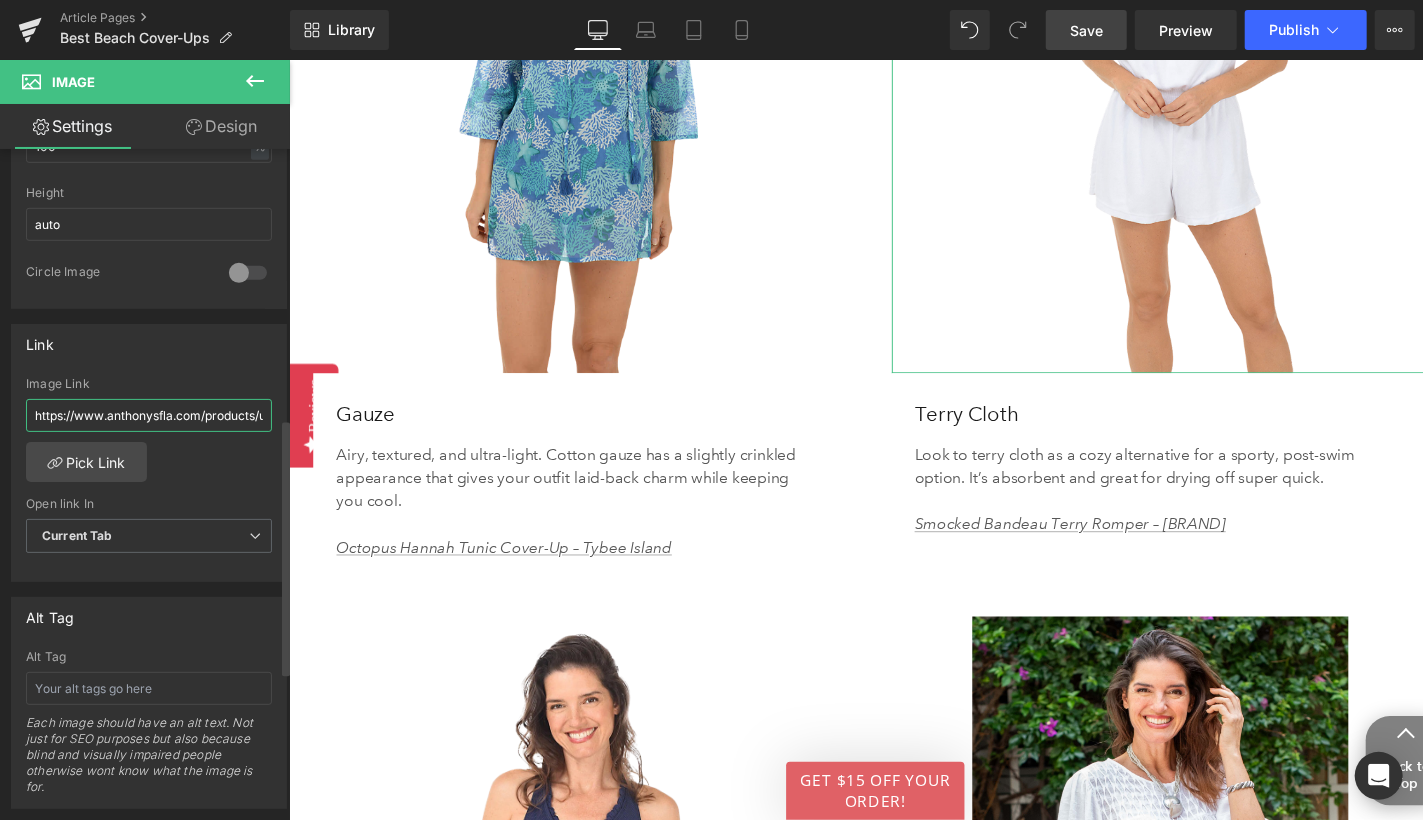 paste on "try22472" 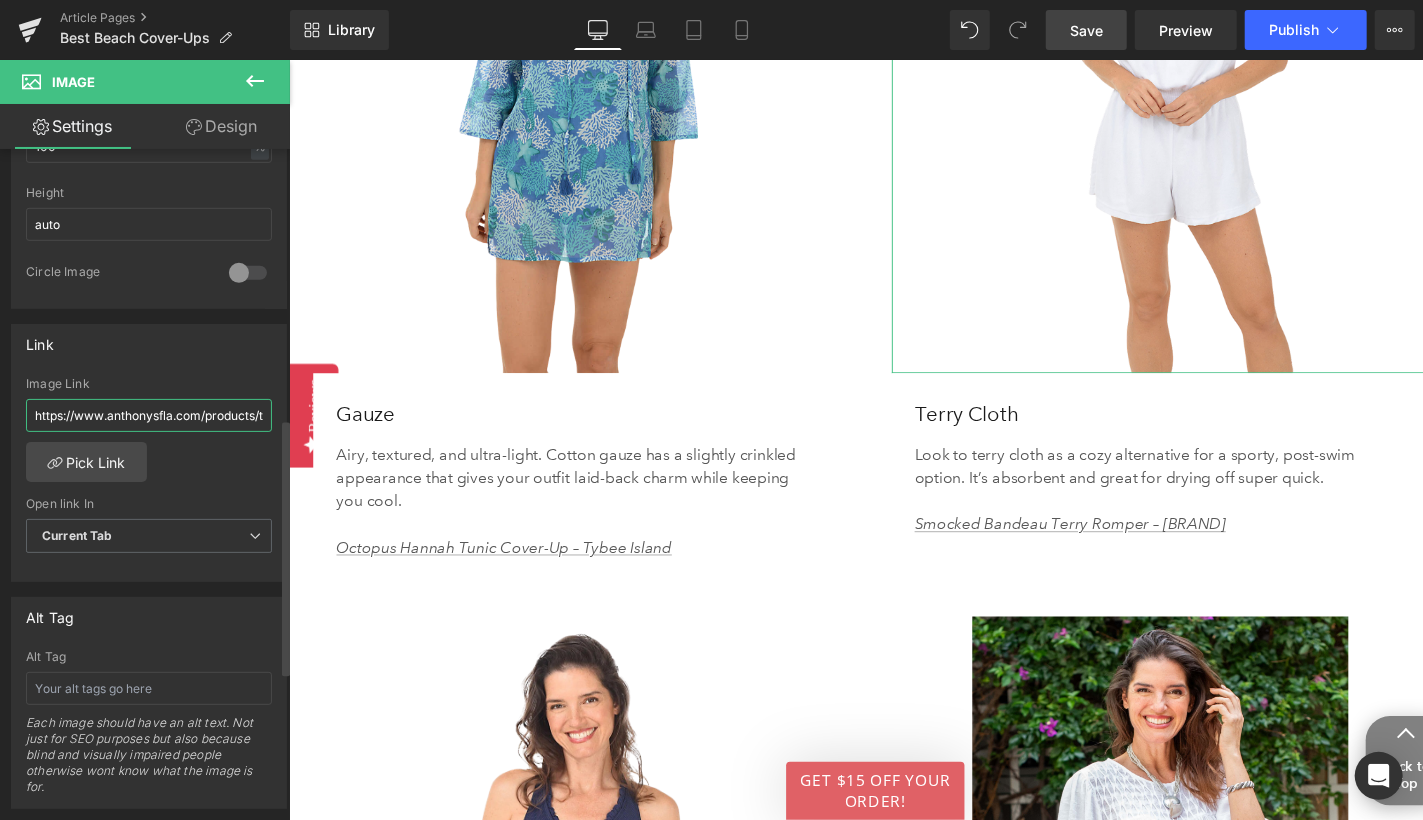scroll, scrollTop: 0, scrollLeft: 56, axis: horizontal 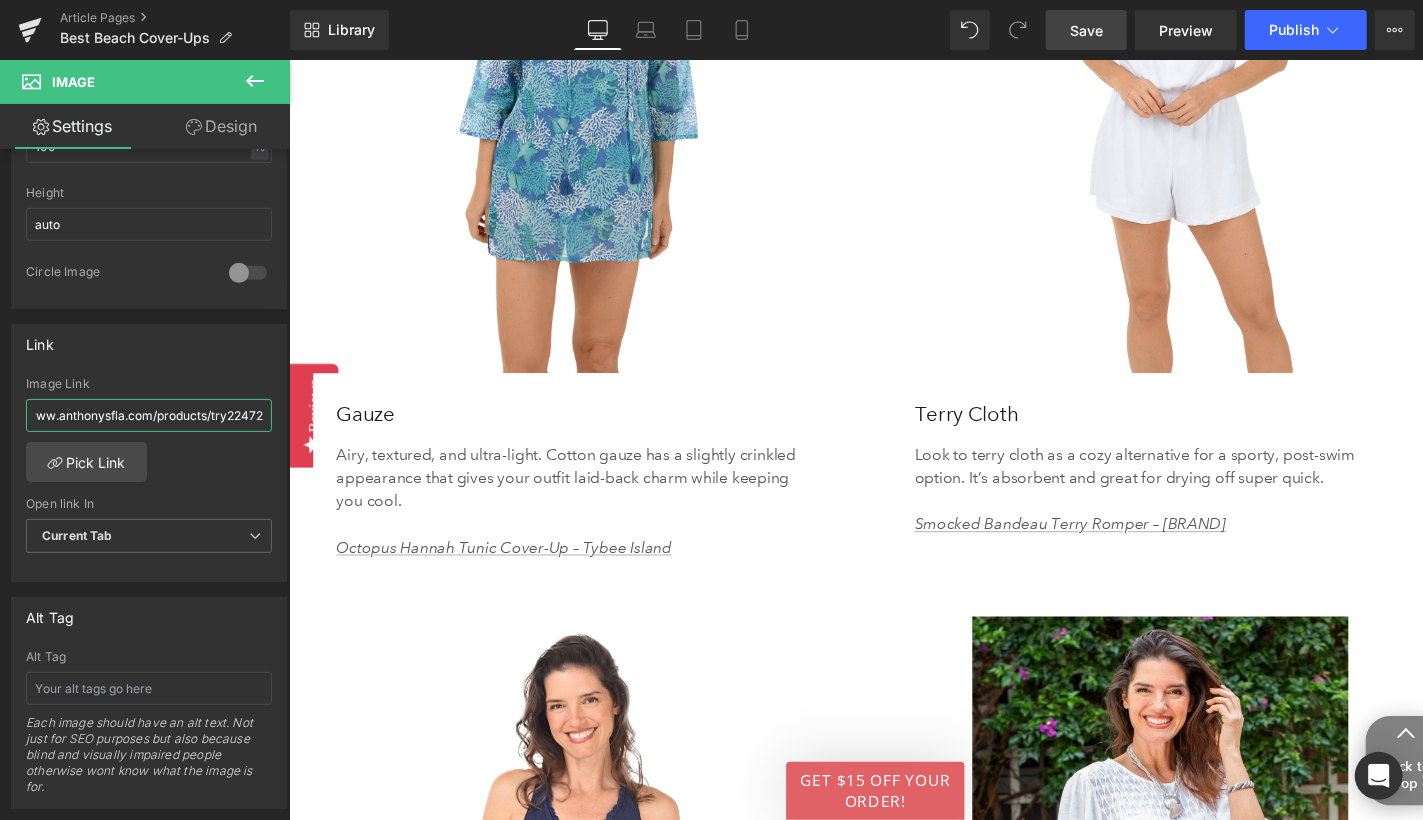 type on "https://www.anthonysfla.com/products/try22472" 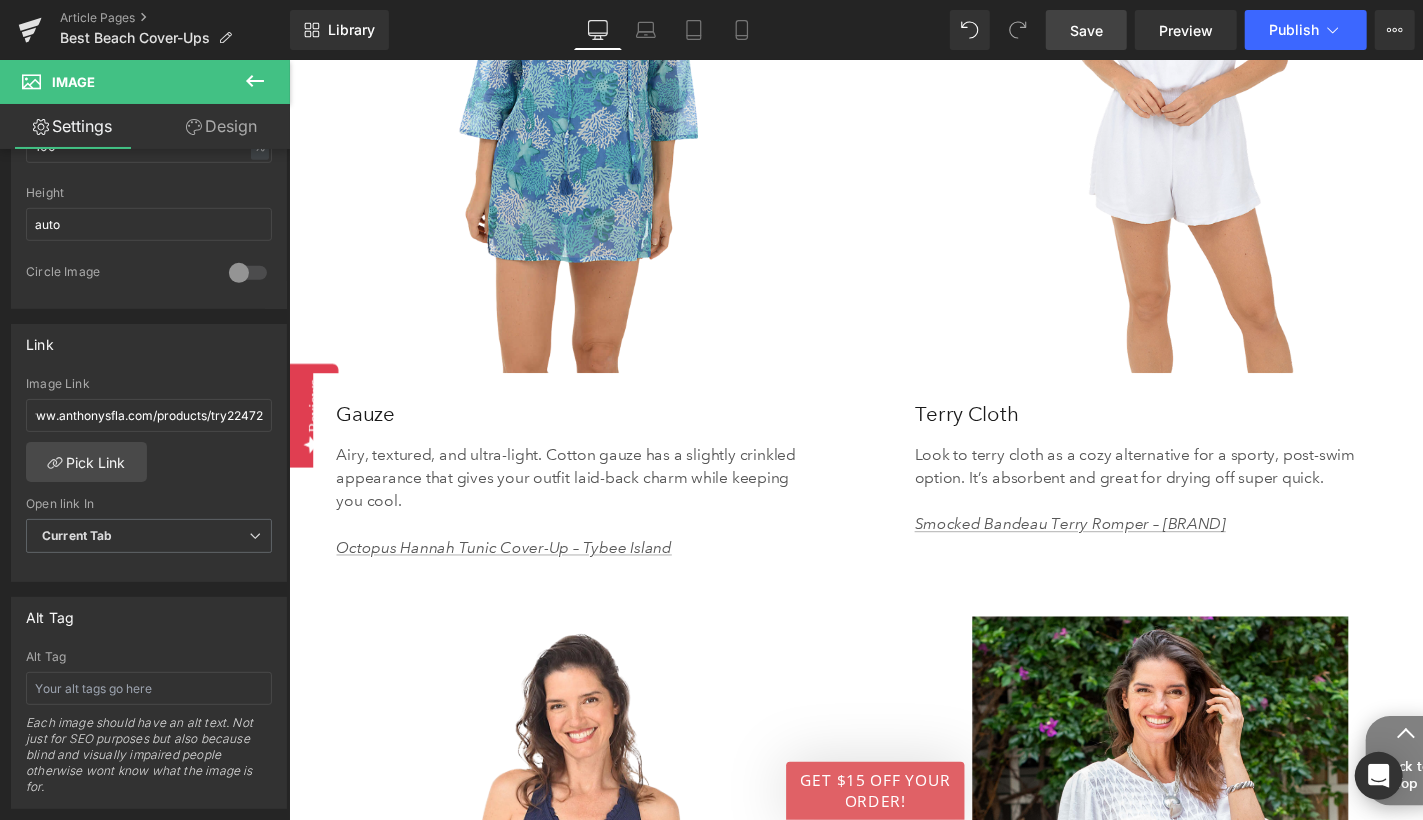 scroll, scrollTop: 0, scrollLeft: 0, axis: both 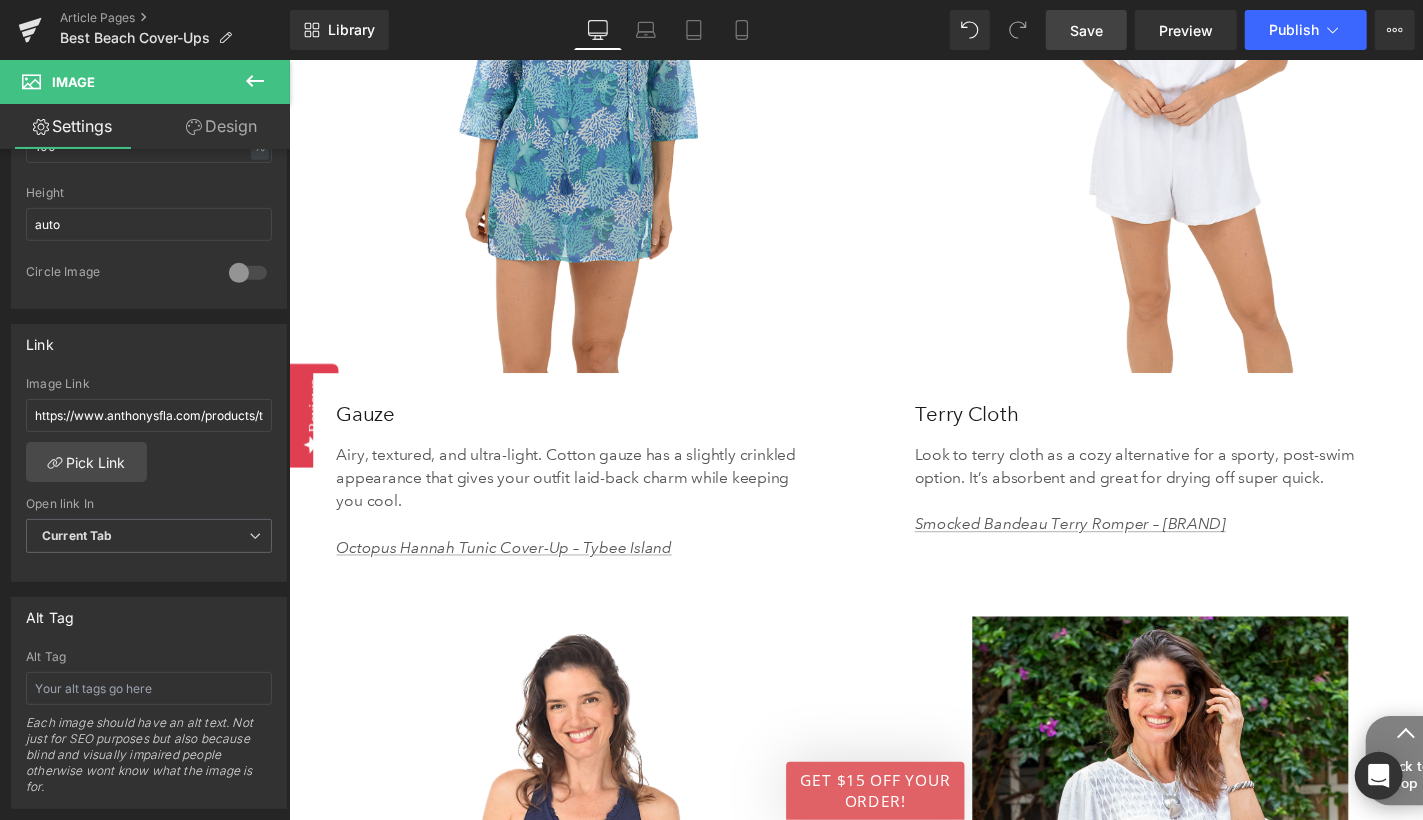 click on "Save" at bounding box center (1086, 30) 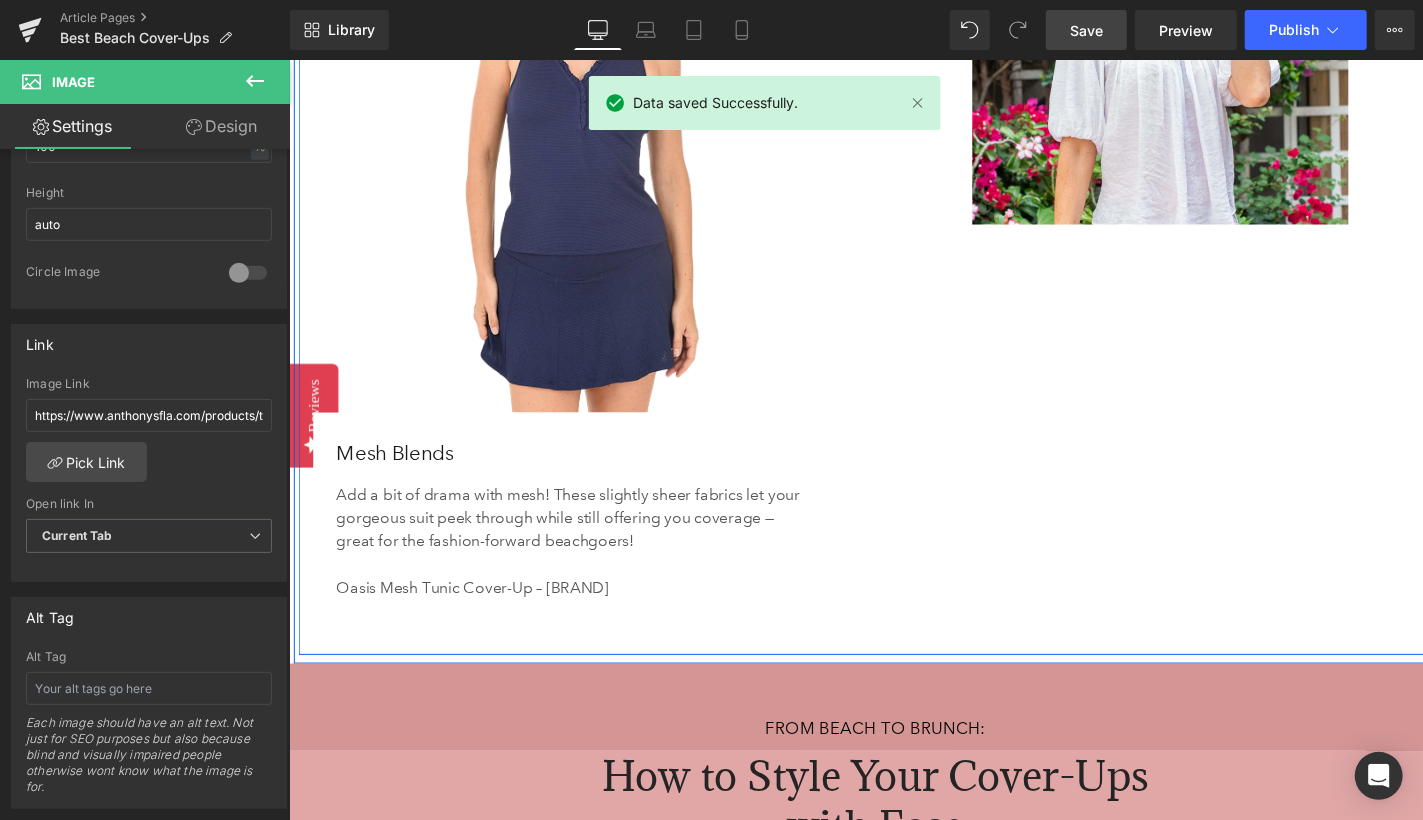 scroll, scrollTop: 5345, scrollLeft: 0, axis: vertical 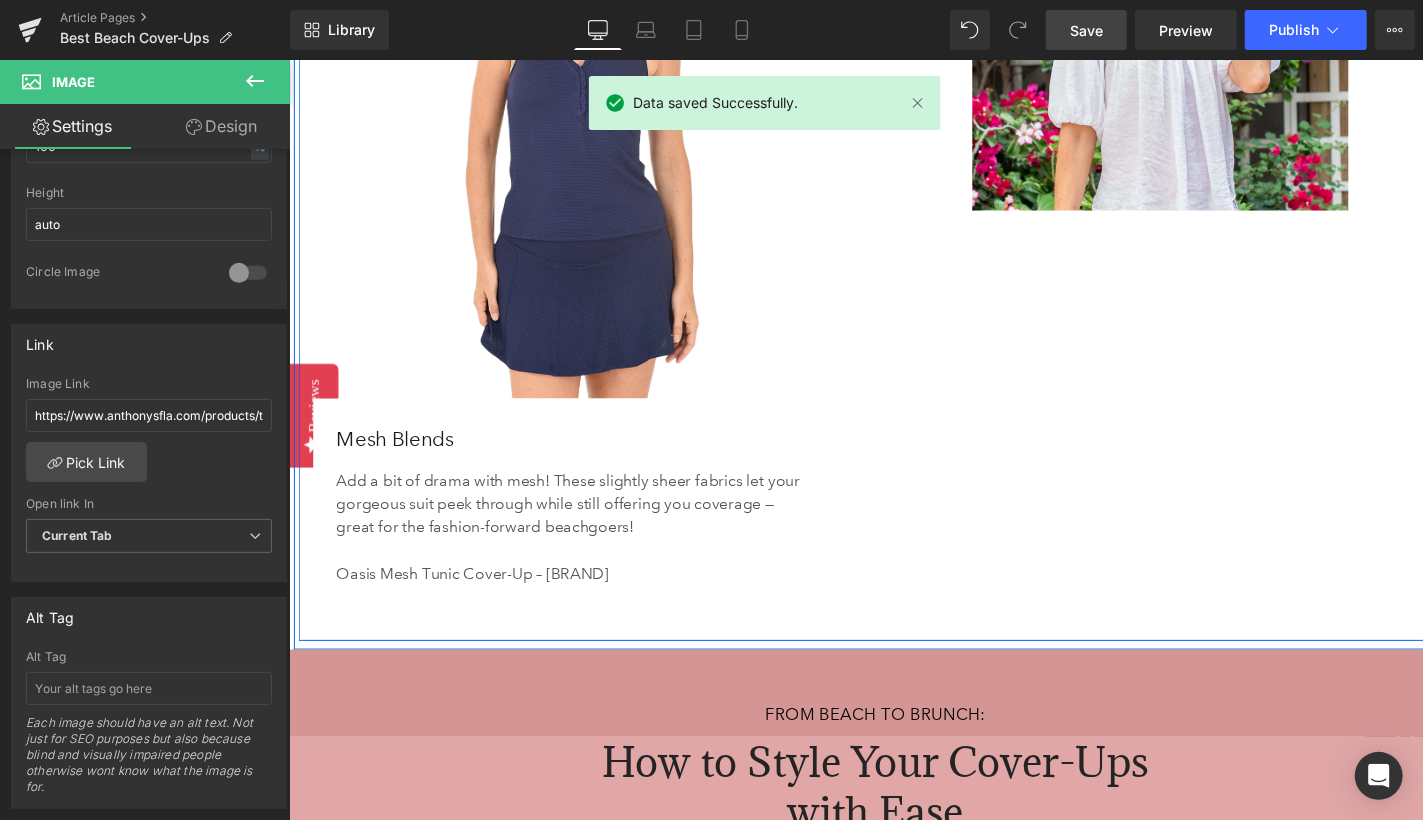 click on "Oasis Mesh Tunic Cover-Up – [BRAND]" at bounding box center (580, 589) 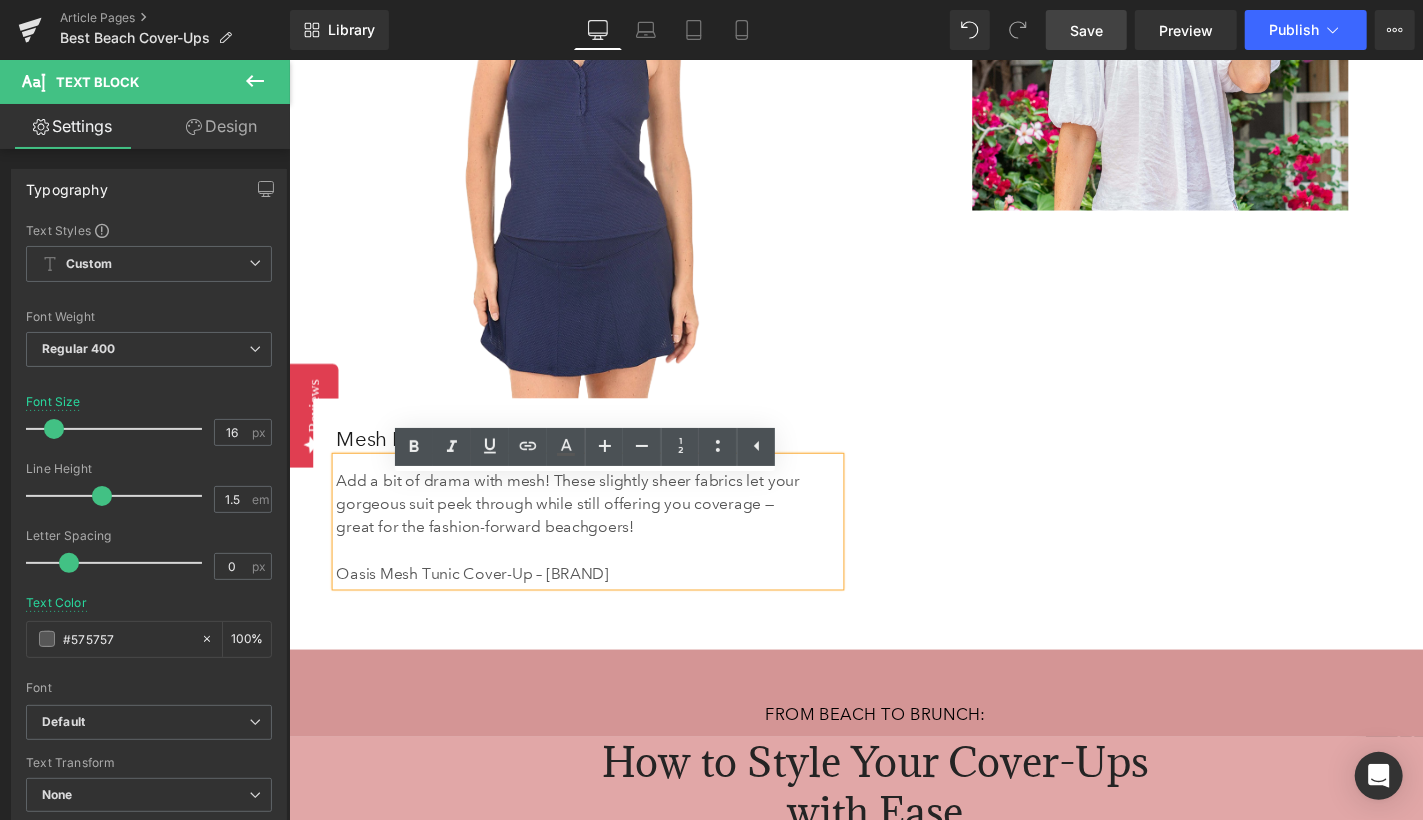 drag, startPoint x: 339, startPoint y: 610, endPoint x: 602, endPoint y: 610, distance: 263 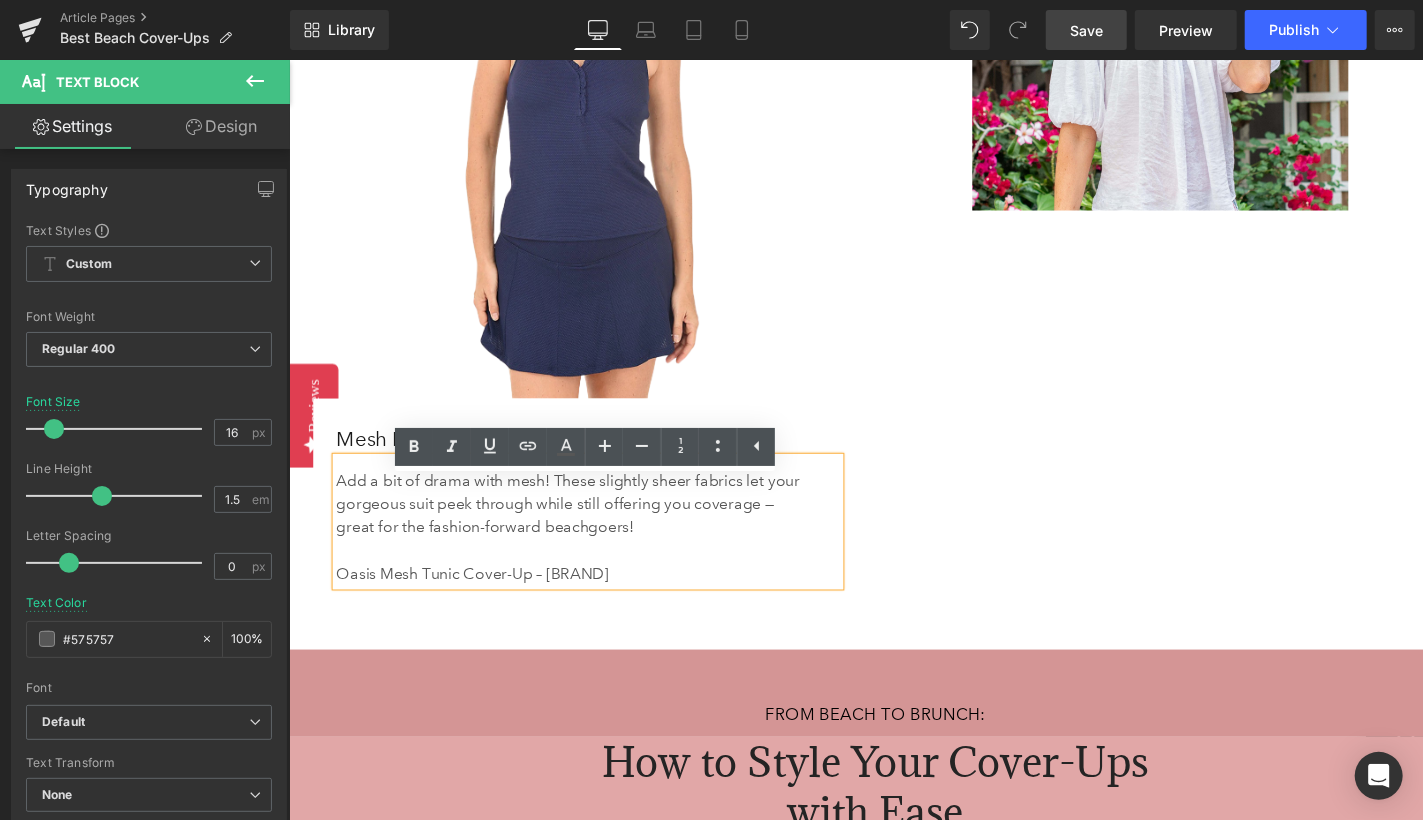 click on "Oasis Mesh Tunic Cover-Up – [BRAND]" at bounding box center (580, 589) 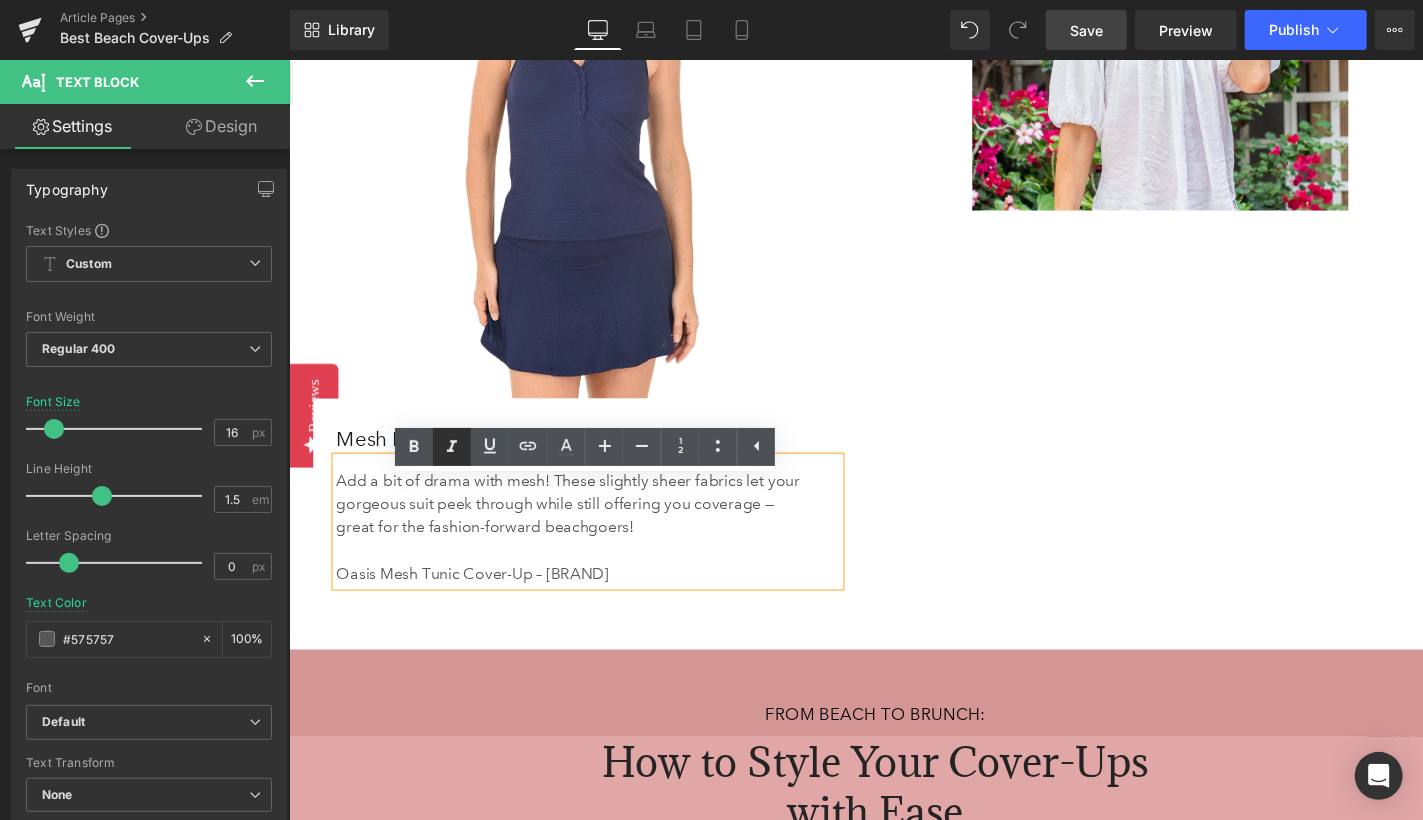 click 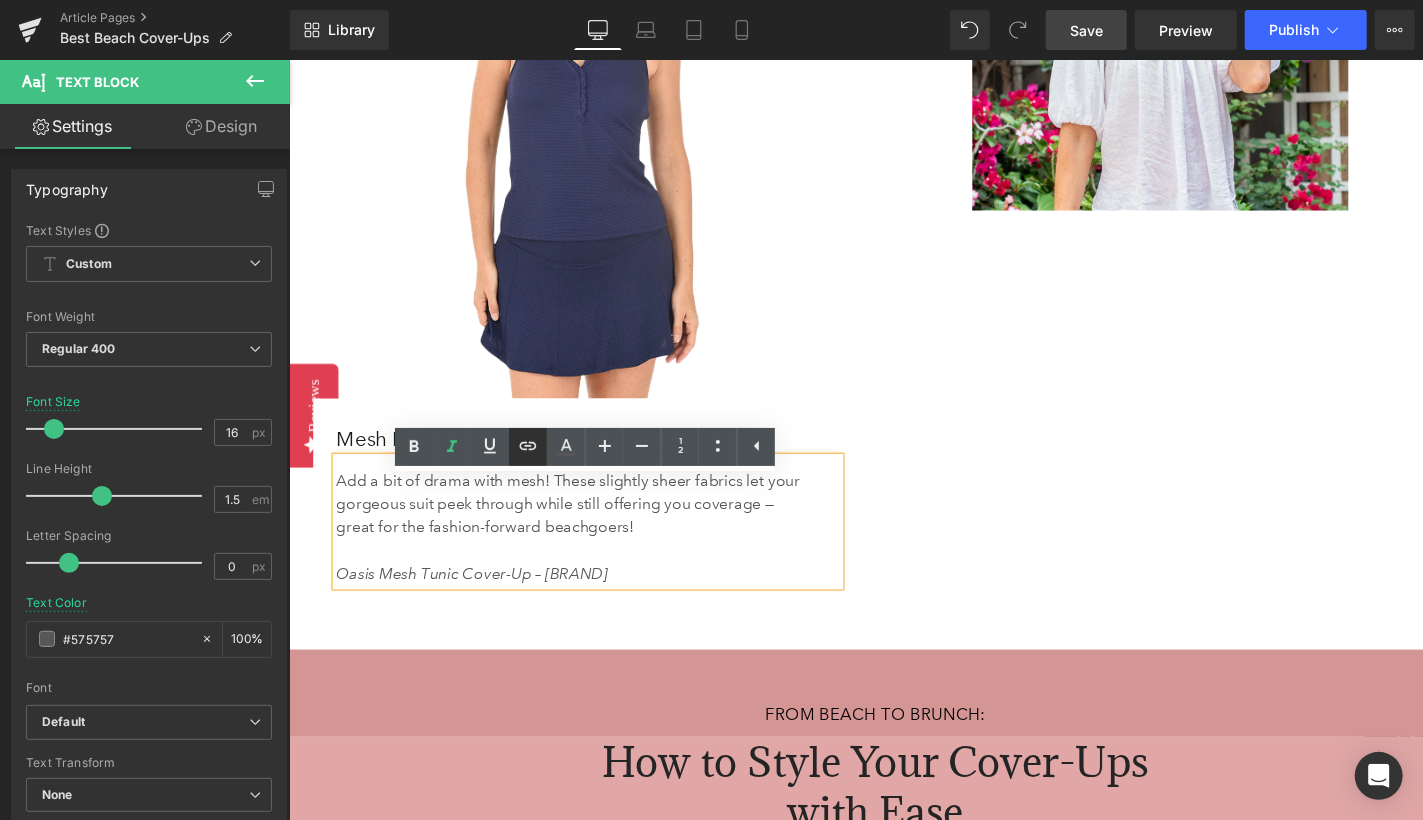 click 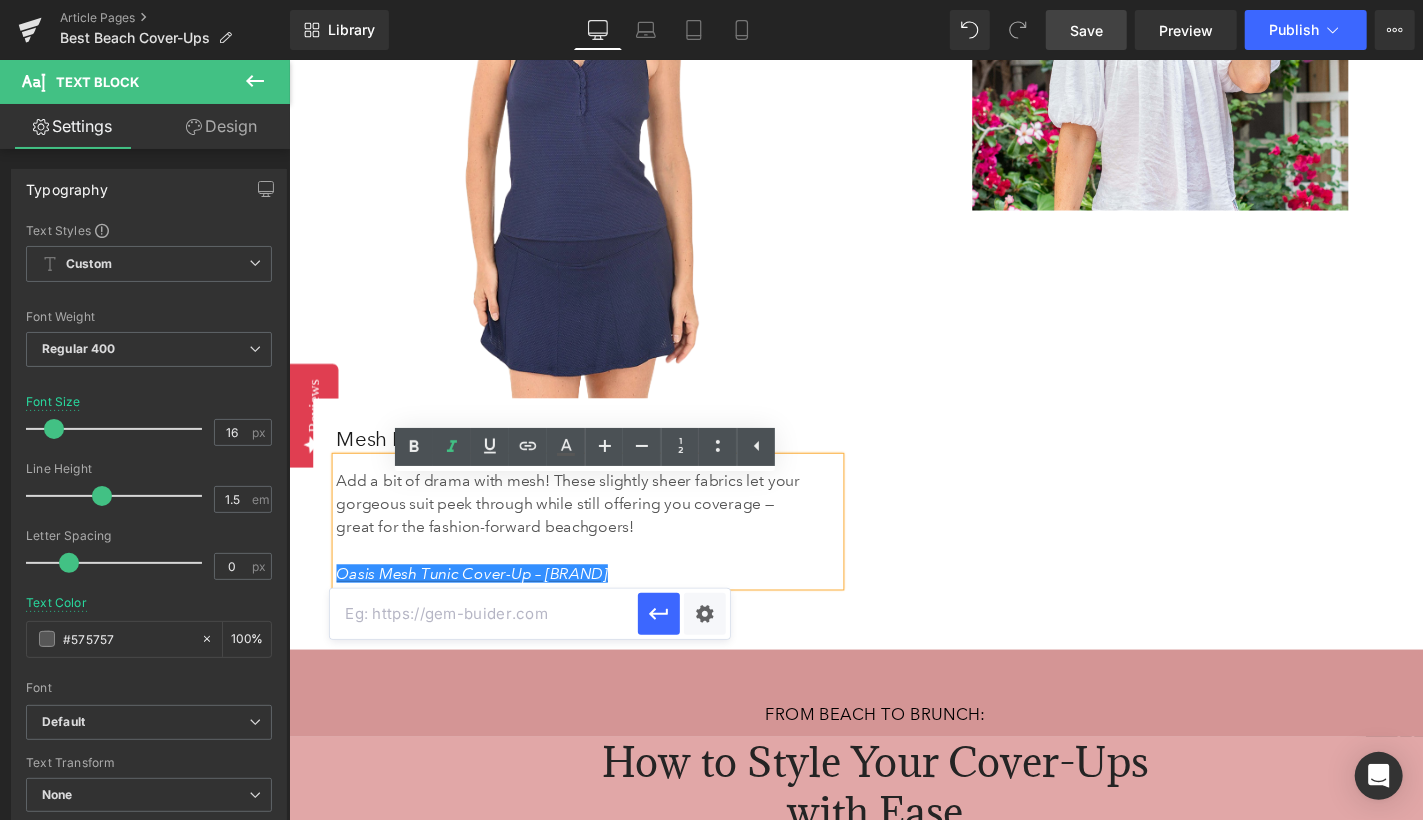click at bounding box center (484, 614) 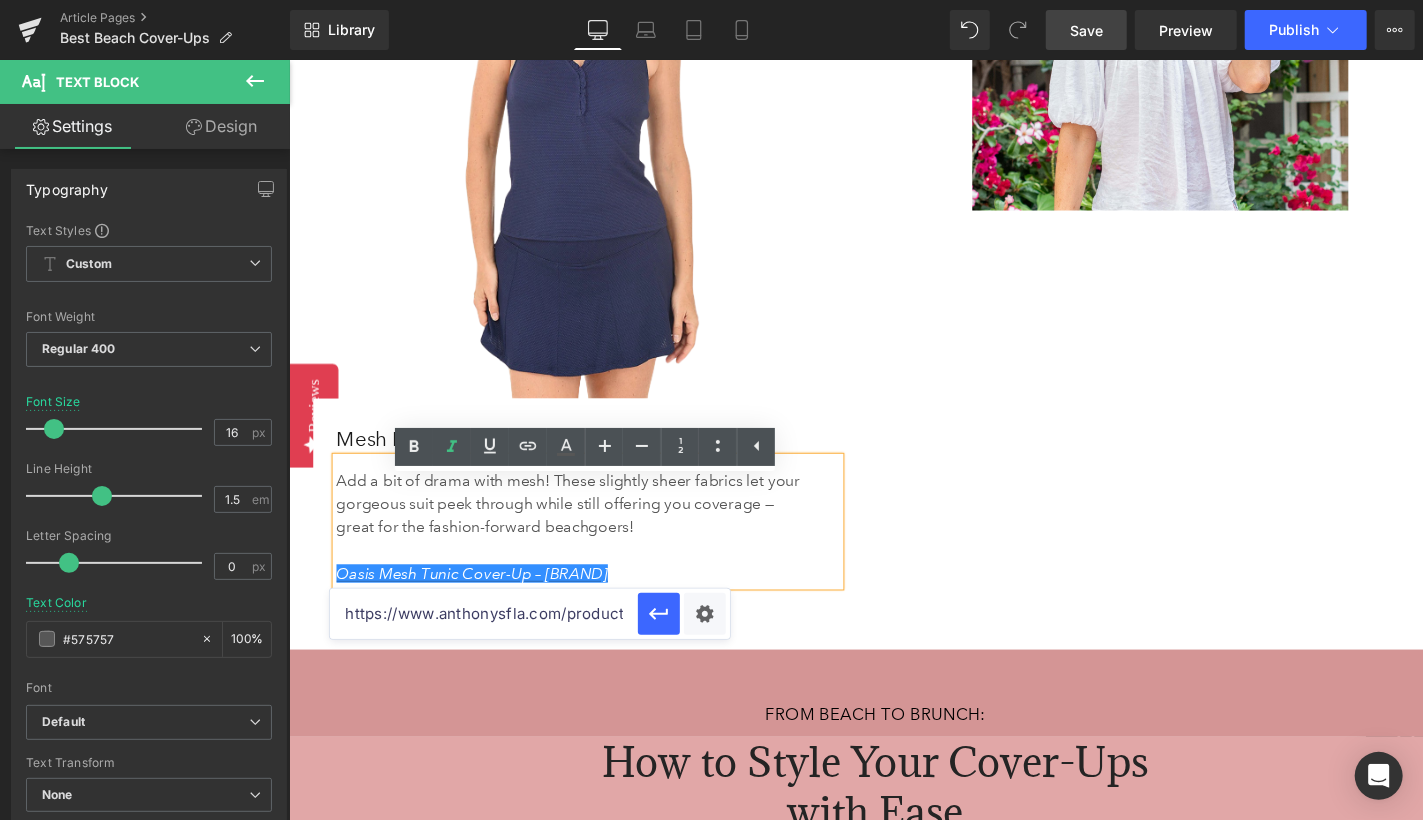 scroll, scrollTop: 0, scrollLeft: 265, axis: horizontal 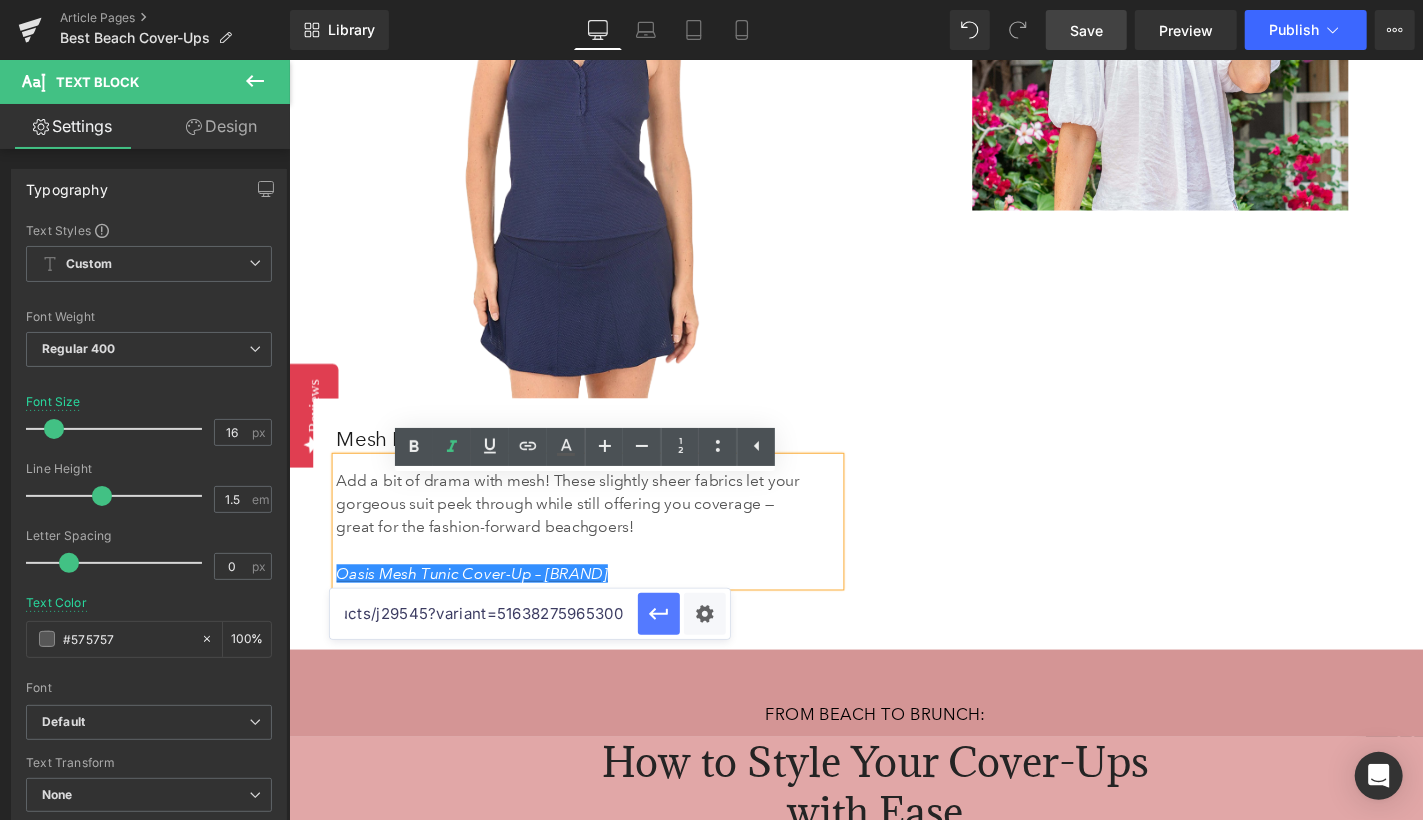 type on "https://www.anthonysfla.com/products/j29545?variant=51638275965300" 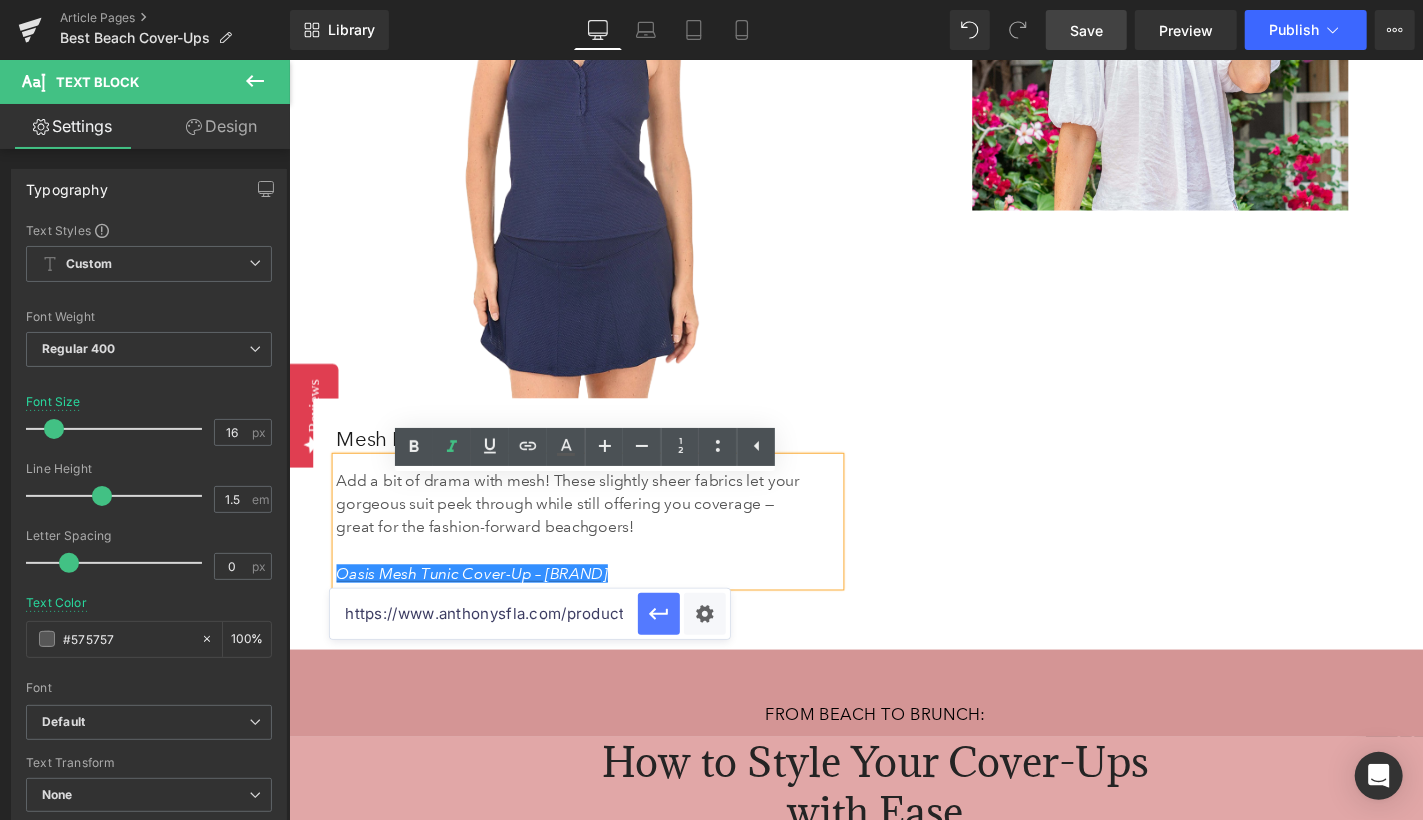 click at bounding box center [659, 614] 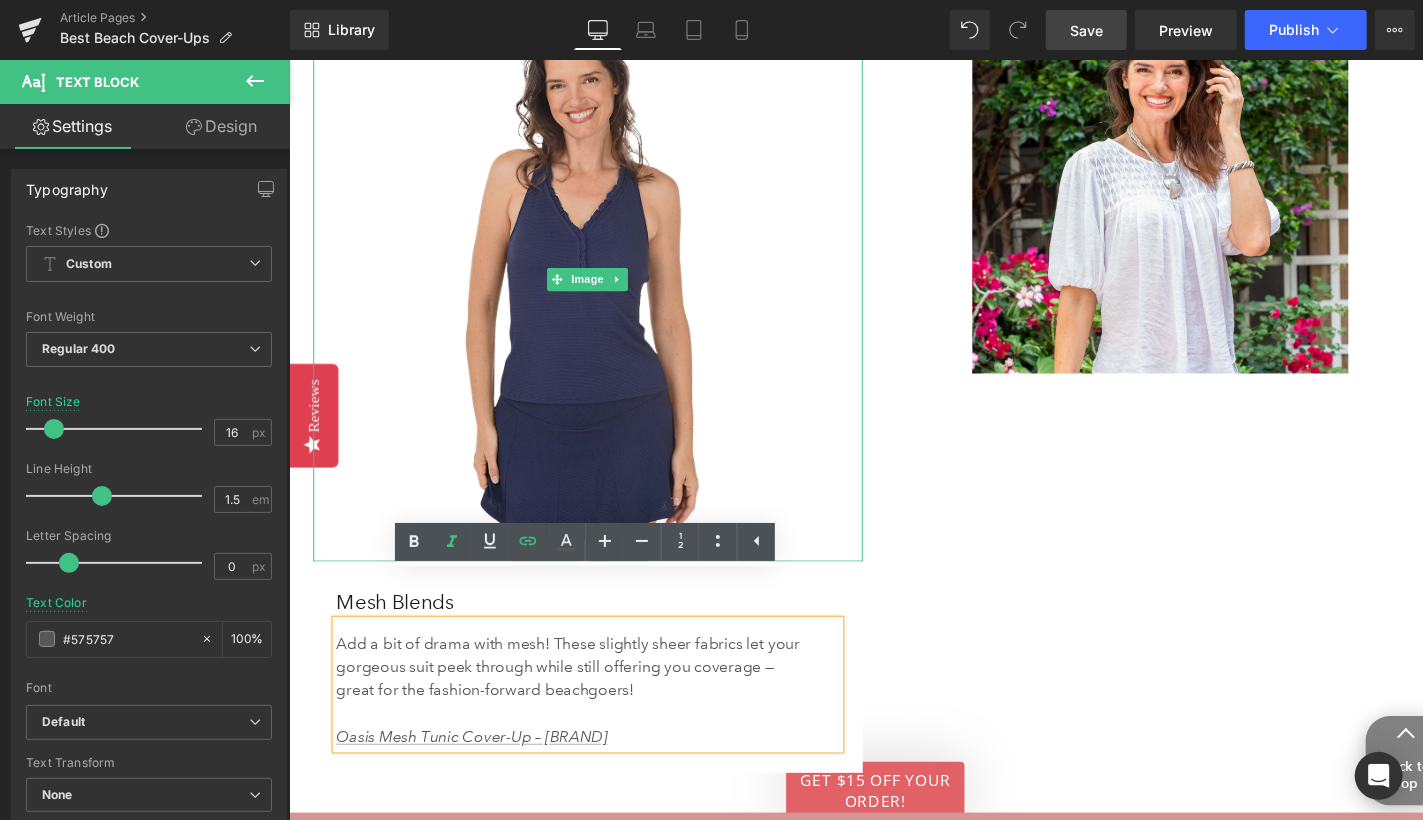 scroll, scrollTop: 5168, scrollLeft: 0, axis: vertical 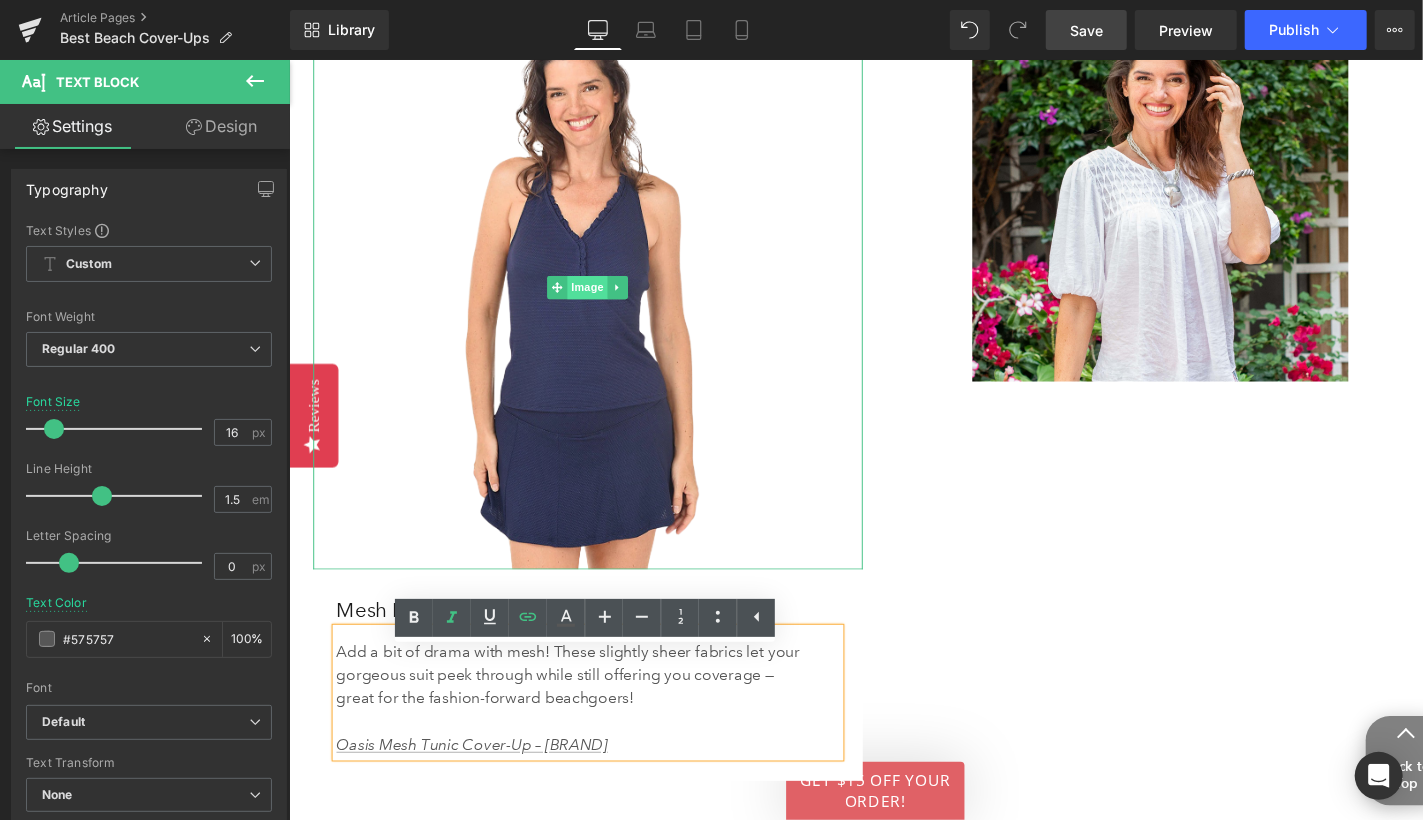 click on "Image" at bounding box center (596, 294) 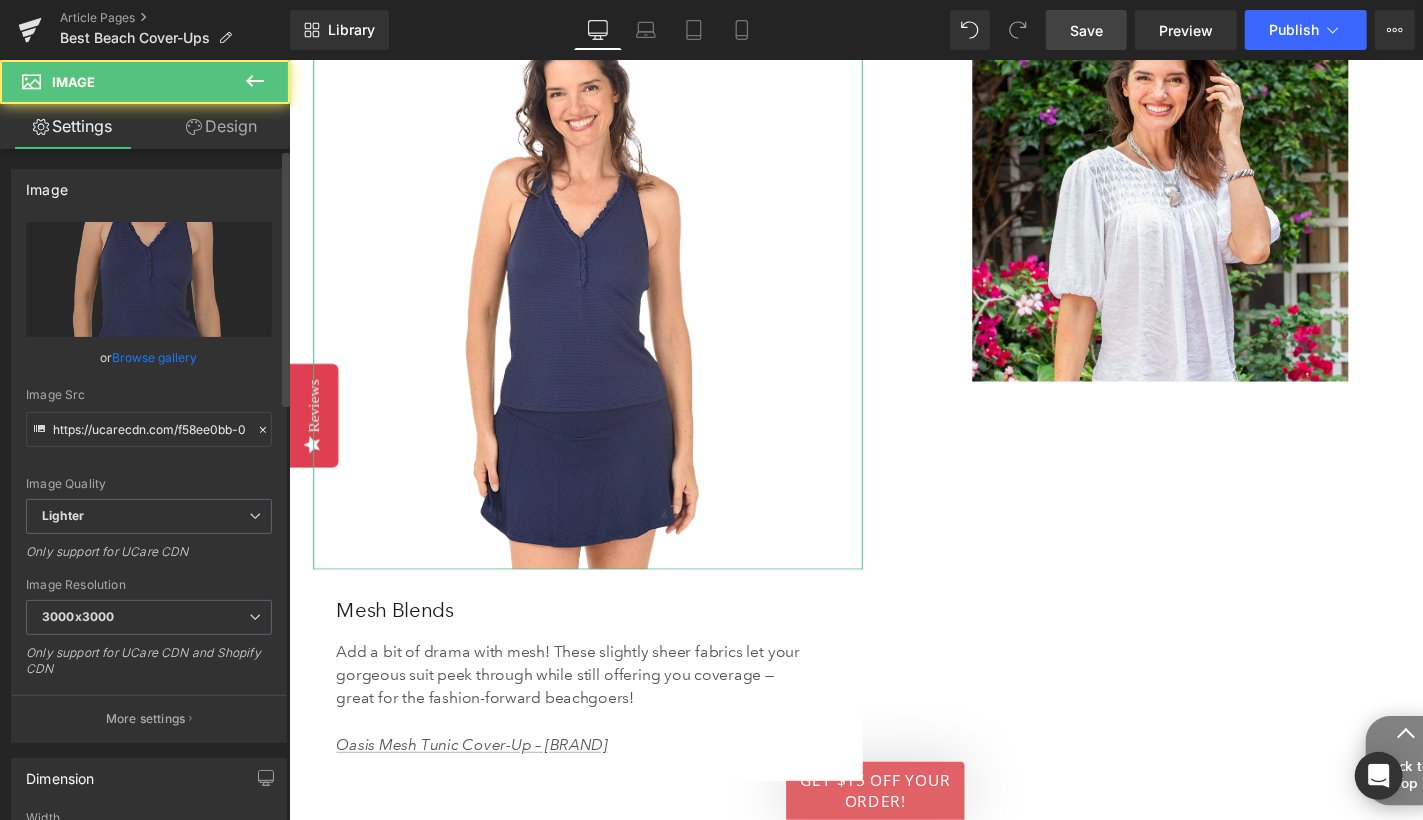 click on "Browse gallery" at bounding box center (155, 357) 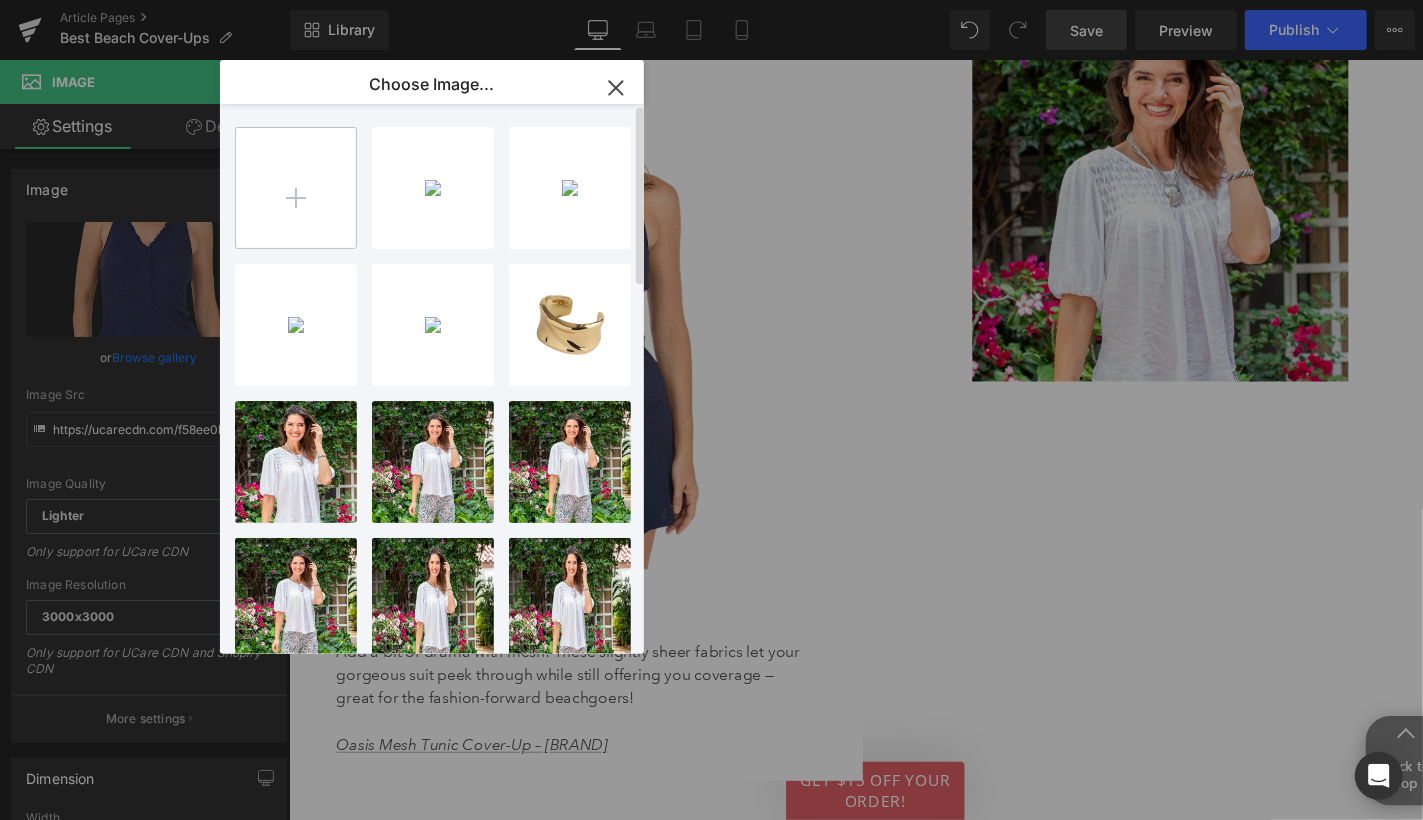 click at bounding box center [296, 188] 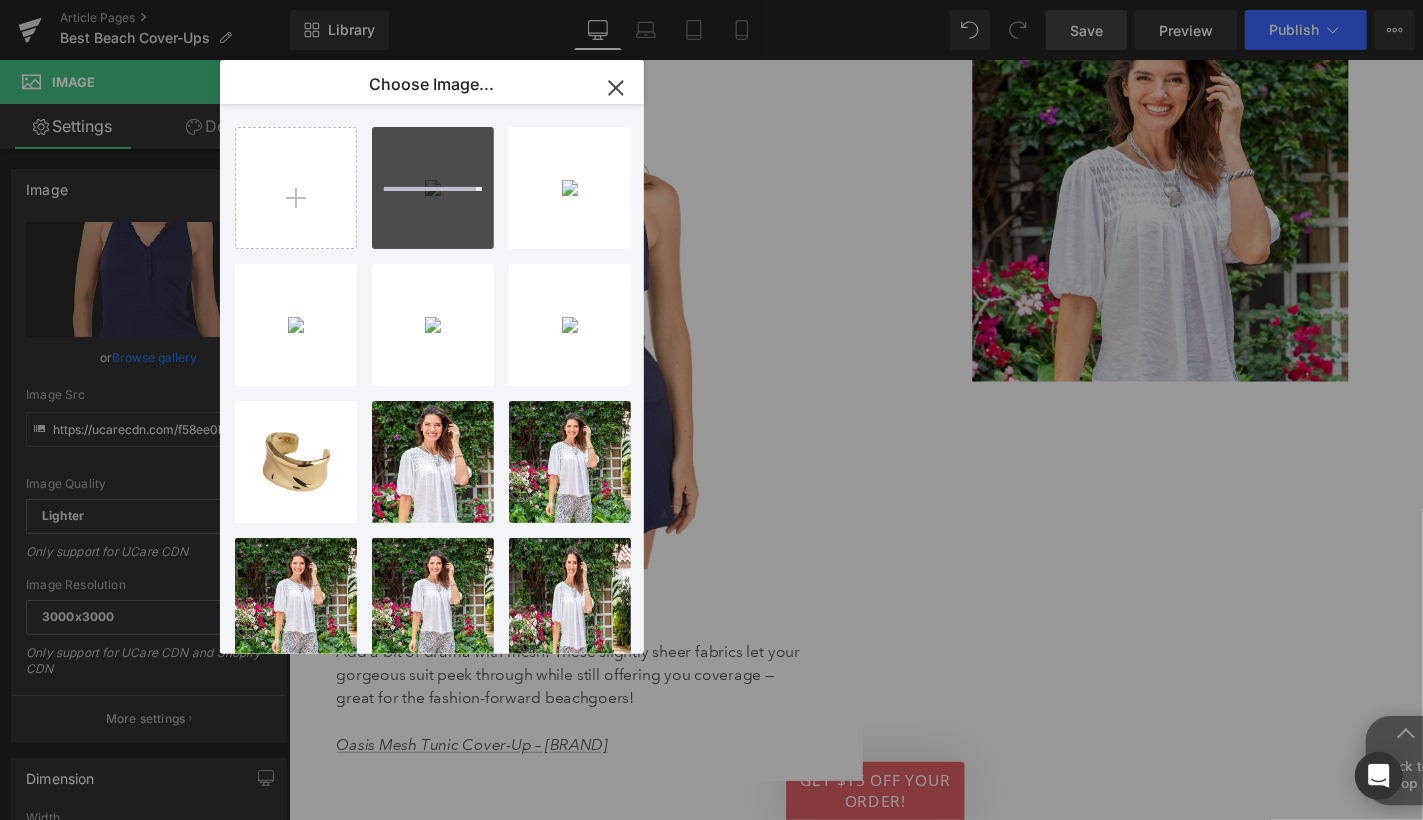 type 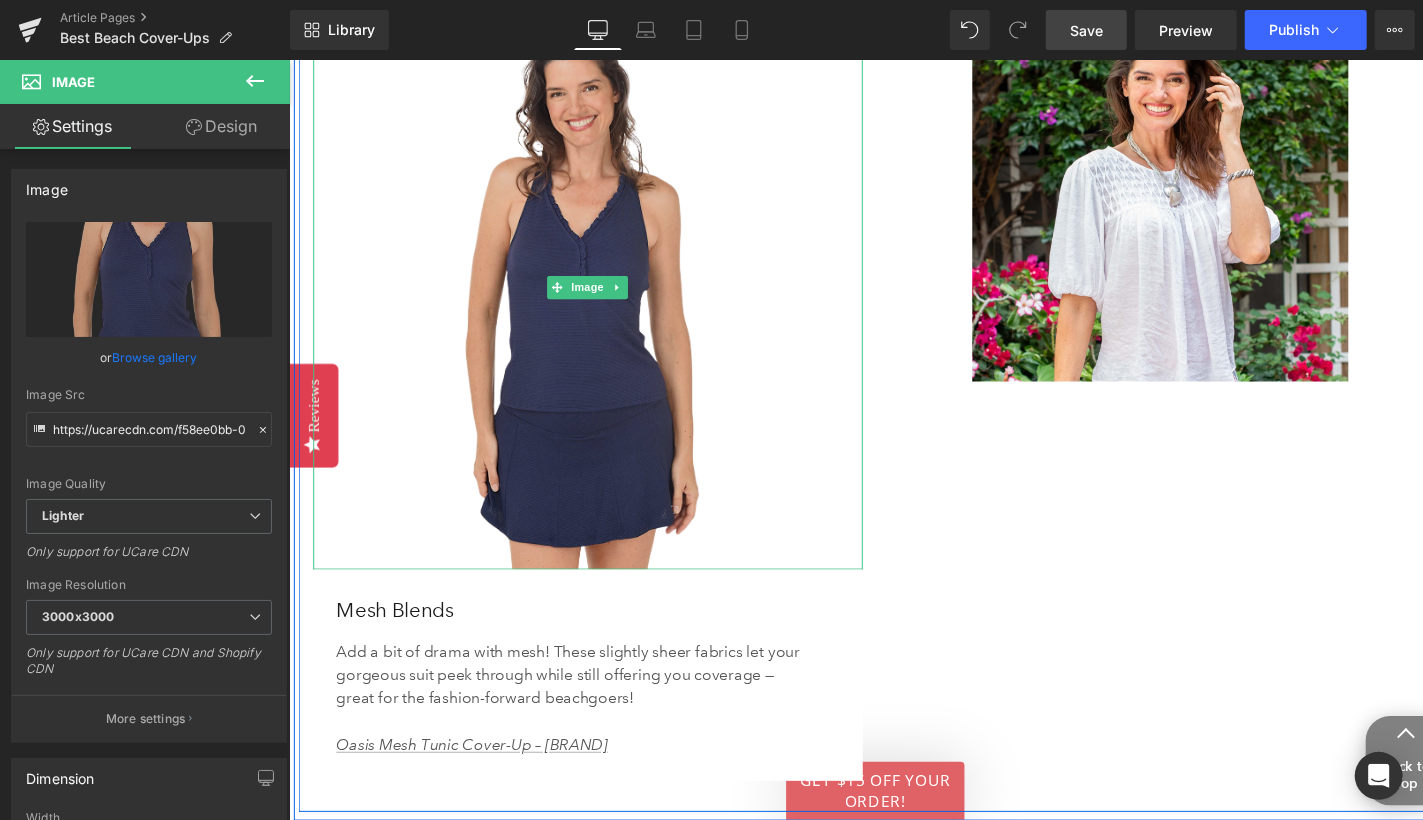 click at bounding box center [596, 293] 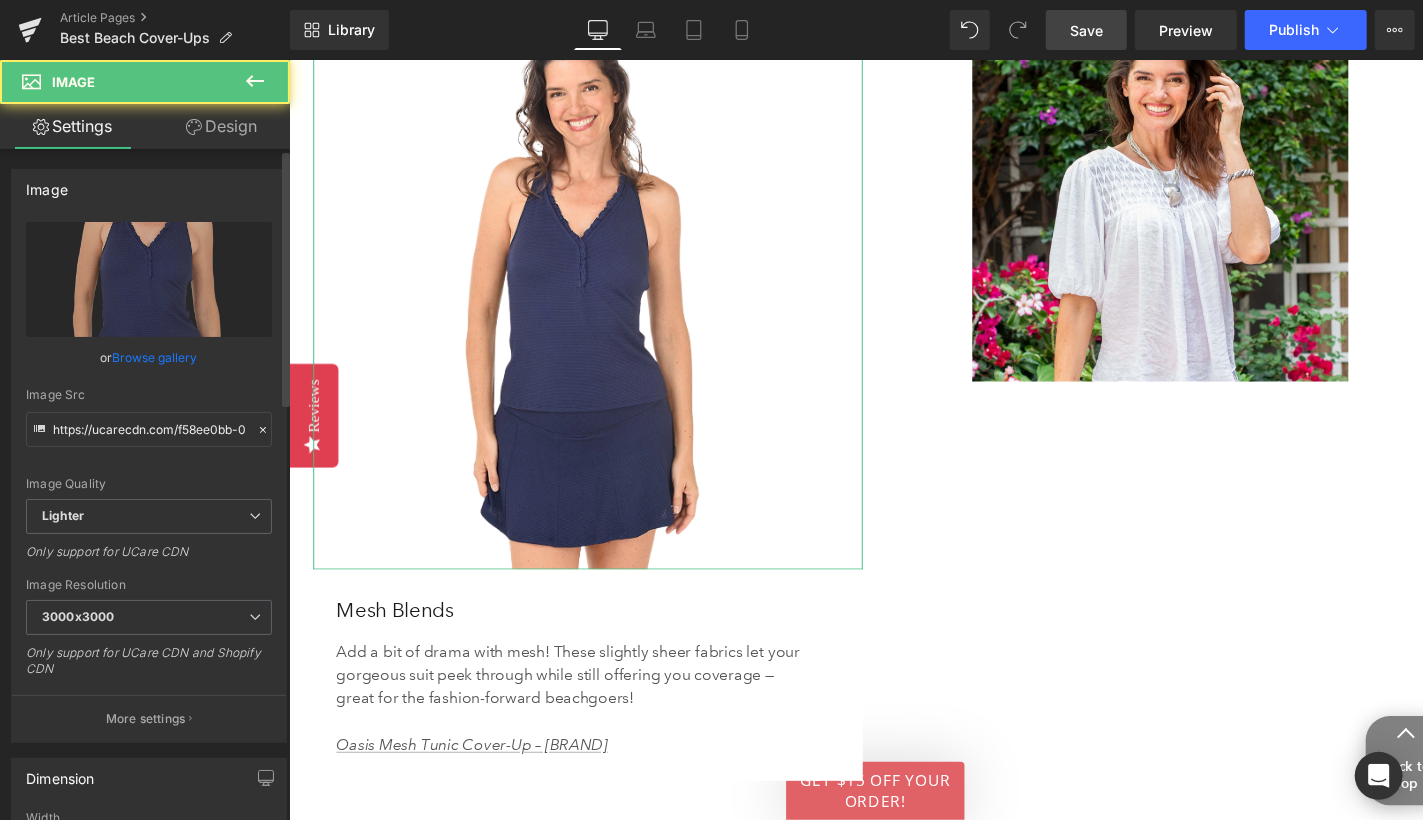 click on "Browse gallery" at bounding box center [155, 357] 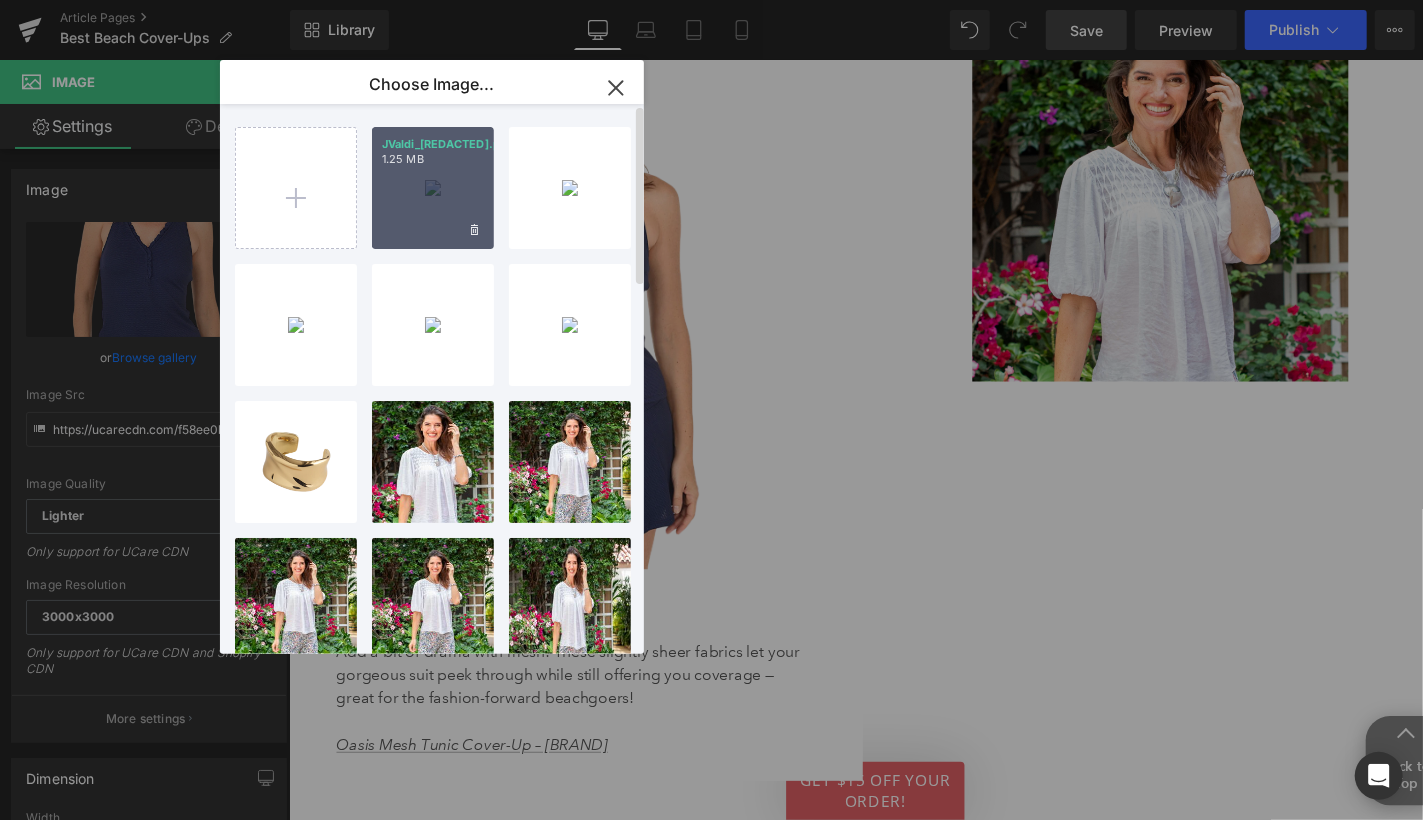 click on "JValdi_...0363.png [SIZE]" at bounding box center [433, 188] 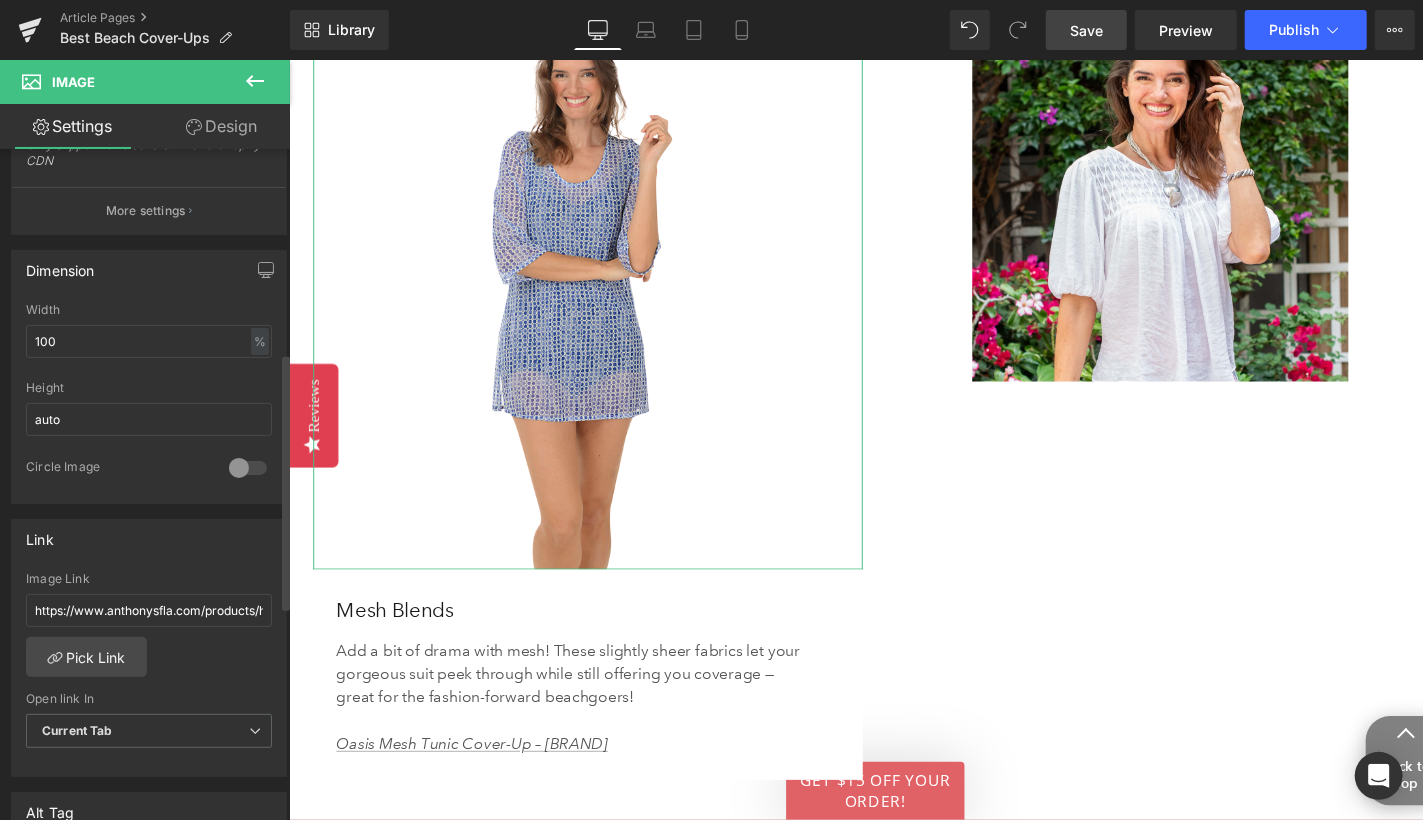 scroll, scrollTop: 544, scrollLeft: 0, axis: vertical 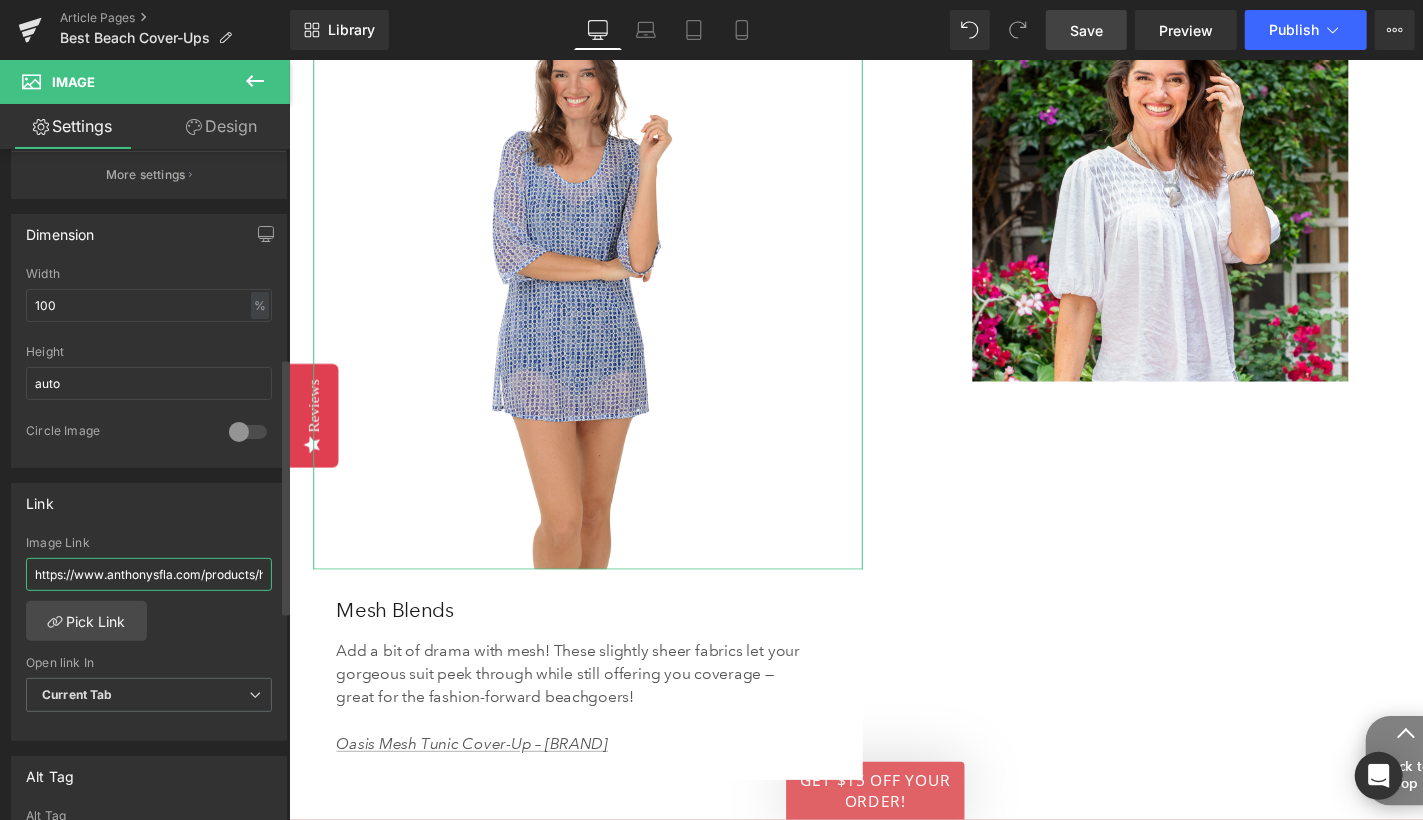 click on "https://www.anthonysfla.com/products/h51743?variant=51619349299572" at bounding box center (149, 574) 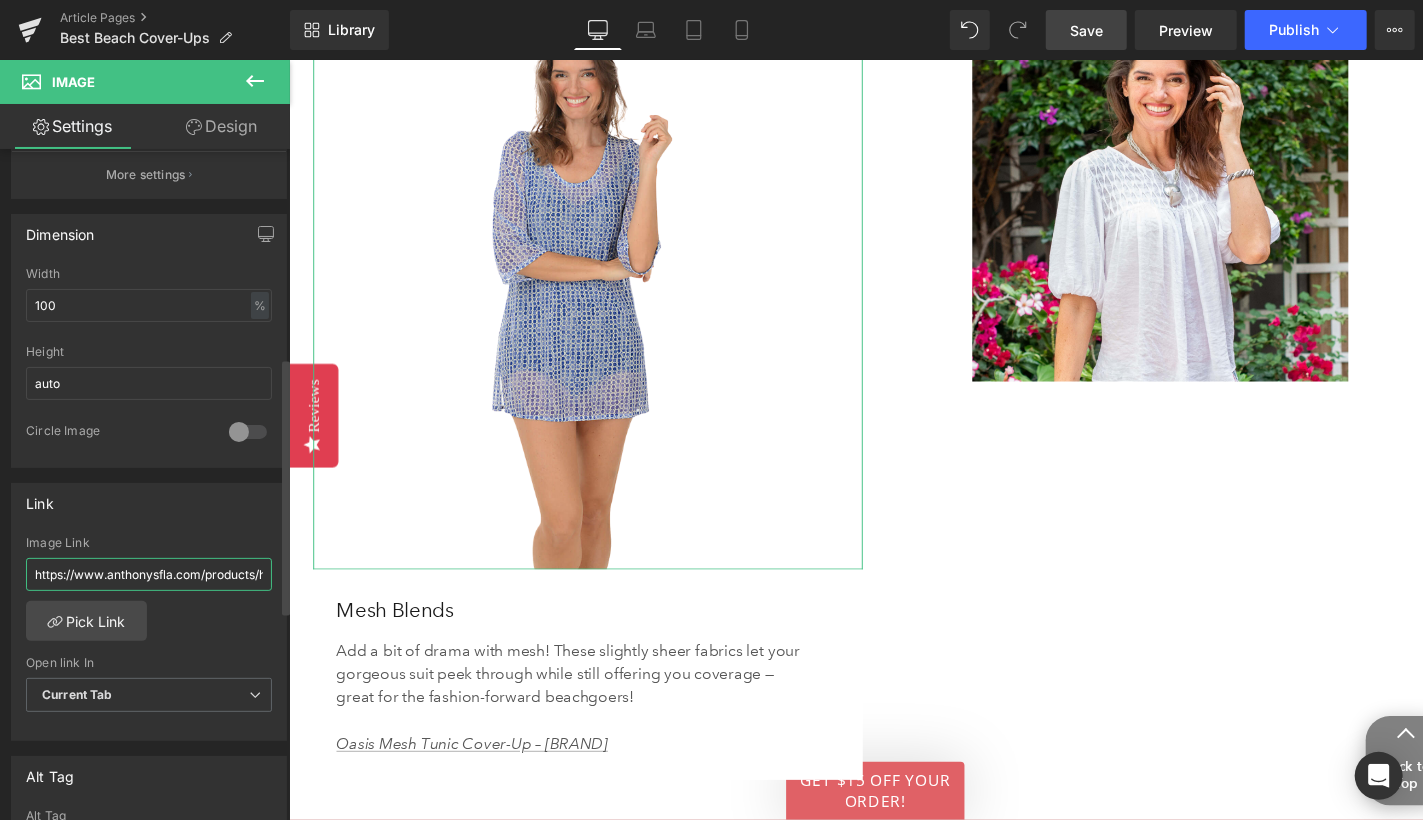 click on "https://www.anthonysfla.com/products/h51743?variant=51619349299572" at bounding box center (149, 574) 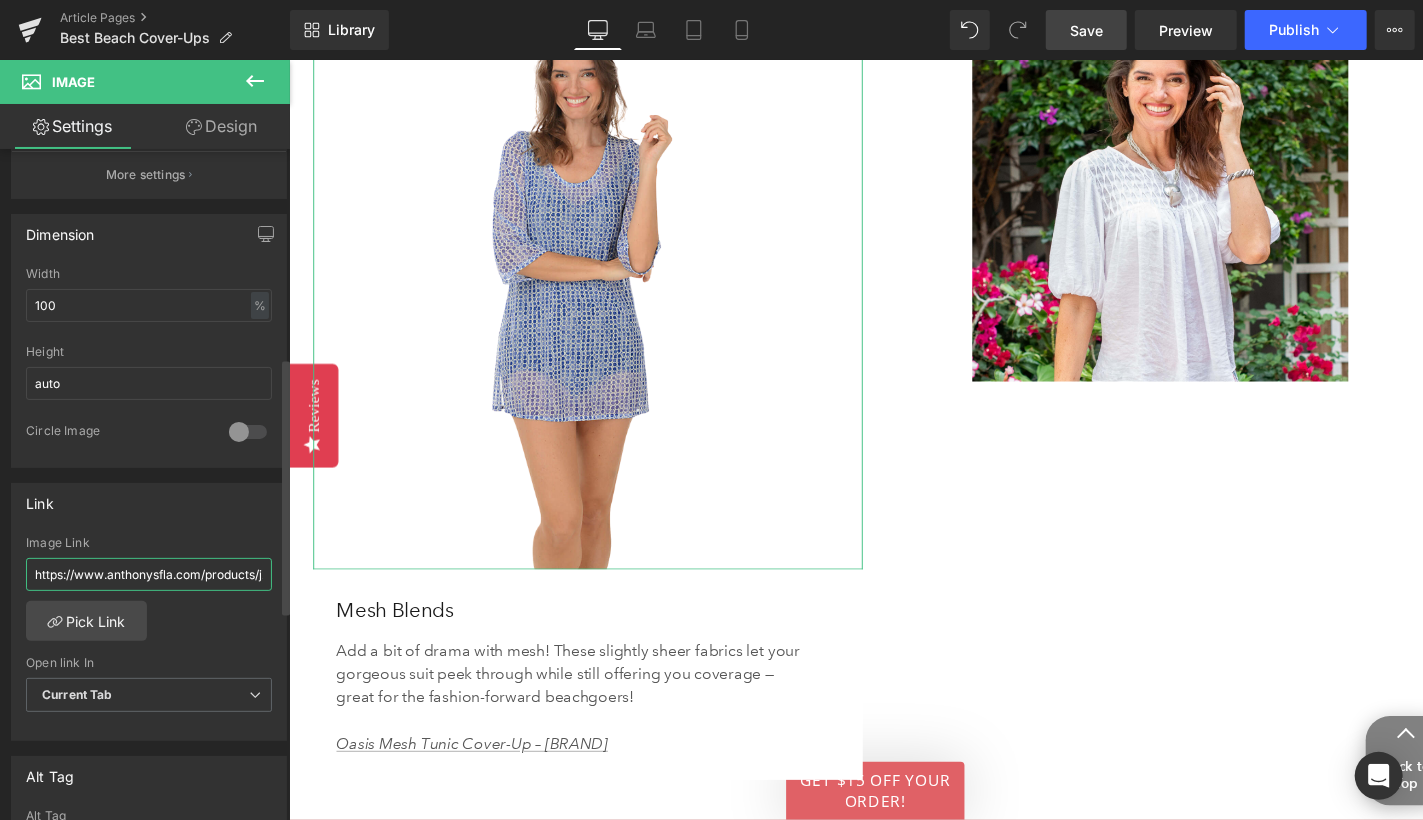 scroll, scrollTop: 0, scrollLeft: 196, axis: horizontal 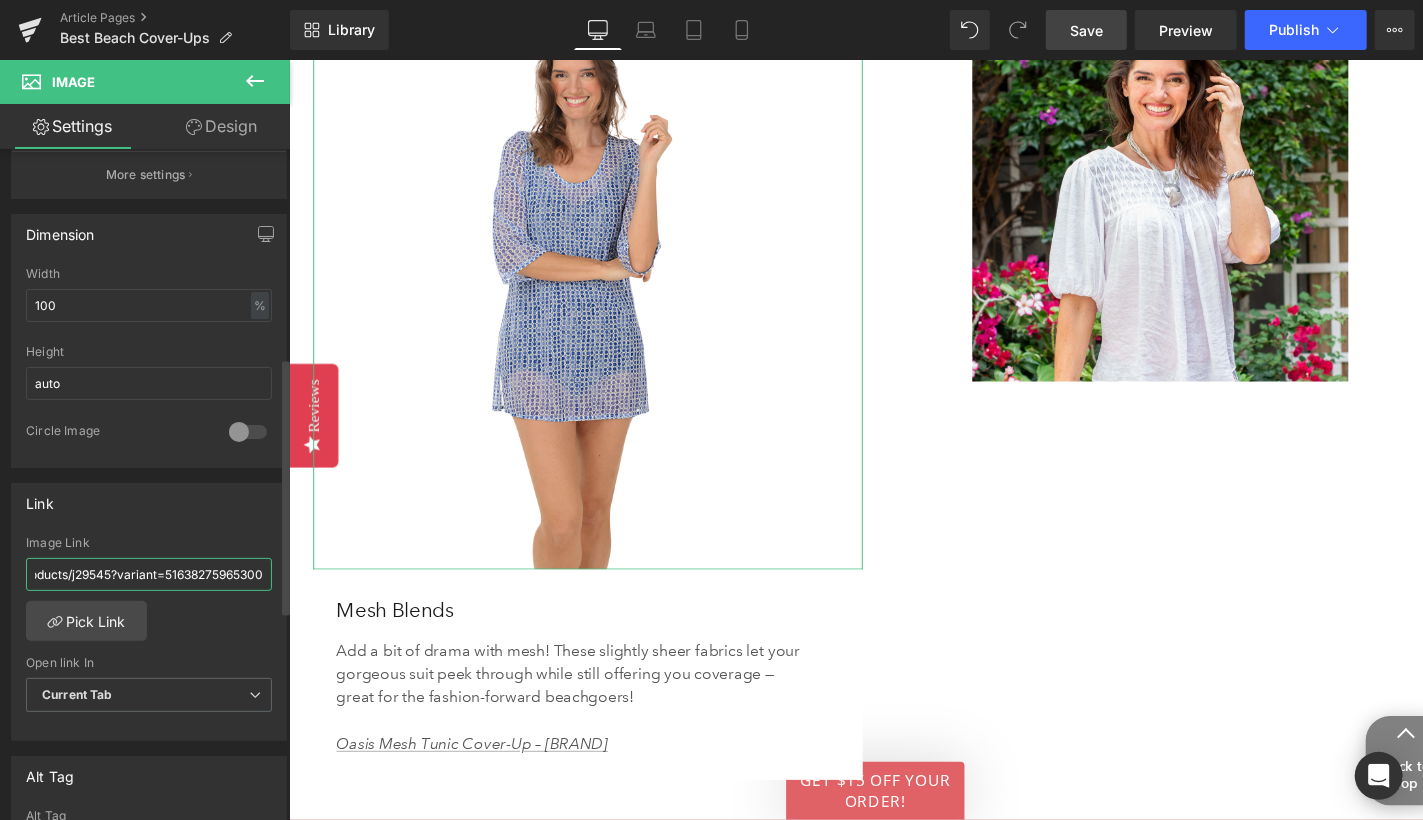 type on "https://www.anthonysfla.com/products/j29545?variant=51638275965300" 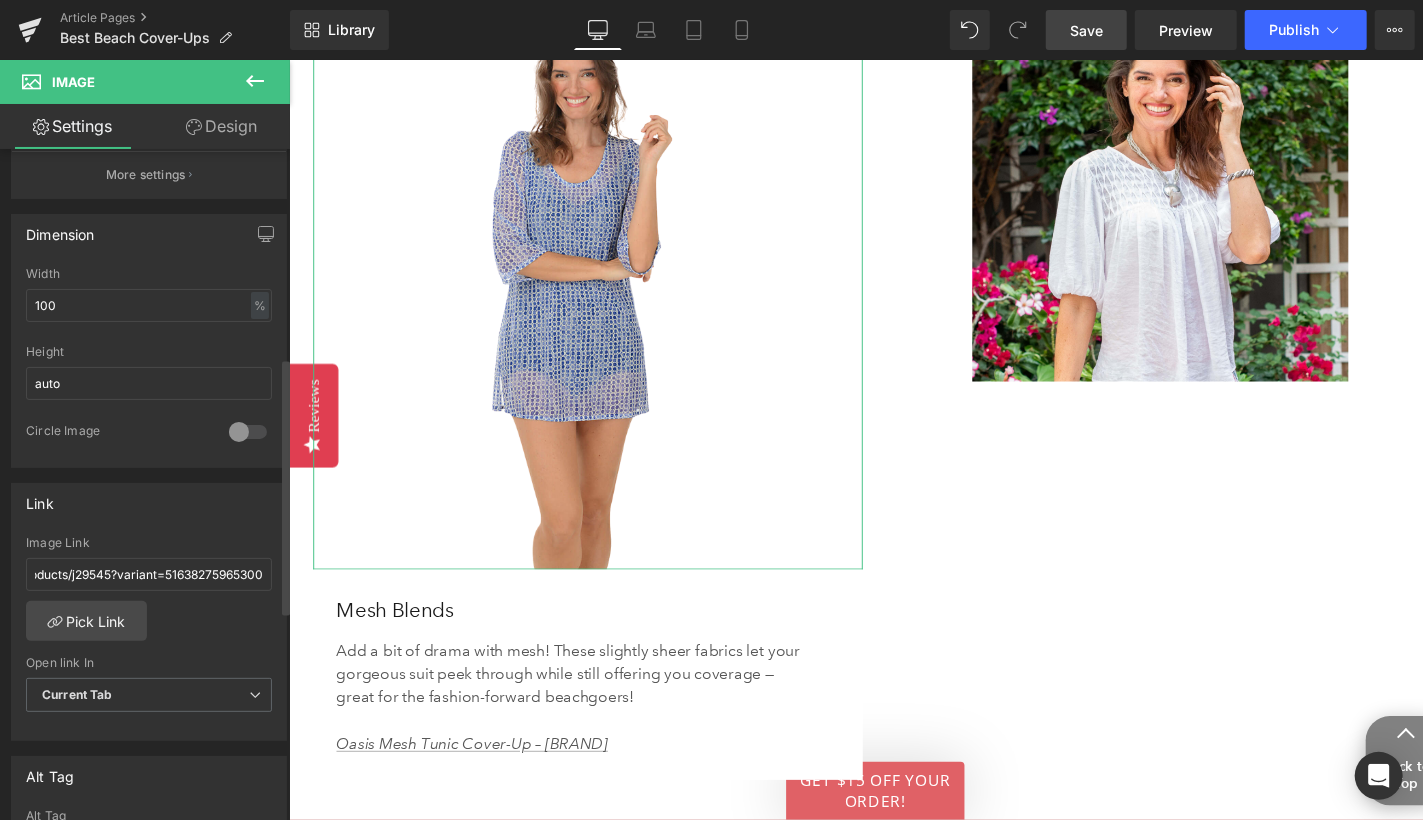 scroll, scrollTop: 0, scrollLeft: 0, axis: both 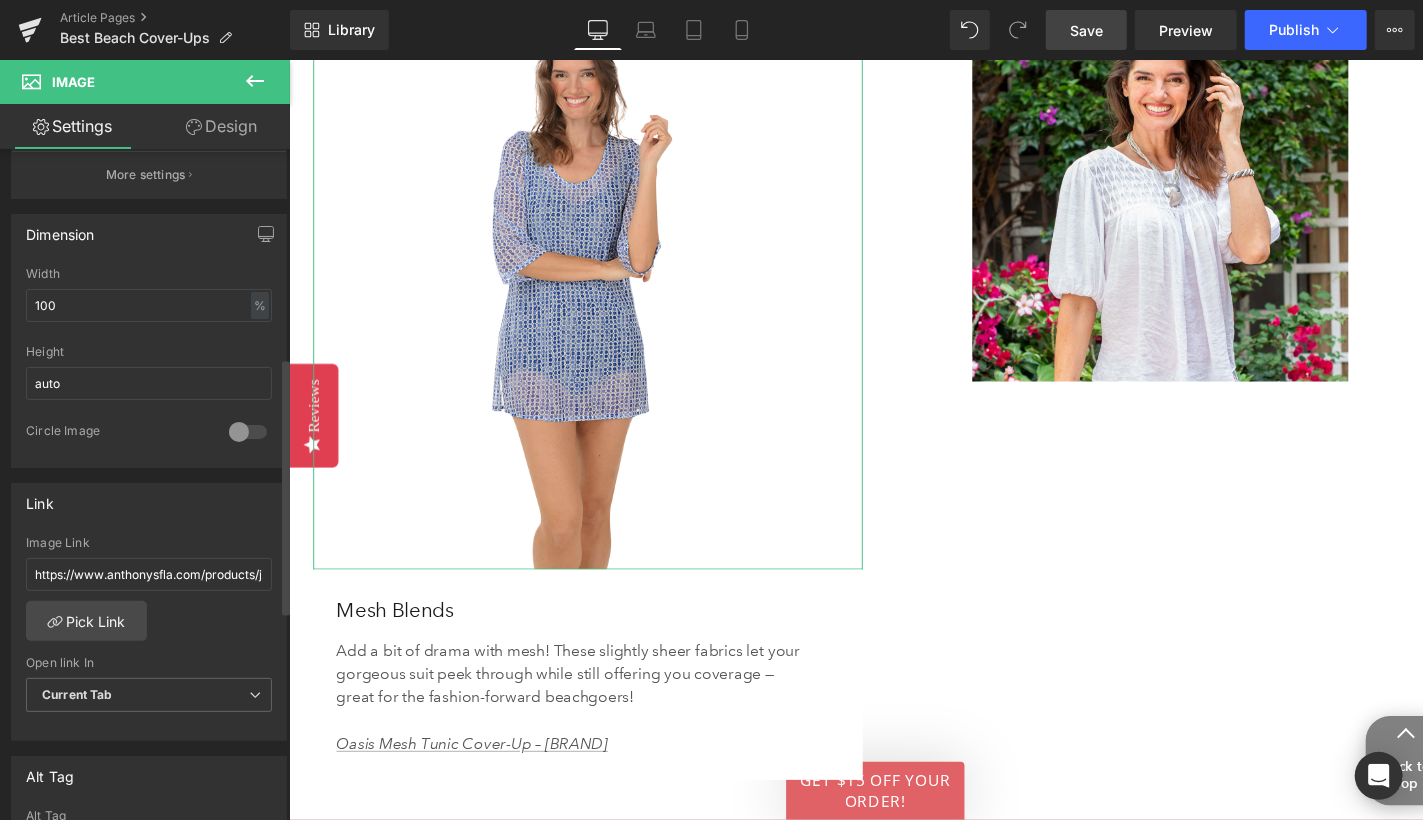 click on "https://www.anthonysfla.com/products/j29545?variant=51638275965300 Image Link https://www.anthonysfla.com/products/j29545?variant=51638275965300  Pick Link Current Tab New Tab Open link In
Current Tab
Current Tab New Tab" at bounding box center [149, 638] 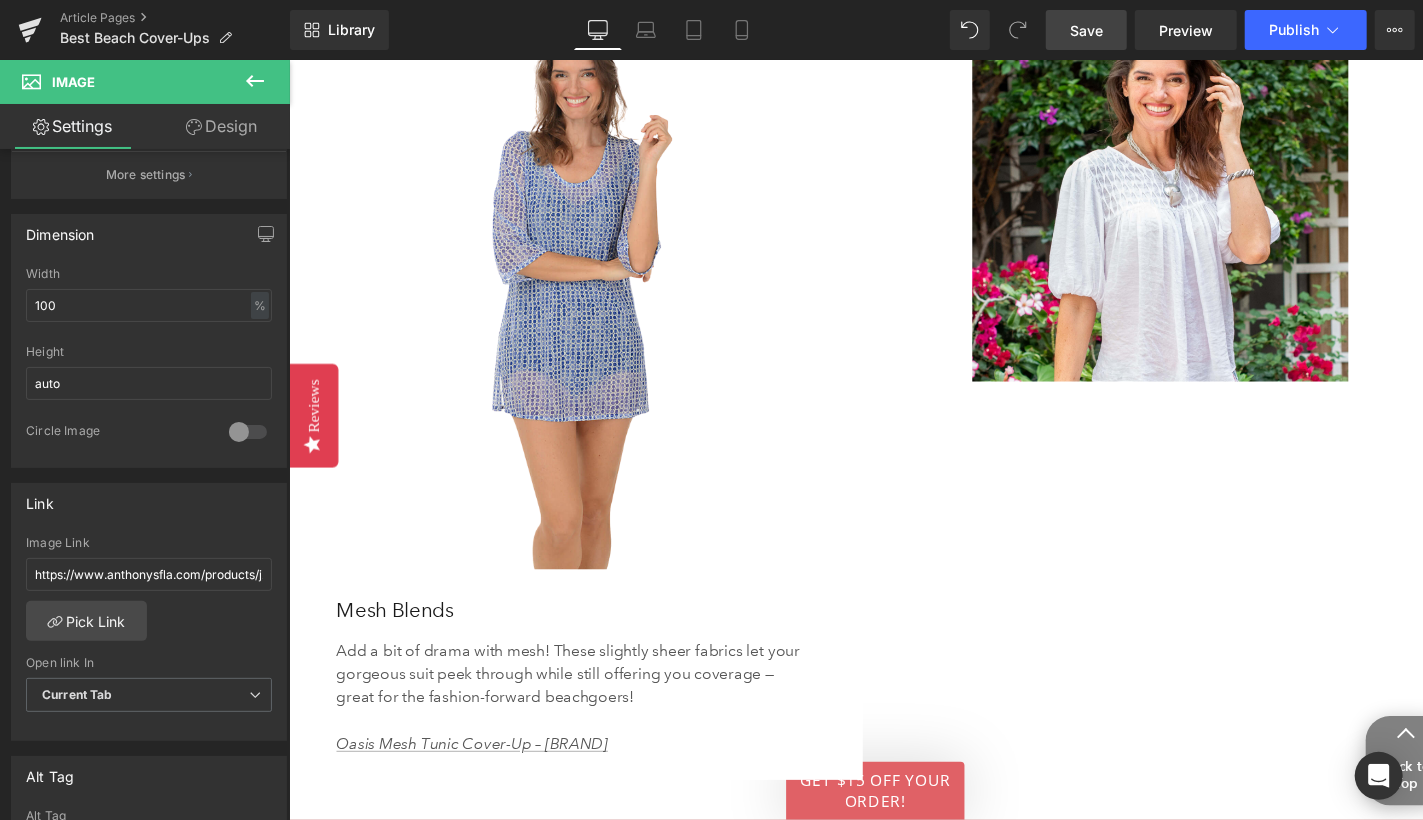 click on "Save" at bounding box center [1086, 30] 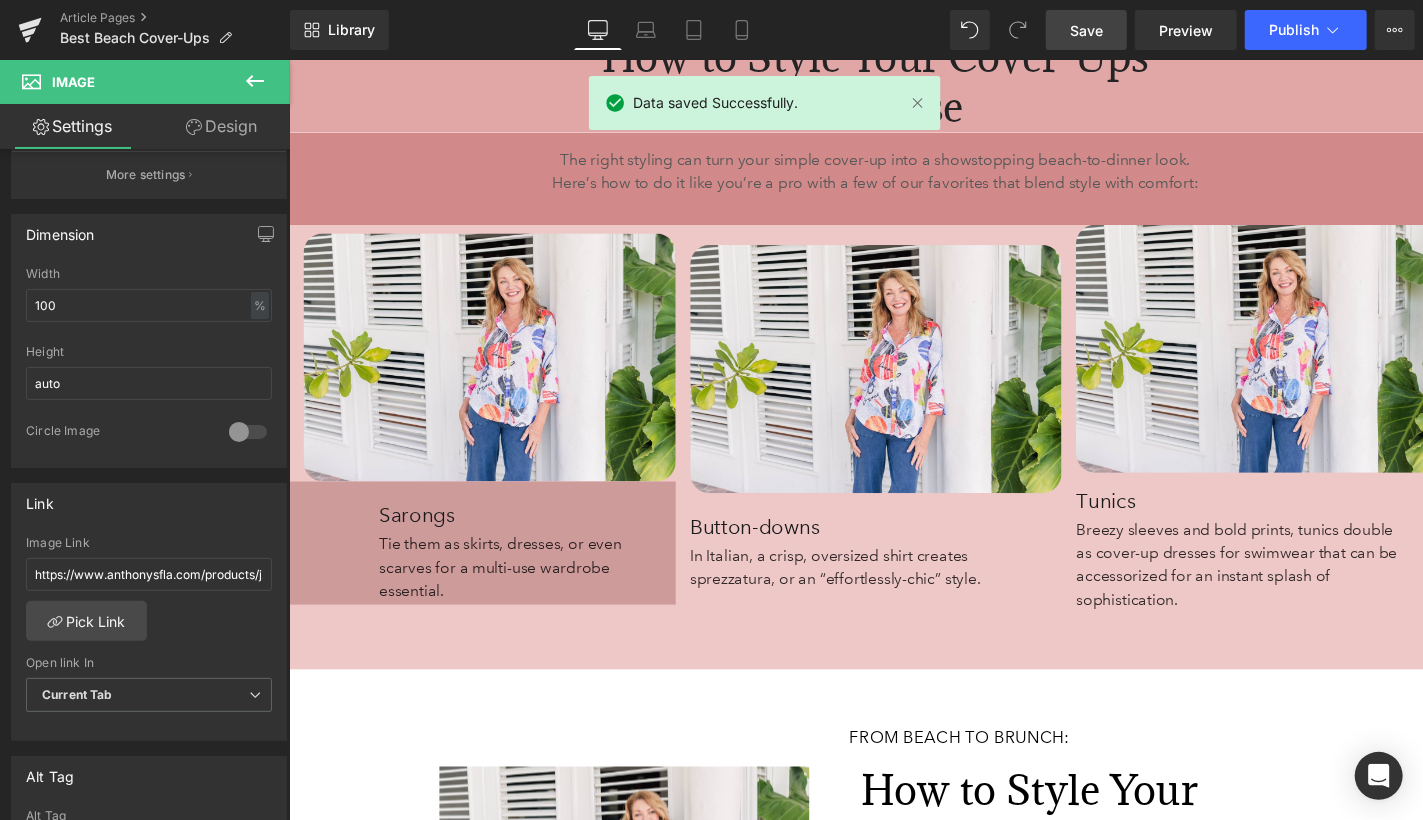 scroll, scrollTop: 6075, scrollLeft: 0, axis: vertical 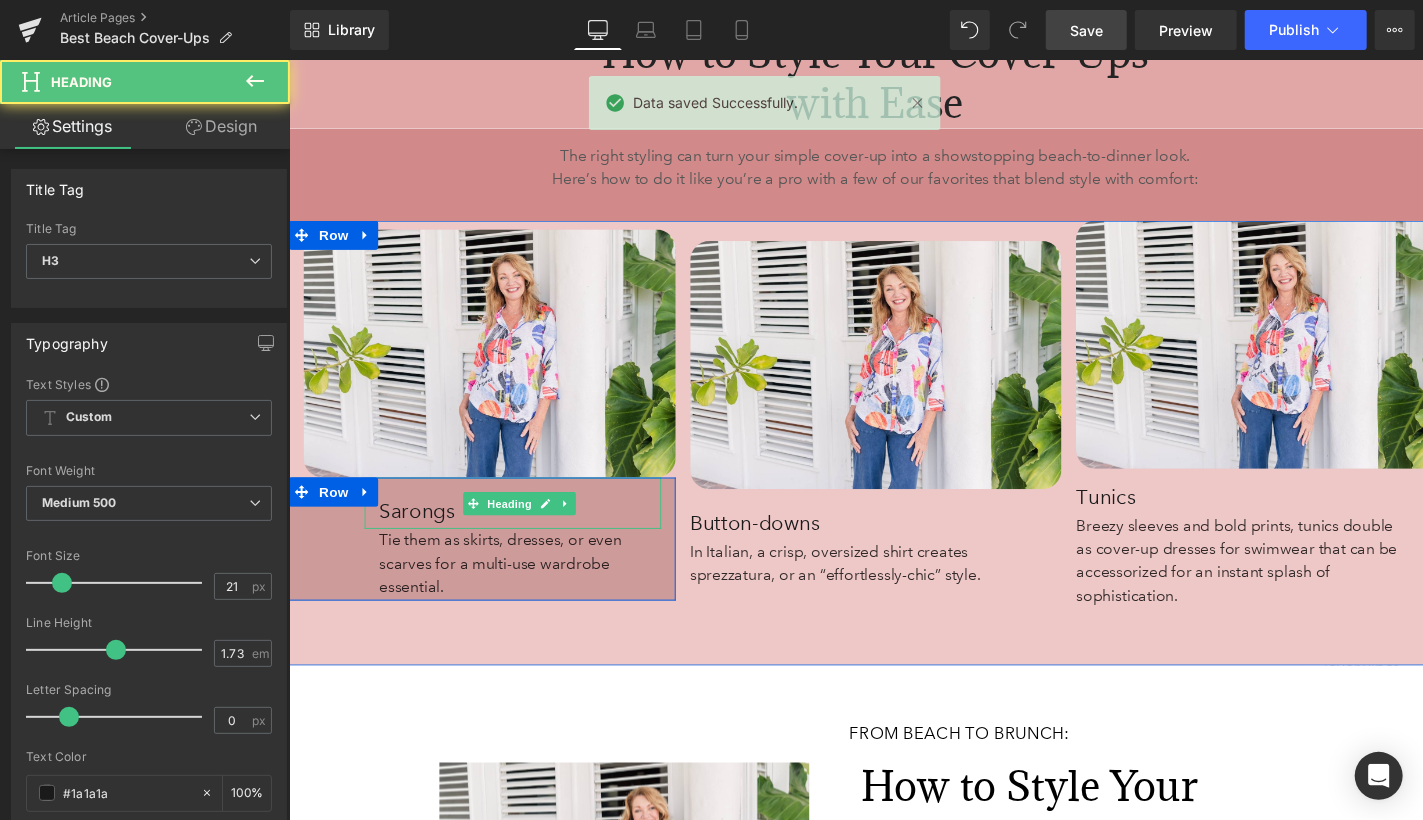 click on "Sarongs" at bounding box center [526, 525] 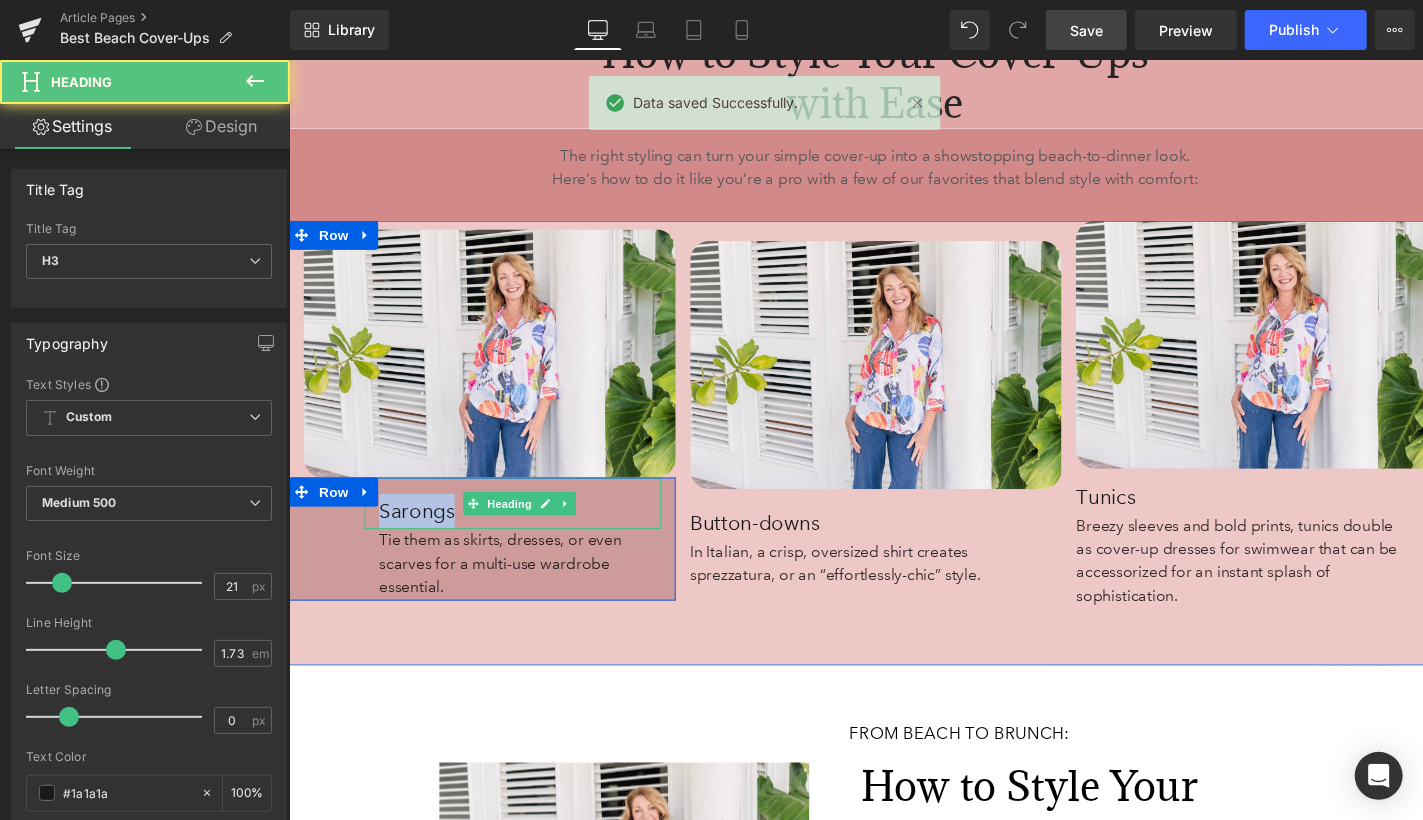 click on "Sarongs" at bounding box center [526, 525] 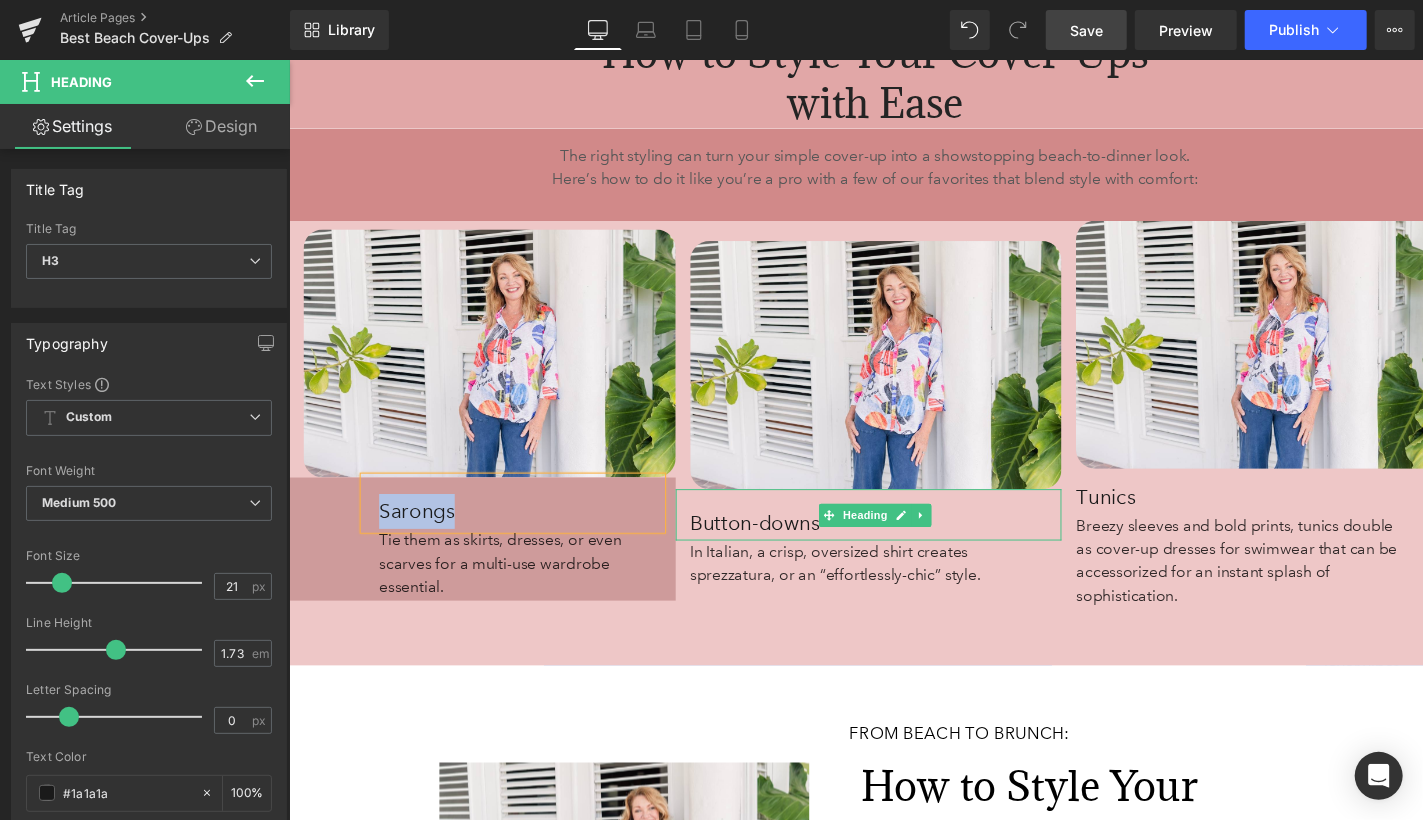 click on "Button-downs" at bounding box center [894, 537] 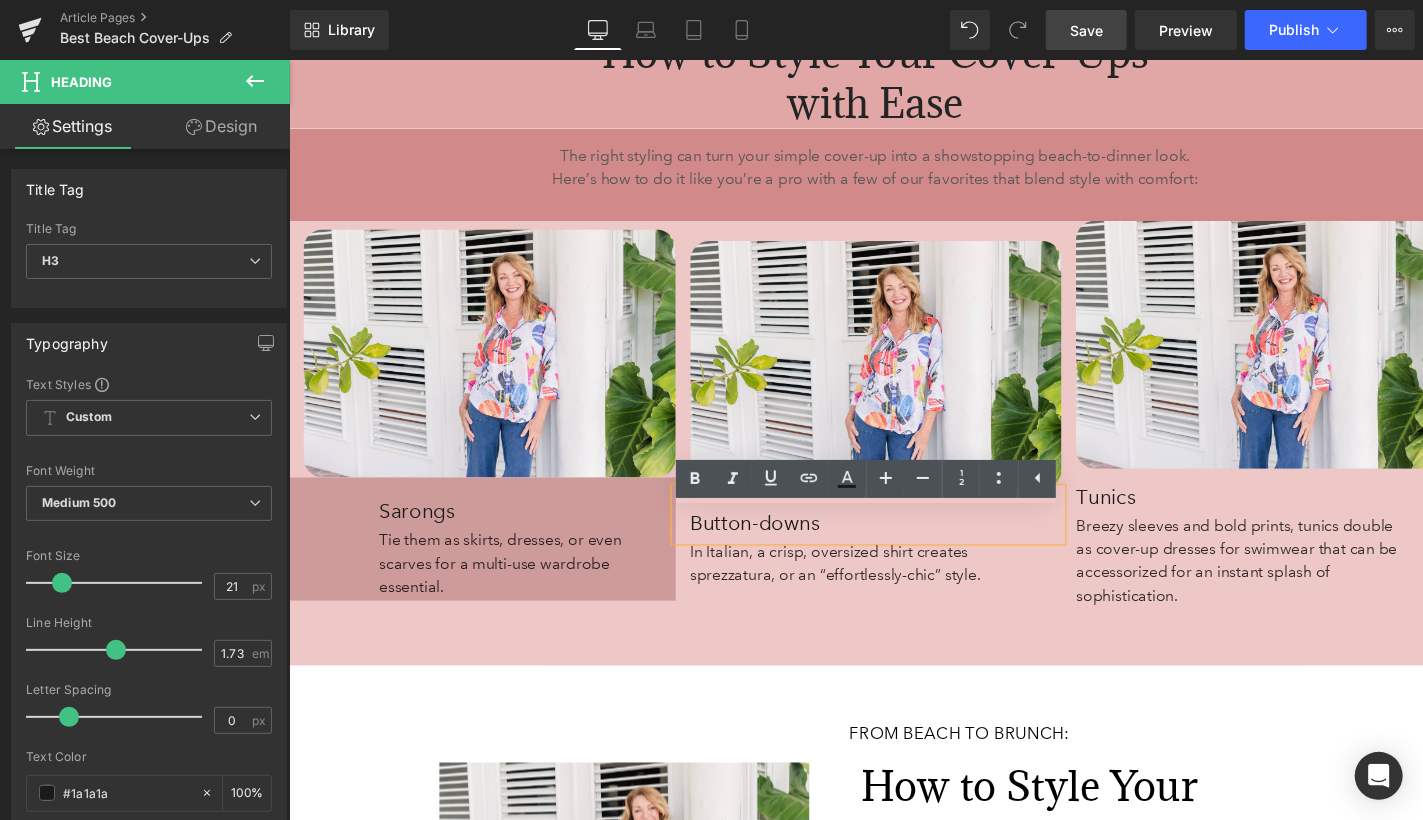 click on "Button-downs" at bounding box center (894, 537) 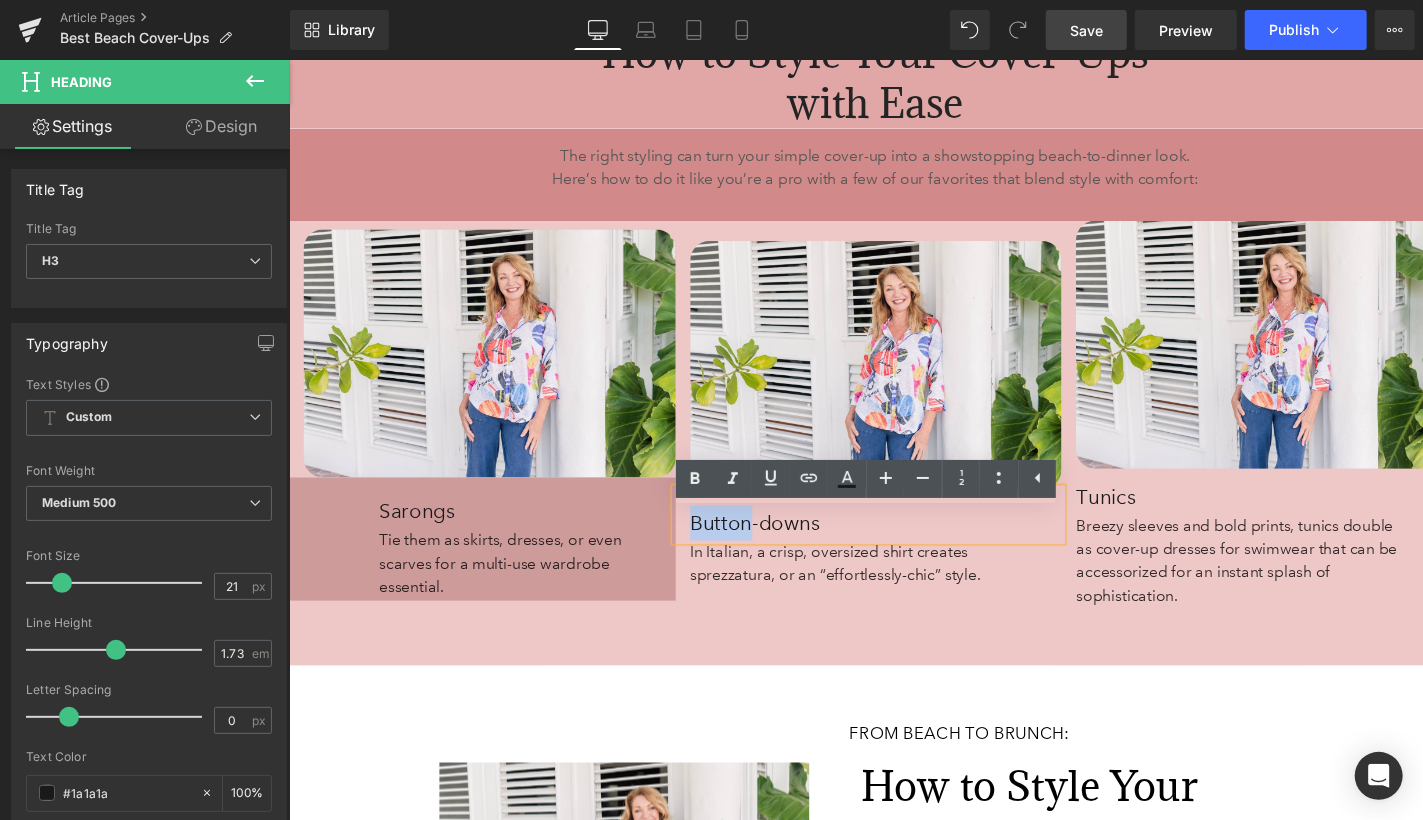 click on "Button-downs" at bounding box center (894, 537) 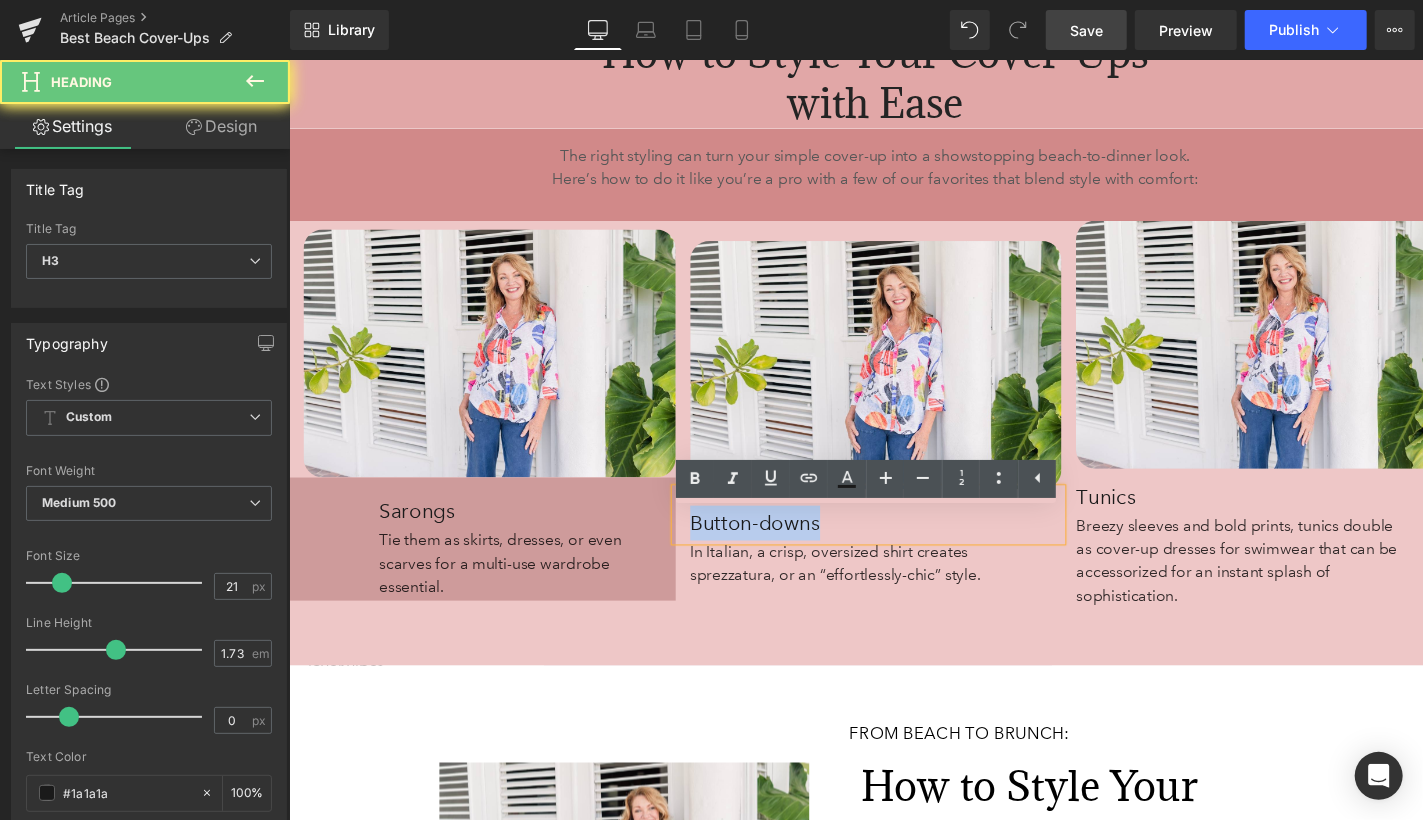 click on "Button-downs" at bounding box center [894, 537] 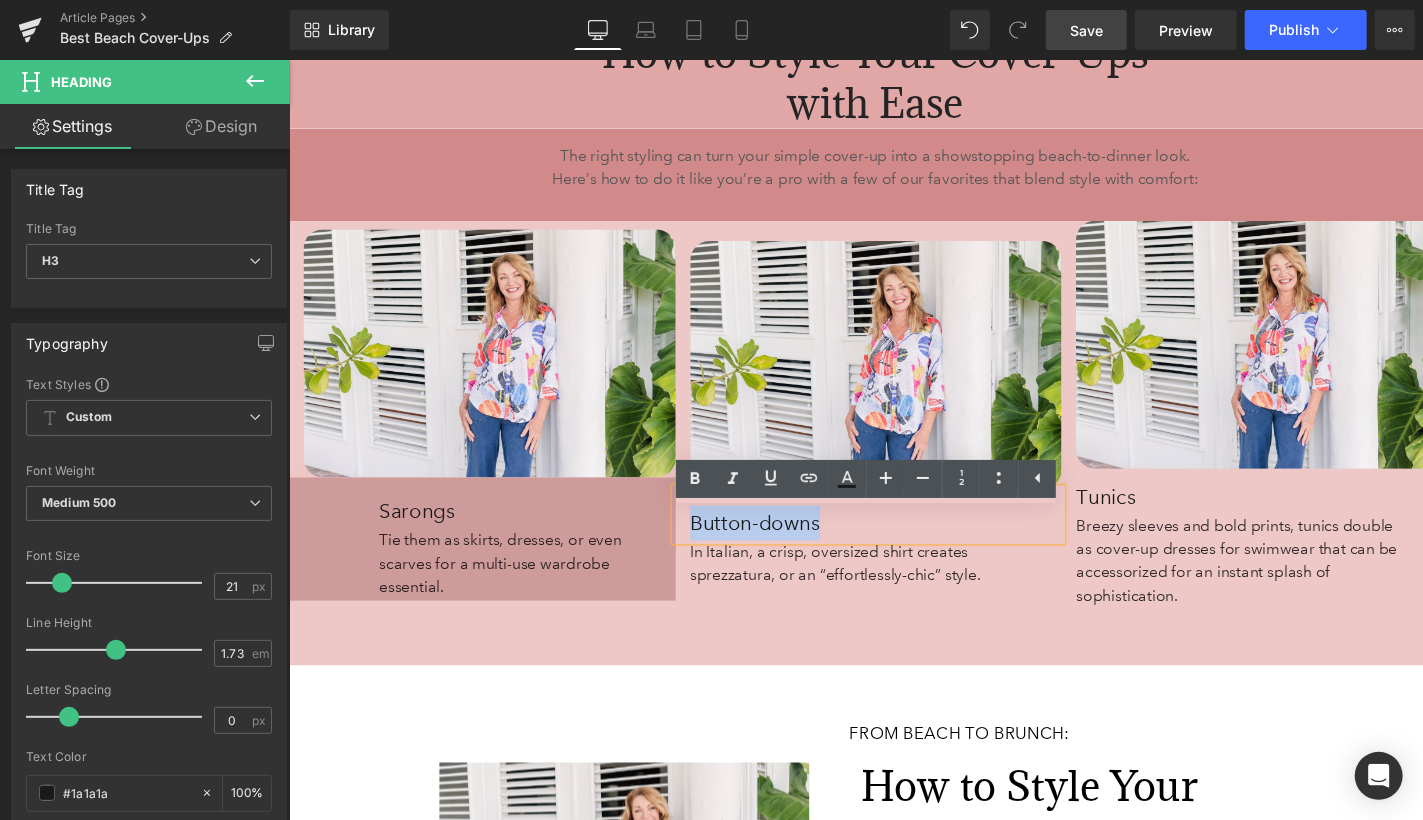 copy on "Button-downs" 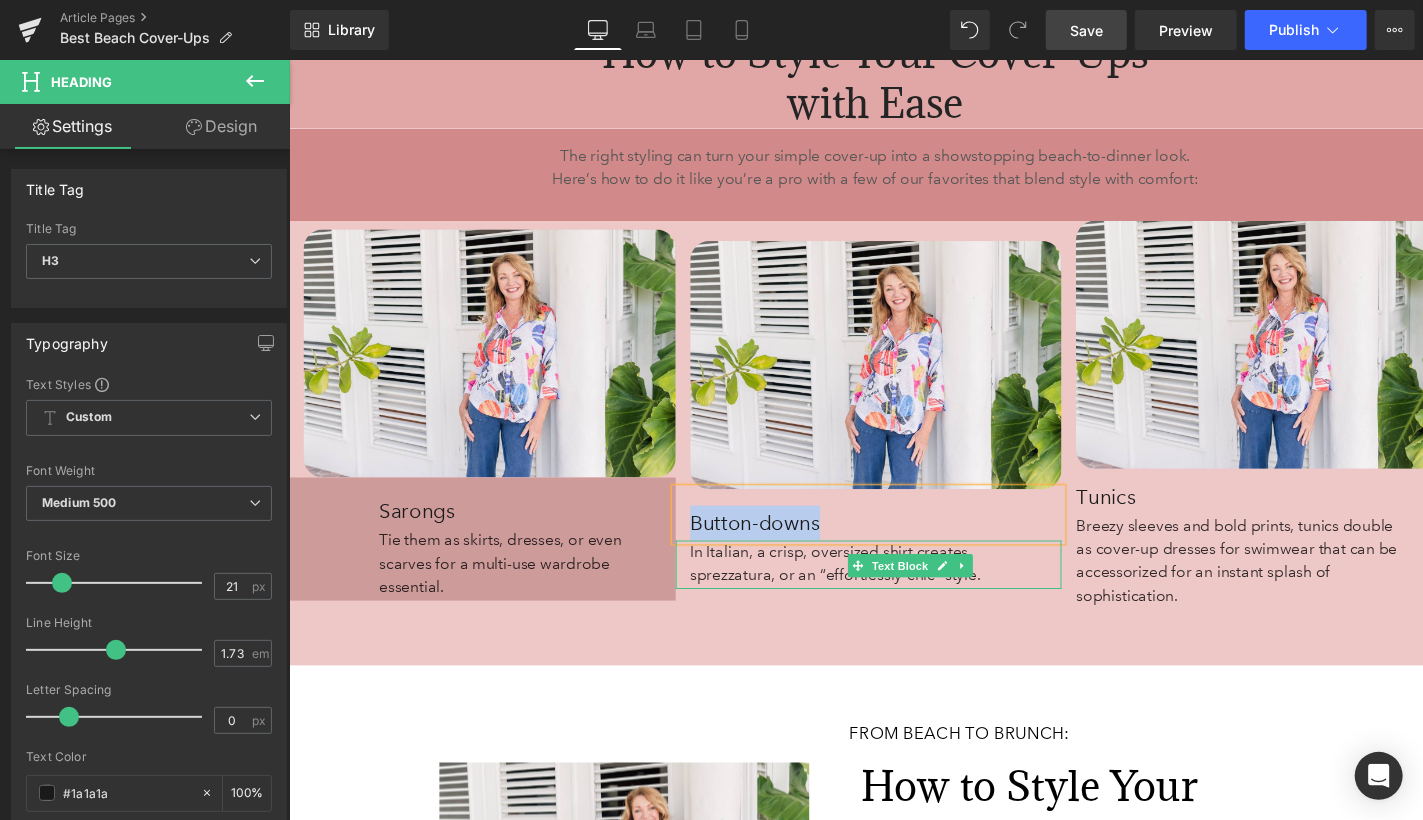 click on "In Italian, a crisp, oversized shirt creates sprezzatura, or an “effortlessly-chic” style." at bounding box center [852, 578] 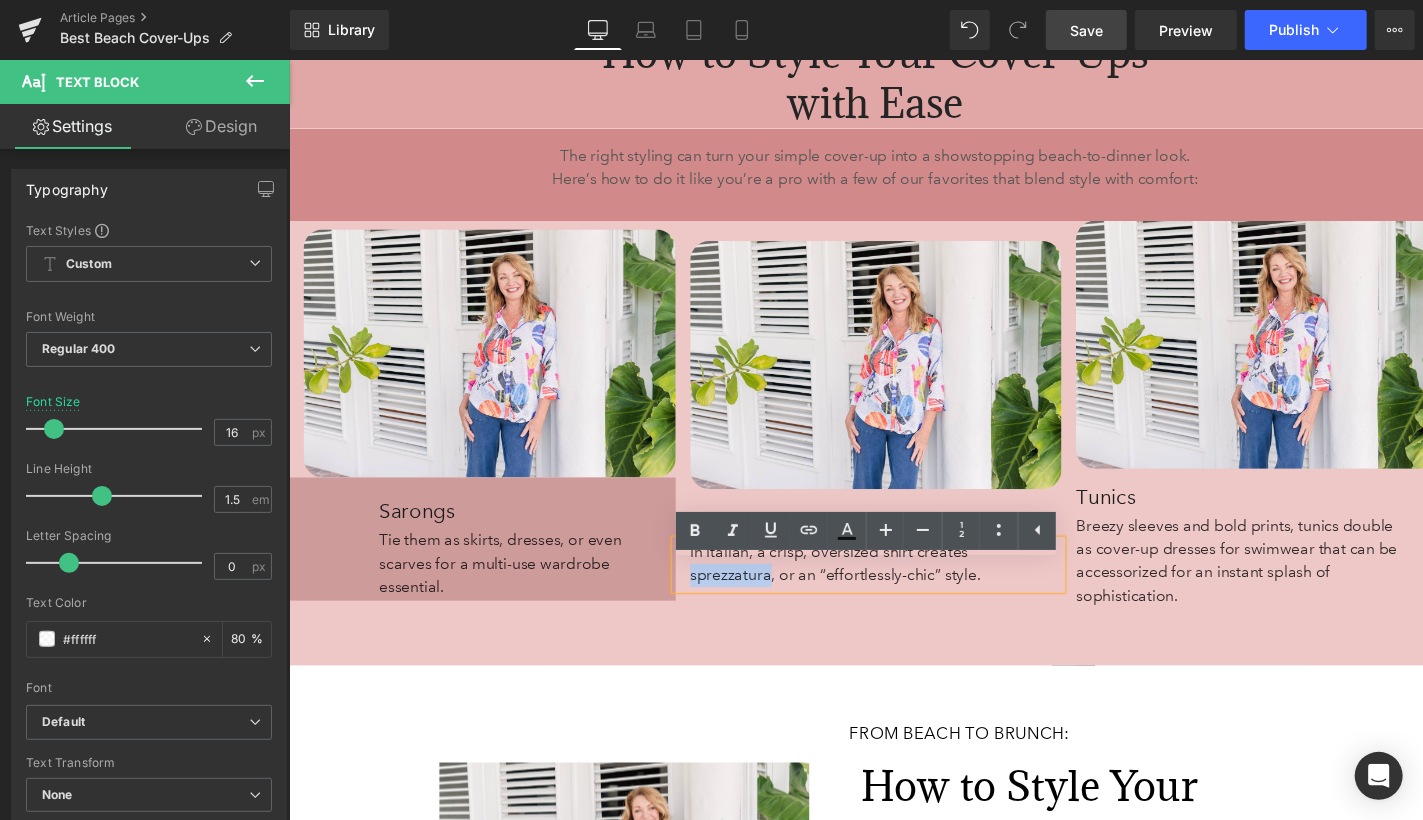 drag, startPoint x: 785, startPoint y: 615, endPoint x: 702, endPoint y: 615, distance: 83 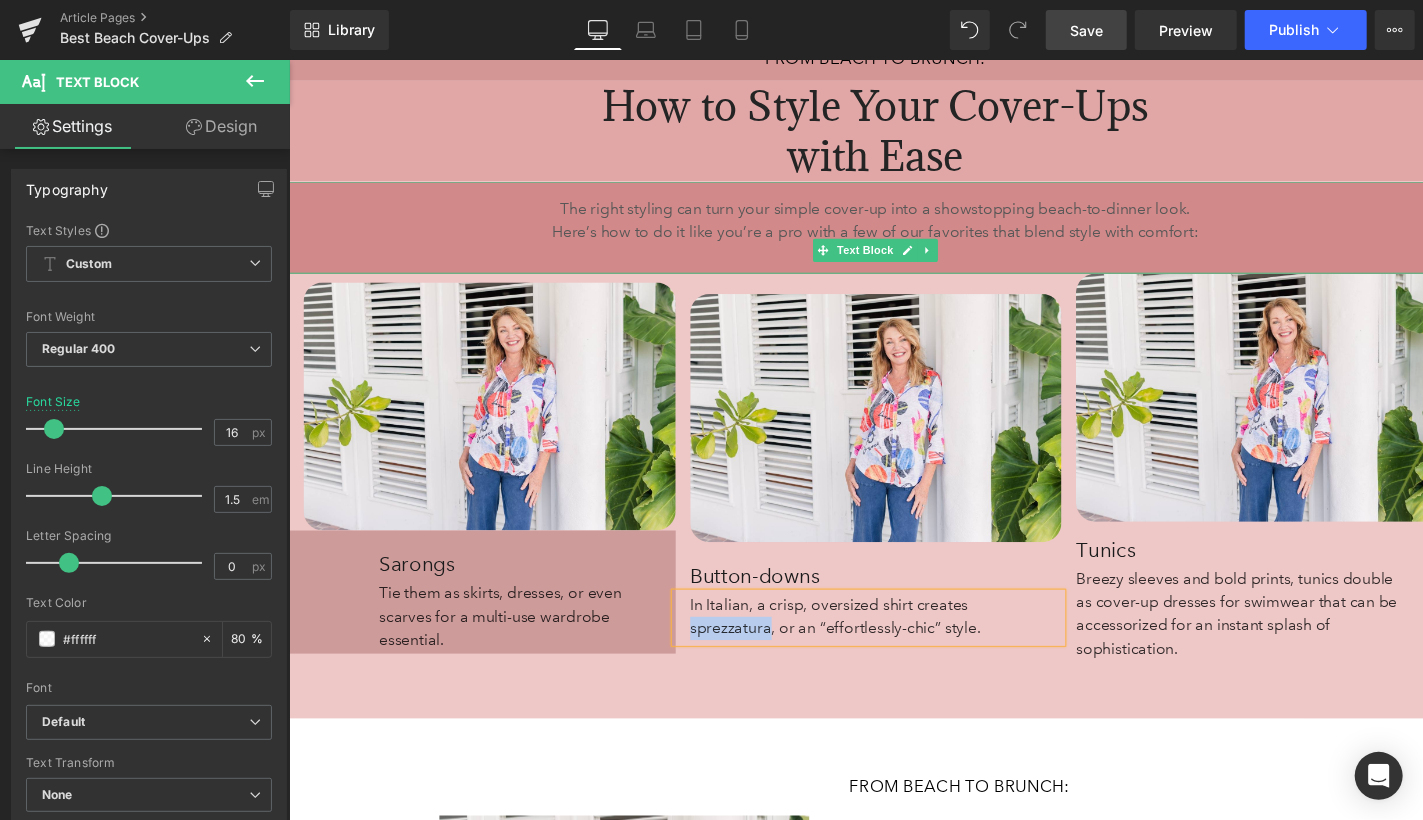 scroll, scrollTop: 6002, scrollLeft: 0, axis: vertical 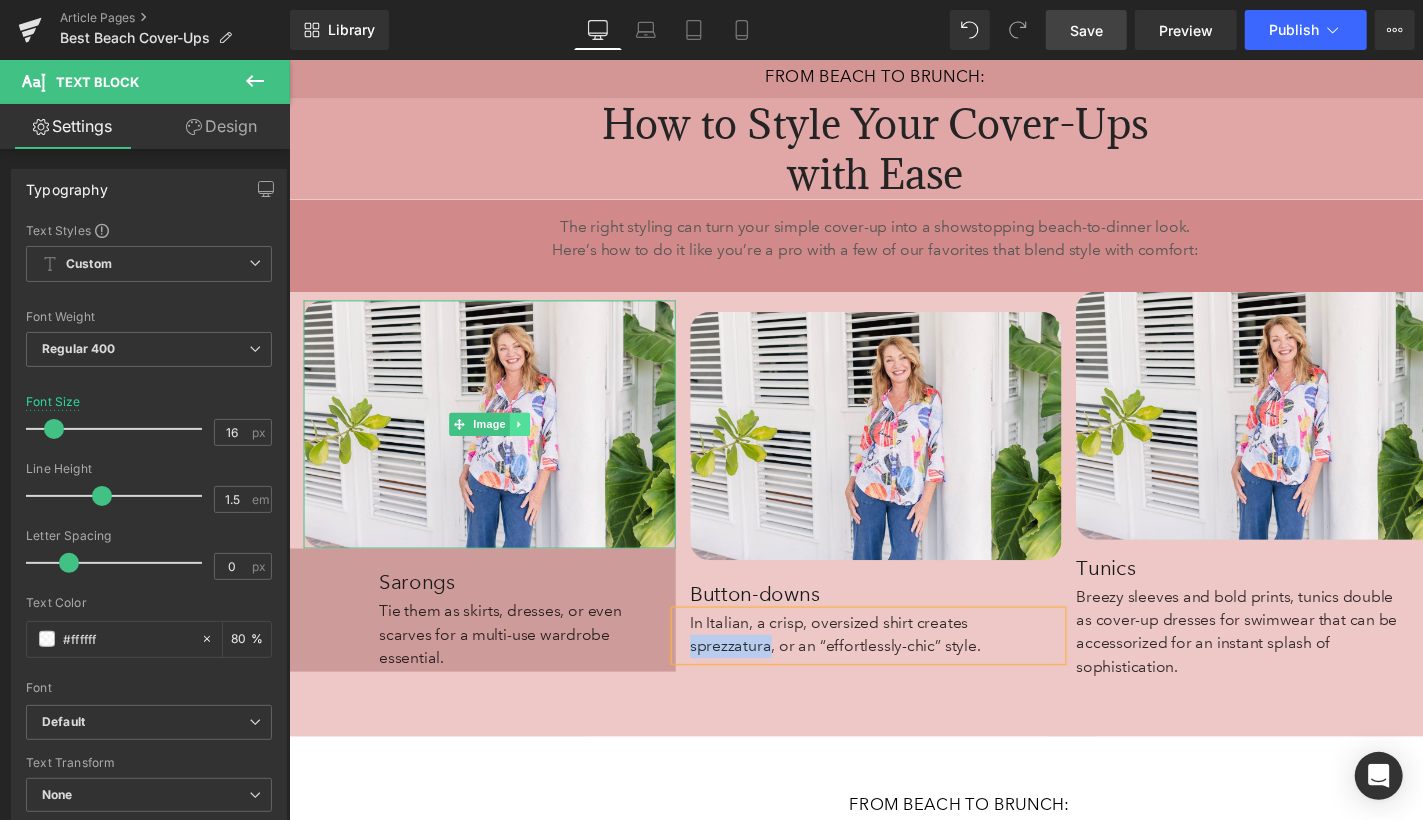 click 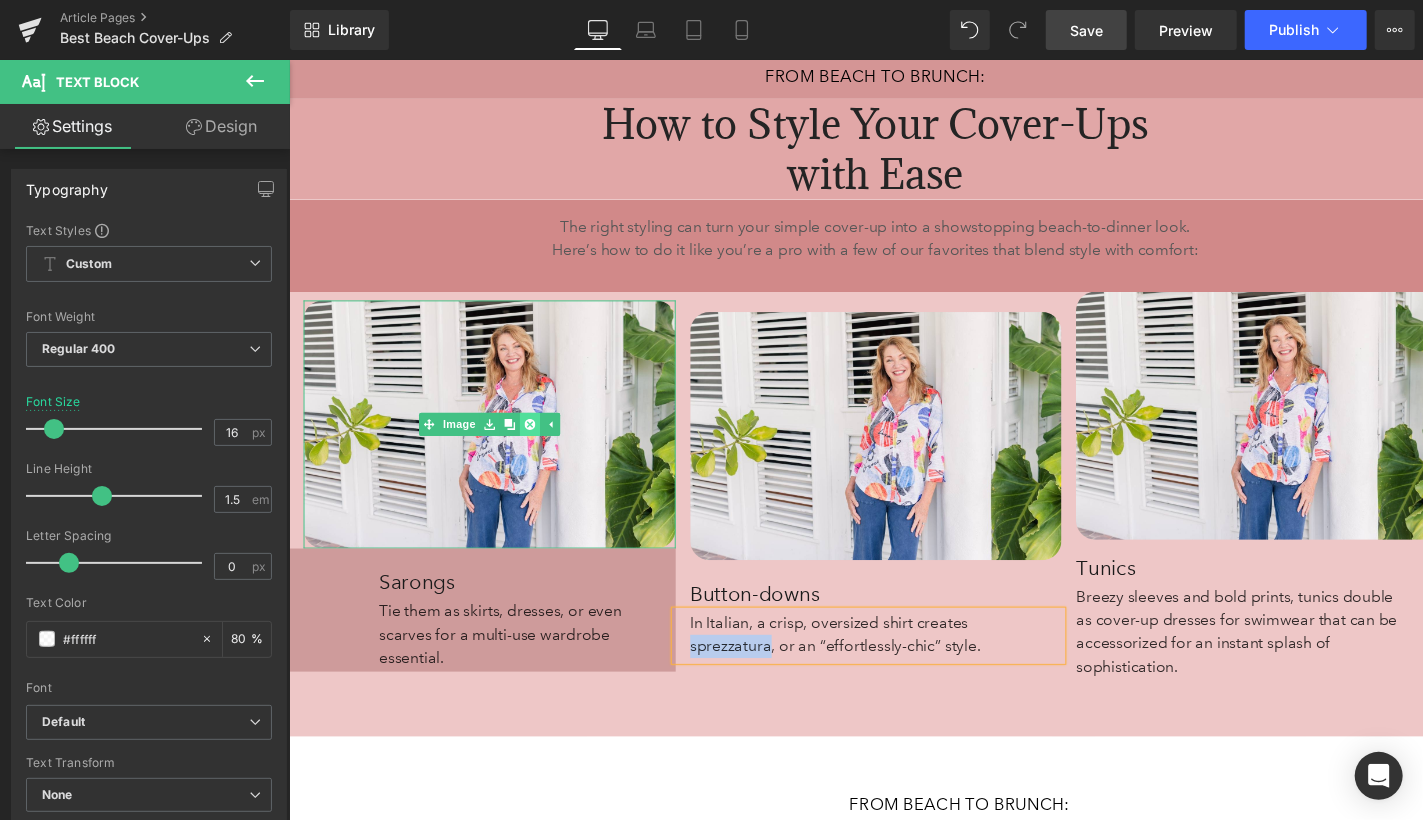 click 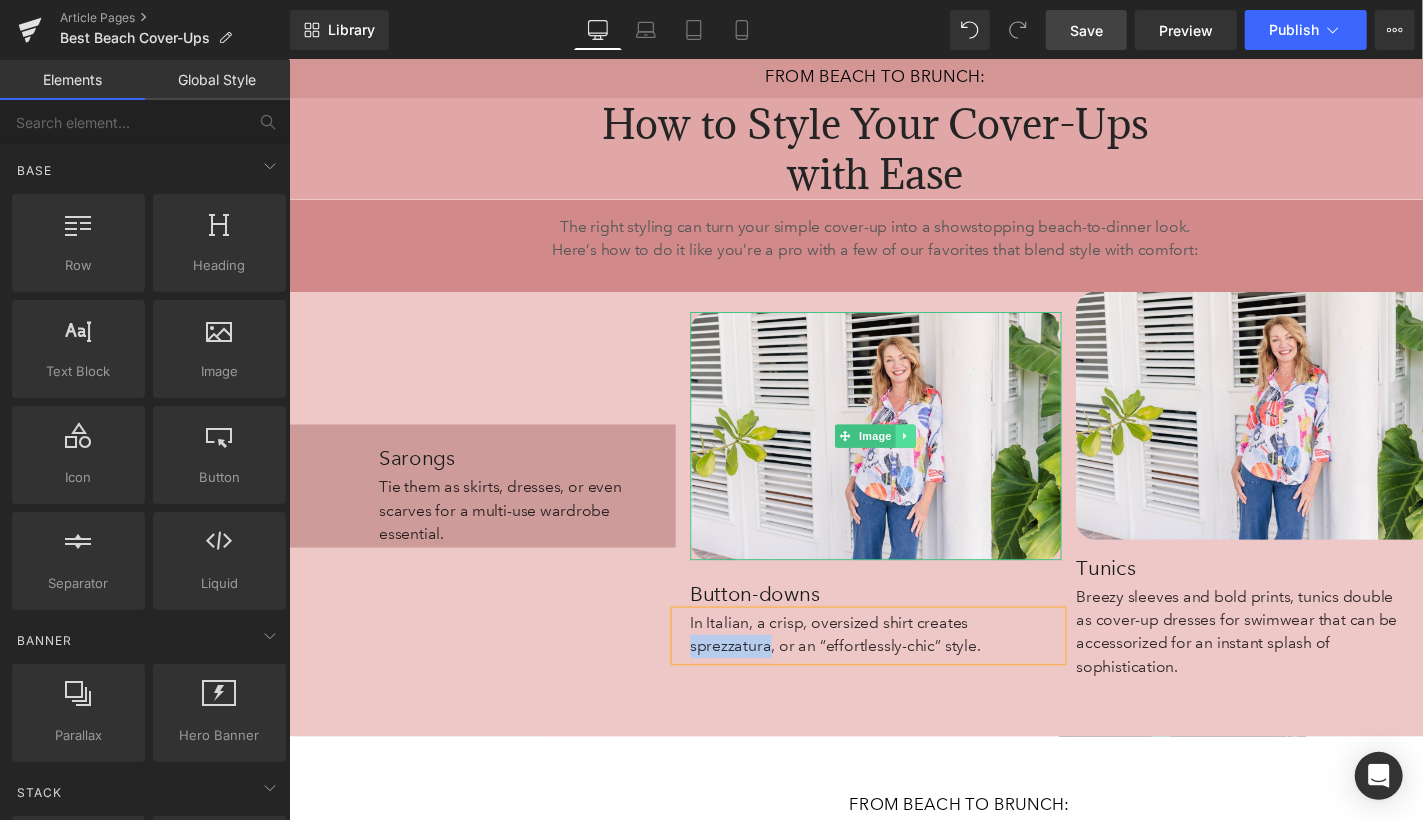 click 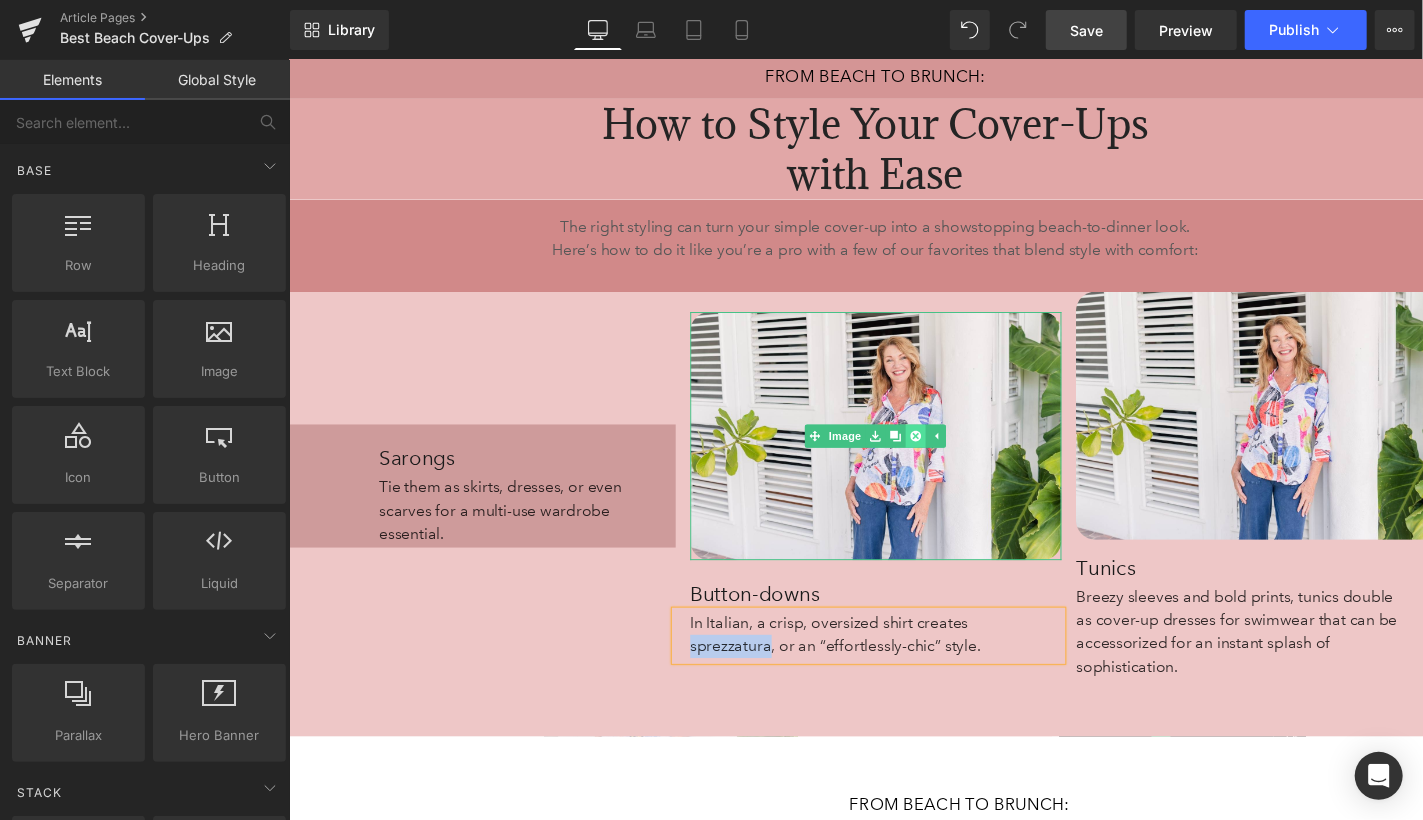 click 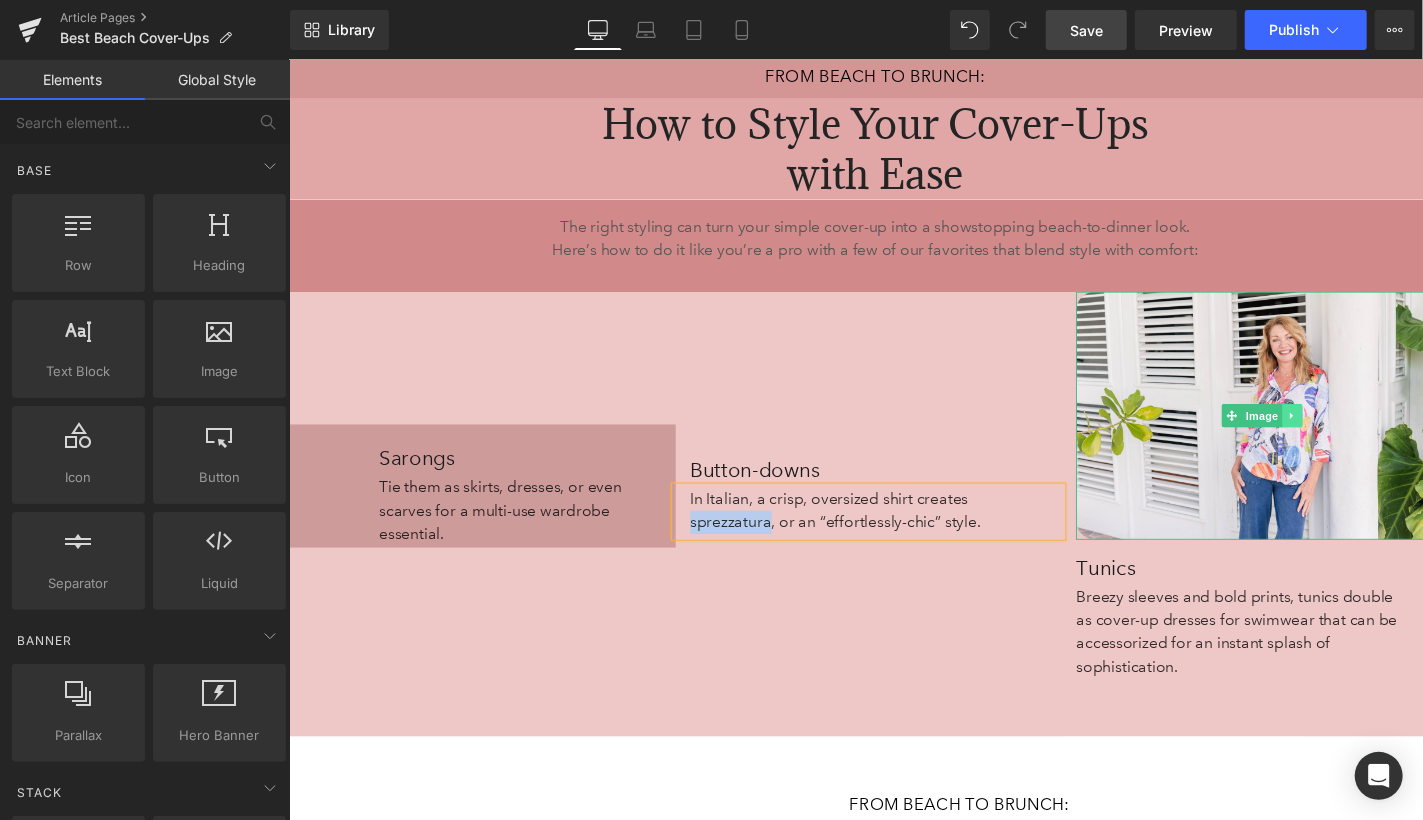 click 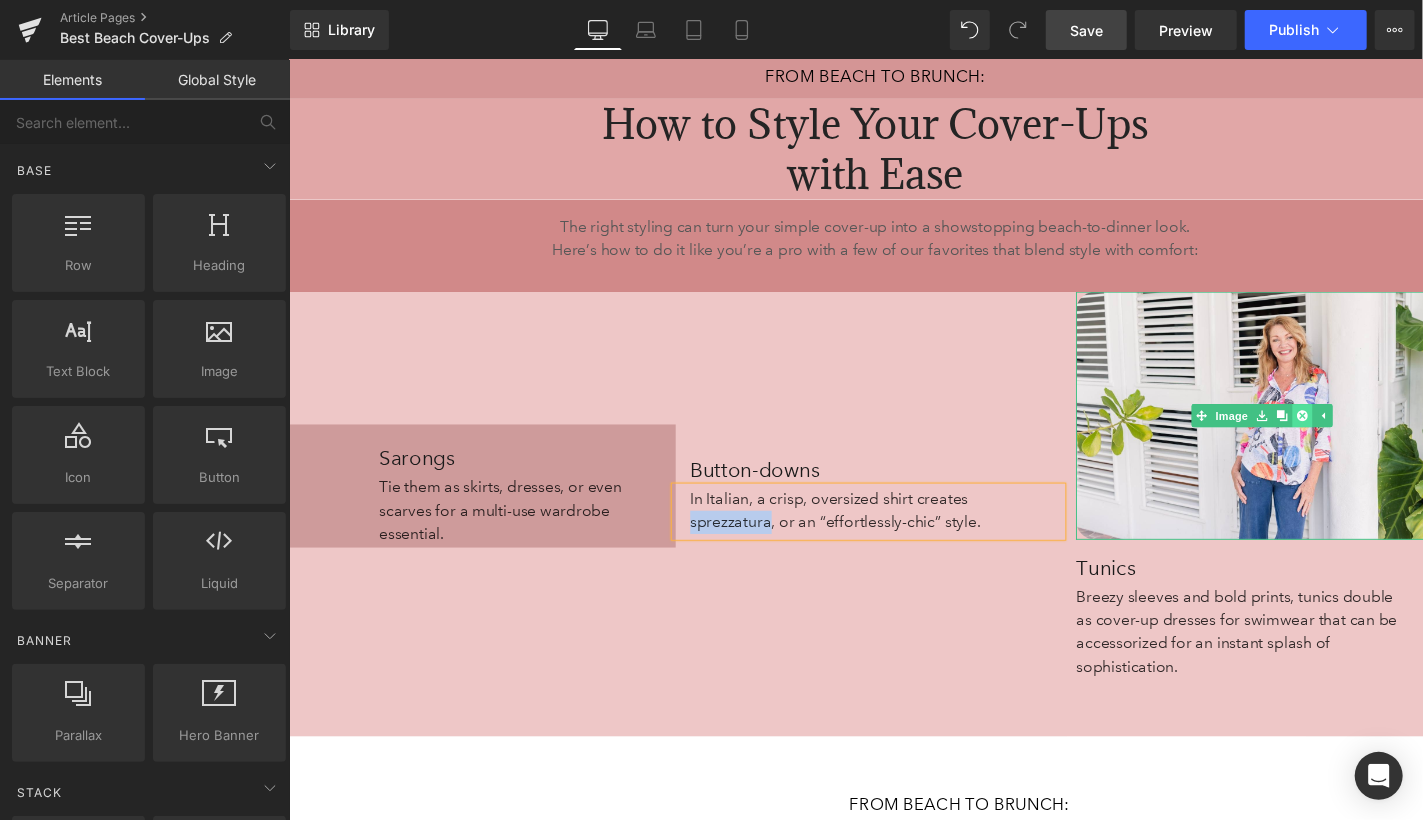 click 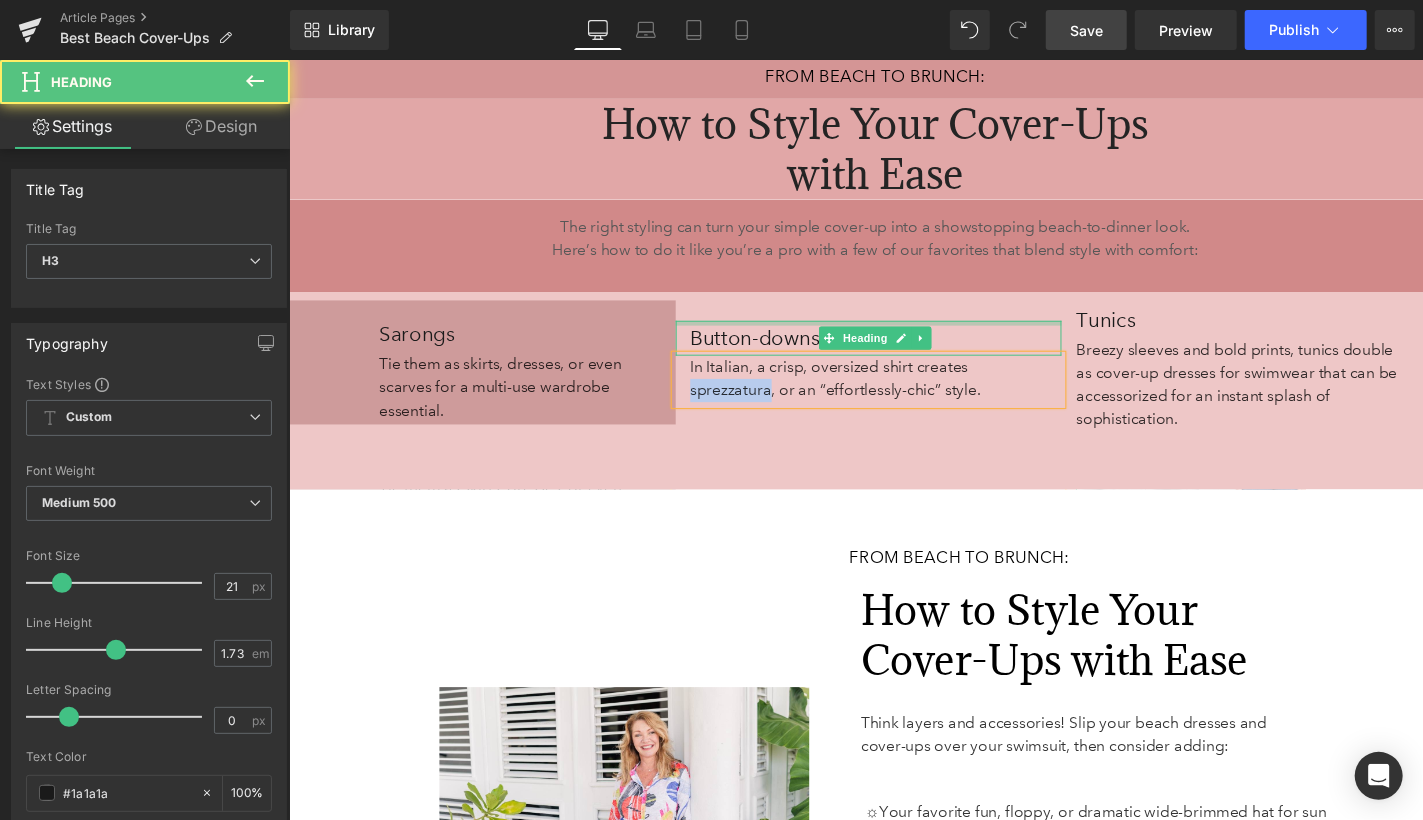 drag, startPoint x: 801, startPoint y: 346, endPoint x: 802, endPoint y: 314, distance: 32.01562 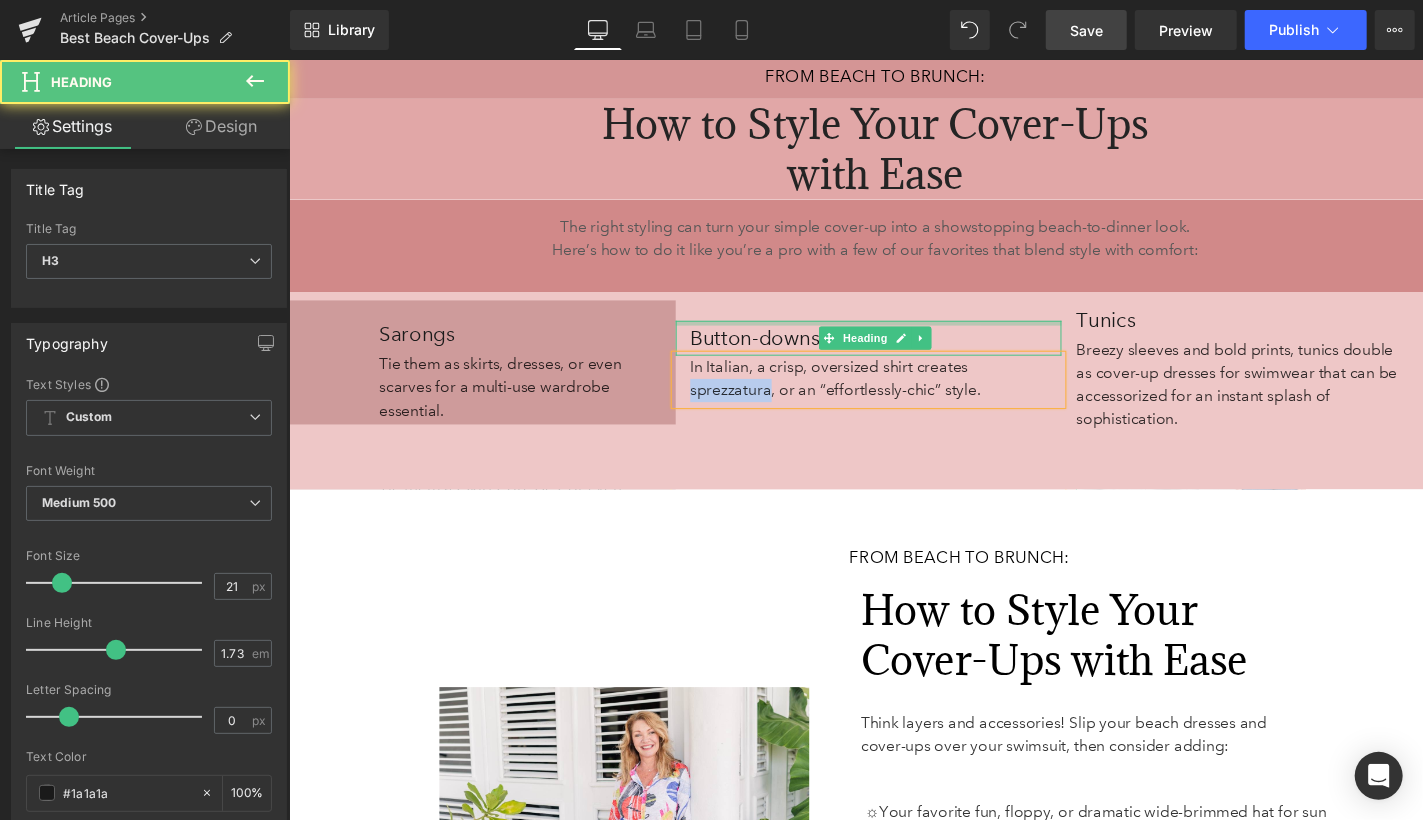 click on "The Best Beach Cover-Ups  for Sun, Sand, and Style Heading       123px   123px Image         Diamond Pintuck Puffed Sleeve Blouse – [BRAND] Text Block         Row     32px     SUMMARY: Text Block         A guide to help women choose the best beach cover-ups for comfort, style, and confidence. Perfect for sunny days and seaside outings.     – Look for breathable, quick-dry fabrics and flattering fits that pack easily.   – Fabrics like cotton, rayon, gauze, and linen keep you cool in warm weather.   – Style your cover-up with sarongs, tunics, or button-downs for beach-to-  brunch versatility.    Text Block         Row   42px   49px   113px   117px Row     64px   177px   177px From lightweight kimonos to the ever-versatile dress cover-up, there’s no shortage of chic options. But with so many styles out there, how do you find the one that checks every box?   Text Block       87px   76px Row   57px       Row     31px     What Makes a Beach Cover-Up Truly Worth Packing Every Time?" at bounding box center [893, -1627] 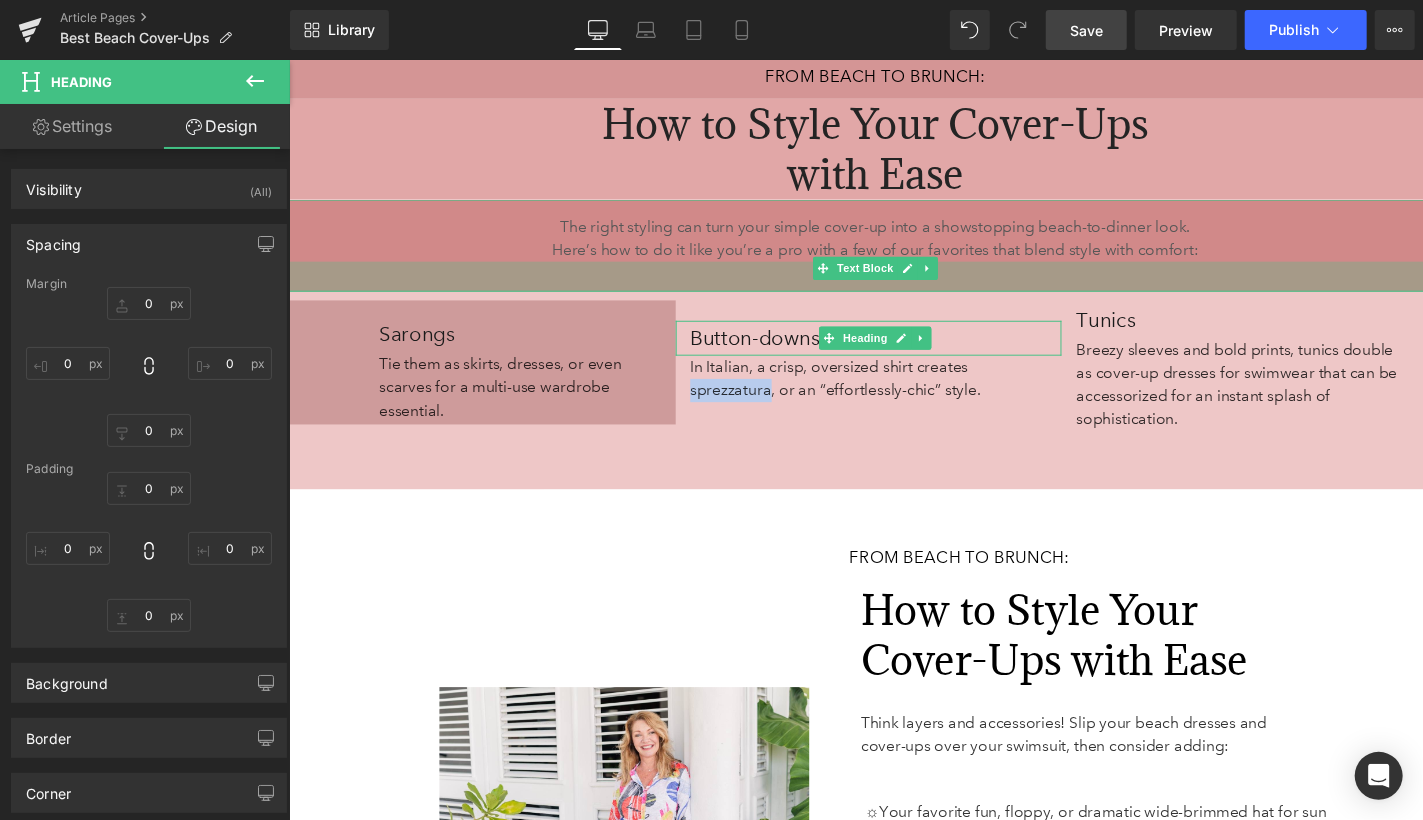 type on "0" 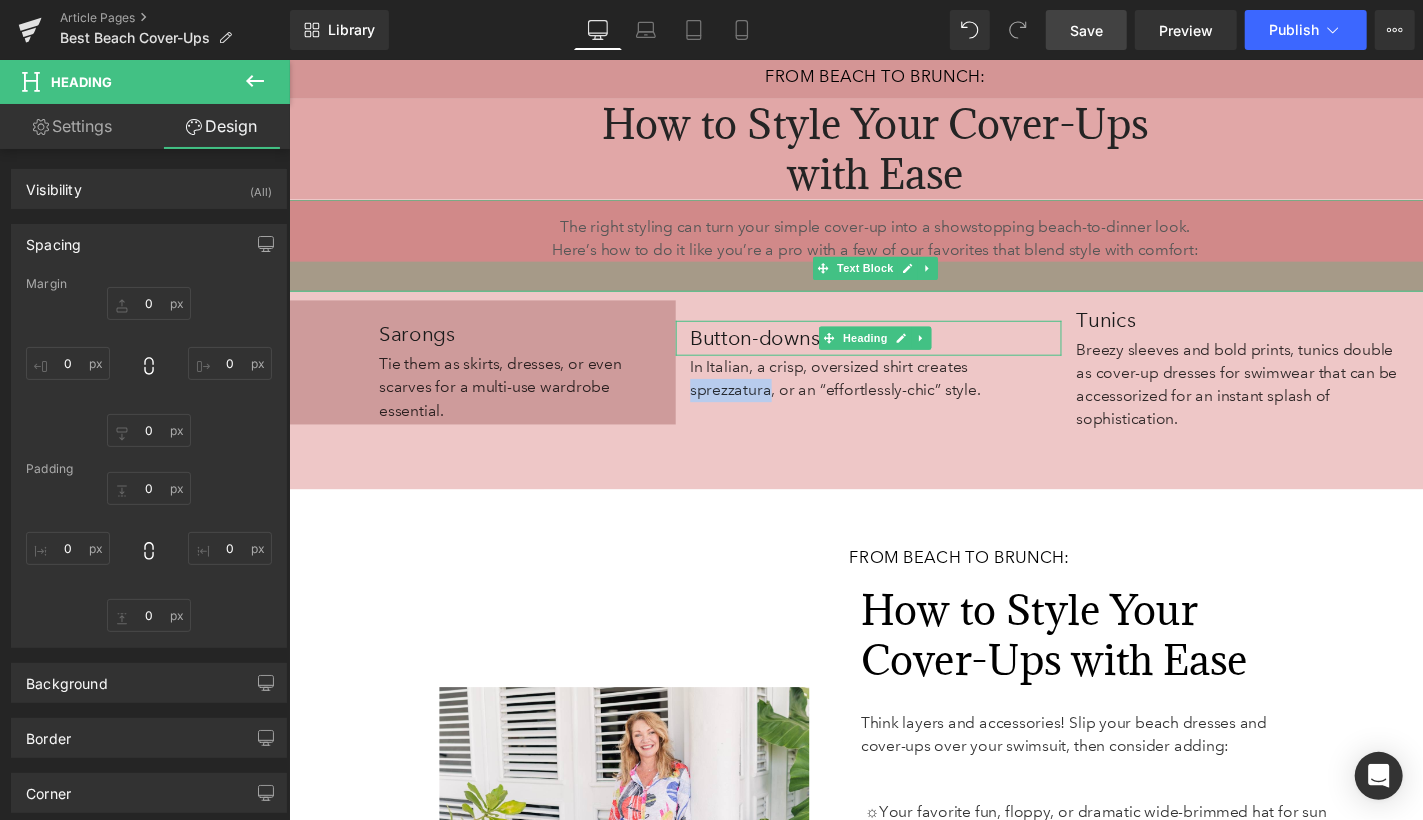 type on "0" 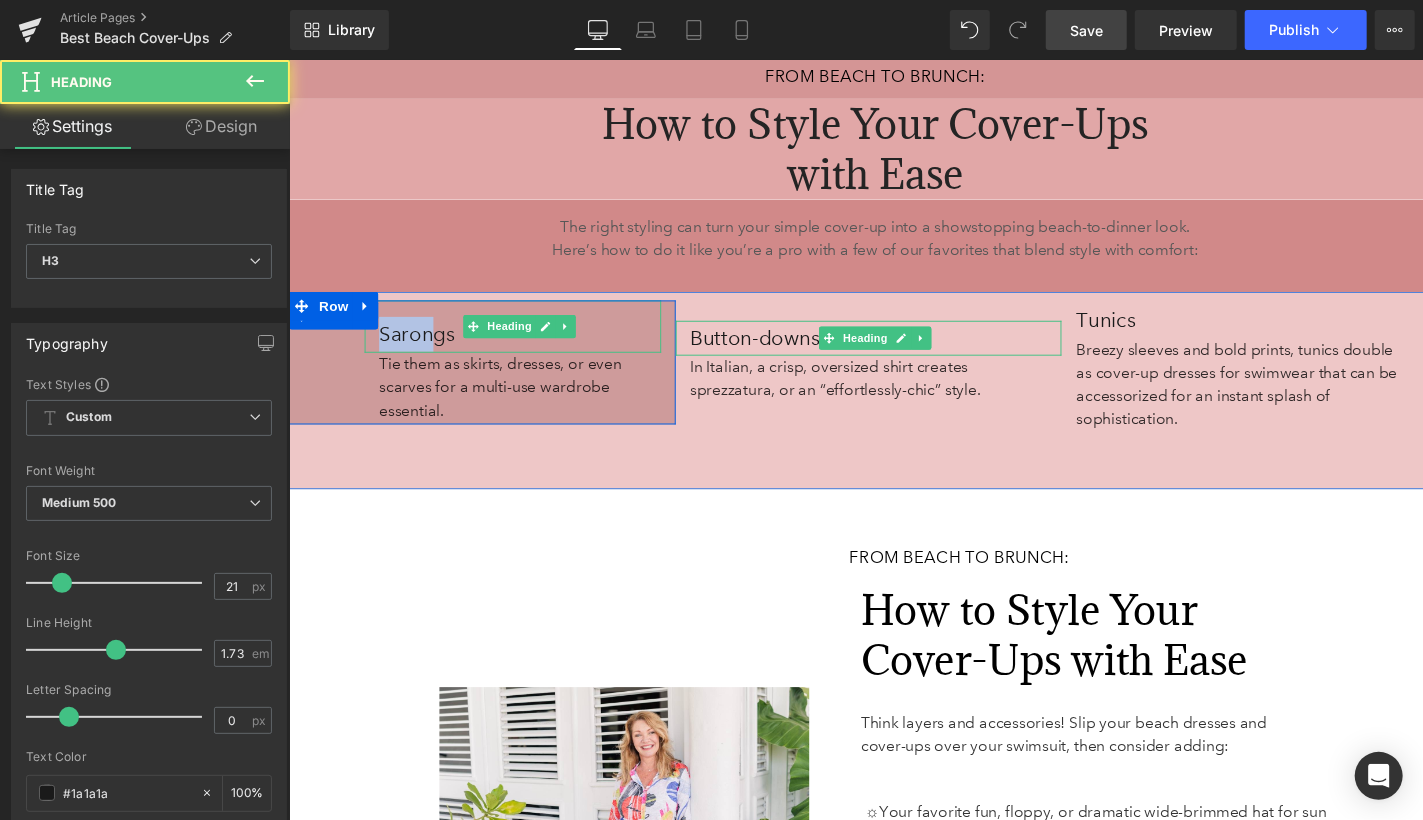 drag, startPoint x: 434, startPoint y: 337, endPoint x: 434, endPoint y: 350, distance: 13 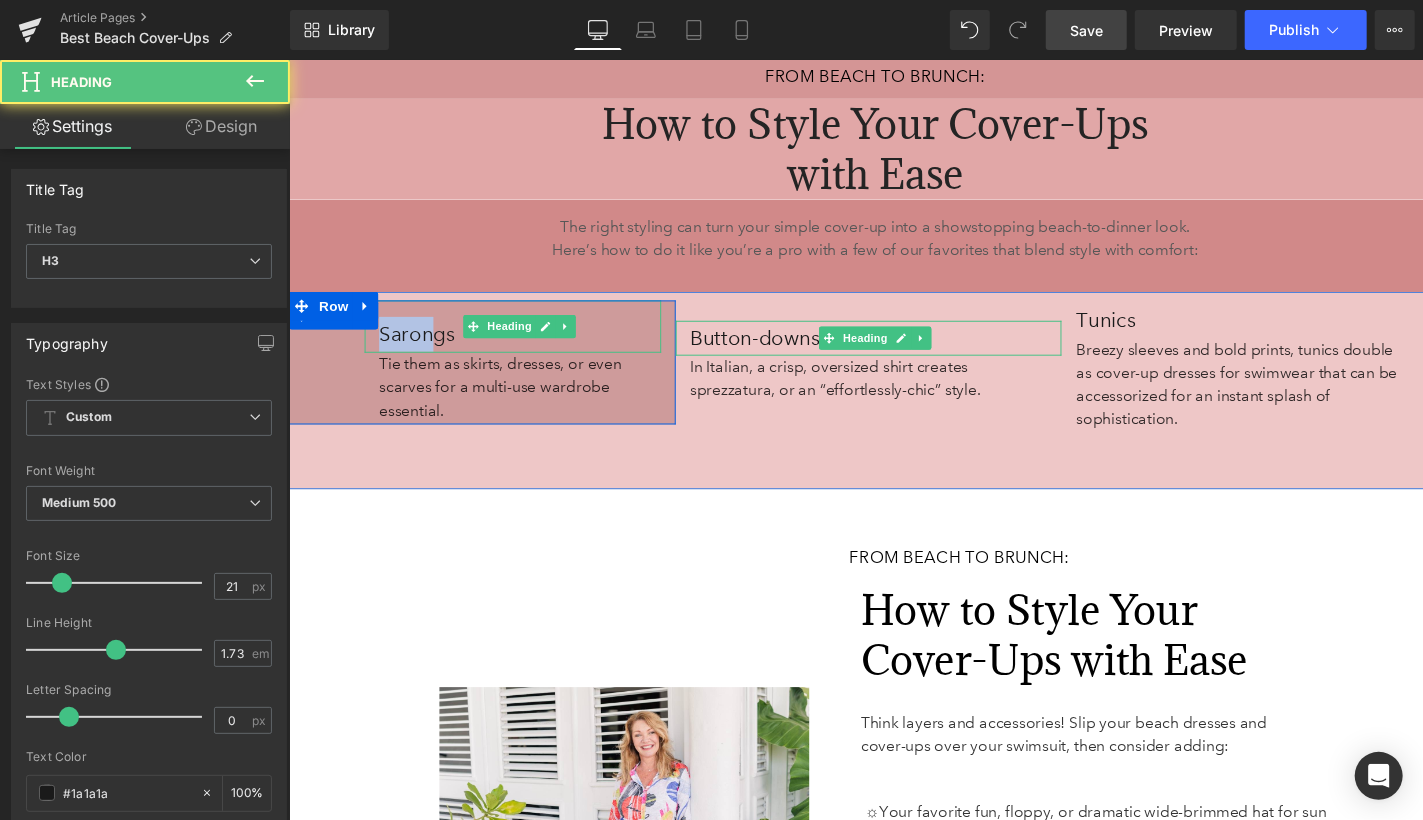 click on "Sarongs" at bounding box center [519, 333] 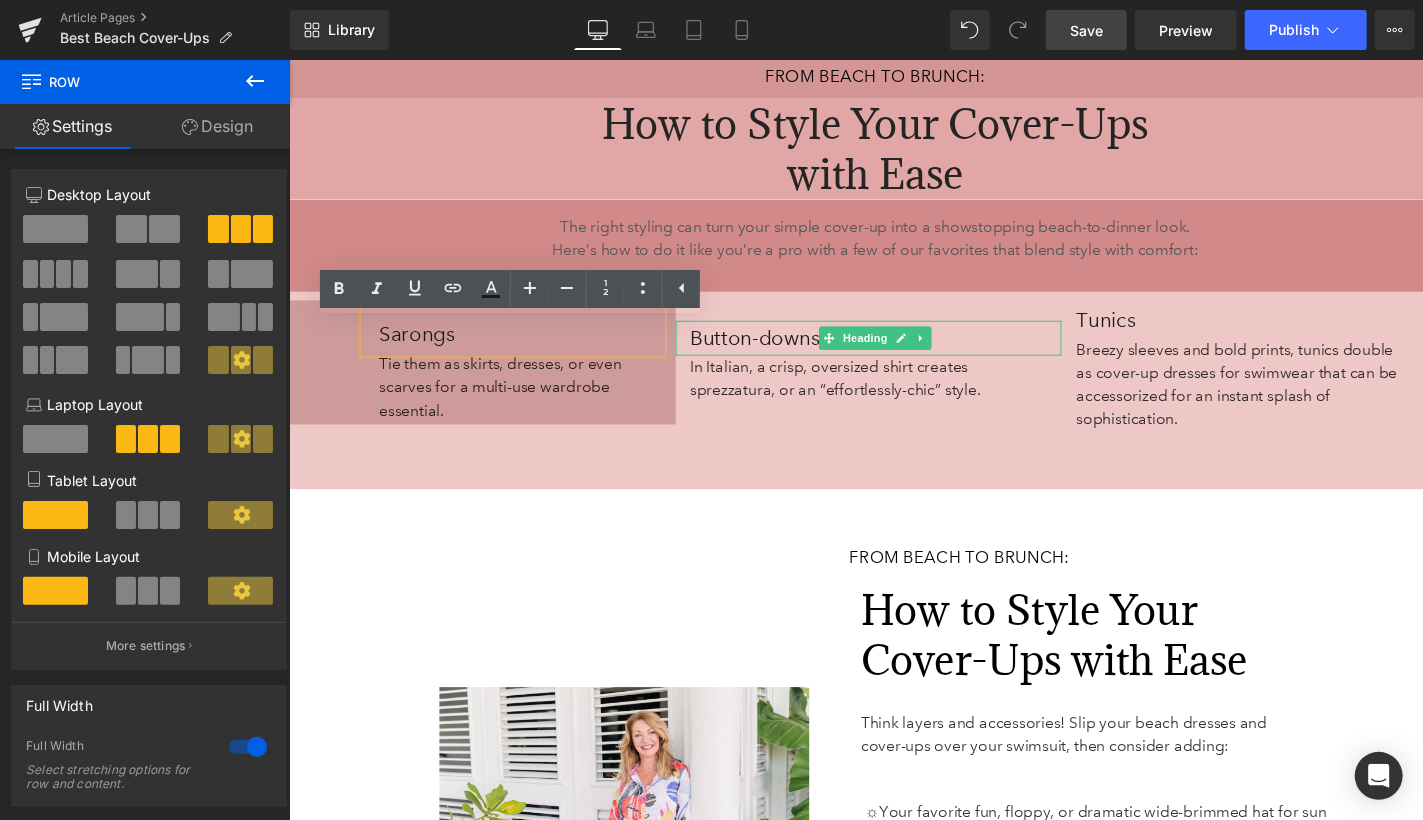 click on "Sarongs Heading         Tie them as skirts, dresses, or even scarves for a multi-use wardrobe essential.   Text Block         Row         Button-downs Heading         In Italian, a crisp, oversized shirt creates sprezzatura, or an “effortlessly-chic” style.  Text Block         Tunics Heading         Breezy sleeves and bold prints, tunics double as cover-up dresses for swimwear that can be accessorized for an instant splash of sophistication. Text Block         Row     58px" at bounding box center [893, 399] 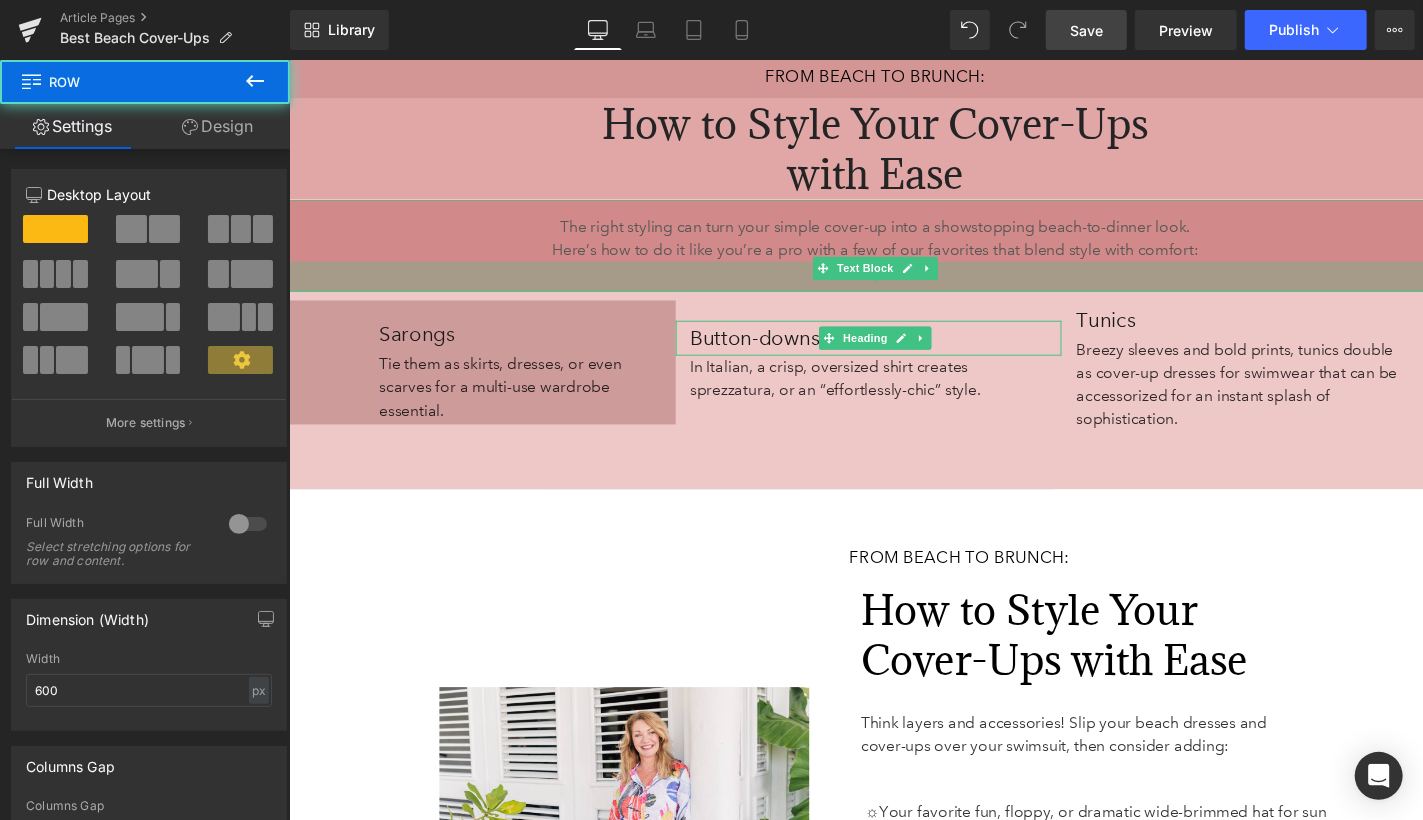 drag, startPoint x: 593, startPoint y: 332, endPoint x: 591, endPoint y: 295, distance: 37.054016 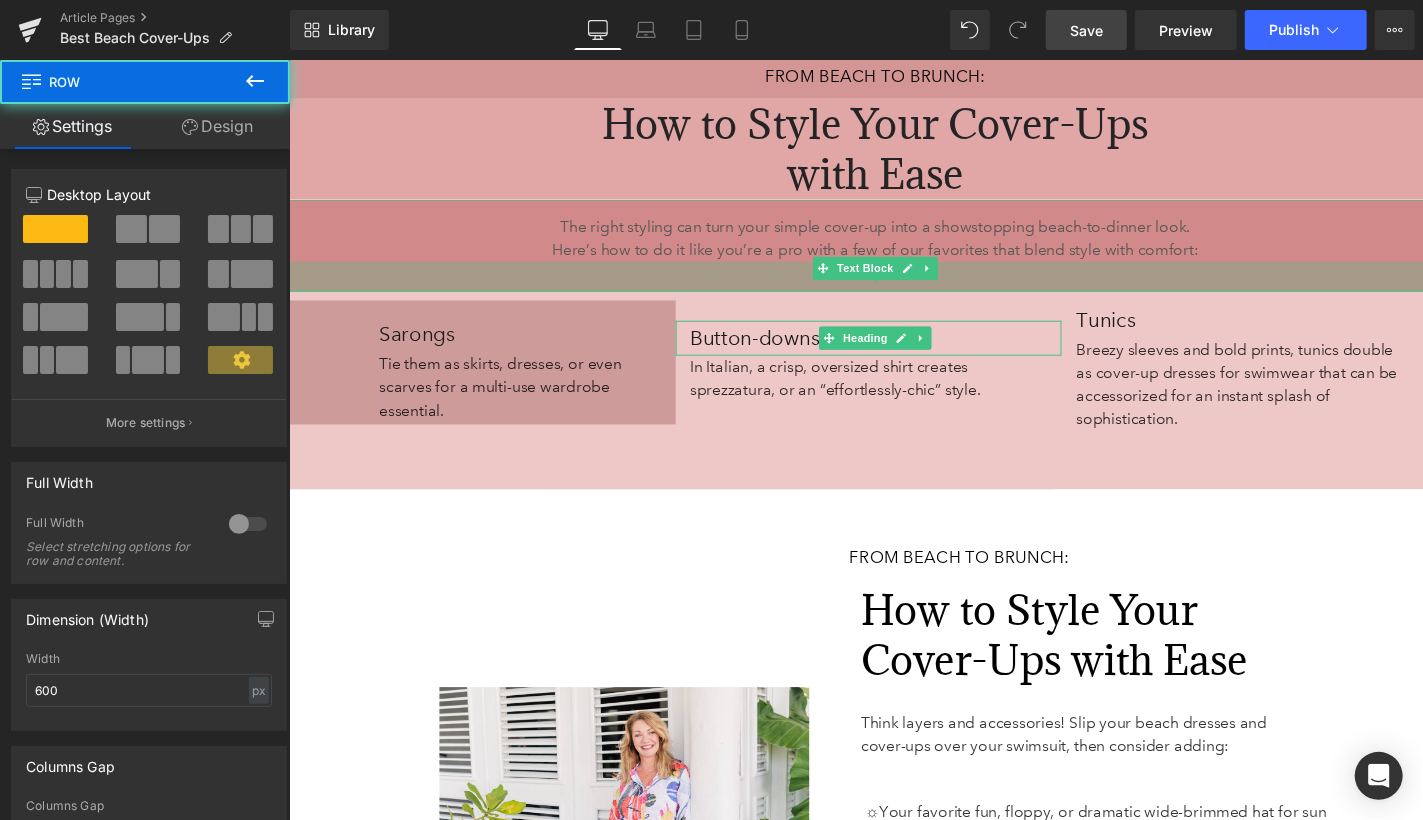 click on "The Best Beach Cover-Ups  for Sun, Sand, and Style Heading       123px   123px Image         Diamond Pintuck Puffed Sleeve Blouse – [BRAND] Text Block         Row     32px     SUMMARY: Text Block         A guide to help women choose the best beach cover-ups for comfort, style, and confidence. Perfect for sunny days and seaside outings.     – Look for breathable, quick-dry fabrics and flattering fits that pack easily.   – Fabrics like cotton, rayon, gauze, and linen keep you cool in warm weather.   – Style your cover-up with sarongs, tunics, or button-downs for beach-to-  brunch versatility.    Text Block         Row   42px   49px   113px   117px Row     64px   177px   177px From lightweight kimonos to the ever-versatile dress cover-up, there’s no shortage of chic options. But with so many styles out there, how do you find the one that checks every box?   Text Block       87px   76px Row   57px       Row     31px     What Makes a Beach Cover-Up Truly Worth Packing Every Time?" at bounding box center (893, -1627) 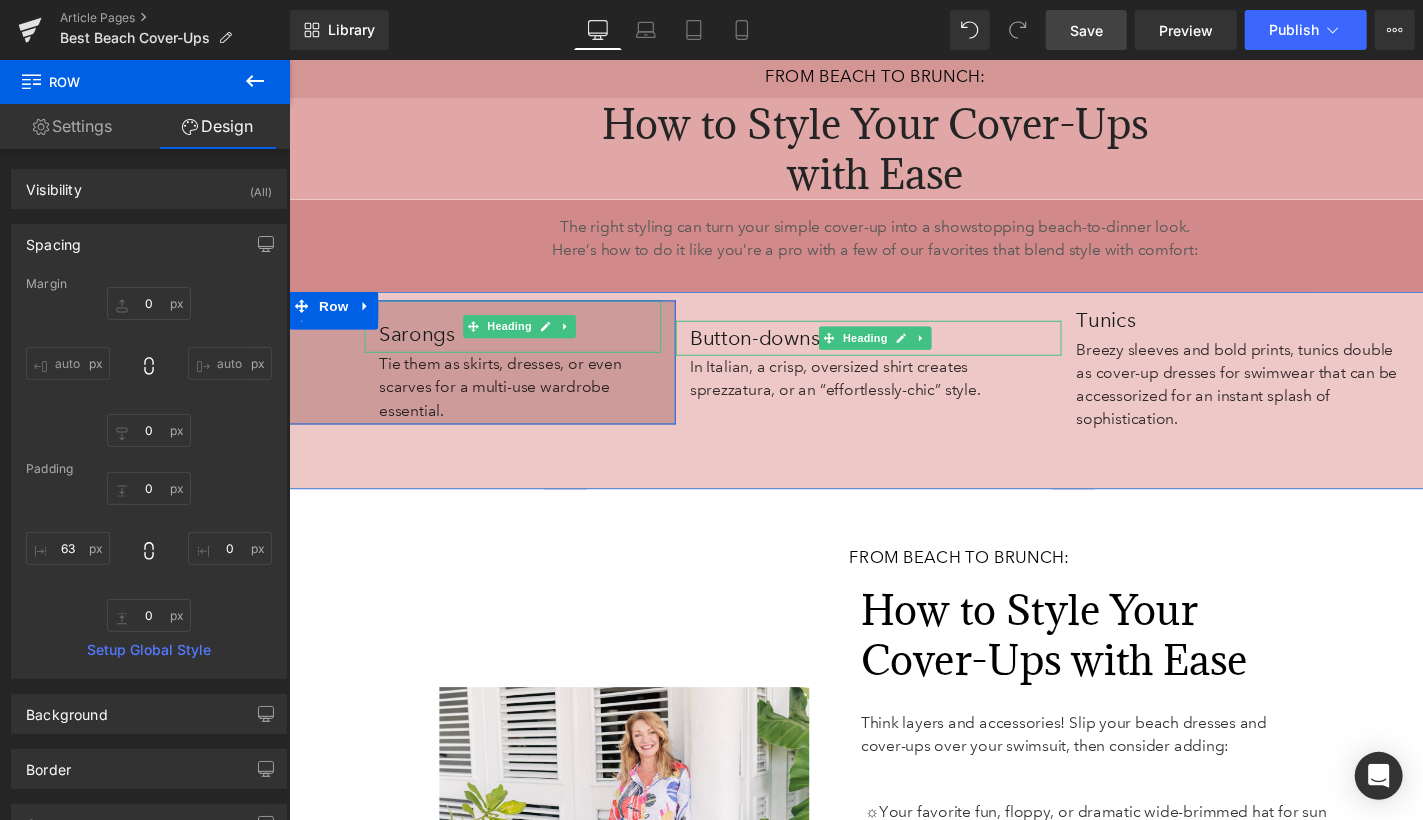 click on "Sarongs" at bounding box center [526, 342] 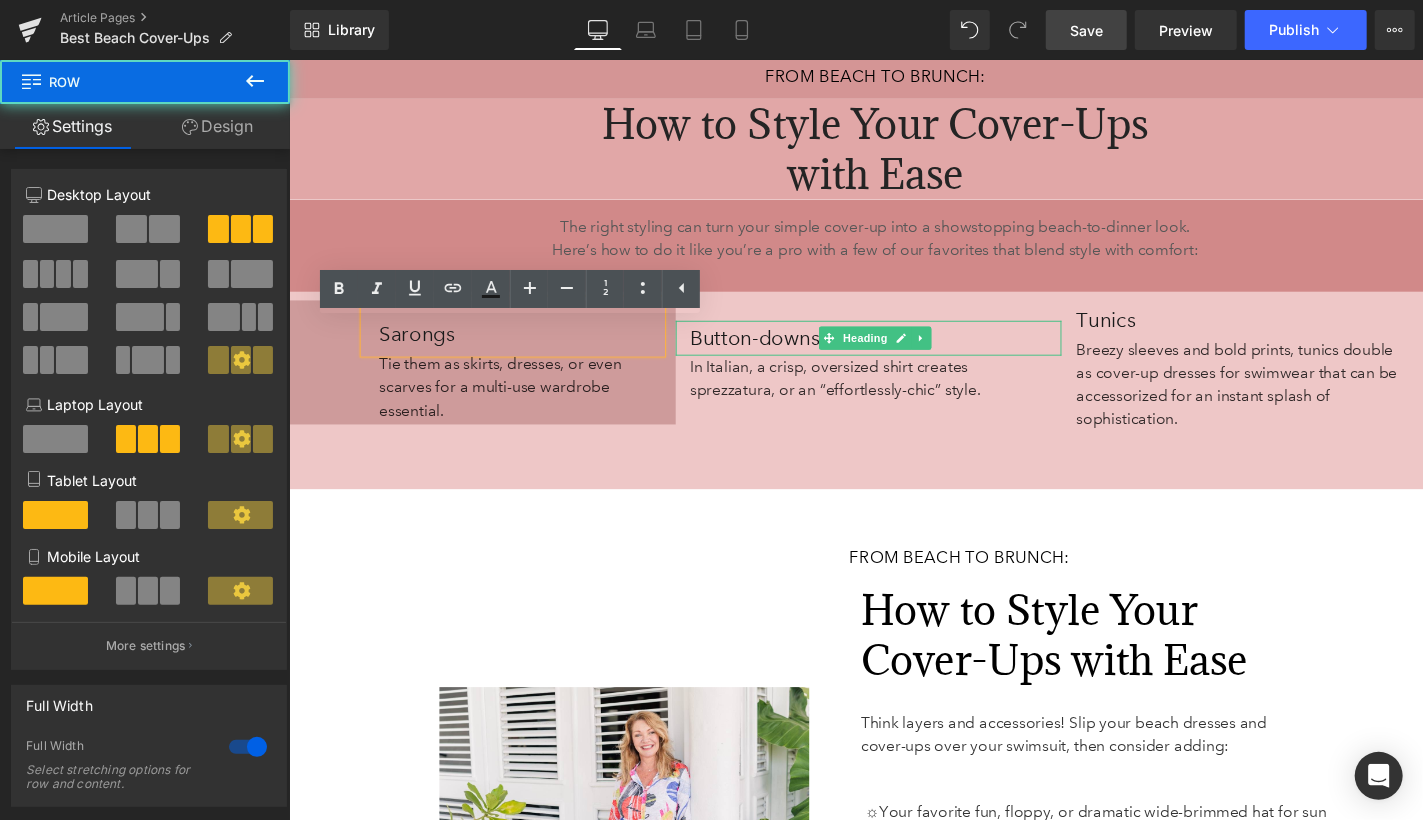 click on "Sarongs Heading         Tie them as skirts, dresses, or even scarves for a multi-use wardrobe essential.   Text Block         Row         Button-downs Heading         In Italian, a crisp, oversized shirt creates sprezzatura, or an “effortlessly-chic” style.  Text Block         Tunics Heading         Breezy sleeves and bold prints, tunics double as cover-up dresses for swimwear that can be accessorized for an instant splash of sophistication. Text Block         Row     58px" at bounding box center [893, 399] 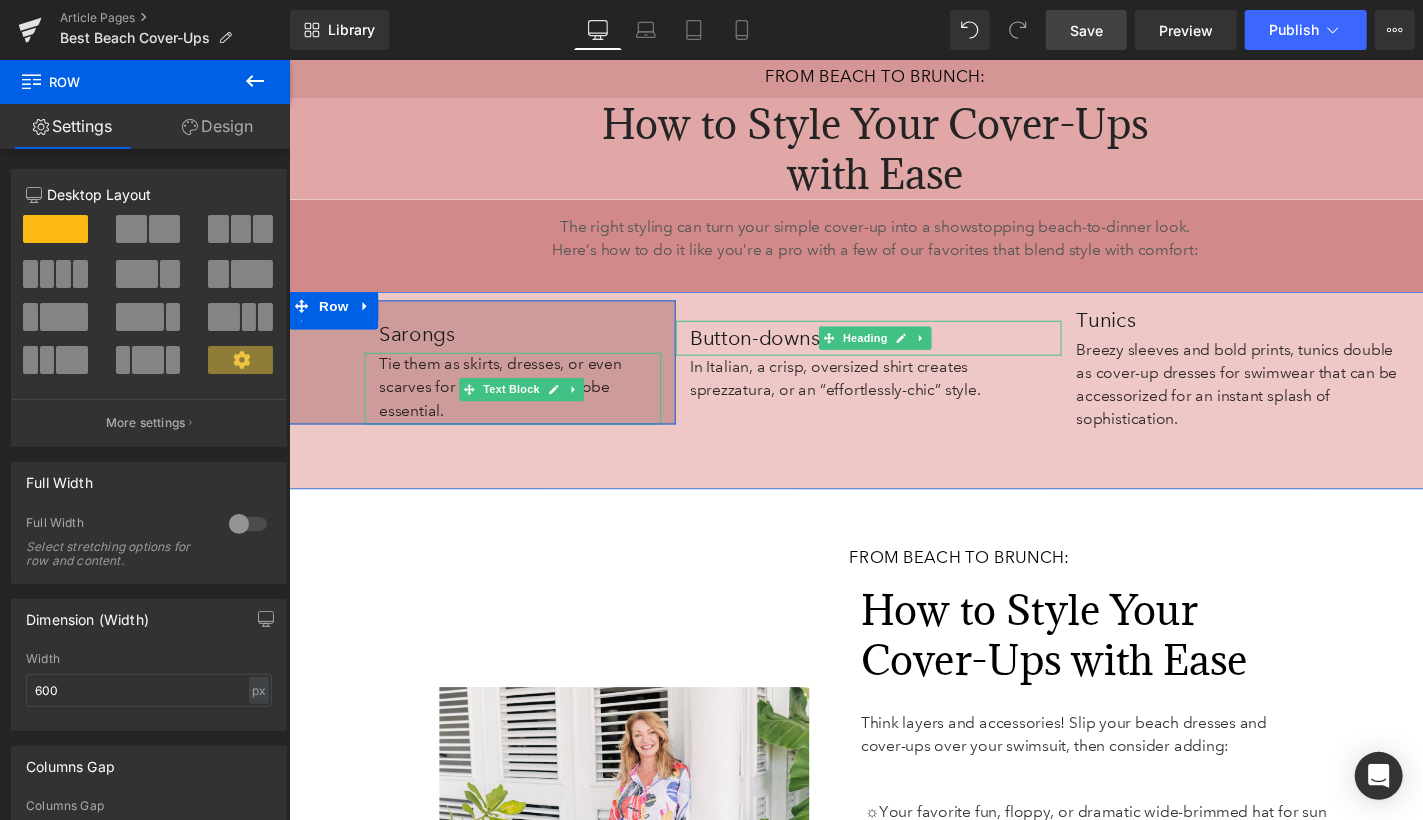 drag, startPoint x: 429, startPoint y: 329, endPoint x: 432, endPoint y: 401, distance: 72.06247 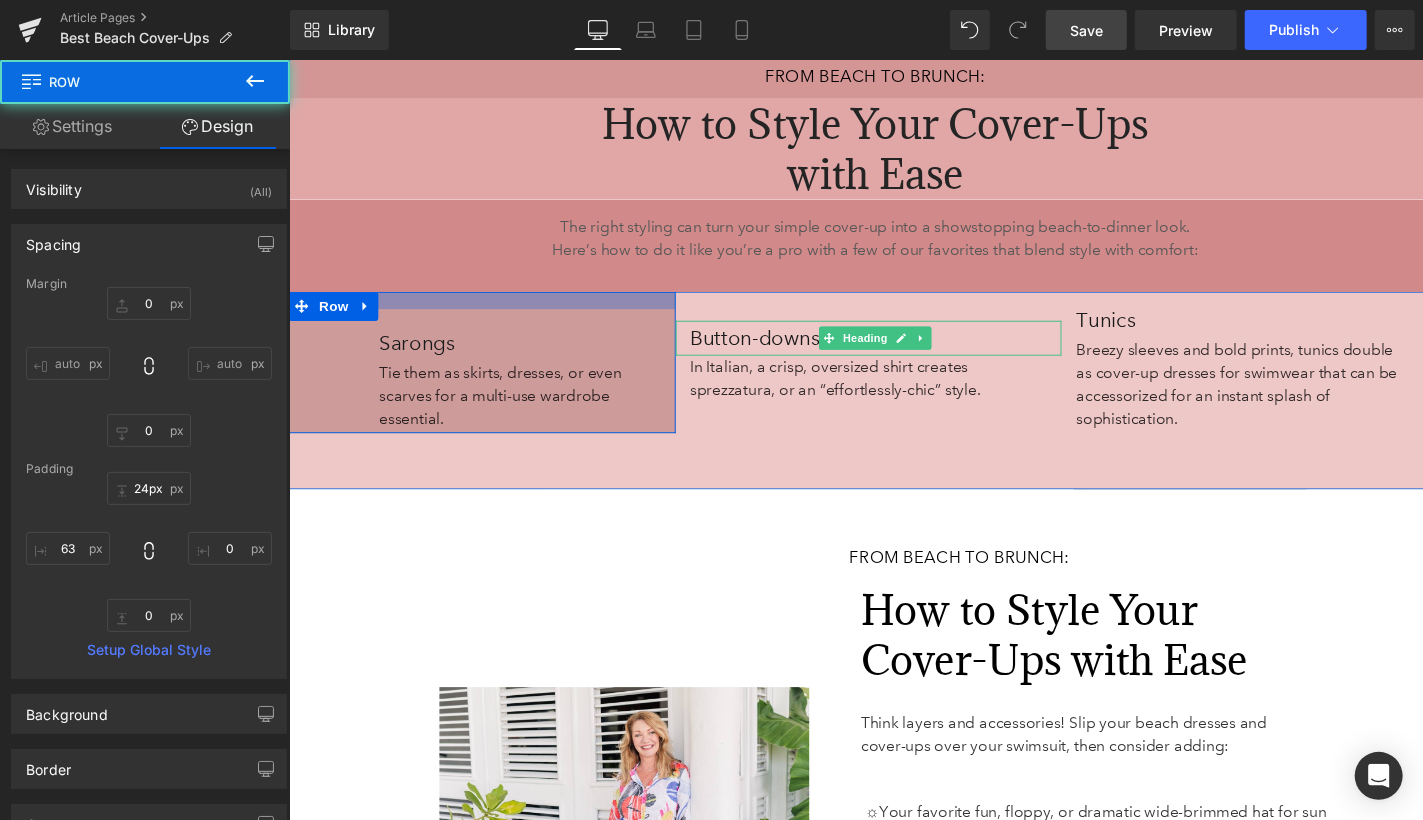 type on "25px" 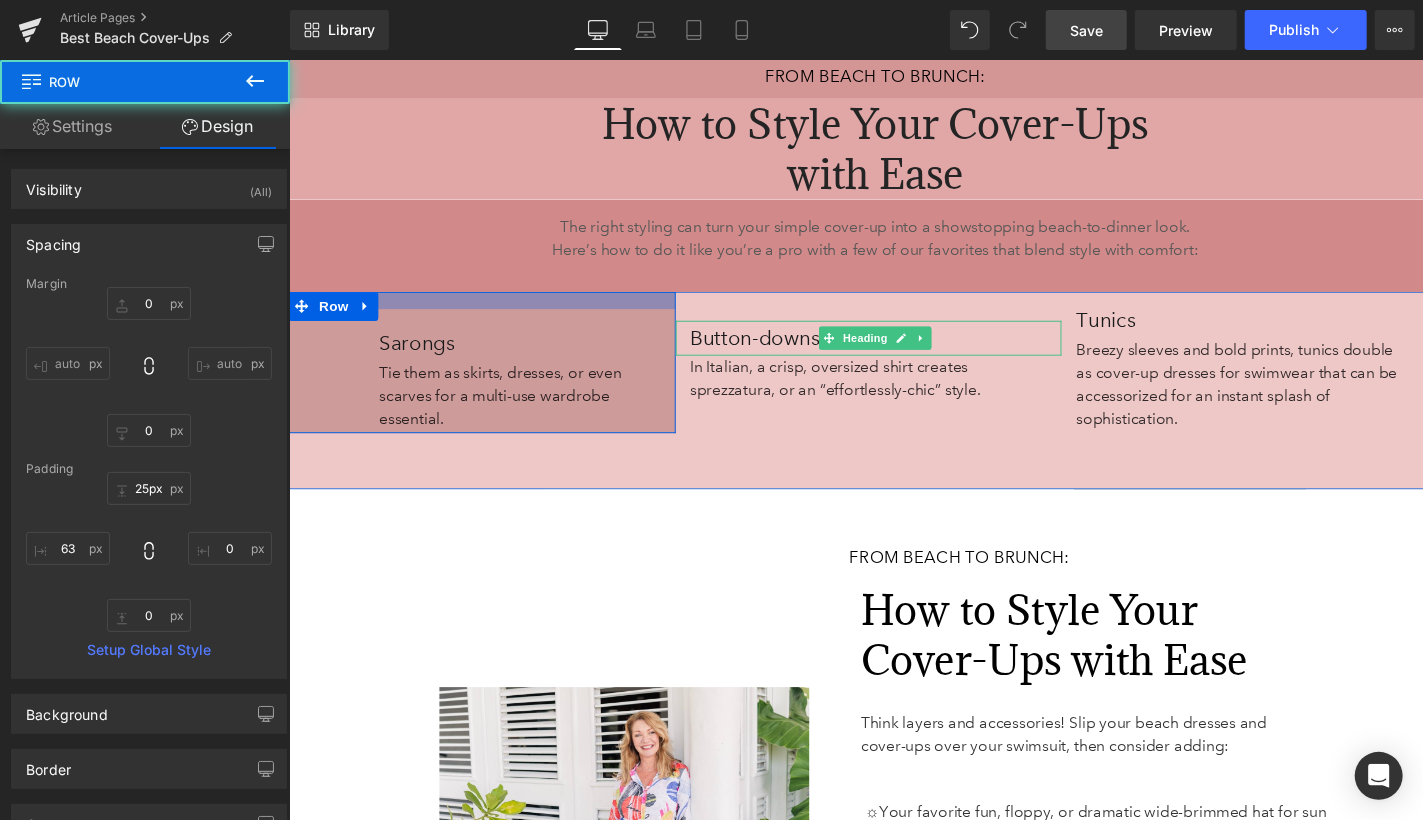 drag, startPoint x: 429, startPoint y: 333, endPoint x: 429, endPoint y: 358, distance: 25 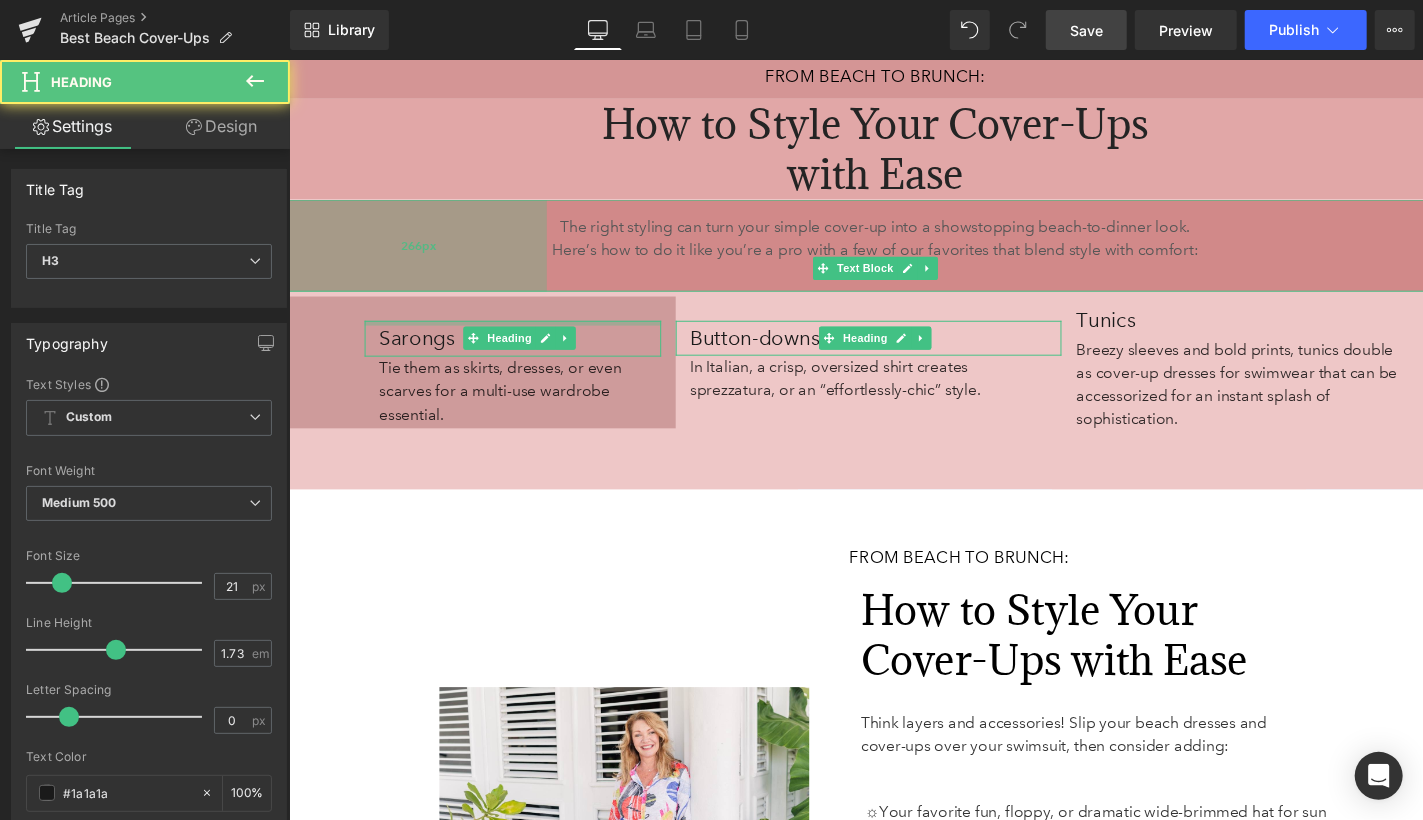 drag, startPoint x: 423, startPoint y: 346, endPoint x: 428, endPoint y: 283, distance: 63.1981 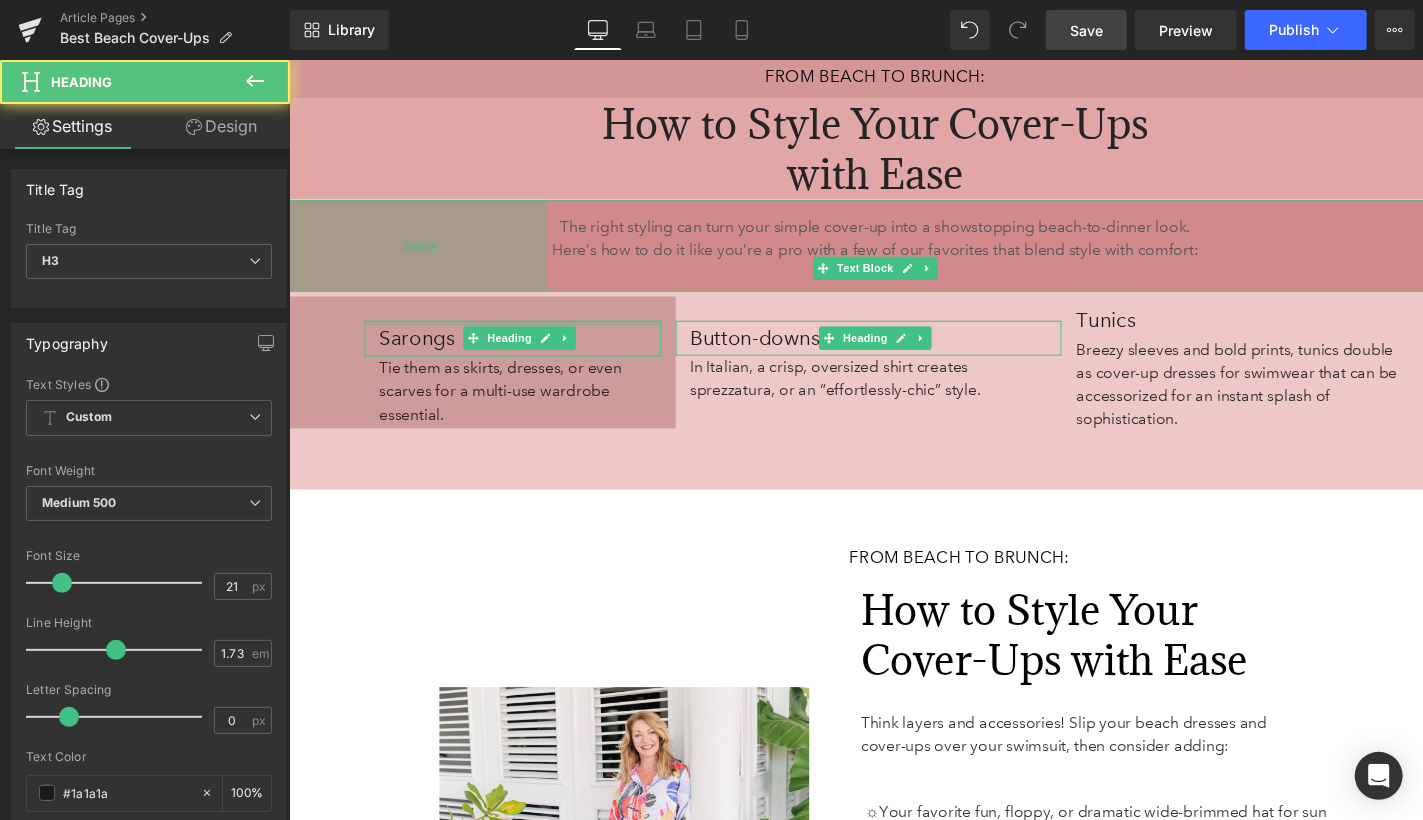click on "The Best Beach Cover-Ups  for Sun, Sand, and Style Heading       123px   123px Image         Diamond Pintuck Puffed Sleeve Blouse – [BRAND] Text Block         Row     32px     SUMMARY: Text Block         A guide to help women choose the best beach cover-ups for comfort, style, and confidence. Perfect for sunny days and seaside outings.     – Look for breathable, quick-dry fabrics and flattering fits that pack easily.   – Fabrics like cotton, rayon, gauze, and linen keep you cool in warm weather.   – Style your cover-up with sarongs, tunics, or button-downs for beach-to-  brunch versatility.    Text Block         Row   42px   49px   113px   117px Row     64px   177px   177px From lightweight kimonos to the ever-versatile dress cover-up, there’s no shortage of chic options. But with so many styles out there, how do you find the one that checks every box?   Text Block       87px   76px Row   57px       Row     31px     What Makes a Beach Cover-Up Truly Worth Packing Every Time?" at bounding box center [893, -1627] 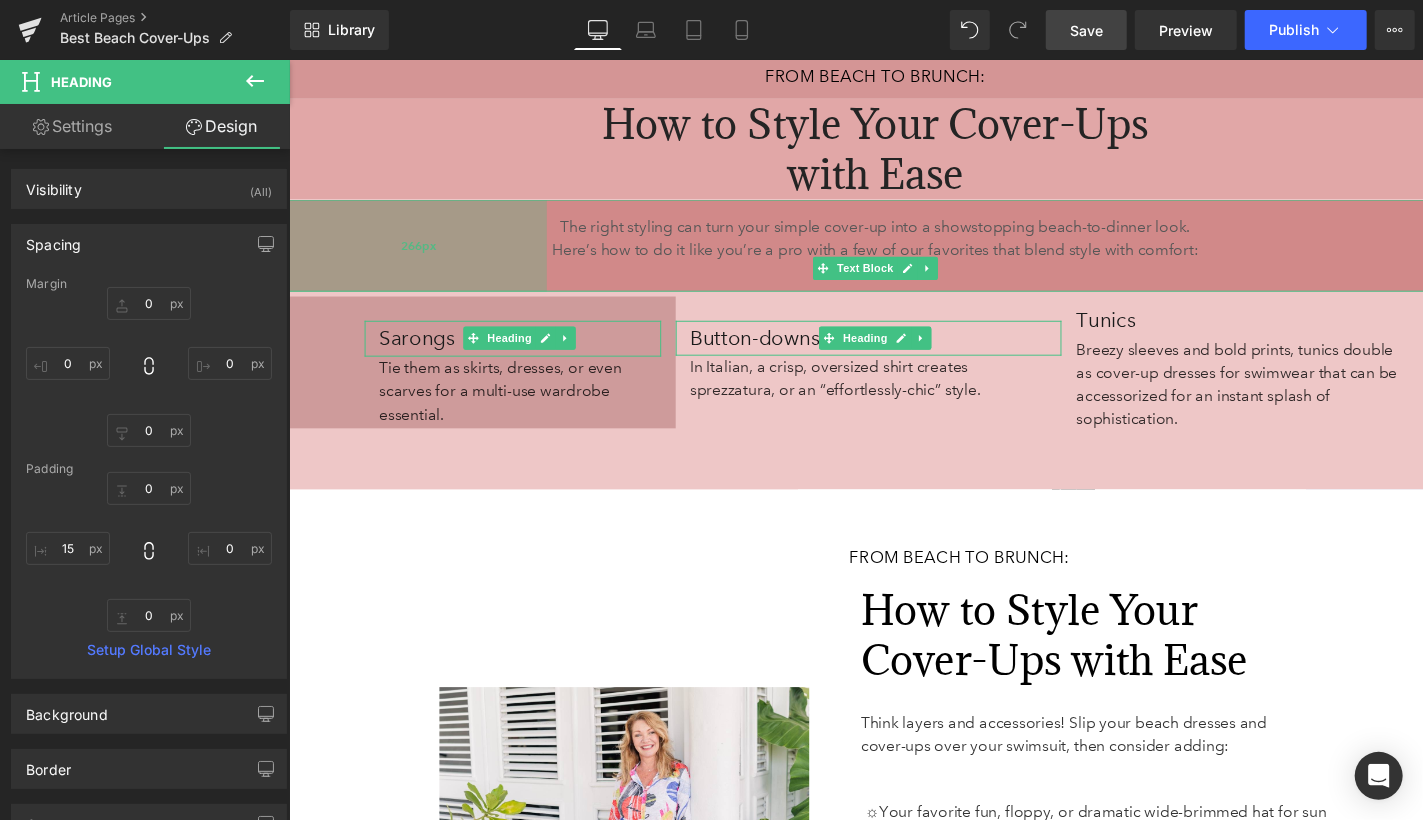 click on "266px" at bounding box center [421, 250] 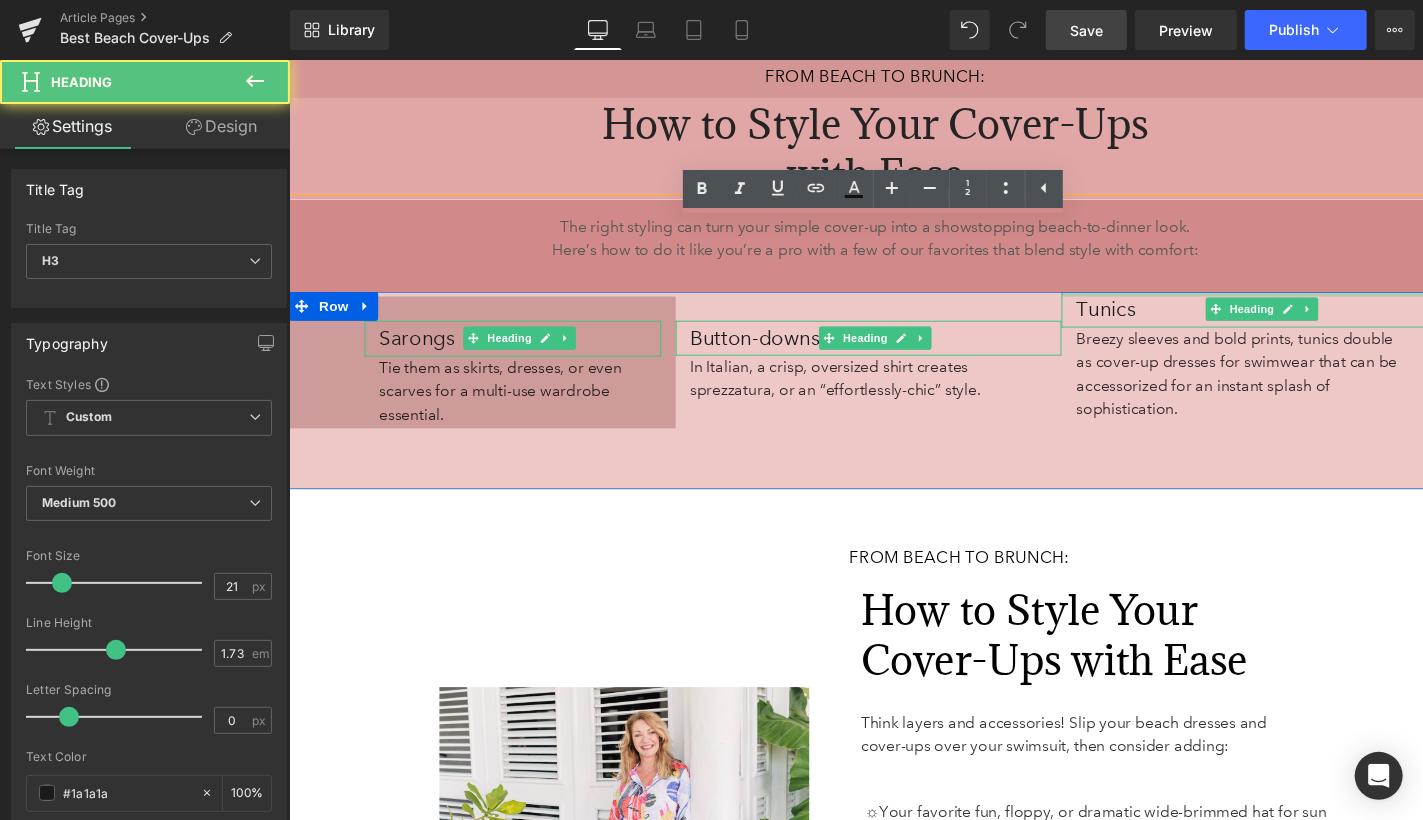 drag, startPoint x: 1189, startPoint y: 326, endPoint x: 1187, endPoint y: 290, distance: 36.05551 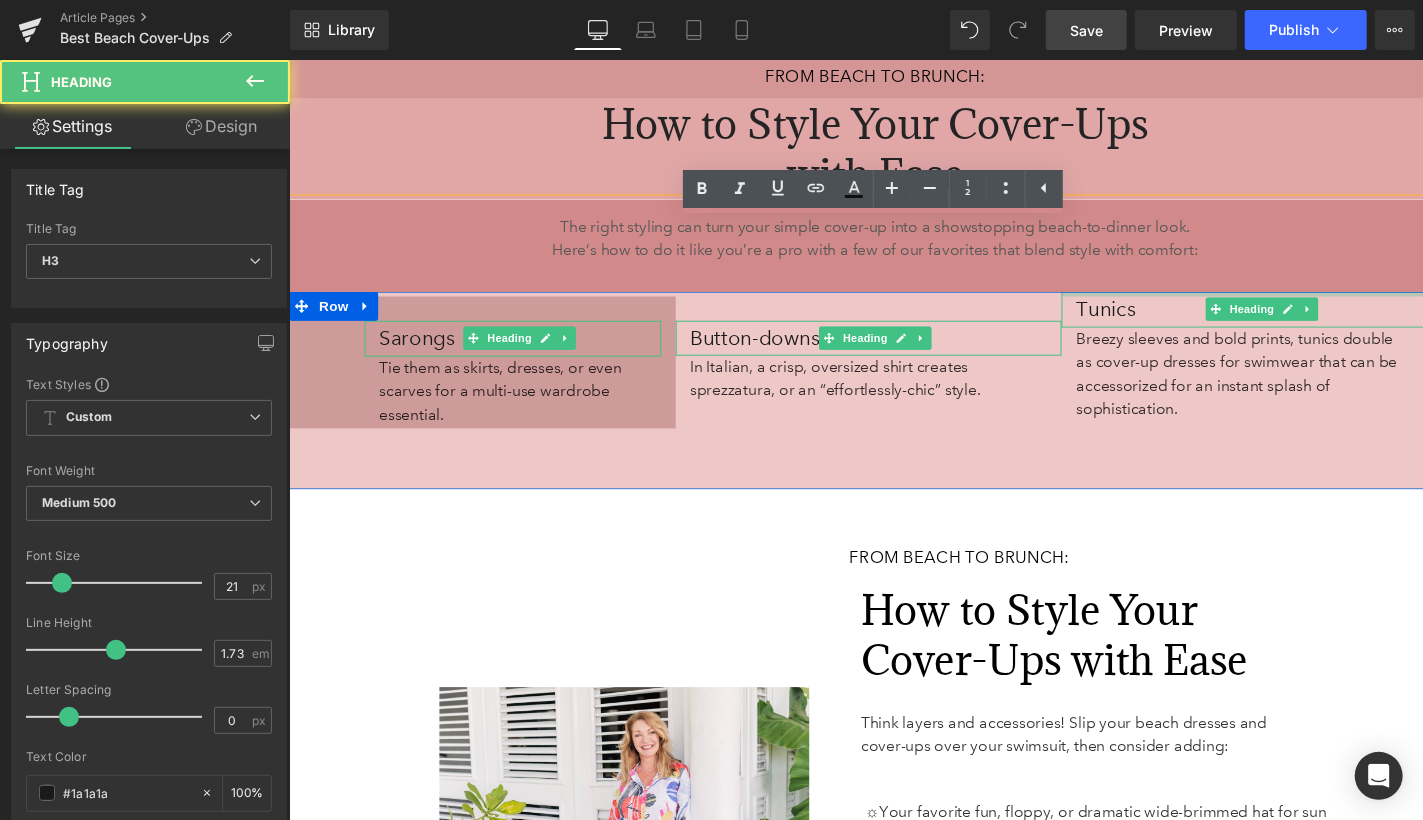 click on "The Best Beach Cover-Ups  for Sun, Sand, and Style Heading       123px   123px Image         Diamond Pintuck Puffed Sleeve Blouse – [BRAND] Text Block         Row     32px     SUMMARY: Text Block         A guide to help women choose the best beach cover-ups for comfort, style, and confidence. Perfect for sunny days and seaside outings.     – Look for breathable, quick-dry fabrics and flattering fits that pack easily.   – Fabrics like cotton, rayon, gauze, and linen keep you cool in warm weather.   – Style your cover-up with sarongs, tunics, or button-downs for beach-to-  brunch versatility.    Text Block         Row   42px   49px   113px   117px Row     64px   177px   177px From lightweight kimonos to the ever-versatile dress cover-up, there’s no shortage of chic options. But with so many styles out there, how do you find the one that checks every box?   Text Block       87px   76px Row   57px       Row     31px     What Makes a Beach Cover-Up Truly Worth Packing Every Time?" at bounding box center (893, -1627) 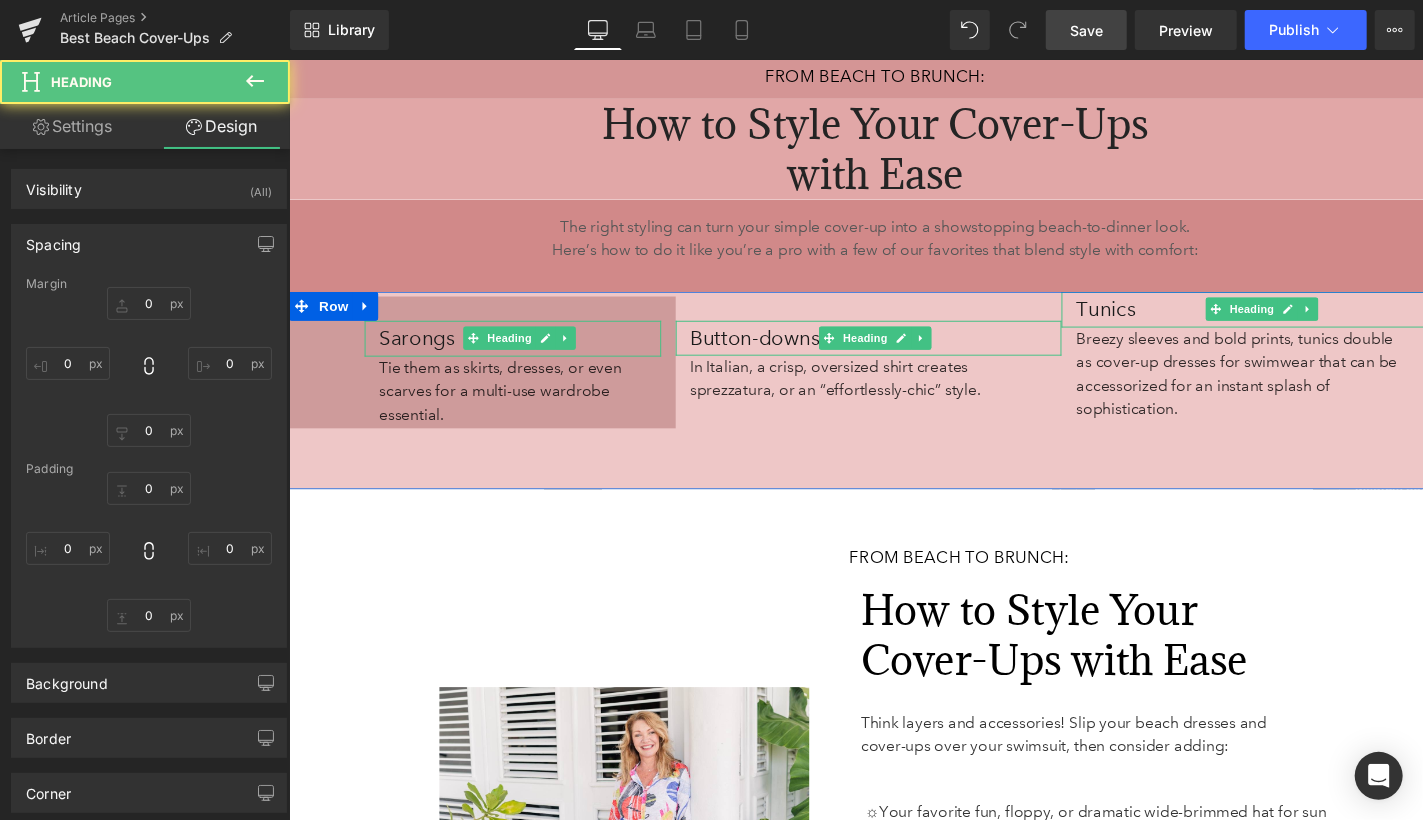 type on "0" 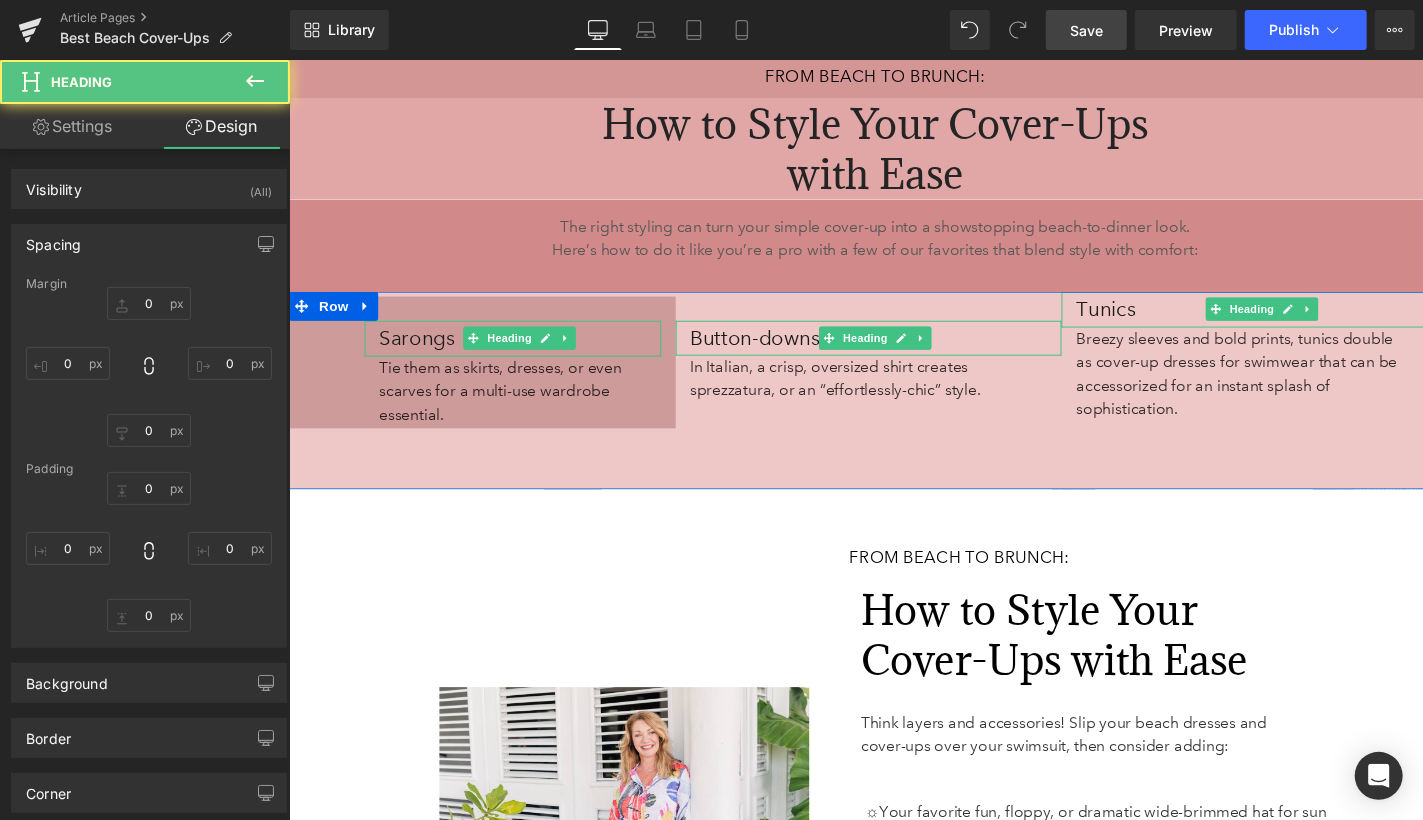 type on "0" 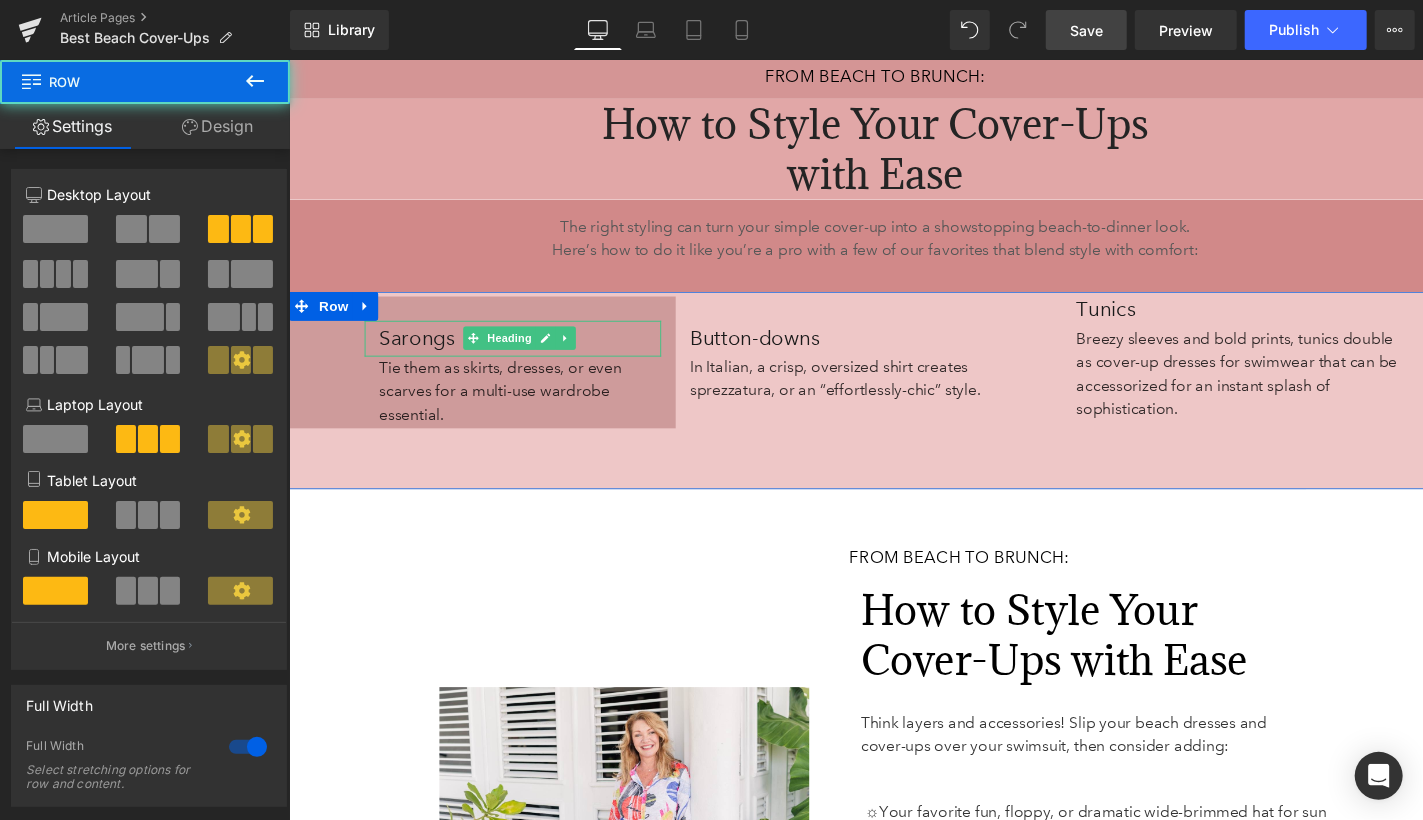 click on "Button-downs Heading         In Italian, a crisp, oversized shirt creates sprezzatura, or an “effortlessly-chic” style.  Text Block" at bounding box center (886, 370) 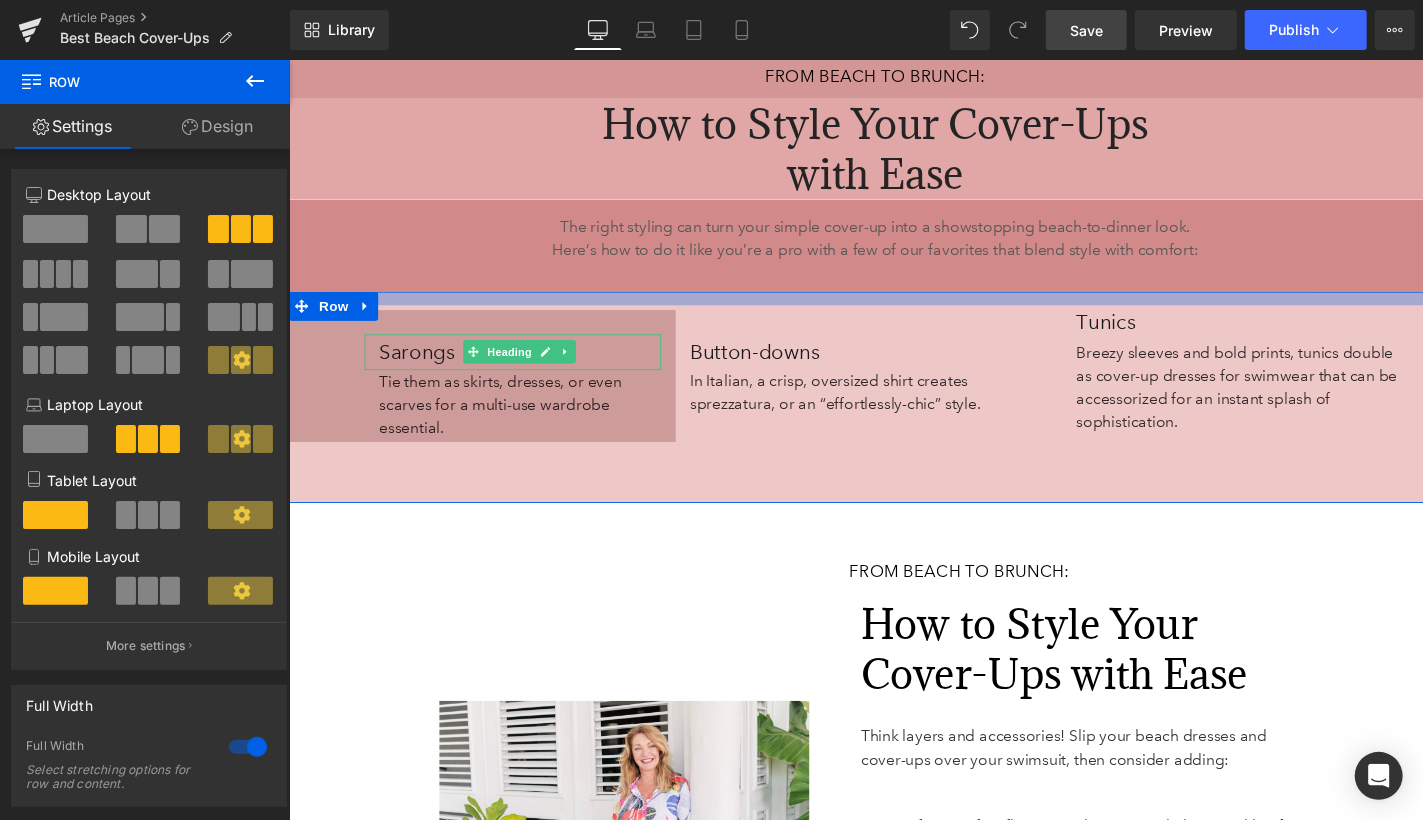 drag, startPoint x: 1180, startPoint y: 323, endPoint x: 1179, endPoint y: 337, distance: 14.035668 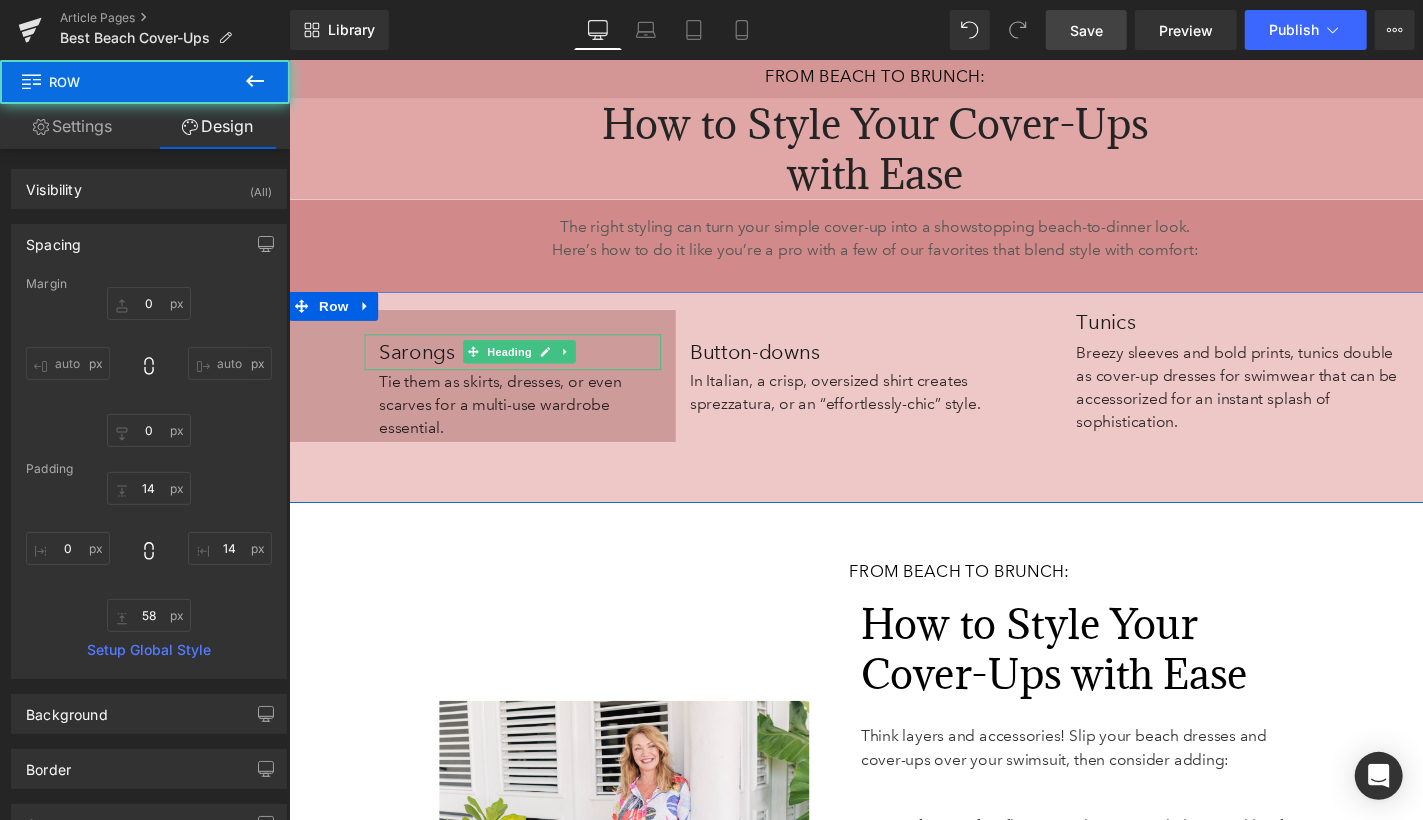 click on "Tunics" at bounding box center (1292, 330) 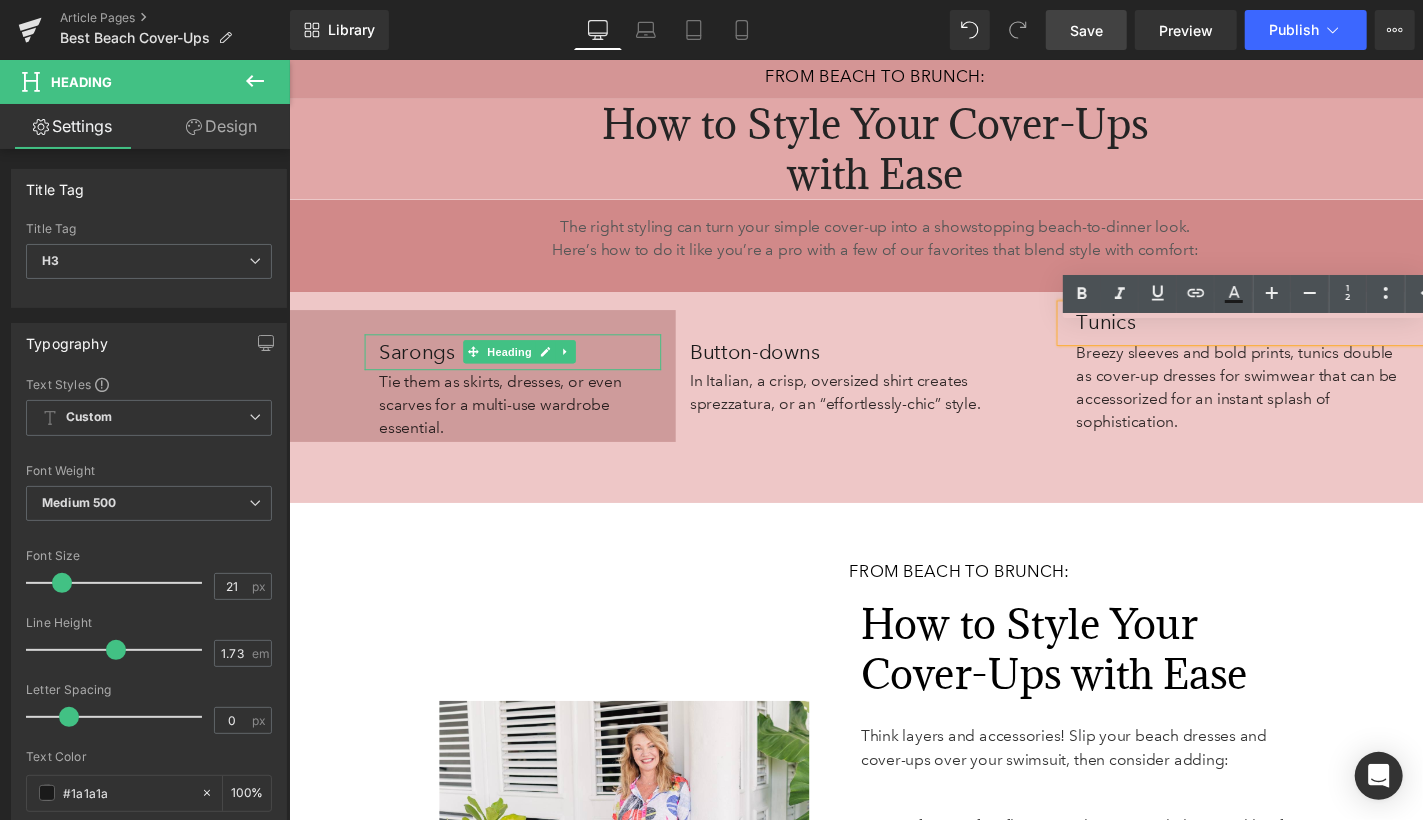 click on "In Italian, a crisp, oversized shirt creates sprezzatura, or an “effortlessly-chic” style." at bounding box center [886, 403] 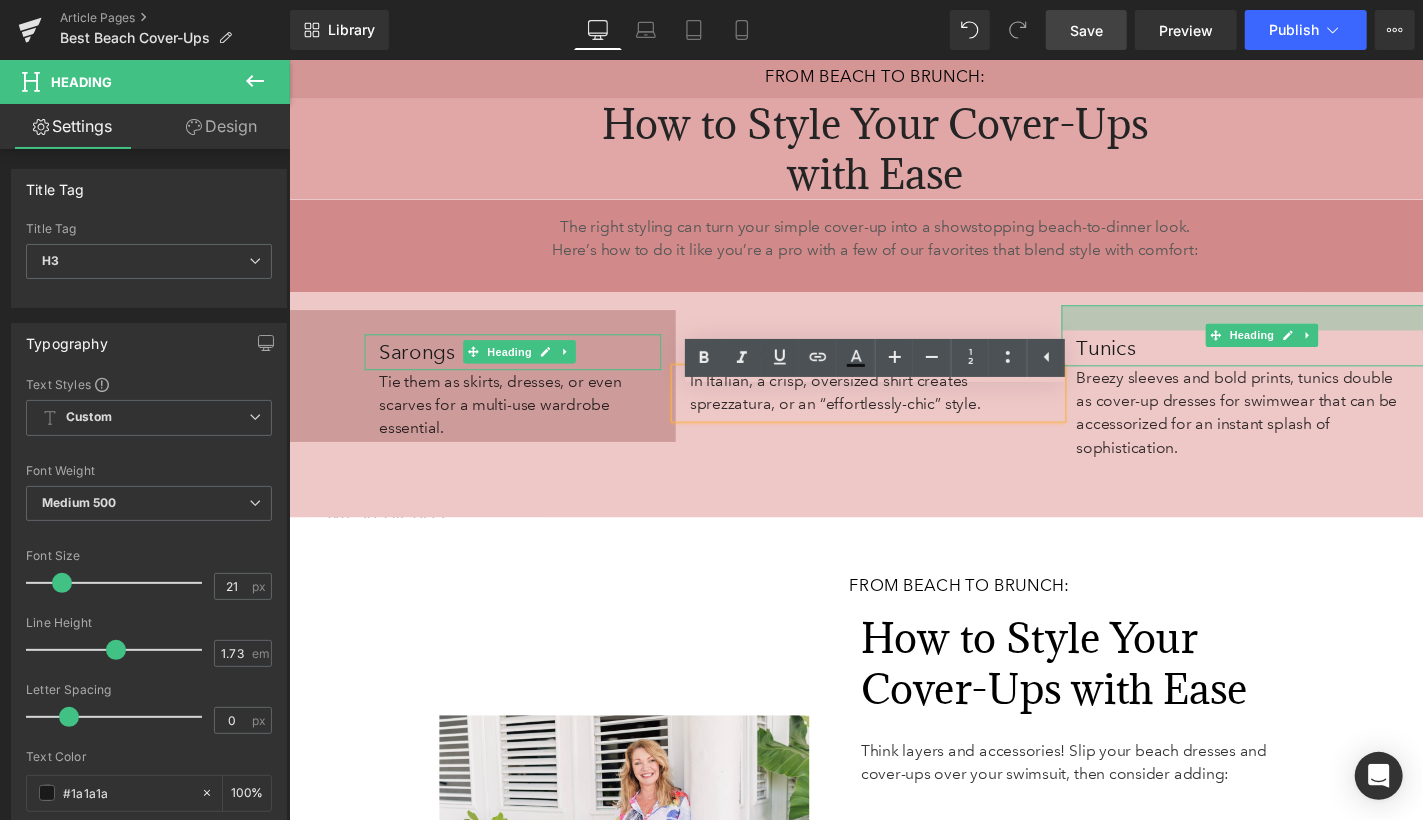 drag, startPoint x: 1176, startPoint y: 339, endPoint x: 1176, endPoint y: 365, distance: 26 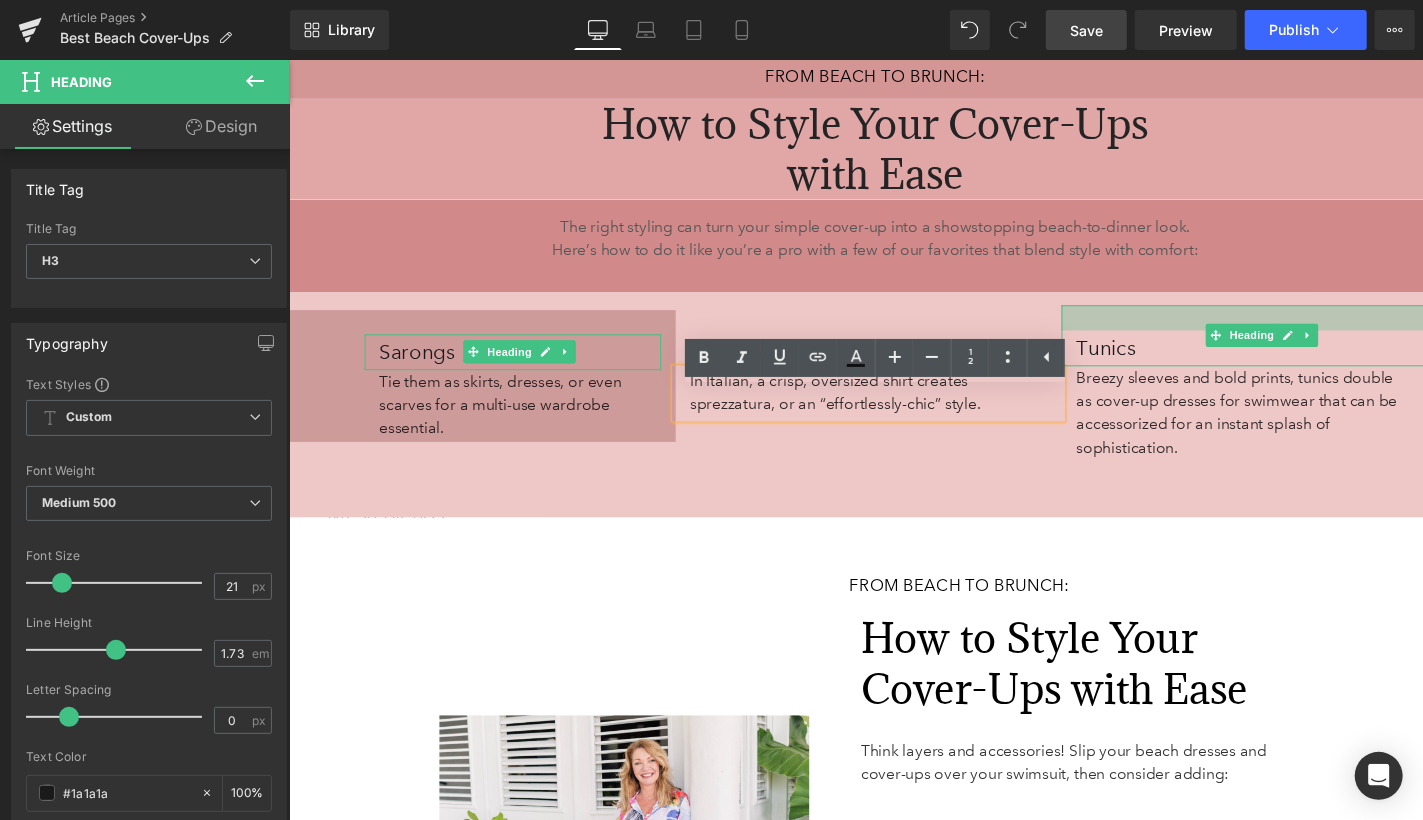 click on "Tunics Heading" at bounding box center (1284, 343) 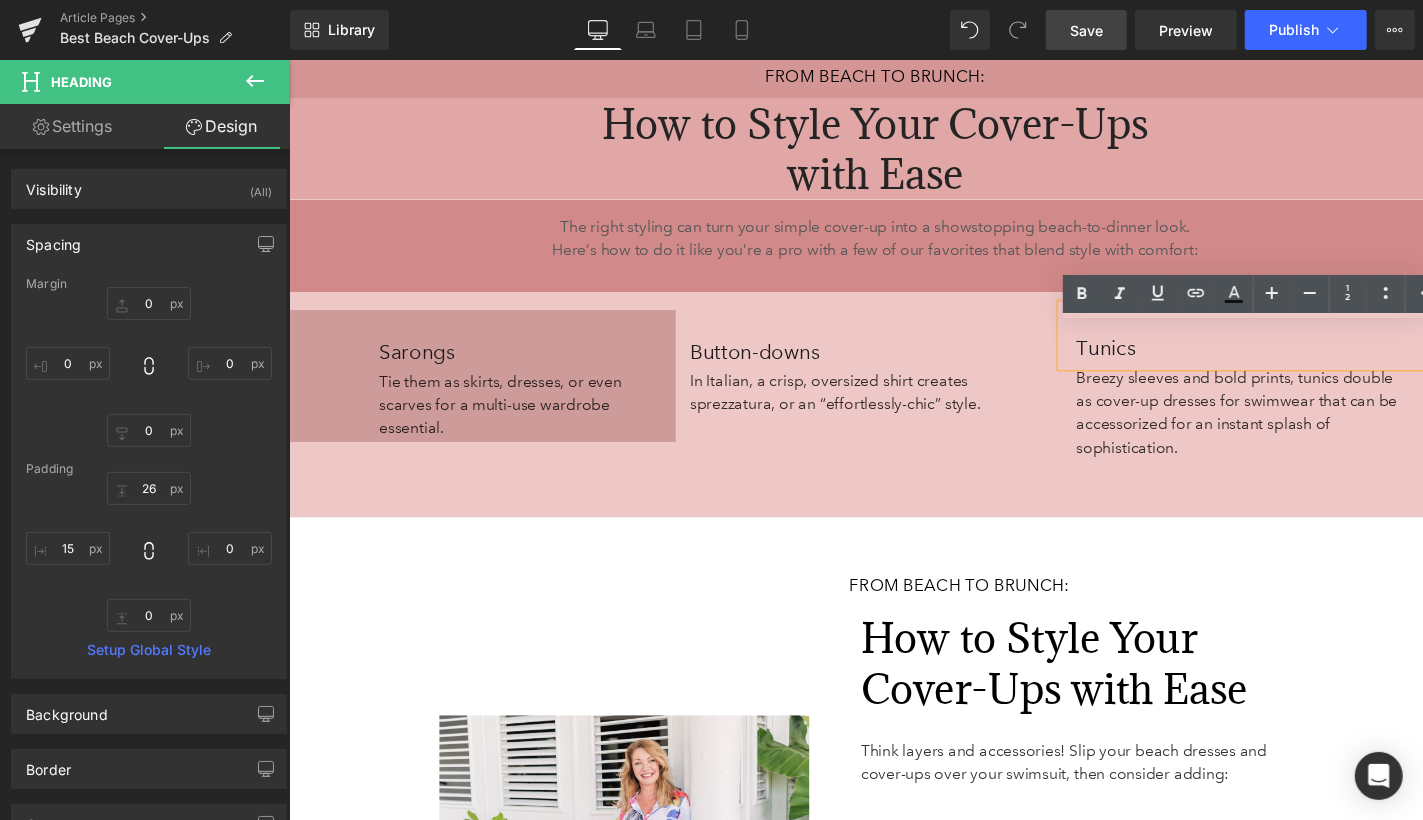 click on "Sarongs Heading         Tie them as skirts, dresses, or even scarves for a multi-use wardrobe essential.   Text Block         Row         Button-downs Heading         In Italian, a crisp, oversized shirt creates sprezzatura, or an “effortlessly-chic” style.  Text Block         Tunics Heading         Breezy sleeves and bold prints, tunics double as cover-up dresses for swimwear that can be accessorized for an instant splash of sophistication. Text Block         Row     58px" at bounding box center (893, 414) 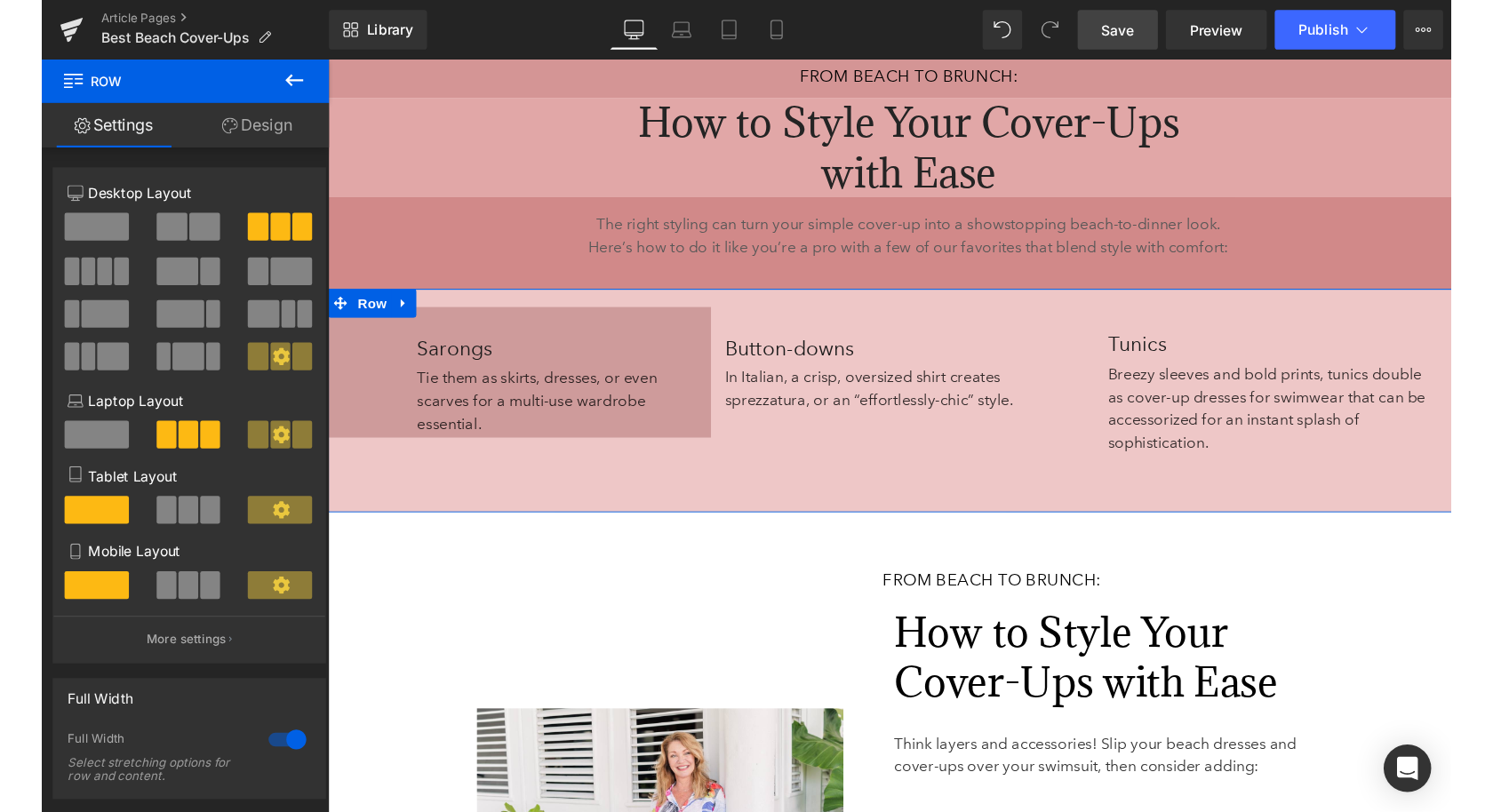scroll, scrollTop: 5301, scrollLeft: 0, axis: vertical 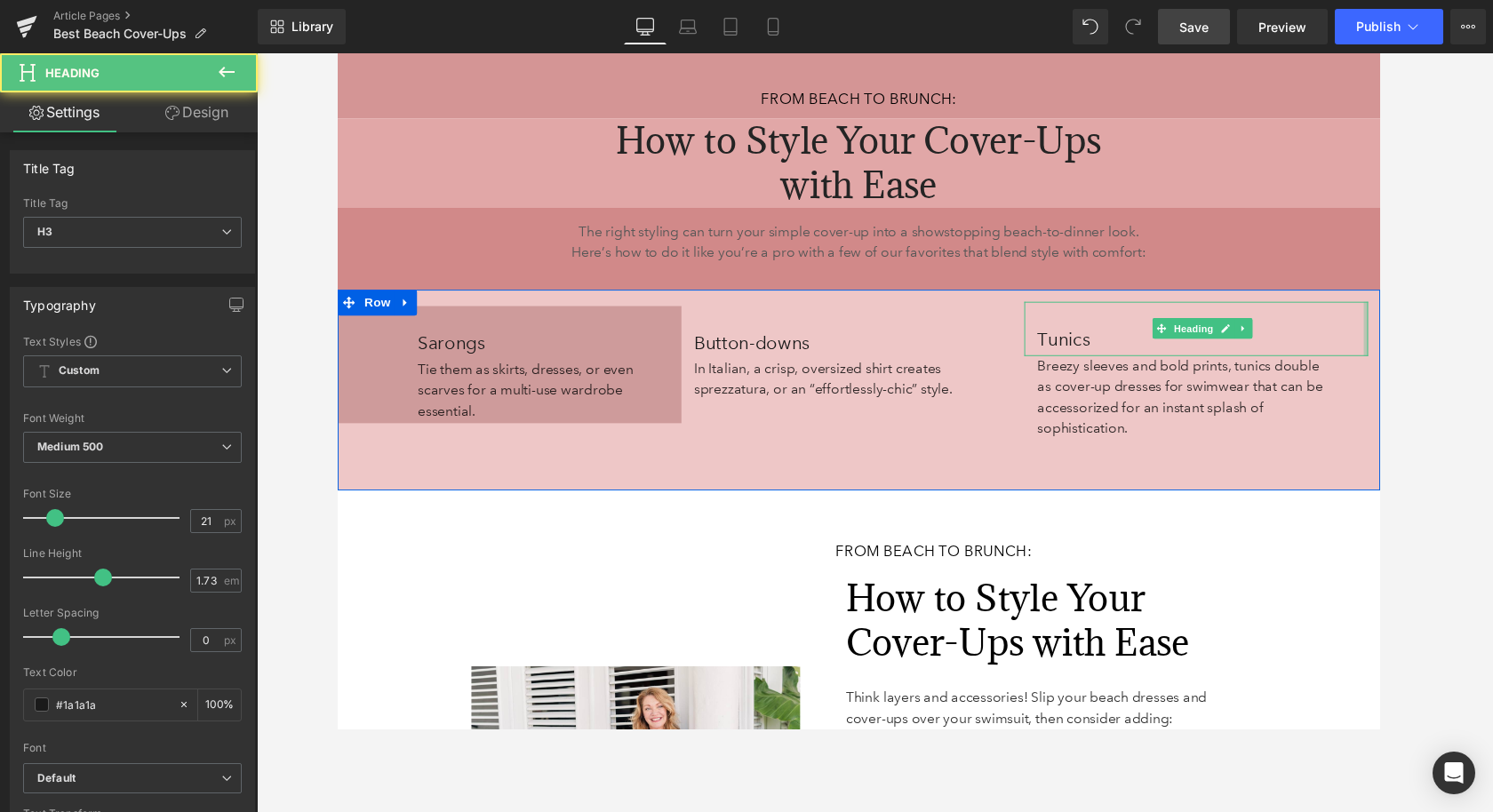 click at bounding box center [1397, 337] 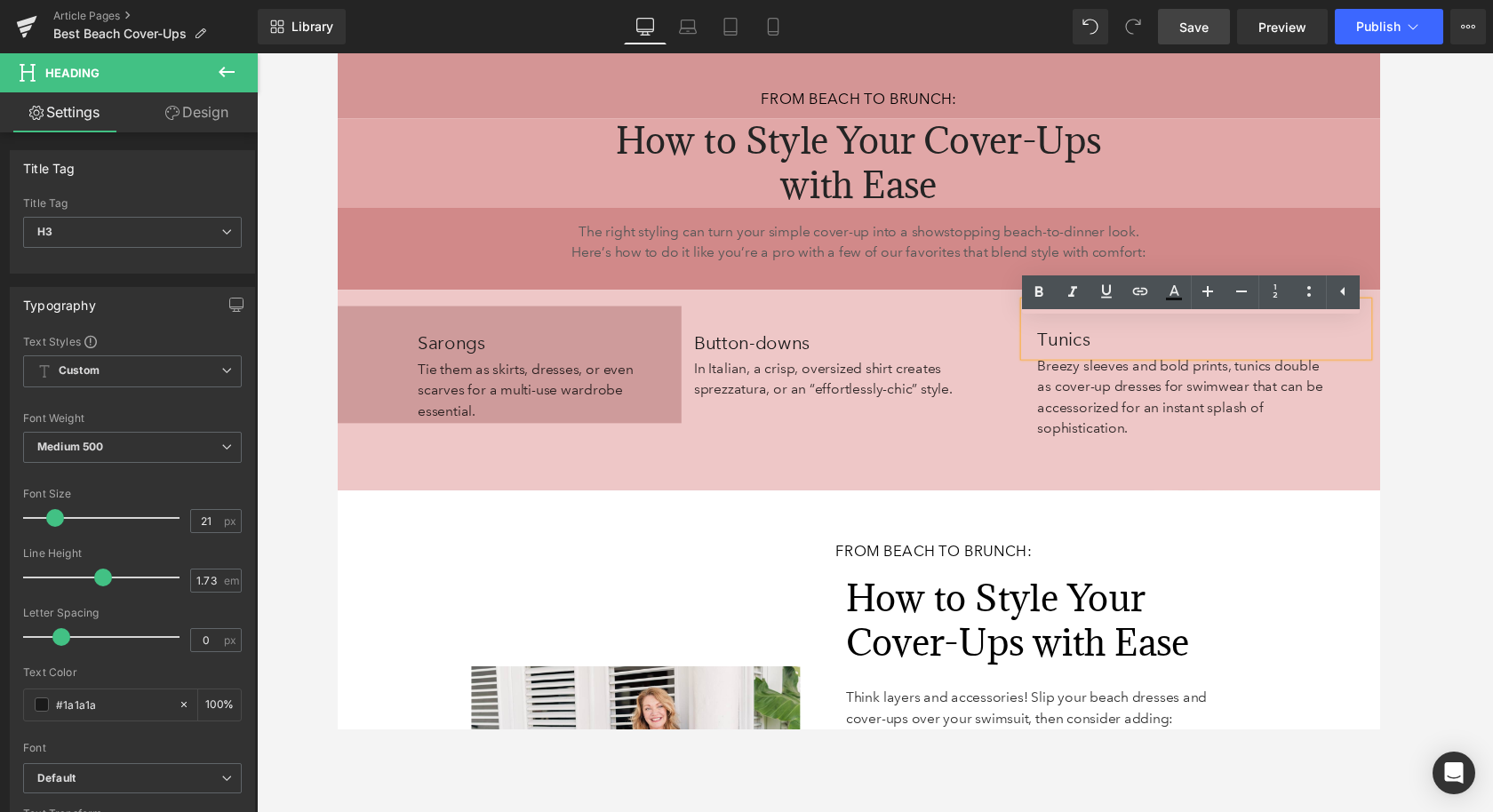 click at bounding box center (874, 433) 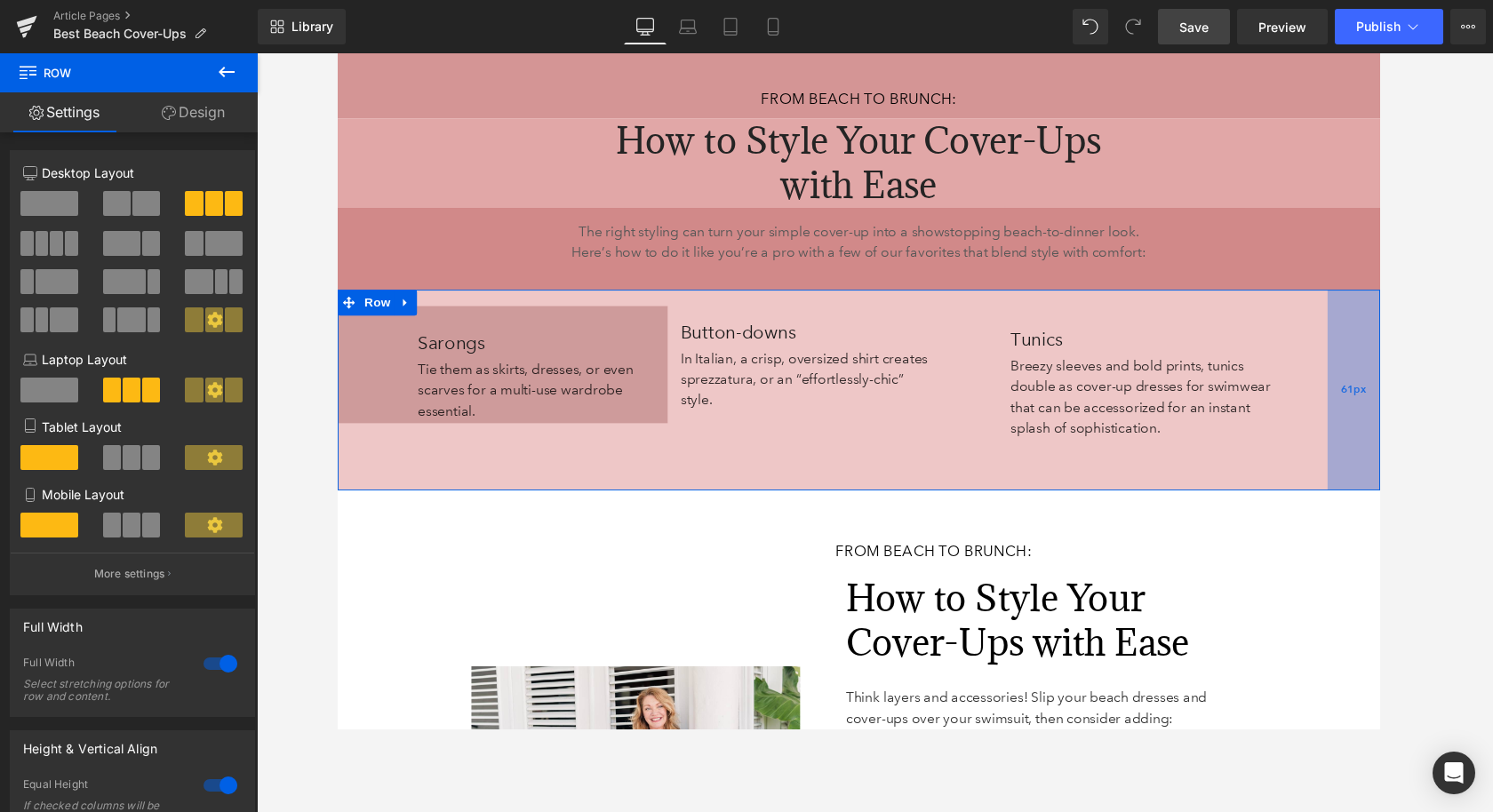 drag, startPoint x: 1410, startPoint y: 413, endPoint x: 1369, endPoint y: 417, distance: 41.19466 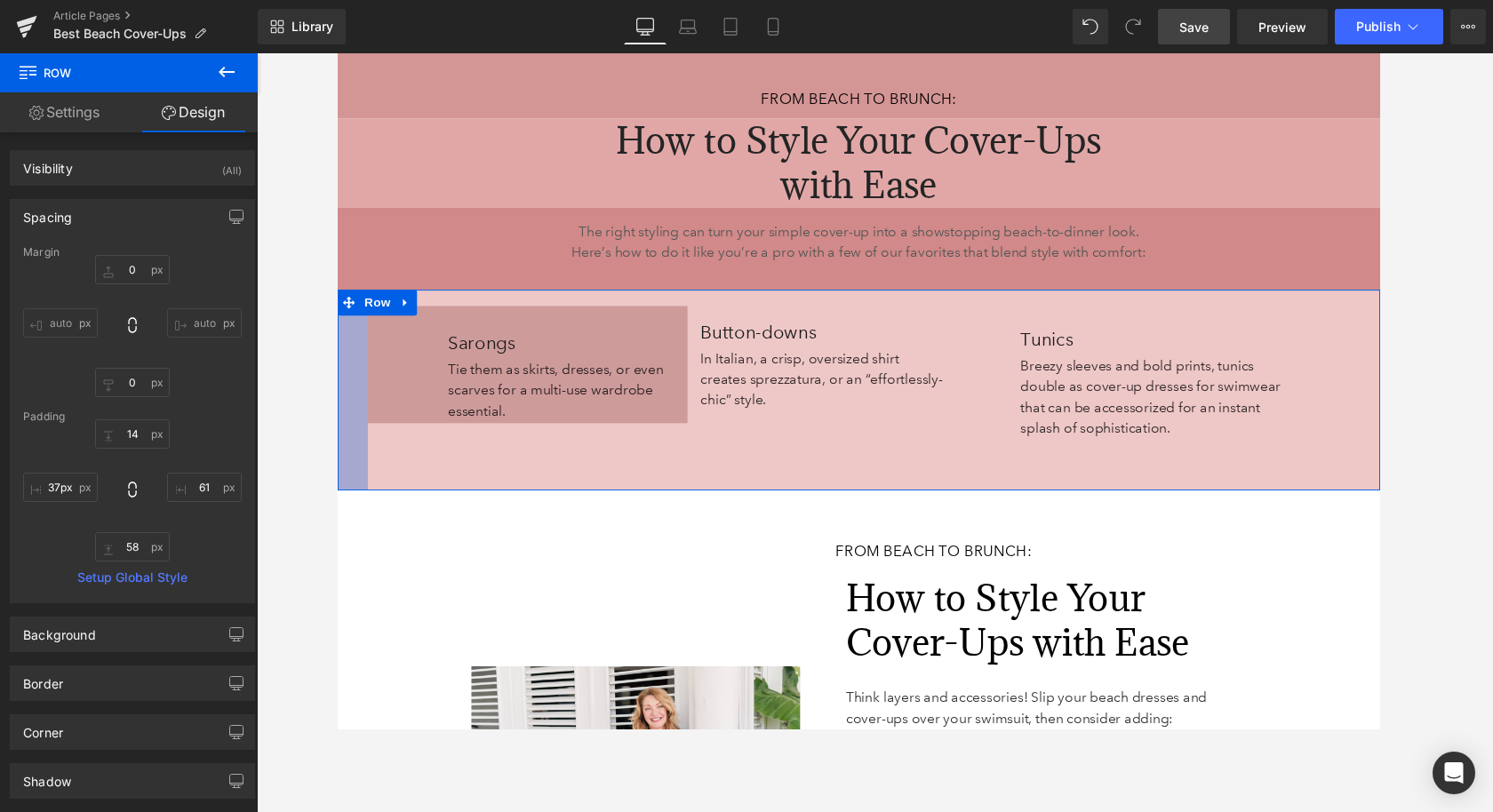 type on "38px" 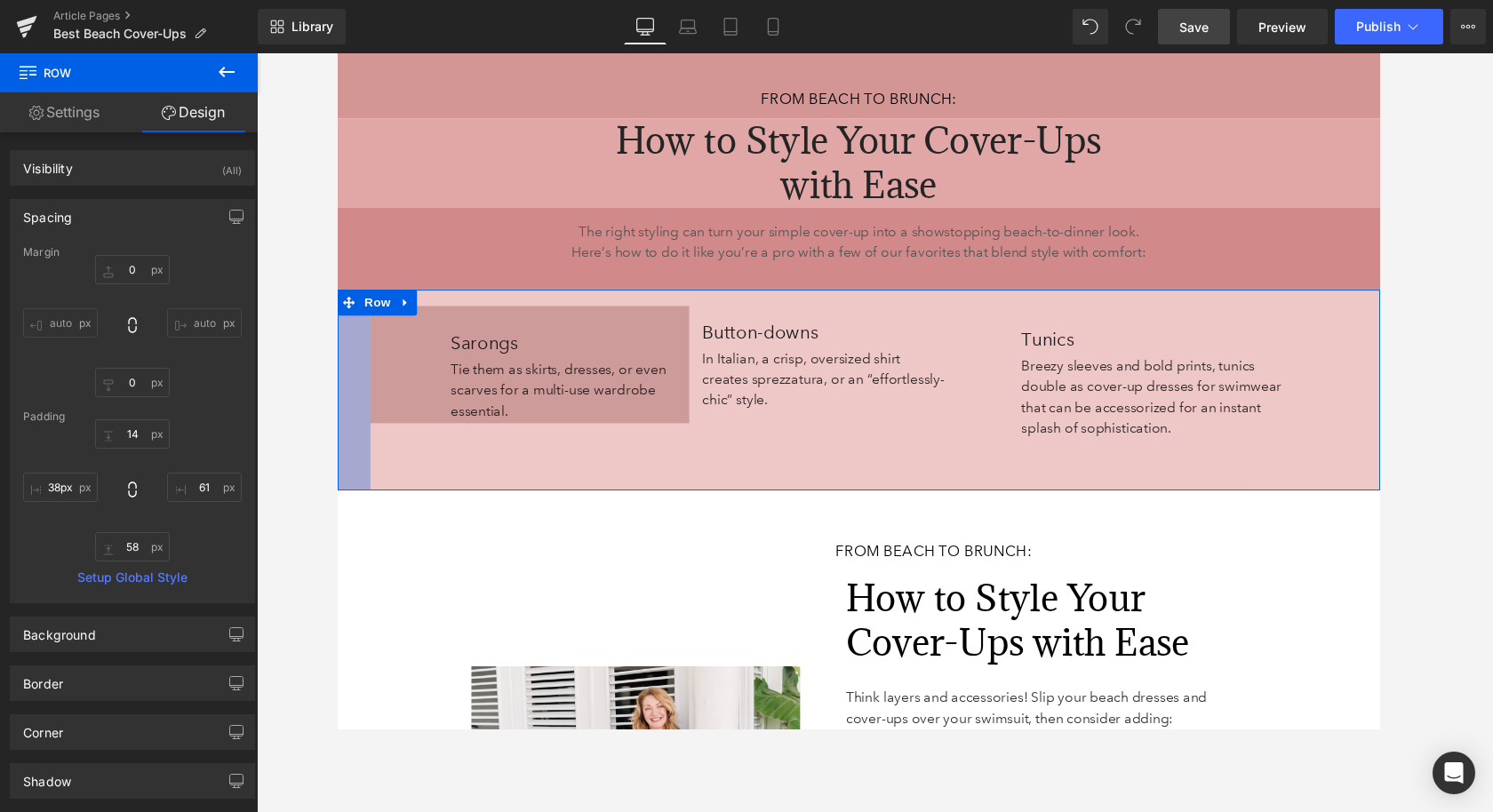 drag, startPoint x: 339, startPoint y: 430, endPoint x: 373, endPoint y: 430, distance: 34 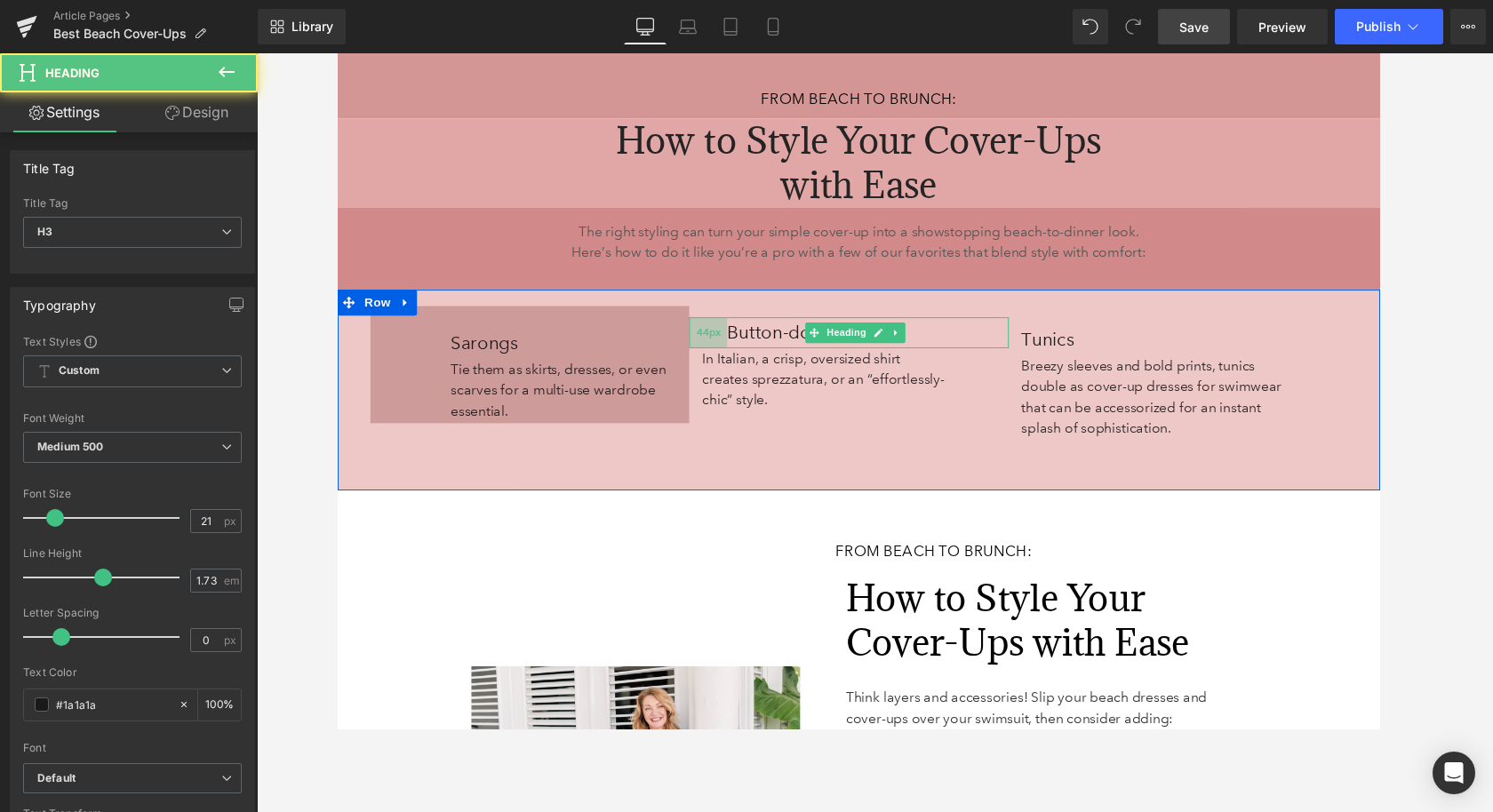 drag, startPoint x: 699, startPoint y: 360, endPoint x: 725, endPoint y: 360, distance: 26 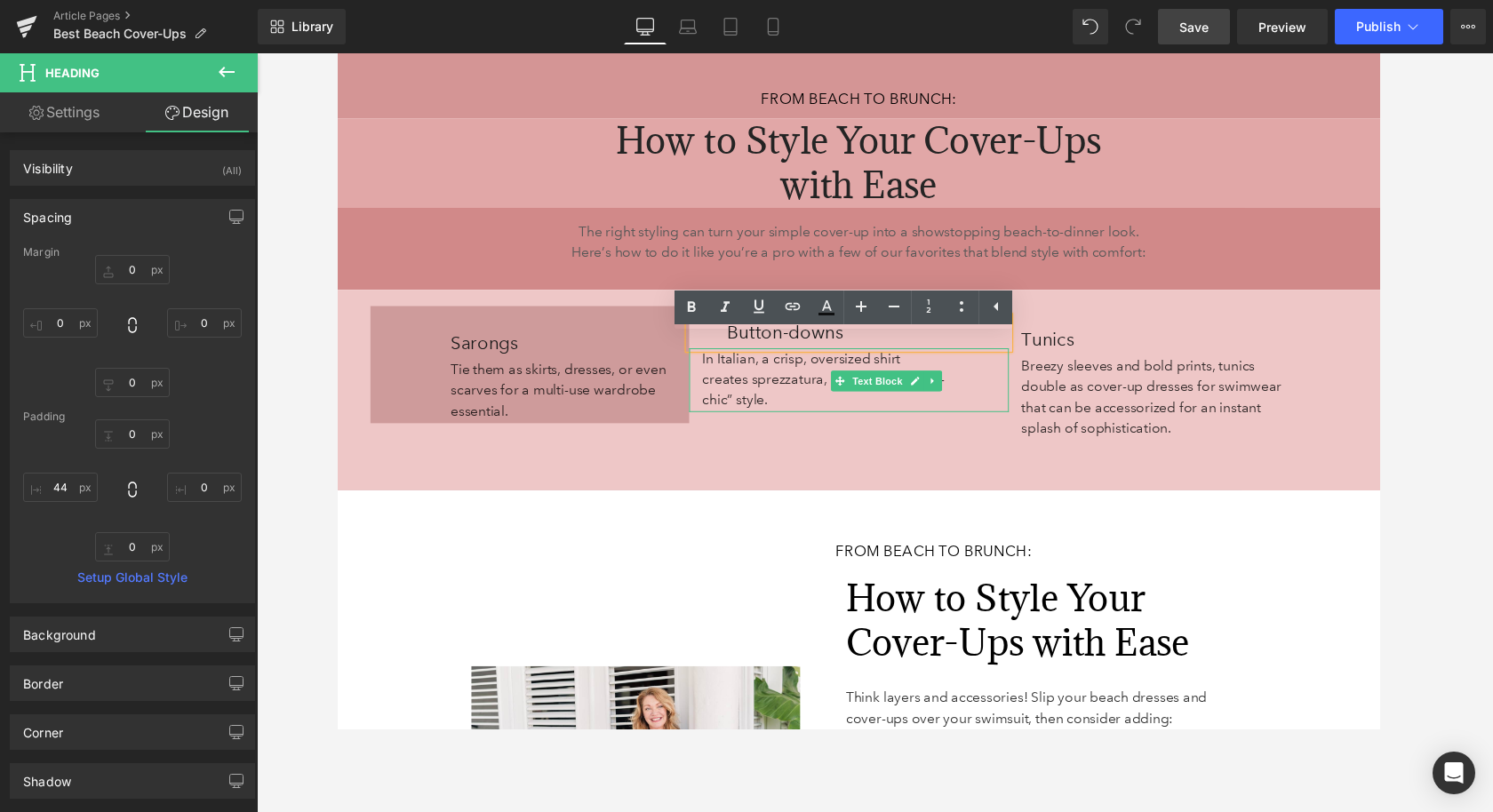 type on "0" 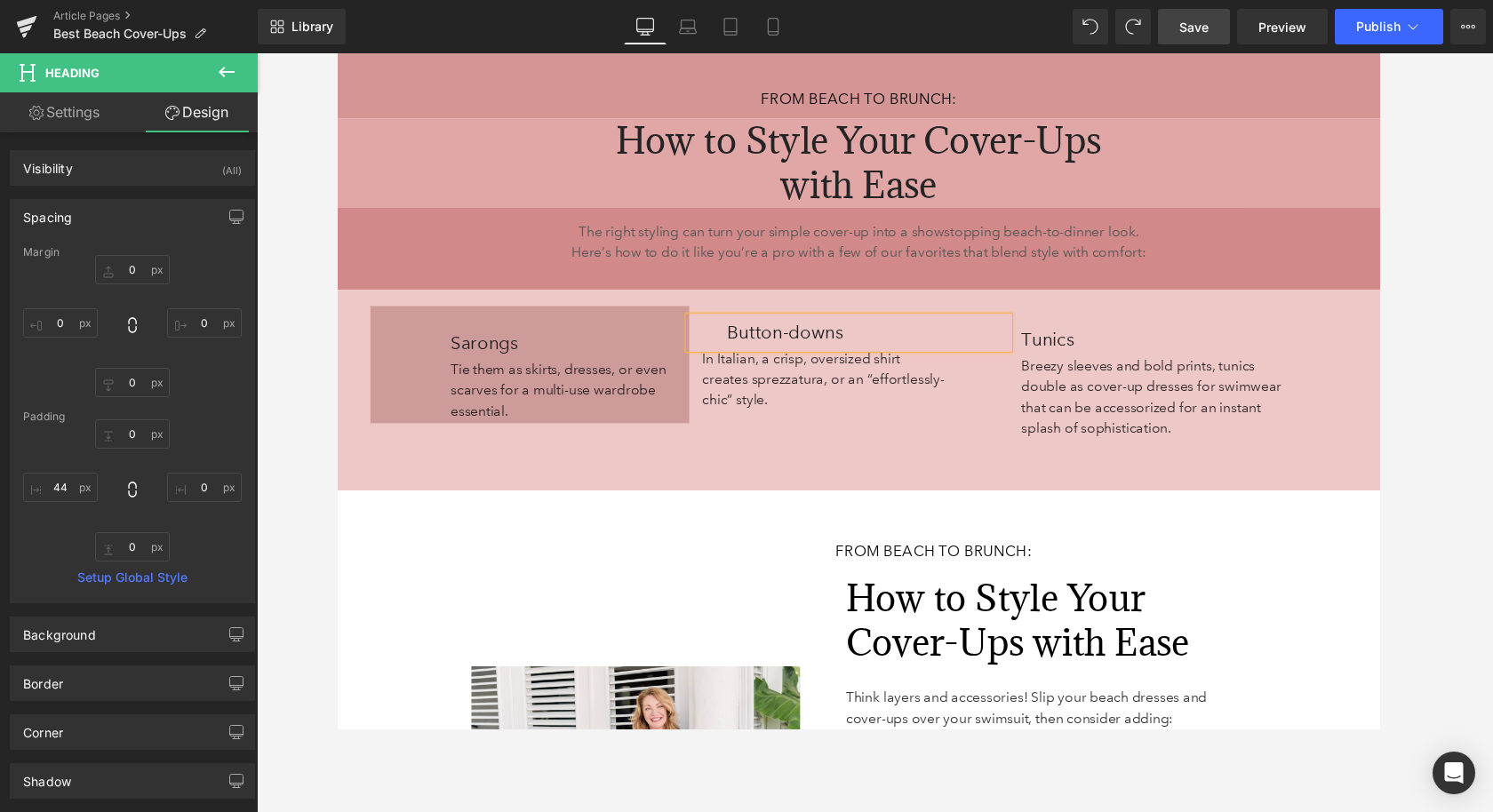 click on "Button-downs" at bounding box center [864, 341] 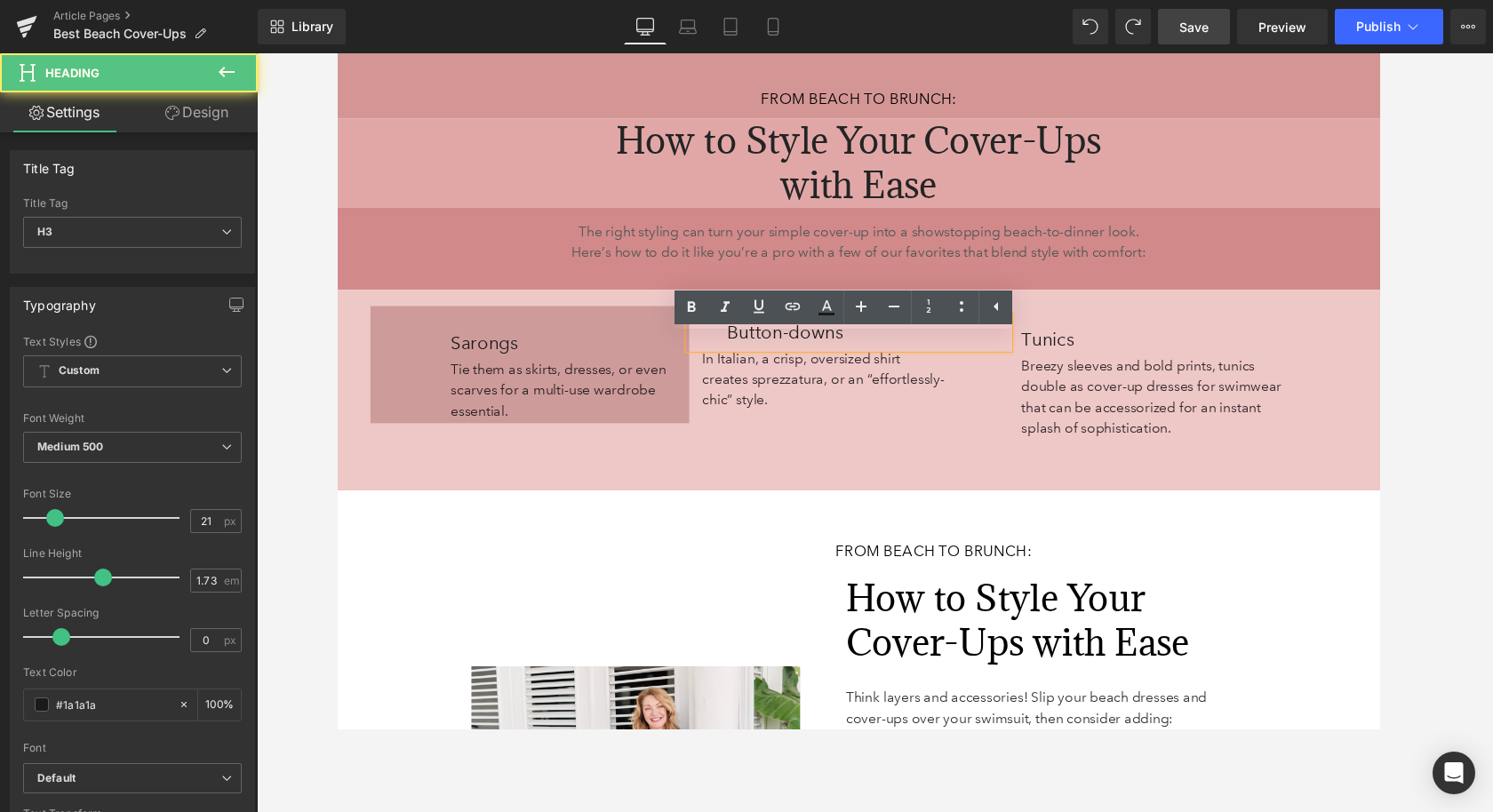 click on "Sarongs Heading         Tie them as skirts, dresses, or even scarves for a multi-use wardrobe essential.   Text Block         Row         Button-downs Heading         In Italian, a crisp, oversized shirt creates sprezzatura, or an “effortlessly-chic” style.  Text Block         Tunics Heading         Breezy sleeves and bold prints, tunics double as cover-up dresses for swimwear that can be accessorized for an instant splash of sophistication. Text Block         Row     58px   38px   61px" at bounding box center (874, 400) 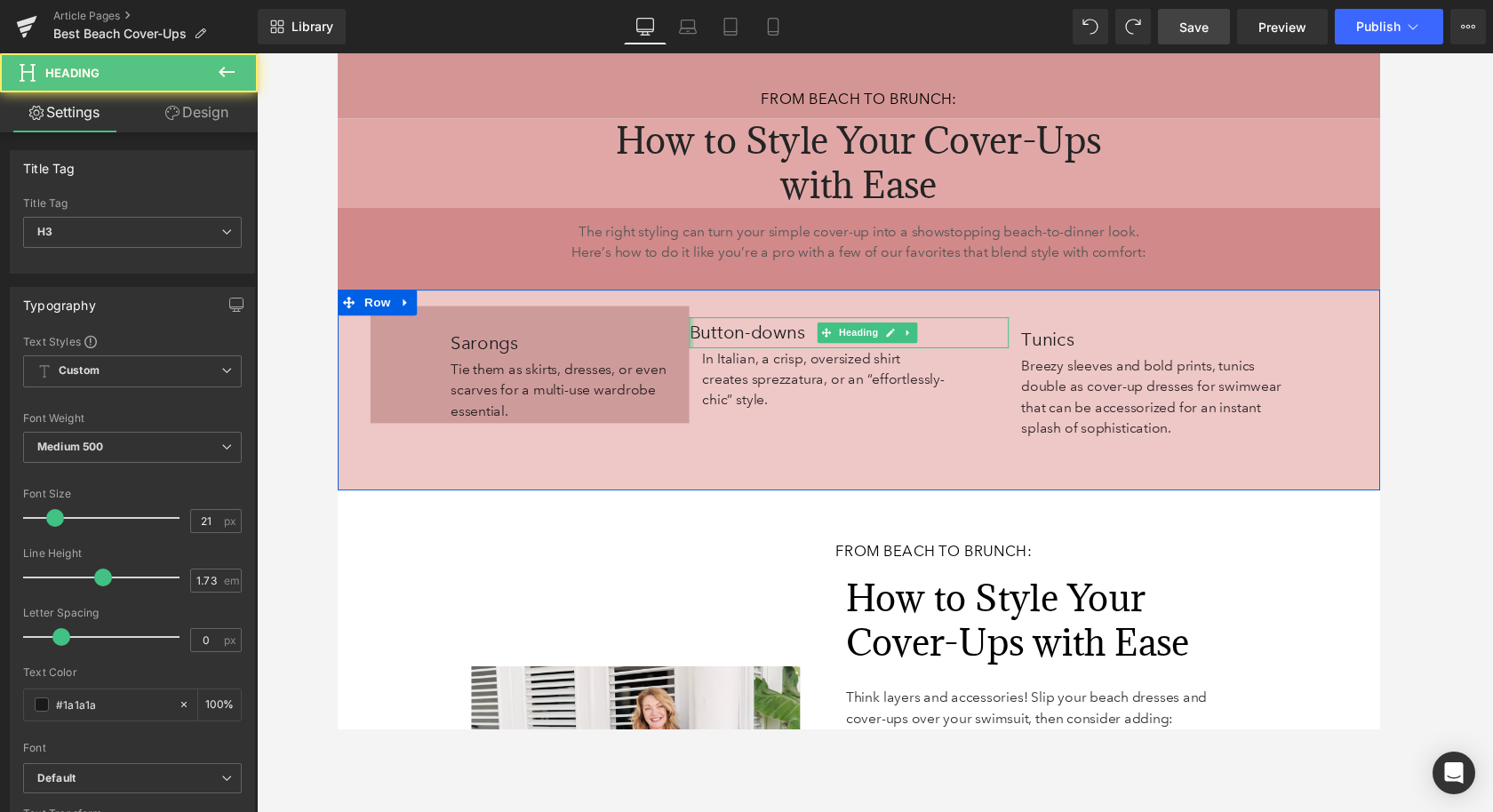 drag, startPoint x: 703, startPoint y: 362, endPoint x: 651, endPoint y: 360, distance: 52.038447 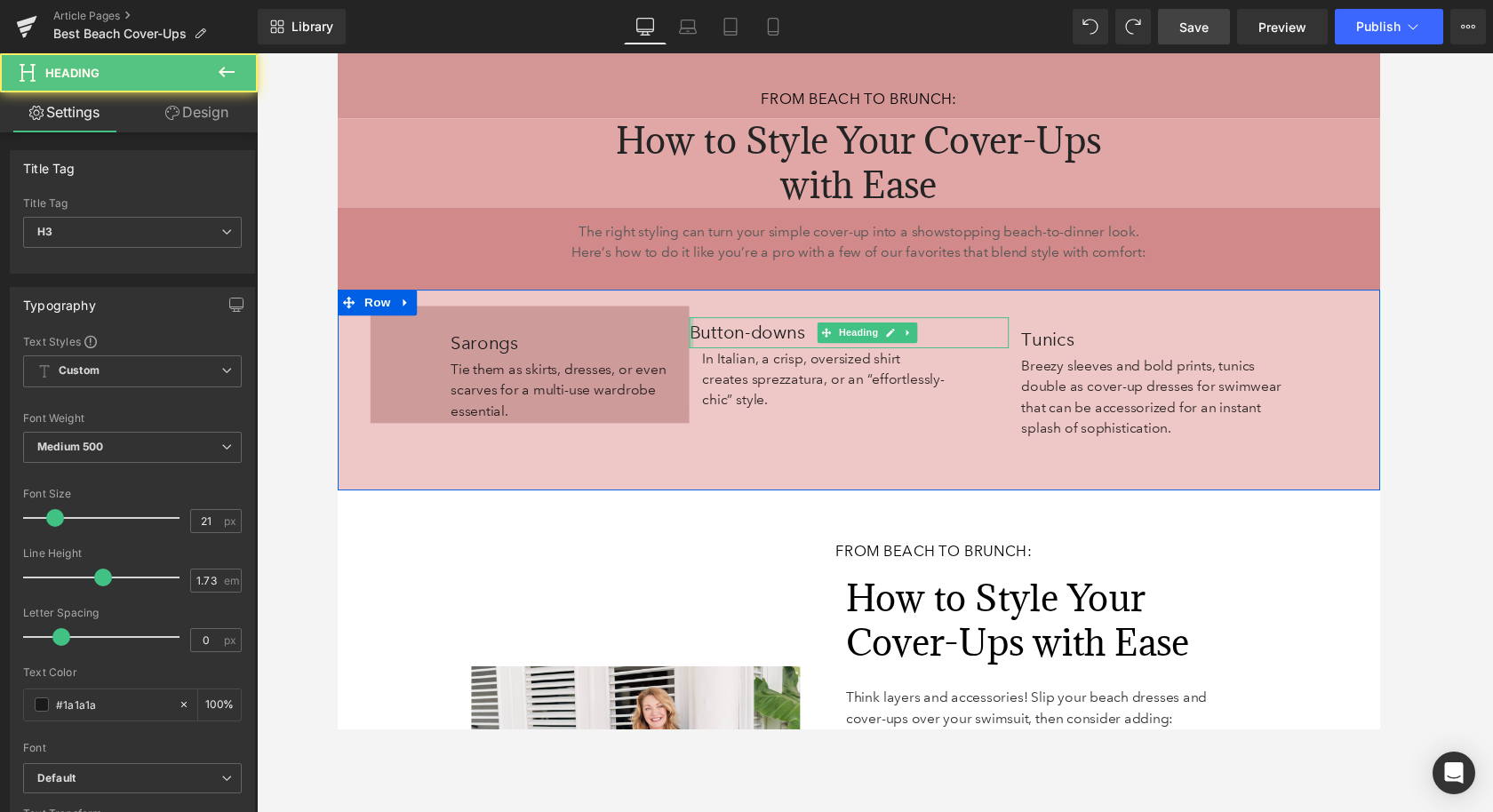 click on "Sarongs Heading         Tie them as skirts, dresses, or even scarves for a multi-use wardrobe essential.   Text Block         Row         Button-downs Heading         In Italian, a crisp, oversized shirt creates sprezzatura, or an “effortlessly-chic” style.  Text Block         Tunics Heading         Breezy sleeves and bold prints, tunics double as cover-up dresses for swimwear that can be accessorized for an instant splash of sophistication. Text Block         Row     58px   38px   61px" at bounding box center (874, 400) 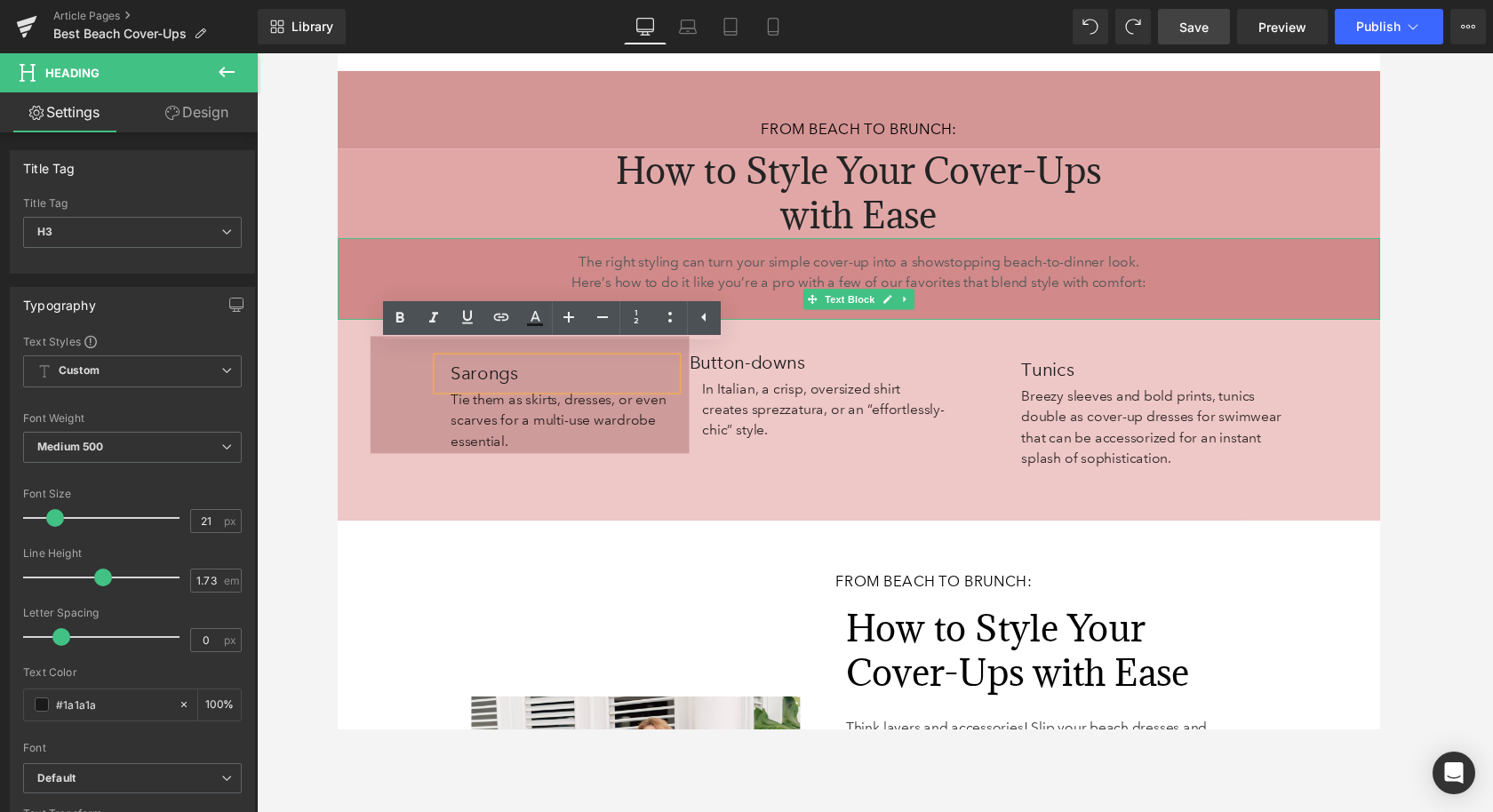 scroll, scrollTop: 5252, scrollLeft: 0, axis: vertical 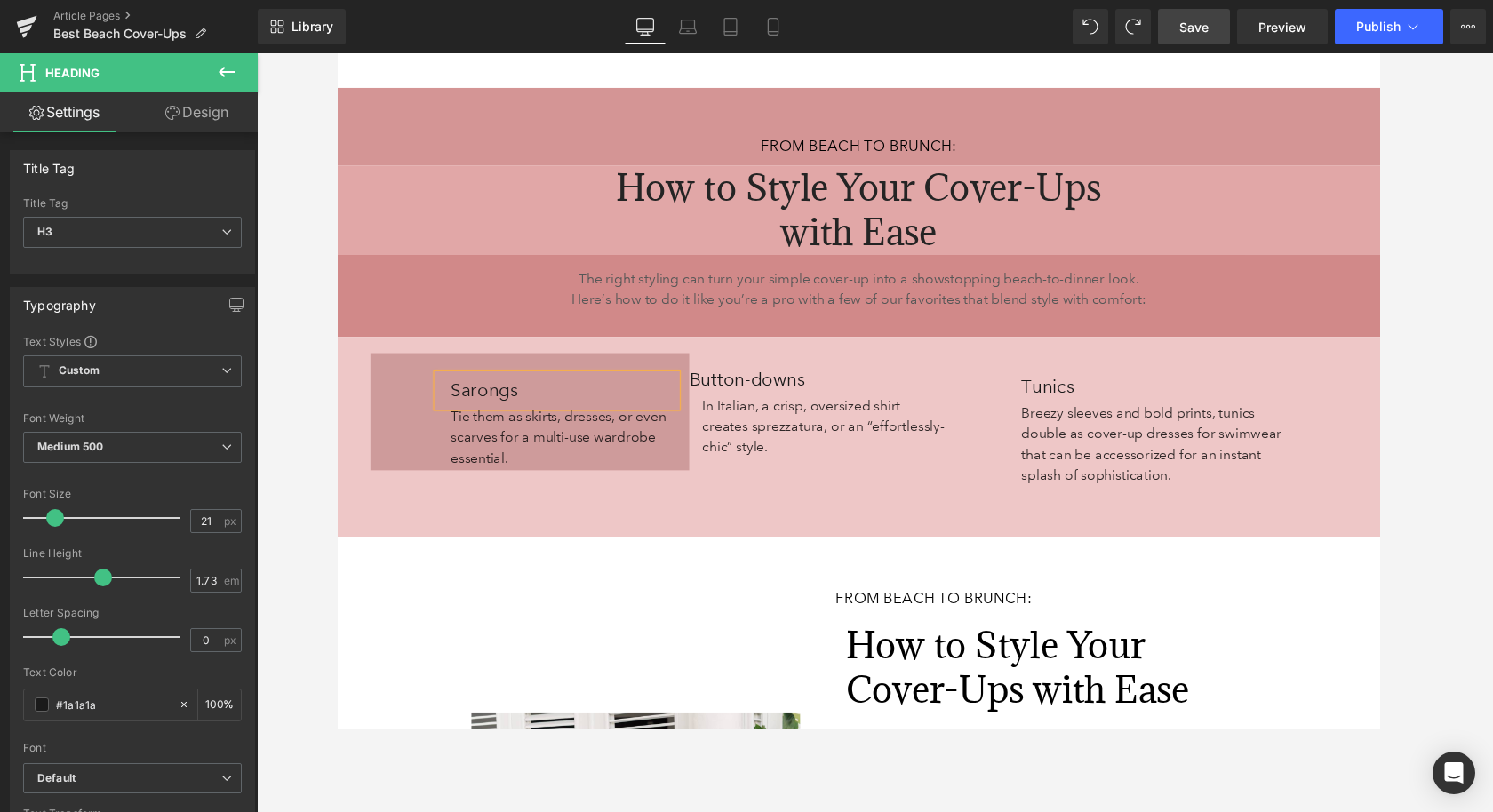 drag, startPoint x: 1198, startPoint y: 28, endPoint x: 860, endPoint y: 121, distance: 350.561 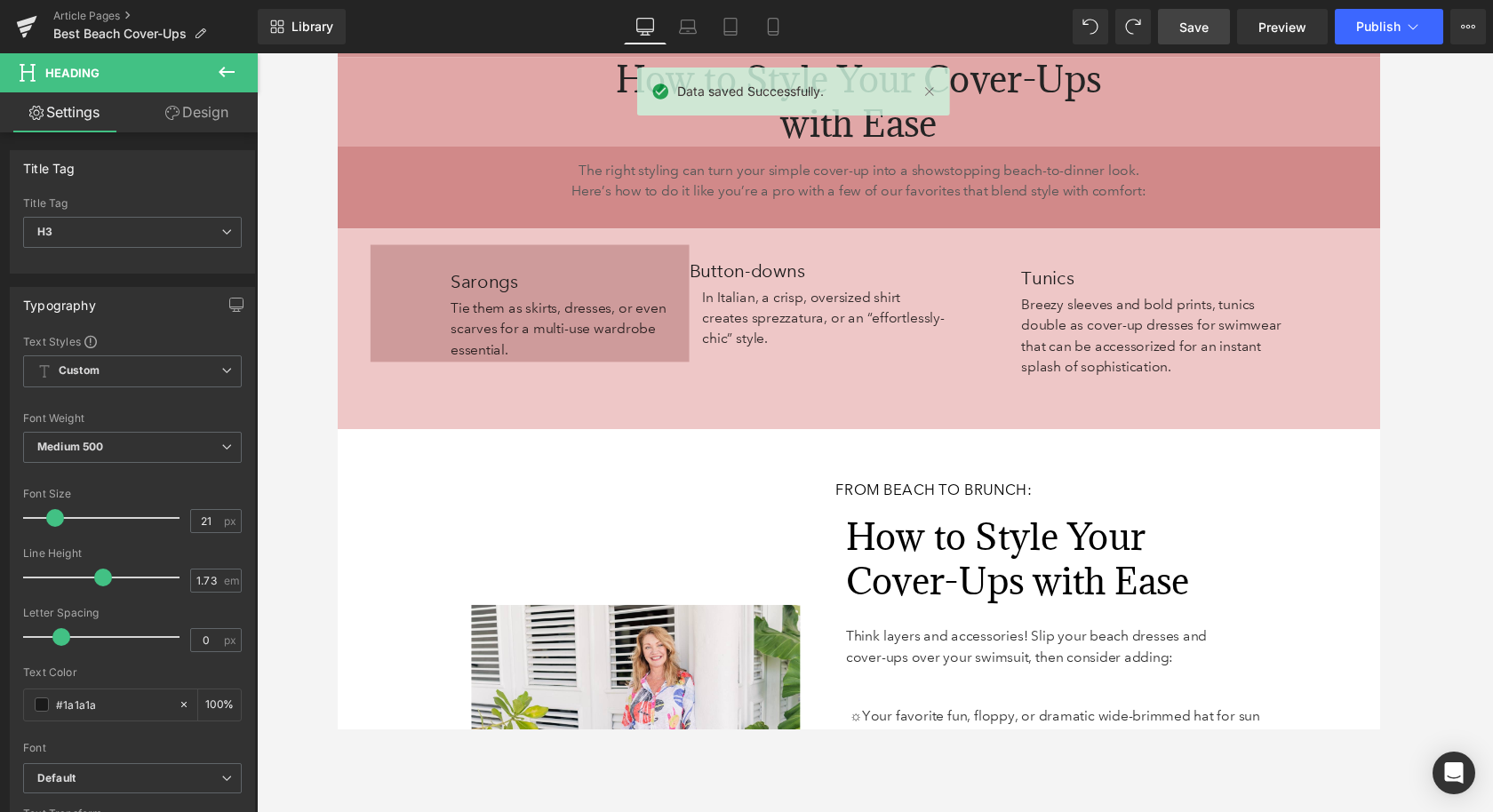 scroll, scrollTop: 5368, scrollLeft: 0, axis: vertical 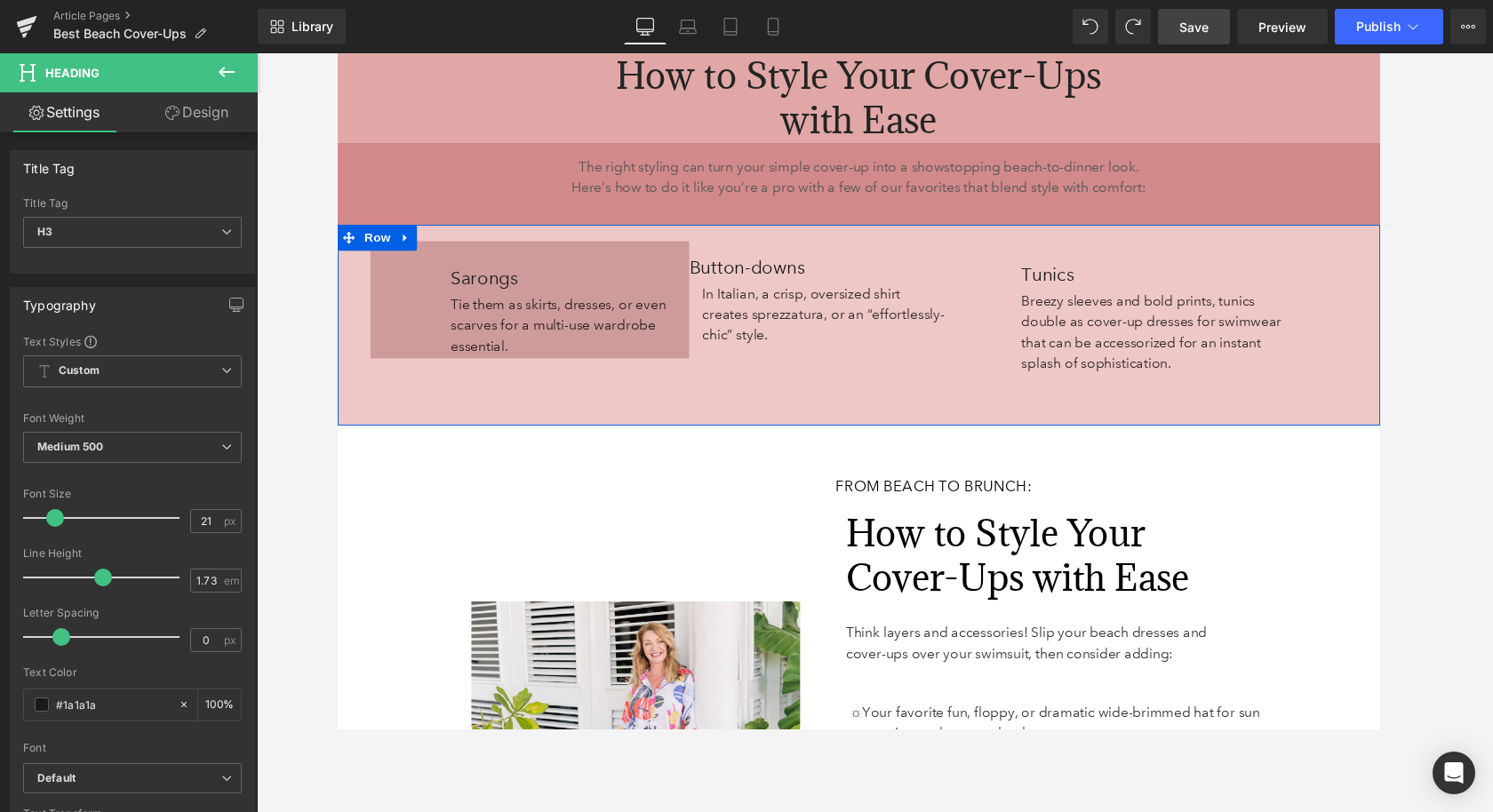 click on "Button-downs Heading         In Italian, a crisp, oversized shirt creates sprezzatura, or an “effortlessly-chic” style.  Text Block" at bounding box center [864, 306] 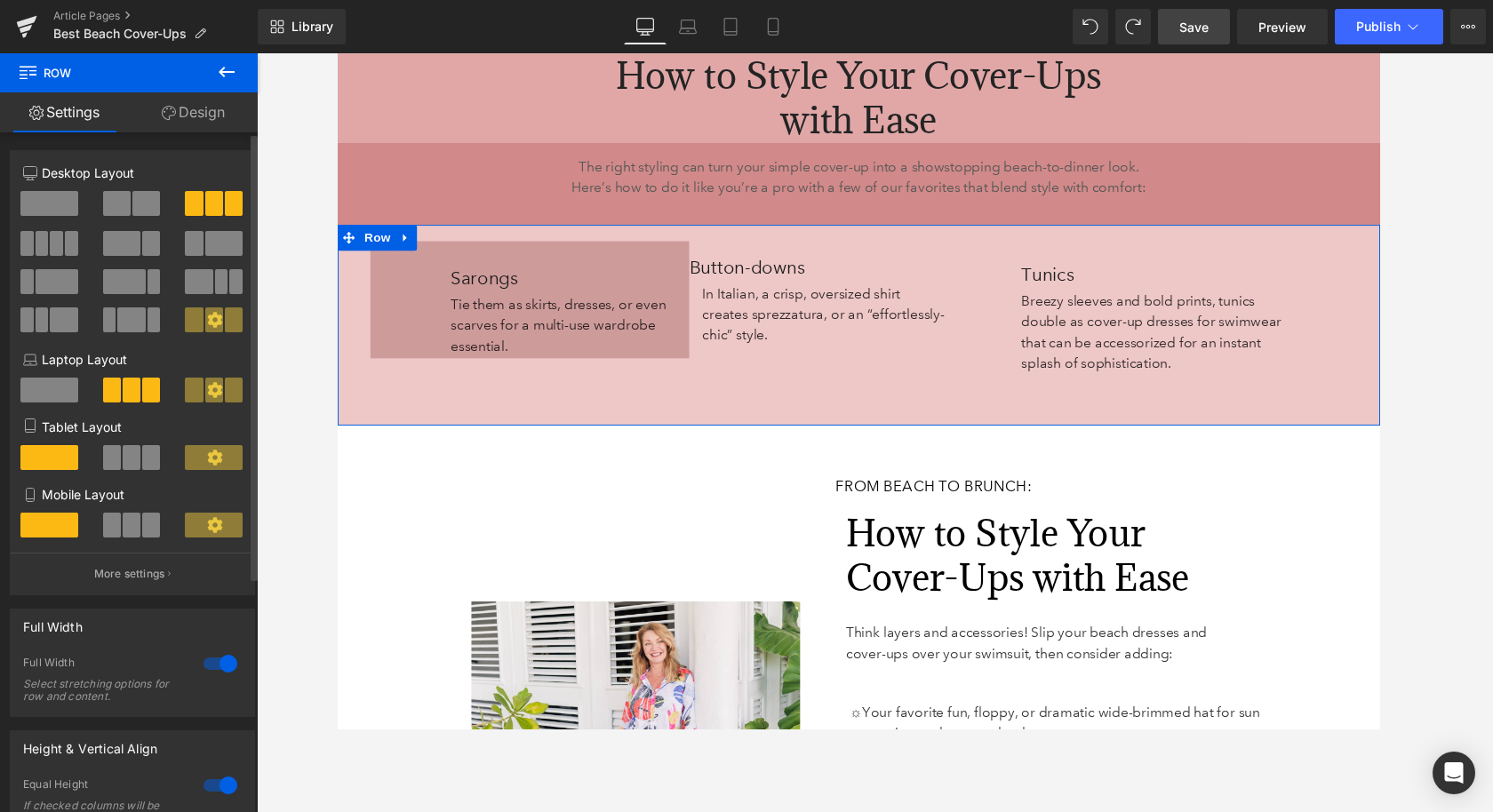 click at bounding box center (214, 203) 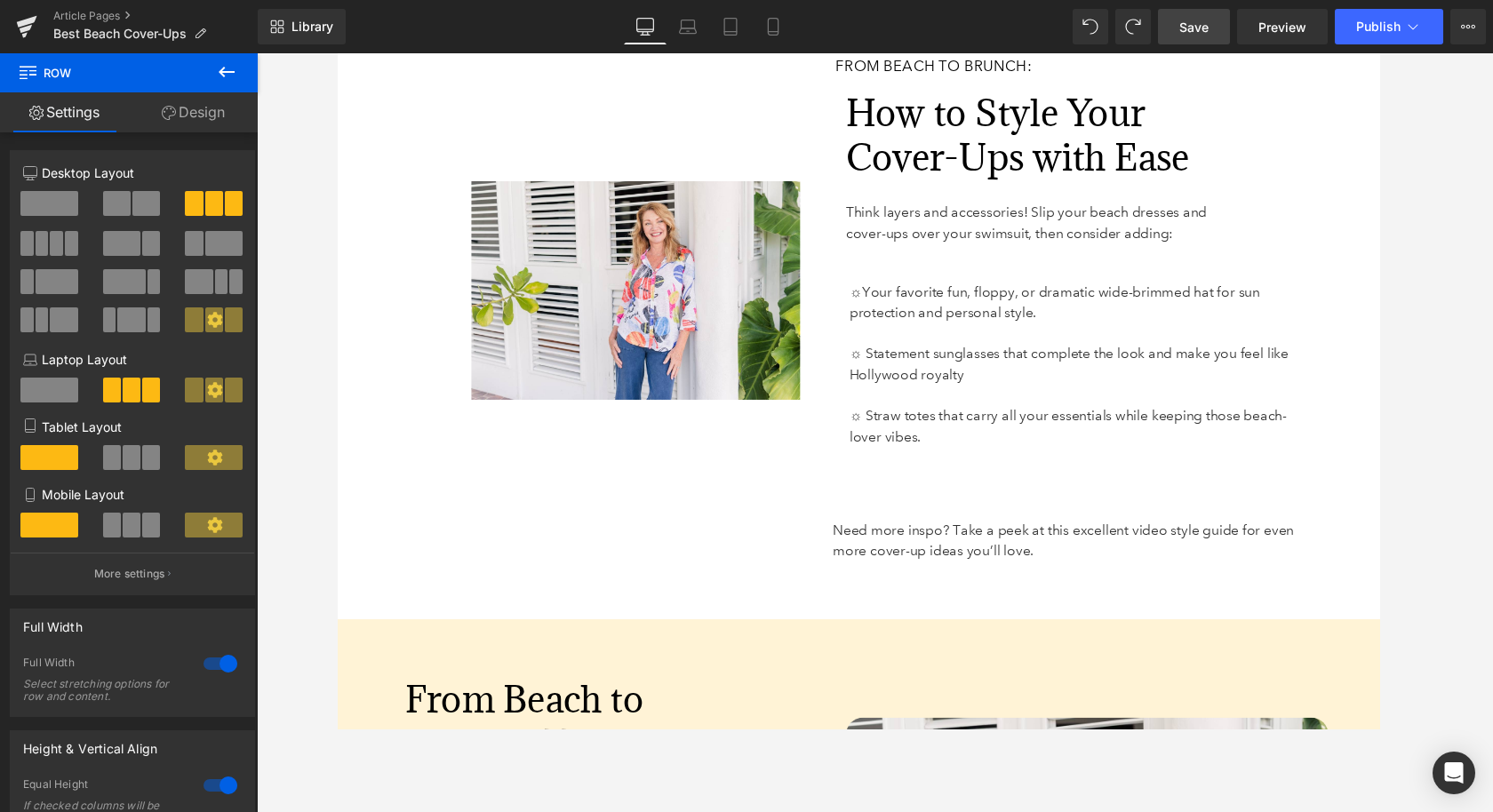 scroll, scrollTop: 5815, scrollLeft: 0, axis: vertical 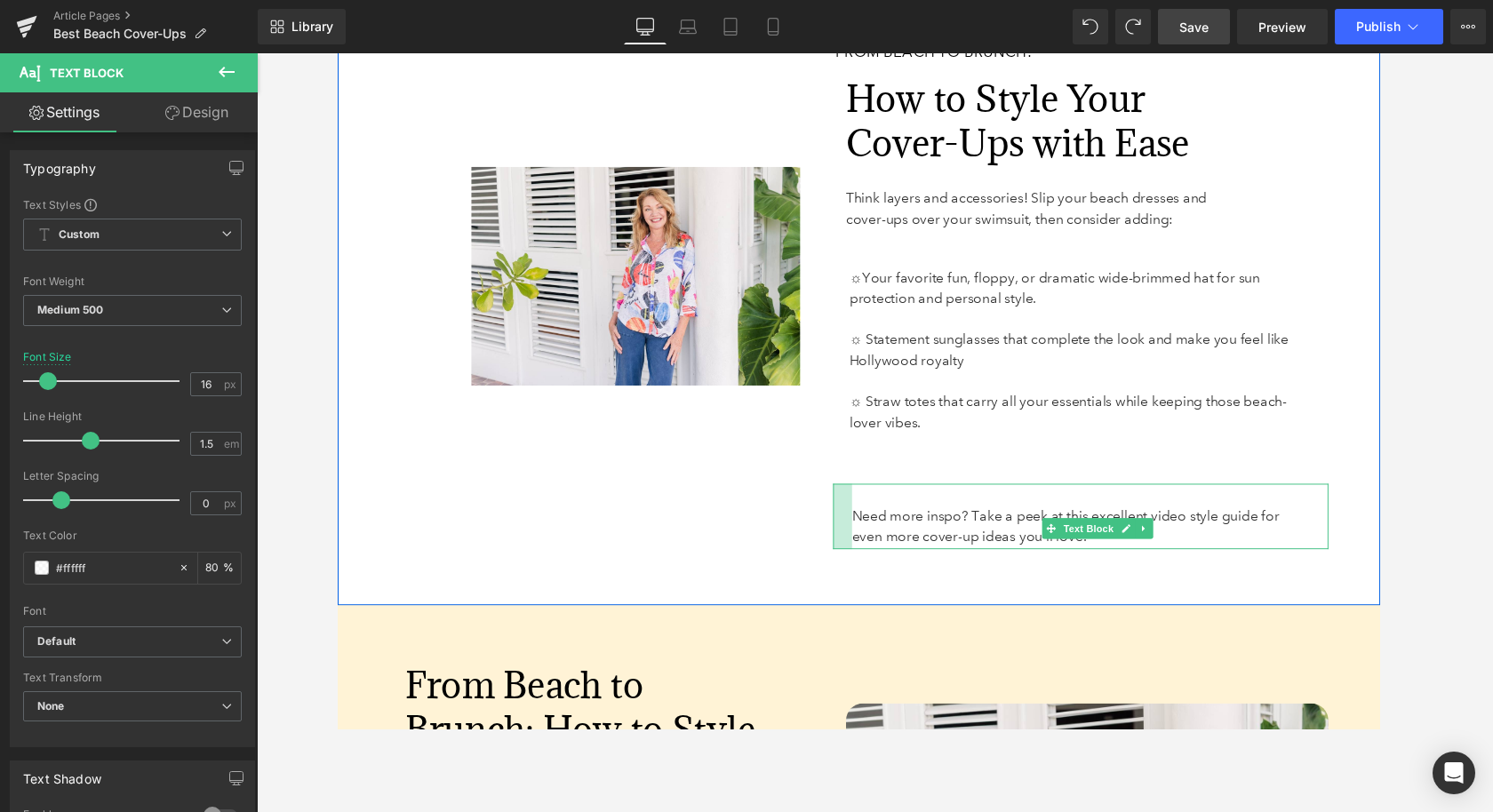 drag, startPoint x: 850, startPoint y: 553, endPoint x: 871, endPoint y: 553, distance: 21 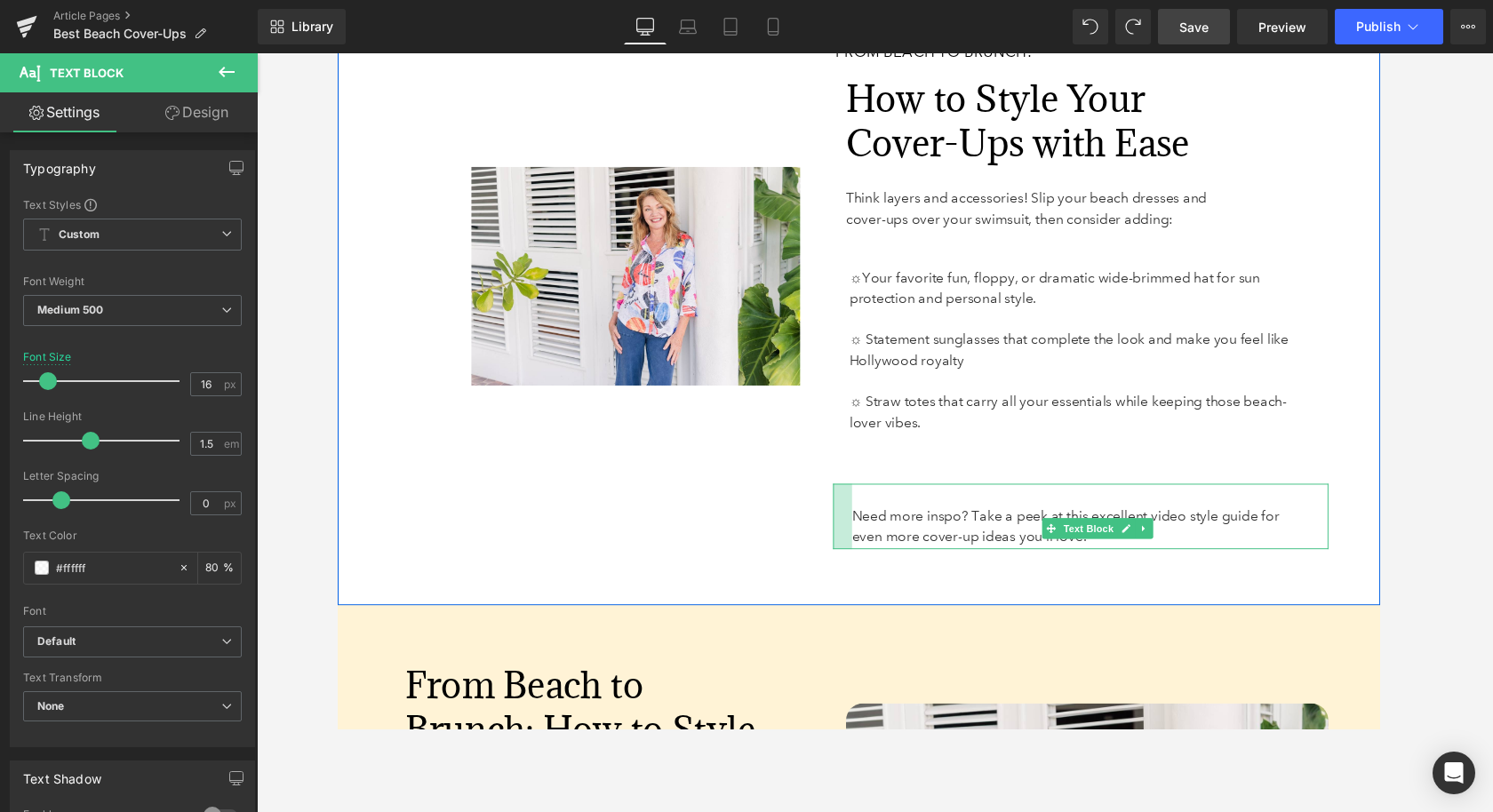 click on "Need more inspo? Take a peek at this excellent video style guide for even more cover-up ideas you’ll love.    Text Block" at bounding box center (1103, 531) 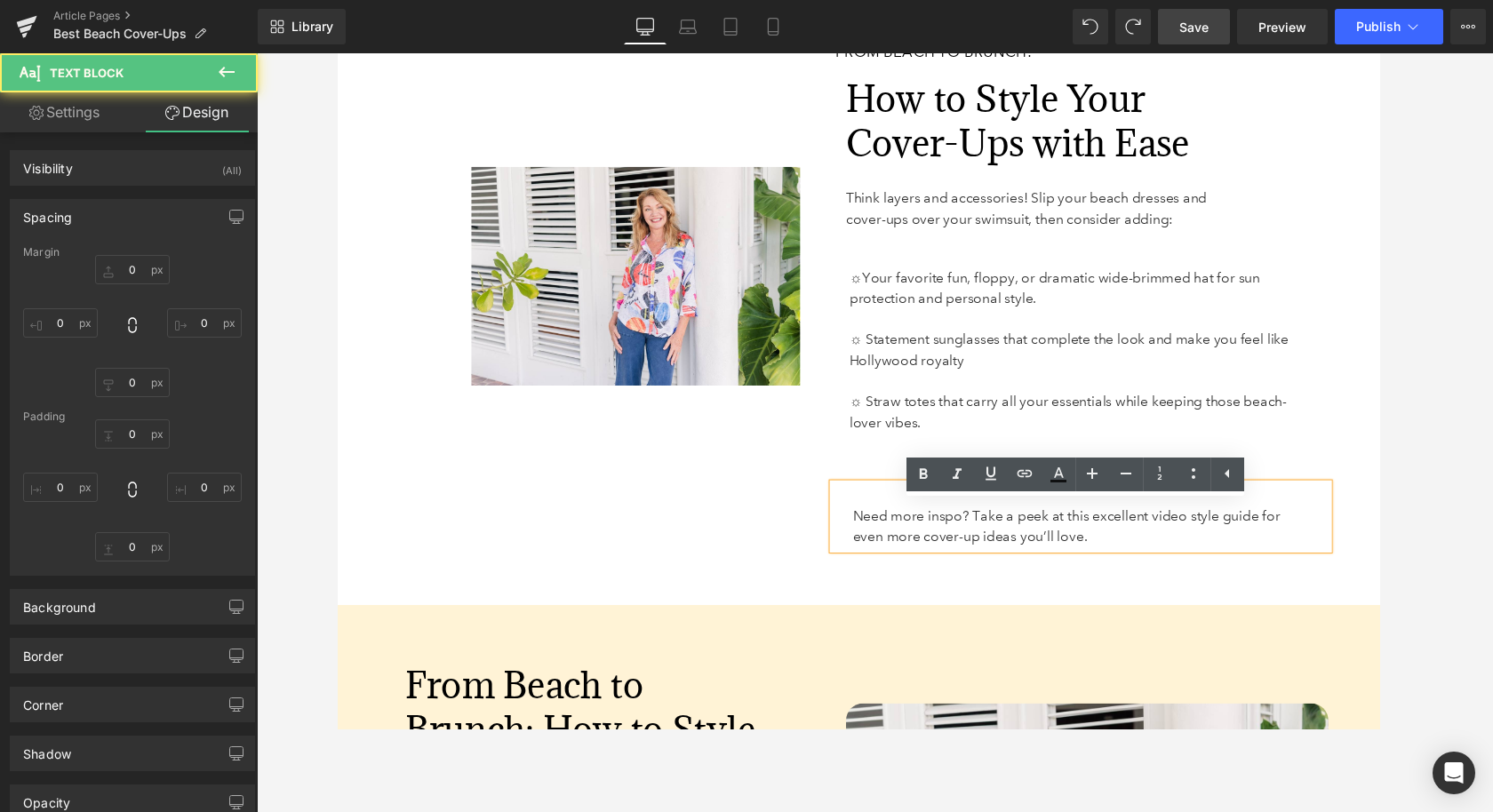type on "0" 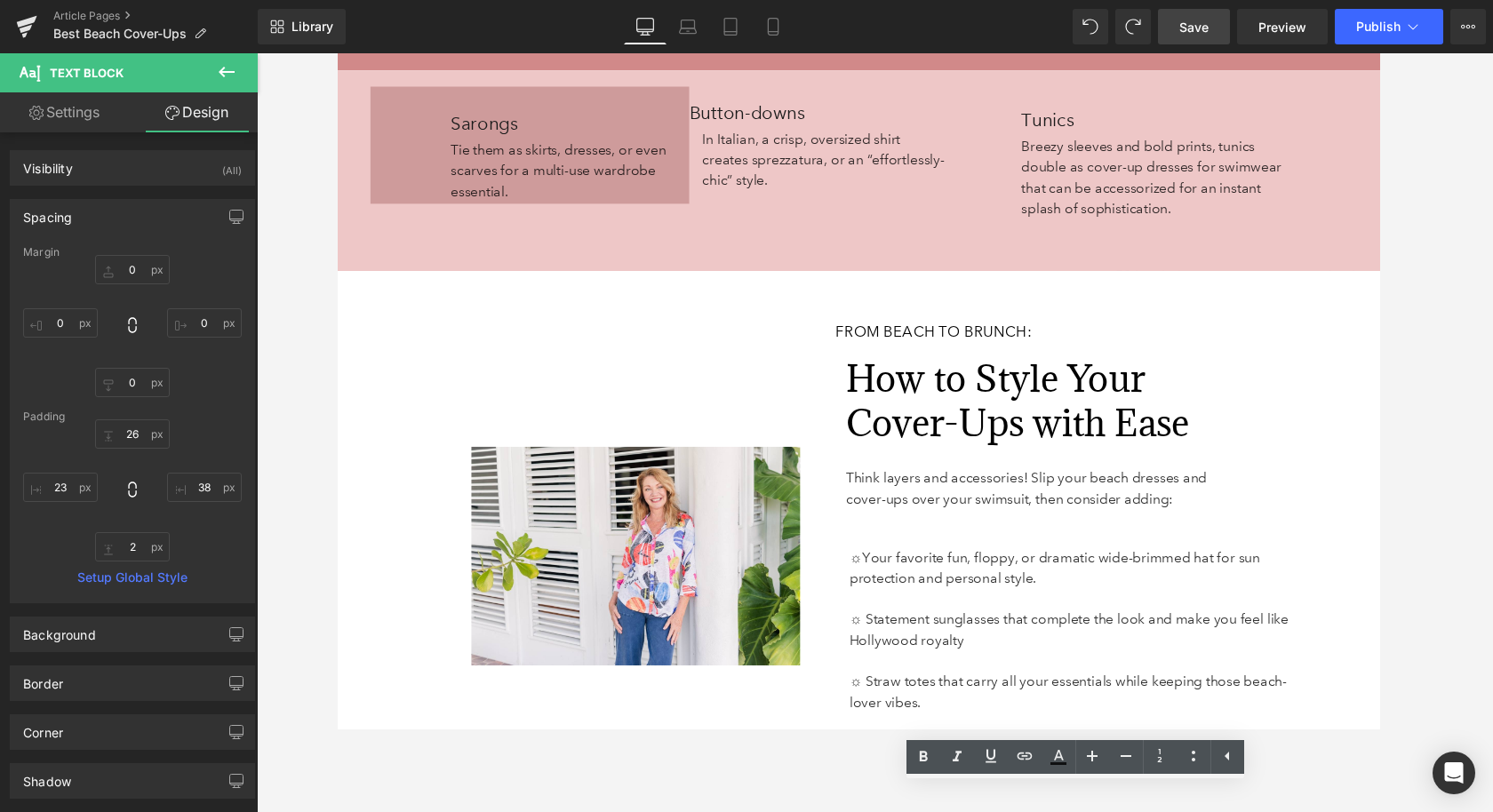 scroll, scrollTop: 5568, scrollLeft: 0, axis: vertical 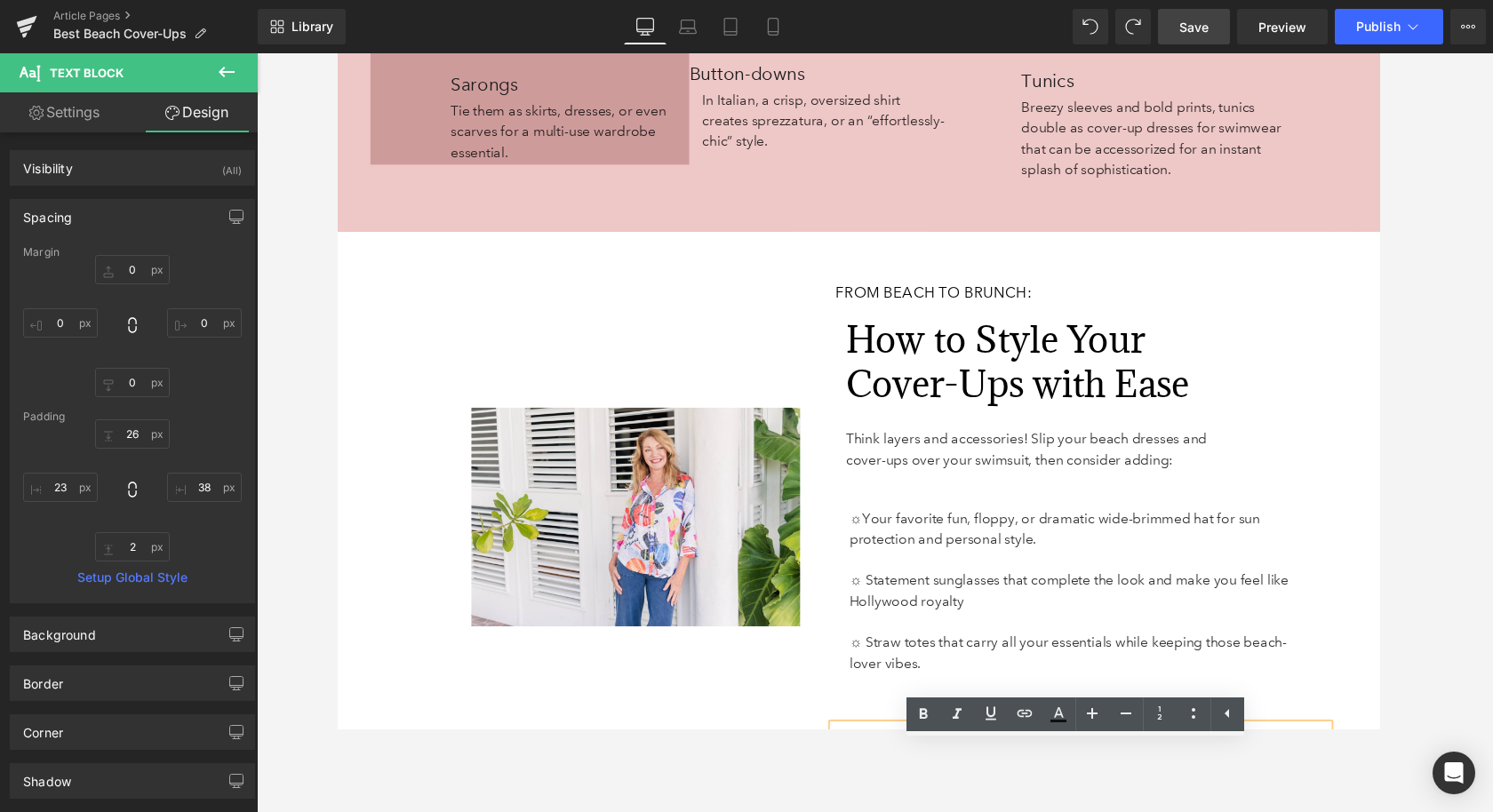 click on "How to Style Your Cover-Ups with Ease" at bounding box center [1038, 370] 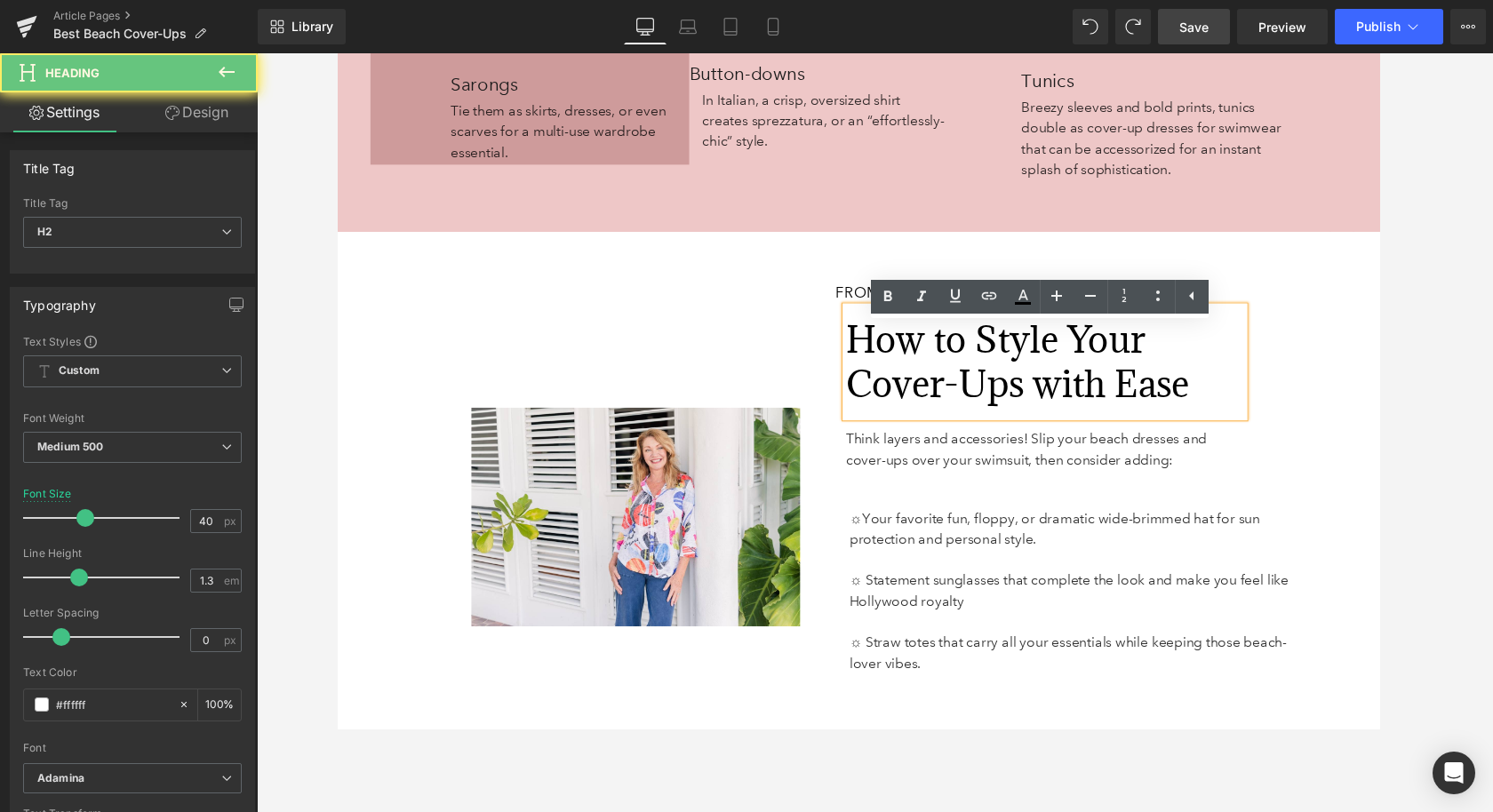 click on "How to Style Your Cover-Ups with Ease" at bounding box center (1038, 370) 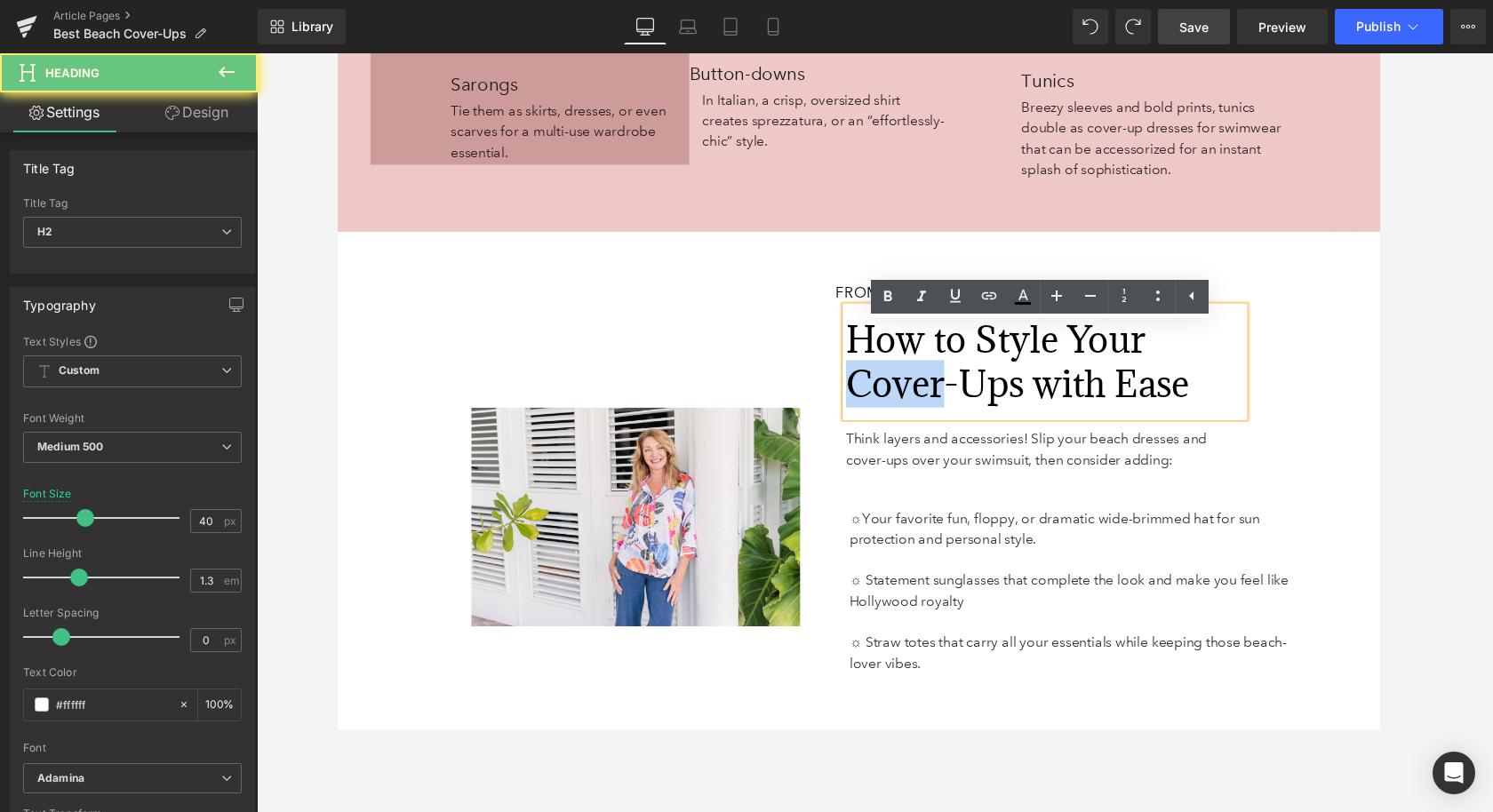 click on "How to Style Your Cover-Ups with Ease" at bounding box center [1038, 370] 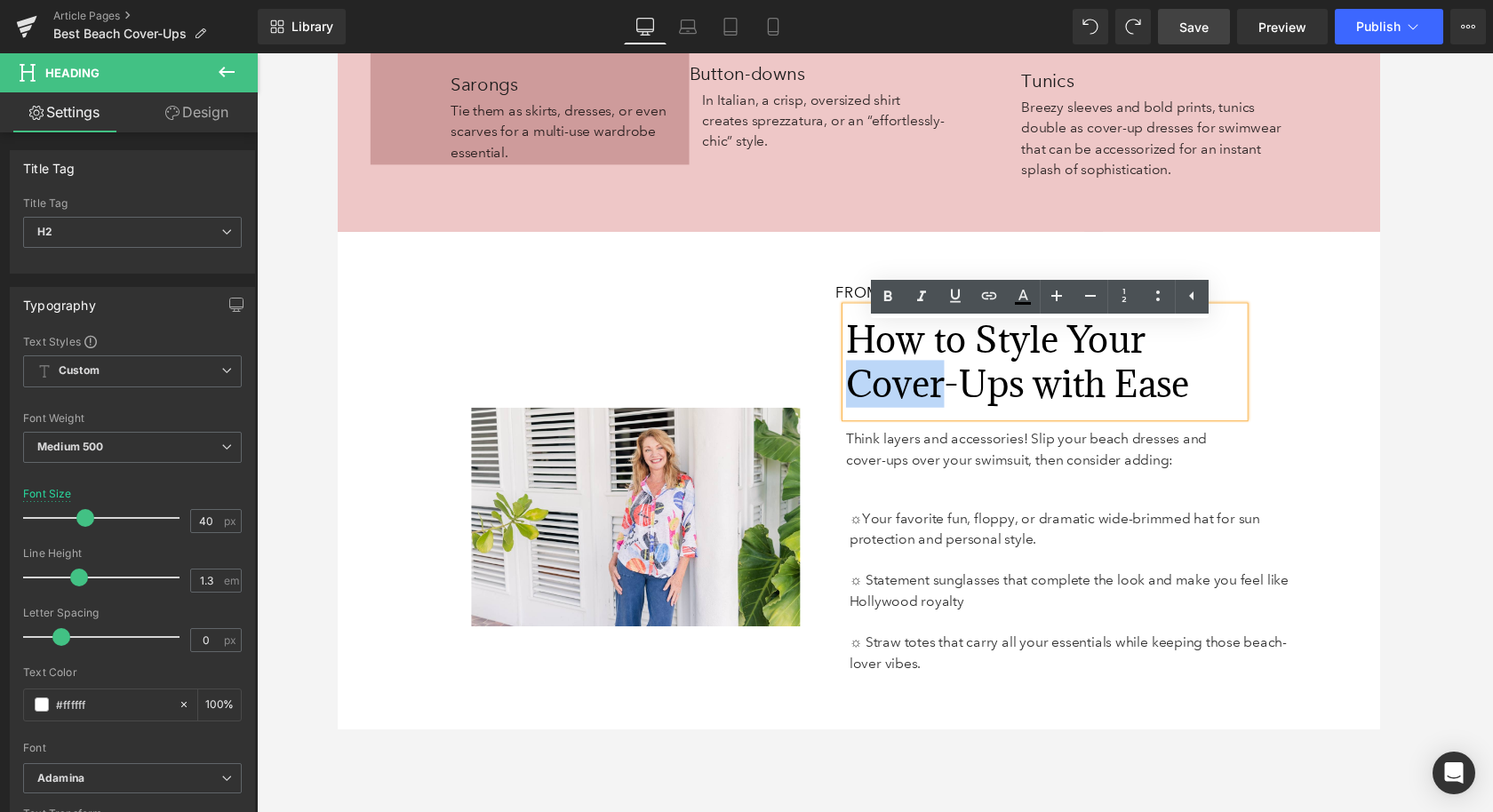 click on "How to Style Your Cover-Ups with Ease" at bounding box center (1038, 370) 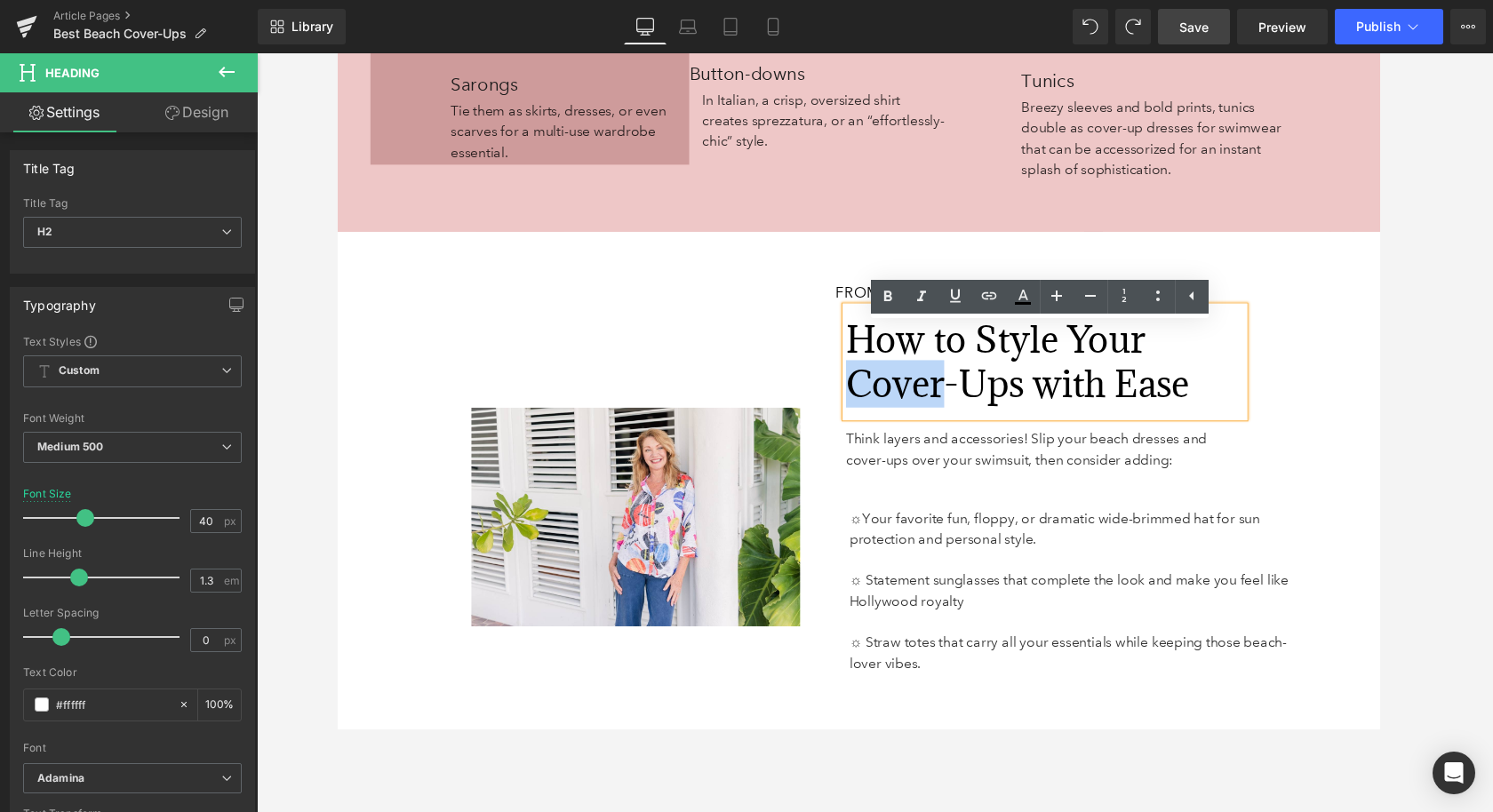 paste 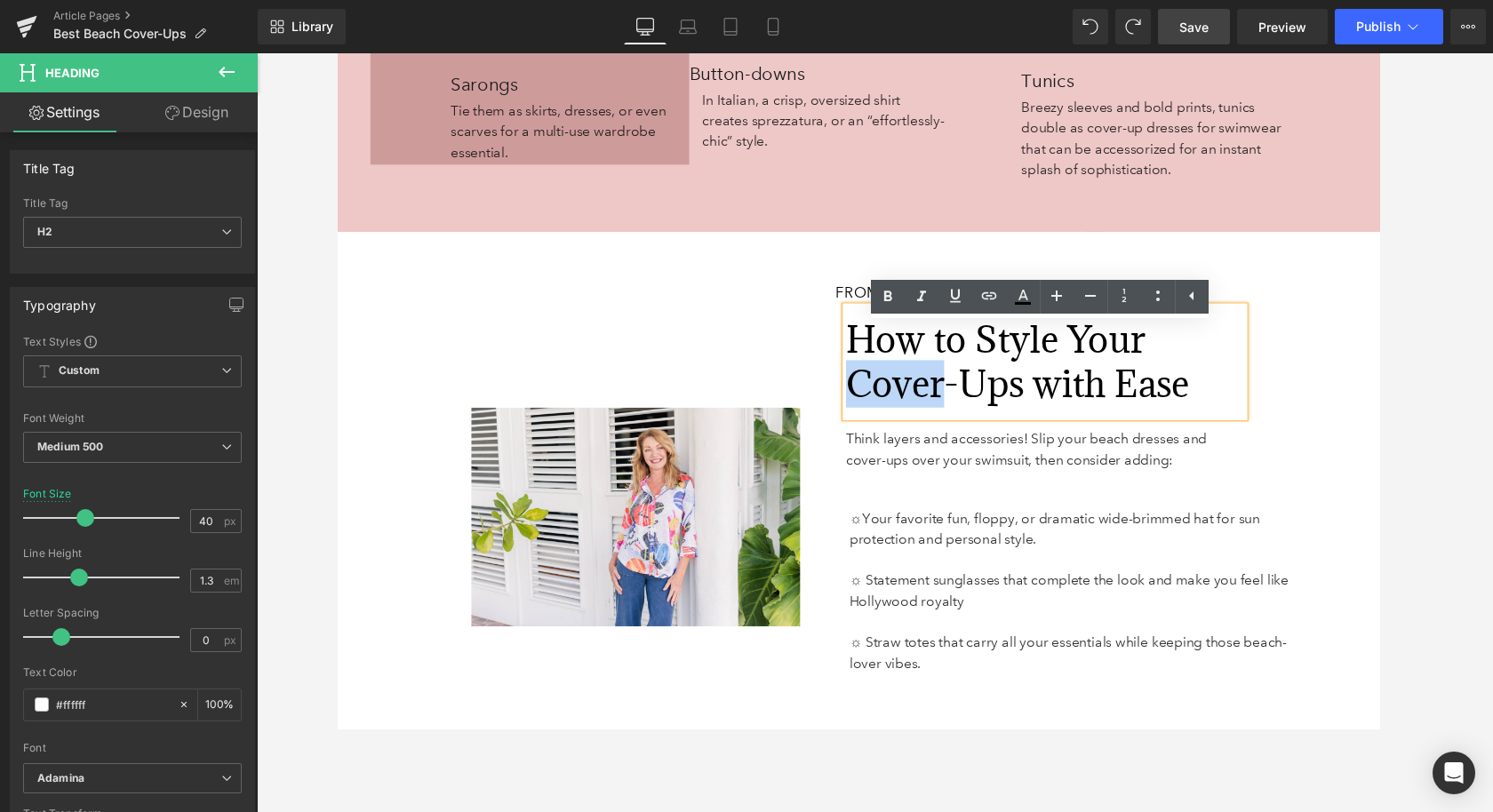 type 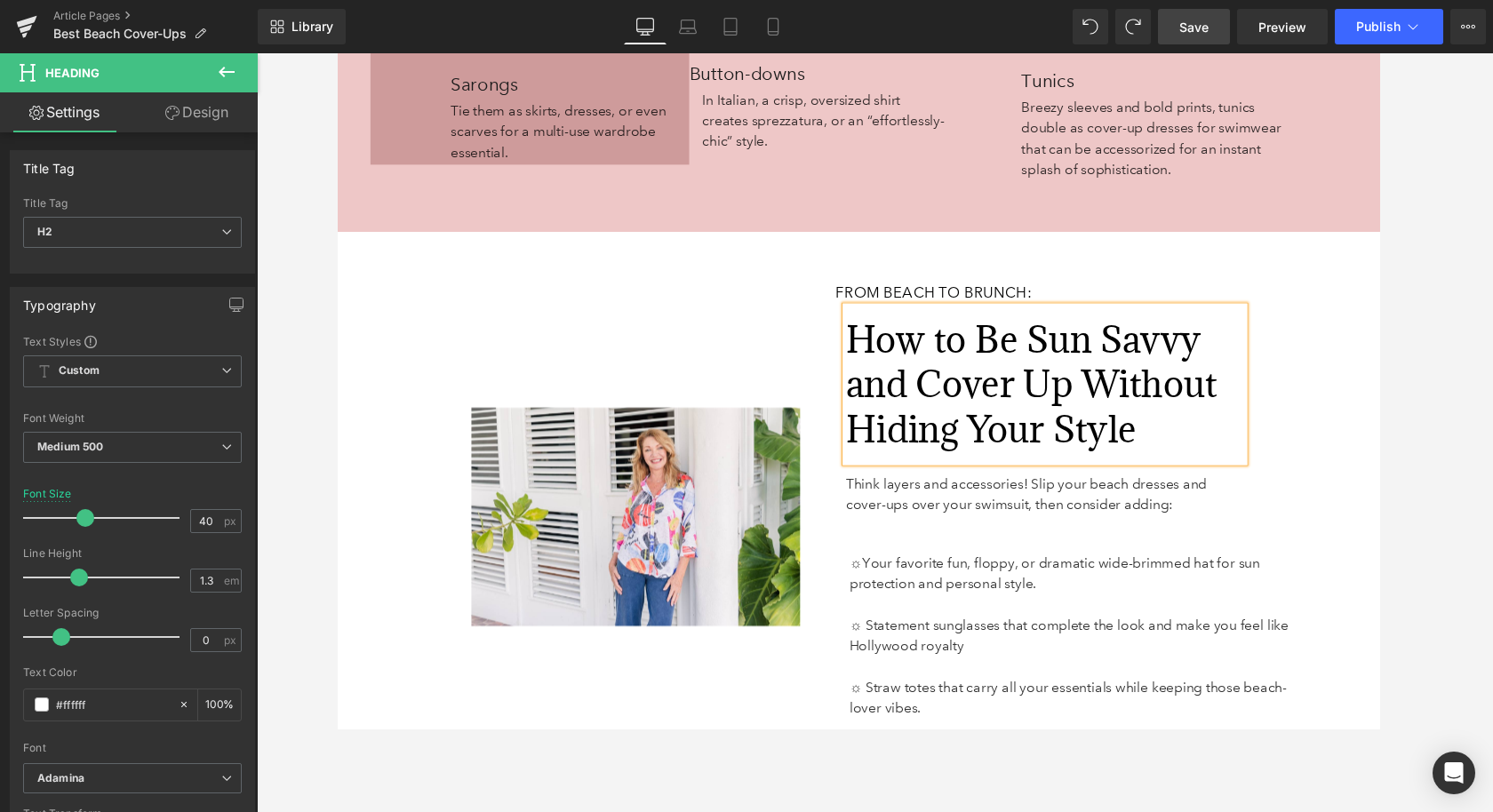 click on "How to Be Sun Savvy and Cover Up Without Hiding Your Style" at bounding box center (1052, 394) 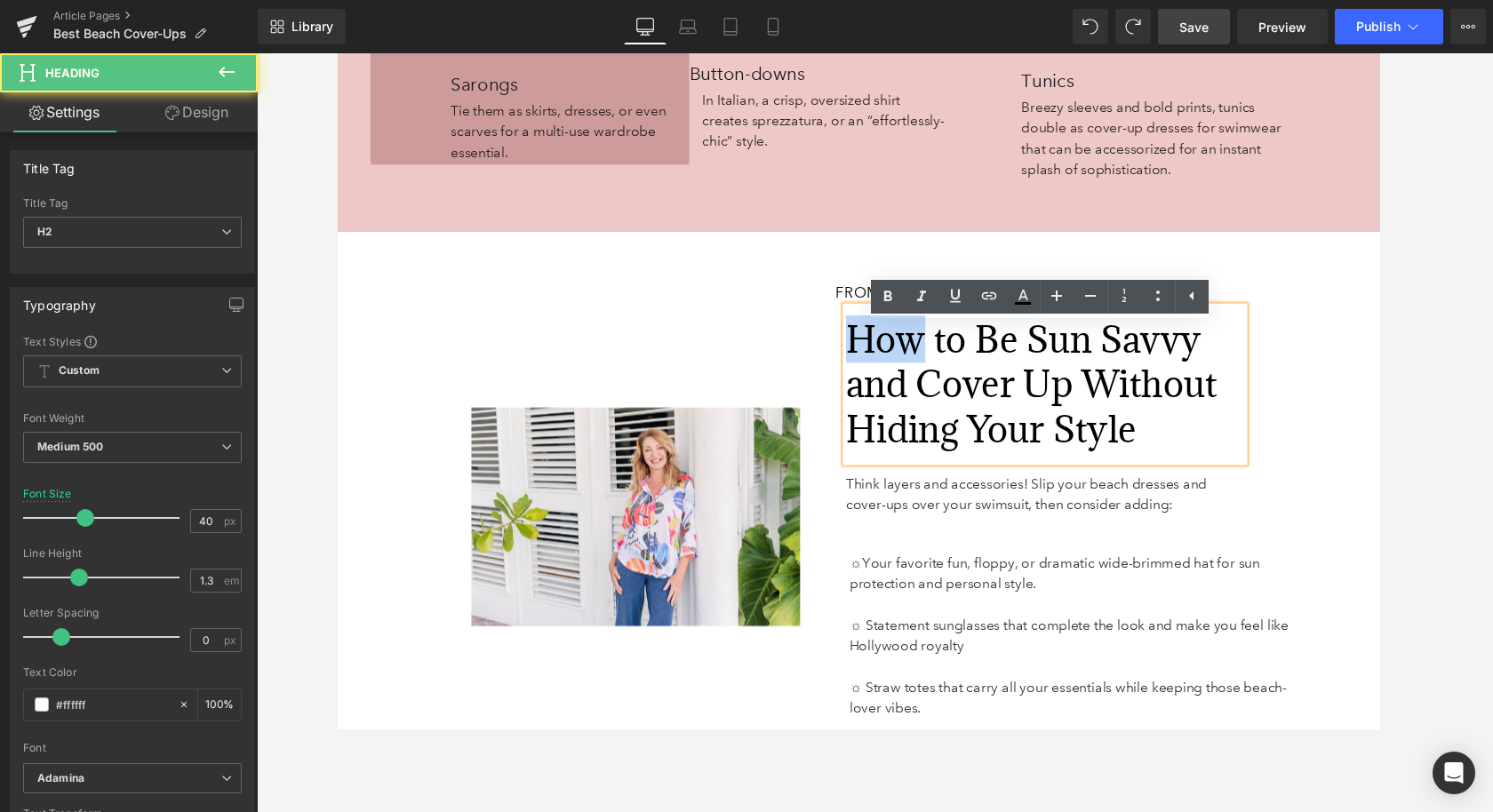 click on "How to Be Sun Savvy and Cover Up Without Hiding Your Style" at bounding box center [1052, 394] 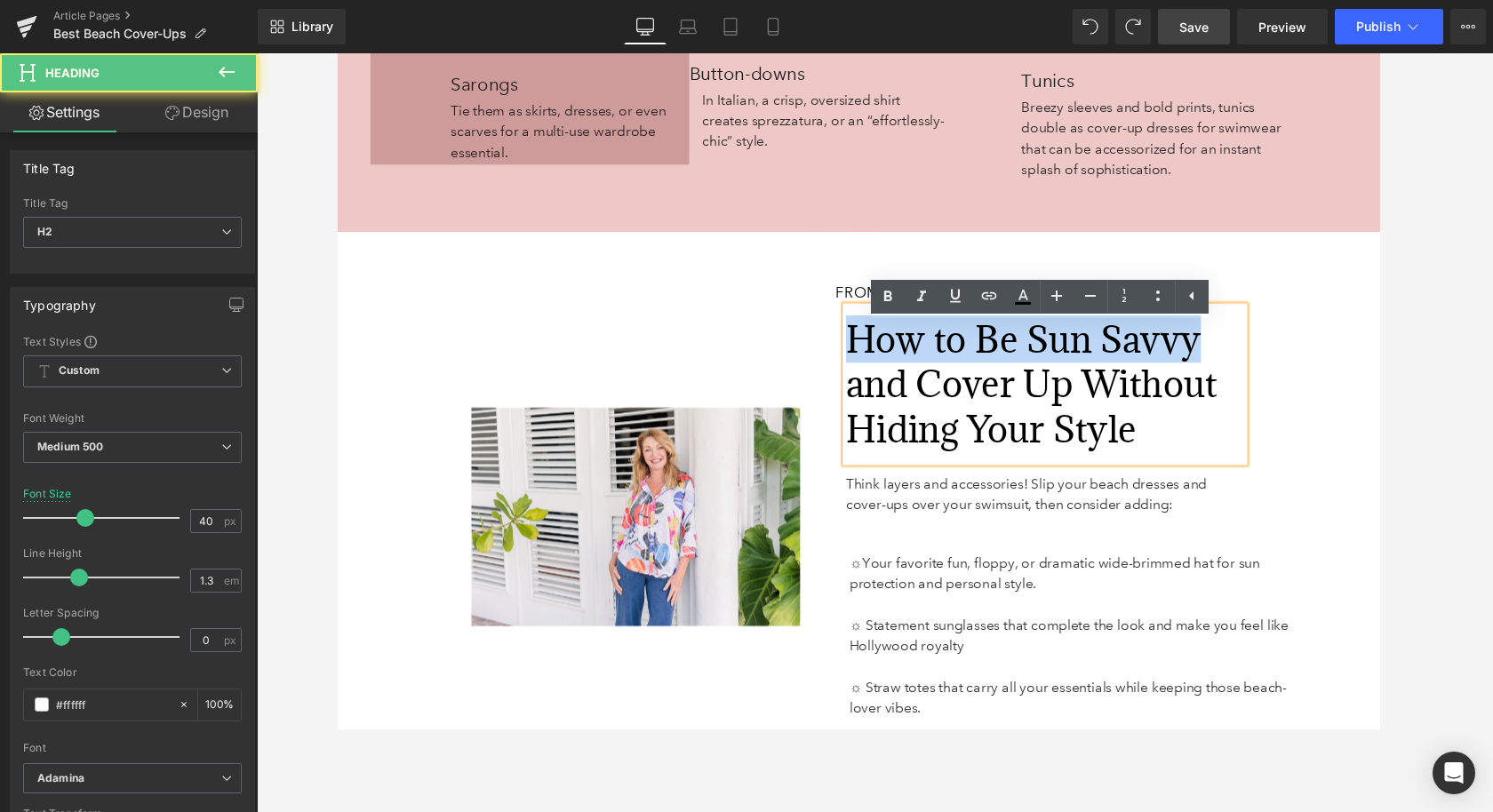 drag, startPoint x: 1226, startPoint y: 370, endPoint x: 868, endPoint y: 365, distance: 358.03491 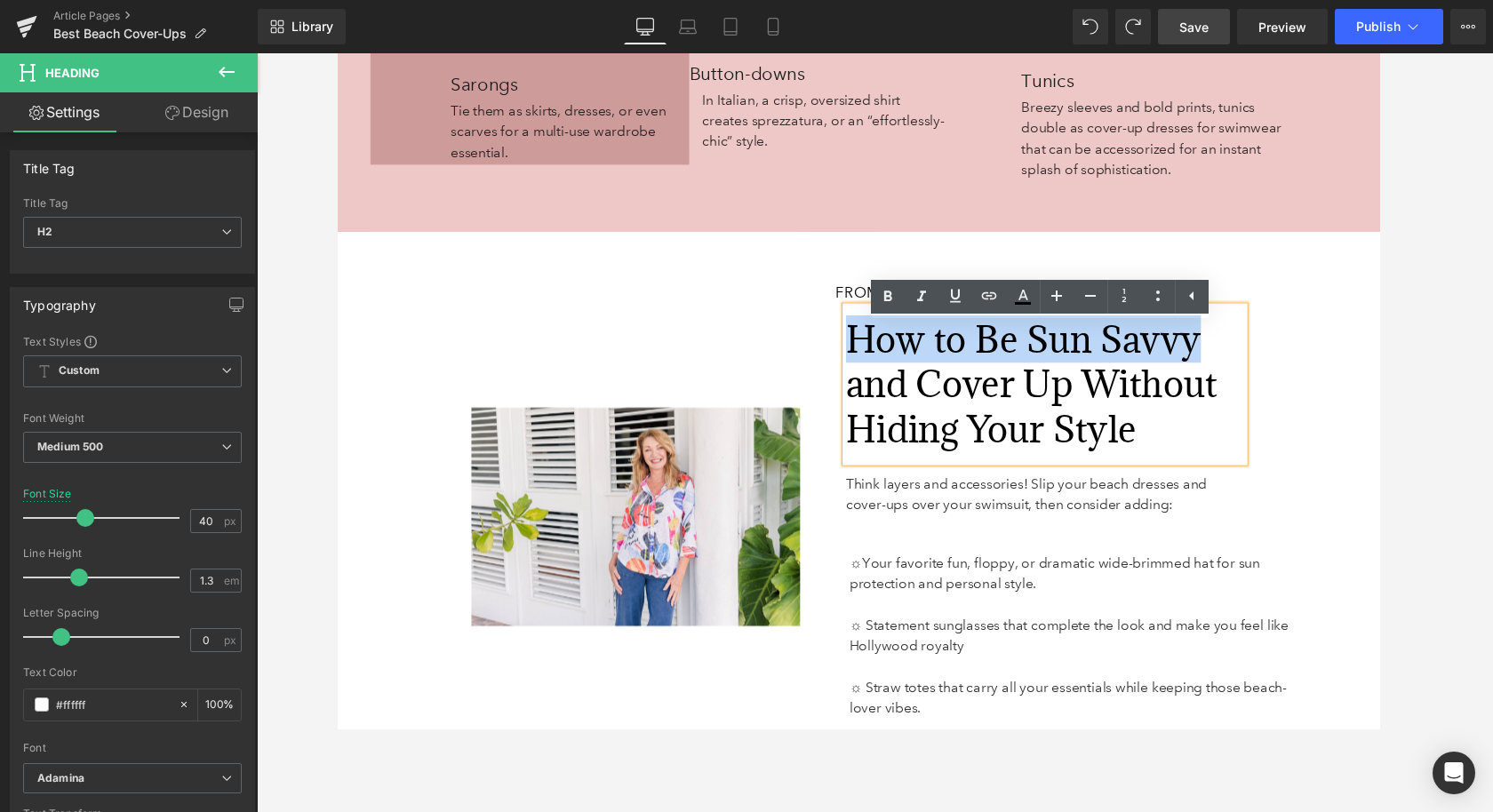 copy on "How to Be Sun Savvy" 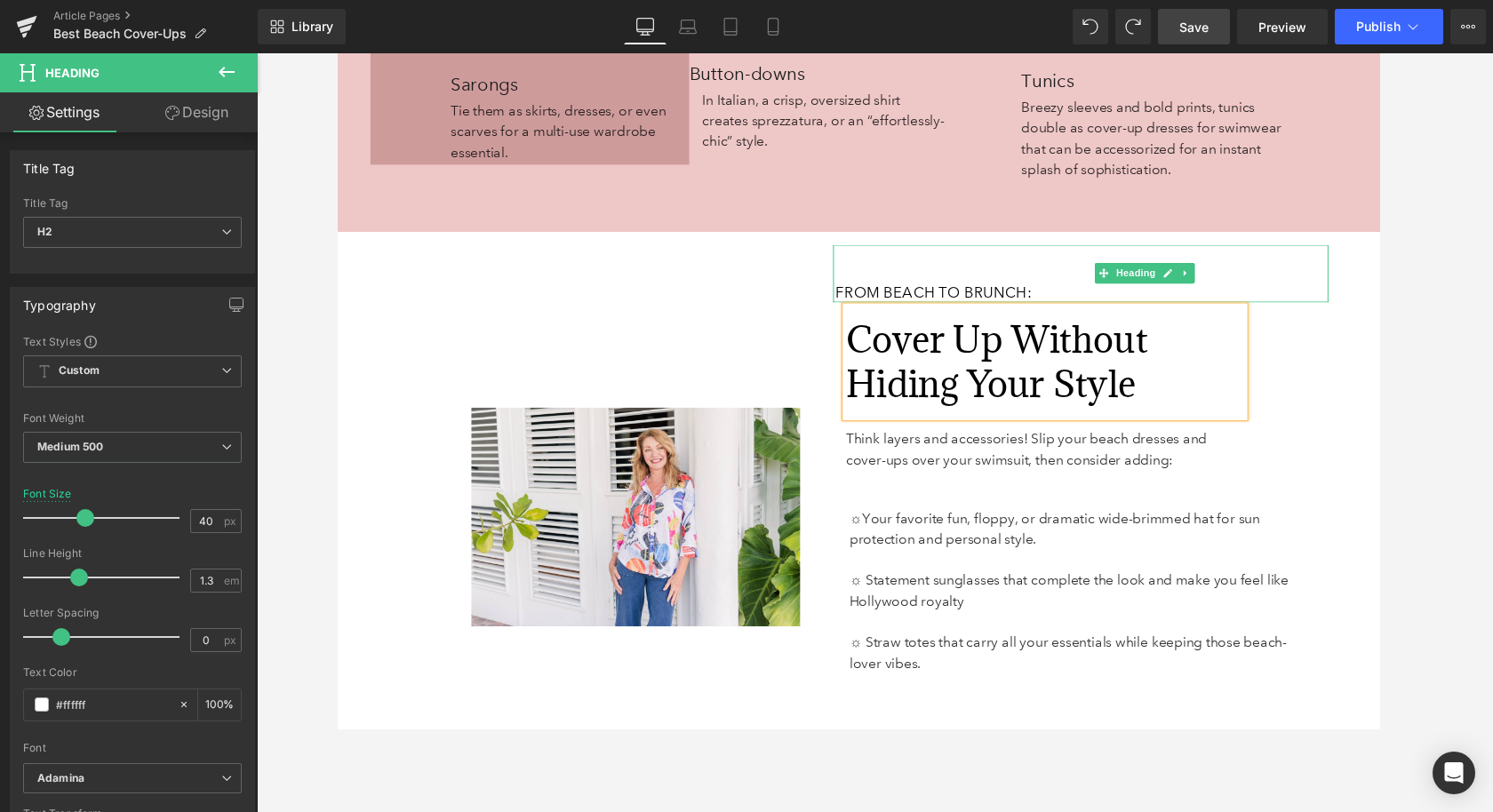 click on "From Beach to Brunch:" at bounding box center [952, 299] 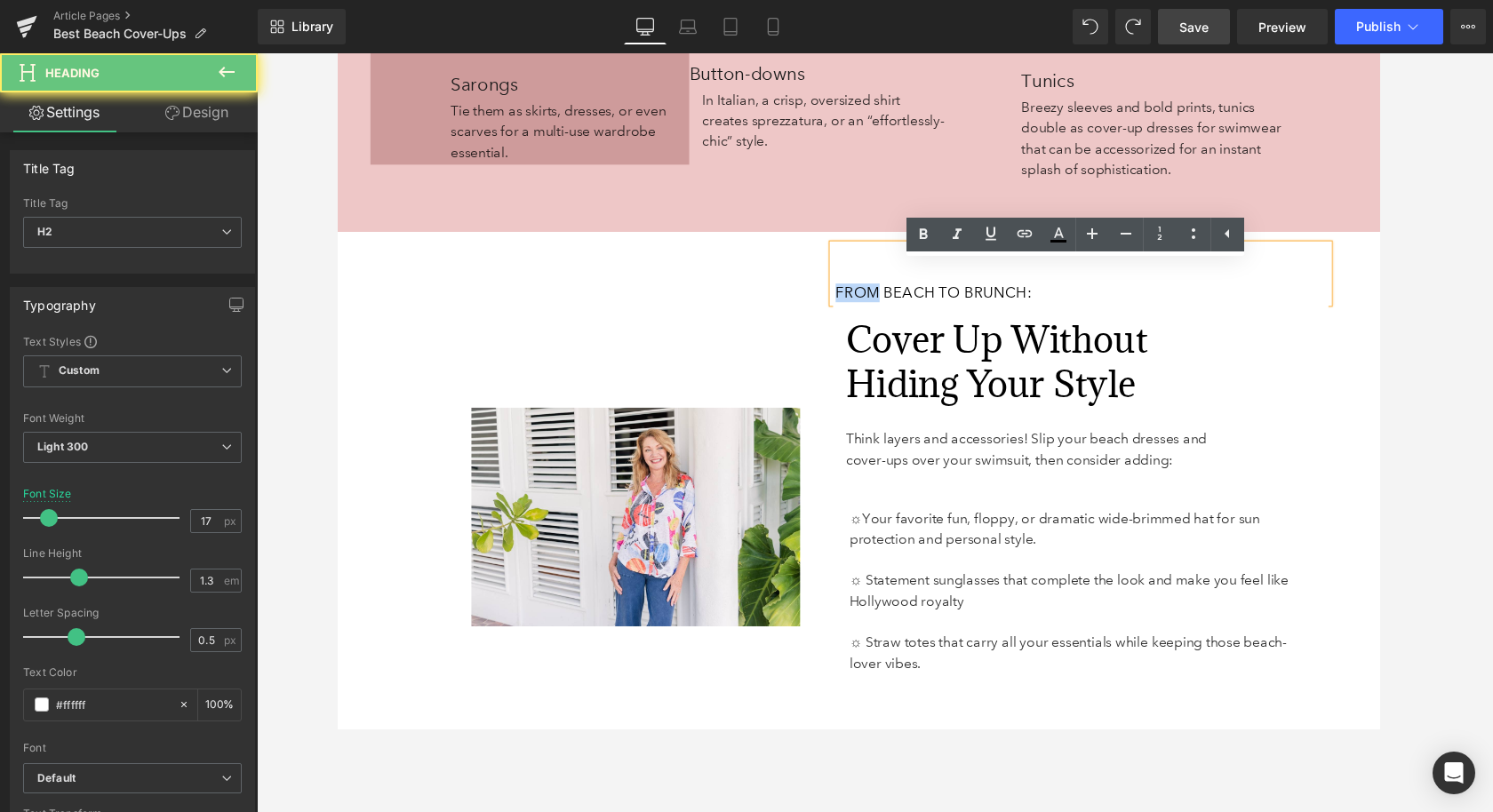 click on "From Beach to Brunch:" at bounding box center [952, 299] 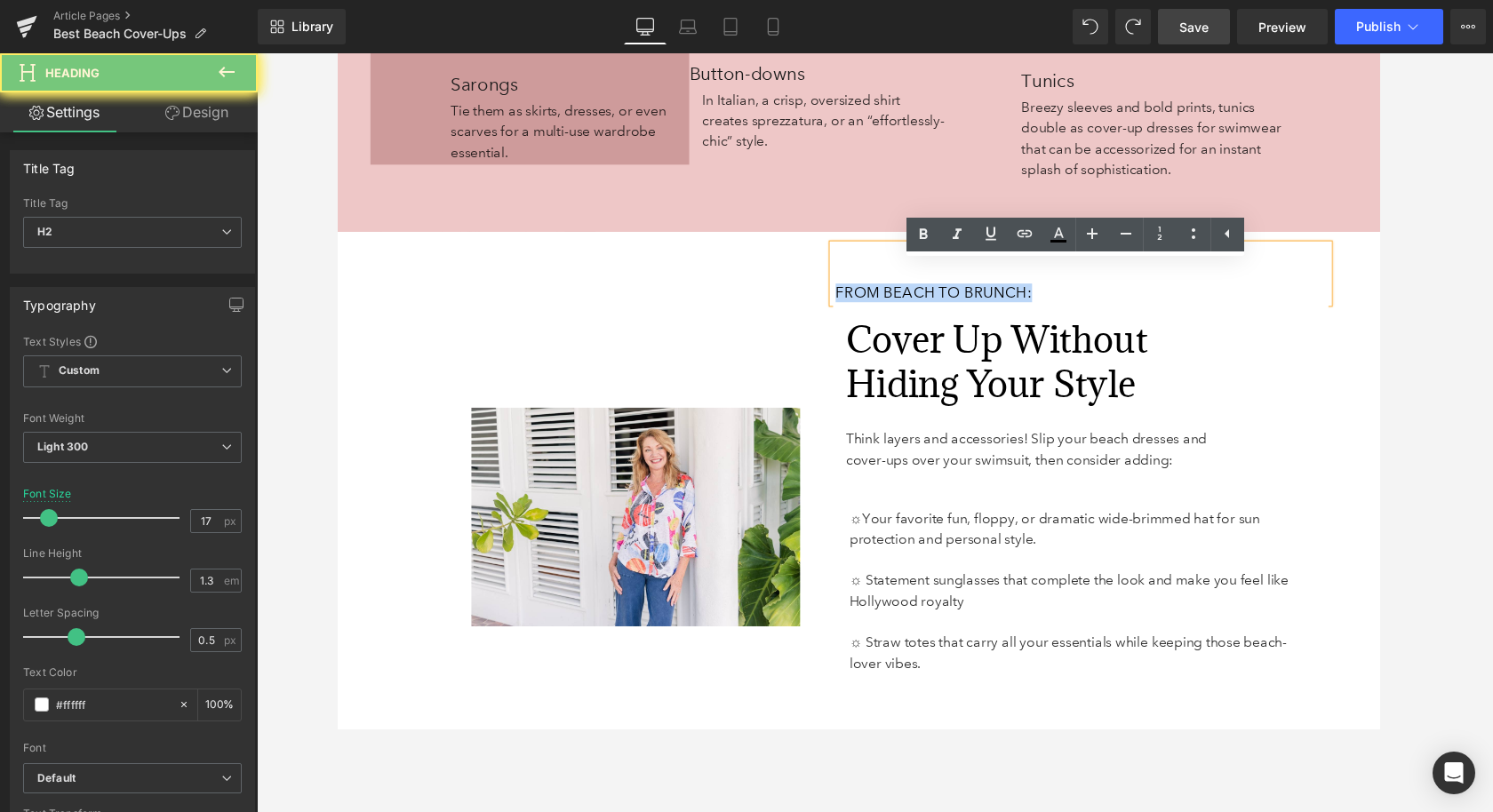 click on "From Beach to Brunch:" at bounding box center (952, 299) 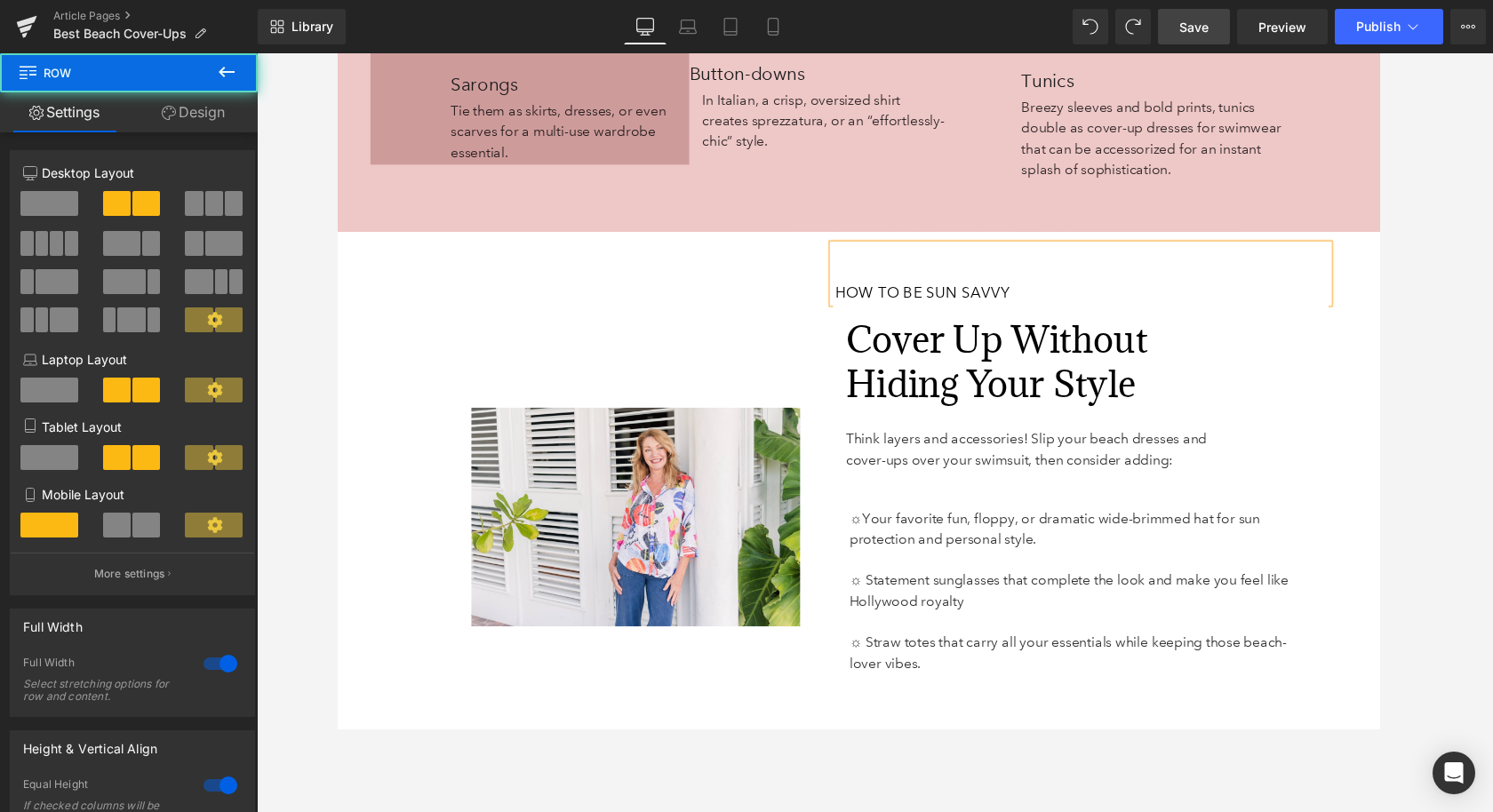 click on "Image       140px   38px" at bounding box center [592, 531] 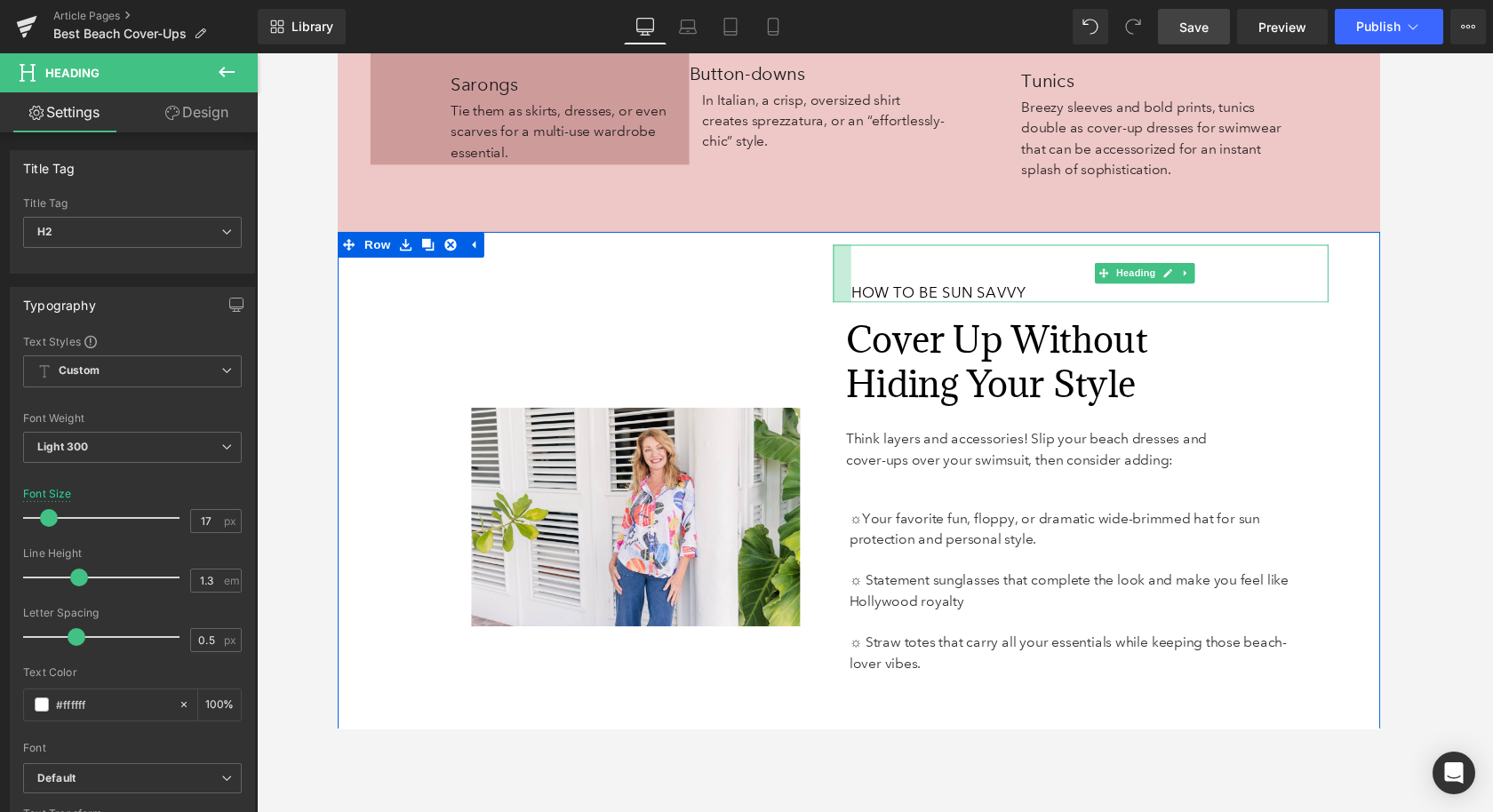 drag, startPoint x: 848, startPoint y: 293, endPoint x: 864, endPoint y: 292, distance: 16.03122 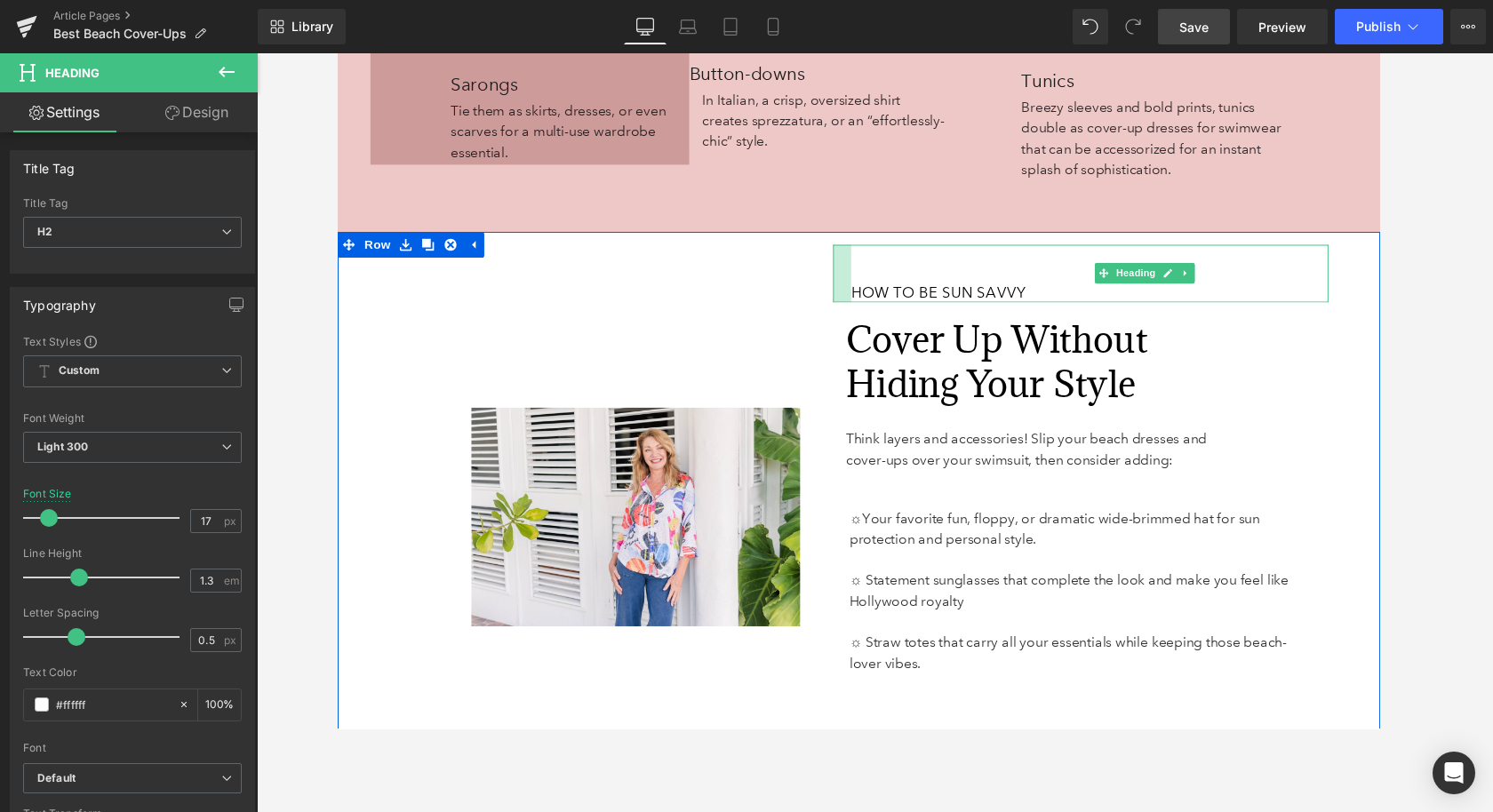 click at bounding box center [857, 280] 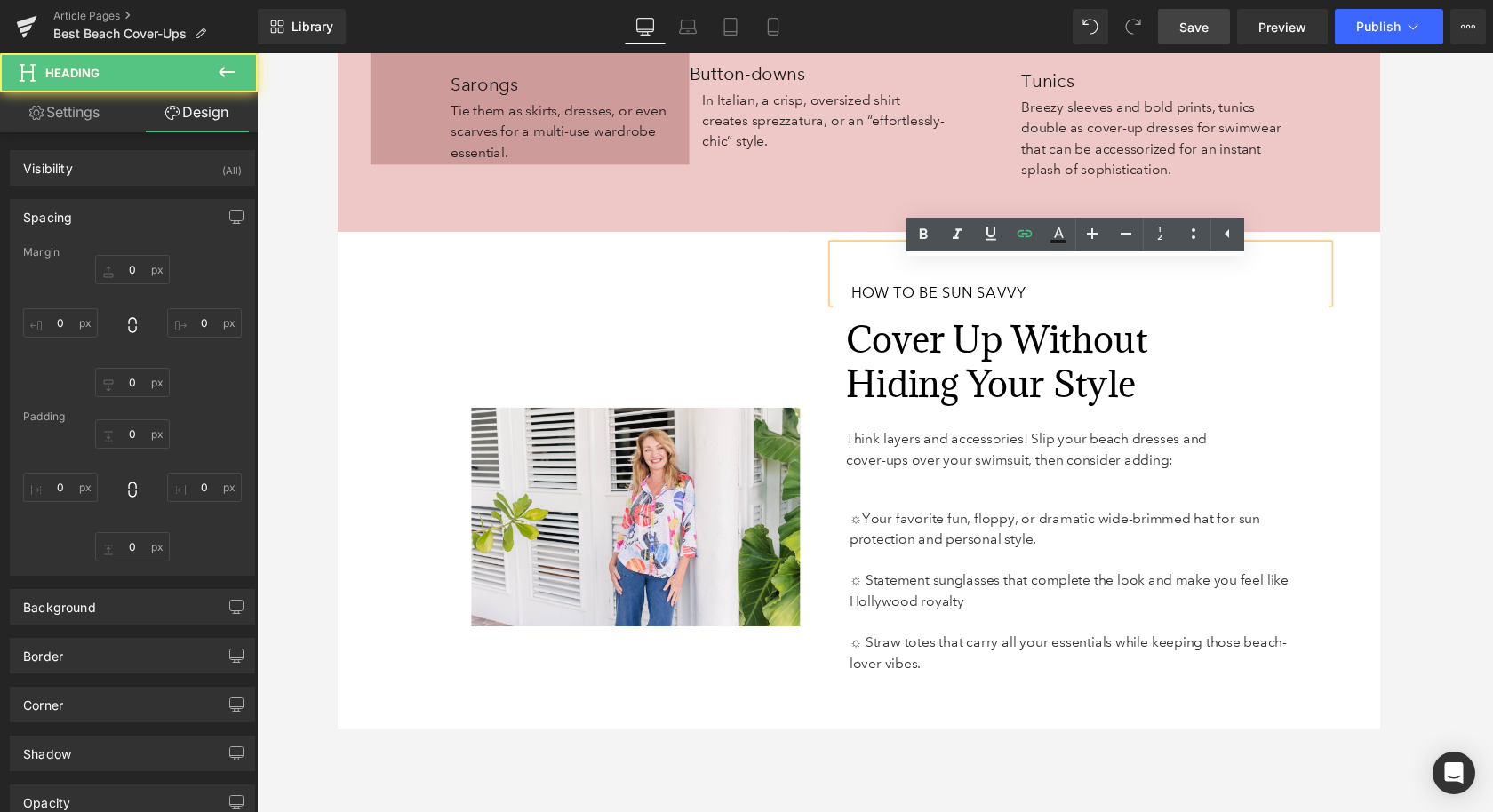 type on "0" 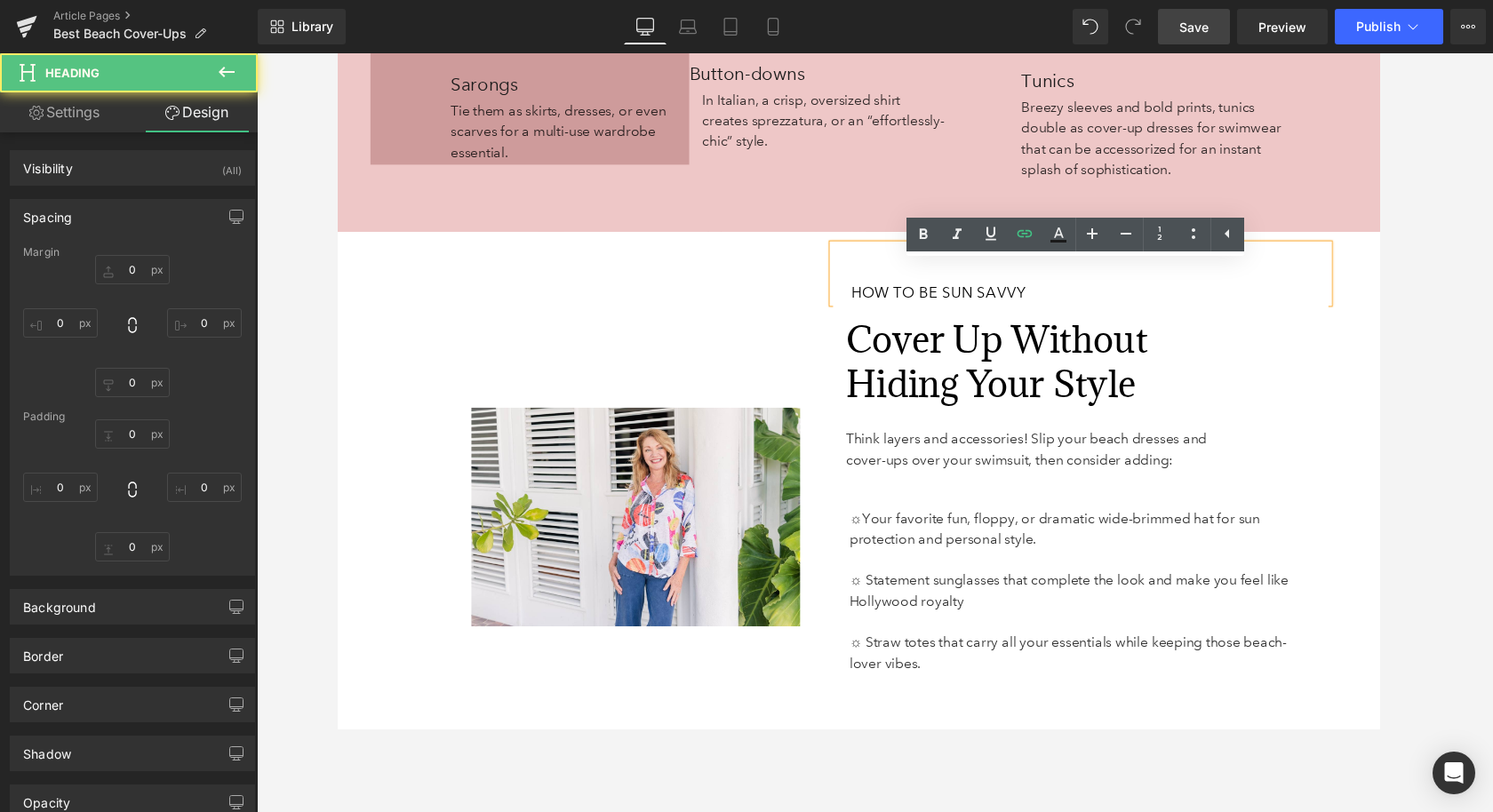 type on "0" 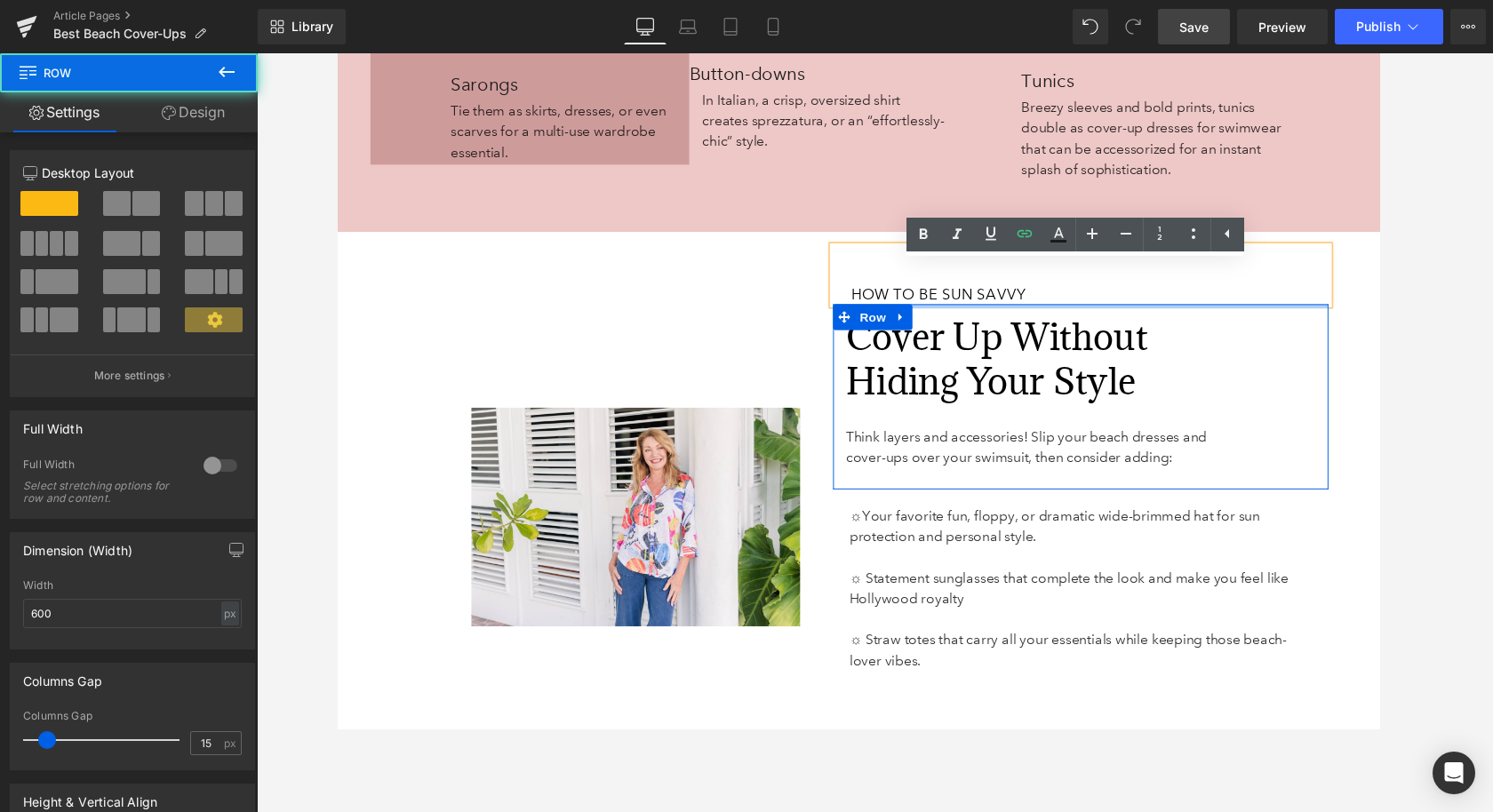 drag, startPoint x: 957, startPoint y: 331, endPoint x: 956, endPoint y: 306, distance: 25.019992 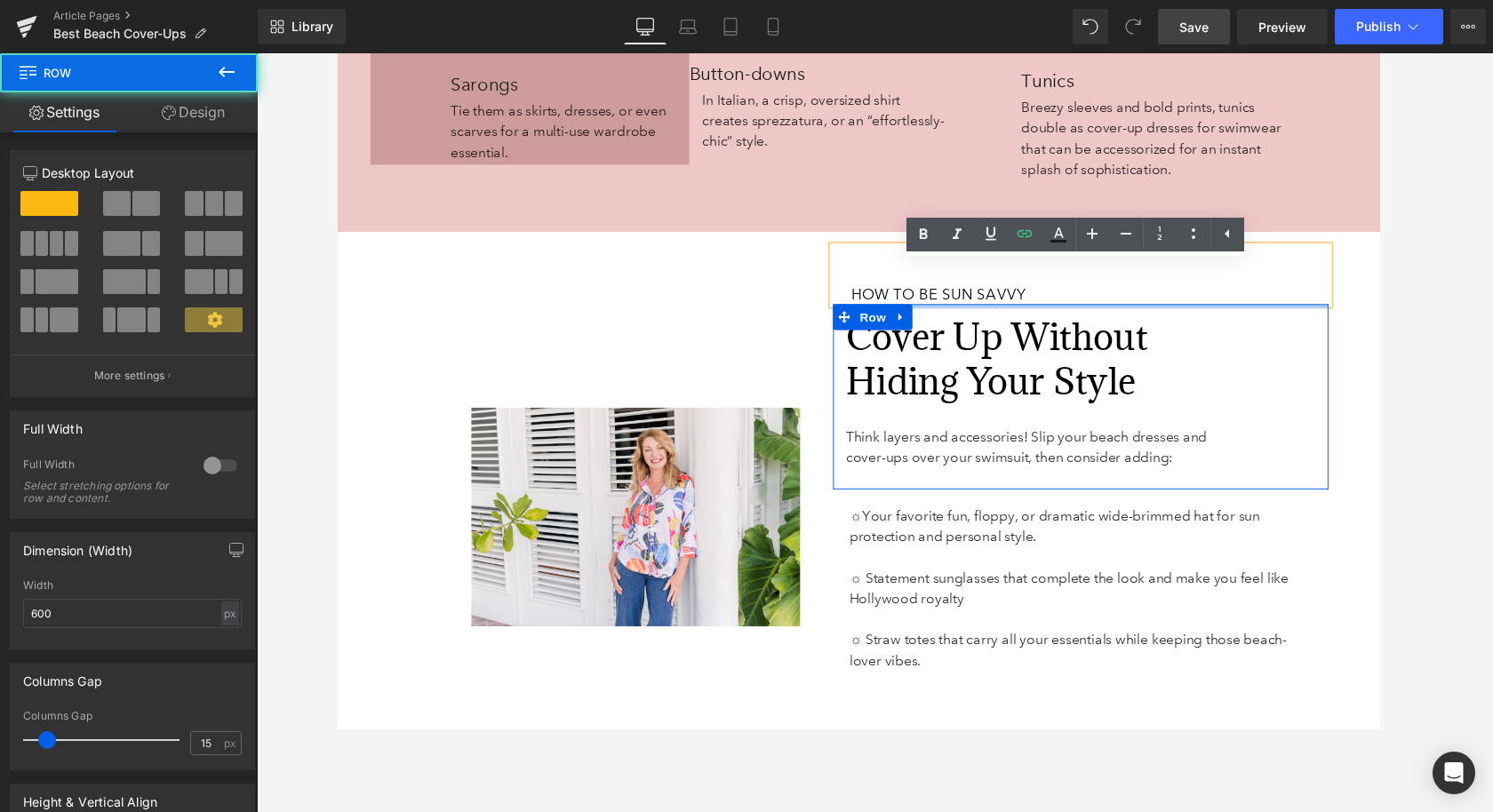click on "How to Be Sun Savvy Heading   45px       Cover Up Without Hiding Your Style Heading         Think layers and accessories! Slip your beach dresses and cover-ups over your swimsuit, then consider adding:  Text Block         Row         83px ☼  Your favorite fun, floppy, or dramatic wide-brimmed hat for sun protection and personal style.   ☼ Statement sunglasses that complete the look and make you feel like Hollywood royalty   ☼ Straw totes that carry all your essentials while keeping those beach-lover vibes.    Text Block         Need more inspo? Take a peek at this excellent video style guide for even more cover-up ideas you’ll love.    Text Block" at bounding box center [1103, 531] 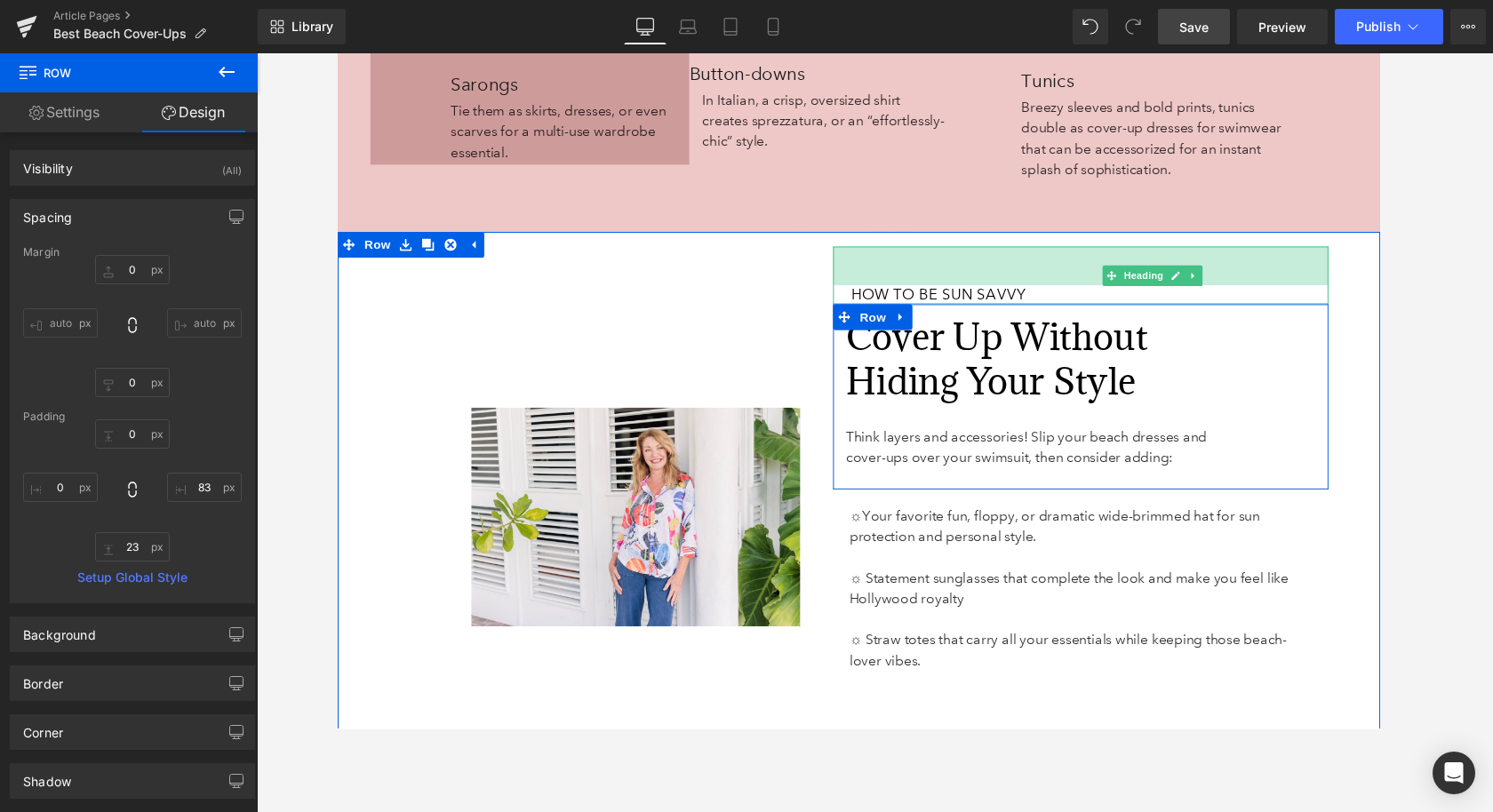 click on "Image       140px   38px" at bounding box center [592, 531] 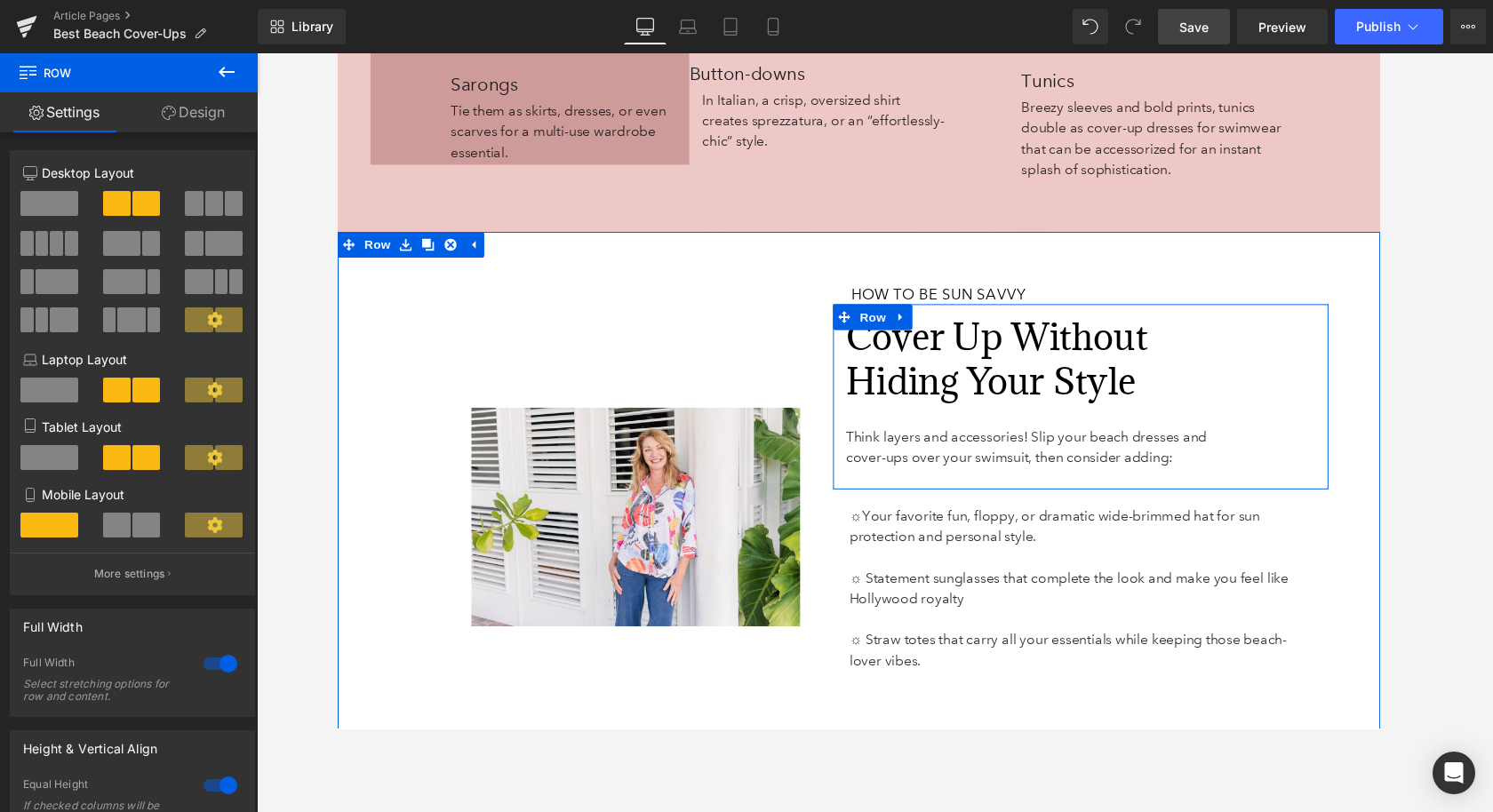 click on "Image       140px   38px" at bounding box center (592, 531) 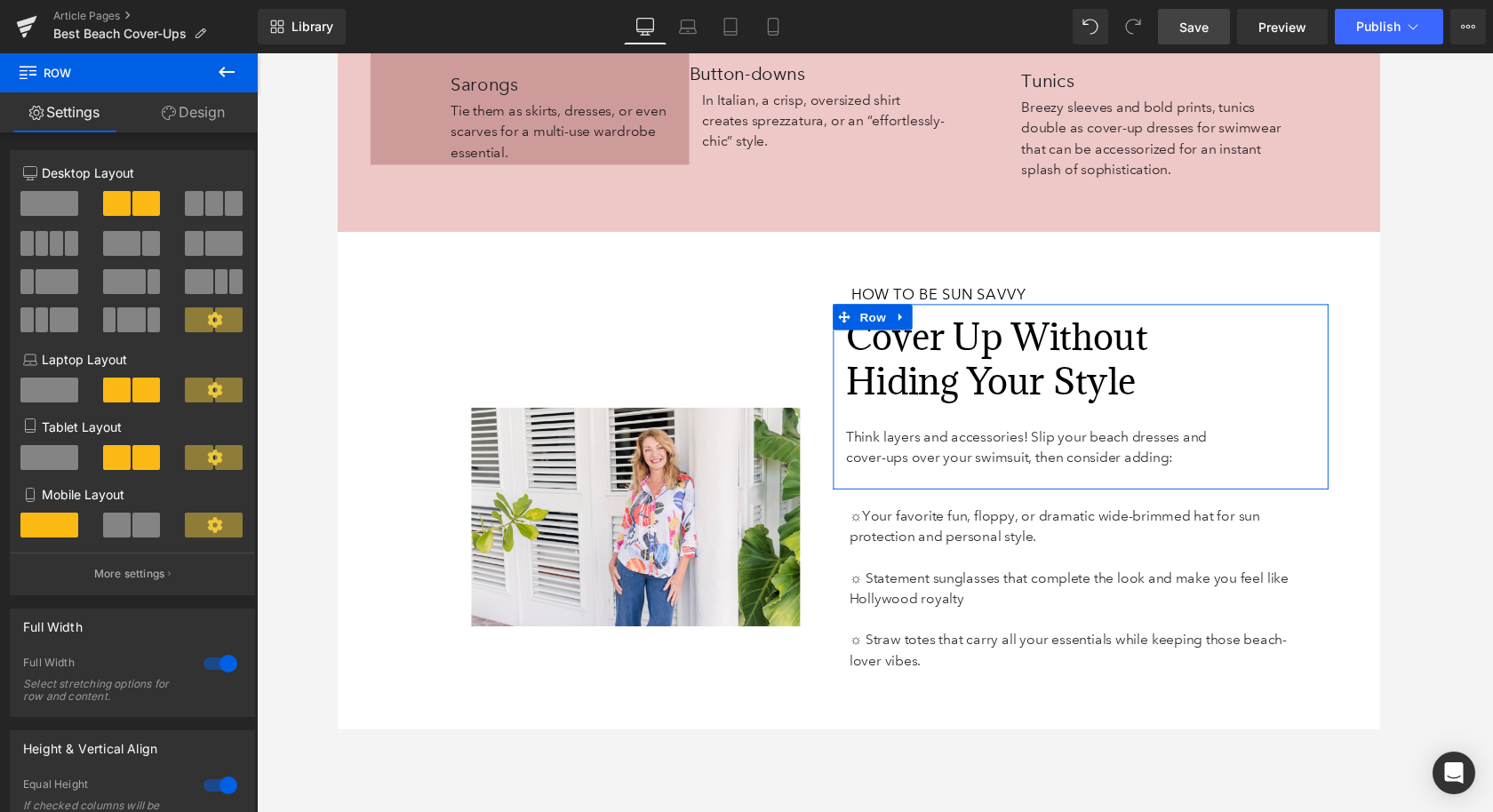click on "Save" at bounding box center [1194, 27] 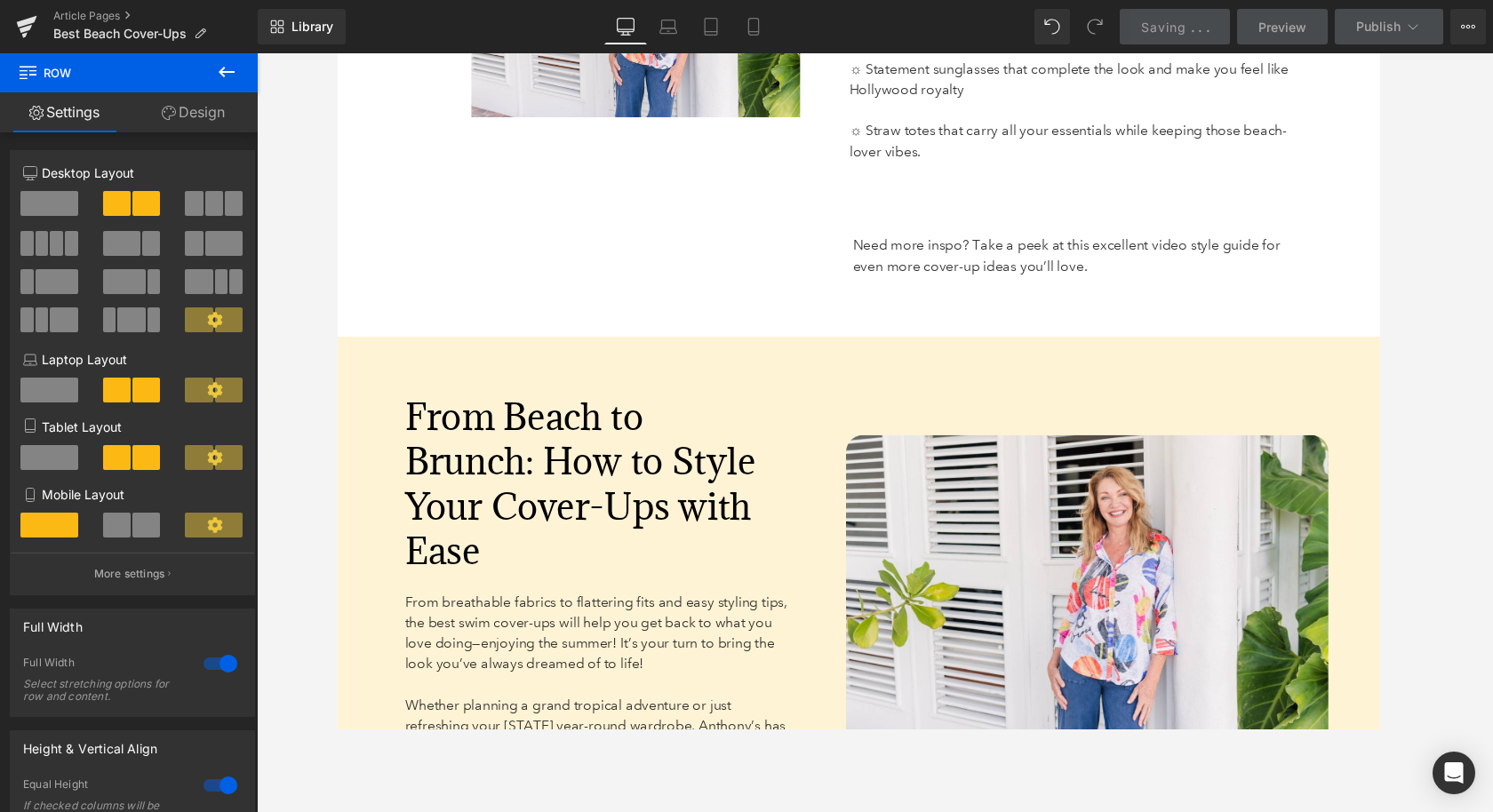 scroll, scrollTop: 6106, scrollLeft: 0, axis: vertical 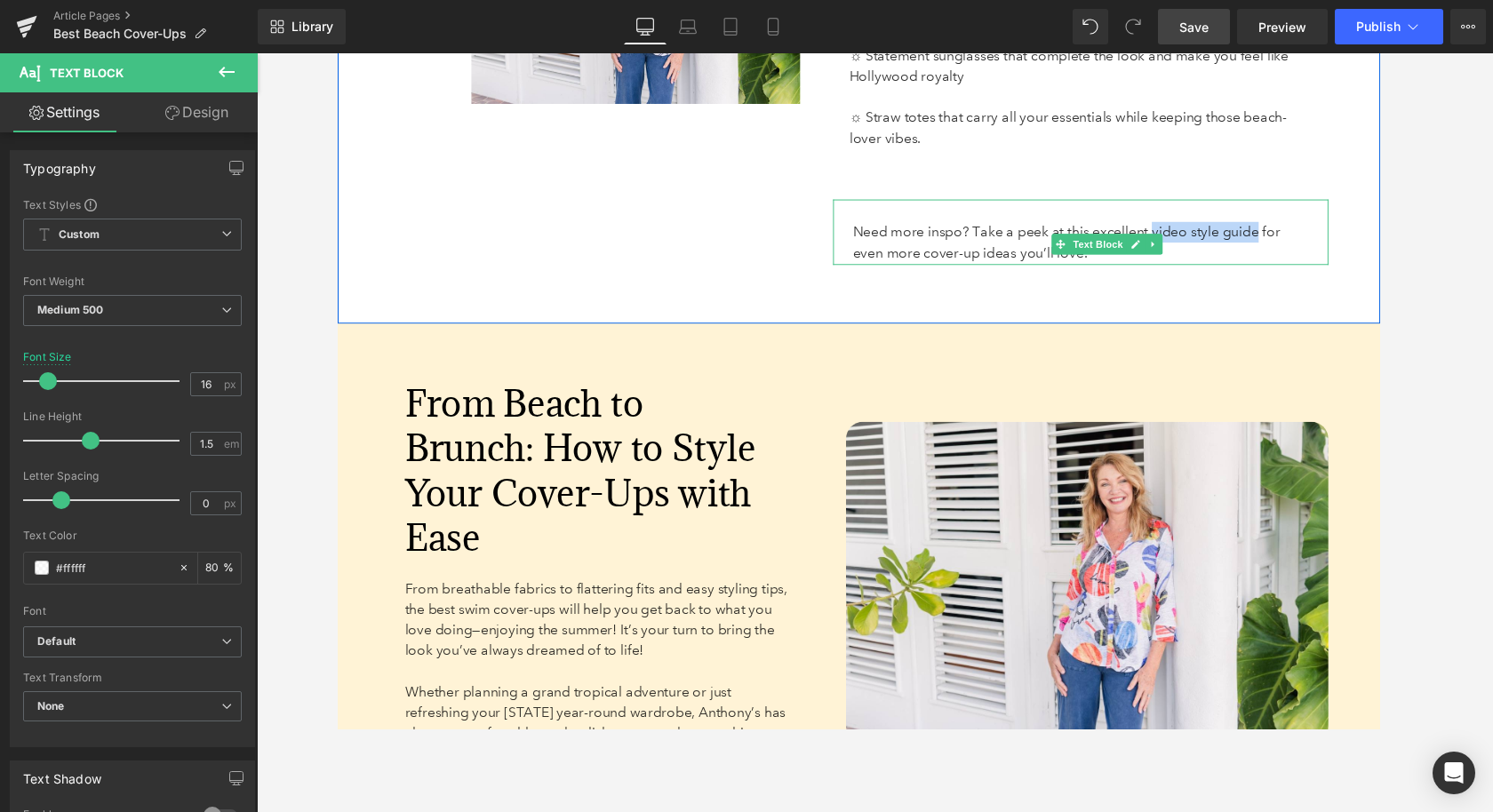 drag, startPoint x: 1178, startPoint y: 252, endPoint x: 1288, endPoint y: 253, distance: 110.00455 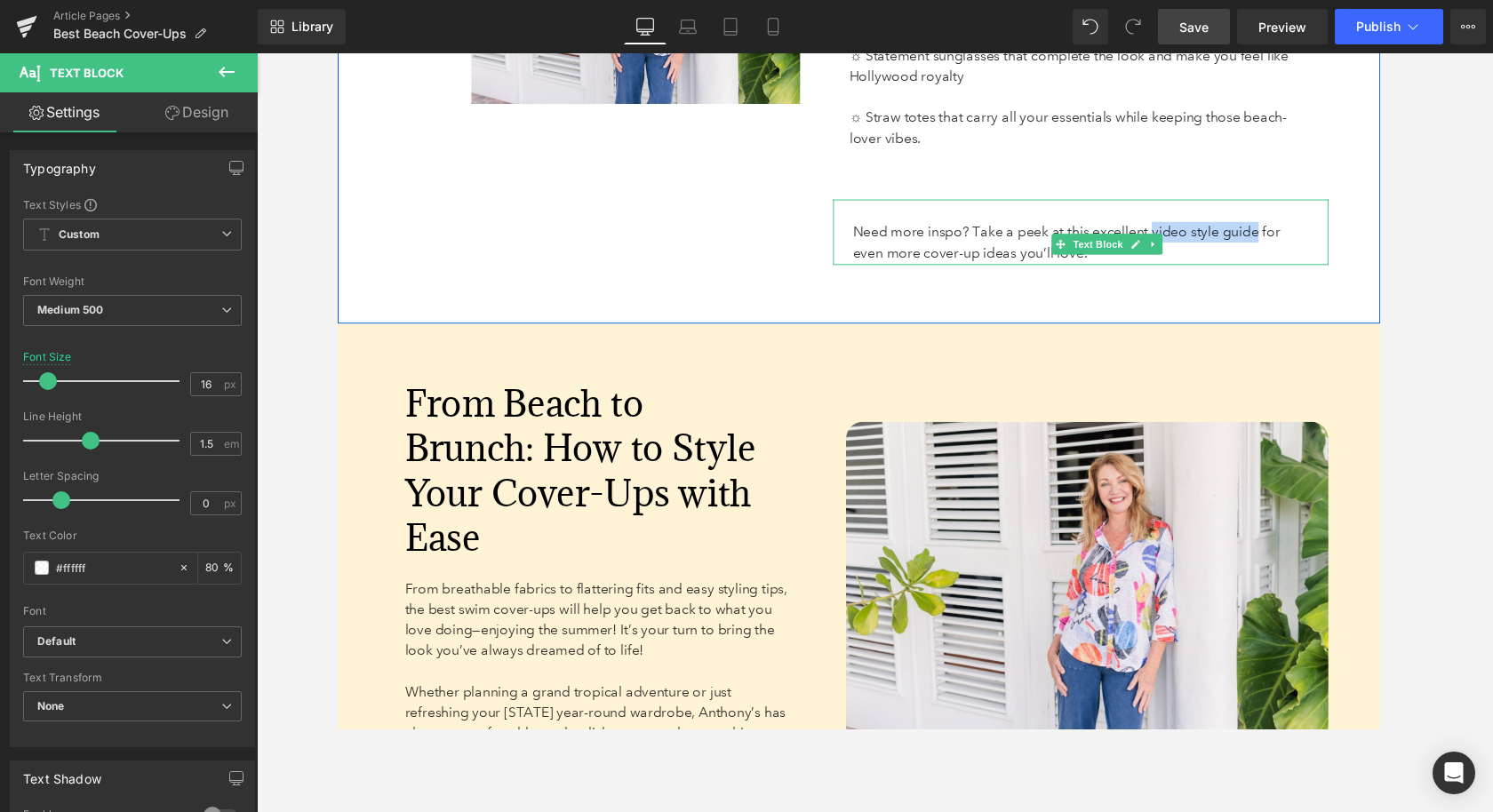 click on "Need more inspo? Take a peek at this excellent video style guide for even more cover-up ideas you’ll love." at bounding box center [1089, 248] 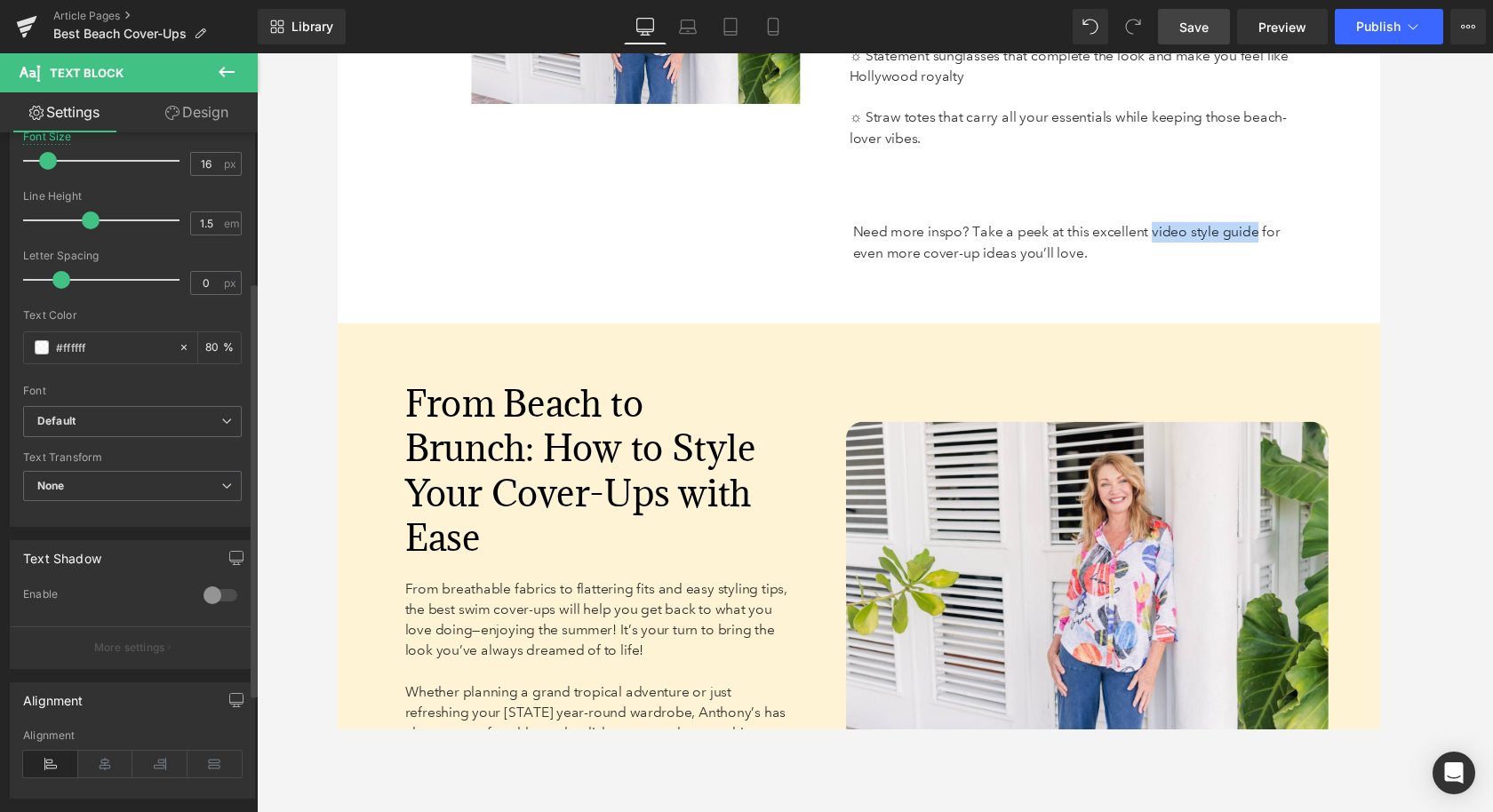 scroll, scrollTop: 256, scrollLeft: 0, axis: vertical 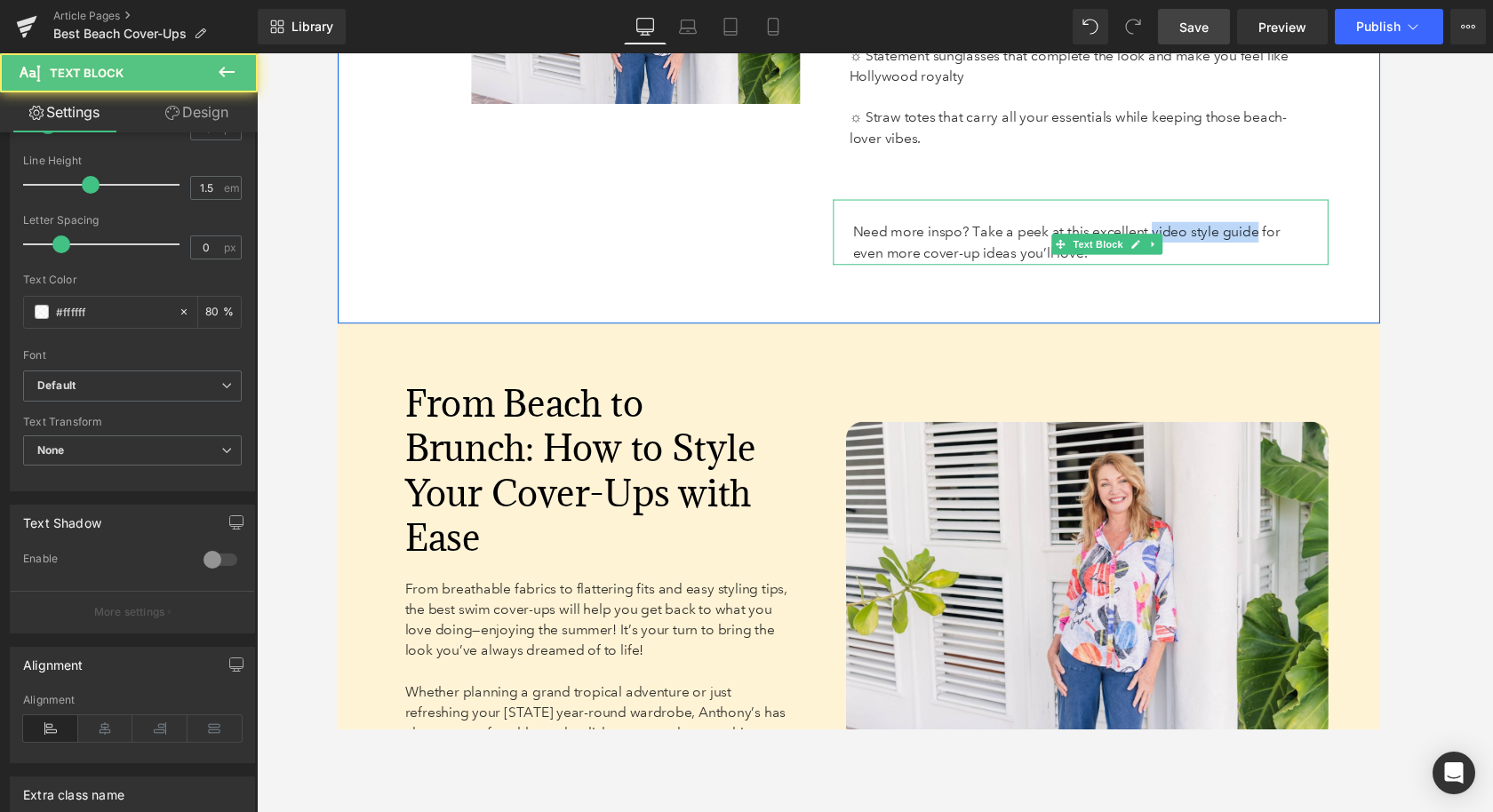 click on "Need more inspo? Take a peek at this excellent video style guide for even more cover-up ideas you’ll love." at bounding box center (1089, 248) 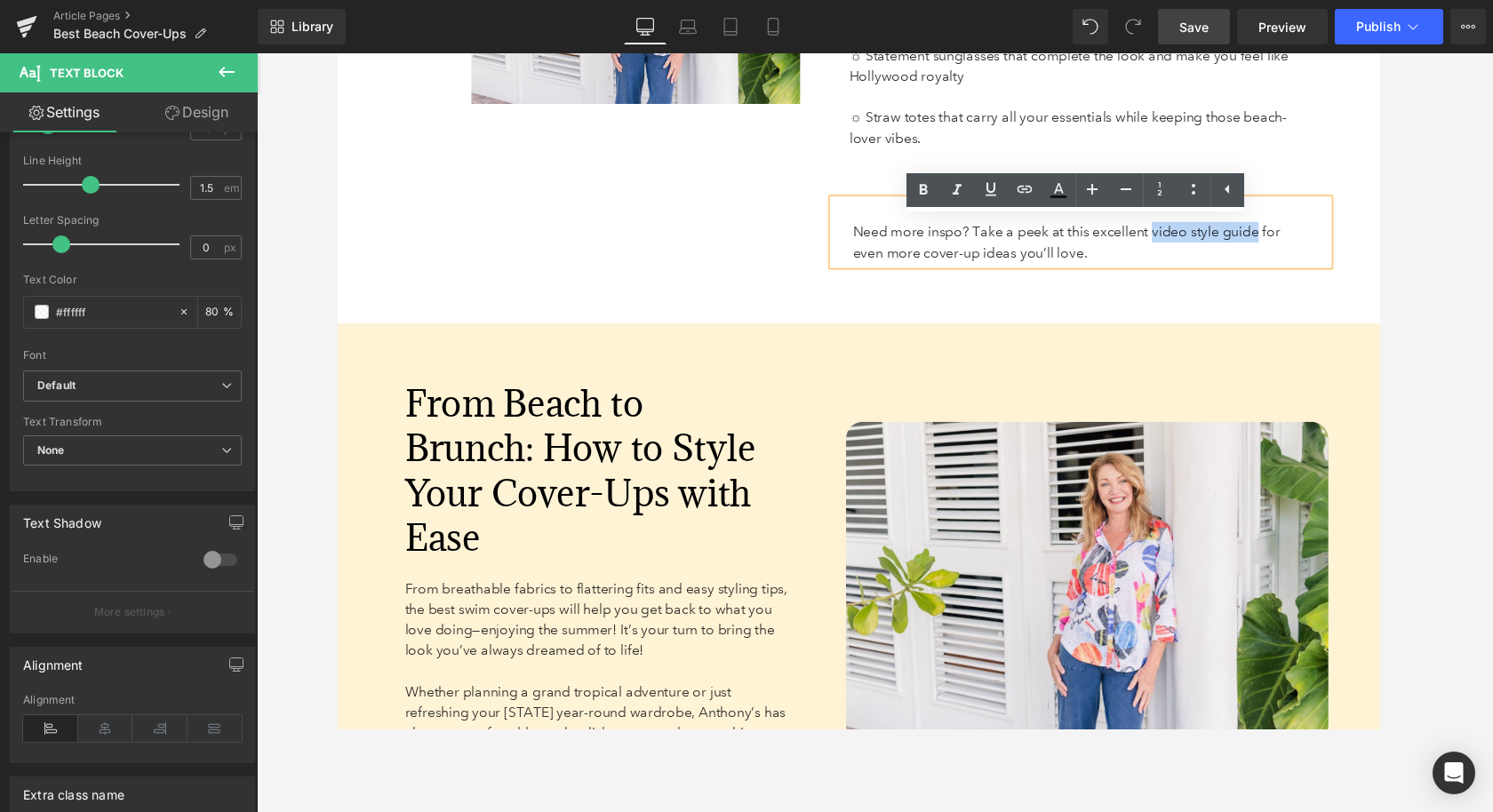 drag, startPoint x: 1180, startPoint y: 258, endPoint x: 1289, endPoint y: 259, distance: 109.00459 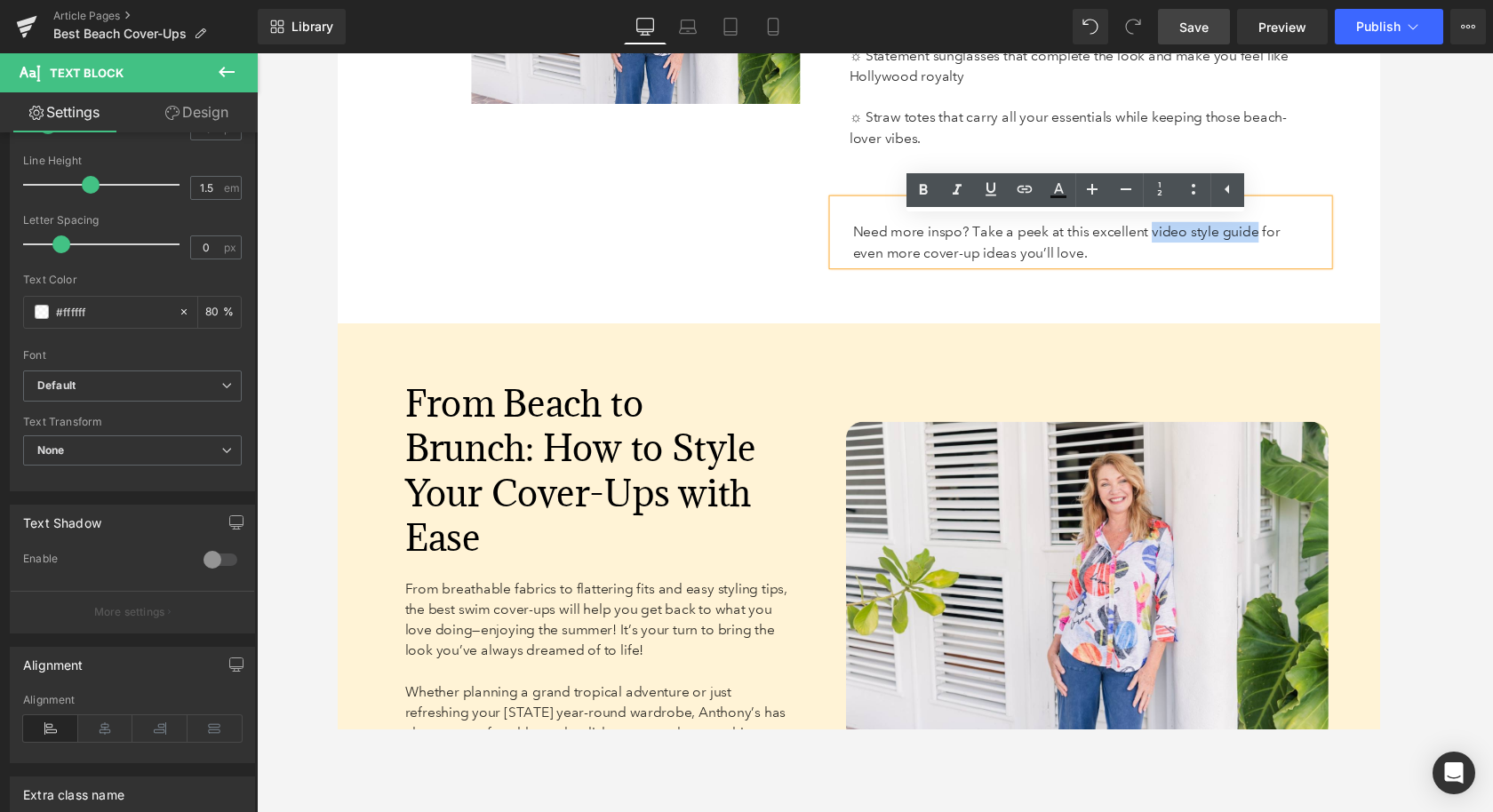 click on "Need more inspo? Take a peek at this excellent video style guide for even more cover-up ideas you’ll love." at bounding box center [1089, 248] 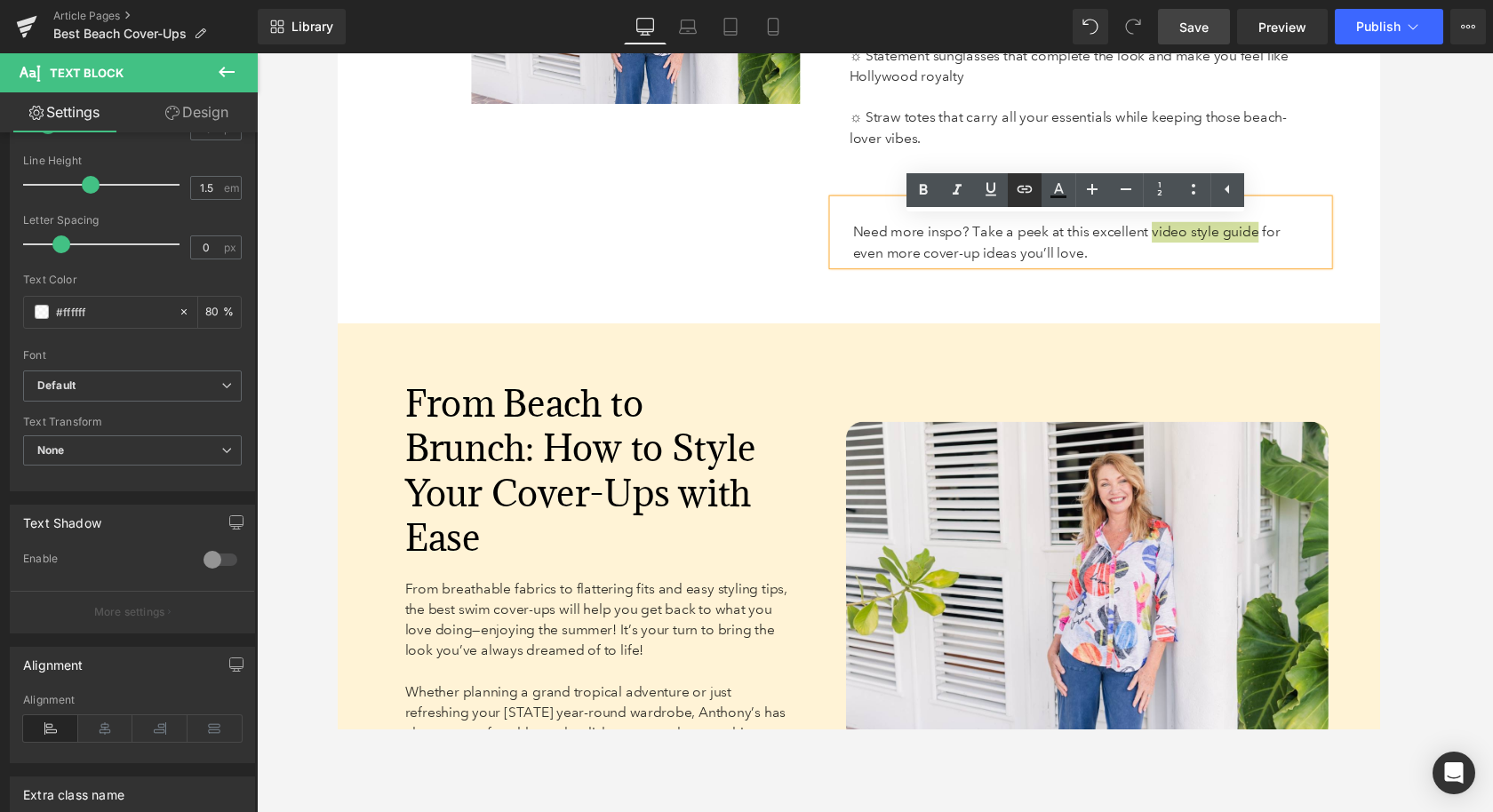 click 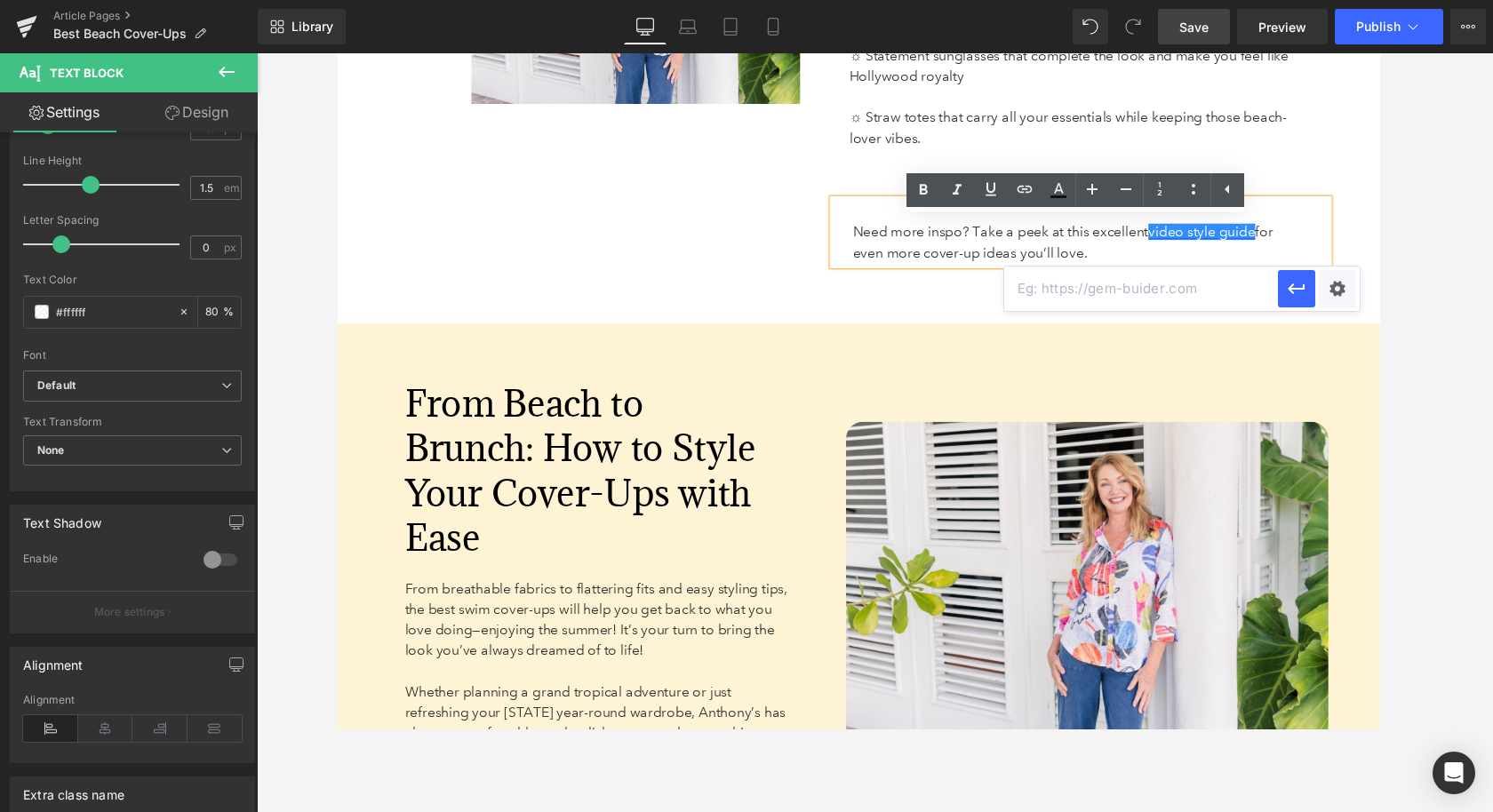 click at bounding box center (1141, 289) 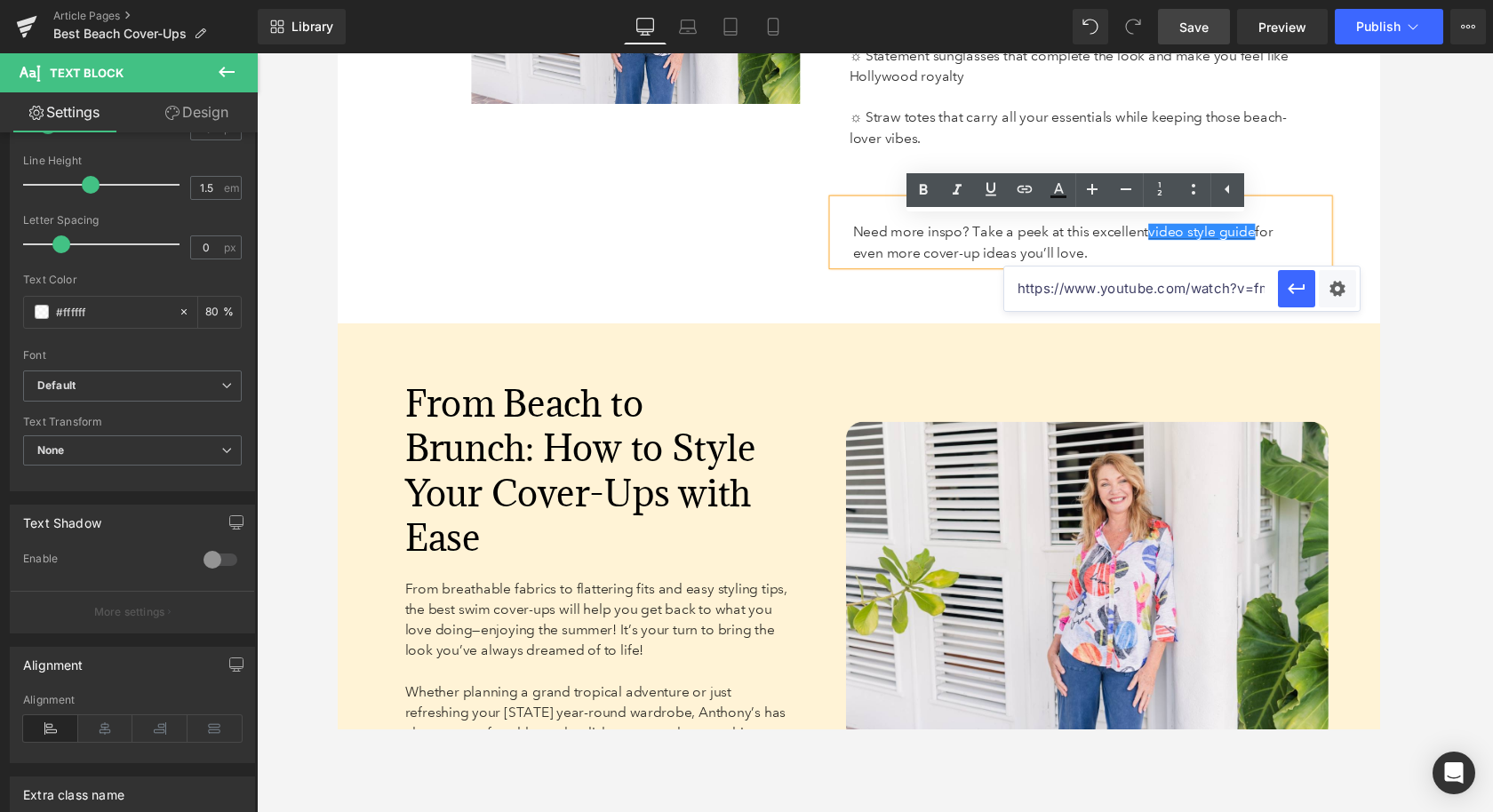 scroll, scrollTop: 0, scrollLeft: 130, axis: horizontal 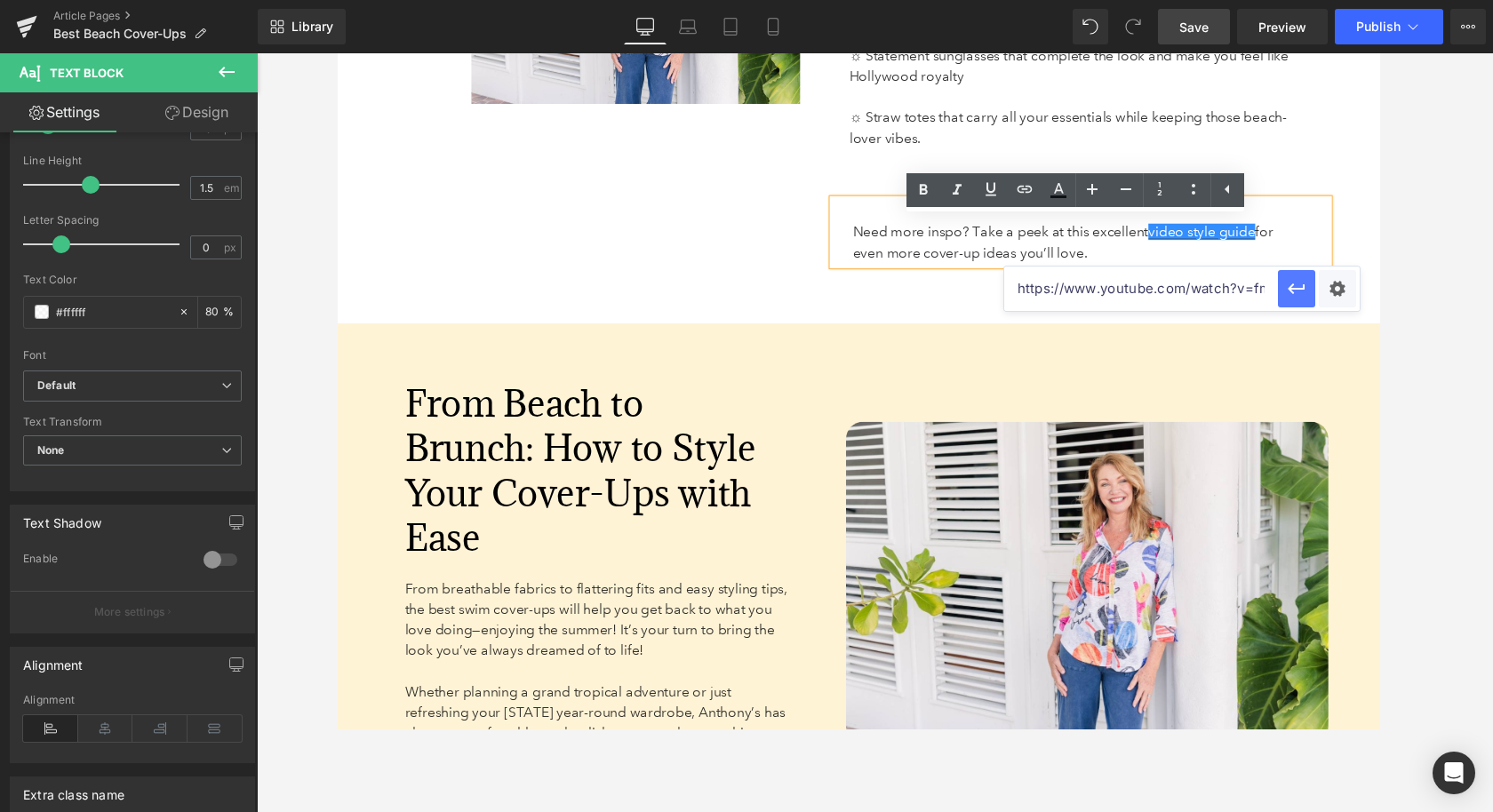 click 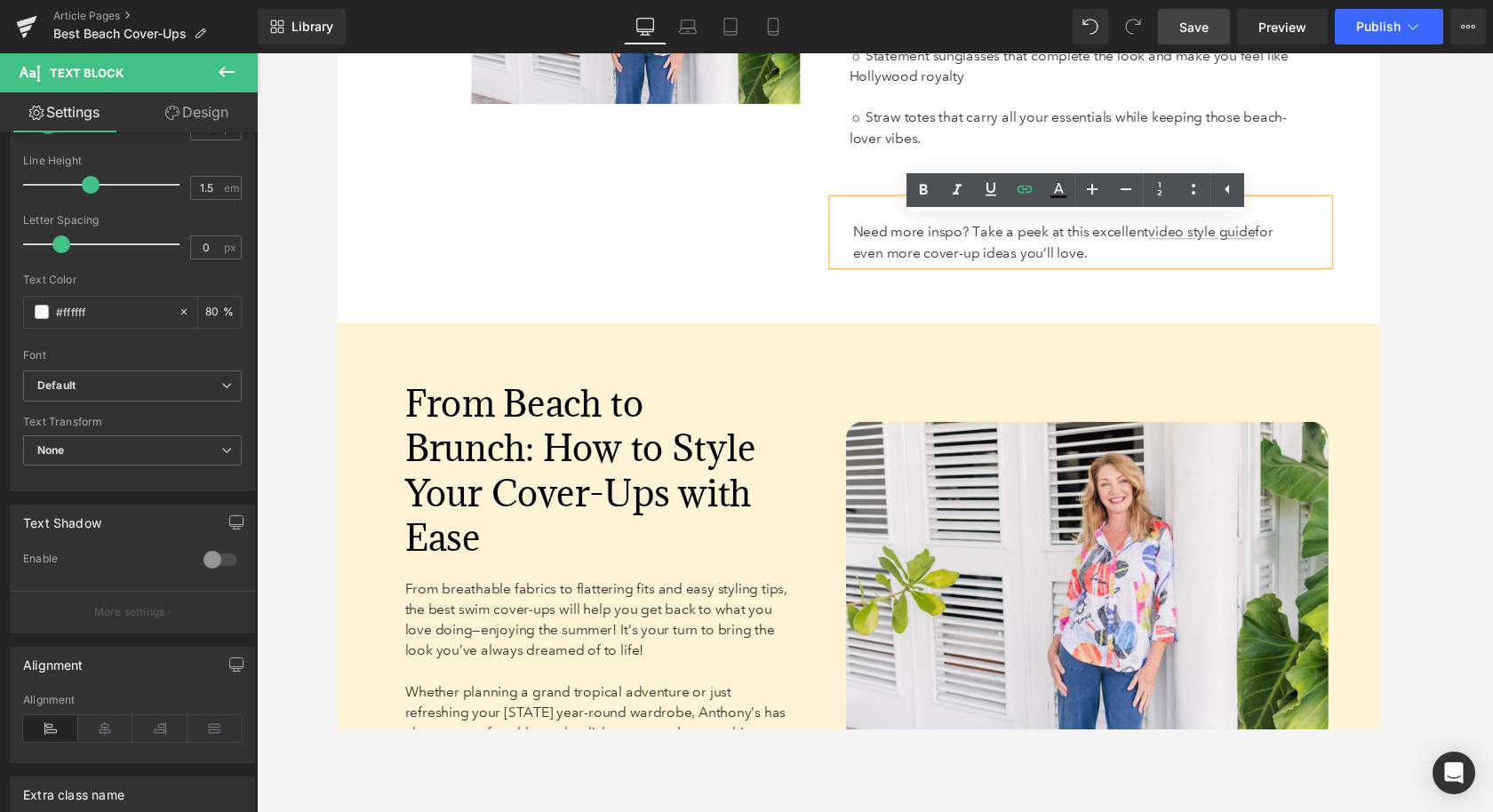 click on "Save" at bounding box center (1194, 27) 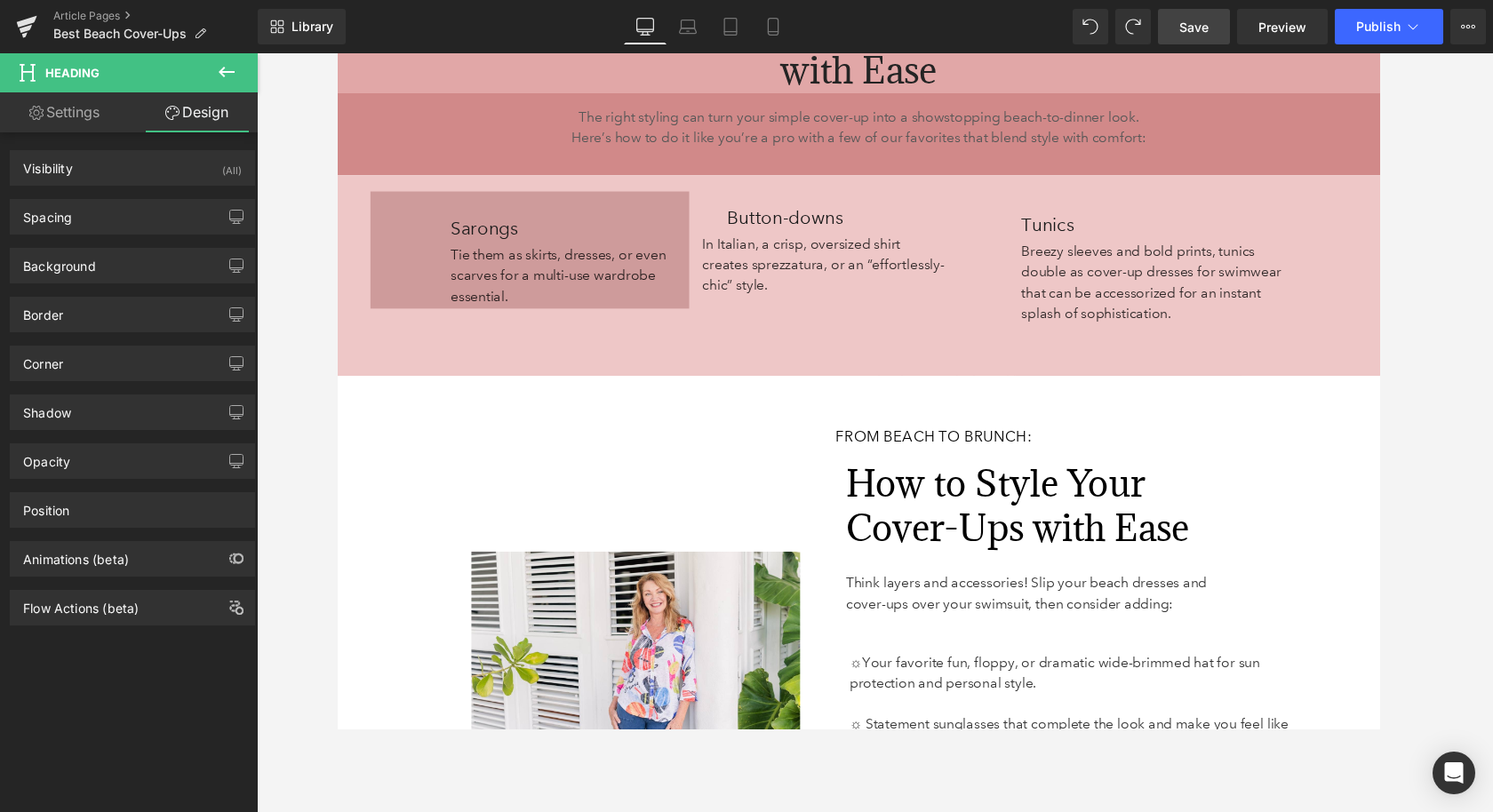 scroll, scrollTop: 5408, scrollLeft: 0, axis: vertical 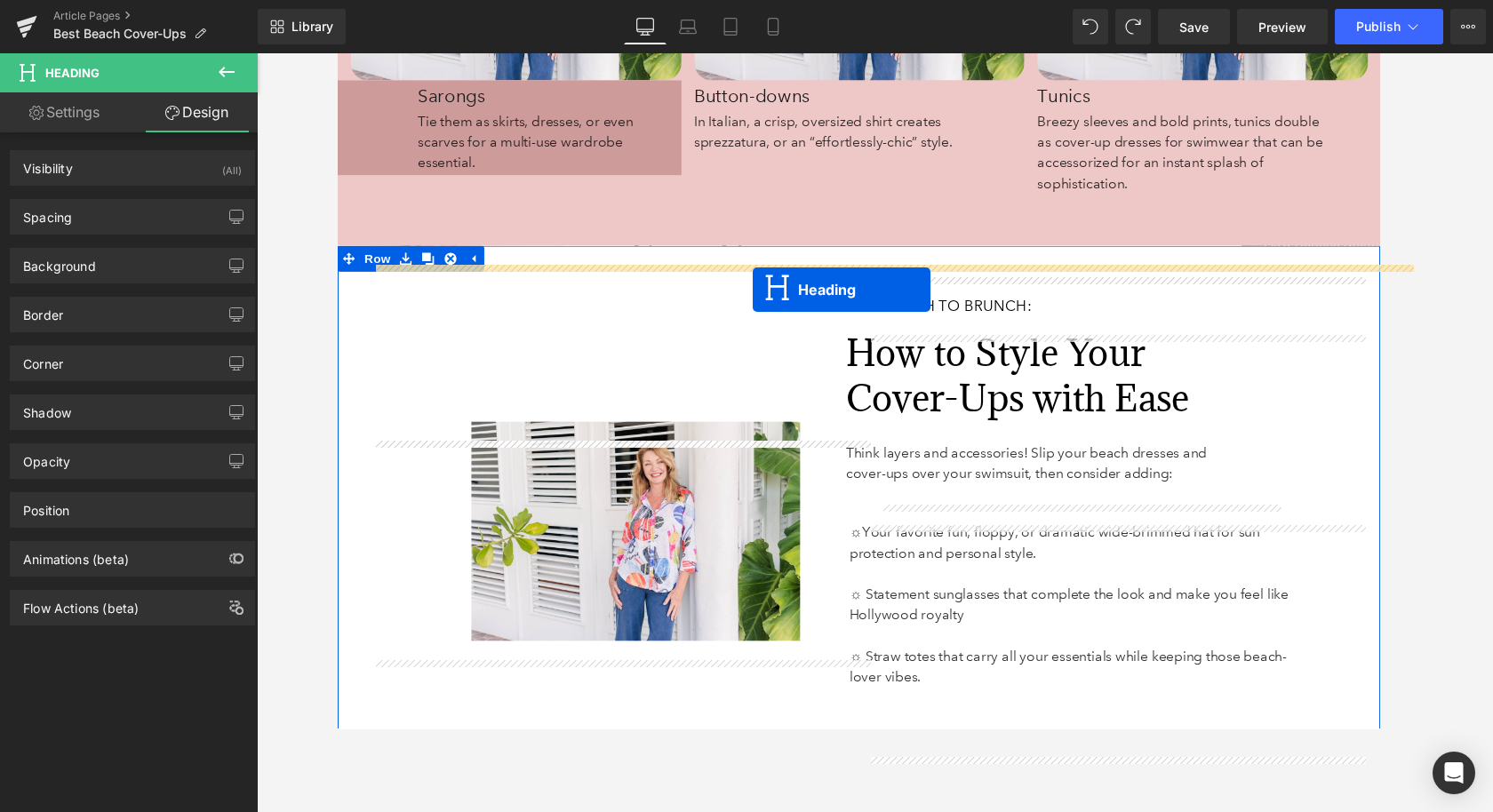 drag, startPoint x: 802, startPoint y: 173, endPoint x: 765, endPoint y: 298, distance: 130.36104 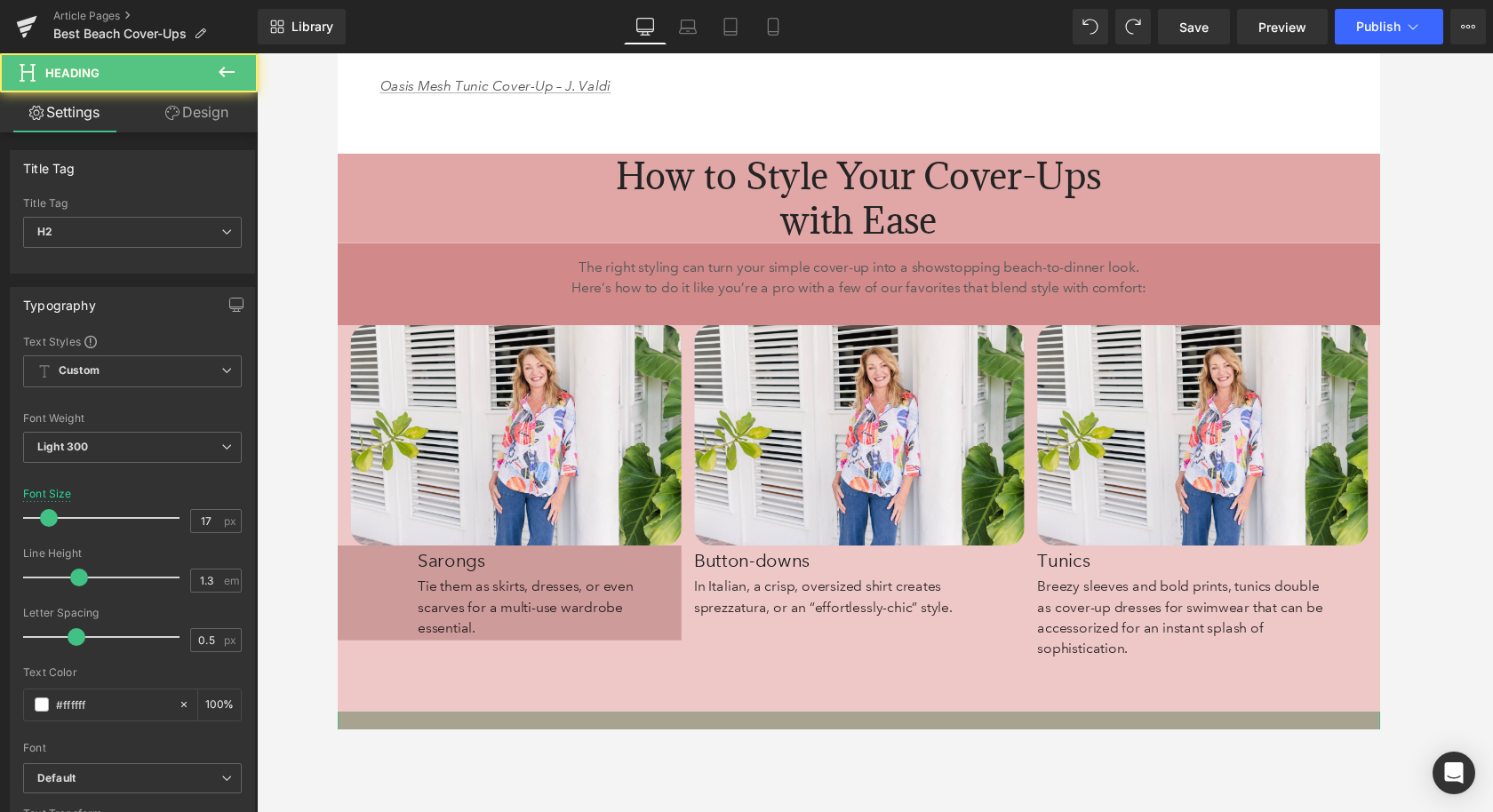 scroll, scrollTop: 5109, scrollLeft: 0, axis: vertical 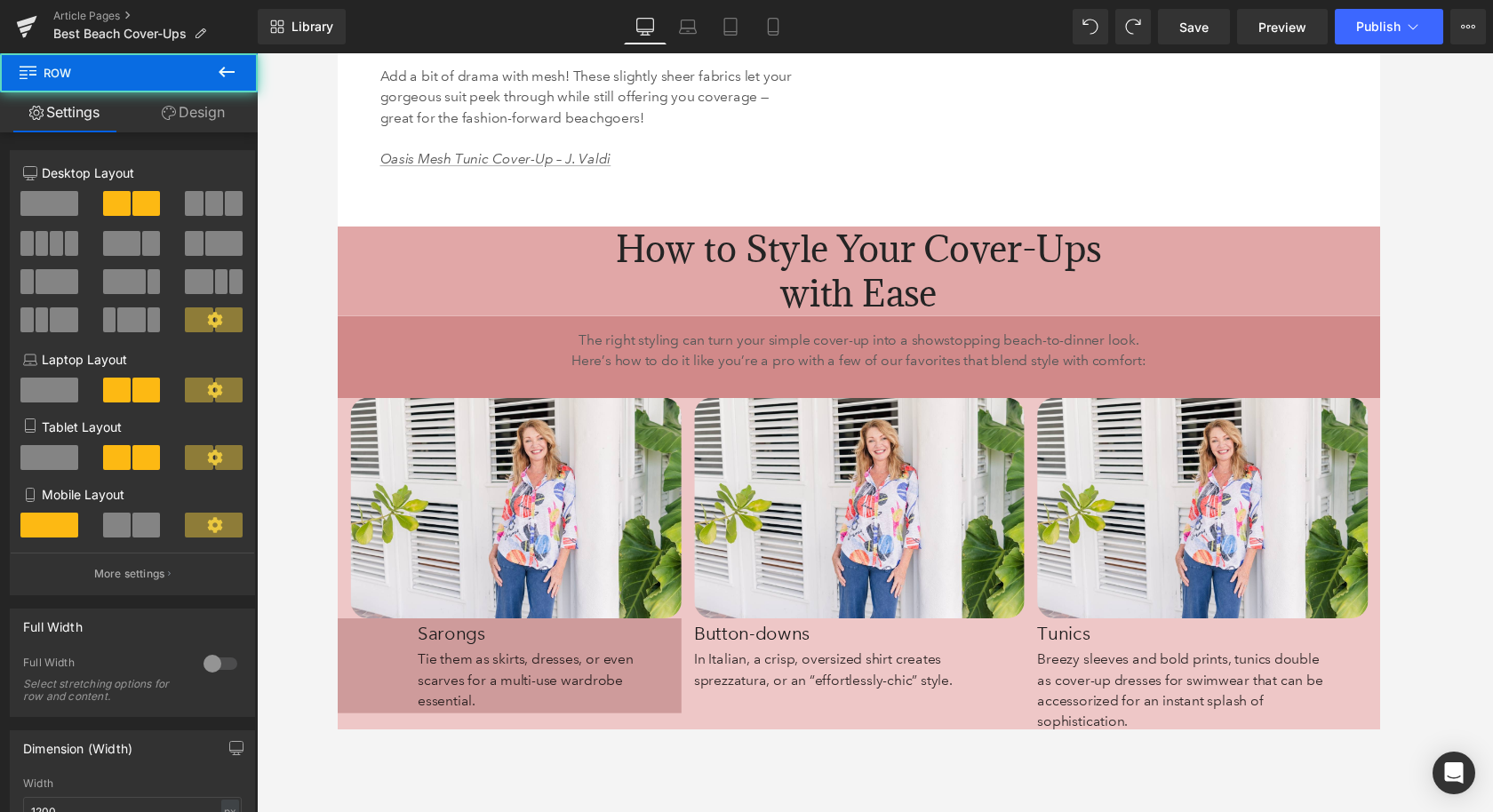 click on "32px" at bounding box center (337, 53) 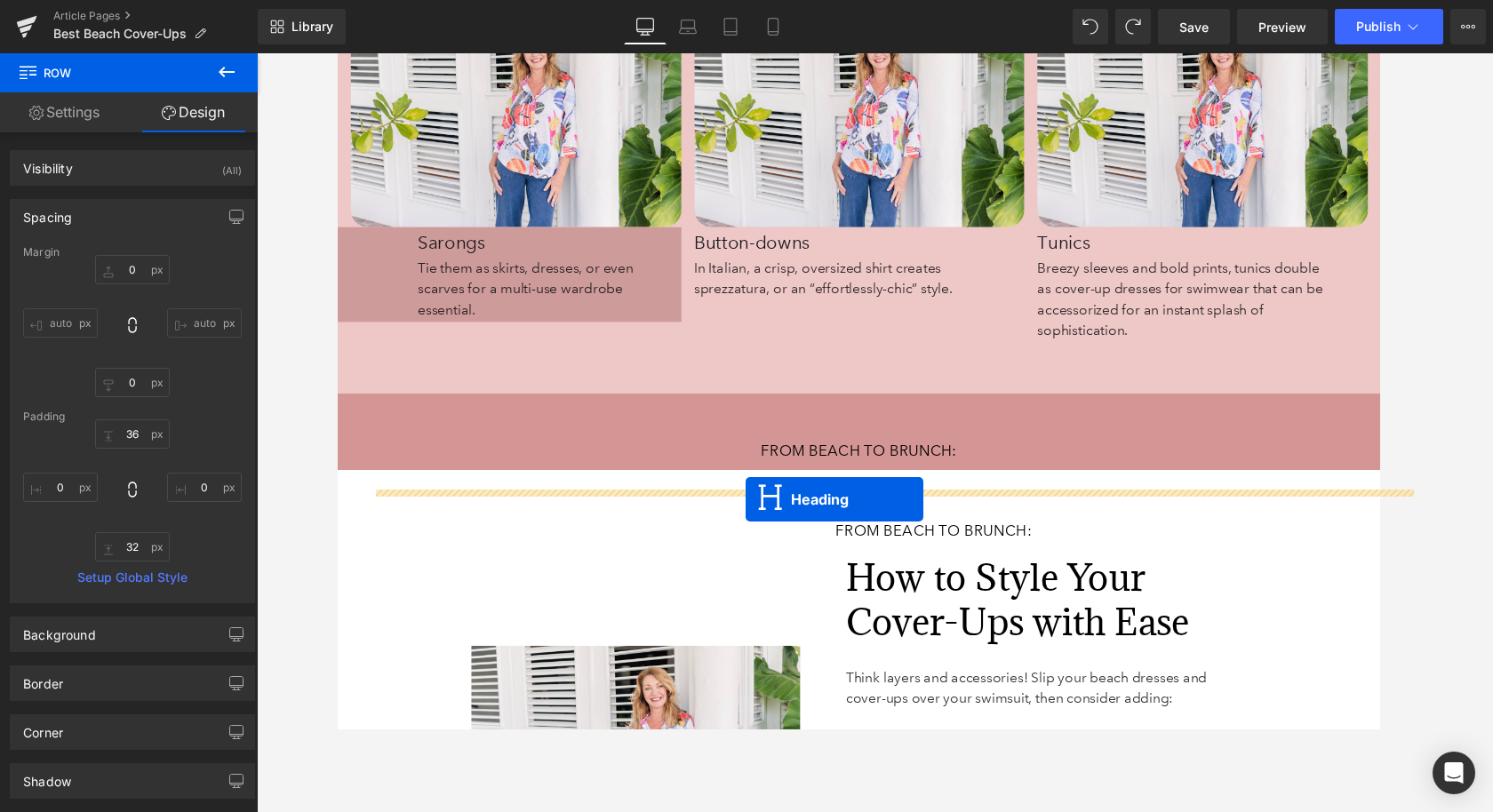 drag, startPoint x: 832, startPoint y: 300, endPoint x: 758, endPoint y: 513, distance: 225.48836 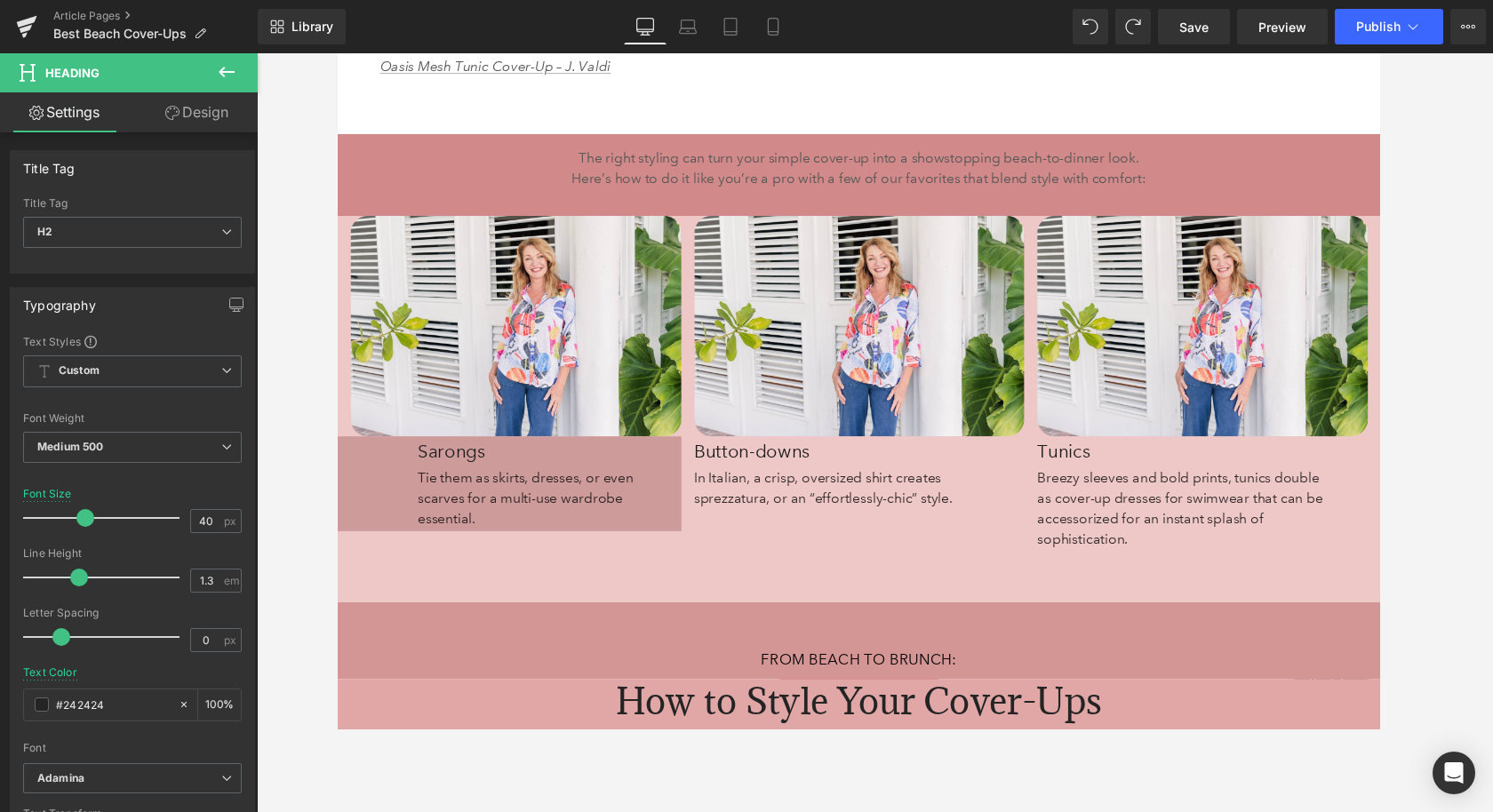 scroll, scrollTop: 5199, scrollLeft: 0, axis: vertical 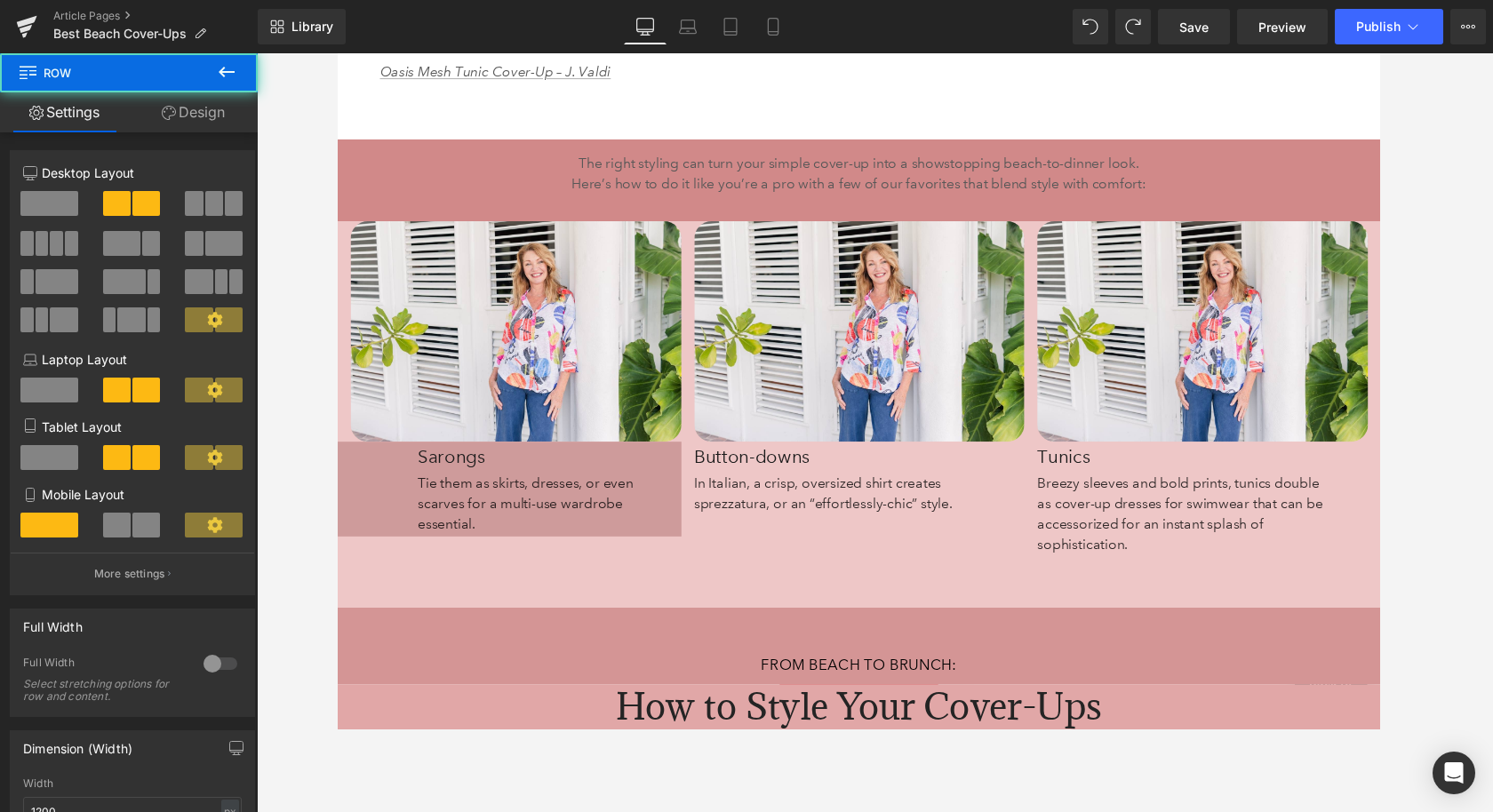 click on "Image         Mesh Blends Heading         Add a bit of drama with mesh! These slightly sheer fabrics let your gorgeous suit peek through while still offering you coverage — great for the fashion-forward beachgoers!     Oasis Mesh Tunic Cover-Up – J. Valdi   Text Block         Row         Image         Row   36px   32px" at bounding box center [875, -251] 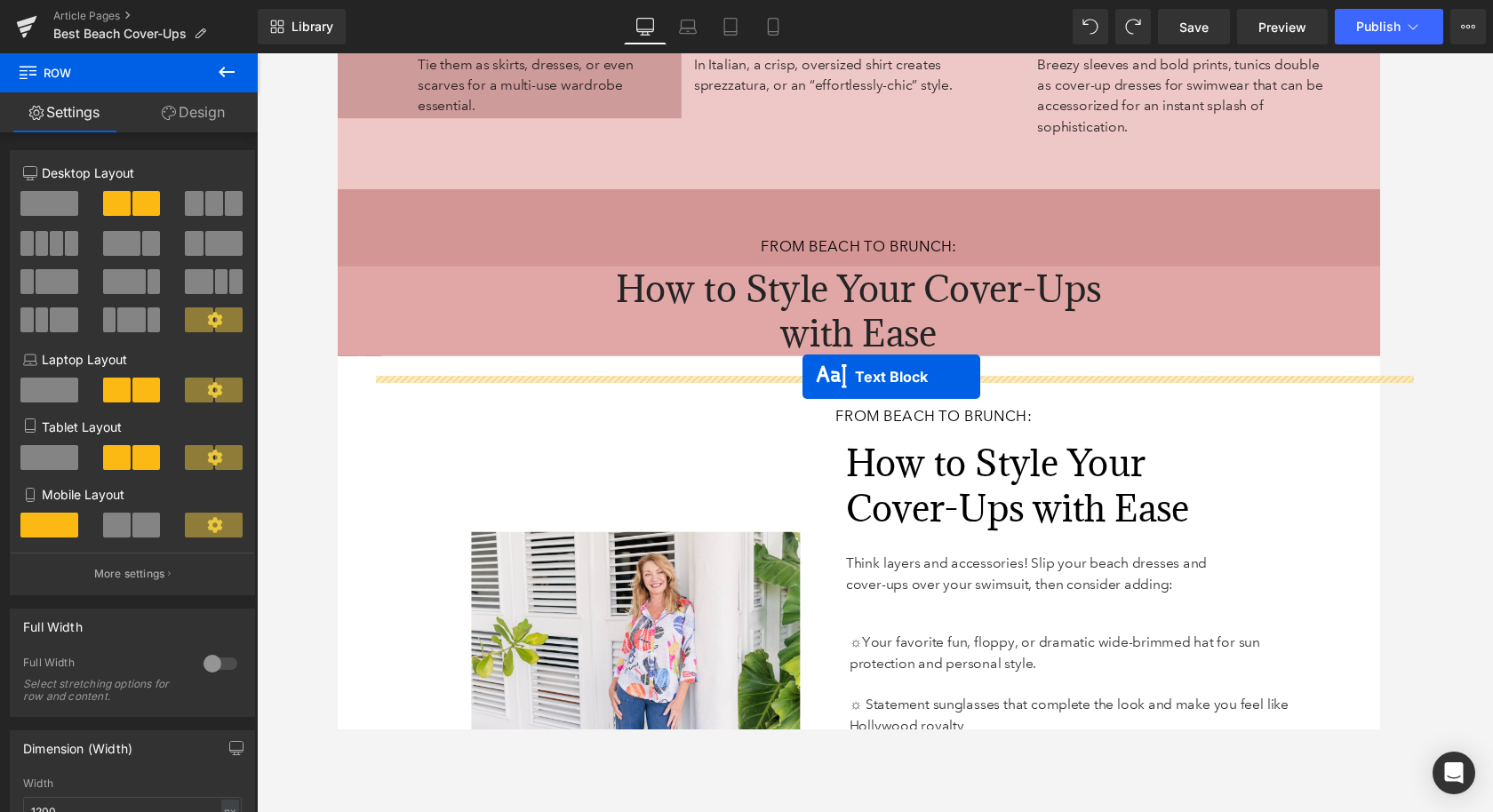 drag, startPoint x: 823, startPoint y: 224, endPoint x: 817, endPoint y: 386, distance: 162.11107 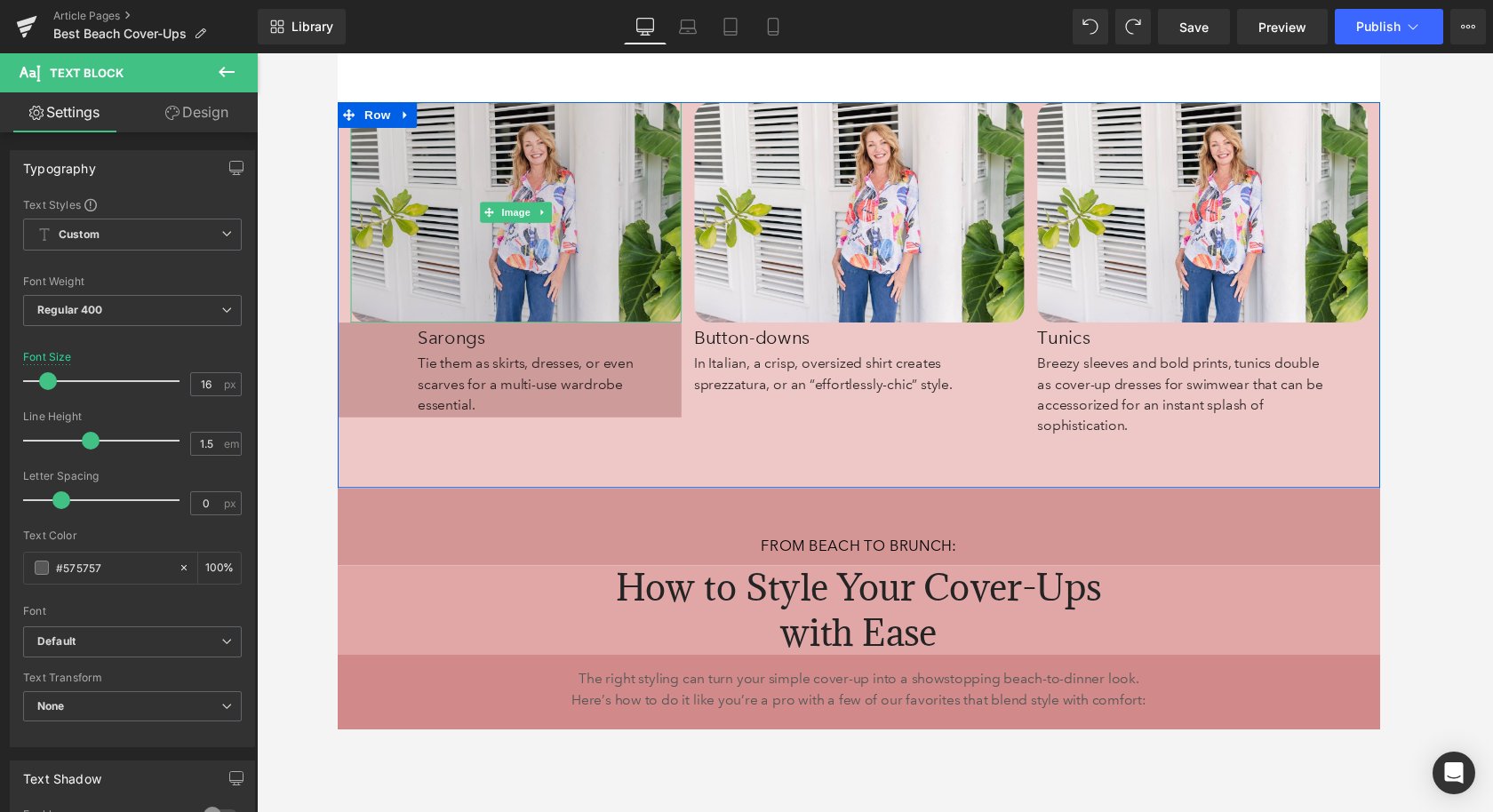 scroll, scrollTop: 5225, scrollLeft: 0, axis: vertical 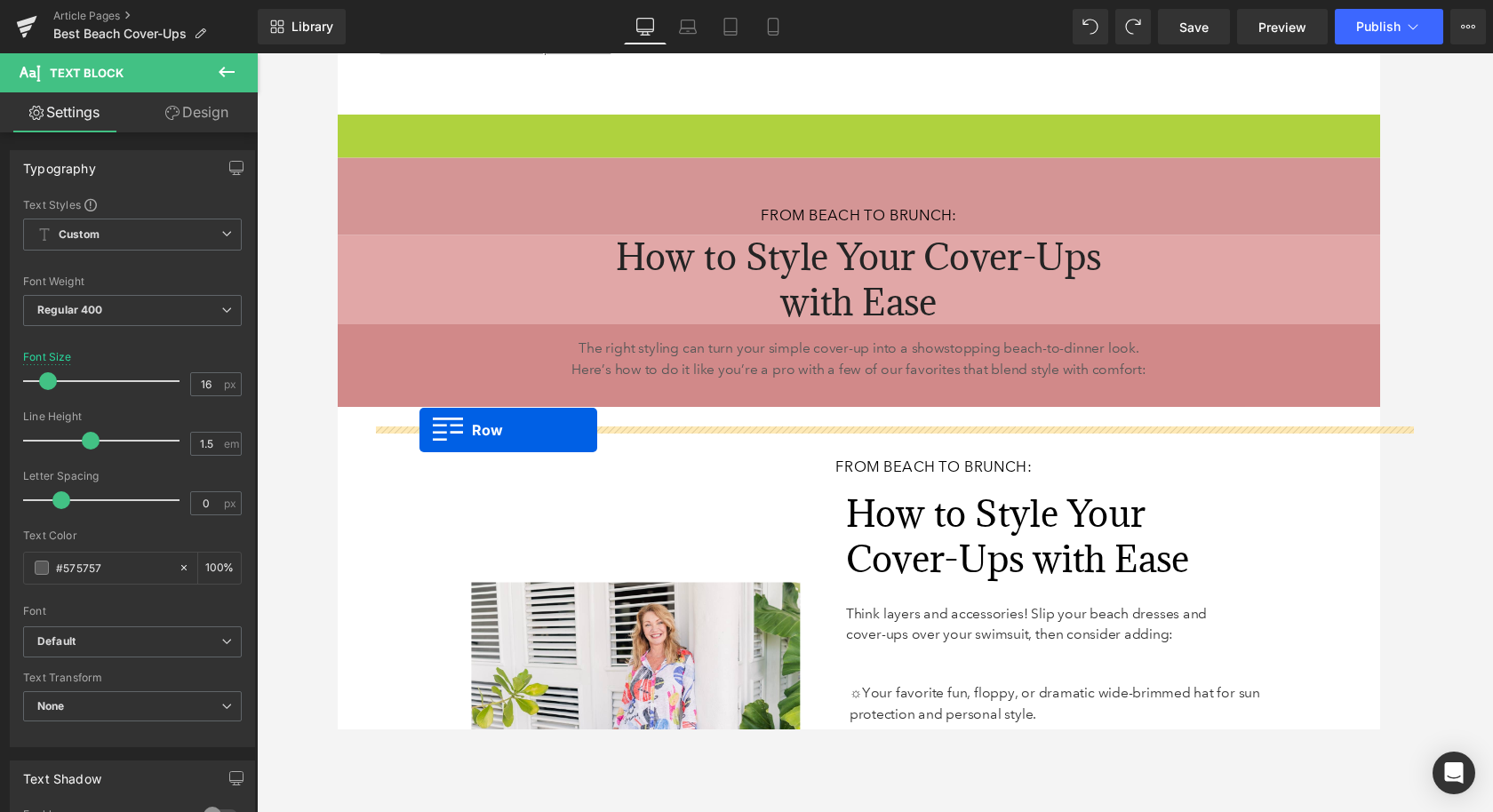 drag, startPoint x: 345, startPoint y: 154, endPoint x: 420, endPoint y: 441, distance: 296.638 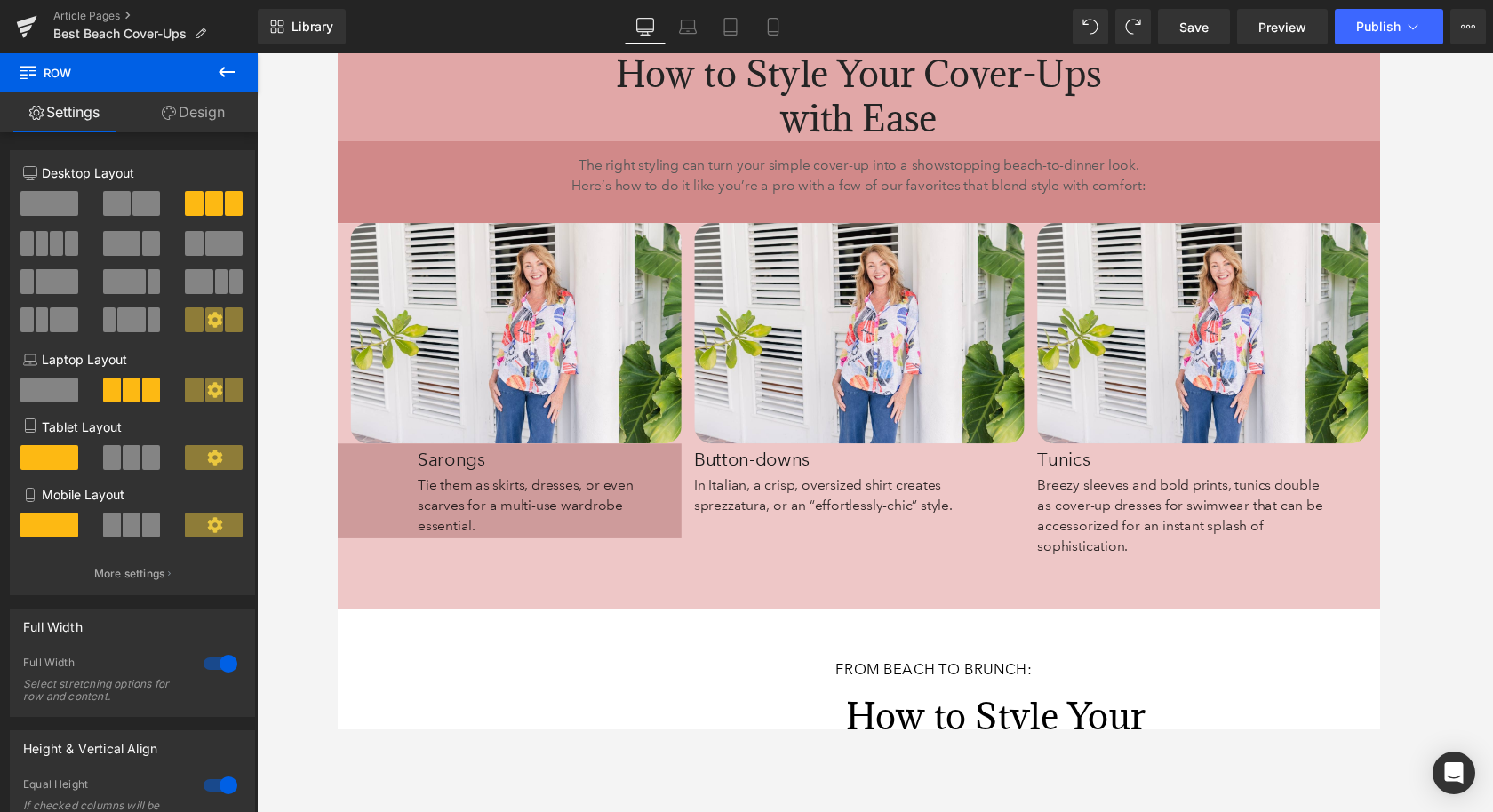 scroll, scrollTop: 5282, scrollLeft: 0, axis: vertical 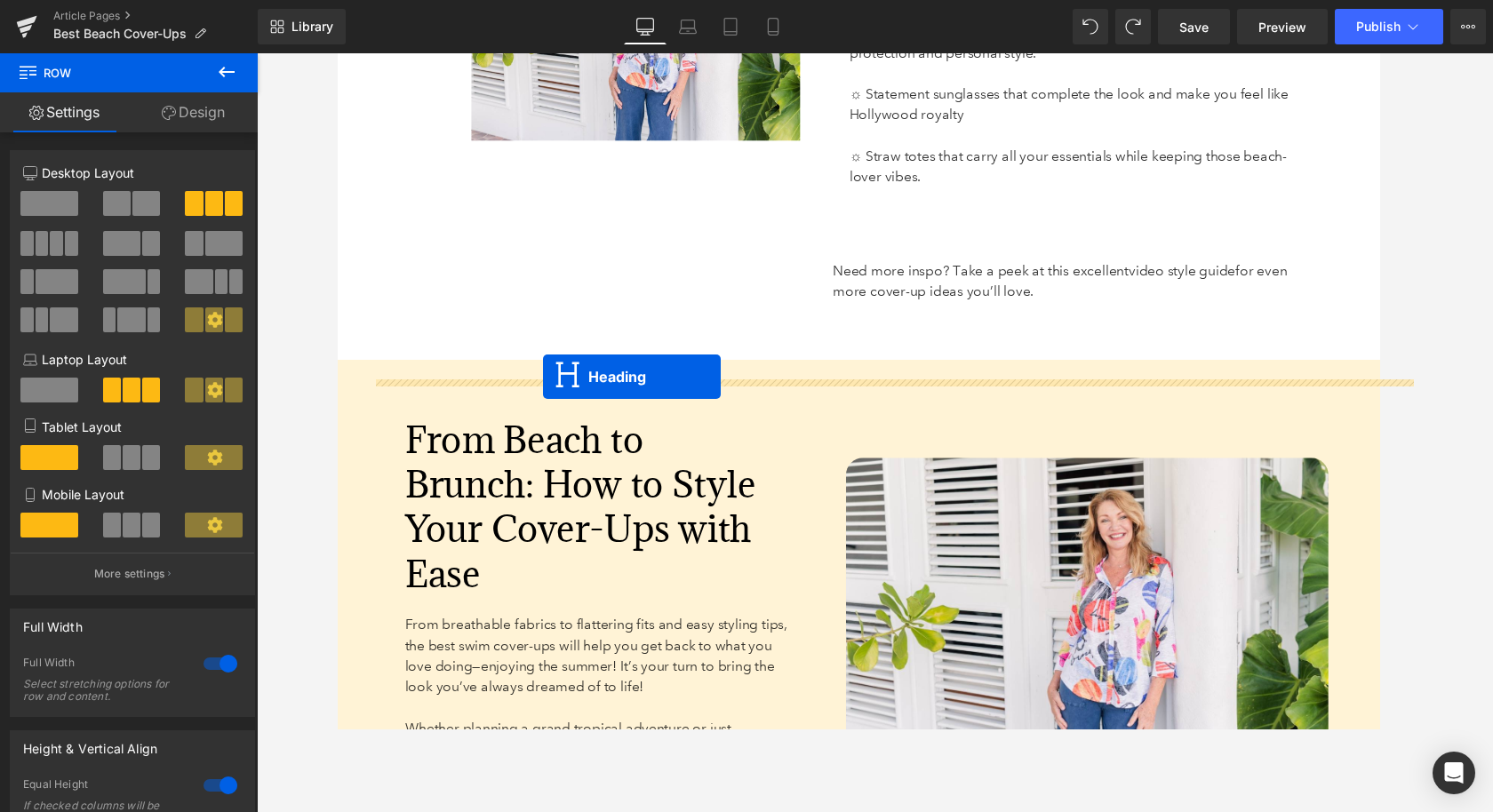 drag, startPoint x: 829, startPoint y: 123, endPoint x: 549, endPoint y: 386, distance: 384.1471 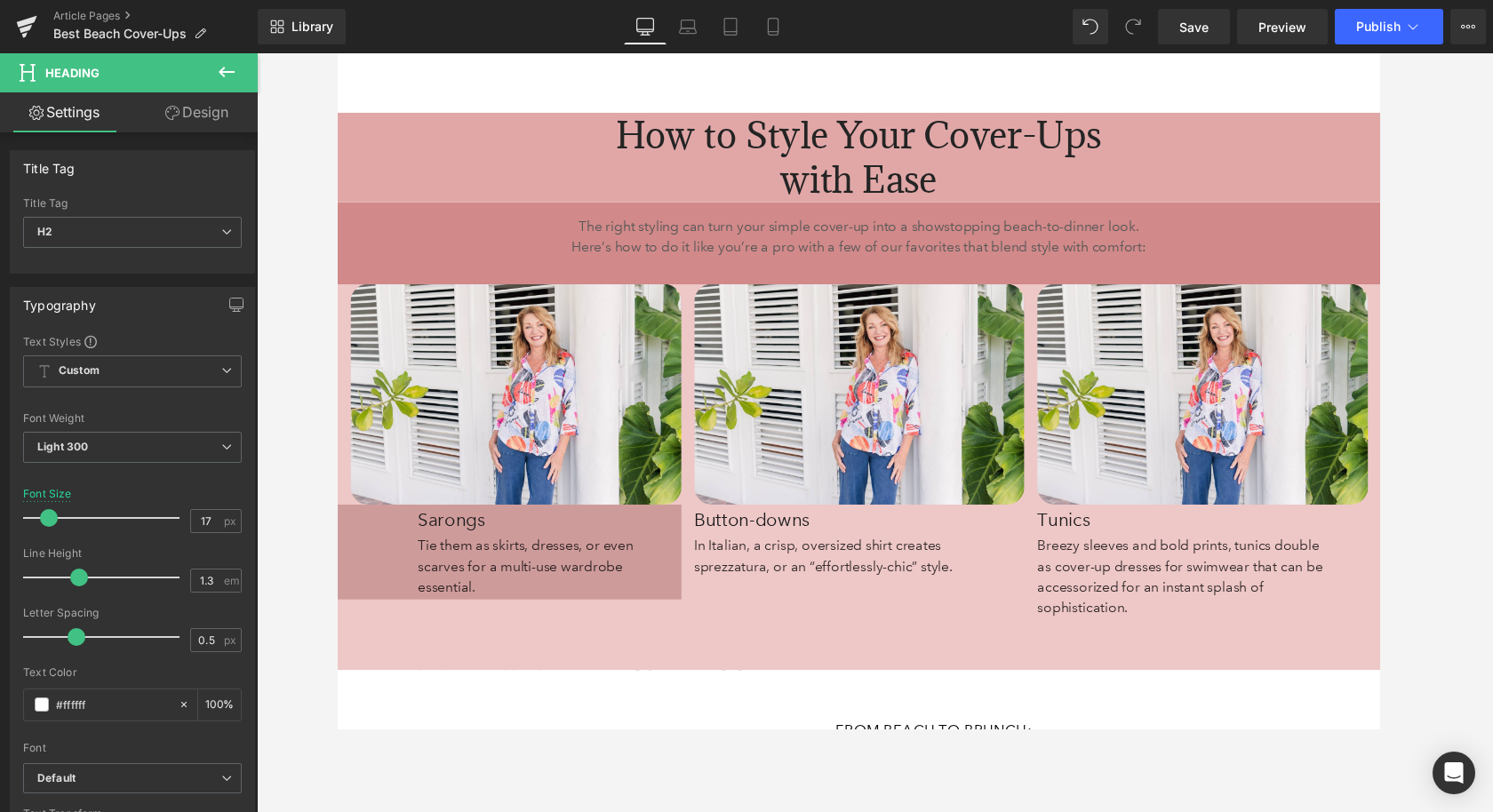scroll, scrollTop: 5120, scrollLeft: 0, axis: vertical 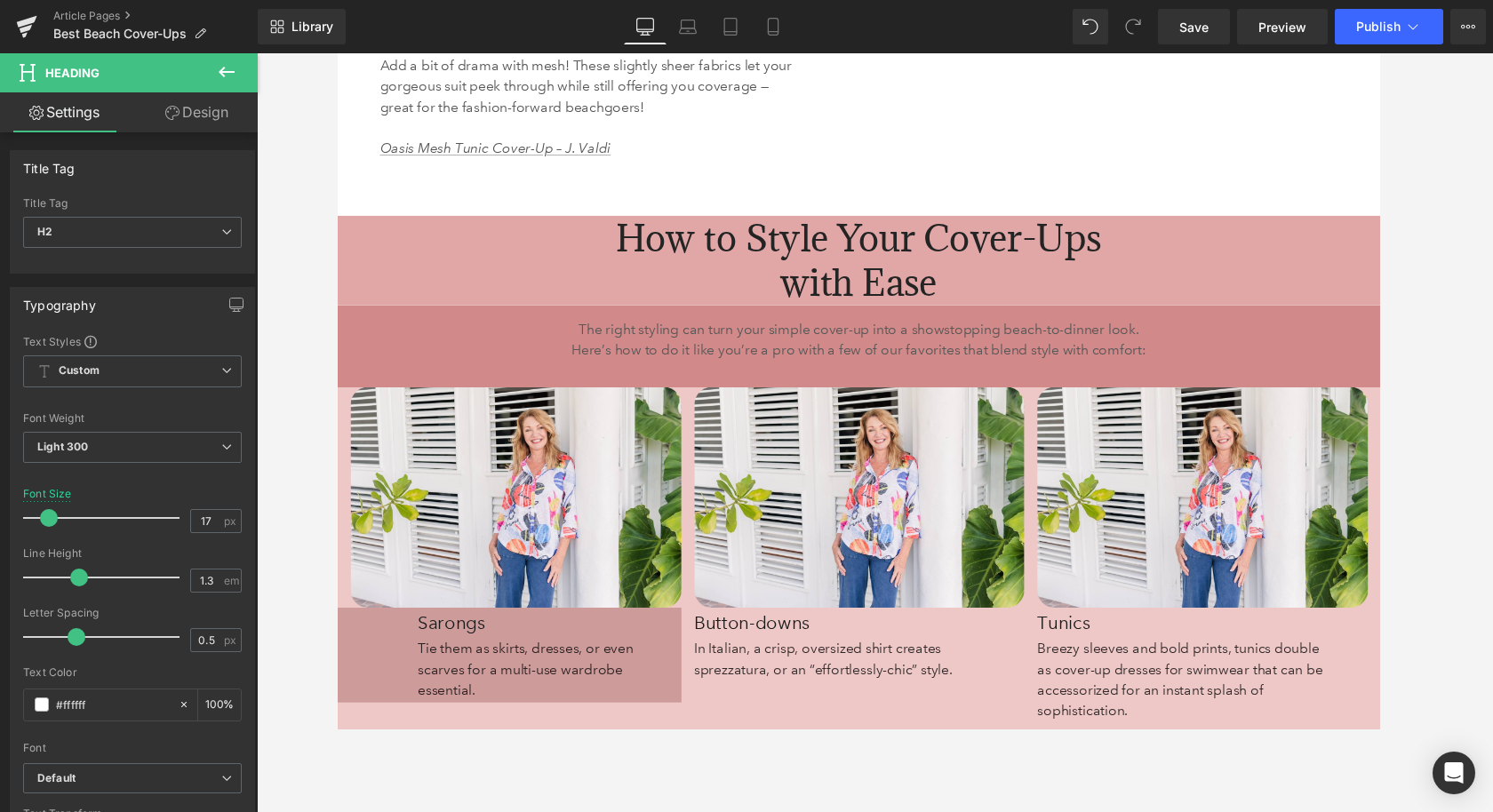 click on "How to Style Your Cover-Ups with Ease  Heading       303px   303px" at bounding box center (874, 267) 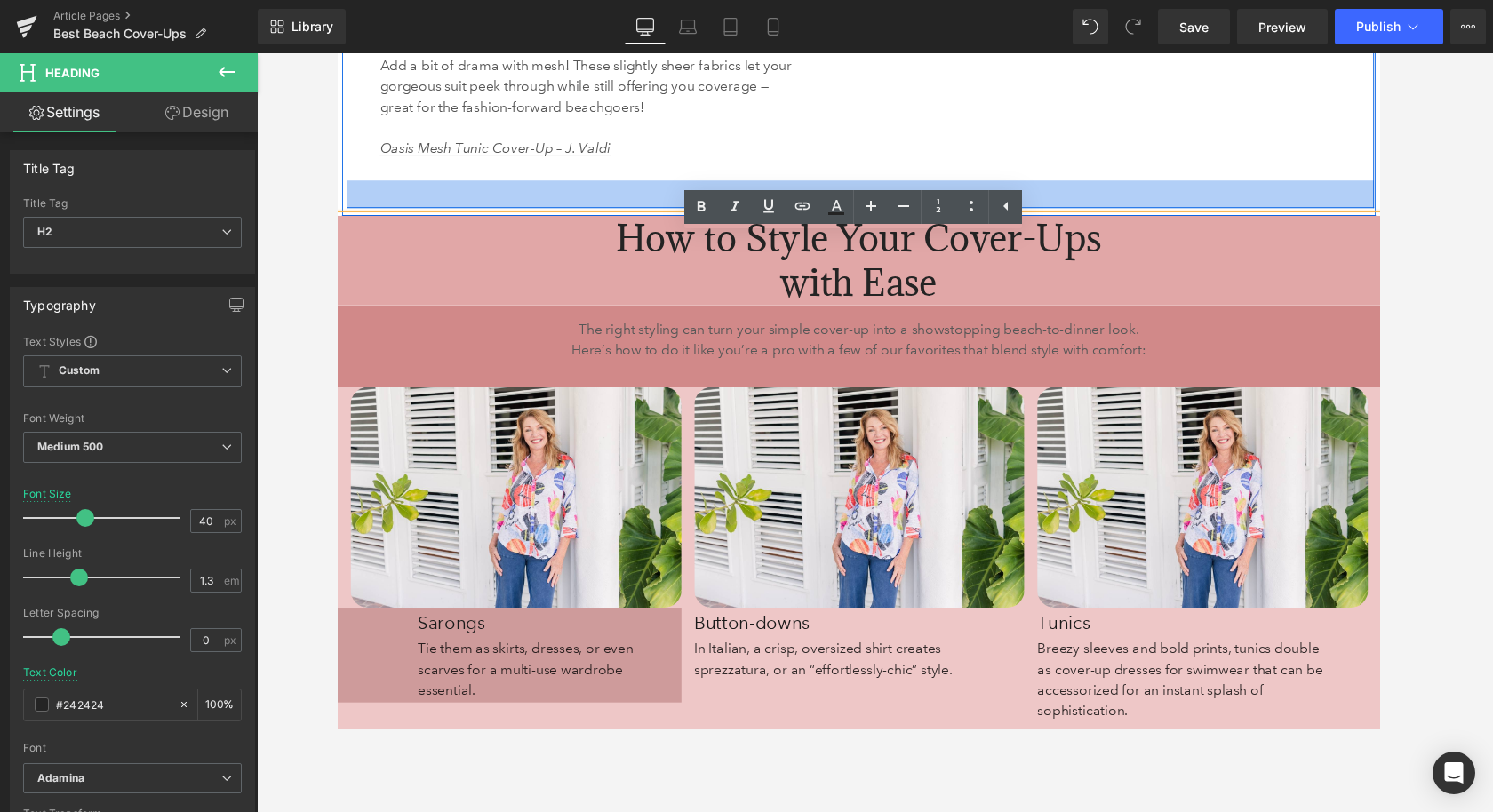 click on "32px" at bounding box center [875, 199] 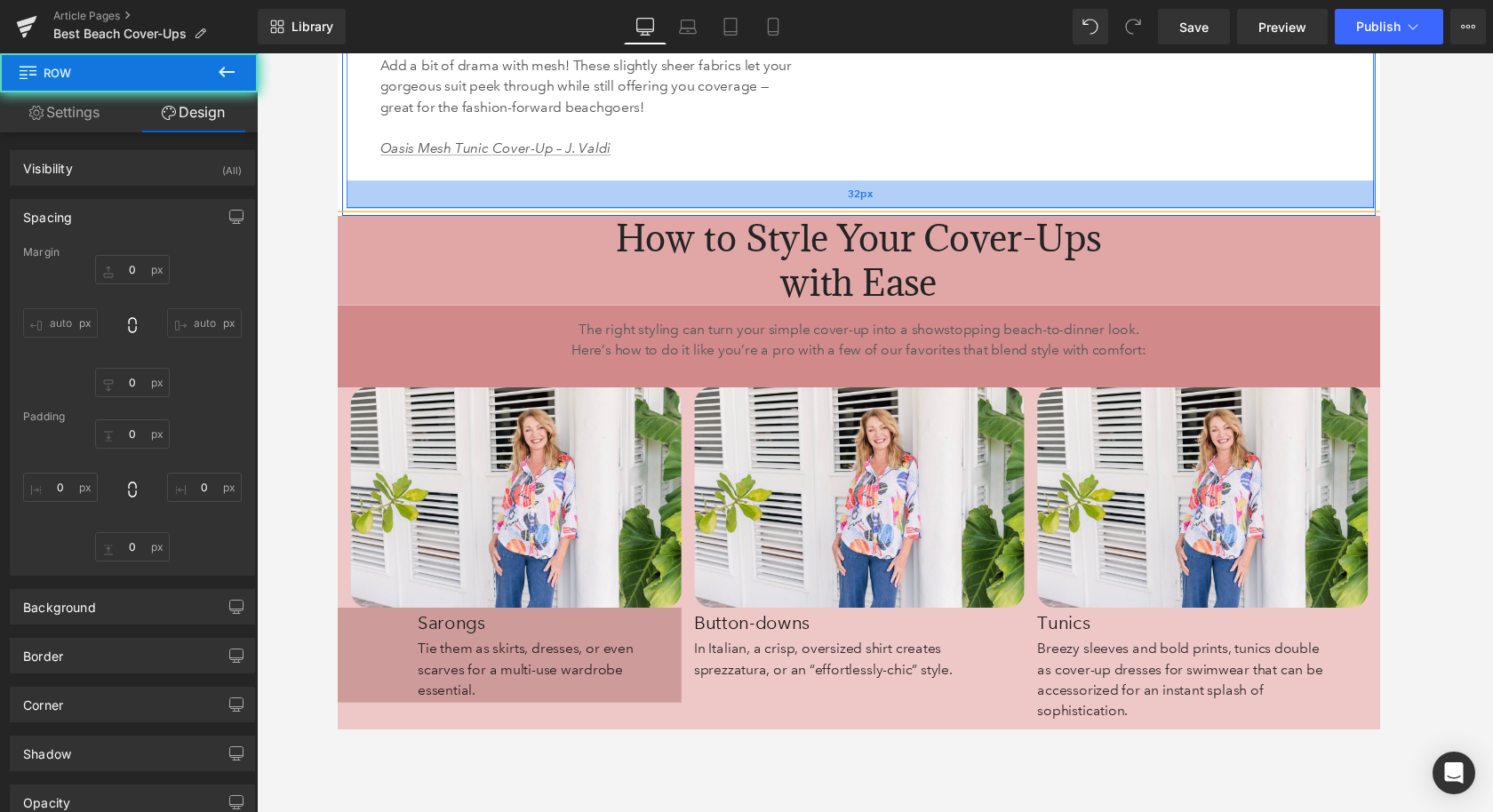 type on "0" 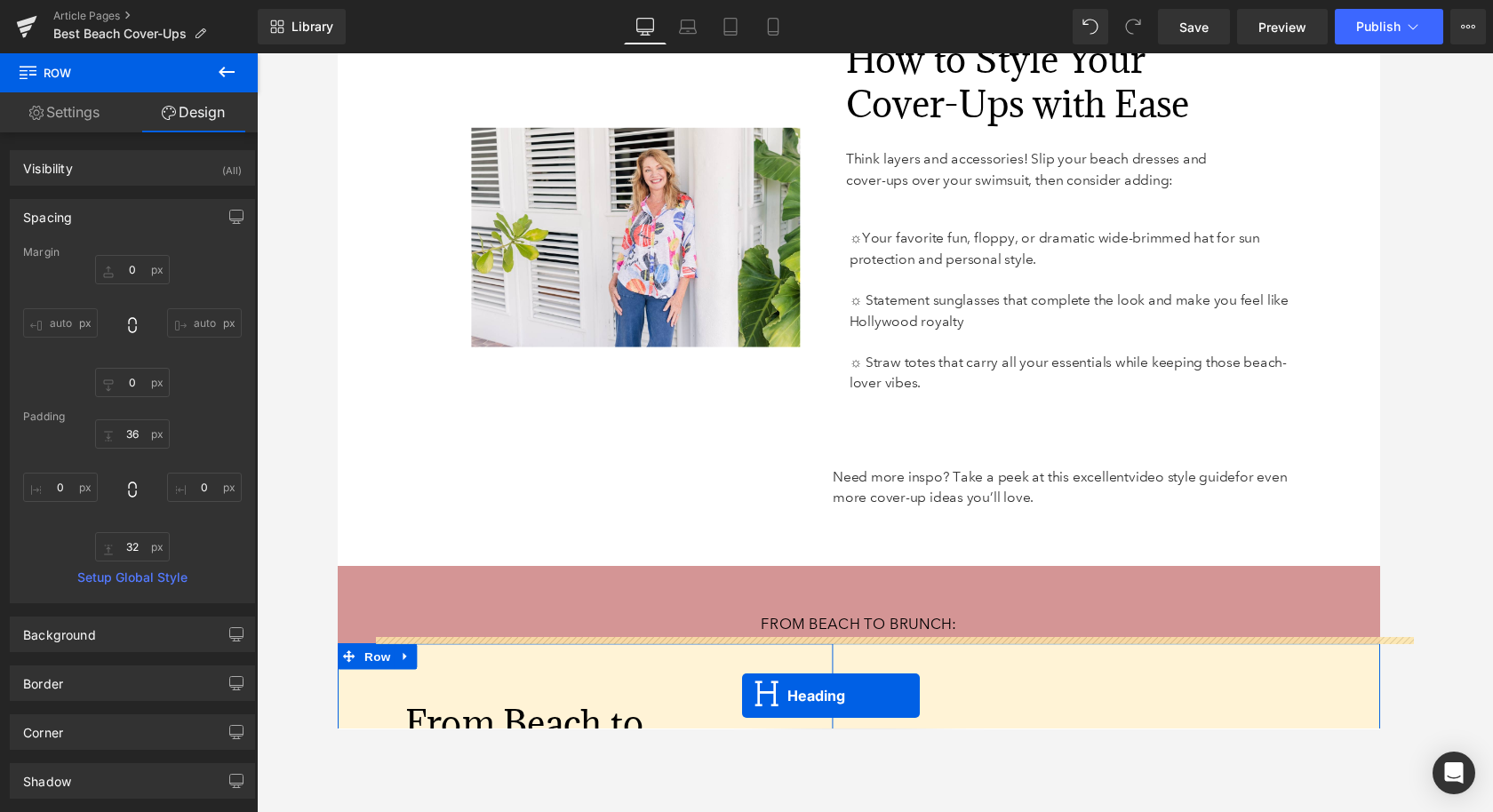 scroll, scrollTop: 6079, scrollLeft: 0, axis: vertical 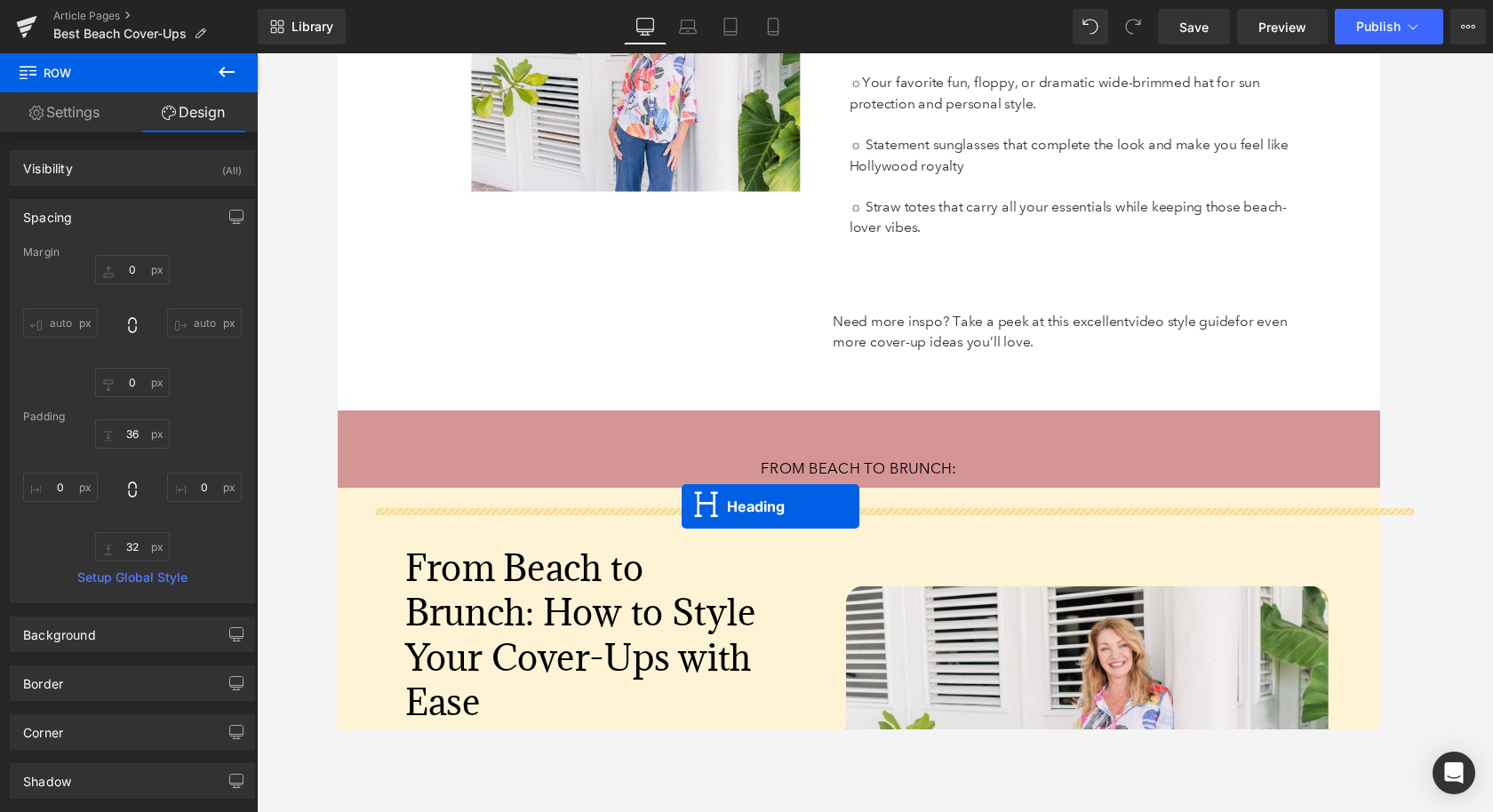 drag, startPoint x: 829, startPoint y: 291, endPoint x: 692, endPoint y: 521, distance: 267.7107 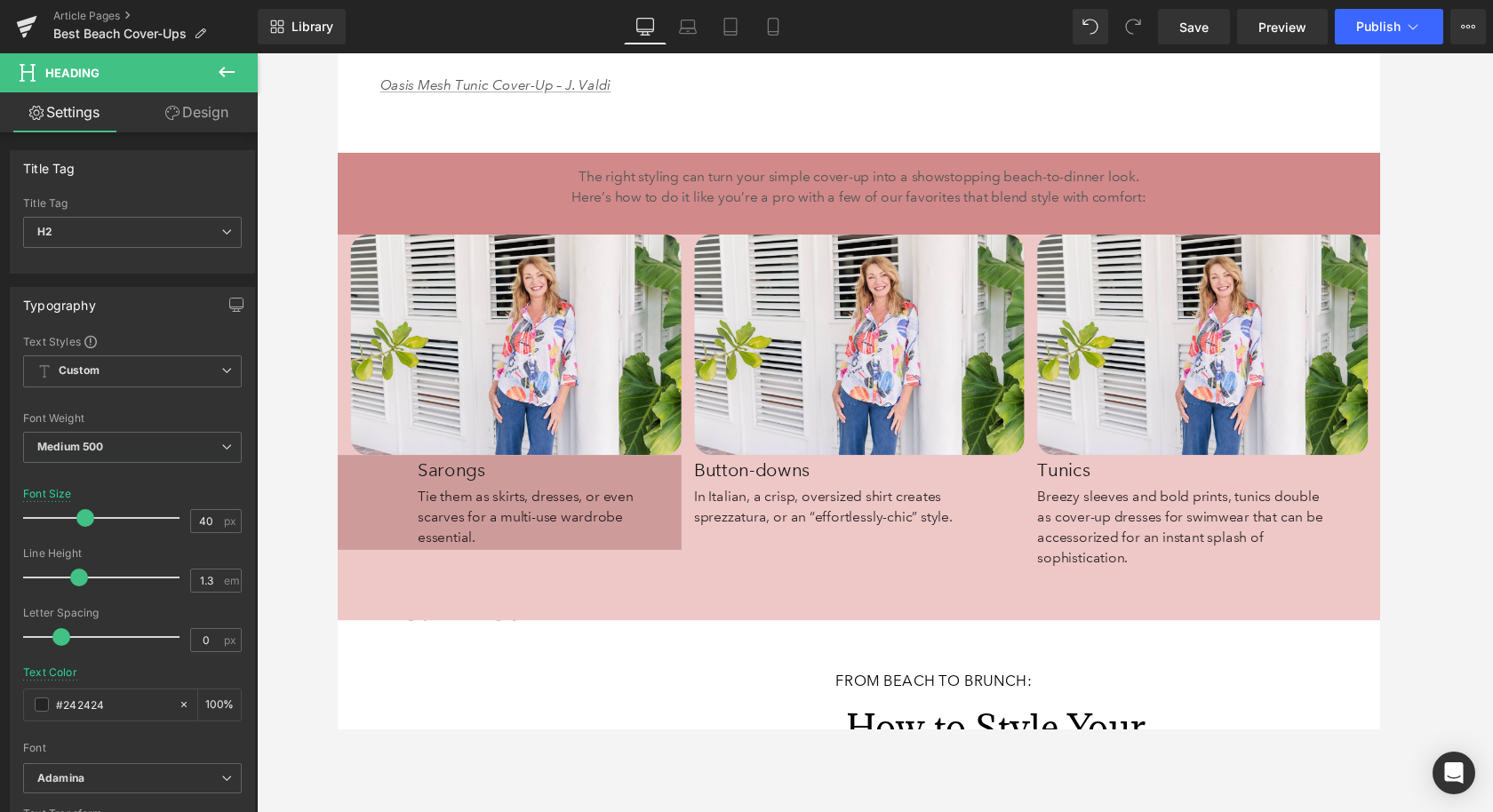 scroll, scrollTop: 5110, scrollLeft: 0, axis: vertical 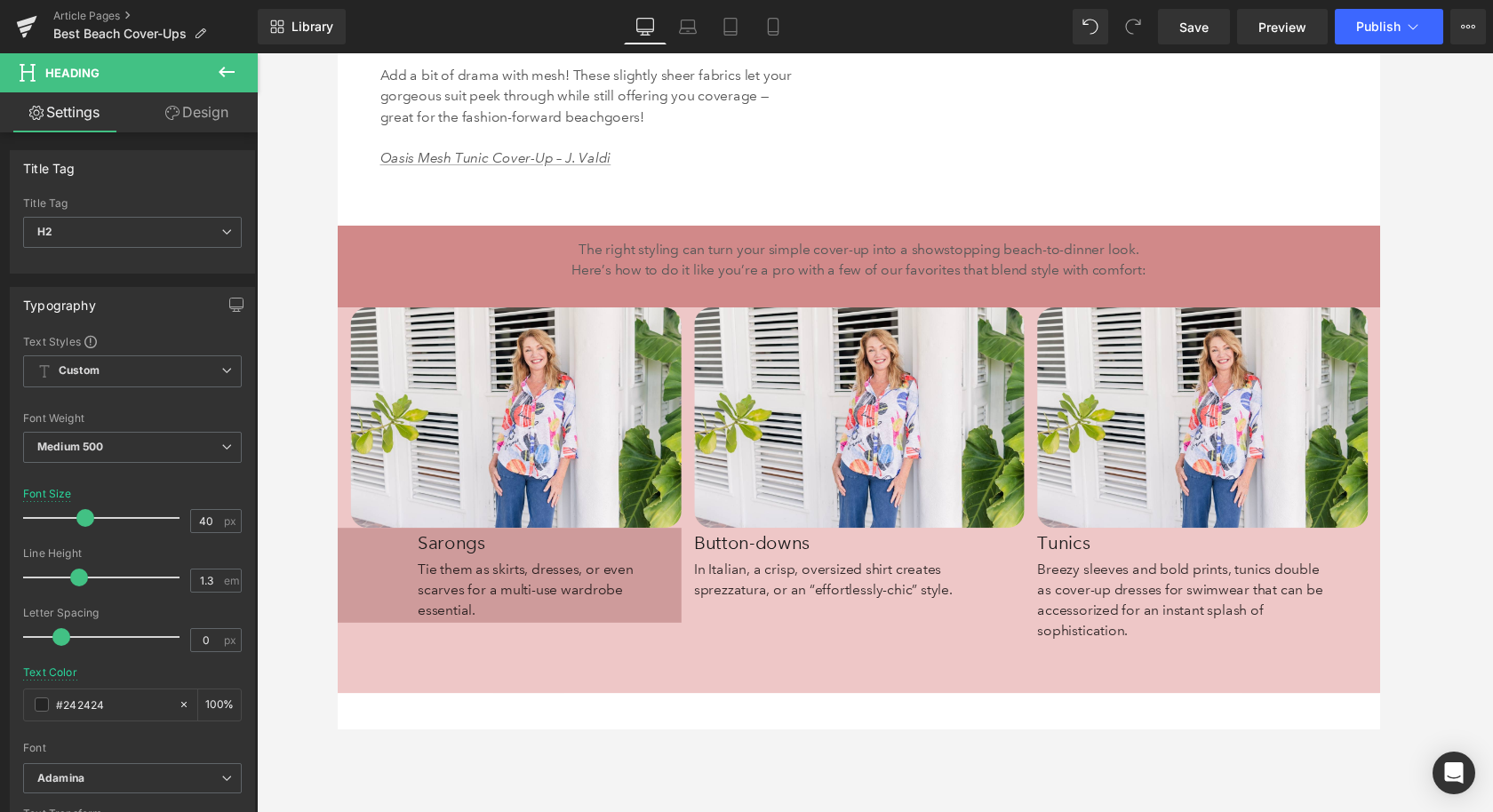click on "Image         Mesh Blends Heading         Add a bit of drama with mesh! These slightly sheer fabrics let your gorgeous suit peek through while still offering you coverage — great for the fashion-forward beachgoers!     Oasis Mesh Tunic Cover-Up – J. Valdi   Text Block         Row         Image         Row   36px   32px" at bounding box center [875, -163] 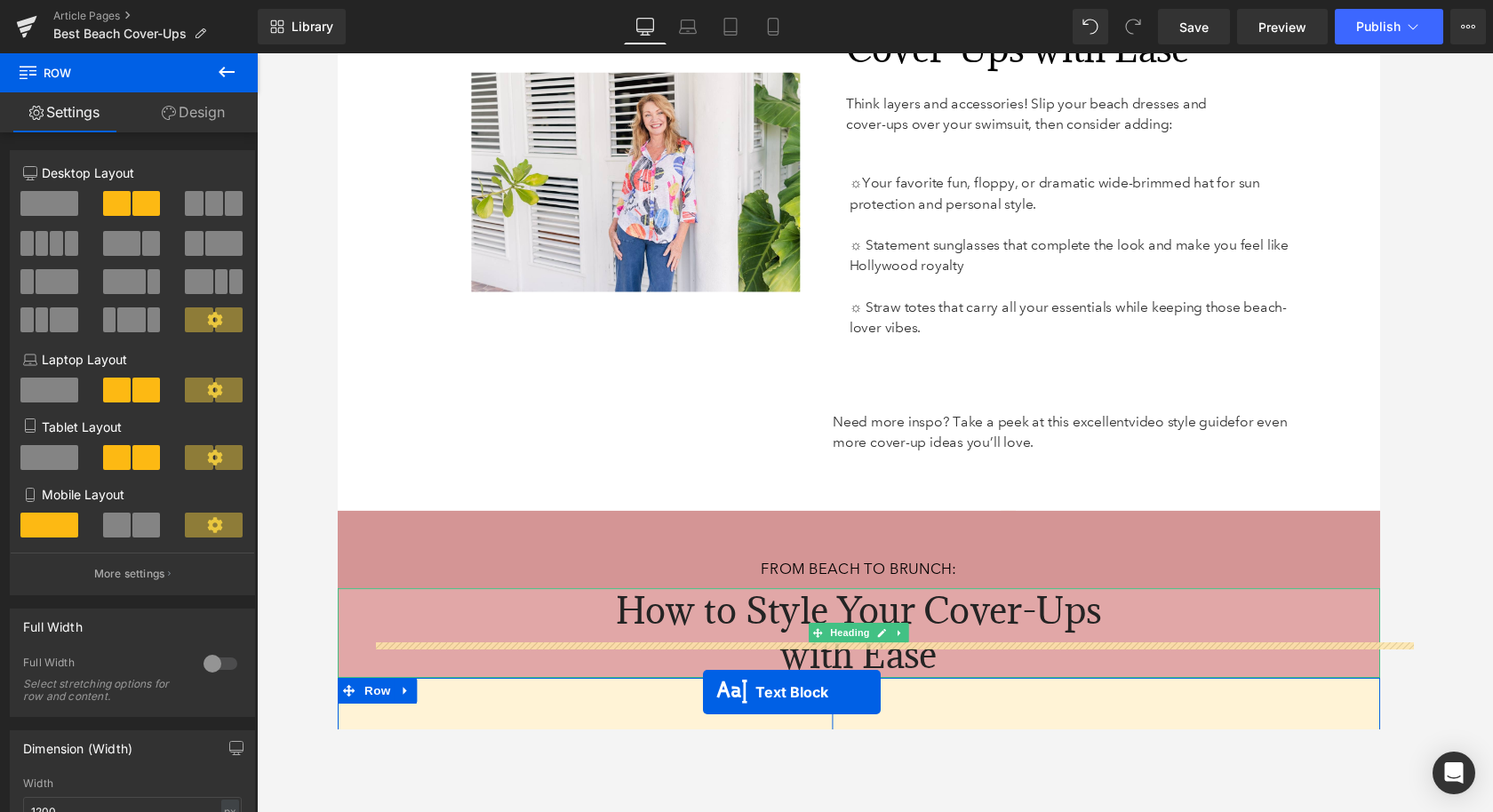 scroll, scrollTop: 6016, scrollLeft: 0, axis: vertical 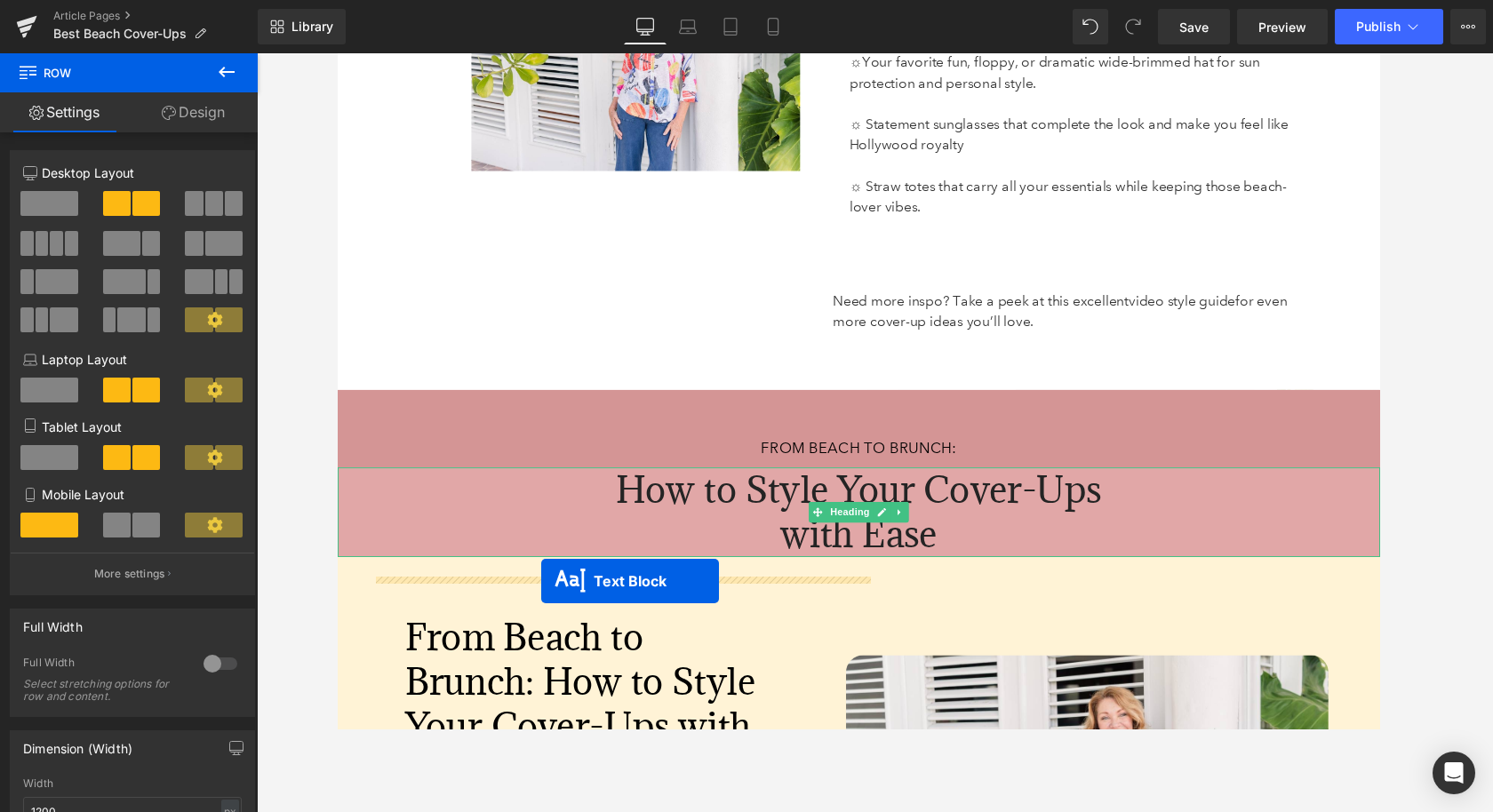 drag, startPoint x: 826, startPoint y: 318, endPoint x: 547, endPoint y: 597, distance: 394.5656 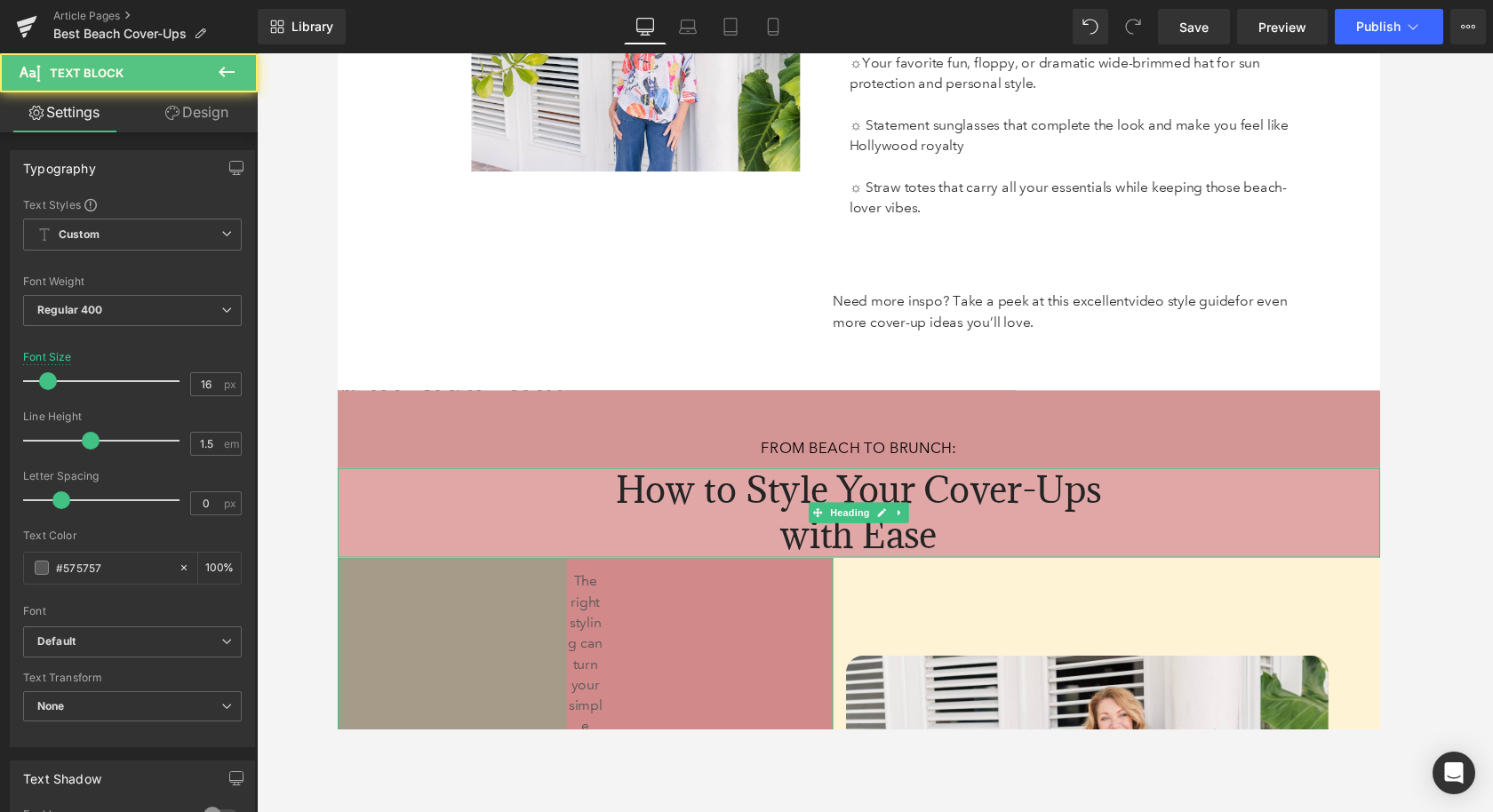 type 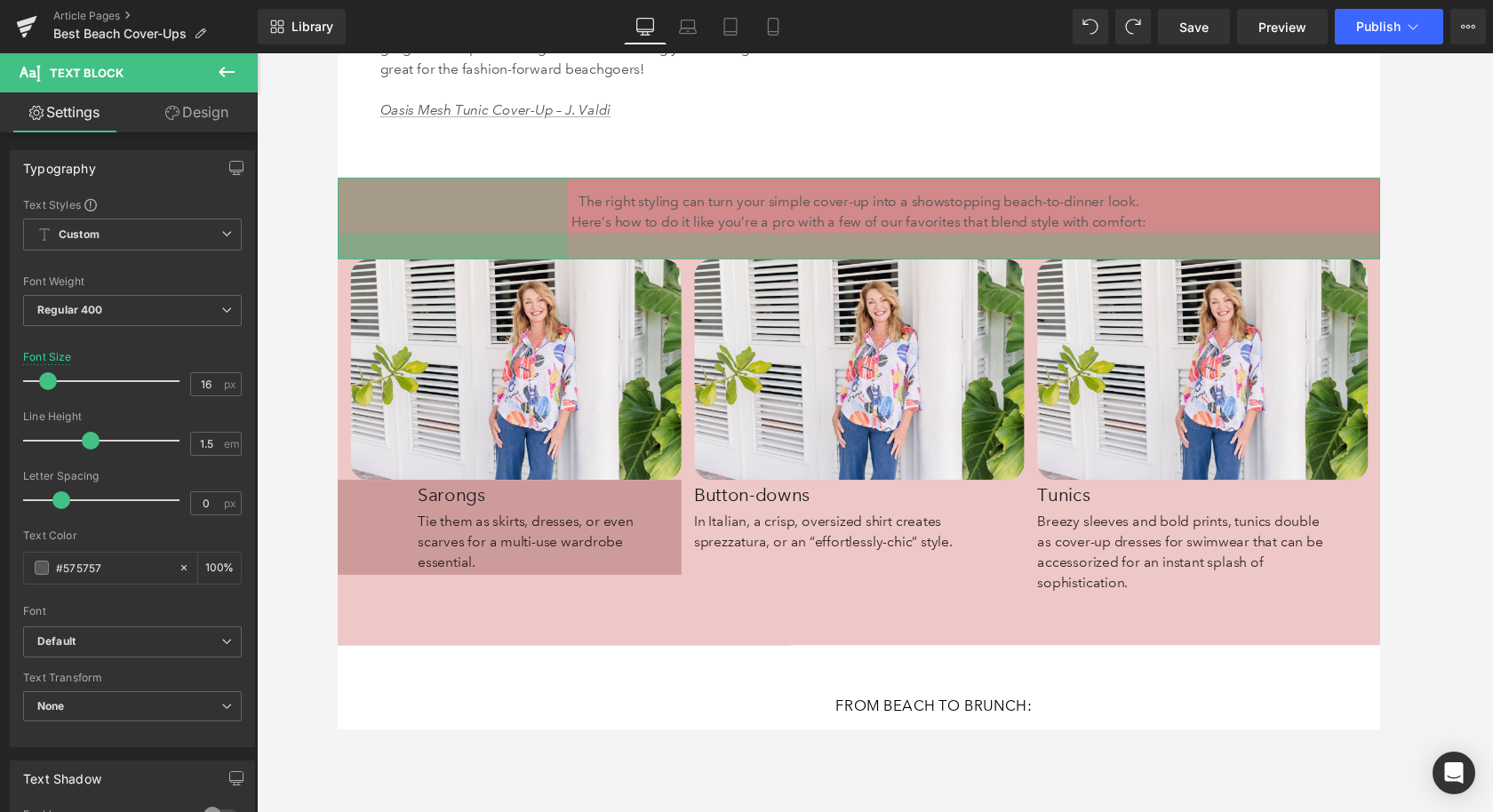 scroll, scrollTop: 5042, scrollLeft: 0, axis: vertical 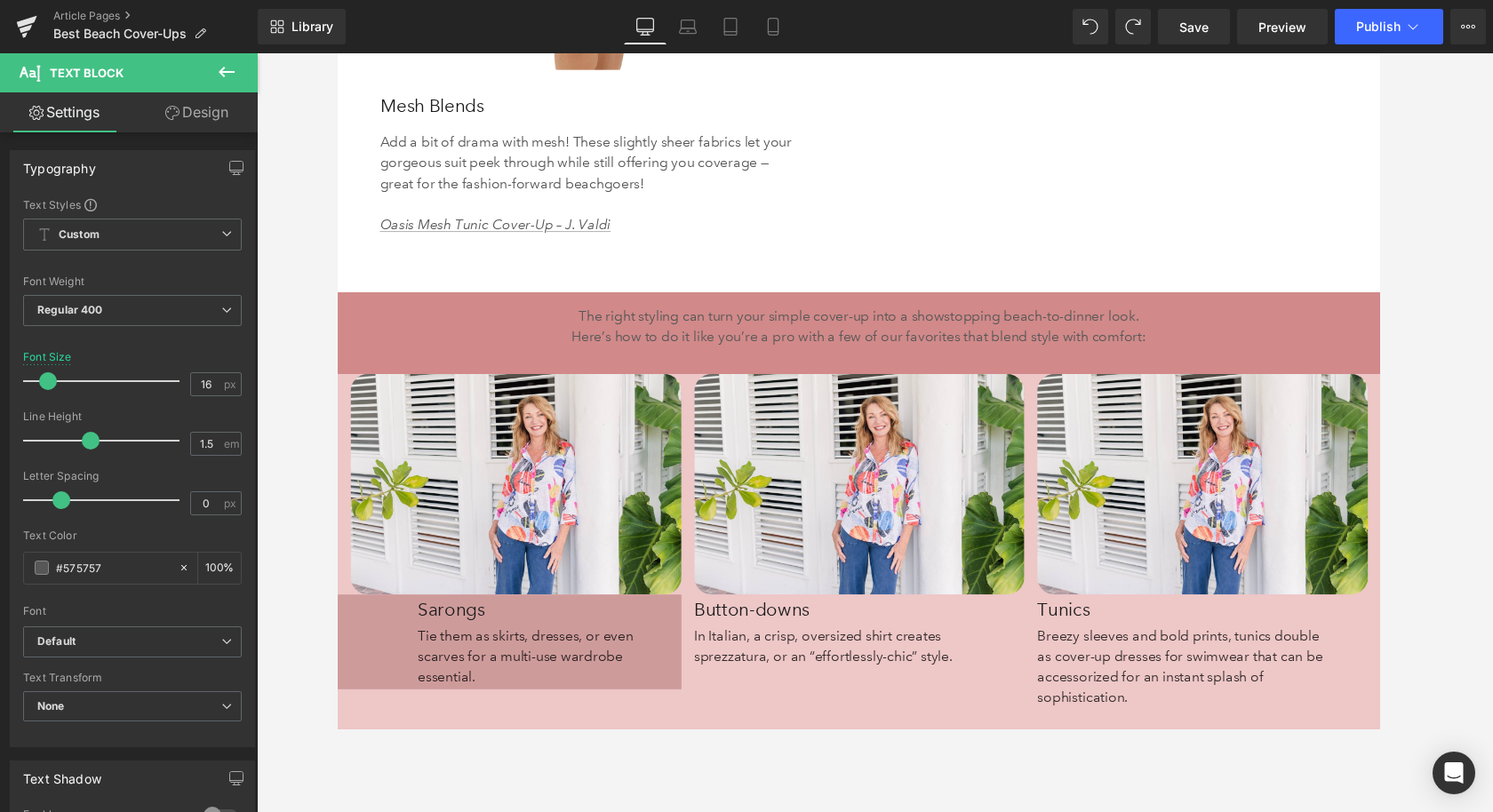 click on "32px" at bounding box center (337, 53) 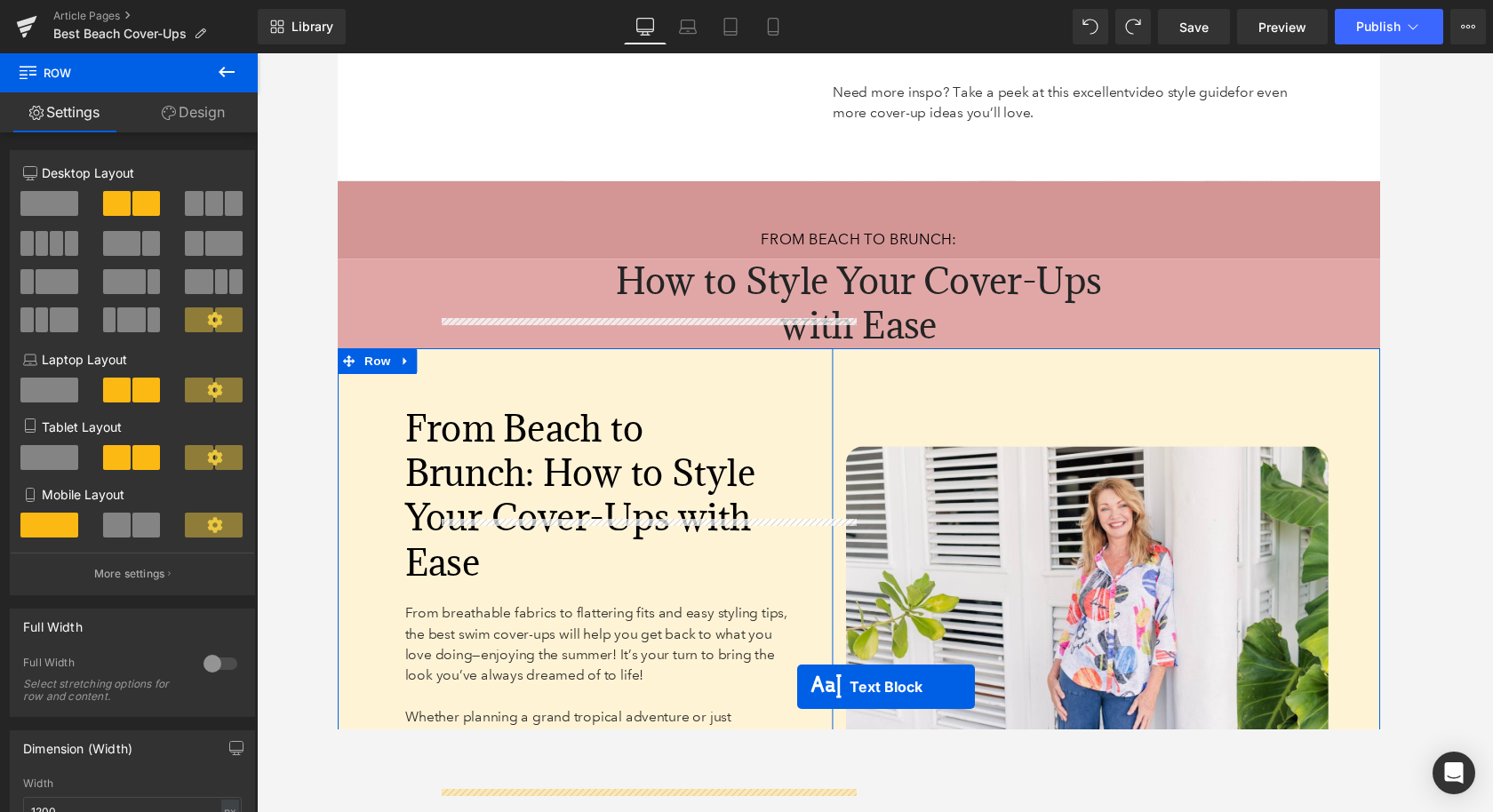 scroll, scrollTop: 6410, scrollLeft: 0, axis: vertical 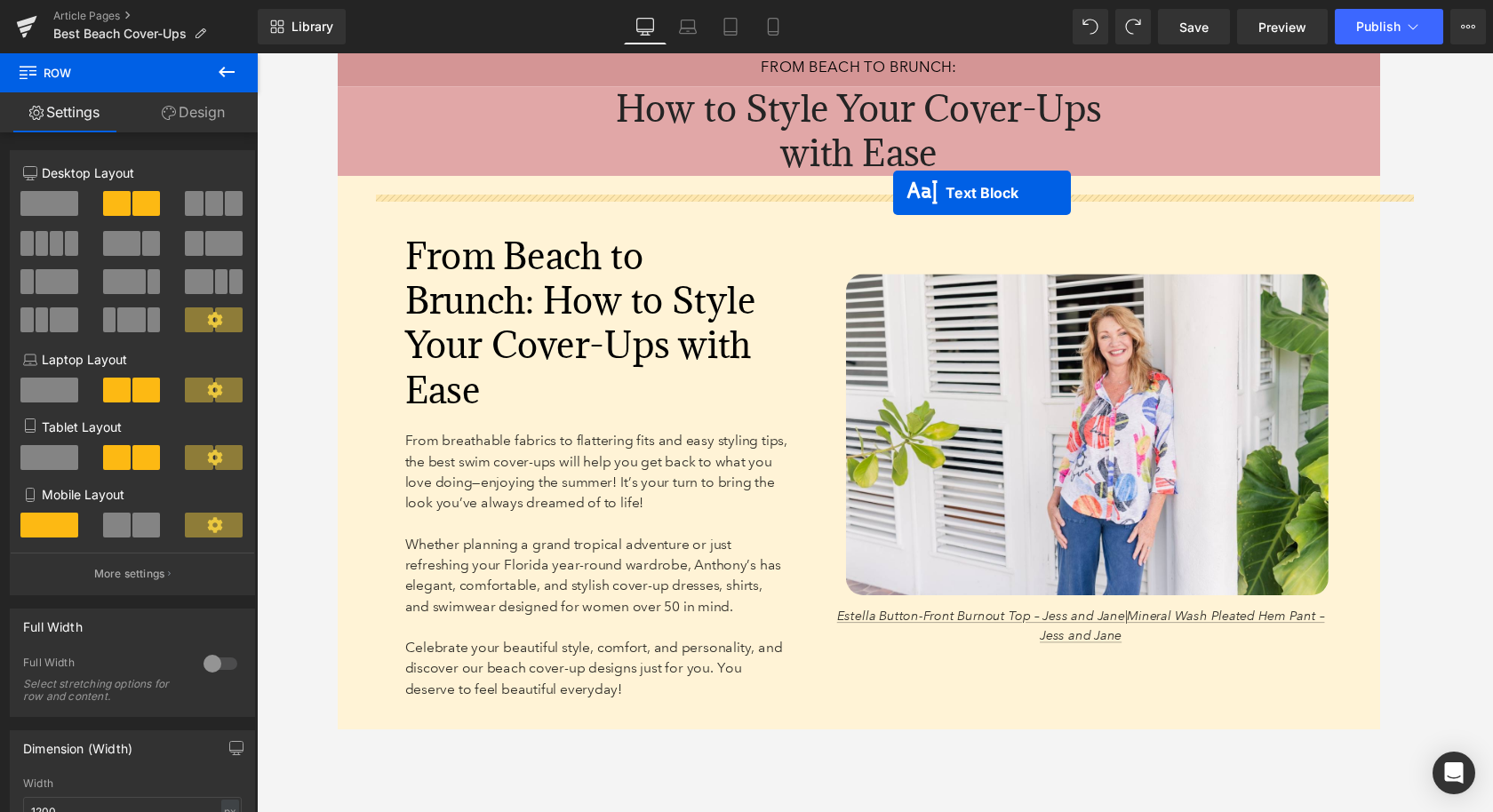 drag, startPoint x: 822, startPoint y: 376, endPoint x: 910, endPoint y: 197, distance: 199.46178 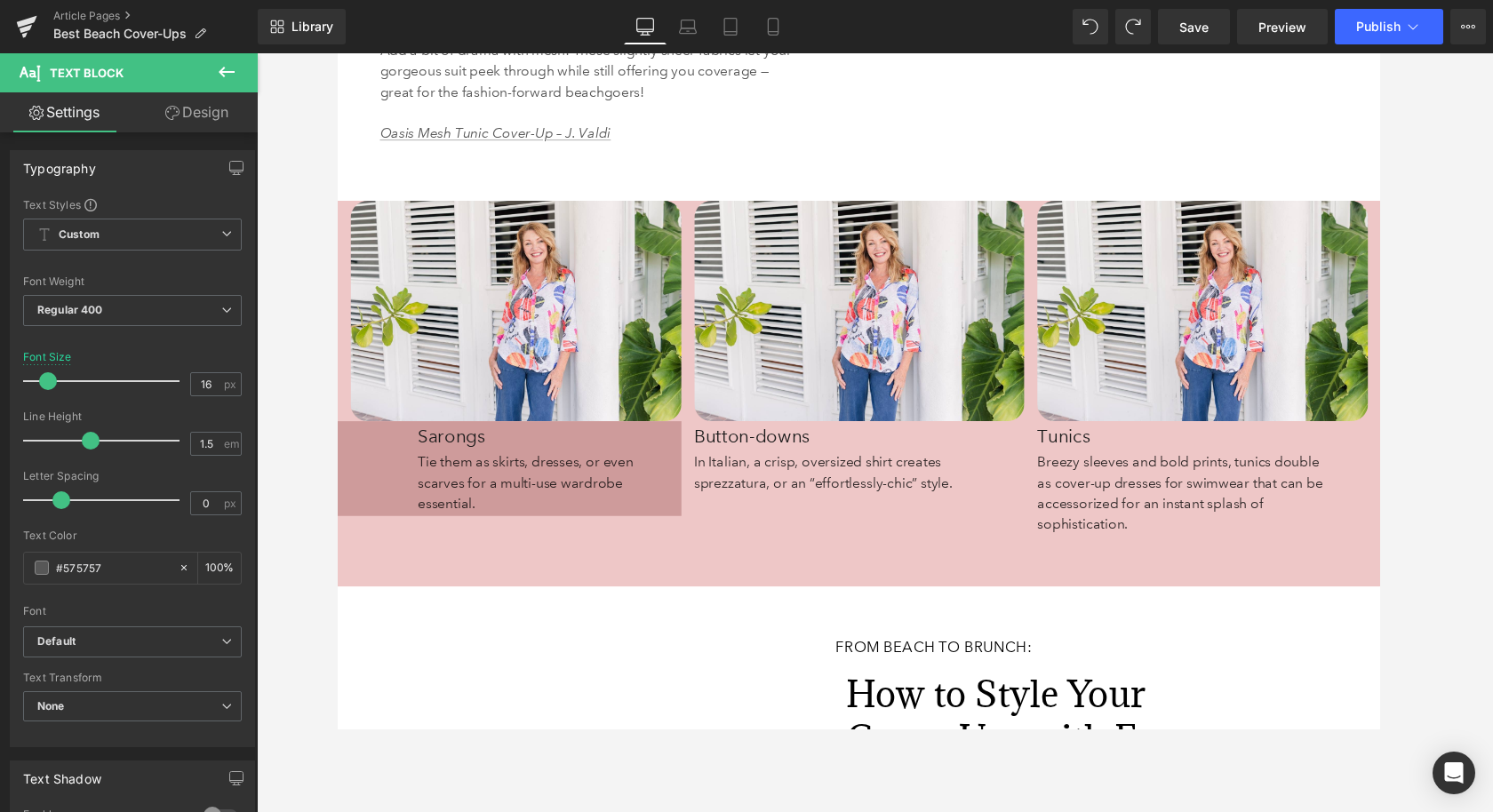 scroll, scrollTop: 5031, scrollLeft: 0, axis: vertical 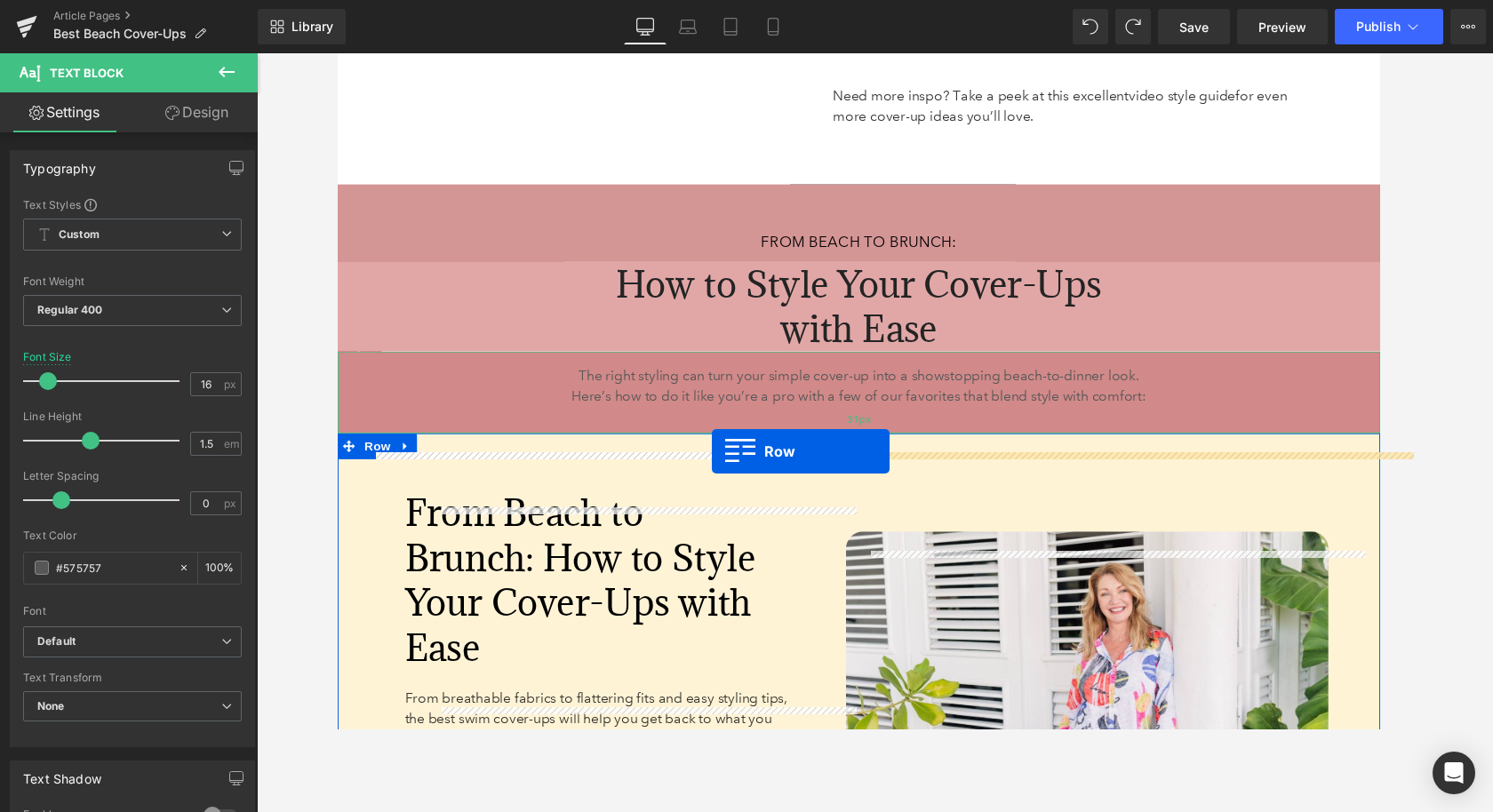drag, startPoint x: 345, startPoint y: 343, endPoint x: 723, endPoint y: 464, distance: 396.89419 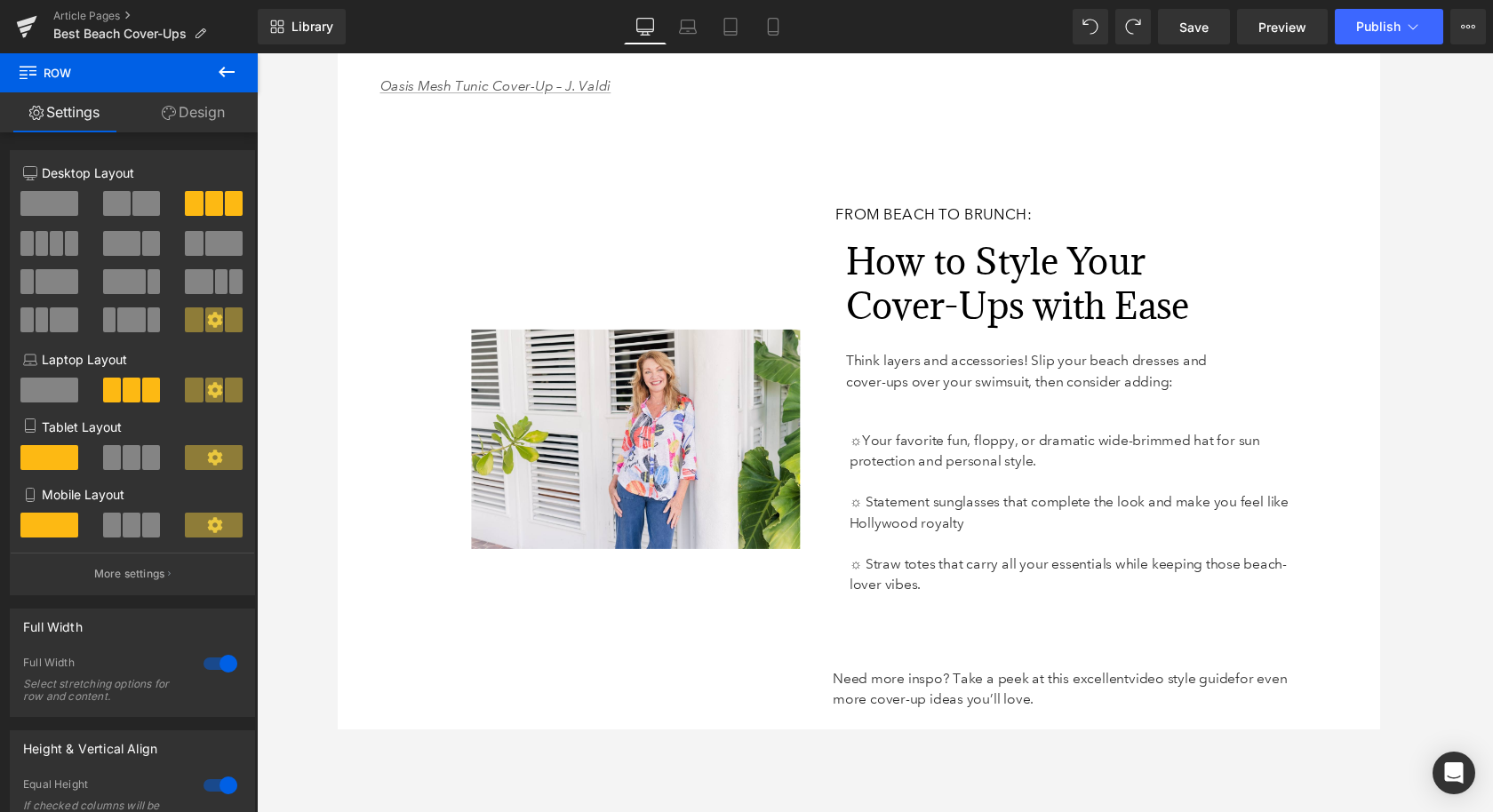 scroll, scrollTop: 5186, scrollLeft: 0, axis: vertical 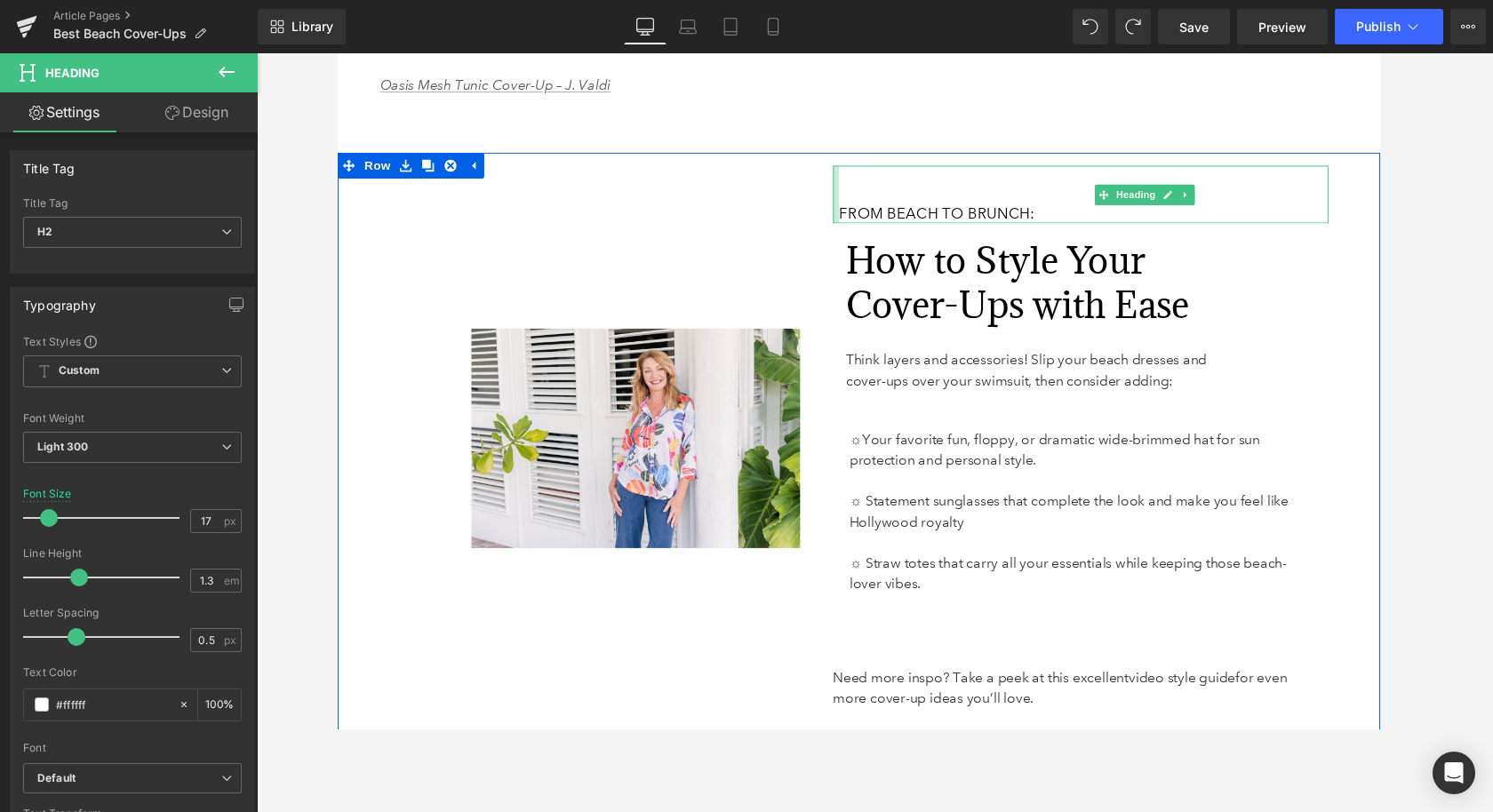 click at bounding box center [850, 198] 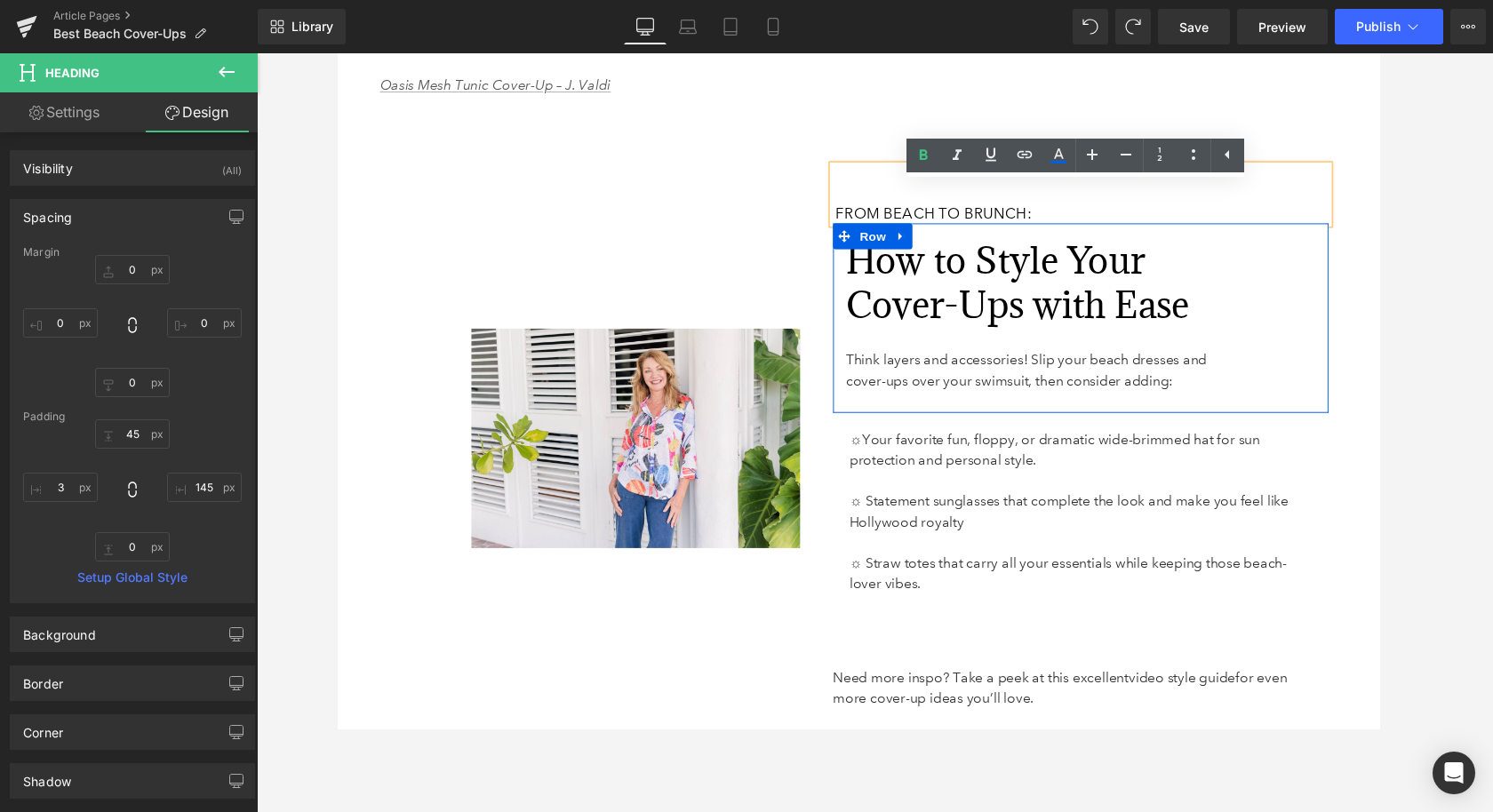 click on "How to Style Your Cover-Ups with Ease  Heading         Think layers and accessories! Slip your beach dresses and cover-ups over your swimsuit, then consider adding:  Text Block" at bounding box center (1066, 318) 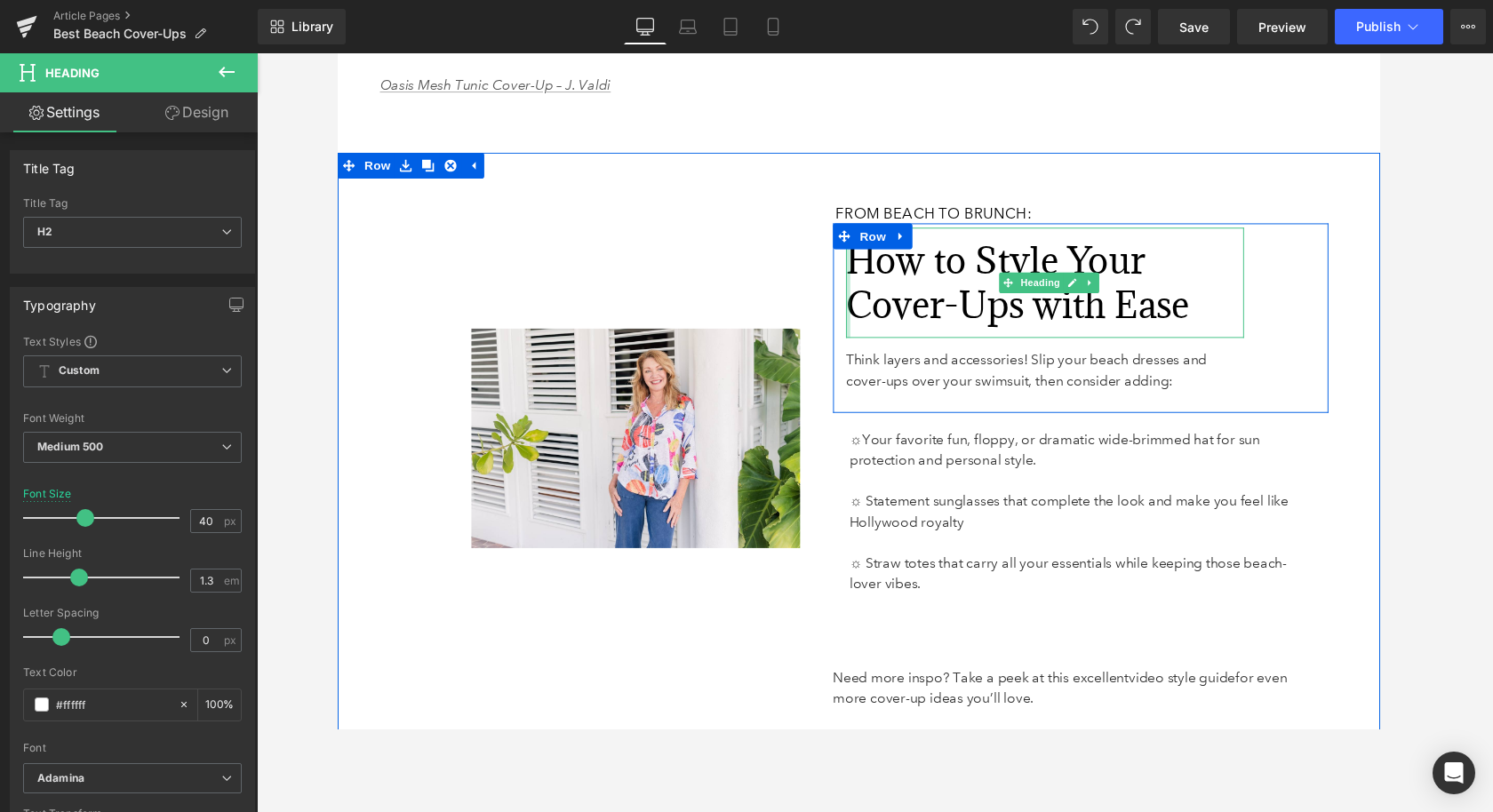 click on "How to Style Your Cover-Ups with Ease  Heading         Think layers and accessories! Slip your beach dresses and cover-ups over your swimsuit, then consider adding:  Text Block" at bounding box center [1066, 318] 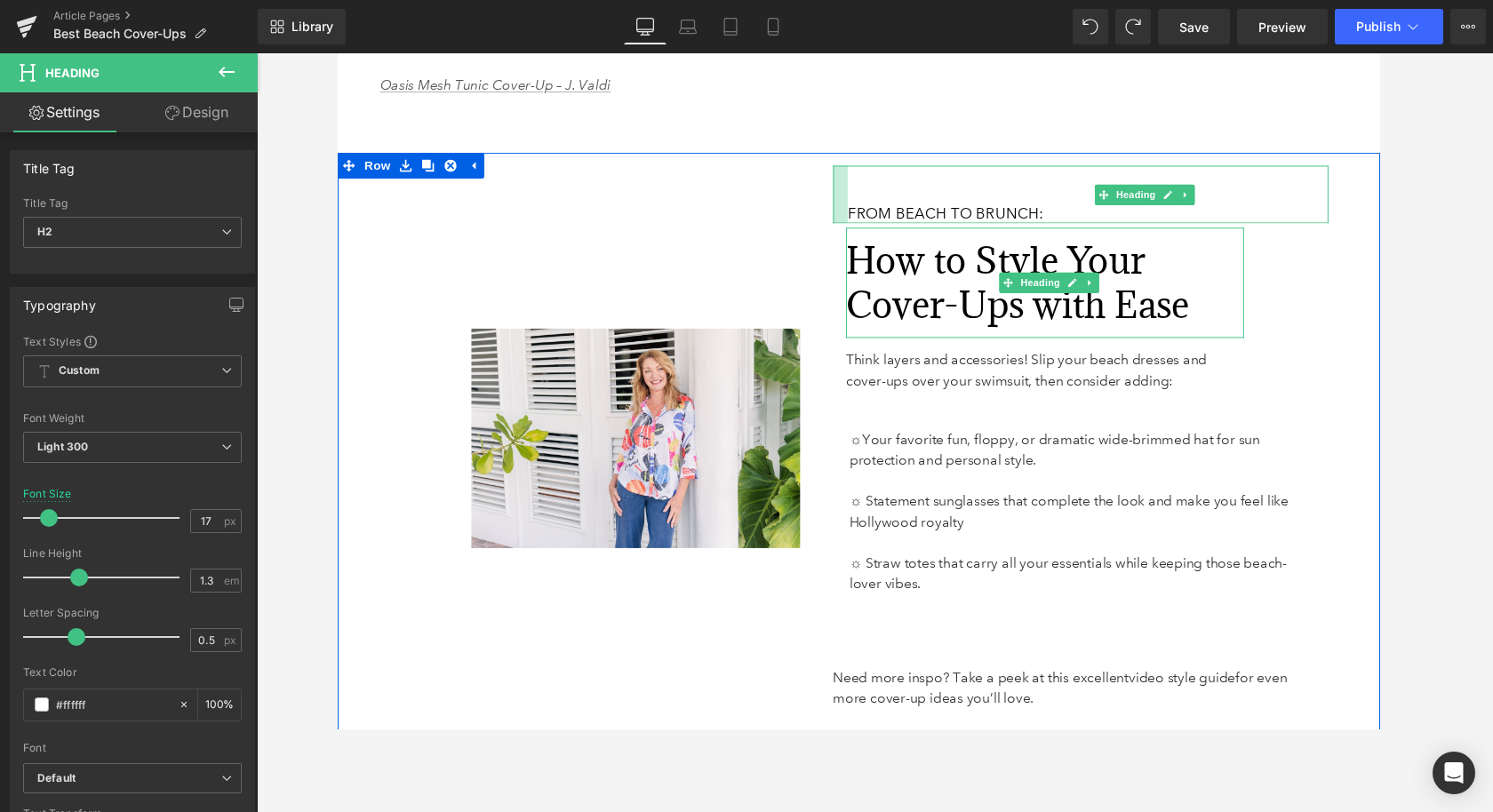 drag, startPoint x: 848, startPoint y: 236, endPoint x: 862, endPoint y: 236, distance: 14 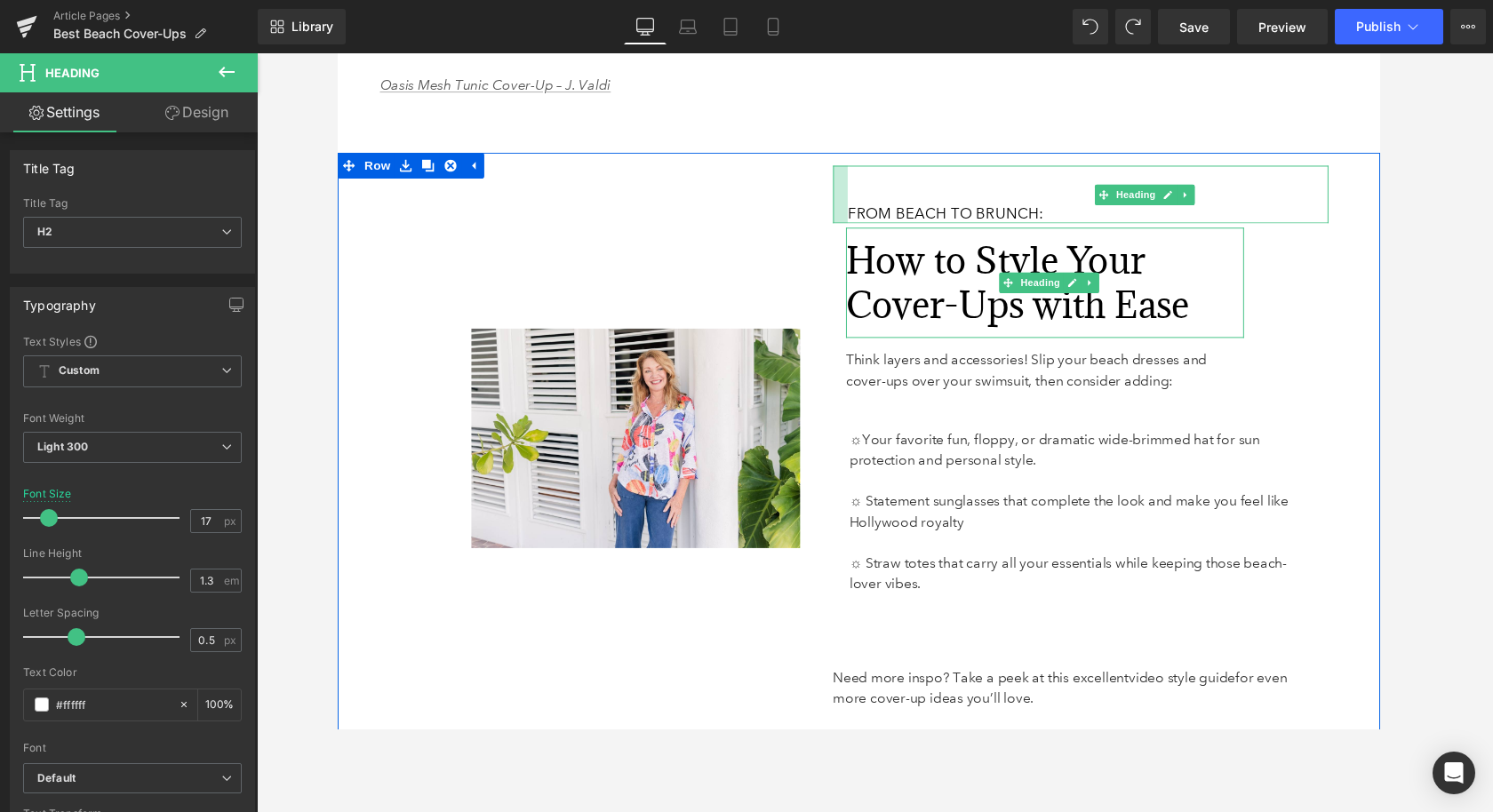 click at bounding box center (855, 198) 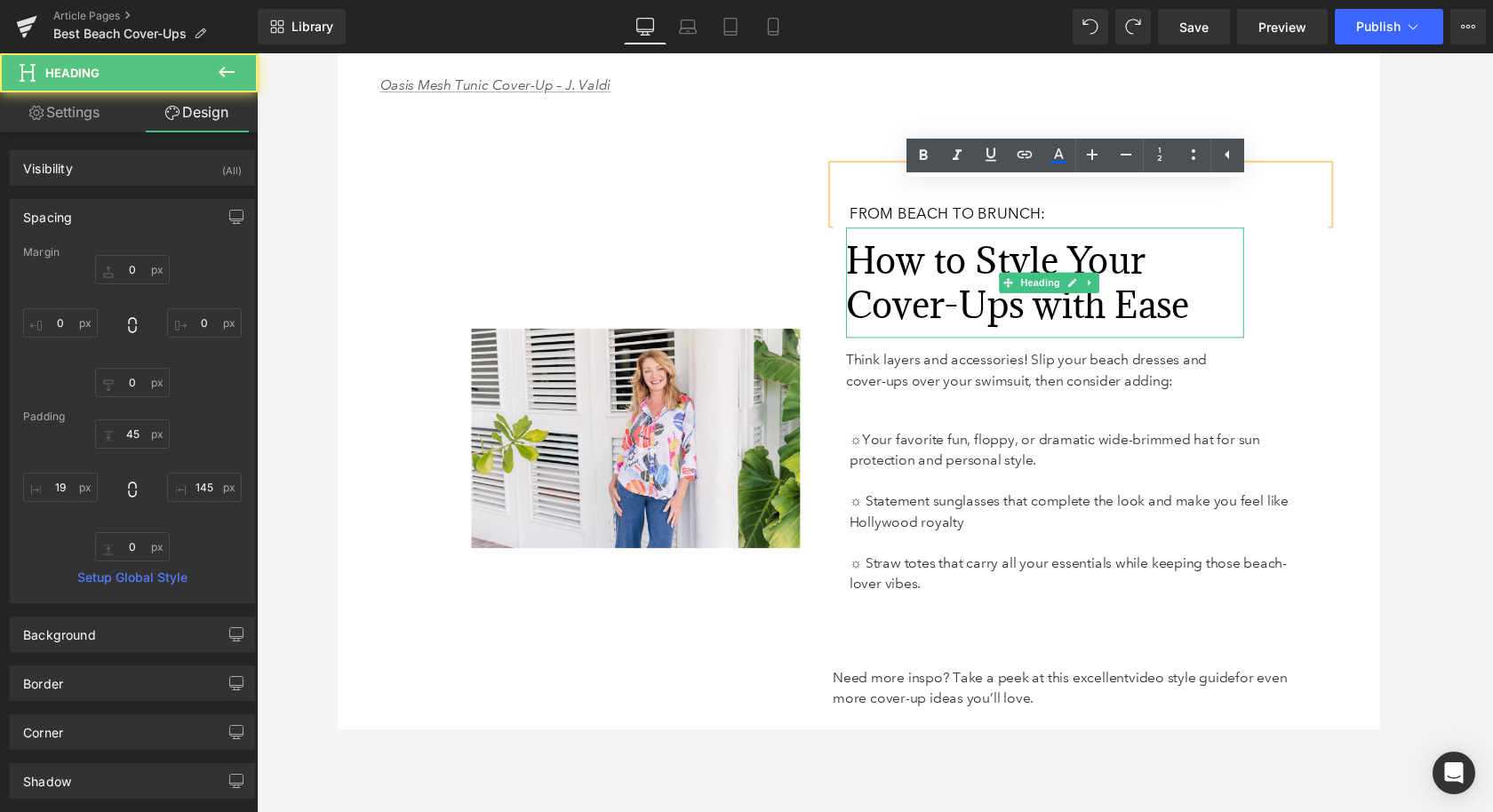 click on "From Beach to Brunch:" at bounding box center (1103, 198) 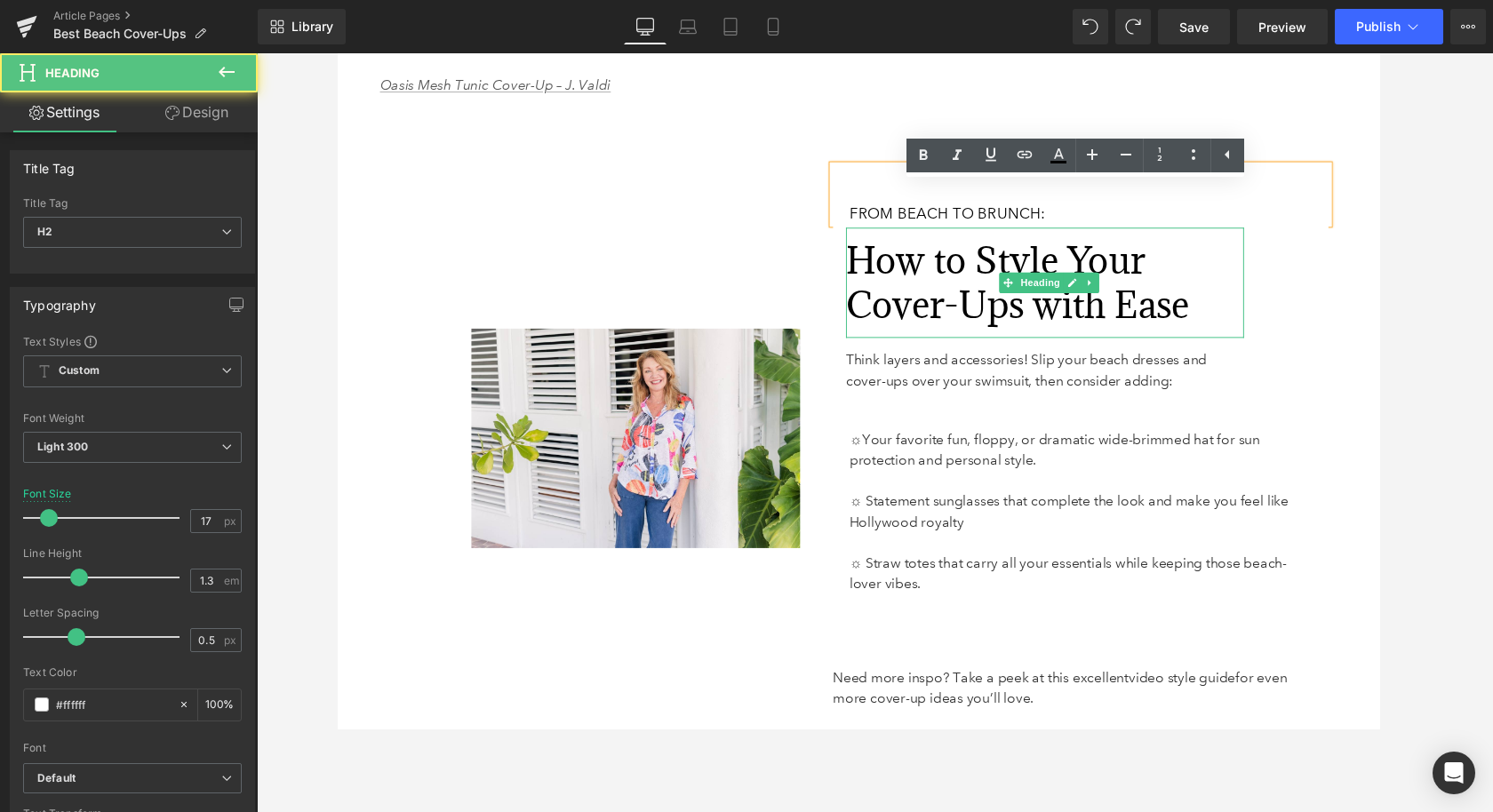 click on "Image       140px   38px" at bounding box center (592, 450) 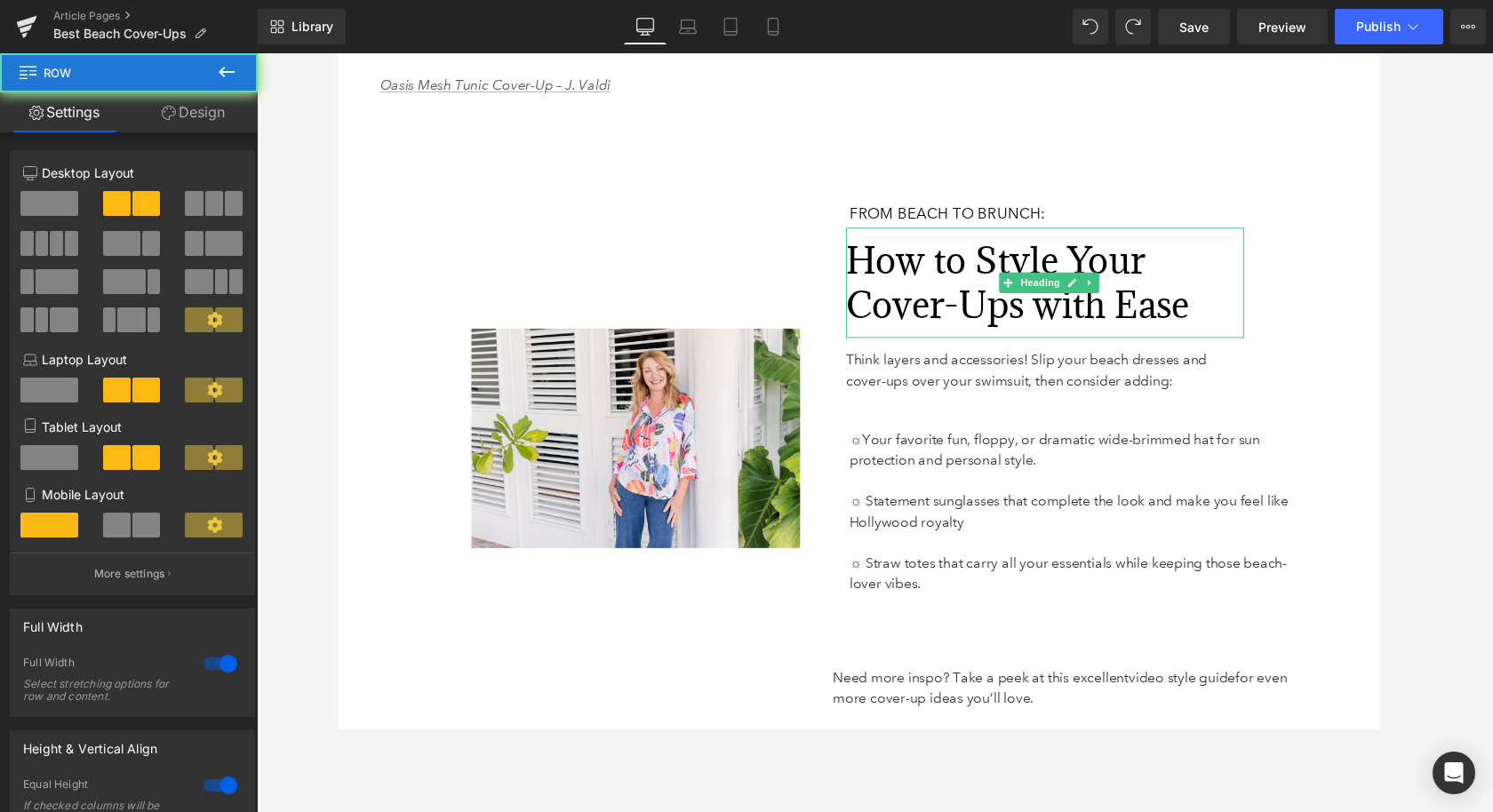 type 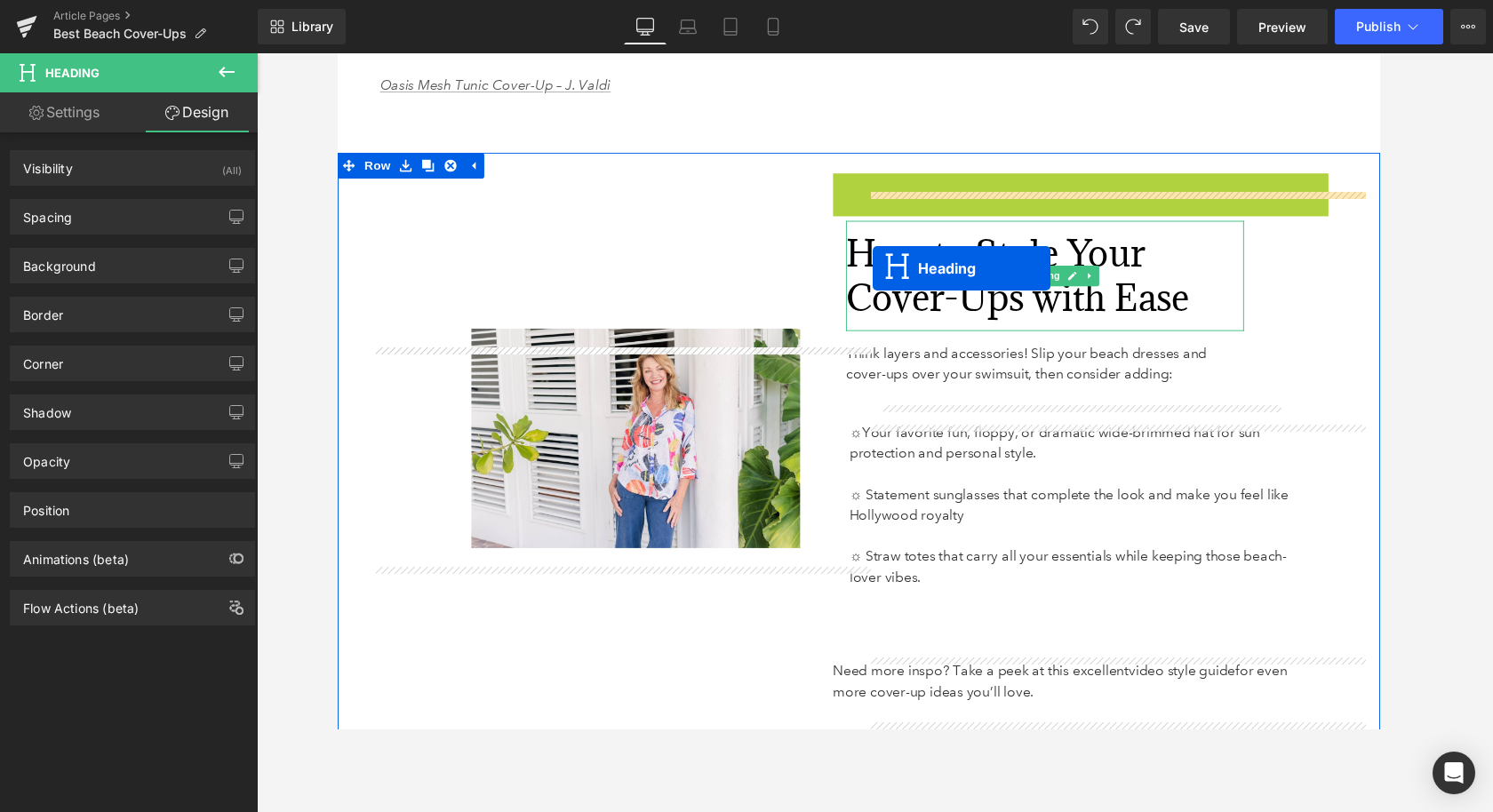 drag, startPoint x: 1130, startPoint y: 215, endPoint x: 890, endPoint y: 275, distance: 247.3863 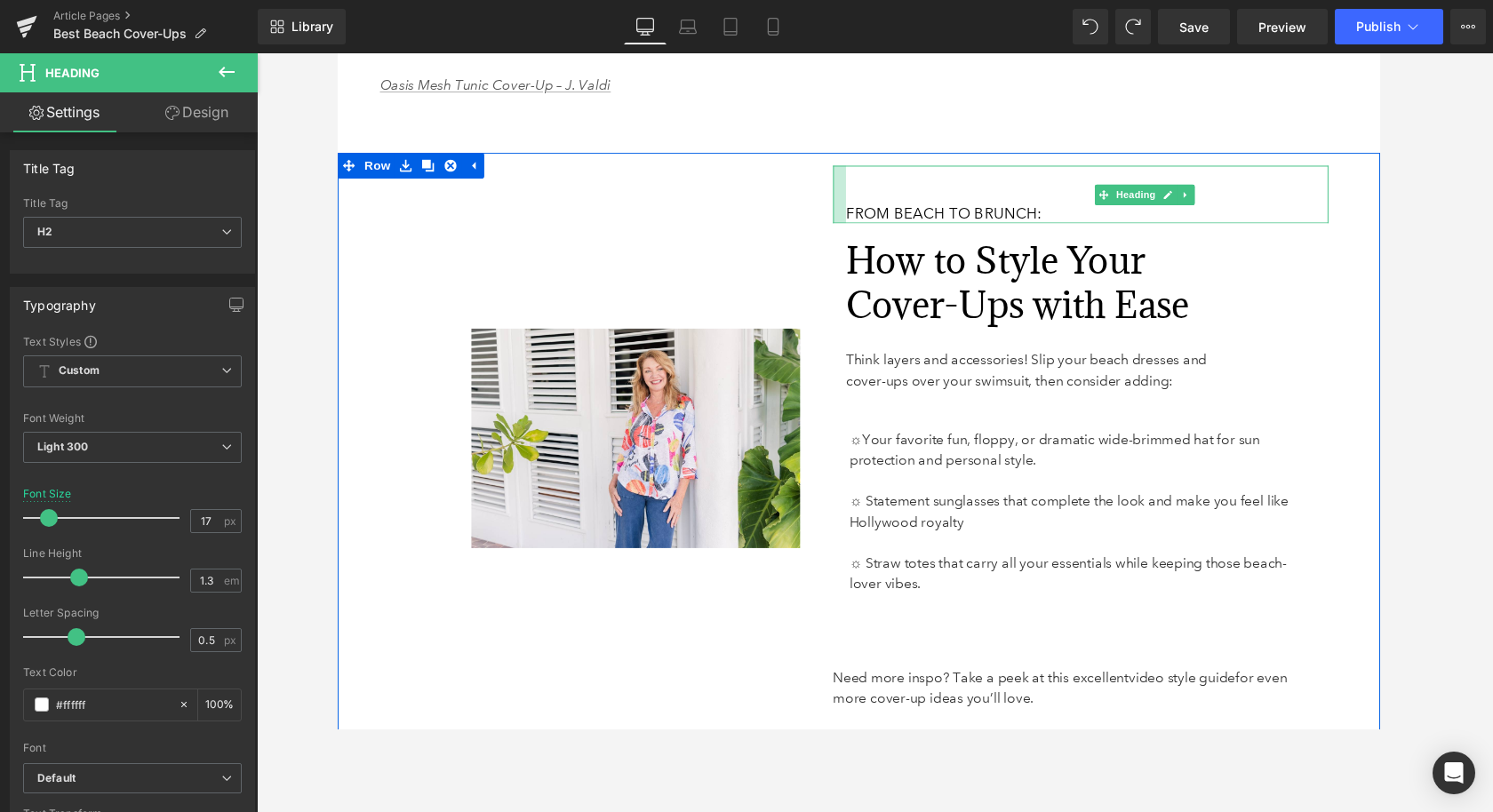 drag, startPoint x: 850, startPoint y: 219, endPoint x: 862, endPoint y: 219, distance: 12 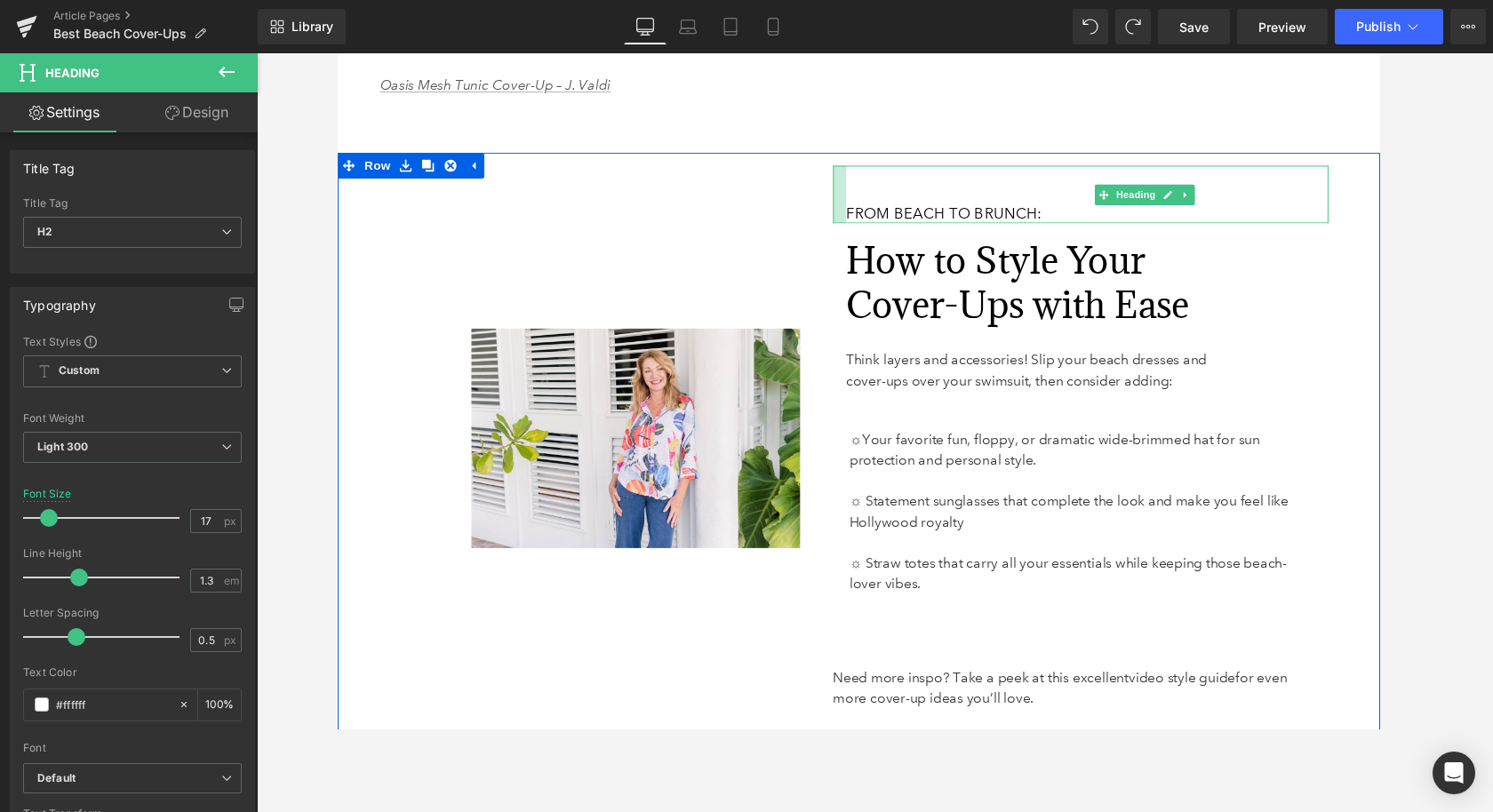 click on "From Beach to Brunch: Heading" at bounding box center [1103, 198] 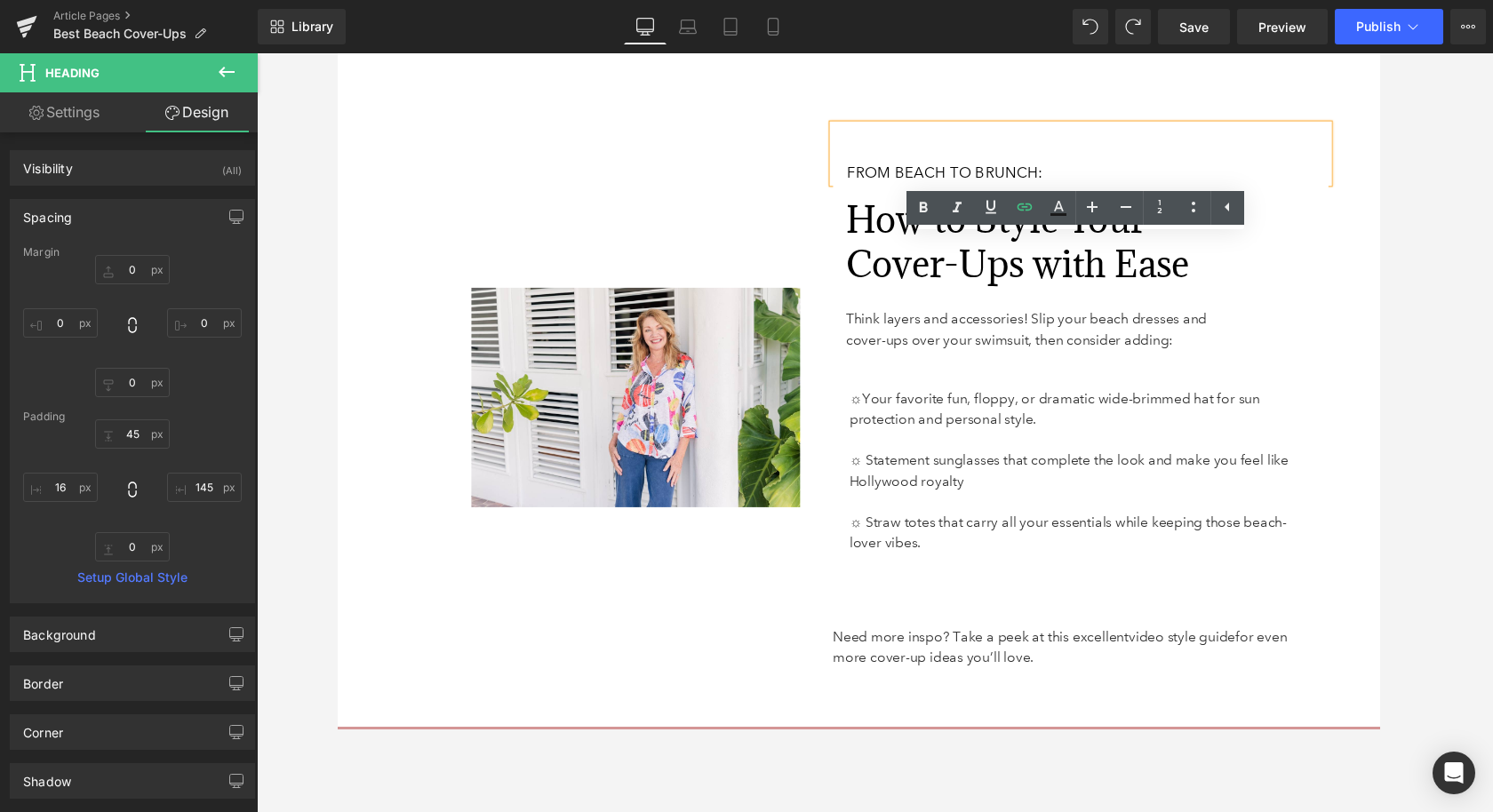 scroll, scrollTop: 5255, scrollLeft: 0, axis: vertical 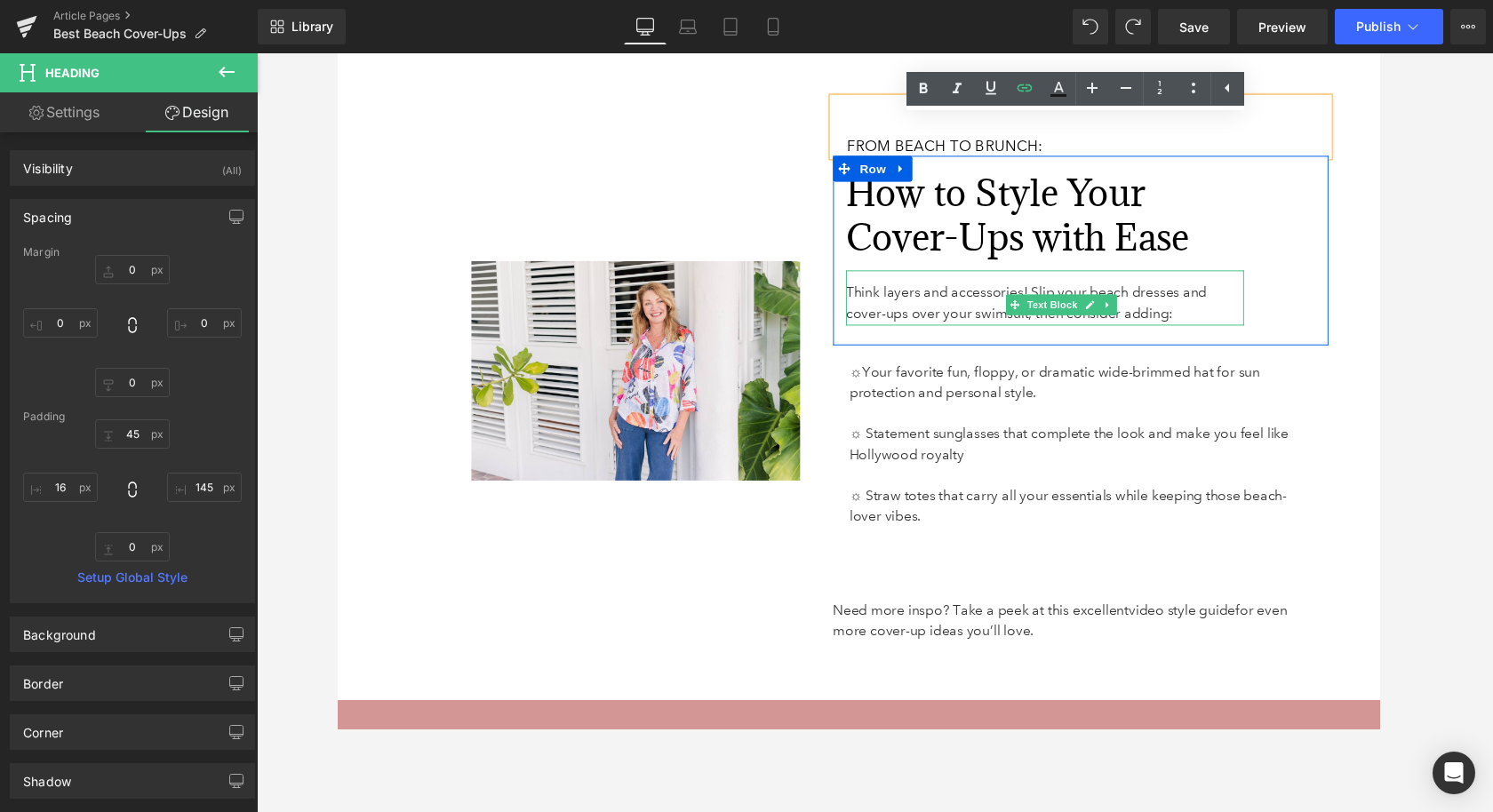 click on "Think layers and accessories! Slip your beach dresses and cover-ups over your swimsuit, then consider adding:" at bounding box center [1047, 310] 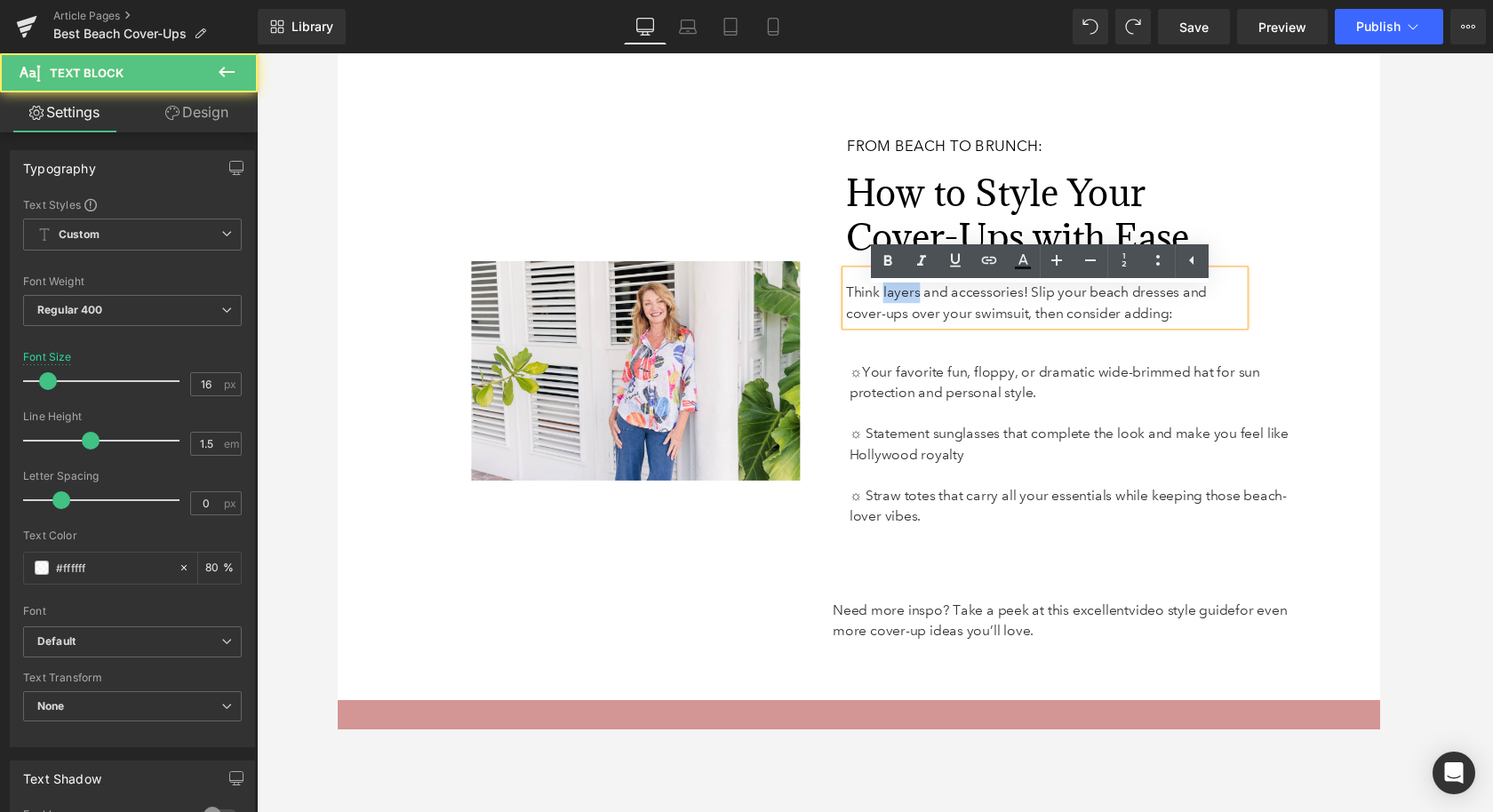 click on "Think layers and accessories! Slip your beach dresses and cover-ups over your swimsuit, then consider adding:" at bounding box center (1047, 310) 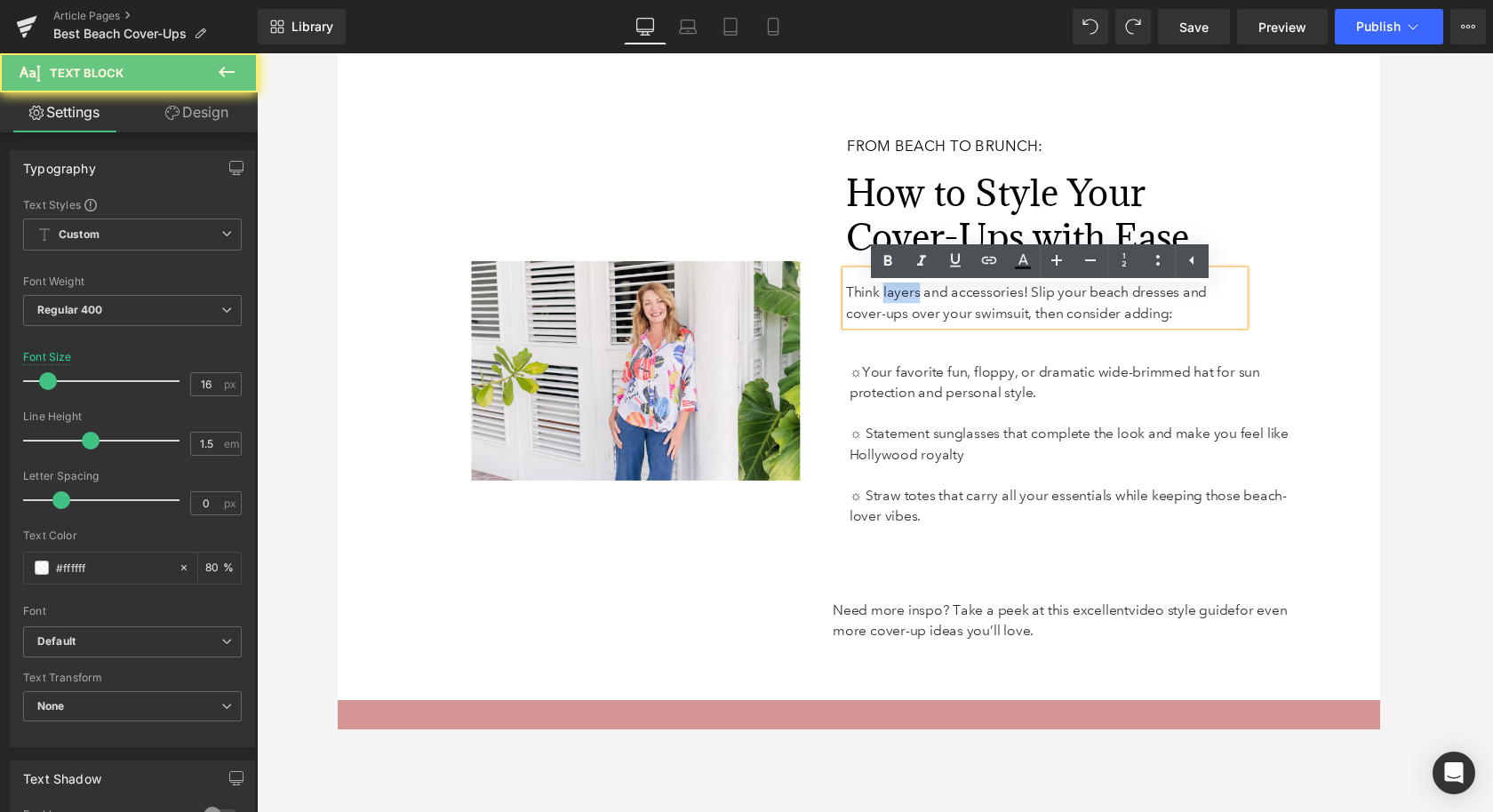 click on "Think layers and accessories! Slip your beach dresses and cover-ups over your swimsuit, then consider adding:" at bounding box center (1047, 310) 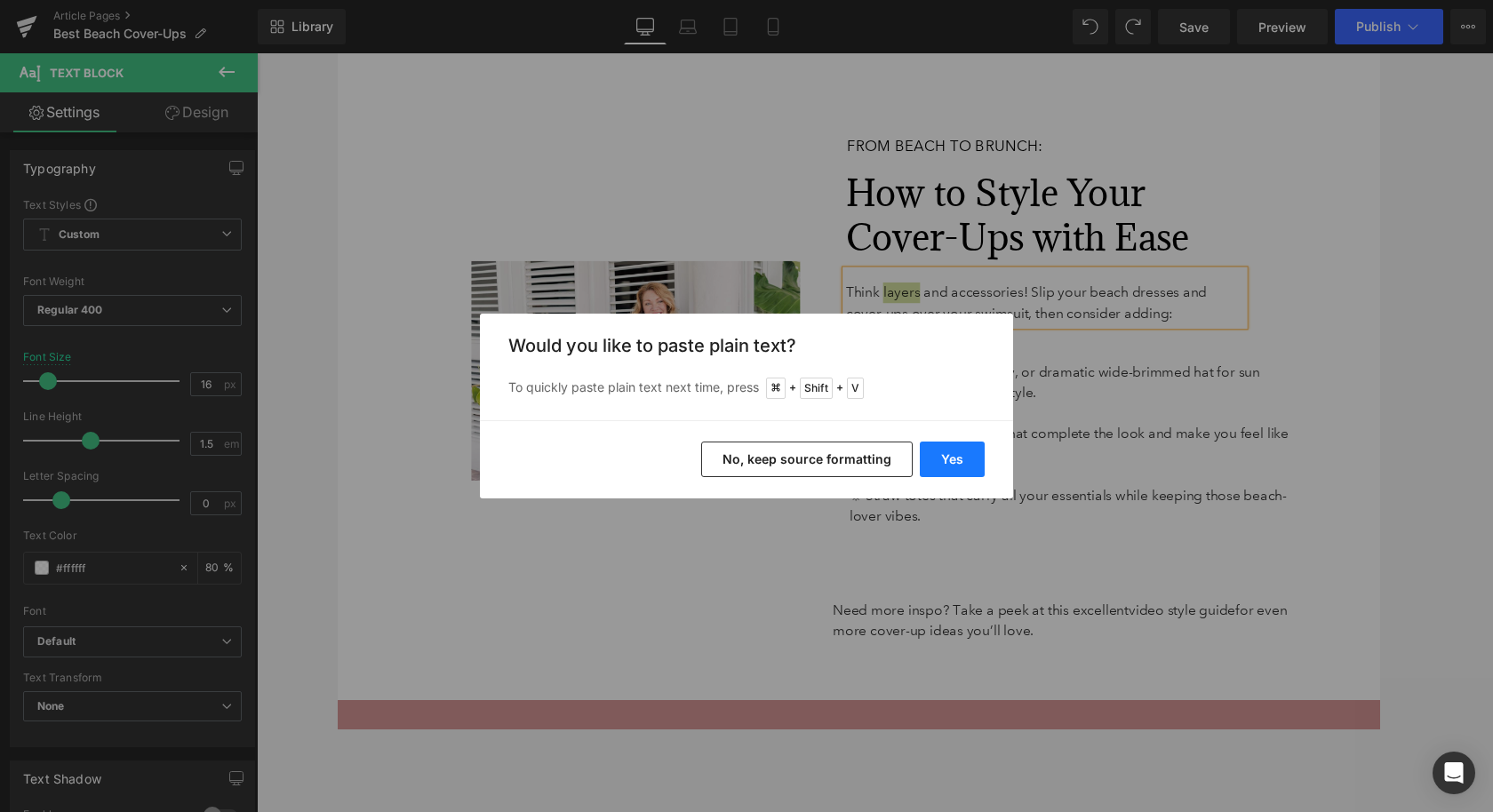 click on "Yes" at bounding box center [952, 459] 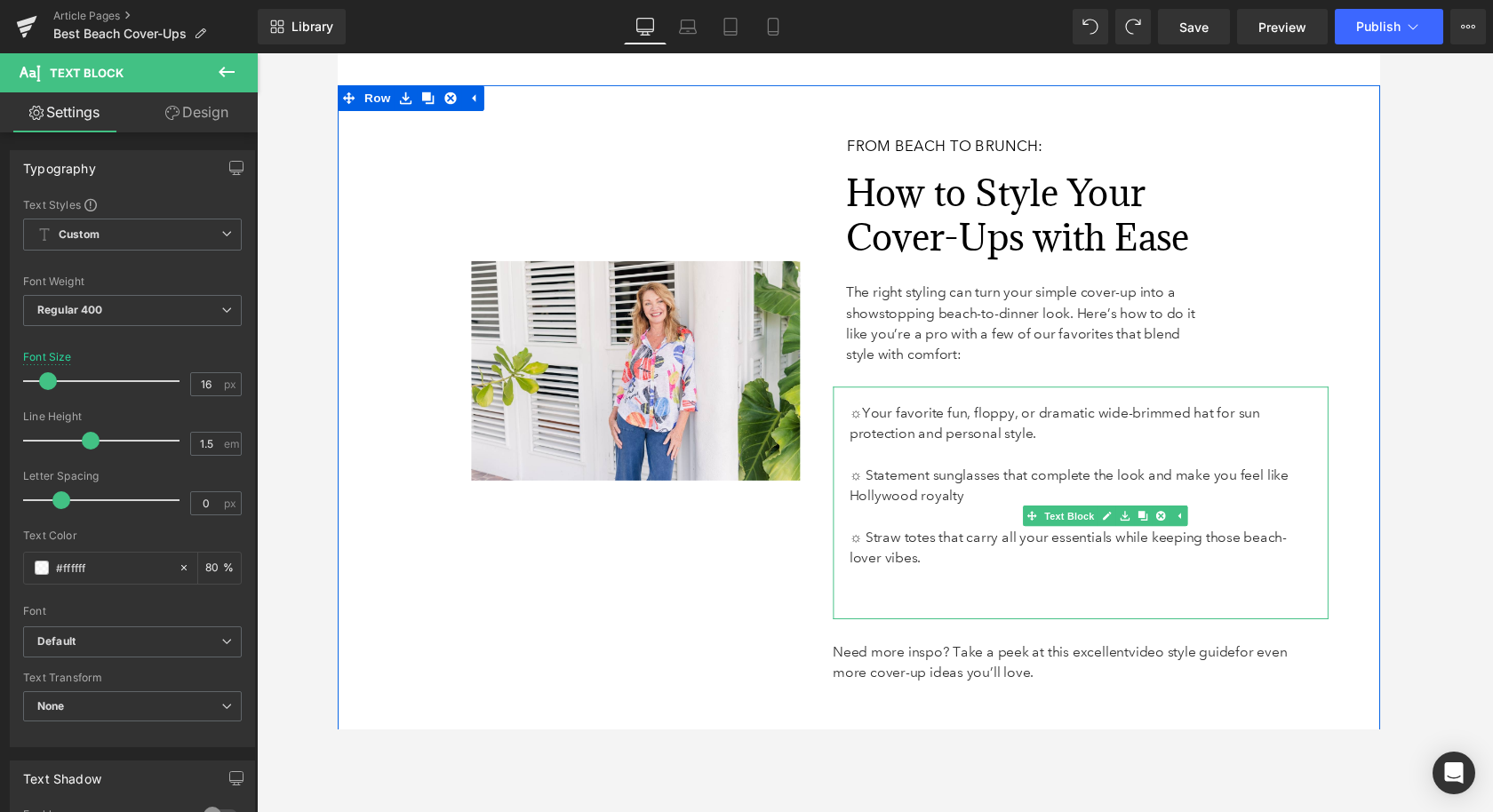 click on "☼ Statement sunglasses that complete the look and make you feel like Hollywood royalty" at bounding box center [1091, 498] 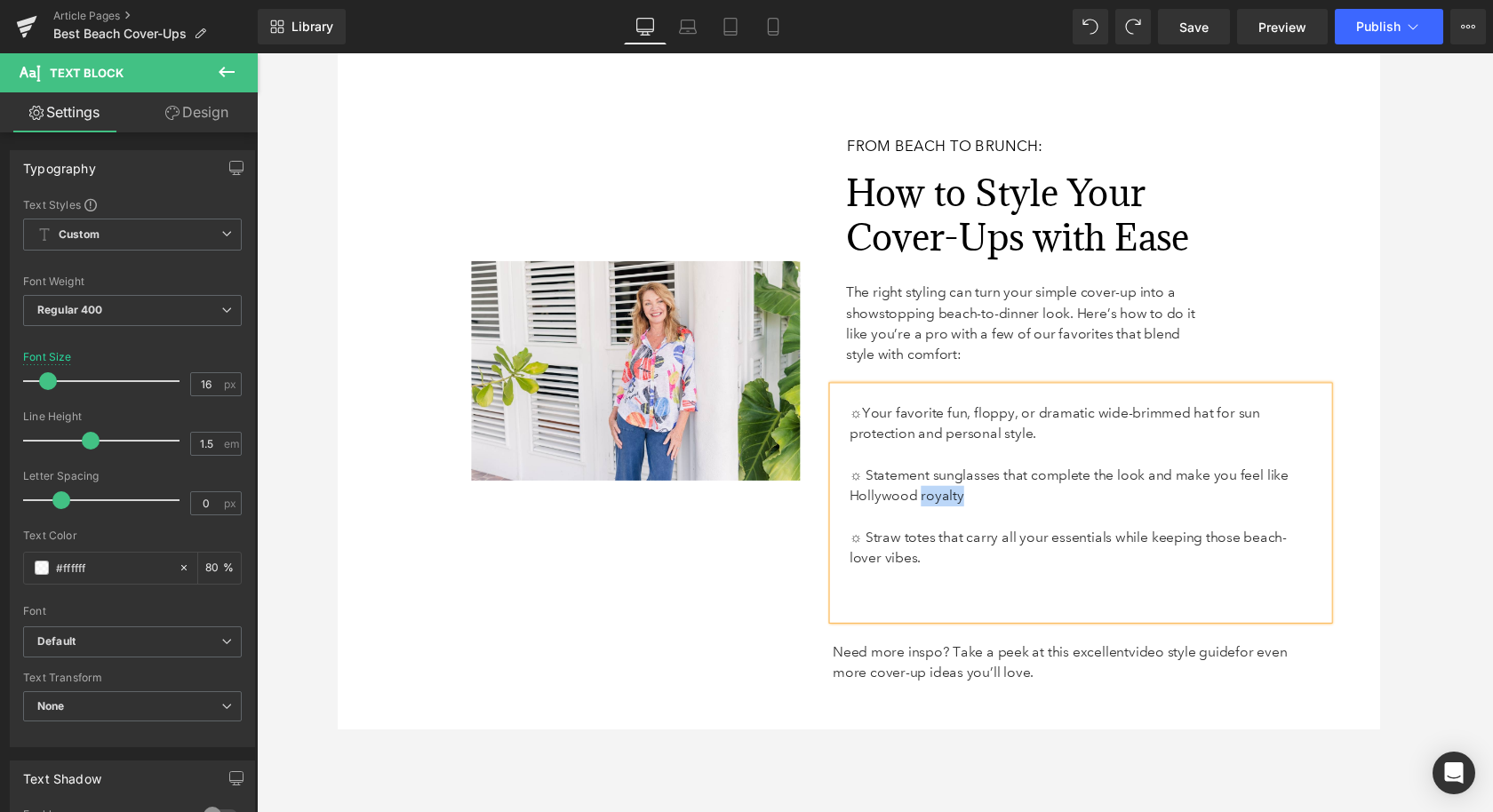click on "☼ Statement sunglasses that complete the look and make you feel like Hollywood royalty" at bounding box center (1091, 498) 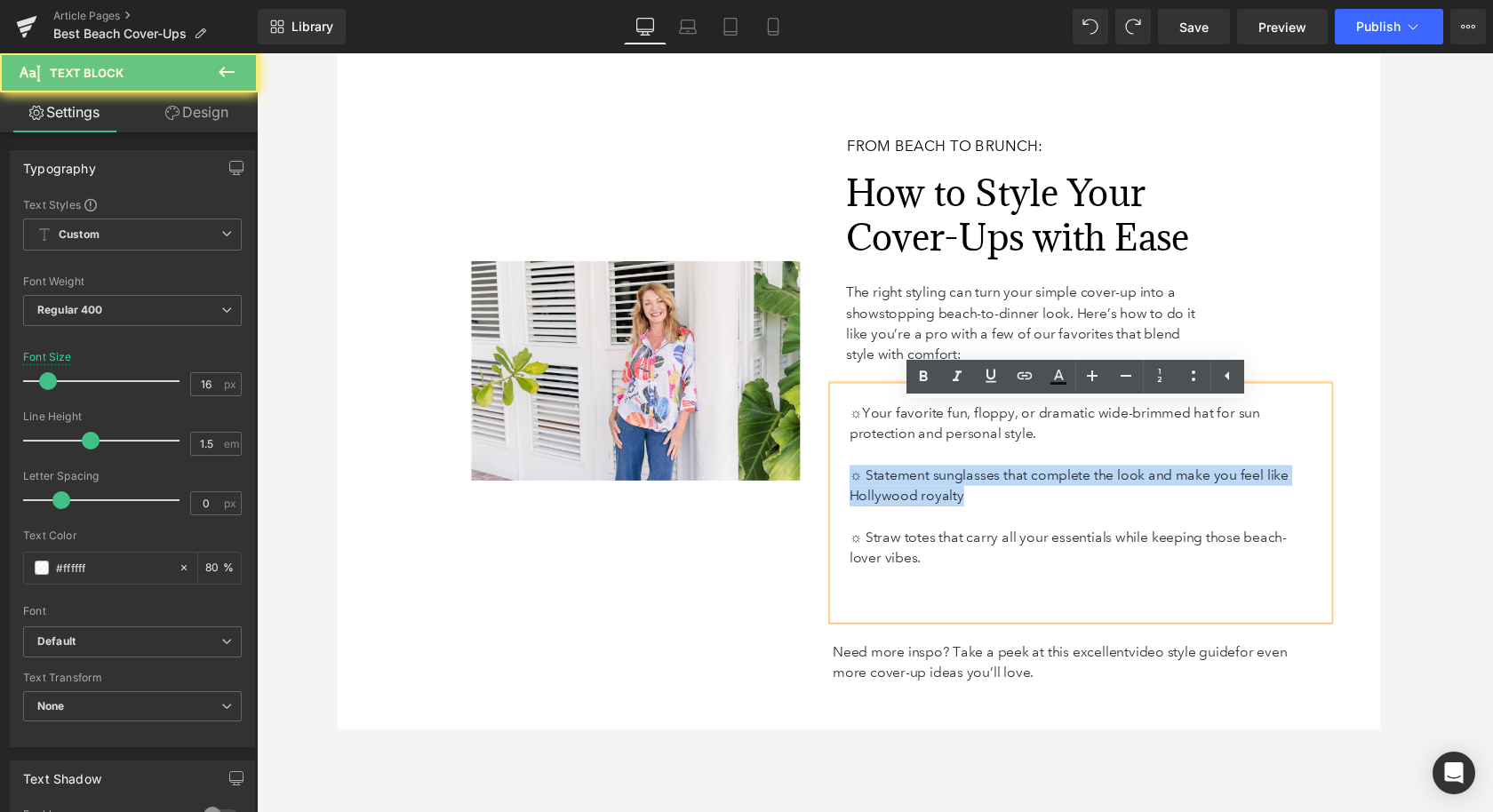click on "☼ Statement sunglasses that complete the look and make you feel like Hollywood royalty" at bounding box center [1091, 498] 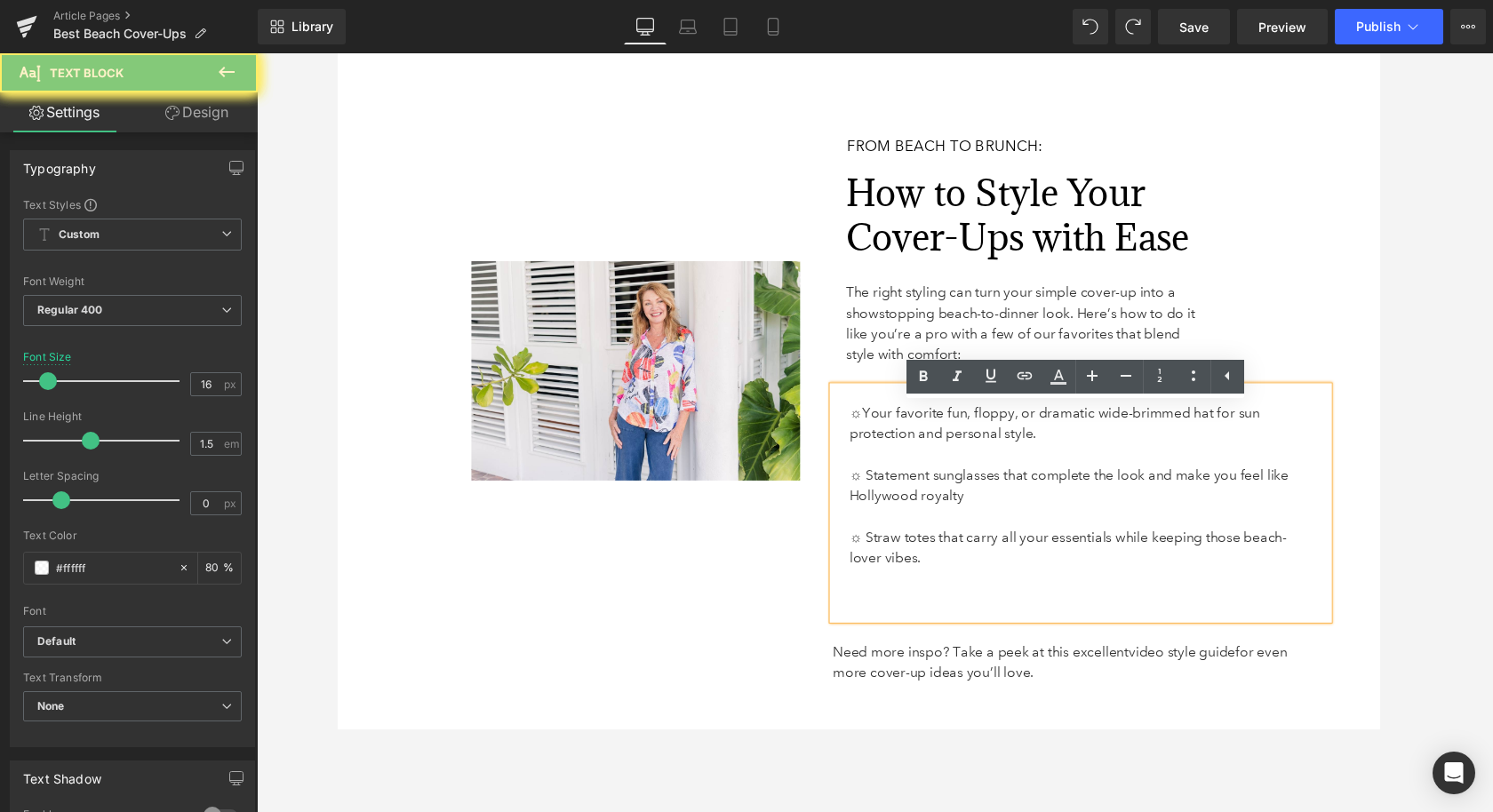 click on "☼ Statement sunglasses that complete the look and make you feel like Hollywood royalty" at bounding box center [1091, 498] 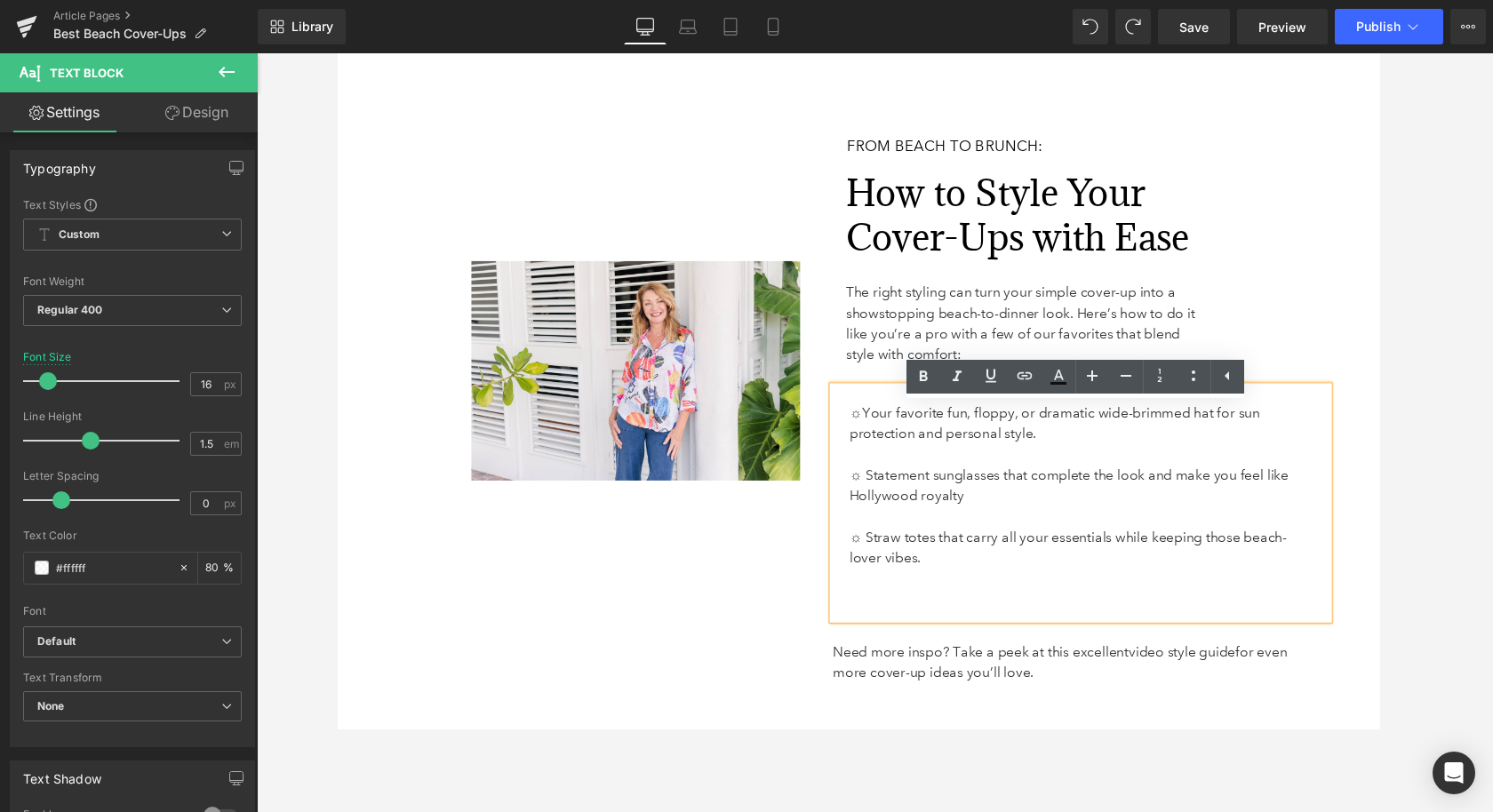 drag, startPoint x: 953, startPoint y: 598, endPoint x: 878, endPoint y: 449, distance: 166.81127 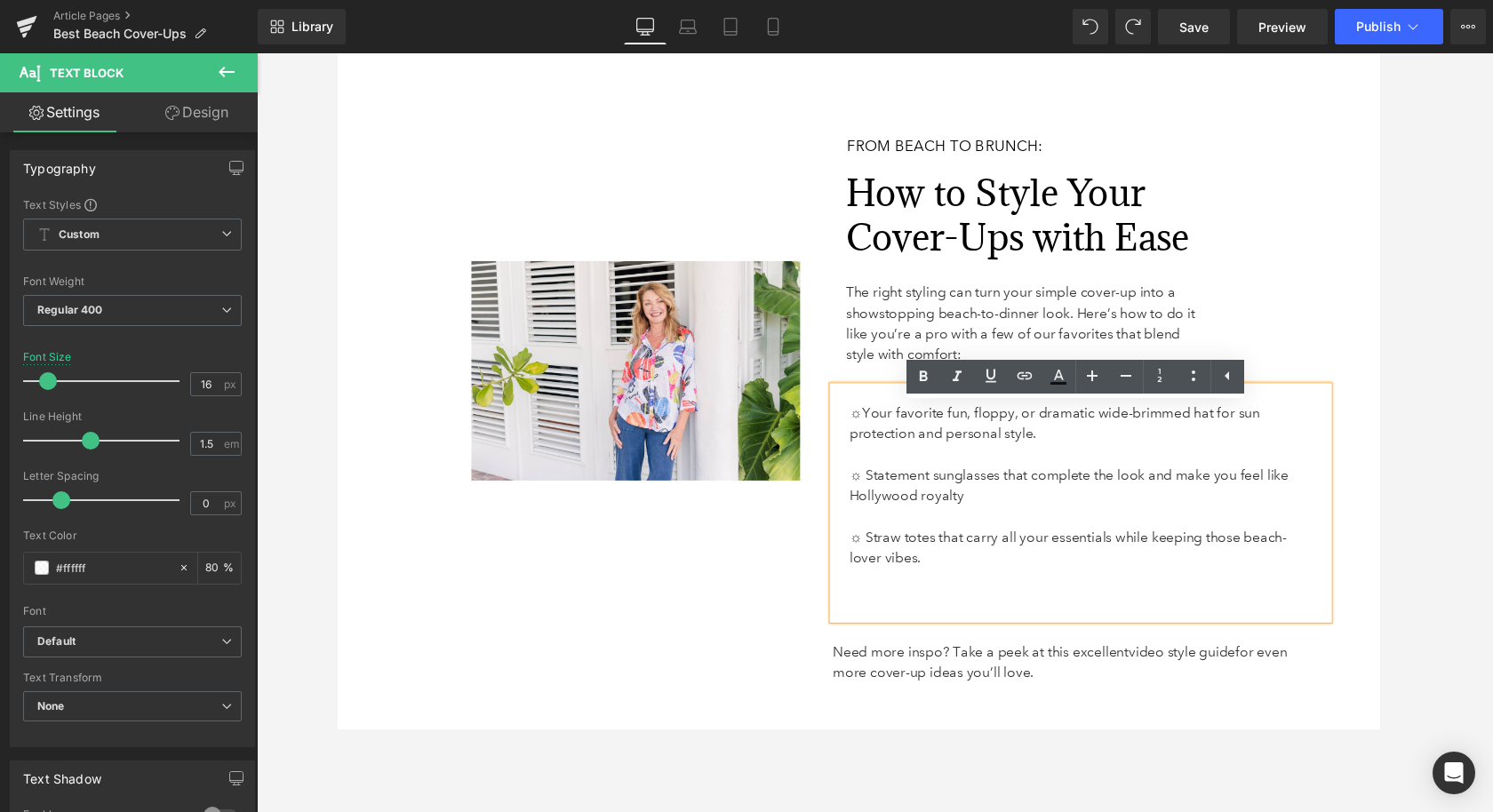 click on "☼  Your favorite fun, floppy, or dramatic wide-brimmed hat for sun protection and personal style.   ☼ Statement sunglasses that complete the look and make you feel like Hollywood royalty   ☼ Straw totes that carry all your essentials while keeping those beach-lover vibes." at bounding box center (1103, 517) 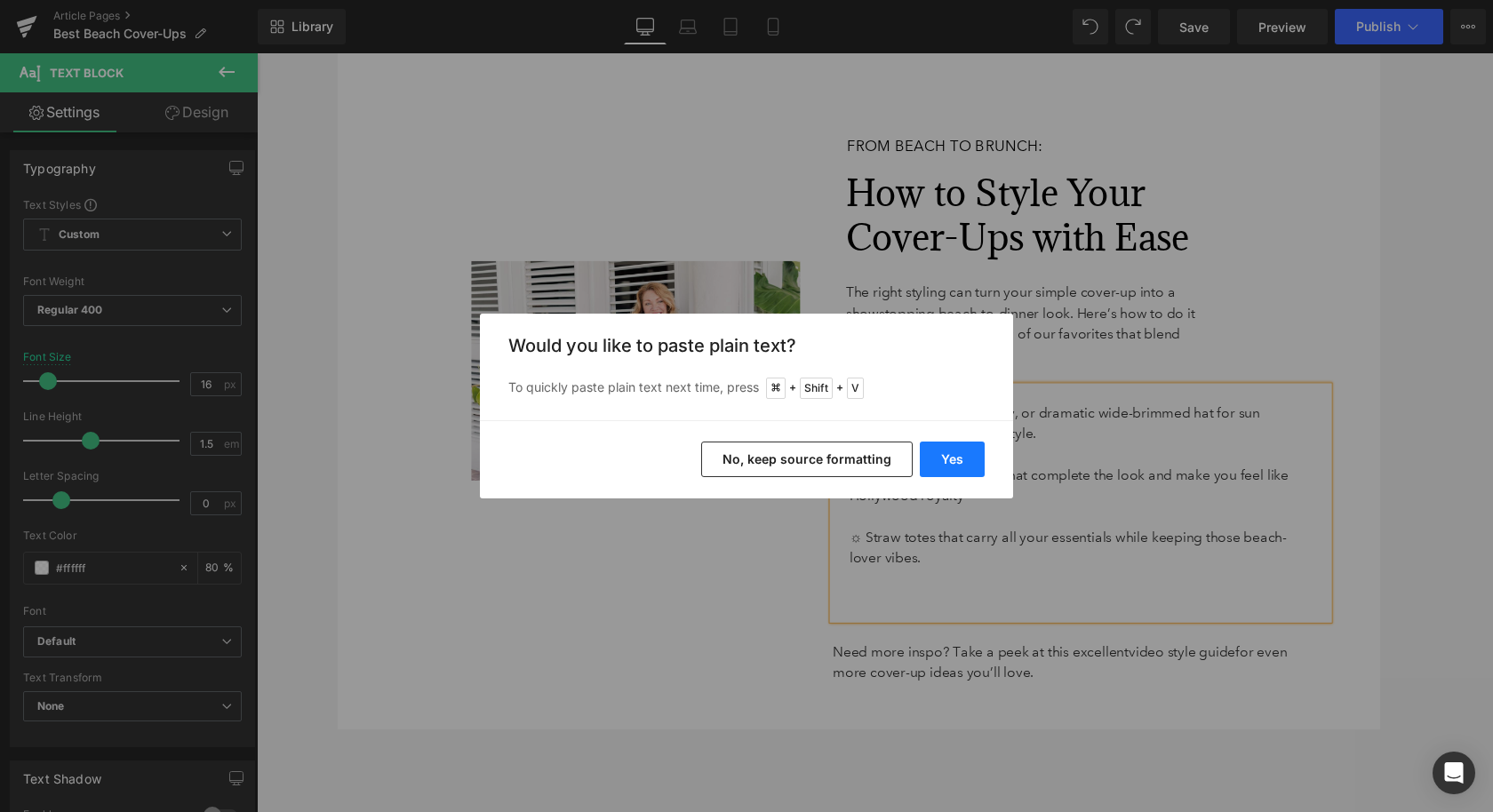 click on "Yes" at bounding box center [952, 459] 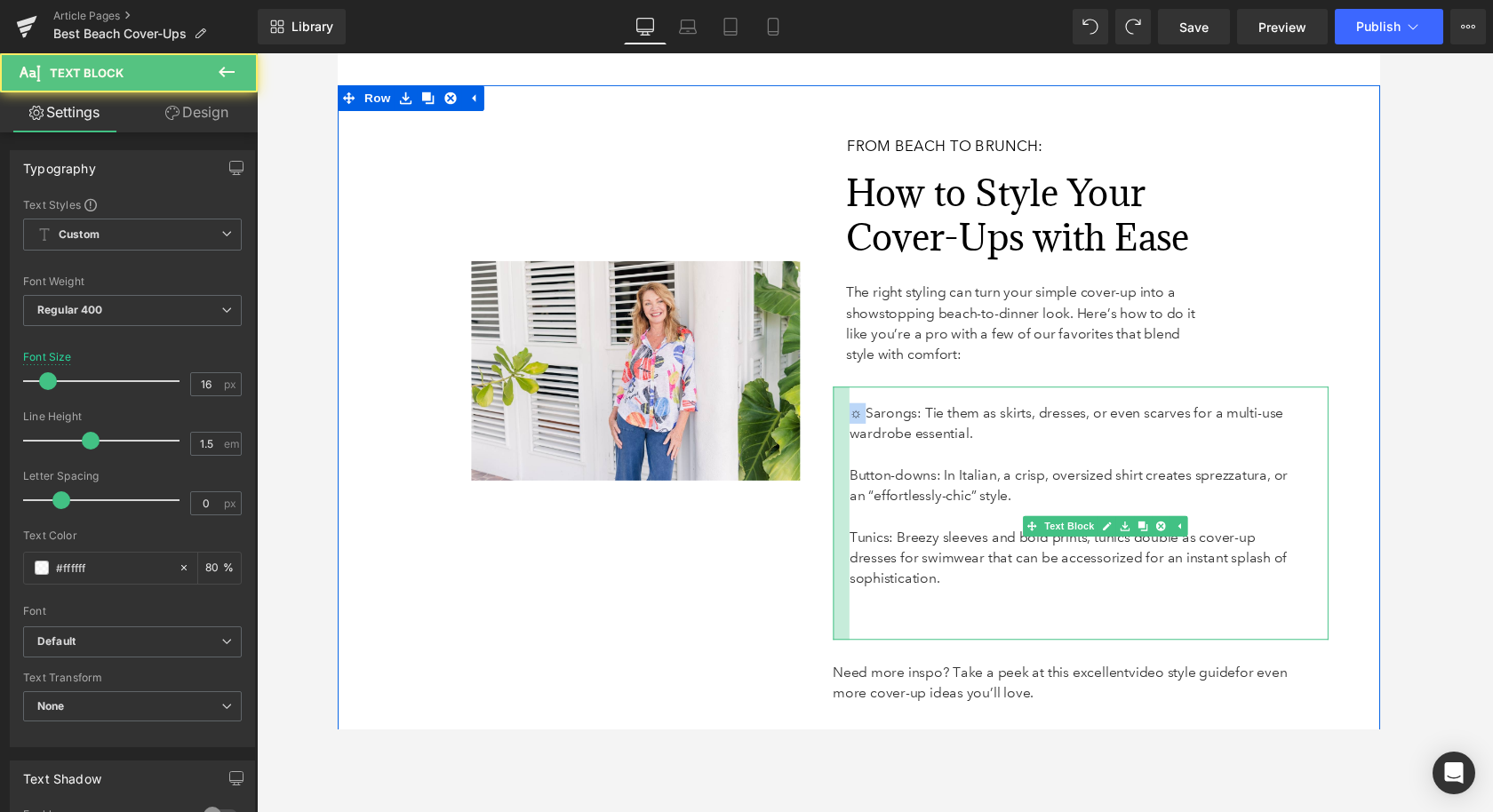 drag, startPoint x: 878, startPoint y: 444, endPoint x: 856, endPoint y: 443, distance: 22.022716 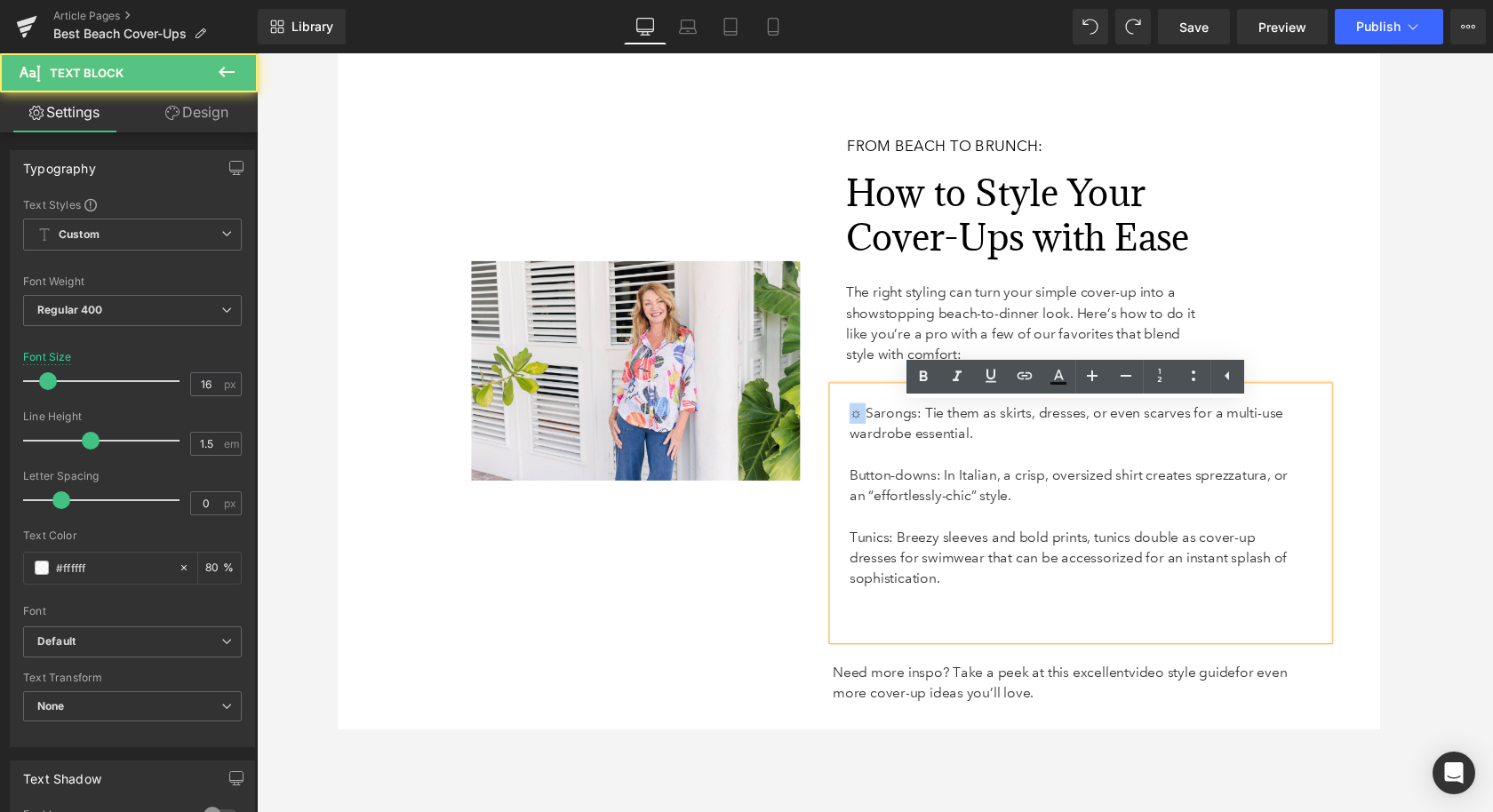copy on "☼" 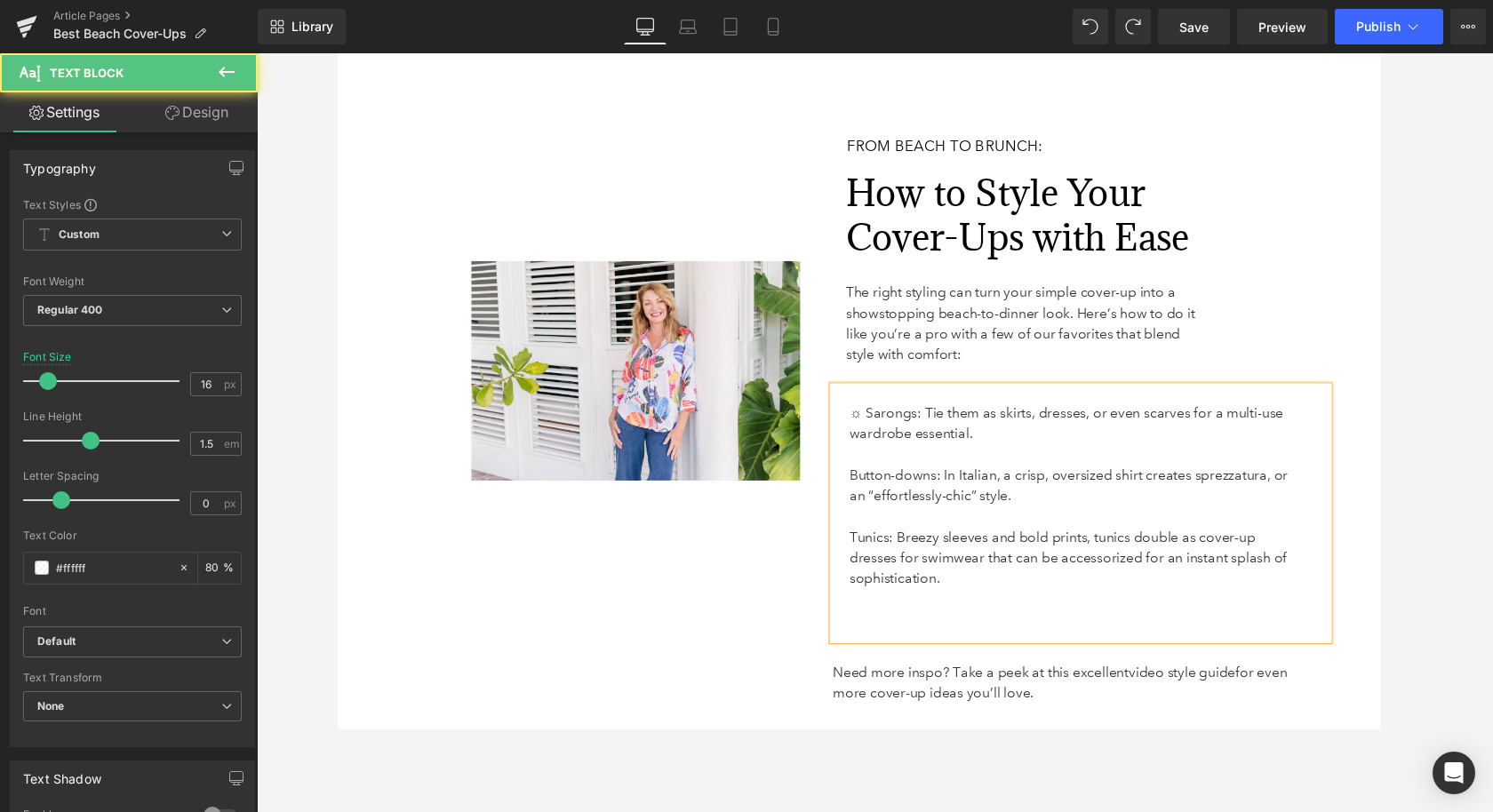 click on "☼ Sarongs: Tie them as skirts, dresses, or even scarves for a multi-use wardrobe essential.    Button-downs: In Italian, a crisp, oversized shirt creates sprezzatura, or an “effortlessly-chic” style.    Tunics: Breezy sleeves and bold prints, tunics double as cover-up dresses for swimwear that can be accessorized for an instant splash of sophistication." at bounding box center (1103, 528) 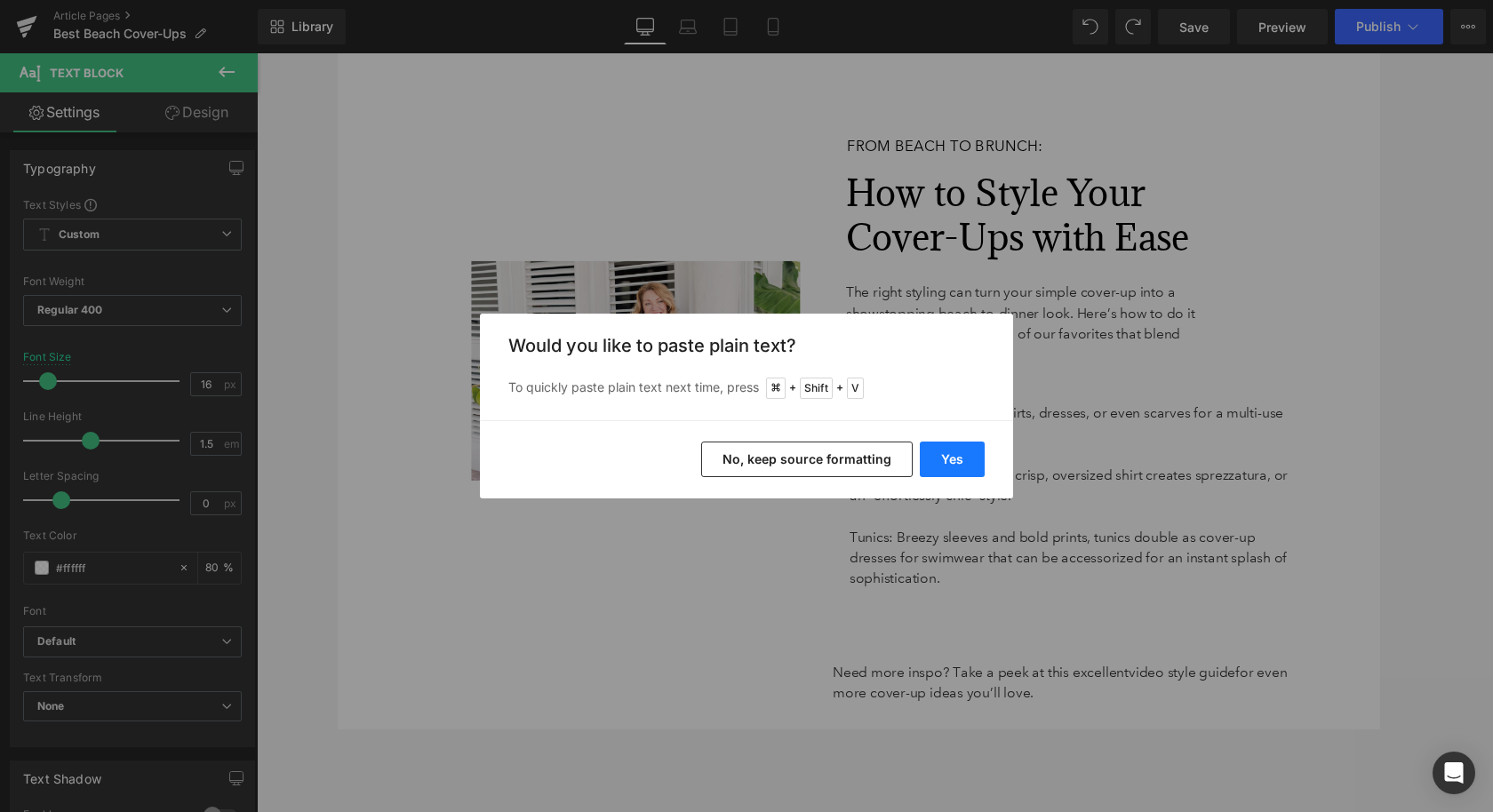 click on "Yes" at bounding box center (952, 459) 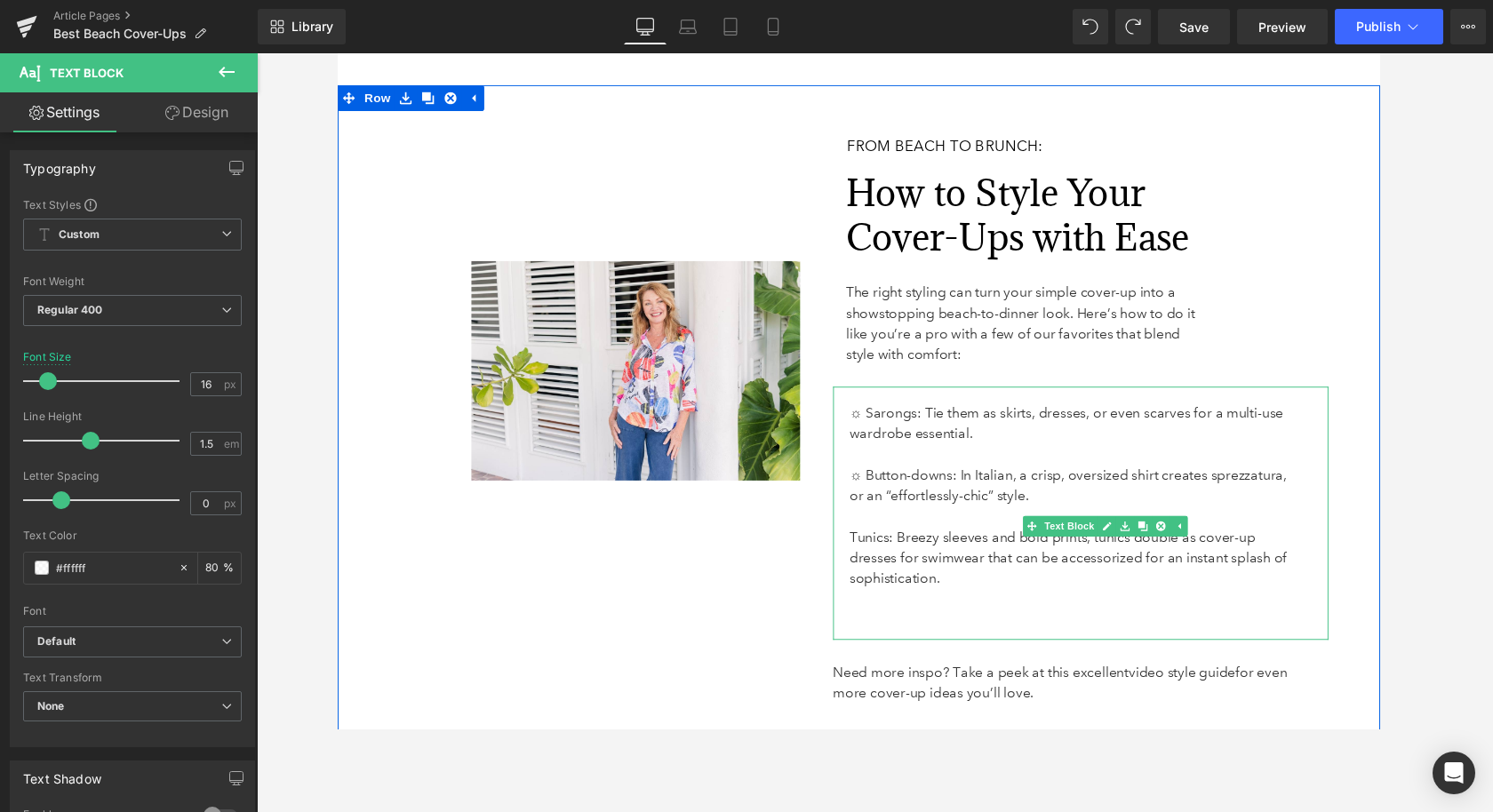 click on "Tunics: Breezy sleeves and bold prints, tunics double as cover-up dresses for swimwear that can be accessorized for an instant splash of sophistication." at bounding box center (1090, 573) 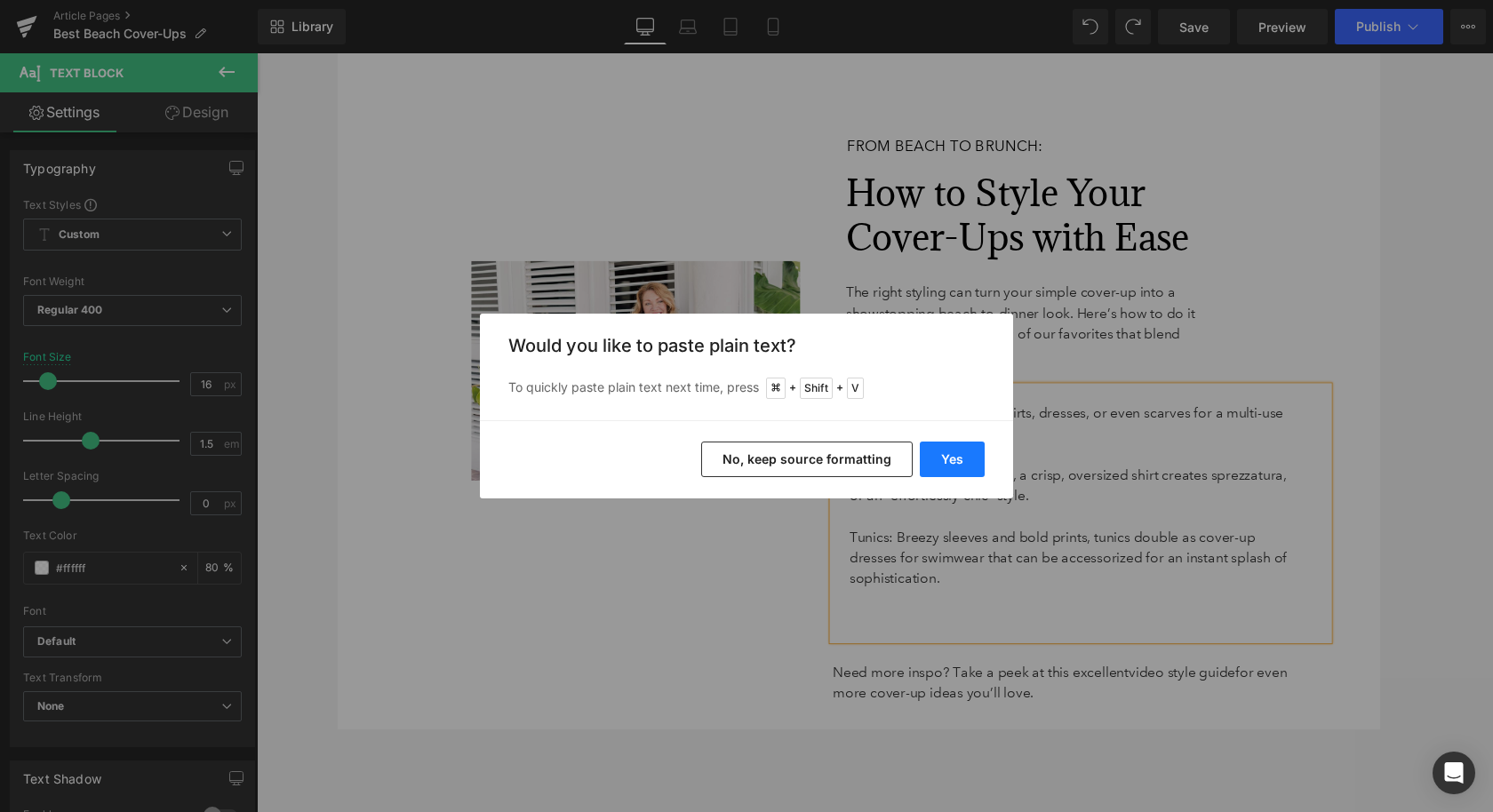 click on "Yes" at bounding box center [952, 459] 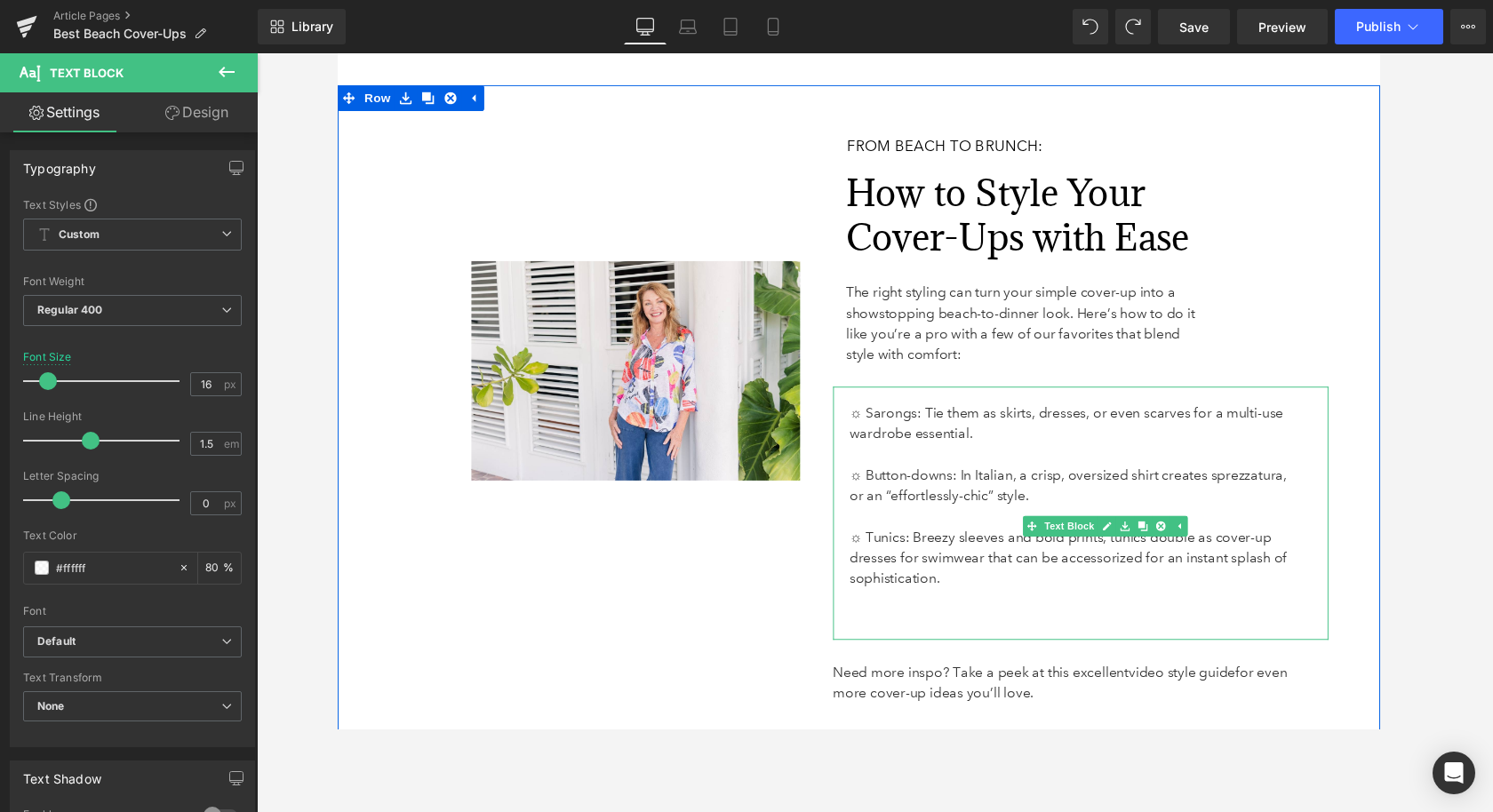 click on "☼ Tunics: Breezy sleeves and bold prints, tunics double as cover-up dresses for swimwear that can be accessorized for an instant splash of sophistication." at bounding box center [1090, 573] 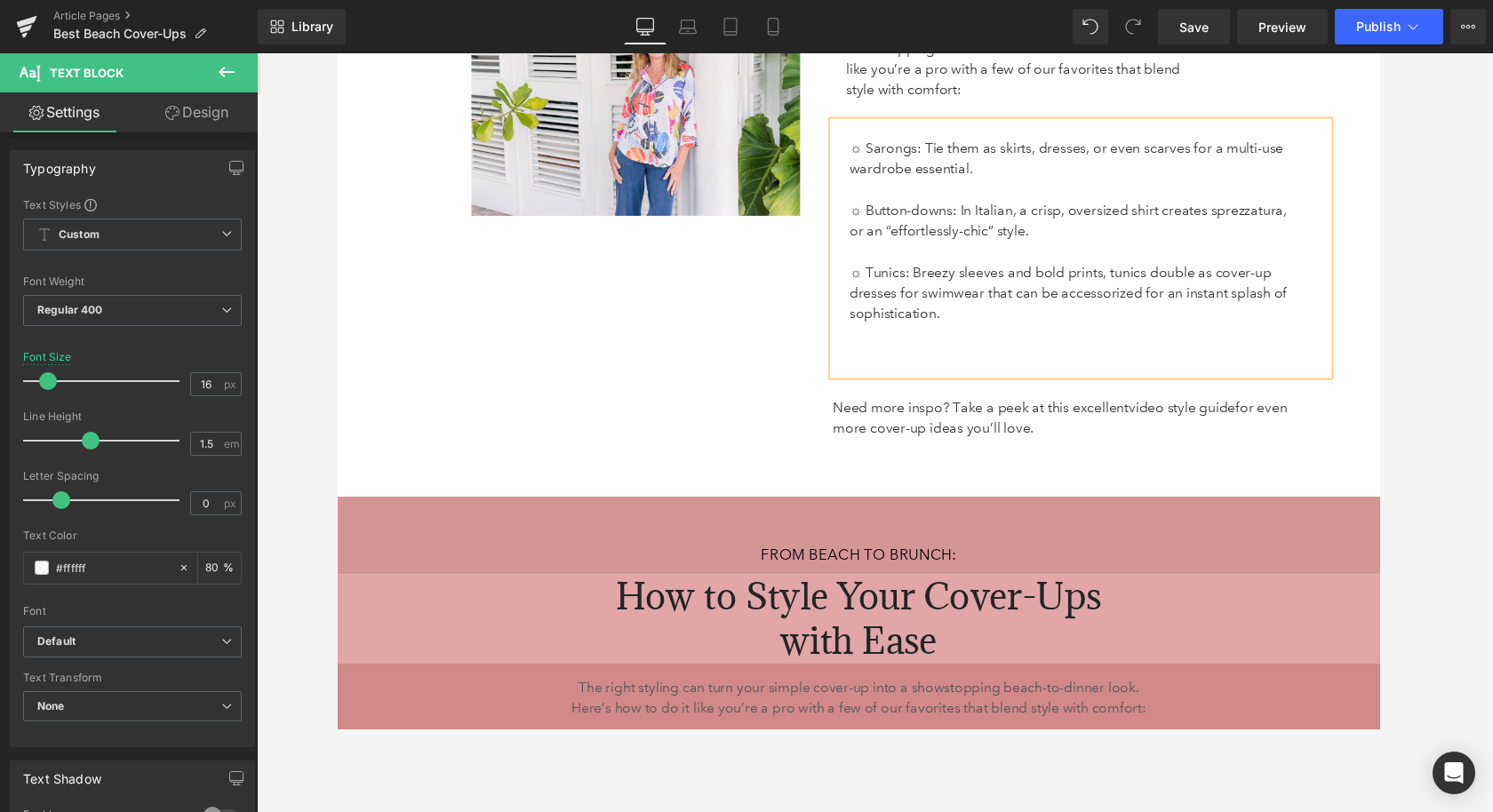 scroll, scrollTop: 5545, scrollLeft: 0, axis: vertical 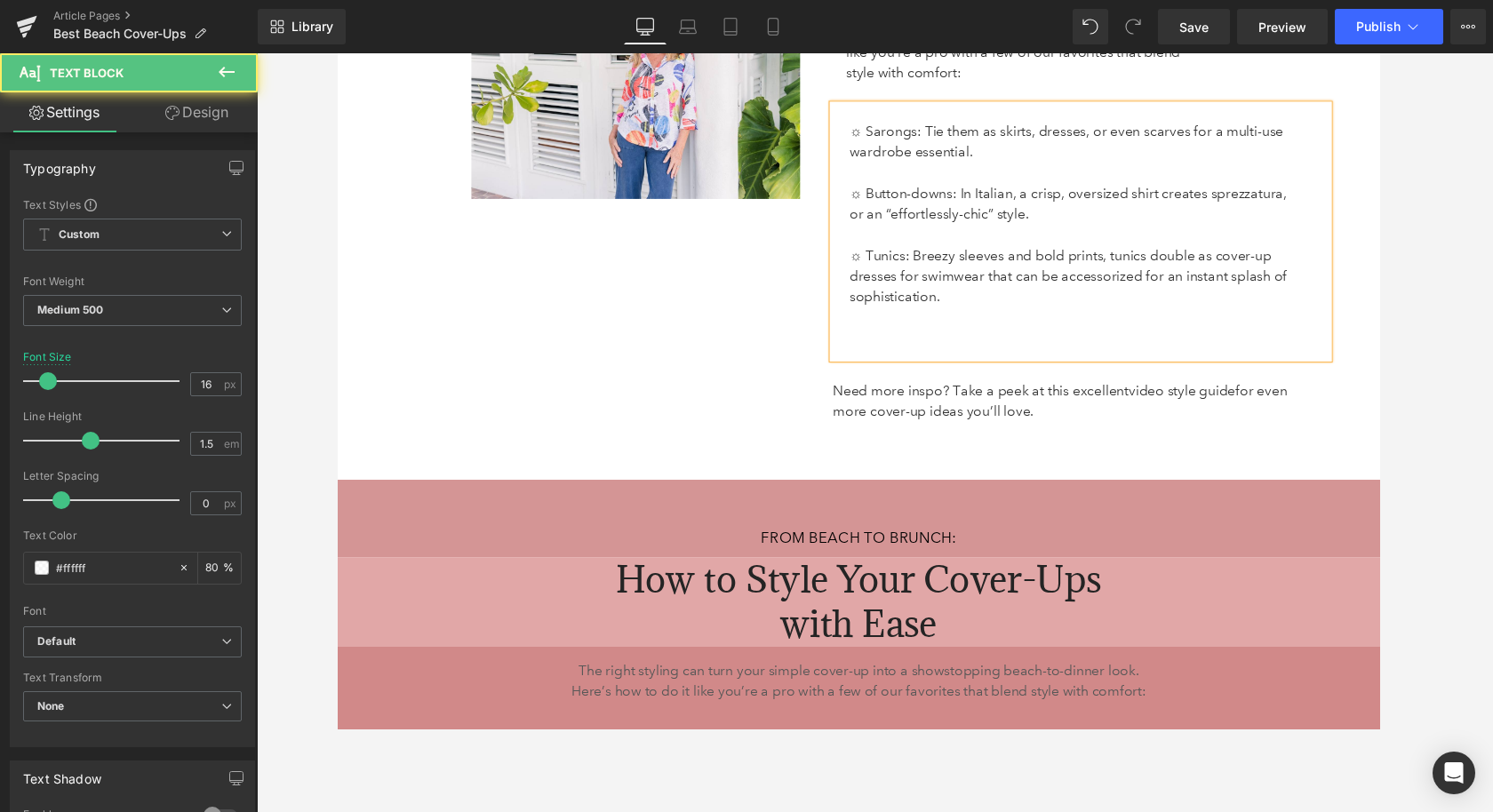 click on "Need more inspo? Take a peek at this excellent  video style guide  for even more cover-up ideas you’ll love." at bounding box center [1082, 411] 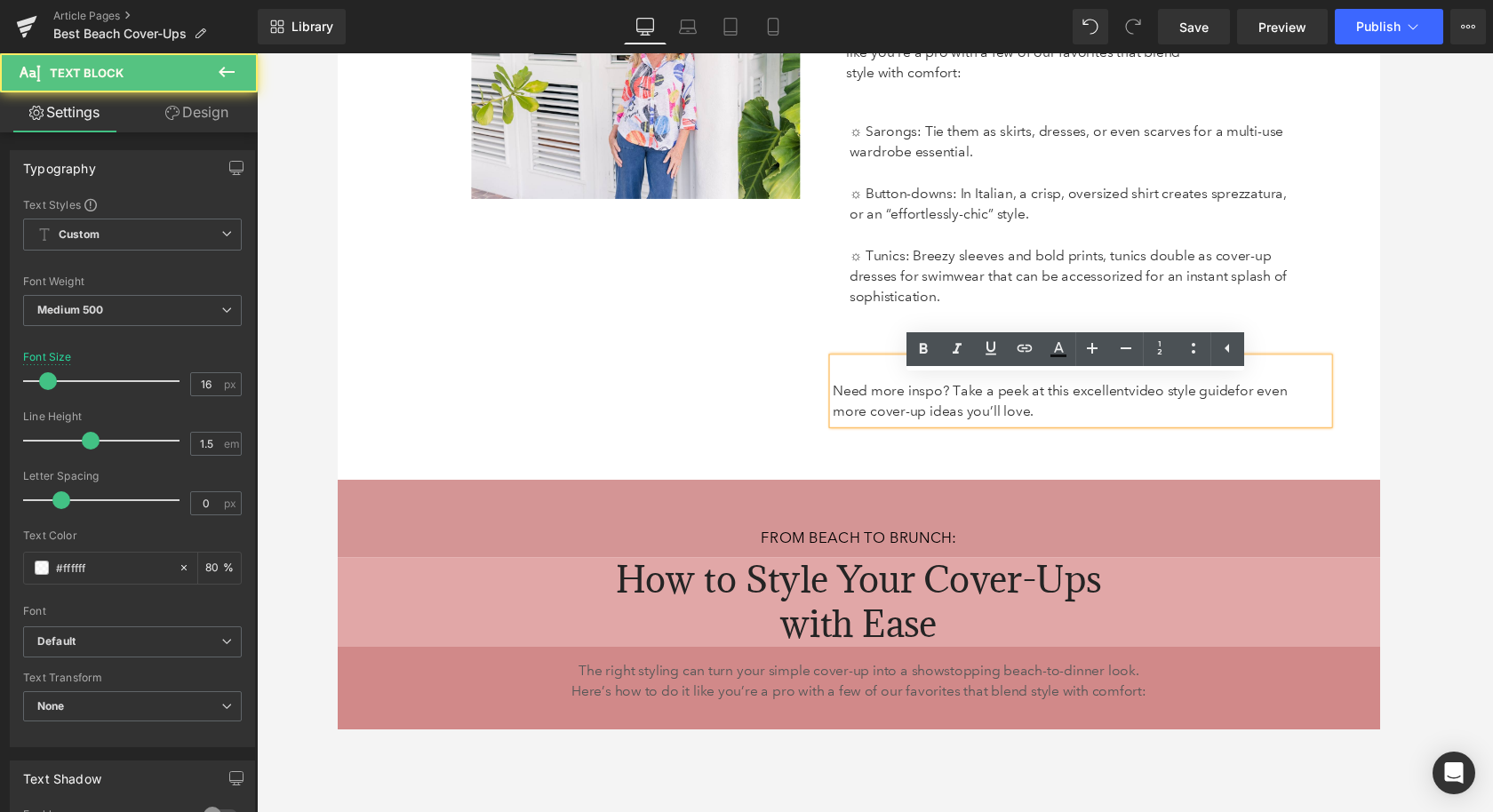 click on "Image       140px   38px From Beach to Brunch: Heading         How to Style Your Cover-Ups with Ease  Heading         The right styling can turn your simple cover-up into a showstopping beach-to-dinner look. Here’s how to do it like you’re a pro with a few of our favorites that blend style with comfort:    Text Block         Row         83px ☼ Sarongs: Tie them as skirts, dresses, or even scarves for a multi-use wardrobe essential.    ☼ Button-downs: In Italian, a crisp, oversized shirt creates sprezzatura, or an “effortlessly-chic” style.    ☼ Tunics: Breezy sleeves and bold prints, tunics double as cover-up dresses for swimwear that can be accessorized for an instant splash of sophistication.  Text Block         Need more inspo? Take a peek at this excellent  video style guide  for even more cover-up ideas you’ll love.    Text Block         Row     65px" at bounding box center (874, 144) 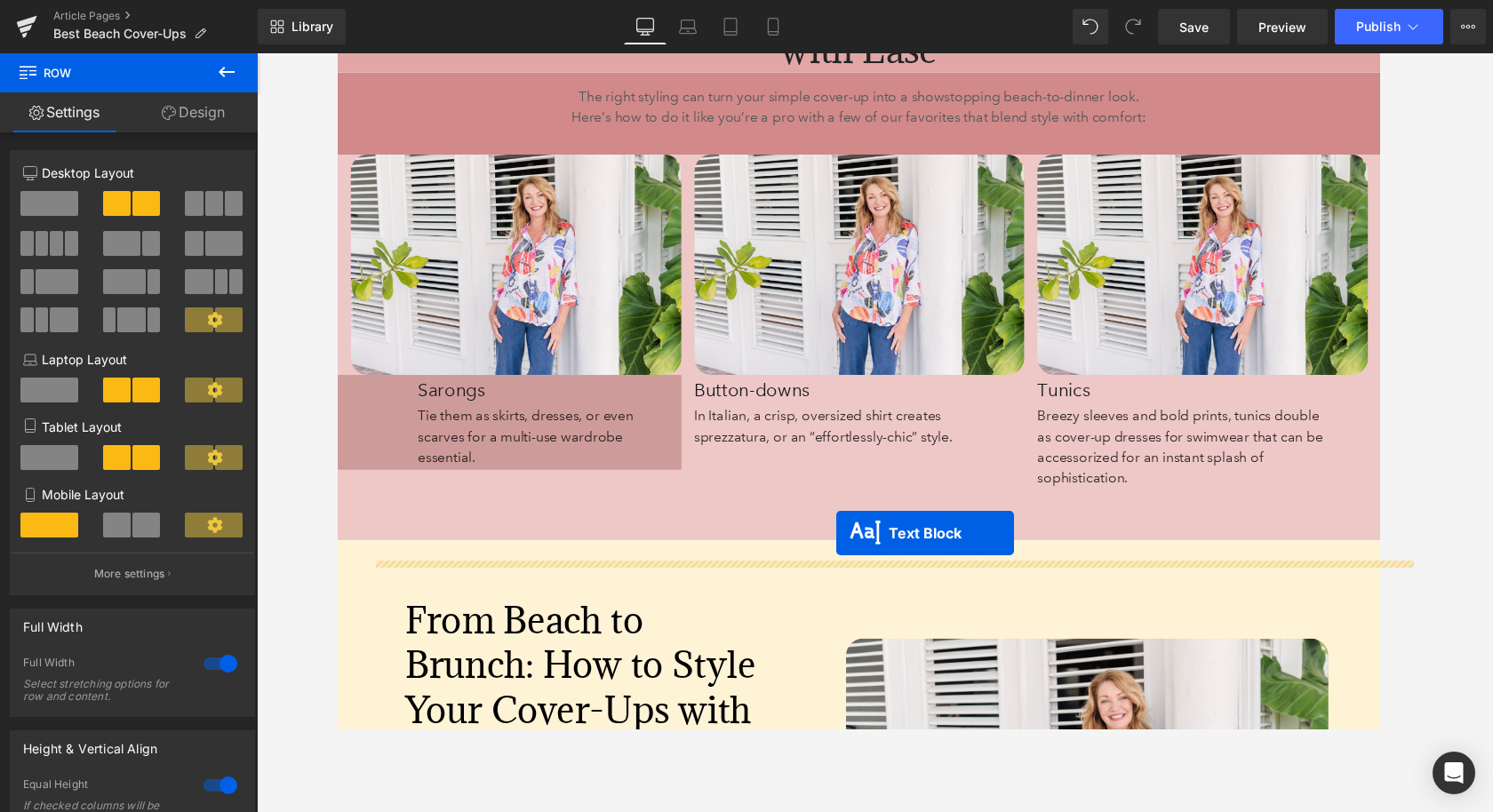 drag, startPoint x: 1080, startPoint y: 435, endPoint x: 851, endPoint y: 548, distance: 255.36249 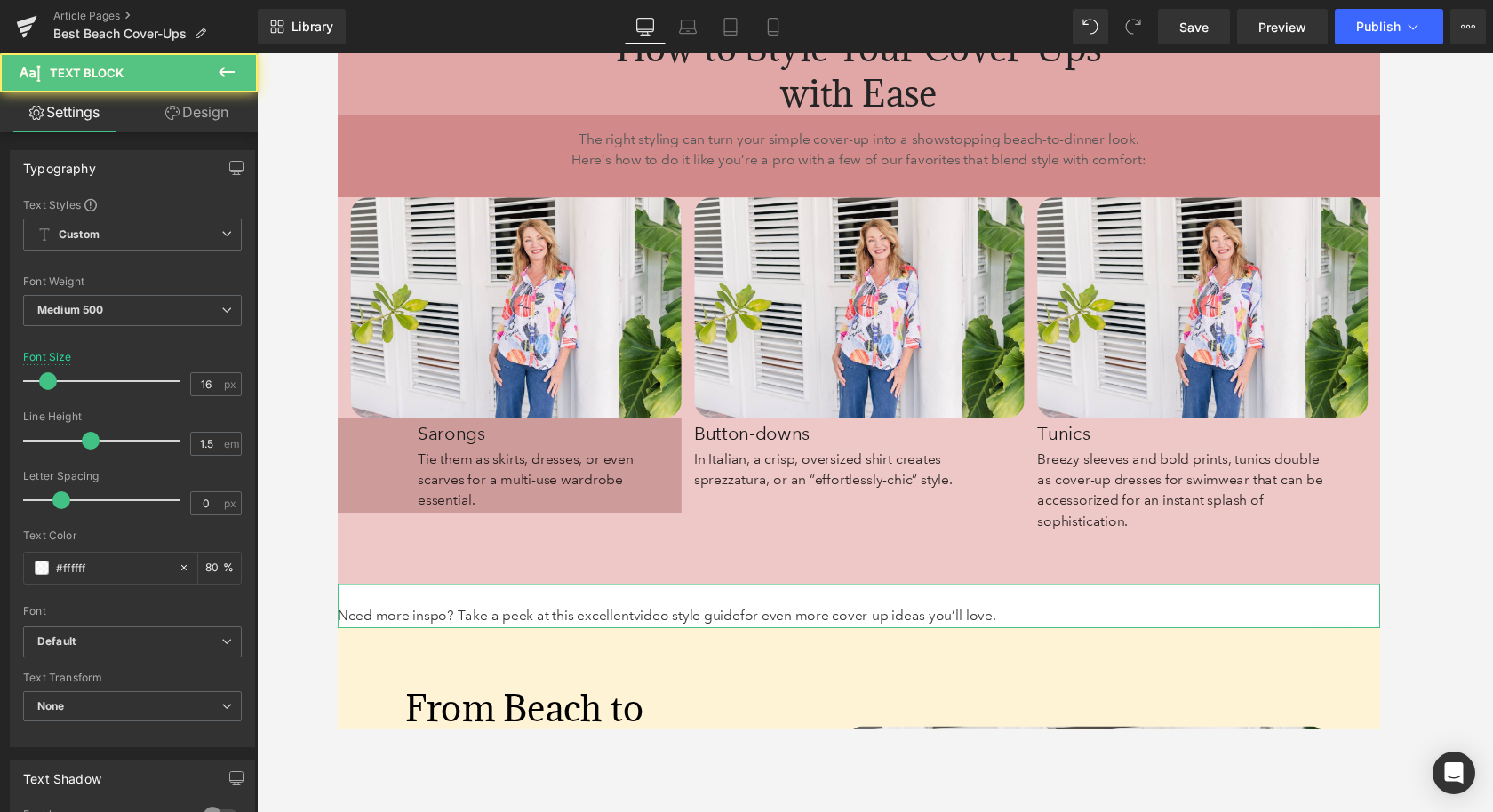 scroll, scrollTop: 6030, scrollLeft: 0, axis: vertical 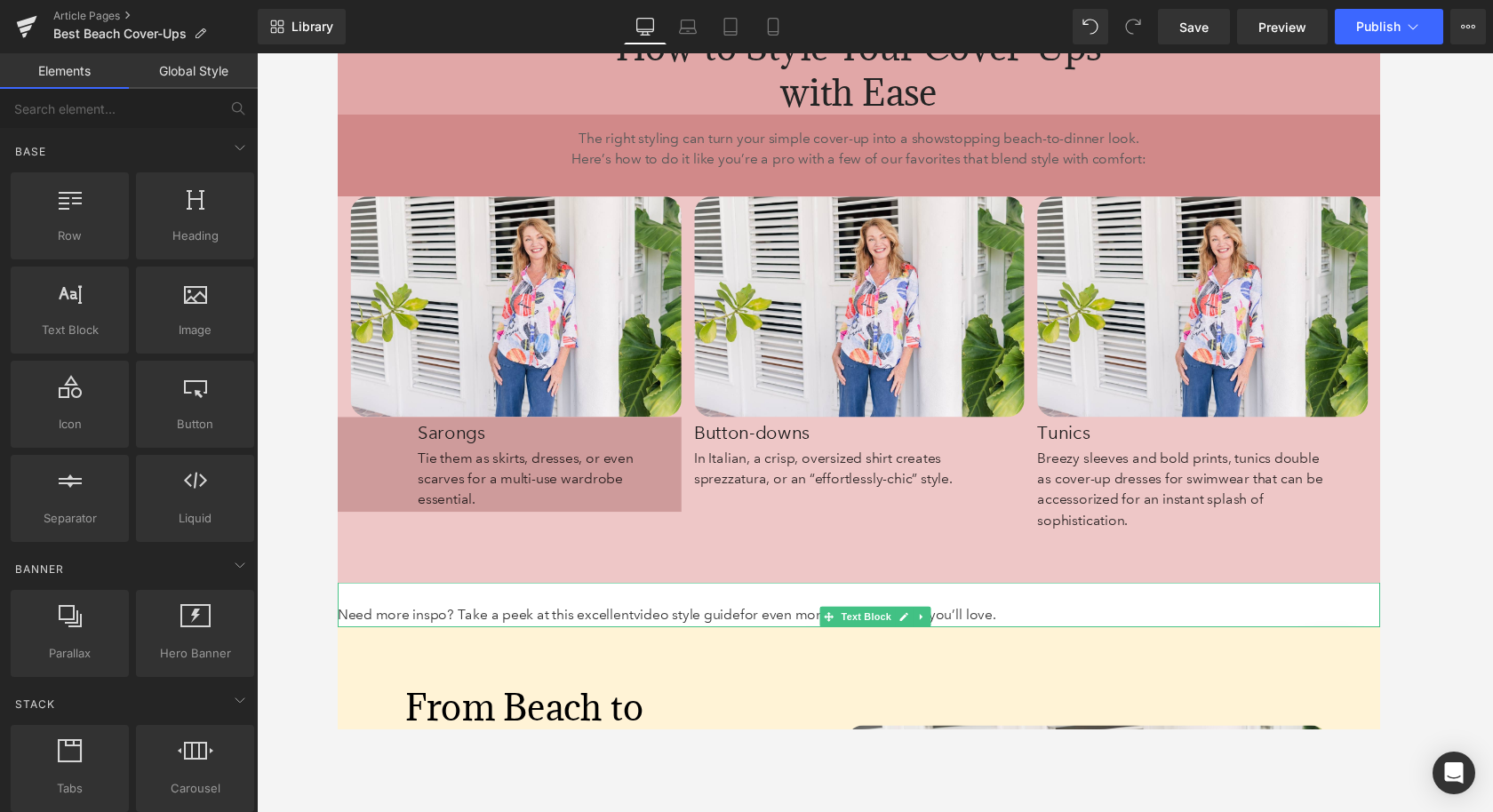 click at bounding box center (874, 433) 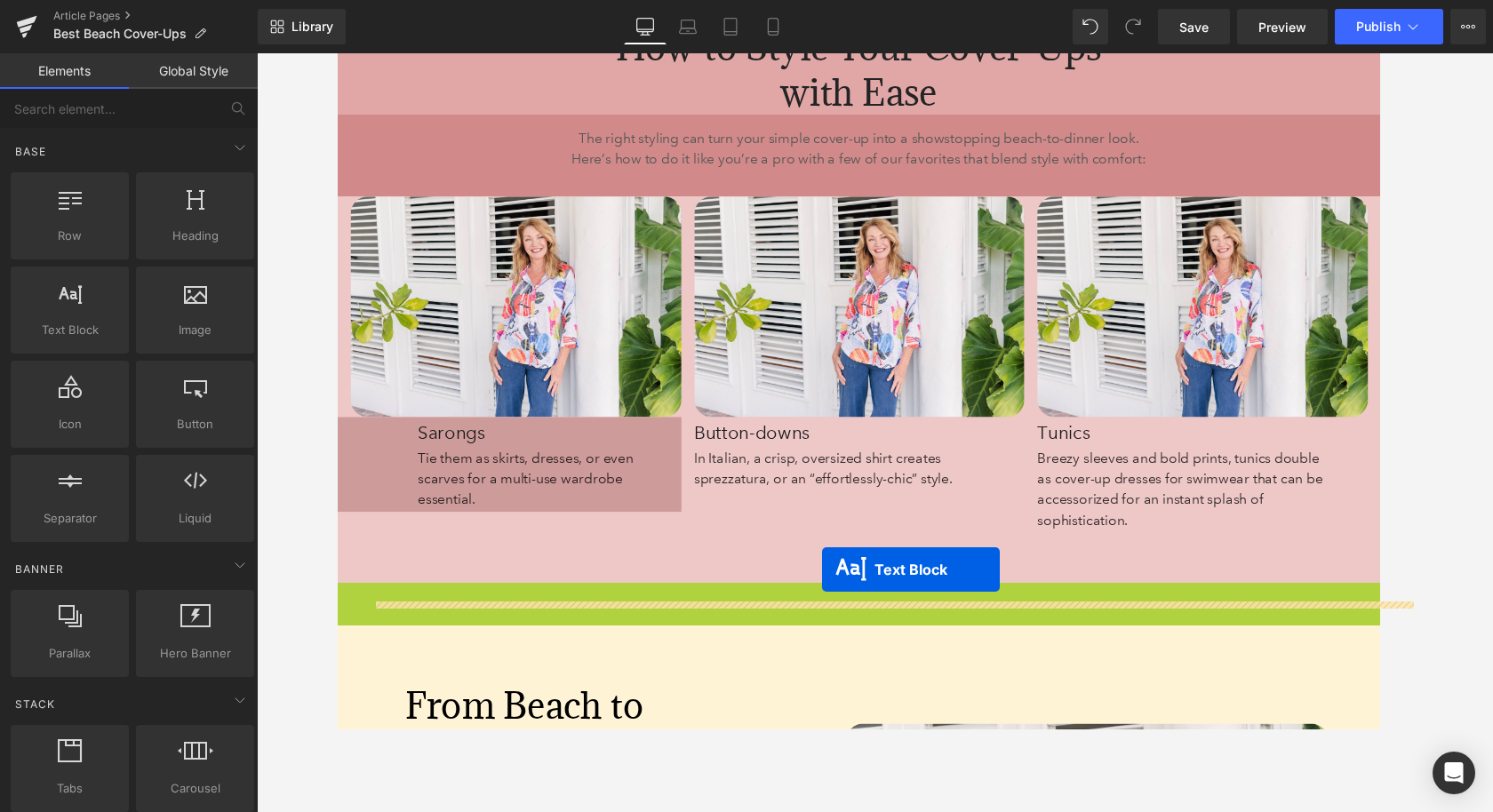drag, startPoint x: 842, startPoint y: 660, endPoint x: 837, endPoint y: 585, distance: 75.16648 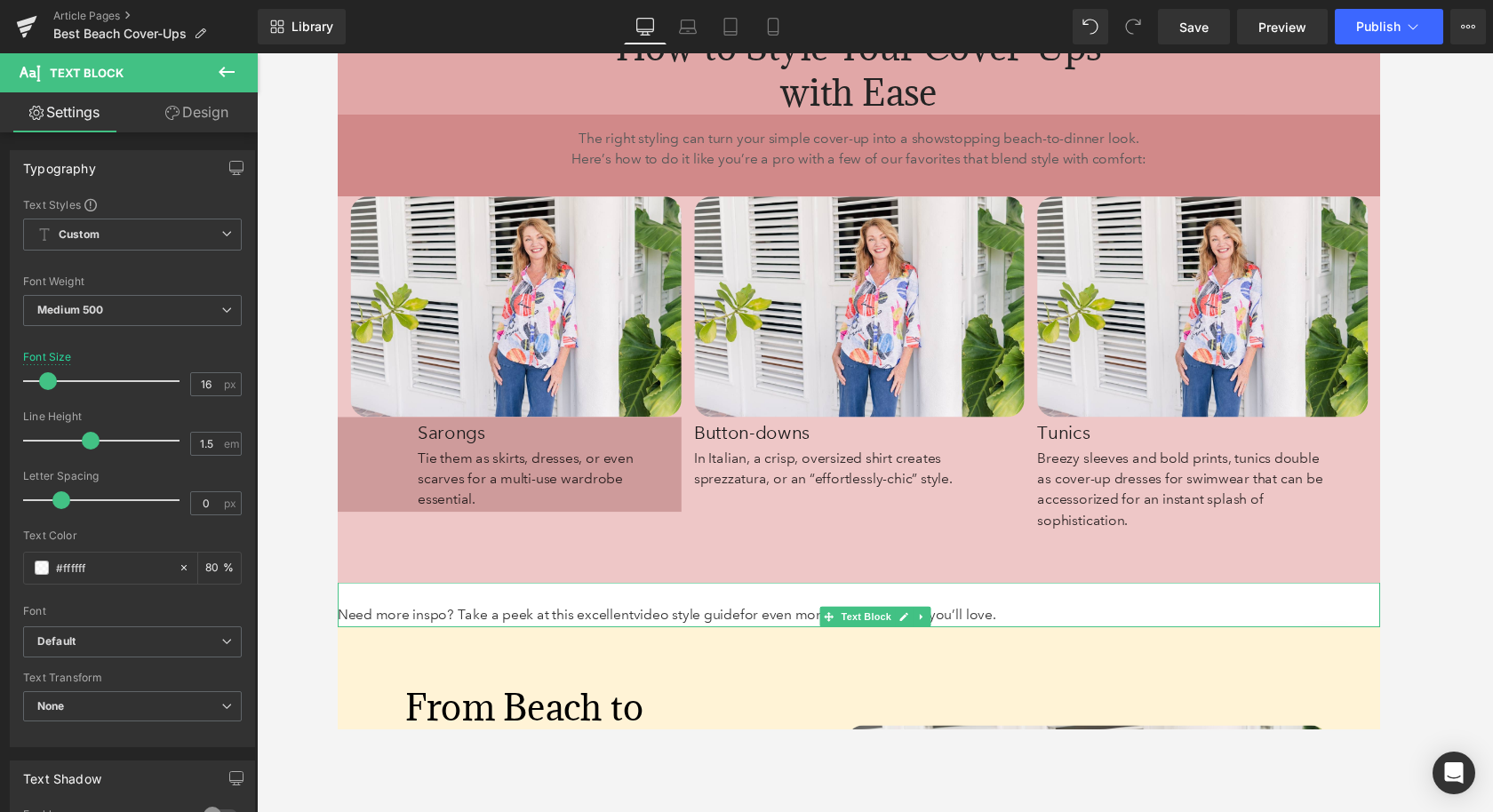 scroll, scrollTop: 6091, scrollLeft: 0, axis: vertical 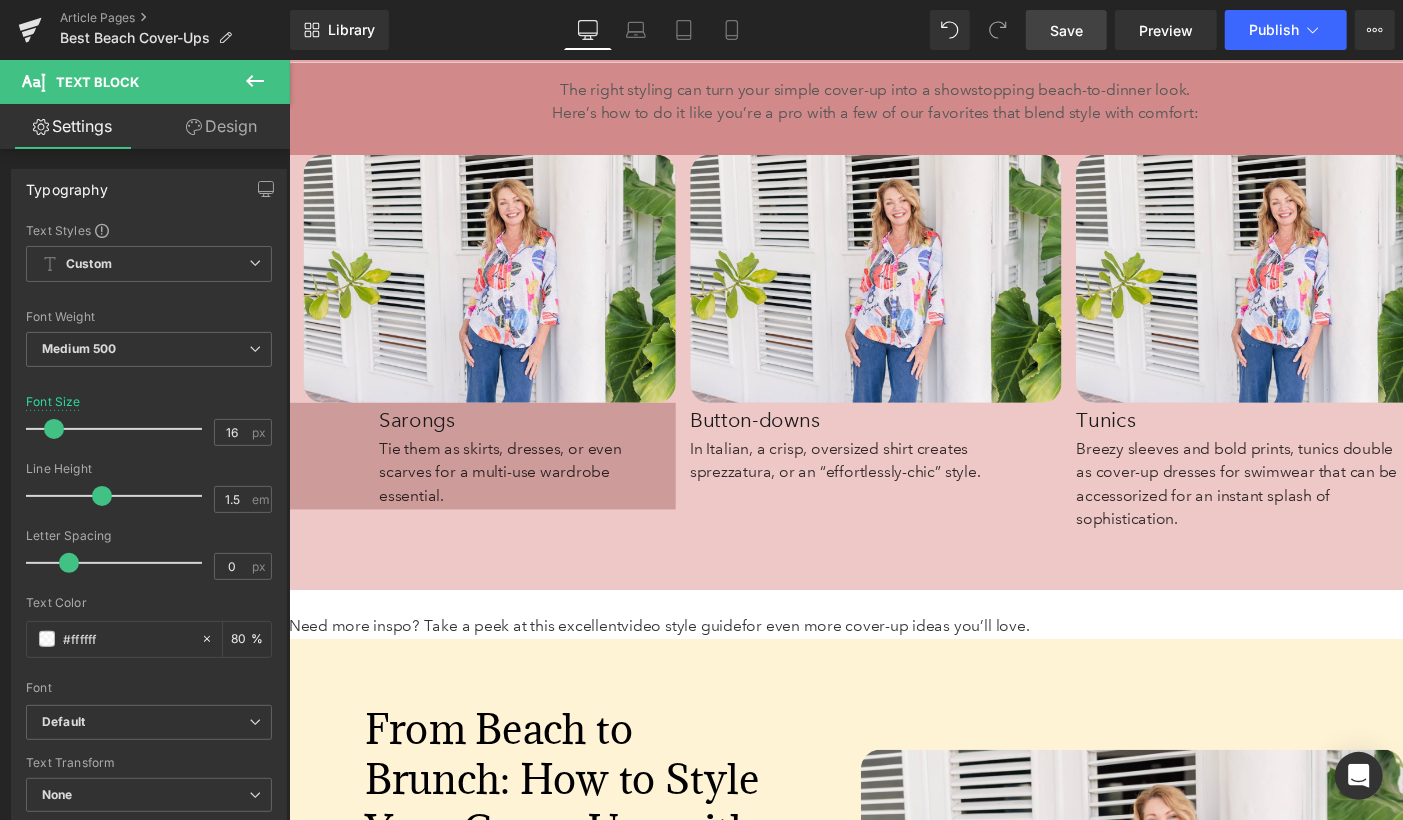 click on "Save" at bounding box center [1066, 30] 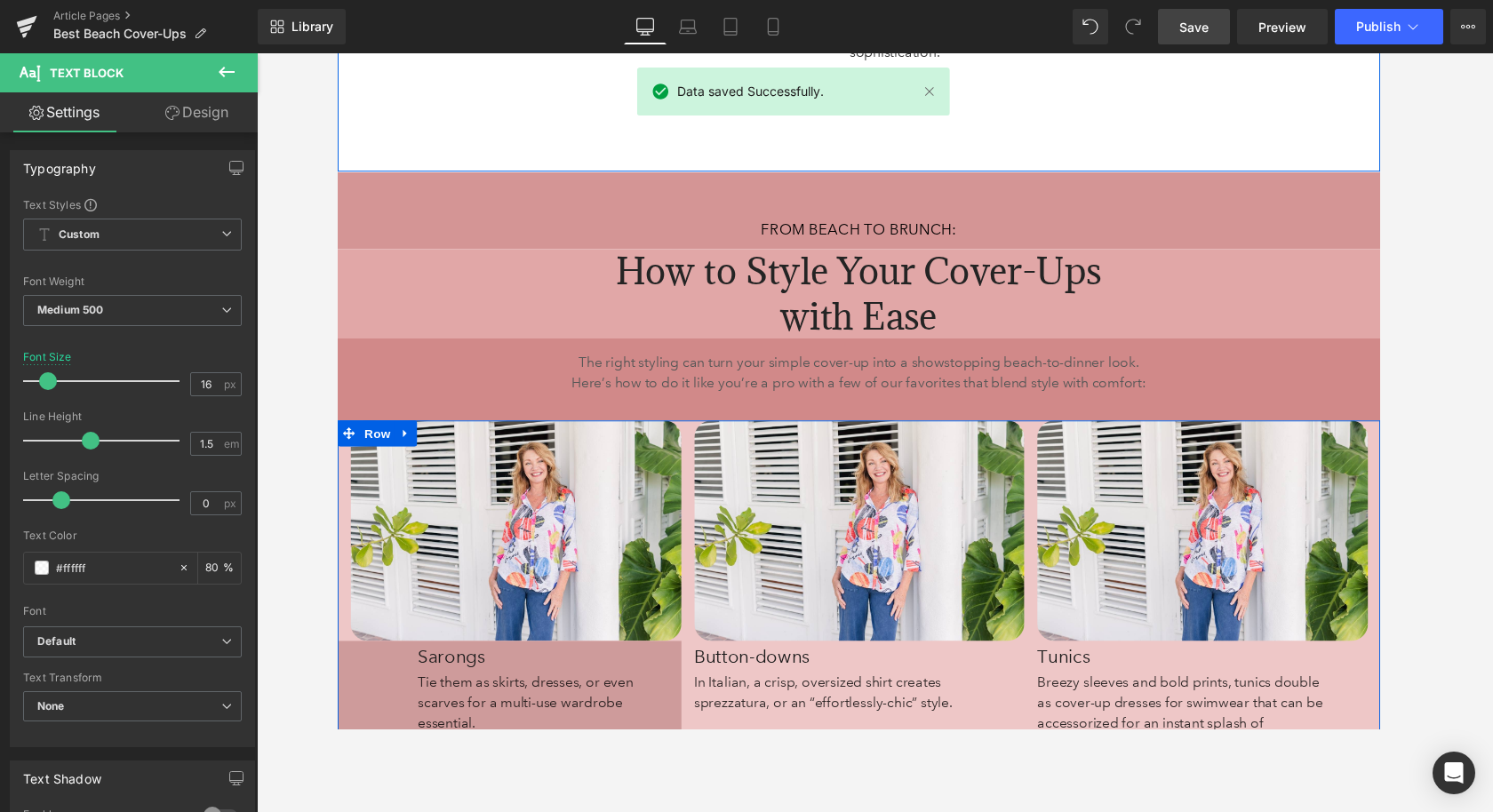 scroll, scrollTop: 5786, scrollLeft: 0, axis: vertical 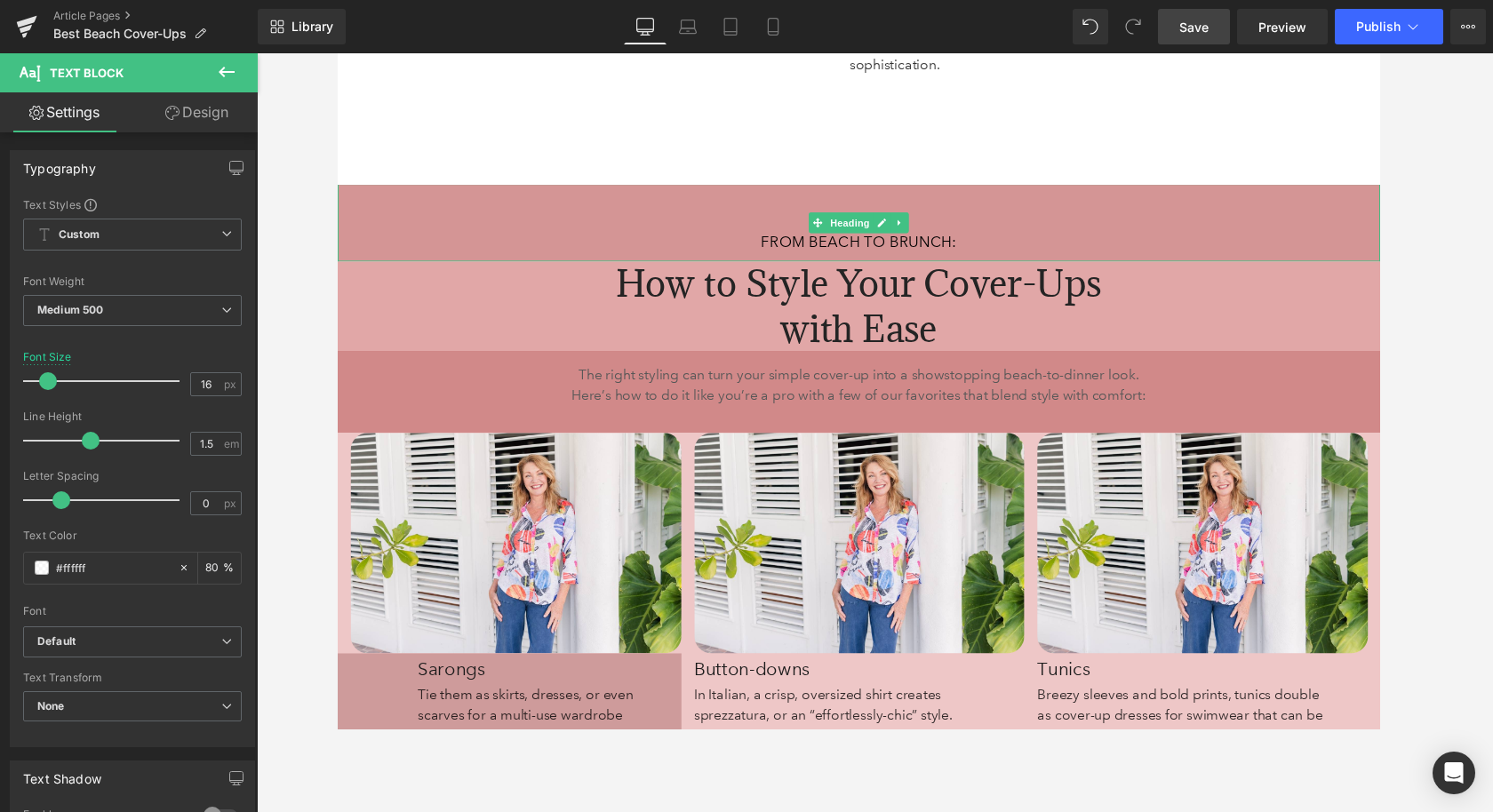 click on "From Beach to Brunch:" at bounding box center [874, 248] 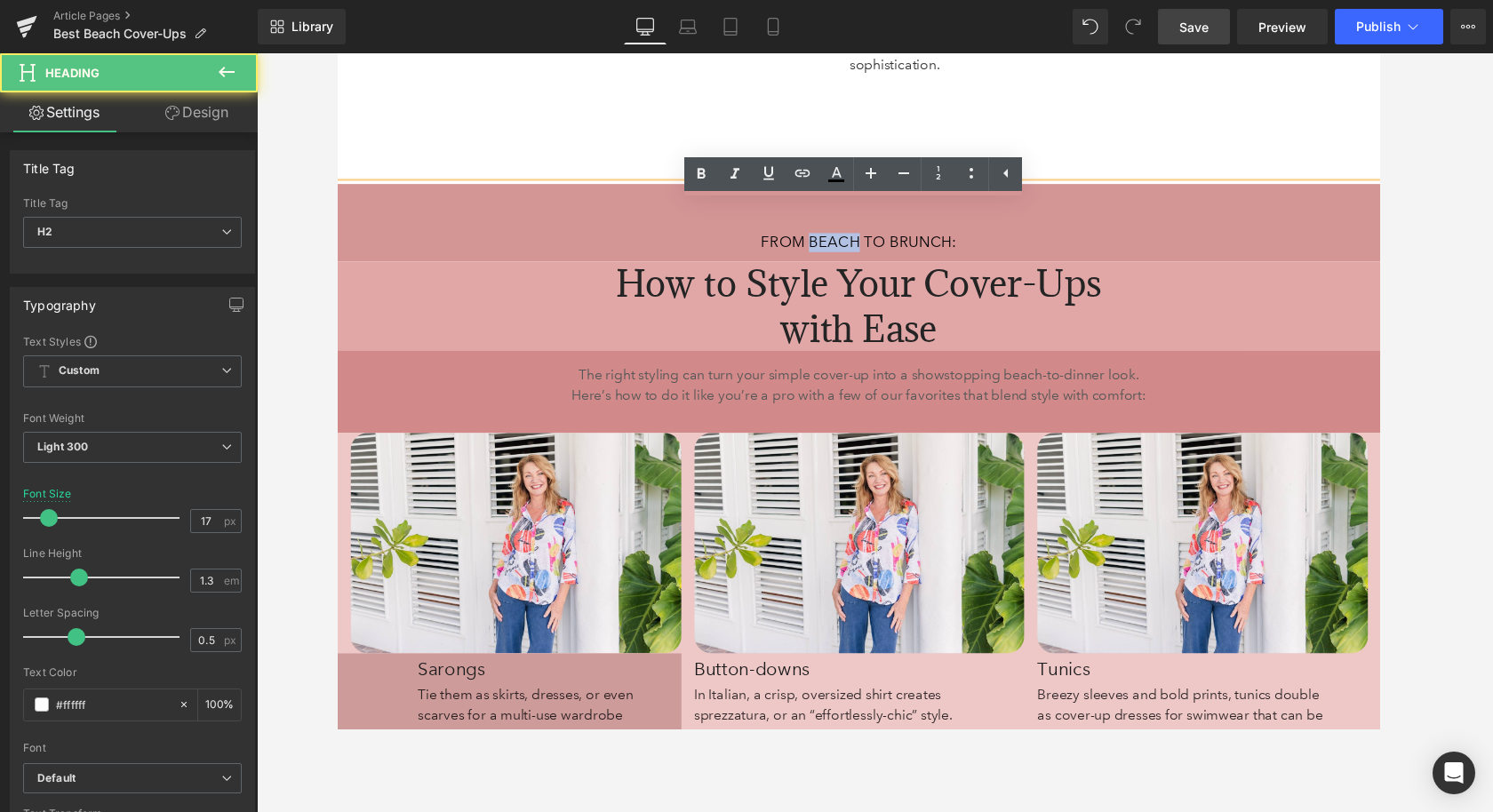 click on "From Beach to Brunch:" at bounding box center (874, 248) 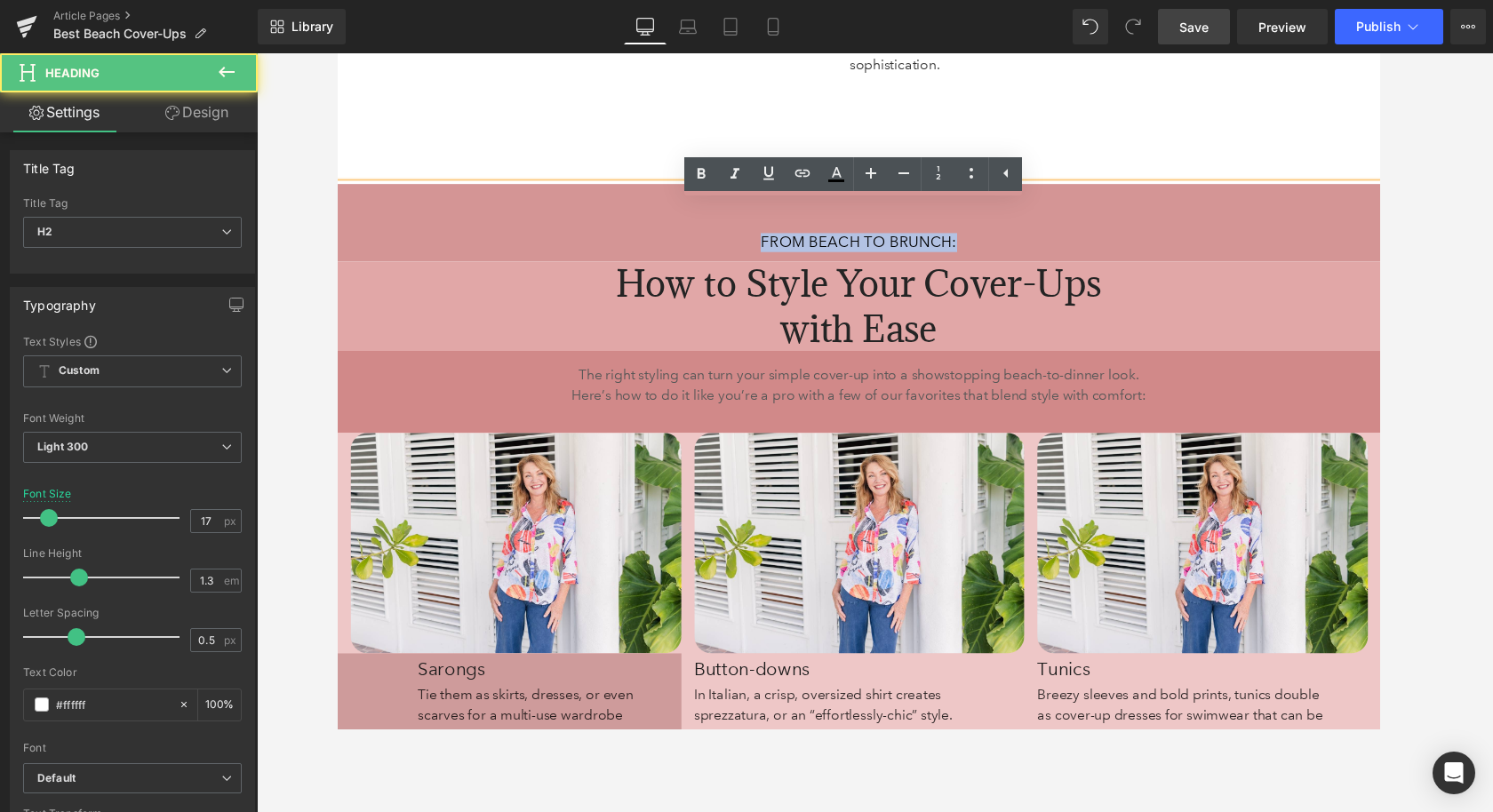 click on "From Beach to Brunch:" at bounding box center (874, 248) 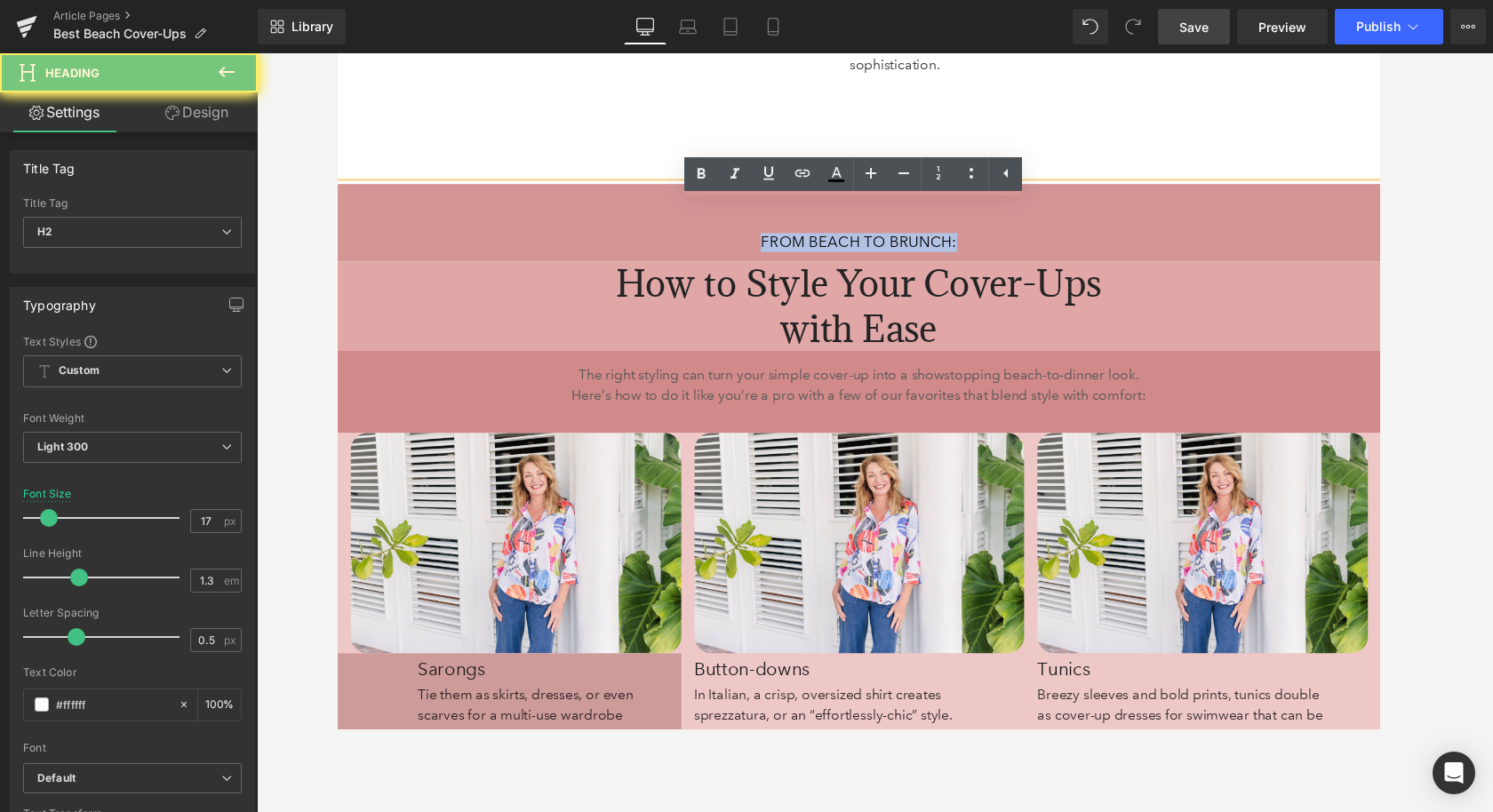 paste 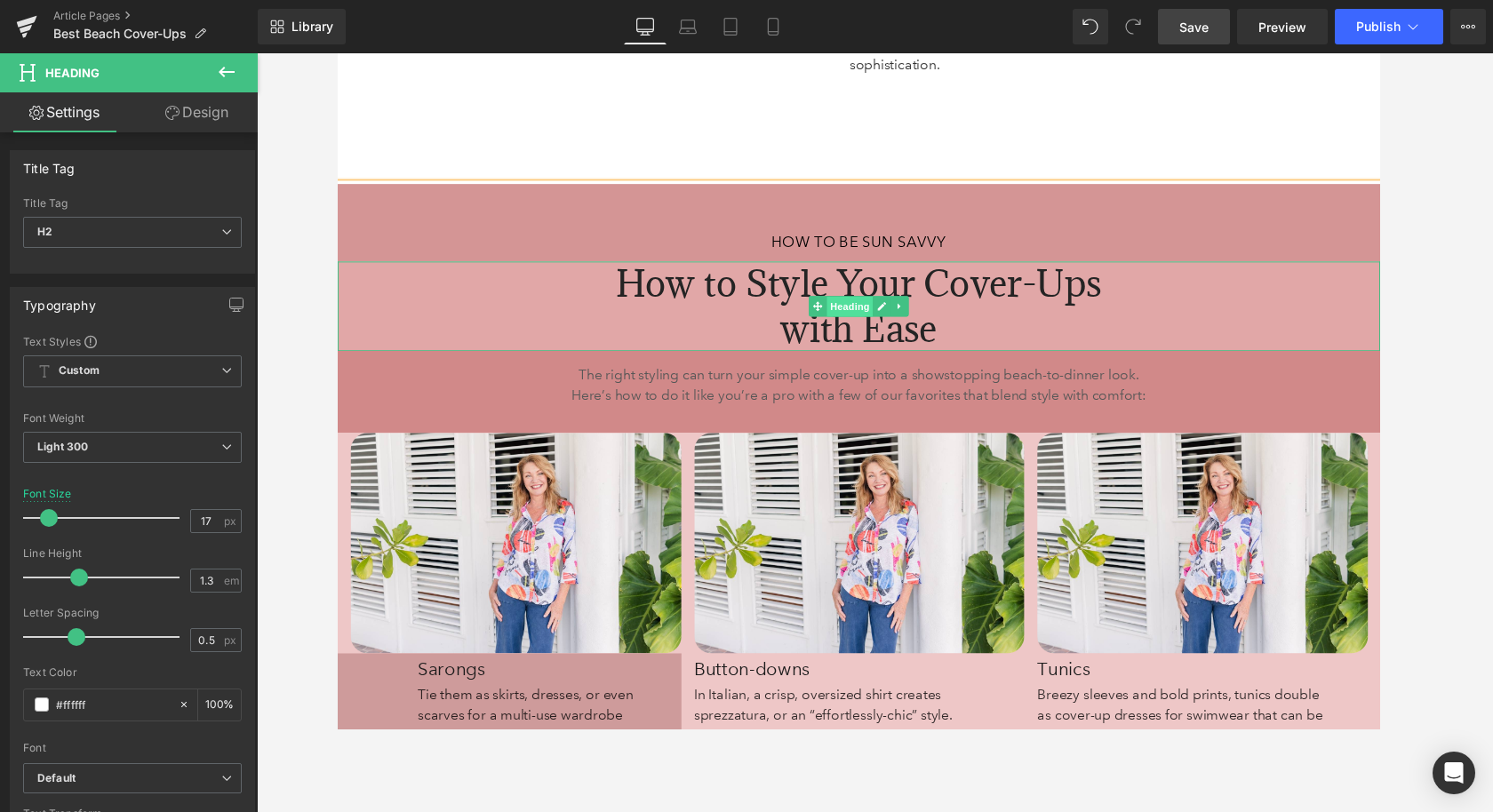 click on "Heading" at bounding box center [866, 315] 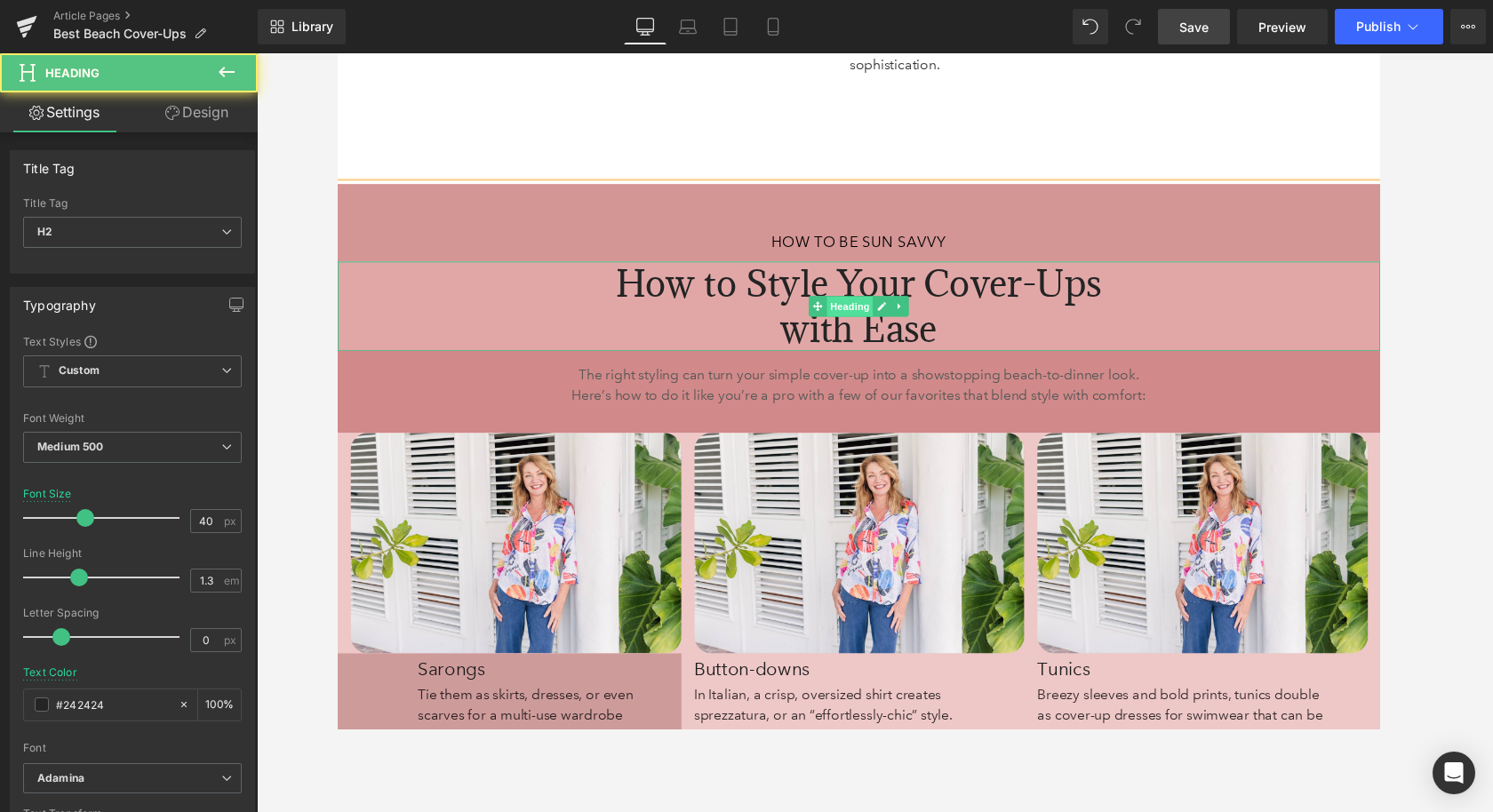 click on "Heading" at bounding box center (866, 315) 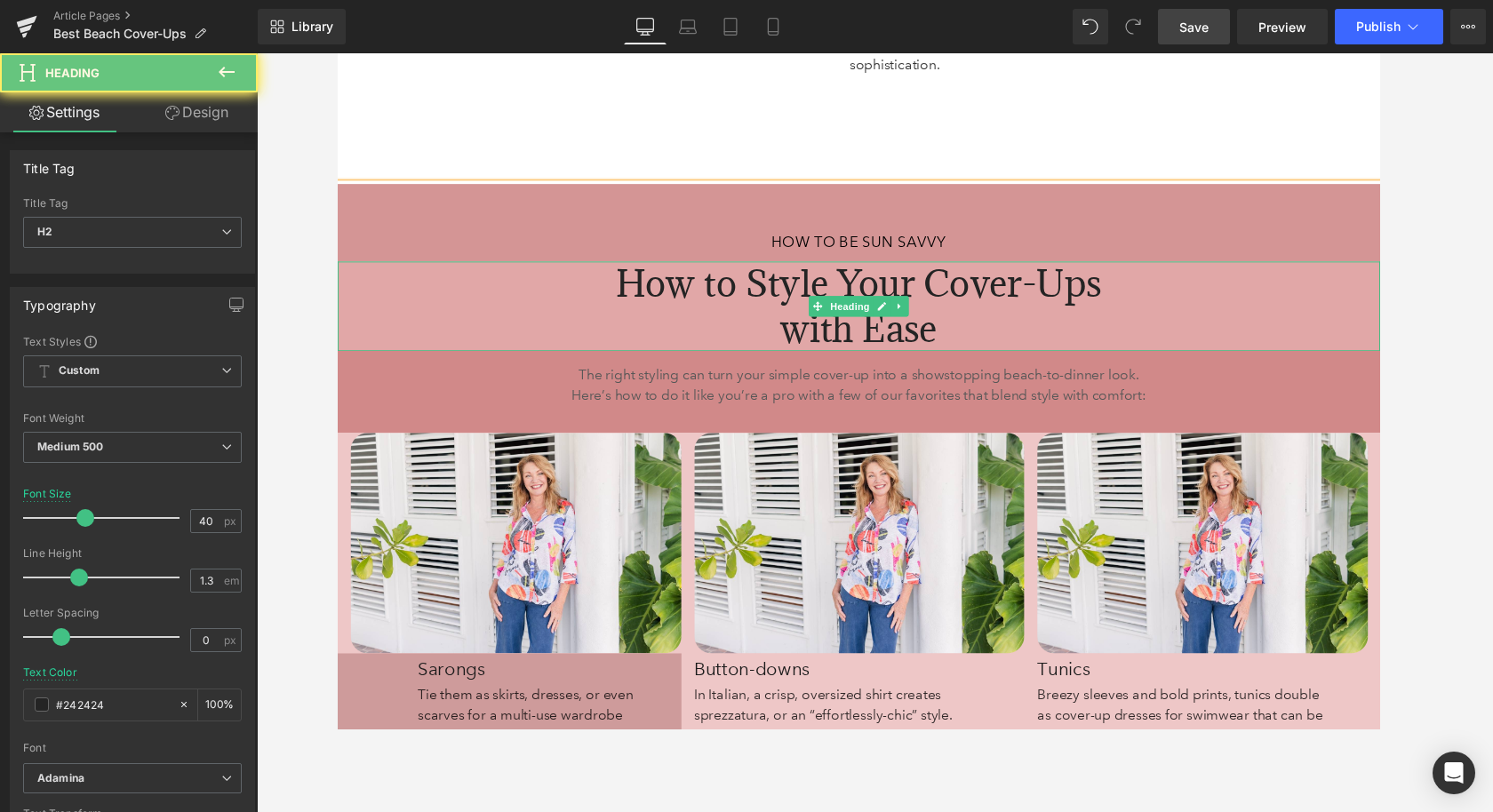 click on "How to Style Your Cover-Ups with Ease" at bounding box center [874, 314] 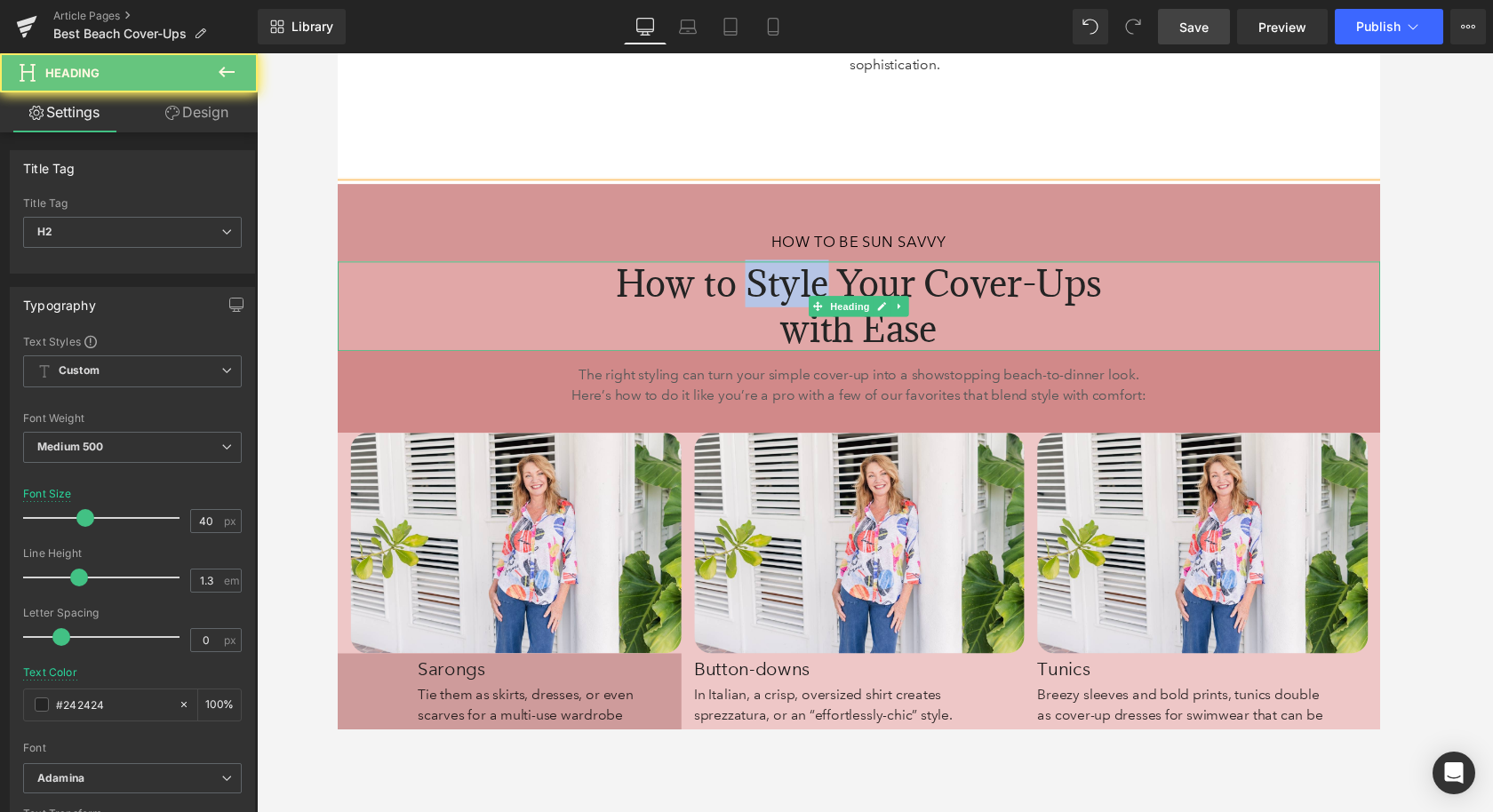 click on "How to Style Your Cover-Ups with Ease" at bounding box center [874, 314] 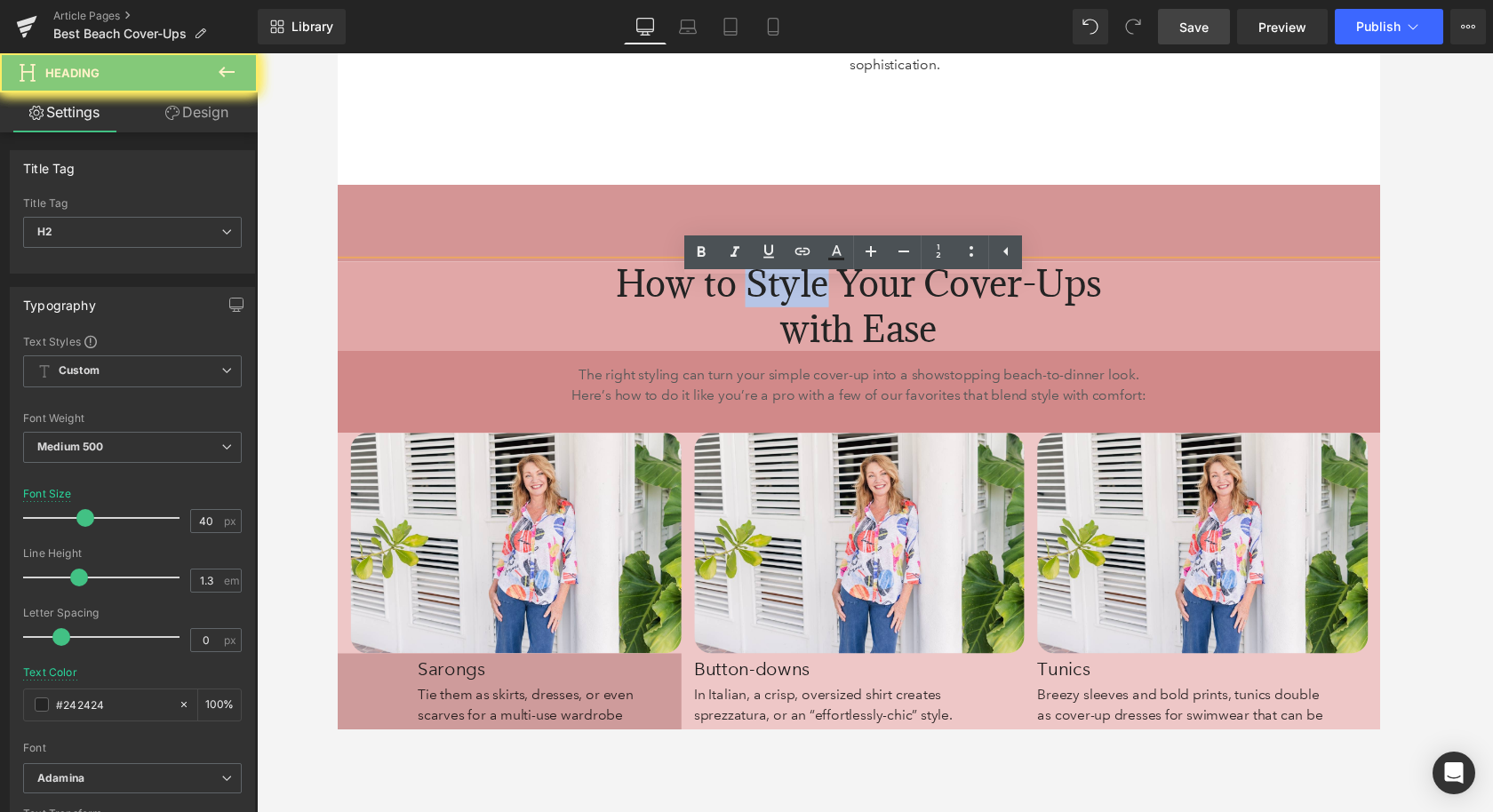 click on "How to Style Your Cover-Ups with Ease" at bounding box center [874, 314] 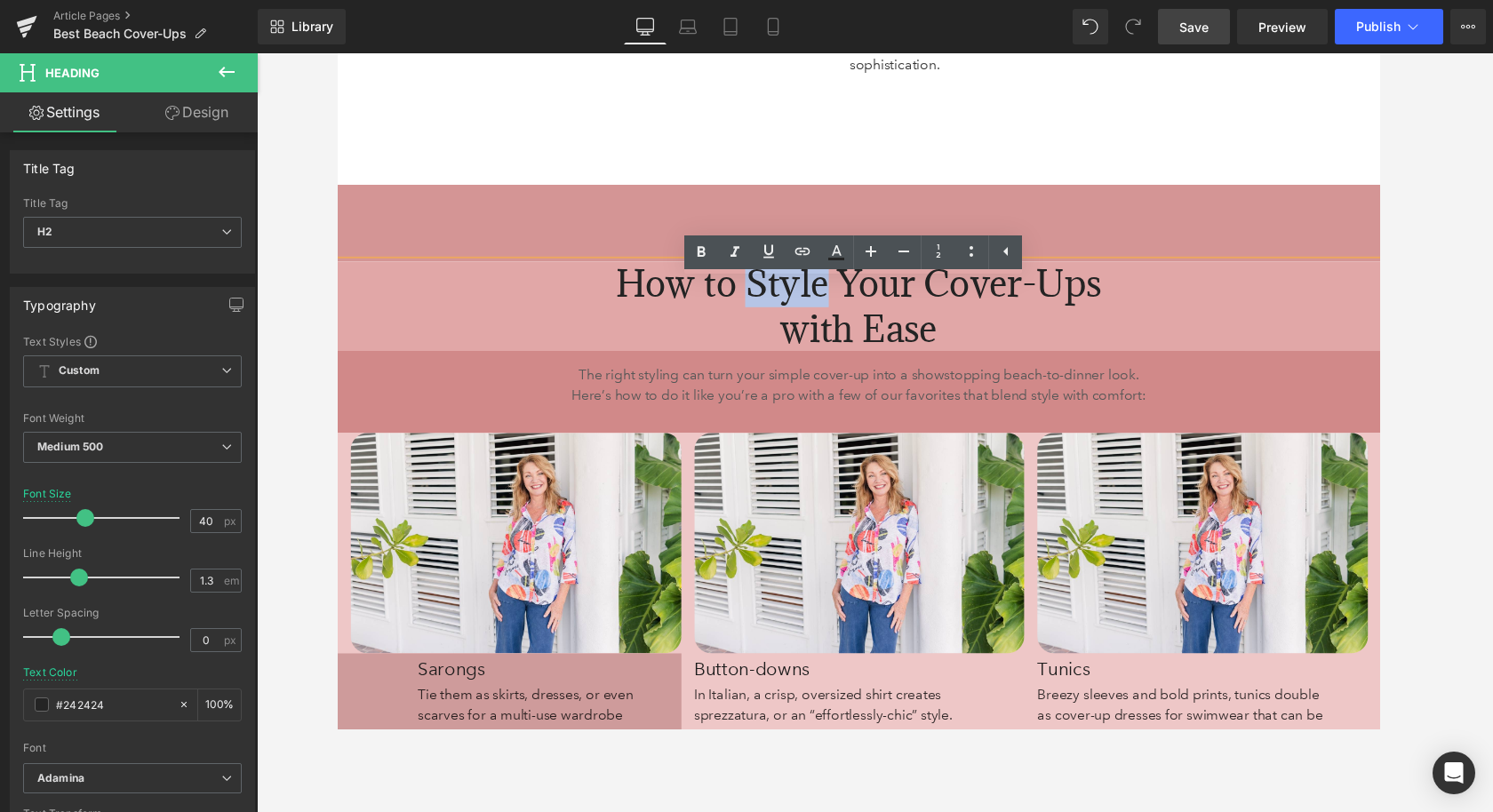 paste 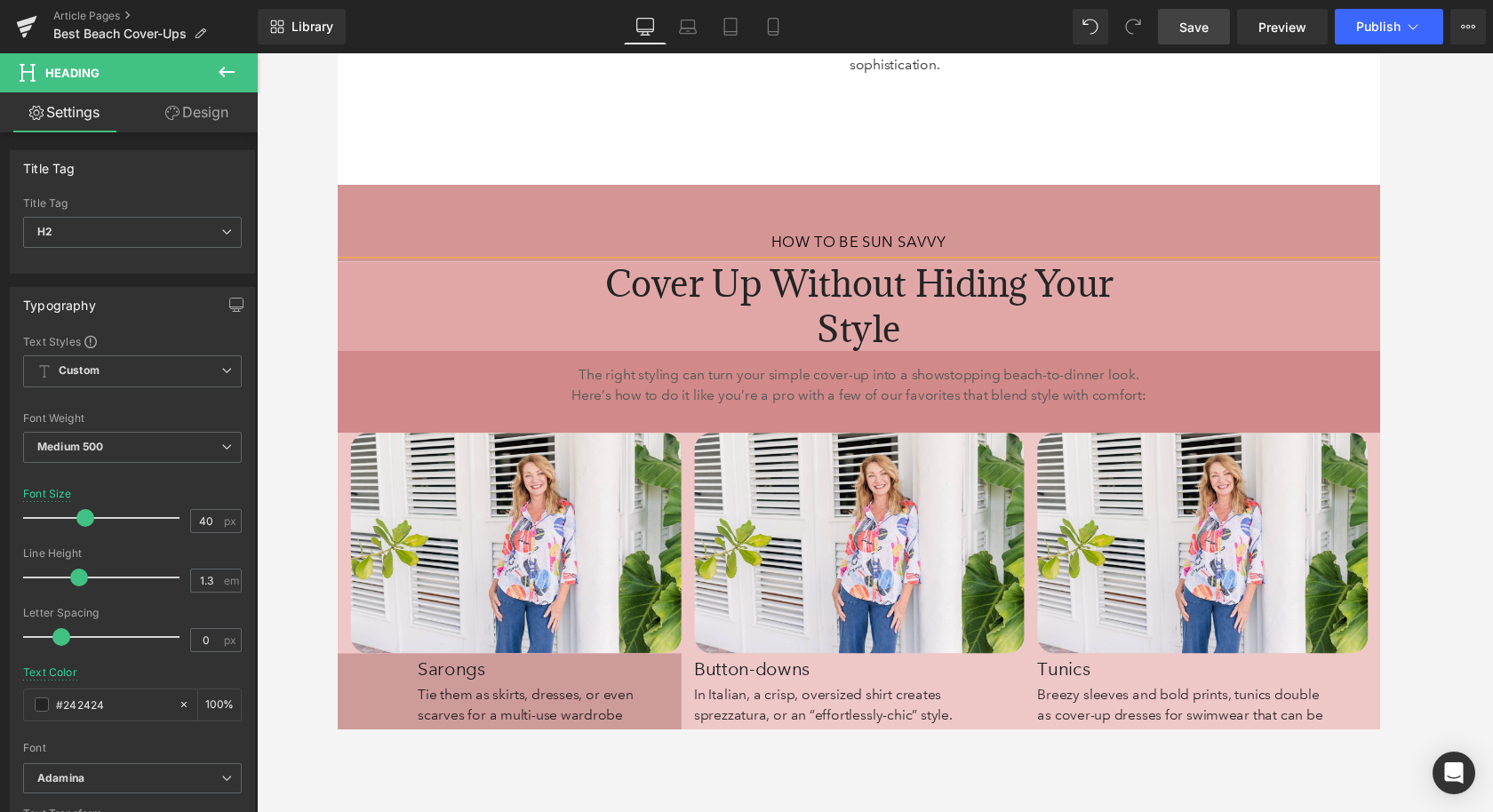 click on "Image       140px   38px From Beach to Brunch: Heading         How to Style Your Cover-Ups with Ease  Heading         The right styling can turn your simple cover-up into a showstopping beach-to-dinner look. Here’s how to do it like you’re a pro with a few of our favorites that blend style with comfort:    Text Block         Row         83px ☼ Sarongs: Tie them as skirts, dresses, or even scarves for a multi-use wardrobe essential.    ☼ Button-downs: In Italian, a crisp, oversized shirt creates sprezzatura, or an “effortlessly-chic” style.    ☼ Tunics: Breezy sleeves and bold prints, tunics double as cover-up dresses for swimwear that can be accessorized for an instant splash of sophistication.  Text Block         Row     65px" at bounding box center (874, -129) 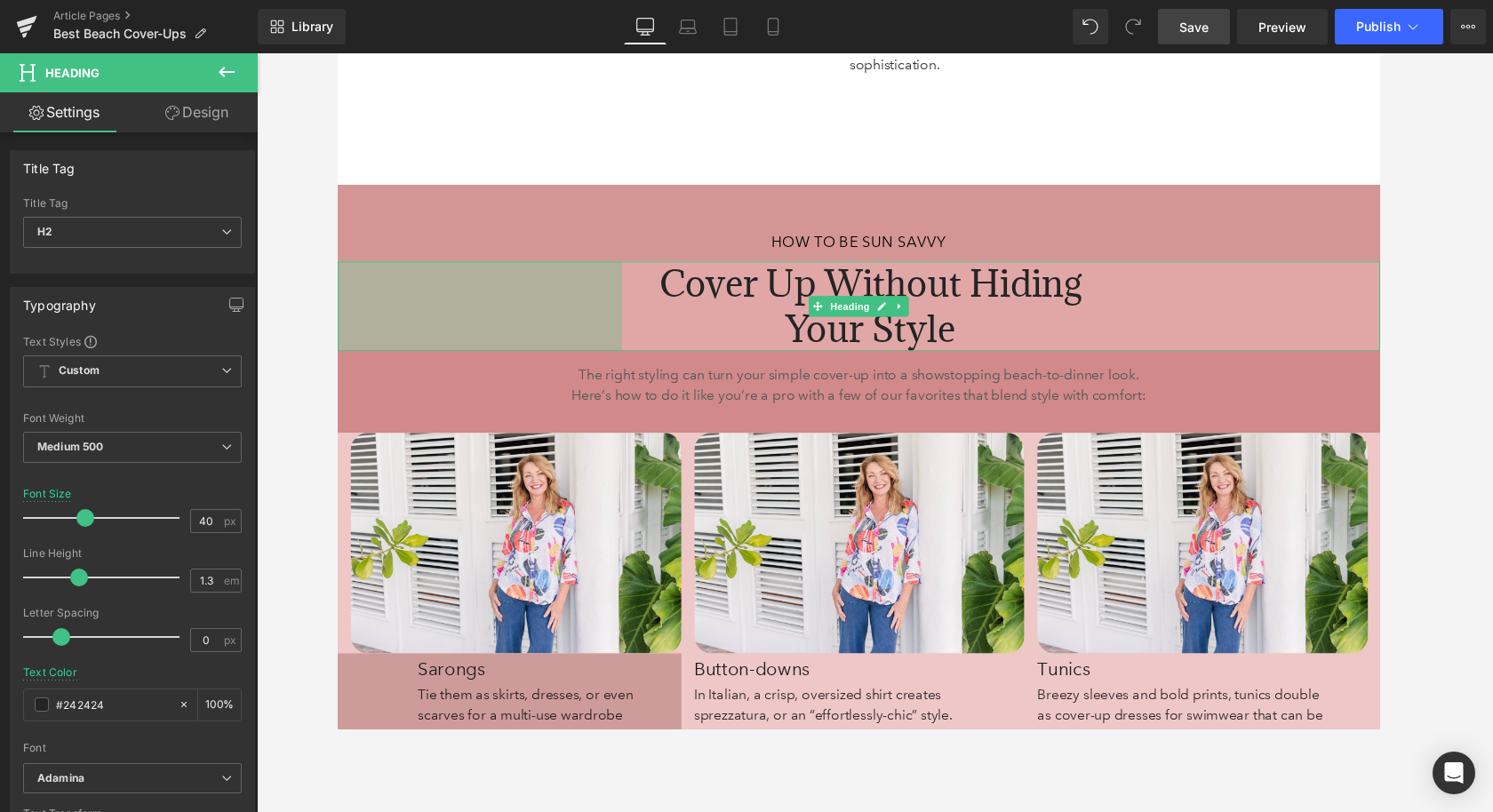 drag, startPoint x: 496, startPoint y: 340, endPoint x: 520, endPoint y: 339, distance: 24.020824 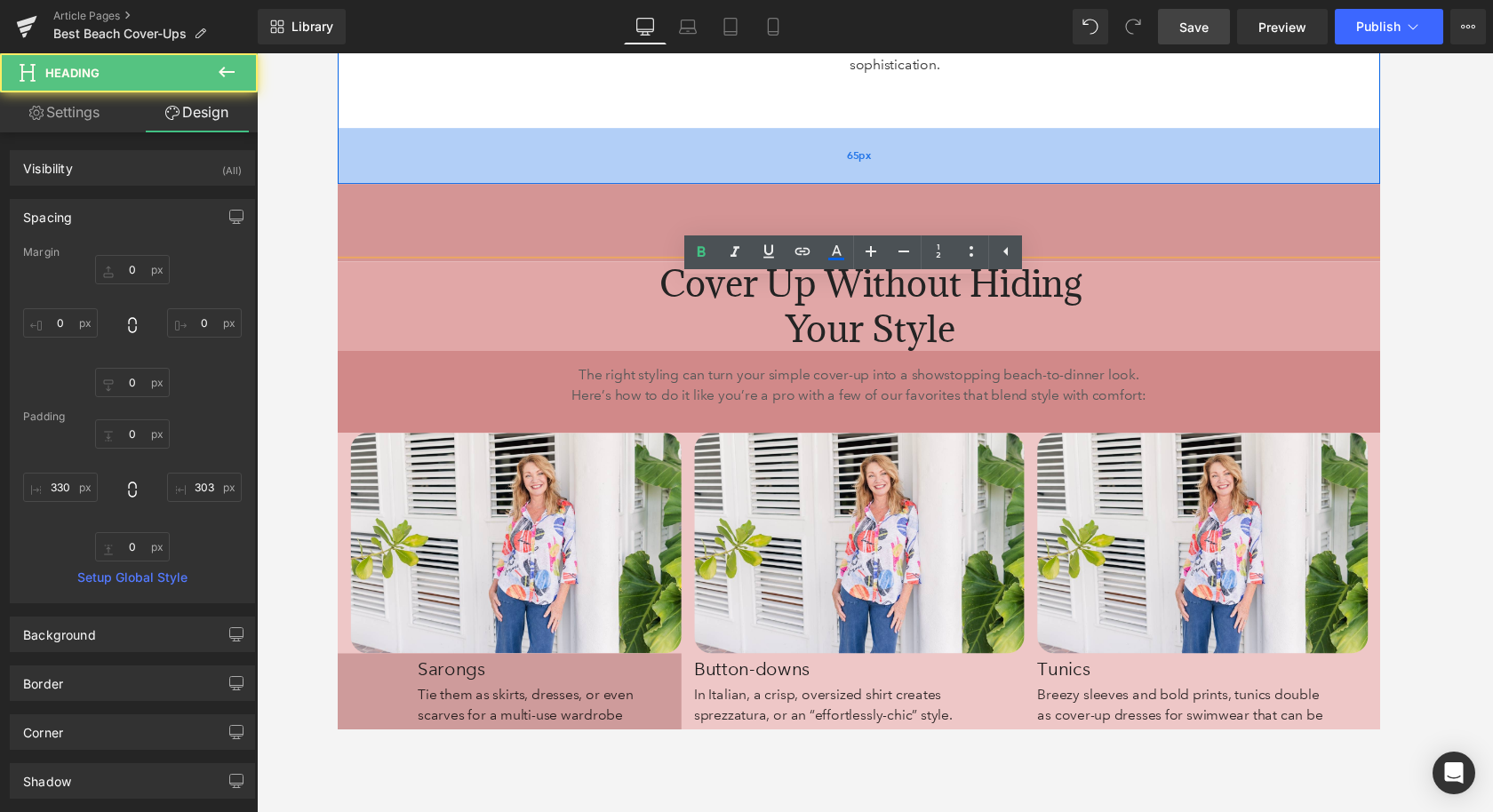click on "65px" at bounding box center (874, 159) 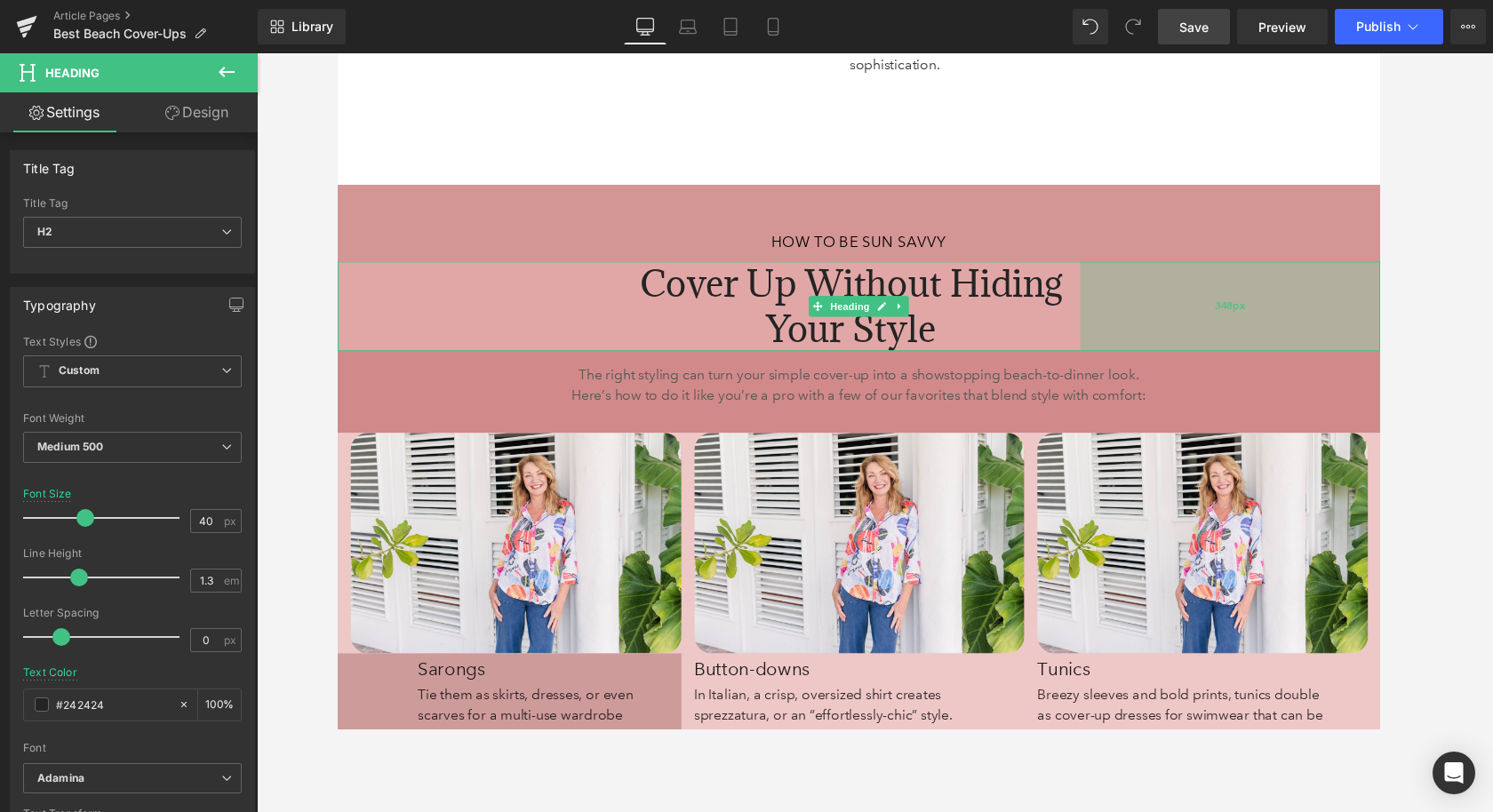 drag, startPoint x: 1312, startPoint y: 344, endPoint x: 1272, endPoint y: 361, distance: 43.4626 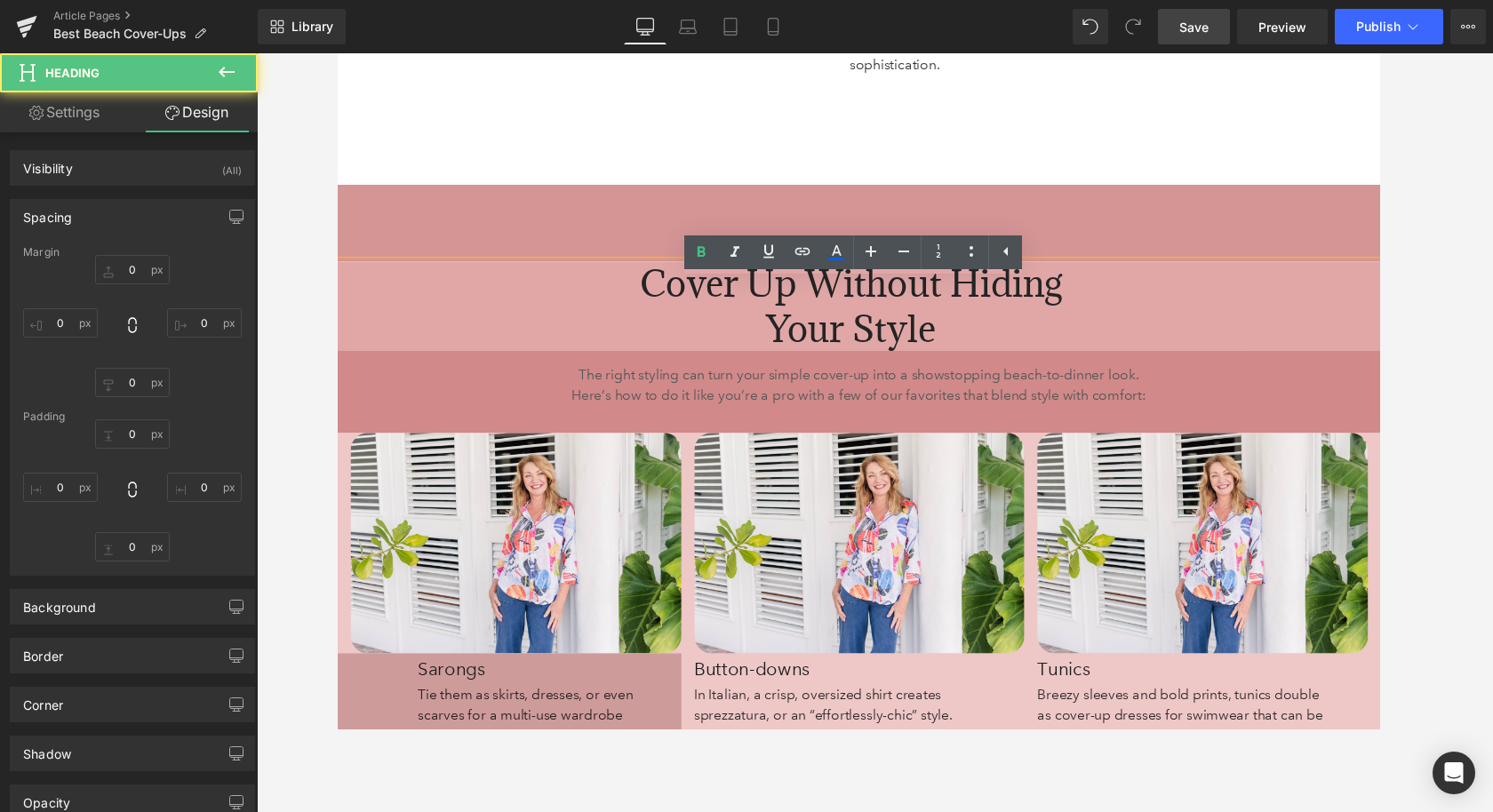 type on "0" 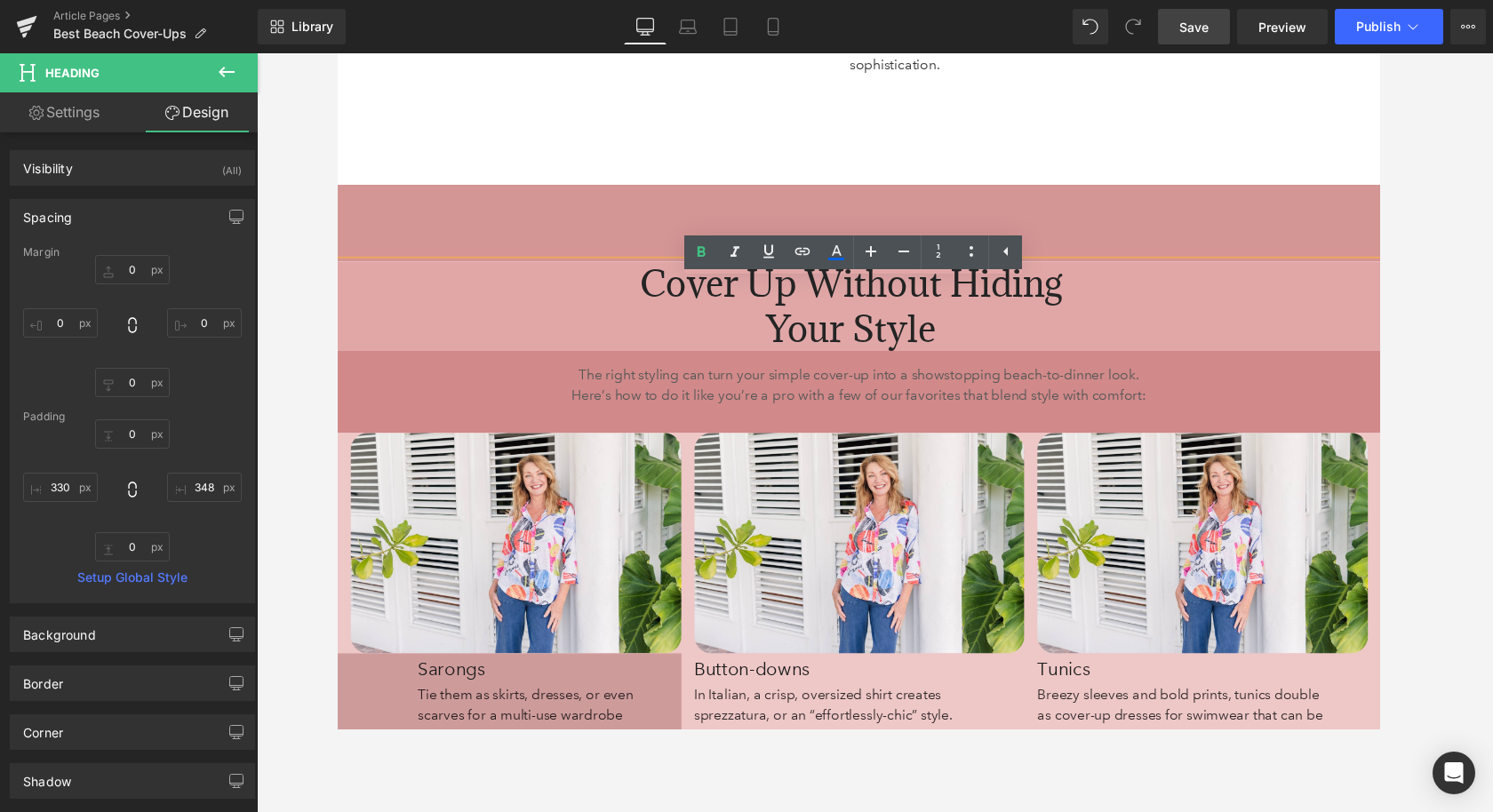 click on "Image       140px   38px From Beach to Brunch: Heading         How to Style Your Cover-Ups with Ease  Heading         The right styling can turn your simple cover-up into a showstopping beach-to-dinner look. Here’s how to do it like you’re a pro with a few of our favorites that blend style with comfort:    Text Block         Row         83px ☼ Sarongs: Tie them as skirts, dresses, or even scarves for a multi-use wardrobe essential.    ☼ Button-downs: In Italian, a crisp, oversized shirt creates sprezzatura, or an “effortlessly-chic” style.    ☼ Tunics: Breezy sleeves and bold prints, tunics double as cover-up dresses for swimwear that can be accessorized for an instant splash of sophistication.  Text Block         Row     65px" at bounding box center (874, -129) 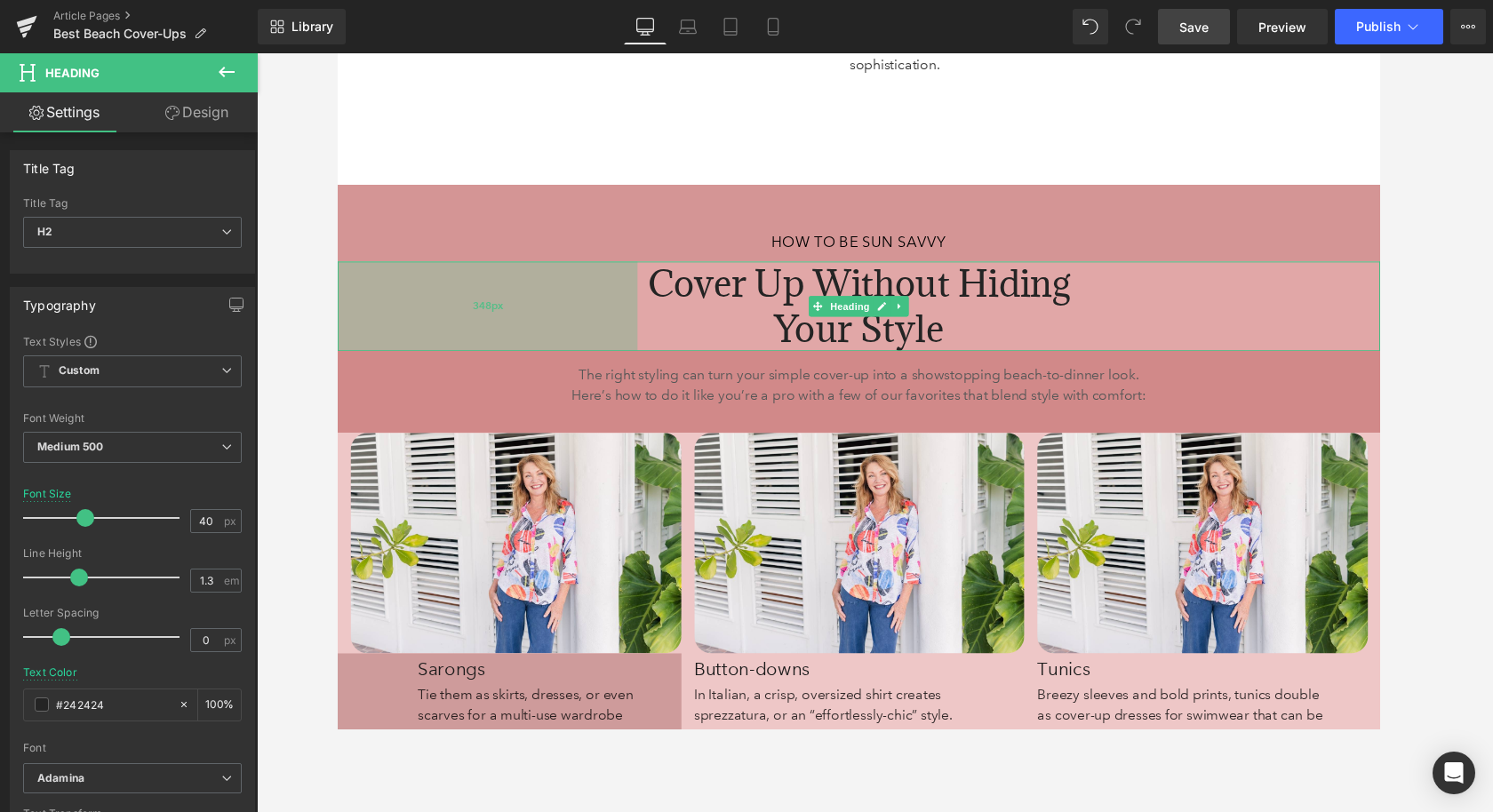 drag, startPoint x: 534, startPoint y: 348, endPoint x: 550, endPoint y: 347, distance: 16.03122 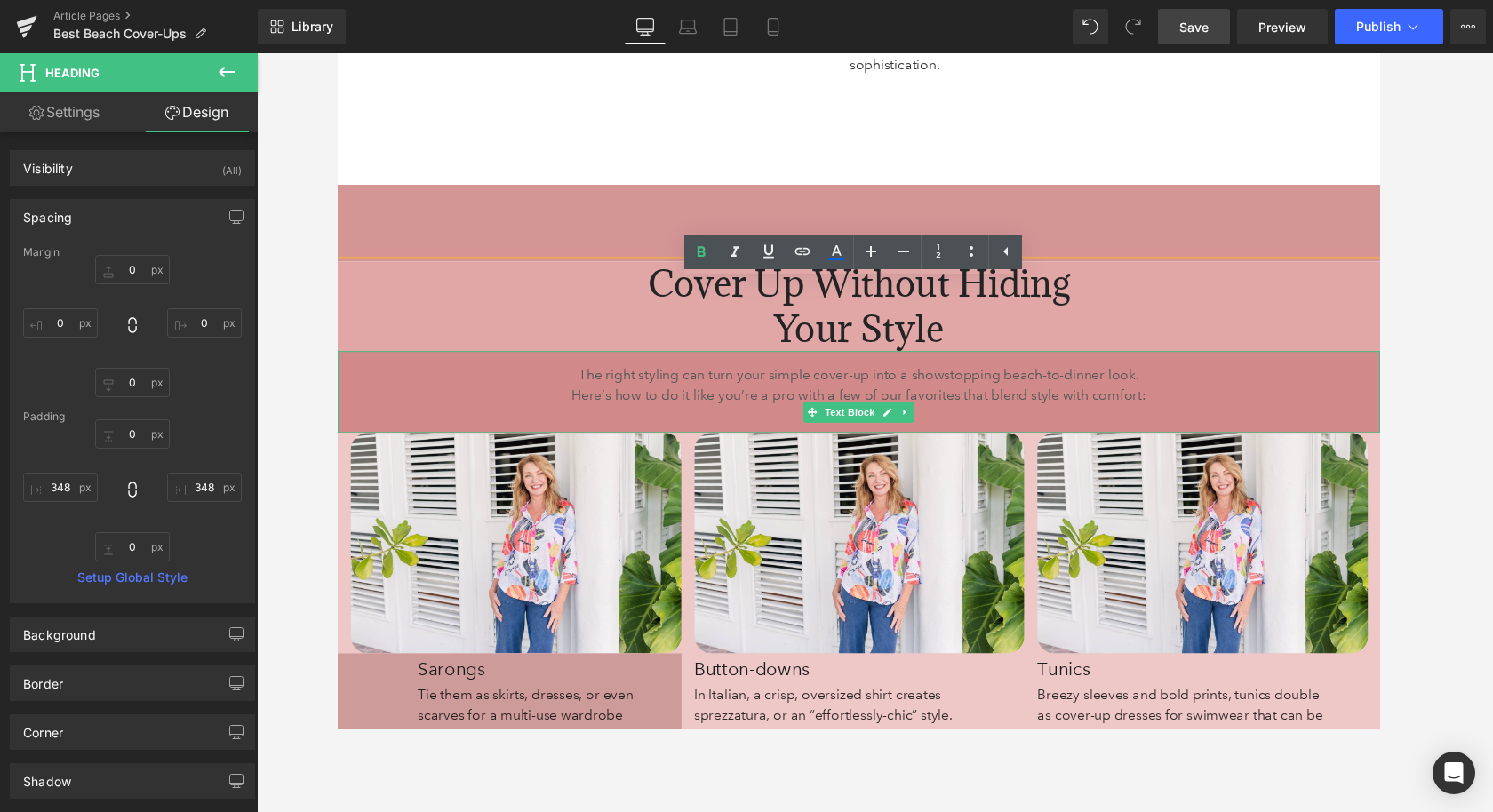 click on "The right styling can turn your simple cover-up into a showstopping beach-to-dinner look. Here’s how to do it like you’re a pro with a few of our favorites that blend style with comfort:" at bounding box center [874, 396] 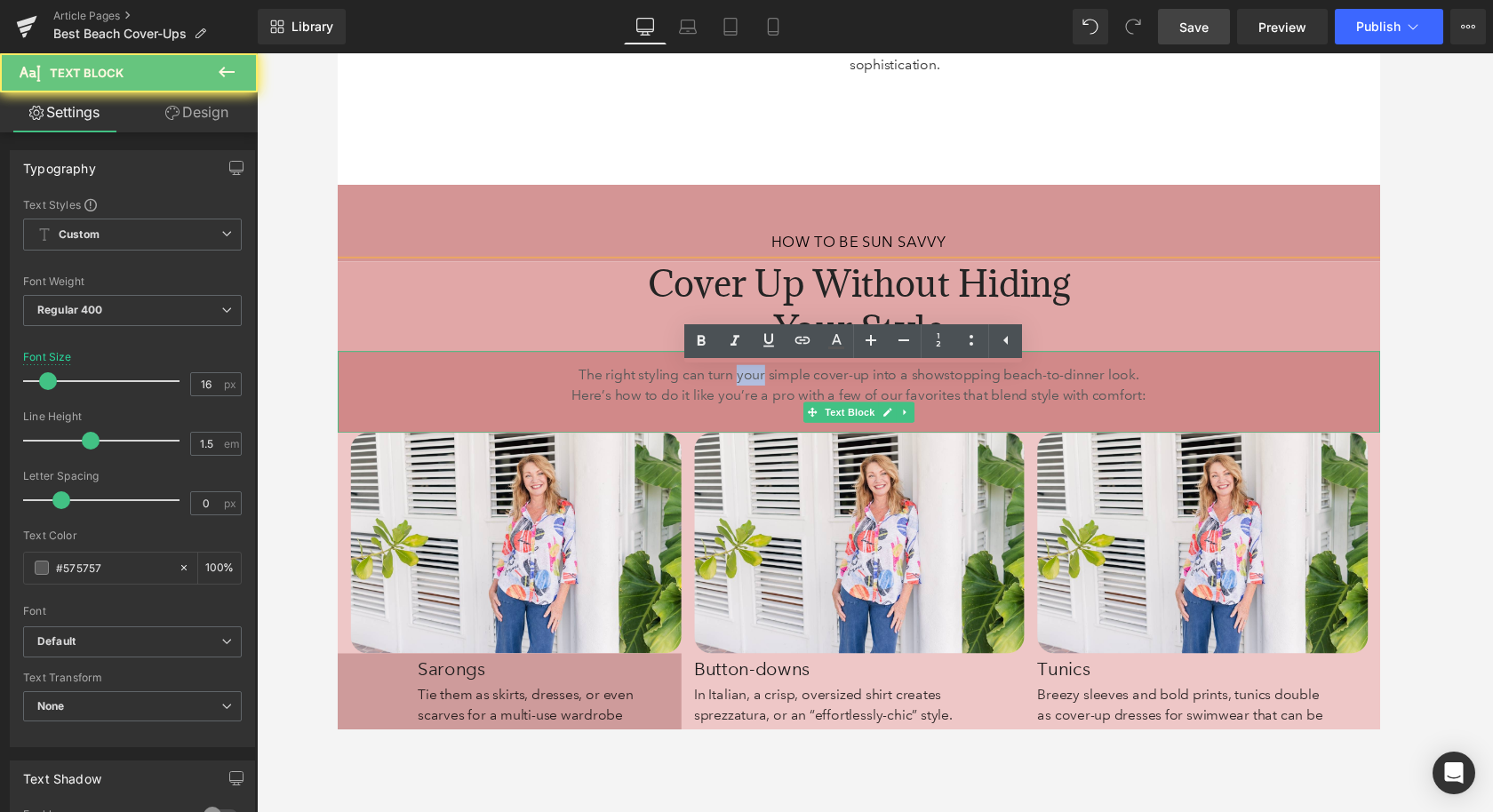 click on "The right styling can turn your simple cover-up into a showstopping beach-to-dinner look. Here’s how to do it like you’re a pro with a few of our favorites that blend style with comfort:" at bounding box center [874, 396] 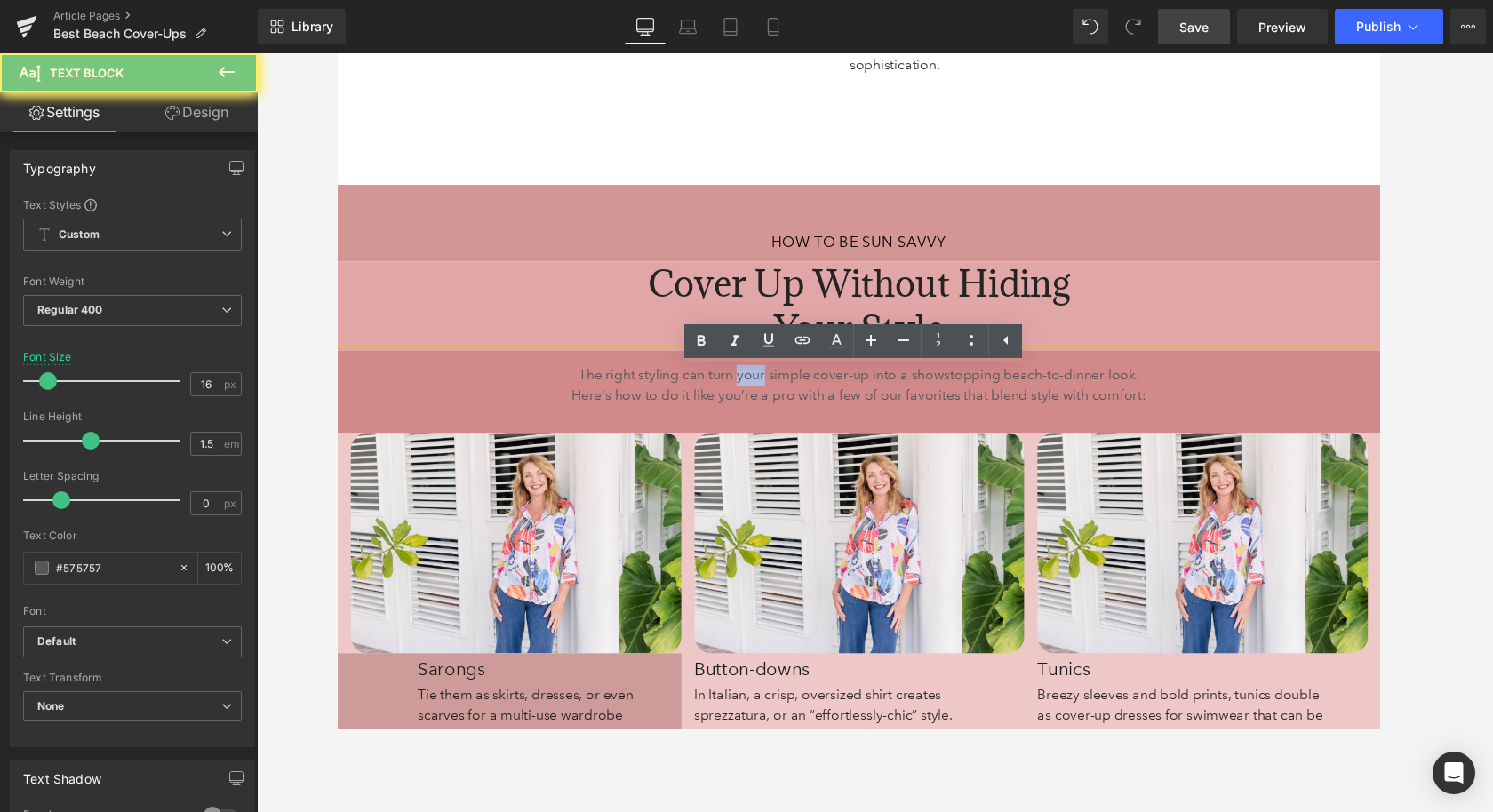 click on "The right styling can turn your simple cover-up into a showstopping beach-to-dinner look. Here’s how to do it like you’re a pro with a few of our favorites that blend style with comfort:" at bounding box center (874, 396) 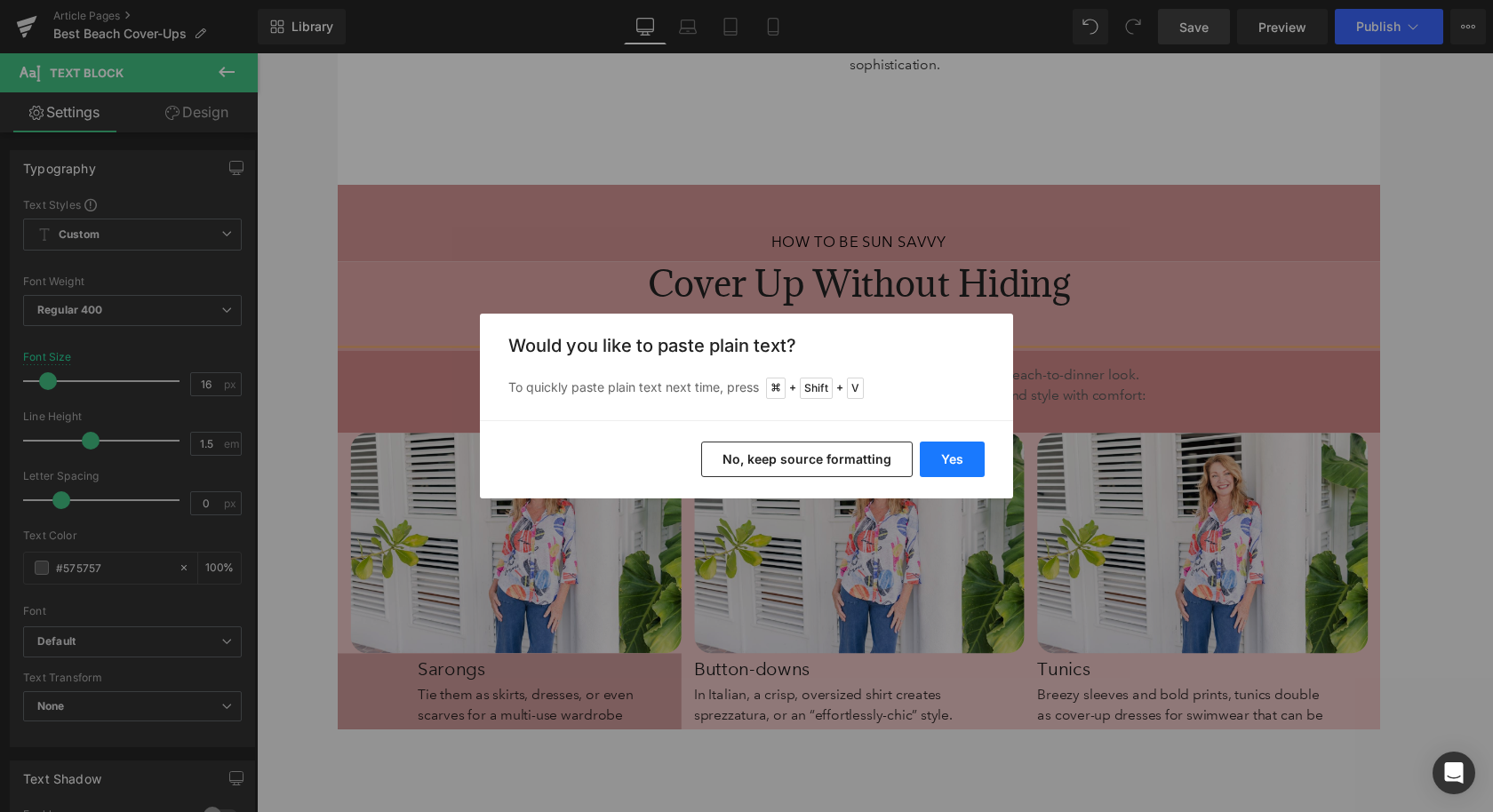 click on "Yes" at bounding box center [952, 459] 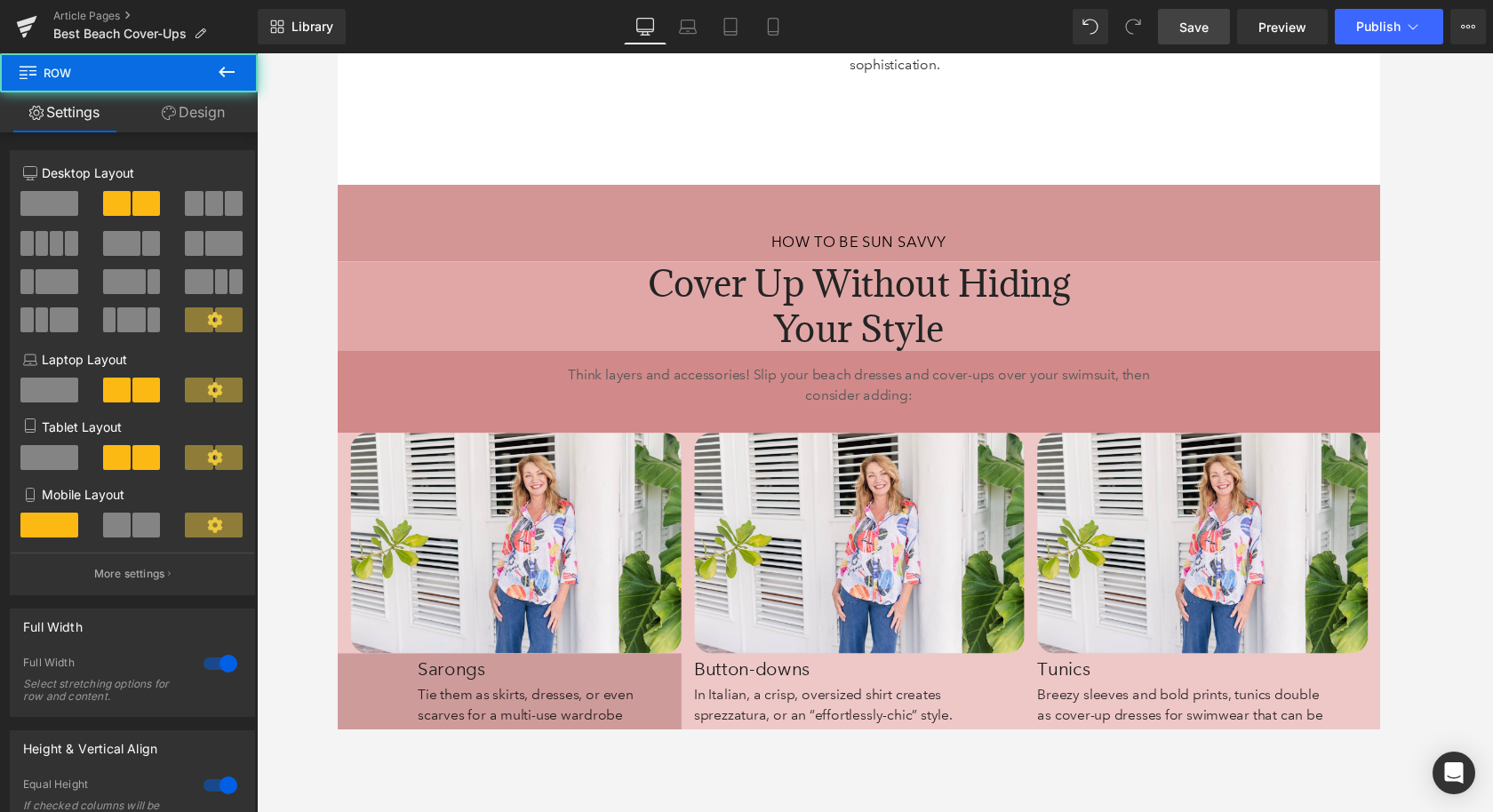 click on "65px" at bounding box center [337, 53] 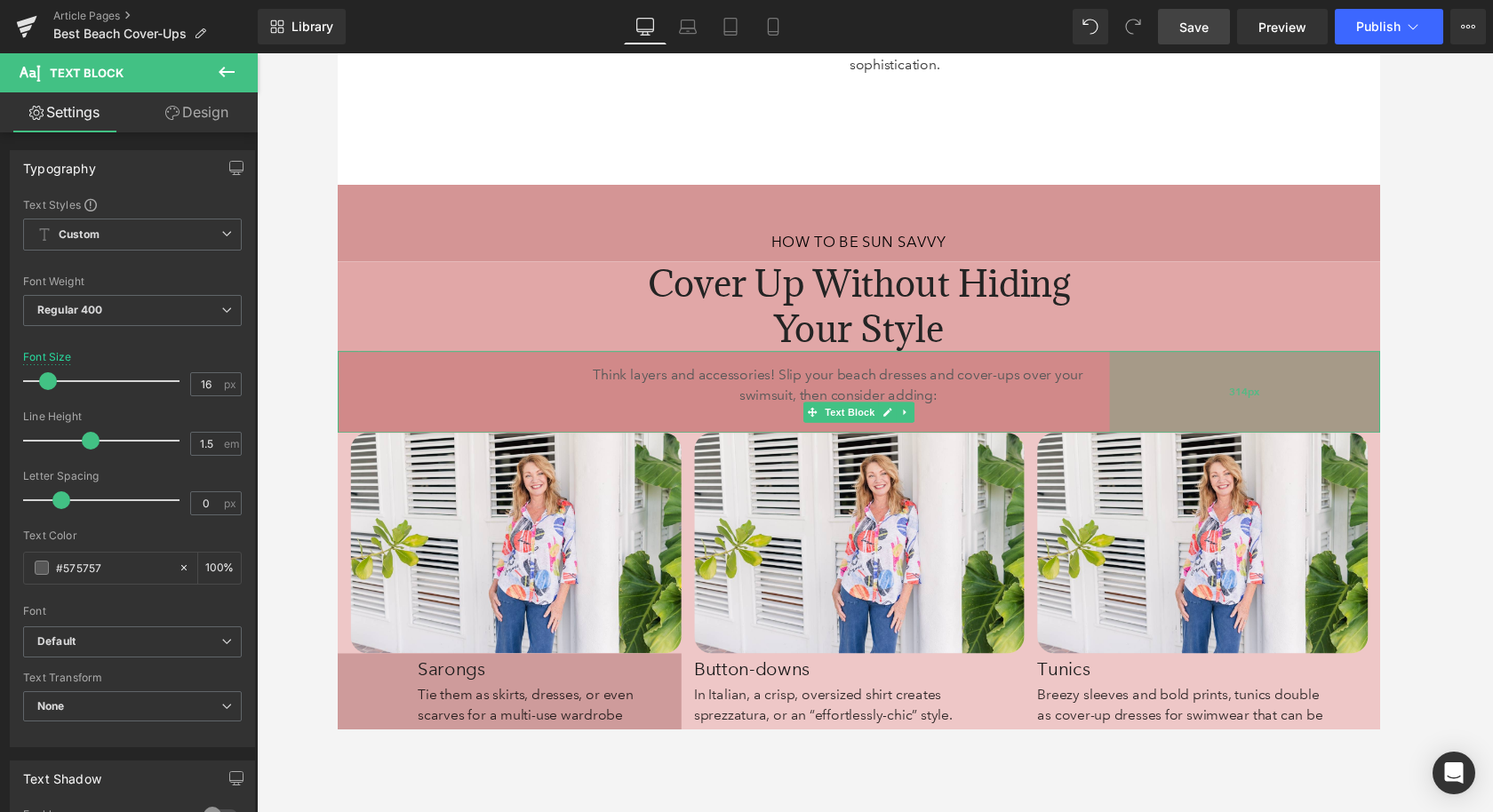 drag, startPoint x: 1339, startPoint y: 423, endPoint x: 1297, endPoint y: 427, distance: 42.190046 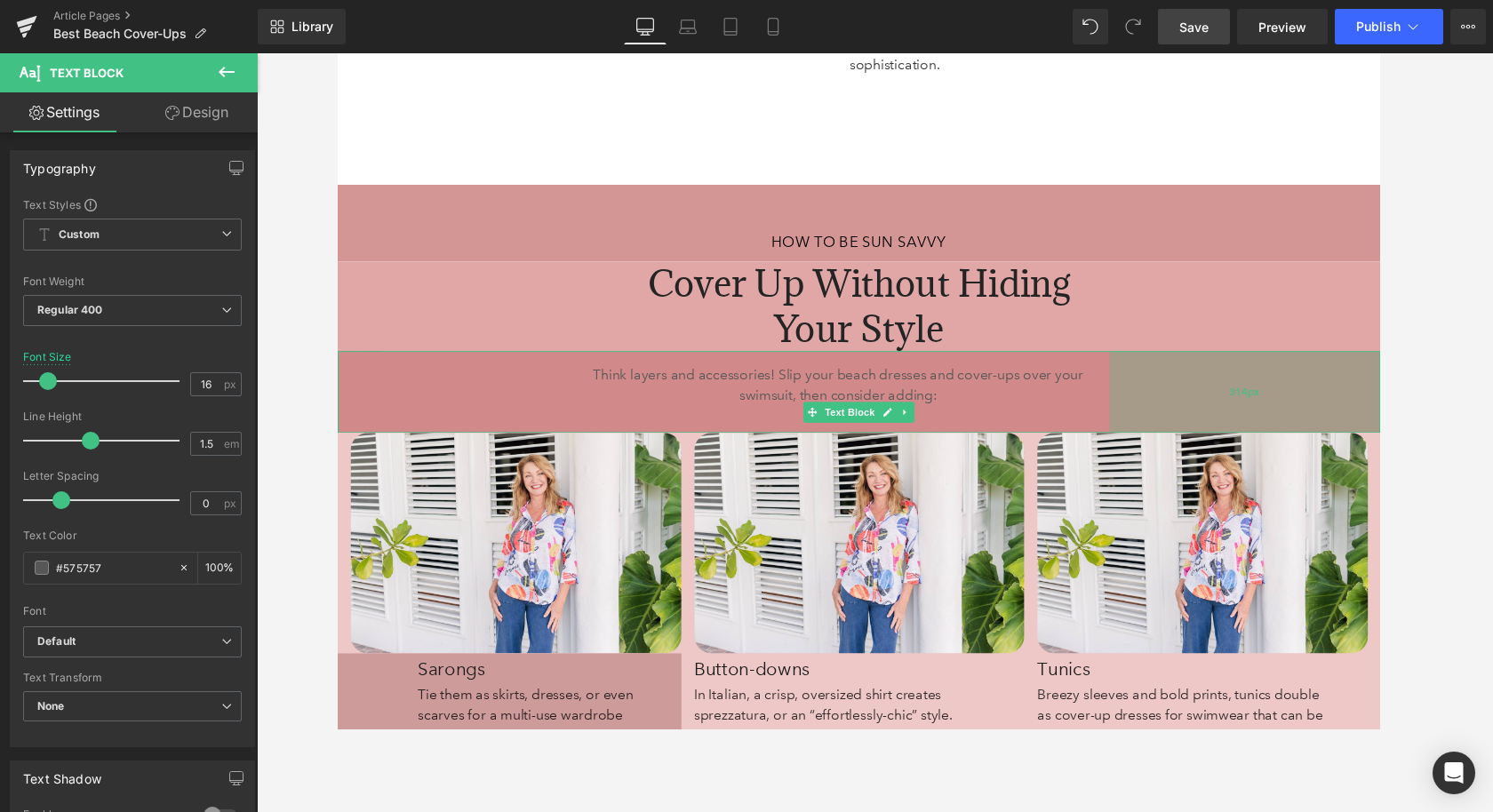 click on "314px" at bounding box center (1273, 402) 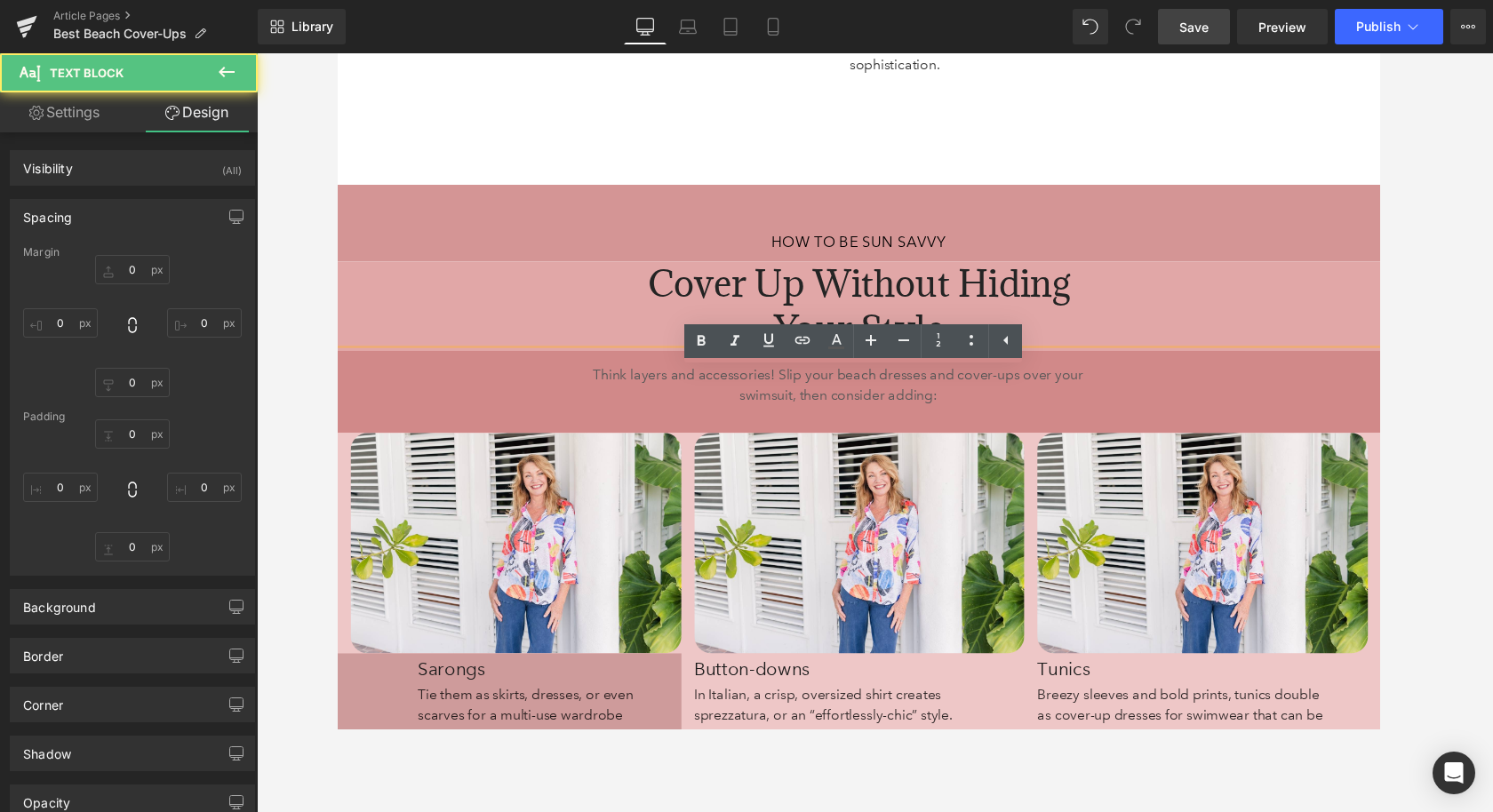 type on "0" 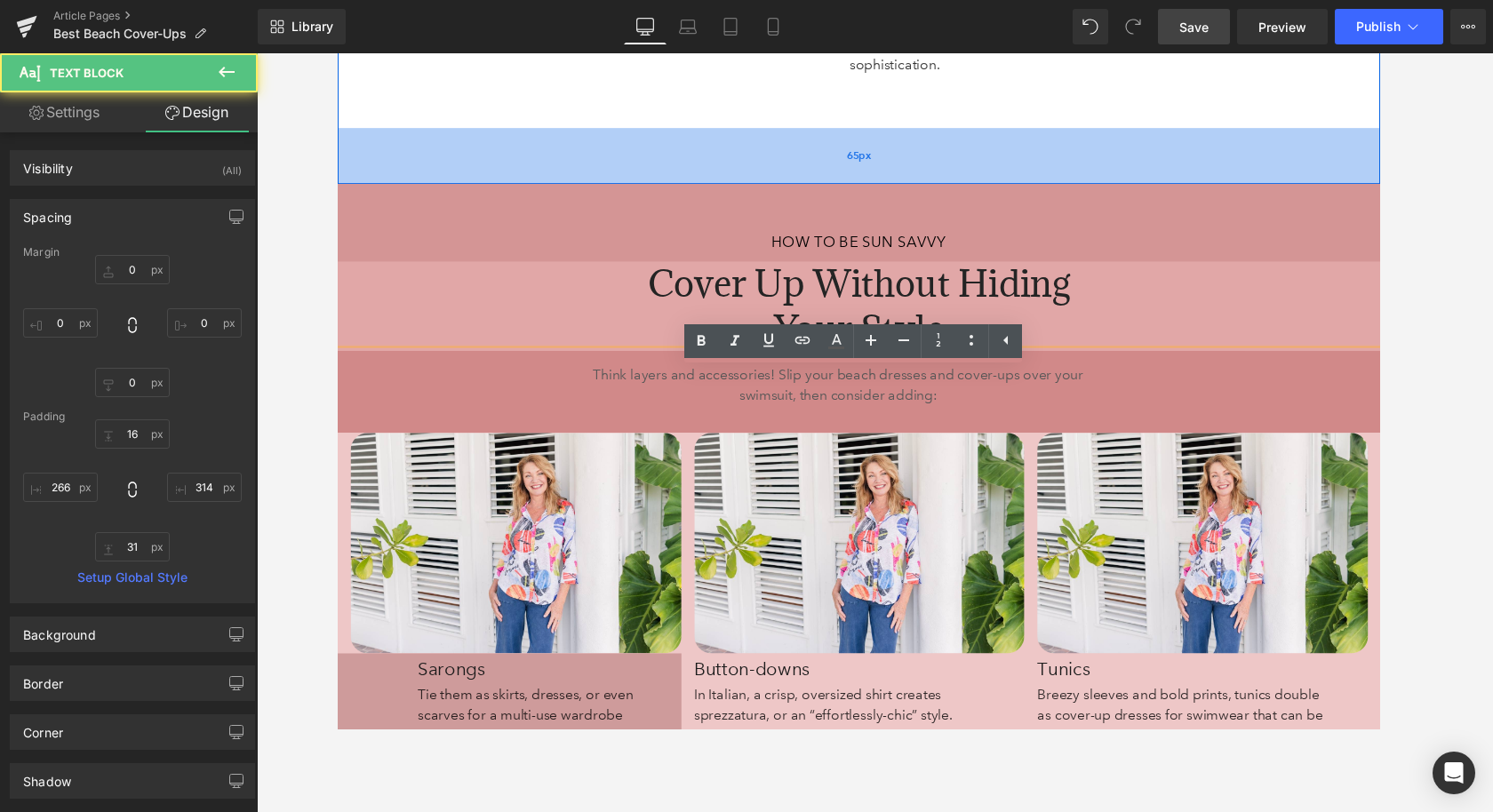 click on "65px" at bounding box center [874, 159] 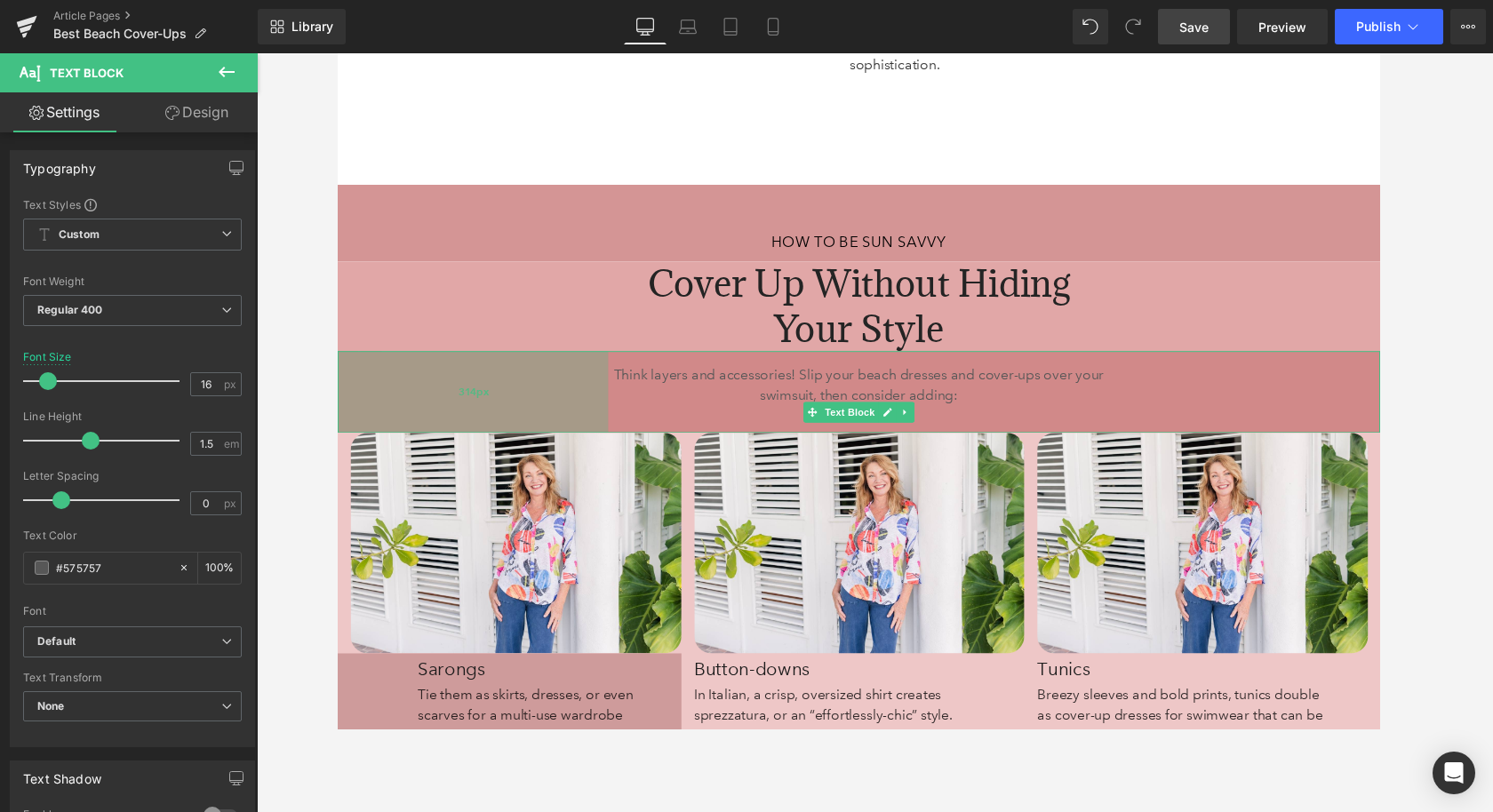drag, startPoint x: 469, startPoint y: 421, endPoint x: 512, endPoint y: 437, distance: 45.880279 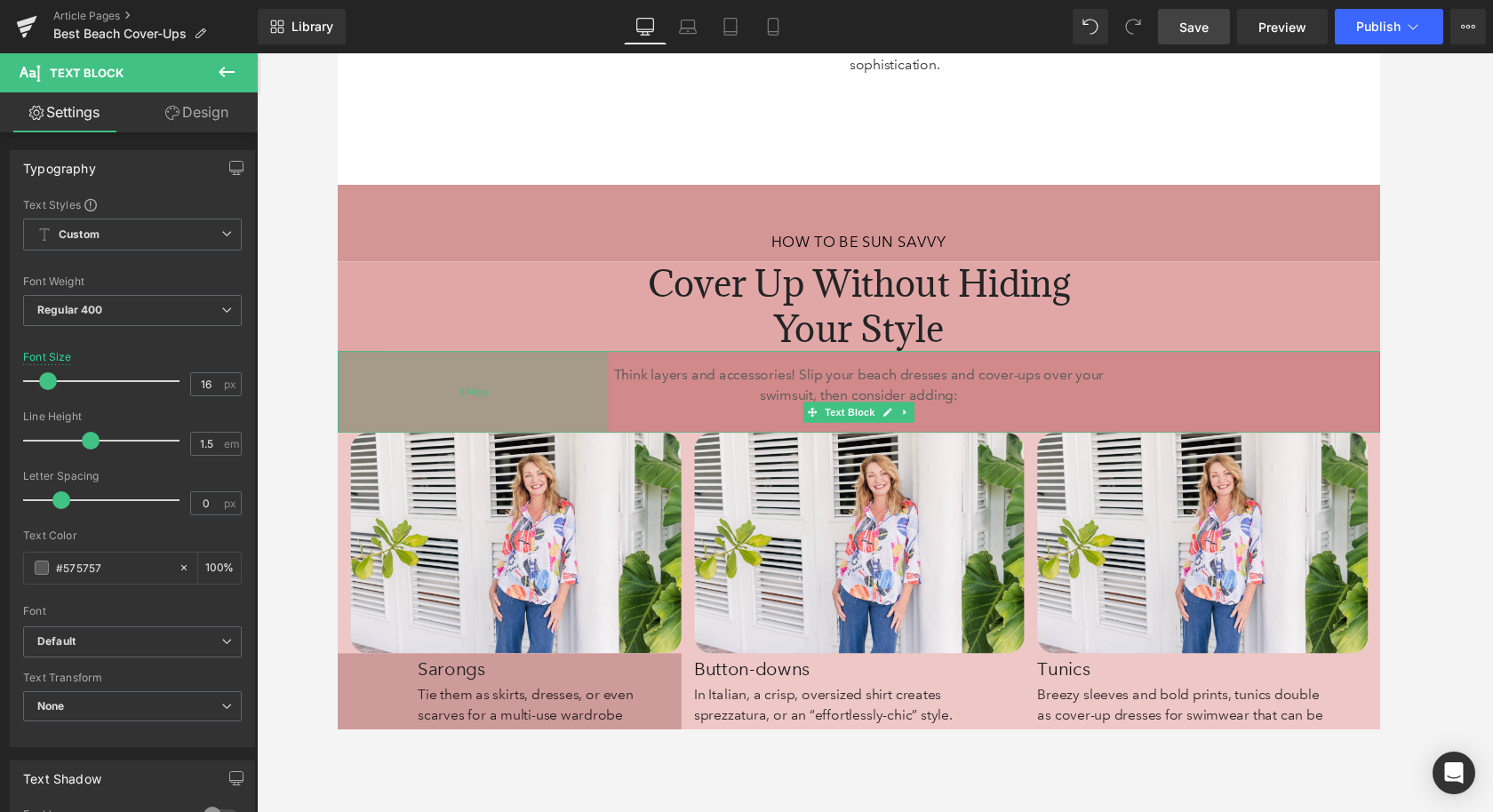 click on "314px" at bounding box center [476, 402] 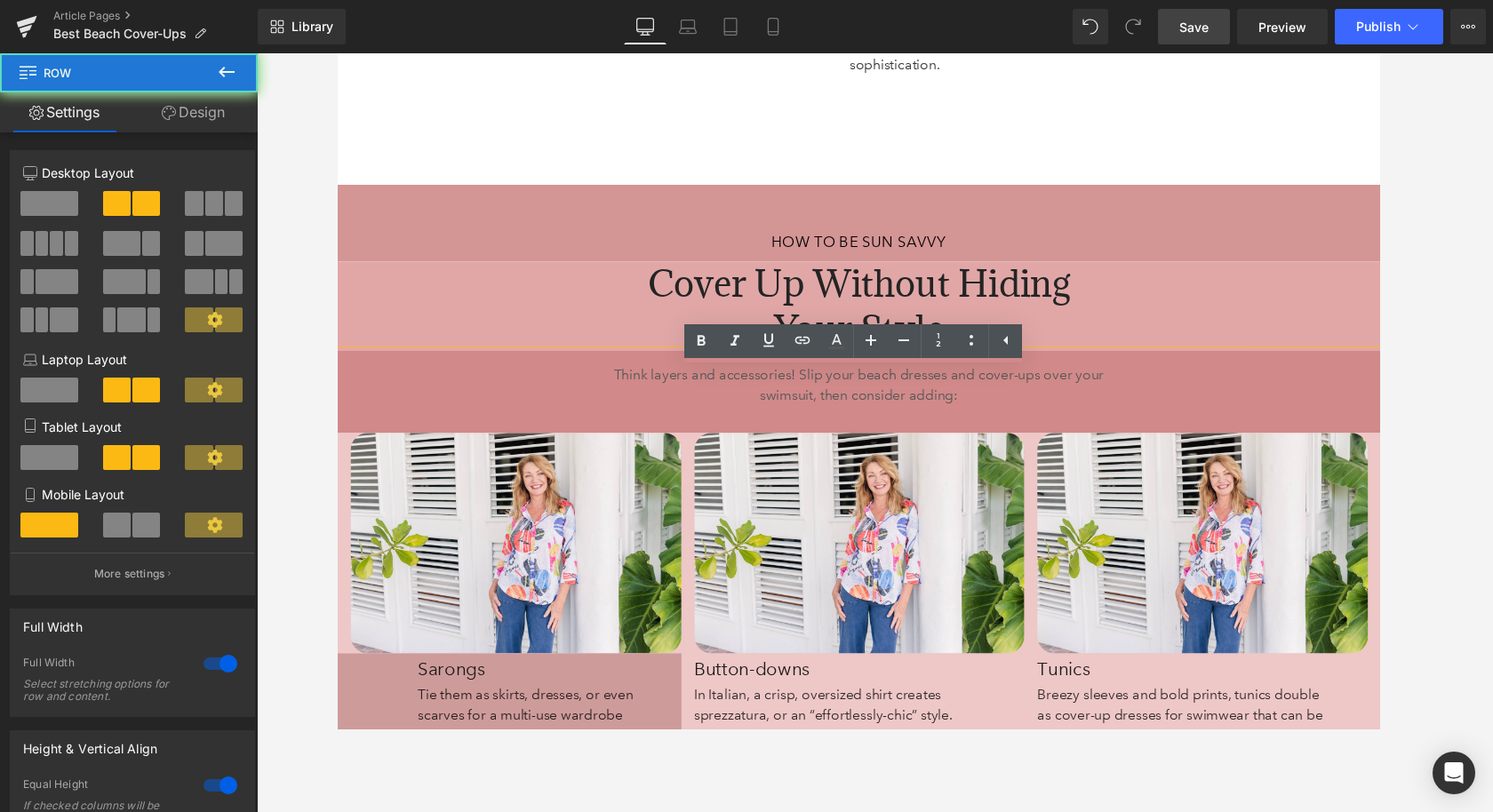 click on "65px" at bounding box center [337, 53] 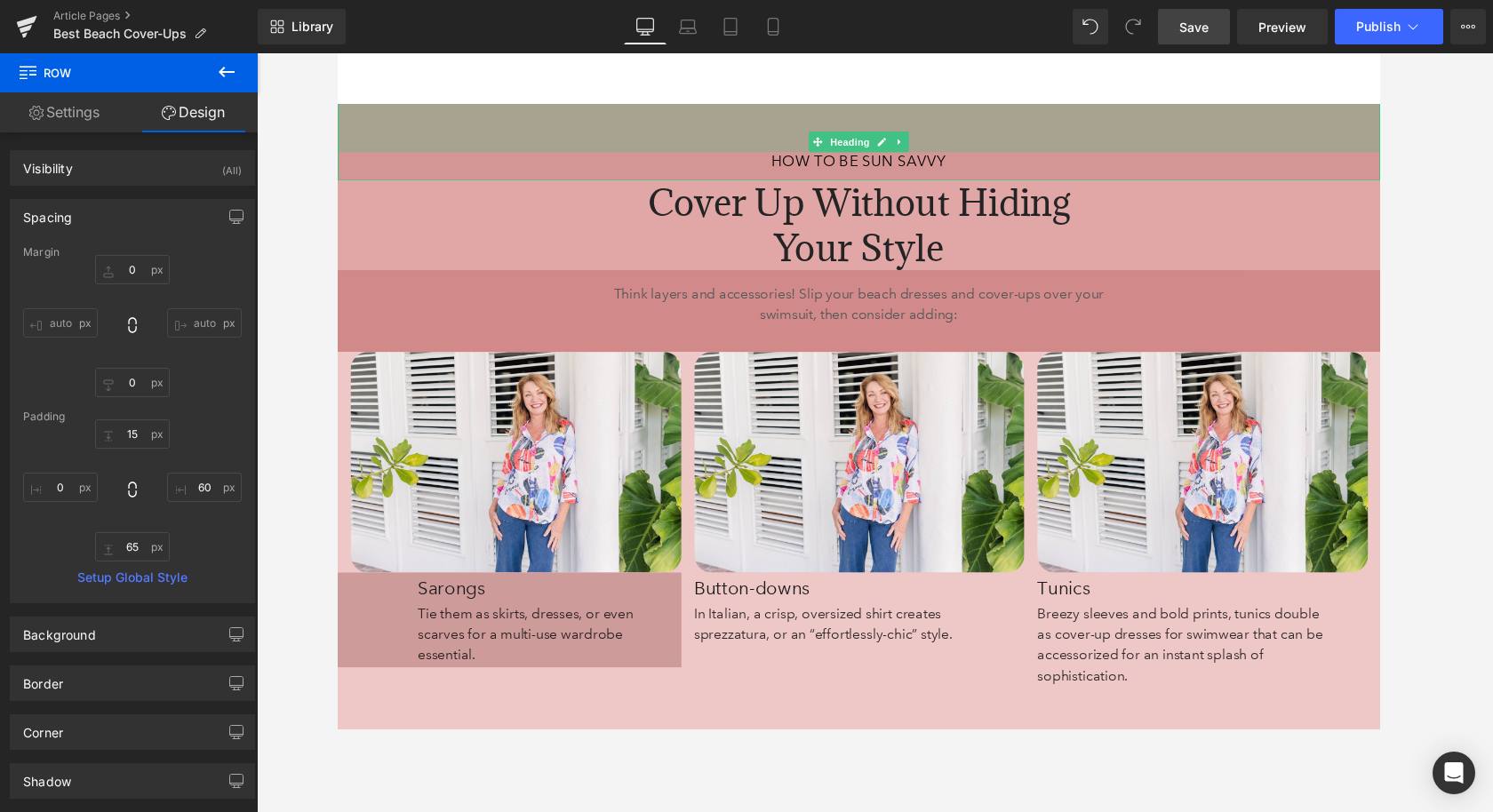 scroll, scrollTop: 5880, scrollLeft: 0, axis: vertical 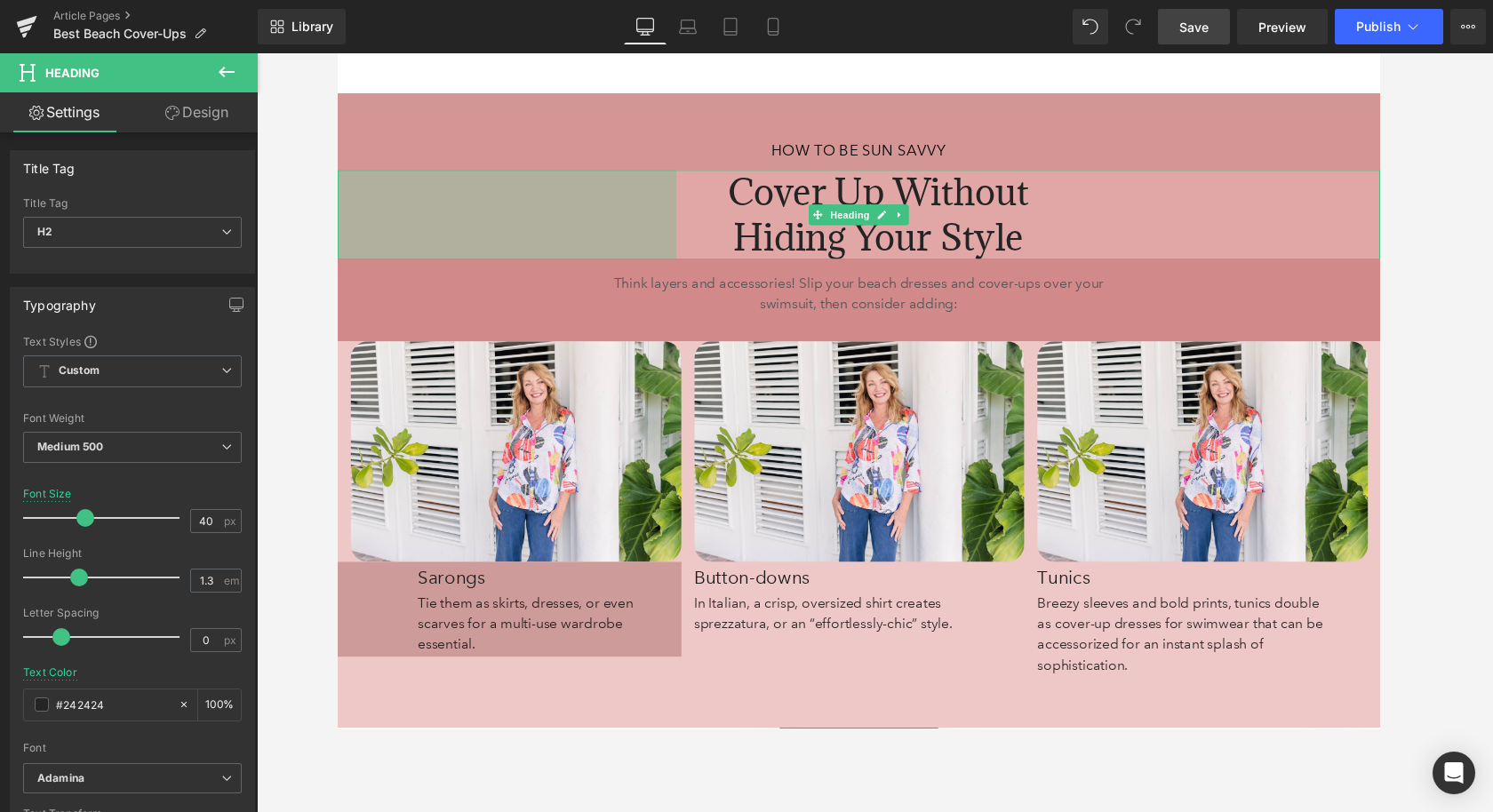 drag, startPoint x: 482, startPoint y: 241, endPoint x: 521, endPoint y: 234, distance: 39.62323 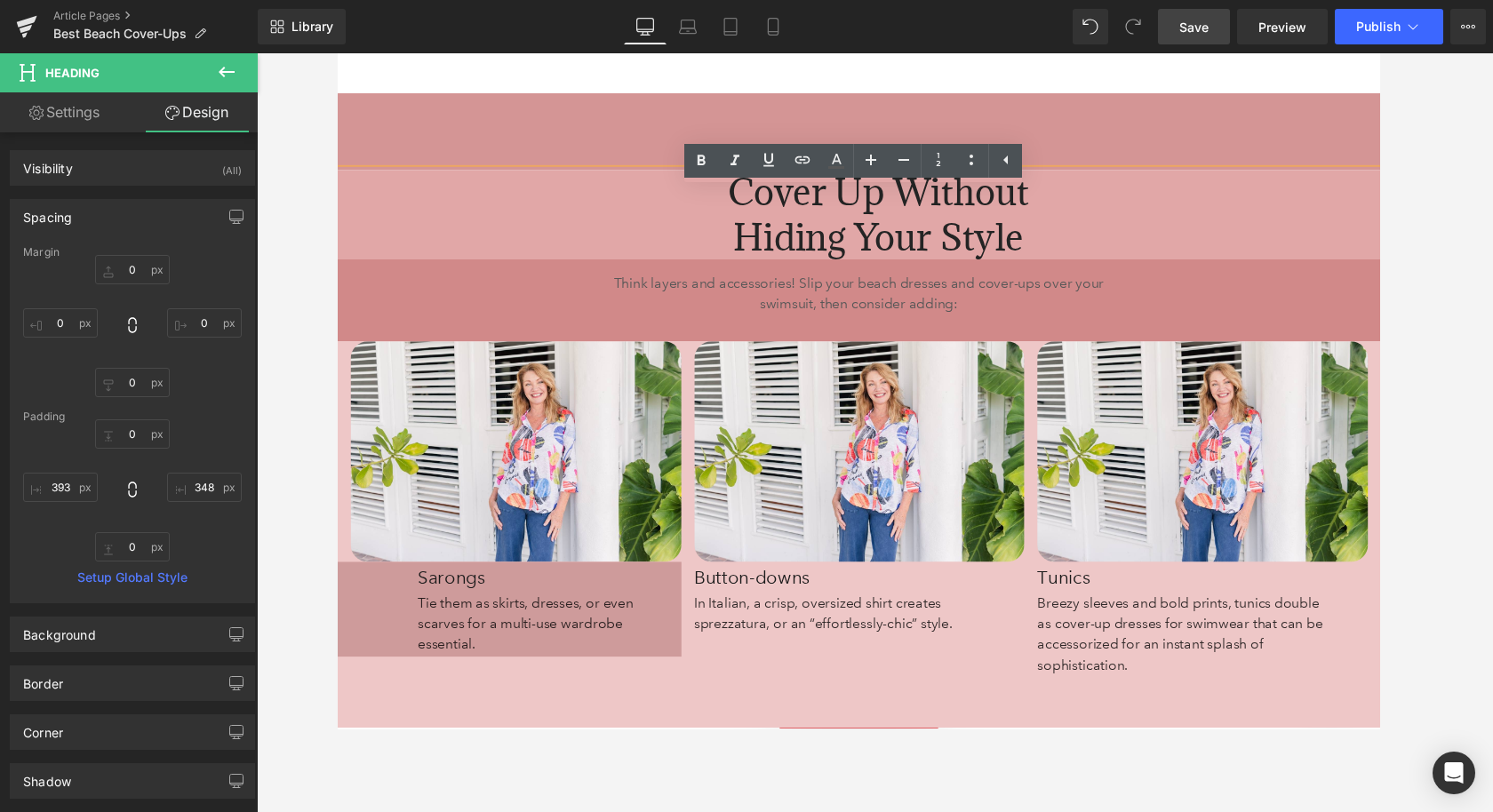 click on "65px" at bounding box center [337, 53] 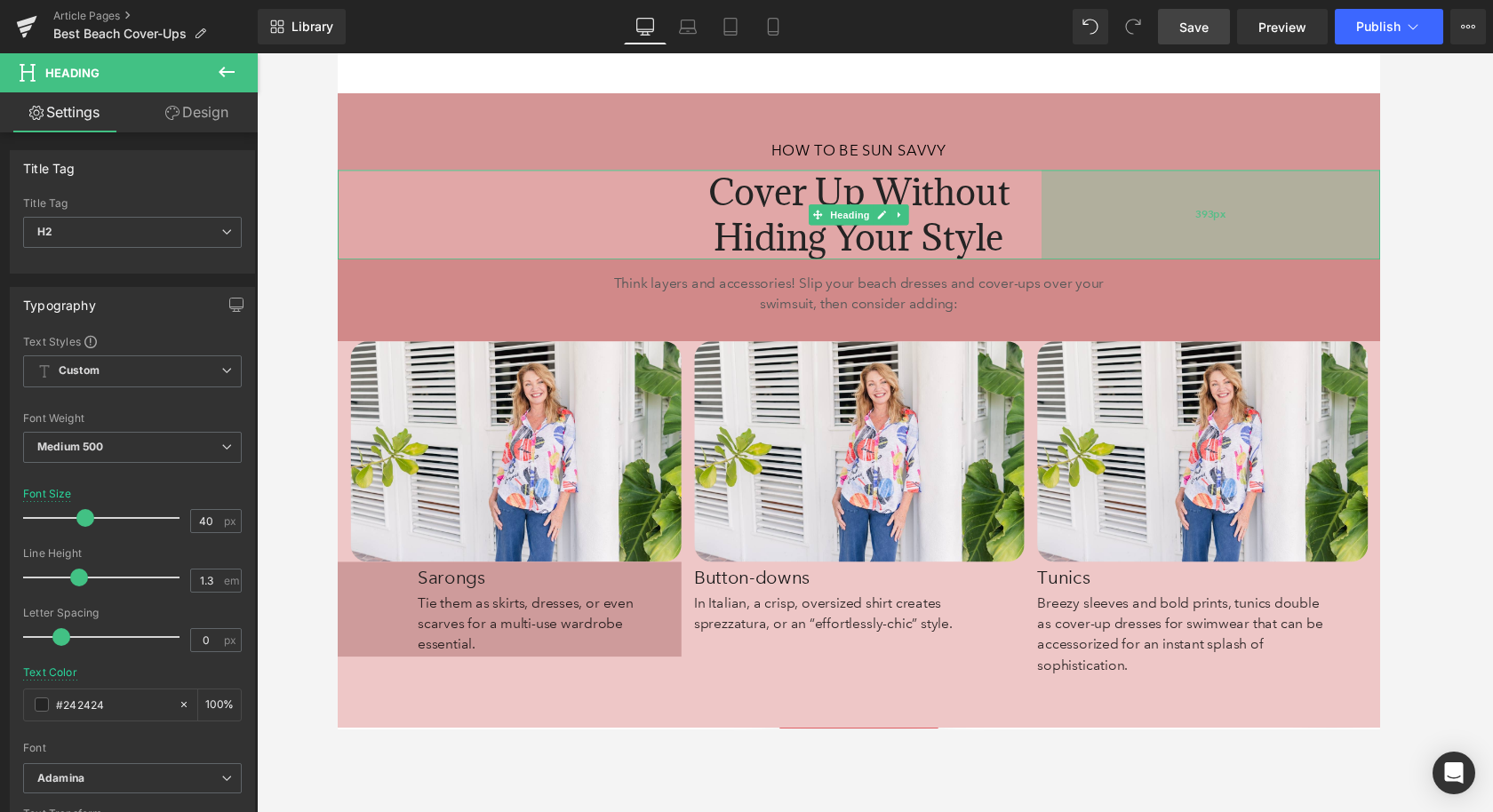 drag, startPoint x: 1211, startPoint y: 259, endPoint x: 1171, endPoint y: 267, distance: 40.792156 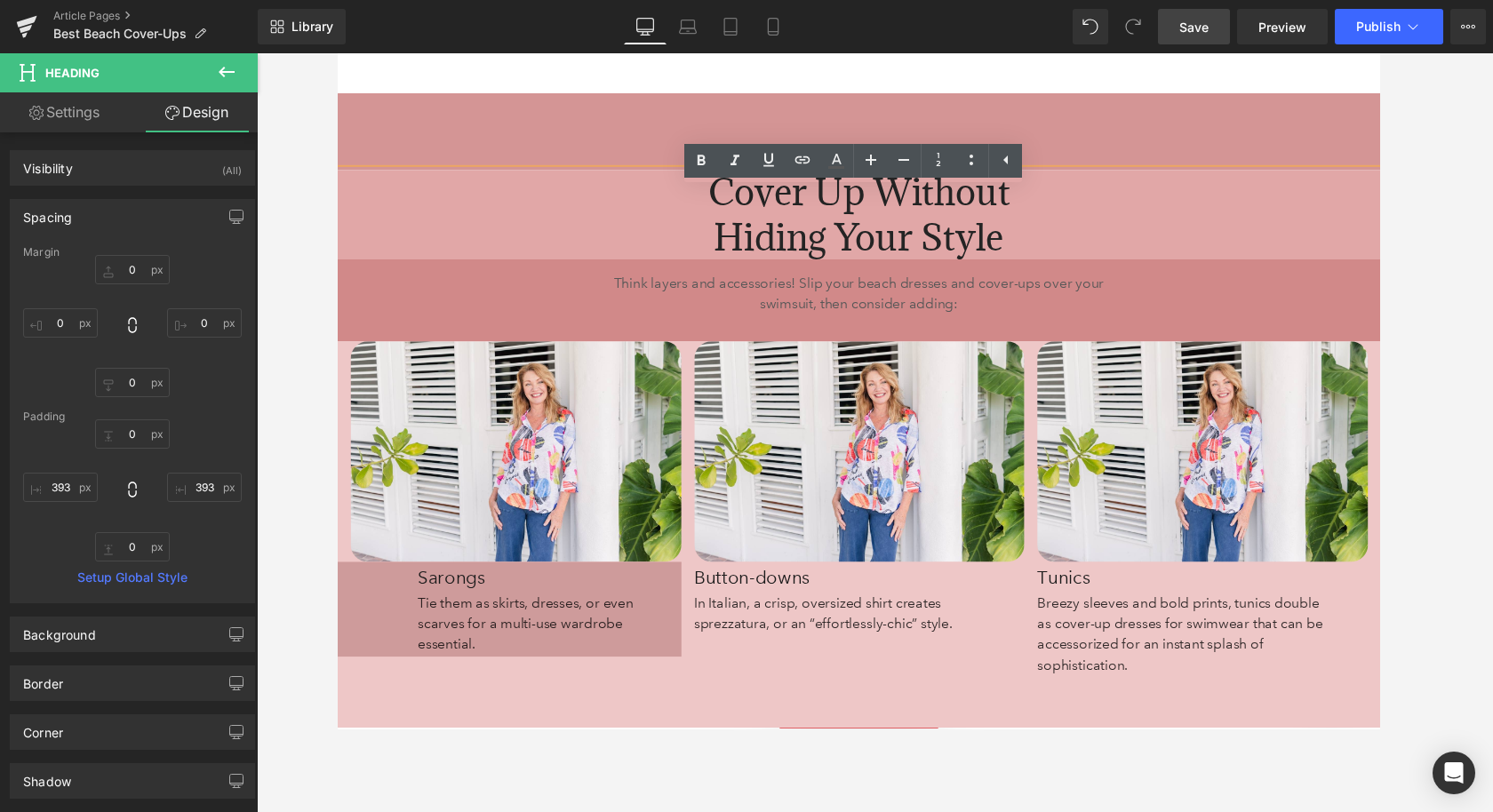 click on "Save" at bounding box center (1194, 27) 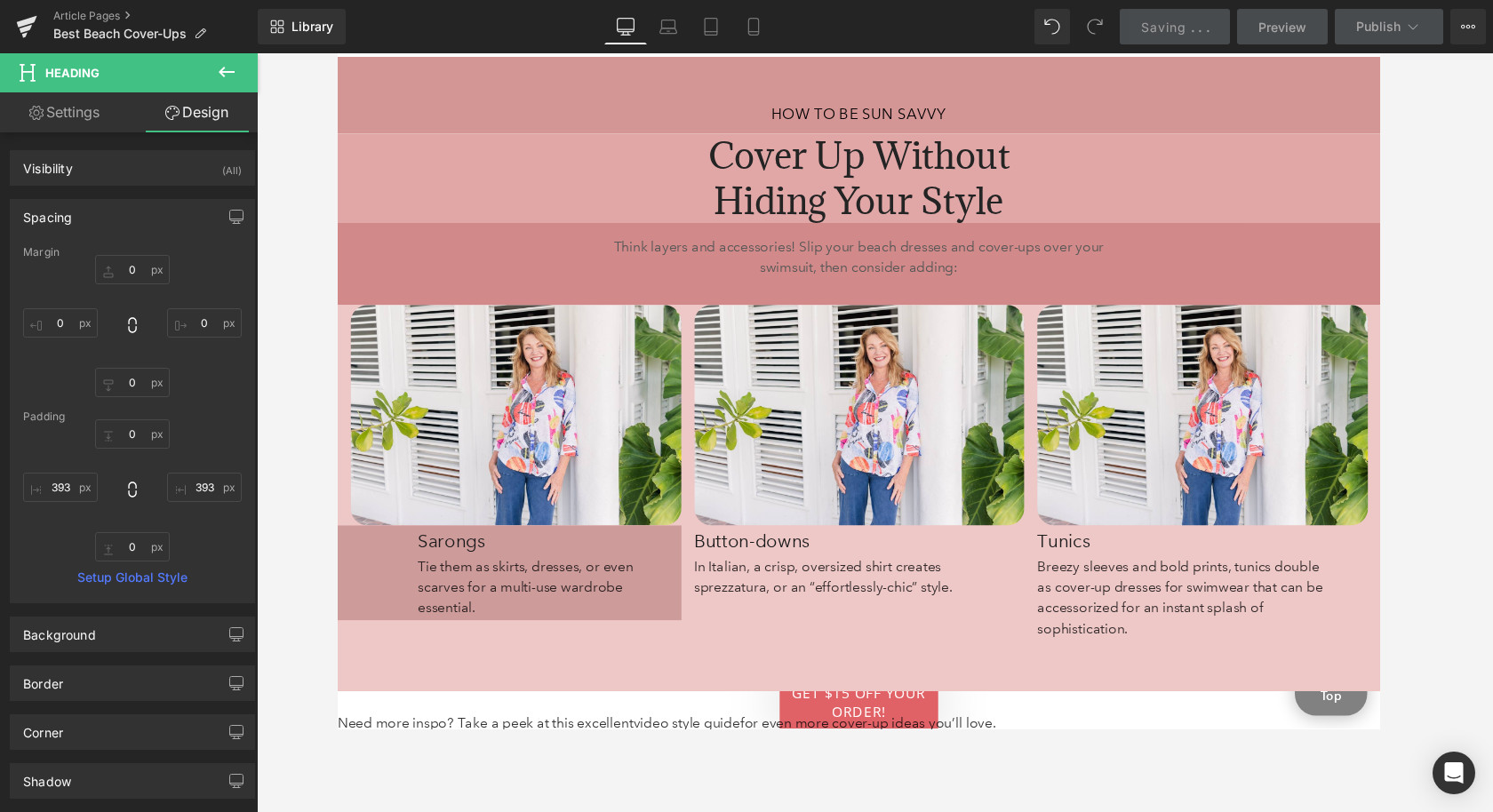 scroll, scrollTop: 5961, scrollLeft: 0, axis: vertical 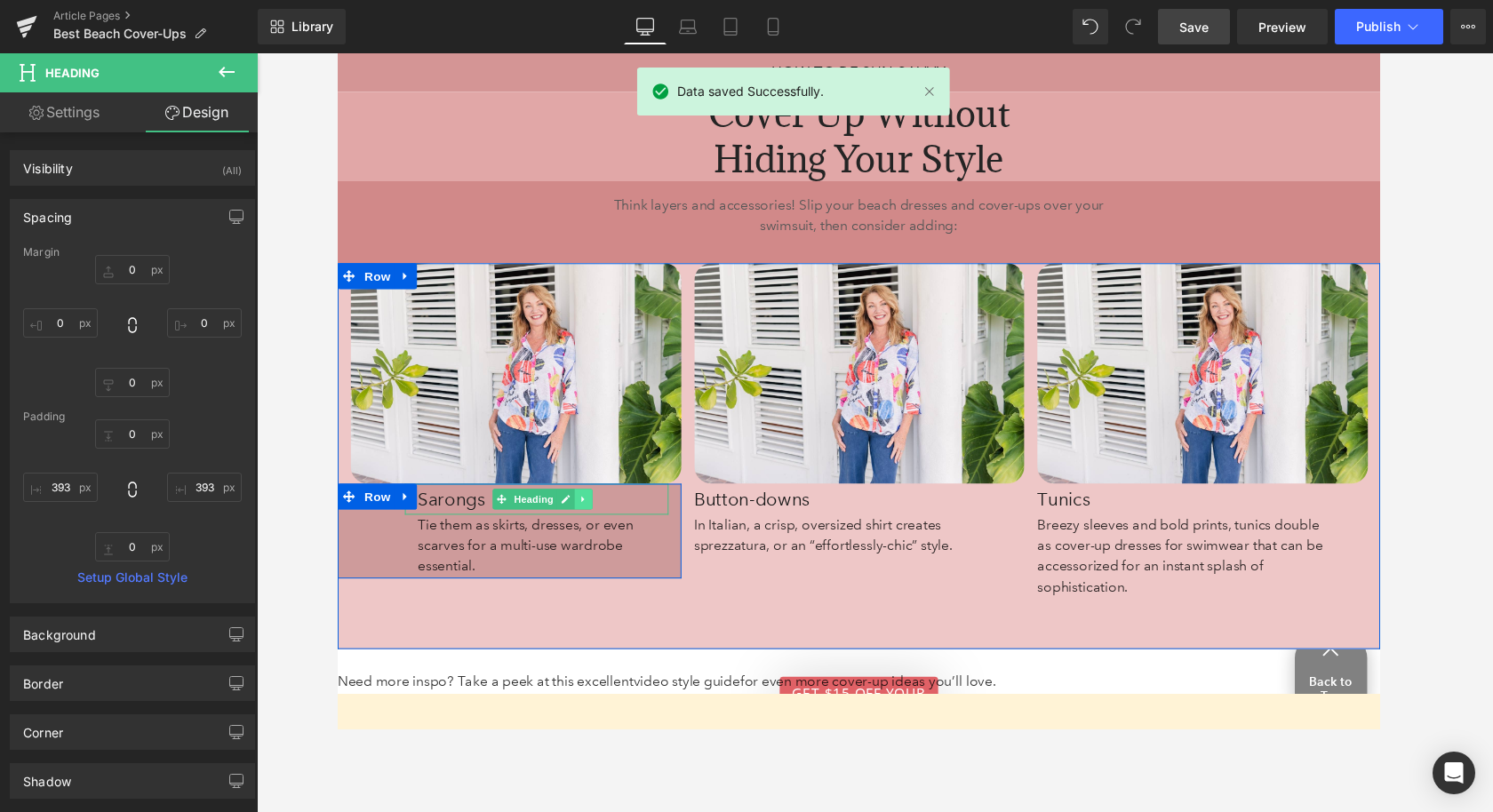 click 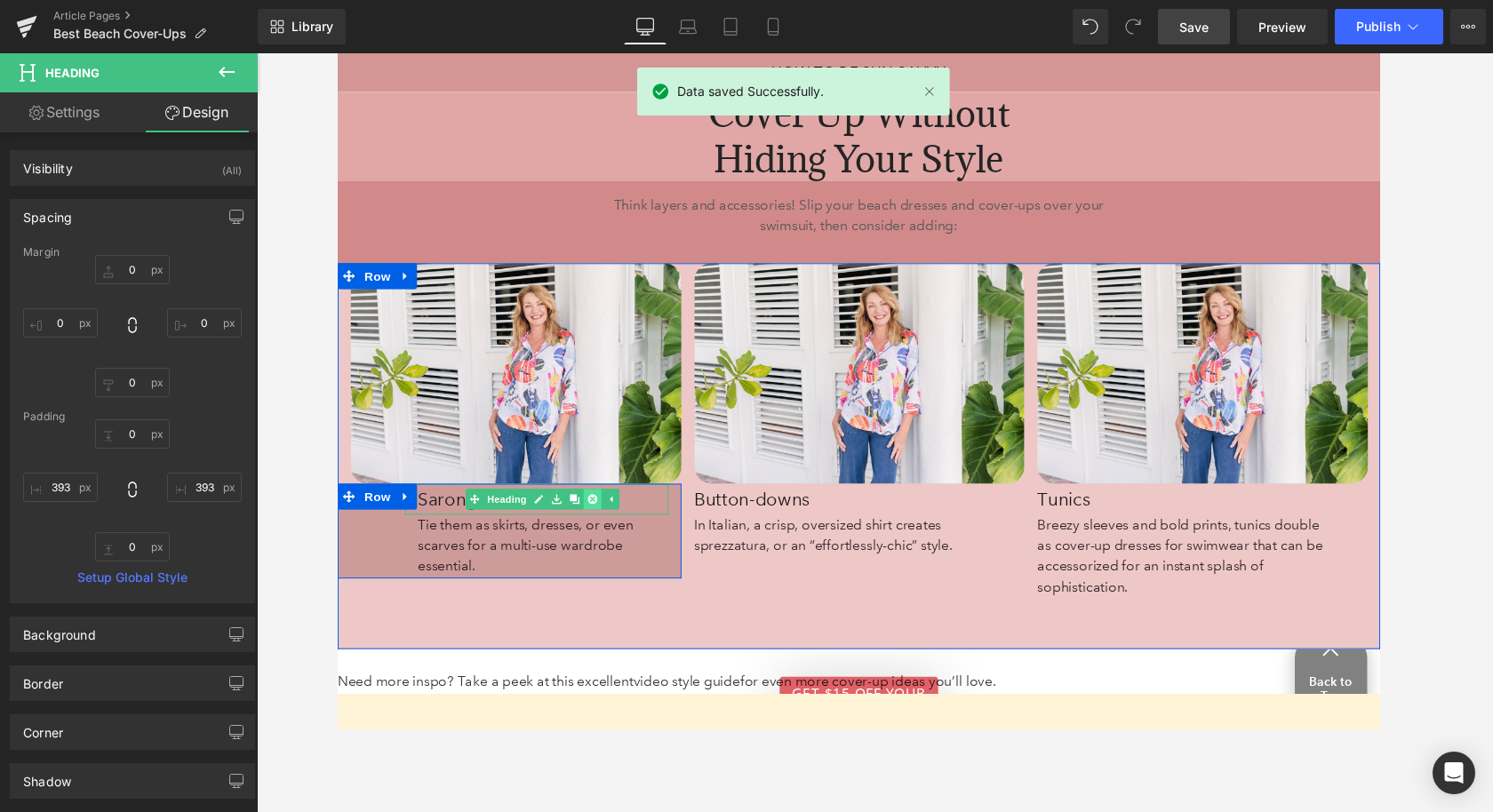 click at bounding box center [600, 513] 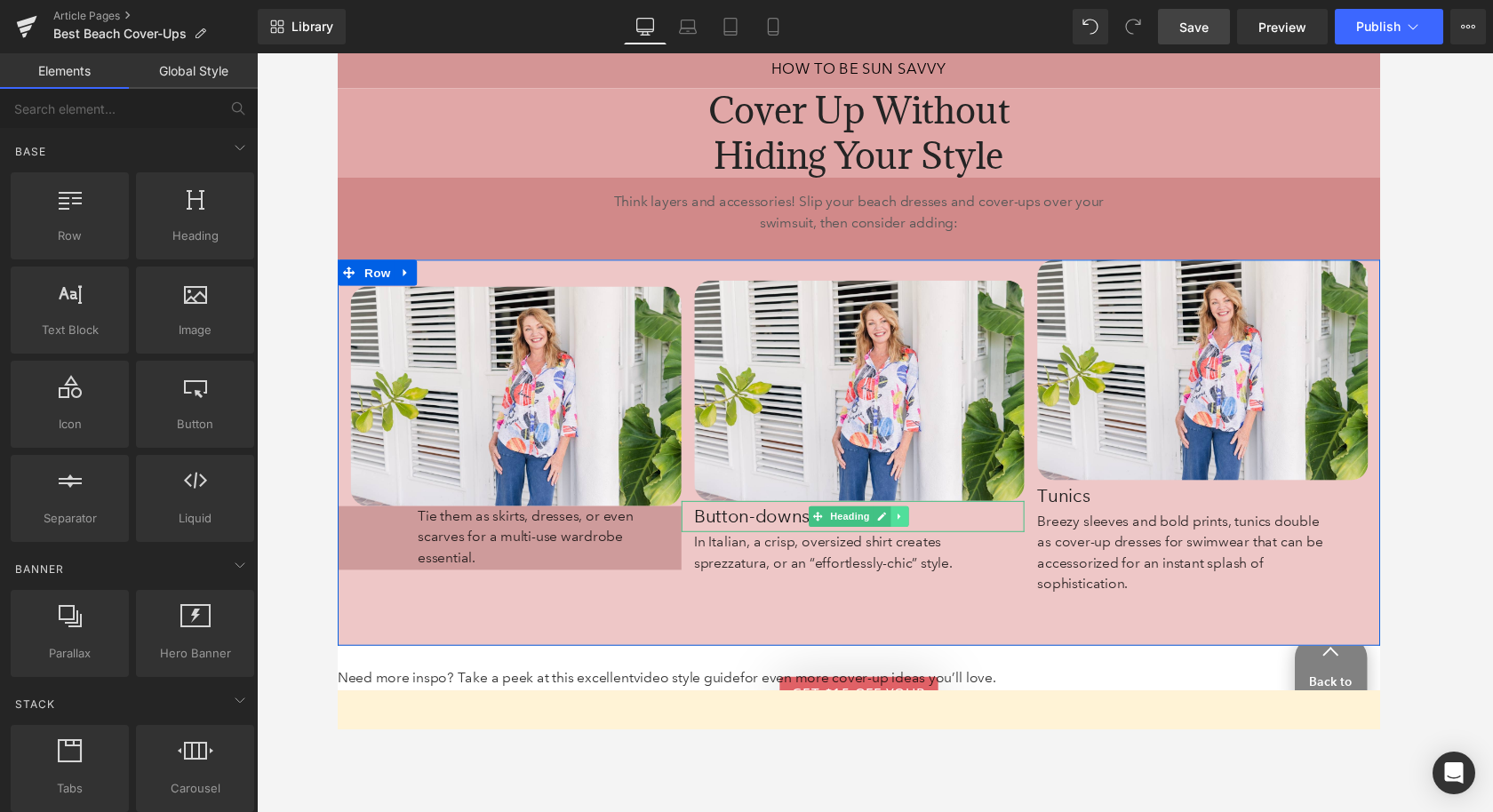 click 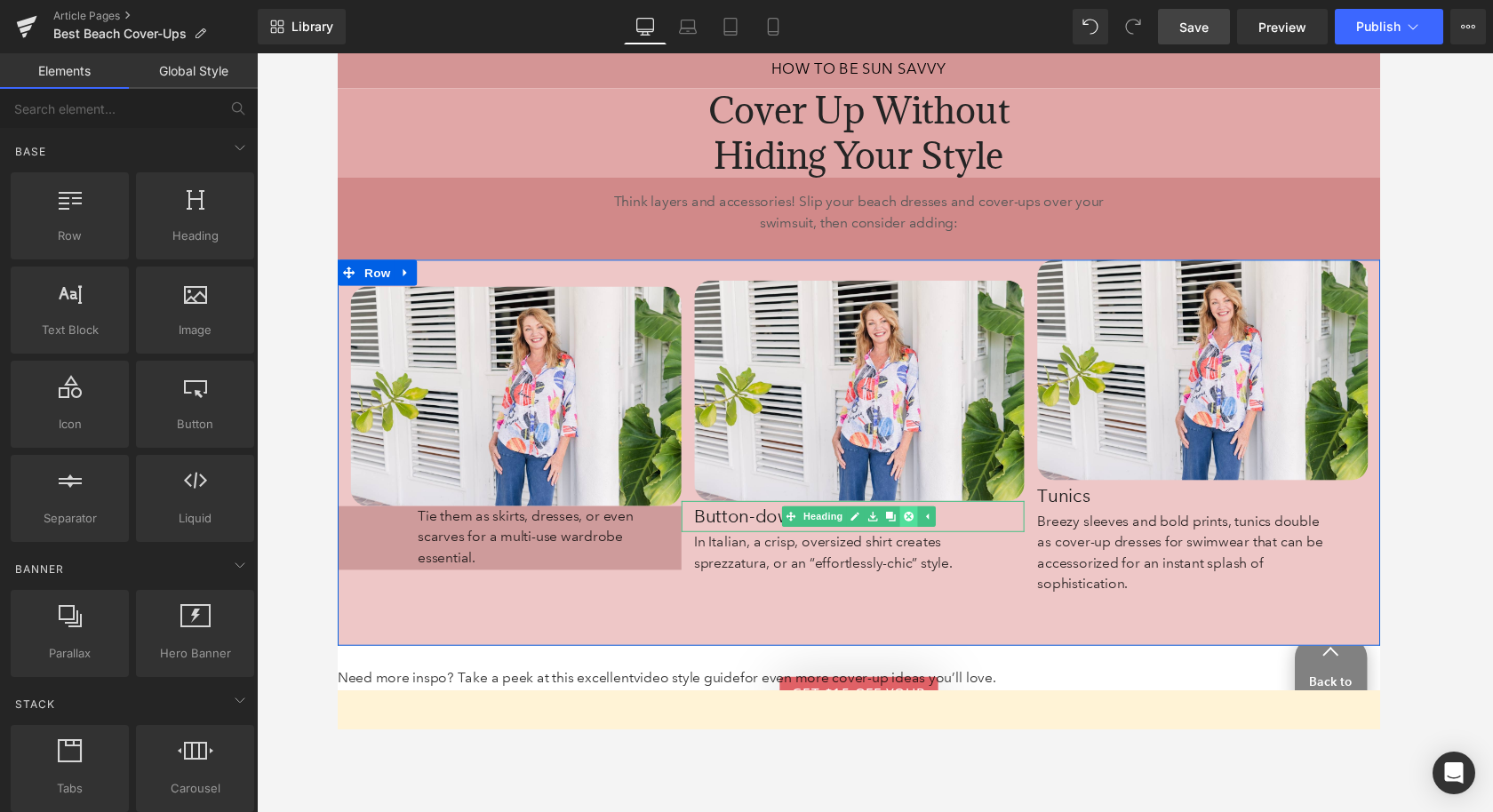 click 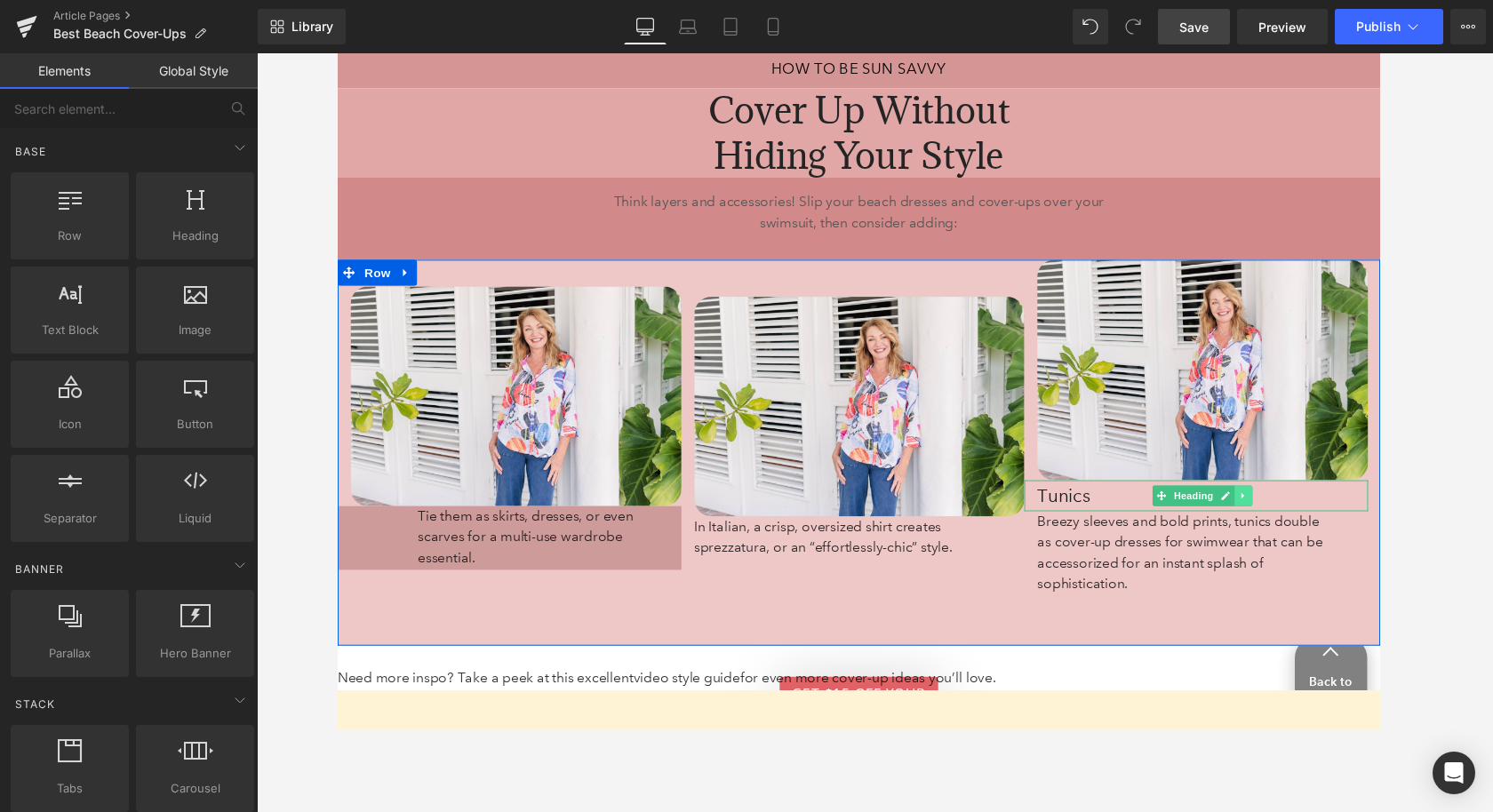 click 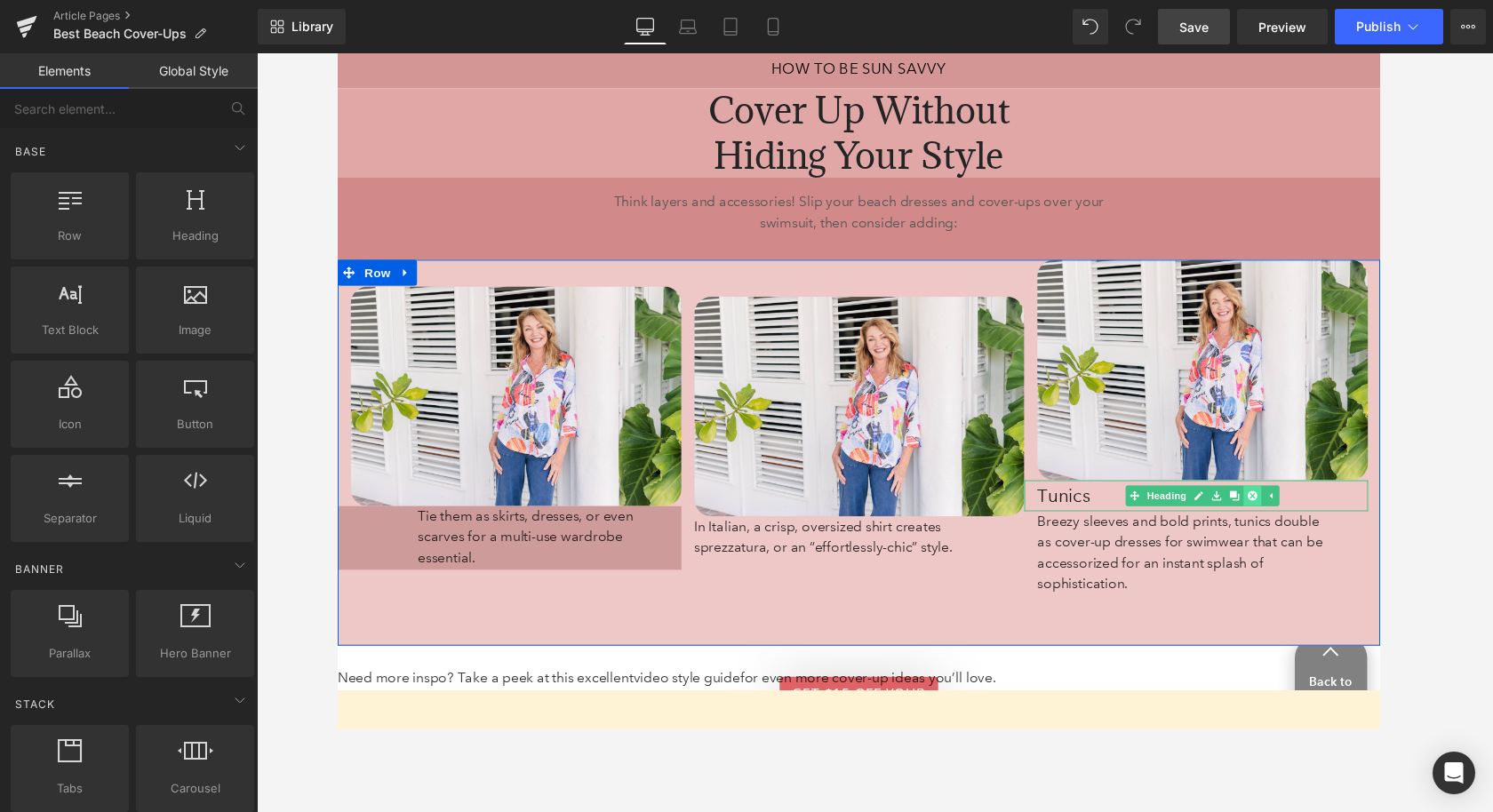 click 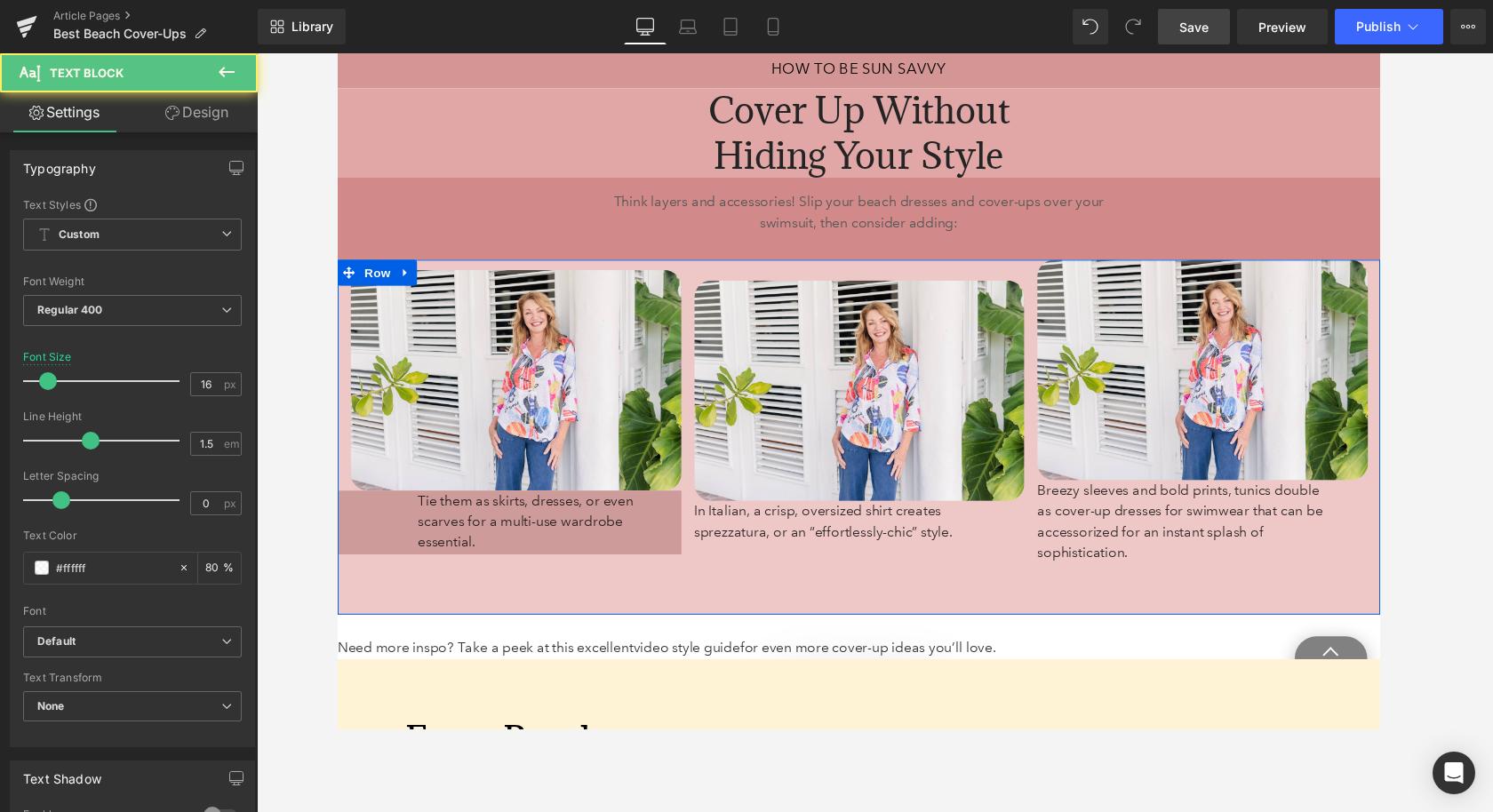 click on "Tie them as skirts, dresses, or even scarves for a multi-use wardrobe essential." at bounding box center (531, 536) 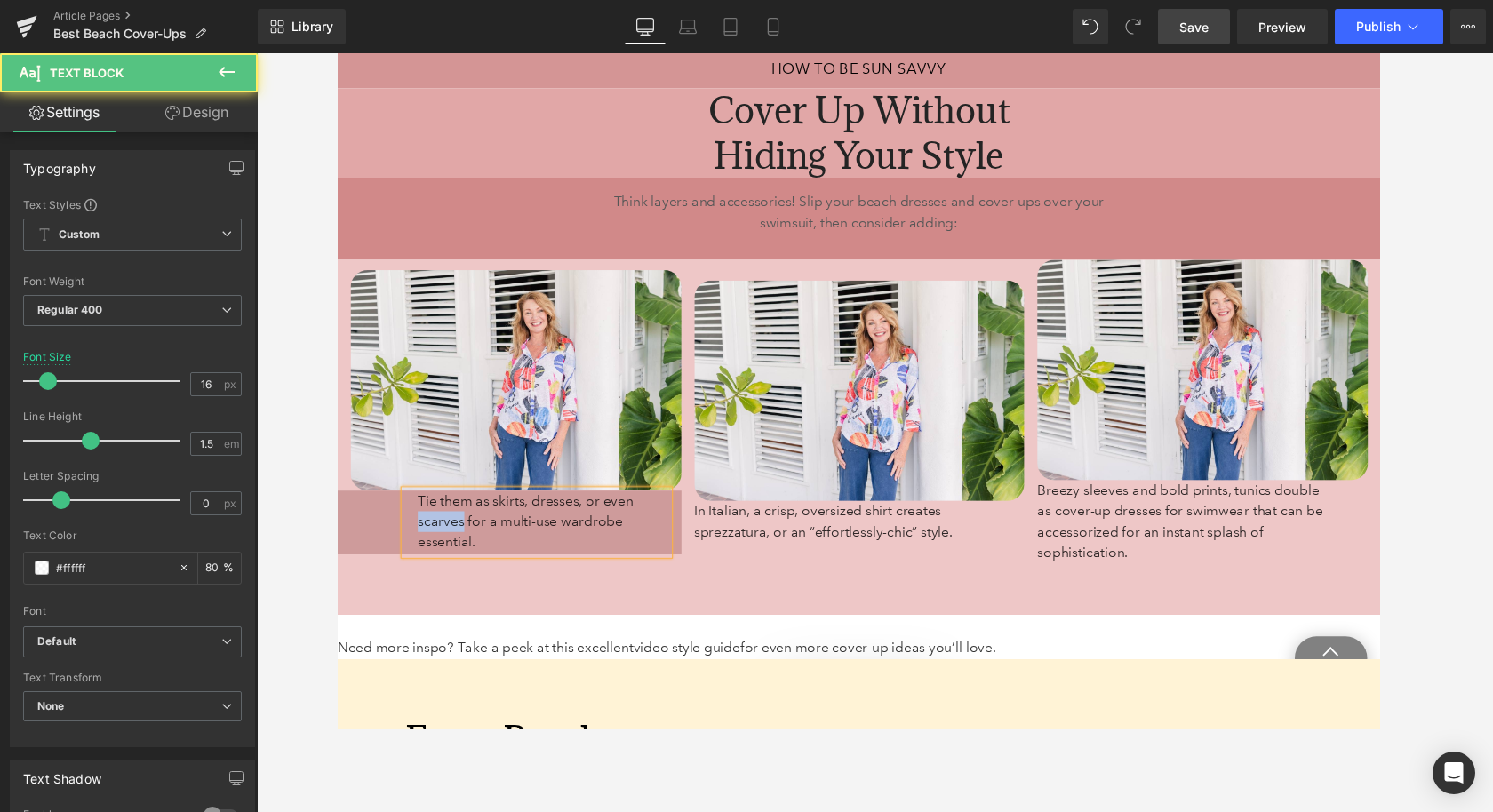 click on "Tie them as skirts, dresses, or even scarves for a multi-use wardrobe essential." at bounding box center [531, 536] 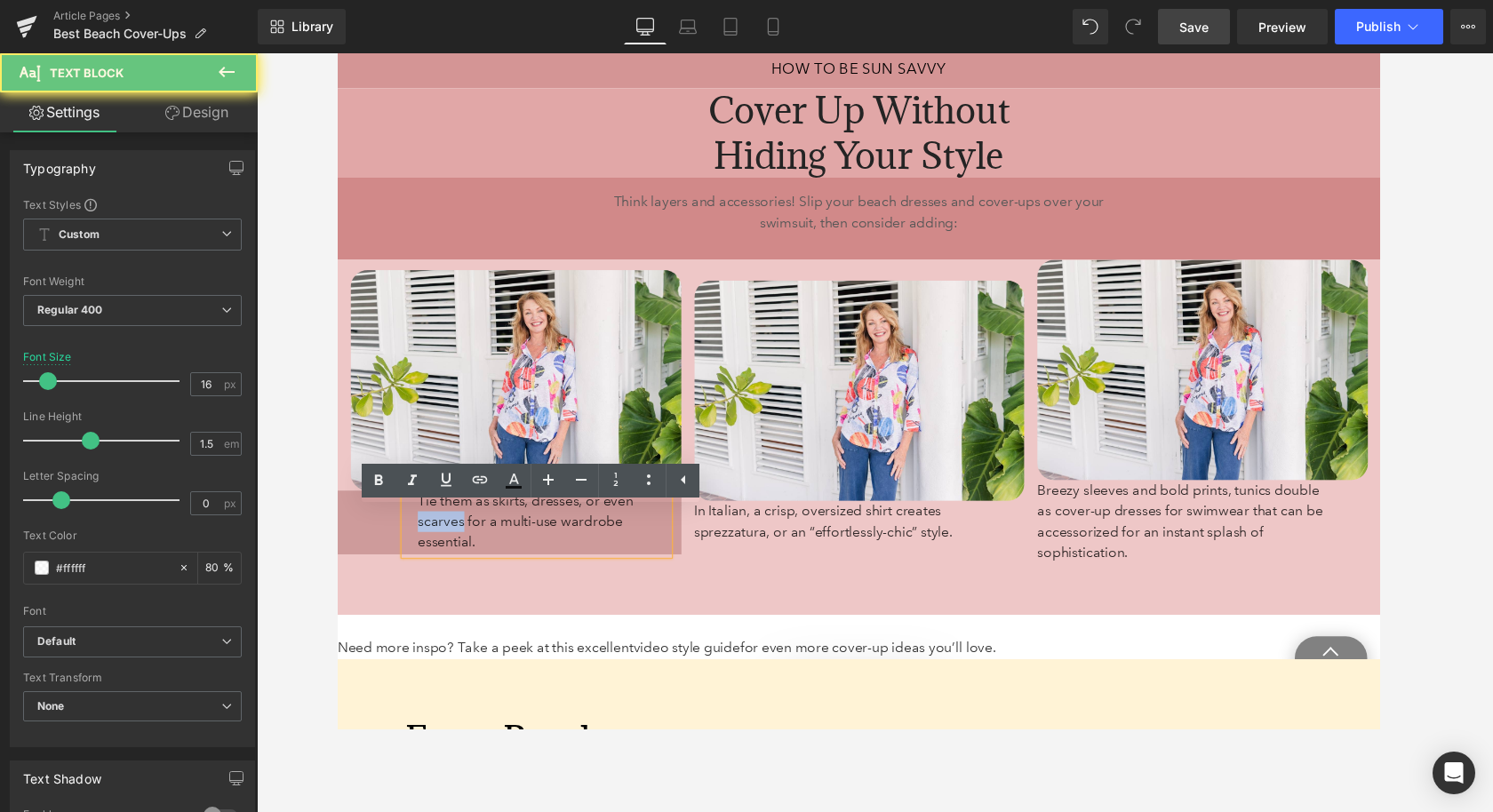 click on "Tie them as skirts, dresses, or even scarves for a multi-use wardrobe essential." at bounding box center [531, 536] 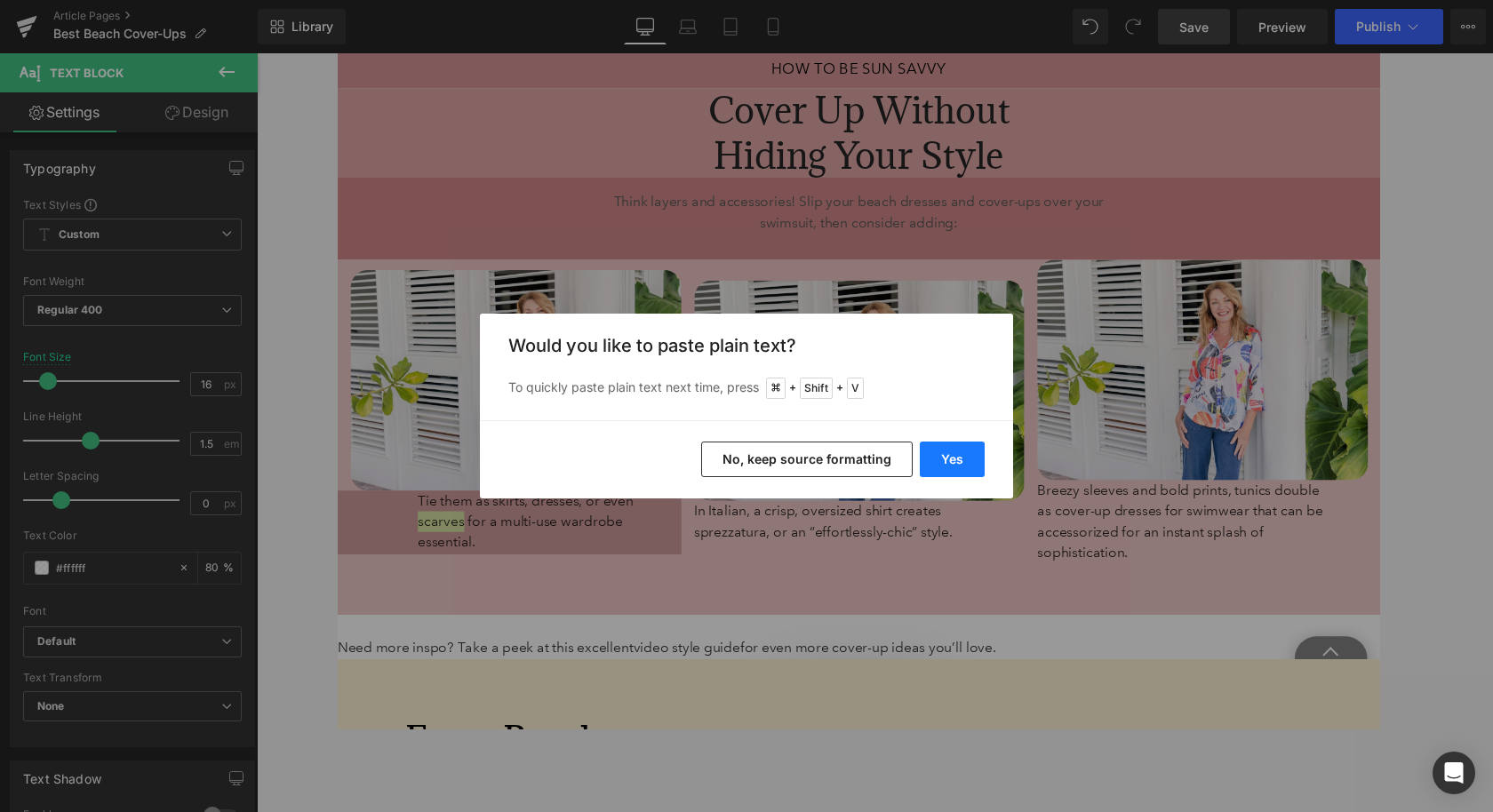 click on "Yes" at bounding box center [952, 459] 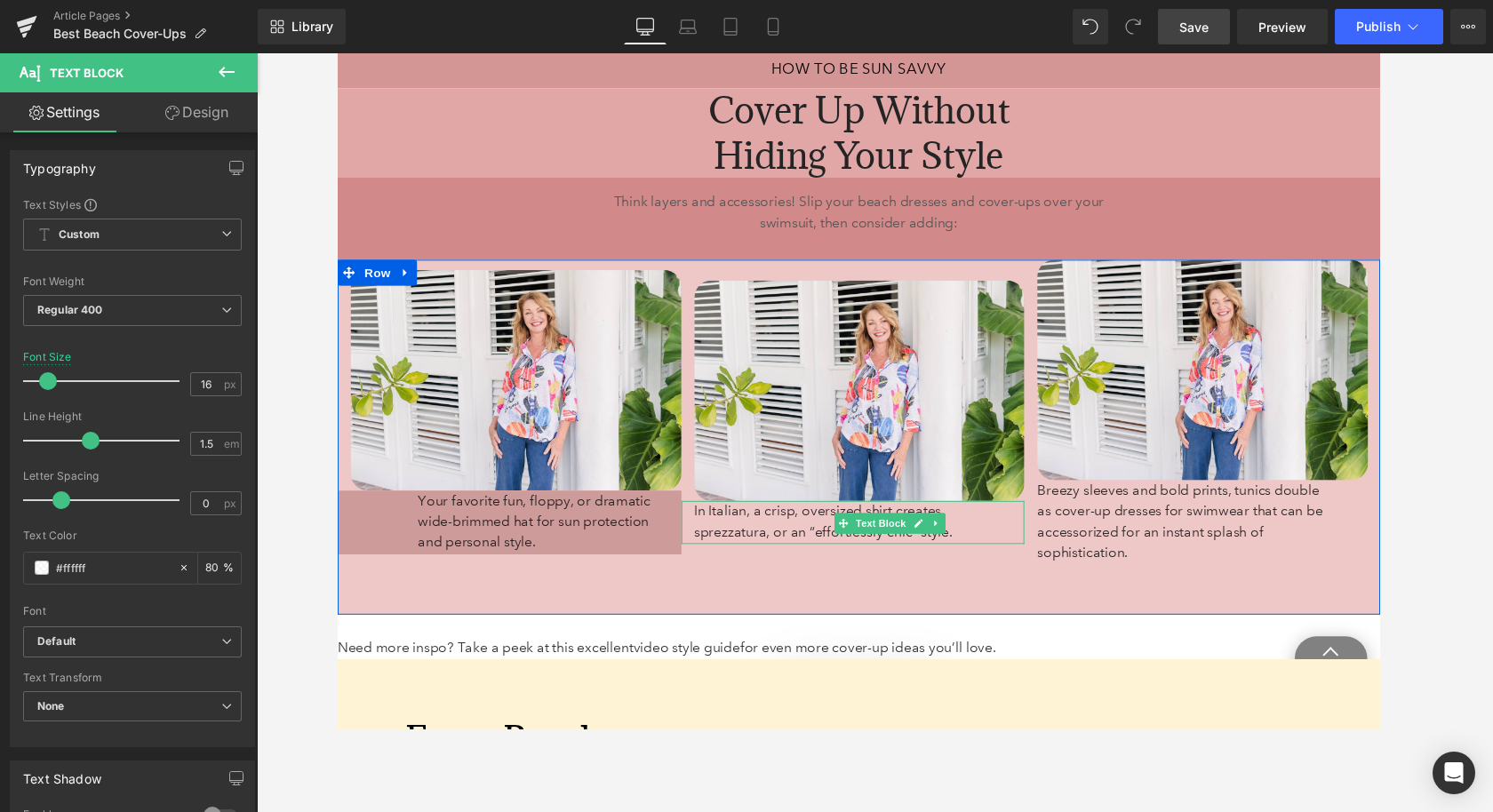 click on "In Italian, a crisp, oversized shirt creates sprezzatura, or an “effortlessly-chic” style." at bounding box center (838, 536) 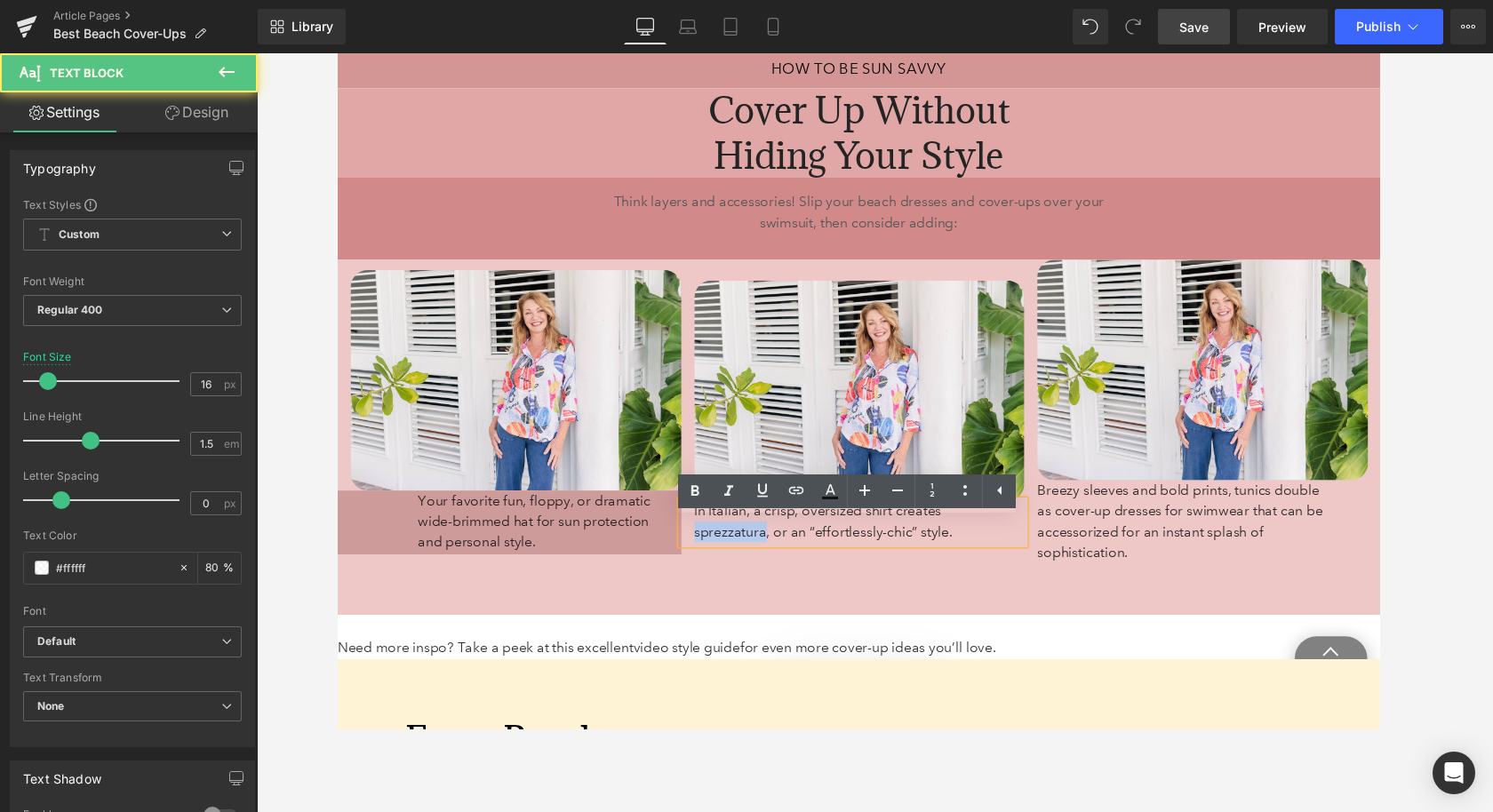 click on "In Italian, a crisp, oversized shirt creates sprezzatura, or an “effortlessly-chic” style." at bounding box center [838, 536] 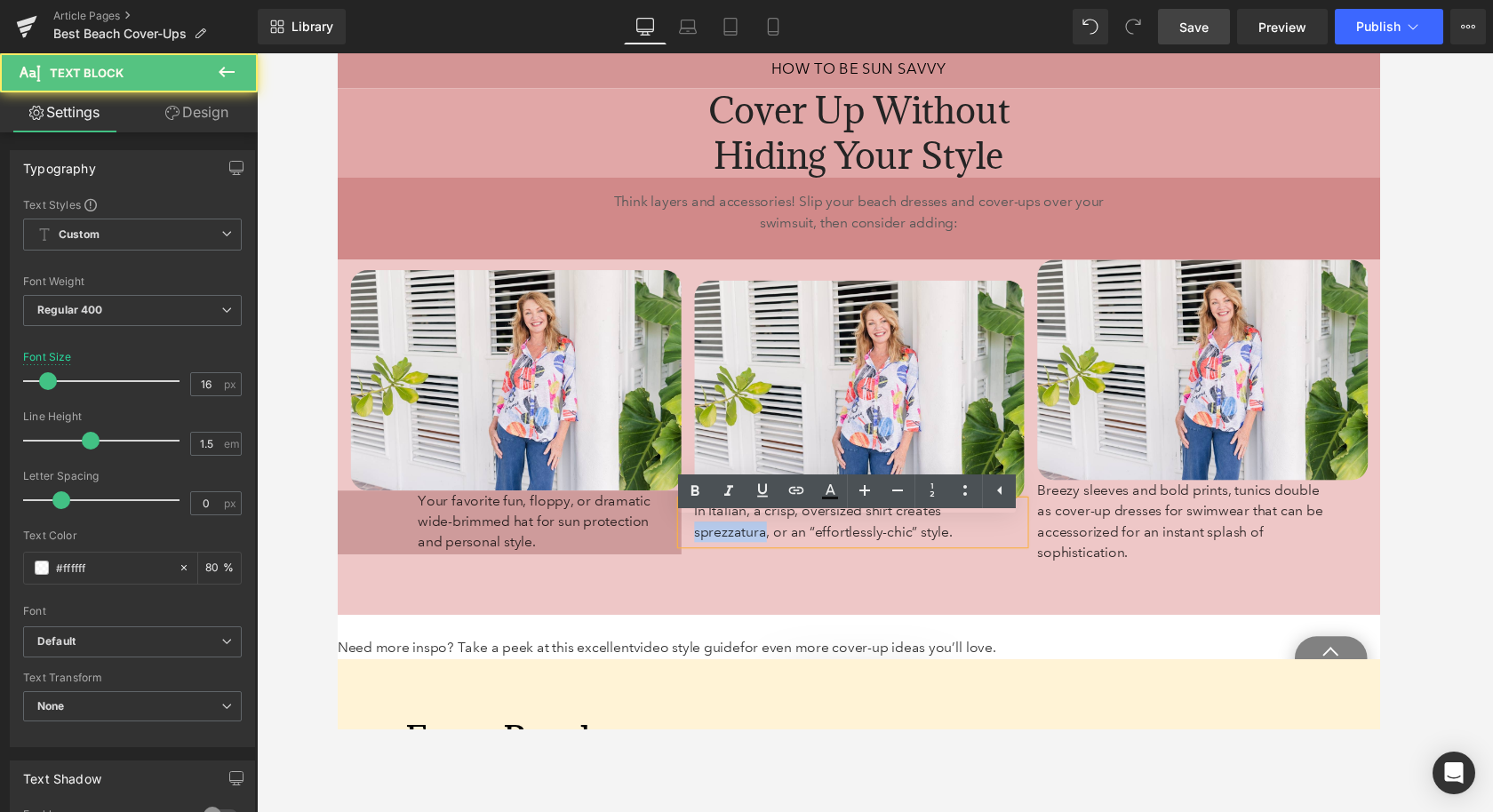 click on "In Italian, a crisp, oversized shirt creates sprezzatura, or an “effortlessly-chic” style." at bounding box center [838, 536] 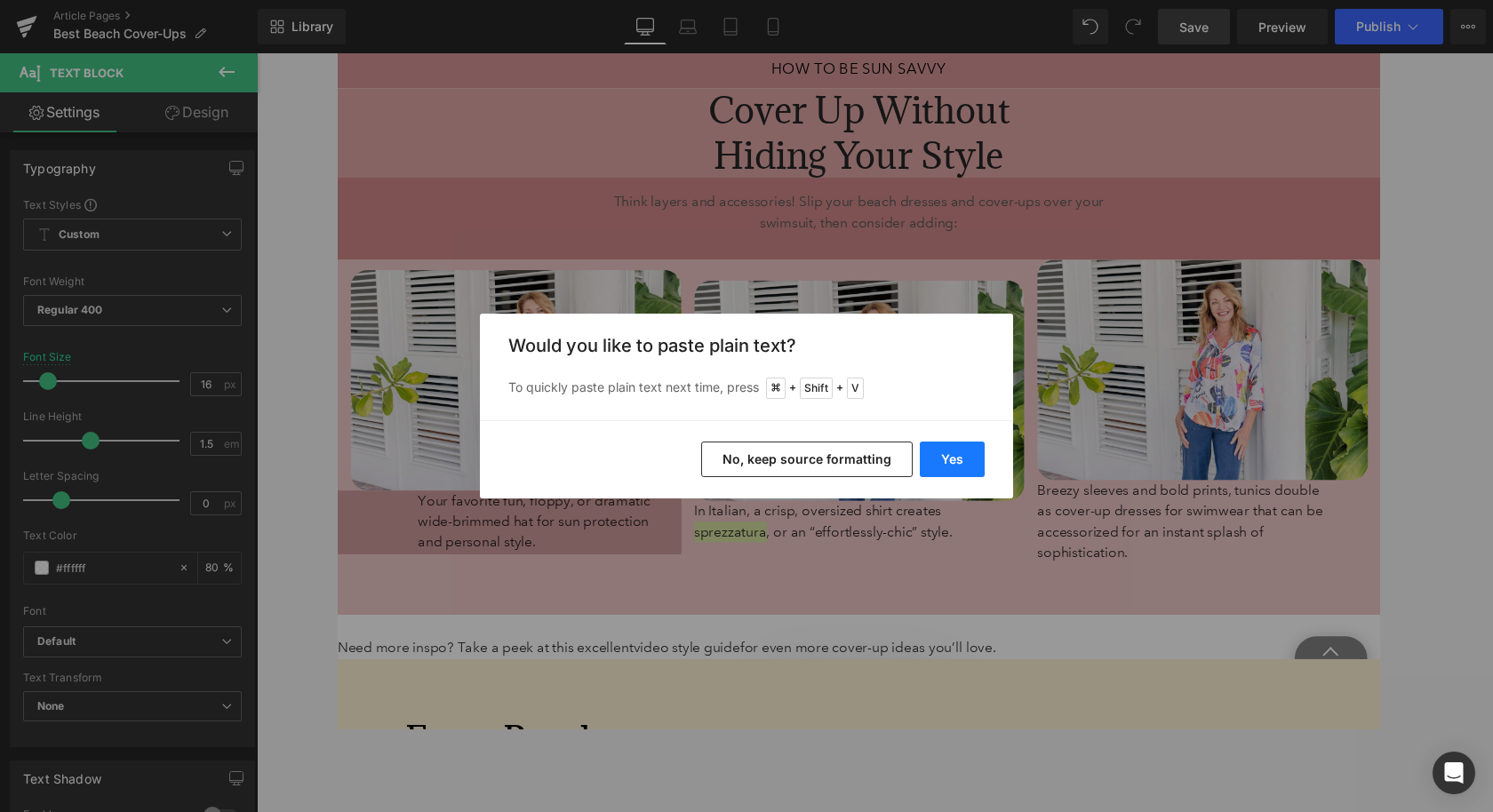 click on "Yes" at bounding box center (952, 459) 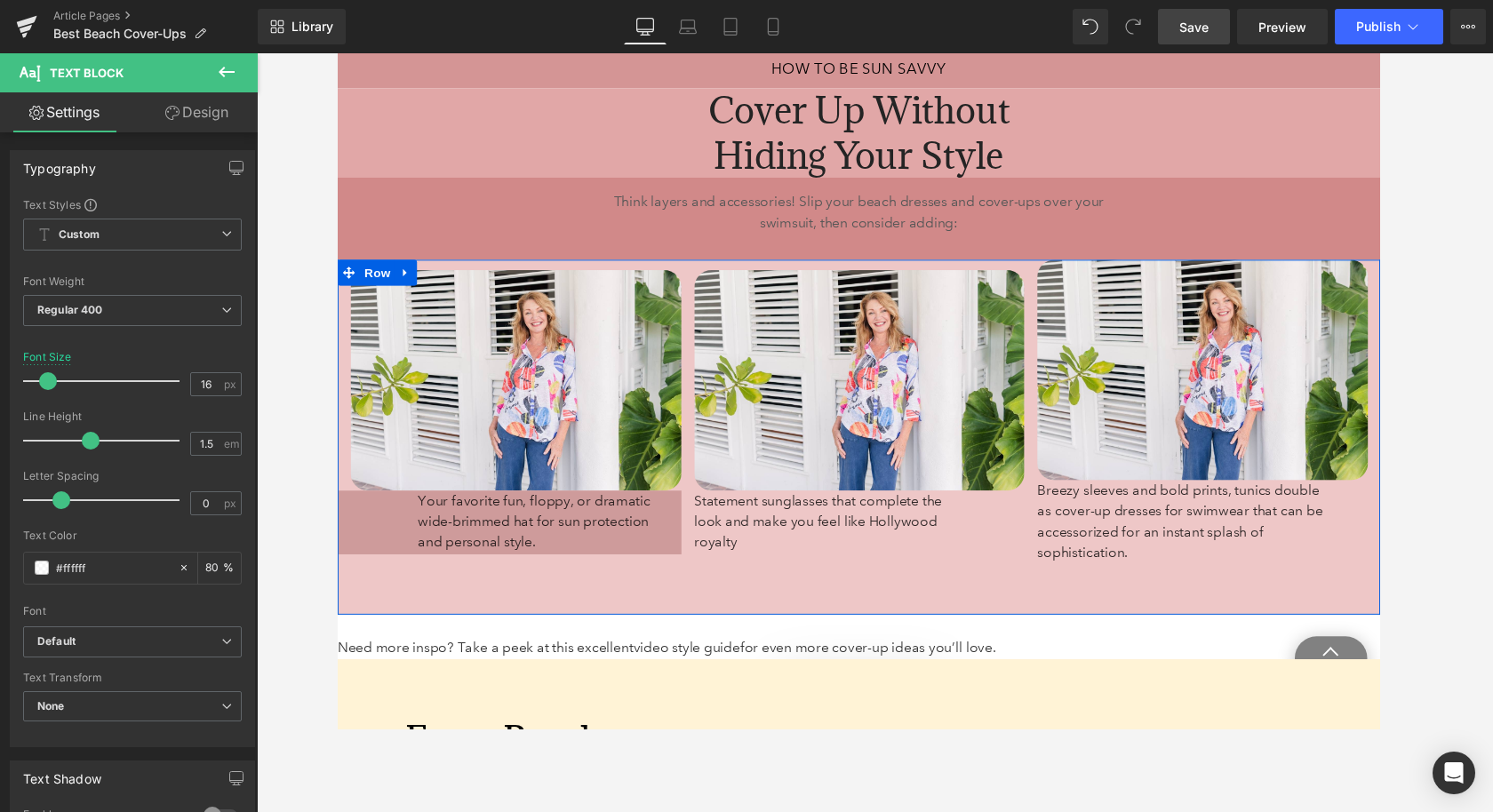 click on "Statement sunglasses that complete the look and make you feel like Hollywood royalty" at bounding box center (843, 537) 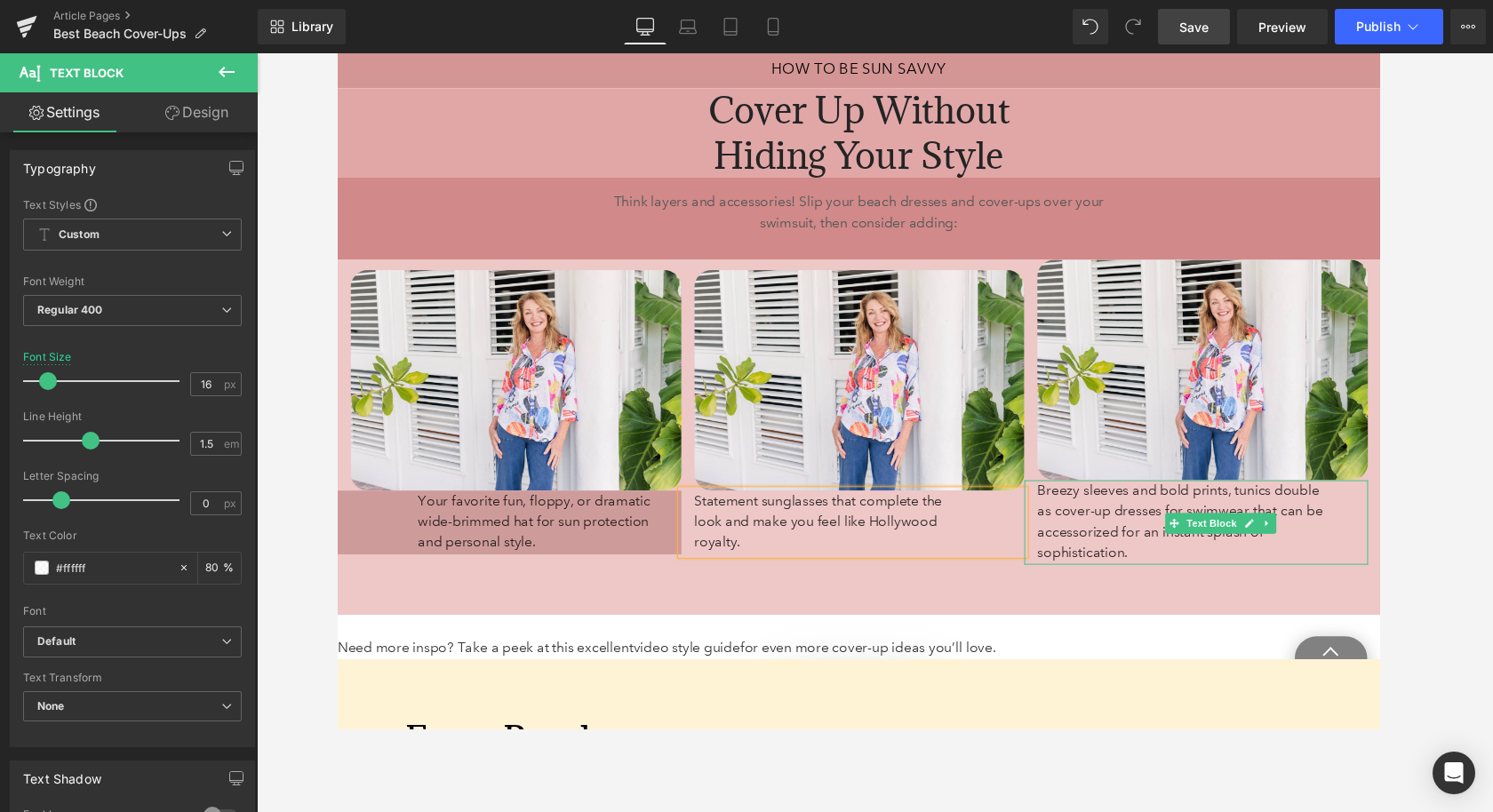 click on "Breezy sleeves and bold prints, tunics double as cover-up dresses for swimwear that can be accessorized for an instant splash of sophistication." at bounding box center [1205, 536] 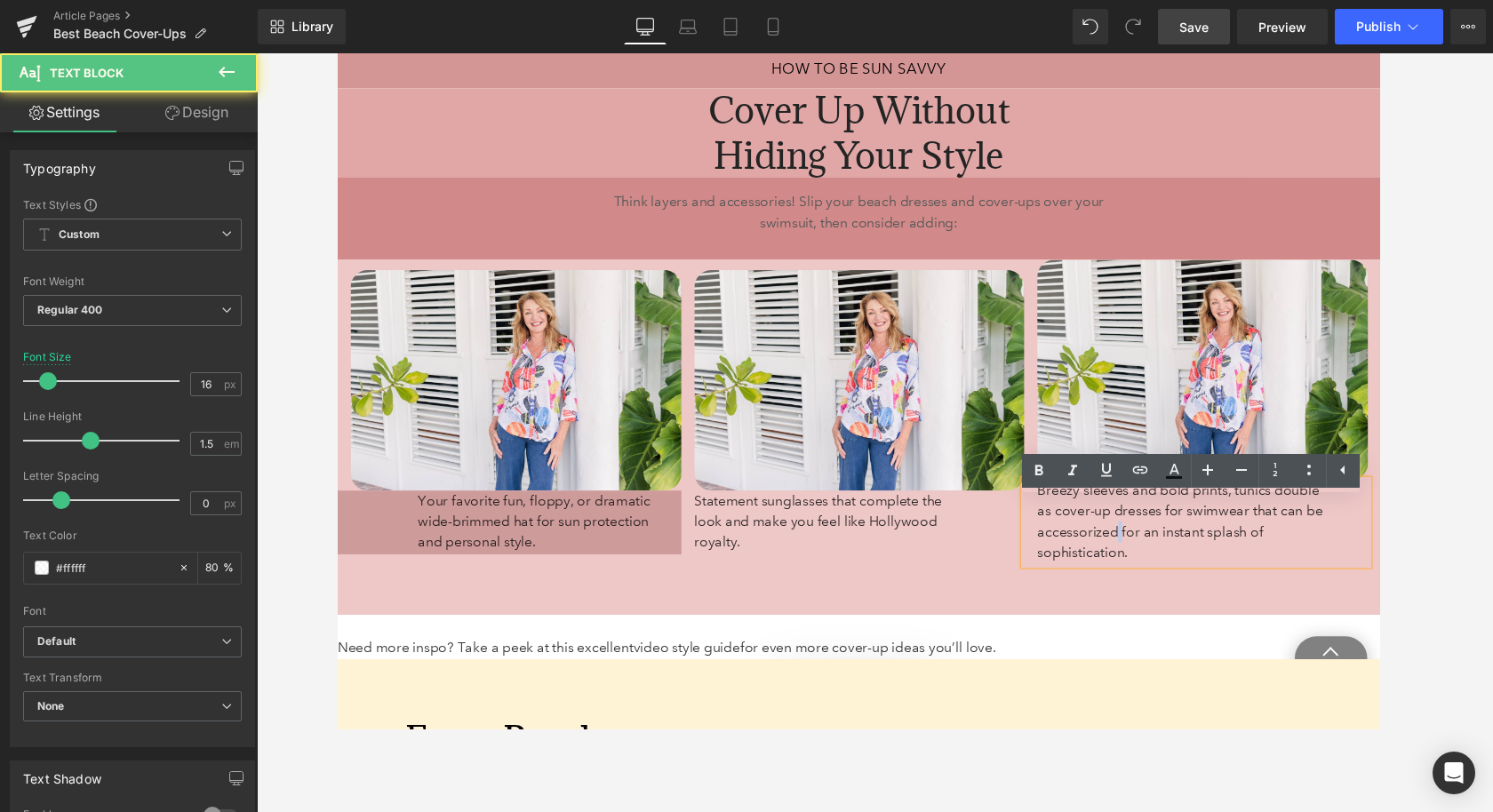 click on "Breezy sleeves and bold prints, tunics double as cover-up dresses for swimwear that can be accessorized for an instant splash of sophistication." at bounding box center [1205, 536] 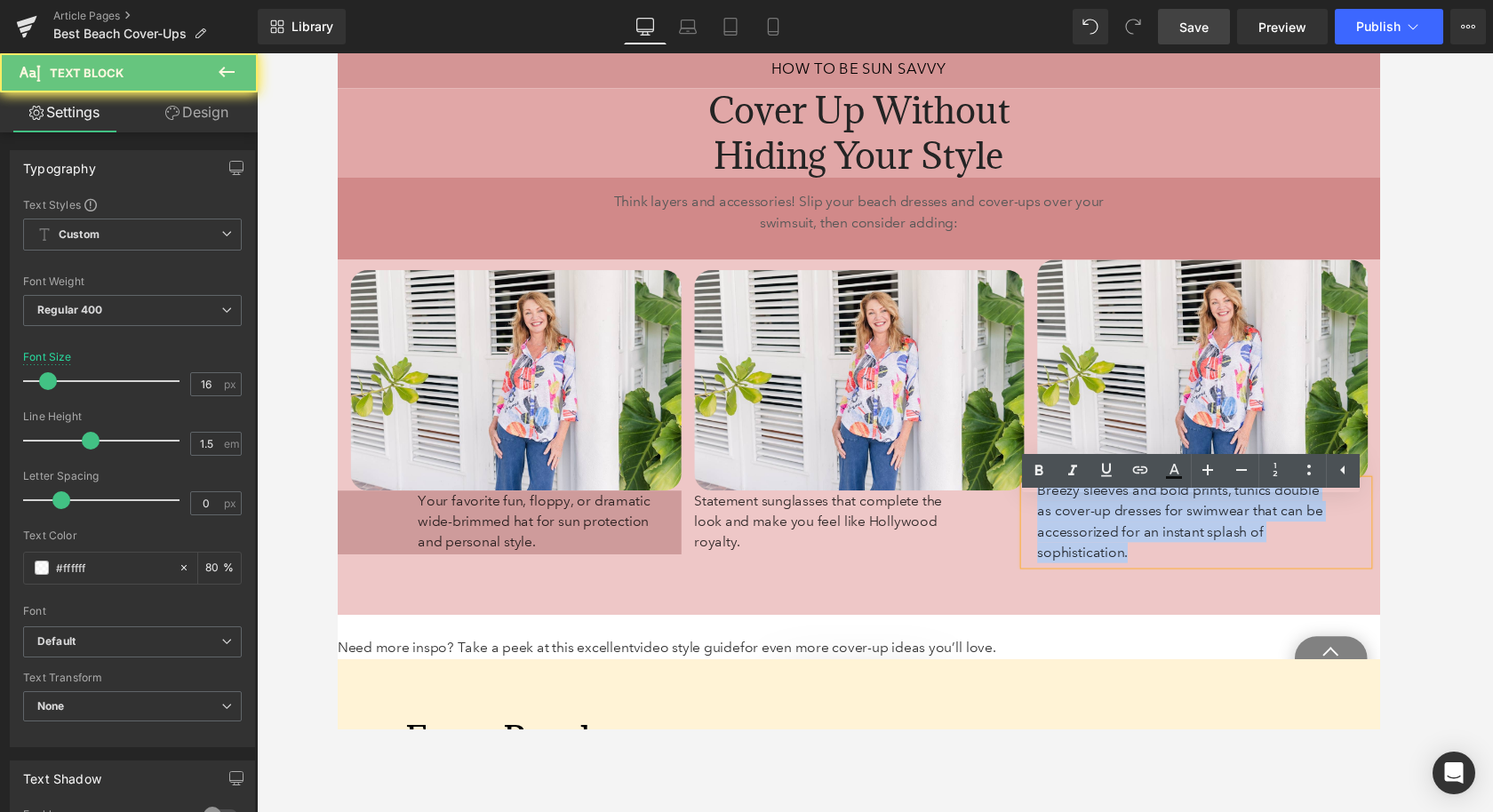 click on "Breezy sleeves and bold prints, tunics double as cover-up dresses for swimwear that can be accessorized for an instant splash of sophistication." at bounding box center (1205, 536) 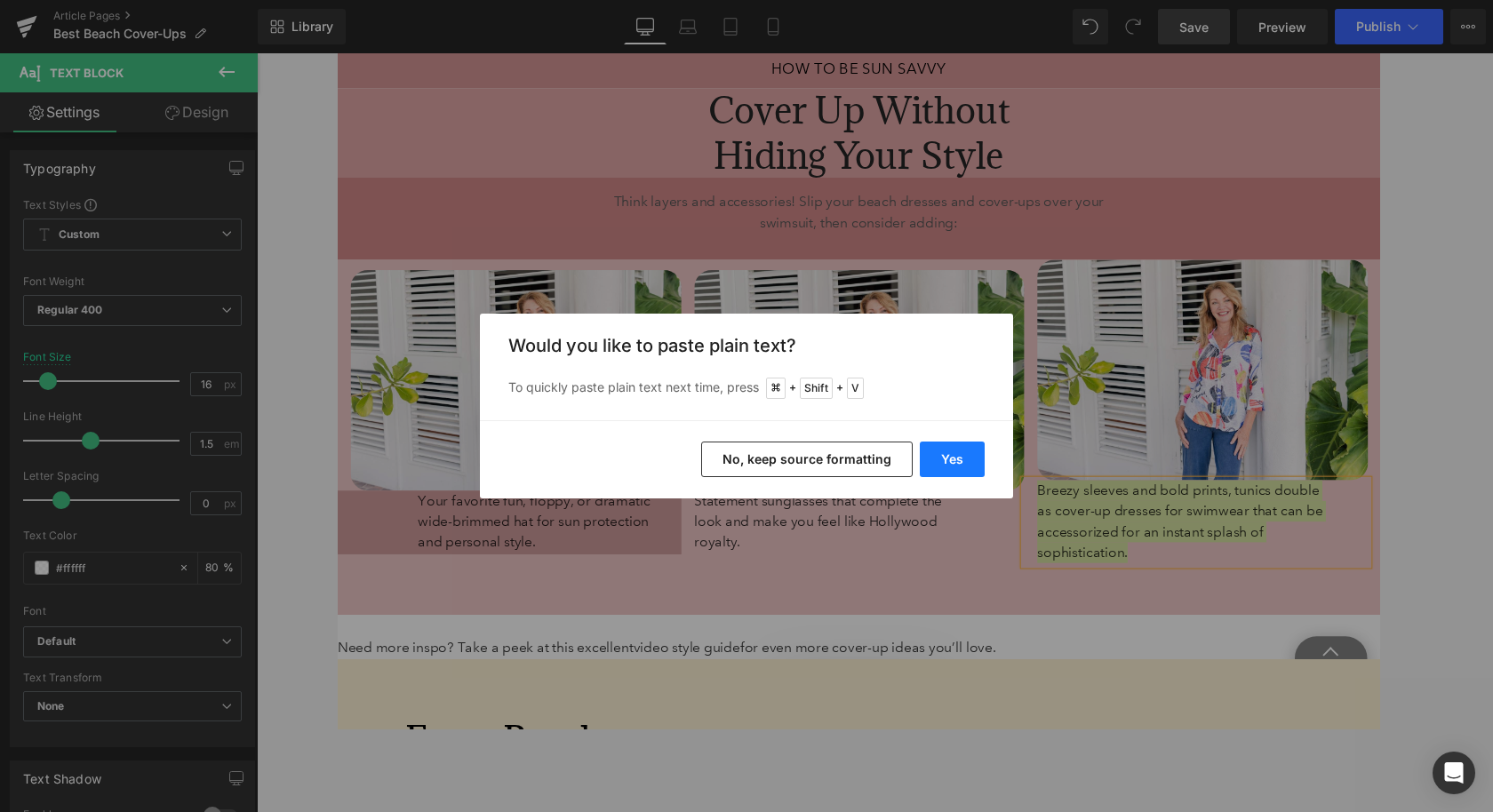 click on "Yes" at bounding box center (952, 459) 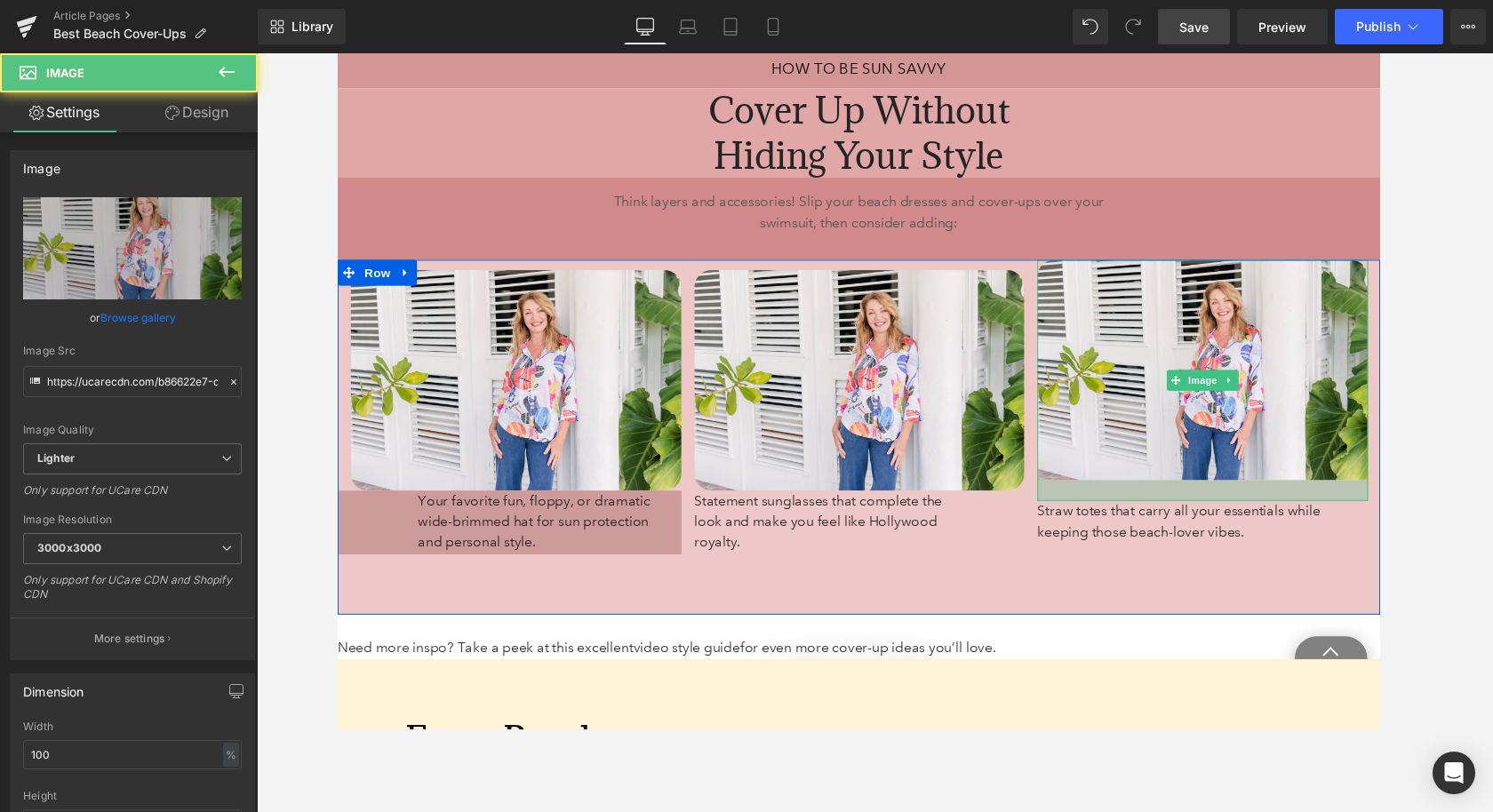 drag, startPoint x: 1231, startPoint y: 513, endPoint x: 1230, endPoint y: 534, distance: 21.023796 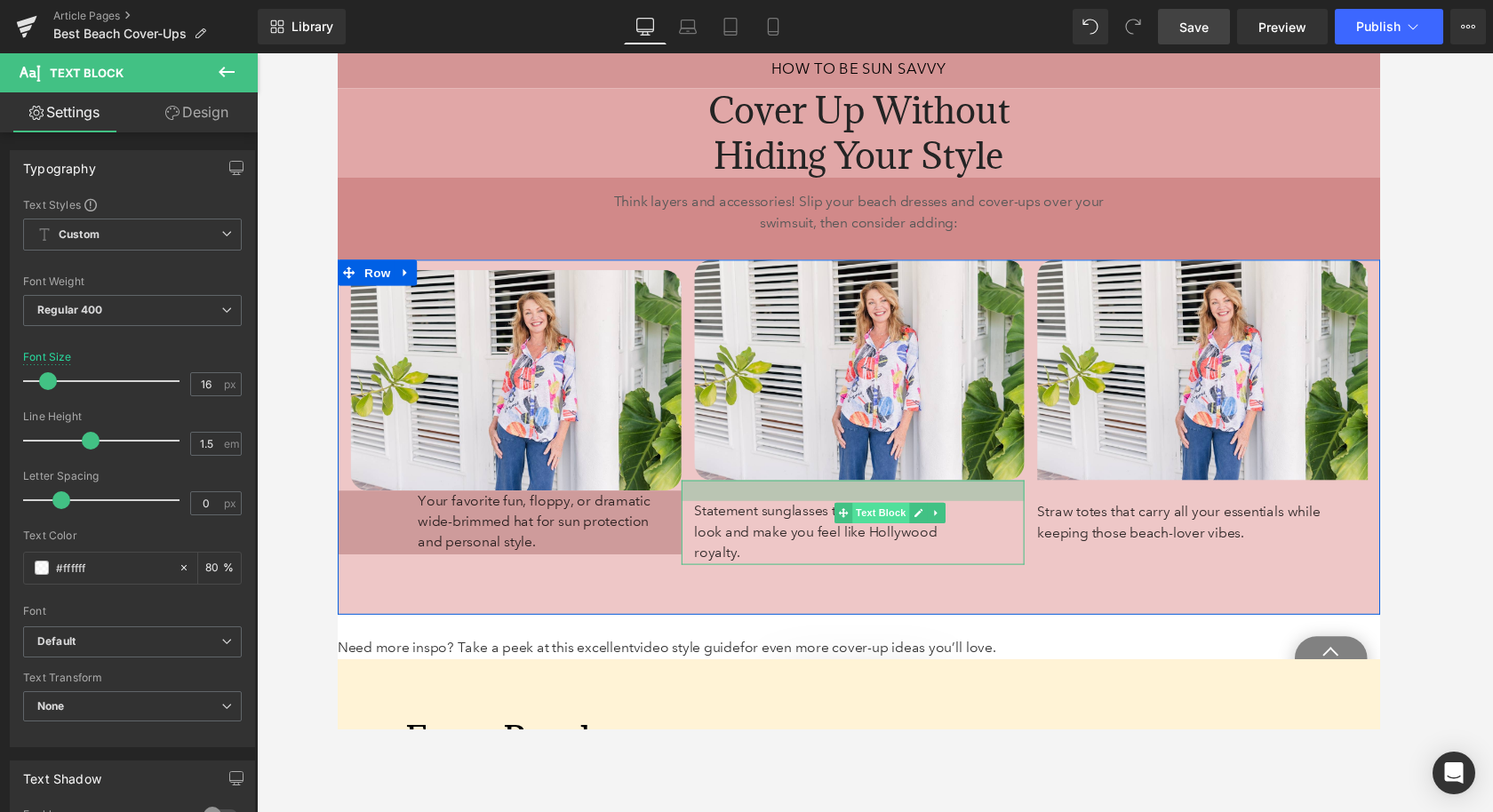 drag, startPoint x: 899, startPoint y: 525, endPoint x: 898, endPoint y: 546, distance: 21.023796 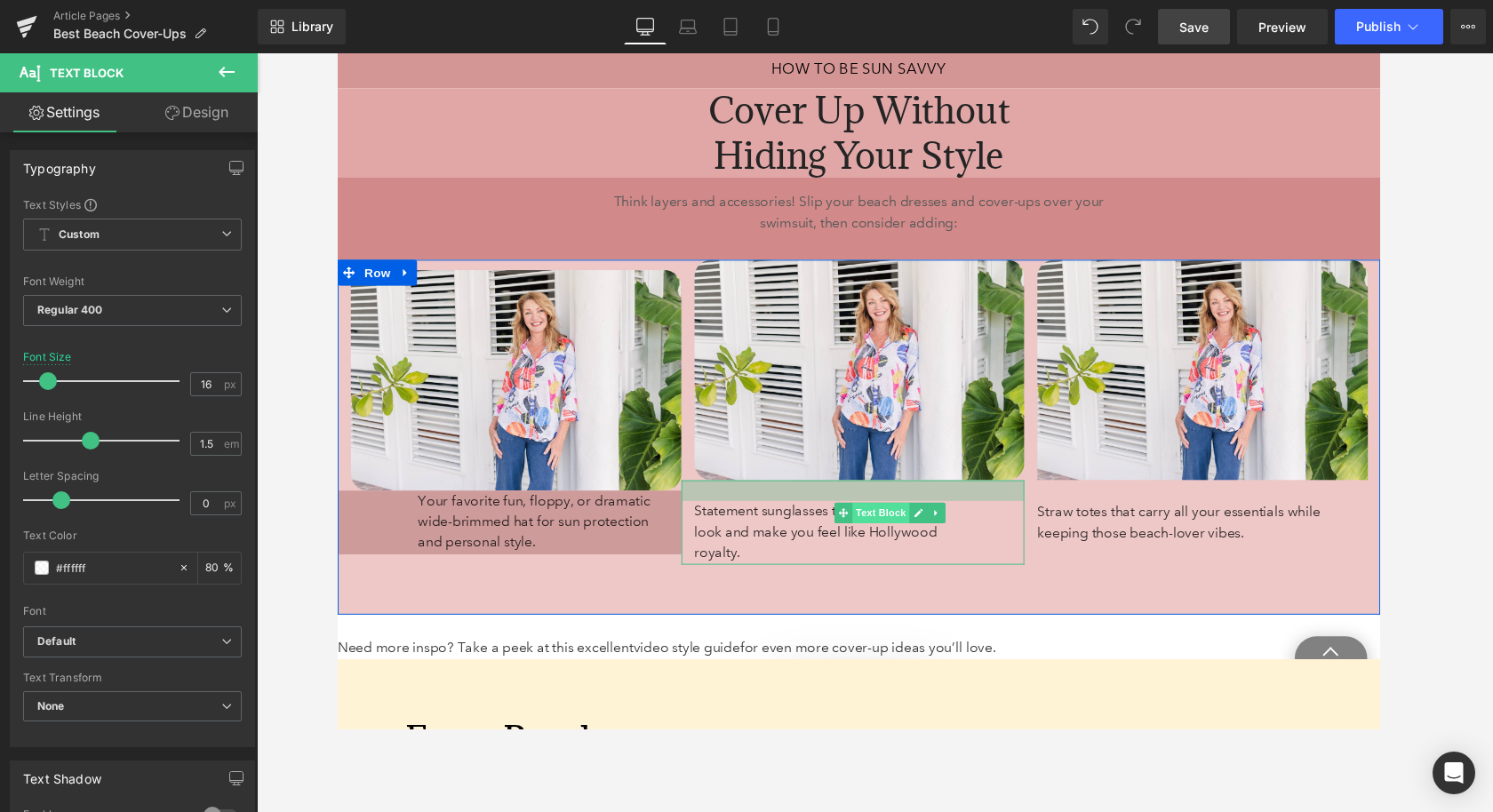 click on "Statement sunglasses that complete the look and make you feel like Hollywood royalty. Text Block" at bounding box center (868, 537) 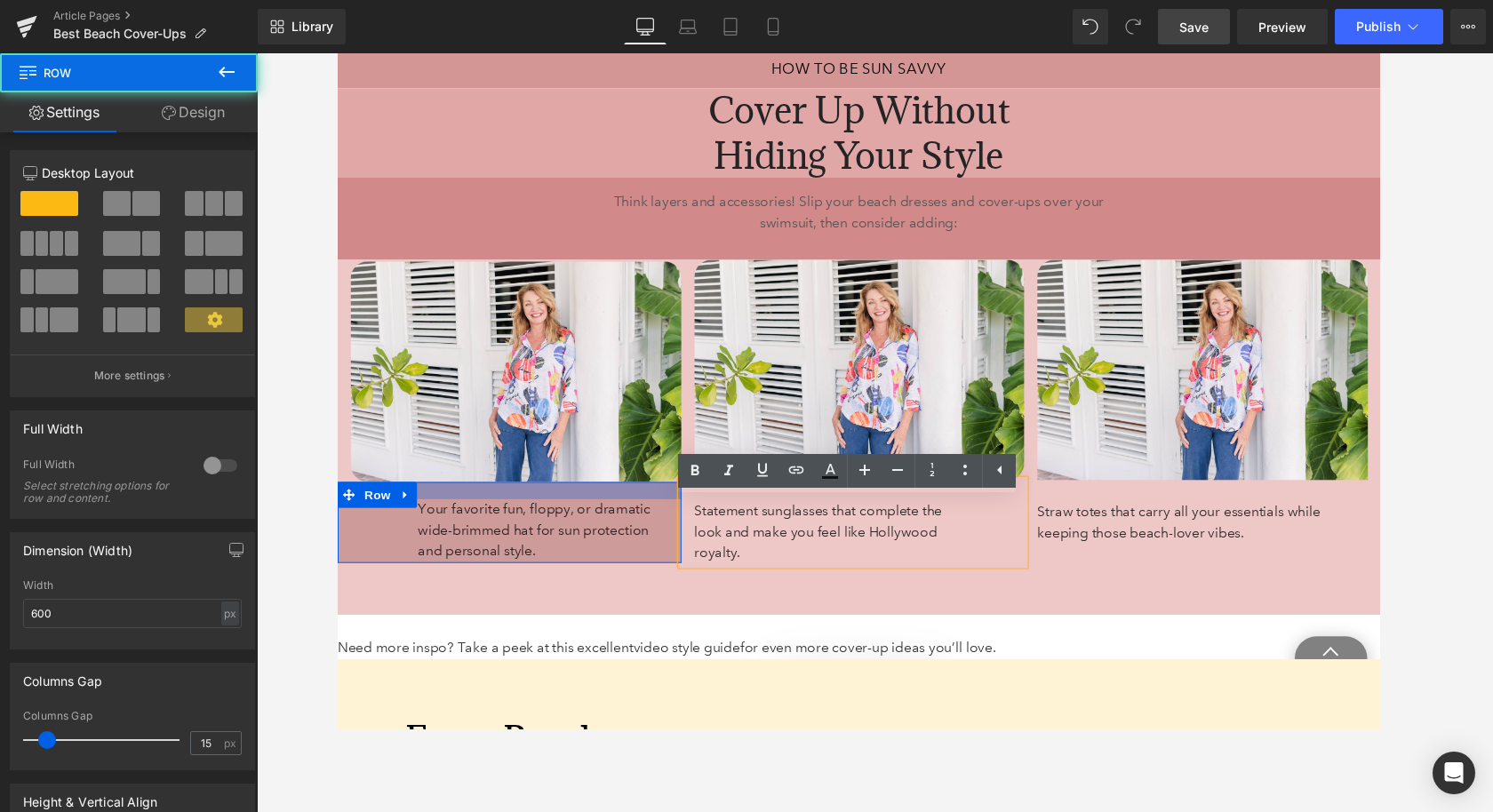 drag, startPoint x: 646, startPoint y: 528, endPoint x: 644, endPoint y: 546, distance: 18.11077 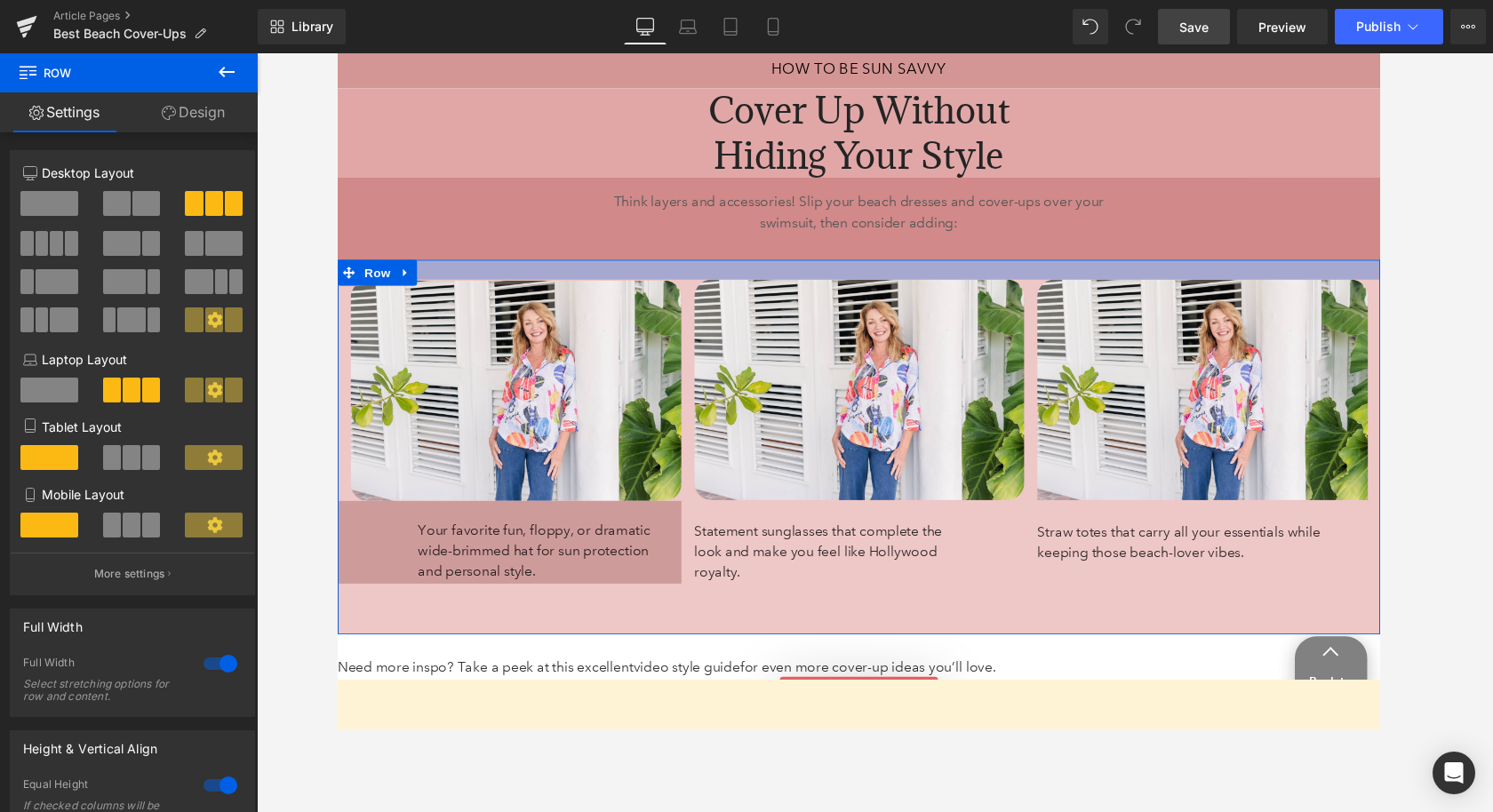 drag, startPoint x: 754, startPoint y: 287, endPoint x: 748, endPoint y: 307, distance: 20.880613 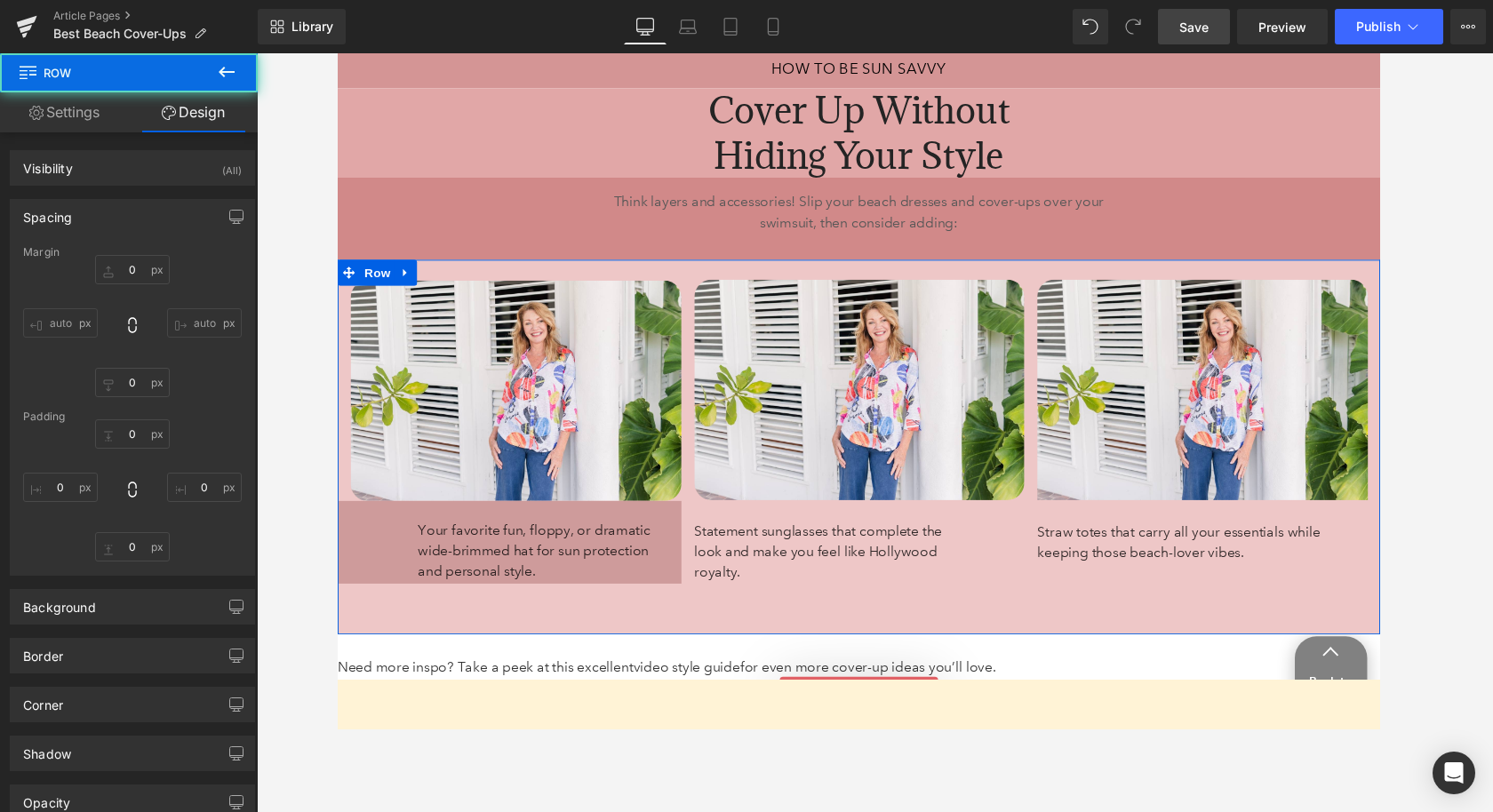 type on "0" 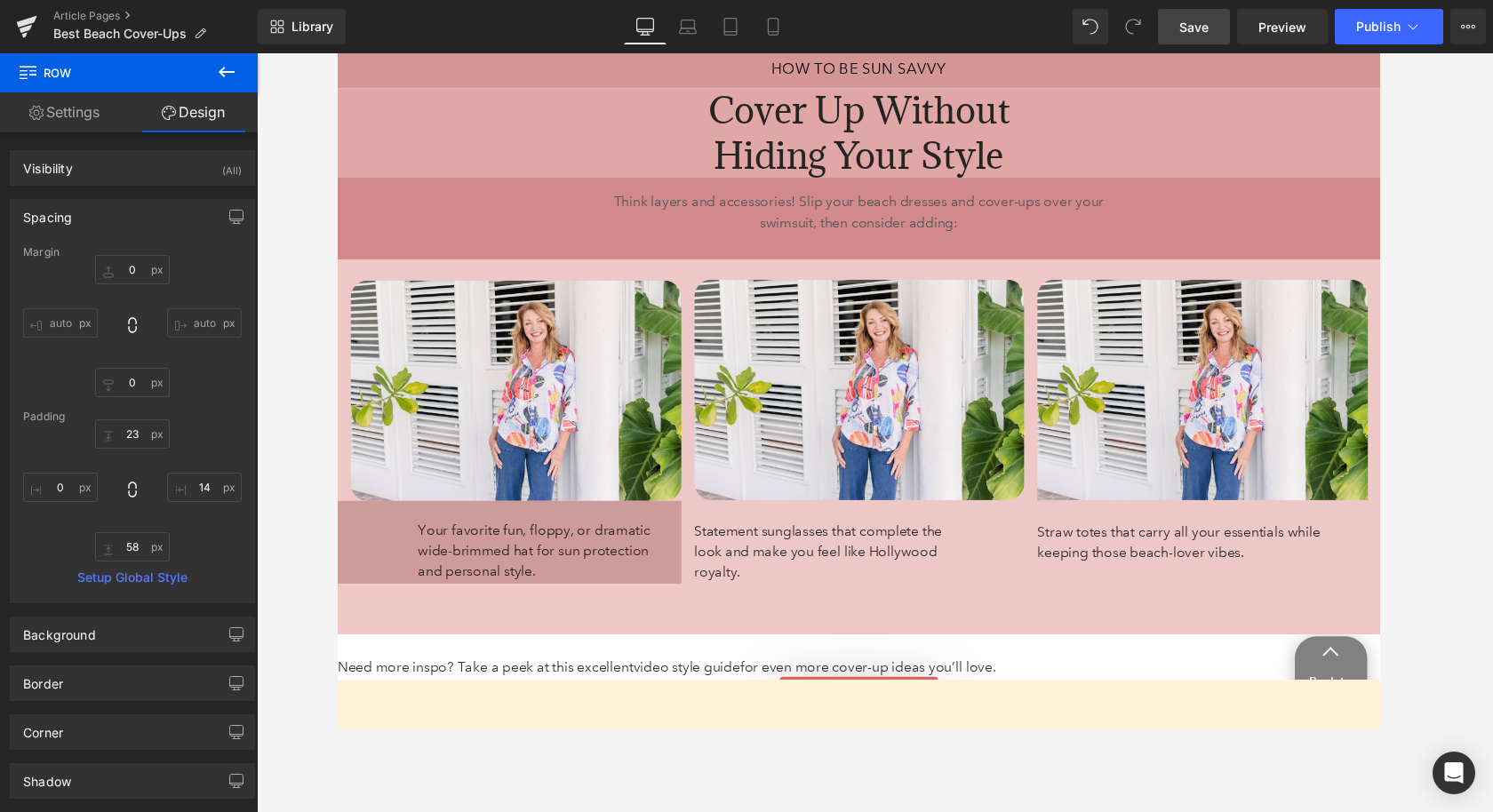 click on "Save" at bounding box center [1194, 27] 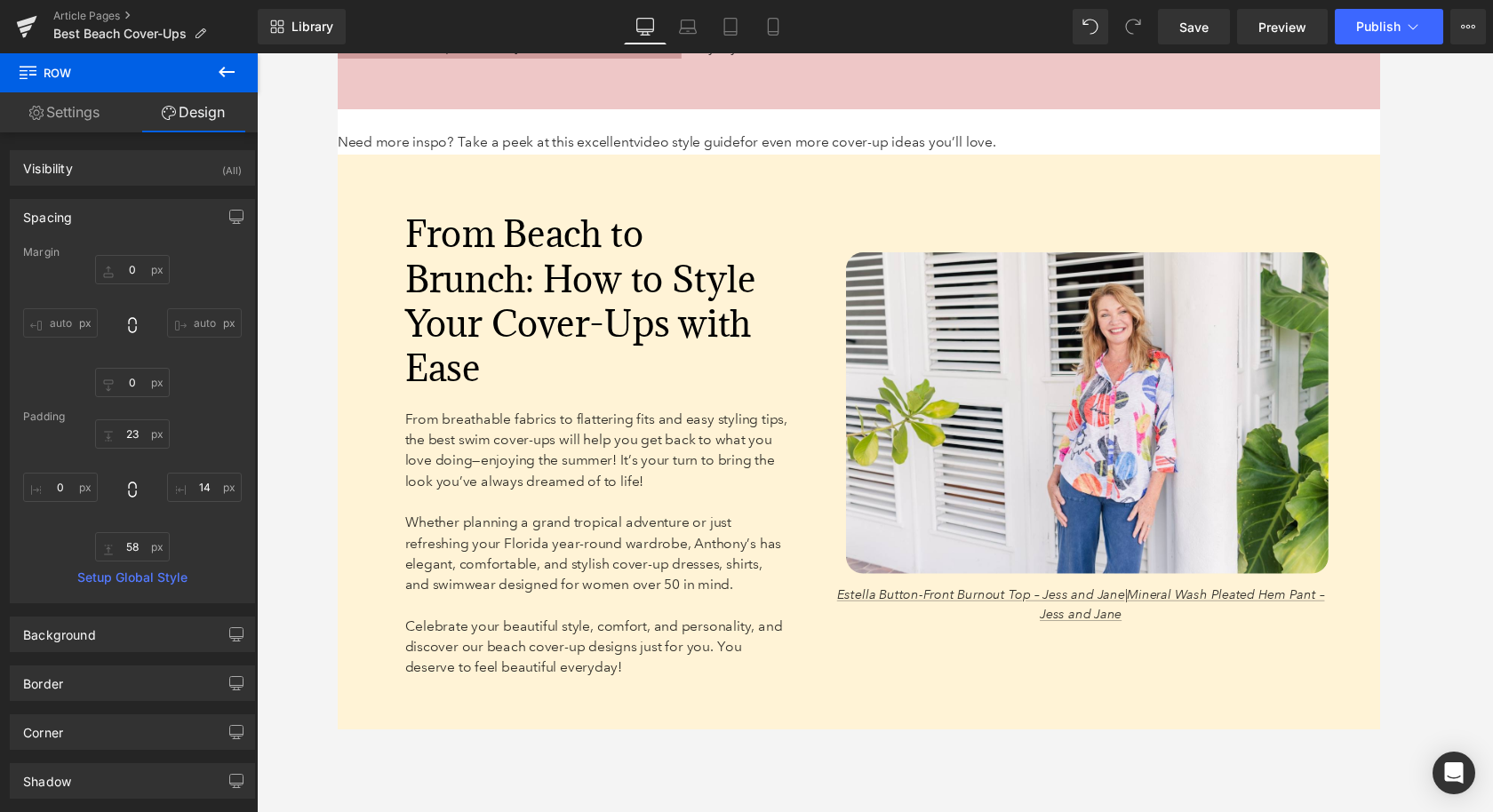 scroll, scrollTop: 6508, scrollLeft: 0, axis: vertical 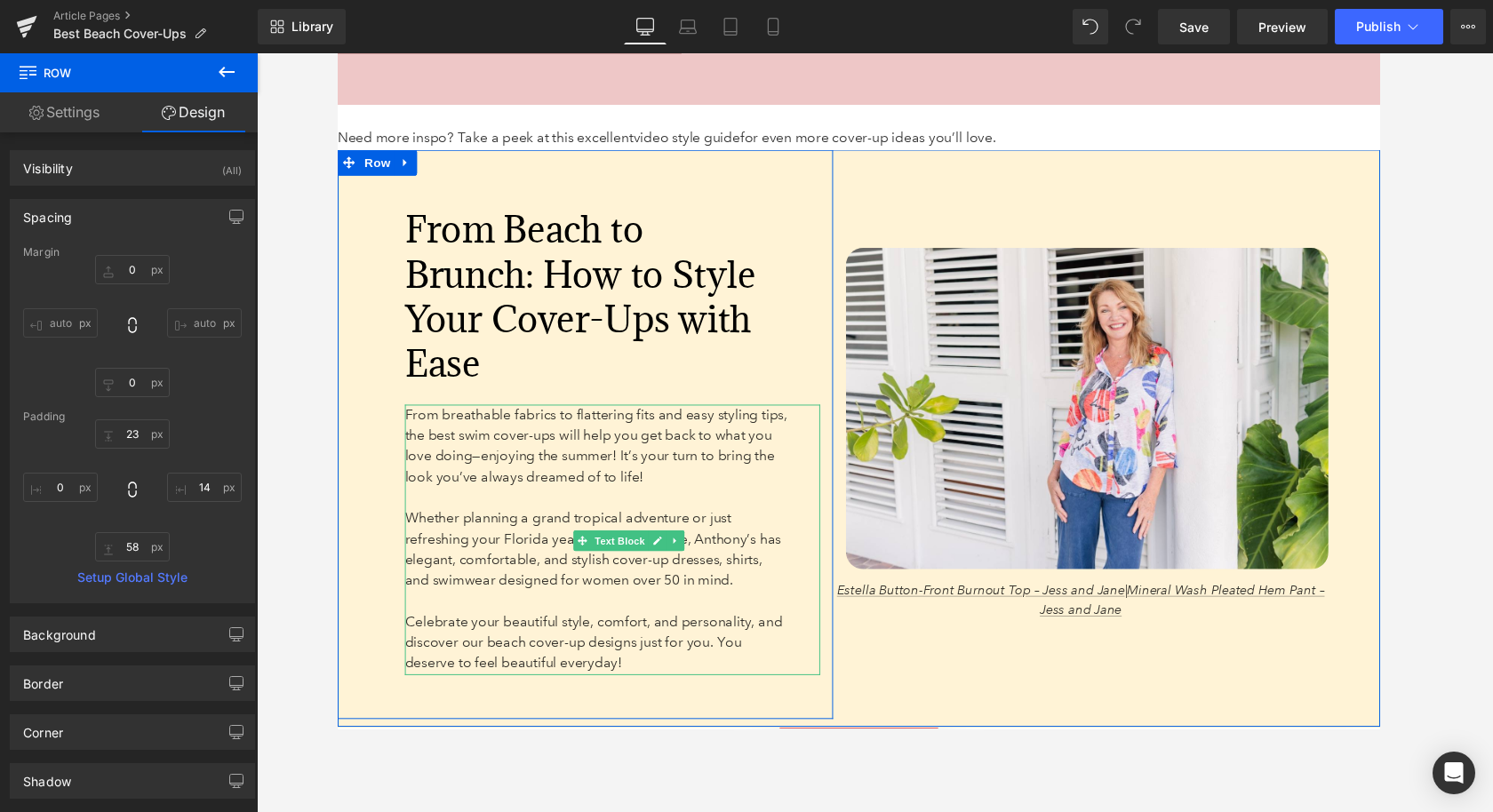 click on "Whether planning a grand tropical adventure or just refreshing your [STATE] year-round wardrobe, Anthony’s has elegant, comfortable, and stylish cover-up dresses, shirts, and swimwear designed for women over 50 in mind." at bounding box center [600, 564] 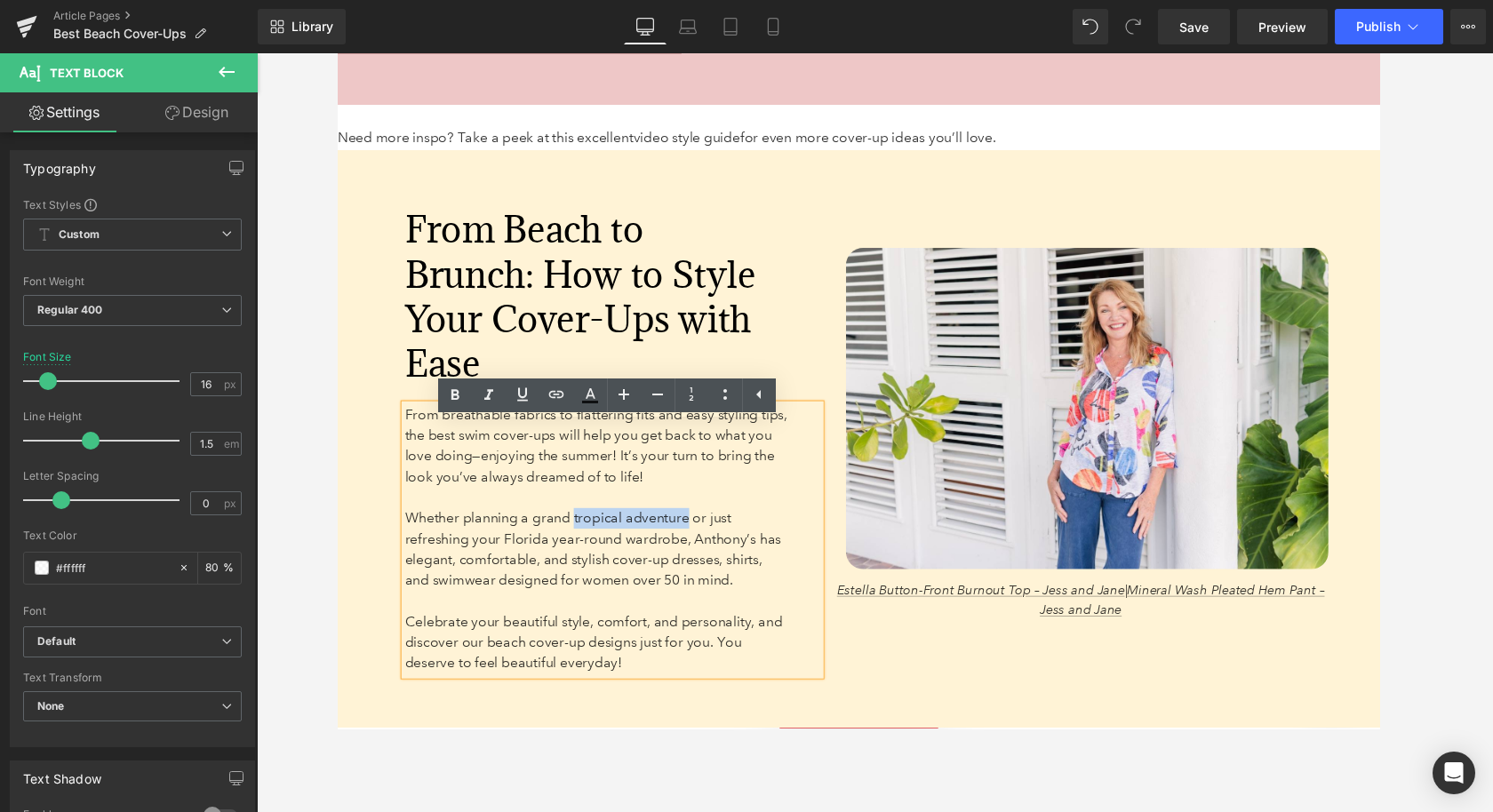 drag, startPoint x: 579, startPoint y: 552, endPoint x: 699, endPoint y: 552, distance: 120 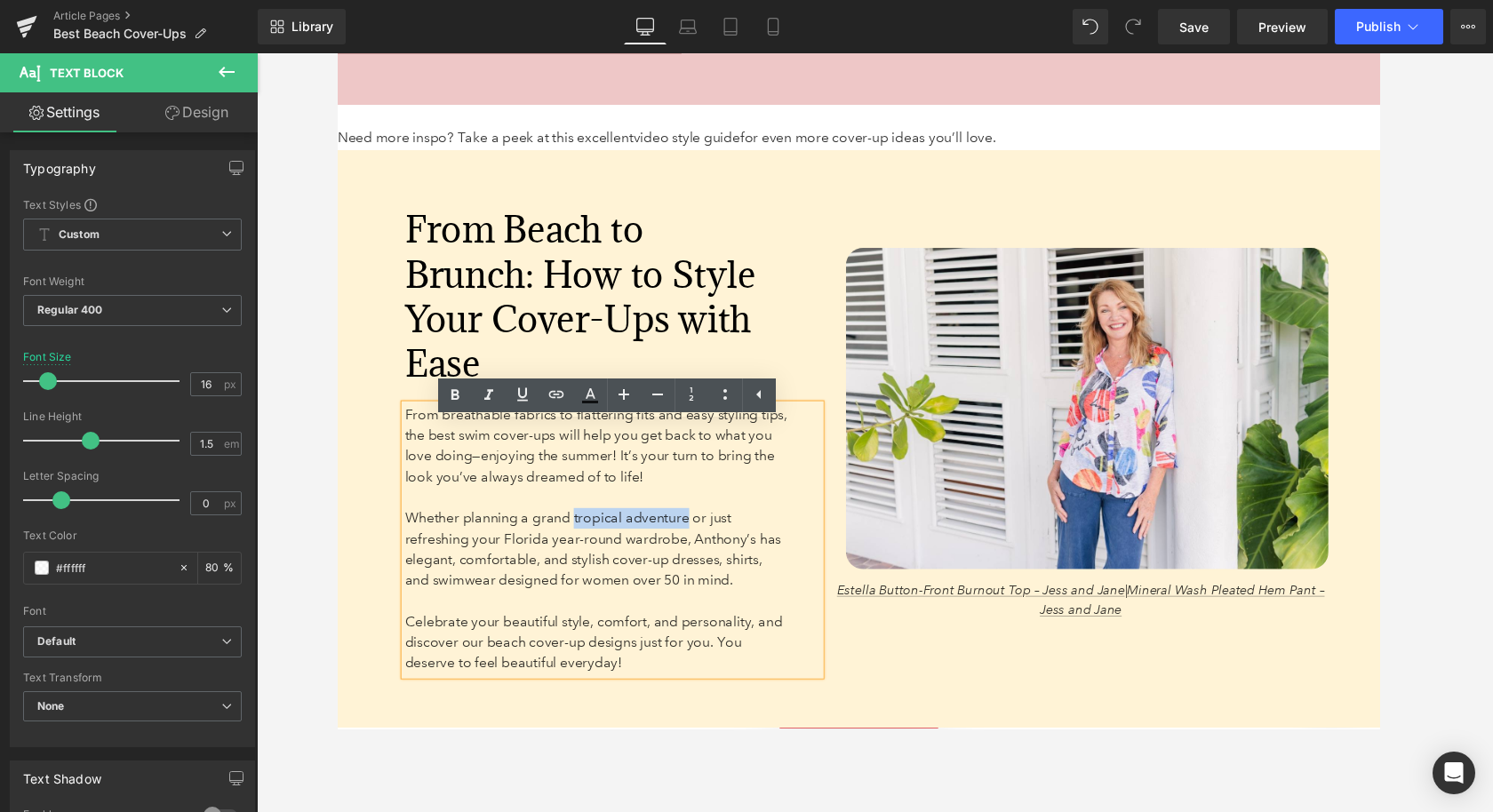 click on "Whether planning a grand tropical adventure or just refreshing your [STATE] year-round wardrobe, Anthony’s has elegant, comfortable, and stylish cover-up dresses, shirts, and swimwear designed for women over 50 in mind." at bounding box center (600, 564) 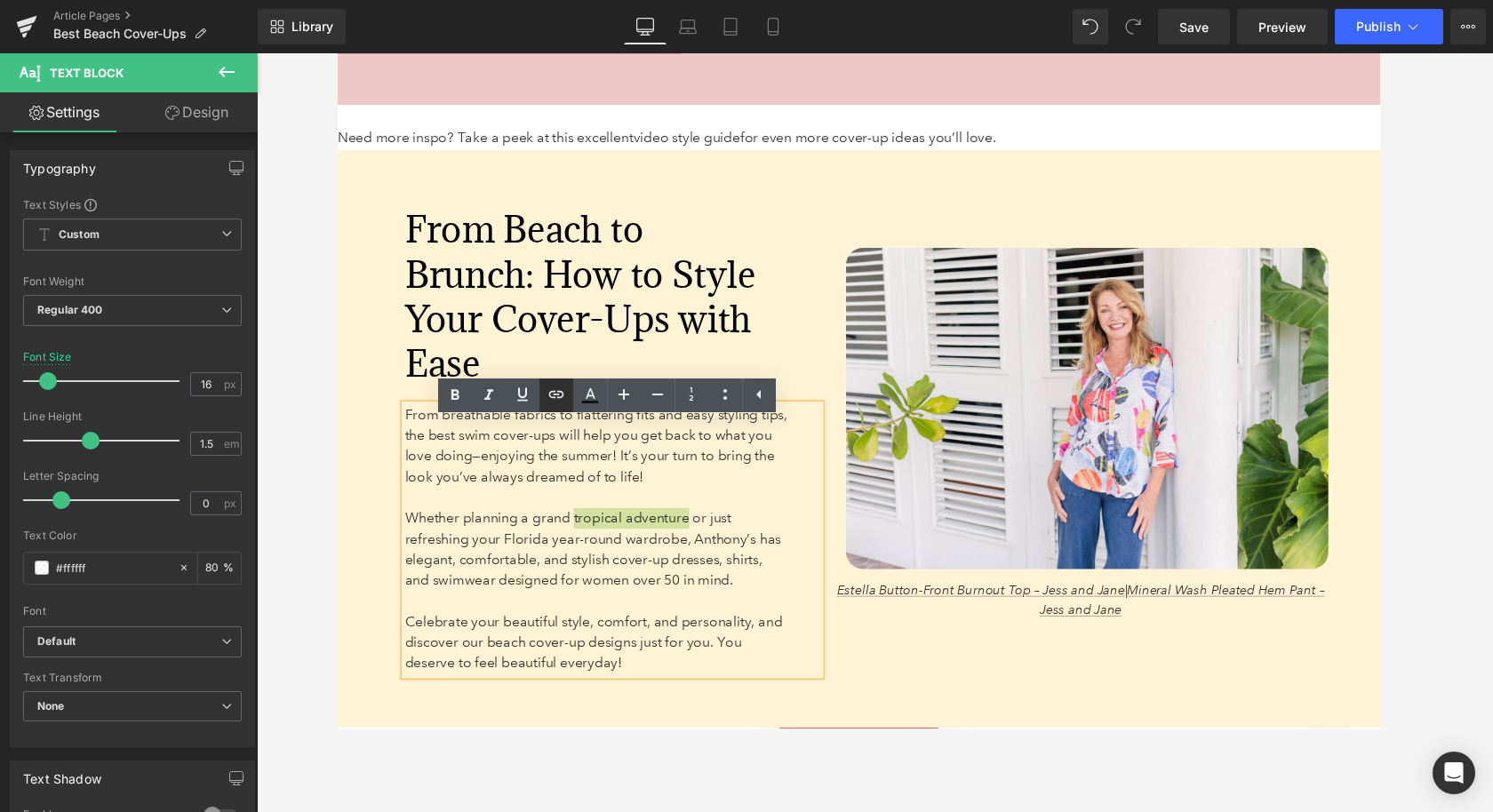 click 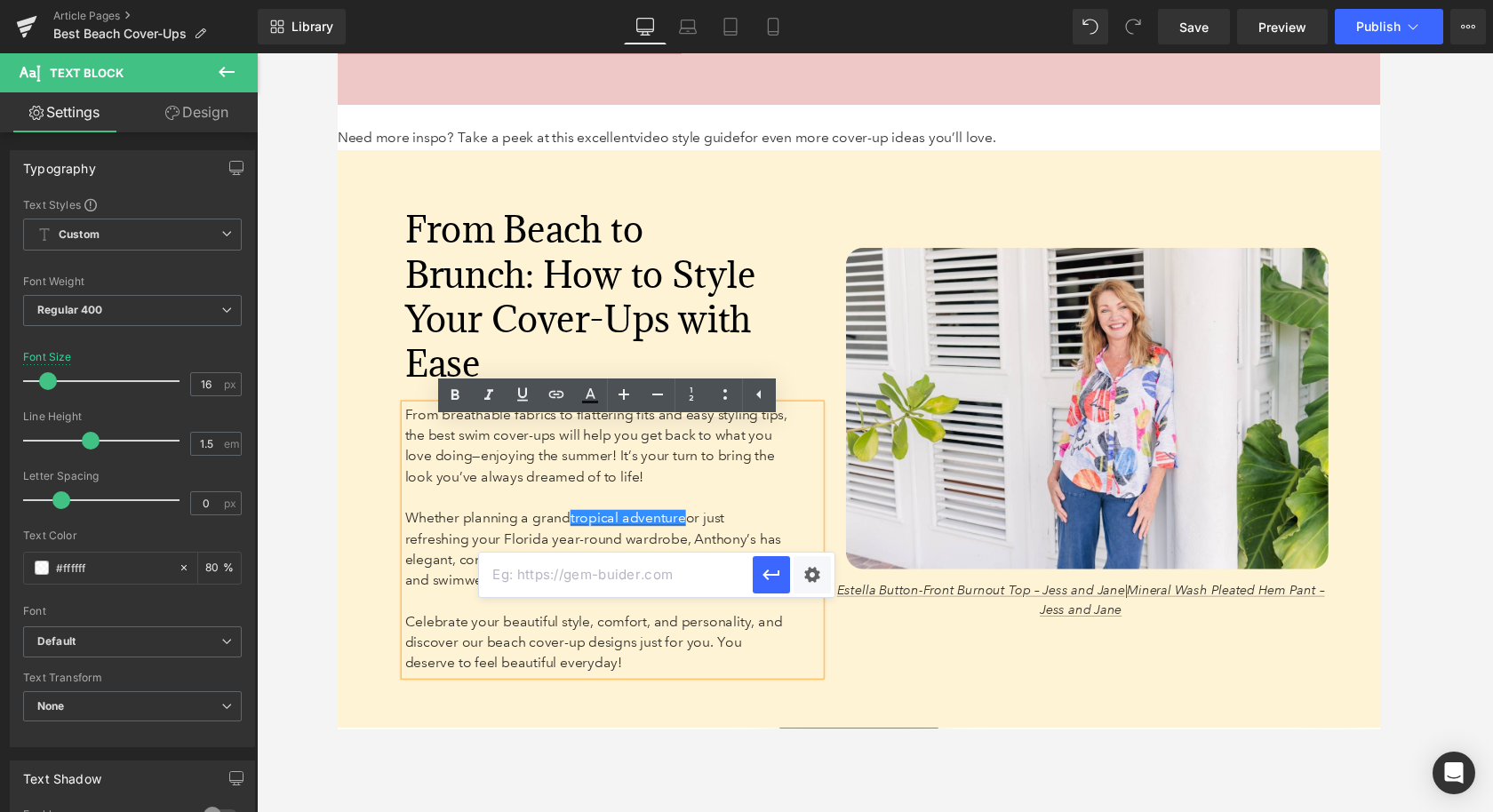 click at bounding box center (616, 575) 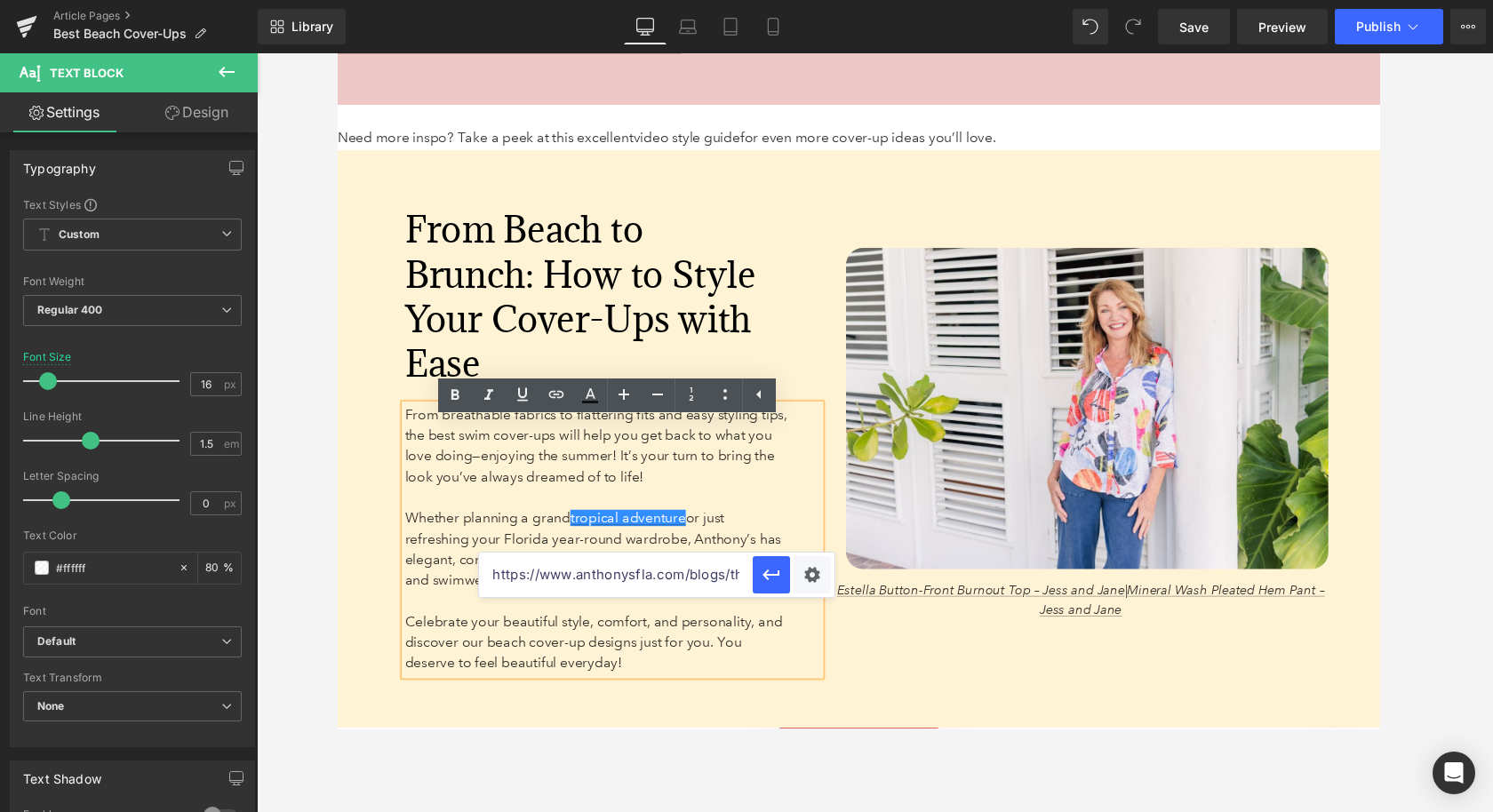 scroll, scrollTop: 0, scrollLeft: 291, axis: horizontal 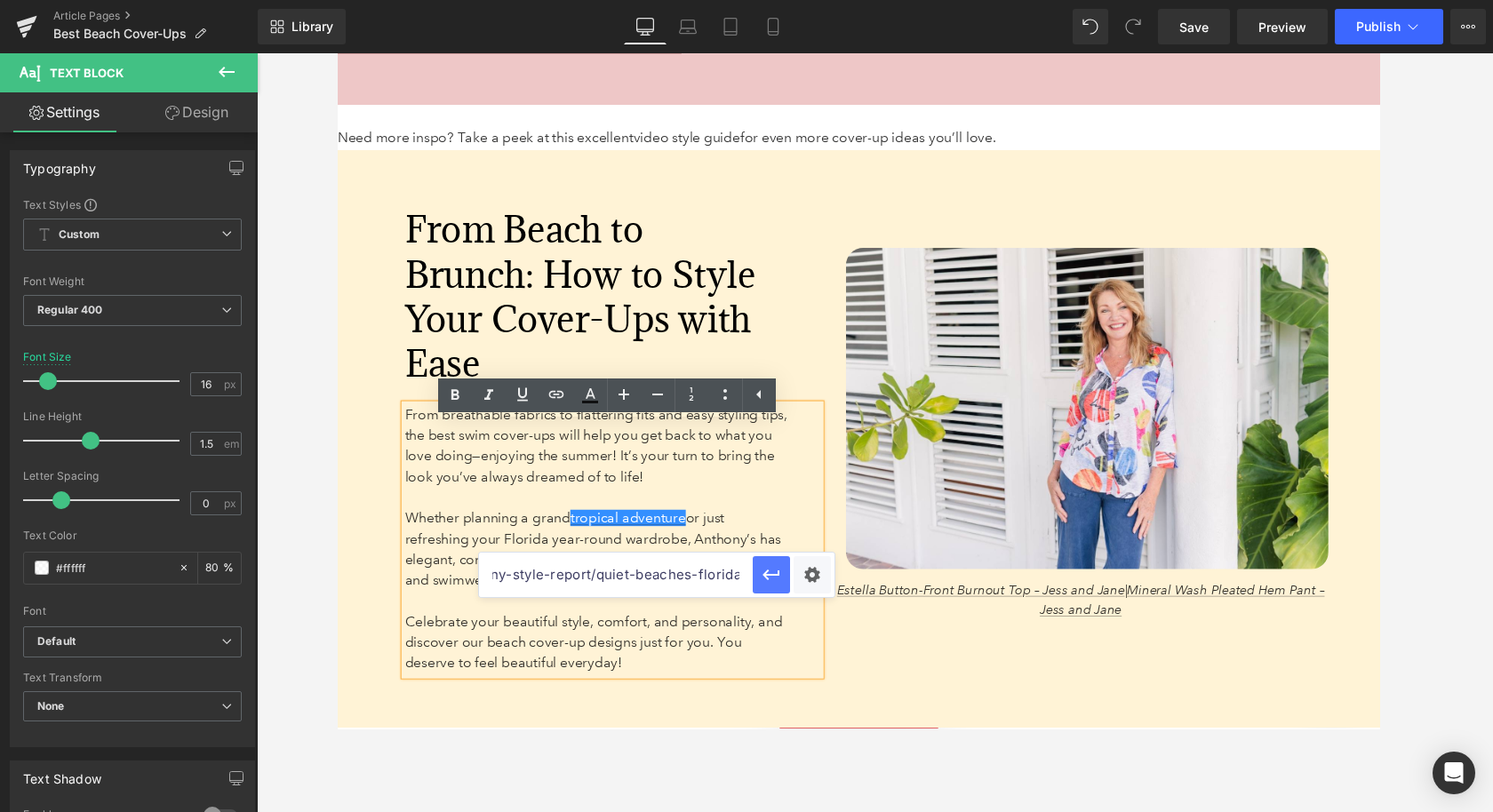 click 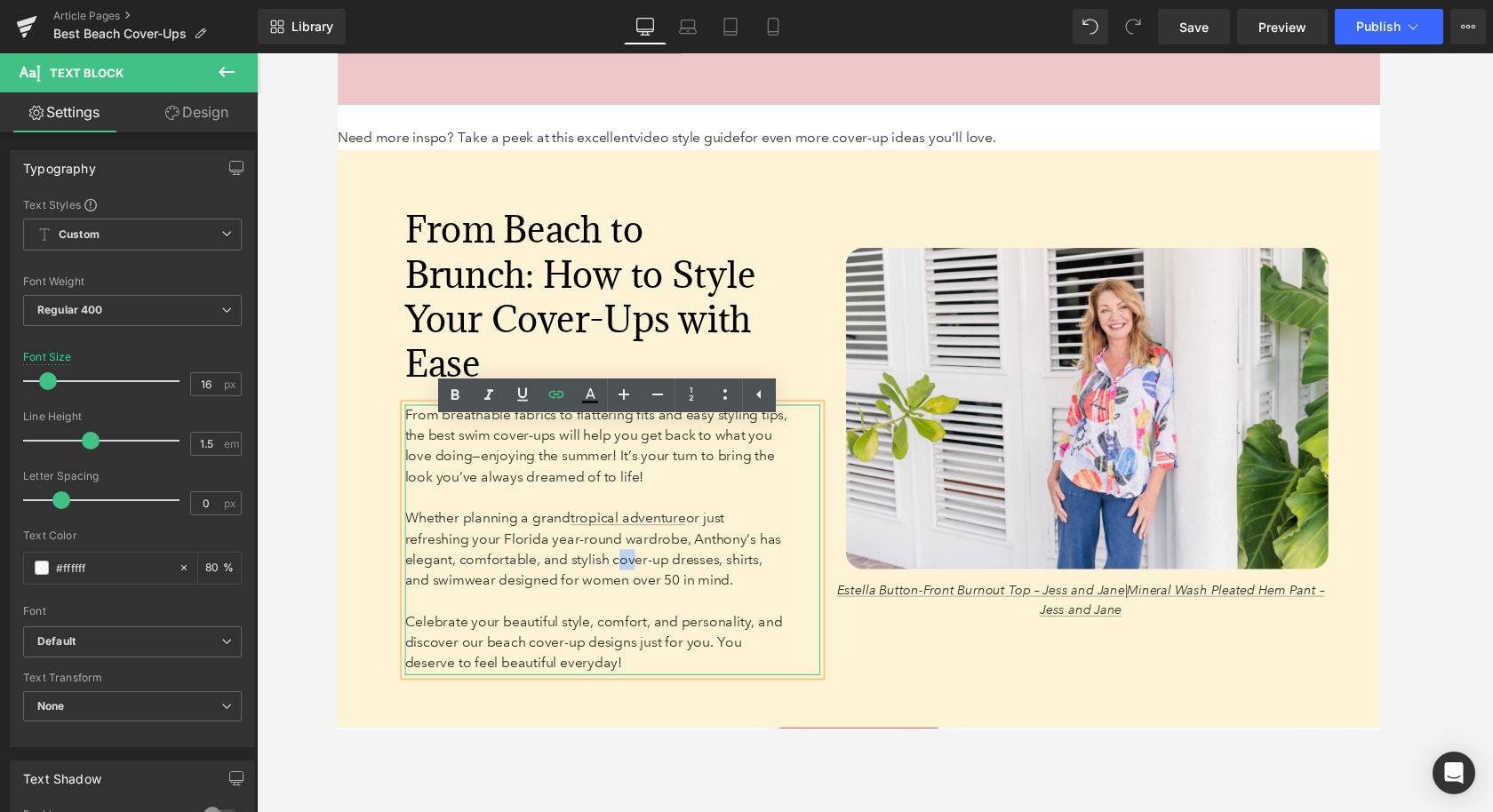 drag, startPoint x: 620, startPoint y: 596, endPoint x: 634, endPoint y: 606, distance: 17.204651 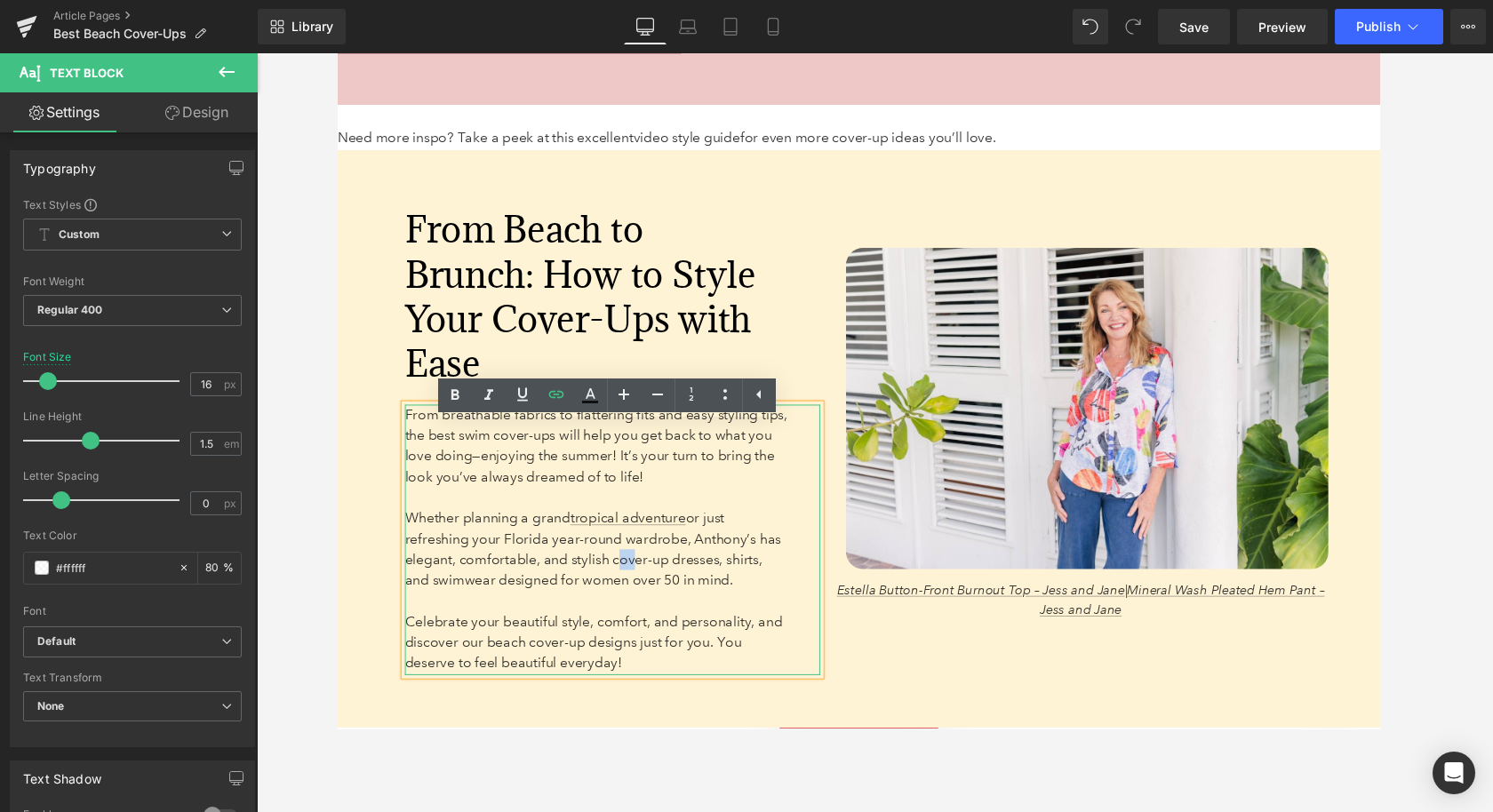 click on "Whether planning a grand  tropical adventure  or just refreshing your Florida year-round wardrobe, Anthony’s has elegant, comfortable, and stylish cover-up dresses, shirts, and swimwear designed for women over 50 in mind." at bounding box center (603, 565) 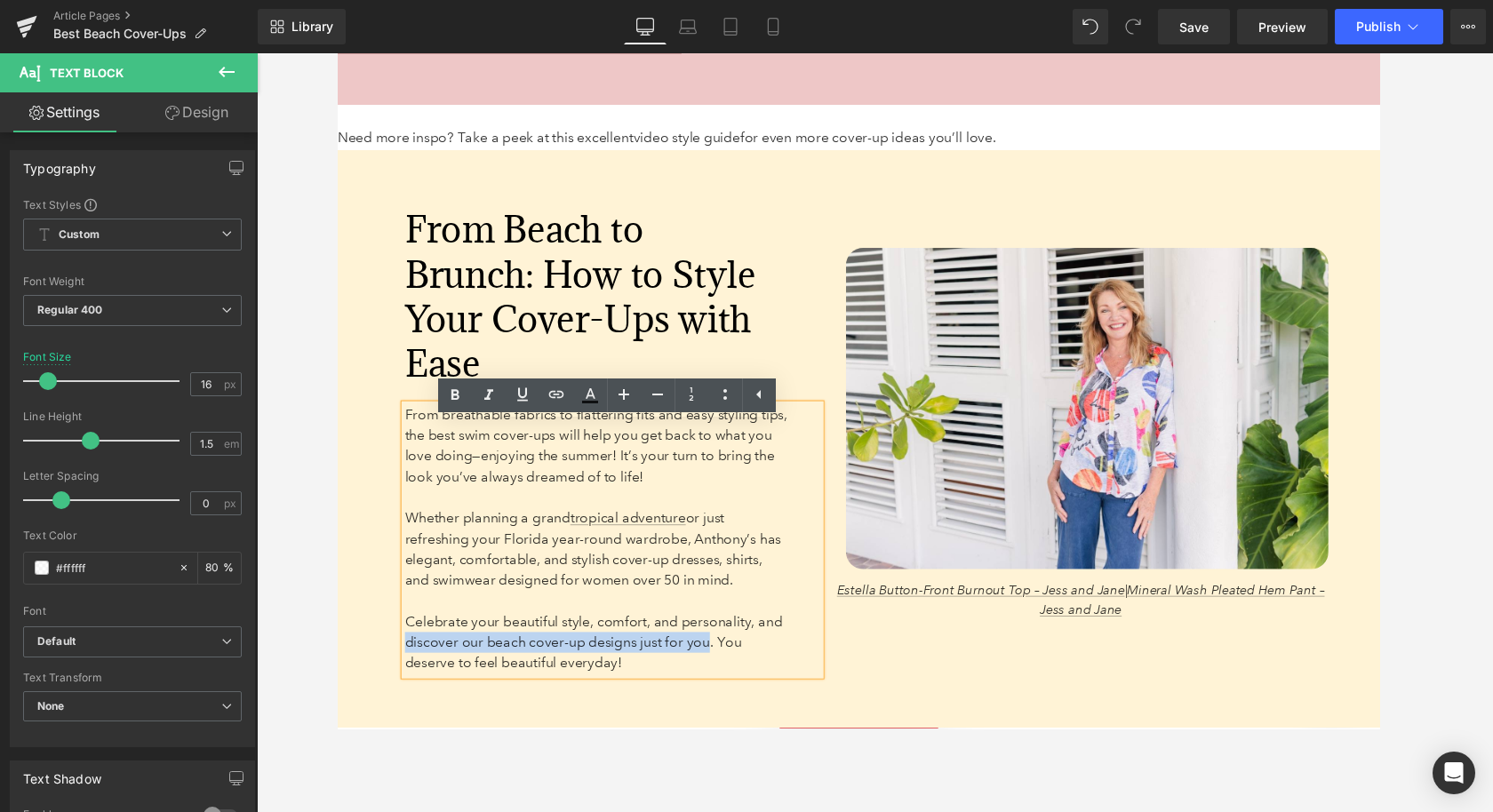 drag, startPoint x: 408, startPoint y: 684, endPoint x: 719, endPoint y: 681, distance: 311.01447 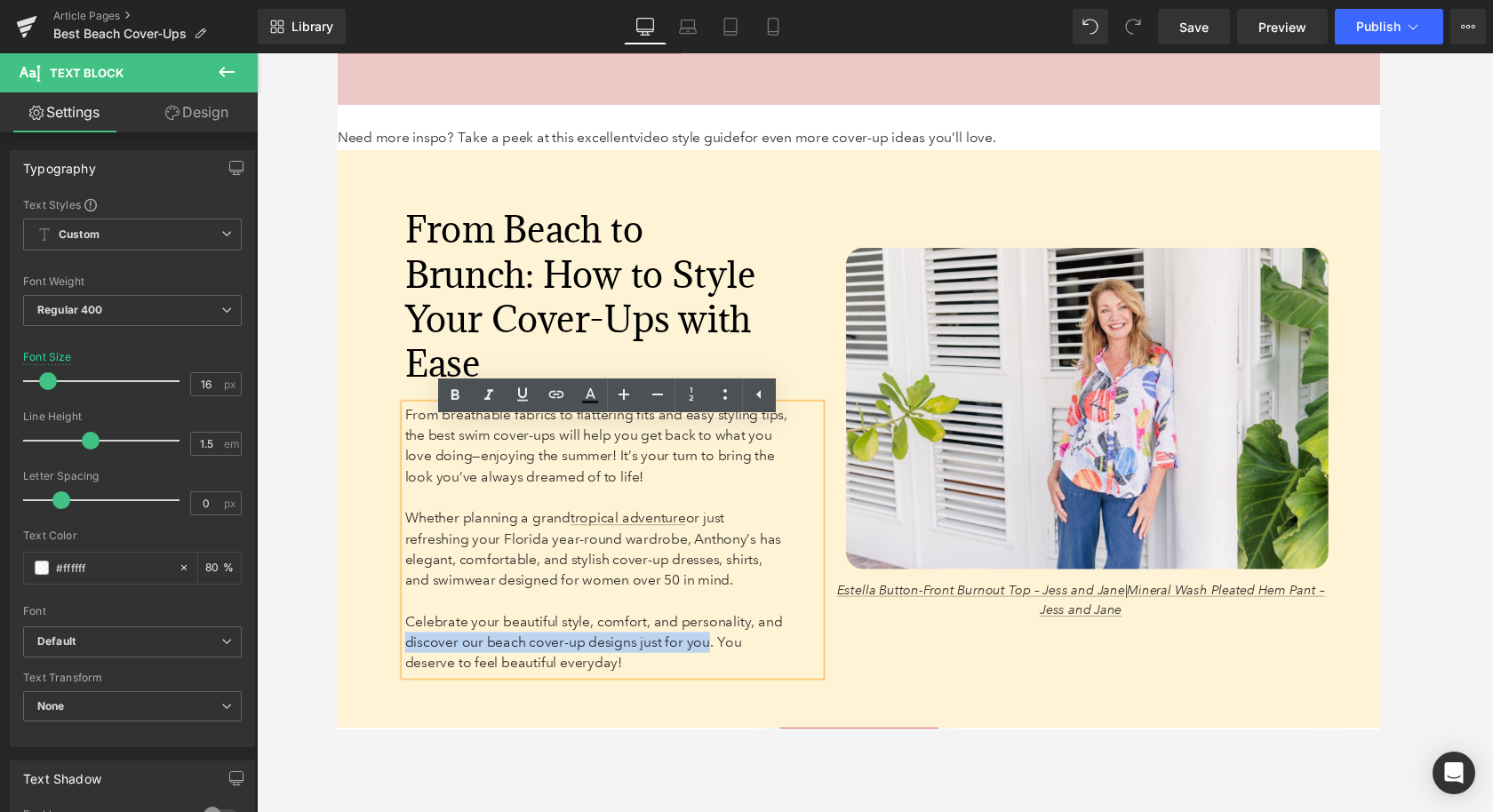 click on "Celebrate your beautiful style, comfort, and personality, and discover our beach cover-up designs just for you. You deserve to feel beautiful everyday!" at bounding box center [601, 660] 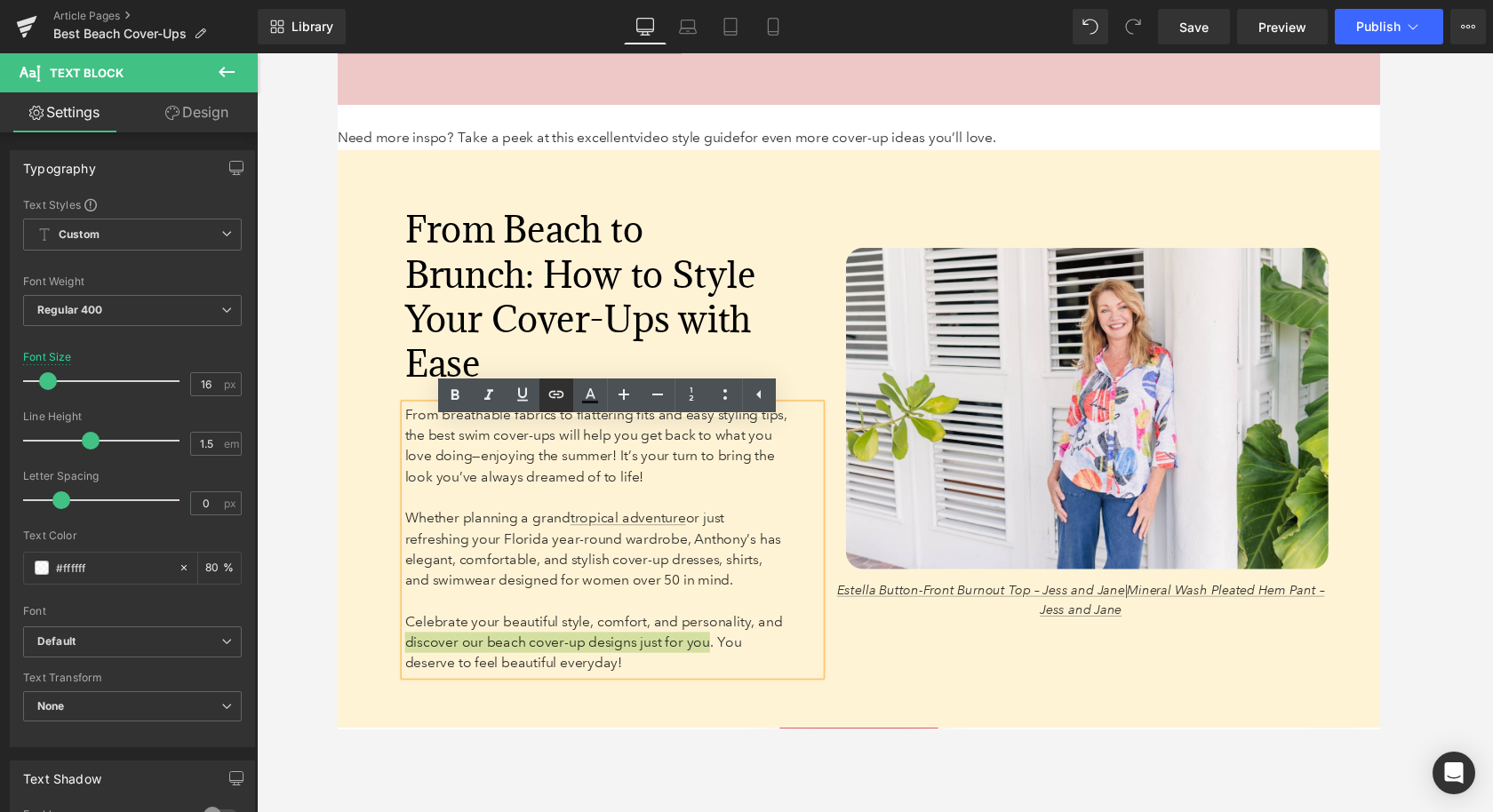 click 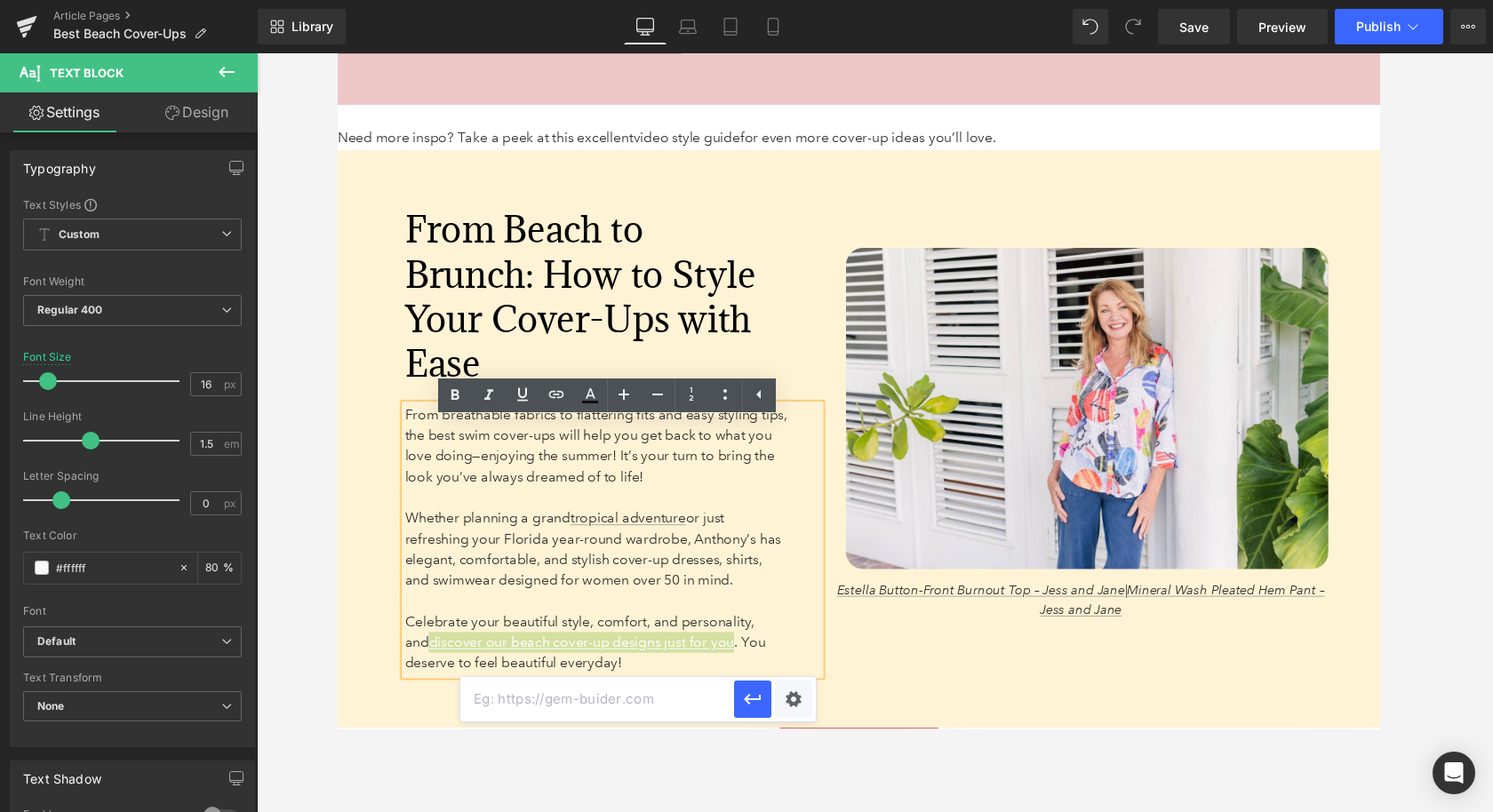 click at bounding box center [597, 699] 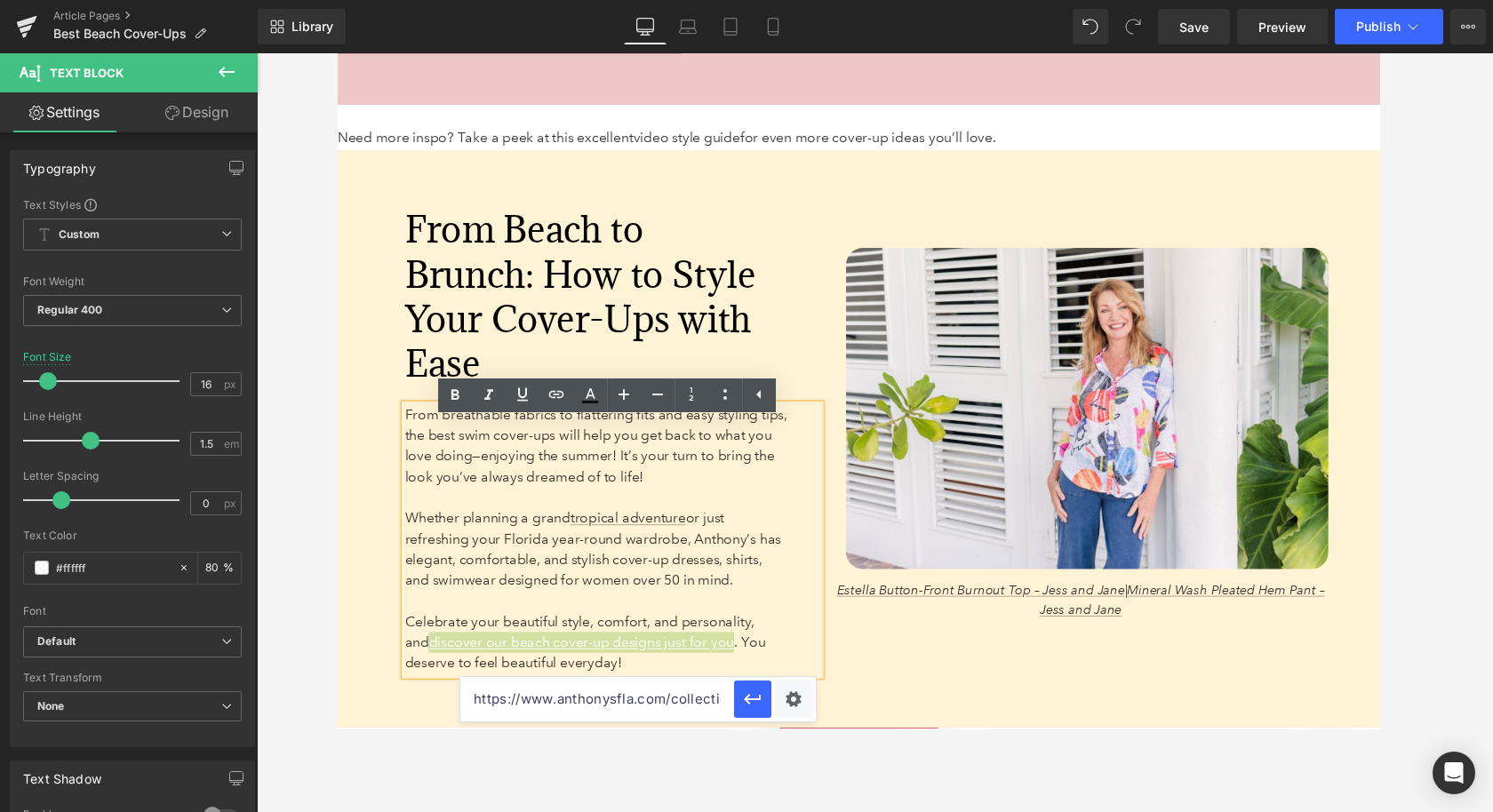 scroll, scrollTop: 0, scrollLeft: 94, axis: horizontal 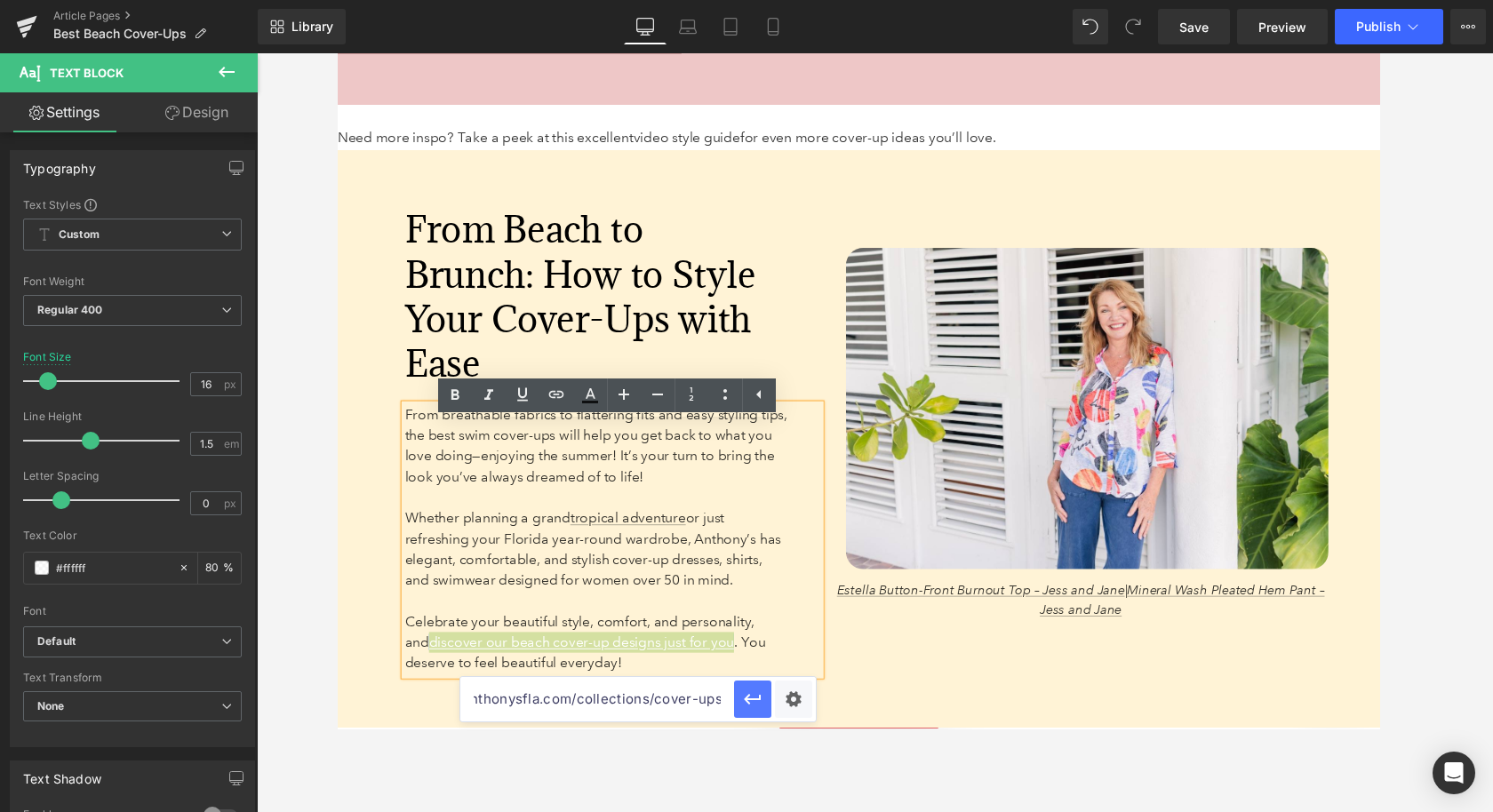 type on "https://www.anthonysfla.com/collections/cover-ups" 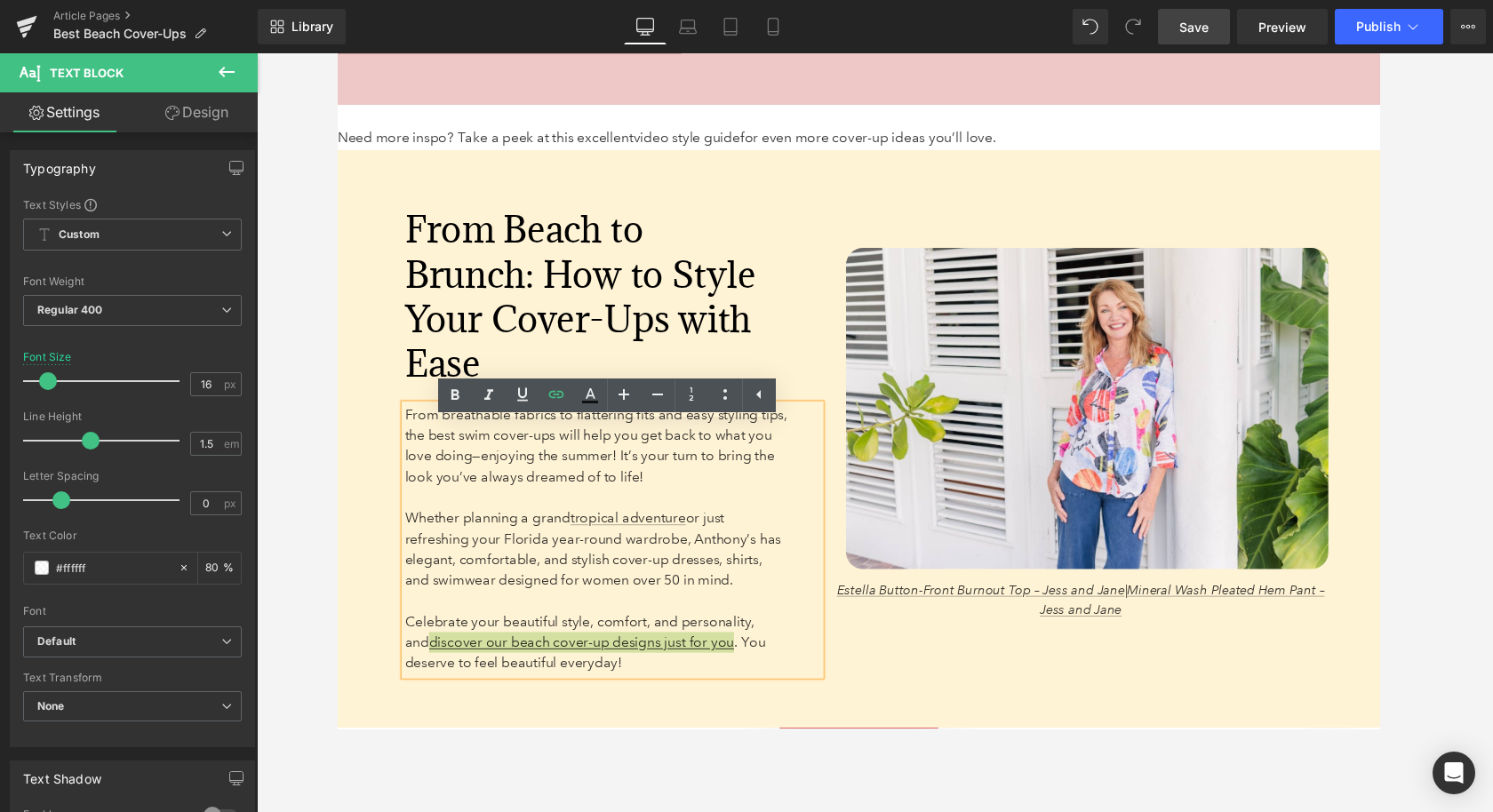 click on "Save" at bounding box center [1194, 27] 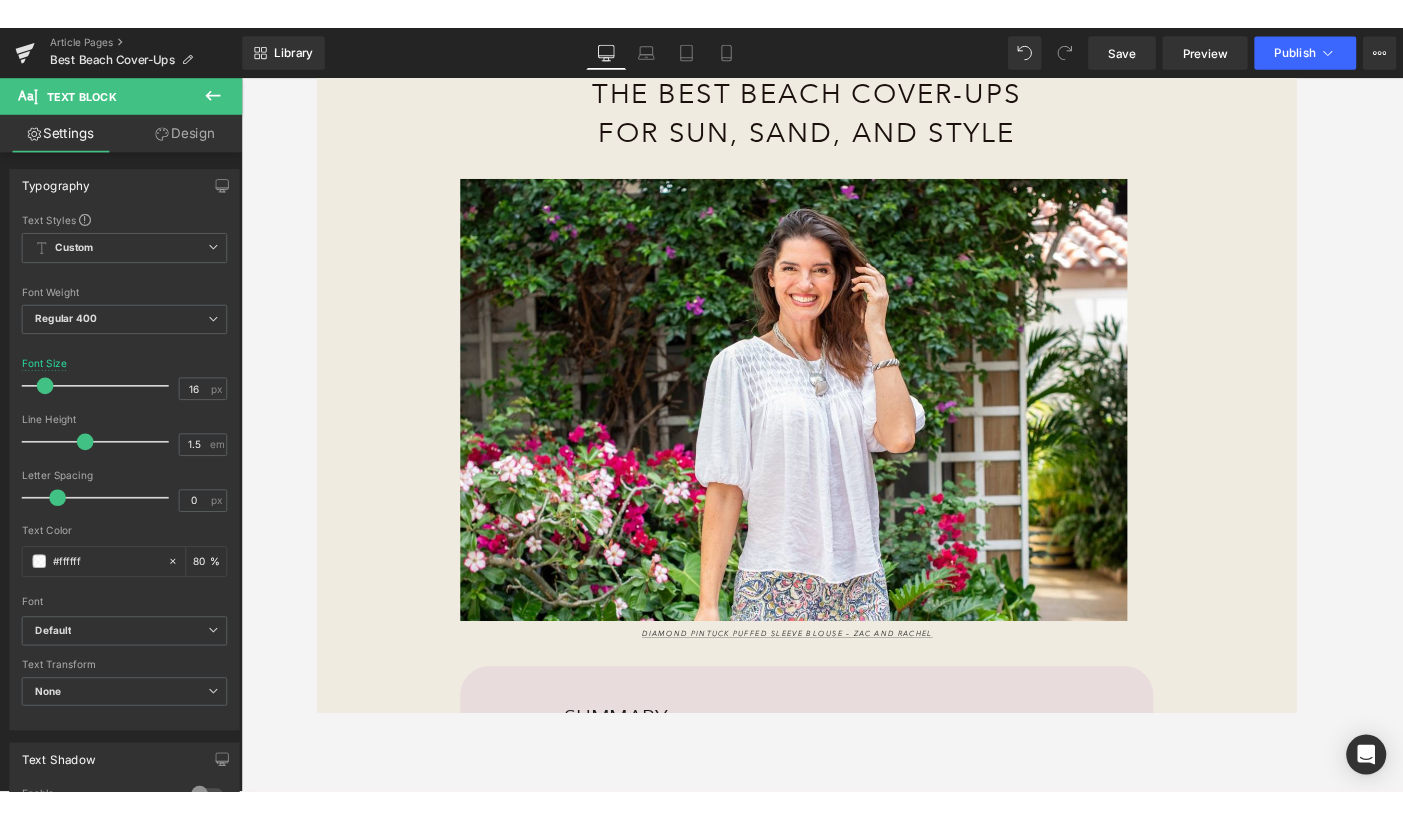scroll, scrollTop: 313, scrollLeft: 0, axis: vertical 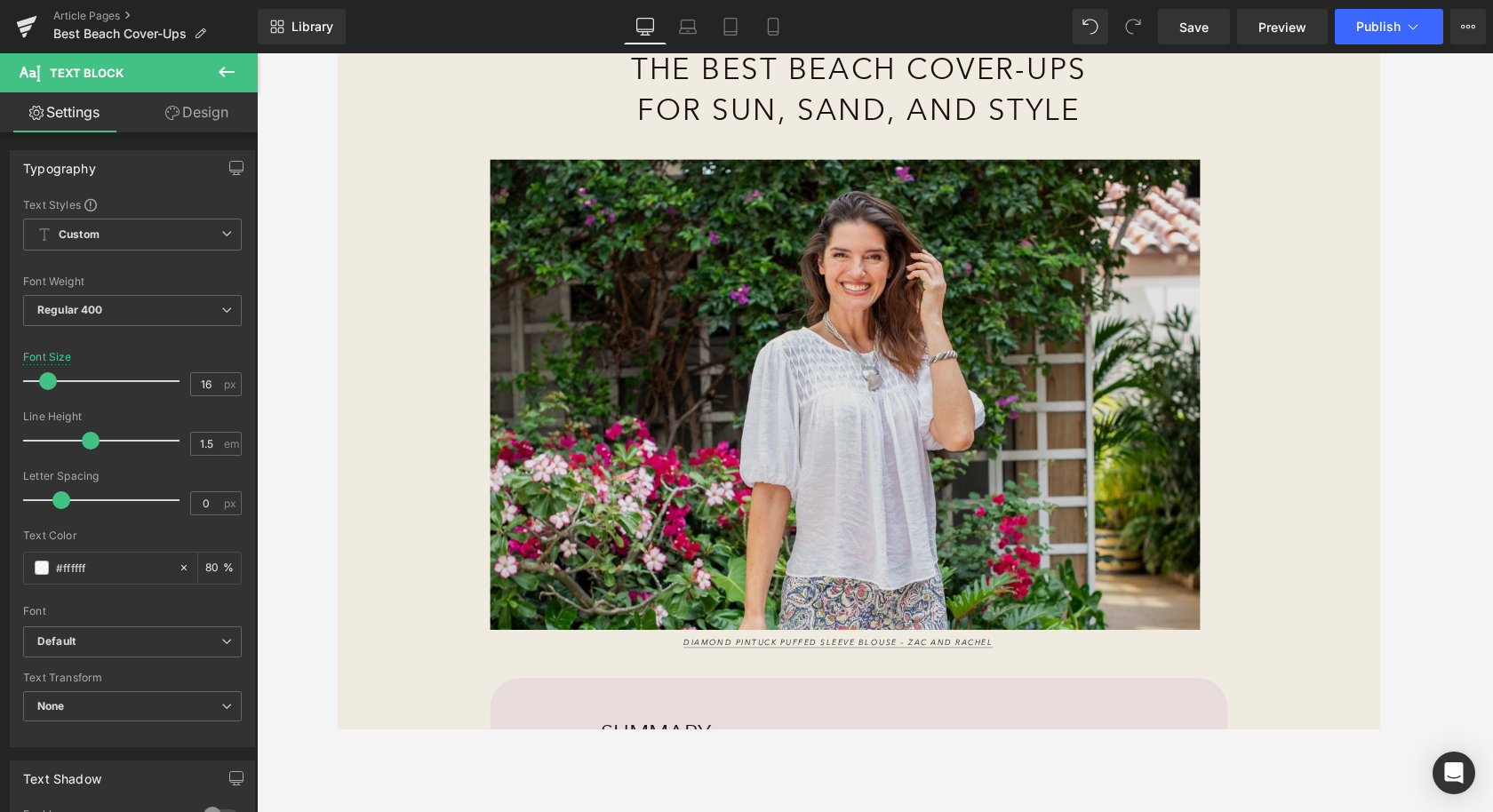 click at bounding box center [860, 409] 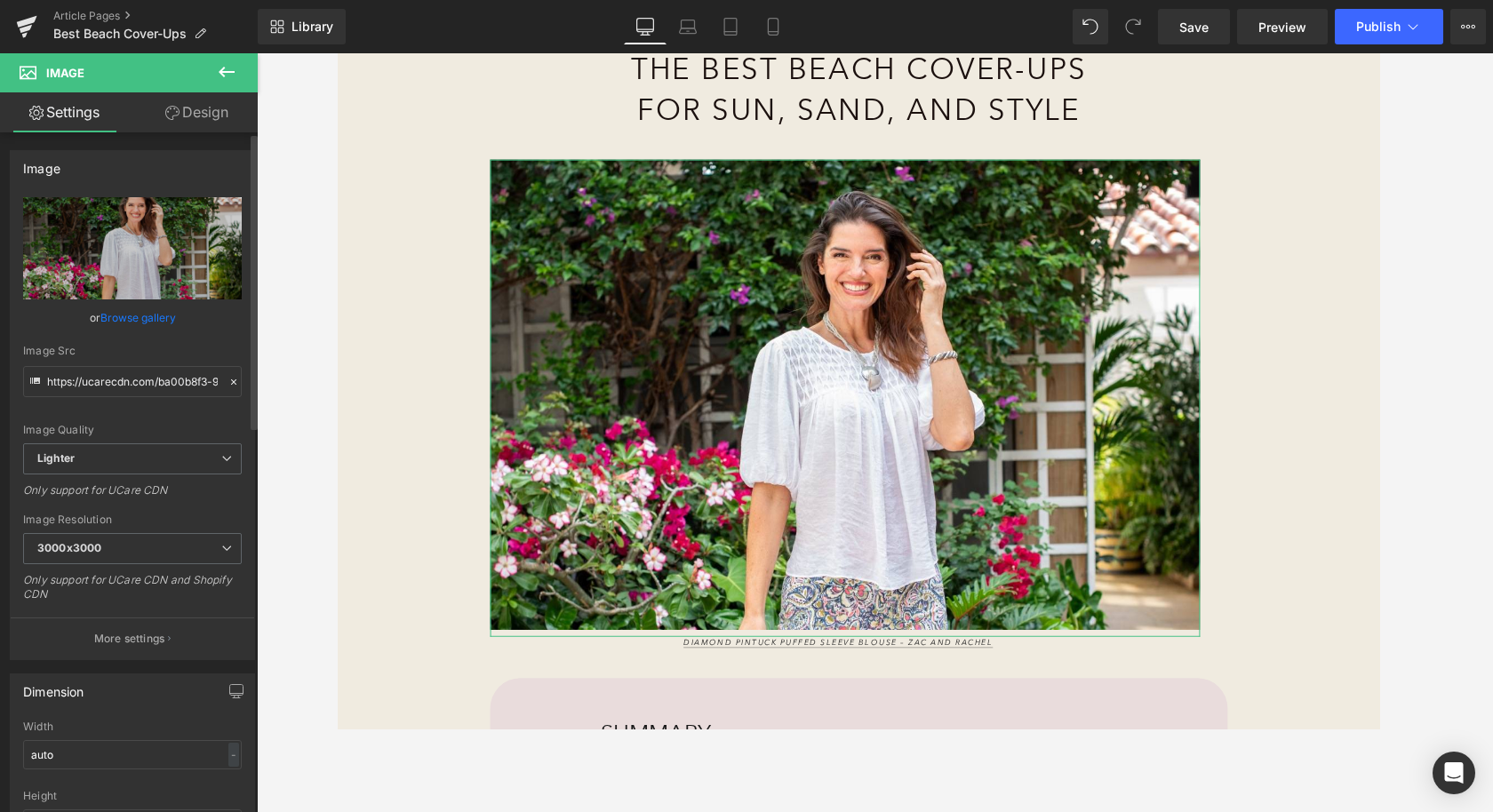 click on "Browse gallery" at bounding box center (138, 317) 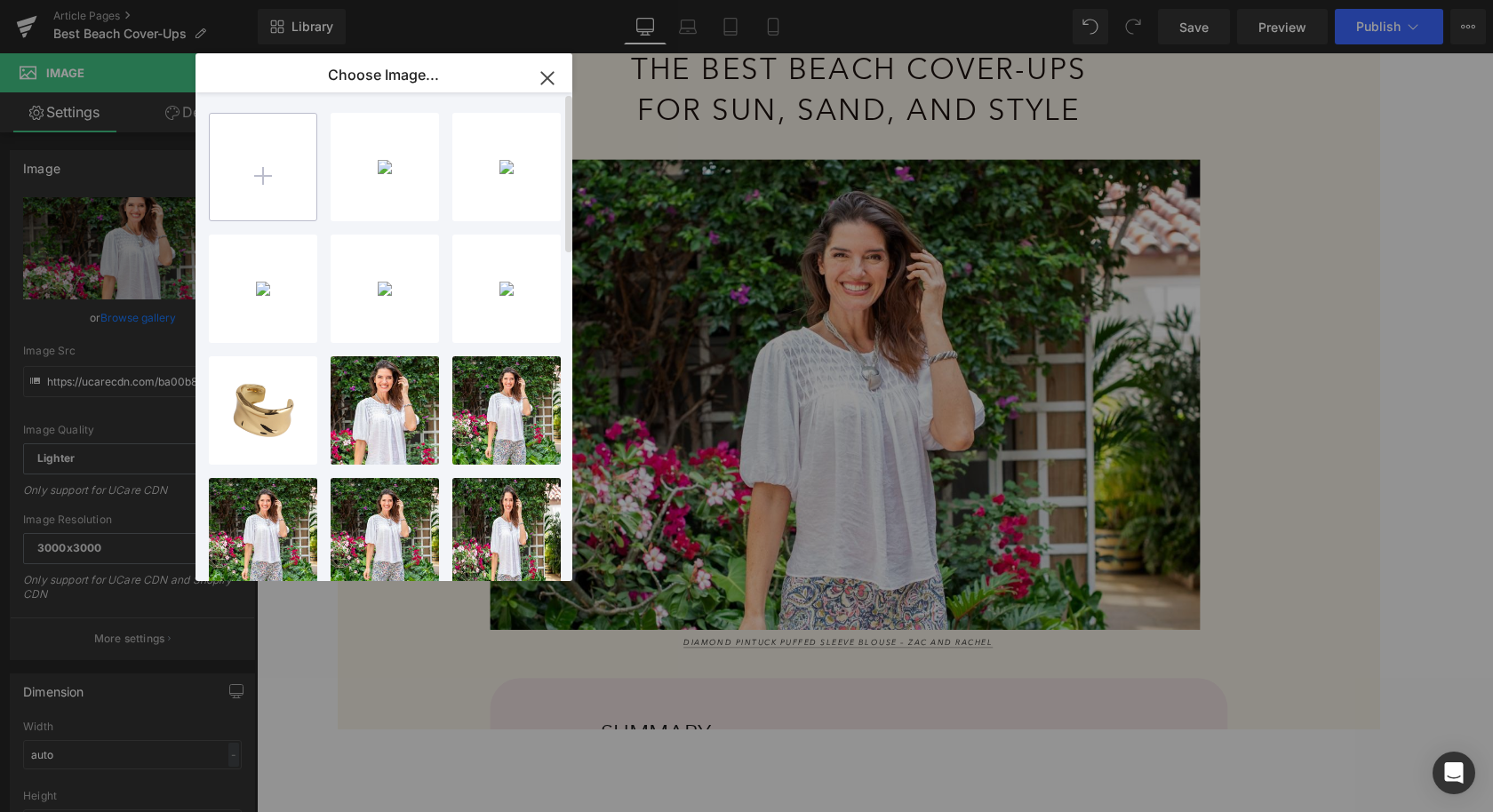 click at bounding box center (263, 167) 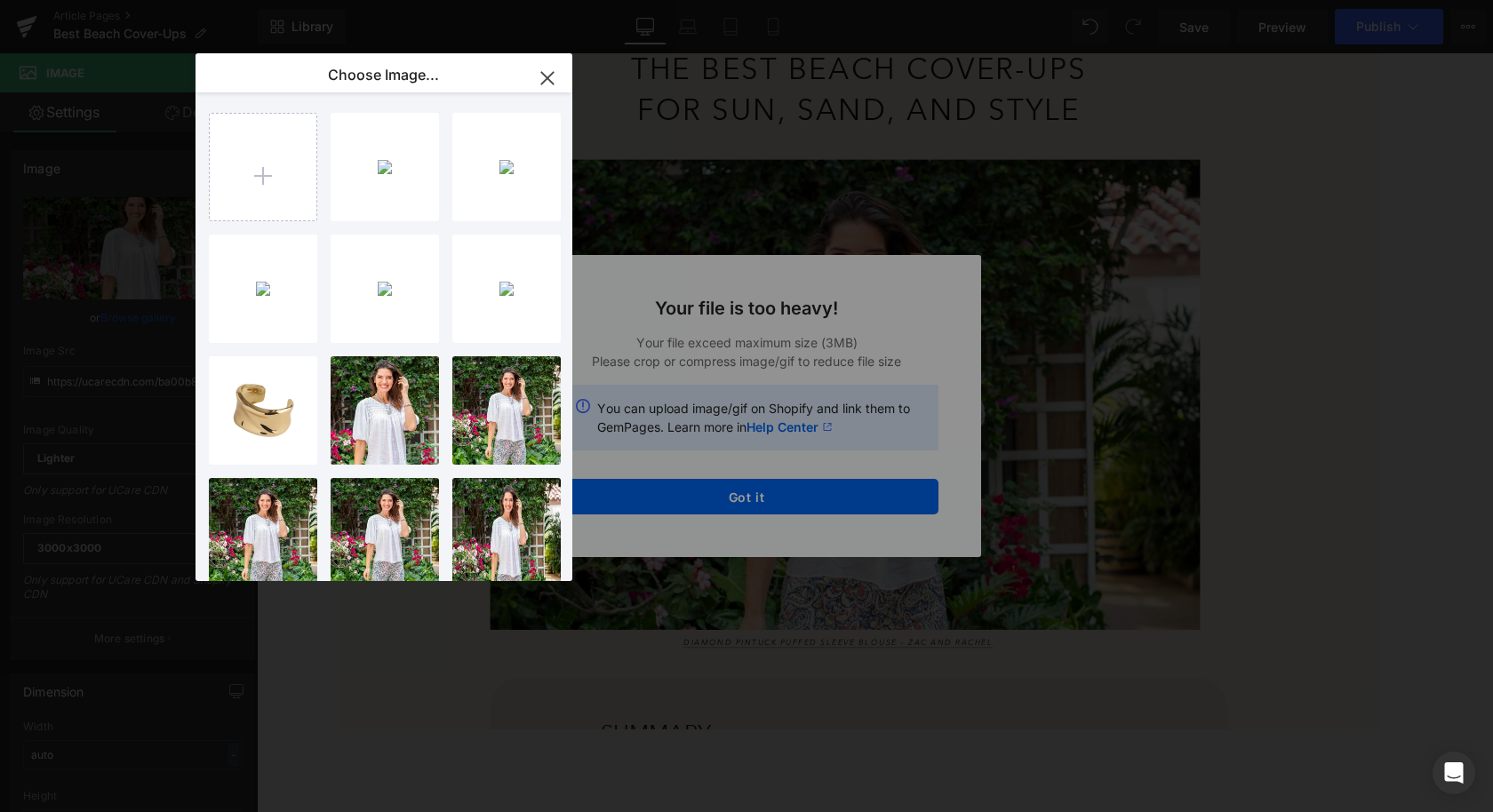 click on "Text Color Highlight Color rgba(0, 0, 0, 0.8) #000000 80 % transparent transparent 0 %   Edit or remove link:   Edit   -   Unlink   -   Cancel     Choose Image... Back to Library   Insert     JValdi_...0363.png 1.25 MB Delete image? Yes No JordanT...1237.png 826.06 KB Delete image? Yes No Treasur...0205.png 1.57 MB Delete image? Yes No Treasur...0158.png 1.47 MB Delete image? Yes No Maxine_...0321.png 559.60 KB Delete image? Yes No Mask gr... _8_.png 256.67 KB Delete image? Yes No fashion...ends.jpg 451.07 KB Delete image? Yes No fashion...ds 1.jpeg 486.05 KB Delete image? Yes No fashion...ds 1.jpeg 486.05 KB Delete image? Yes No fashion...ds 1.jpeg 486.05 KB Delete image? Yes No Mask gr...arge.jpeg 320.02 KB Delete image? Yes No Mask gr...arge.jpeg 320.02 KB Delete image? Yes No Mask gr... _7_.png 878.37 KB Delete image? Yes No Mask gr...up-2.png 1.40 MB Delete image? Yes No Mask gr...roup.png 1.07 MB Delete image? Yes No Jess_Ja...arge.jpeg 222.55 KB Delete image? Yes No Mask gr... _1_.jpeg 982.19 KB Yes No" at bounding box center (746, 0) 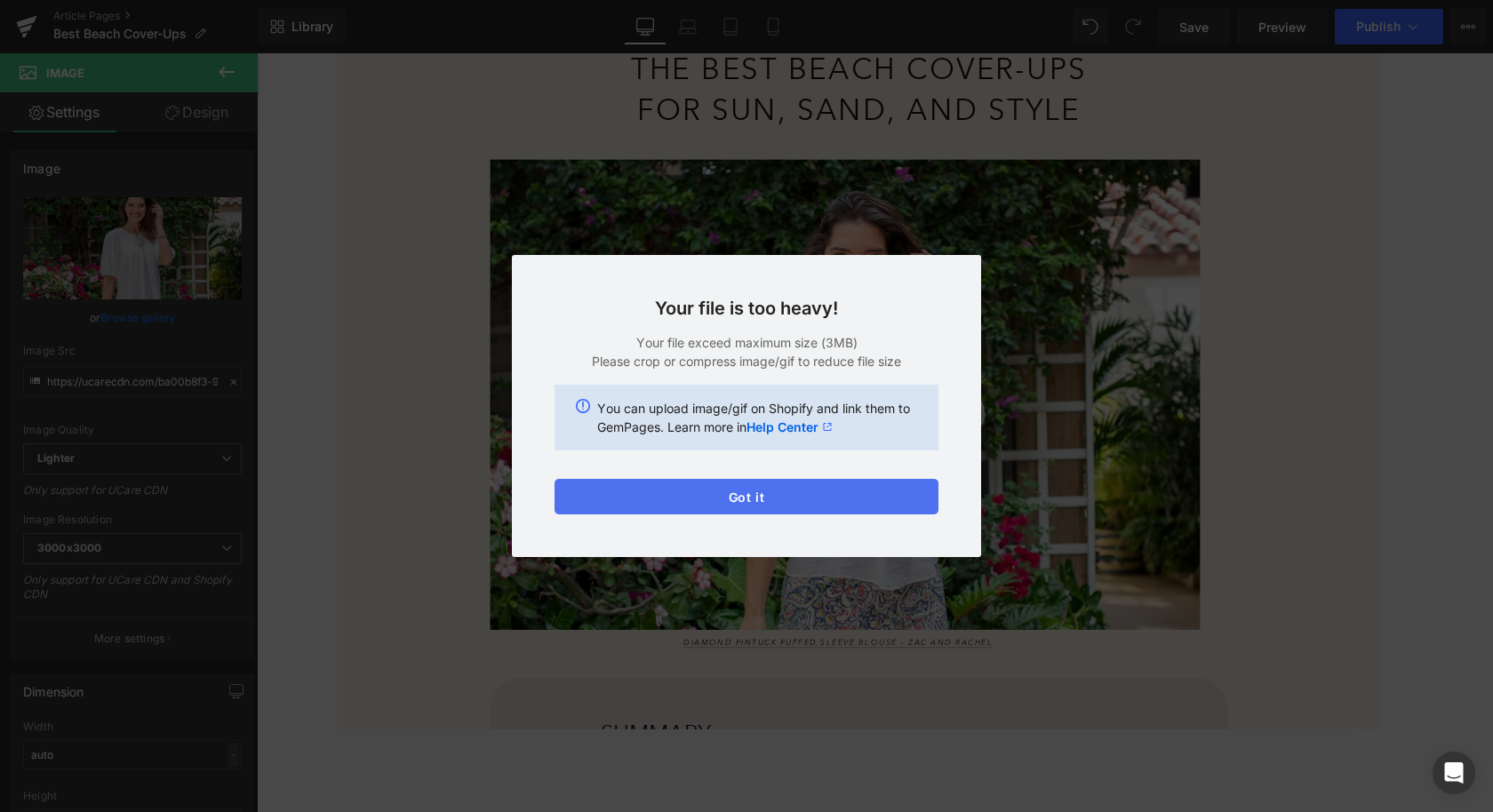 click on "Got it" at bounding box center (746, 497) 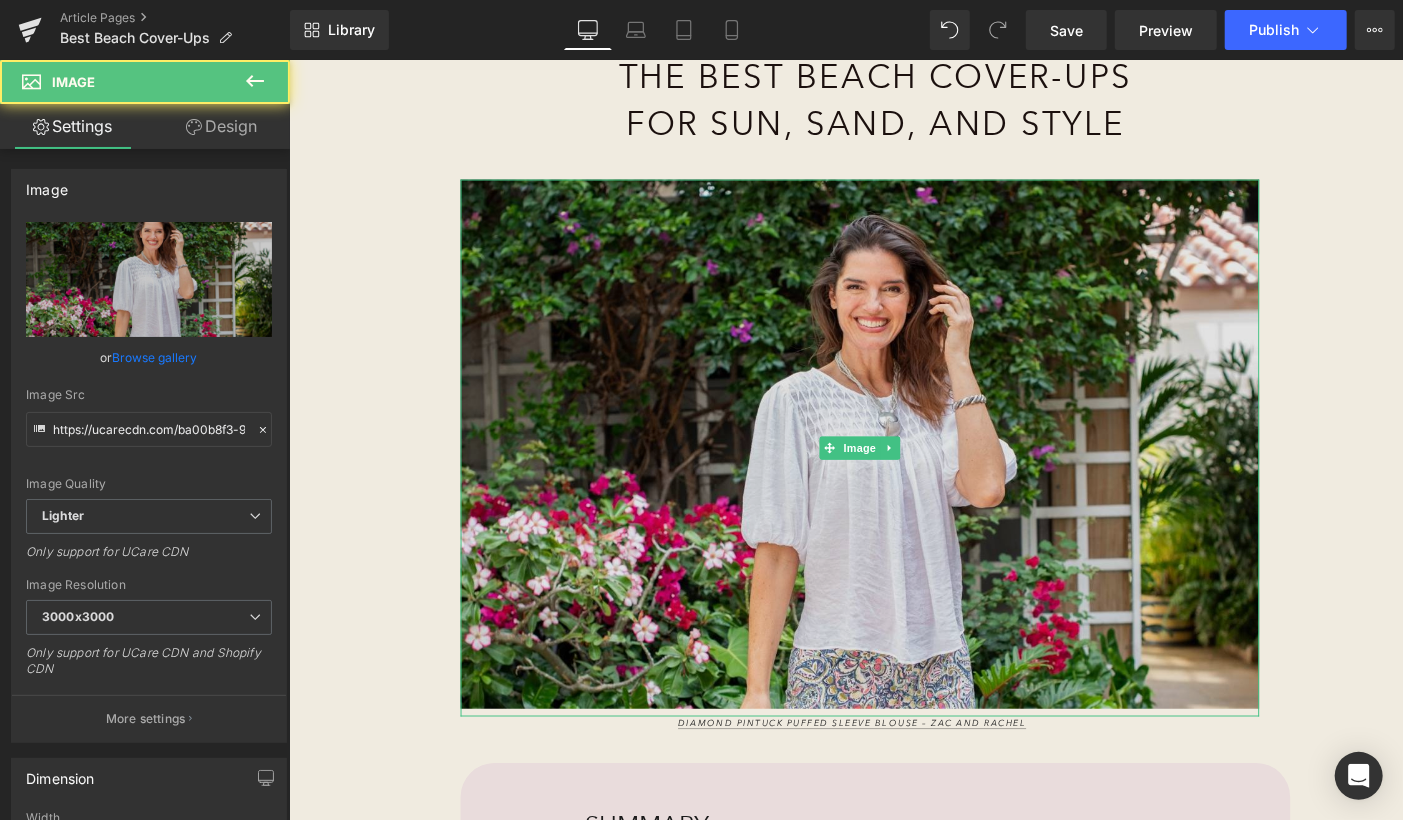 click at bounding box center (877, 459) 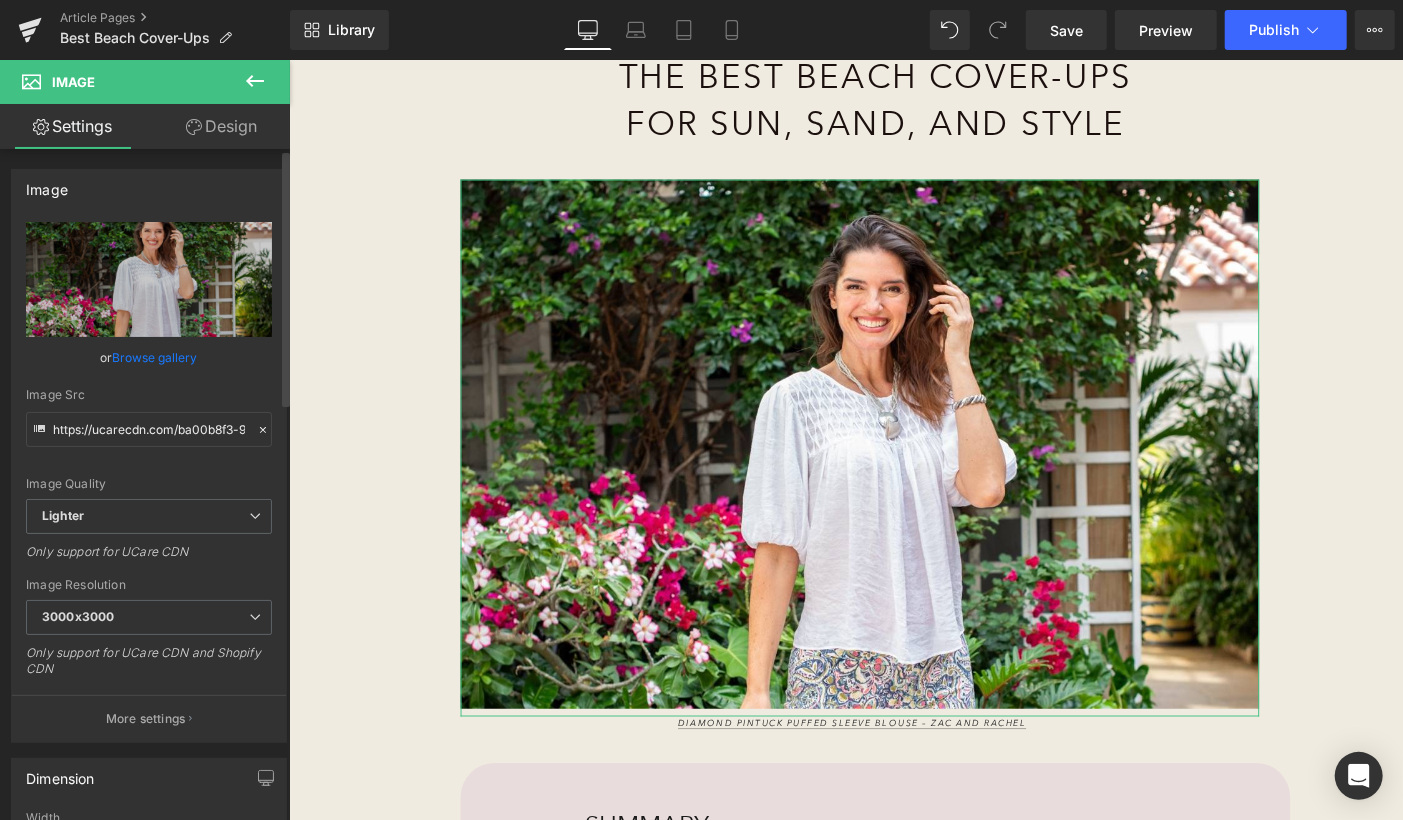 click on "Browse gallery" at bounding box center [155, 357] 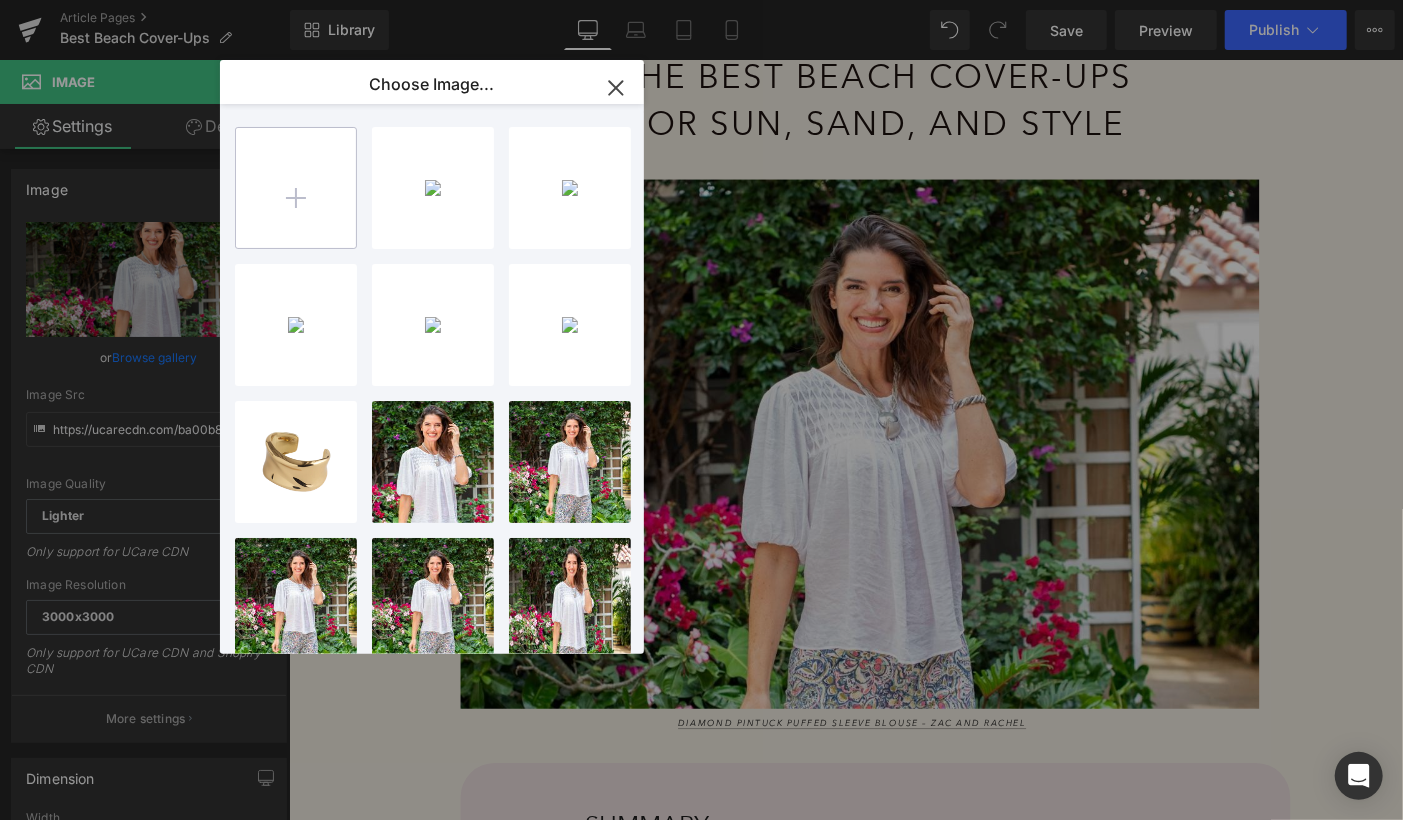 click at bounding box center [296, 188] 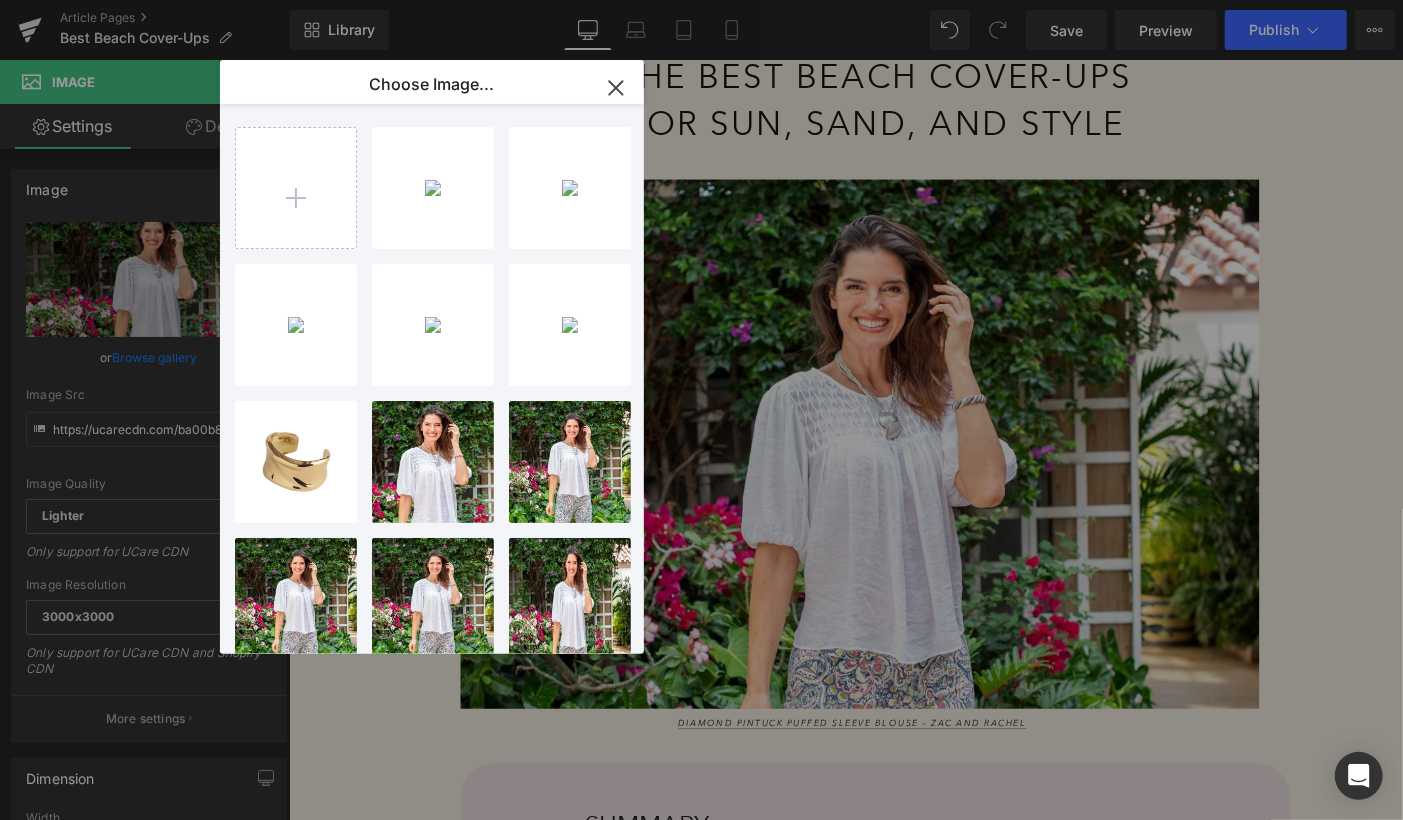 type on "C:\fakepath\Maxine_MM5EQ20_MULTI_OnePiece_325518_J.Valdi_Coverup_J004_Black_325758_DSC_1843 Large.jpeg" 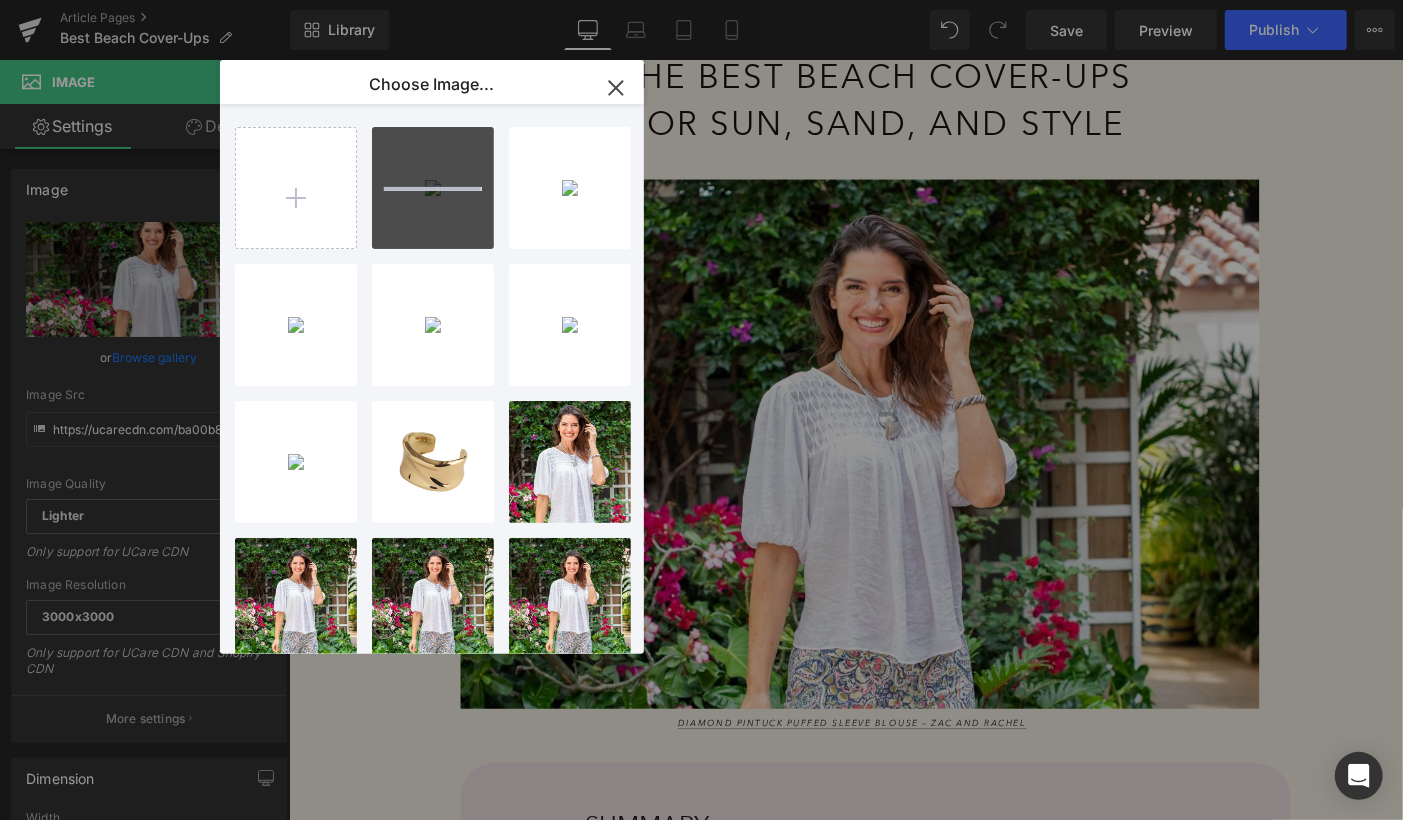 type 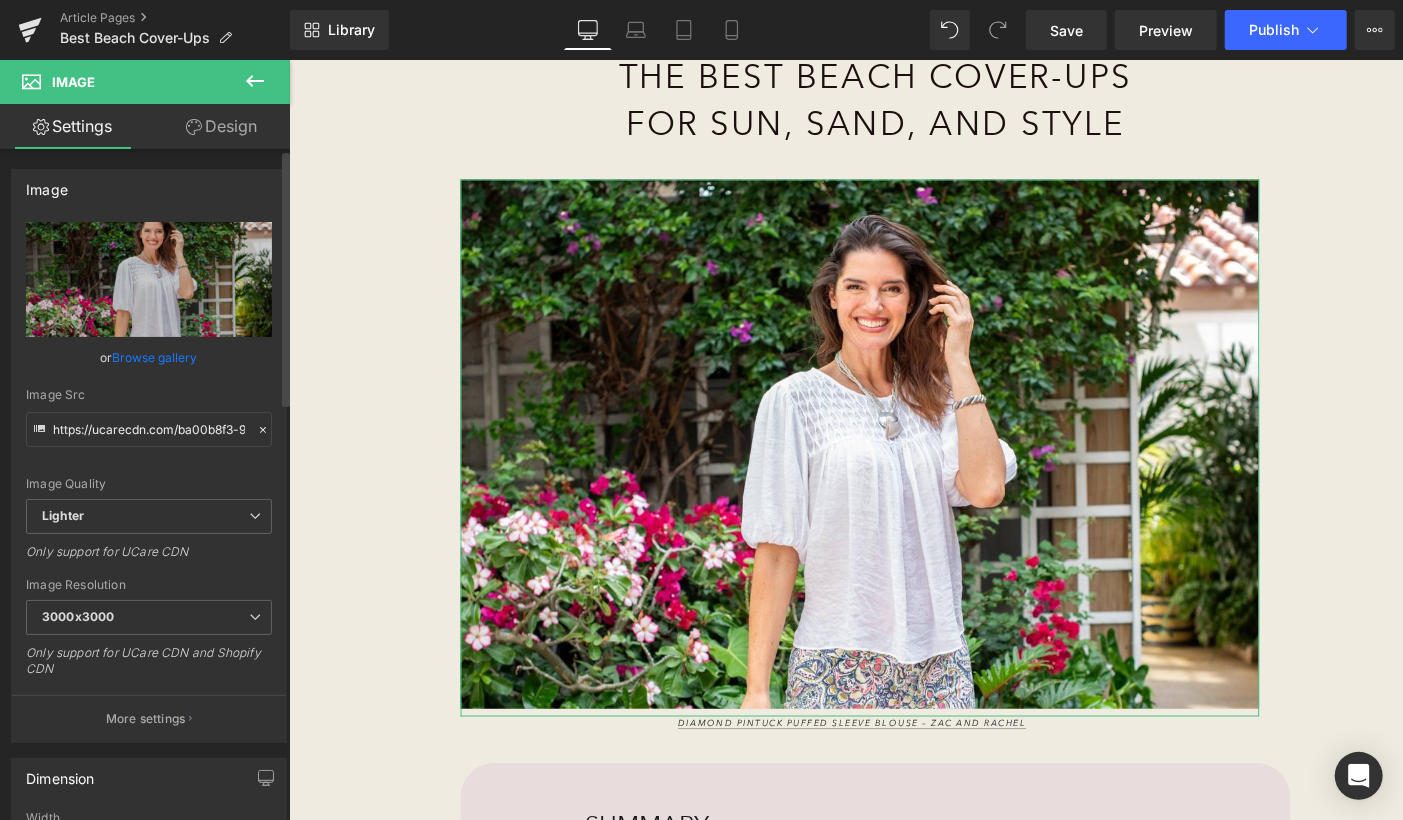 click on "Browse gallery" at bounding box center (155, 357) 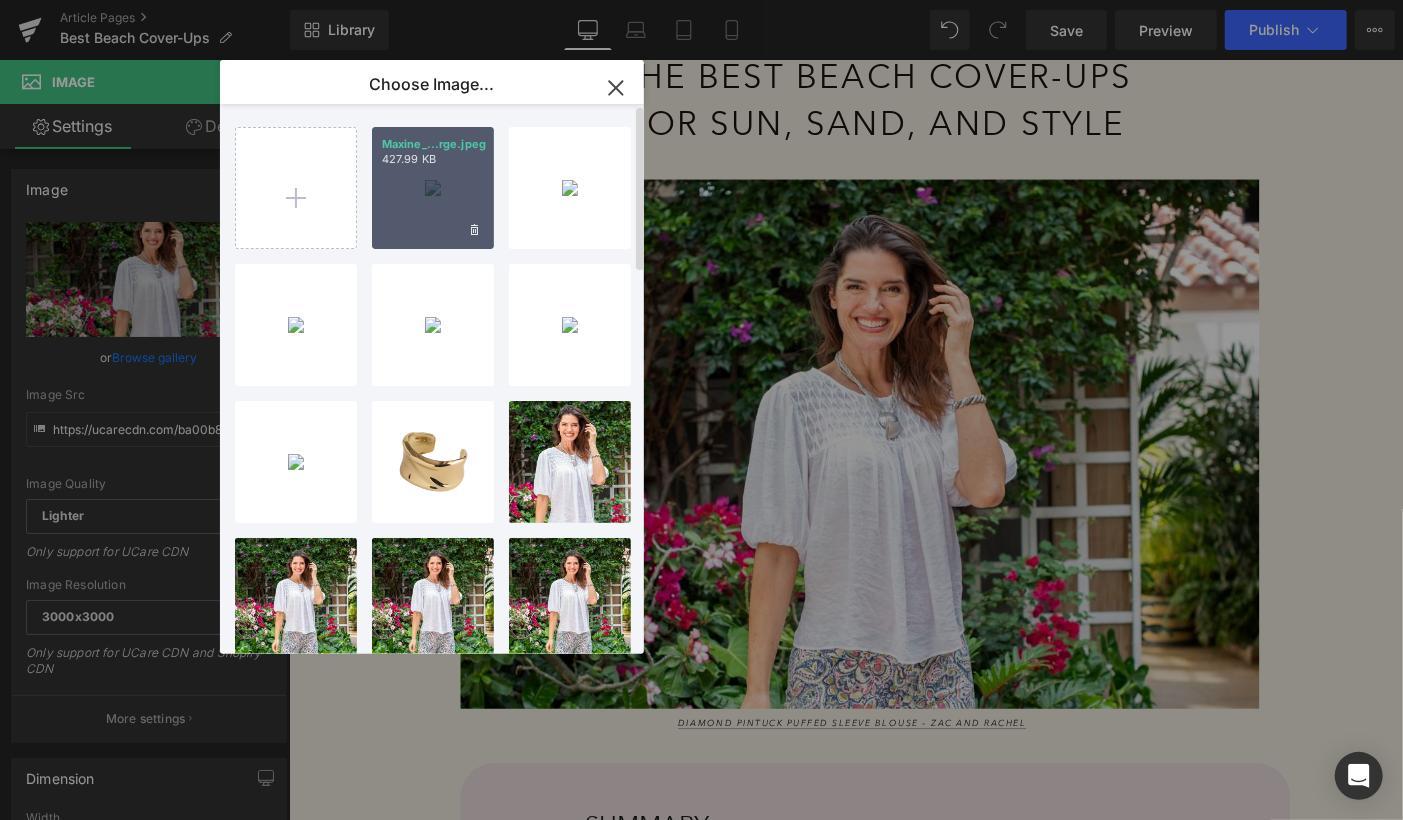 click on "Maxine_...rge.jpeg 427.99 KB" at bounding box center (433, 188) 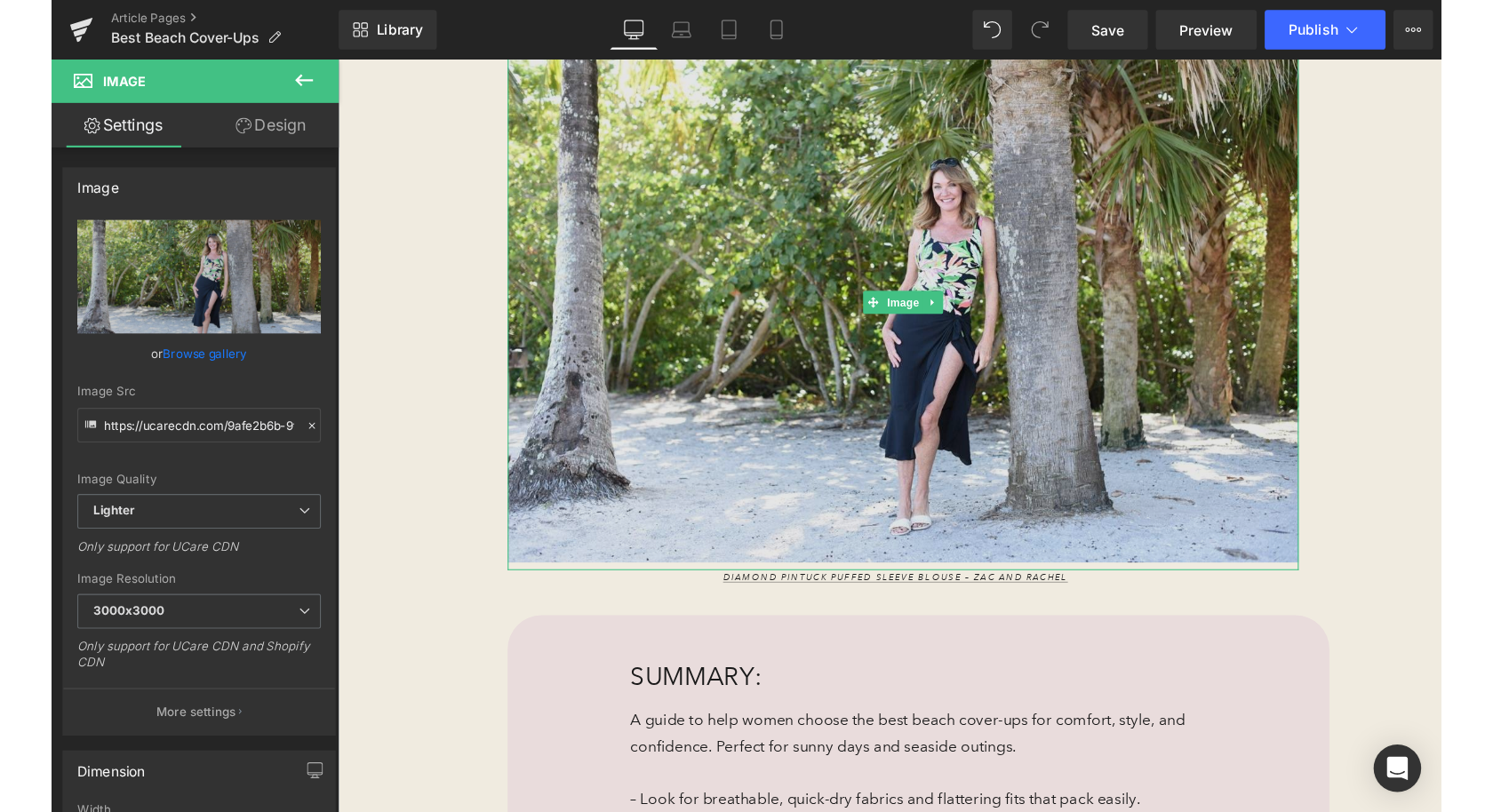 scroll, scrollTop: 441, scrollLeft: 0, axis: vertical 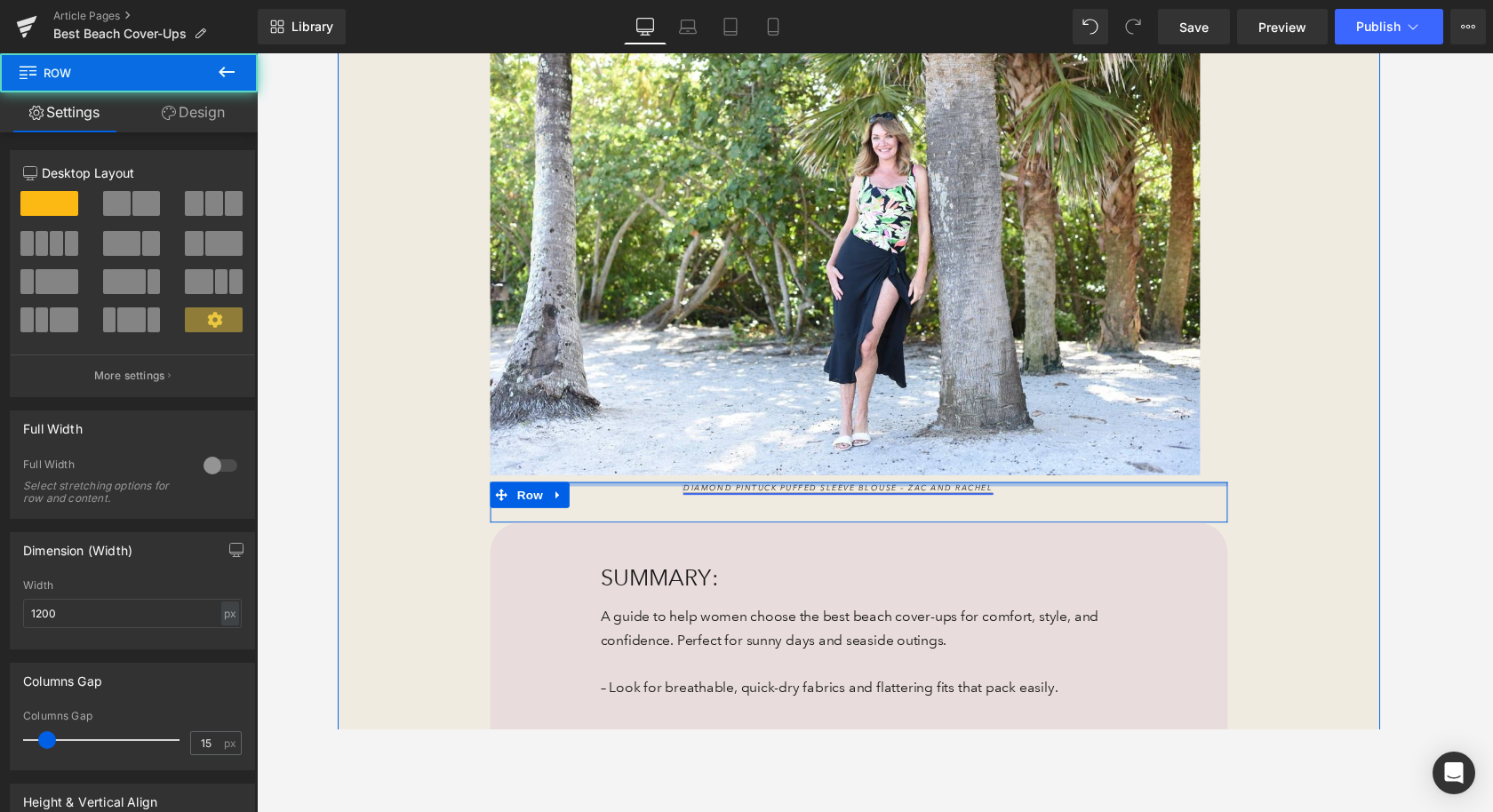 click at bounding box center [874, 498] 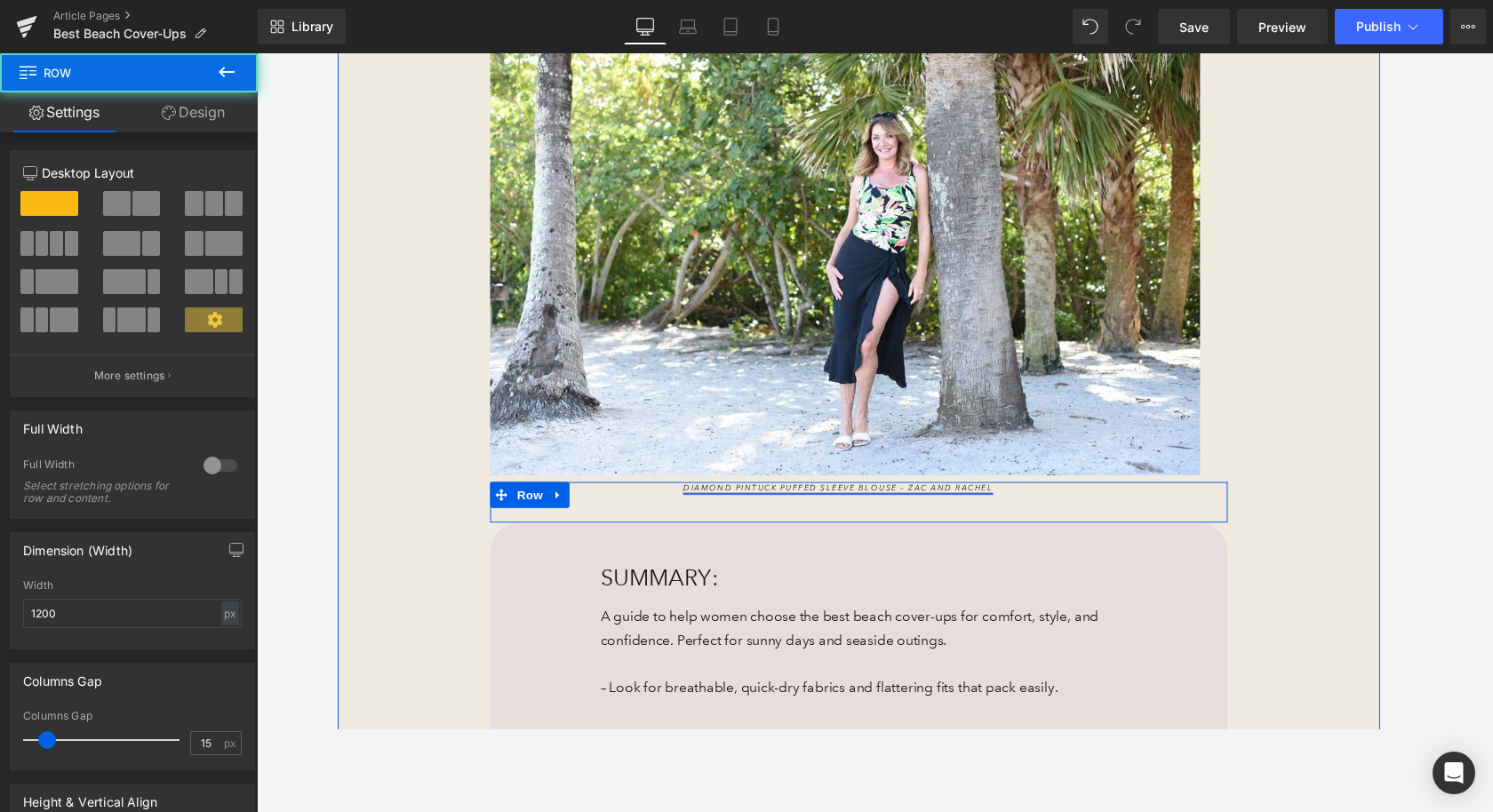 click at bounding box center (874, 498) 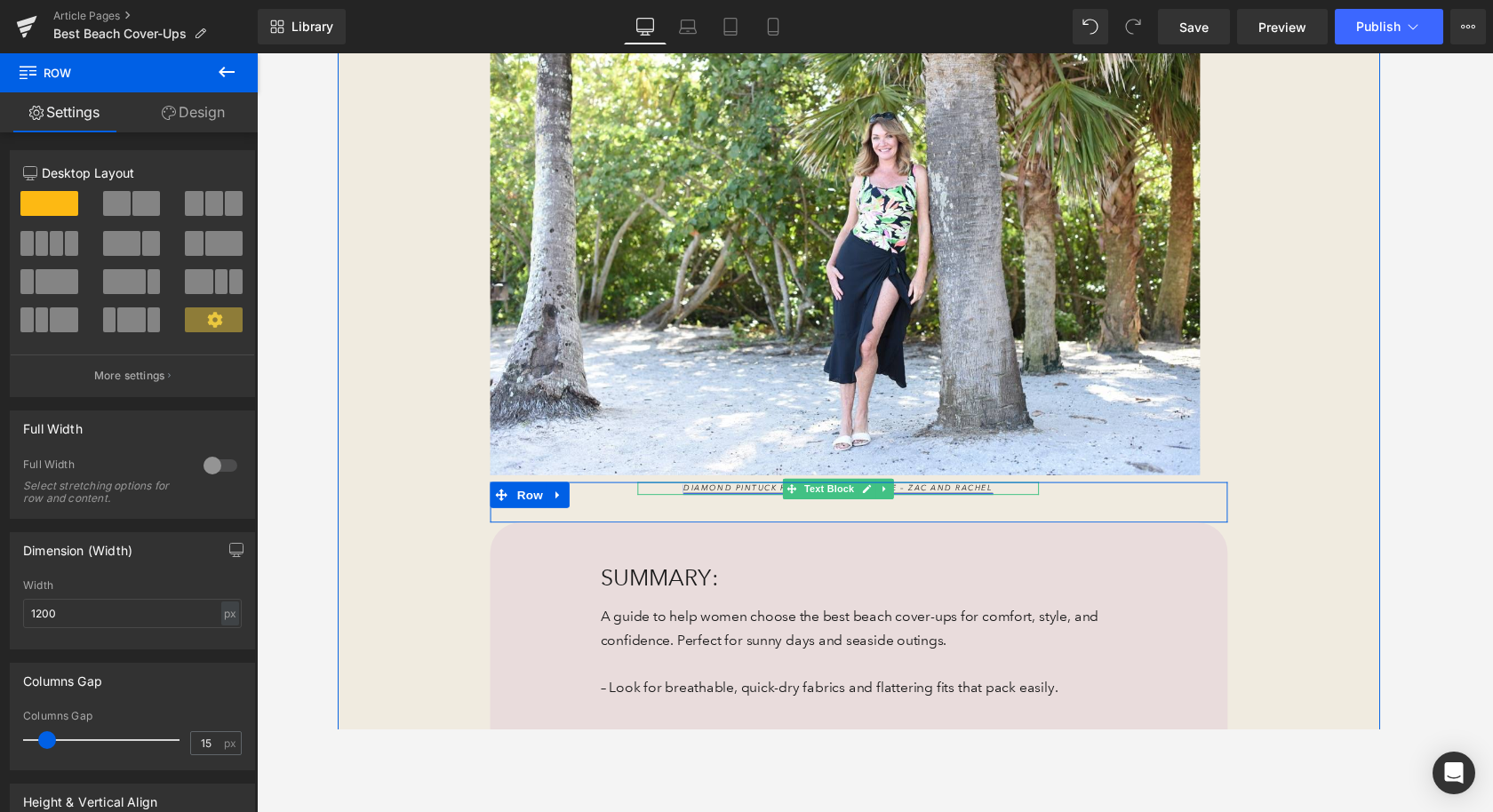 click on "Diamond Pintuck Puffed Sleeve Blouse – ZAC AND RACHEL" at bounding box center [852, 502] 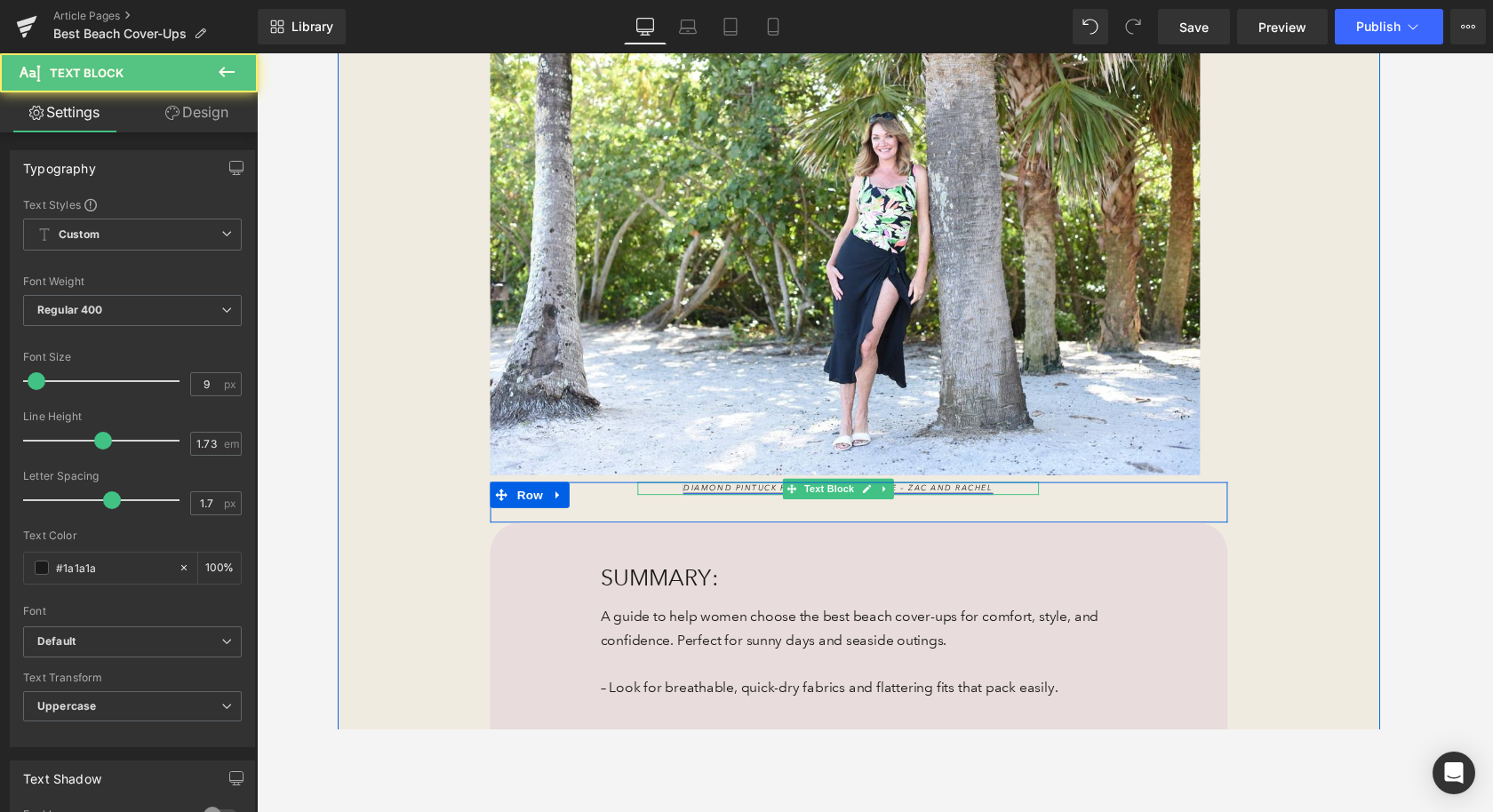 click on "Diamond Pintuck Puffed Sleeve Blouse – ZAC AND RACHEL" at bounding box center (852, 502) 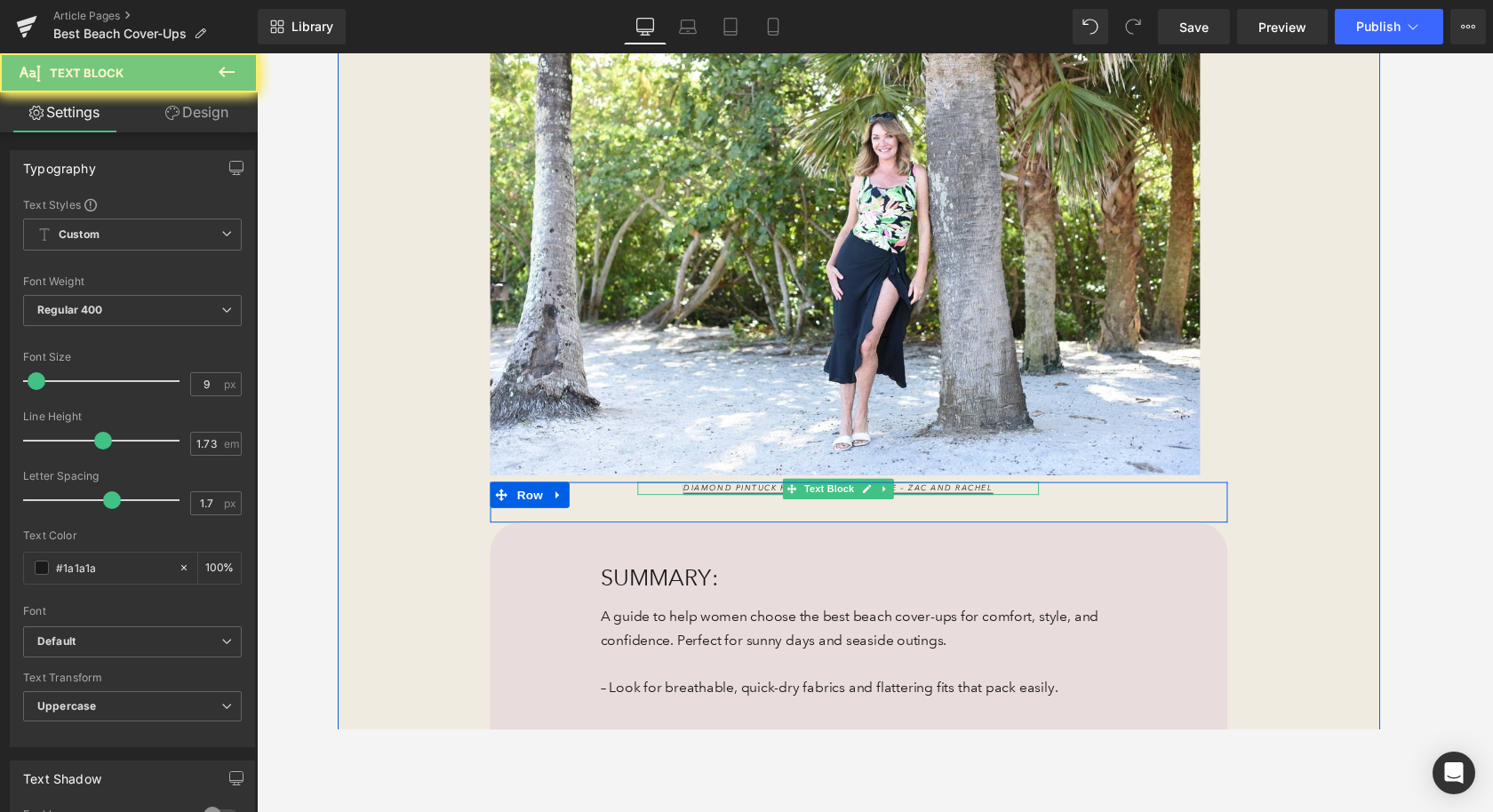 click on "Diamond Pintuck Puffed Sleeve Blouse – ZAC AND RACHEL" at bounding box center (852, 502) 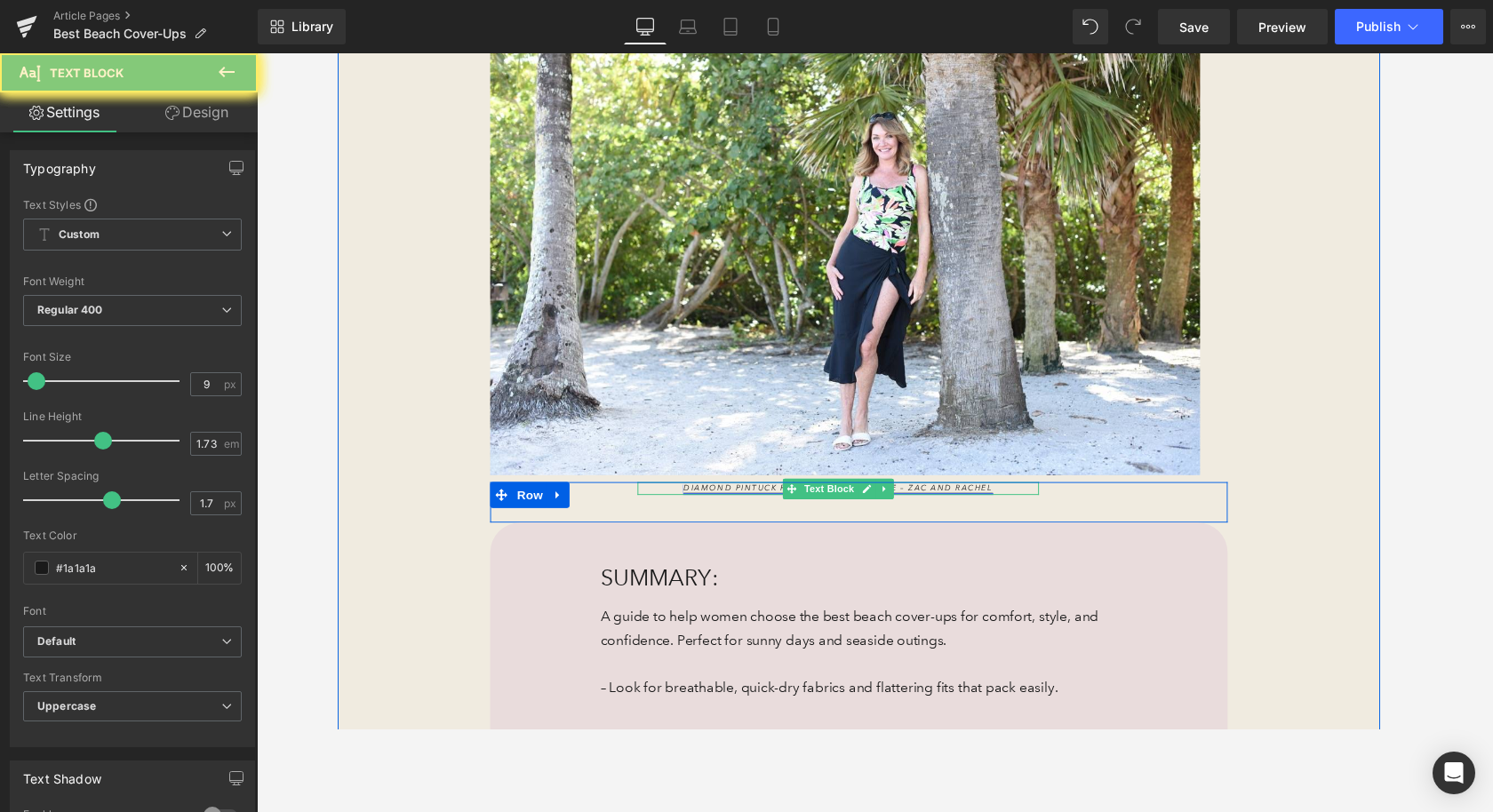 click on "Diamond Pintuck Puffed Sleeve Blouse – ZAC AND RACHEL" at bounding box center [852, 502] 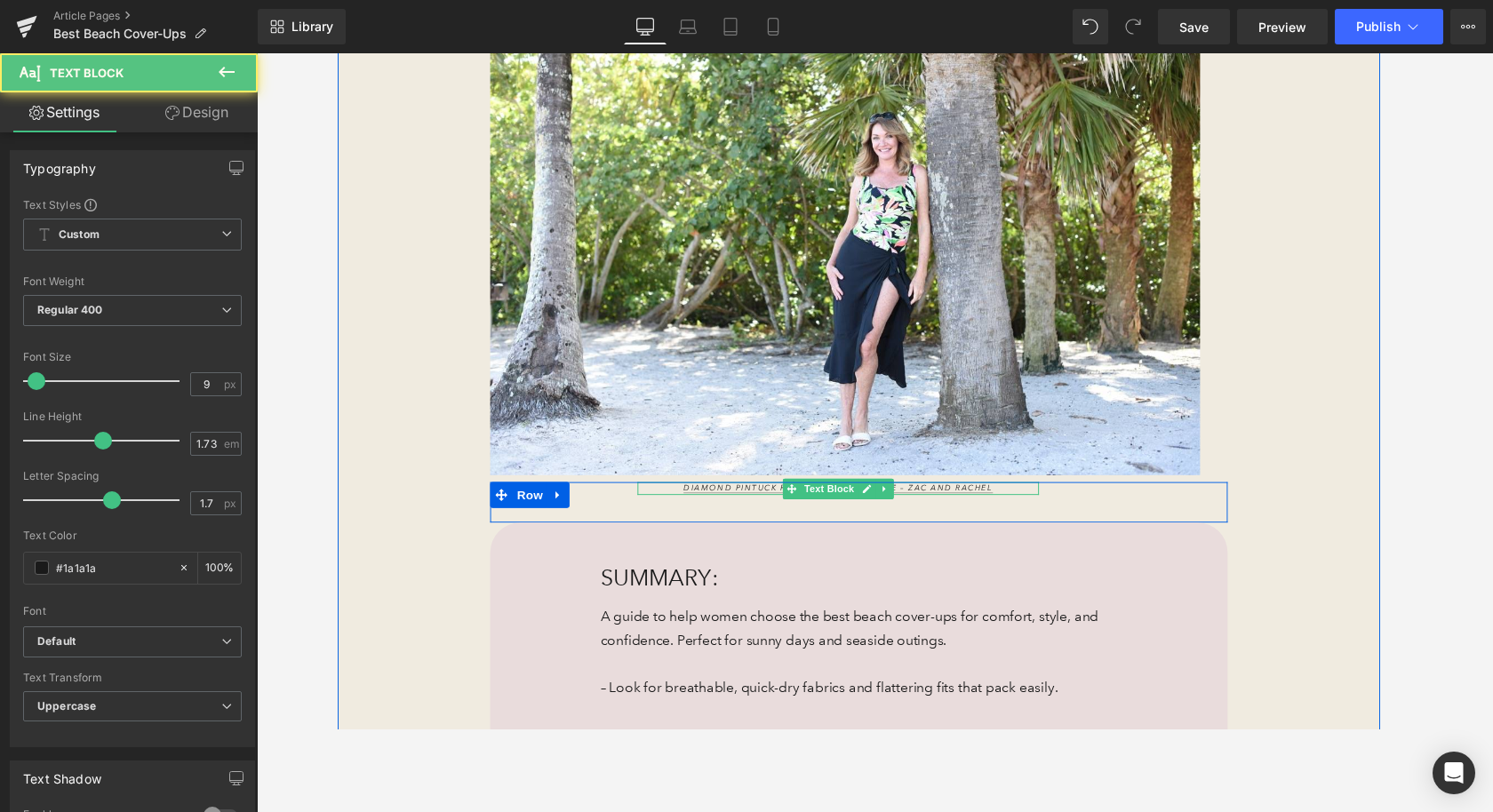 click on "Diamond Pintuck Puffed Sleeve Blouse – ZAC AND RACHEL" at bounding box center [853, 503] 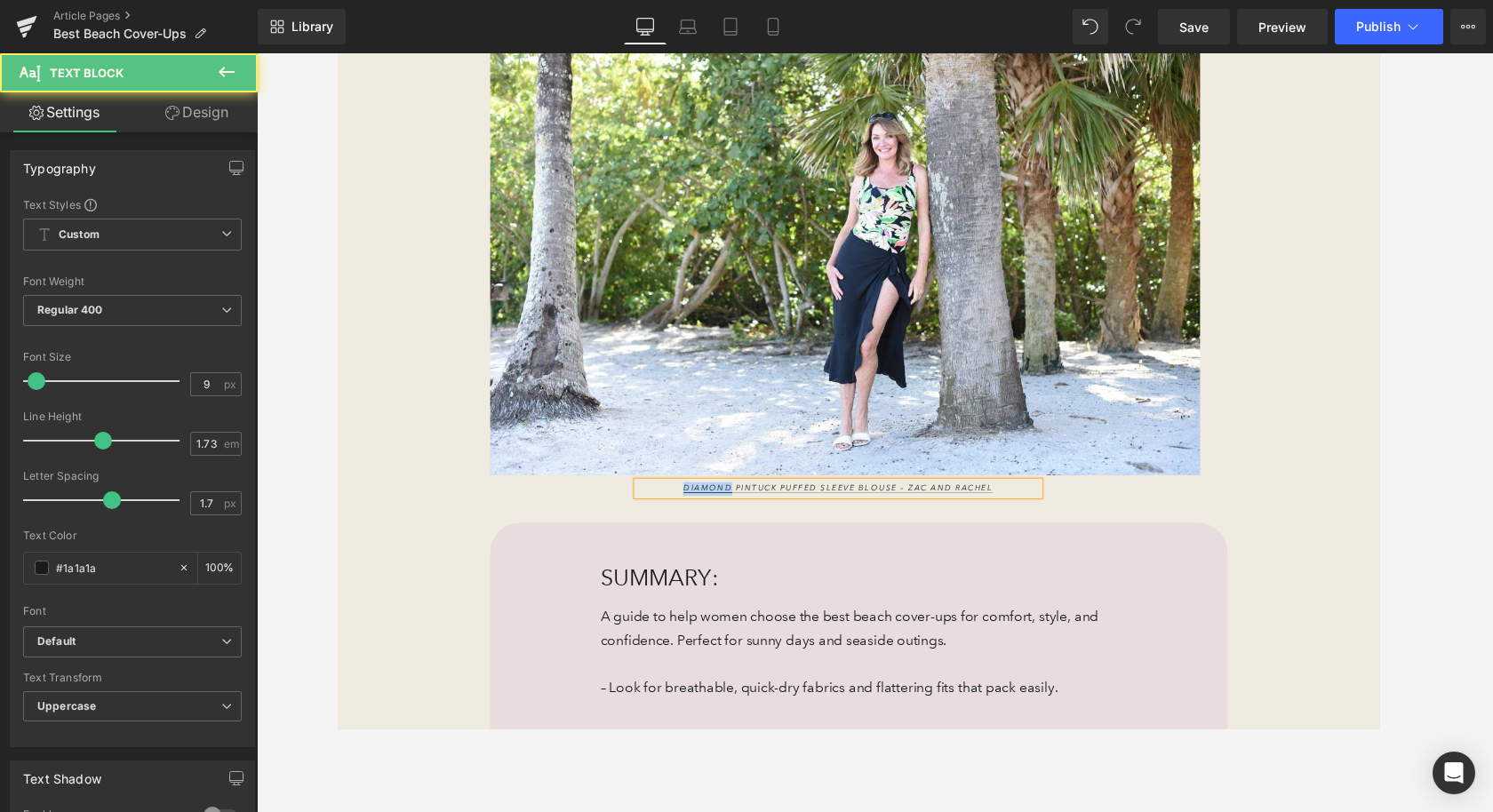 click on "Diamond Pintuck Puffed Sleeve Blouse – ZAC AND RACHEL" at bounding box center [853, 503] 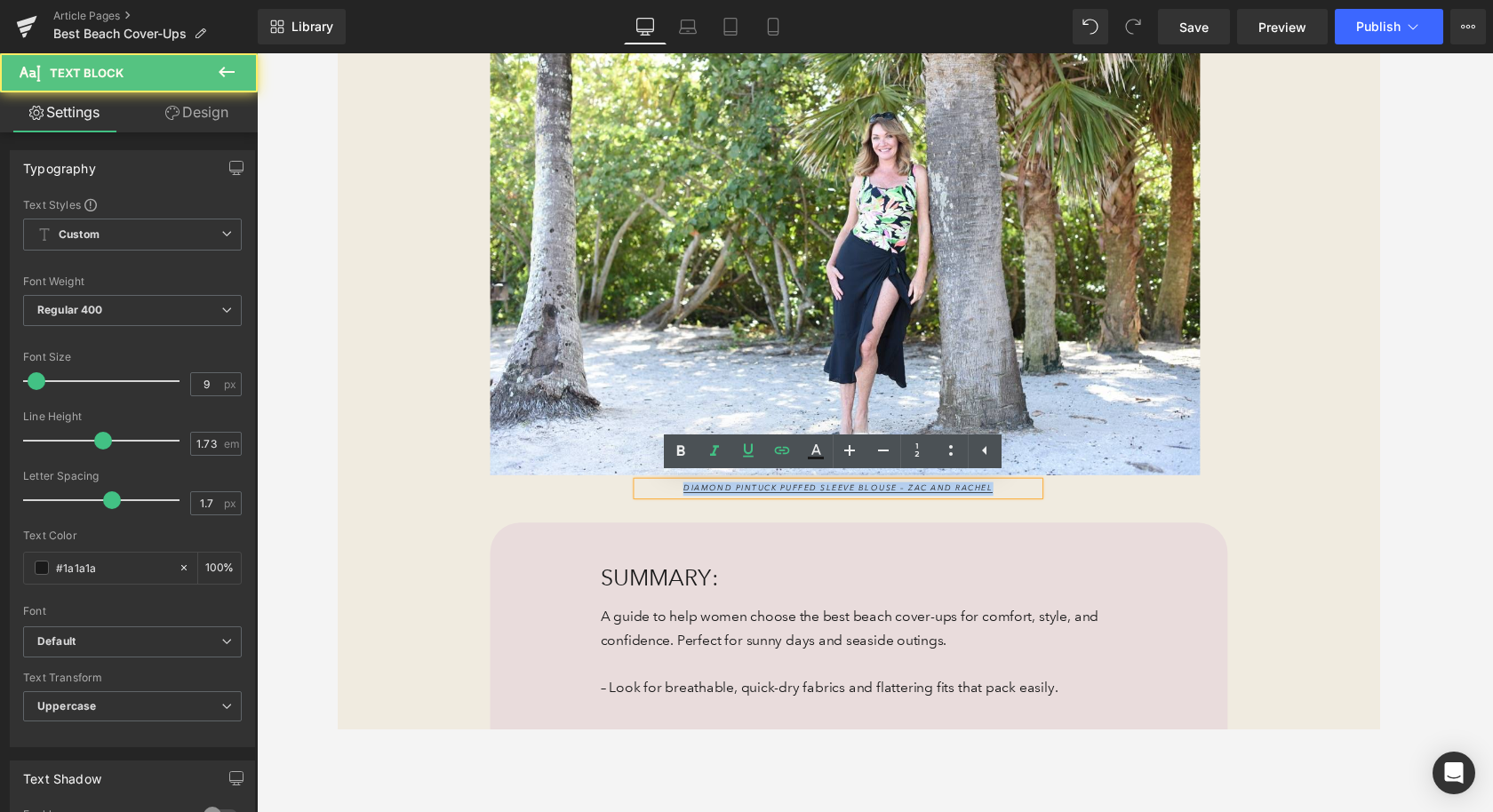 click on "Diamond Pintuck Puffed Sleeve Blouse – ZAC AND RACHEL" at bounding box center [853, 503] 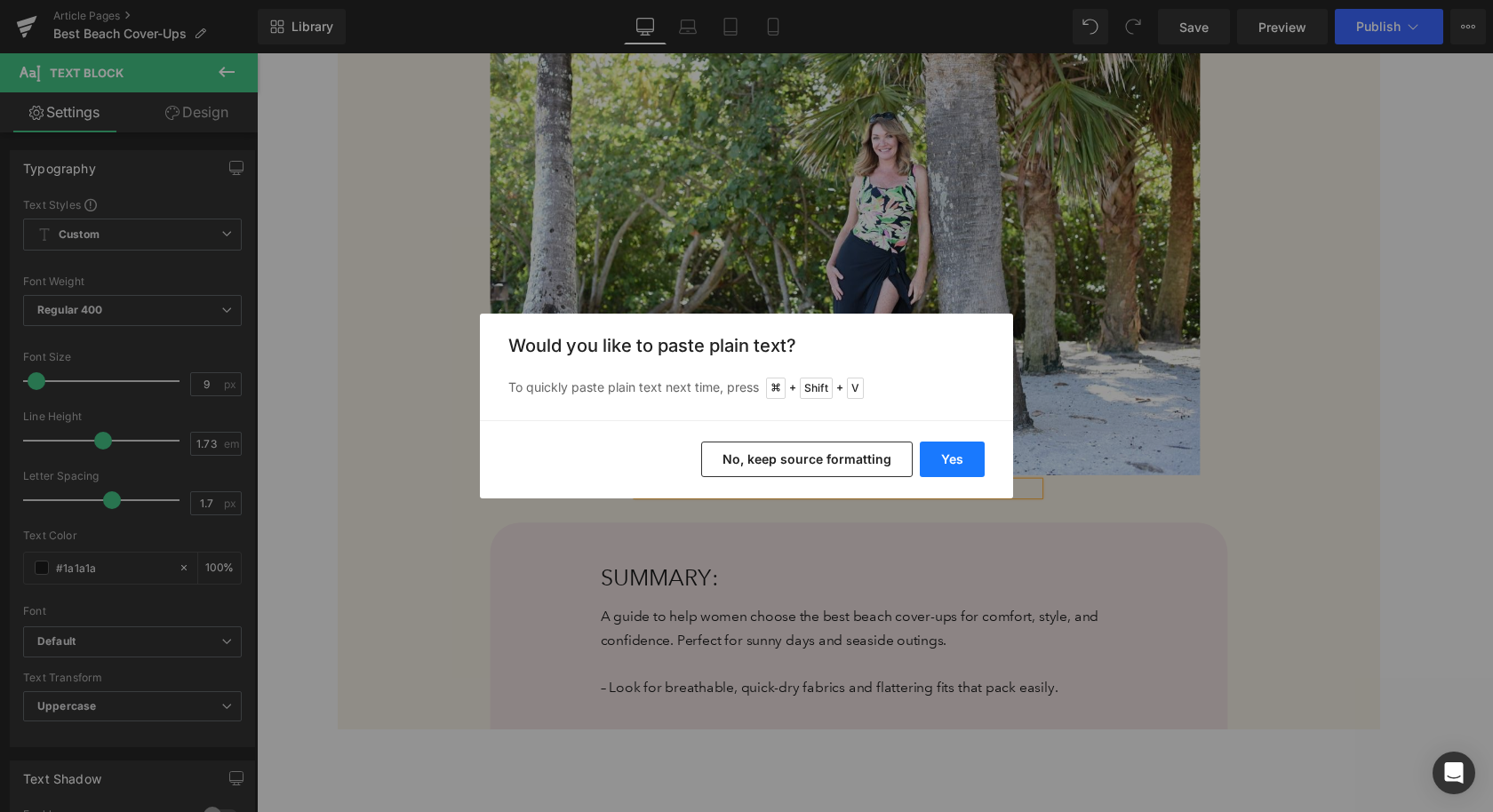 click on "Yes" at bounding box center (952, 459) 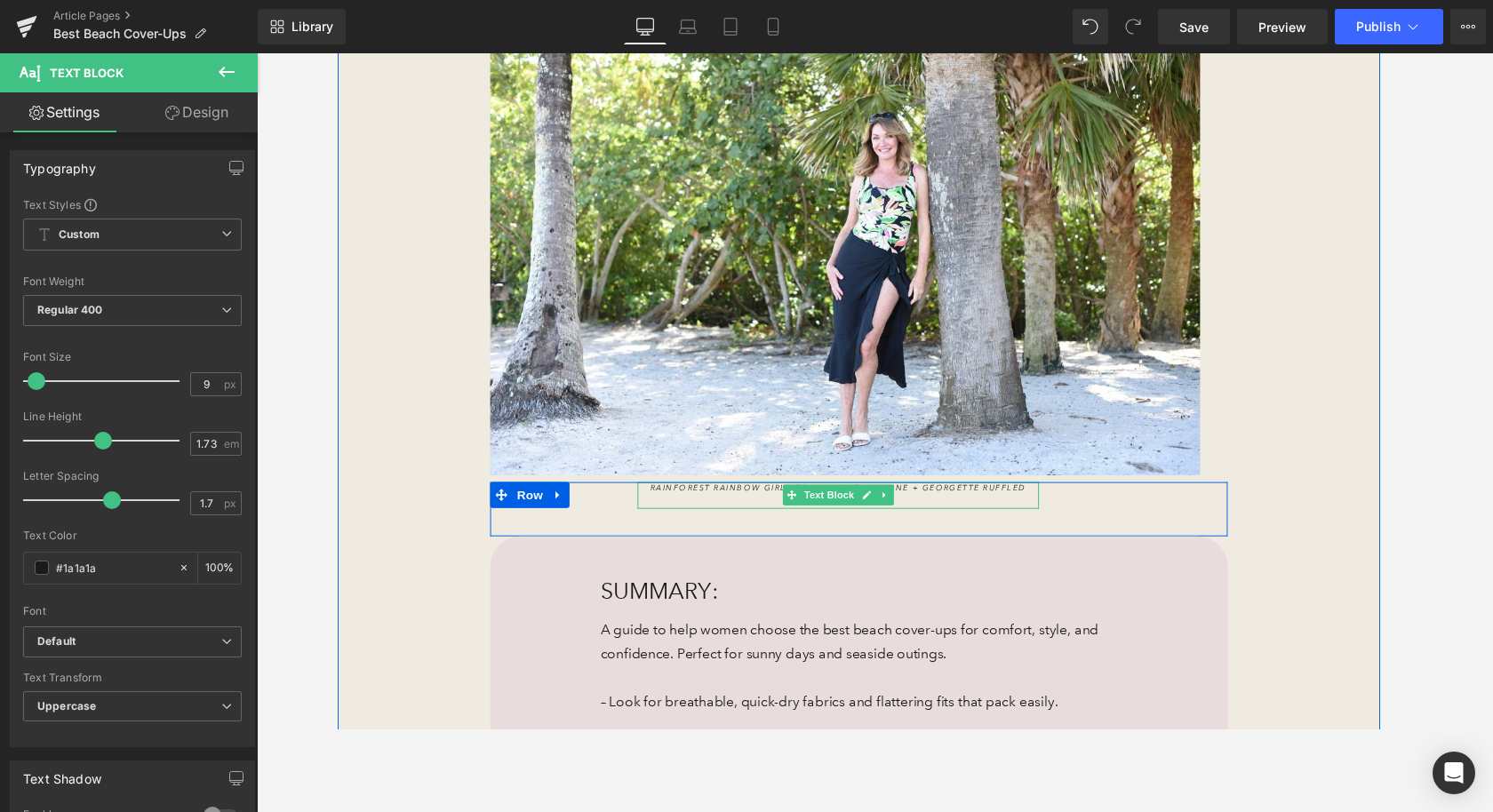 click on "Rainforest Rainbow Girl Leg Swimsuit – Maxine + Georgette Ruffled Sarong – J. Valdi" at bounding box center [853, 509] 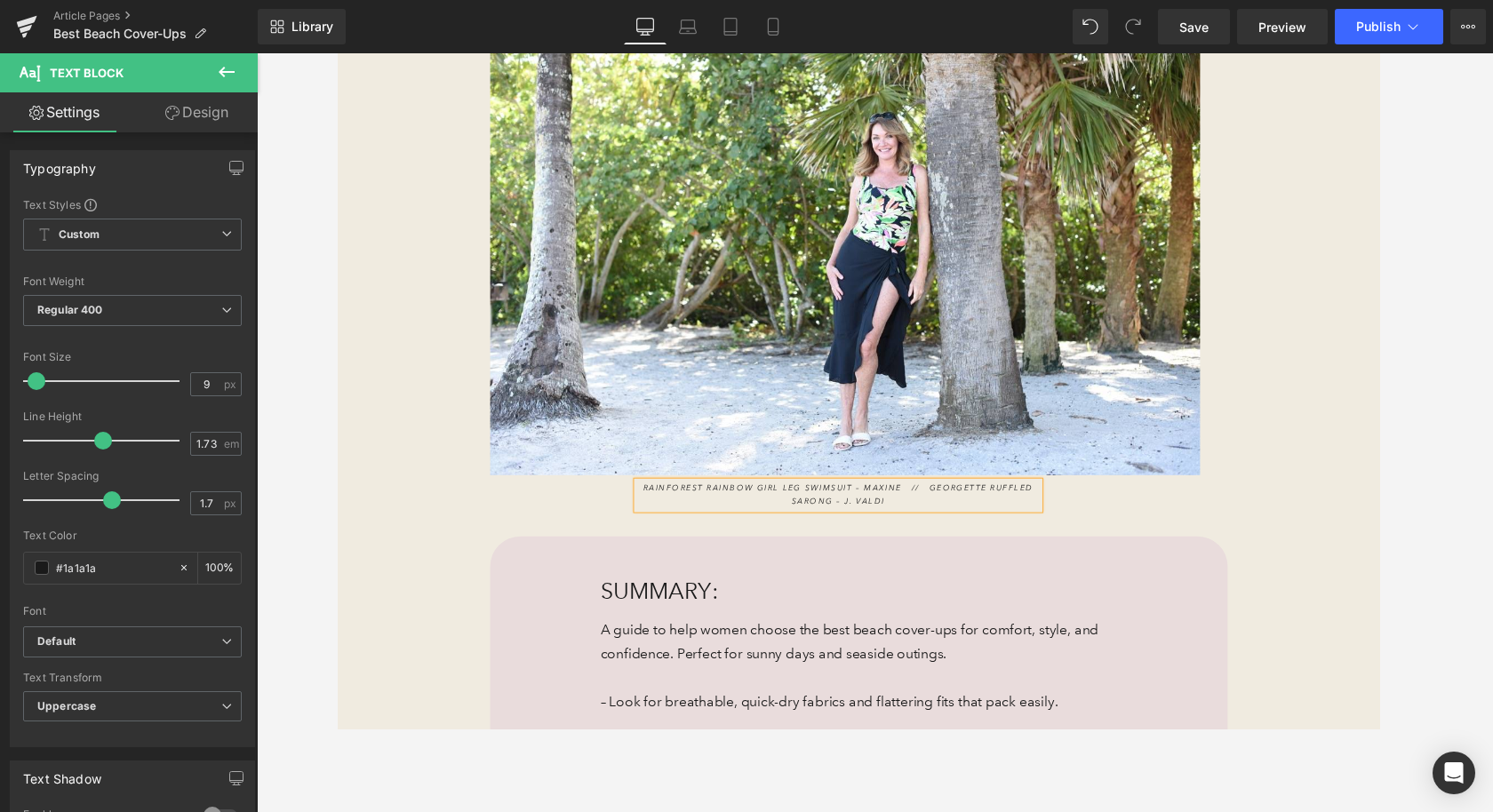 click on "The Best Beach Cover-Ups  for Sun, Sand, and Style Heading       123px   123px Image         Rainforest Rainbow Girl Leg Swimsuit – Maxine   //   Georgette Ruffled Sarong – J. Valdi  Text Block         Row     32px     SUMMARY: Text Block         A guide to help women choose the best beach cover-ups for comfort, style, and confidence. Perfect for sunny days and seaside outings.     – Look for breathable, quick-dry fabrics and flattering fits that pack easily.   – Fabrics like cotton, rayon, gauze, and linen keep you cool in warm weather.   – Style your cover-up with sarongs, tunics, or button-downs for beach-to-  brunch versatility.    Text Block         Row   42px   49px   113px   117px Row     64px   177px   177px" at bounding box center (874, 390) 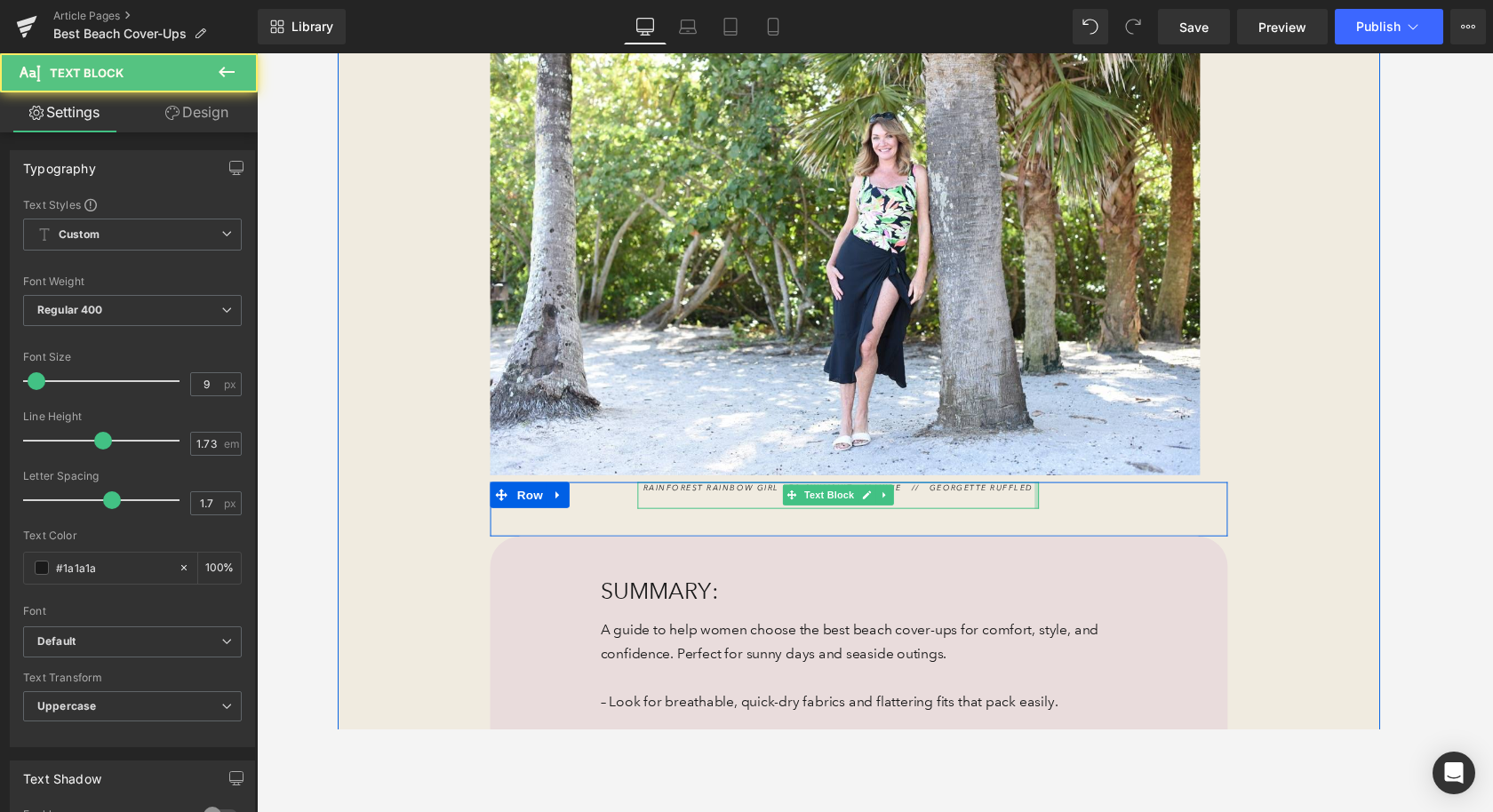 drag, startPoint x: 1057, startPoint y: 504, endPoint x: 1091, endPoint y: 503, distance: 34.014703 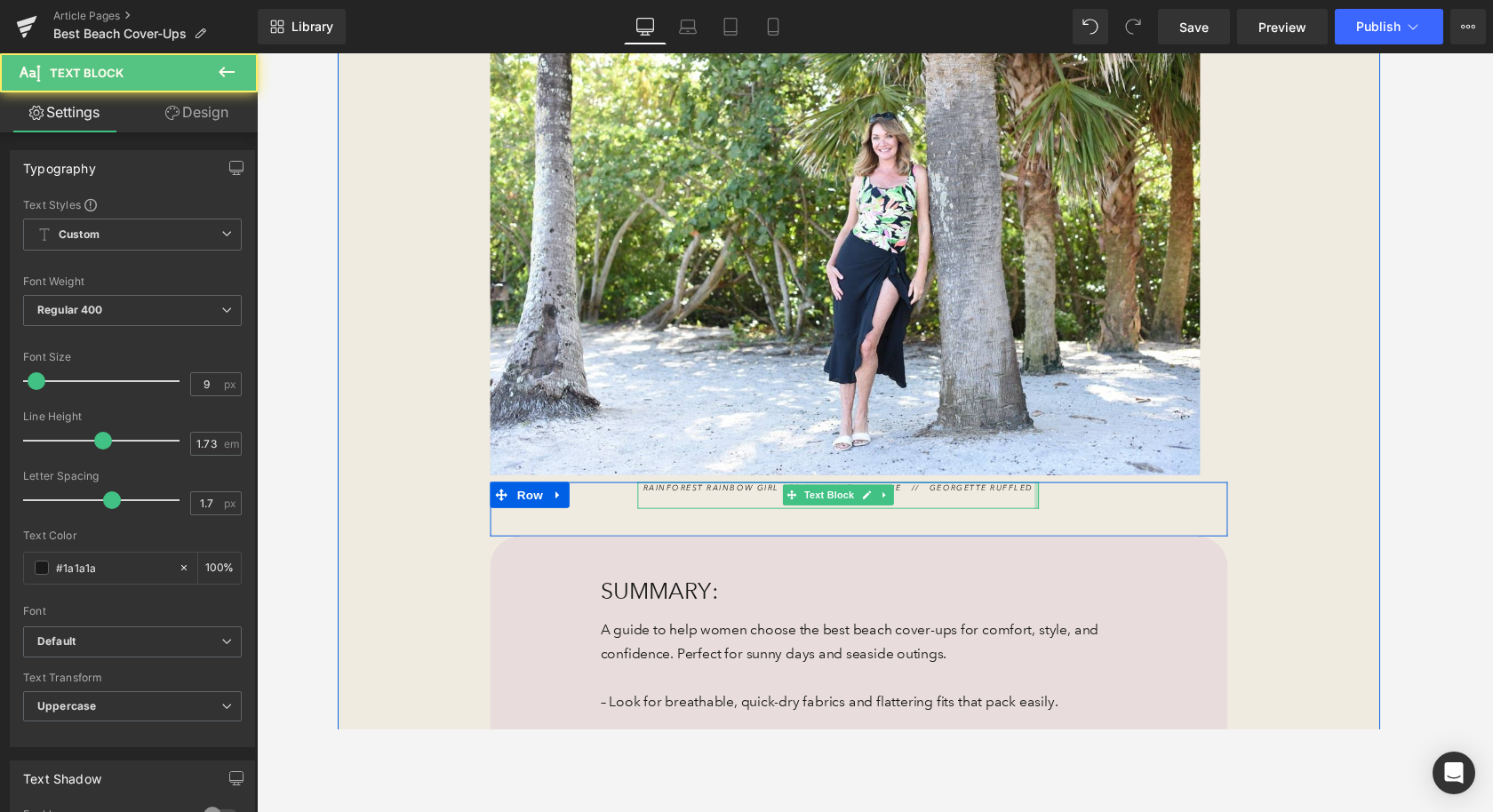 click on "Rainforest Rainbow Girl Leg Swimsuit – Maxine   //   Georgette Ruffled Sarong – J. Valdi  Text Block         Row     32px" at bounding box center [874, 523] 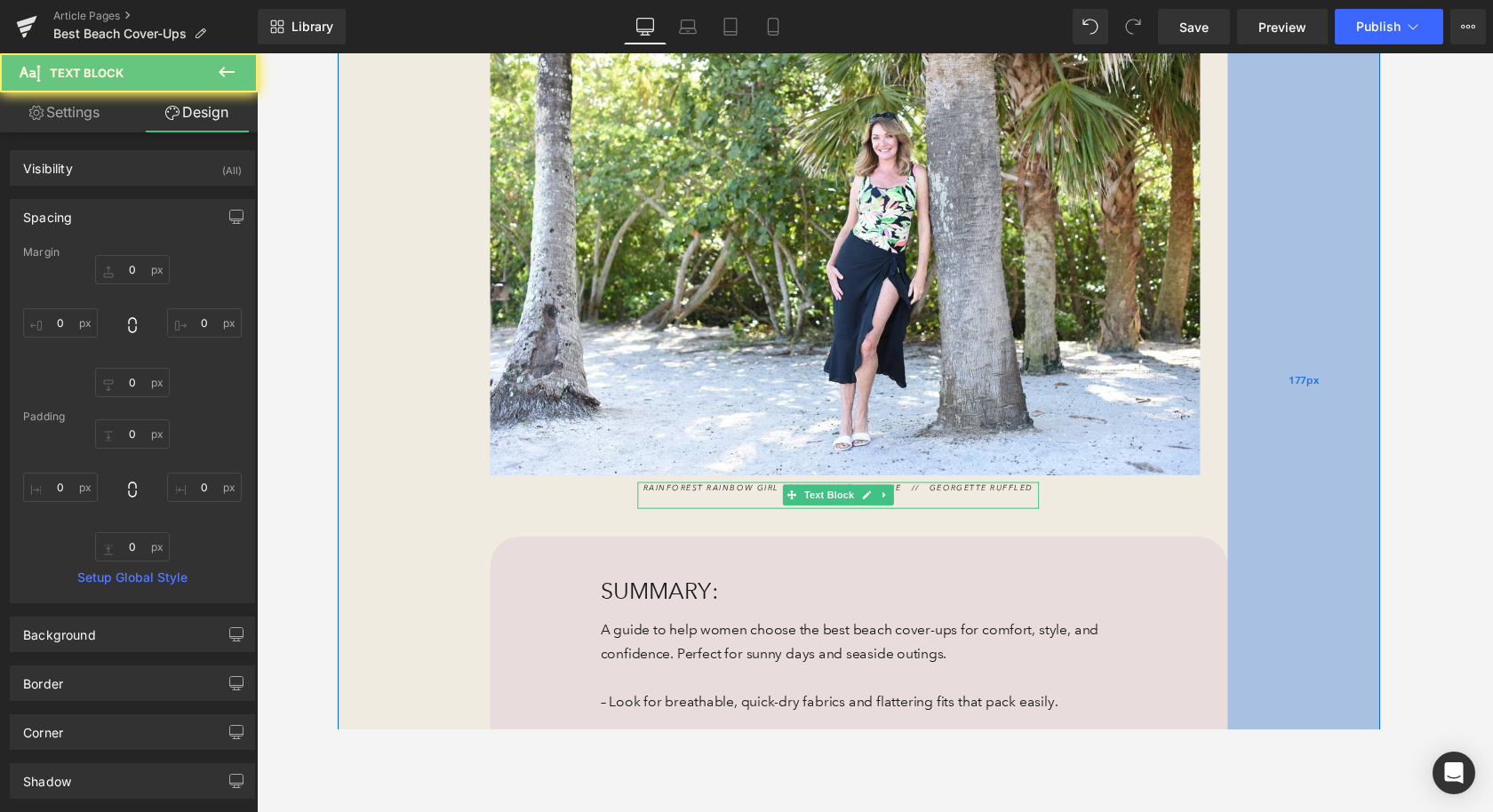 click on "177px" at bounding box center (1333, 390) 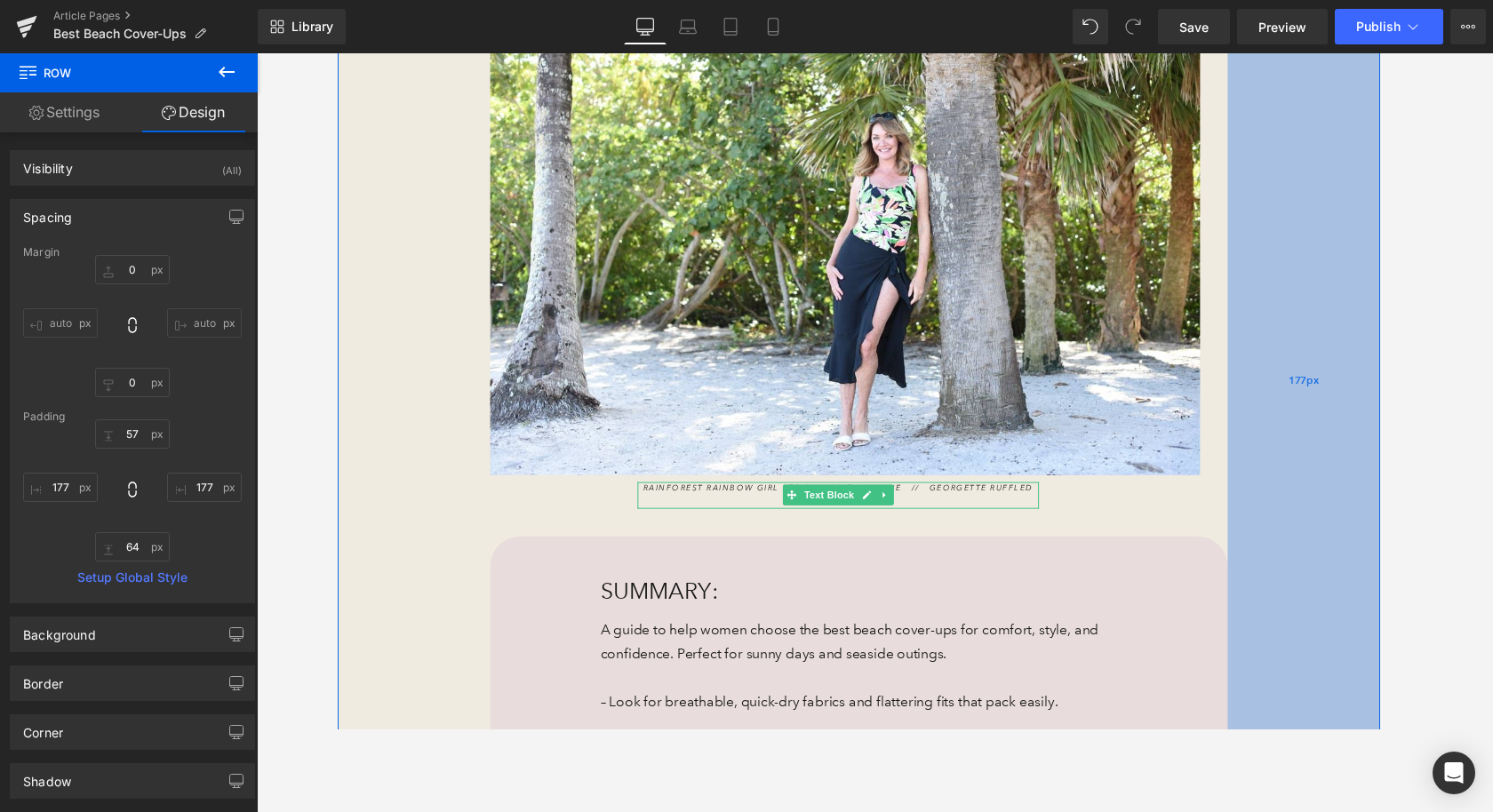 click on "177px" at bounding box center (1333, 390) 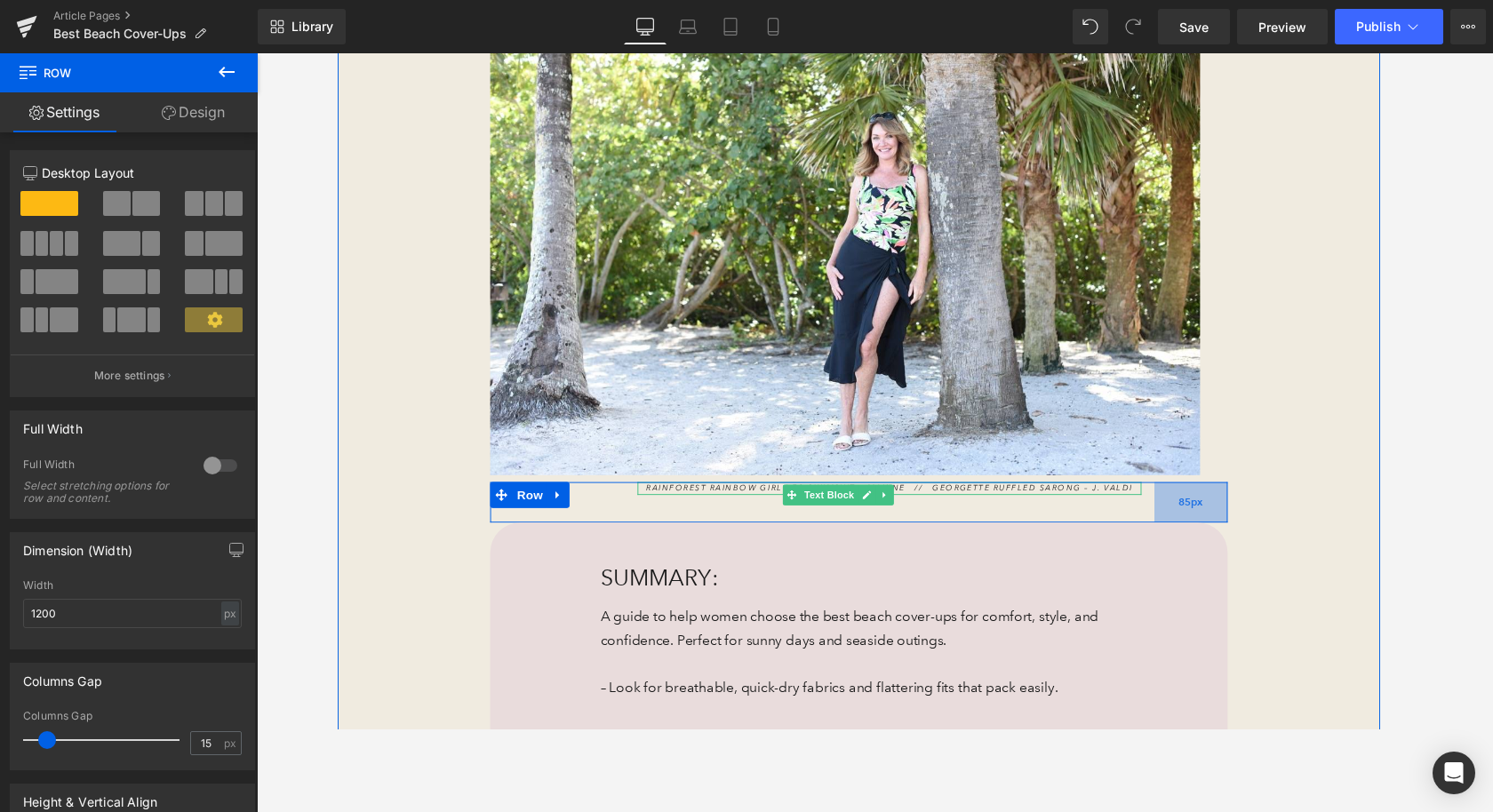 drag, startPoint x: 1079, startPoint y: 524, endPoint x: 1185, endPoint y: 517, distance: 106.23088 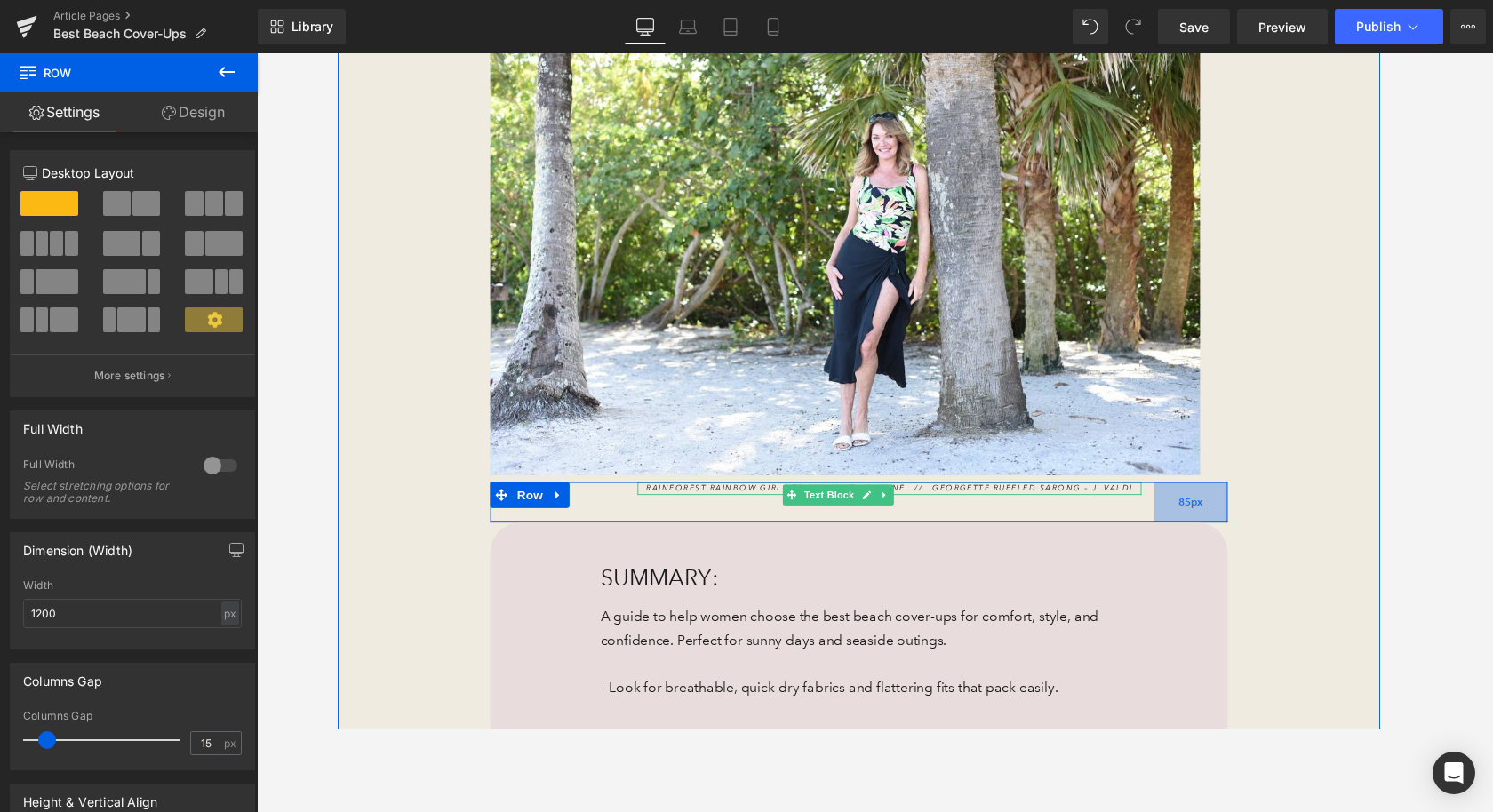 click on "85px" at bounding box center (1217, 517) 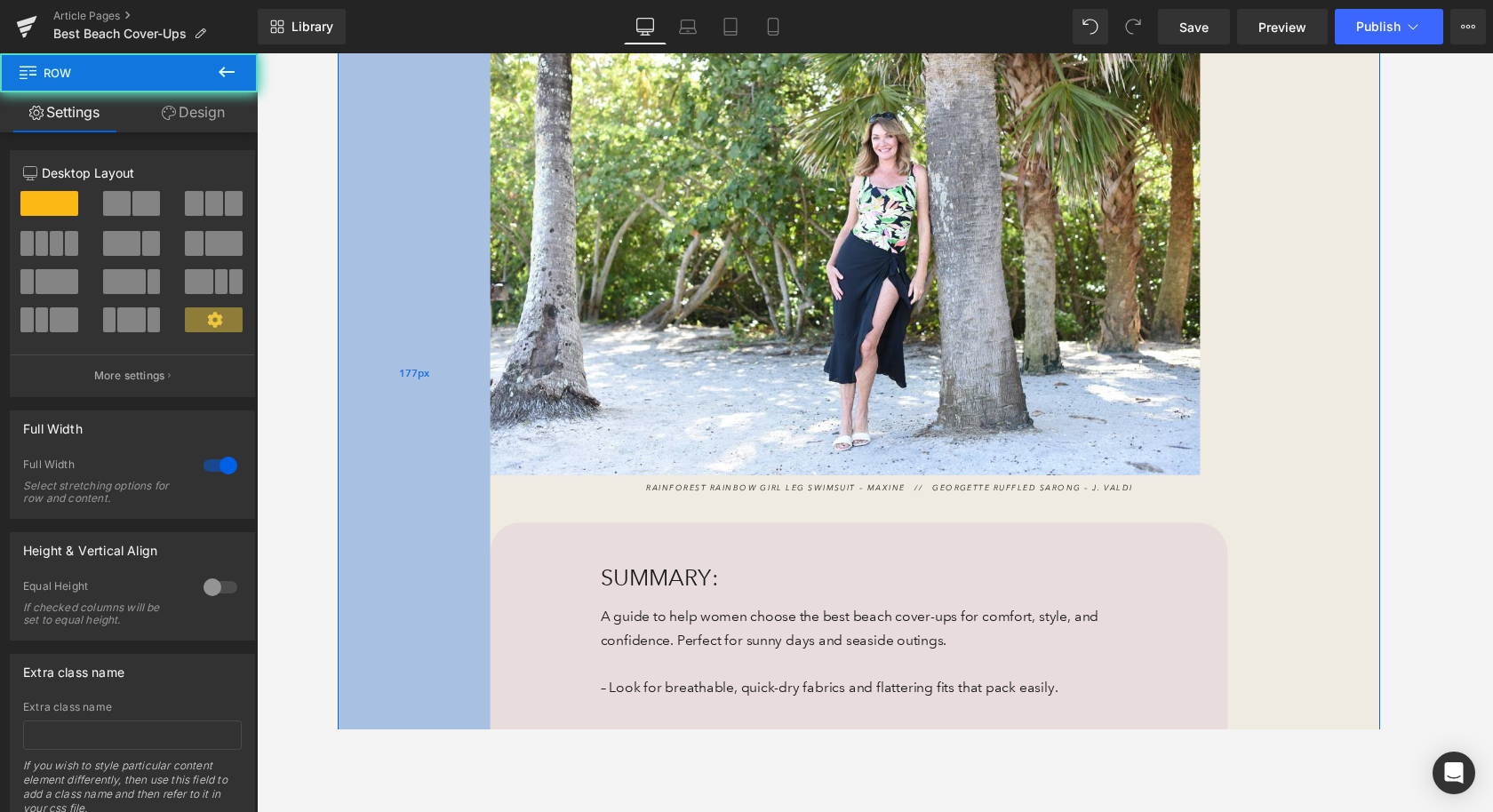 click on "177px" at bounding box center (415, 384) 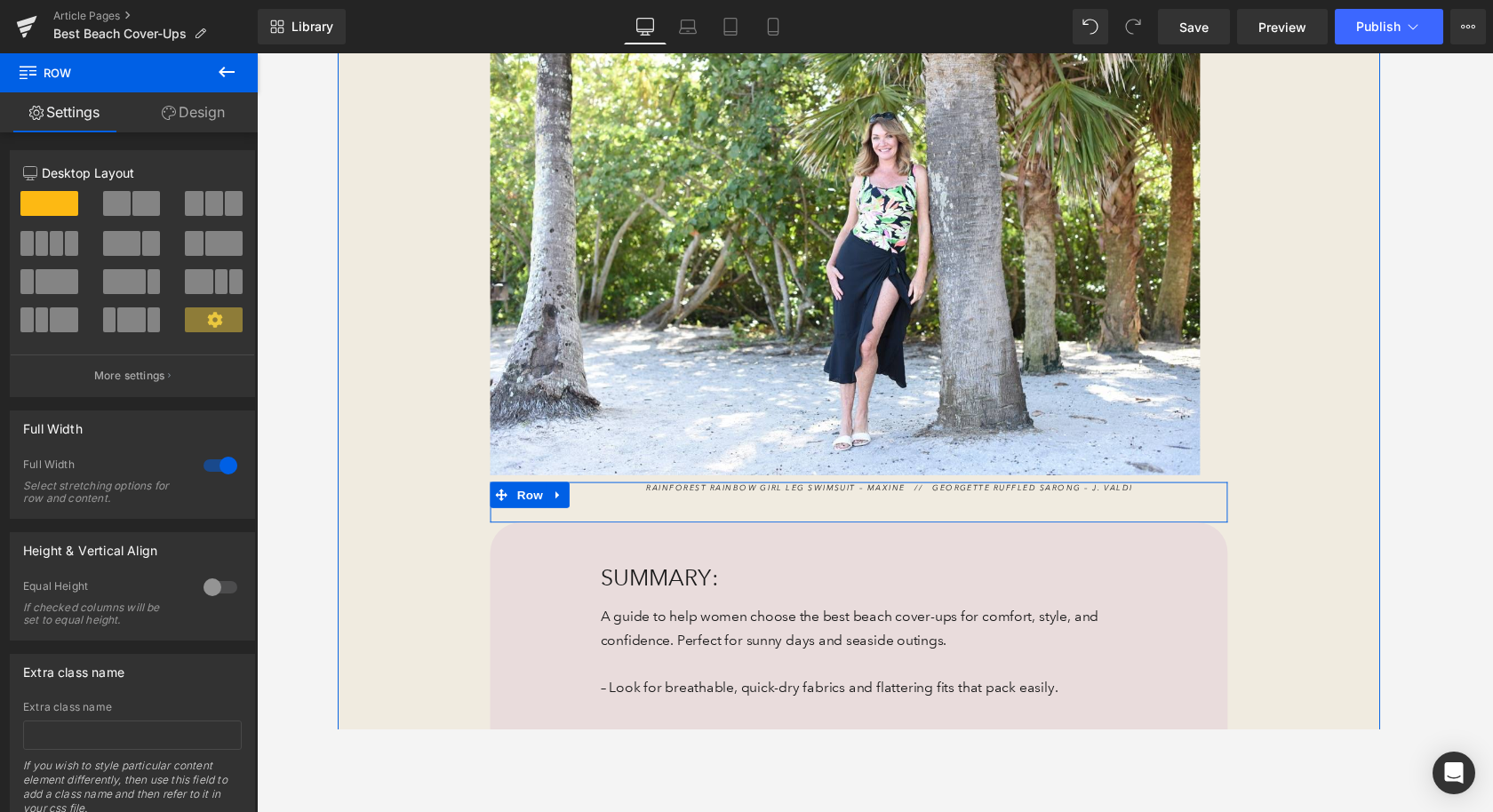 click on "Rainforest Rainbow Girl Leg Swimsuit – Maxine   //   Georgette Ruffled Sarong – J. Valdi  Text Block" at bounding box center (906, 503) 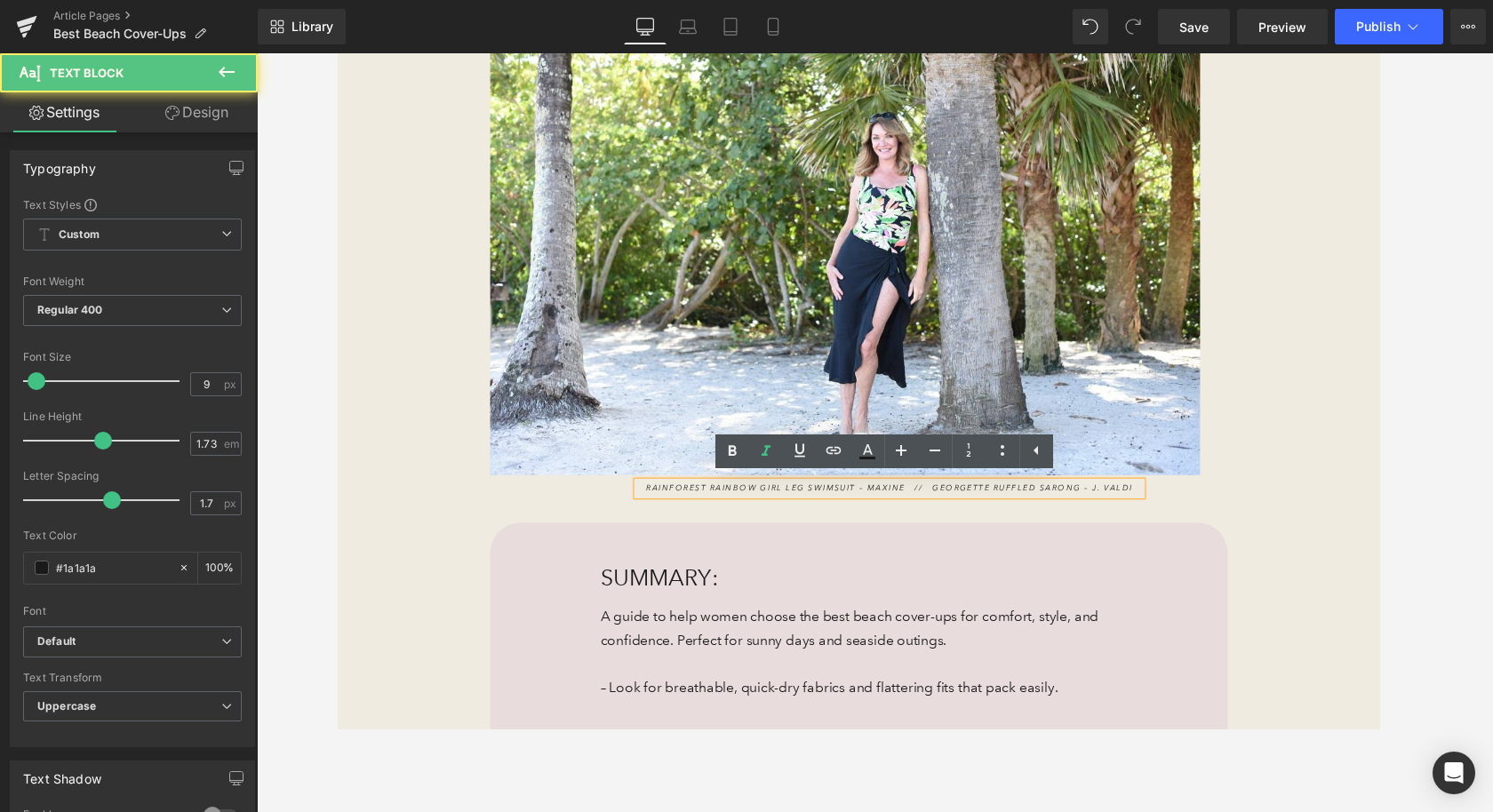 click on "The Best Beach Cover-Ups  for Sun, Sand, and Style Heading       123px   123px Image         Rainforest Rainbow Girl Leg Swimsuit – Maxine   //   Georgette Ruffled Sarong – J. Valdi  Text Block         Row     32px     85px SUMMARY: Text Block         A guide to help women choose the best beach cover-ups for comfort, style, and confidence. Perfect for sunny days and seaside outings.     – Look for breathable, quick-dry fabrics and flattering fits that pack easily.   – Fabrics like cotton, rayon, gauze, and linen keep you cool in warm weather.   – Style your cover-up with sarongs, tunics, or button-downs for beach-to-  brunch versatility.    Text Block         Row   42px   49px   113px   117px Row     64px   177px   177px" at bounding box center [874, 384] 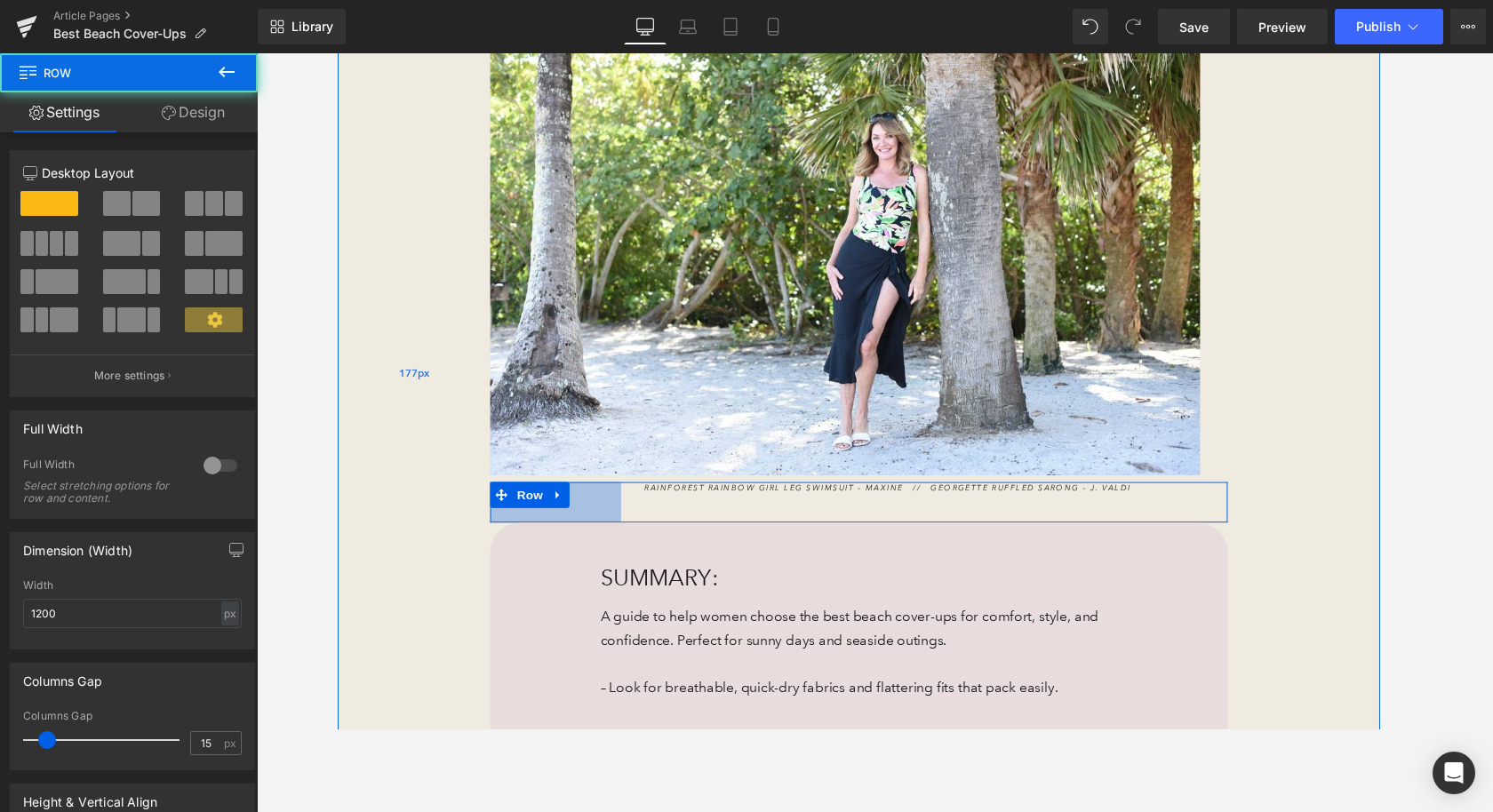 click on "The Best Beach Cover-Ups  for Sun, Sand, and Style Heading       123px   123px Image         Rainforest Rainbow Girl Leg Swimsuit – Maxine   //   Georgette Ruffled Sarong – J. Valdi  Text Block         Row     32px   152px   85px SUMMARY: Text Block         A guide to help women choose the best beach cover-ups for comfort, style, and confidence. Perfect for sunny days and seaside outings.     – Look for breathable, quick-dry fabrics and flattering fits that pack easily.   – Fabrics like cotton, rayon, gauze, and linen keep you cool in warm weather.   – Style your cover-up with sarongs, tunics, or button-downs for beach-to-  brunch versatility.    Text Block         Row   42px   49px   113px   117px Row     64px   177px   177px" at bounding box center [874, 384] 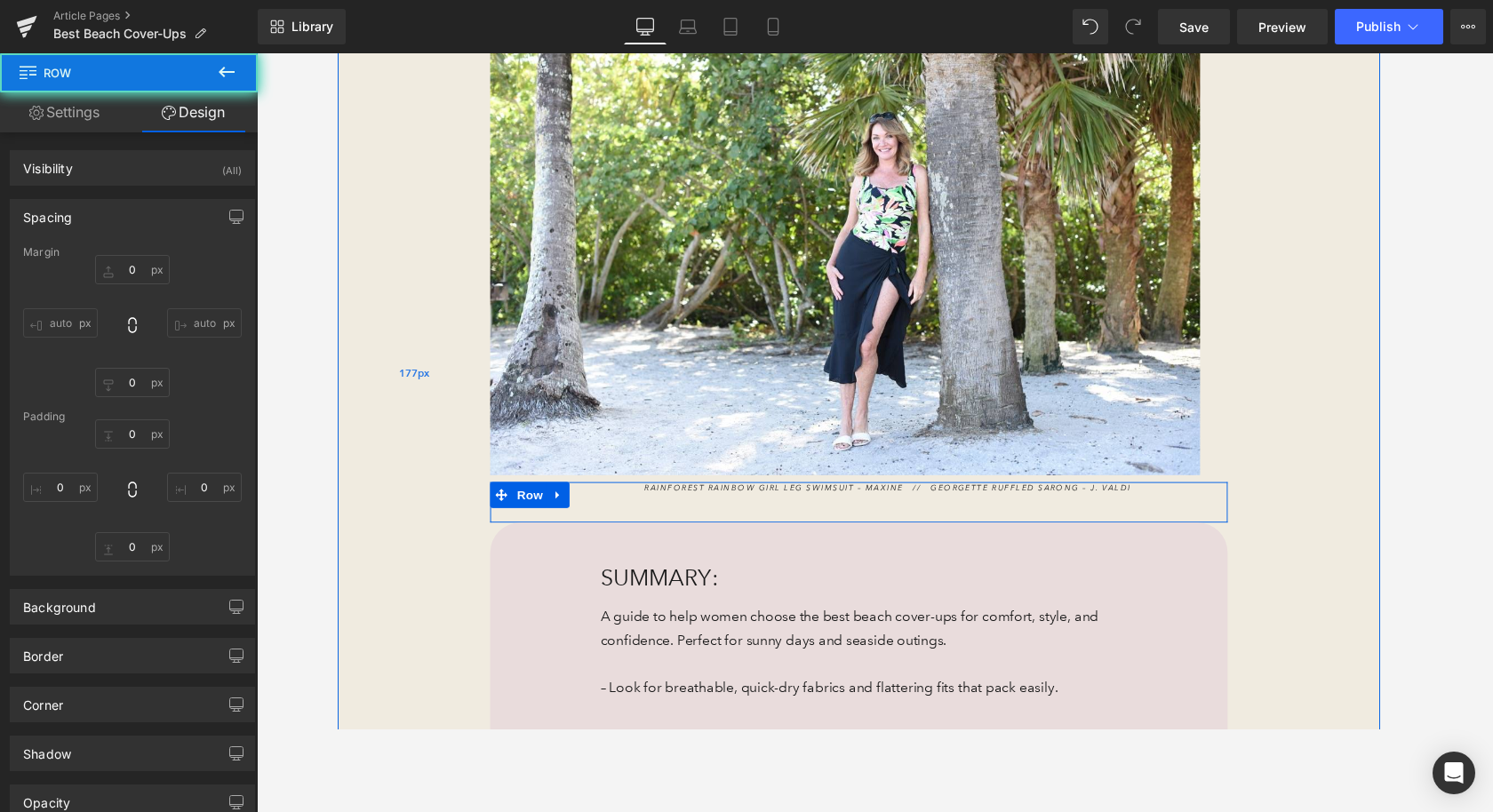 type on "0" 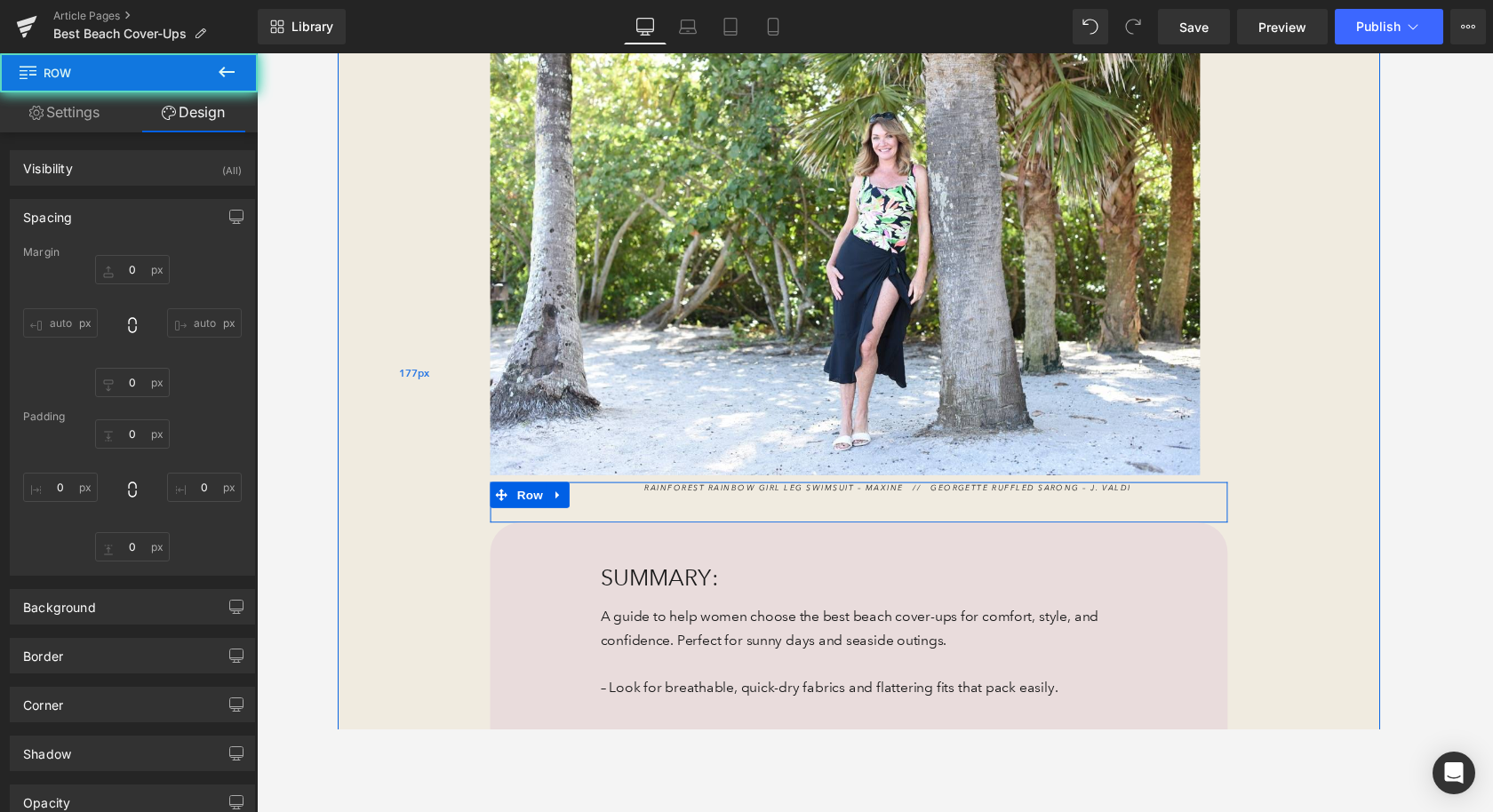 type on "0" 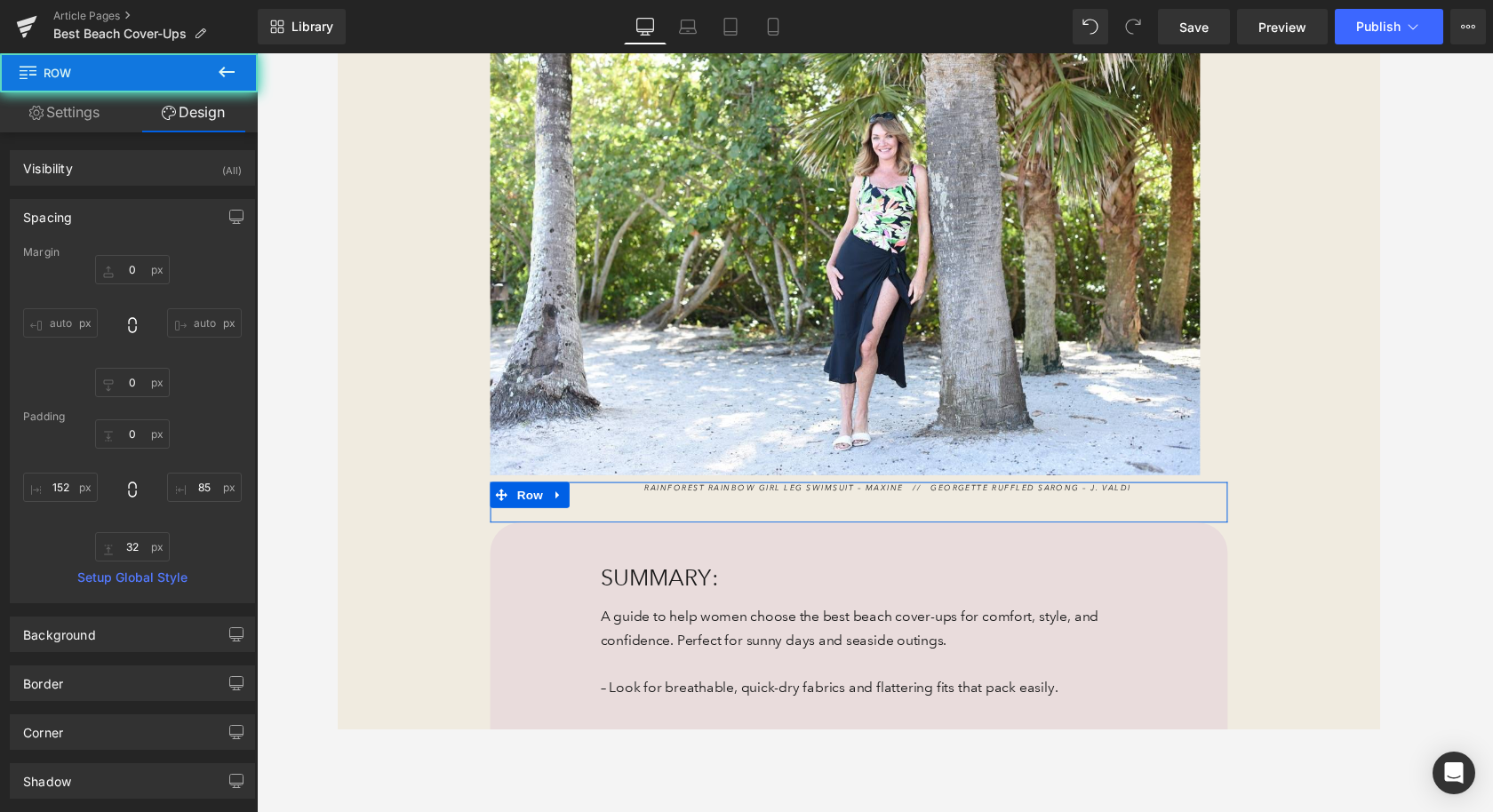 click at bounding box center (874, 433) 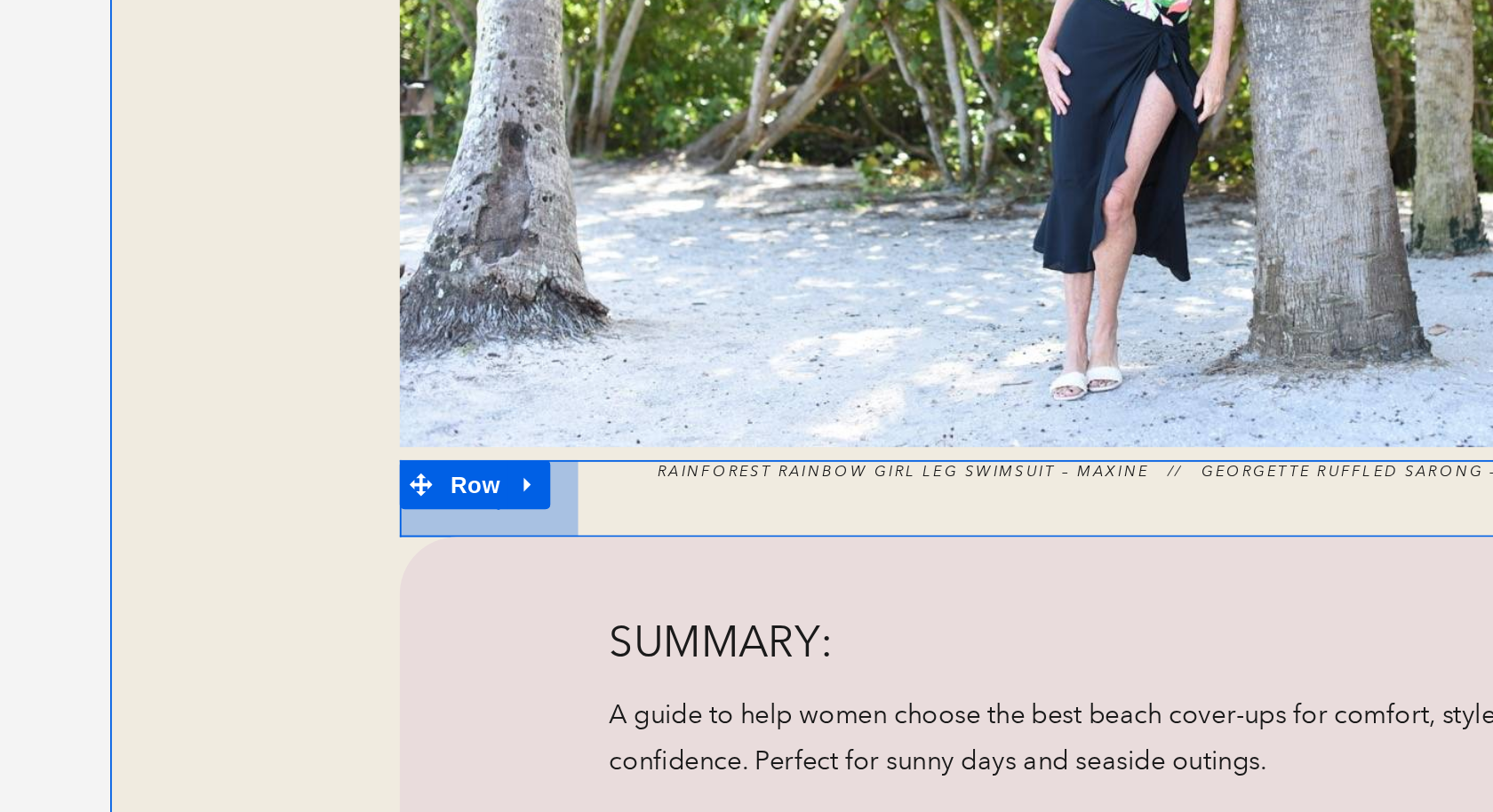 drag, startPoint x: 387, startPoint y: 114, endPoint x: 349, endPoint y: 117, distance: 38.118237 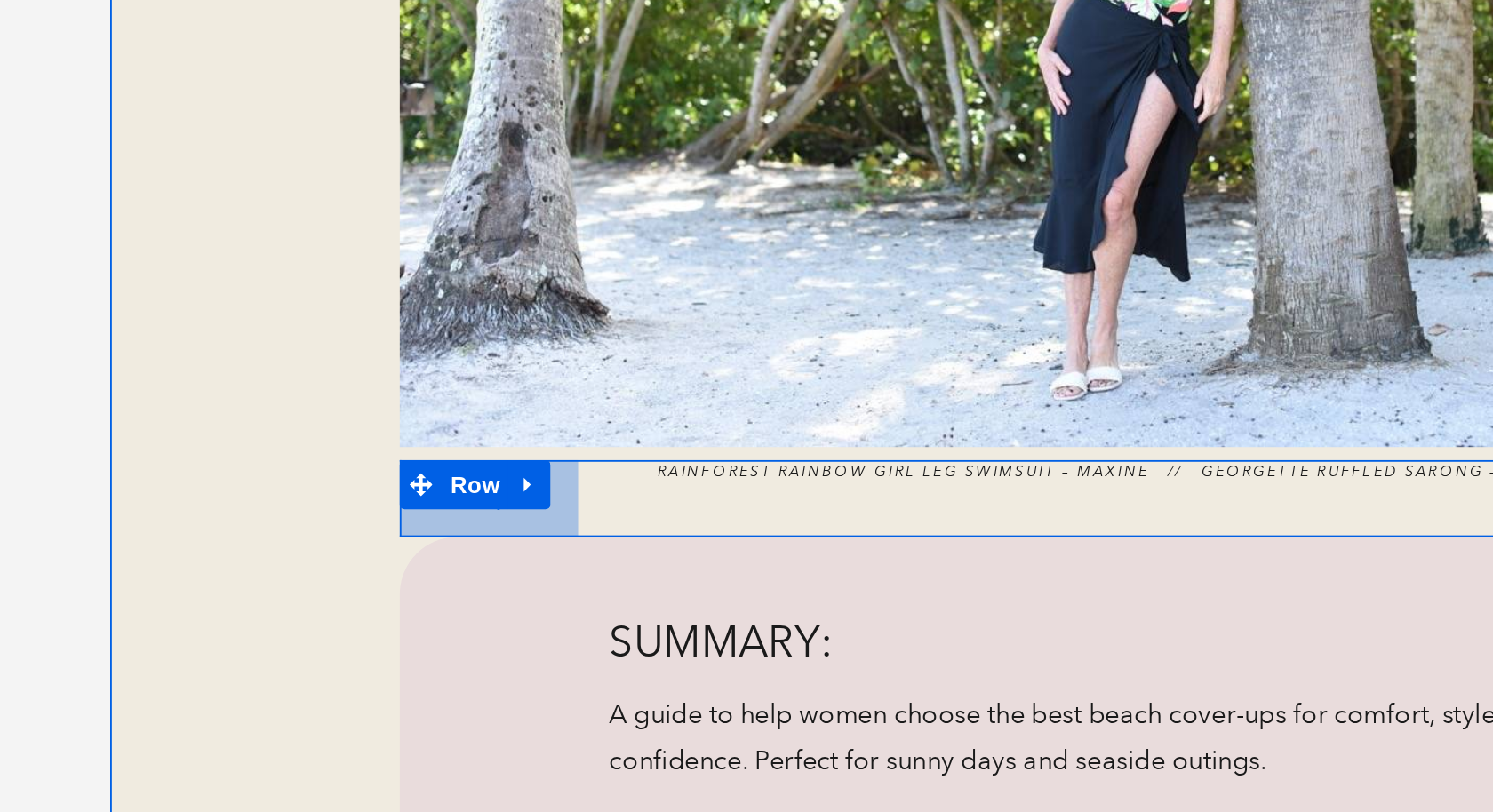 click on "109px" at bounding box center (315, 110) 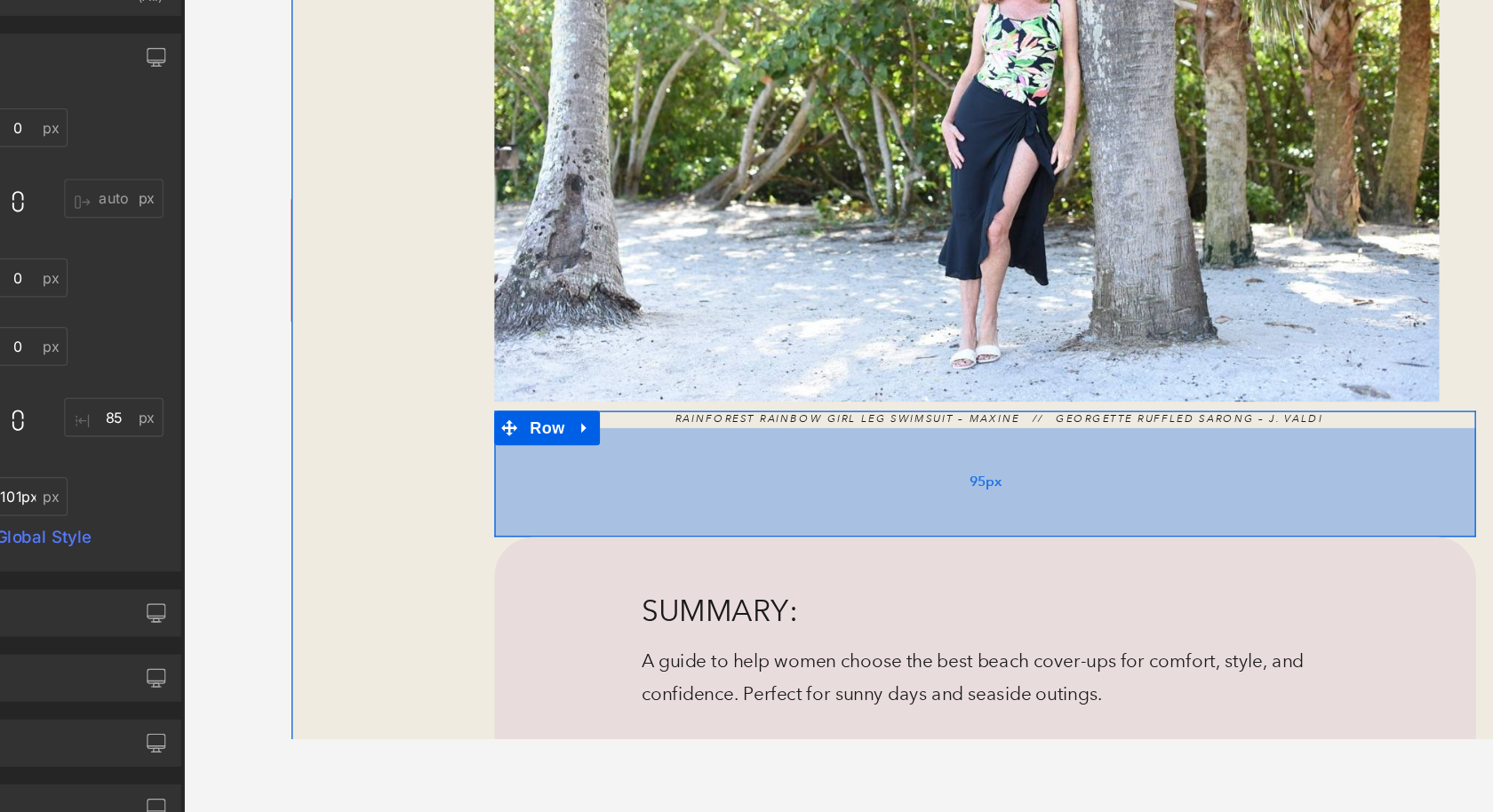 type on "102px" 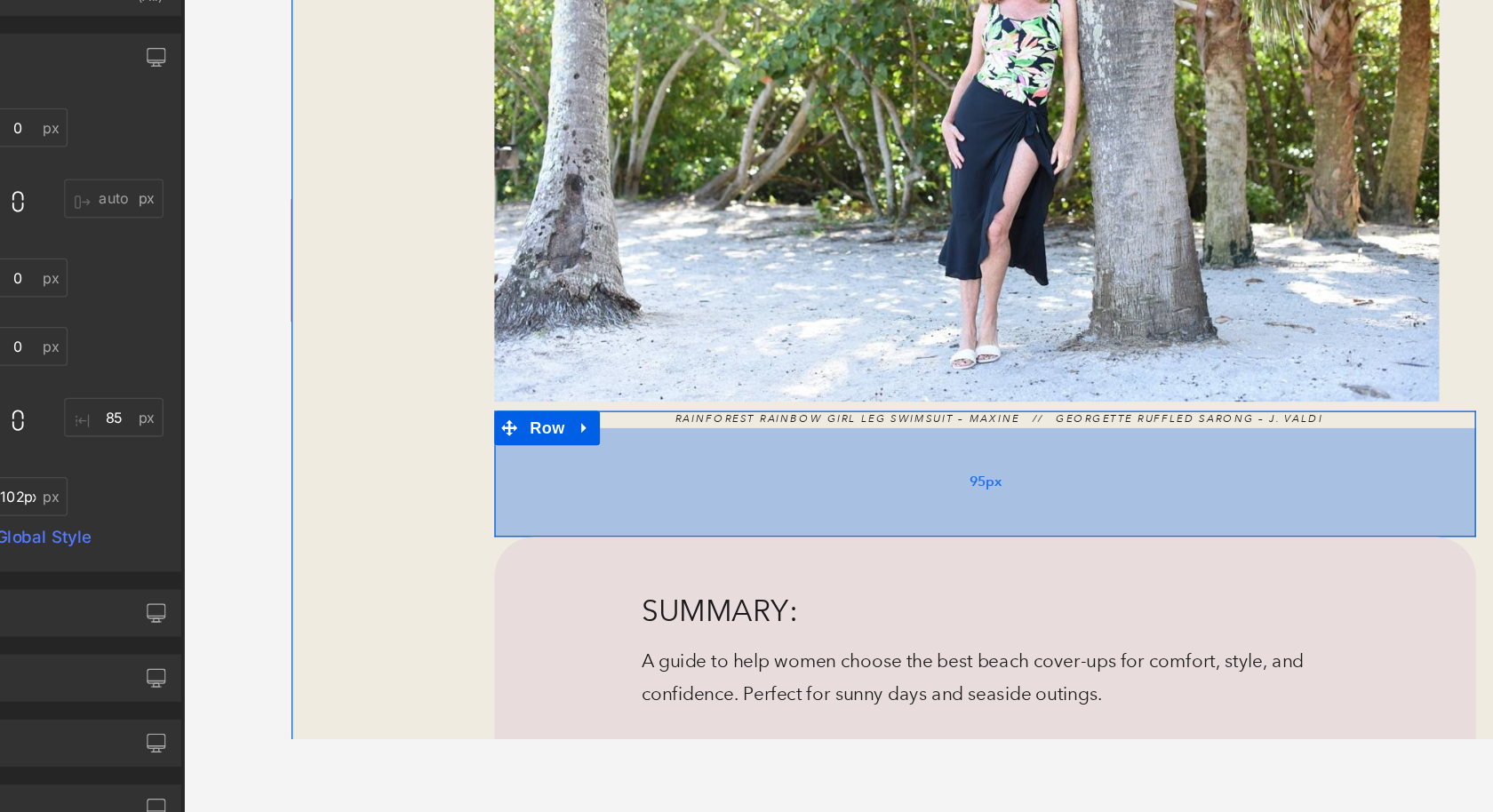 drag, startPoint x: 592, startPoint y: 317, endPoint x: 584, endPoint y: 378, distance: 61.522 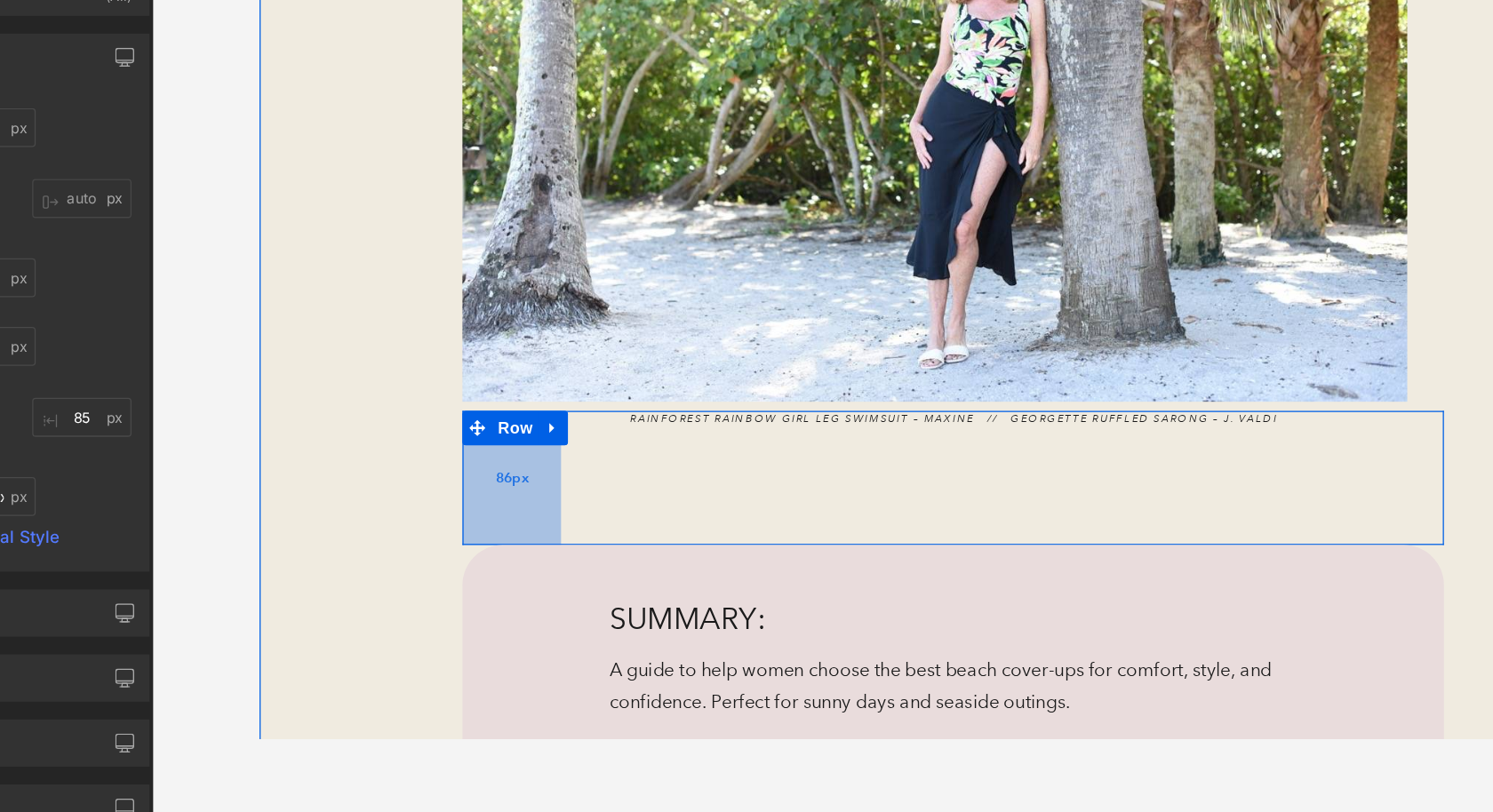 type on "85px" 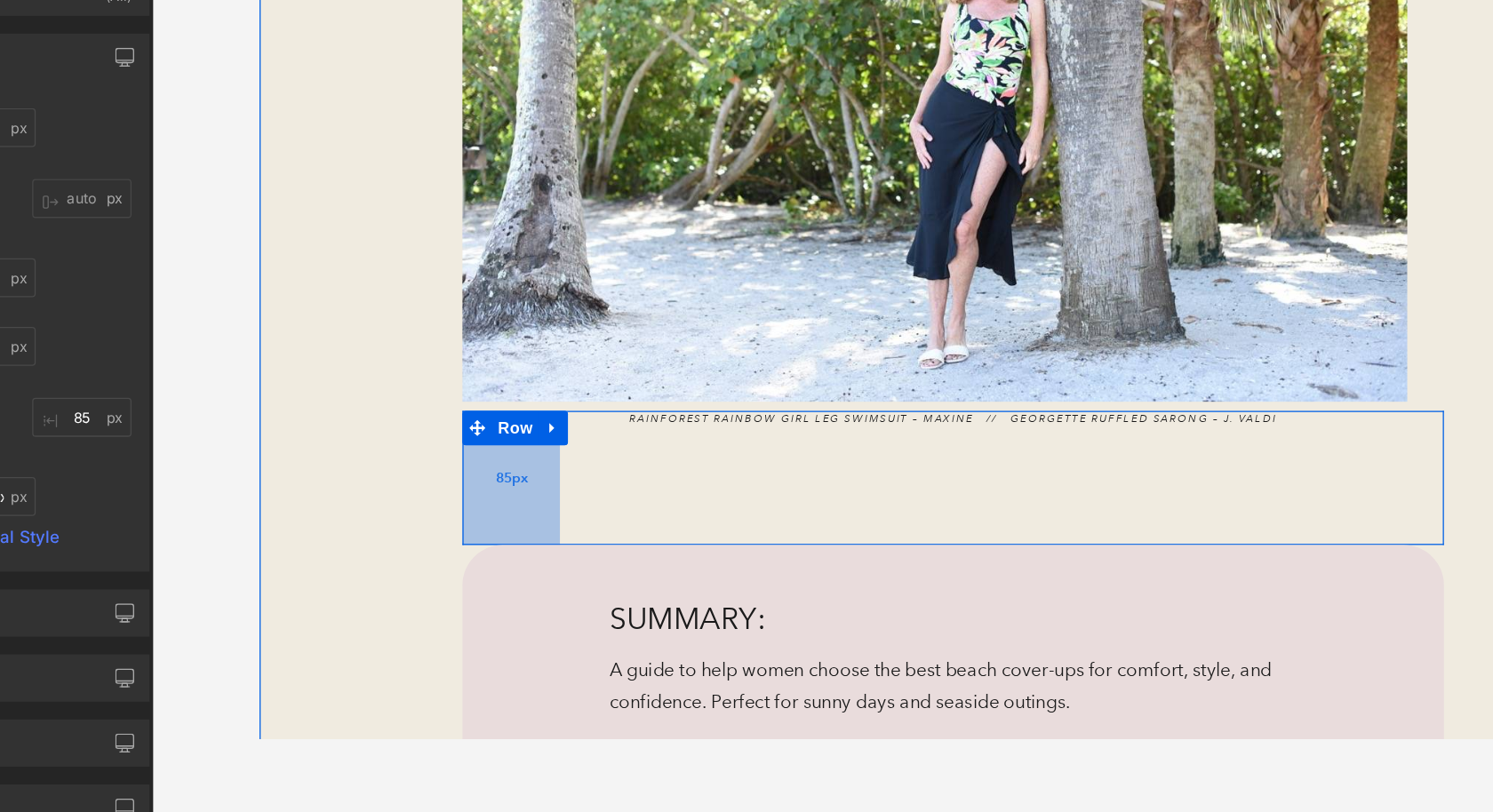 drag, startPoint x: 497, startPoint y: 354, endPoint x: 475, endPoint y: 357, distance: 22.203603 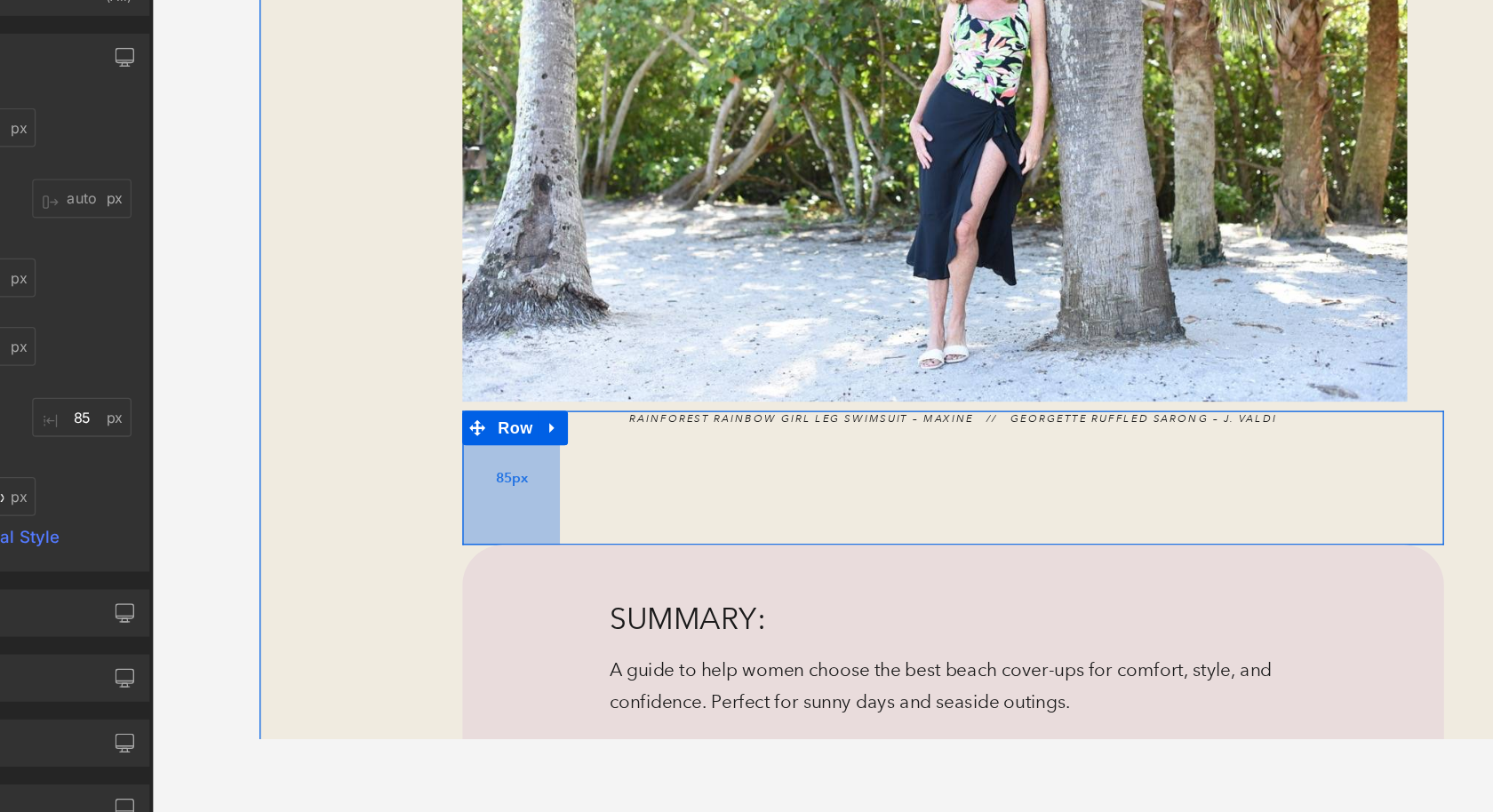 click on "85px" at bounding box center [453, 335] 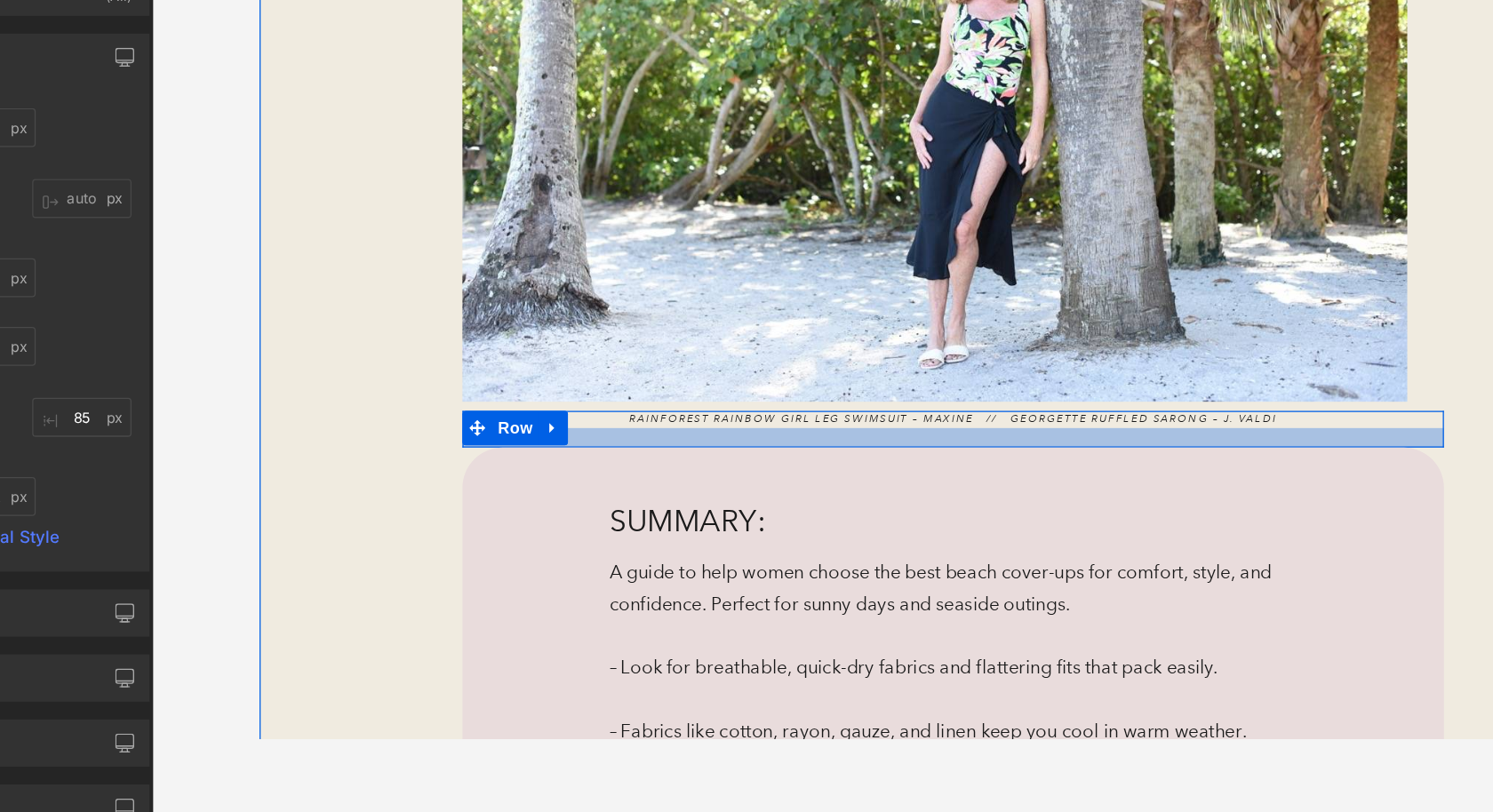 type on "15px" 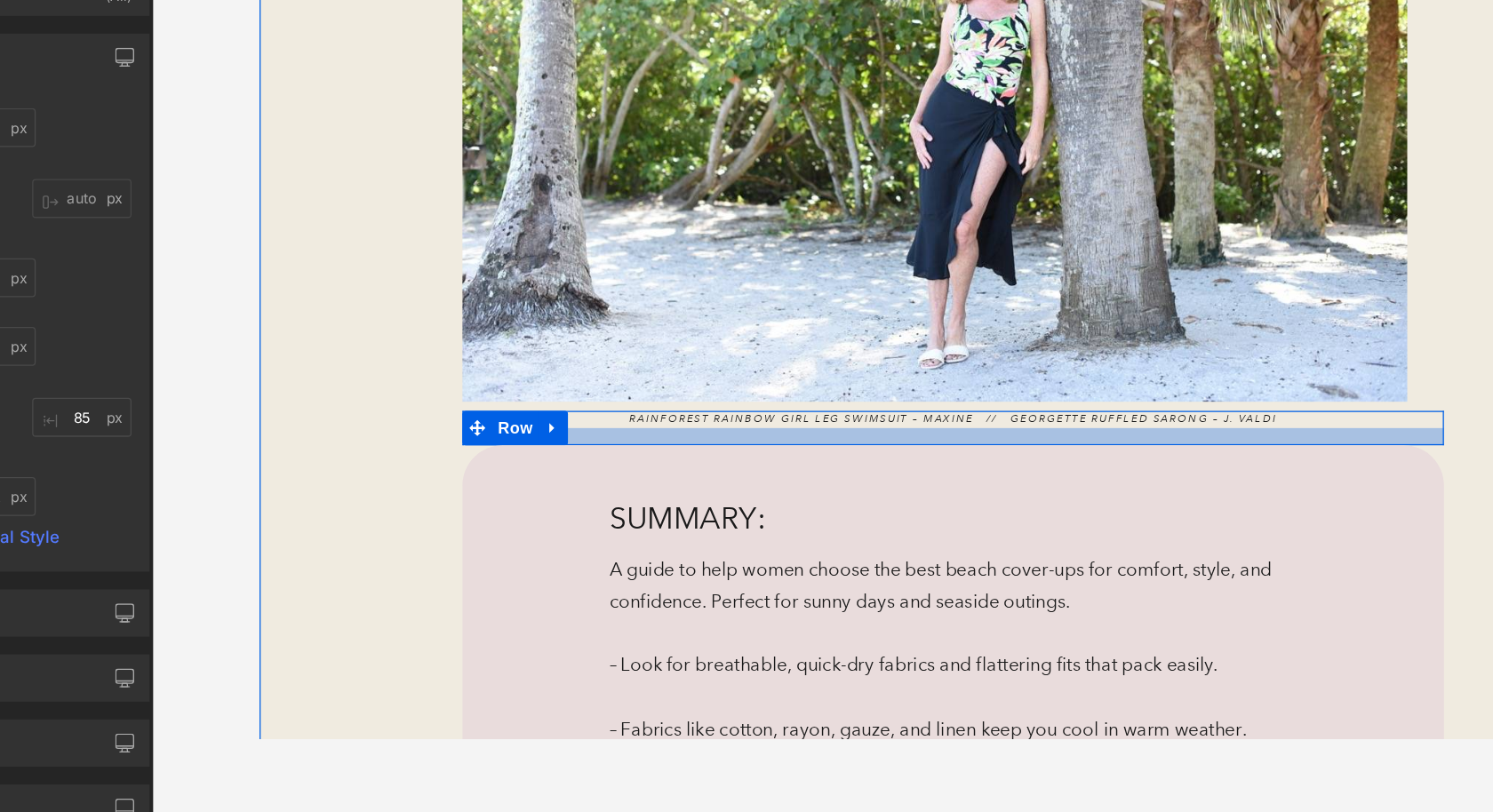 drag, startPoint x: 554, startPoint y: 375, endPoint x: 555, endPoint y: 297, distance: 78.00641 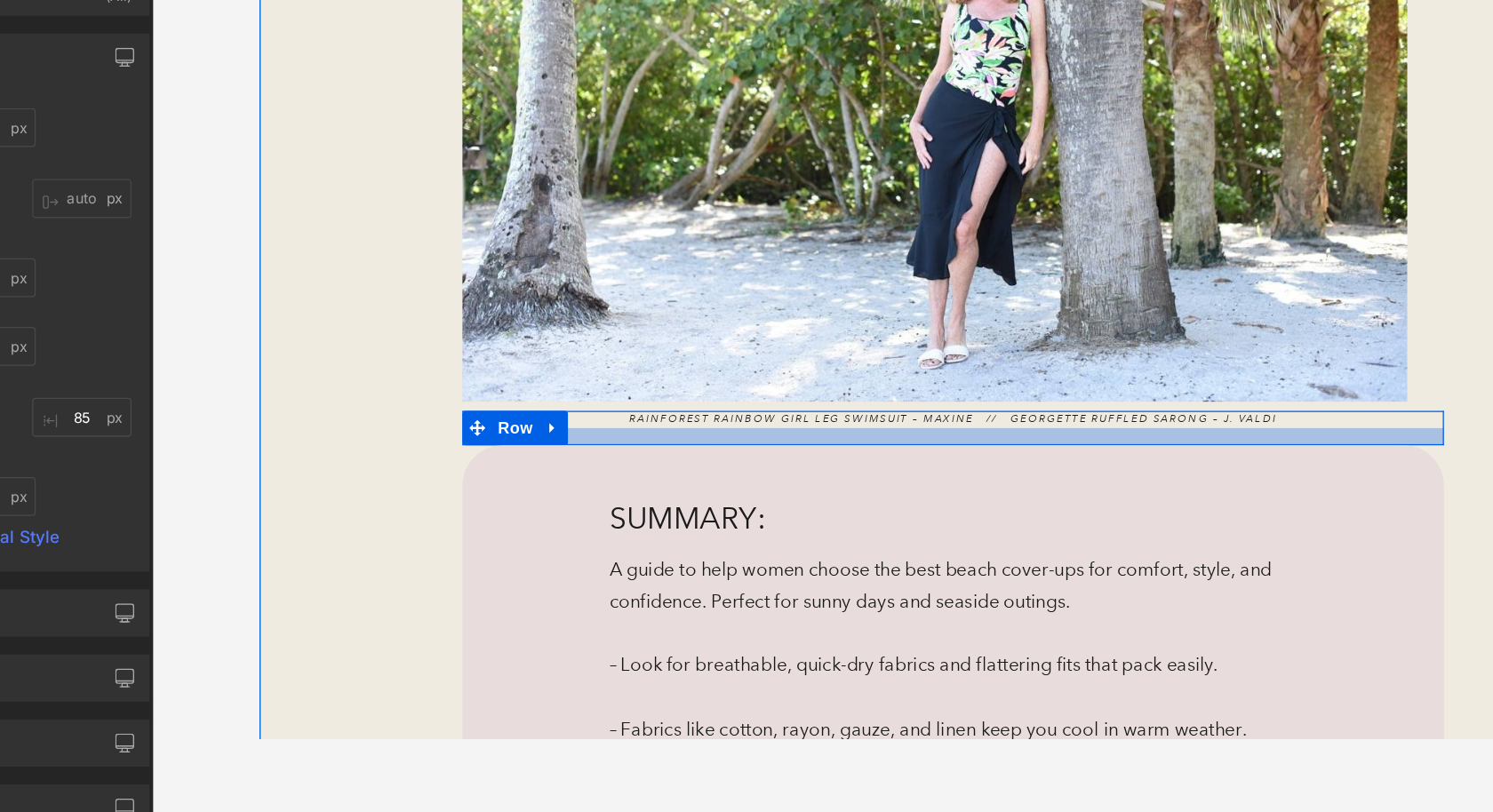 click at bounding box center [796, 302] 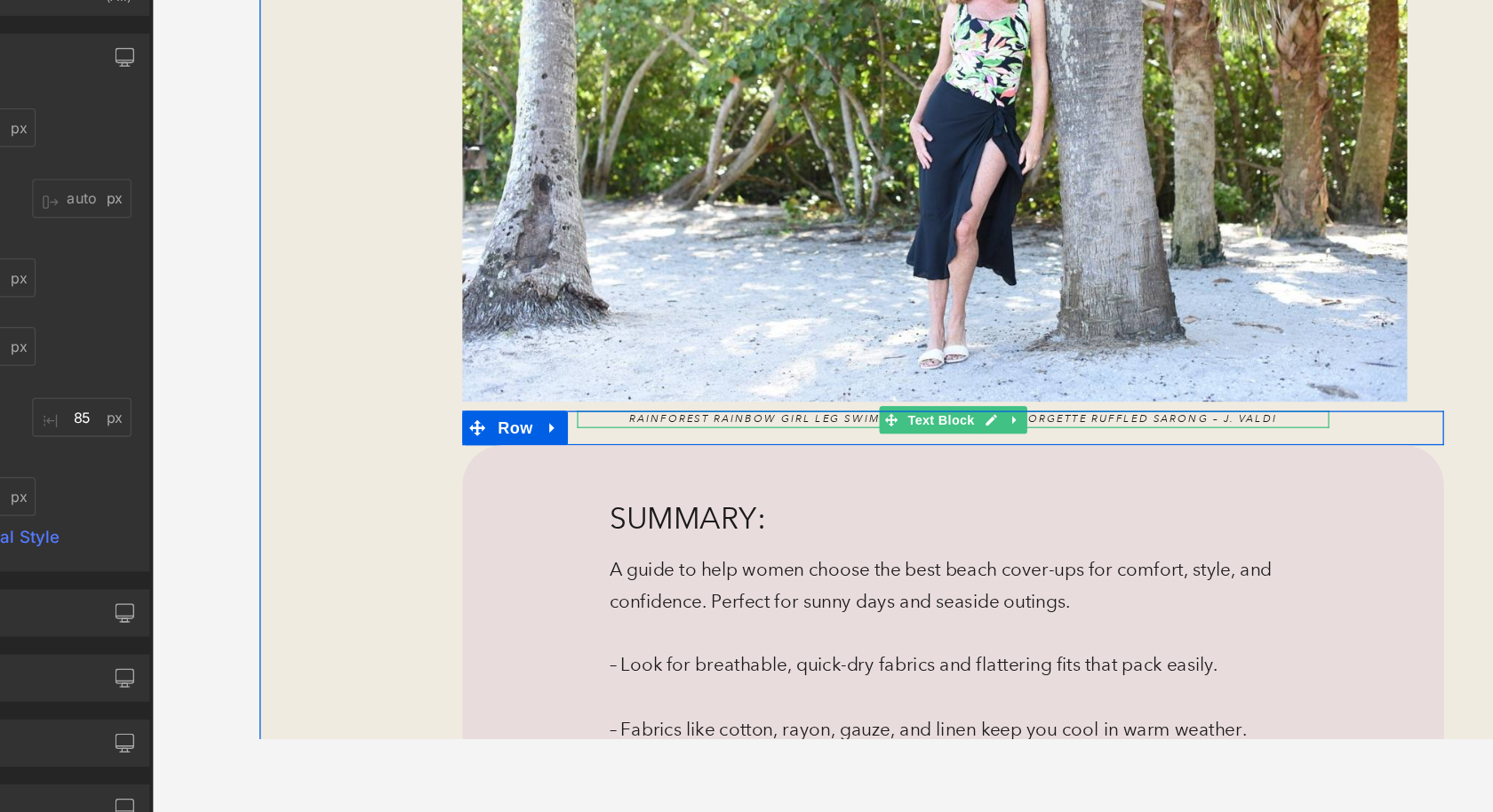 click on "Rainforest Rainbow Girl Leg Swimsuit – Maxine   //   Georgette Ruffled Sarong – J. Valdi" at bounding box center [796, 289] 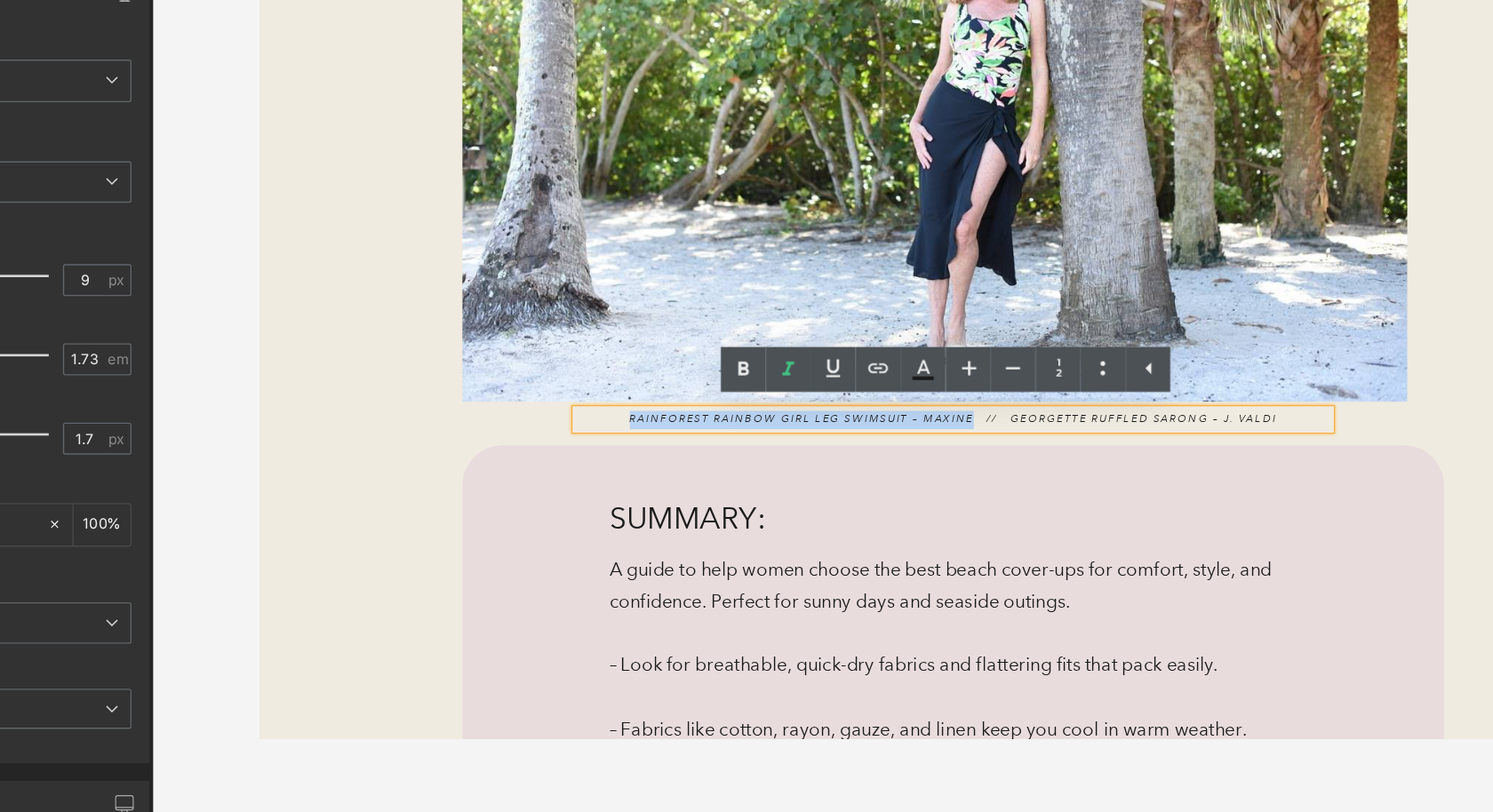 drag, startPoint x: 541, startPoint y: 286, endPoint x: 807, endPoint y: 291, distance: 266.04699 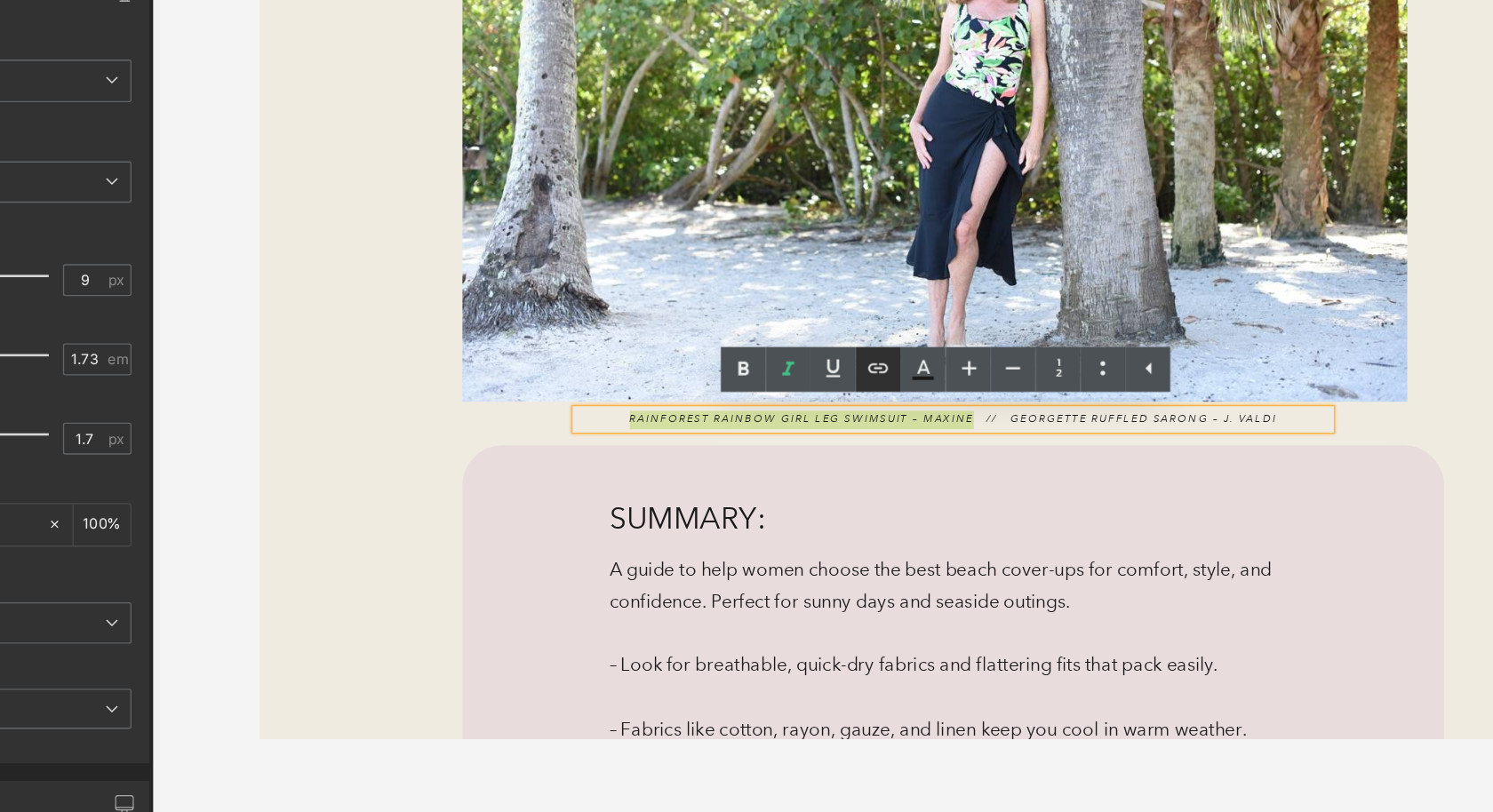 click 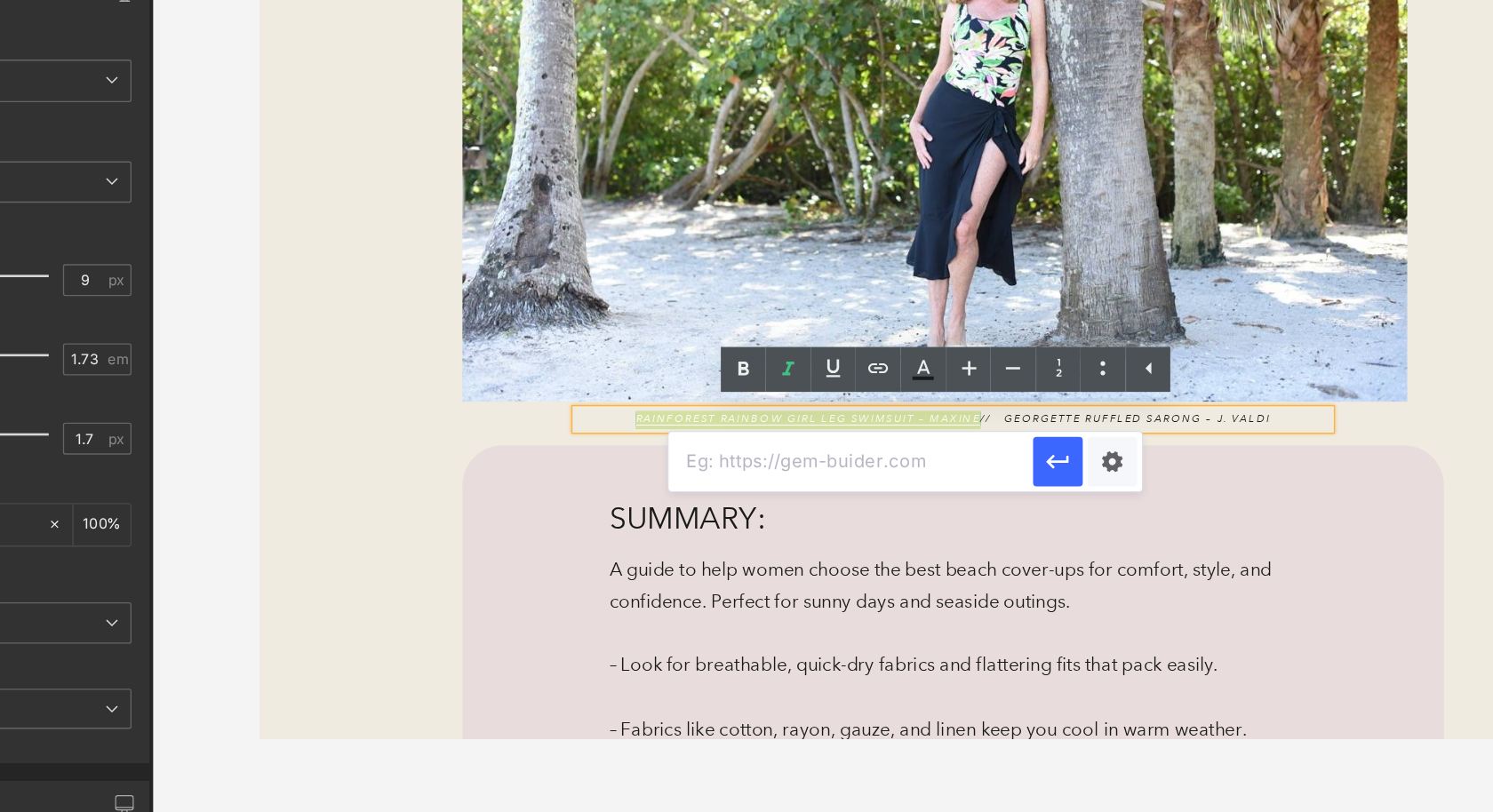 click at bounding box center [782, 521] 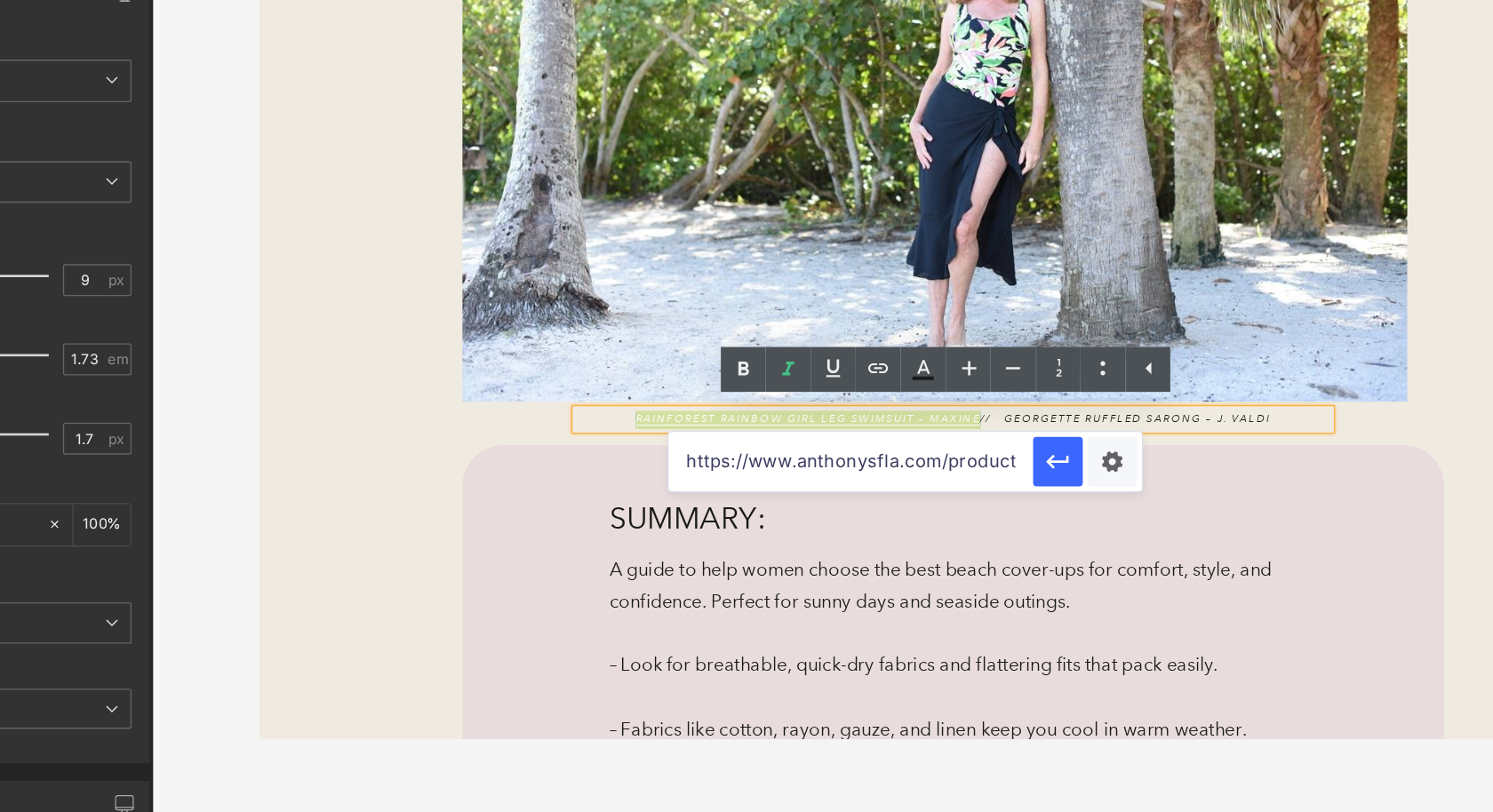 scroll, scrollTop: 0, scrollLeft: 80, axis: horizontal 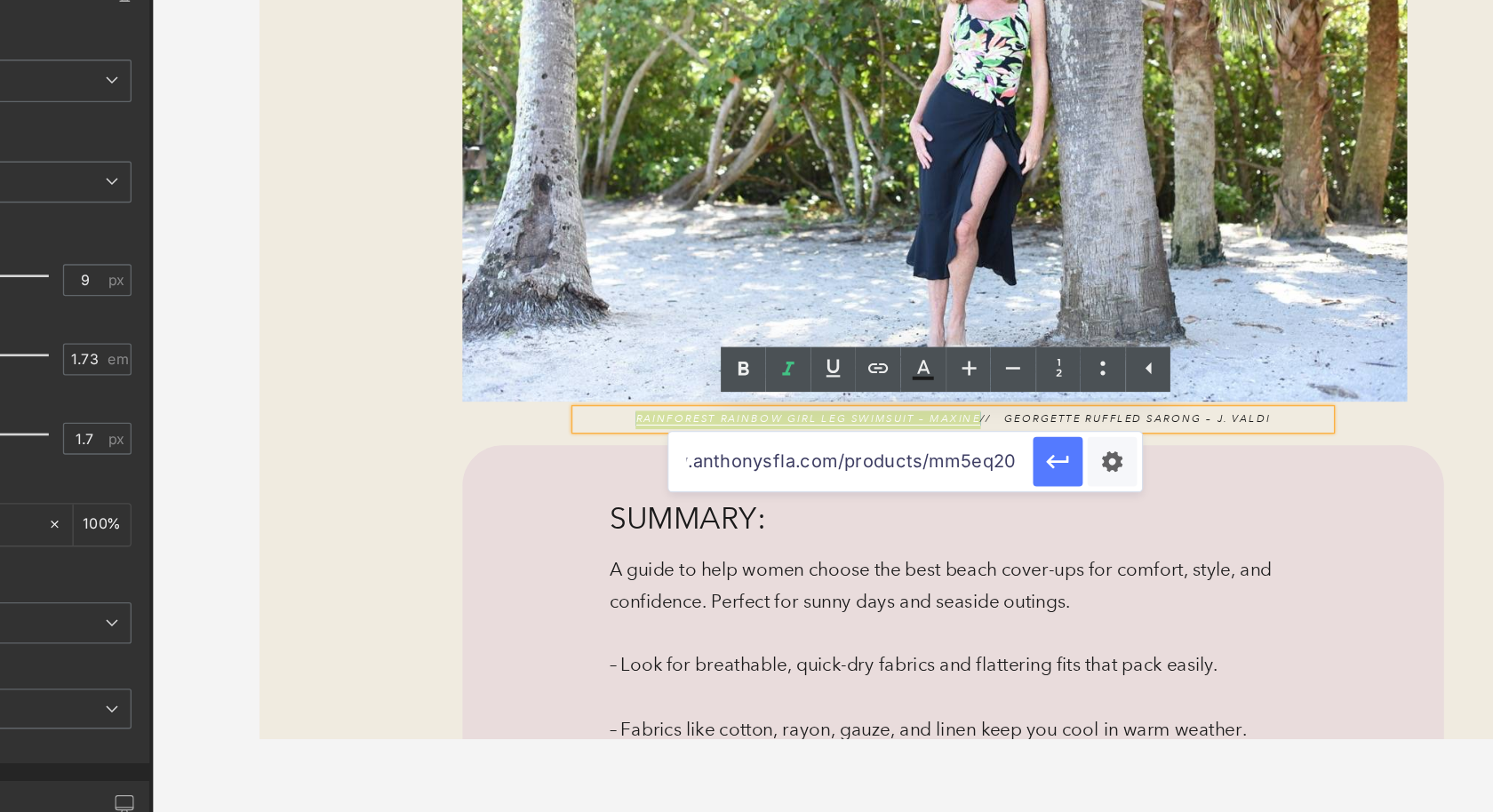 click 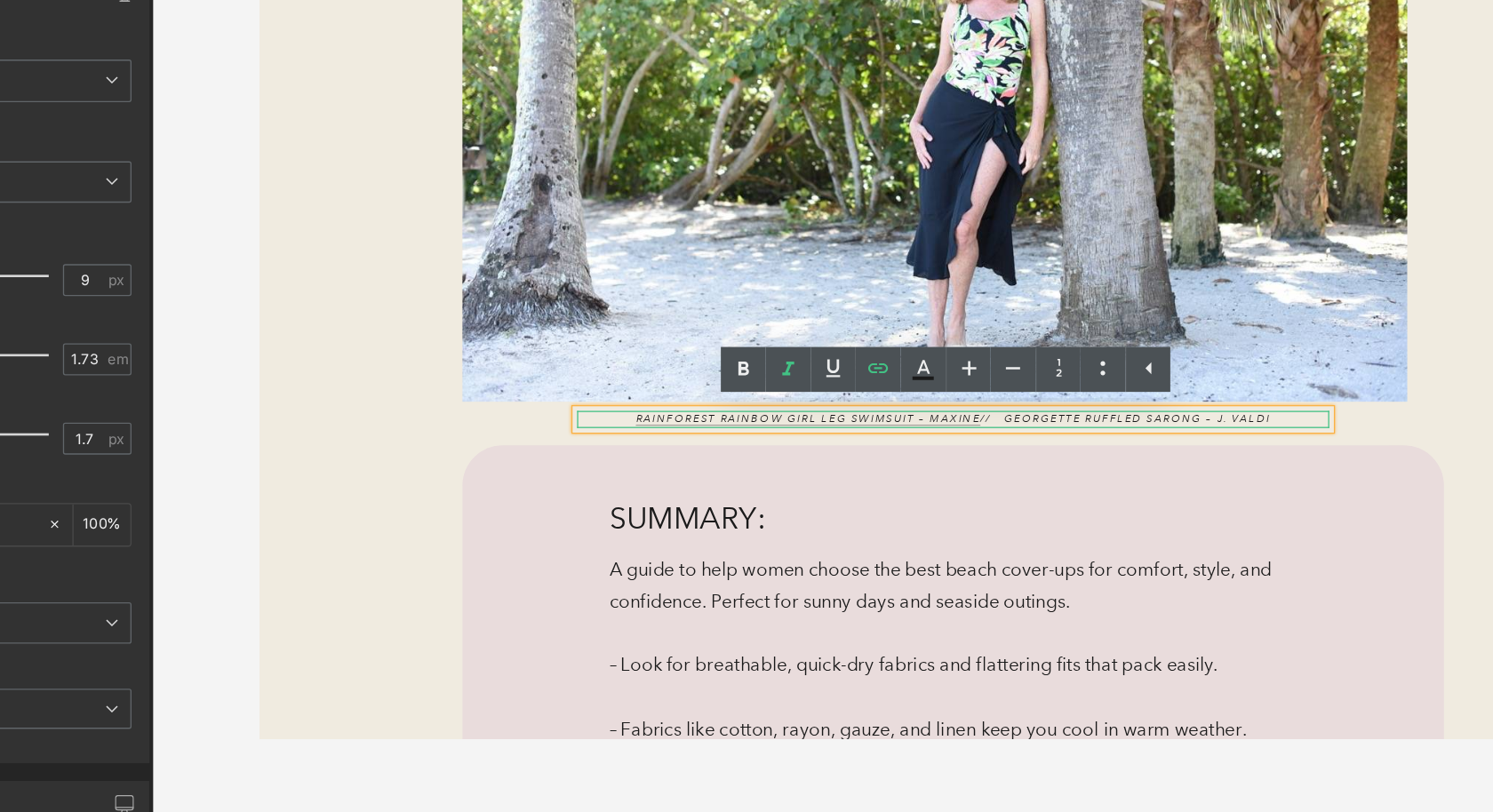 drag, startPoint x: 843, startPoint y: 288, endPoint x: 867, endPoint y: 287, distance: 24.020824 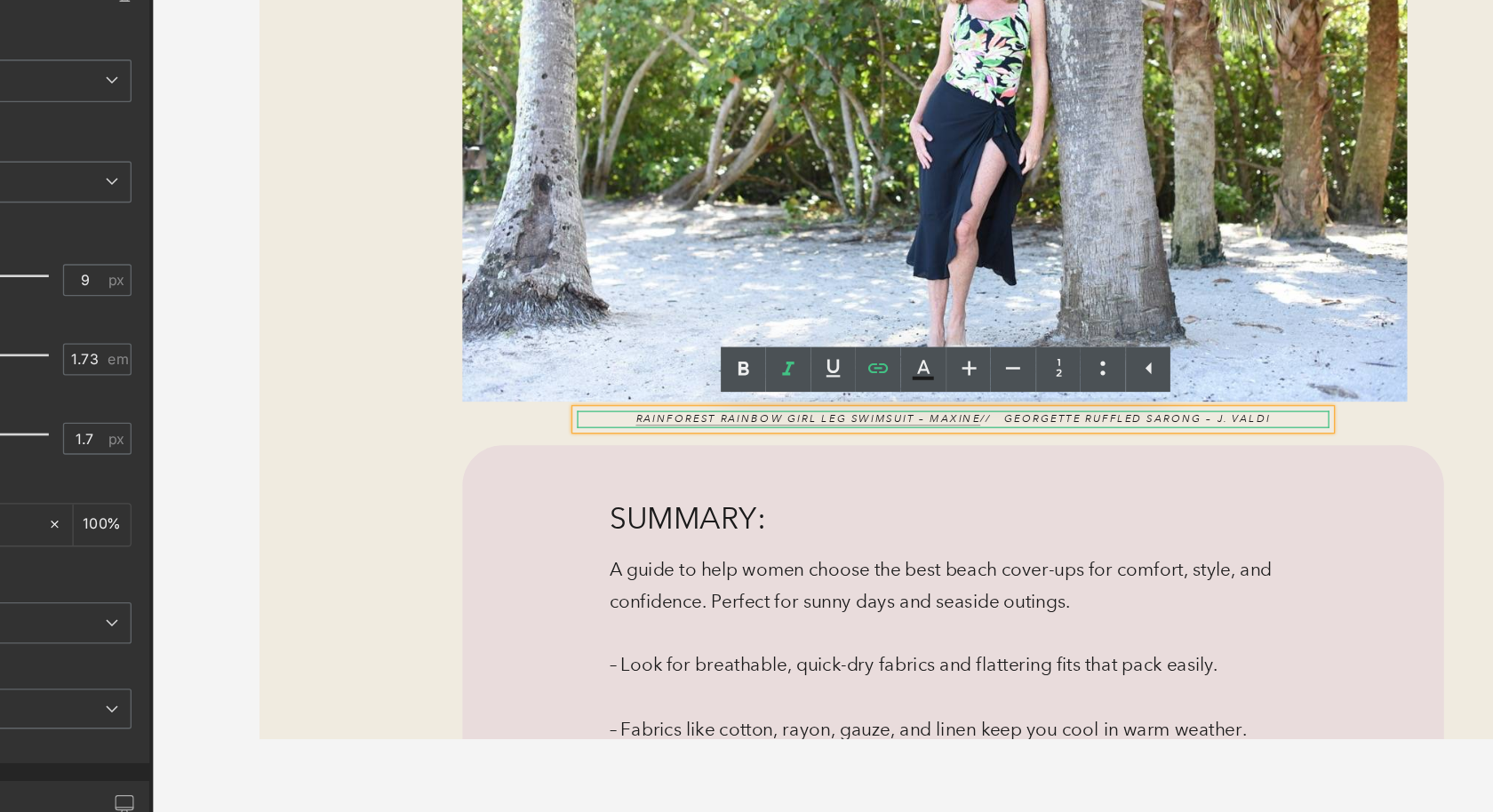 click on "Rainforest Rainbow Girl Leg Swimsuit – Maxine    //   Georgette Ruffled Sarong – J. Valdi" at bounding box center (796, 289) 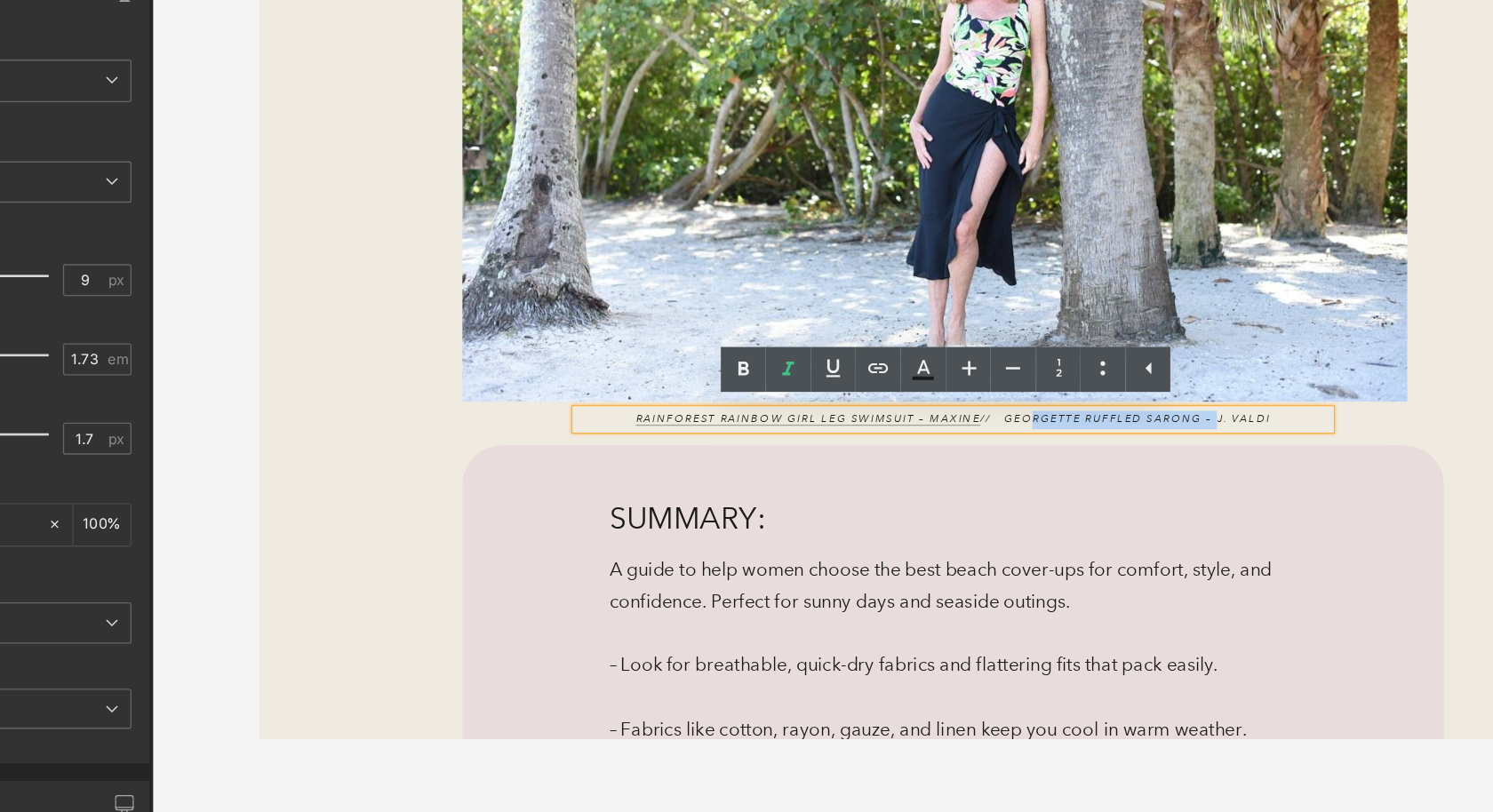 drag, startPoint x: 841, startPoint y: 287, endPoint x: 994, endPoint y: 287, distance: 153 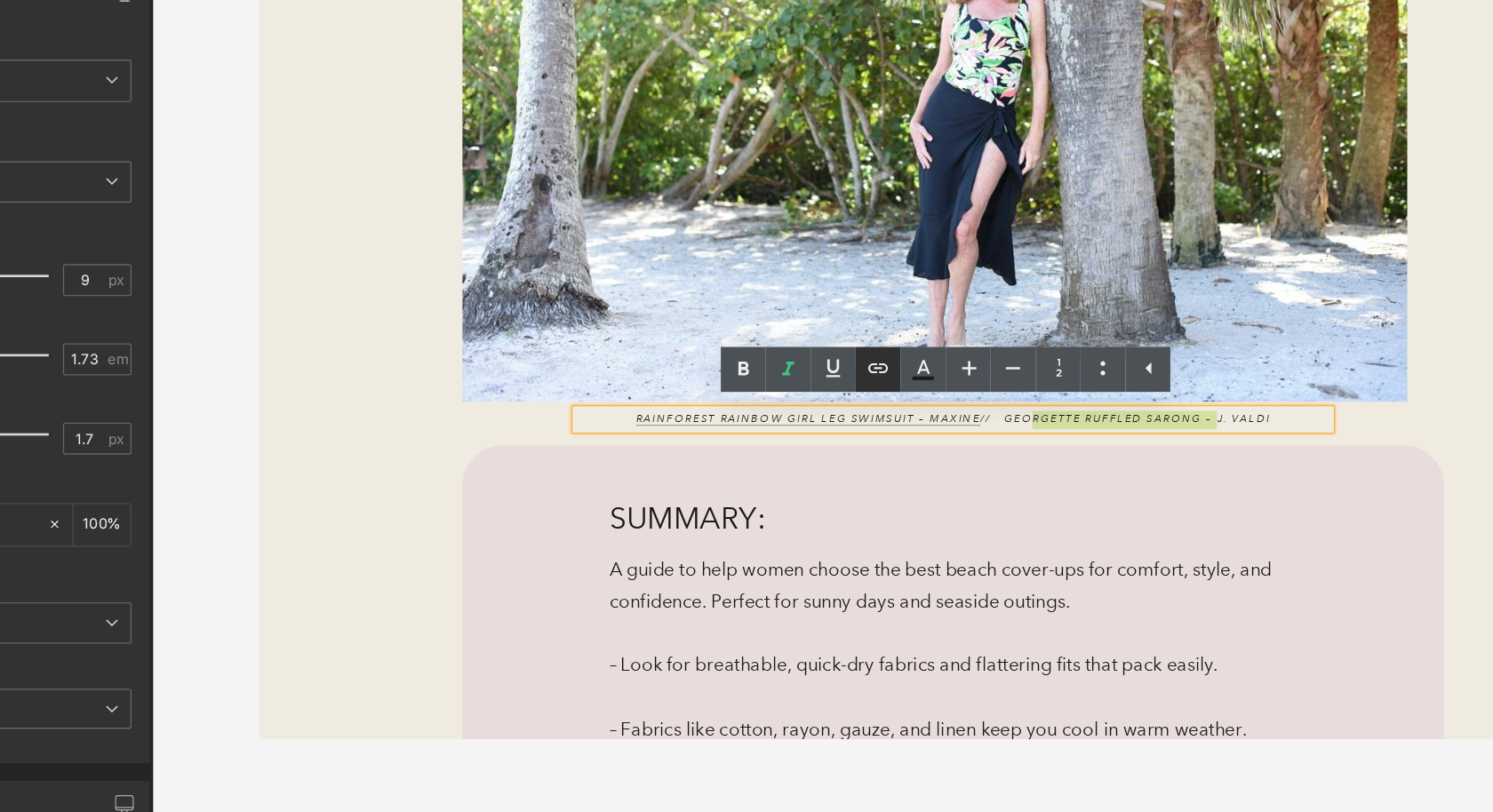 click 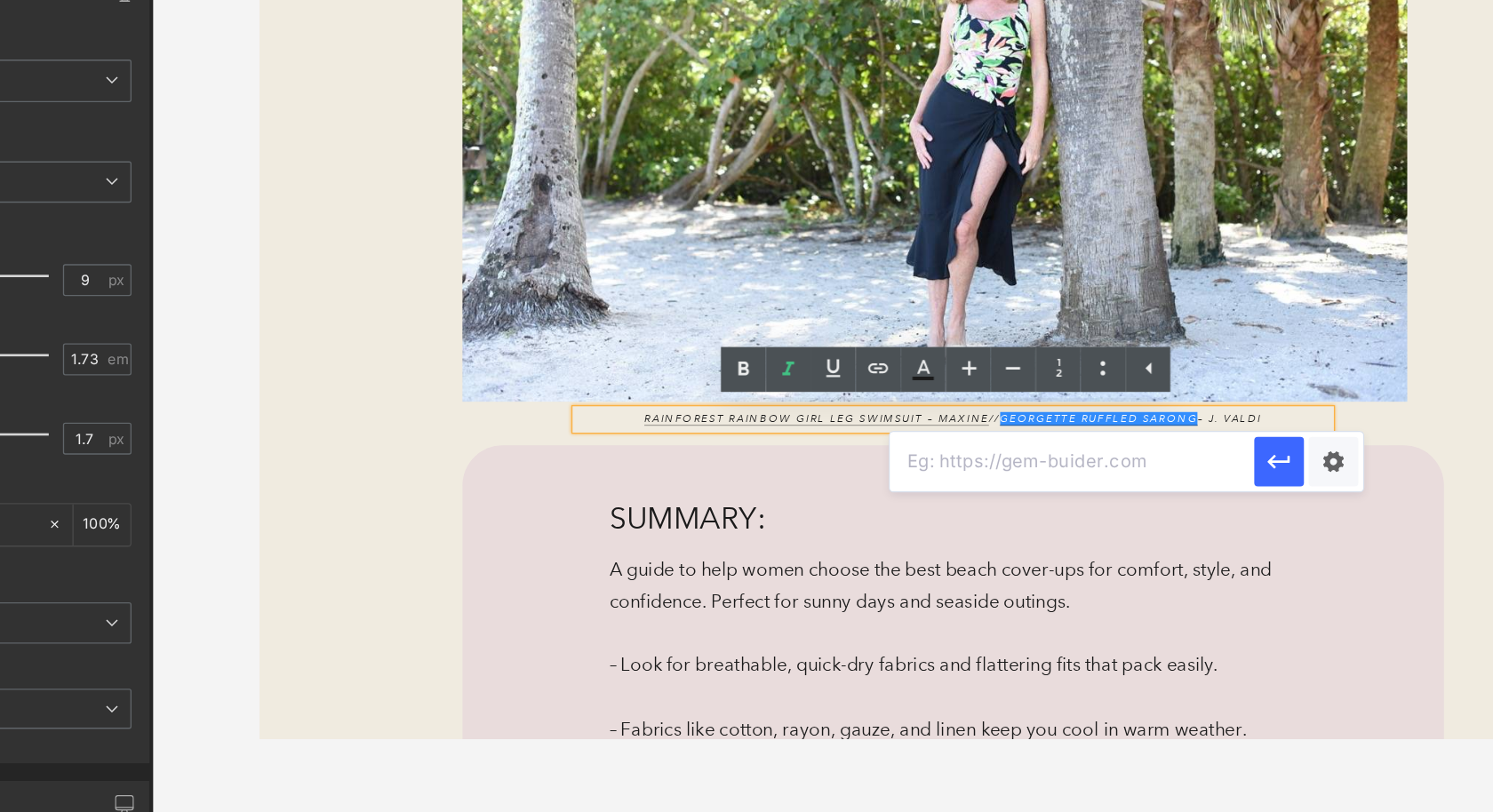 click at bounding box center [948, 521] 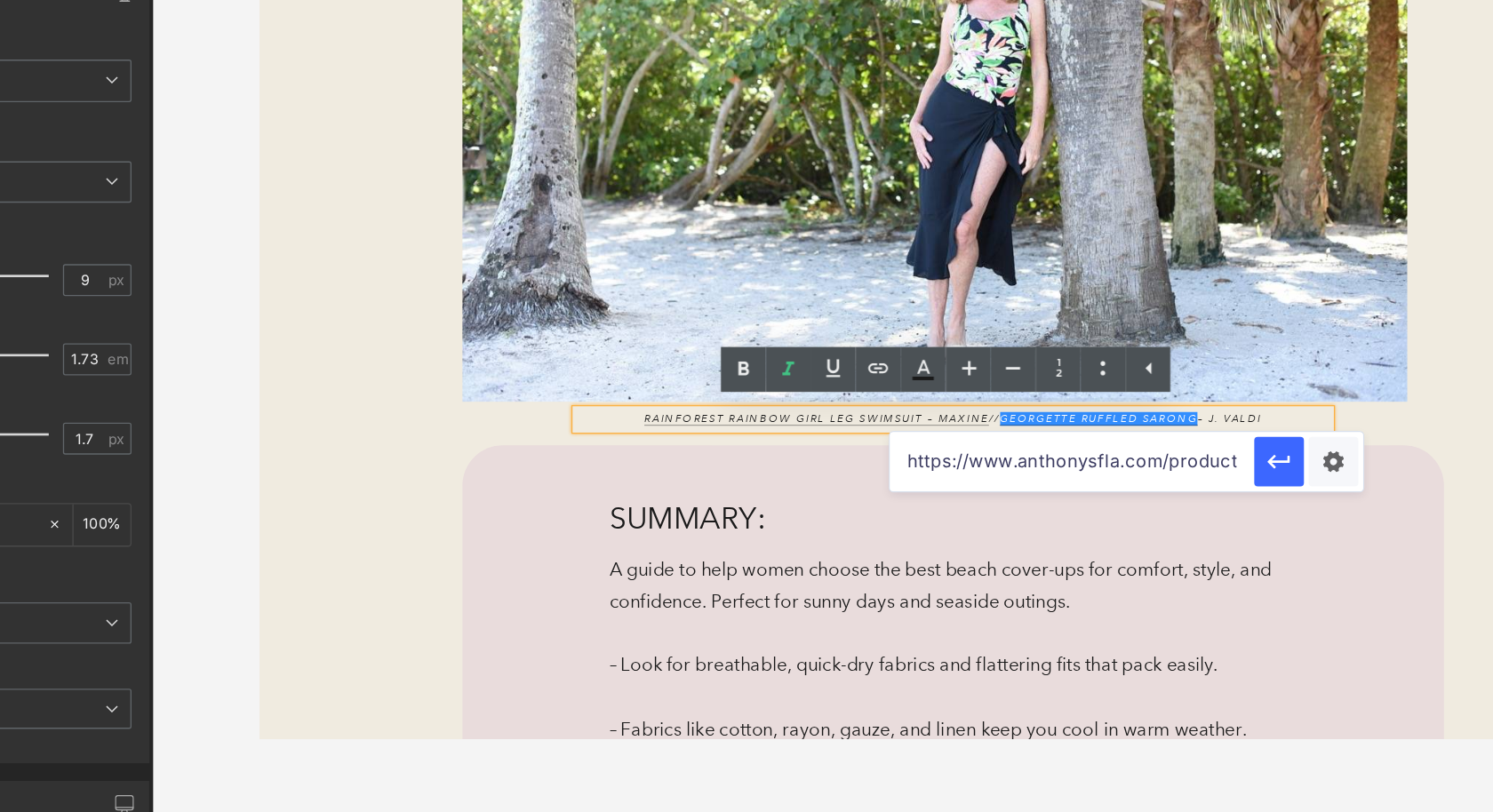 scroll, scrollTop: 0, scrollLeft: 44, axis: horizontal 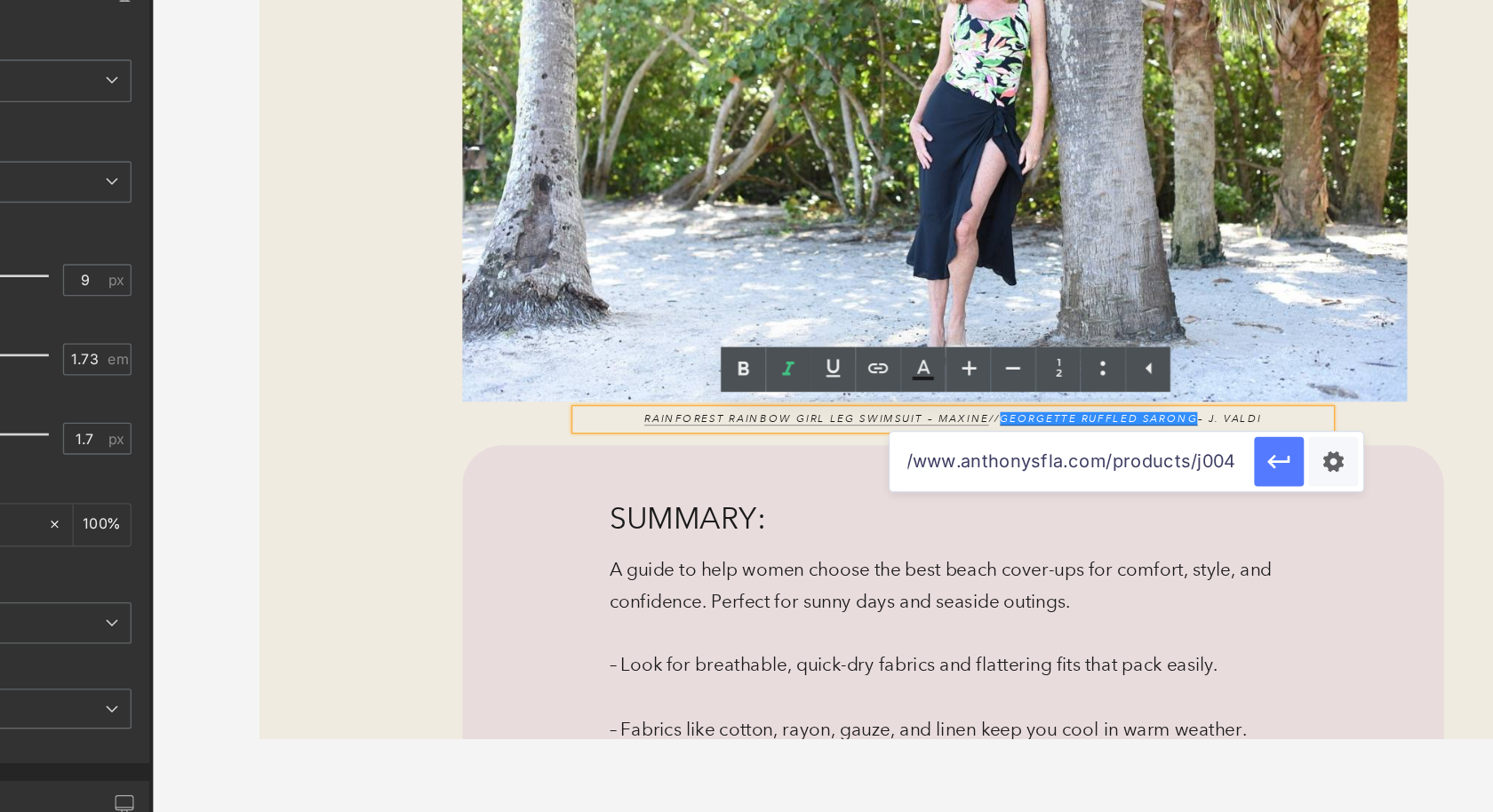 type on "https://www.anthonysfla.com/products/j004" 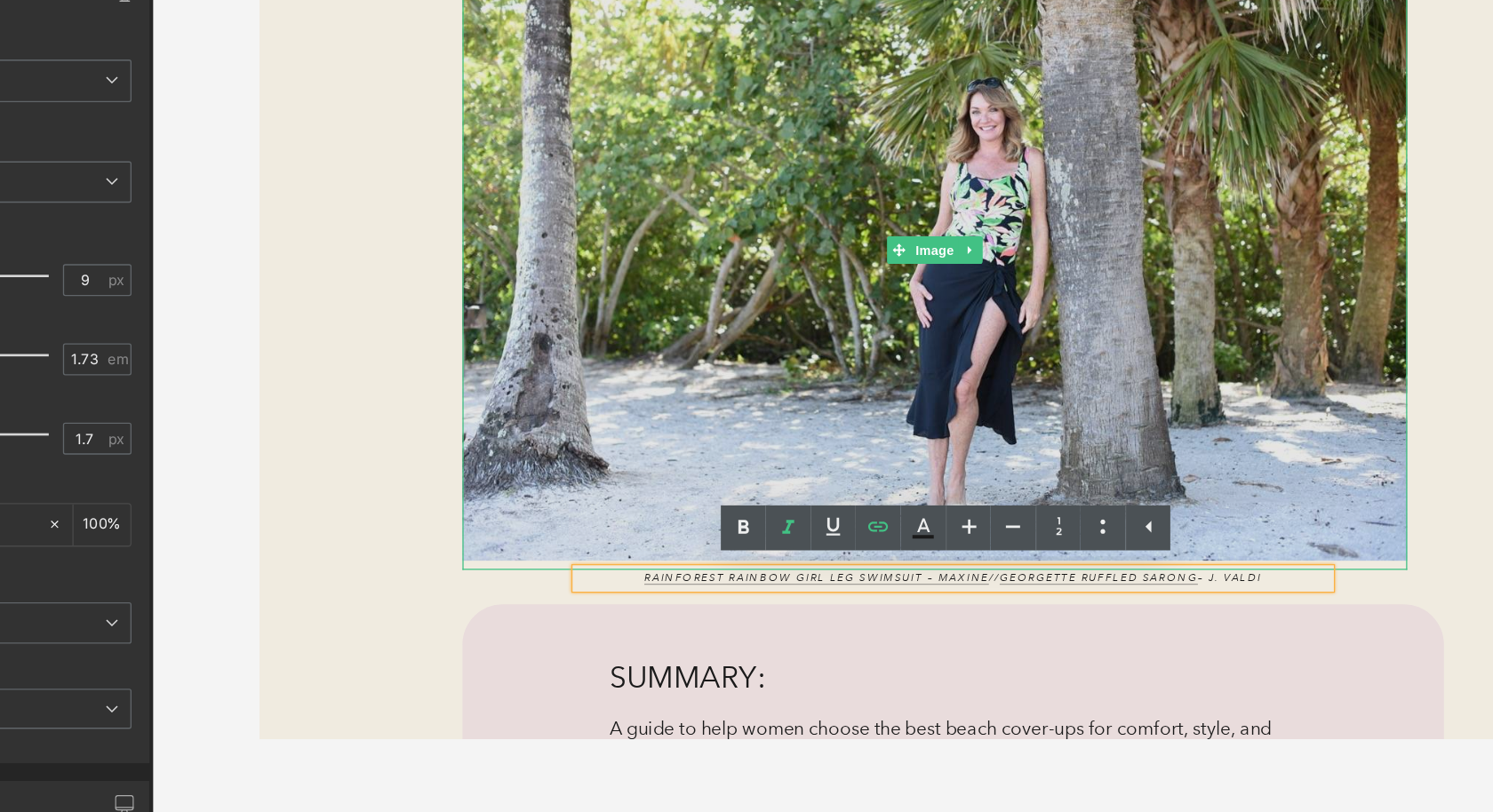 scroll, scrollTop: 313, scrollLeft: 0, axis: vertical 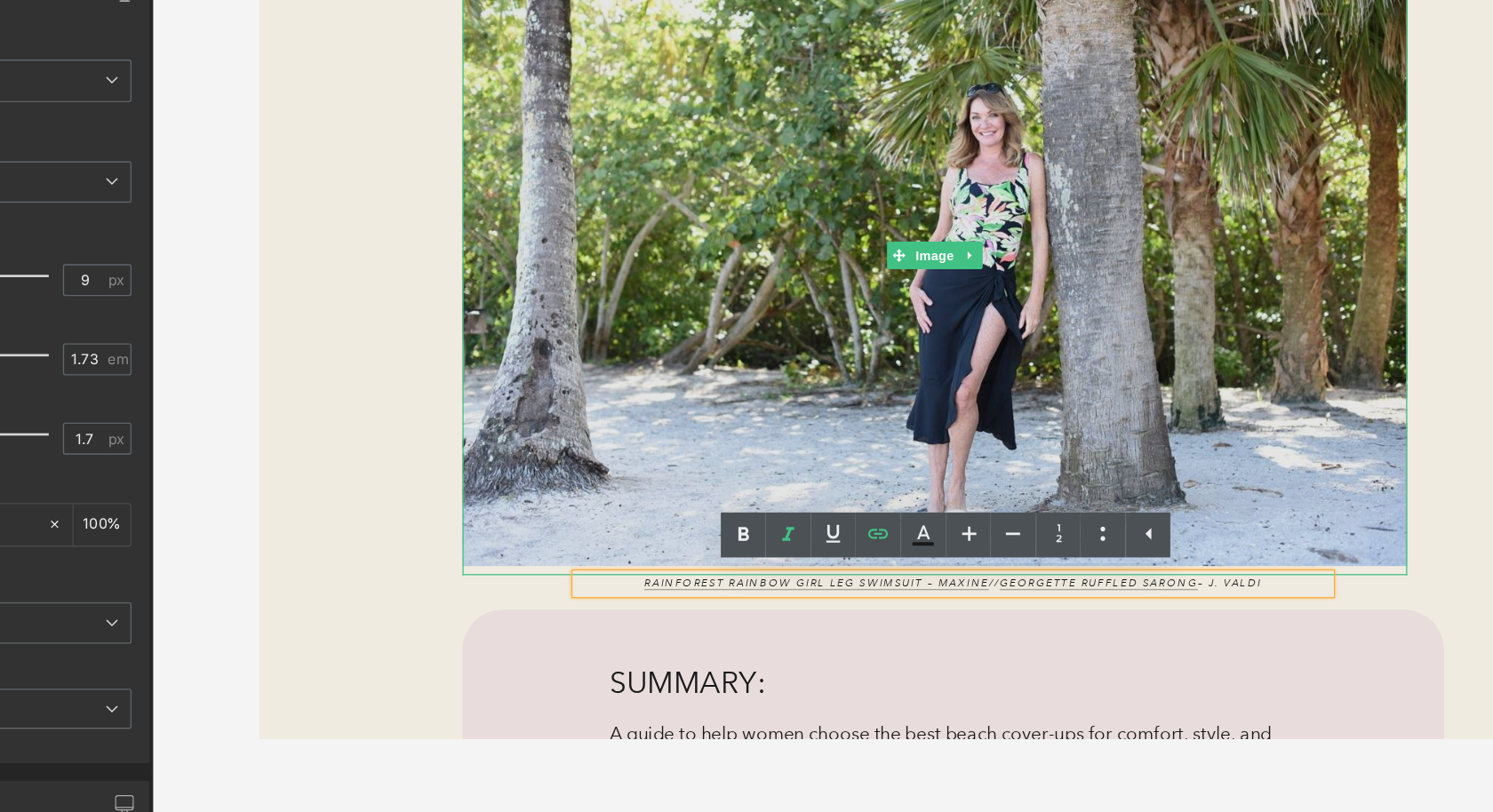 click at bounding box center [782, 163] 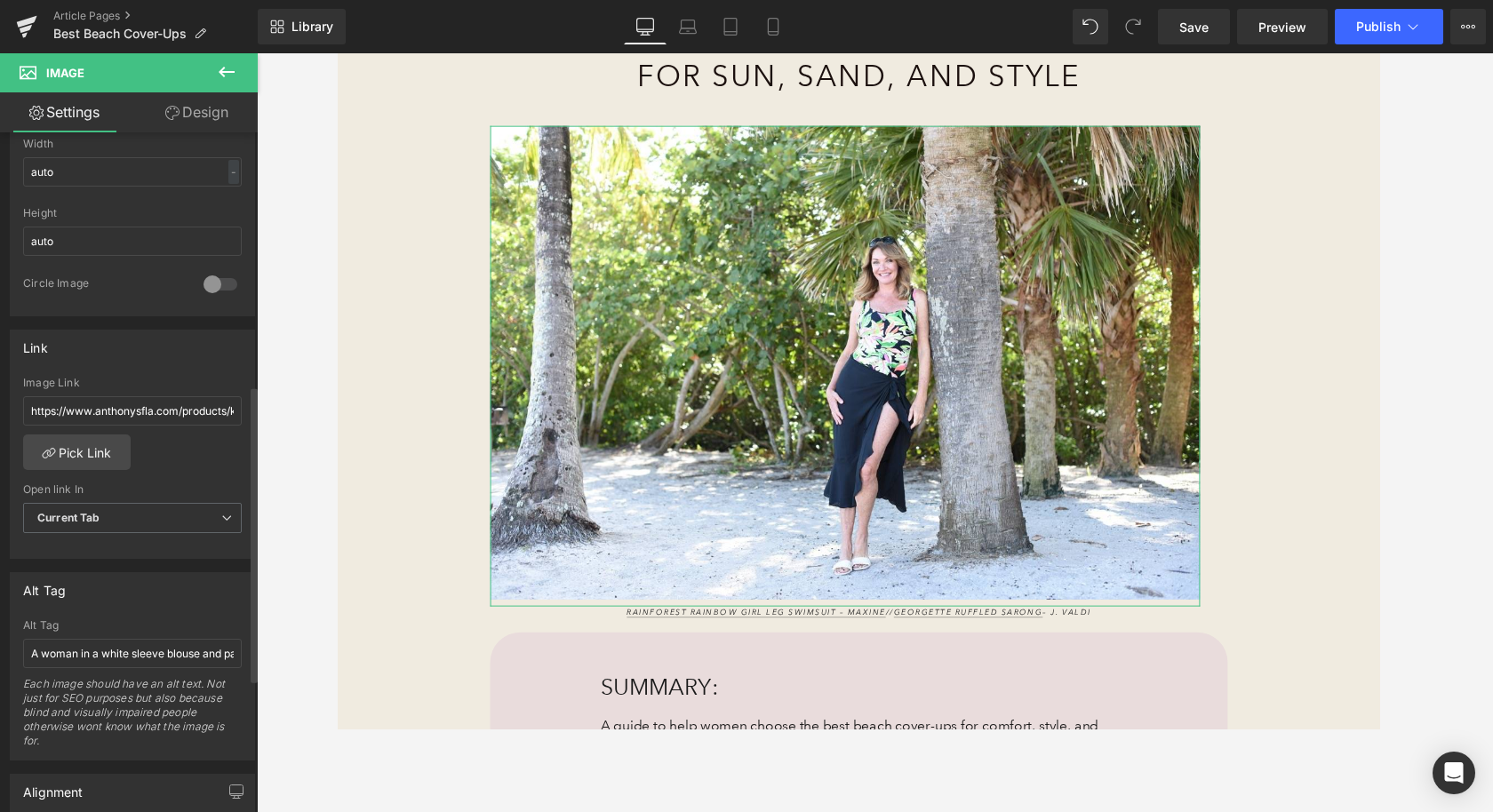 scroll, scrollTop: 619, scrollLeft: 0, axis: vertical 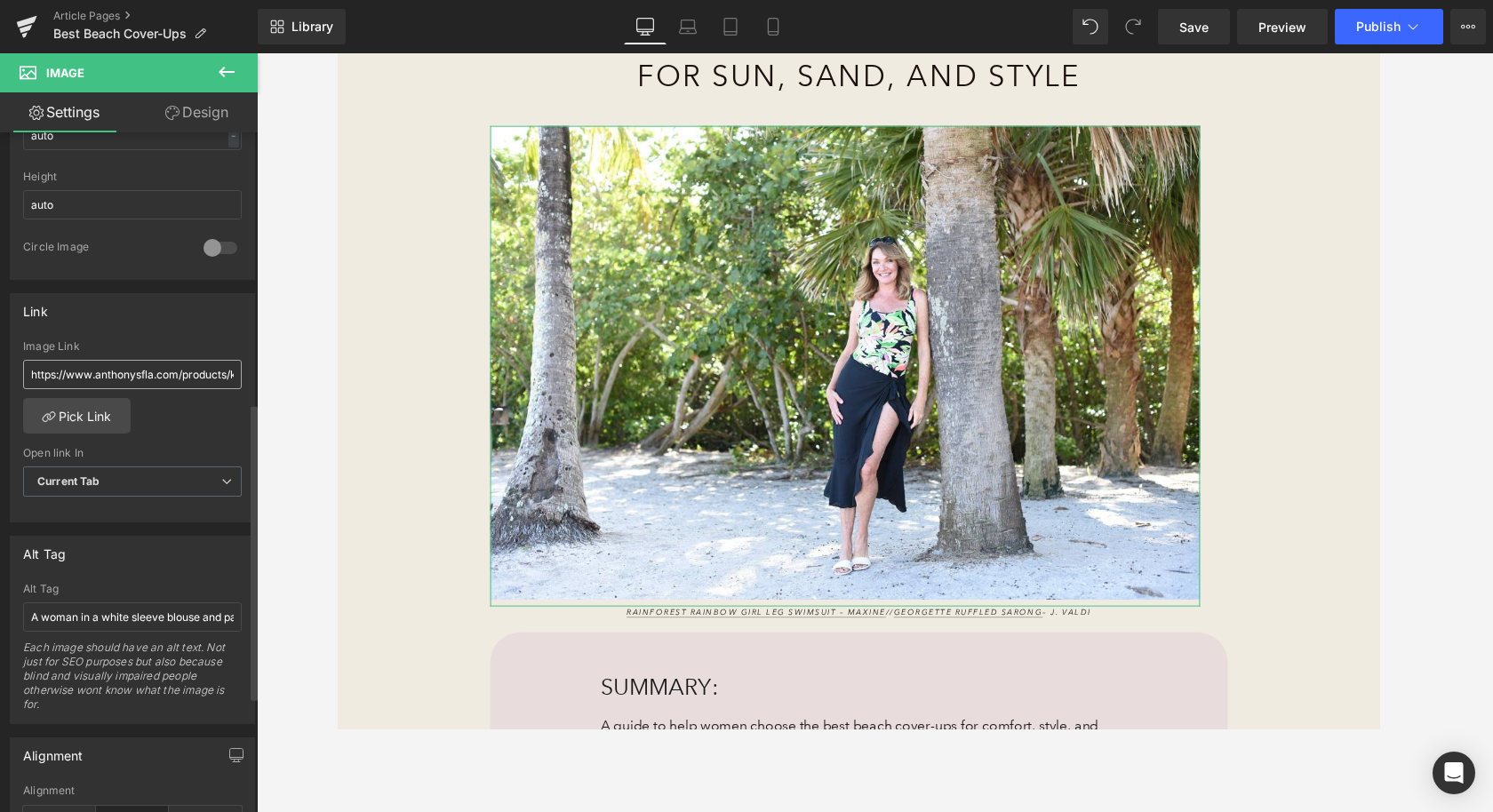 click on "https://www.anthonysfla.com/products/kt81jq179i?variant=51986755649908" at bounding box center (132, 374) 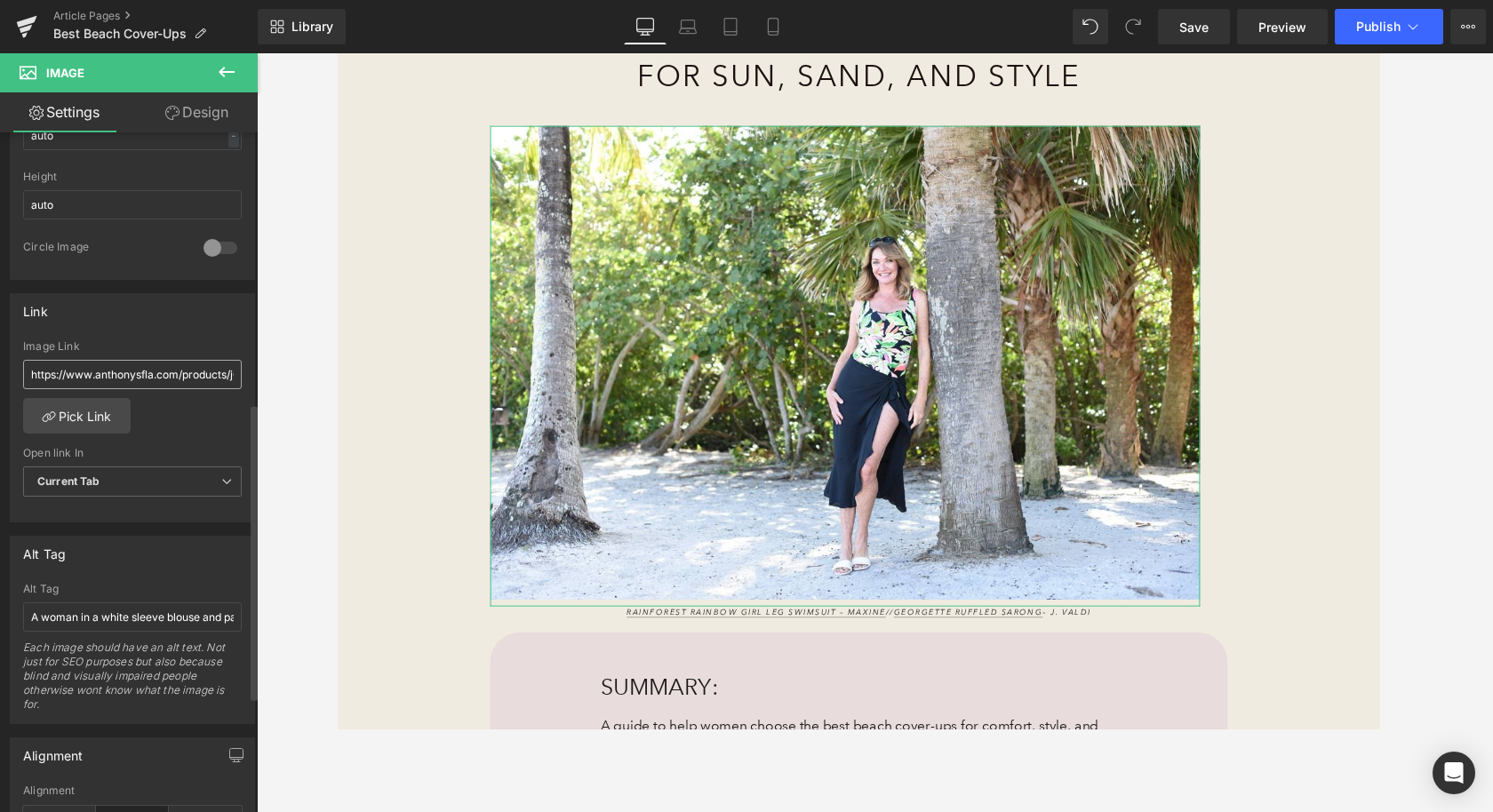 scroll, scrollTop: 0, scrollLeft: 27, axis: horizontal 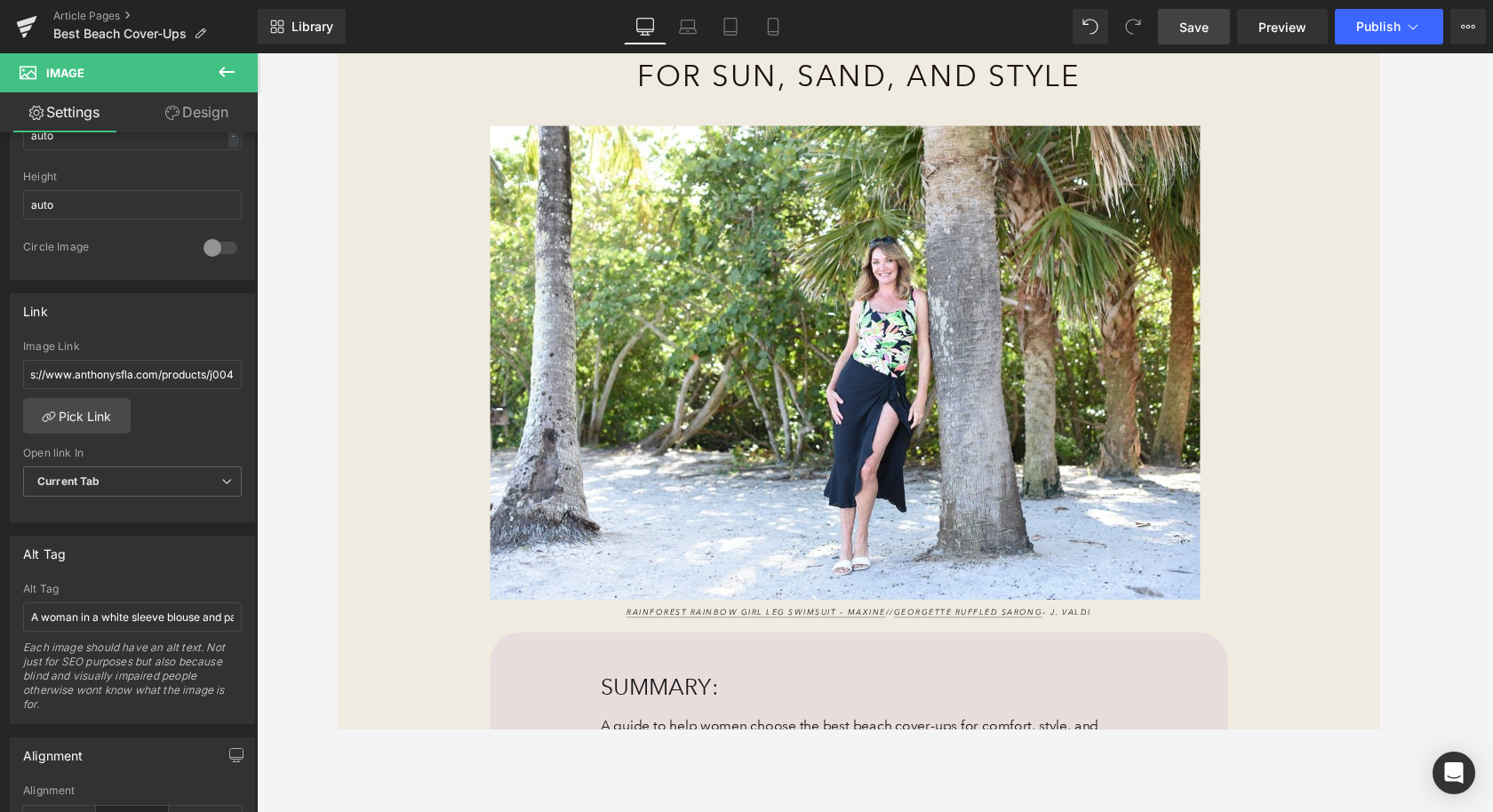 type on "https://www.anthonysfla.com/products/j004" 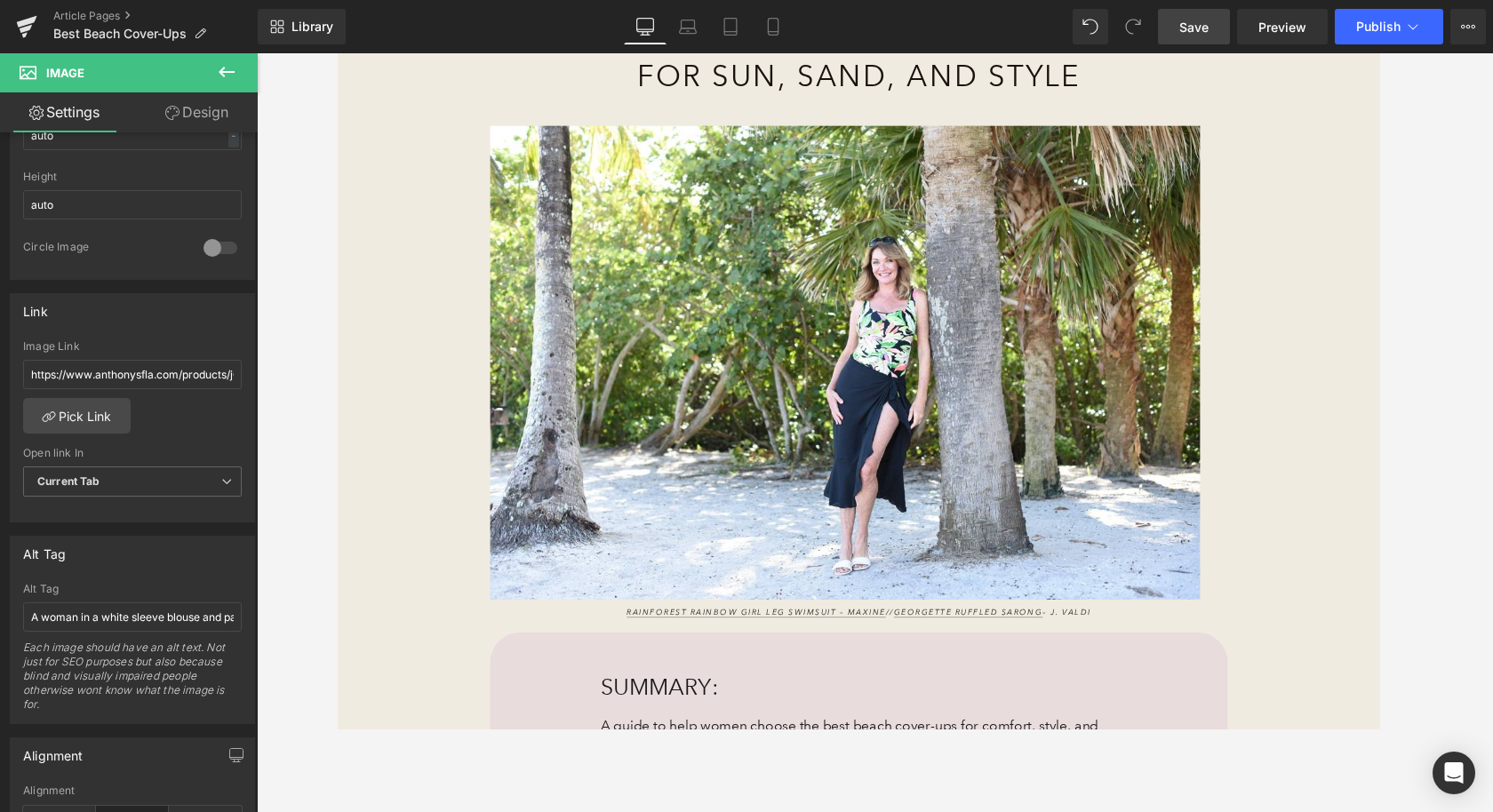 click on "Save" at bounding box center (1194, 27) 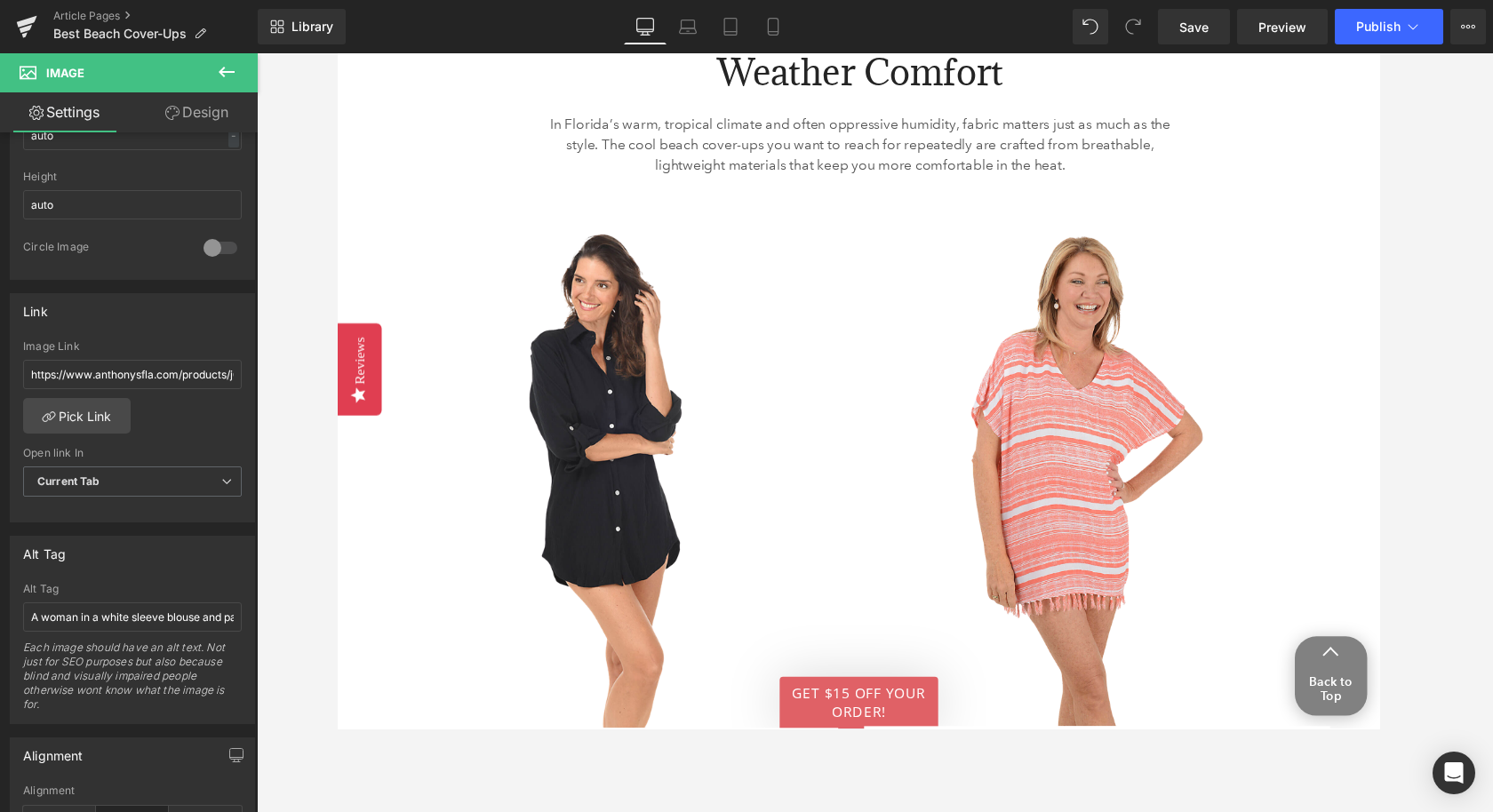 scroll, scrollTop: 2914, scrollLeft: 0, axis: vertical 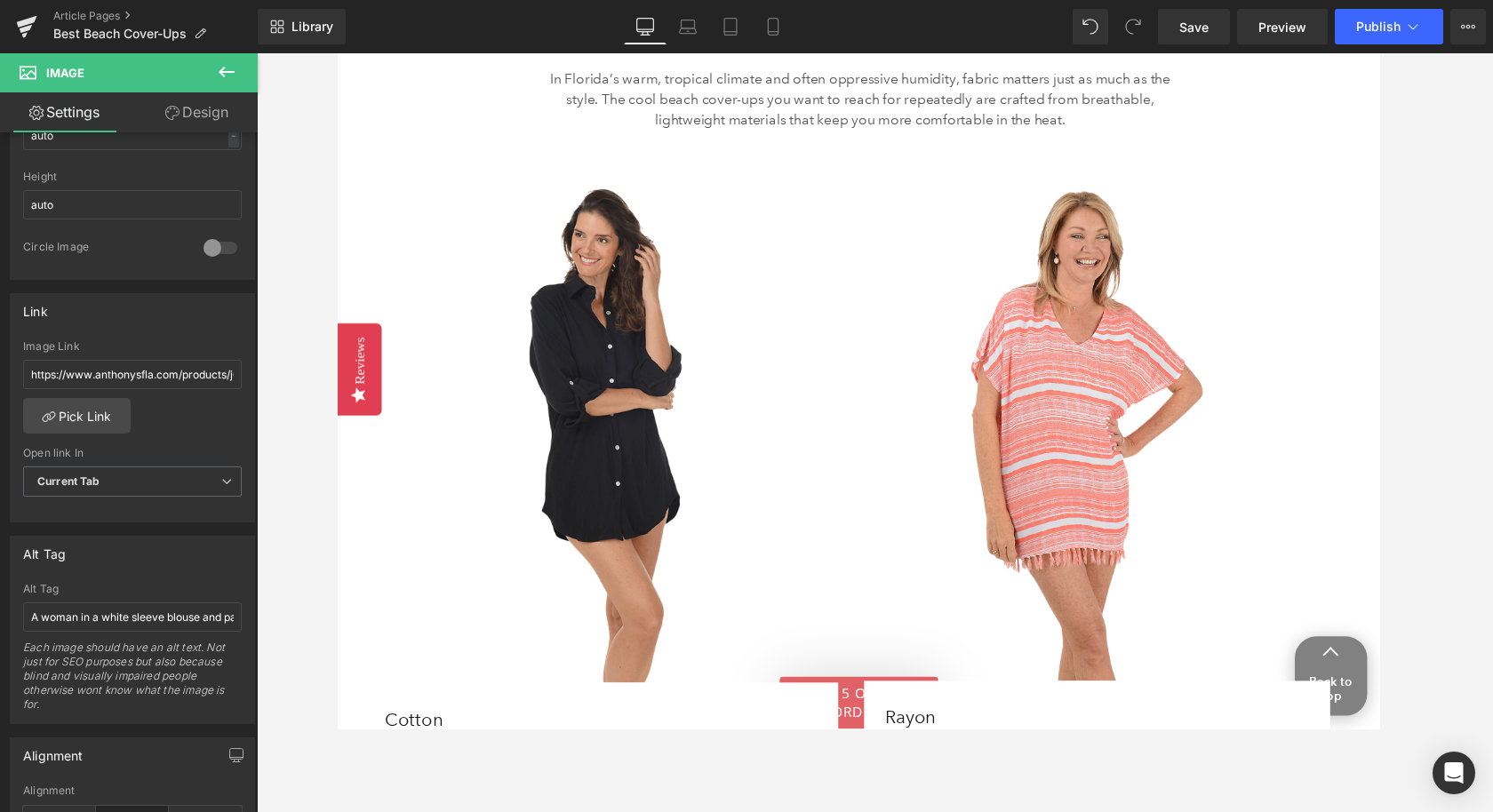 click at bounding box center (612, 440) 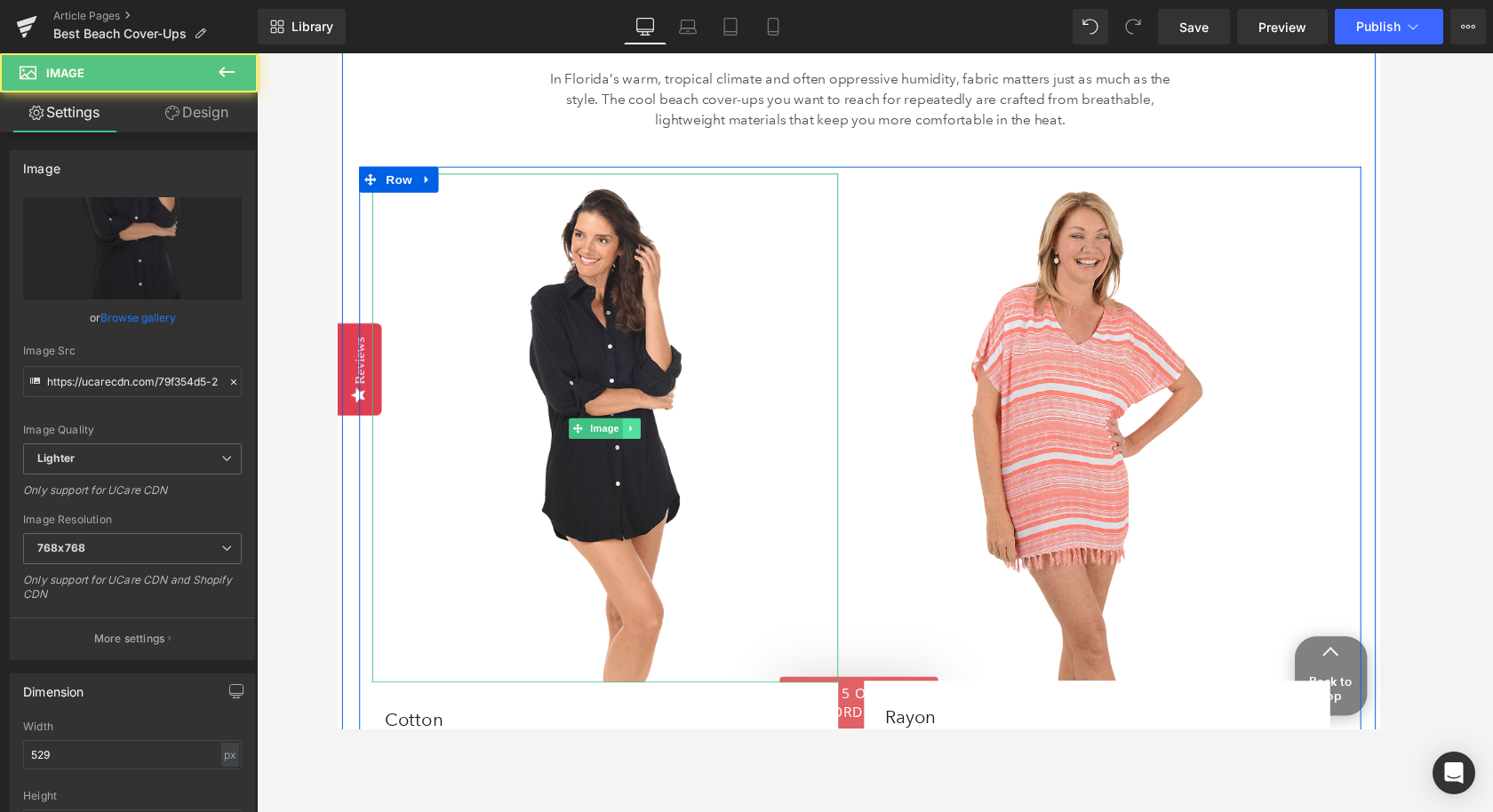 click at bounding box center (640, 441) 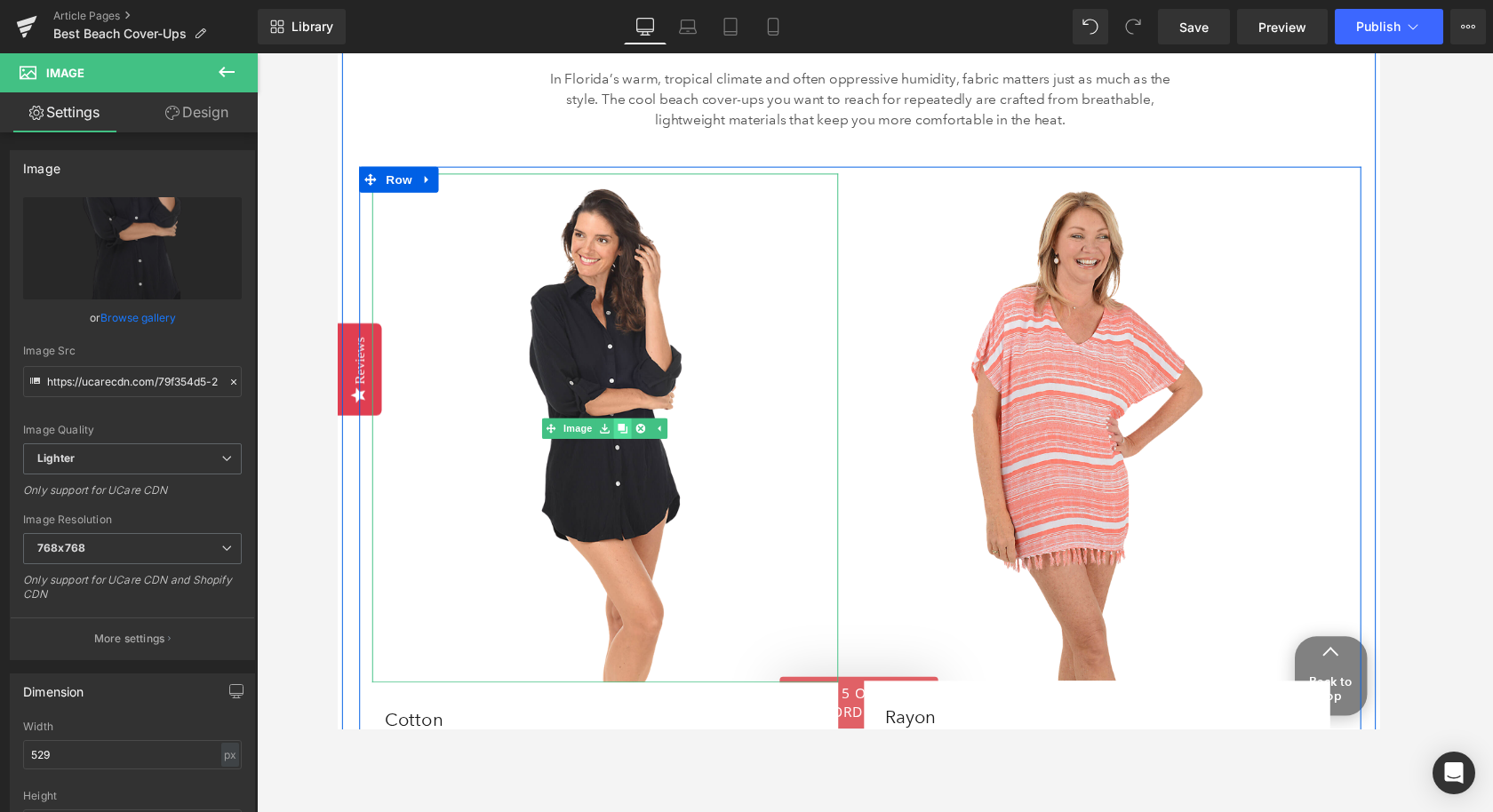 click 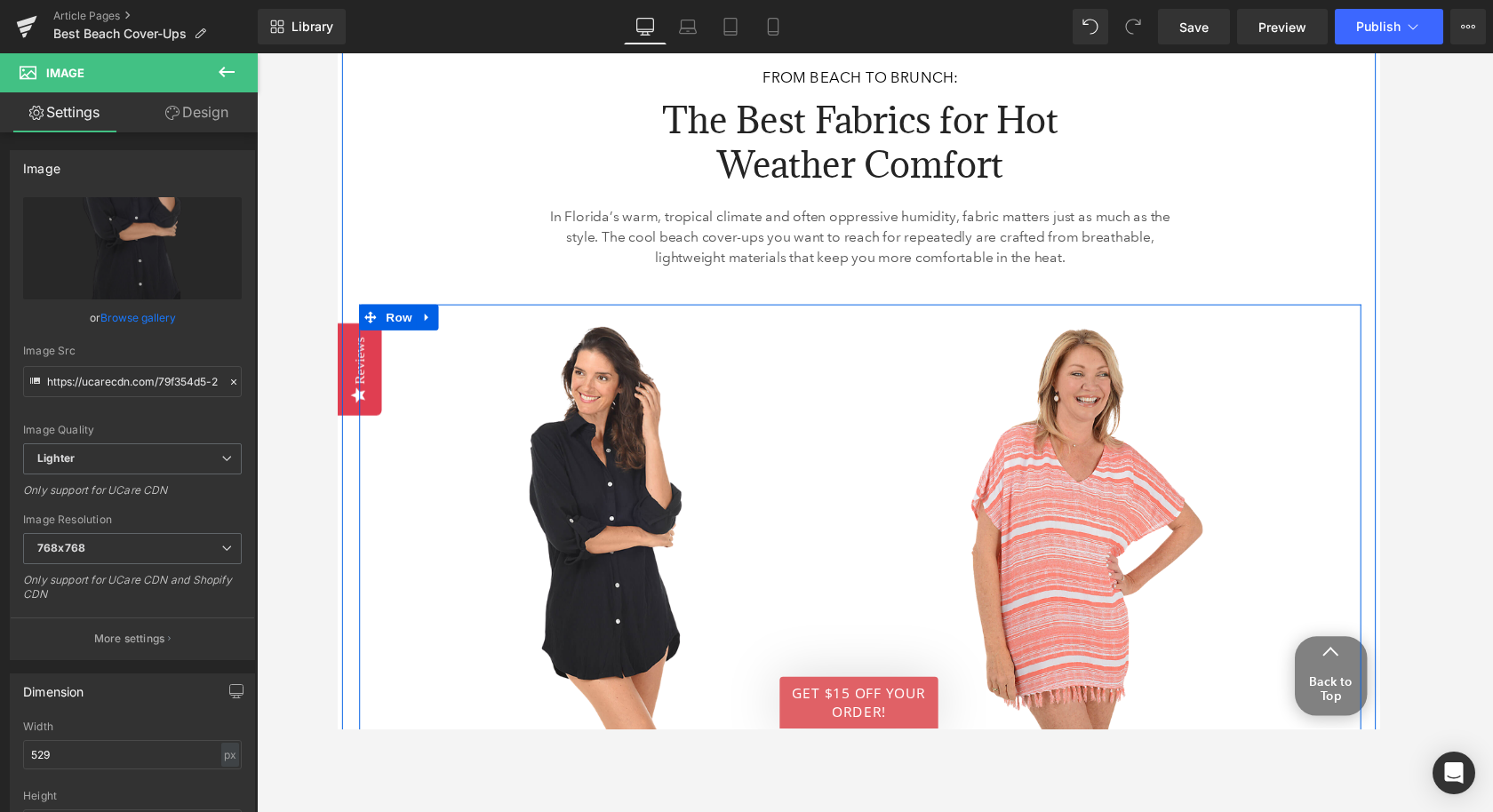 scroll, scrollTop: 2750, scrollLeft: 0, axis: vertical 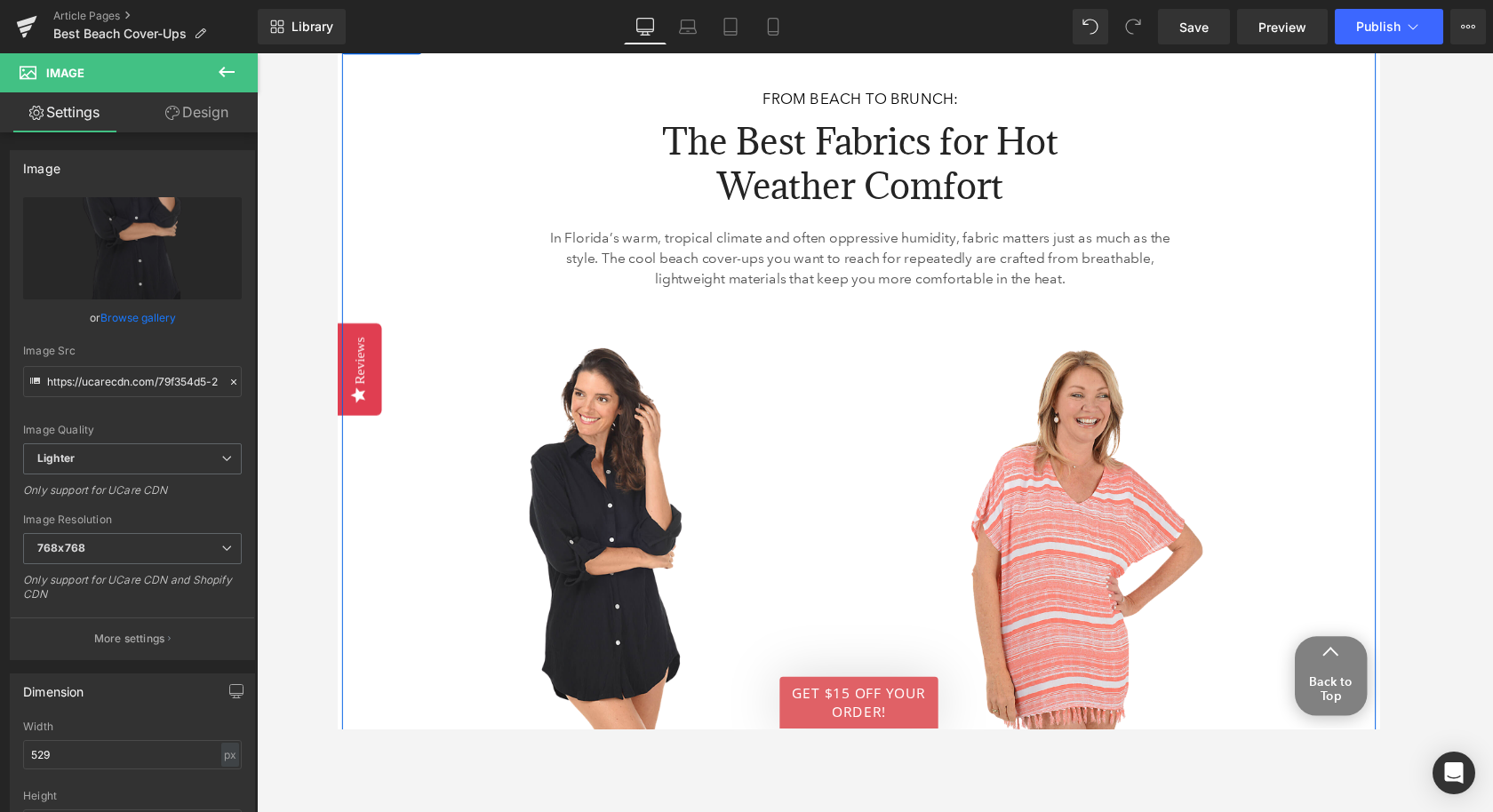 click at bounding box center [874, 433] 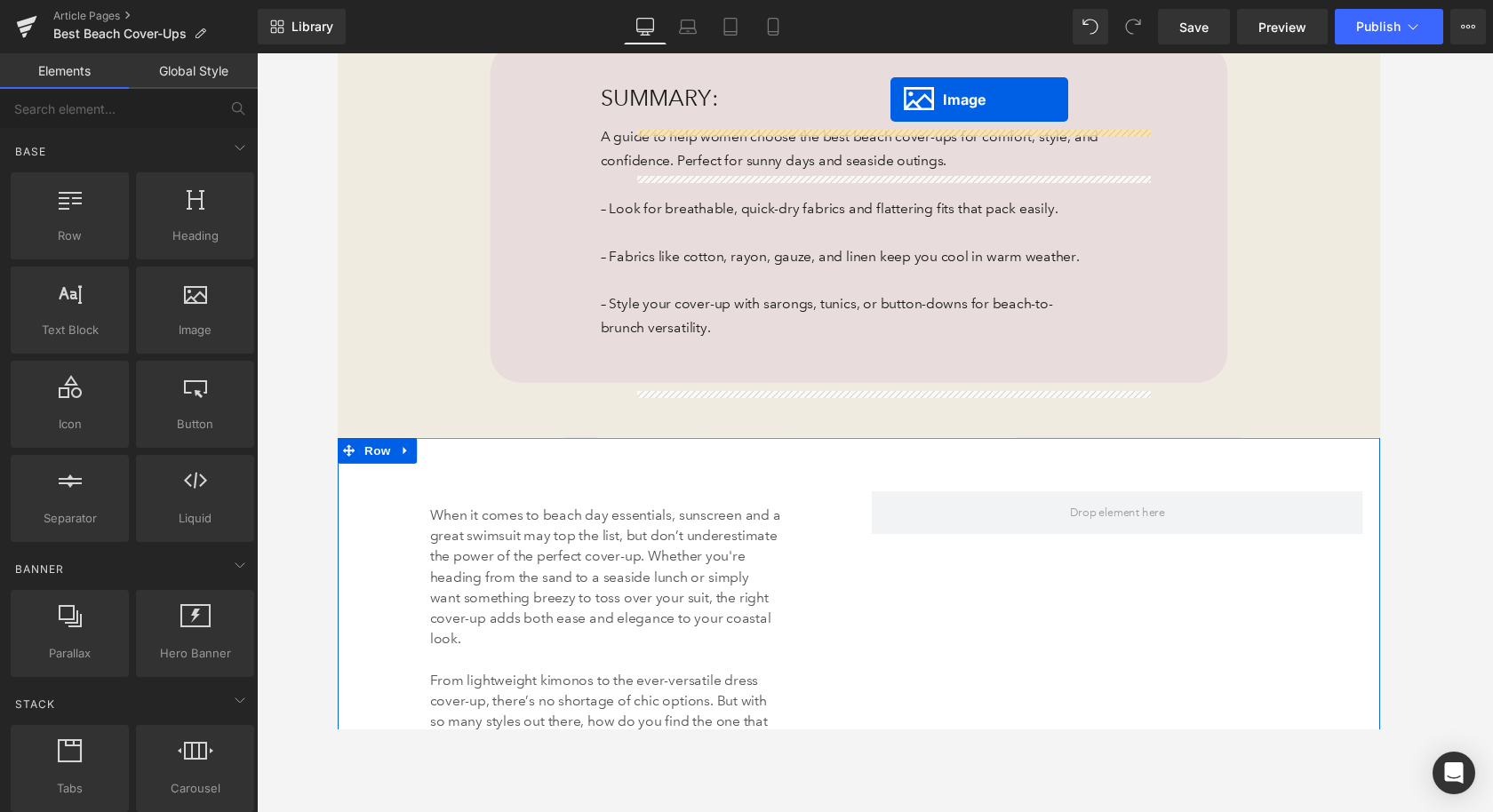 scroll, scrollTop: 814, scrollLeft: 0, axis: vertical 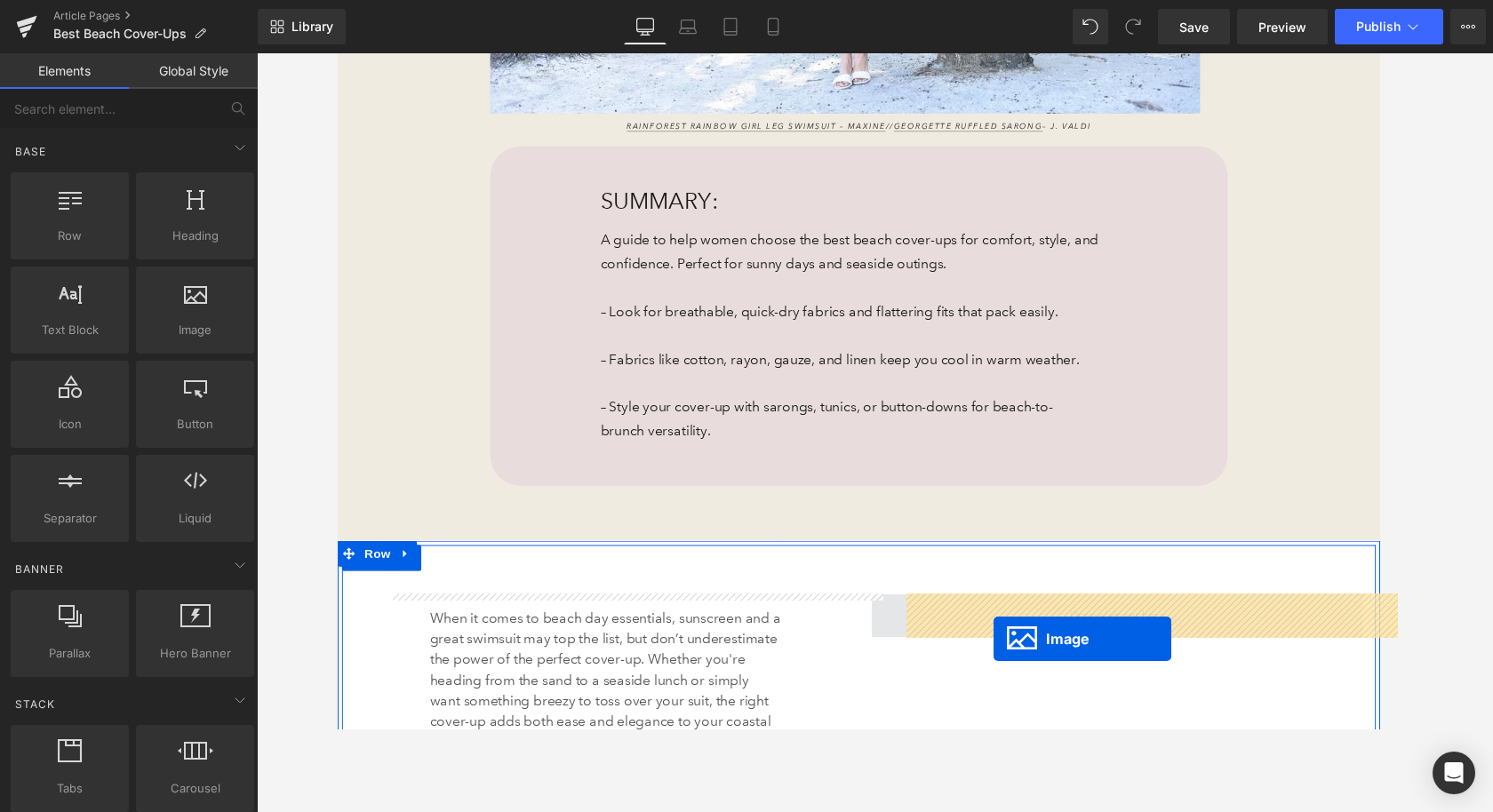 drag, startPoint x: 557, startPoint y: 622, endPoint x: 1011, endPoint y: 651, distance: 454.92527 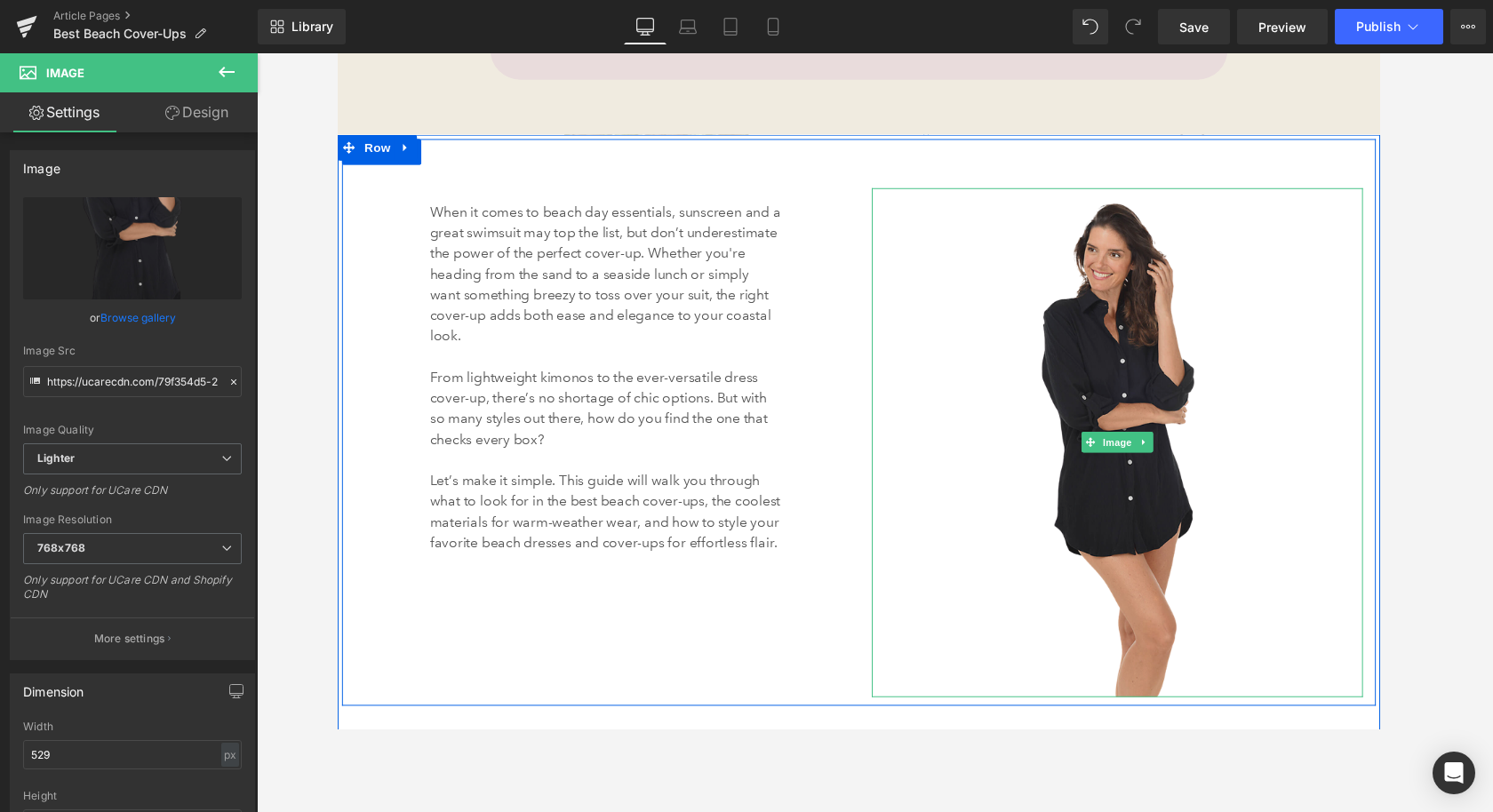 scroll, scrollTop: 1240, scrollLeft: 0, axis: vertical 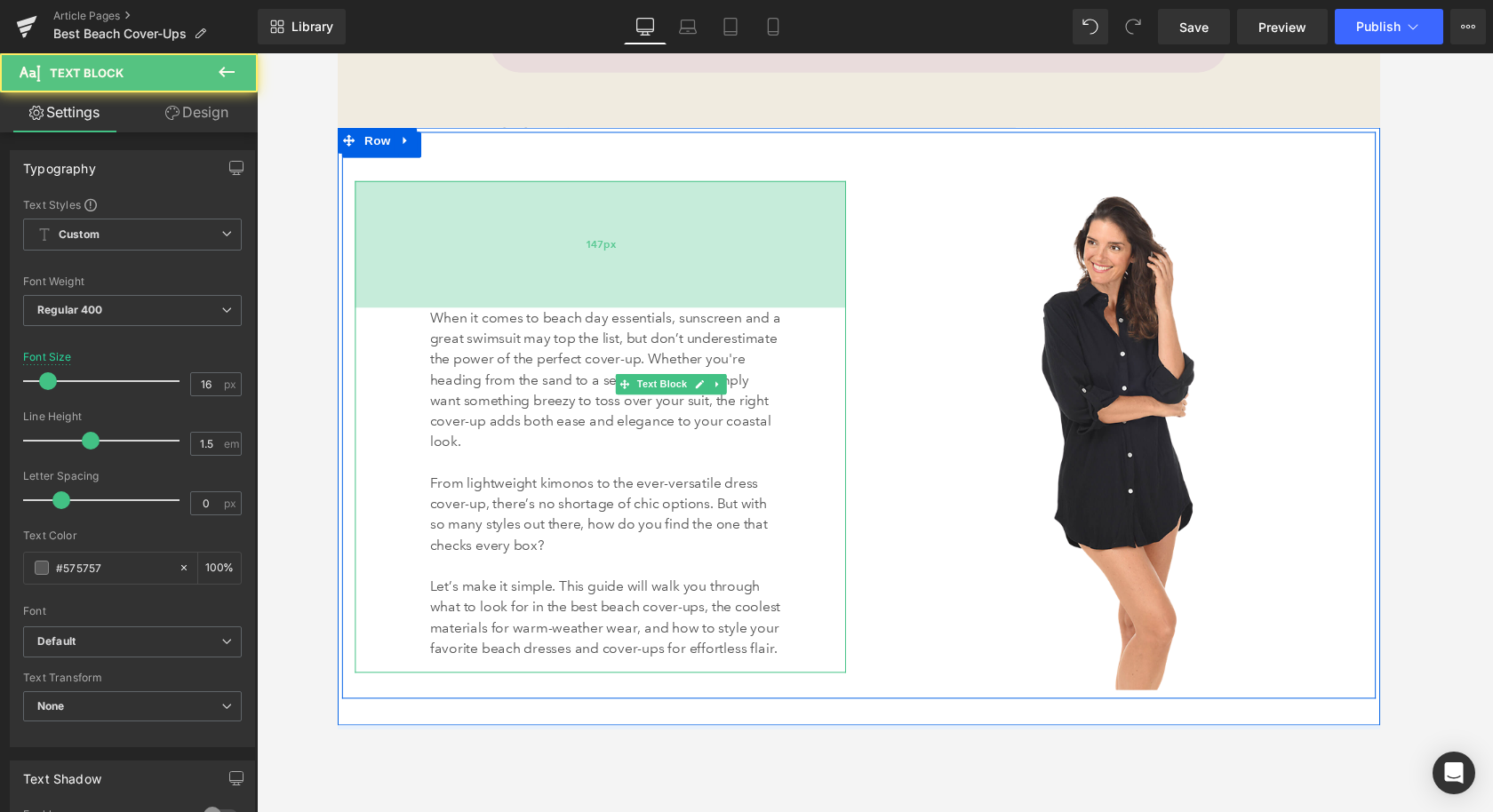 drag, startPoint x: 675, startPoint y: 186, endPoint x: 672, endPoint y: 302, distance: 116.03879 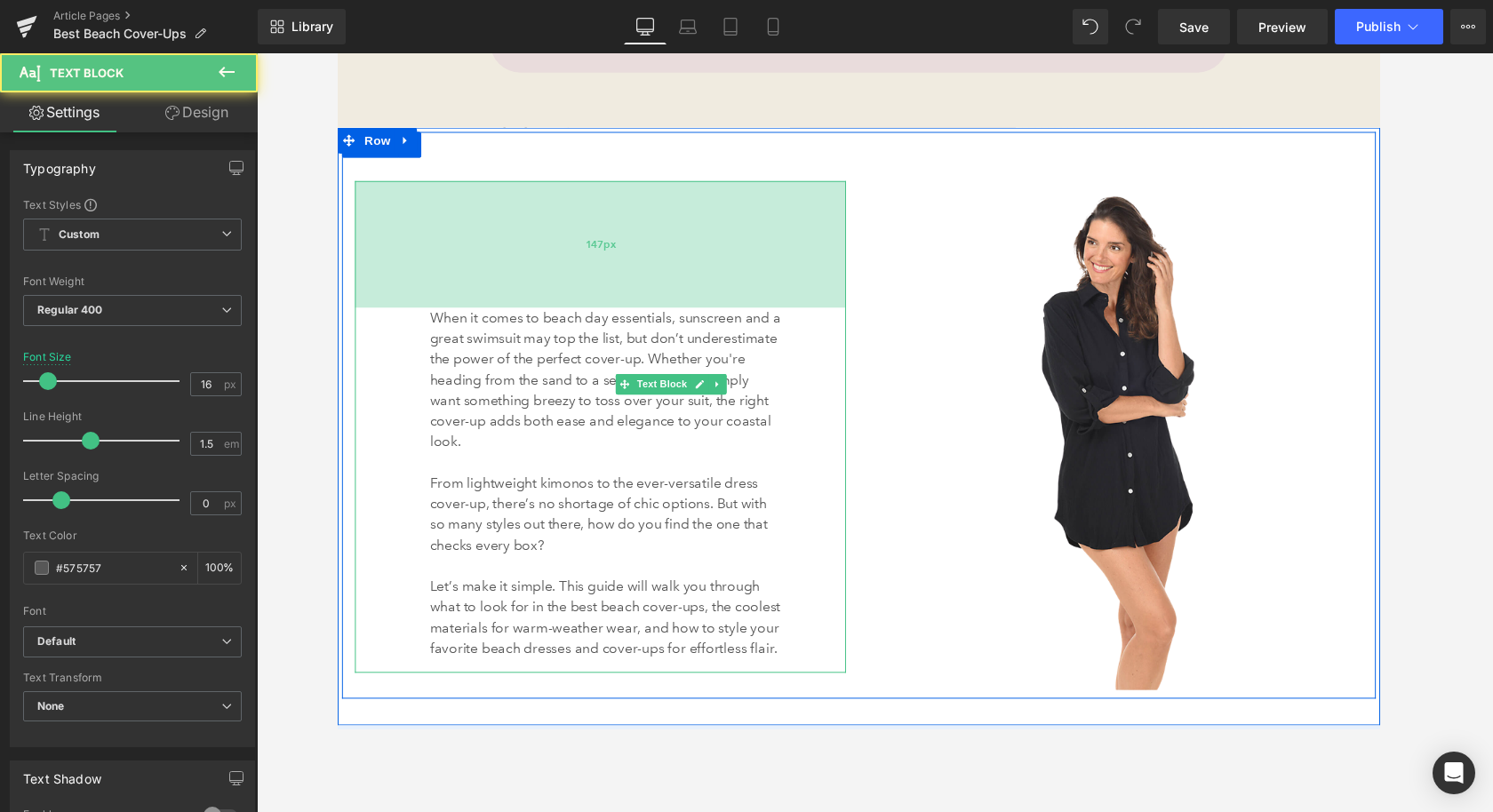 click on "147px" at bounding box center (608, 250) 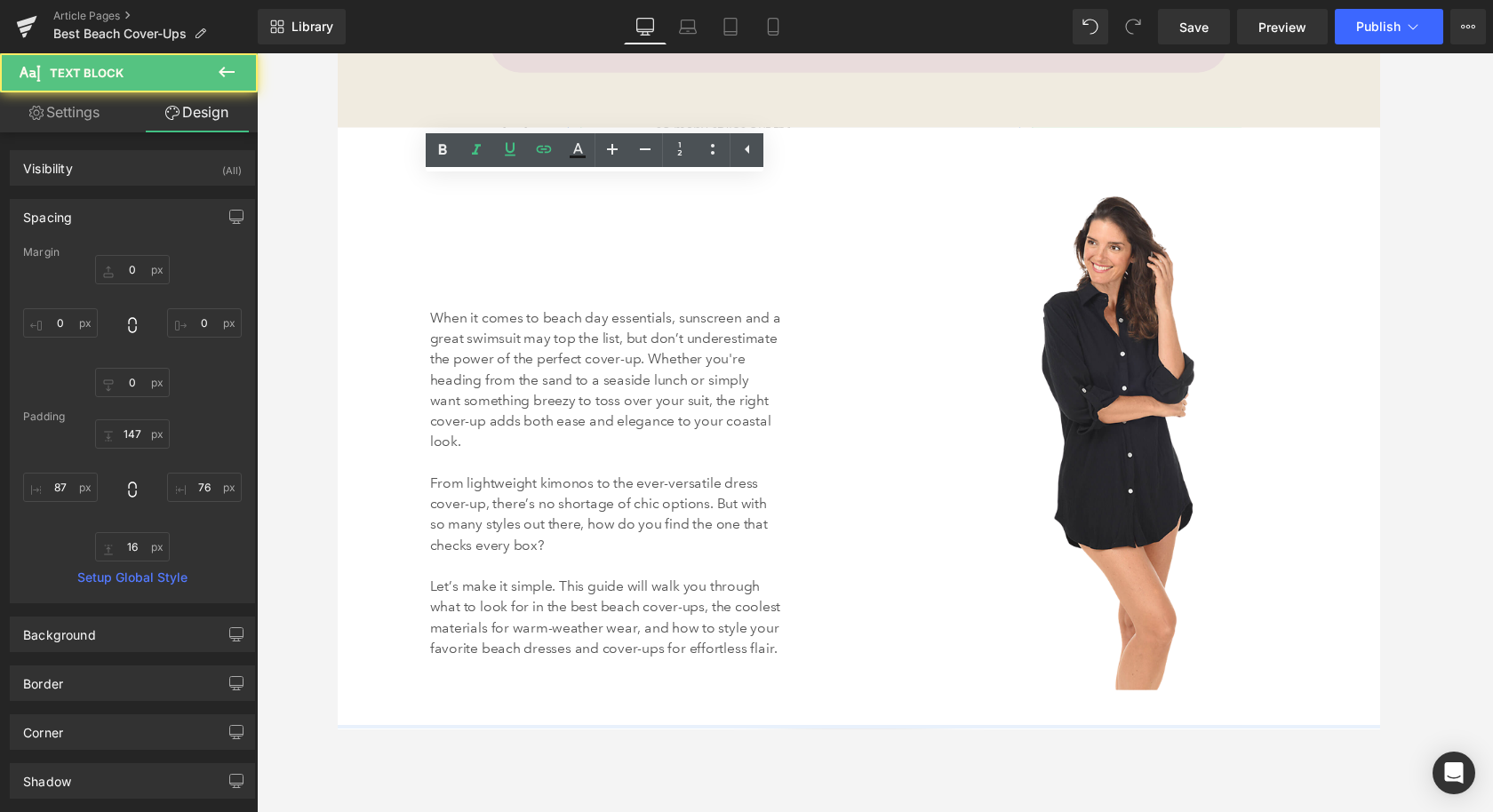 click at bounding box center [874, 433] 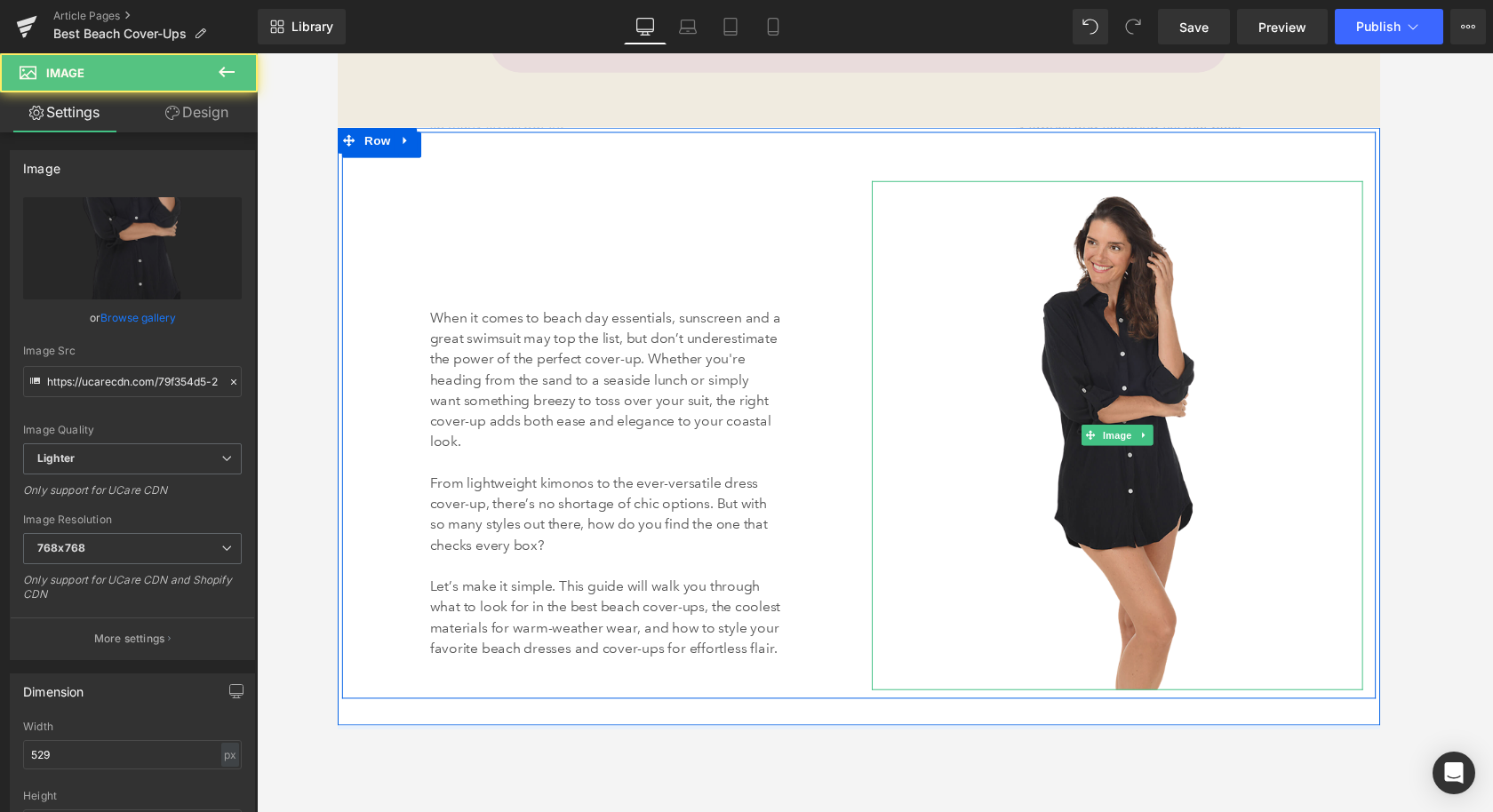 click at bounding box center [1141, 447] 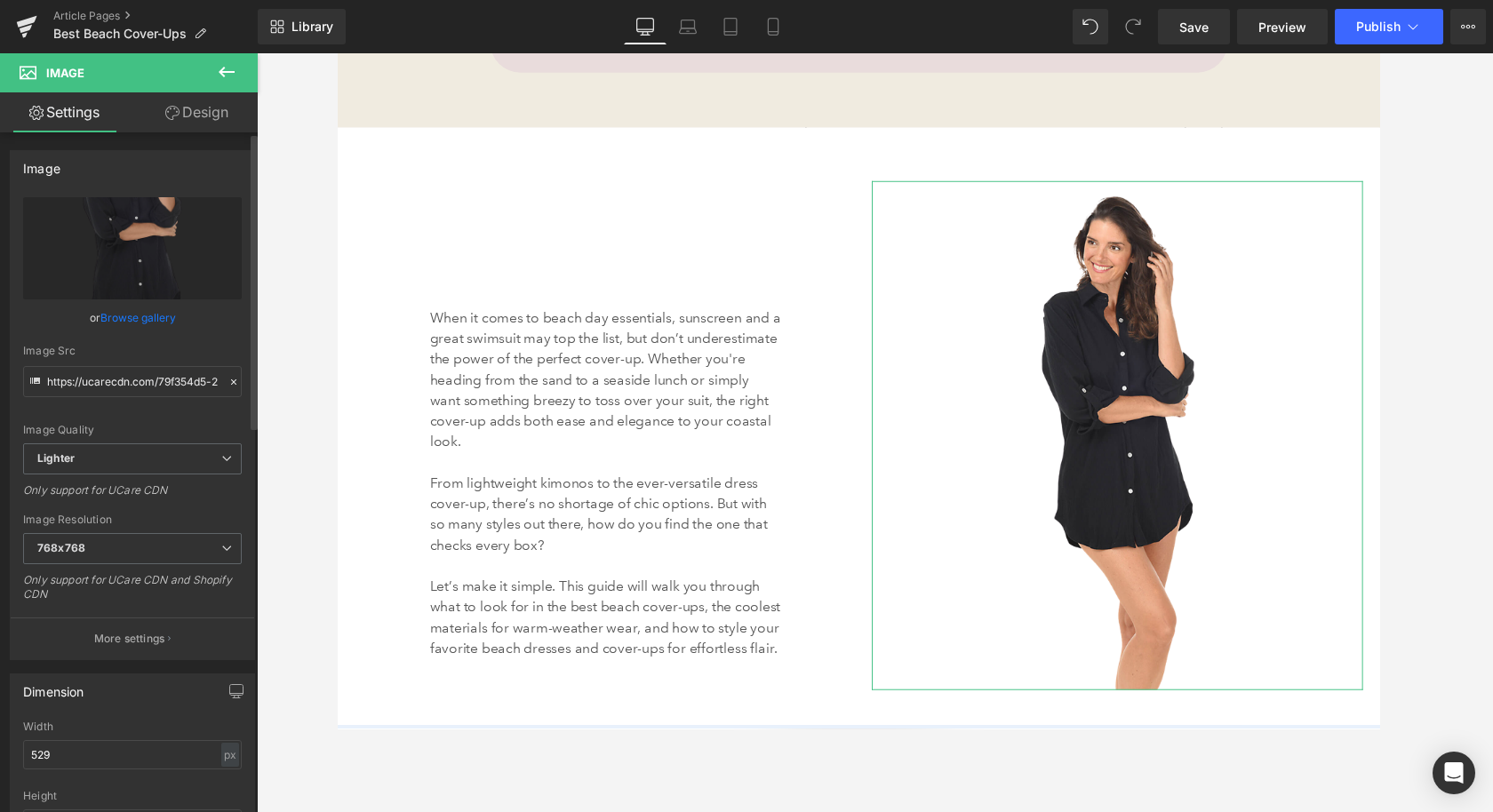 click on "Browse gallery" at bounding box center (138, 317) 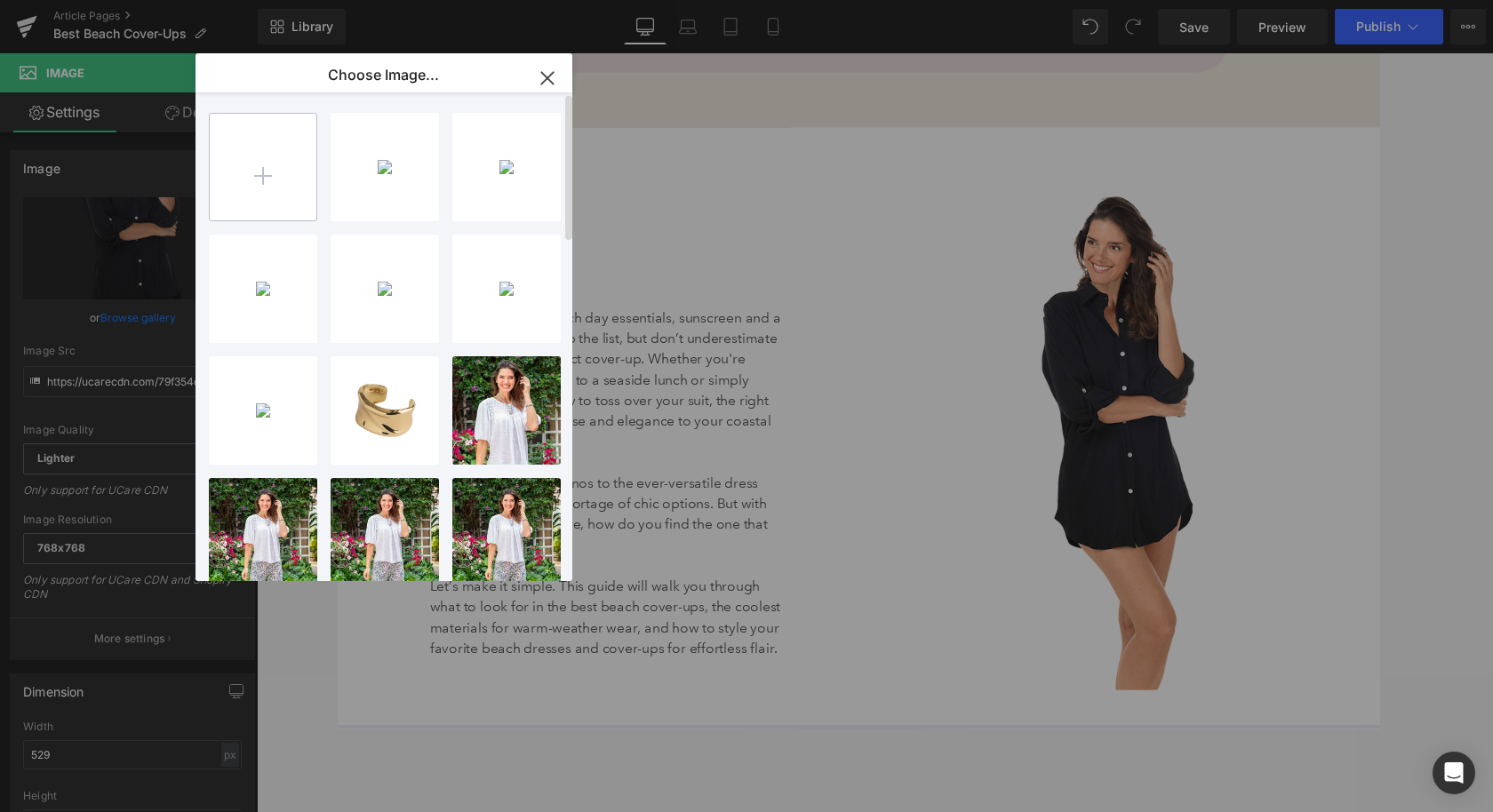 click at bounding box center (263, 167) 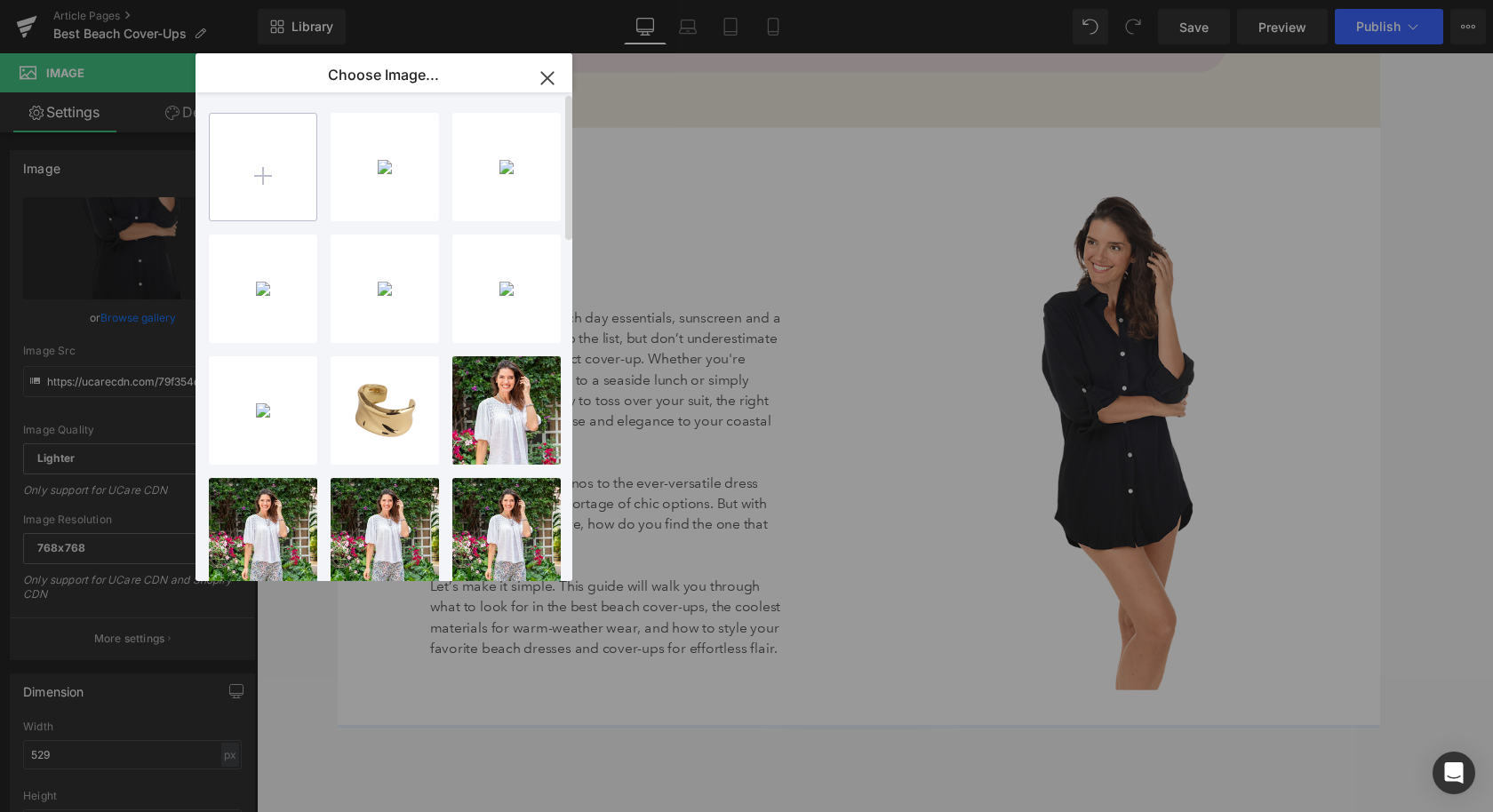 type on "C:\fakepath\ARW_SPX4426_Pink_Dress_328831_2024_12_06_Edited_CMP_109 Large.jpeg" 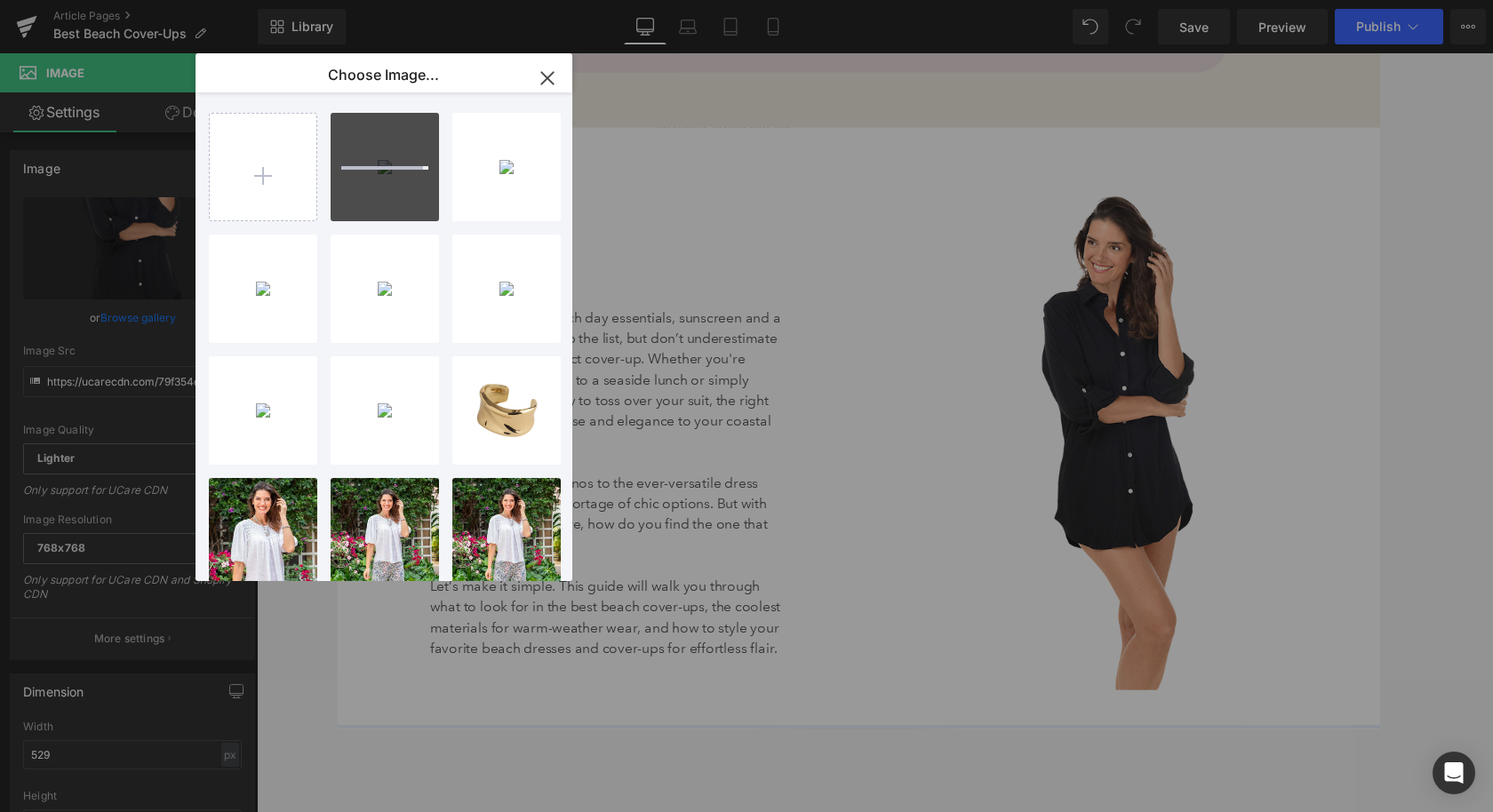 type 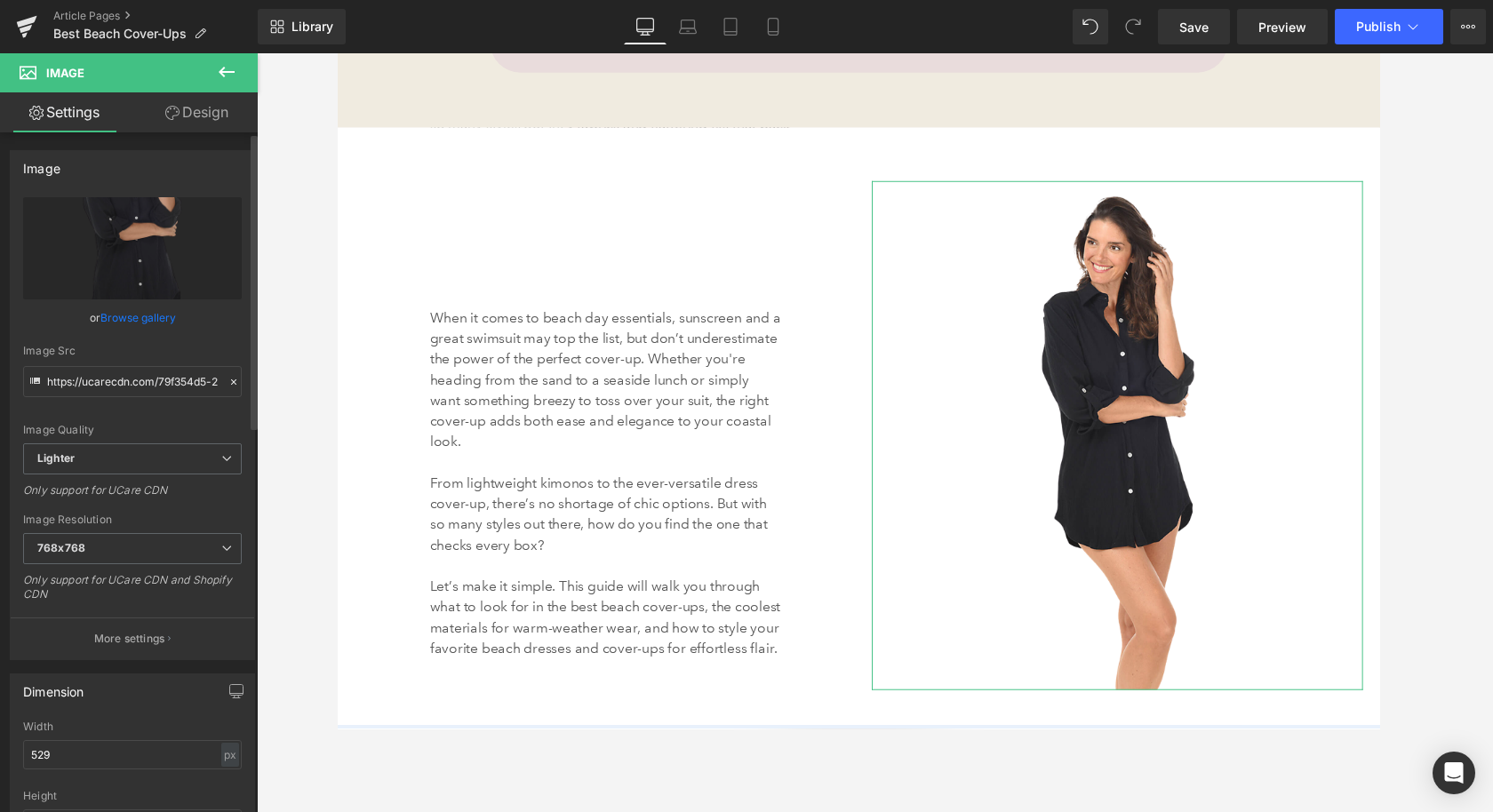 click on "Browse gallery" at bounding box center (138, 317) 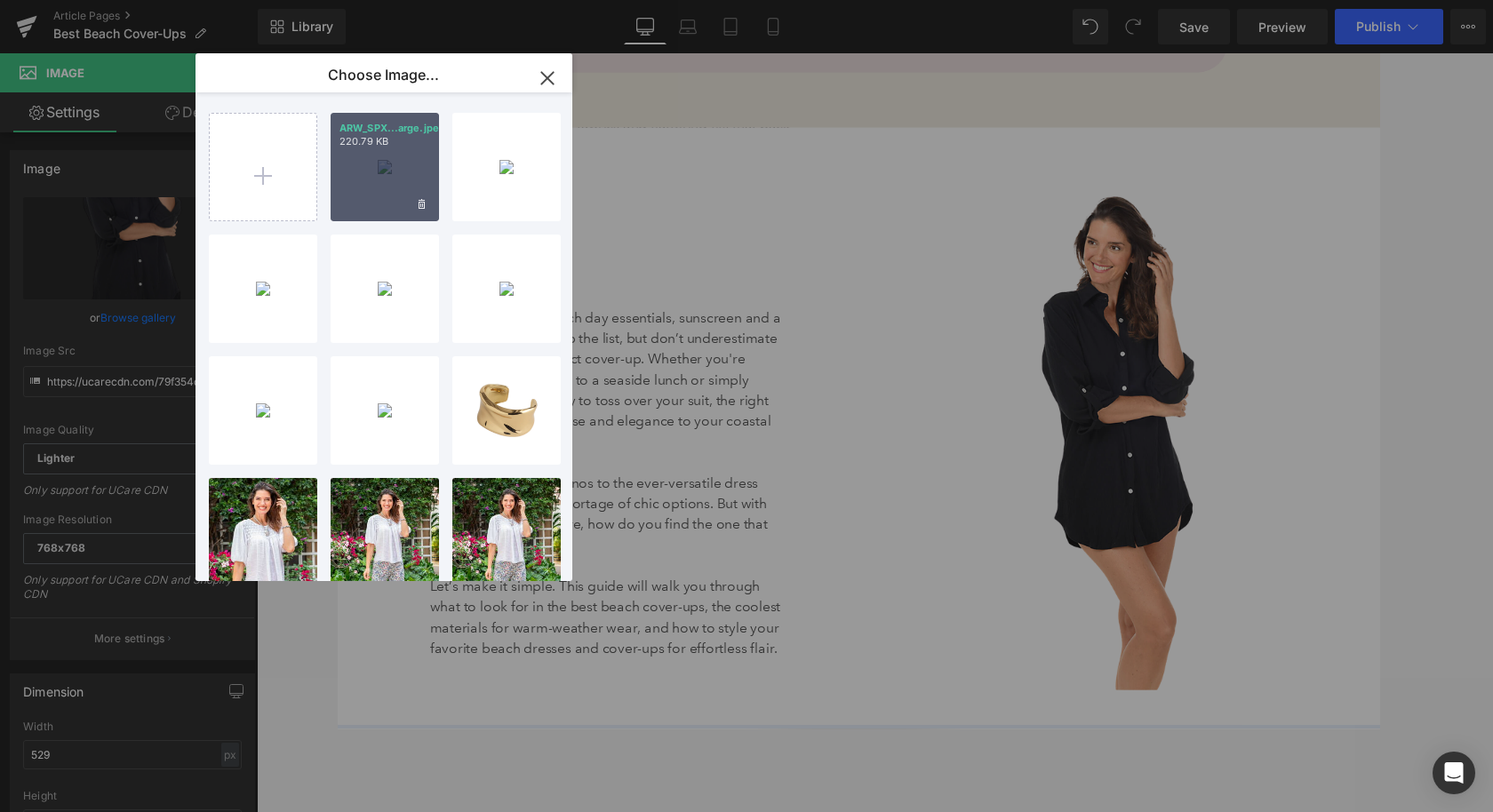 click on "ARW_SPX...arge.jpeg 220.79 KB" at bounding box center (385, 167) 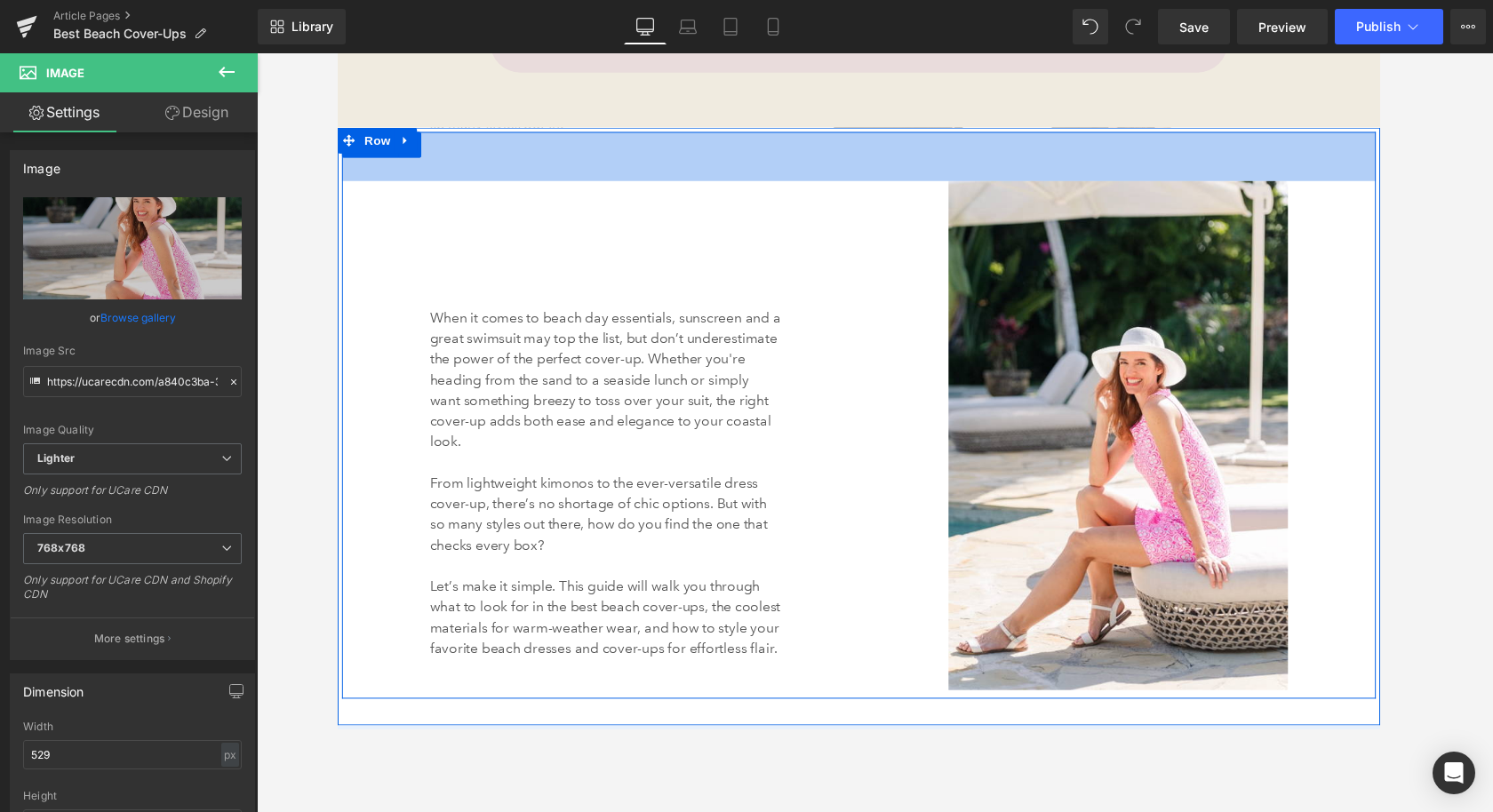 type on "https://ucarecdn.com/a840c3ba-3969-475b-867a-d4721f1336f6/-/format/auto/-/preview/768x768/-/quality/lighter/ARW_SPX4426_Pink_Dress_328831_2024_12_06_Edited_CMP_109%20Large.jpeg" 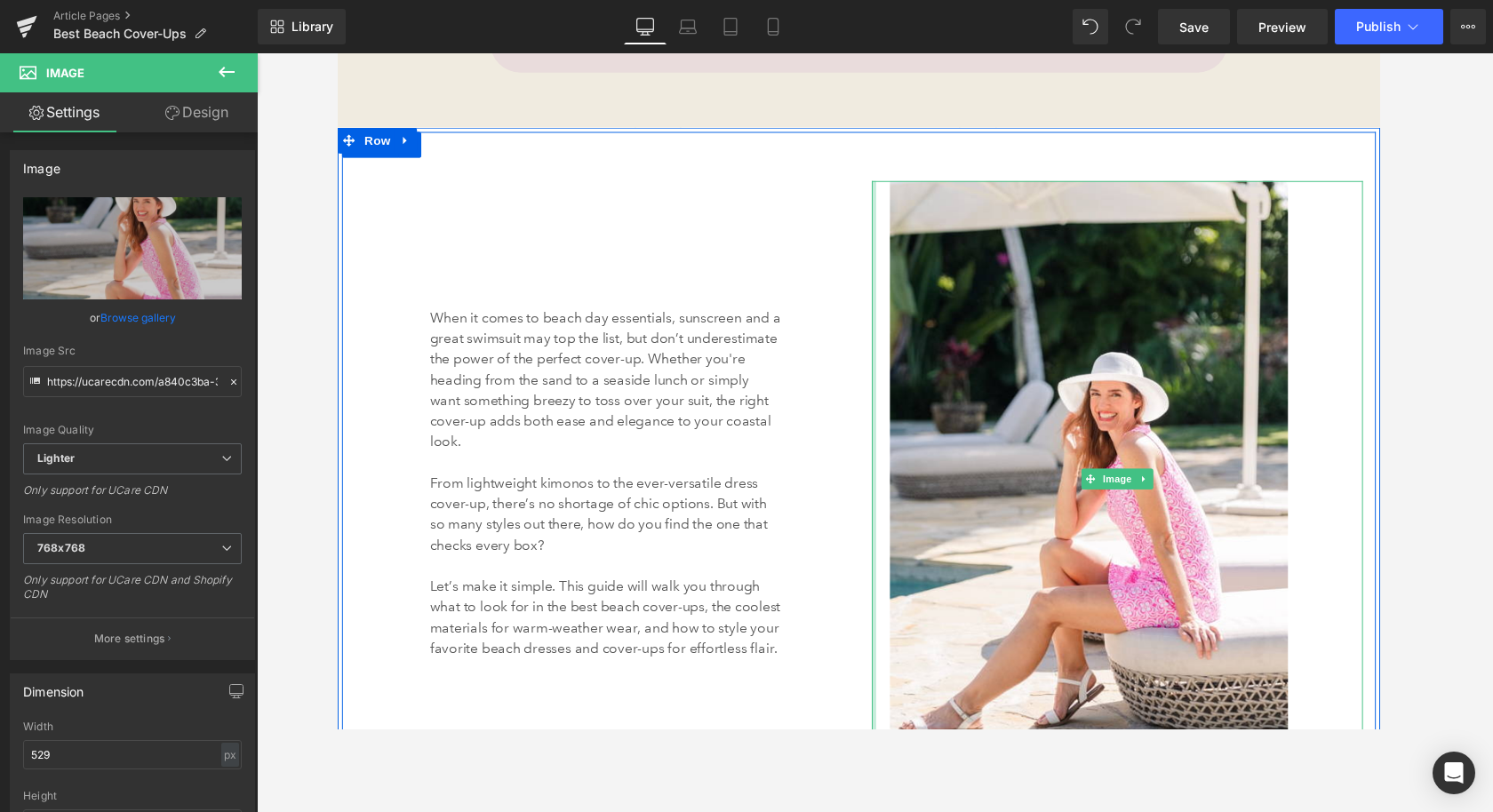 drag, startPoint x: 939, startPoint y: 482, endPoint x: 900, endPoint y: 502, distance: 43.829214 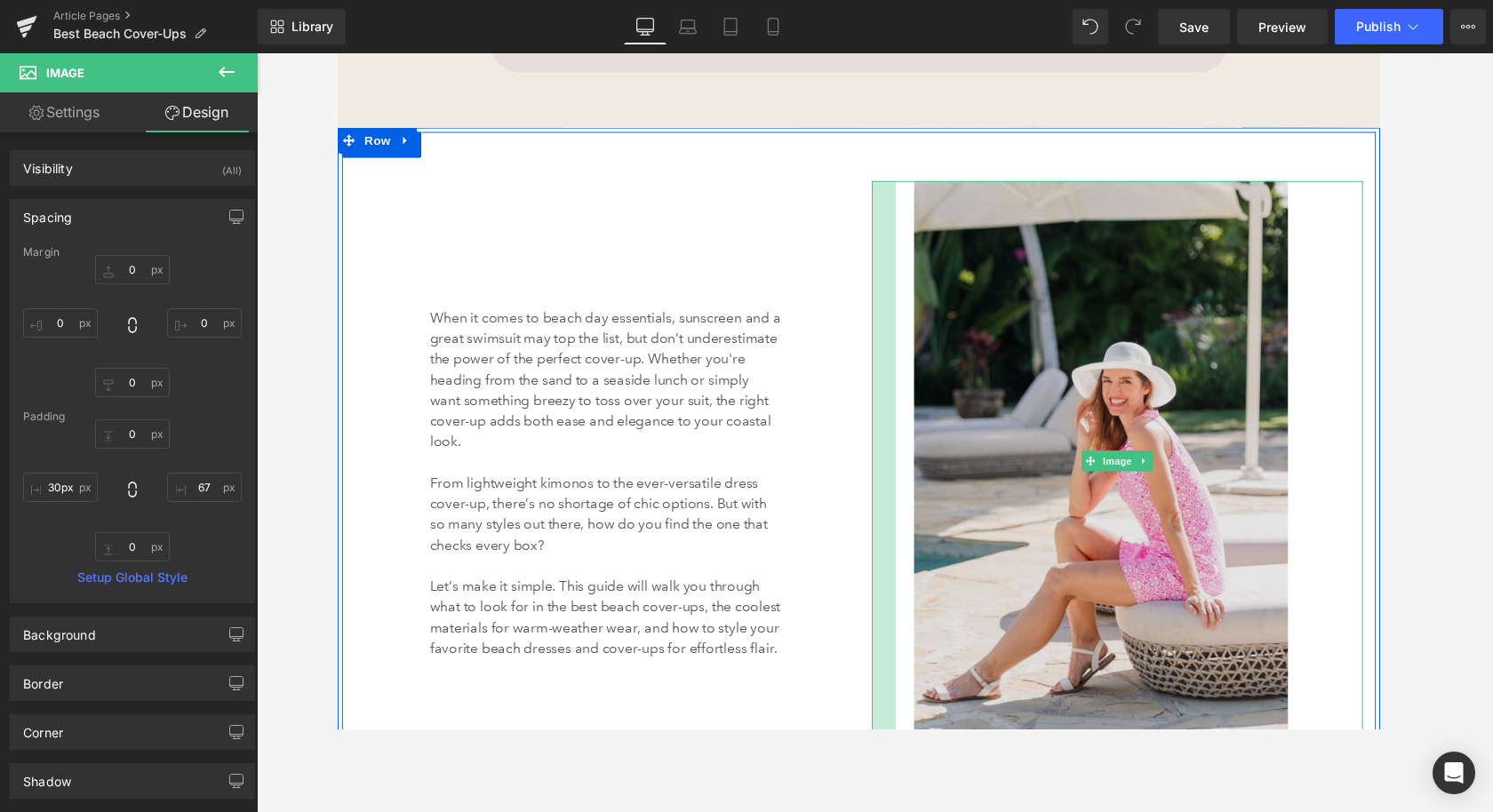 type on "31px" 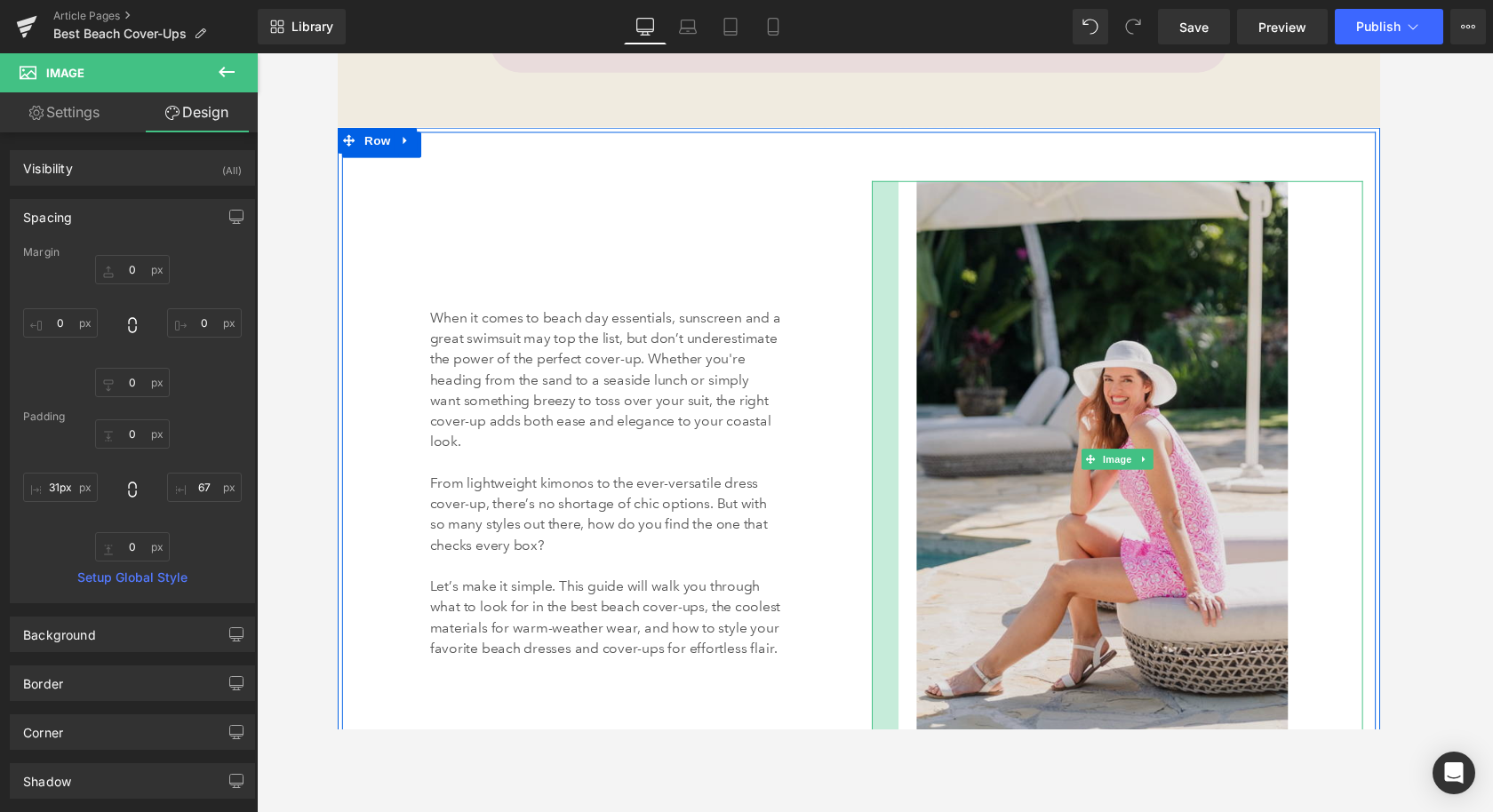 drag, startPoint x: 890, startPoint y: 505, endPoint x: 917, endPoint y: 497, distance: 28.160256 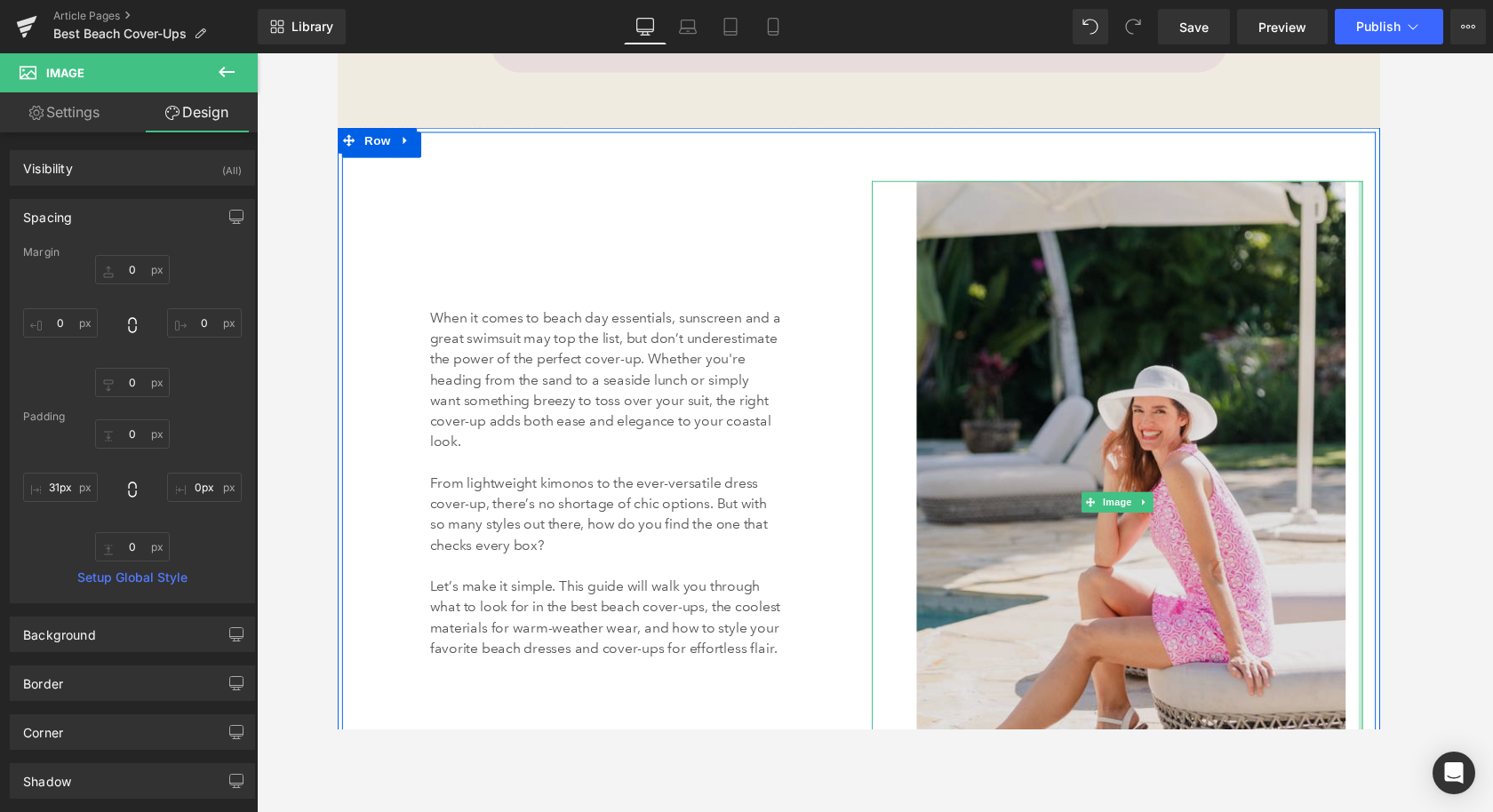 click on "Image       31px" at bounding box center [1141, 516] 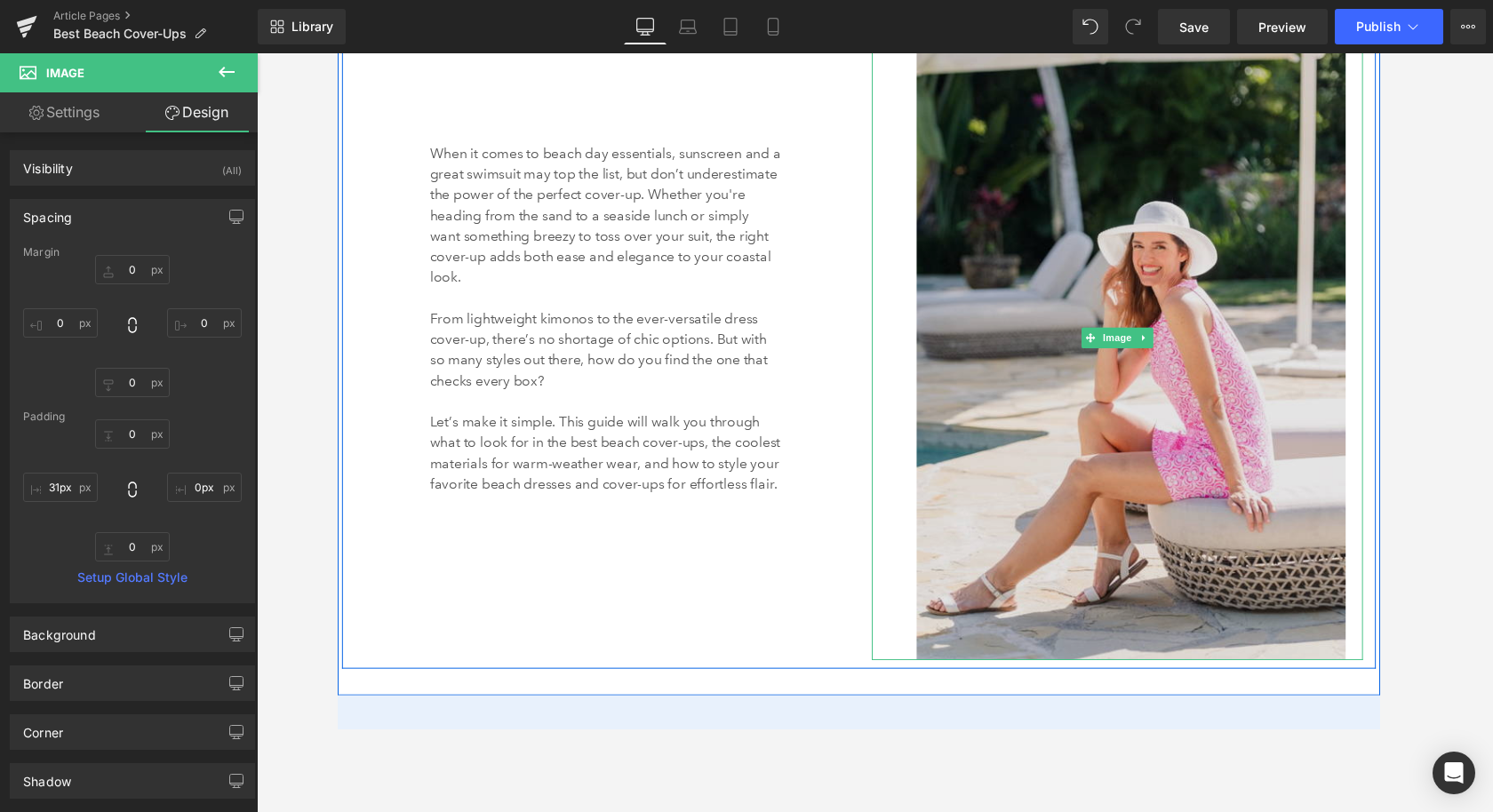 scroll, scrollTop: 1415, scrollLeft: 0, axis: vertical 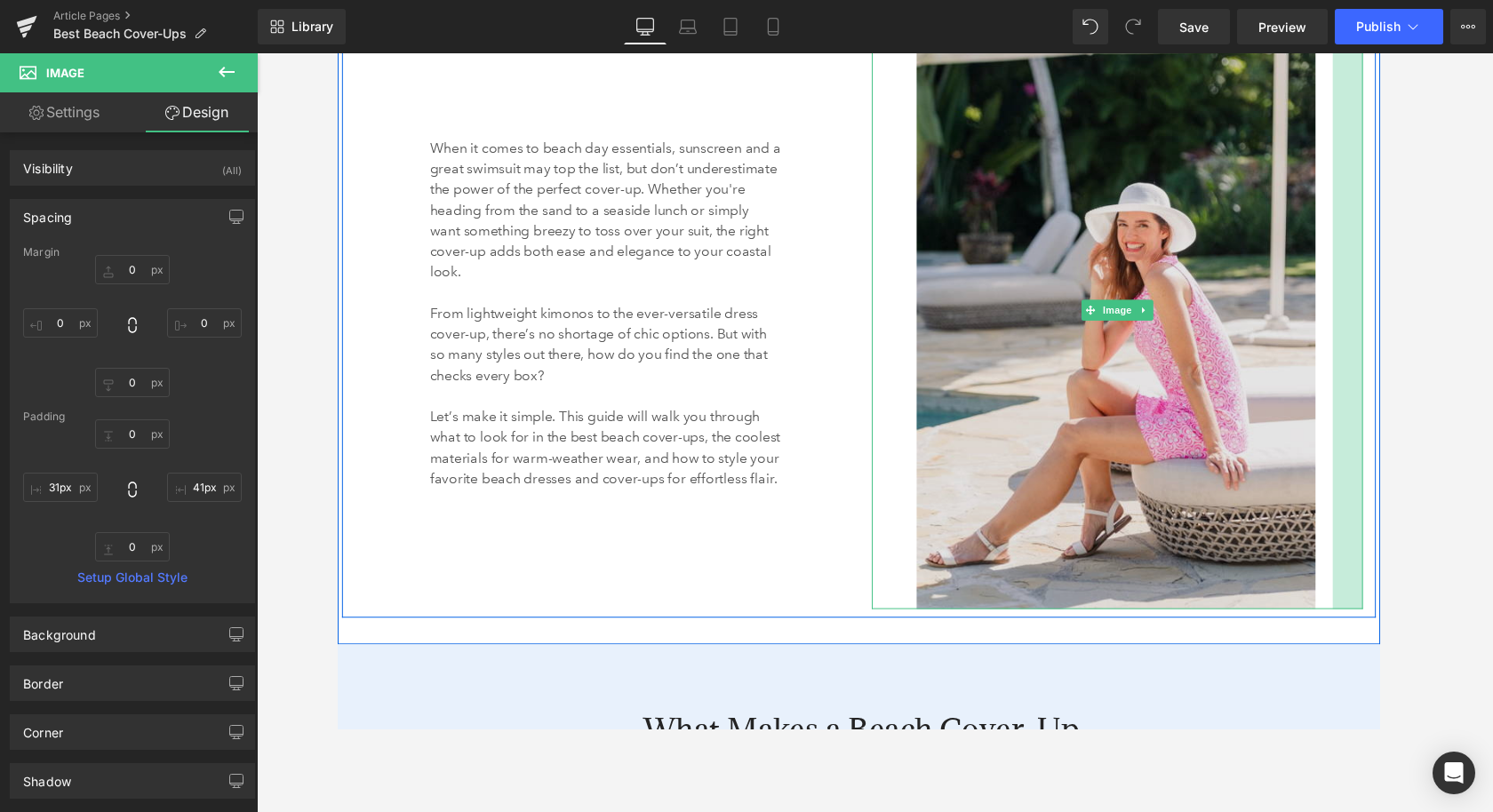 type on "42px" 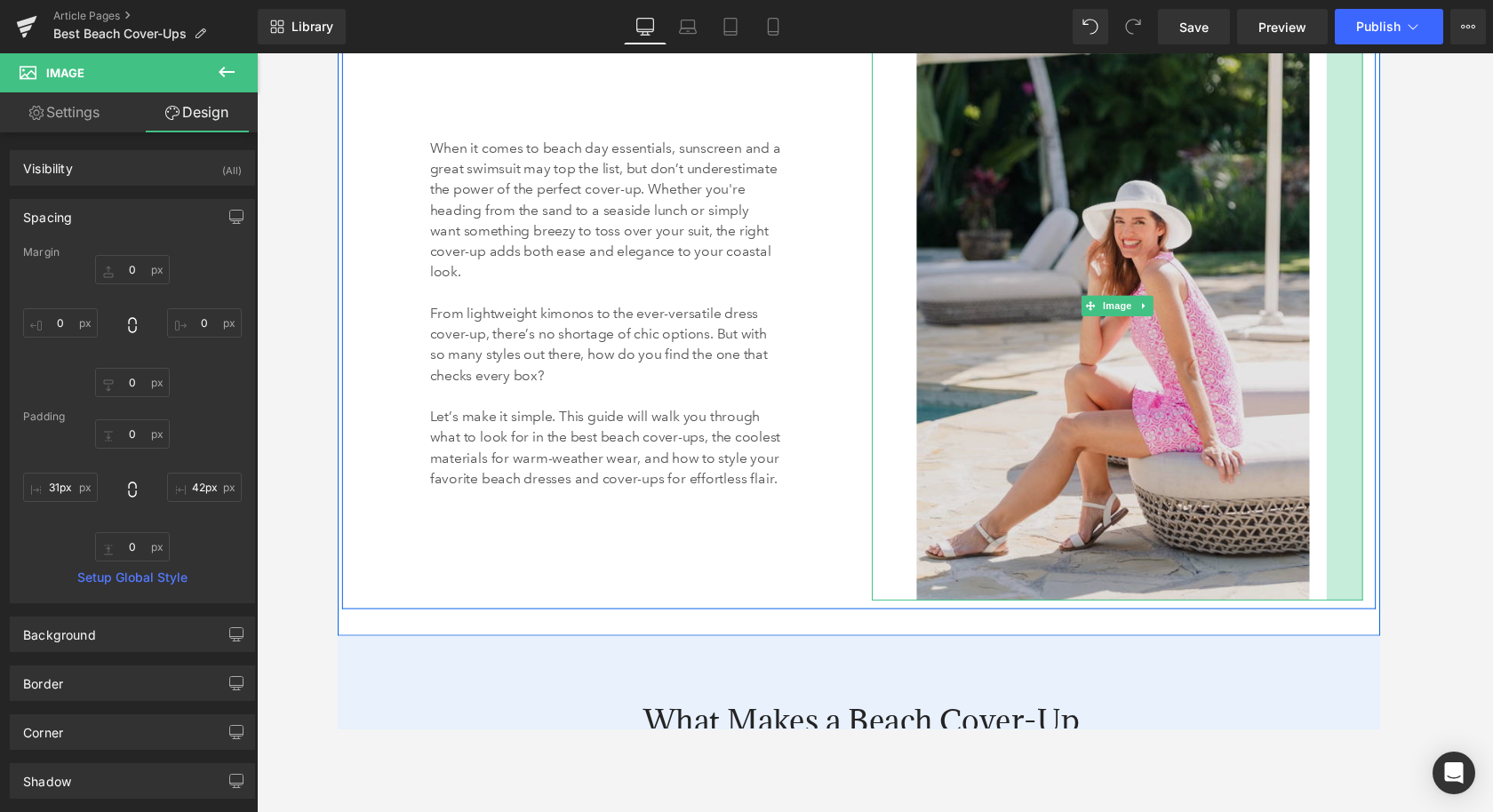 drag, startPoint x: 1393, startPoint y: 485, endPoint x: 1355, endPoint y: 486, distance: 38.0132 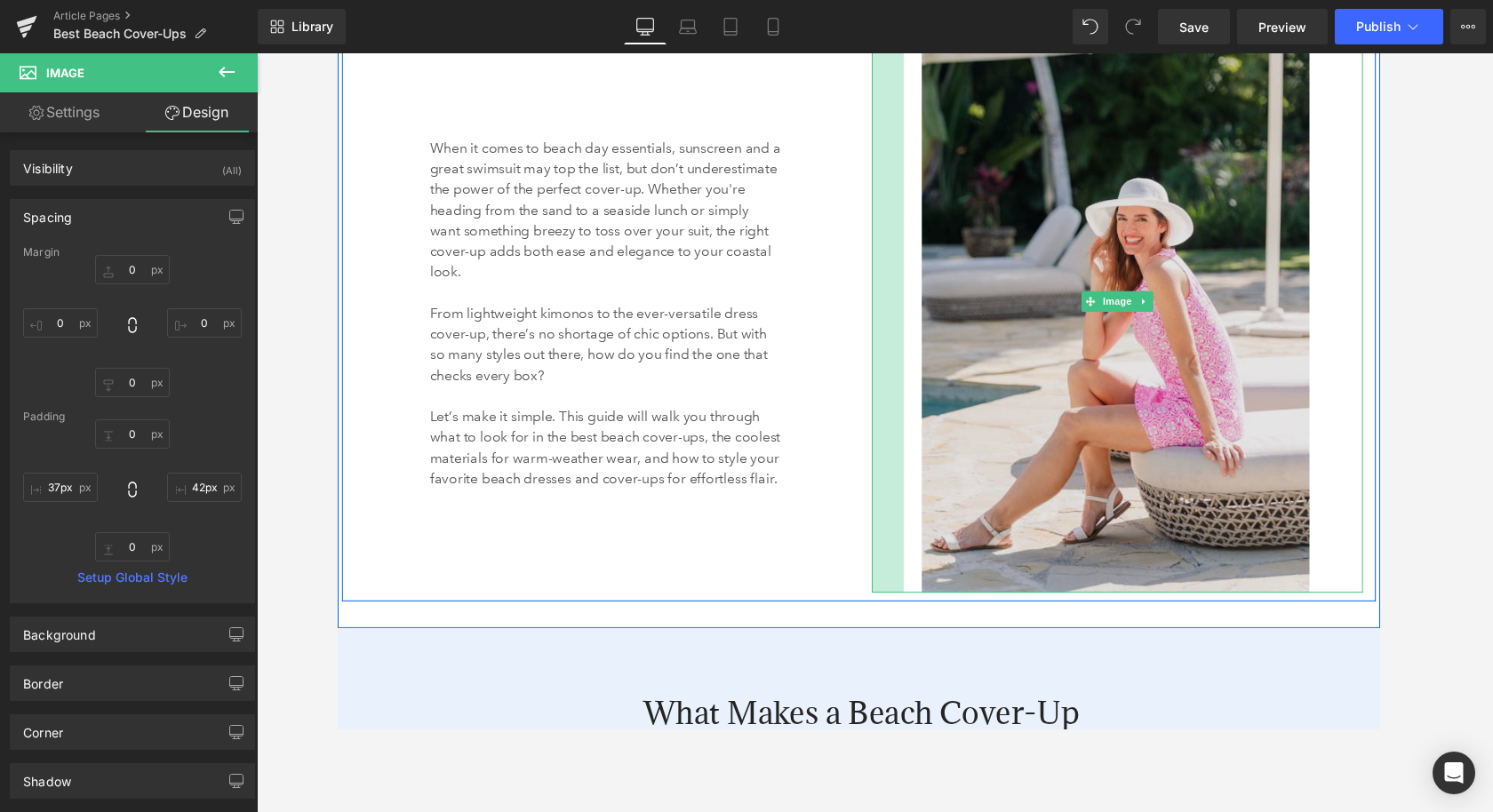 drag, startPoint x: 905, startPoint y: 458, endPoint x: 938, endPoint y: 458, distance: 33 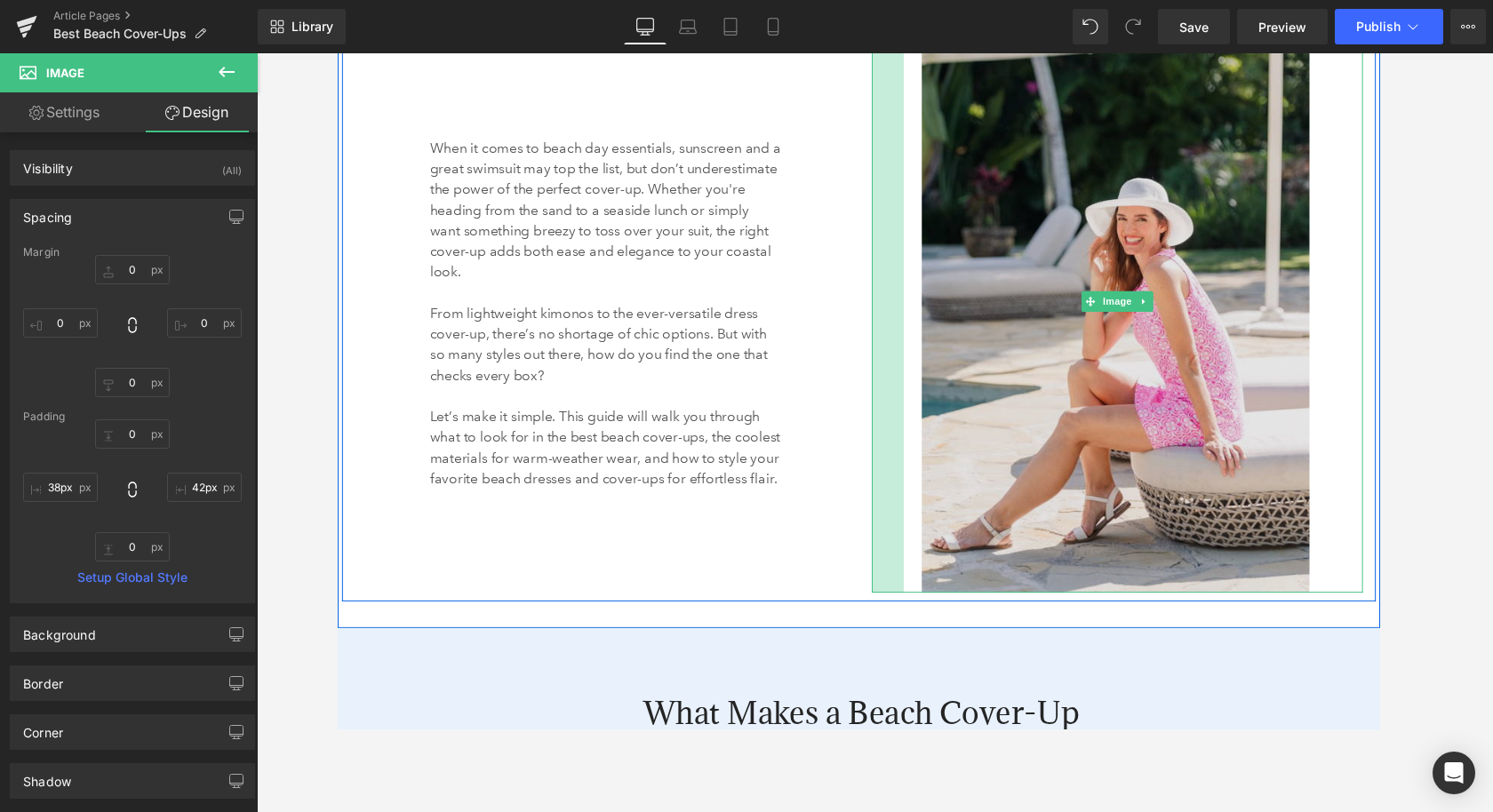 type on "39px" 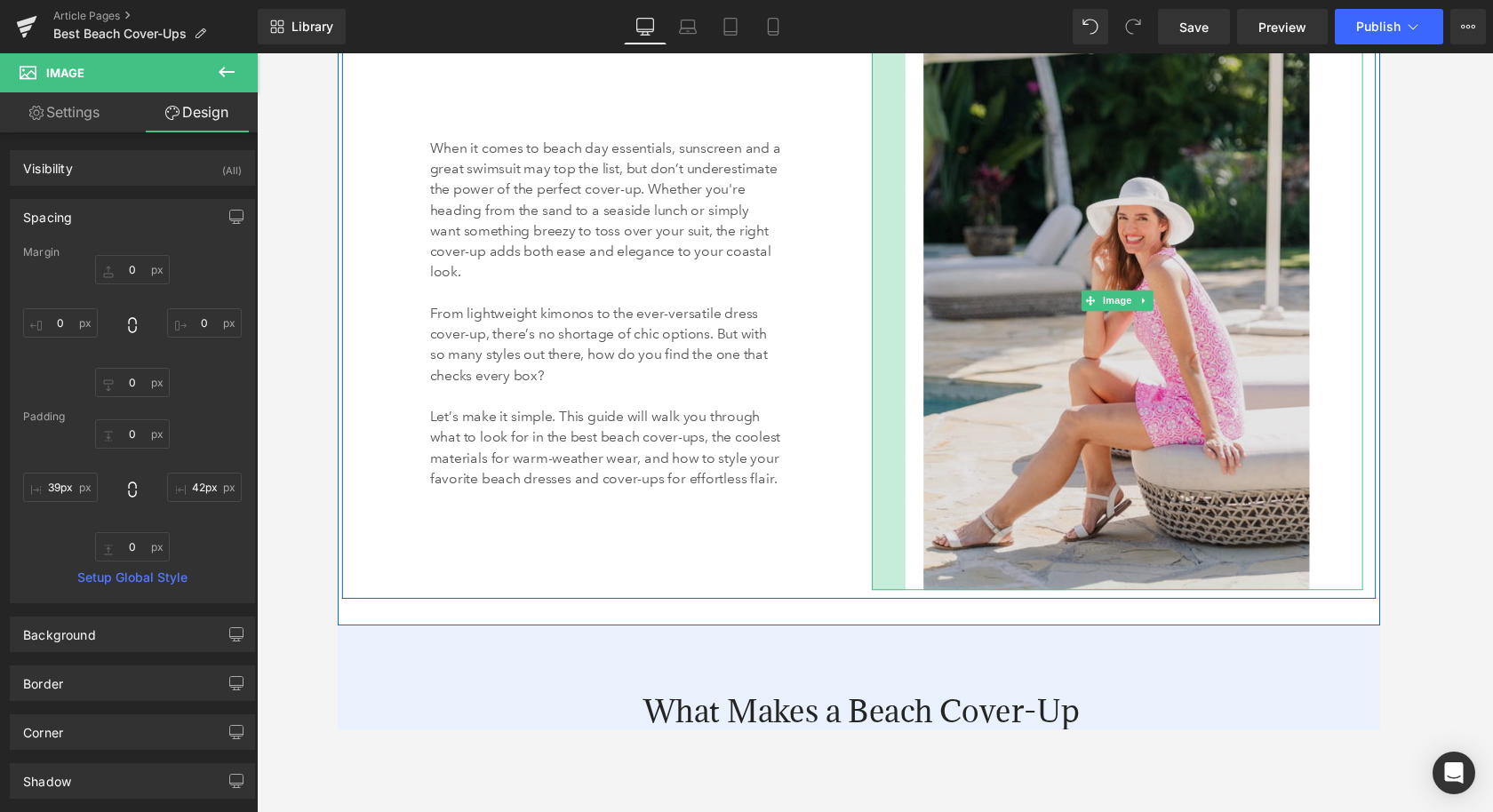 drag, startPoint x: 918, startPoint y: 436, endPoint x: 953, endPoint y: 433, distance: 35.12834 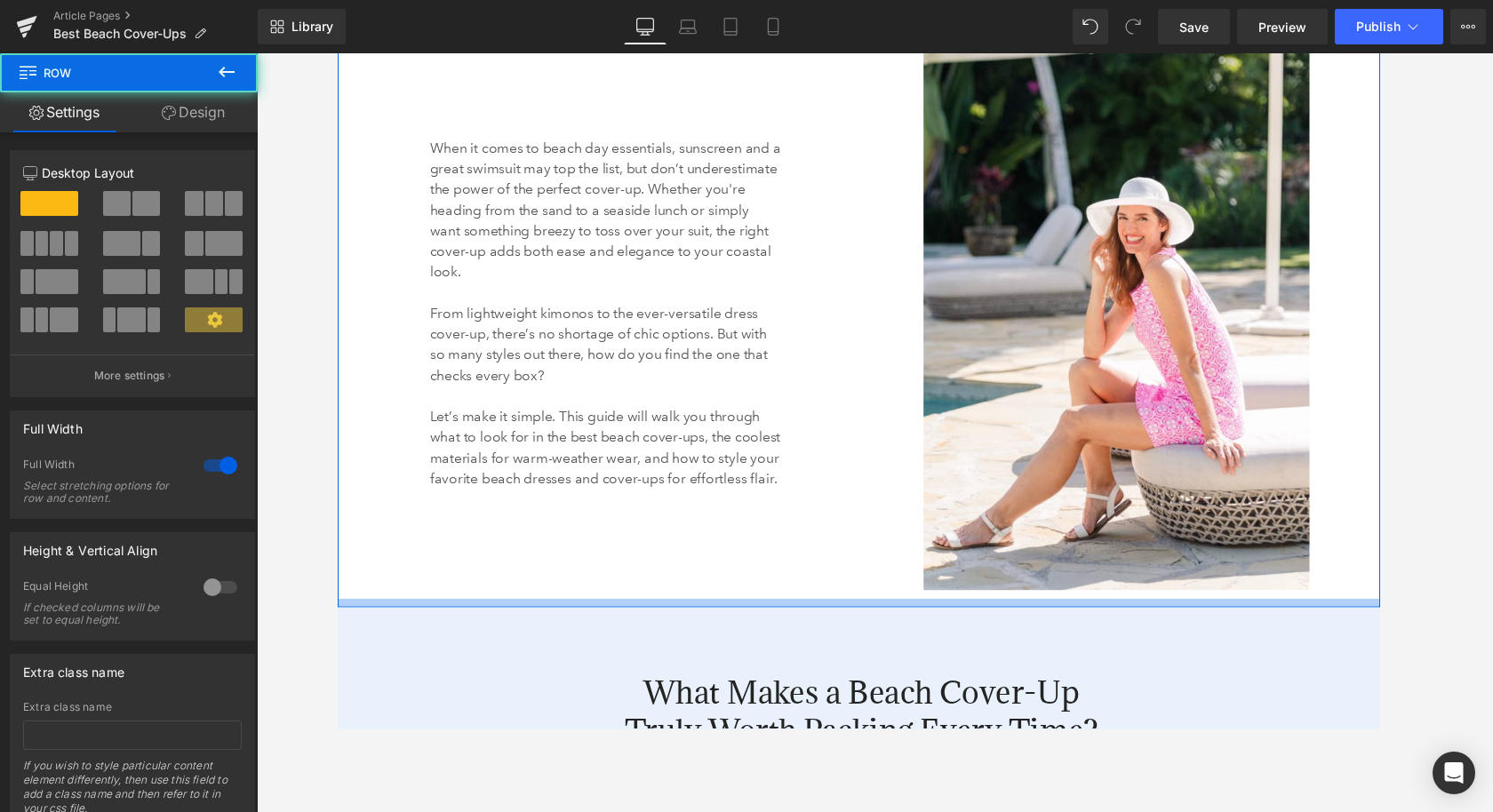 drag, startPoint x: 826, startPoint y: 637, endPoint x: 826, endPoint y: 618, distance: 19 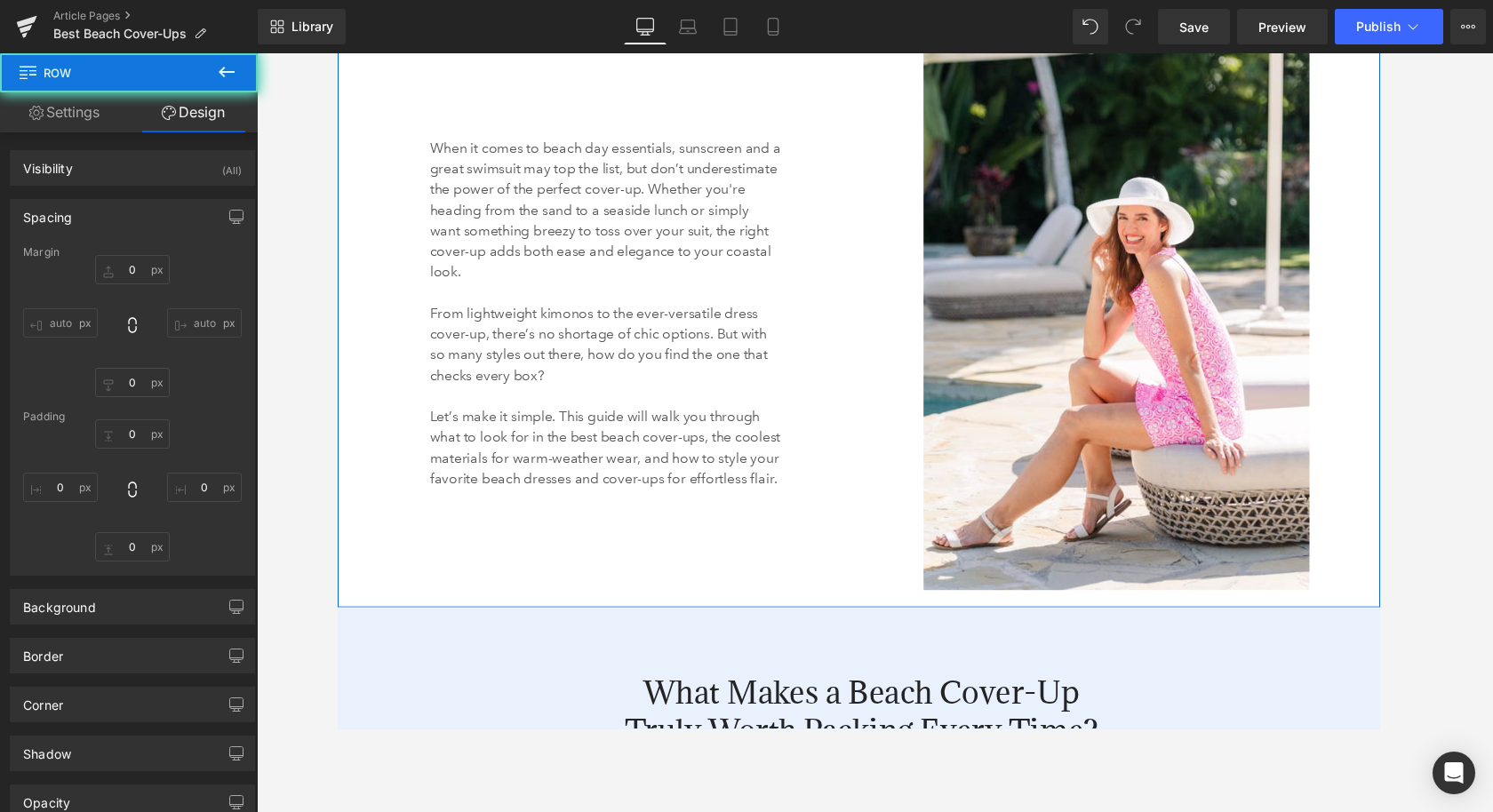 type on "0" 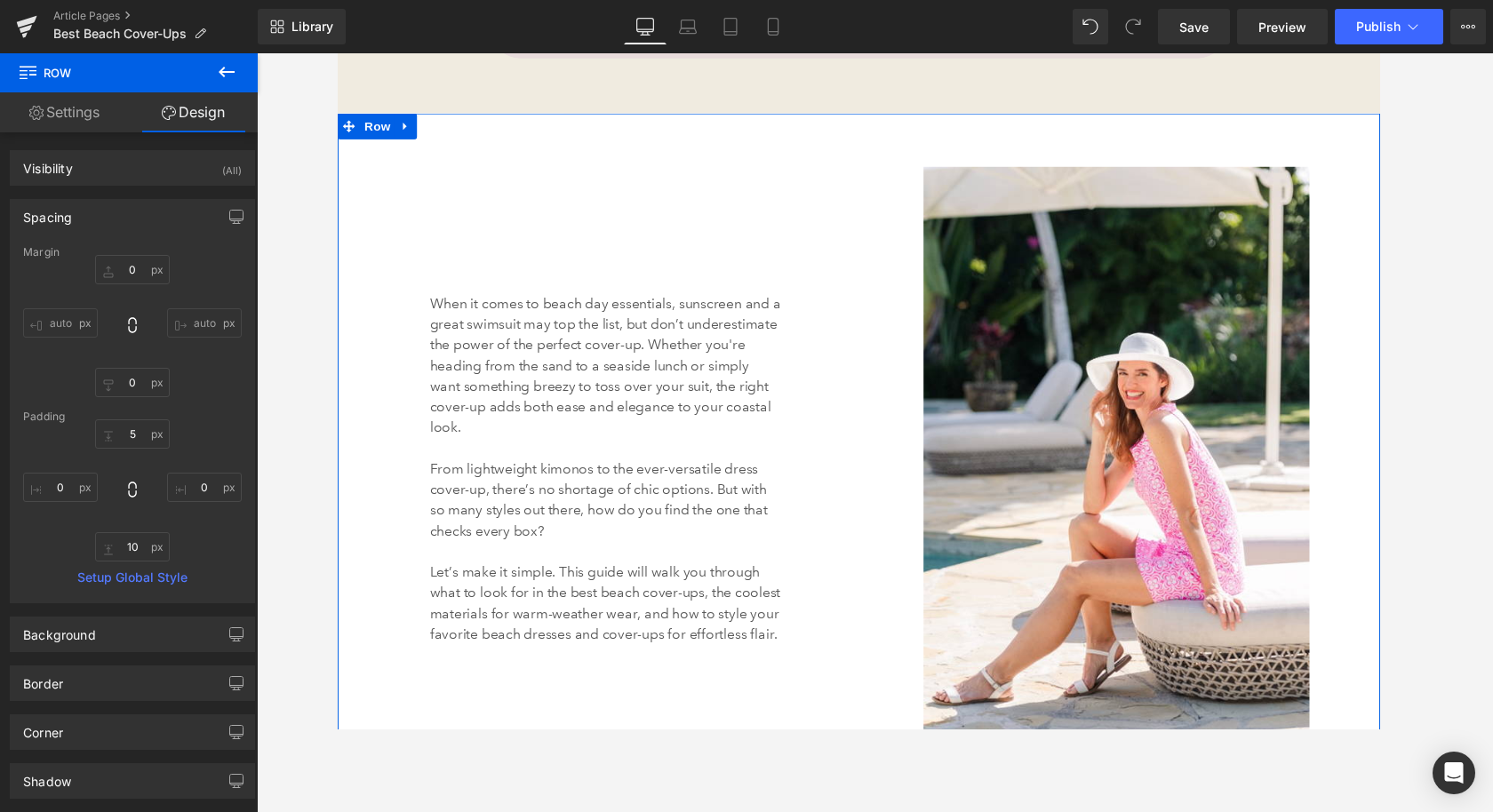 scroll, scrollTop: 1235, scrollLeft: 0, axis: vertical 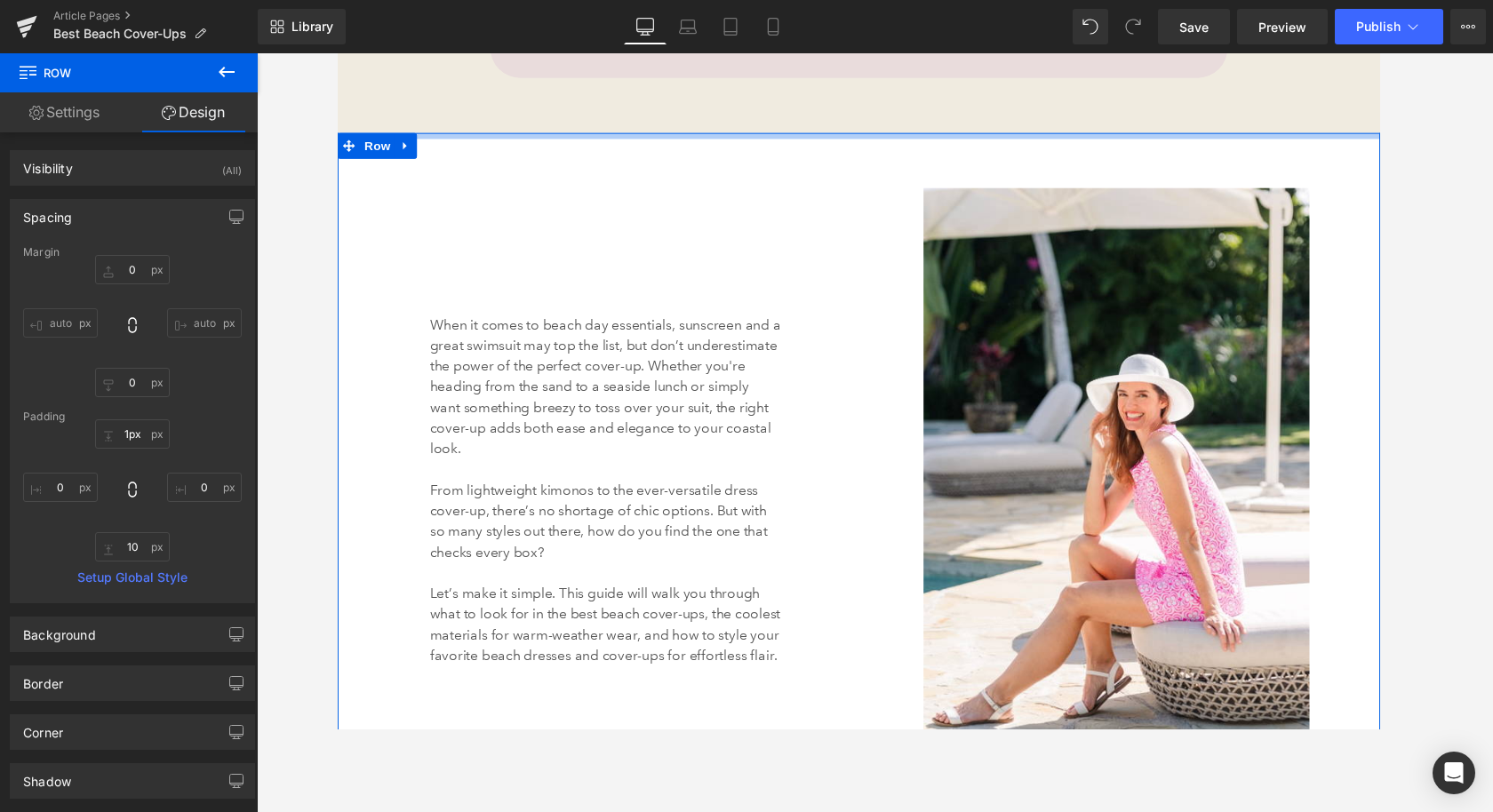 type on "0px" 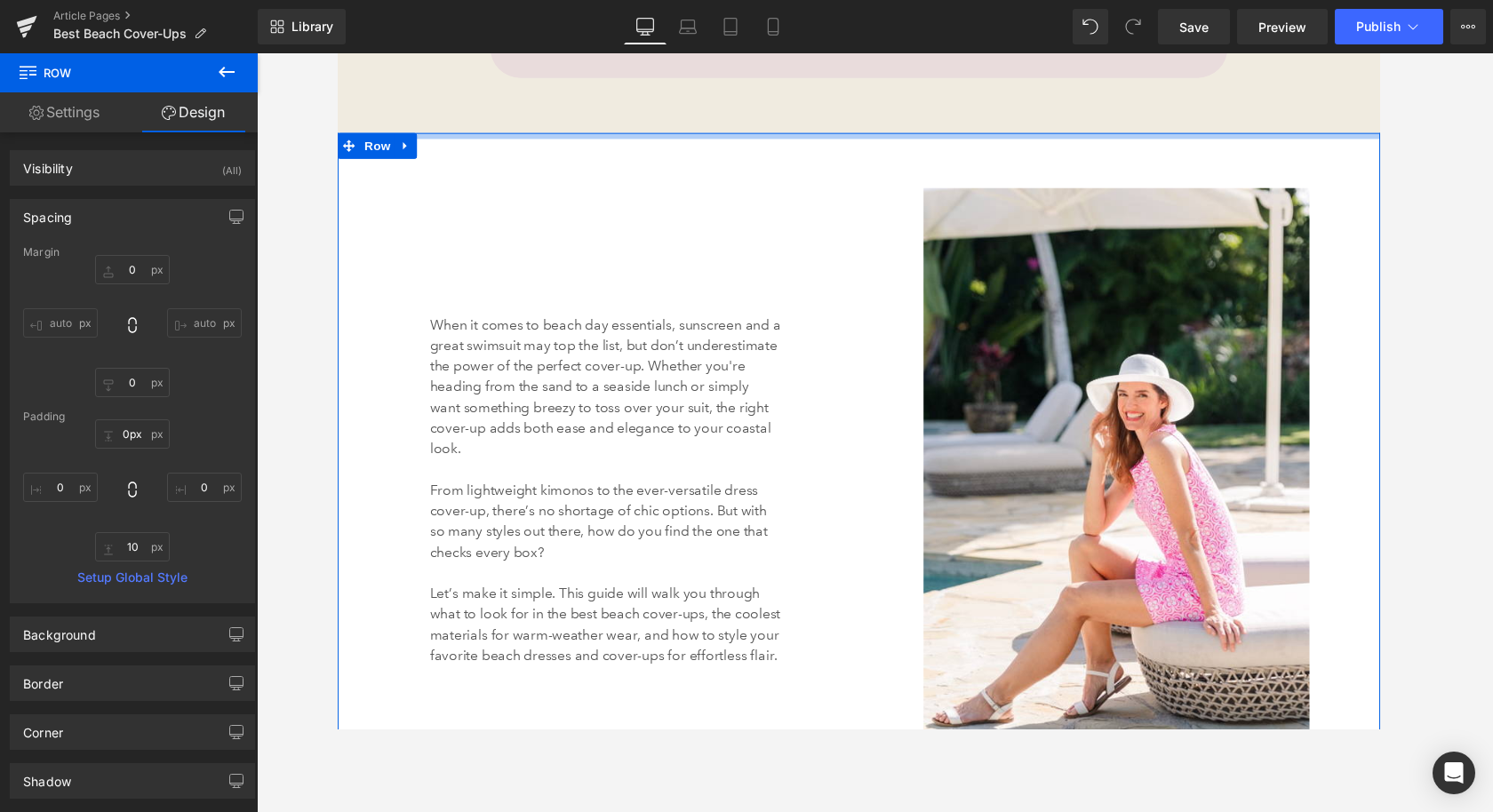 drag, startPoint x: 938, startPoint y: 138, endPoint x: 935, endPoint y: 127, distance: 11.401754 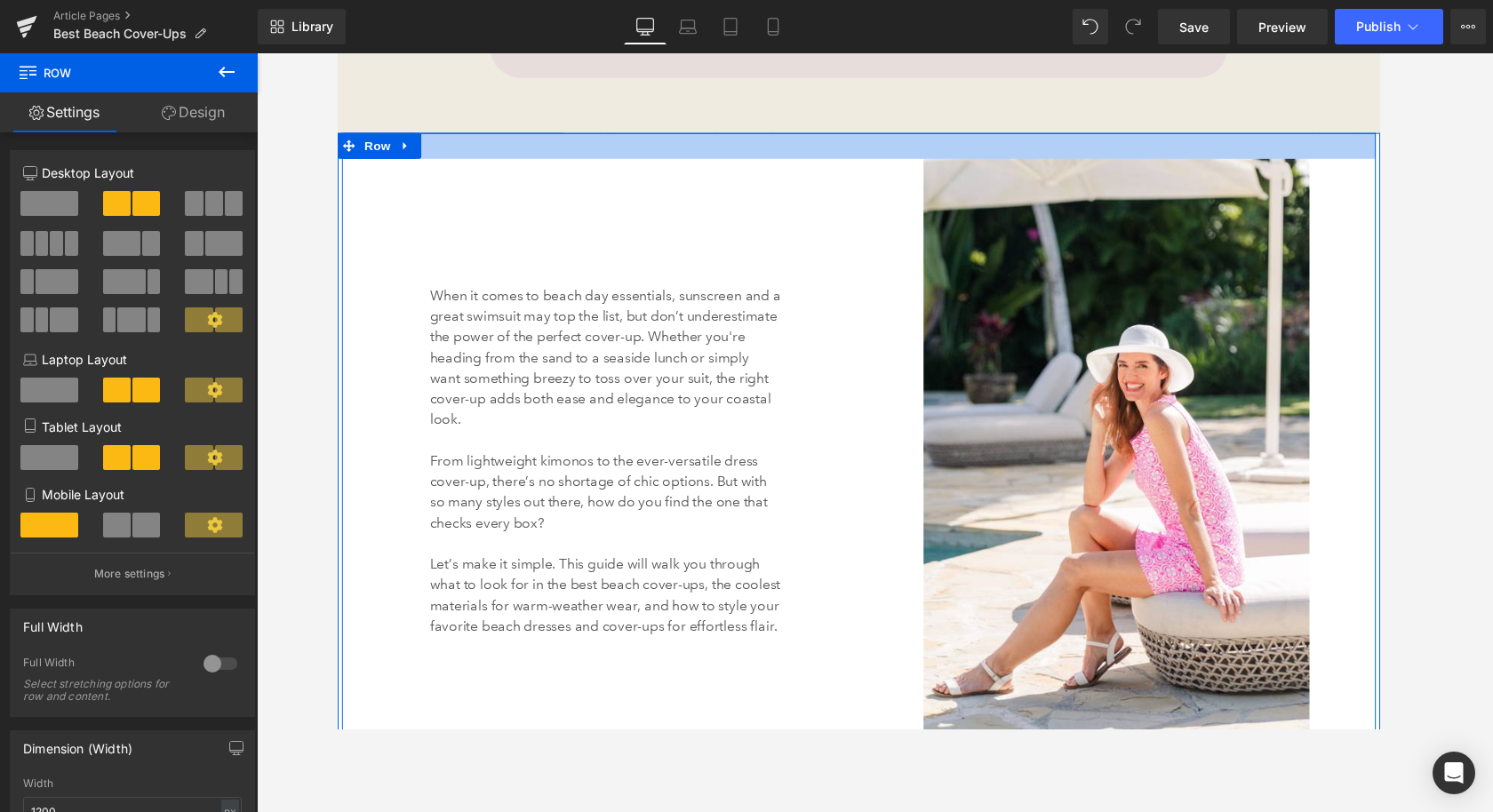 drag, startPoint x: 968, startPoint y: 172, endPoint x: 968, endPoint y: 147, distance: 25 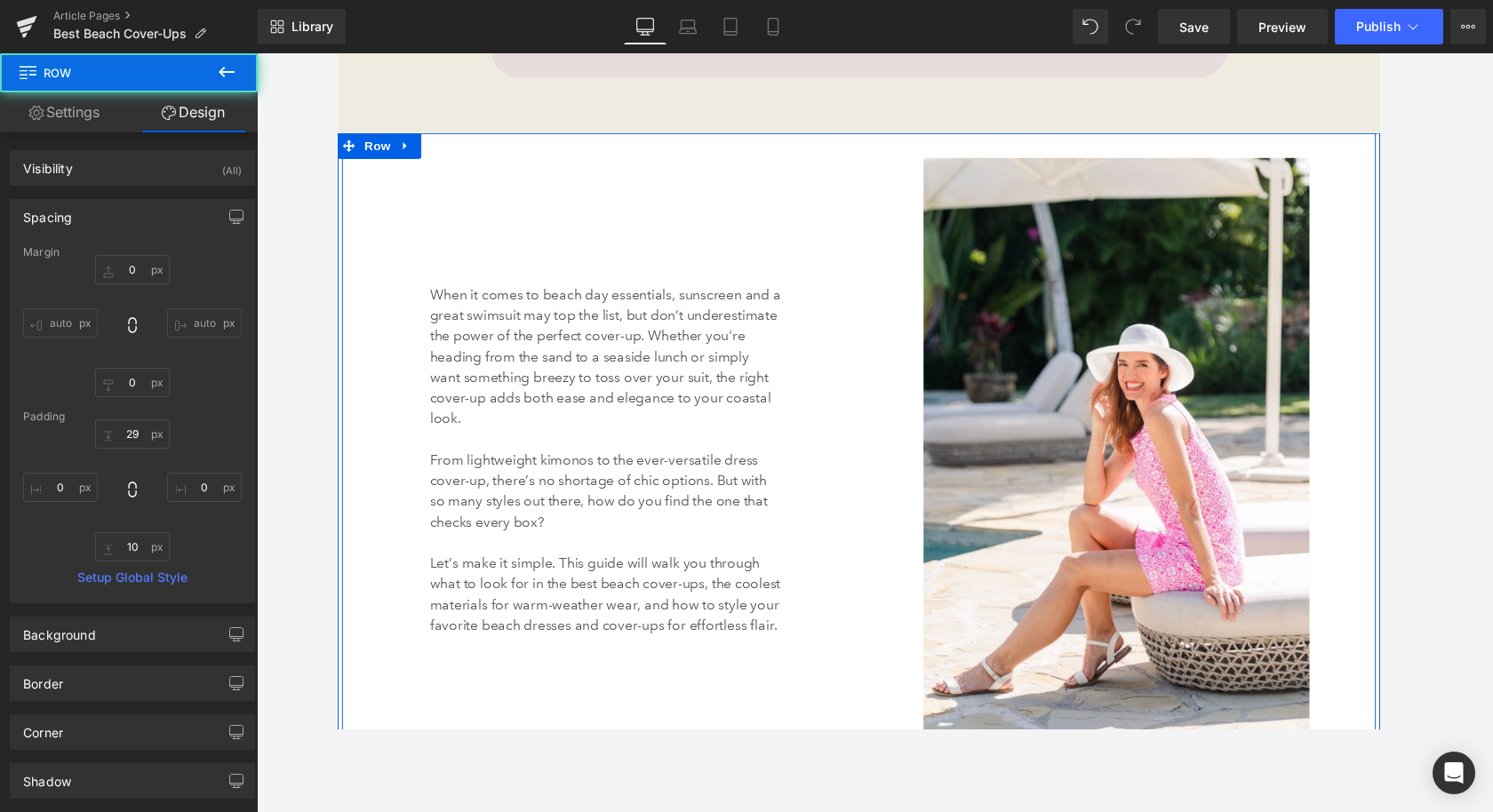scroll, scrollTop: 1308, scrollLeft: 0, axis: vertical 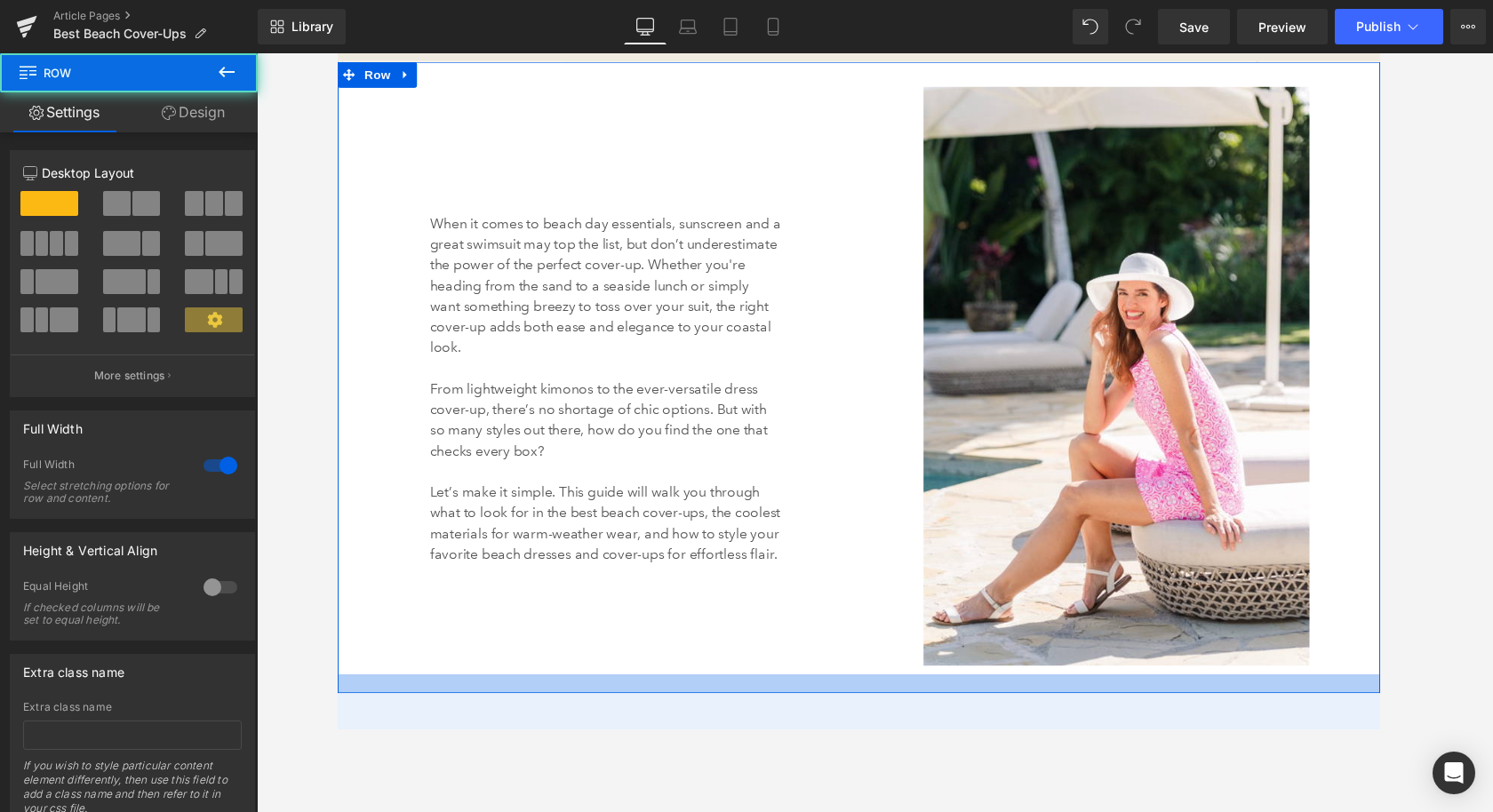 drag, startPoint x: 778, startPoint y: 695, endPoint x: 777, endPoint y: 707, distance: 12.041595 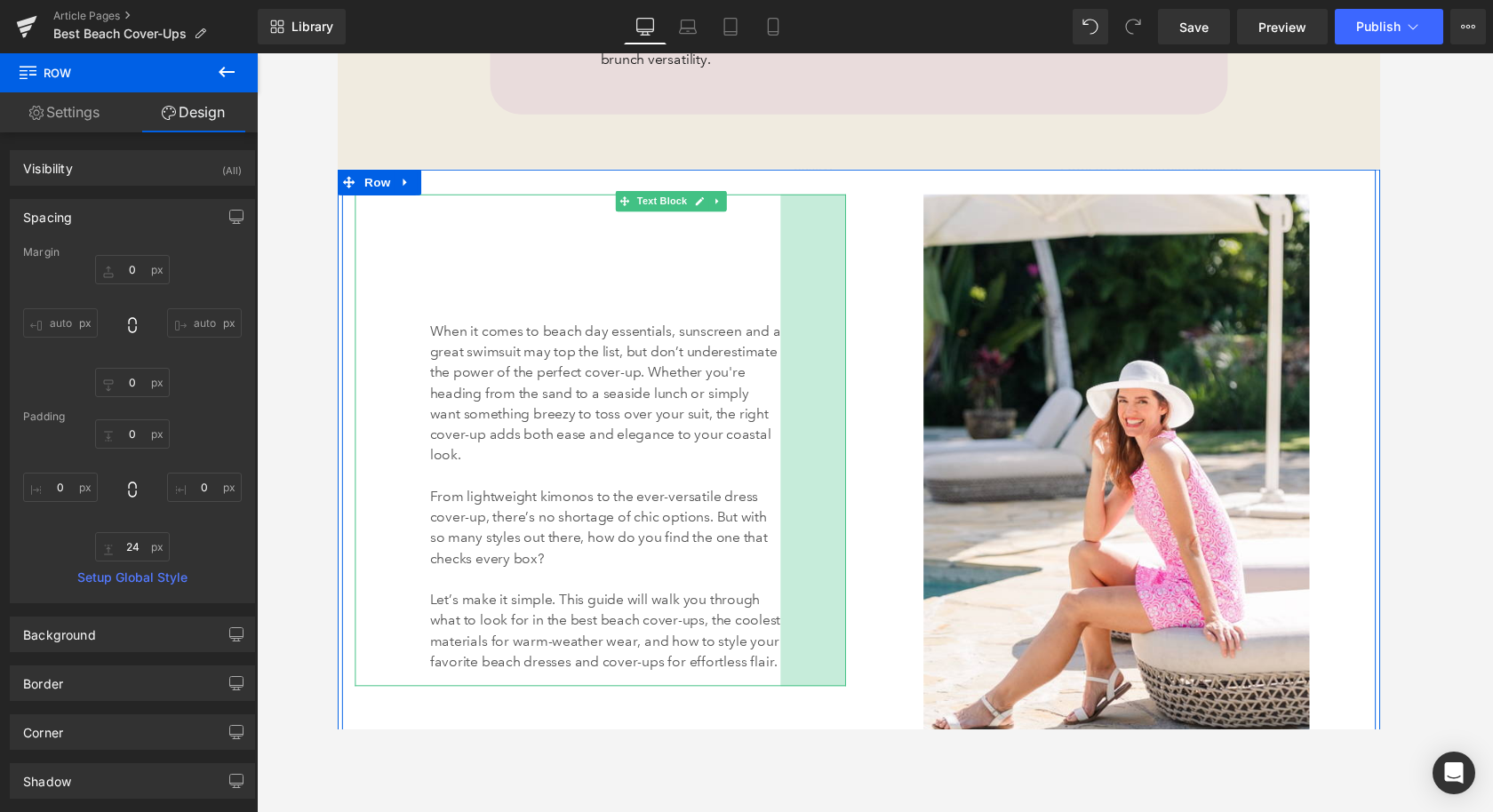 scroll, scrollTop: 1278, scrollLeft: 0, axis: vertical 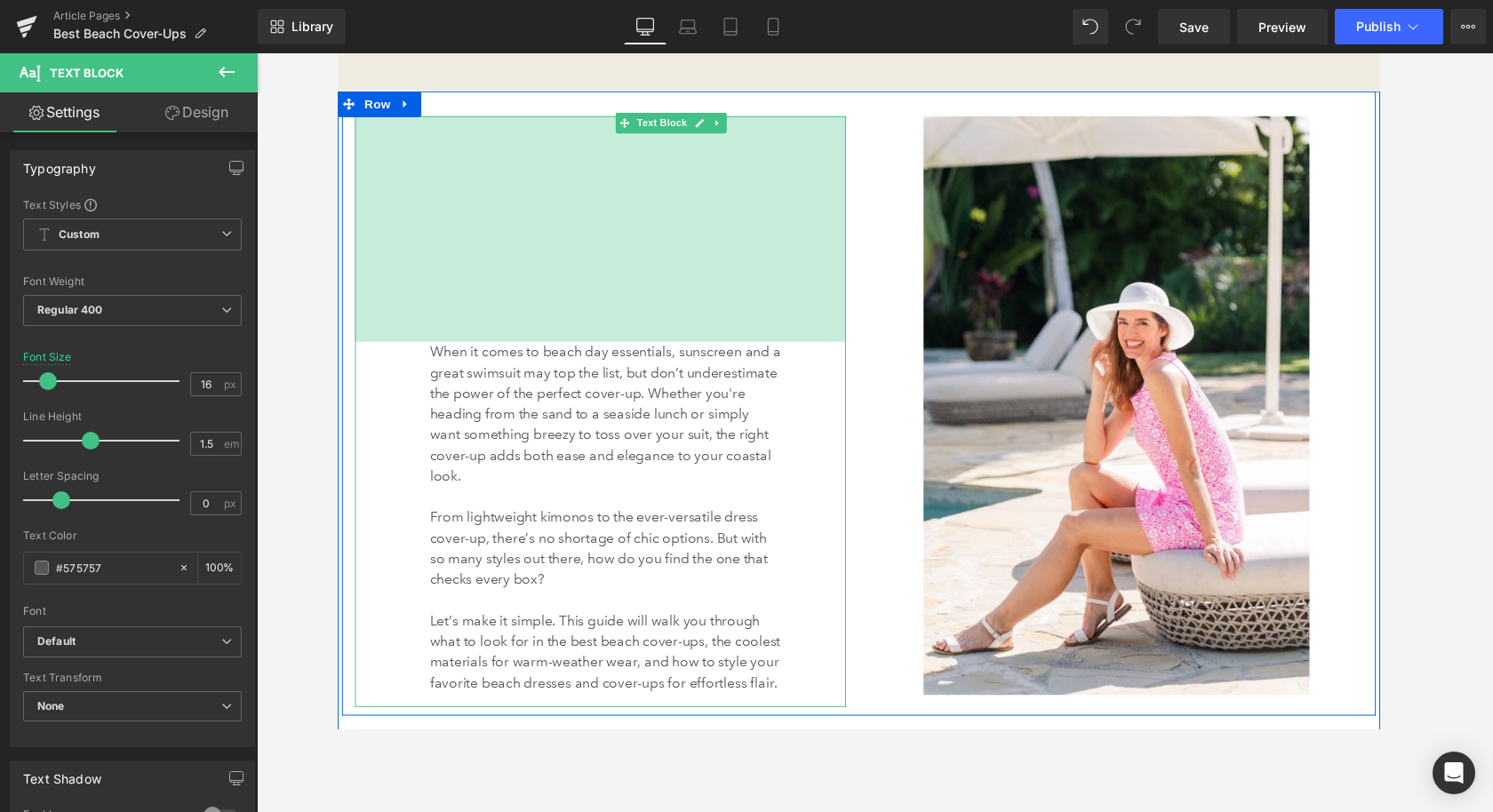 drag, startPoint x: 573, startPoint y: 126, endPoint x: 561, endPoint y: 229, distance: 103.696673 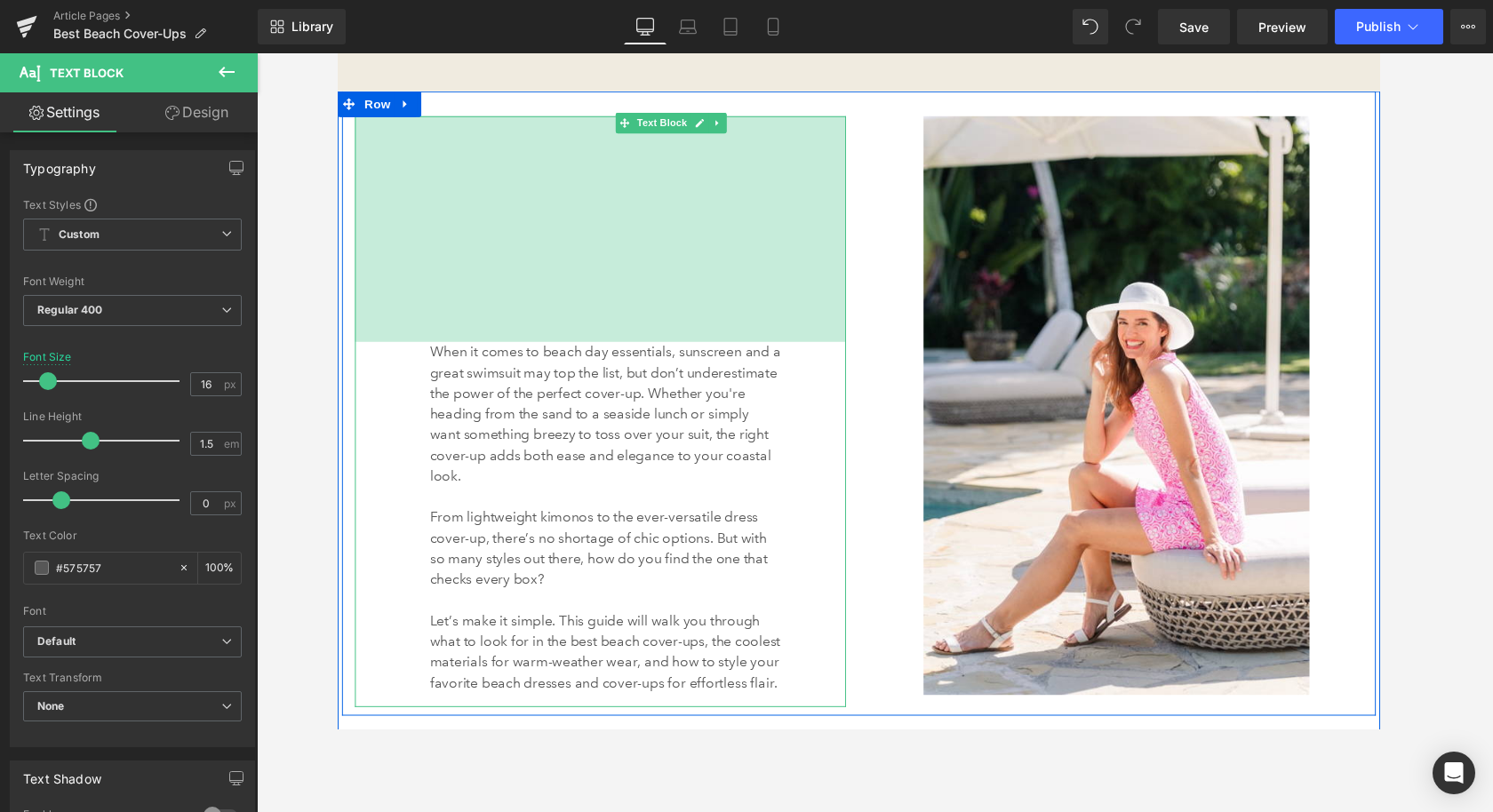 click on "262px" at bounding box center (608, 235) 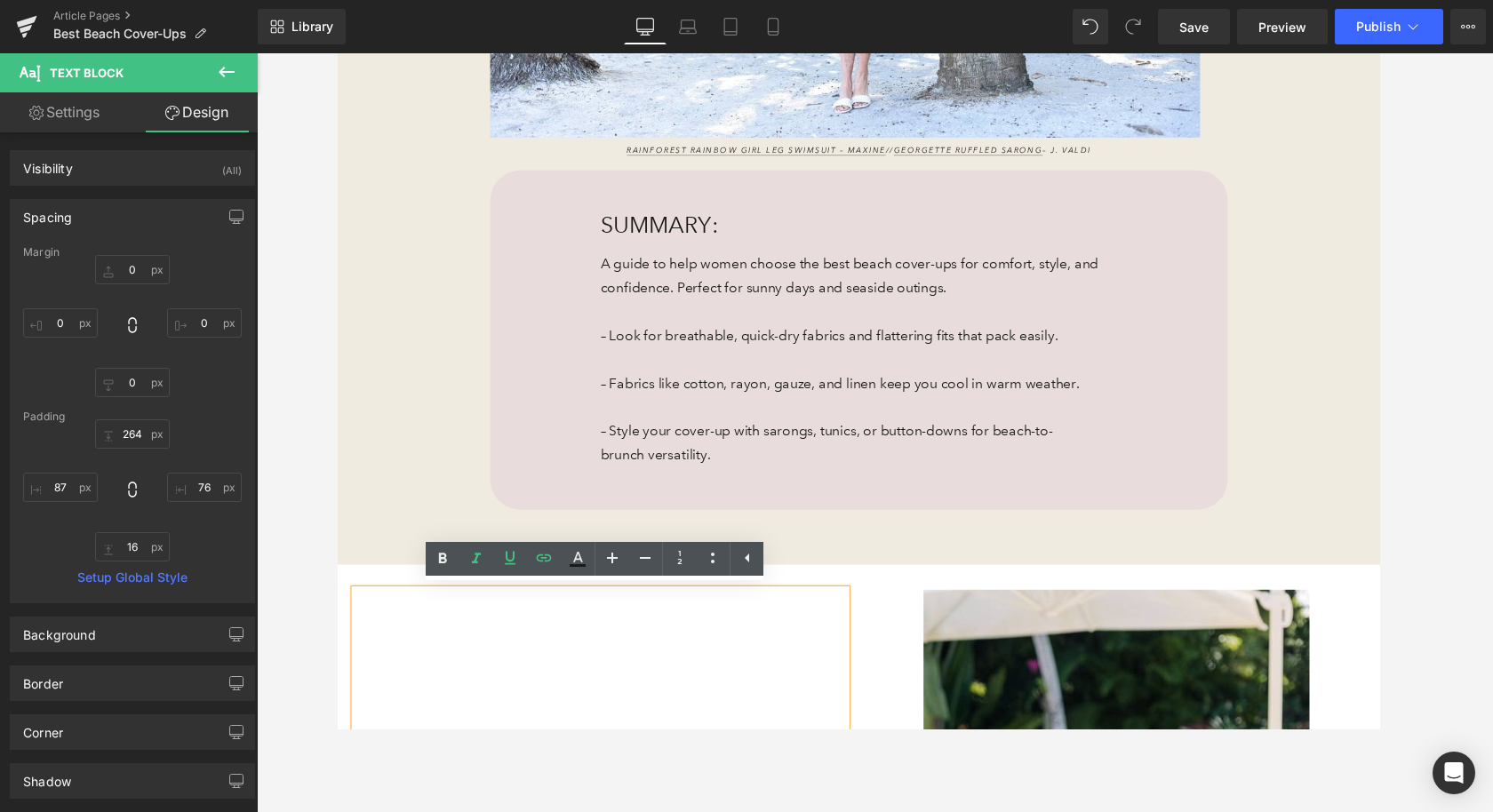 click on "The Best Beach Cover-Ups  for Sun, Sand, and Style Heading       123px   123px Image         Rainforest Rainbow Girl Leg Swimsuit – Maxine    //    Georgette Ruffled Sarong  – J. Valdi  Text Block         Row       85px   85px SUMMARY: Text Block         A guide to help women choose the best beach cover-ups for comfort, style, and confidence. Perfect for sunny days and seaside outings.     – Look for breathable, quick-dry fabrics and flattering fits that pack easily.   – Fabrics like cotton, rayon, gauze, and linen keep you cool in warm weather.   – Style your cover-up with sarongs, tunics, or button-downs for beach-to-  brunch versatility.    Text Block         Row   42px   49px   113px   117px Row     64px   177px   177px" at bounding box center [874, 28] 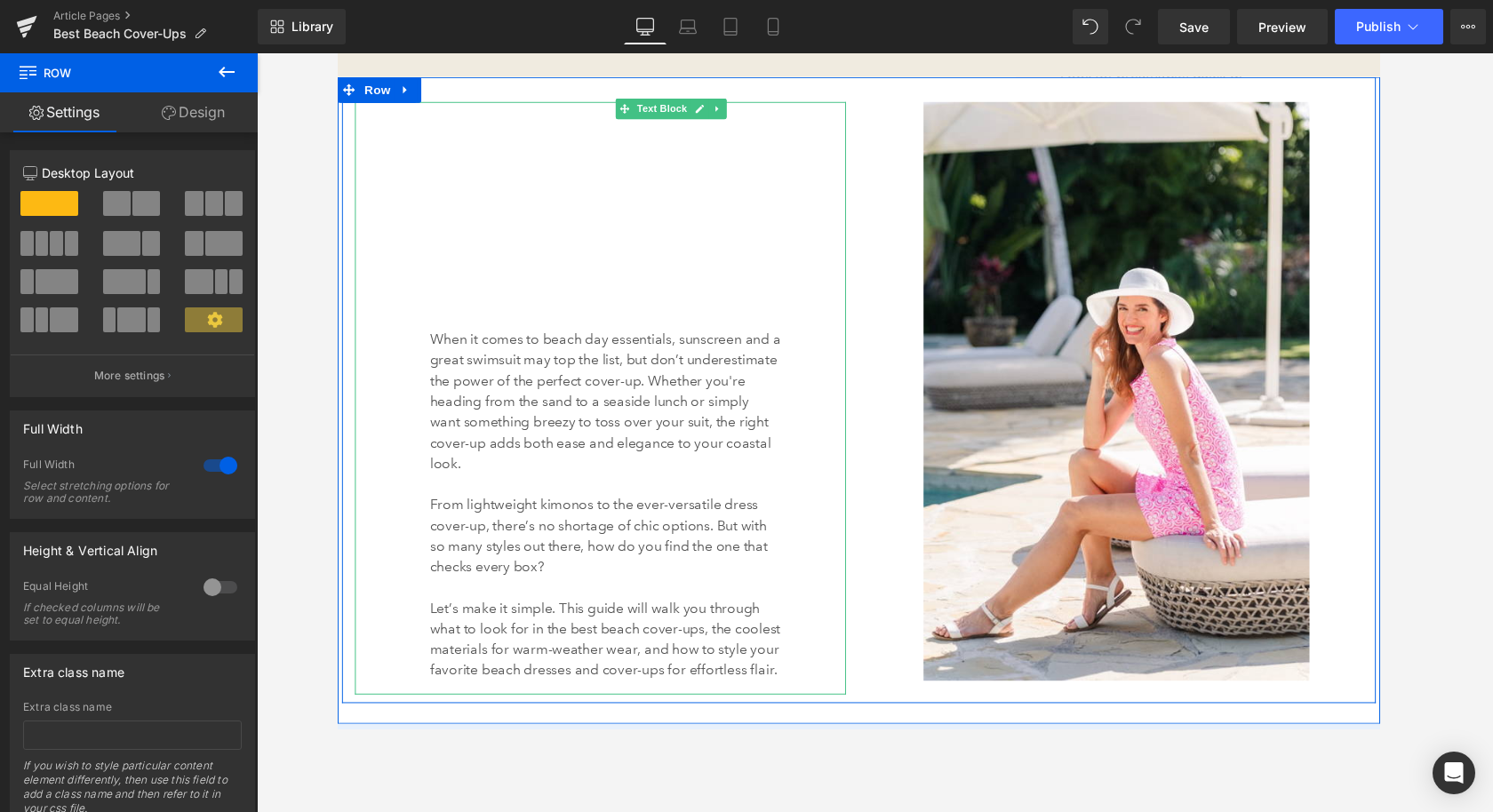 scroll, scrollTop: 1294, scrollLeft: 0, axis: vertical 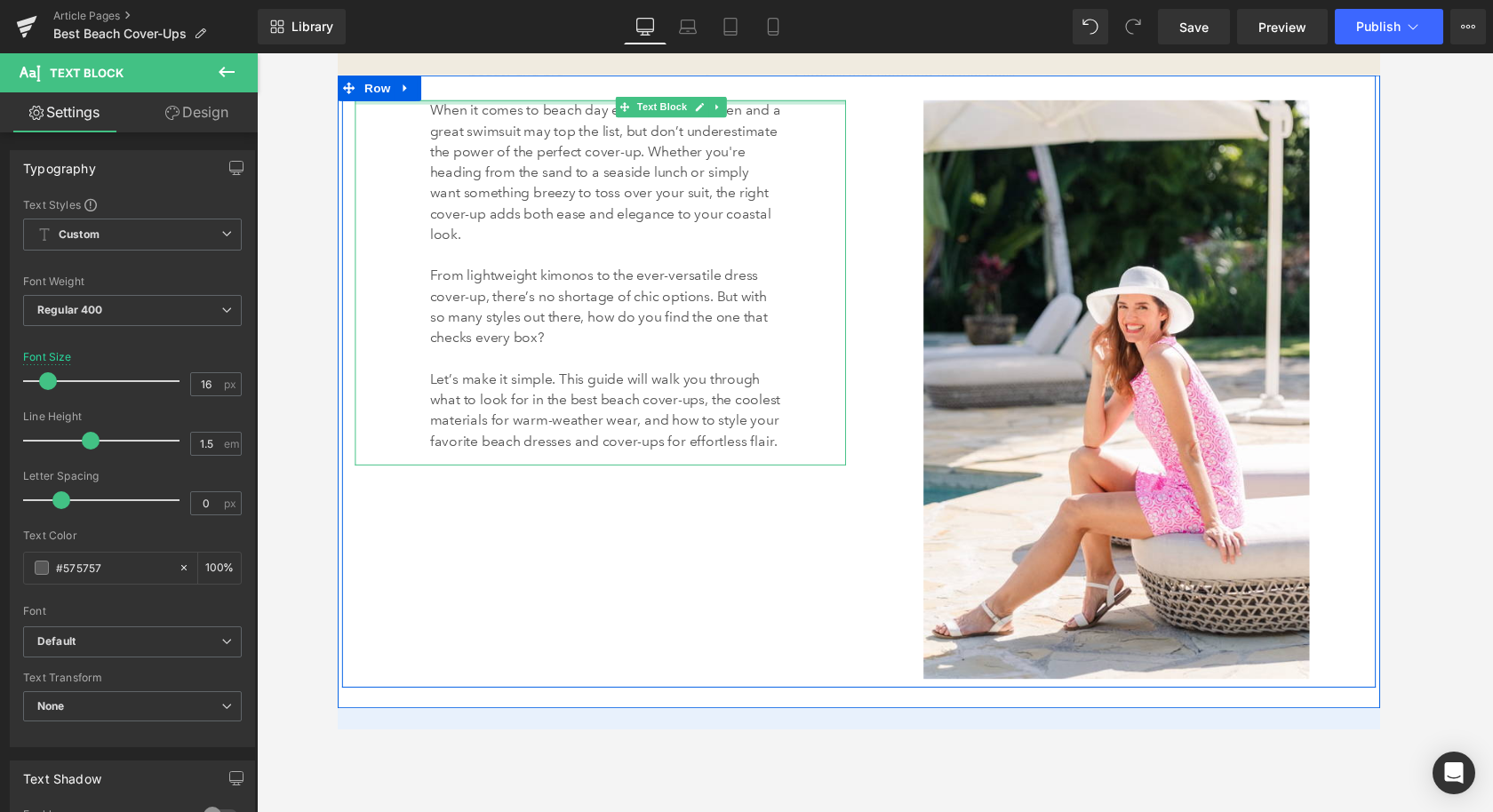 drag, startPoint x: 569, startPoint y: 313, endPoint x: 574, endPoint y: 76, distance: 237.05274 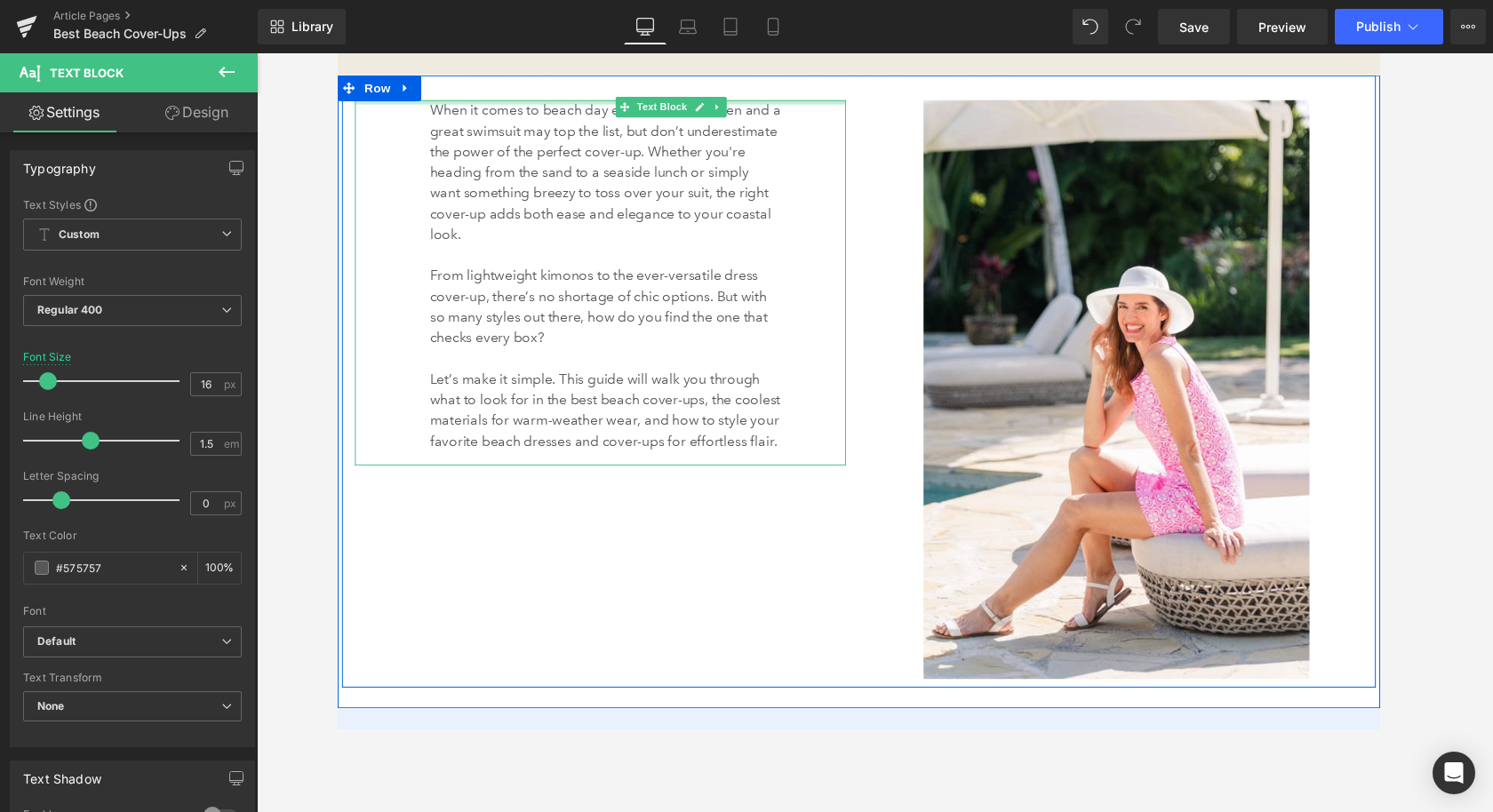 click on "When it comes to beach day essentials, sunscreen and a great swimsuit may top the list, but don’t underestimate the power of the perfect cover-up. Whether you're heading from the sand to a seaside lunch or simply want something breezy to toss over your suit, the right cover-up adds both ease and elegance to your coastal look.   From lightweight kimonos to the ever-versatile dress cover-up, there’s no shortage of chic options. But with so many styles out there, how do you find the one that checks every box?   Let’s make it simple. This guide will walk you through what to look for in the best beach cover-ups, the coolest materials for warm-weather wear, and how to style your favorite beach dresses and cover-ups for effortless flair.  Text Block       87px   76px Image       39px   42px Row         Row" at bounding box center (874, 402) 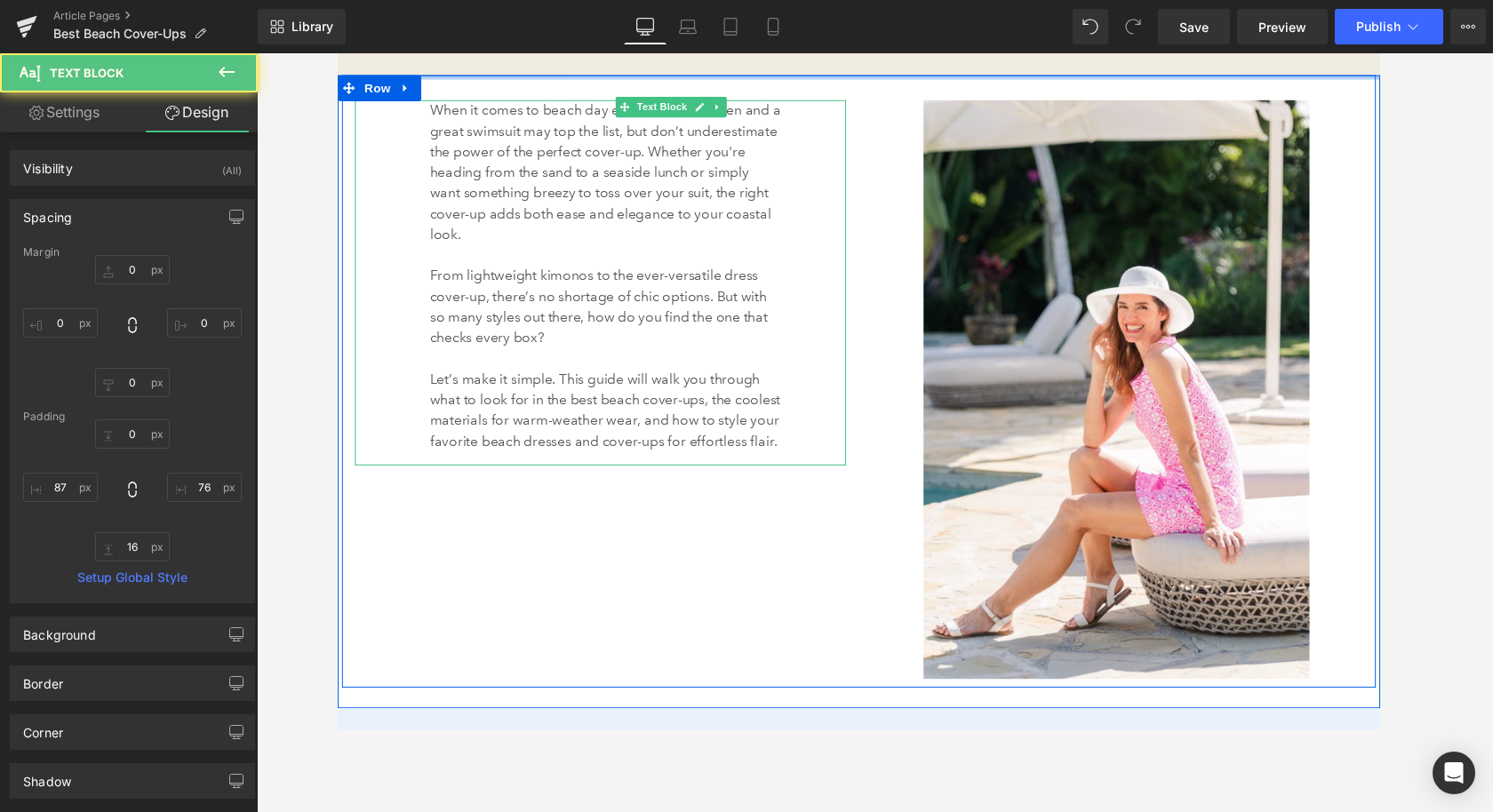 click at bounding box center [874, 77] 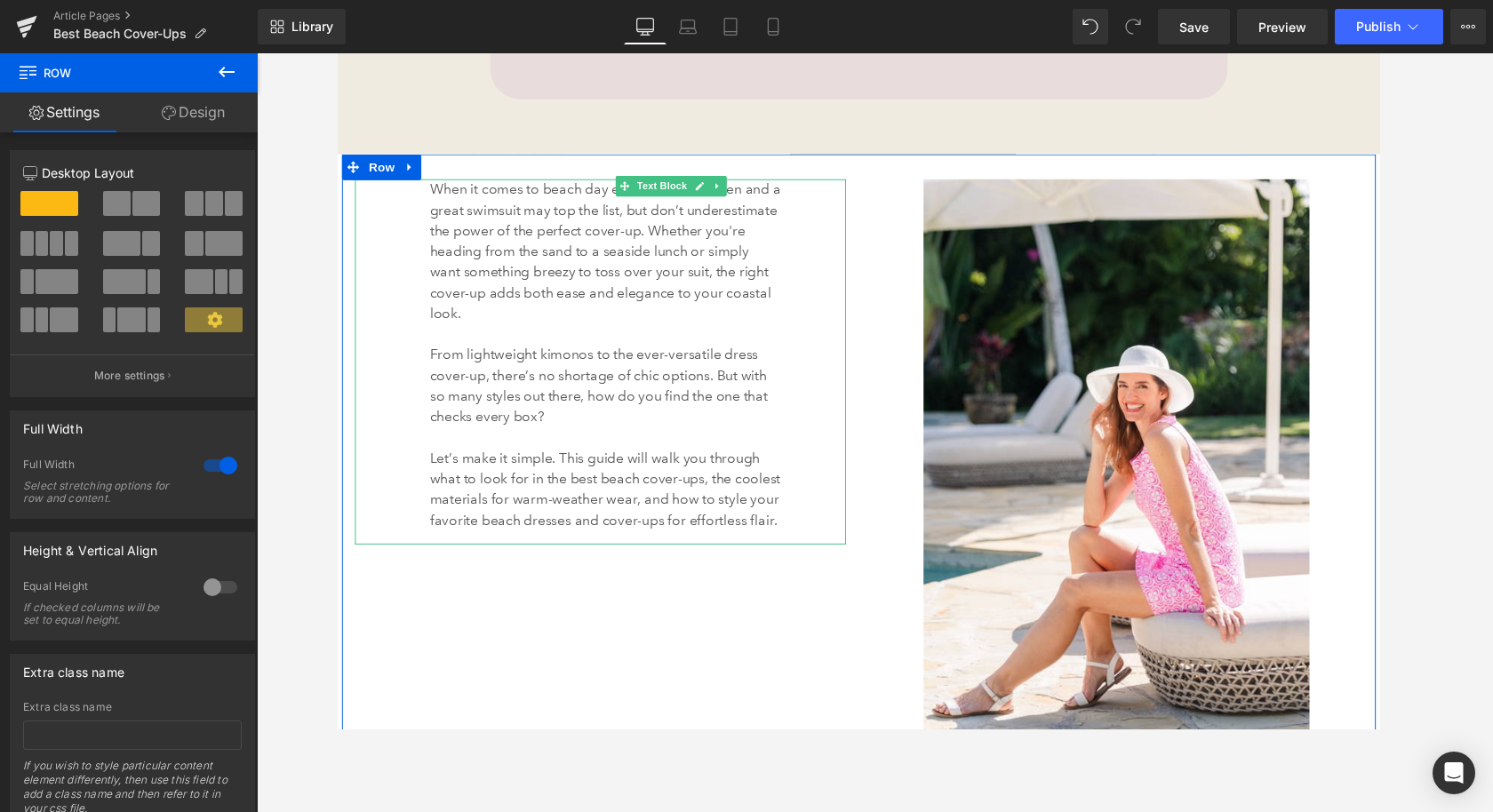scroll, scrollTop: 1183, scrollLeft: 0, axis: vertical 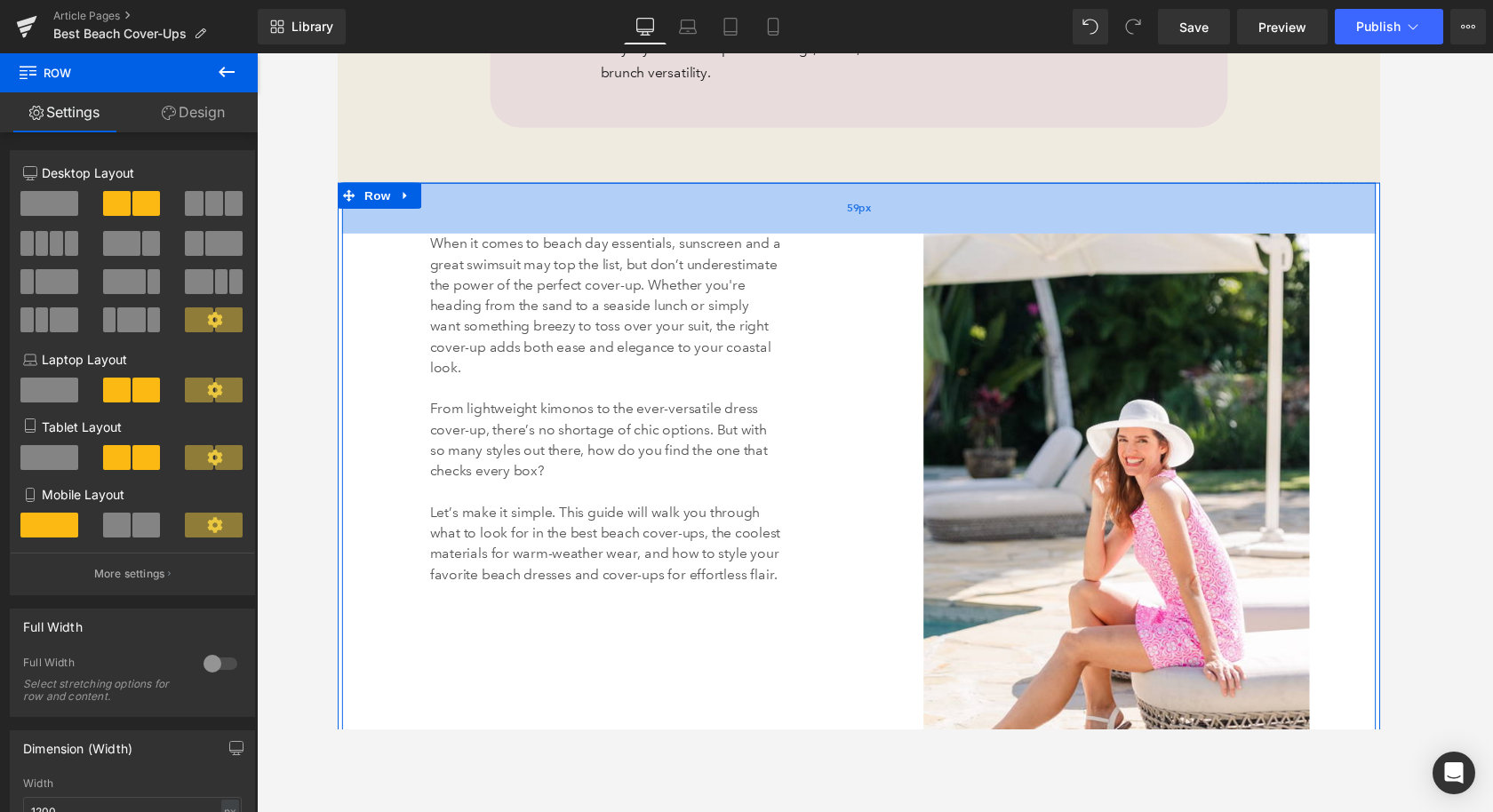 drag, startPoint x: 688, startPoint y: 204, endPoint x: 686, endPoint y: 234, distance: 30.06659 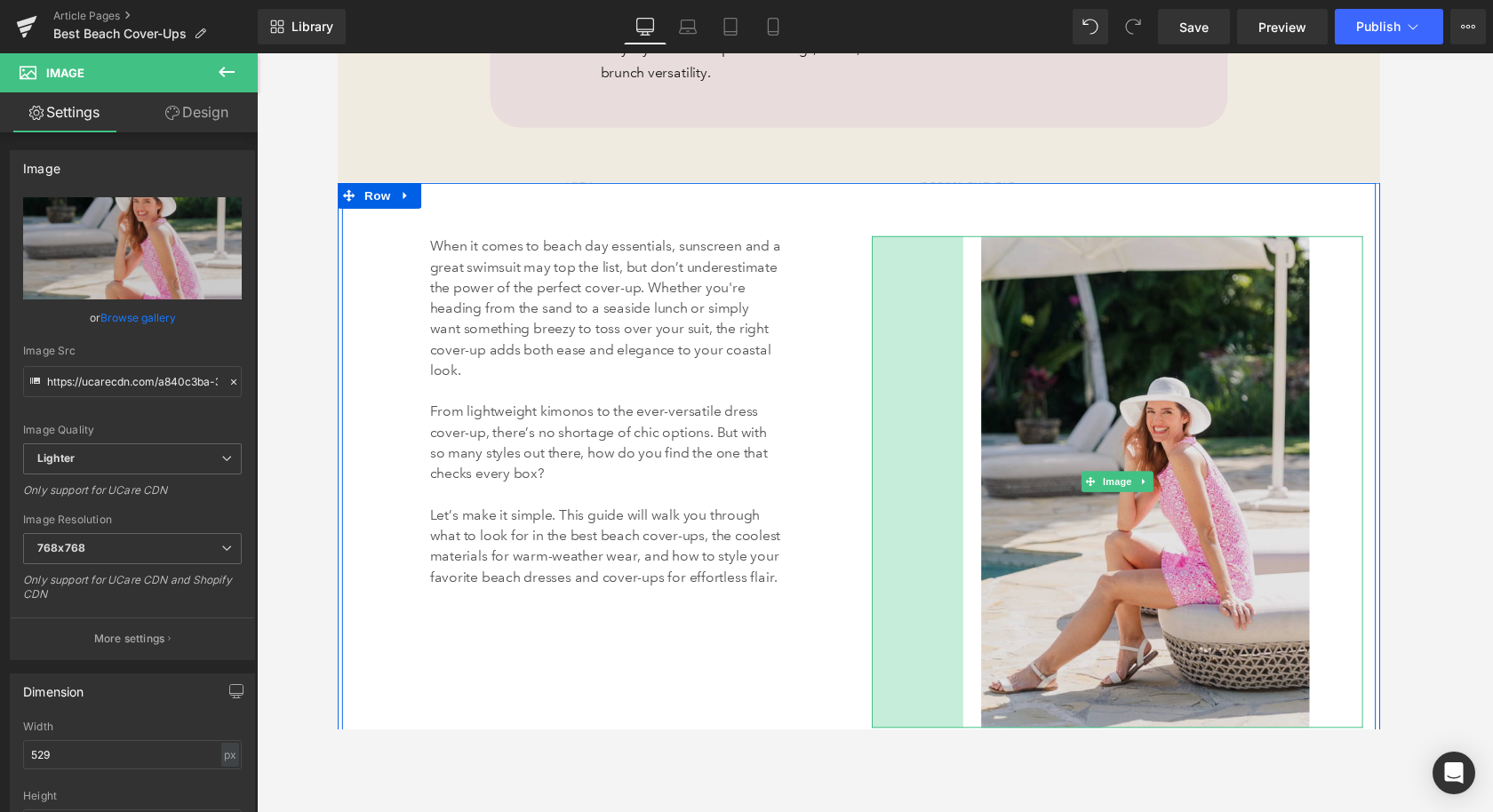 drag, startPoint x: 912, startPoint y: 466, endPoint x: 1006, endPoint y: 440, distance: 97.52948 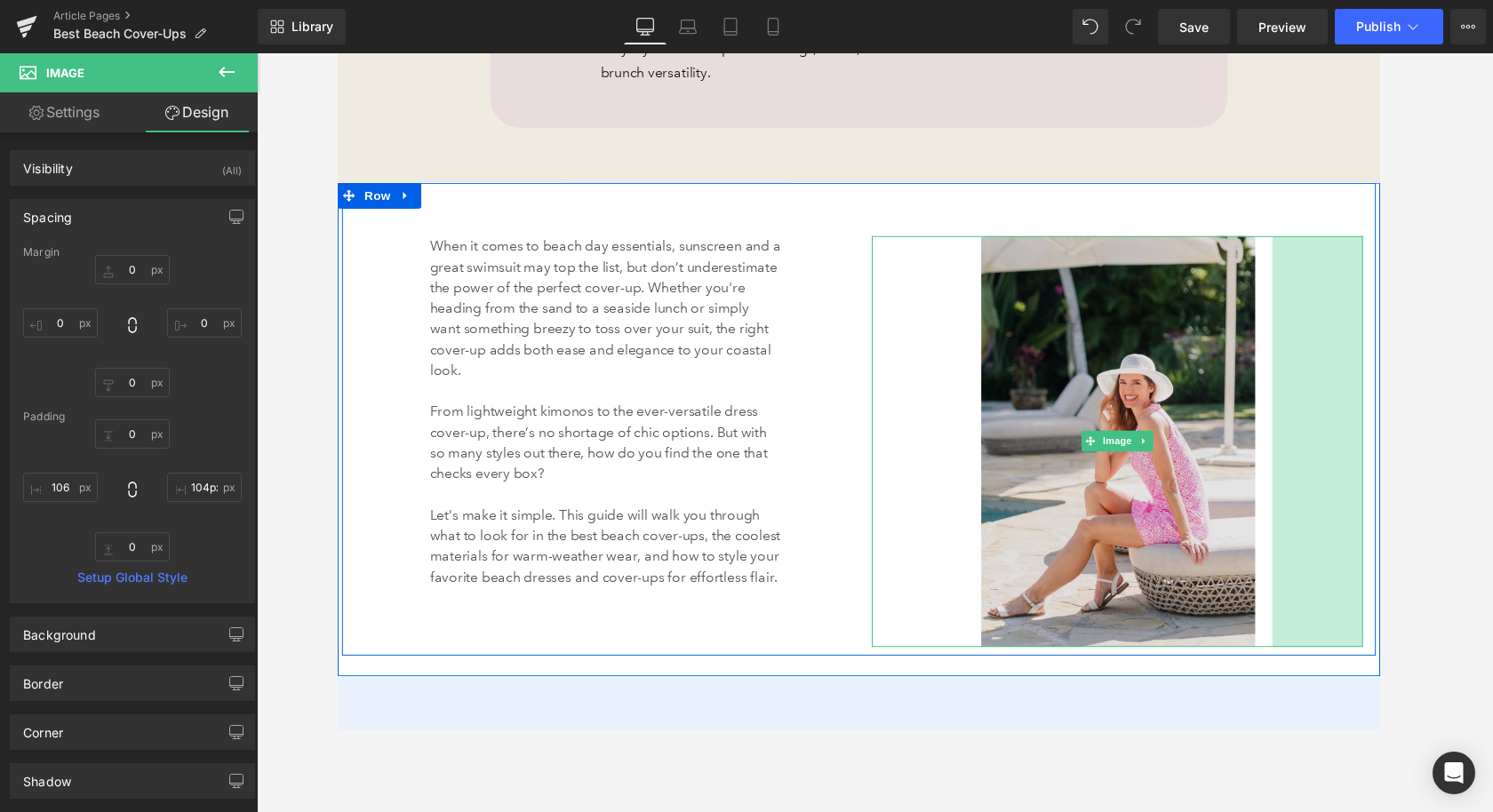 type on "103px" 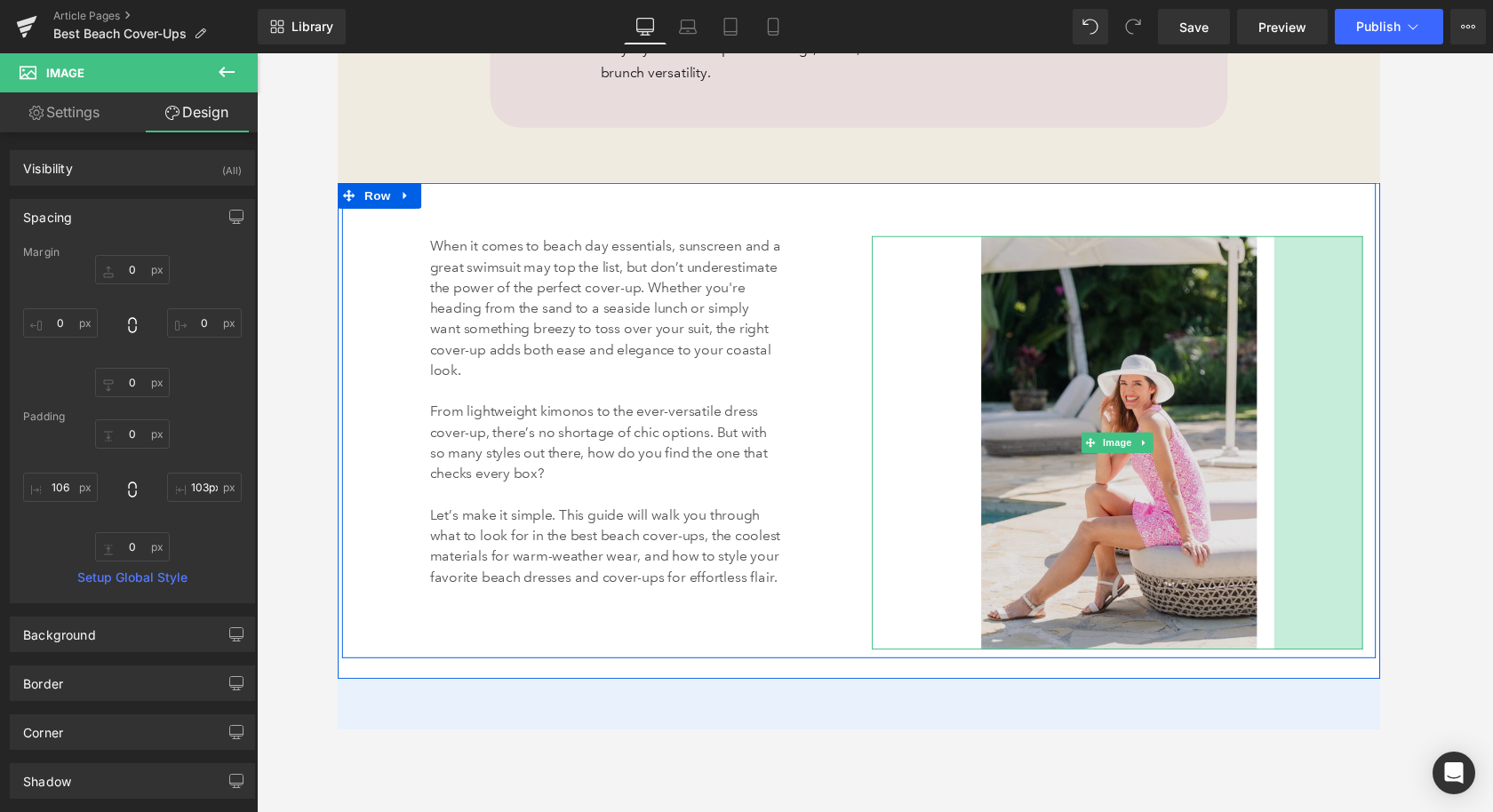 drag, startPoint x: 1369, startPoint y: 449, endPoint x: 1277, endPoint y: 451, distance: 92.02174 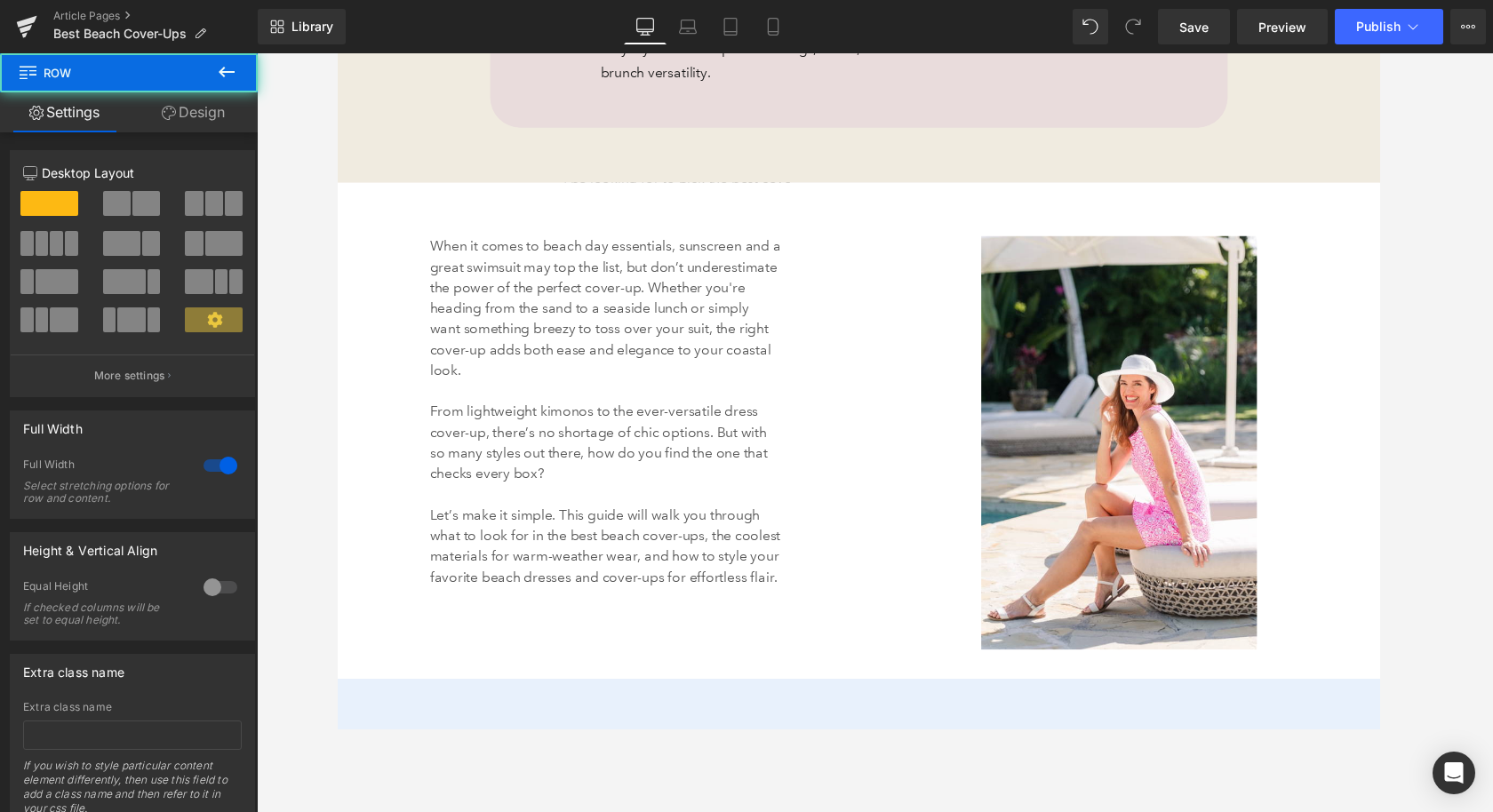 click at bounding box center [337, 53] 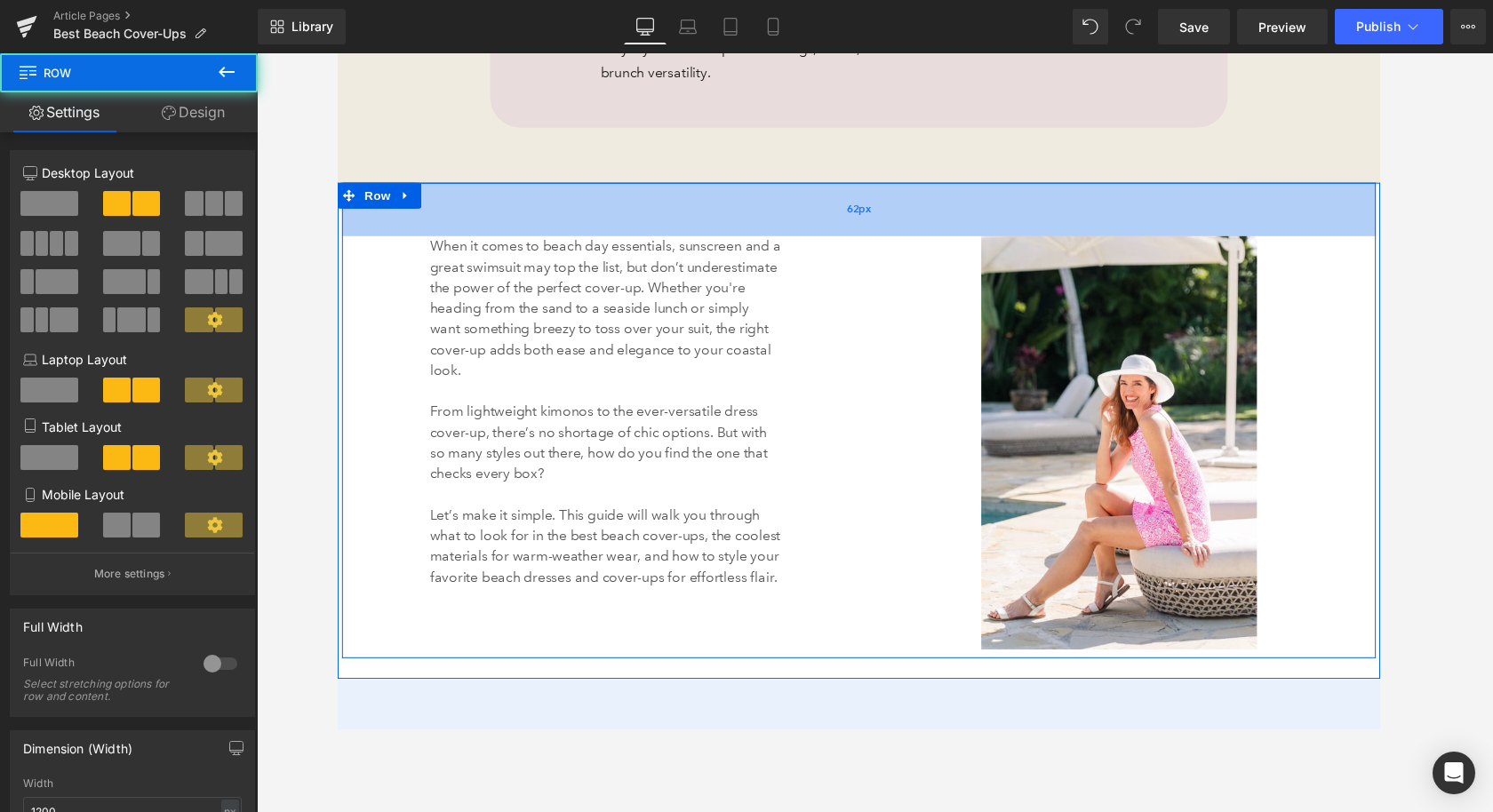 click on "62px" at bounding box center (874, 214) 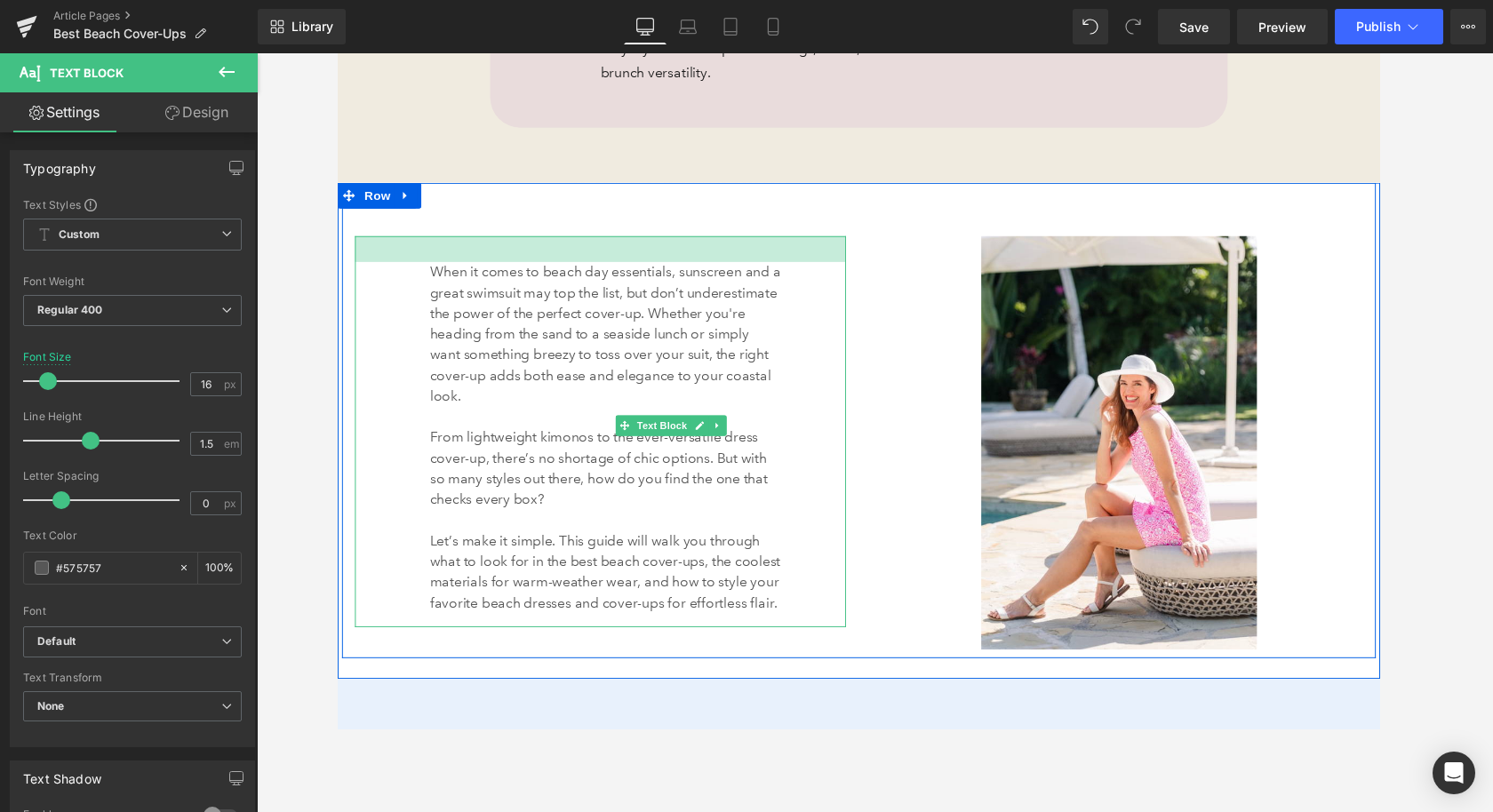 drag, startPoint x: 674, startPoint y: 243, endPoint x: 674, endPoint y: 269, distance: 26 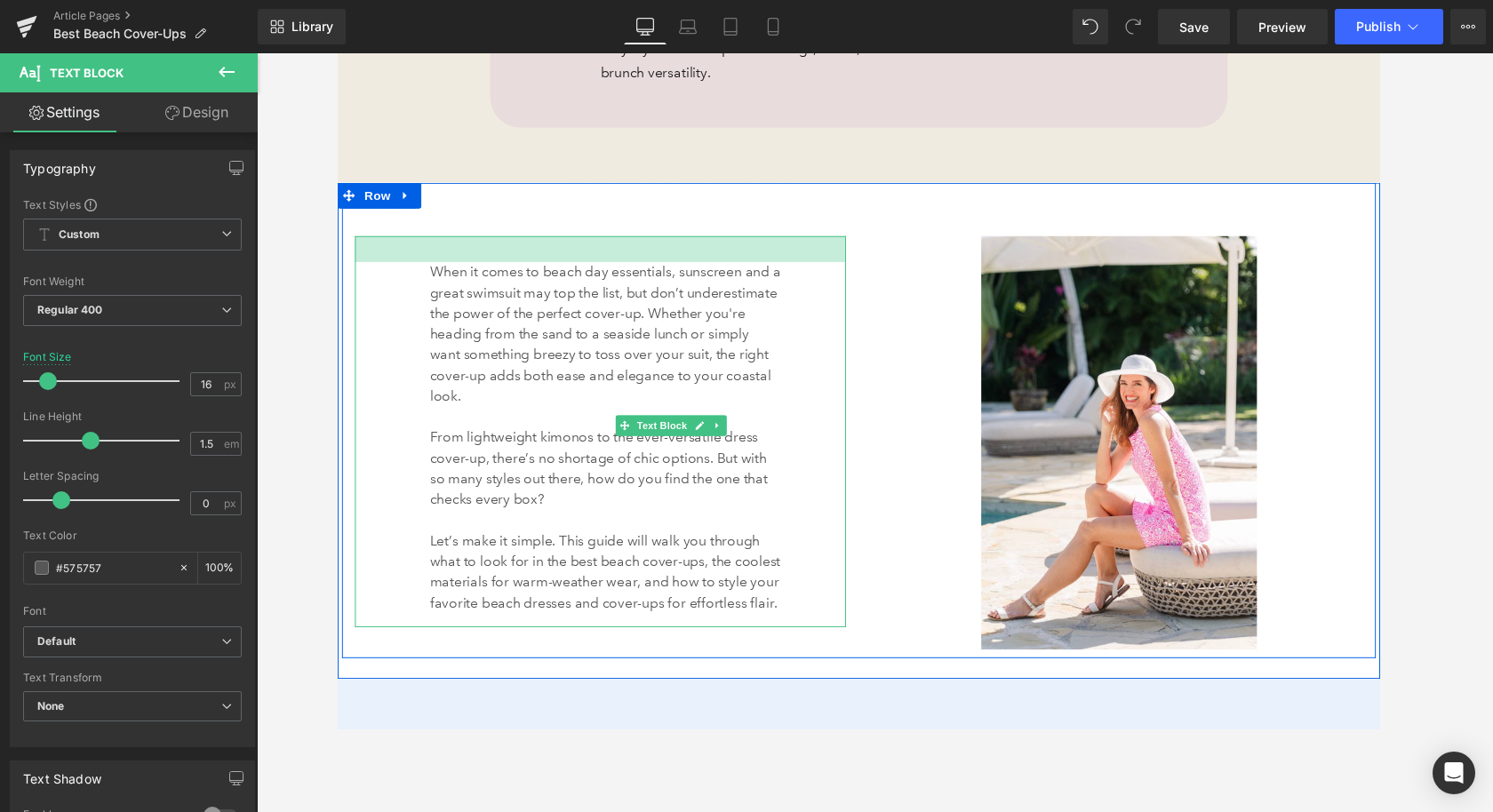click on "When it comes to beach day essentials, sunscreen and a great swimsuit may top the list, but don’t underestimate the power of the perfect cover-up. Whether you're heading from the sand to a seaside lunch or simply want something breezy to toss over your suit, the right cover-up adds both ease and elegance to your coastal look.   From lightweight kimonos to the ever-versatile dress cover-up, there’s no shortage of chic options. But with so many styles out there, how do you find the one that checks every box?   Let’s make it simple. This guide will walk you through what to look for in the best beach cover-ups, the coolest materials for warm-weather wear, and how to style your favorite beach dresses and cover-ups for effortless flair.  Text Block       87px   76px" at bounding box center [608, 443] 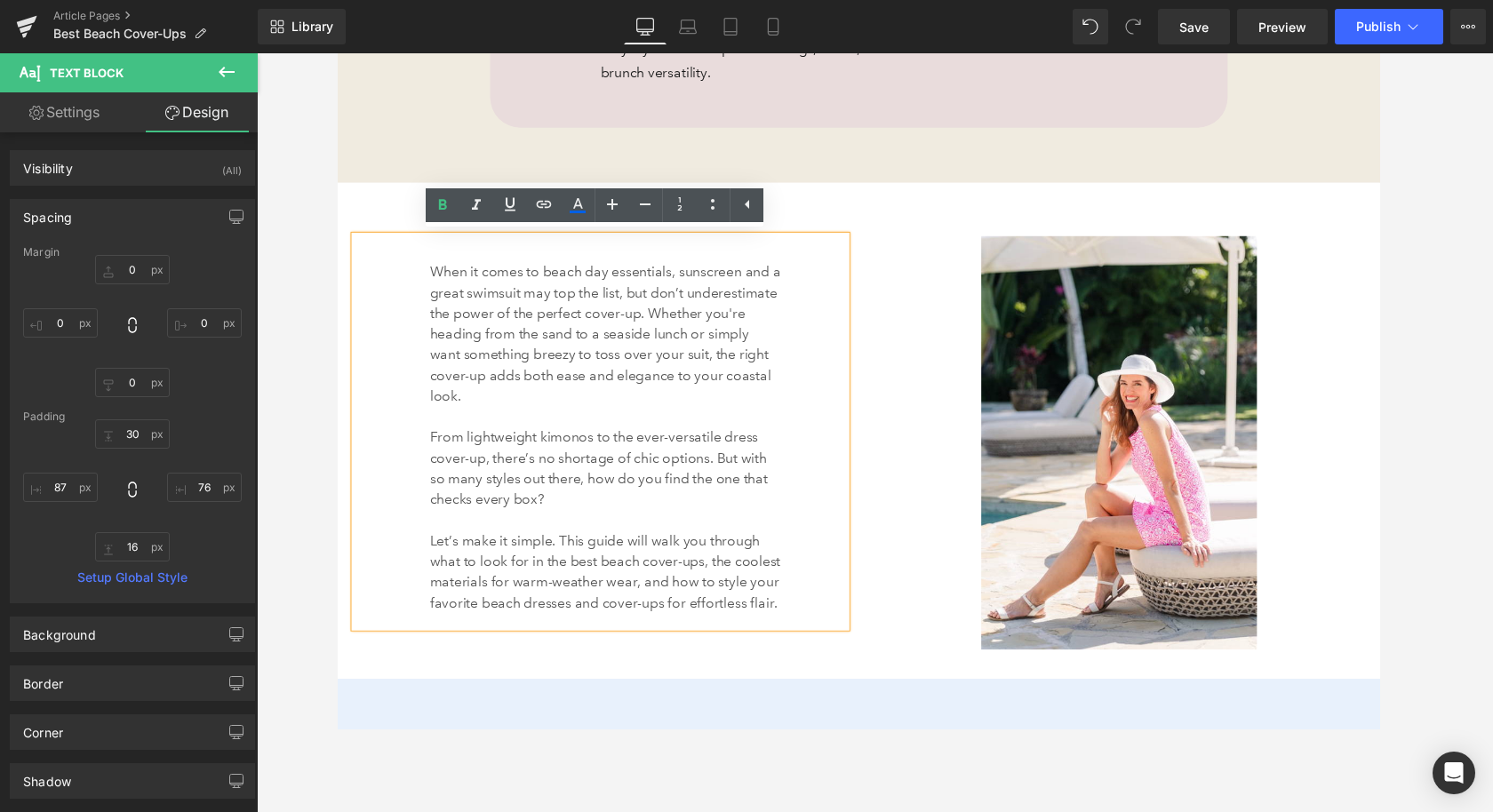 click on "When it comes to beach day essentials, sunscreen and a great swimsuit may top the list, but don’t underestimate the power of the perfect cover-up. Whether you're heading from the sand to a seaside lunch or simply want something breezy to toss over your suit, the right cover-up adds both ease and elegance to your coastal look.   From lightweight kimonos to the ever-versatile dress cover-up, there’s no shortage of chic options. But with so many styles out there, how do you find the one that checks every box?   Let’s make it simple. This guide will walk you through what to look for in the best beach cover-ups, the coolest materials for warm-weather wear, and how to style your favorite beach dresses and cover-ups for effortless flair.  Text Block       87px   76px Image       106px   103px Row   62px" at bounding box center (874, 432) 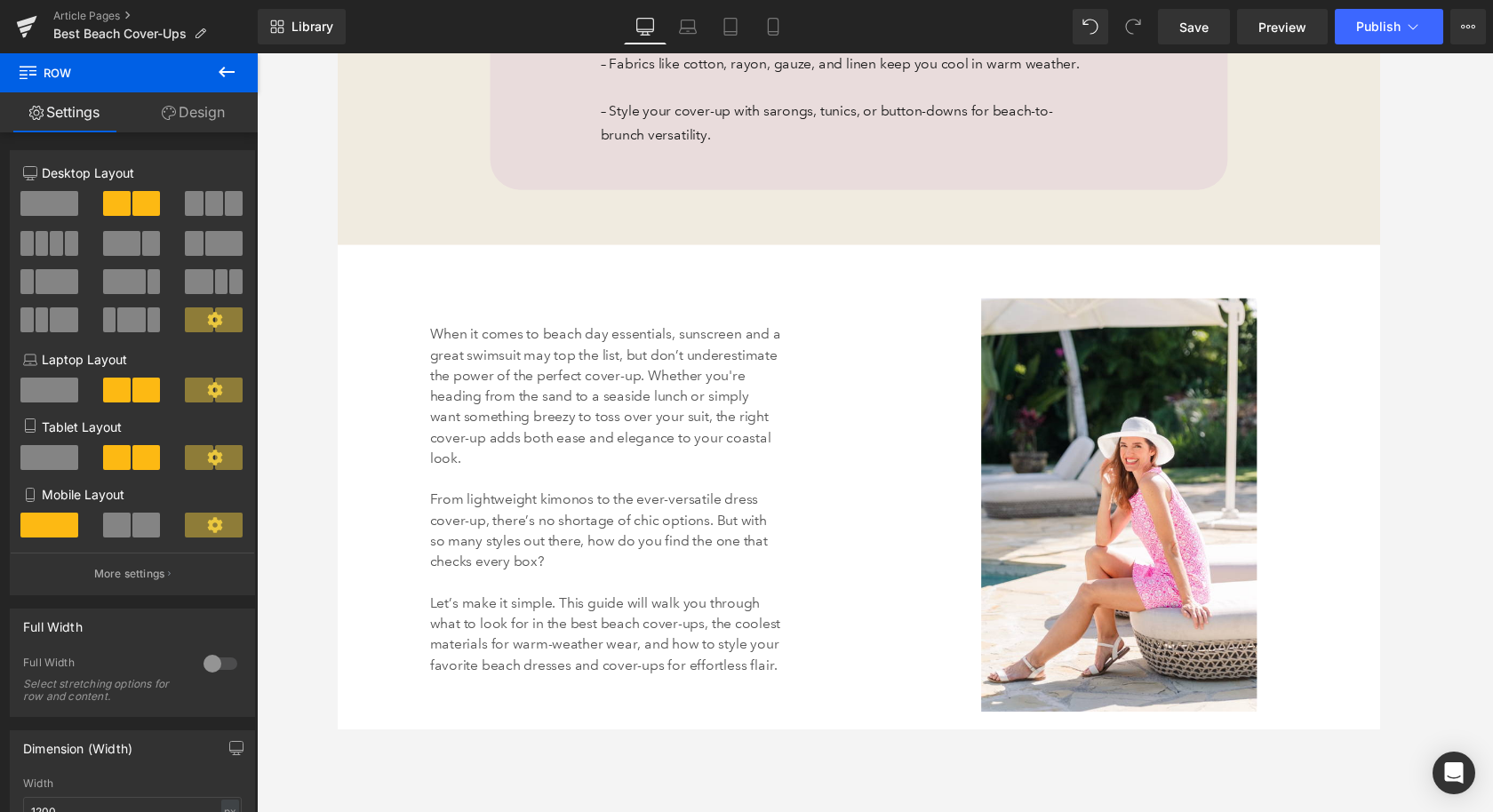 scroll, scrollTop: 1112, scrollLeft: 0, axis: vertical 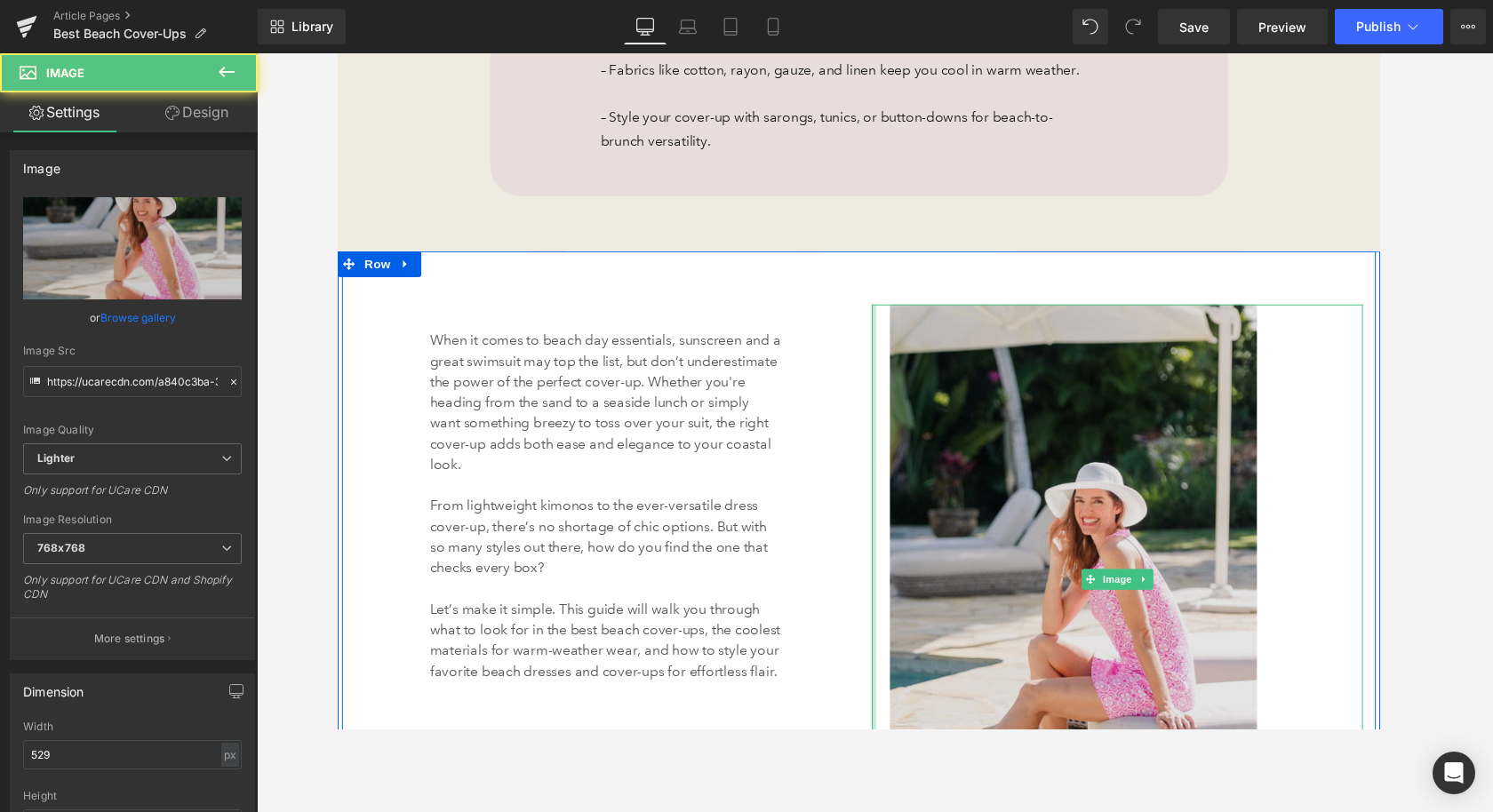 drag, startPoint x: 967, startPoint y: 443, endPoint x: 953, endPoint y: 443, distance: 14 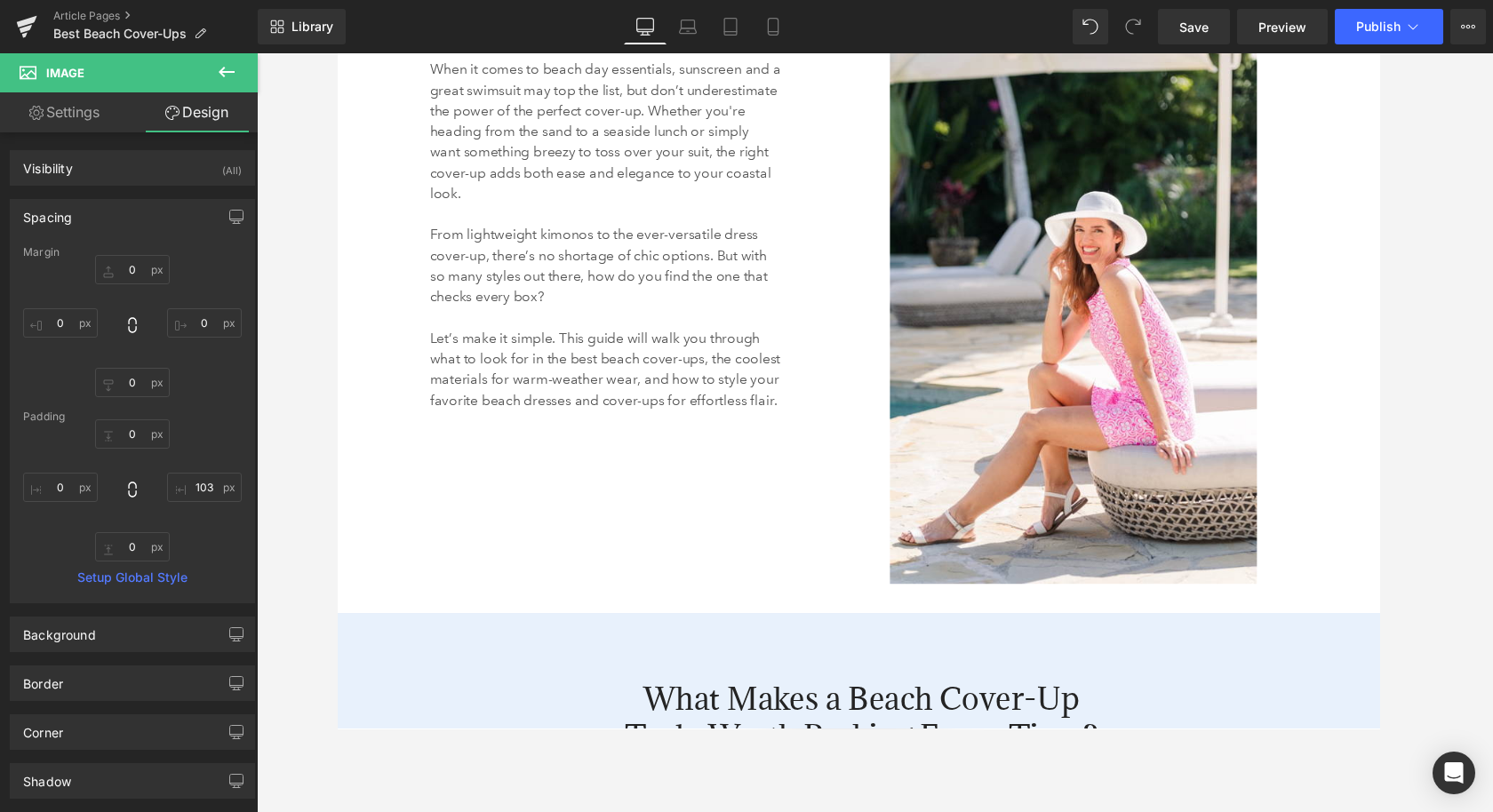 scroll, scrollTop: 1397, scrollLeft: 0, axis: vertical 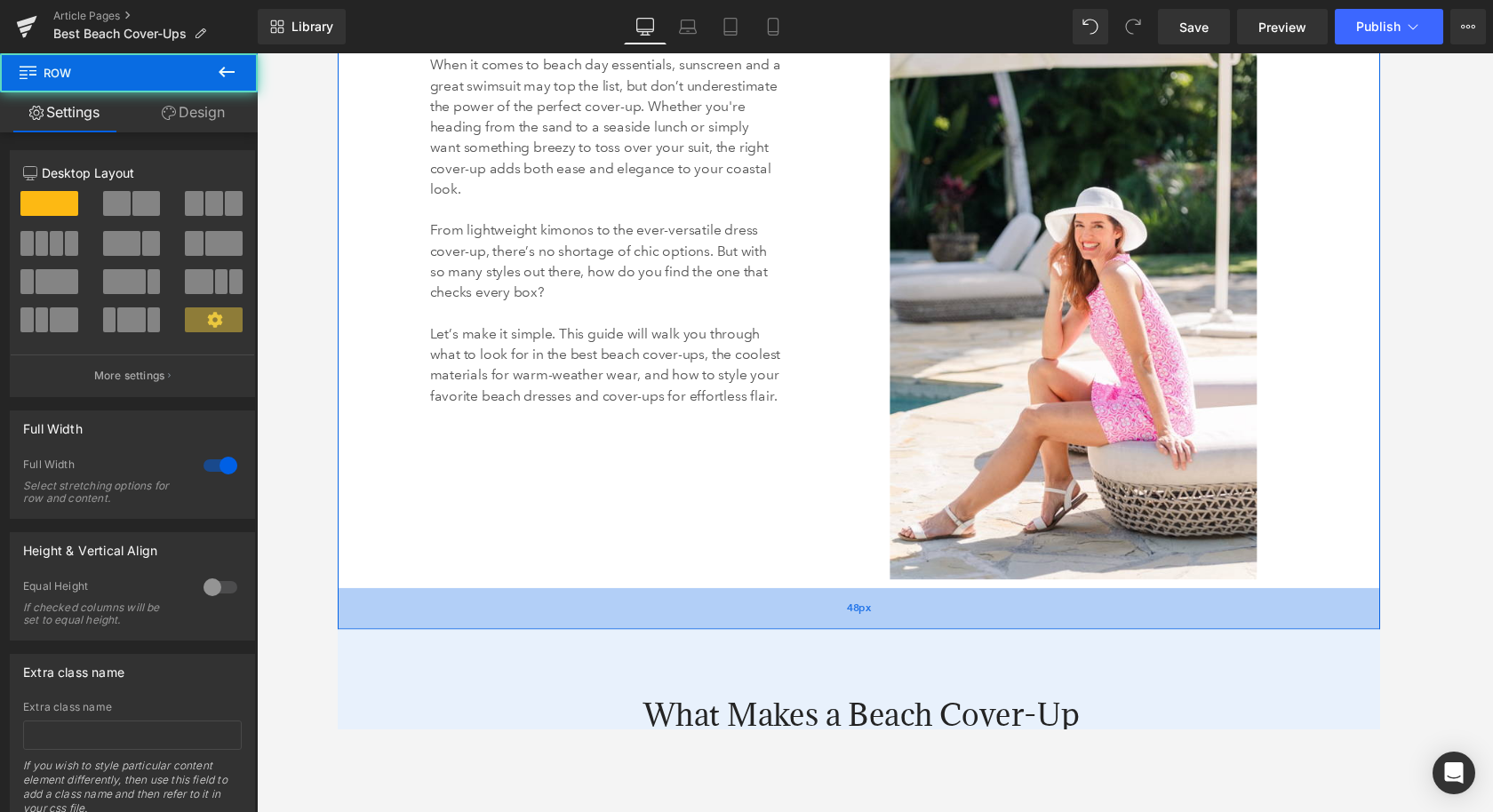 drag, startPoint x: 1085, startPoint y: 609, endPoint x: 1085, endPoint y: 630, distance: 21 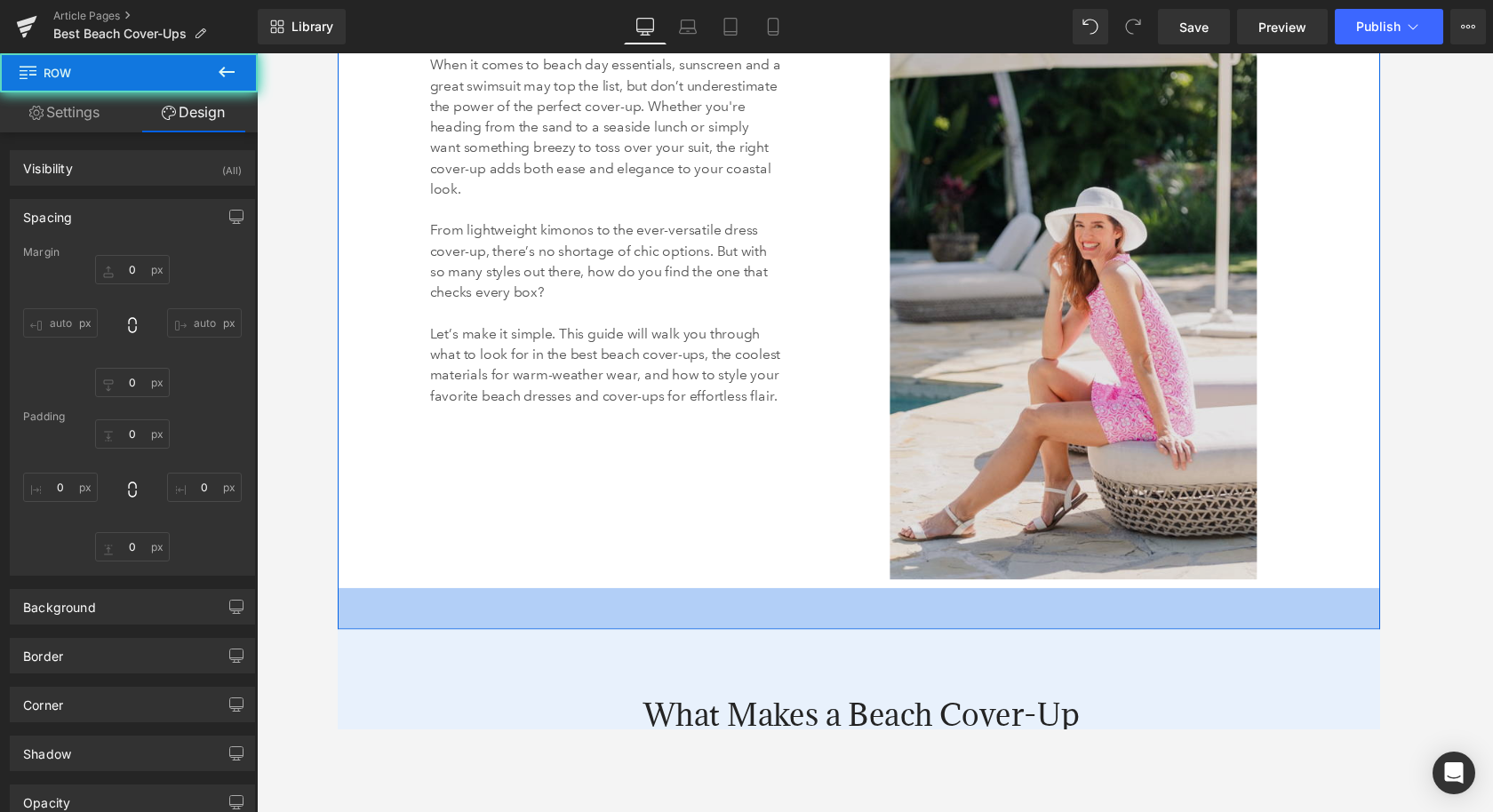 type on "0" 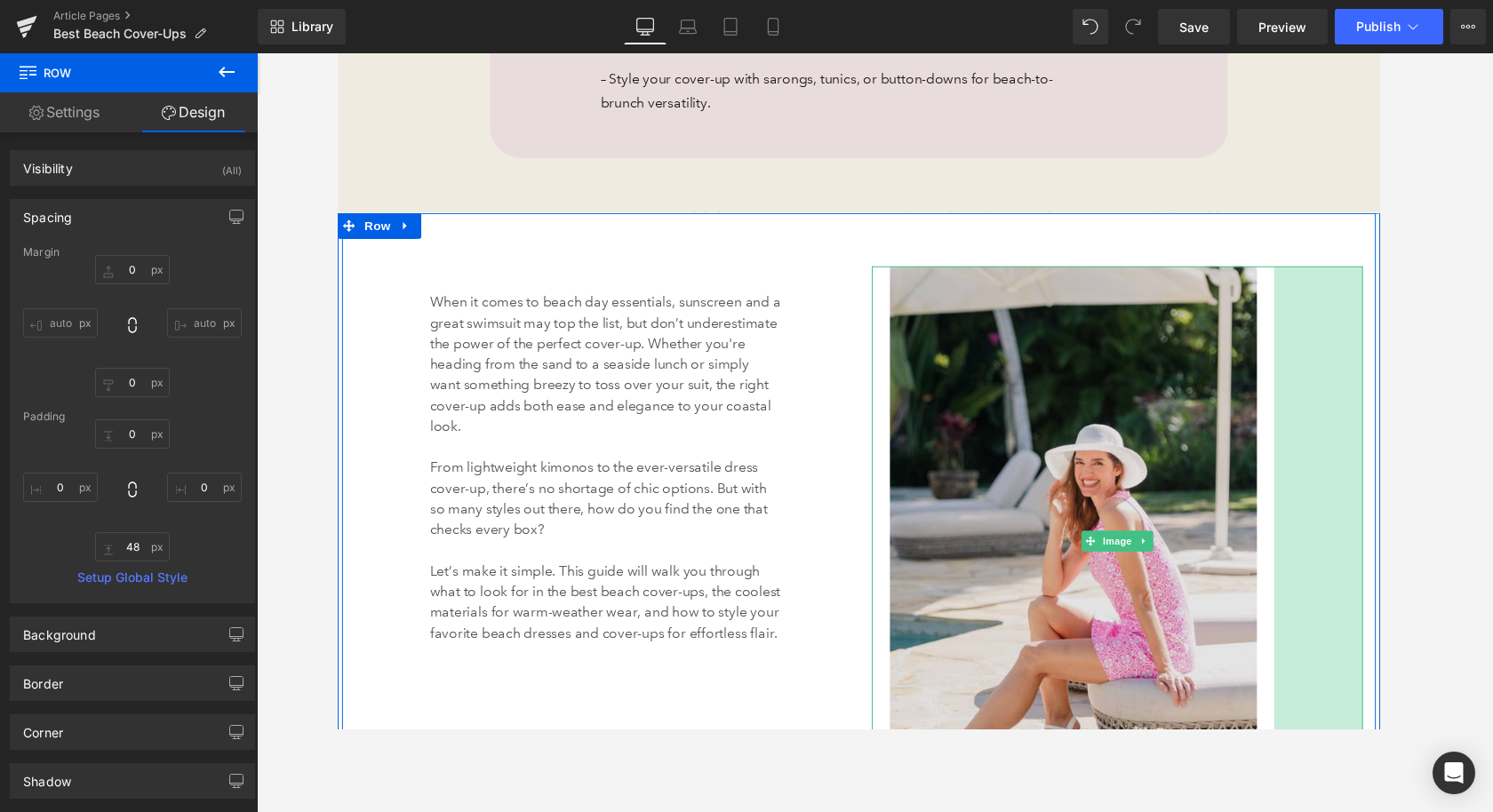 scroll, scrollTop: 1158, scrollLeft: 0, axis: vertical 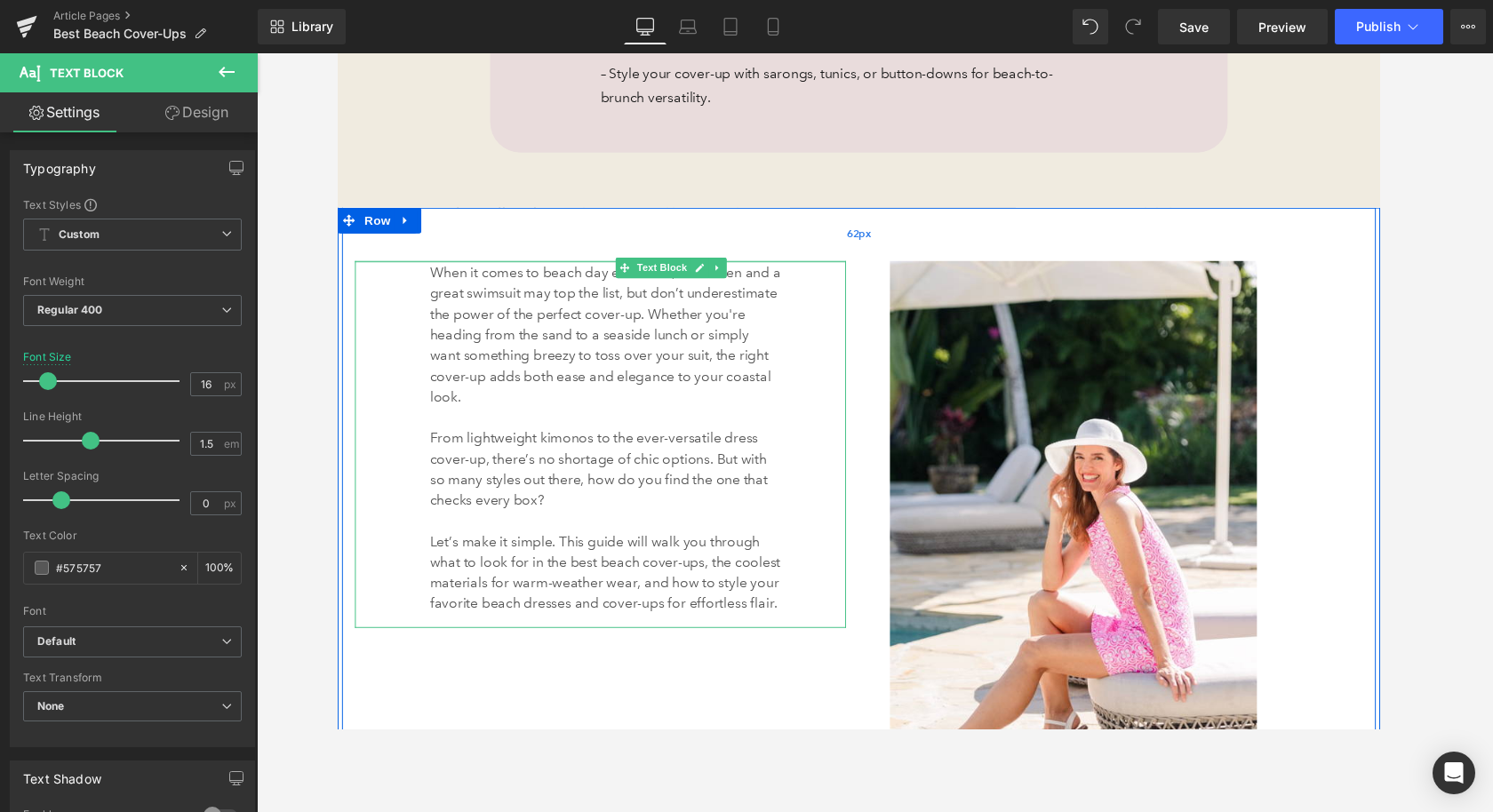 drag, startPoint x: 764, startPoint y: 285, endPoint x: 766, endPoint y: 259, distance: 26.07681 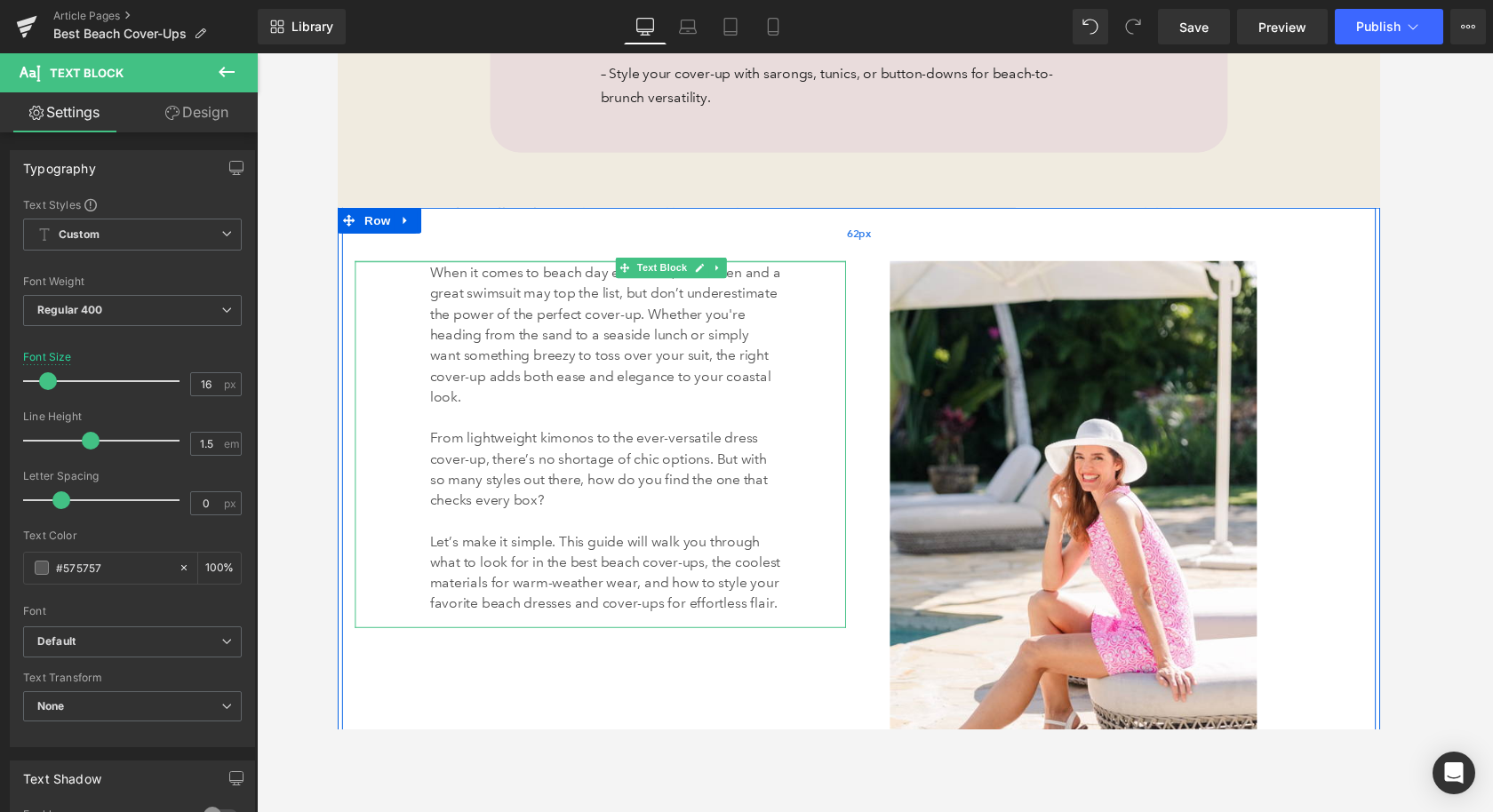 click on "When it comes to beach day essentials, sunscreen and a great swimsuit may top the list, but don’t underestimate the power of the perfect cover-up. Whether you're heading from the sand to a seaside lunch or simply want something breezy to toss over your suit, the right cover-up adds both ease and elegance to your coastal look.   From lightweight kimonos to the ever-versatile dress cover-up, there’s no shortage of chic options. But with so many styles out there, how do you find the one that checks every box?   Let’s make it simple. This guide will walk you through what to look for in the best beach cover-ups, the coolest materials for warm-weather wear, and how to style your favorite beach dresses and cover-ups for effortless flair.  Text Block       87px   76px Image         103px Row   62px" at bounding box center (874, 528) 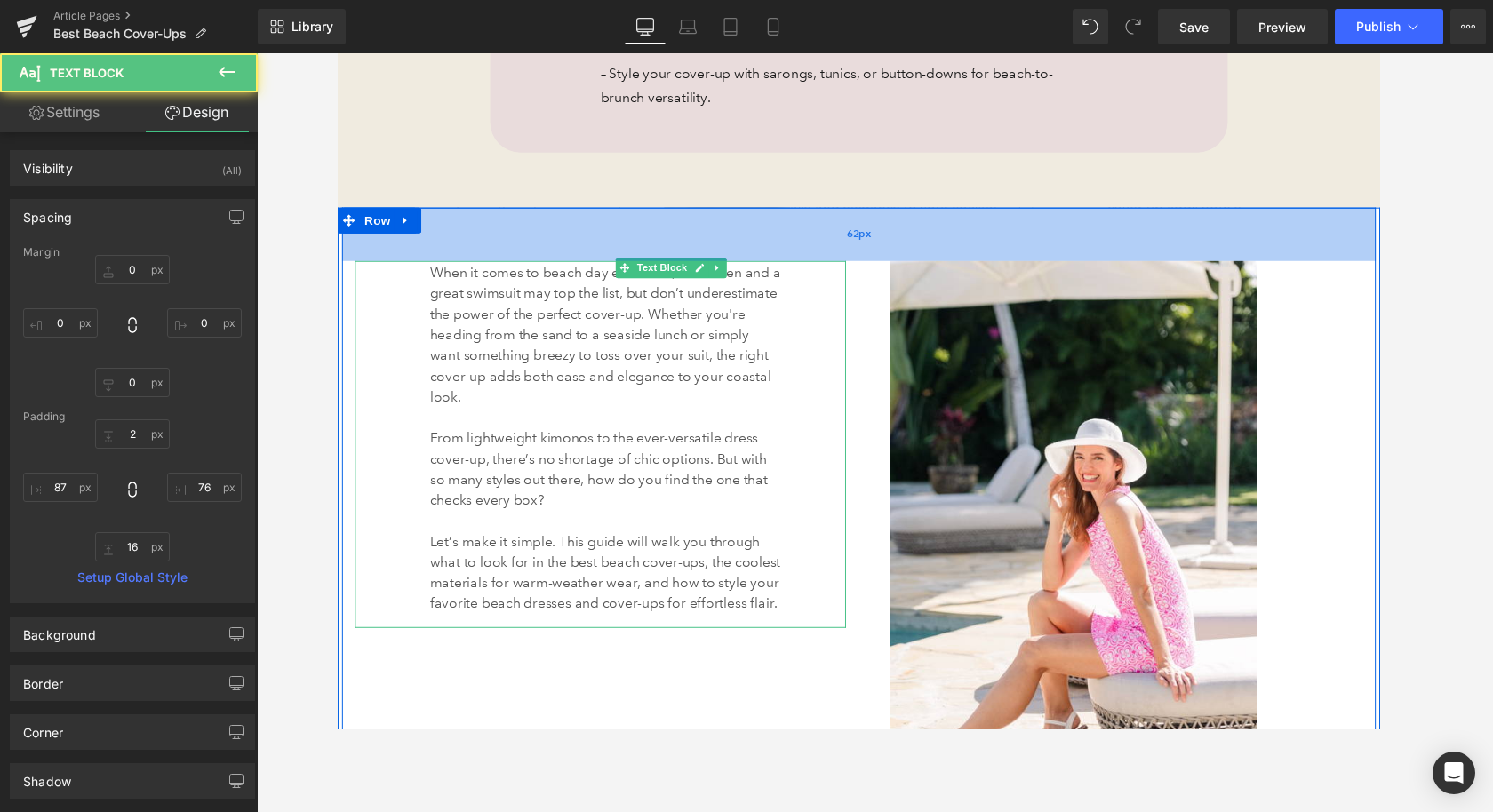 click on "62px" at bounding box center (874, 240) 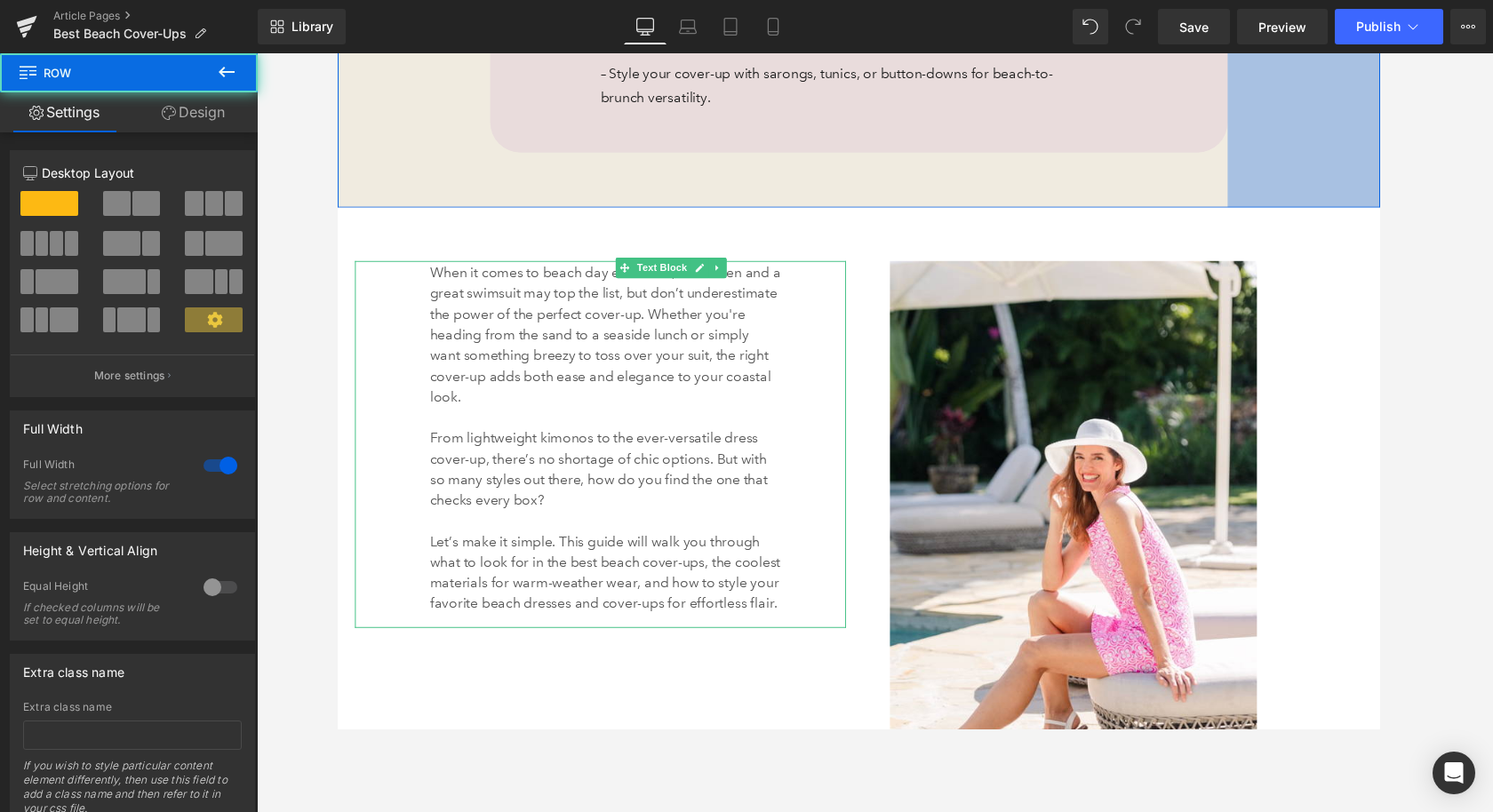 click on "177px" at bounding box center [1333, -341] 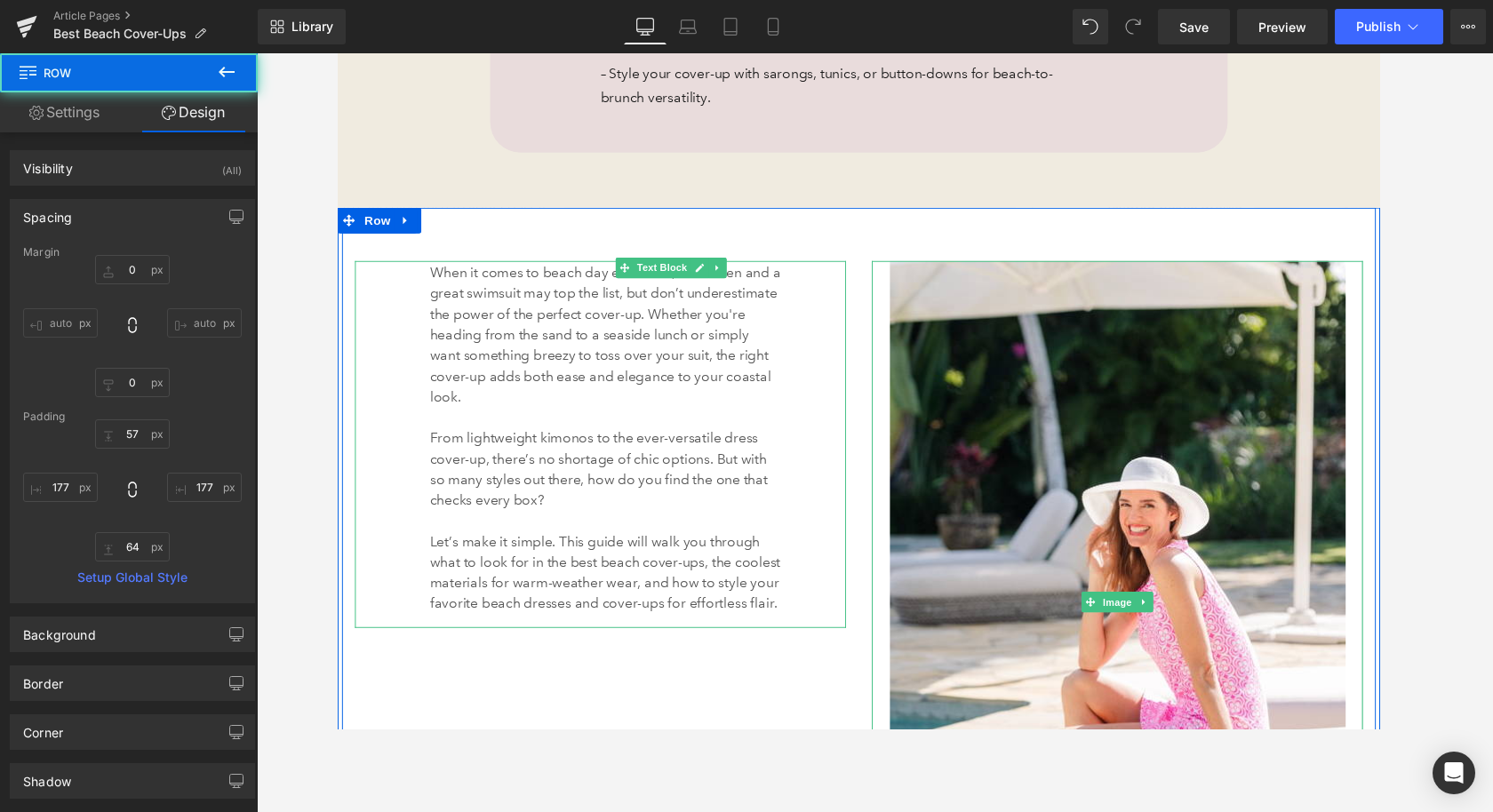 click on "Image" at bounding box center (1141, 620) 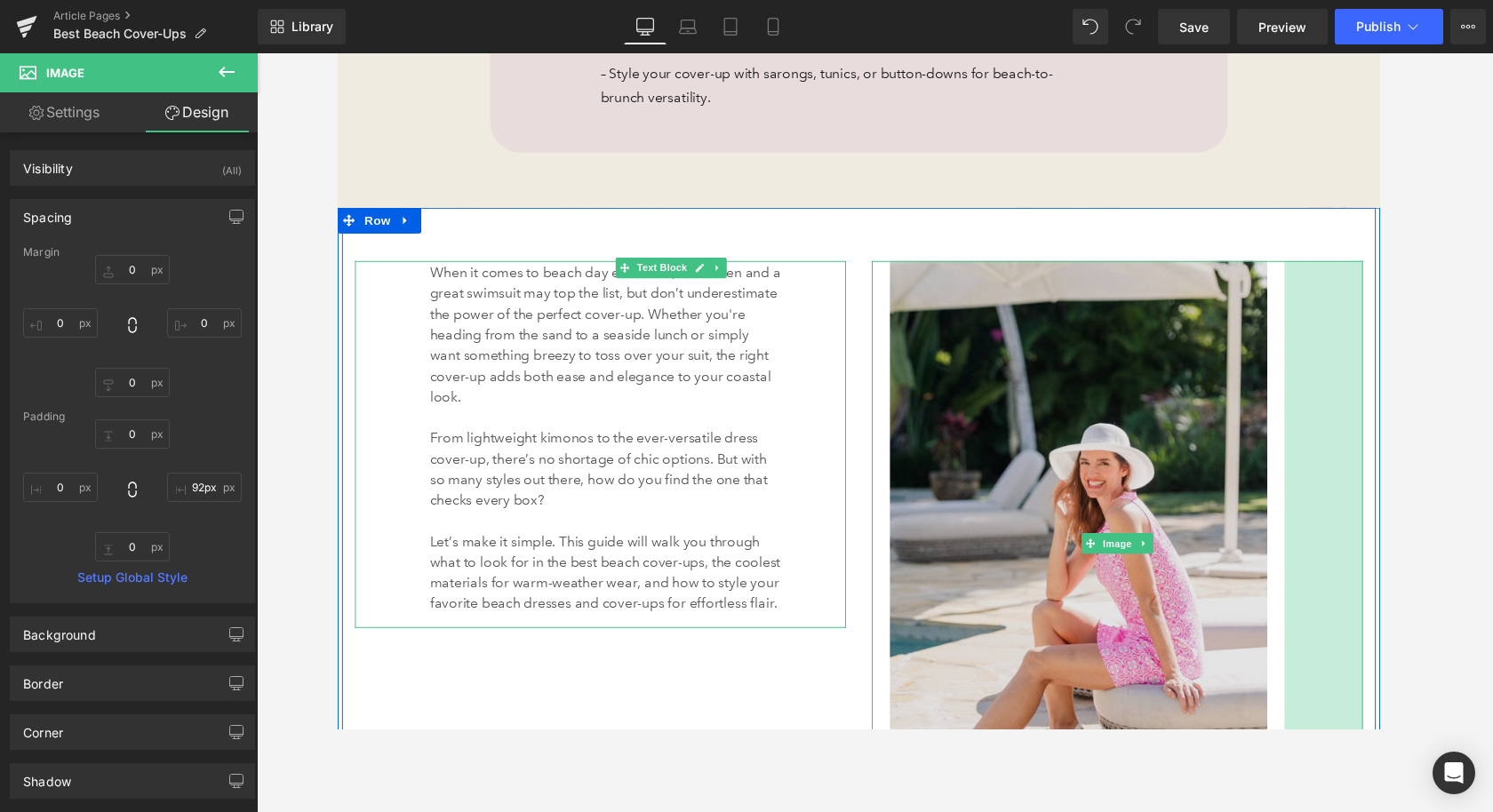 type on "93px" 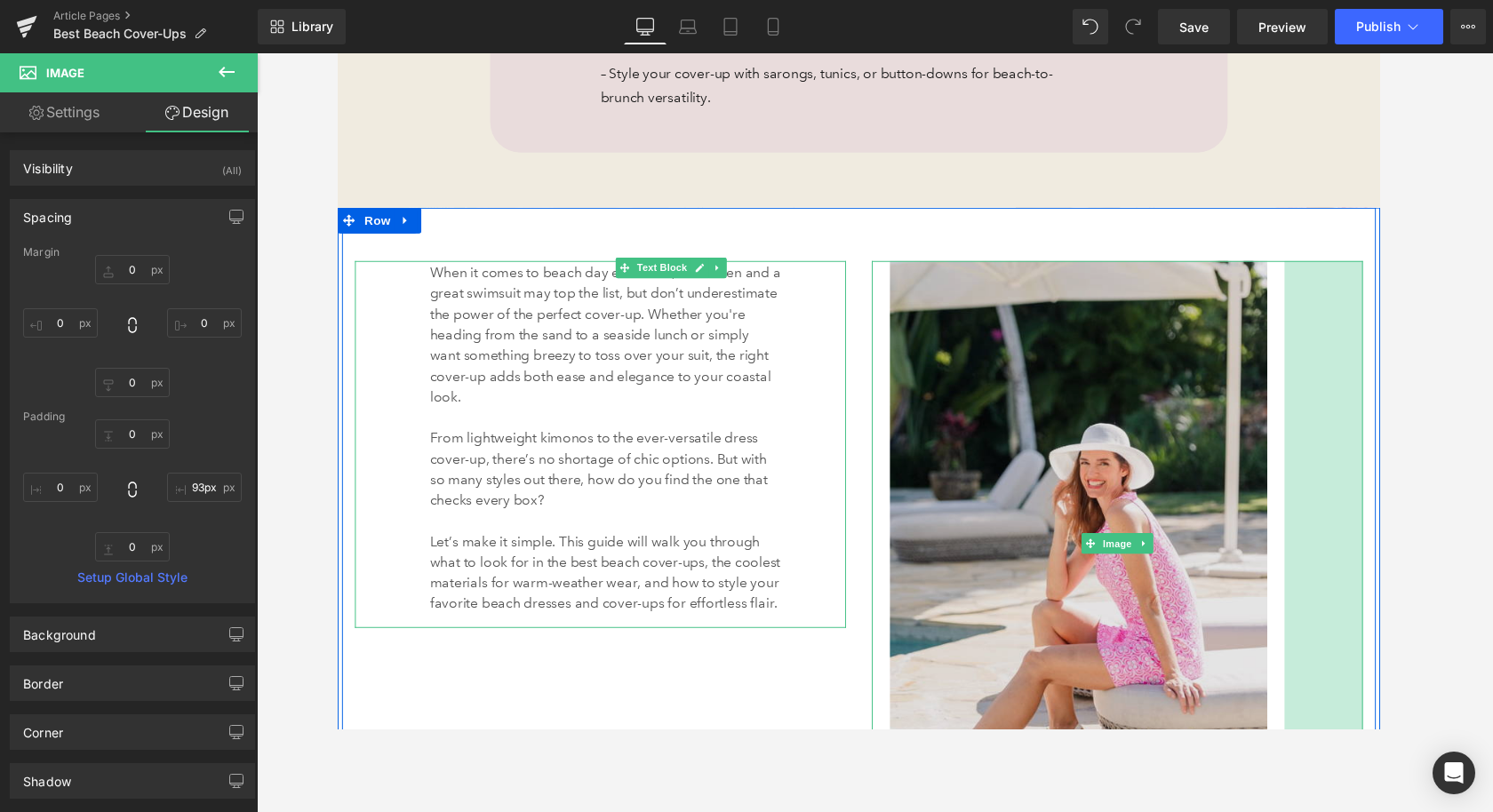 drag, startPoint x: 1393, startPoint y: 365, endPoint x: 1311, endPoint y: 362, distance: 82.05486 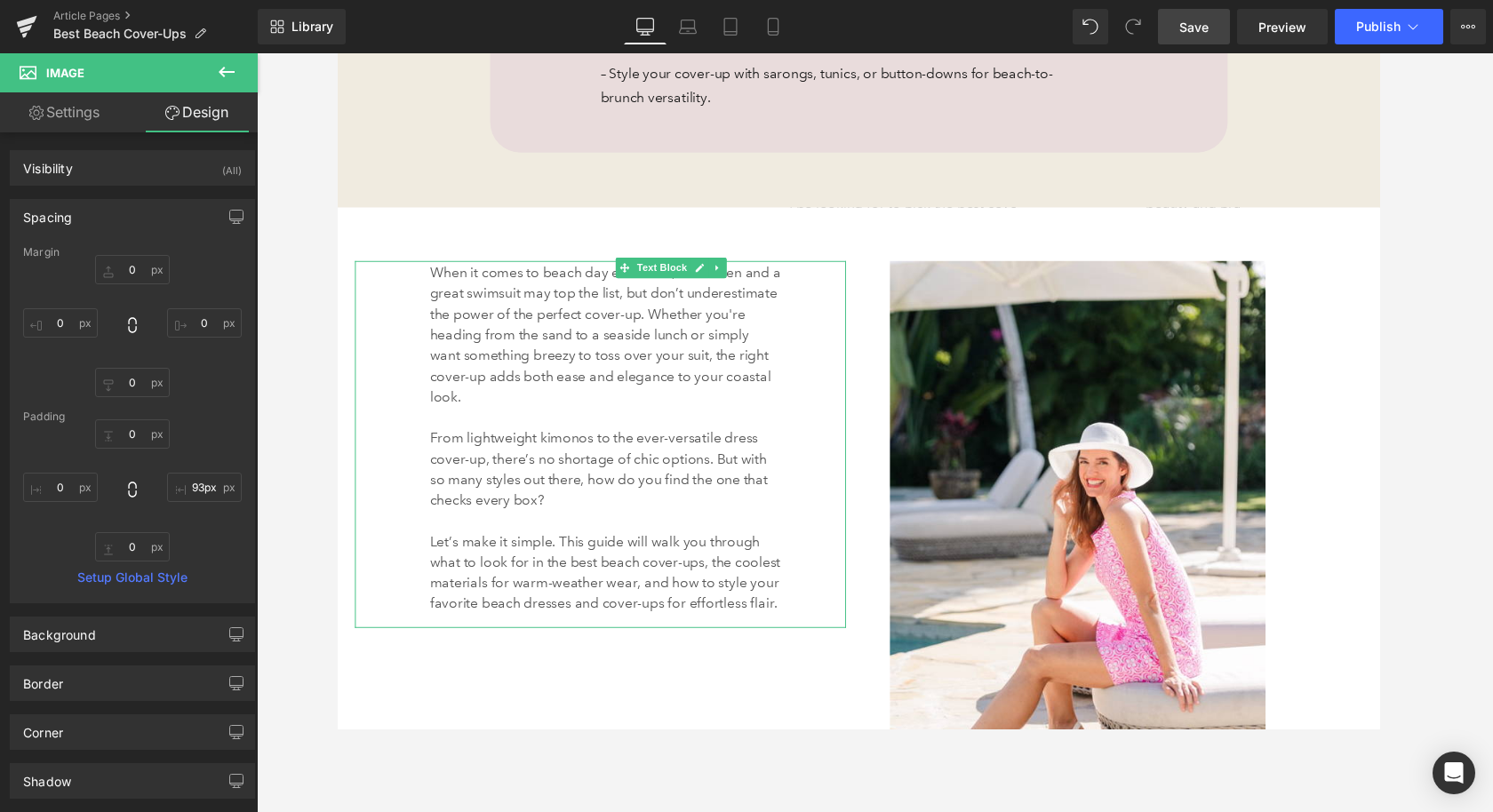 click on "Save" at bounding box center (1194, 27) 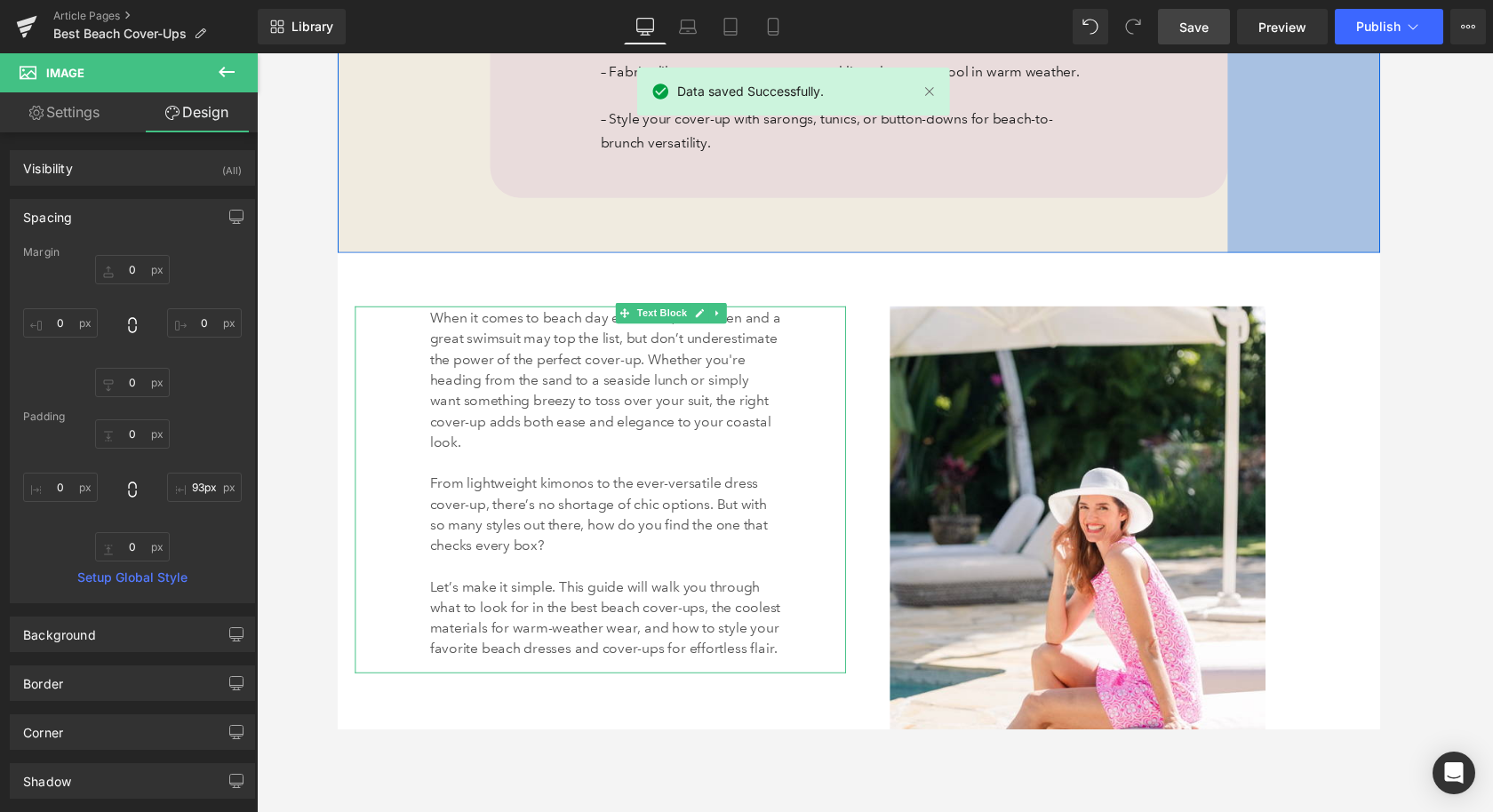 scroll, scrollTop: 1428, scrollLeft: 0, axis: vertical 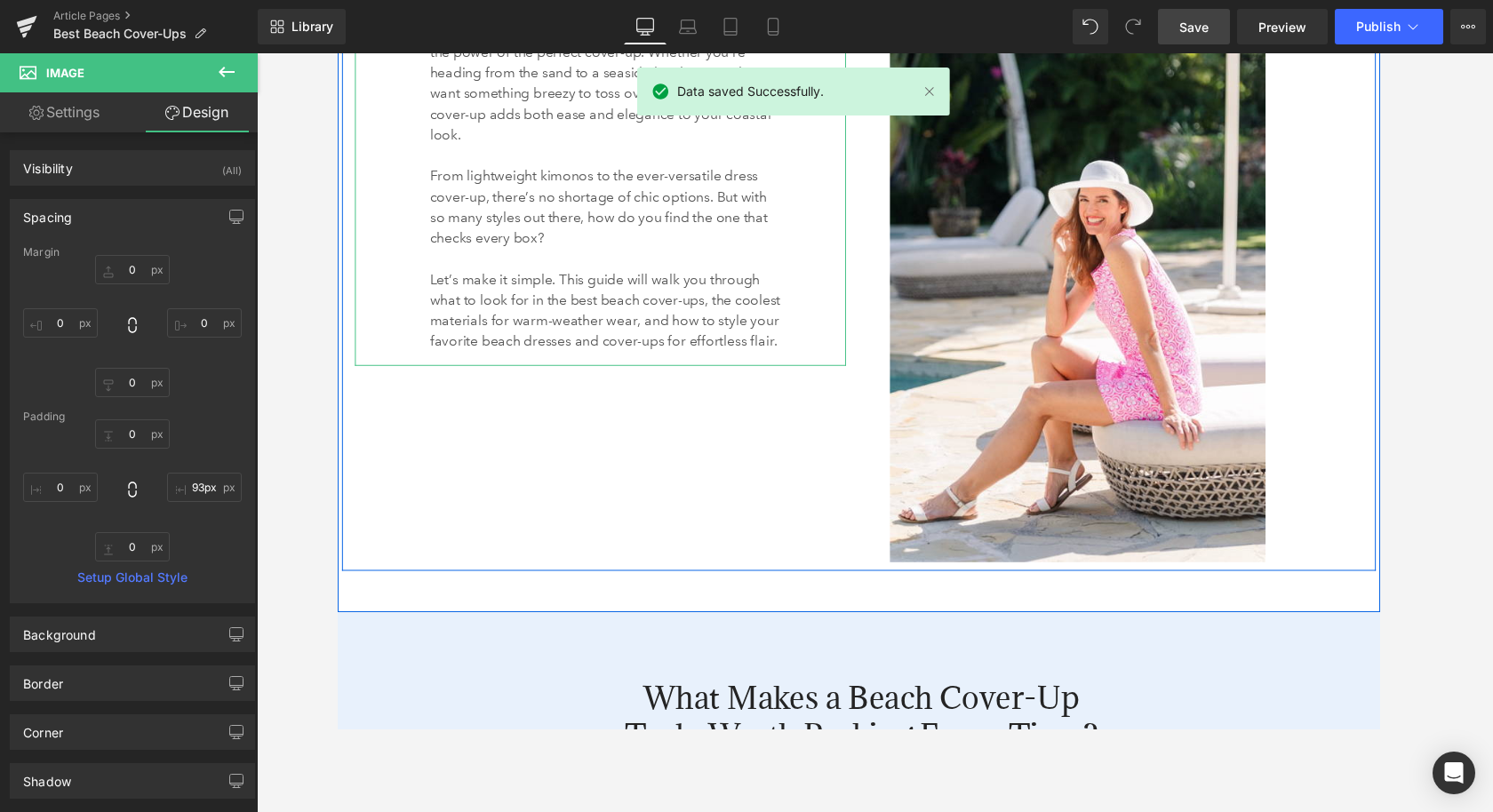 click on "When it comes to beach day essentials, sunscreen and a great swimsuit may top the list, but don’t underestimate the power of the perfect cover-up. Whether you're heading from the sand to a seaside lunch or simply want something breezy to toss over your suit, the right cover-up adds both ease and elegance to your coastal look.   From lightweight kimonos to the ever-versatile dress cover-up, there’s no shortage of chic options. But with so many styles out there, how do you find the one that checks every box?   Let’s make it simple. This guide will walk you through what to look for in the best beach cover-ups, the coolest materials for warm-weather wear, and how to style your favorite beach dresses and cover-ups for effortless flair.  Text Block       87px   76px Image         93px Row   62px" at bounding box center (874, 265) 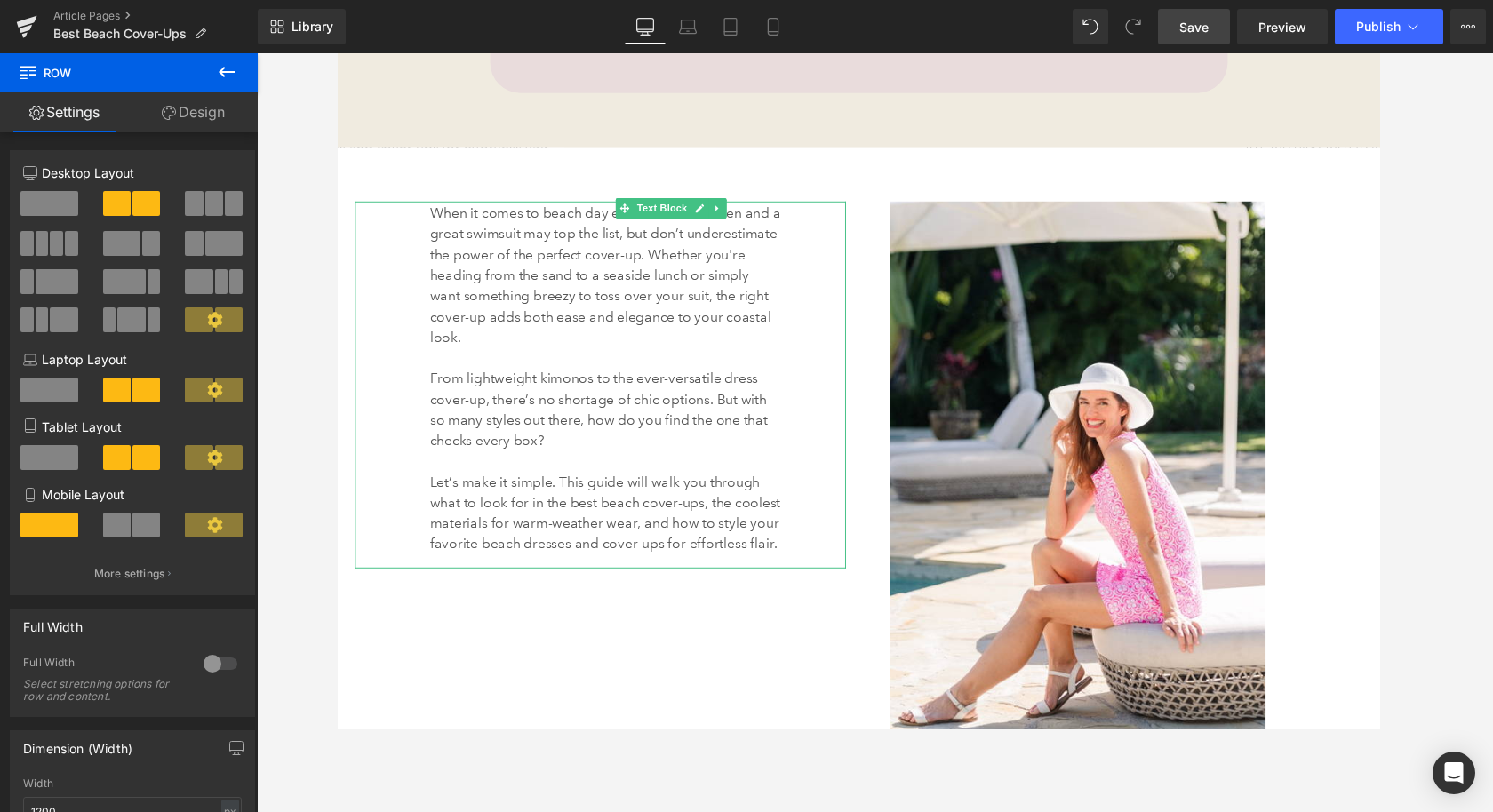 scroll, scrollTop: 1213, scrollLeft: 0, axis: vertical 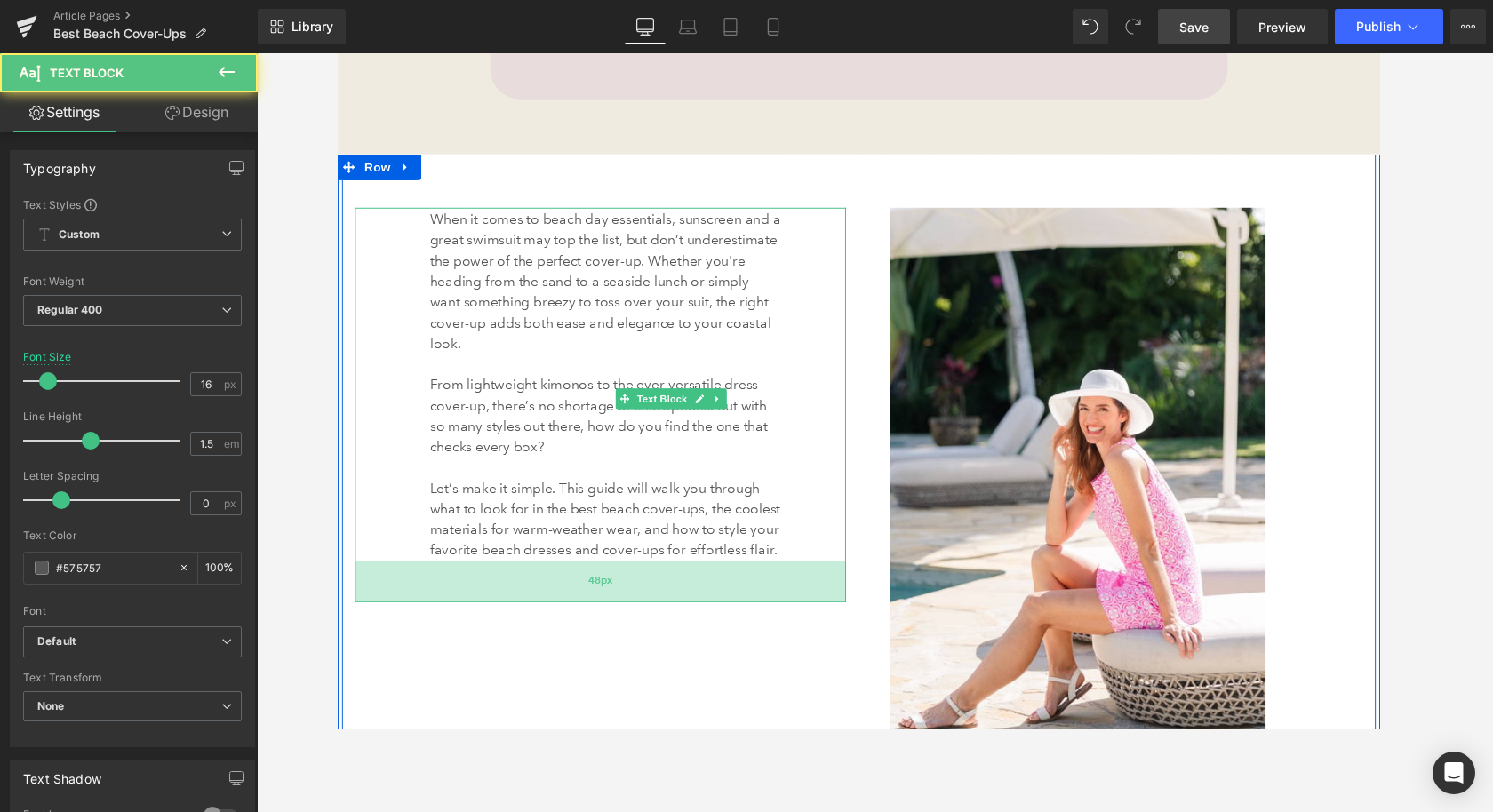 drag, startPoint x: 664, startPoint y: 589, endPoint x: 663, endPoint y: 617, distance: 28.01785 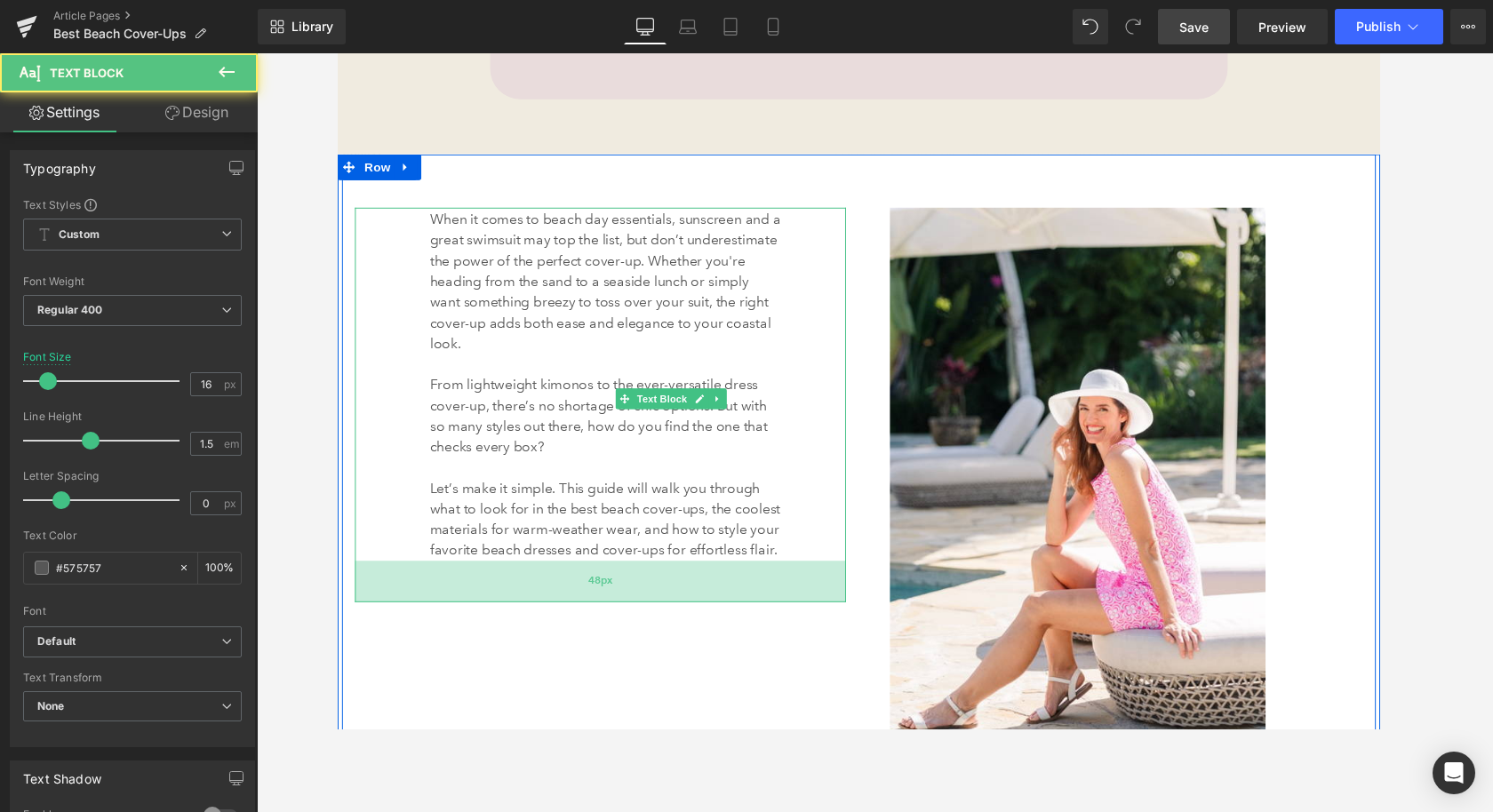 click on "48px" at bounding box center [608, 598] 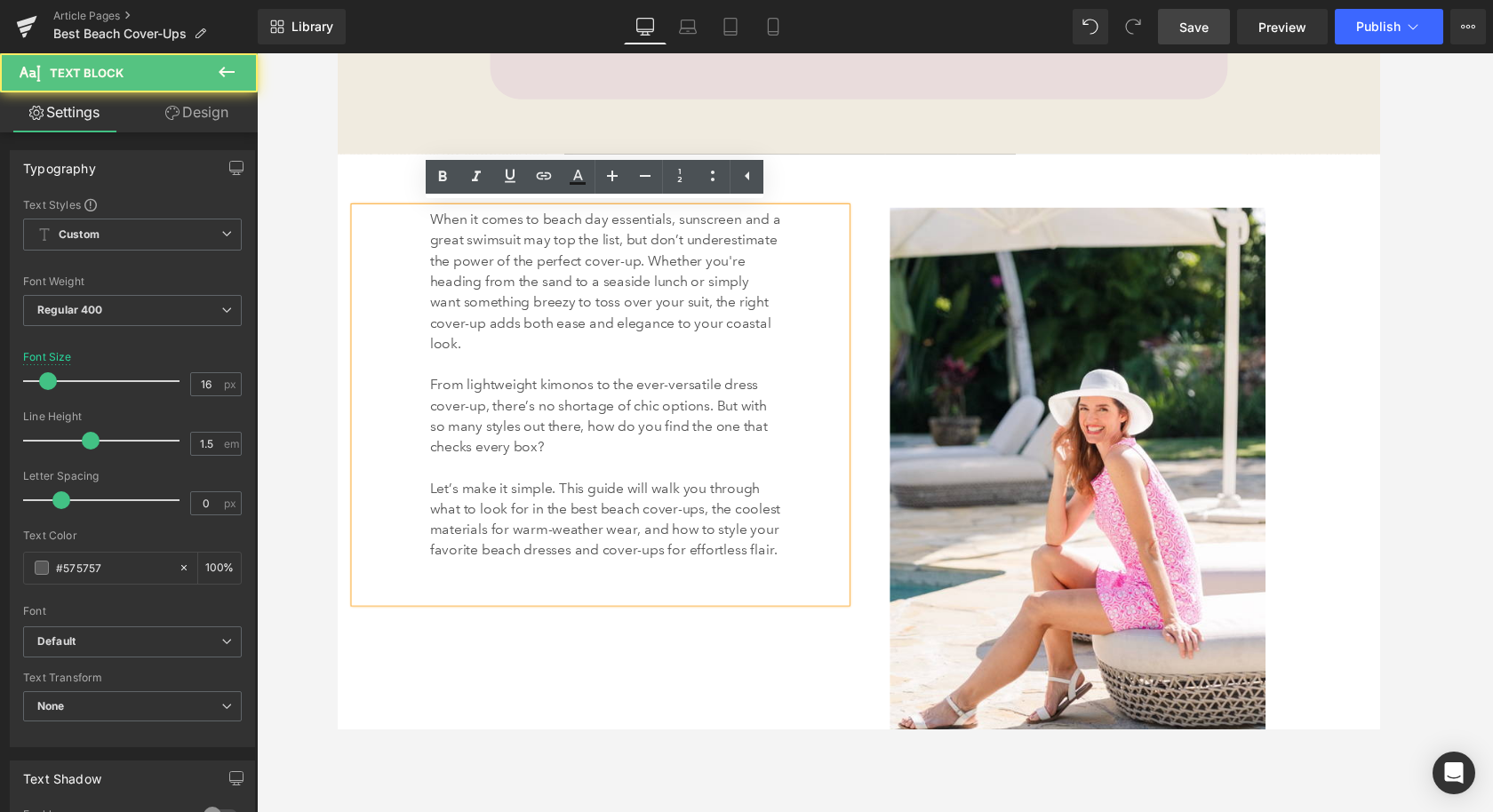 click on "When it comes to beach day essentials, sunscreen and a great swimsuit may top the list, but don’t underestimate the power of the perfect cover-up. Whether you're heading from the sand to a seaside lunch or simply want something breezy to toss over your suit, the right cover-up adds both ease and elegance to your coastal look.   From lightweight kimonos to the ever-versatile dress cover-up, there’s no shortage of chic options. But with so many styles out there, how do you find the one that checks every box?   Let’s make it simple. This guide will walk you through what to look for in the best beach cover-ups, the coolest materials for warm-weather wear, and how to style your favorite beach dresses and cover-ups for effortless flair." at bounding box center [608, 416] 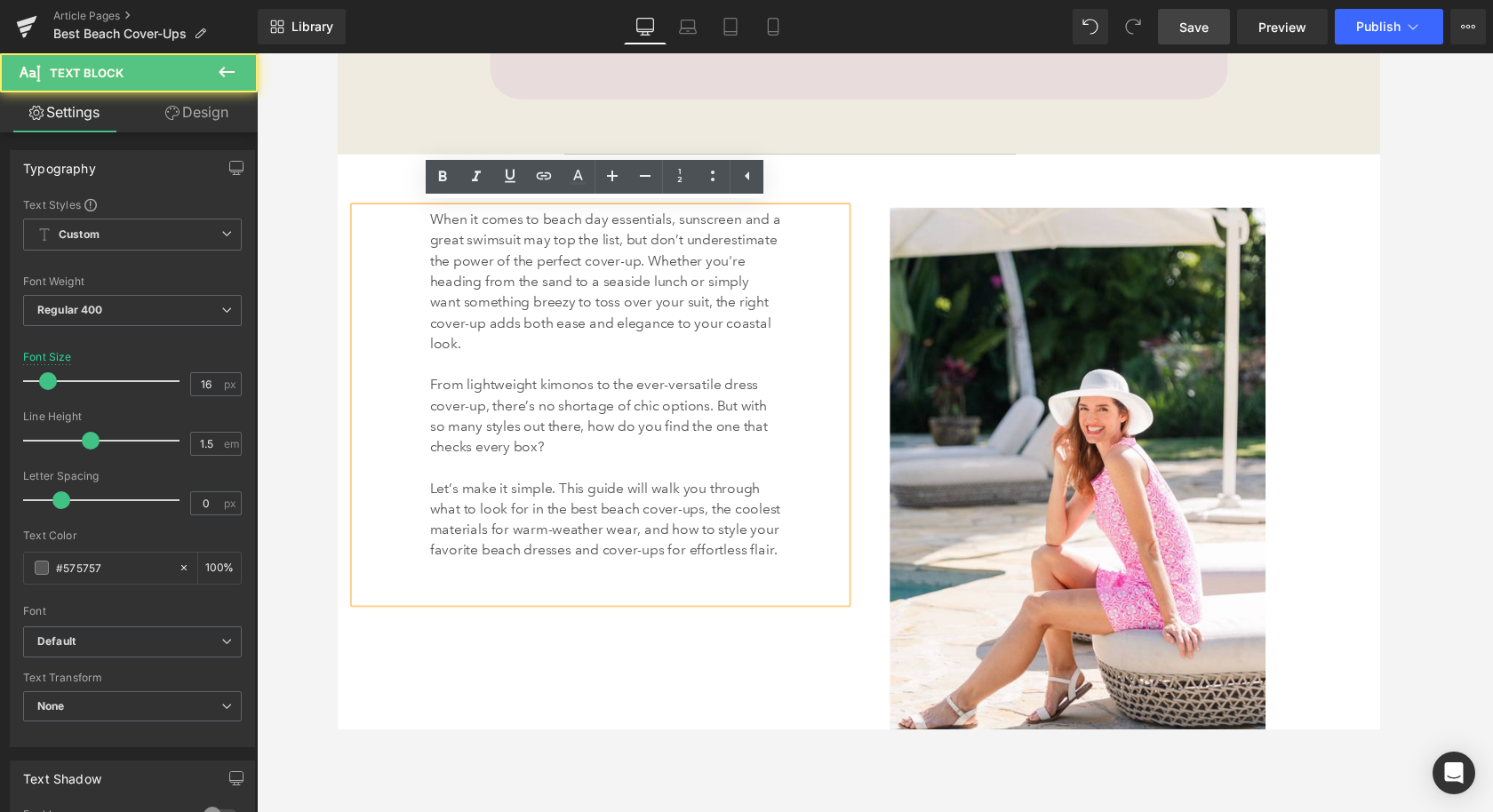 click at bounding box center (874, 433) 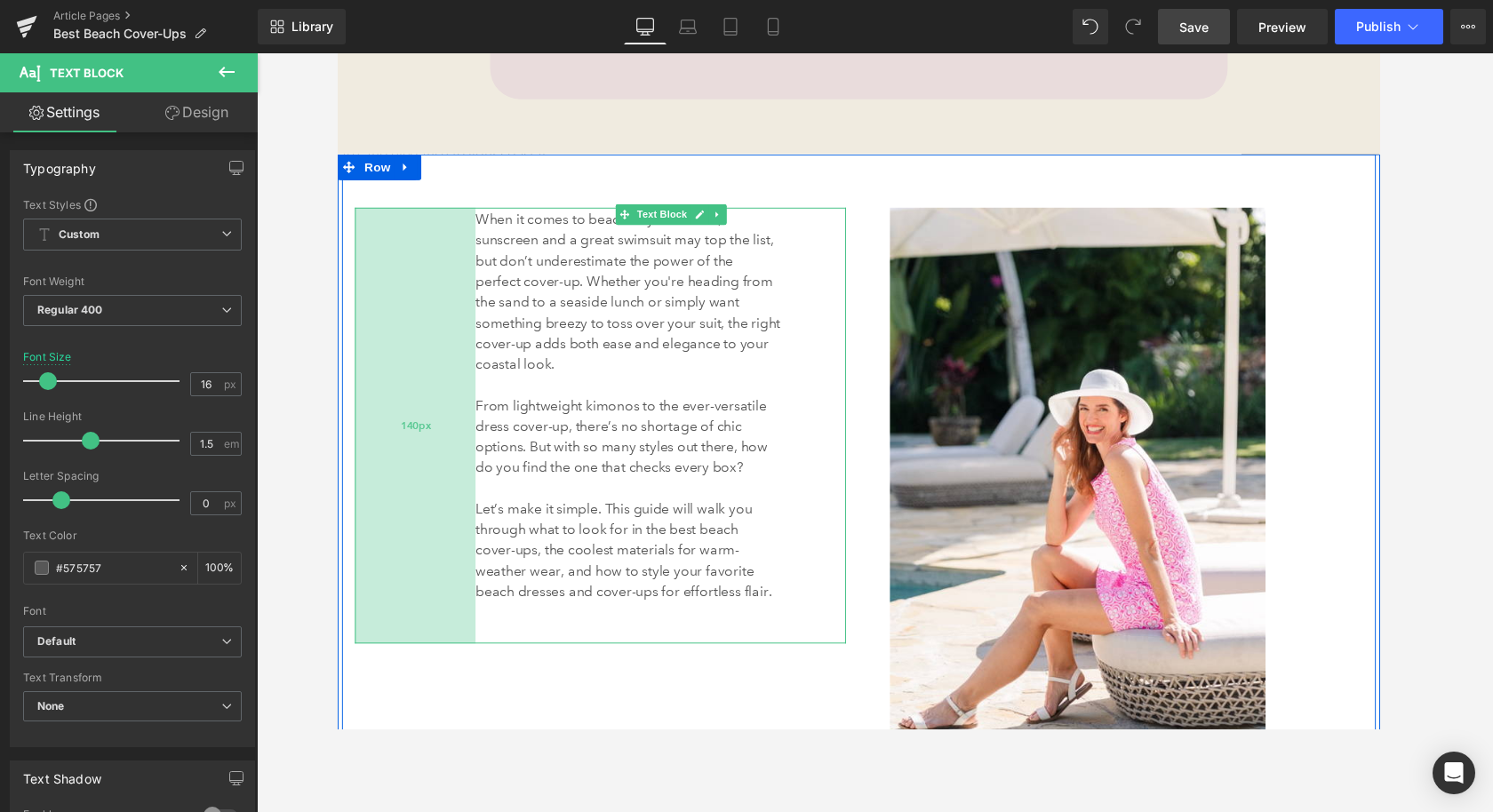 drag, startPoint x: 397, startPoint y: 373, endPoint x: 444, endPoint y: 374, distance: 47.010637 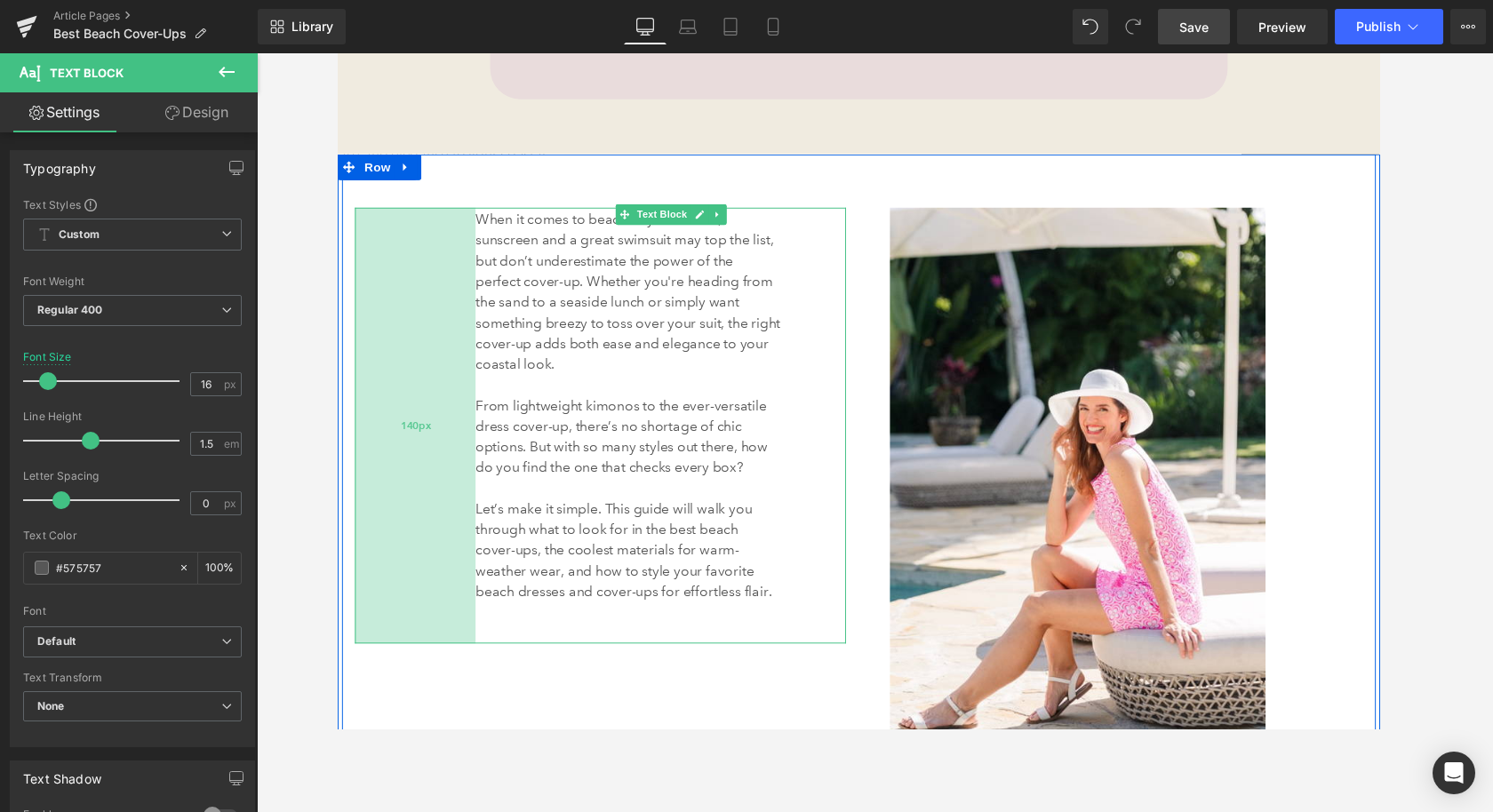 click on "140px" at bounding box center (417, 437) 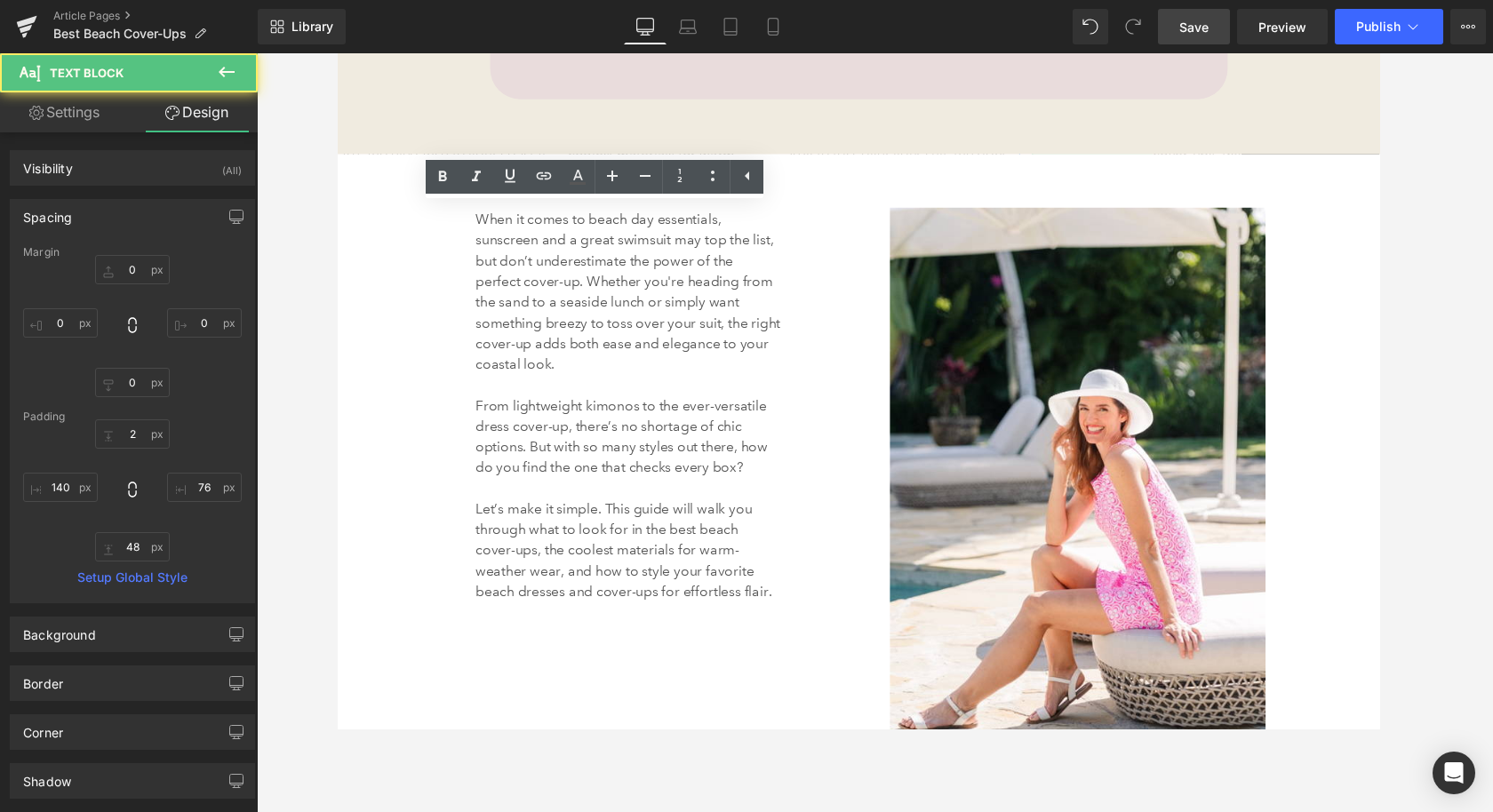 click at bounding box center (874, 433) 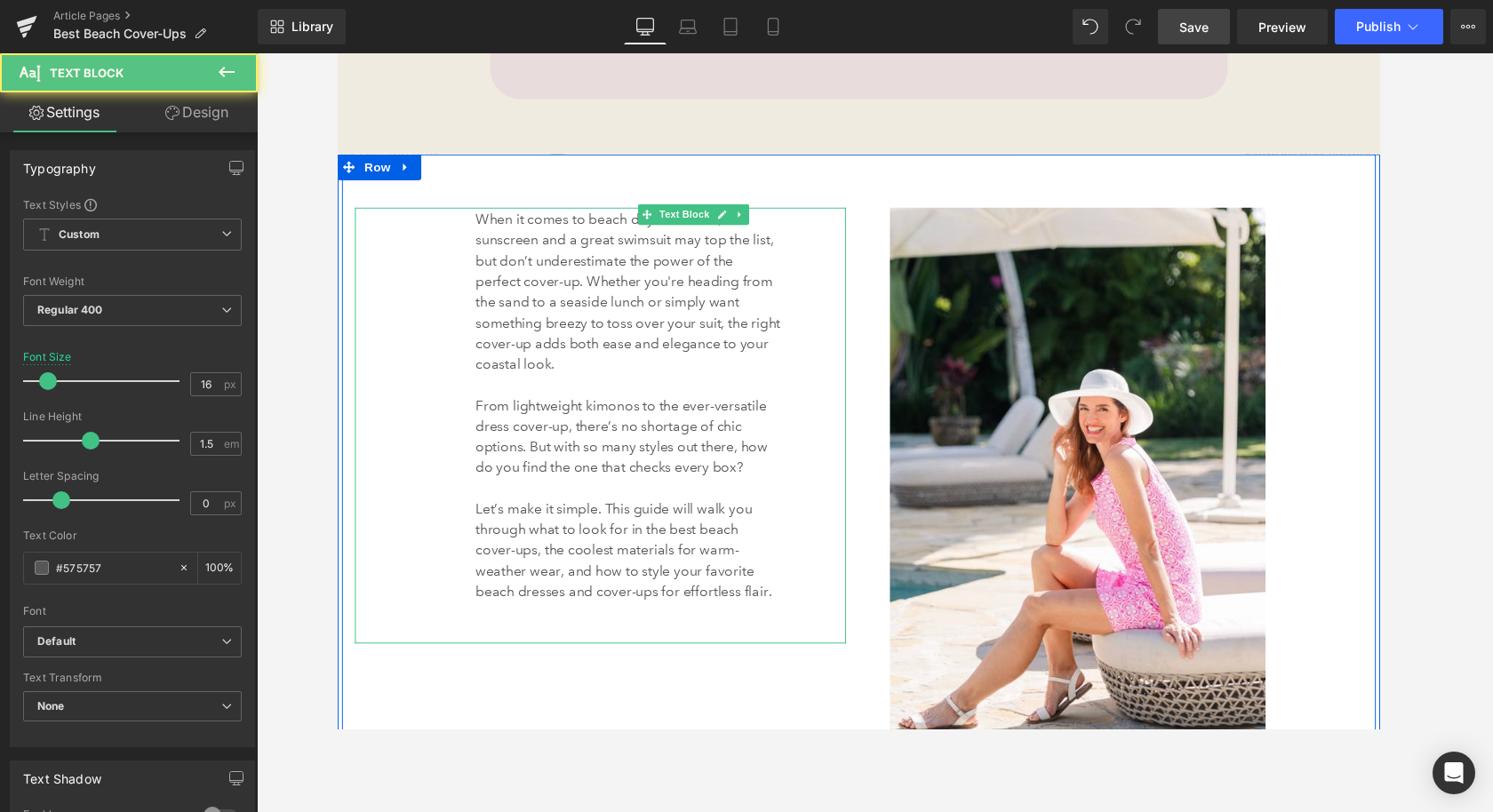 drag, startPoint x: 770, startPoint y: 213, endPoint x: 770, endPoint y: 231, distance: 18 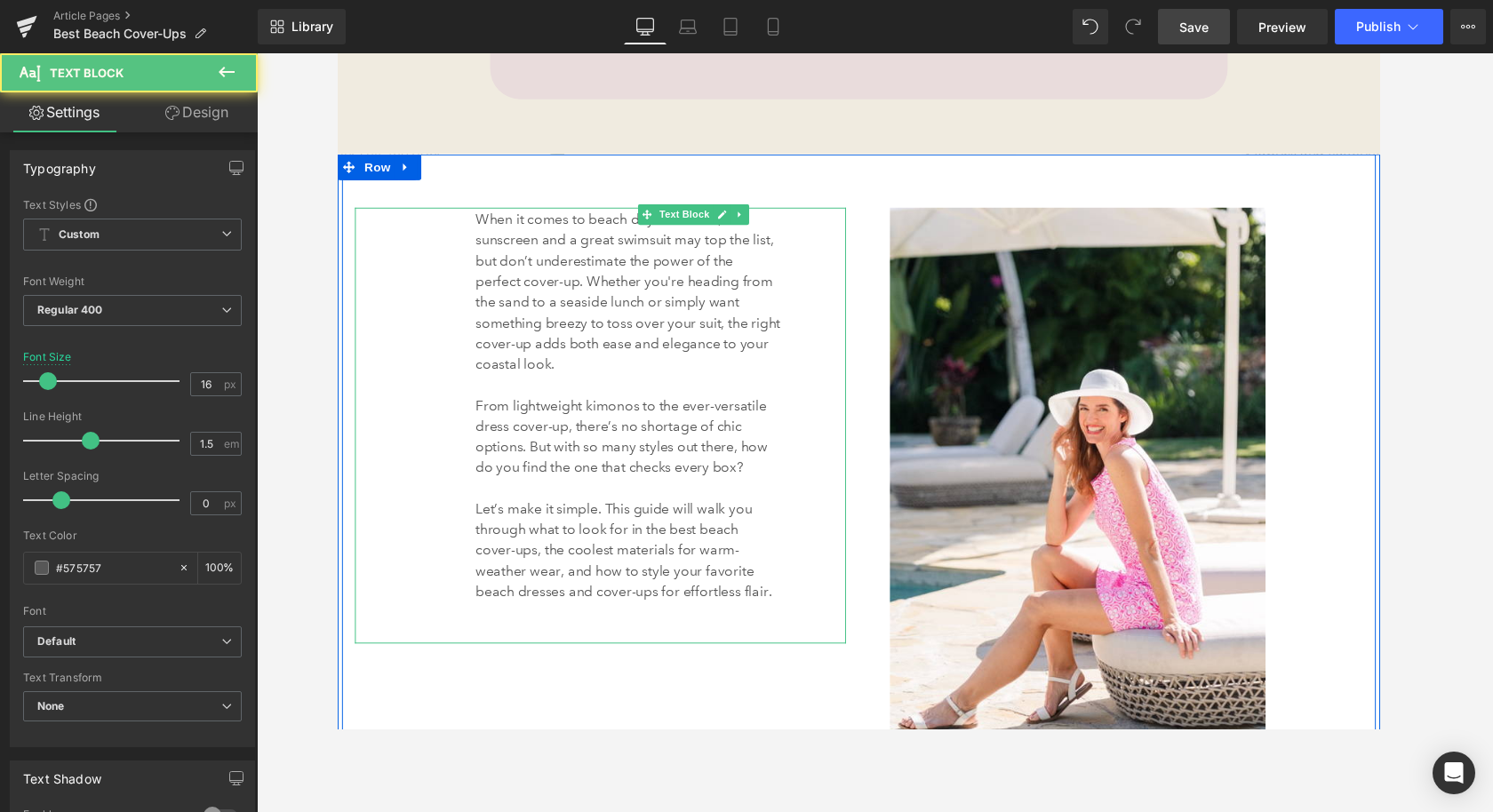 click on "When it comes to beach day essentials, sunscreen and a great swimsuit may top the list, but don’t underestimate the power of the perfect cover-up. Whether you're heading from the sand to a seaside lunch or simply want something breezy to toss over your suit, the right cover-up adds both ease and elegance to your coastal look." at bounding box center (636, 299) 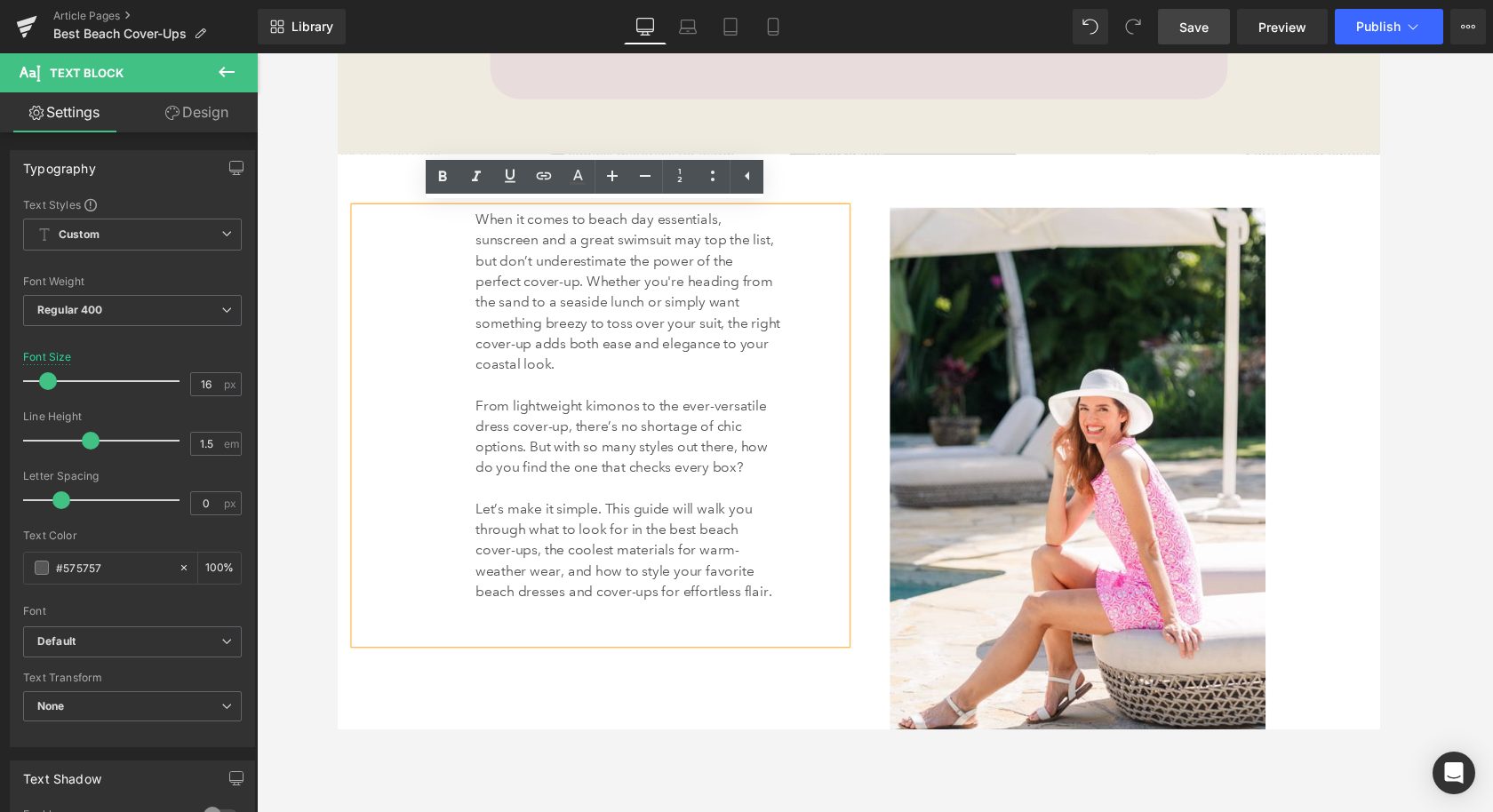 click on "When it comes to beach day essentials, sunscreen and a great swimsuit may top the list, but don’t underestimate the power of the perfect cover-up. Whether you're heading from the sand to a seaside lunch or simply want something breezy to toss over your suit, the right cover-up adds both ease and elegance to your coastal look.   From lightweight kimonos to the ever-versatile dress cover-up, there’s no shortage of chic options. But with so many styles out there, how do you find the one that checks every box?   Let’s make it simple. This guide will walk you through what to look for in the best beach cover-ups, the coolest materials for warm-weather wear, and how to style your favorite beach dresses and cover-ups for effortless flair.  Text Block     48px   140px   76px Image         93px Row   62px" at bounding box center (874, 480) 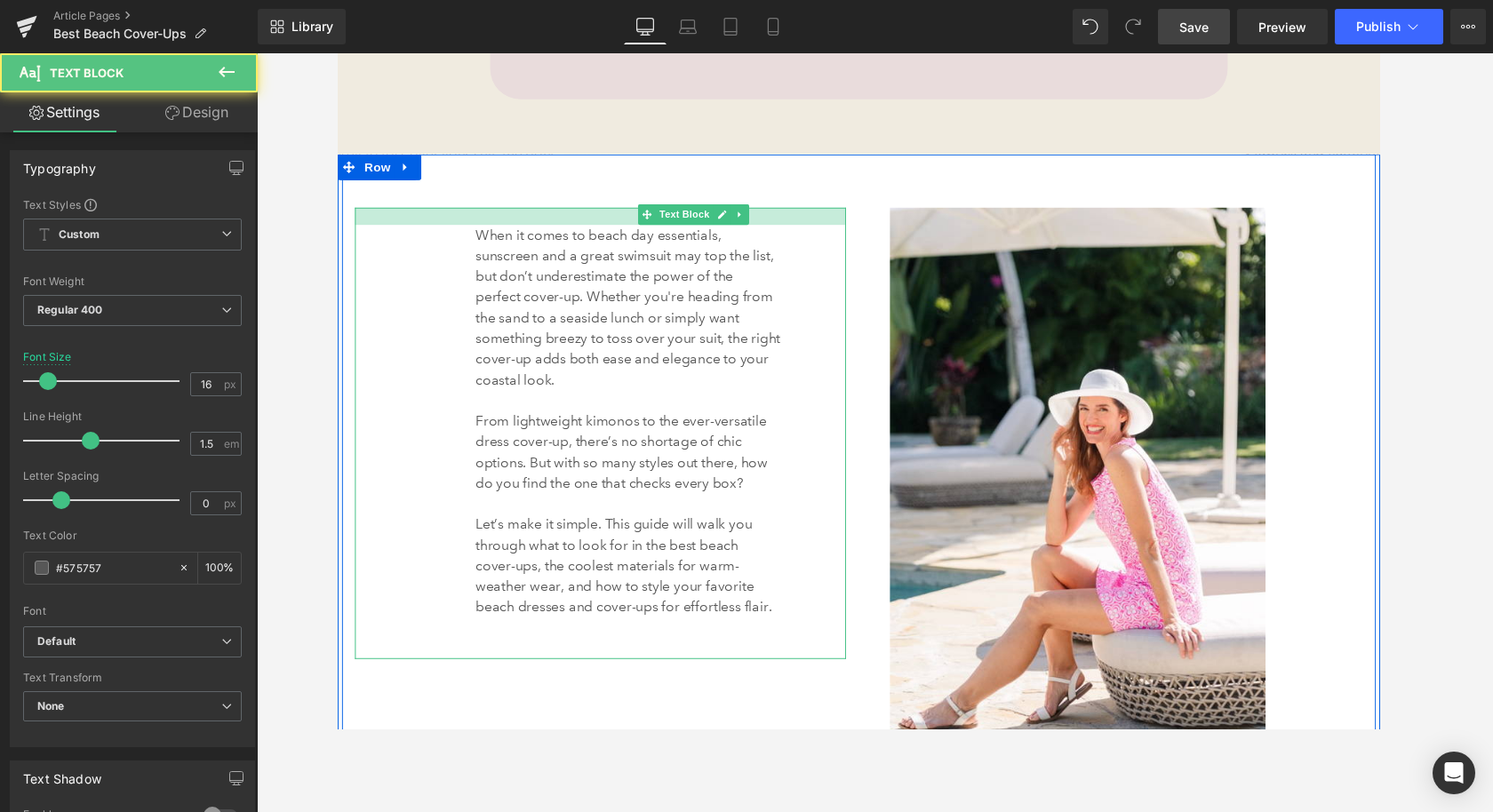 drag, startPoint x: 792, startPoint y: 211, endPoint x: 792, endPoint y: 227, distance: 16 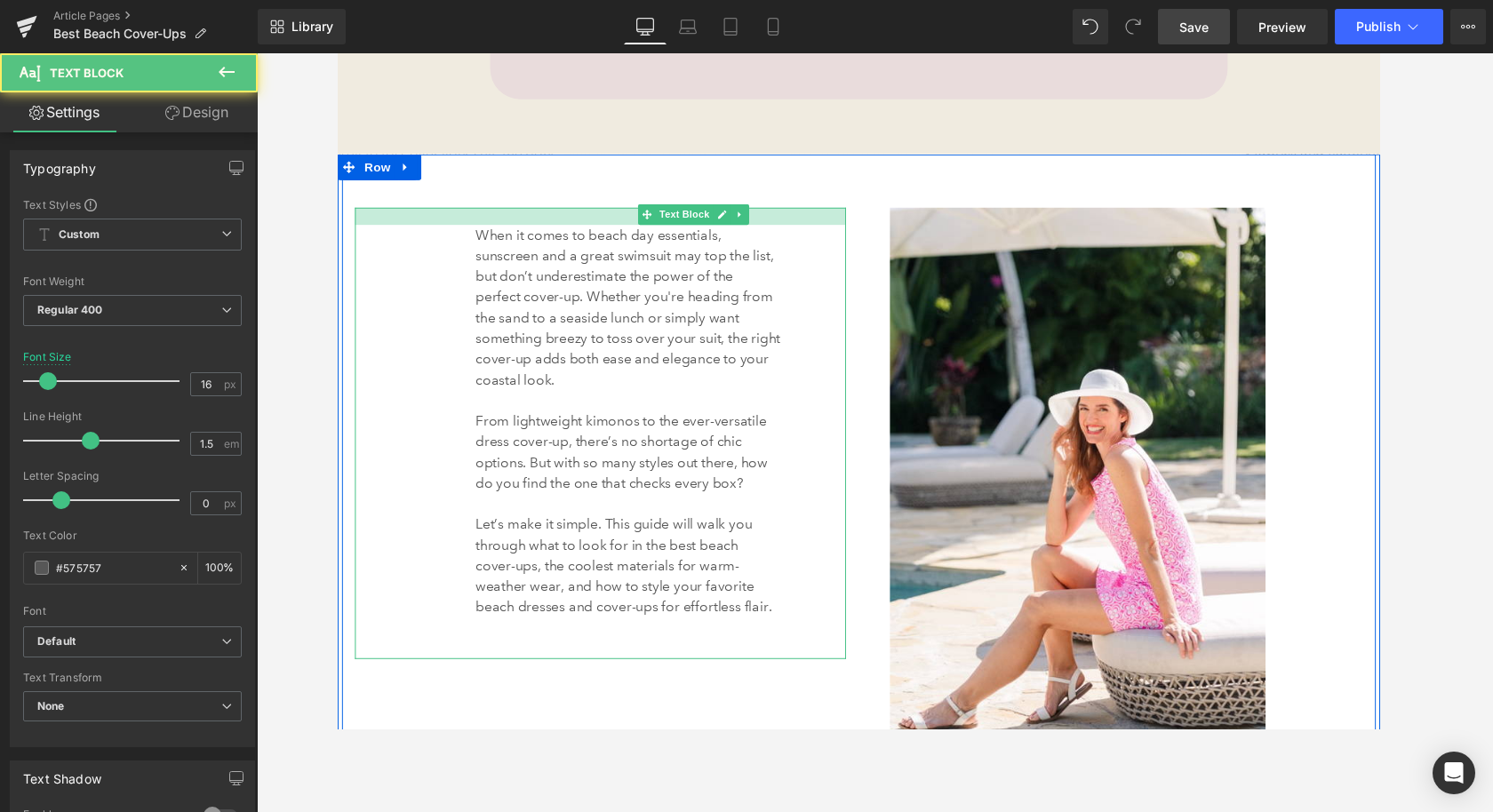 click at bounding box center [608, 221] 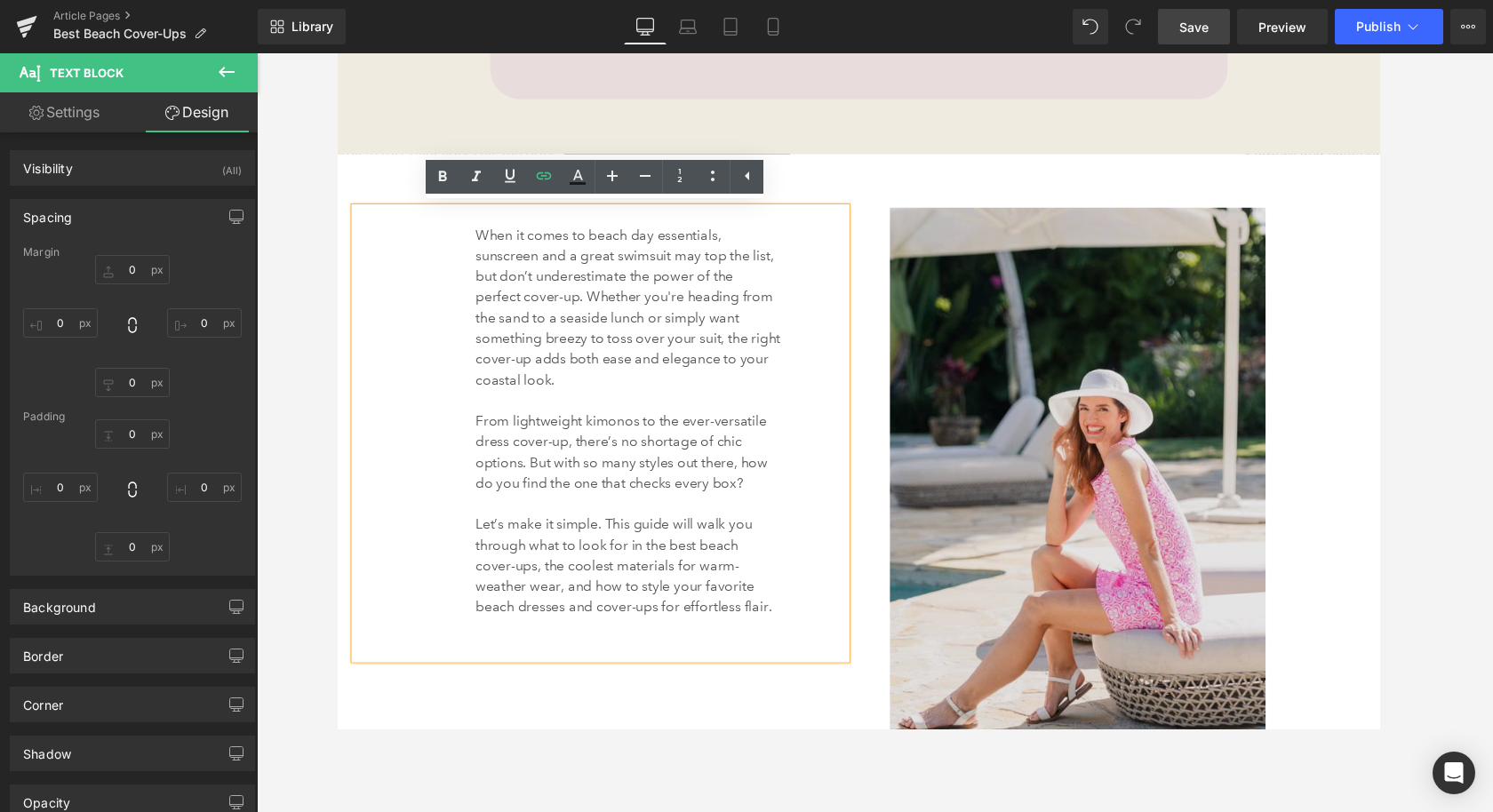 type on "0" 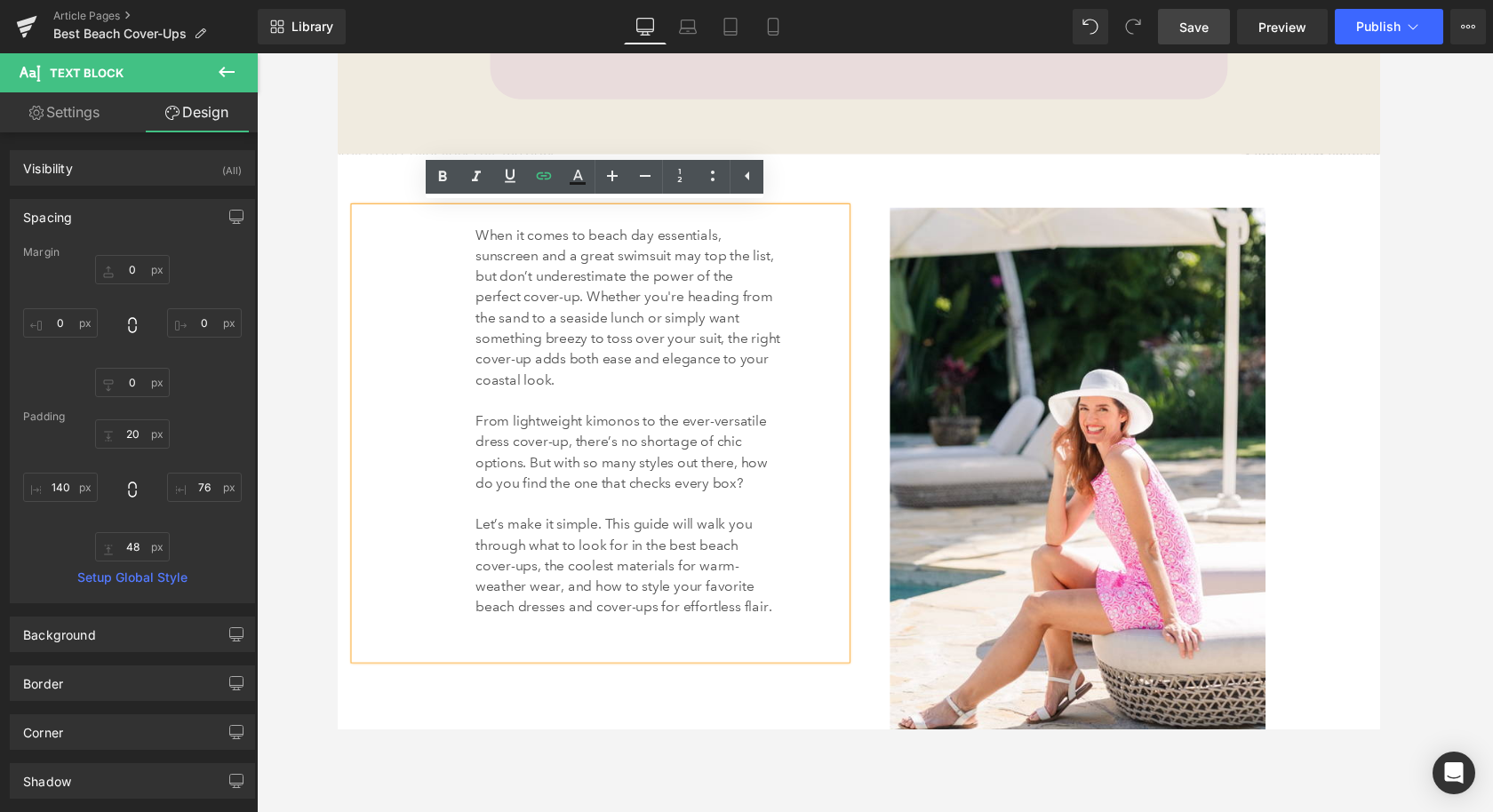click on "Image         93px" at bounding box center [1141, 503] 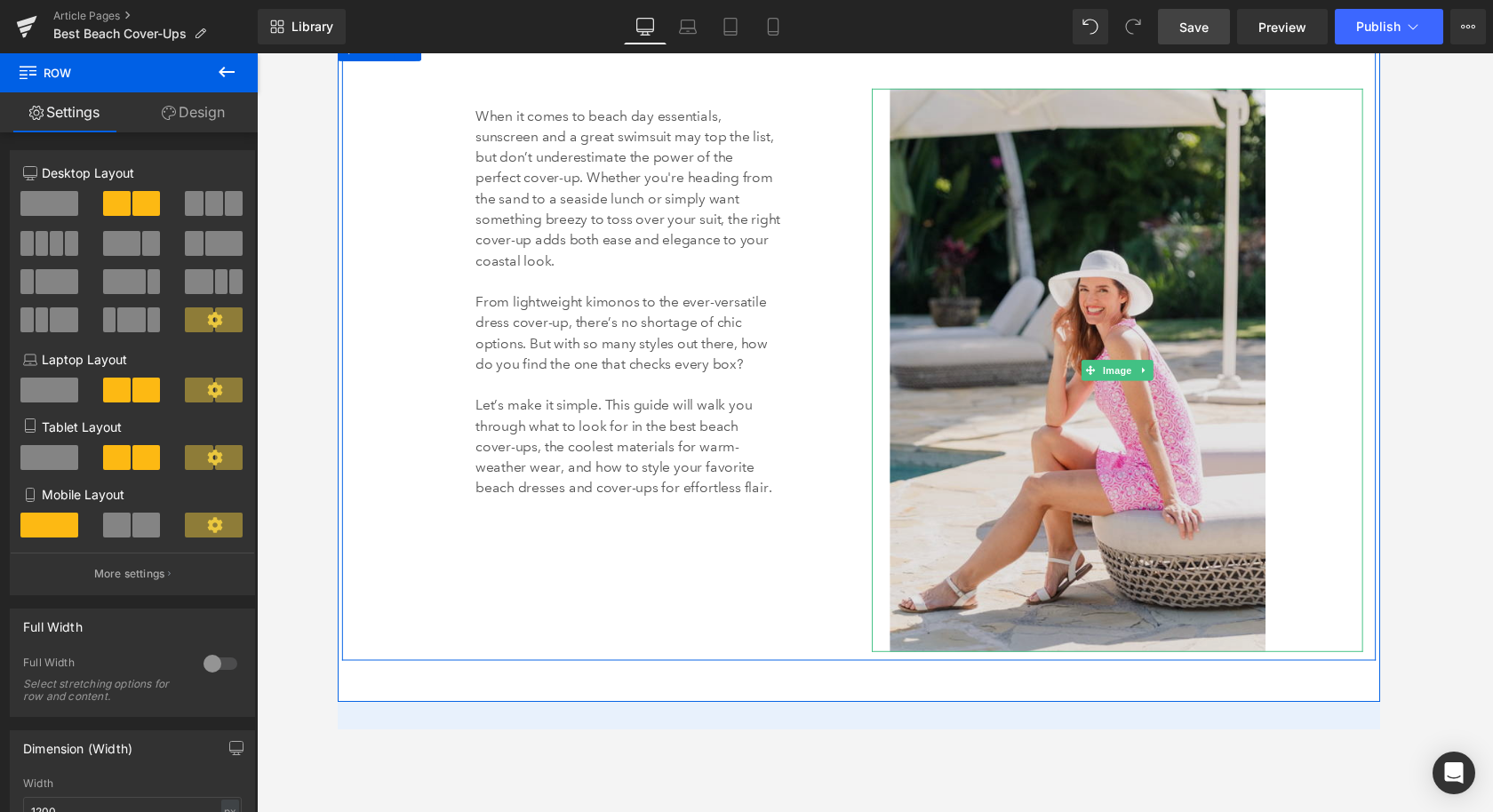 scroll, scrollTop: 1212, scrollLeft: 0, axis: vertical 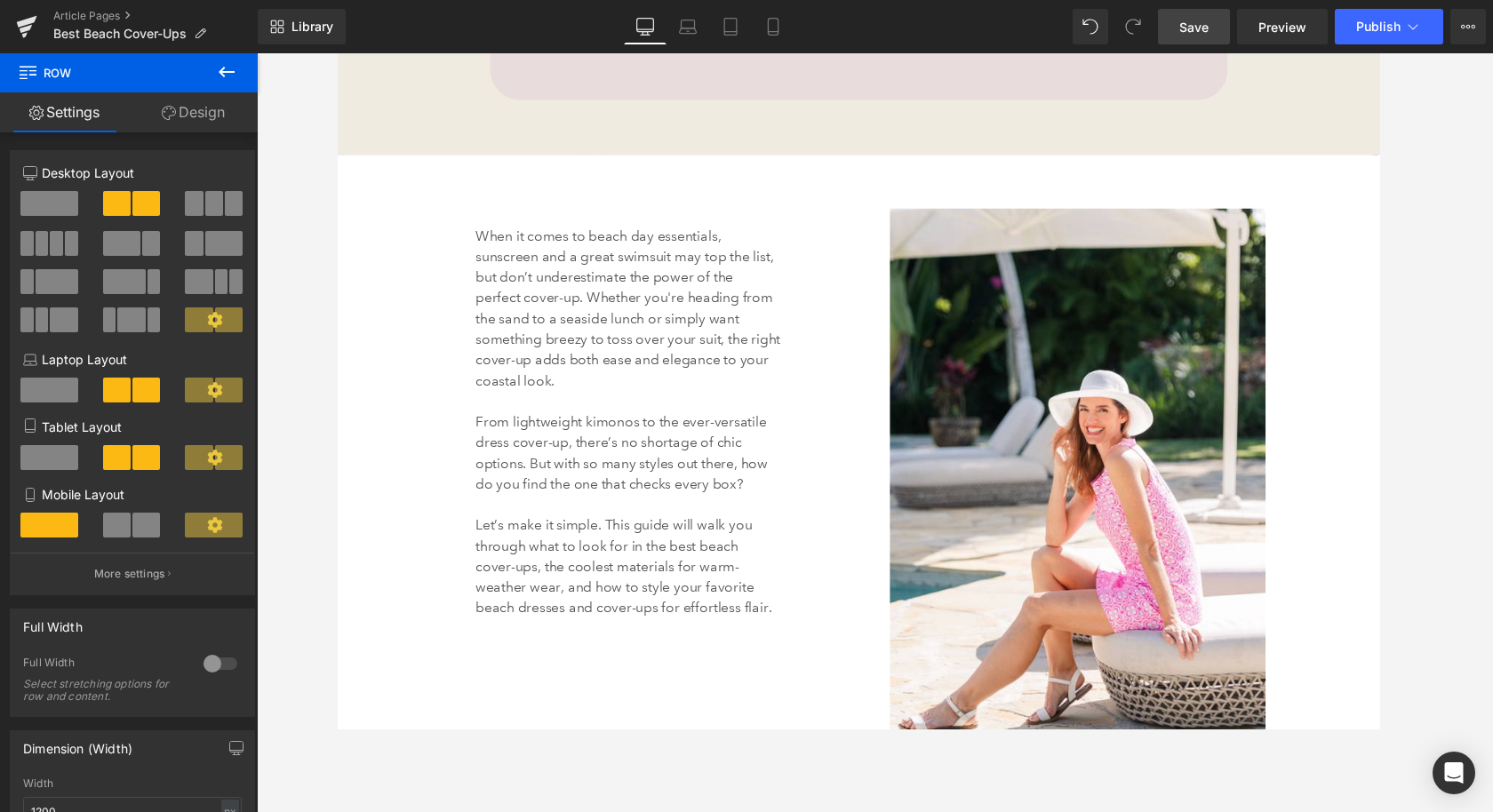 click on "Save" at bounding box center (1194, 27) 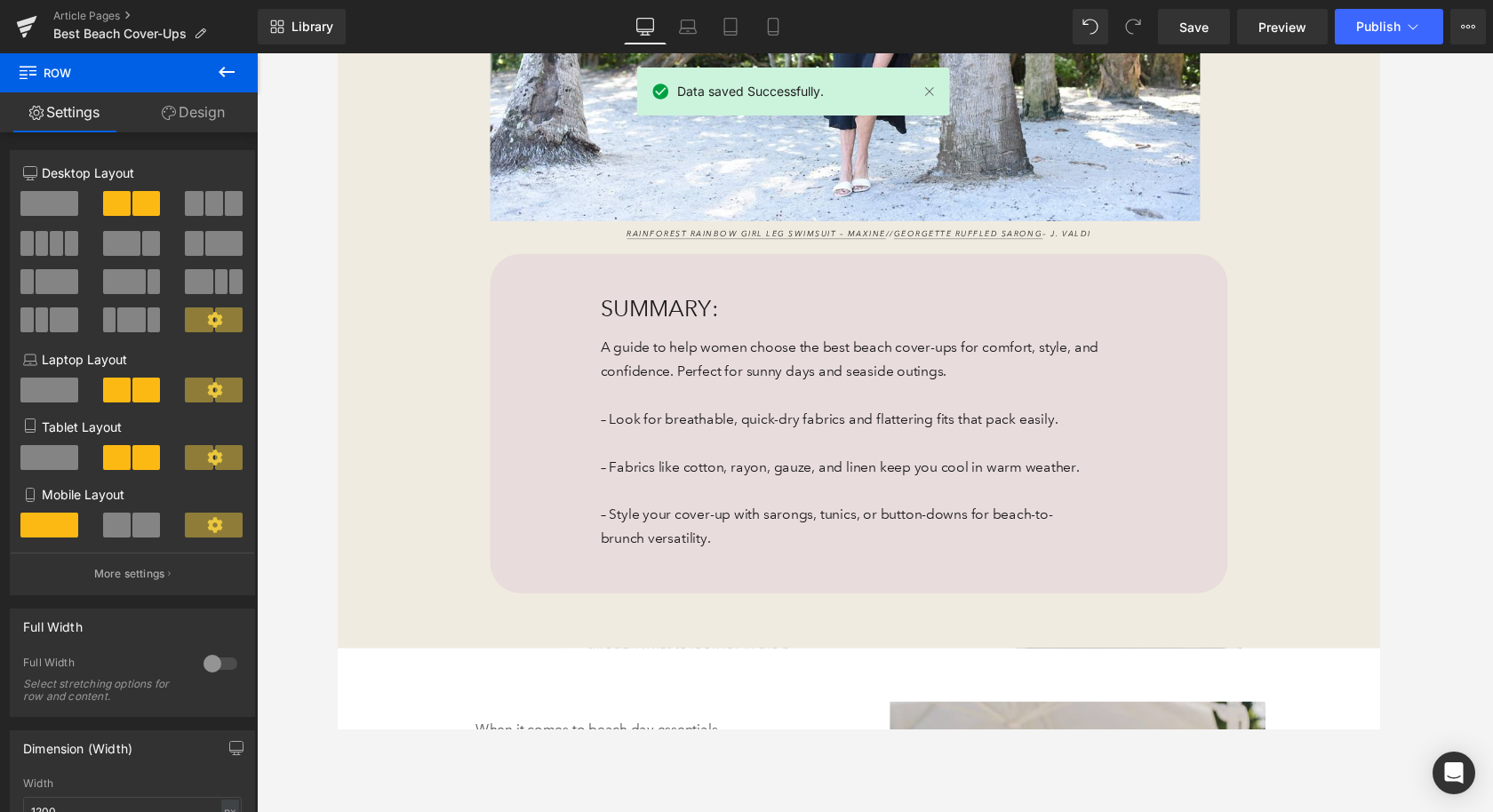 scroll, scrollTop: 287, scrollLeft: 0, axis: vertical 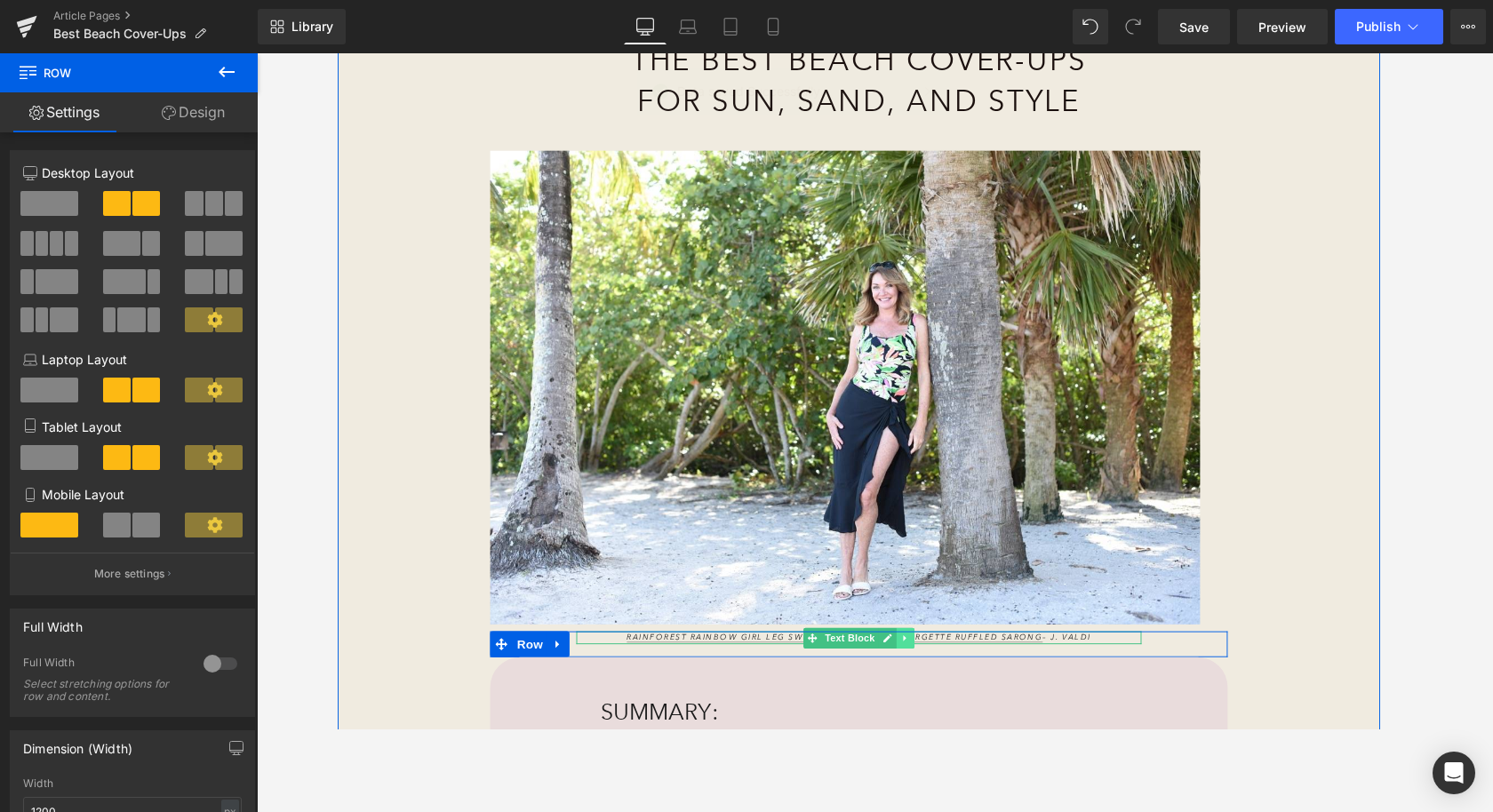 click 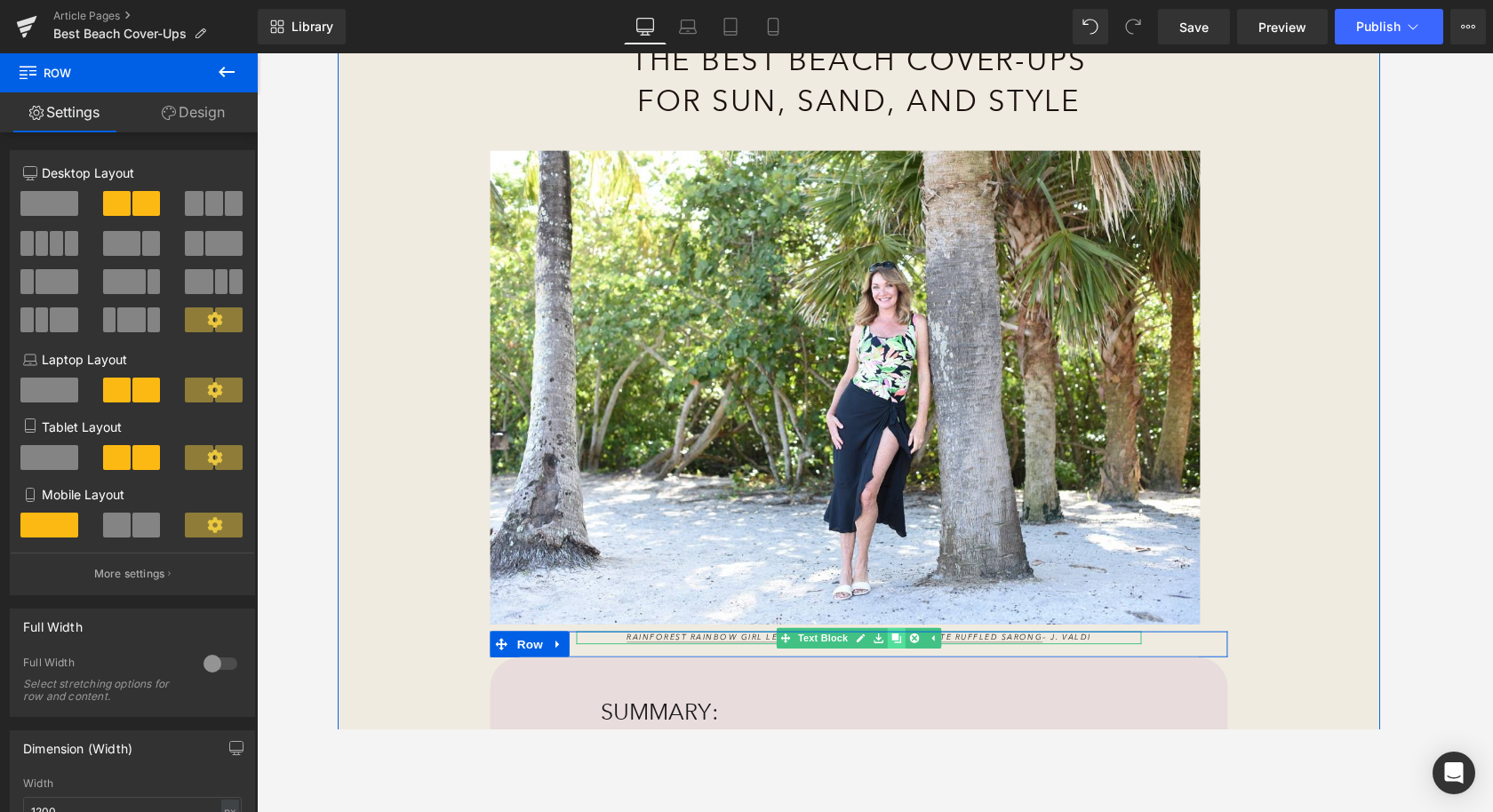 click 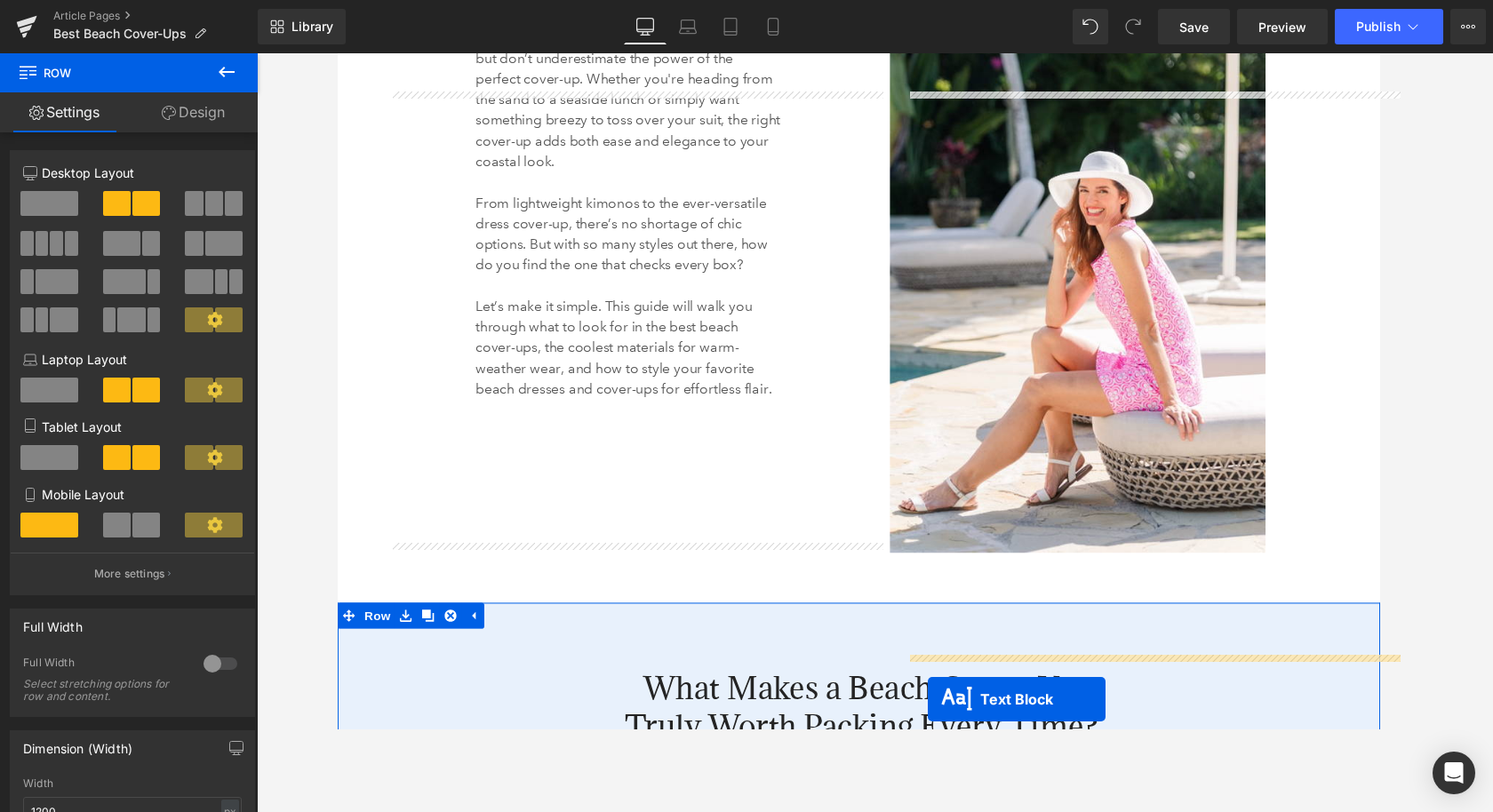 scroll, scrollTop: 1588, scrollLeft: 0, axis: vertical 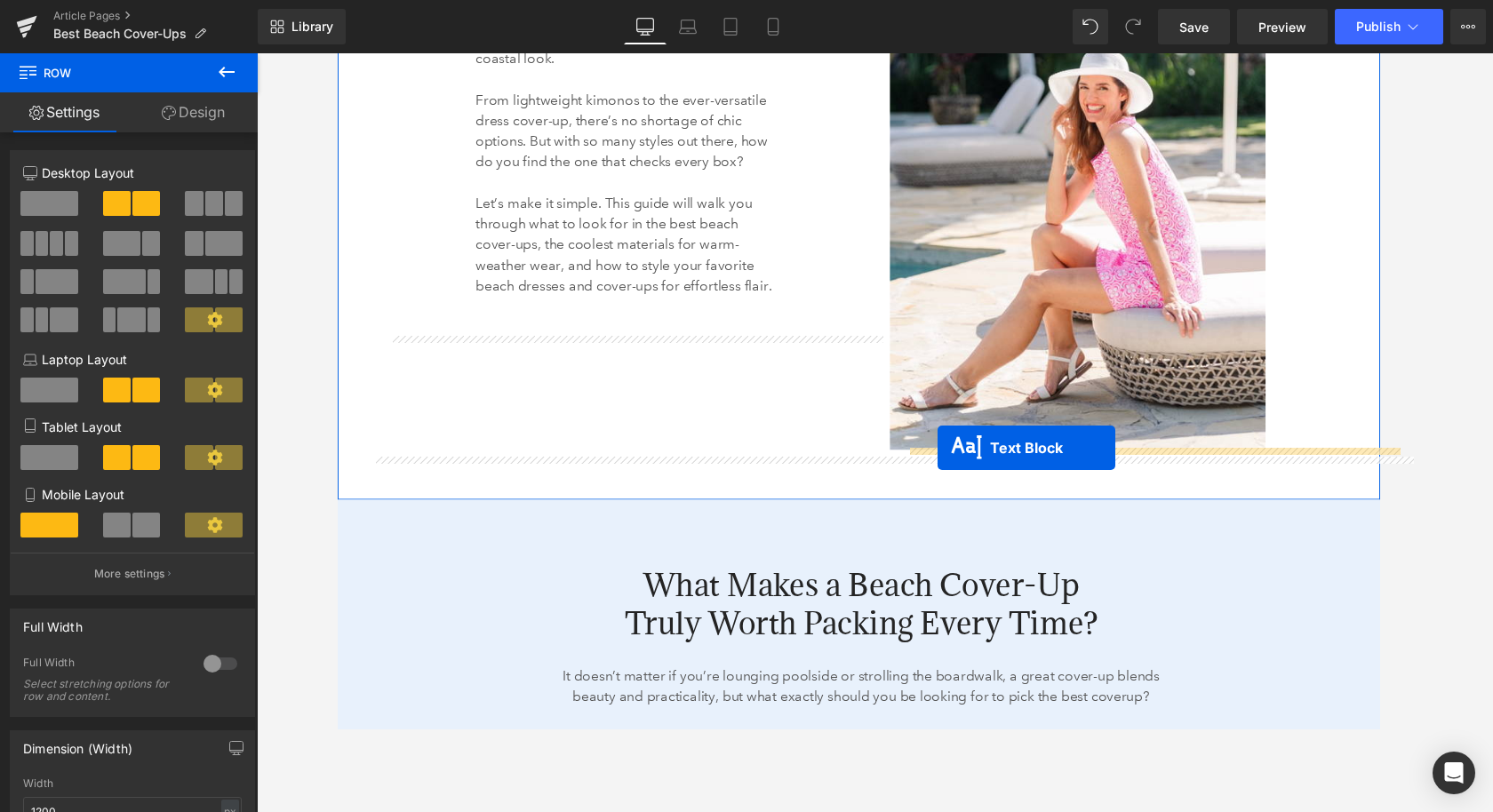 drag, startPoint x: 820, startPoint y: 131, endPoint x: 956, endPoint y: 460, distance: 356.0014 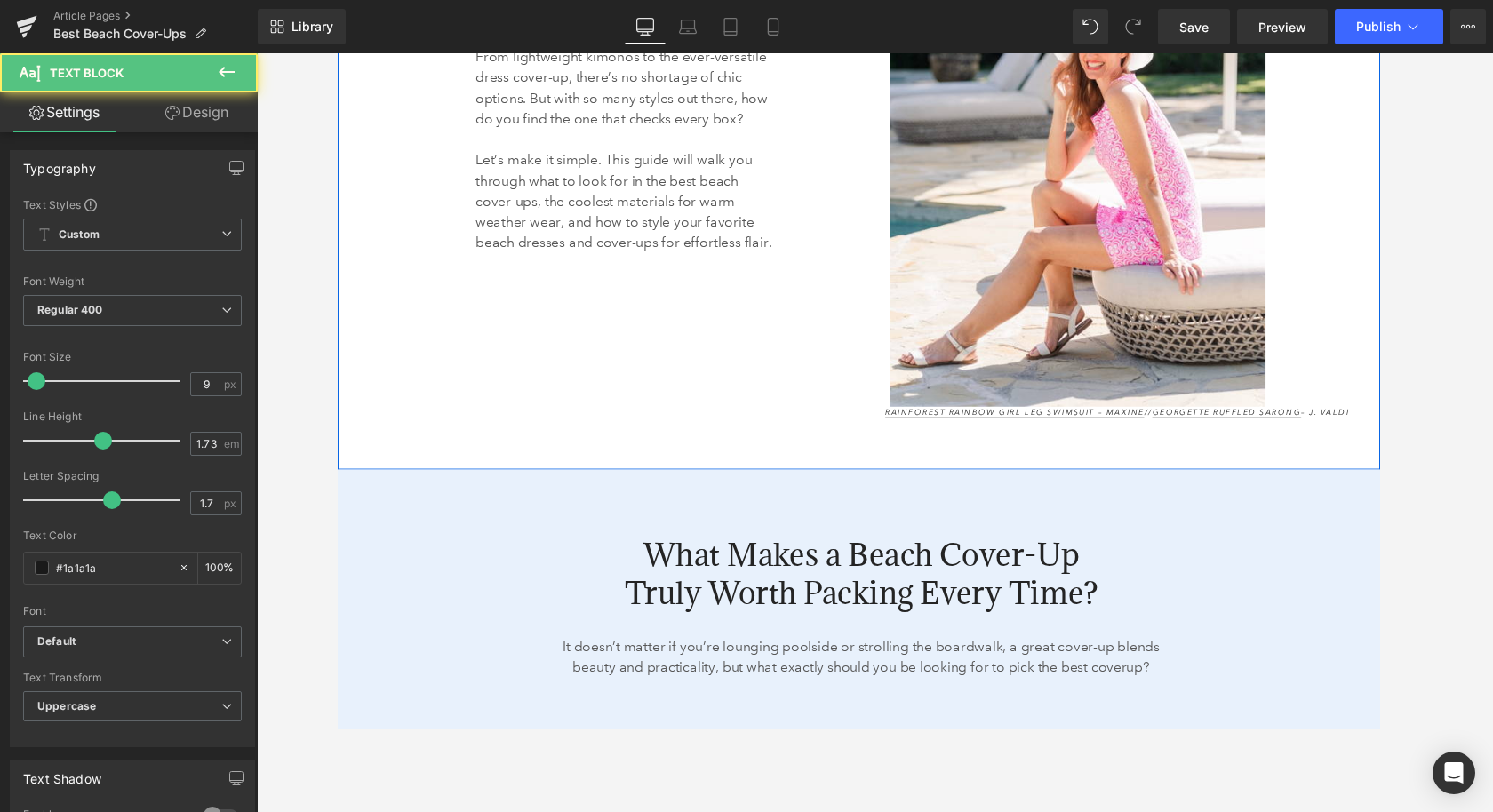 scroll, scrollTop: 1544, scrollLeft: 0, axis: vertical 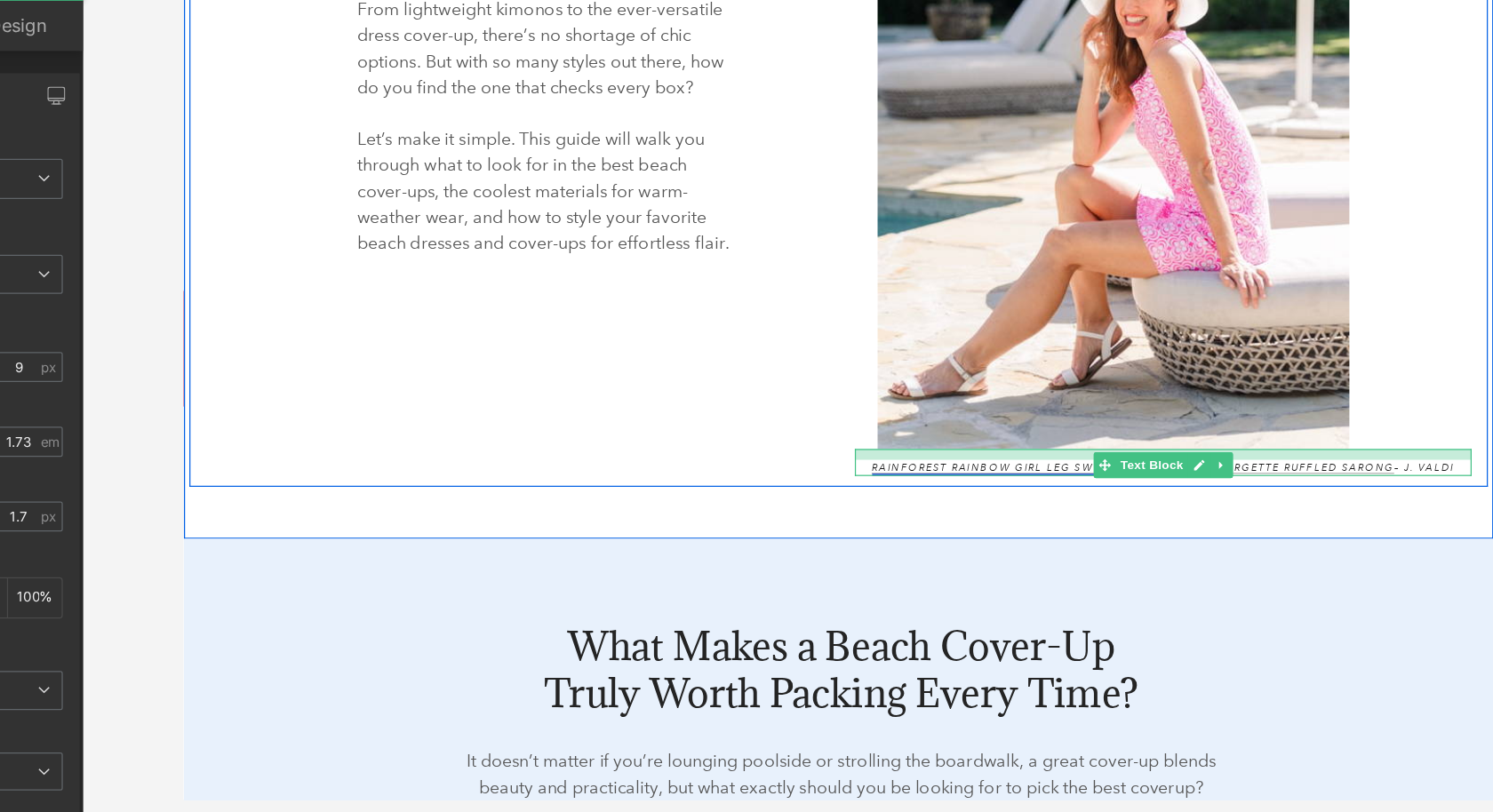 click on "Rainforest Rainbow Girl Leg Swimsuit – Maxine    //    Georgette Ruffled Sarong  – J. Valdi  Text Block" at bounding box center [986, 372] 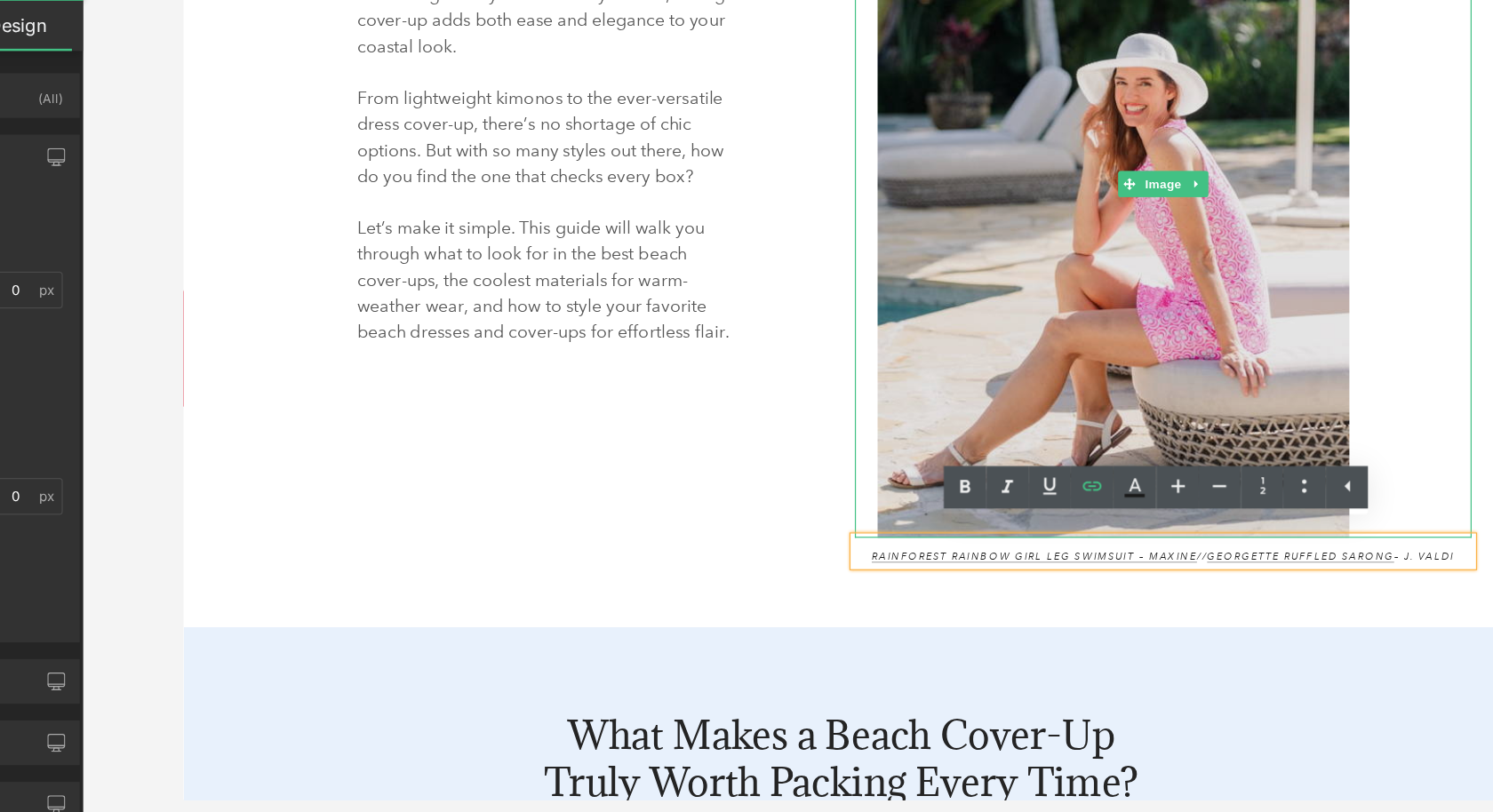 scroll, scrollTop: 1469, scrollLeft: 0, axis: vertical 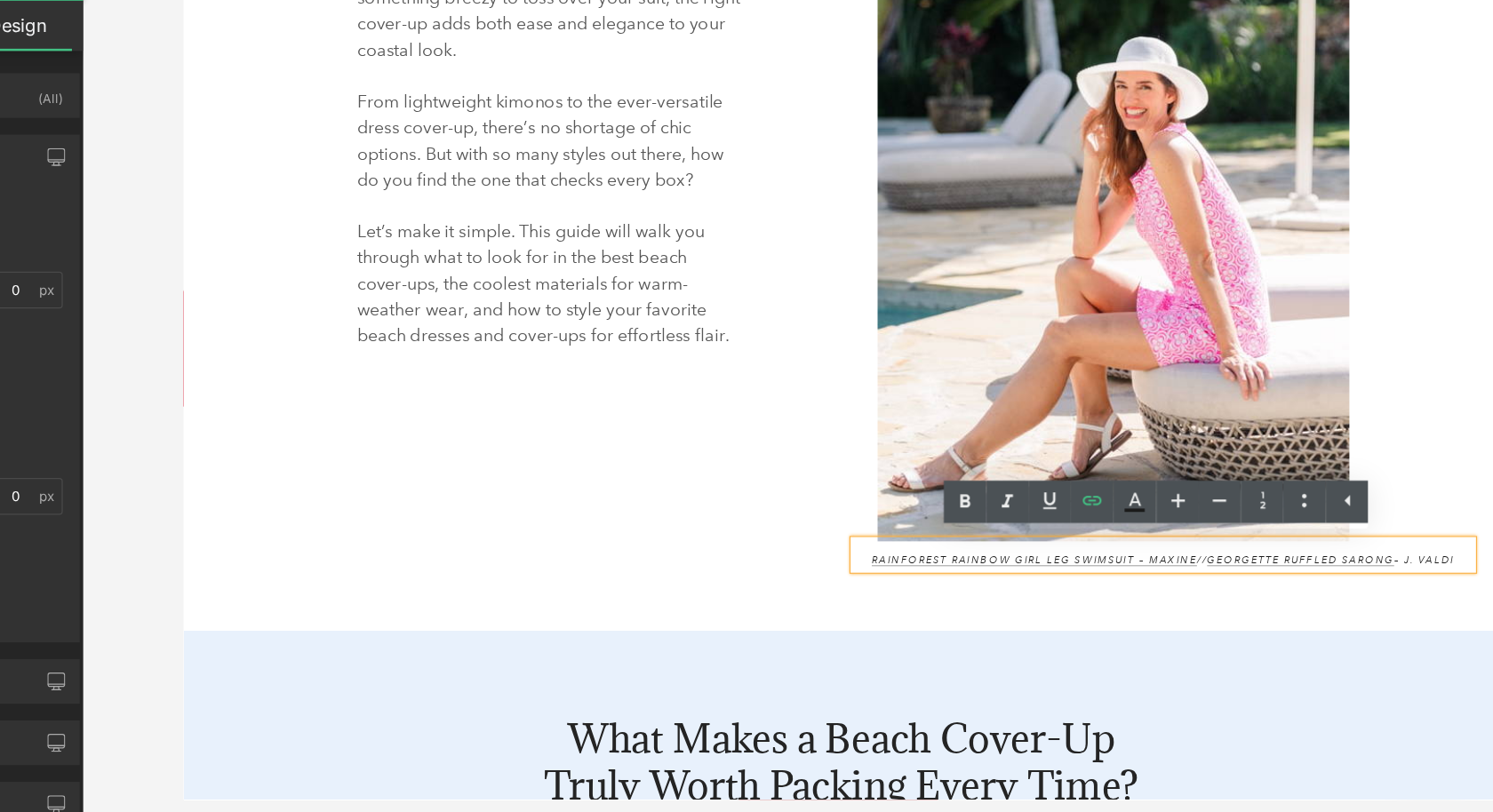 click on "Rainforest Rainbow Girl Leg Swimsuit – Maxine    //    Georgette Ruffled Sarong  – J. Valdi" at bounding box center [986, 452] 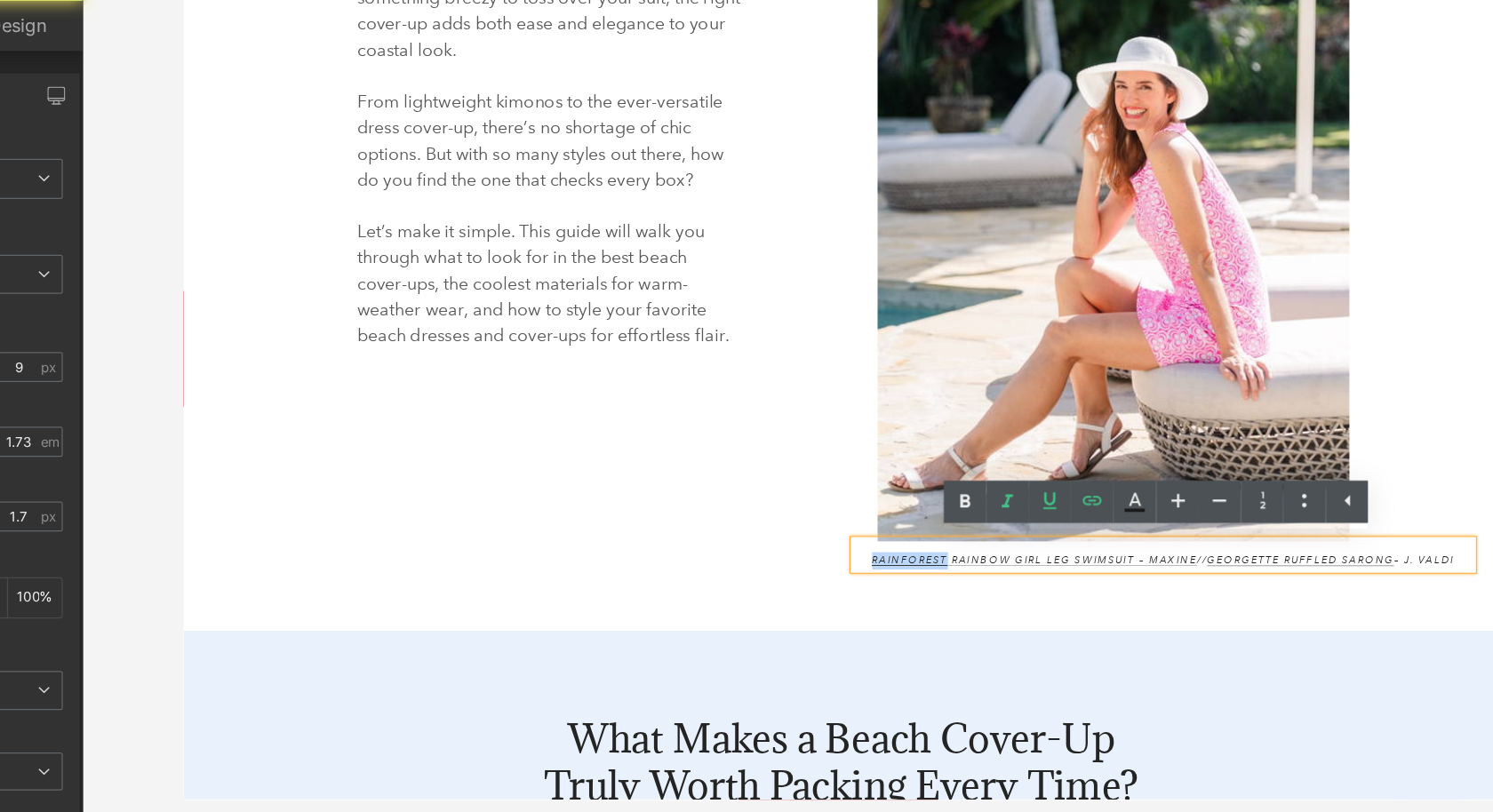 click on "Rainforest Rainbow Girl Leg Swimsuit – Maxine    //    Georgette Ruffled Sarong  – J. Valdi" at bounding box center (986, 452) 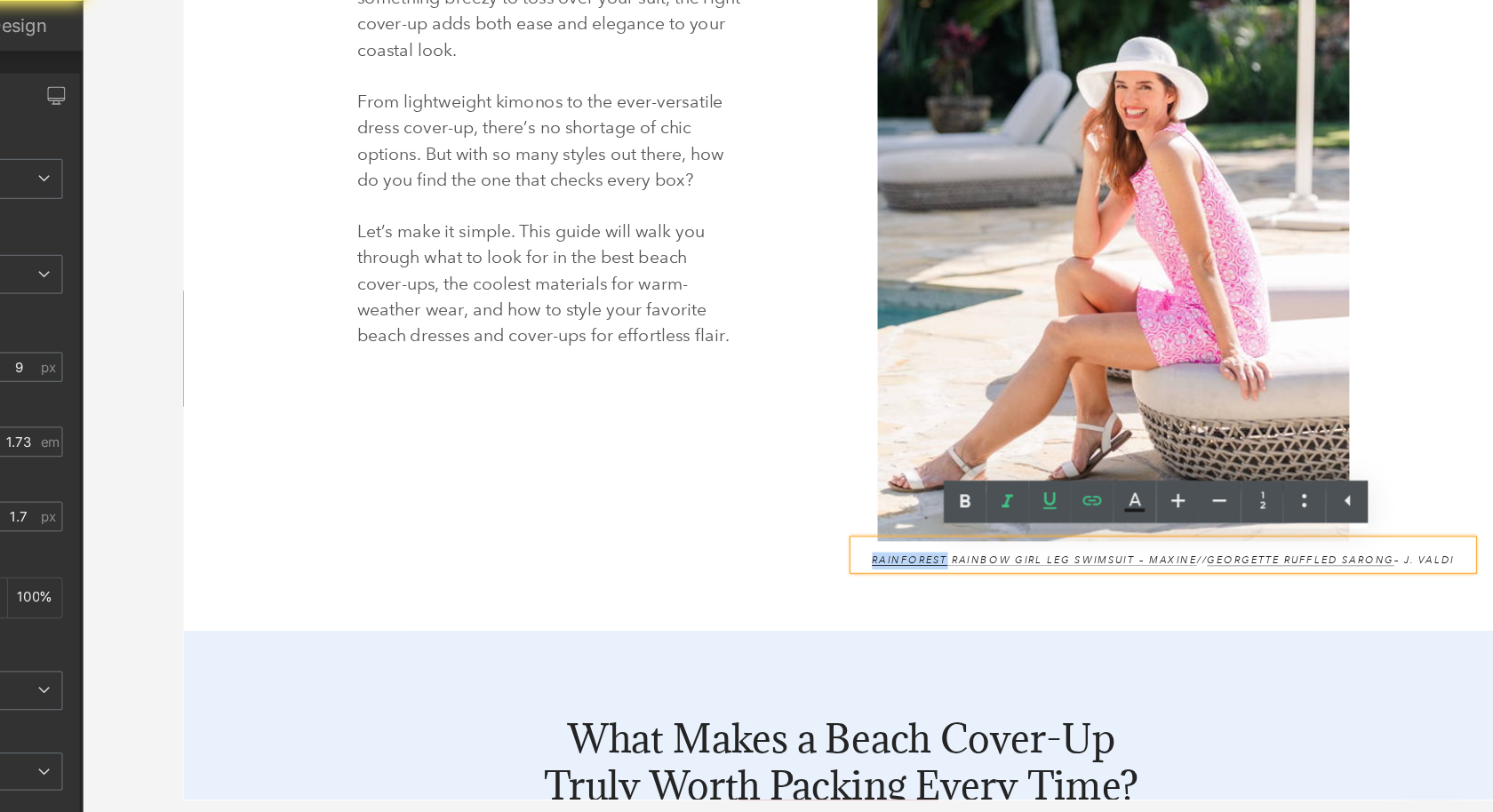click on "Rainforest Rainbow Girl Leg Swimsuit – Maxine    //    Georgette Ruffled Sarong  – J. Valdi" at bounding box center (986, 452) 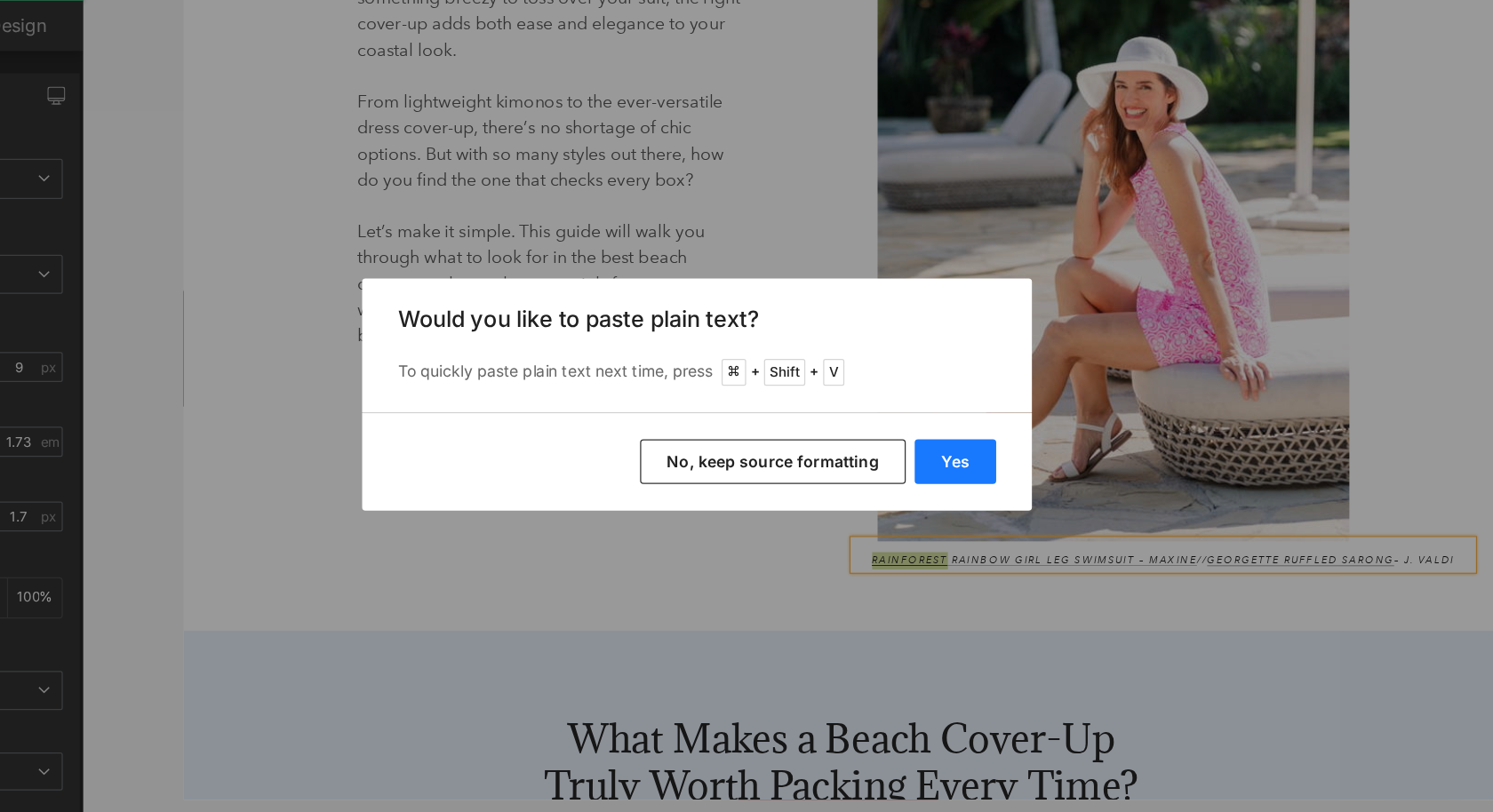 click on "Yes" at bounding box center (952, 459) 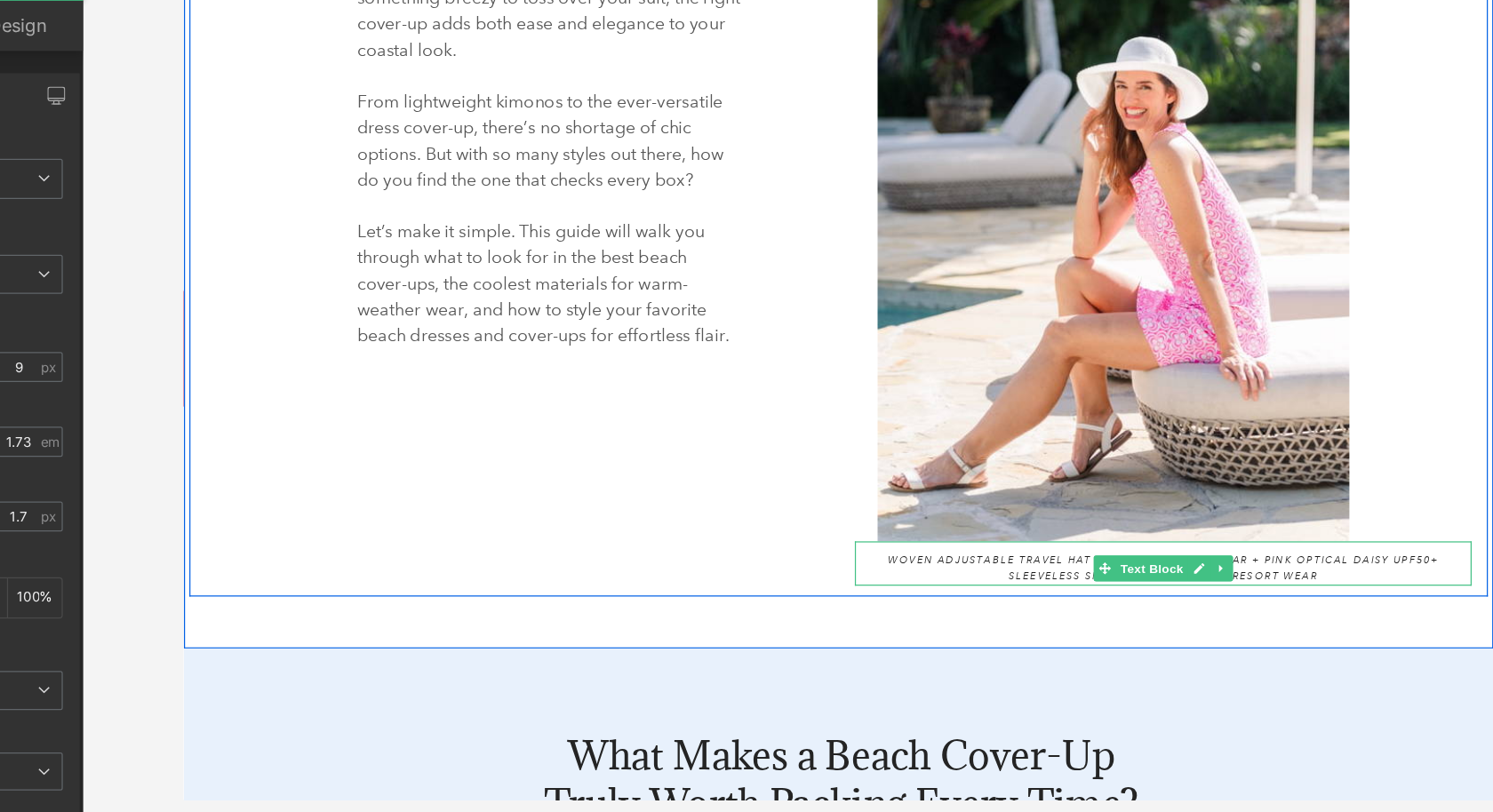 click on "Woven Adjustable Travel Hat – Anthony's Resort Wear + Pink Optical Daisy UPF50+ Sleeveless Shift Dress – Anthony's Resort Wear" at bounding box center [986, 458] 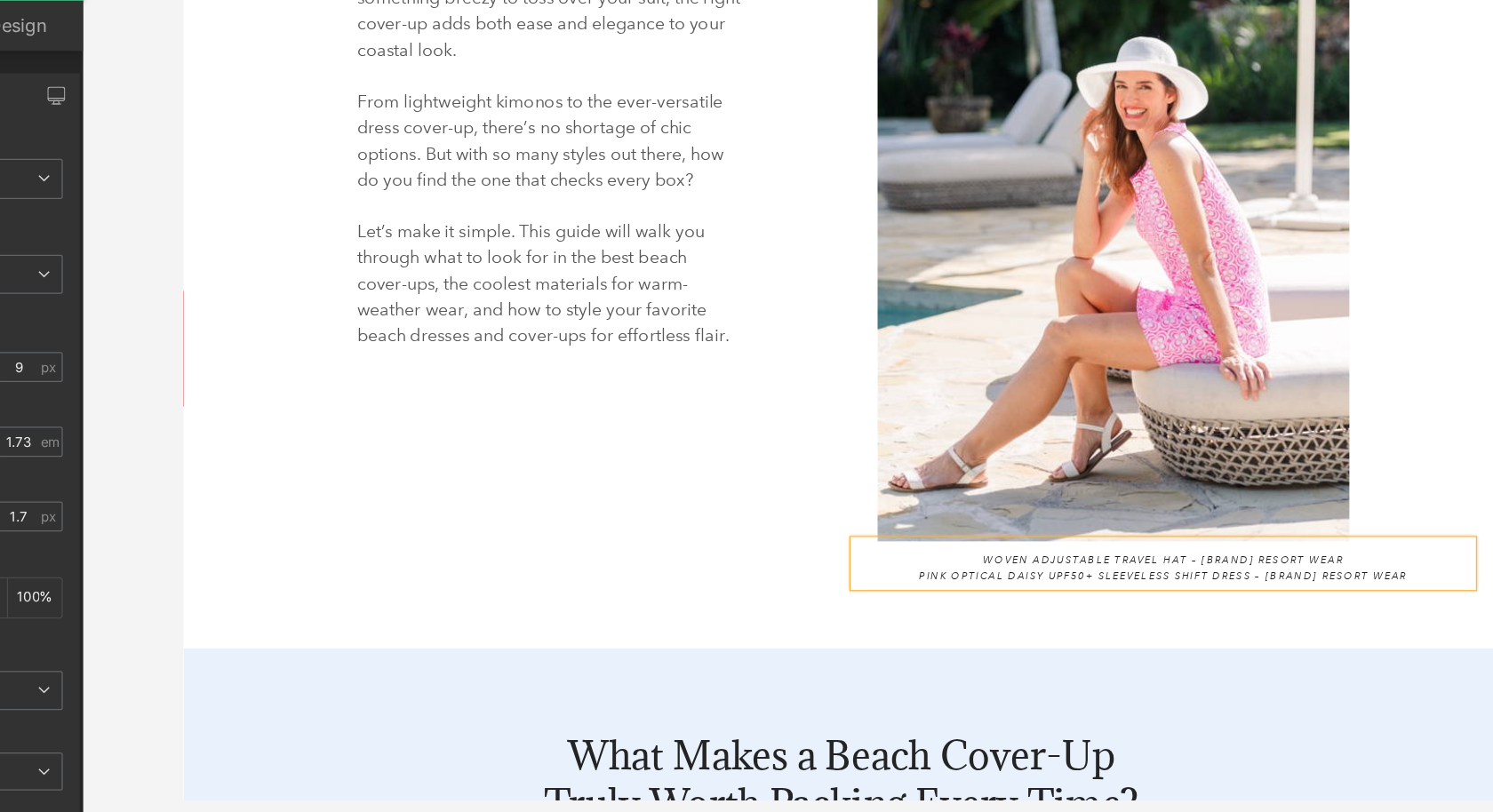 drag, startPoint x: 1145, startPoint y: 448, endPoint x: 831, endPoint y: 444, distance: 314.02548 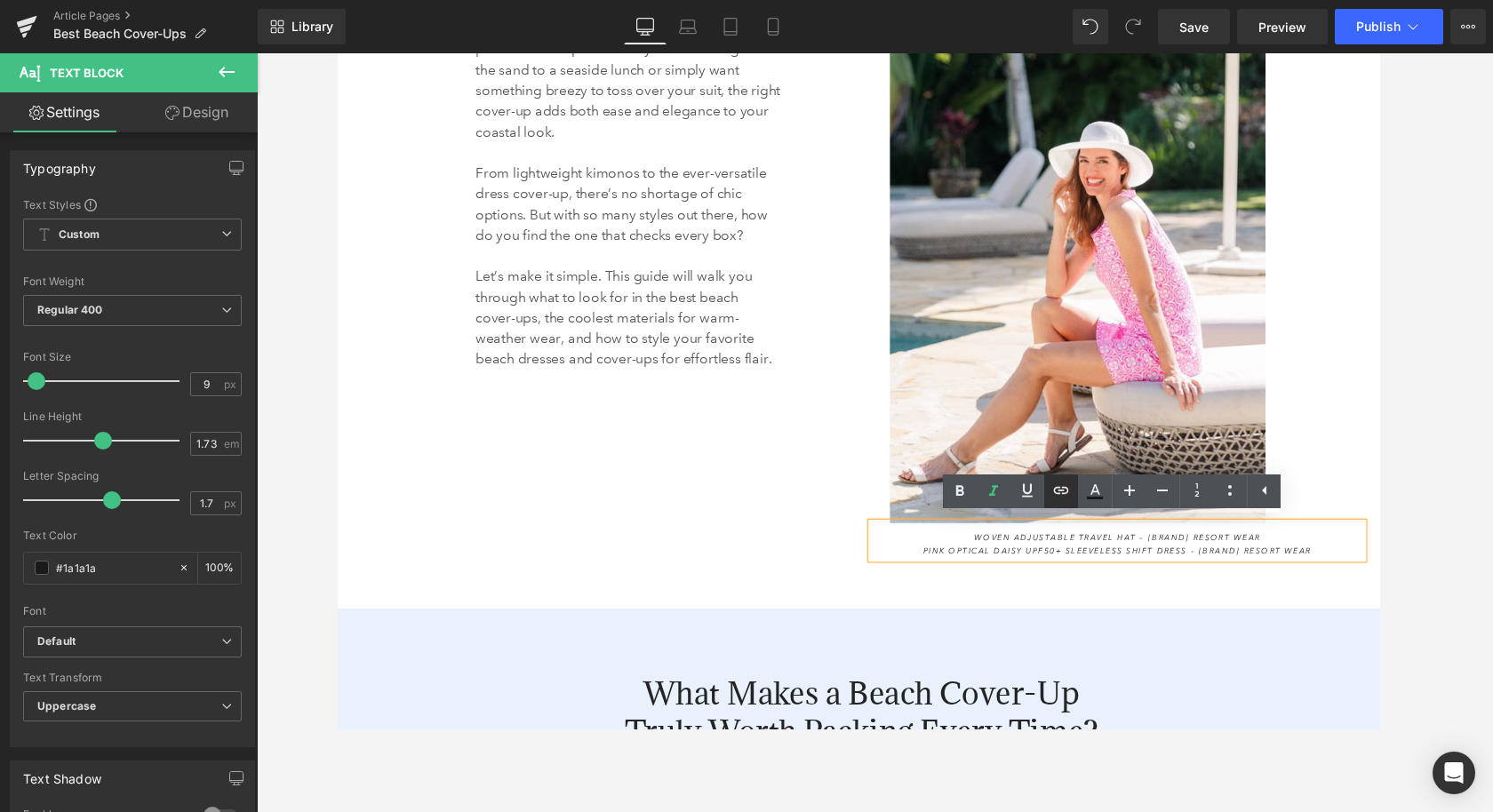 click 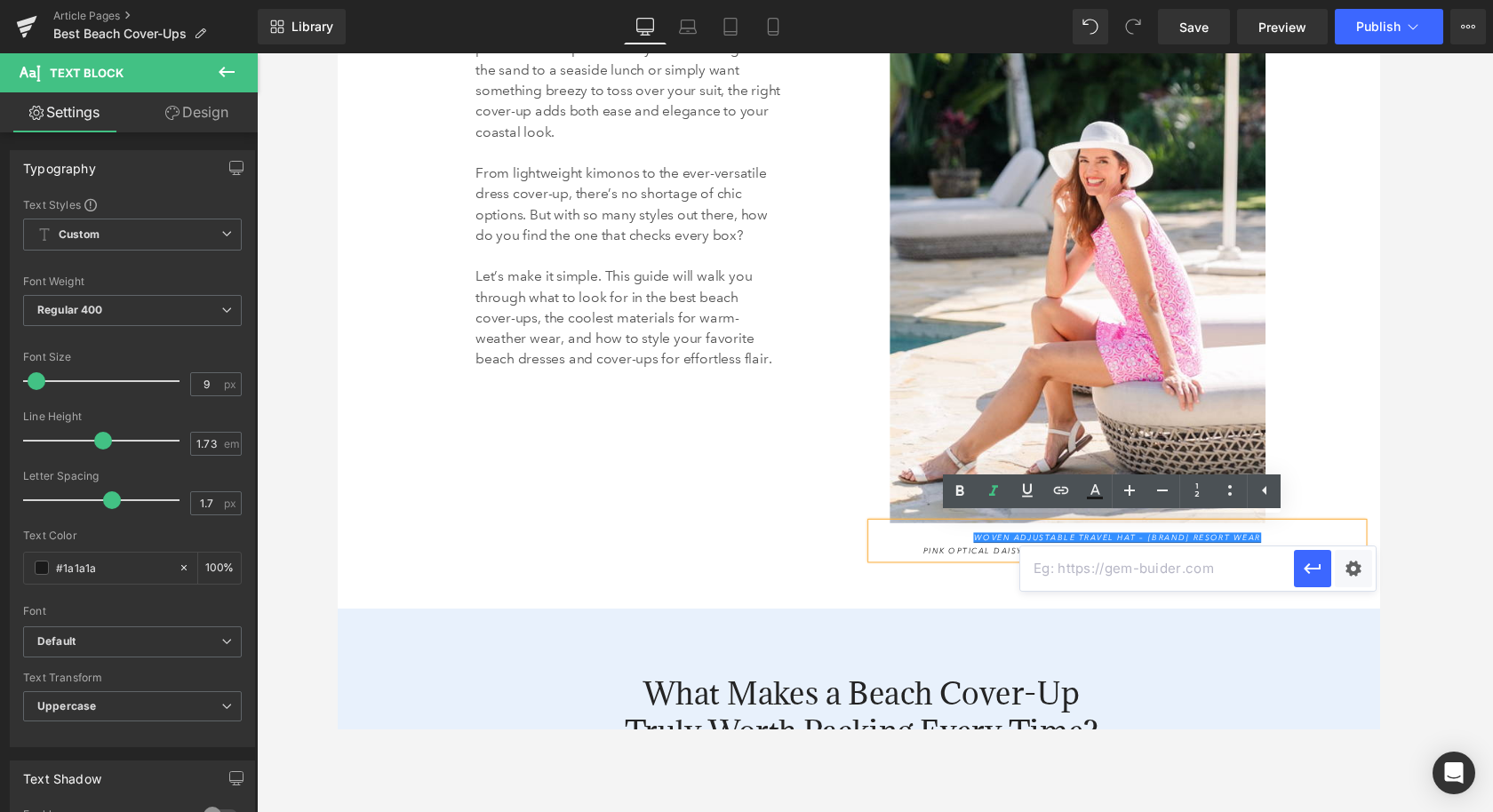 click at bounding box center [1157, 569] 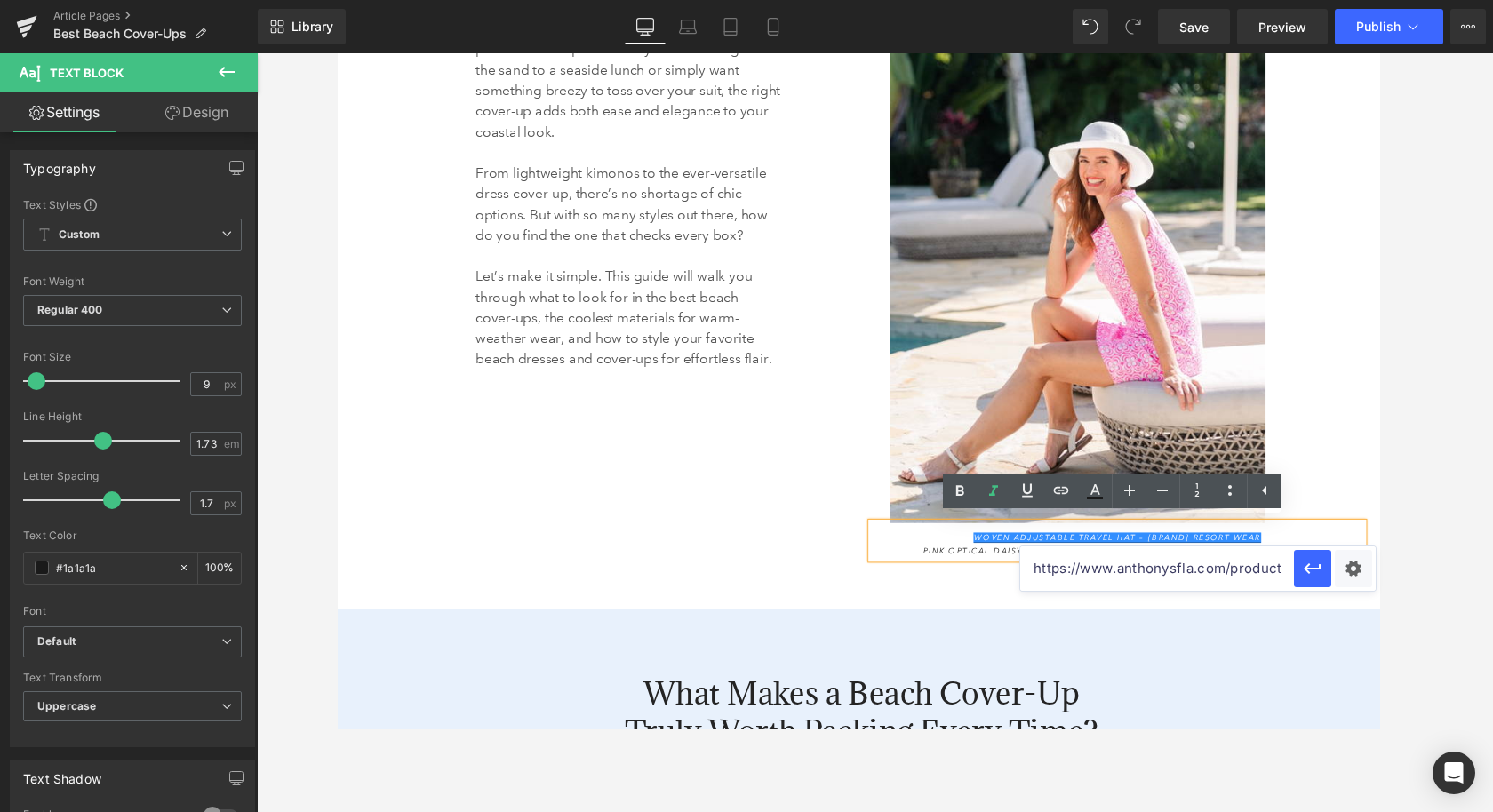scroll, scrollTop: 0, scrollLeft: 66, axis: horizontal 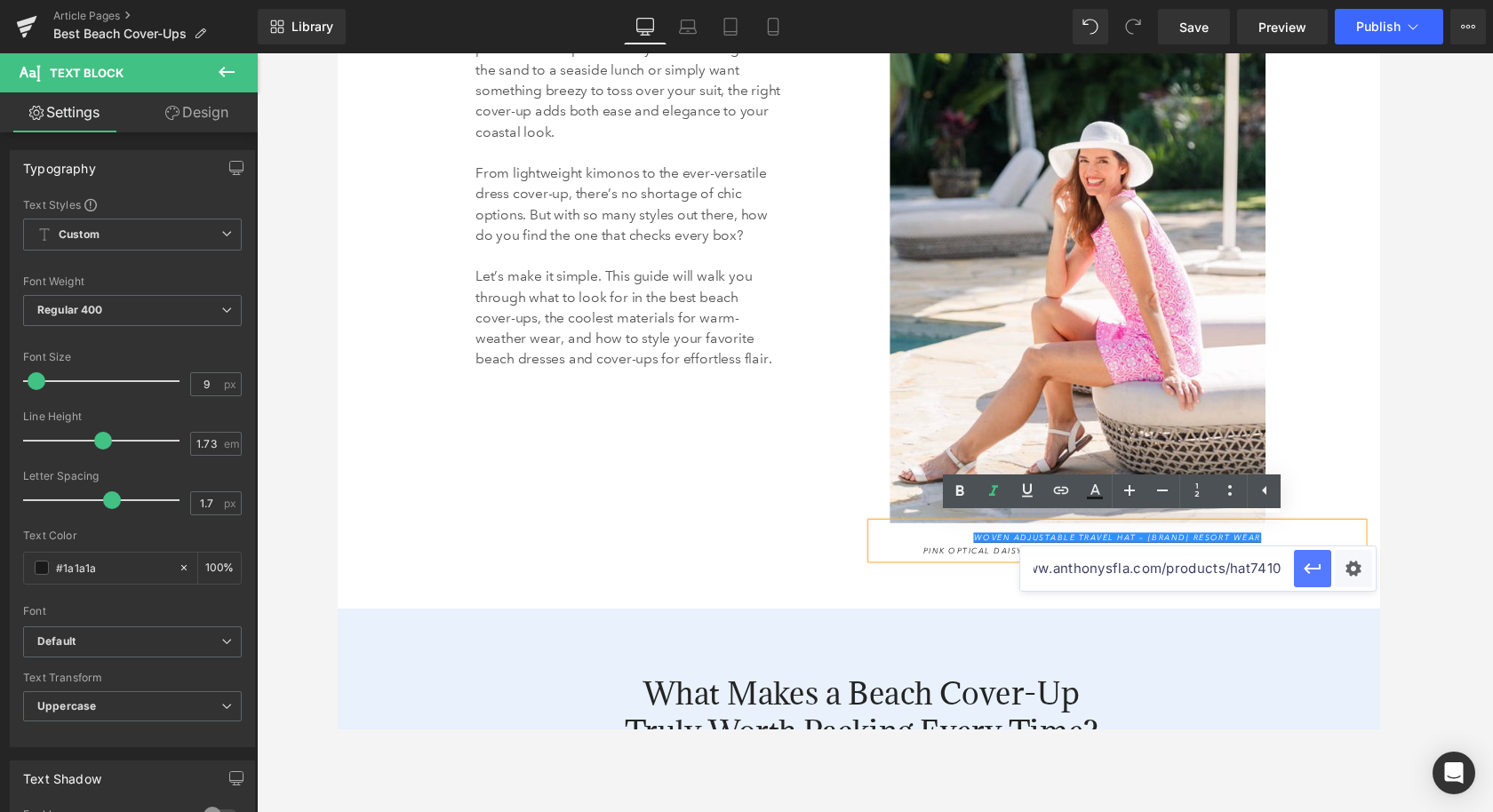 type on "https://www.anthonysfla.com/products/hat7410" 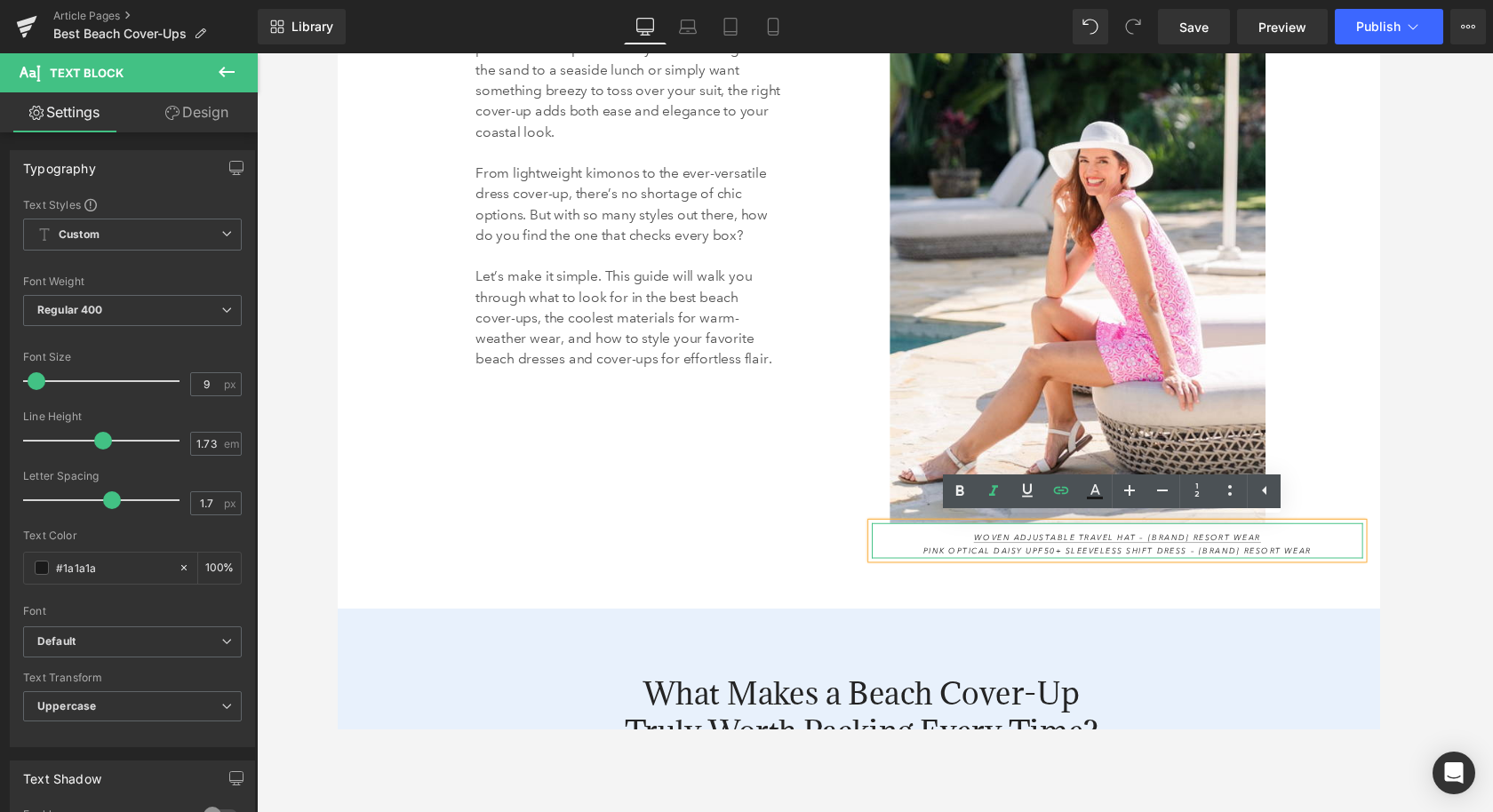 drag, startPoint x: 925, startPoint y: 562, endPoint x: 1350, endPoint y: 567, distance: 425.02941 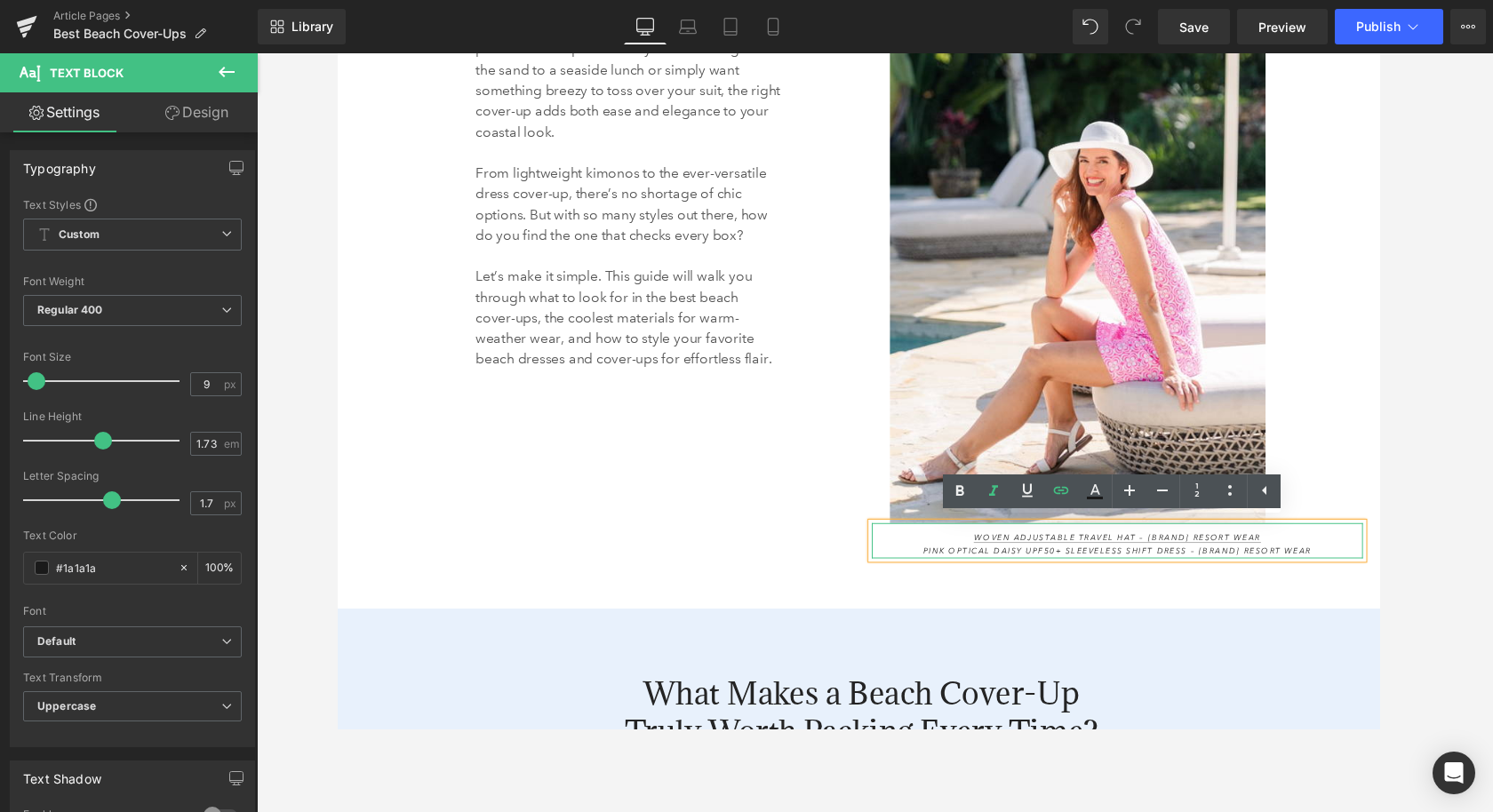 click on "Woven Adjustable Travel Hat – Anthony's Resort Wear  Pink Optical Daisy UPF50+ Sleeveless Shift Dress – Anthony's Resort Wear" at bounding box center [1141, 560] 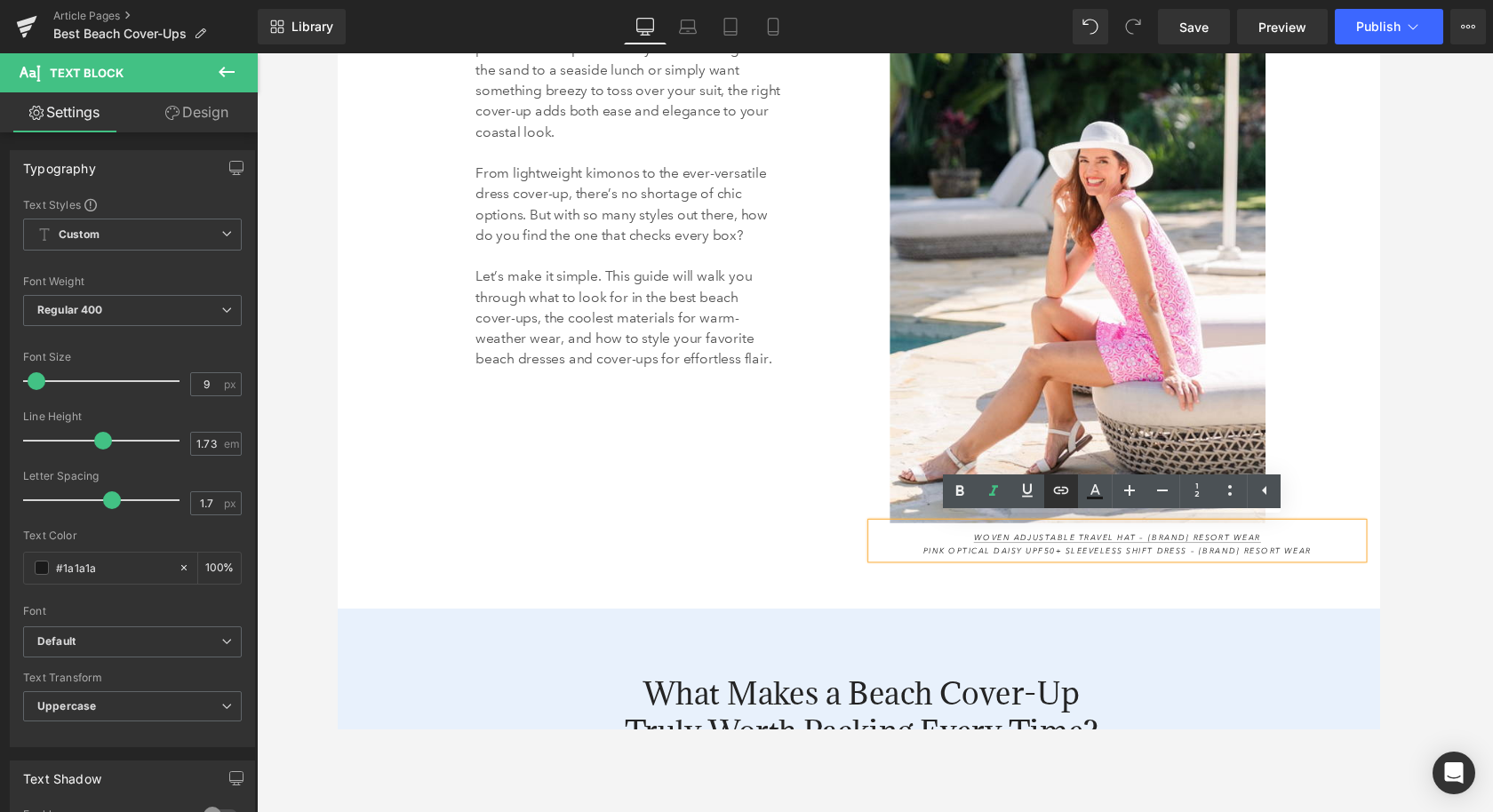 click 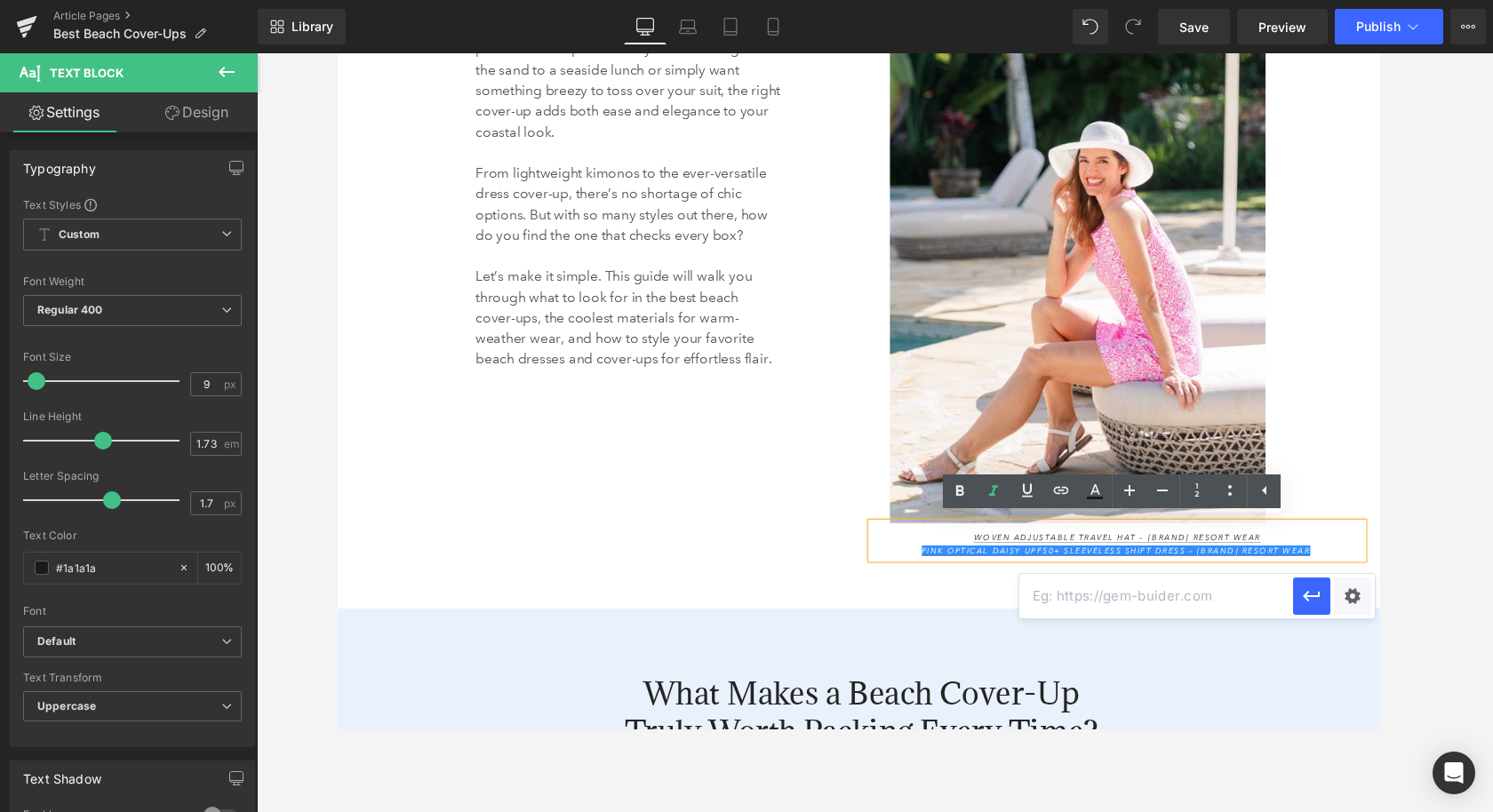 click at bounding box center (1156, 596) 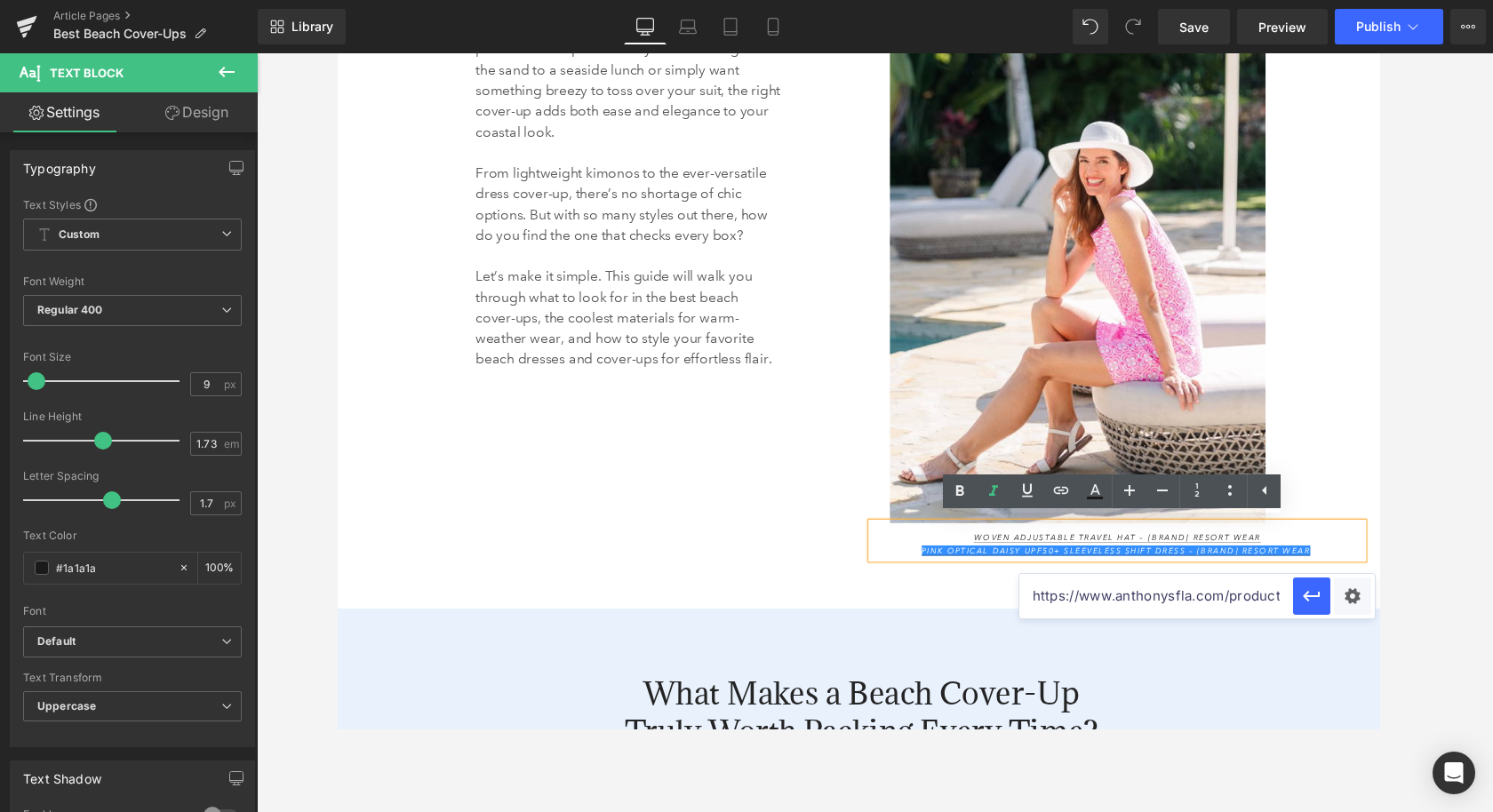 scroll, scrollTop: 0, scrollLeft: 98, axis: horizontal 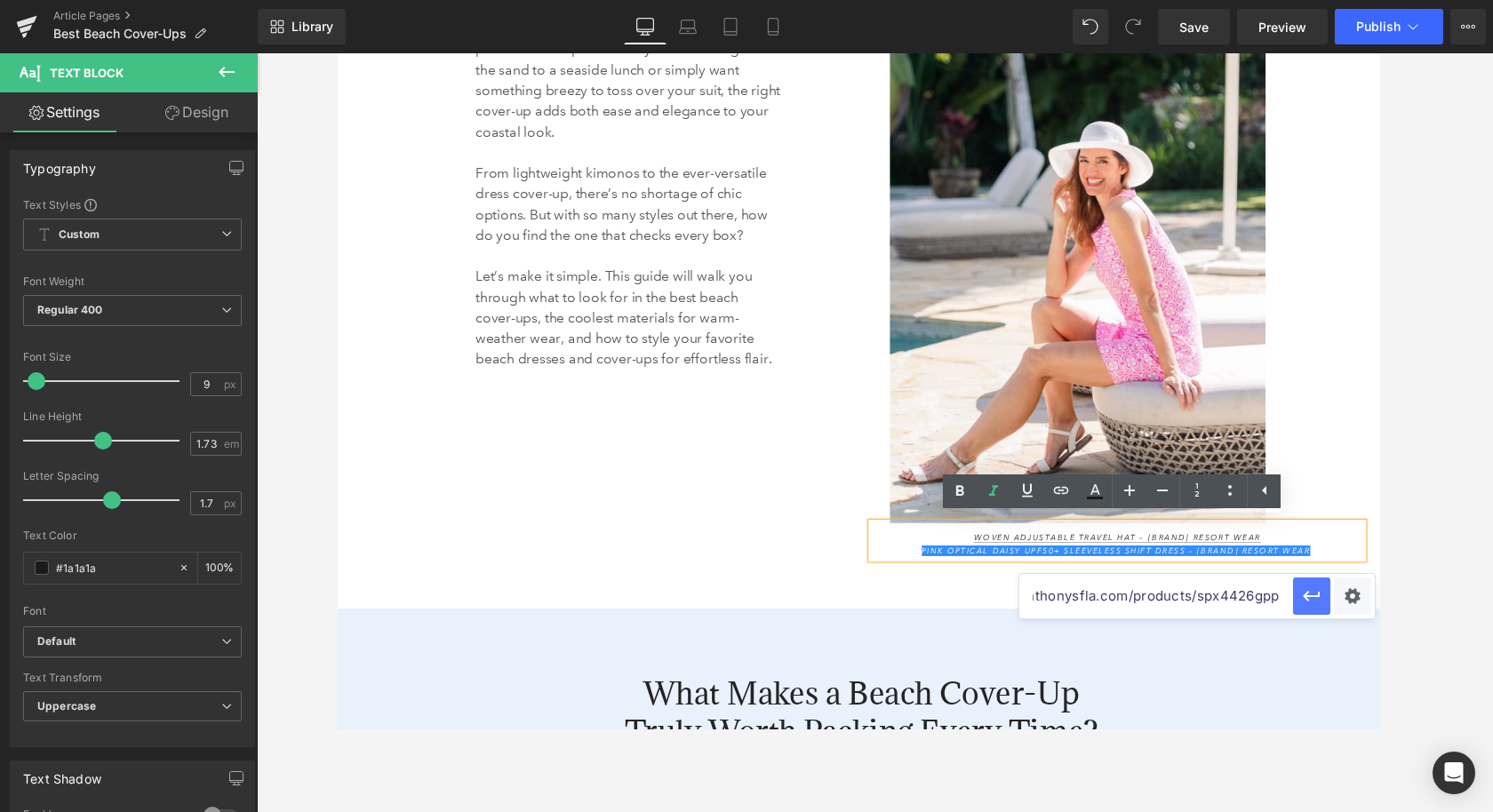 type on "https://www.anthonysfla.com/products/spx4426gpp" 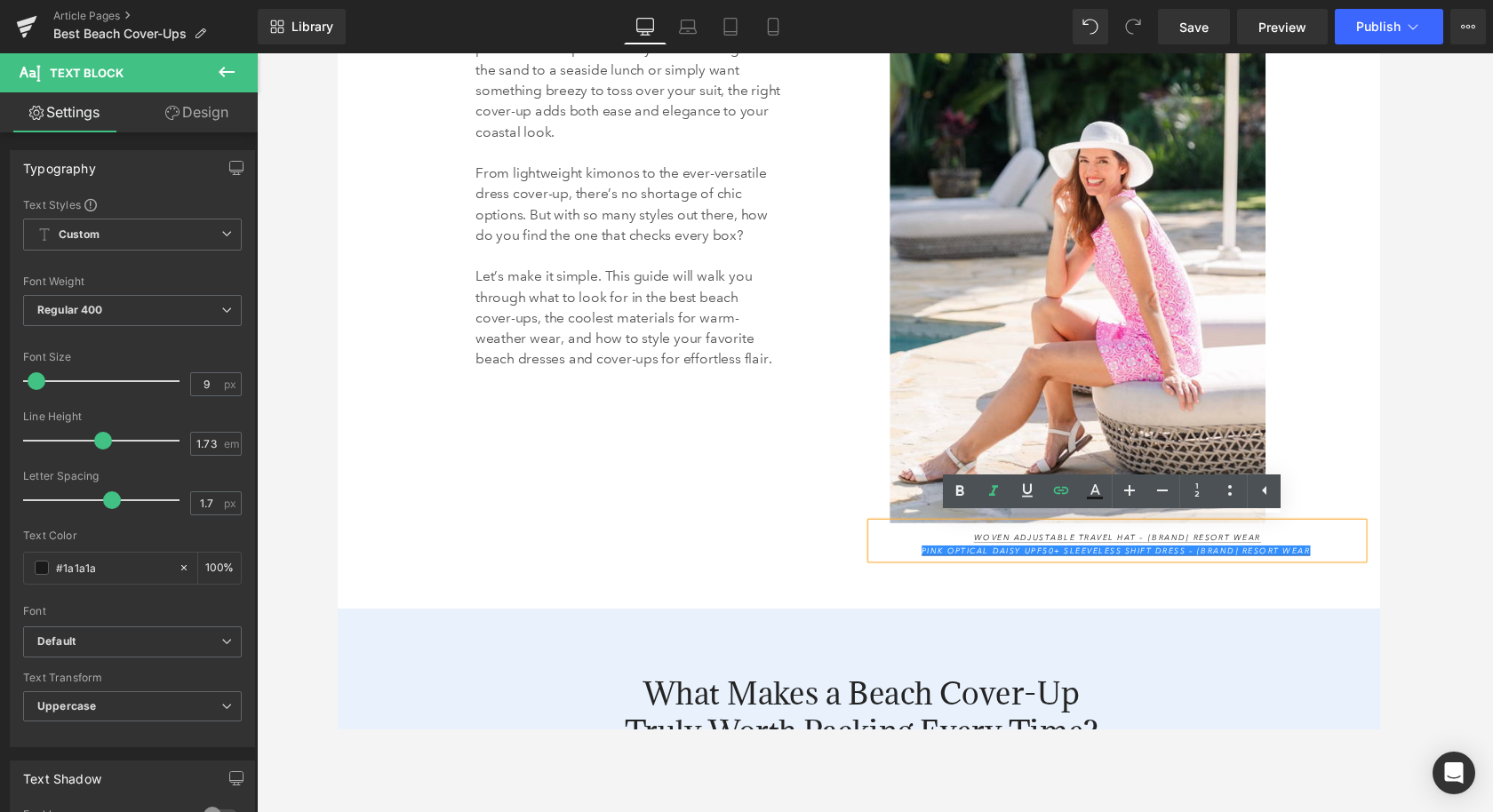 scroll, scrollTop: 0, scrollLeft: 0, axis: both 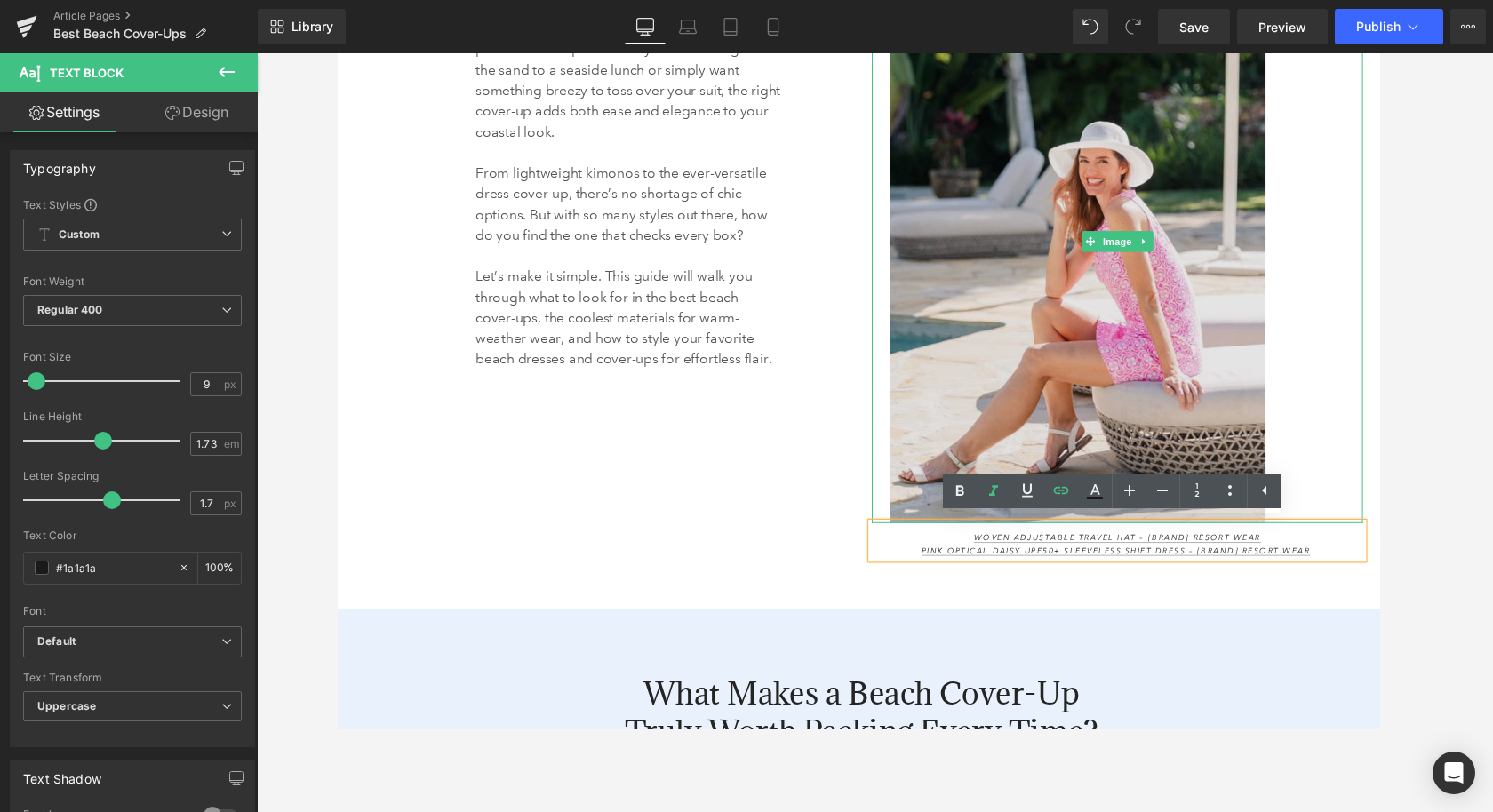 click at bounding box center [1169, 247] 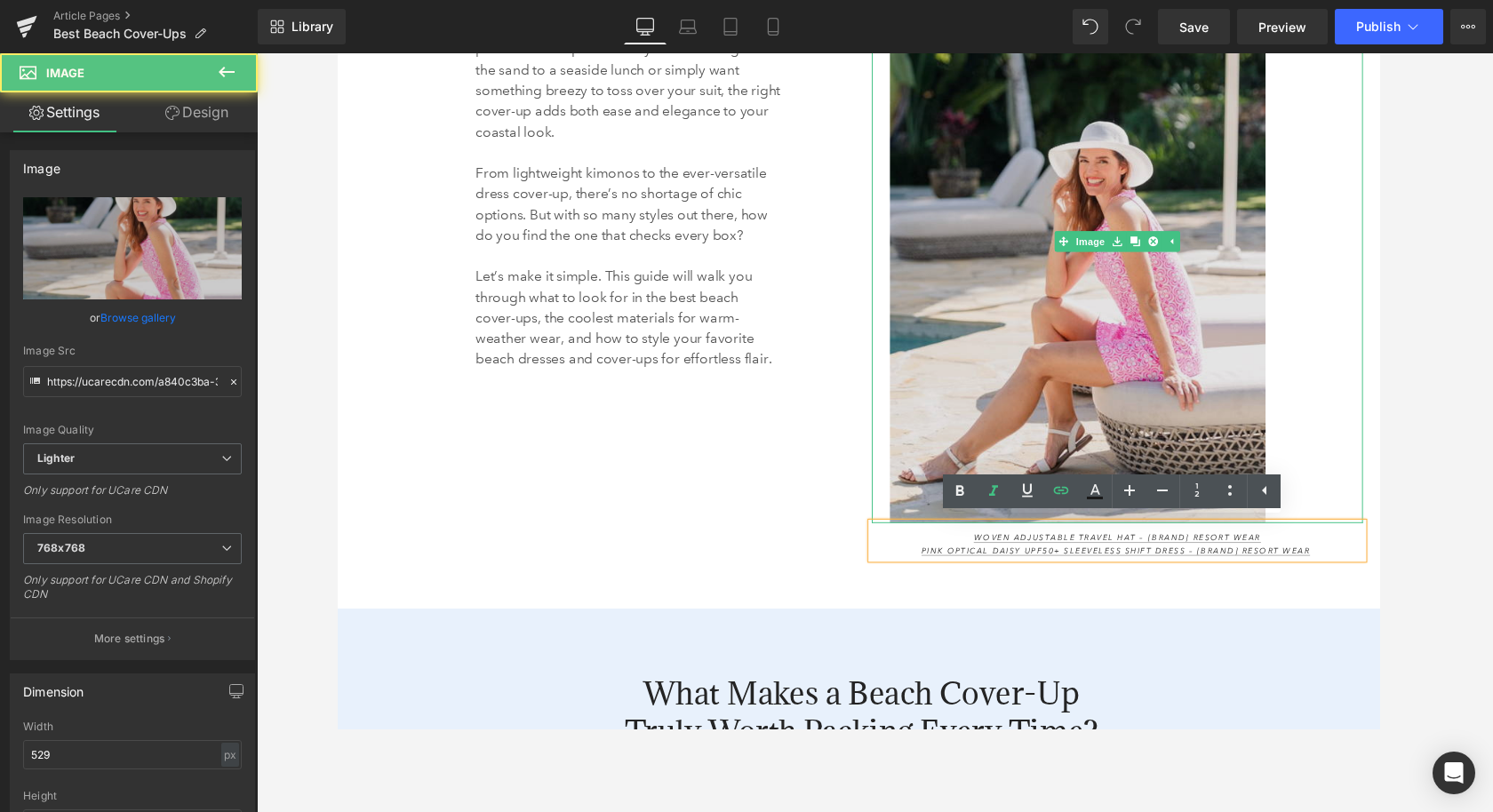click at bounding box center (1141, 247) 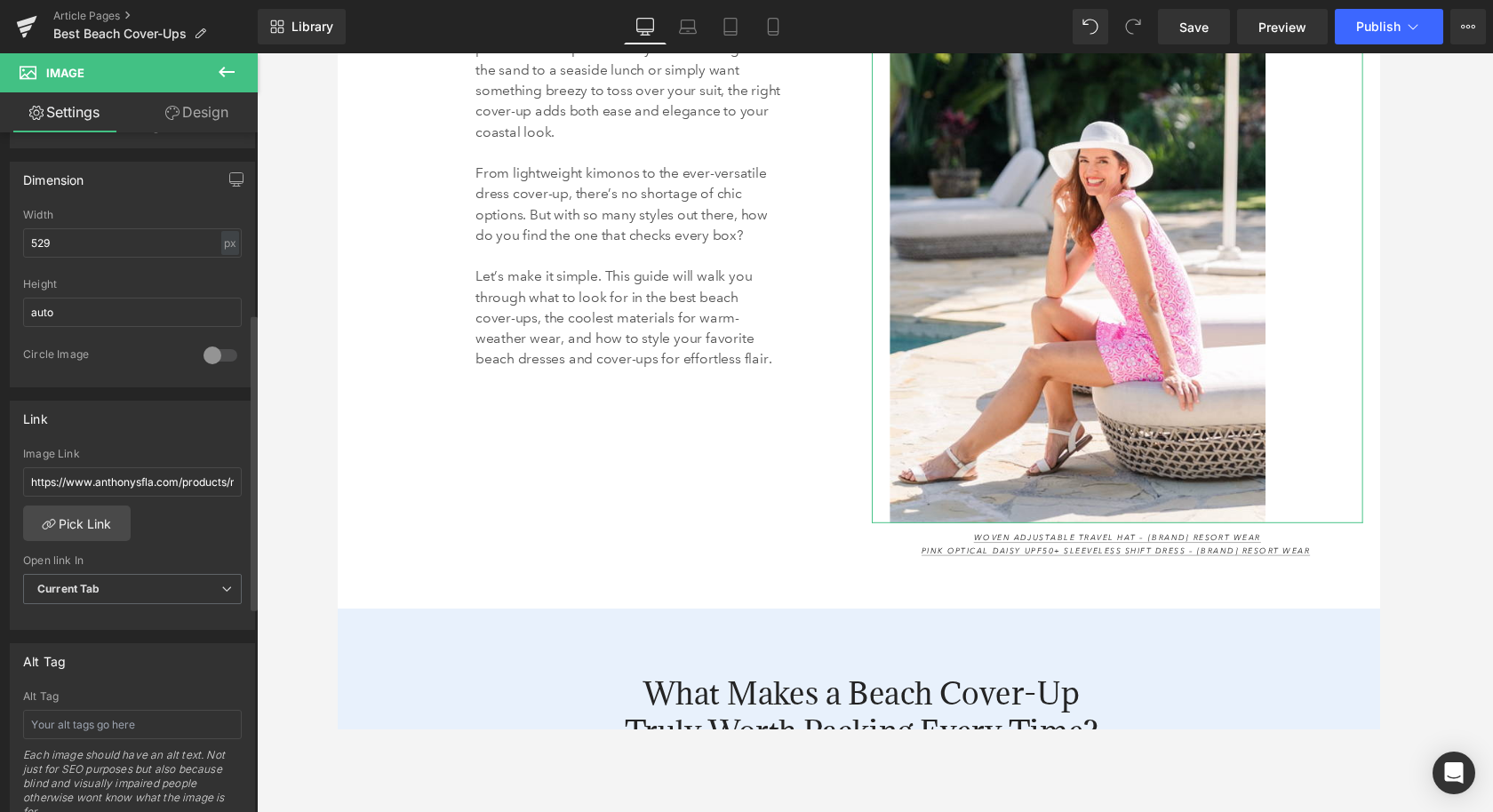 scroll, scrollTop: 513, scrollLeft: 0, axis: vertical 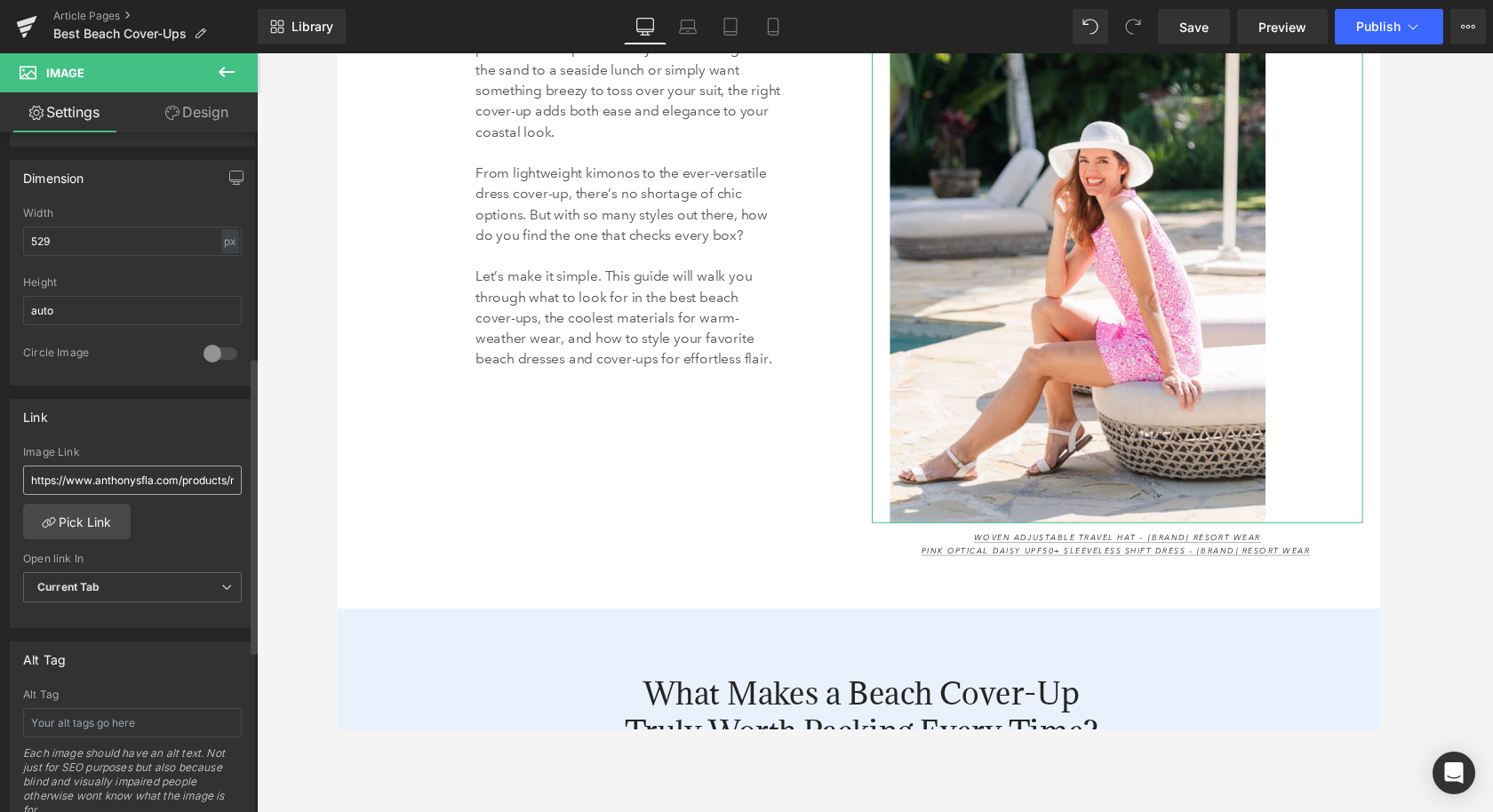 click on "https://www.anthonysfla.com/products/mm3c352?variant=51618662383988" at bounding box center (132, 480) 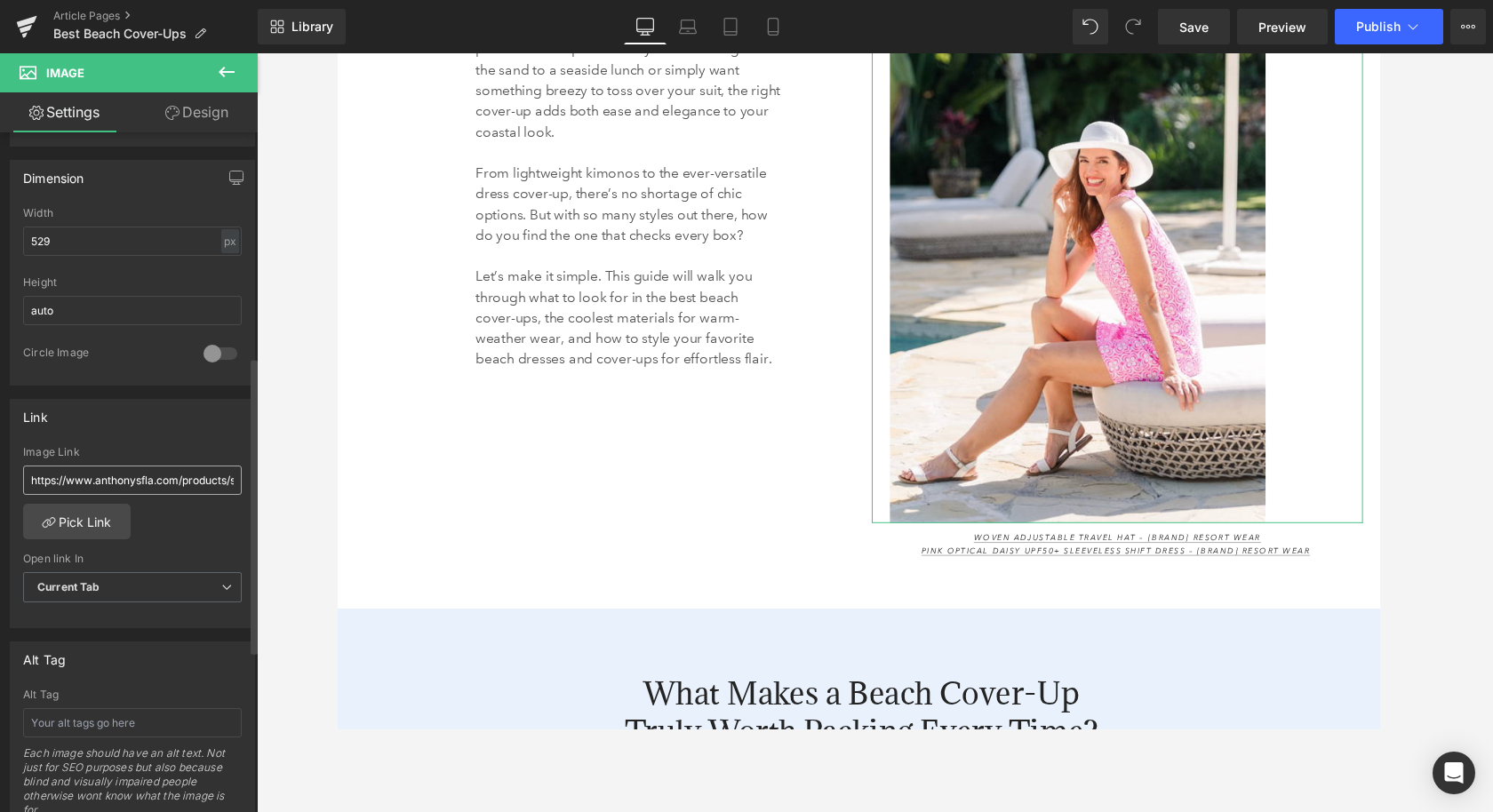 scroll, scrollTop: 0, scrollLeft: 68, axis: horizontal 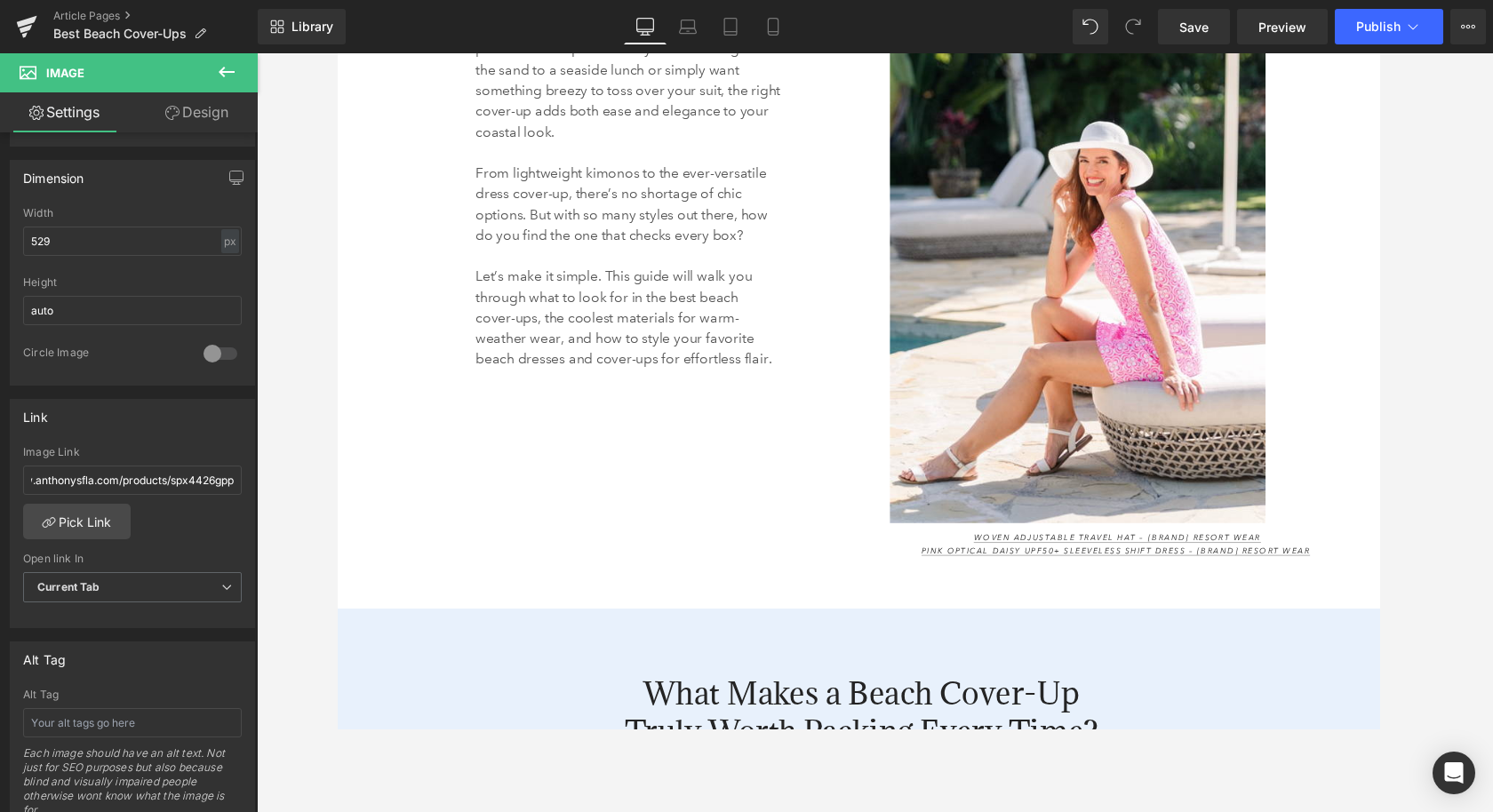 click on "When it comes to beach day essentials, sunscreen and a great swimsuit may top the list, but don’t underestimate the power of the perfect cover-up. Whether you're heading from the sand to a seaside lunch or simply want something breezy to toss over your suit, the right cover-up adds both ease and elegance to your coastal look.   From lightweight kimonos to the ever-versatile dress cover-up, there’s no shortage of chic options. But with so many styles out there, how do you find the one that checks every box?   Let’s make it simple. This guide will walk you through what to look for in the best beach cover-ups, the coolest materials for warm-weather wear, and how to style your favorite beach dresses and cover-ups for effortless flair.  Text Block     48px   140px   76px Image         93px Woven Adjustable Travel Hat – Anthony's Resort Wear  Pink Optical Daisy UPF50+ Sleeveless Shift Dress – Anthony's Resort Wear   Text Block         Row   62px" at bounding box center [874, 242] 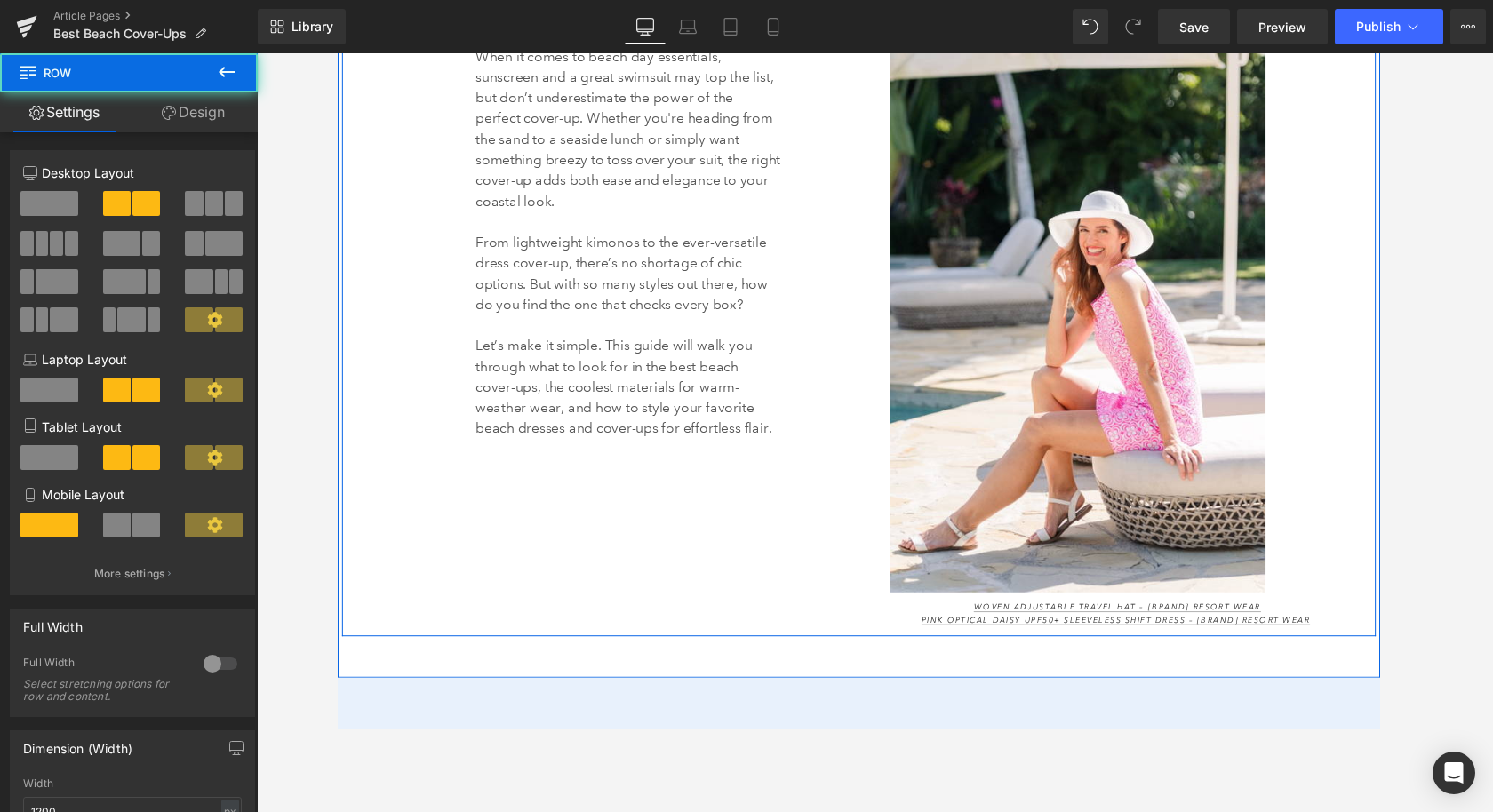 scroll, scrollTop: 1368, scrollLeft: 0, axis: vertical 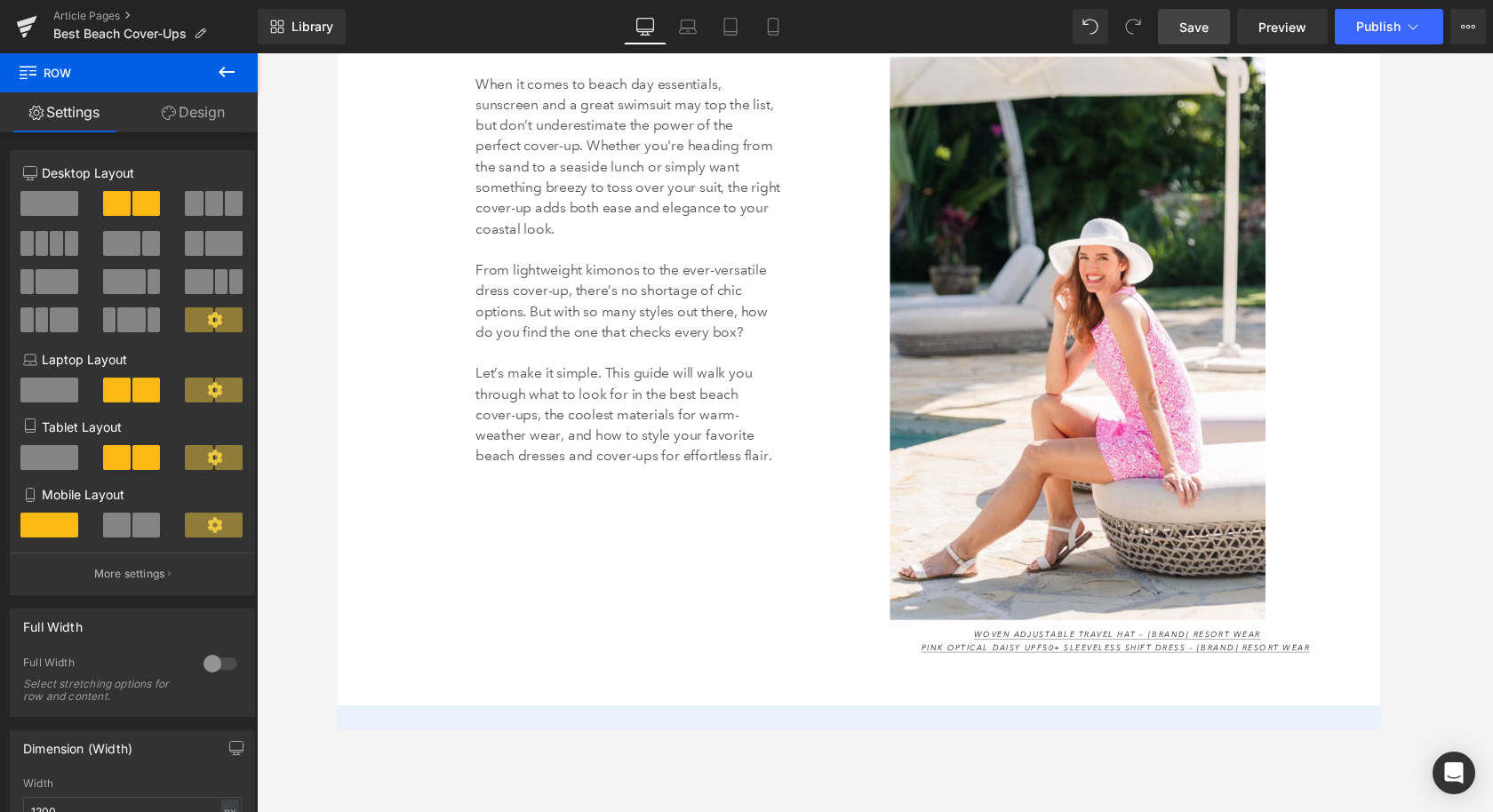 click on "Save" at bounding box center (1194, 27) 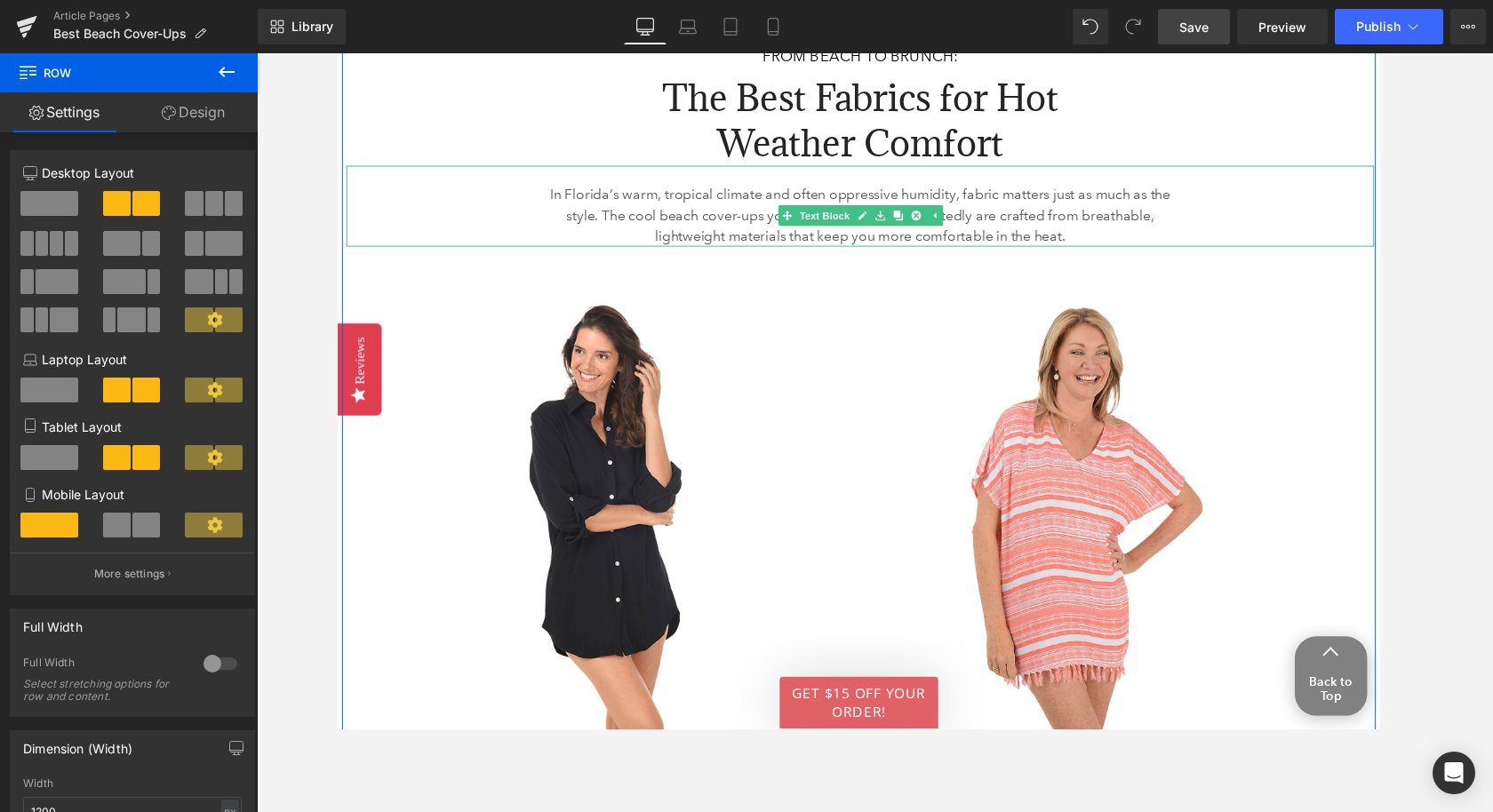scroll, scrollTop: 3109, scrollLeft: 0, axis: vertical 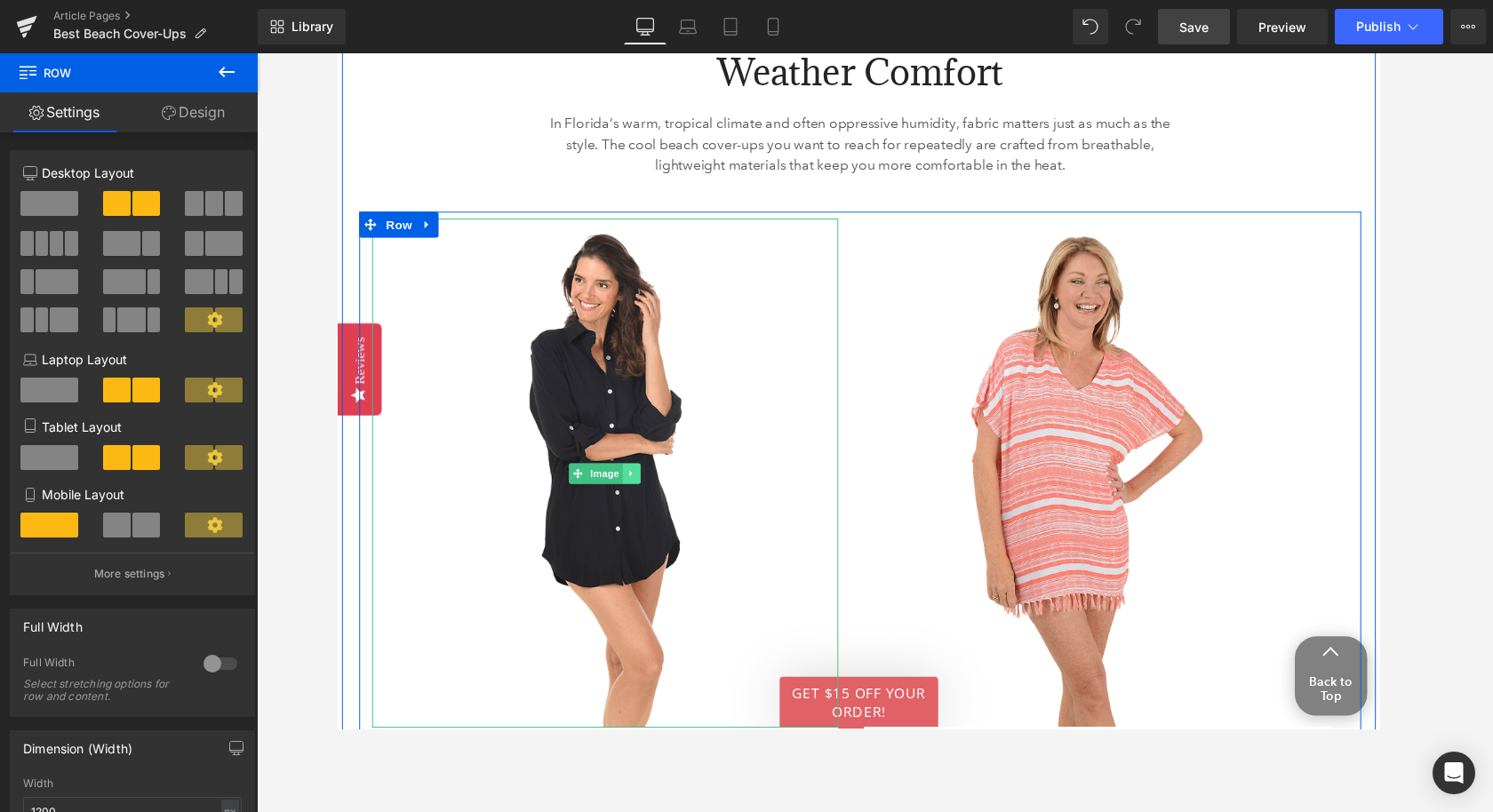 click at bounding box center [640, 487] 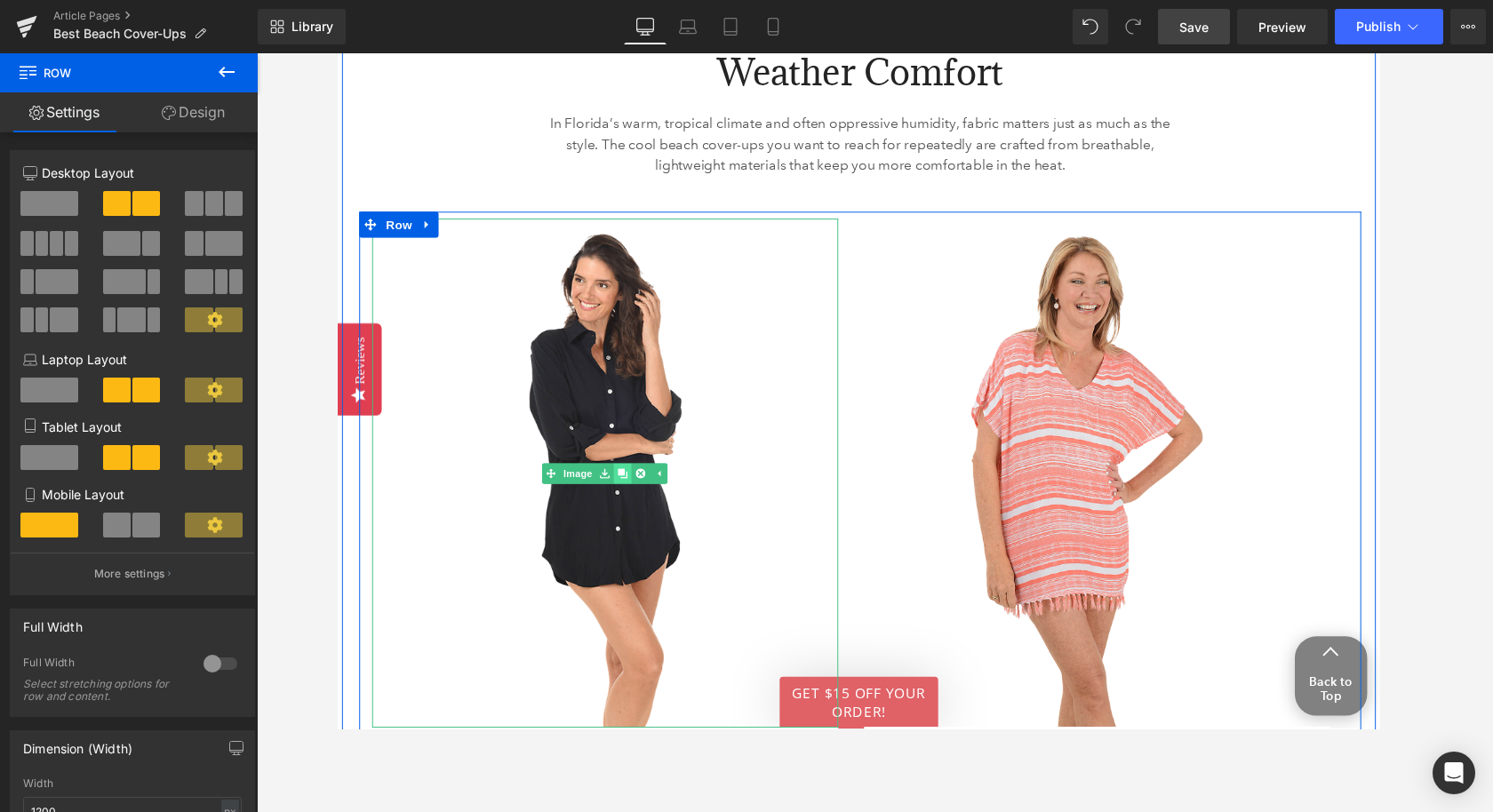 click 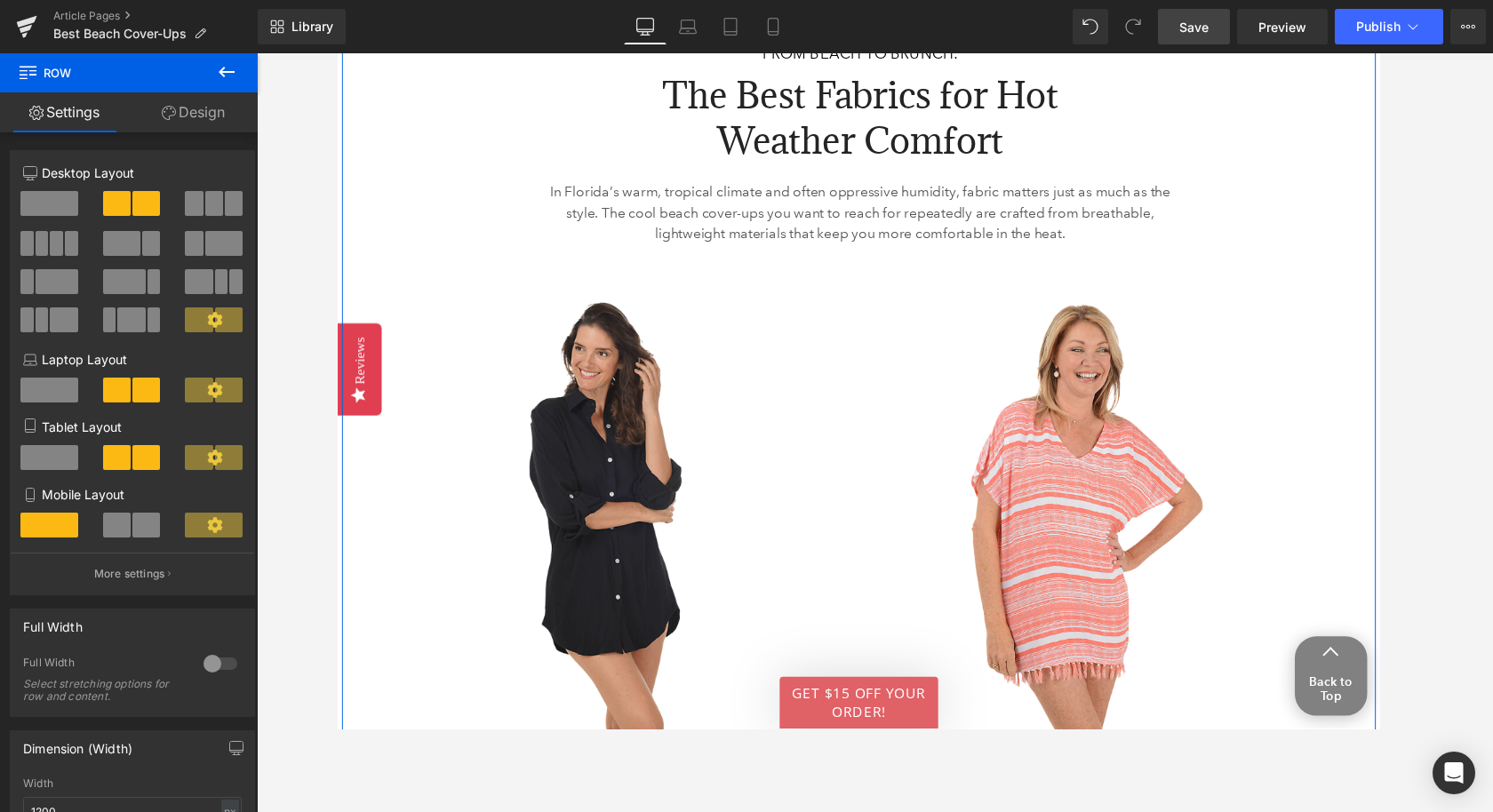 scroll, scrollTop: 3118, scrollLeft: 0, axis: vertical 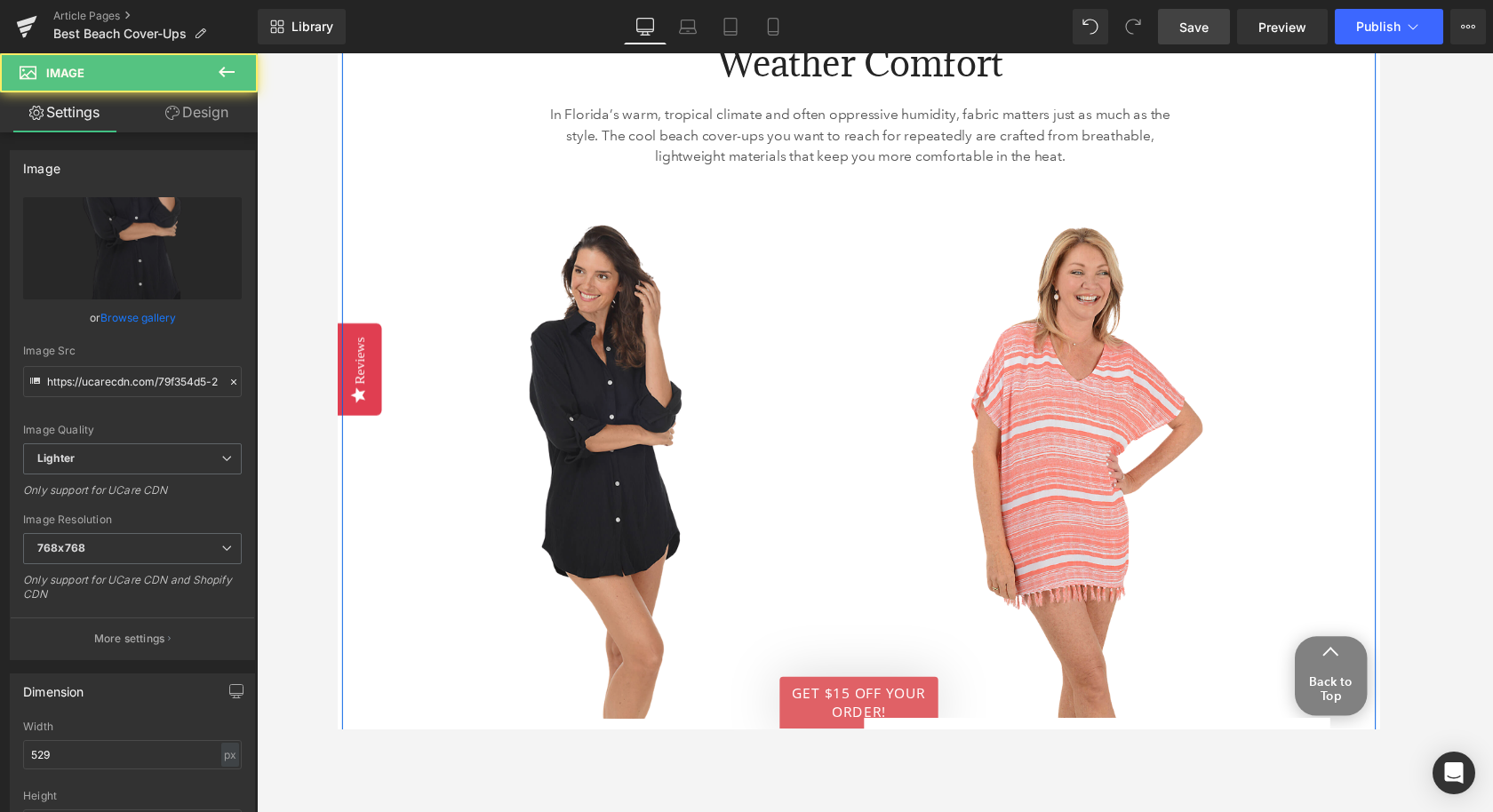 click at bounding box center [612, 477] 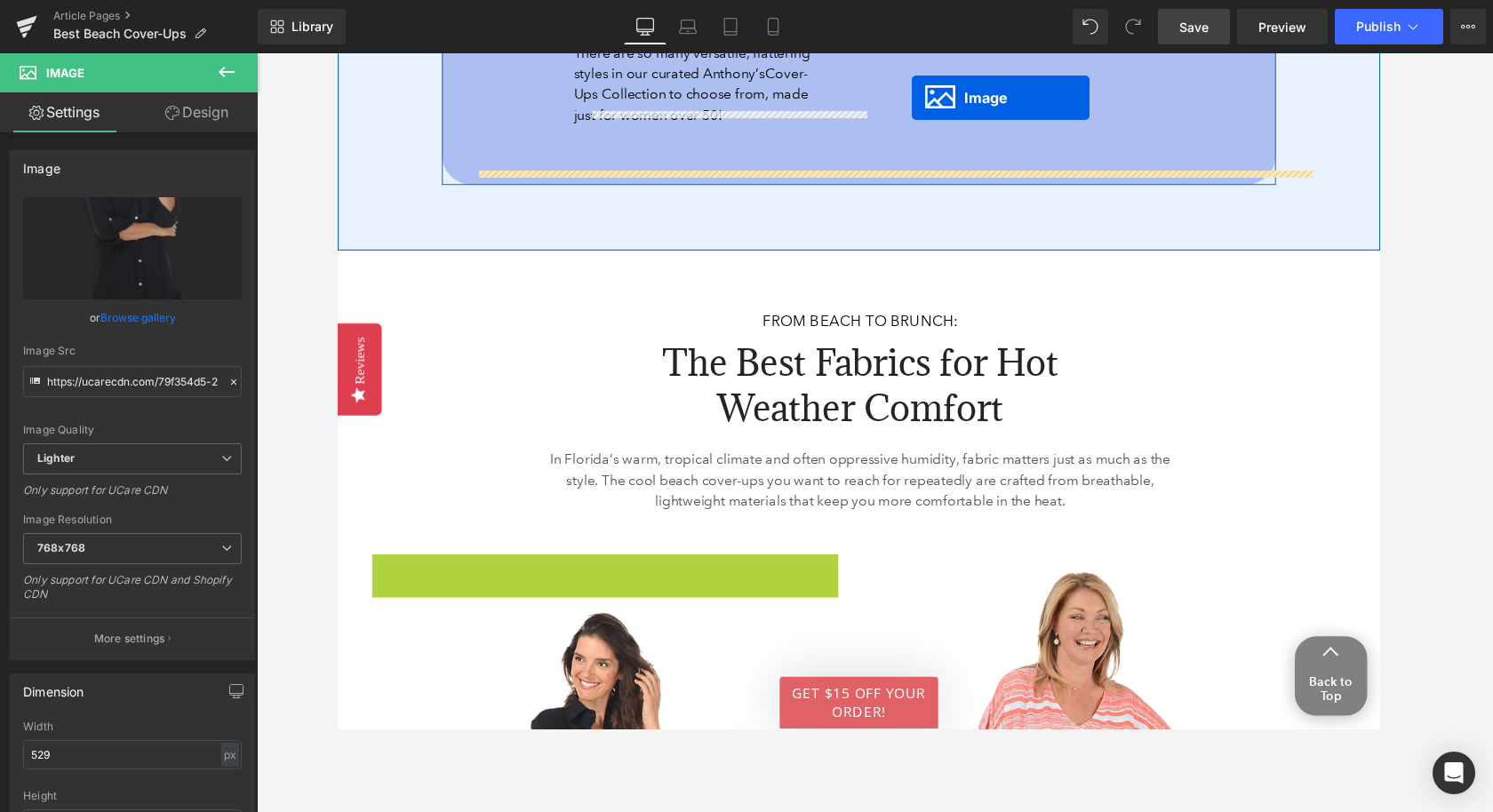scroll, scrollTop: 2496, scrollLeft: 0, axis: vertical 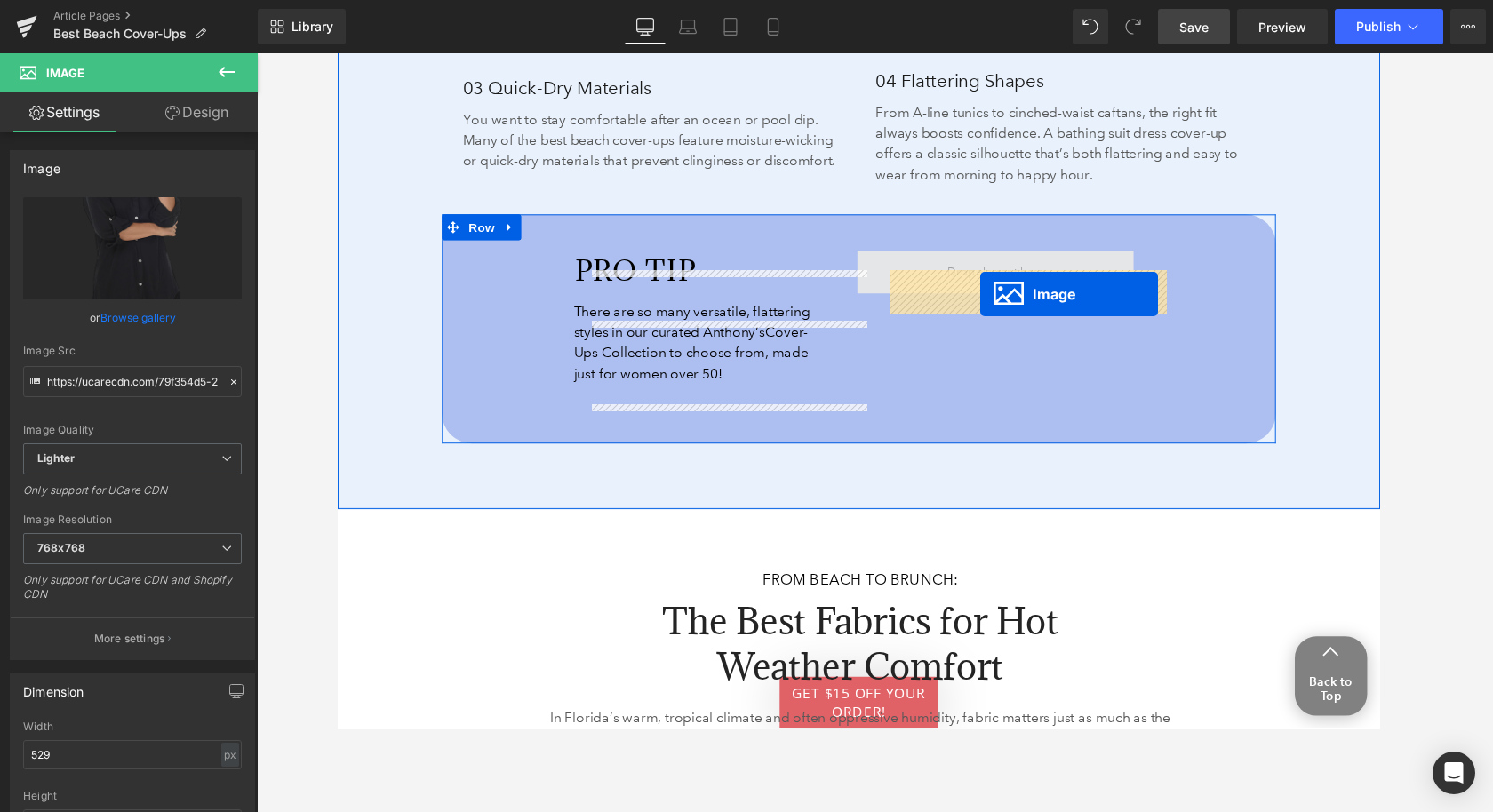 drag, startPoint x: 550, startPoint y: 499, endPoint x: 1000, endPoint y: 302, distance: 491.2321 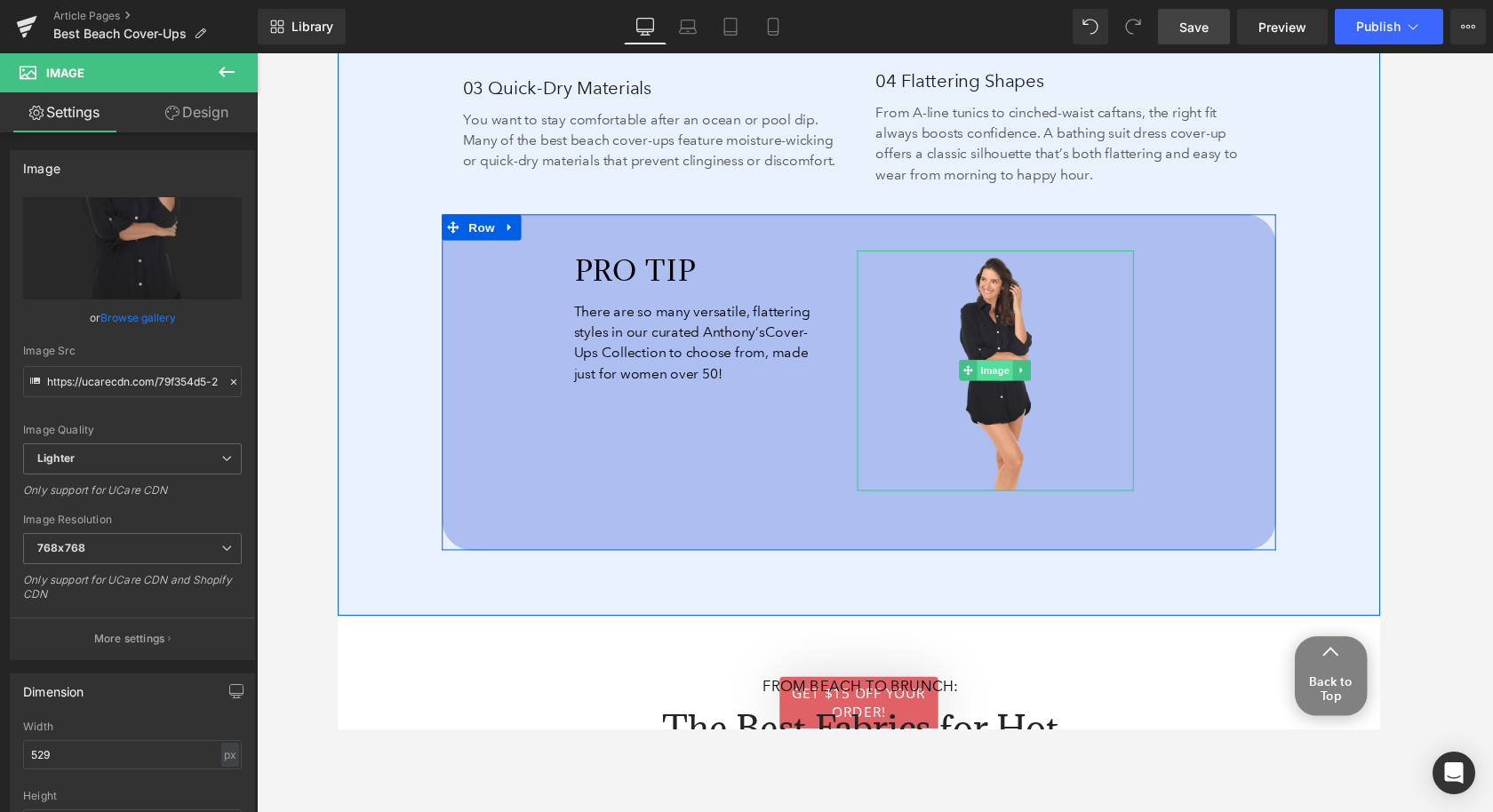 click on "Image" at bounding box center (1016, 380) 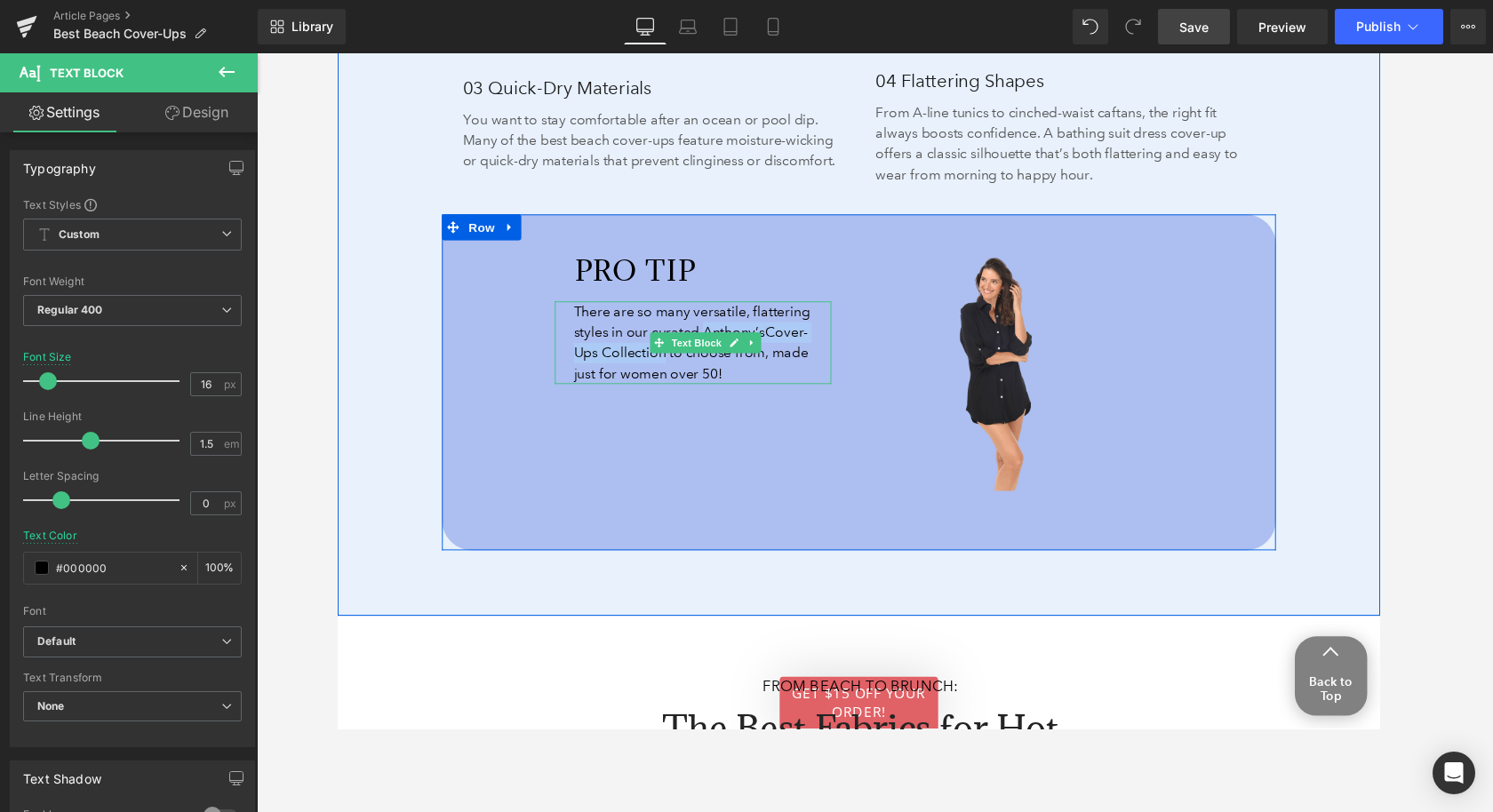 drag, startPoint x: 716, startPoint y: 353, endPoint x: 675, endPoint y: 386, distance: 52.630789 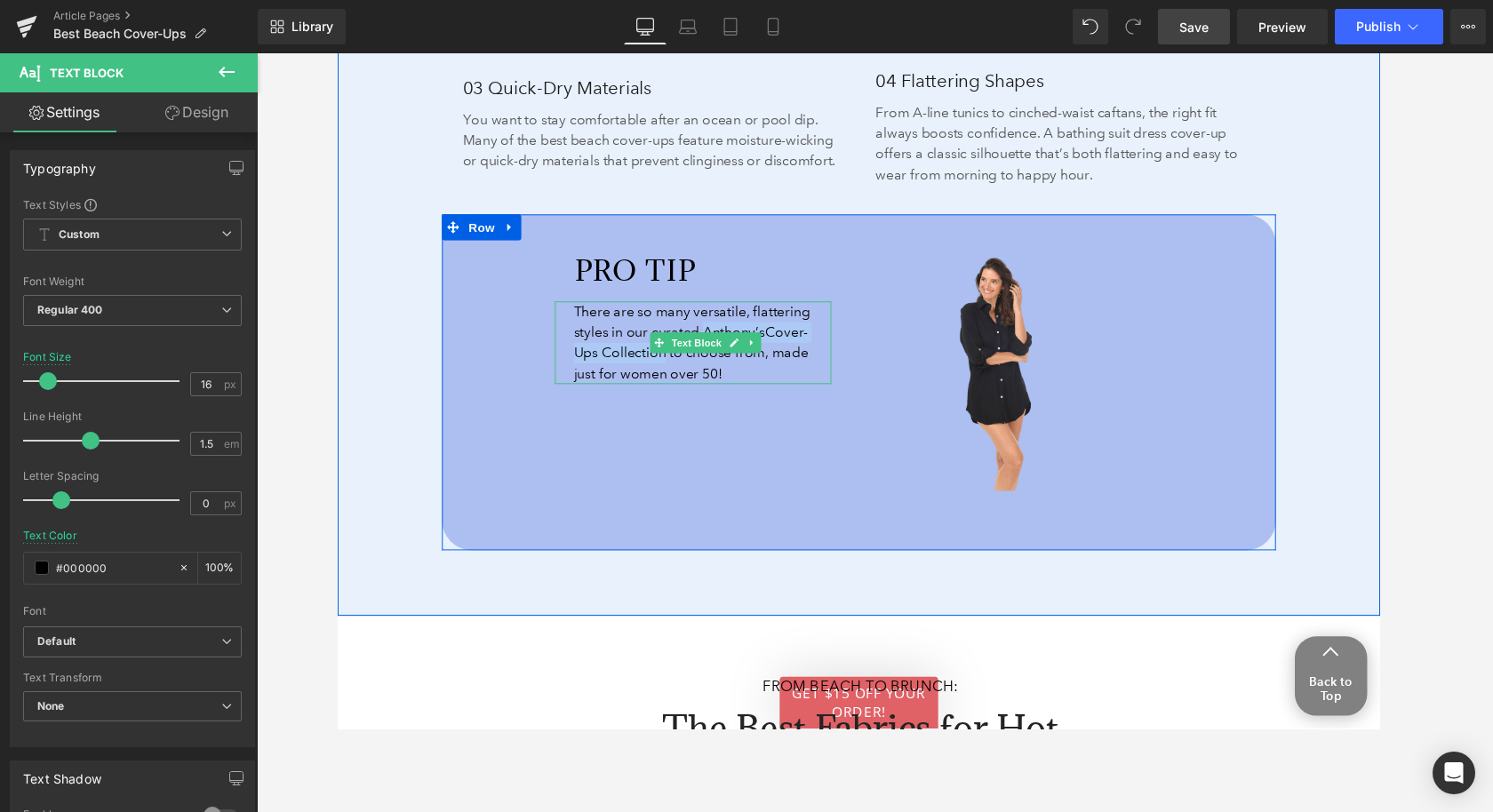 click on "There are so many versatile, flattering styles in our curated Anthony’s  Cover-Ups Collection to choose from, made just for women over 50!" at bounding box center [709, 352] 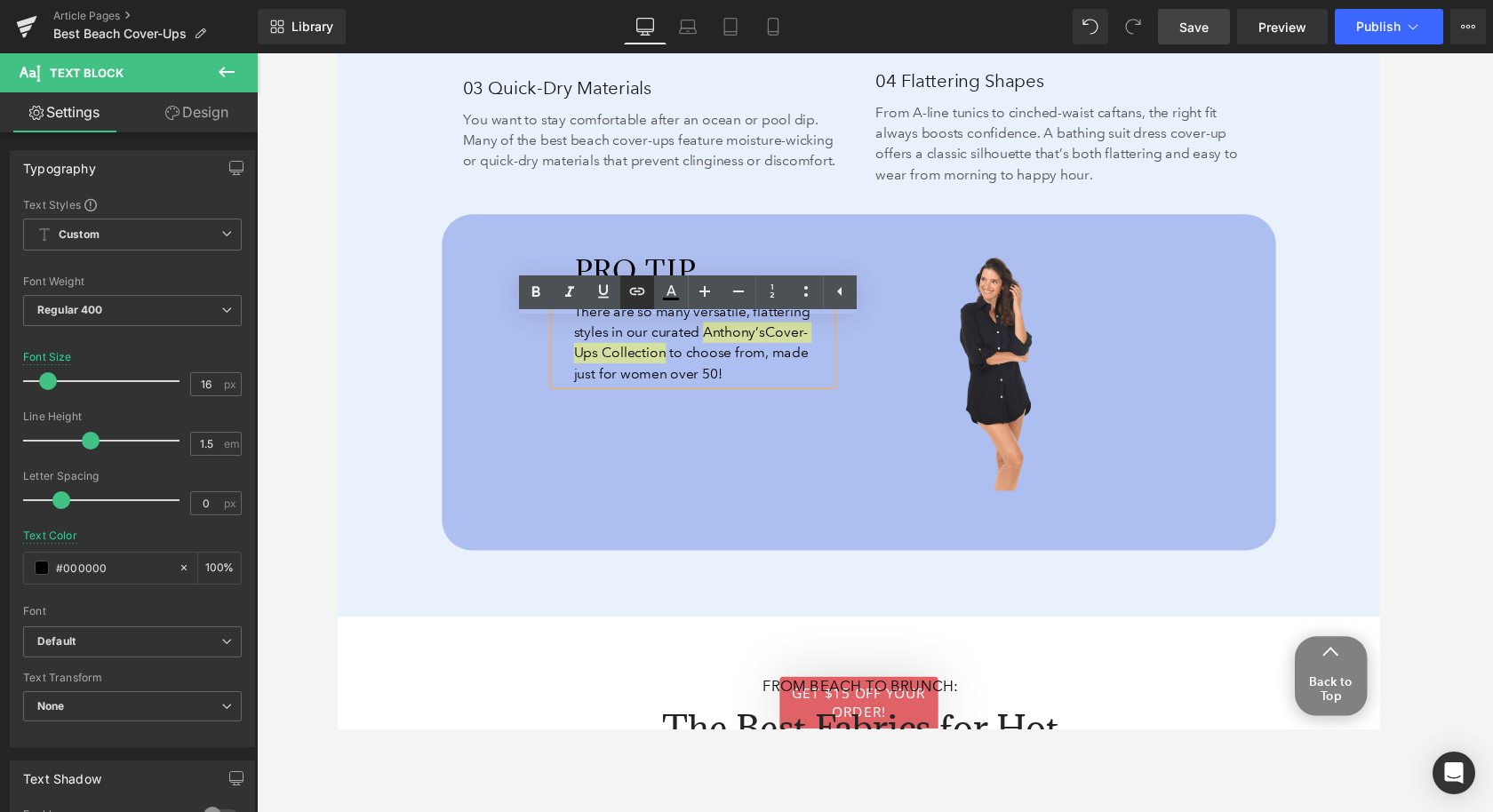click 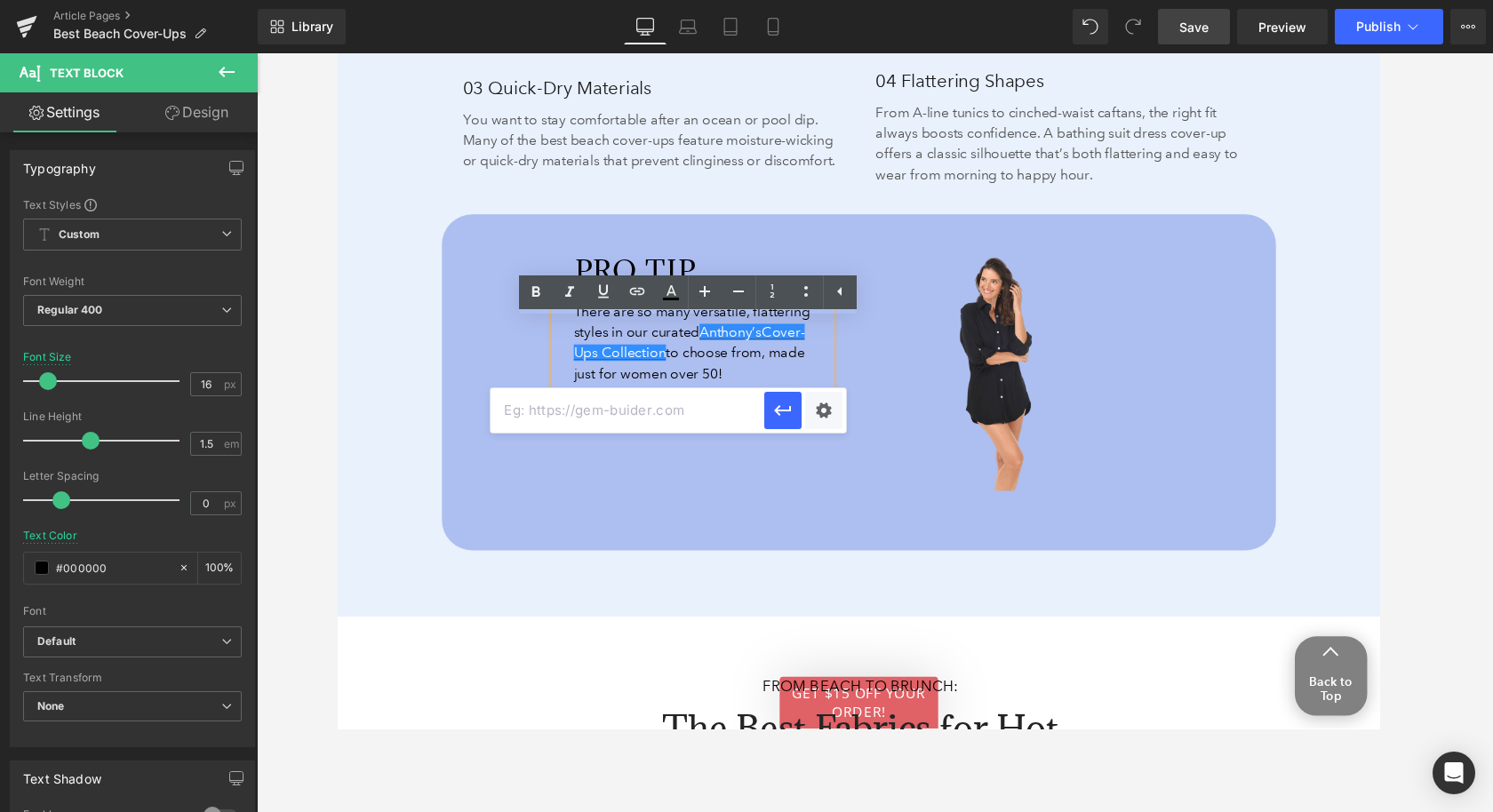 click at bounding box center [627, 410] 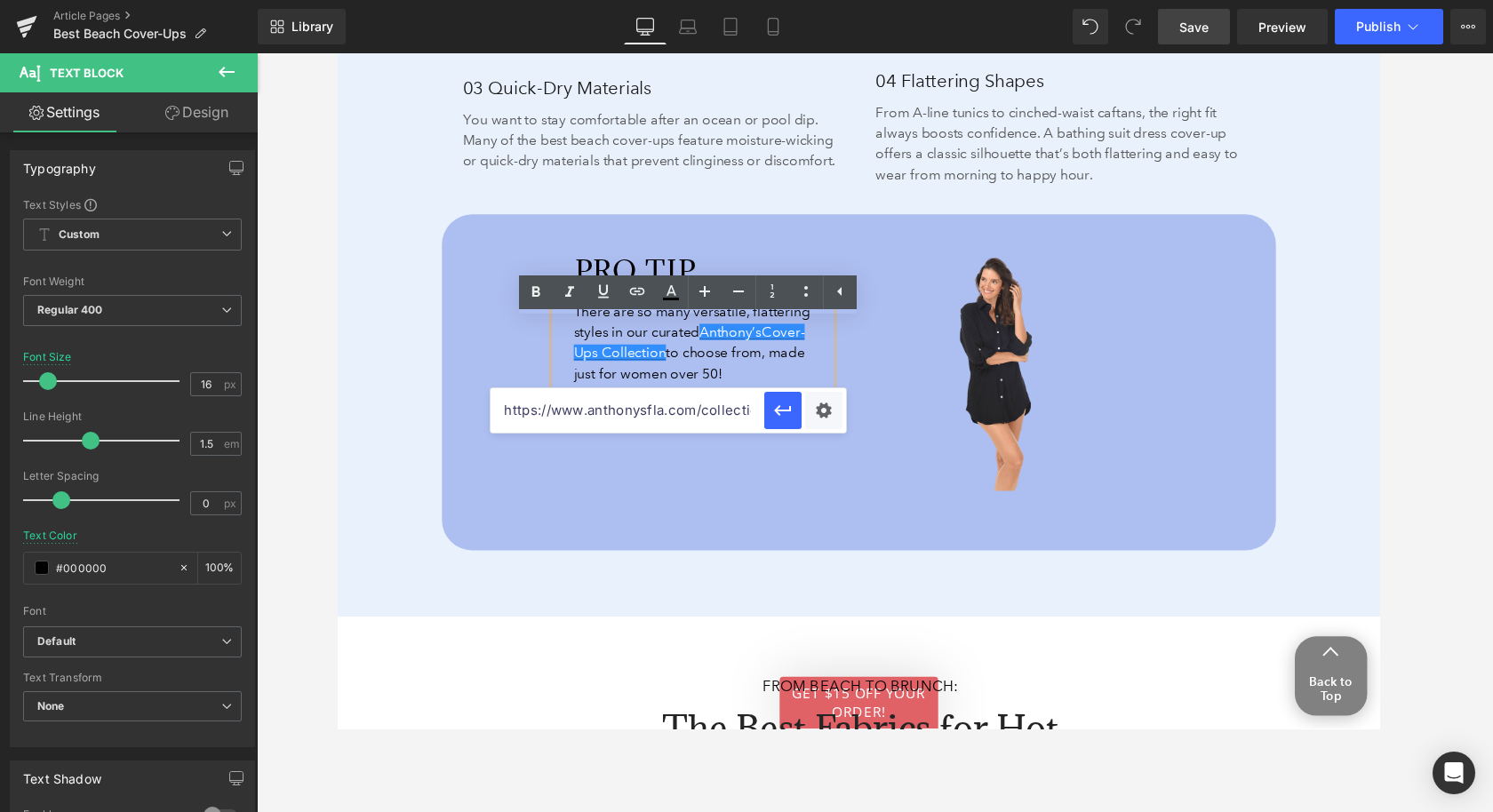scroll, scrollTop: 0, scrollLeft: 94, axis: horizontal 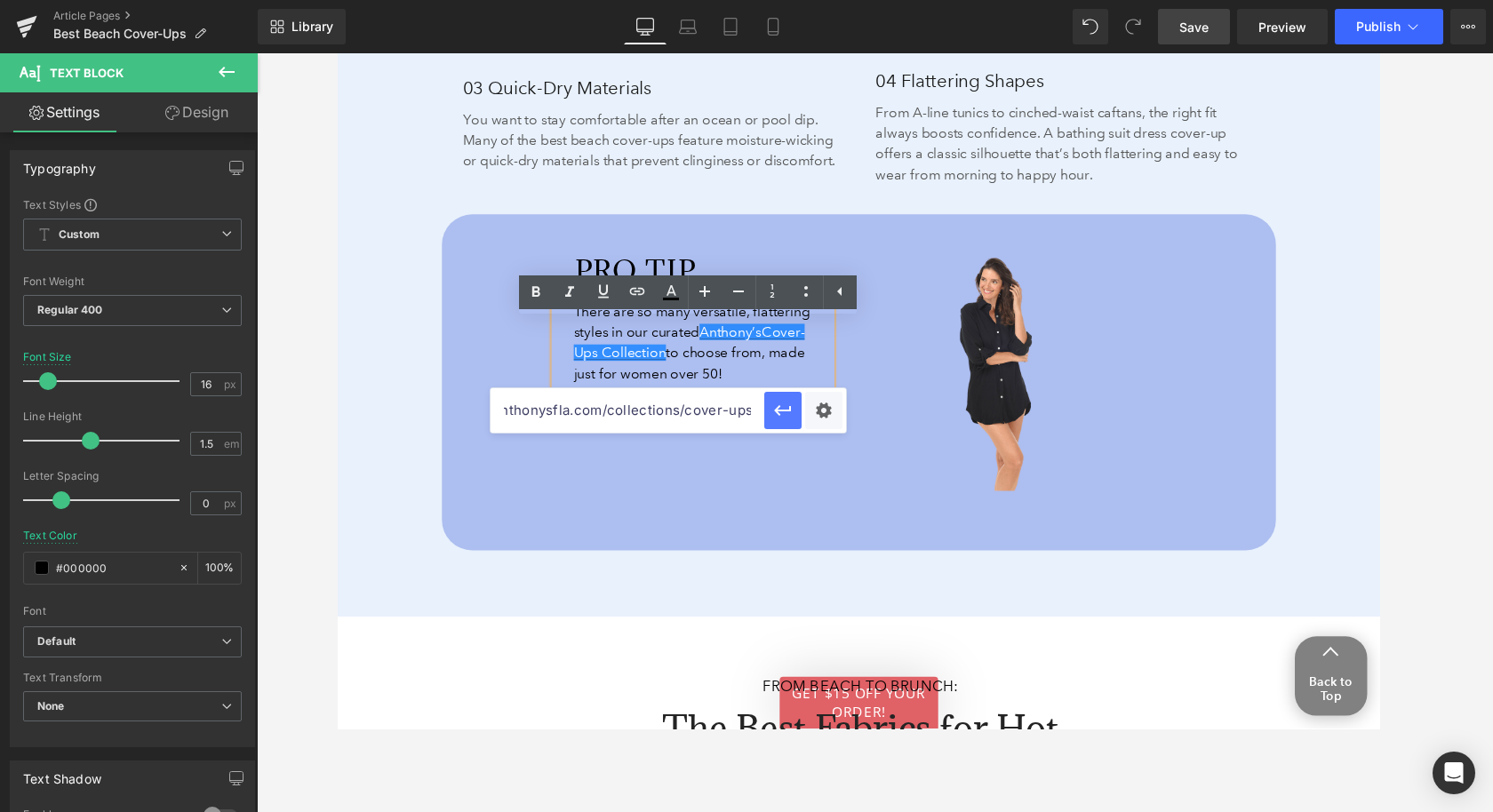 type on "https://www.anthonysfla.com/collections/cover-ups" 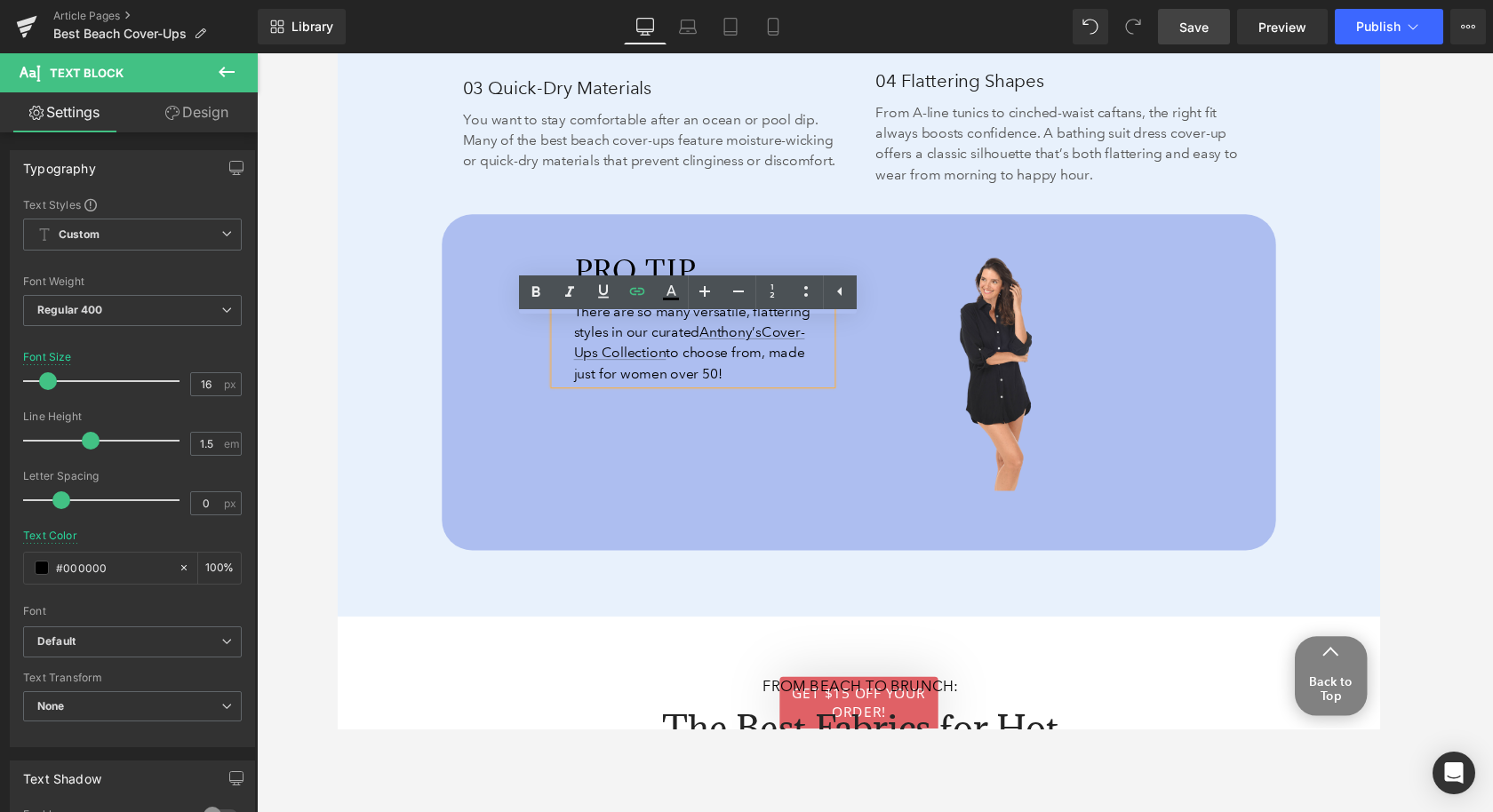click on "PRO TIP Text Block         There are so many versatile, flattering styles in our curated  Anthony’s  Cover-Ups Collection  to choose from, made just for women over 50!    Text Block         Image         Row   42px   69px   116px   150px" at bounding box center (874, 393) 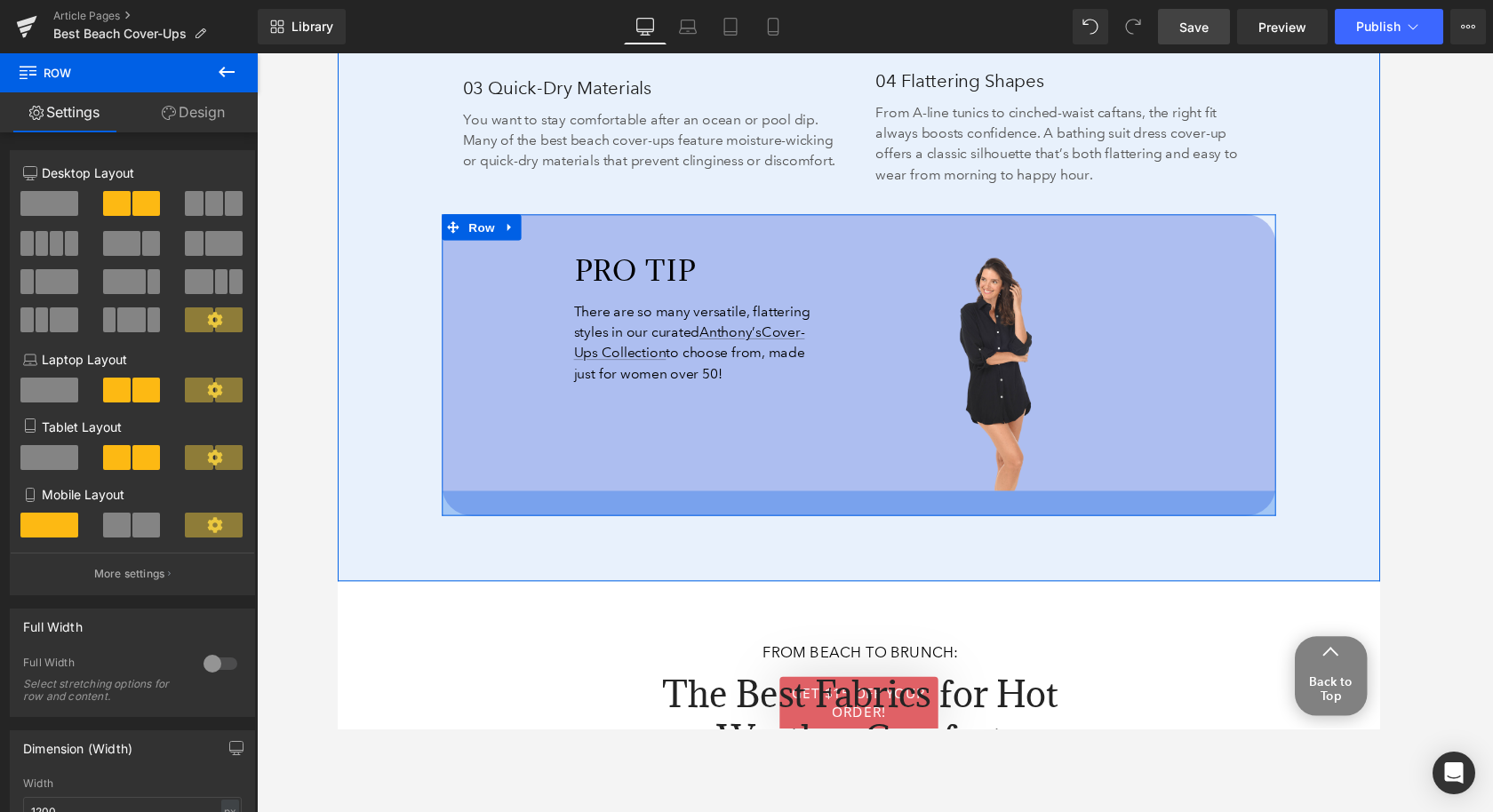 drag, startPoint x: 796, startPoint y: 565, endPoint x: 796, endPoint y: 529, distance: 36 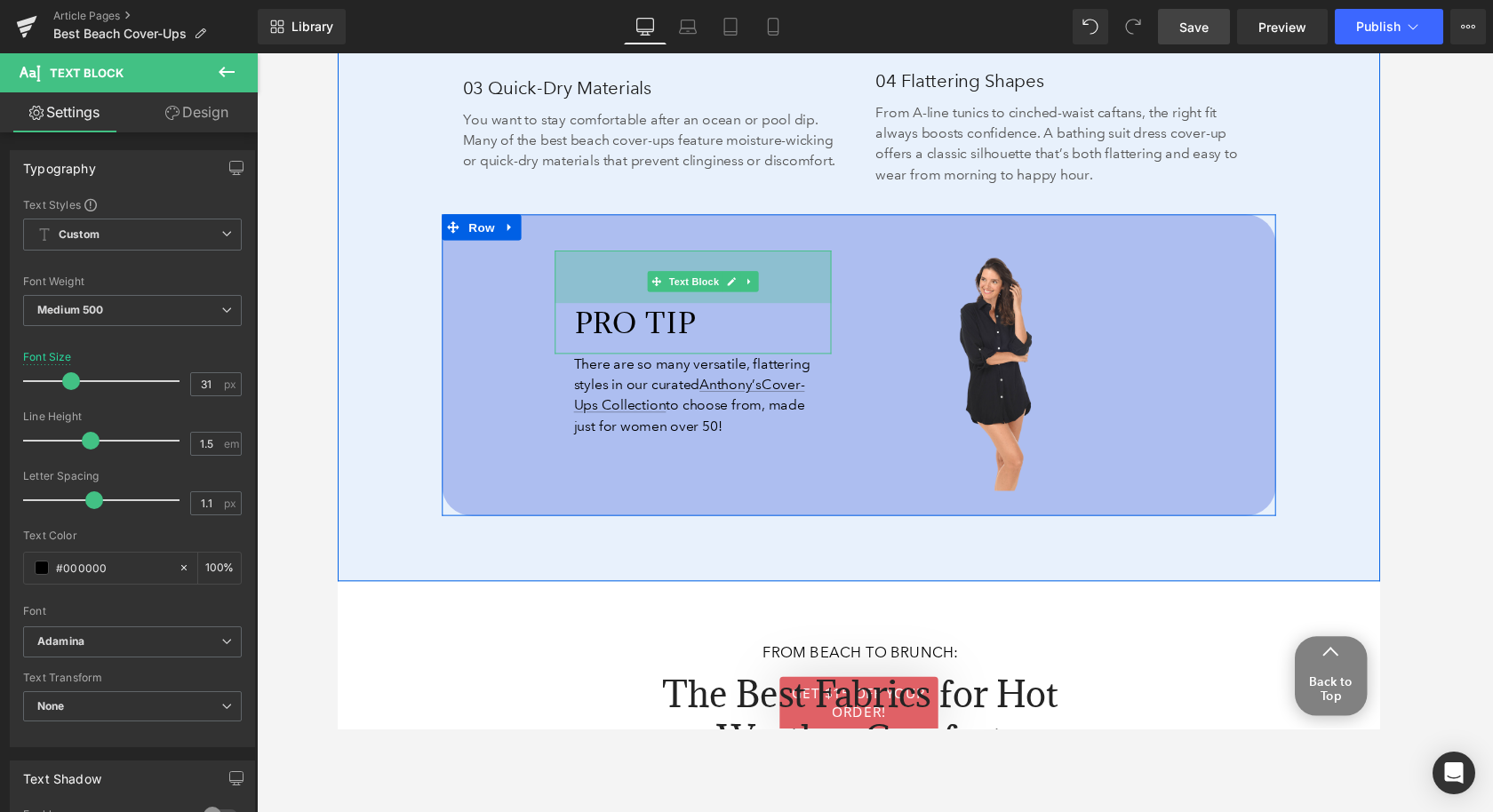 drag, startPoint x: 717, startPoint y: 281, endPoint x: 717, endPoint y: 335, distance: 54 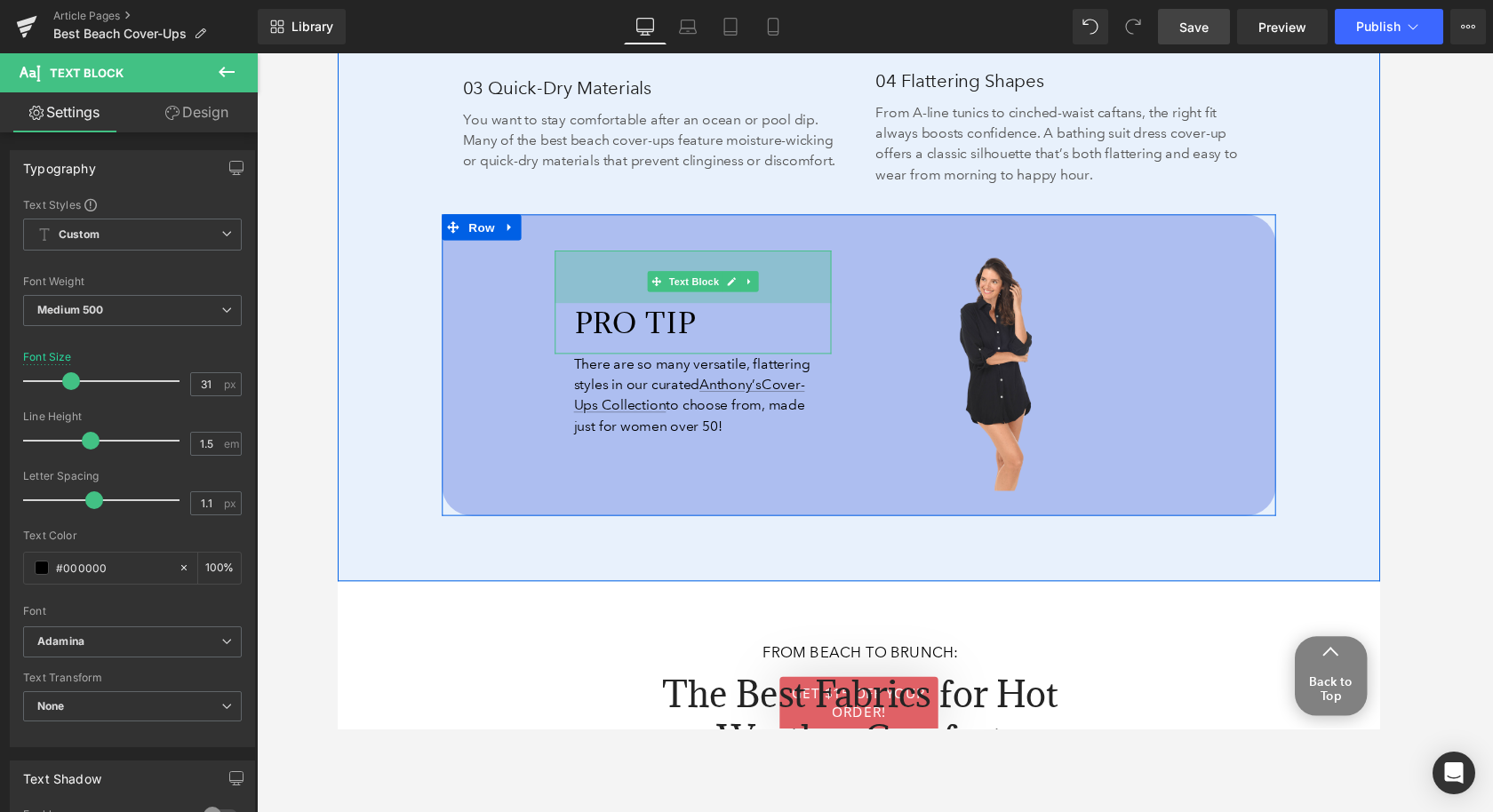 click on "PRO TIP Text Block   61px" at bounding box center (703, 310) 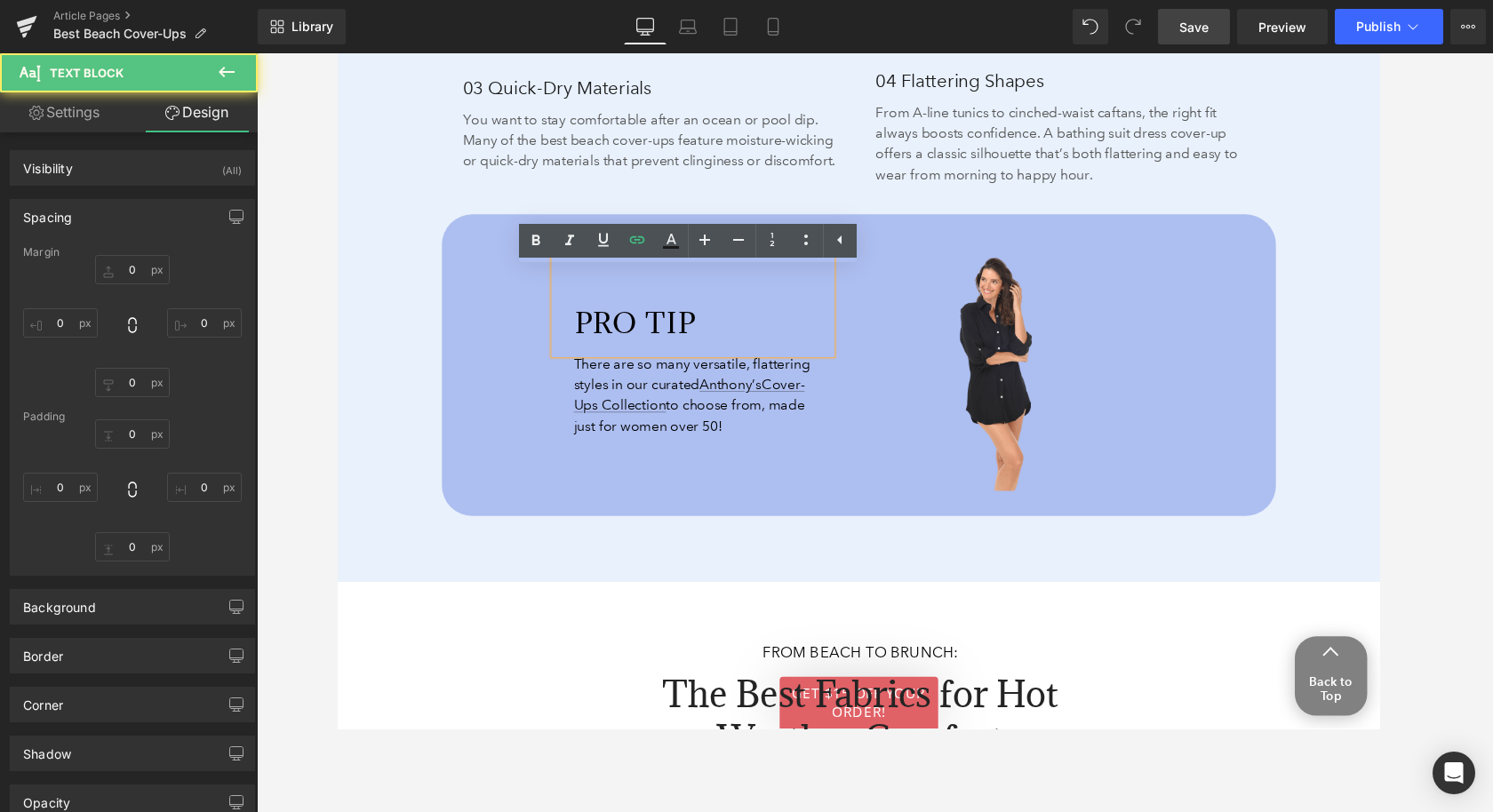 type on "0" 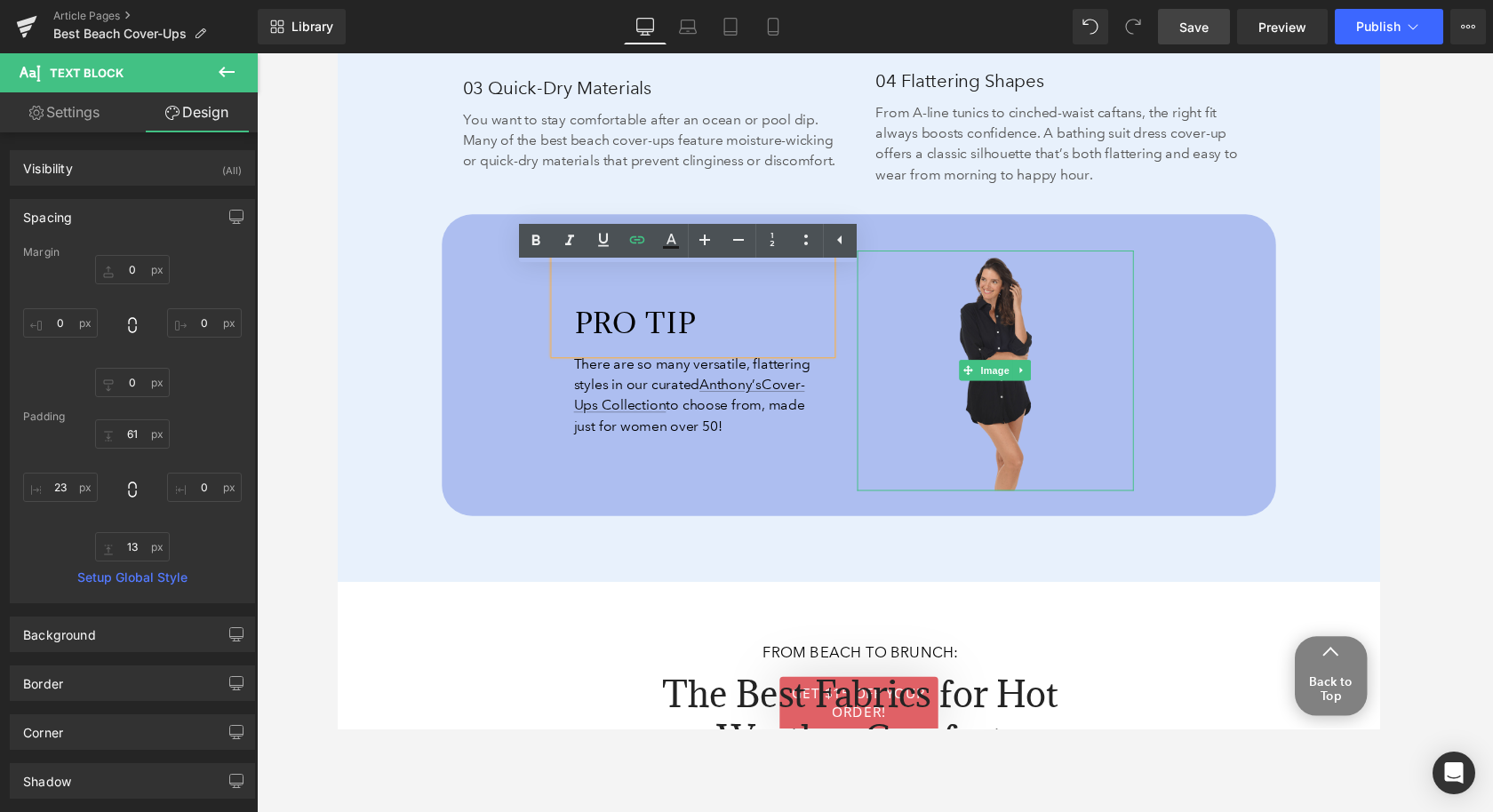 click at bounding box center (1015, 380) 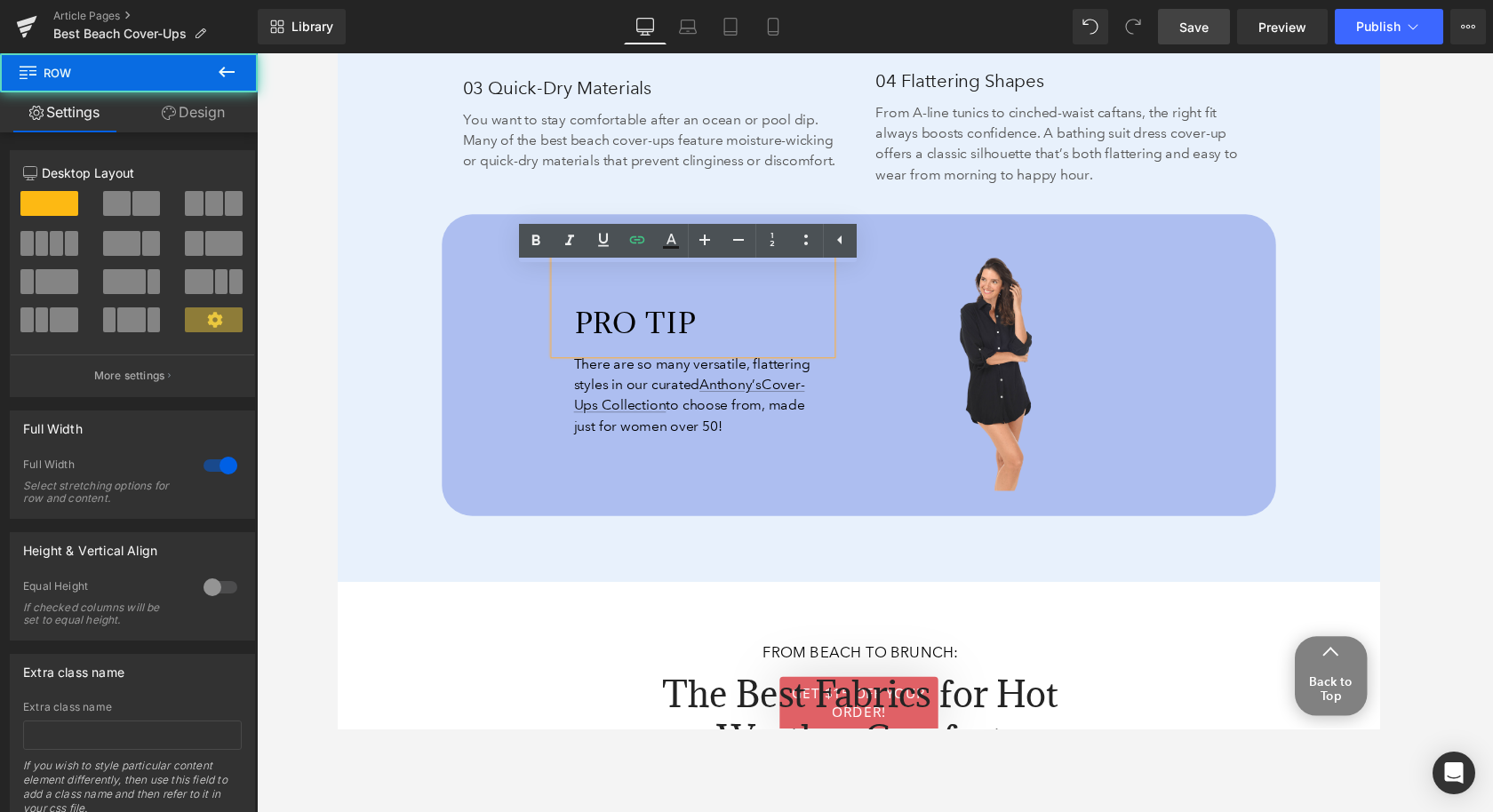 click on "What Makes a Beach Cover-Up Truly Worth Packing Every Time?  Heading       189px   189px It doesn’t matter if you’re lounging poolside or strolling the boardwalk, a great cover-up blends beauty and practicality, but what exactly should you be looking for to pick the best coverup?    Text Block       130px   130px 01 Breathability   Heading         You’re spending the day in the sun or mostly in the sun, so airflow is critical. Look for cool beach cover-ups that have airy weaves and loose silhouettes that allow your skin to breathe.  A cover-up dress for swimwear should feel like being wrapped up in a cool breeze on a summer day.  Text Block     41px     03 Quick-Dry Materials   Heading         You want to stay comfortable after an ocean or pool dip. Many of the best beach cover-ups feature moisture-wicking or quick-dry materials that prevent clinginess or discomfort.    Text Block         02 Packability Heading         Text Block     57px     04 Flattering Shapes   Heading         Text Block" at bounding box center (874, 98) 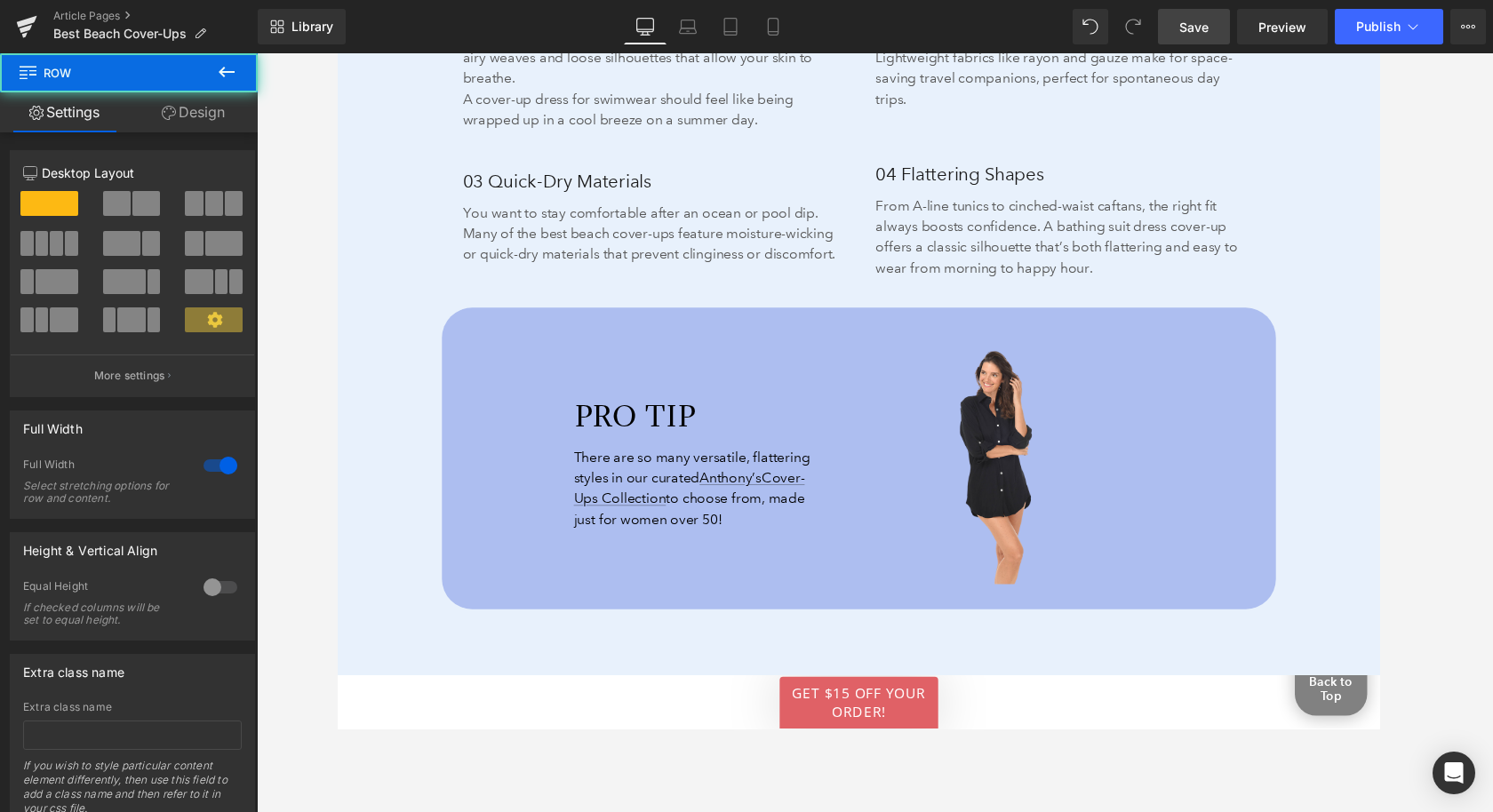 scroll, scrollTop: 2395, scrollLeft: 0, axis: vertical 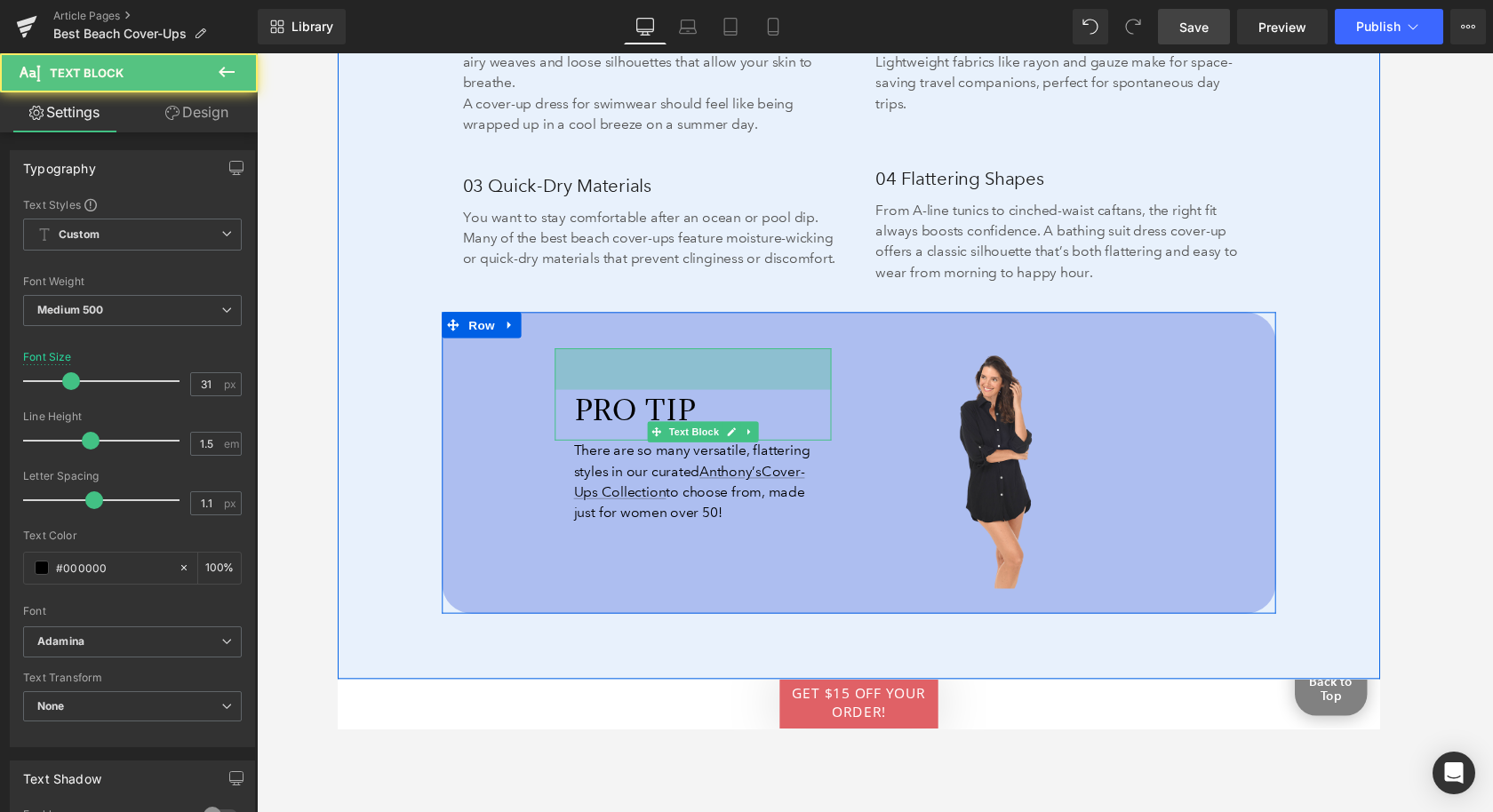 click on "48px" at bounding box center [703, 379] 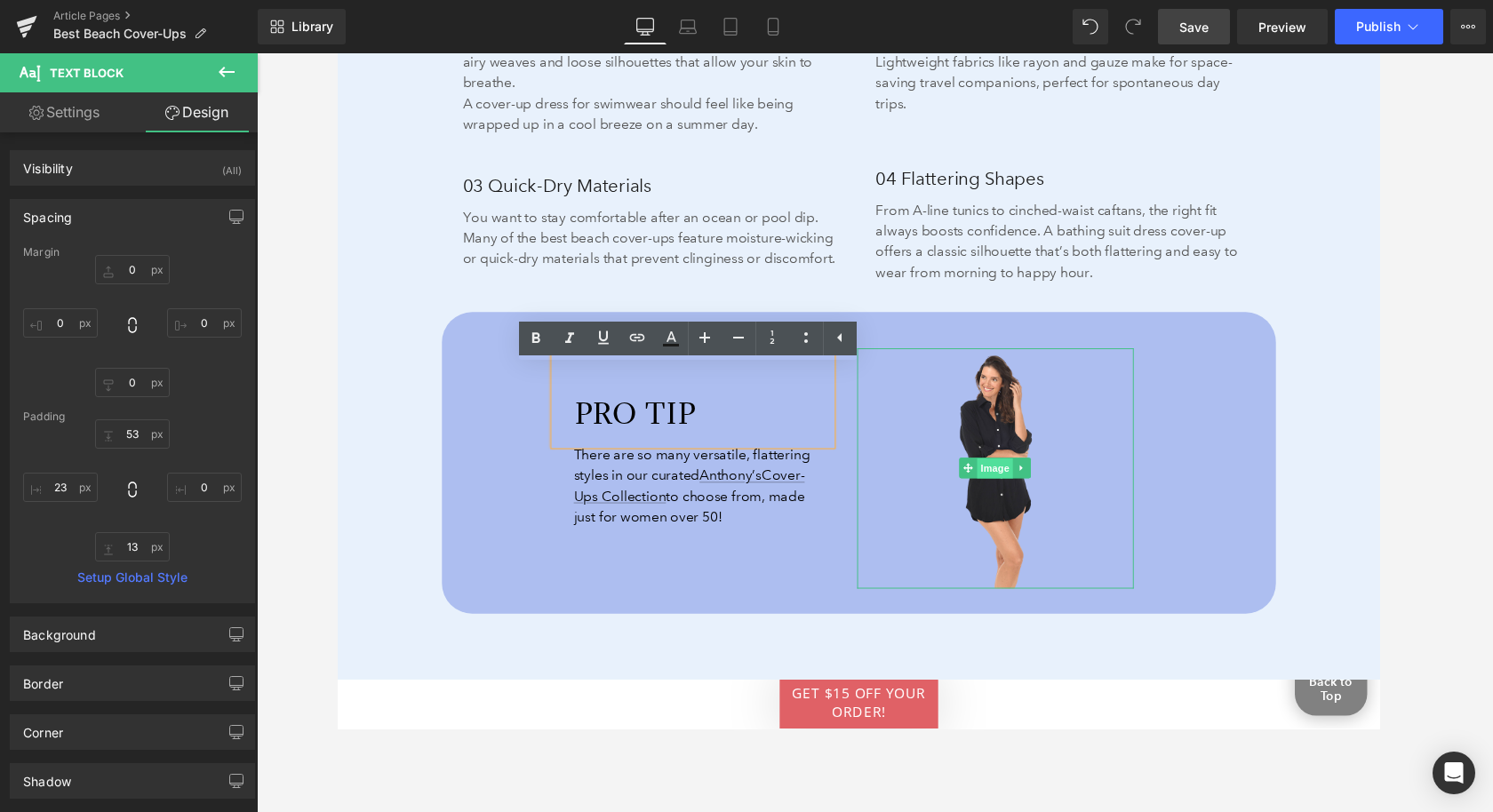 click on "Image" at bounding box center [1016, 482] 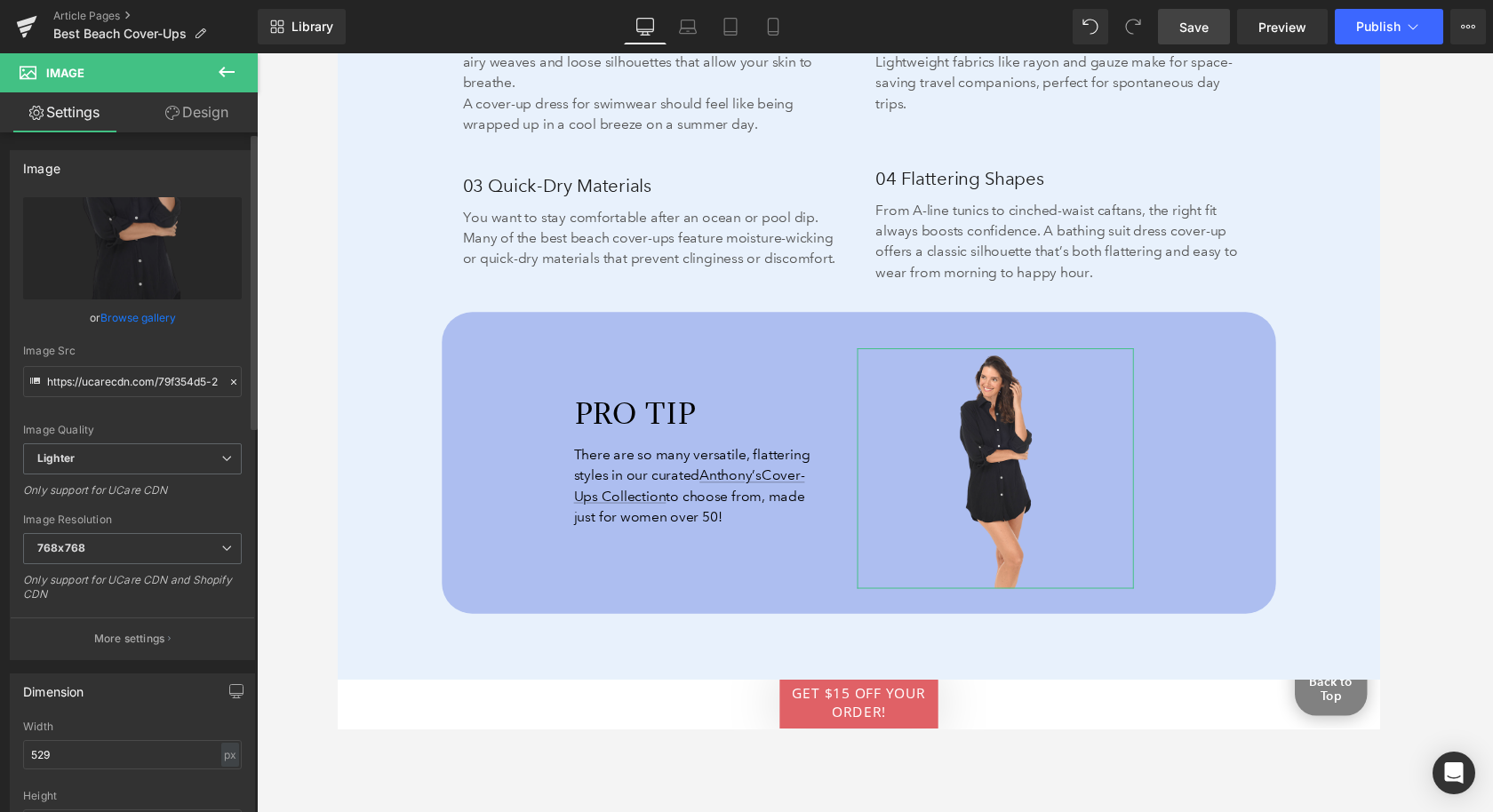 click on "Browse gallery" at bounding box center [138, 317] 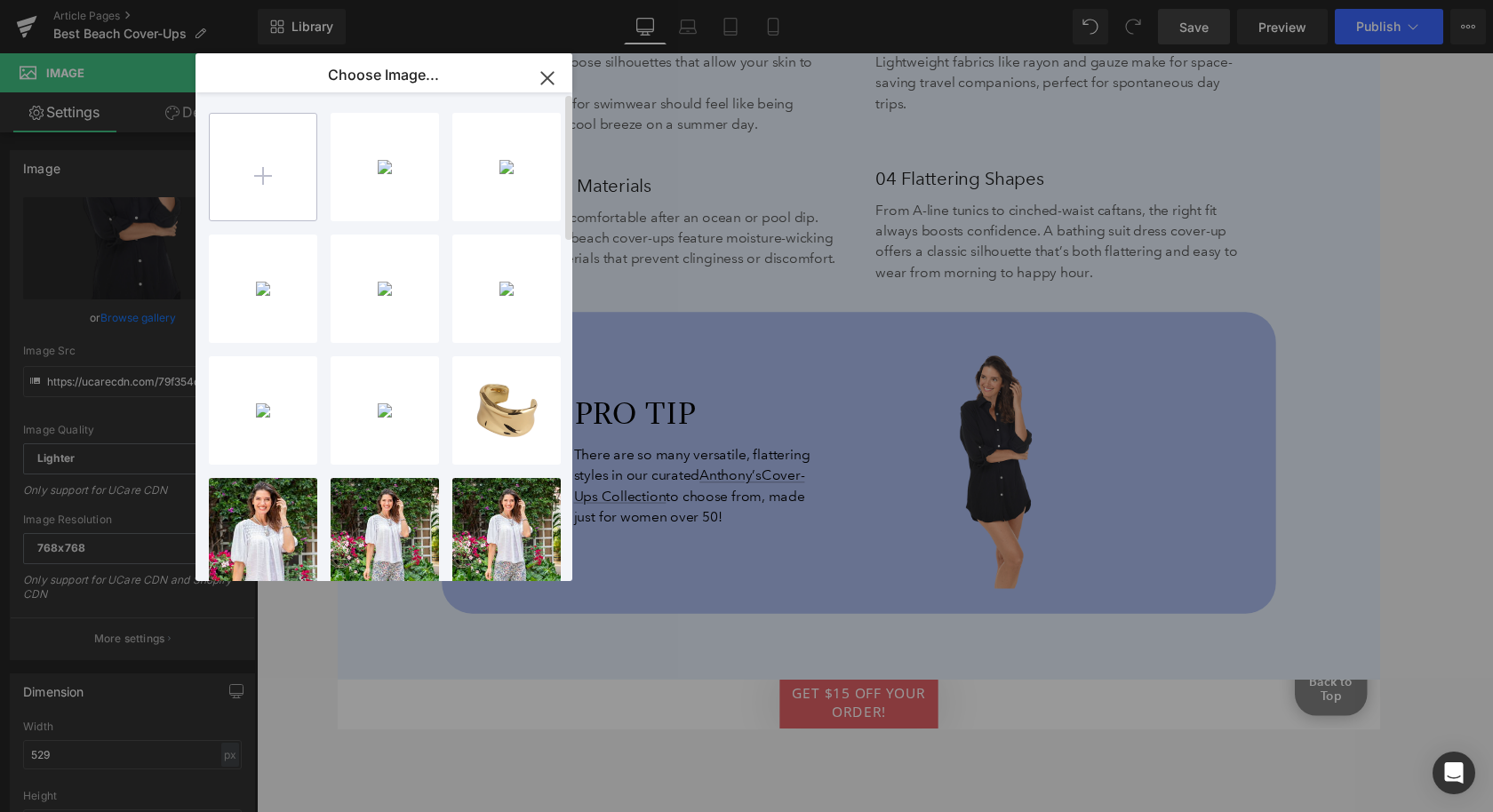 click at bounding box center (263, 167) 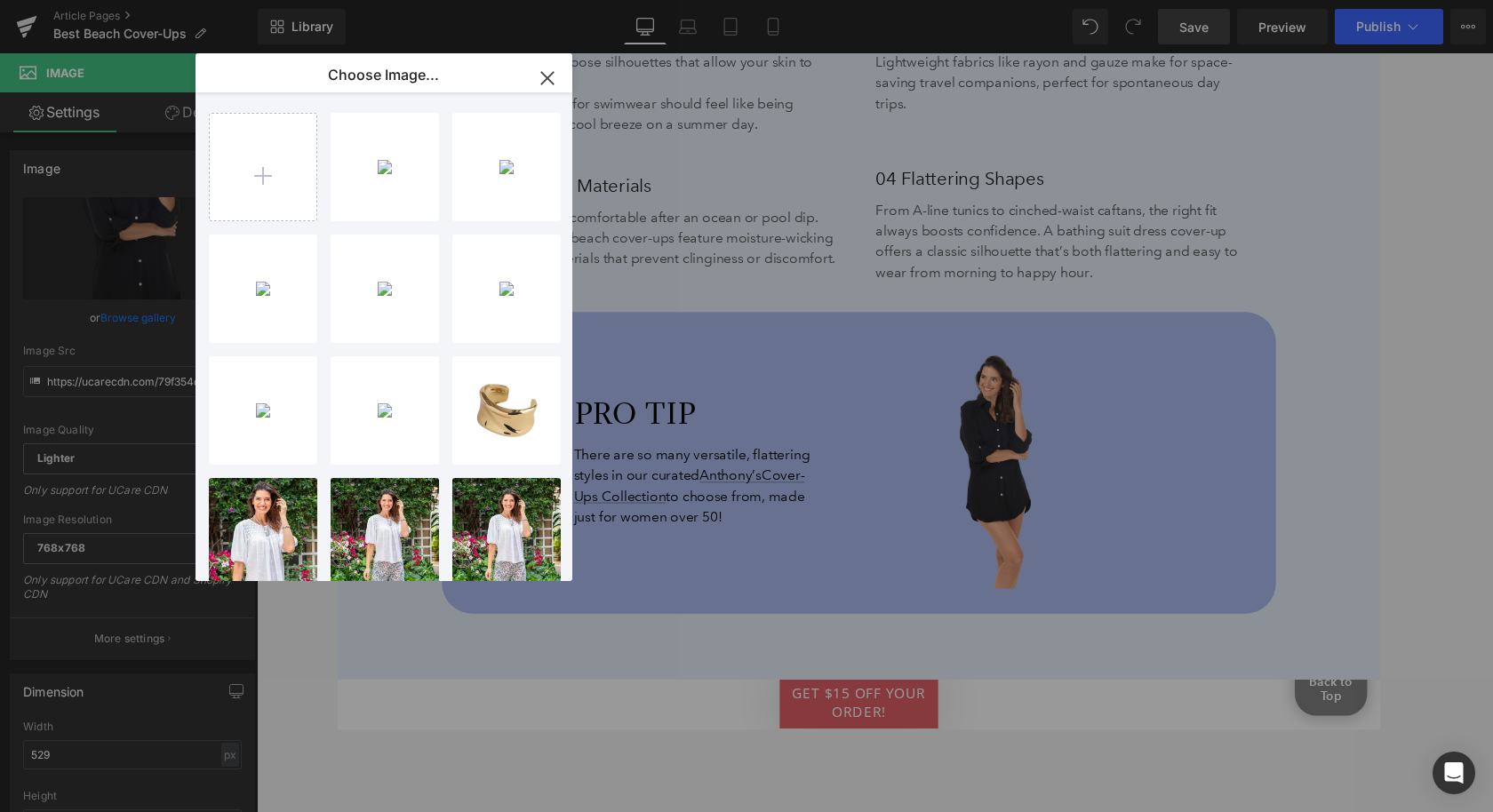 type on "C:\fakepath\Jordan_WFN41630_Black_CoverUp_326865_CocoReef_U5D685_Multi_SwimTop_325423_2024_12_06_Edited_CMP_39 Large.jpeg" 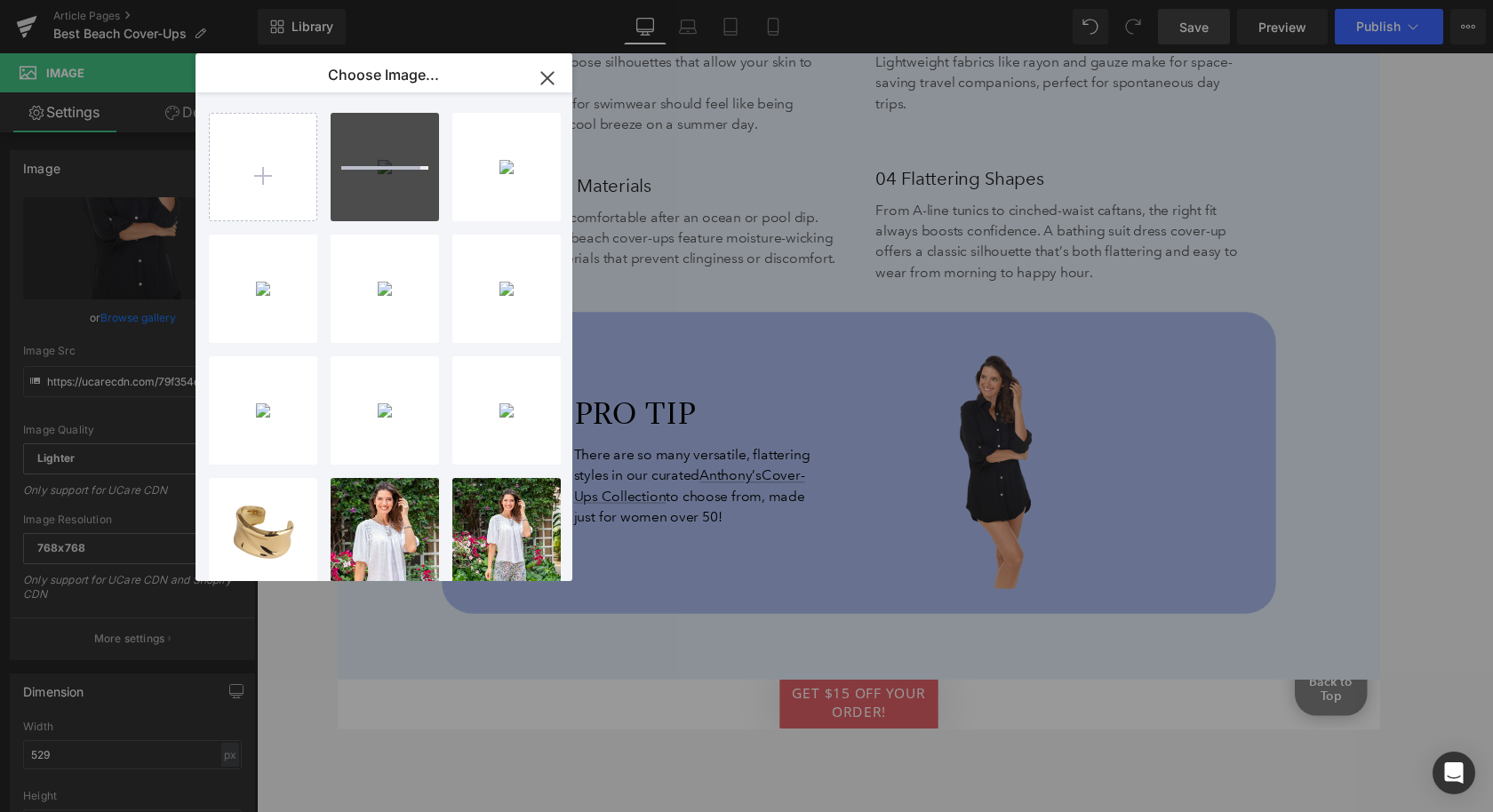 type 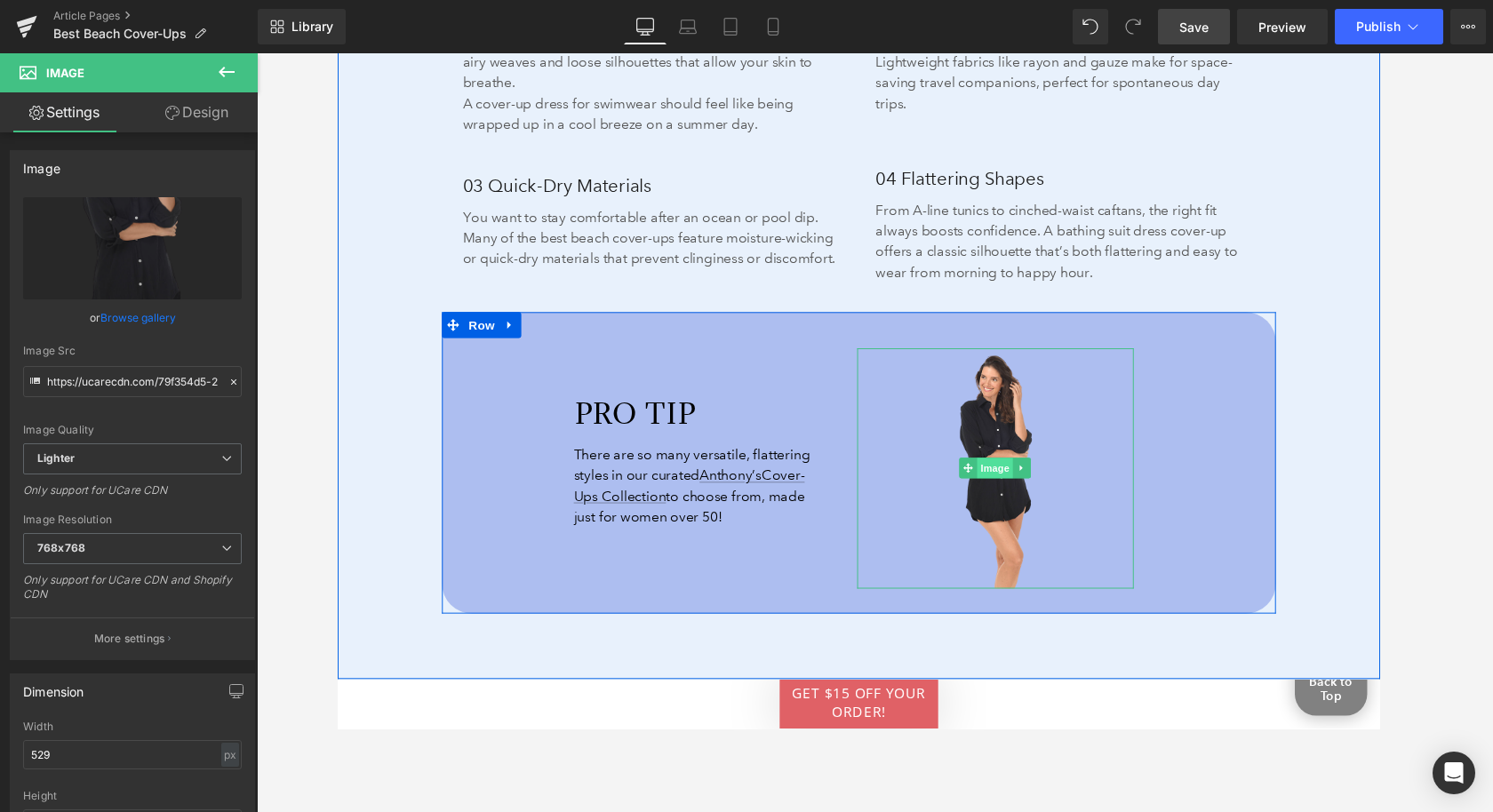 click on "Image" at bounding box center (1016, 482) 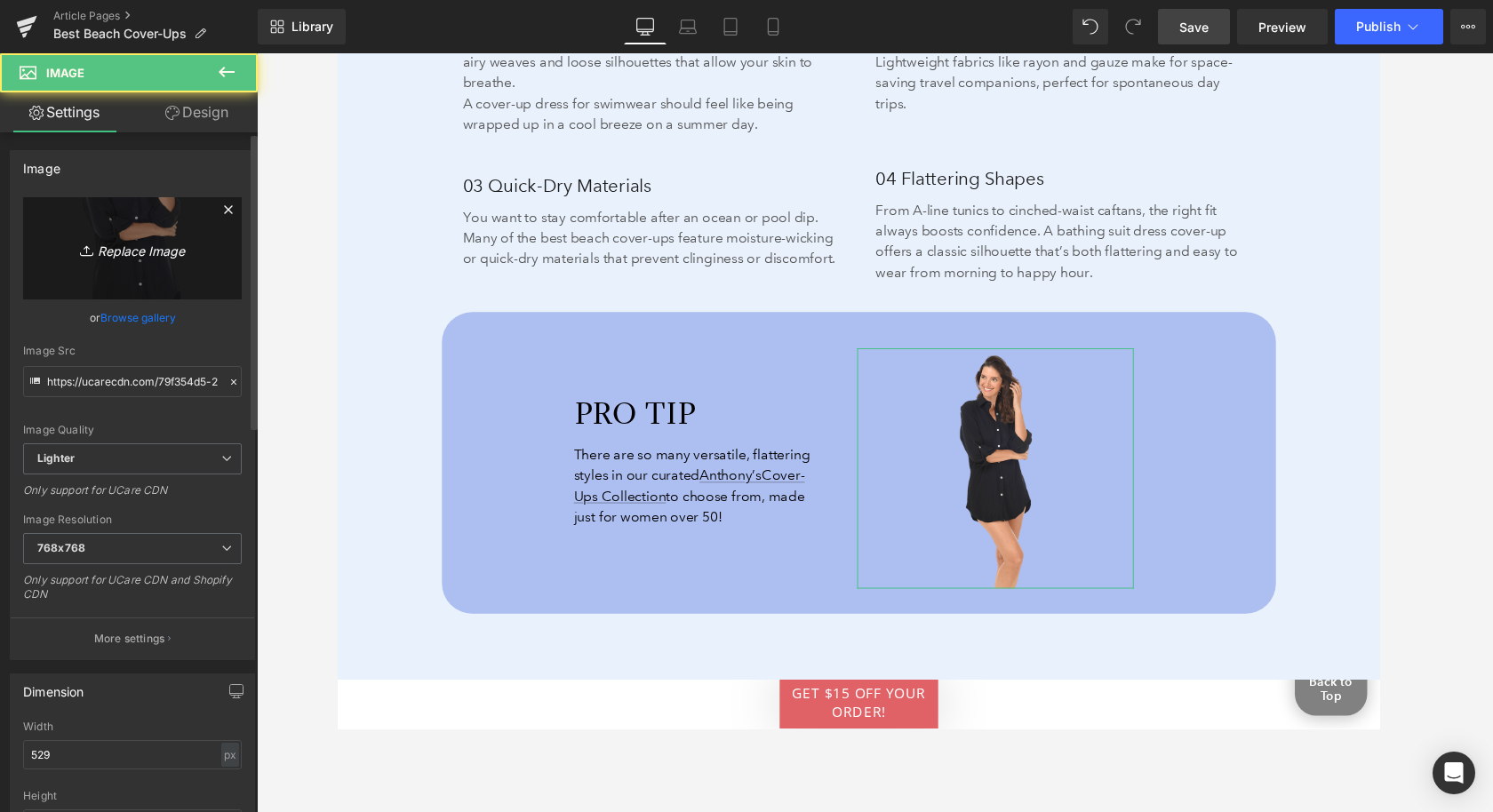 click on "Replace Image" at bounding box center [132, 248] 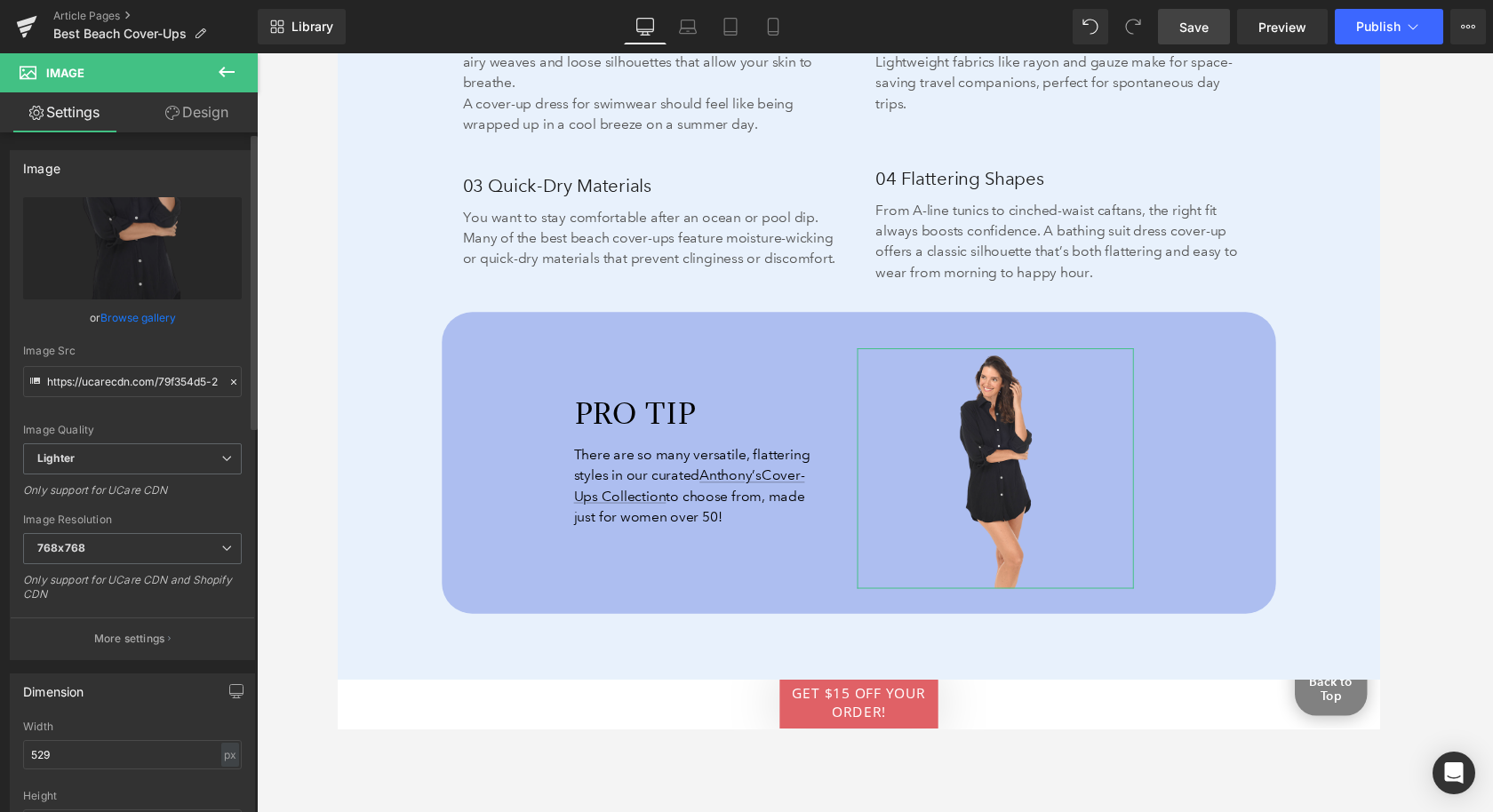 click on "Browse gallery" at bounding box center [138, 317] 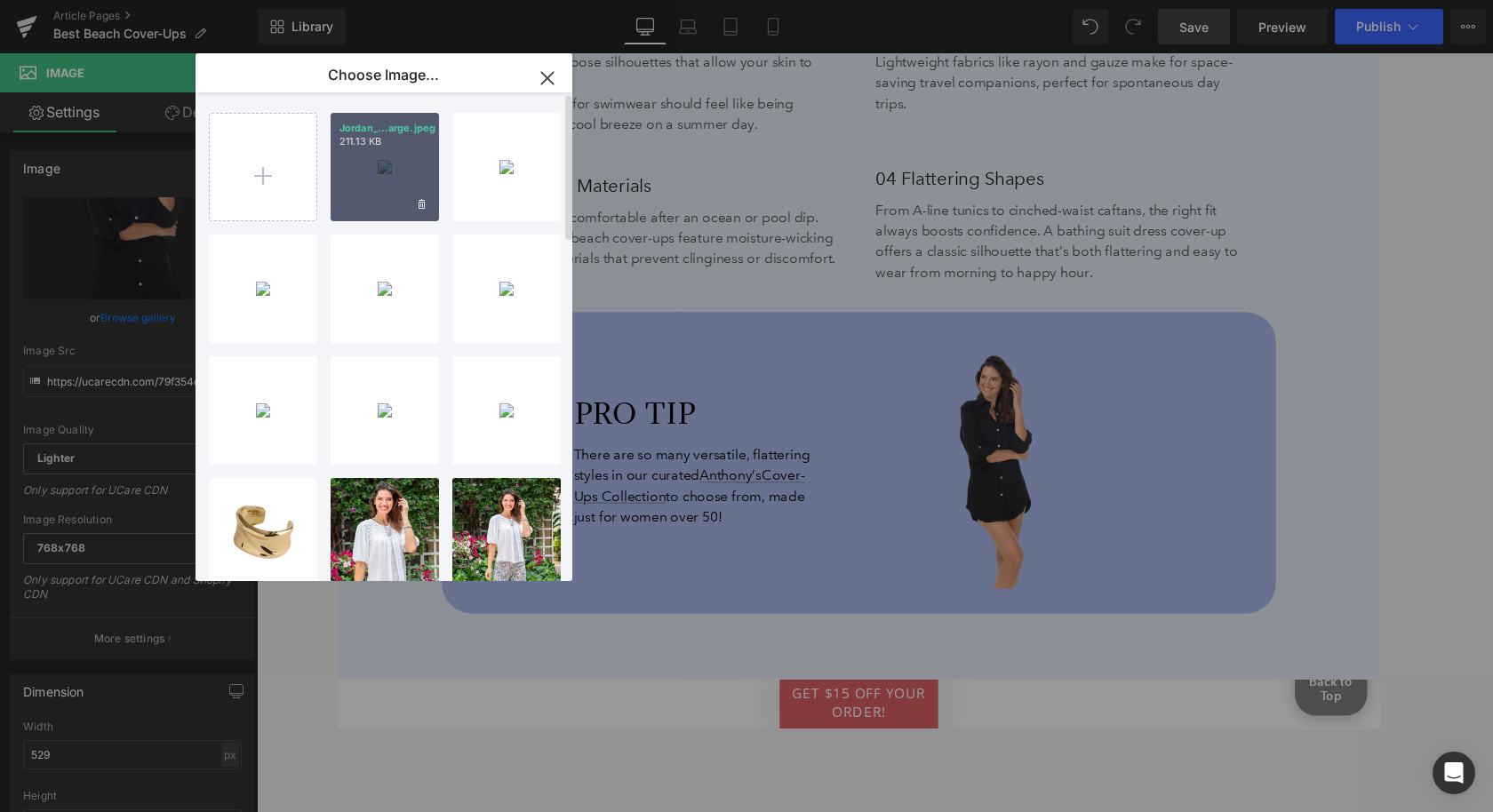 click on "Jordan_...arge.jpeg 211.13 KB" at bounding box center [385, 167] 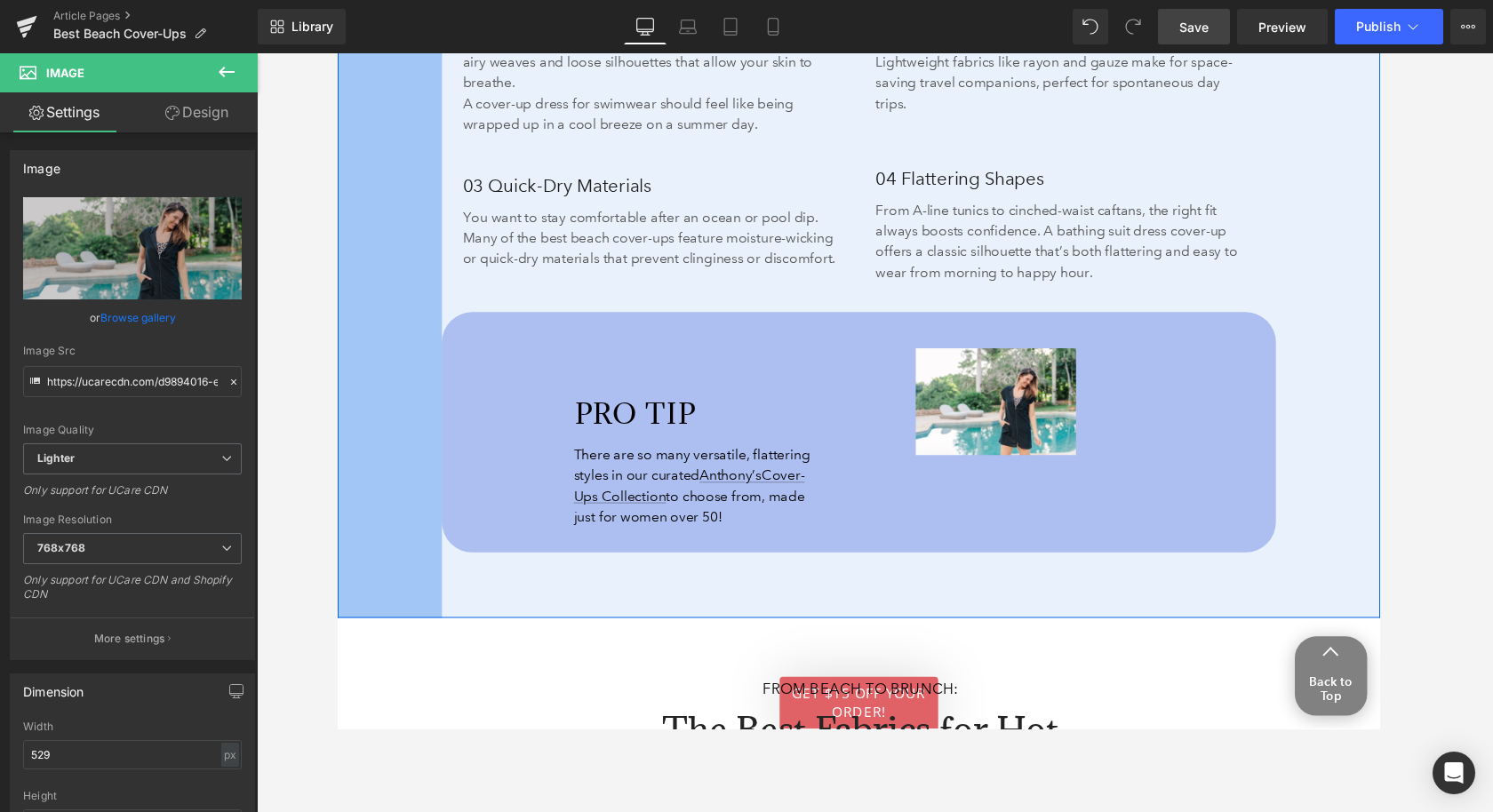 type on "https://ucarecdn.com/d9894016-e008-45b0-a01d-cbd083170e53/-/format/auto/-/preview/768x768/-/quality/lighter/Jordan_WFN41630_Black_CoverUp_326865_CocoReef_U5D685_Multi_SwimTop_325423_2024_12_06_Edited_CMP_39%20Large.jpeg" 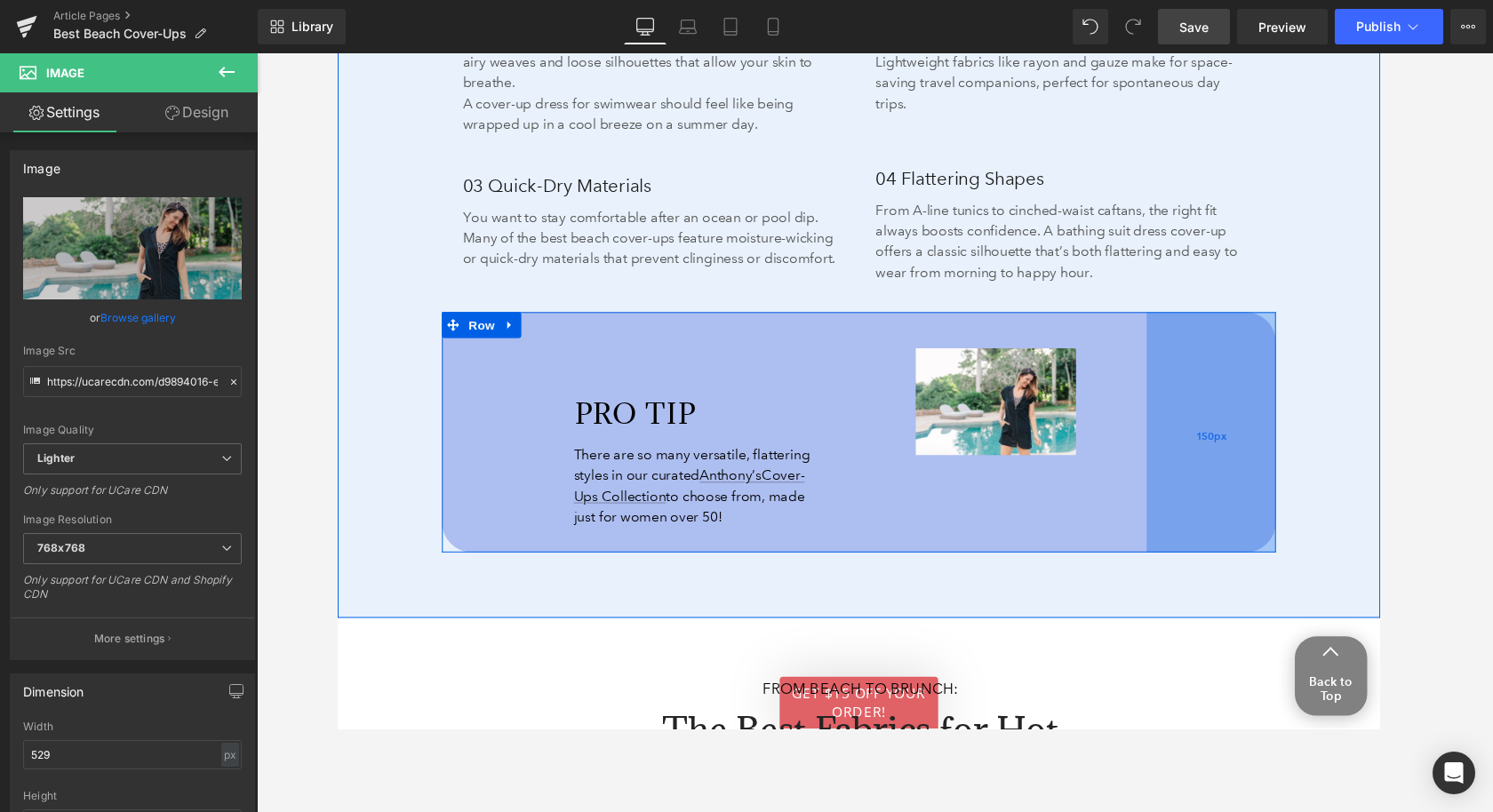 click on "150px" at bounding box center (1238, 445) 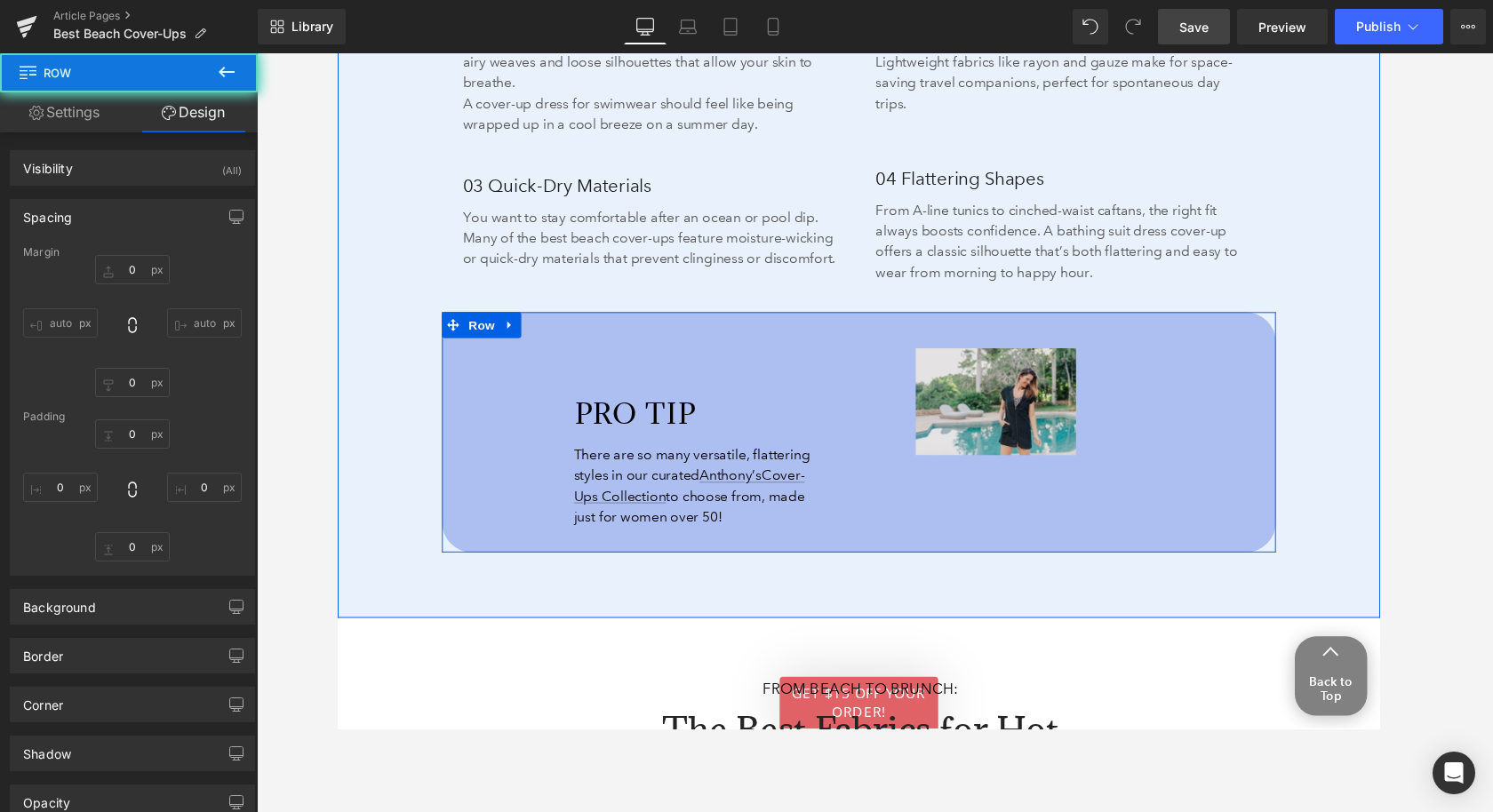 type on "0" 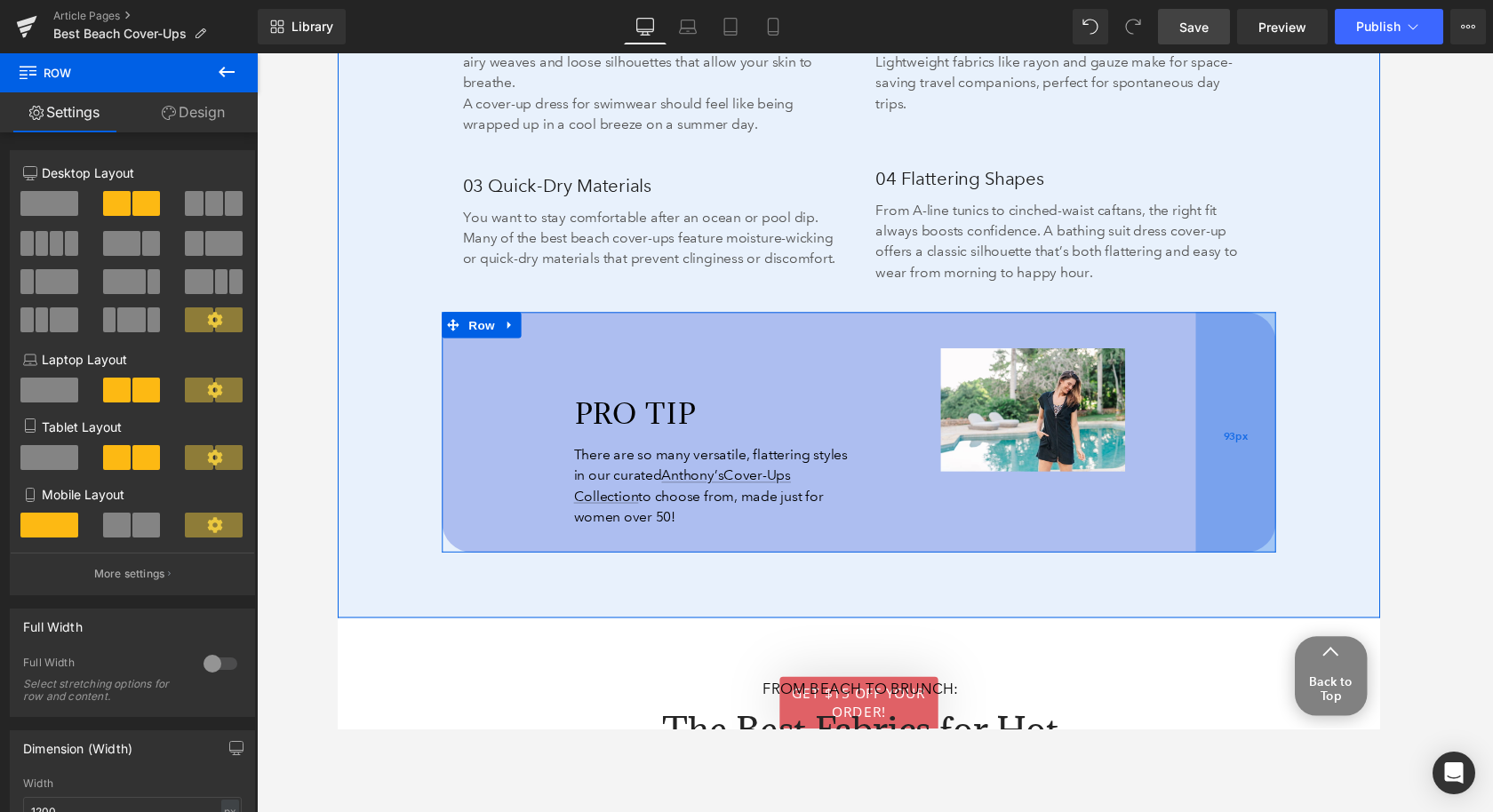 drag, startPoint x: 1192, startPoint y: 473, endPoint x: 1242, endPoint y: 475, distance: 50.03998 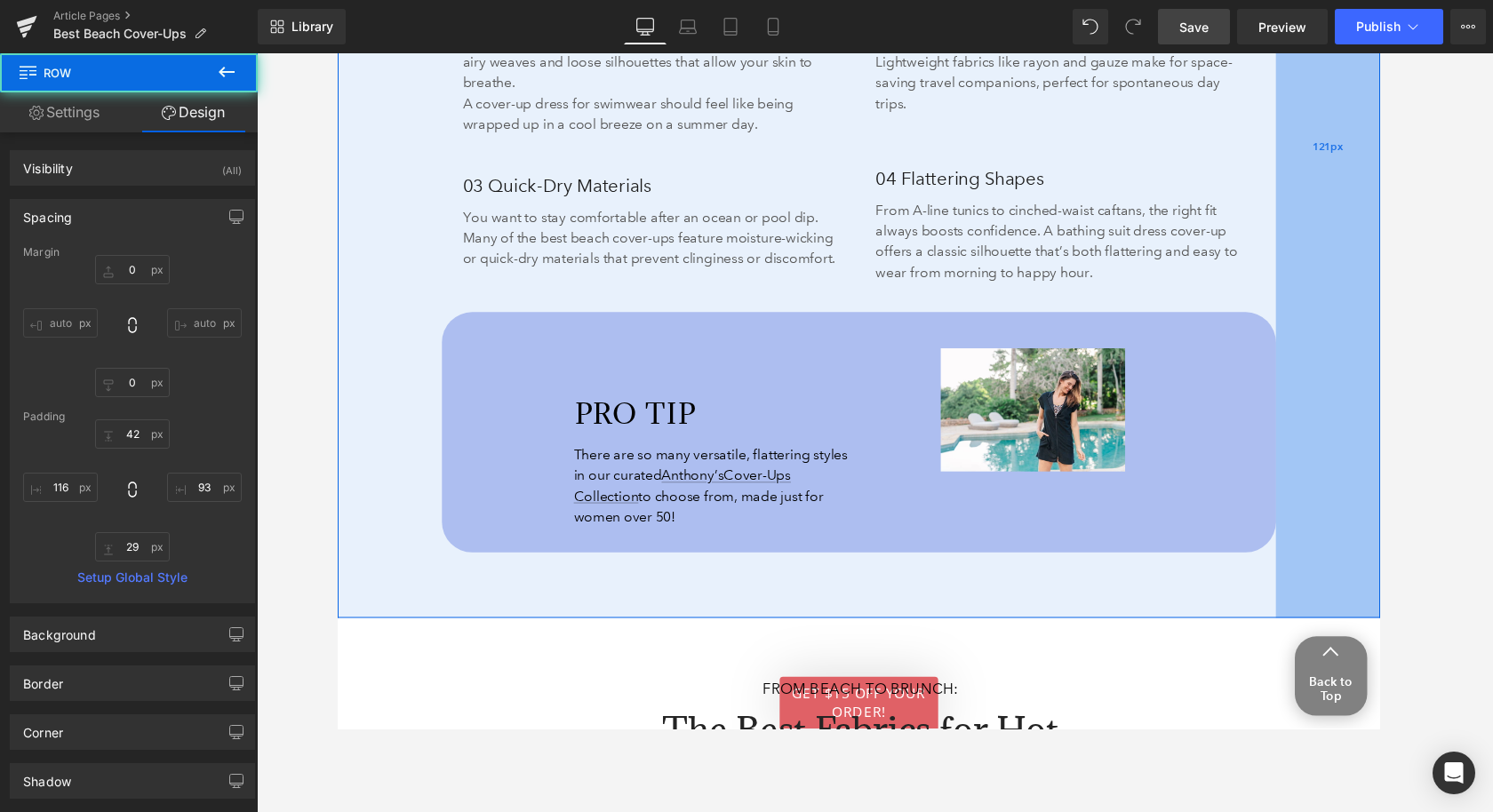 click on "121px" at bounding box center (1358, 168) 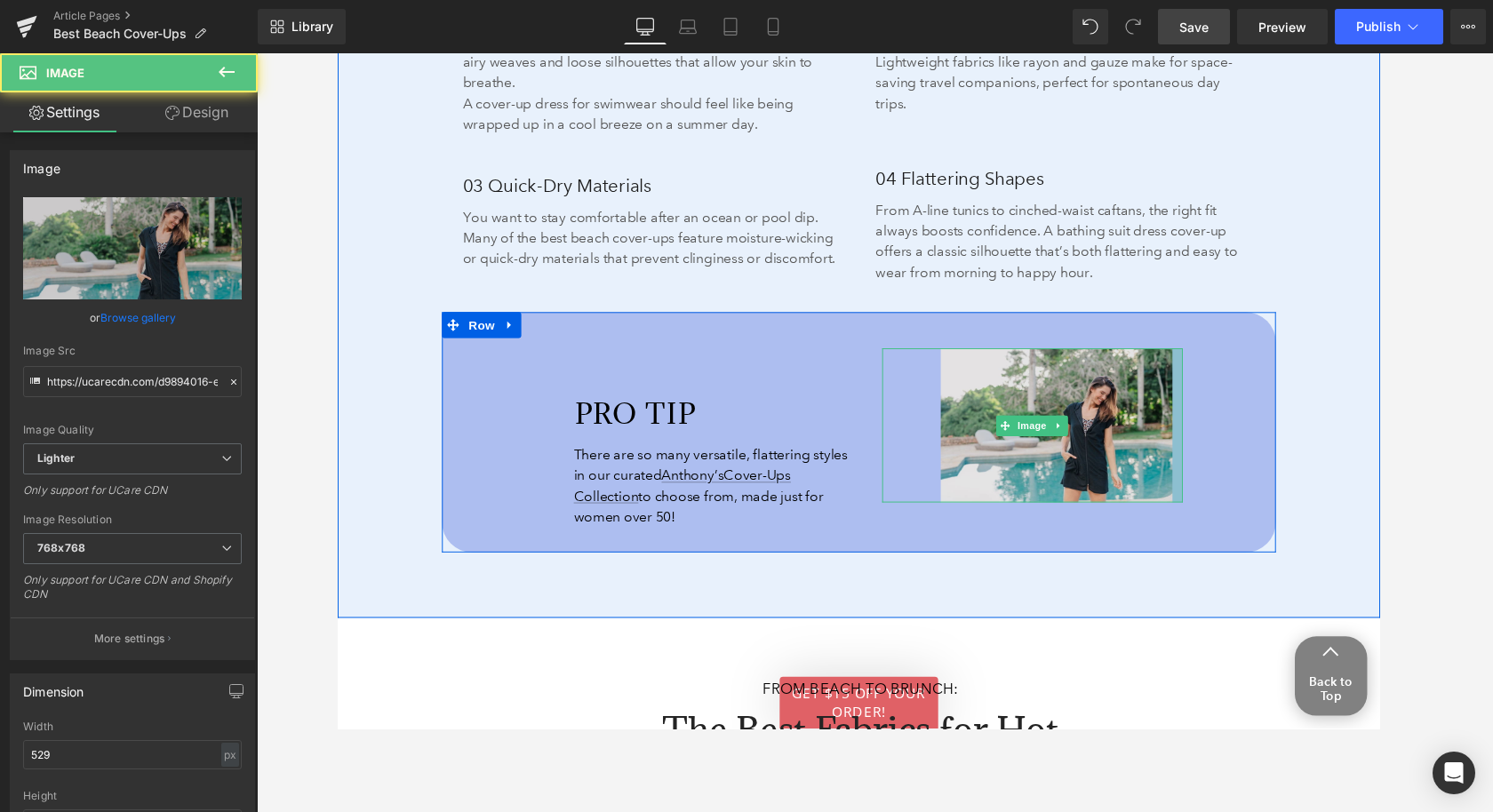 drag, startPoint x: 1206, startPoint y: 449, endPoint x: 1195, endPoint y: 449, distance: 11 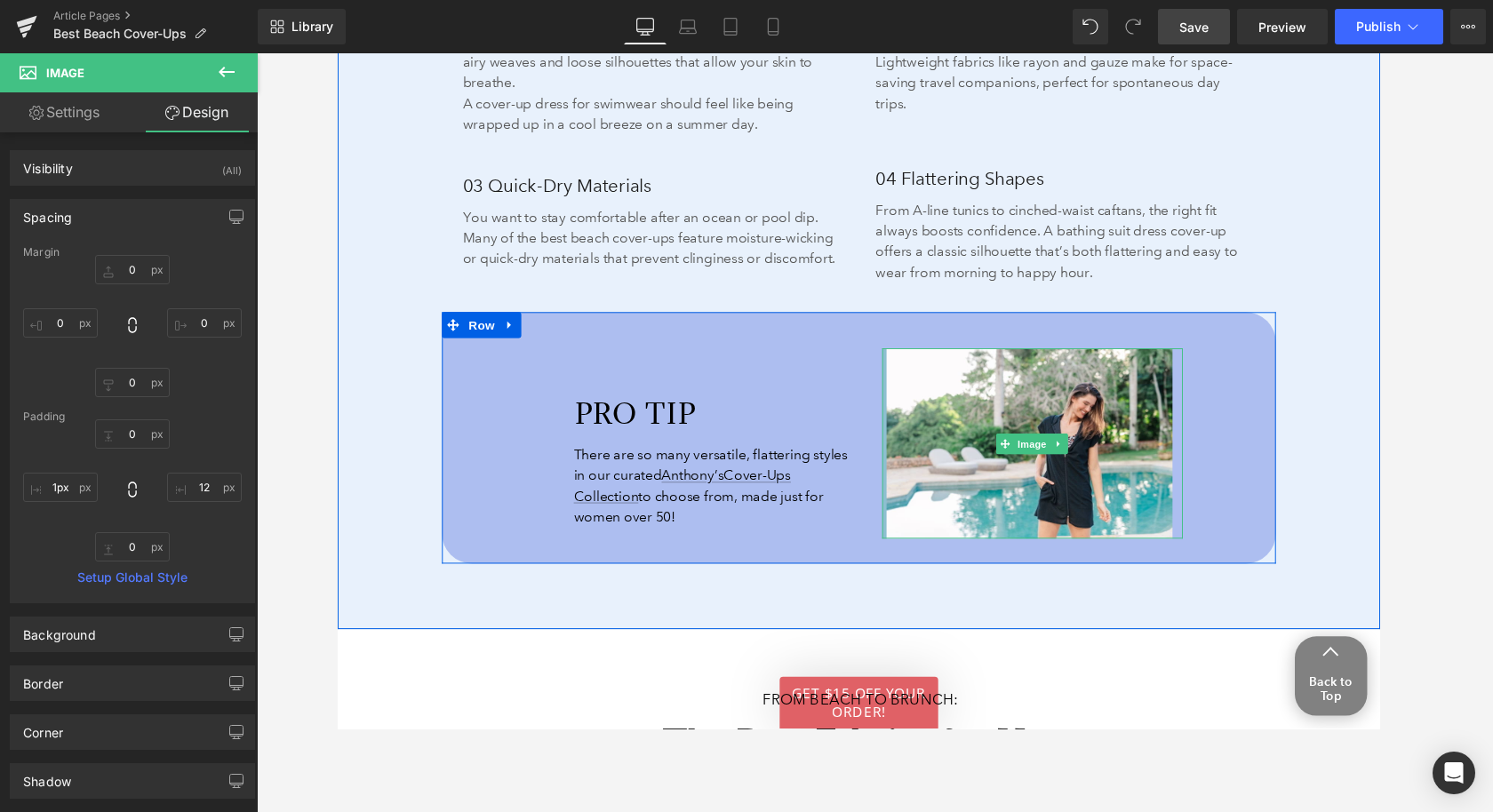 type on "0px" 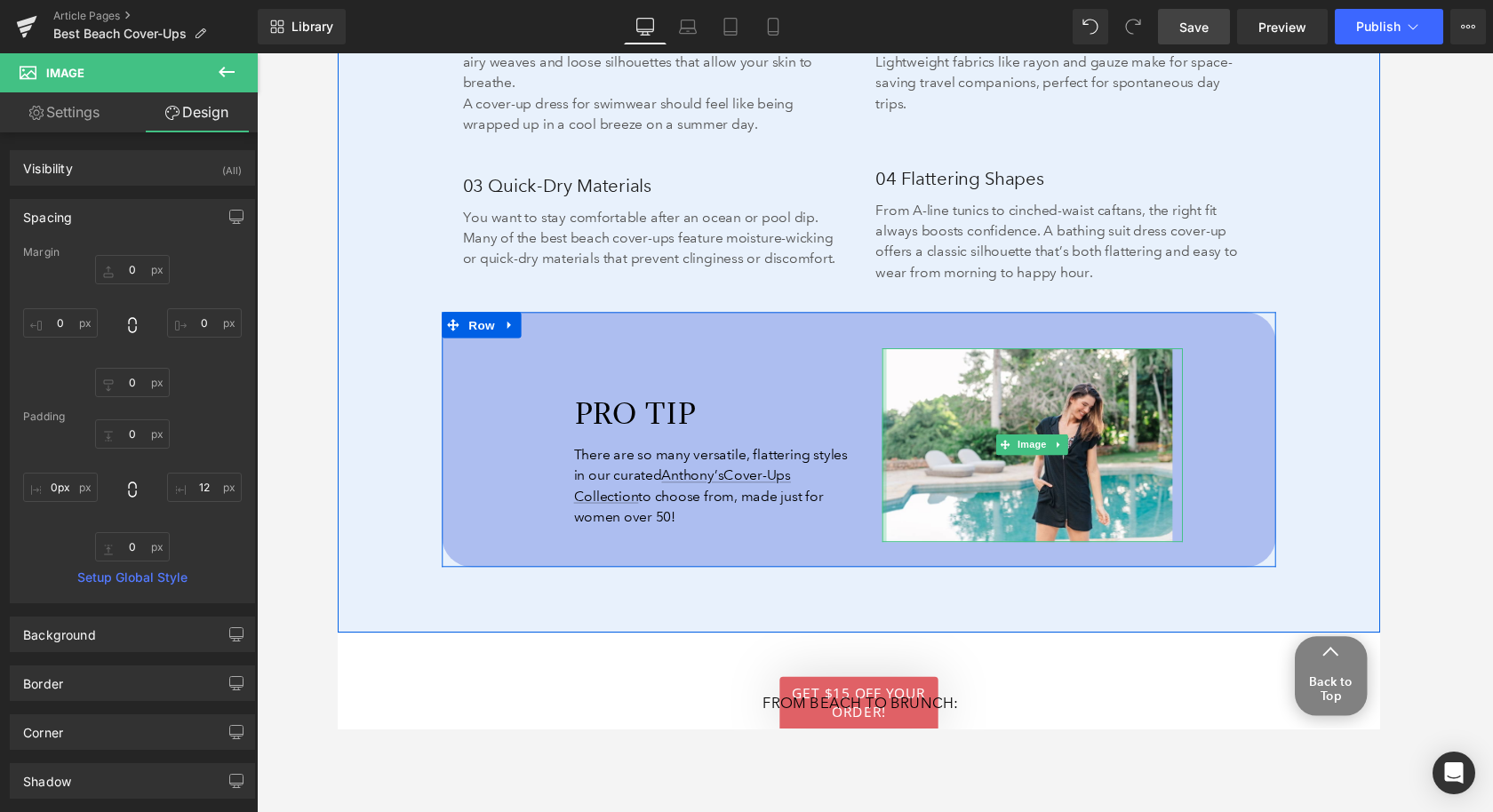 click at bounding box center [900, 458] 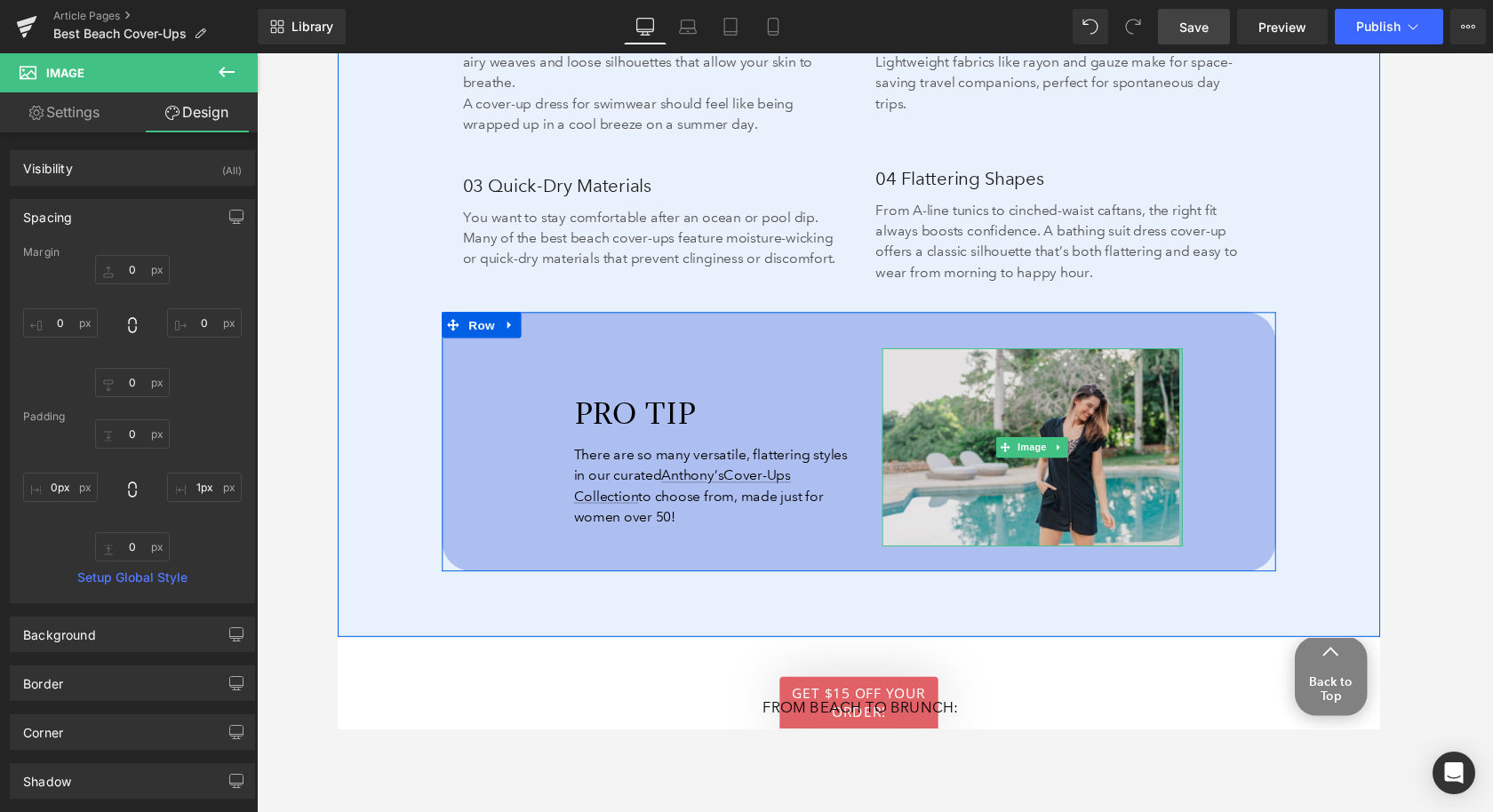 type on "0px" 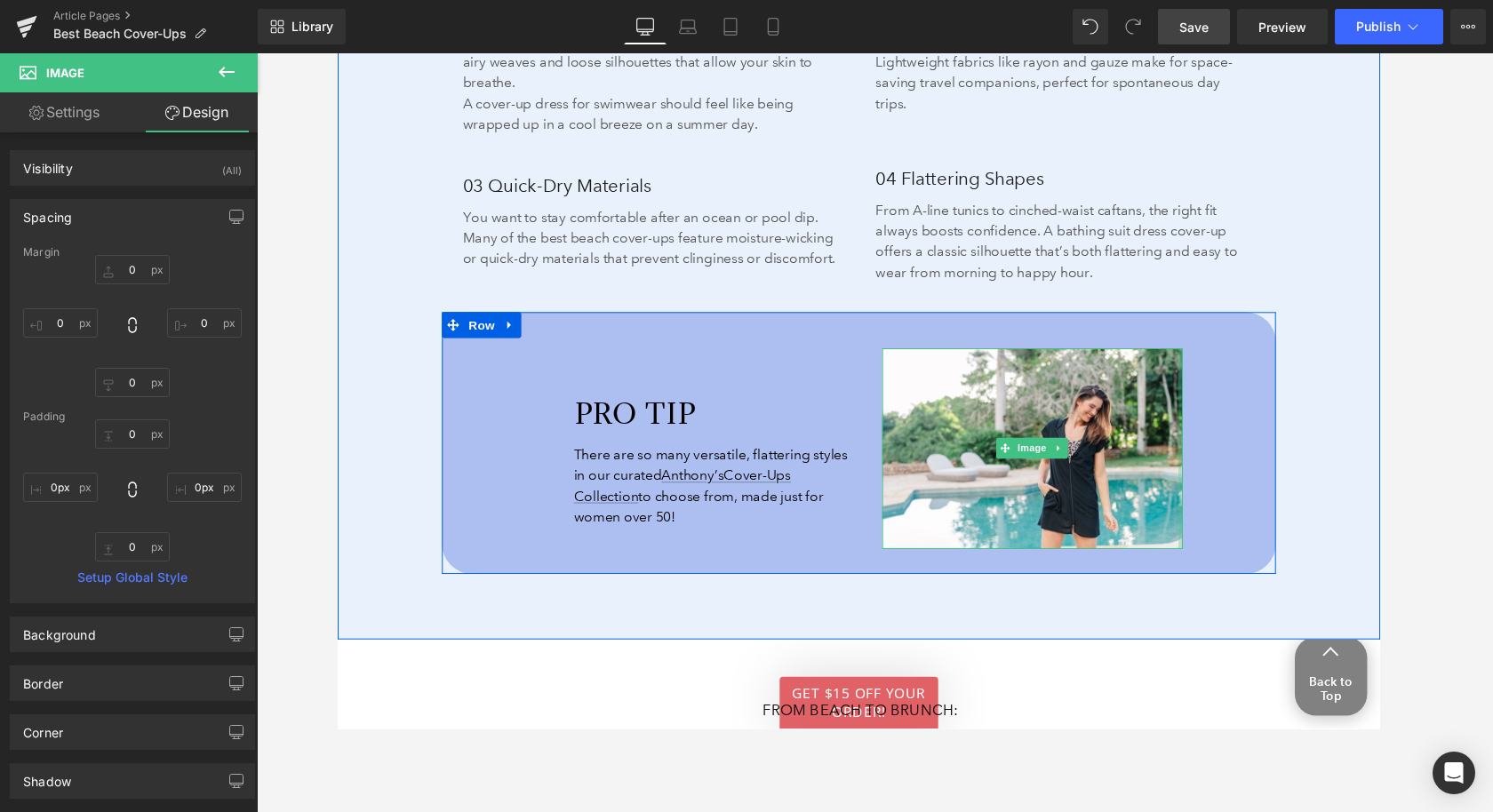 drag, startPoint x: 1204, startPoint y: 490, endPoint x: 1213, endPoint y: 490, distance: 9 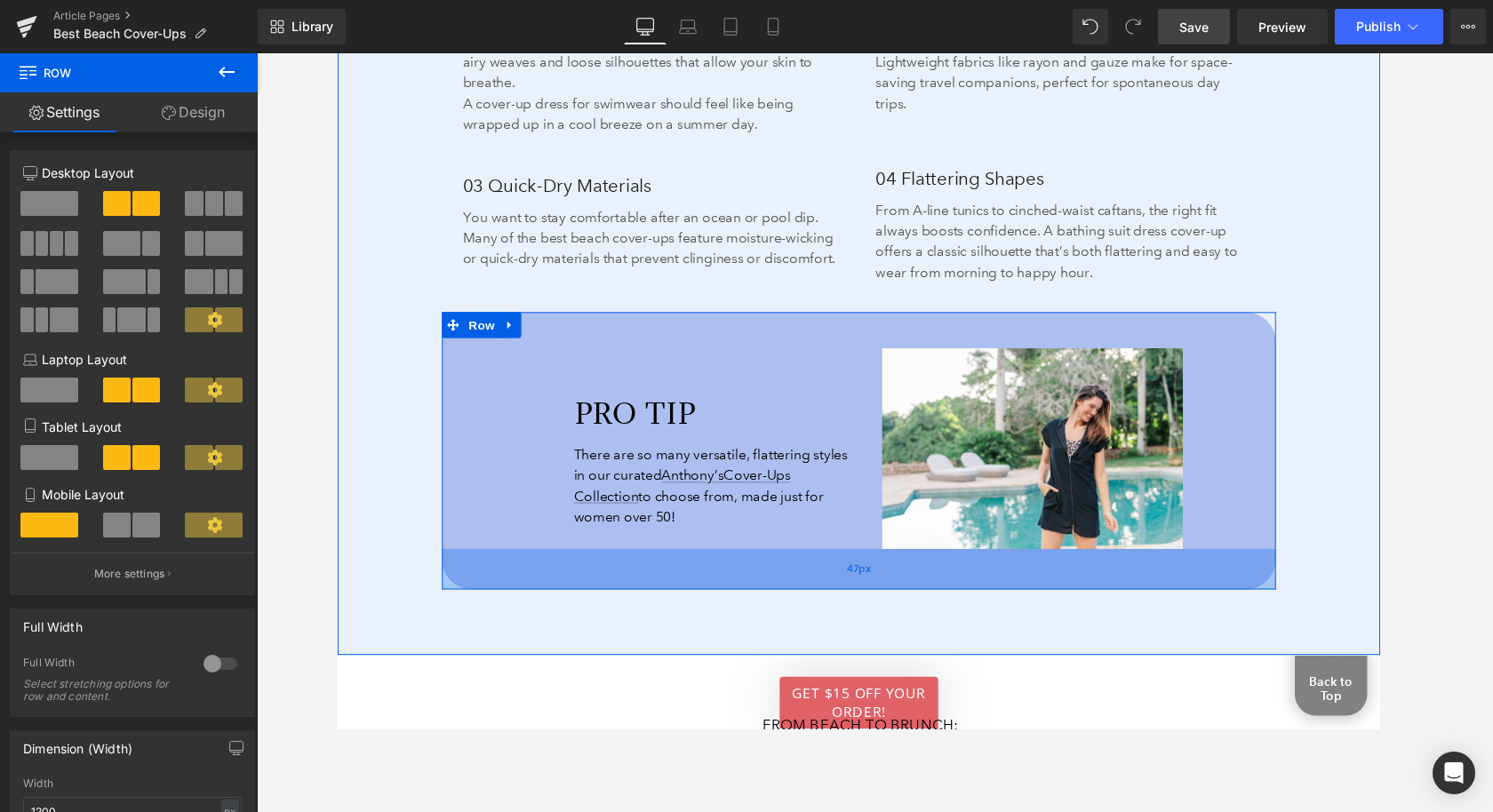 drag, startPoint x: 993, startPoint y: 609, endPoint x: 992, endPoint y: 625, distance: 16.03122 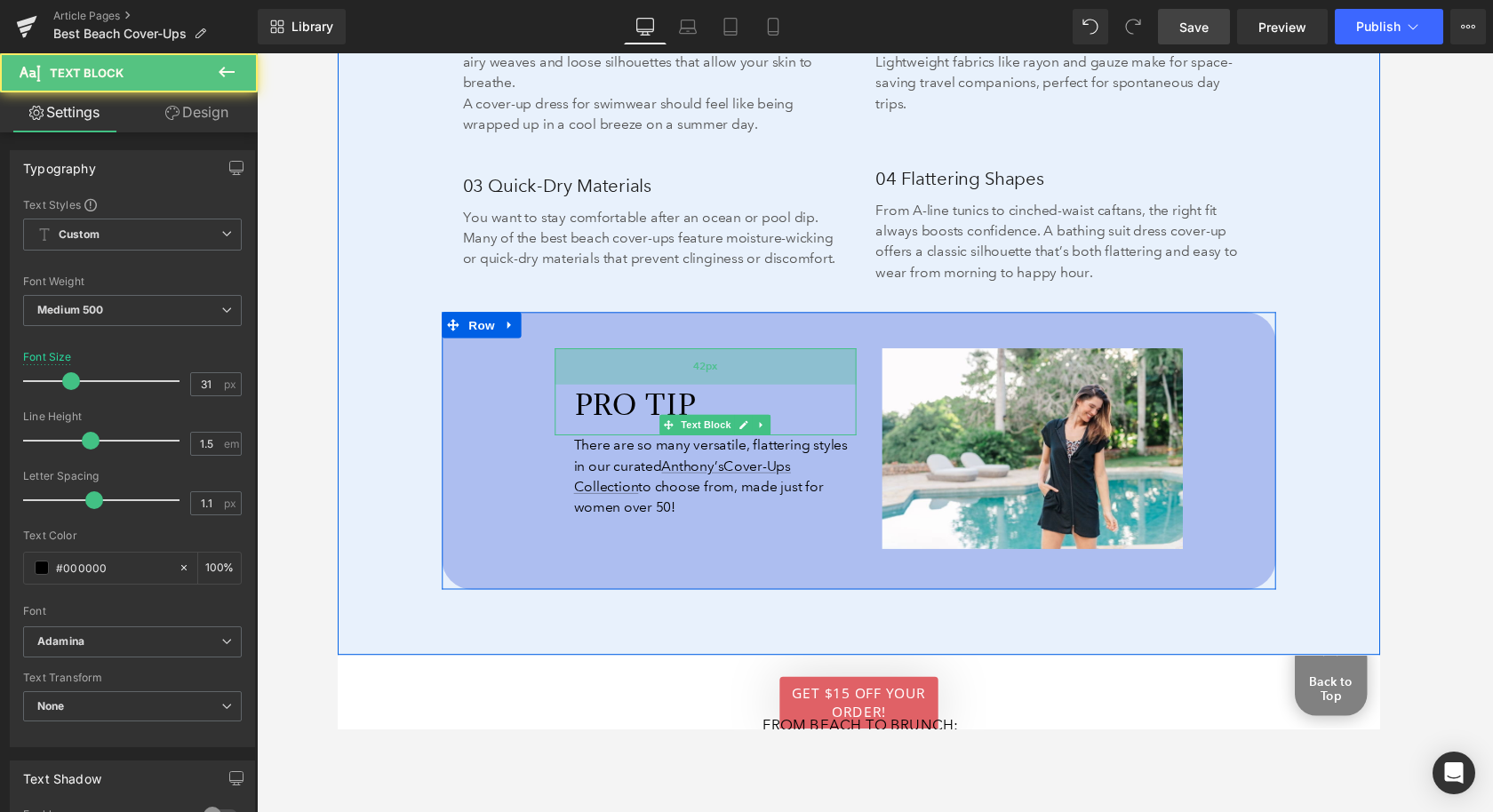 drag, startPoint x: 672, startPoint y: 409, endPoint x: 673, endPoint y: 399, distance: 10.049876 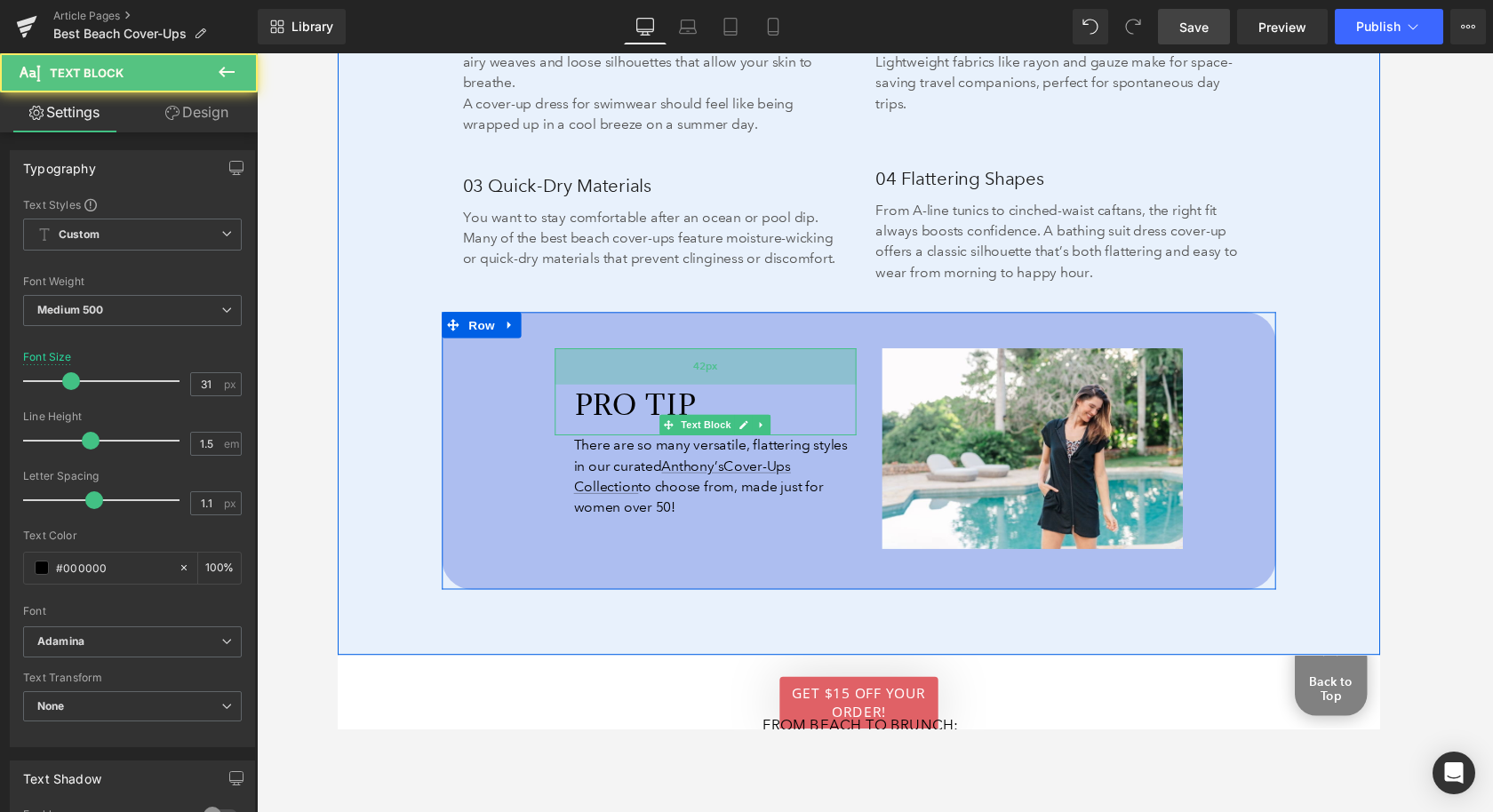 click on "42px" at bounding box center (716, 377) 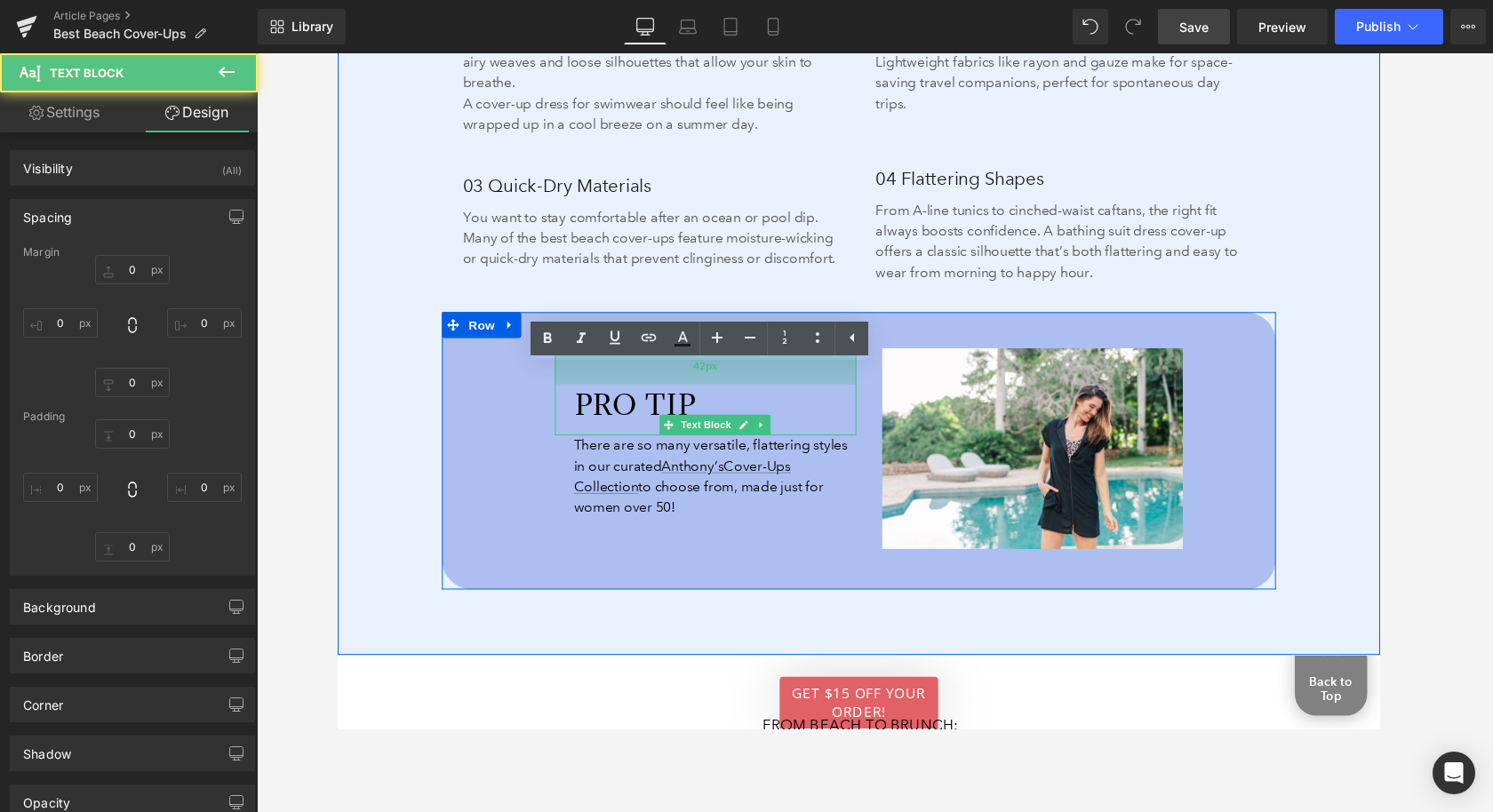 type on "0" 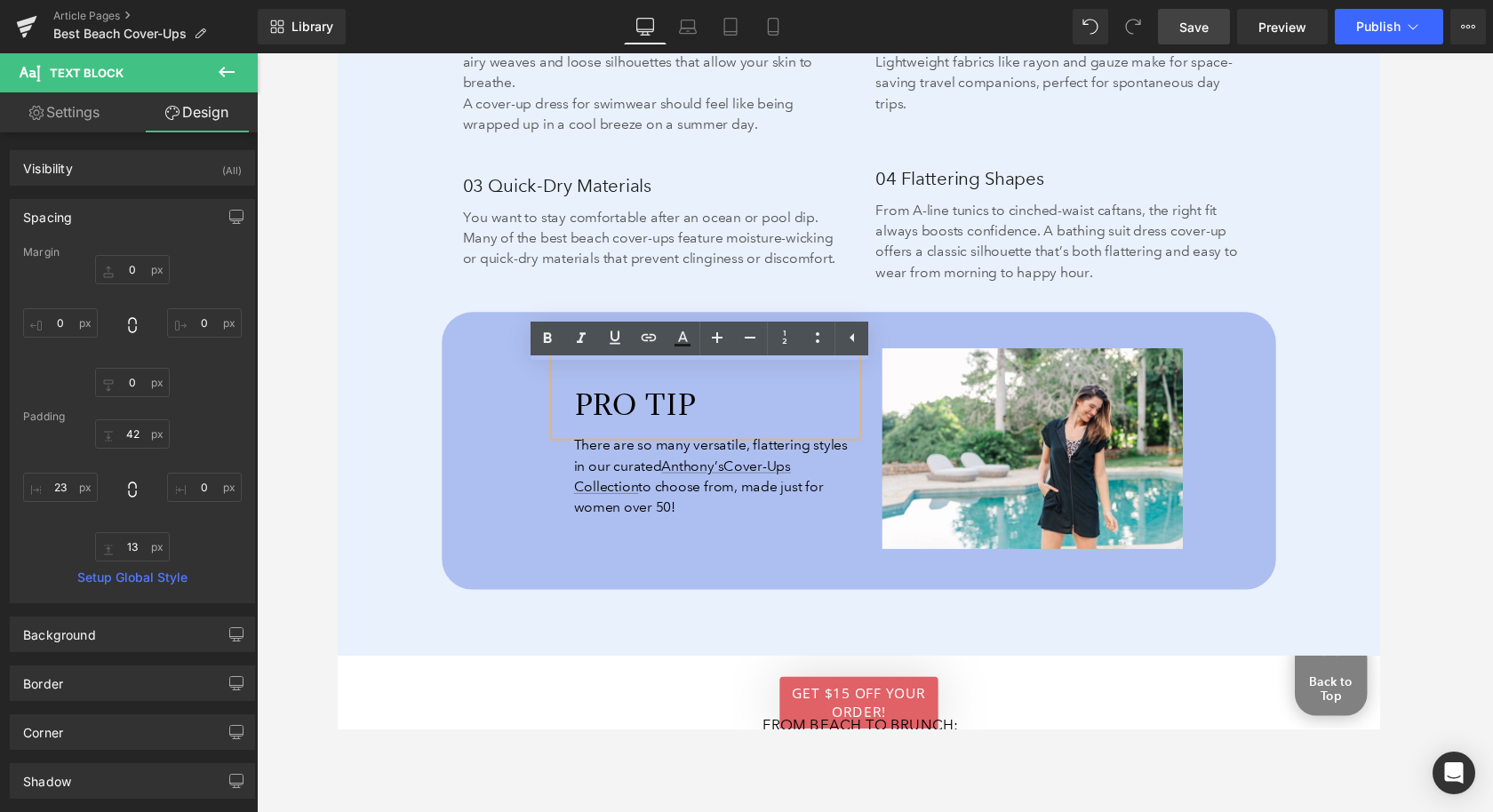 click on "PRO TIP Text Block   42px       There are so many versatile, flattering styles in our curated  Anthony’s  Cover-Ups Collection  to choose from, made just for women over 50!    Text Block         Image         Row   42px   47px   116px   93px" at bounding box center (874, 464) 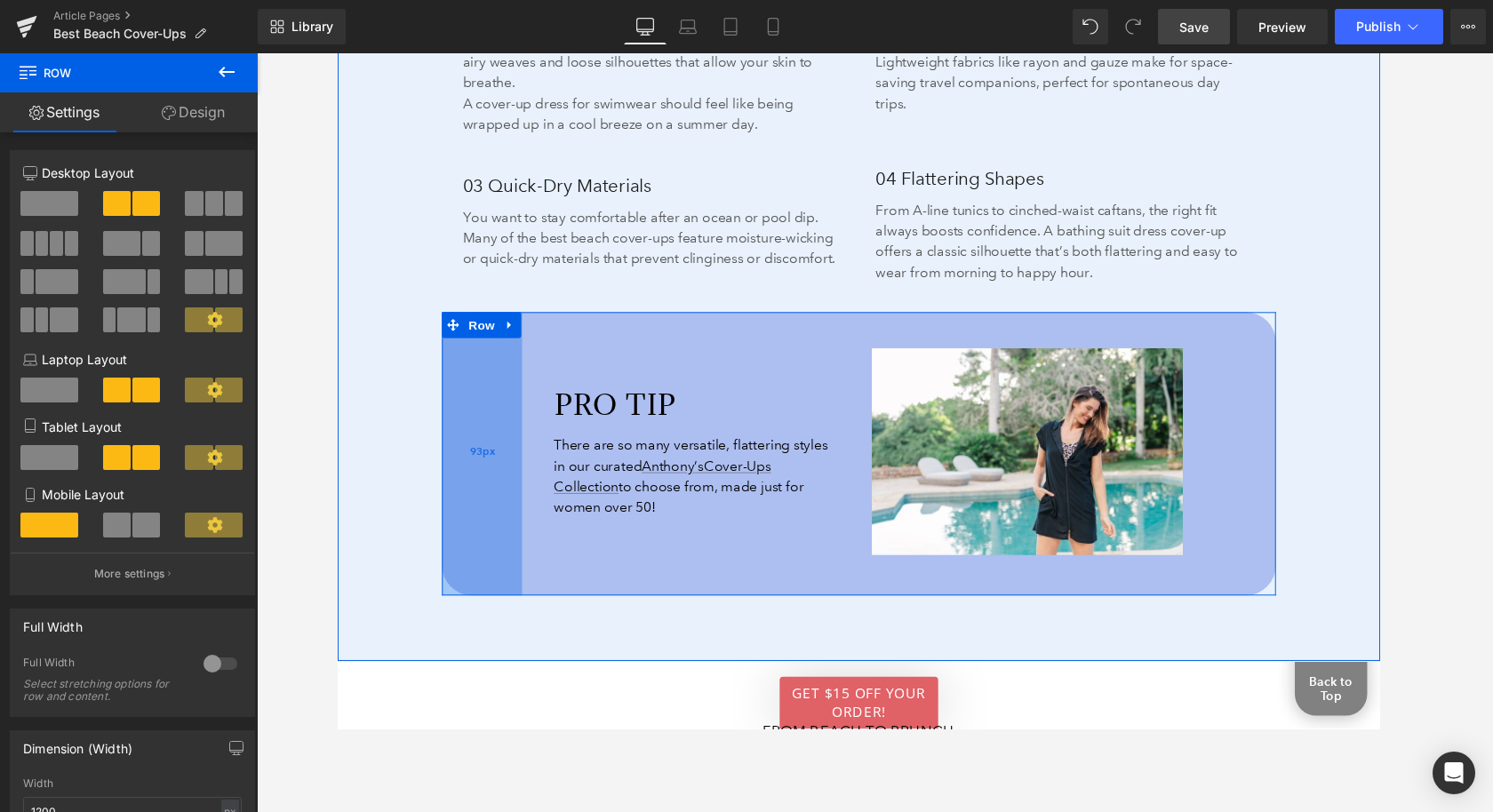 drag, startPoint x: 530, startPoint y: 523, endPoint x: 509, endPoint y: 524, distance: 21.023796 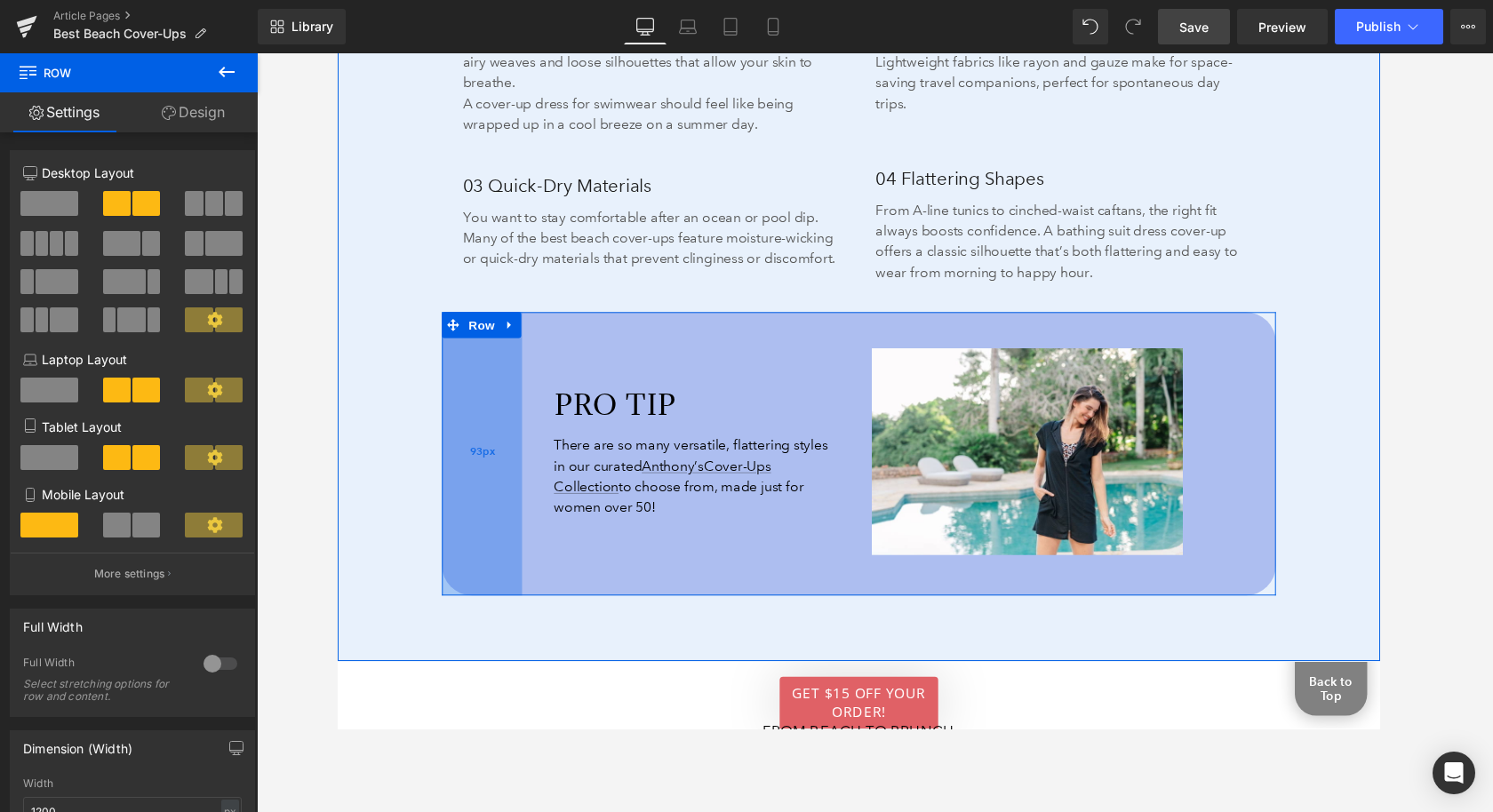 click on "93px" at bounding box center (485, 467) 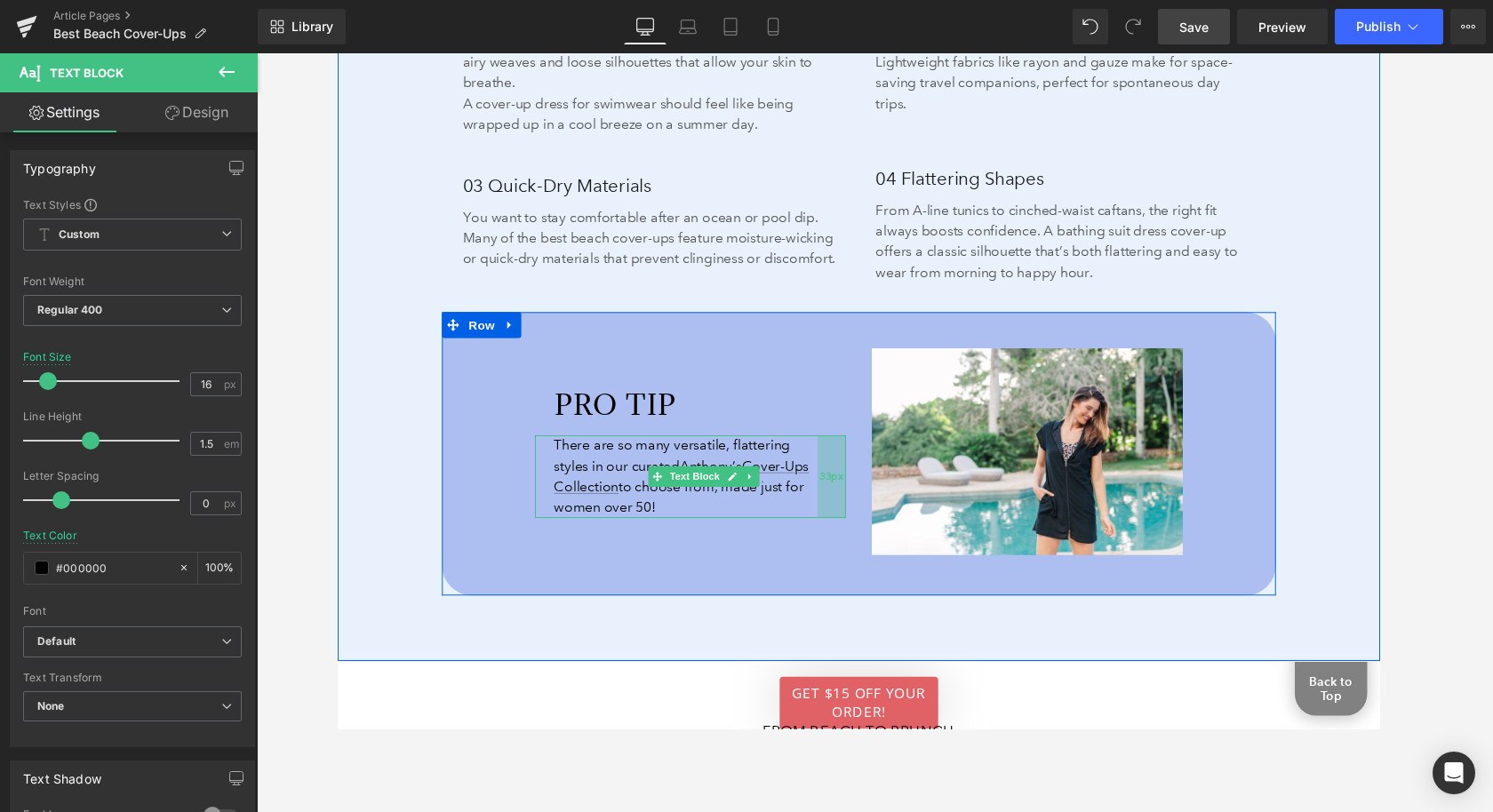 drag, startPoint x: 858, startPoint y: 502, endPoint x: 835, endPoint y: 504, distance: 23.086793 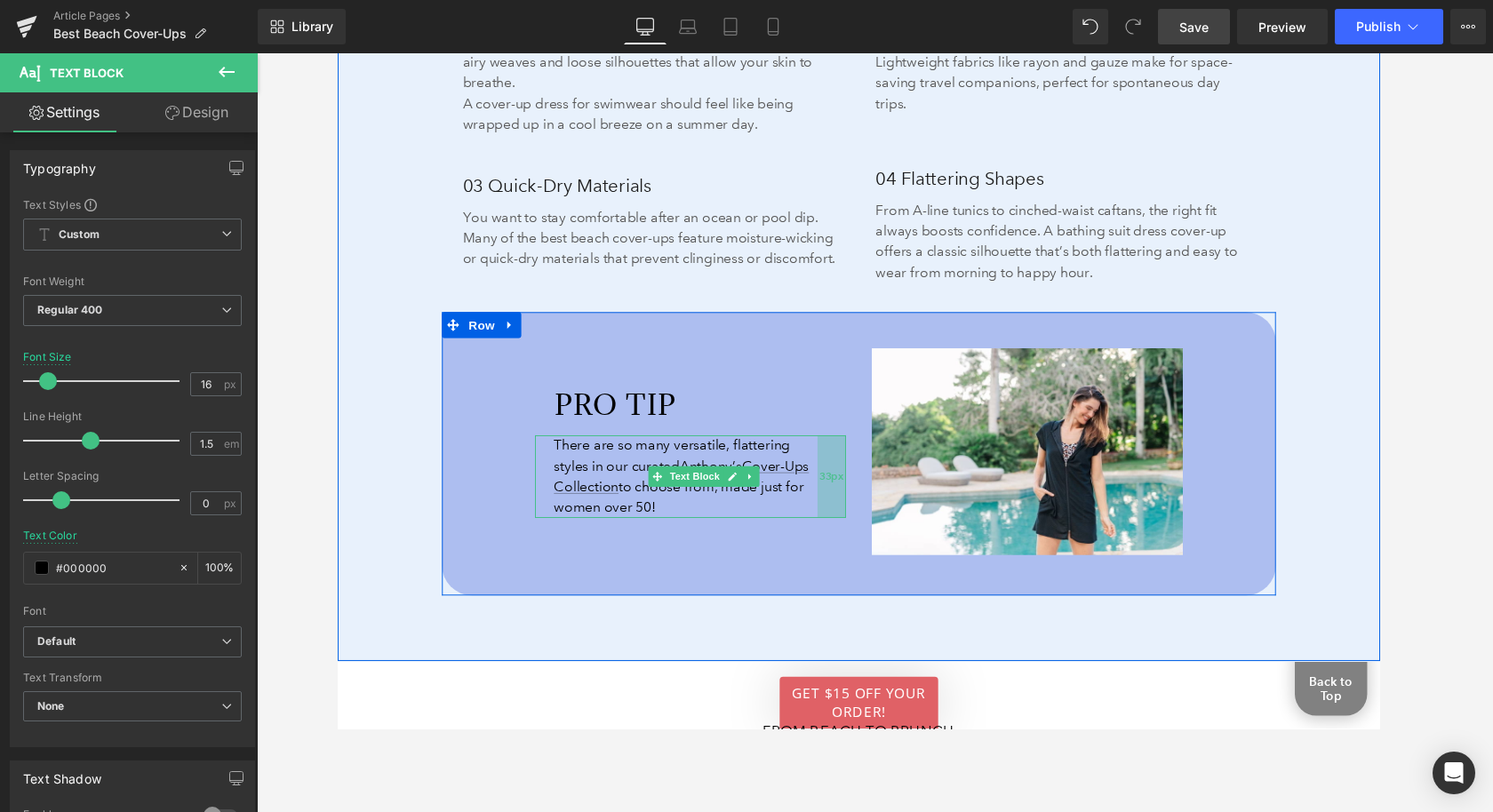 click on "33px" at bounding box center [846, 490] 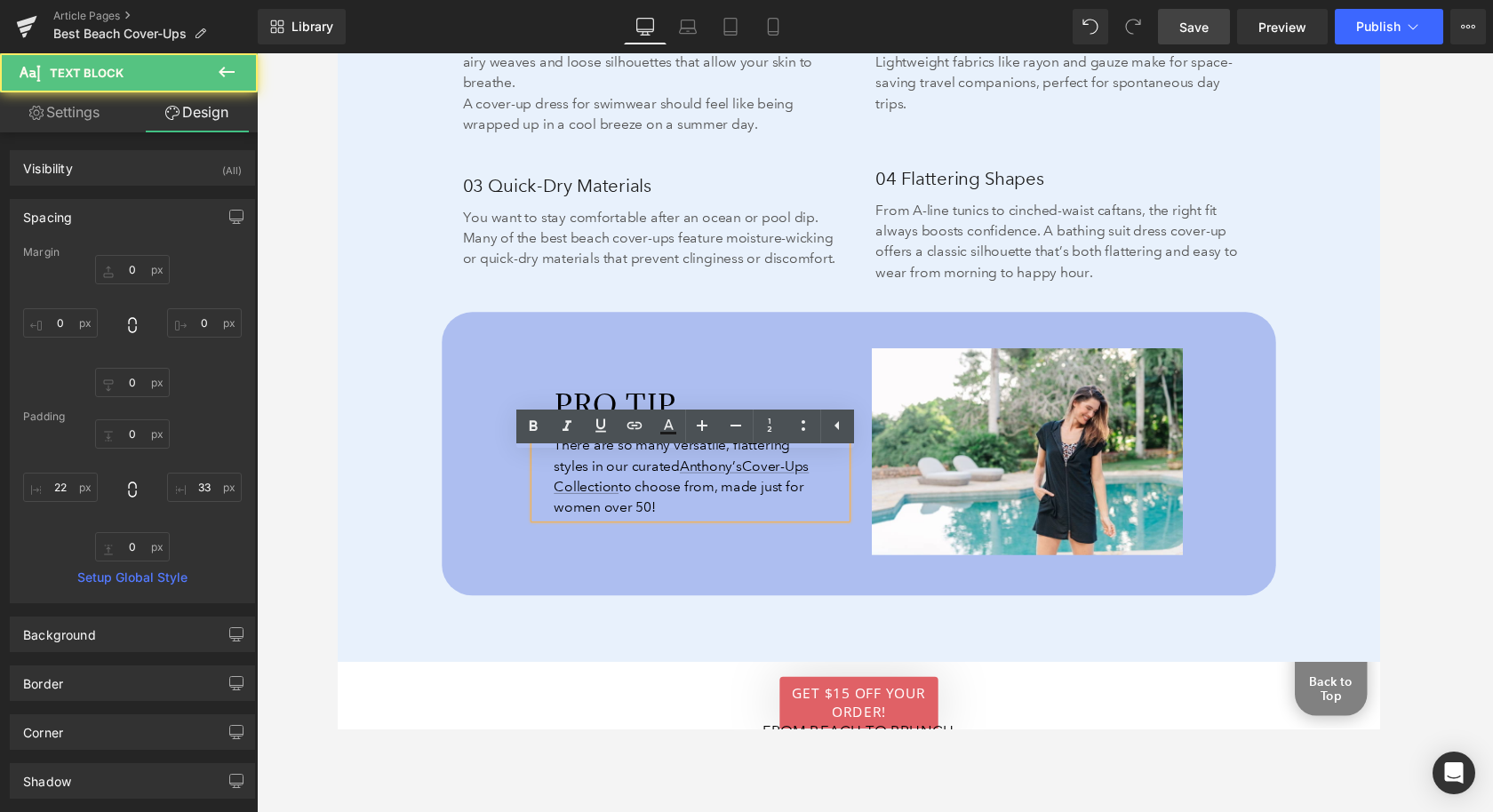 click on "What Makes a Beach Cover-Up Truly Worth Packing Every Time?  Heading       189px   189px It doesn’t matter if you’re lounging poolside or strolling the boardwalk, a great cover-up blends beauty and practicality, but what exactly should you be looking for to pick the best coverup?    Text Block       130px   130px 01 Breathability   Heading         You’re spending the day in the sun or mostly in the sun, so airflow is critical. Look for cool beach cover-ups that have airy weaves and loose silhouettes that allow your skin to breathe.  A cover-up dress for swimwear should feel like being wrapped up in a cool breeze on a summer day.  Text Block     41px     03 Quick-Dry Materials   Heading         You want to stay comfortable after an ocean or pool dip. Many of the best beach cover-ups feature moisture-wicking or quick-dry materials that prevent clinginess or discomfort.    Text Block         02 Packability Heading         Text Block     57px     04 Flattering Shapes   Heading         Text Block" at bounding box center [874, 190] 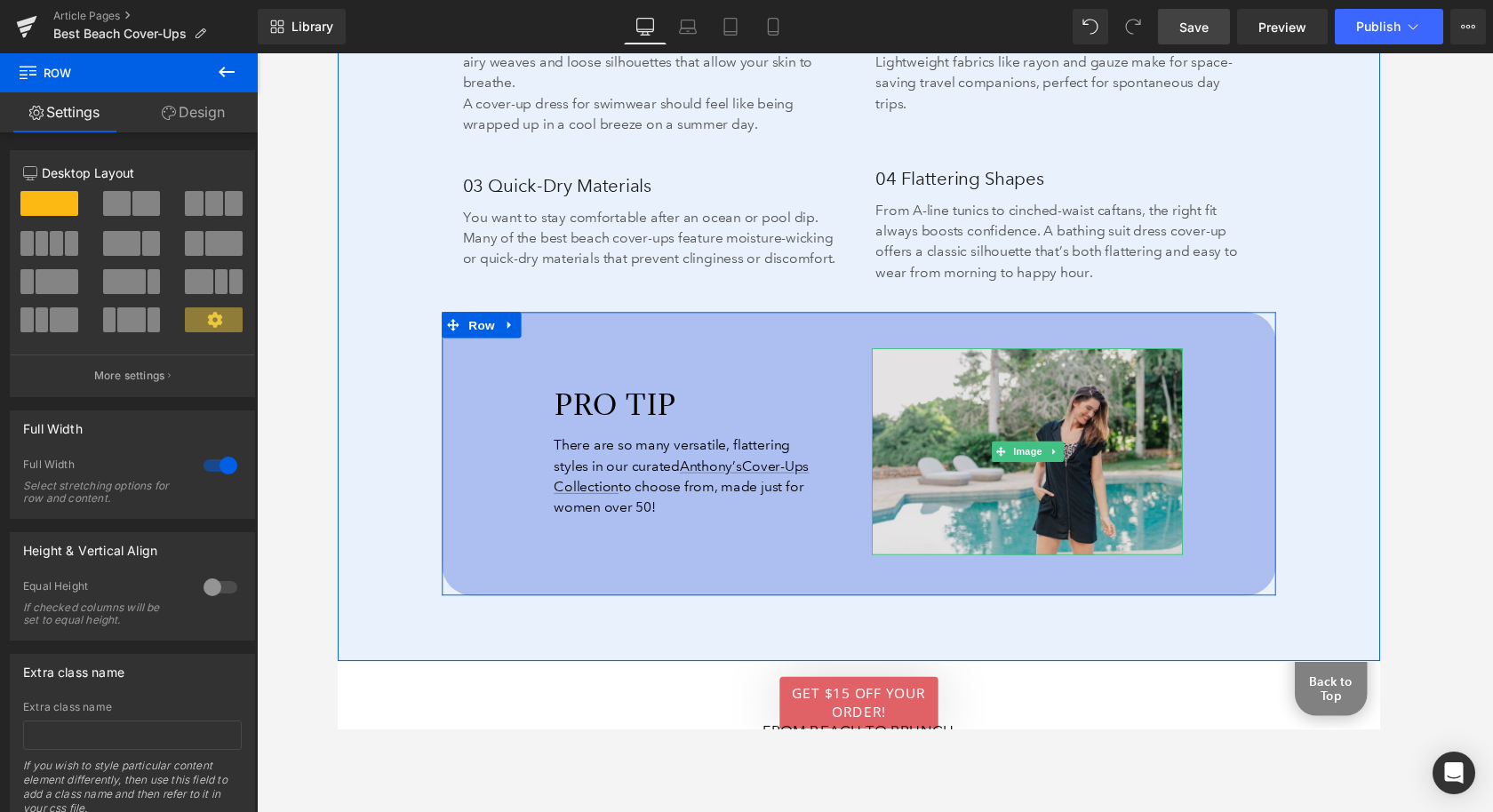 click at bounding box center (1048, 465) 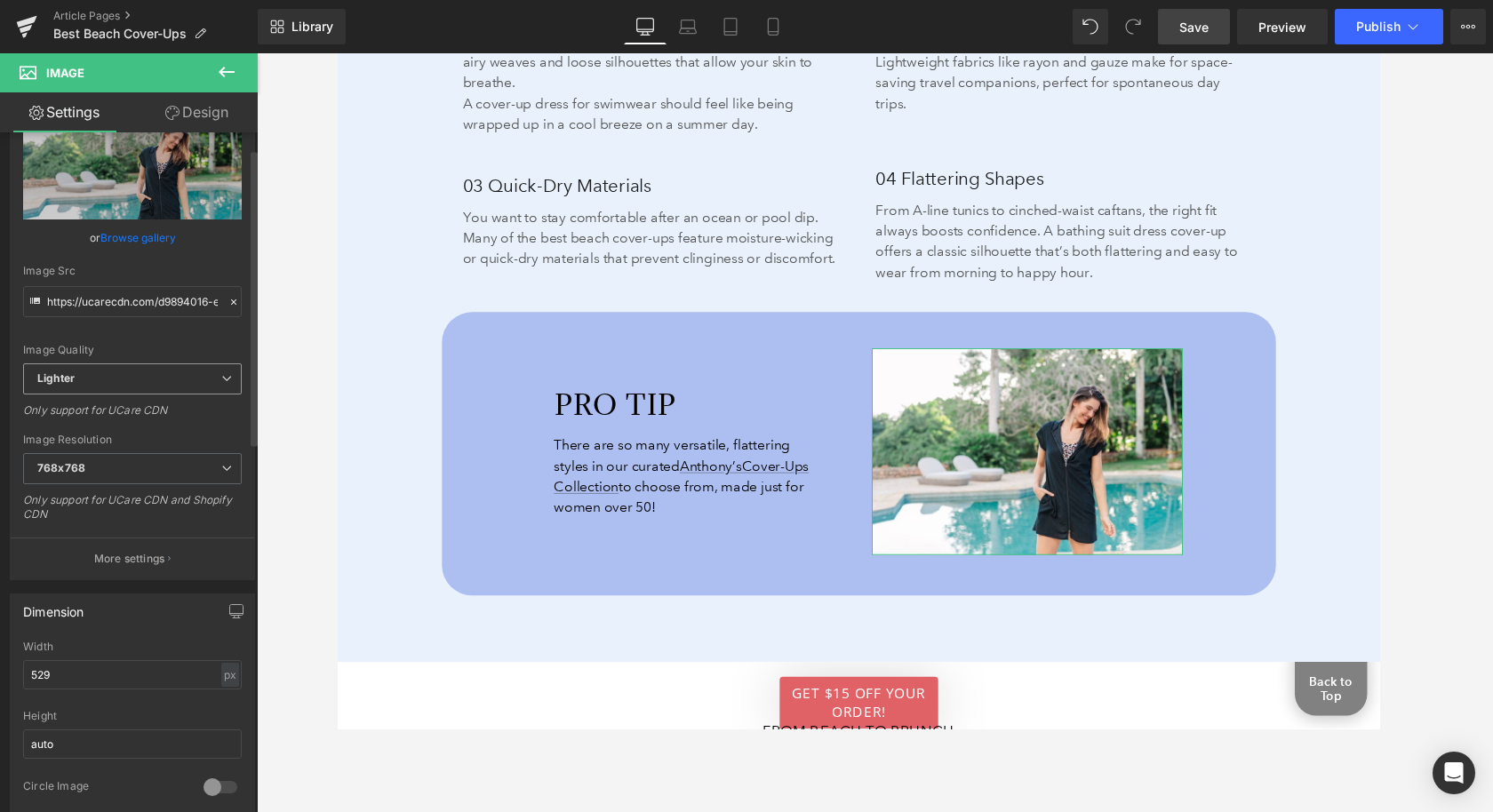 scroll, scrollTop: 0, scrollLeft: 0, axis: both 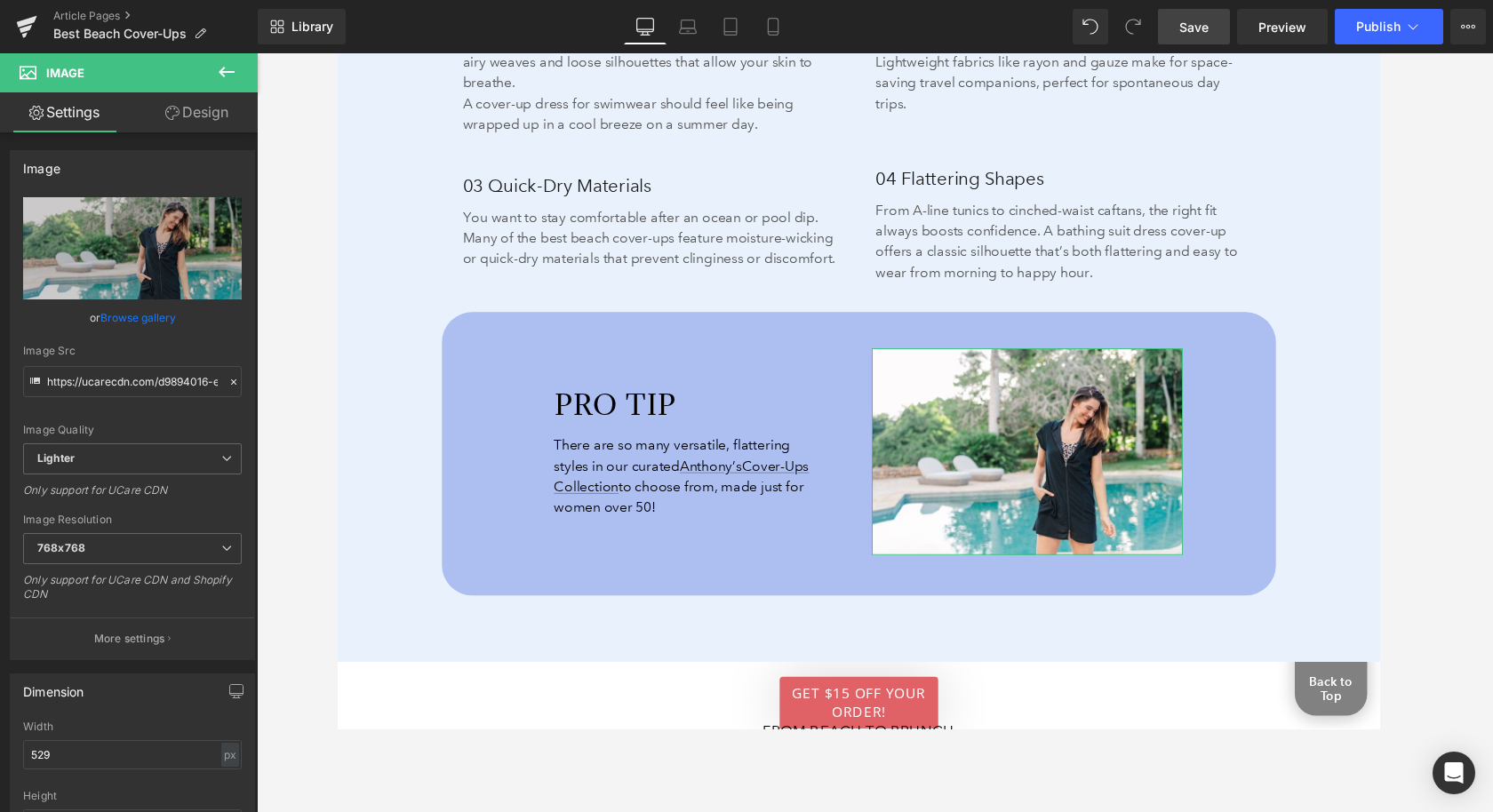 click on "Design" at bounding box center (196, 112) 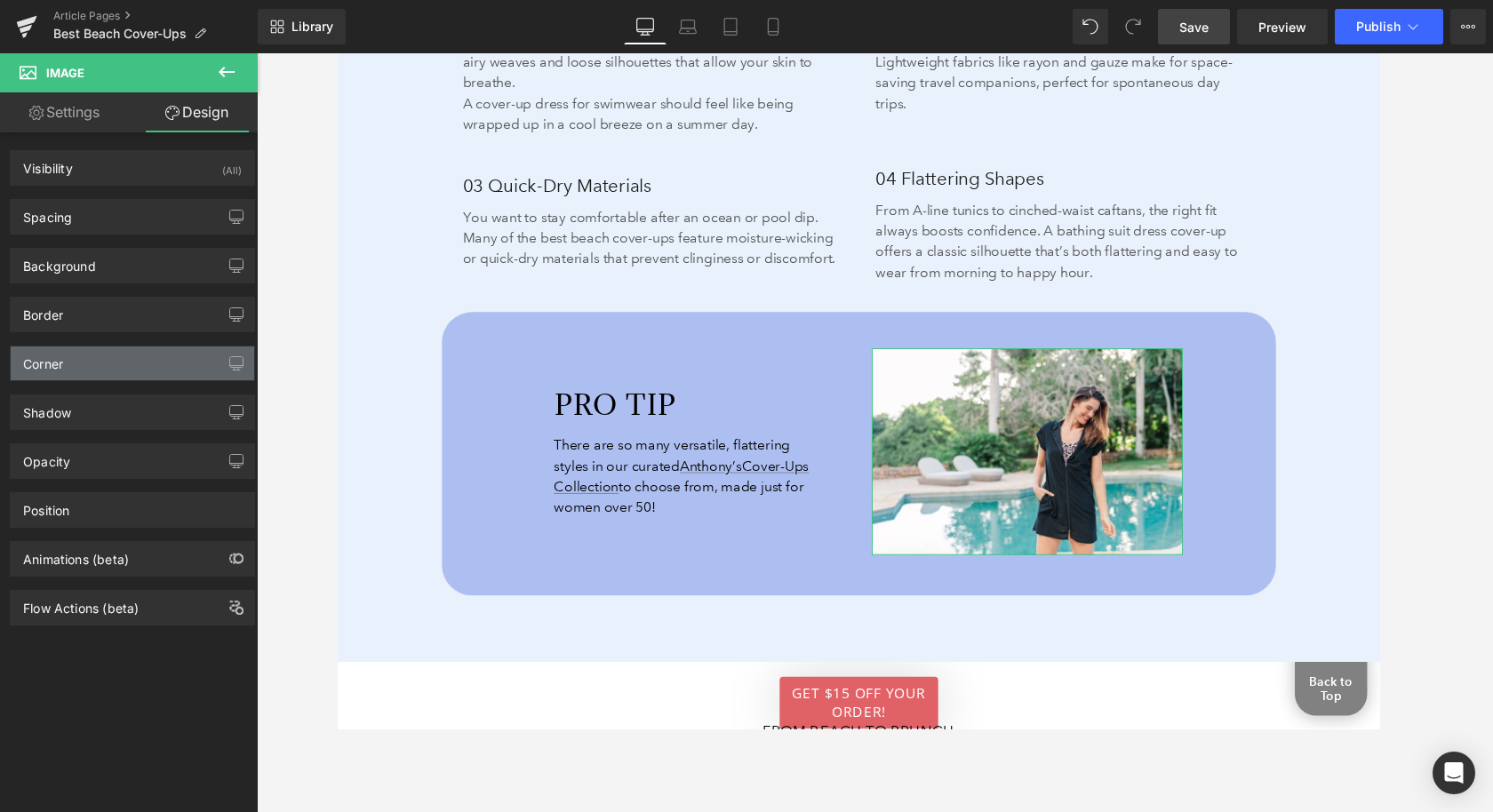 click on "Corner" at bounding box center (132, 363) 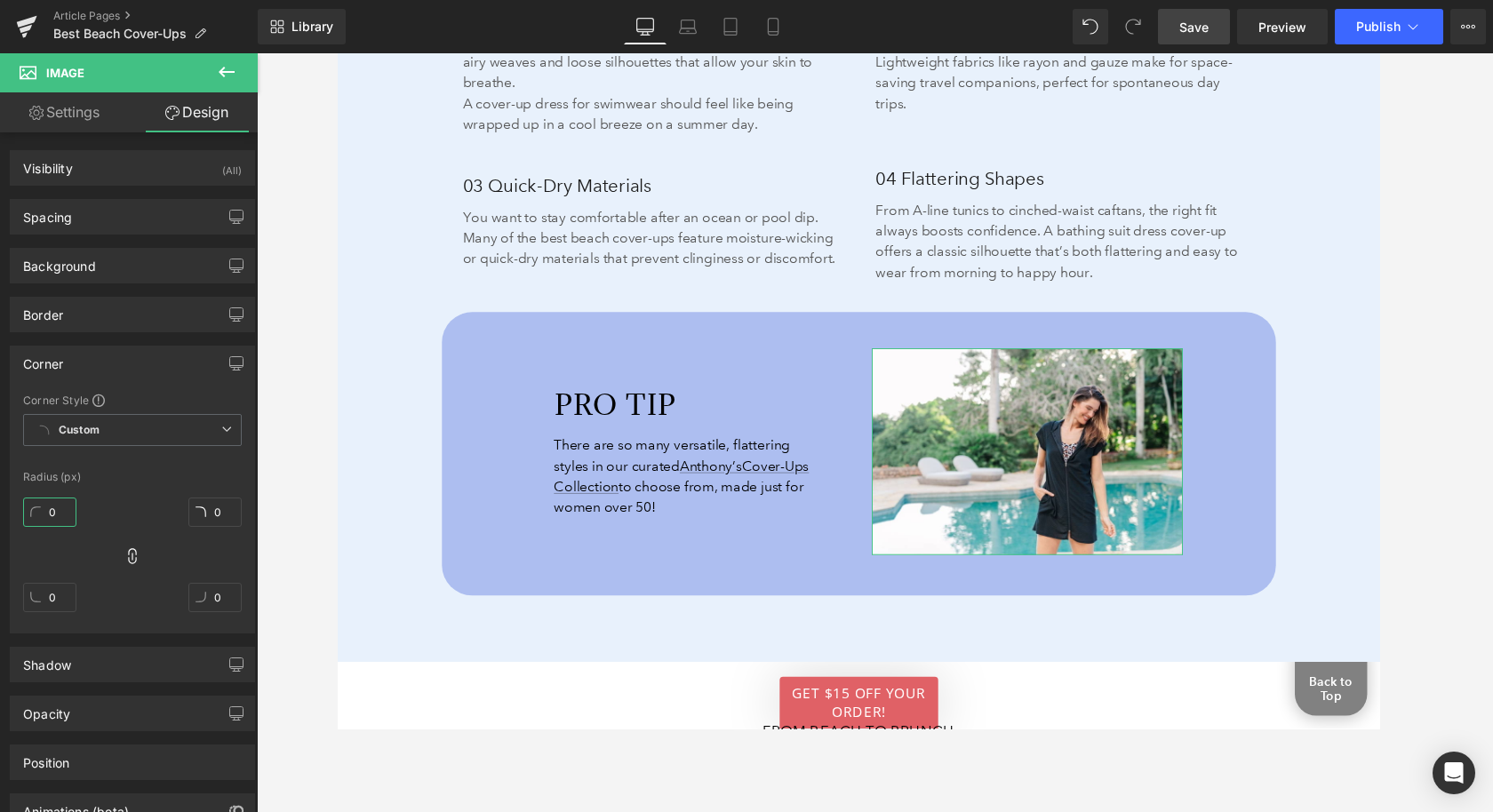 click on "0" at bounding box center (50, 512) 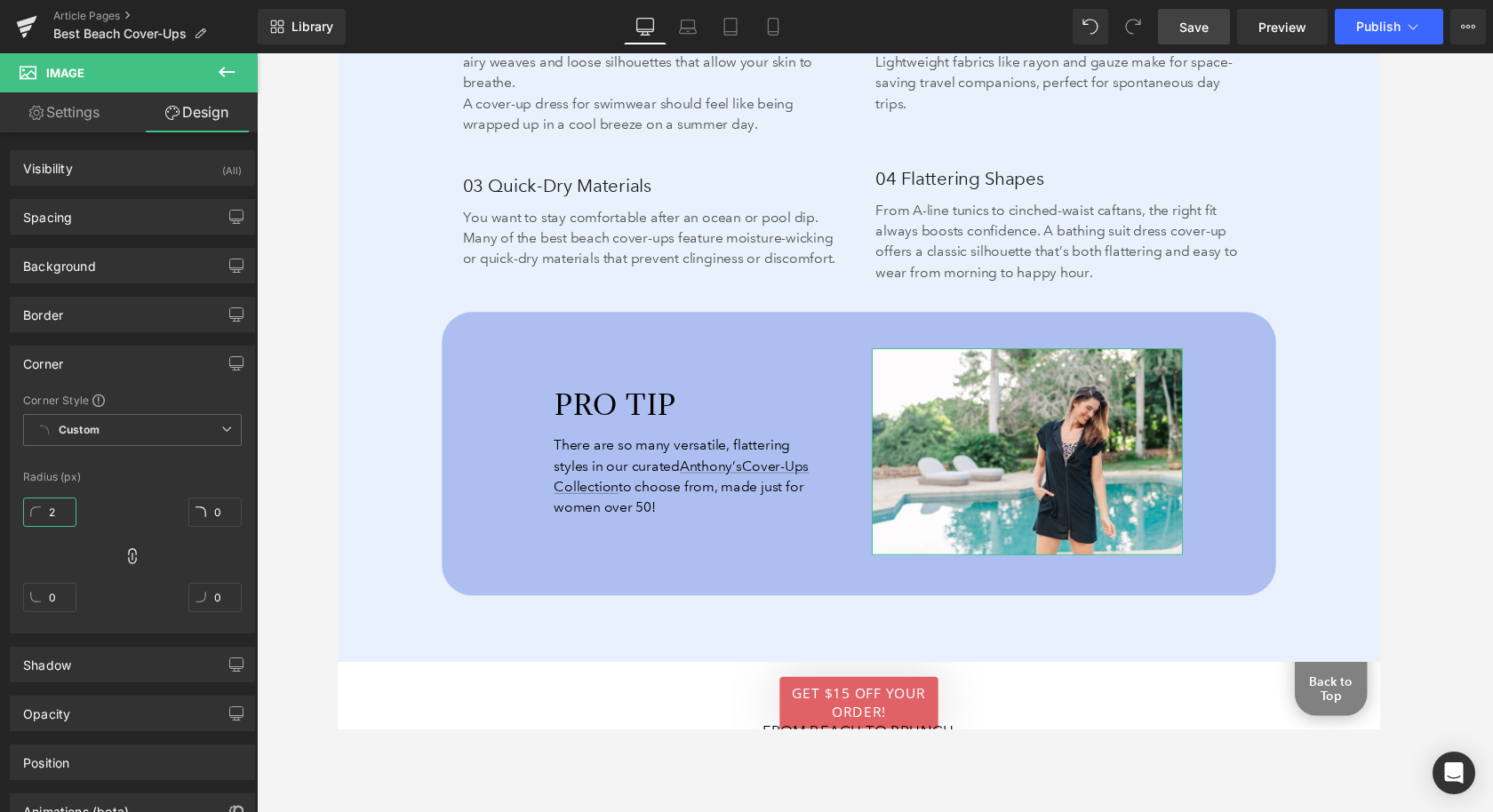 type on "2" 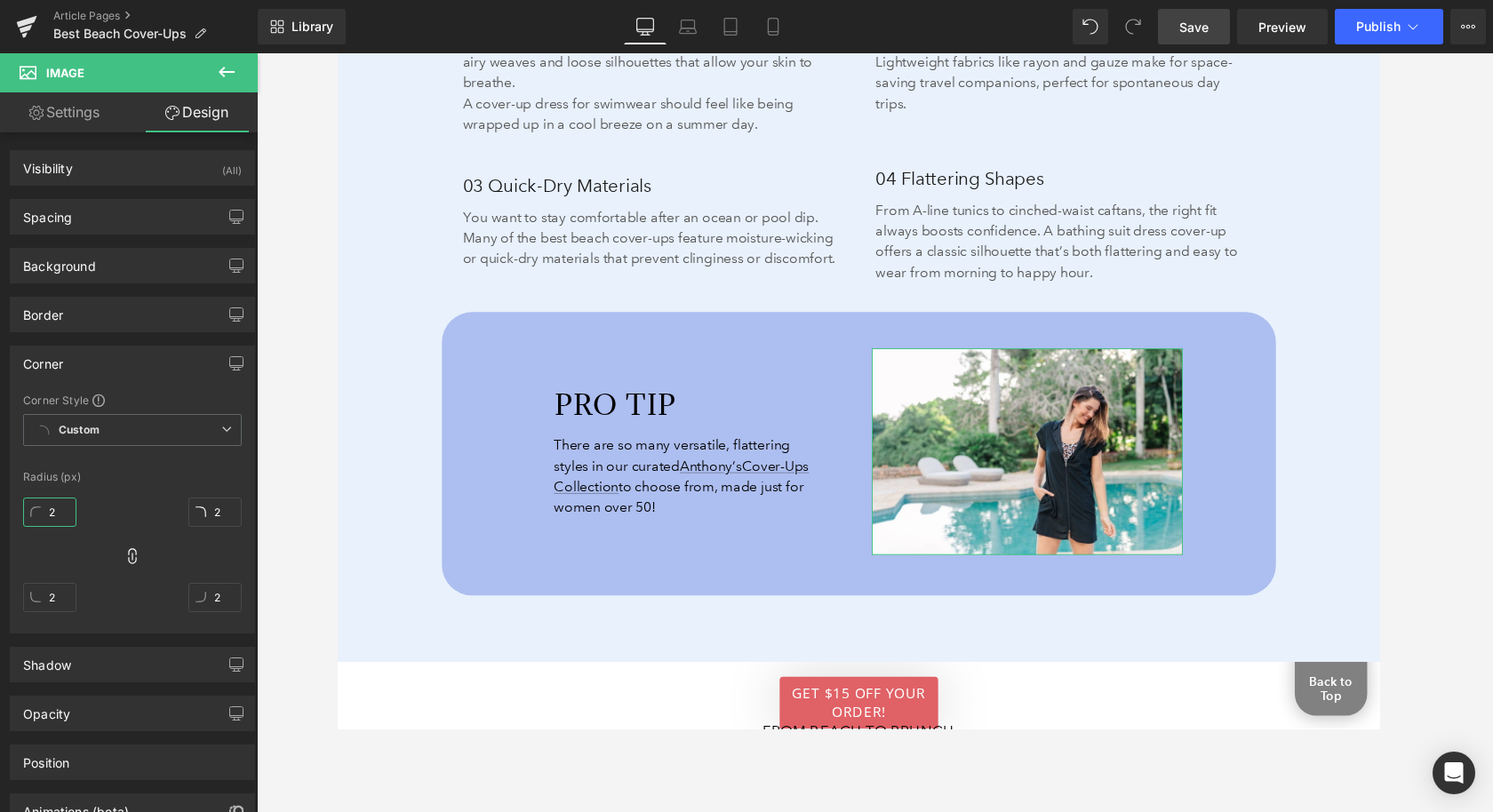 type on "25" 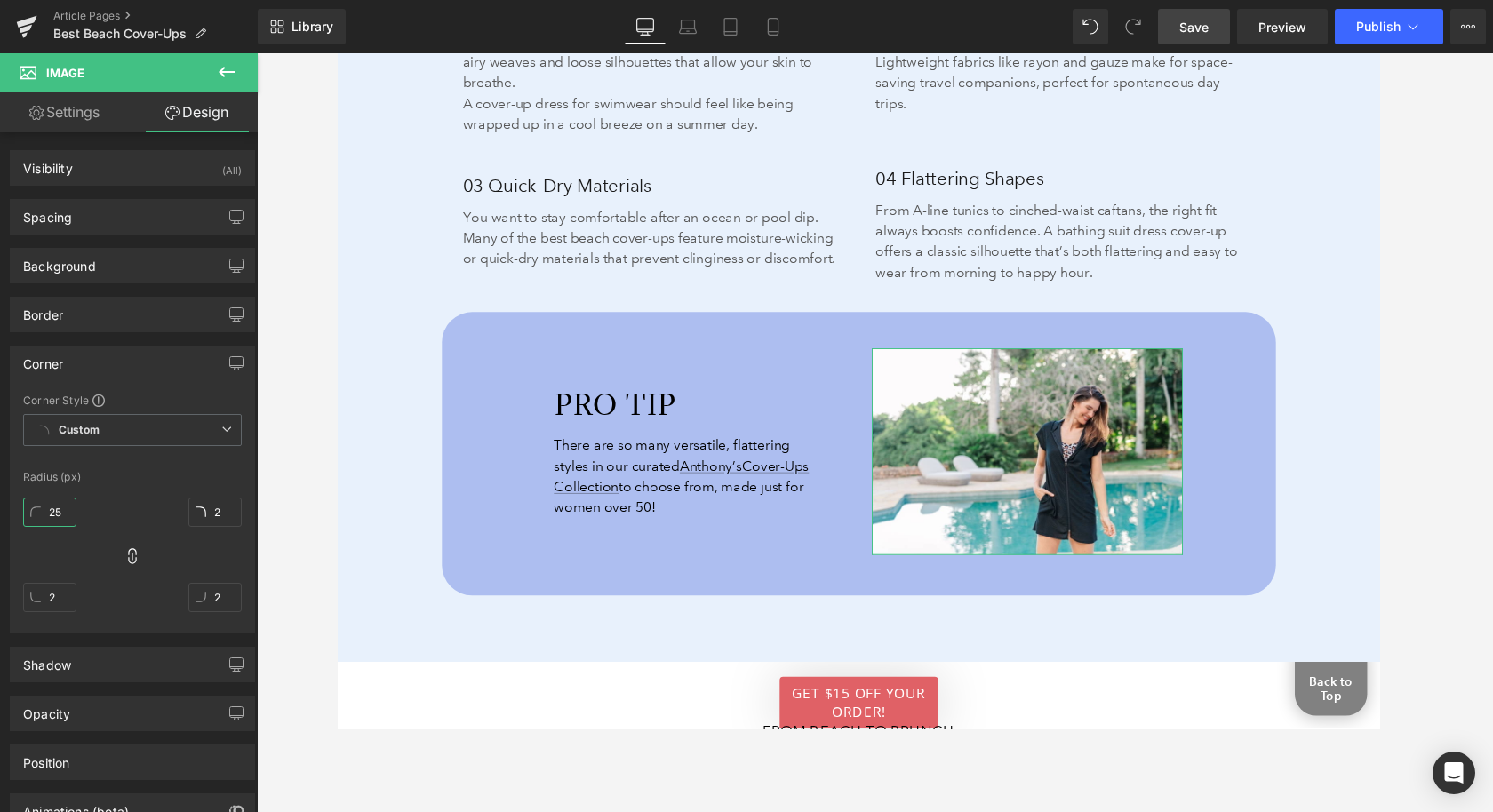 type on "25" 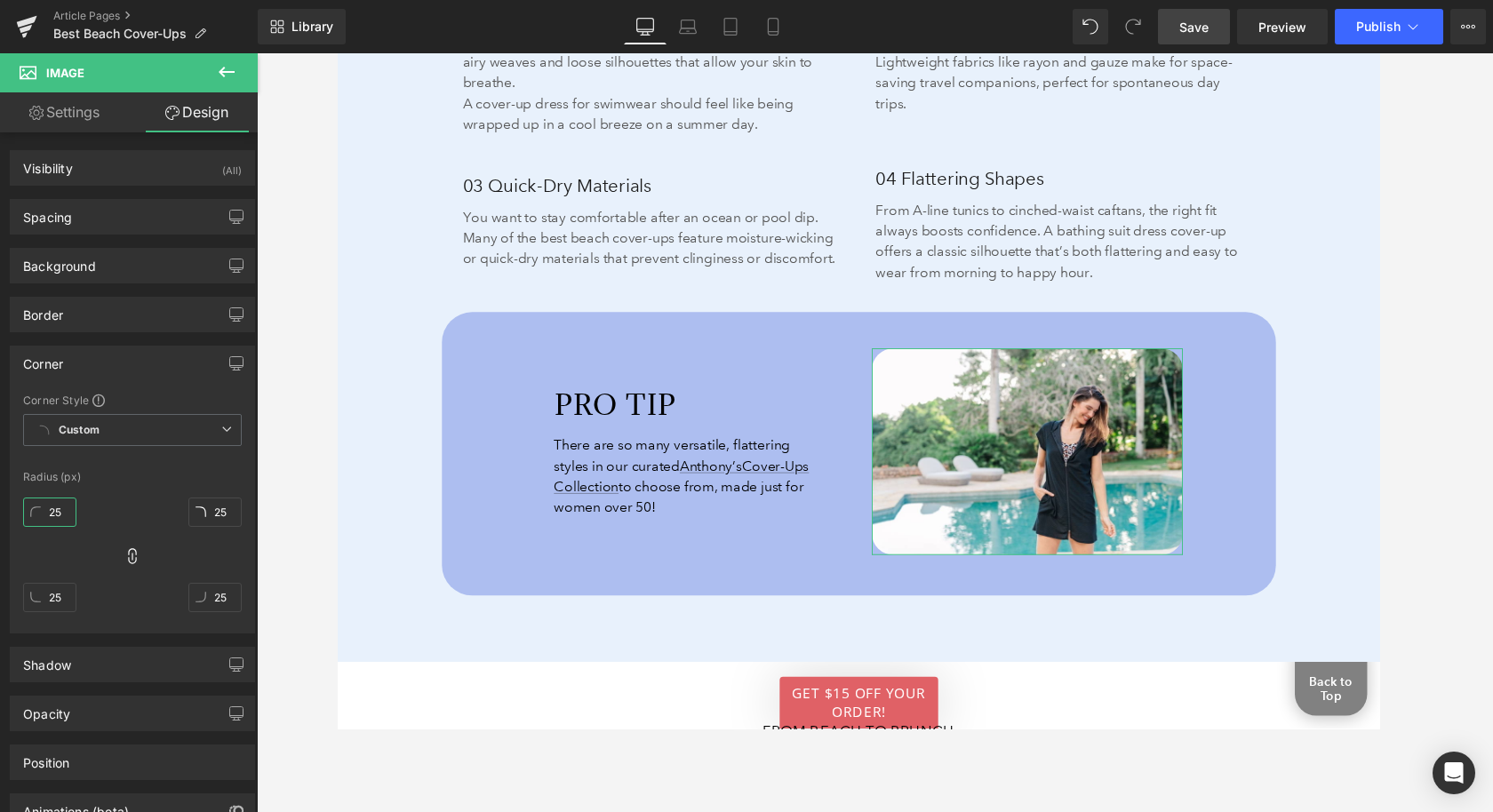 type on "2" 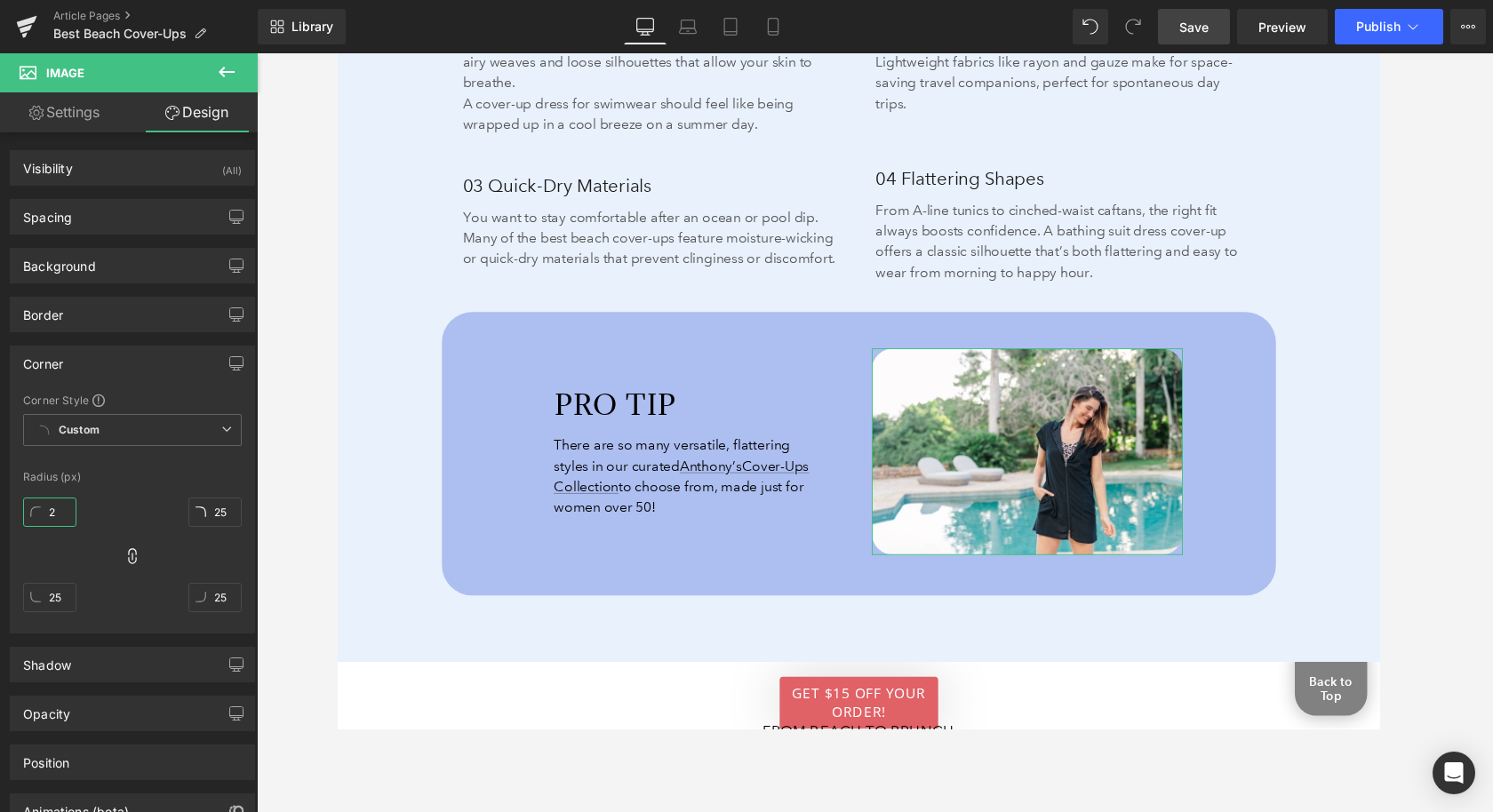 type on "2" 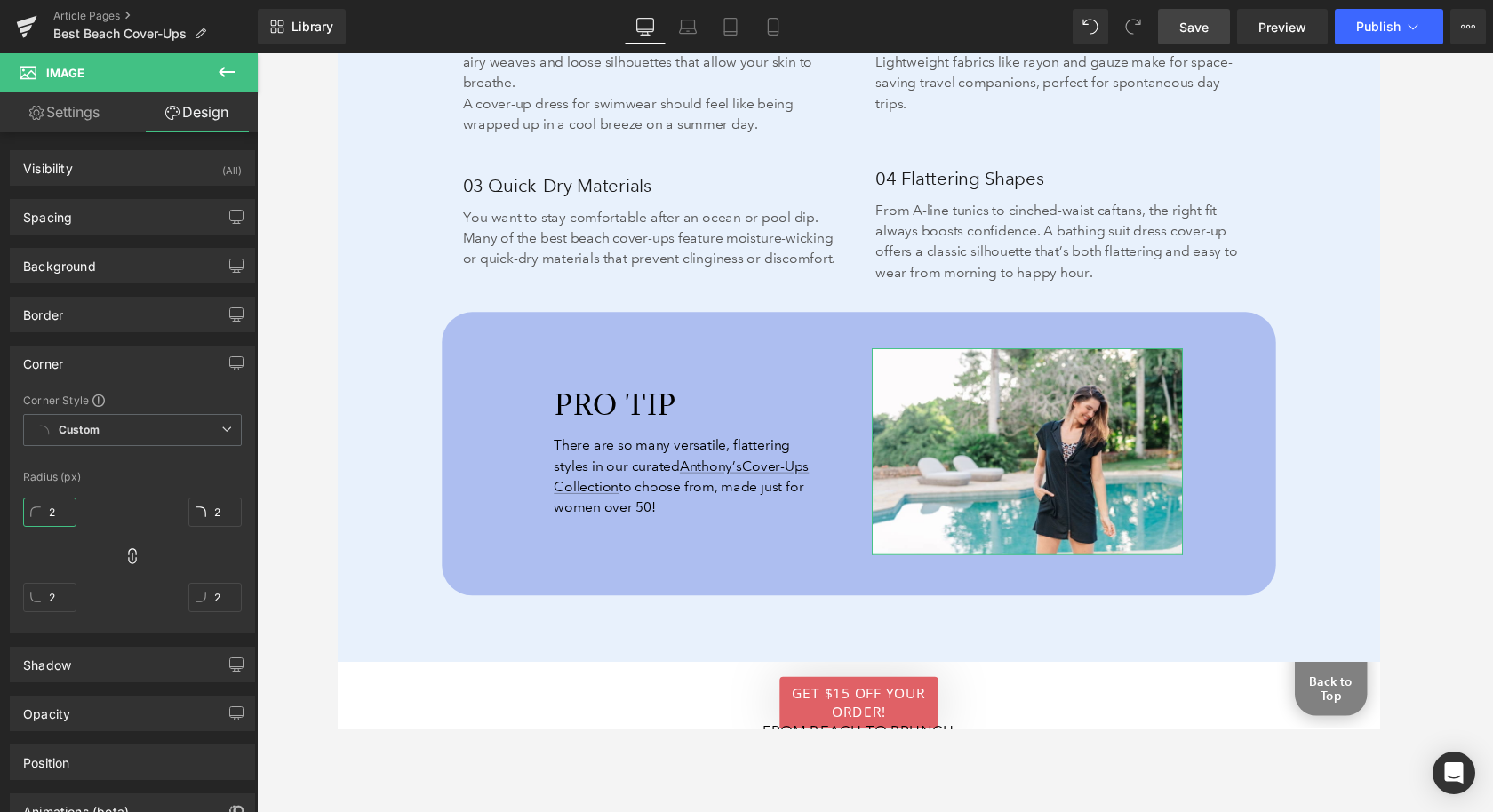 type on "20" 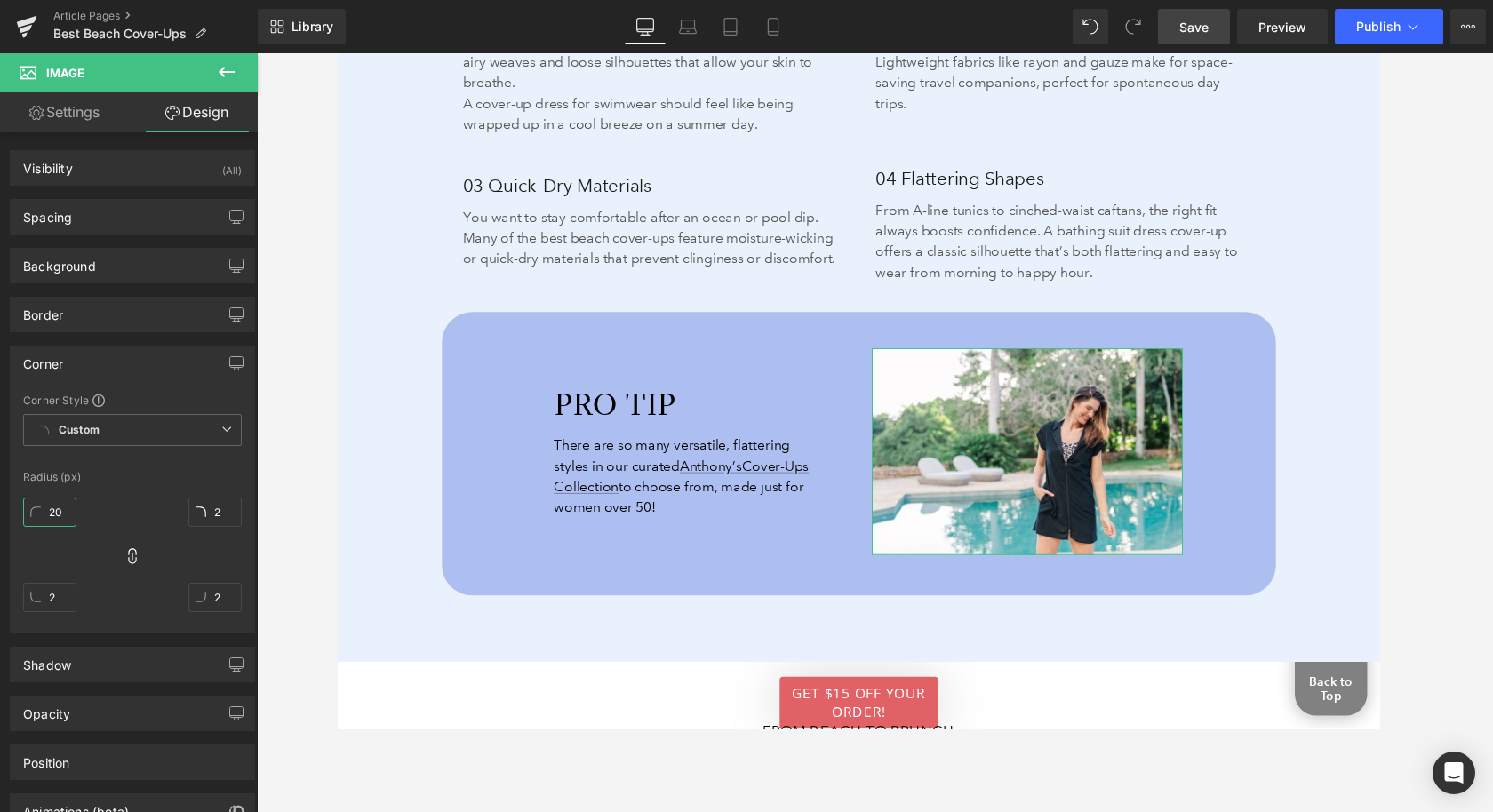 type on "20" 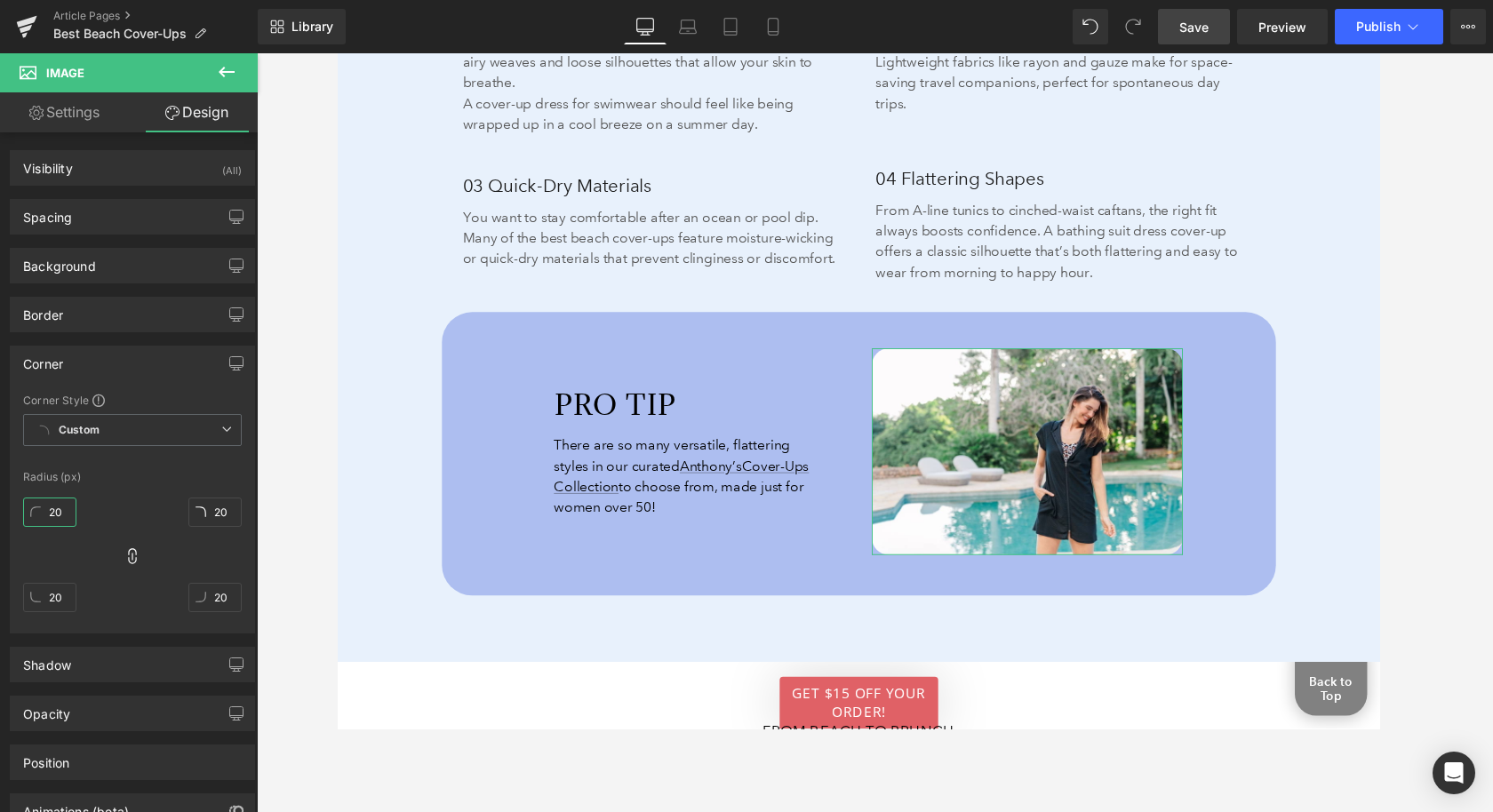 type on "20" 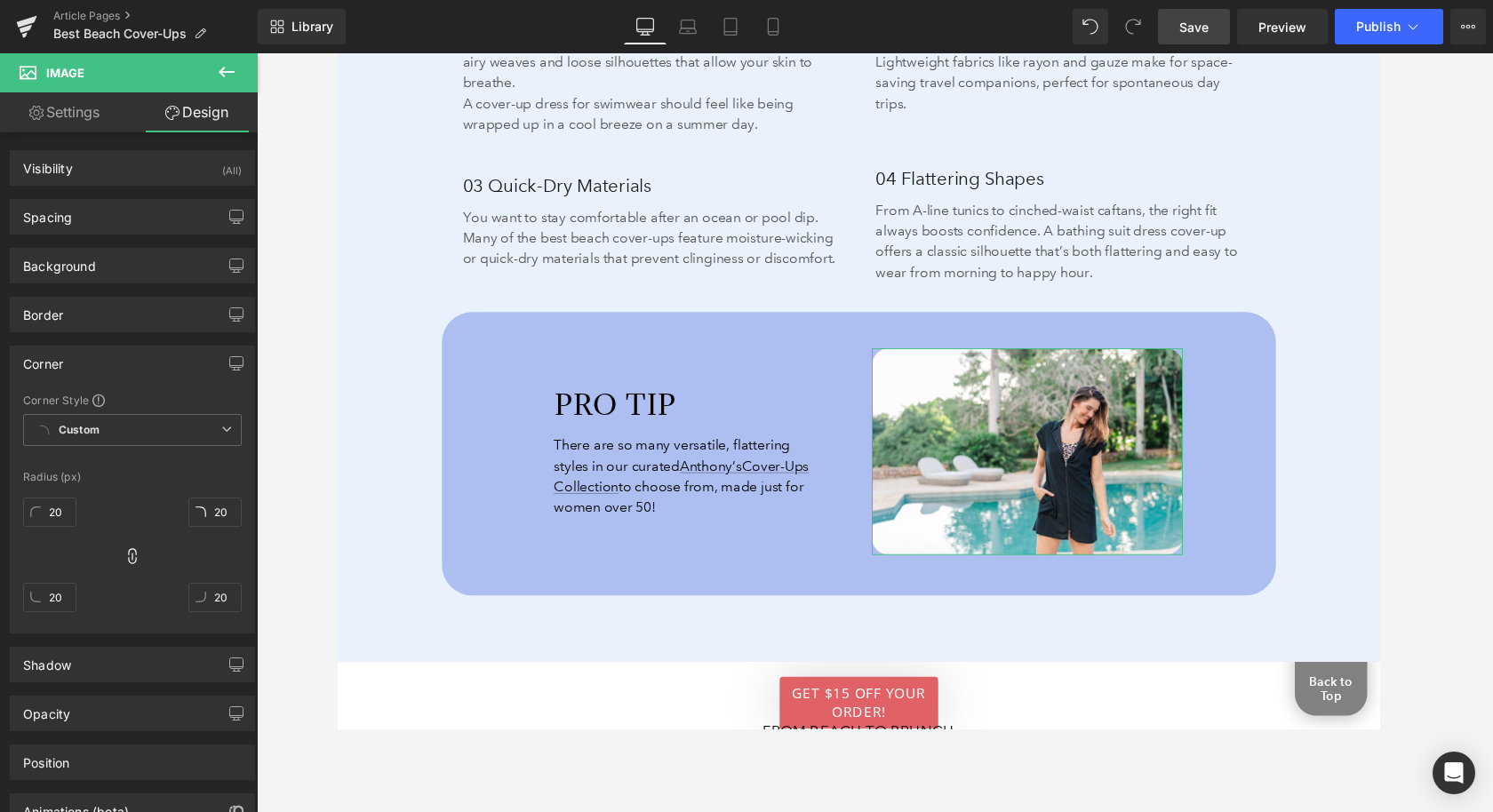 click on "Corner Style Custom
Custom
Setup Global Style
Custom
Setup Global Style
Radius (px)
20px 20
20px 20
20px 20
20px 20" at bounding box center (132, 513) 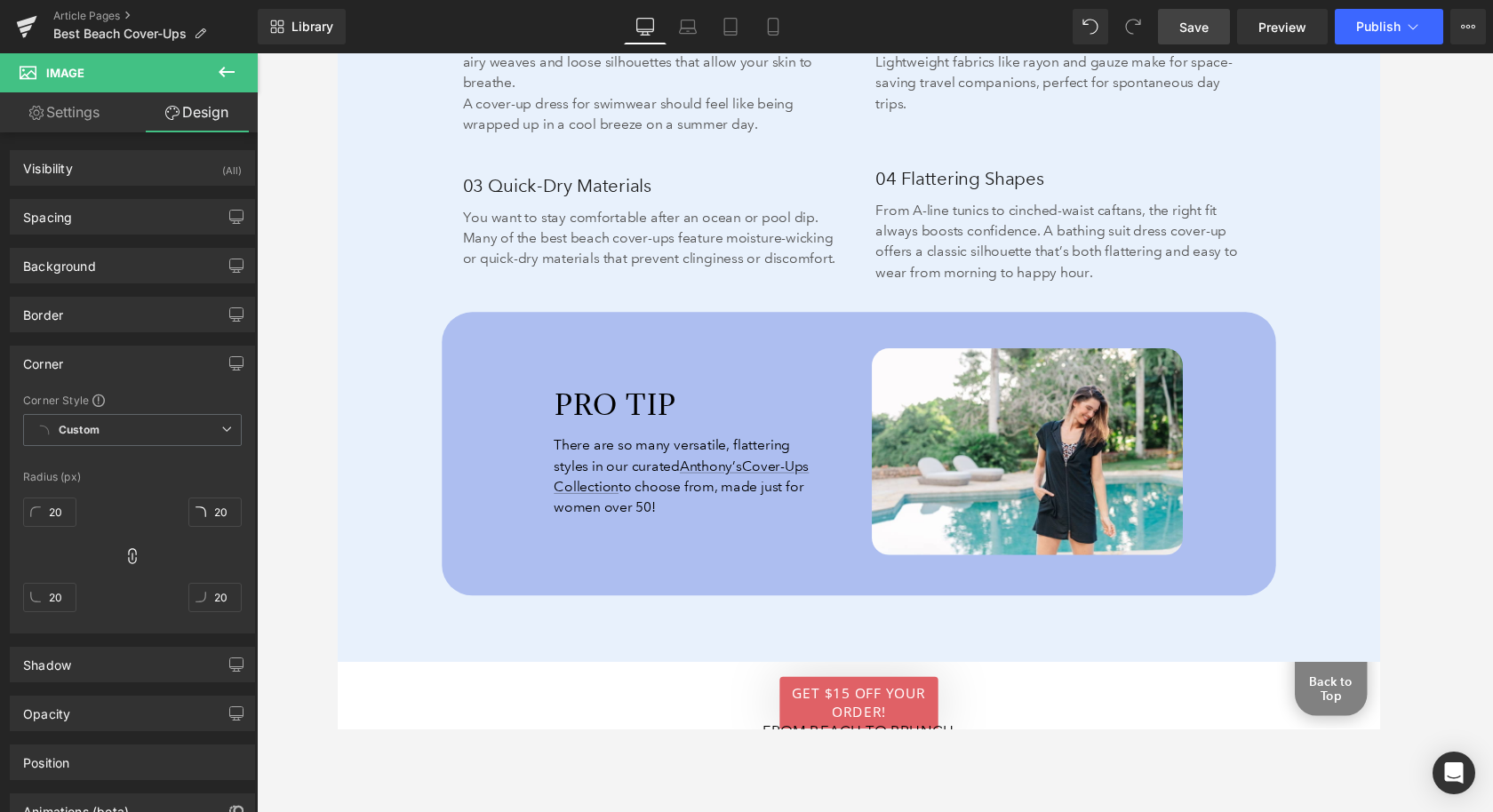 click on "Save" at bounding box center (1194, 27) 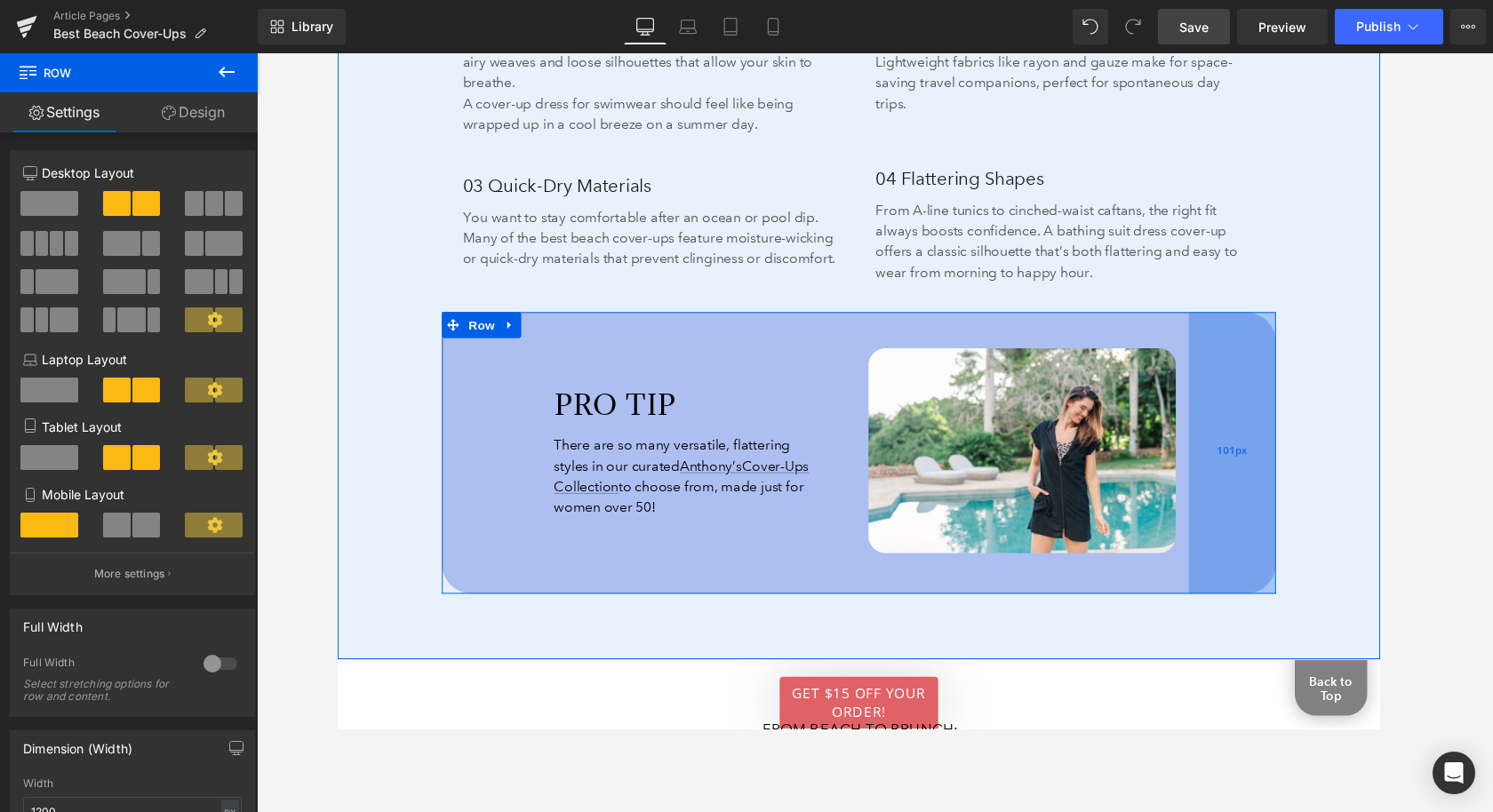 click on "101px" at bounding box center (1259, 466) 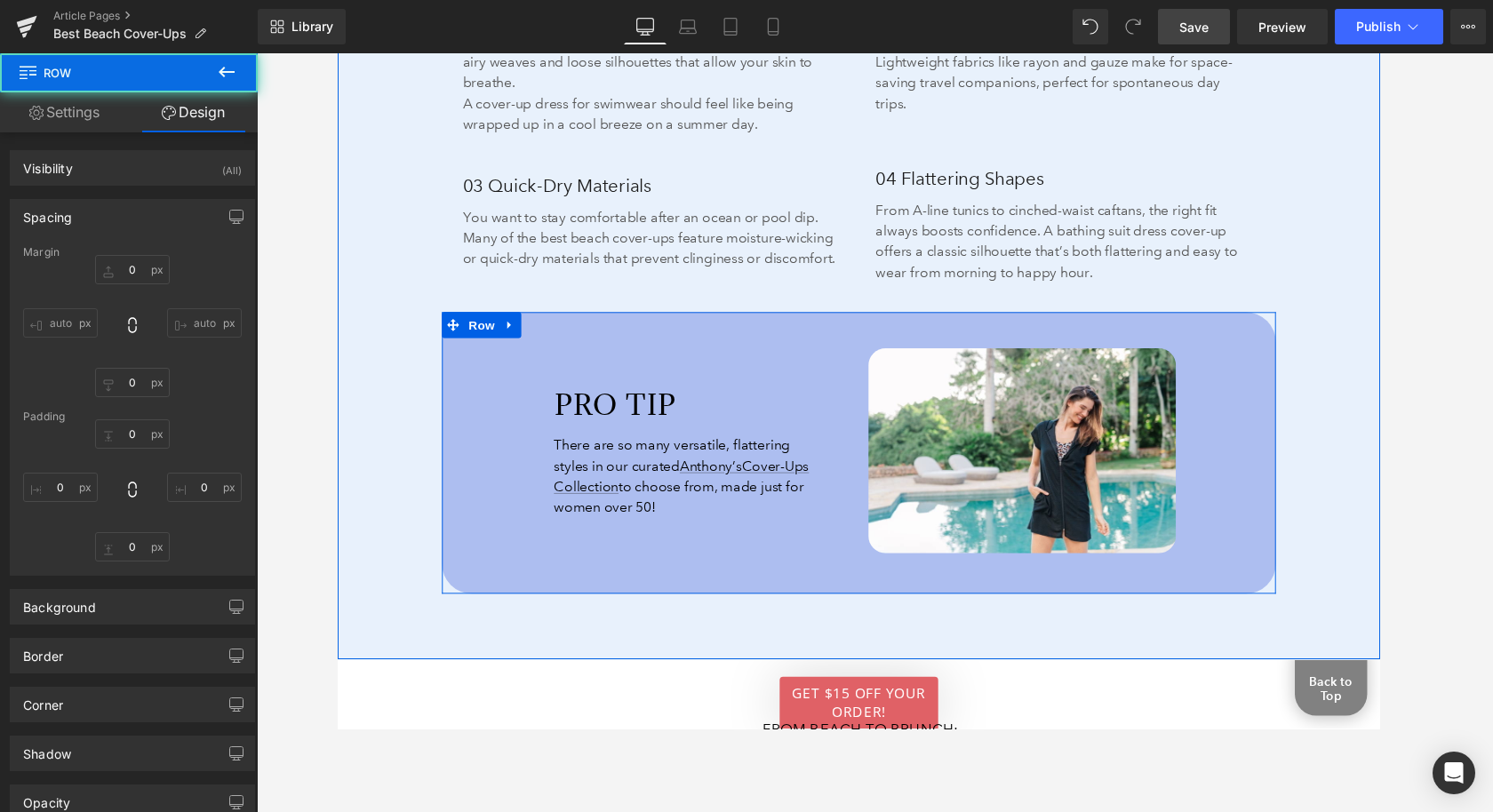 type on "0" 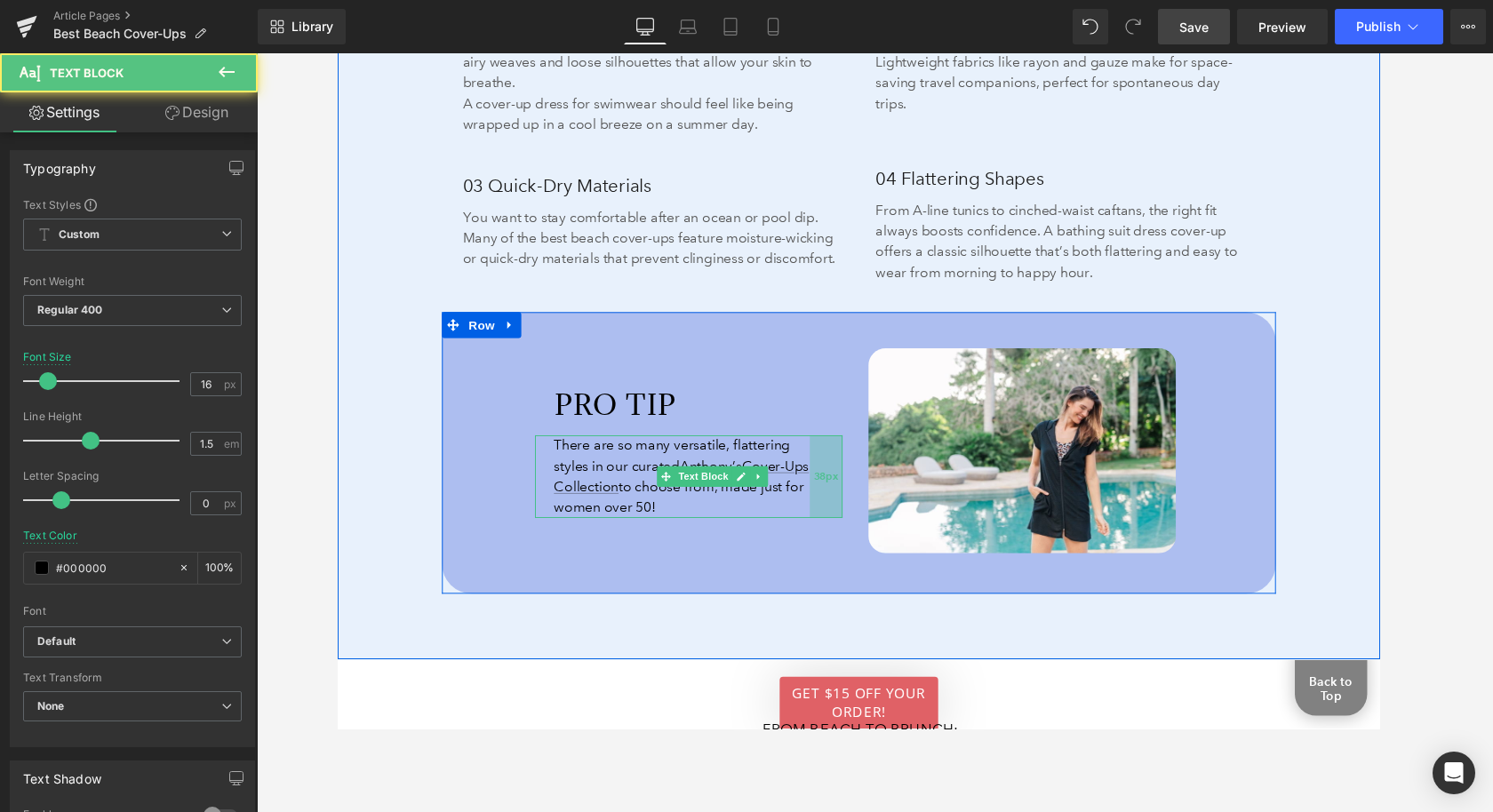 click on "38px" at bounding box center [841, 490] 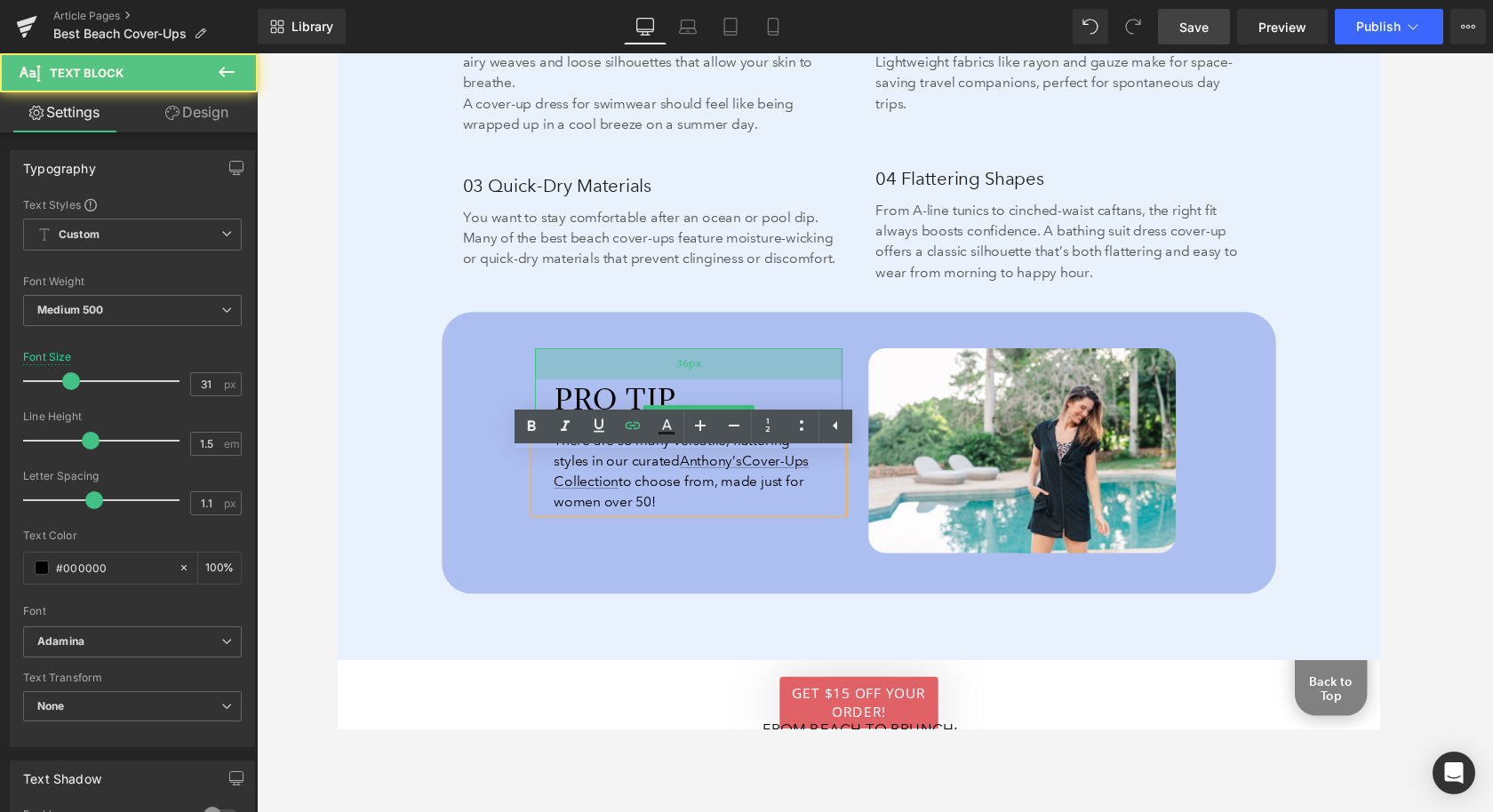 click on "36px" at bounding box center [699, 374] 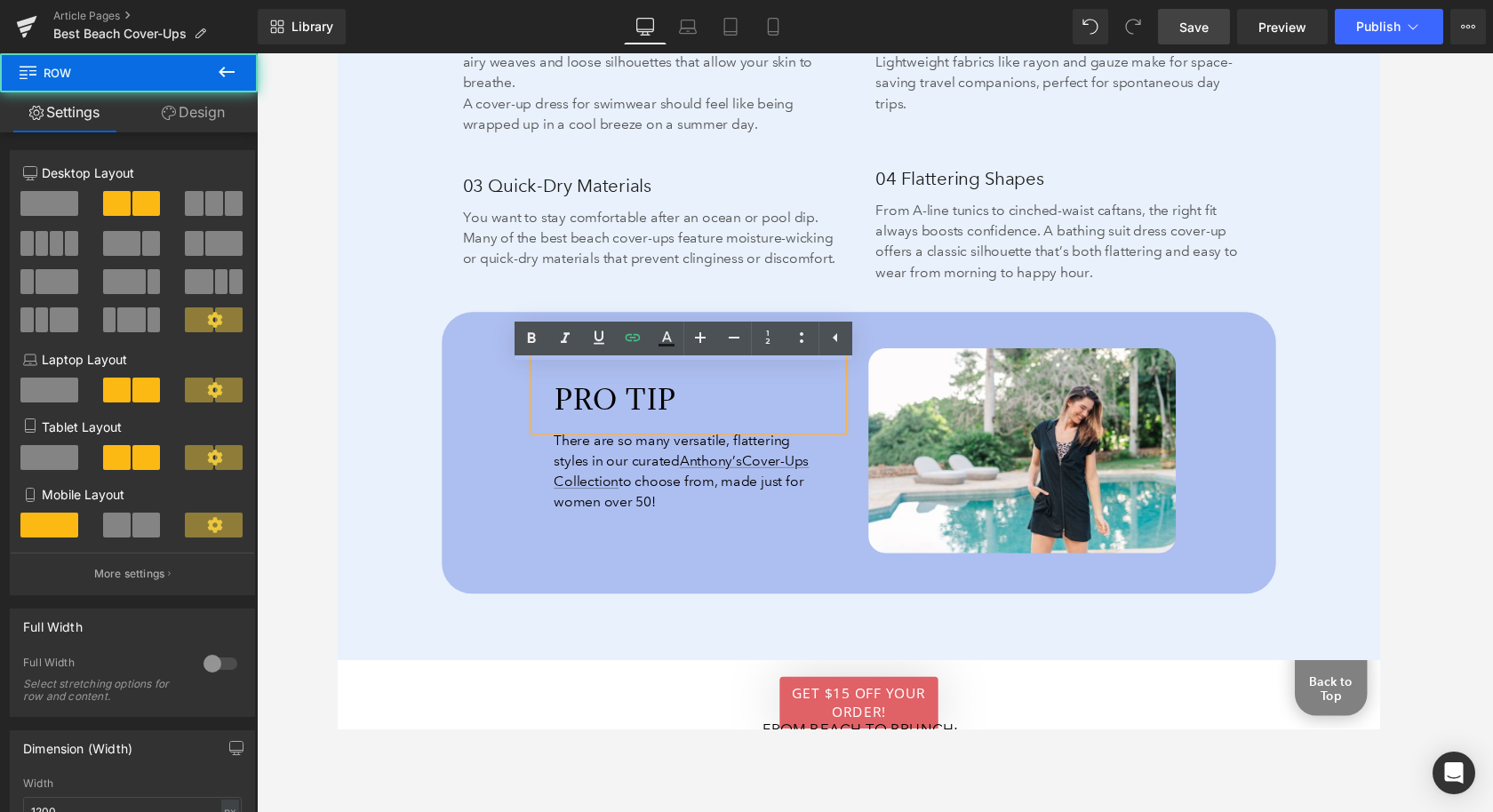 click on "PRO TIP Text Block   36px       There are so many versatile, flattering styles in our curated  Anthony’s  Cover-Ups Collection  to choose from, made just for women over 50!    Text Block         38px Image         Row   42px   47px   93px   101px" at bounding box center [874, 466] 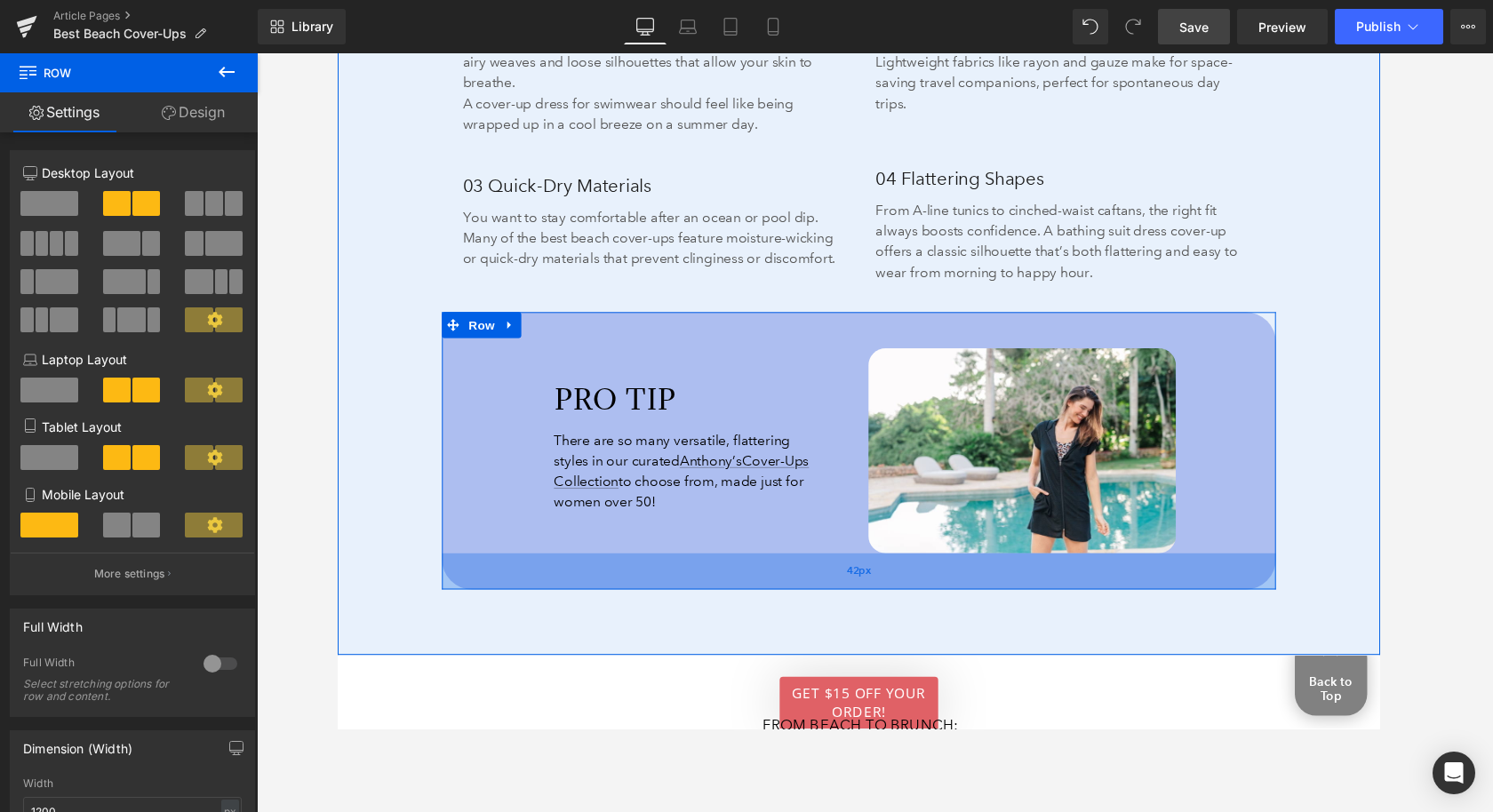 click on "42px" at bounding box center (874, 588) 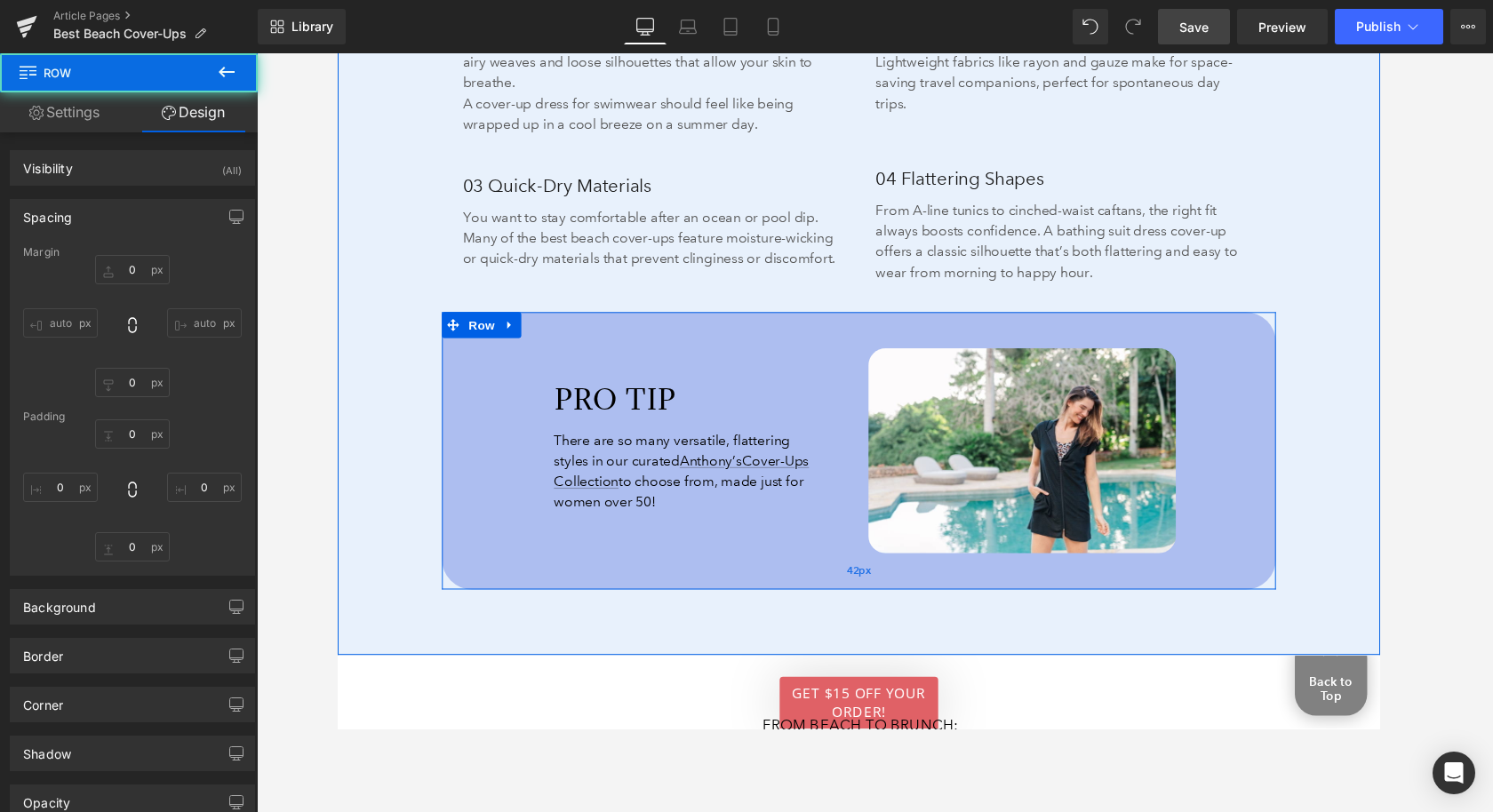 type on "0" 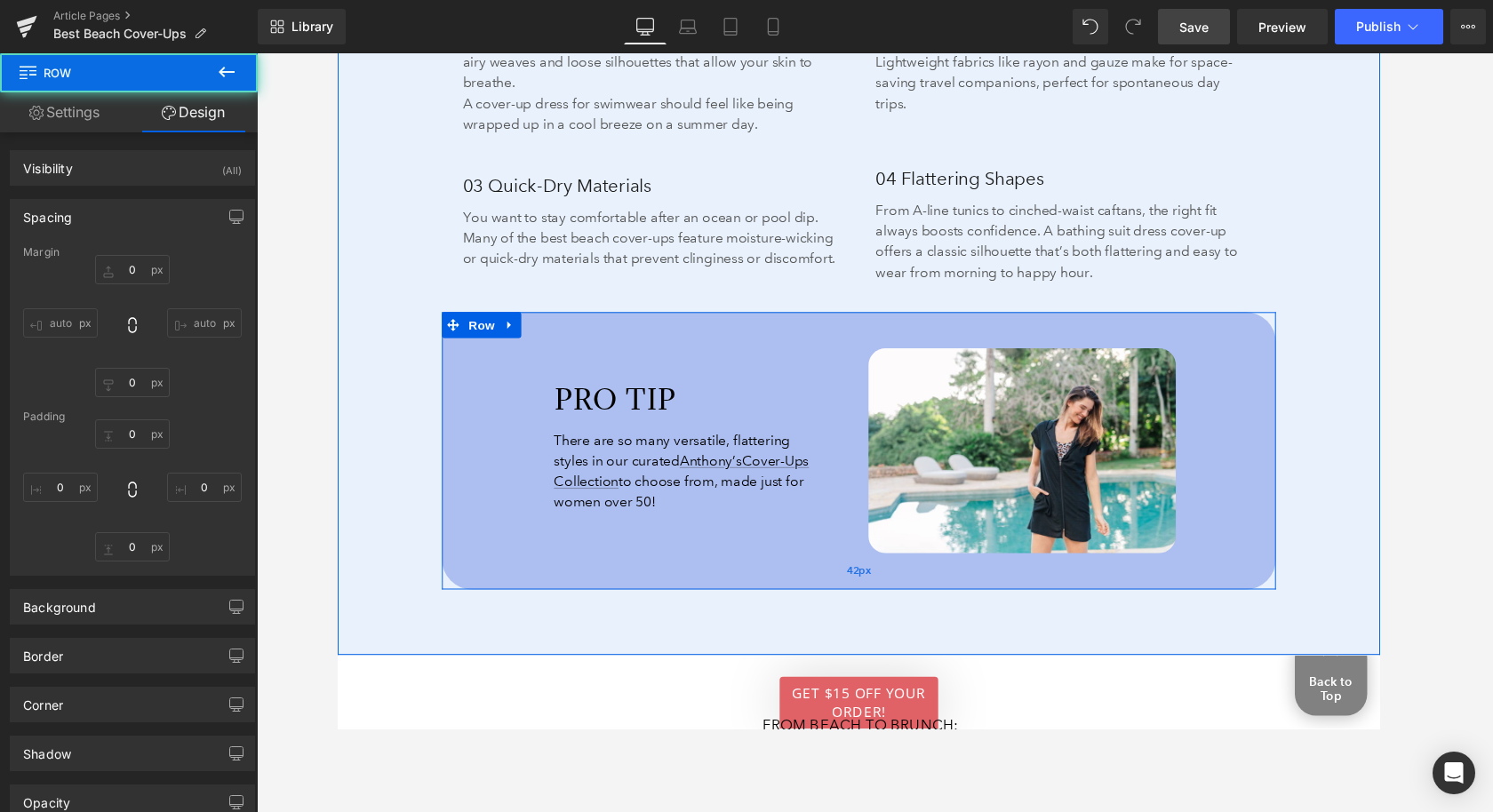 type on "0" 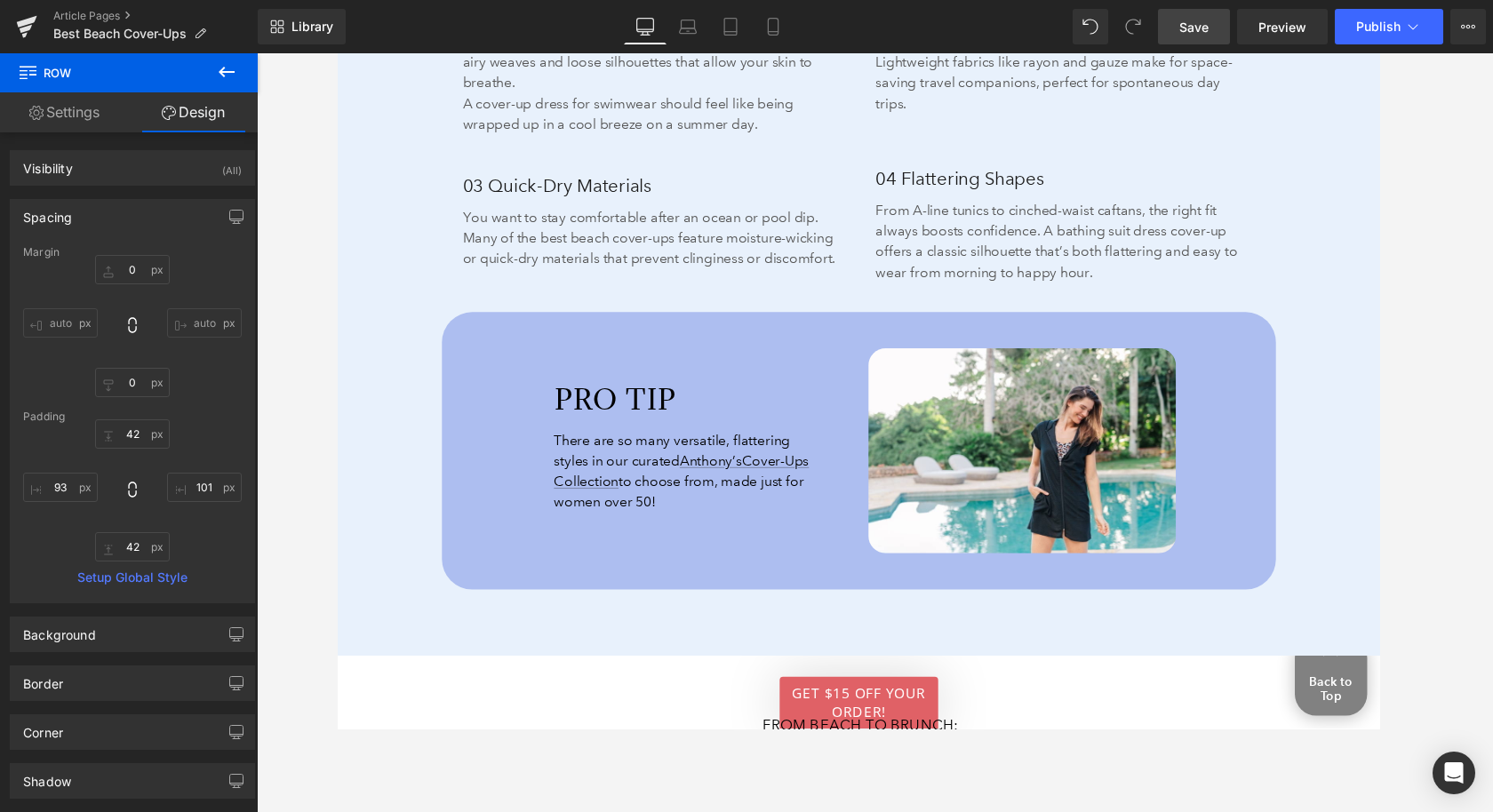 click on "Save" at bounding box center [1194, 27] 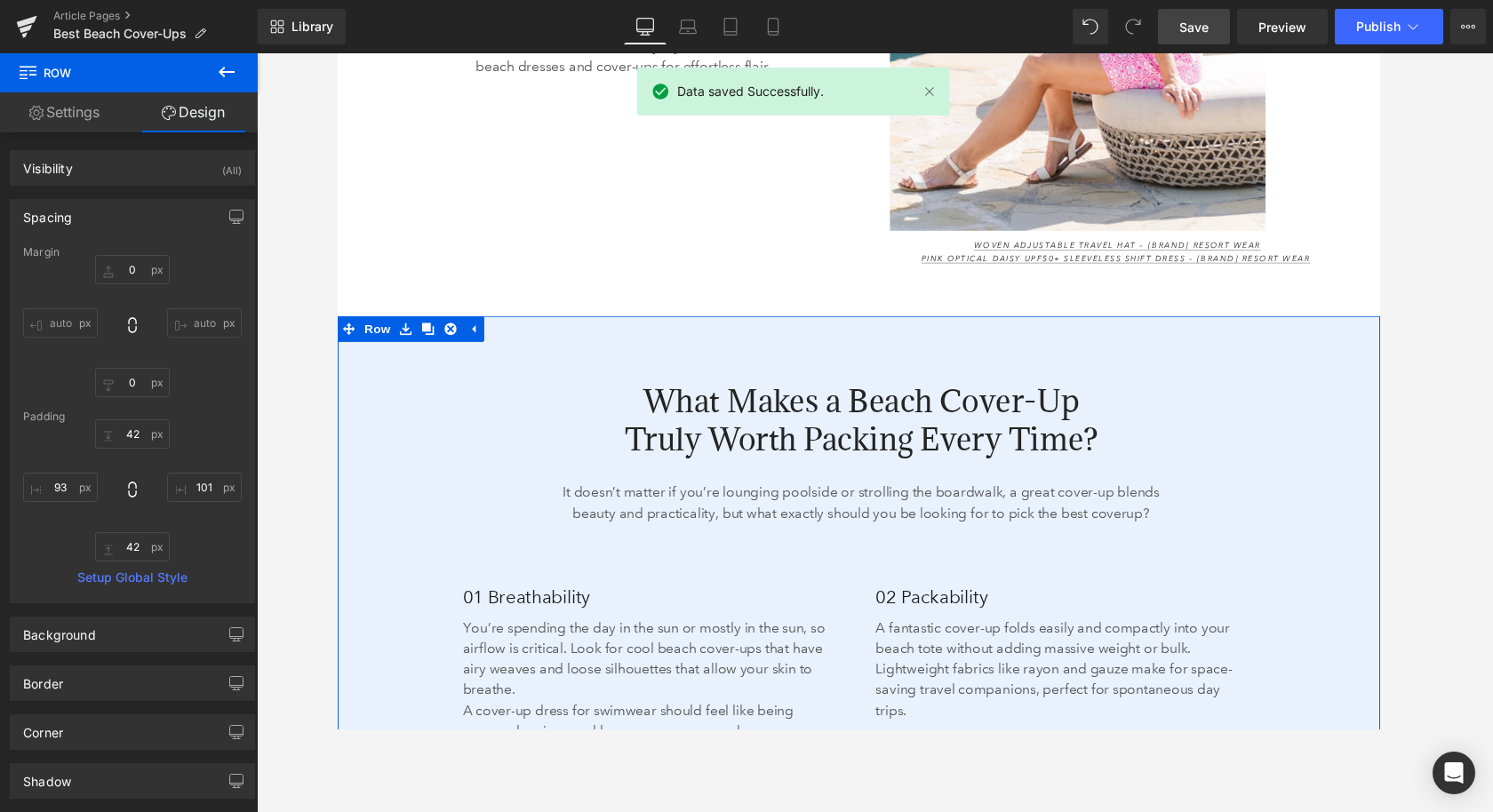 scroll, scrollTop: 1555, scrollLeft: 0, axis: vertical 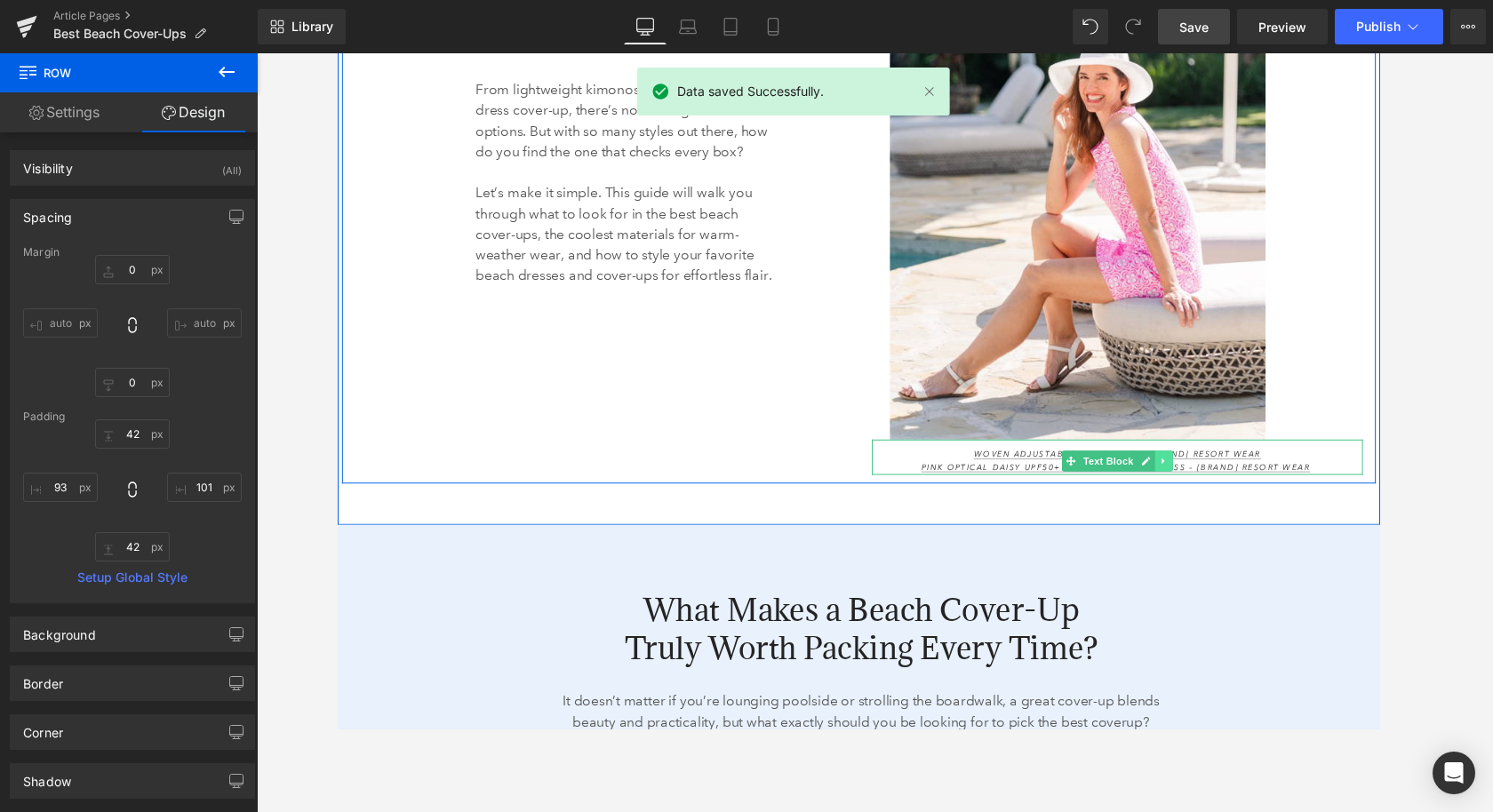 click 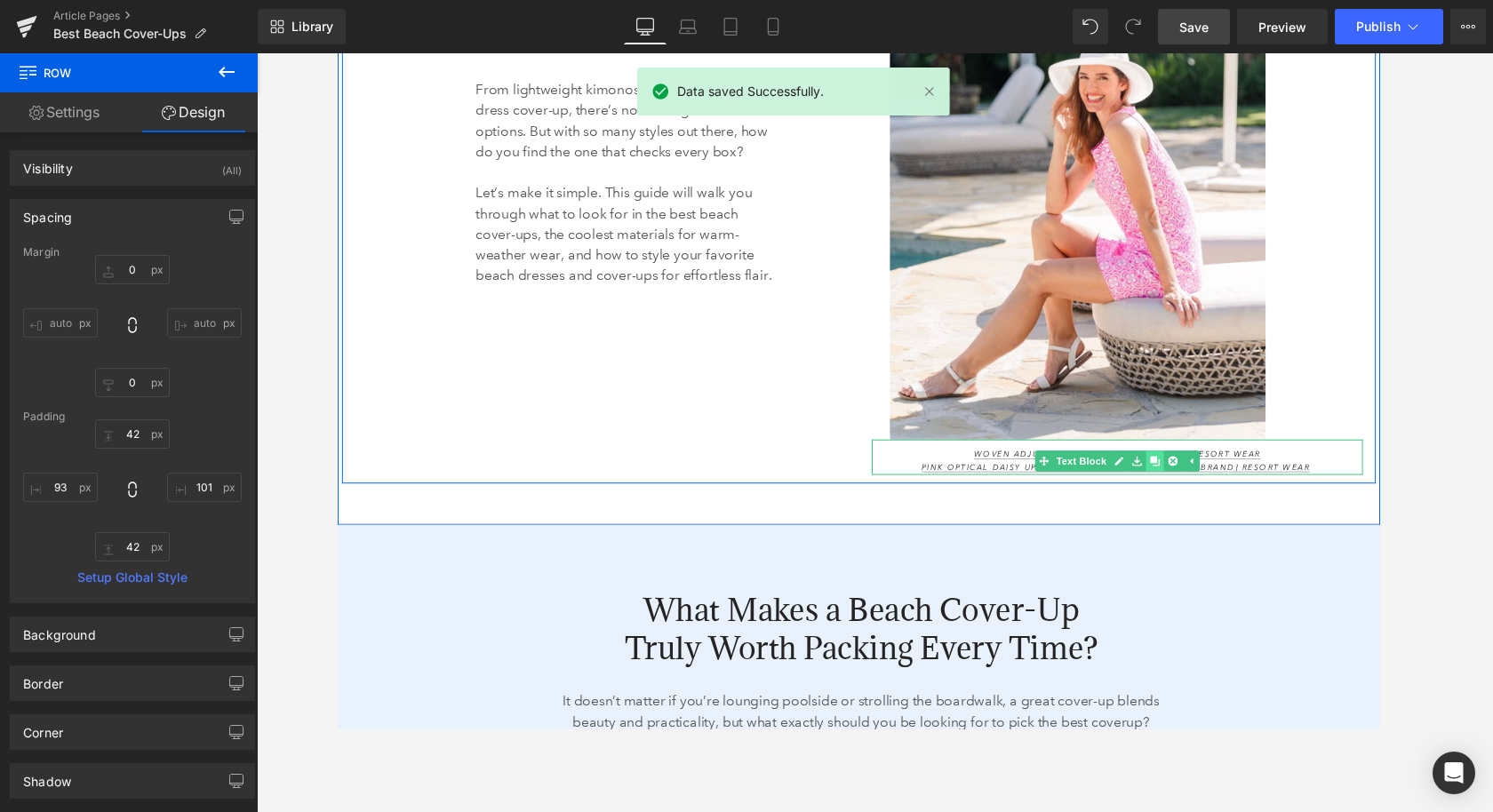 click 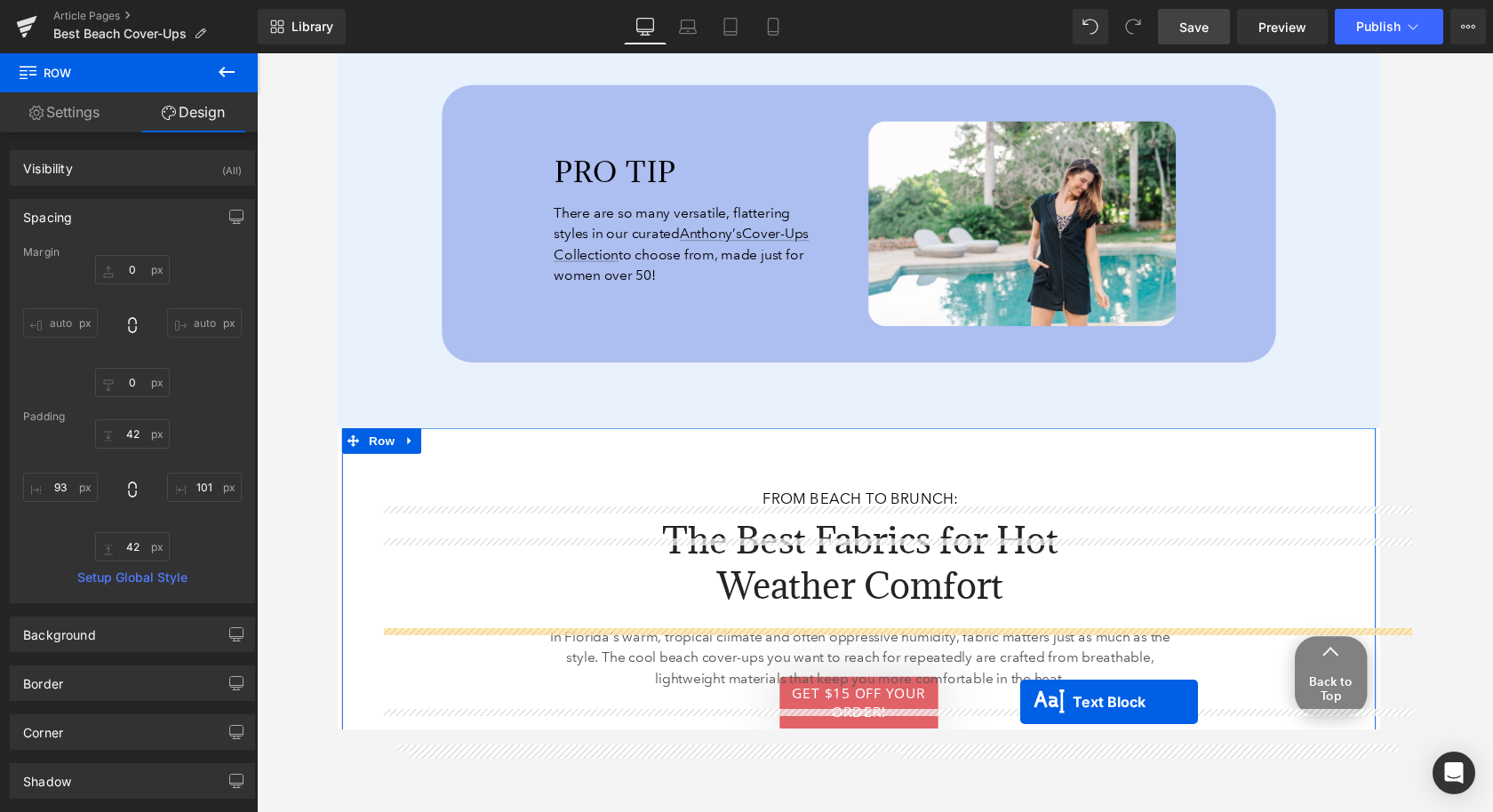 scroll, scrollTop: 2798, scrollLeft: 0, axis: vertical 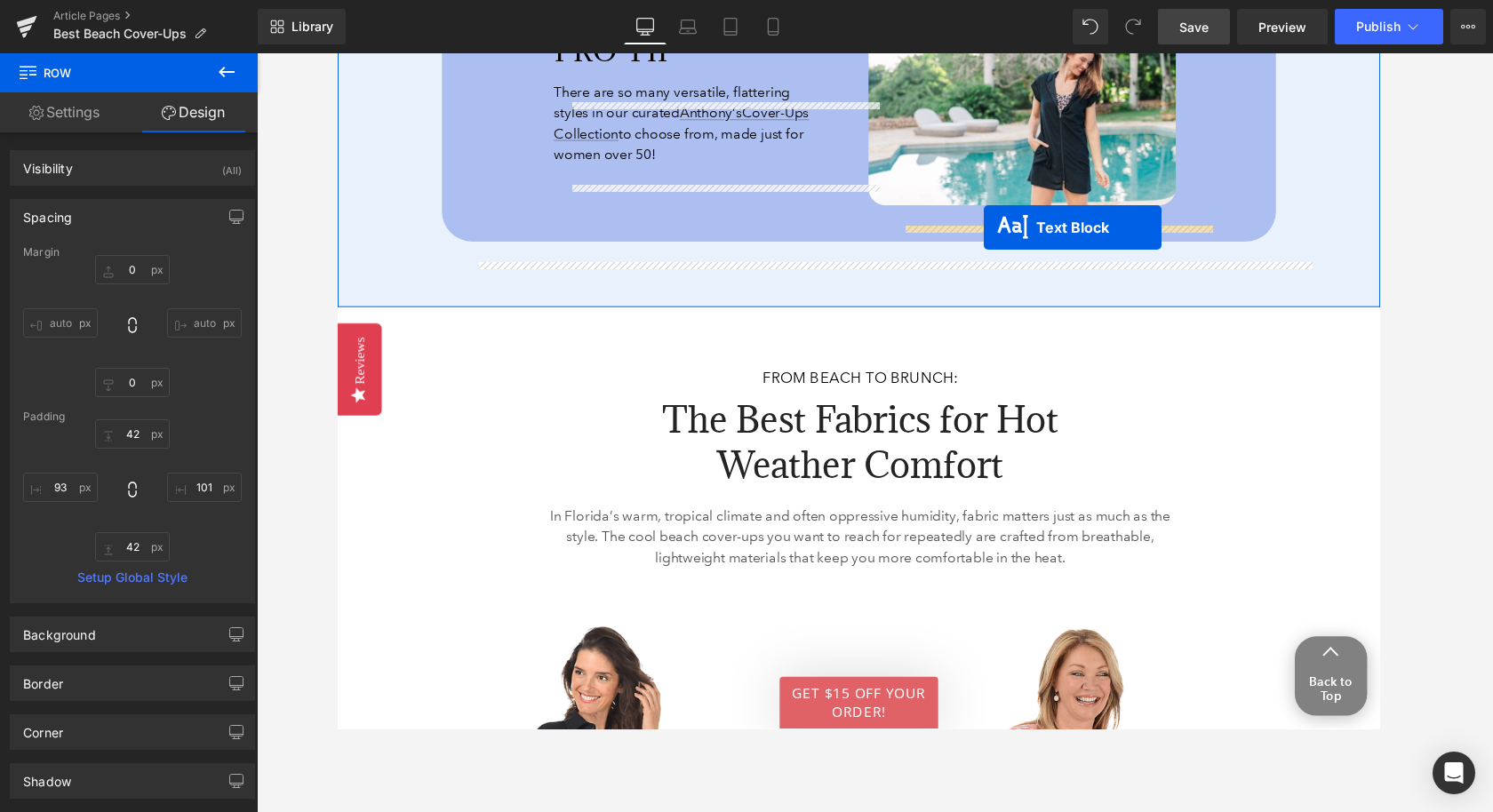 drag, startPoint x: 1086, startPoint y: 509, endPoint x: 1003, endPoint y: 233, distance: 288.20999 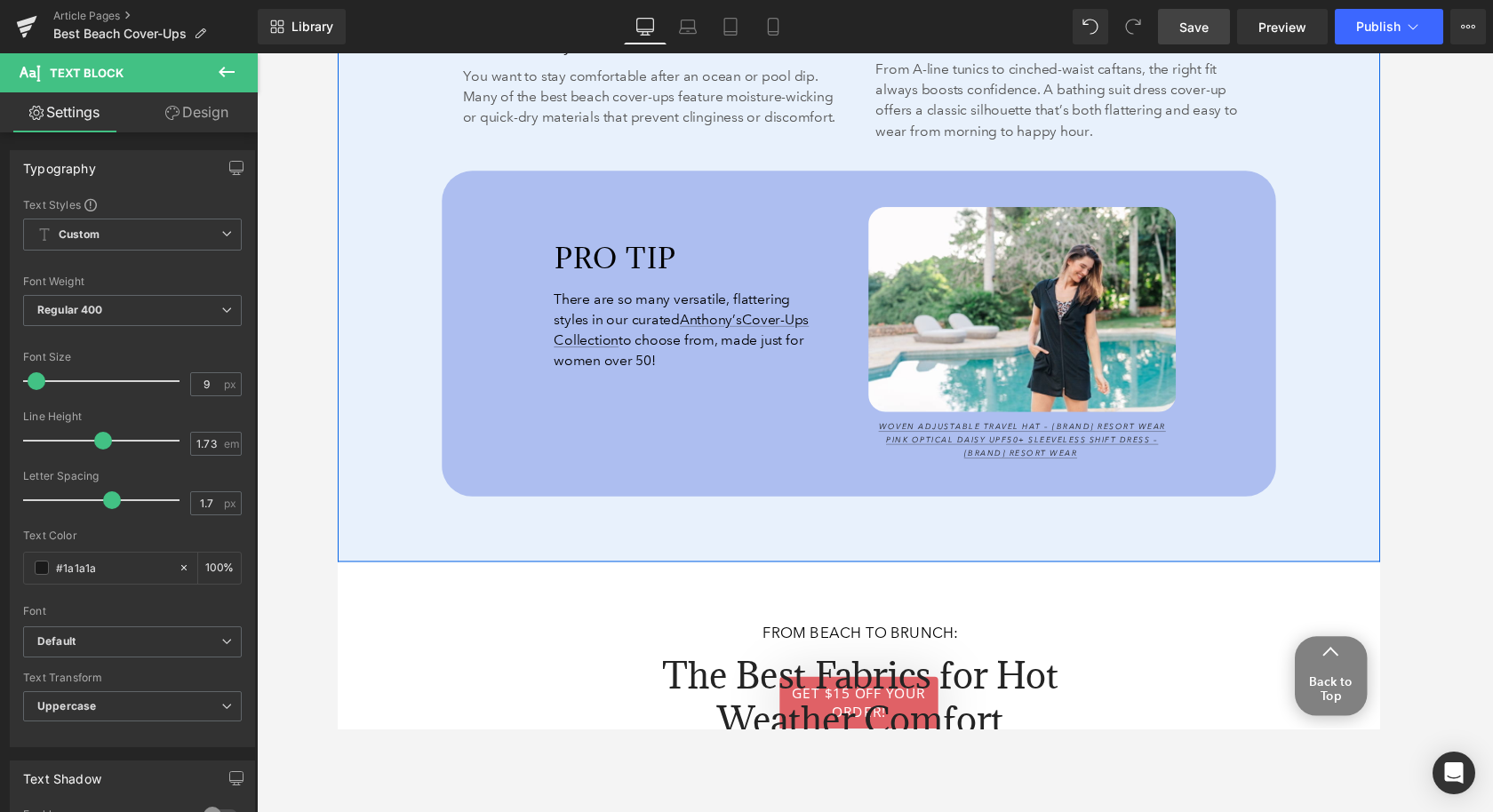 scroll, scrollTop: 2543, scrollLeft: 0, axis: vertical 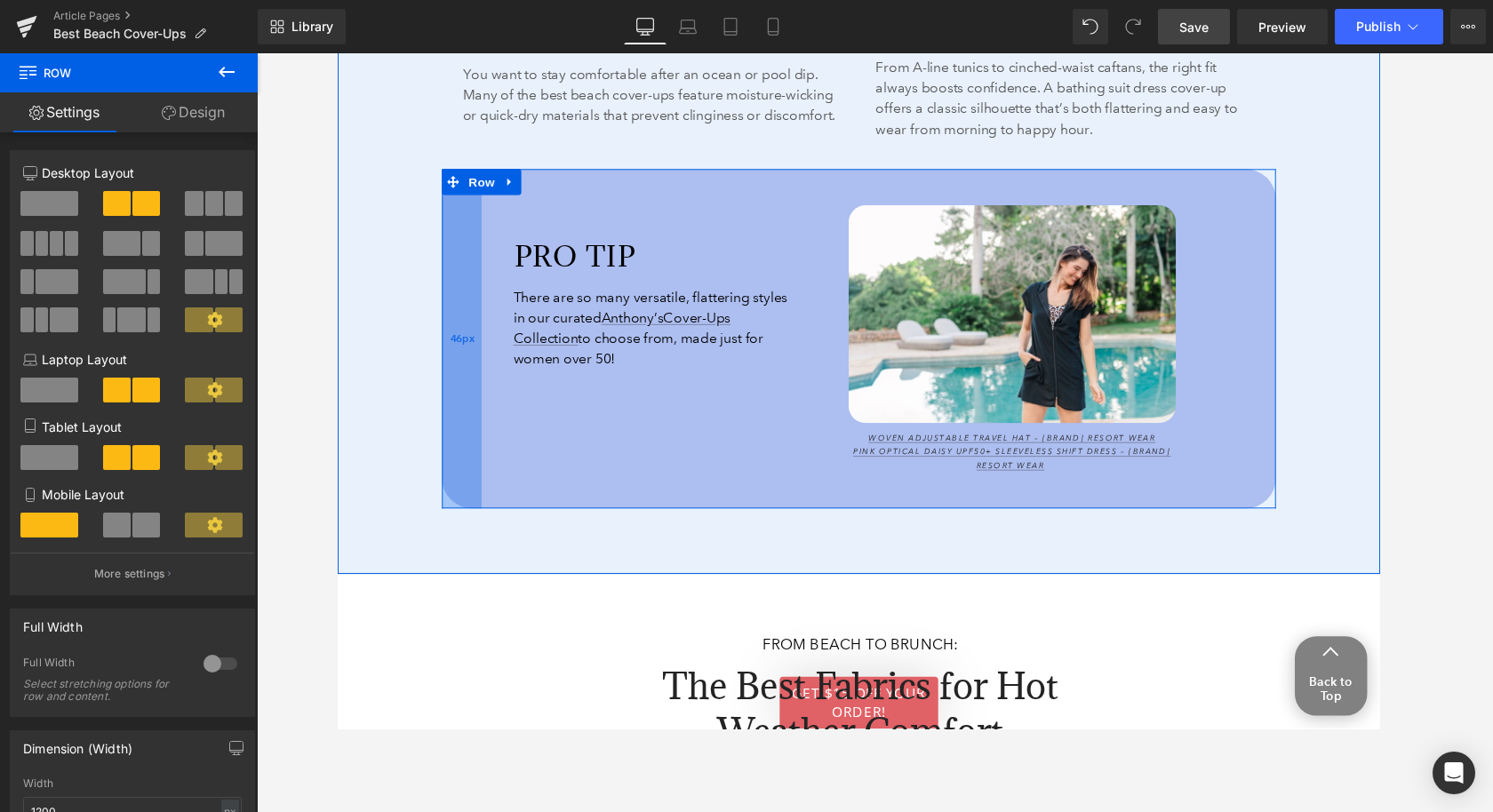 drag, startPoint x: 513, startPoint y: 312, endPoint x: 474, endPoint y: 312, distance: 39 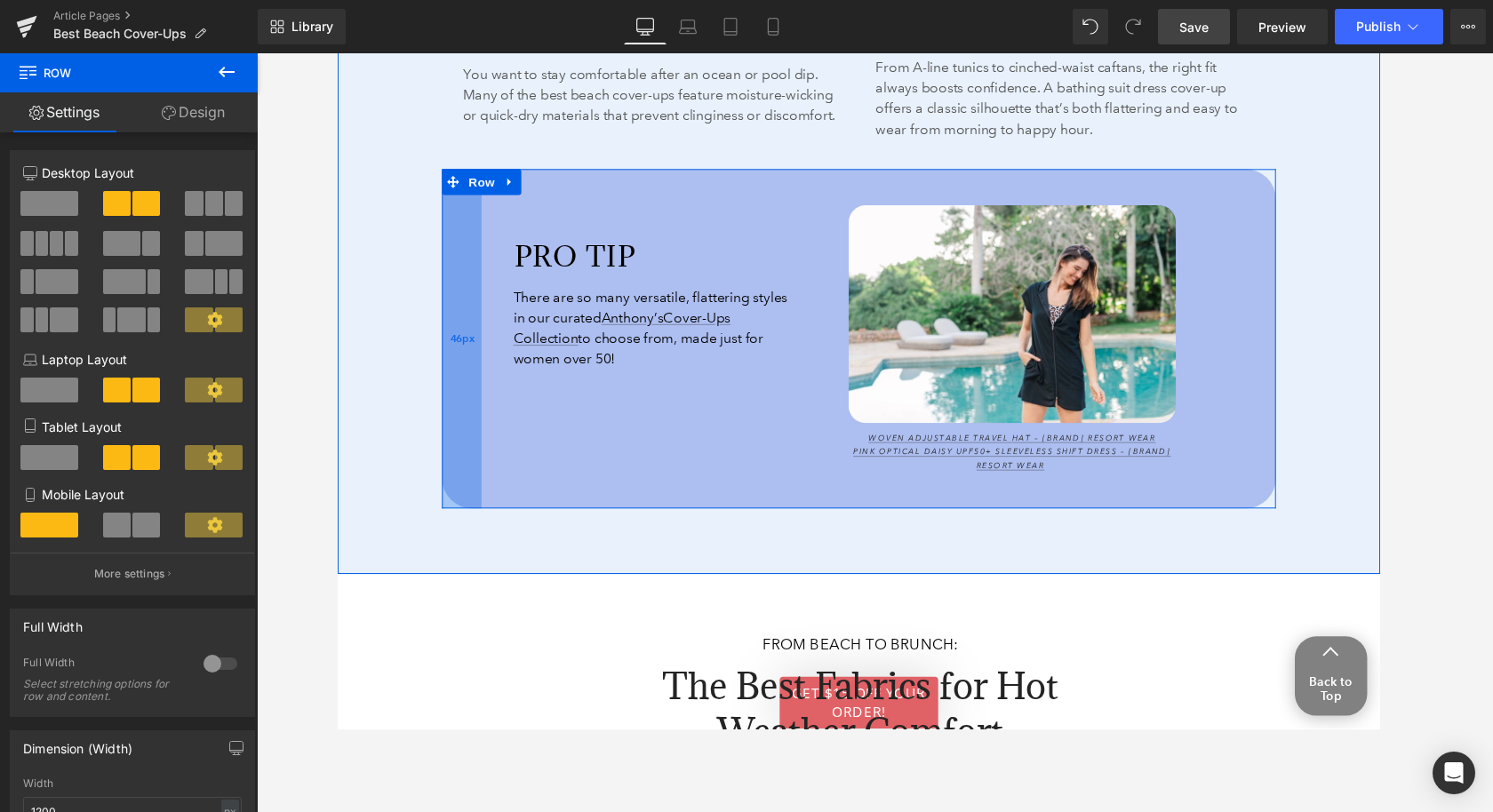 click on "46px" at bounding box center (465, 347) 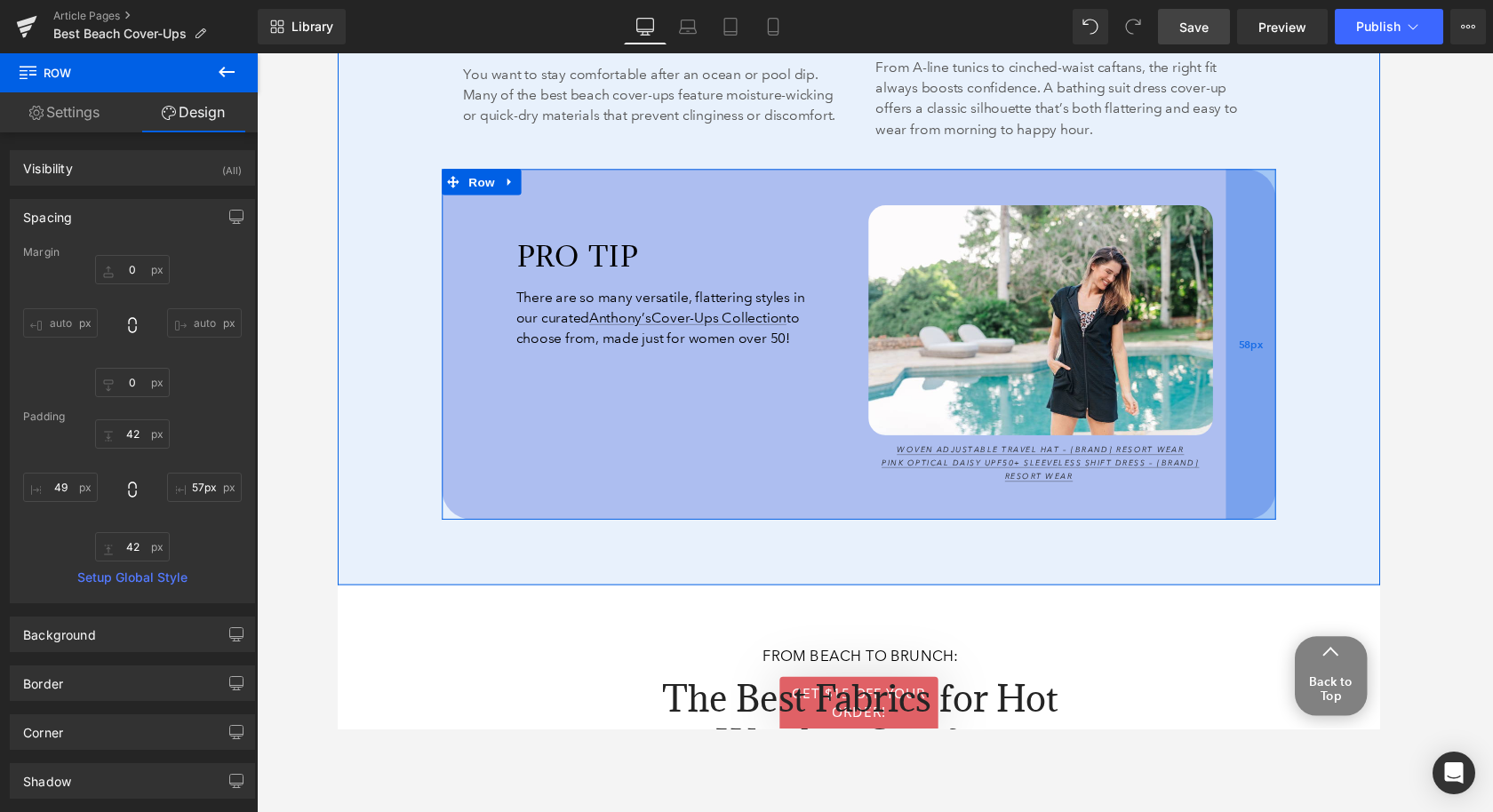 type on "56px" 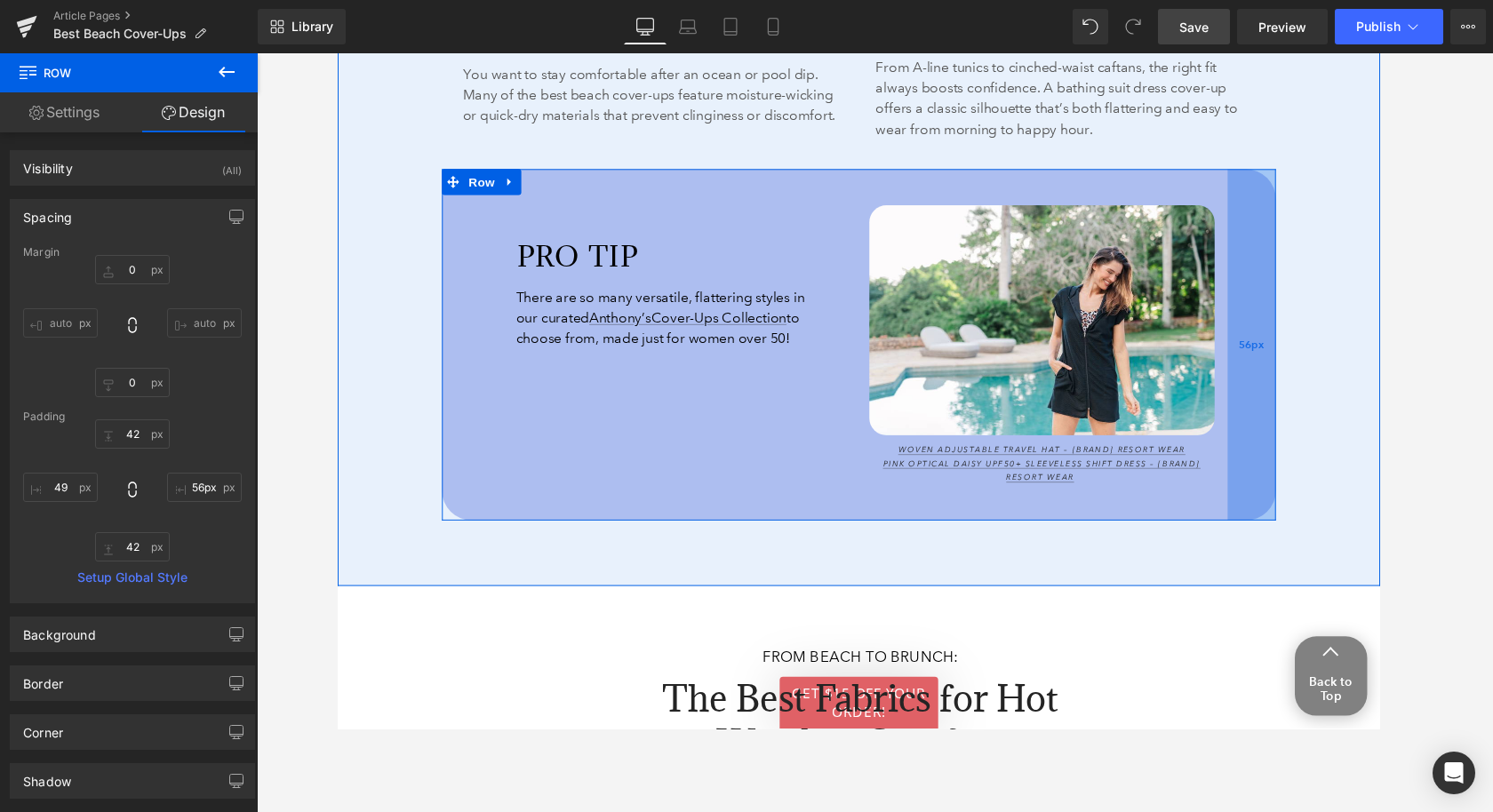 drag, startPoint x: 1239, startPoint y: 348, endPoint x: 1279, endPoint y: 347, distance: 40.0125 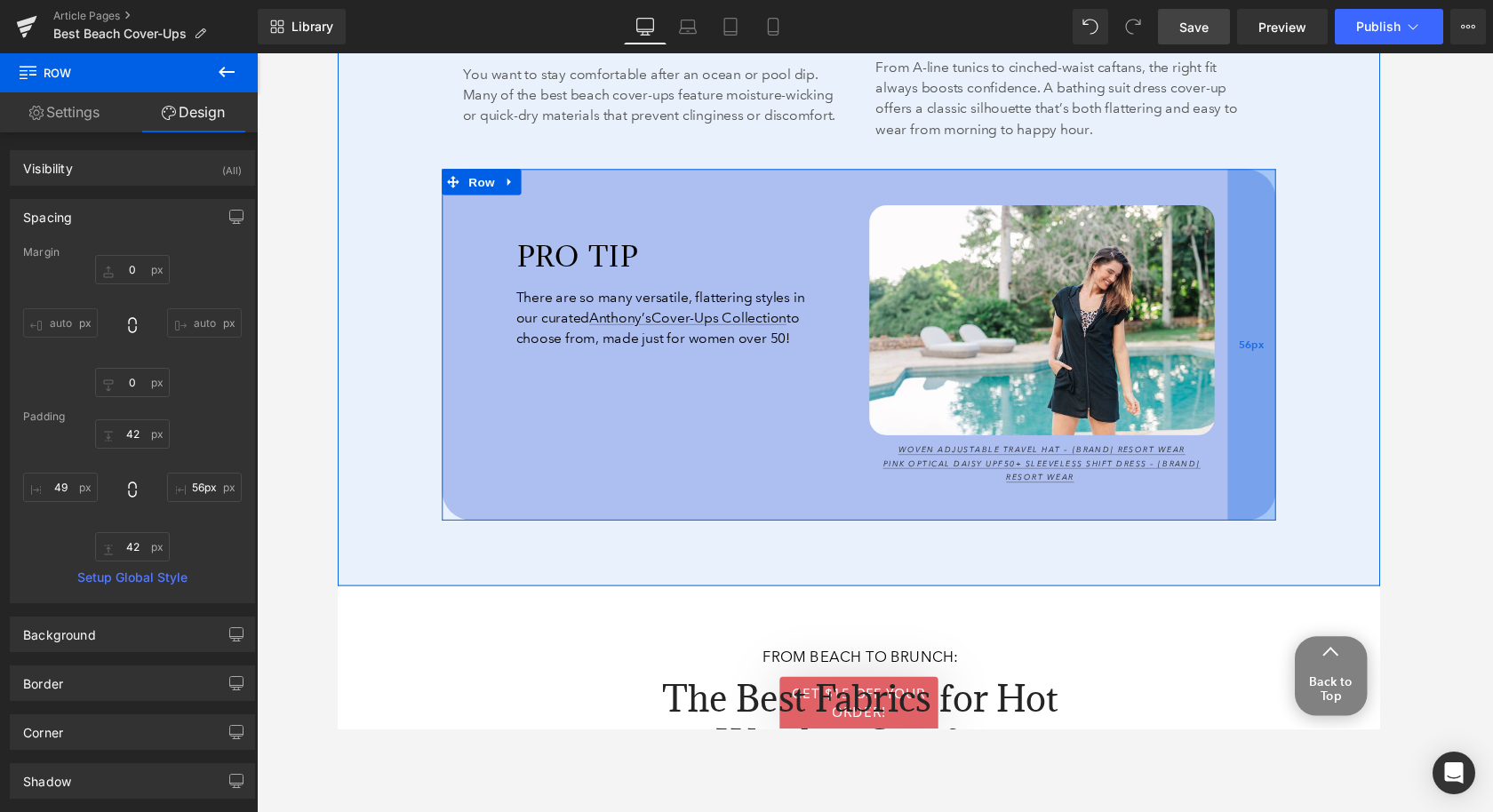 click on "56px" at bounding box center [1280, 354] 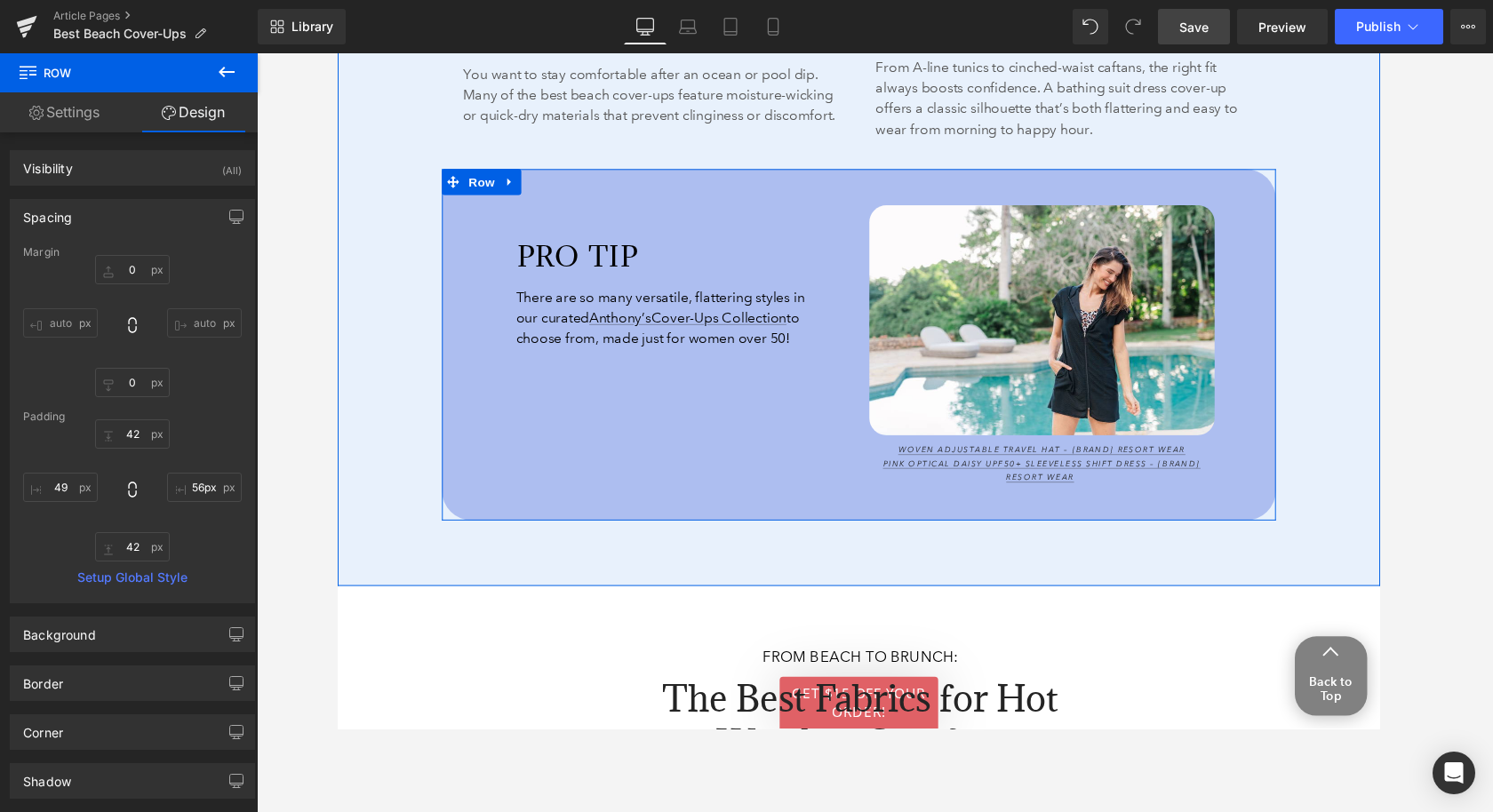 click on "Image         Woven Adjustable Travel Hat – Anthony's Resort Wear  Pink Optical Daisy UPF50+ Sleeveless Shift Dress – Anthony's Resort Wear   Text Block" at bounding box center [1064, 354] 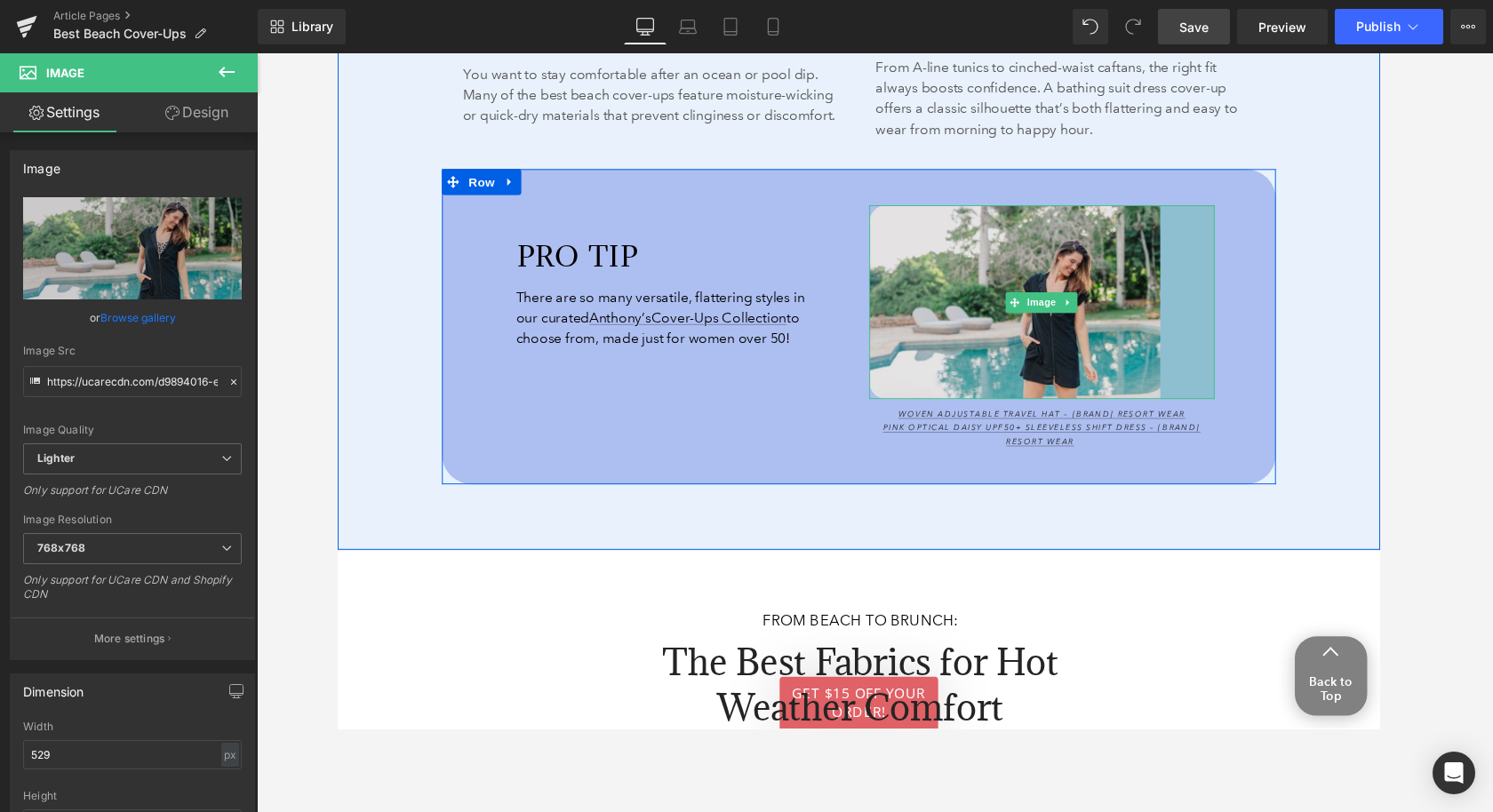 drag, startPoint x: 1240, startPoint y: 354, endPoint x: 1184, endPoint y: 352, distance: 56.0357 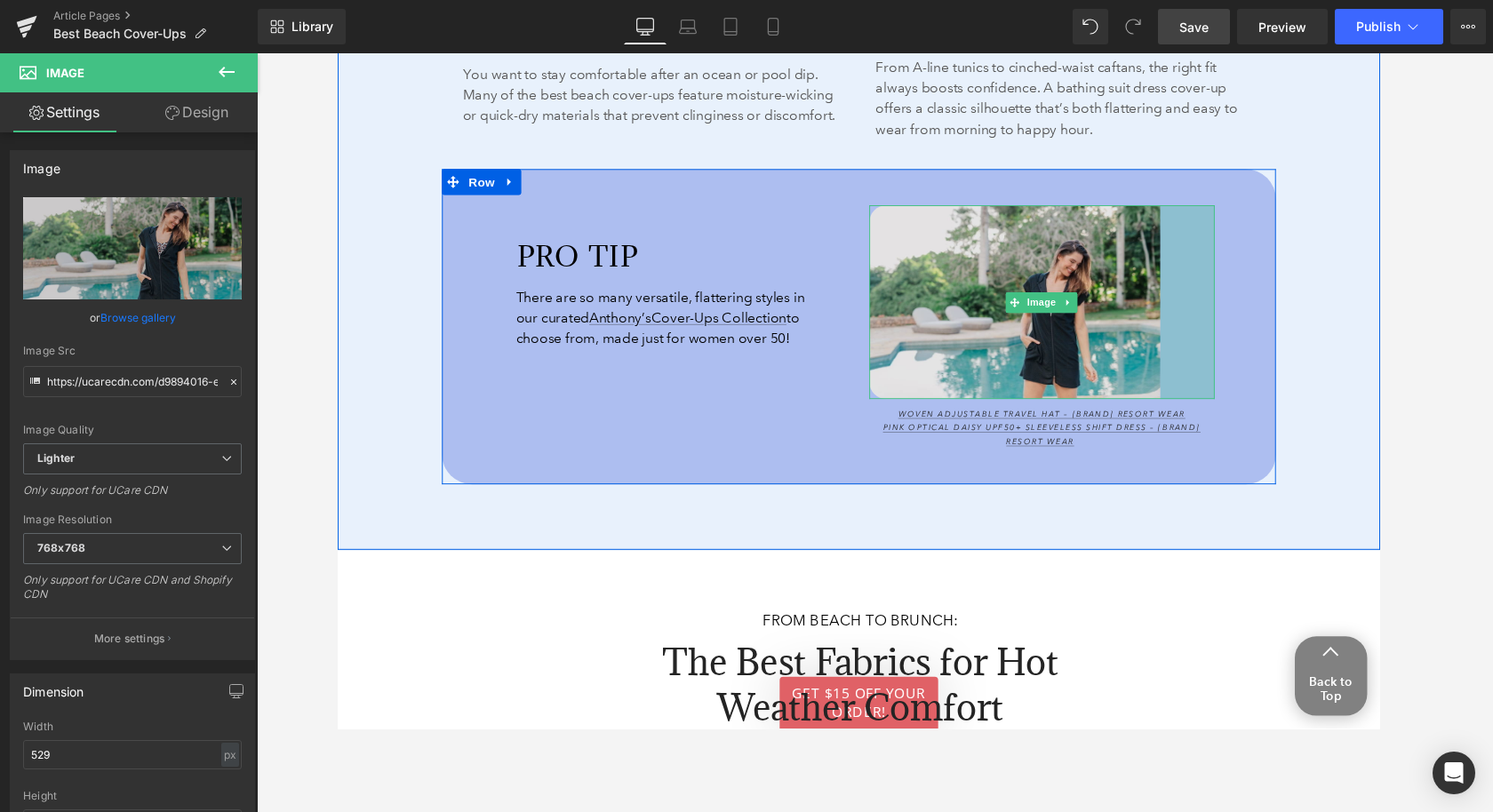 click on "Image         63px" at bounding box center [1064, 310] 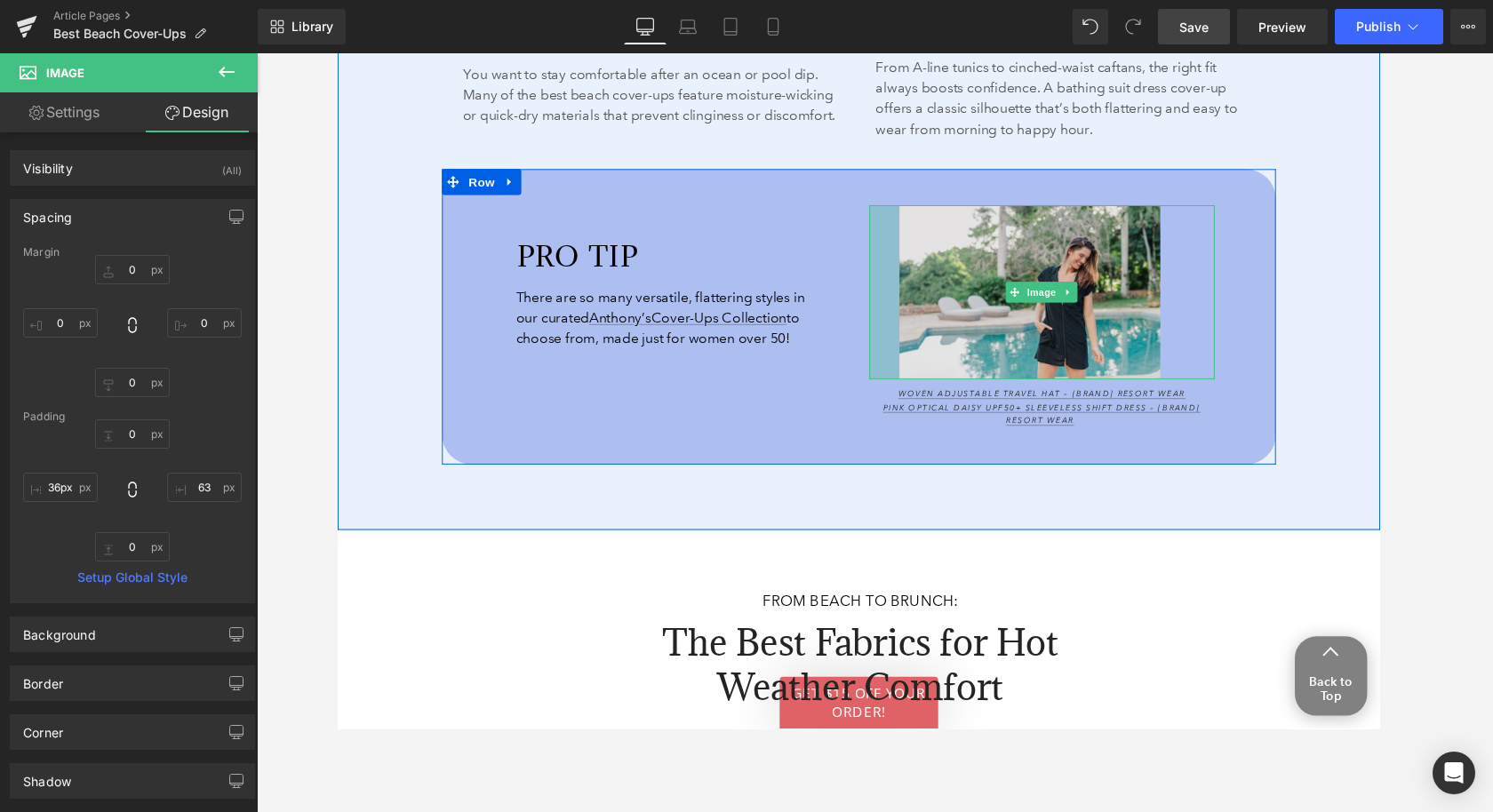 type on "37px" 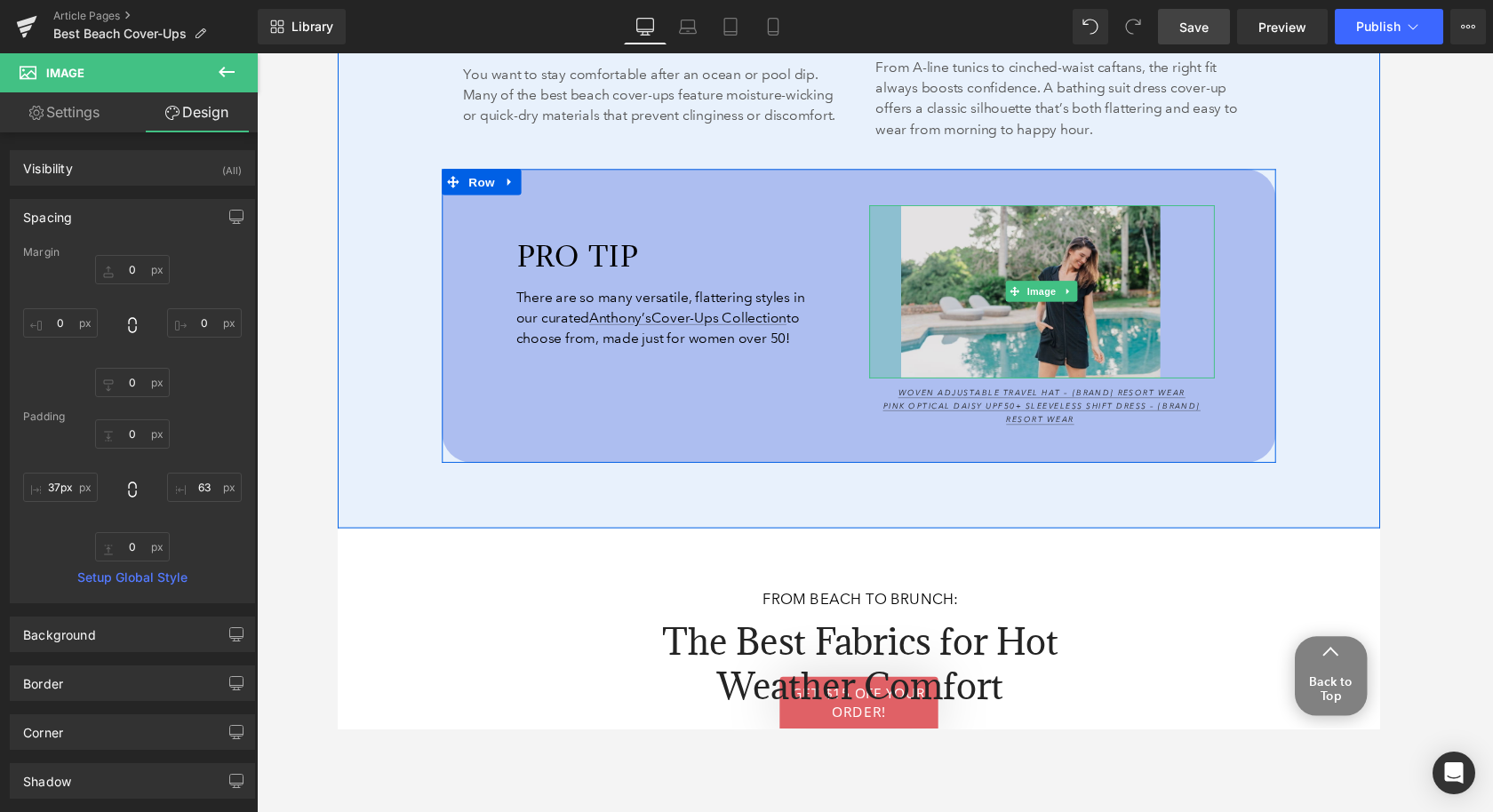 drag, startPoint x: 886, startPoint y: 343, endPoint x: 919, endPoint y: 342, distance: 33.01515 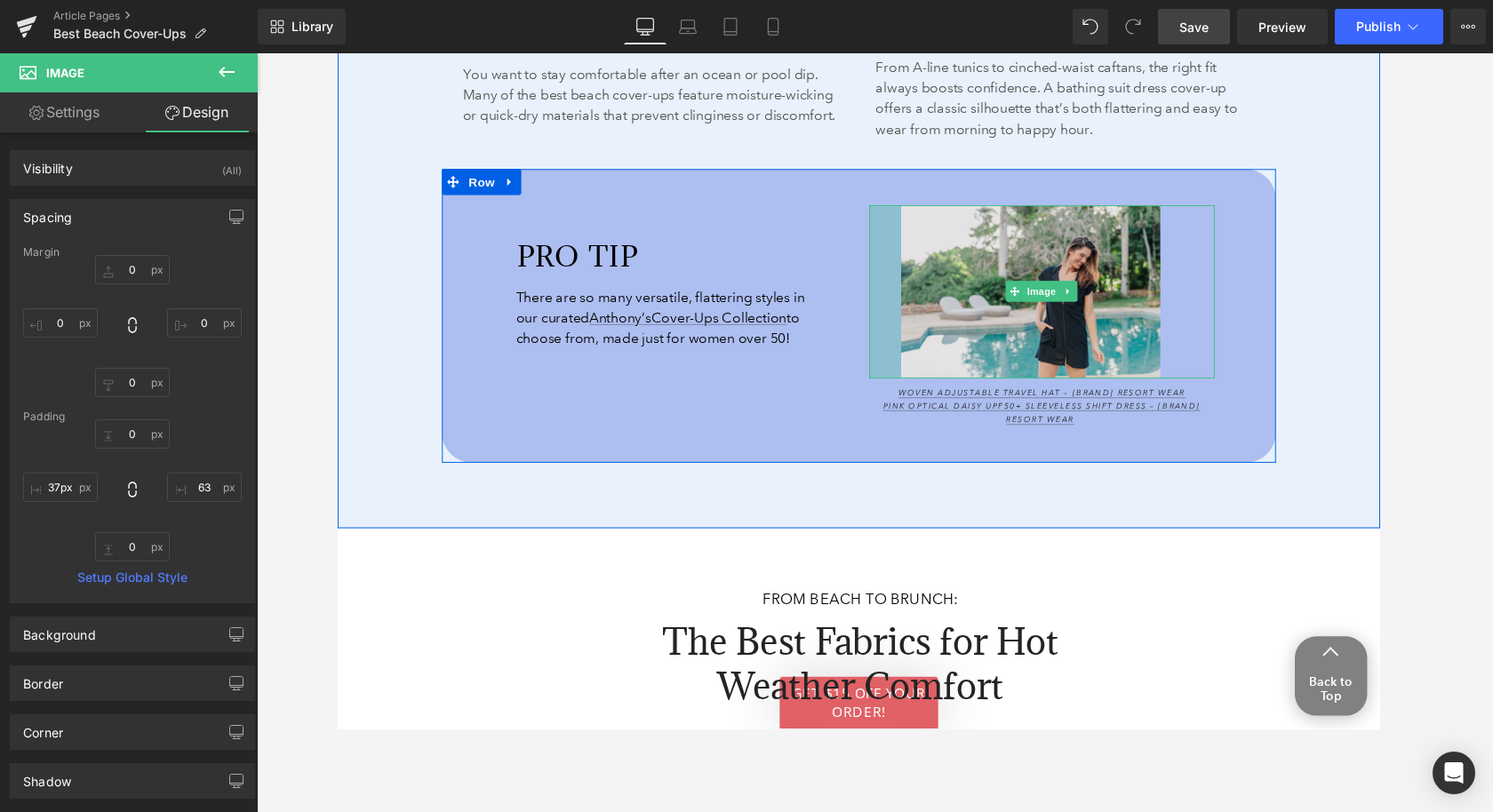 click on "Image       37px   63px" at bounding box center [1064, 299] 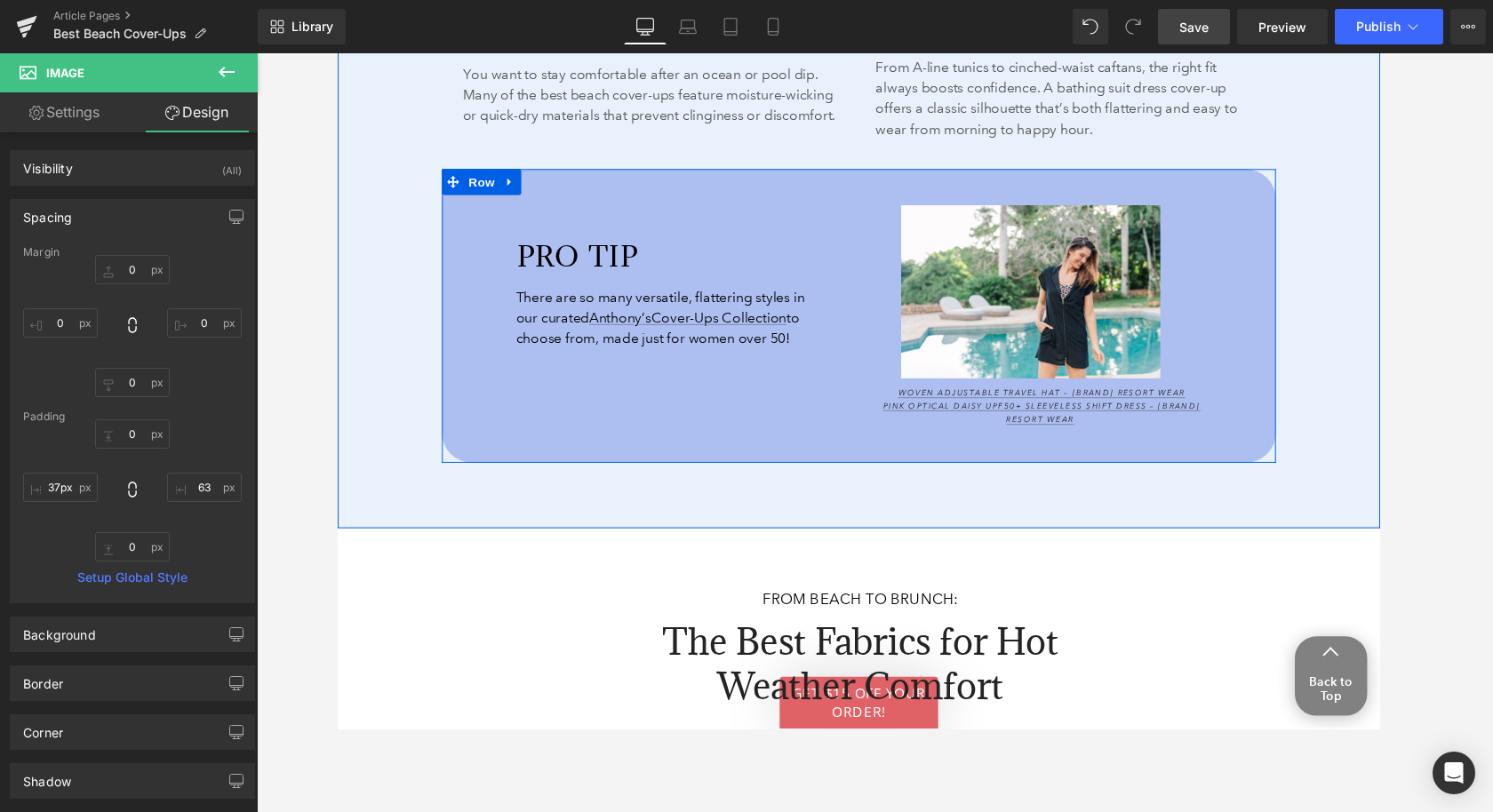 scroll, scrollTop: 2496, scrollLeft: 0, axis: vertical 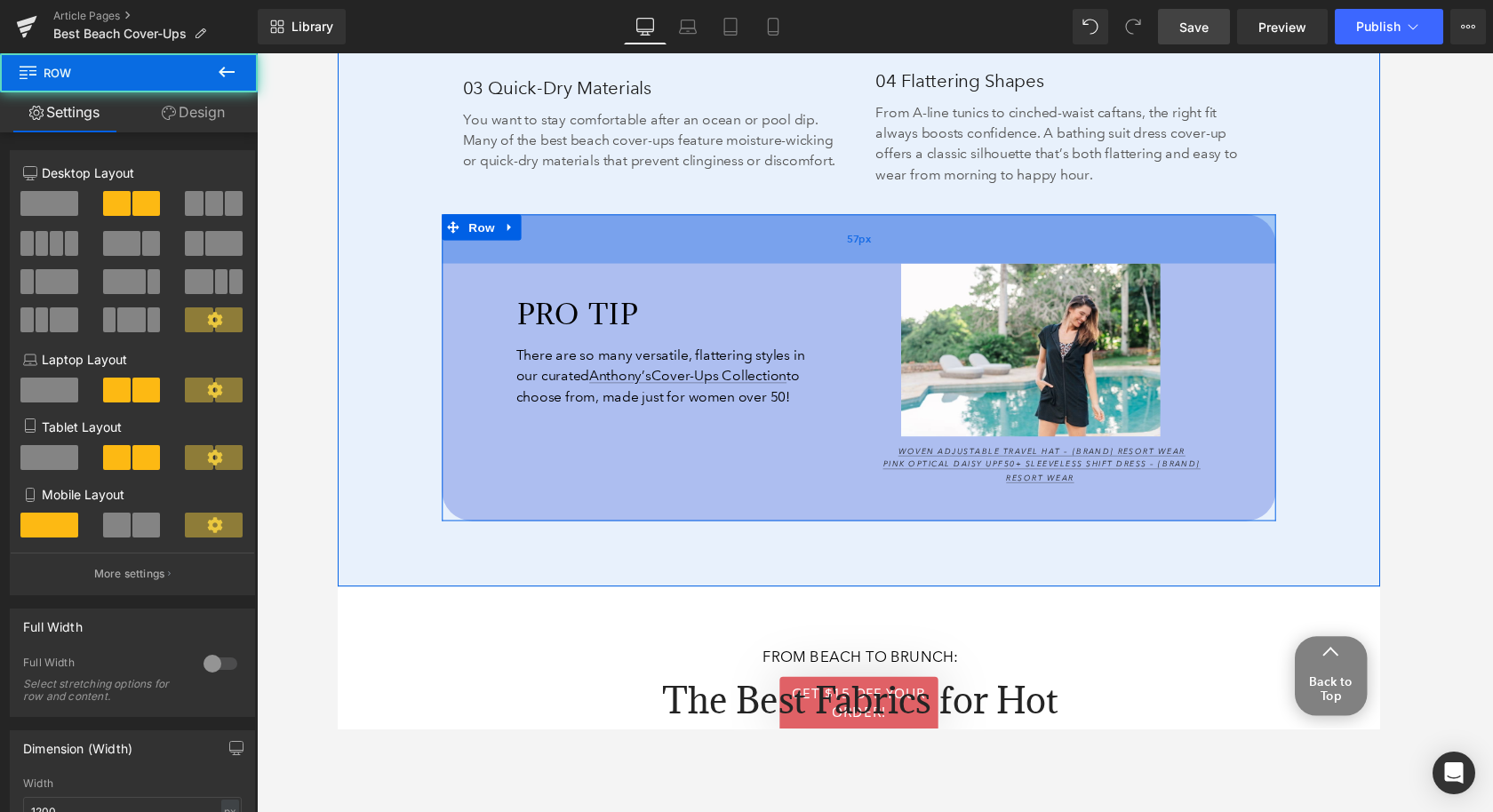 drag, startPoint x: 999, startPoint y: 264, endPoint x: 999, endPoint y: 277, distance: 13 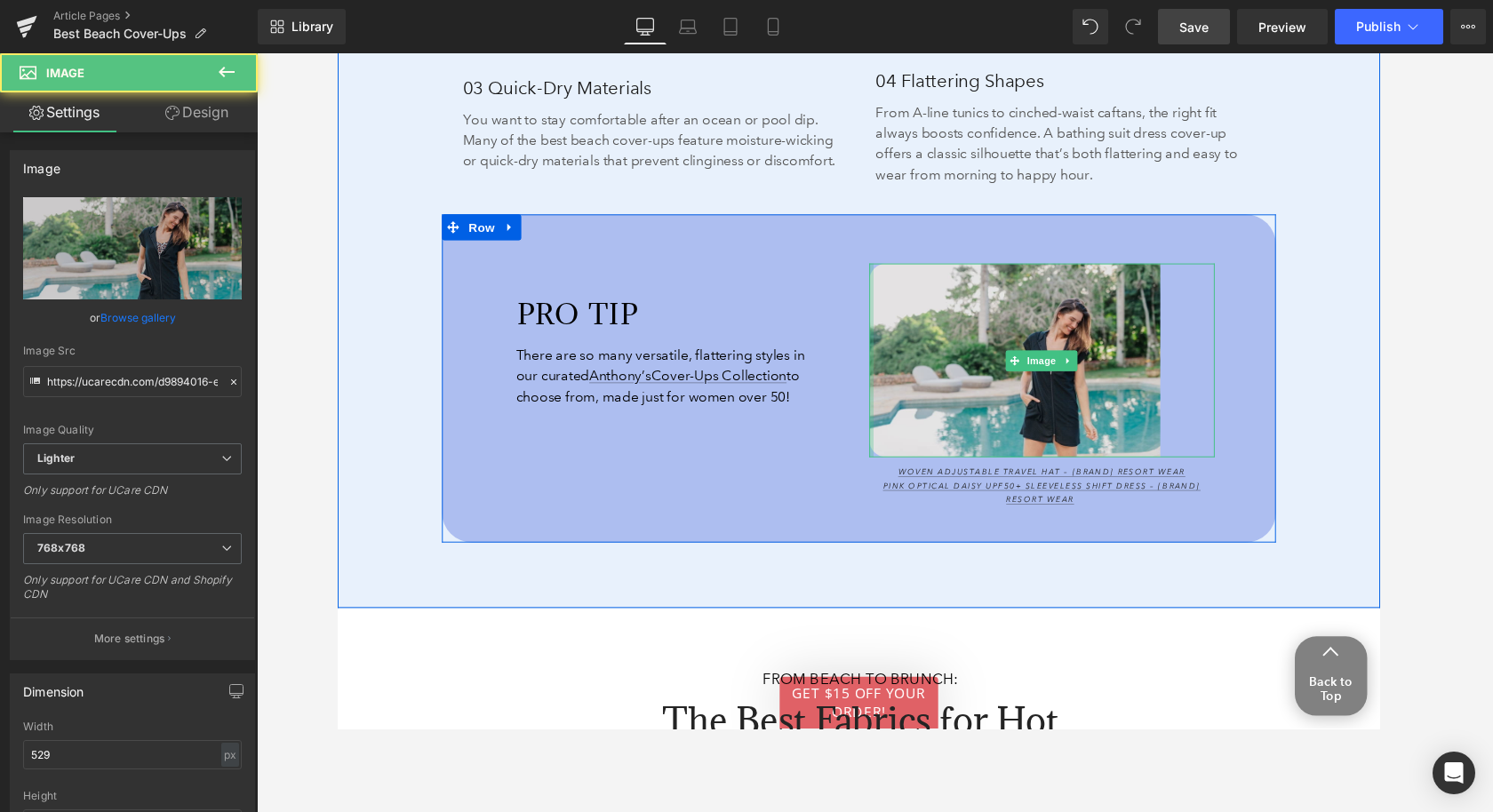 drag, startPoint x: 911, startPoint y: 370, endPoint x: 890, endPoint y: 370, distance: 21 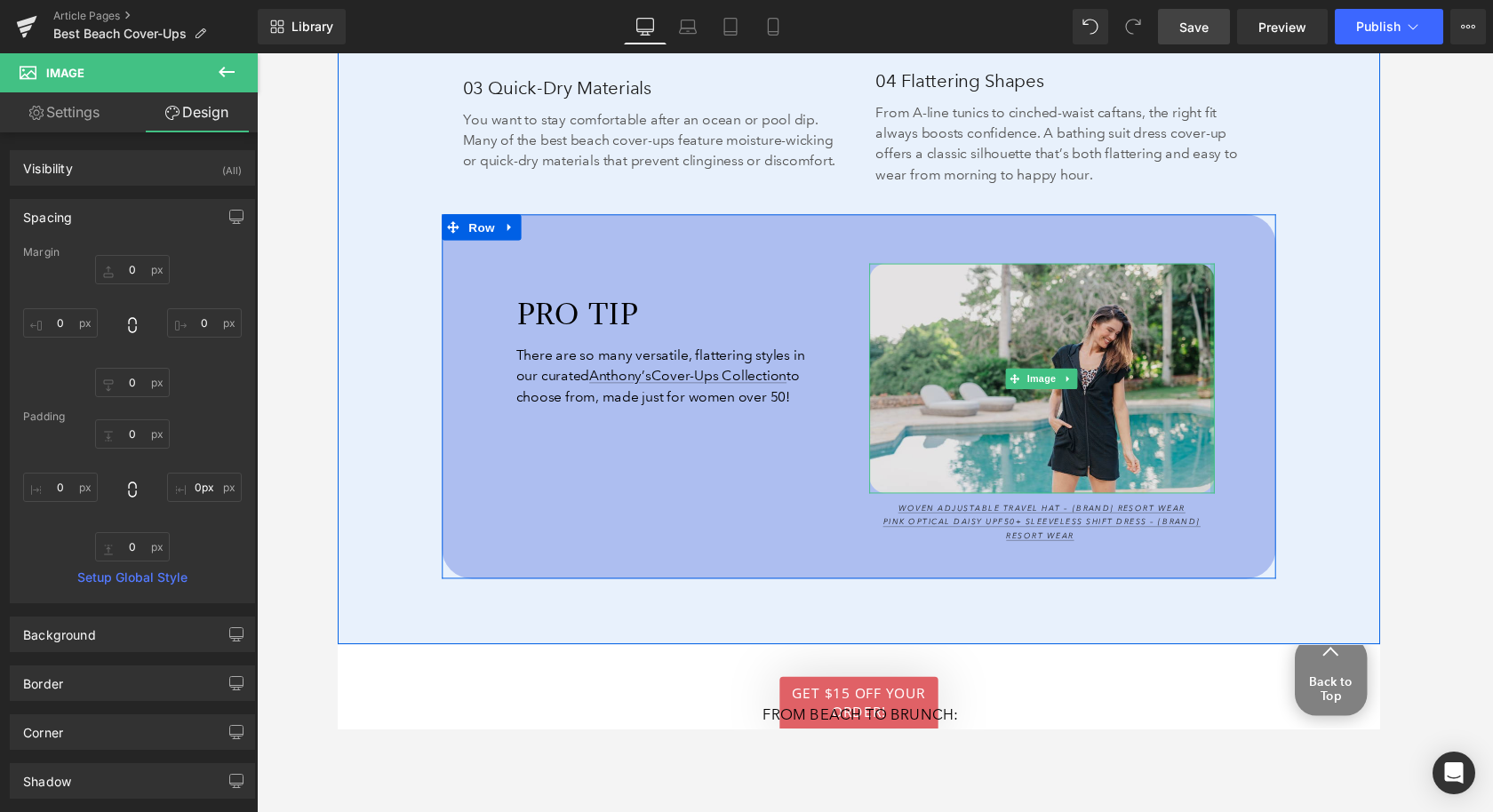 drag, startPoint x: 1198, startPoint y: 412, endPoint x: 1226, endPoint y: 410, distance: 28.071338 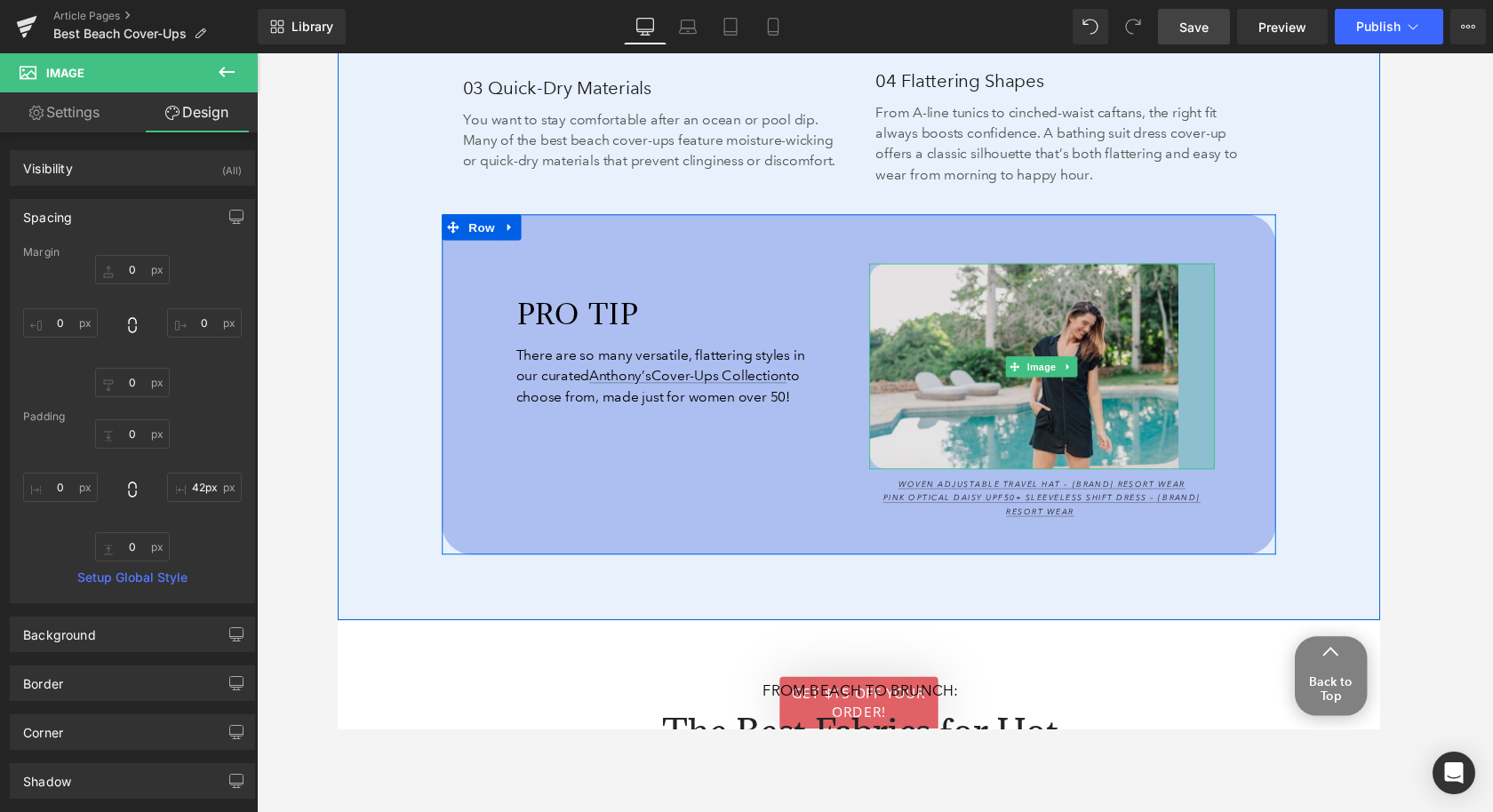 type on "43px" 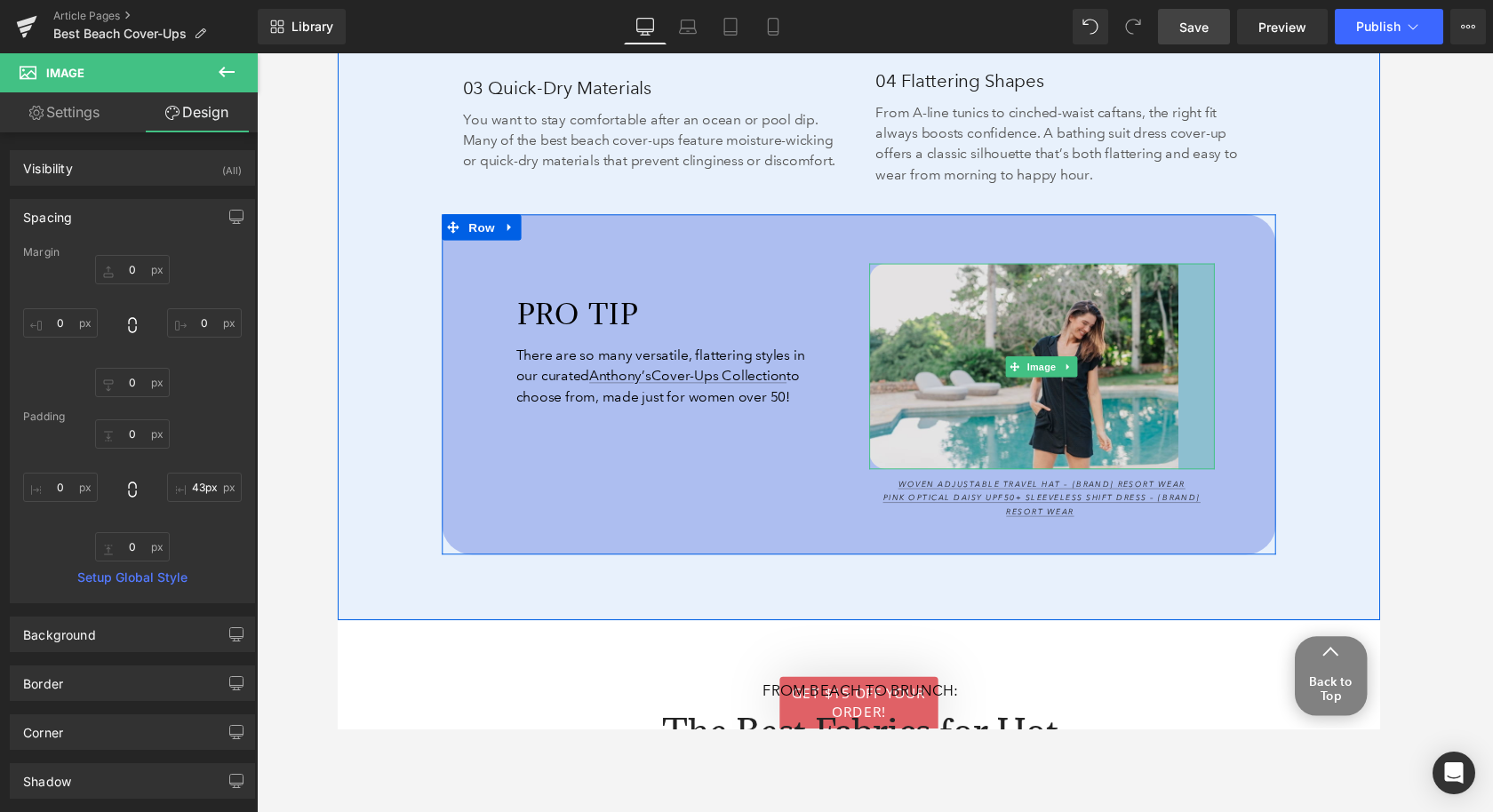 drag, startPoint x: 1240, startPoint y: 450, endPoint x: 1202, endPoint y: 446, distance: 38.209946 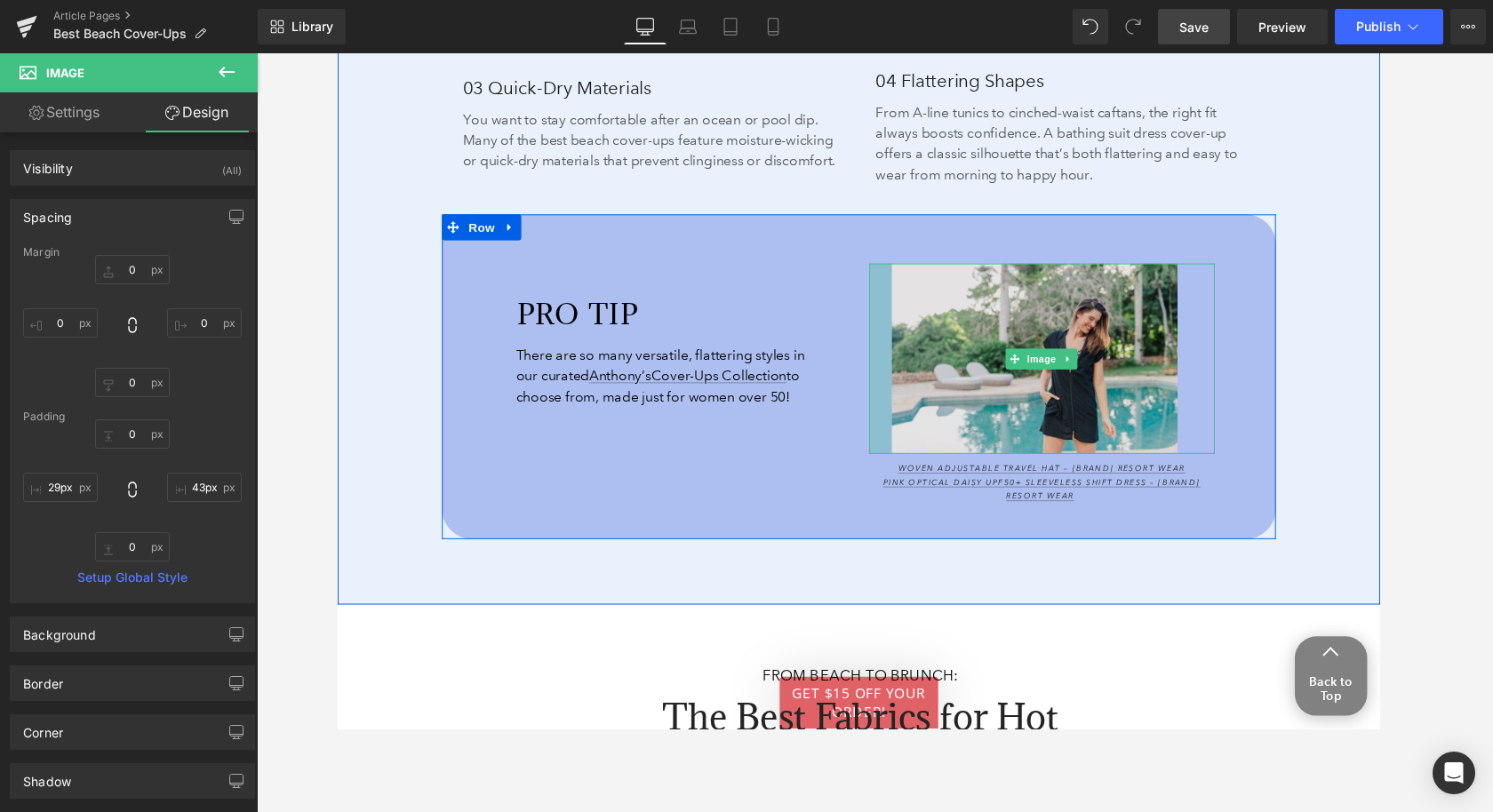 type on "30px" 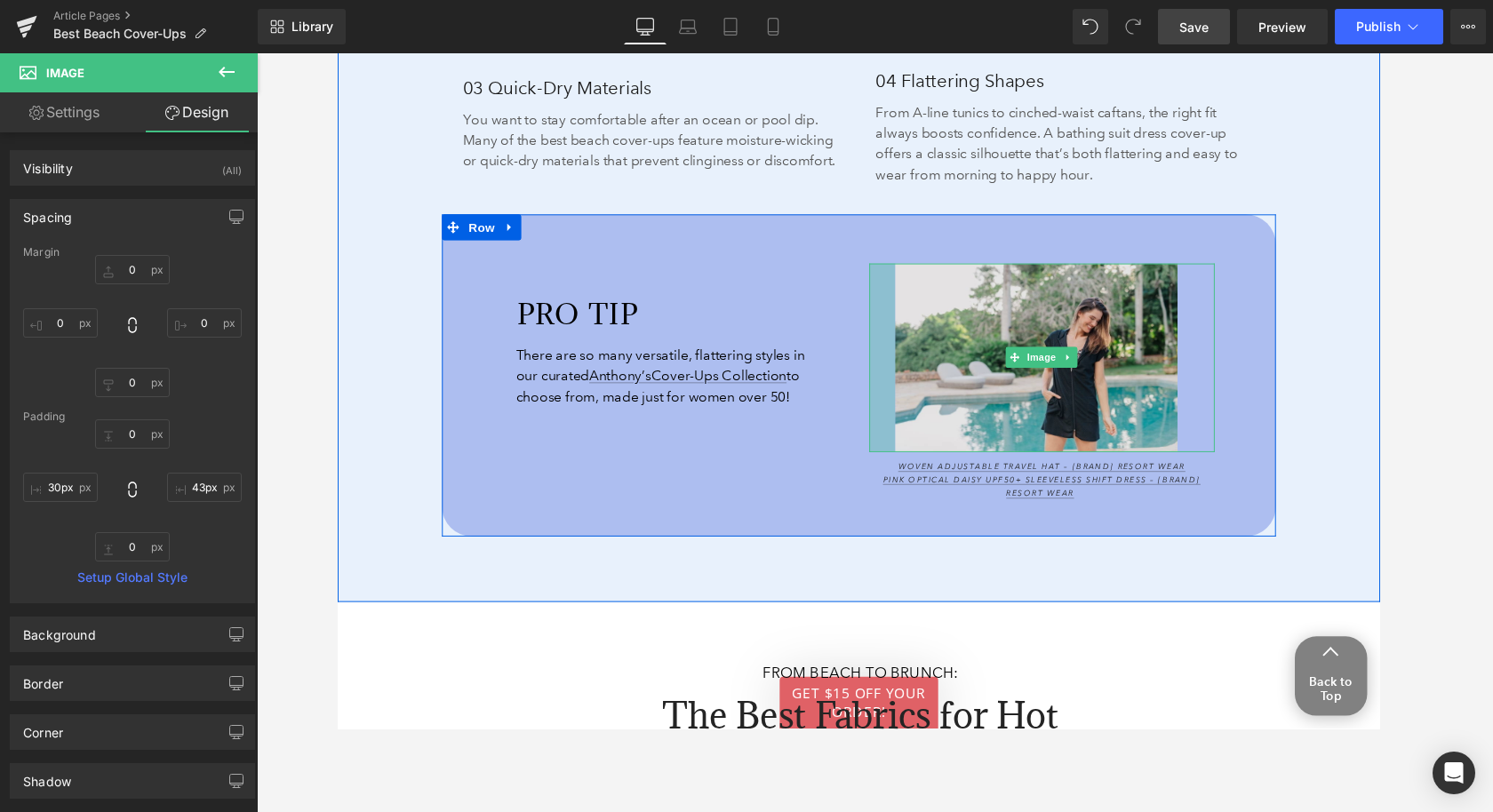 drag, startPoint x: 888, startPoint y: 394, endPoint x: 914, endPoint y: 394, distance: 26 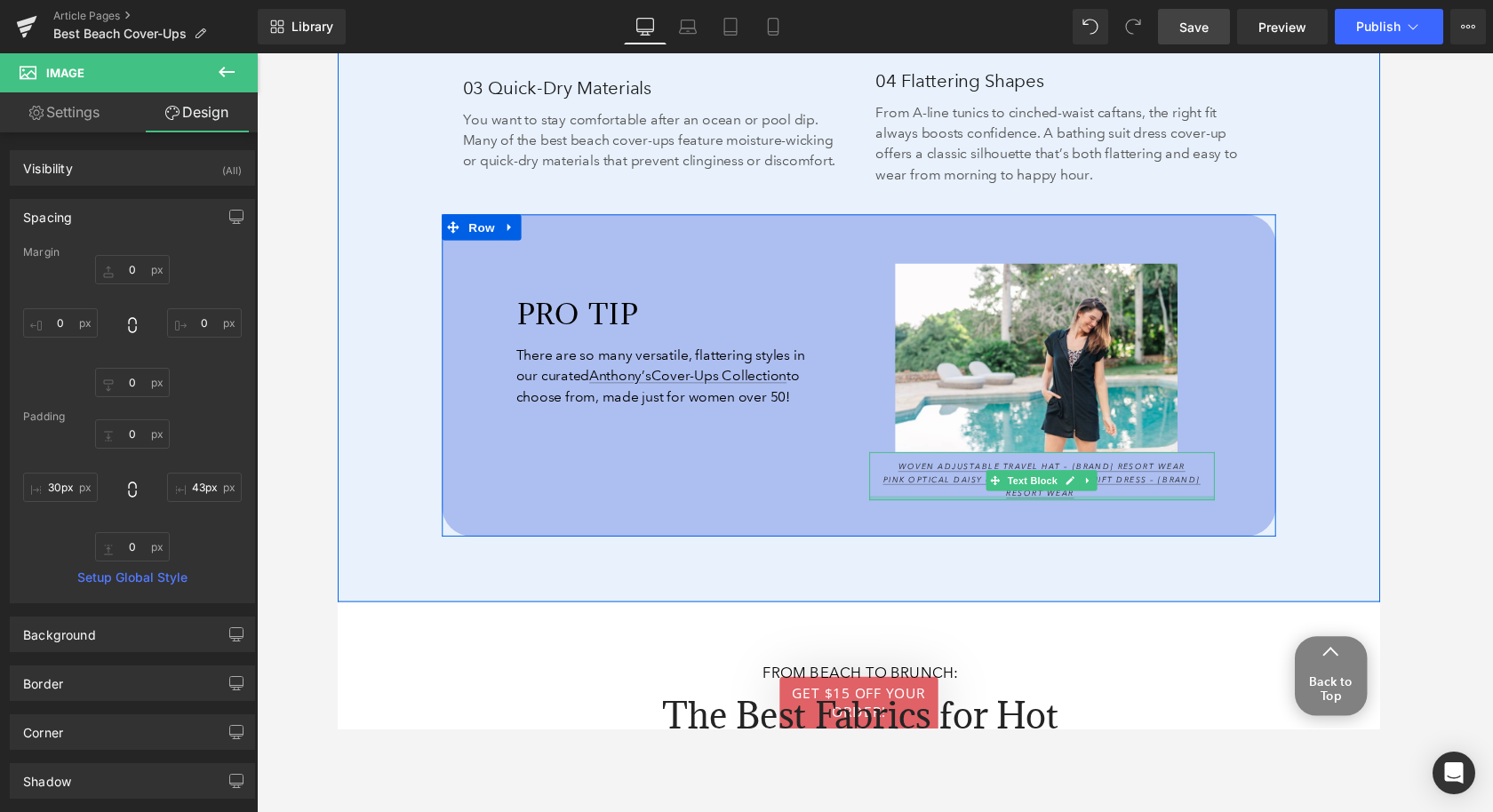 click on "Woven Adjustable Travel Hat – Anthony's Resort Wear  Pink Optical Daisy UPF50+ Sleeveless Shift Dress – Anthony's Resort Wear" at bounding box center (1064, 494) 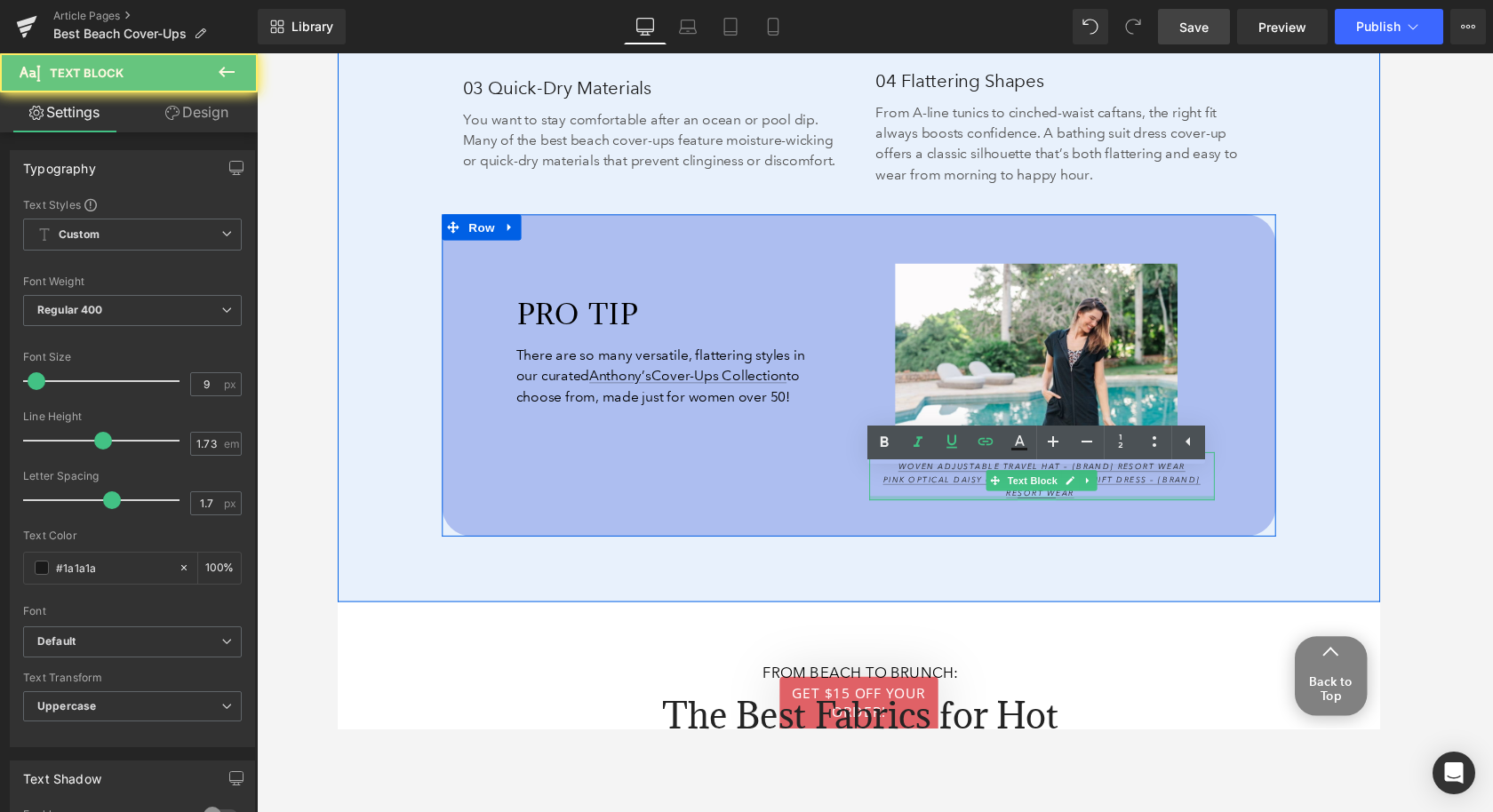 click on "Woven Adjustable Travel Hat – Anthony's Resort Wear  Pink Optical Daisy UPF50+ Sleeveless Shift Dress – Anthony's Resort Wear" at bounding box center [1064, 494] 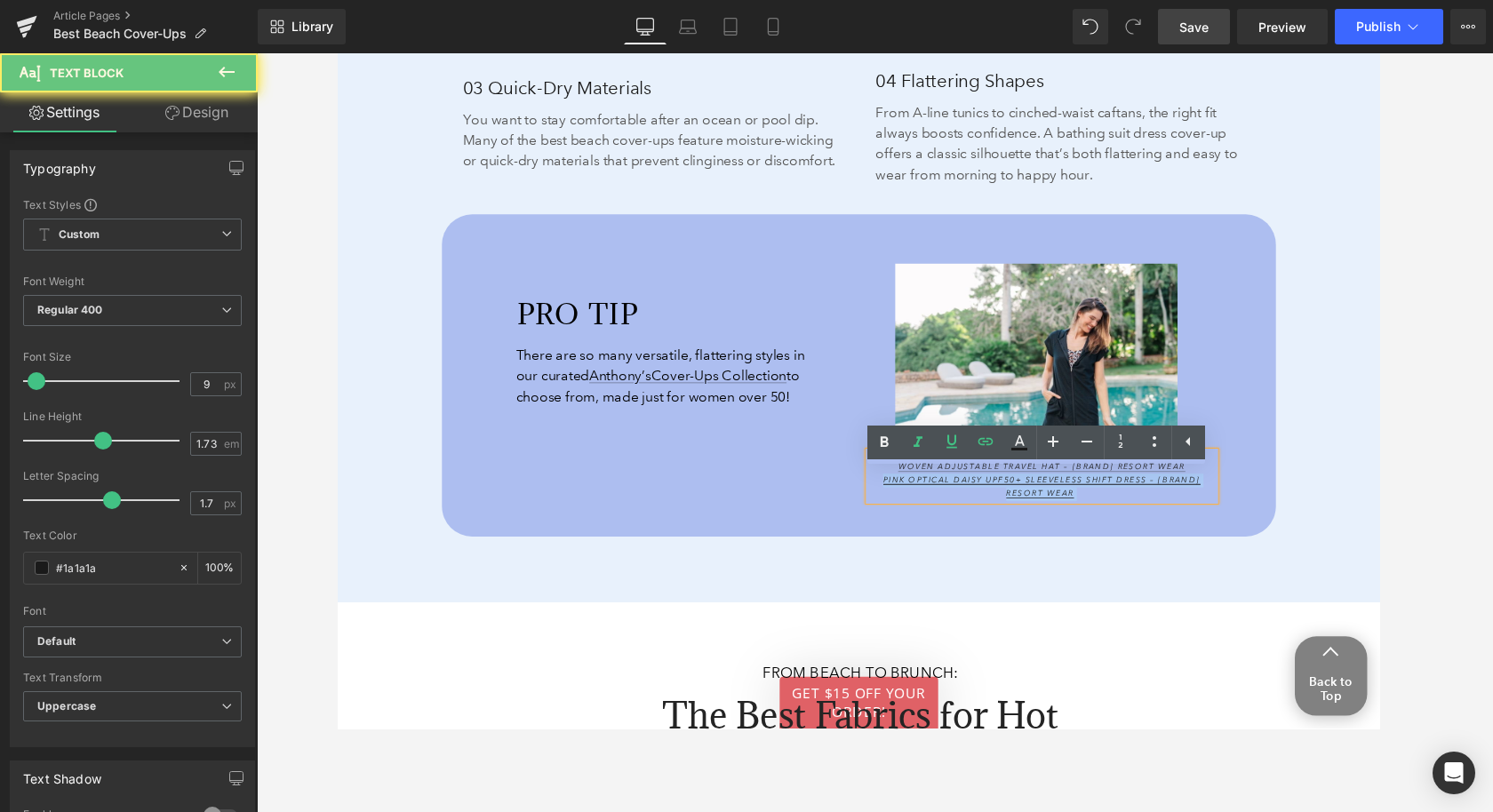 click on "Woven Adjustable Travel Hat – Anthony's Resort Wear  Pink Optical Daisy UPF50+ Sleeveless Shift Dress – Anthony's Resort Wear" at bounding box center [1064, 494] 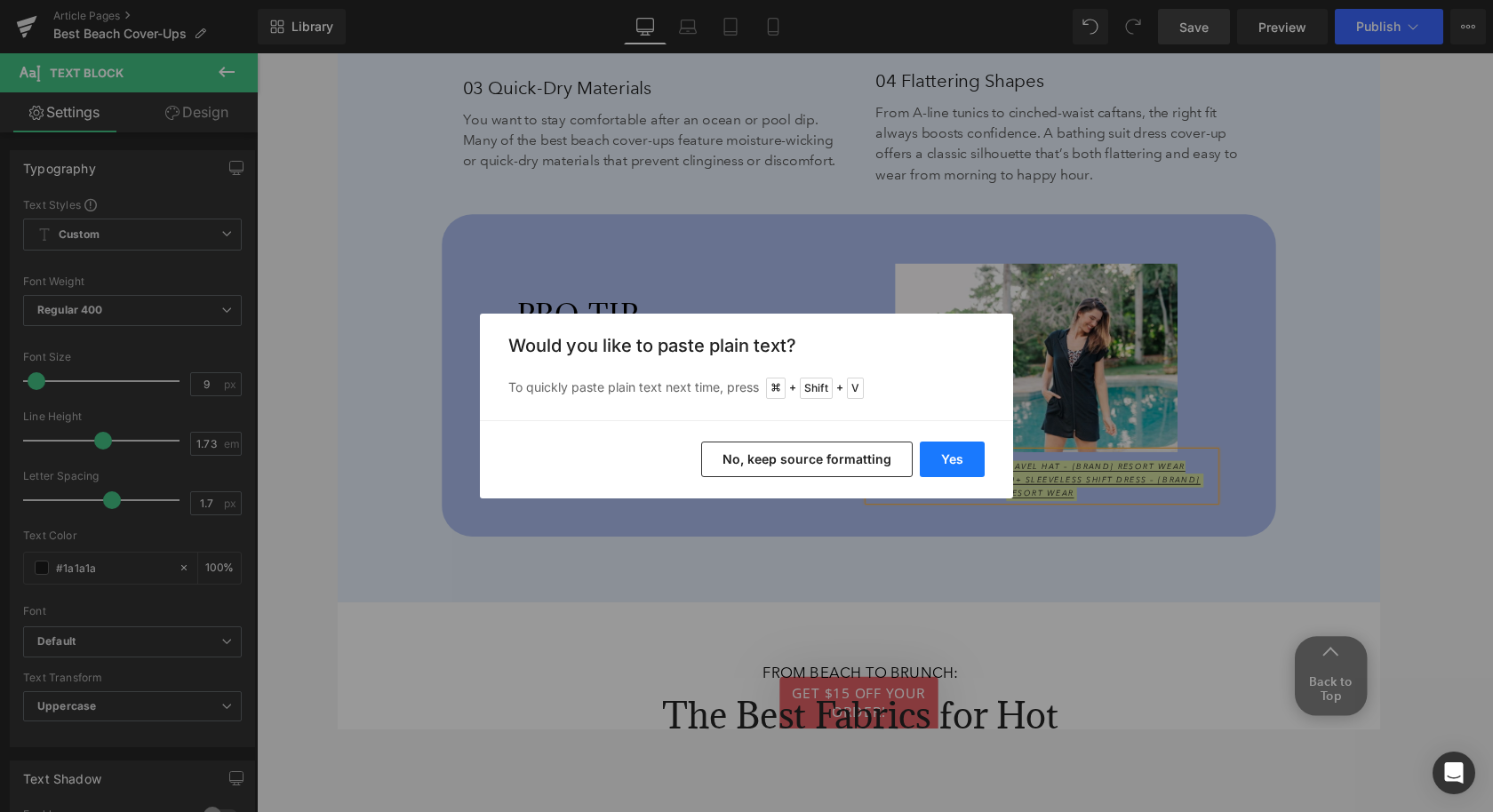 click on "Yes" at bounding box center [952, 459] 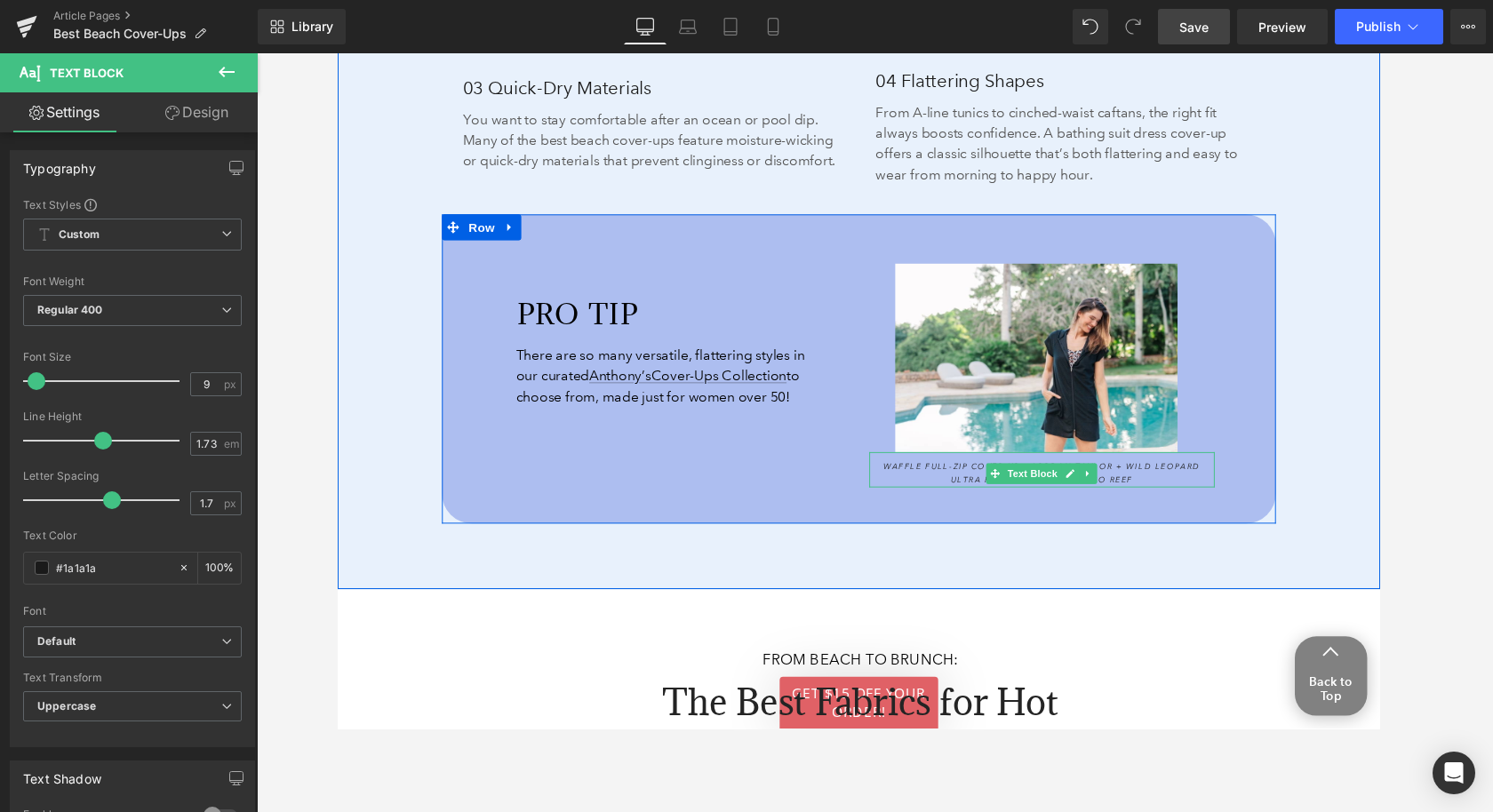 click on "Waffle Full-Zip Cover-Up – Jordan Taylor + Wild Leopard Ultra Fit Tankini Top – Coco Reef" at bounding box center [1063, 487] 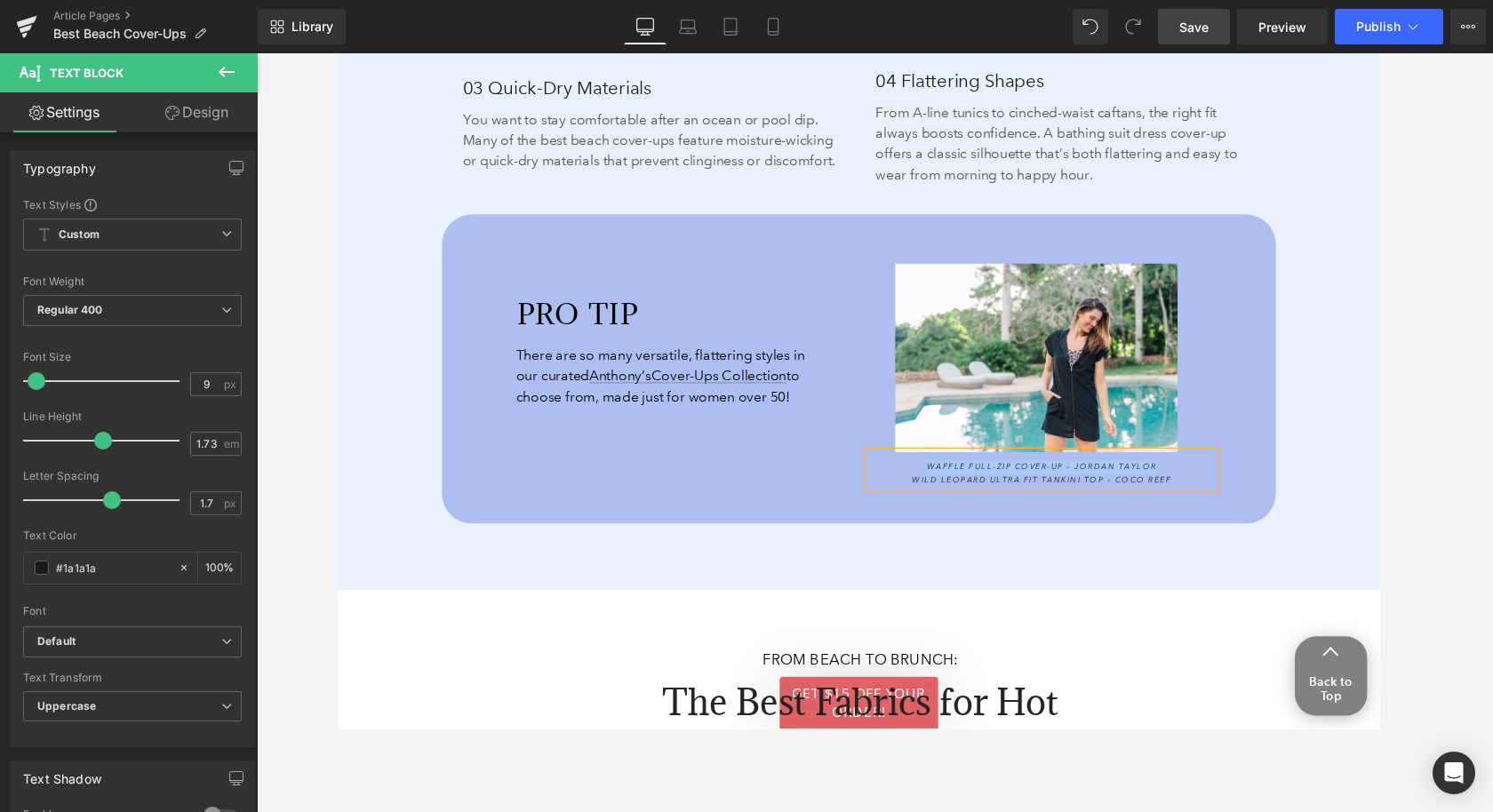 drag, startPoint x: 942, startPoint y: 496, endPoint x: 1178, endPoint y: 495, distance: 236.0021 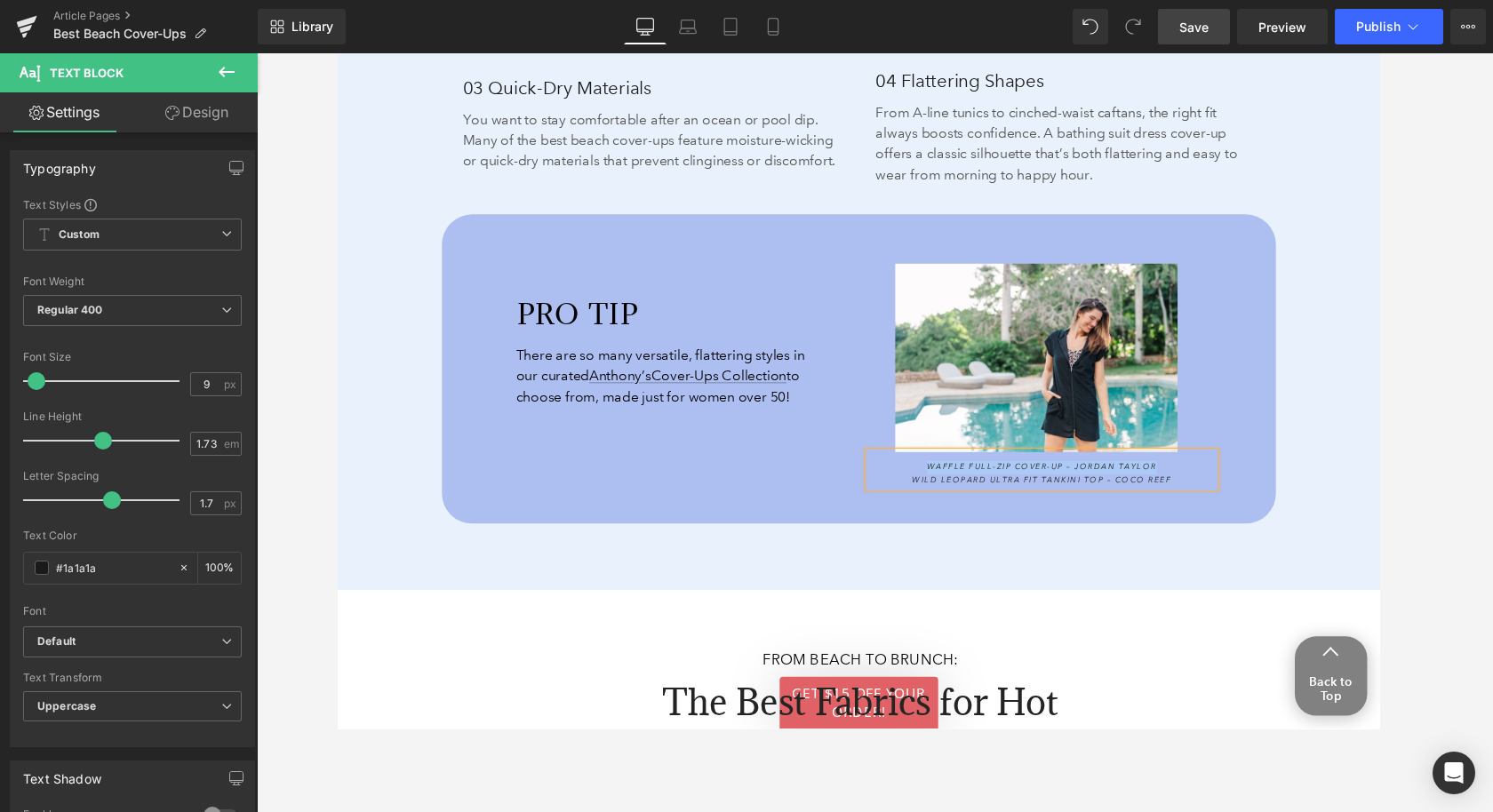 click on "Waffle Full-Zip Cover-Up – Jordan Taylor" at bounding box center (1064, 481) 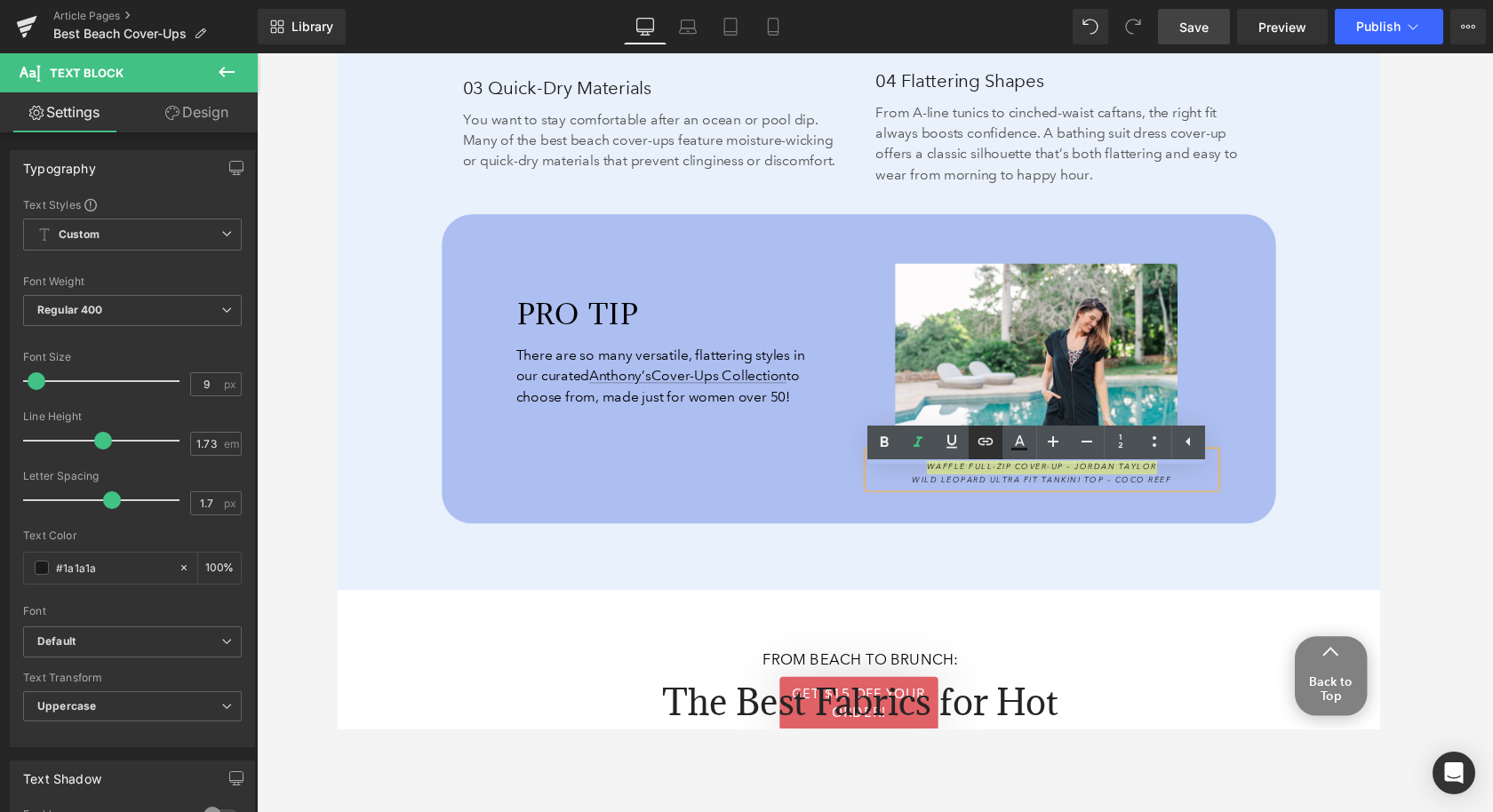 click 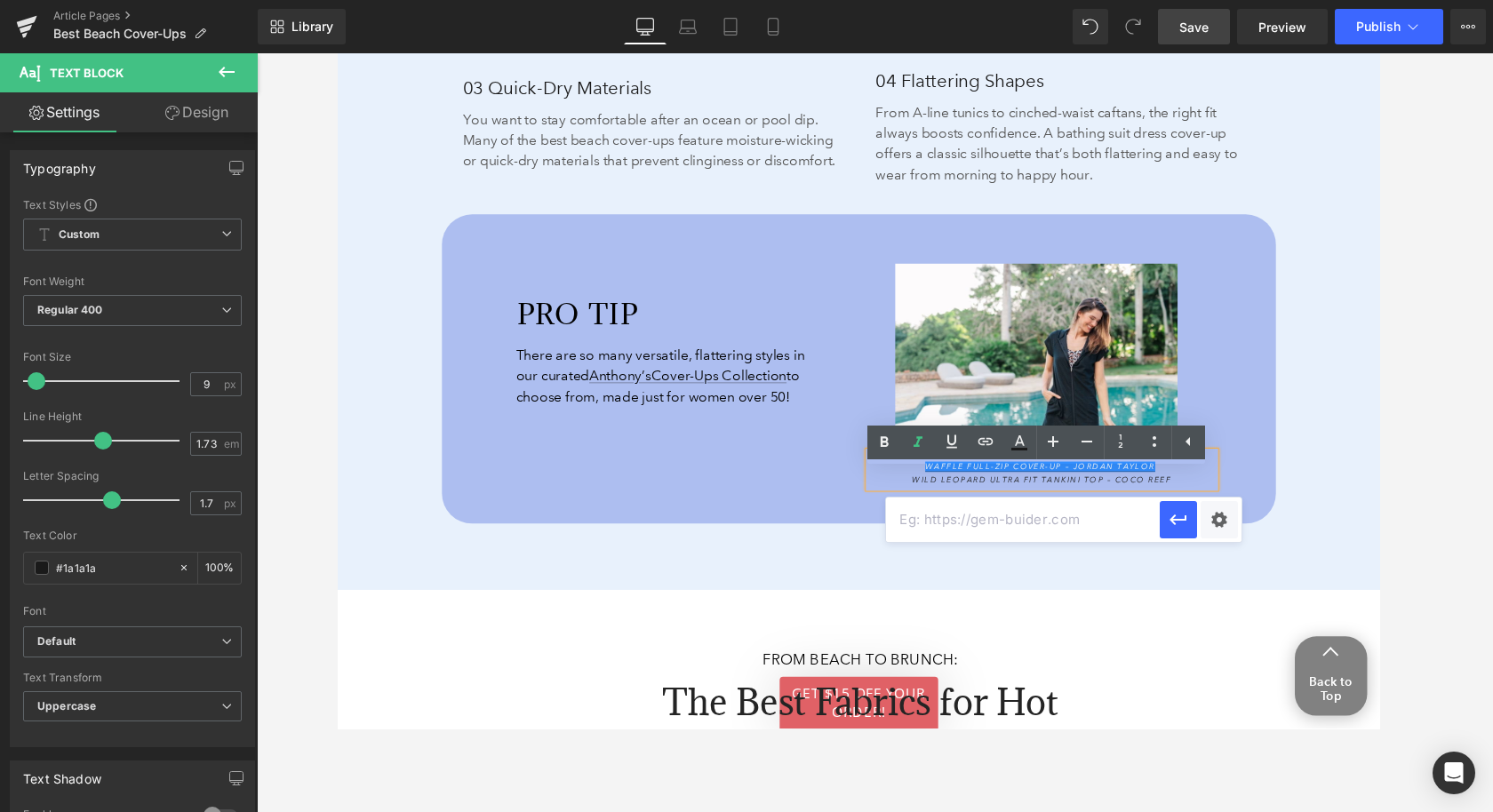 click at bounding box center (1023, 520) 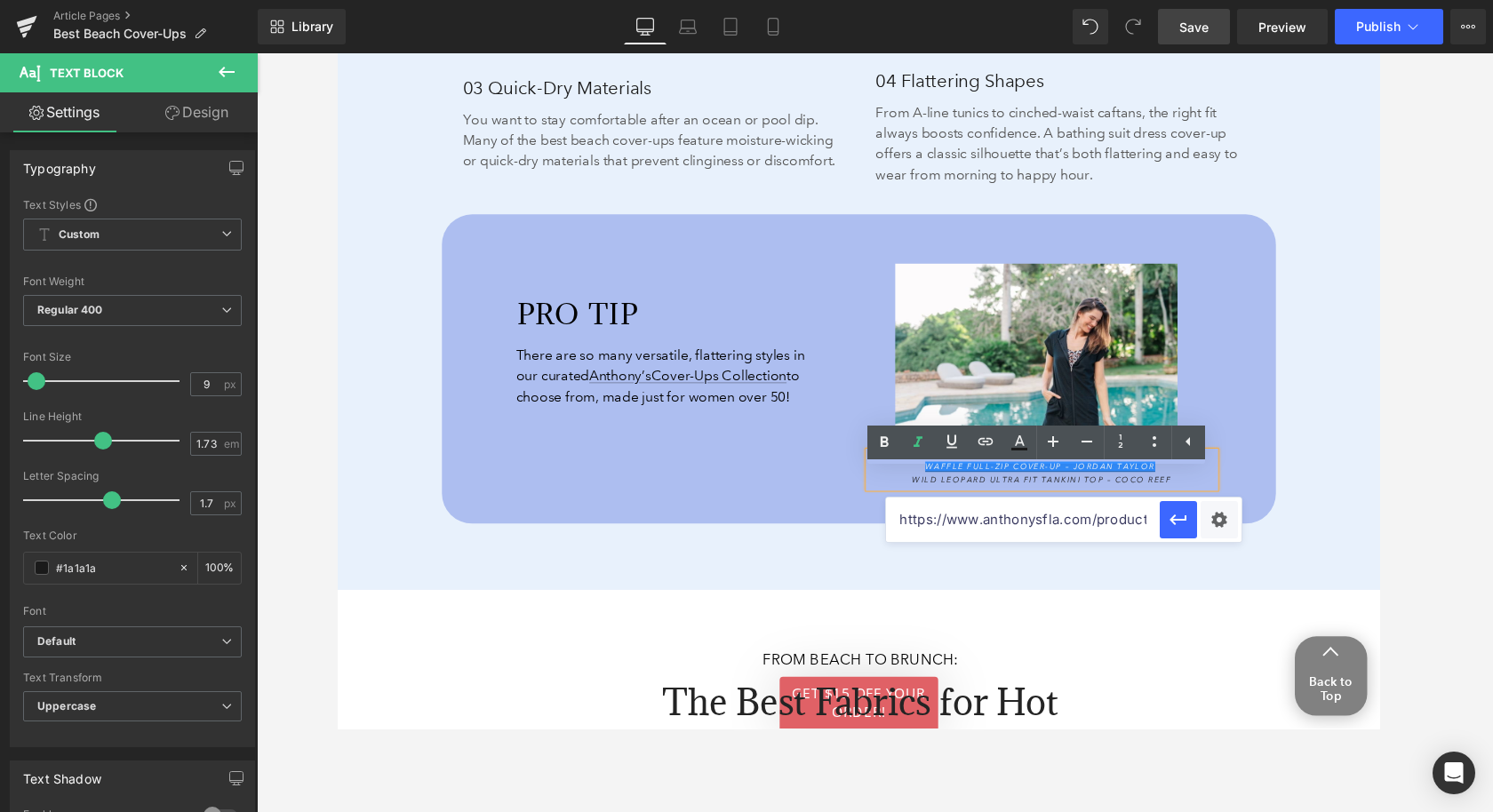 scroll, scrollTop: 0, scrollLeft: 69, axis: horizontal 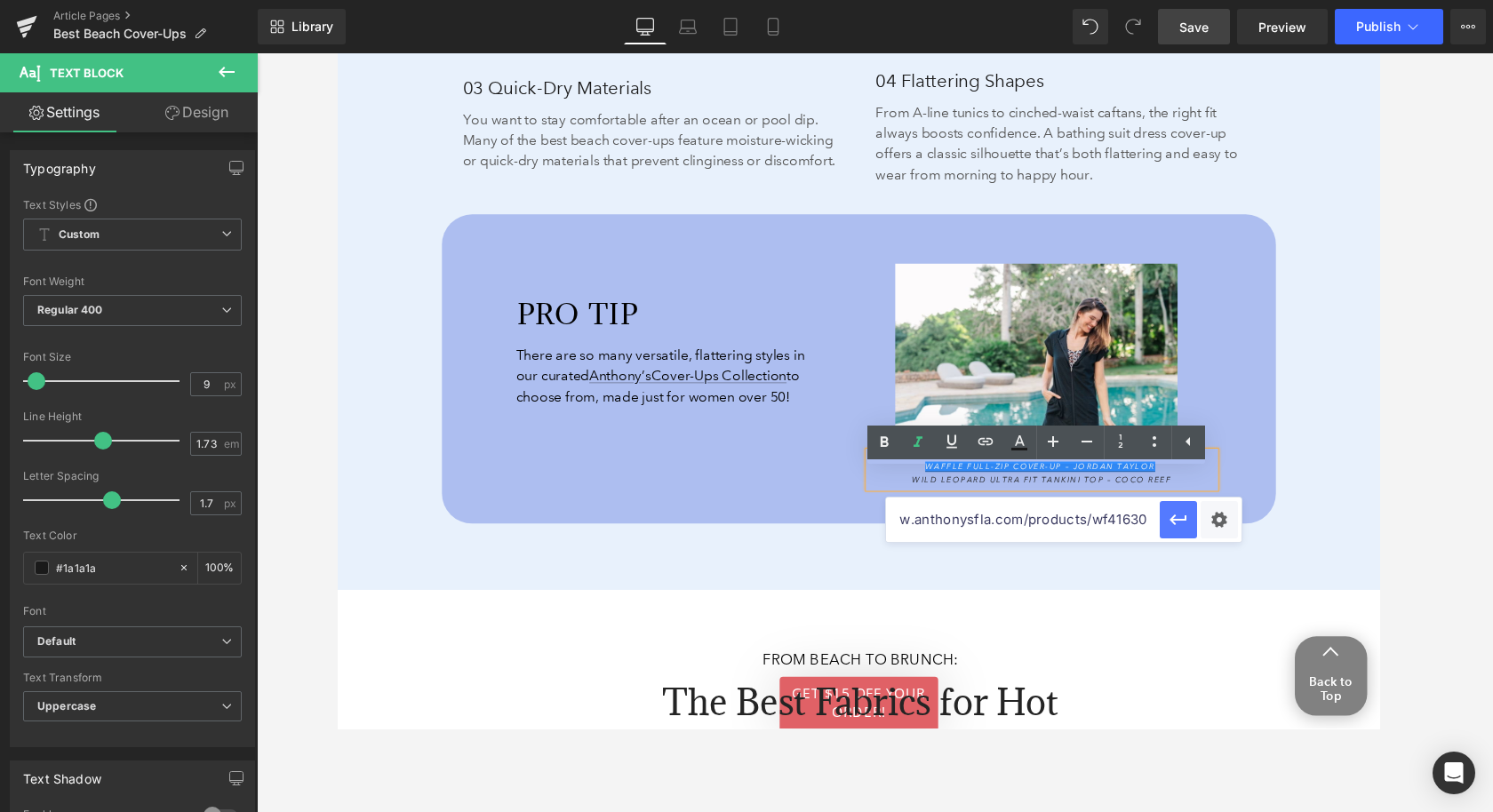 type on "https://www.anthonysfla.com/products/wf41630" 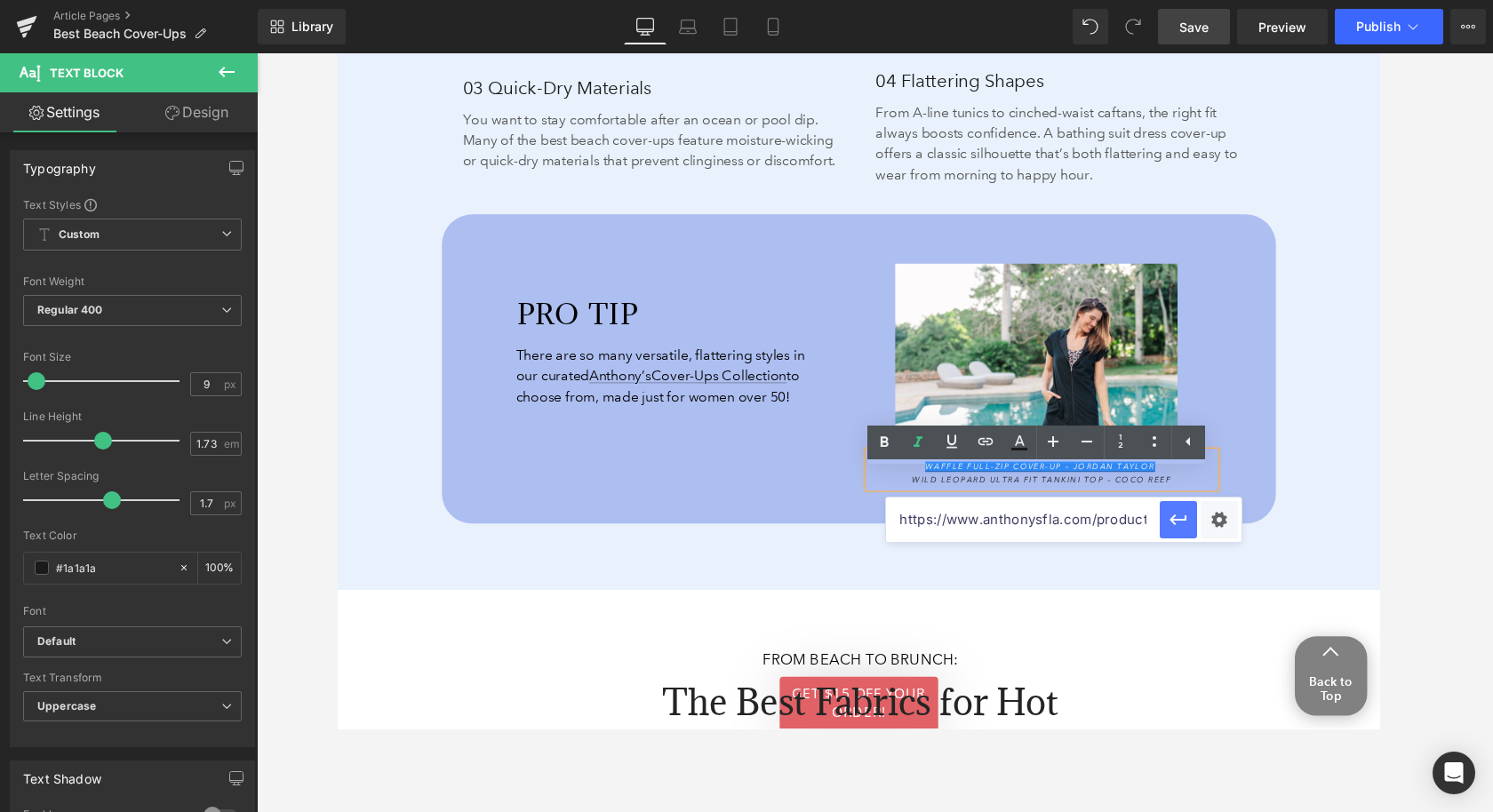 click 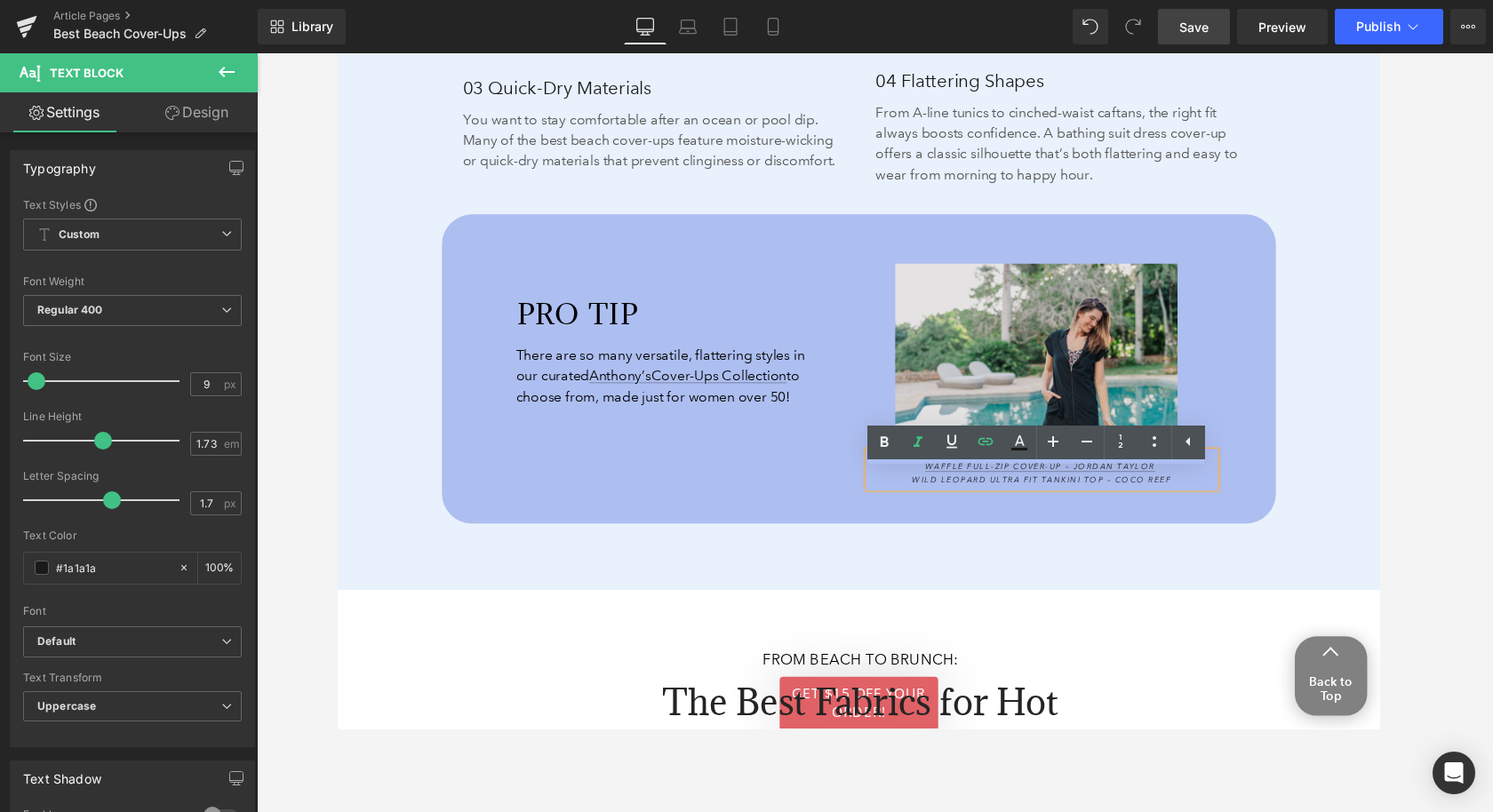 click at bounding box center [1064, 367] 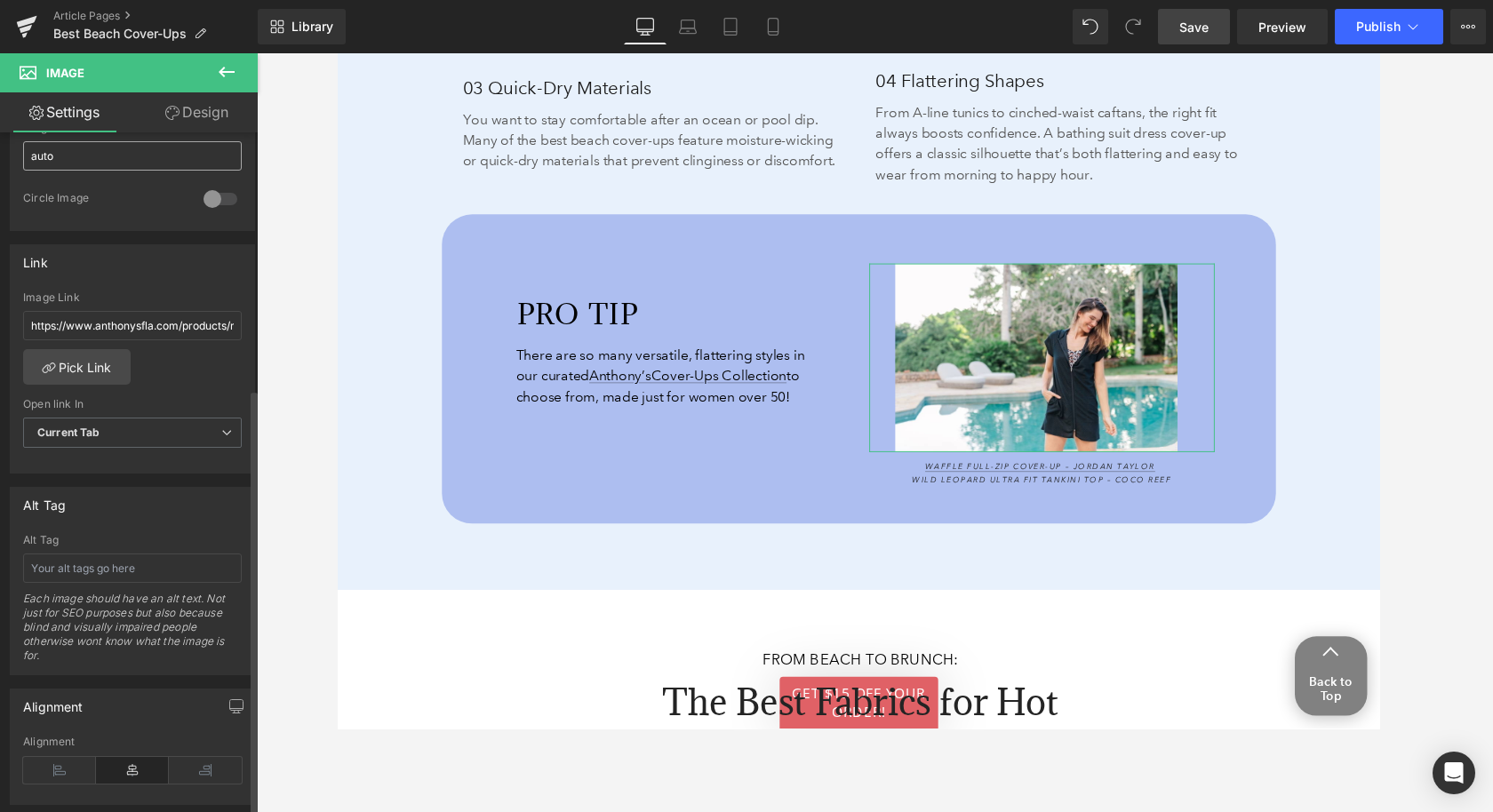 scroll, scrollTop: 700, scrollLeft: 0, axis: vertical 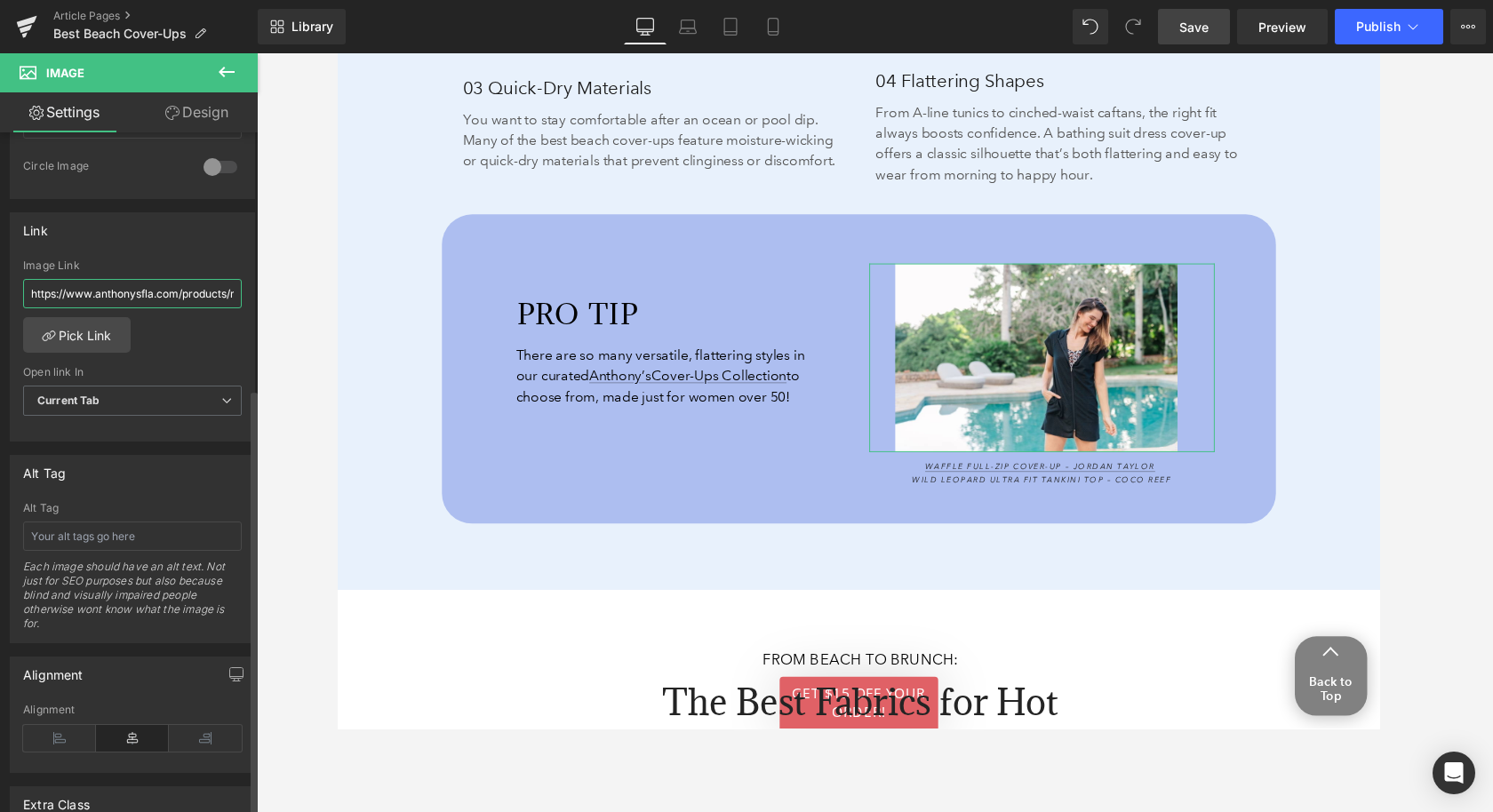 click on "https://www.anthonysfla.com/products/mm3c352?variant=51618662383988" at bounding box center (132, 293) 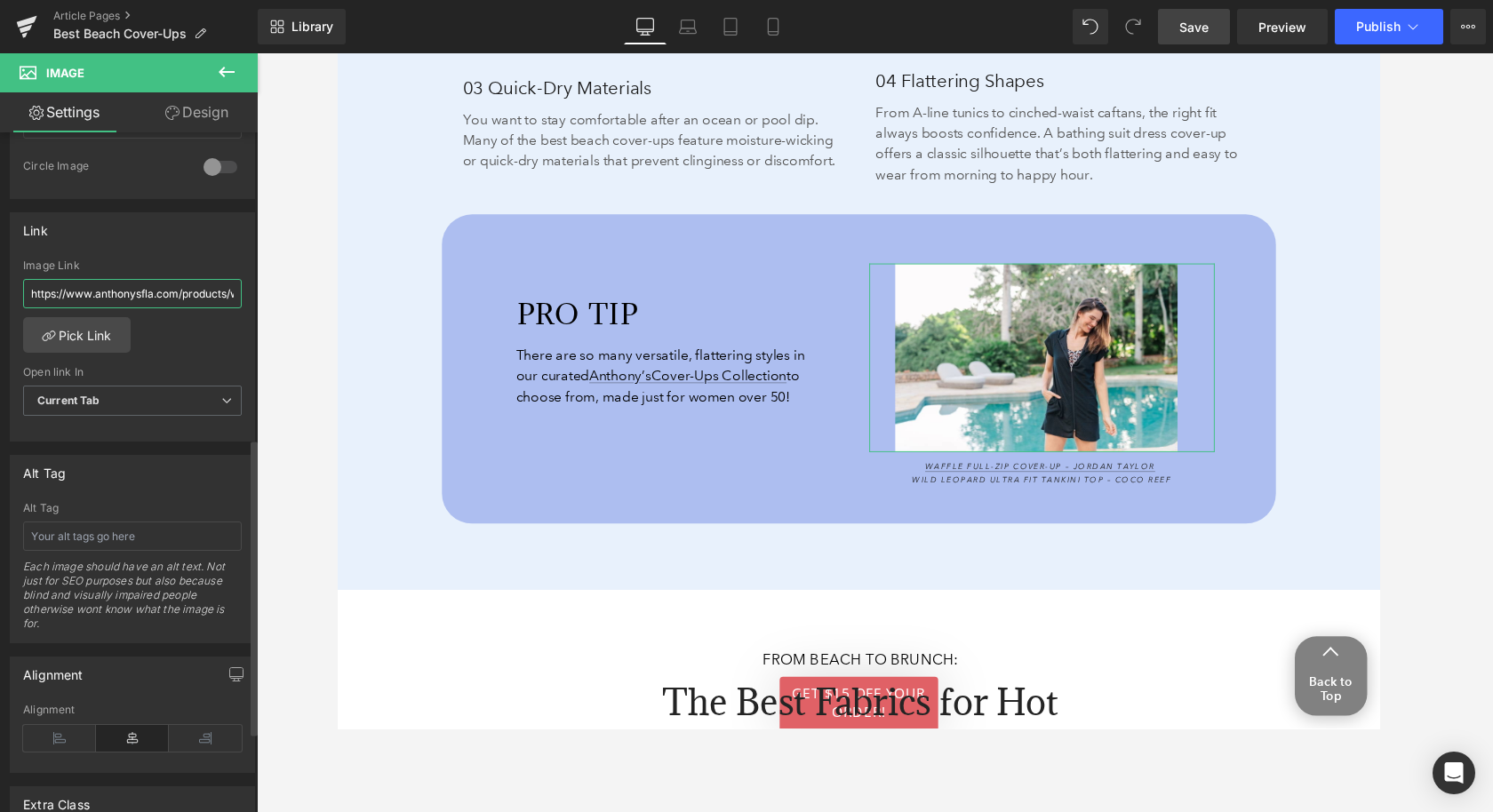 scroll, scrollTop: 0, scrollLeft: 46, axis: horizontal 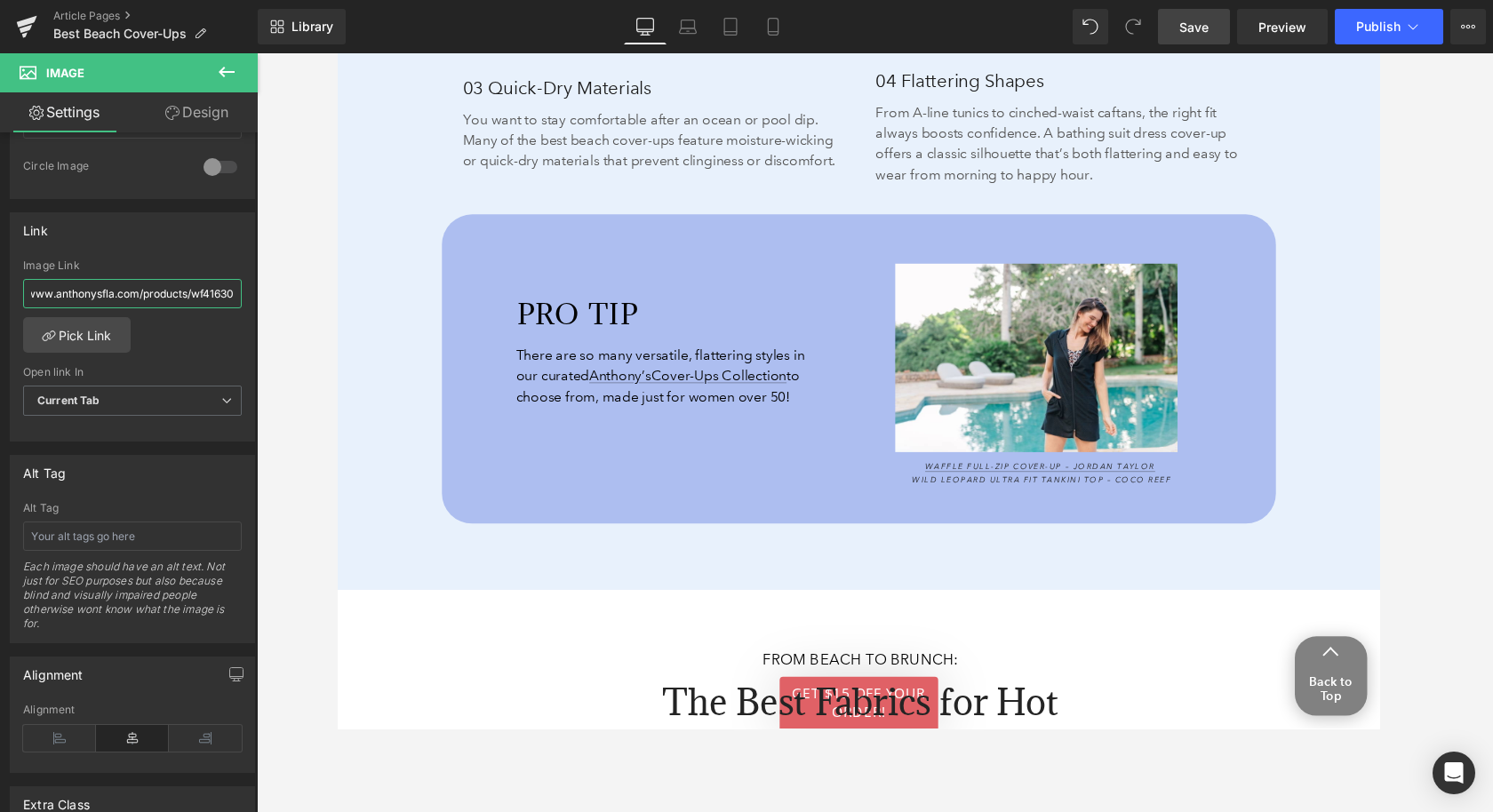 type on "https://www.anthonysfla.com/products/wf41630" 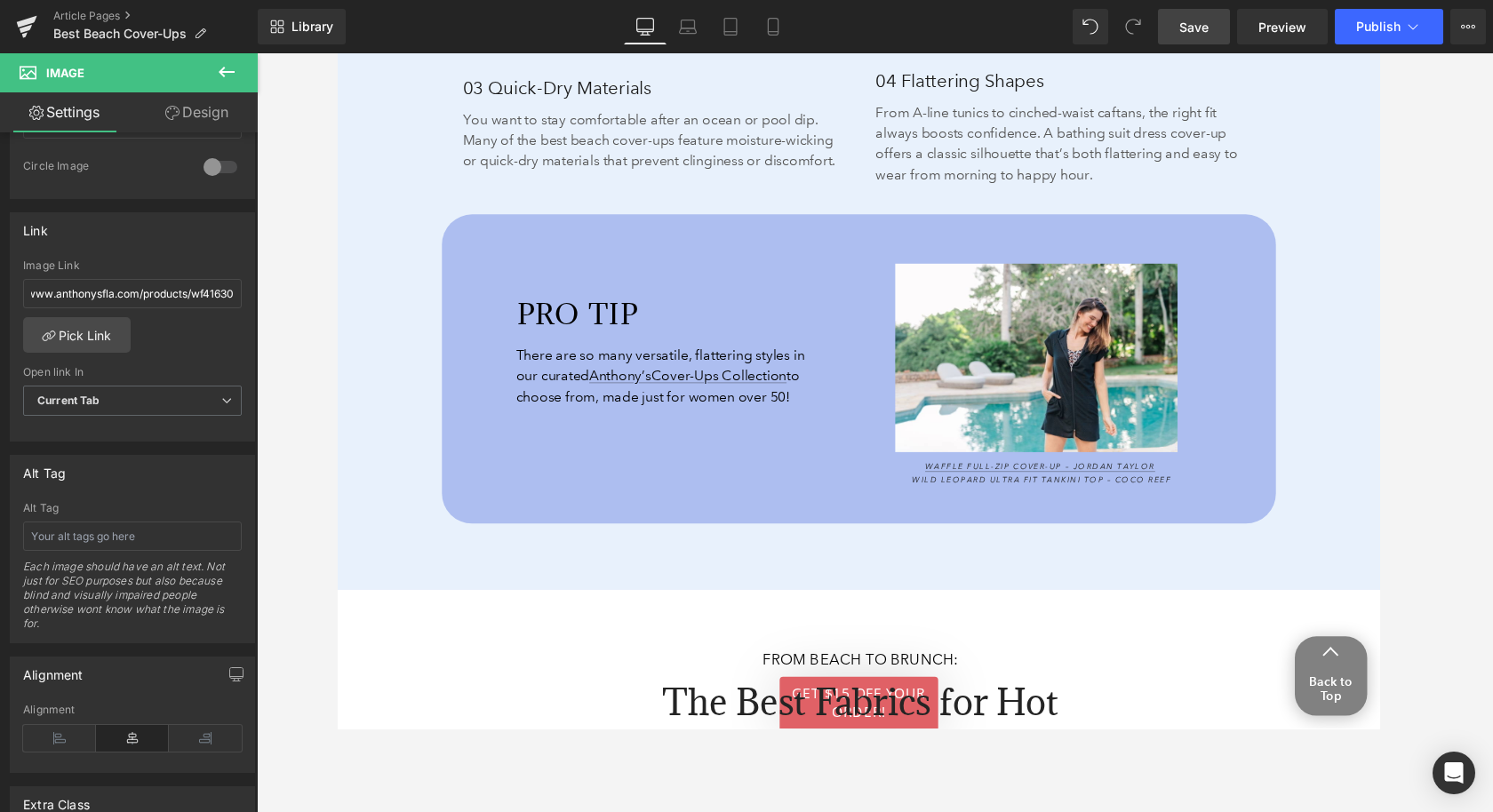 scroll, scrollTop: 0, scrollLeft: 0, axis: both 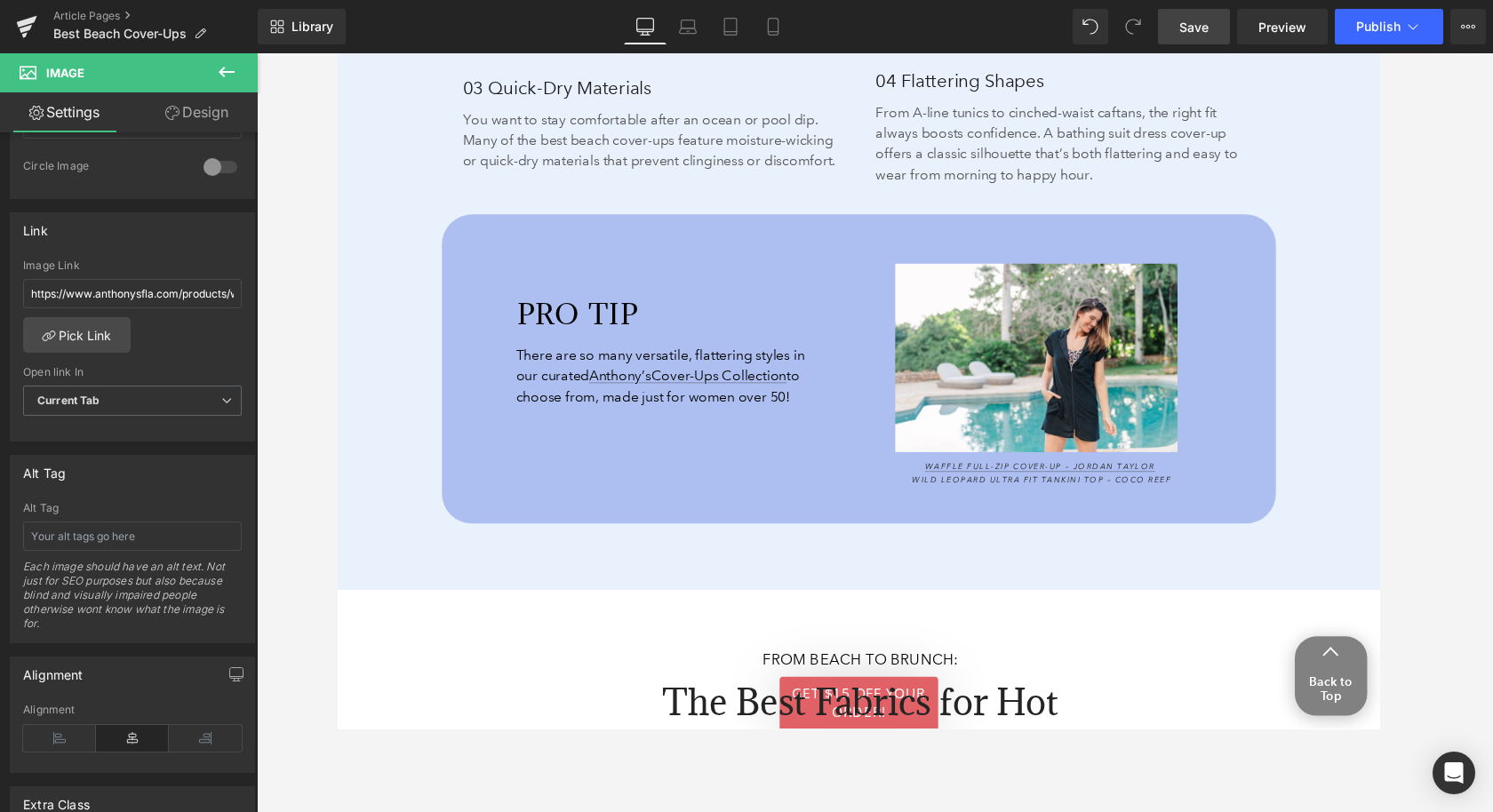 click on "Save" at bounding box center (1194, 27) 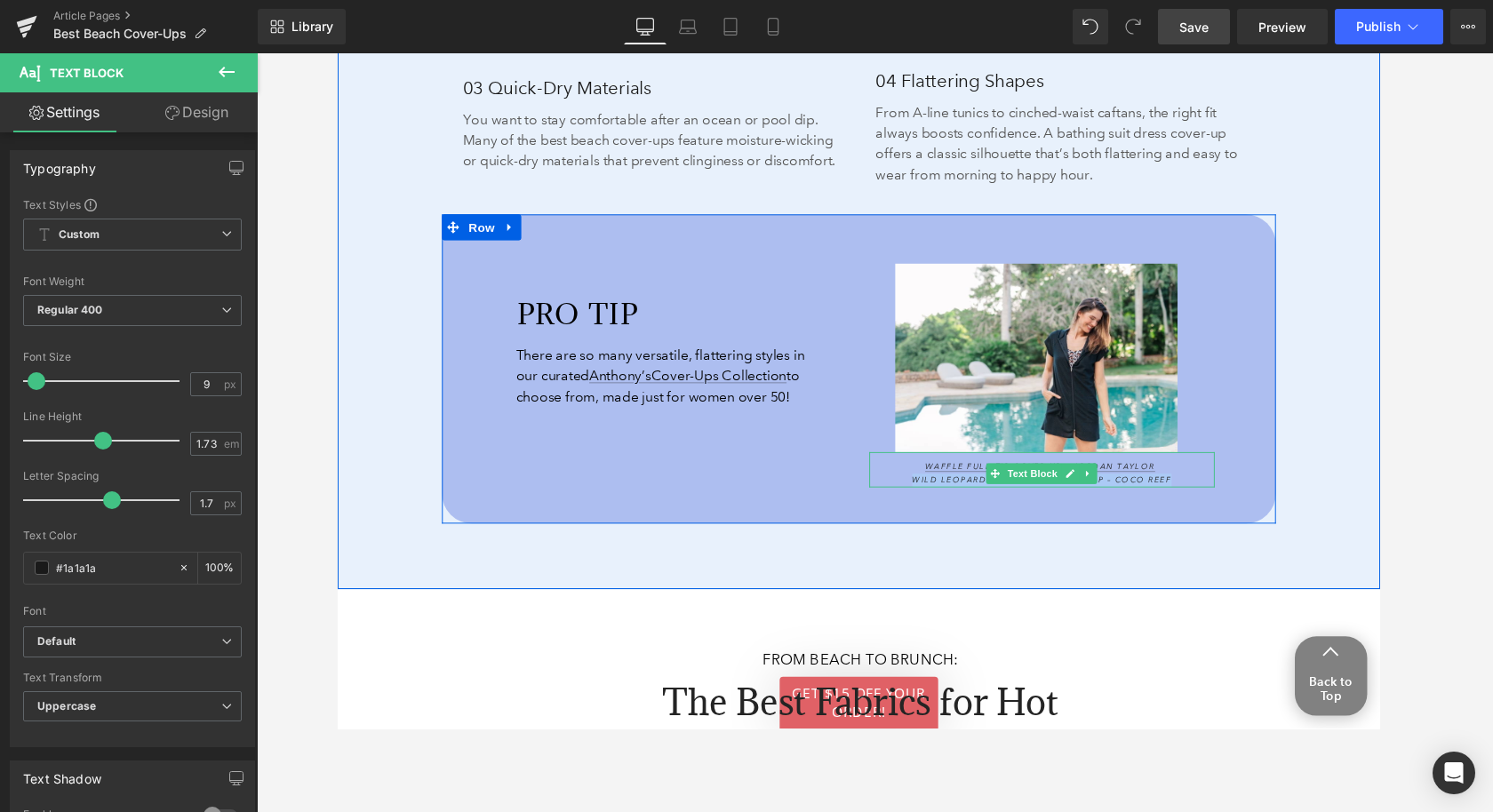 drag, startPoint x: 926, startPoint y: 516, endPoint x: 1194, endPoint y: 513, distance: 268.01679 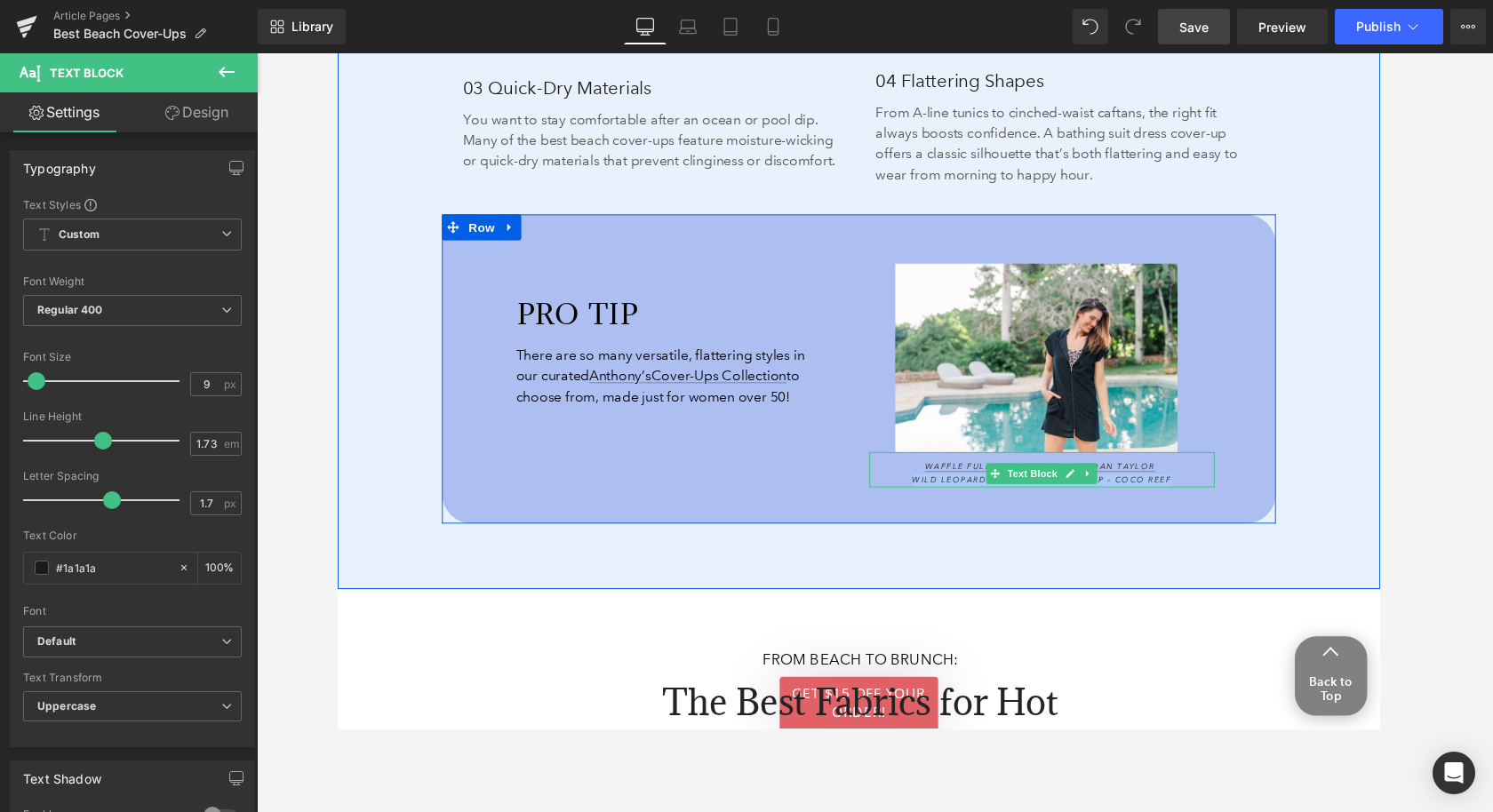 click on "Wild Leopard Ultra Fit Tankini Top – Coco Reef" at bounding box center [1064, 494] 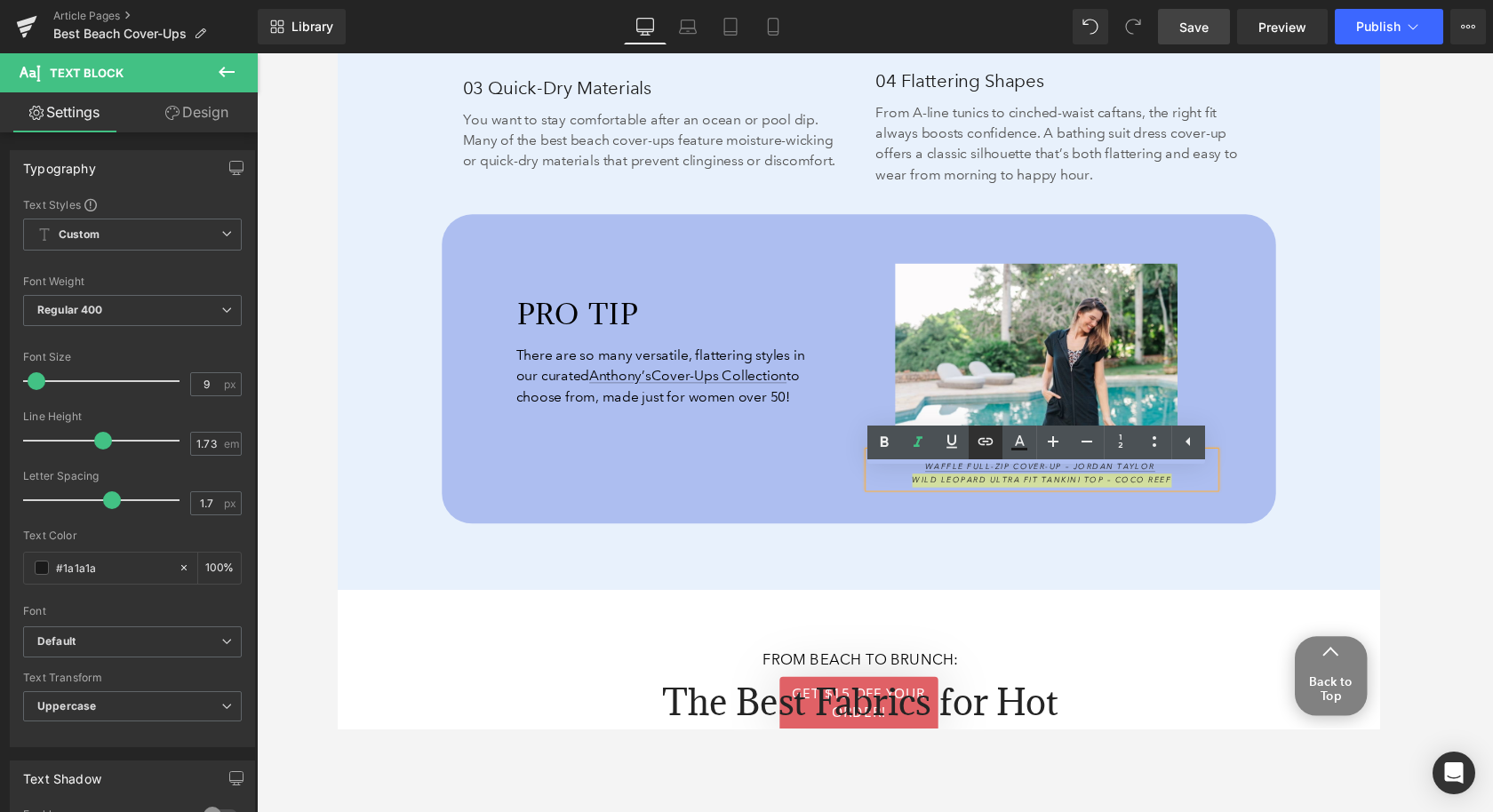 click 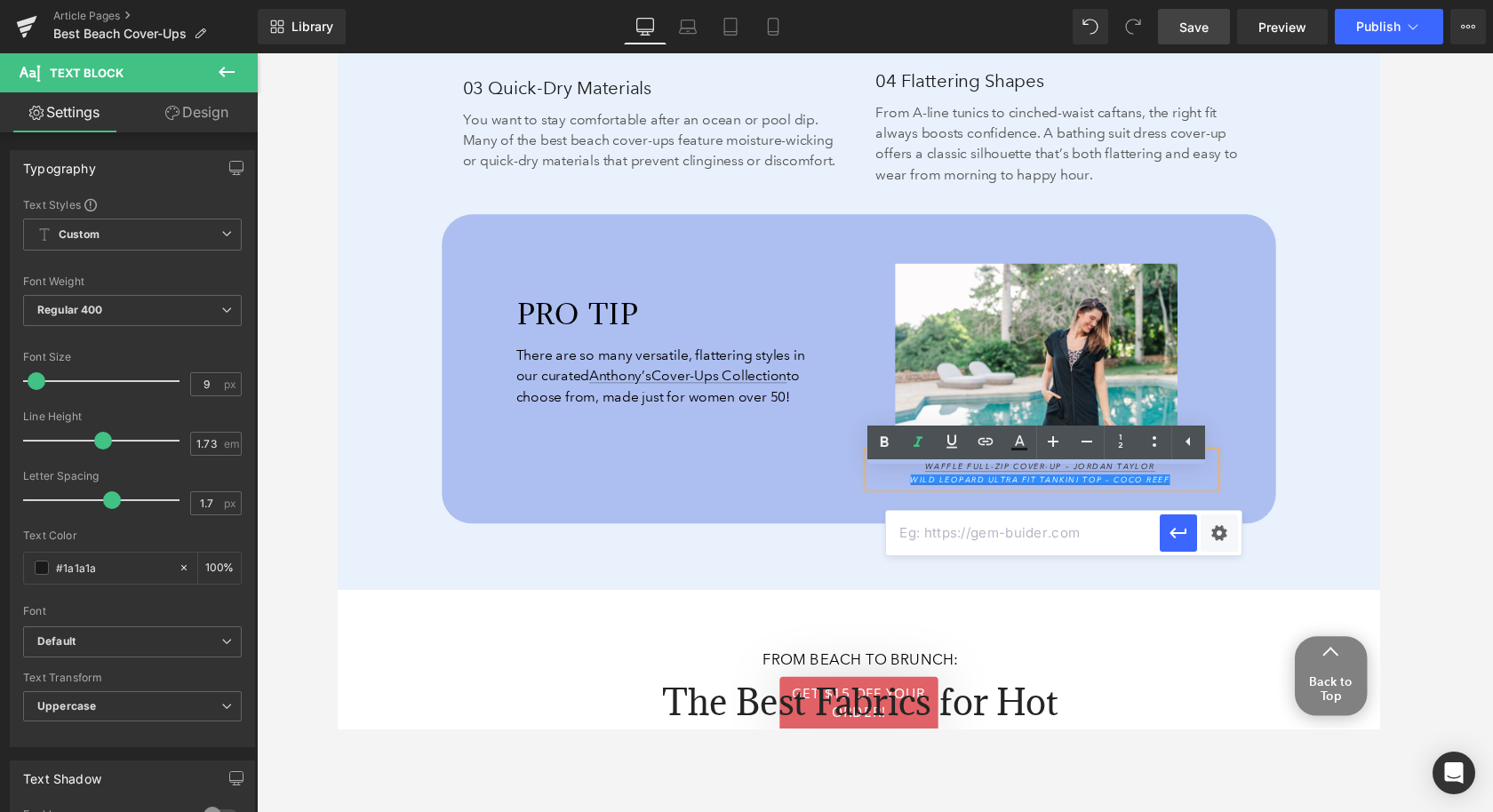 click at bounding box center (1023, 533) 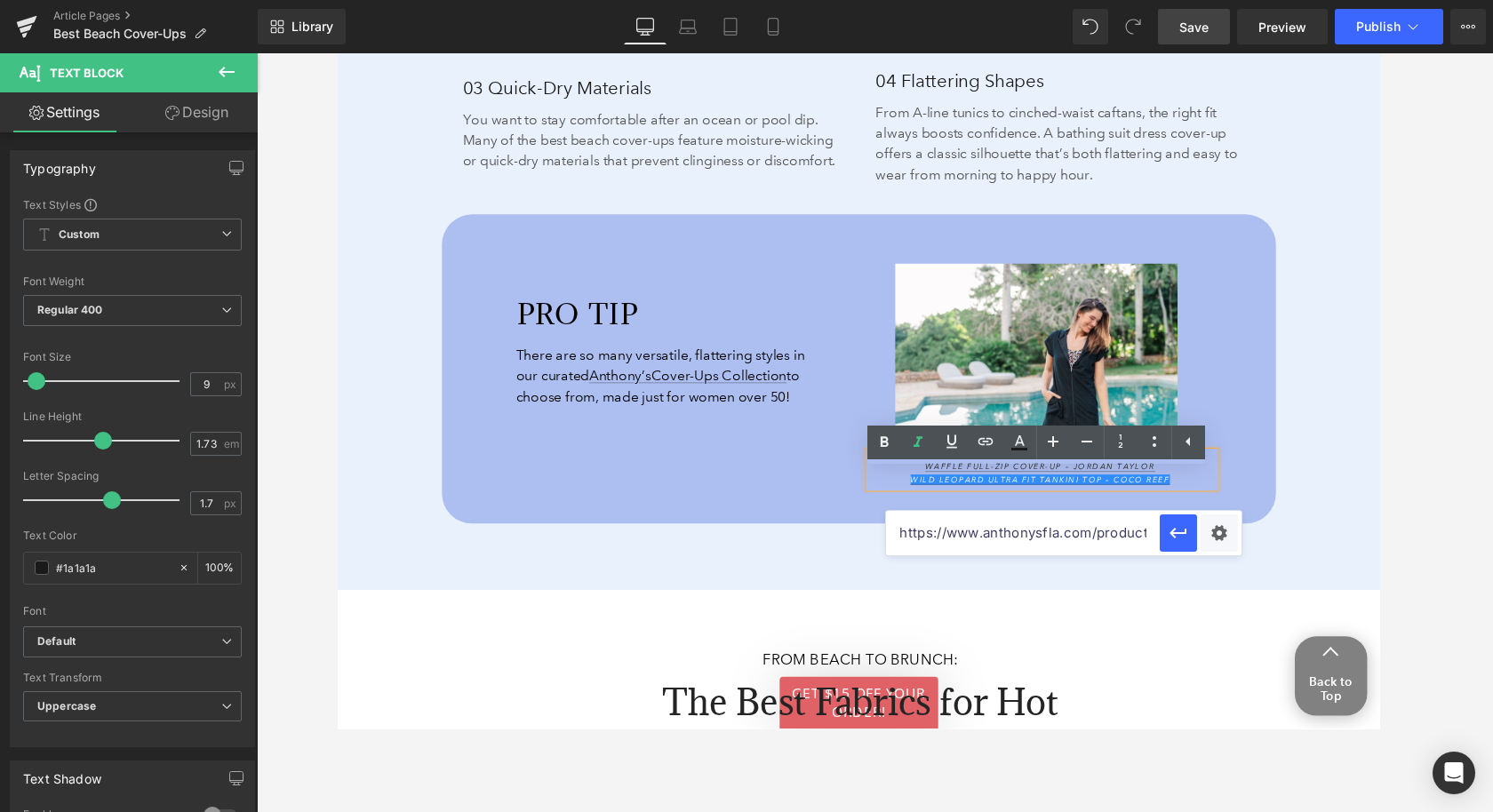 scroll, scrollTop: 0, scrollLeft: 96, axis: horizontal 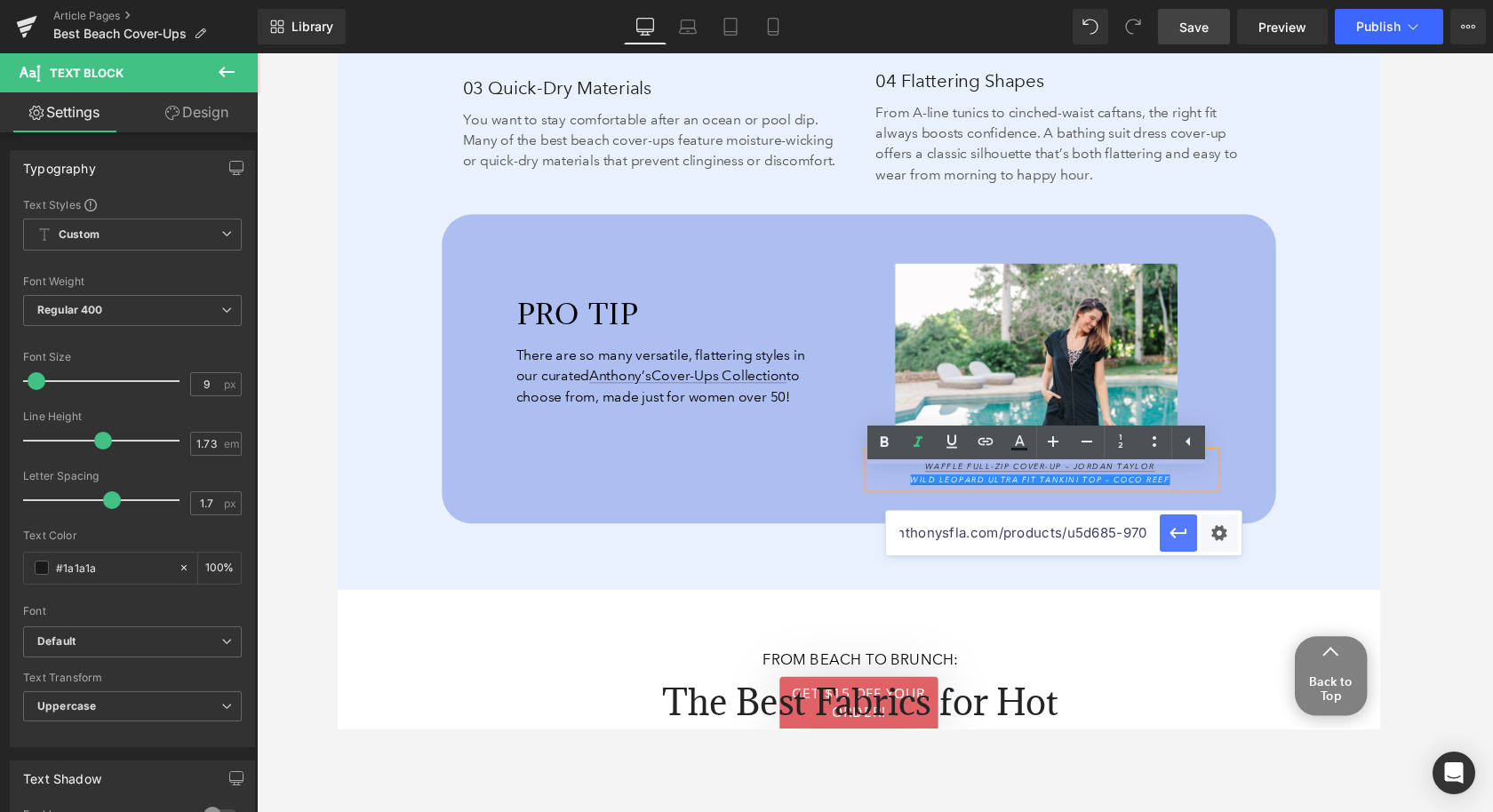 type on "https://www.anthonysfla.com/products/u5d685-970" 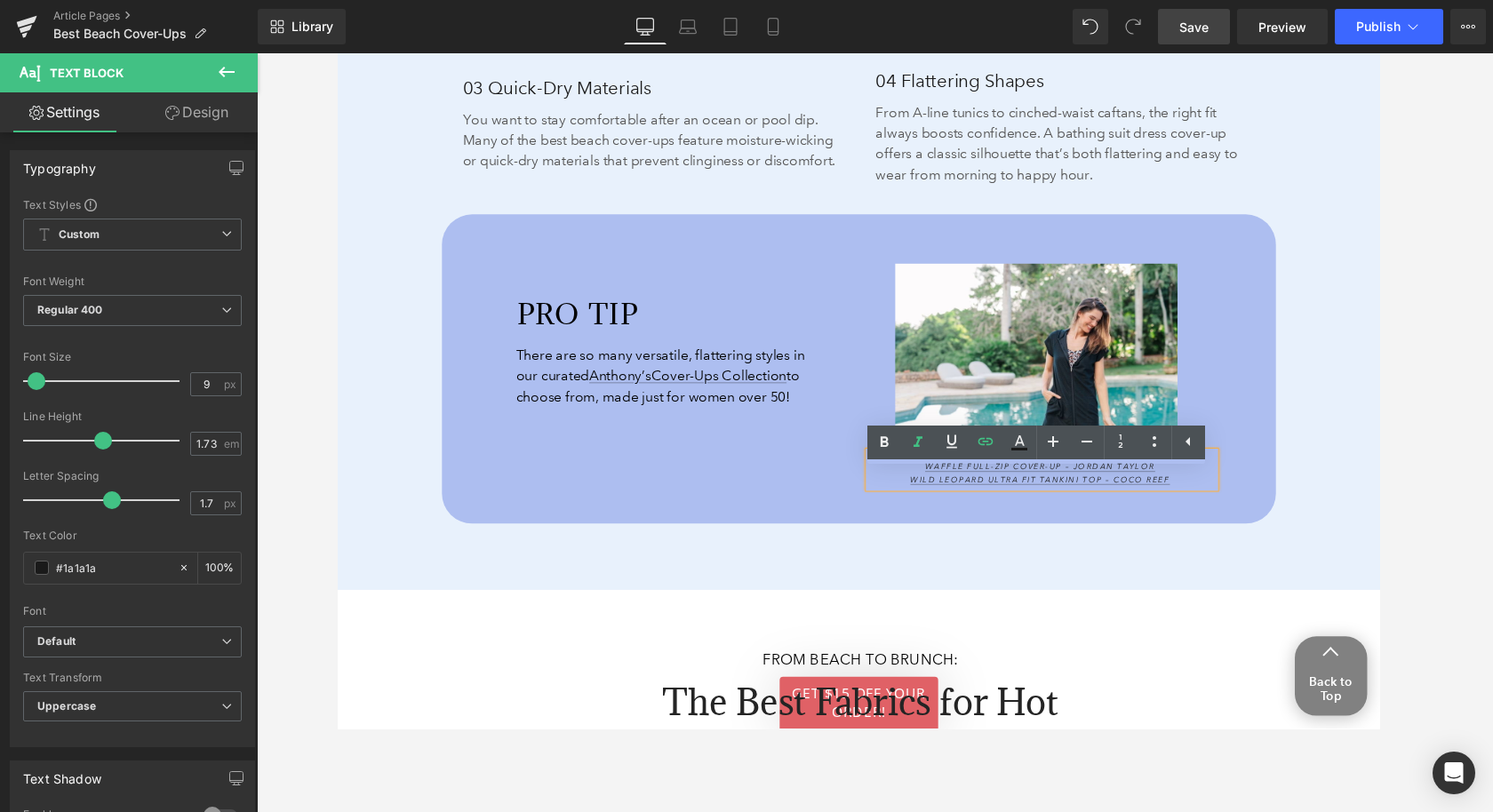 click on "Save" at bounding box center [1194, 27] 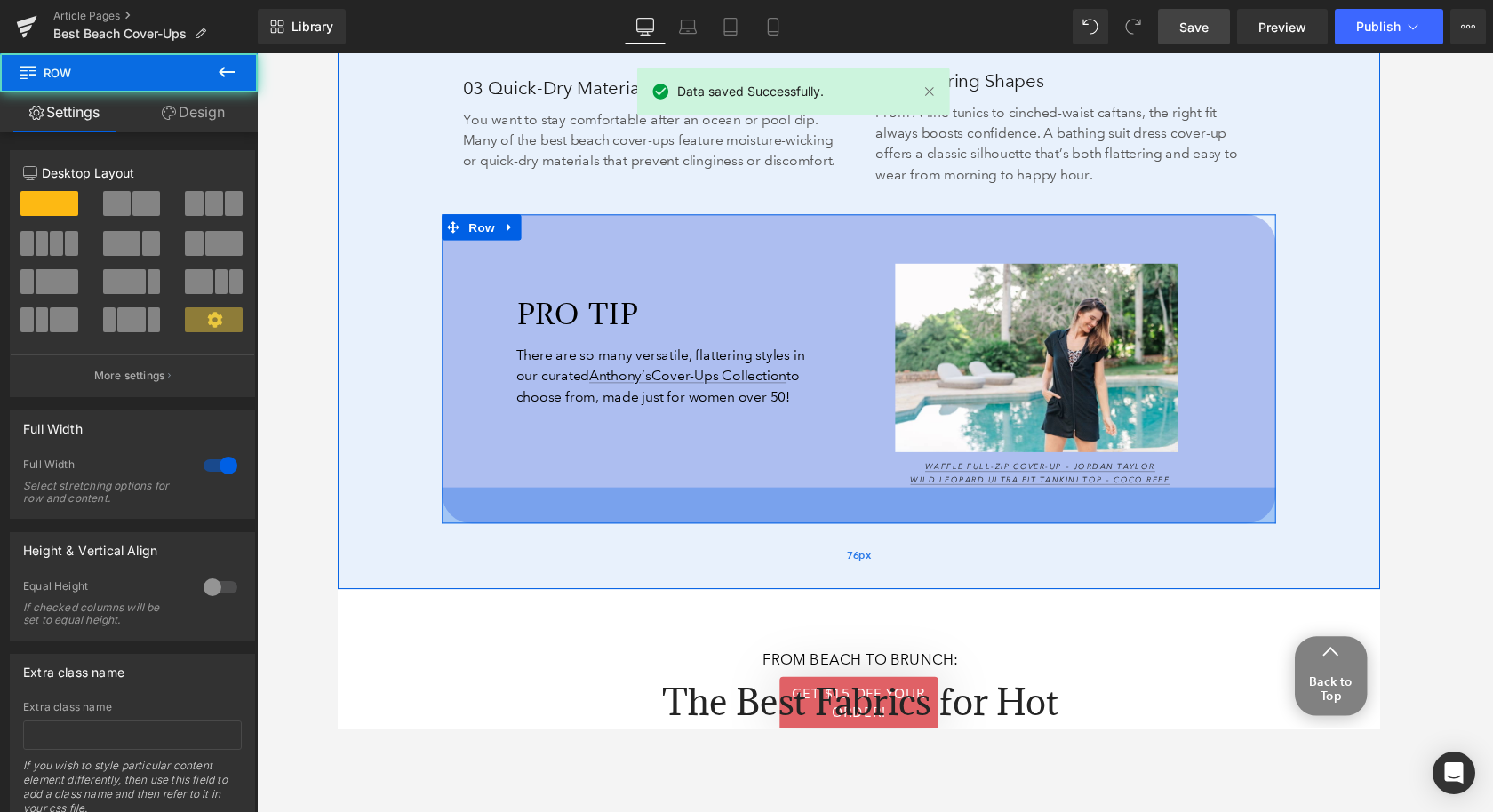 click on "76px" at bounding box center (874, 572) 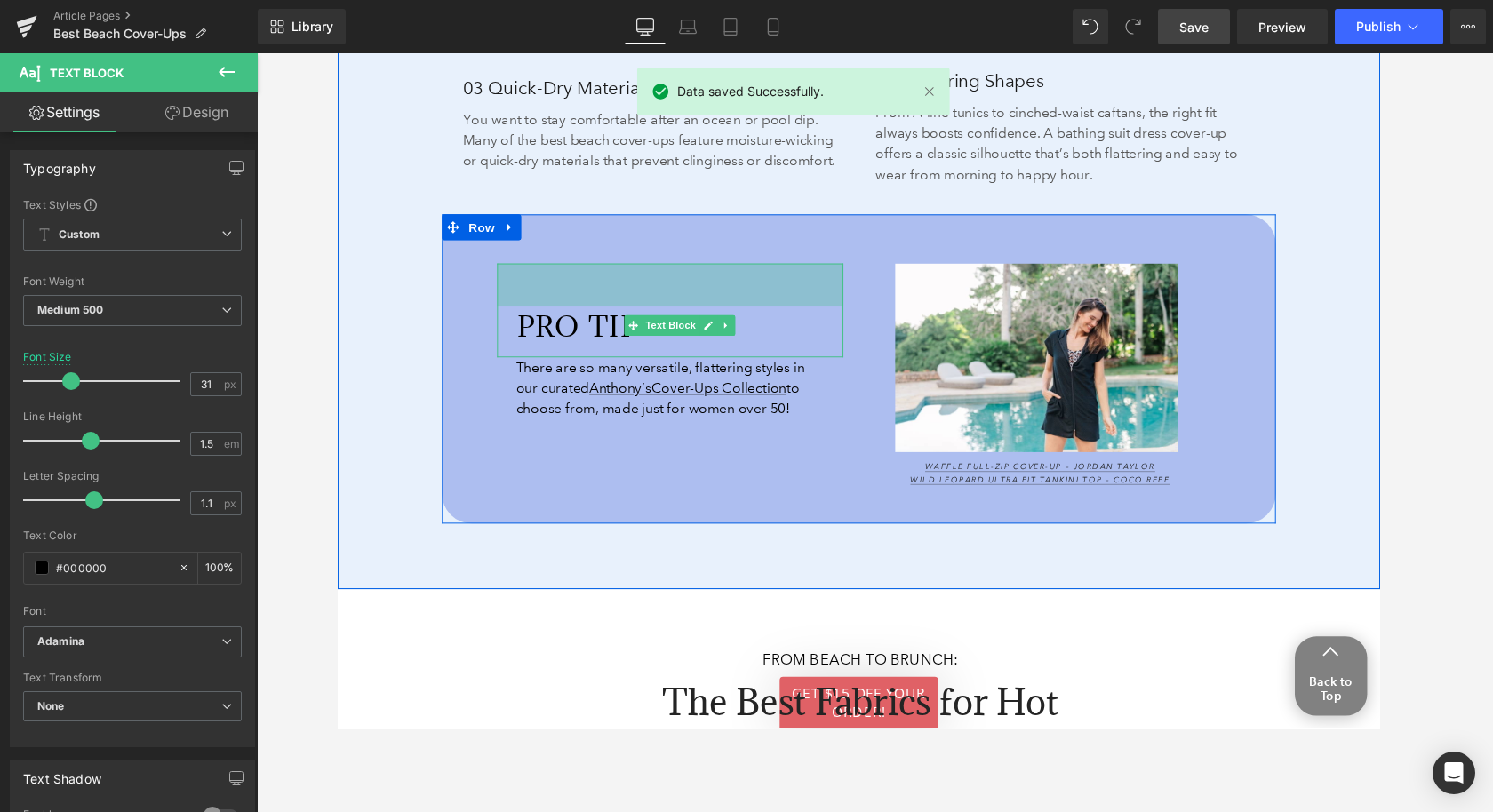 drag, startPoint x: 675, startPoint y: 303, endPoint x: 675, endPoint y: 314, distance: 11 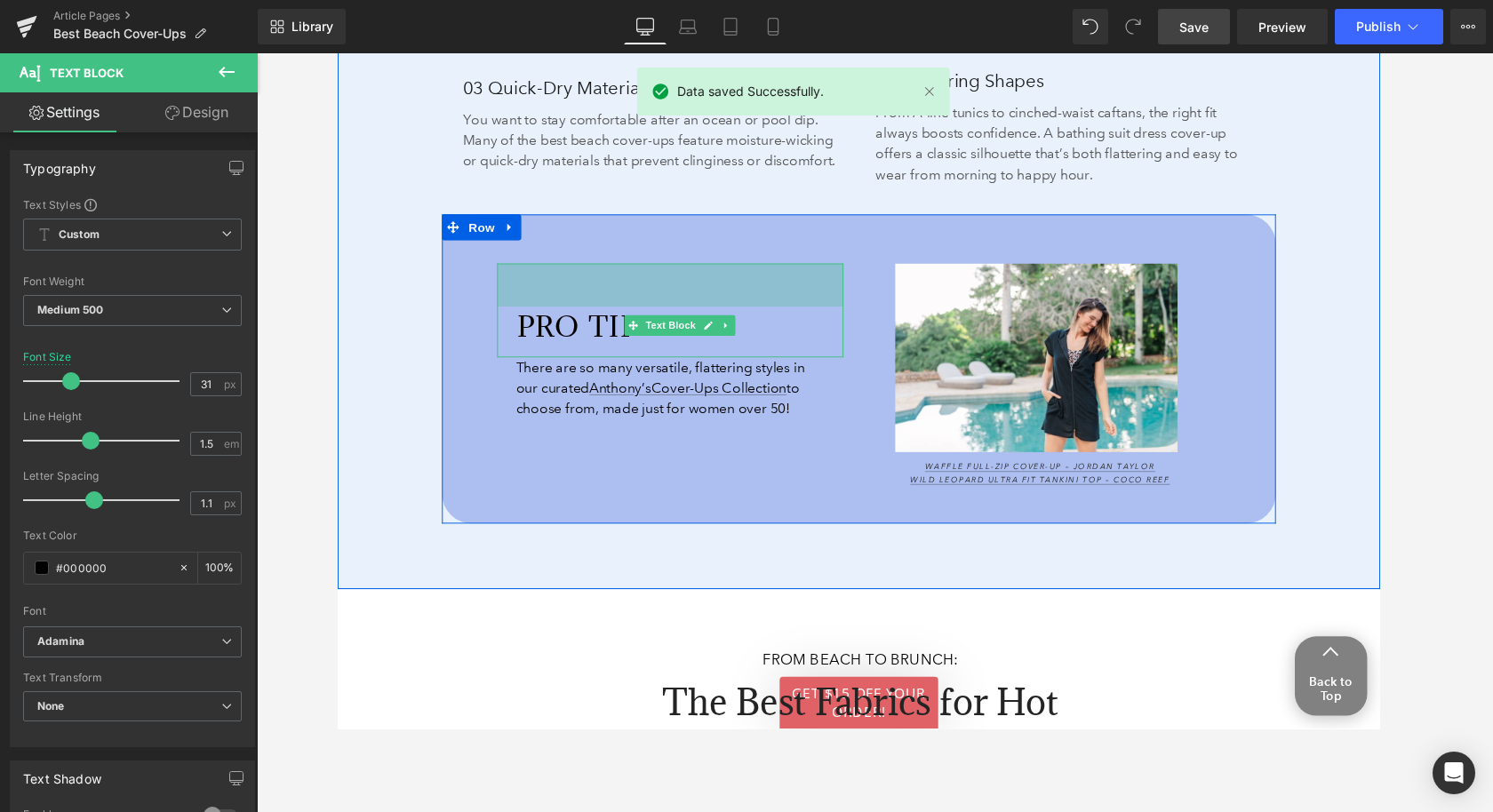 click on "50px" at bounding box center (680, 292) 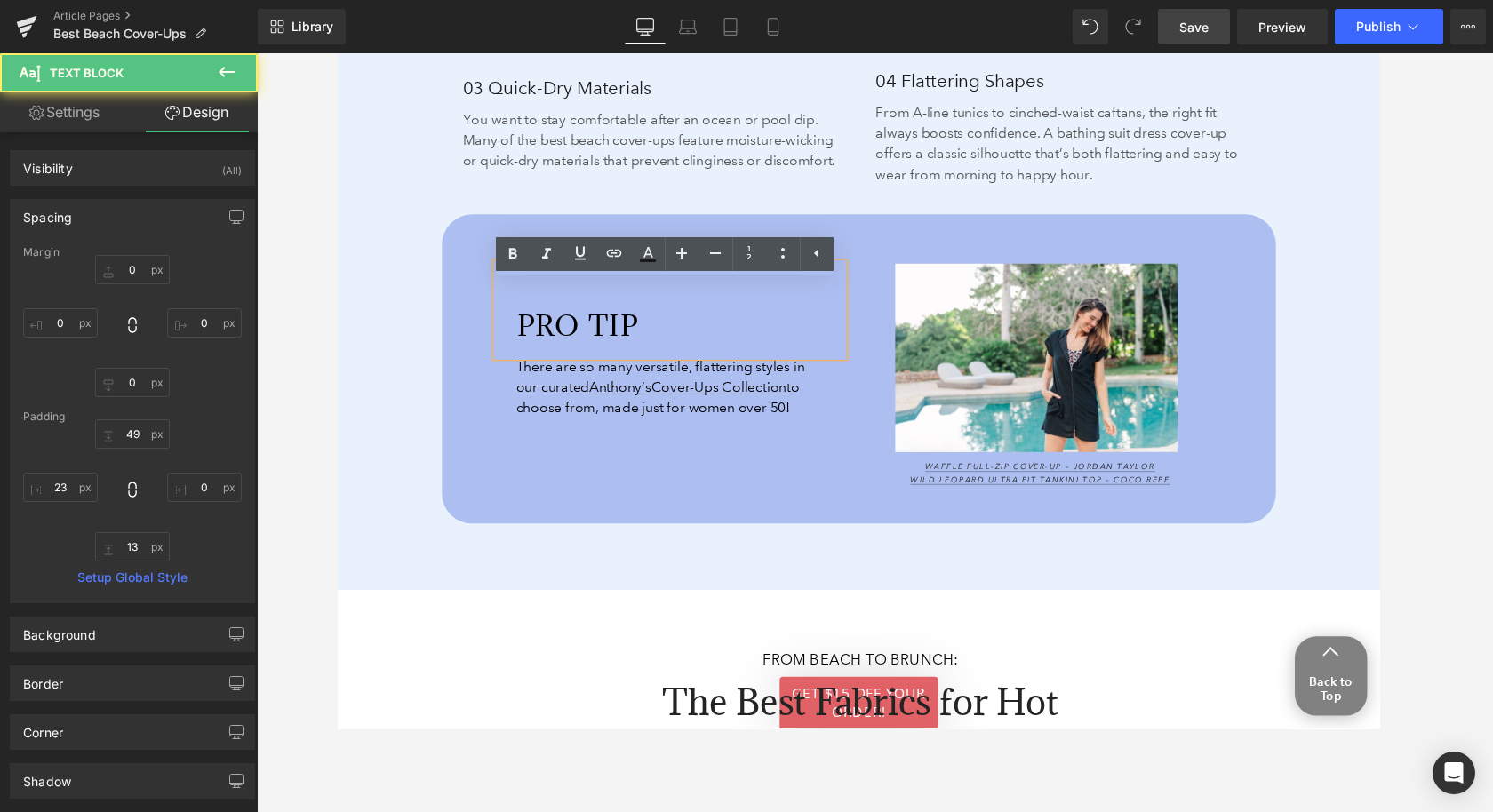 click on "What Makes a Beach Cover-Up Truly Worth Packing Every Time?  Heading       189px   189px It doesn’t matter if you’re lounging poolside or strolling the boardwalk, a great cover-up blends beauty and practicality, but what exactly should you be looking for to pick the best coverup?    Text Block       130px   130px 01 Breathability   Heading         You’re spending the day in the sun or mostly in the sun, so airflow is critical. Look for cool beach cover-ups that have airy weaves and loose silhouettes that allow your skin to breathe.  A cover-up dress for swimwear should feel like being wrapped up in a cool breeze on a summer day.  Text Block     41px     03 Quick-Dry Materials   Heading         You want to stay comfortable after an ocean or pool dip. Many of the best beach cover-ups feature moisture-wicking or quick-dry materials that prevent clinginess or discomfort.    Text Block         02 Packability Heading         Text Block     57px     04 Flattering Shapes   Heading         Text Block" at bounding box center [874, 101] 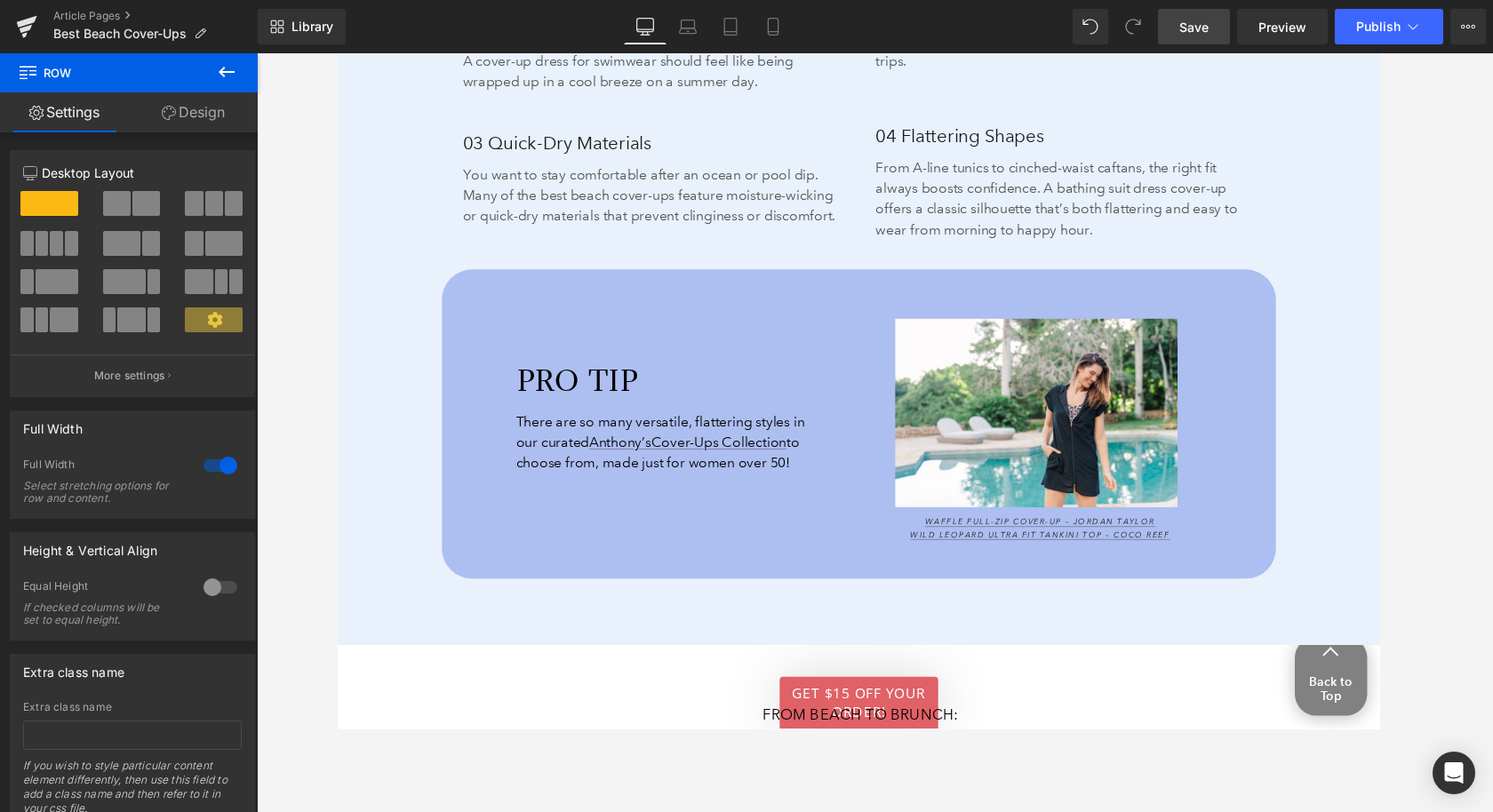 scroll, scrollTop: 2404, scrollLeft: 0, axis: vertical 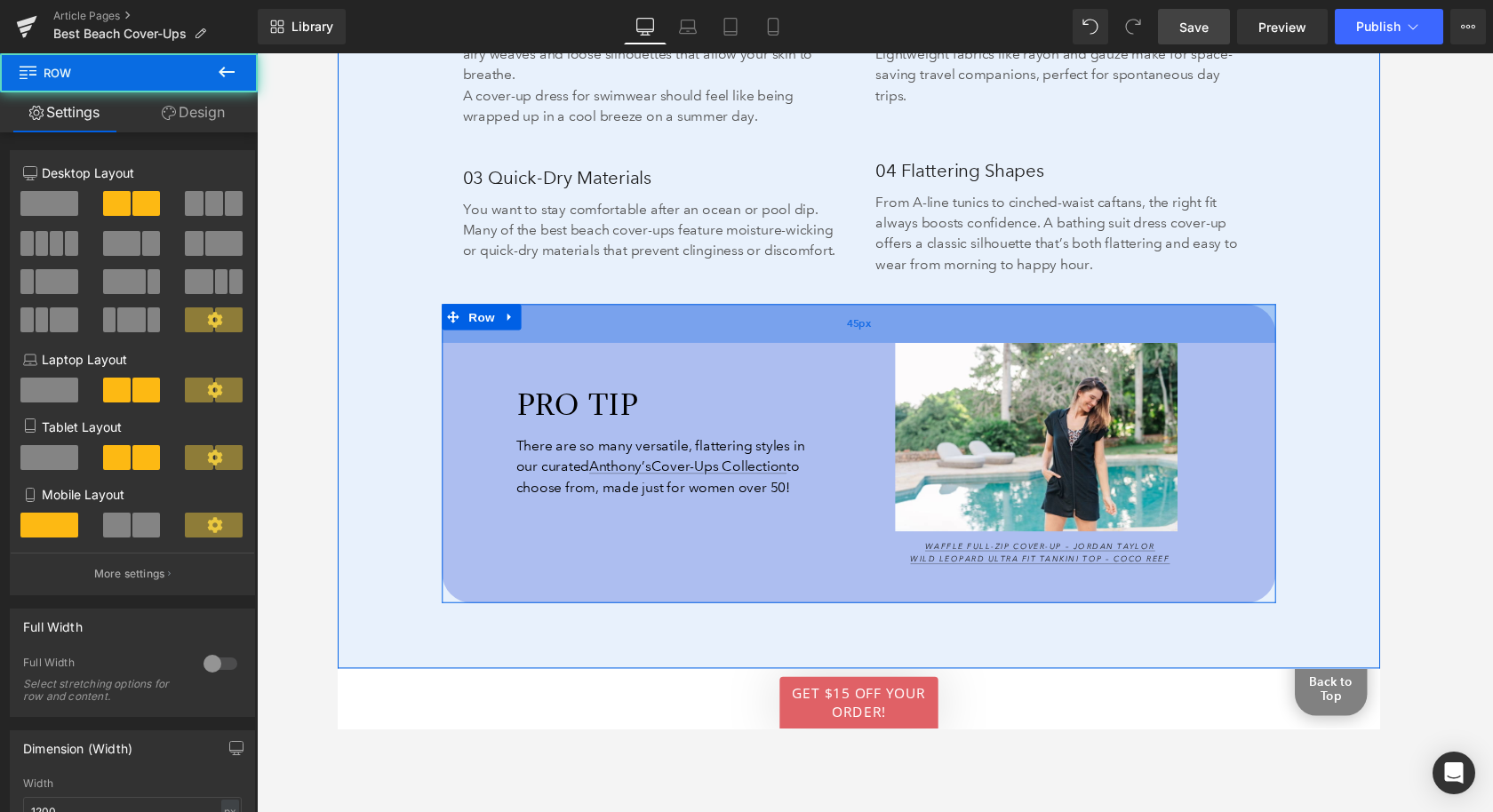 drag, startPoint x: 1079, startPoint y: 342, endPoint x: 1078, endPoint y: 332, distance: 10.049876 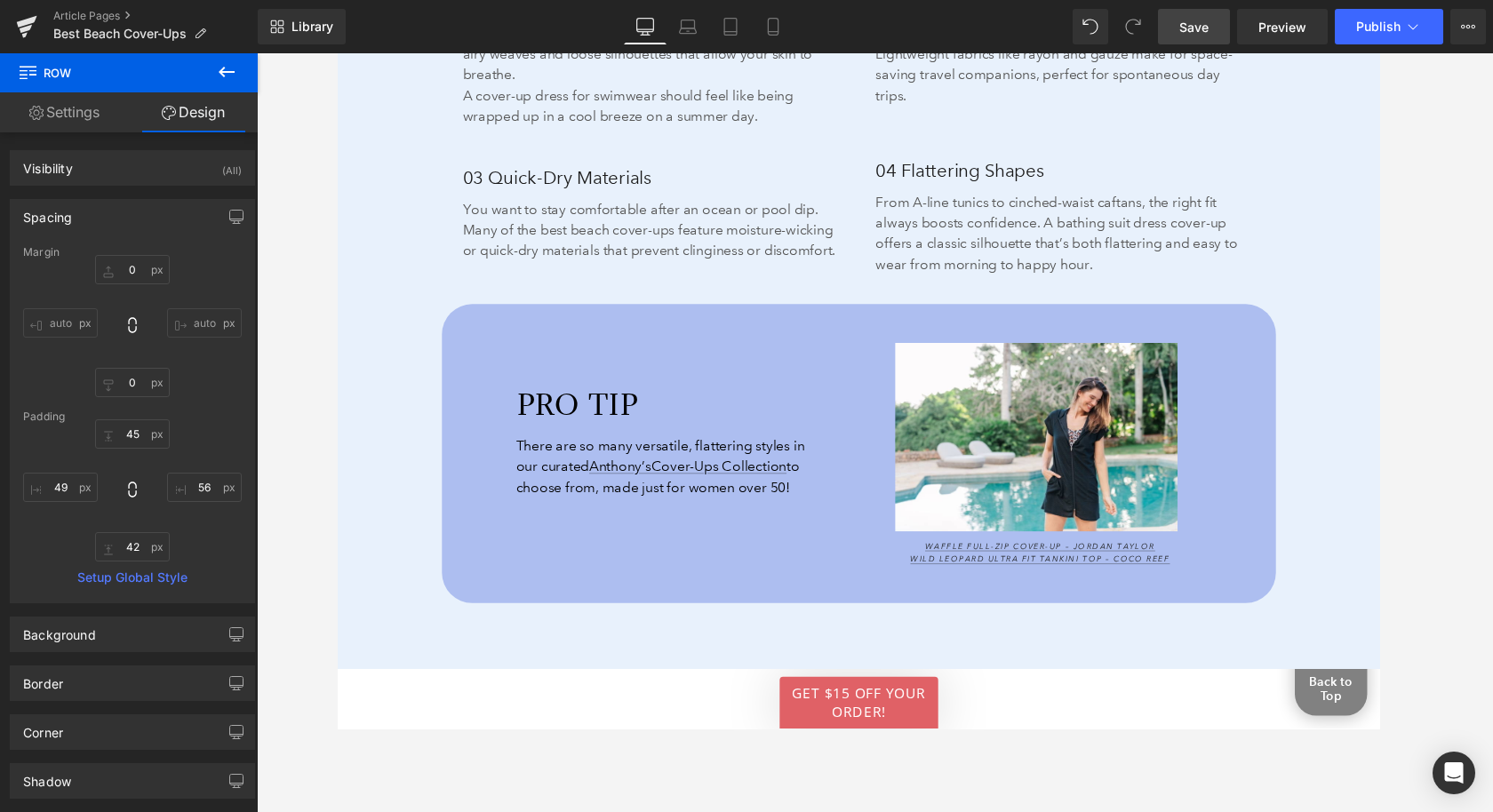 click on "Save" at bounding box center [1194, 27] 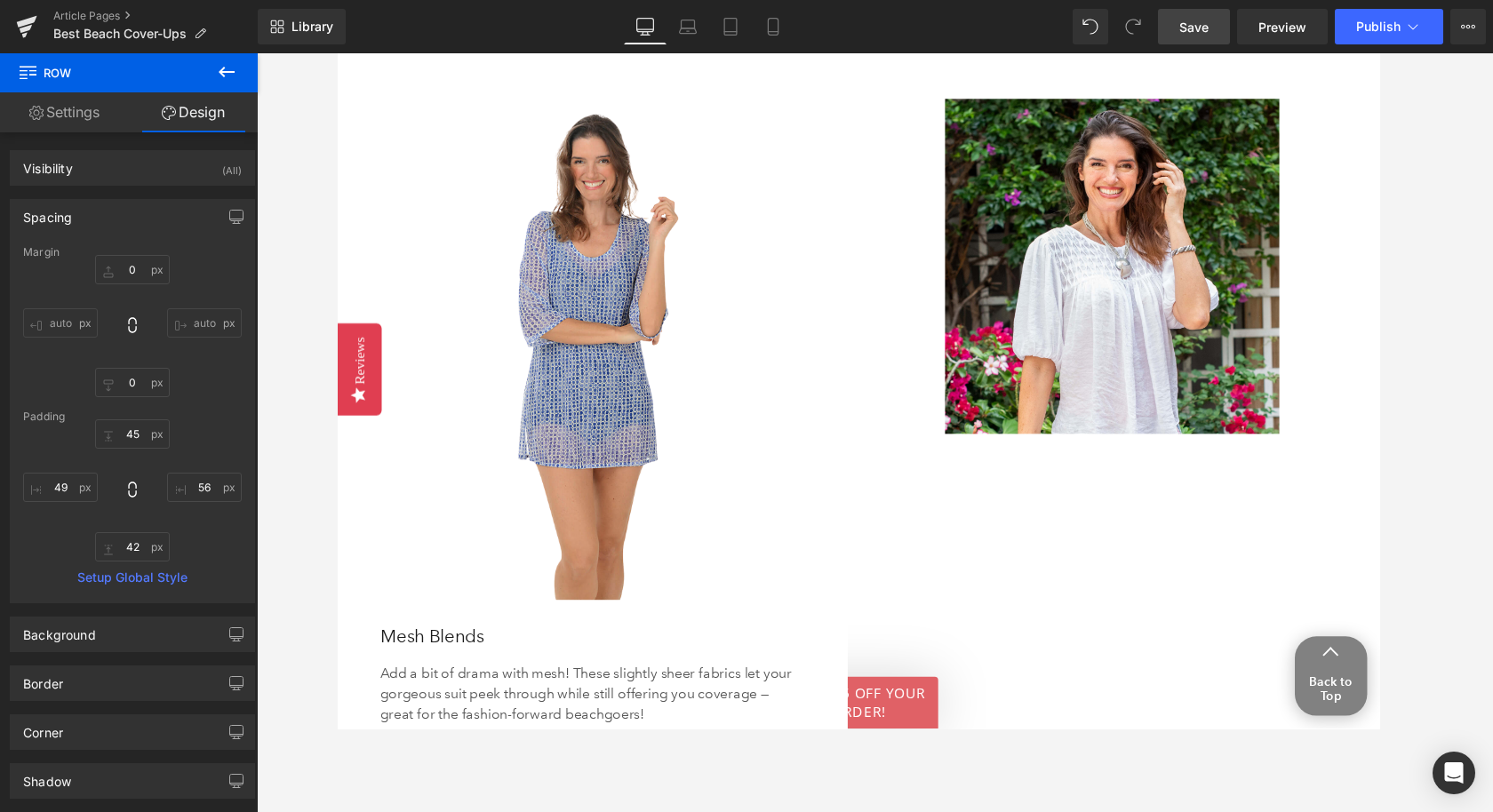 scroll, scrollTop: 4838, scrollLeft: 0, axis: vertical 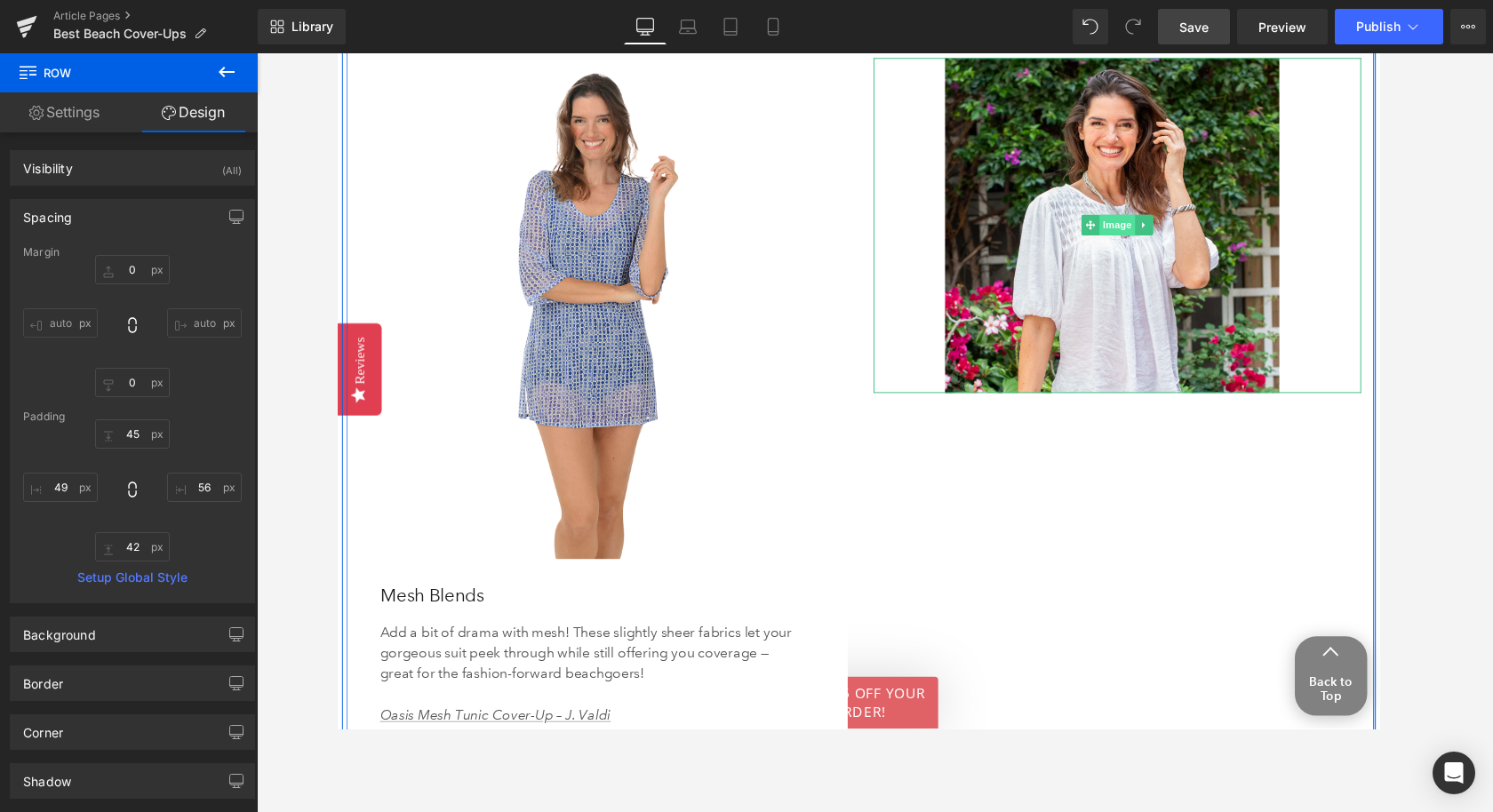 click on "Image" at bounding box center (1141, 230) 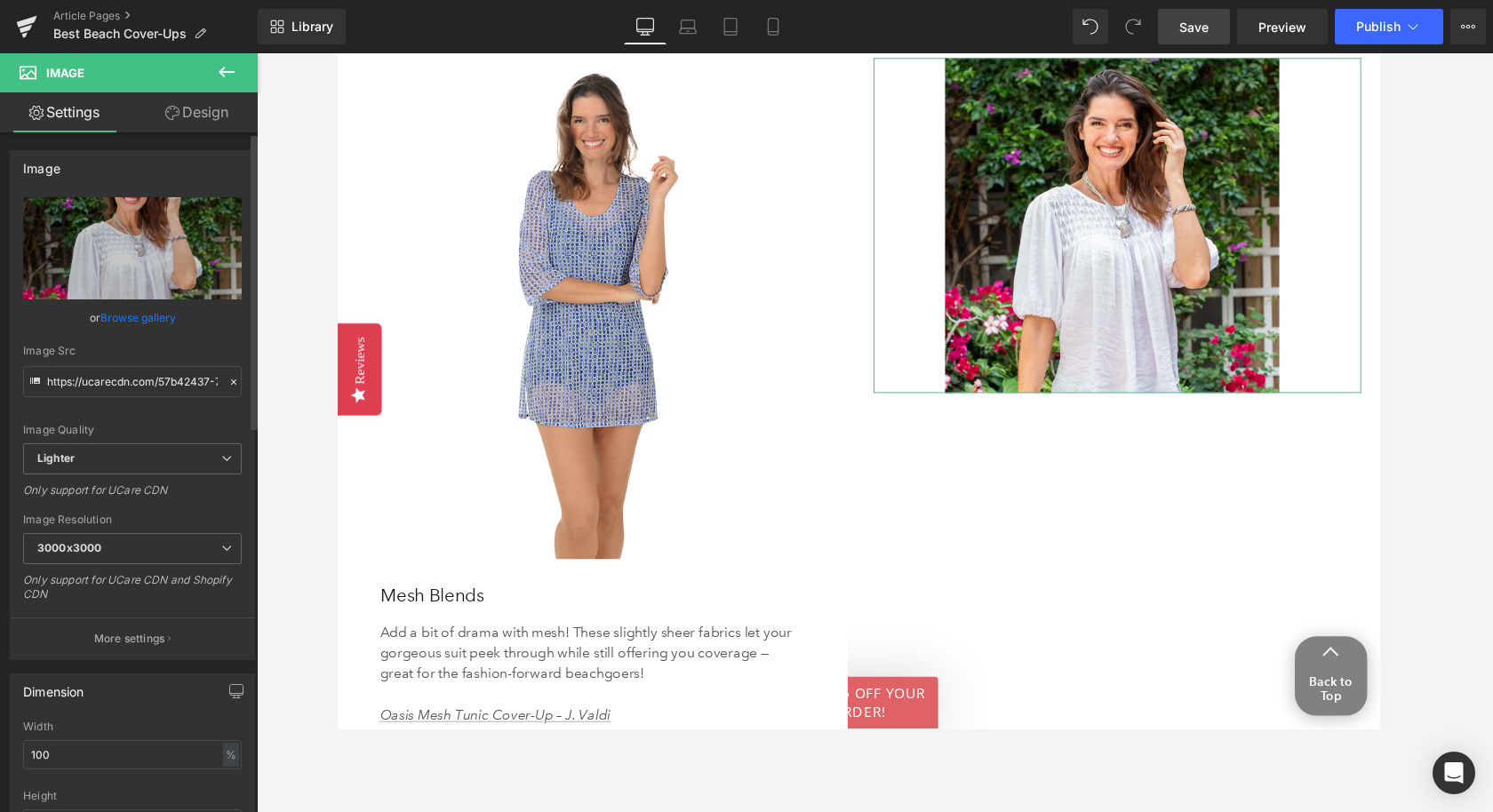 click on "Browse gallery" at bounding box center (138, 317) 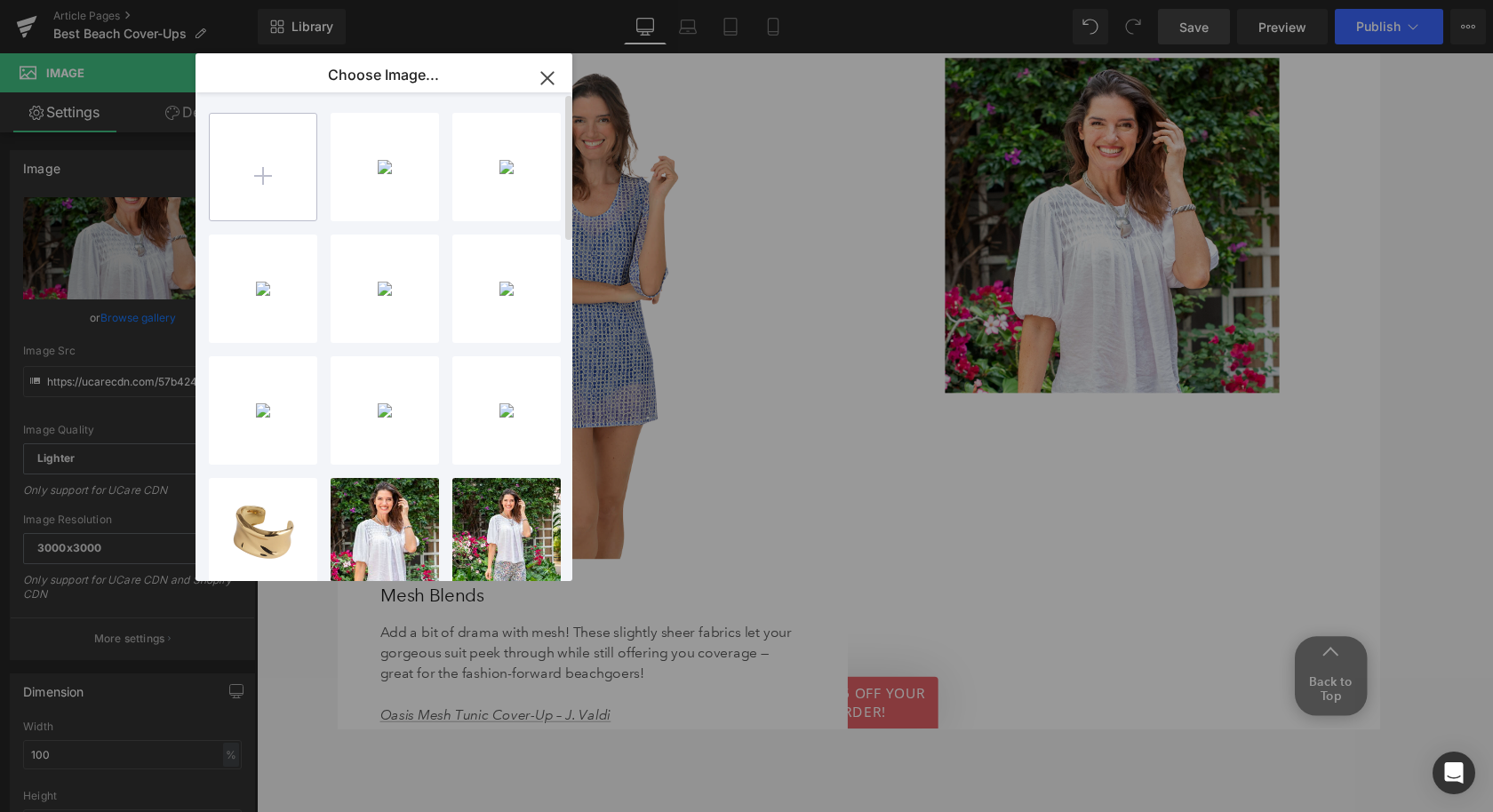 click at bounding box center [263, 167] 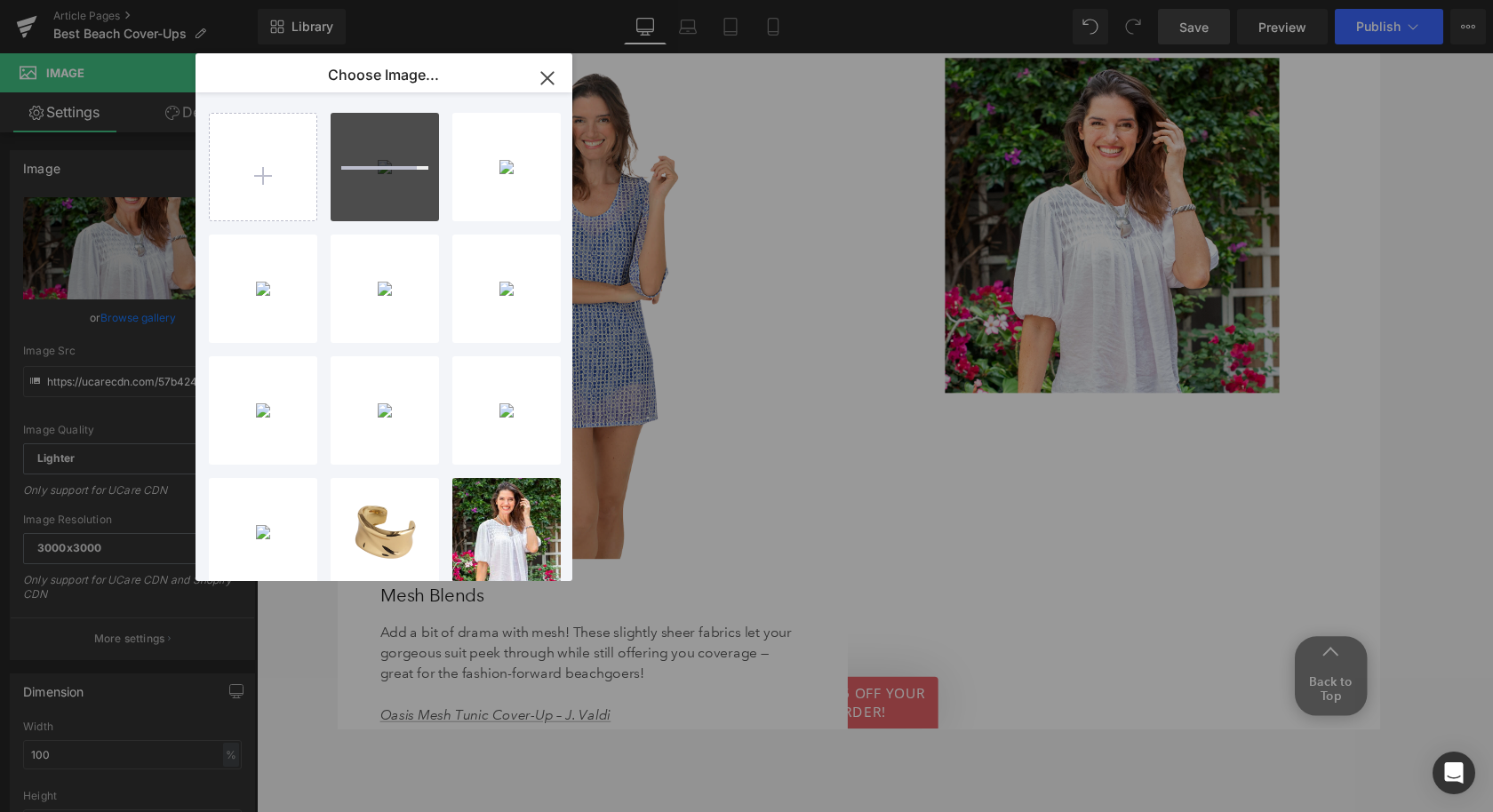 type 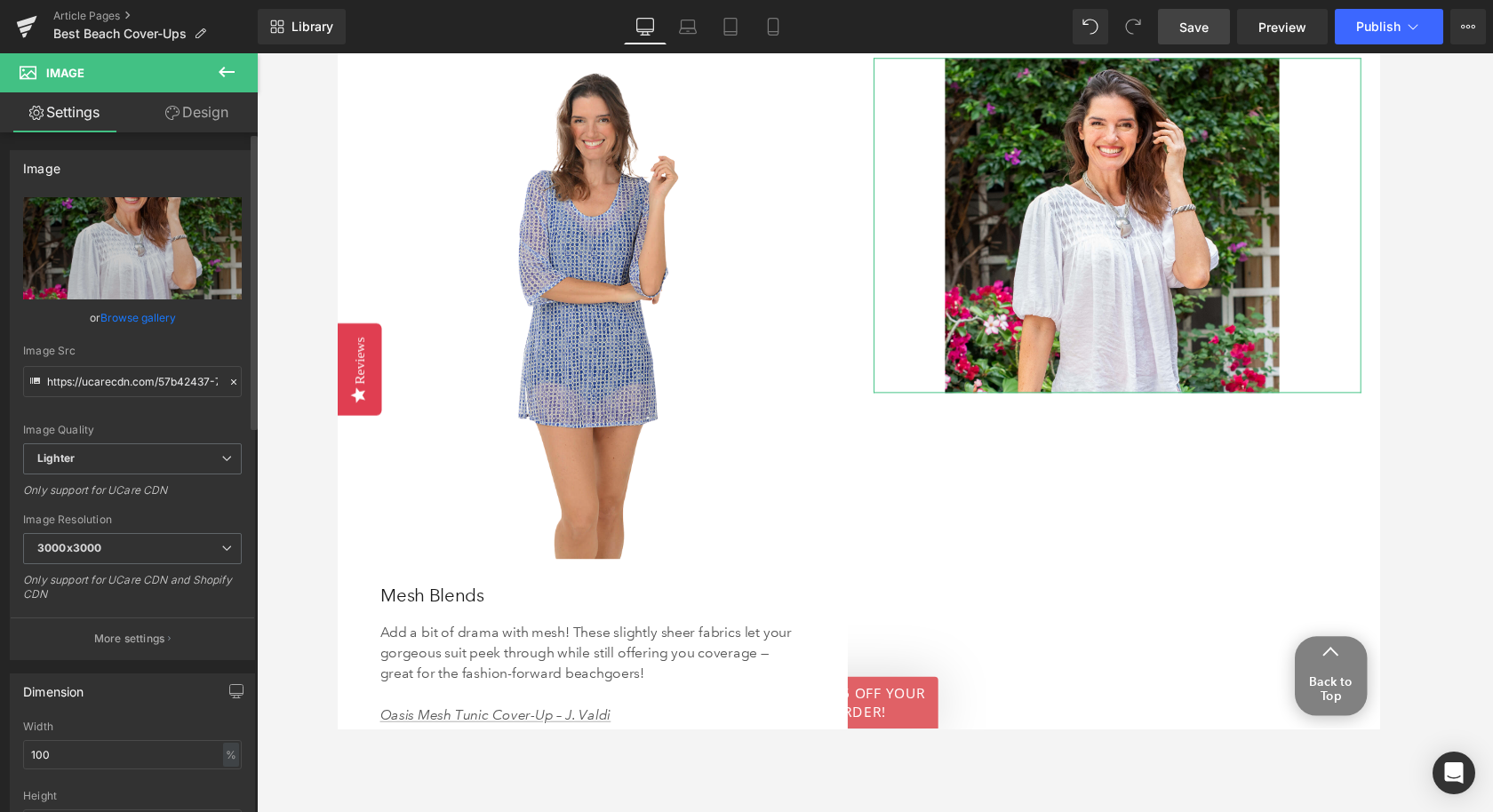 click on "Browse gallery" at bounding box center [138, 317] 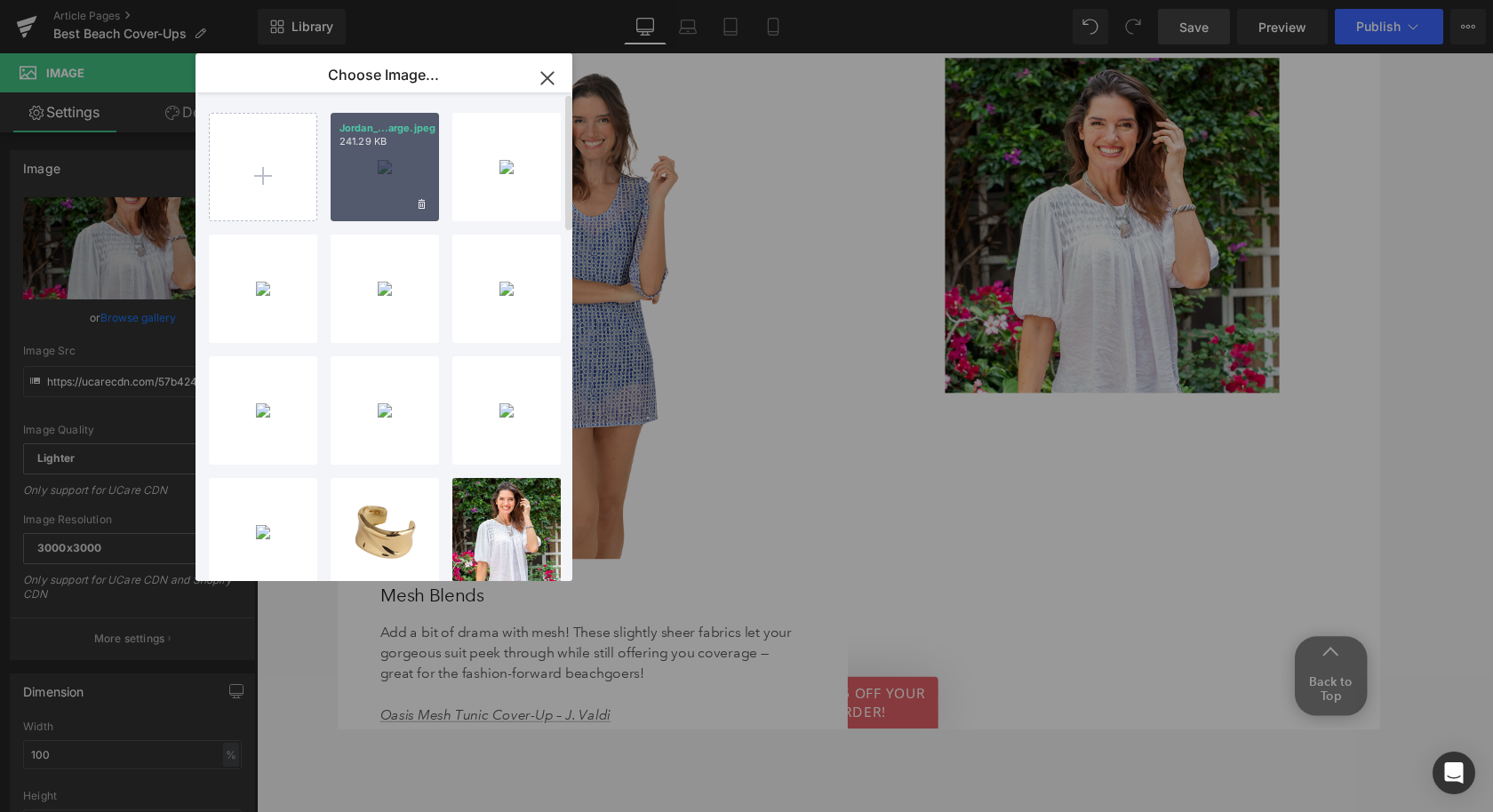 click on "241.29 KB" at bounding box center [385, 141] 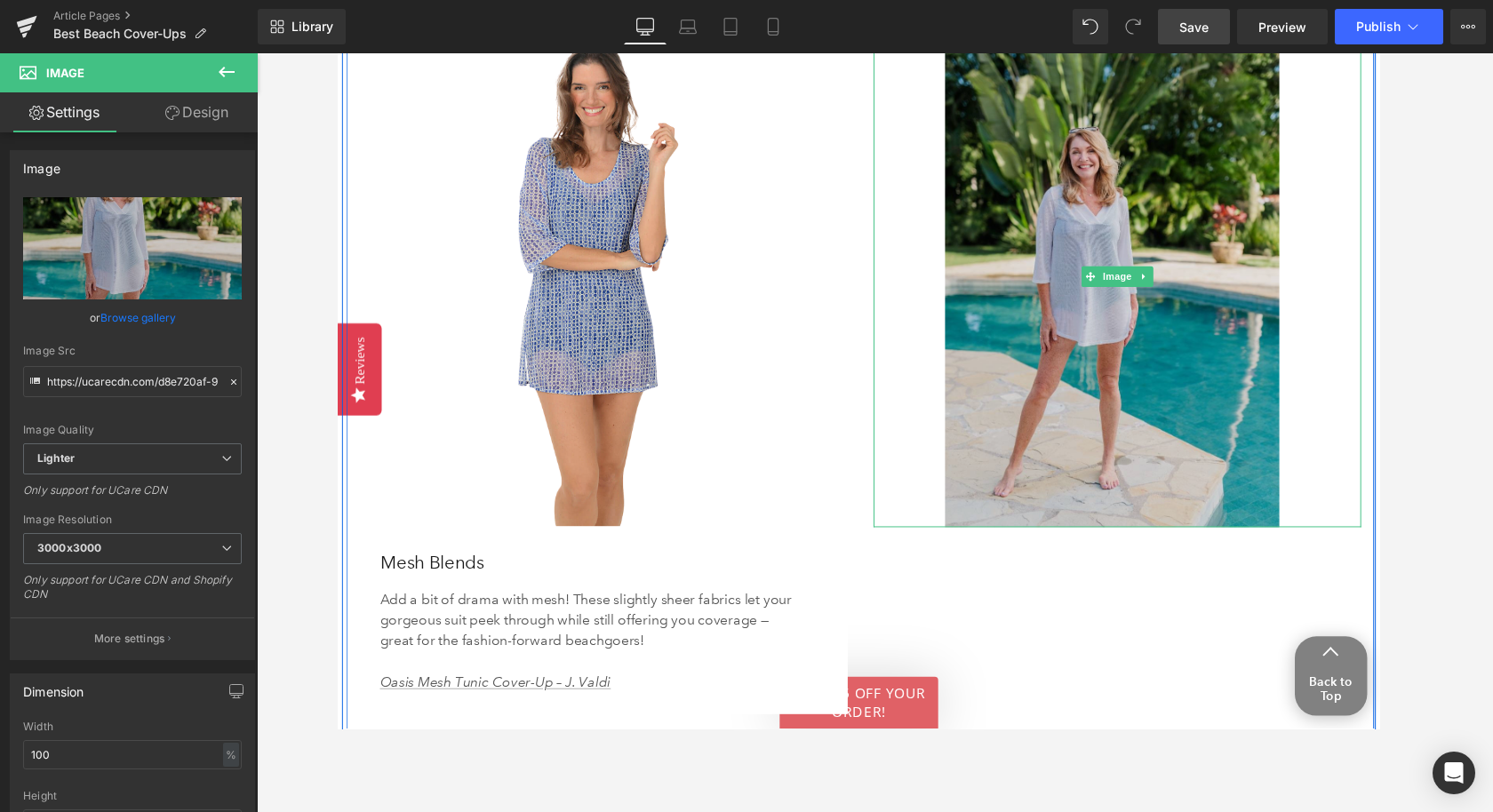 scroll, scrollTop: 4882, scrollLeft: 0, axis: vertical 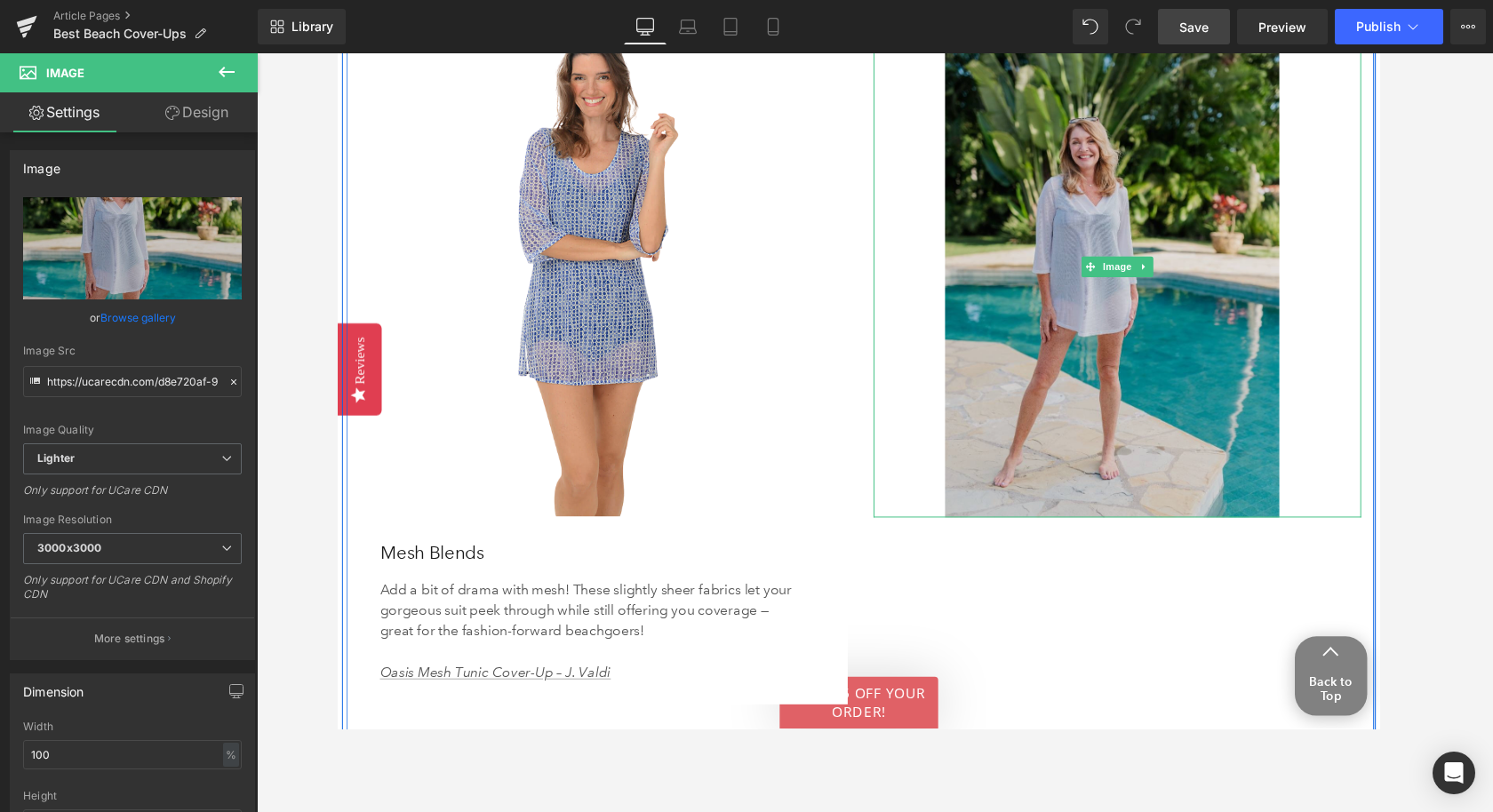 click at bounding box center (1141, 273) 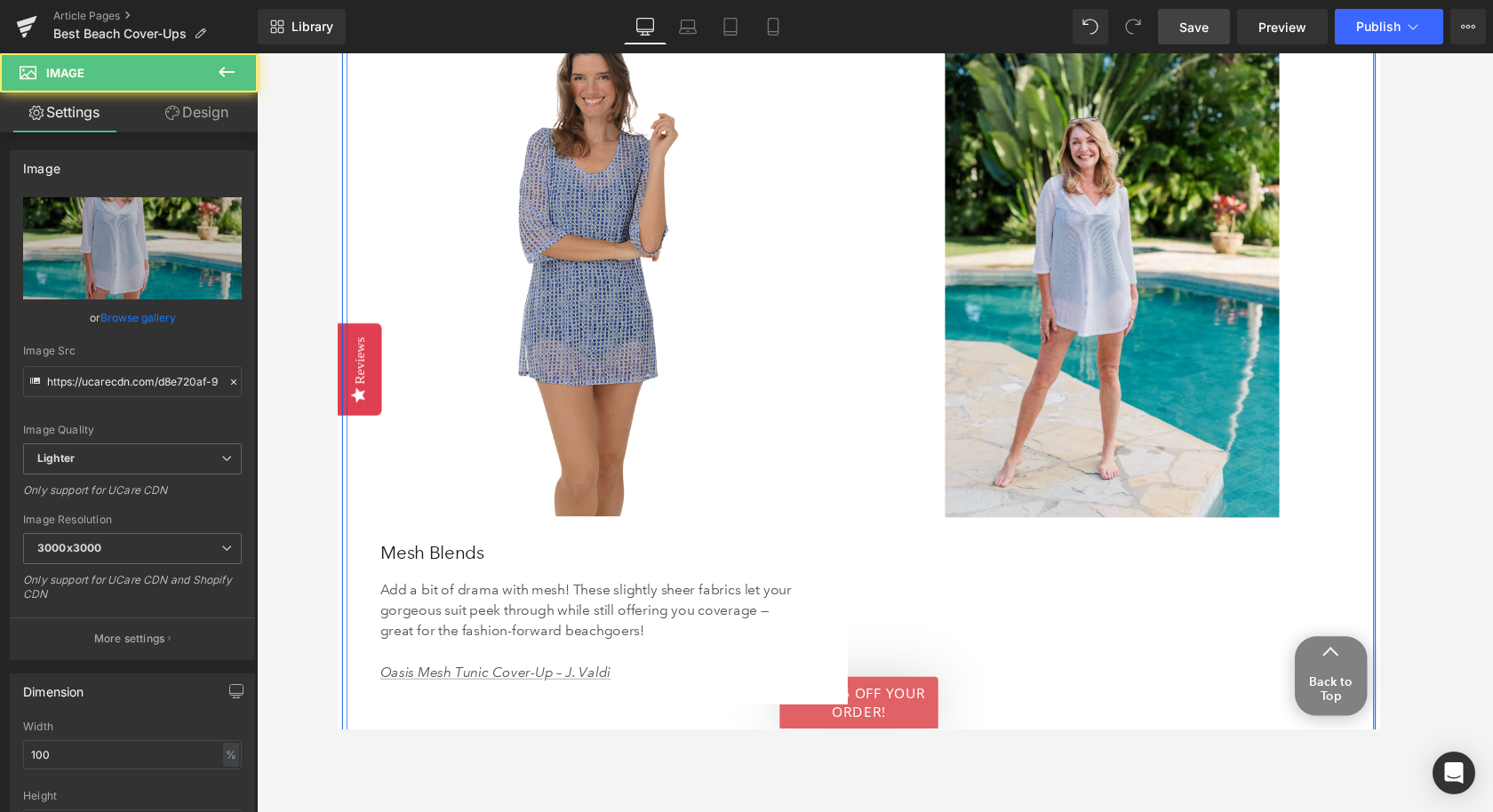click at bounding box center (611, 273) 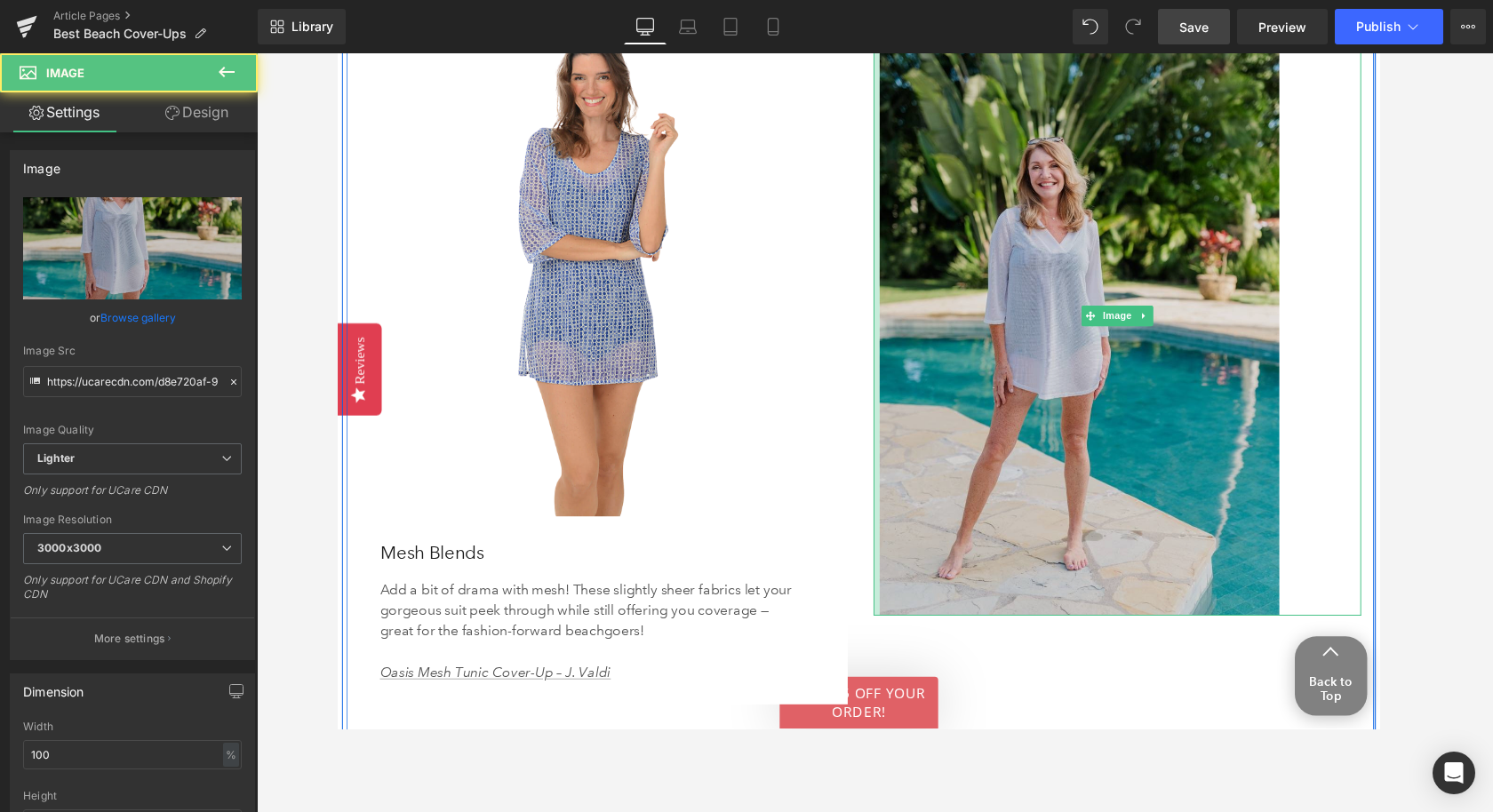 click at bounding box center (892, 323) 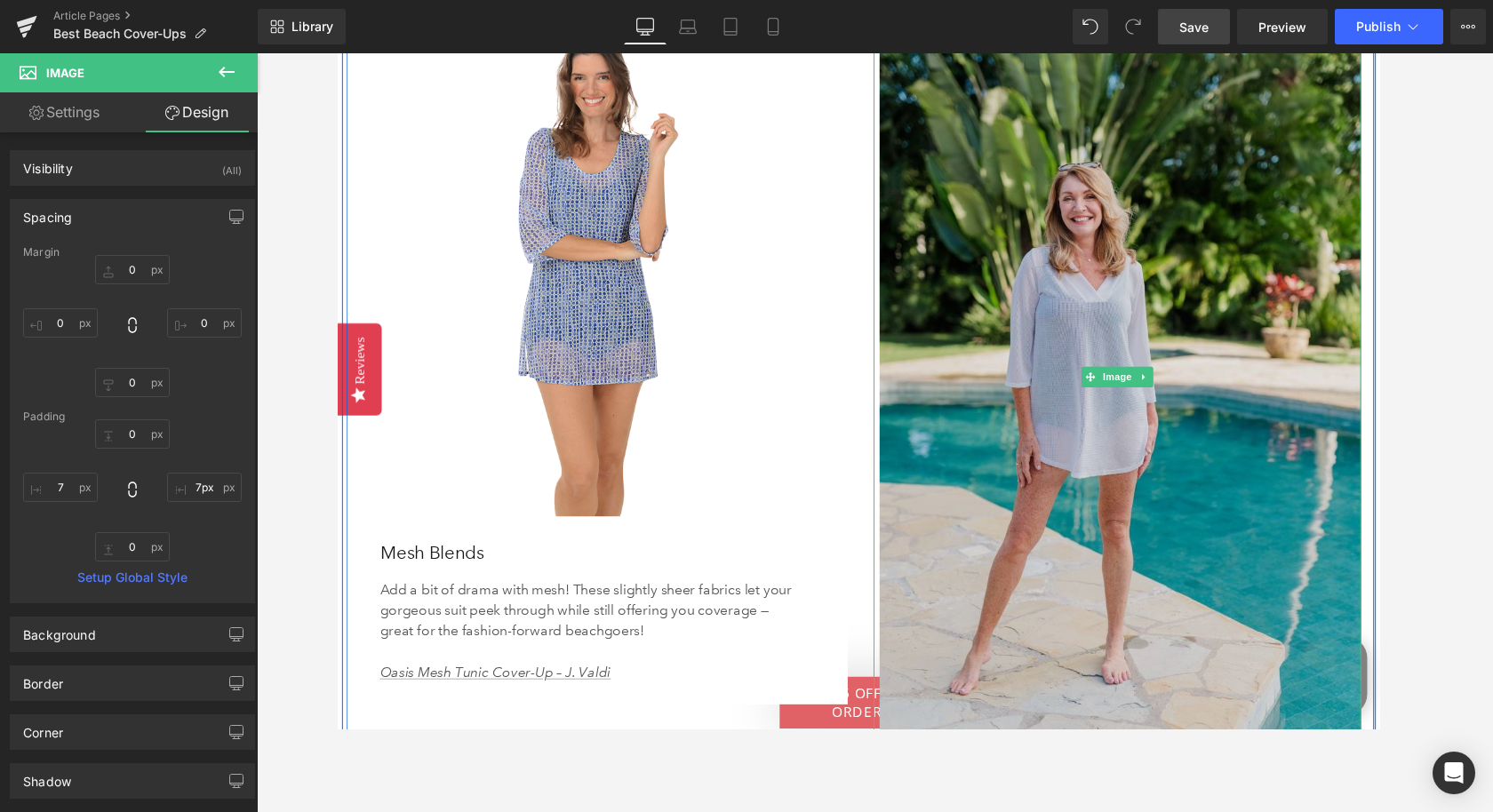 type on "8px" 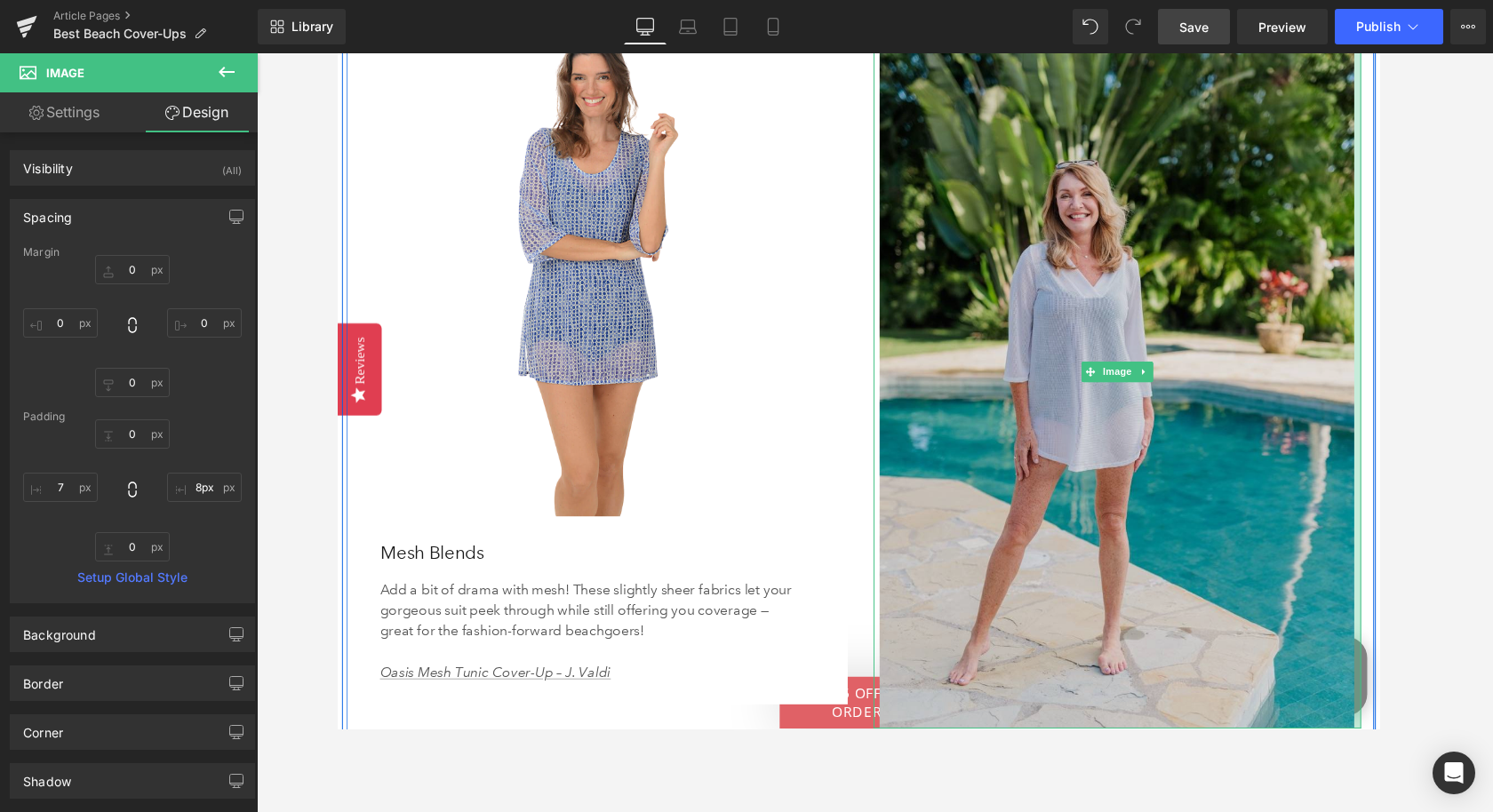 click on "Image" at bounding box center [1141, 382] 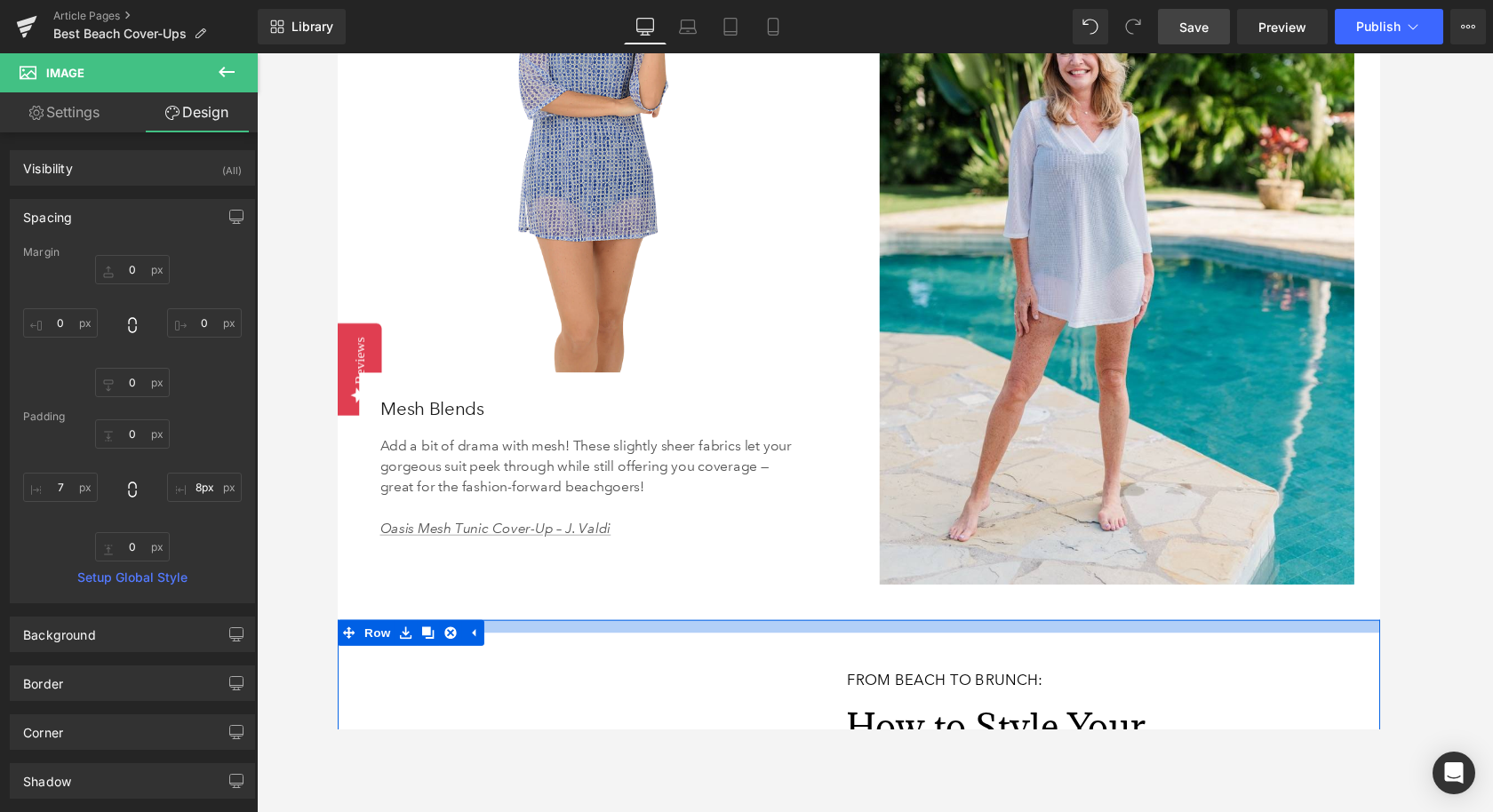 scroll, scrollTop: 4962, scrollLeft: 0, axis: vertical 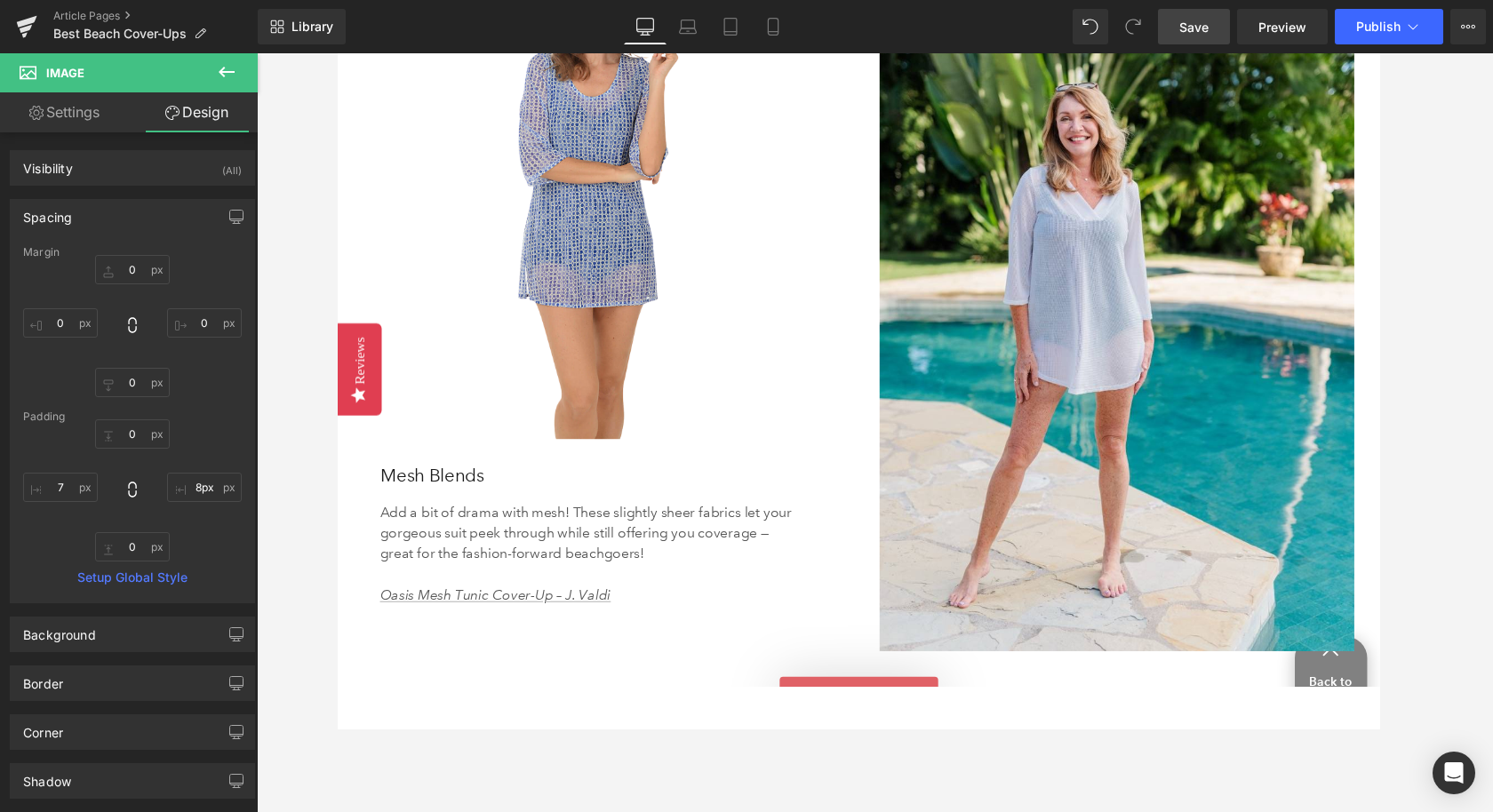 click on "Image" at bounding box center [1141, 302] 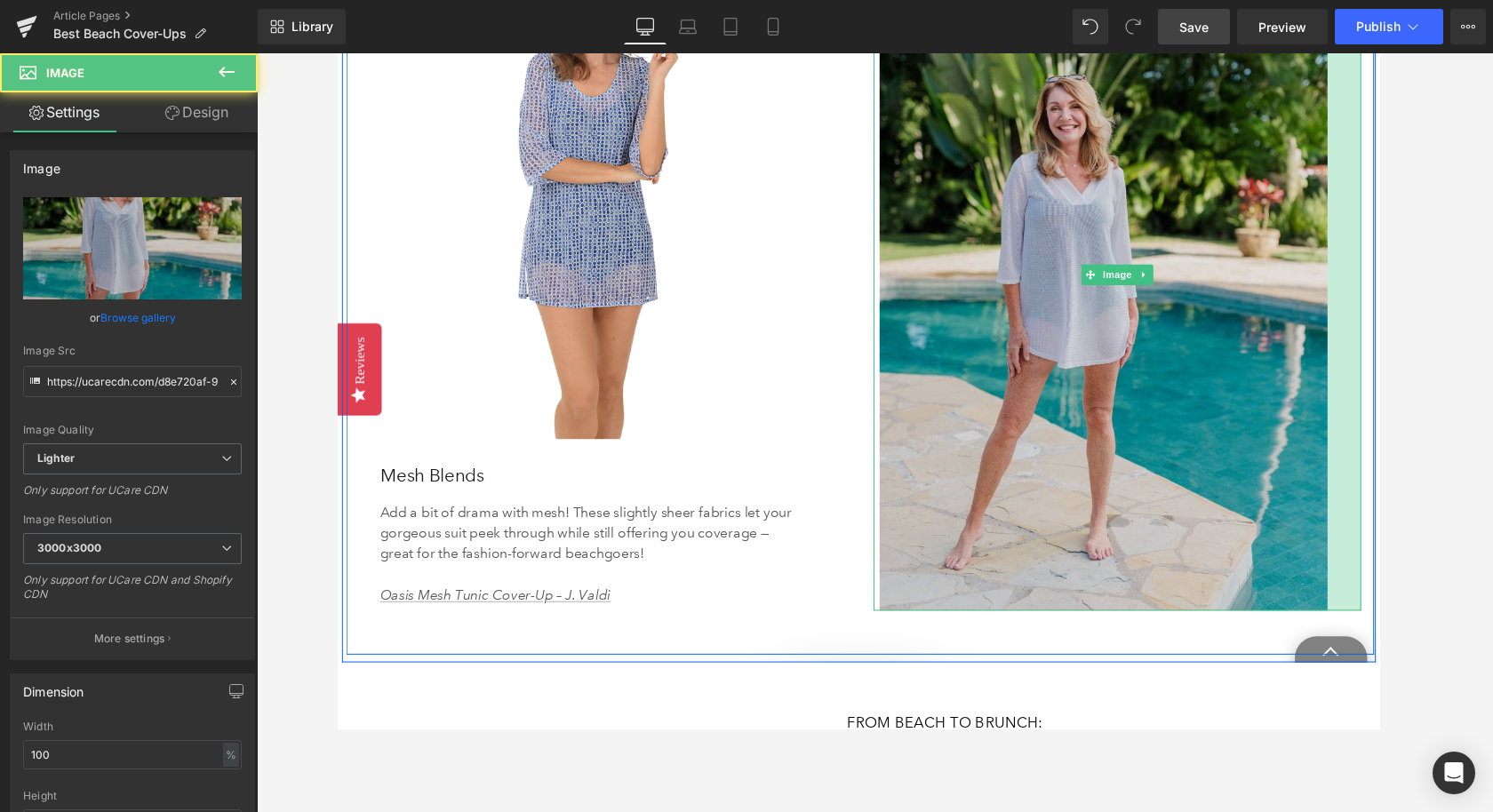 drag, startPoint x: 1388, startPoint y: 378, endPoint x: 1353, endPoint y: 378, distance: 35 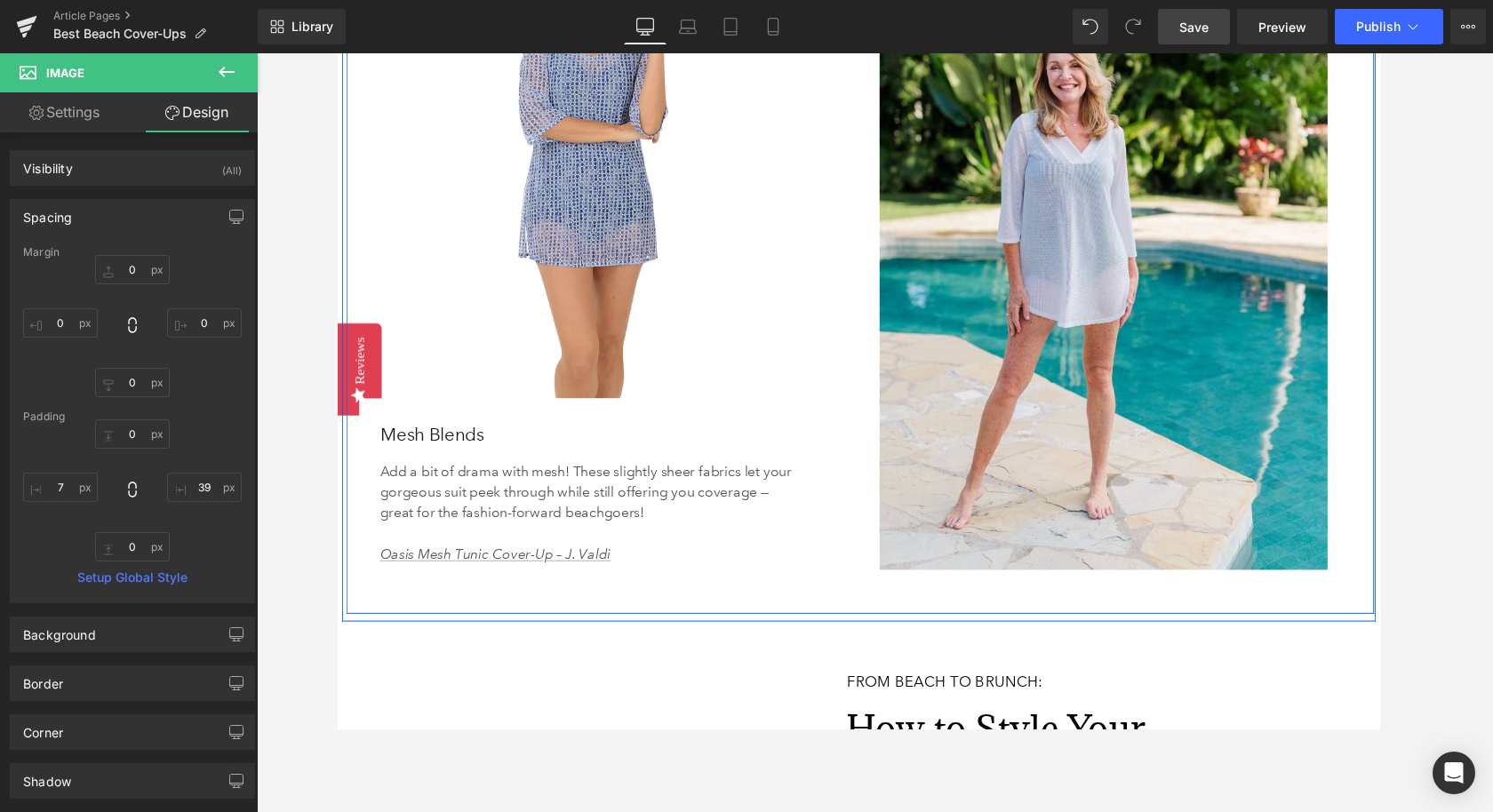 scroll, scrollTop: 5040, scrollLeft: 0, axis: vertical 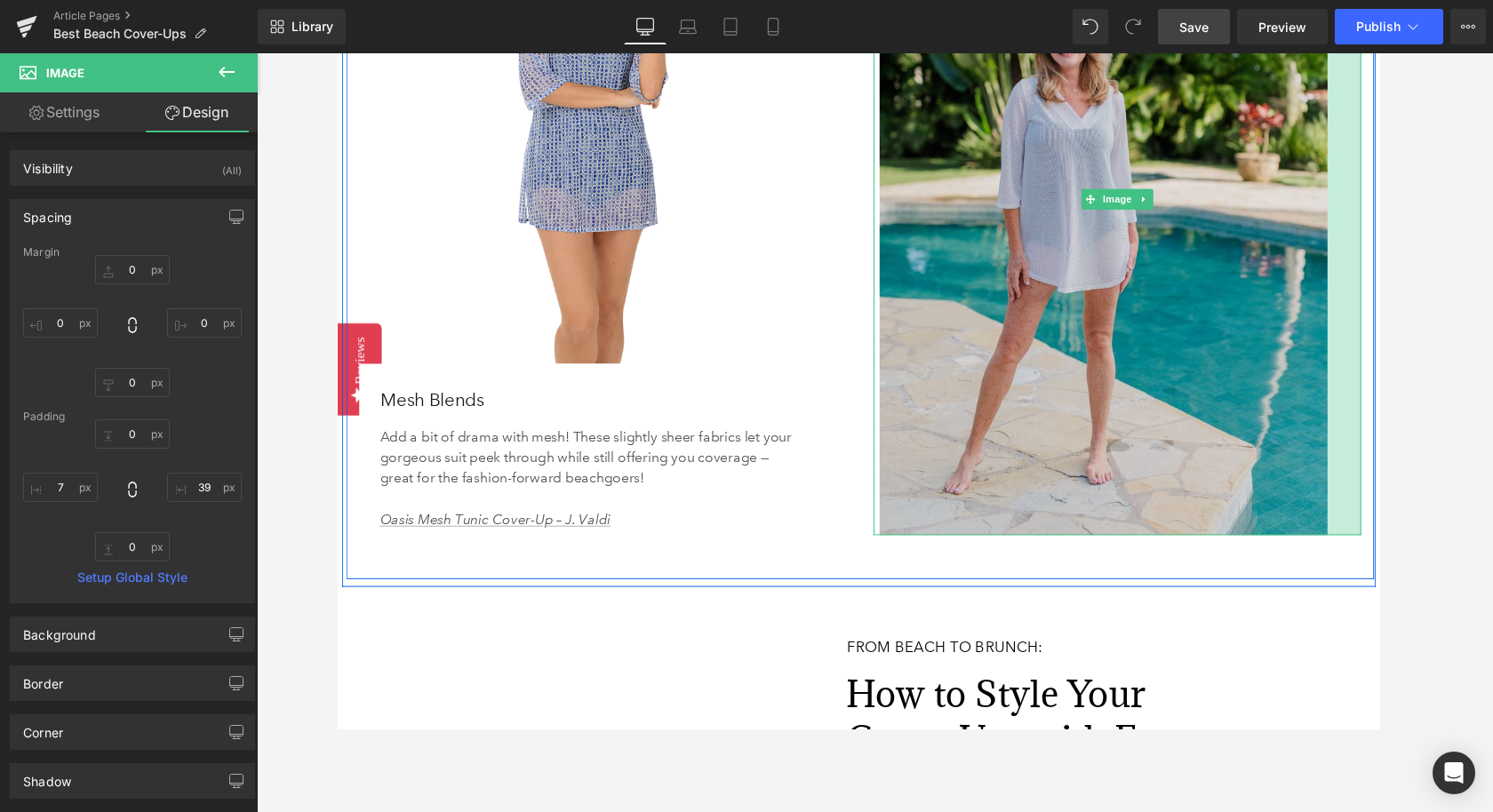 click on "Image         39px" at bounding box center (1141, 203) 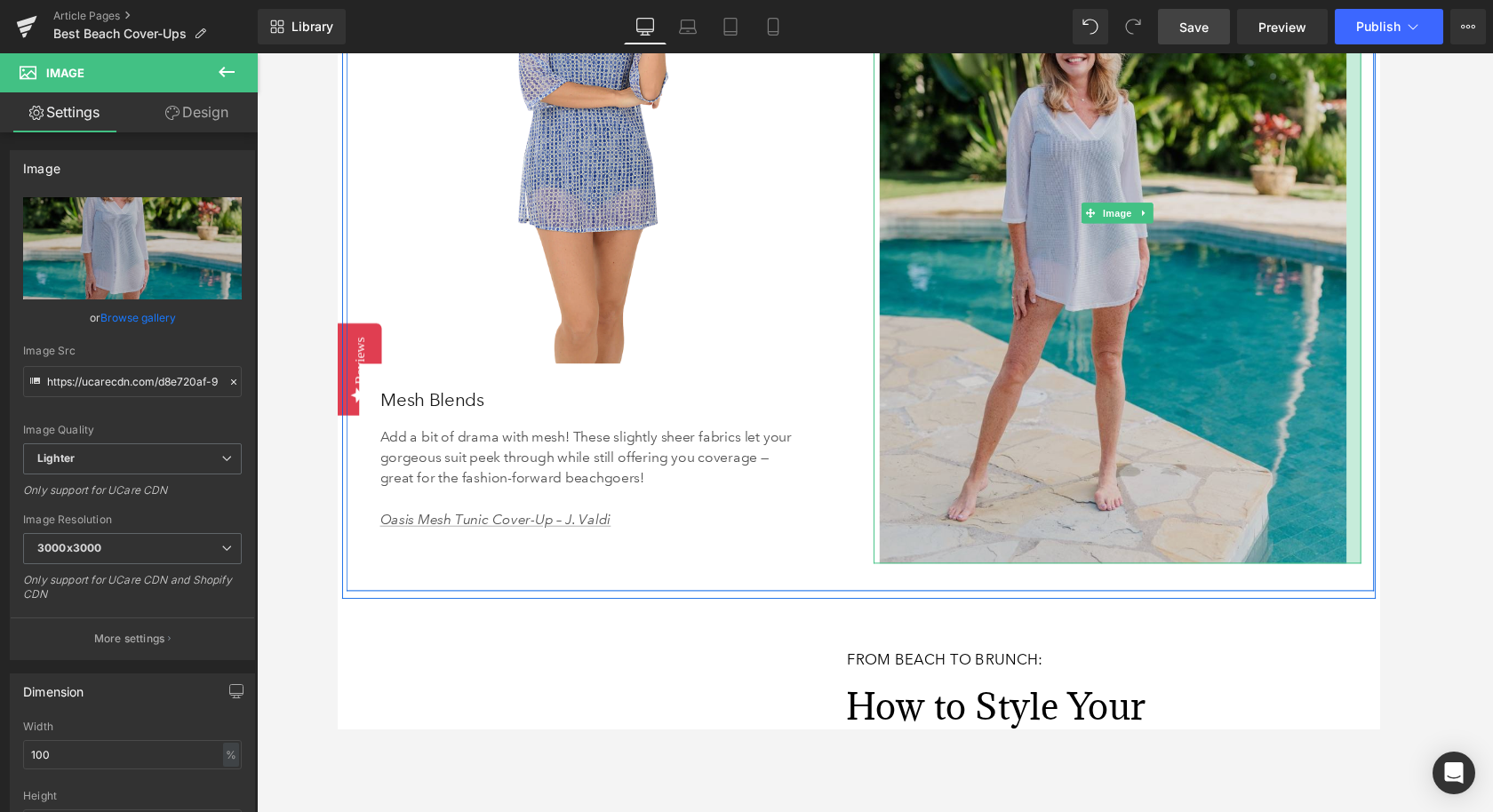 drag, startPoint x: 1389, startPoint y: 341, endPoint x: 1374, endPoint y: 344, distance: 15.297059 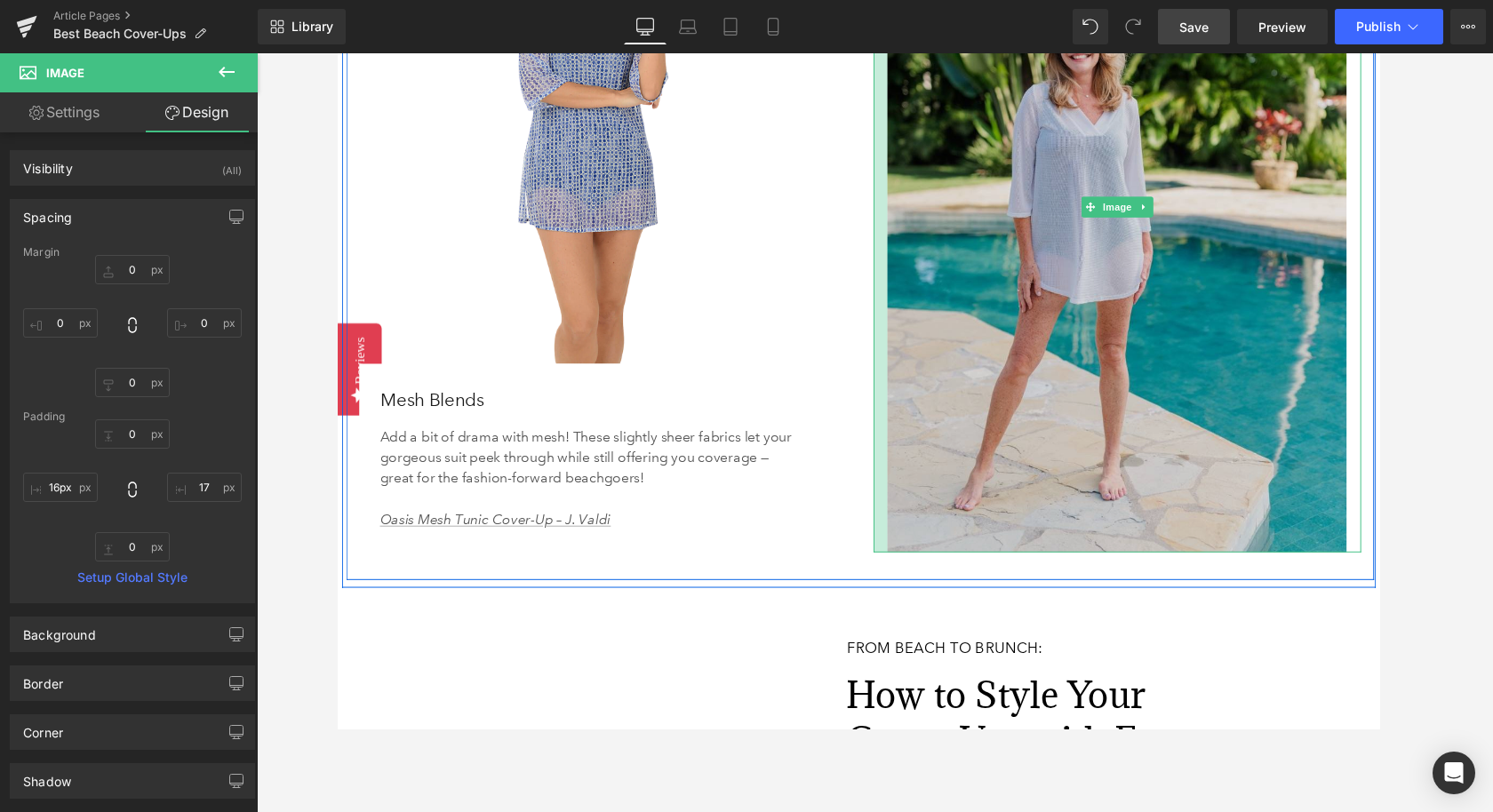 type on "17px" 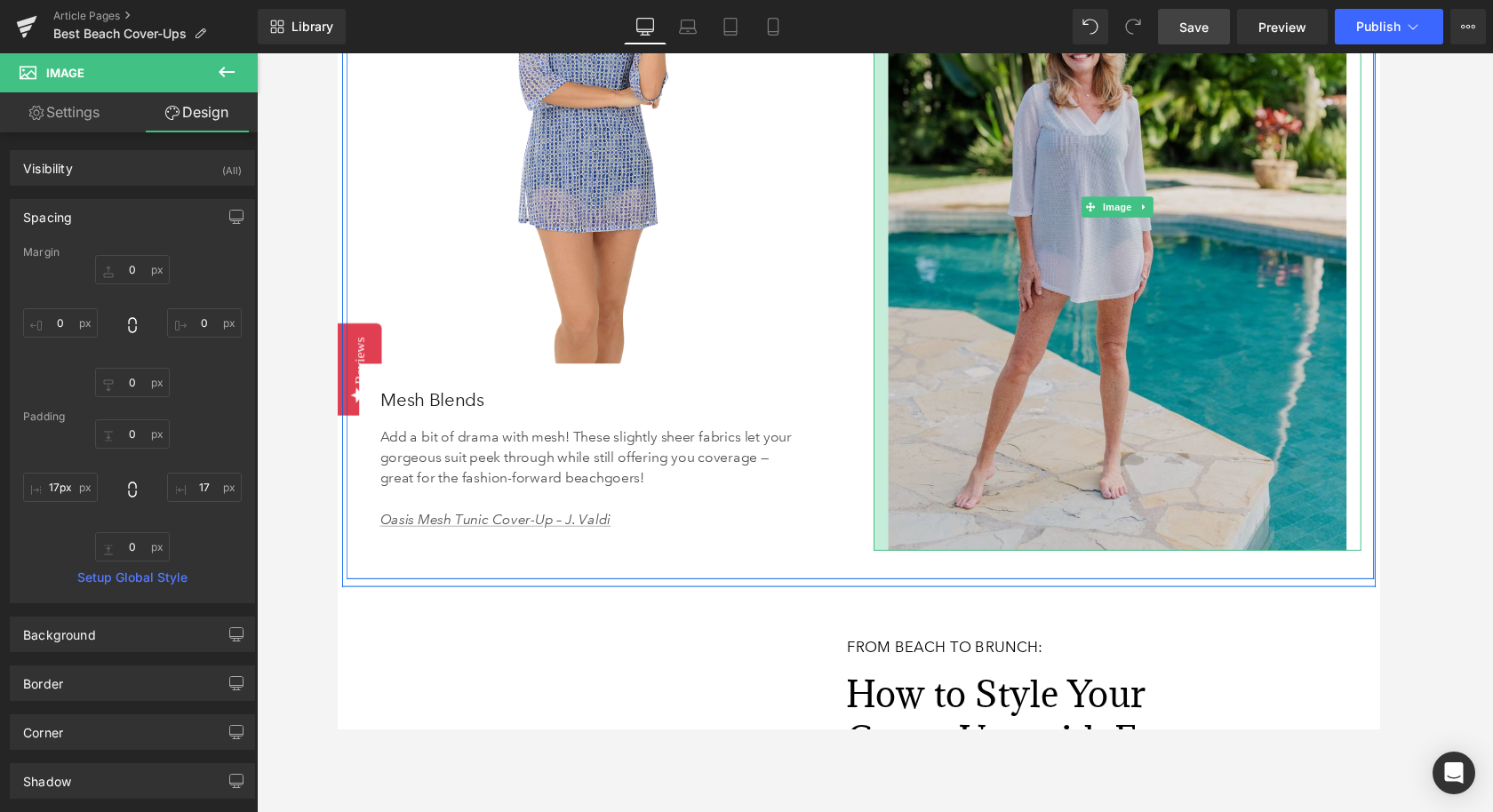 drag, startPoint x: 892, startPoint y: 366, endPoint x: 907, endPoint y: 366, distance: 15 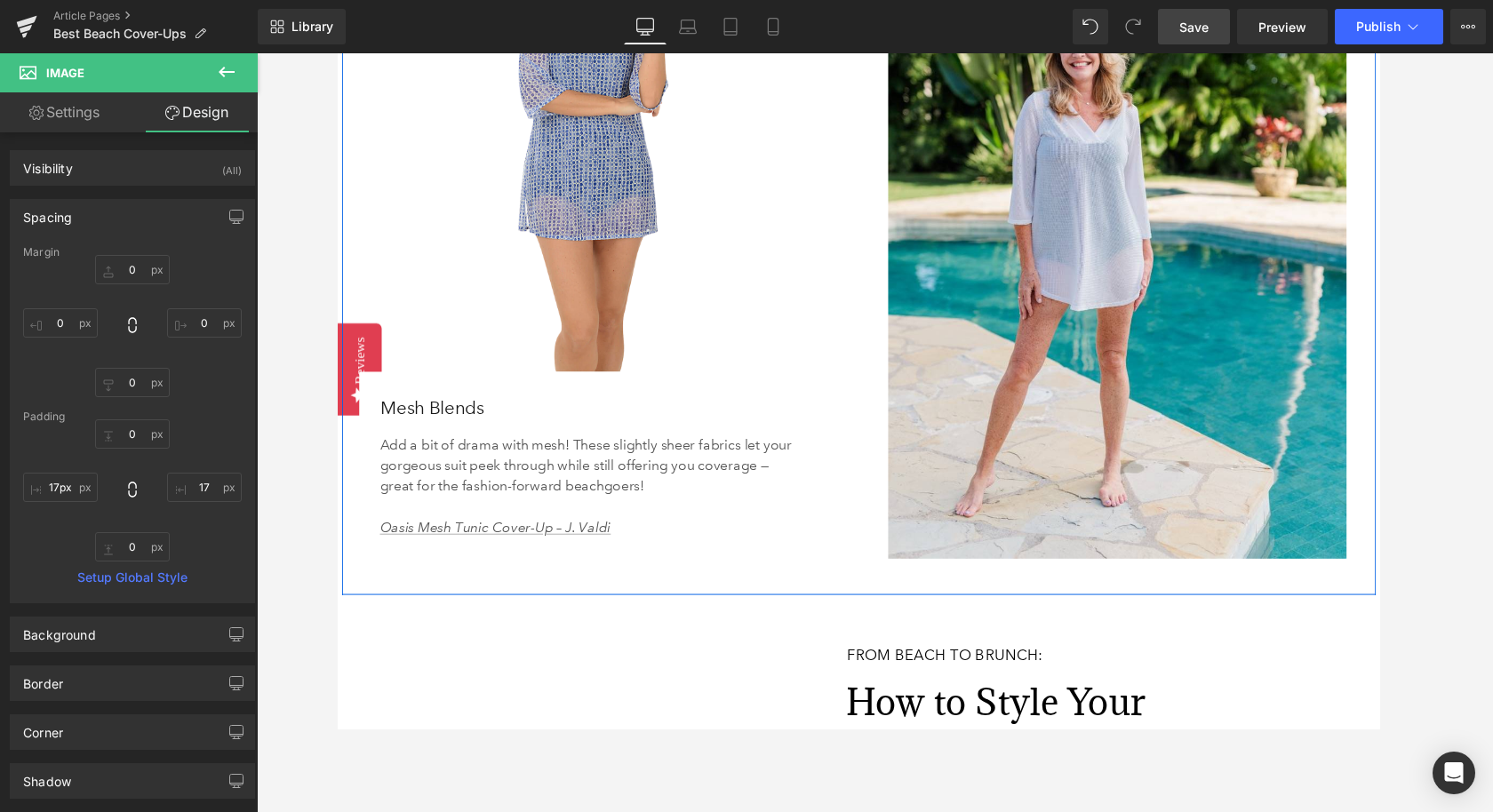 scroll, scrollTop: 5160, scrollLeft: 0, axis: vertical 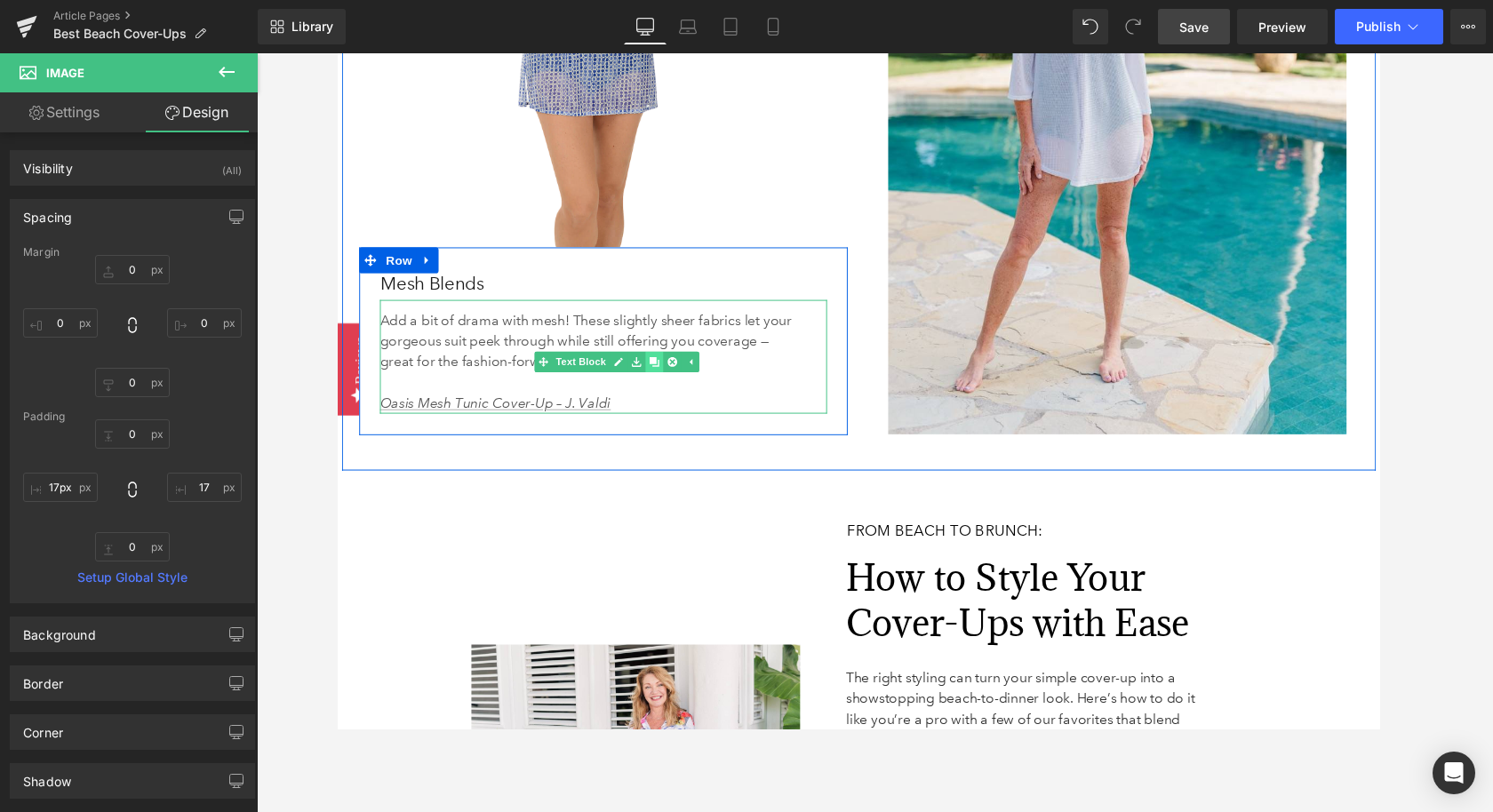 click 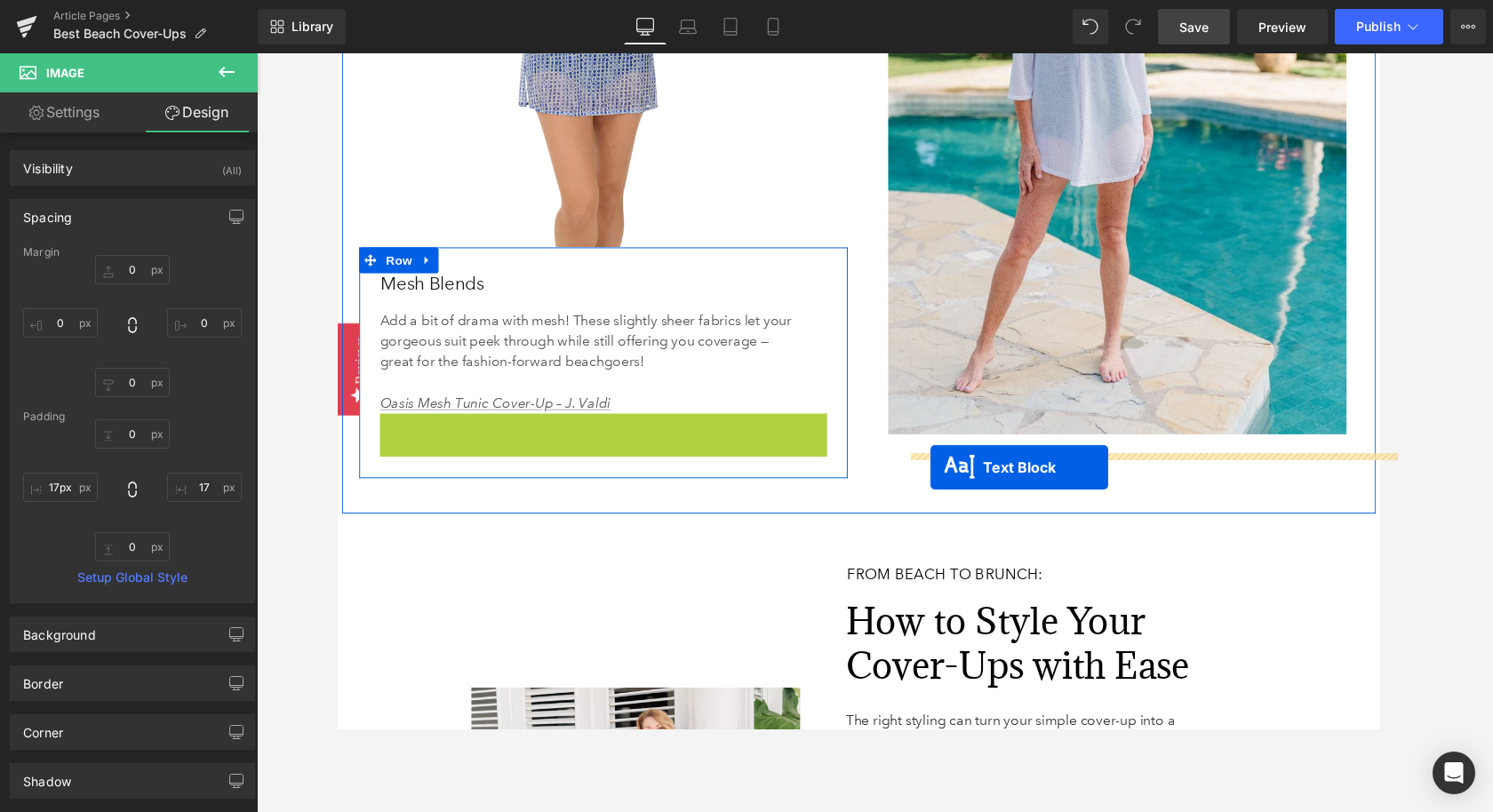 drag, startPoint x: 579, startPoint y: 515, endPoint x: 950, endPoint y: 474, distance: 373.25862 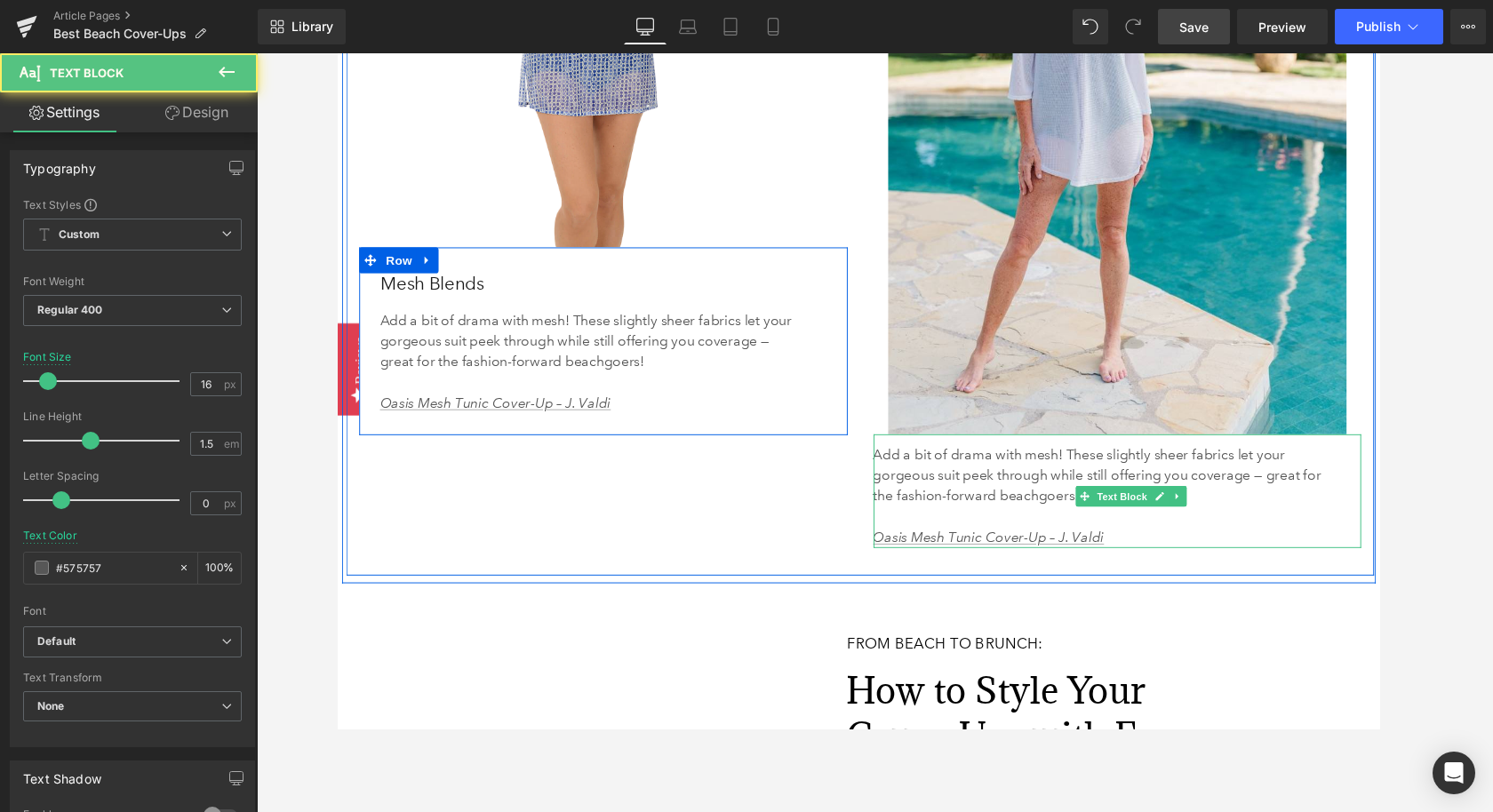 click on "Add a bit of drama with mesh! These slightly sheer fabrics let your gorgeous suit peek through while still offering you coverage — great for the fashion-forward beachgoers!" at bounding box center (1127, 489) 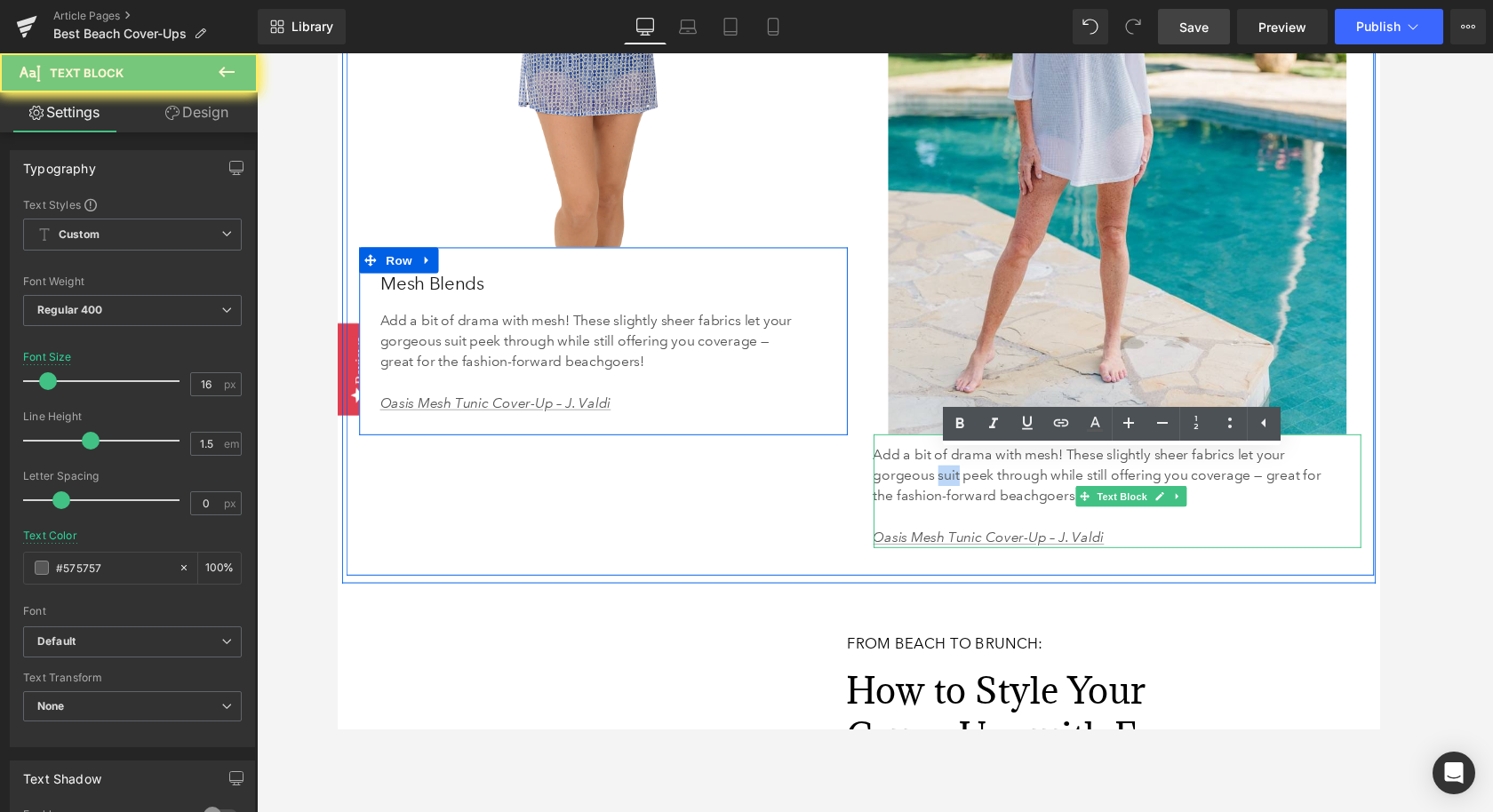 click on "Add a bit of drama with mesh! These slightly sheer fabrics let your gorgeous suit peek through while still offering you coverage — great for the fashion-forward beachgoers!" at bounding box center [1127, 489] 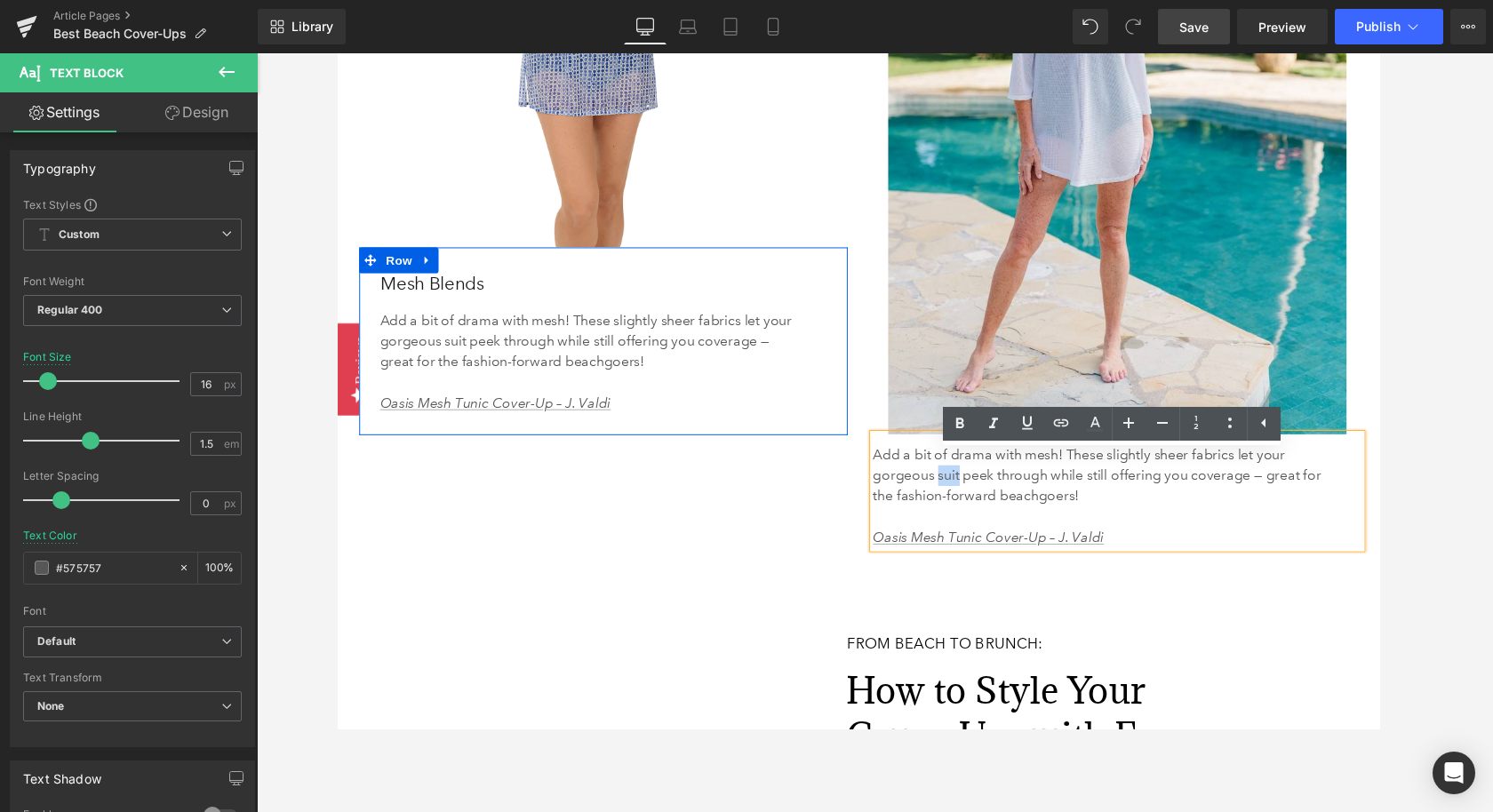 drag, startPoint x: 1142, startPoint y: 537, endPoint x: 879, endPoint y: 490, distance: 267.1666 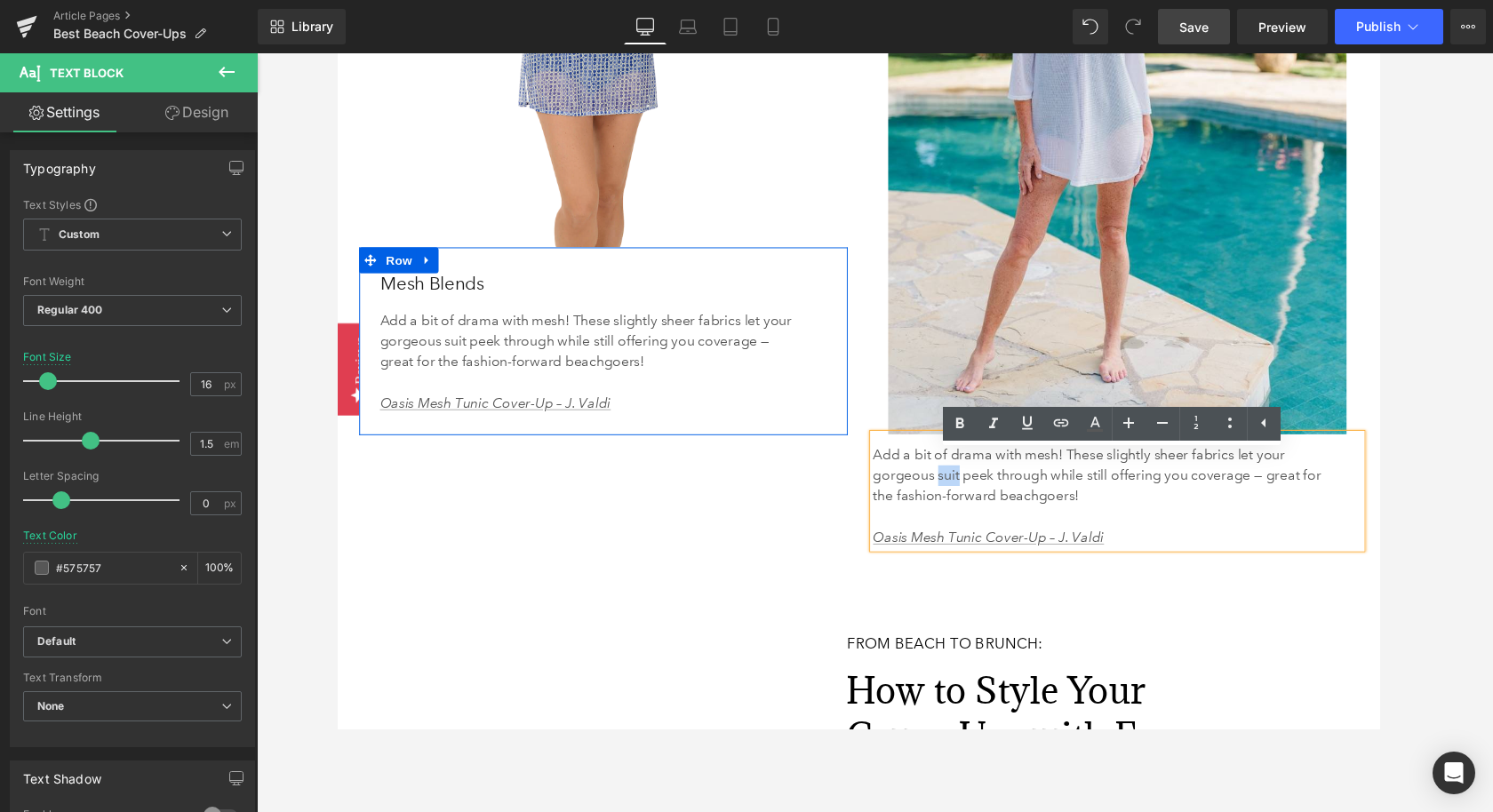 click on "Image         Add a bit of drama with mesh! These slightly sheer fabrics let your gorgeous suit peek through while still offering you coverage — great for the fashion-forward beachgoers!     Oasis Mesh Tunic Cover-Up – J. Valdi   Text Block" at bounding box center [1141, 149] 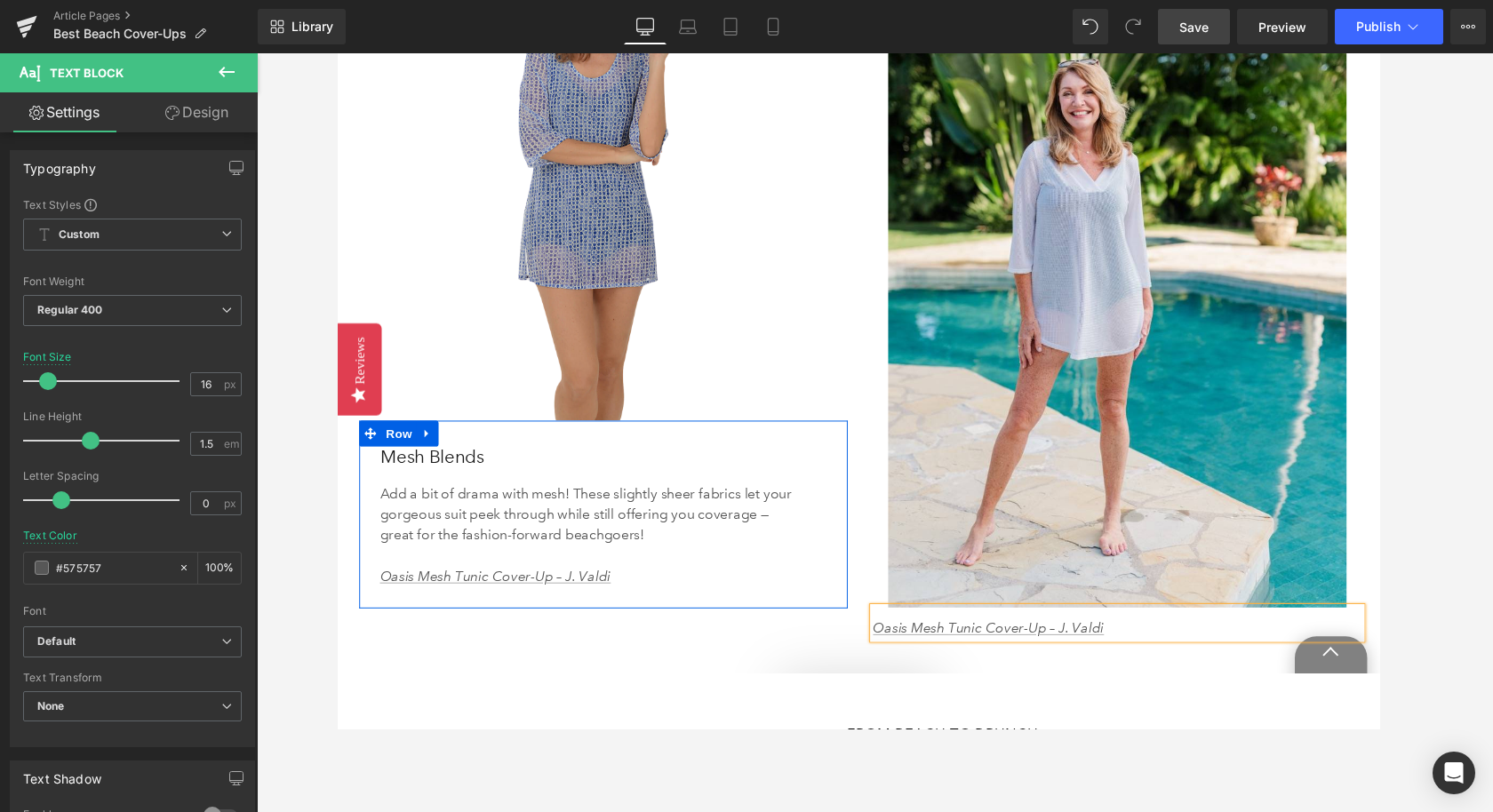 scroll, scrollTop: 5068, scrollLeft: 0, axis: vertical 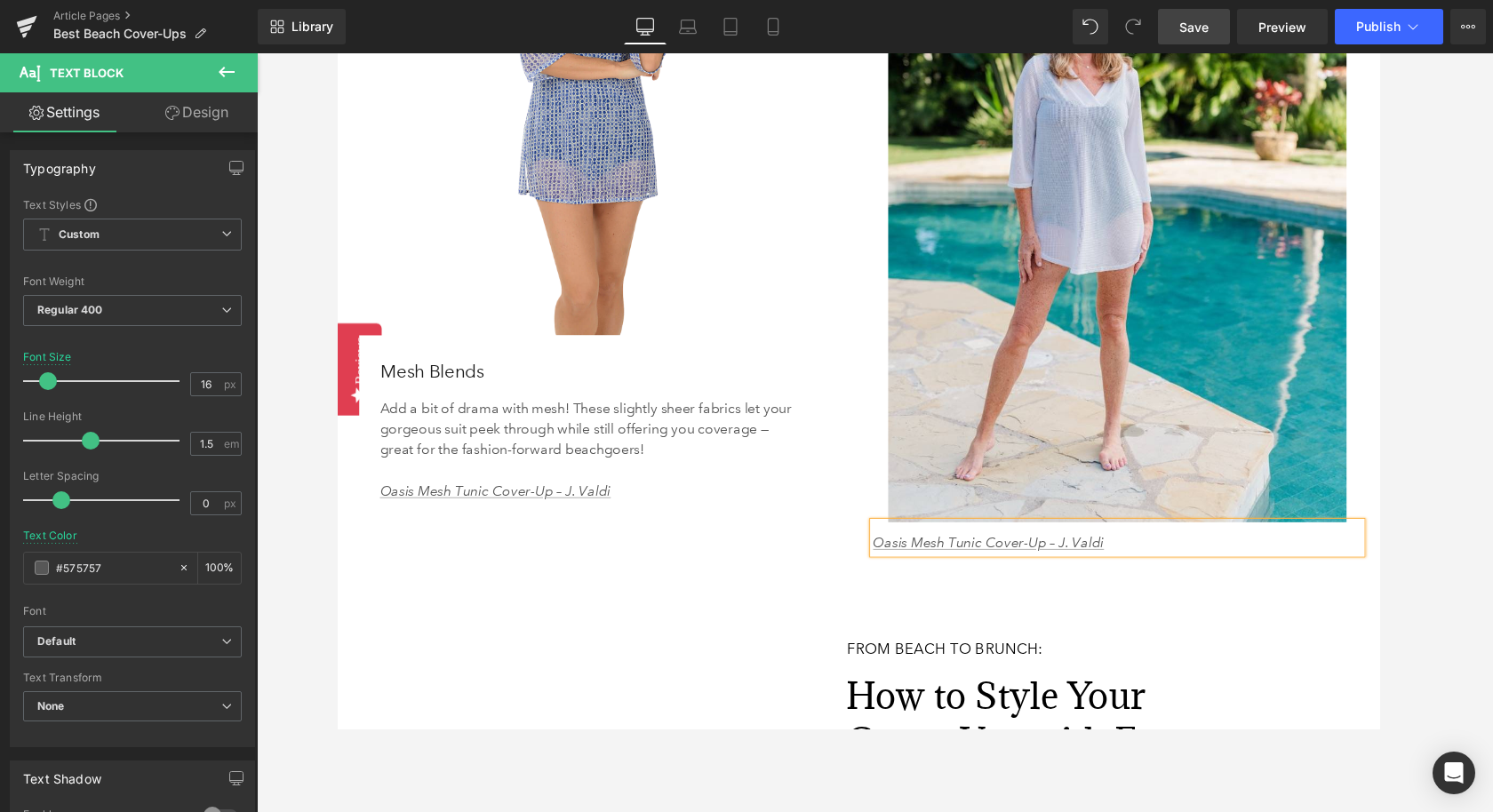 click on "Image       140px   38px" at bounding box center [592, 898] 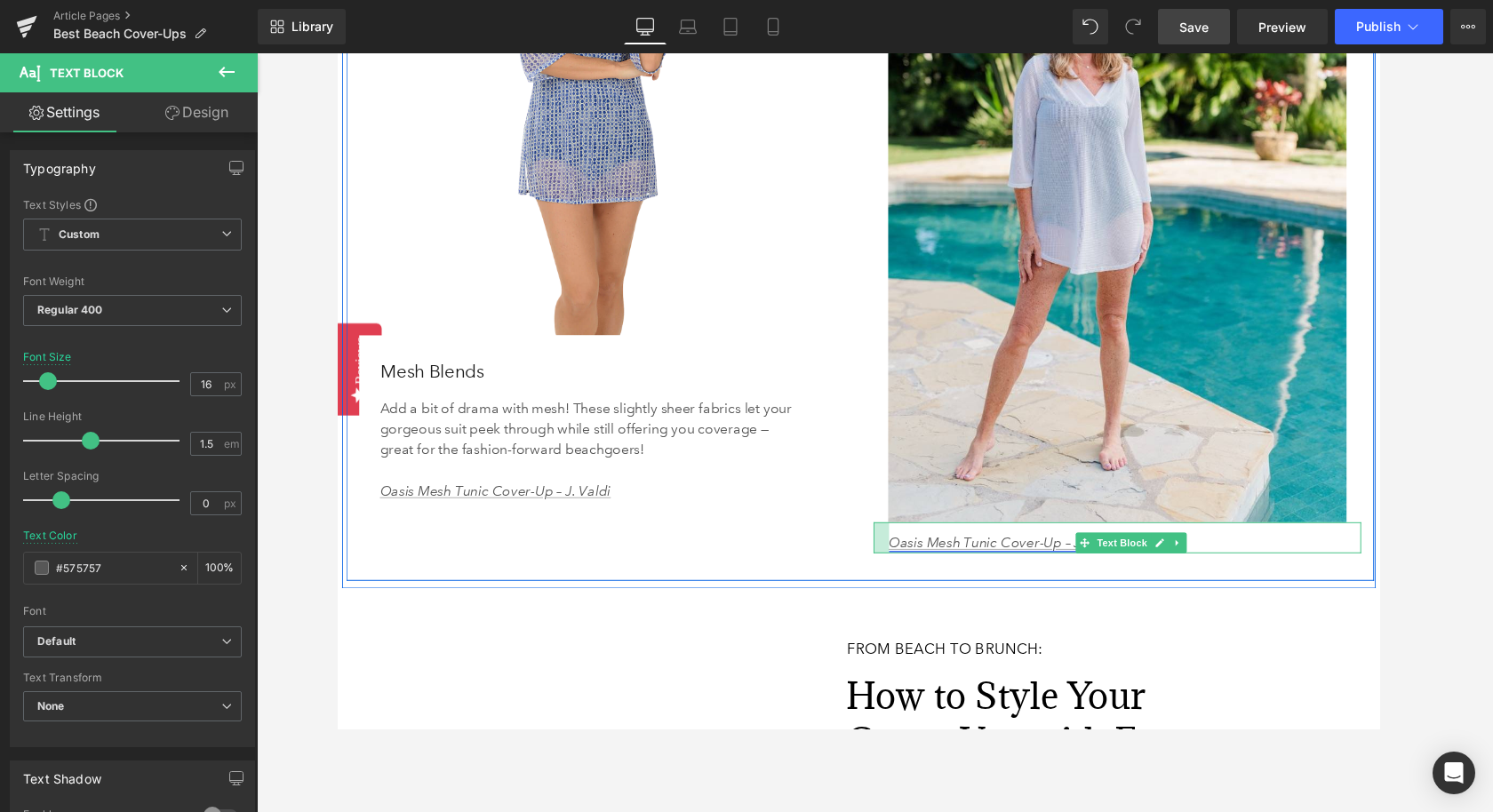 drag, startPoint x: 890, startPoint y: 571, endPoint x: 906, endPoint y: 571, distance: 16 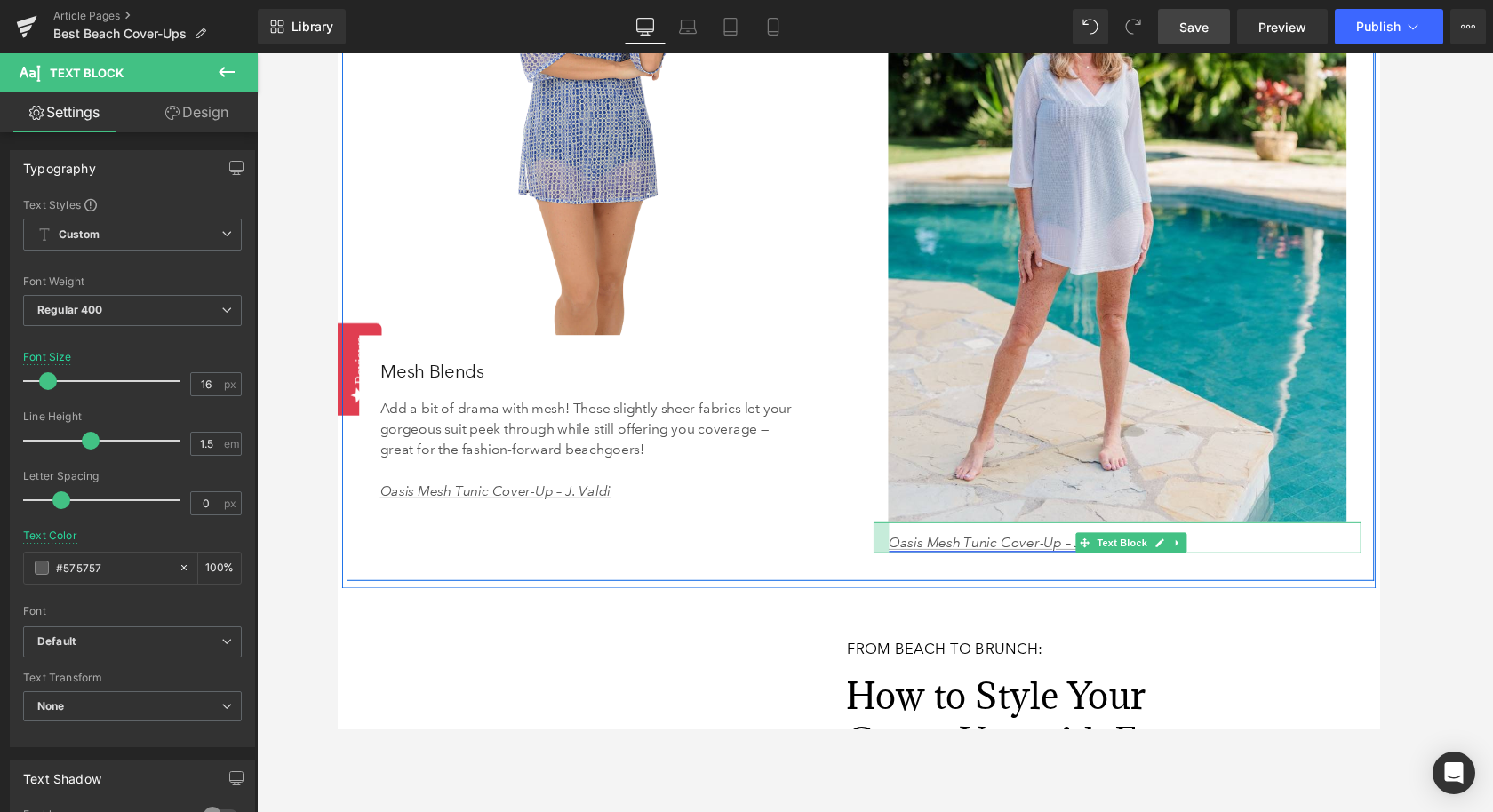 click on "Oasis Mesh Tunic Cover-Up – J. Valdi   Text Block" at bounding box center (1141, 553) 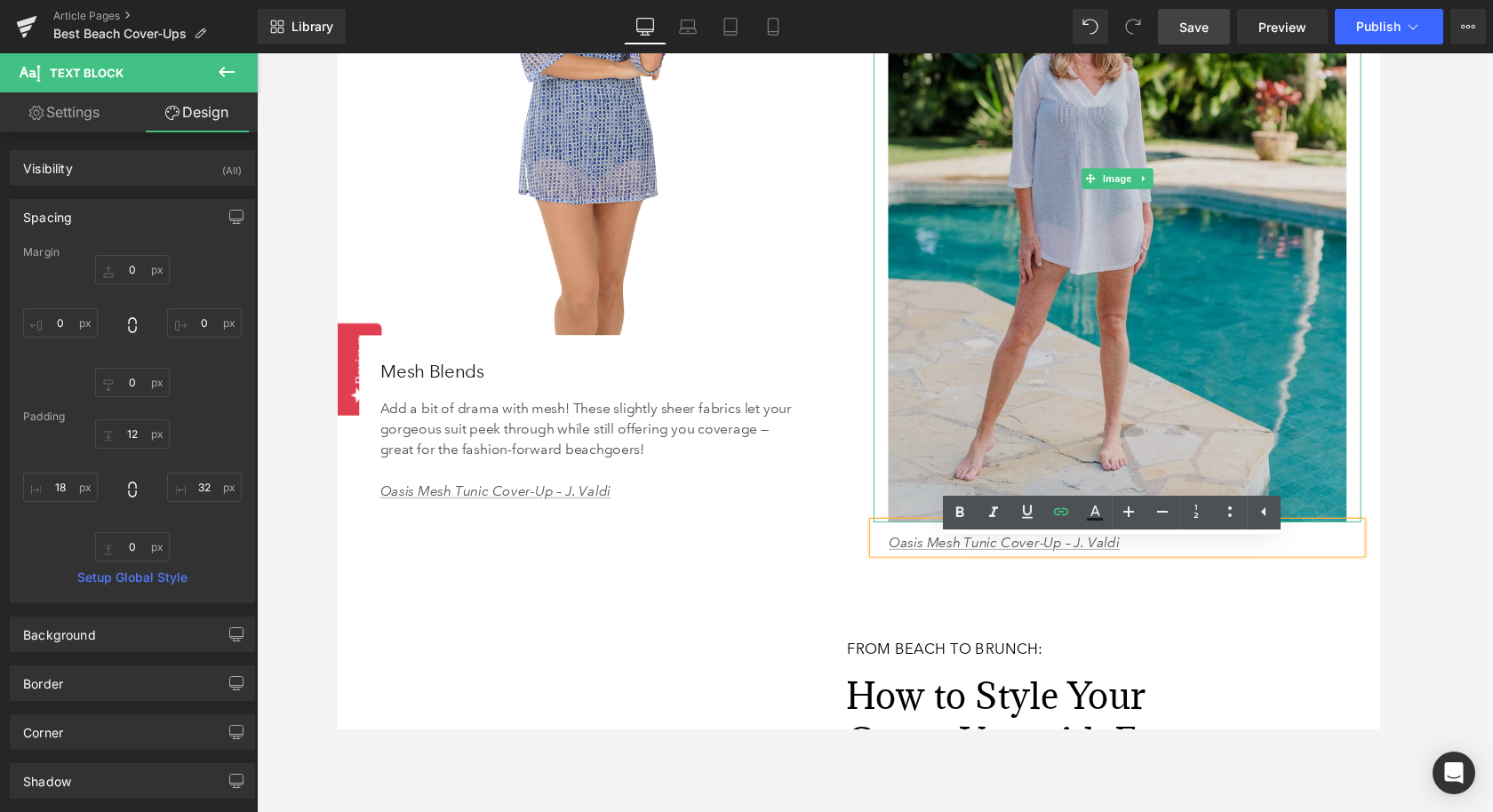 click at bounding box center [1141, 182] 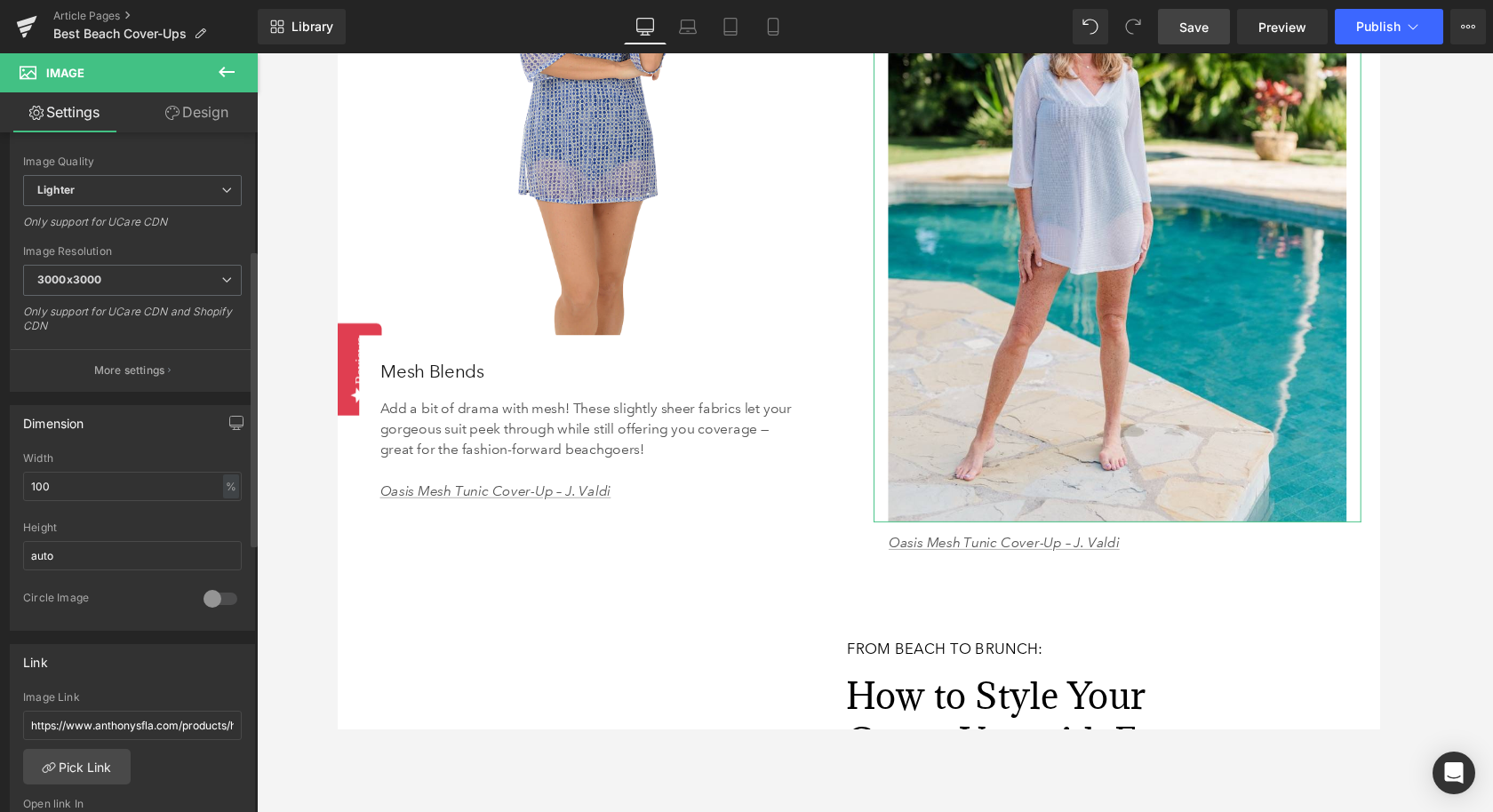 scroll, scrollTop: 412, scrollLeft: 0, axis: vertical 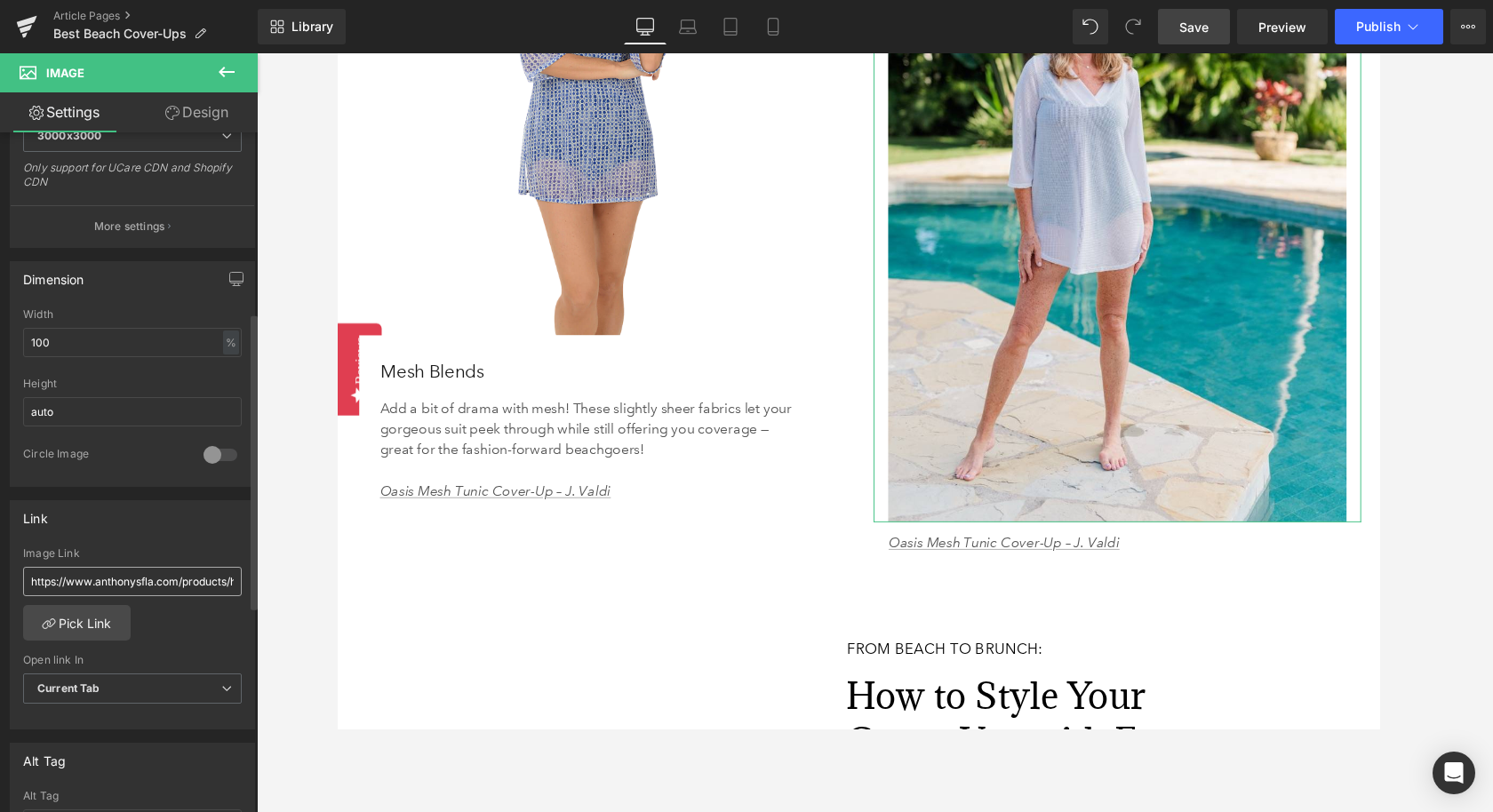 click on "https://www.anthonysfla.com/products/h51743?variant=51619349299572" at bounding box center [132, 581] 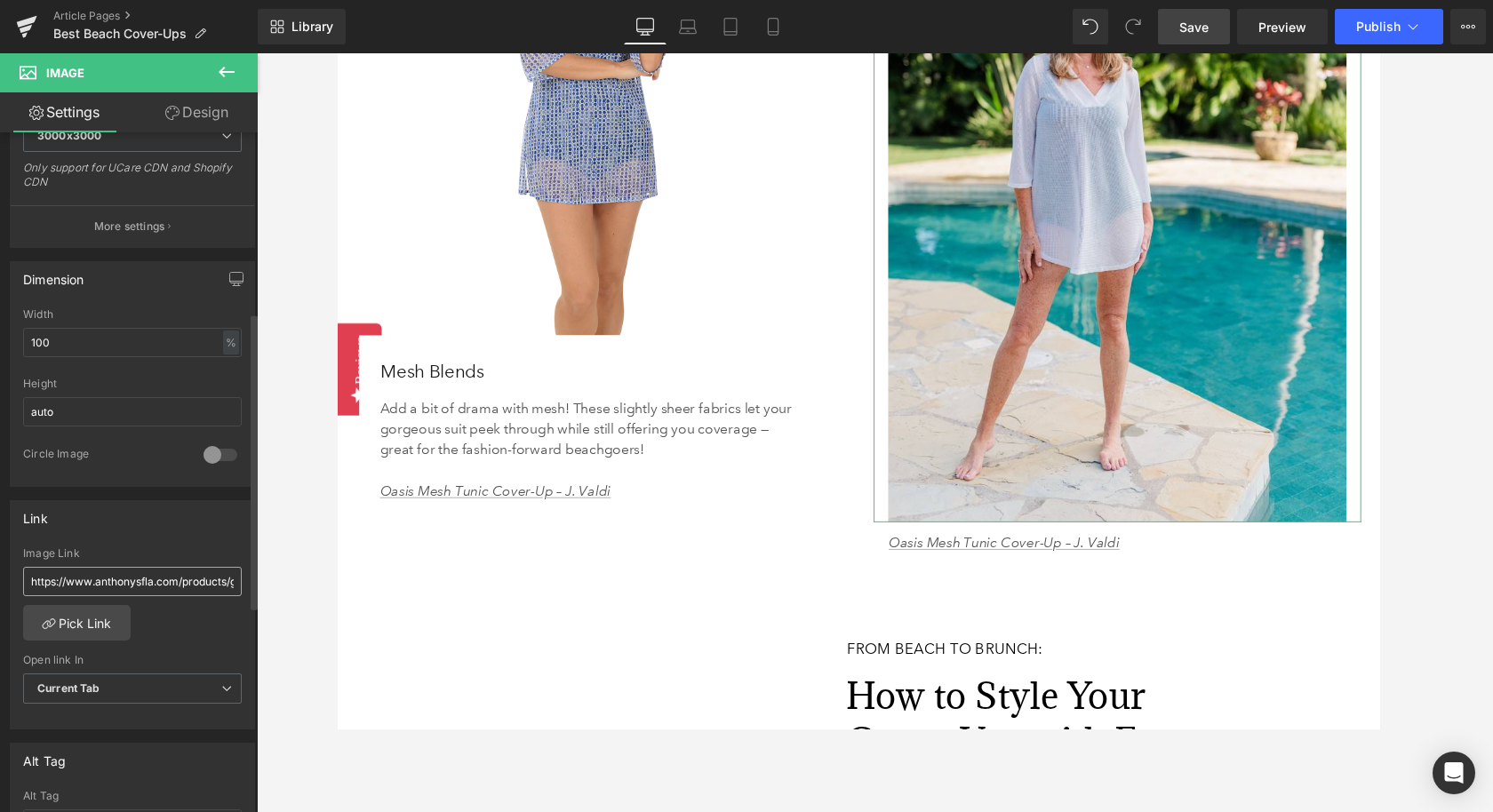scroll, scrollTop: 0, scrollLeft: 183, axis: horizontal 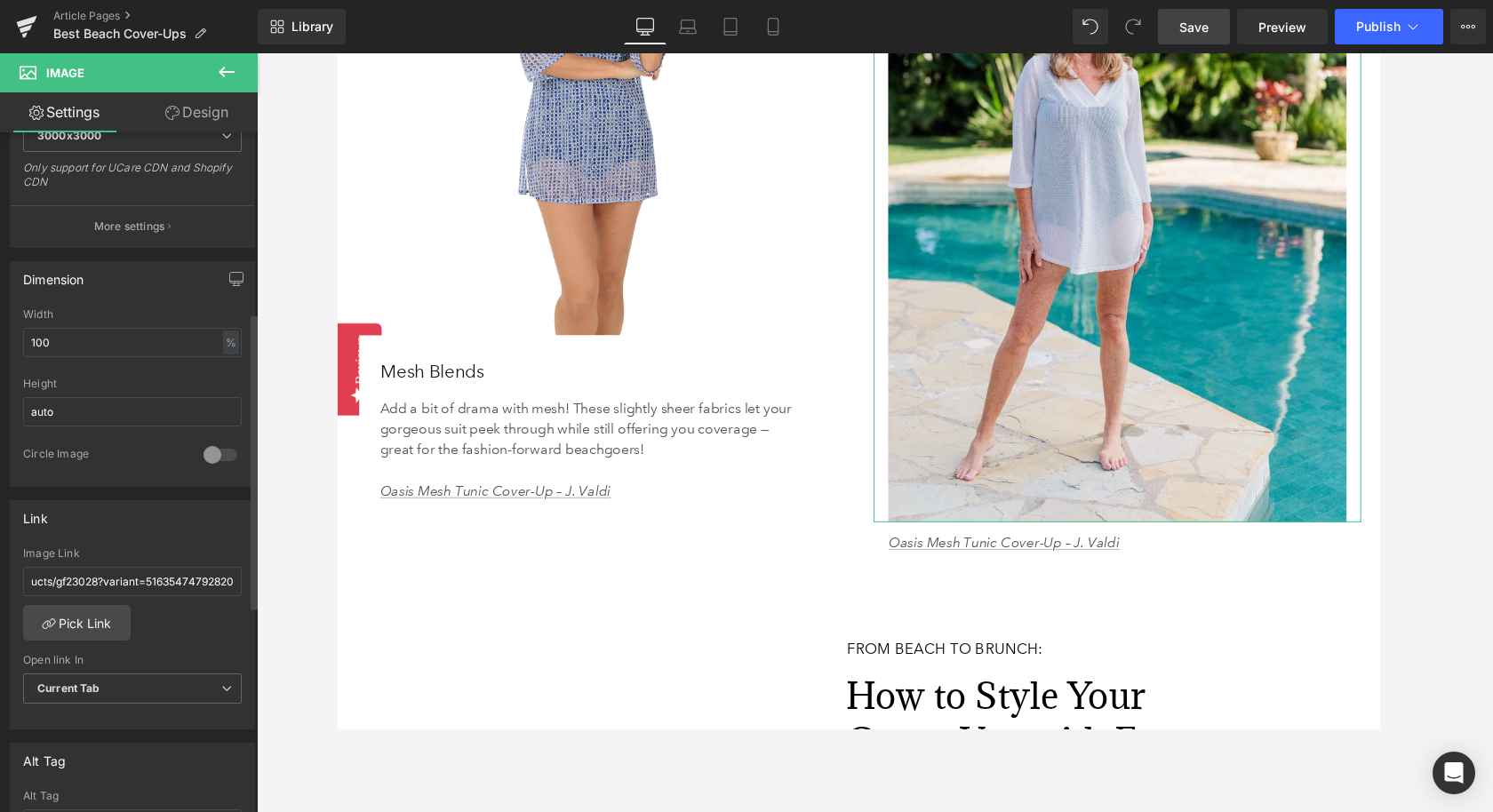 type on "https://www.anthonysfla.com/products/gf23028?variant=51635474792820" 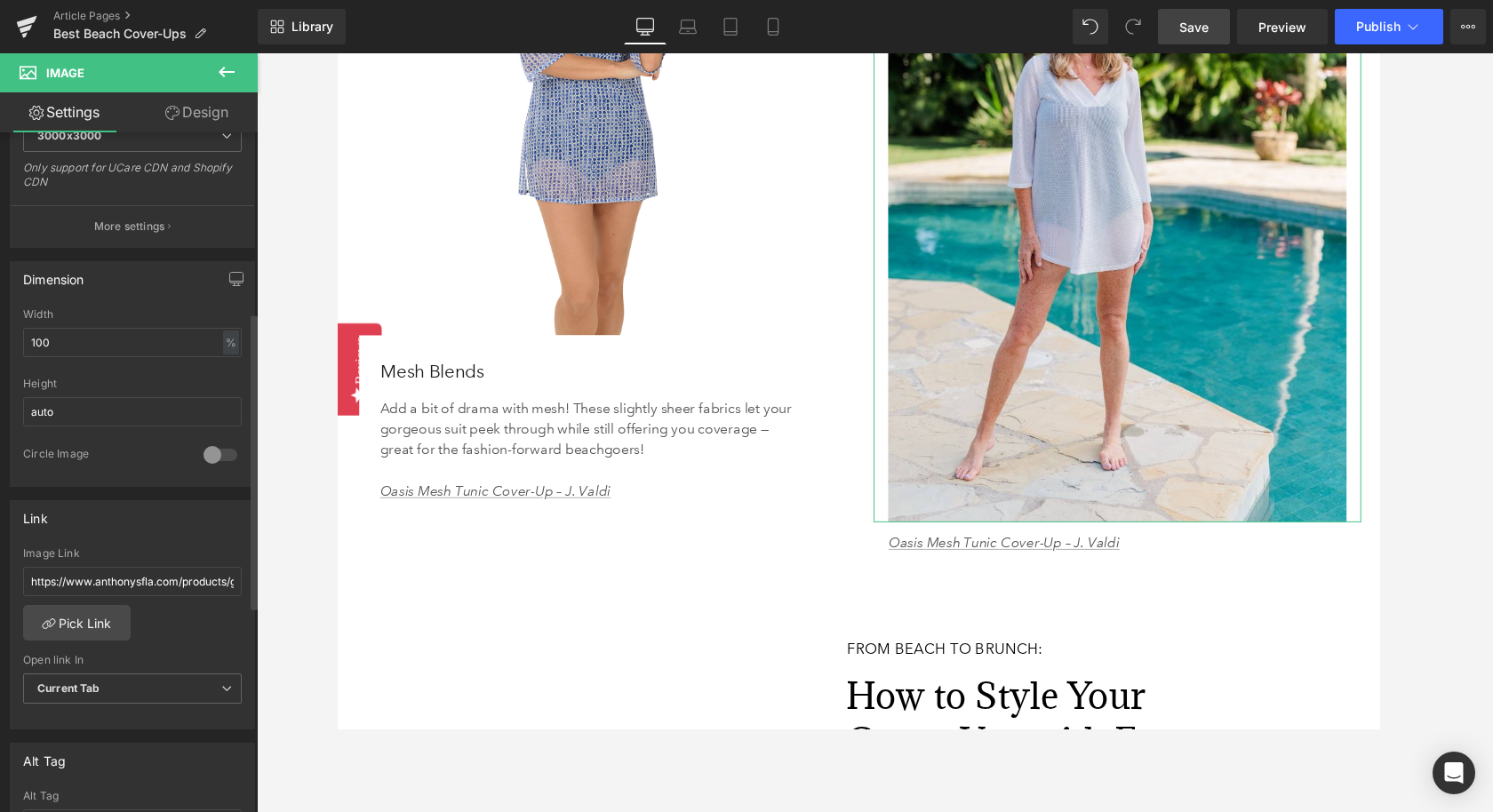 click on "https://www.anthonysfla.com/products/gf23028?variant=51635474792820 Image Link https://www.anthonysfla.com/products/gf23028?variant=51635474792820  Pick Link Current Tab New Tab Open link In
Current Tab
Current Tab New Tab" at bounding box center [132, 638] 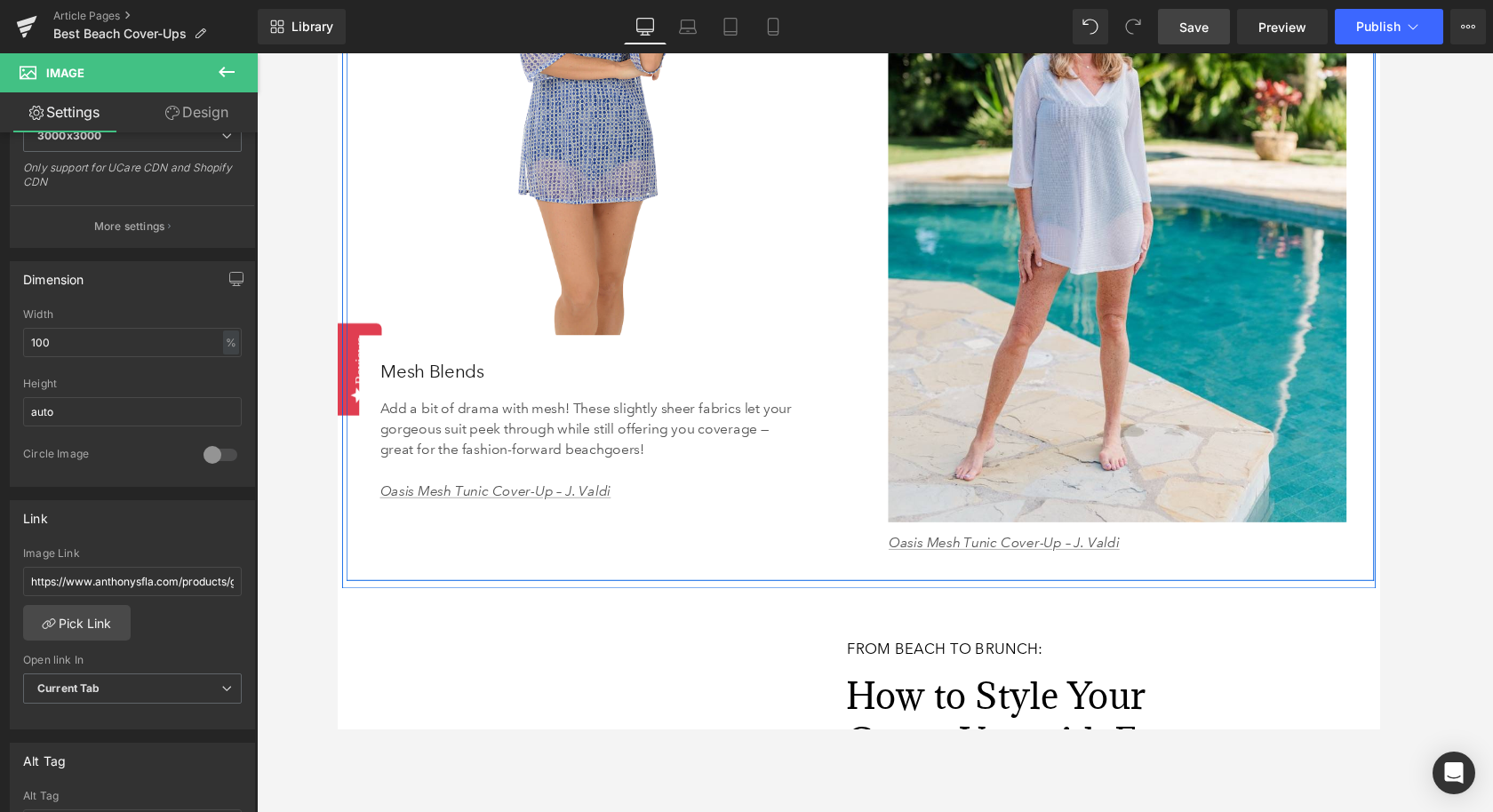 click on "Text Block" at bounding box center (1146, 559) 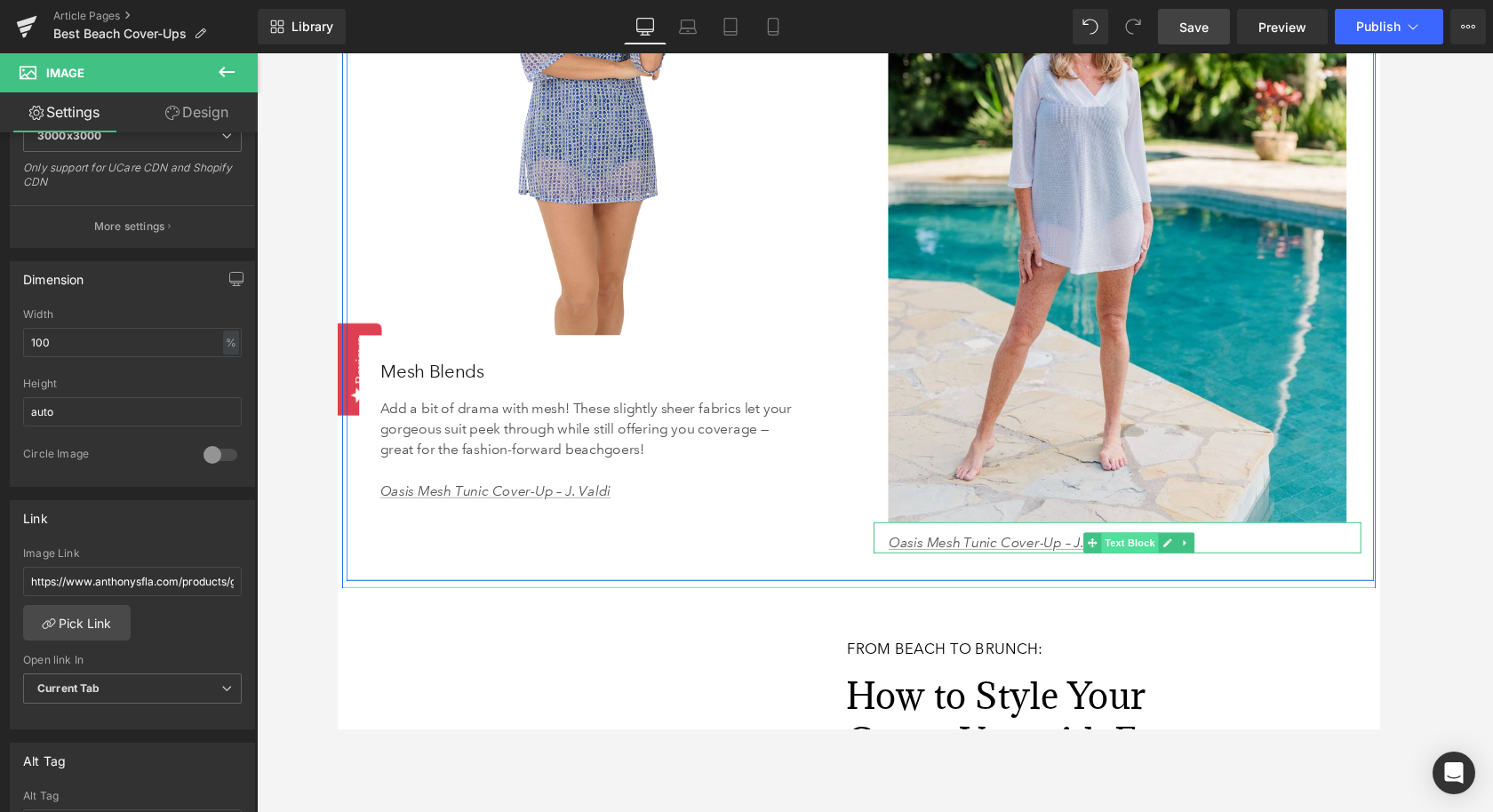 click on "Text Block" at bounding box center [1154, 559] 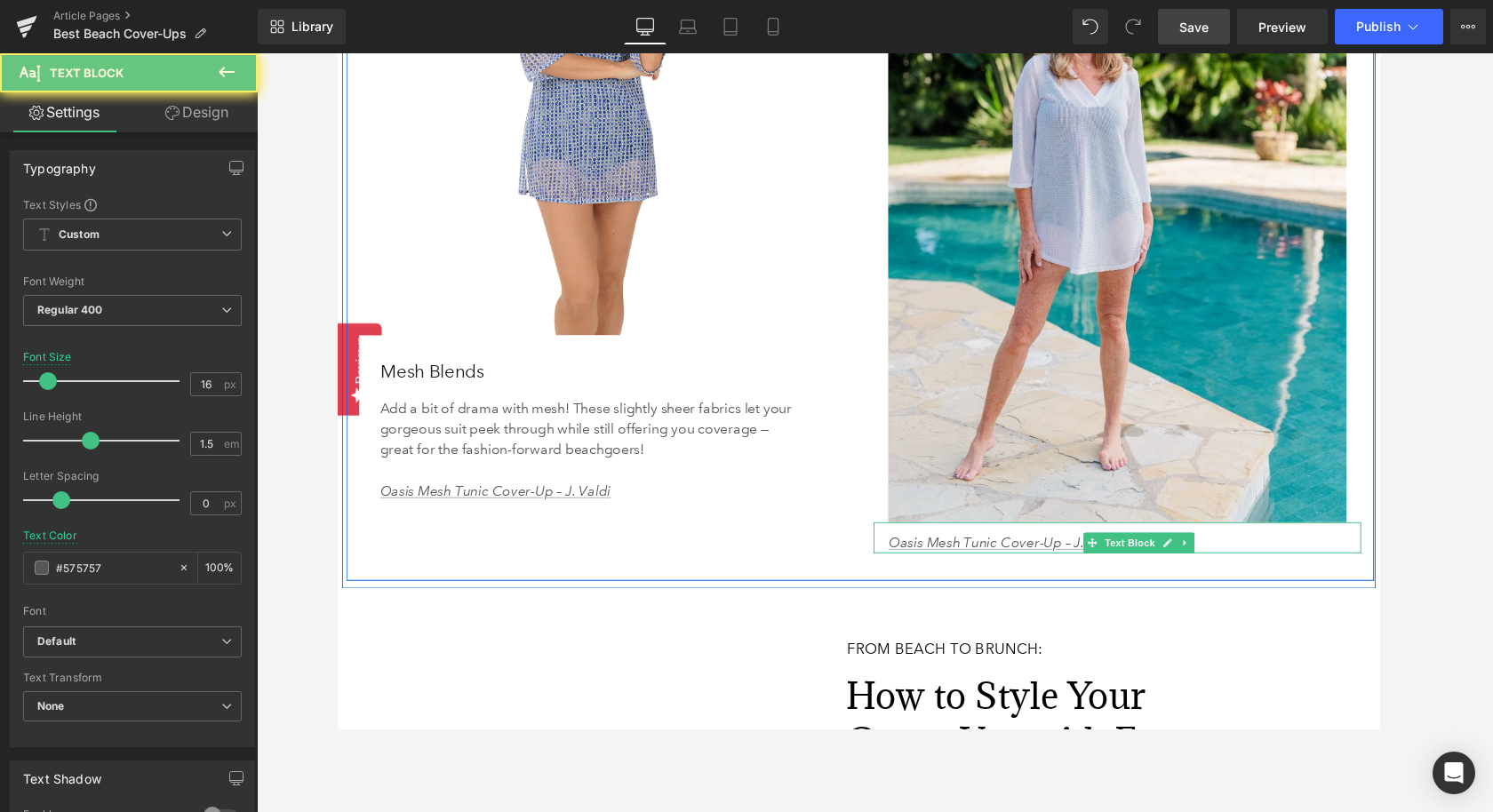 click on "Oasis Mesh Tunic Cover-Up – [BRAND]" at bounding box center [1135, 559] 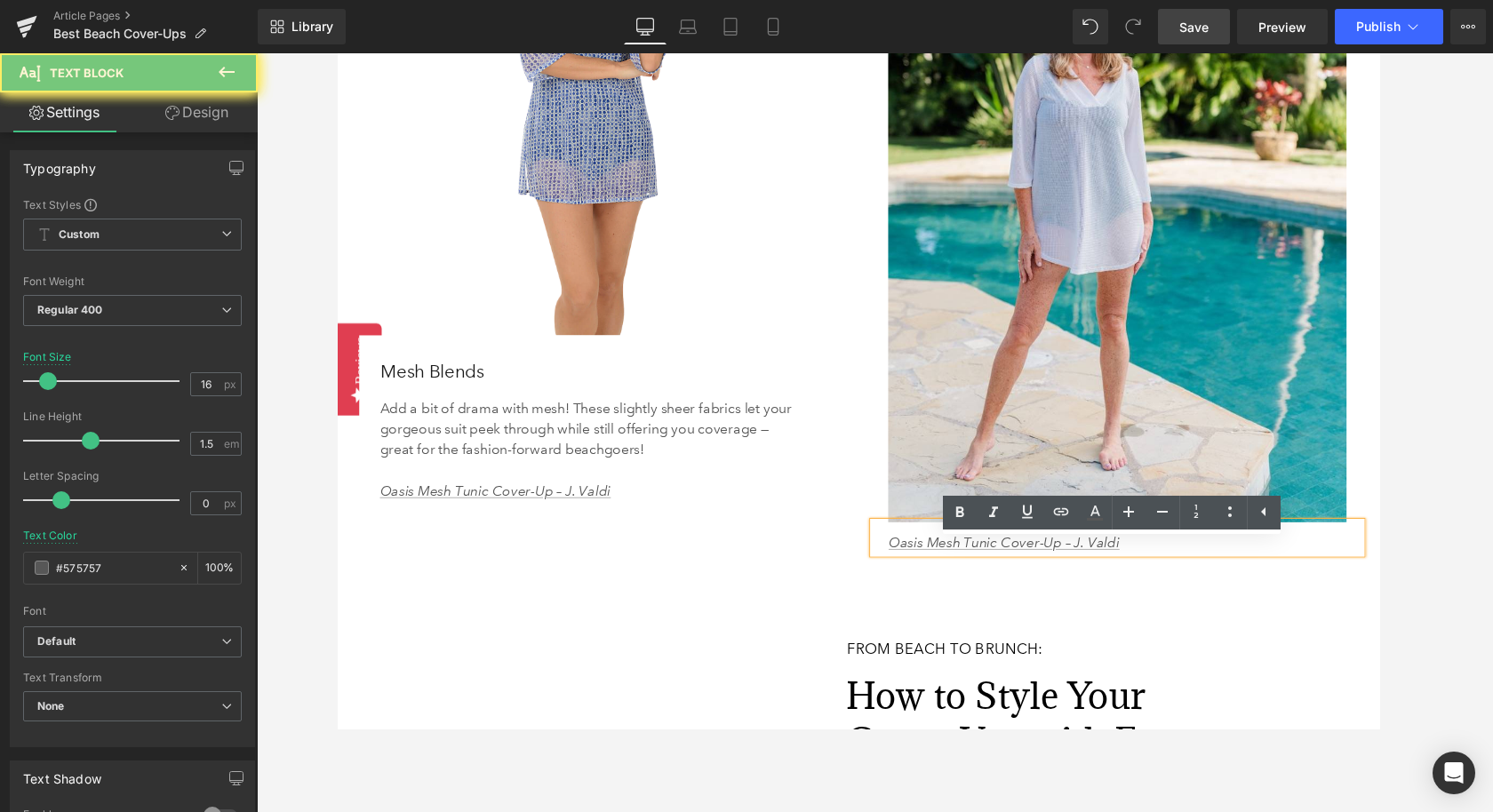 click on "Oasis Mesh Tunic Cover-Up – [BRAND]" at bounding box center (1135, 559) 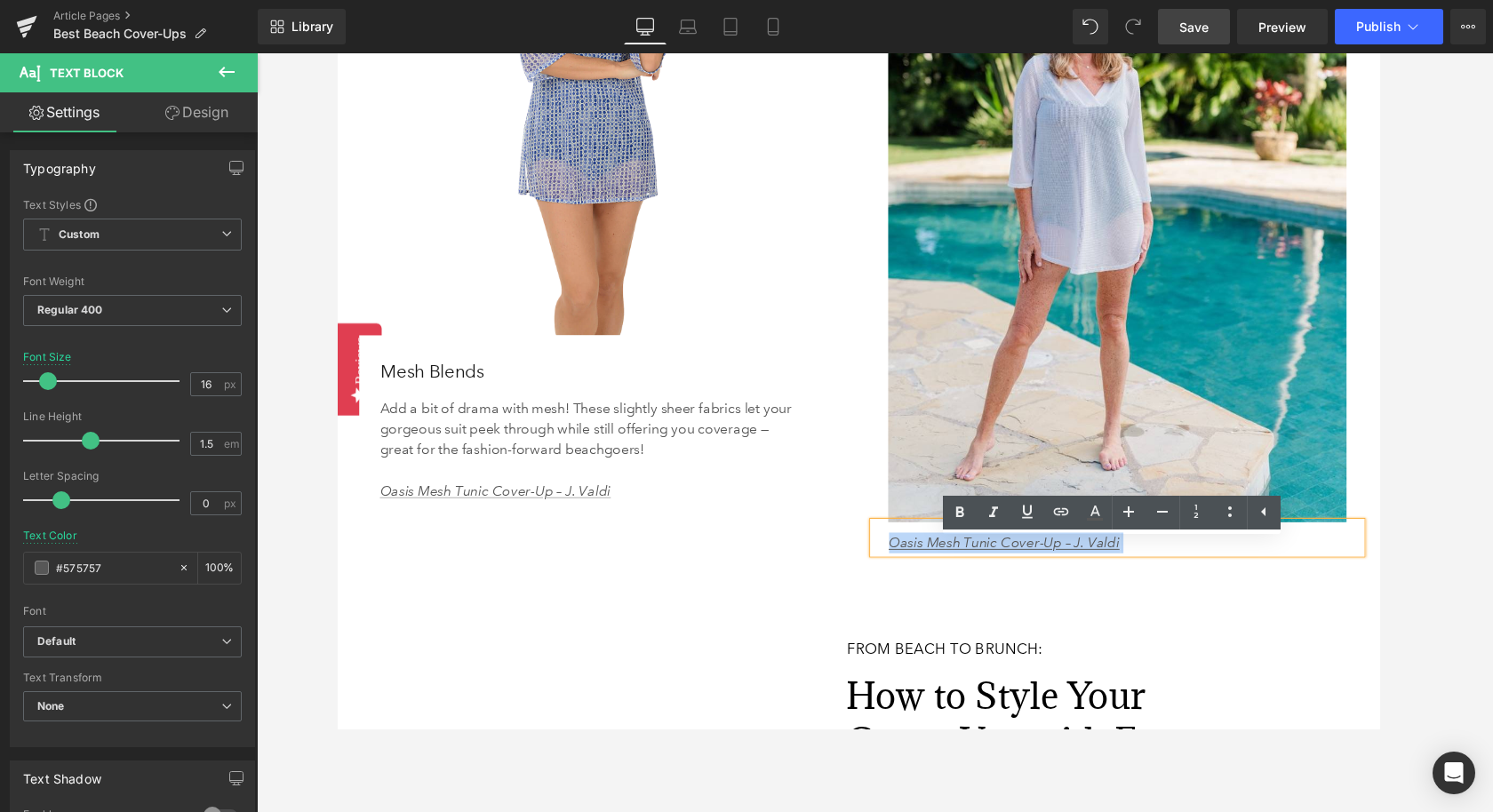 click on "Oasis Mesh Tunic Cover-Up – [BRAND]" at bounding box center [1135, 559] 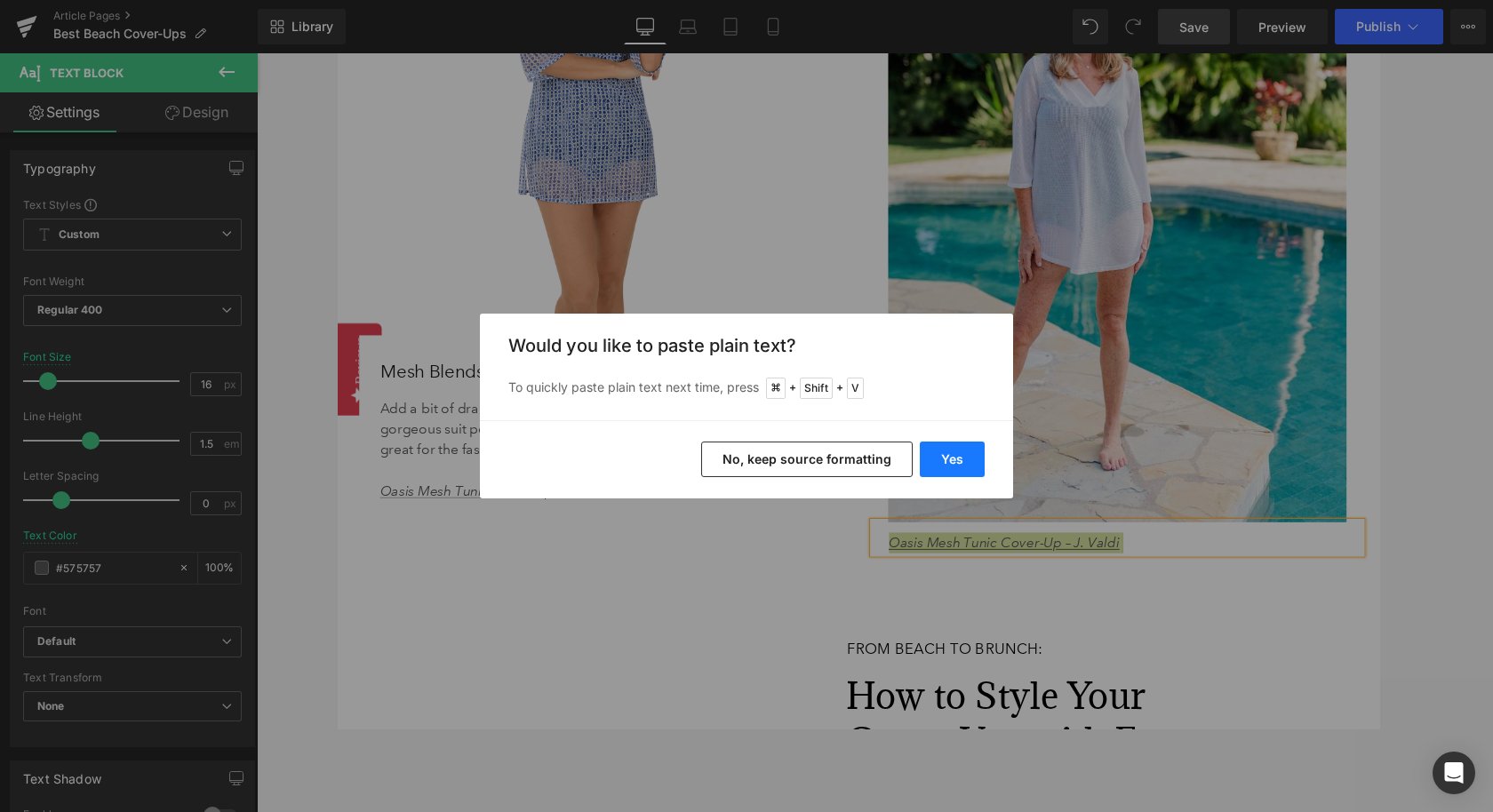 click on "Yes" at bounding box center (952, 459) 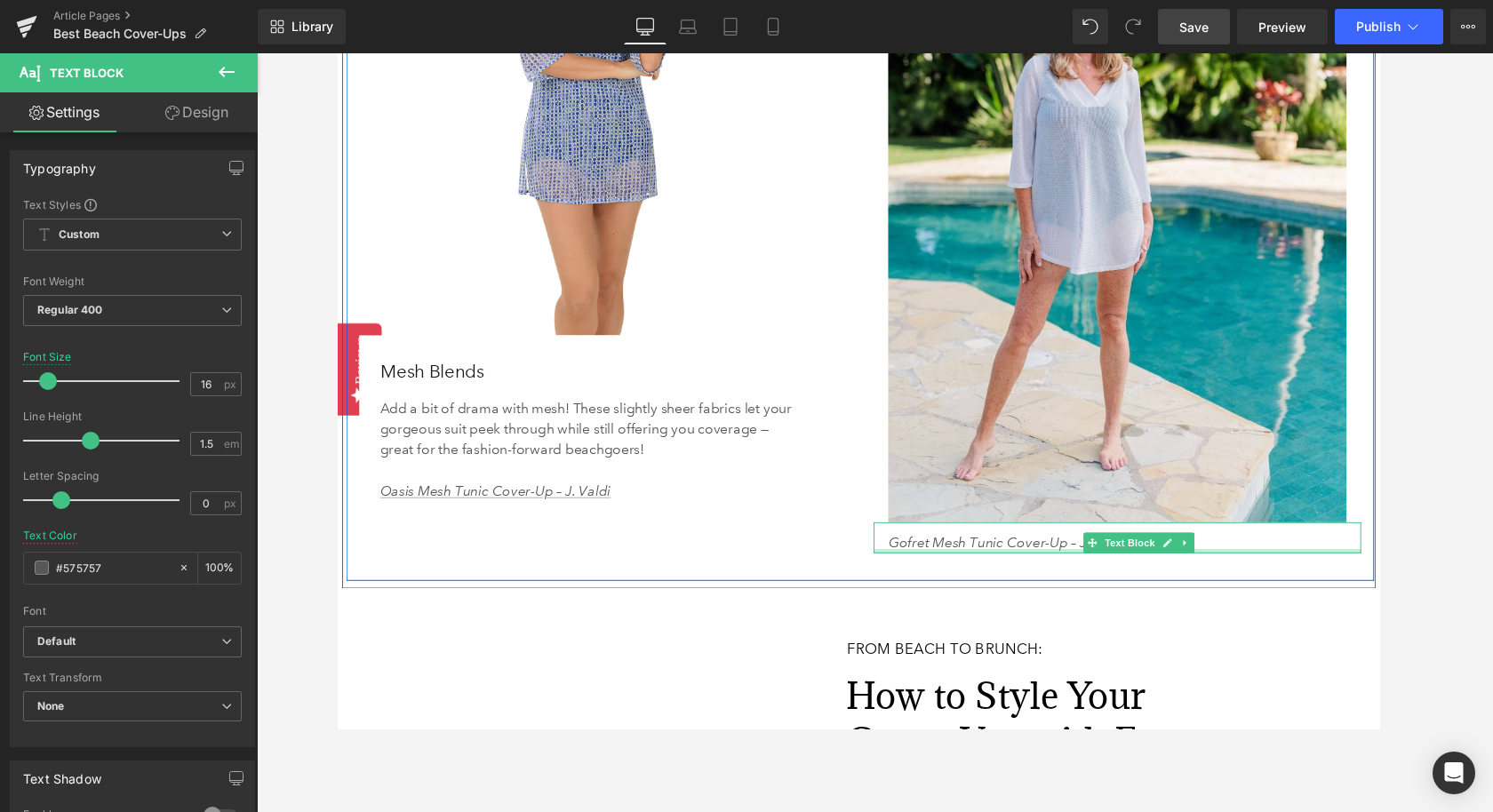 click on "Gofret Mesh Tunic Cover-Up – Jordan Taylor" at bounding box center (1050, 558) 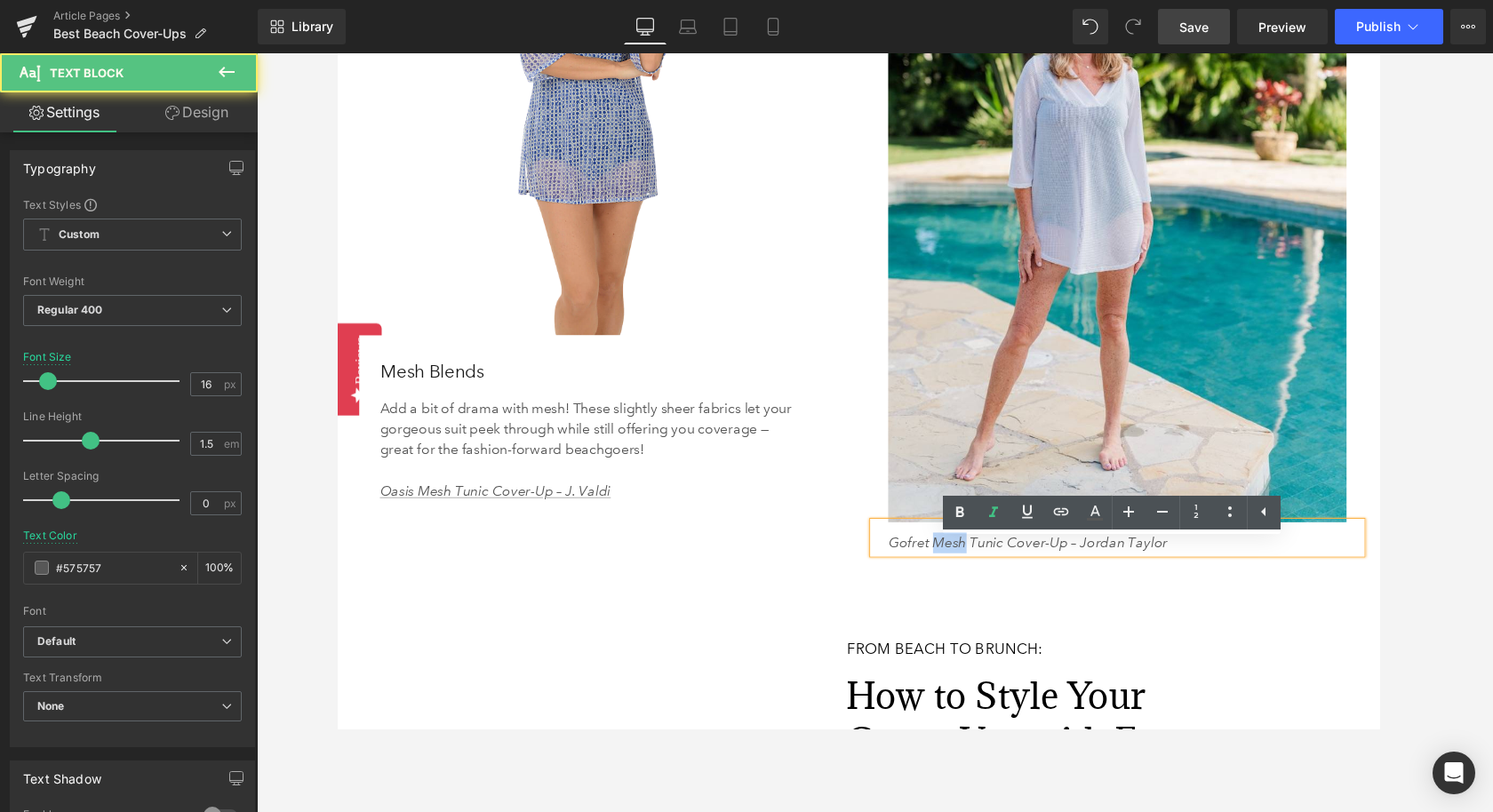 click on "Gofret Mesh Tunic Cover-Up – Jordan Taylor" at bounding box center [1050, 558] 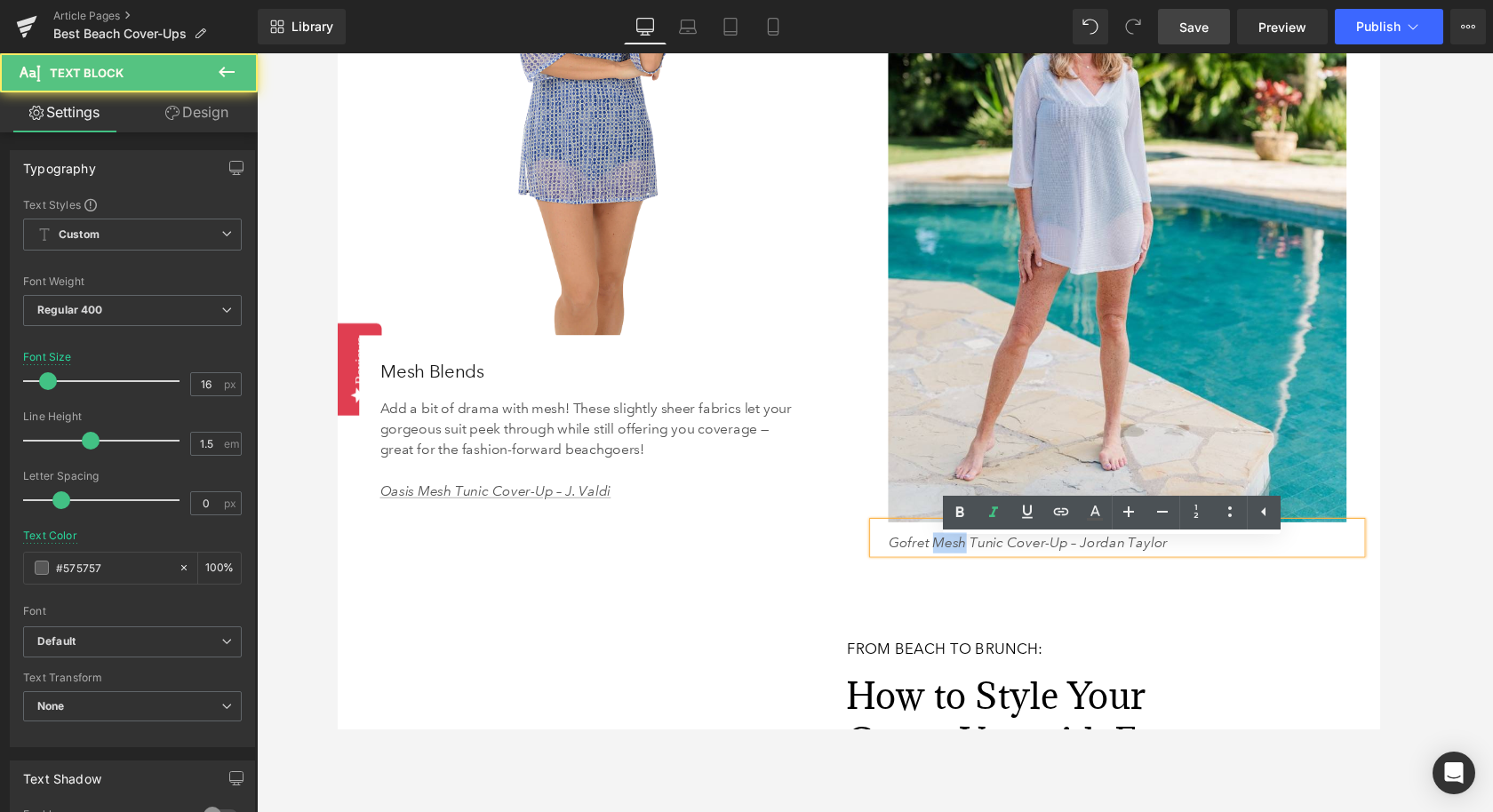 click on "Gofret Mesh Tunic Cover-Up – Jordan Taylor" at bounding box center [1050, 558] 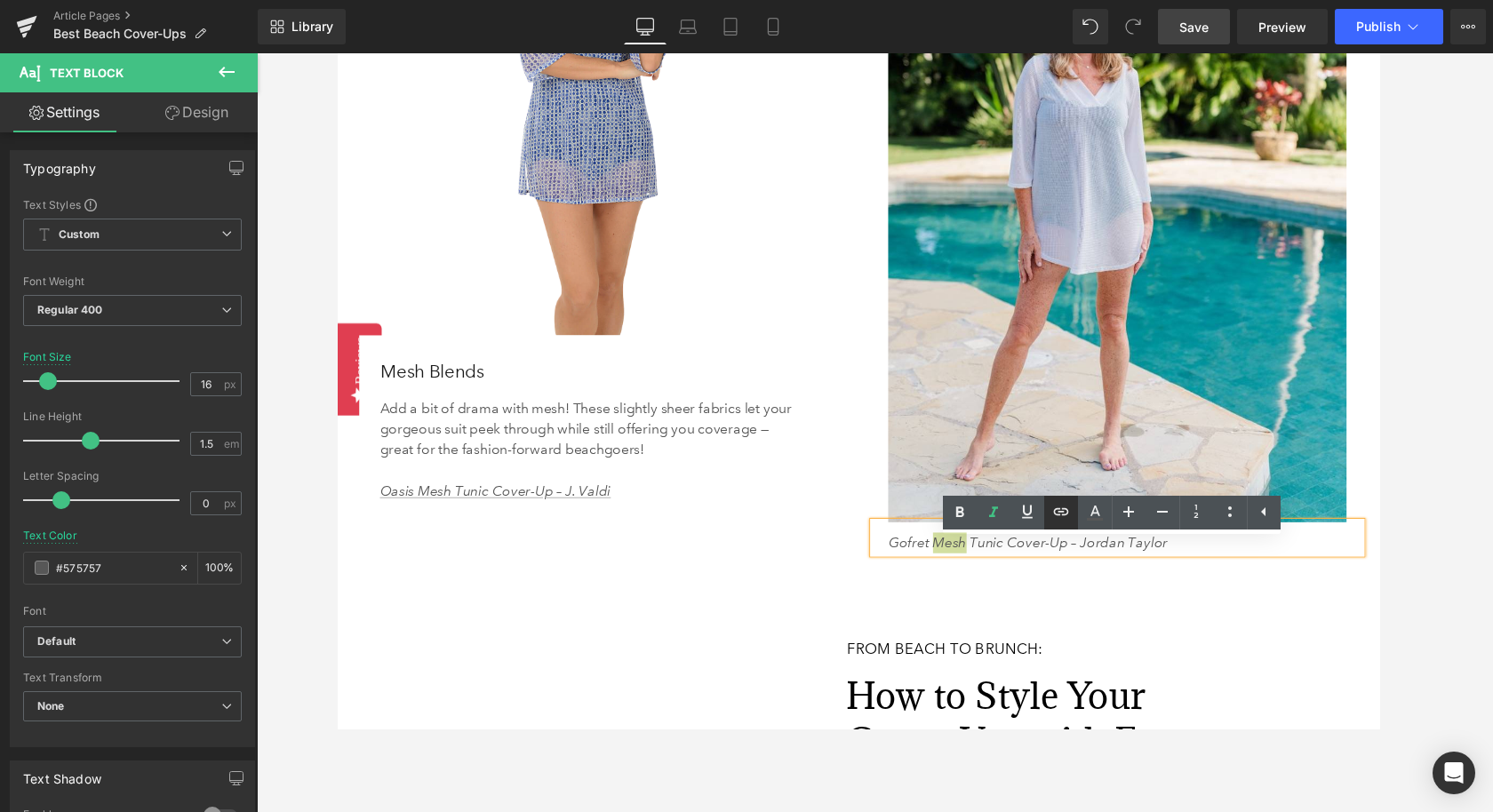 click 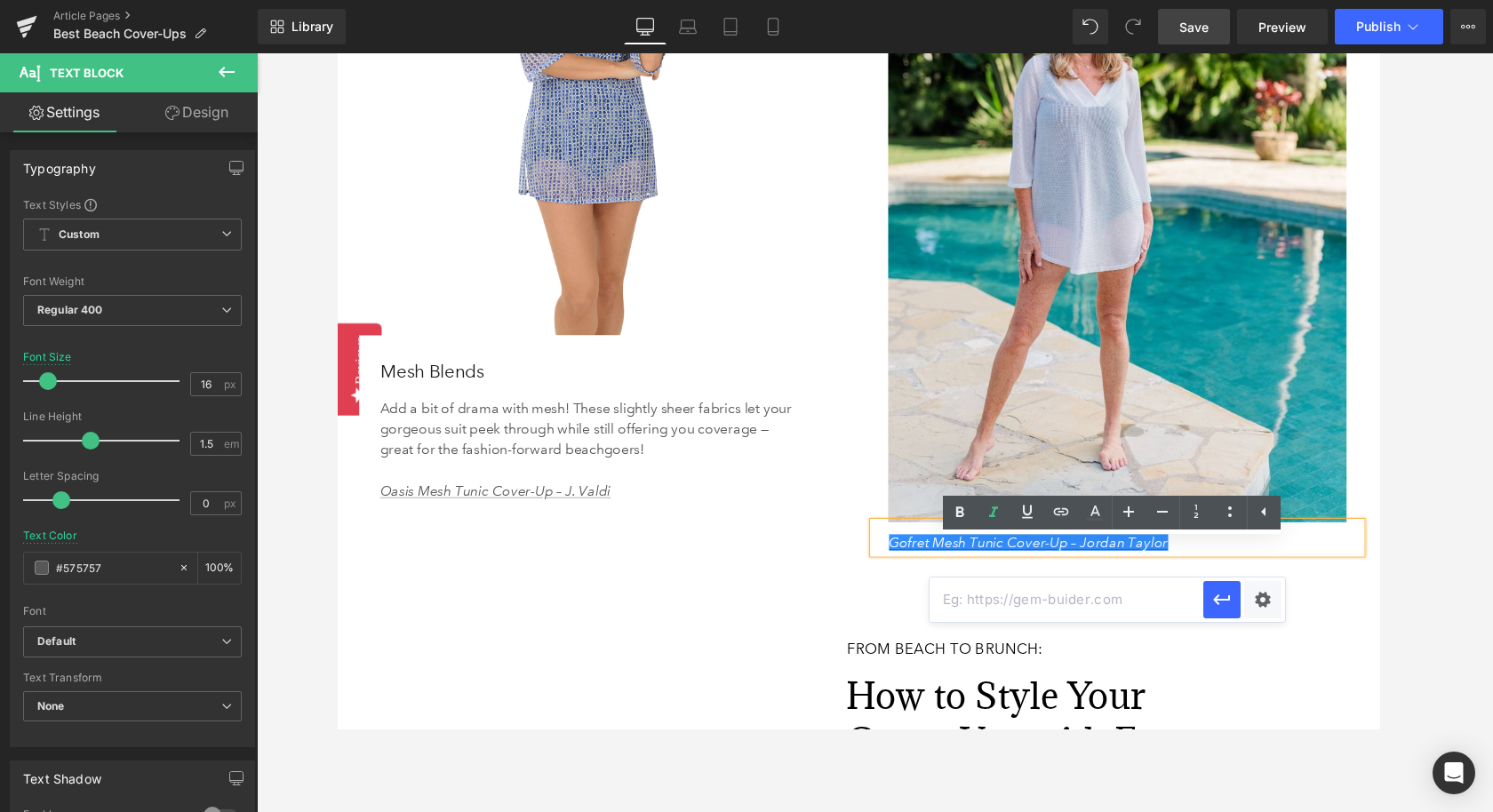 click at bounding box center [1066, 600] 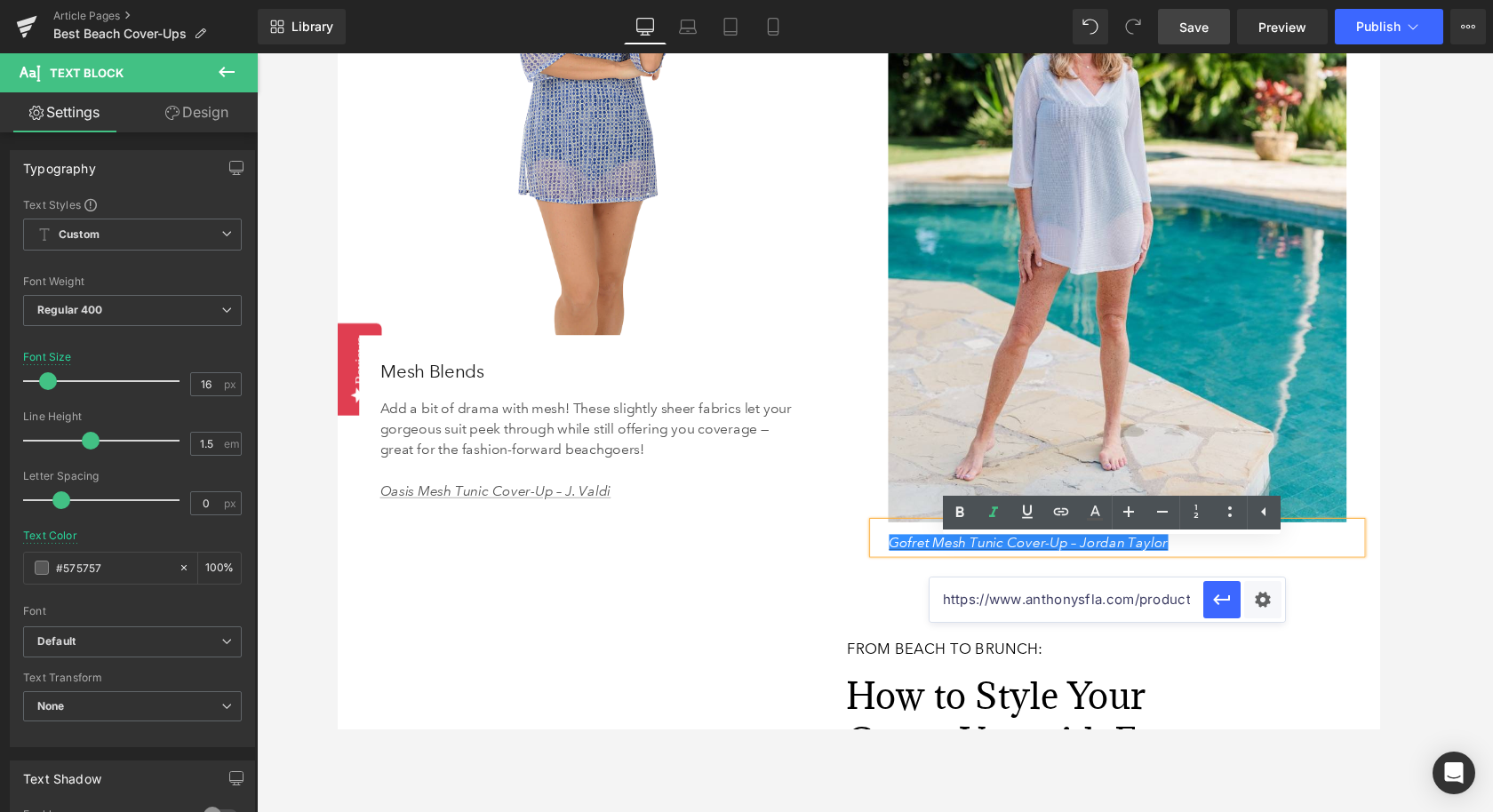 scroll, scrollTop: 0, scrollLeft: 70, axis: horizontal 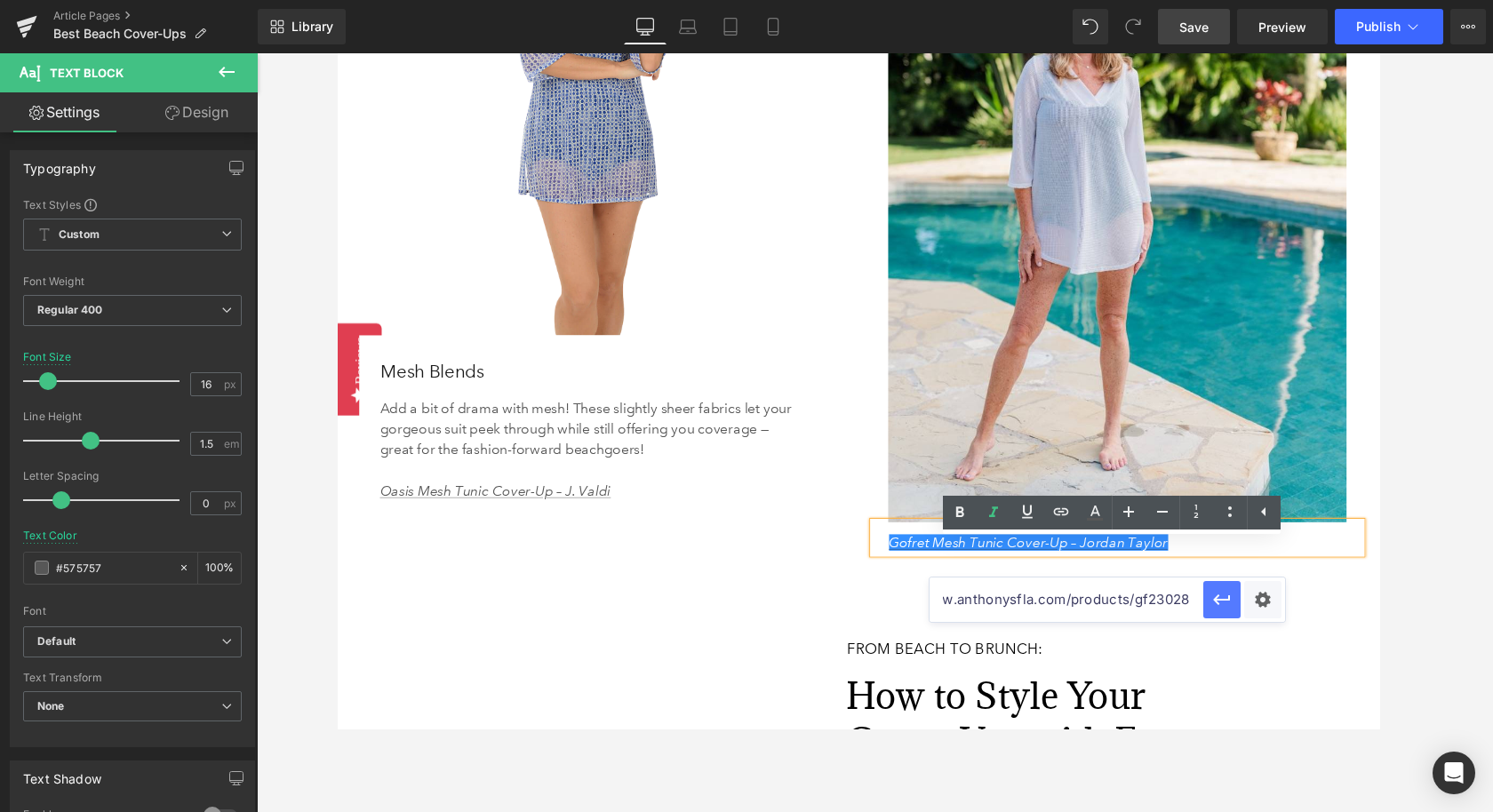 type on "https://www.anthonysfla.com/products/gf23028" 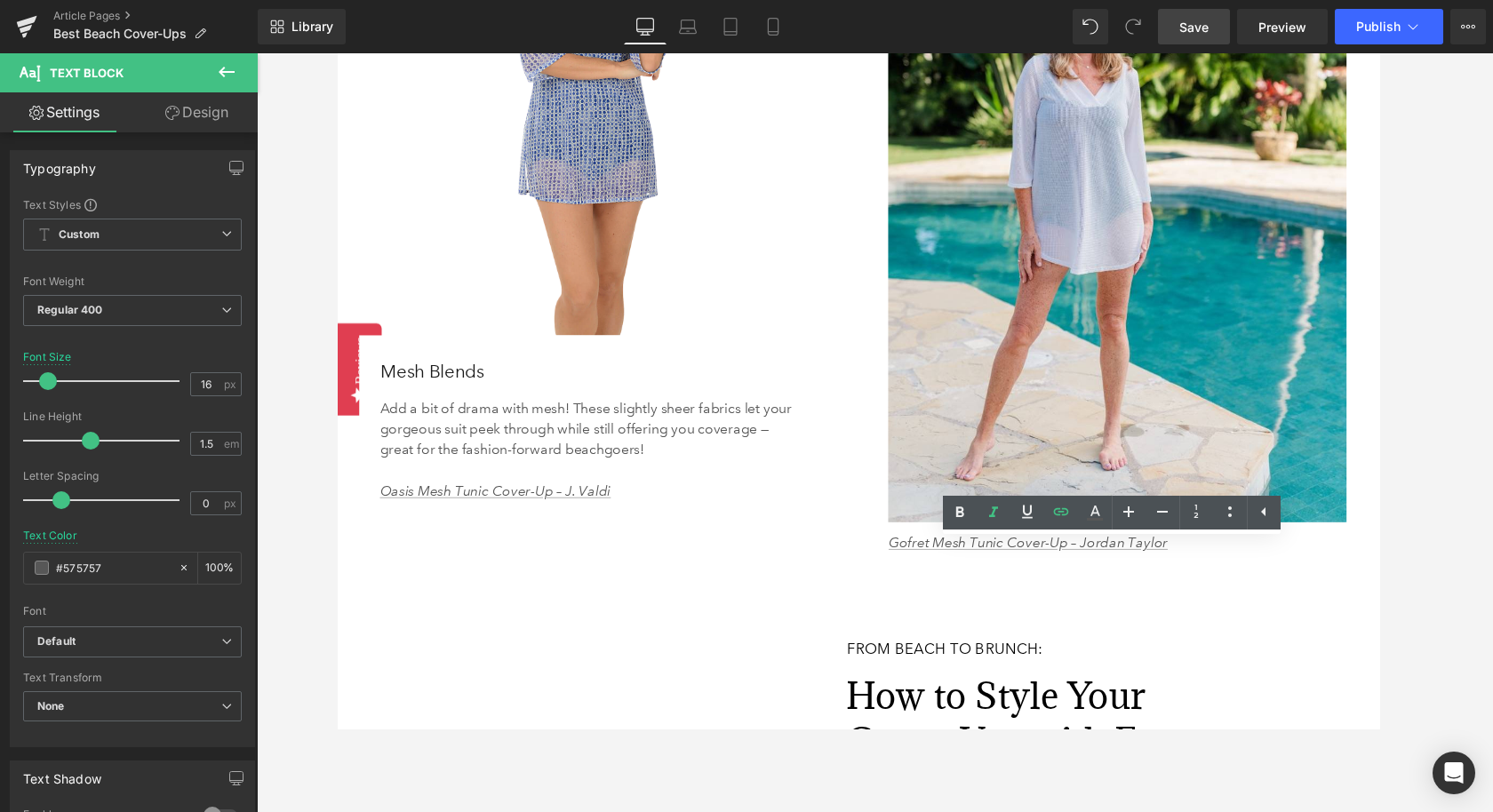 click on "Save" at bounding box center (1194, 27) 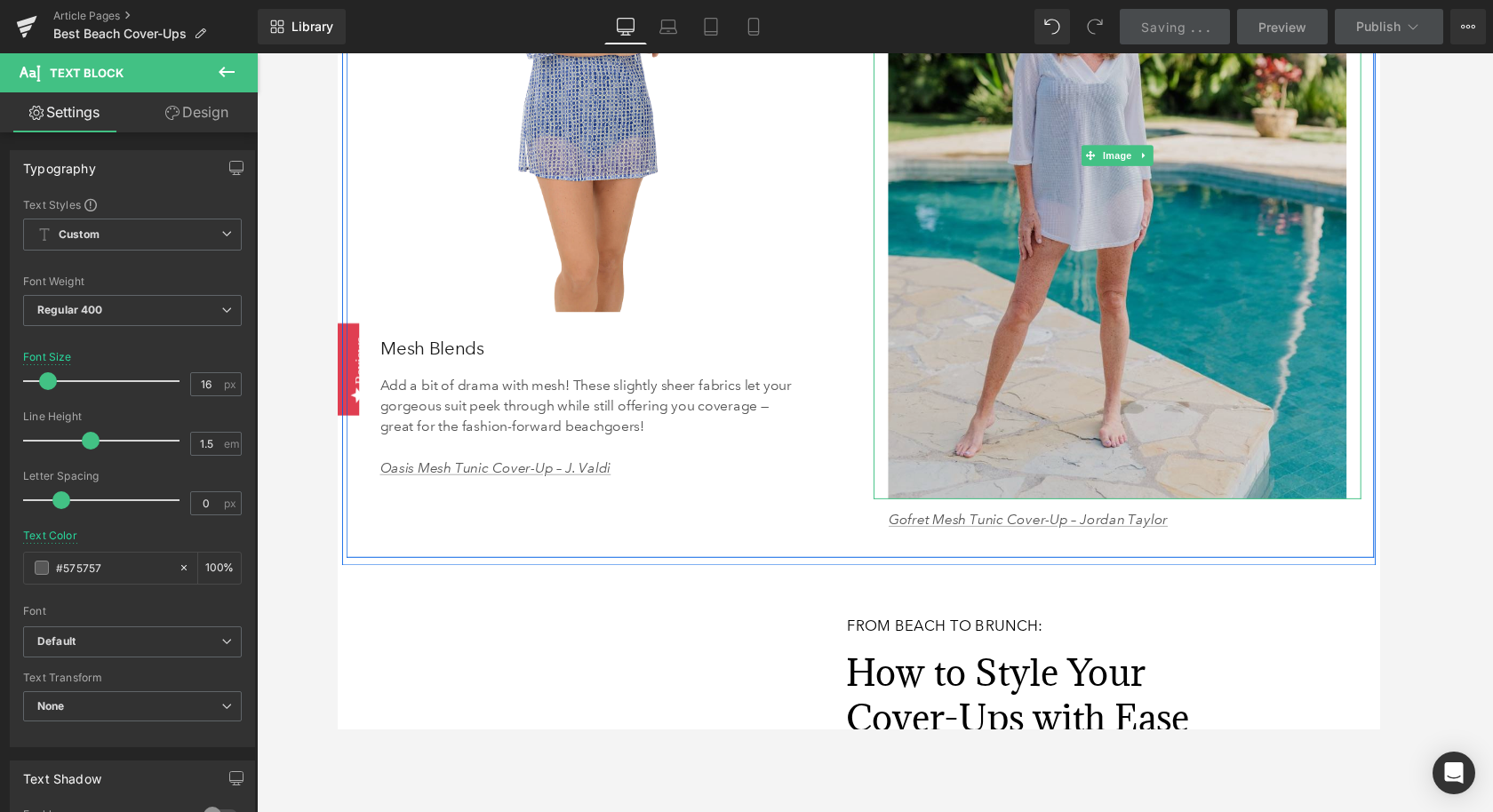 scroll, scrollTop: 5074, scrollLeft: 0, axis: vertical 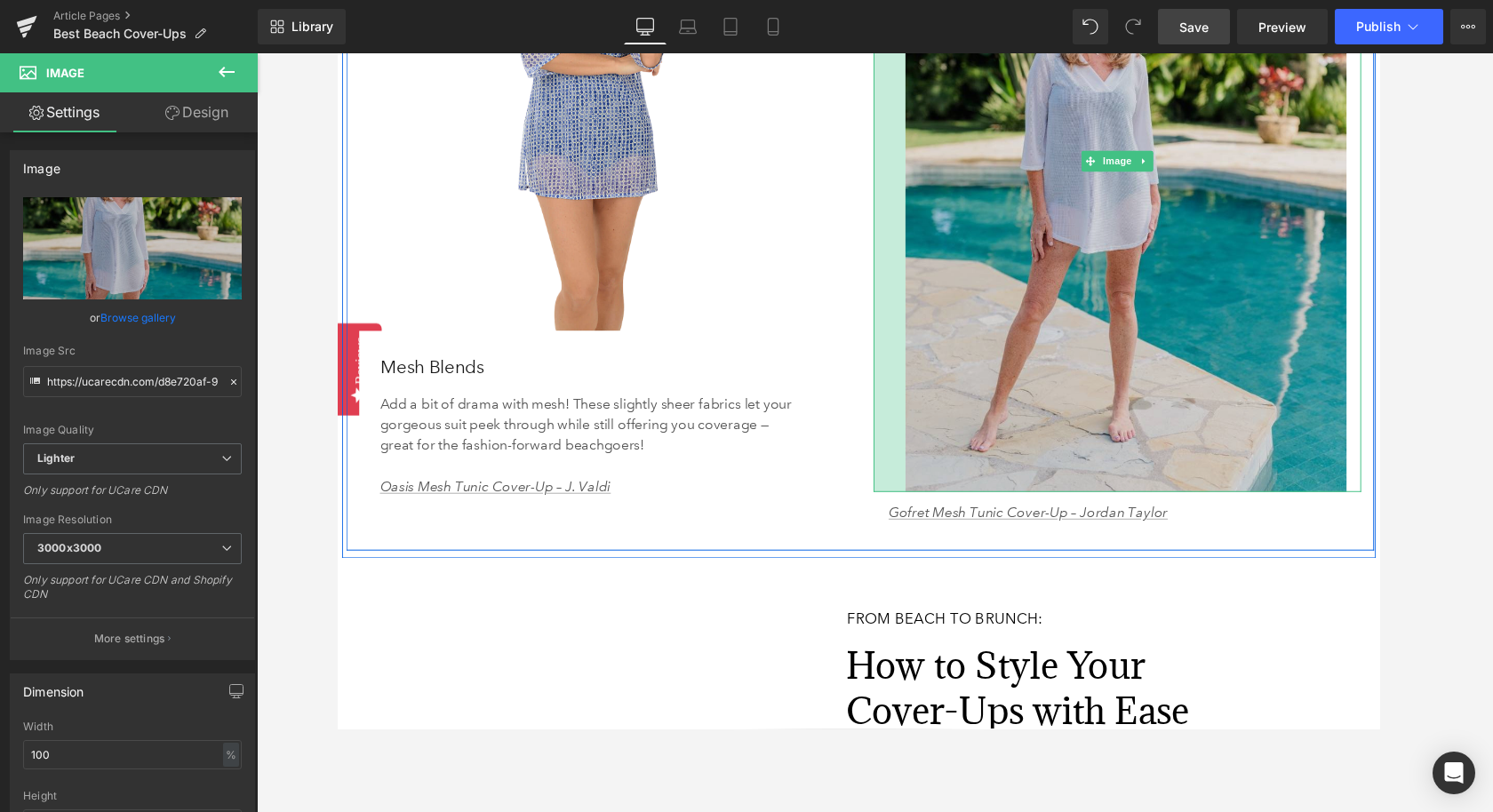 drag, startPoint x: 901, startPoint y: 385, endPoint x: 934, endPoint y: 383, distance: 33.060551 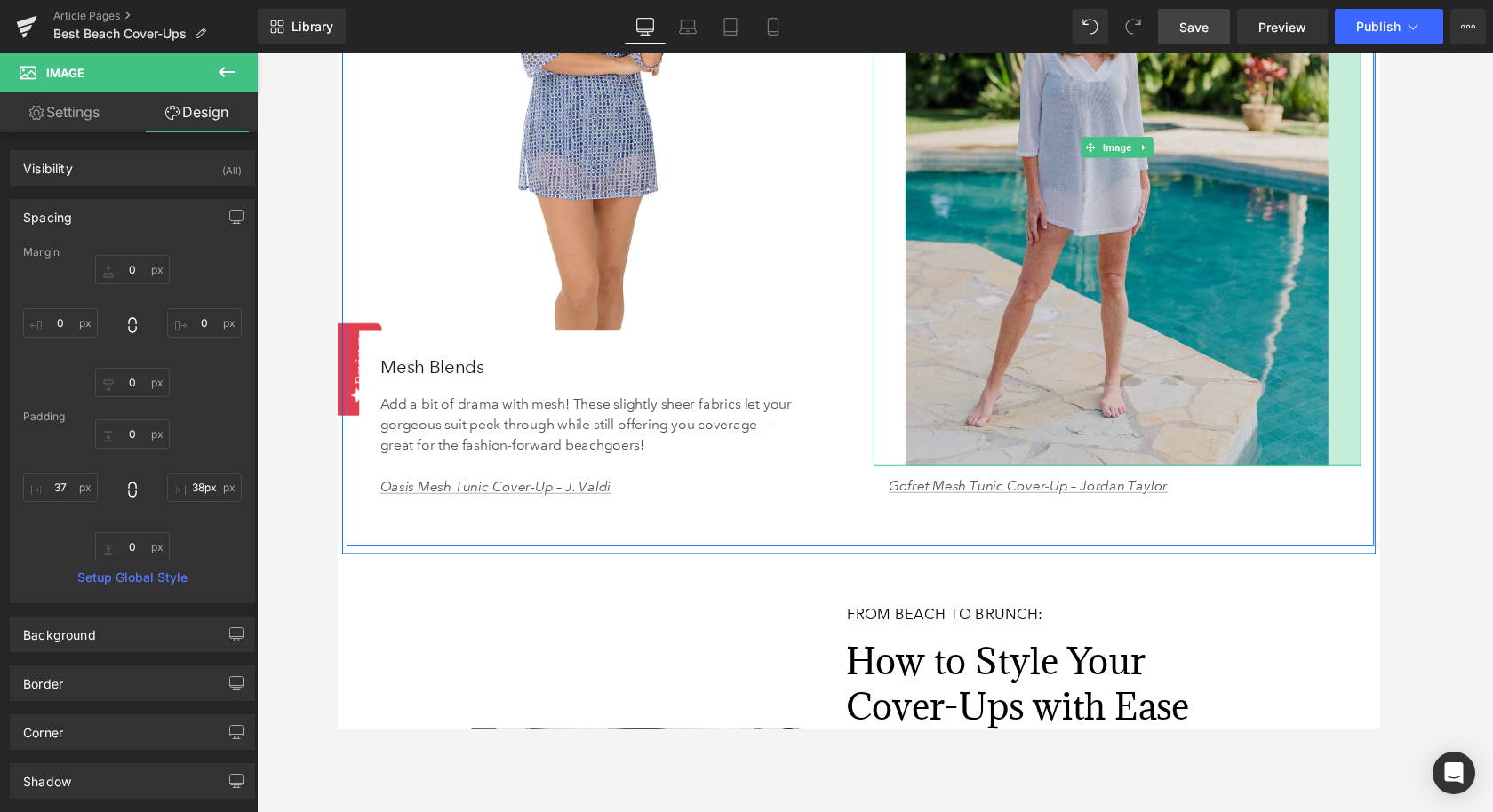 type on "37px" 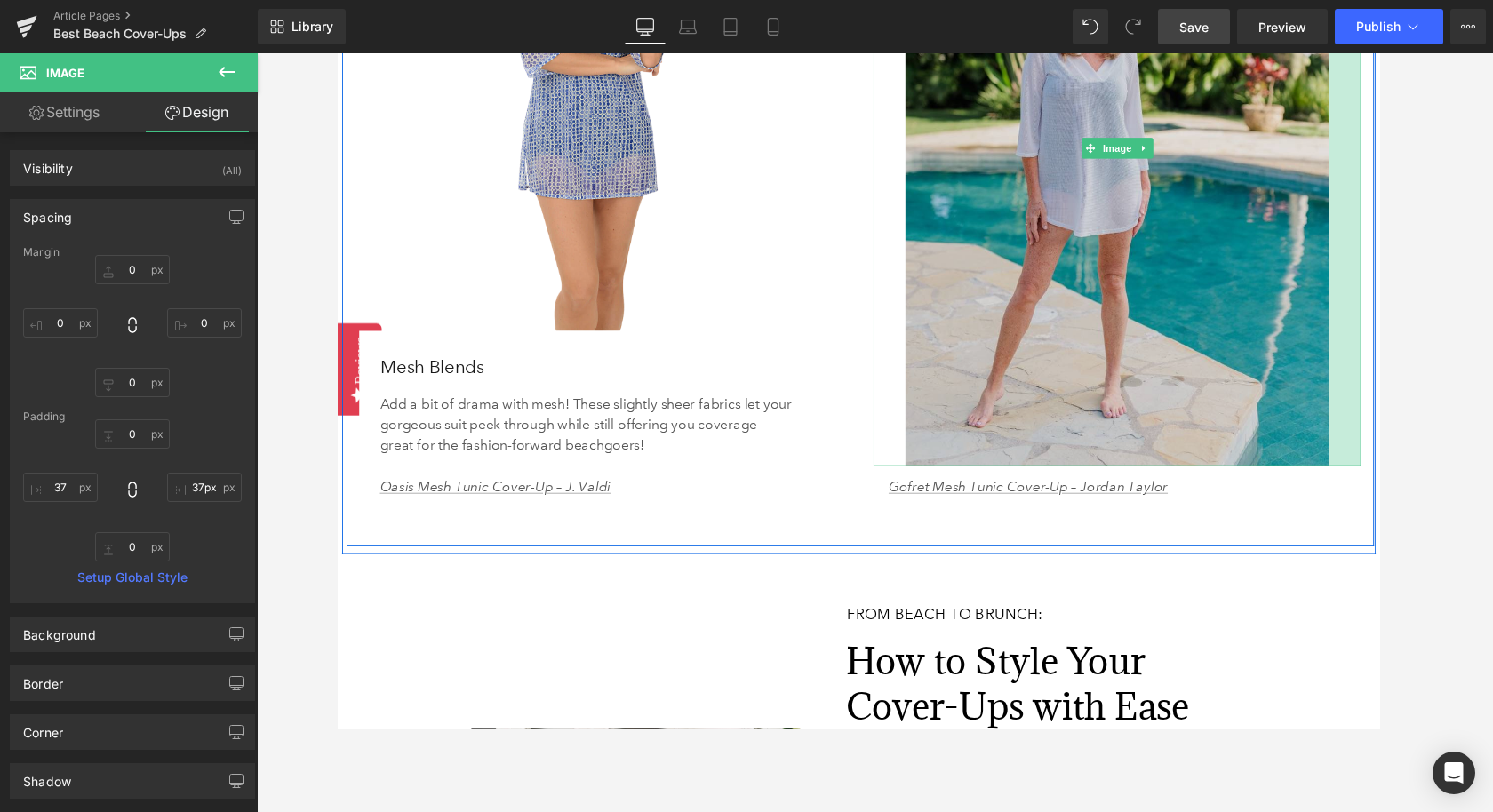 drag, startPoint x: 1383, startPoint y: 376, endPoint x: 1350, endPoint y: 378, distance: 33.060551 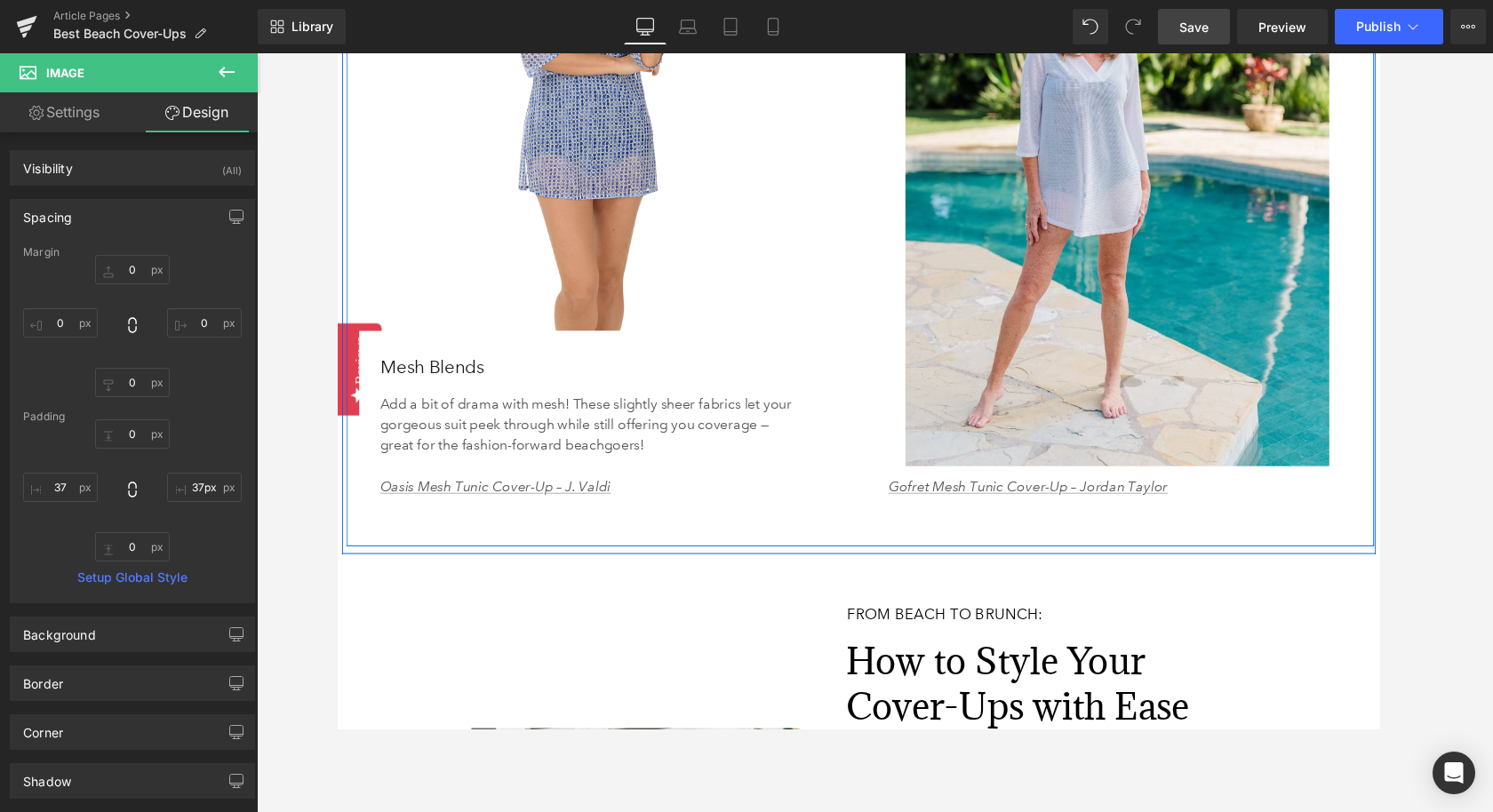 click on "Gofret Mesh Tunic Cover-Up – Jordan Taylor" at bounding box center [1135, 500] 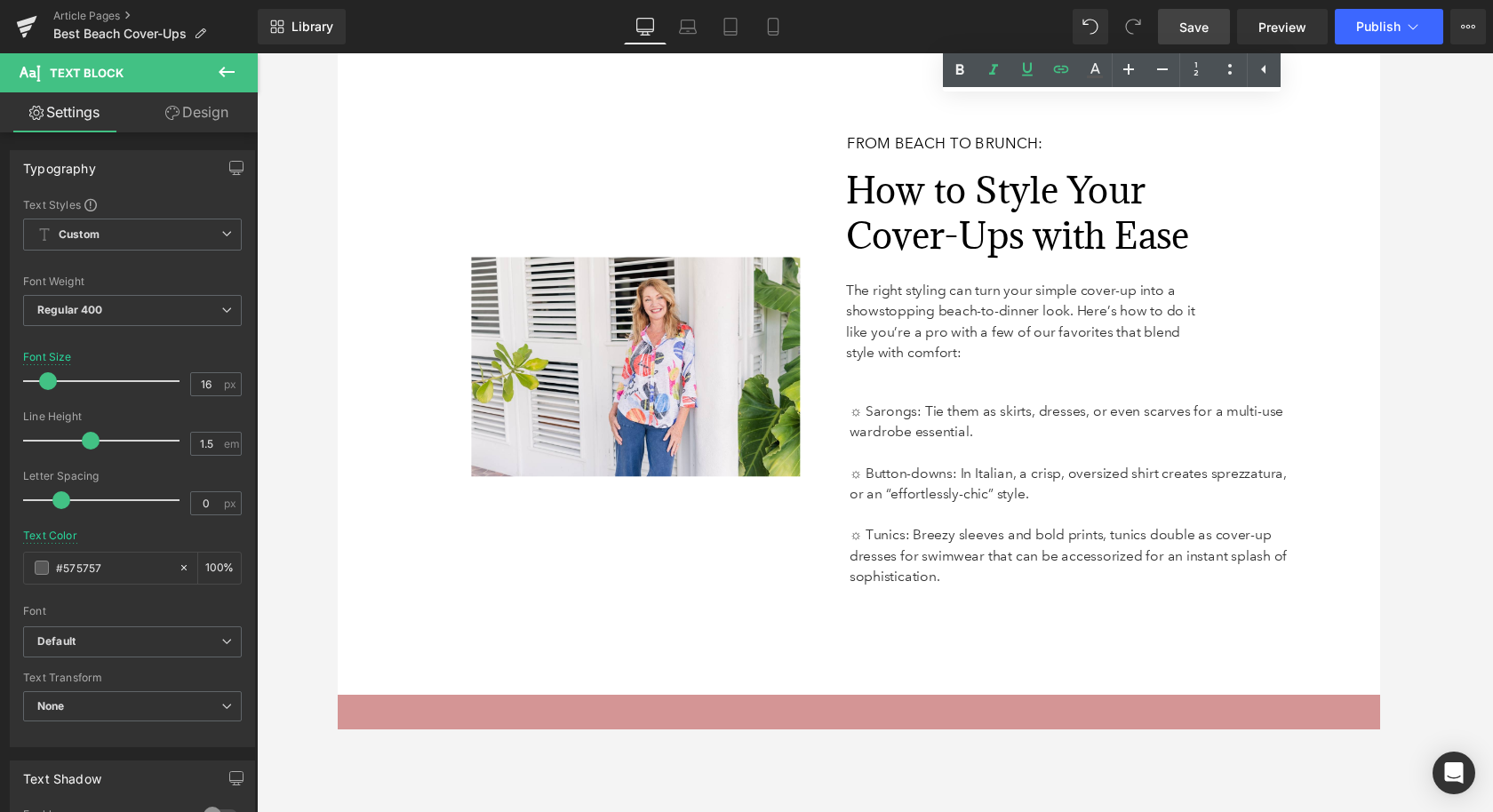 scroll, scrollTop: 5563, scrollLeft: 0, axis: vertical 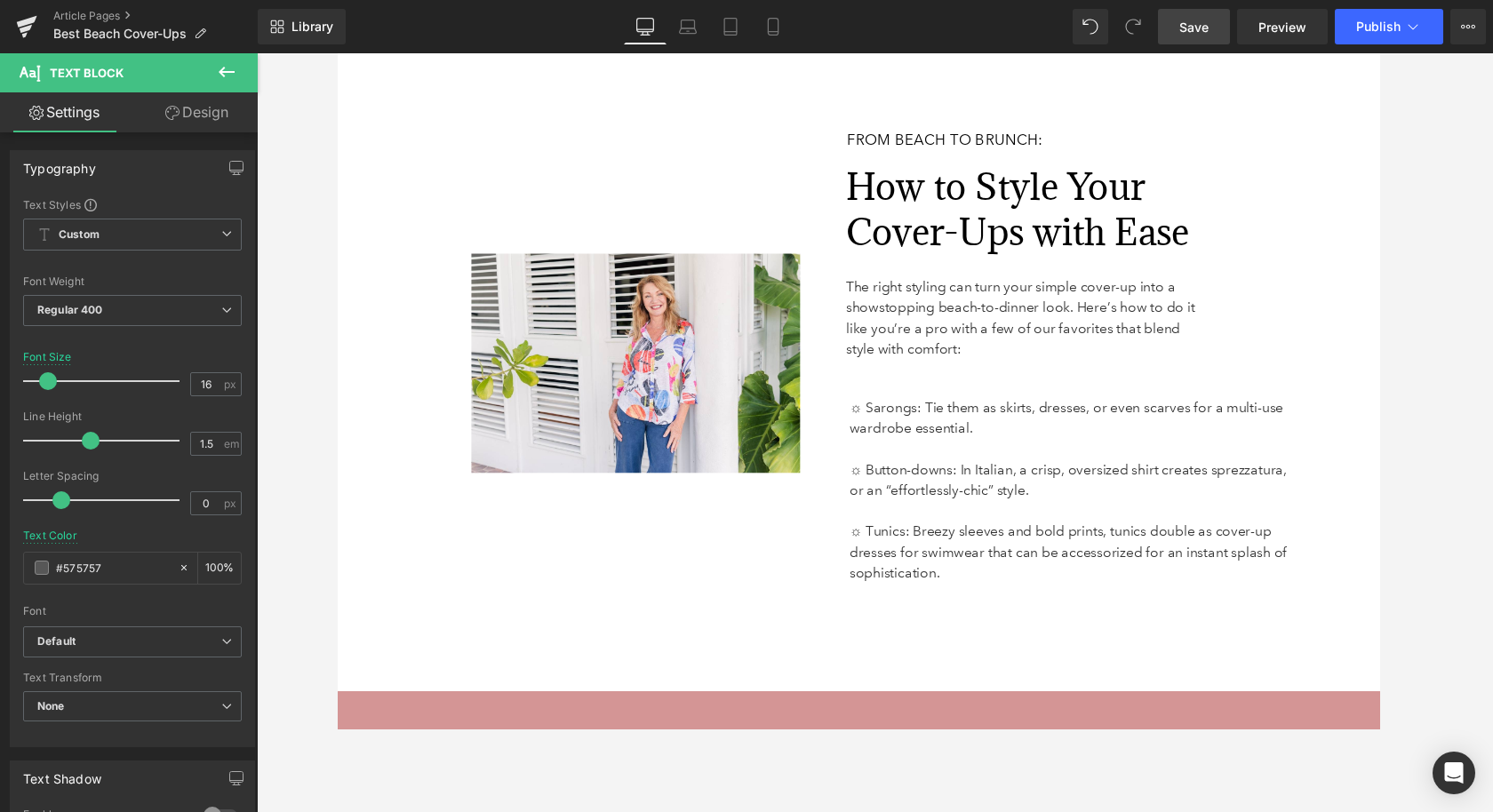 click on "Save" at bounding box center (1194, 27) 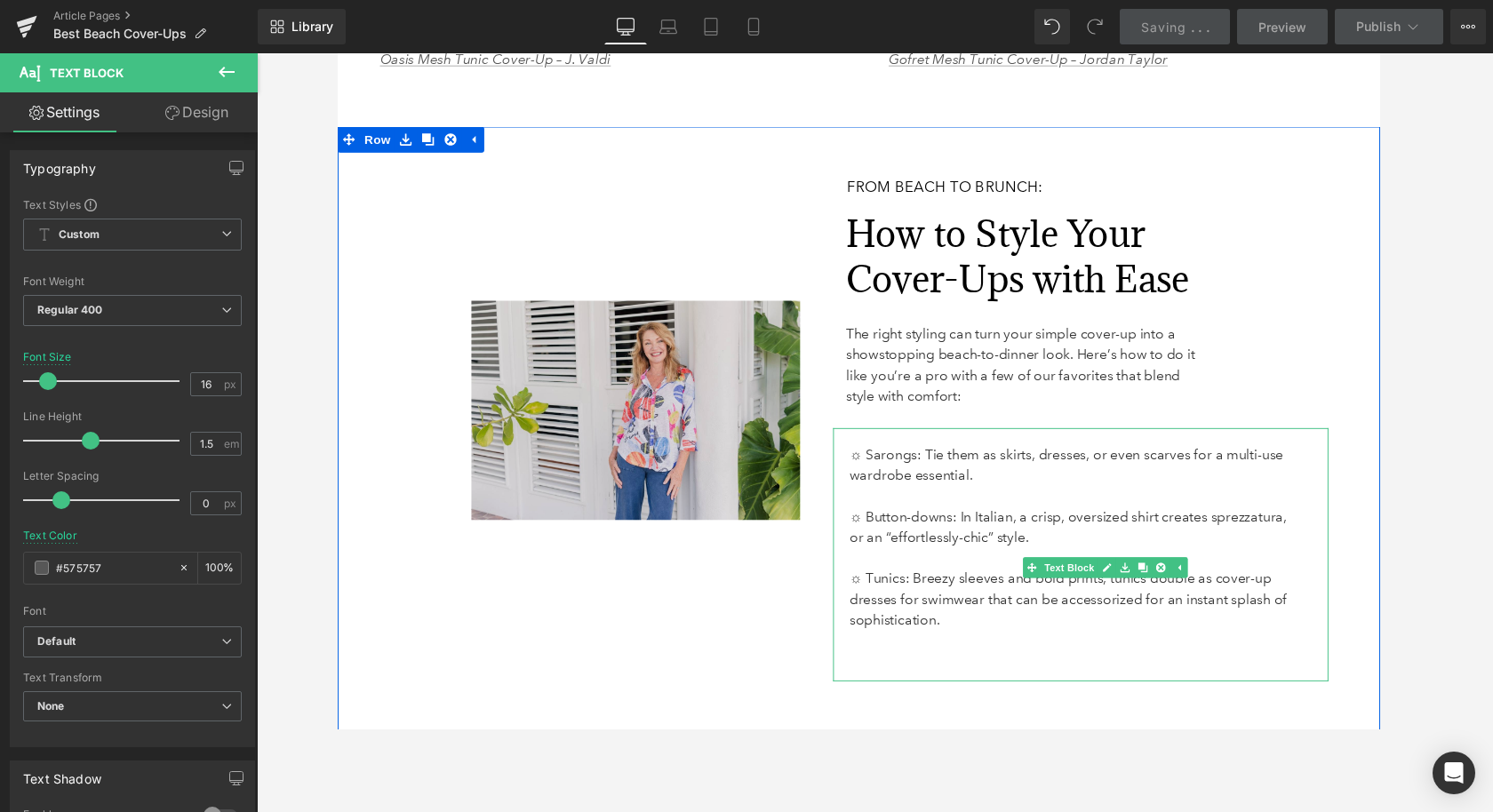 scroll, scrollTop: 5495, scrollLeft: 0, axis: vertical 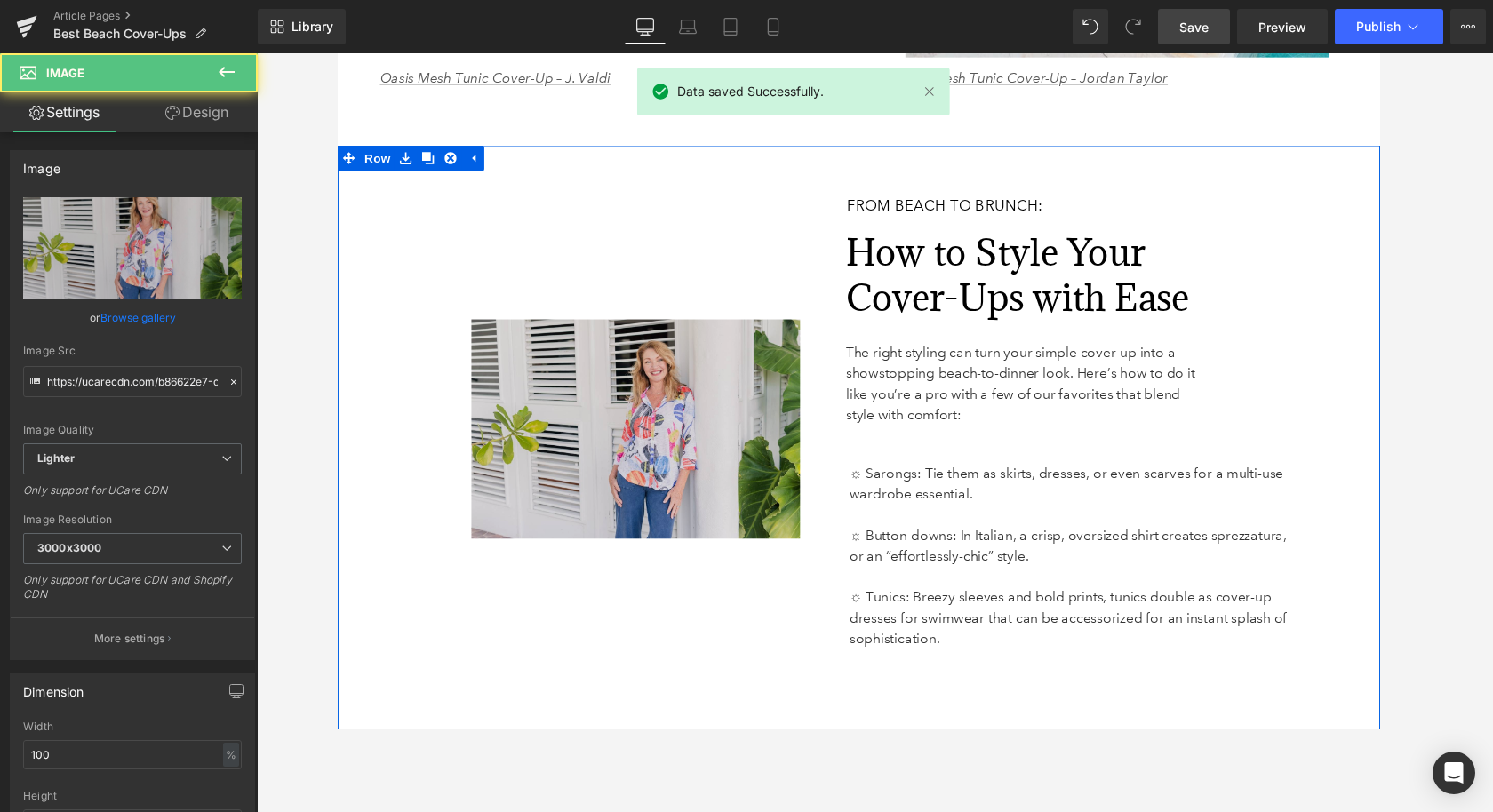 click at bounding box center [599, 441] 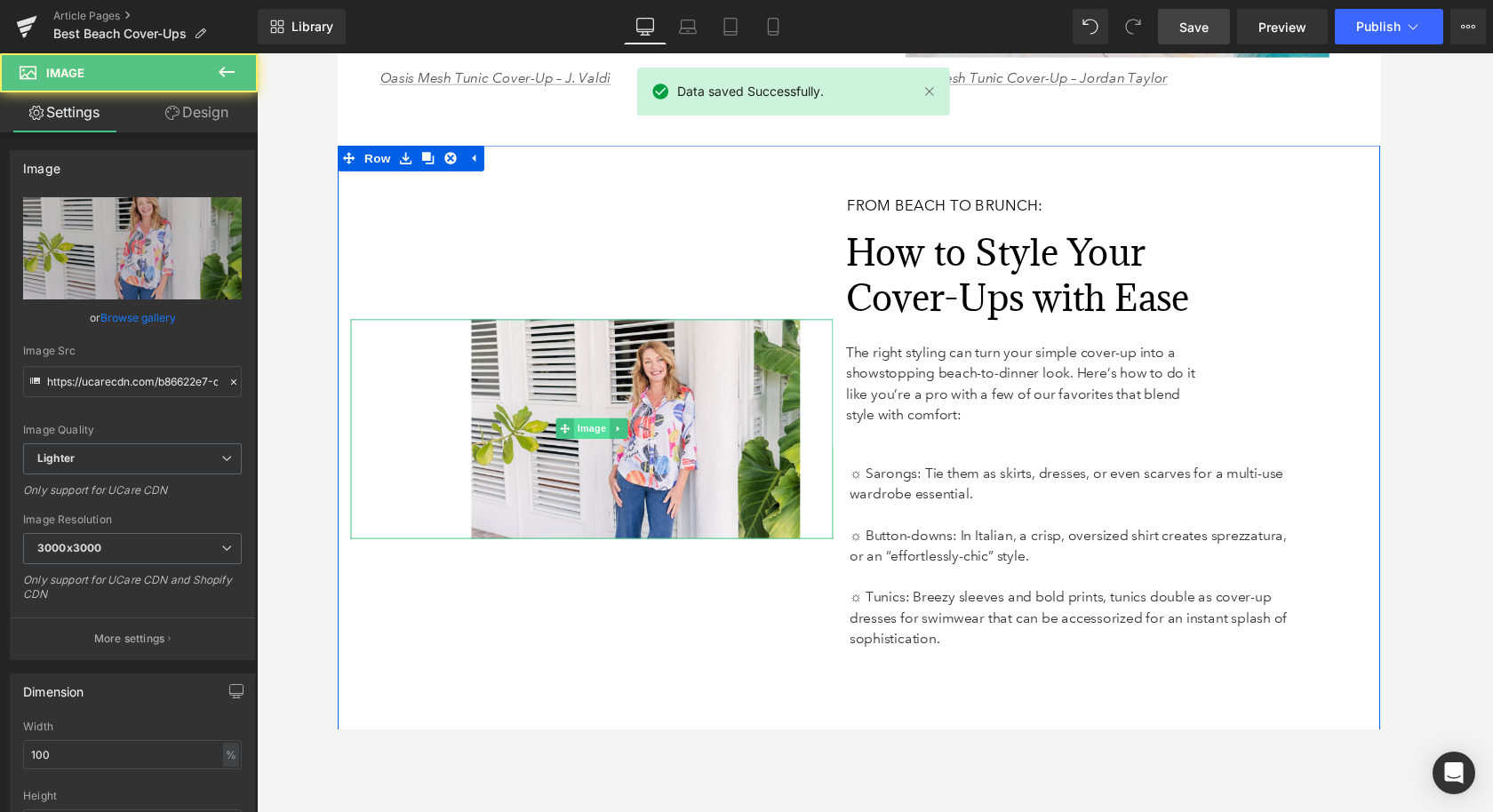 click on "Image" at bounding box center (599, 441) 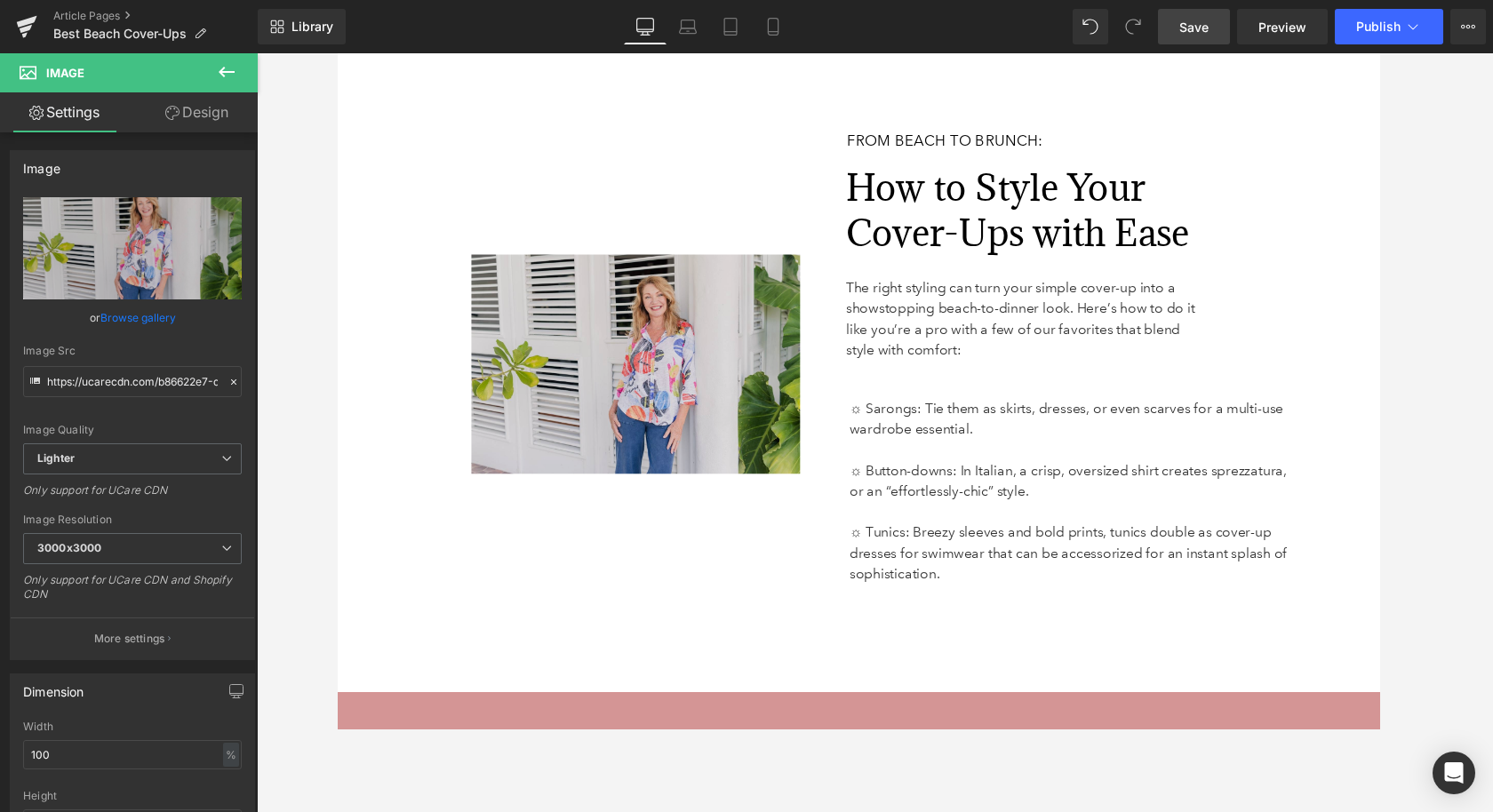 scroll, scrollTop: 5555, scrollLeft: 0, axis: vertical 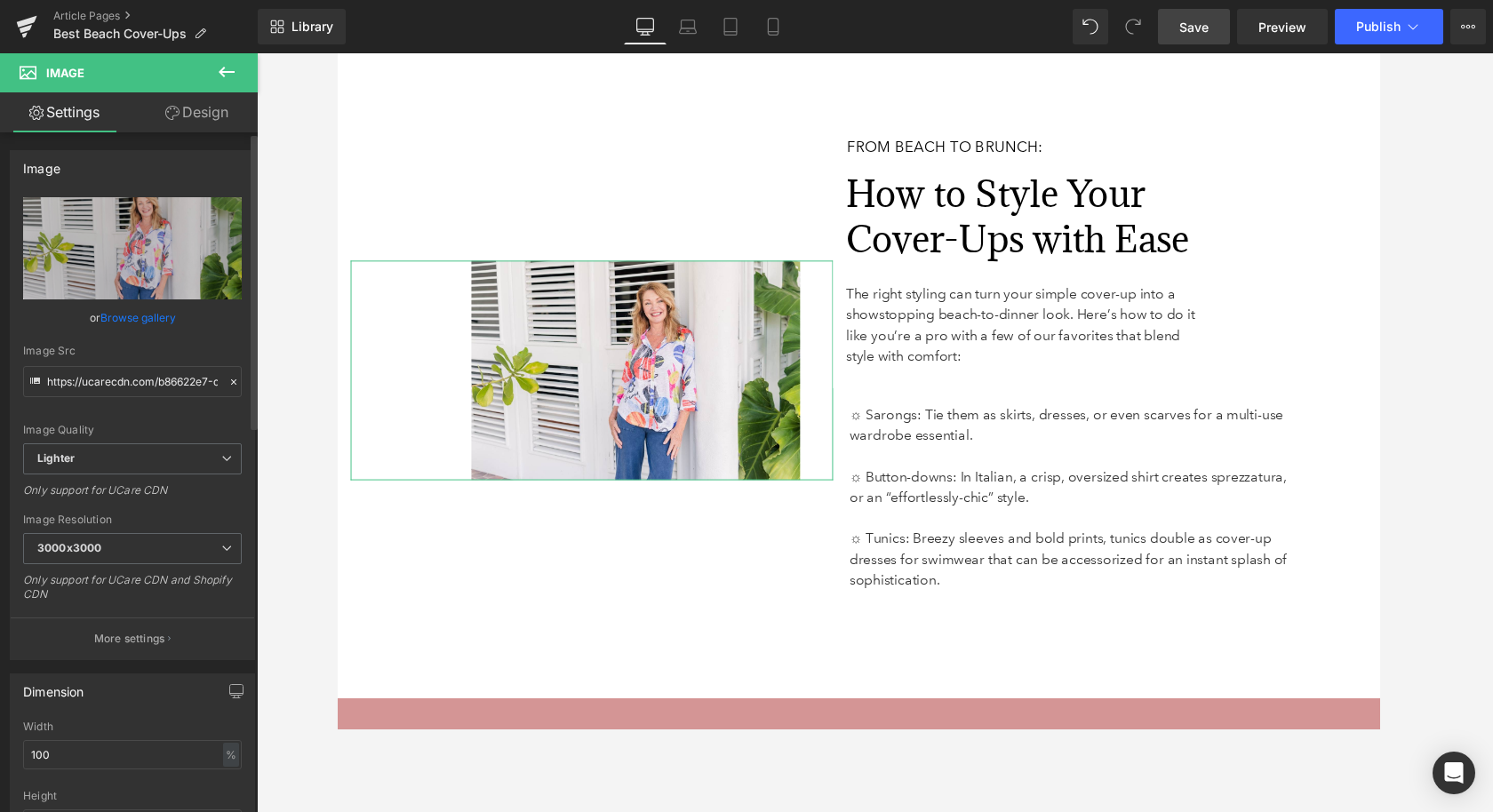 click on "Browse gallery" at bounding box center [138, 317] 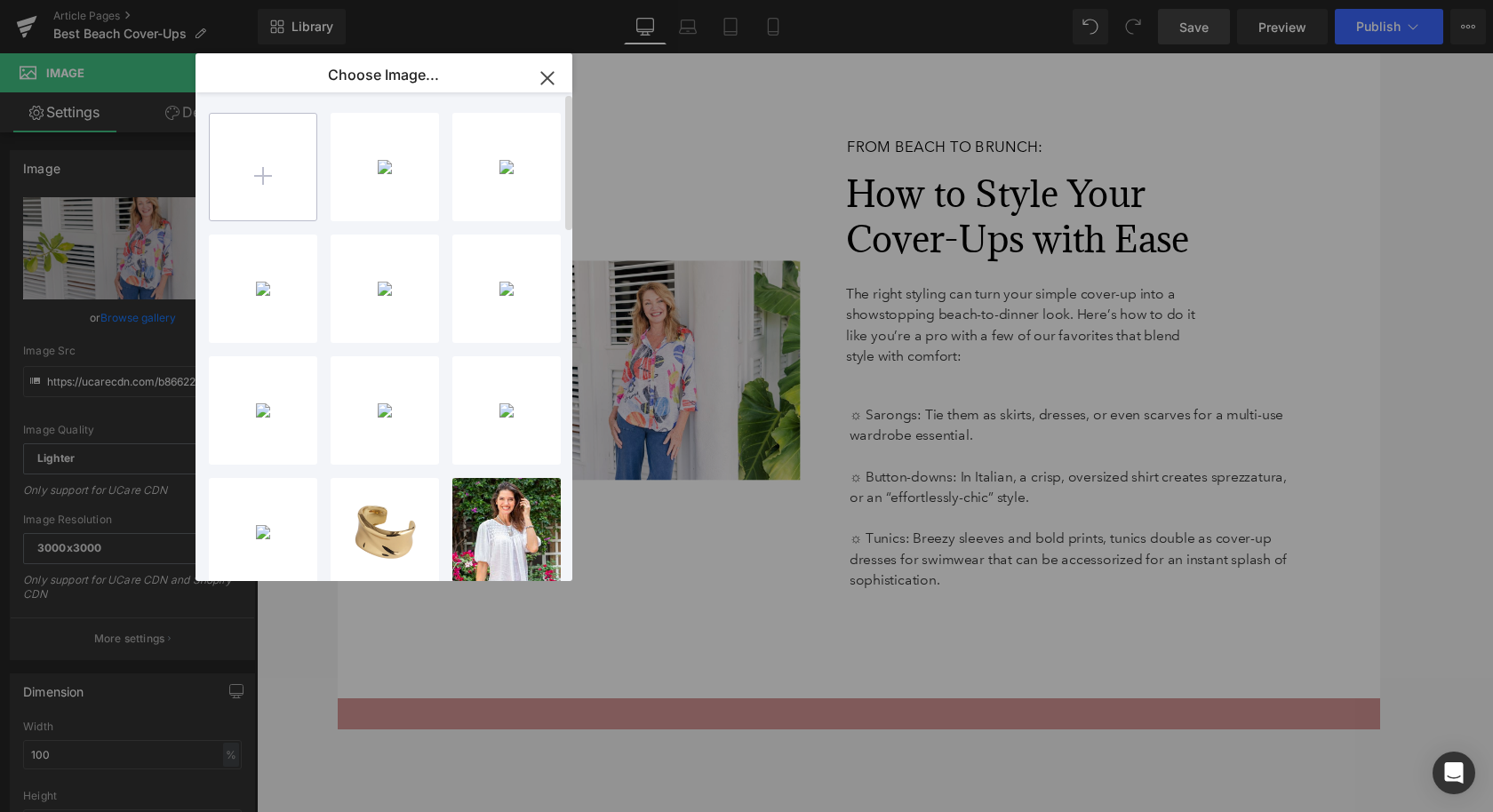 click at bounding box center (263, 167) 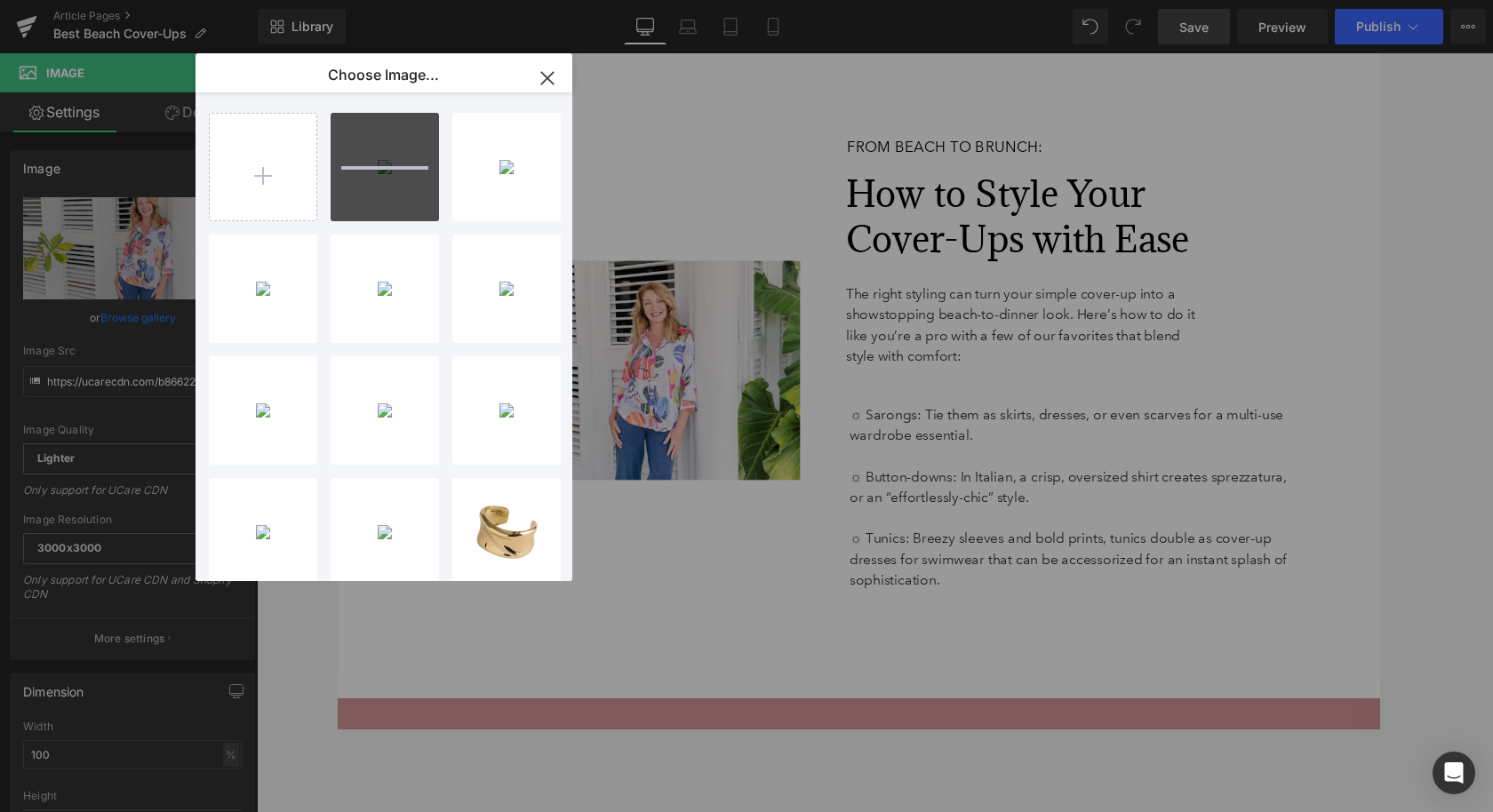 type 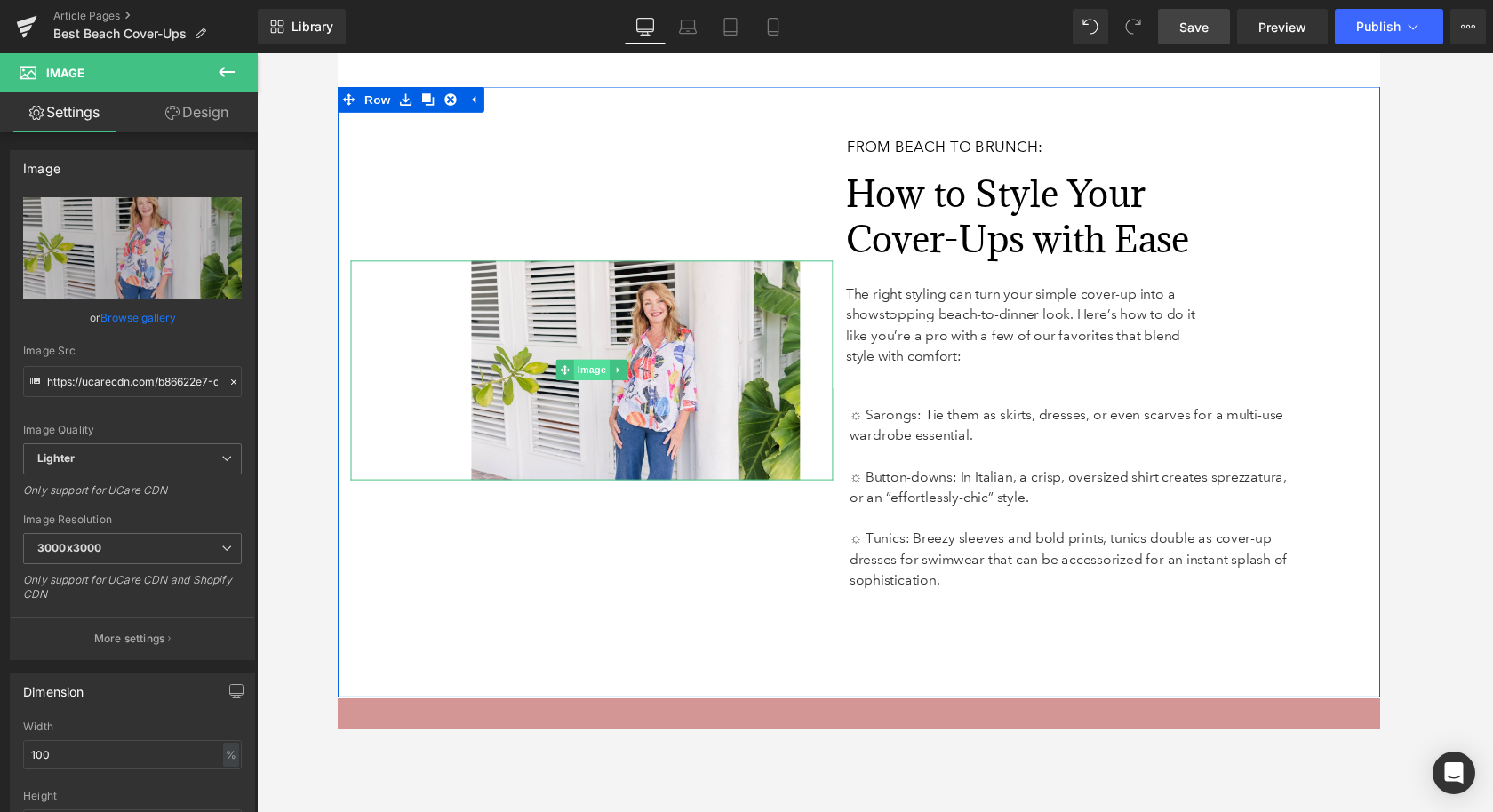 click on "Image" at bounding box center [599, 380] 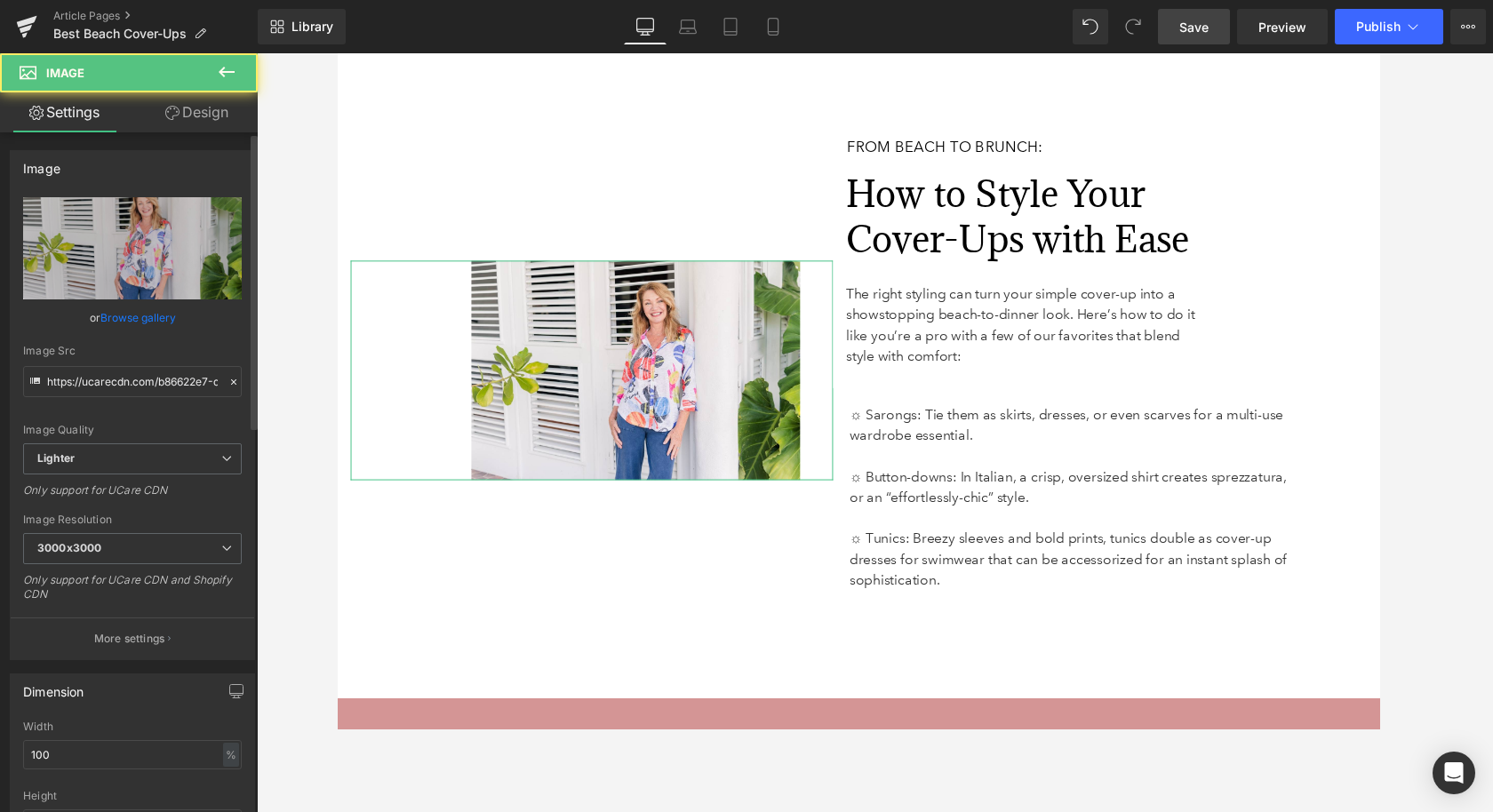 click on "Browse gallery" at bounding box center [138, 317] 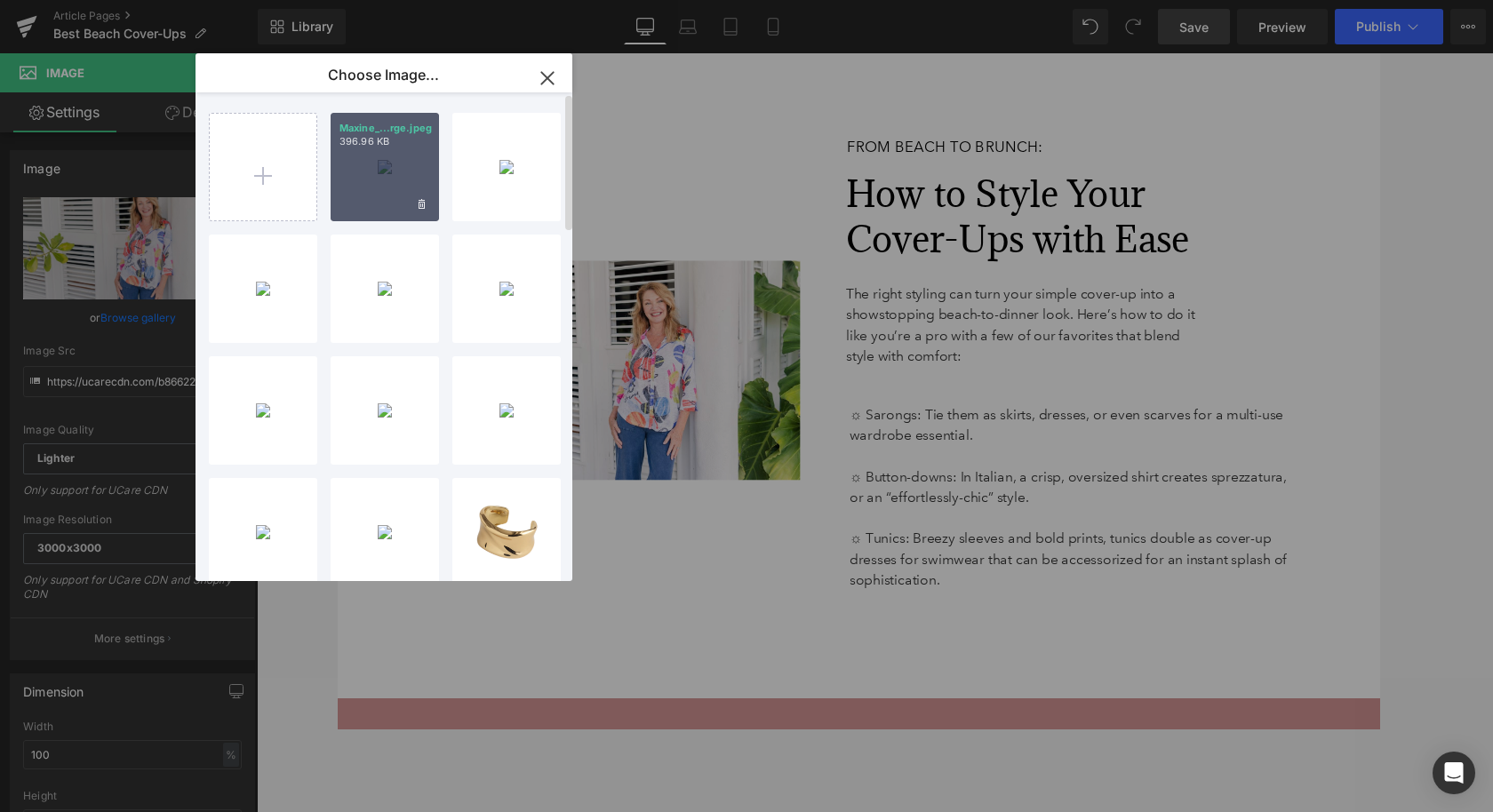click on "Maxine_...rge.jpeg 396.96 KB" at bounding box center [385, 167] 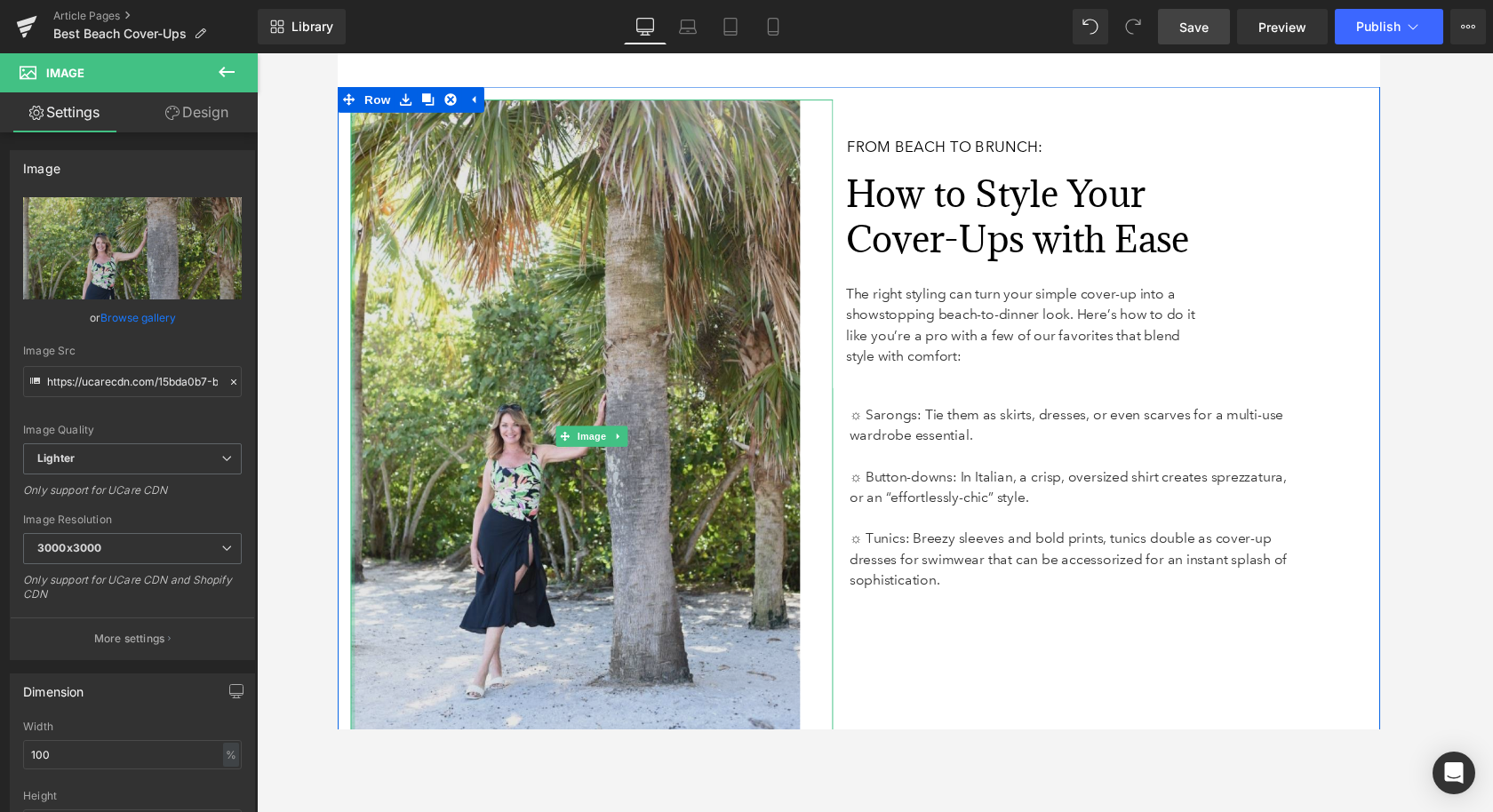 drag, startPoint x: 469, startPoint y: 338, endPoint x: 453, endPoint y: 338, distance: 16 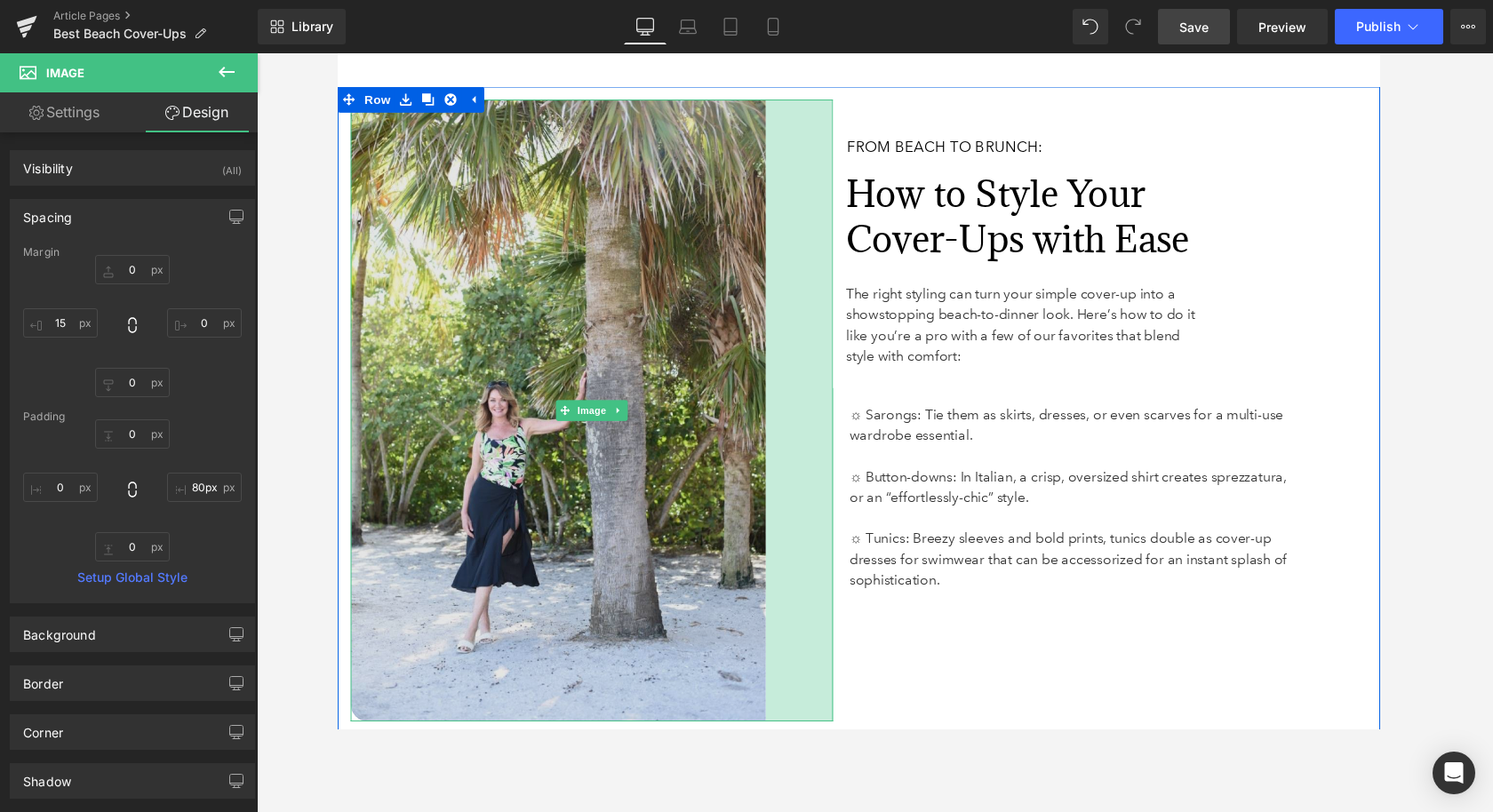 type on "81px" 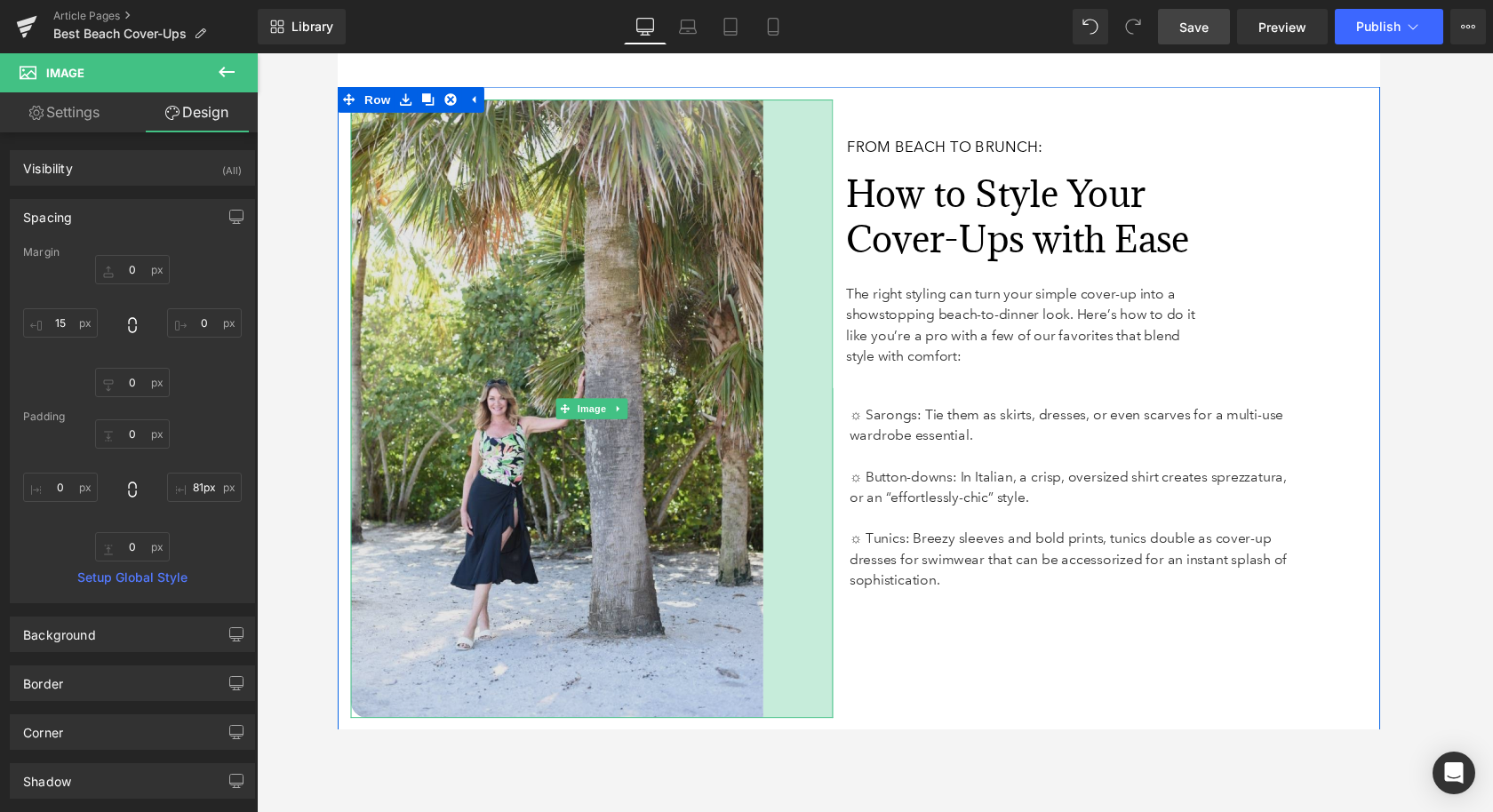 drag, startPoint x: 822, startPoint y: 389, endPoint x: 750, endPoint y: 391, distance: 72.02777 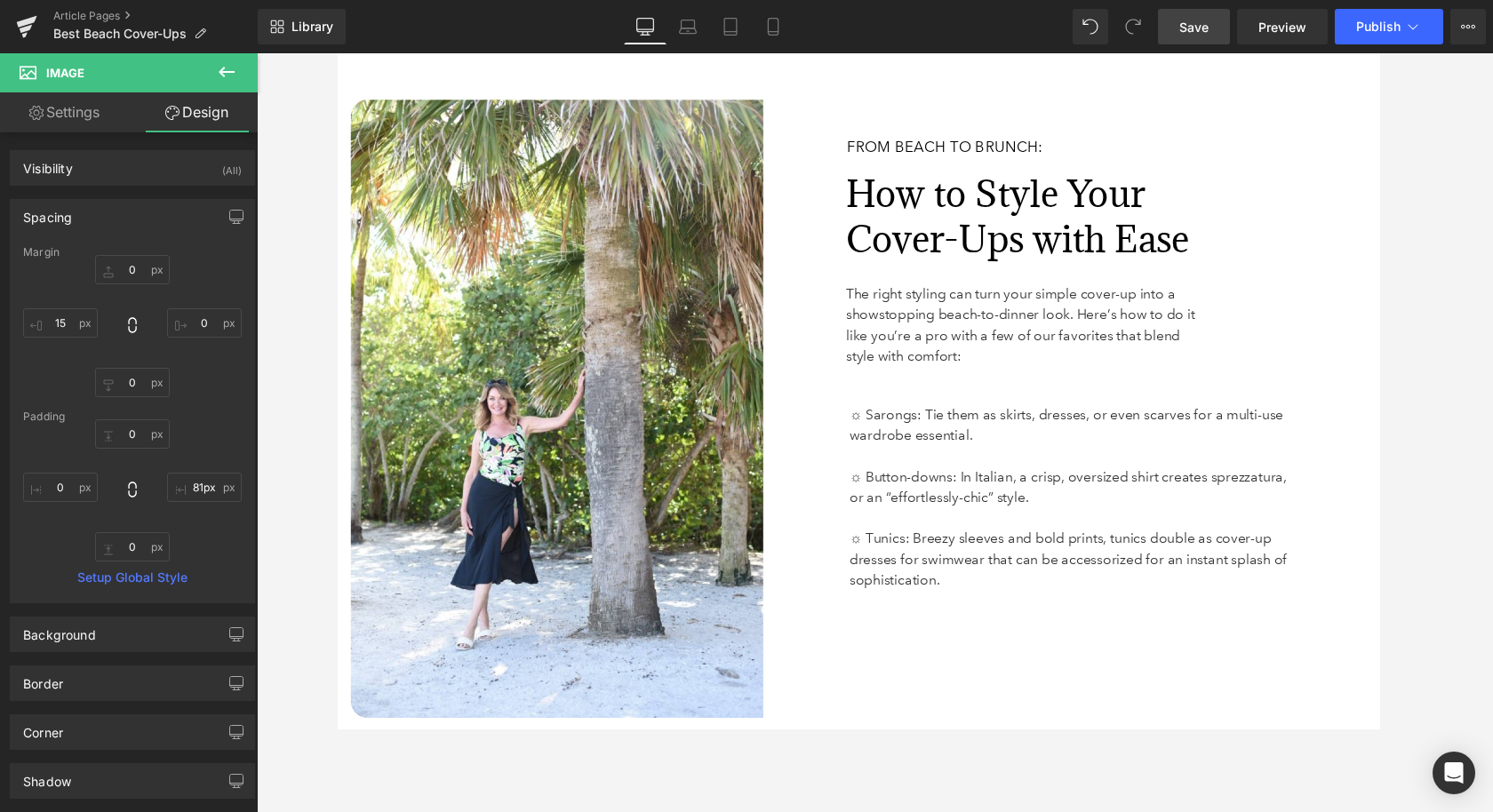 click at bounding box center (874, 433) 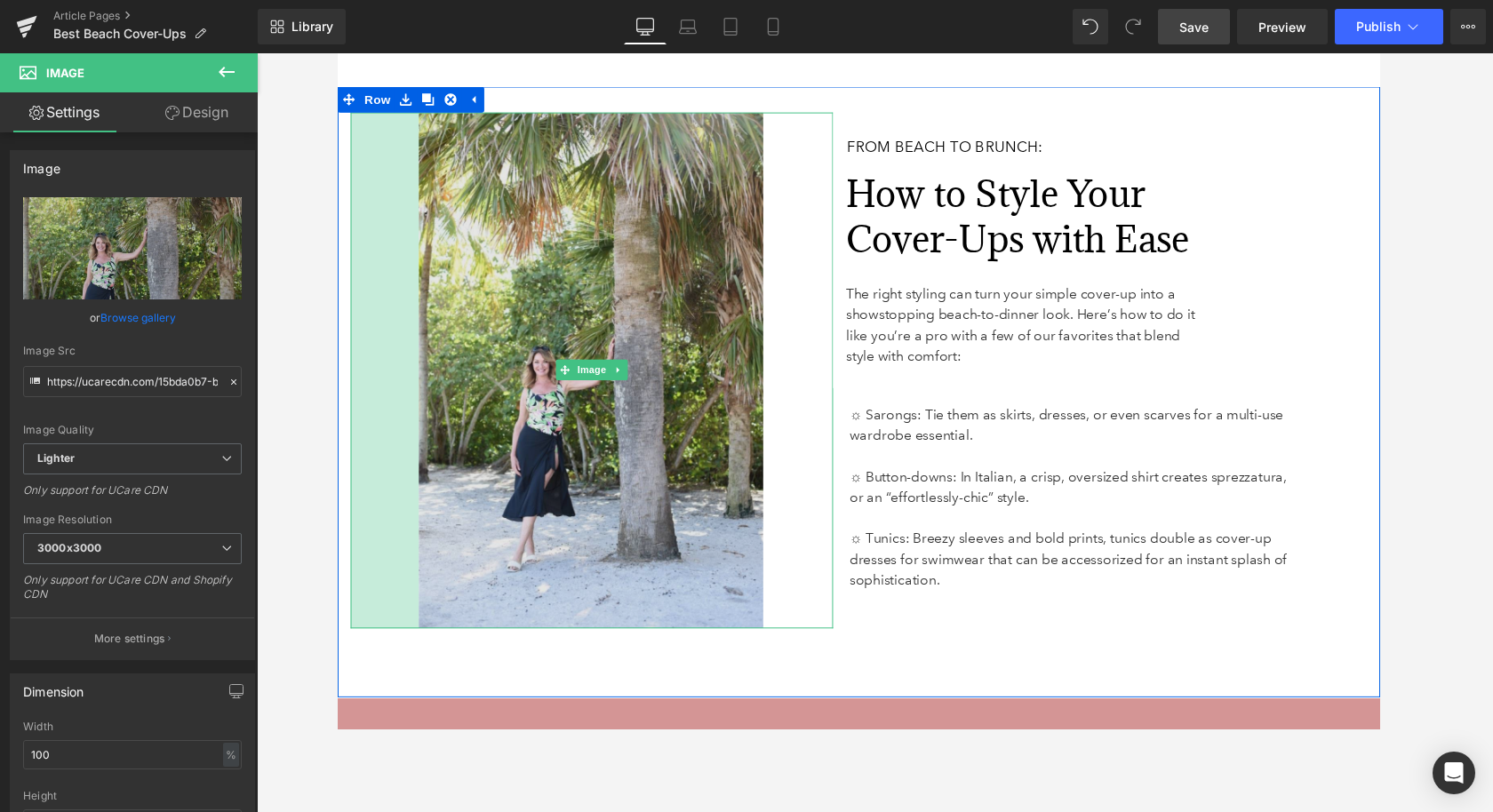drag, startPoint x: 351, startPoint y: 418, endPoint x: 421, endPoint y: 414, distance: 70.114193 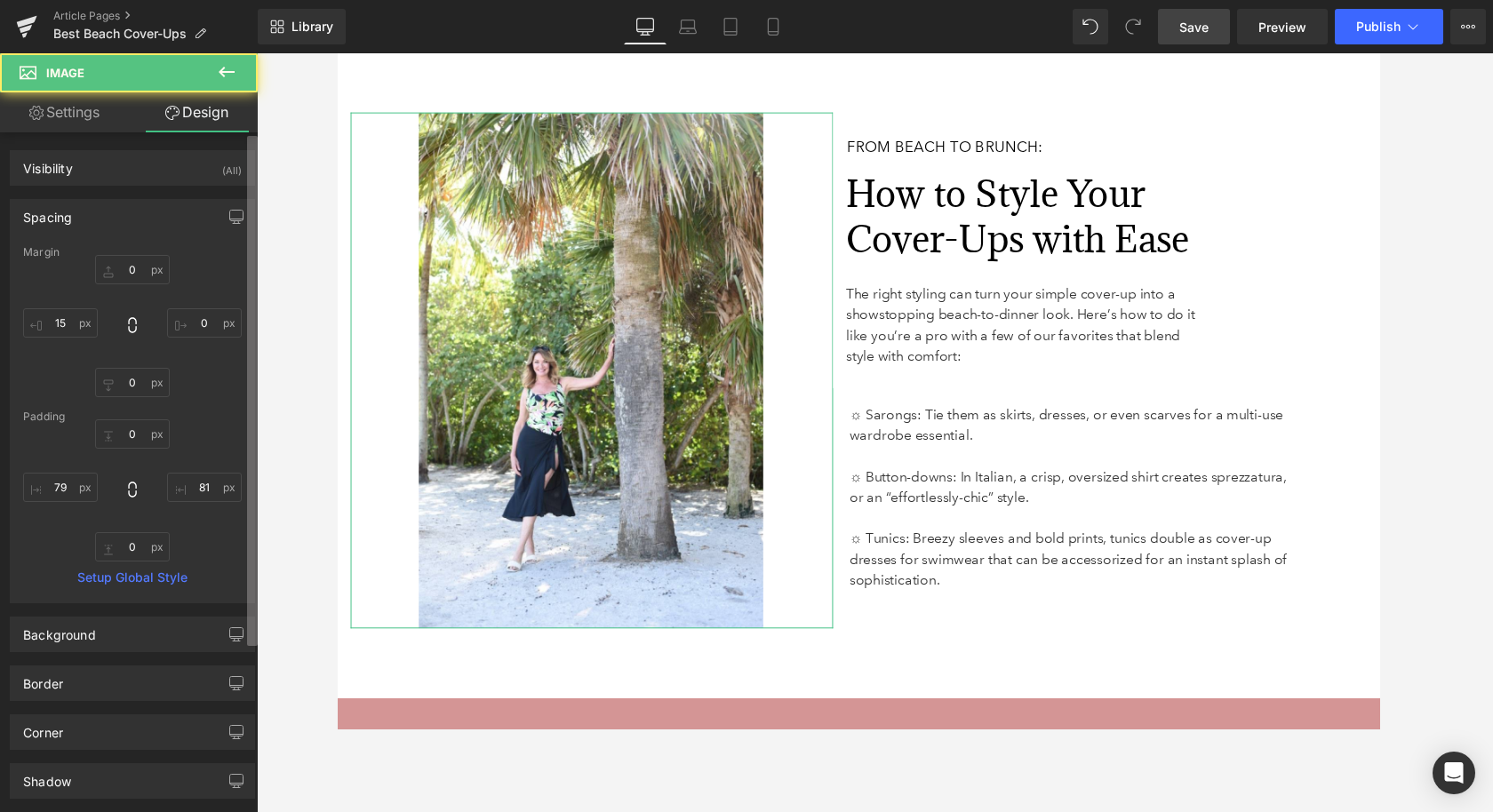 click at bounding box center (252, 391) 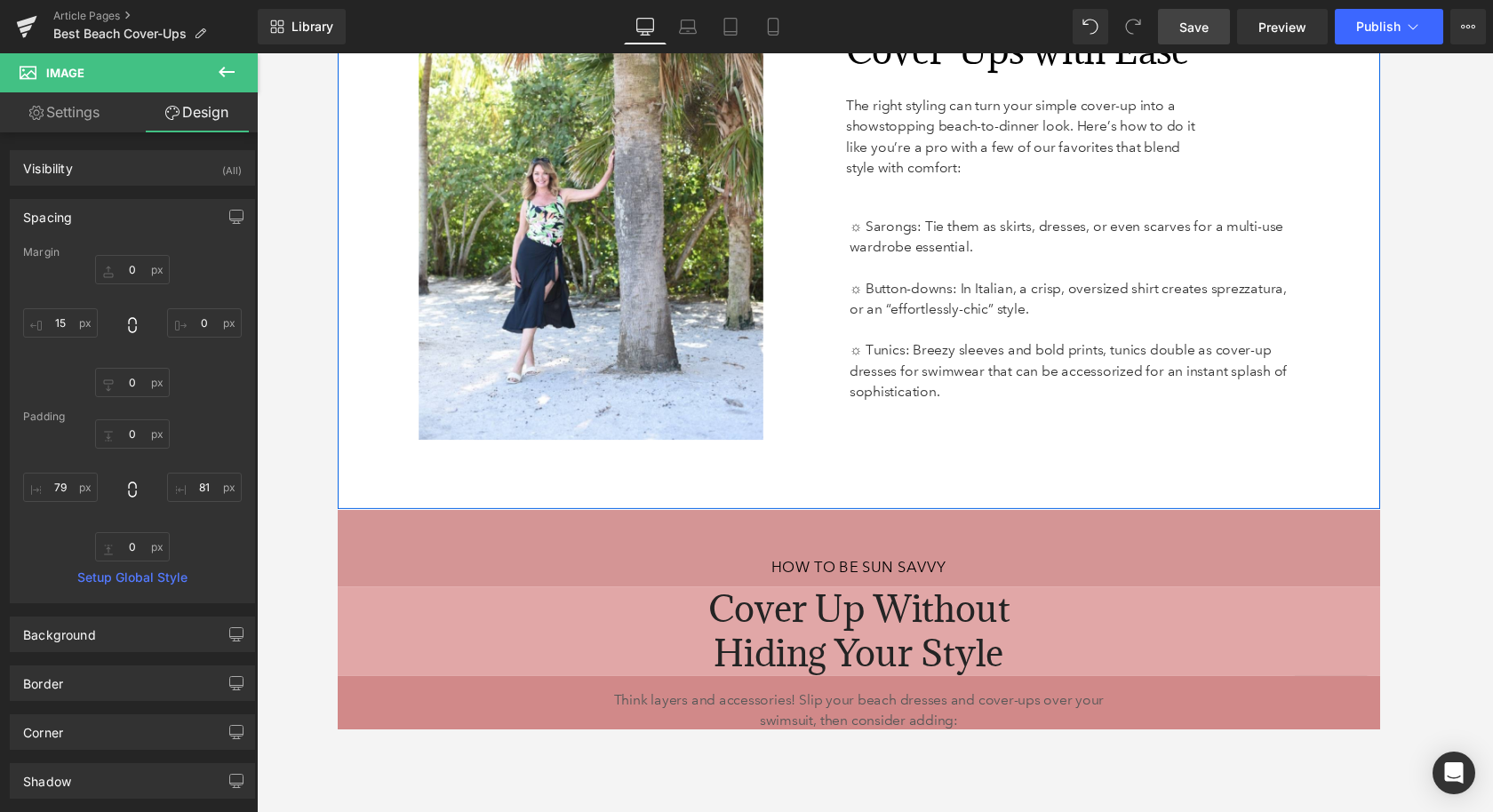 scroll, scrollTop: 5888, scrollLeft: 0, axis: vertical 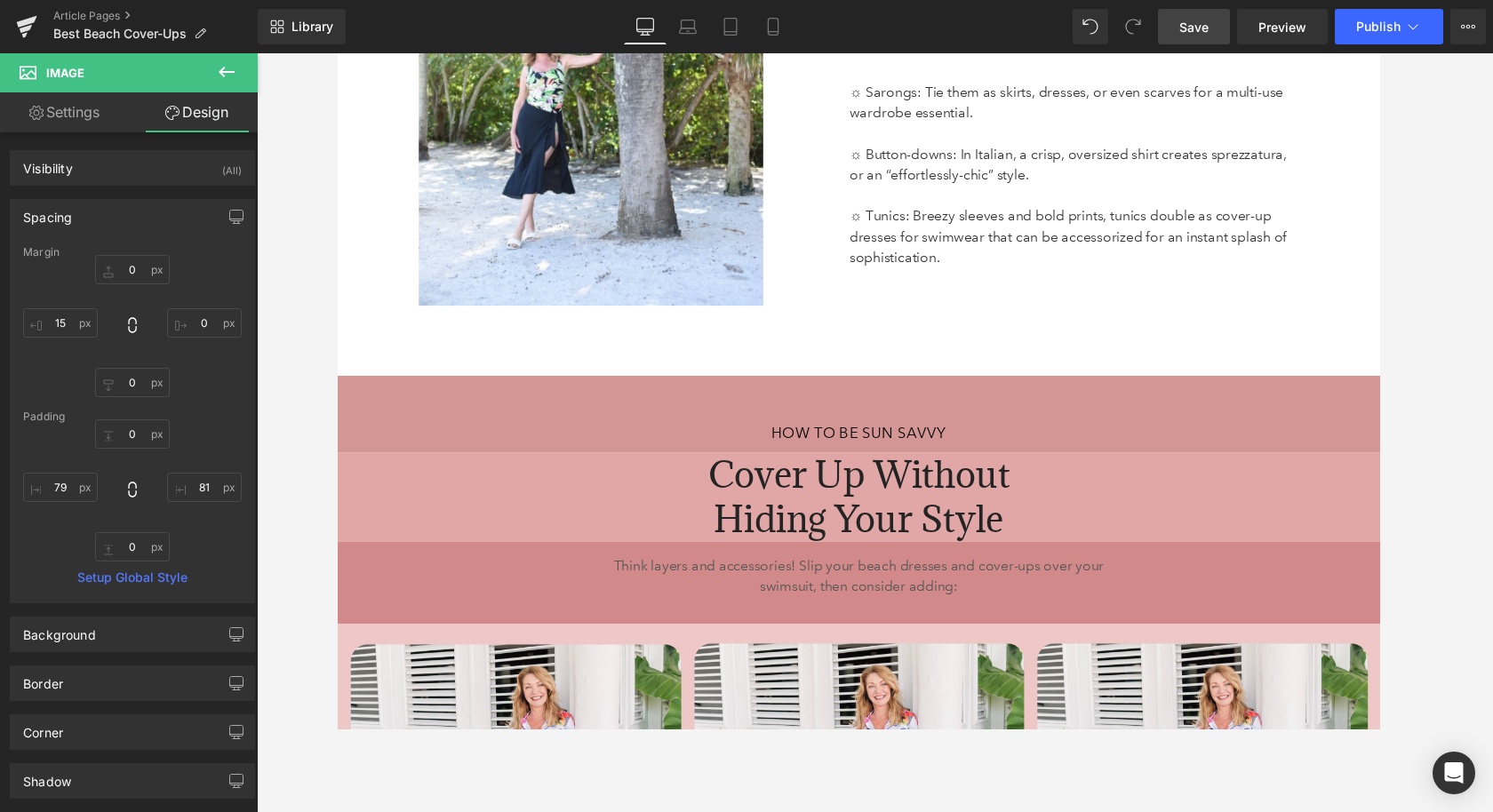 click on "Save" at bounding box center [1194, 27] 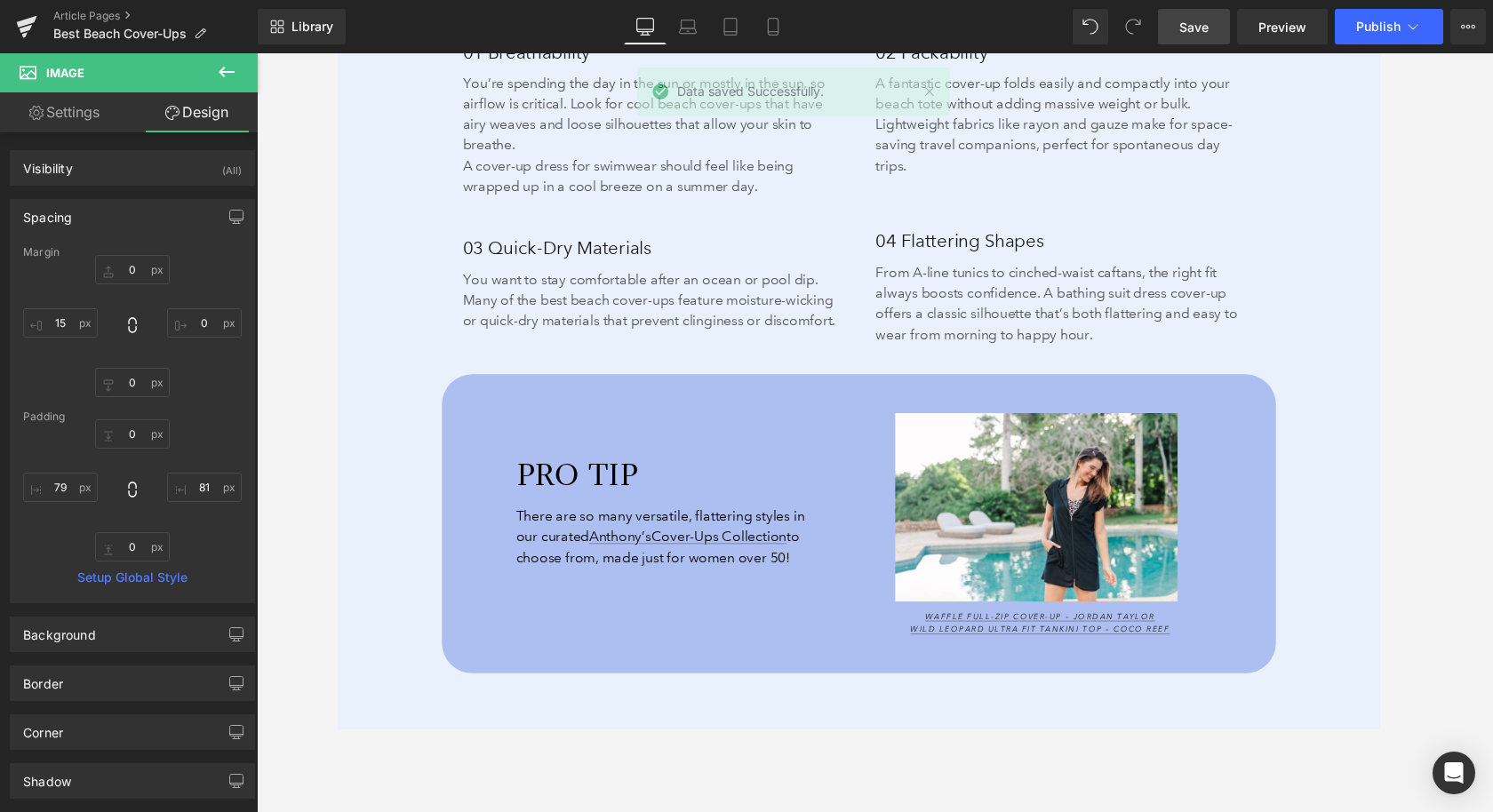 scroll, scrollTop: 2615, scrollLeft: 0, axis: vertical 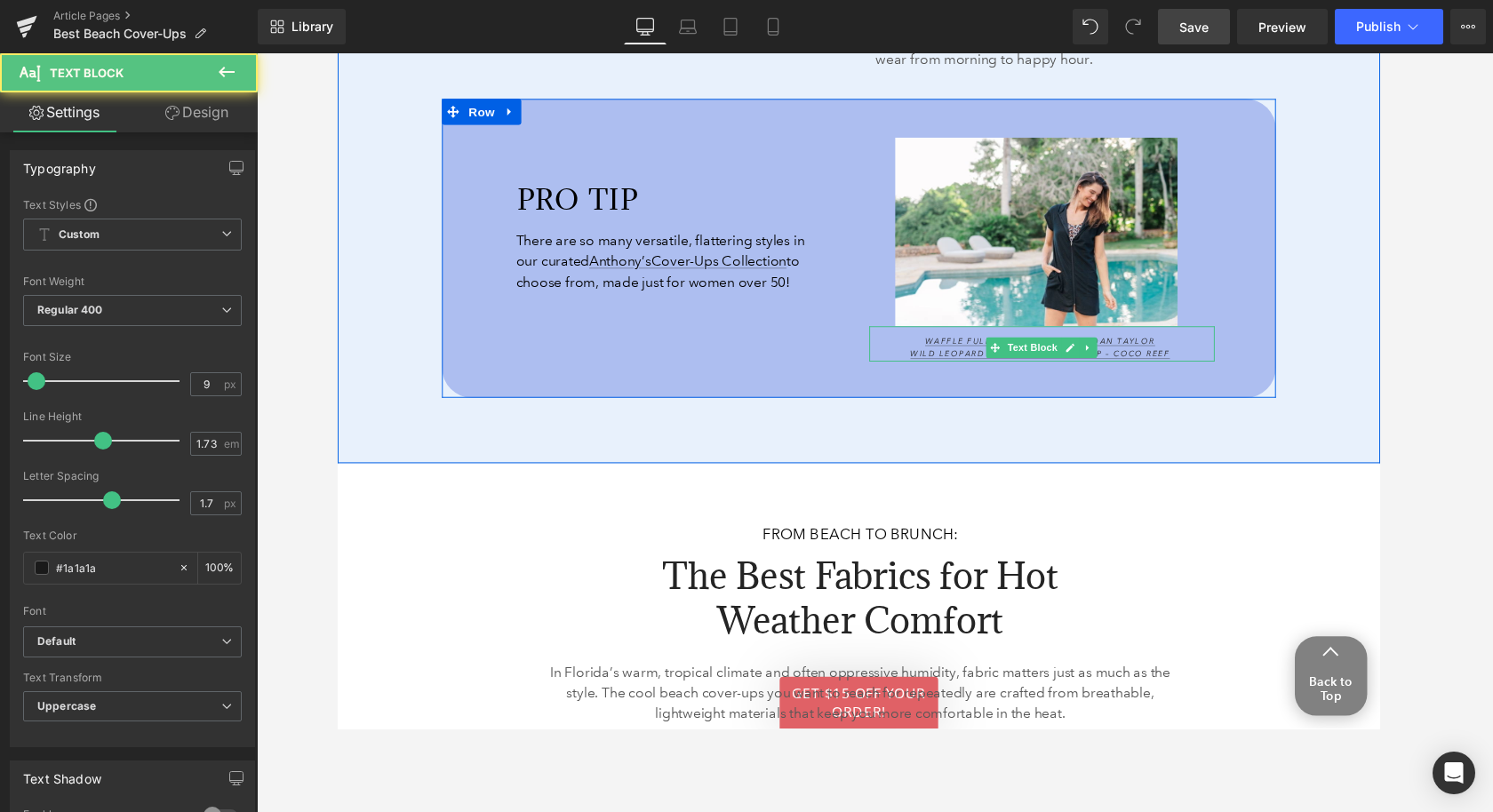 click on "Waffle Full-Zip Cover-Up – Jordan Taylor" at bounding box center (1064, 351) 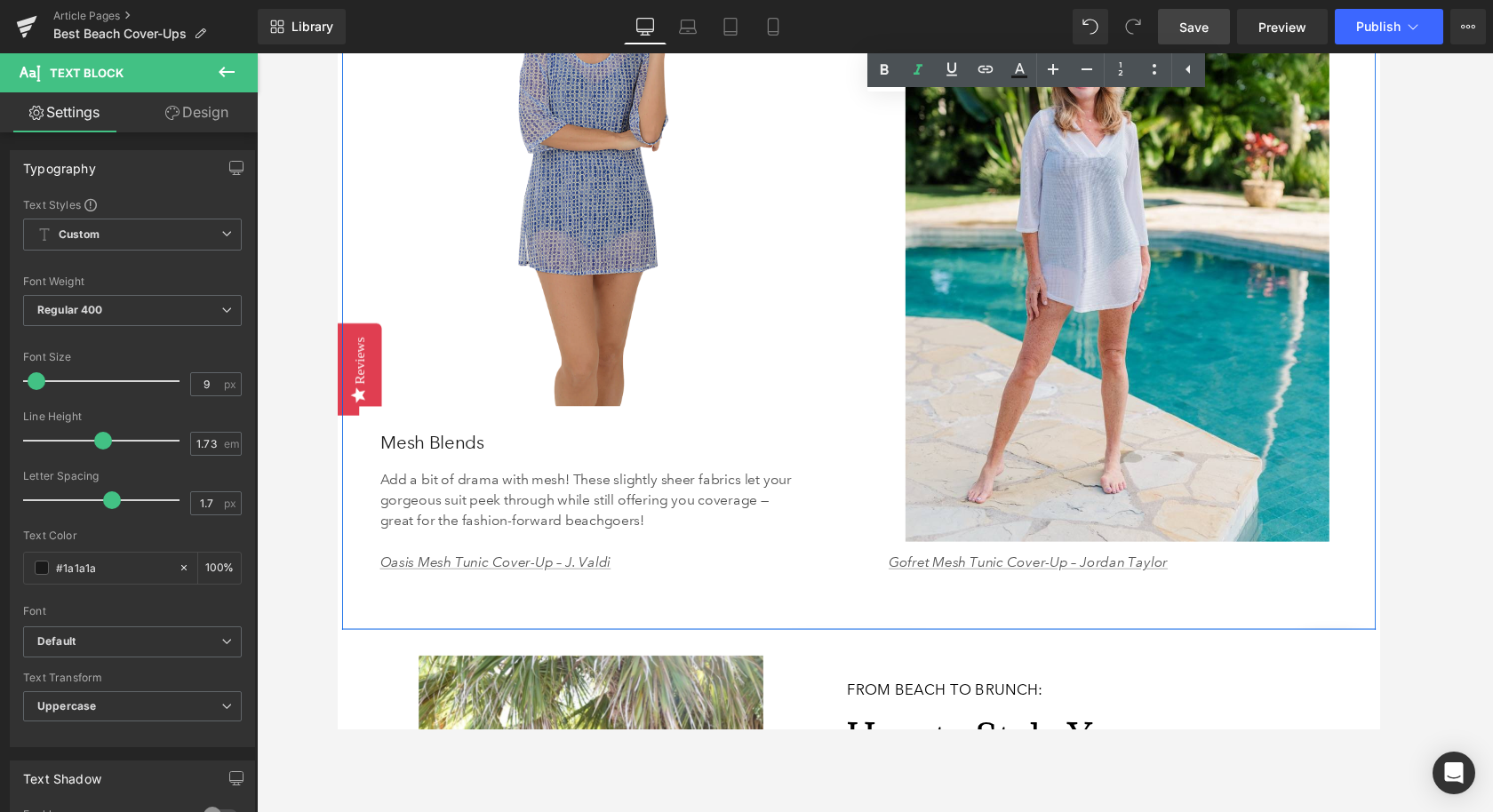 scroll, scrollTop: 5038, scrollLeft: 0, axis: vertical 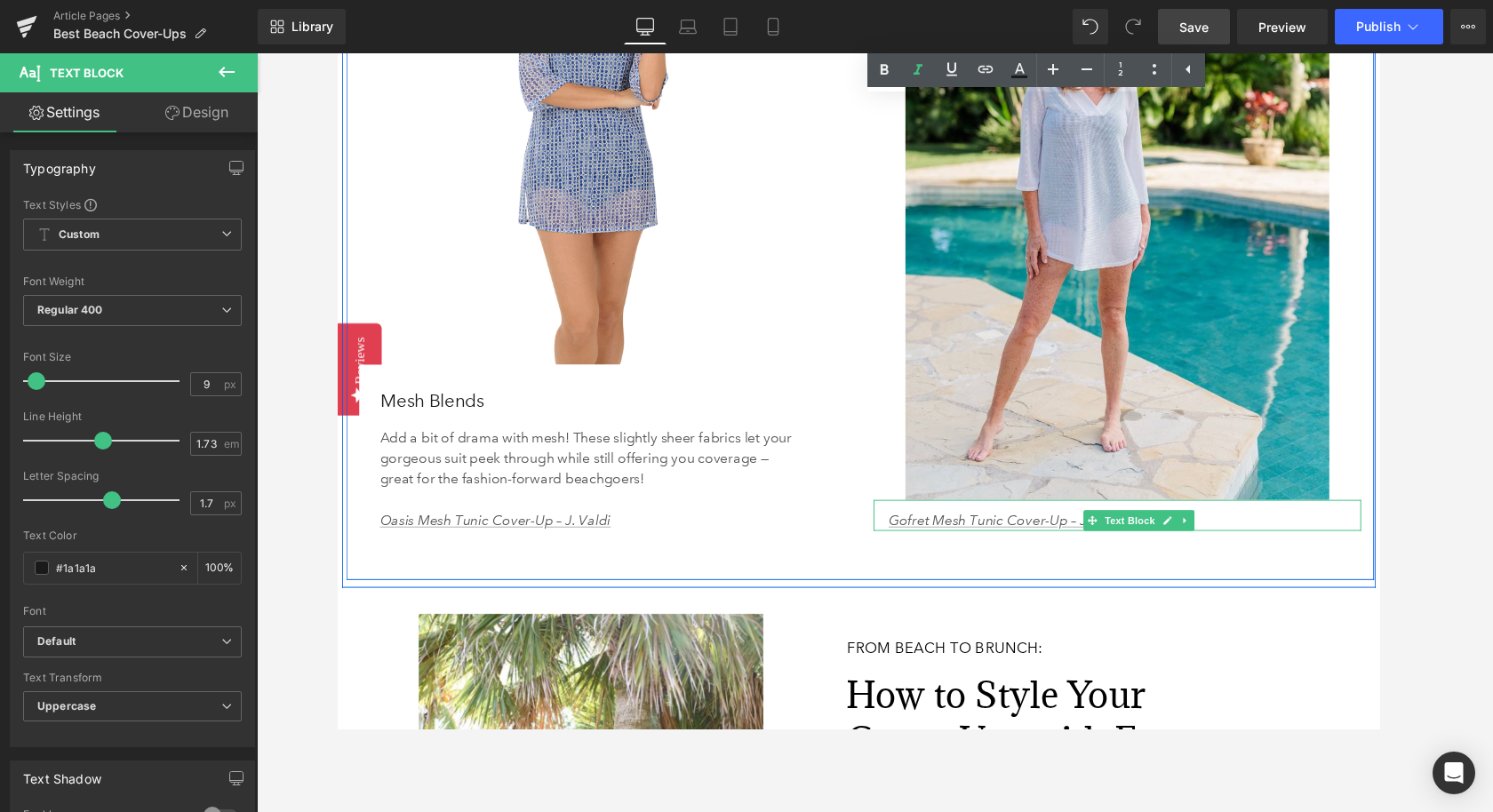 click on "Gofret Mesh Tunic Cover-Up – Jordan Taylor" at bounding box center (1135, 536) 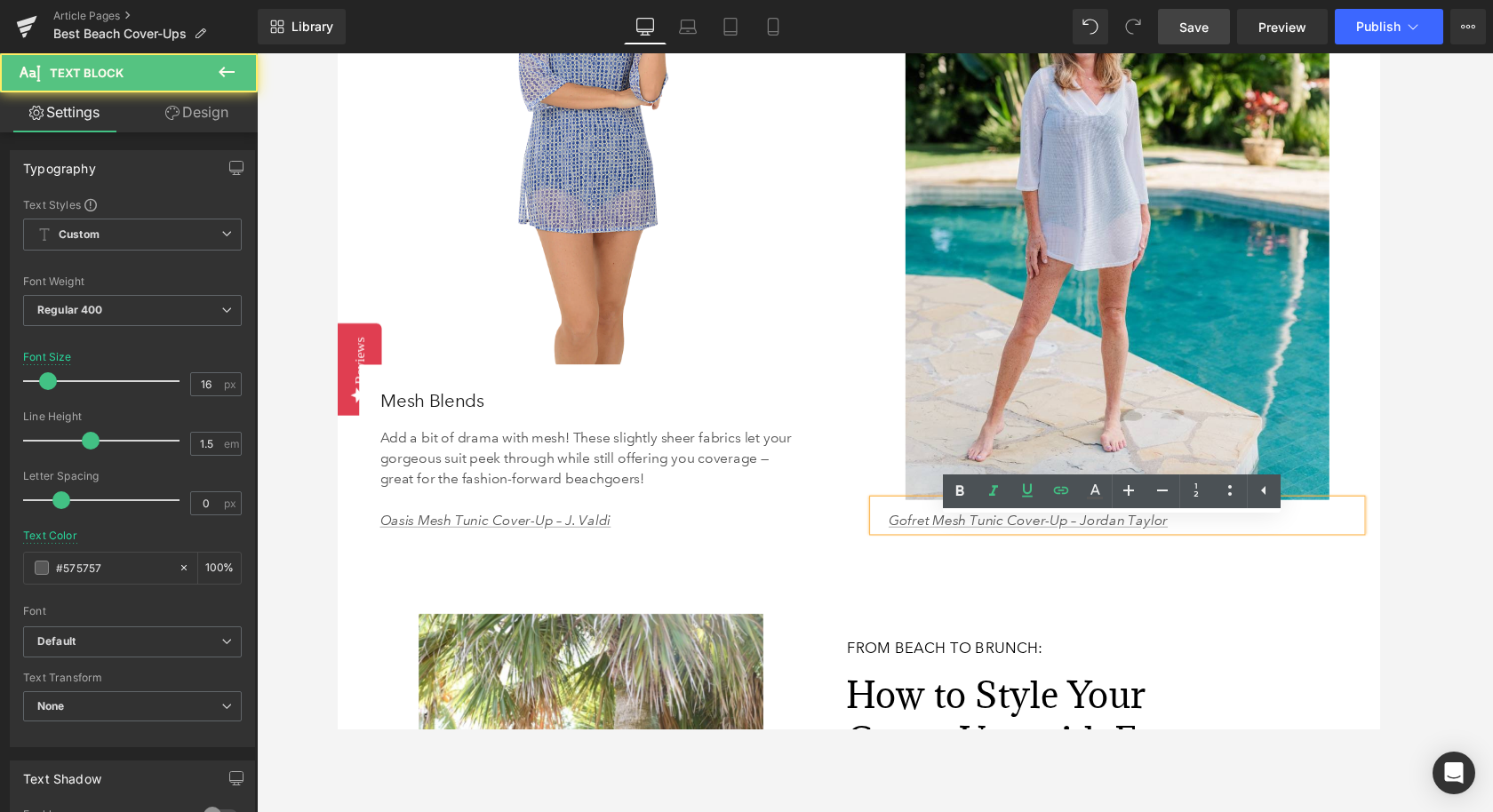 click on "Gofret Mesh Tunic Cover-Up – Jordan Taylor" at bounding box center [1135, 536] 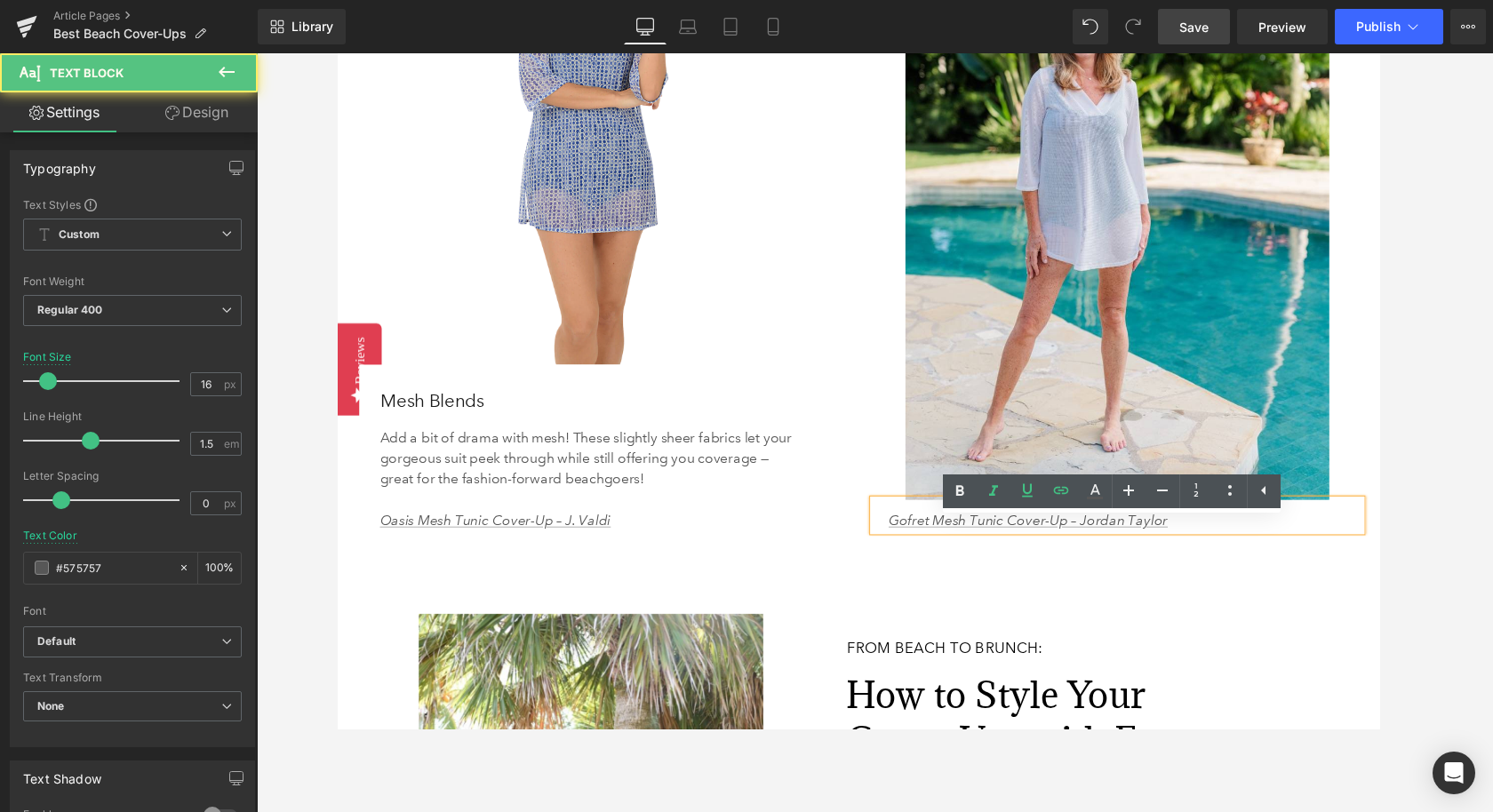 click on "Gofret Mesh Tunic Cover-Up – Jordan Taylor" at bounding box center [1135, 536] 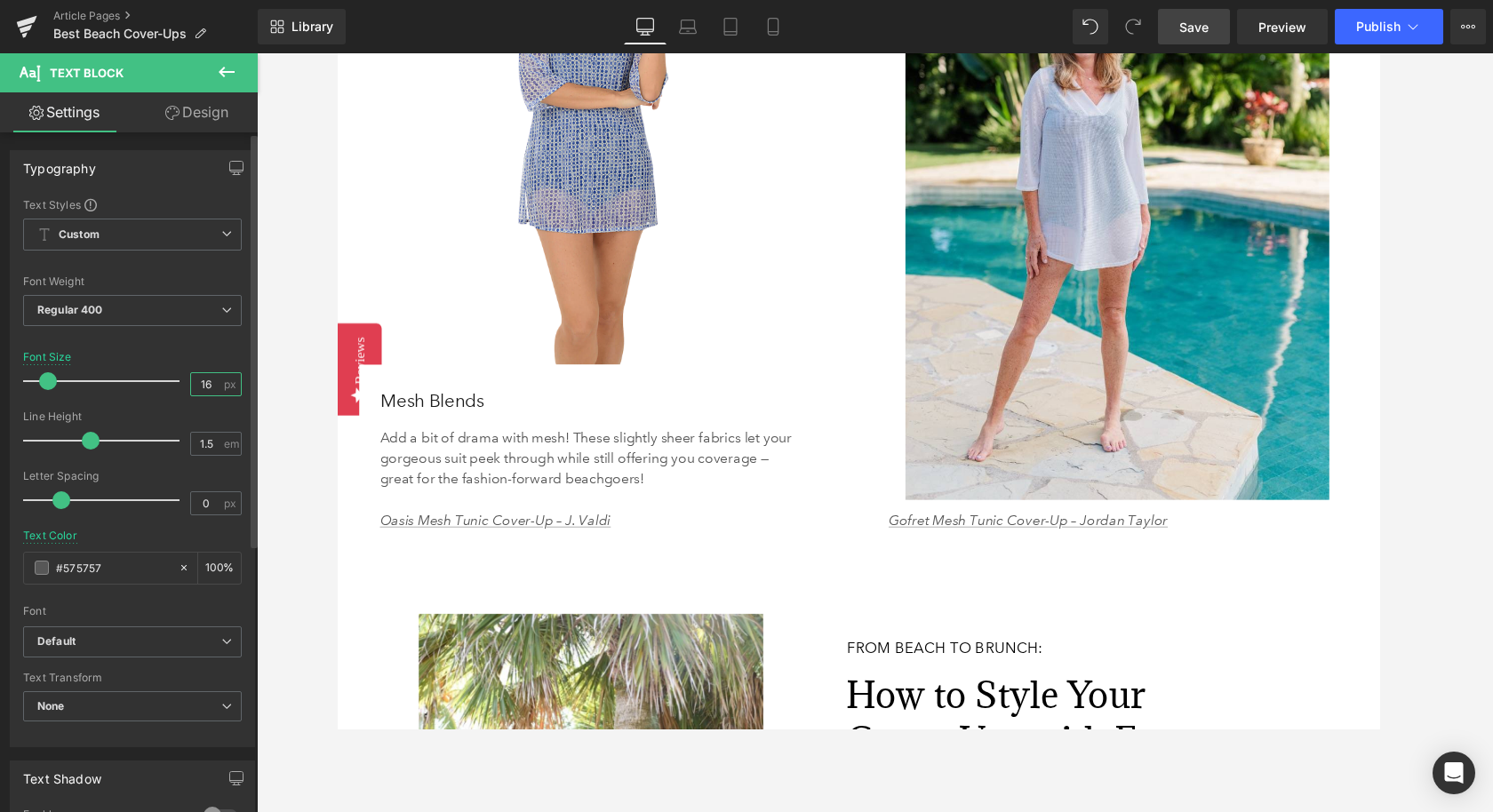 click on "16" at bounding box center [206, 384] 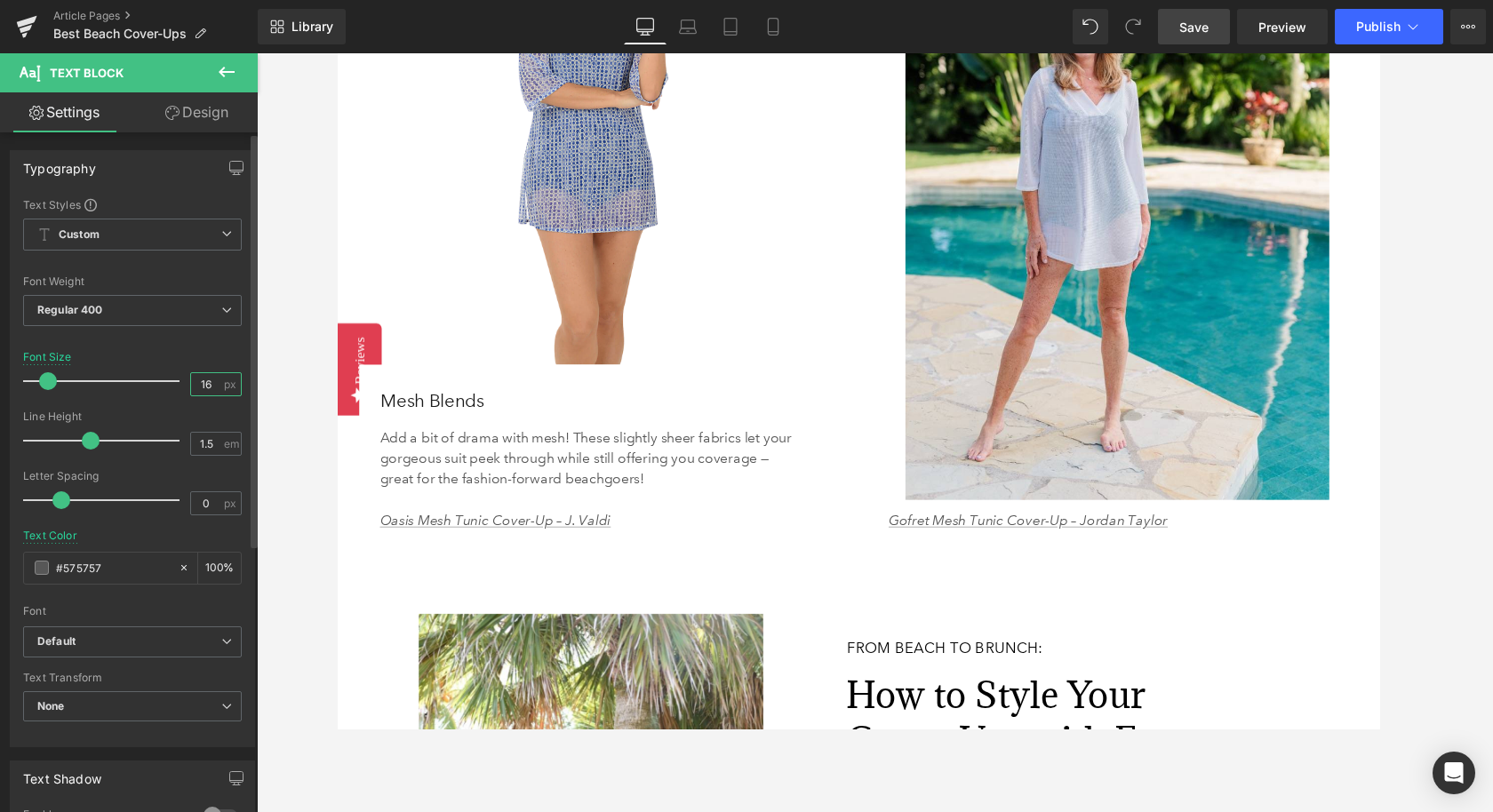 type on "1" 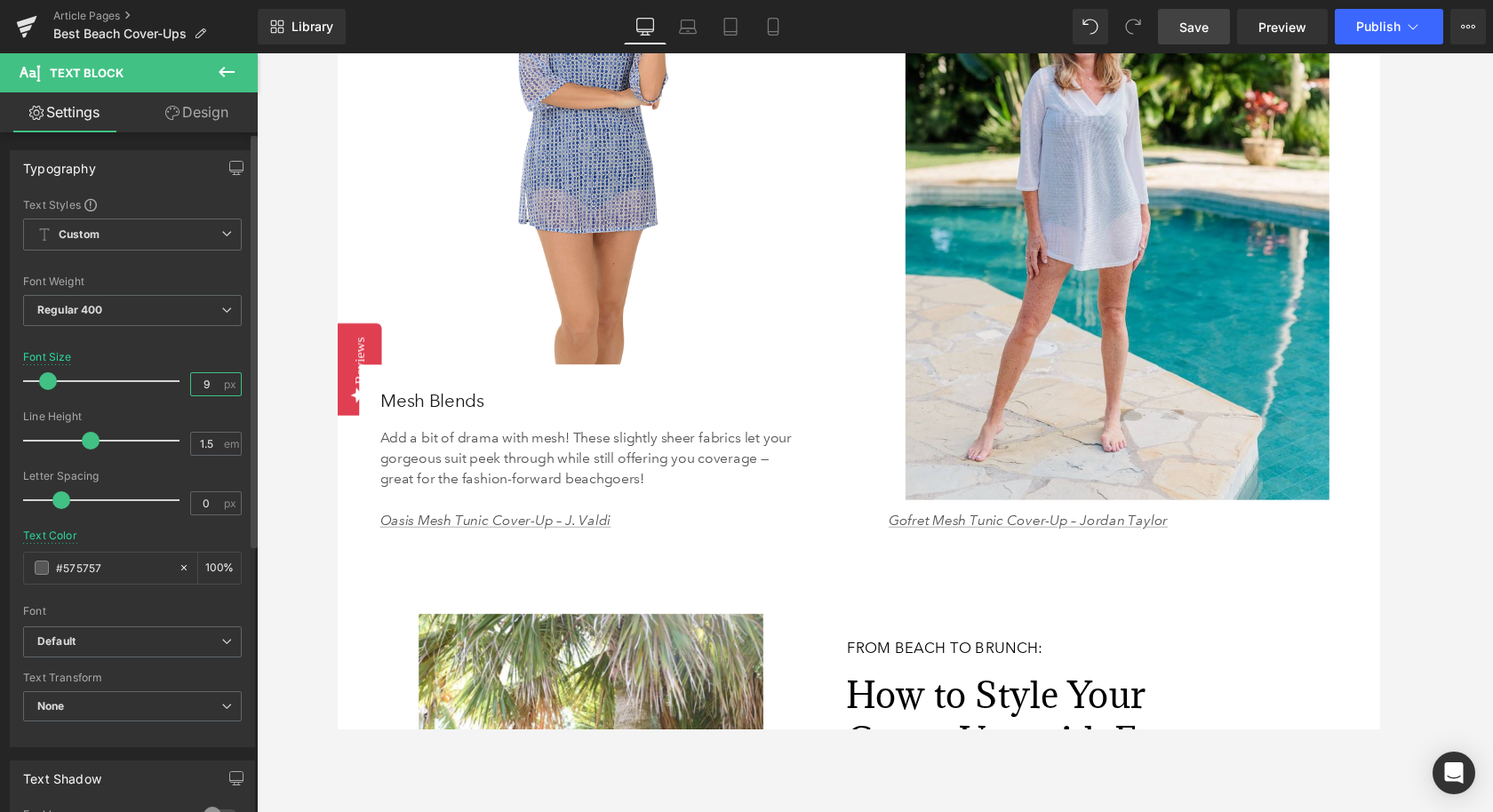 type on "9" 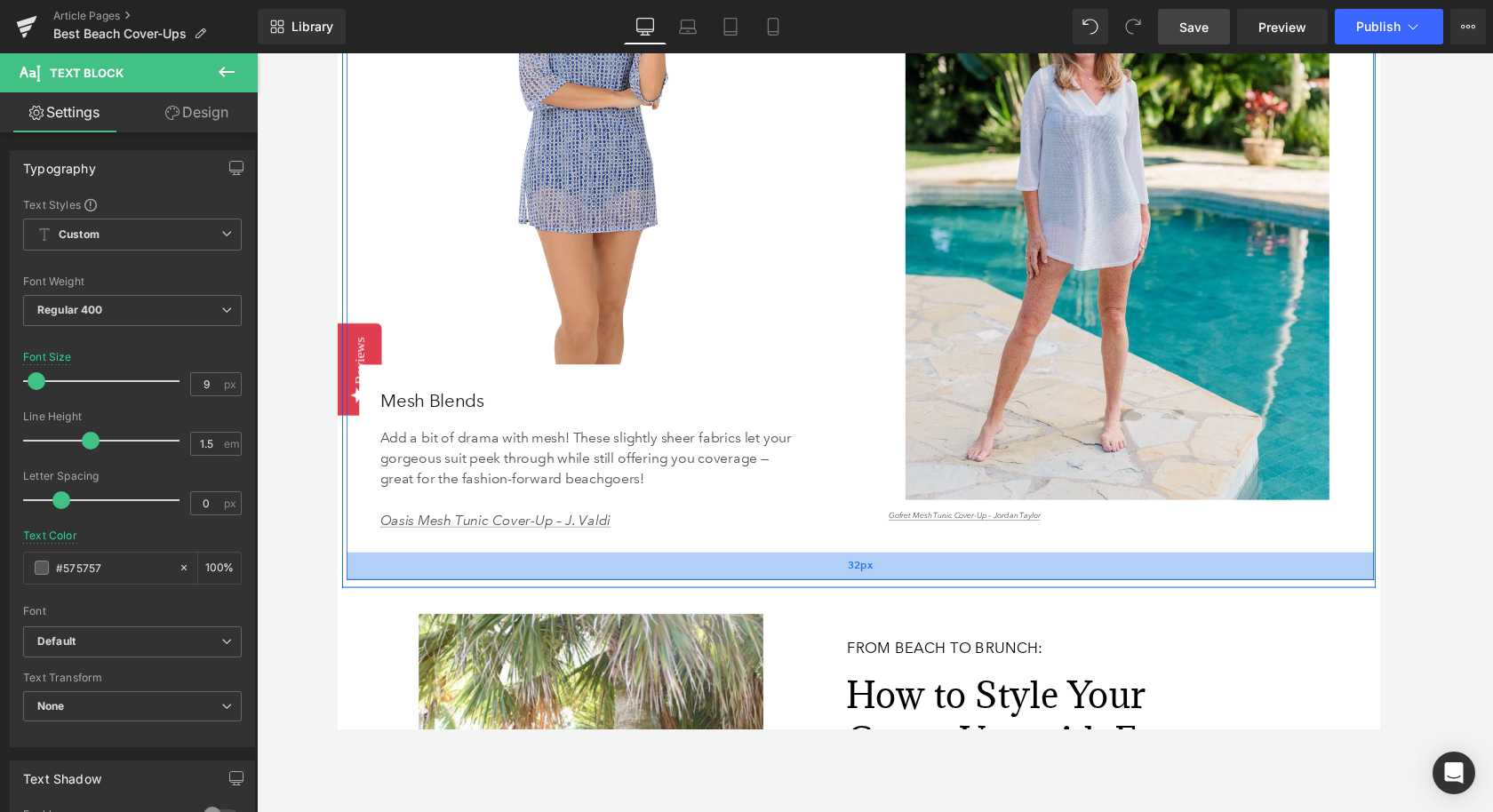 click on "32px" at bounding box center (875, 583) 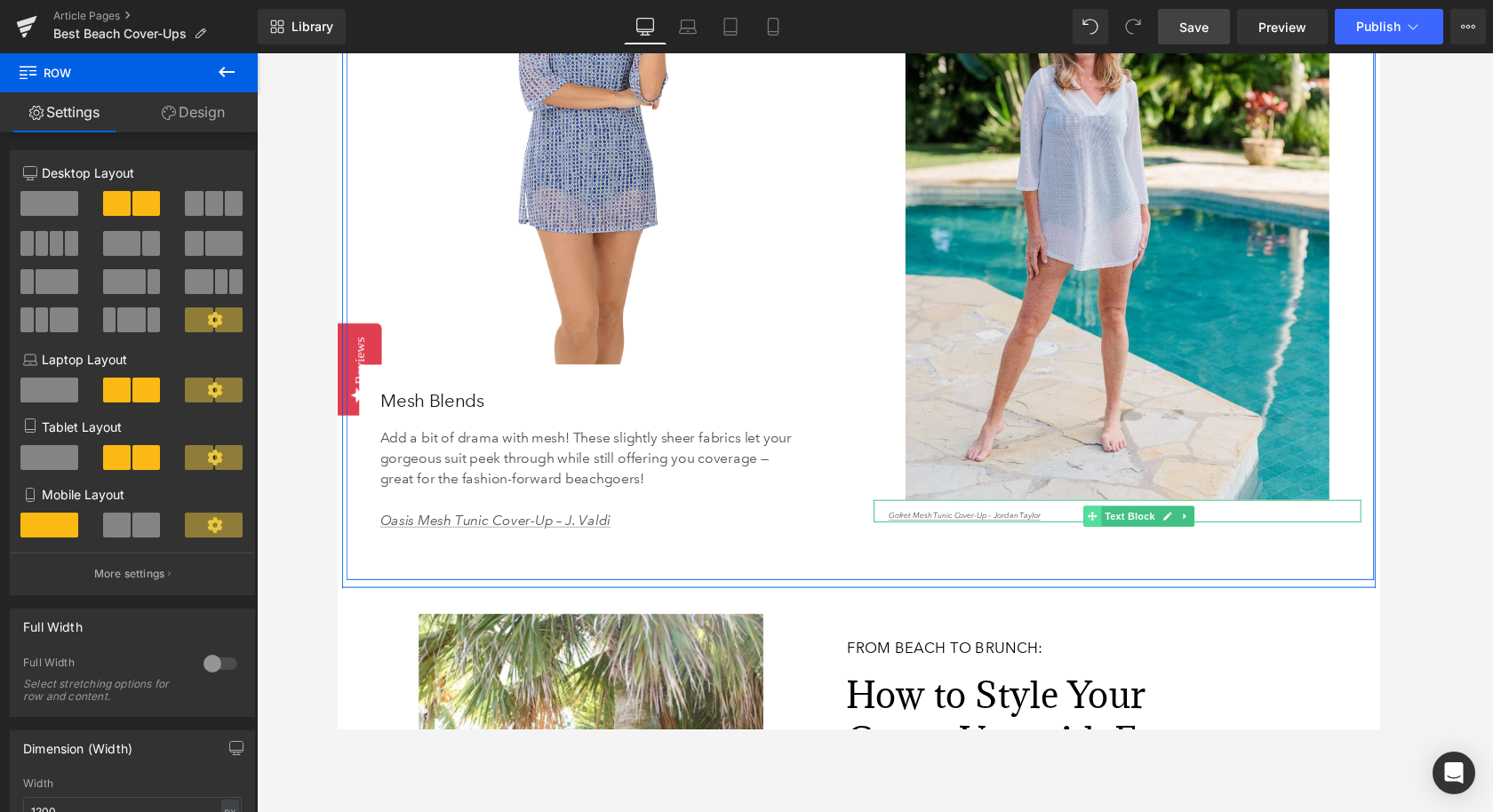 click at bounding box center (1114, 531) 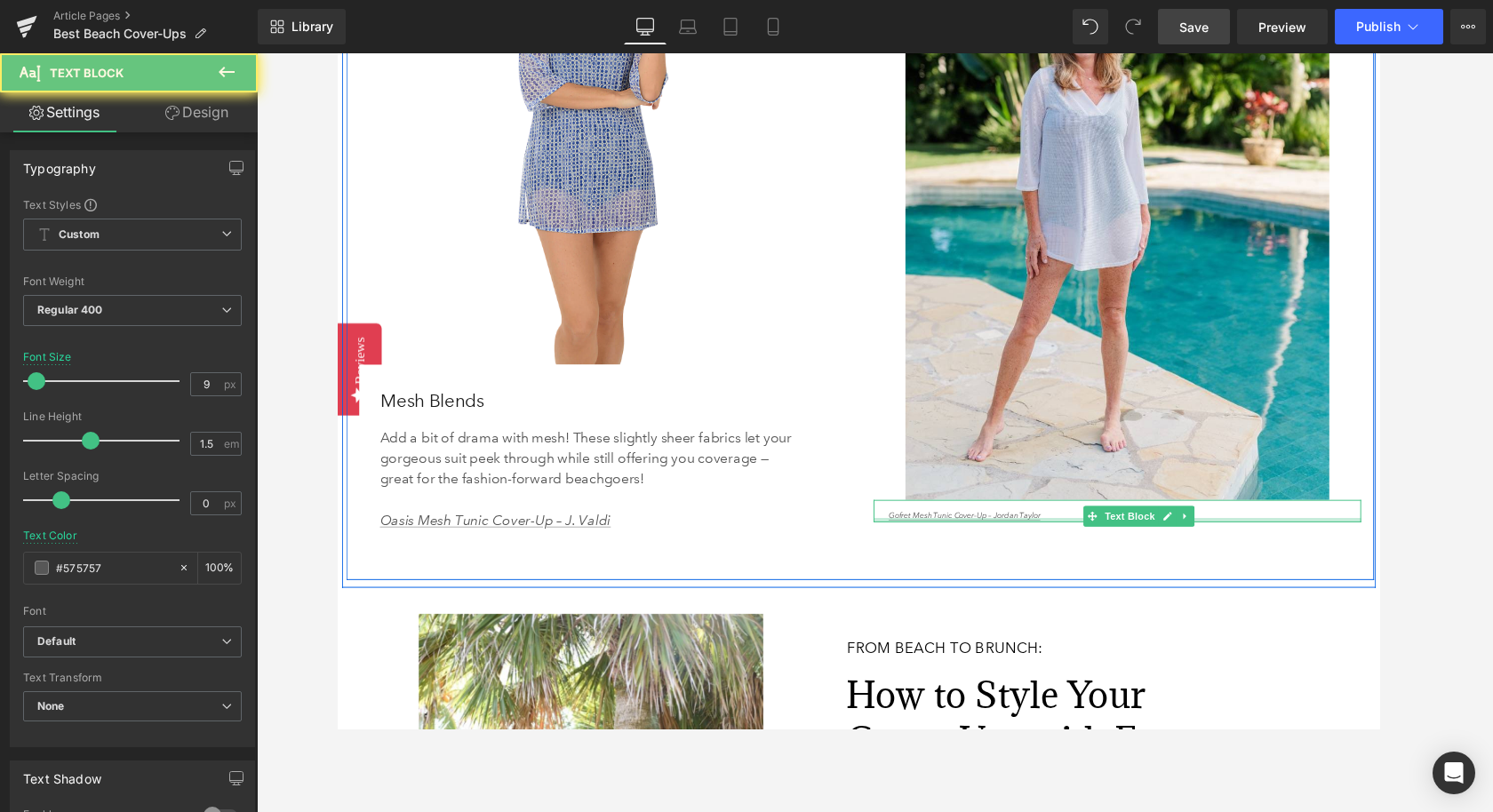 click on "Gofret Mesh Tunic Cover-Up – Jordan Taylor" at bounding box center (1135, 531) 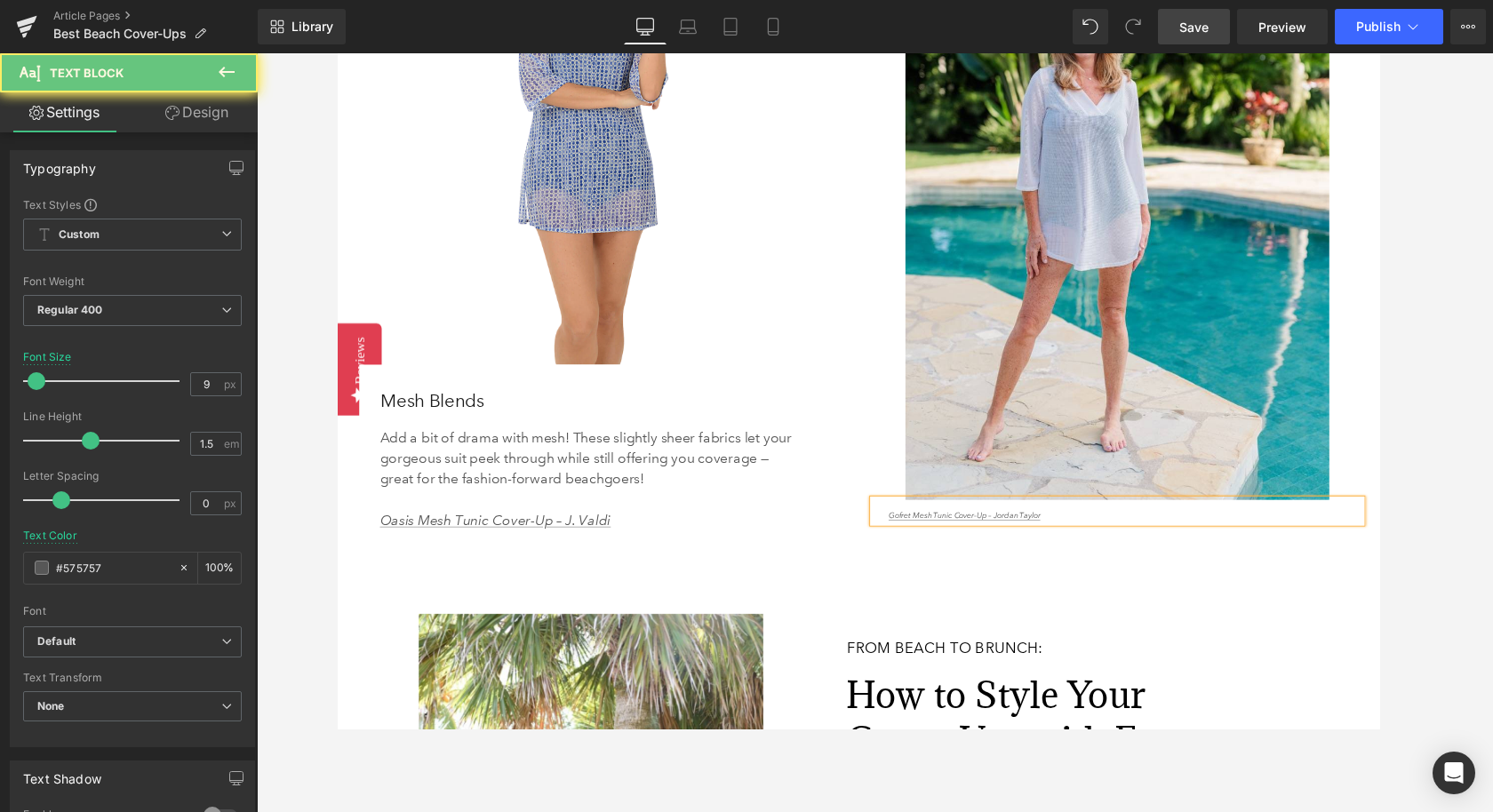click on "Gofret Mesh Tunic Cover-Up – Jordan Taylor" at bounding box center [1135, 531] 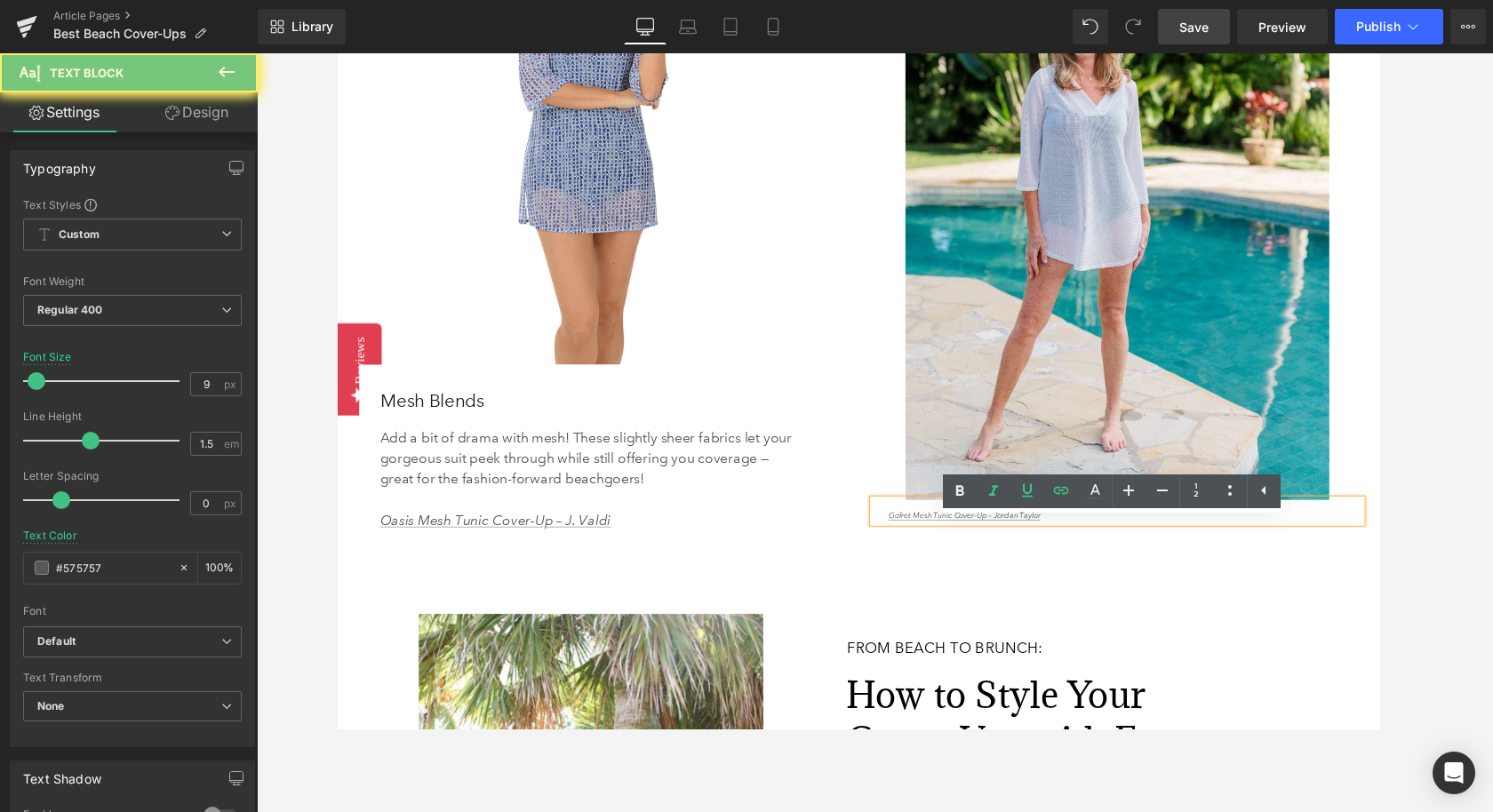 click on "Gofret Mesh Tunic Cover-Up – Jordan Taylor" at bounding box center [1135, 531] 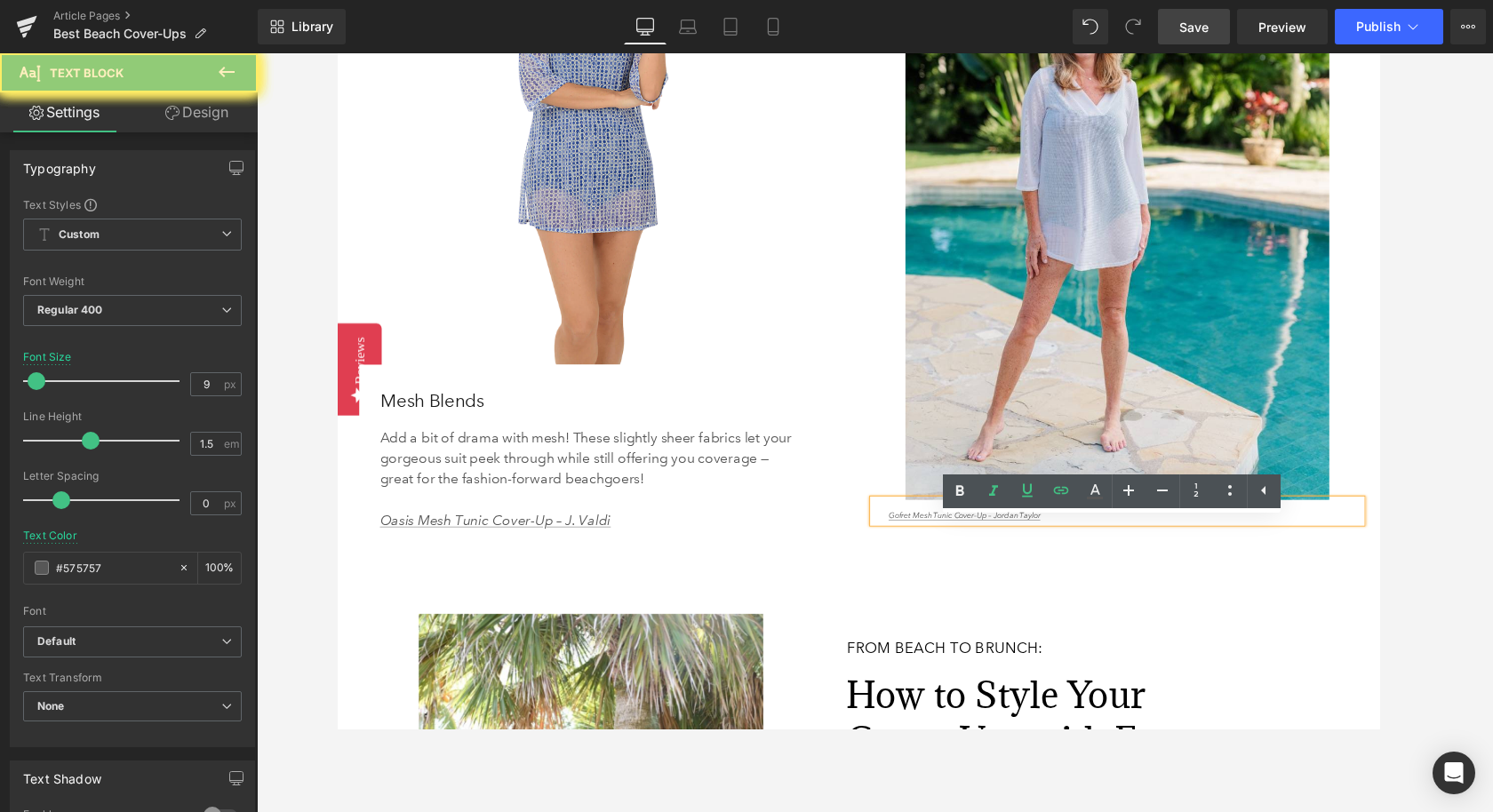 click on "Gofret Mesh Tunic Cover-Up – Jordan Taylor" at bounding box center (1135, 531) 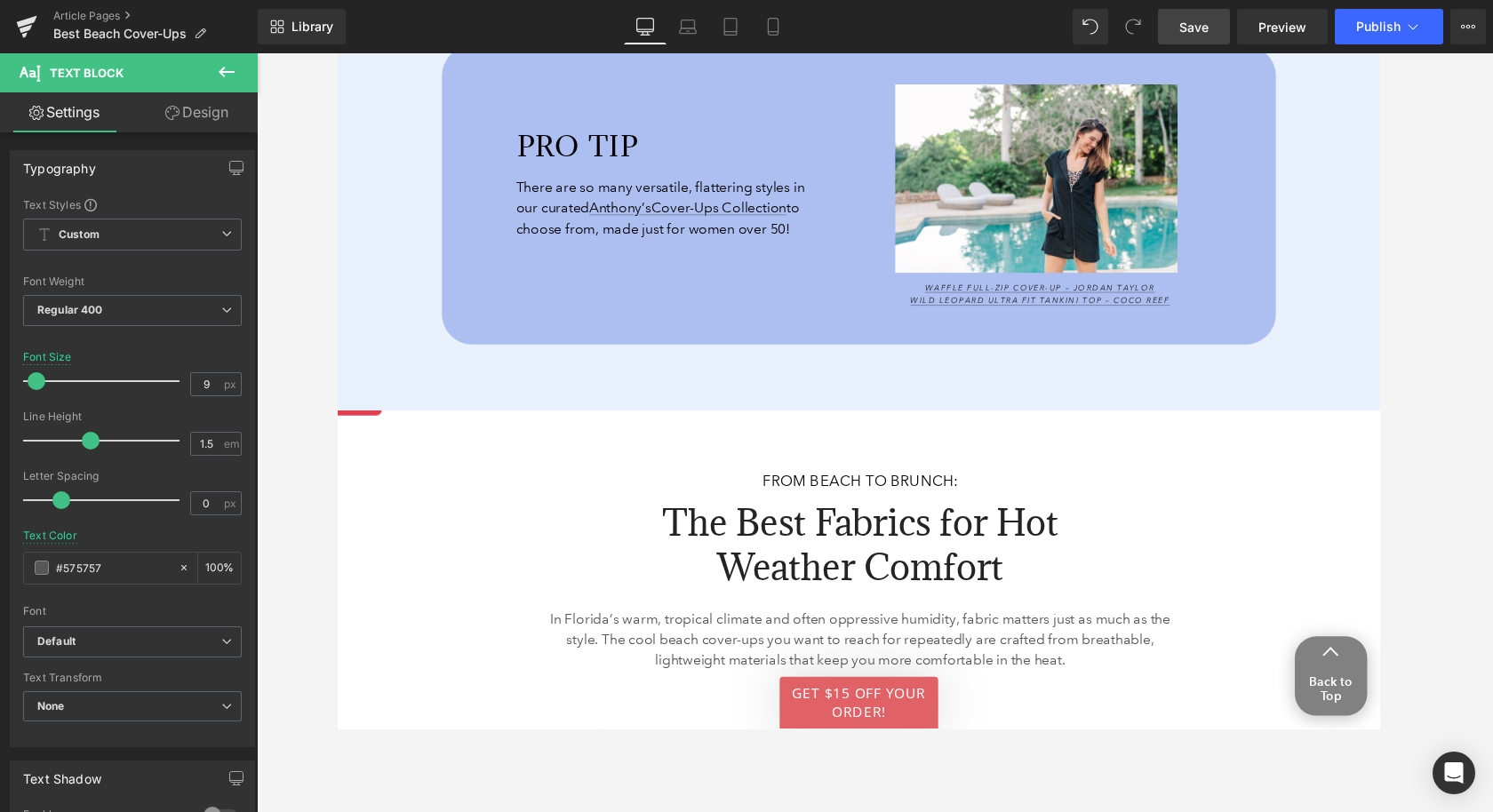 scroll, scrollTop: 2669, scrollLeft: 0, axis: vertical 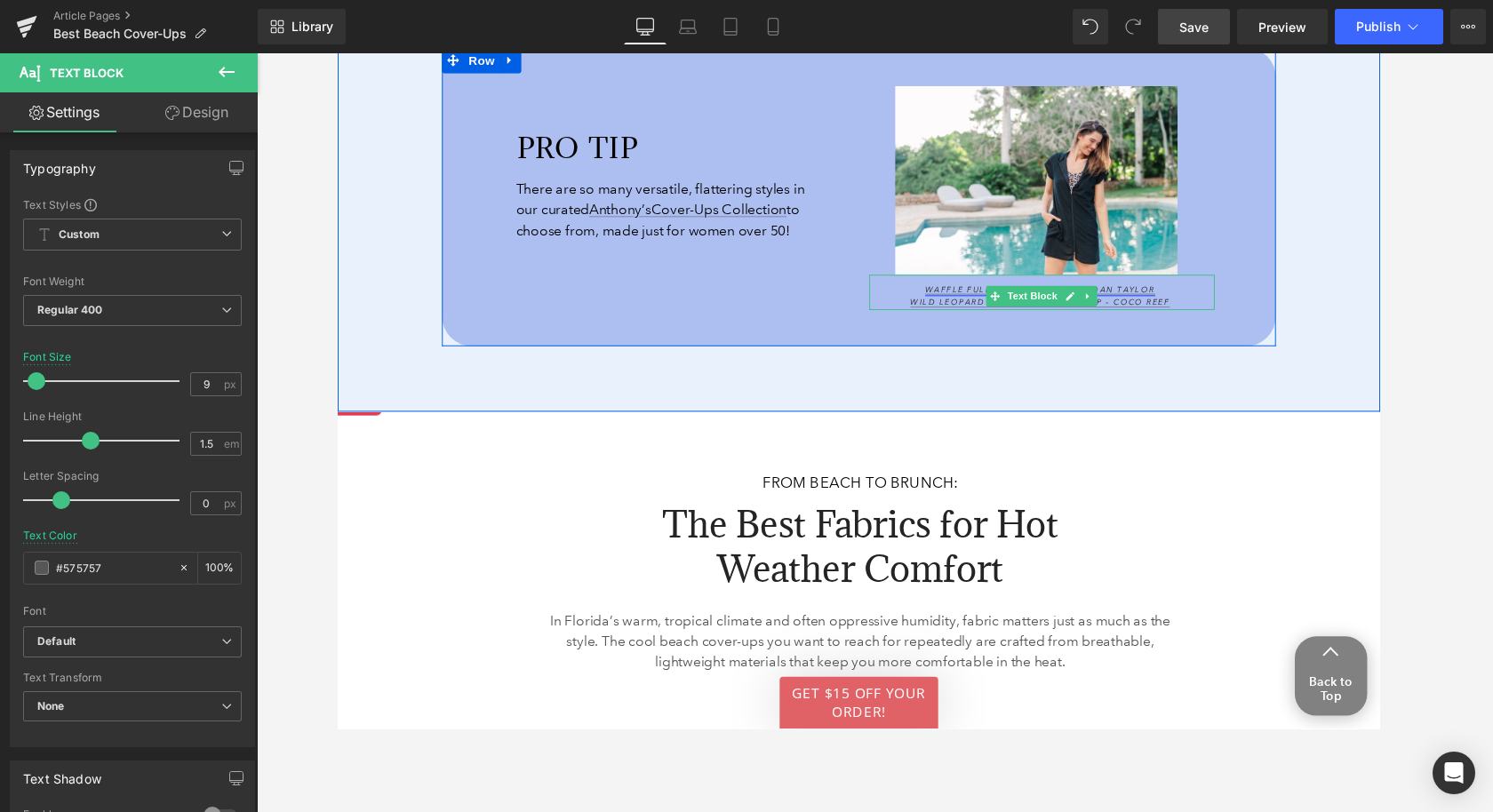 click on "Waffle Full-Zip Cover-Up – Jordan Taylor" at bounding box center [1061, 297] 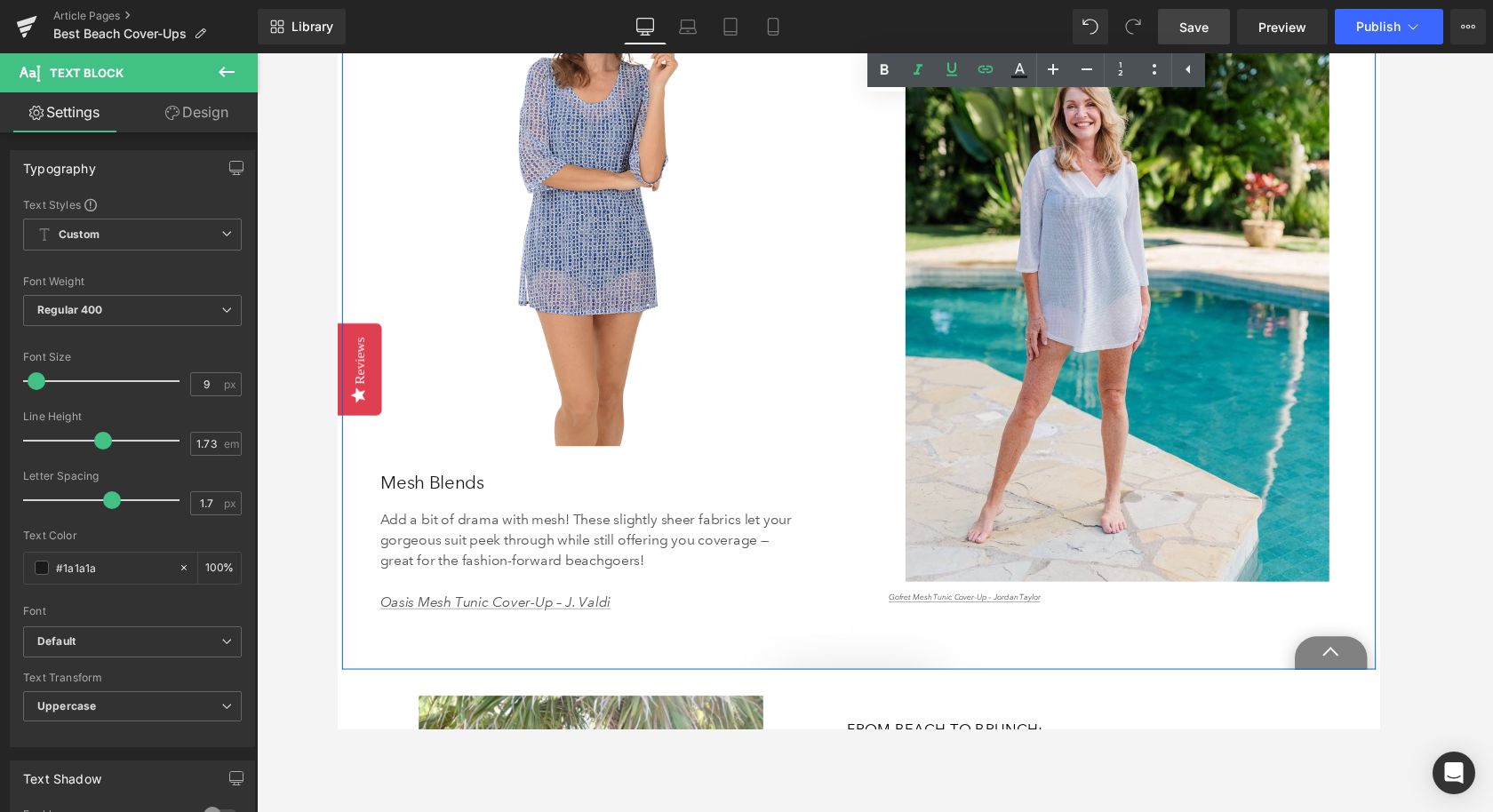 scroll, scrollTop: 5016, scrollLeft: 0, axis: vertical 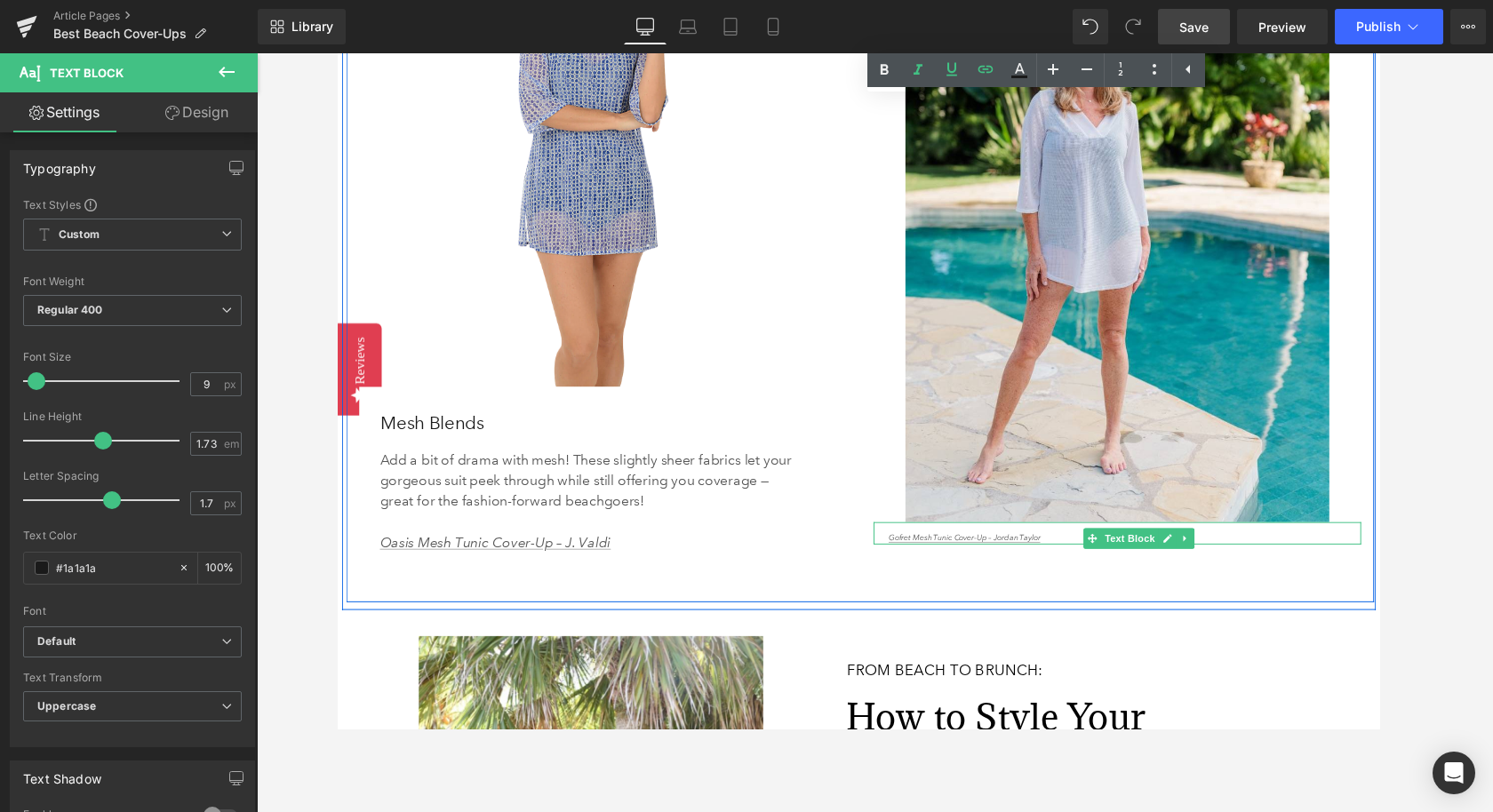 click on "Gofret Mesh Tunic Cover-Up – Jordan Taylor" at bounding box center (1135, 553) 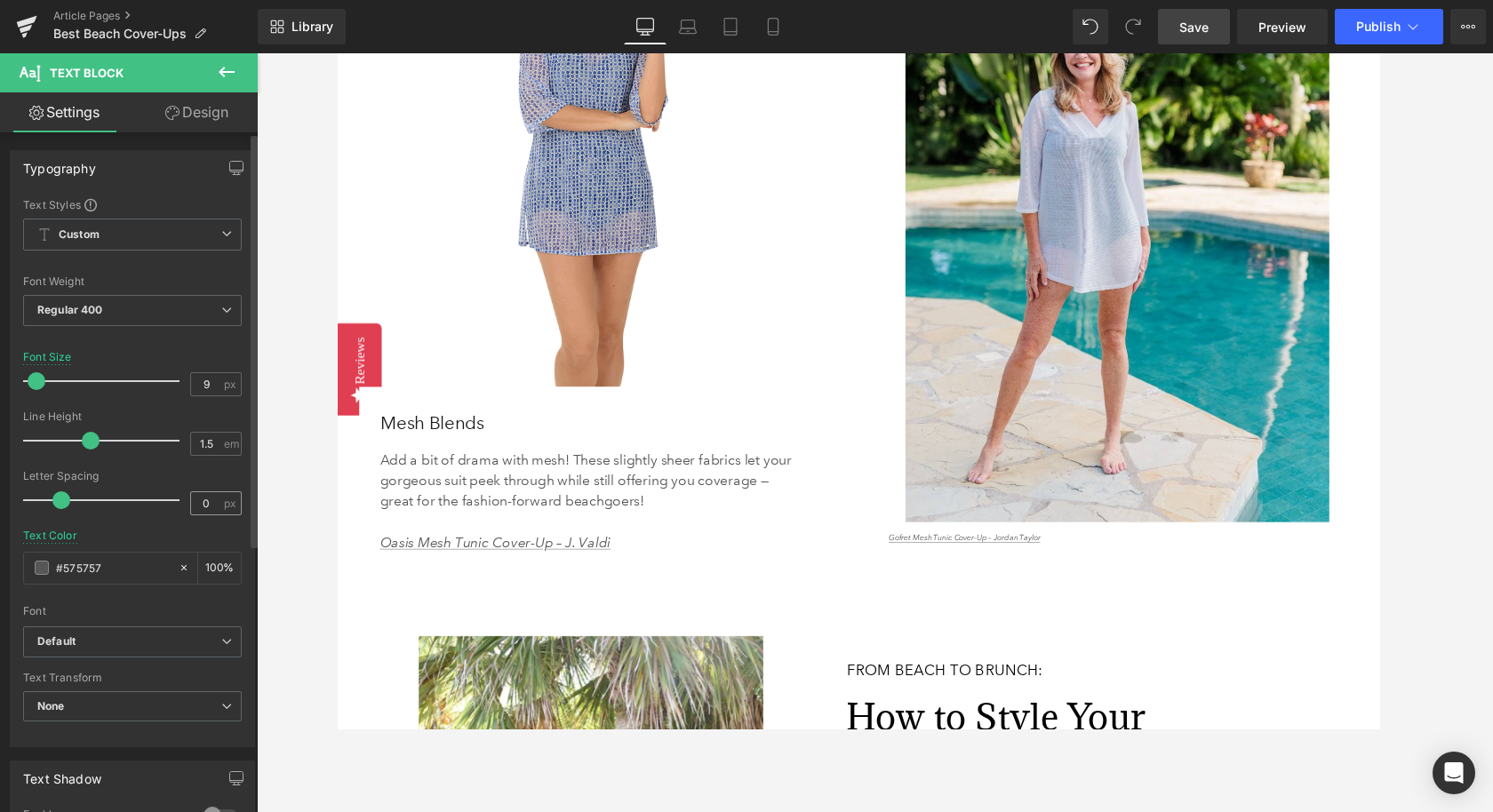 click on "0" at bounding box center [206, 503] 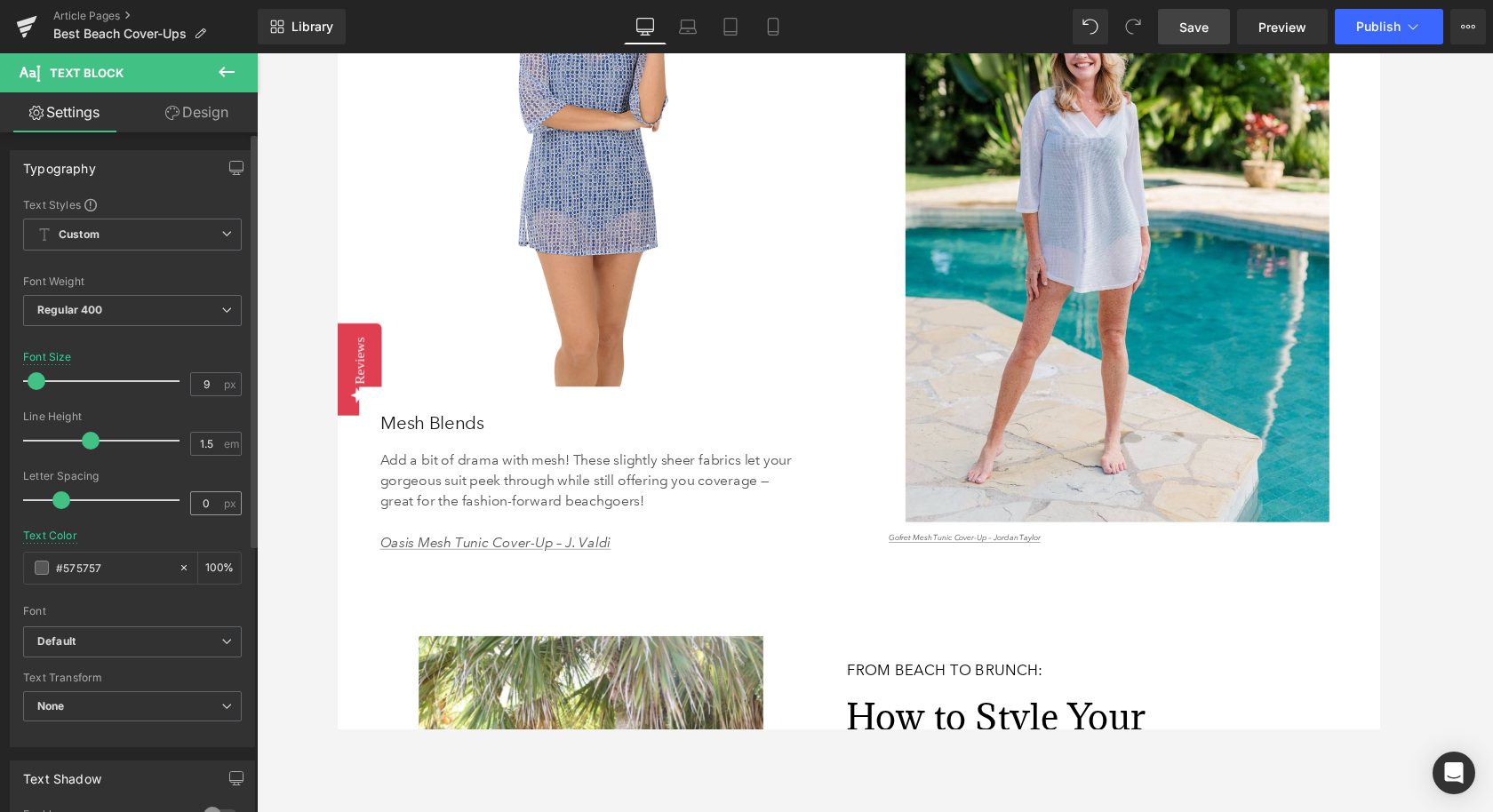 click on "0" at bounding box center (206, 503) 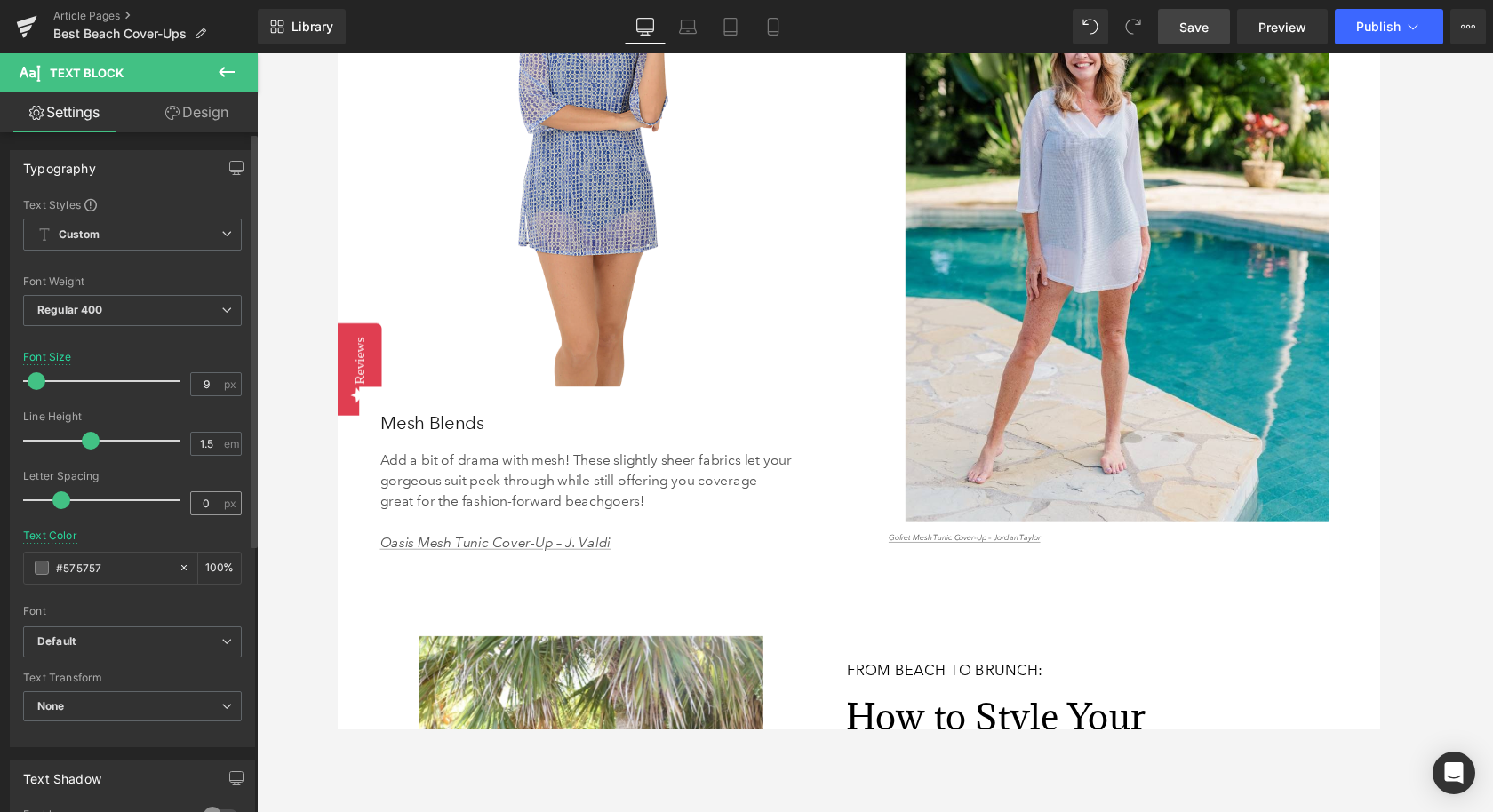 click on "0" at bounding box center (206, 503) 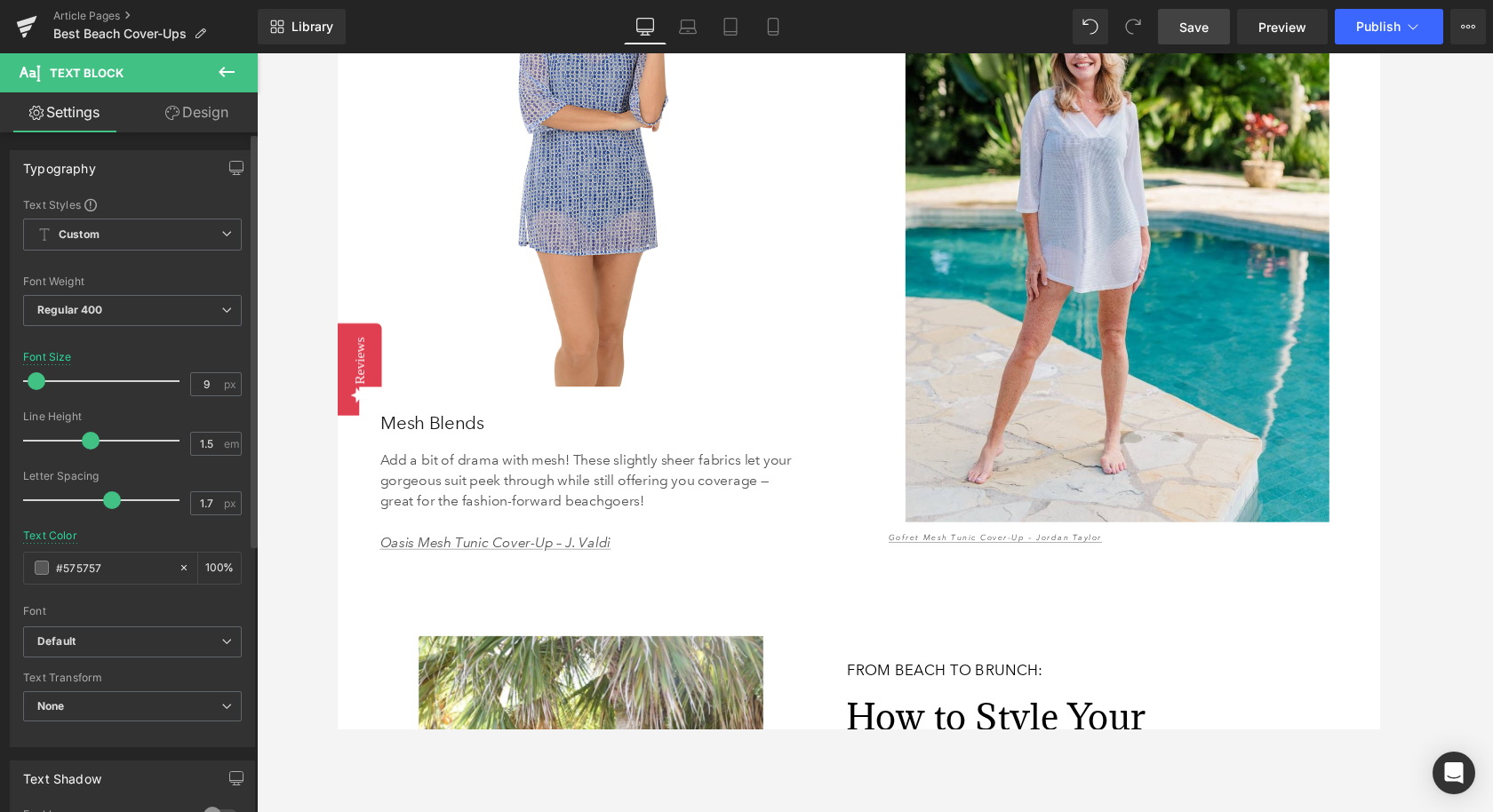 type on "1.7" 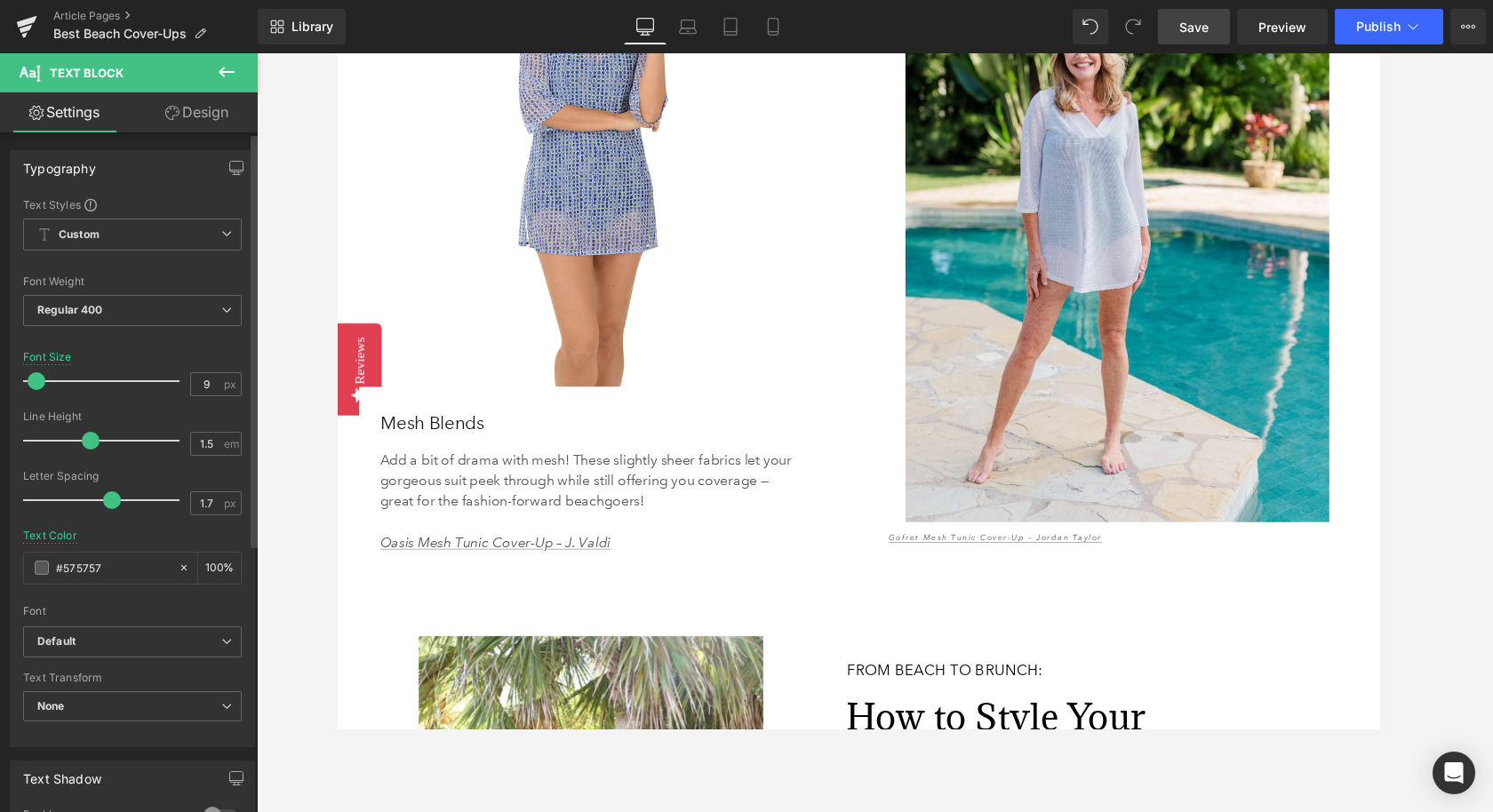 click on "Letter Spacing" at bounding box center (132, 476) 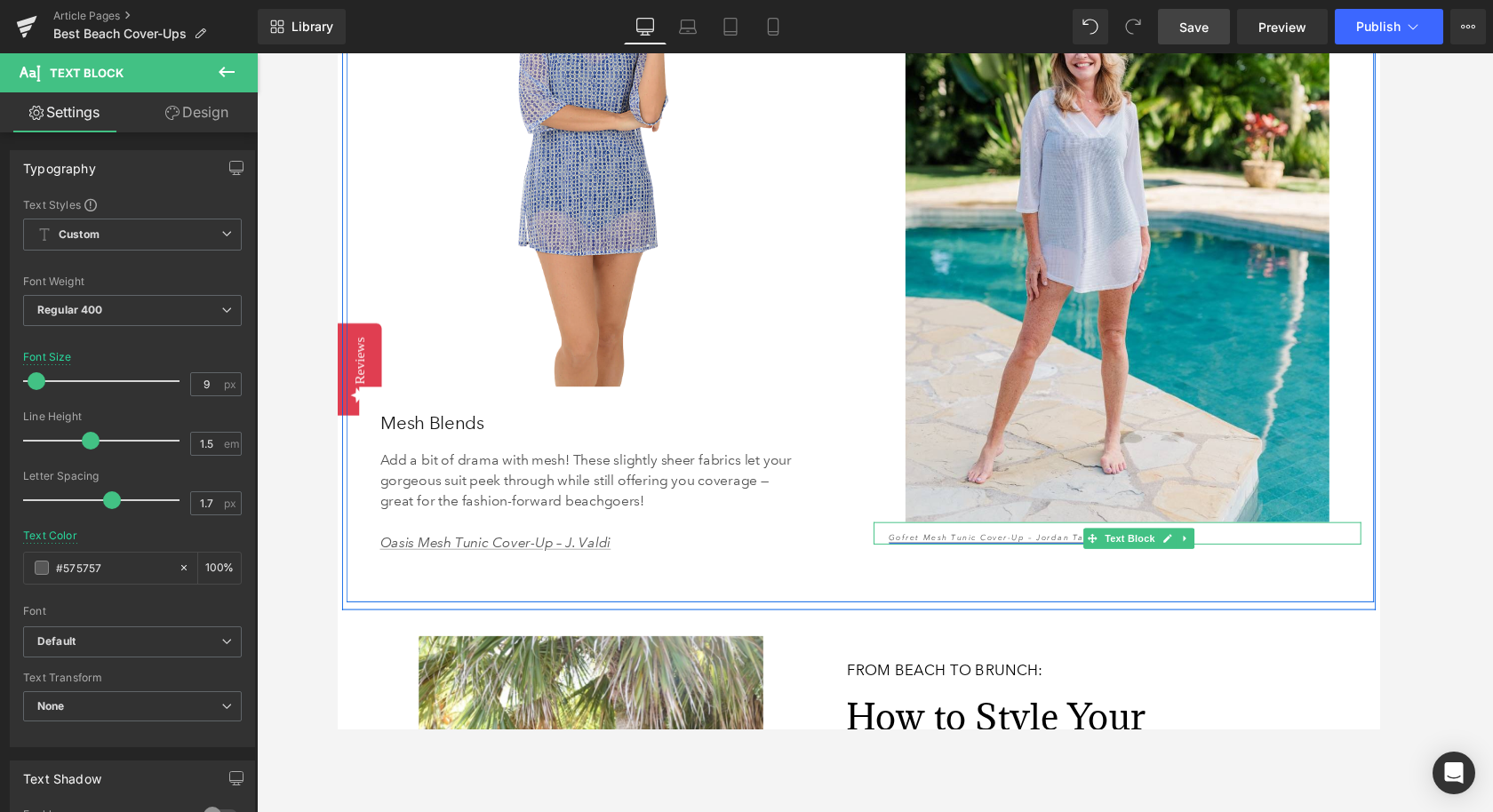 click on "Gofret Mesh Tunic Cover-Up – Jordan Taylor" at bounding box center (1015, 553) 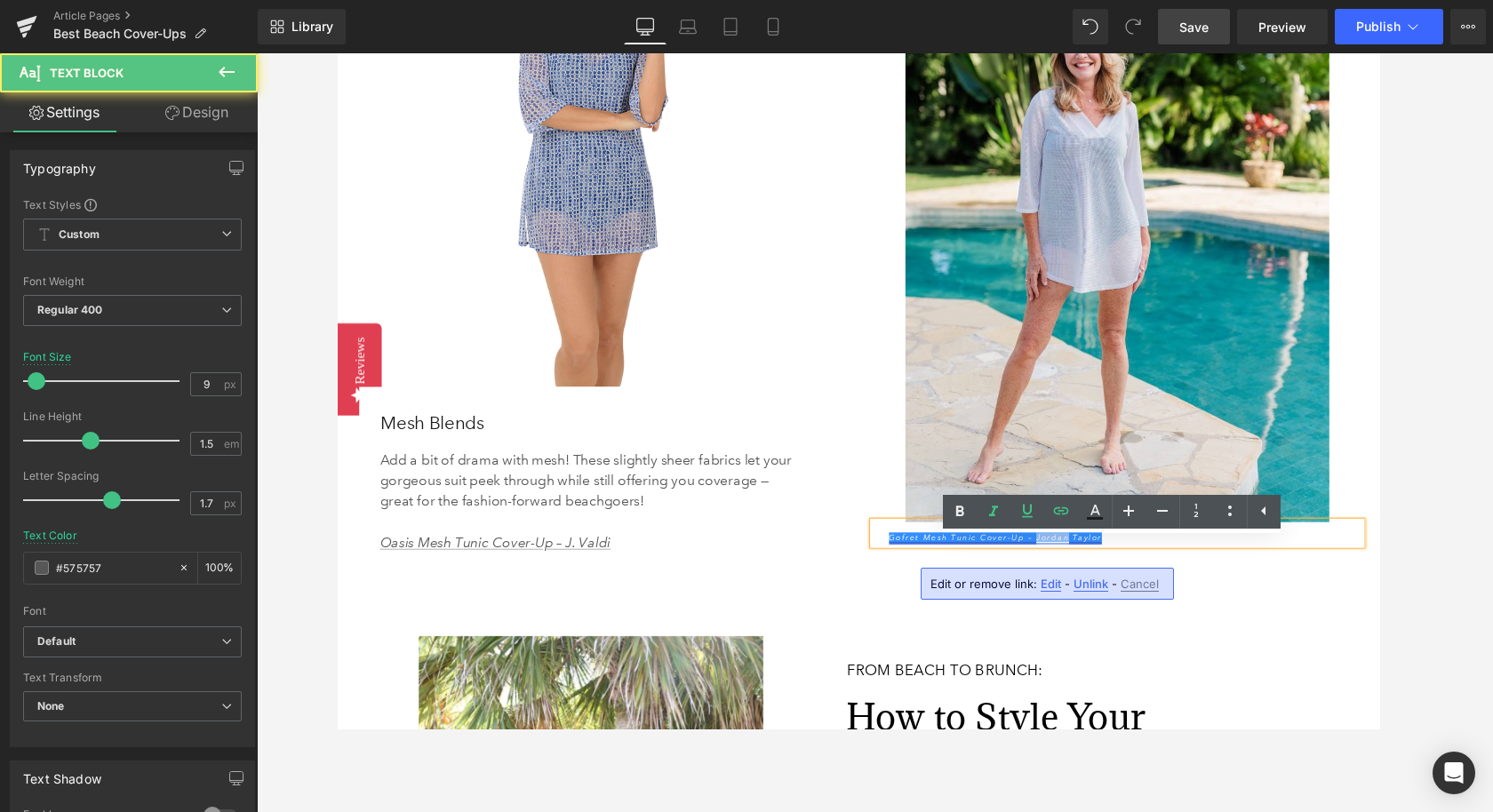 click on "Gofret Mesh Tunic Cover-Up – Jordan Taylor" at bounding box center [1015, 553] 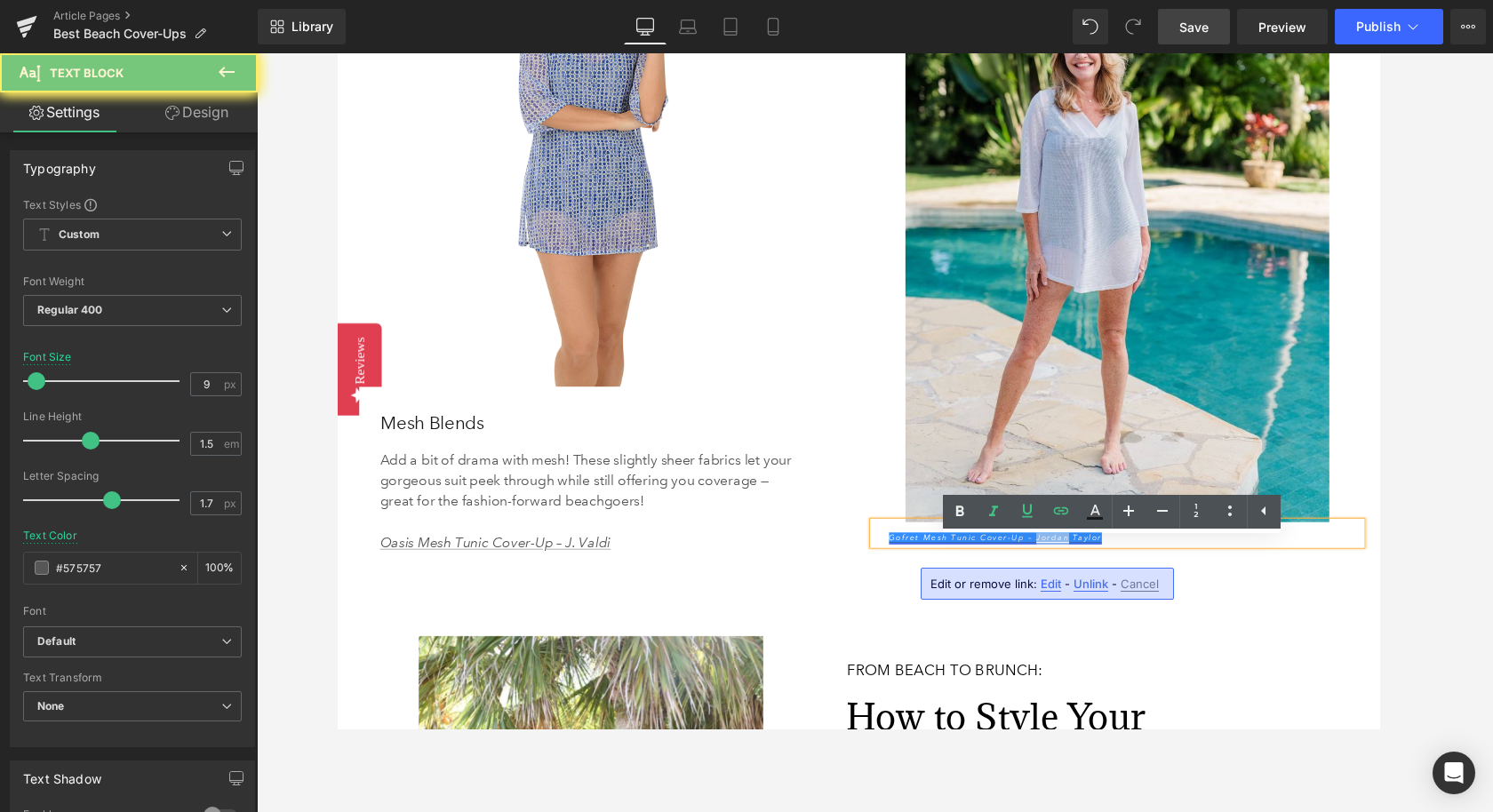 click on "Gofret Mesh Tunic Cover-Up – Jordan Taylor" at bounding box center (1015, 553) 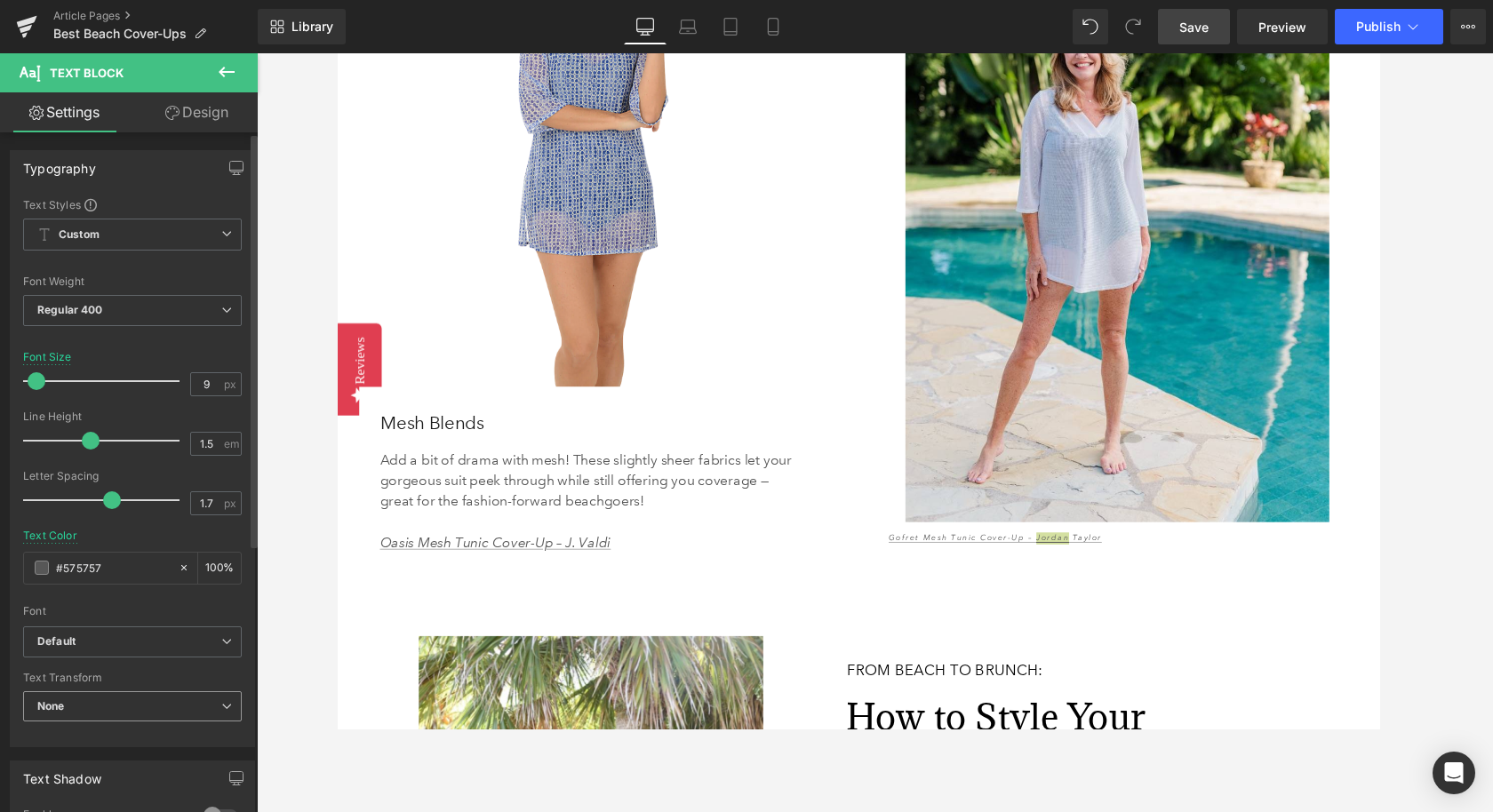 click on "None" at bounding box center [132, 706] 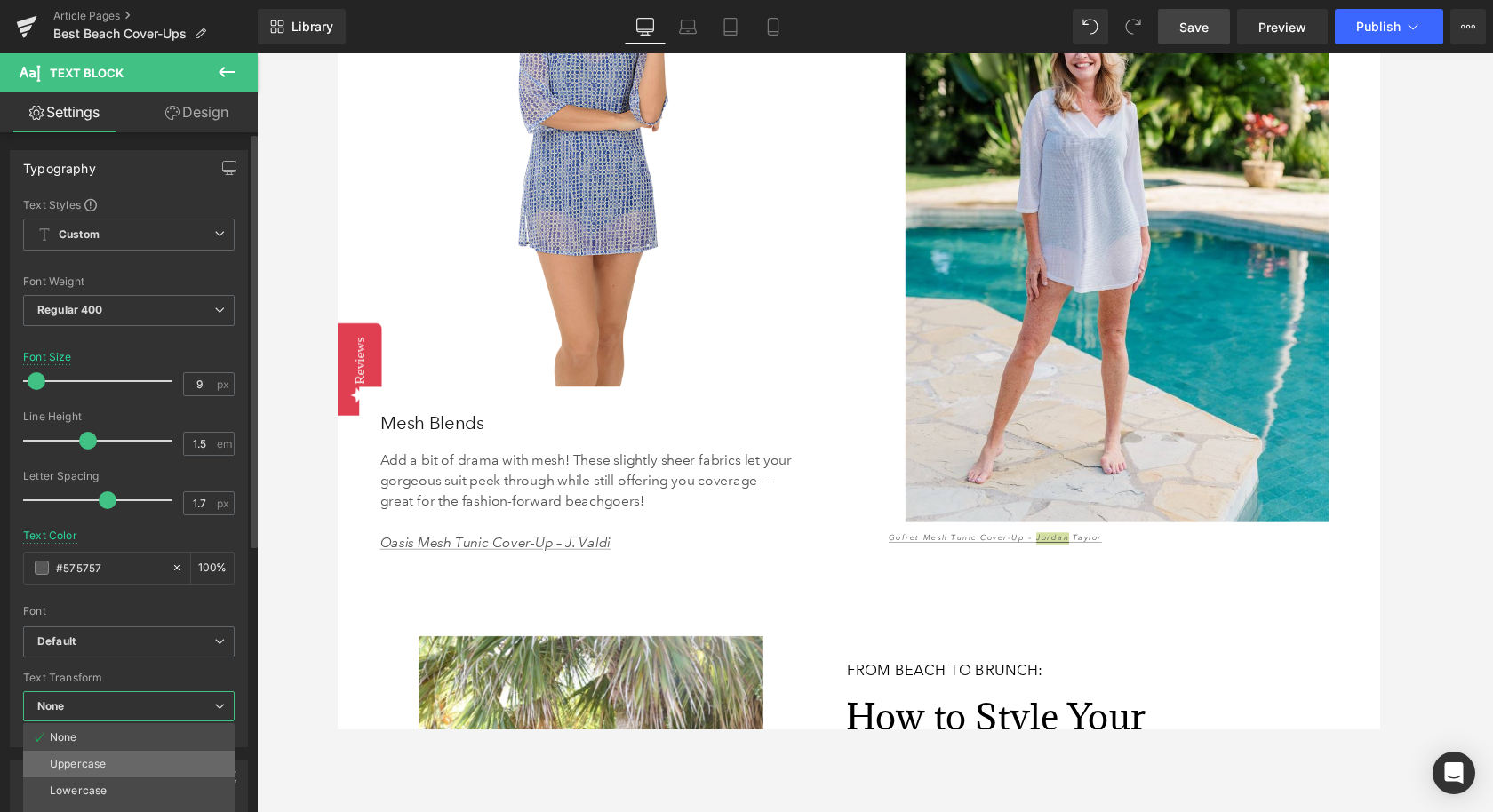 click on "Uppercase" at bounding box center [129, 764] 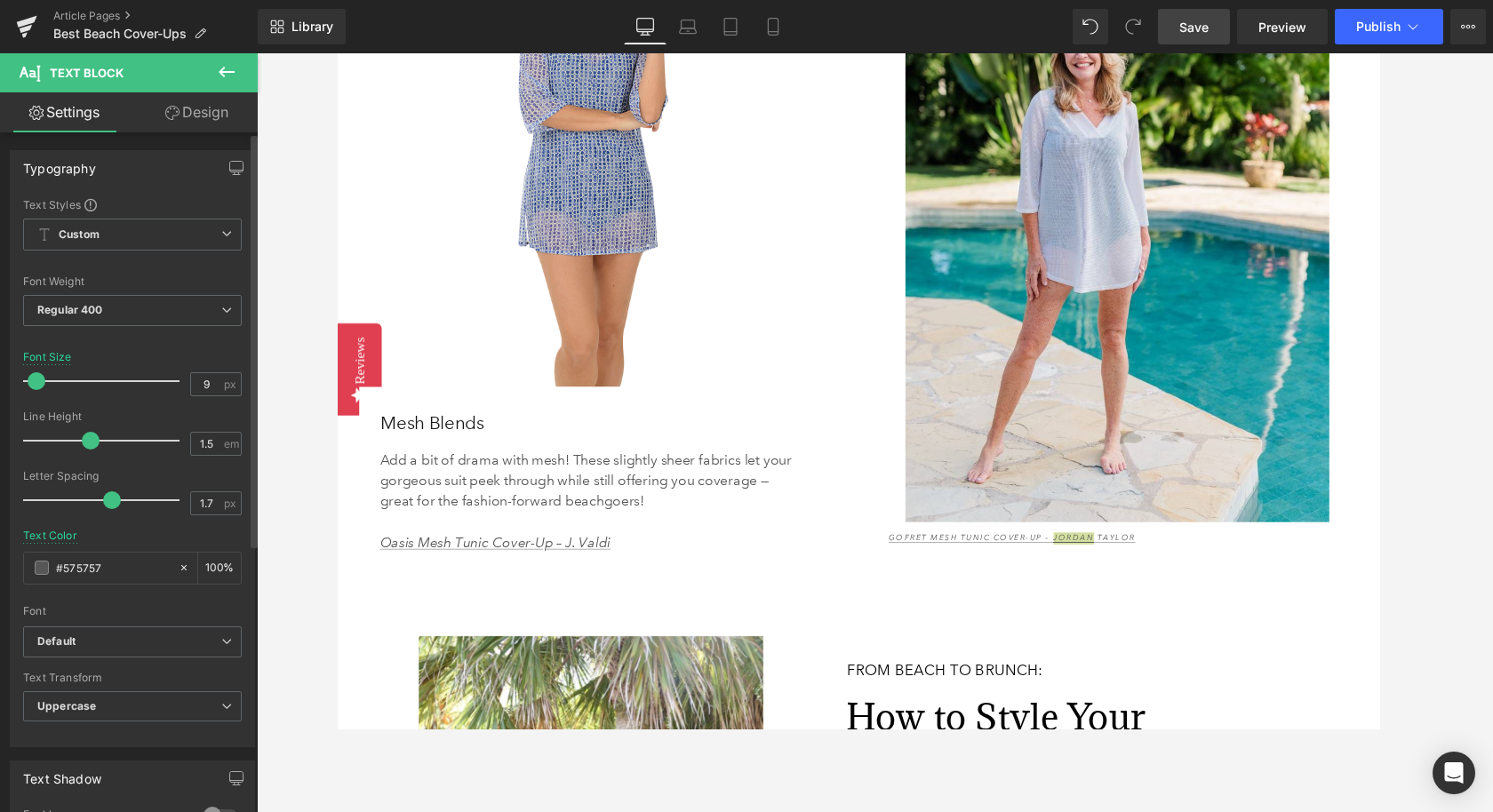 click at bounding box center (132, 599) 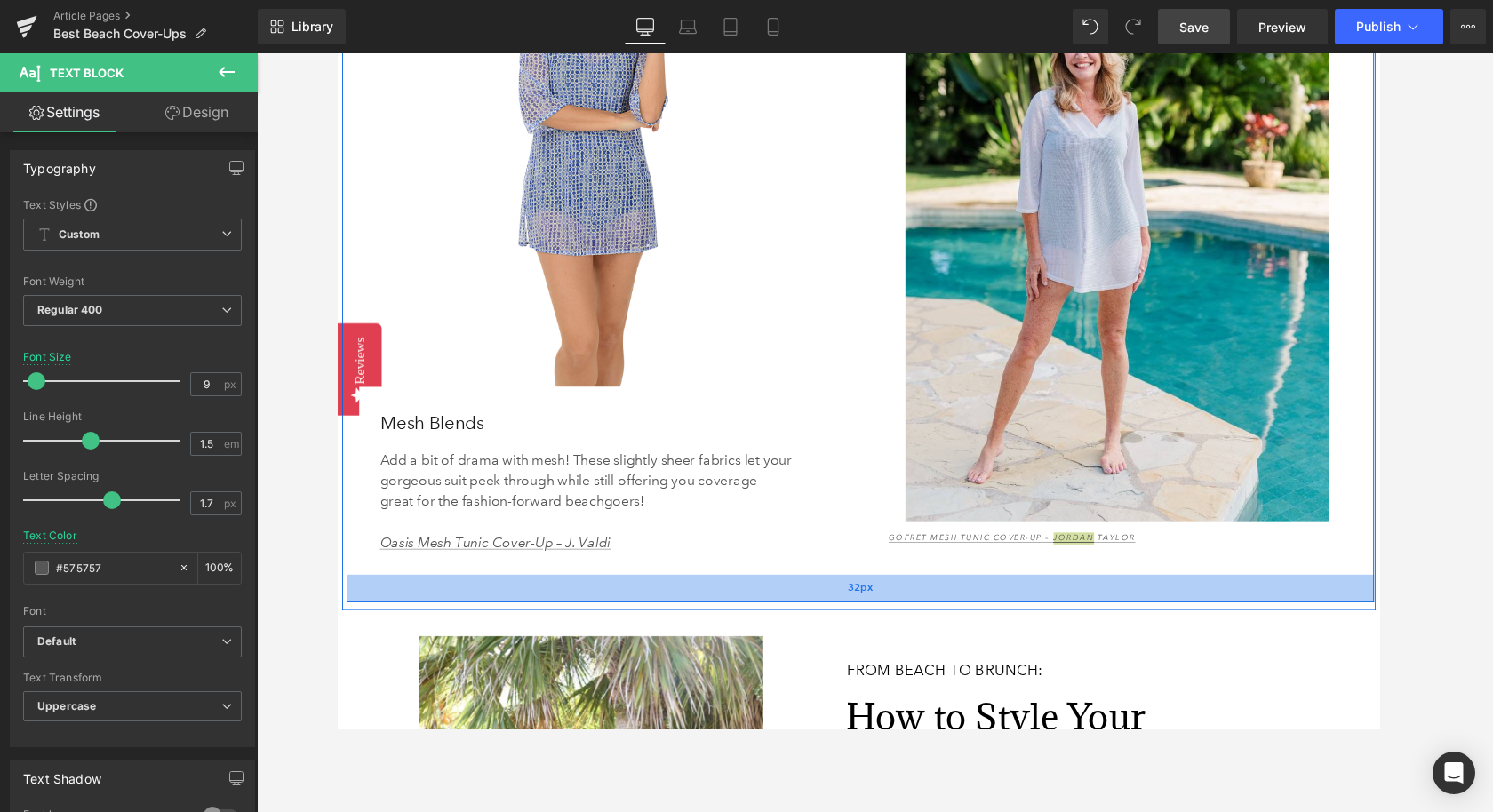 click on "32px" at bounding box center [875, 605] 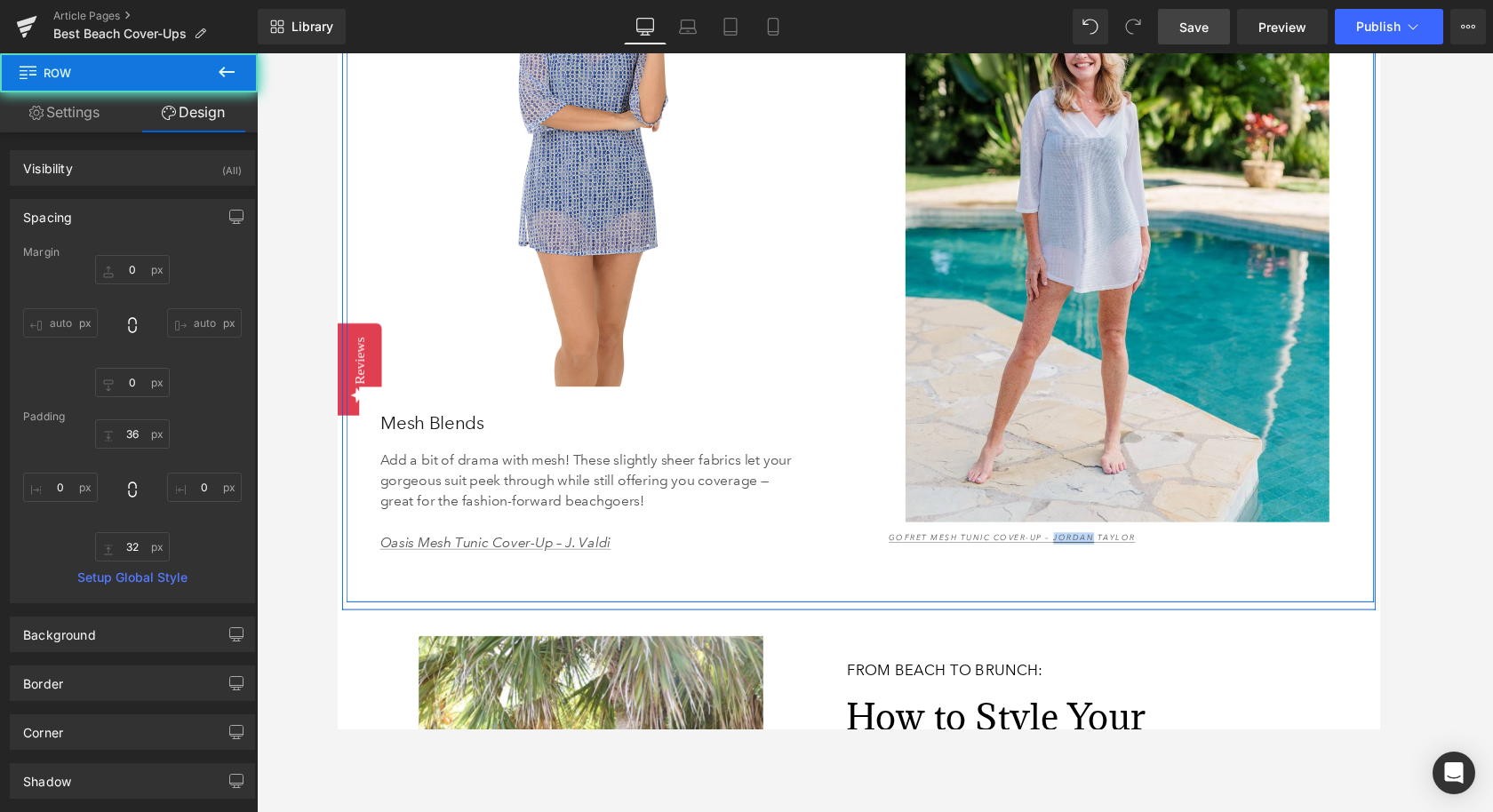 click on "Oasis Mesh Tunic Cover-Up – J. Valdi" at bounding box center [611, 510] 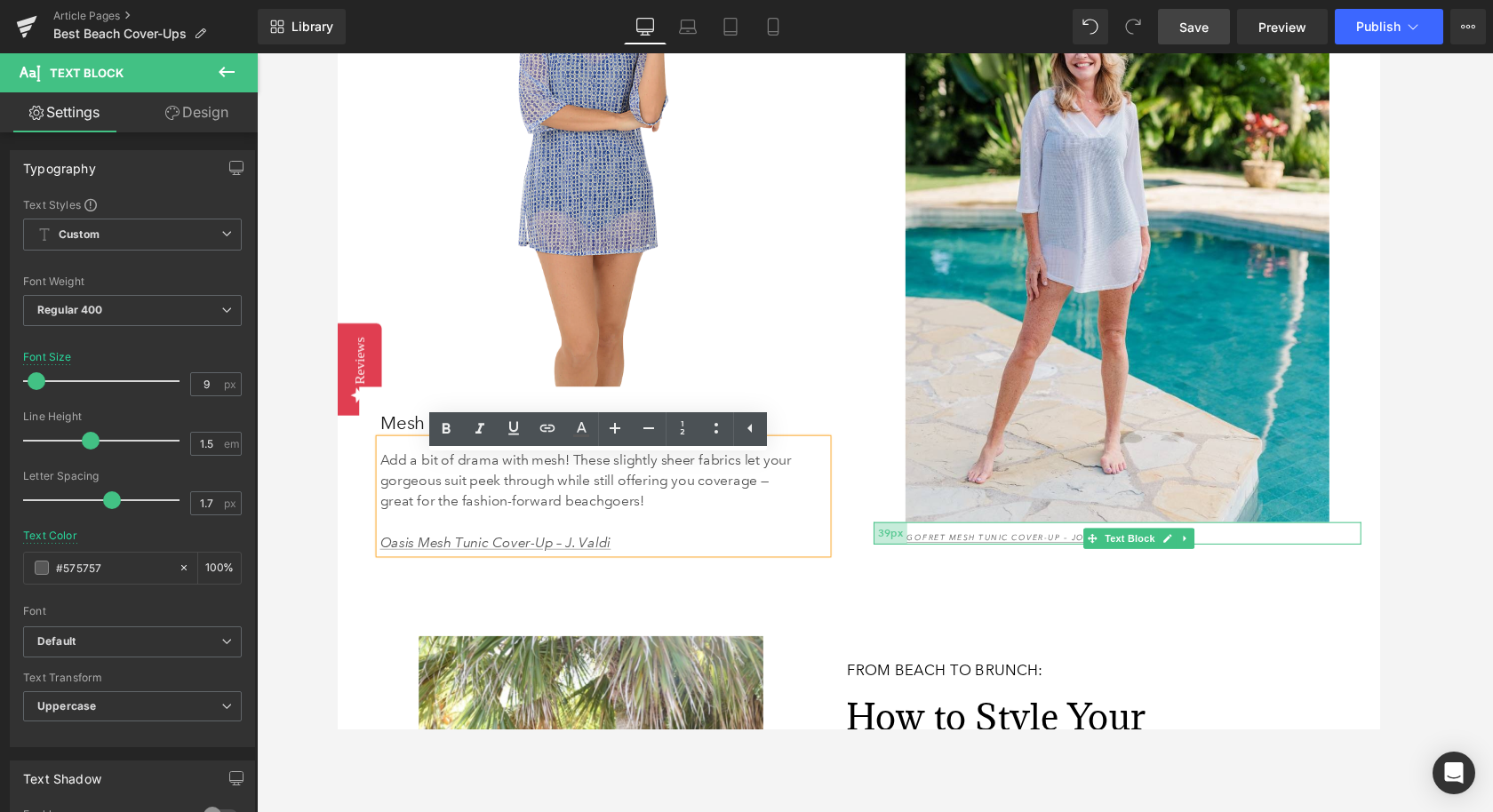 drag, startPoint x: 896, startPoint y: 575, endPoint x: 914, endPoint y: 575, distance: 18 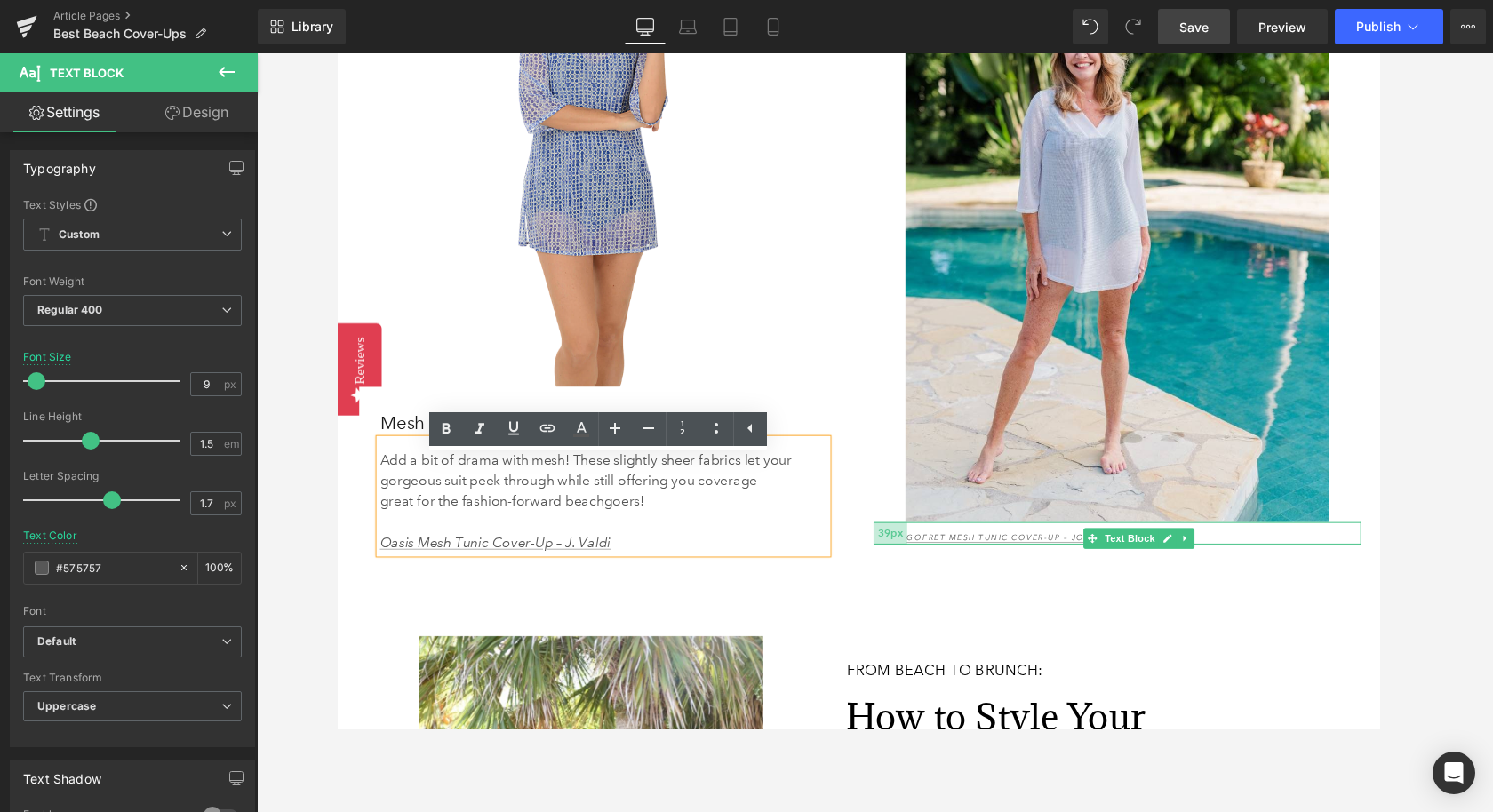 click on "39px" at bounding box center (906, 548) 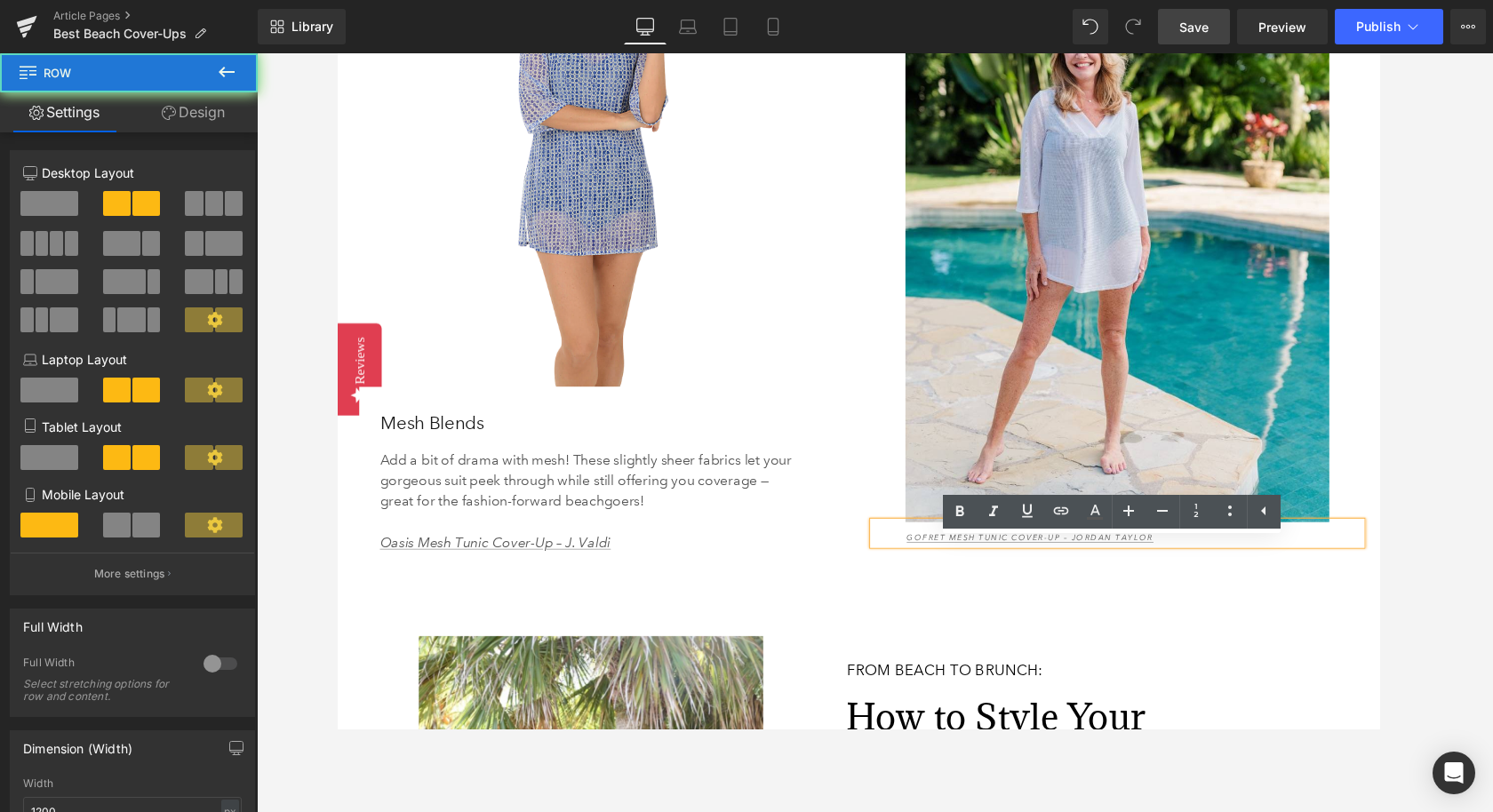click on "Image         Mesh Blends Heading         Add a bit of drama with mesh! These slightly sheer fabrics let your gorgeous suit peek through while still offering you coverage — great for the fashion-forward beachgoers!     Oasis Mesh Tunic Cover-Up – J. Valdi   Text Block         Row         Image       37px   37px Gofret Mesh Tunic Cover-Up – Jordan Taylor  Text Block       39px   Row   36px   32px" at bounding box center [875, 234] 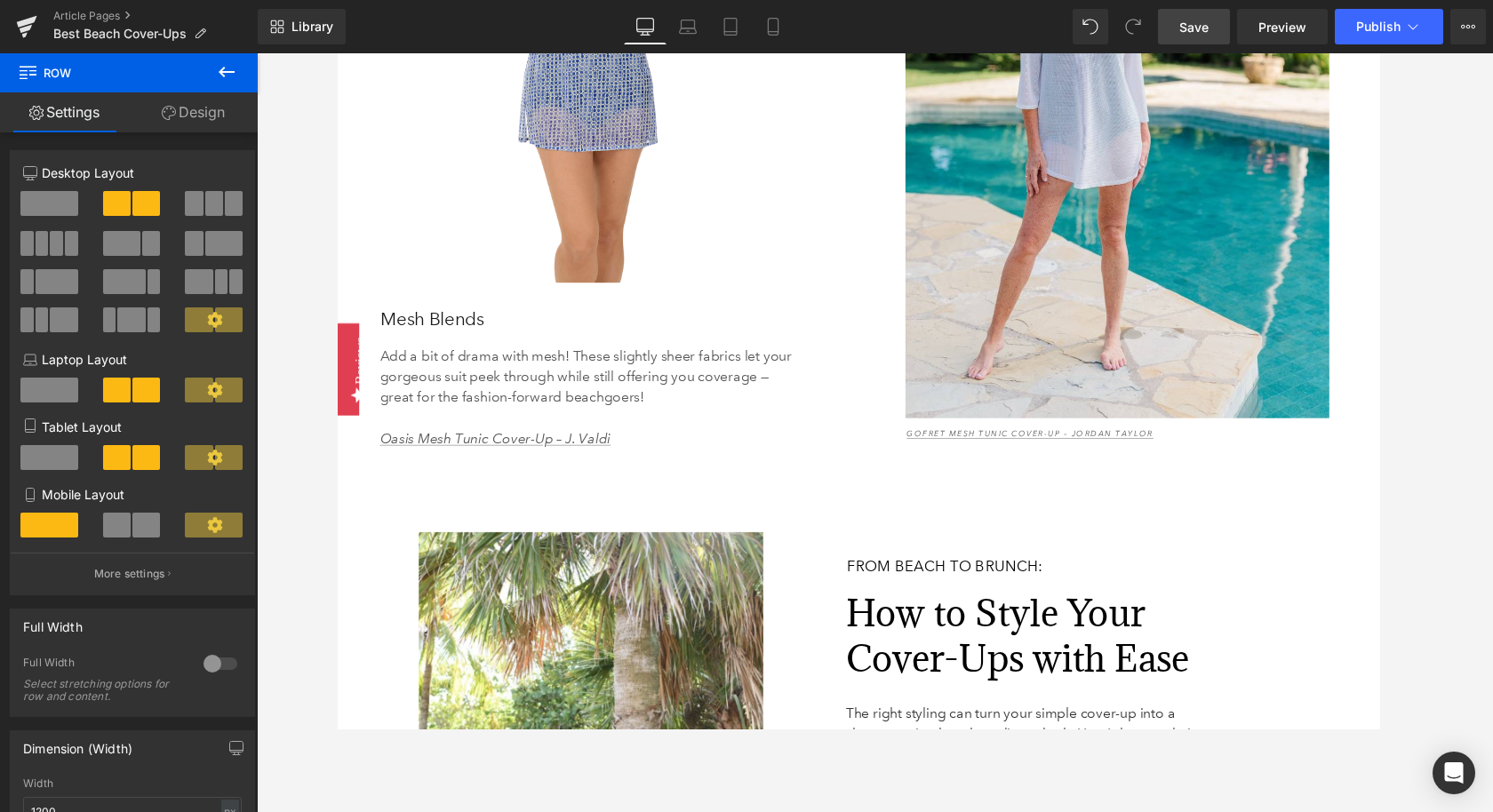scroll, scrollTop: 5126, scrollLeft: 0, axis: vertical 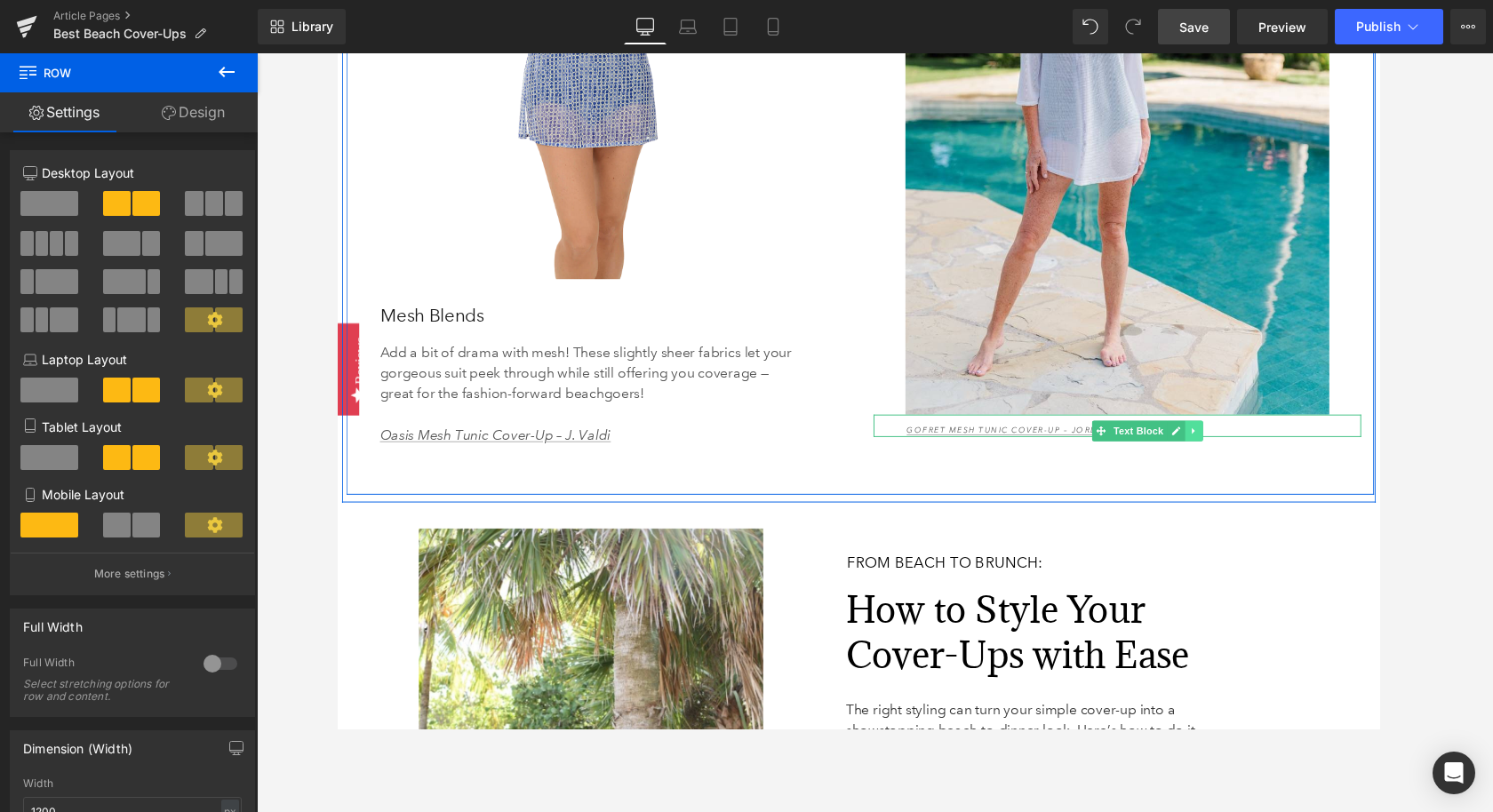 click at bounding box center (1220, 443) 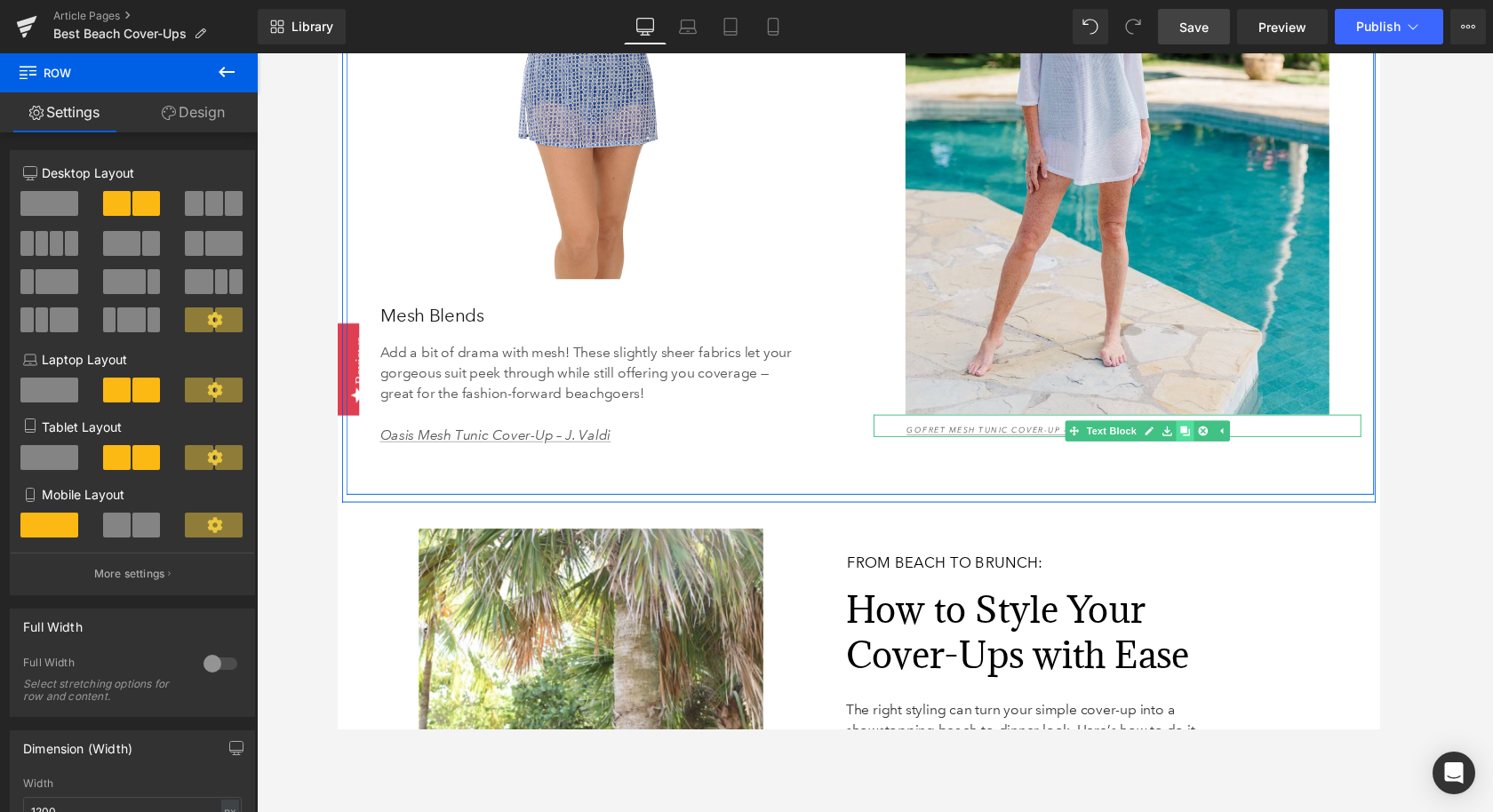 click 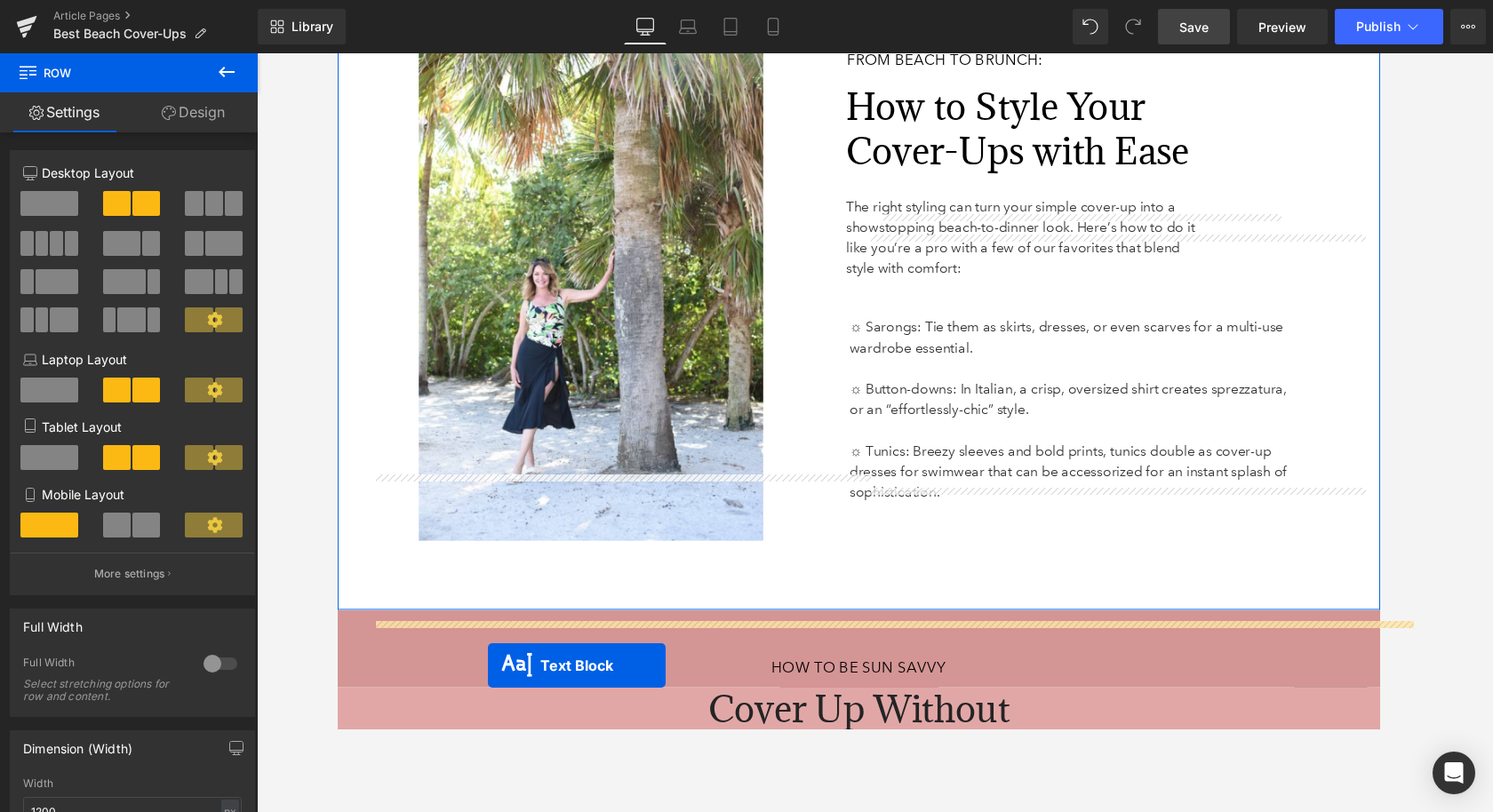 scroll, scrollTop: 5801, scrollLeft: 0, axis: vertical 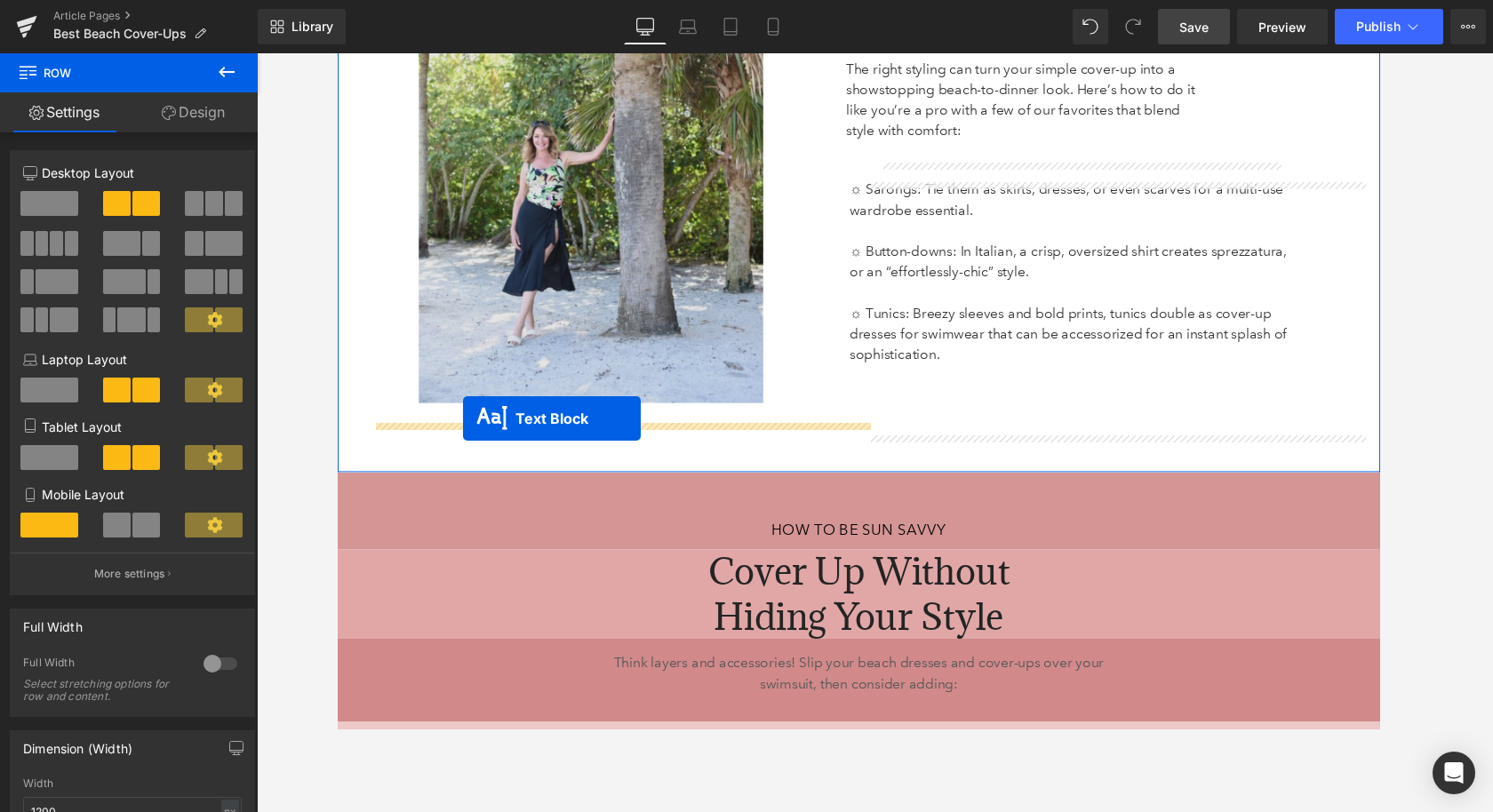 drag, startPoint x: 1125, startPoint y: 485, endPoint x: 467, endPoint y: 430, distance: 660.2946 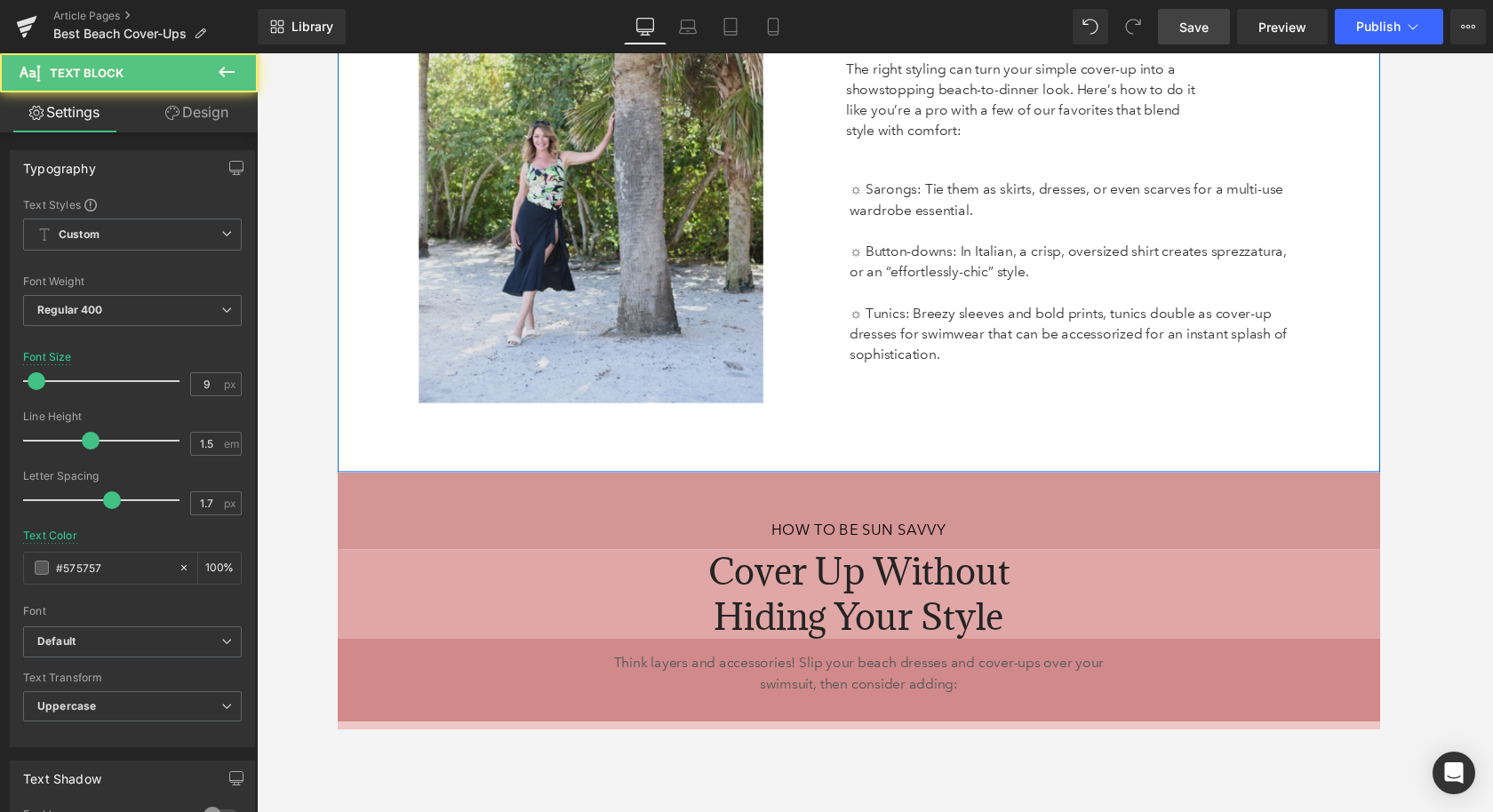 scroll, scrollTop: 5776, scrollLeft: 0, axis: vertical 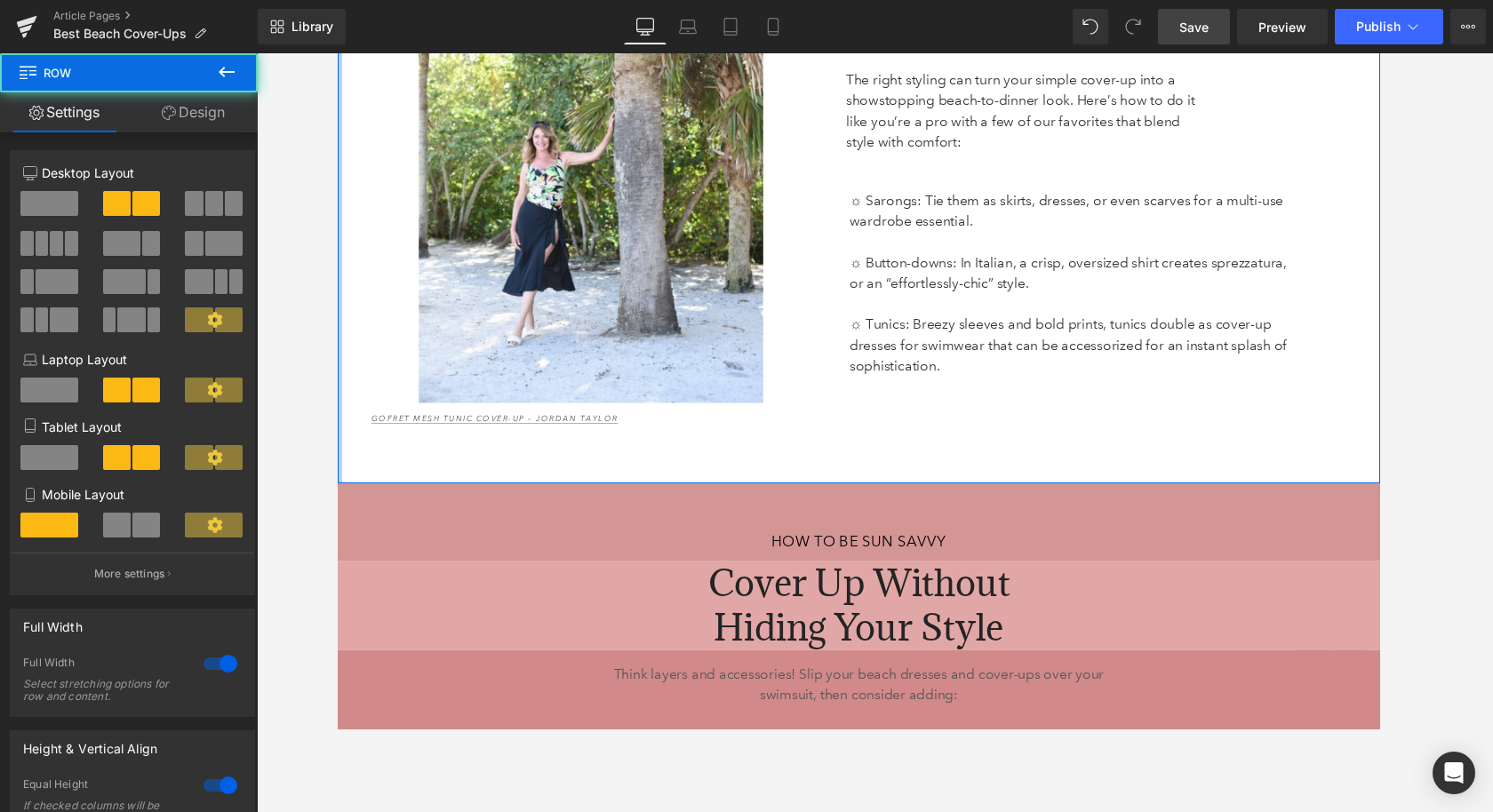 click on "Image       79px   81px Gofret Mesh Tunic Cover-Up – Jordan Taylor  Text Block         From Beach to Brunch: Heading         How to Style Your Cover-Ups with Ease  Heading         The right styling can turn your simple cover-up into a showstopping beach-to-dinner look. Here’s how to do it like you’re a pro with a few of our favorites that blend style with comfort:    Text Block         Row         83px ☼ Sarongs: Tie them as skirts, dresses, or even scarves for a multi-use wardrobe essential.    ☼ Button-downs: In Italian, a crisp, oversized shirt creates sprezzatura, or an “effortlessly-chic” style.    ☼ Tunics: Breezy sleeves and bold prints, tunics double as cover-up dresses for swimwear that can be accessorized for an instant splash of sophistication.  Text Block         Row     65px" at bounding box center [874, 181] 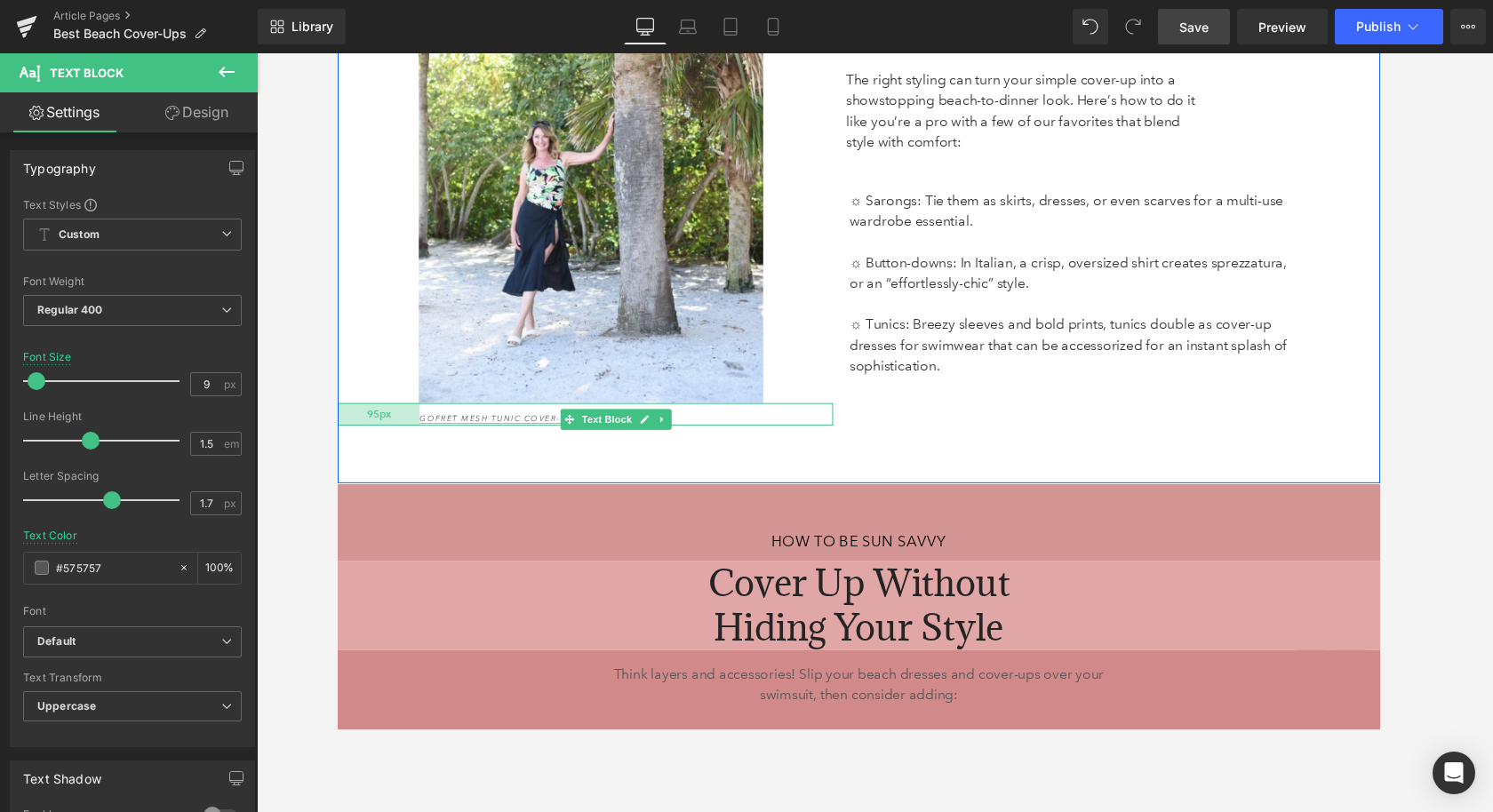 drag, startPoint x: 339, startPoint y: 439, endPoint x: 389, endPoint y: 440, distance: 50.009999 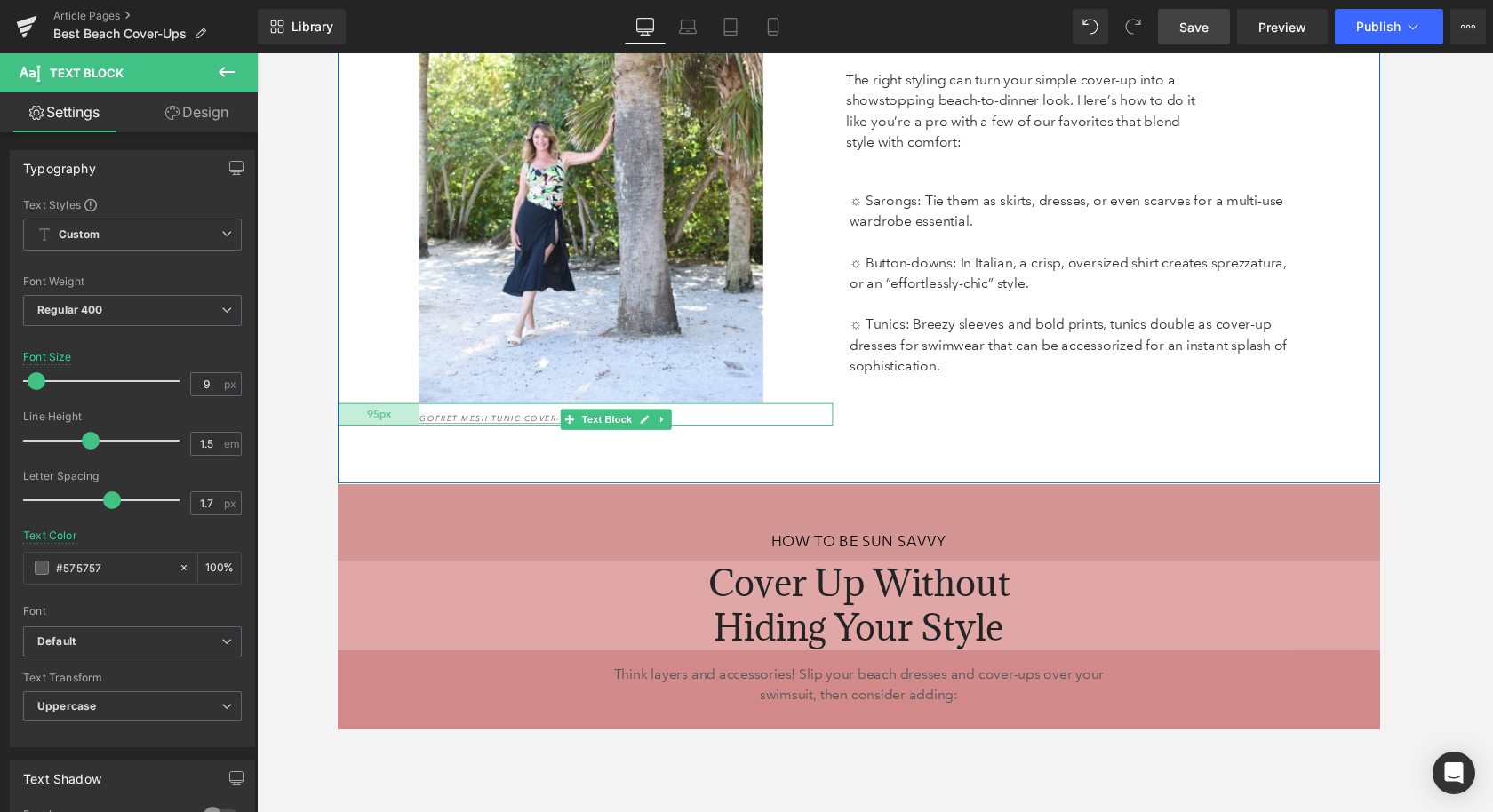 click on "95px" at bounding box center [379, 426] 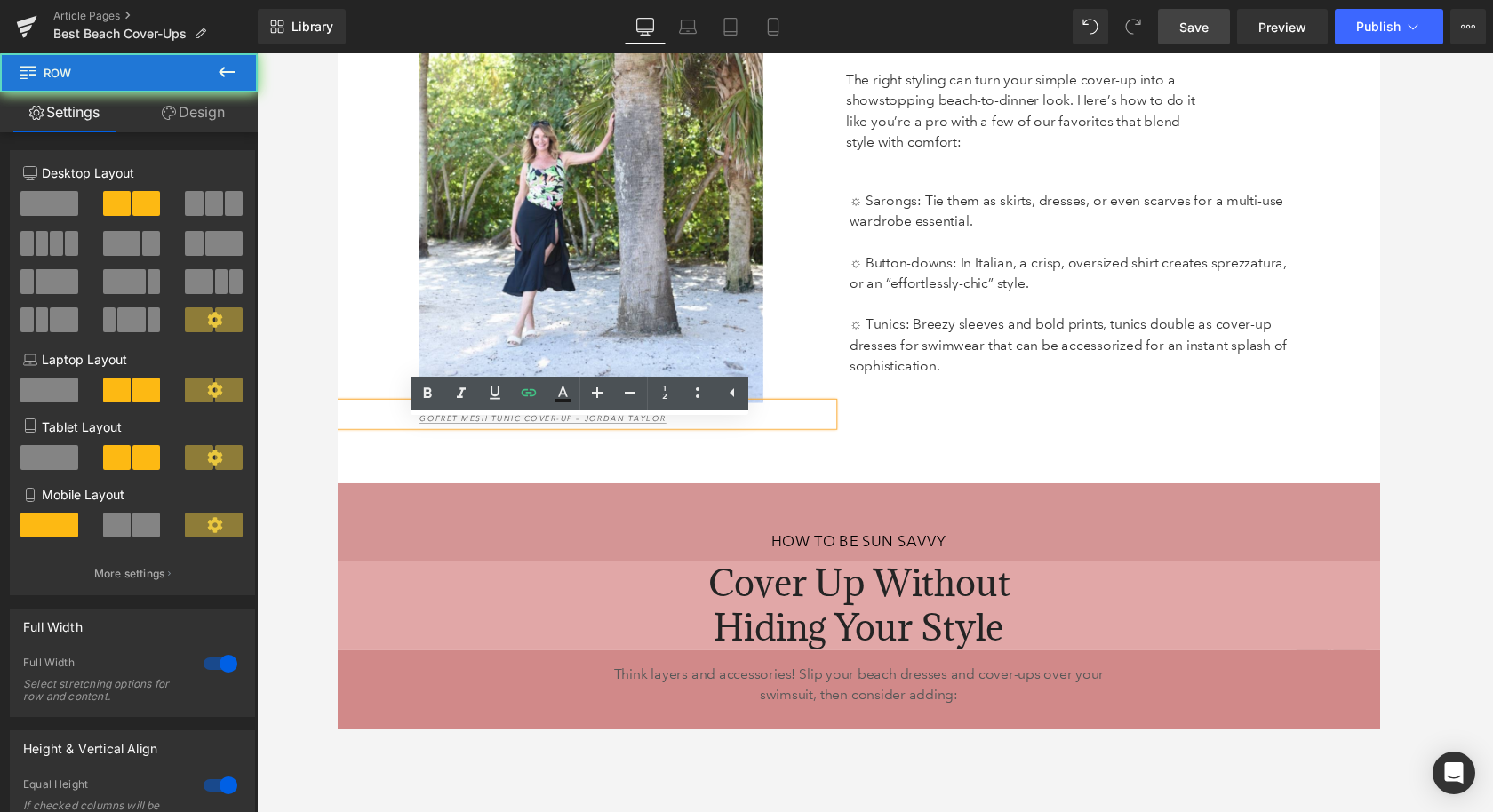 click on "Image       79px   81px Gofret Mesh Tunic Cover-Up – Jordan Taylor  Text Block       95px   From Beach to Brunch: Heading         How to Style Your Cover-Ups with Ease  Heading         The right styling can turn your simple cover-up into a showstopping beach-to-dinner look. Here’s how to do it like you’re a pro with a few of our favorites that blend style with comfort:    Text Block         Row         83px ☼ Sarongs: Tie them as skirts, dresses, or even scarves for a multi-use wardrobe essential.    ☼ Button-downs: In Italian, a crisp, oversized shirt creates sprezzatura, or an “effortlessly-chic” style.    ☼ Tunics: Breezy sleeves and bold prints, tunics double as cover-up dresses for swimwear that can be accessorized for an instant splash of sophistication.  Text Block         Row     65px" at bounding box center [874, 181] 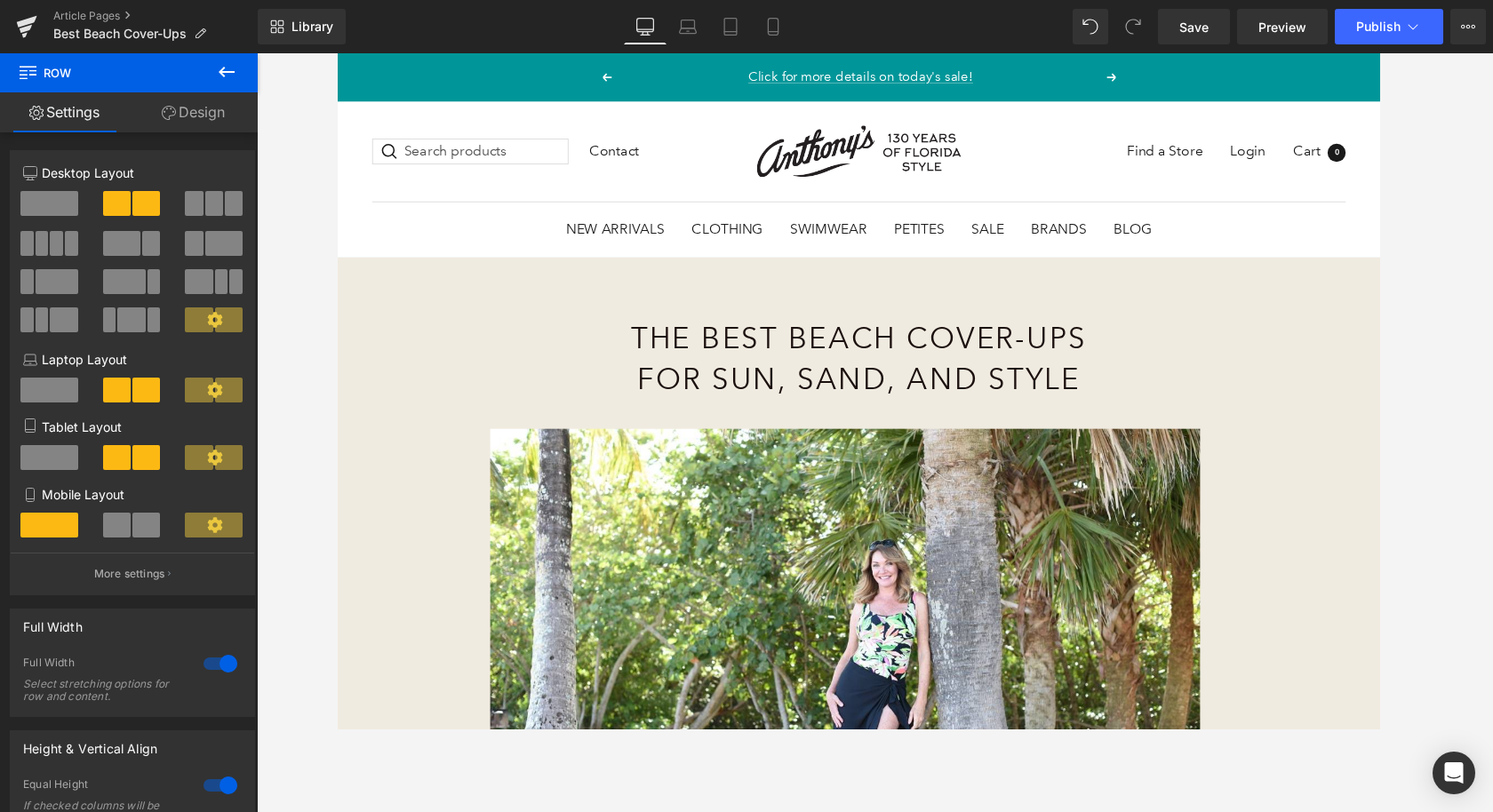 scroll, scrollTop: 5776, scrollLeft: 0, axis: vertical 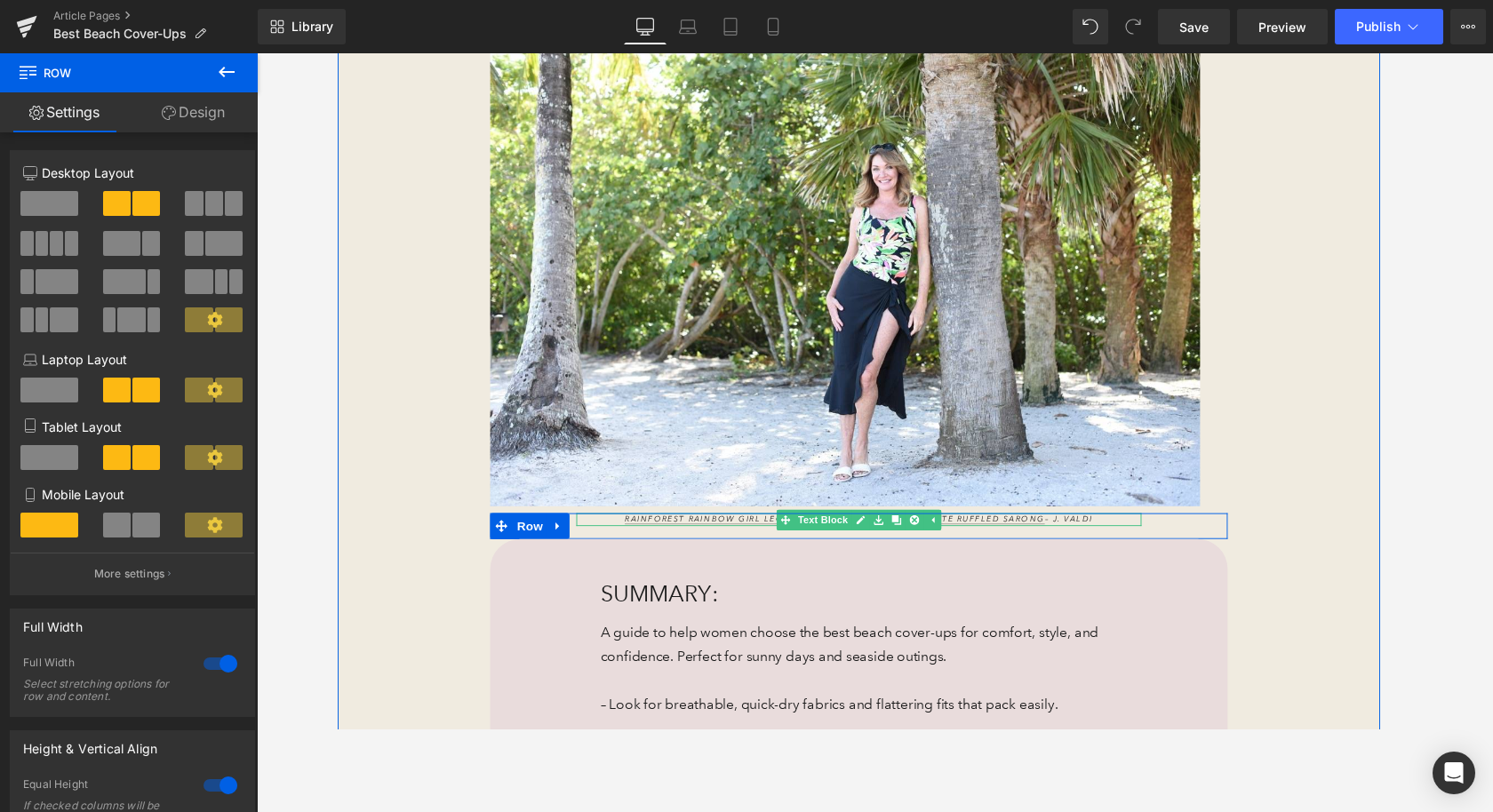 click on "Rainforest Rainbow Girl Leg Swimsuit – Maxine    //    Georgette Ruffled Sarong  – J. Valdi" at bounding box center [874, 535] 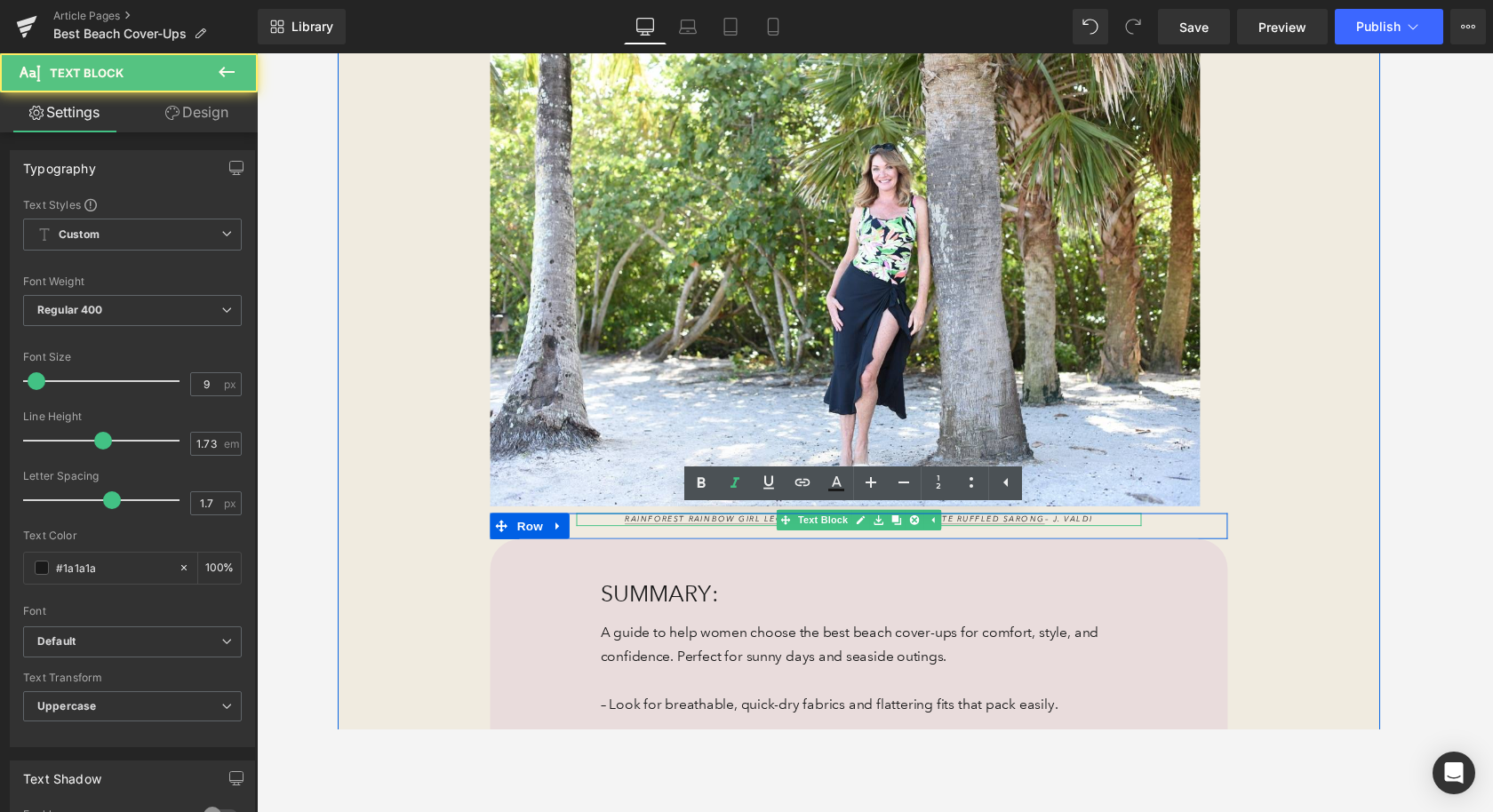 click on "Rainforest Rainbow Girl Leg Swimsuit – Maxine    //    Georgette Ruffled Sarong  – J. Valdi" at bounding box center (874, 535) 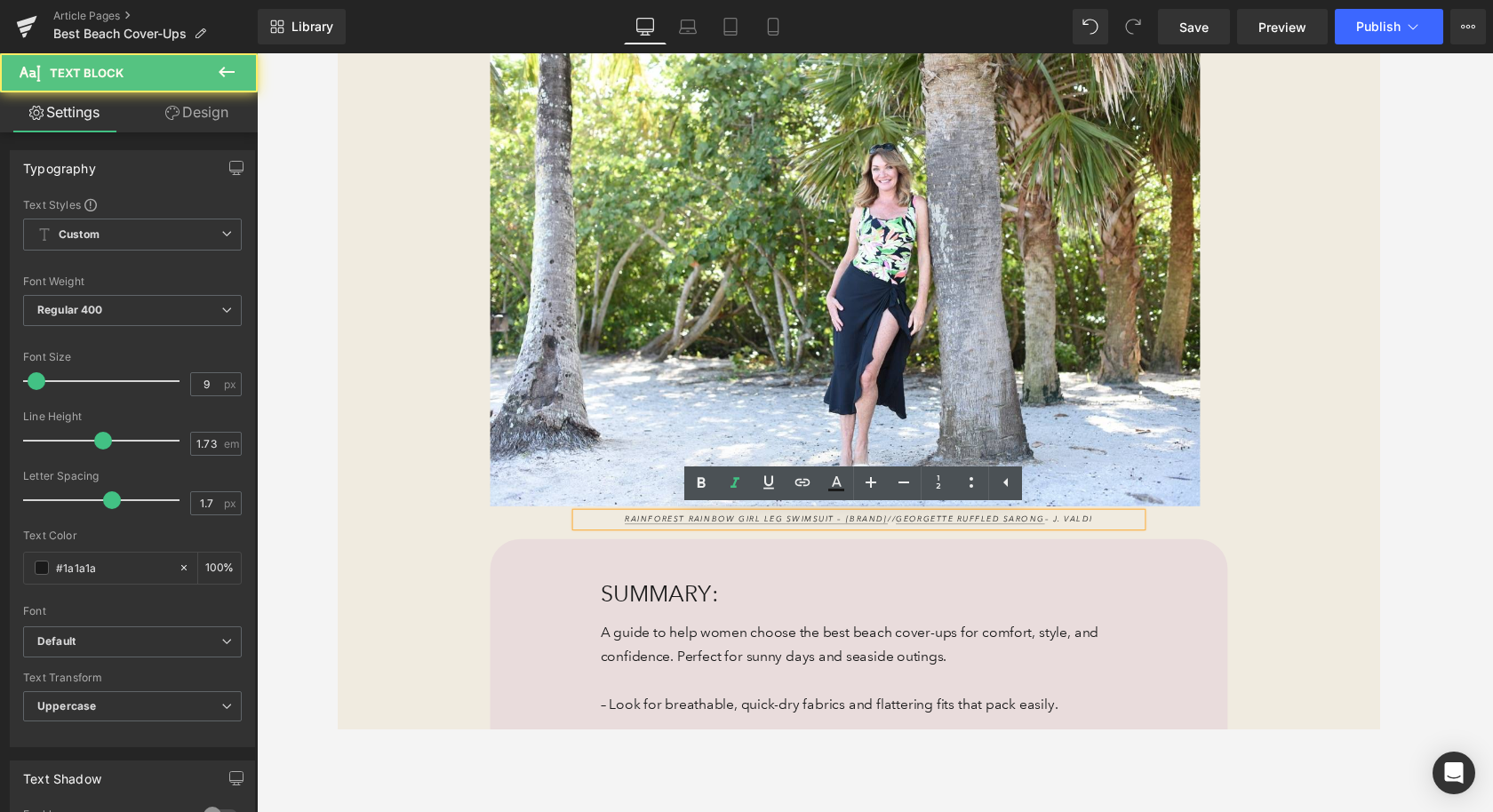click on "Rainforest Rainbow Girl Leg Swimsuit – Maxine    //    Georgette Ruffled Sarong  – J. Valdi" at bounding box center (874, 535) 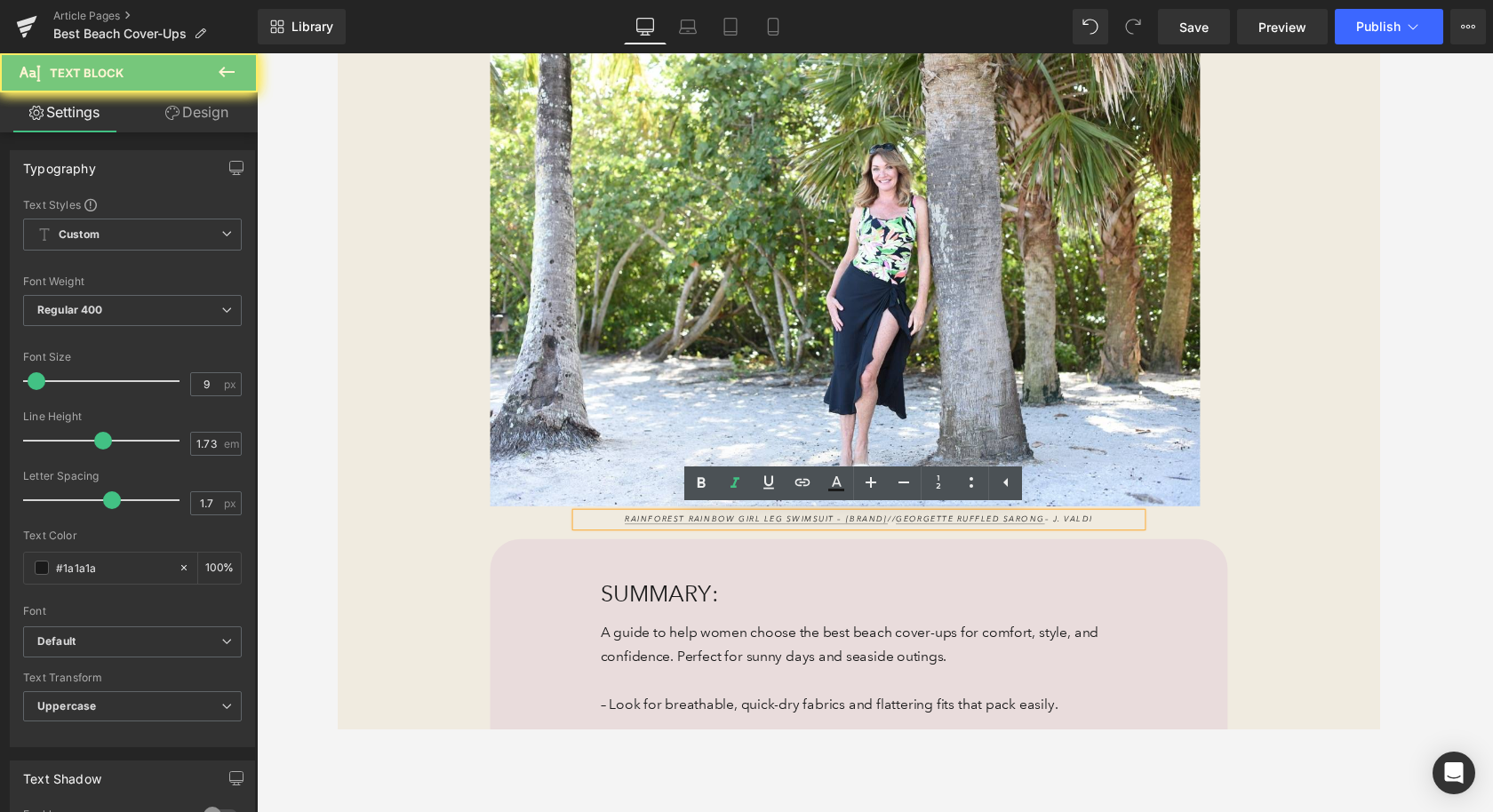 click on "Rainforest Rainbow Girl Leg Swimsuit – Maxine    //    Georgette Ruffled Sarong  – J. Valdi" at bounding box center [874, 535] 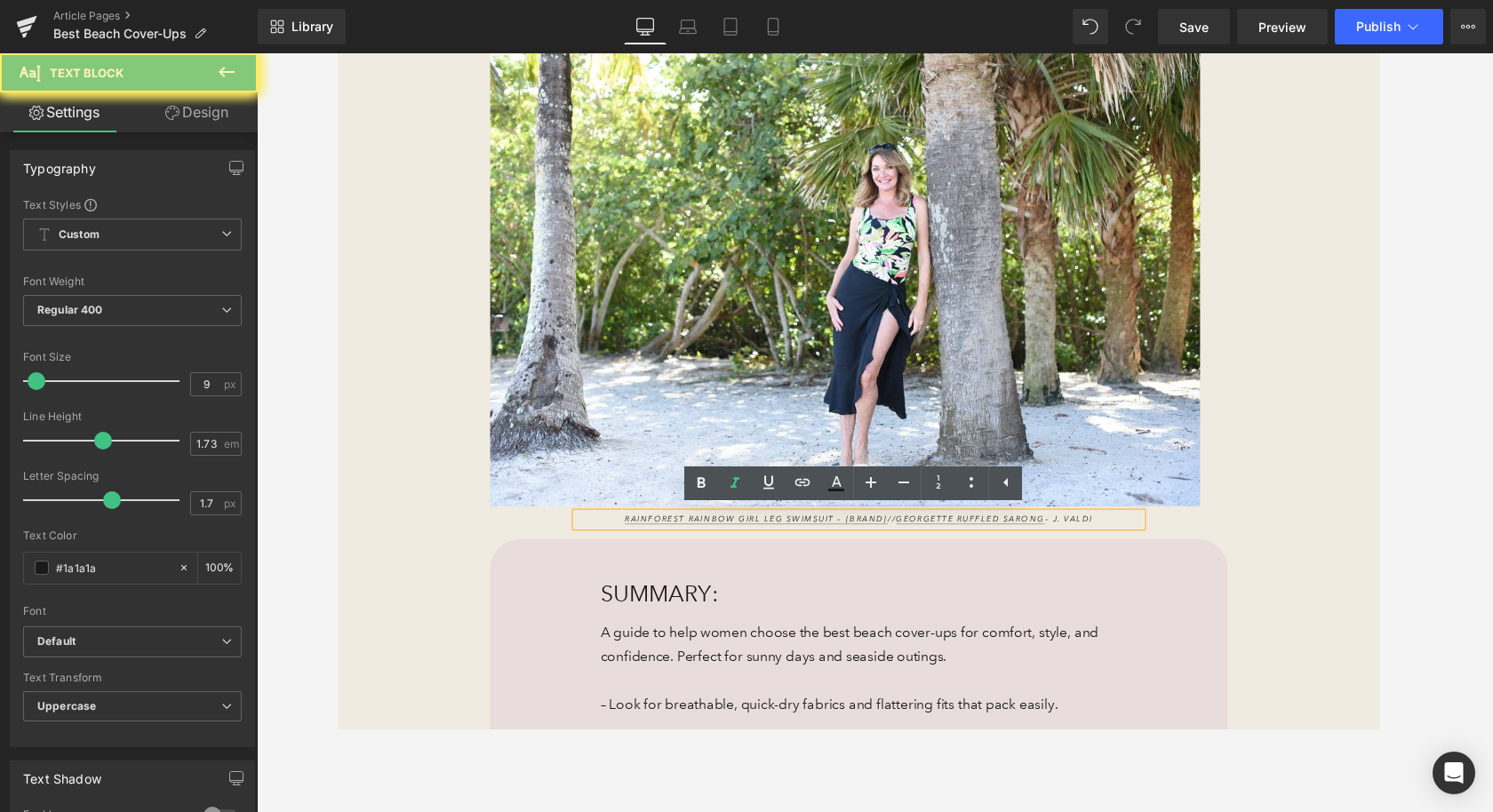 copy on "Rainforest Rainbow Girl Leg Swimsuit – Maxine    //    Georgette Ruffled Sarong  – J. Valdi" 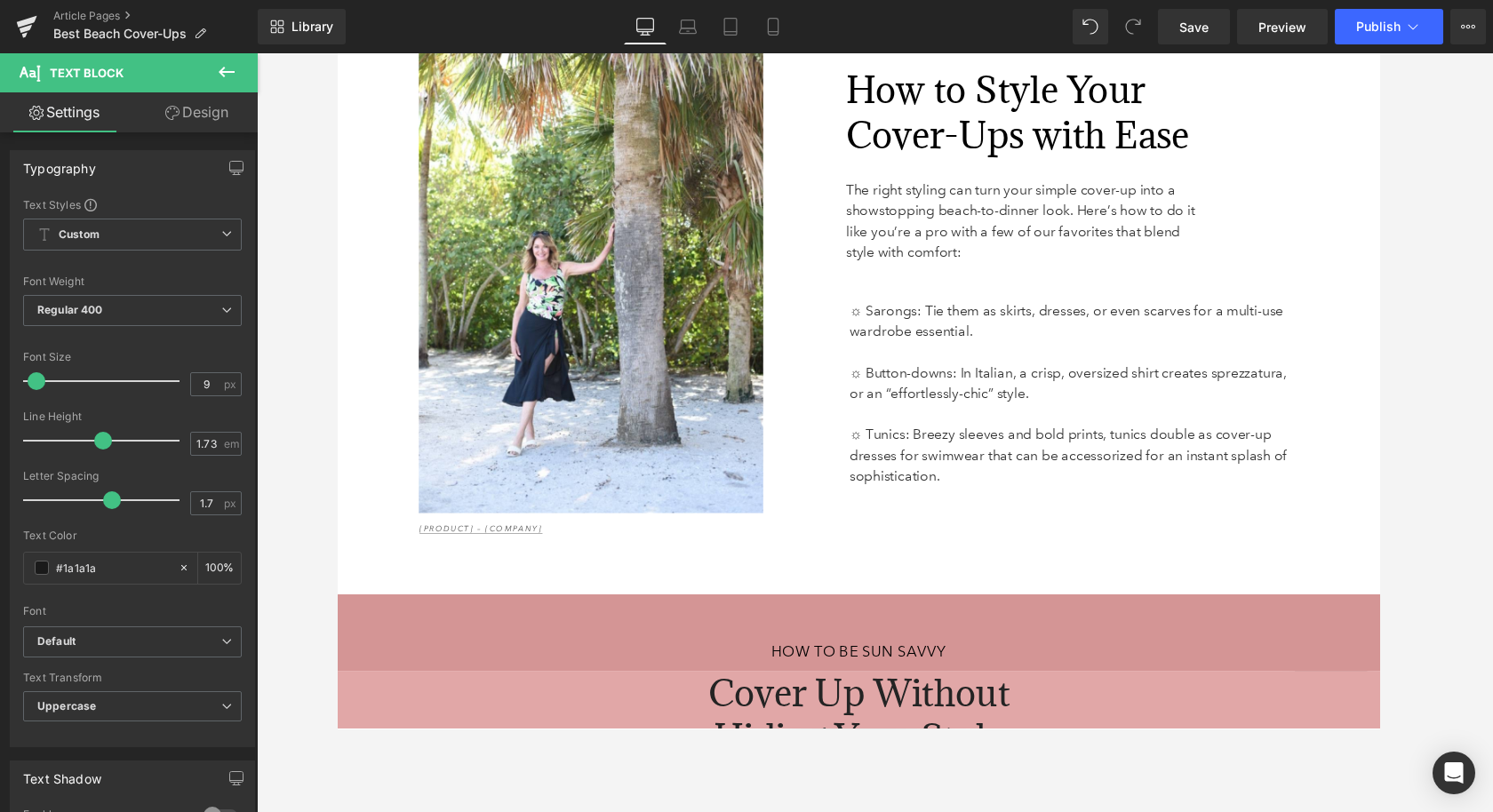 scroll, scrollTop: 5683, scrollLeft: 0, axis: vertical 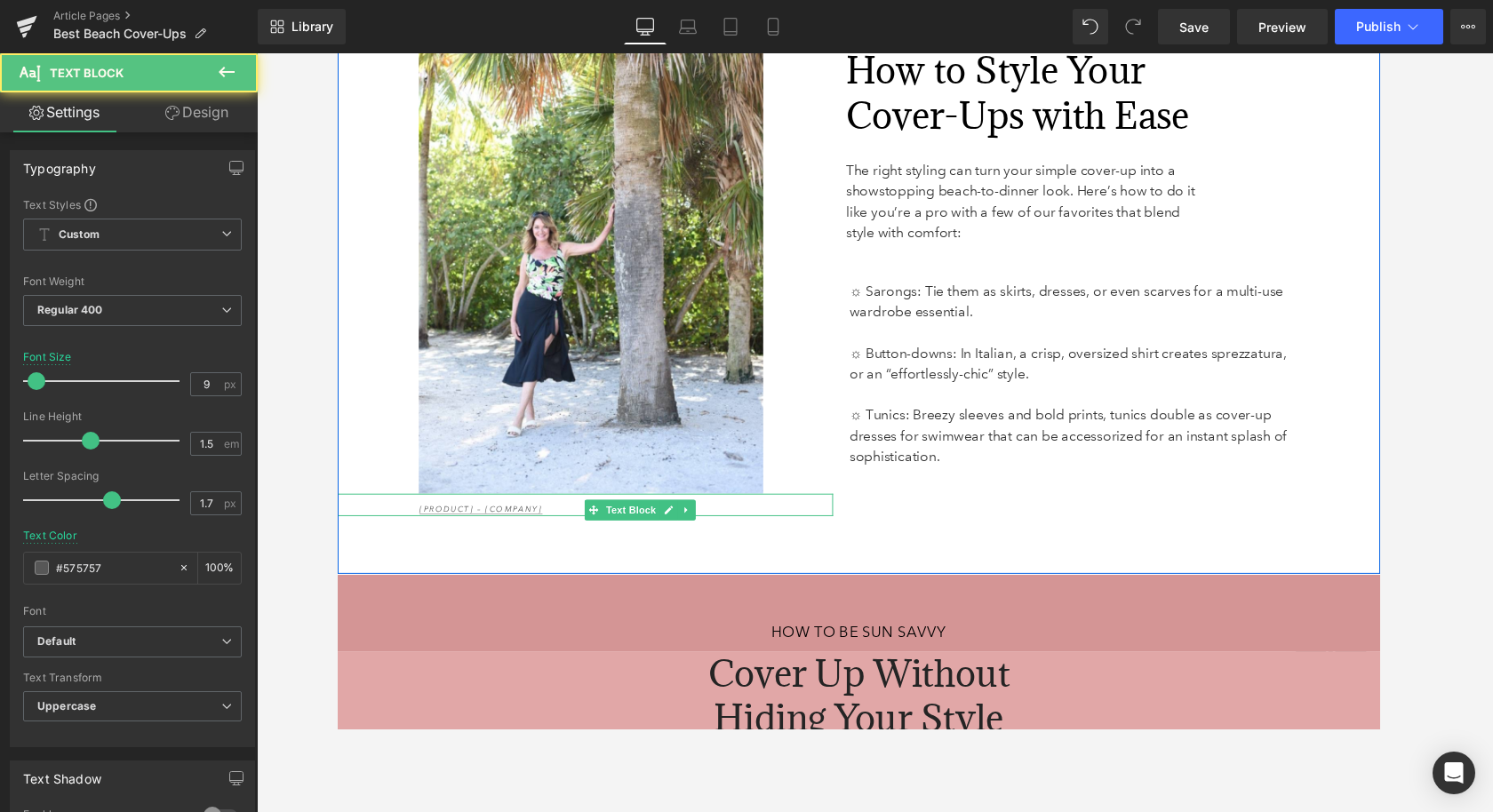click on "Gofret Mesh Tunic Cover-Up – Jordan Taylor" at bounding box center [592, 519] 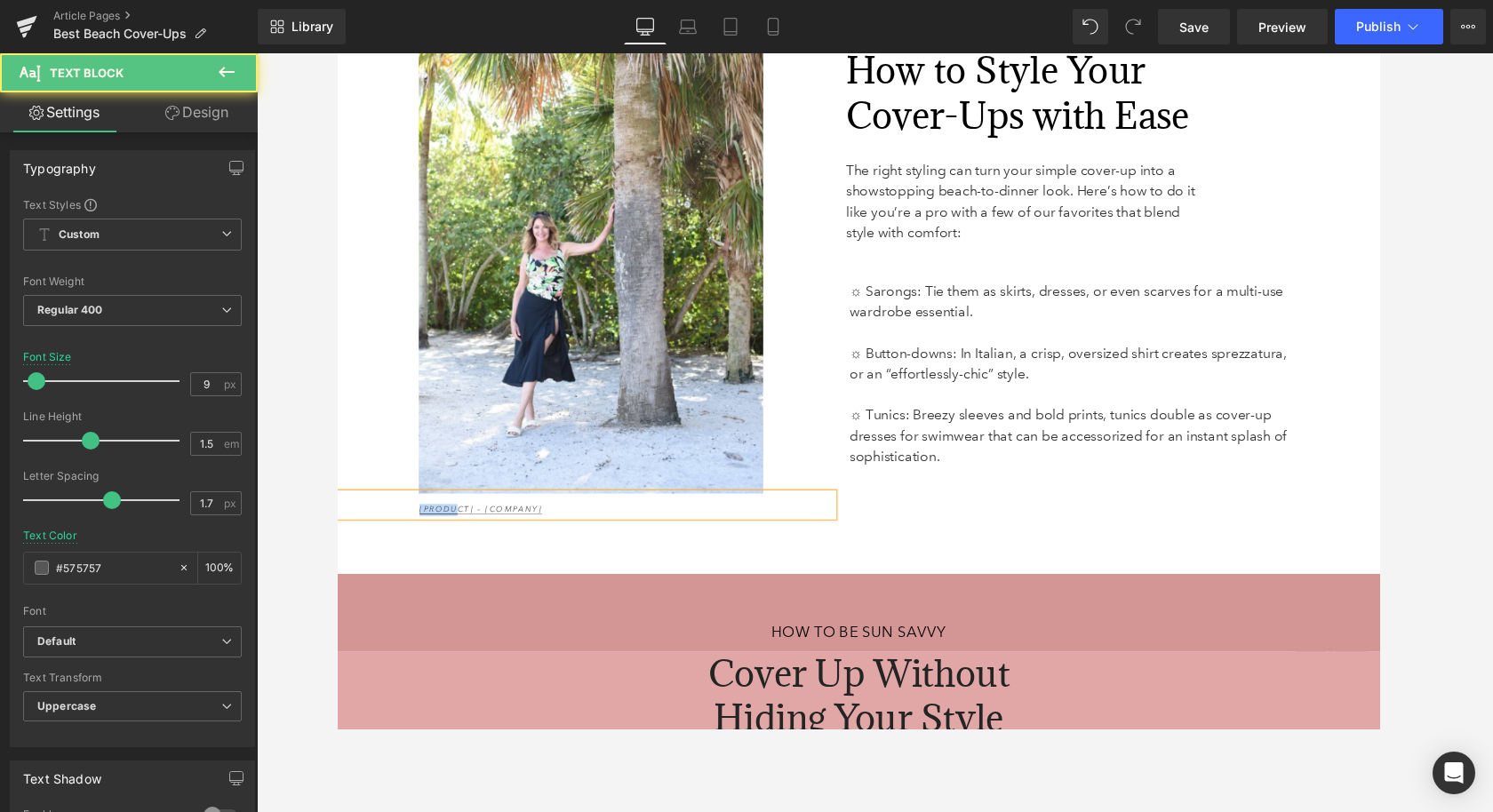 click on "Gofret Mesh Tunic Cover-Up – Jordan Taylor" at bounding box center [592, 519] 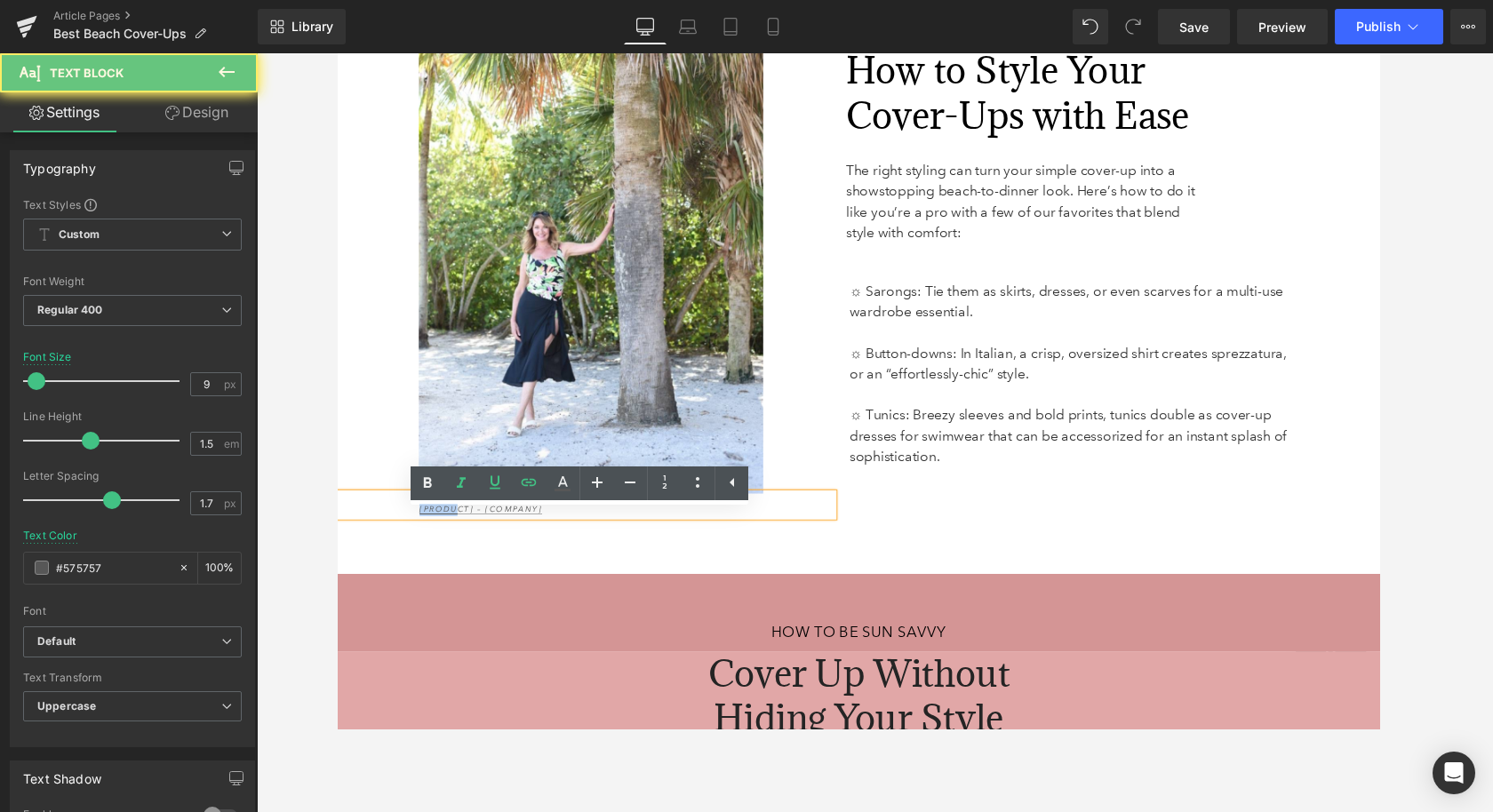 click on "Gofret Mesh Tunic Cover-Up – Jordan Taylor" at bounding box center (592, 519) 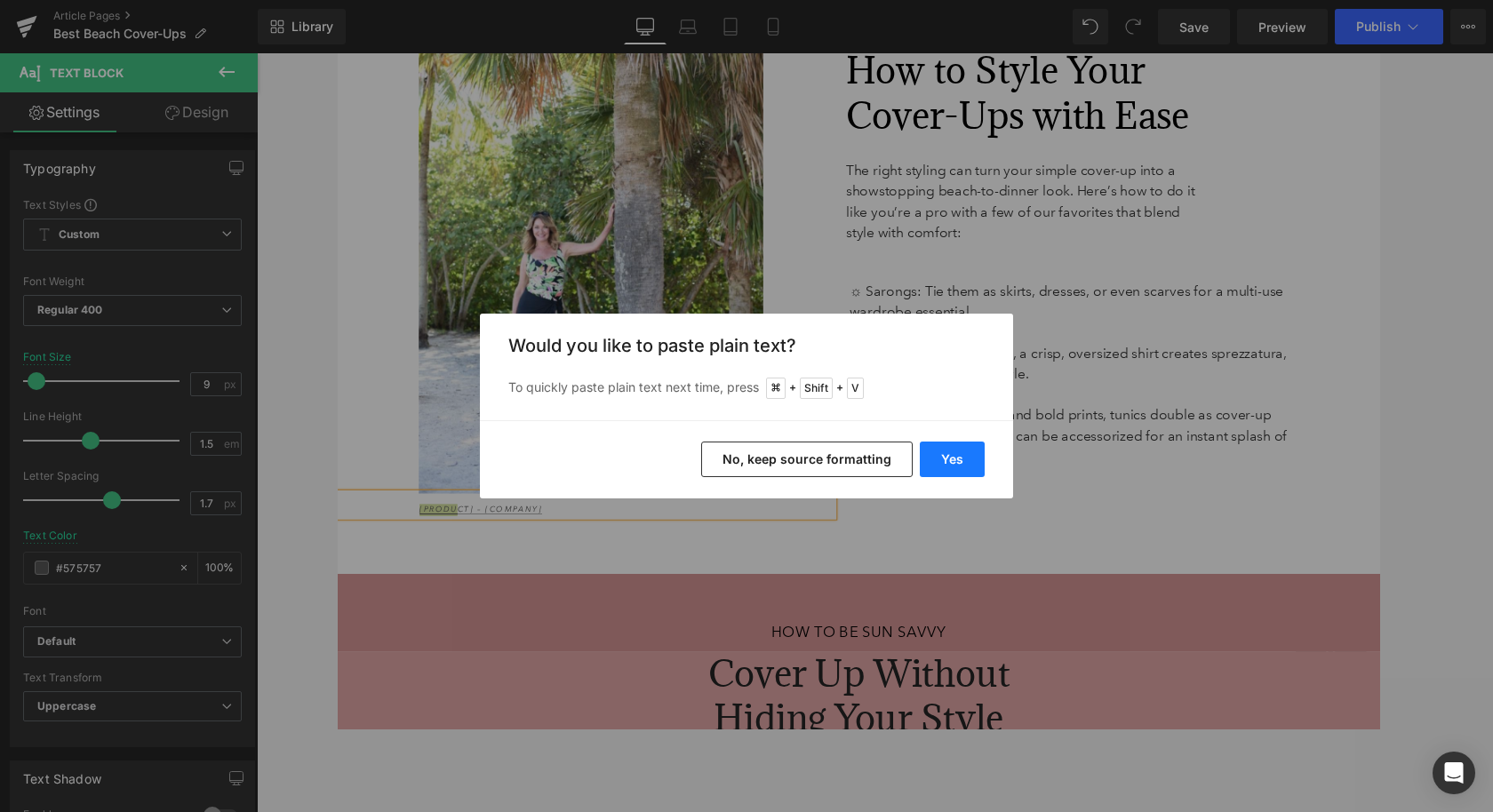 click on "Yes" at bounding box center (952, 459) 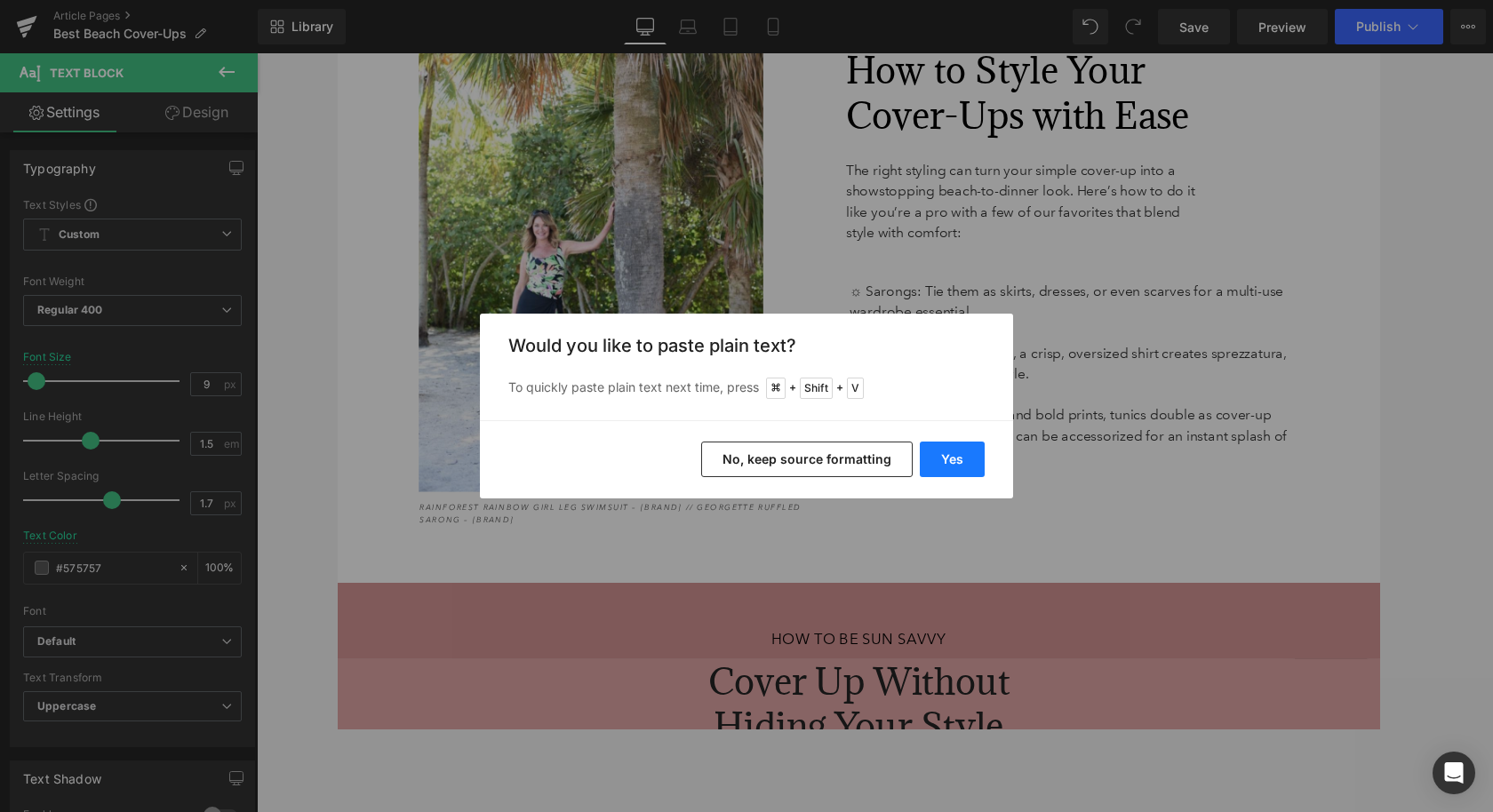 scroll, scrollTop: 5681, scrollLeft: 0, axis: vertical 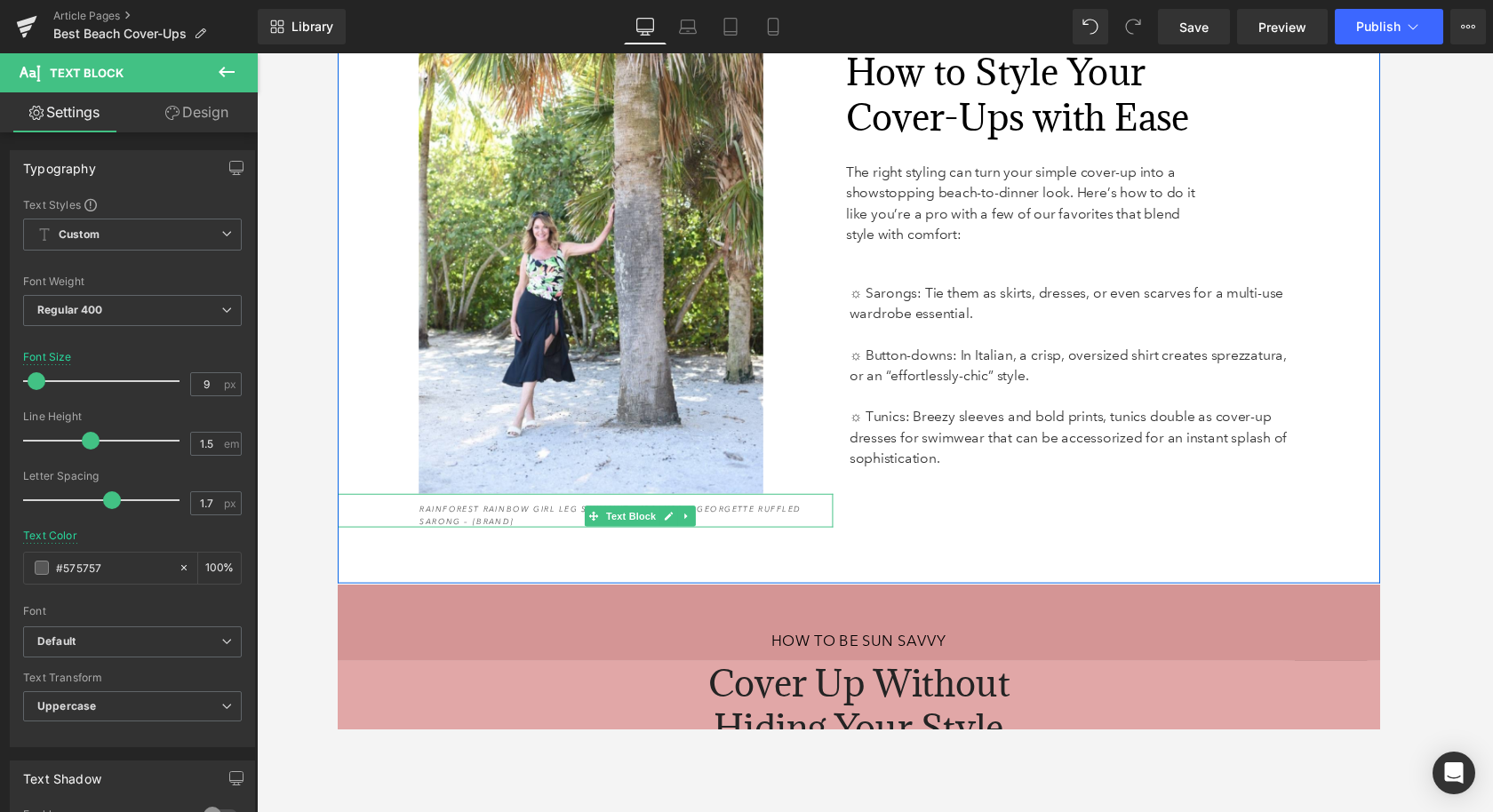 click on "Rainforest Rainbow Girl Leg Swimsuit – Maxine   //   Georgette Ruffled Sarong – J. Valdi" at bounding box center (618, 529) 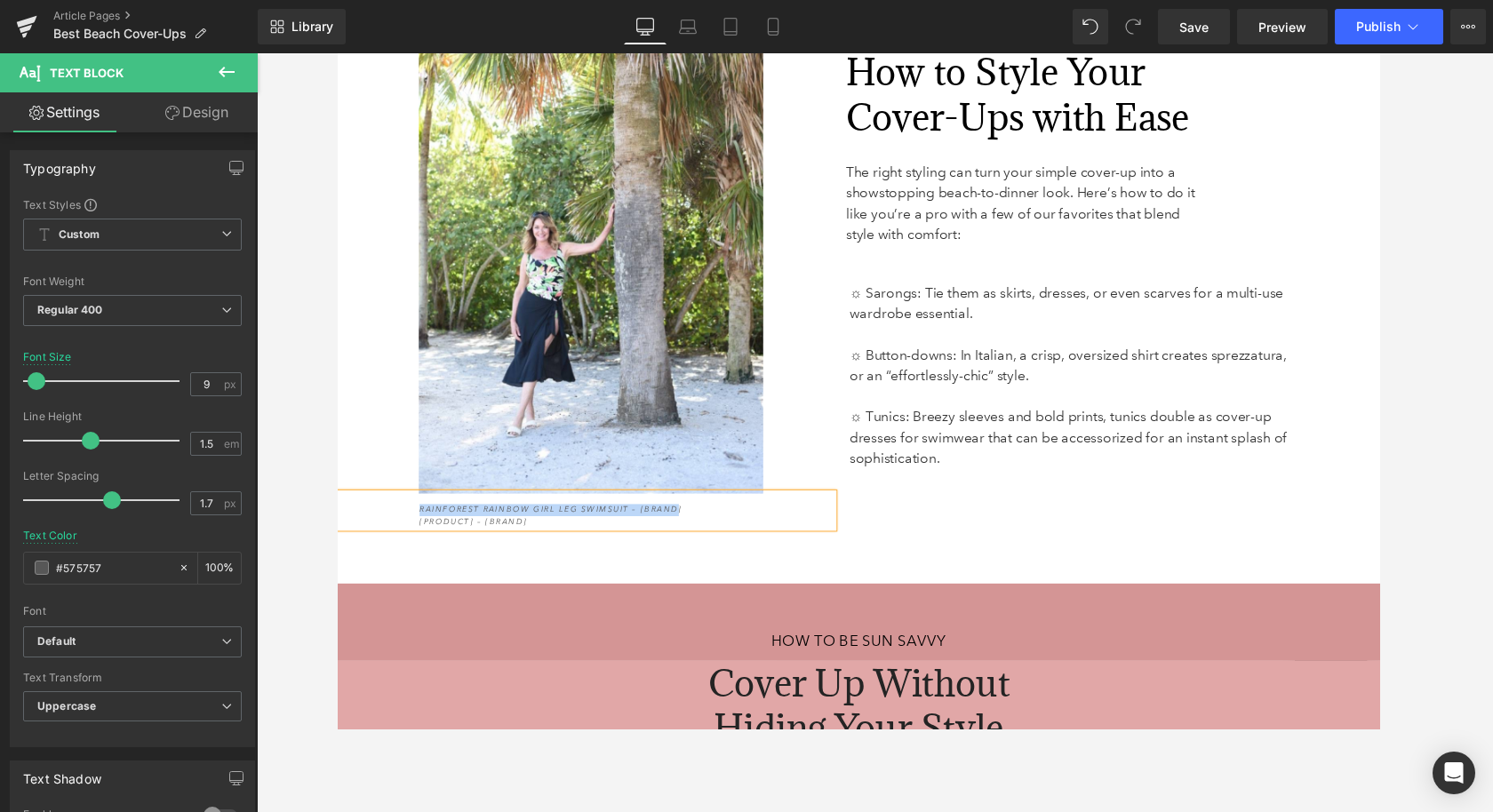 drag, startPoint x: 690, startPoint y: 541, endPoint x: 424, endPoint y: 539, distance: 266.00752 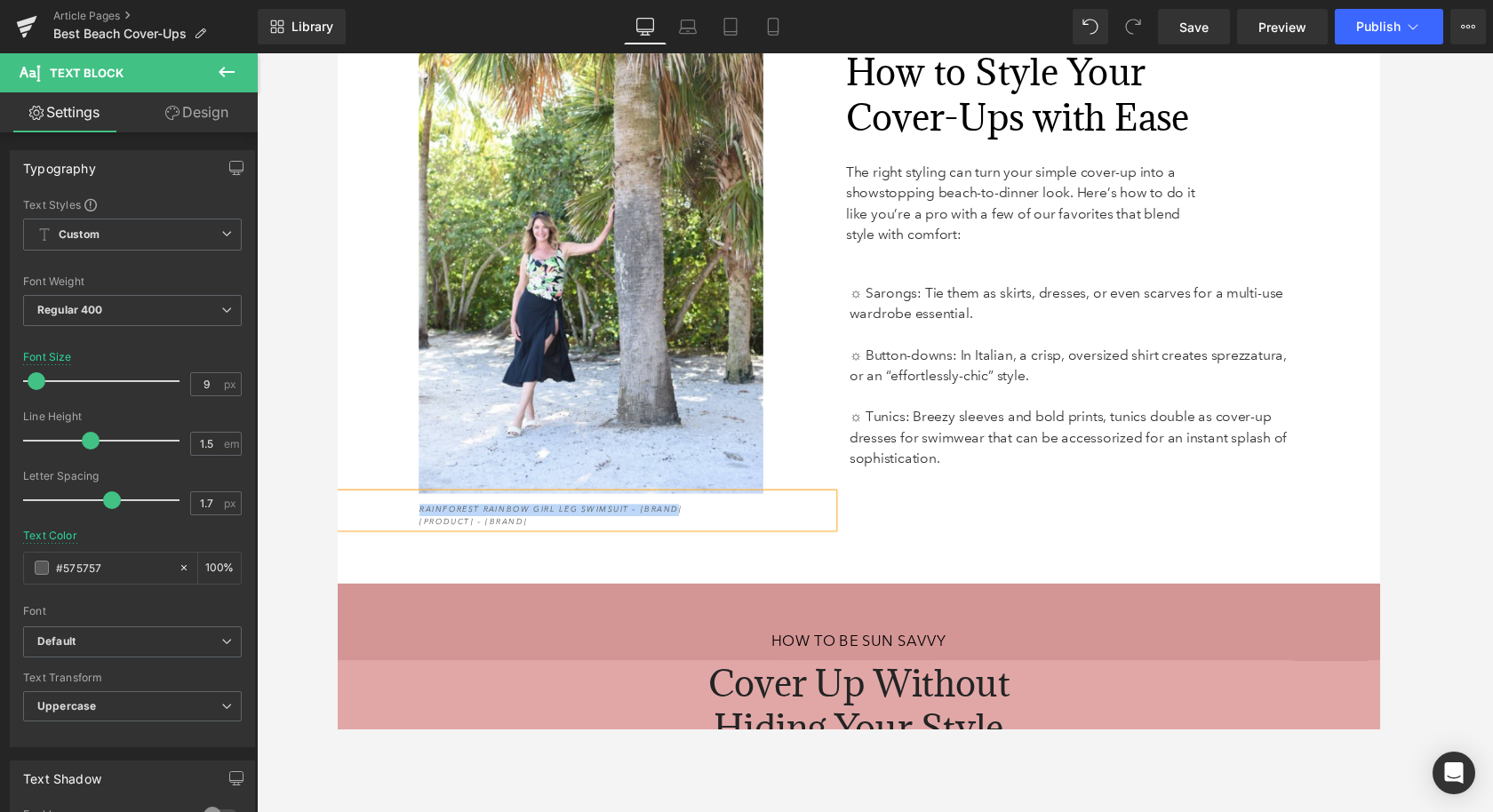 click on "Rainforest Rainbow Girl Leg Swimsuit – Maxine" at bounding box center (556, 523) 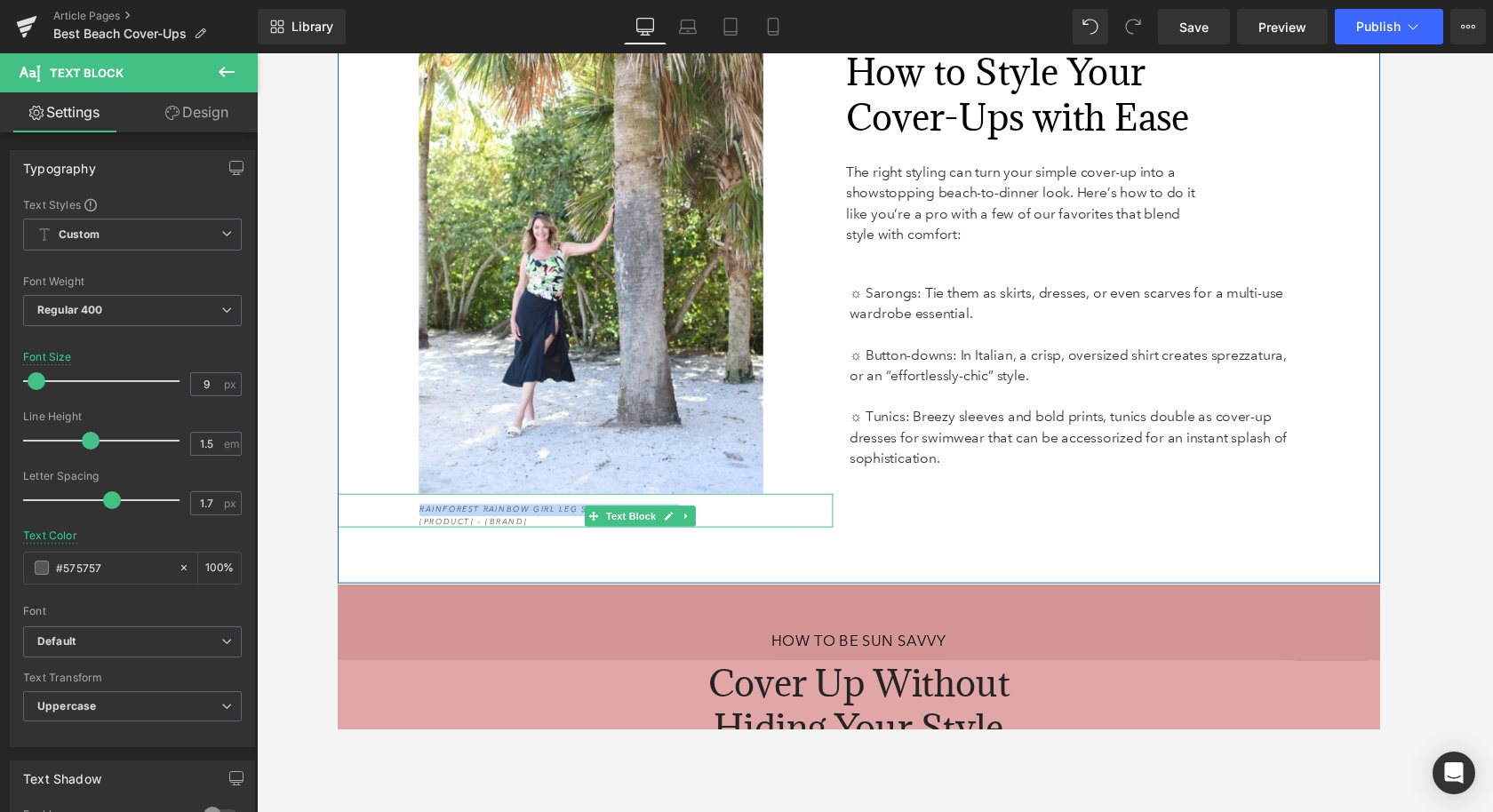 click on "Rainforest Rainbow Girl Leg Swimsuit – Maxine" at bounding box center [556, 523] 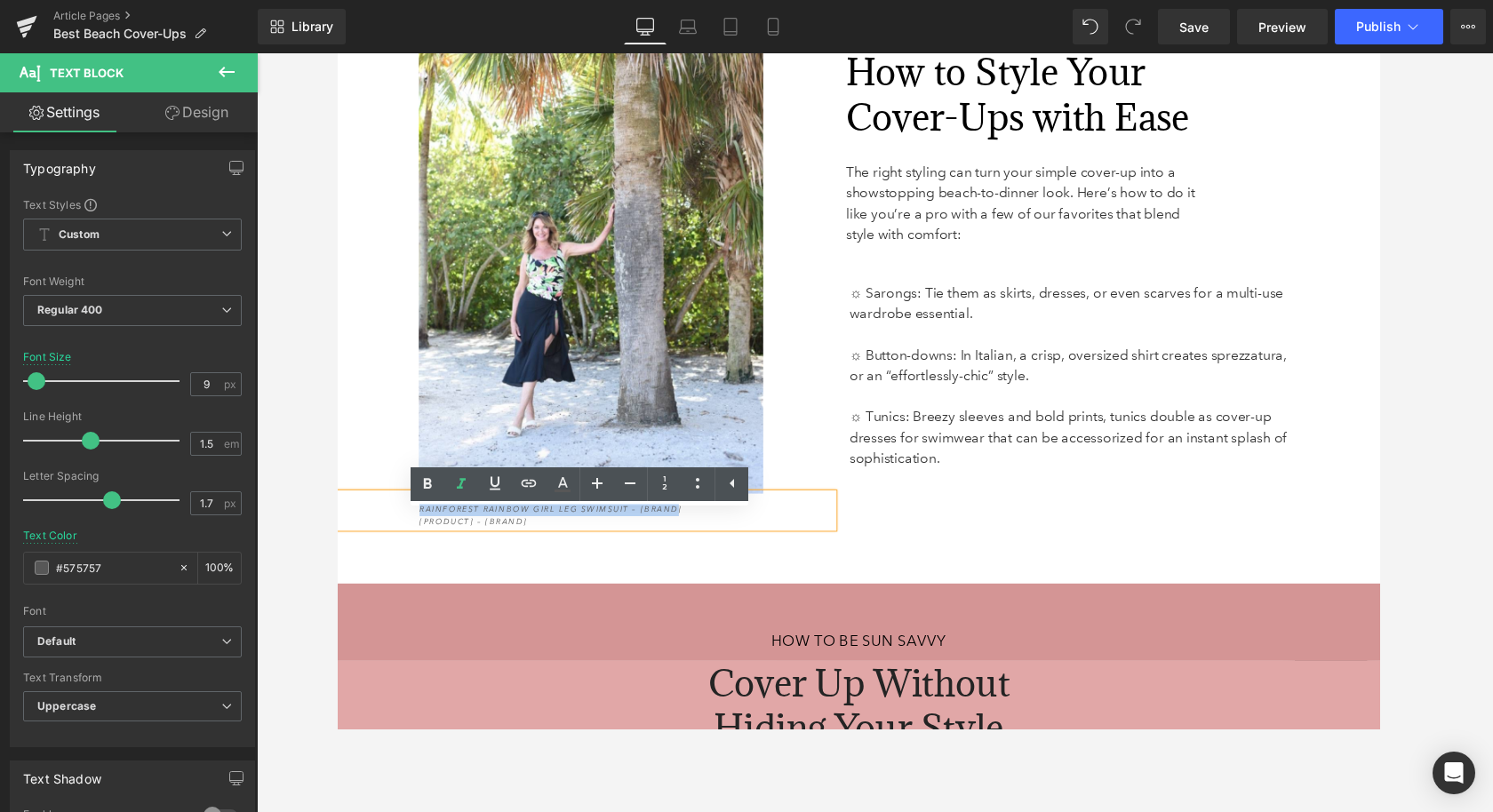 drag, startPoint x: 688, startPoint y: 542, endPoint x: 423, endPoint y: 544, distance: 265.0075 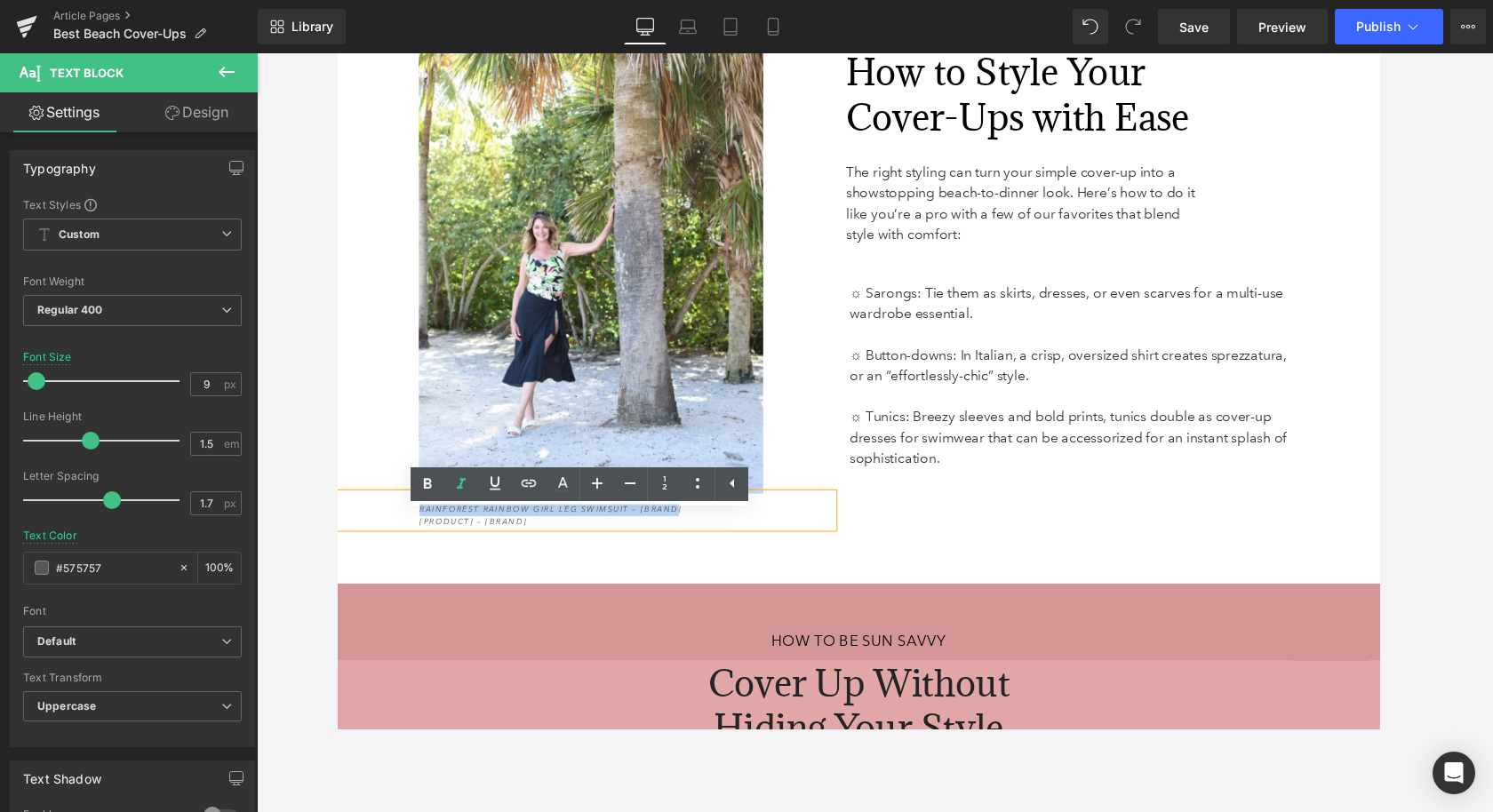 click on "Rainforest Rainbow Girl Leg Swimsuit – Maxine" at bounding box center [556, 523] 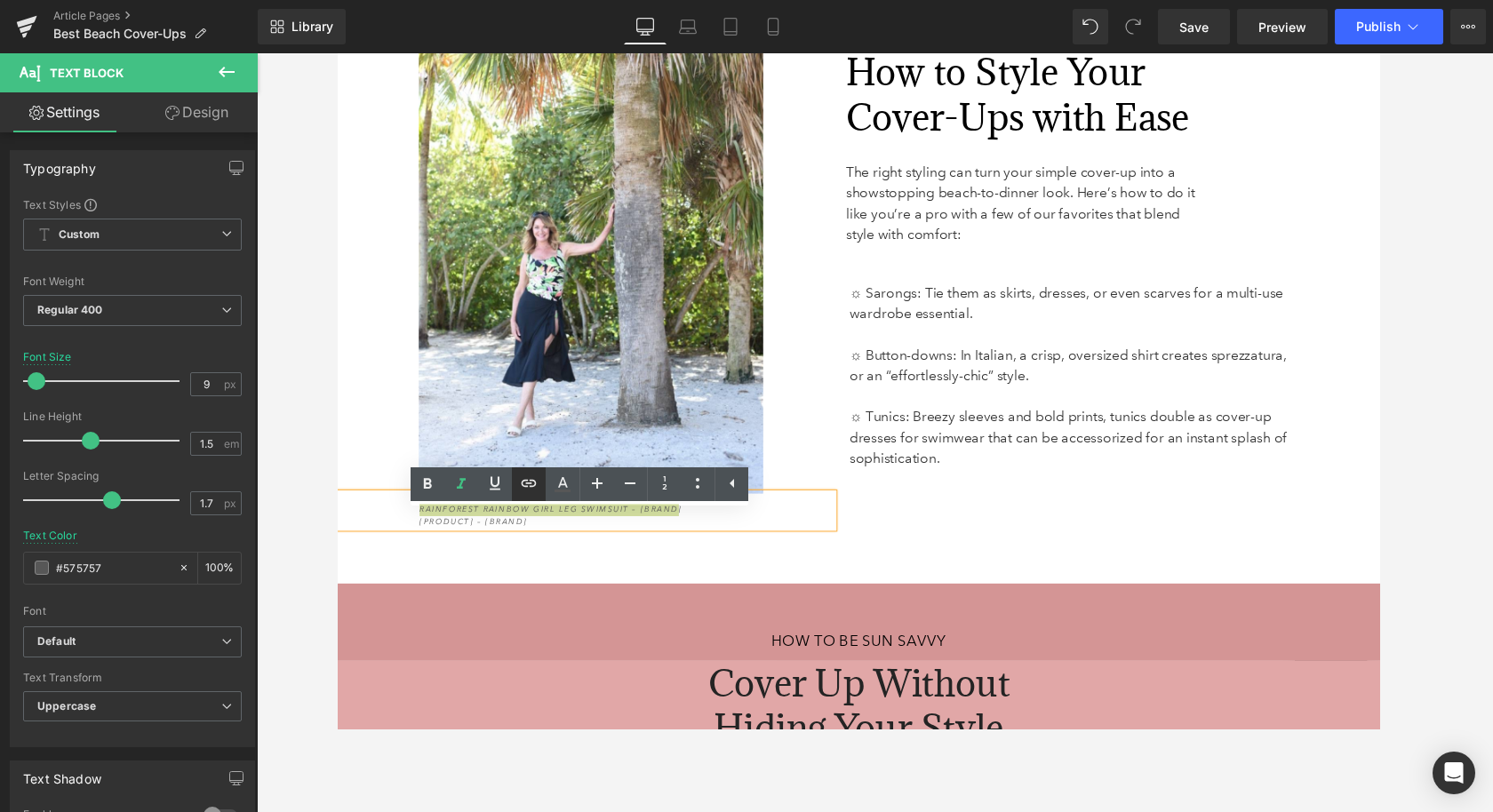click 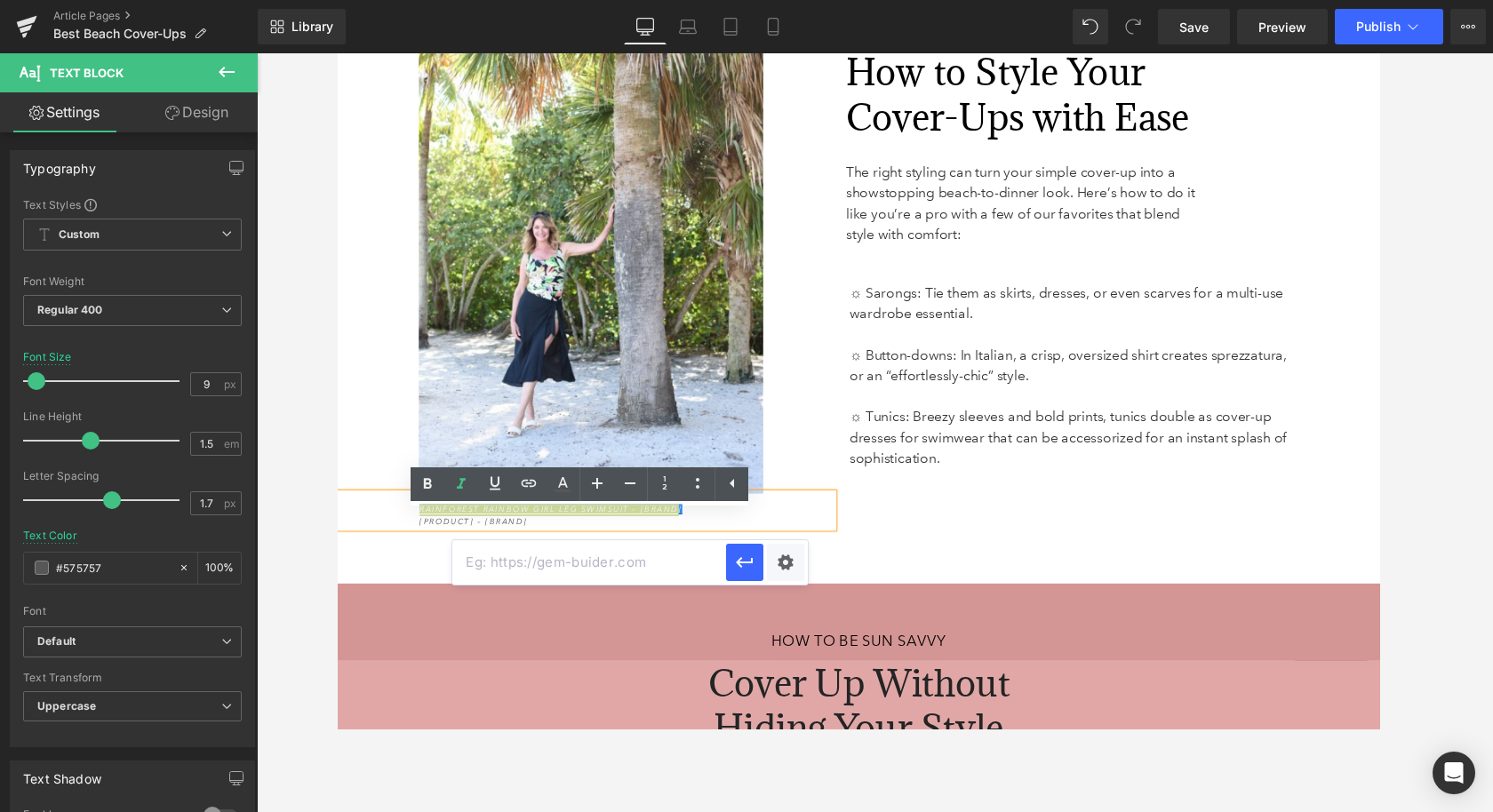 click at bounding box center (589, 562) 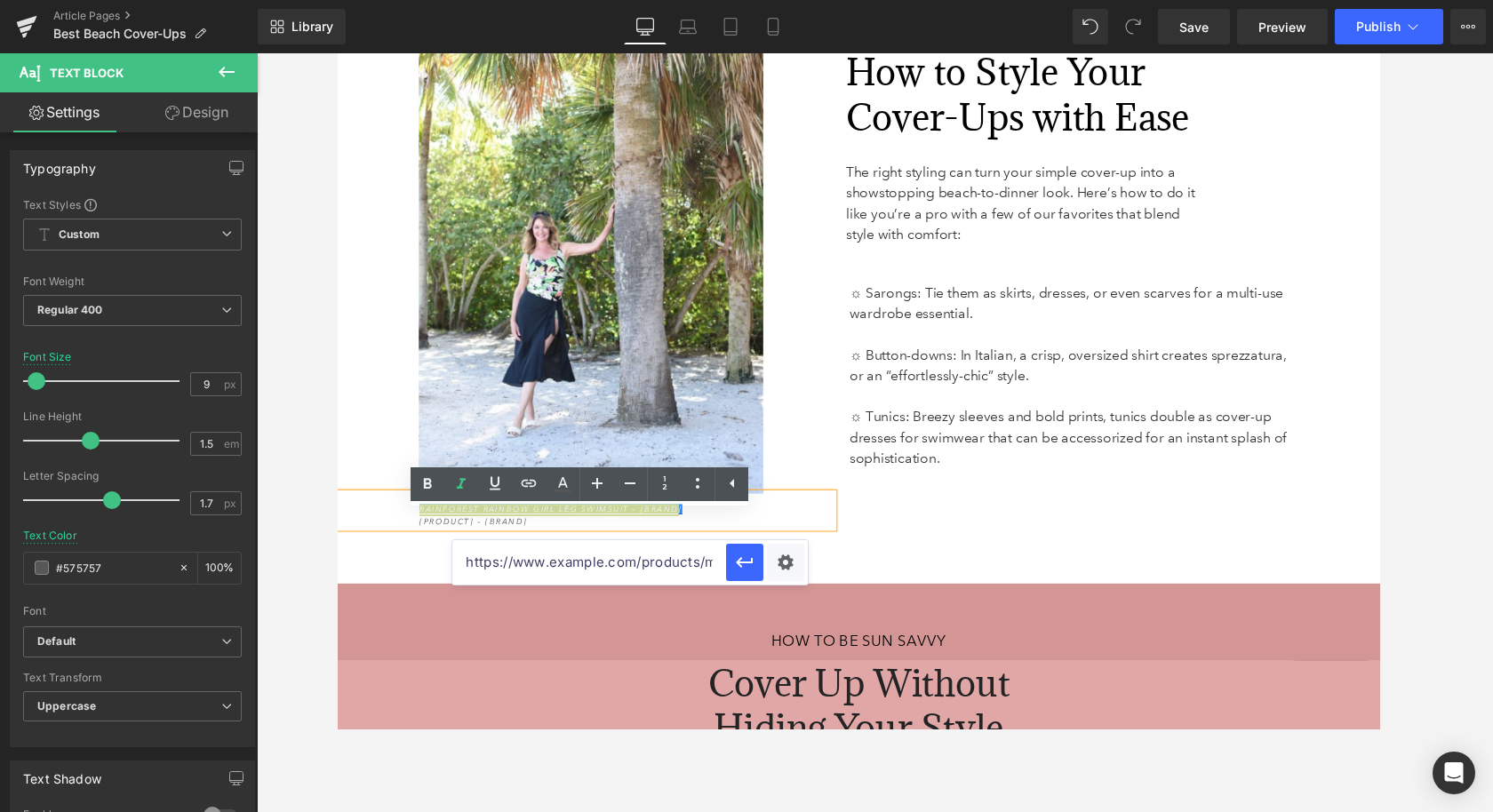 scroll, scrollTop: 0, scrollLeft: 80, axis: horizontal 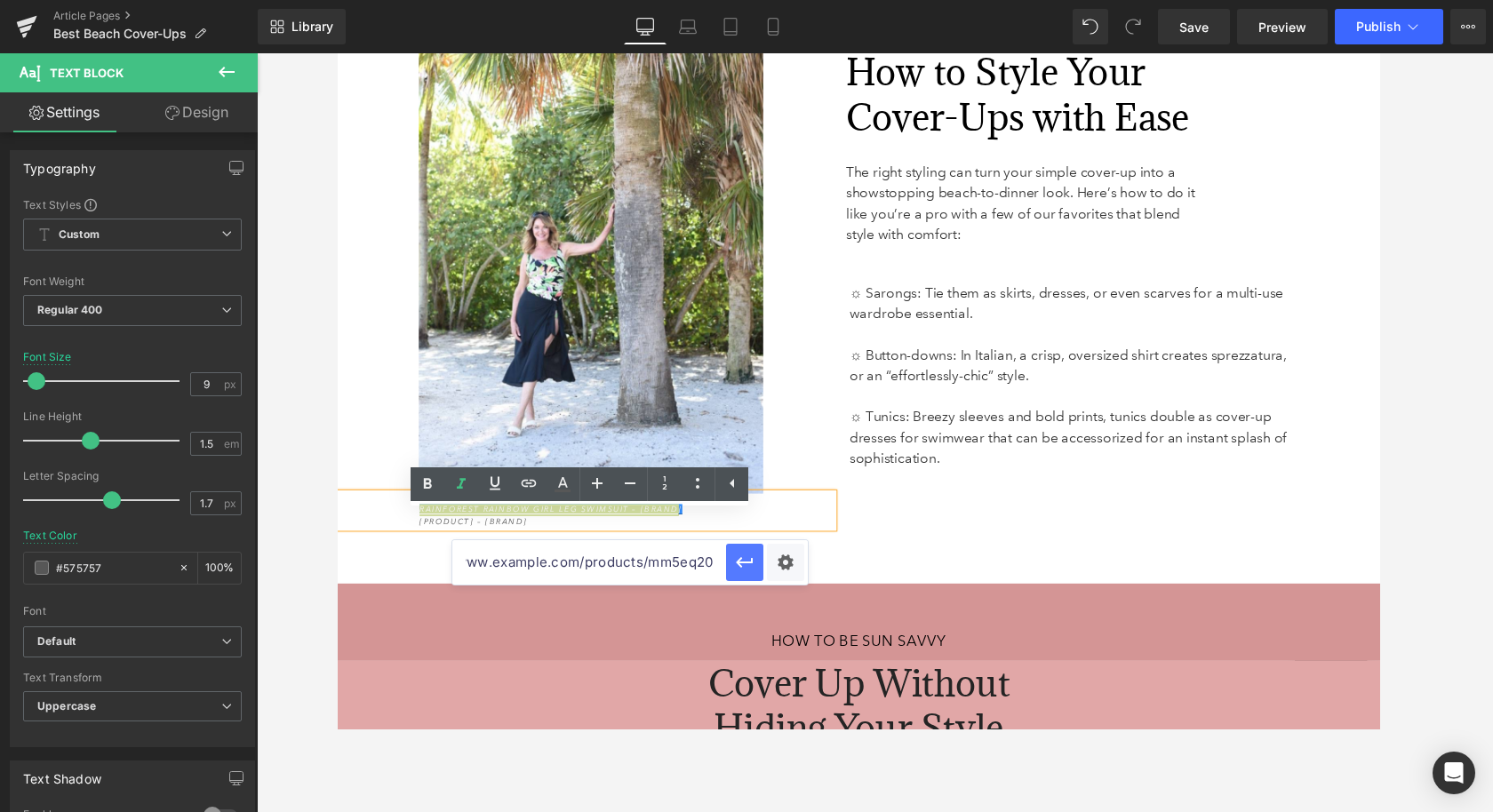 type on "https://www.anthonysfla.com/products/mm5eq20" 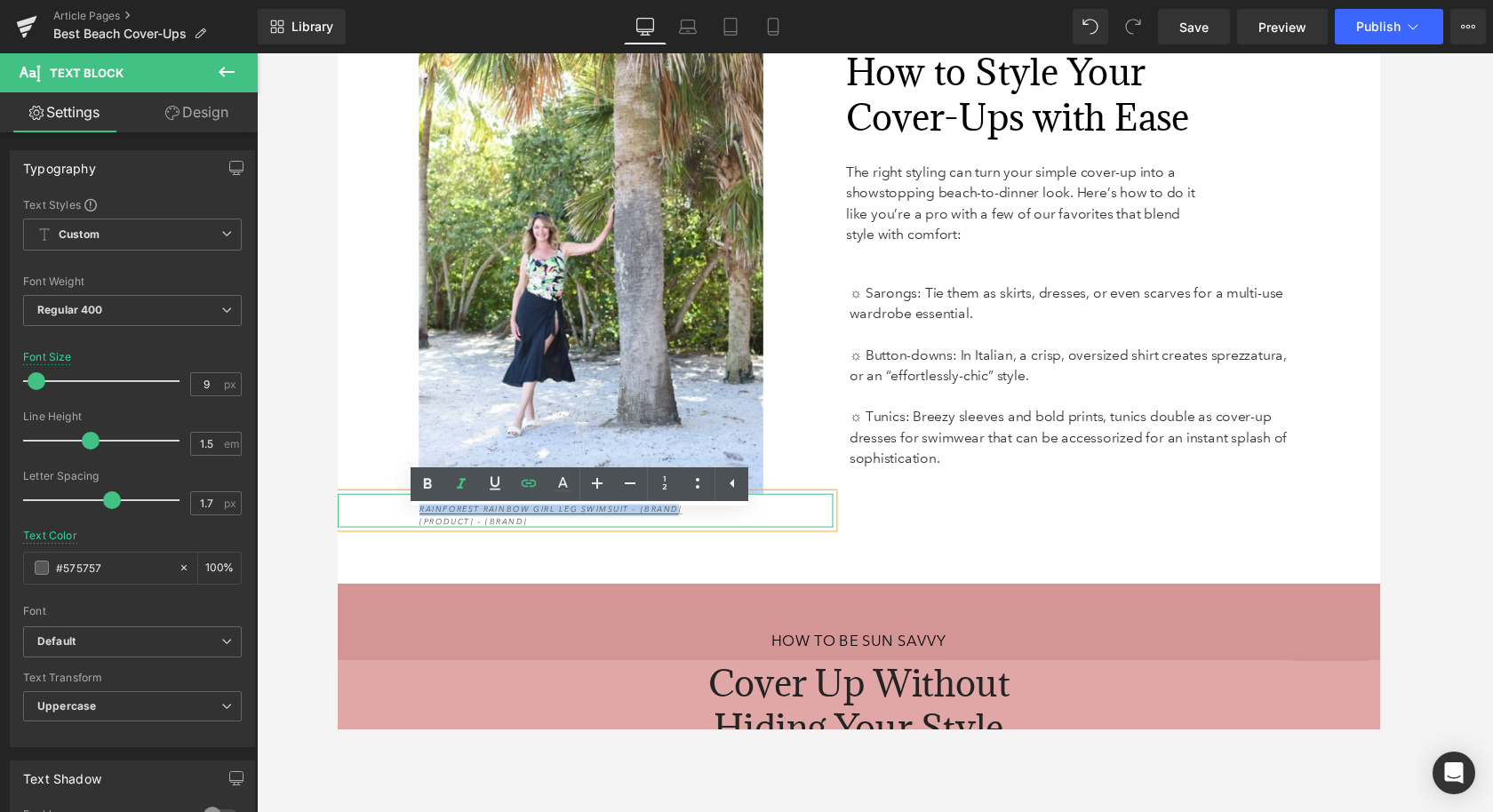 drag, startPoint x: 632, startPoint y: 555, endPoint x: 422, endPoint y: 554, distance: 210.00238 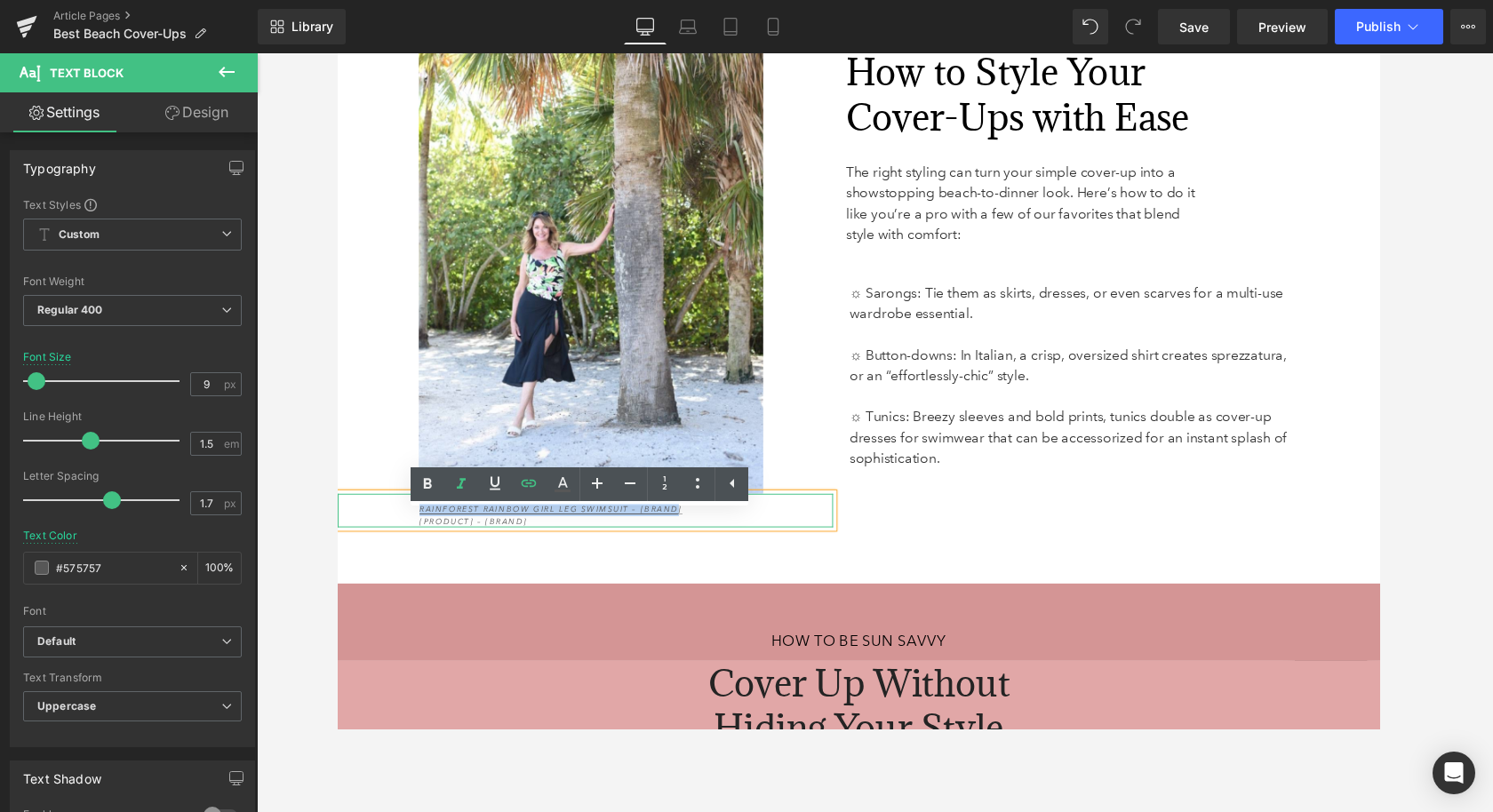 click on "Georgette Ruffled Sarong – J. Valdi" at bounding box center (476, 536) 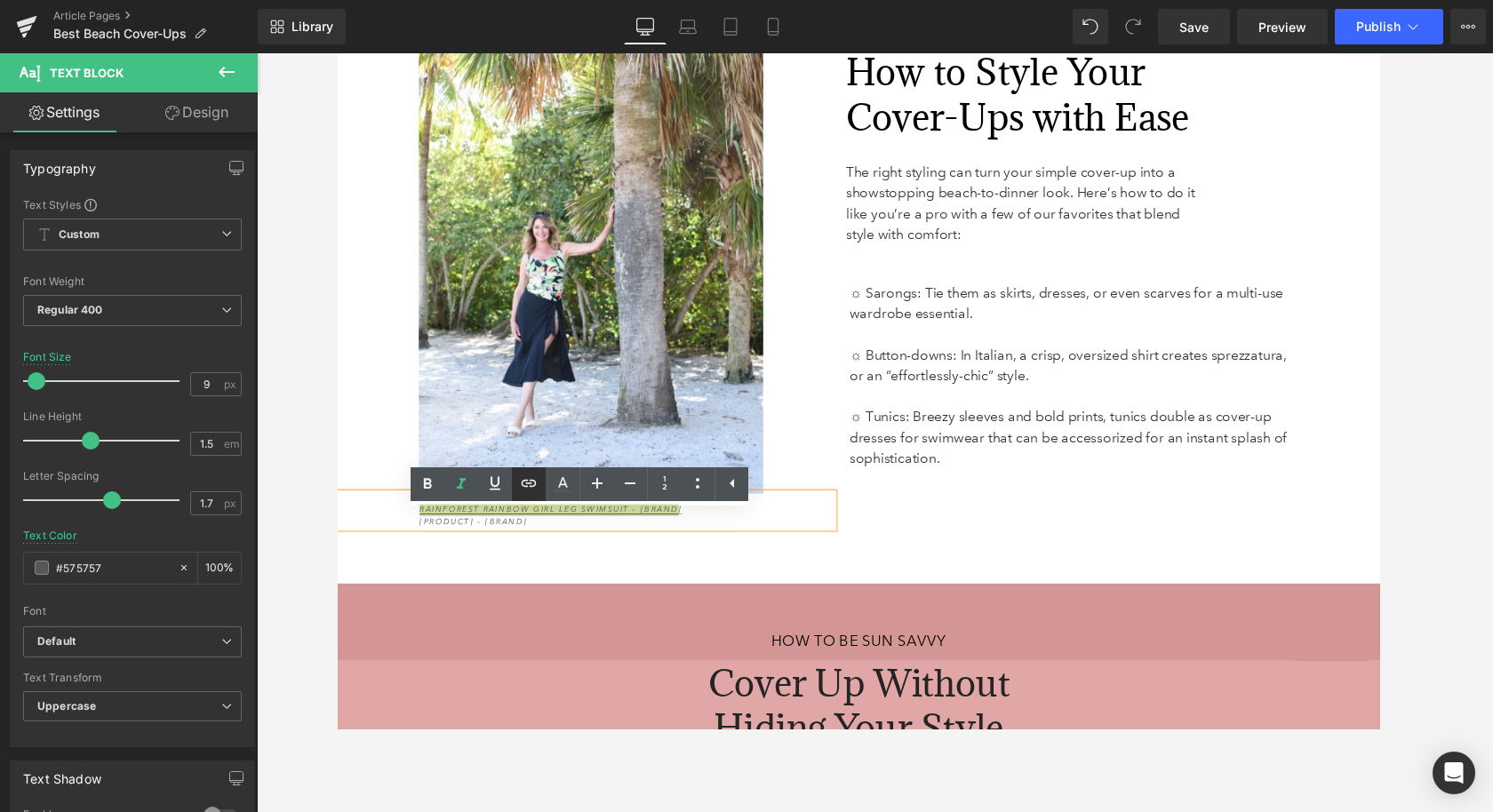 click 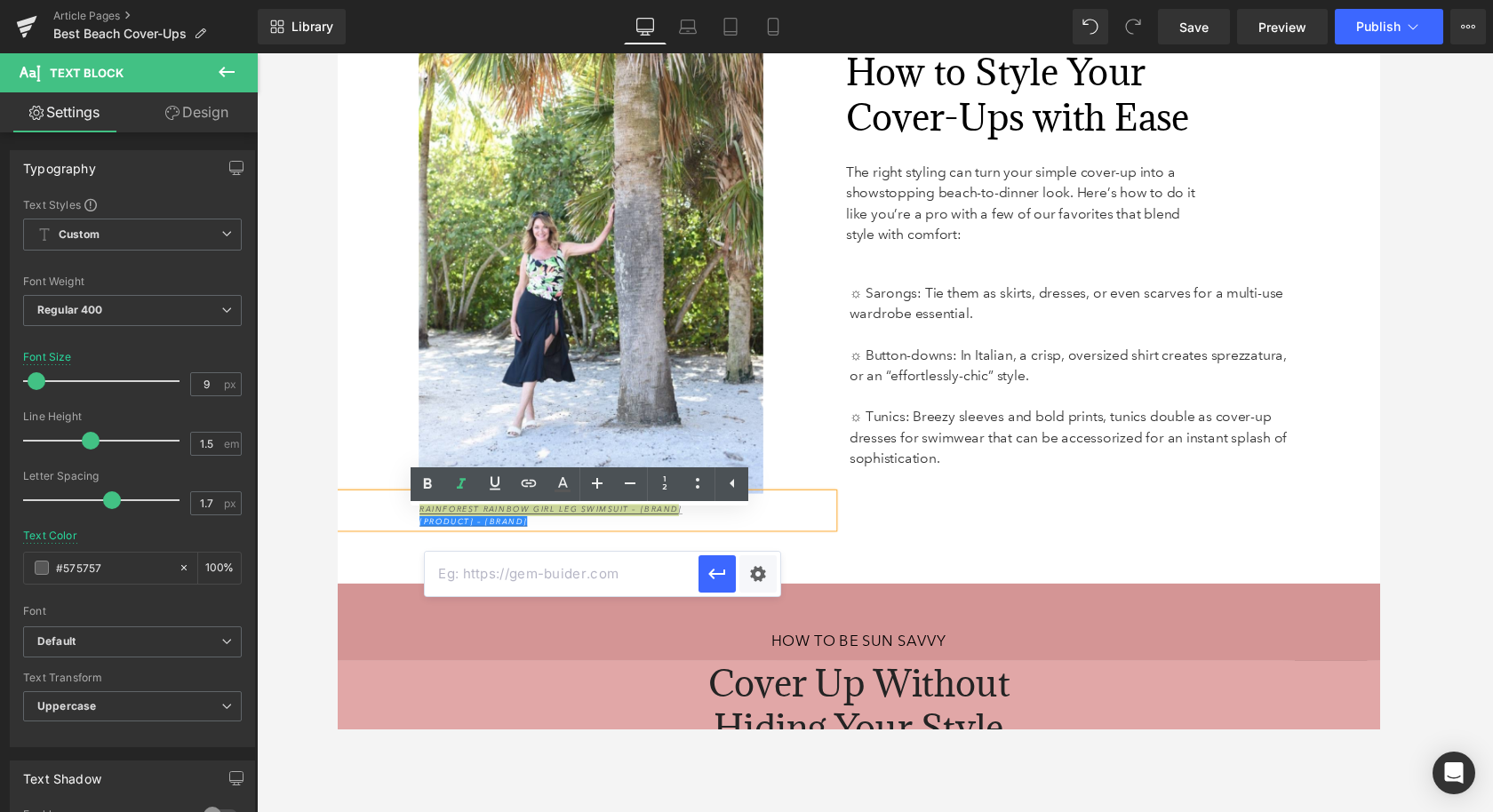 click at bounding box center (562, 574) 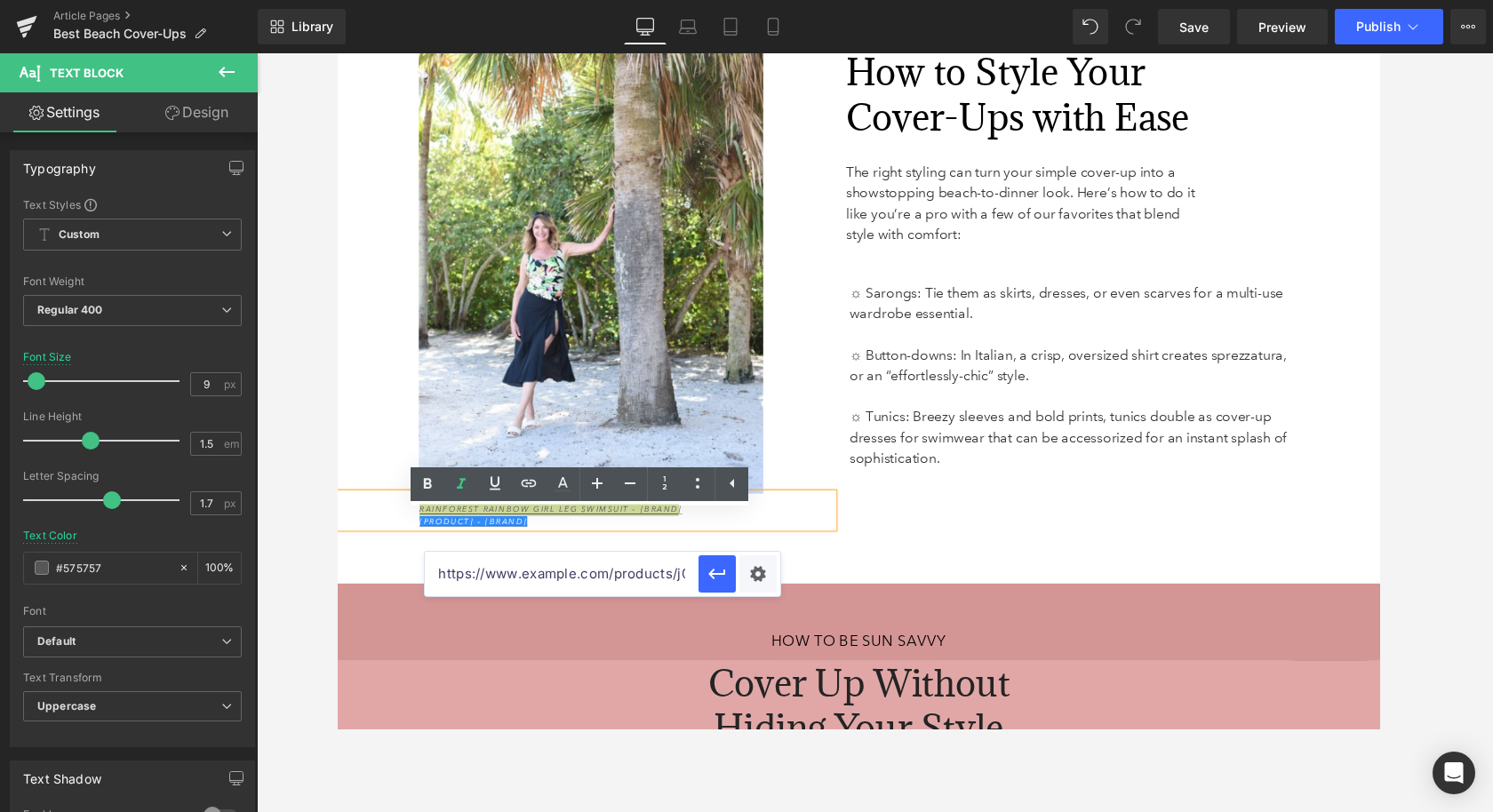 scroll, scrollTop: 0, scrollLeft: 44, axis: horizontal 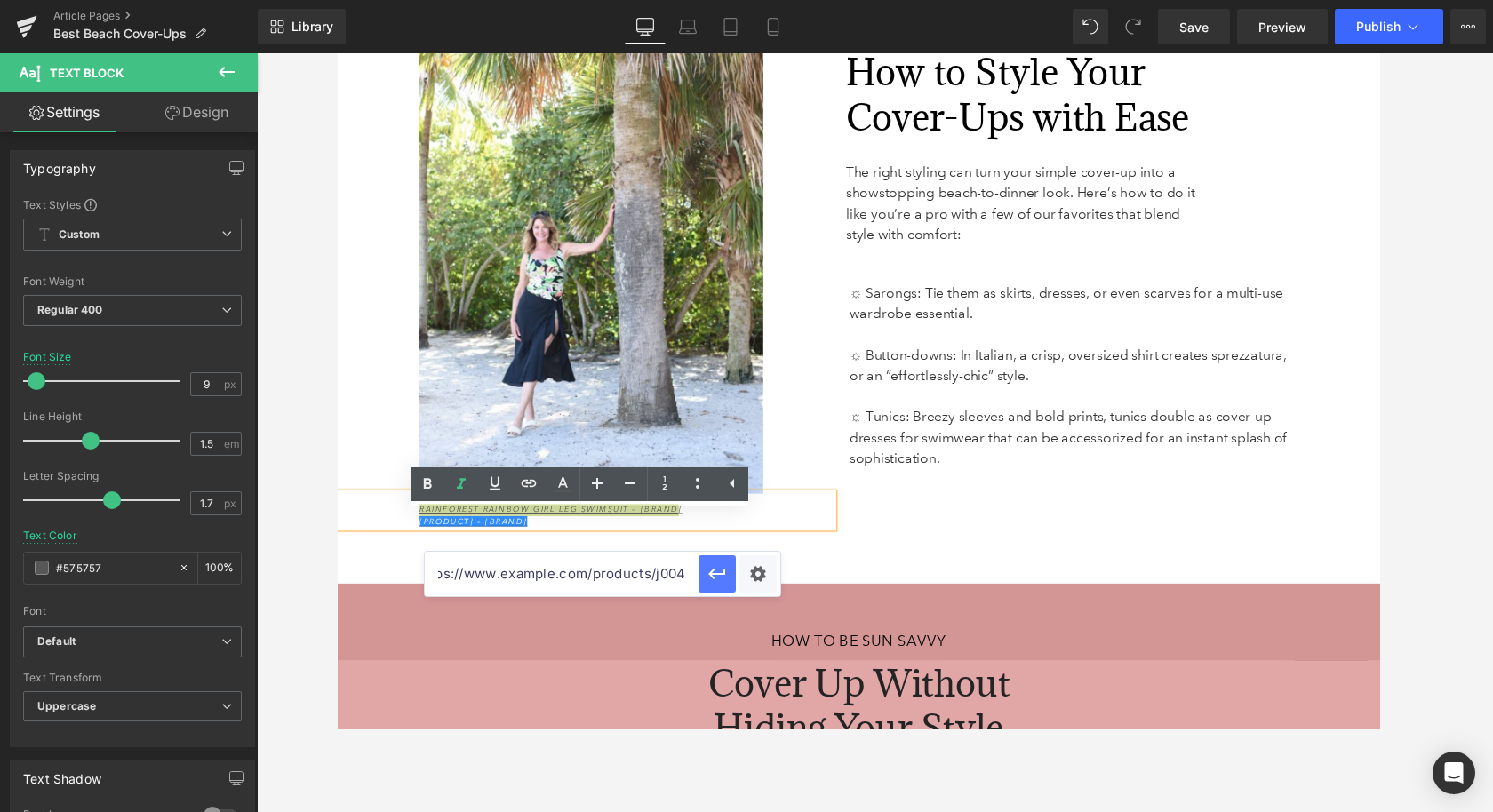 type on "https://www.anthonysfla.com/products/j004" 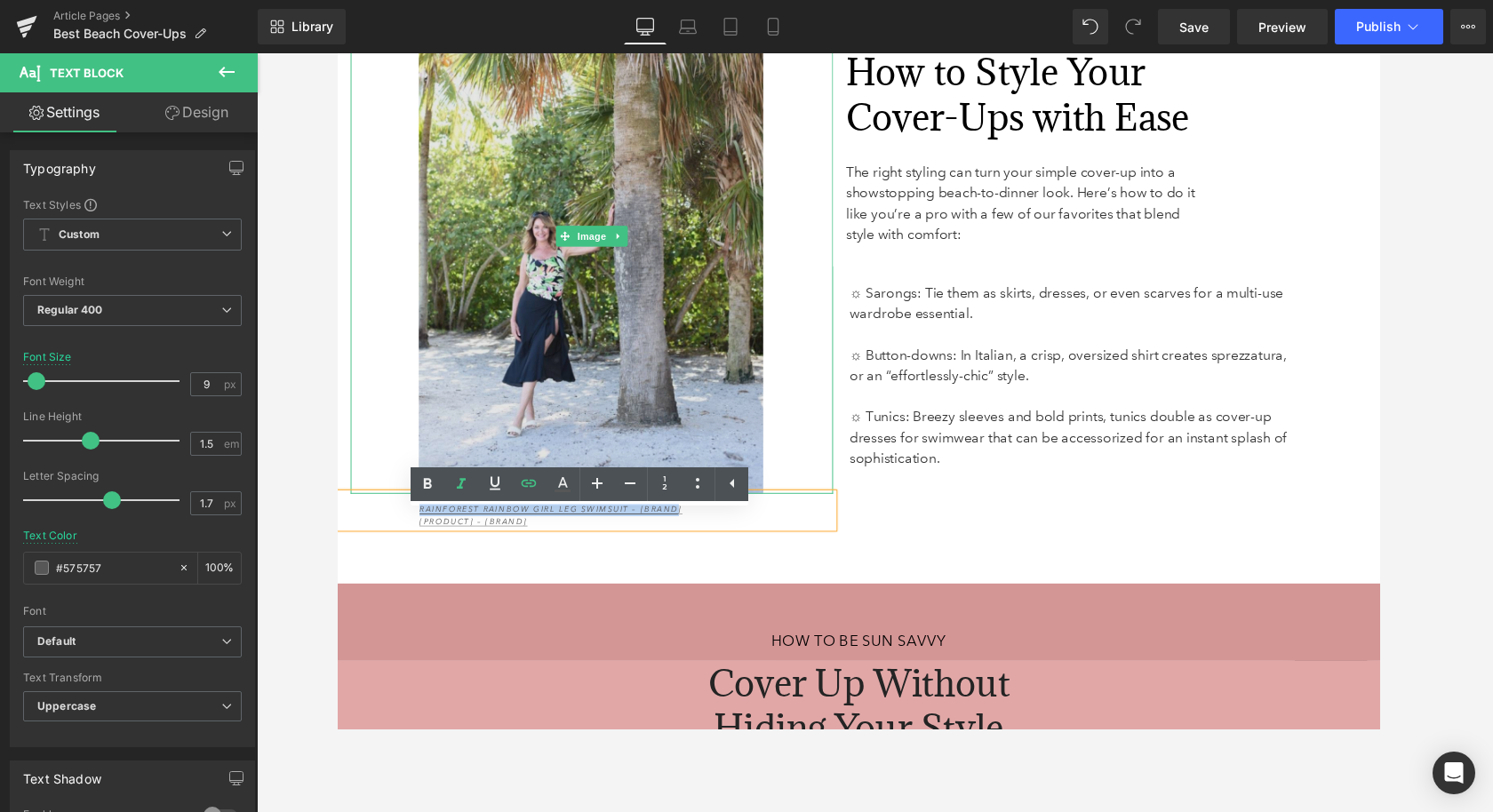 click at bounding box center (599, 242) 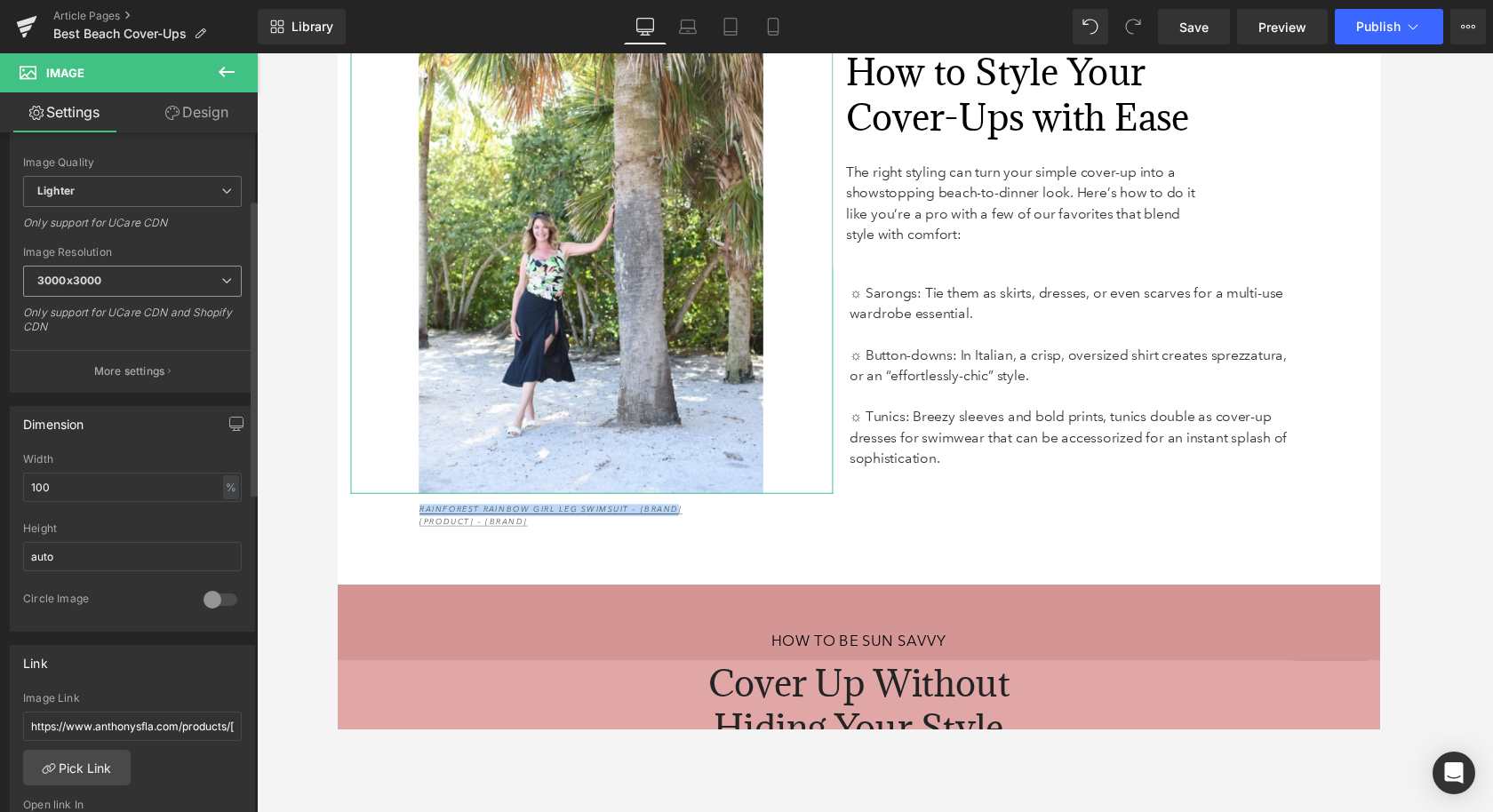 scroll, scrollTop: 531, scrollLeft: 0, axis: vertical 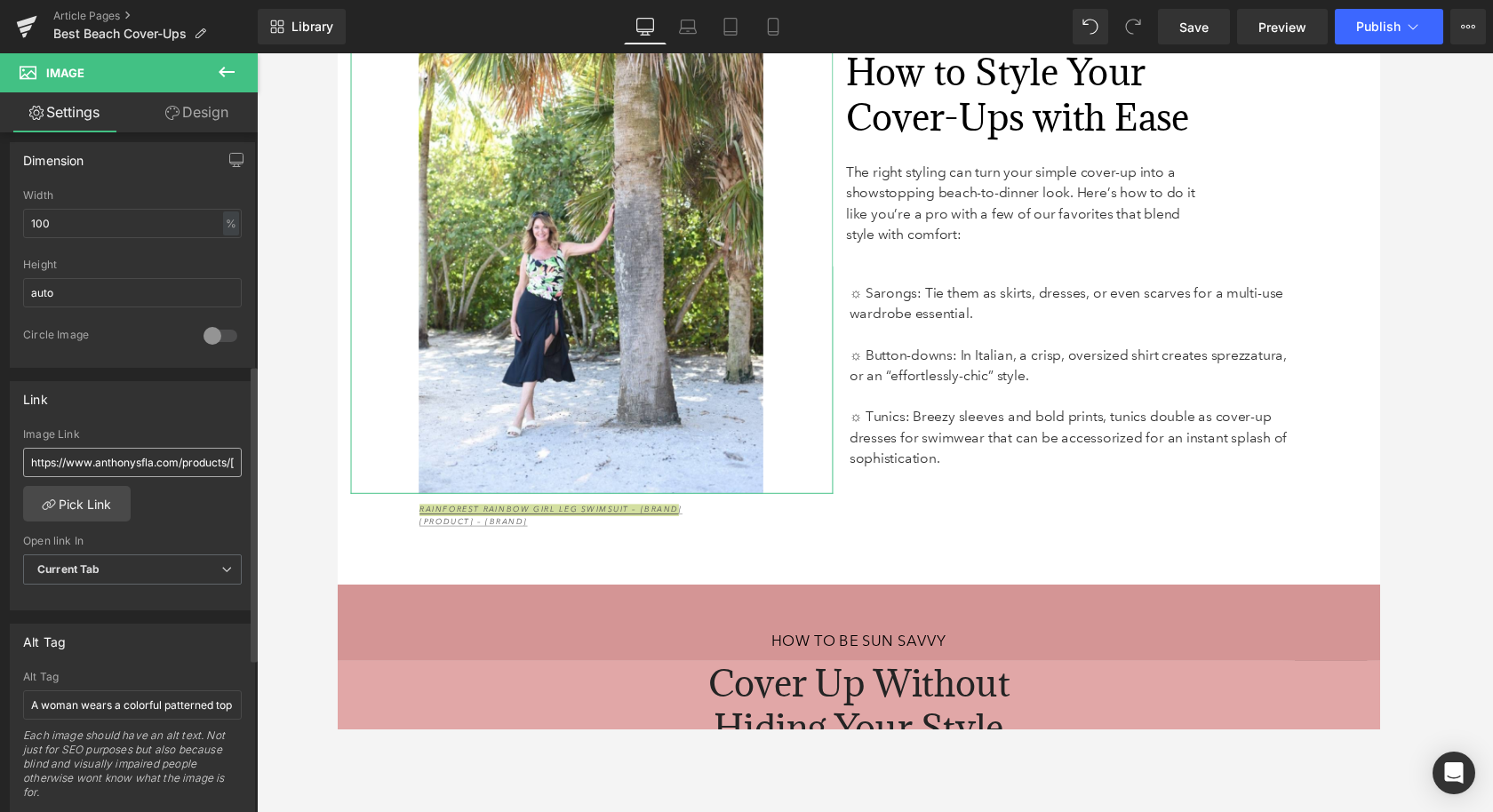 click on "https://www.anthonysfla.com/products/sg1-2073?variant=51758027833716" at bounding box center [132, 462] 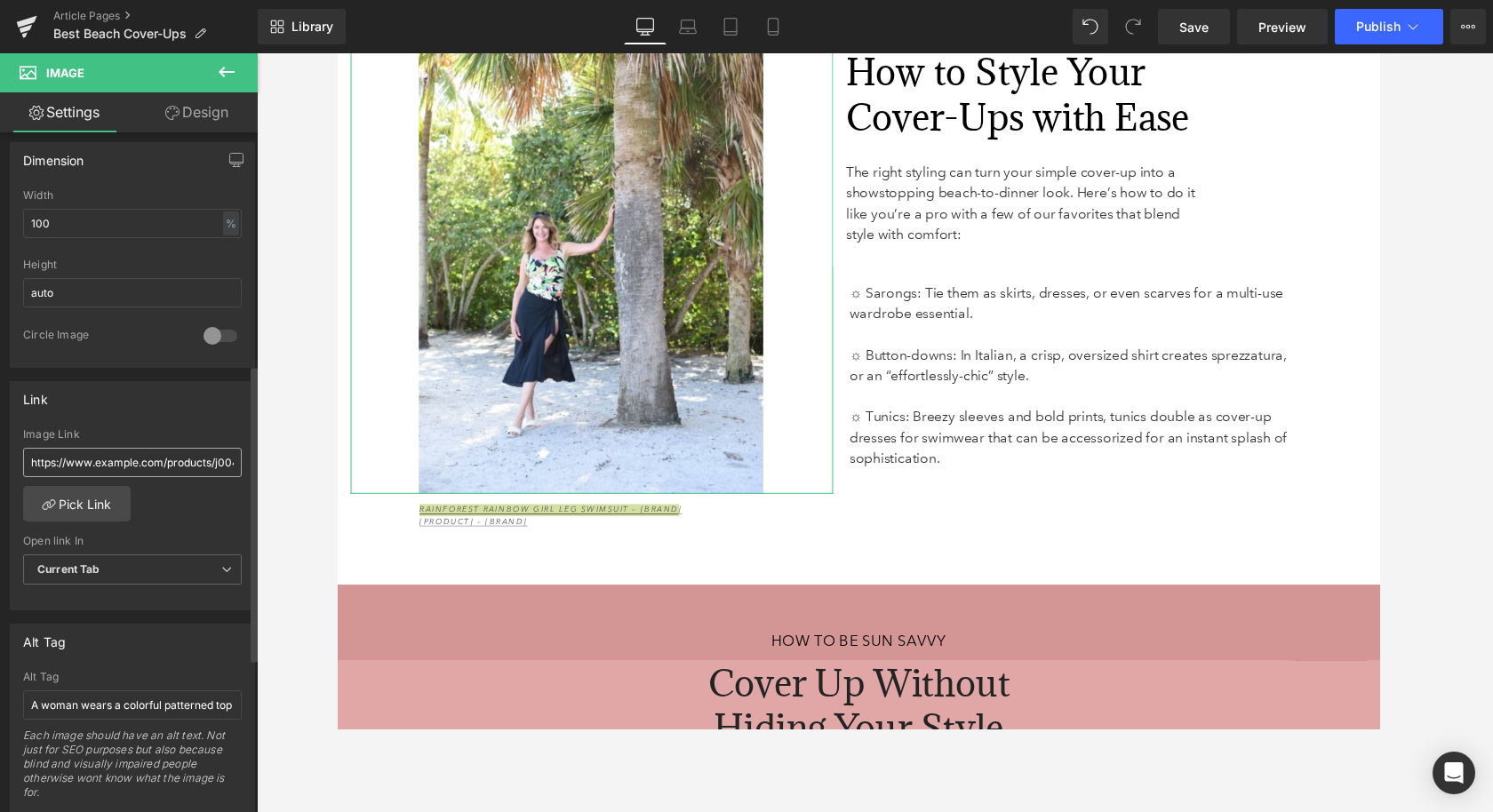 scroll, scrollTop: 0, scrollLeft: 27, axis: horizontal 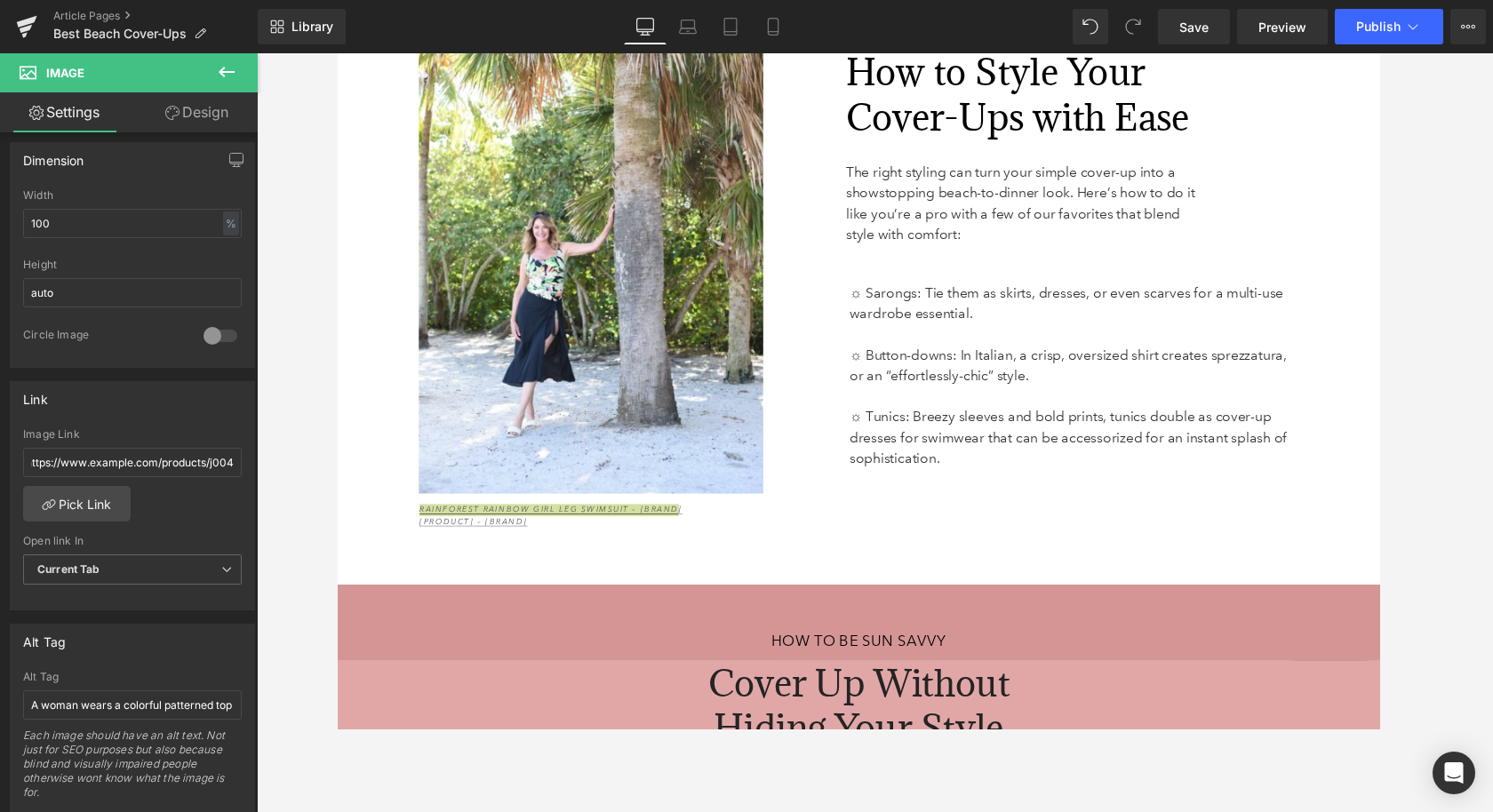 click at bounding box center (874, 433) 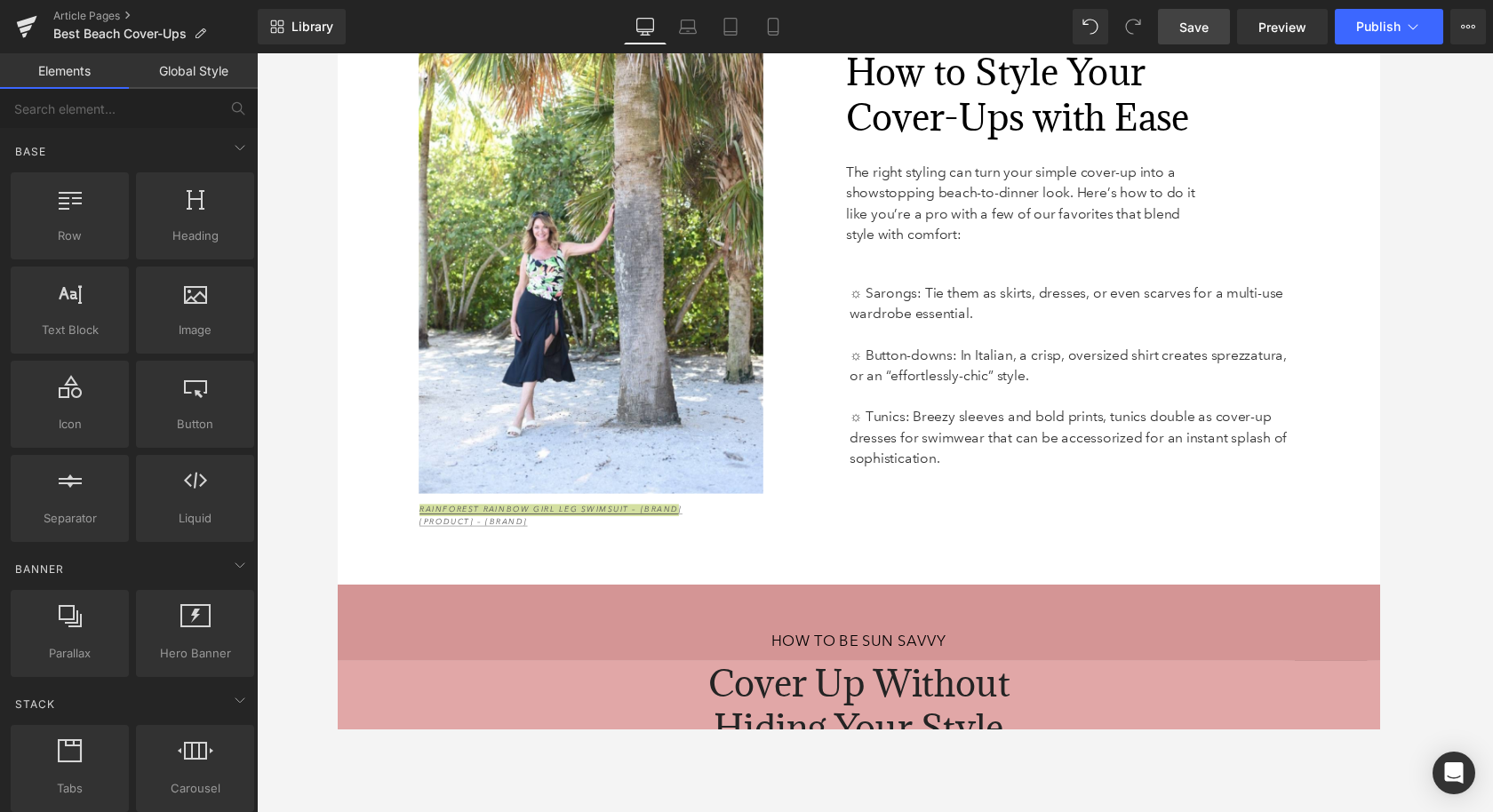 click on "Save" at bounding box center [1194, 27] 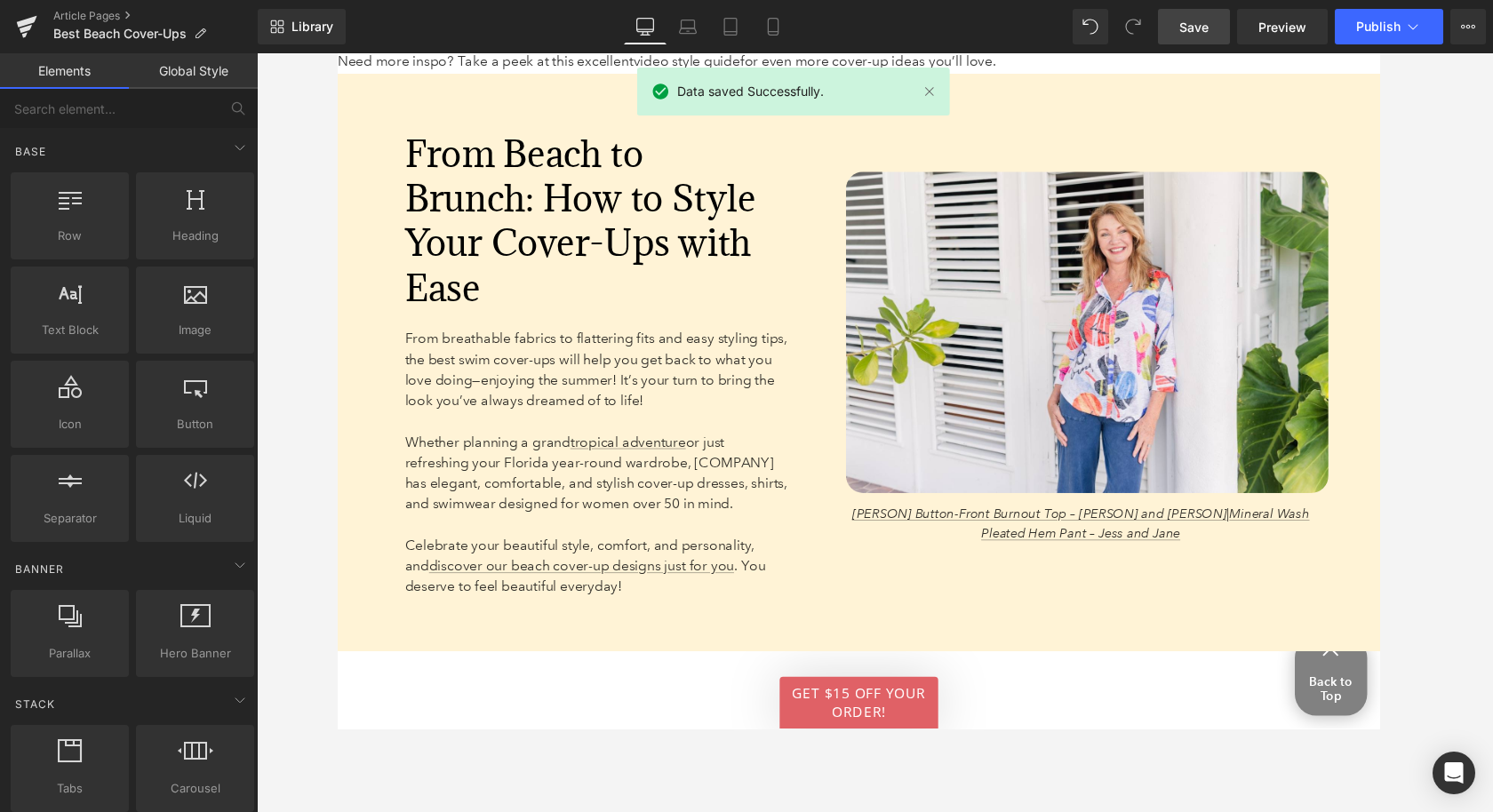 scroll, scrollTop: 6726, scrollLeft: 0, axis: vertical 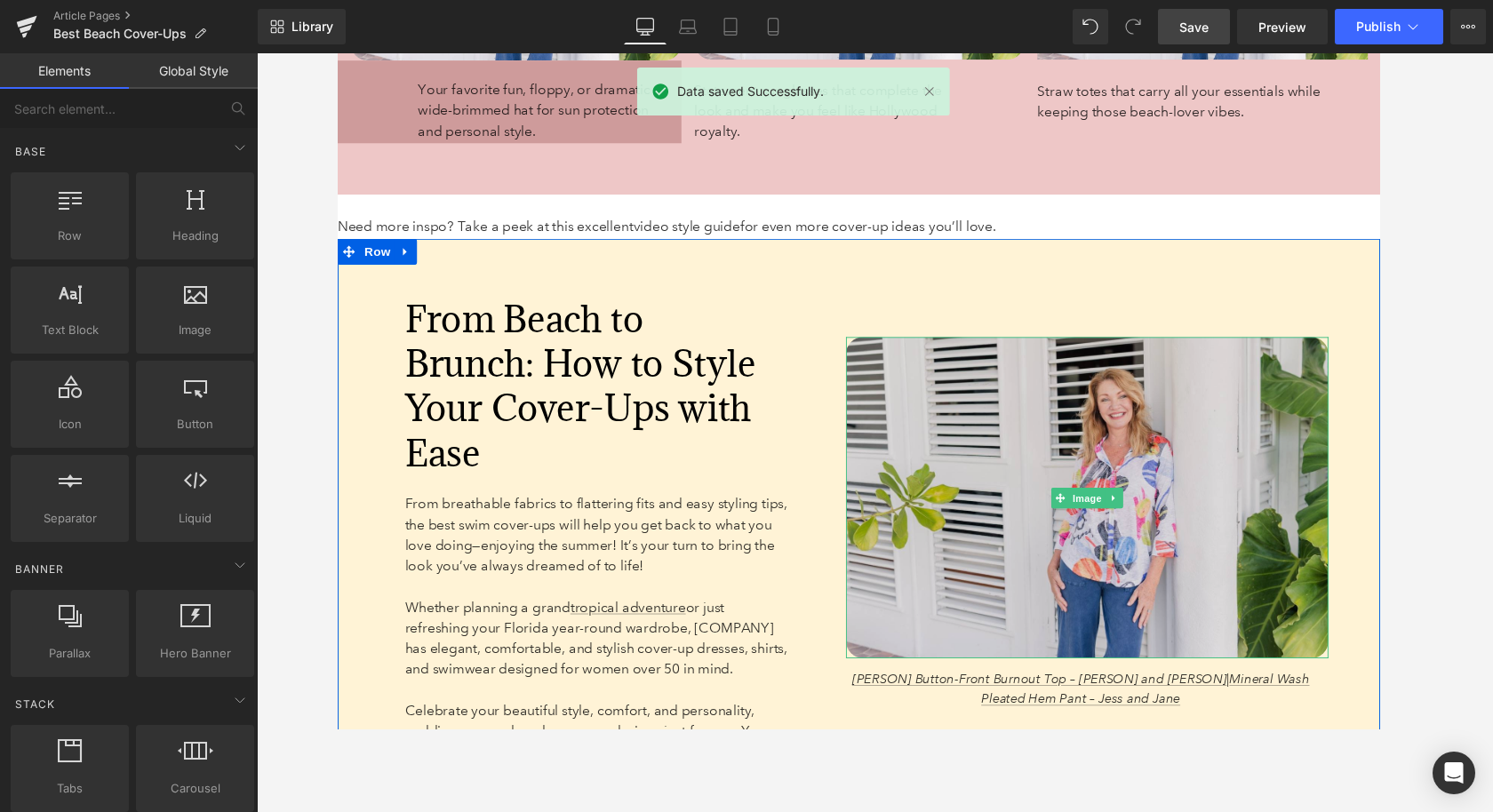 click at bounding box center (1110, 511) 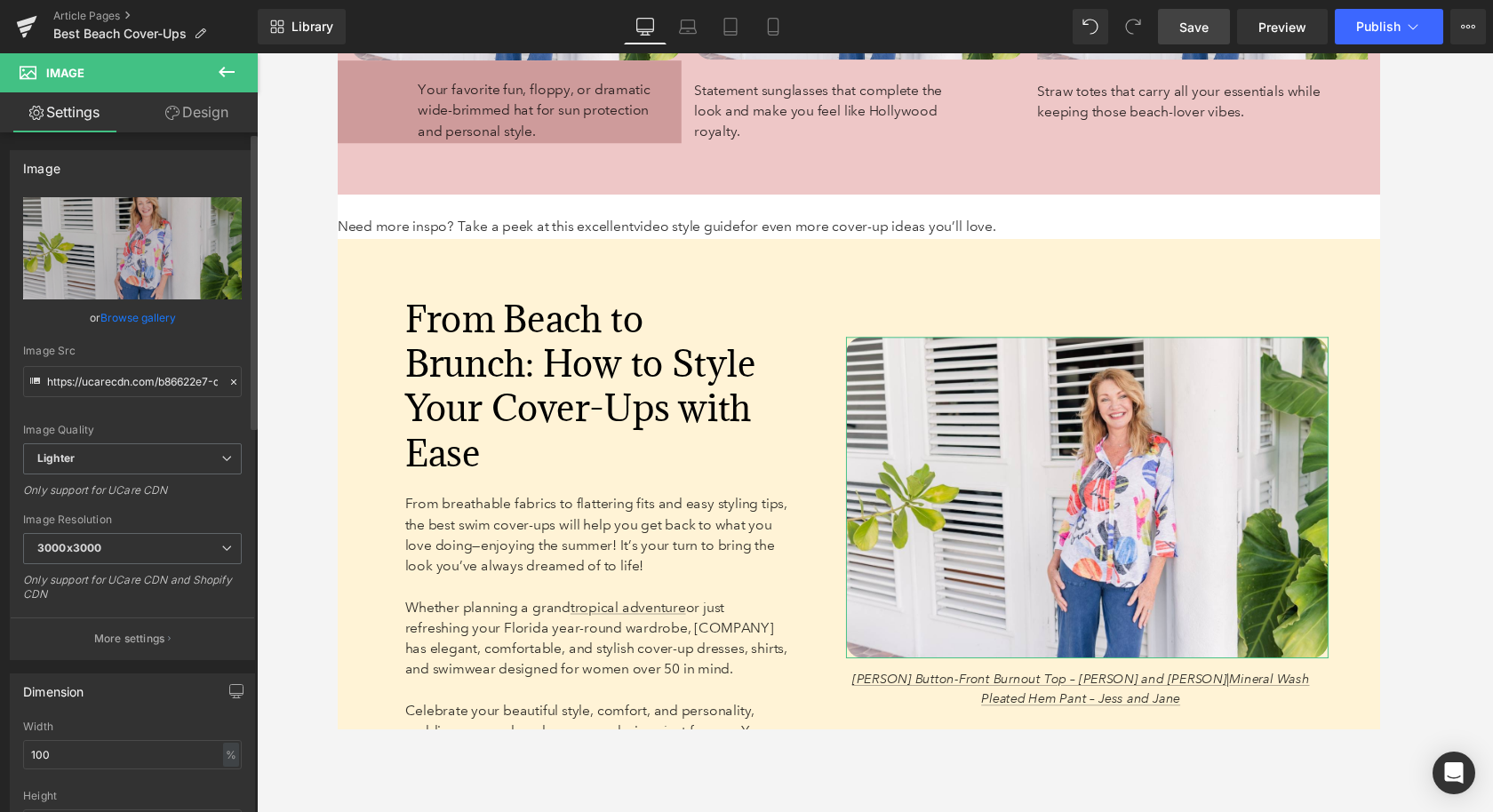 click on "Browse gallery" at bounding box center [138, 317] 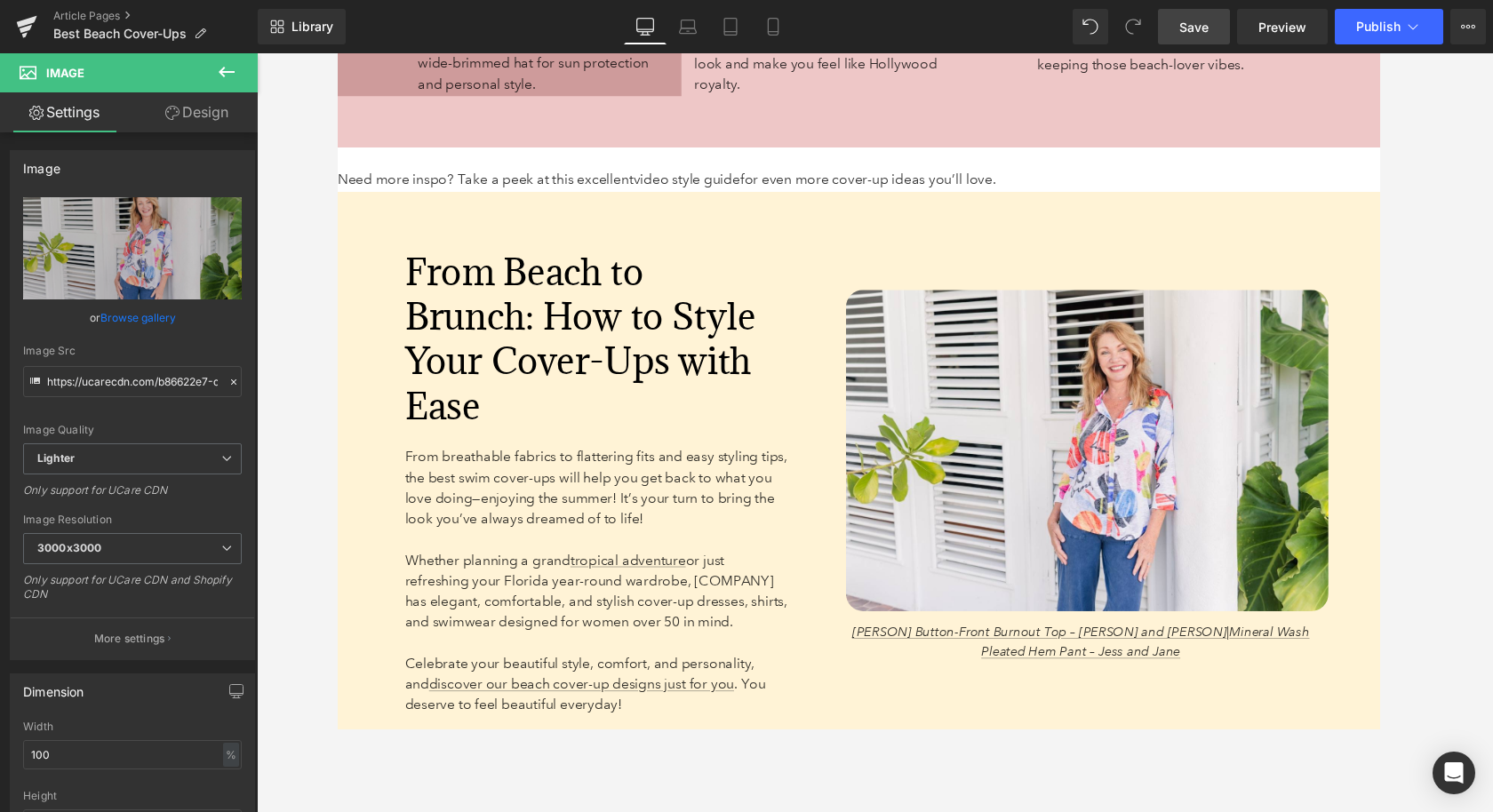scroll, scrollTop: 6770, scrollLeft: 0, axis: vertical 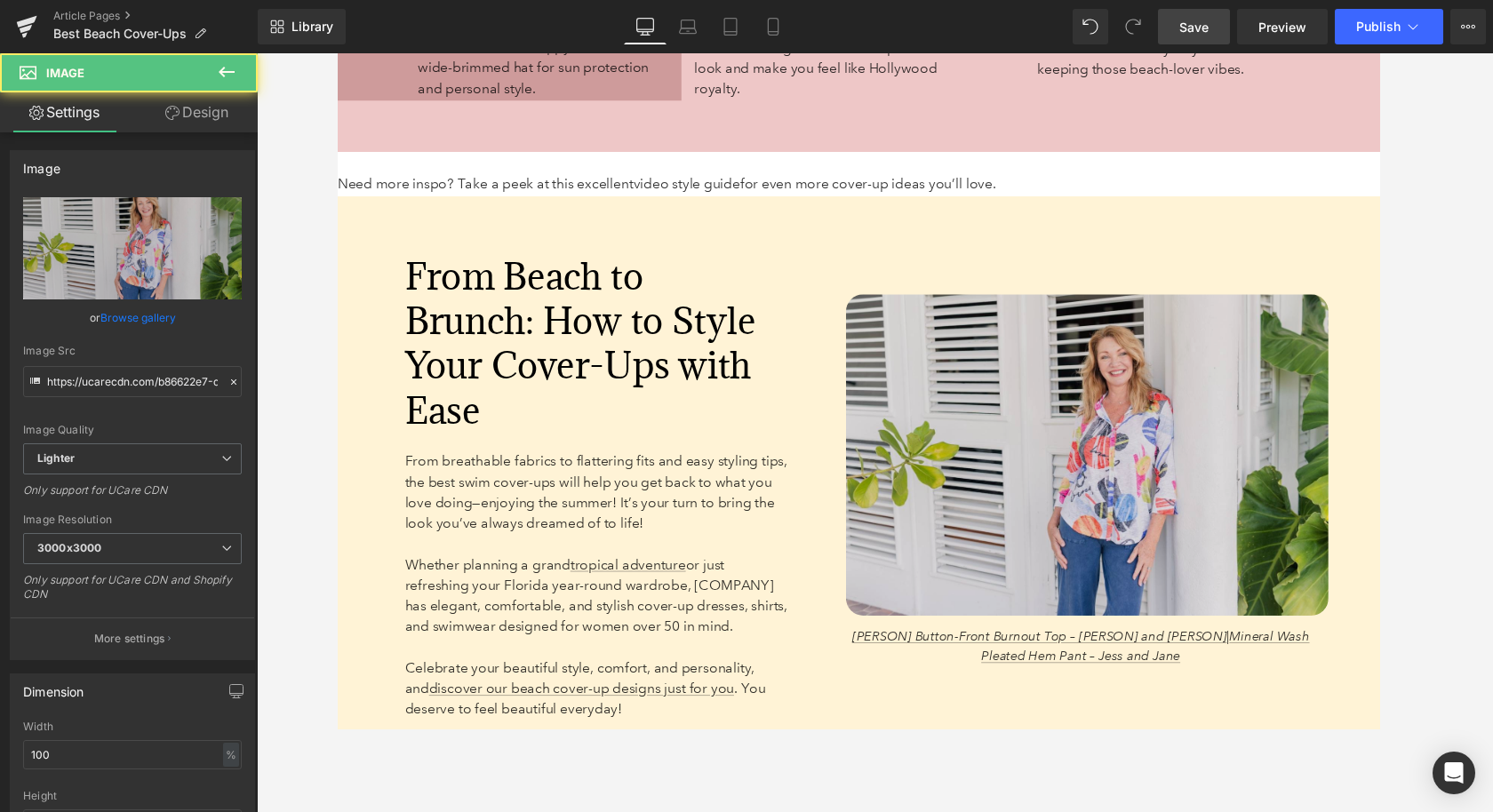 click at bounding box center (1110, 467) 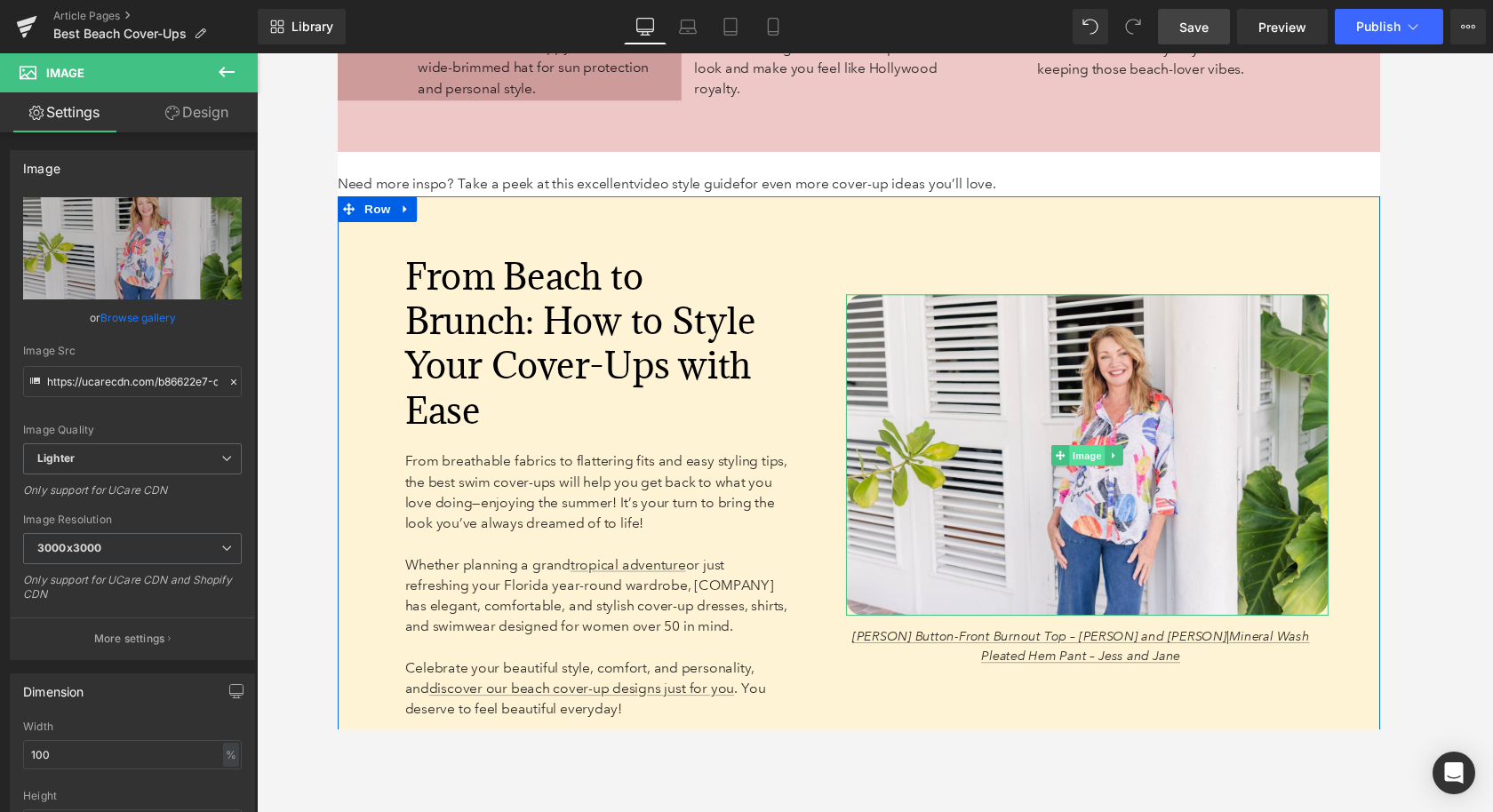 click on "Image" at bounding box center (1110, 468) 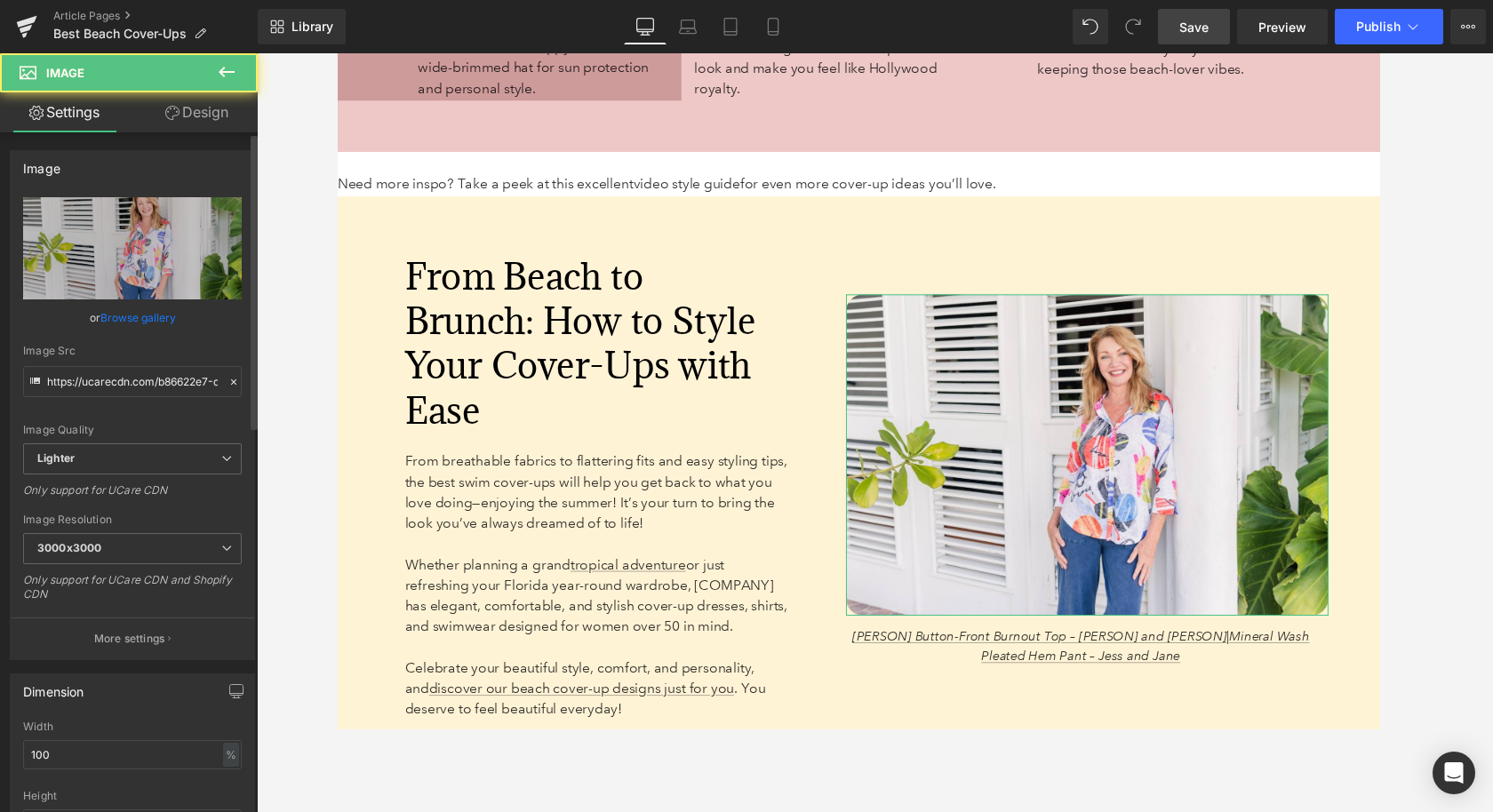 click on "Browse gallery" at bounding box center [138, 317] 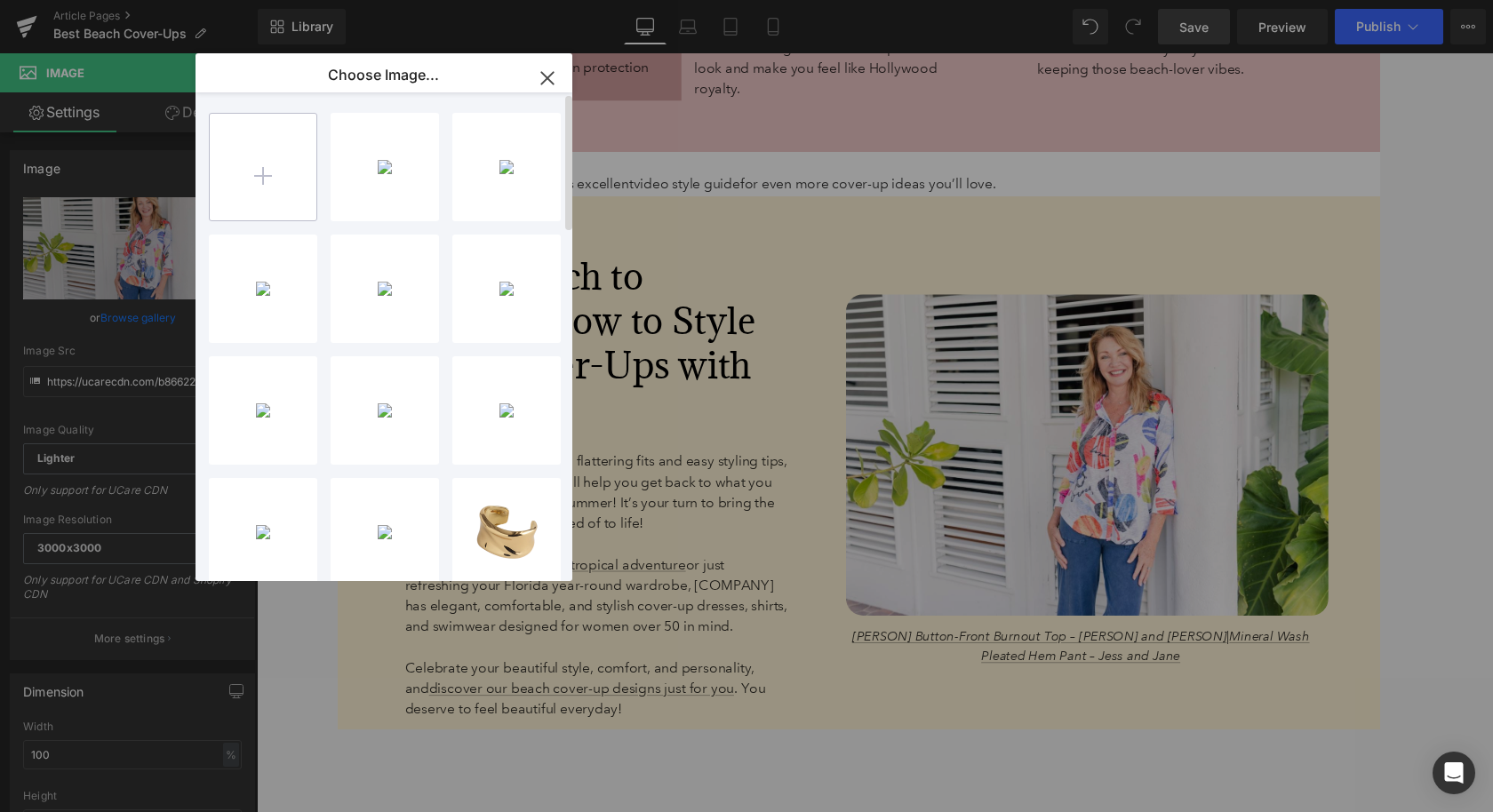 click at bounding box center [263, 167] 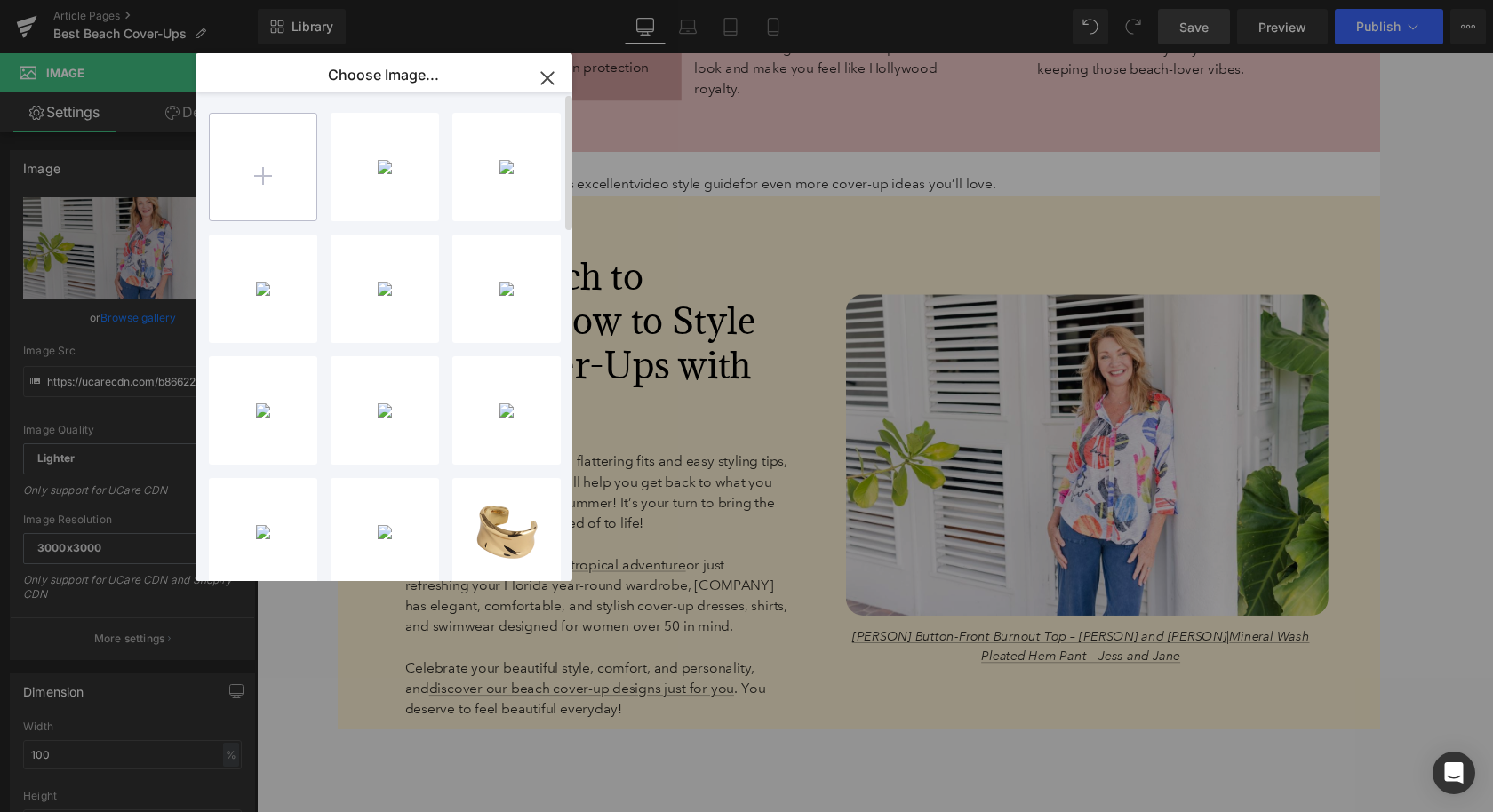 type on "C:\fakepath\ARW_SPF0632_Multi_KnitTop_326826_ARW_BLD3140_ClearPink_Shorts_326721_2024_12_06_Edited_CMP_64 Large.jpeg" 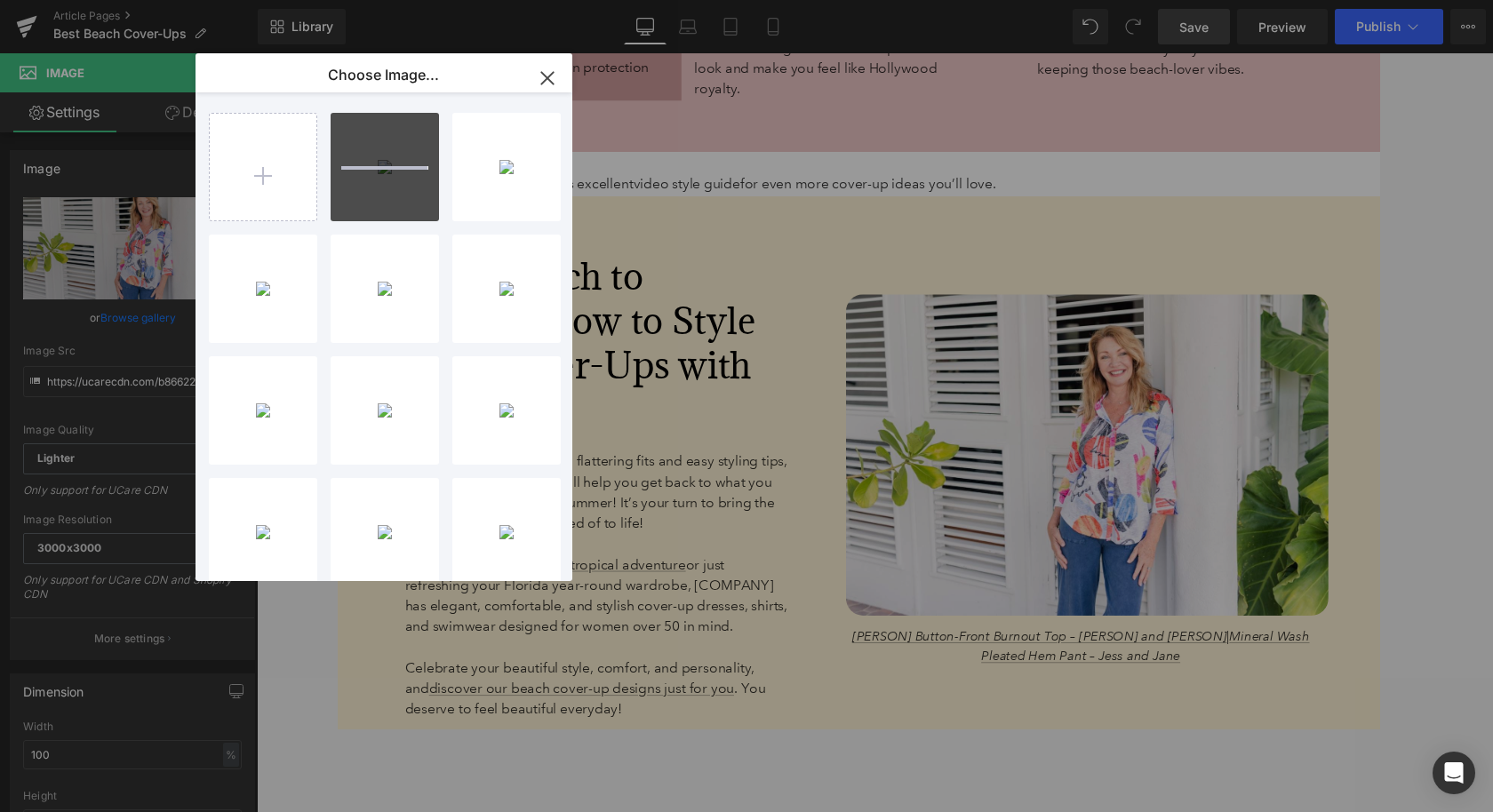 type 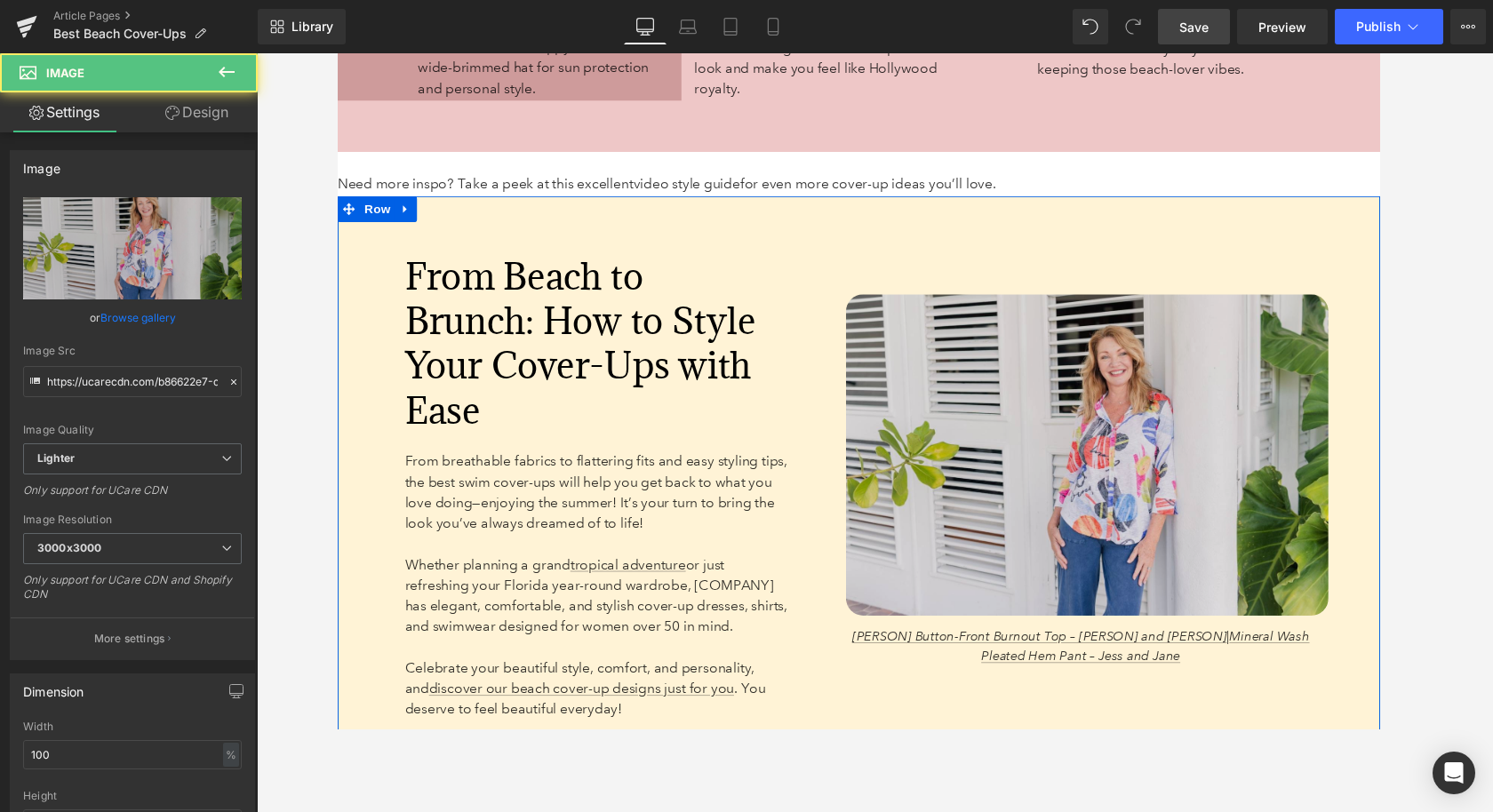 click at bounding box center [1110, 467] 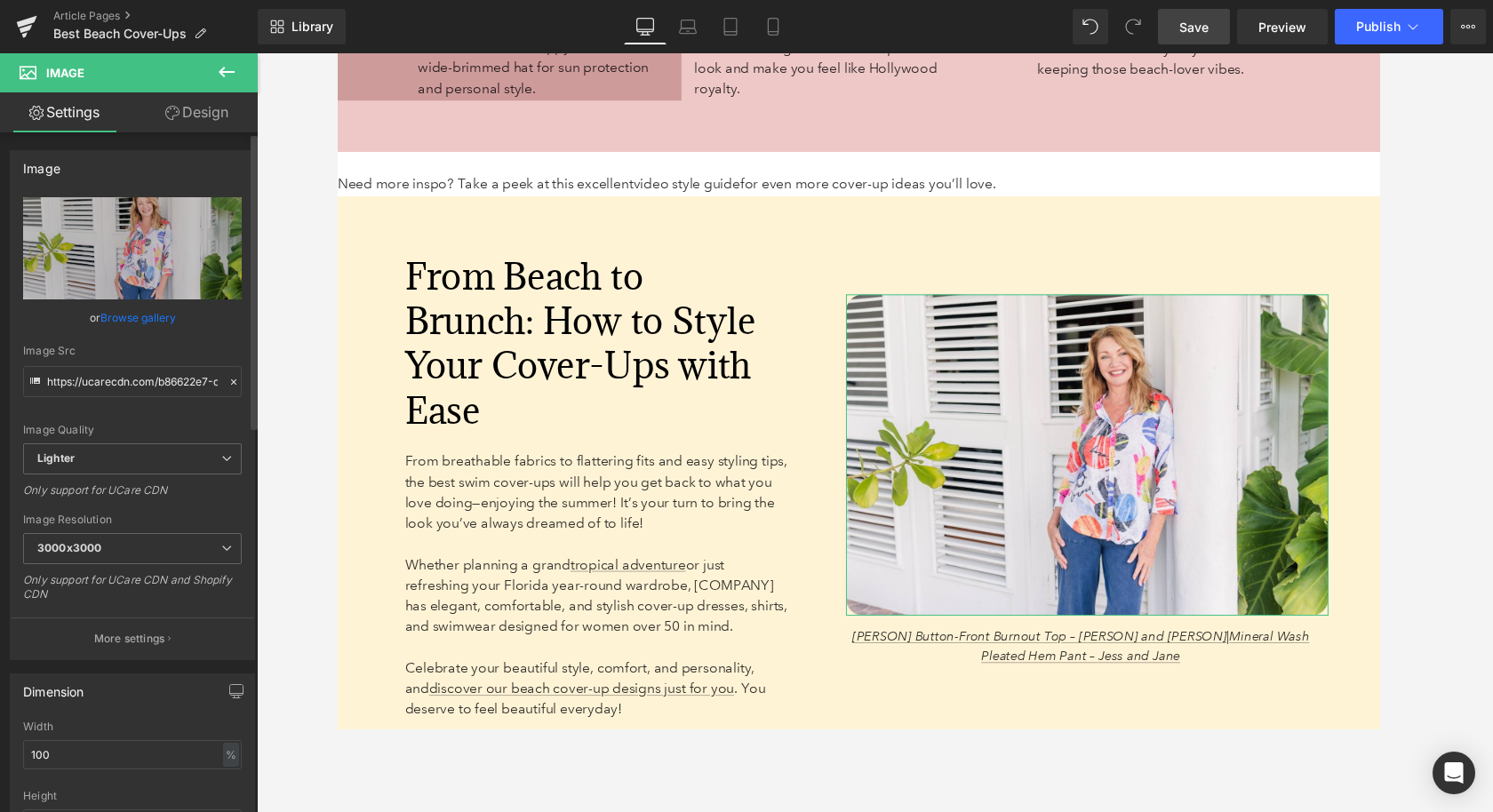 click on "Browse gallery" at bounding box center [138, 317] 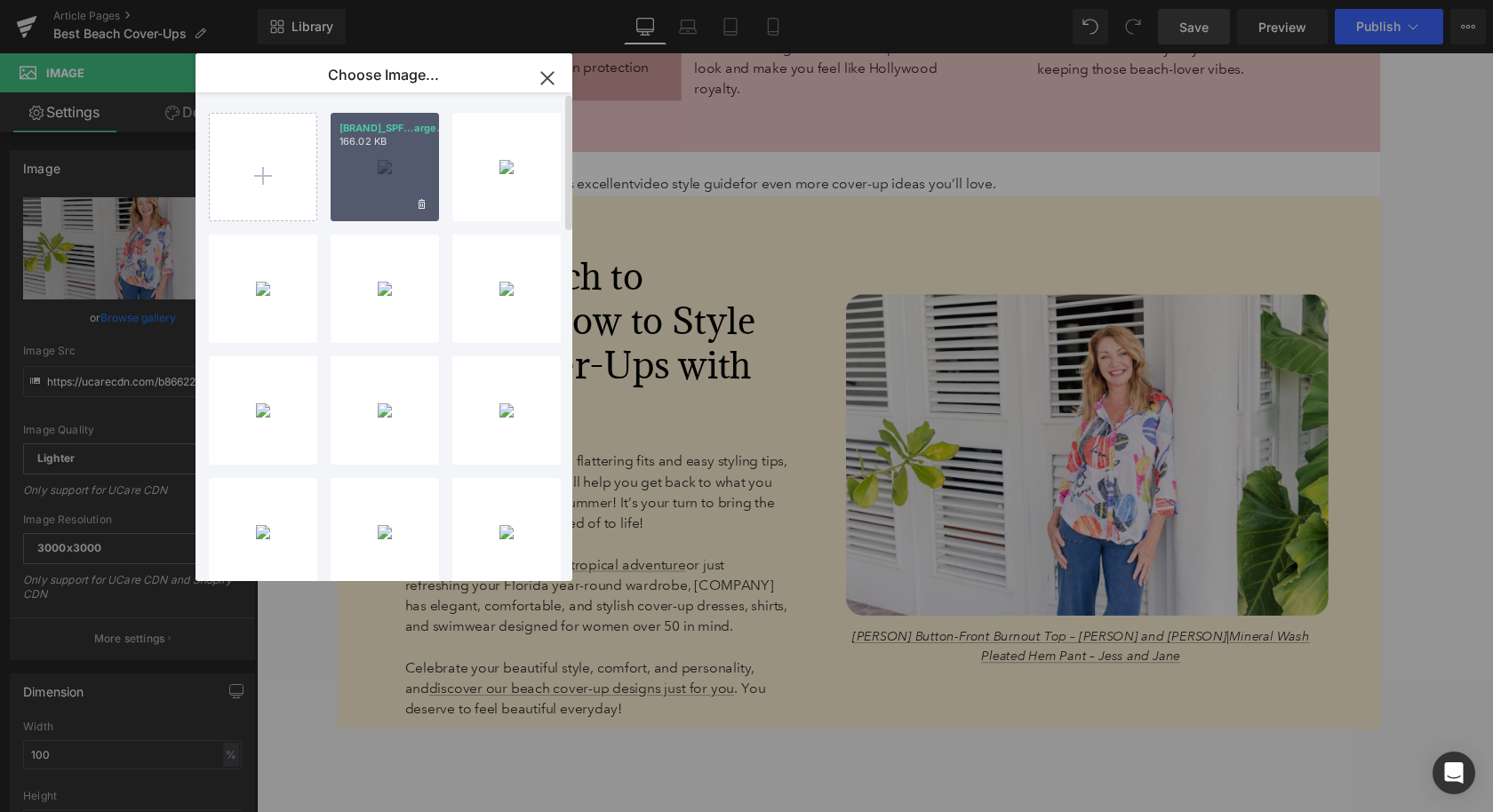 click on "ARW_SPF...arge.jpeg 166.02 KB" at bounding box center (385, 167) 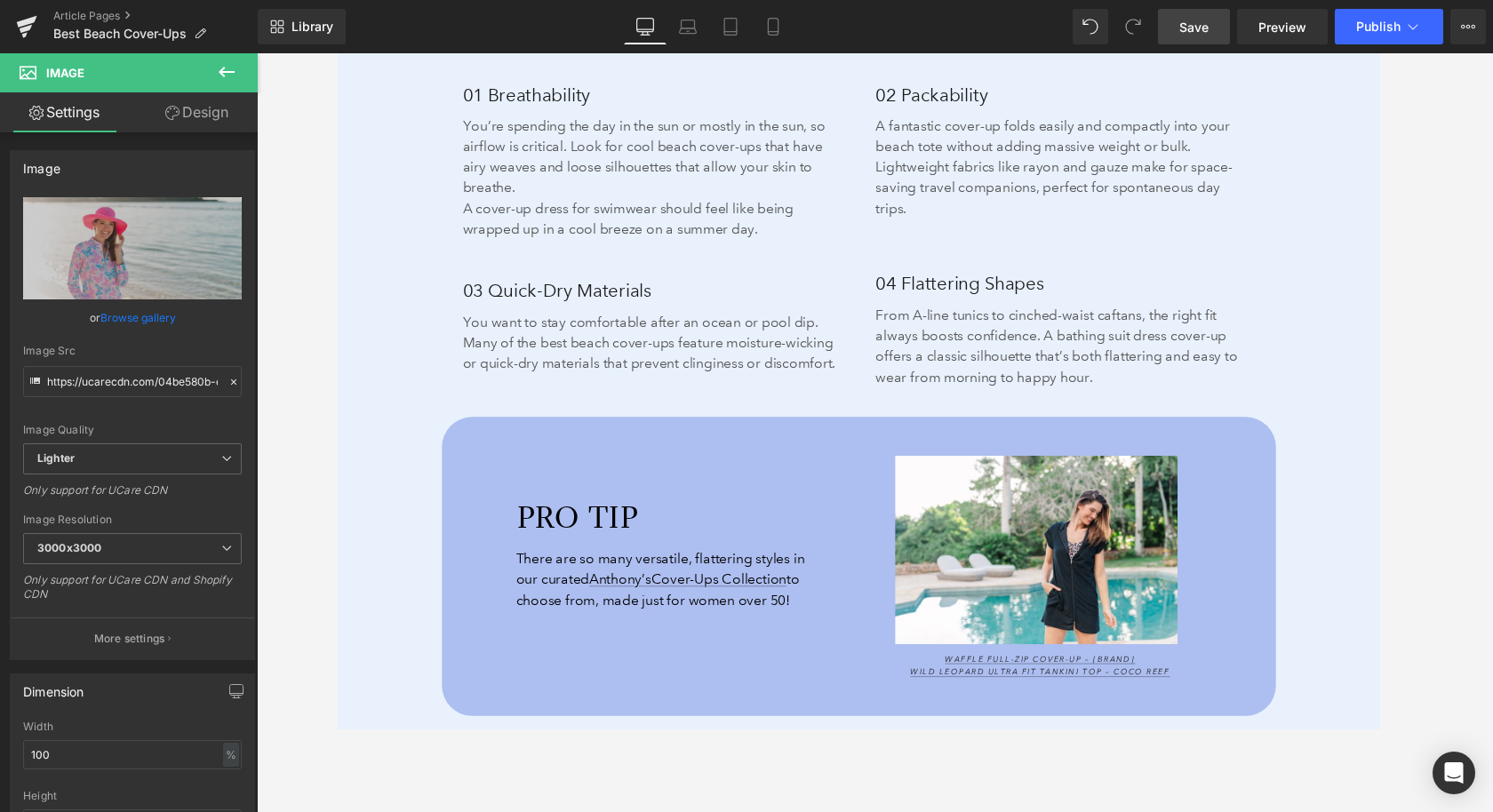 scroll, scrollTop: 2416, scrollLeft: 0, axis: vertical 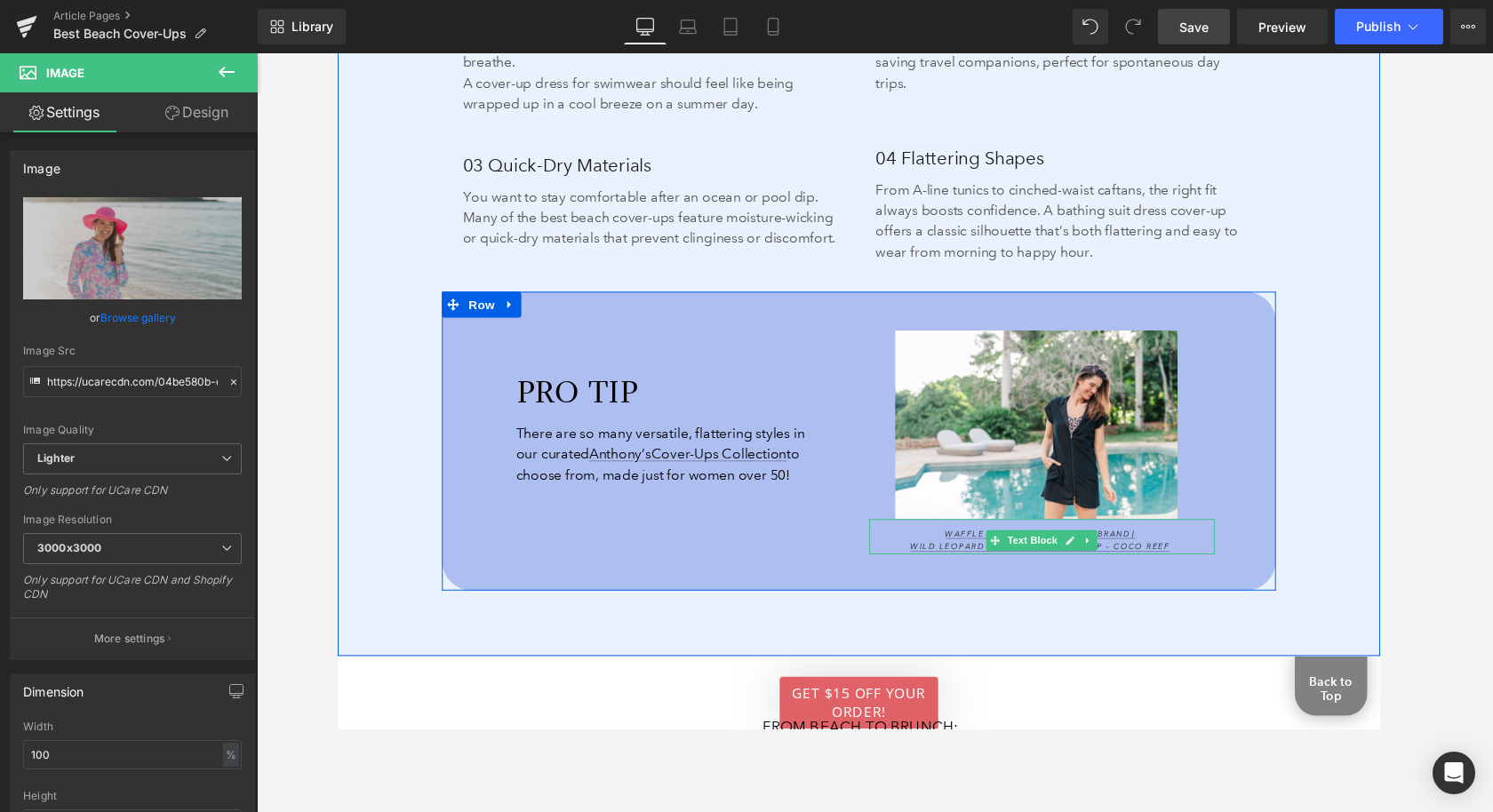 click on "Wild Leopard Ultra Fit Tankini Top – Coco Reef" at bounding box center (1064, 563) 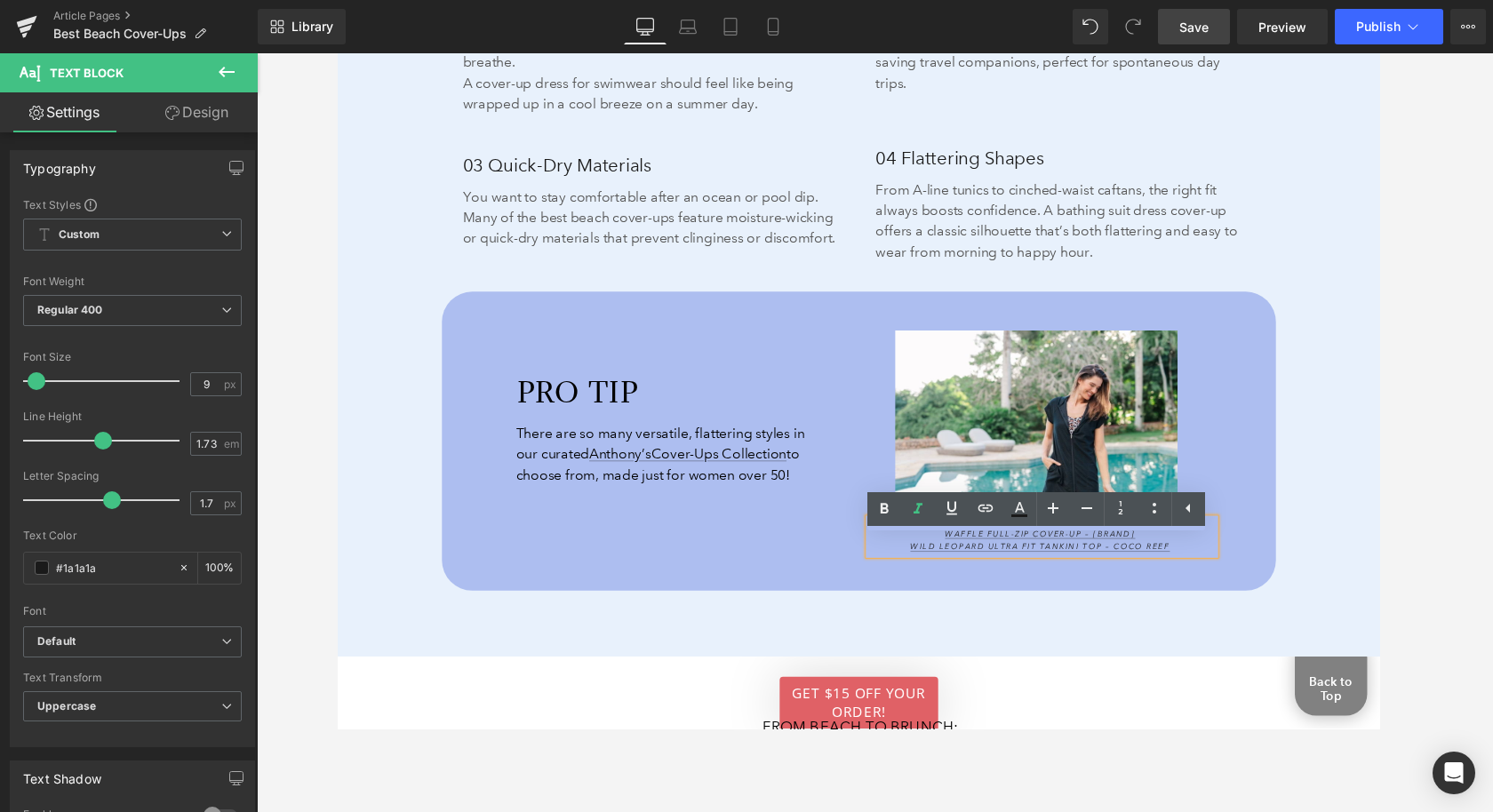 click on "PRO TIP Text Block   49px       There are so many versatile, flattering styles in our curated  Anthony’s  Cover-Ups Collection  to choose from, made just for women over 50!    Text Block         38px Image         43px Waffle Full-Zip Cover-Up – Jordan Taylor   Wild Leopard Ultra Fit Tankini Top – Coco Reef   Text Block         Row   45px   42px   49px   56px" at bounding box center [874, 453] 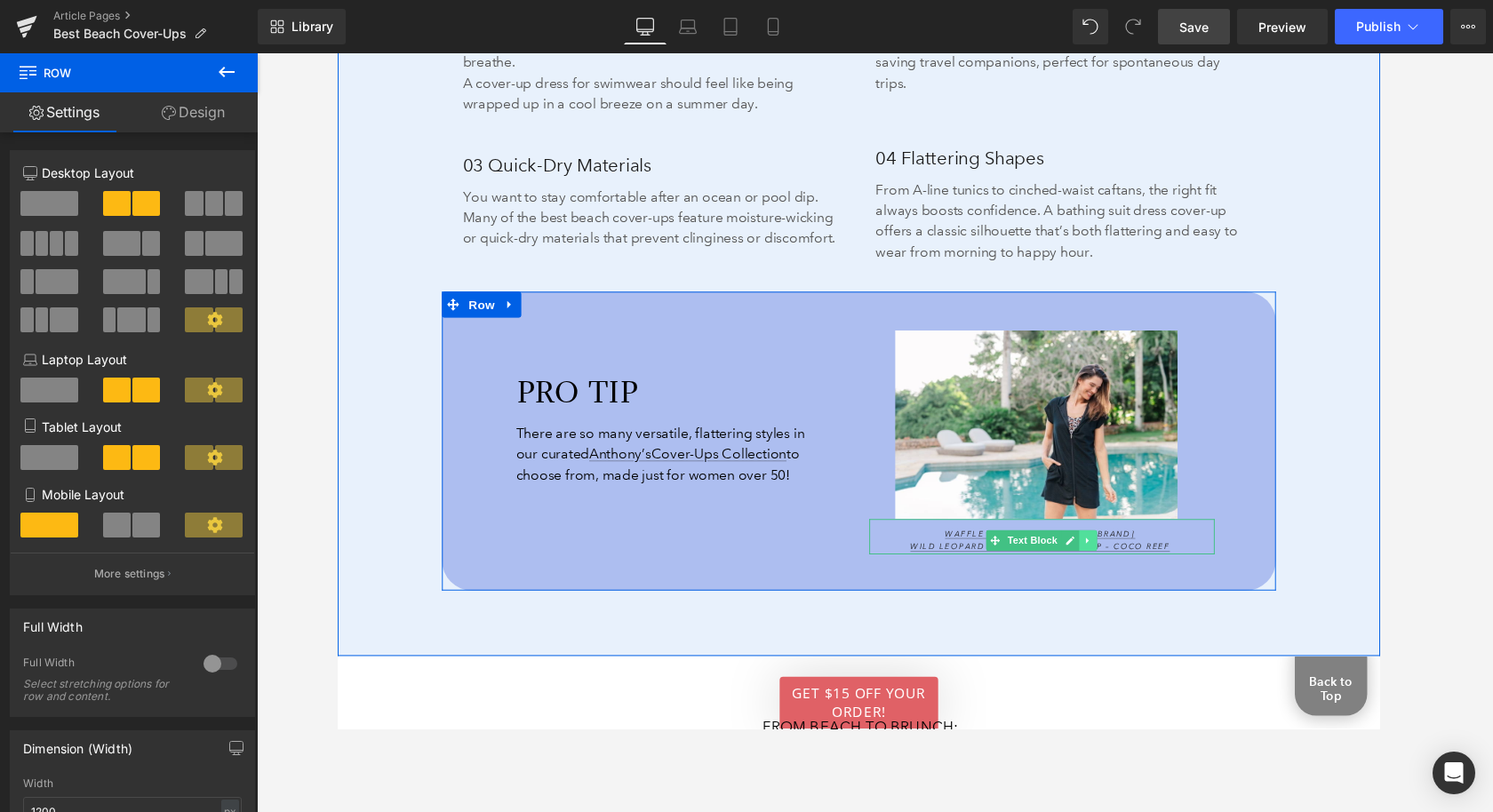 click 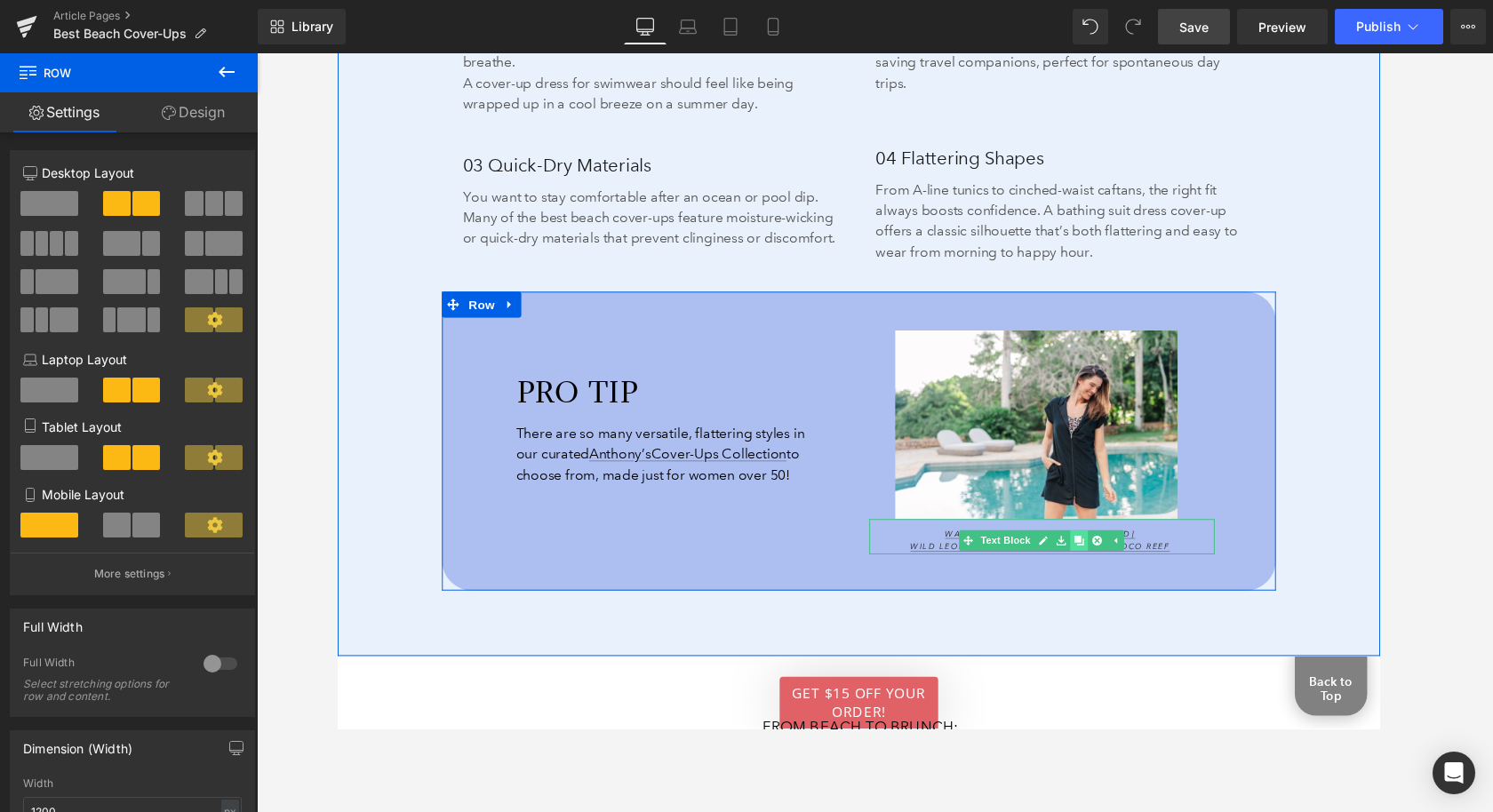 click 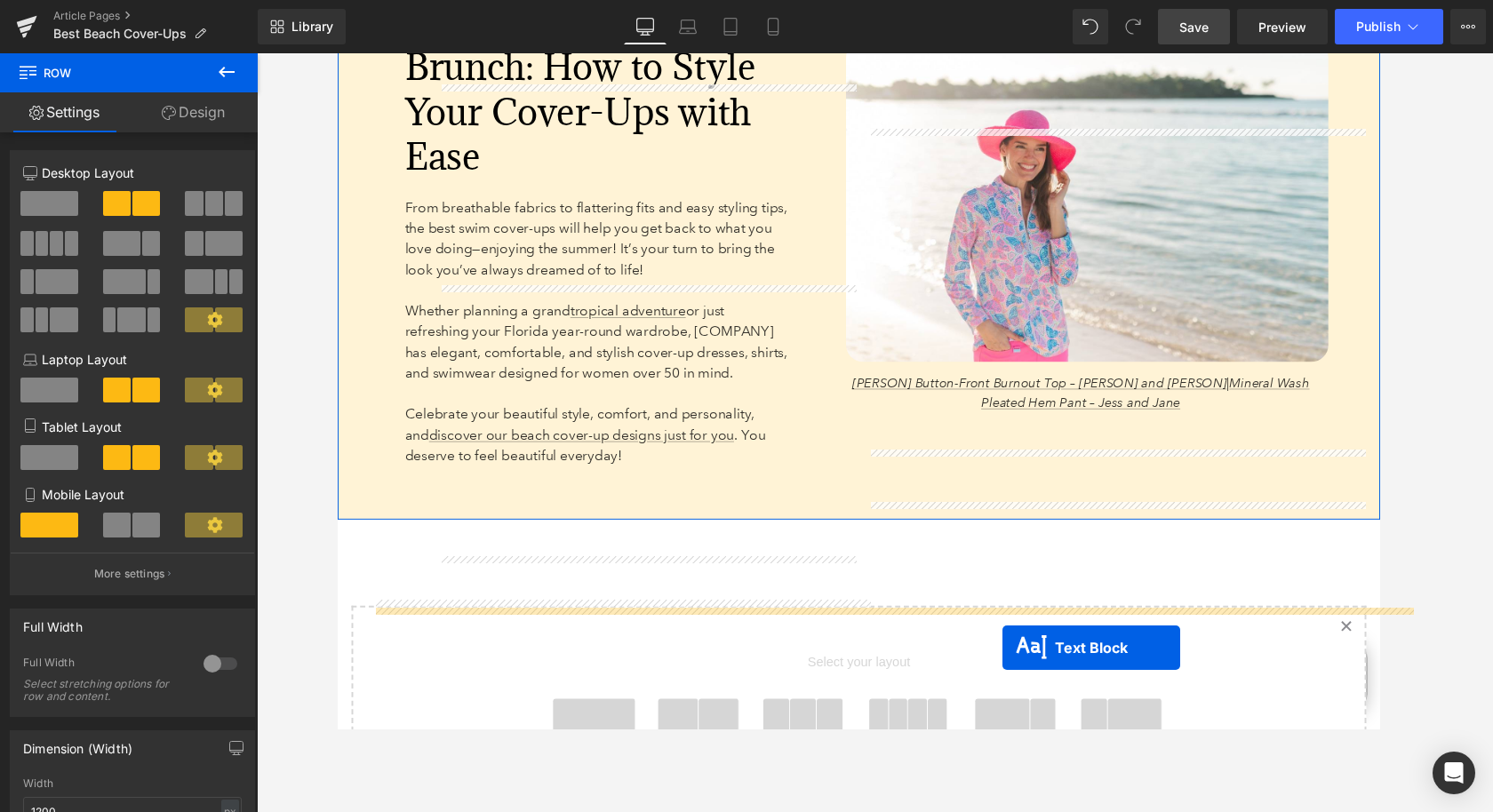 scroll, scrollTop: 7129, scrollLeft: 0, axis: vertical 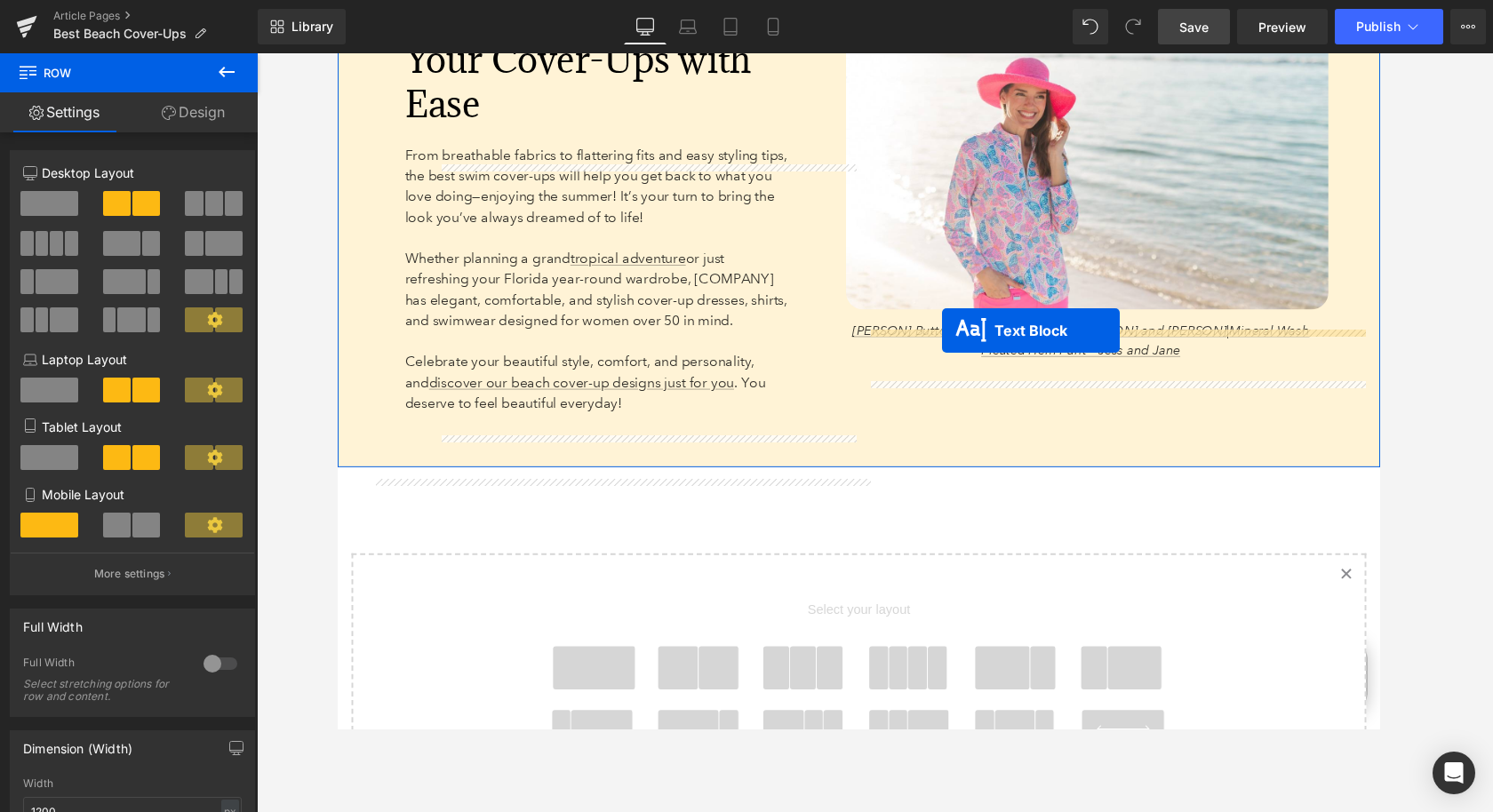 drag, startPoint x: 1009, startPoint y: 145, endPoint x: 961, endPoint y: 339, distance: 199.84994 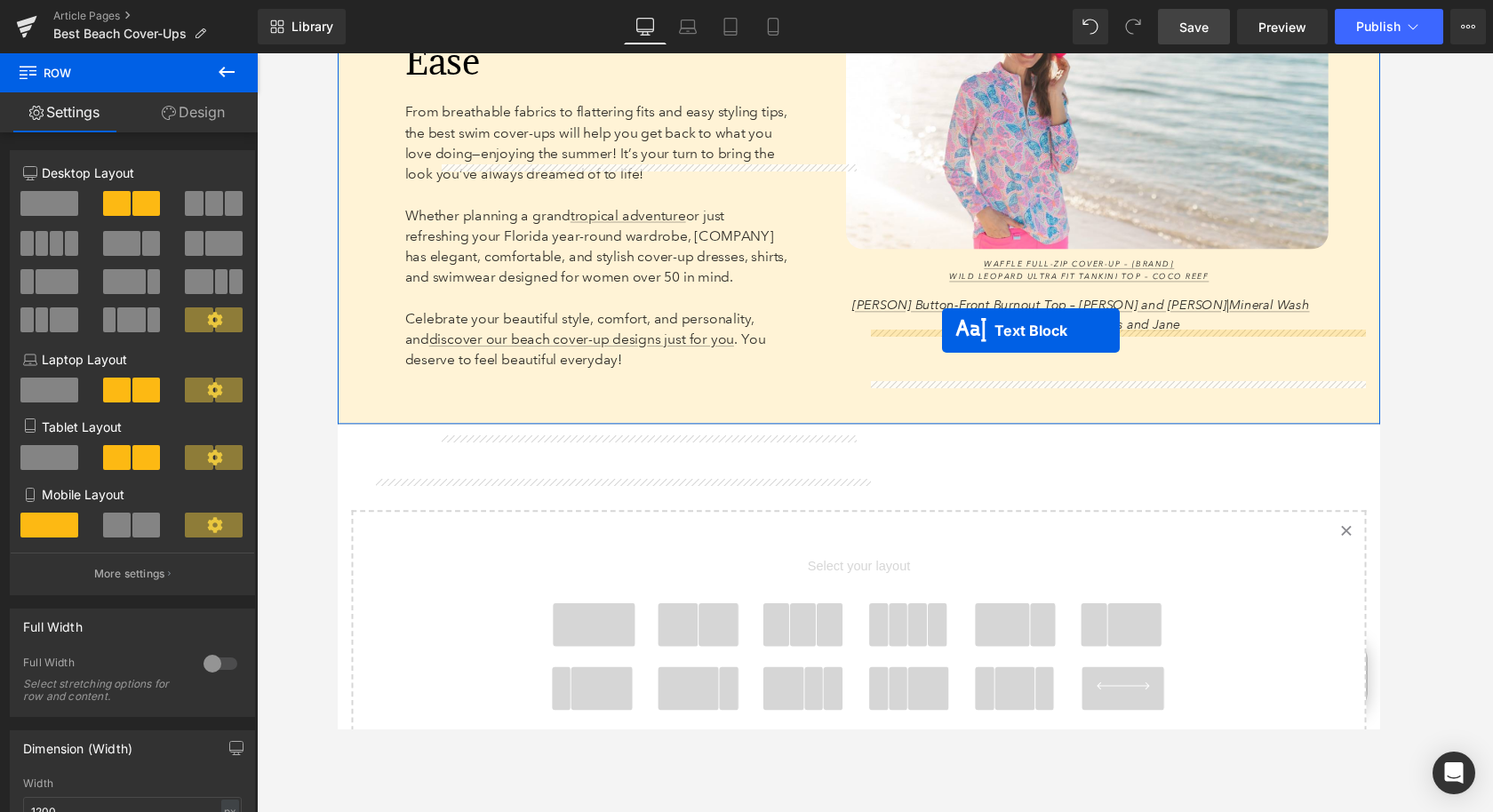 scroll, scrollTop: 7085, scrollLeft: 0, axis: vertical 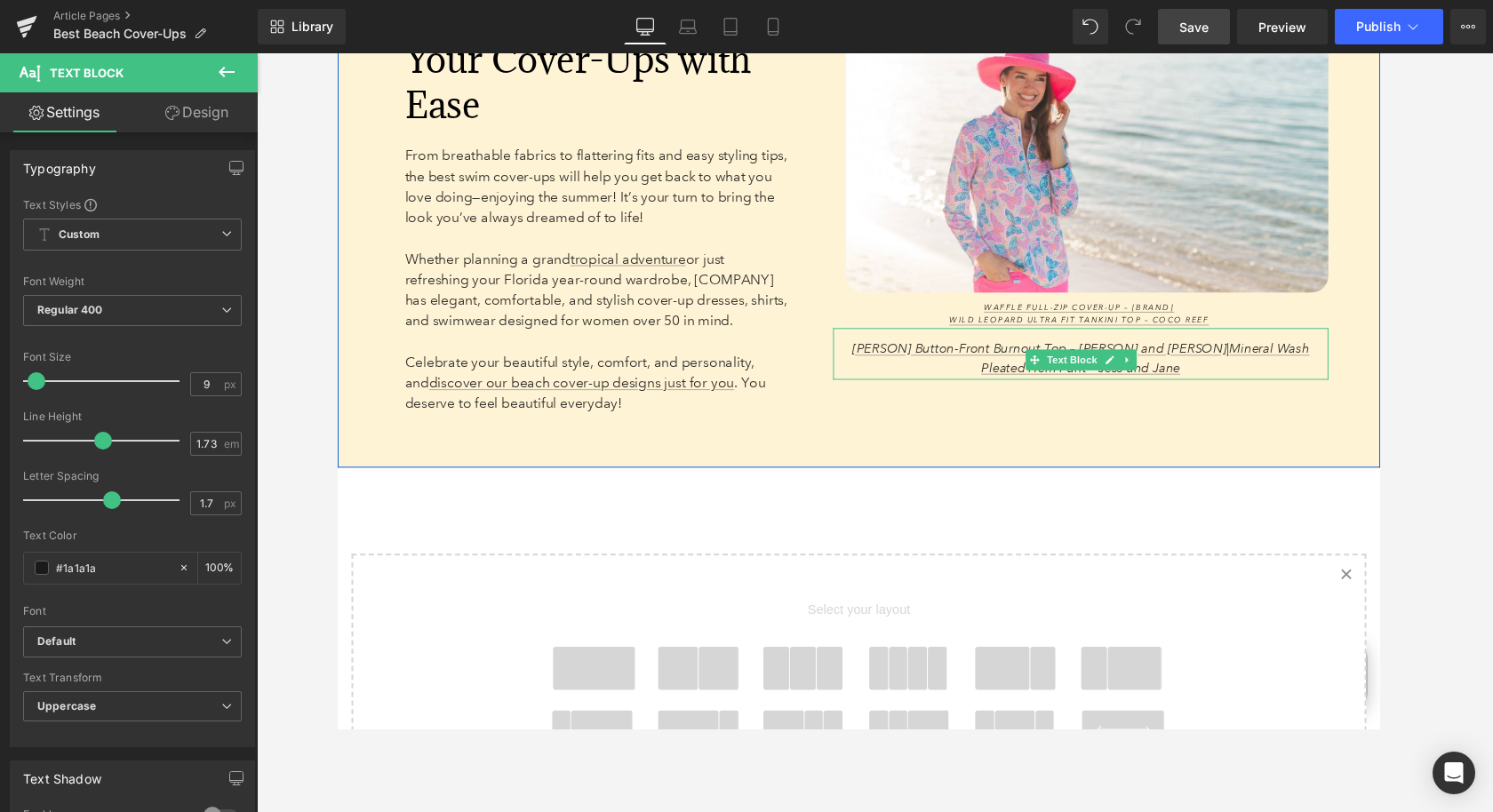click on "Estella Button-Front Burnout Top – Jess and Jane   |    Mineral Wash Pleated Hem Pant – Jess and Jane" at bounding box center (1103, 368) 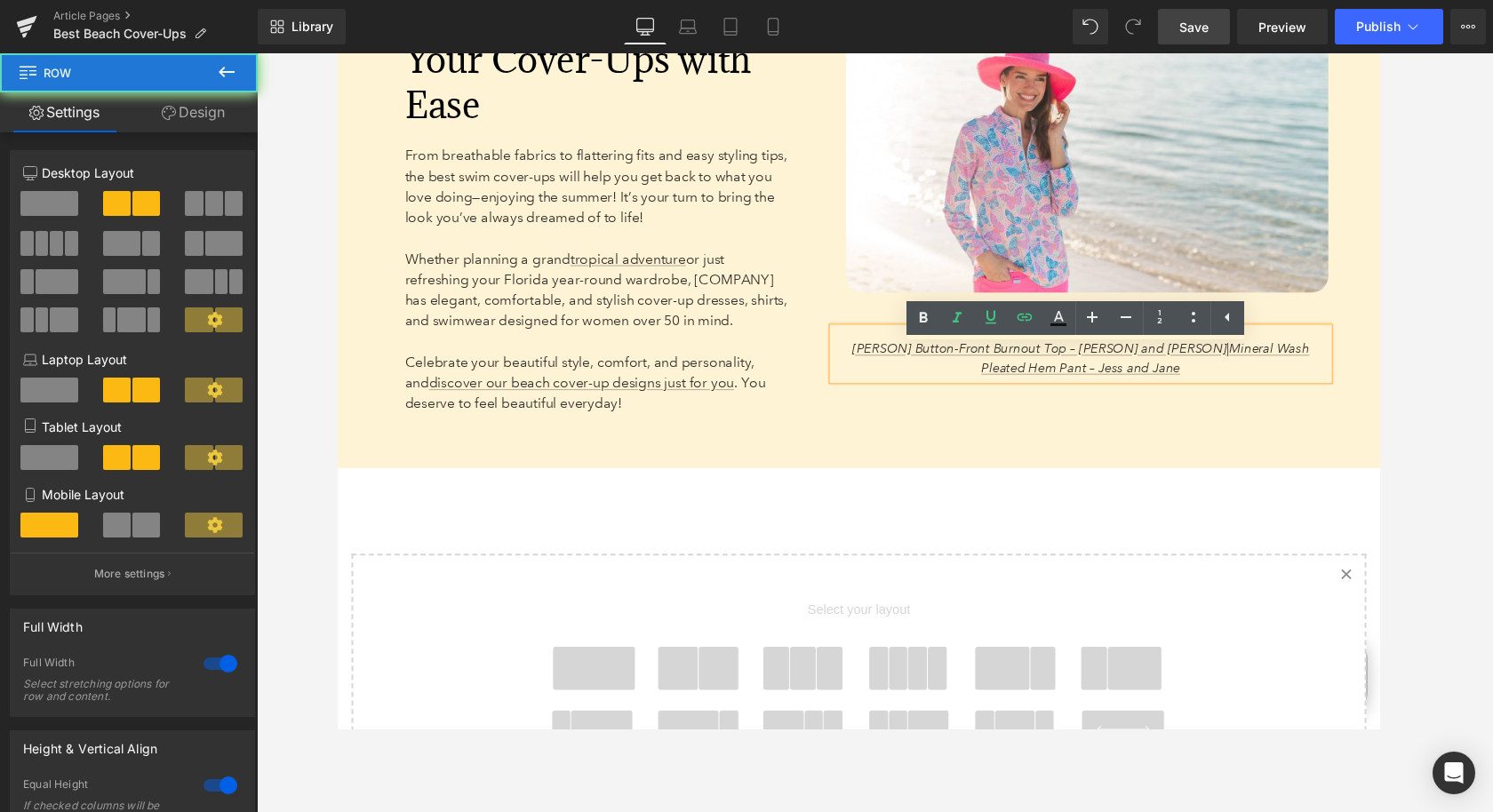 click on "Image         Waffle Full-Zip Cover-Up – Jordan Taylor   Wild Leopard Ultra Fit Tankini Top – Coco Reef   Text Block         Estella Button-Front Burnout Top – Jess and Jane   |    Mineral Wash Pleated Hem Pant – Jess and Jane Text Block" at bounding box center (1103, 179) 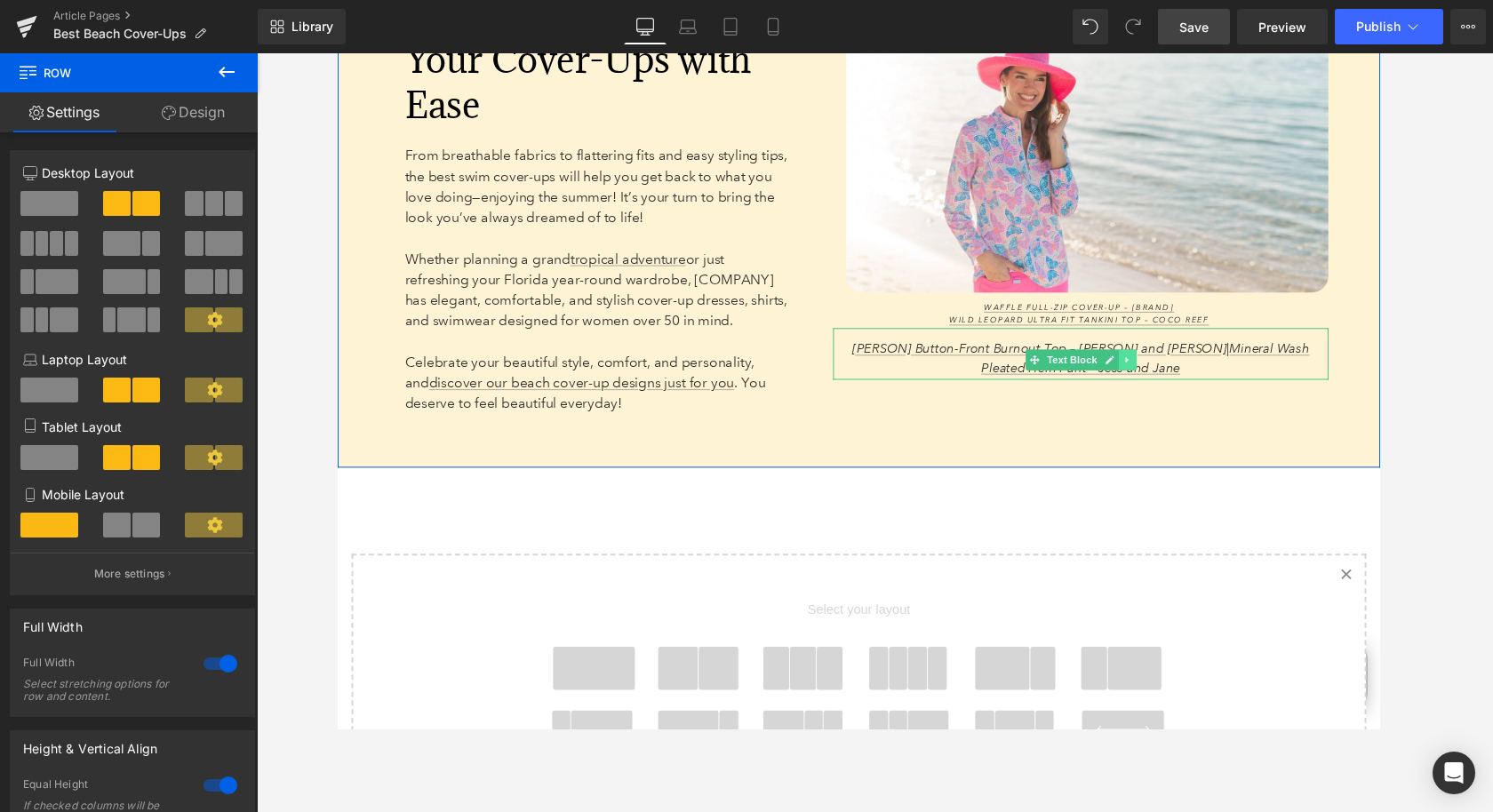 click 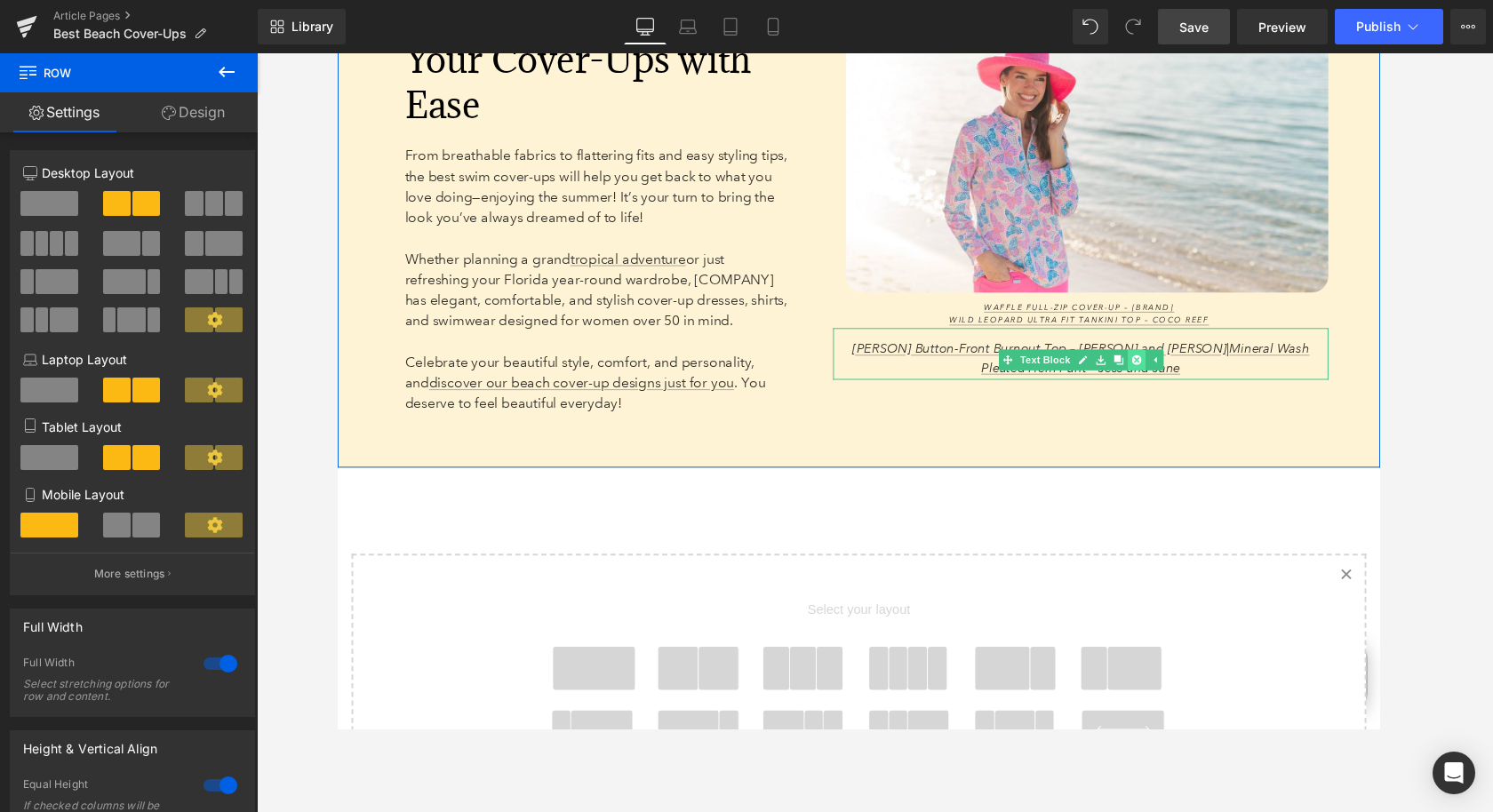 click 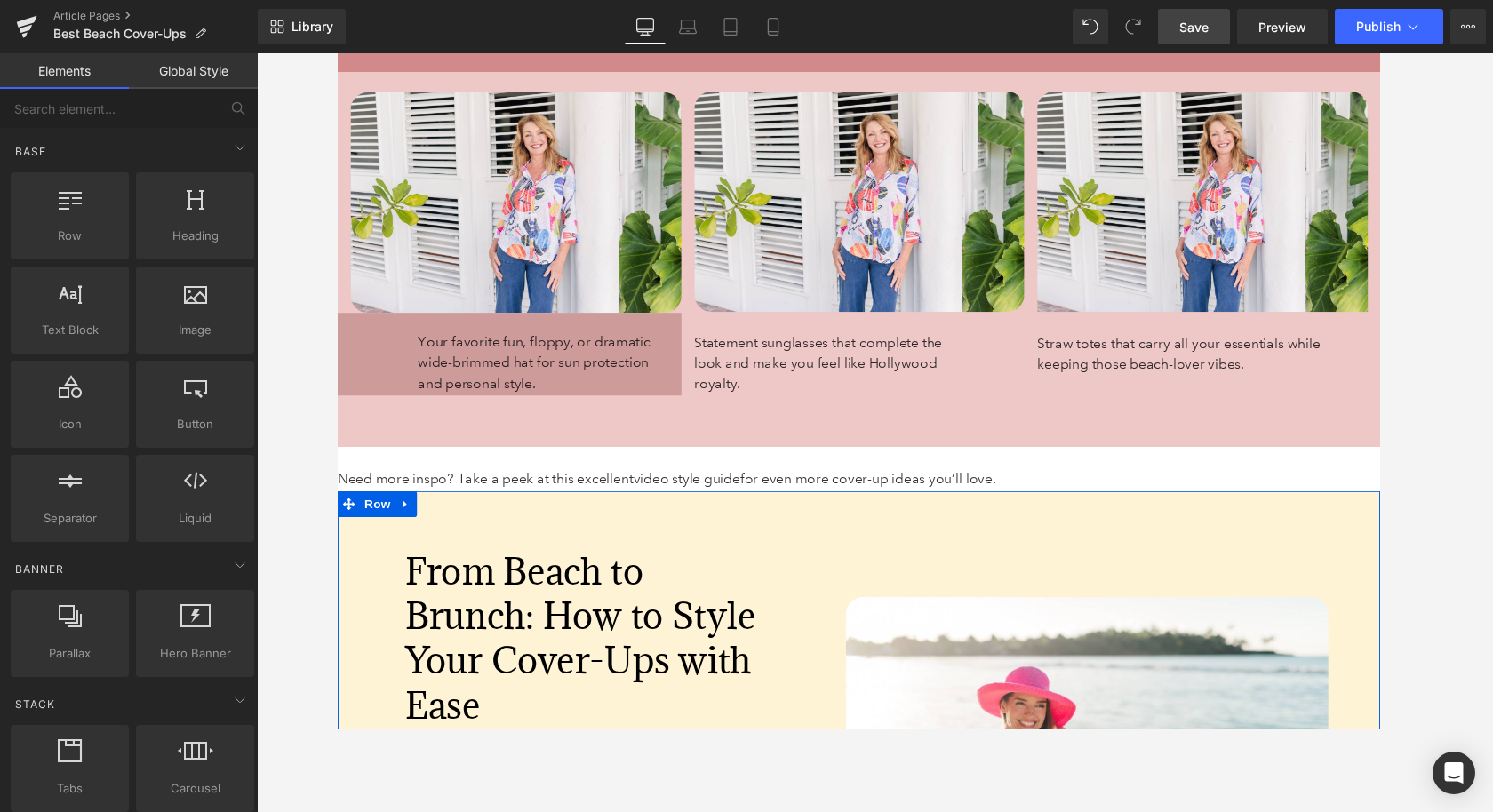 scroll, scrollTop: 6330, scrollLeft: 0, axis: vertical 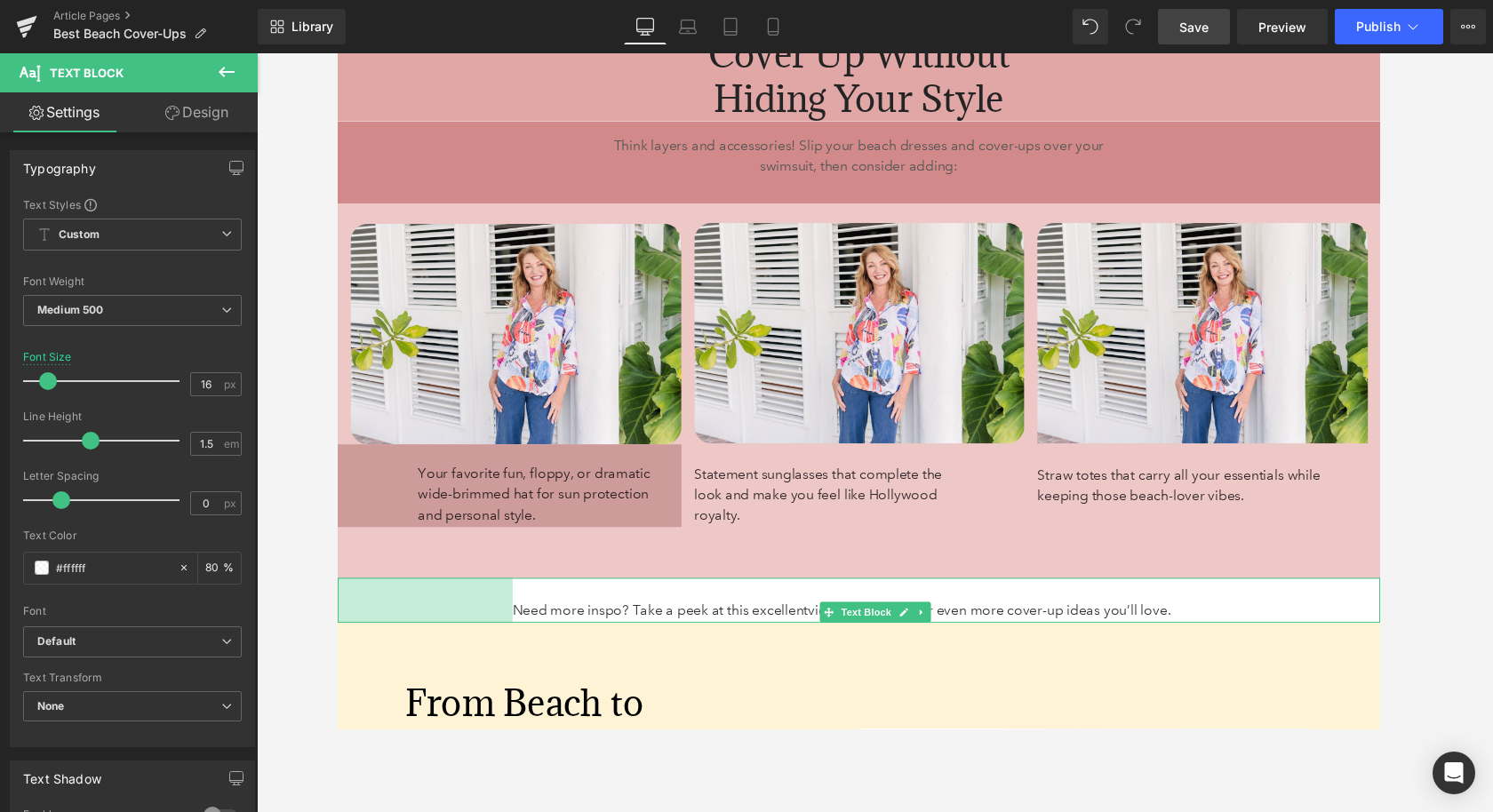 drag, startPoint x: 338, startPoint y: 637, endPoint x: 519, endPoint y: 637, distance: 181 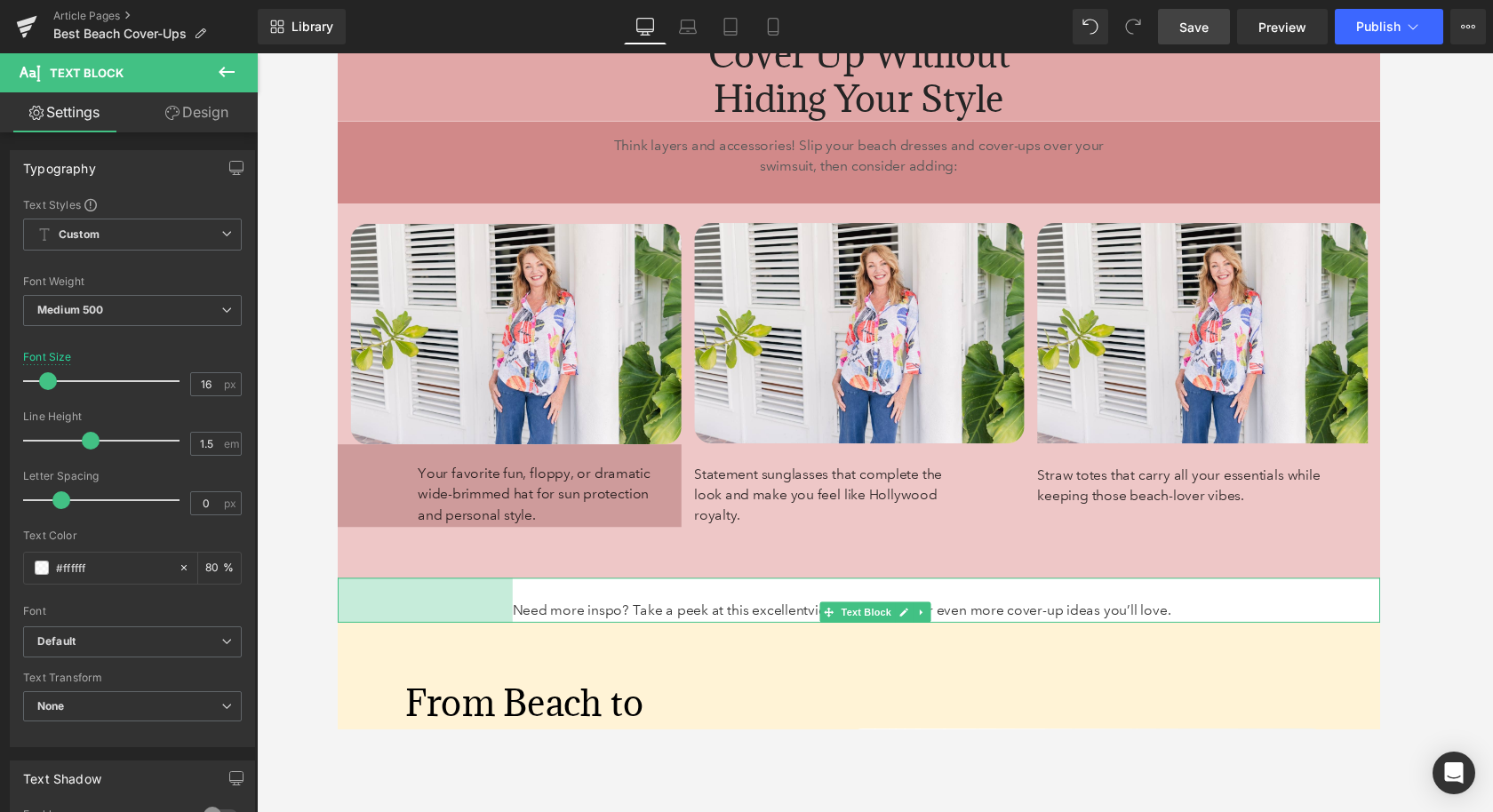 click on "Need more inspo? Take a peek at this excellent  video style guide  for even more cover-up ideas you’ll love.    Text Block       203px" at bounding box center (874, 617) 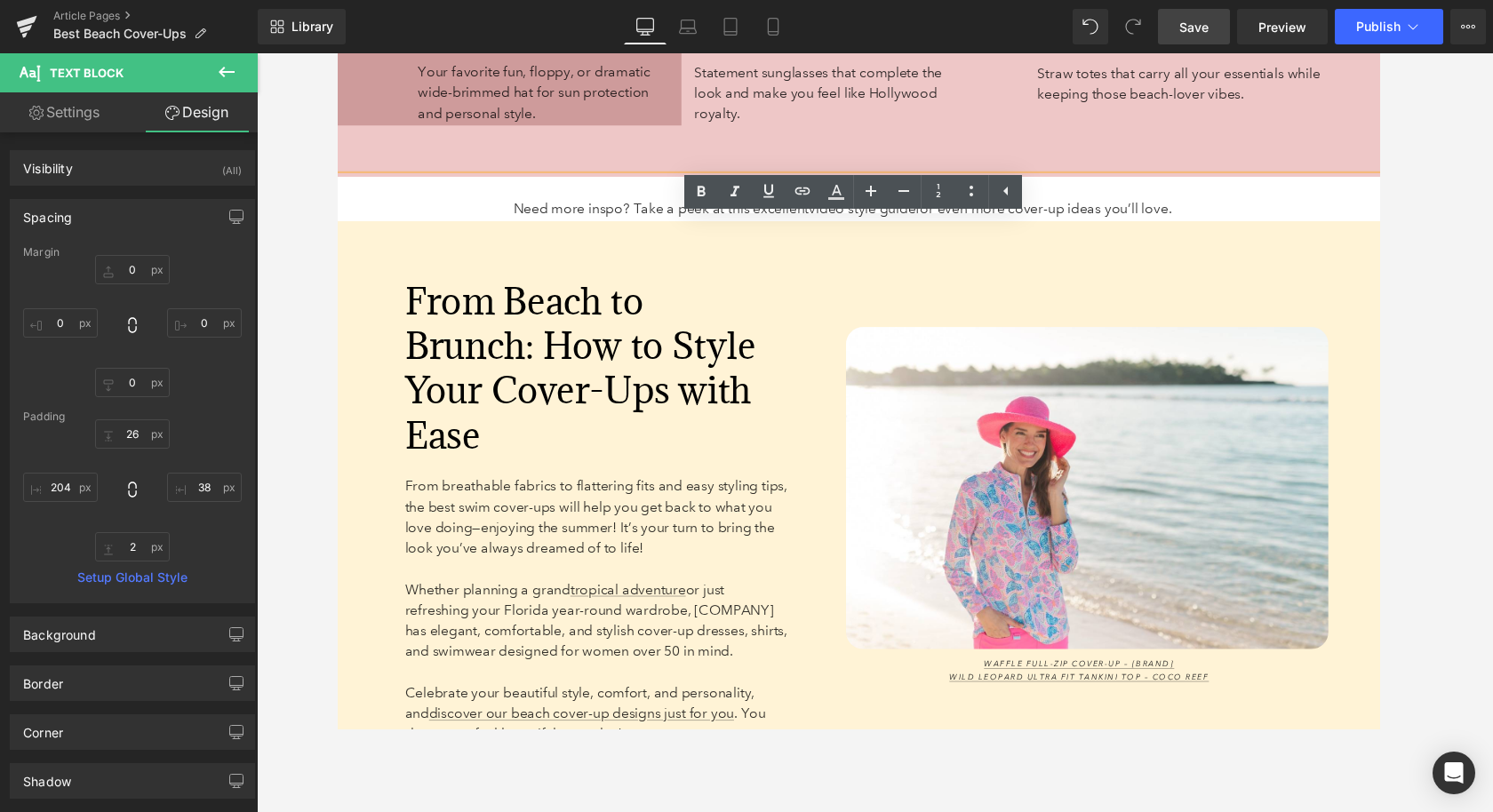 scroll, scrollTop: 6718, scrollLeft: 0, axis: vertical 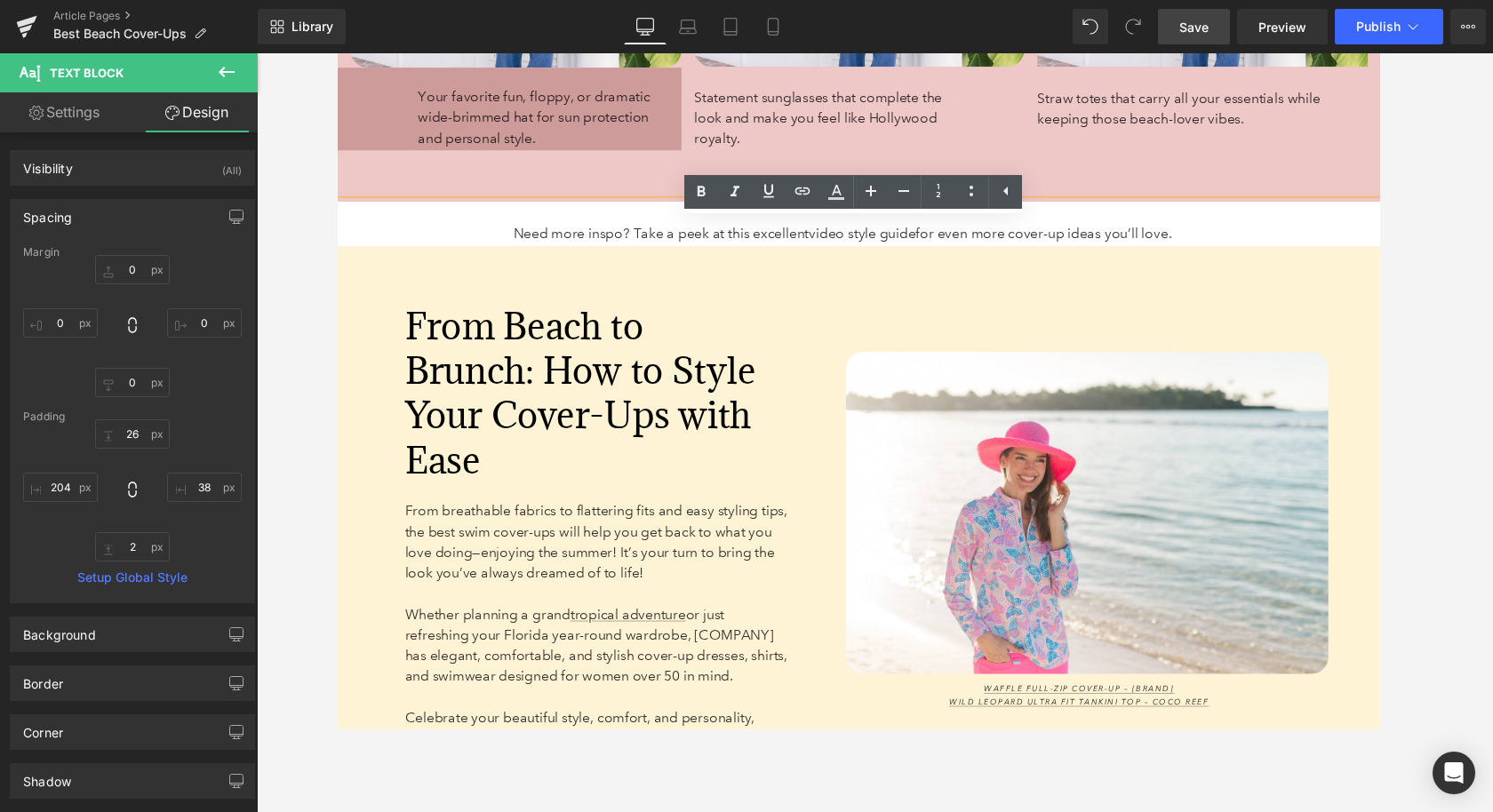 click on "Need more inspo? Take a peek at this excellent  video style guide  for even more cover-up ideas you’ll love." at bounding box center (874, 229) 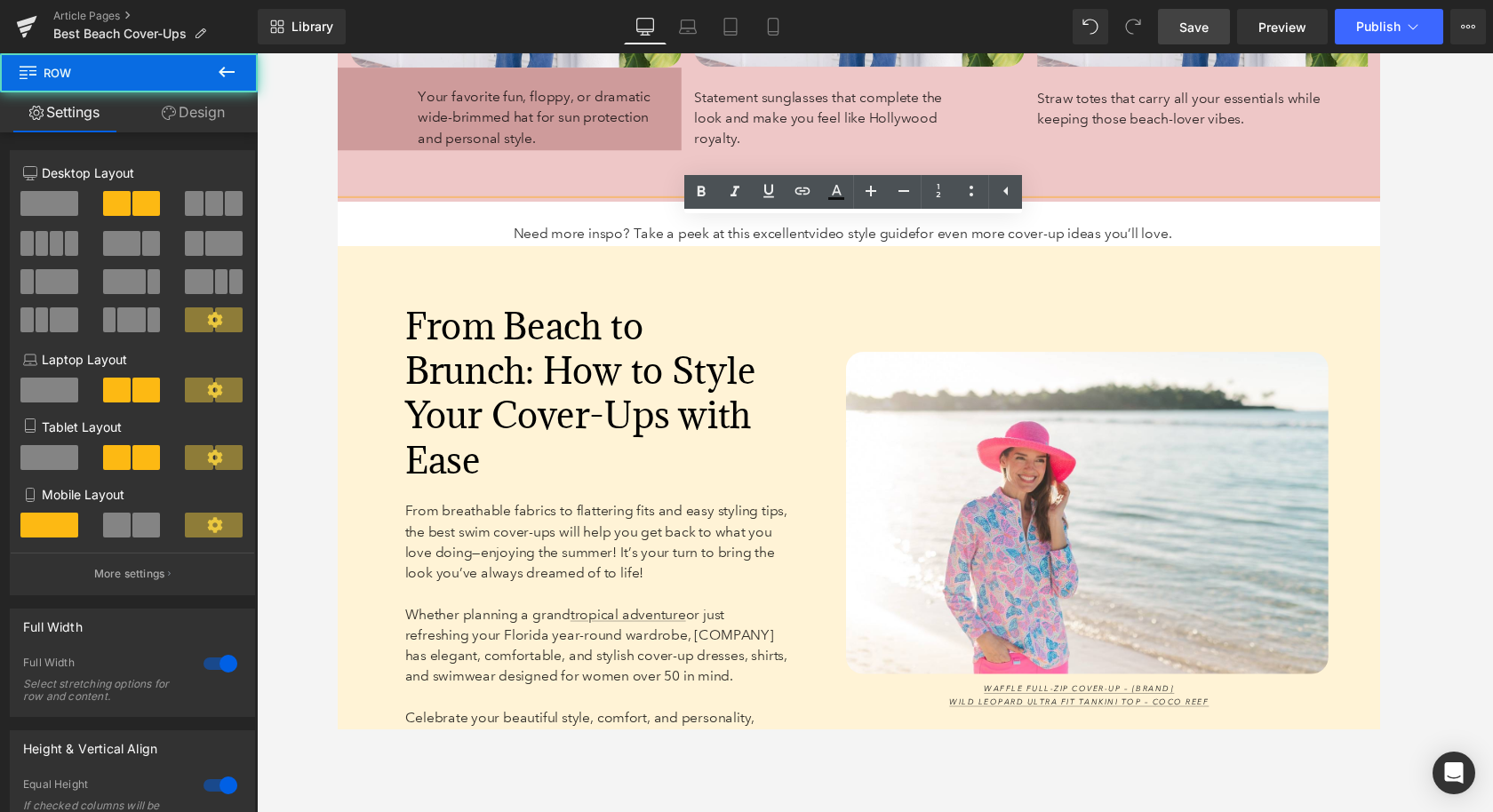 click on "Image         Waffle Full-Zip Cover-Up – Jordan Taylor   Wild Leopard Ultra Fit Tankini Top – Coco Reef   Text Block" at bounding box center (1103, 545) 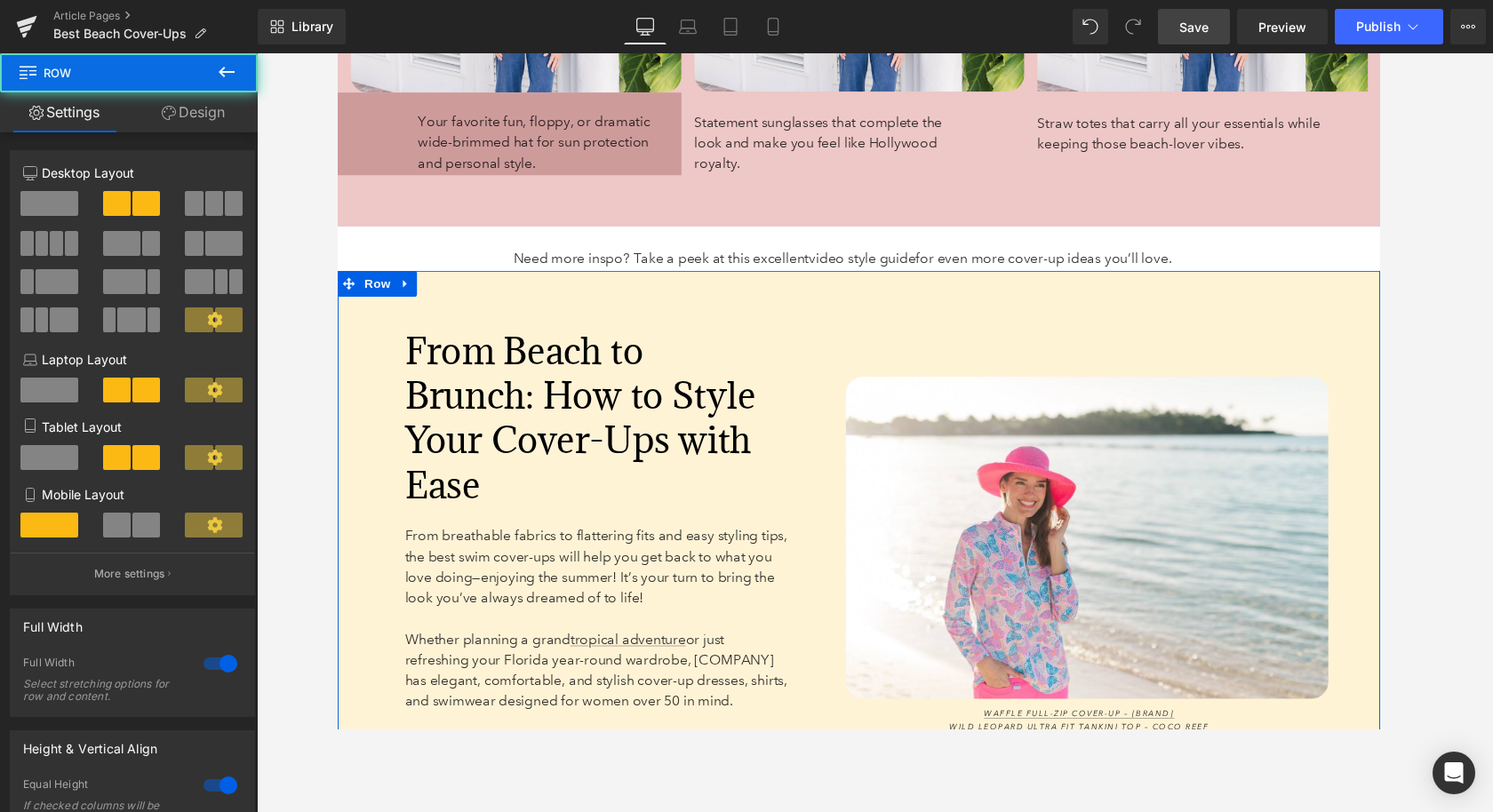 scroll, scrollTop: 6681, scrollLeft: 0, axis: vertical 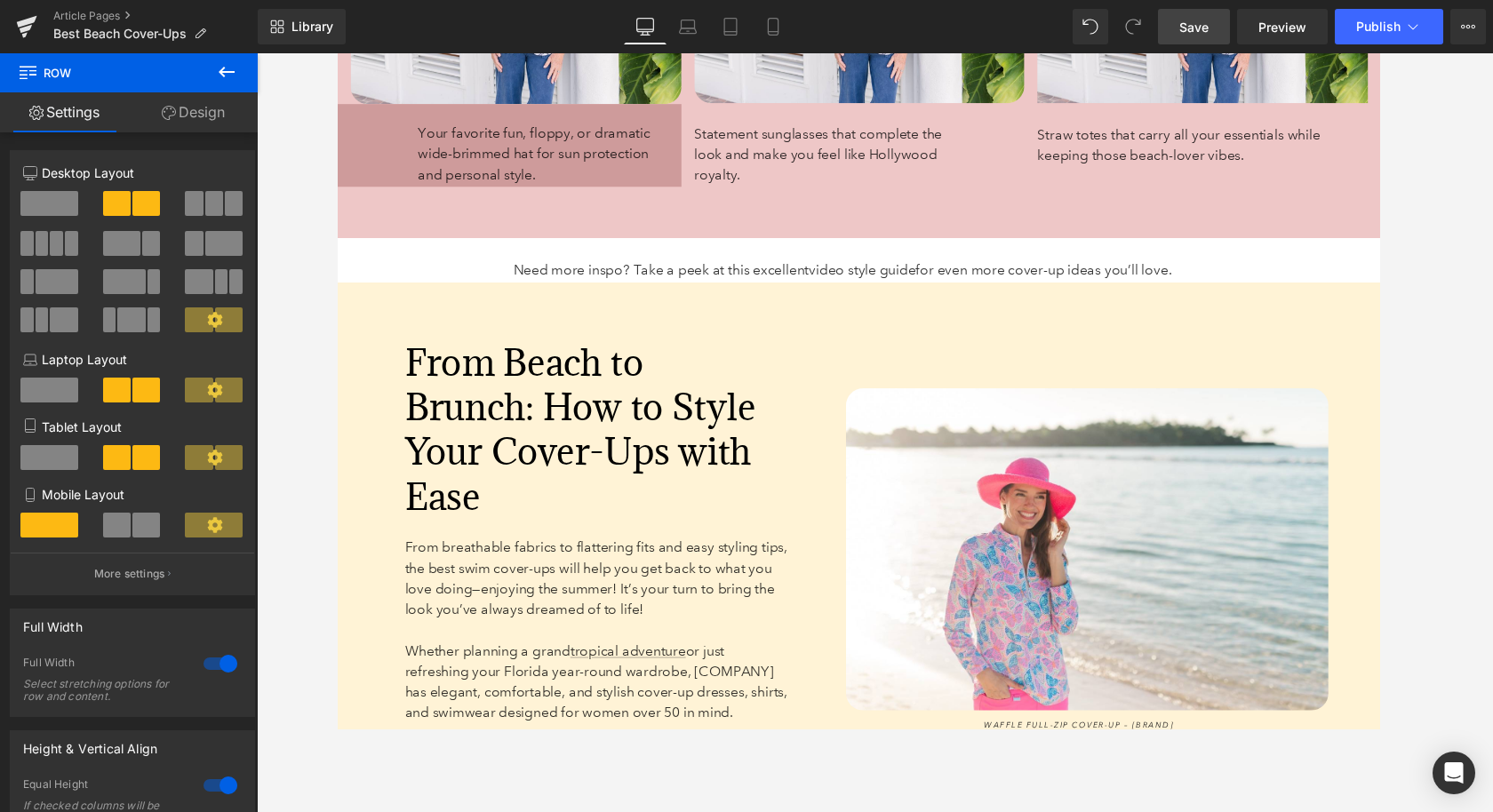 click on "Save" at bounding box center (1194, 27) 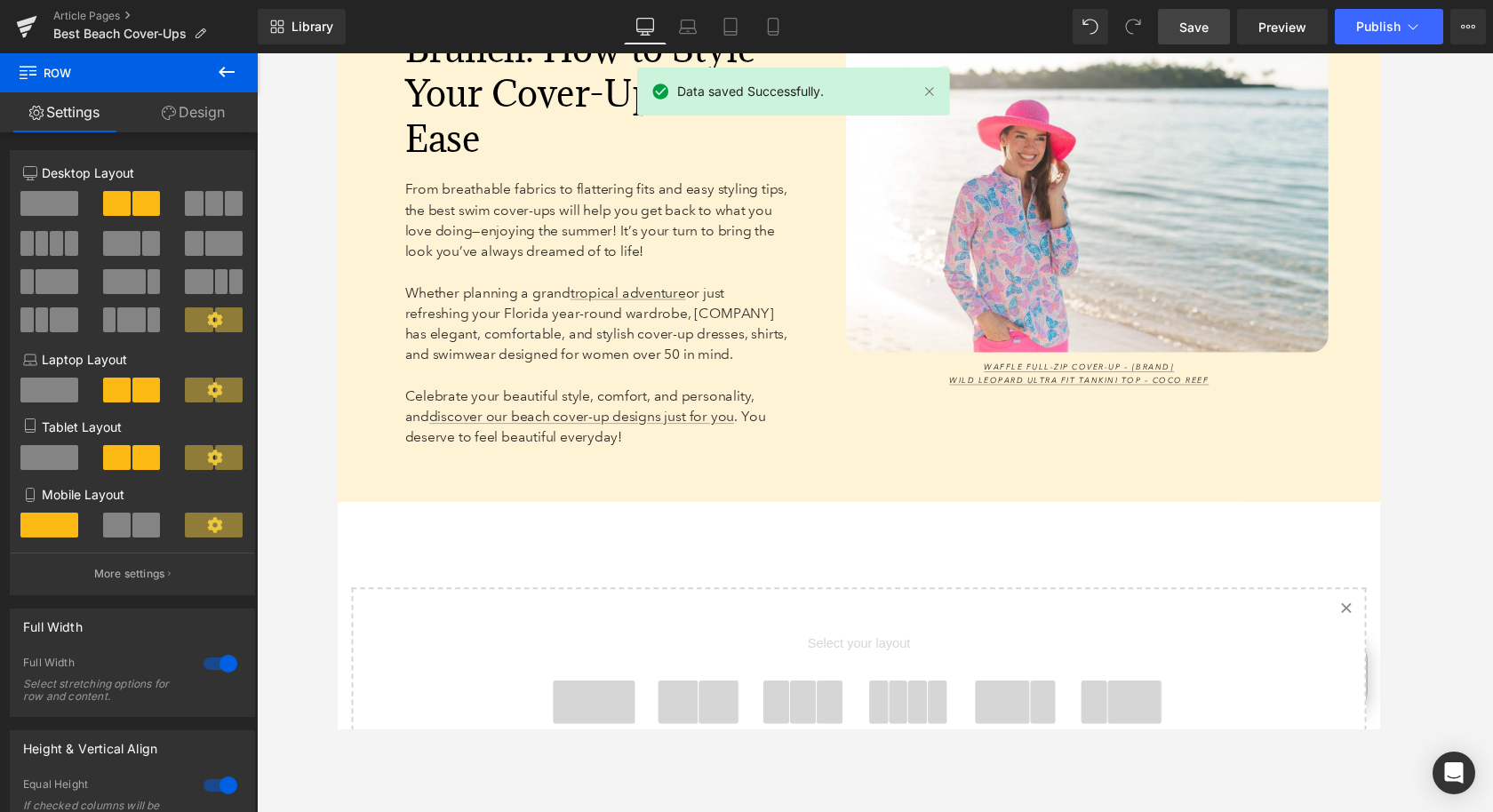 scroll, scrollTop: 7032, scrollLeft: 0, axis: vertical 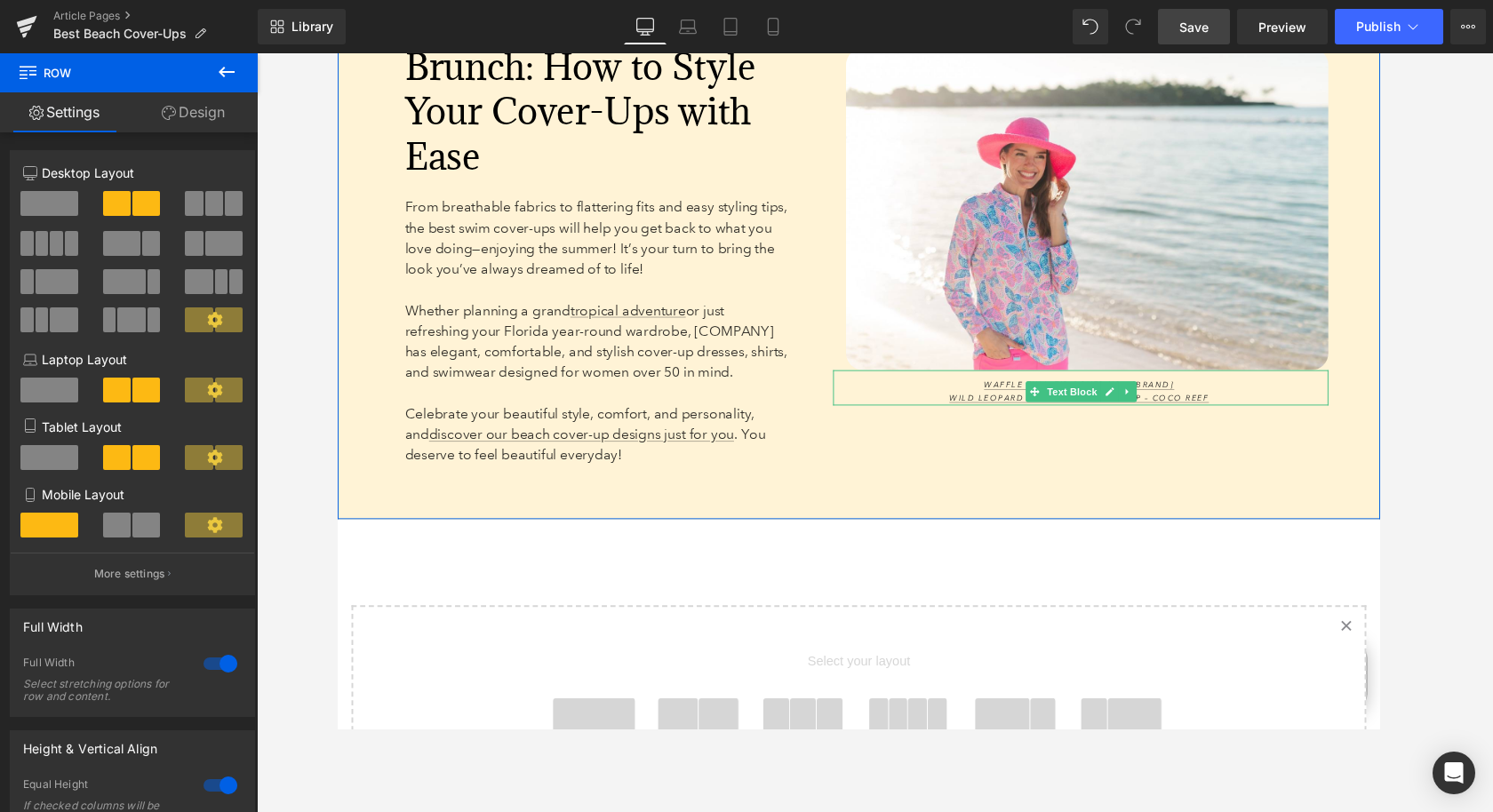 click on "Waffle Full-Zip Cover-Up – Jordan Taylor" at bounding box center (1103, 396) 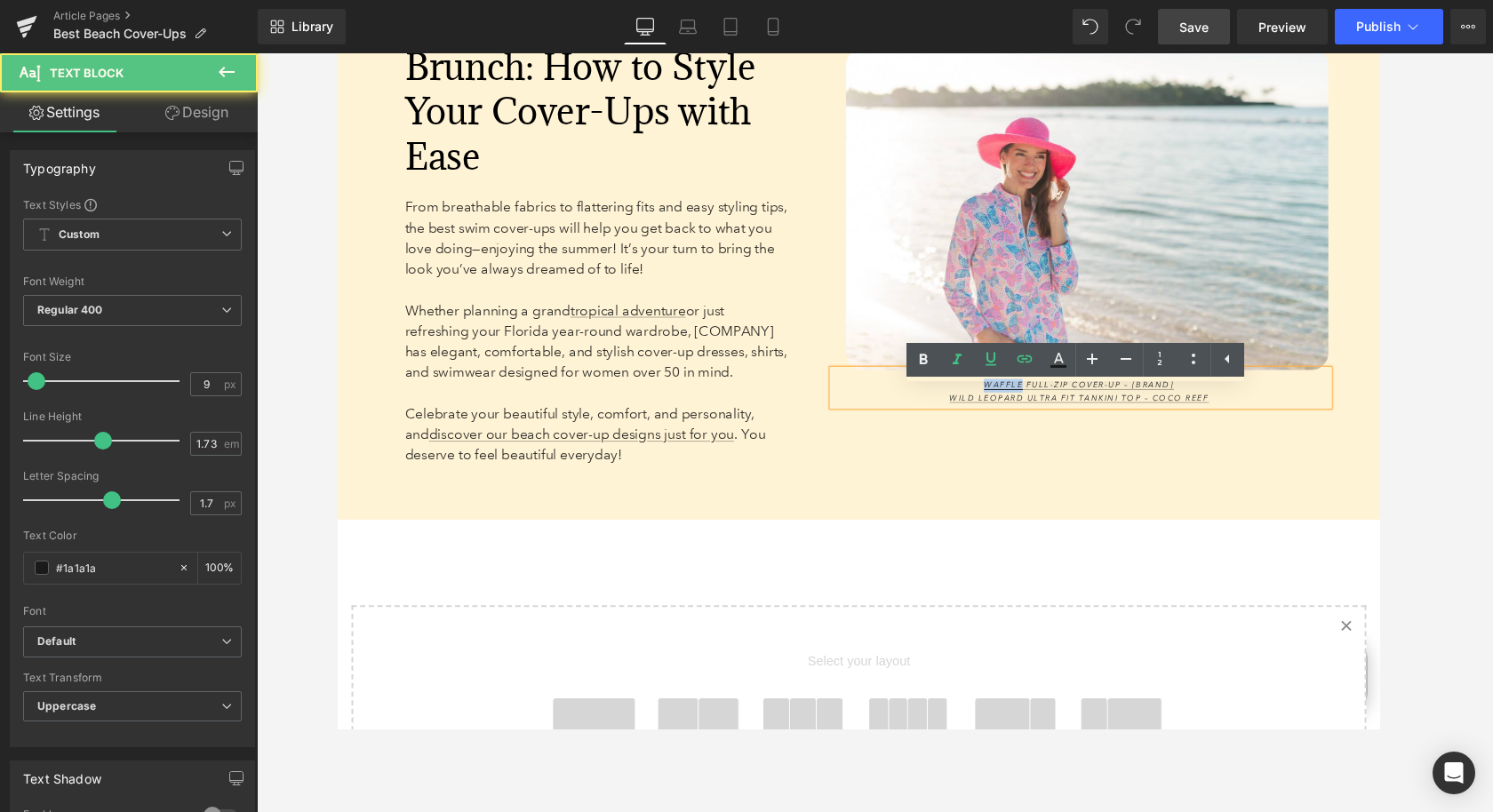 click on "Waffle Full-Zip Cover-Up – Jordan Taylor" at bounding box center [1103, 396] 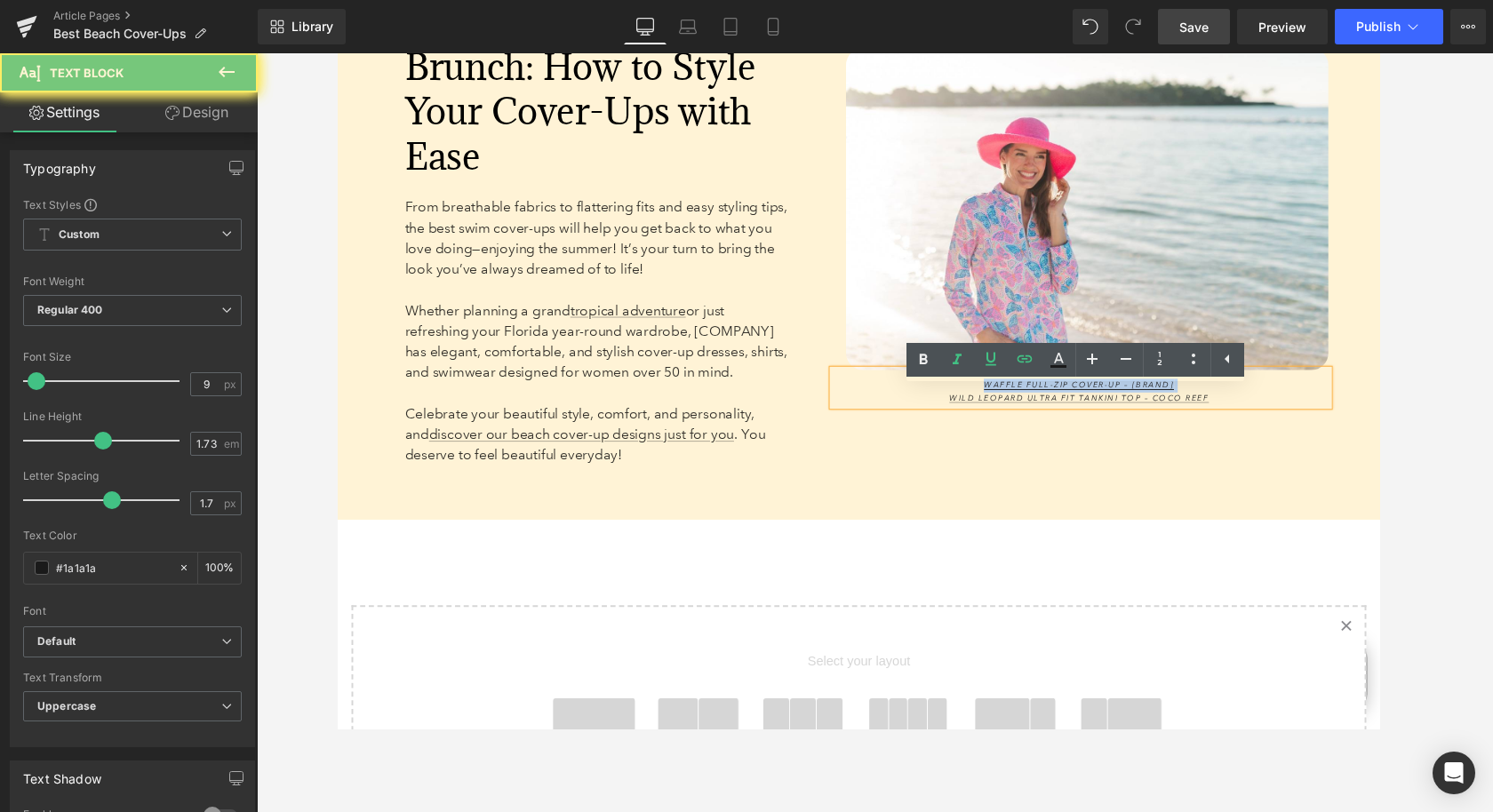 click on "Waffle Full-Zip Cover-Up – Jordan Taylor" at bounding box center [1103, 396] 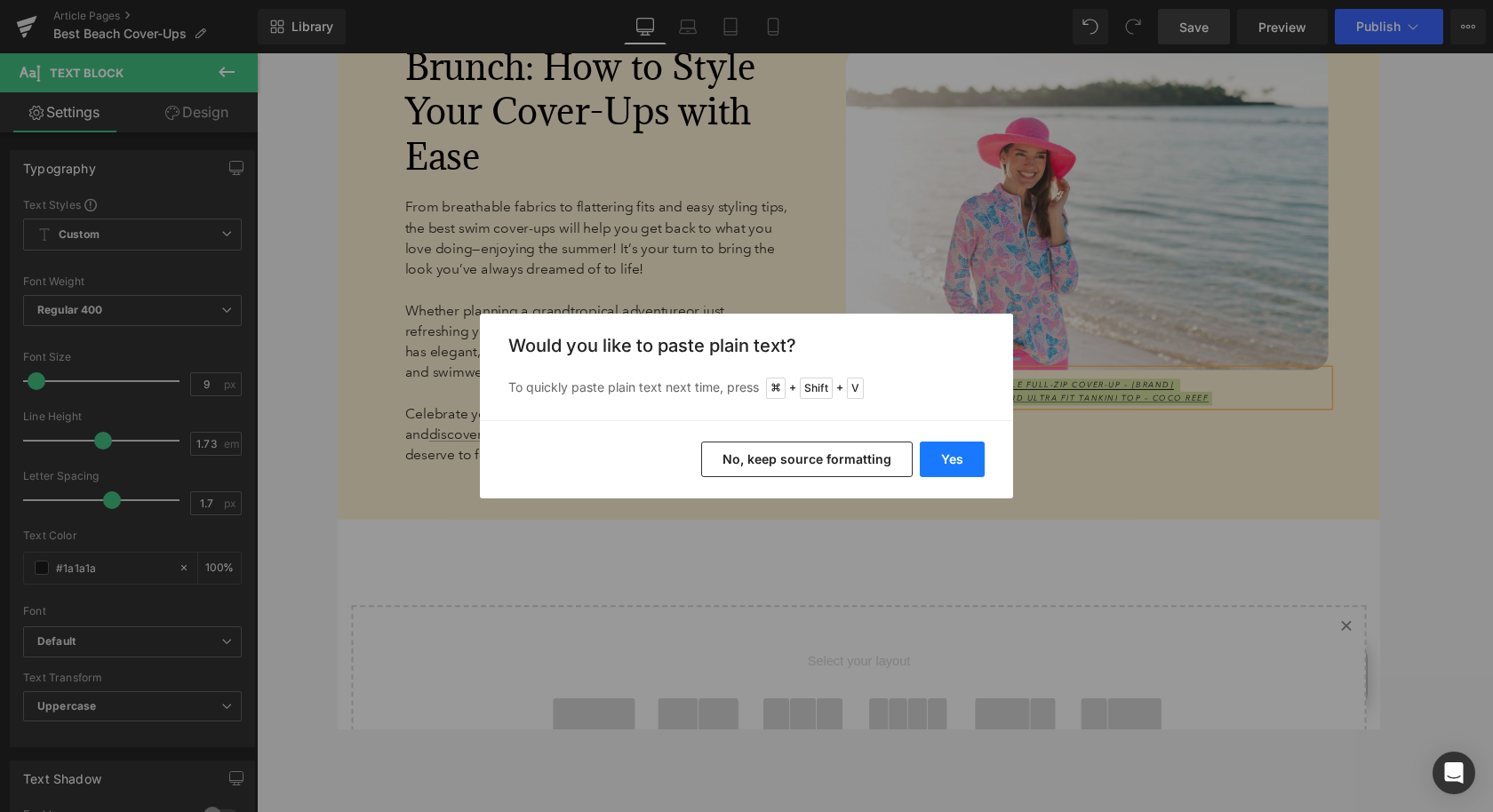 click on "Yes" at bounding box center [952, 459] 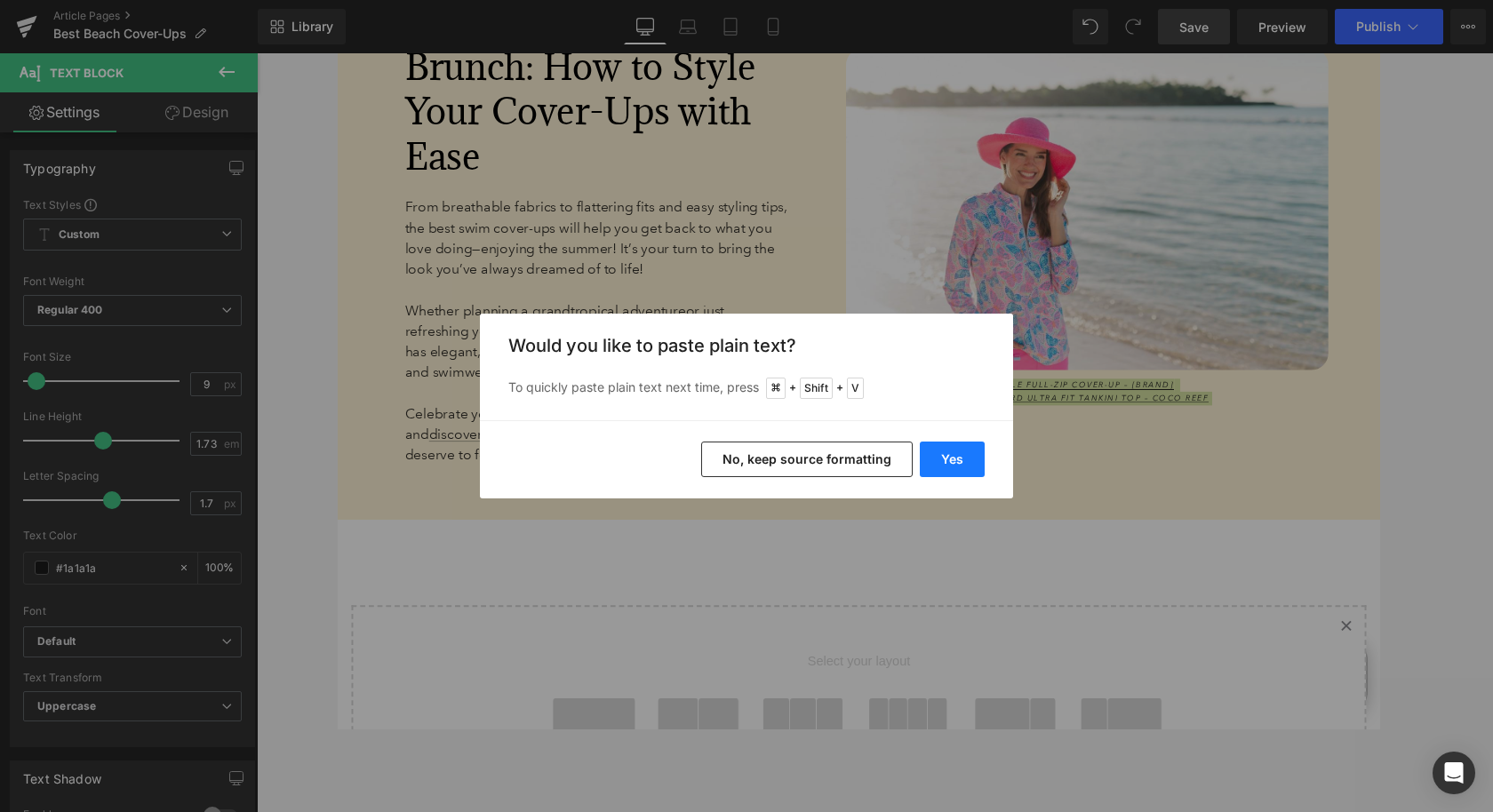 type 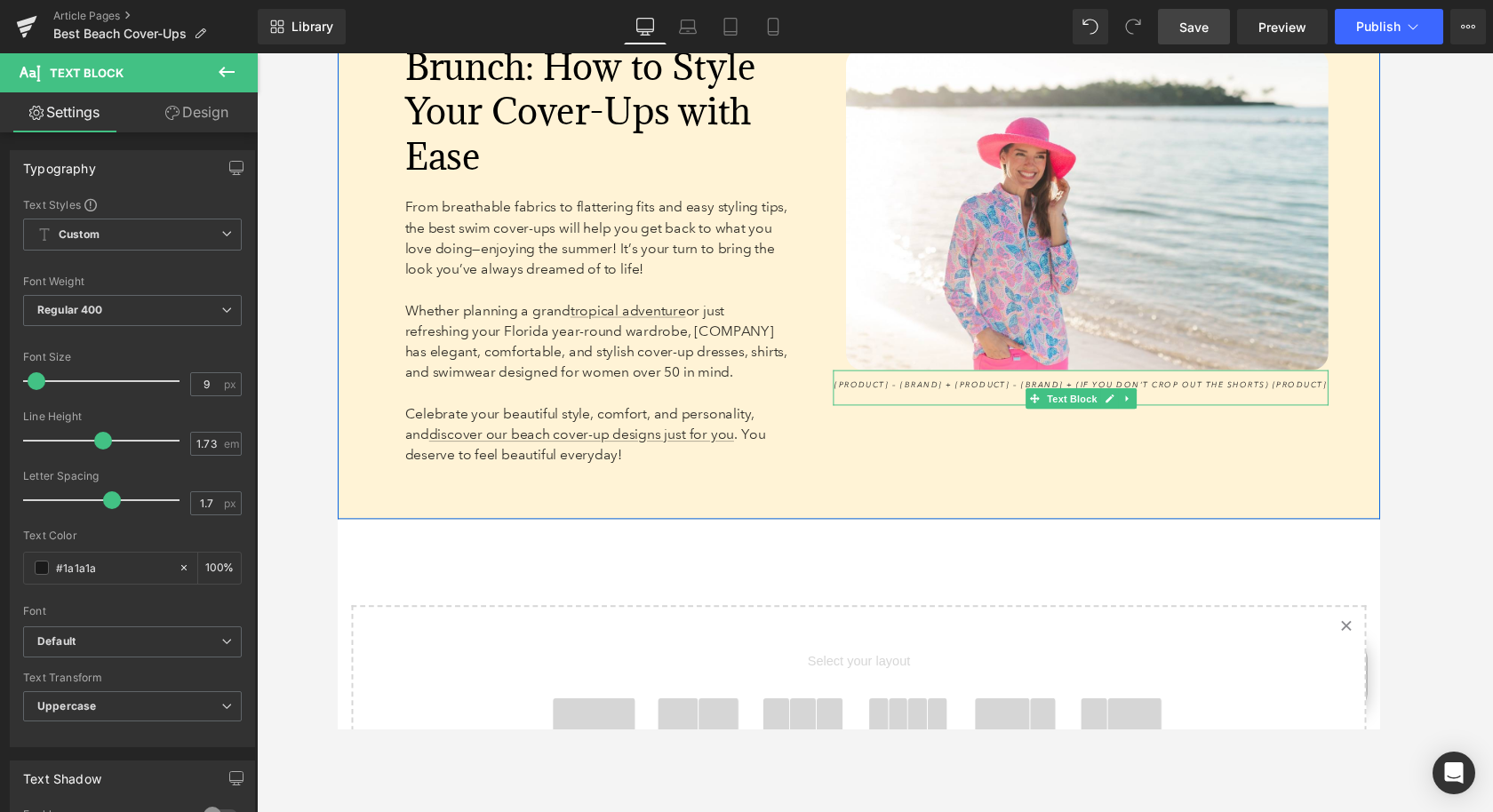 click on "Woven Adjustable Travel Hat + Butterfly Dots Cooling UPF50+ Mock Neck Top – Anthony's Resort Wear + (if you don’t crop out the shorts) Pull-On Stretch Short – Anthony's Resort Wear" at bounding box center [1104, 402] 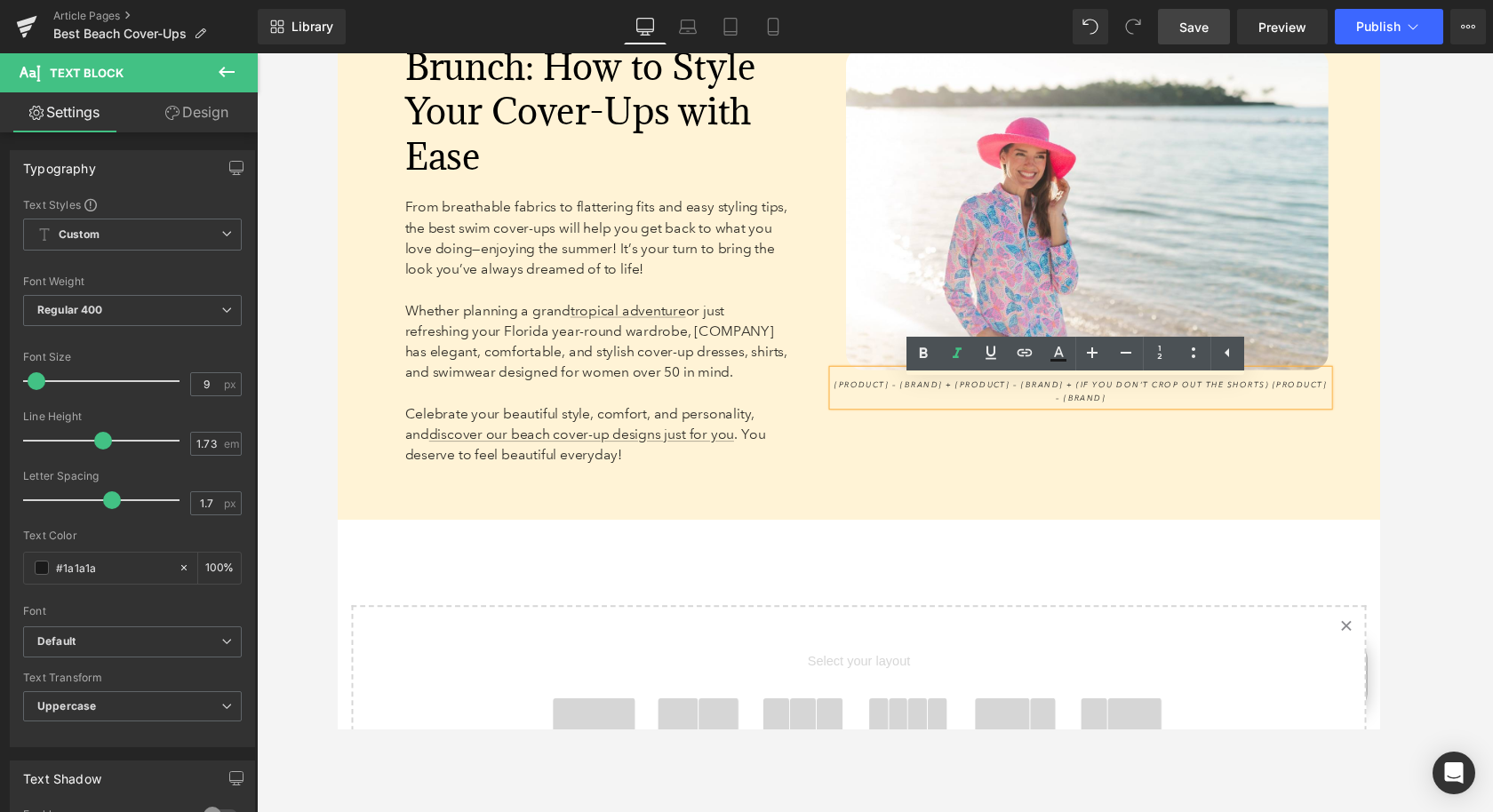 drag, startPoint x: 996, startPoint y: 420, endPoint x: 1202, endPoint y: 421, distance: 206.00243 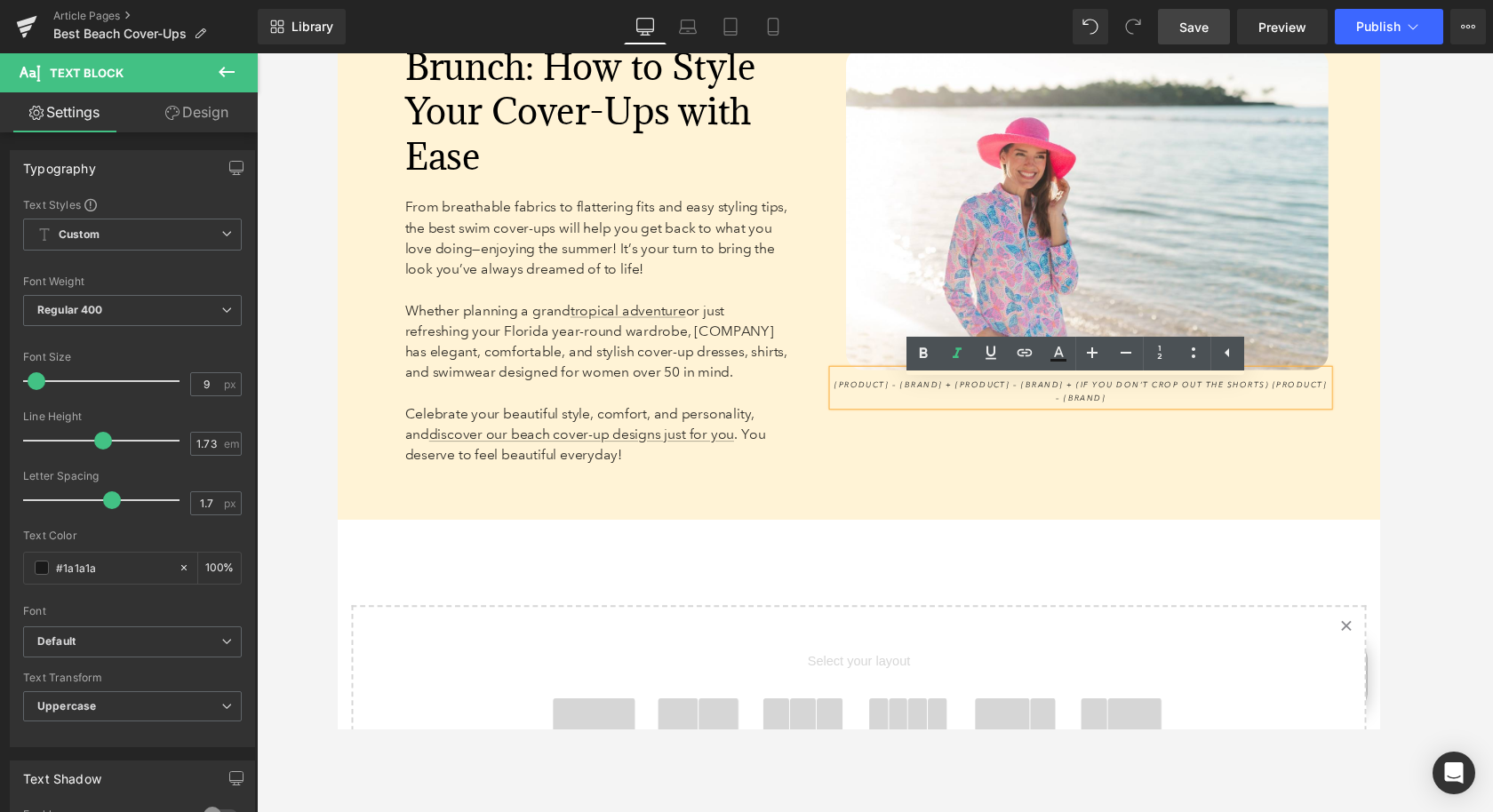 click on "Woven Adjustable Travel Hat + Butterfly Dots Cooling UPF50+ Mock Neck Top – Anthony's Resort Wear + (if you don’t crop out the shorts) Pull-On Stretch Short – Anthony's Resort Wear" at bounding box center (1104, 402) 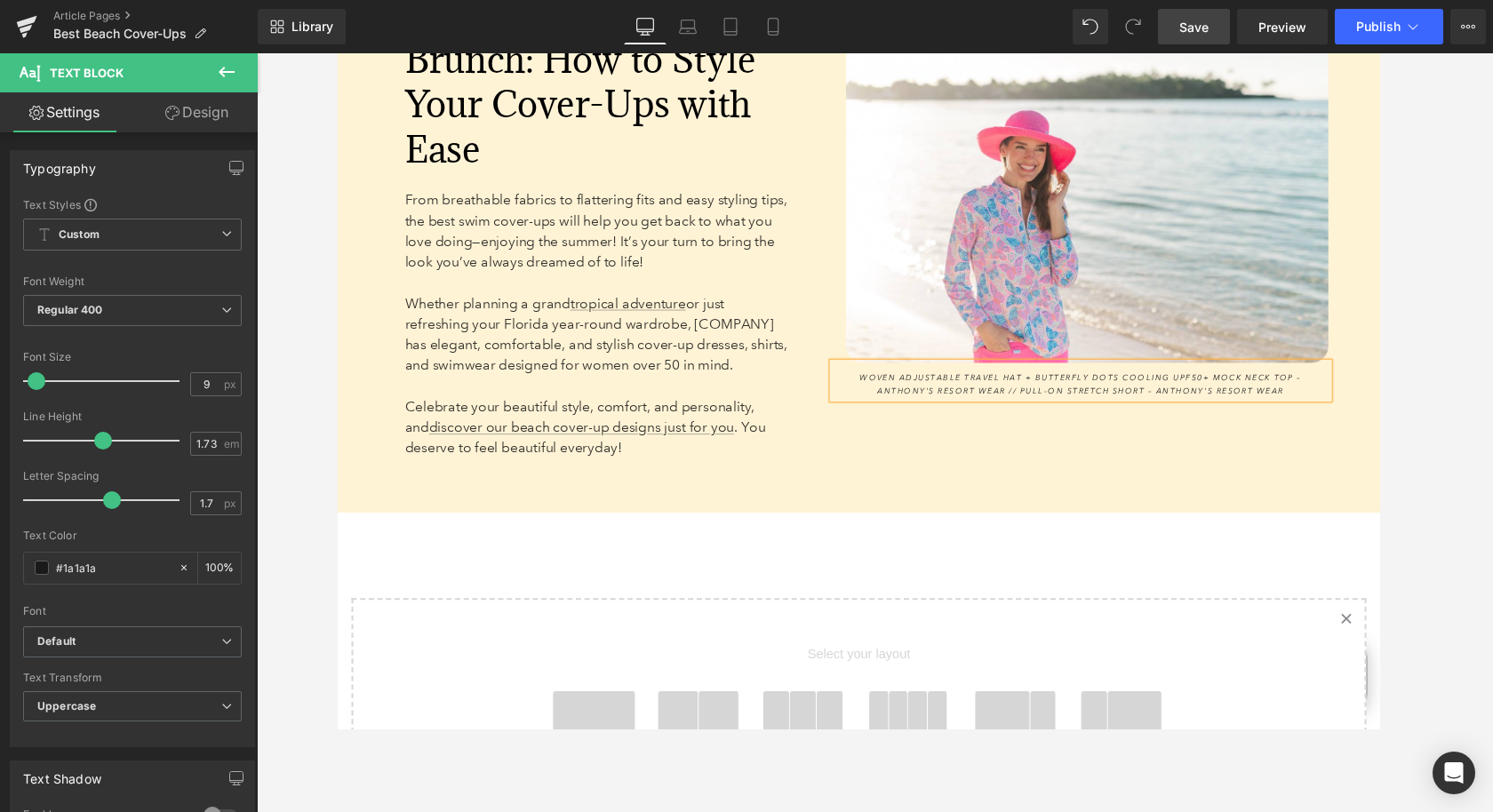 click on "Woven Adjustable Travel Hat + Butterfly Dots Cooling UPF50+ Mock Neck Top – Anthony's Resort Wear // Pull-On Stretch Short – Anthony's Resort Wear" at bounding box center [1104, 395] 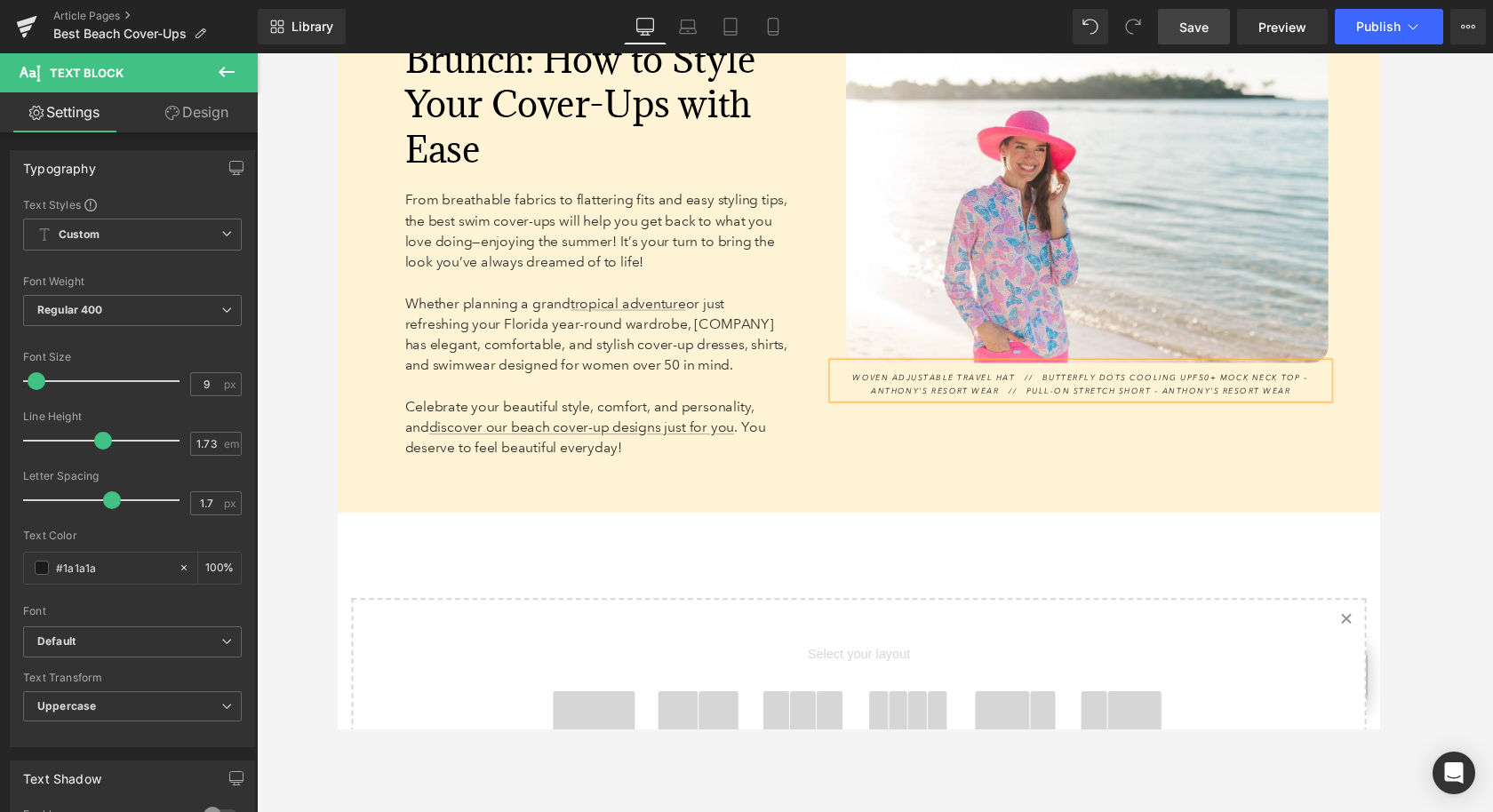 click on "The Best Beach Cover-Ups  for Sun, Sand, and Style Heading       123px   123px Image         Rainforest Rainbow Girl Leg Swimsuit – Maxine    //    Georgette Ruffled Sarong  – J. Valdi  Text Block         Row       85px   85px SUMMARY: Text Block         A guide to help women choose the best beach cover-ups for comfort, style, and confidence. Perfect for sunny days and seaside outings.     – Look for breathable, quick-dry fabrics and flattering fits that pack easily.   – Fabrics like cotton, rayon, gauze, and linen keep you cool in warm weather.   – Style your cover-up with sarongs, tunics, or button-downs for beach-to-  brunch versatility.    Text Block         Row   42px   49px   113px   117px Row     64px   177px   177px From lightweight kimonos to the ever-versatile dress cover-up, there’s no shortage of chic options. But with so many styles out there, how do you find the one that checks every box?   Text Block     48px   140px   76px Image         93px   Text Block" at bounding box center (874, -2872) 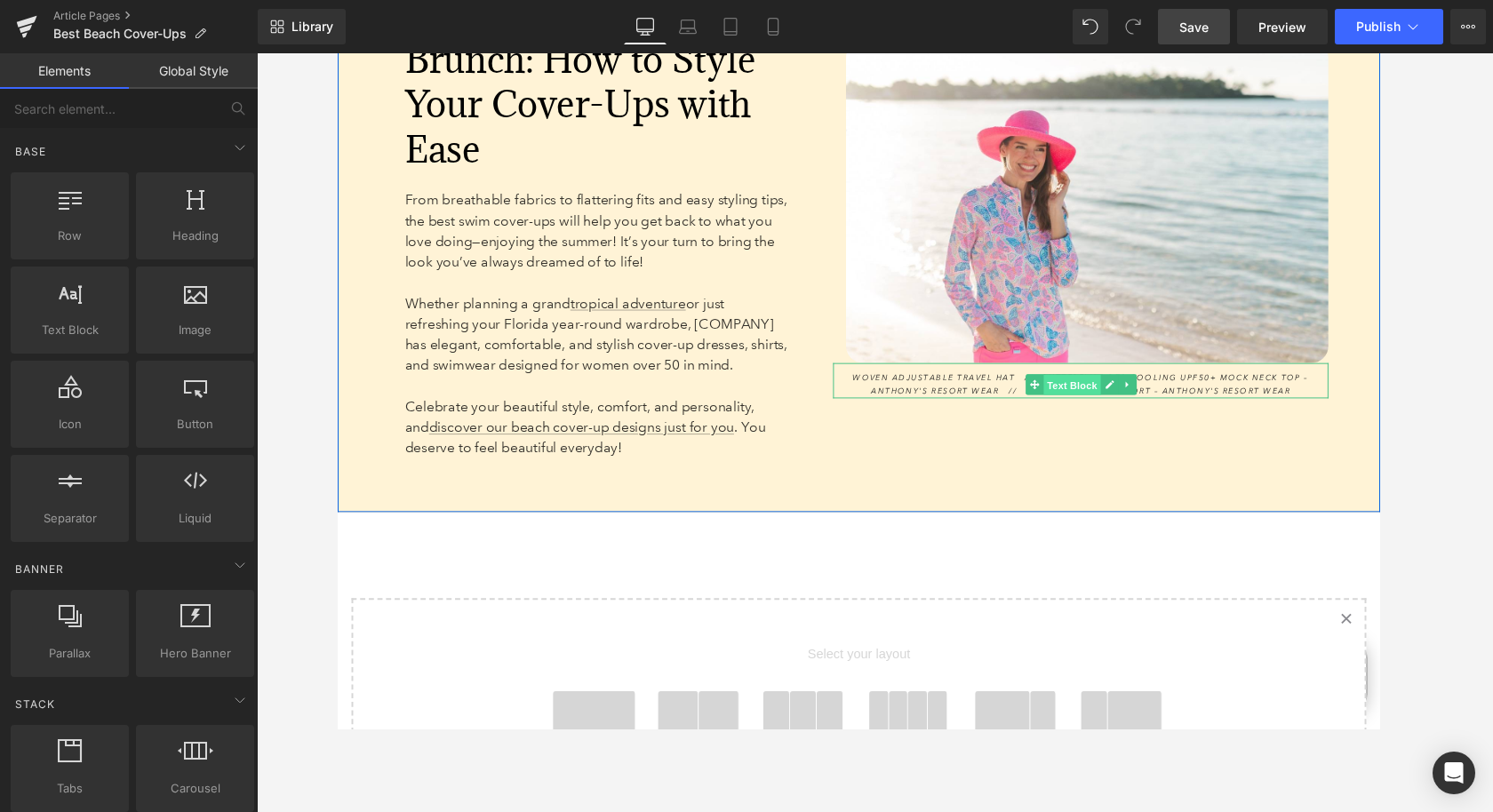 click on "Text Block" at bounding box center [1084, 395] 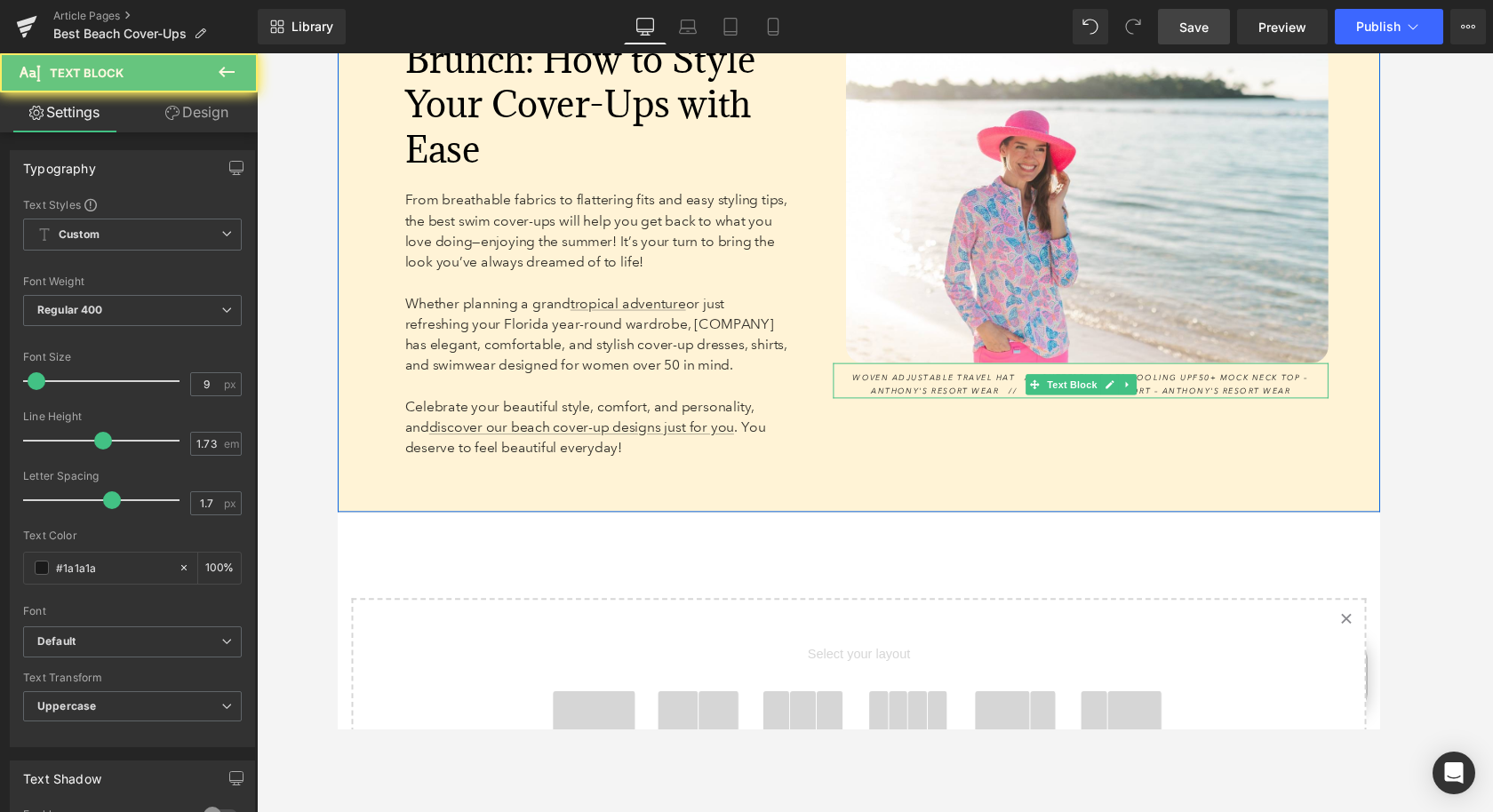 click on "Woven Adjustable Travel Hat   //   Butterfly Dots Cooling UPF50+ Mock Neck Top – Anthony's Resort Wear   //   Pull-On Stretch Short – Anthony's Resort Wear" at bounding box center (1103, 395) 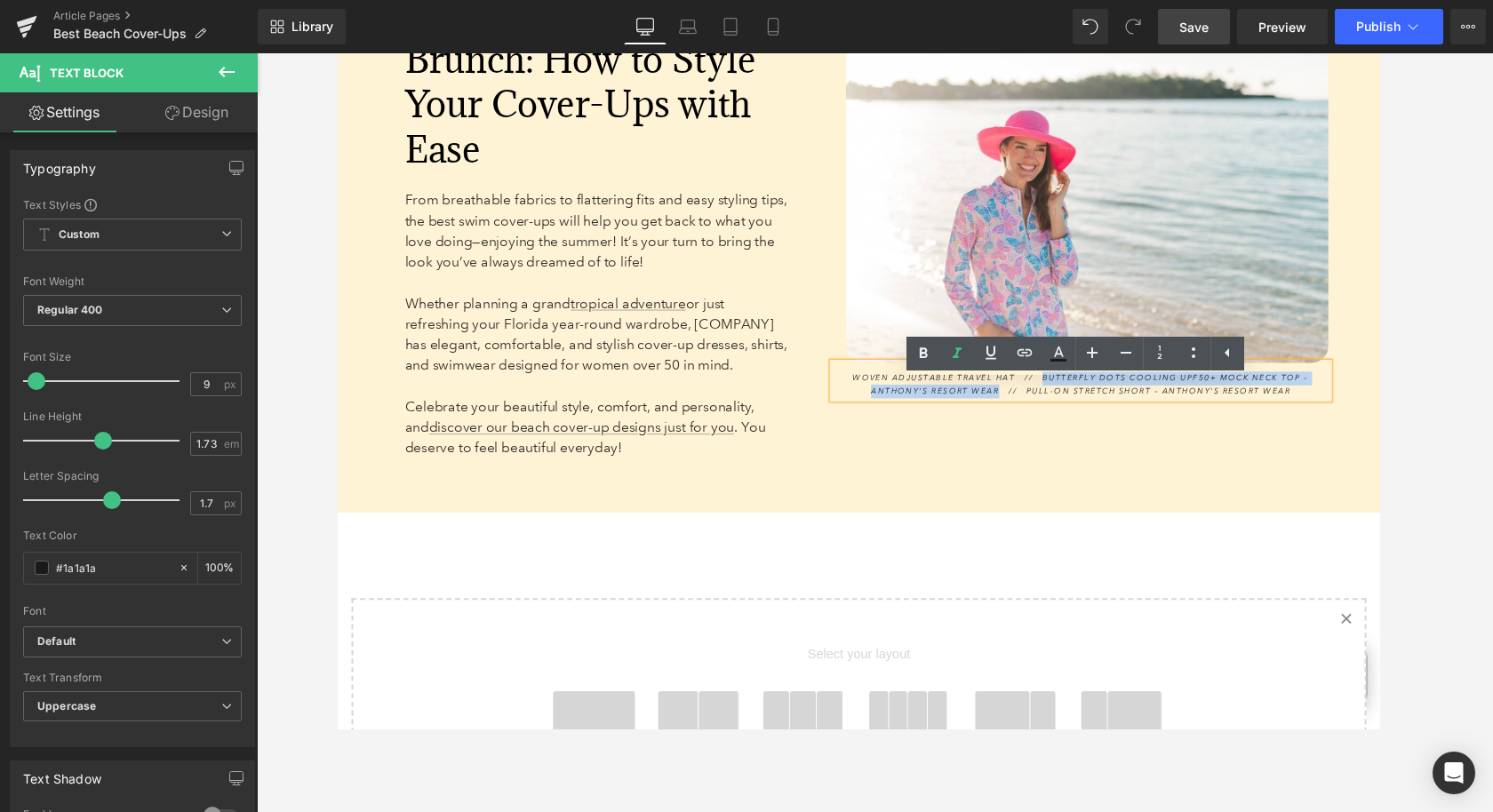 drag, startPoint x: 1065, startPoint y: 410, endPoint x: 1015, endPoint y: 424, distance: 51.92302 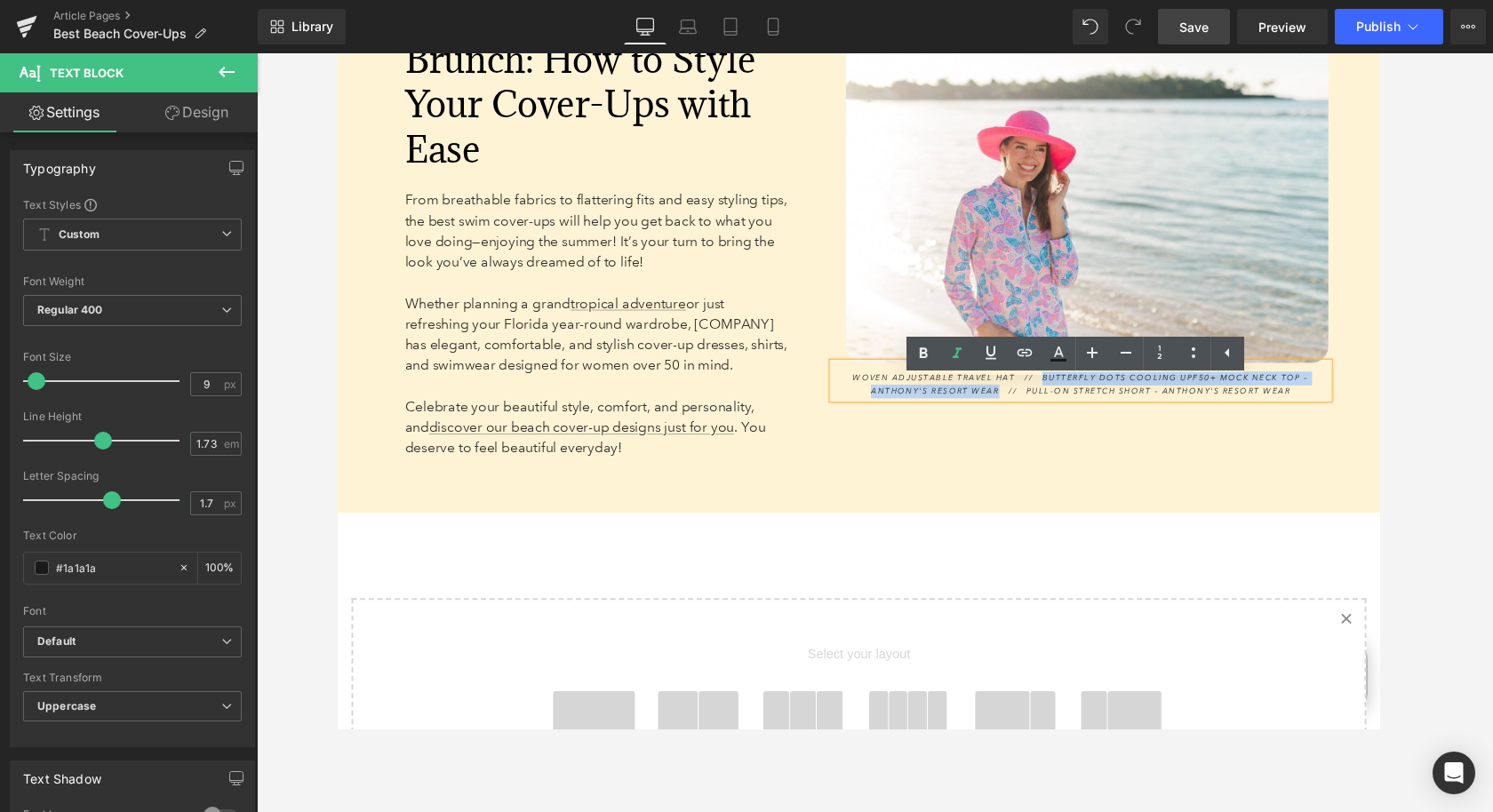 click on "Woven Adjustable Travel Hat   //   Butterfly Dots Cooling UPF50+ Mock Neck Top – Anthony's Resort Wear   //   Pull-On Stretch Short – Anthony's Resort Wear" at bounding box center (1104, 395) 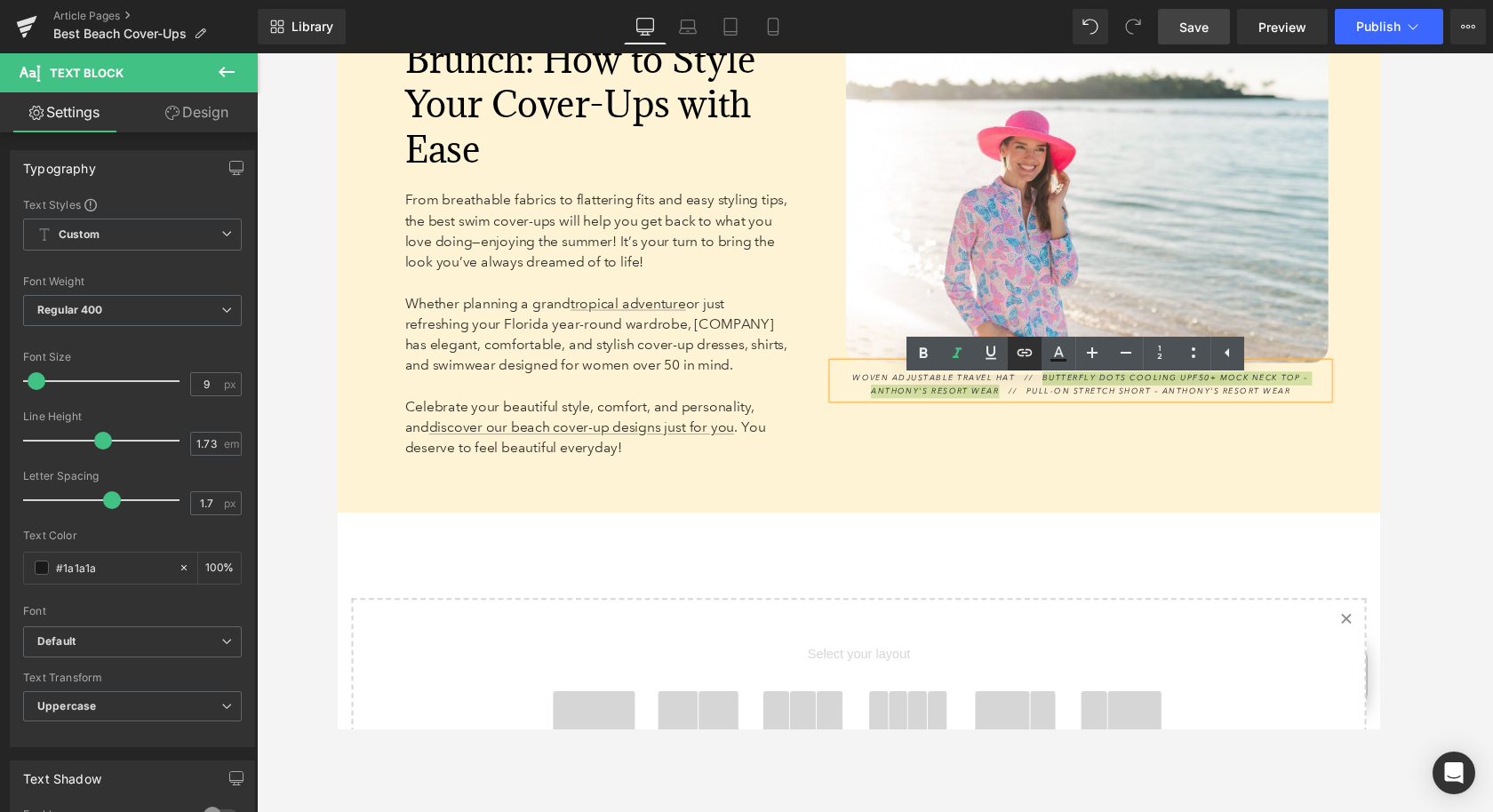 click 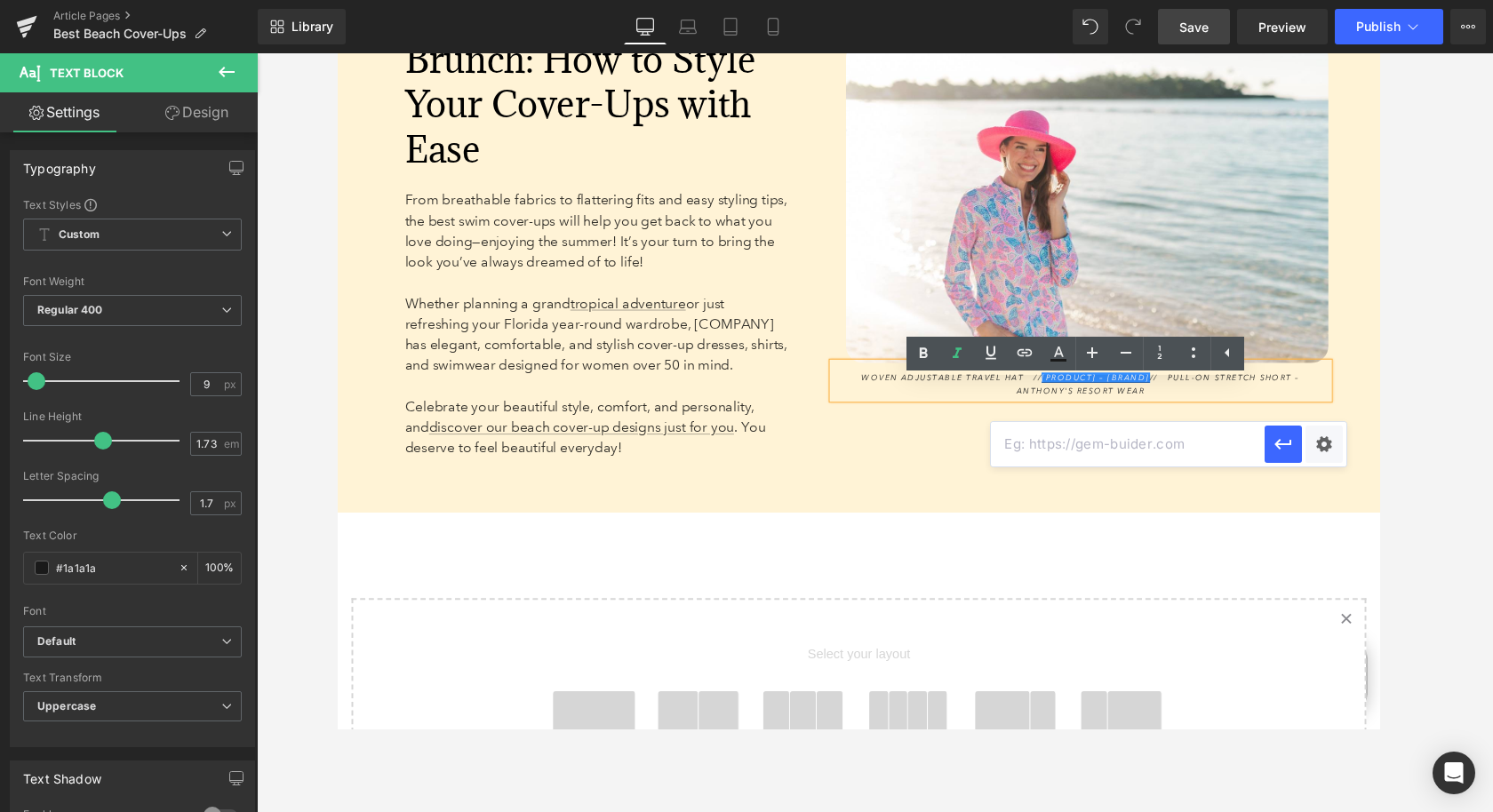 click at bounding box center [1128, 444] 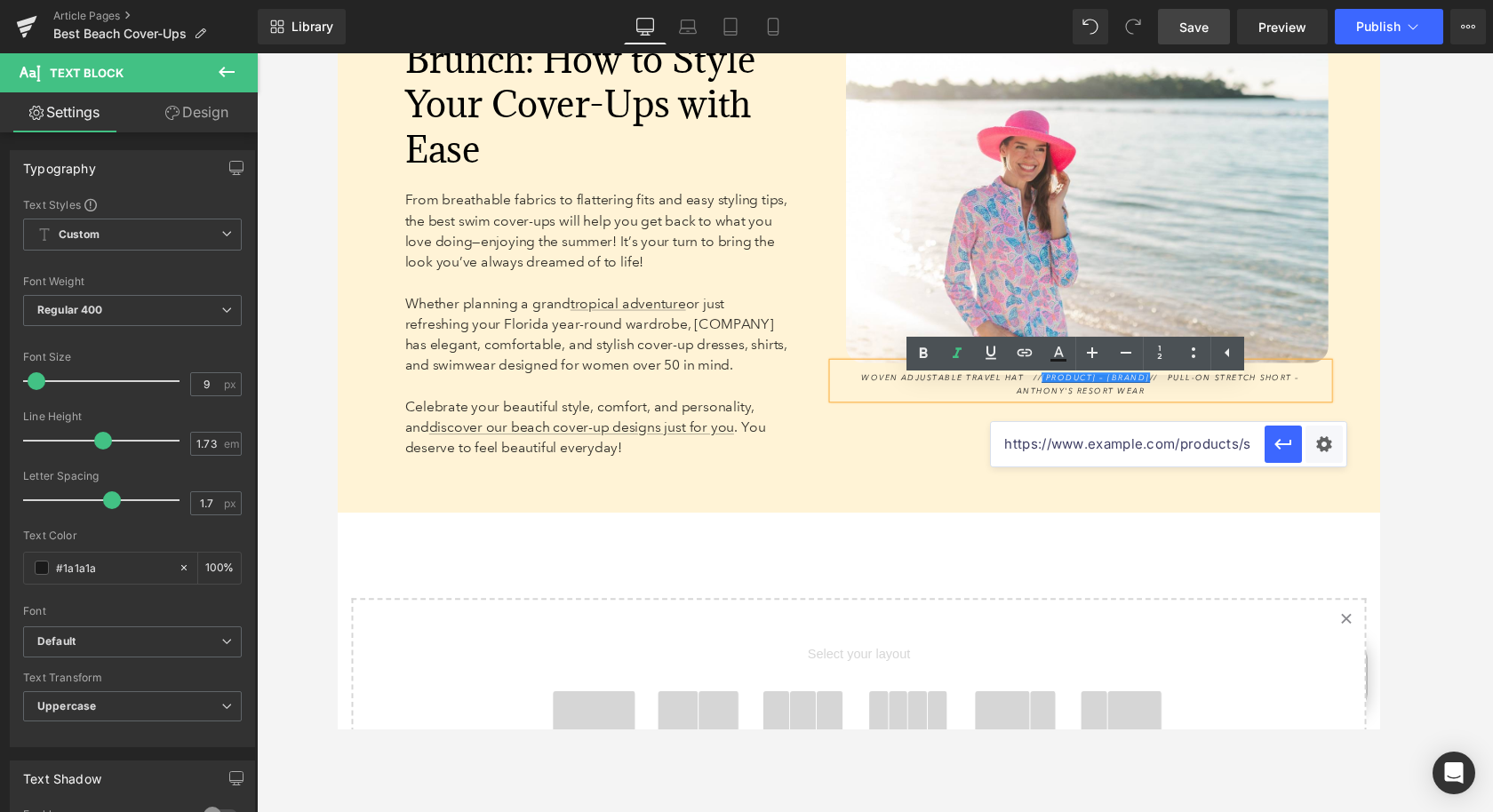 scroll, scrollTop: 0, scrollLeft: 265, axis: horizontal 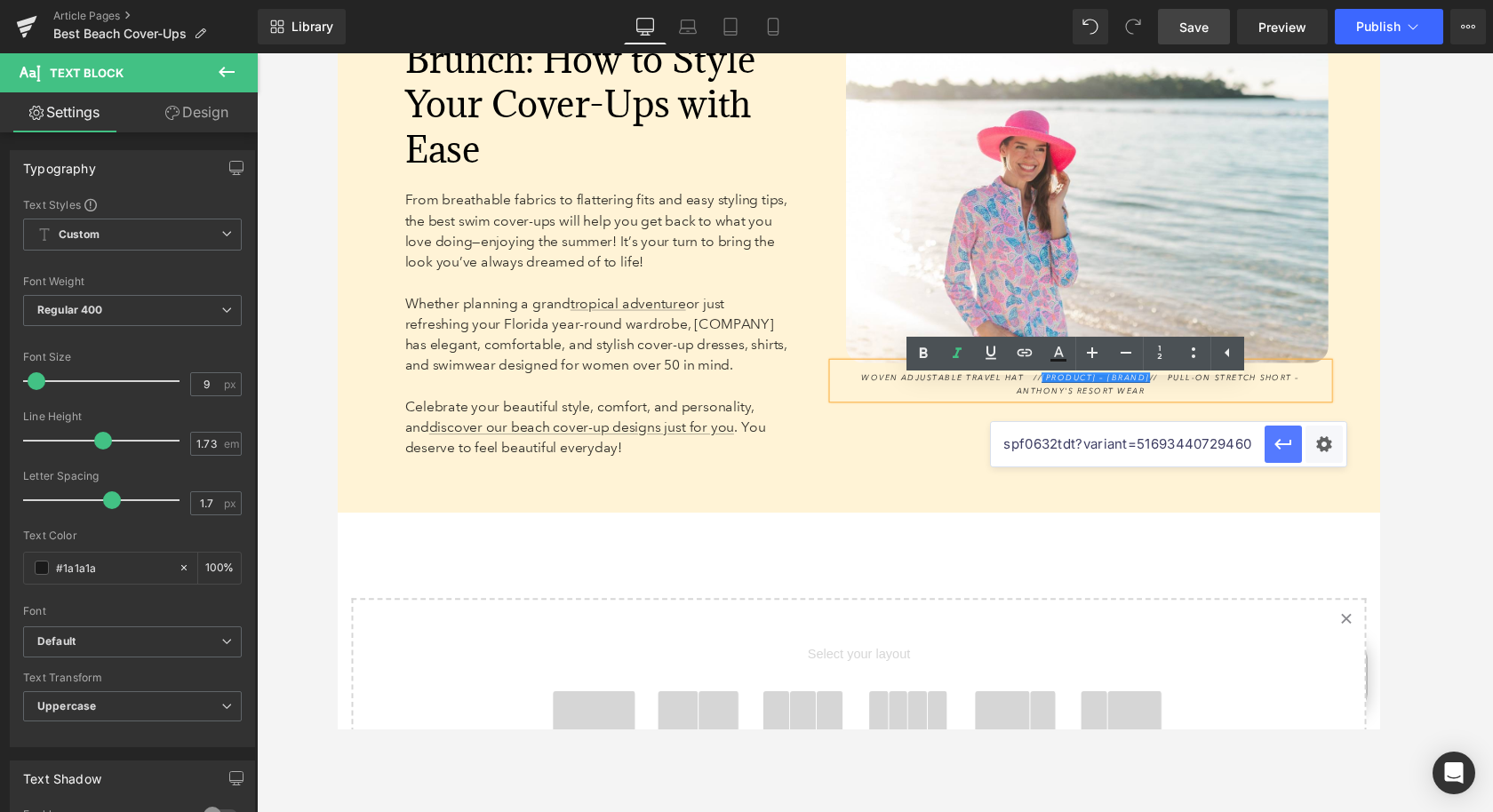click 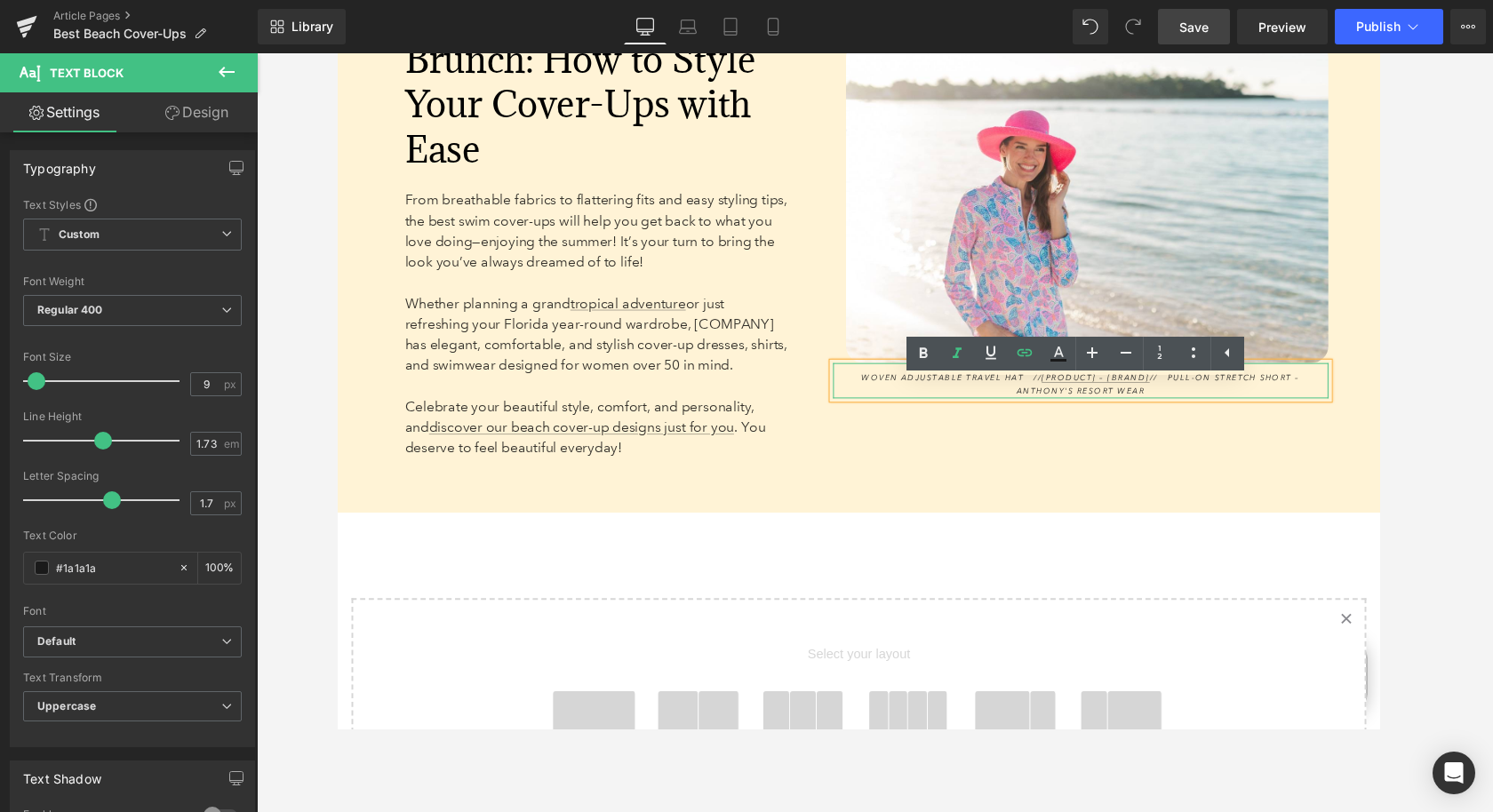 drag, startPoint x: 1045, startPoint y: 420, endPoint x: 1321, endPoint y: 420, distance: 276 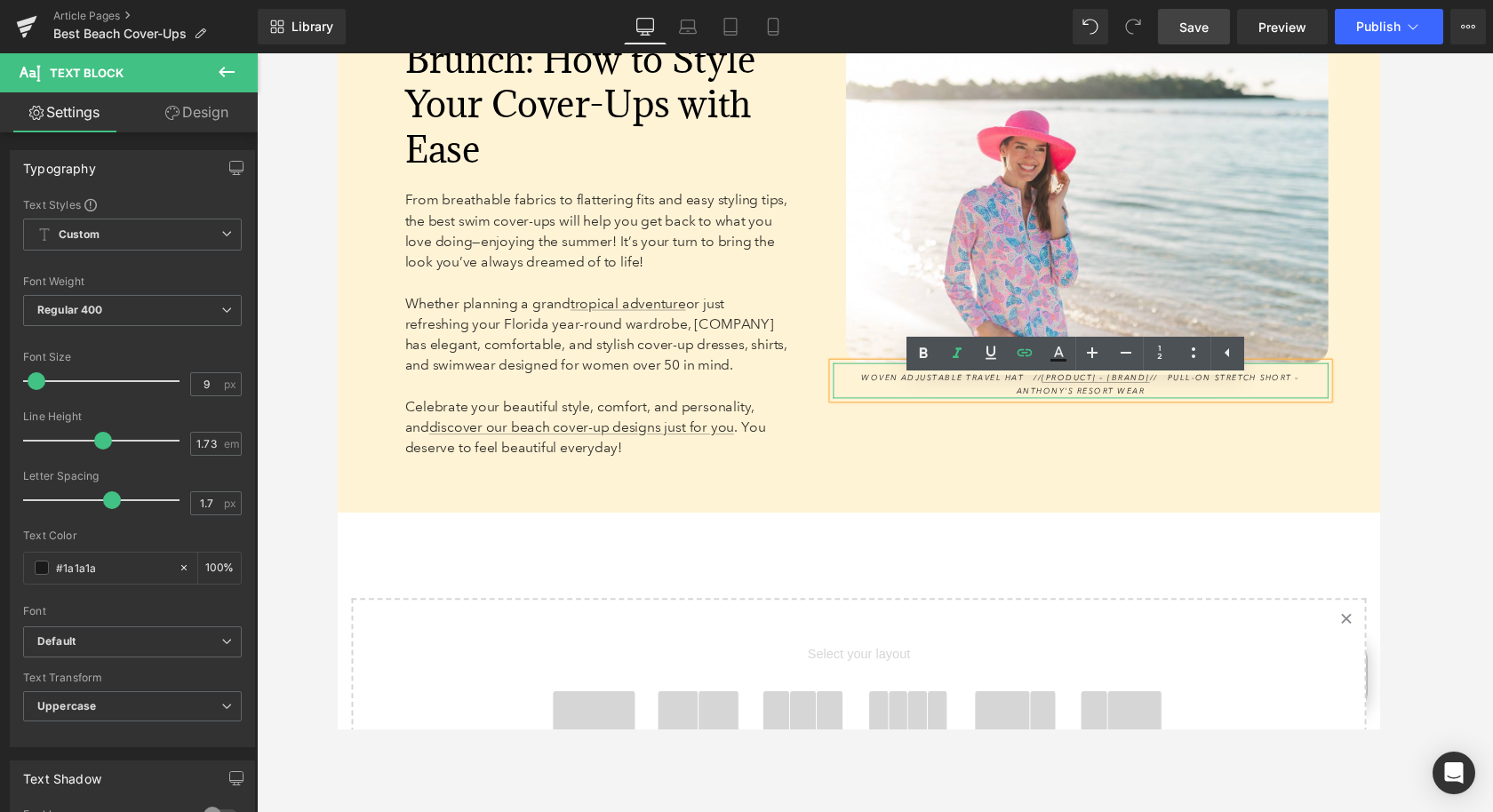 click on "Woven Adjustable Travel Hat   //    Butterfly Dots Cooling UPF50+ Mock Neck Top – Anthony's Resort Wear    //   Pull-On Stretch Short – Anthony's Resort Wear" at bounding box center [1103, 395] 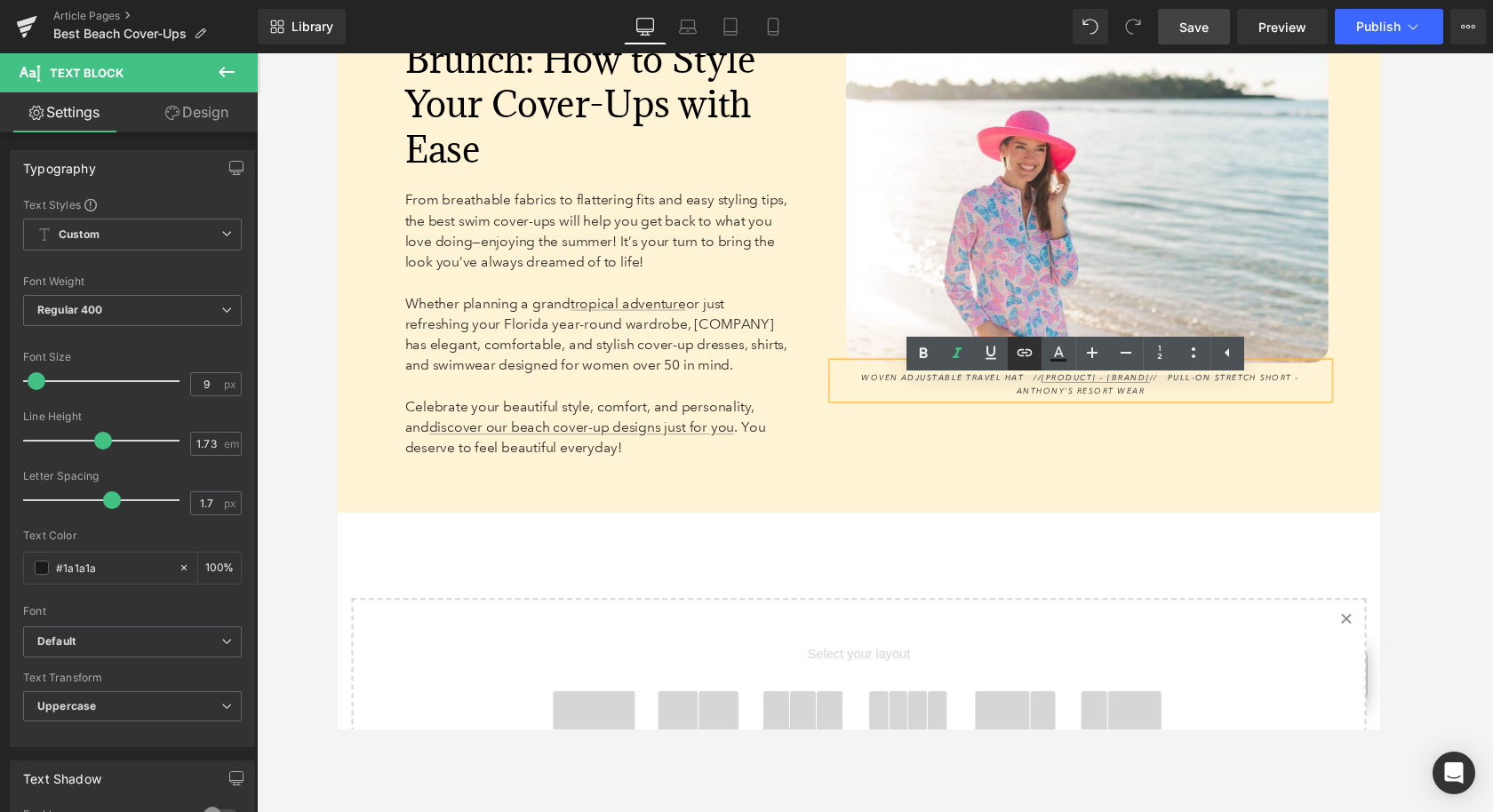 click 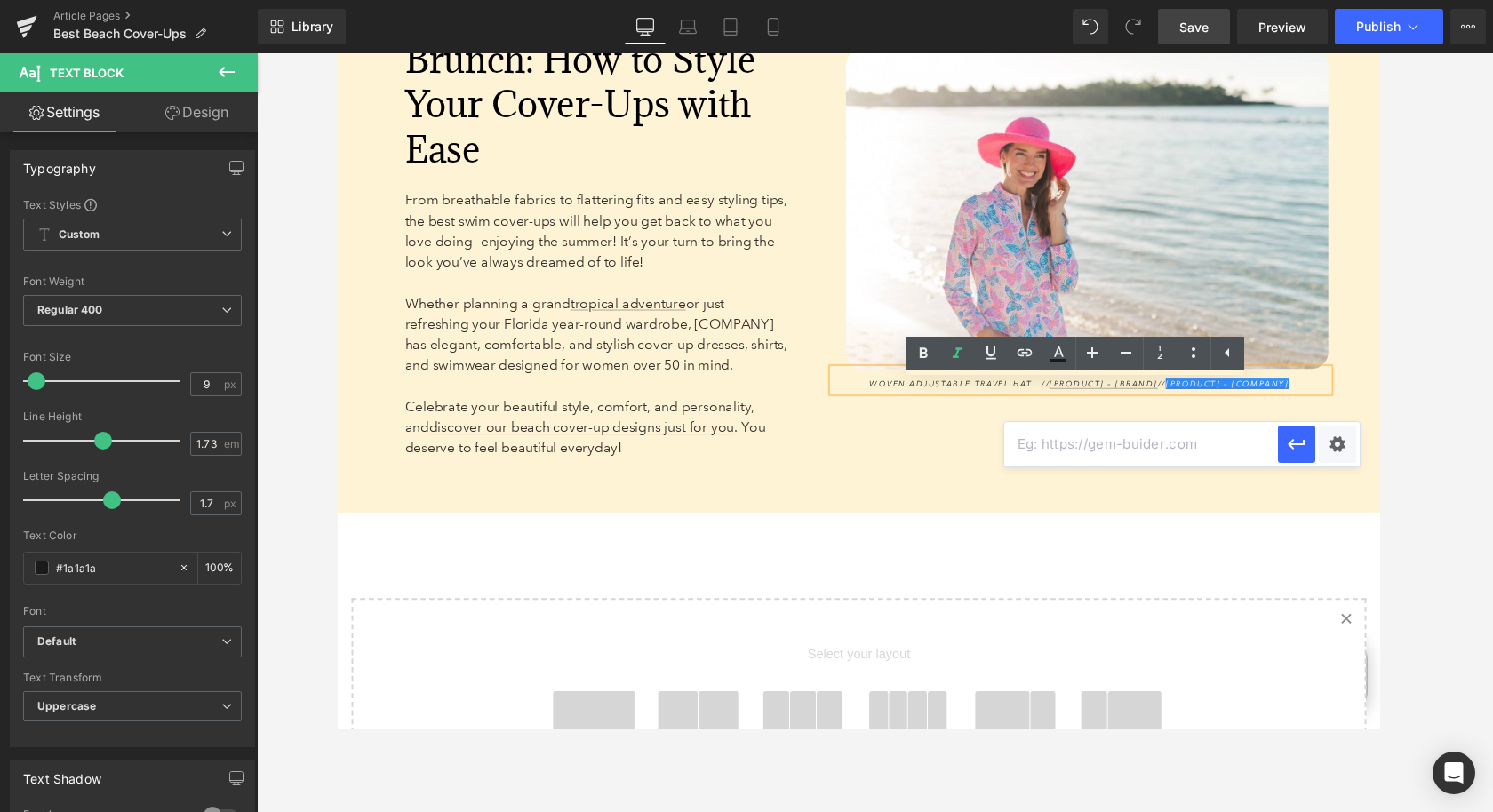 click at bounding box center [1141, 444] 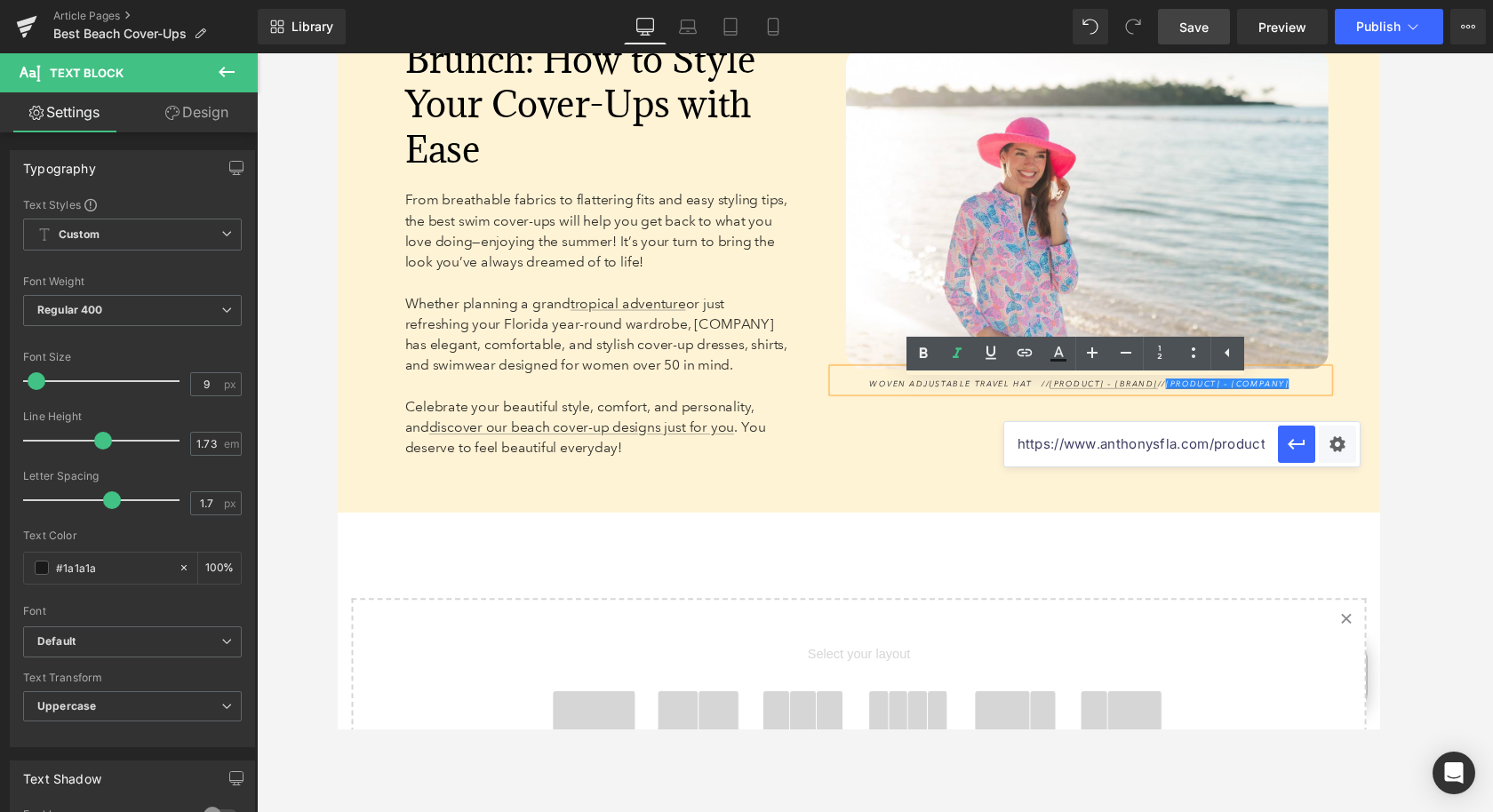 scroll, scrollTop: 0, scrollLeft: 74, axis: horizontal 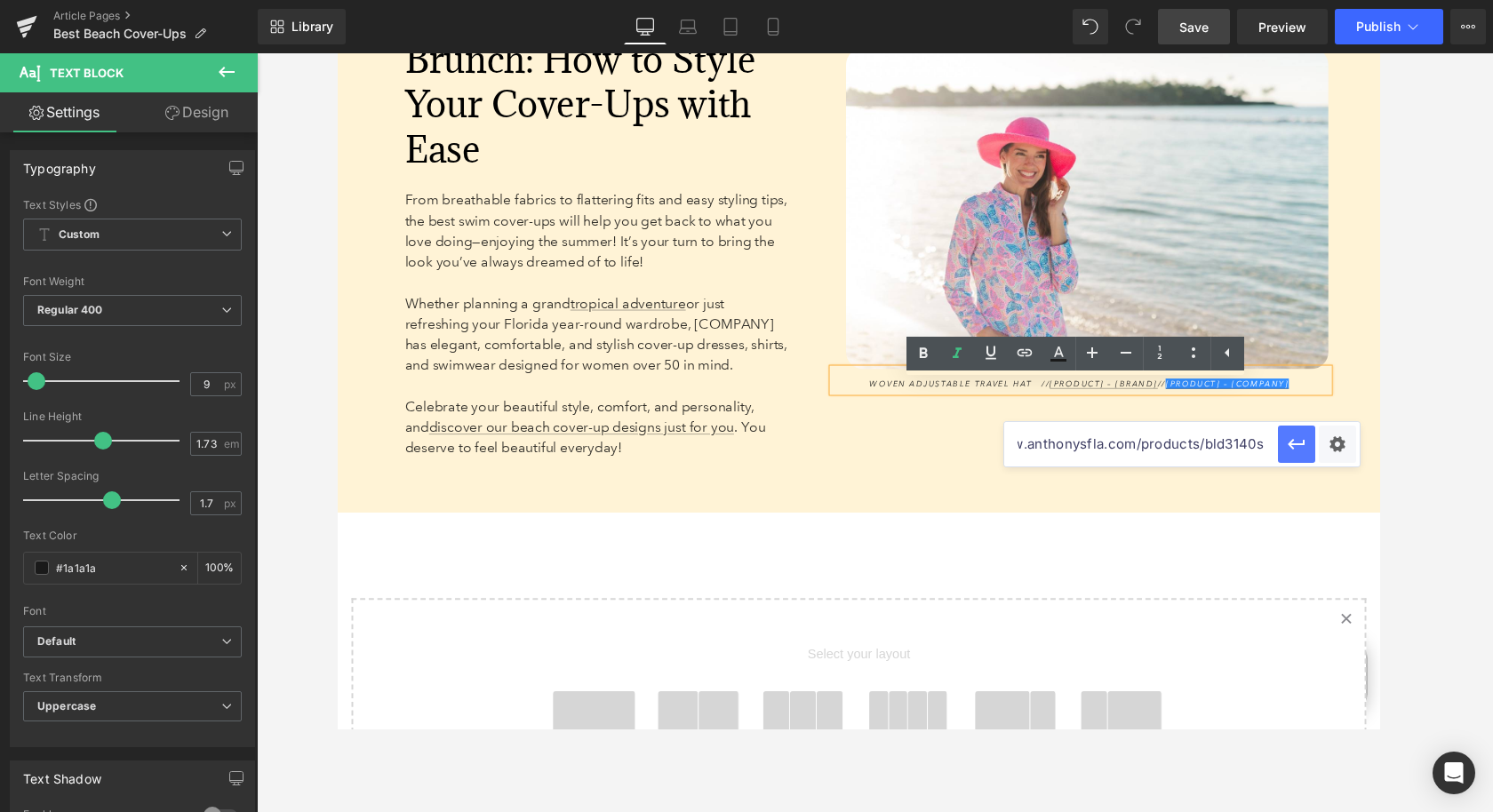 type on "https://www.anthonysfla.com/products/bld3140s" 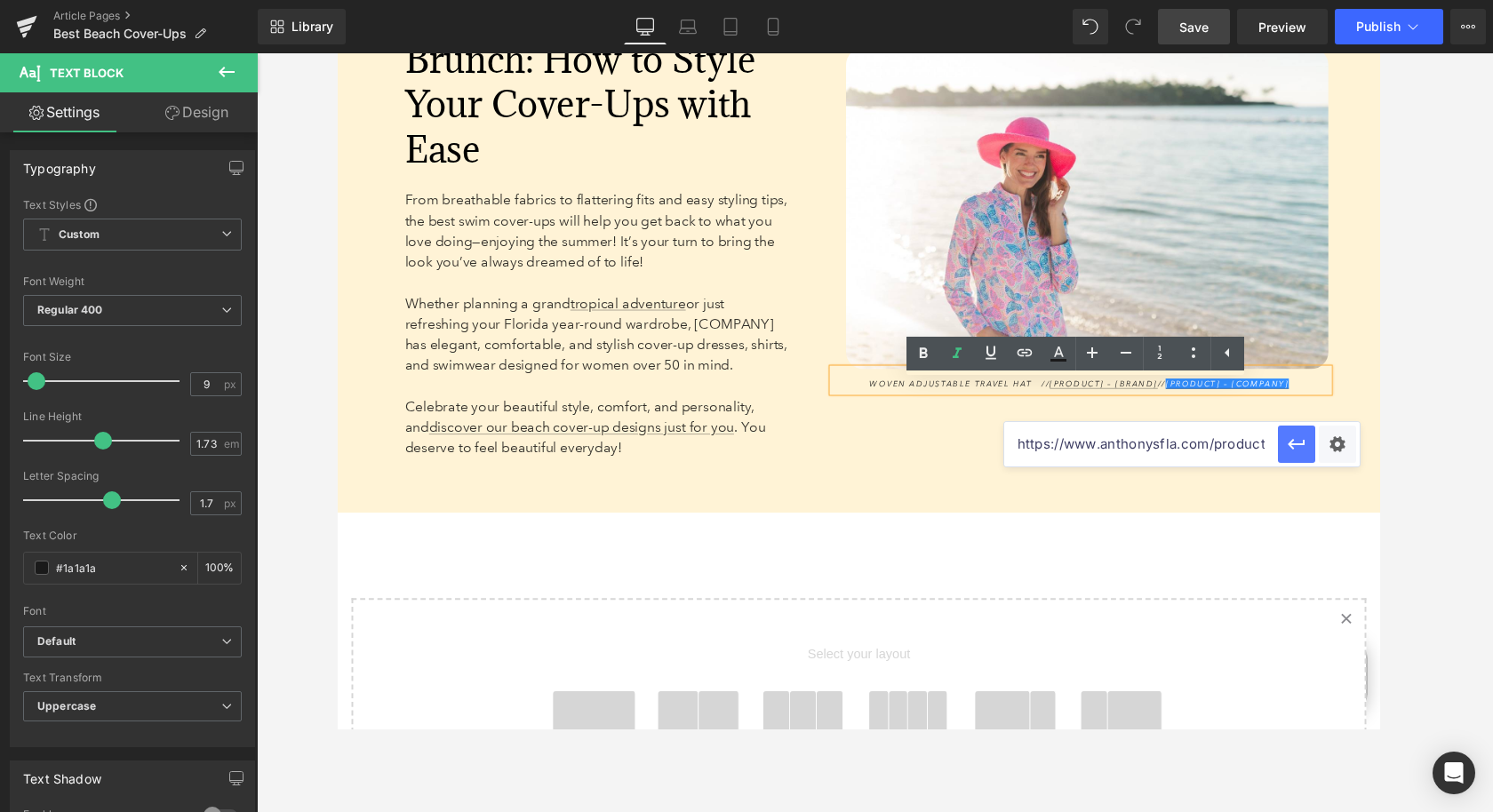 click 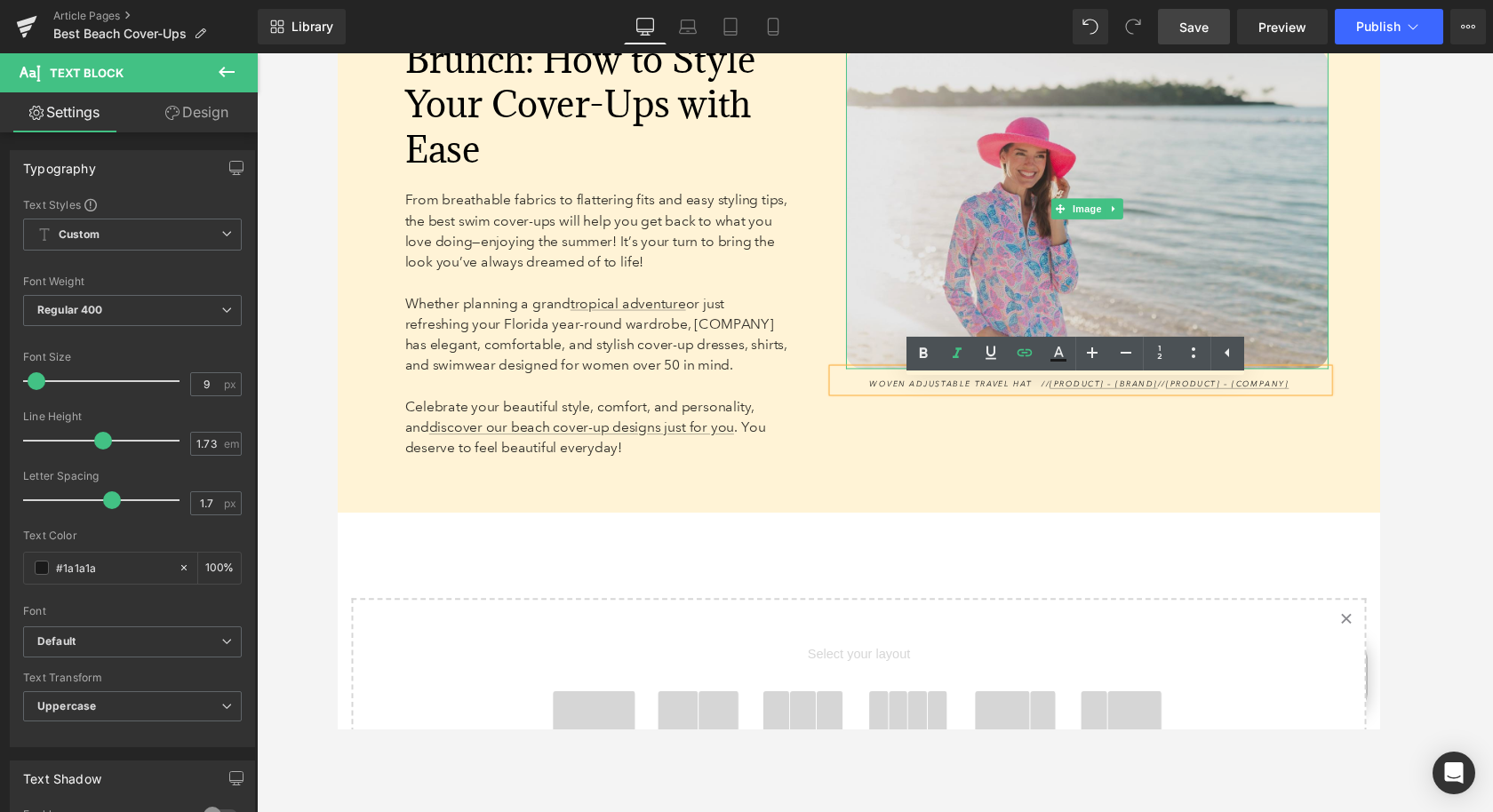 click at bounding box center [1110, 213] 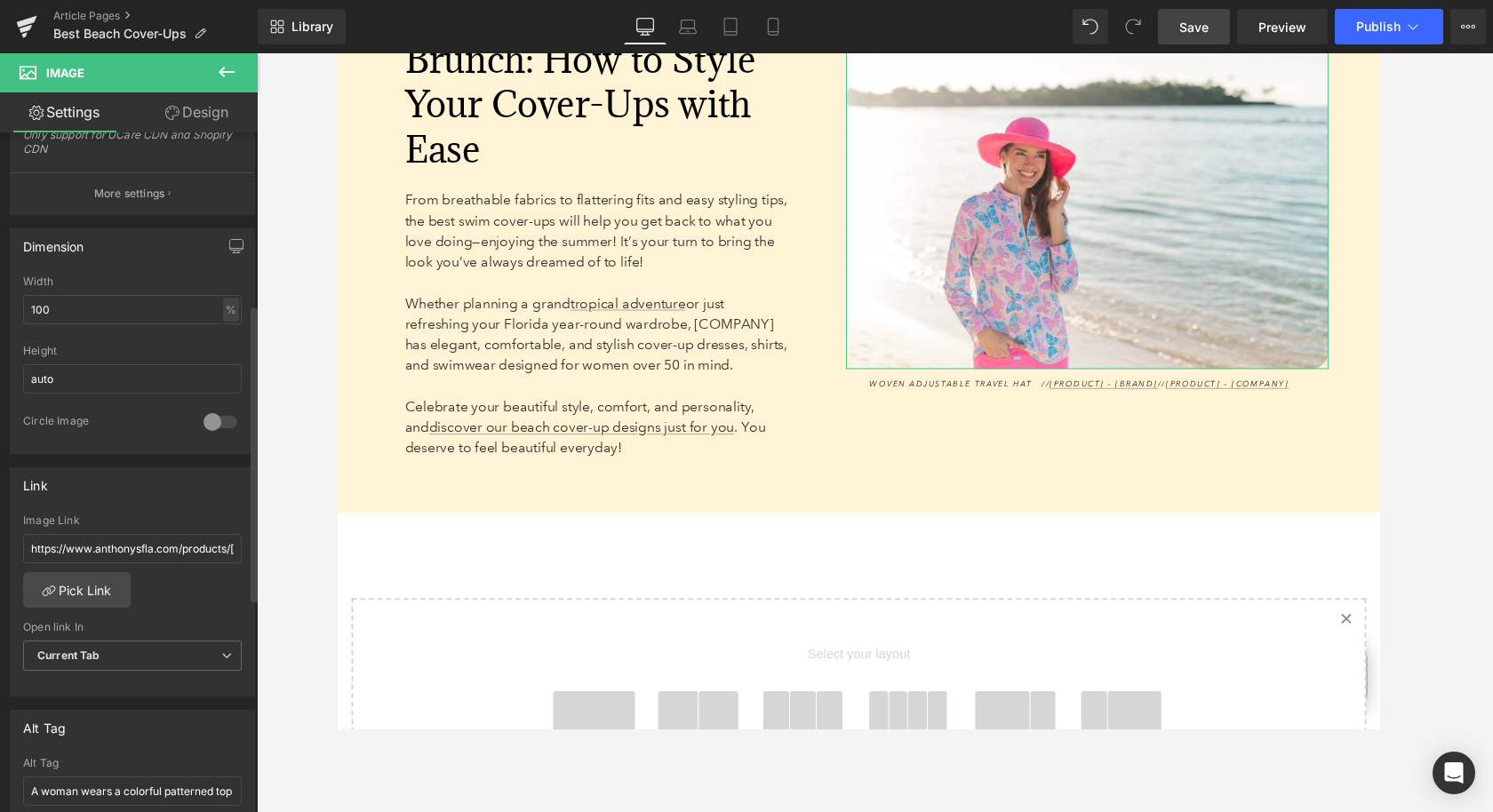 scroll, scrollTop: 459, scrollLeft: 0, axis: vertical 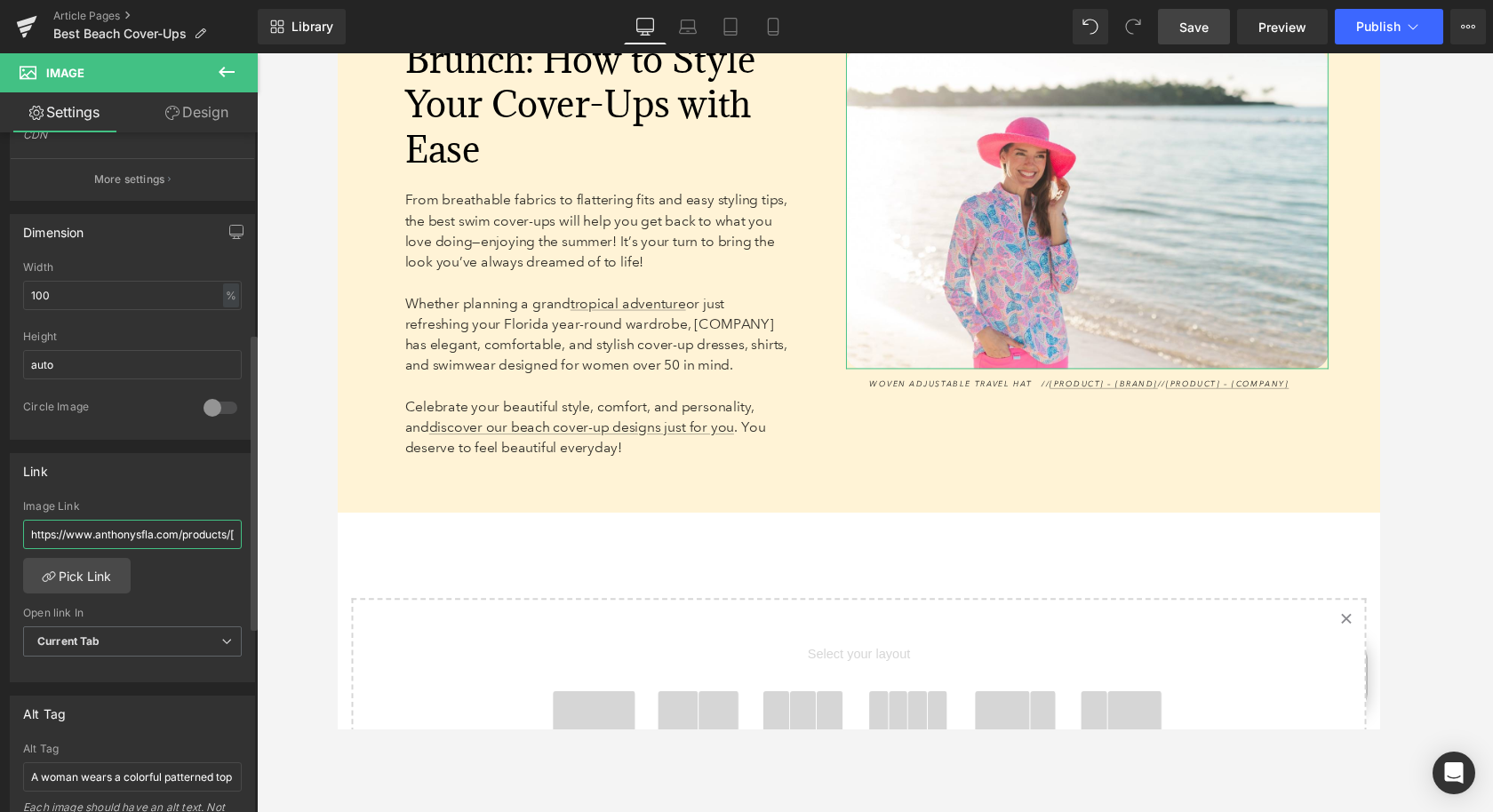 click on "https://www.anthonysfla.com/products/sg1-2073?variant=51758027833716" at bounding box center (132, 534) 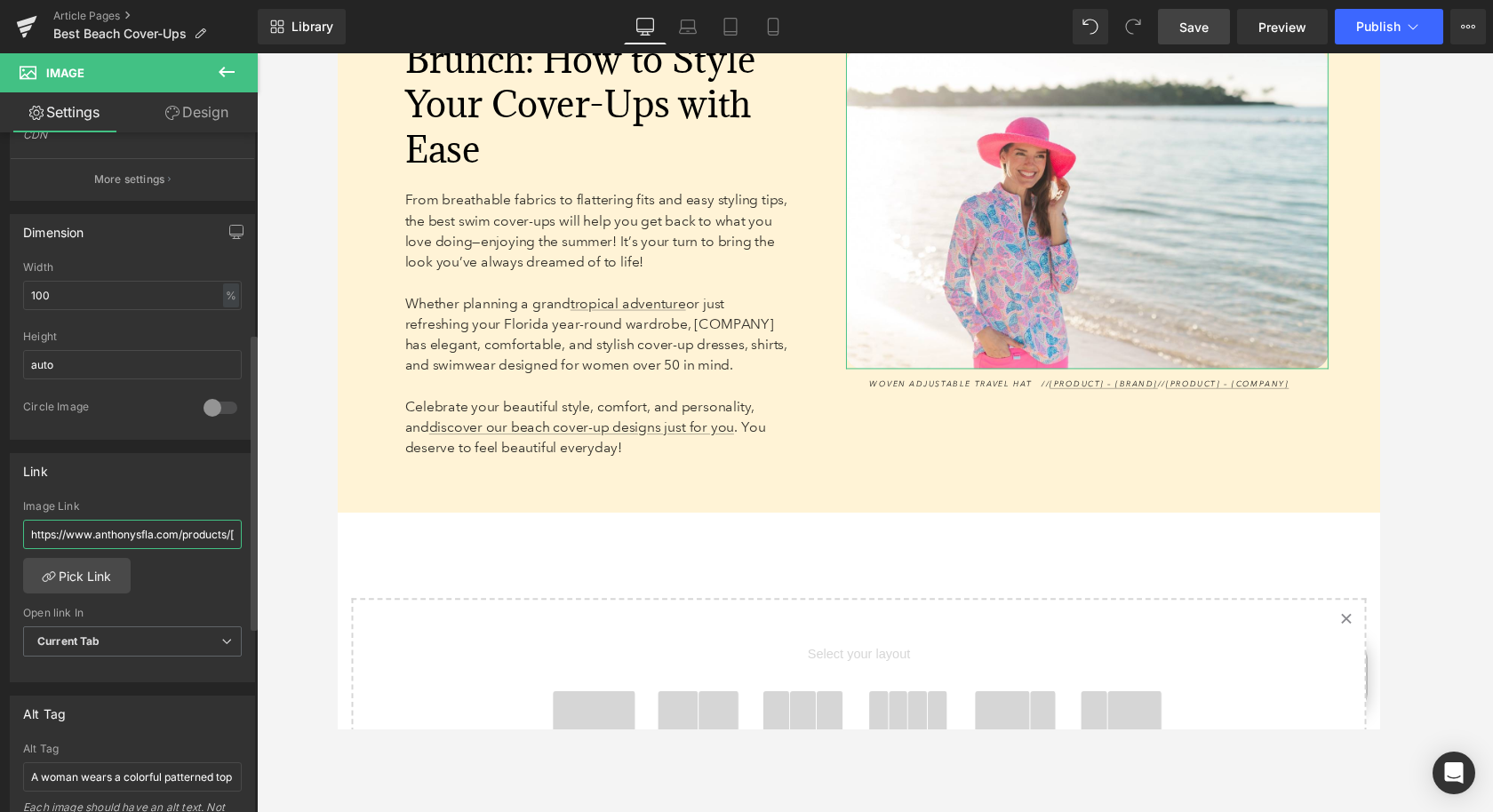 click on "https://www.anthonysfla.com/products/sg1-2073?variant=51758027833716" at bounding box center (132, 534) 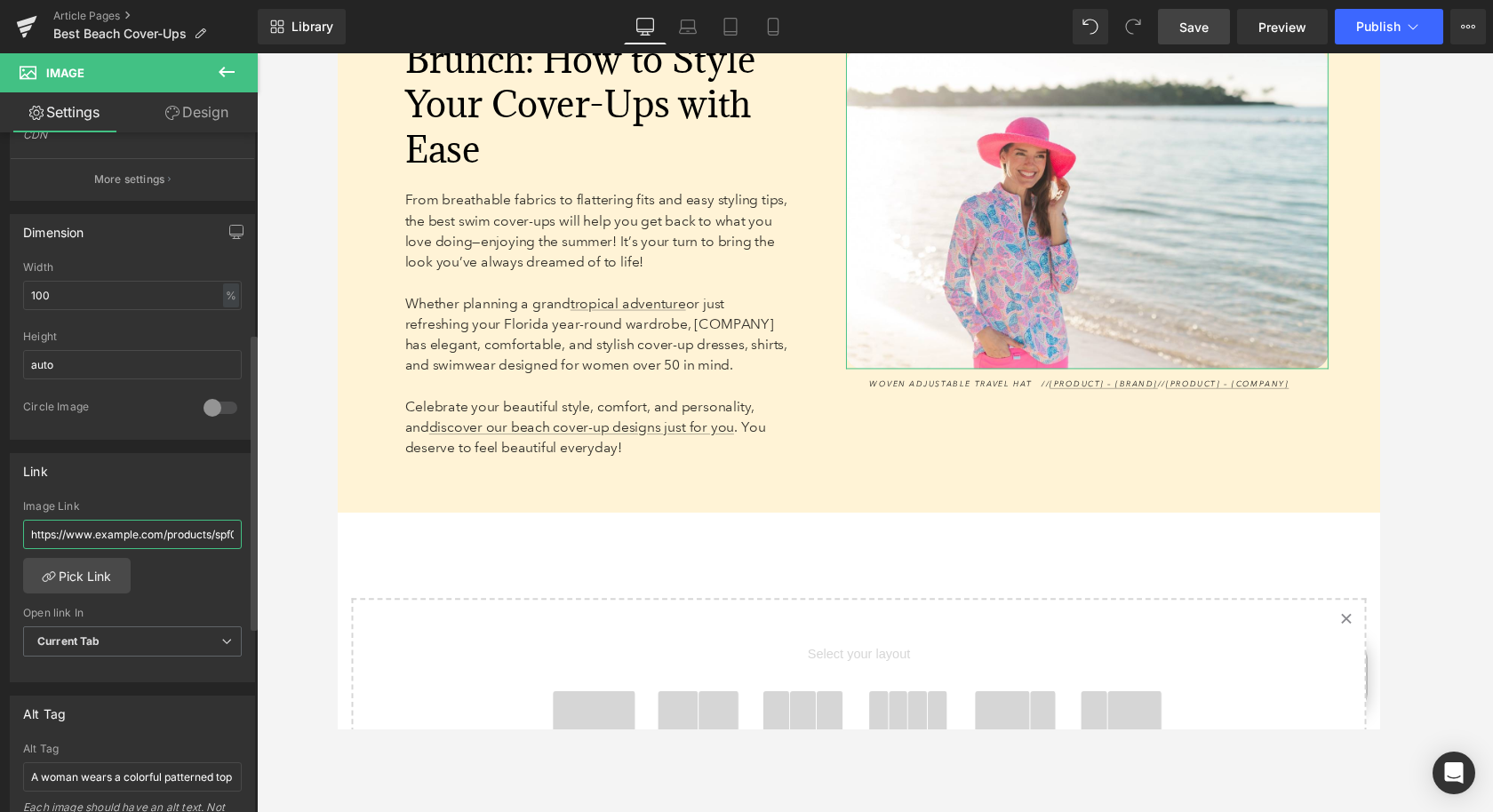 scroll, scrollTop: 0, scrollLeft: 60, axis: horizontal 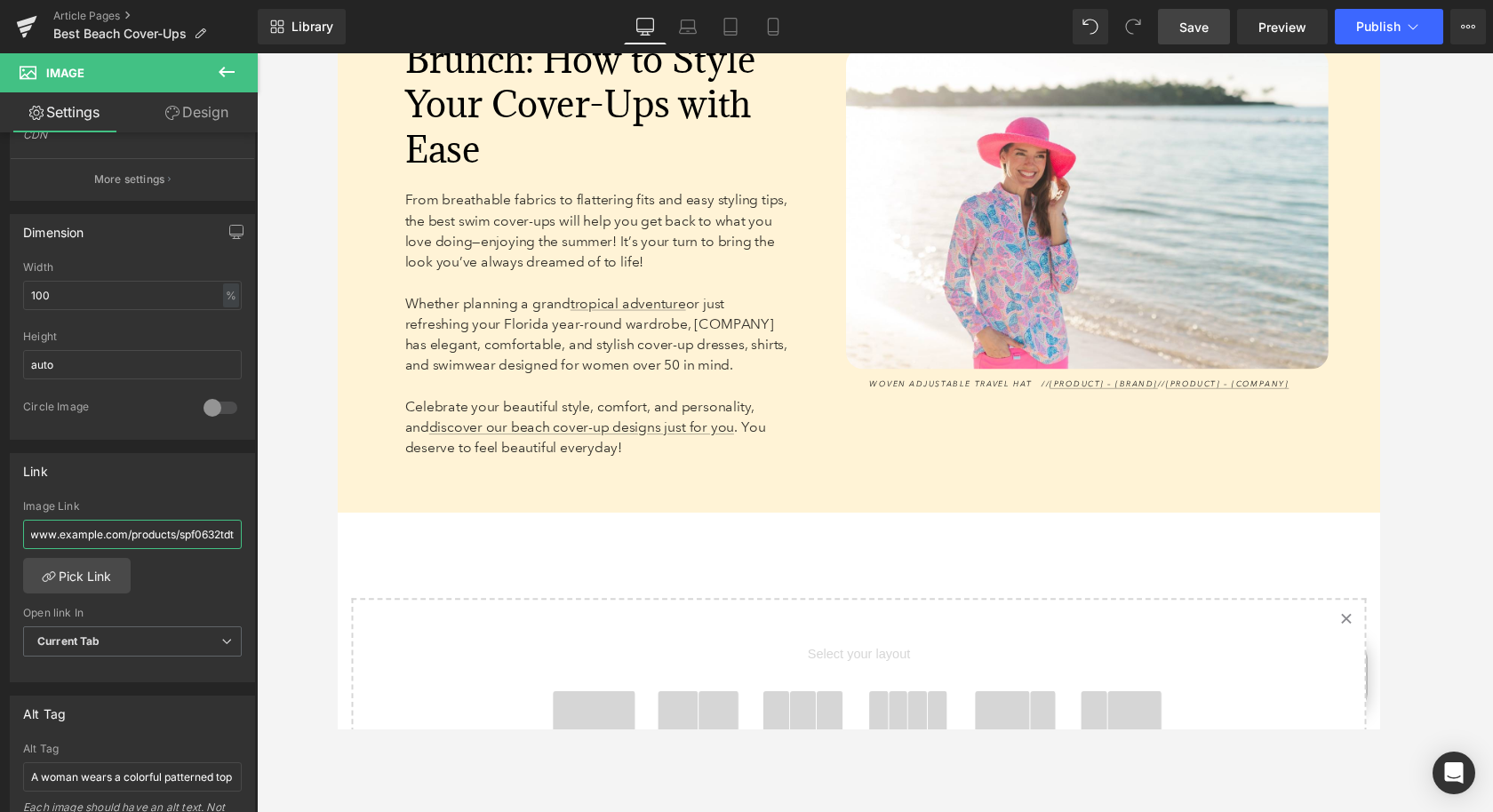 type on "https://www.anthonysfla.com/products/spf0632tdt" 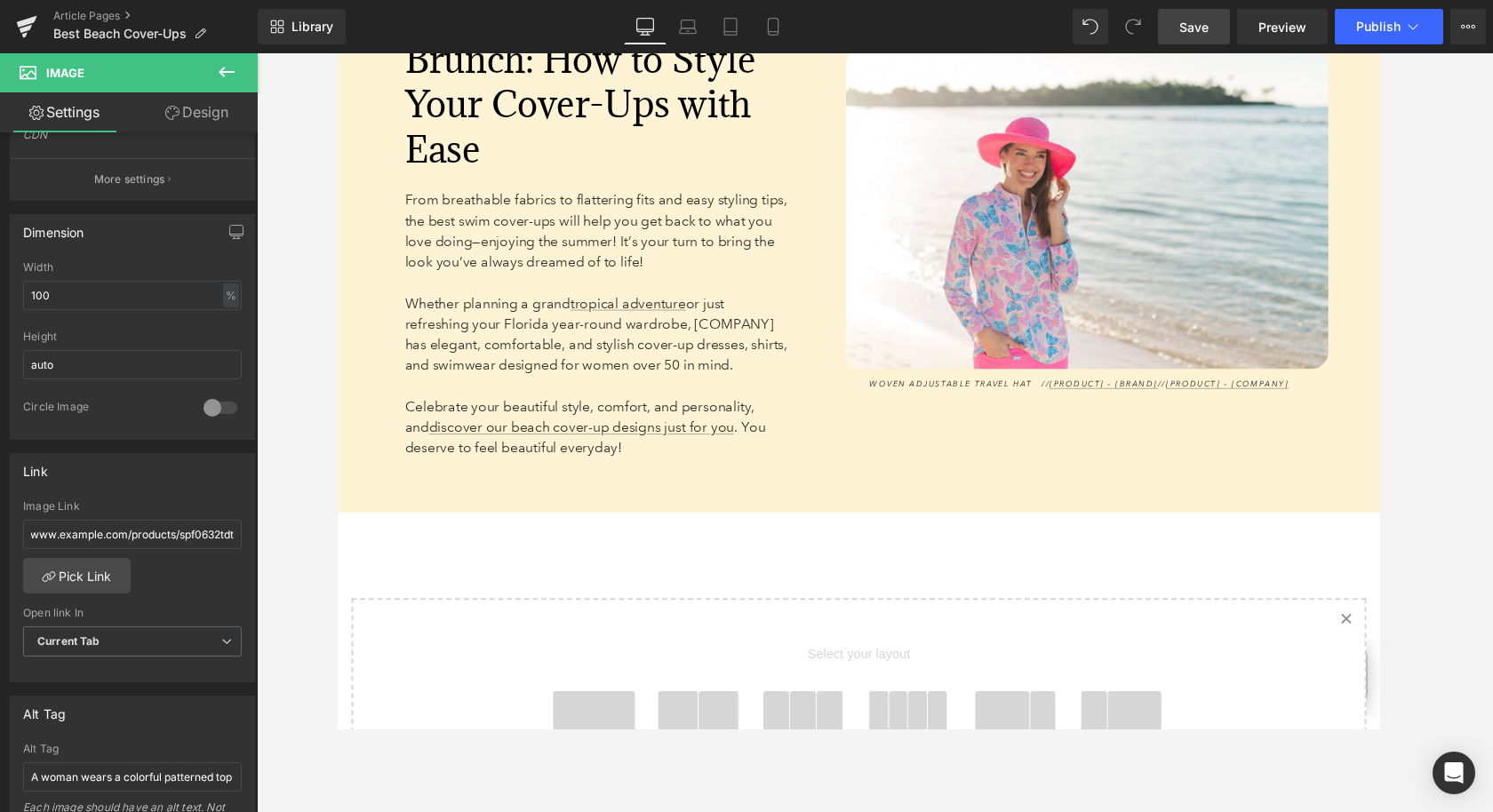 click on "Save" at bounding box center (1194, 27) 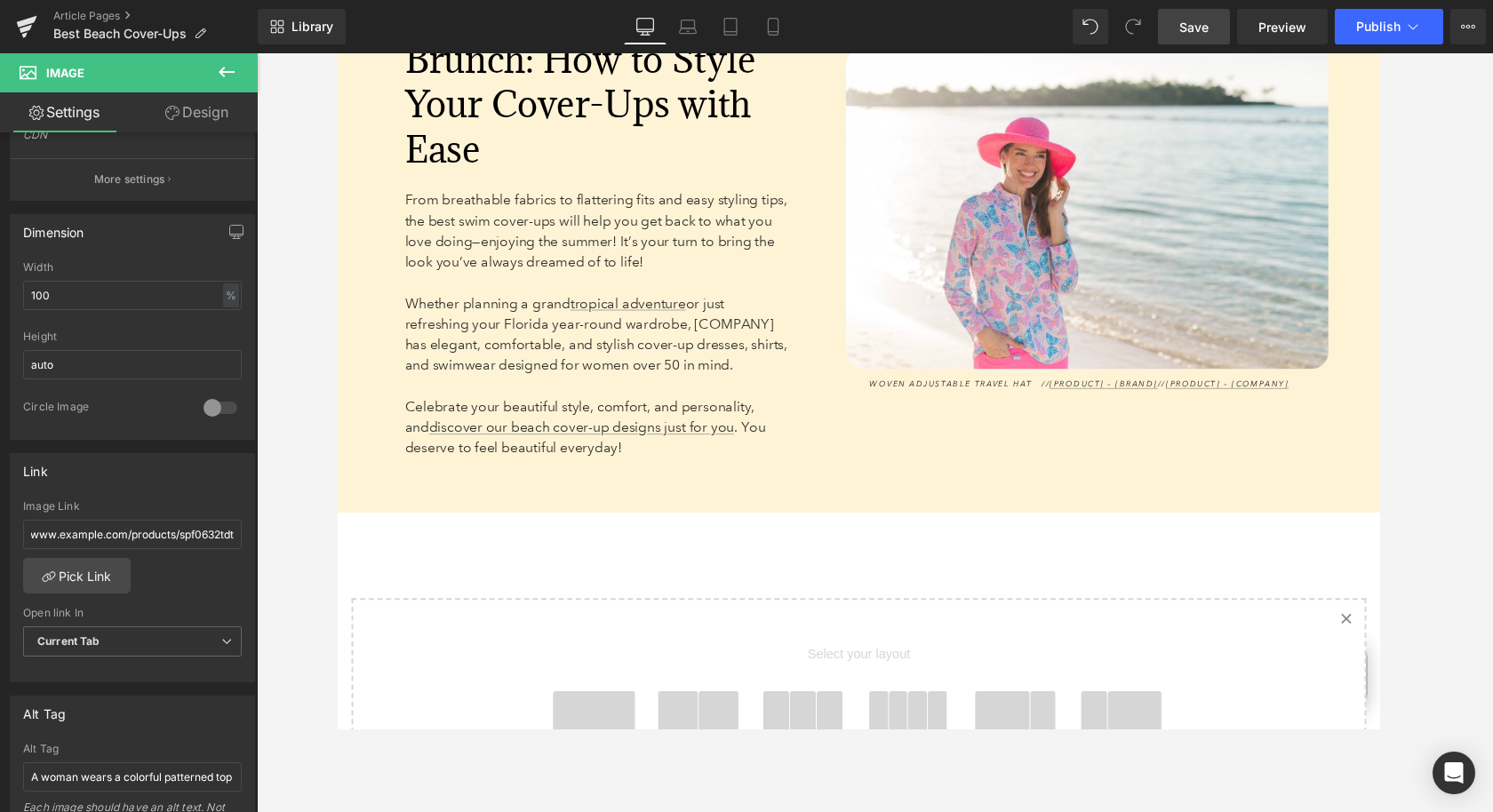 scroll, scrollTop: 0, scrollLeft: 0, axis: both 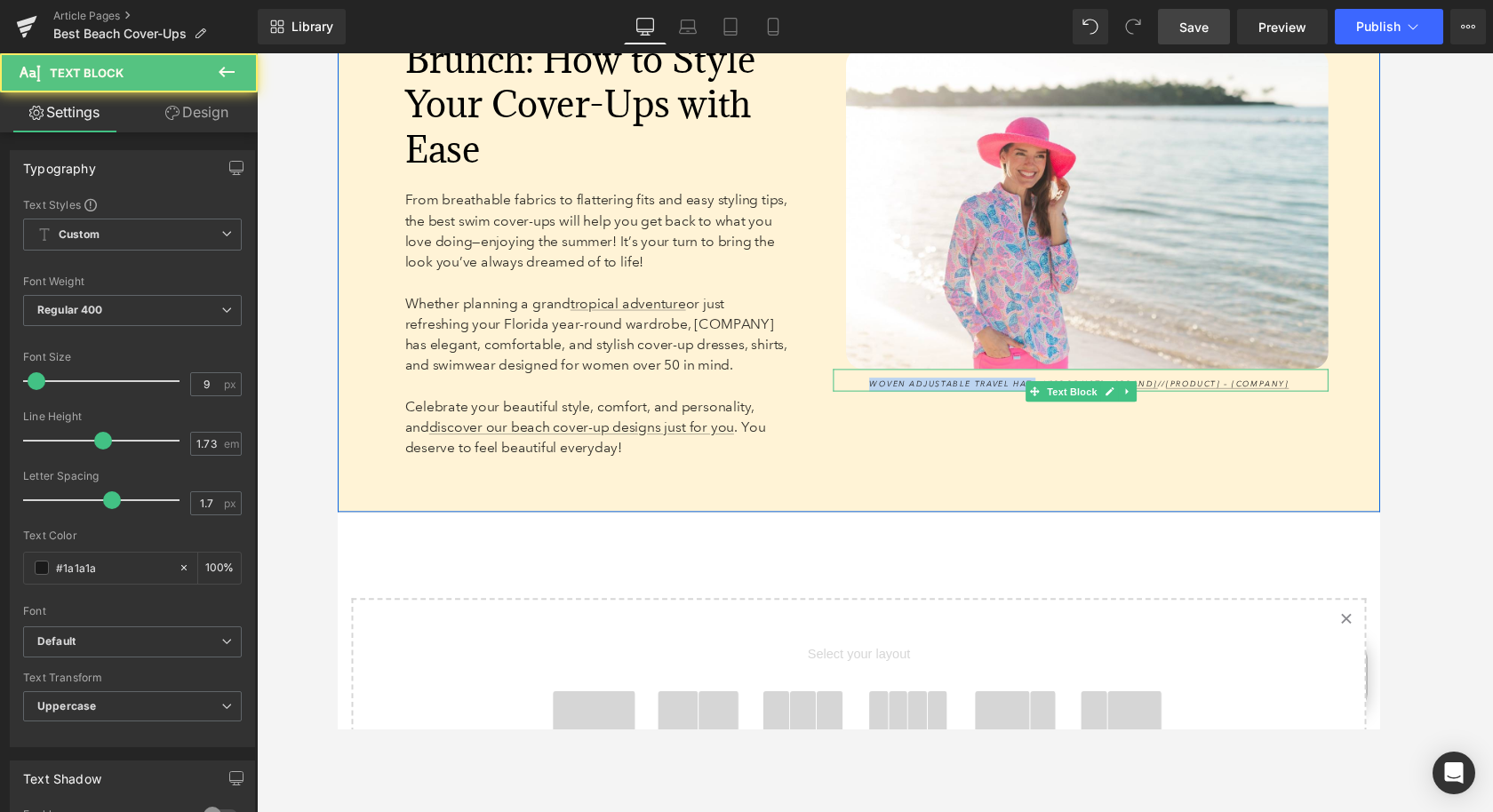drag, startPoint x: 1036, startPoint y: 406, endPoint x: 870, endPoint y: 403, distance: 166.02711 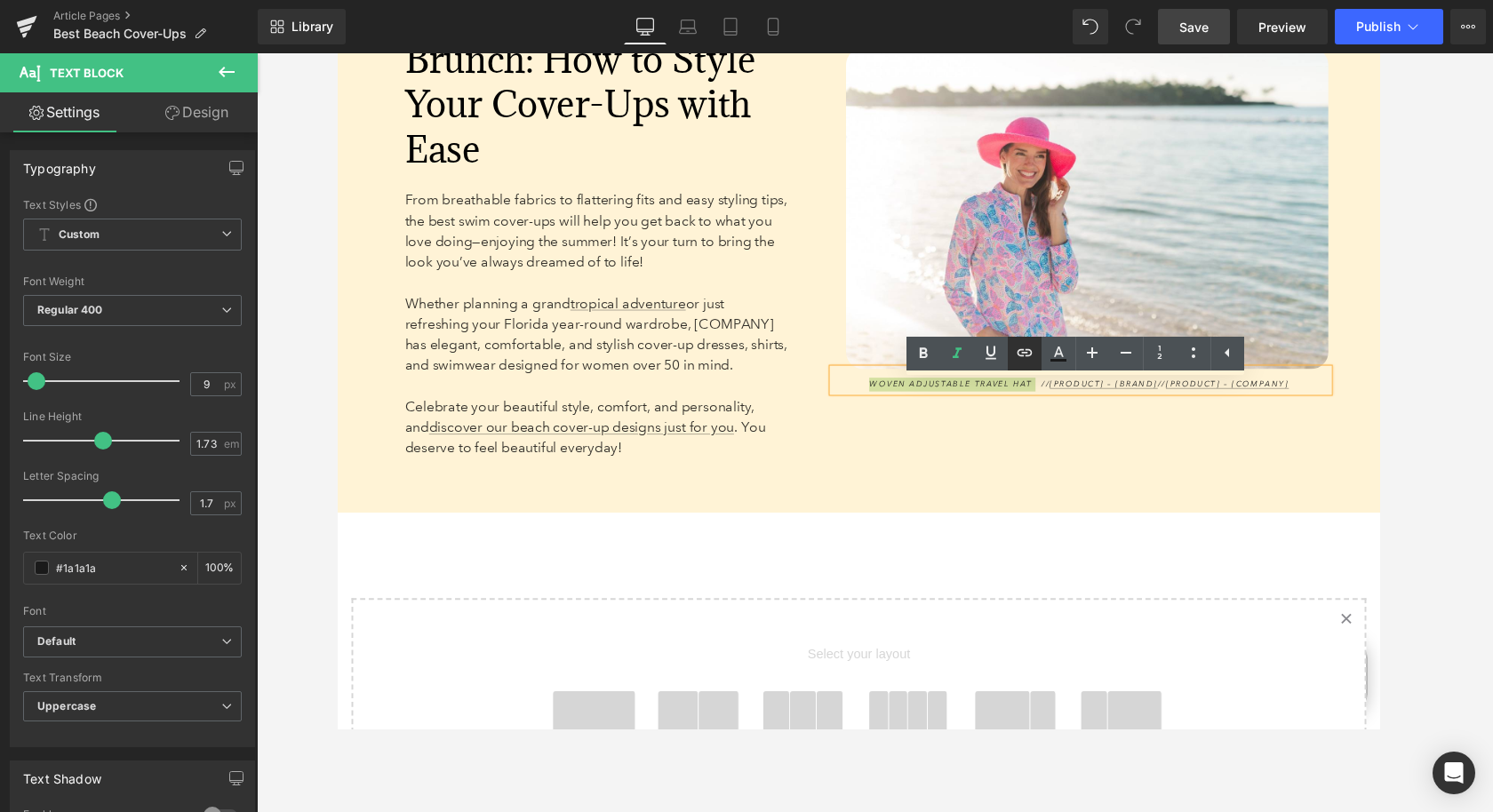 click 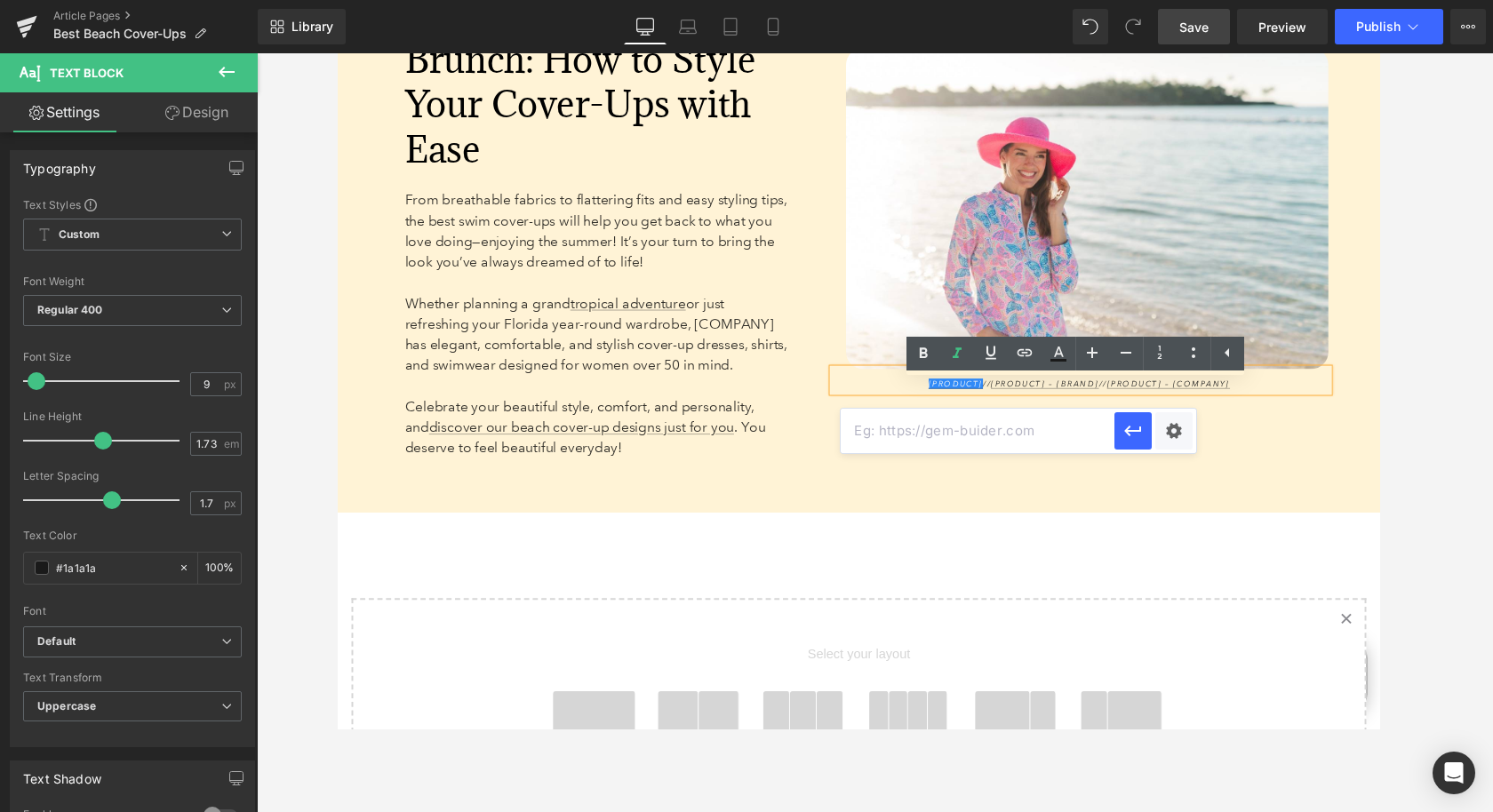 click at bounding box center (978, 431) 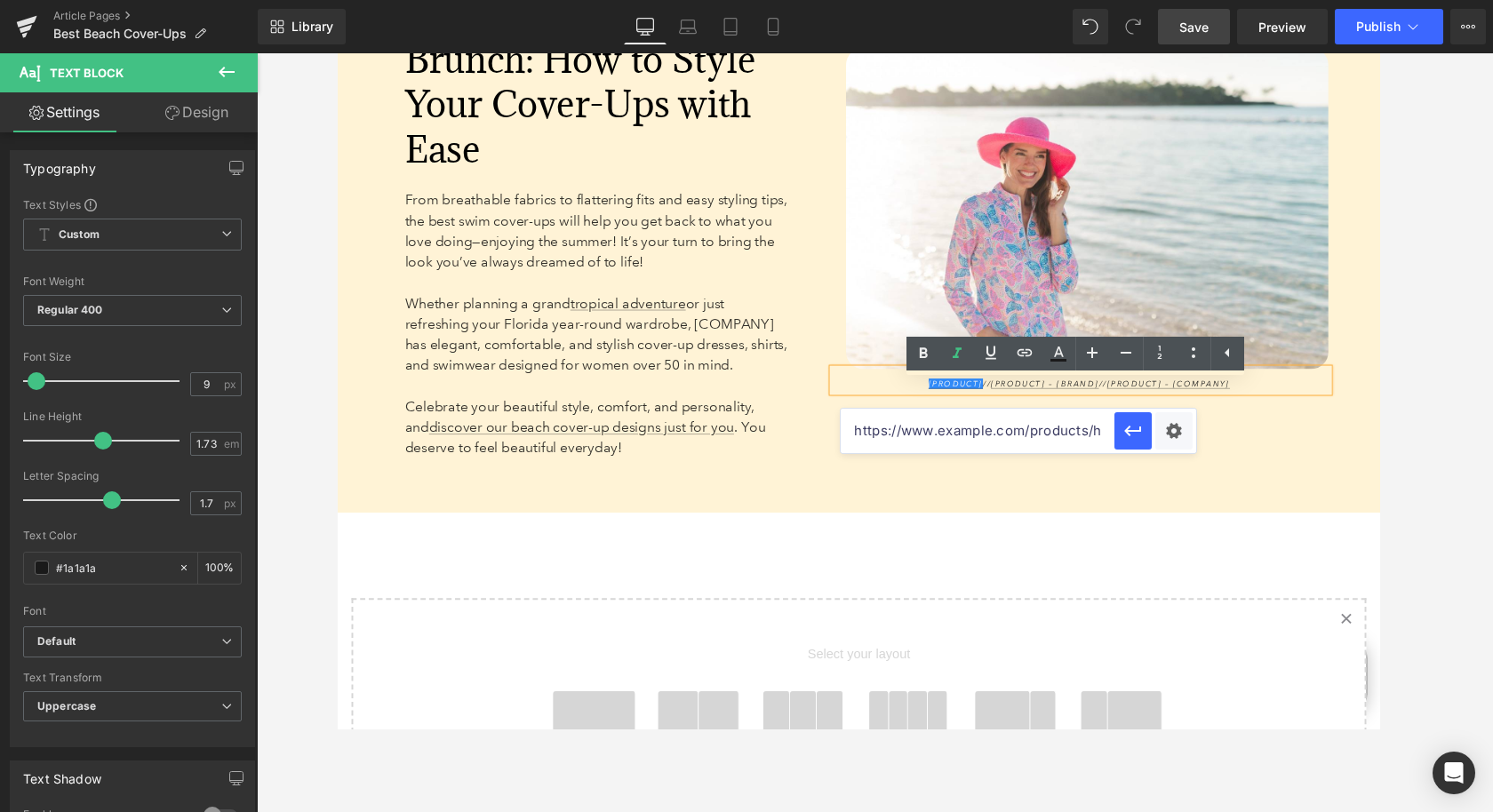 scroll, scrollTop: 0, scrollLeft: 66, axis: horizontal 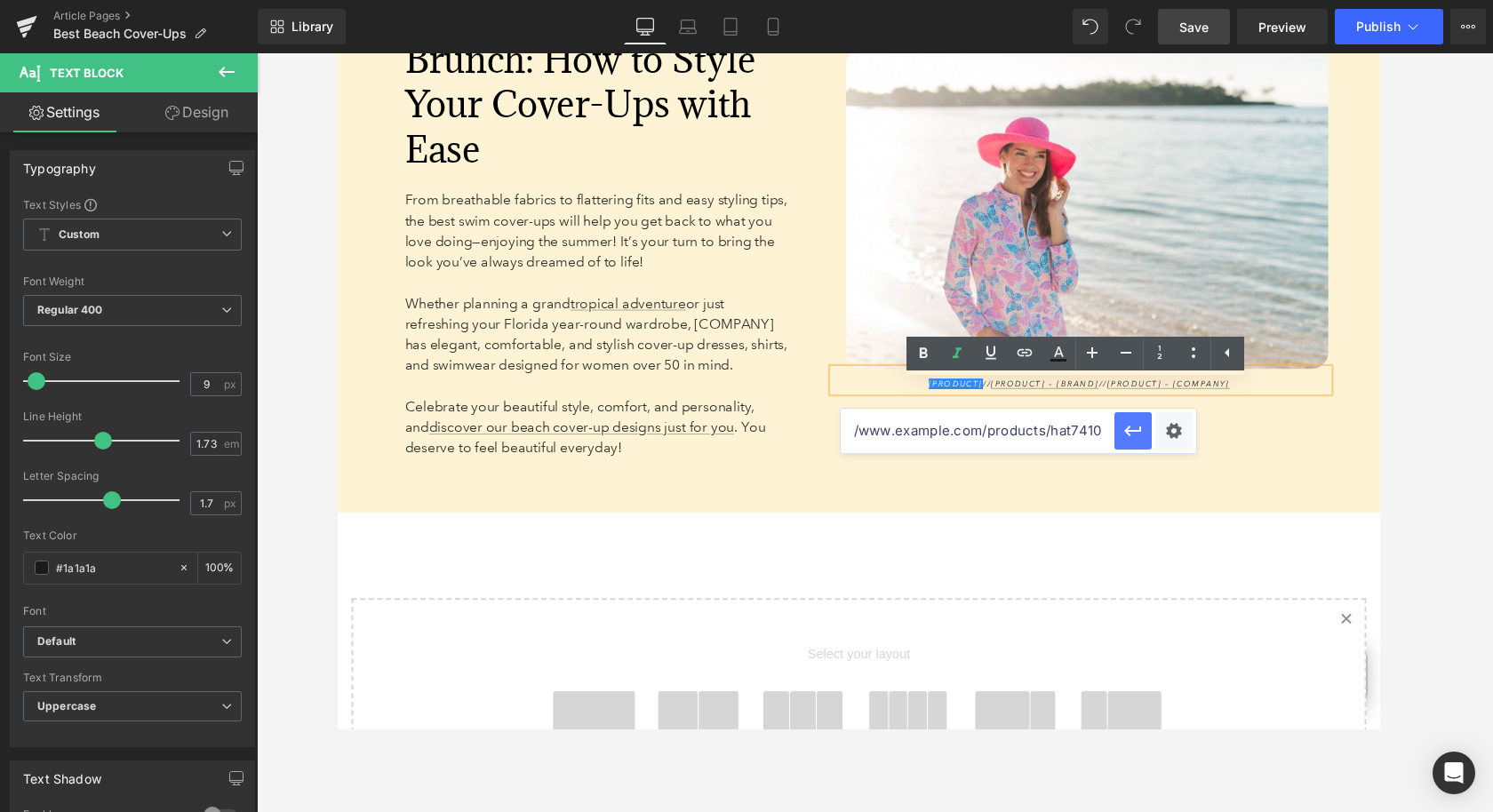 type on "https://www.anthonysfla.com/products/hat7410" 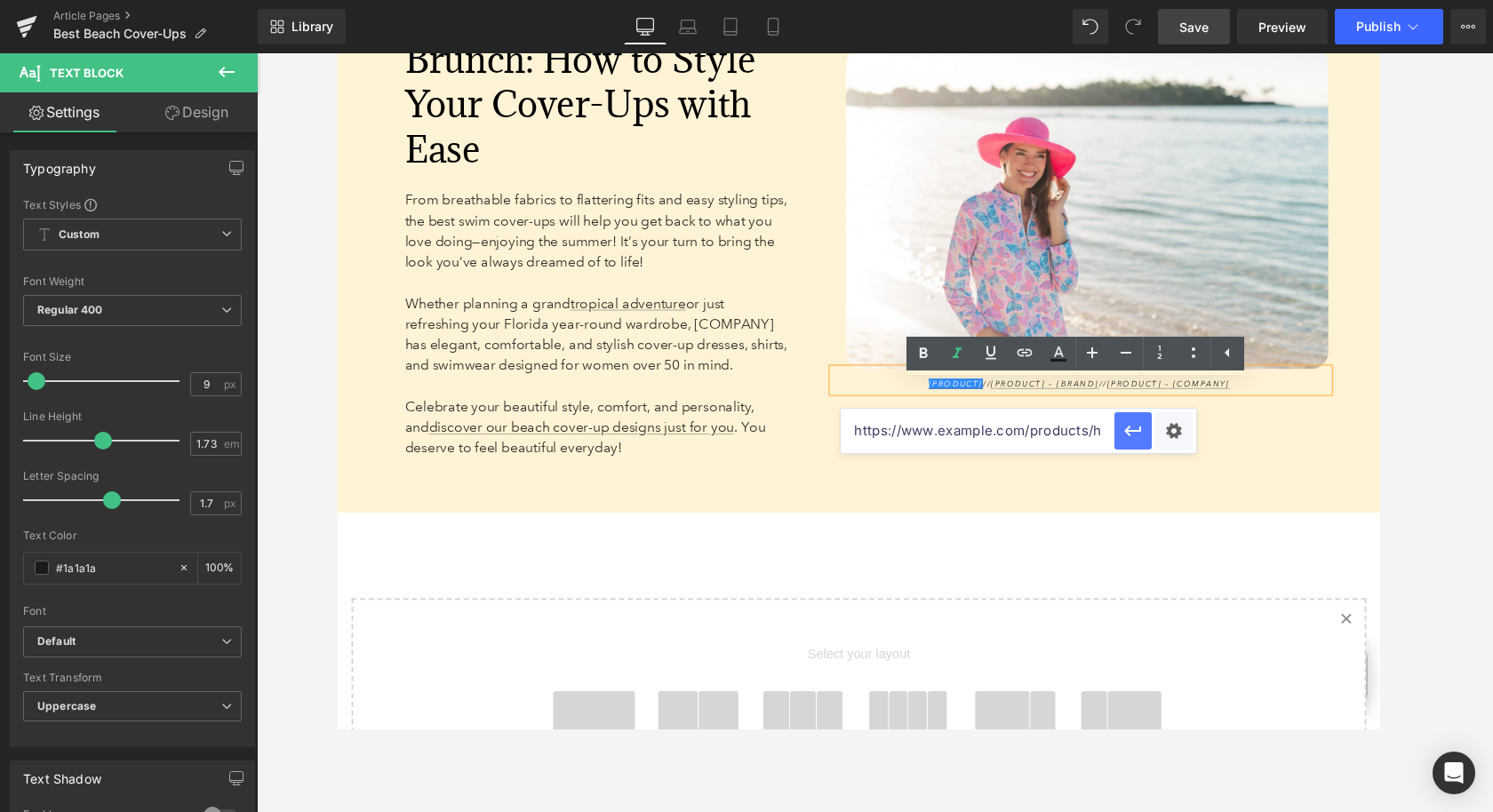 click 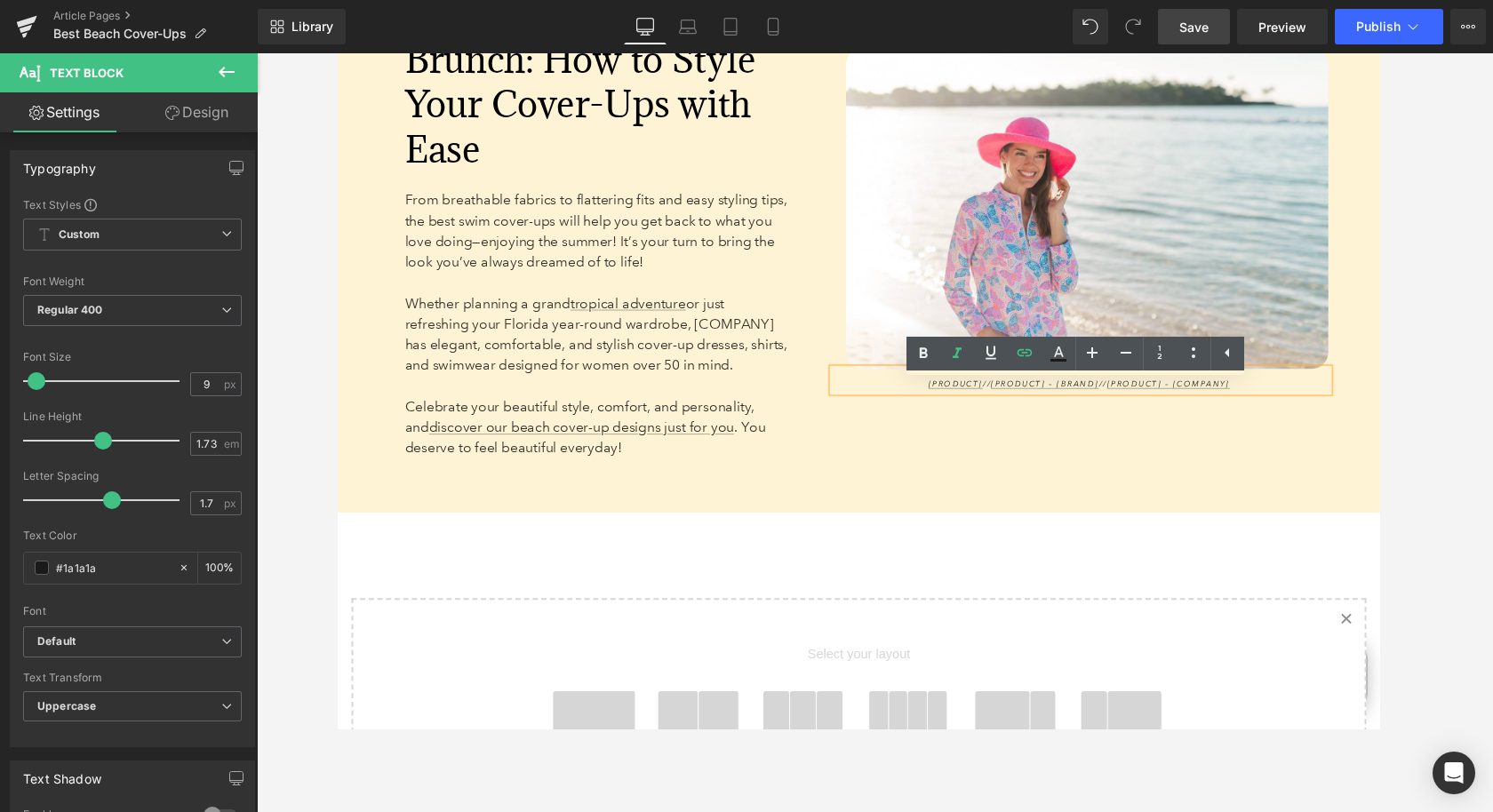click on "Save" at bounding box center (1194, 27) 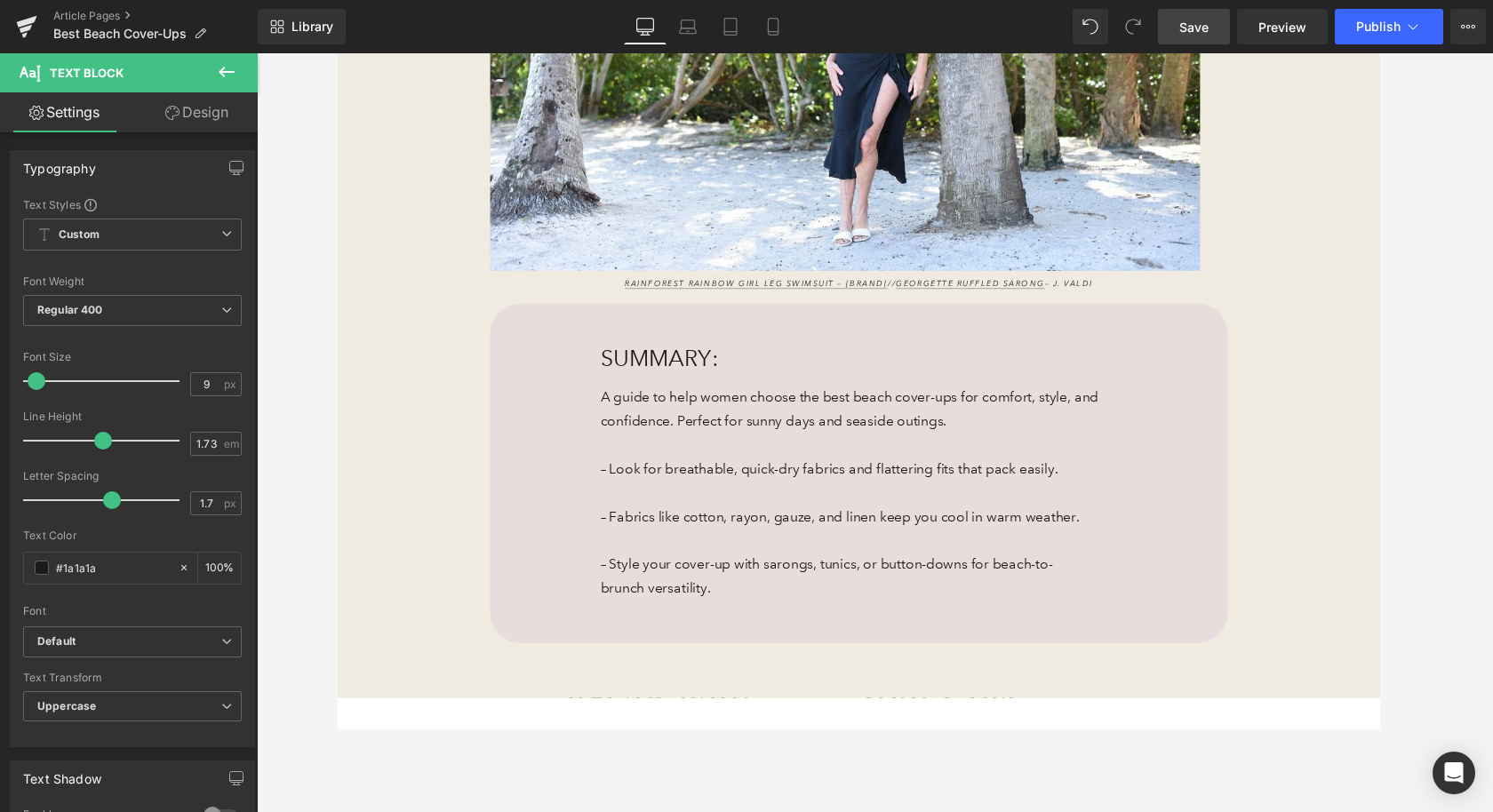 scroll, scrollTop: 650, scrollLeft: 0, axis: vertical 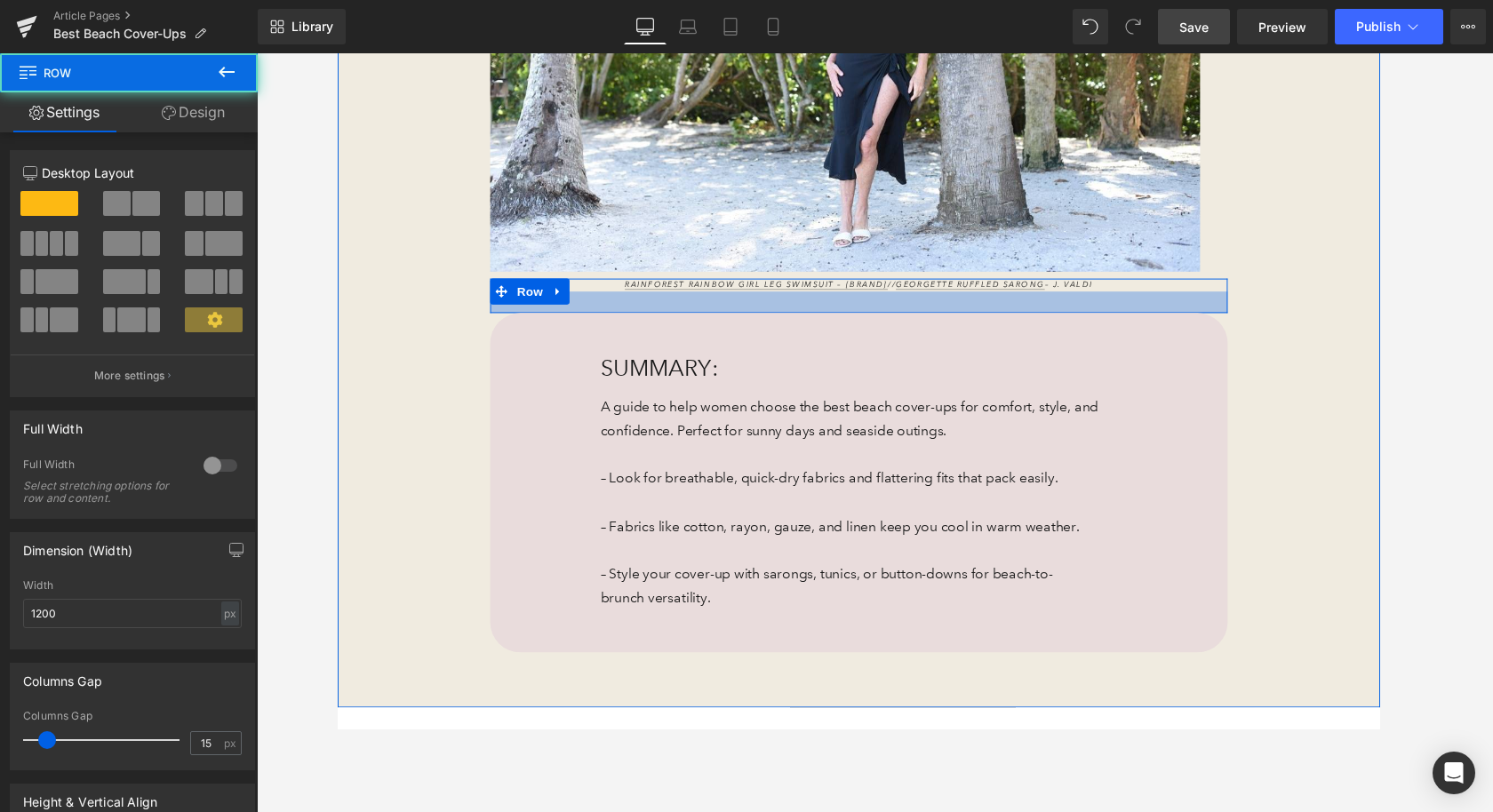 click at bounding box center (874, 310) 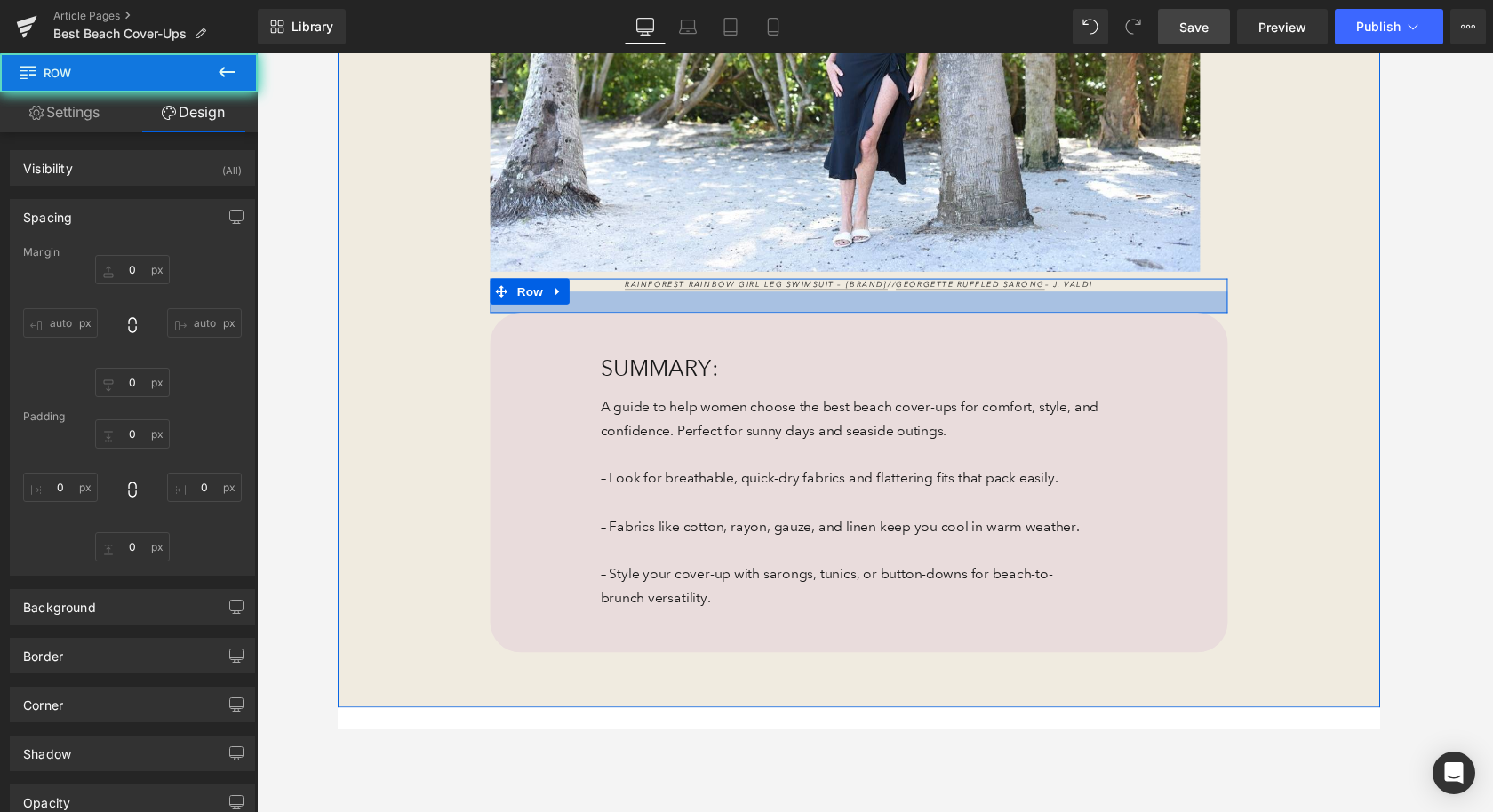 type on "0" 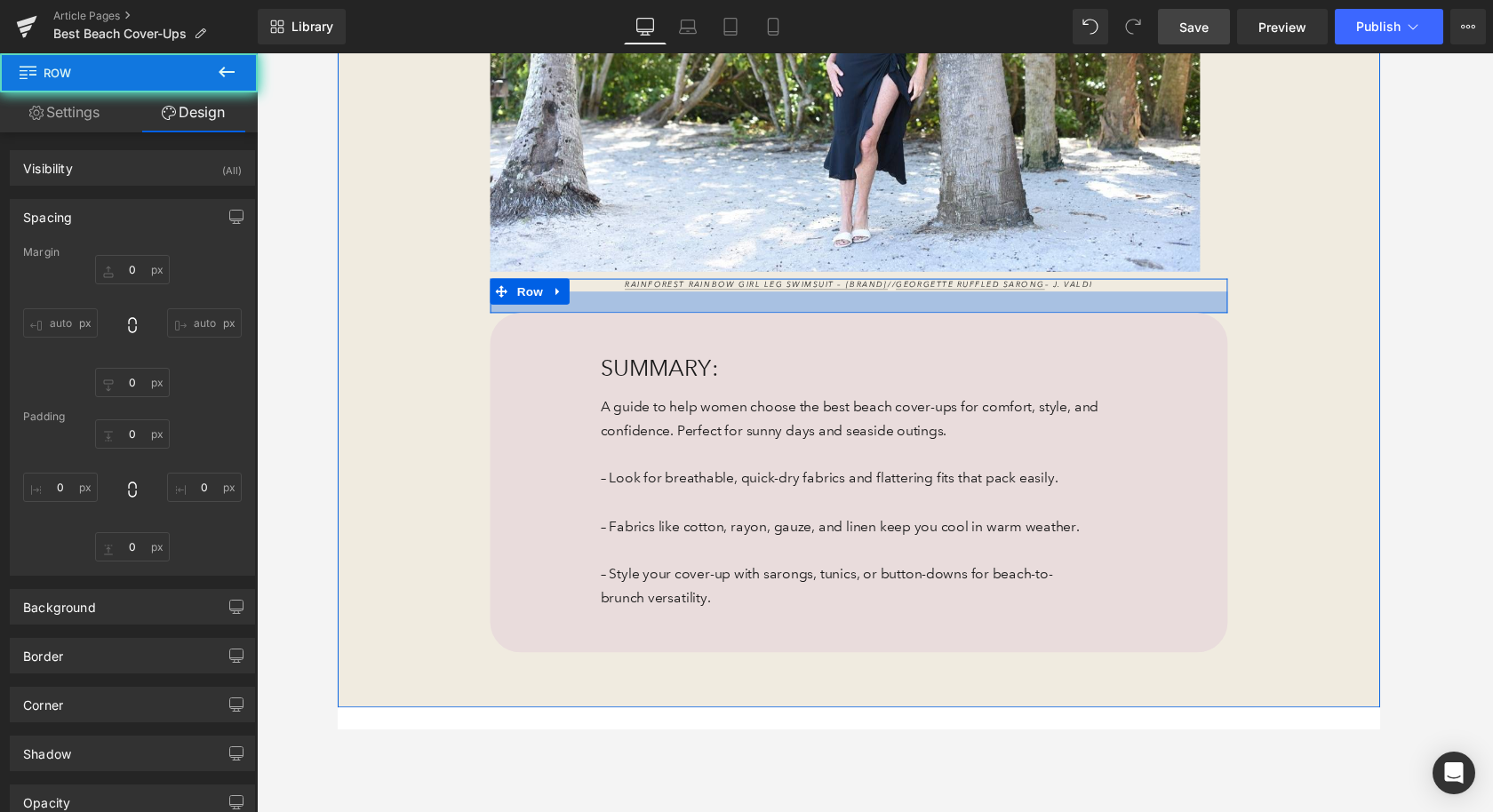 type on "85" 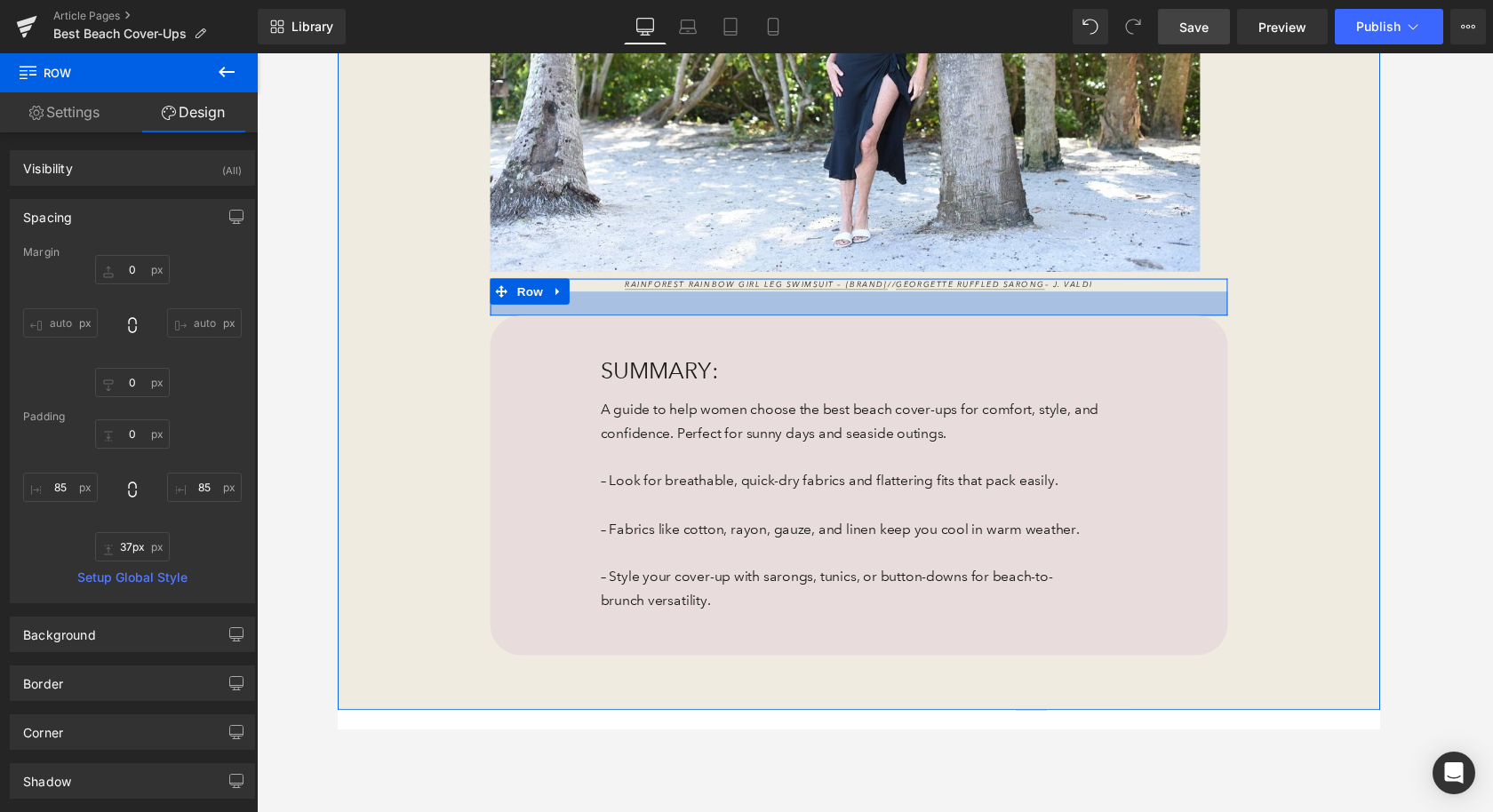 type on "38px" 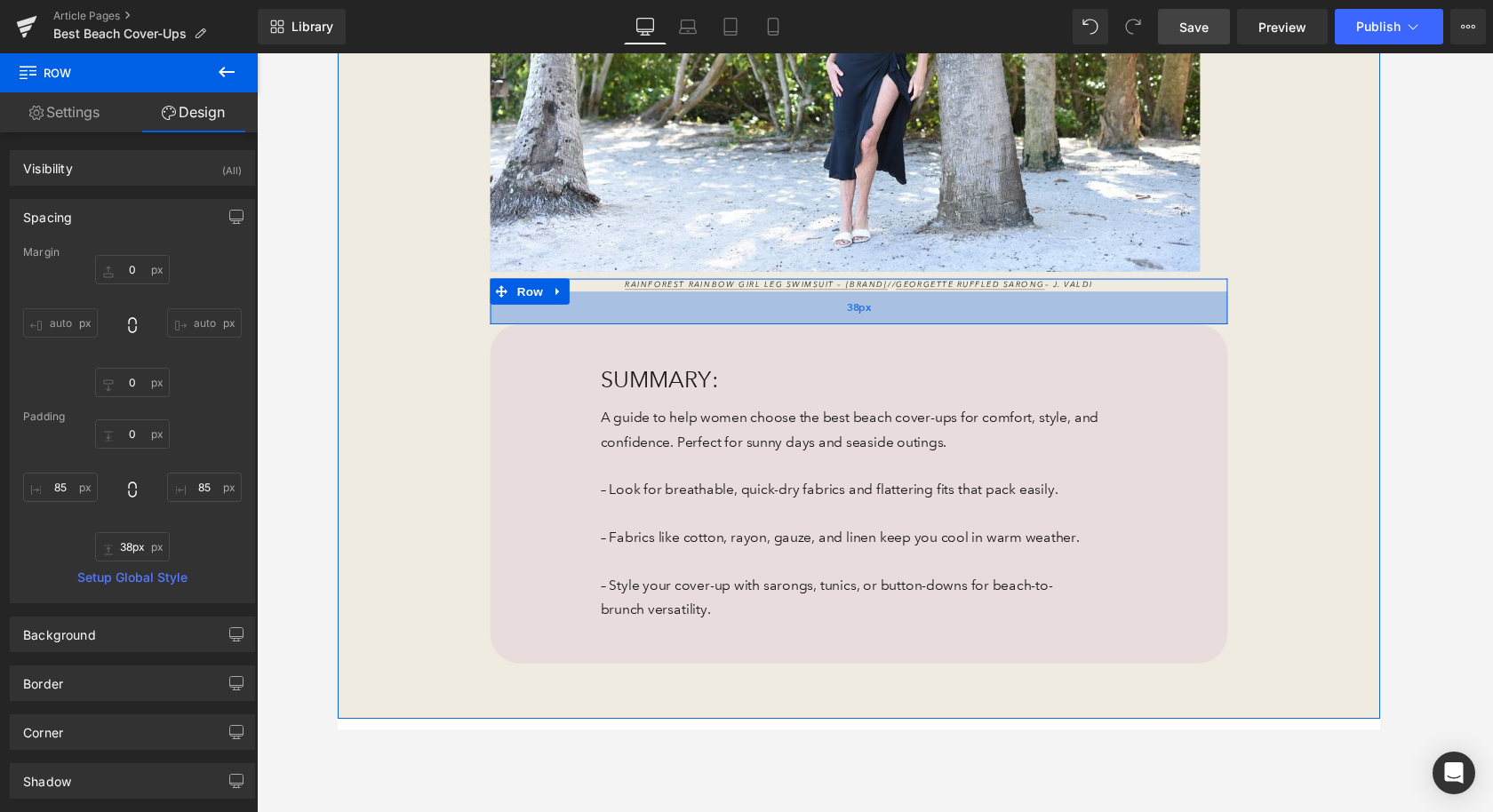 drag, startPoint x: 1065, startPoint y: 316, endPoint x: 1065, endPoint y: 328, distance: 12 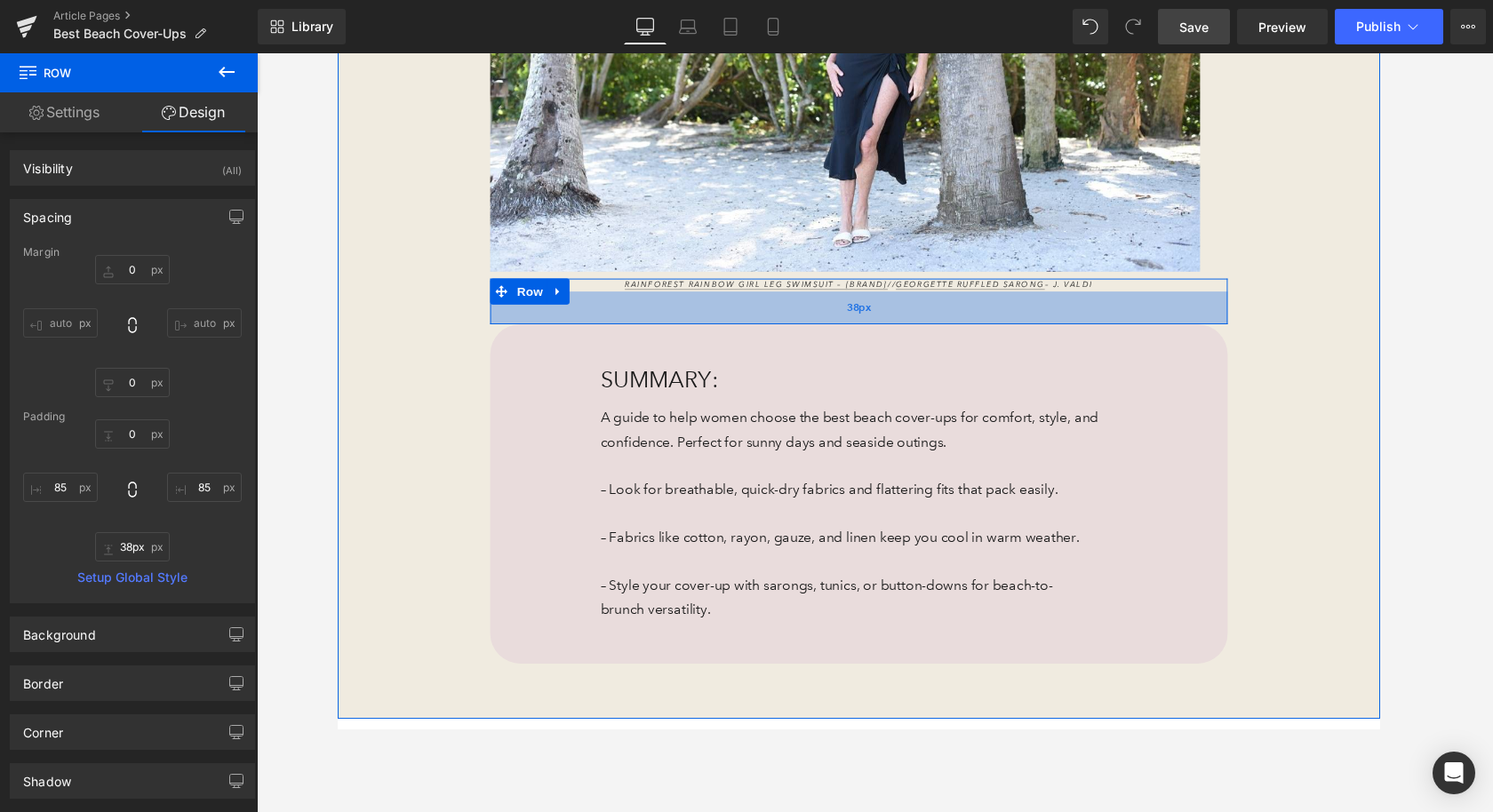 click on "38px" at bounding box center (874, 316) 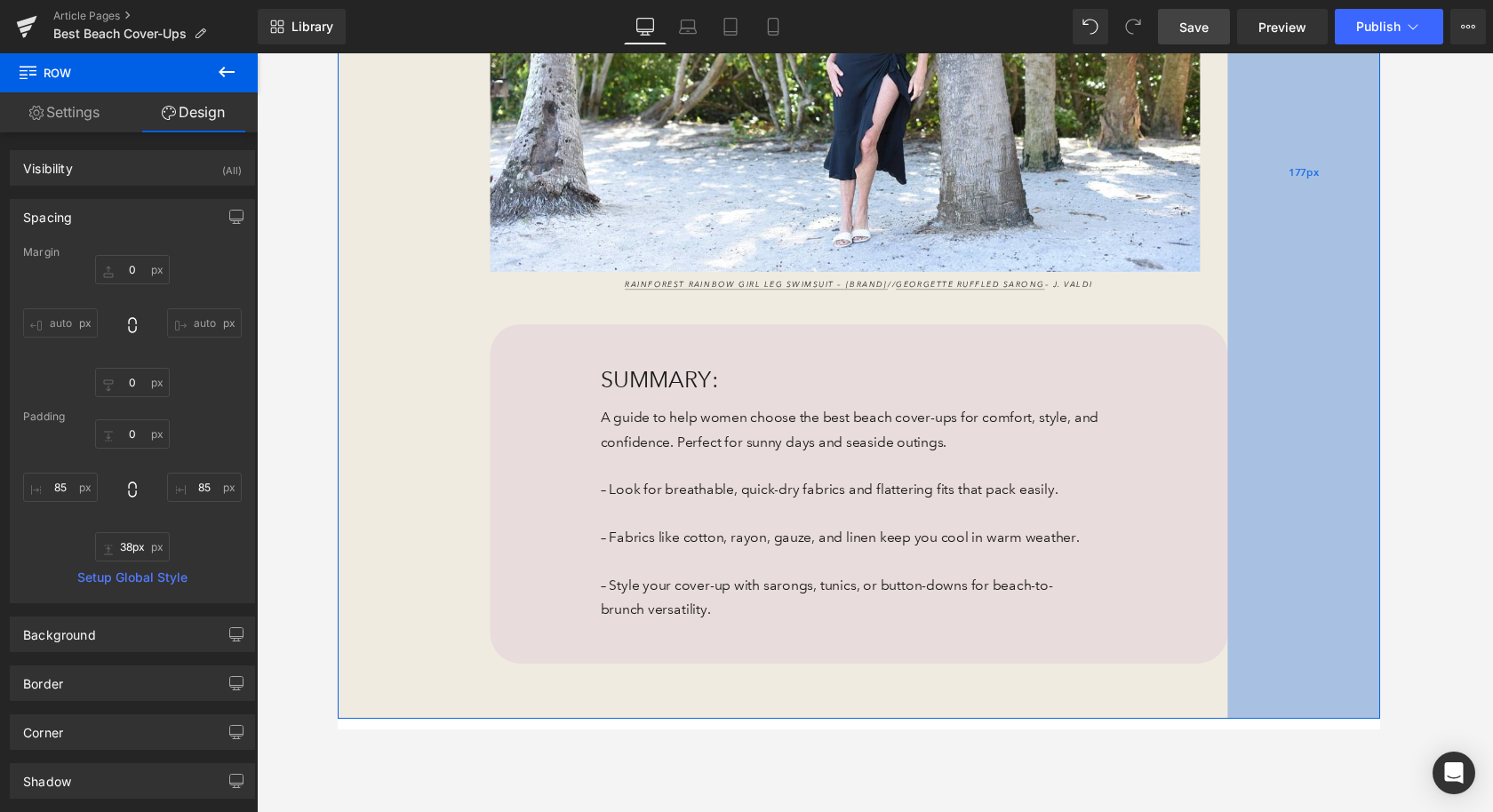 scroll, scrollTop: 611, scrollLeft: 0, axis: vertical 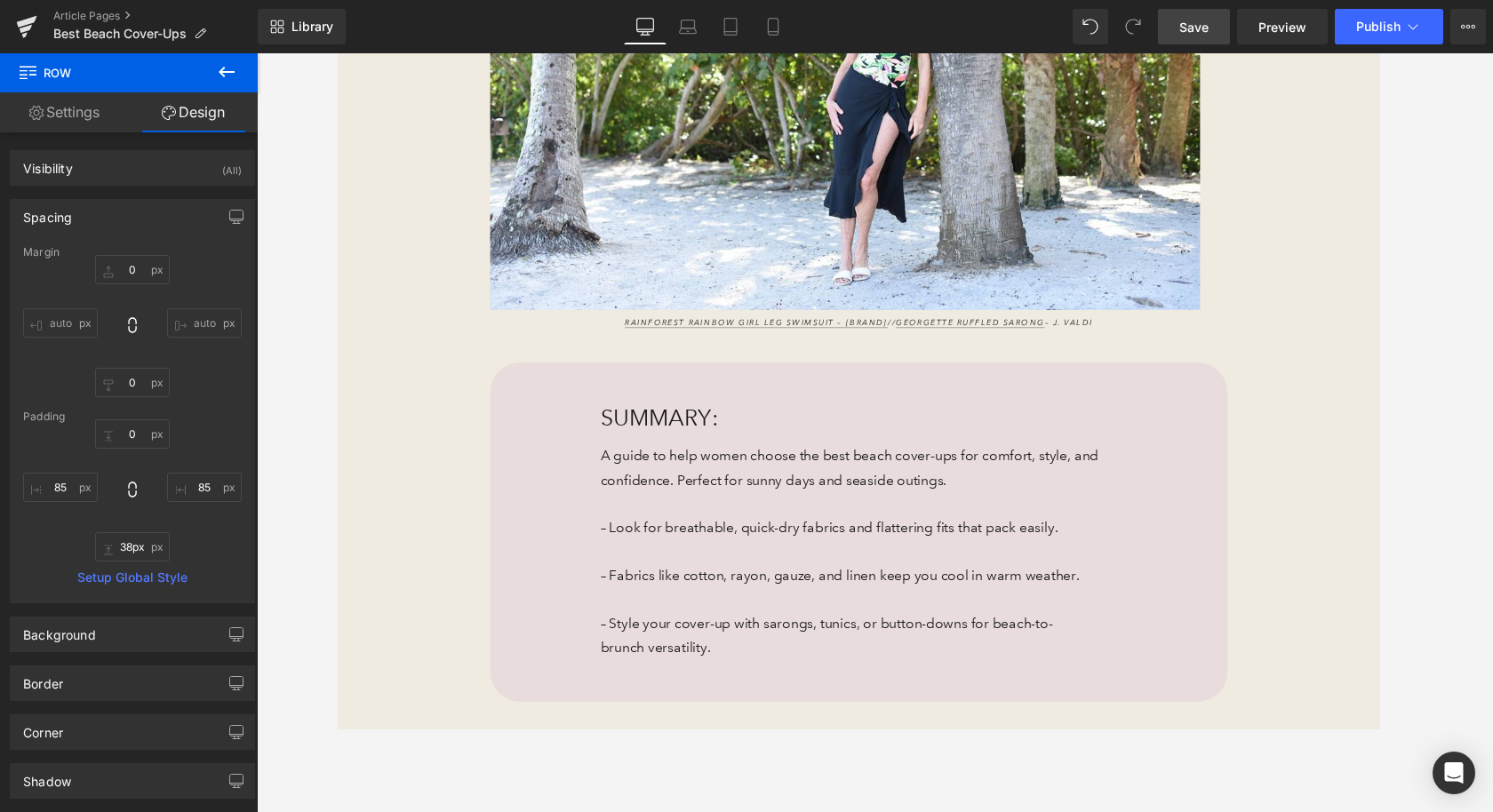 click on "Save" at bounding box center (1194, 27) 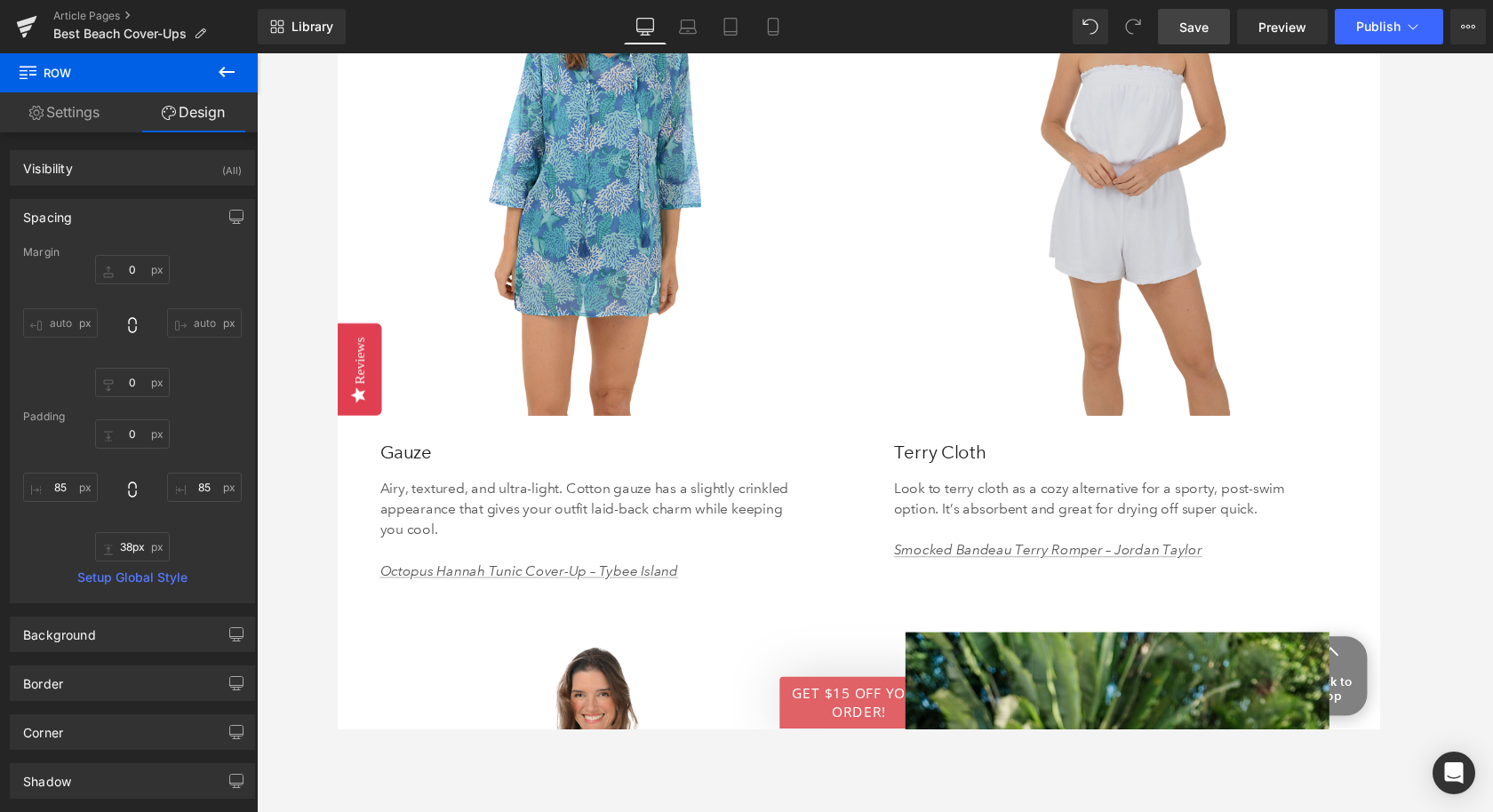 scroll, scrollTop: 4288, scrollLeft: 0, axis: vertical 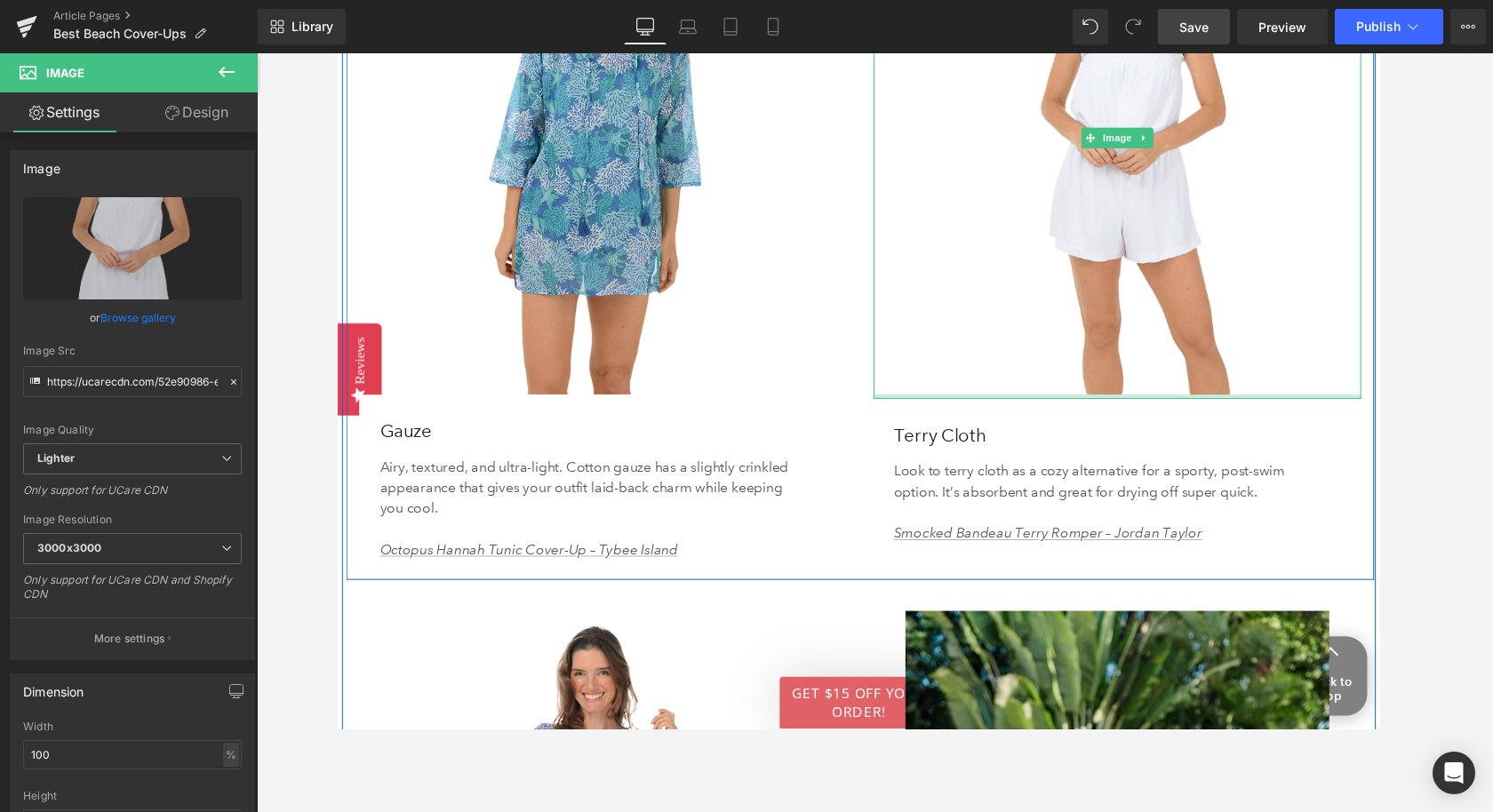 click at bounding box center [1141, 407] 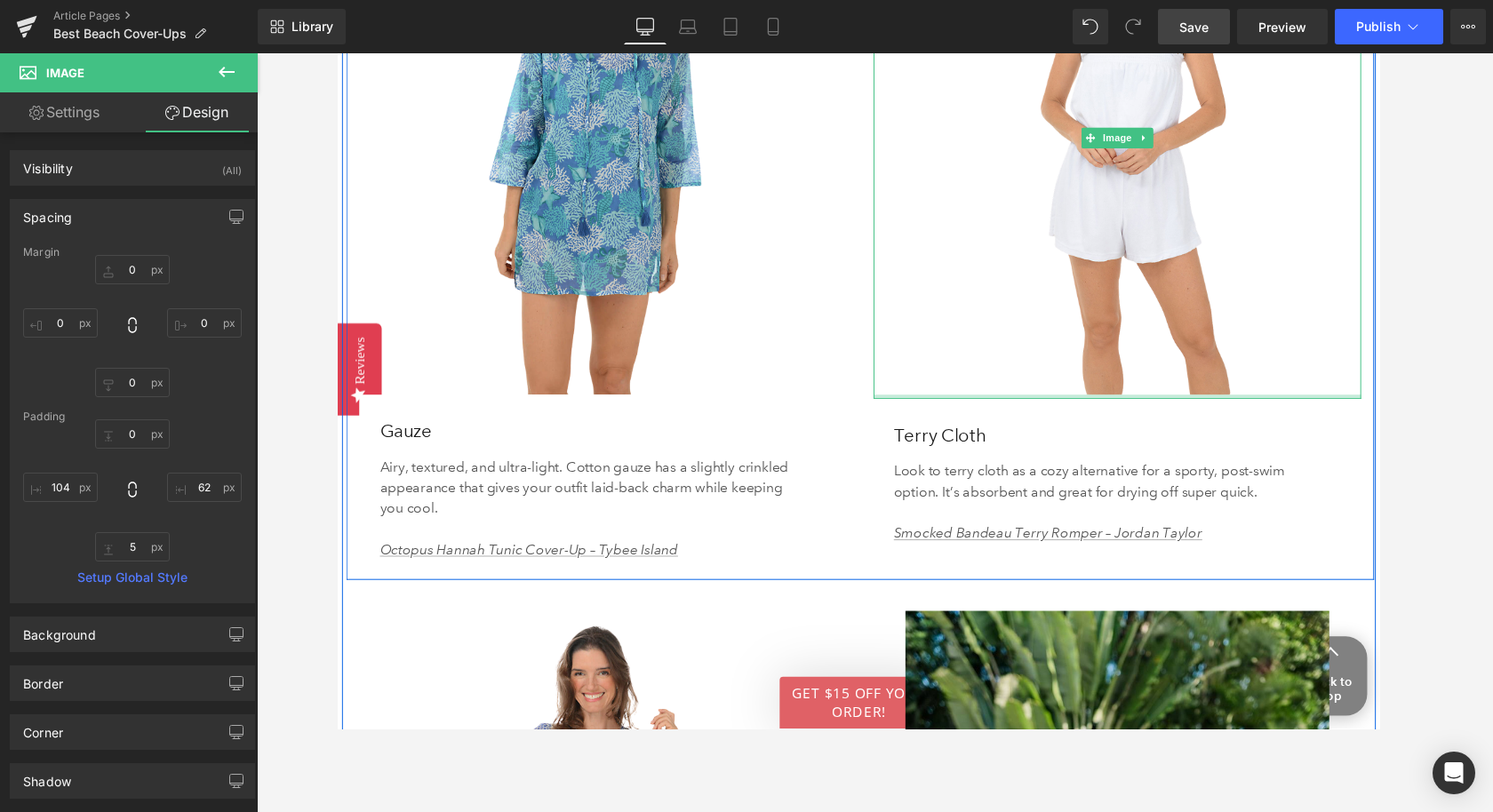 type on "0px" 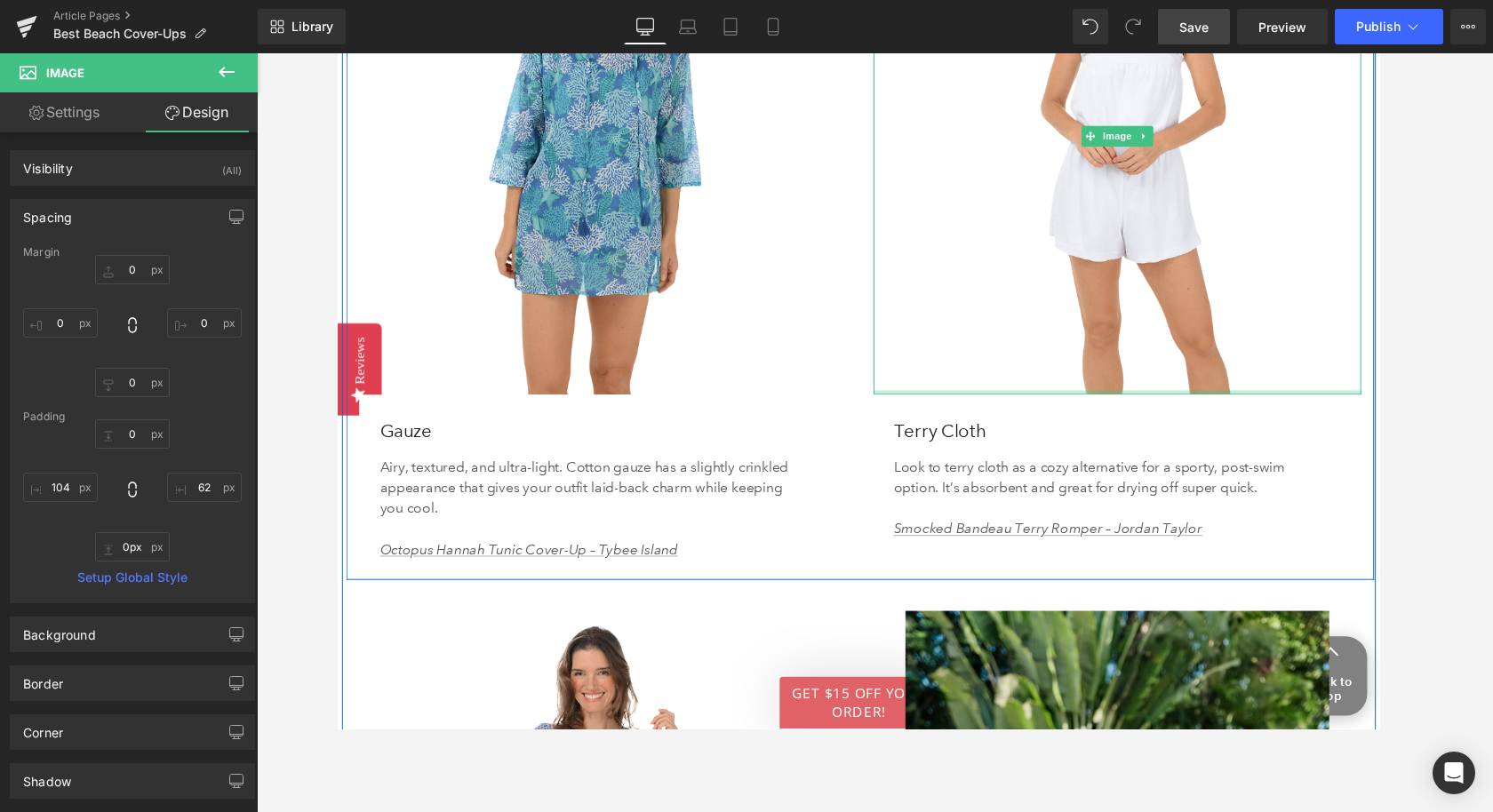click at bounding box center (1141, 402) 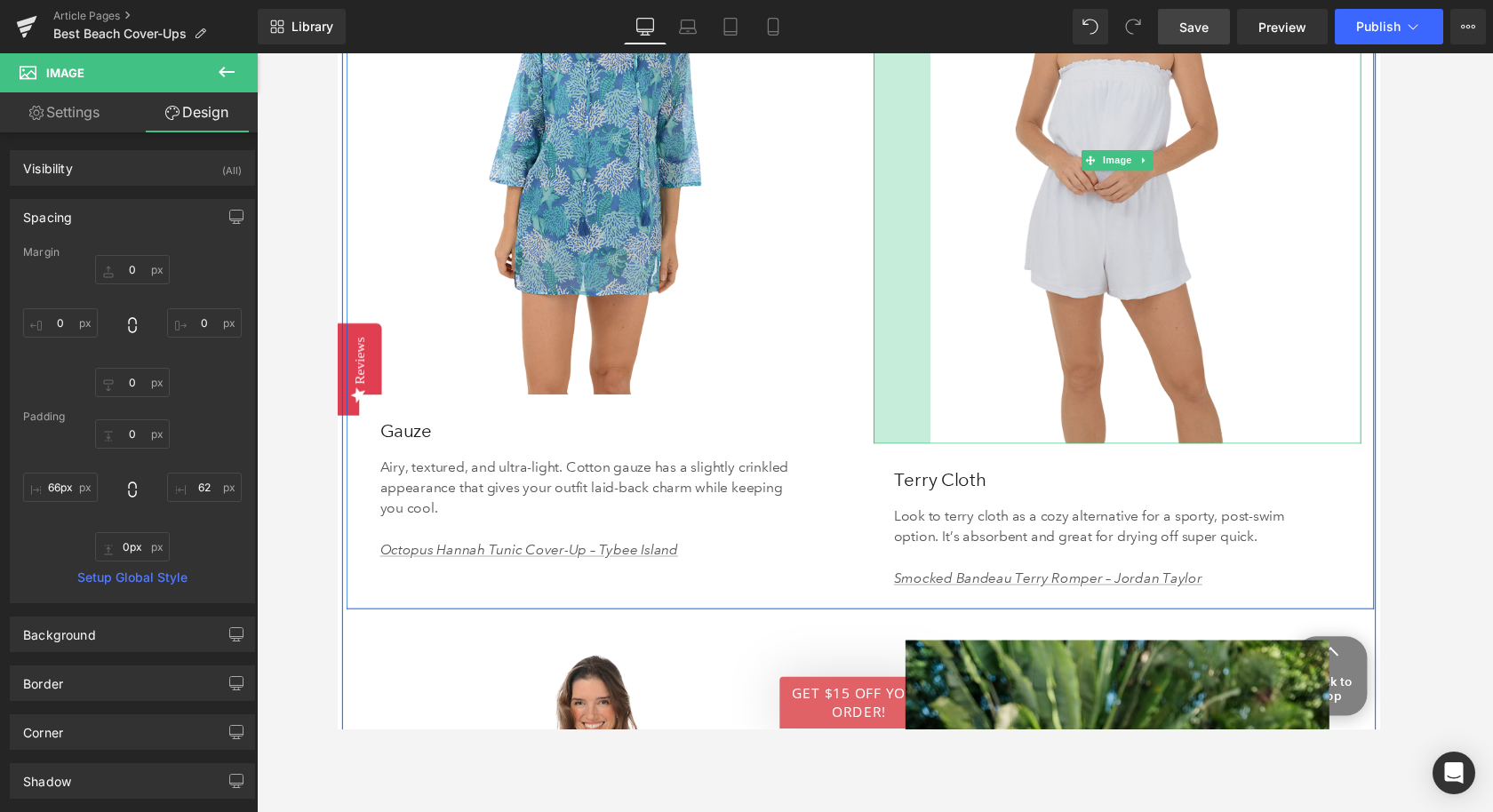 type on "67px" 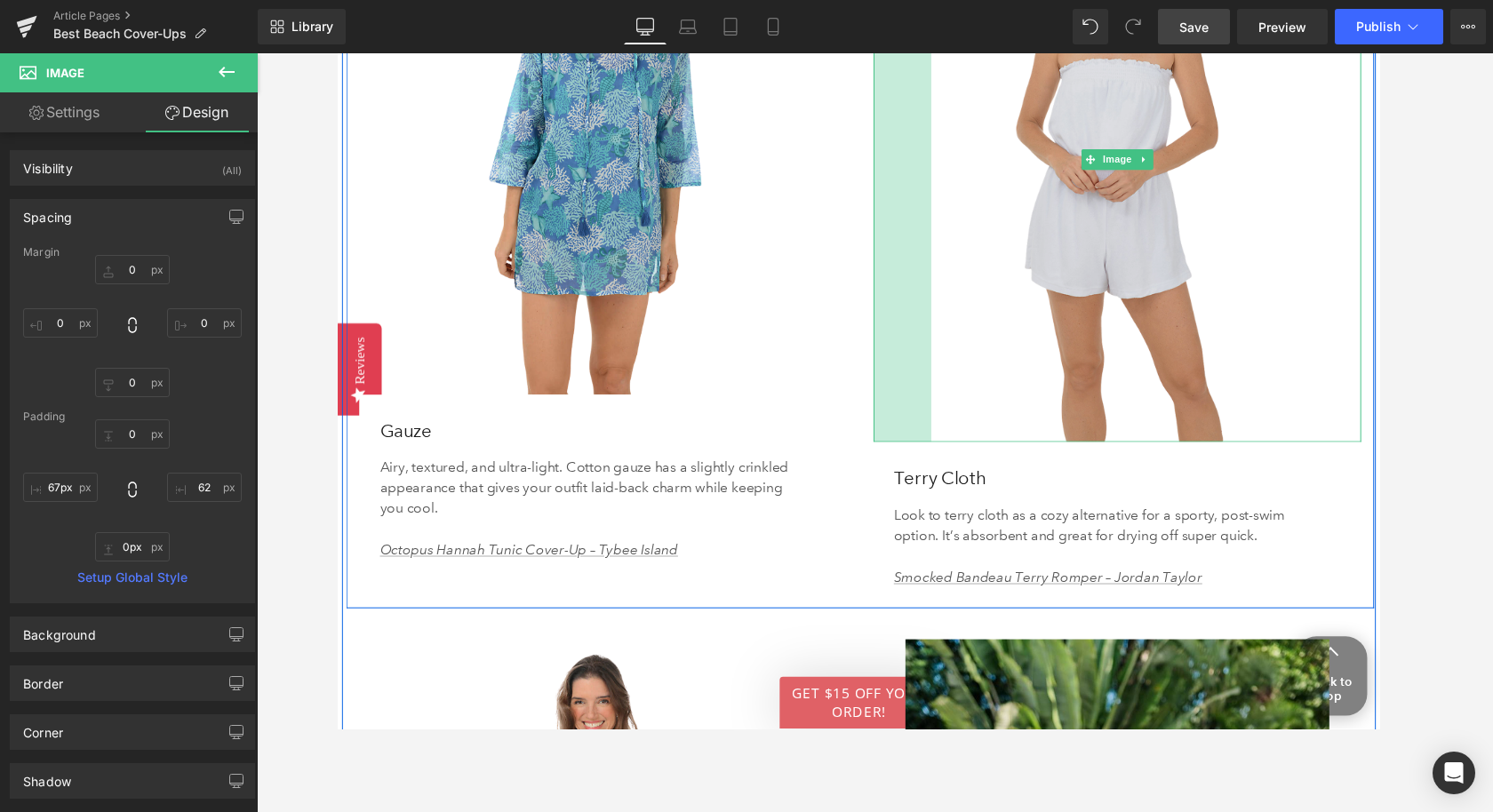 drag, startPoint x: 893, startPoint y: 330, endPoint x: 953, endPoint y: 324, distance: 60.29925 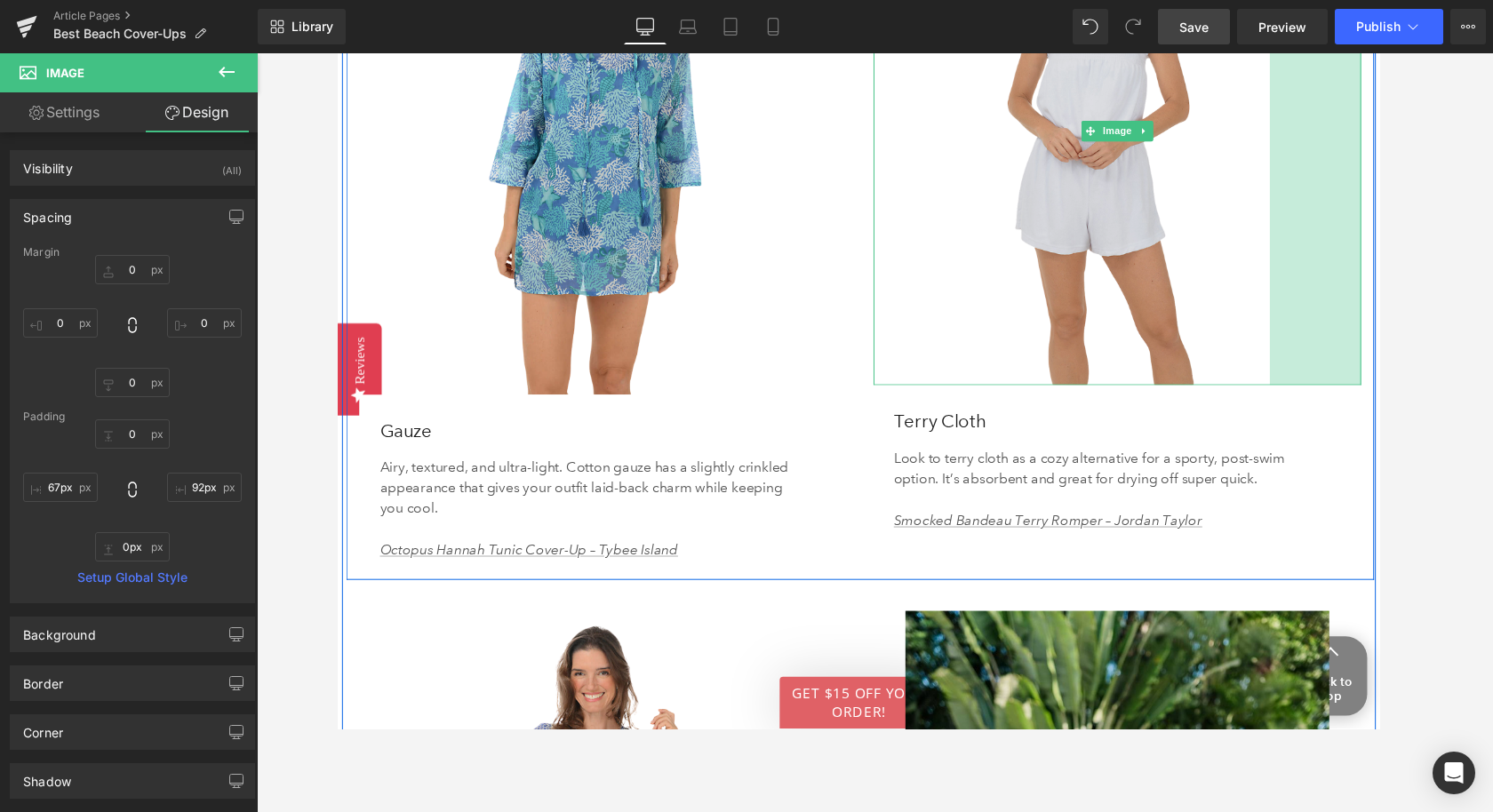 type on "91px" 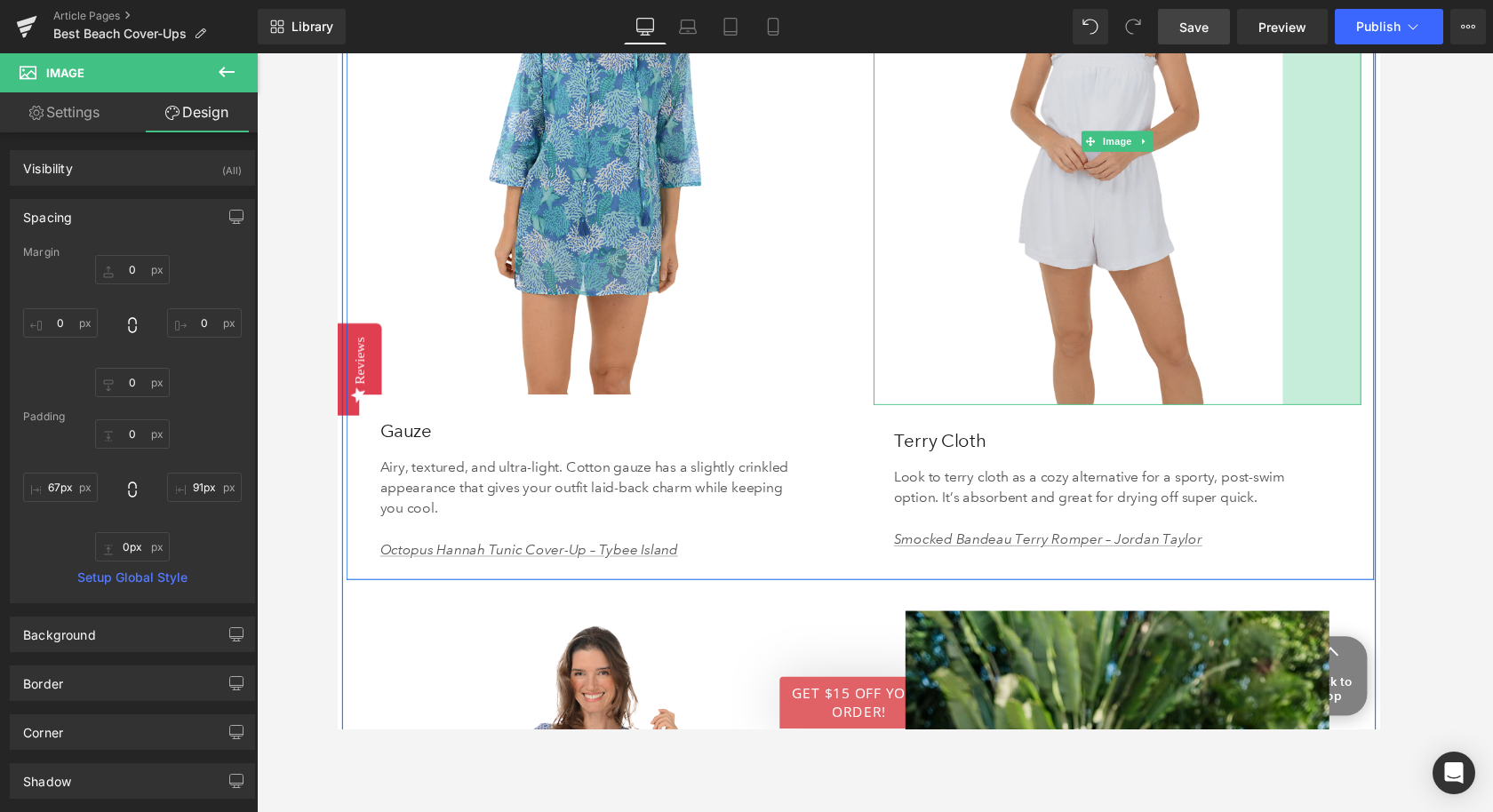 drag, startPoint x: 1389, startPoint y: 339, endPoint x: 1308, endPoint y: 323, distance: 82.56513 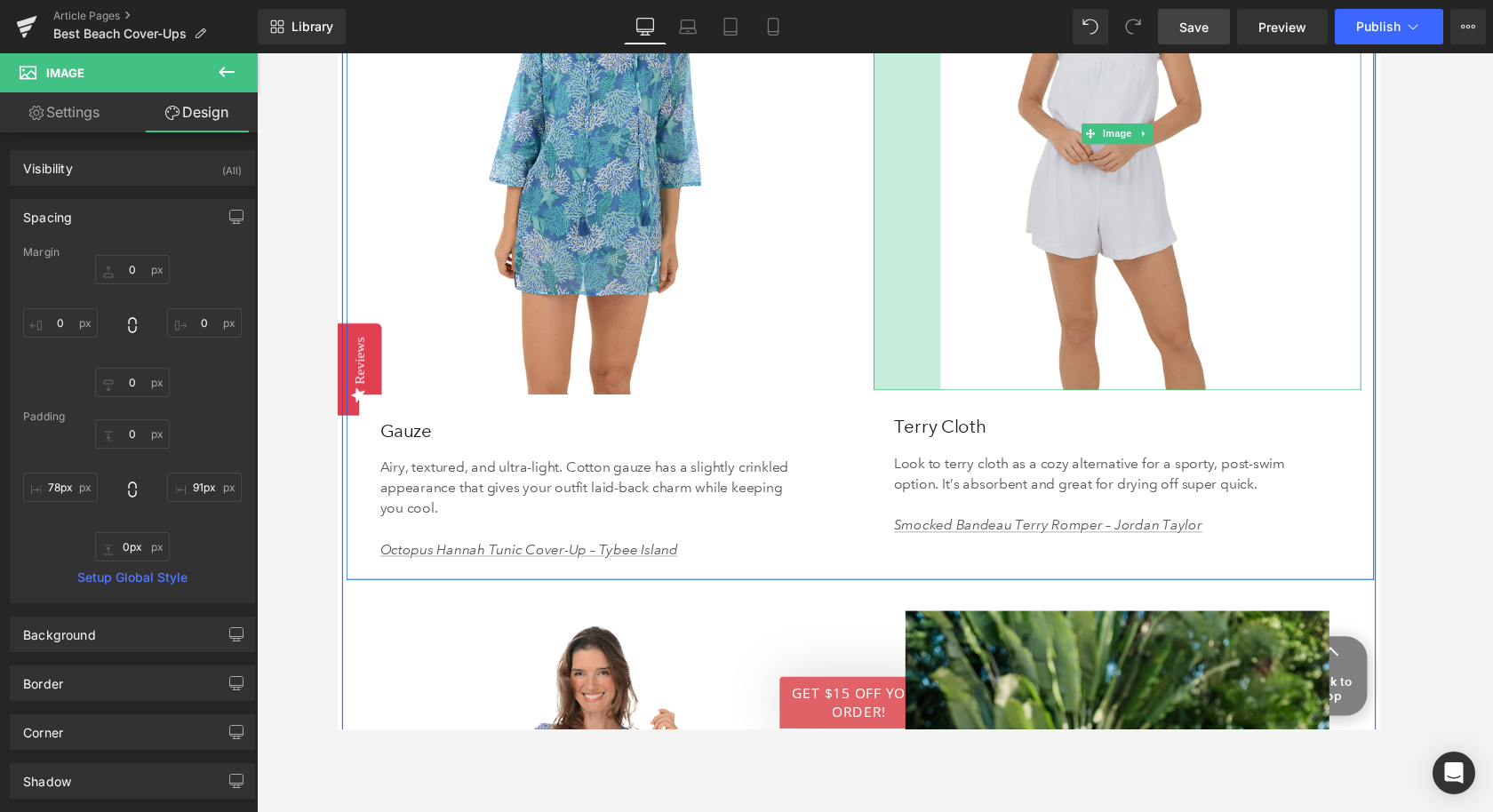type on "79px" 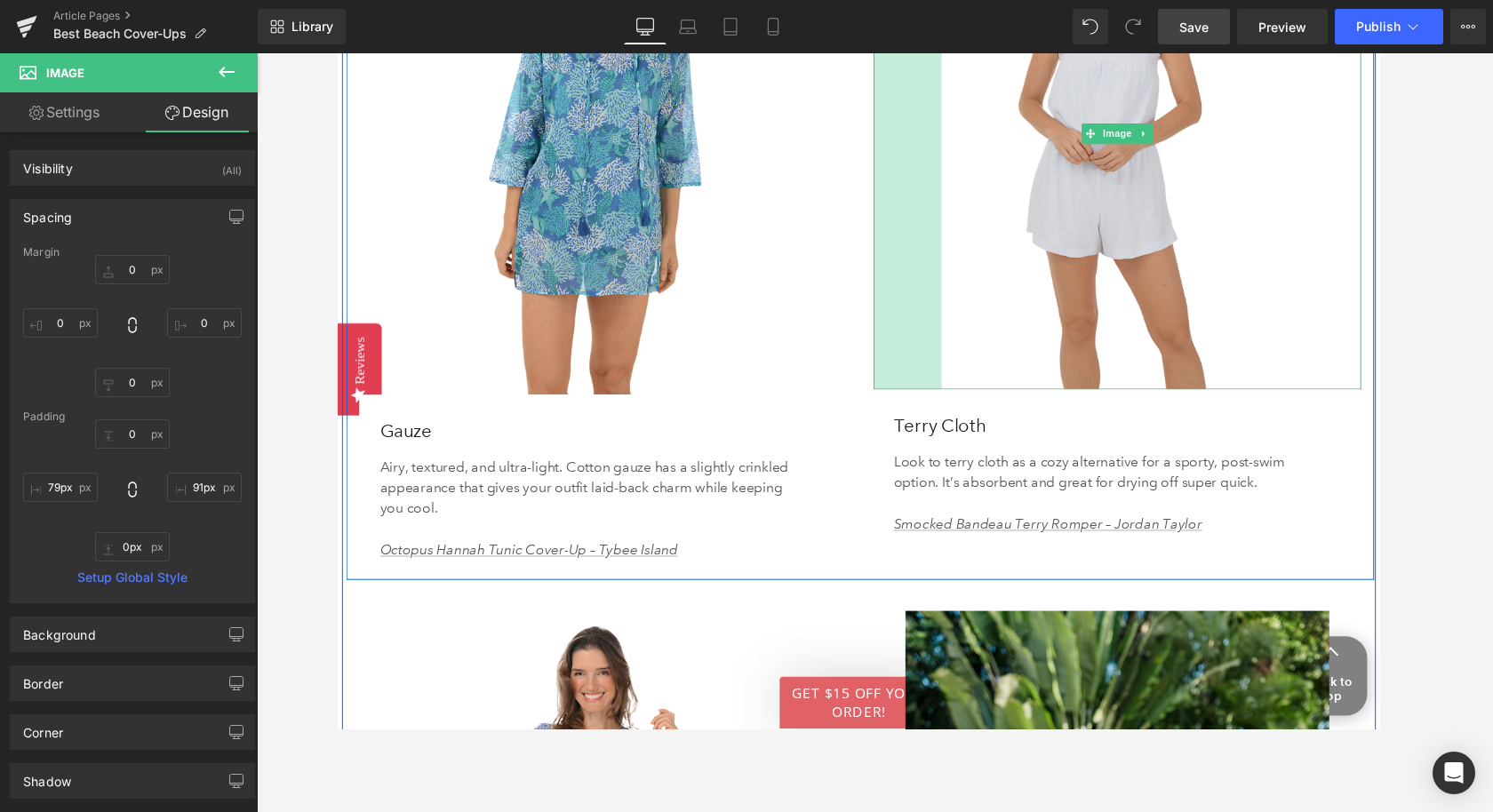 drag, startPoint x: 946, startPoint y: 315, endPoint x: 1016, endPoint y: 309, distance: 70.25667 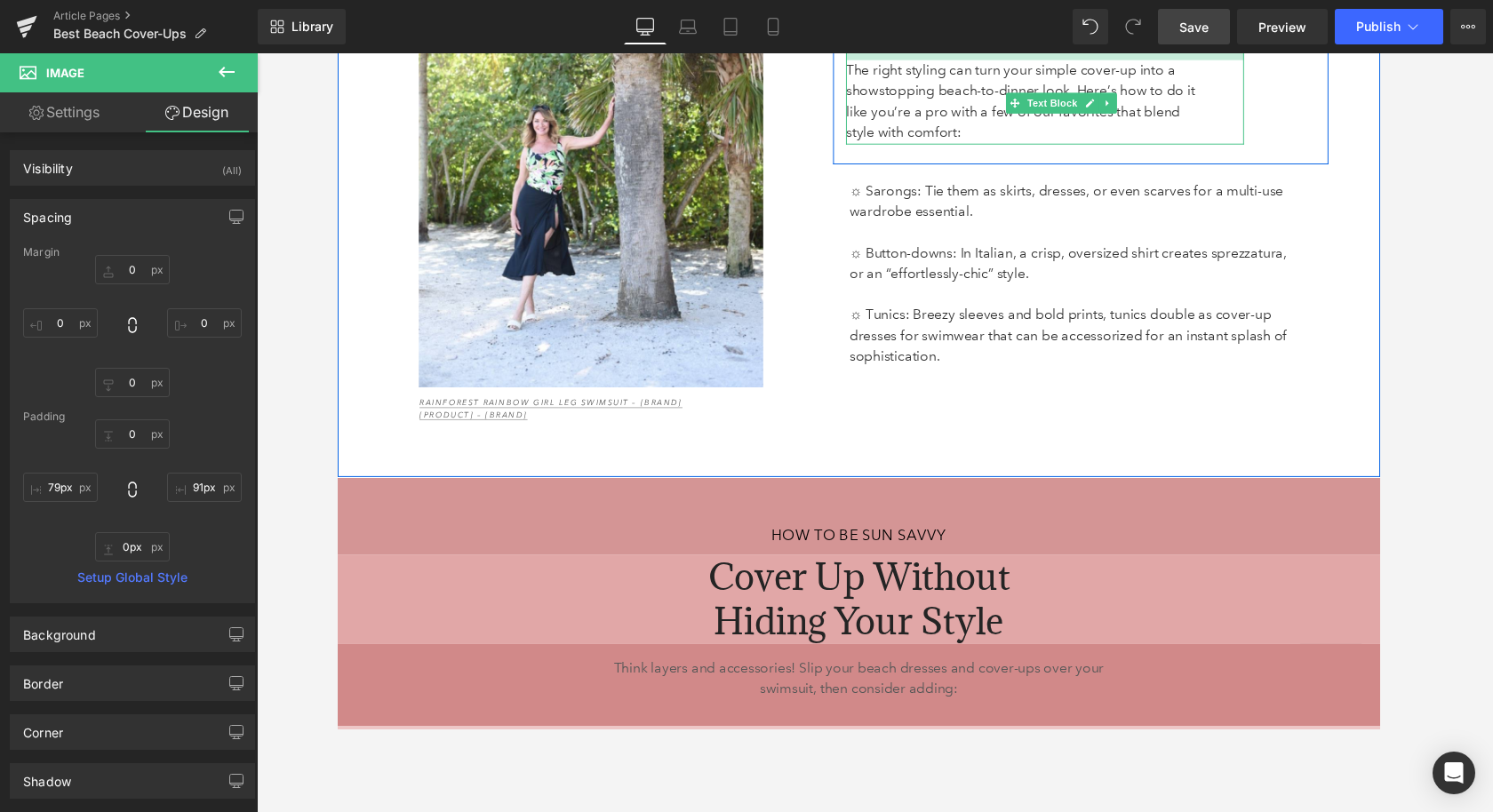 scroll, scrollTop: 5933, scrollLeft: 0, axis: vertical 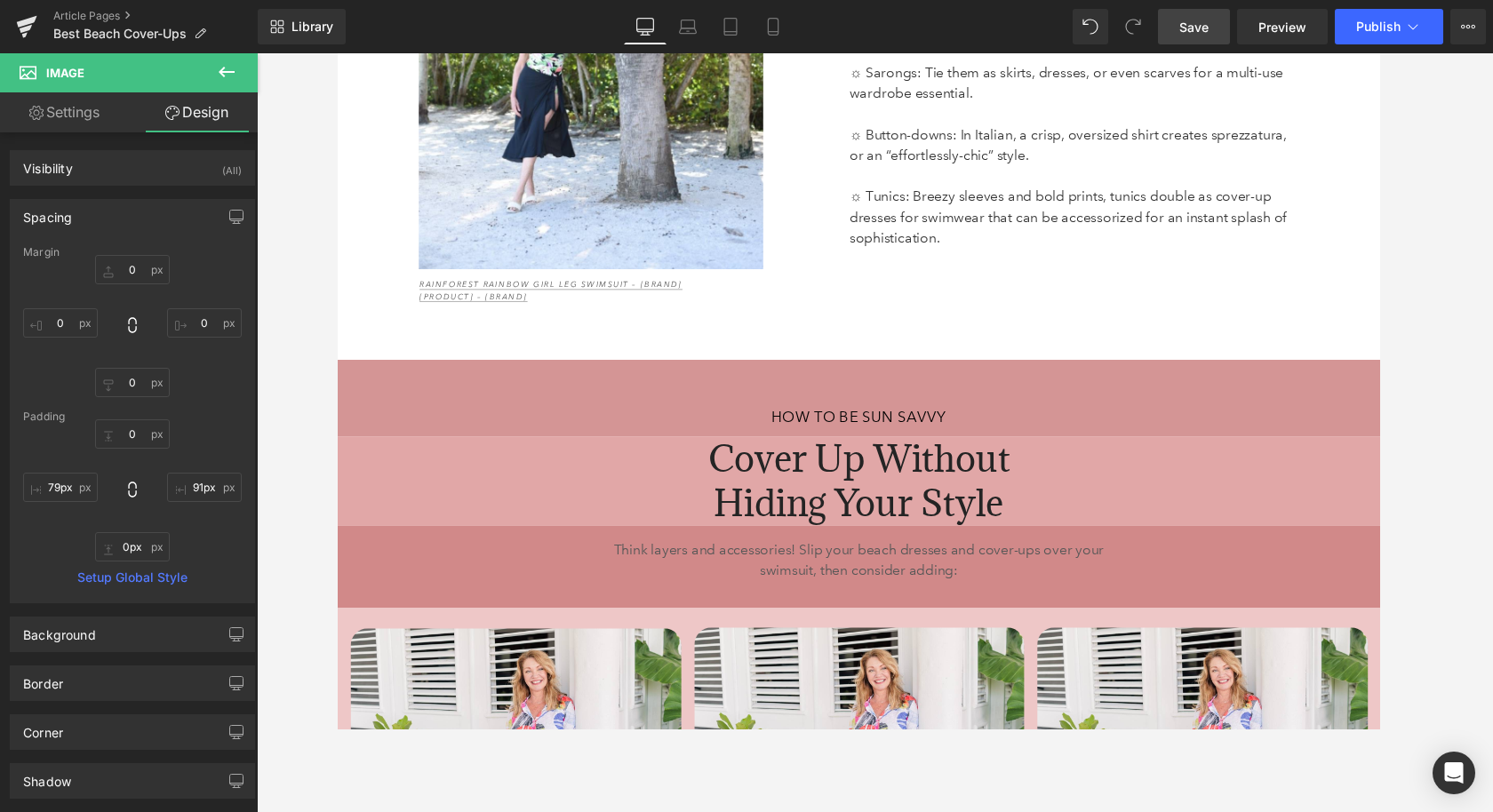 click on "Save" at bounding box center (1194, 27) 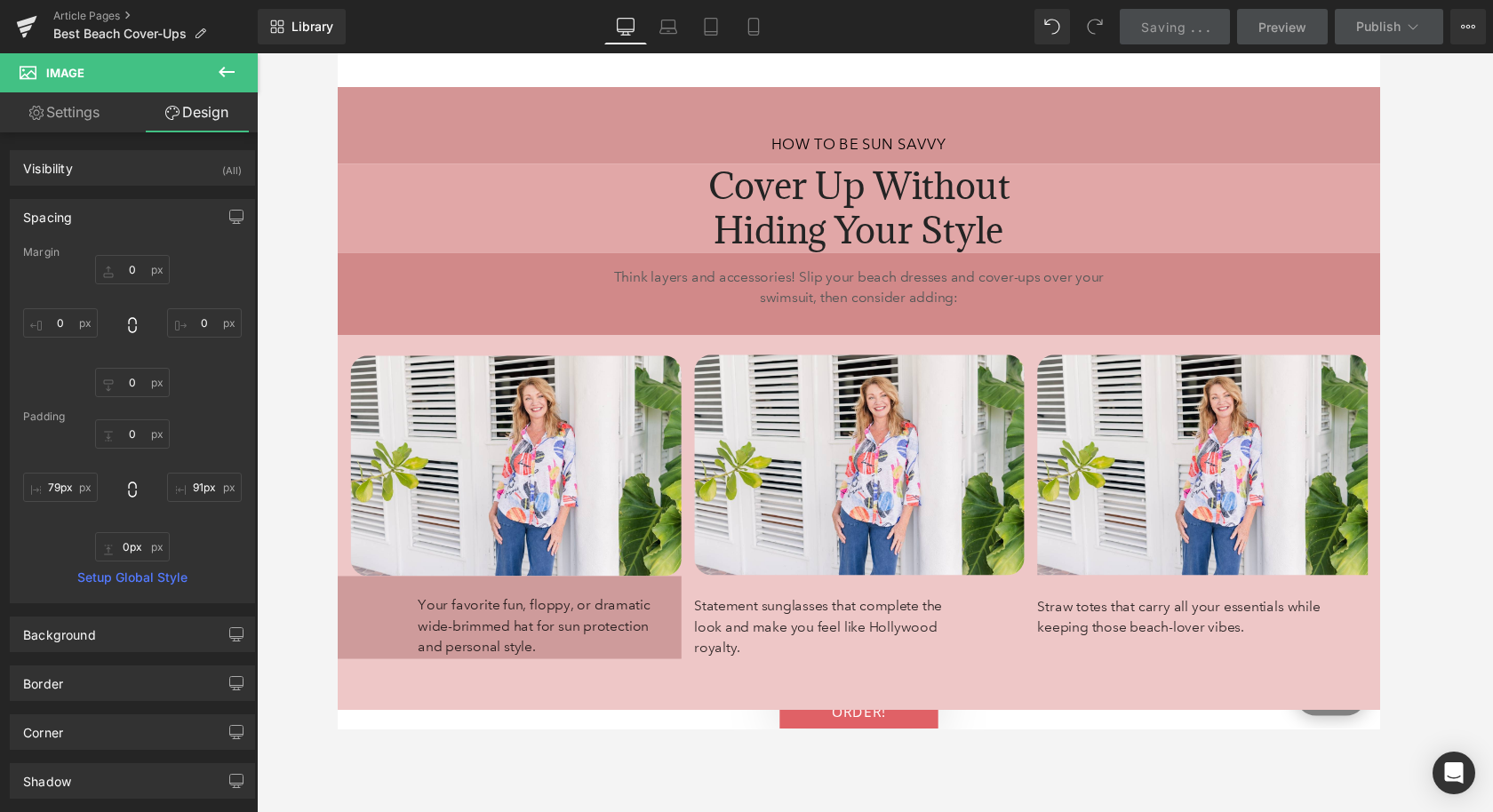 scroll, scrollTop: 6309, scrollLeft: 0, axis: vertical 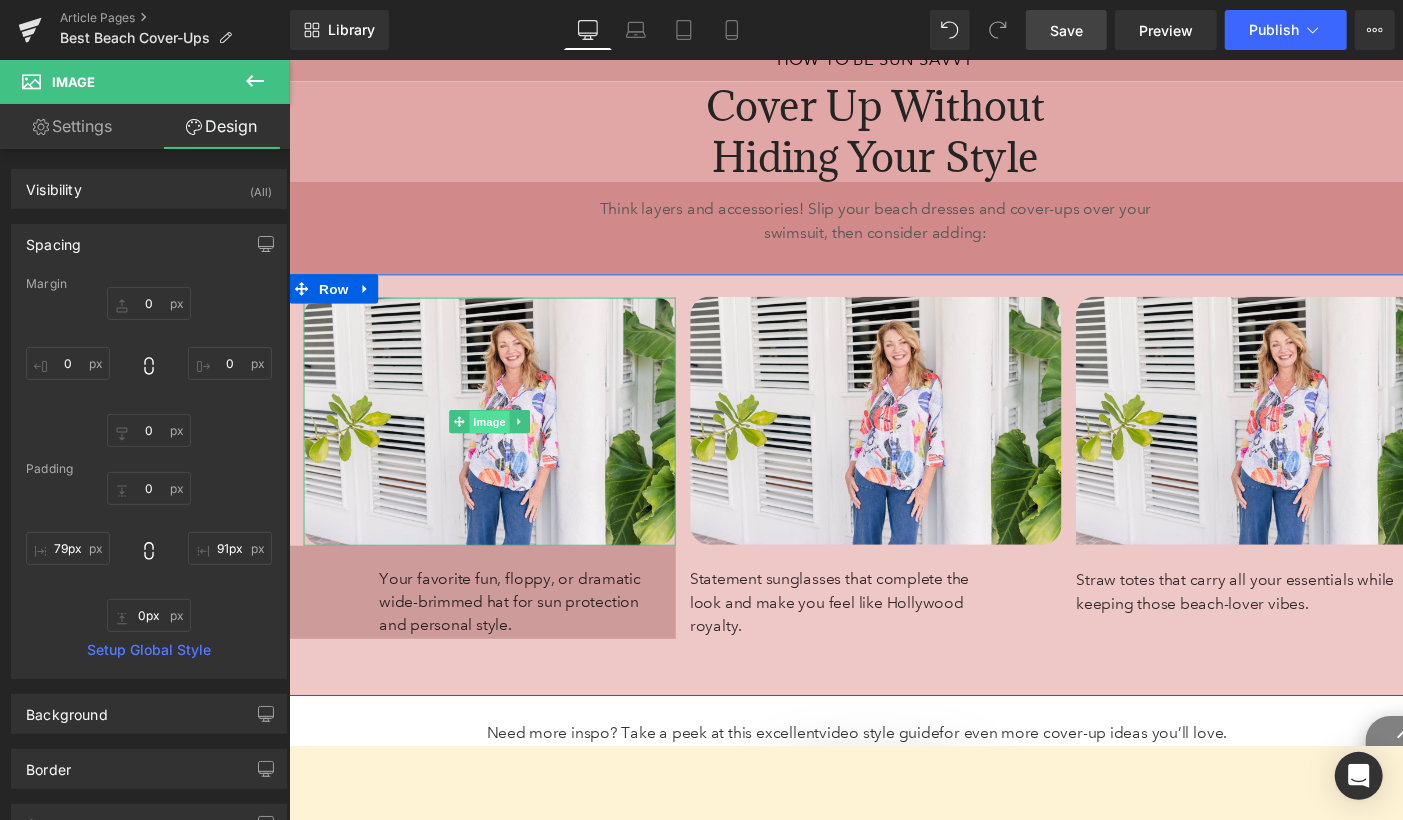 click on "Image" at bounding box center (495, 433) 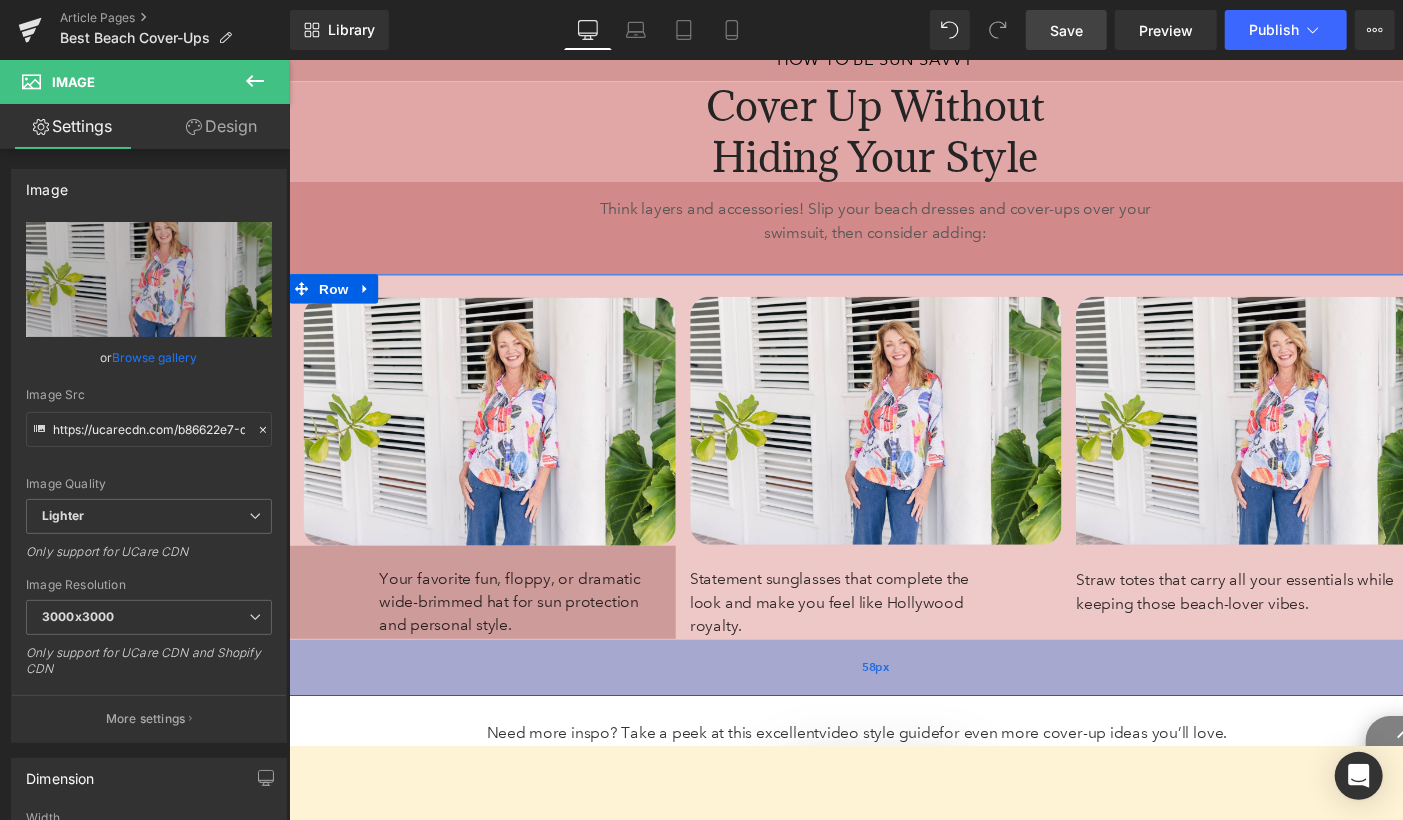click on "58px" at bounding box center (893, 686) 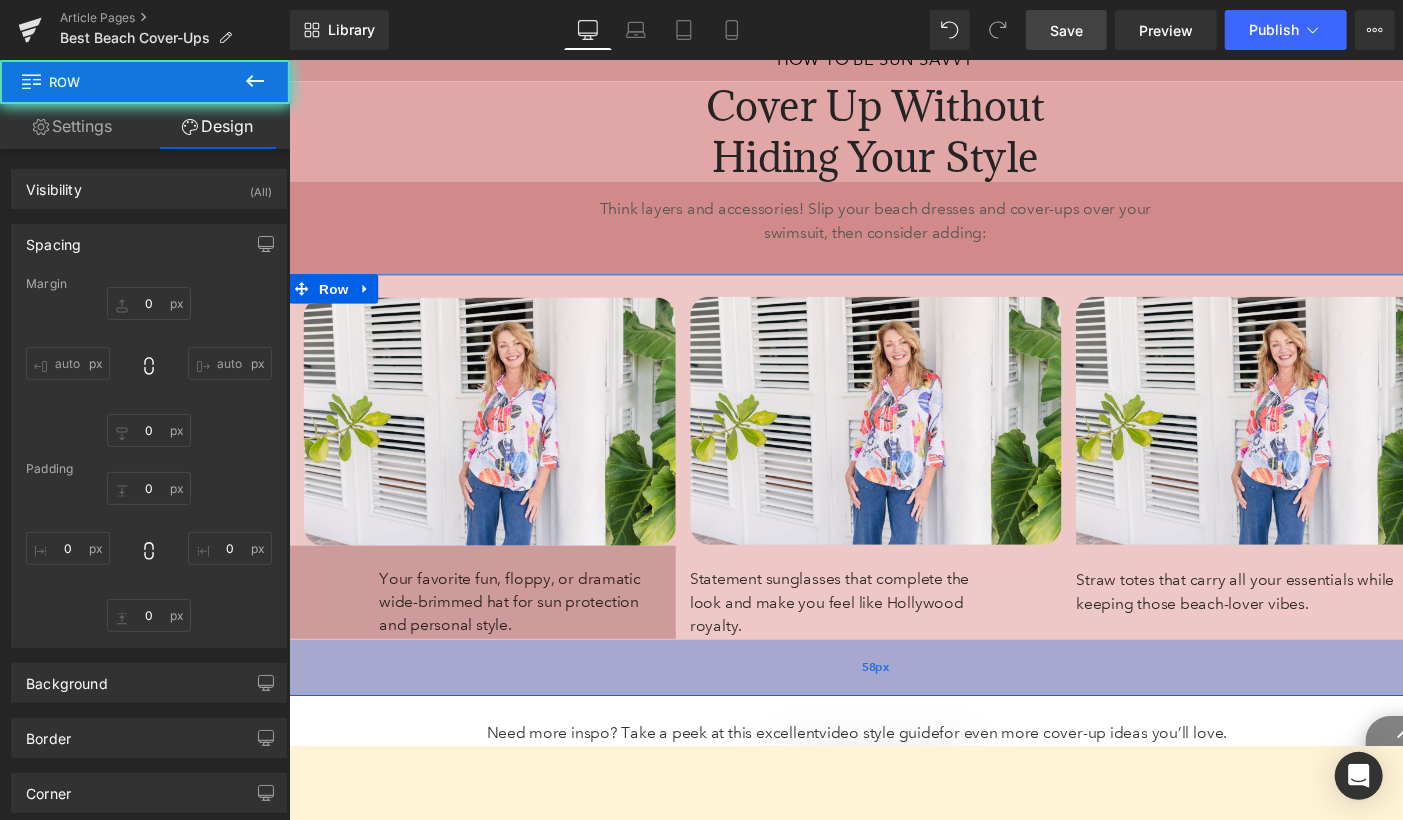 type on "0" 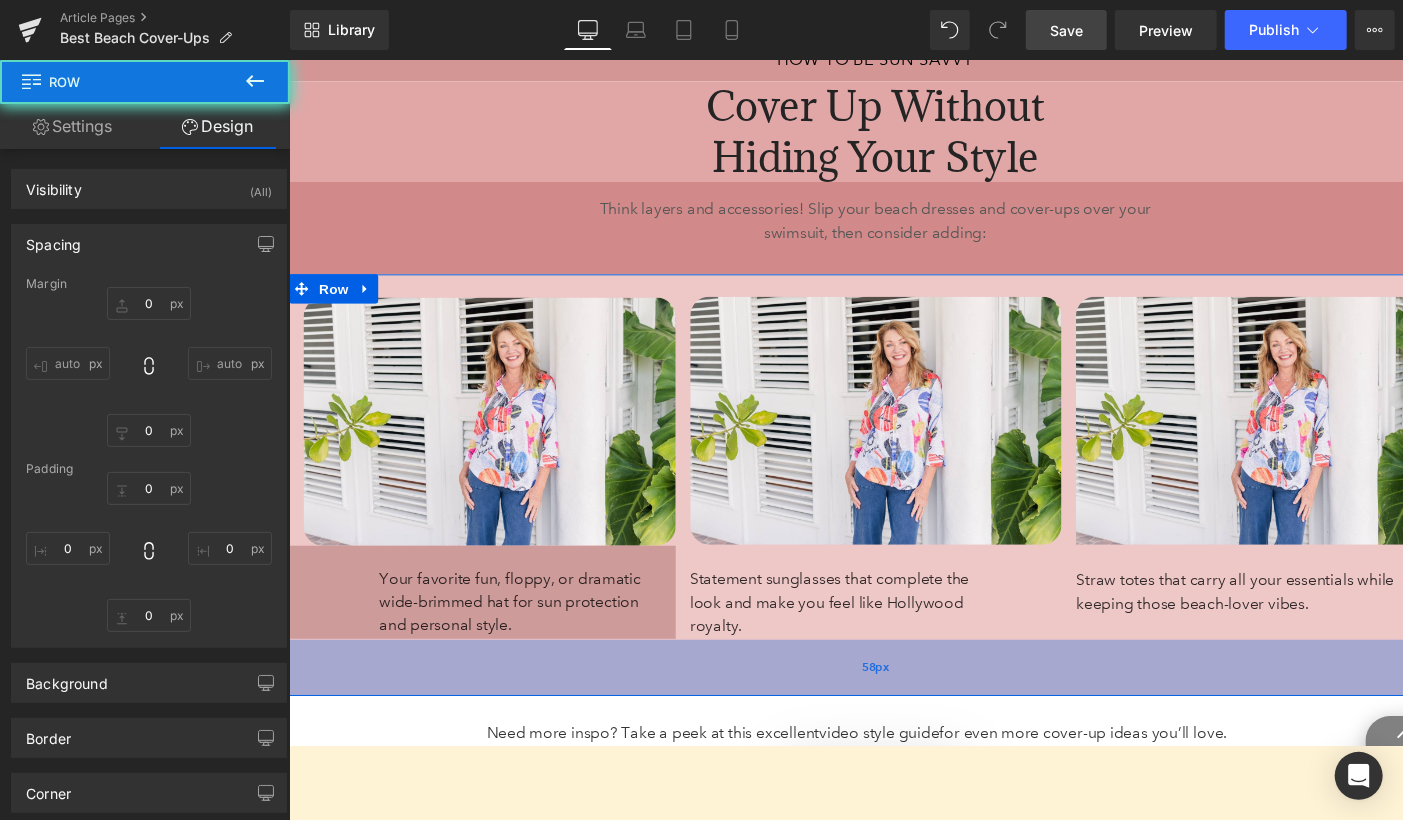type on "0" 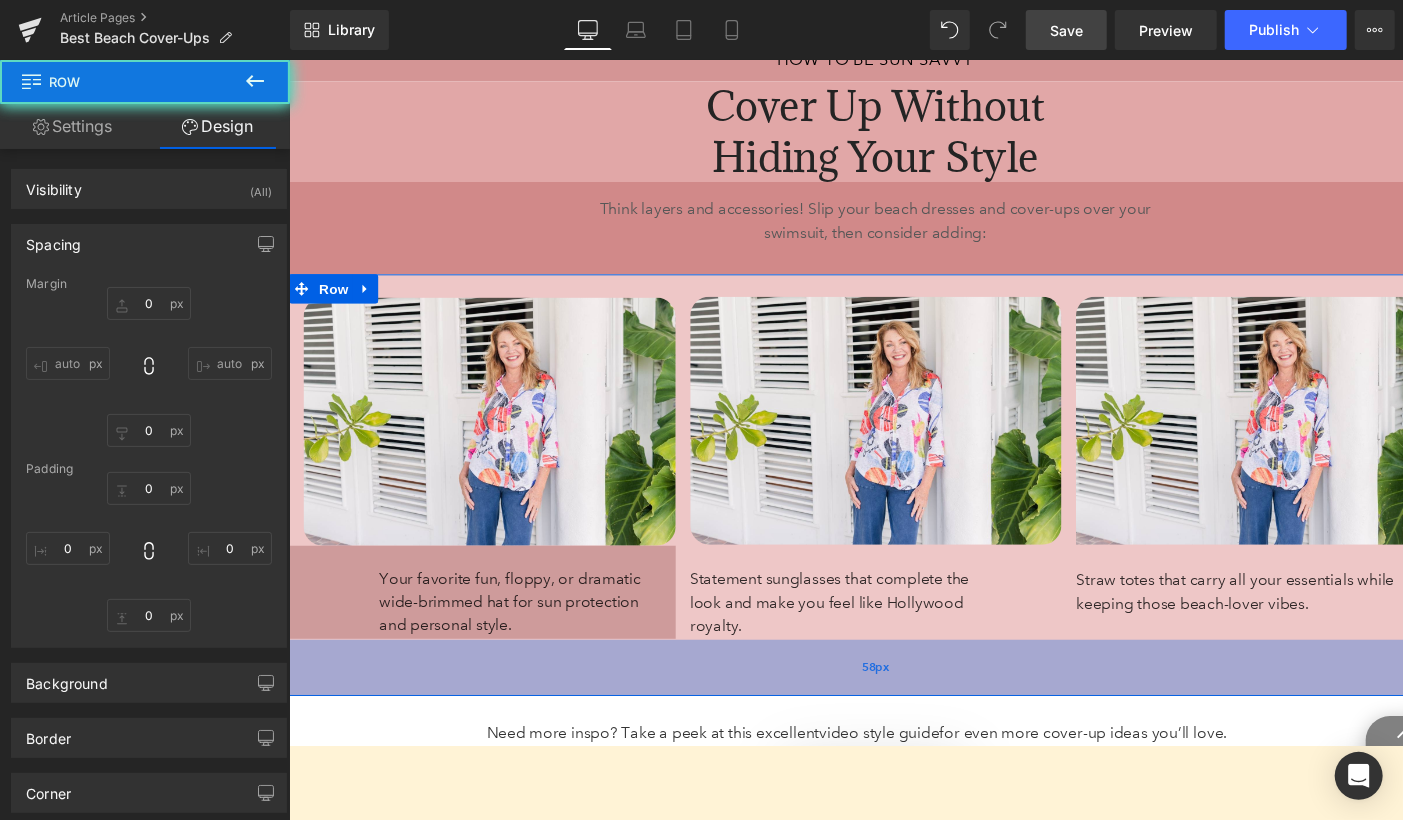 type on "14" 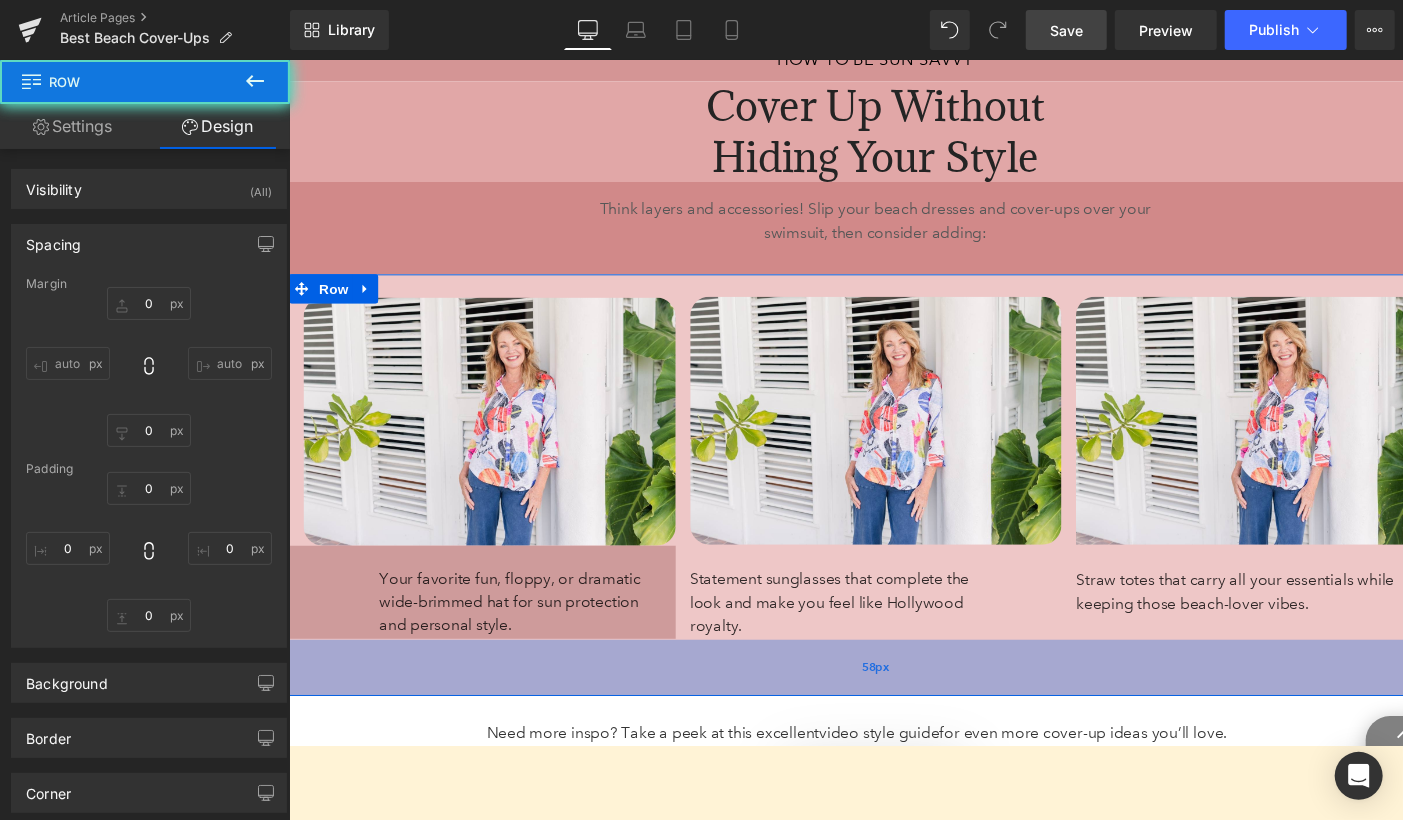 type on "58" 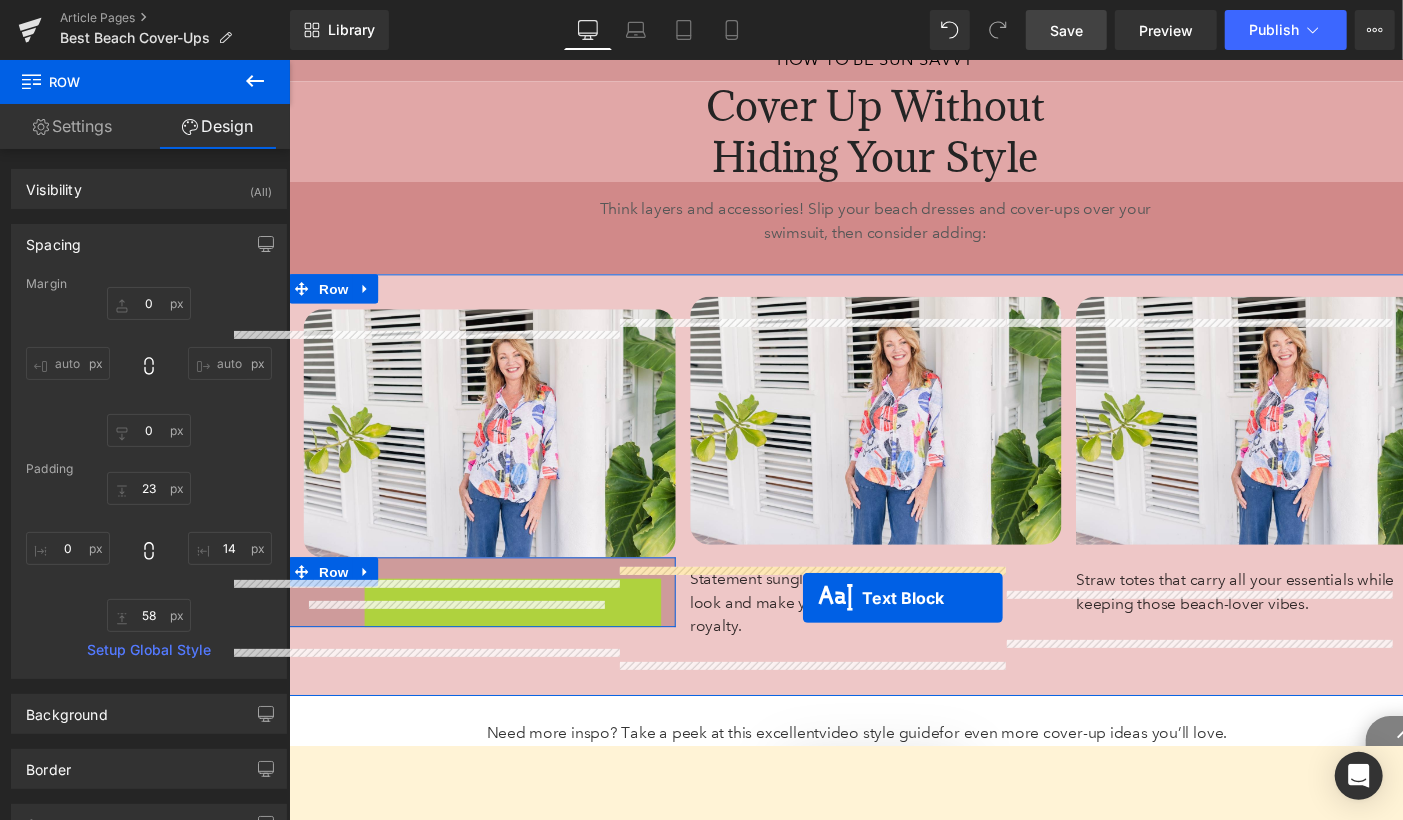 drag, startPoint x: 477, startPoint y: 646, endPoint x: 818, endPoint y: 614, distance: 342.49817 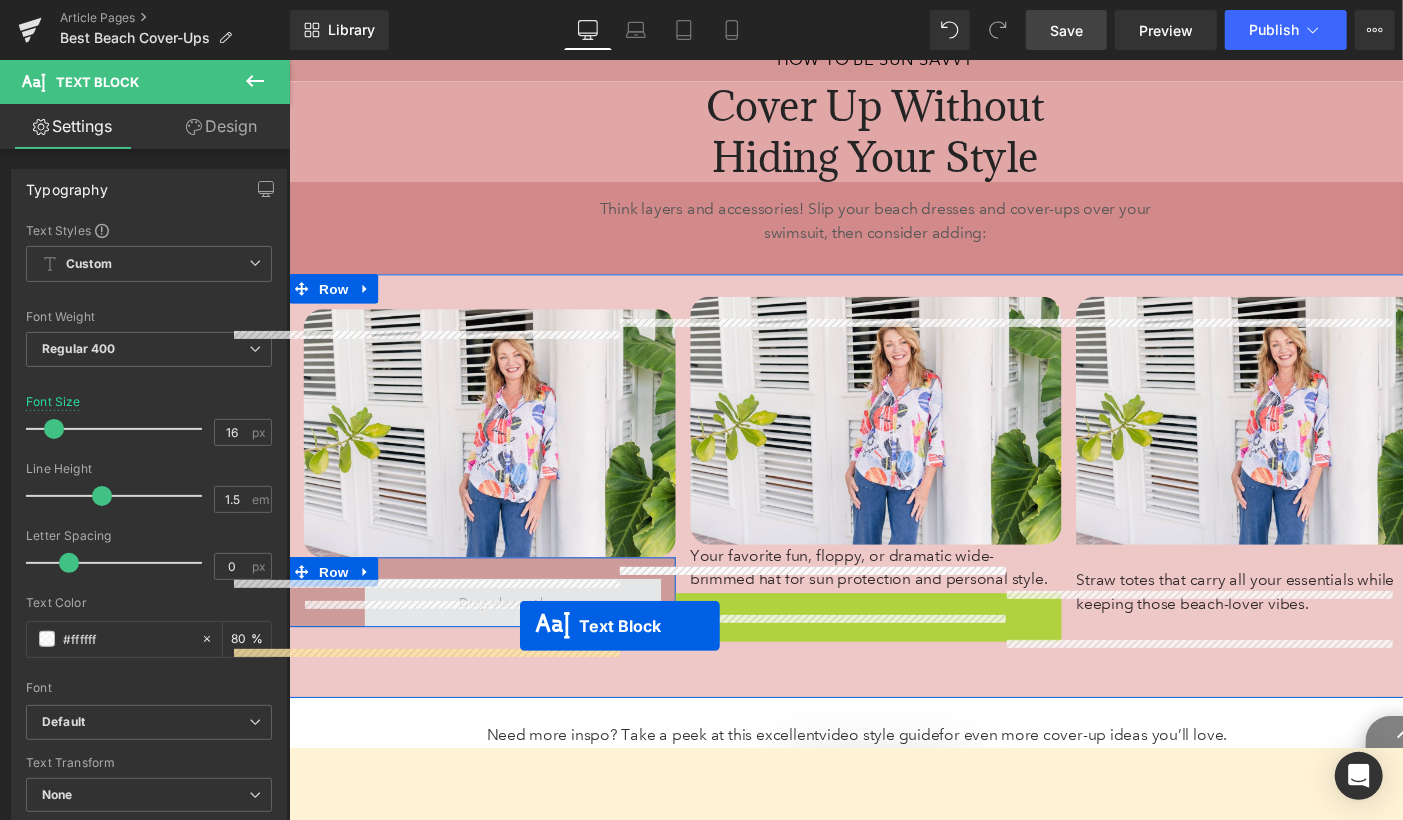 drag, startPoint x: 876, startPoint y: 696, endPoint x: 526, endPoint y: 642, distance: 354.1412 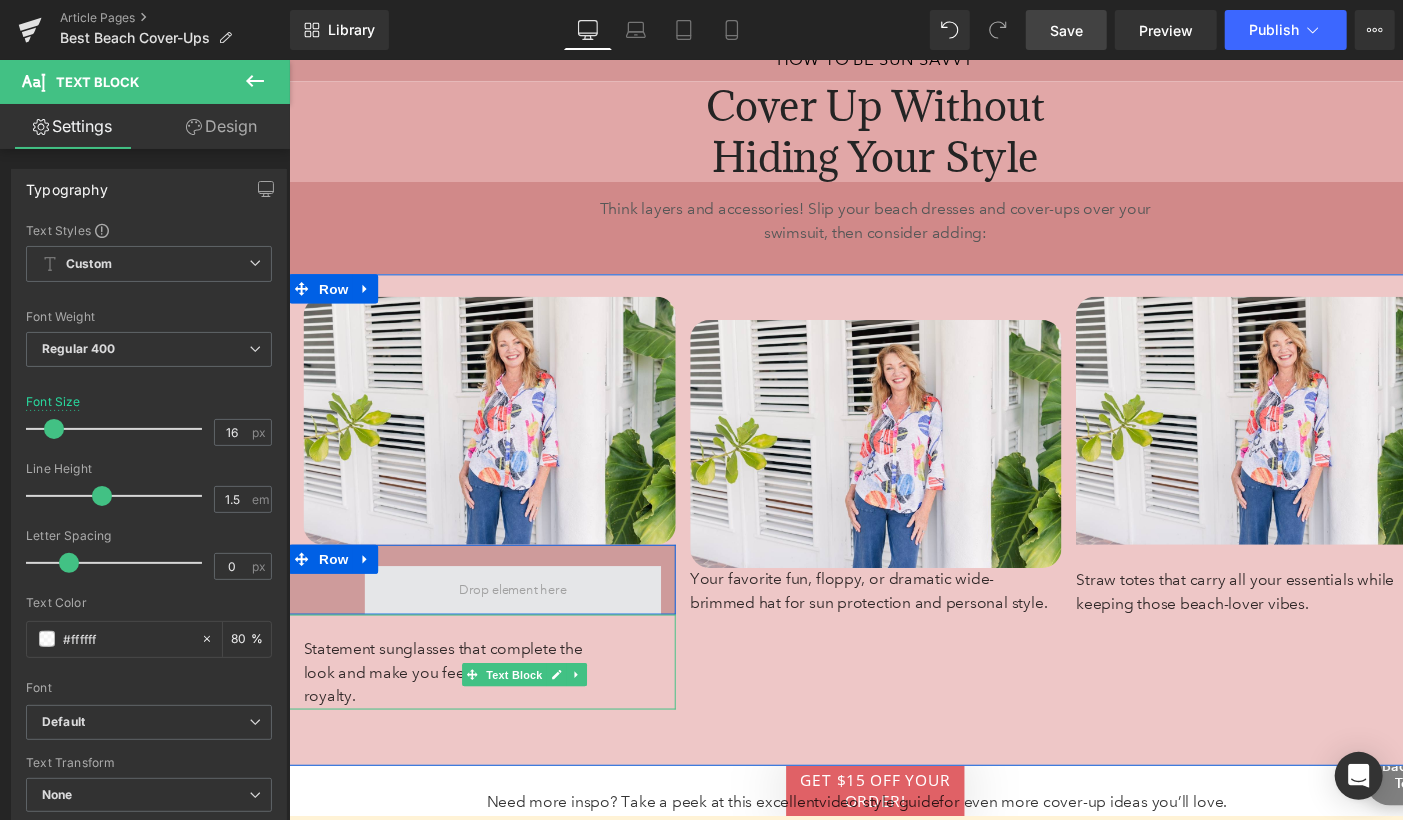 click at bounding box center [518, 606] 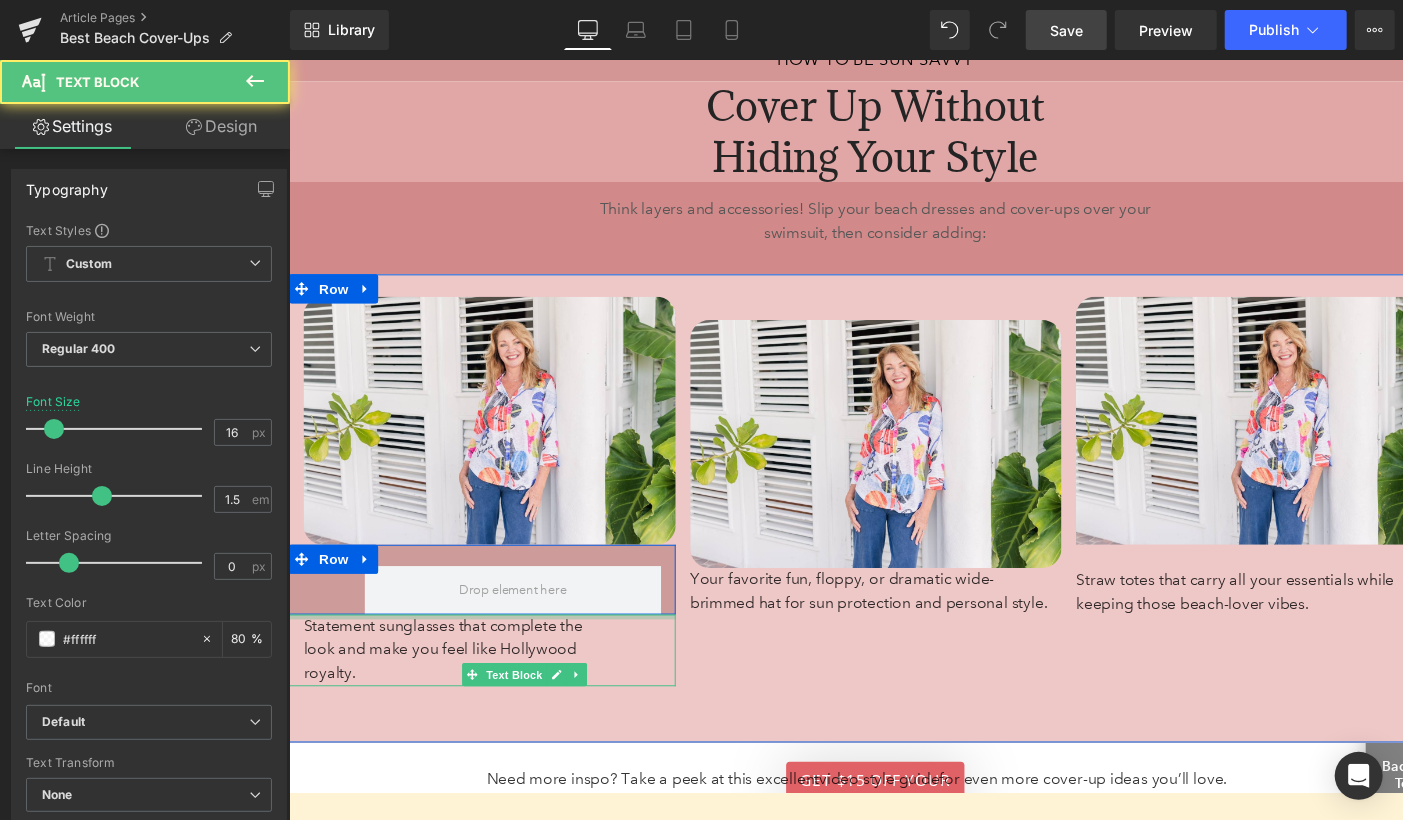 drag, startPoint x: 518, startPoint y: 655, endPoint x: 519, endPoint y: 598, distance: 57.00877 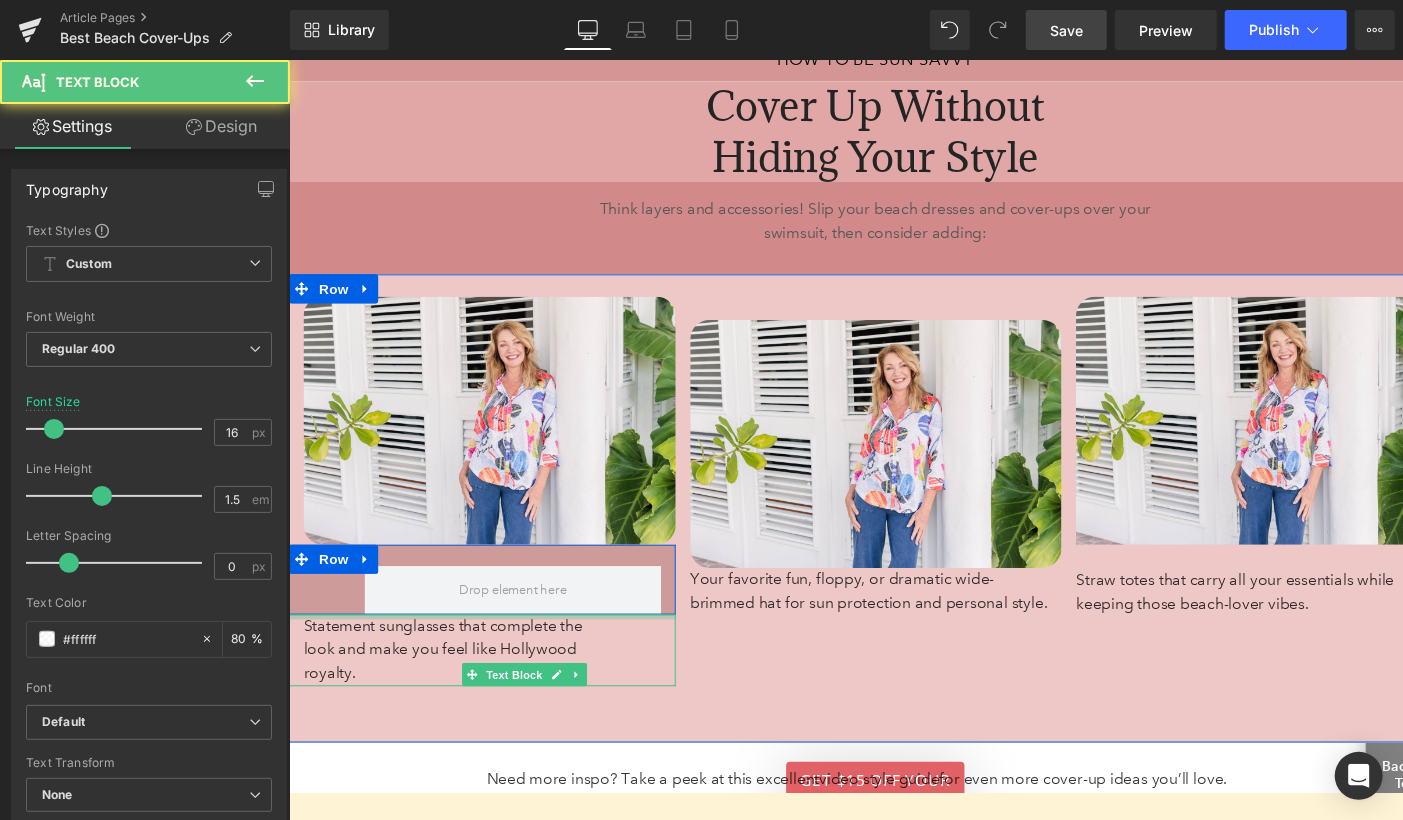 click on "Image         Row       63px   Statement sunglasses that complete the look and make you feel like Hollywood royalty. Text Block" at bounding box center [487, 504] 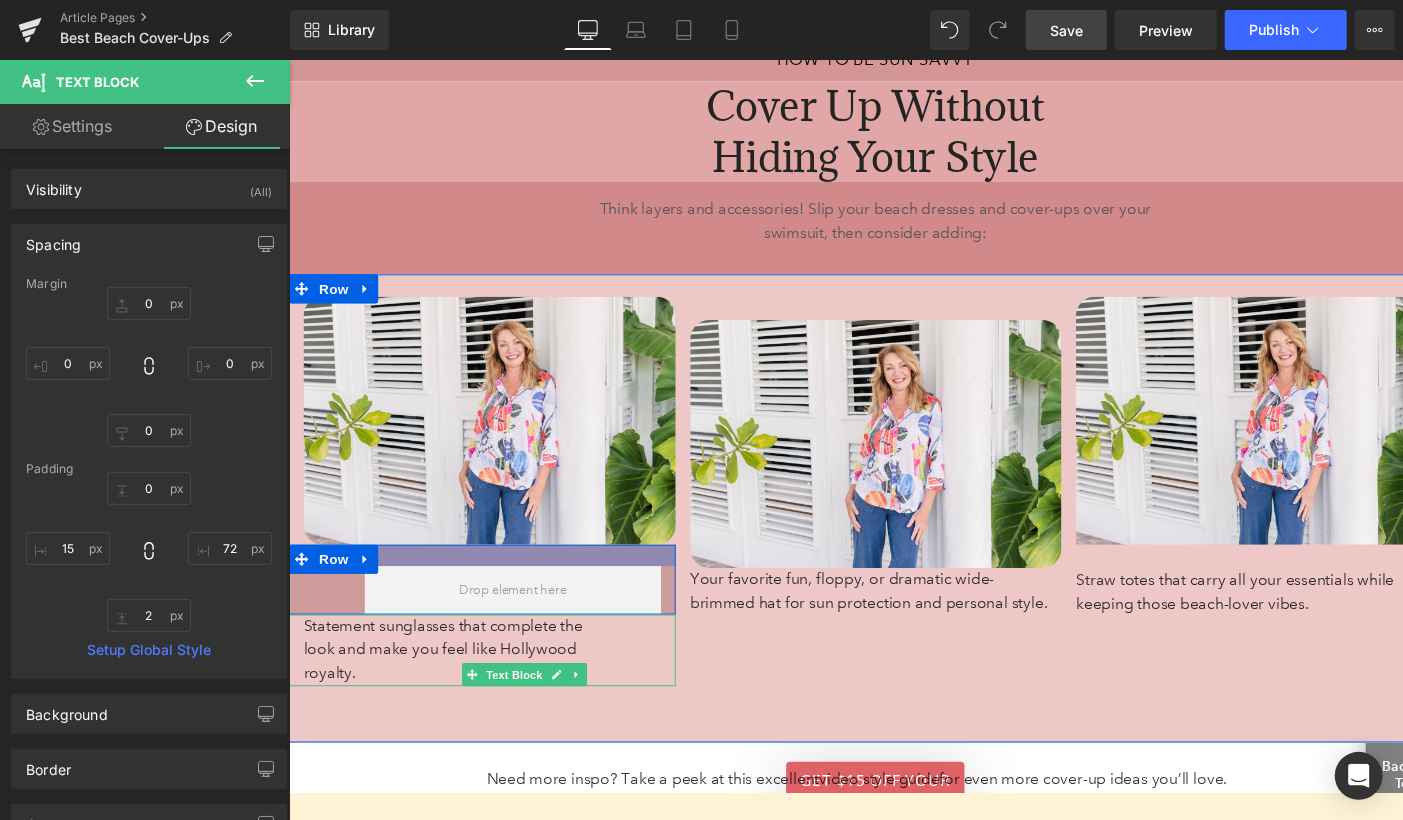 click at bounding box center [487, 570] 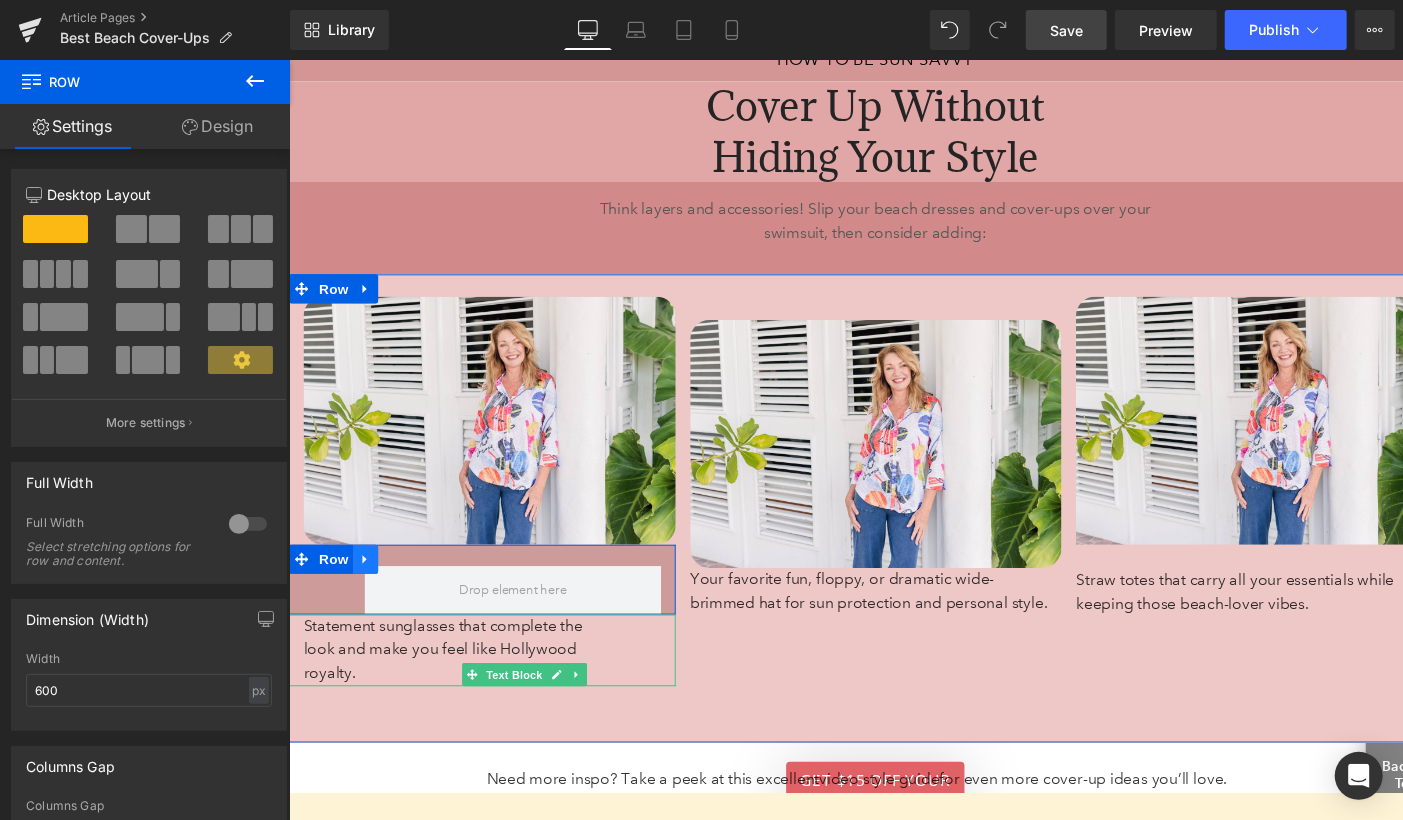 click 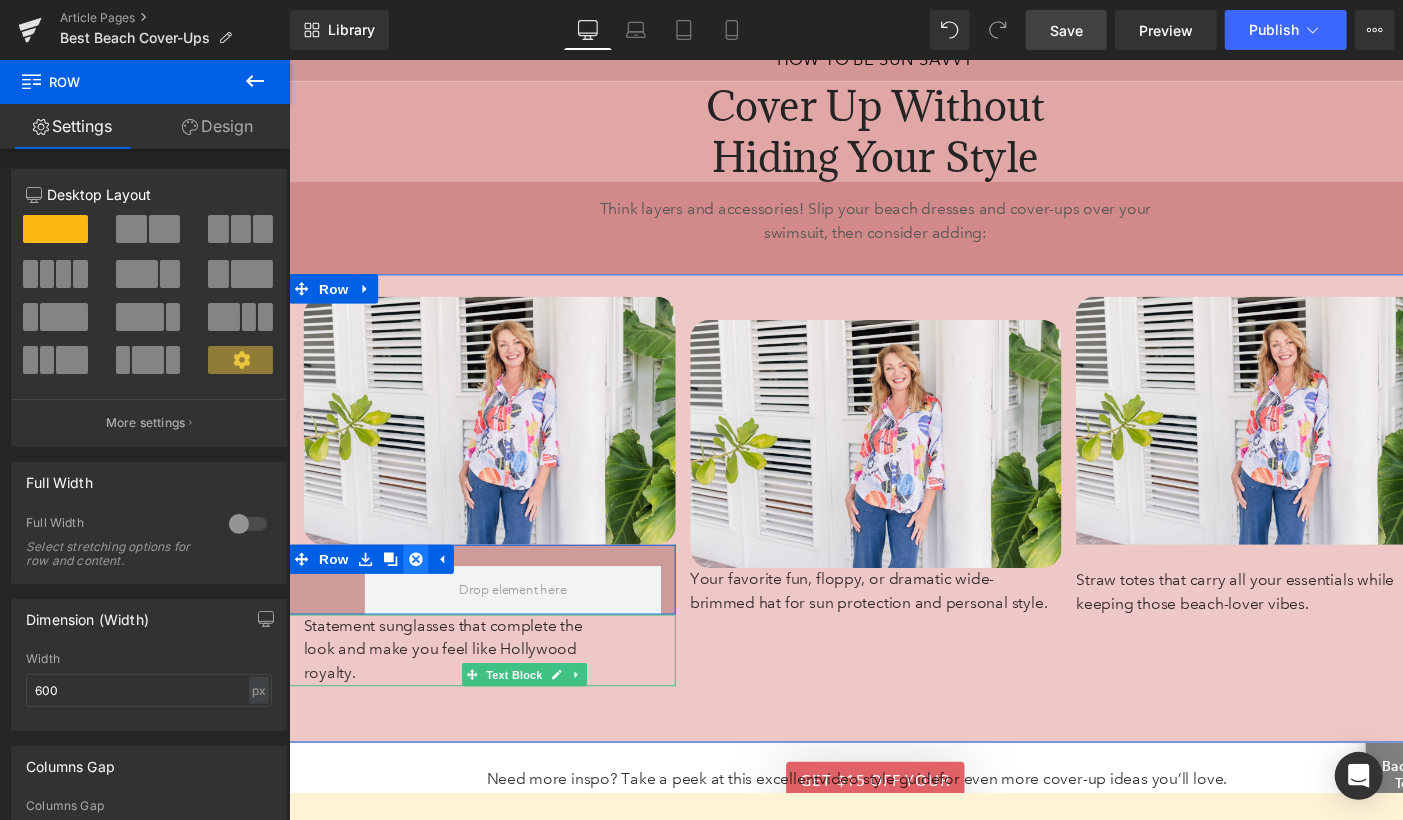 click 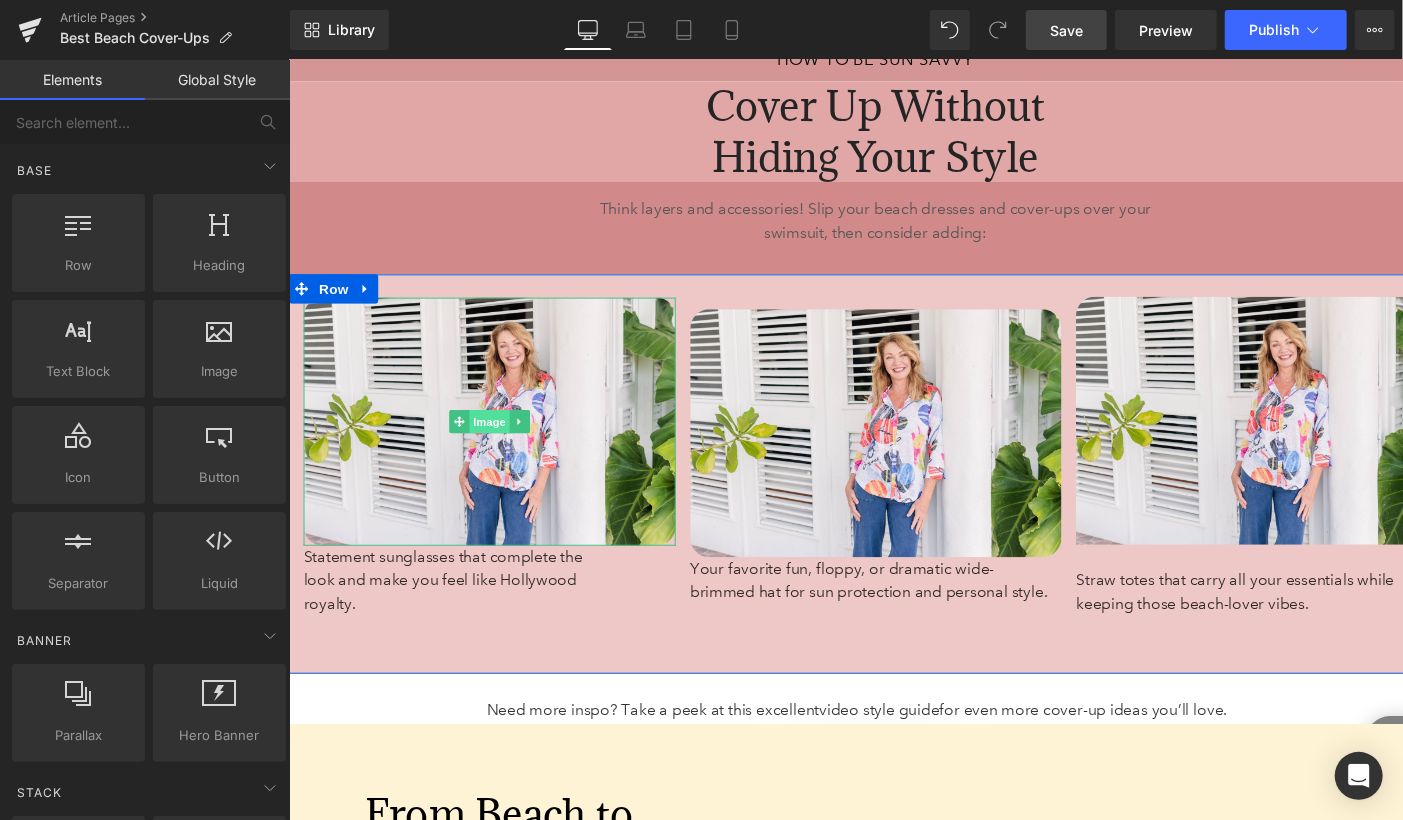 click on "Image" at bounding box center (495, 432) 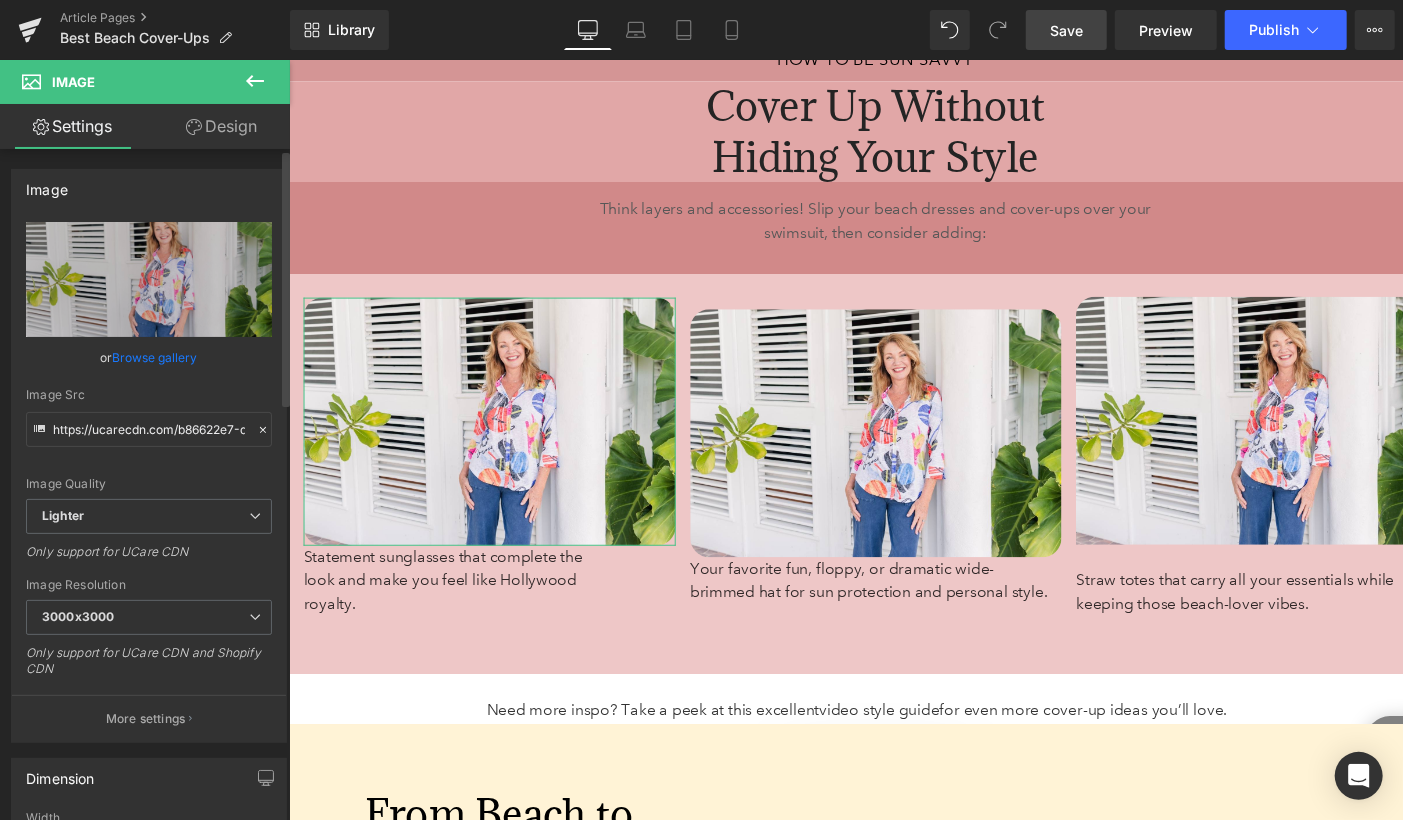 click on "Browse gallery" at bounding box center (155, 357) 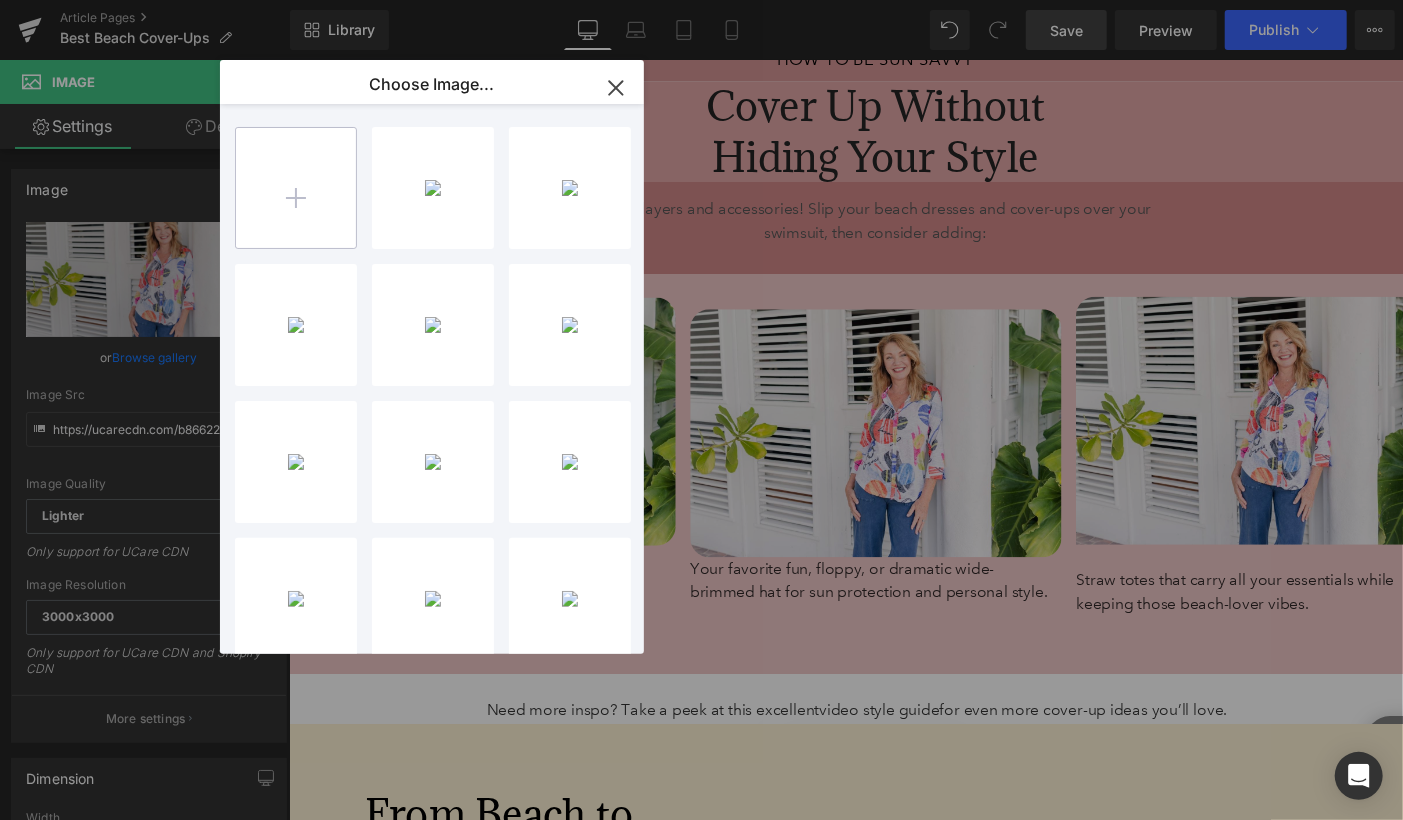 click at bounding box center (296, 188) 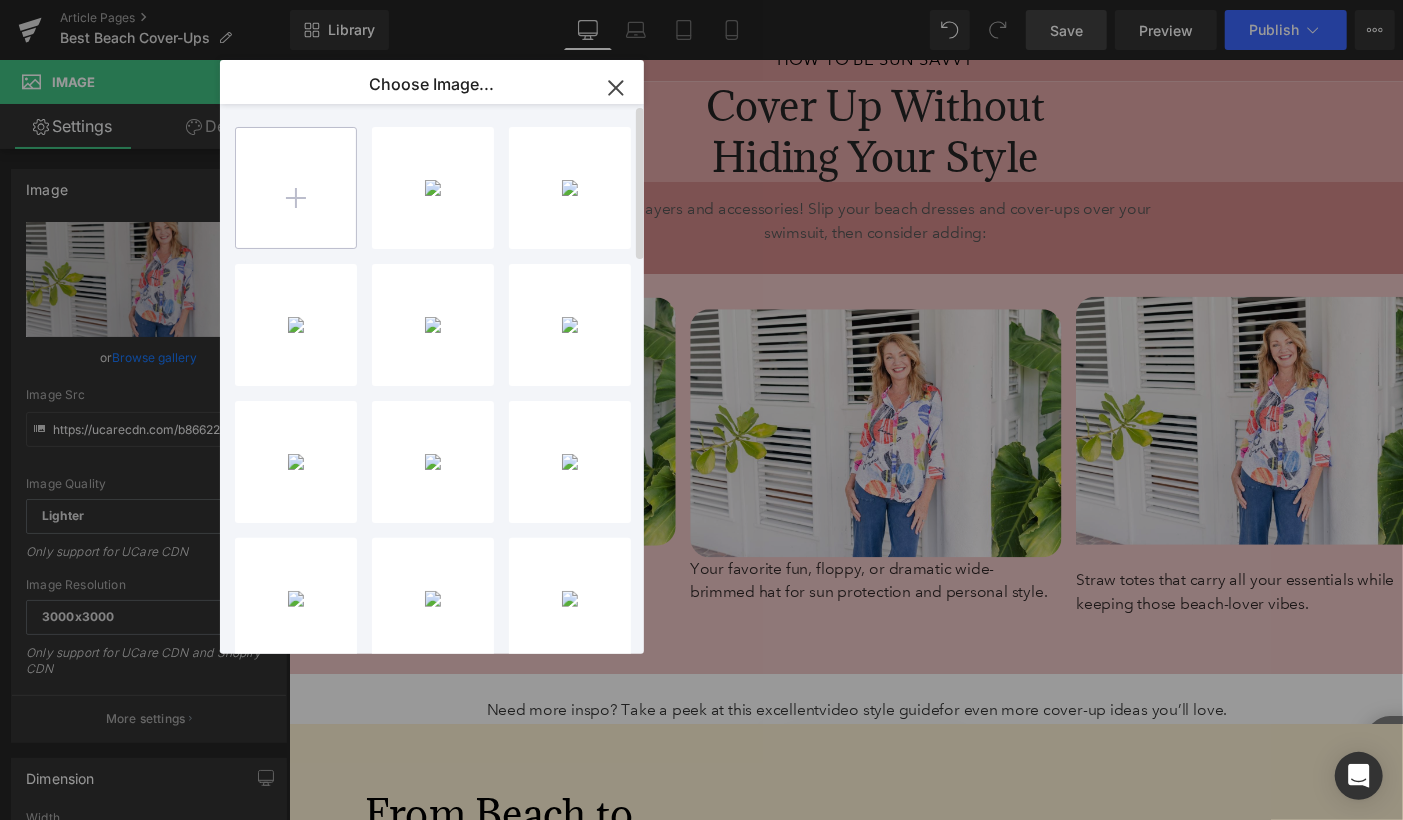 type on "C:\fakepath\Mask group.png" 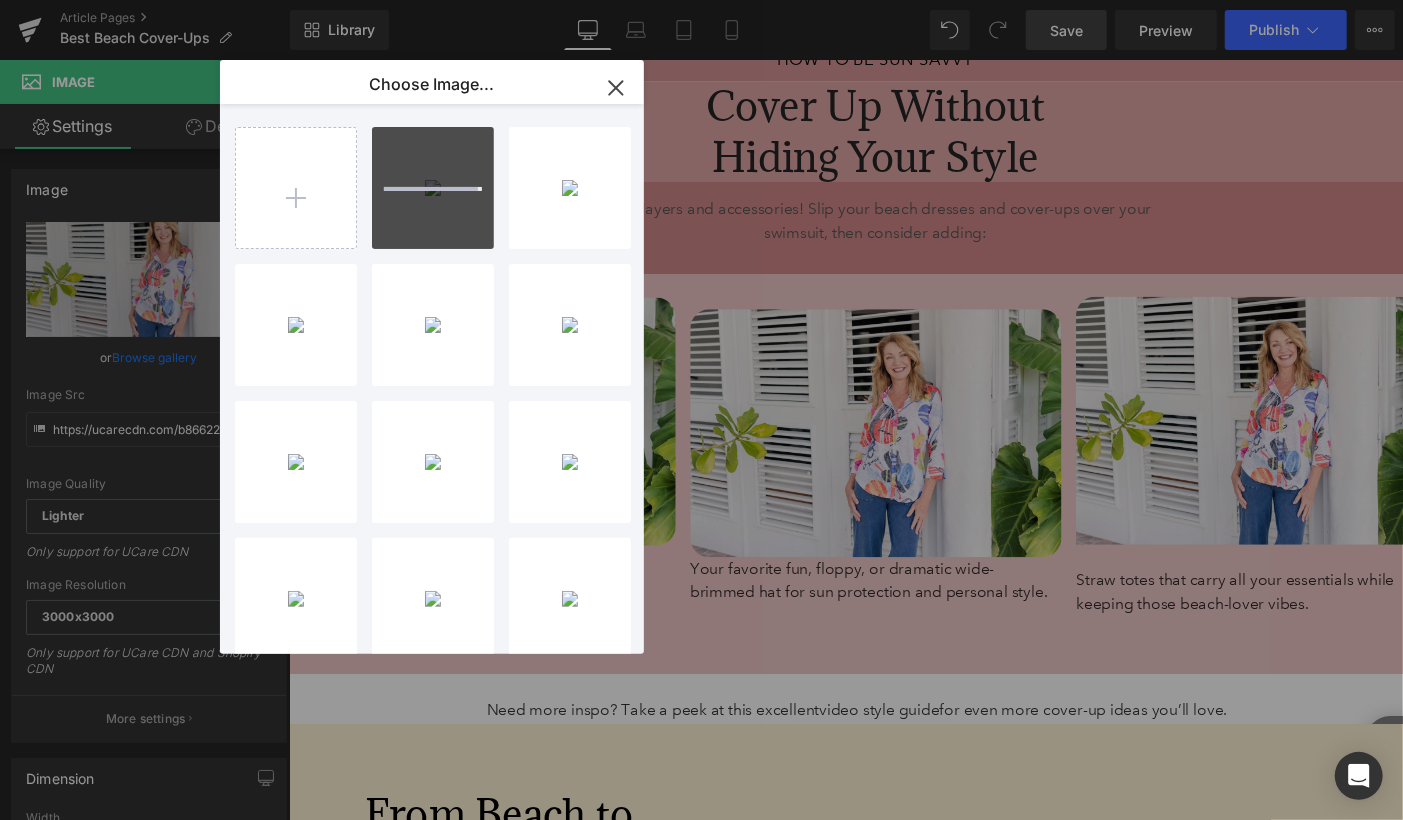 type 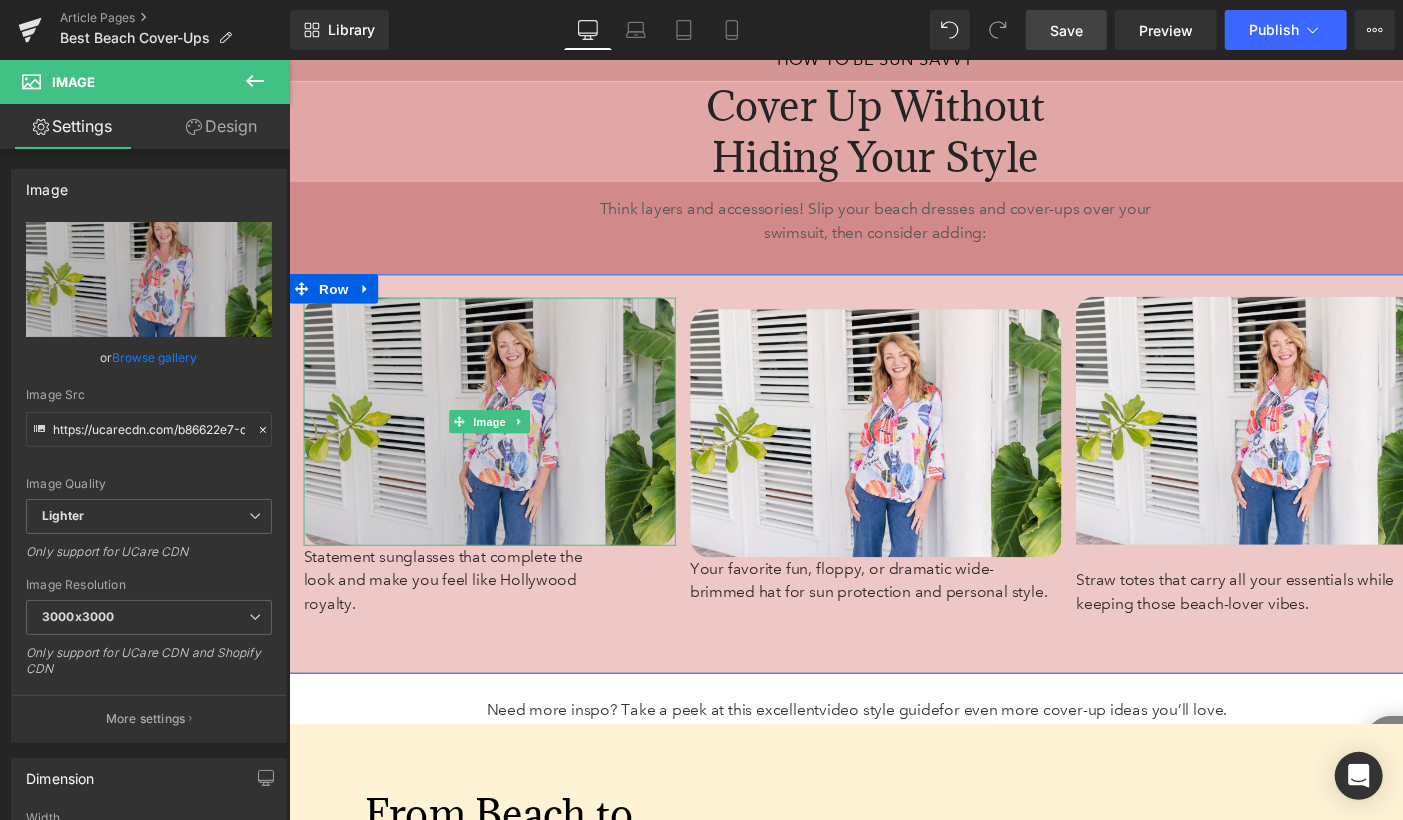 click at bounding box center [495, 432] 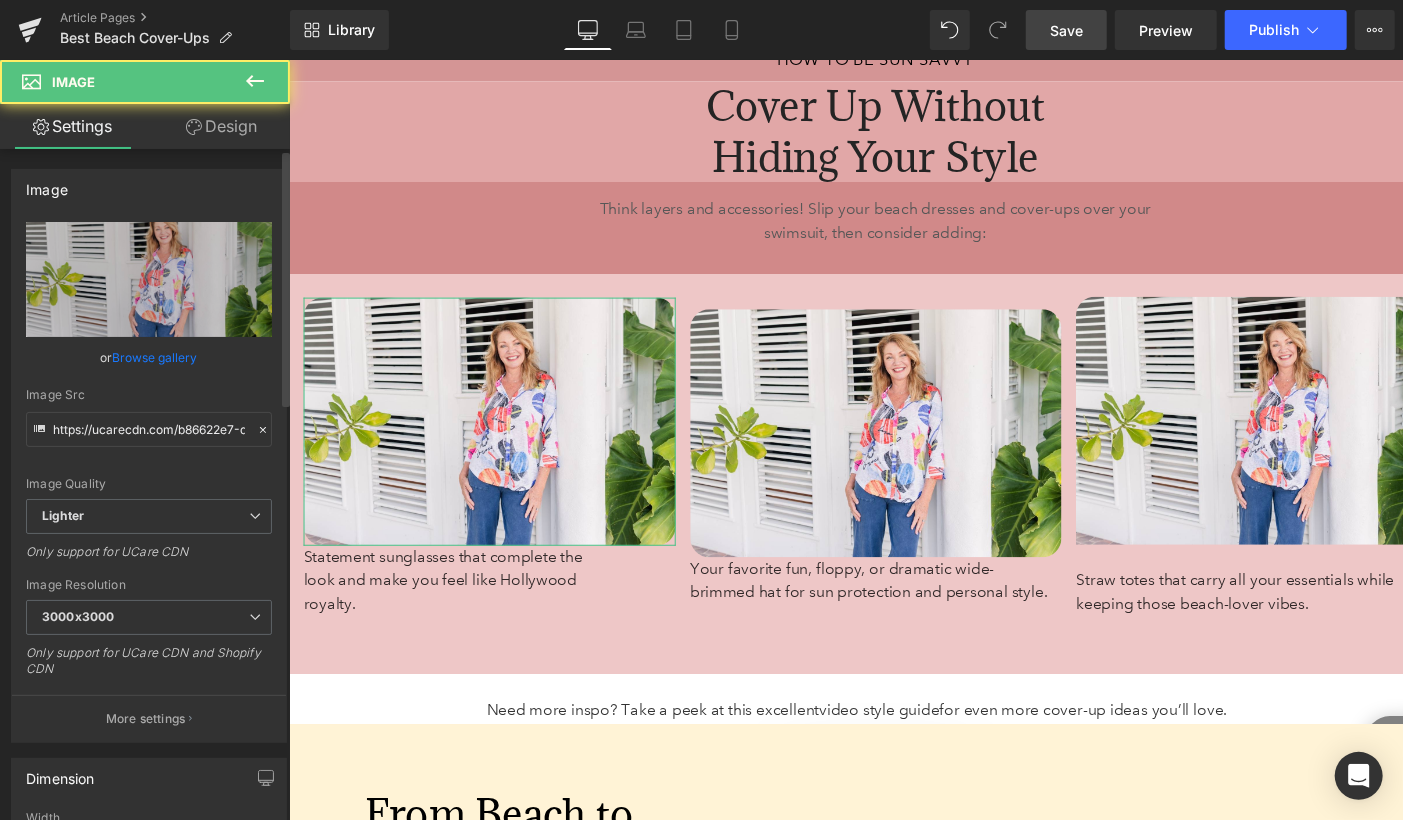 click on "Browse gallery" at bounding box center [155, 357] 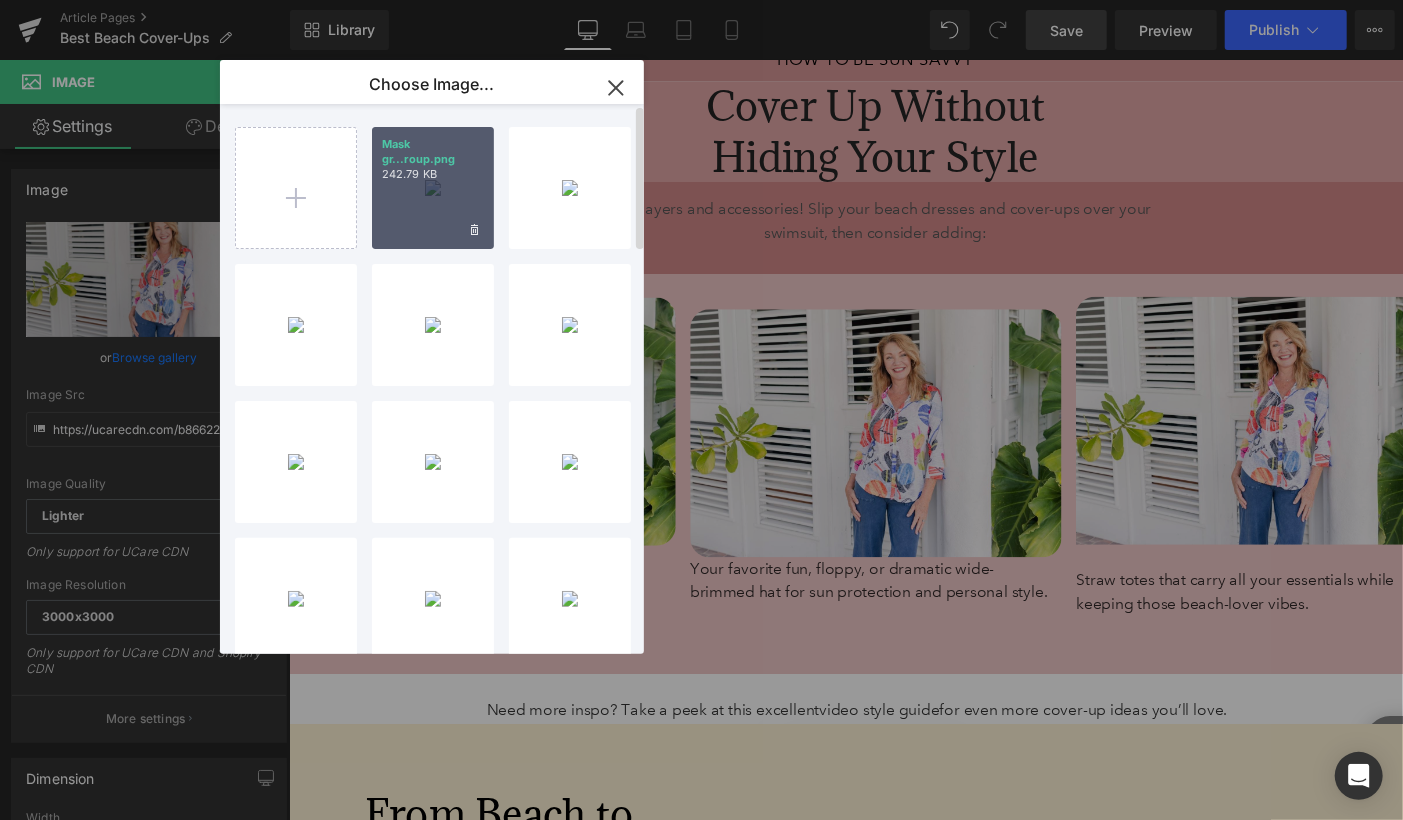 click on "Mask gr...roup.png 242.79 KB" at bounding box center (433, 188) 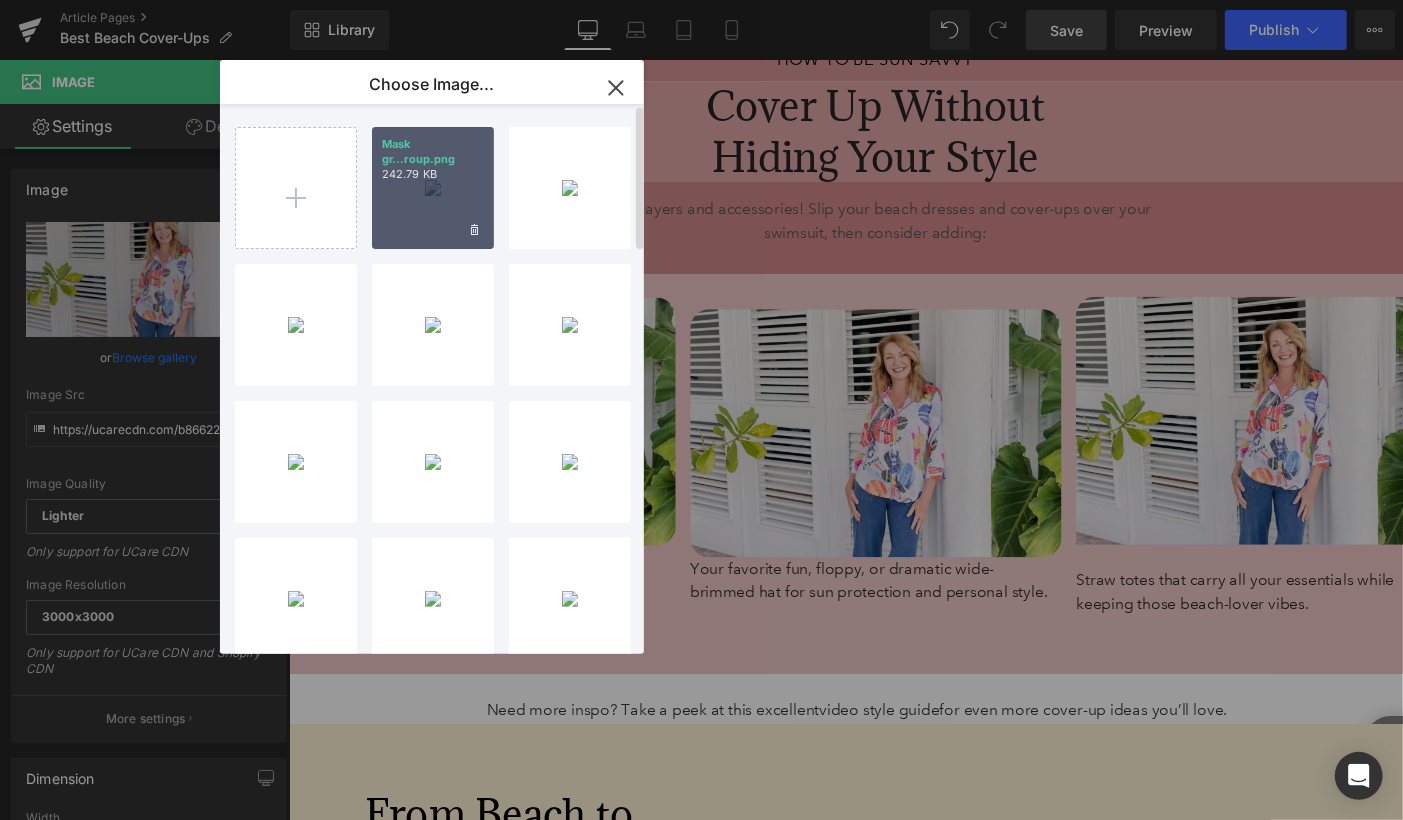 type on "https://ucarecdn.com/775f434b-2242-4870-839c-be799f3377c1/-/format/auto/-/preview/3000x3000/-/quality/lighter/Mask%20group.png" 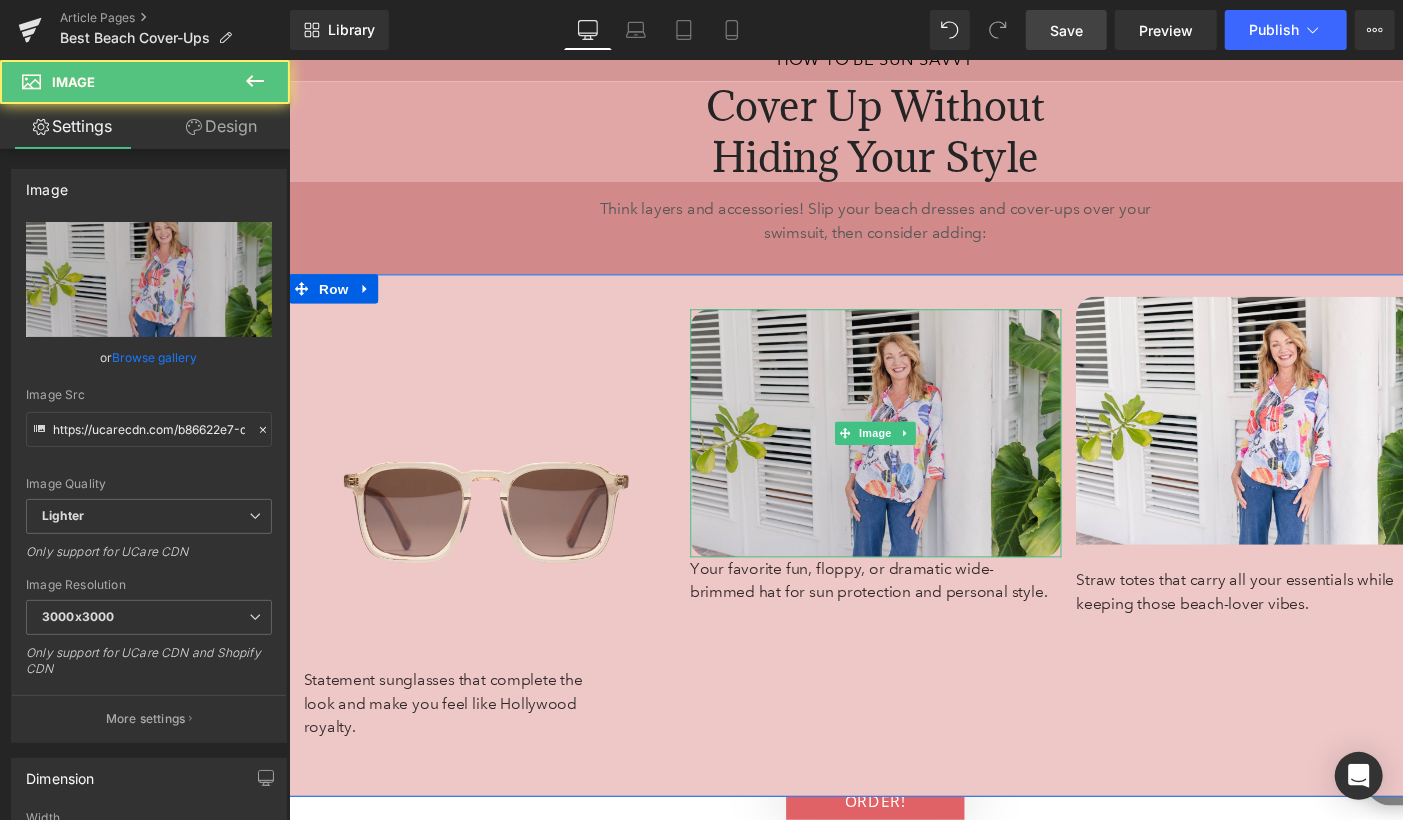 click at bounding box center (894, 444) 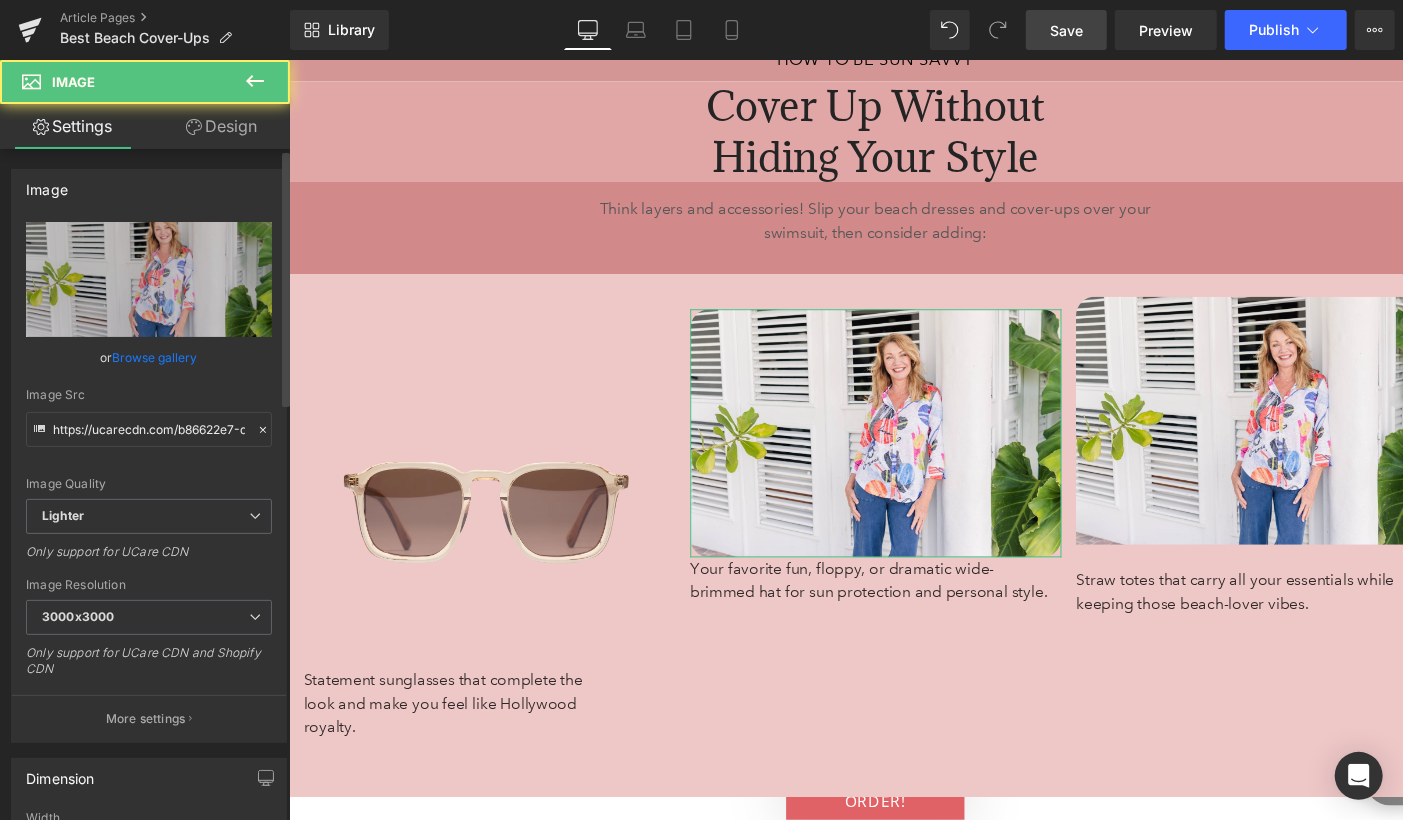 click on "Browse gallery" at bounding box center (155, 357) 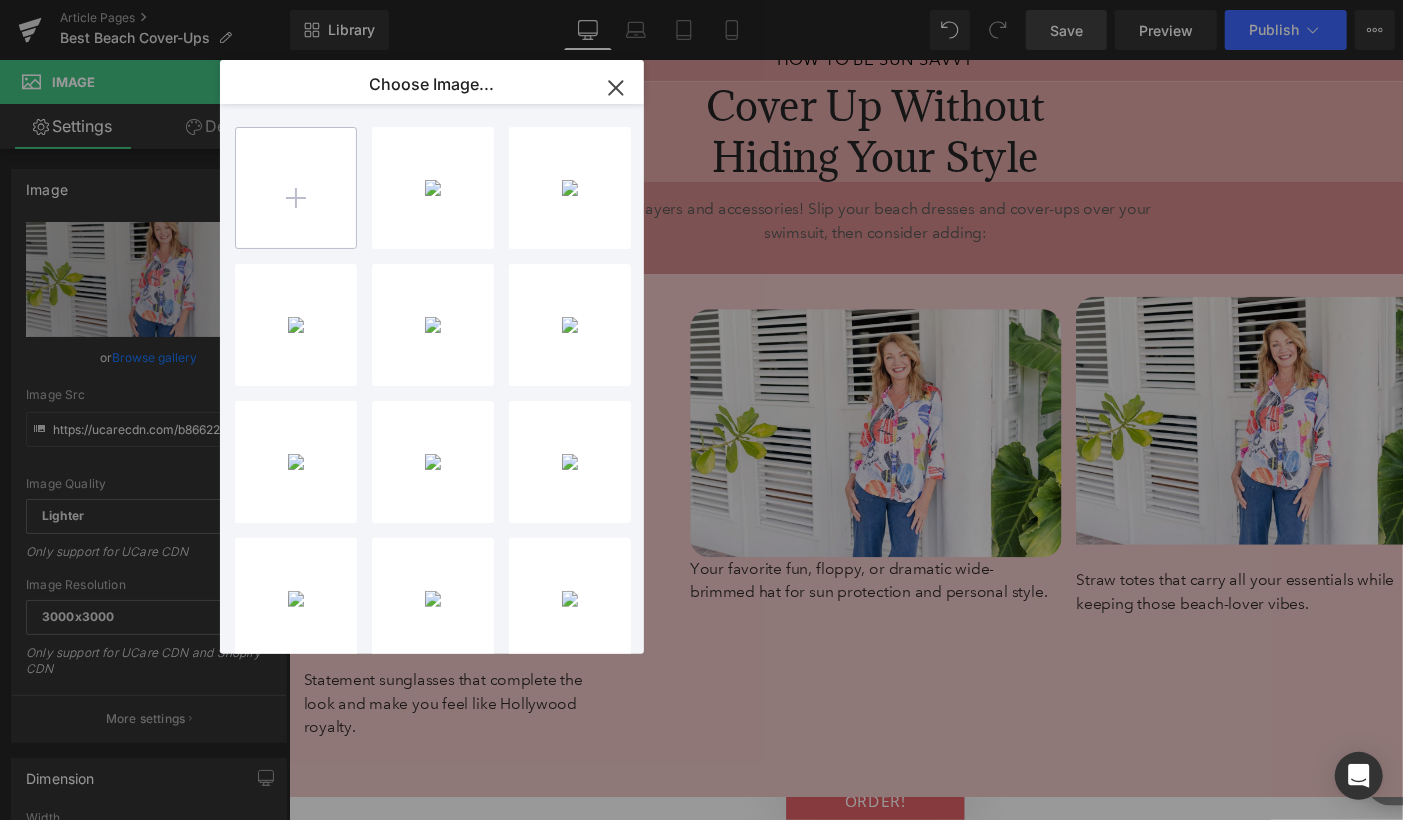 click at bounding box center (296, 188) 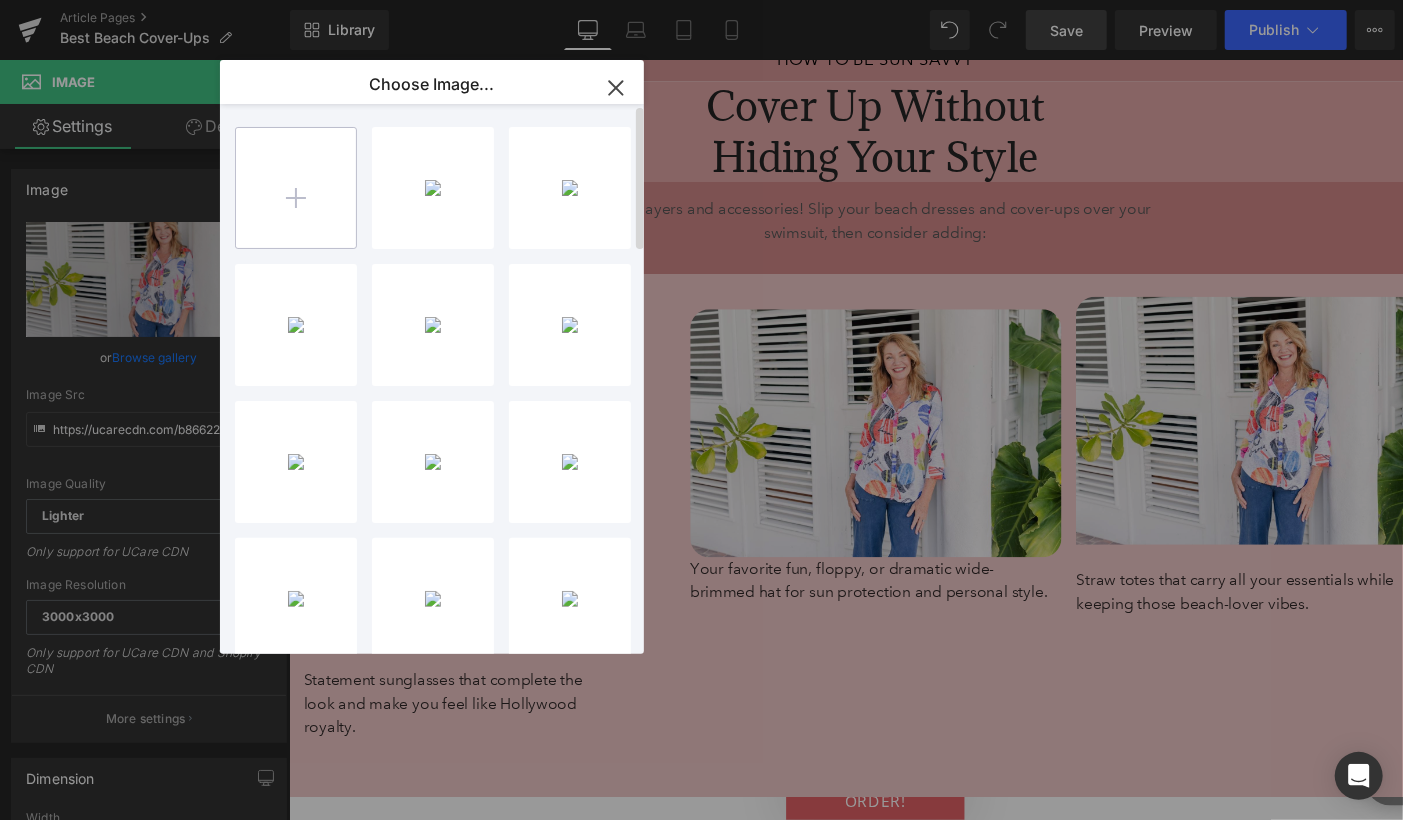 type on "C:\fakepath\Mask group-1.png" 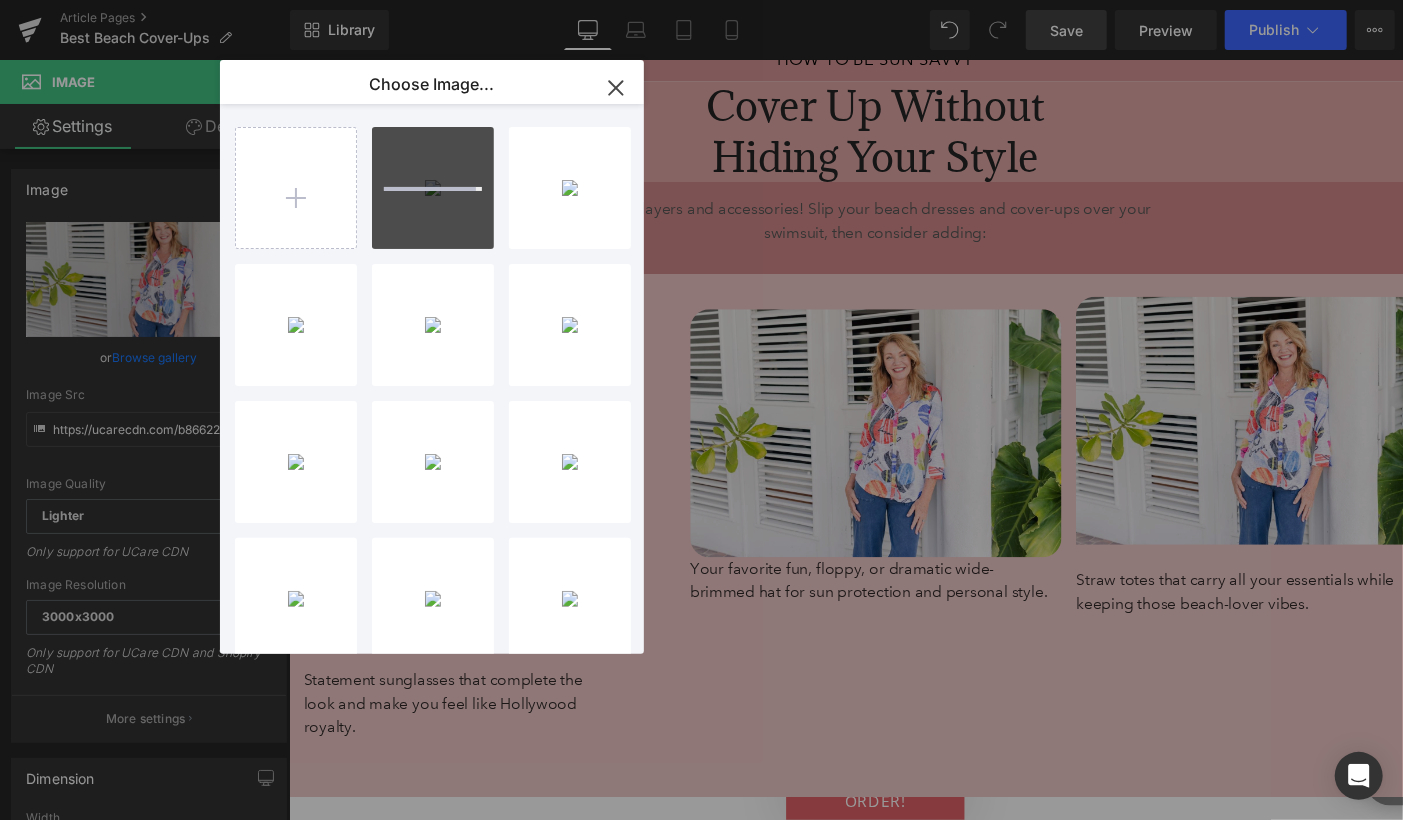 type 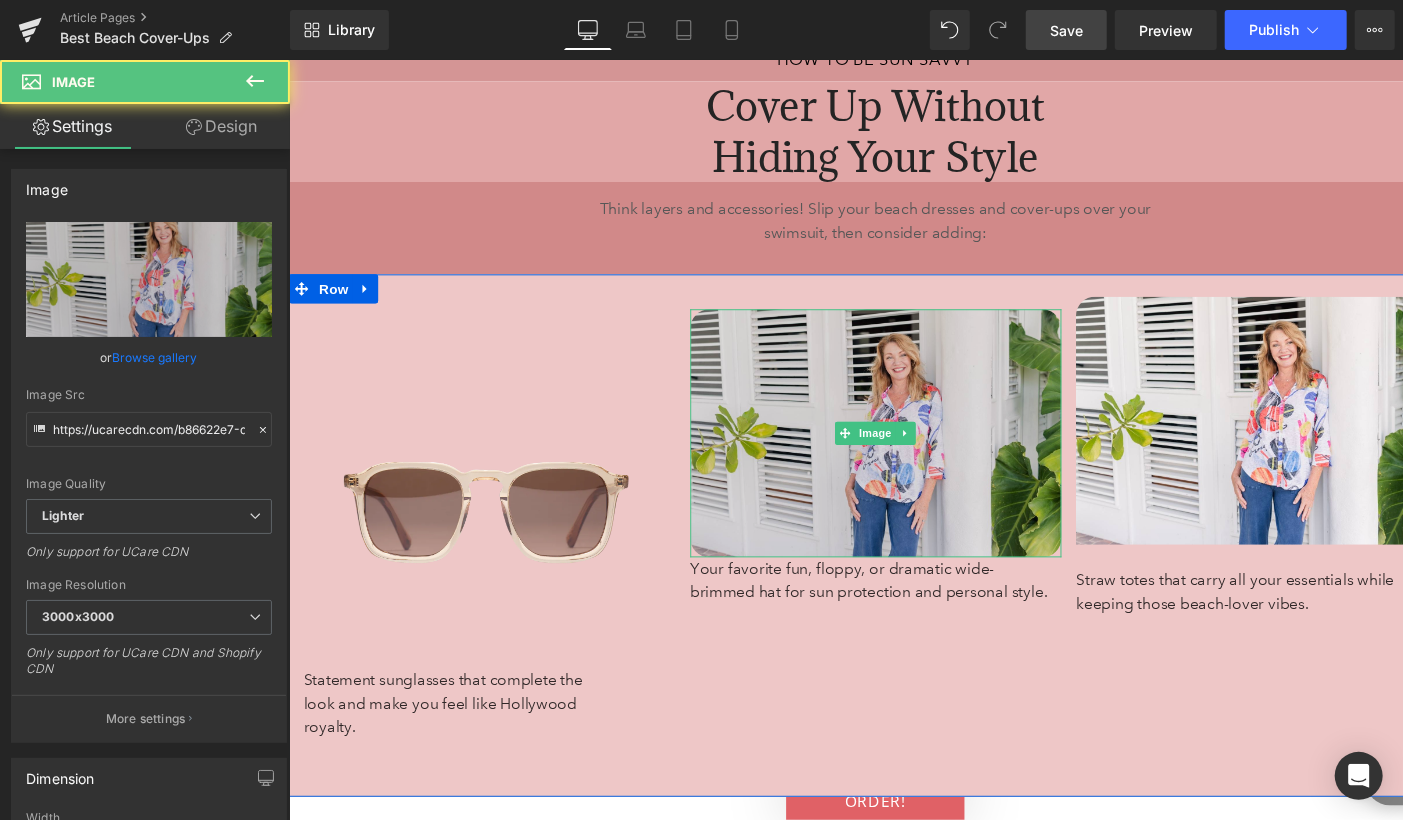 click at bounding box center [894, 444] 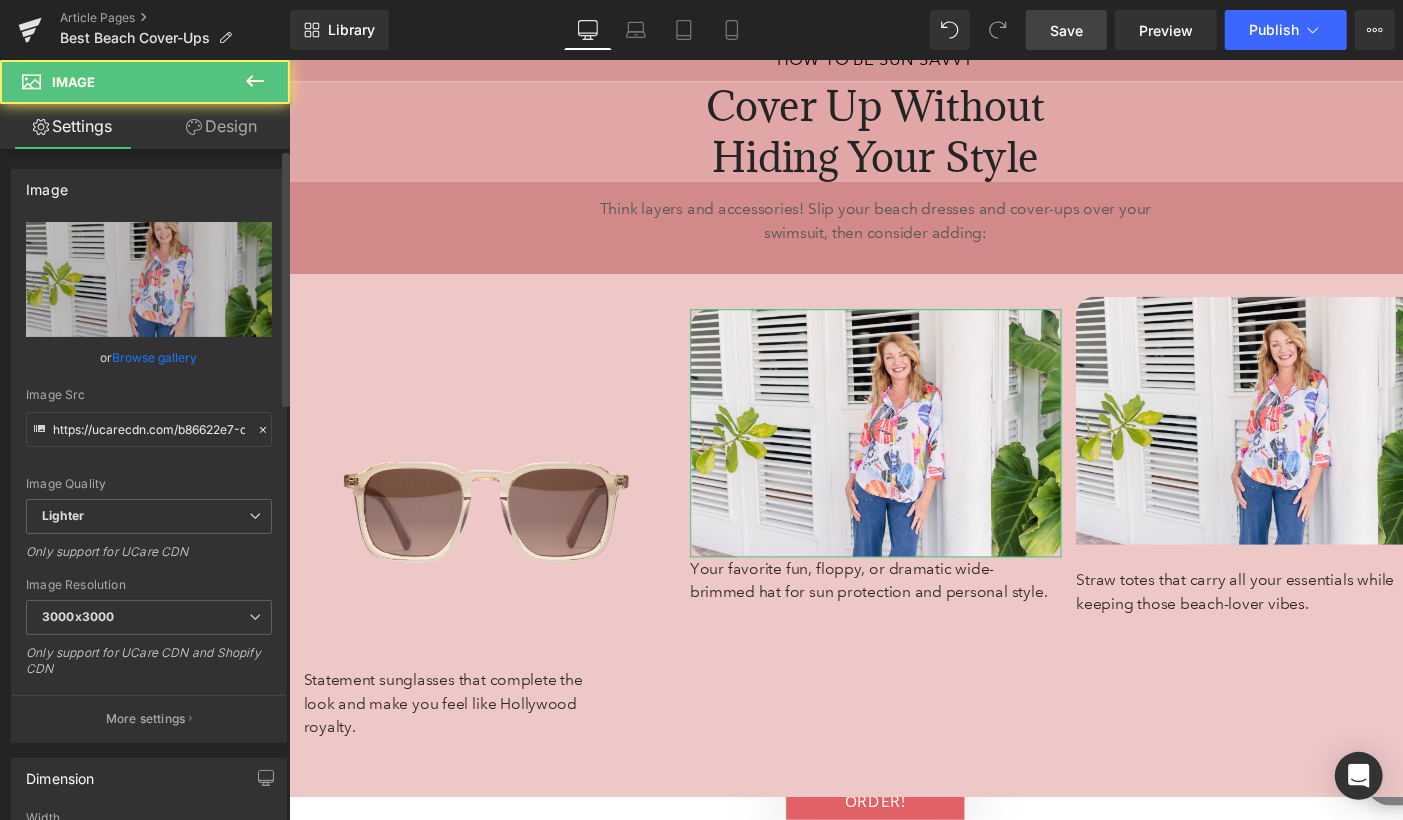 click on "Browse gallery" at bounding box center (155, 357) 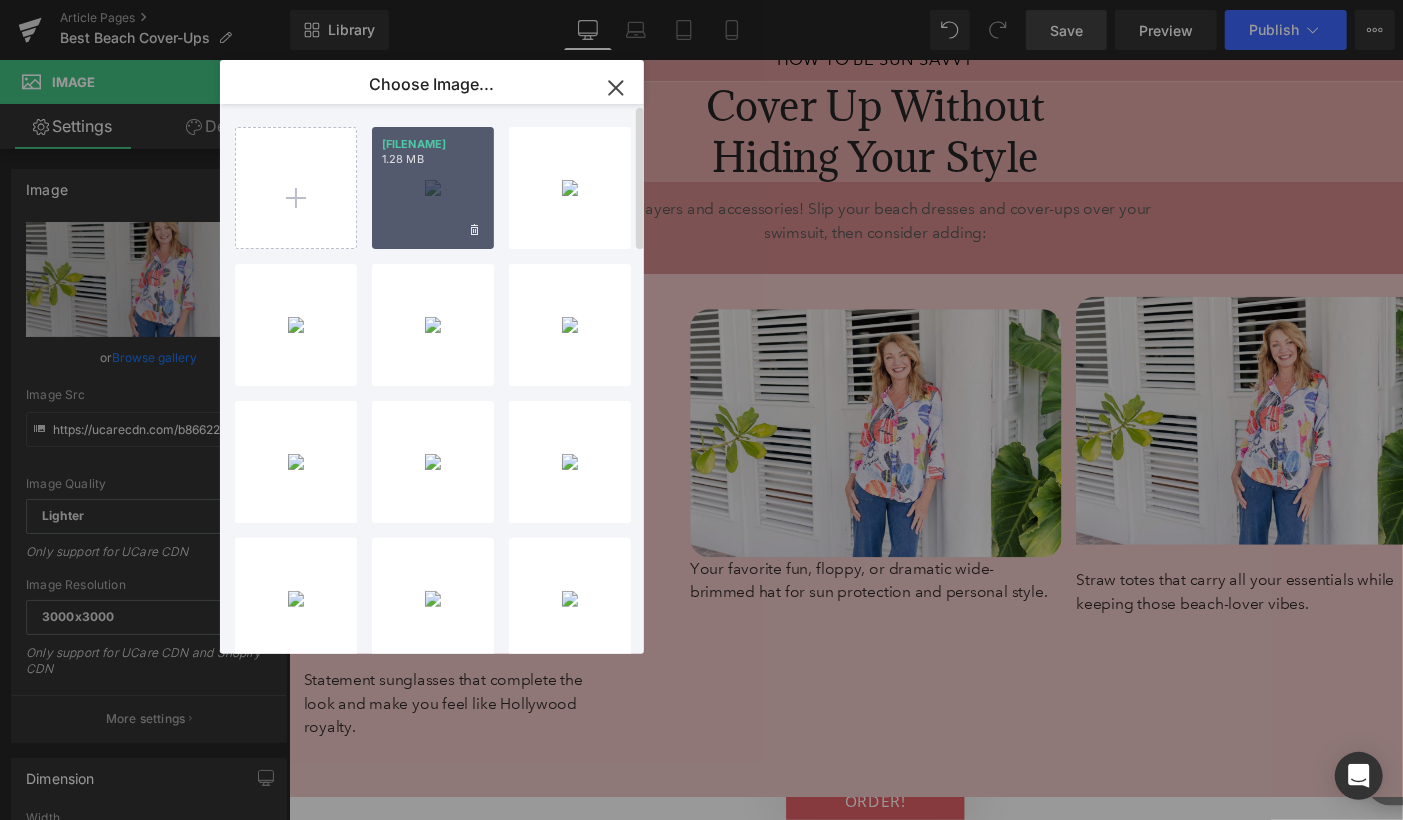 click on "Mask gr...up-1.png 1.28 MB" at bounding box center (433, 188) 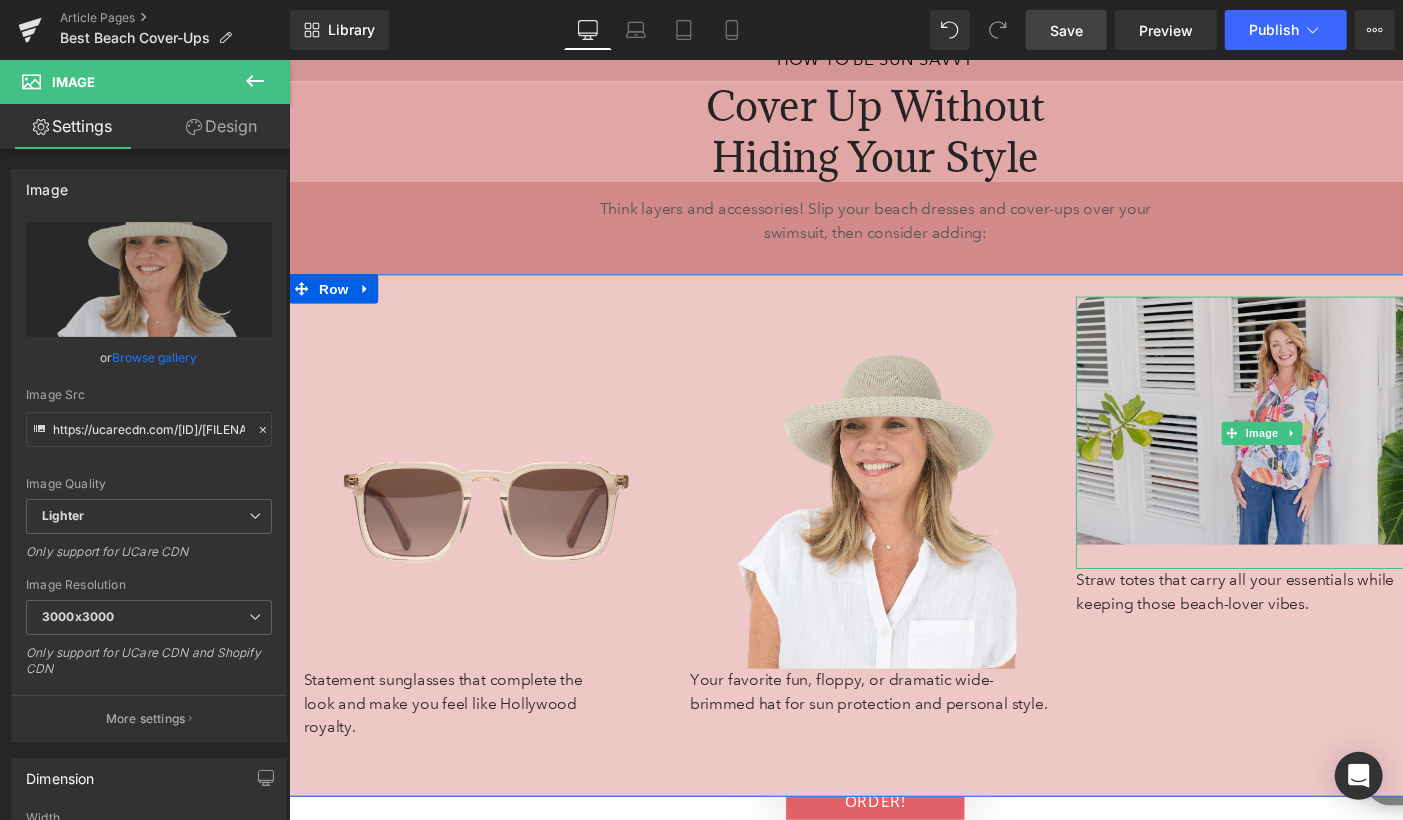 click at bounding box center (1292, 443) 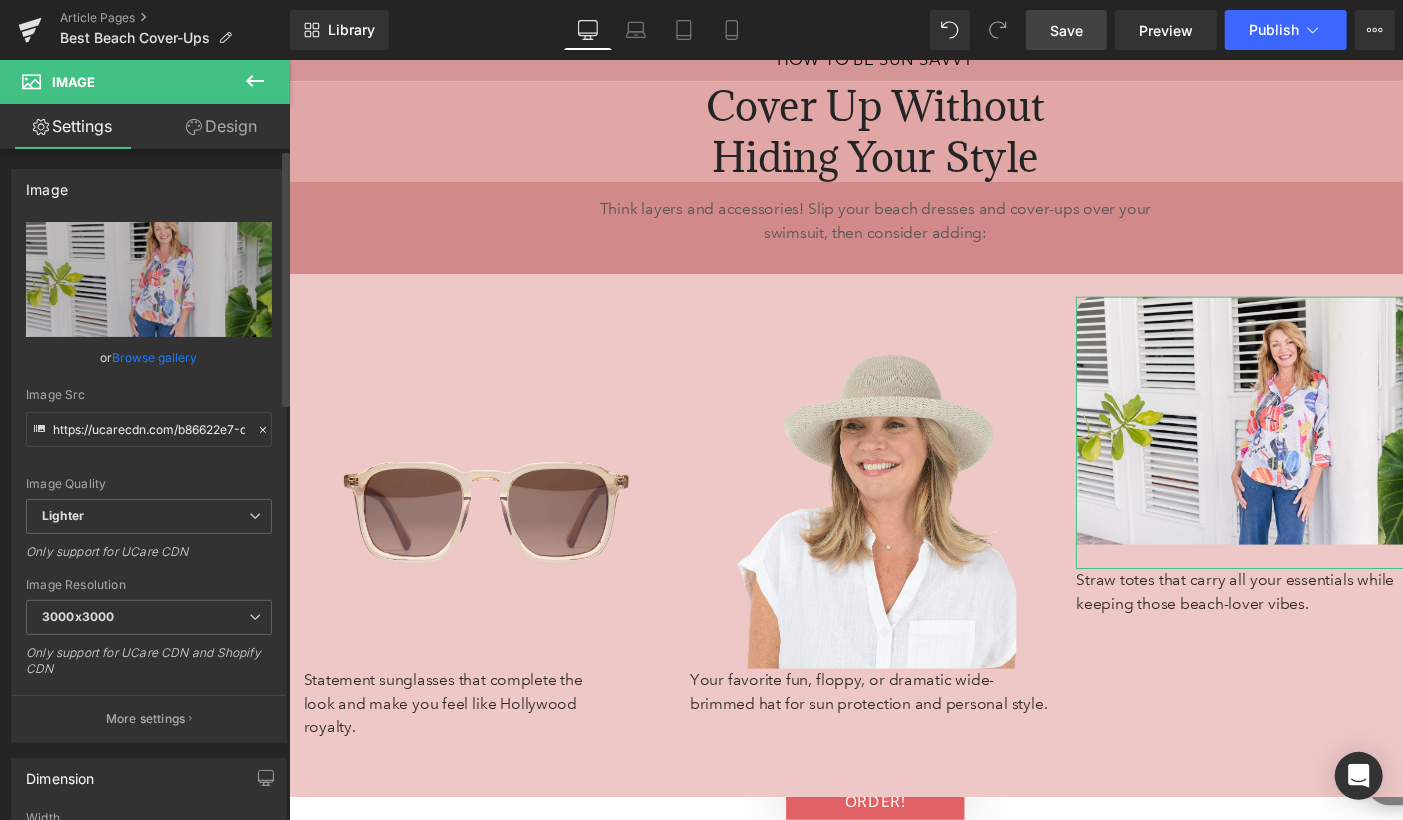click on "Browse gallery" at bounding box center (155, 357) 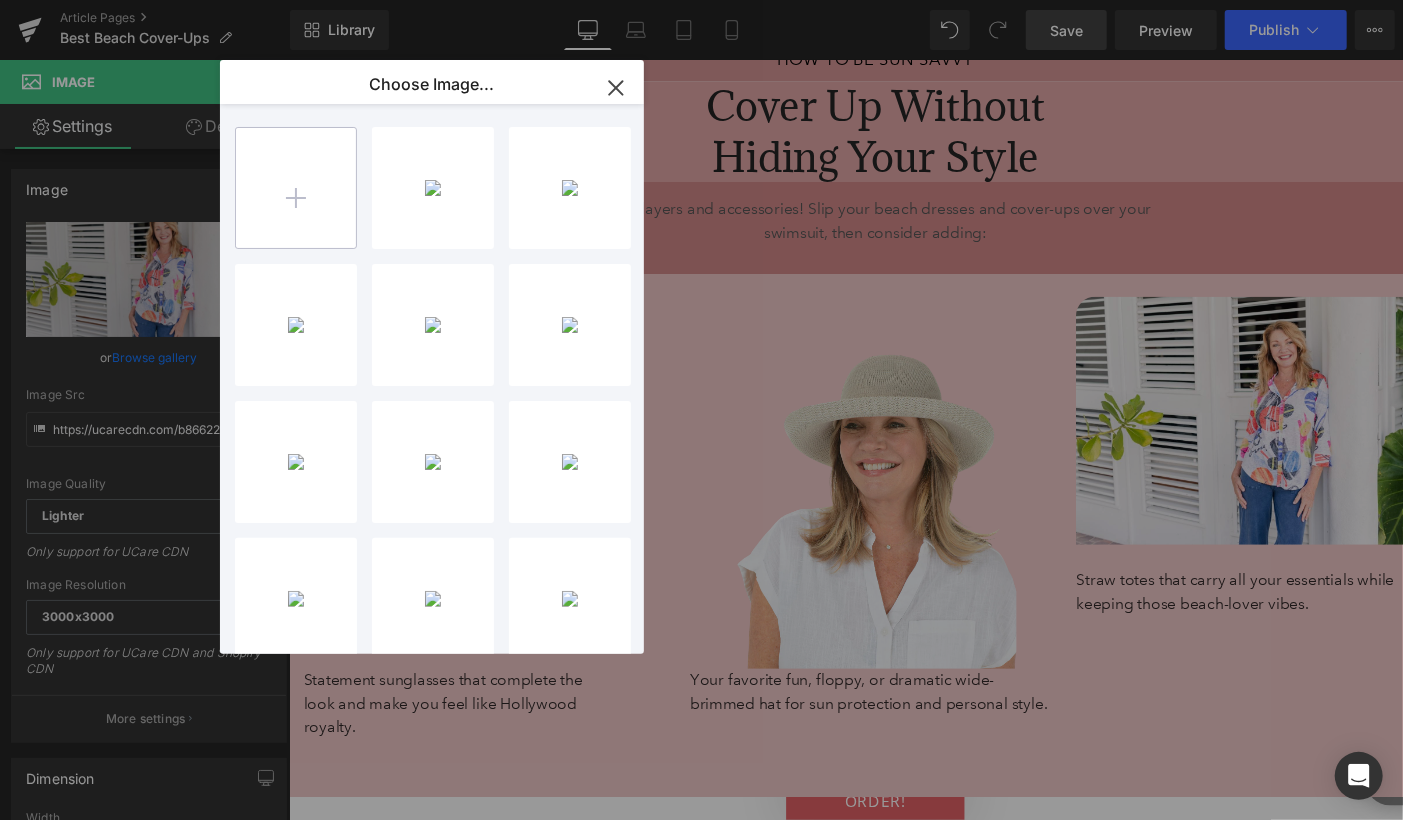 click at bounding box center (296, 188) 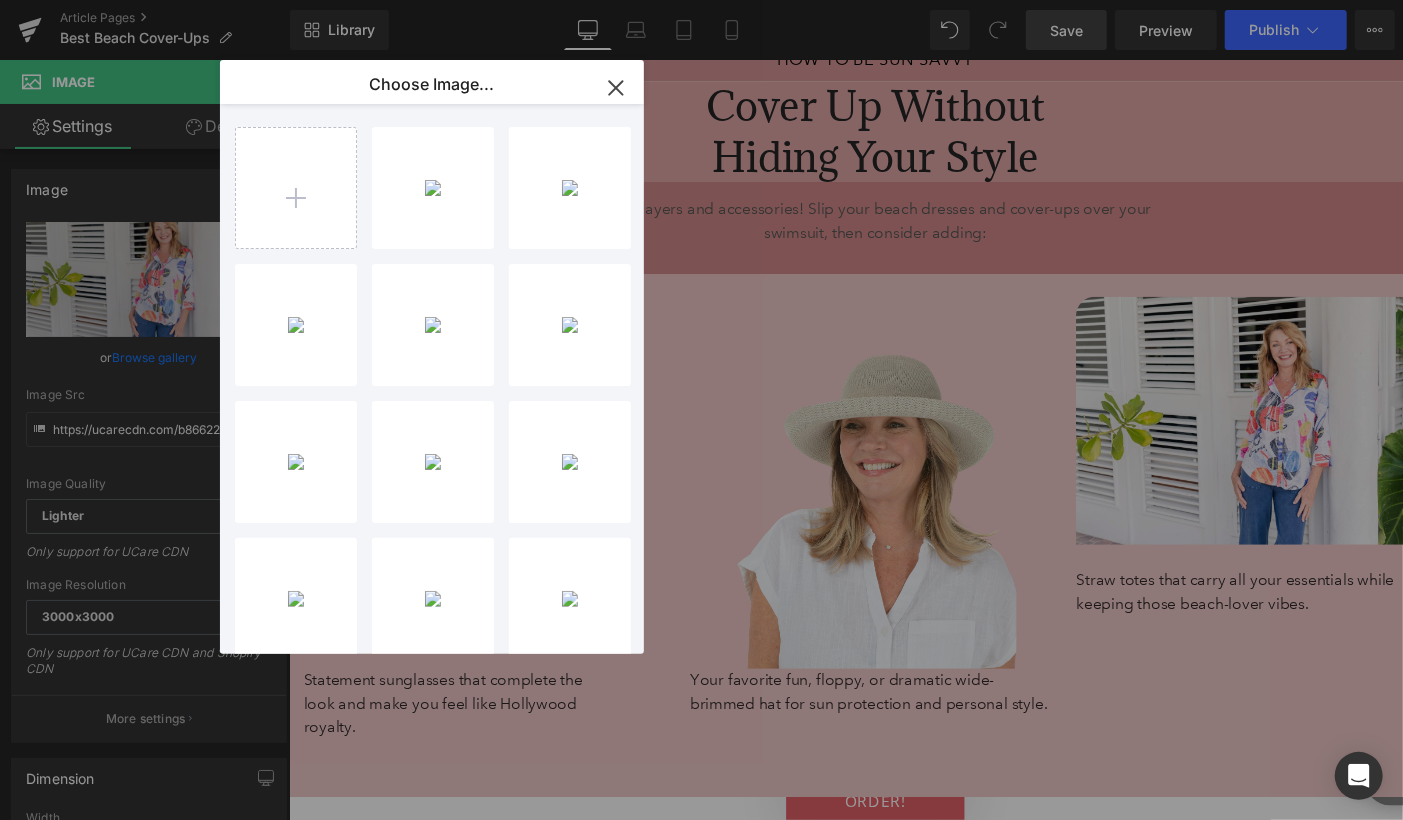 type on "C:\fakepath\Mask group-2.png" 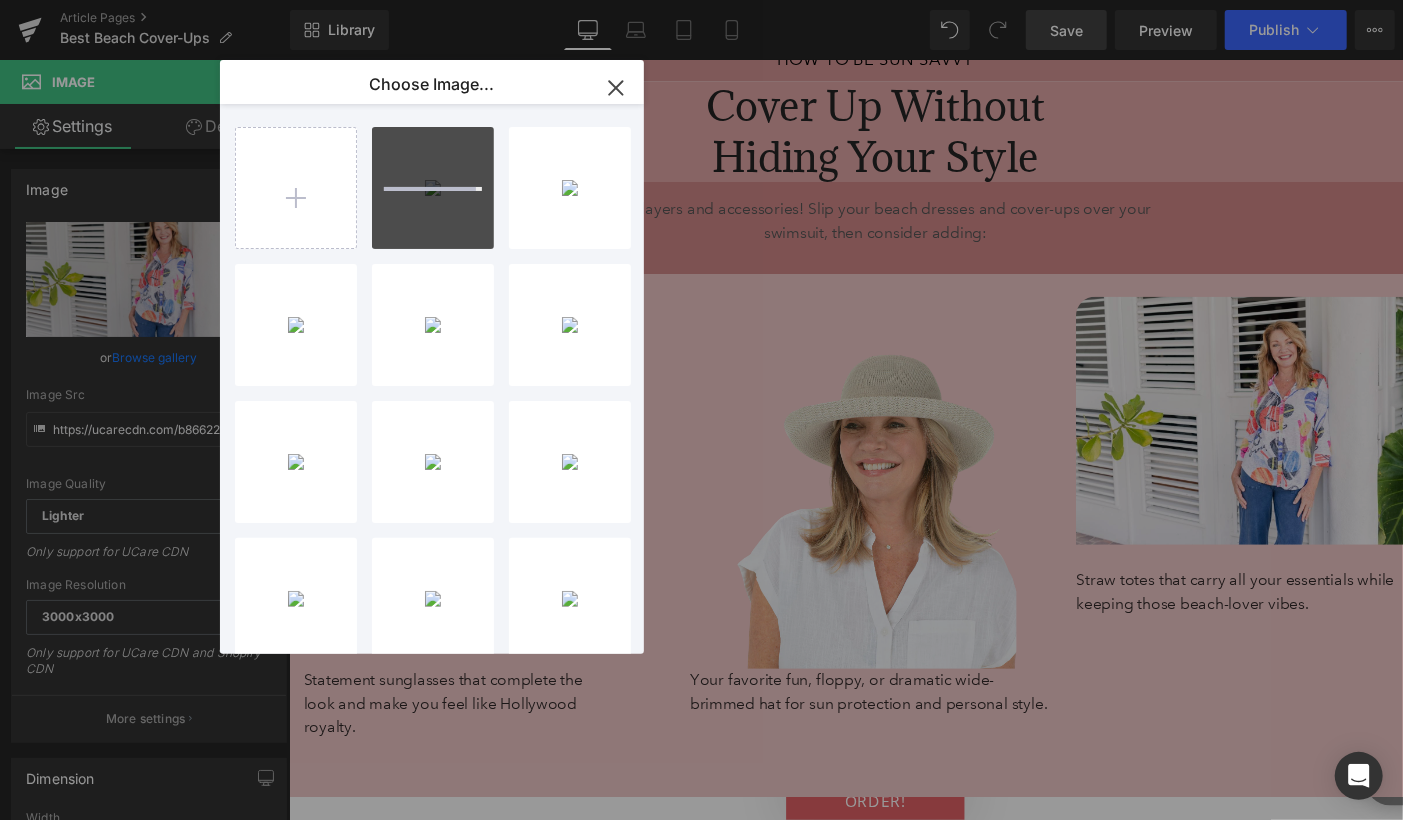 type 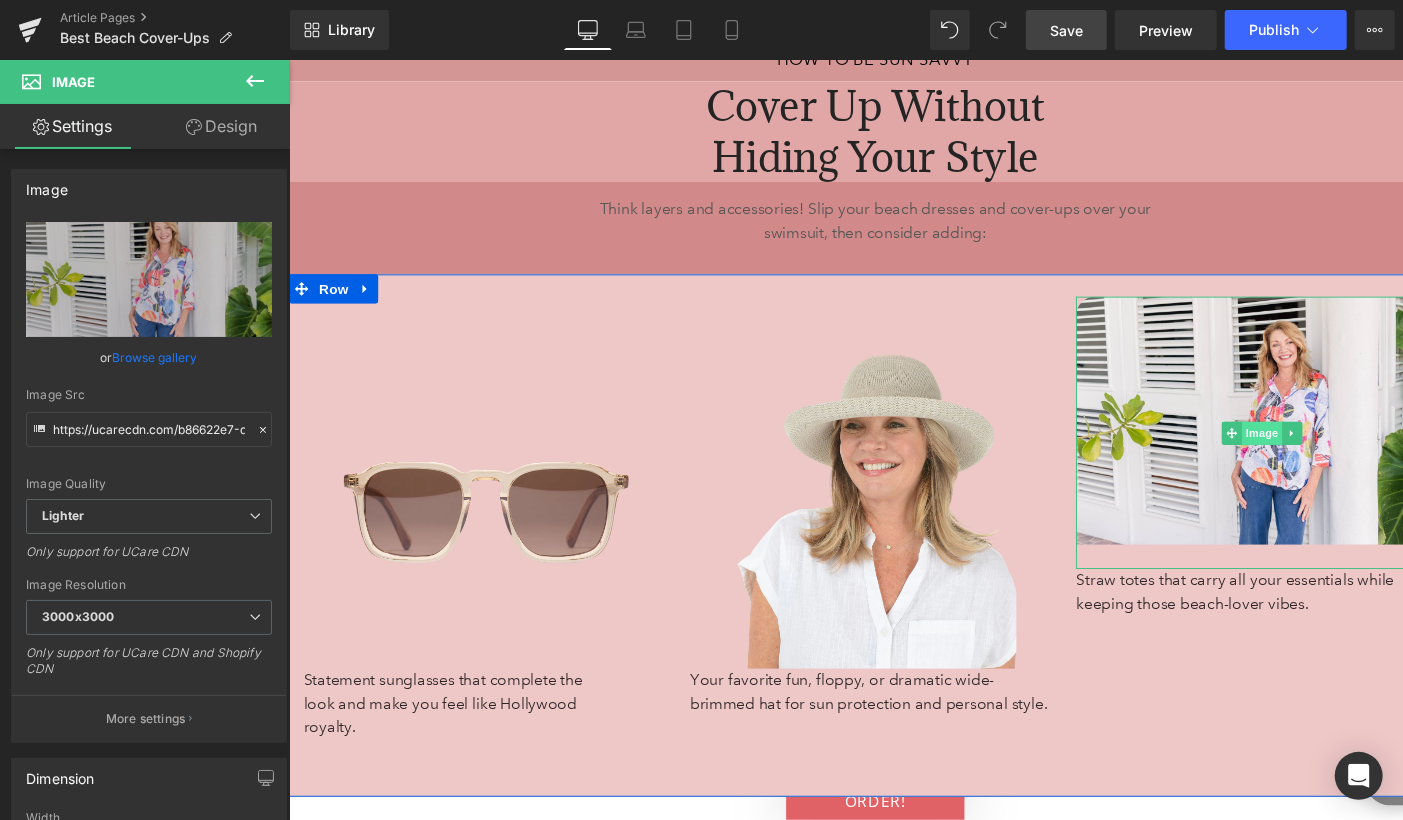 click on "Image" at bounding box center (1292, 444) 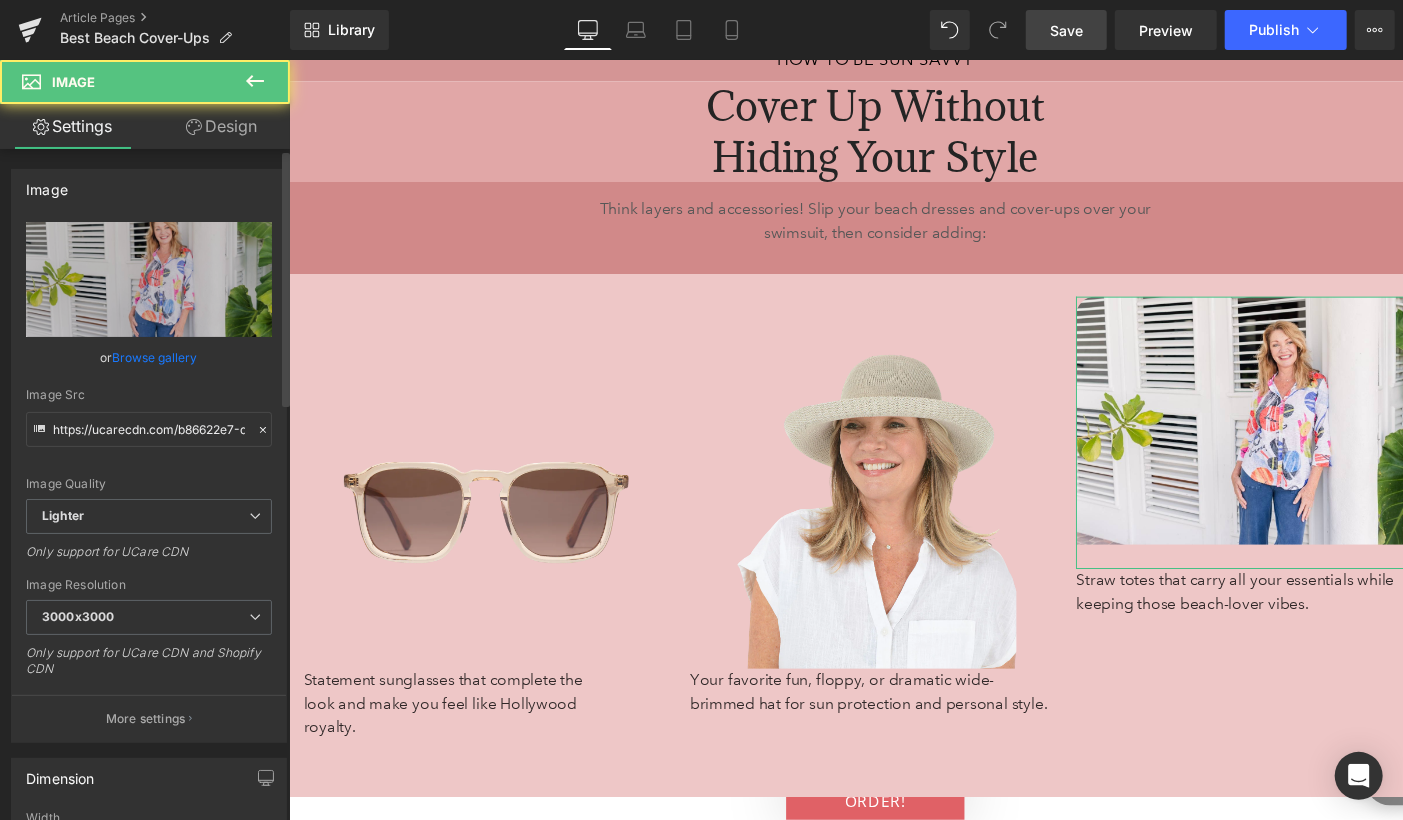 click on "Browse gallery" at bounding box center (155, 357) 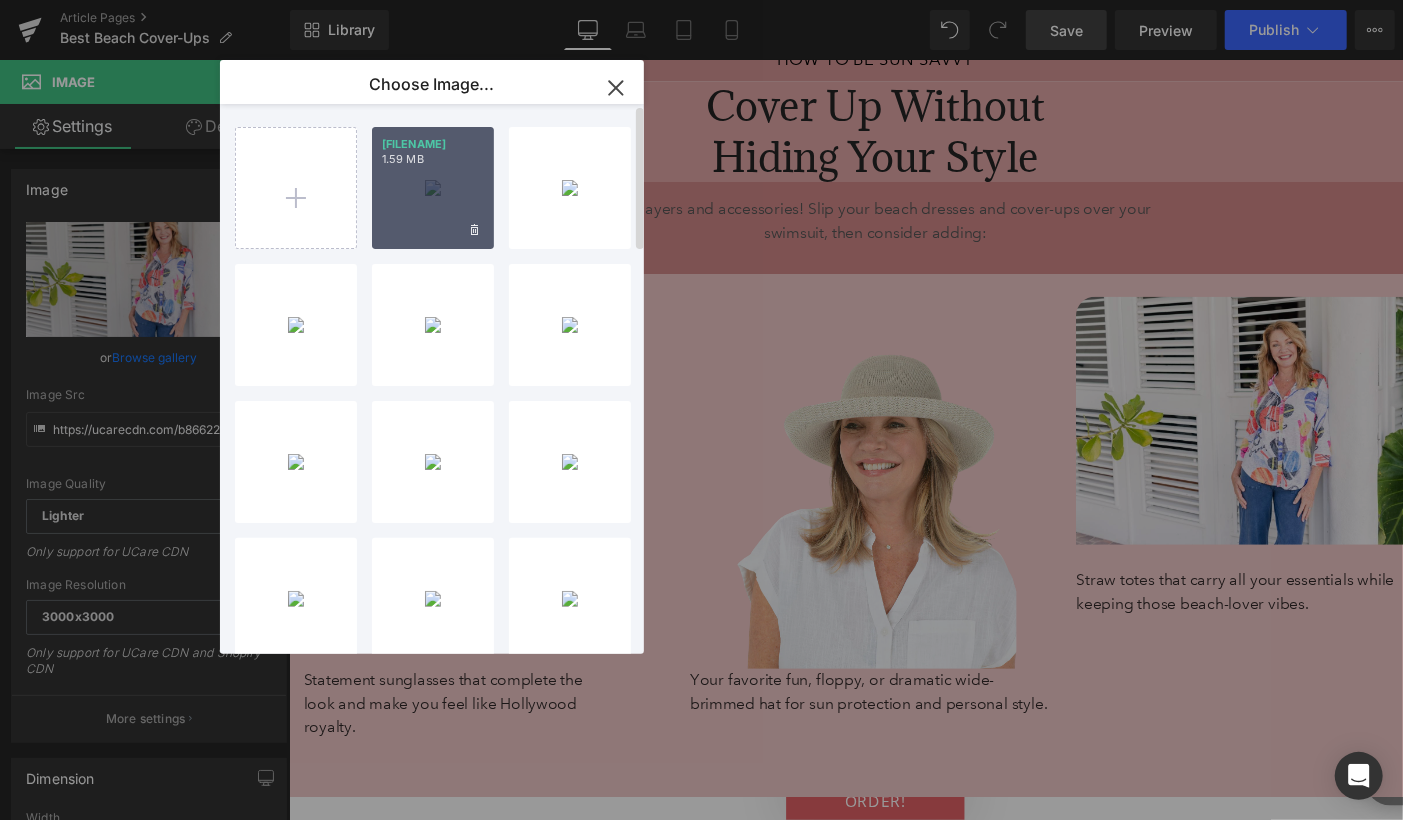click on "1.59 MB" at bounding box center (433, 159) 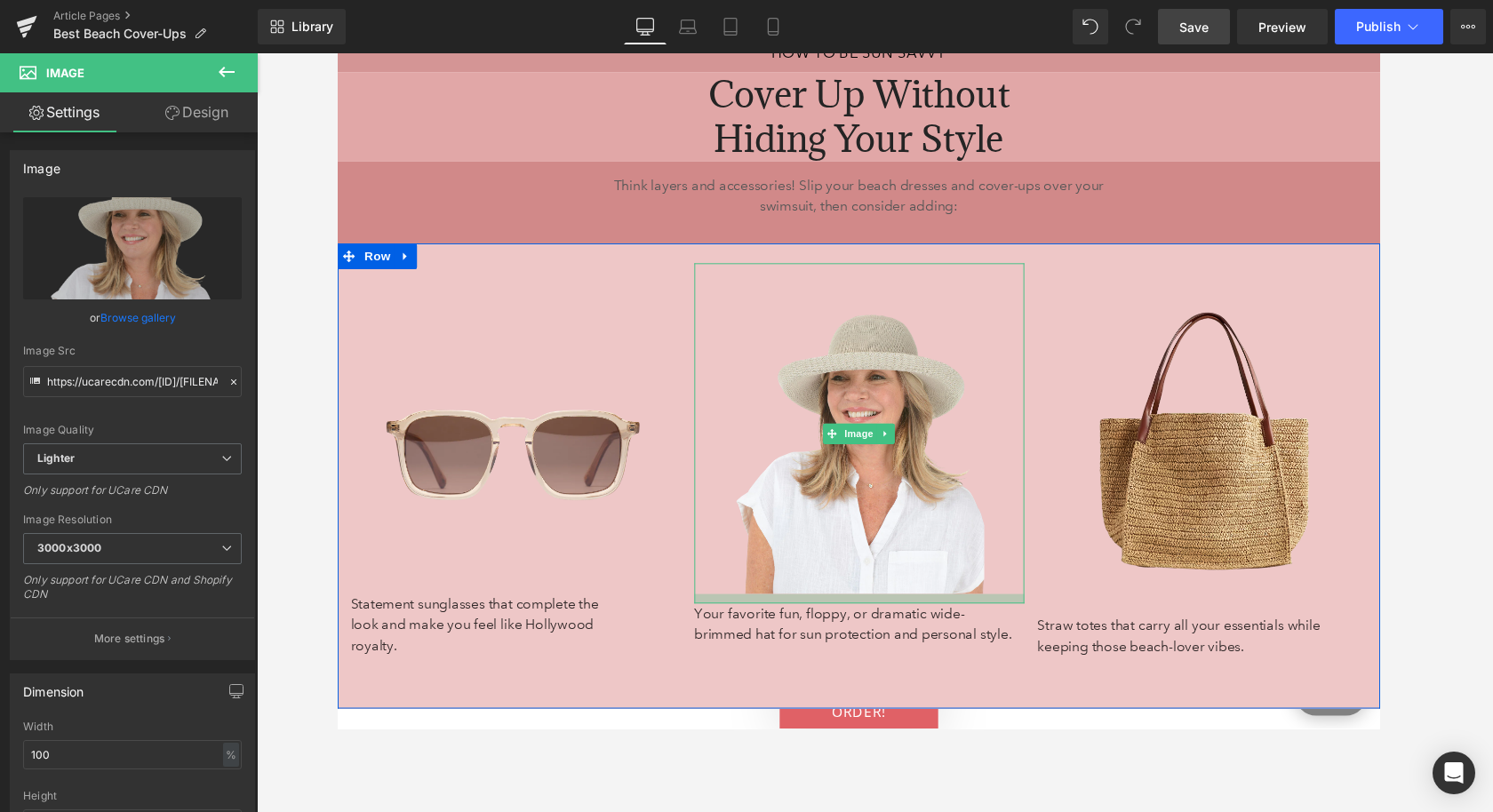 drag, startPoint x: 814, startPoint y: 630, endPoint x: 814, endPoint y: 640, distance: 10 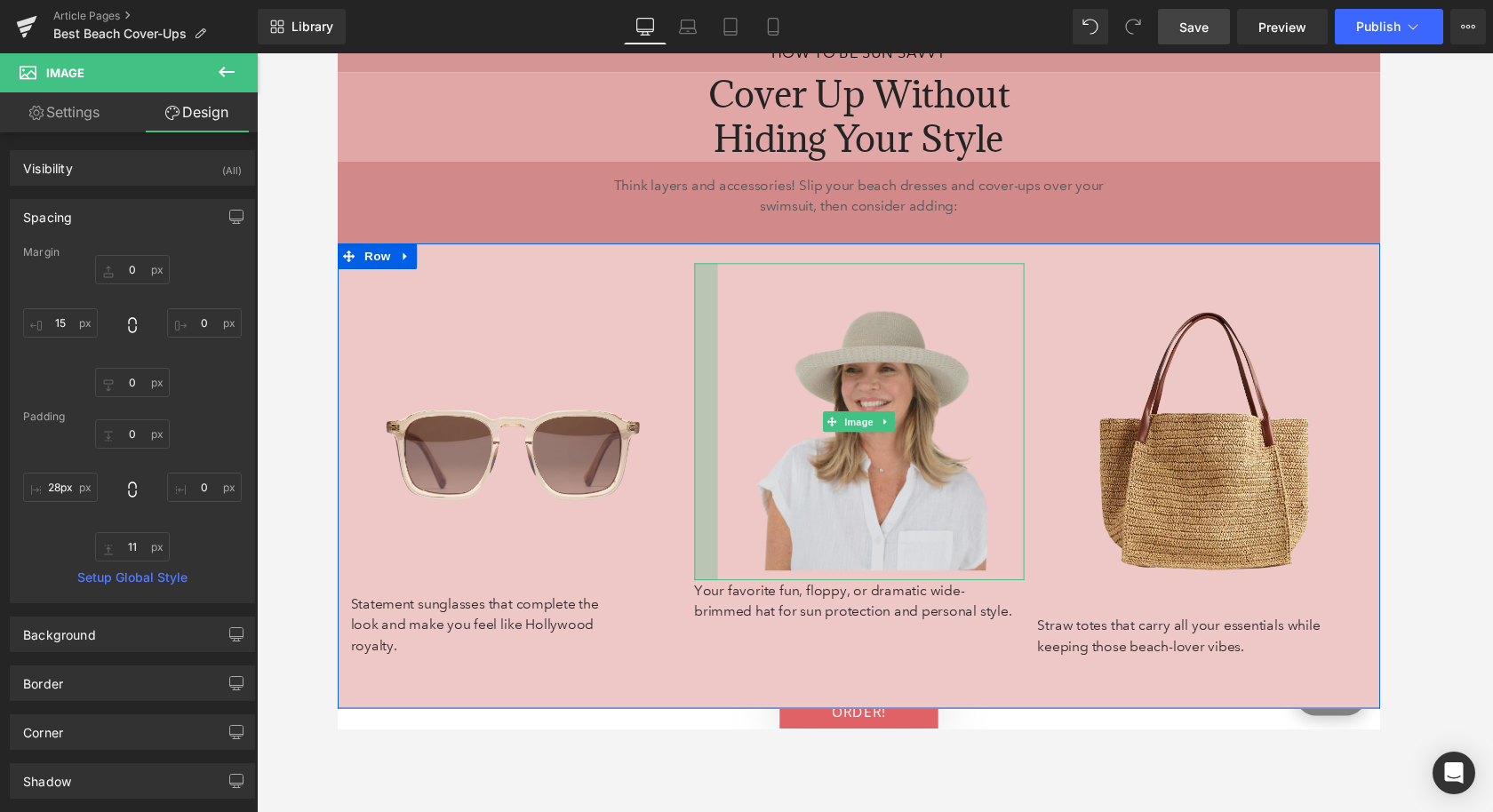 type on "29px" 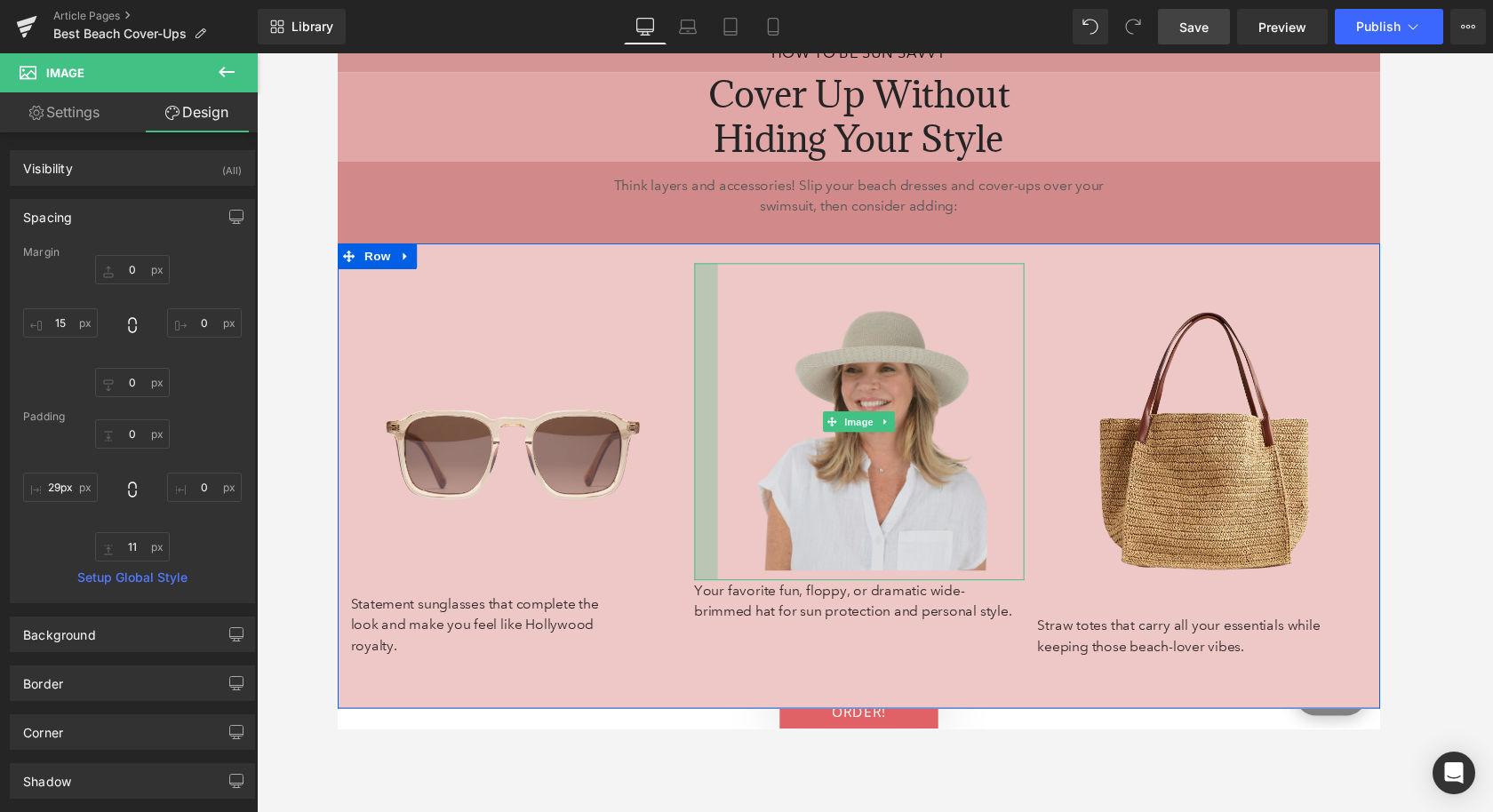 drag, startPoint x: 706, startPoint y: 561, endPoint x: 731, endPoint y: 560, distance: 25.019992 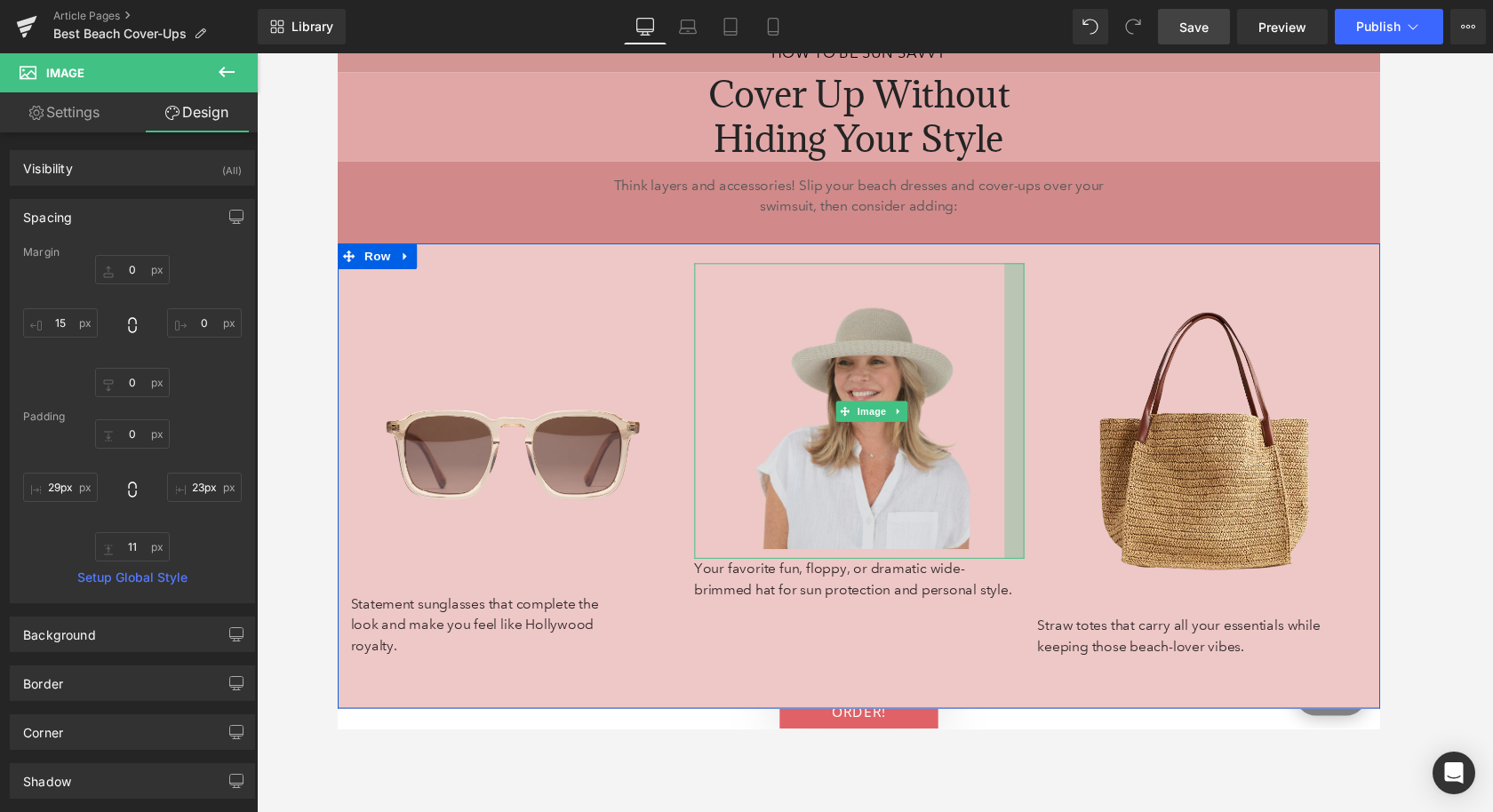 type on "24px" 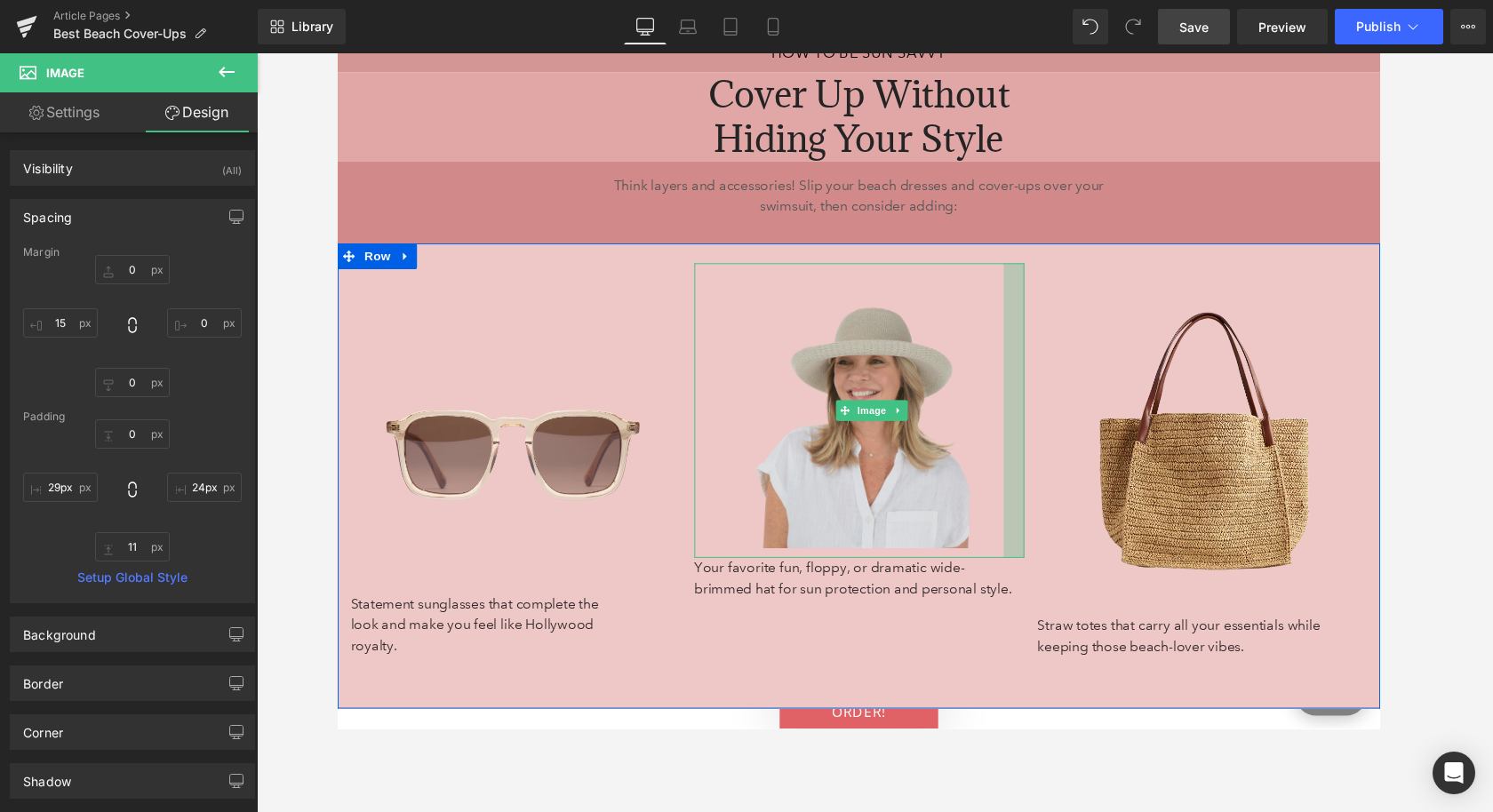 drag, startPoint x: 1042, startPoint y: 528, endPoint x: 1021, endPoint y: 528, distance: 21 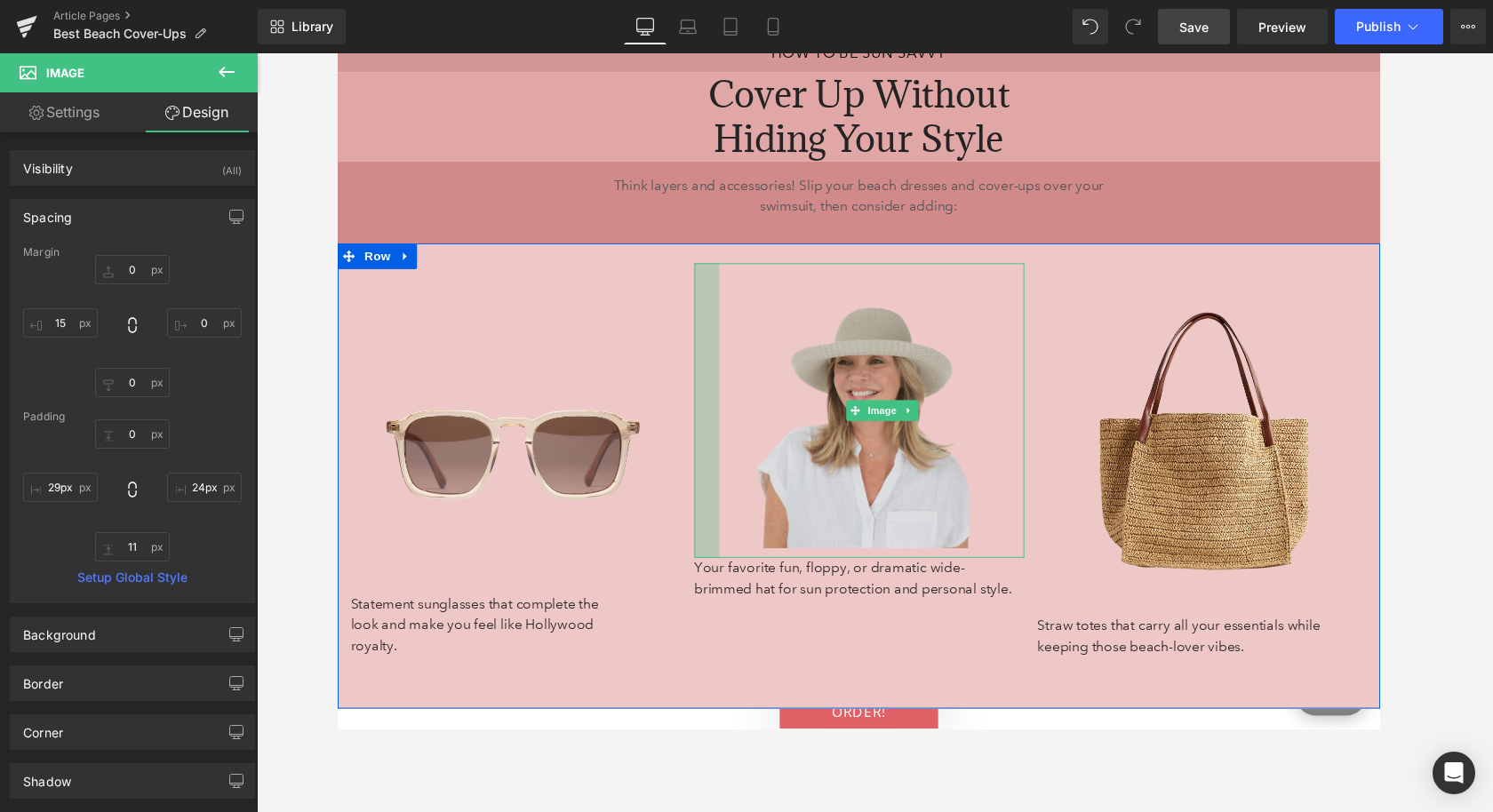 type on "0px" 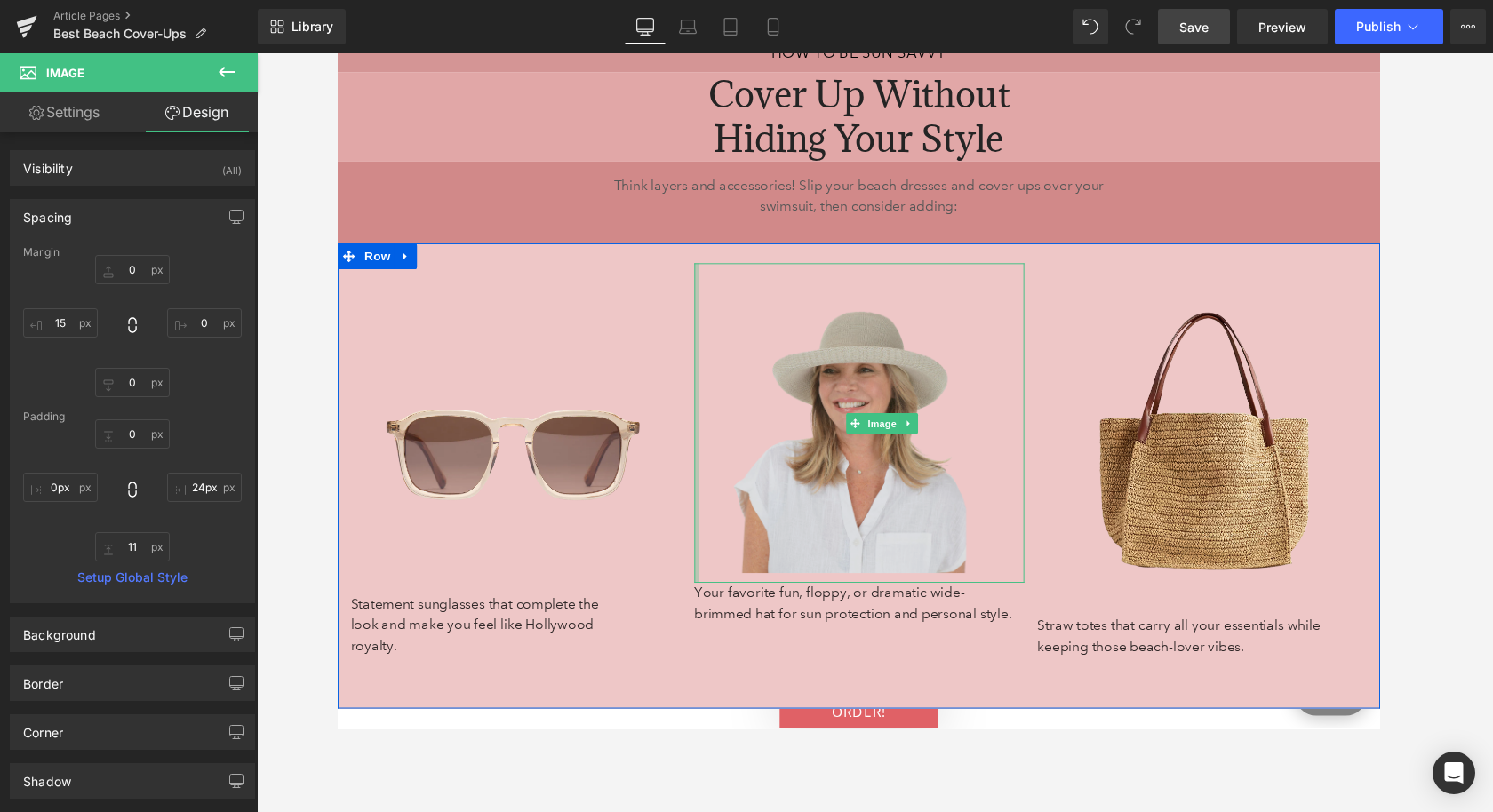 click on "Image" at bounding box center [875, 434] 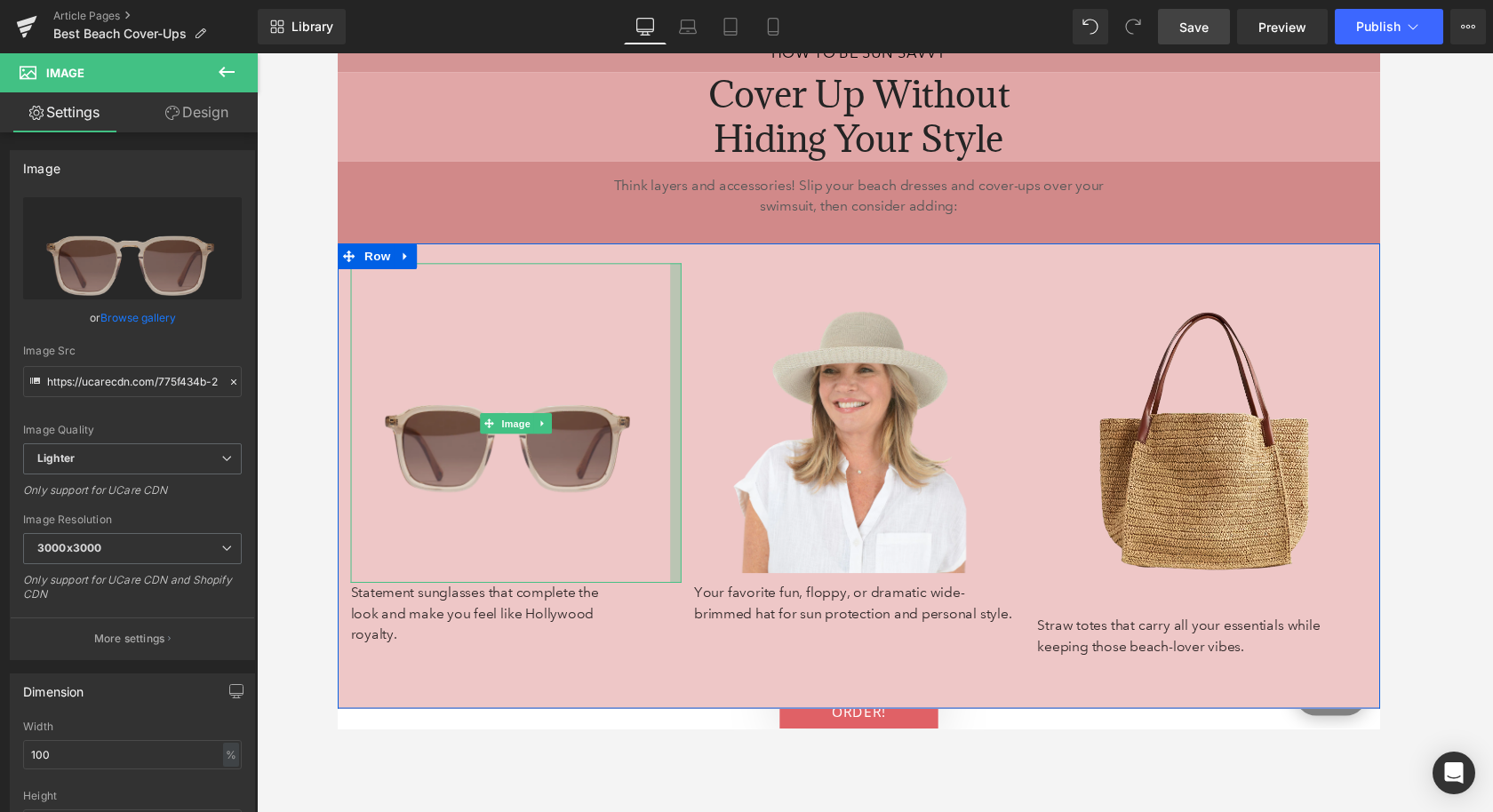 drag, startPoint x: 686, startPoint y: 466, endPoint x: 675, endPoint y: 467, distance: 11.045361 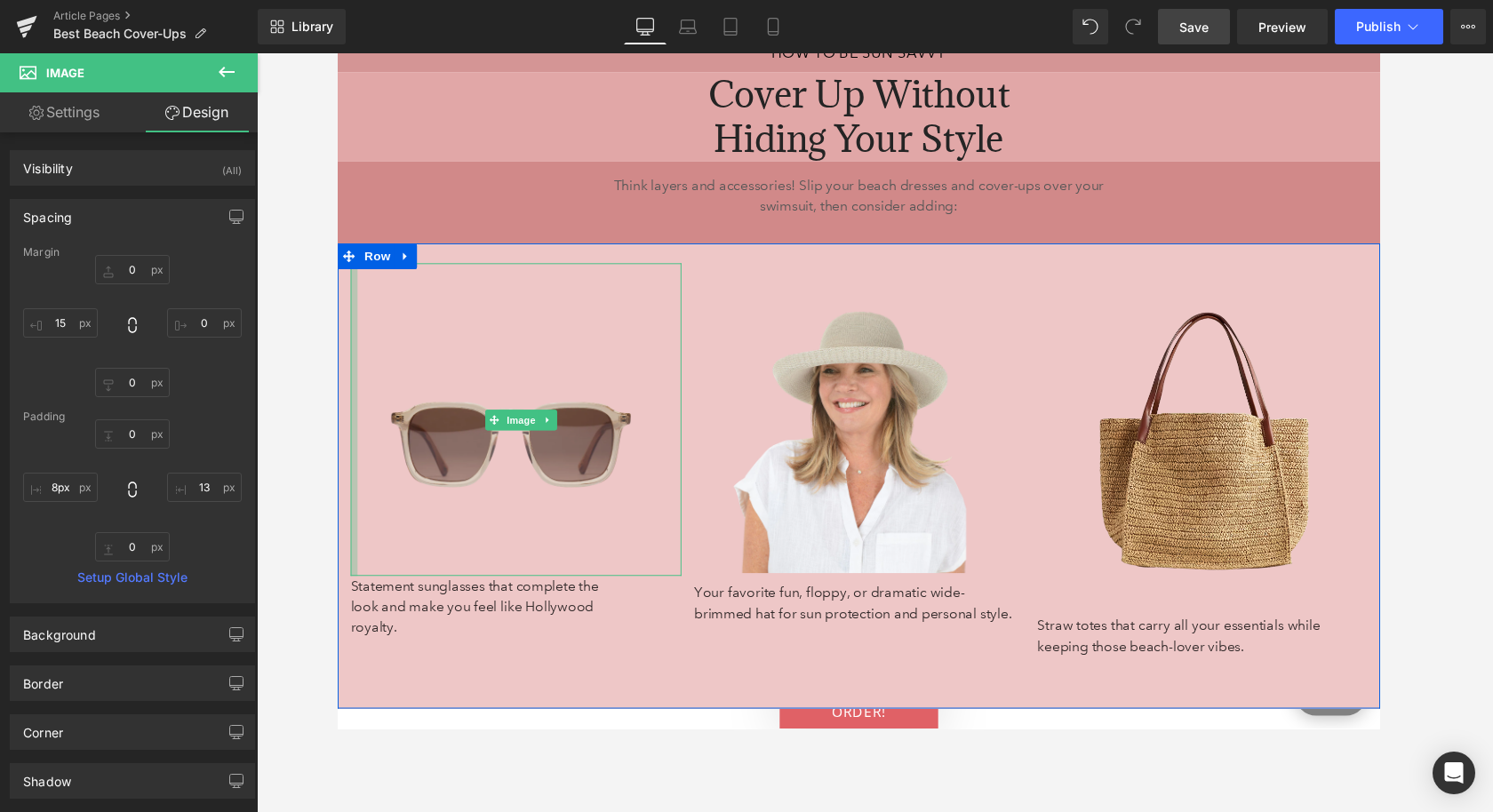 type on "9px" 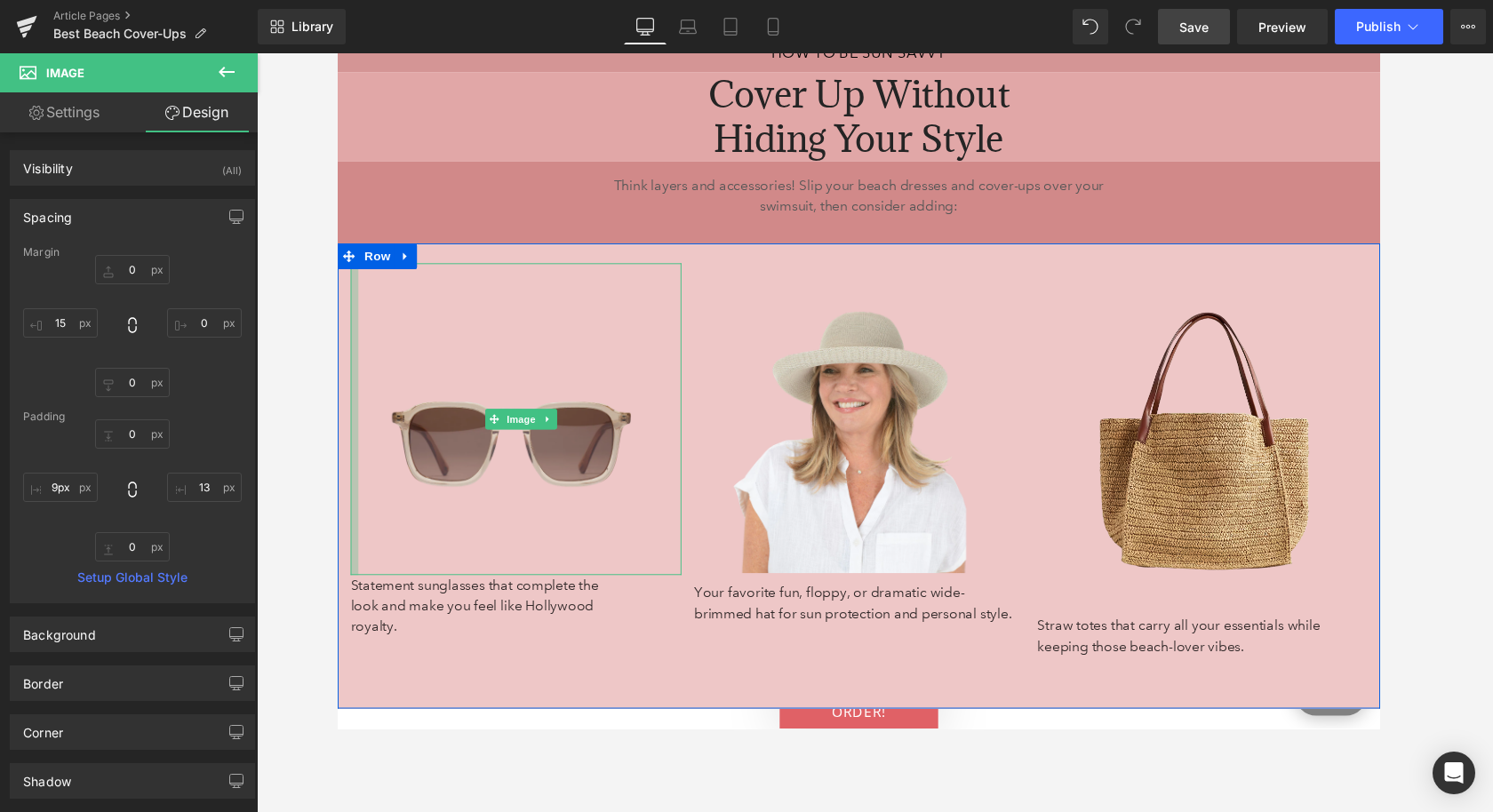 click on "Image" at bounding box center (521, 431) 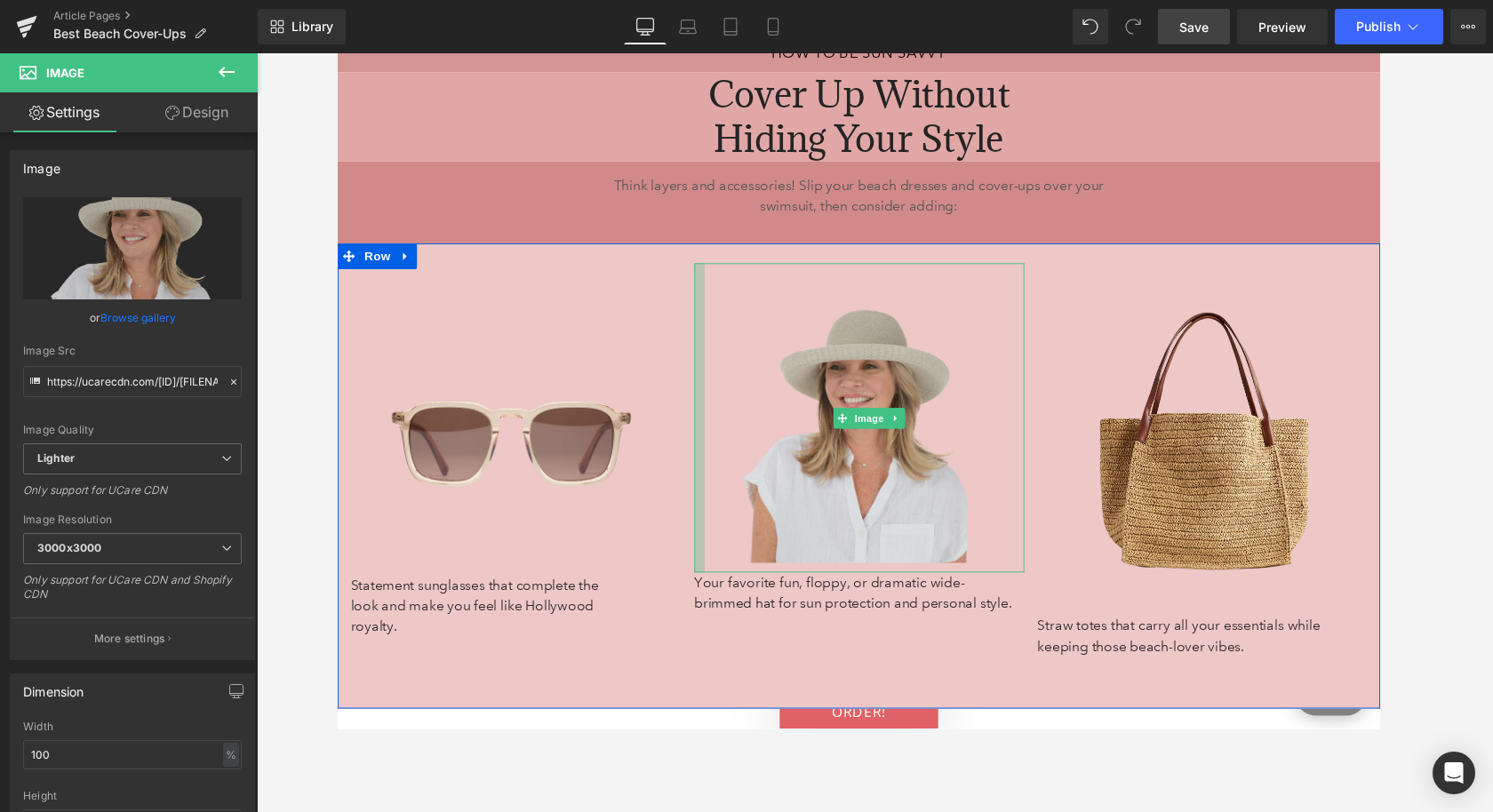 drag, startPoint x: 708, startPoint y: 449, endPoint x: 719, endPoint y: 450, distance: 11.045361 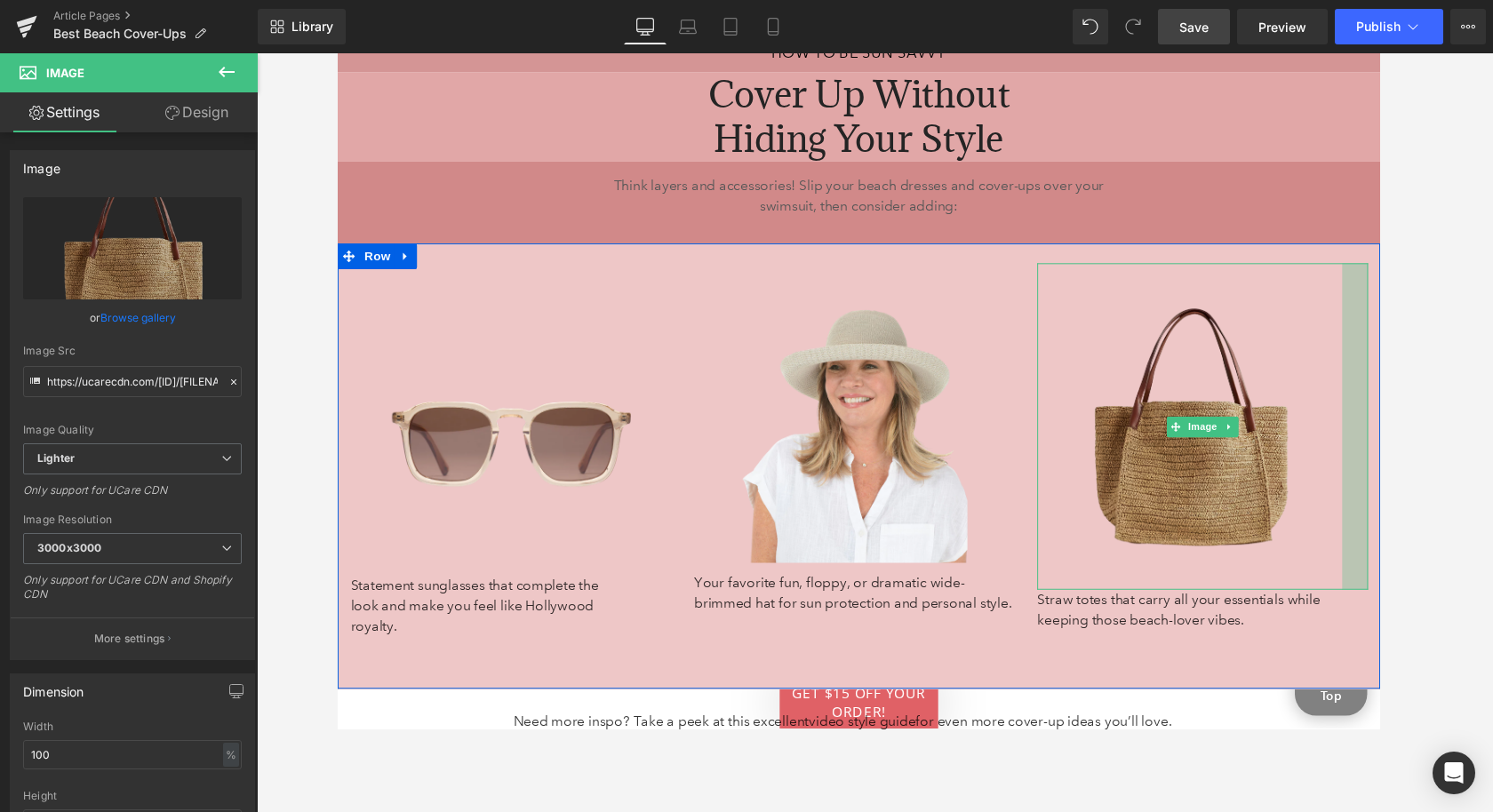 drag, startPoint x: 1396, startPoint y: 452, endPoint x: 1369, endPoint y: 452, distance: 27 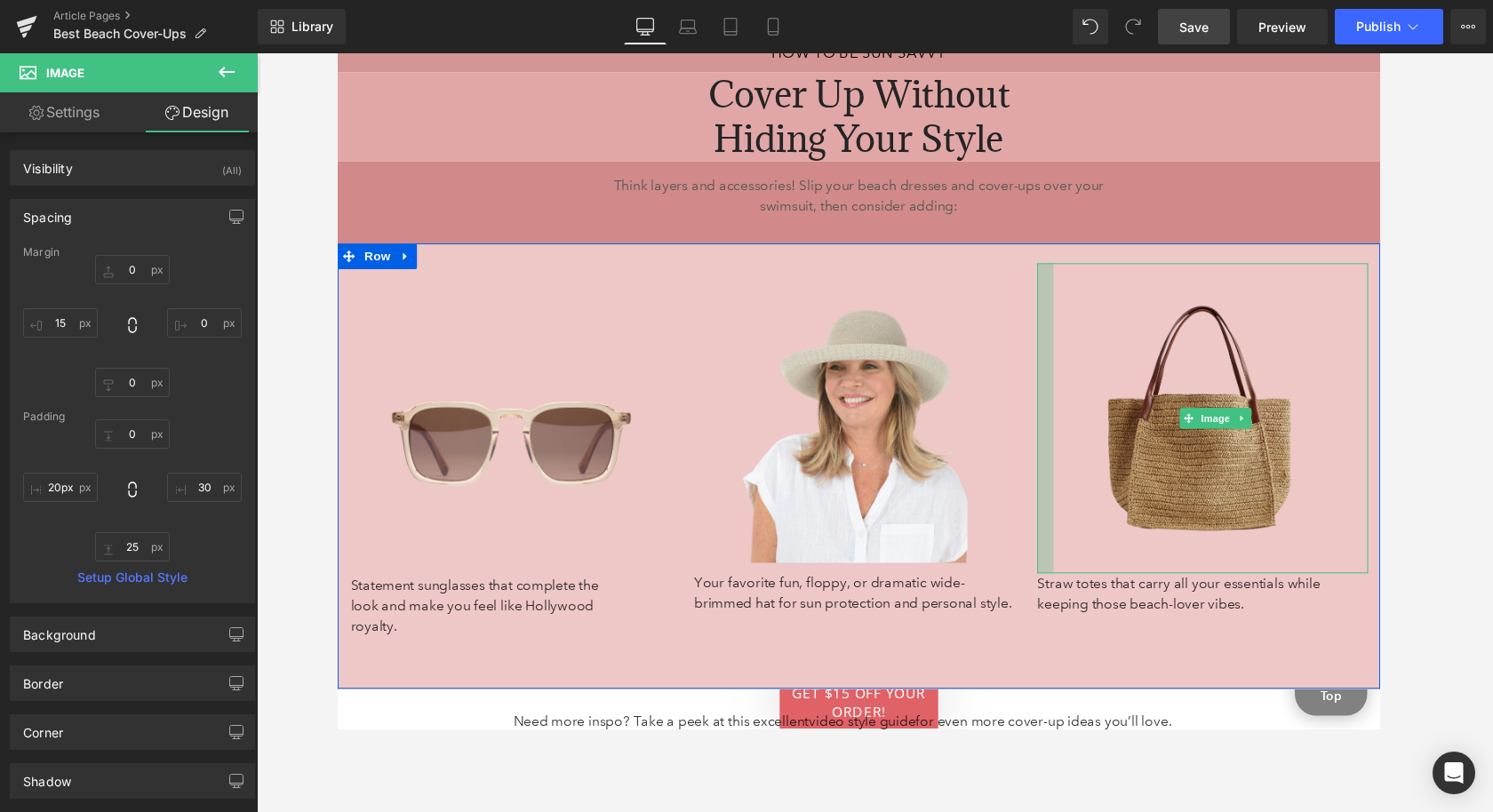 type on "21px" 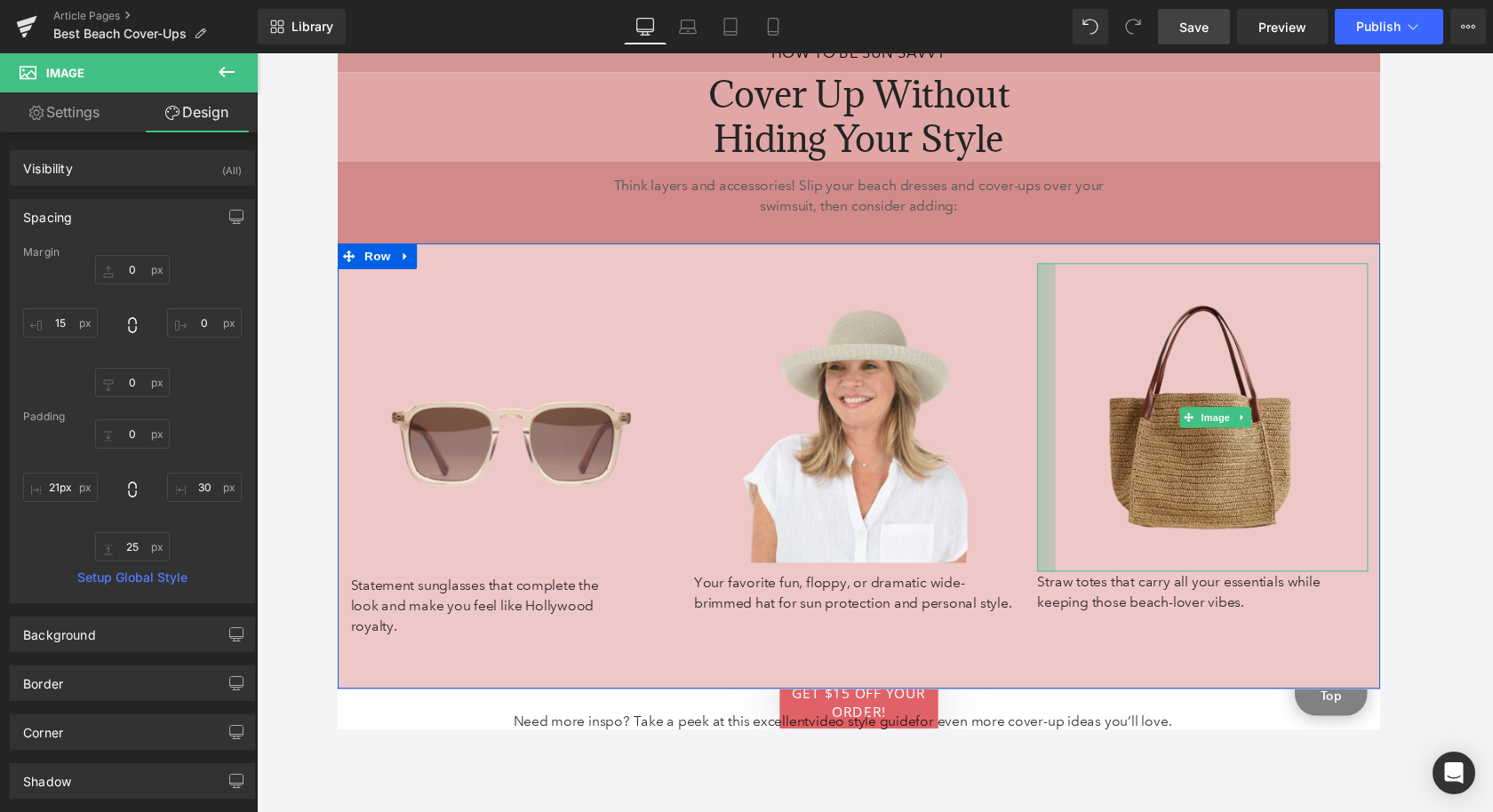 drag, startPoint x: 1061, startPoint y: 455, endPoint x: 1080, endPoint y: 454, distance: 19.026298 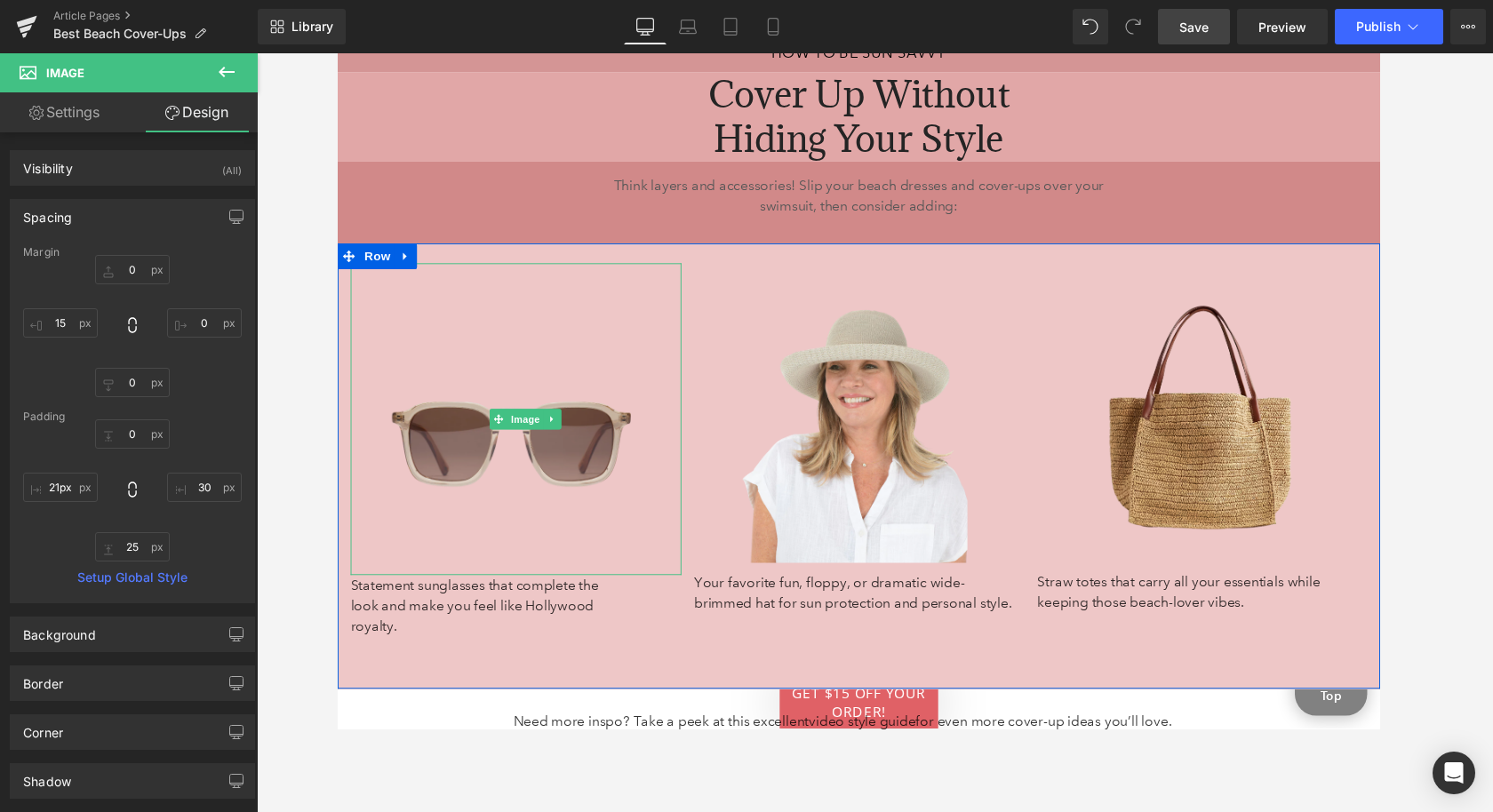 click at bounding box center (521, 431) 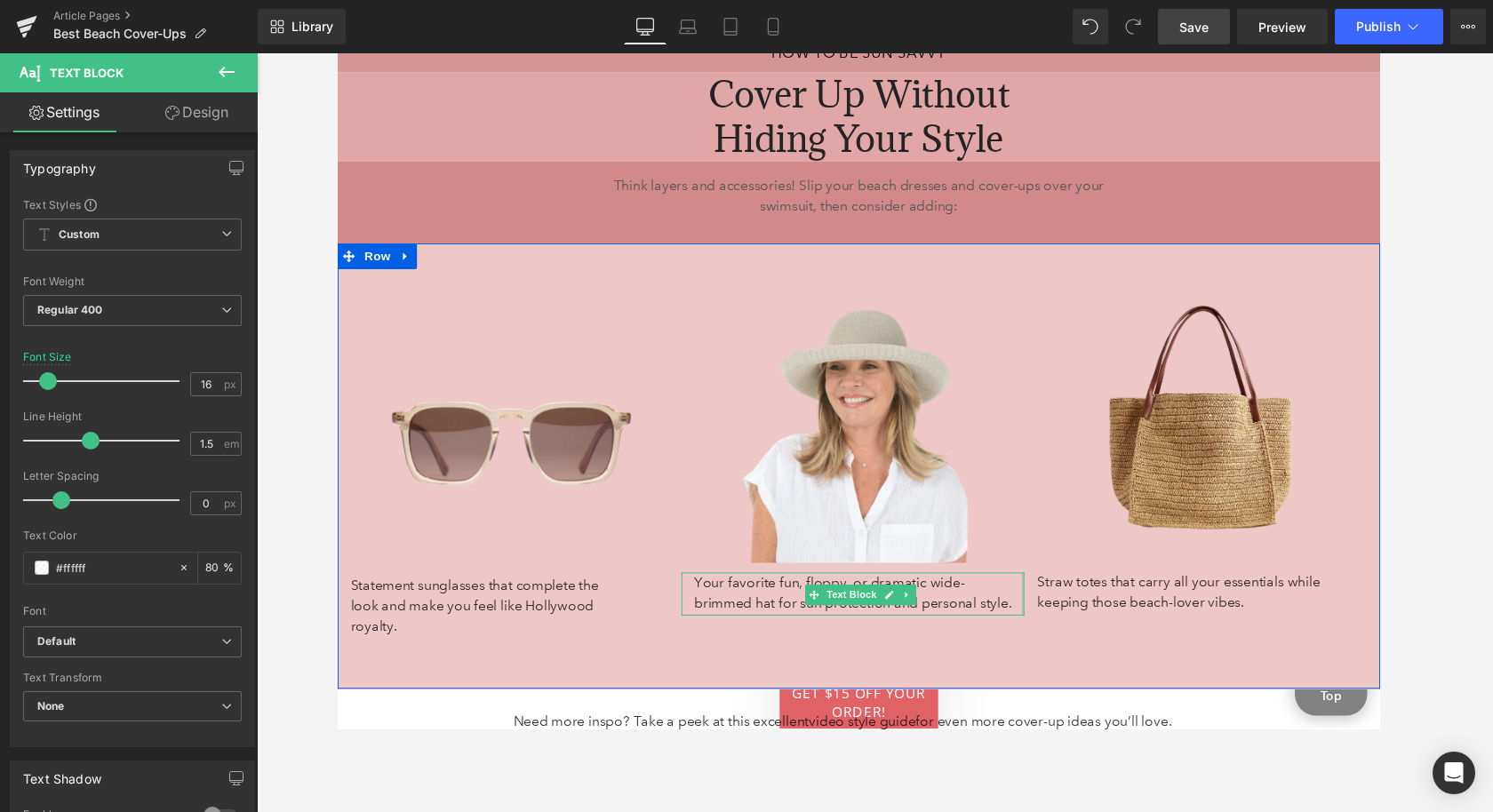 click at bounding box center [1043, 611] 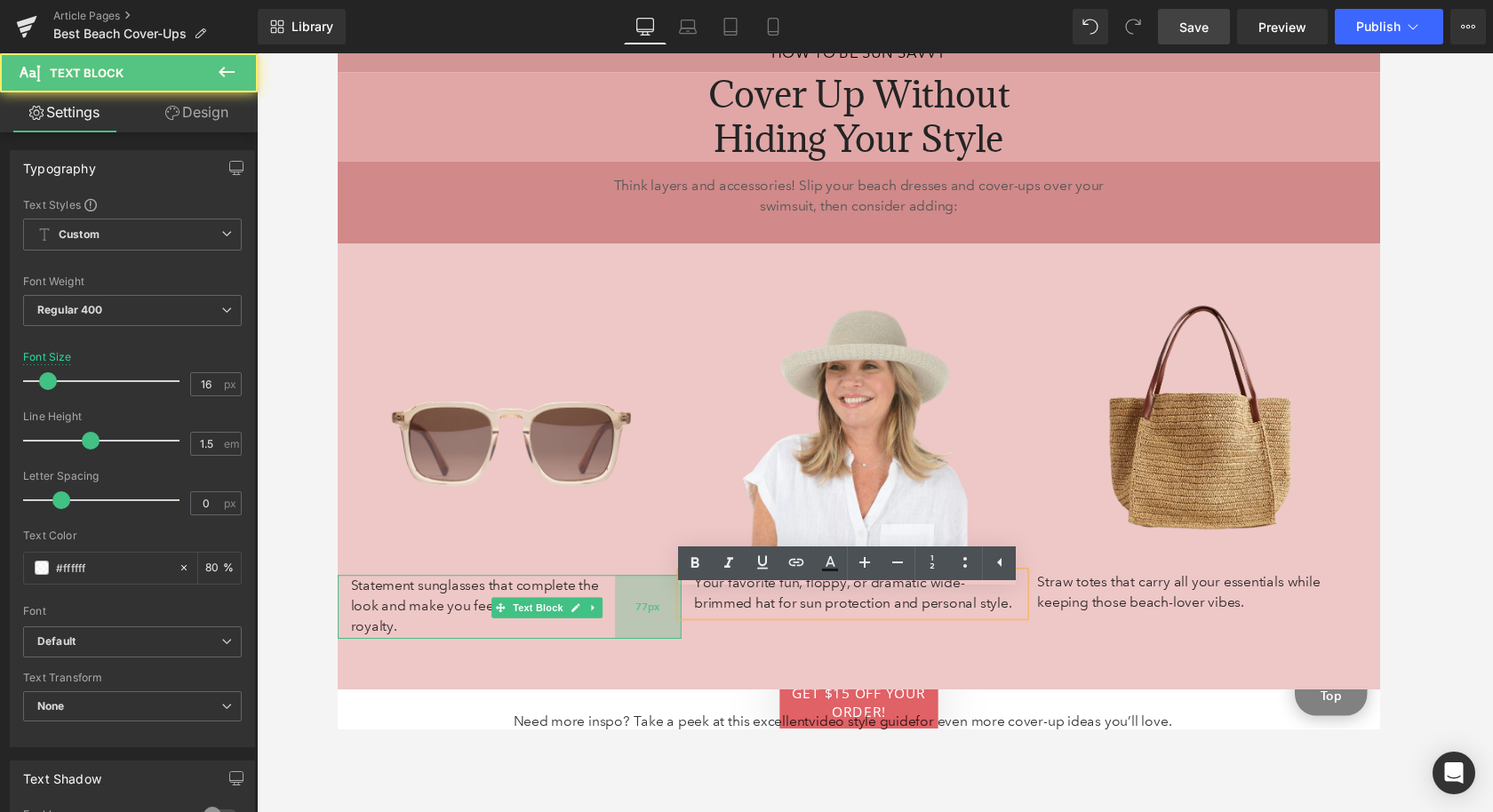 click on "77px" at bounding box center (657, 625) 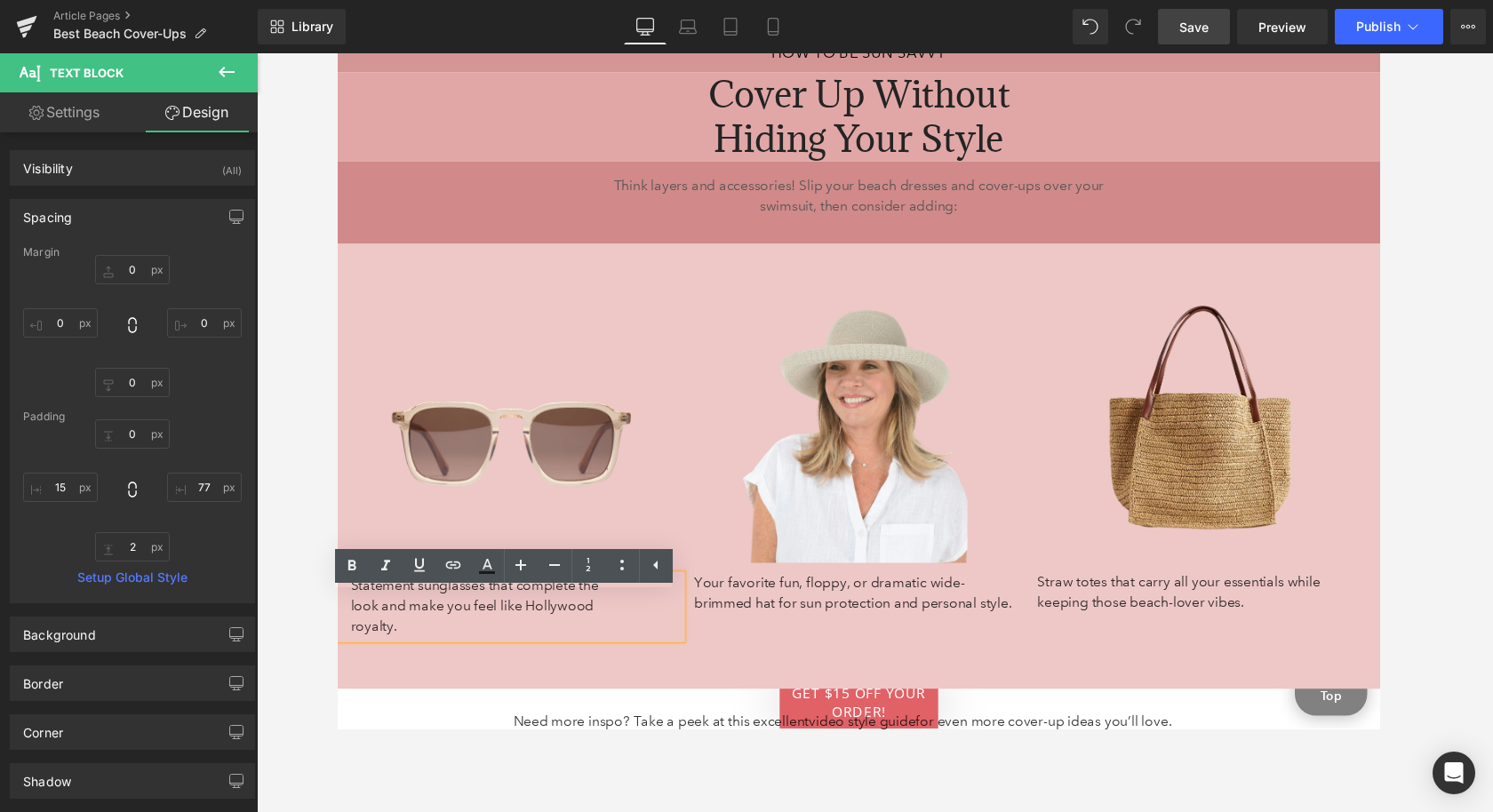 click on "Image         Statement sunglasses that complete the look and make you feel like Hollywood royalty. Text Block         77px Image         Your favorite fun, floppy, or dramatic wide-brimmed hat for sun protection and personal style.   Text Block         Image         Straw totes that carry all your essentials while keeping those beach-lover vibes.    Text Block         Row     58px" at bounding box center [874, 479] 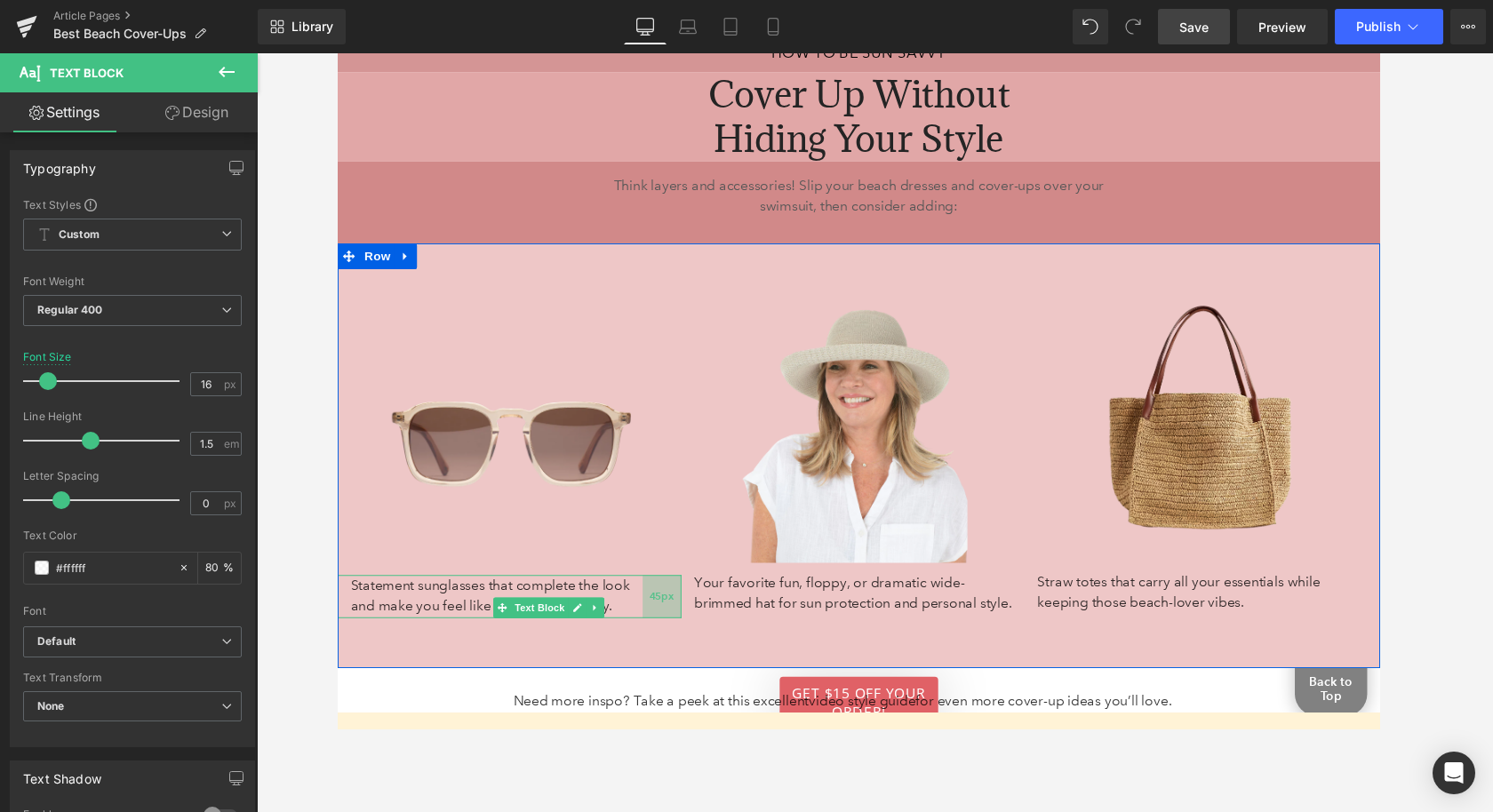 drag, startPoint x: 637, startPoint y: 646, endPoint x: 666, endPoint y: 645, distance: 29.01724 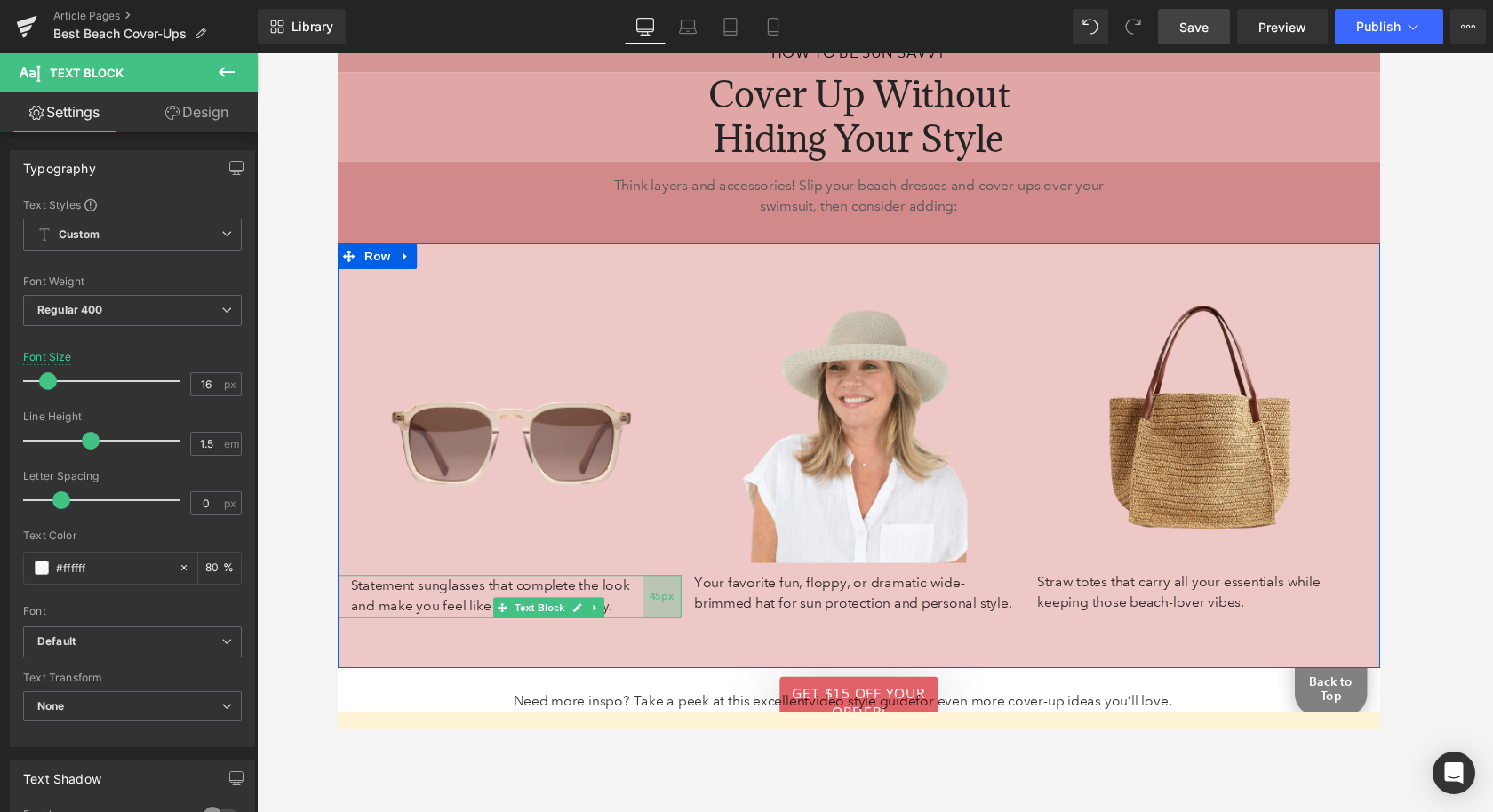 click on "45px" at bounding box center (671, 614) 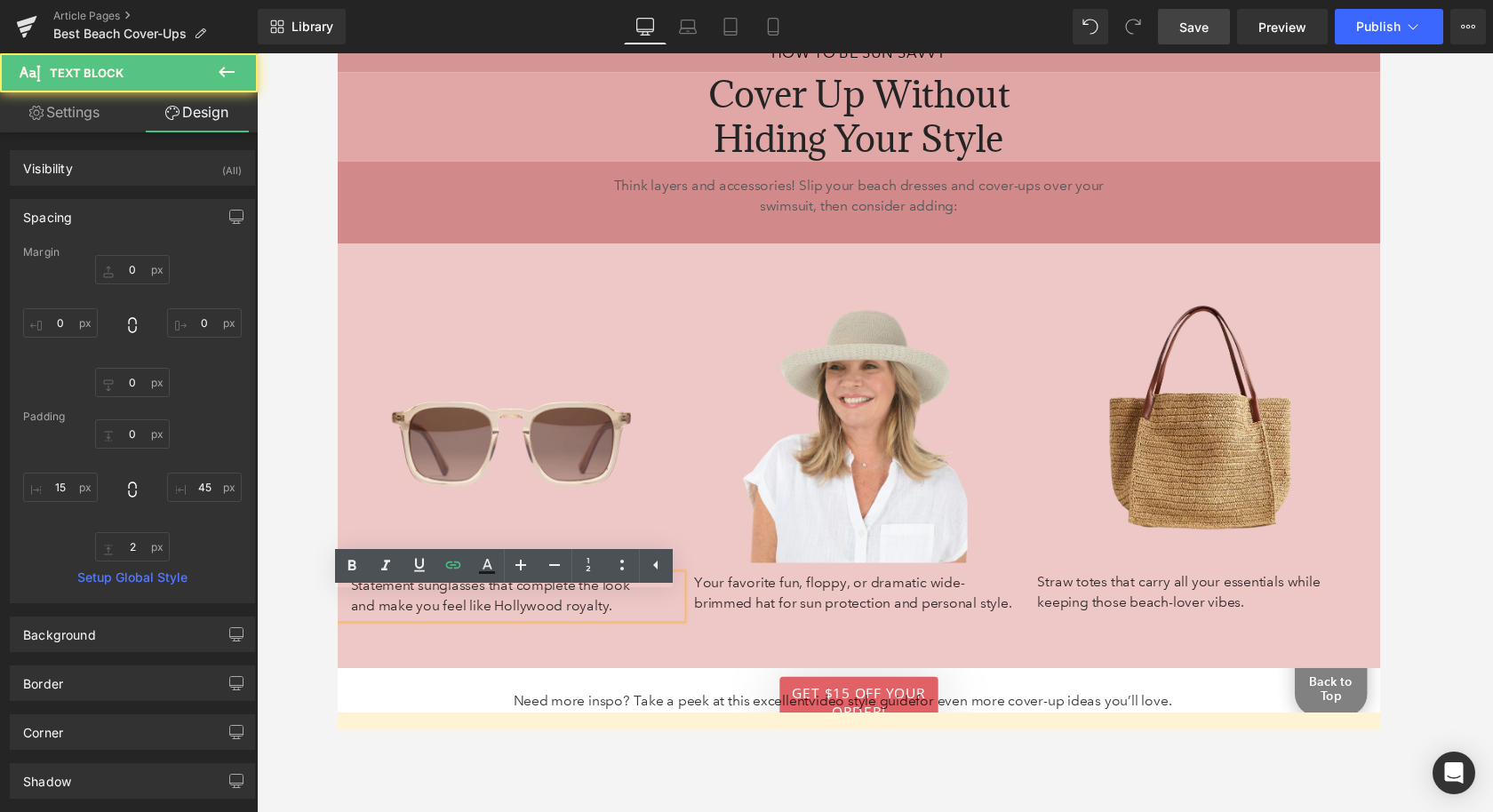 click on "Image         Statement sunglasses that complete the look and make you feel like Hollywood royalty. Text Block         45px Image         Your favorite fun, floppy, or dramatic wide-brimmed hat for sun protection and personal style.   Text Block         Image         Straw totes that carry all your essentials while keeping those beach-lover vibes.    Text Block         Row     58px" at bounding box center [874, 468] 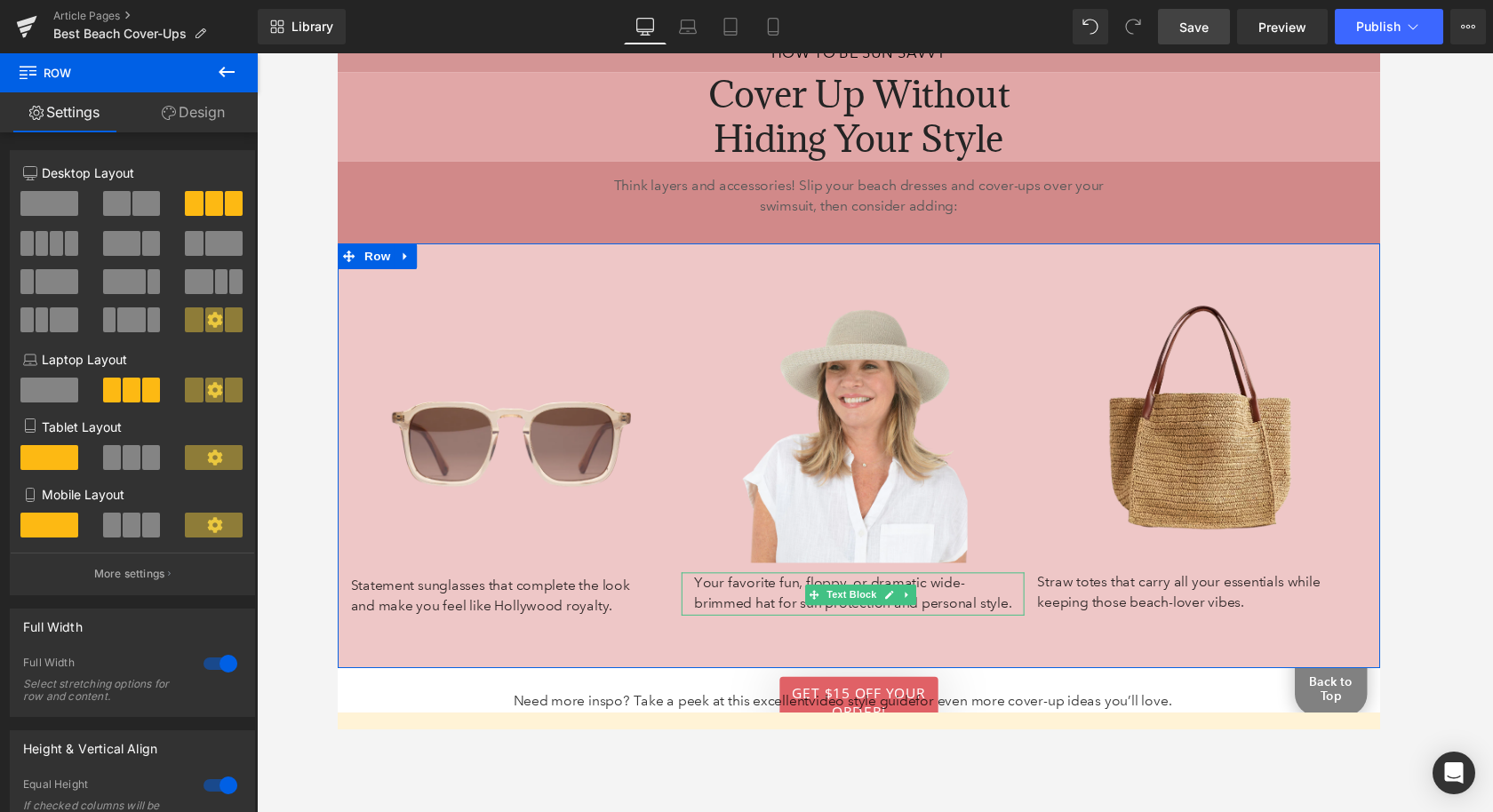 click on "Your favorite fun, floppy, or dramatic wide-brimmed hat for sun protection and personal style." at bounding box center (868, 609) 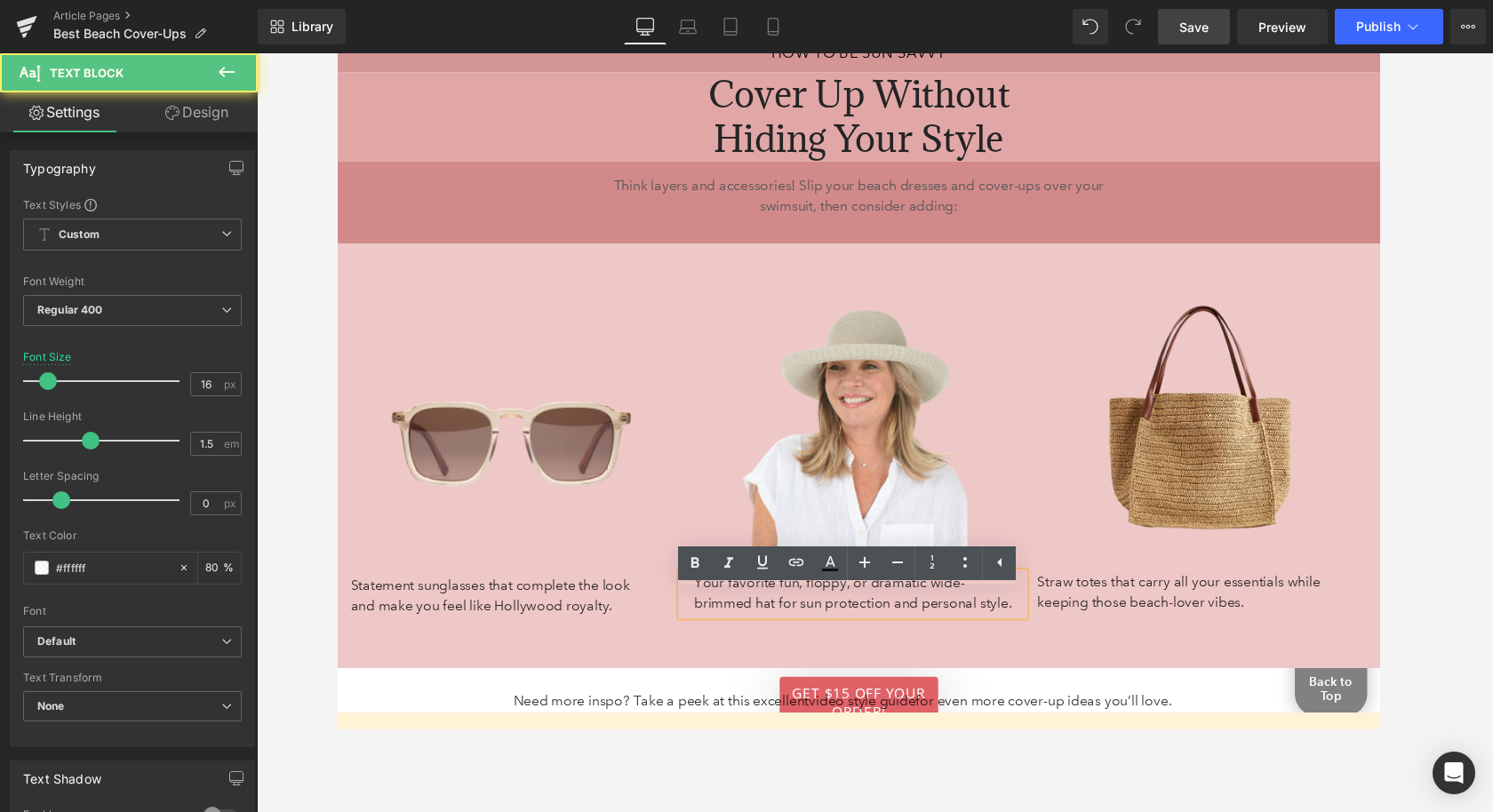 click on "Image         Statement sunglasses that complete the look and make you feel like Hollywood royalty. Text Block         45px Image         Your favorite fun, floppy, or dramatic wide-brimmed hat for sun protection and personal style.   Text Block         Image         Straw totes that carry all your essentials while keeping those beach-lover vibes.    Text Block         Row     58px" at bounding box center (874, 468) 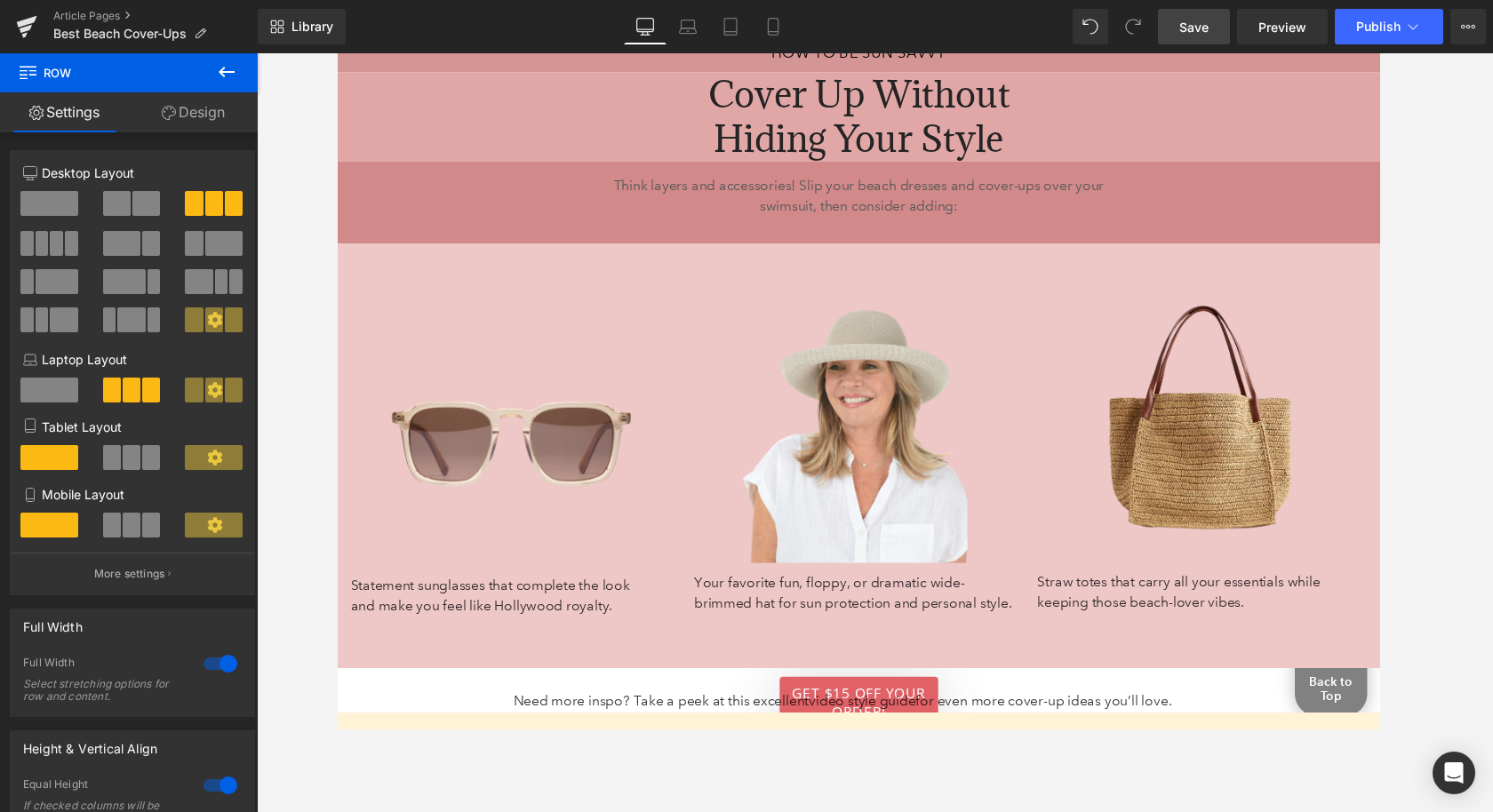 click on "Save" at bounding box center (1194, 27) 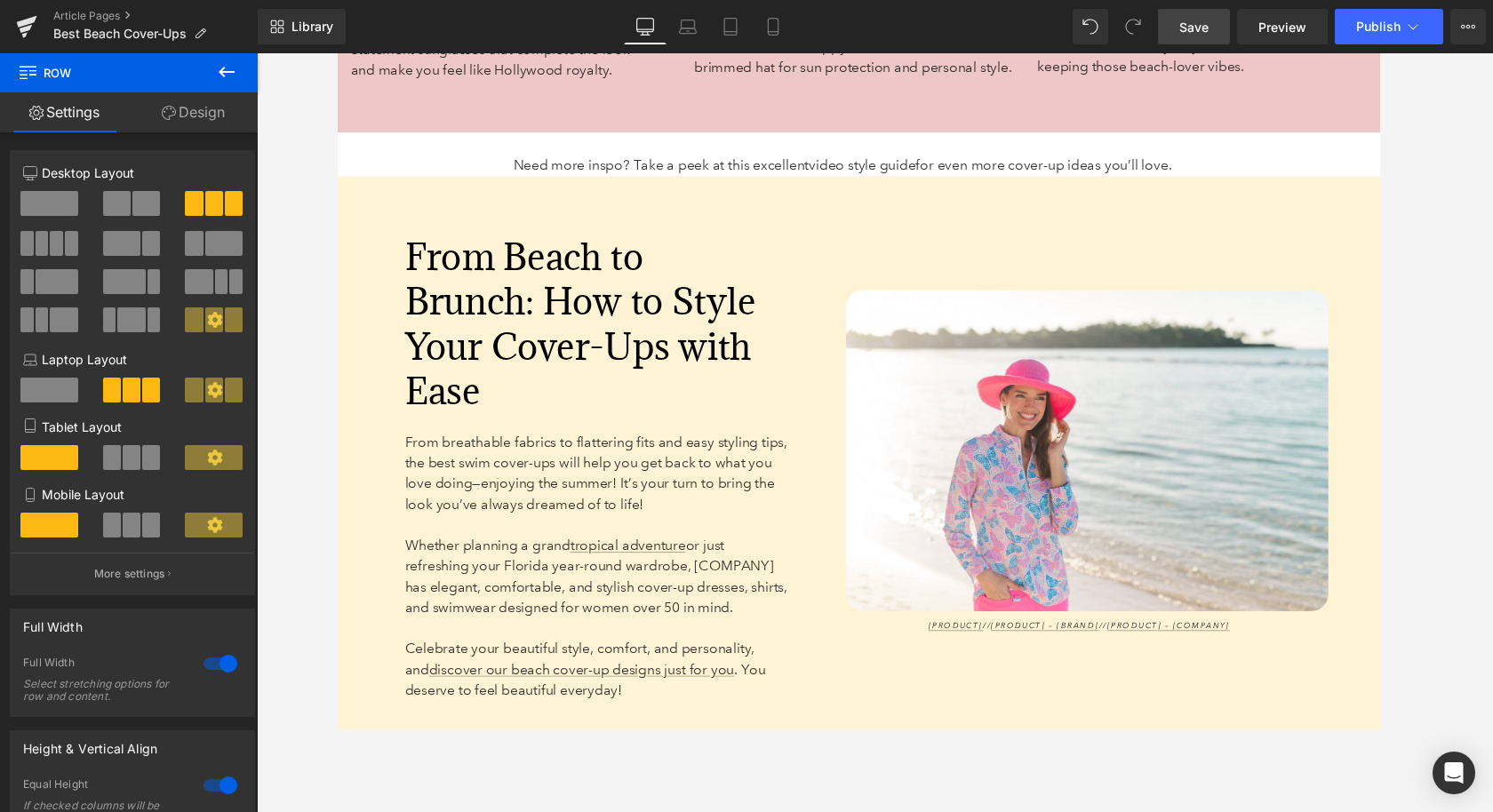 scroll, scrollTop: 6850, scrollLeft: 0, axis: vertical 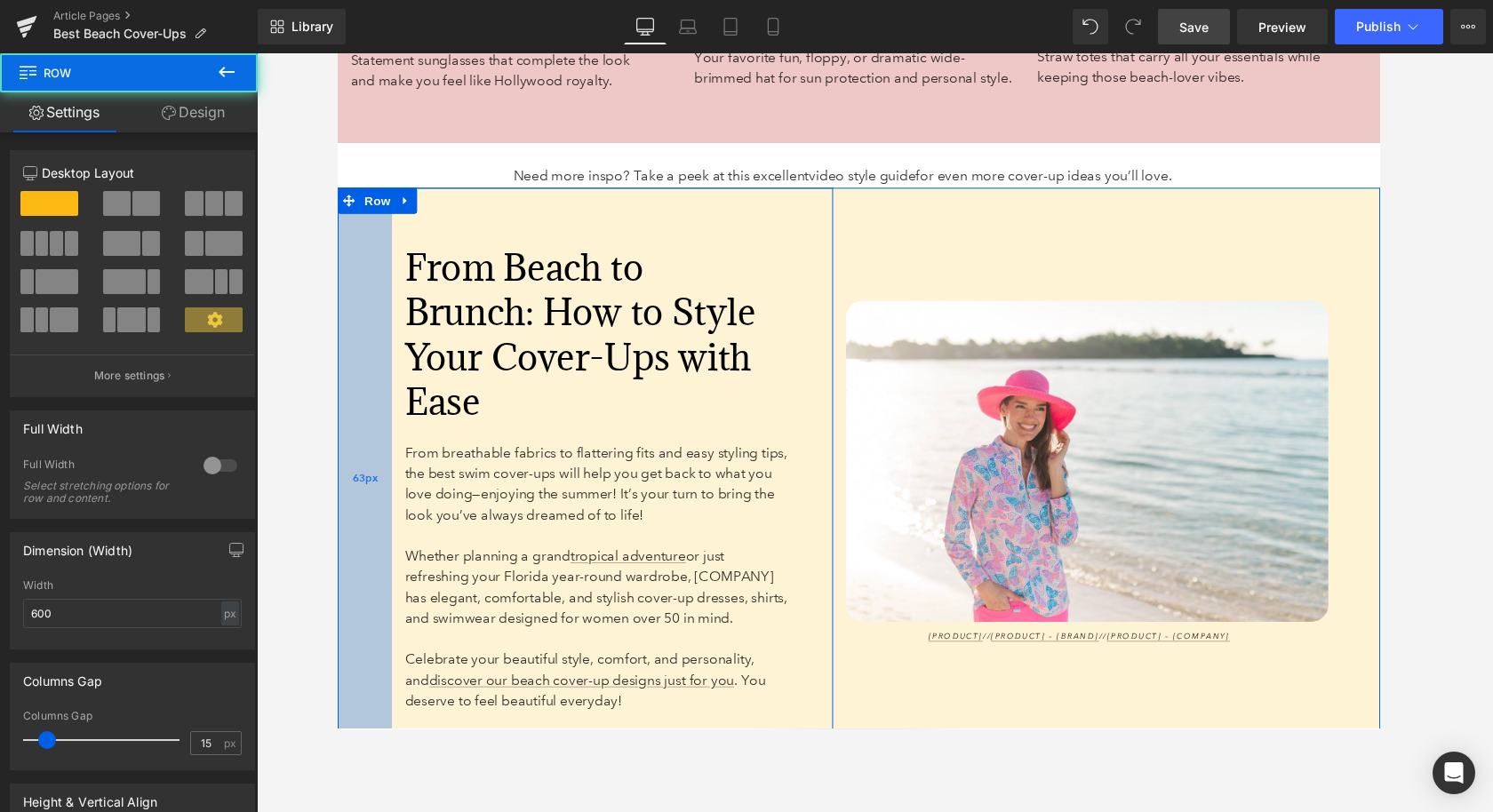 click on "63px" at bounding box center [364, 485] 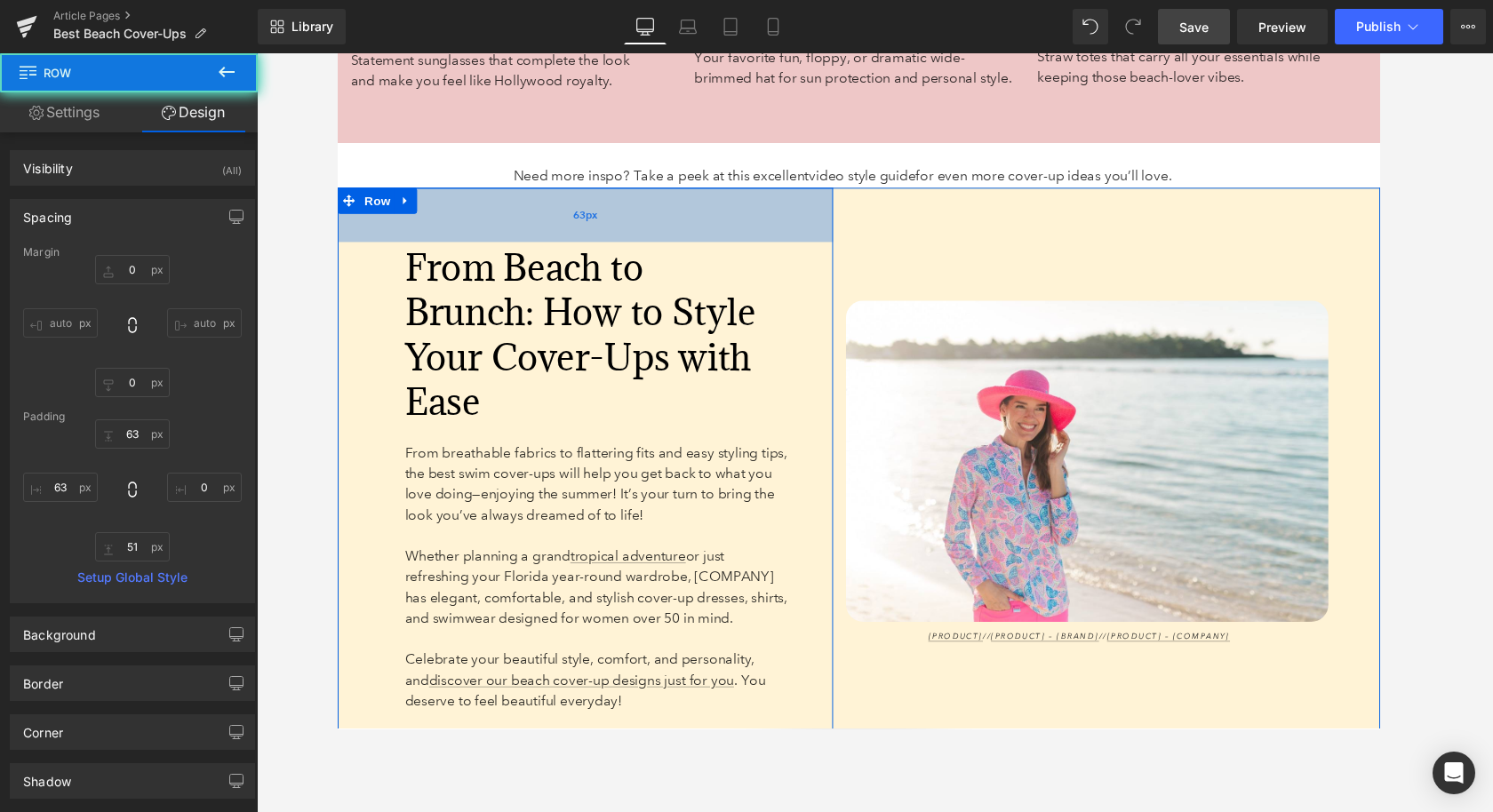 type on "63px" 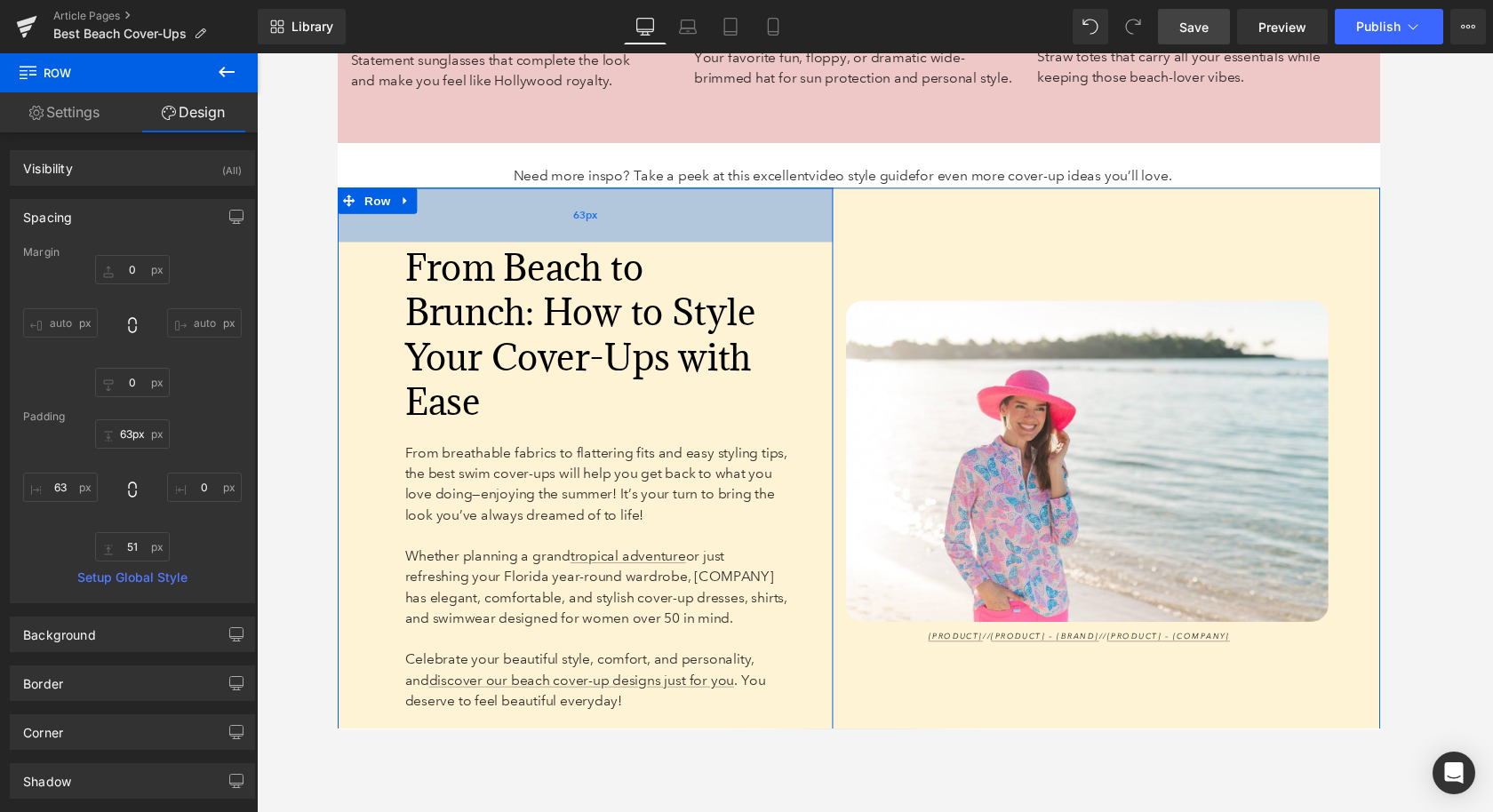 click on "63px" at bounding box center [592, 219] 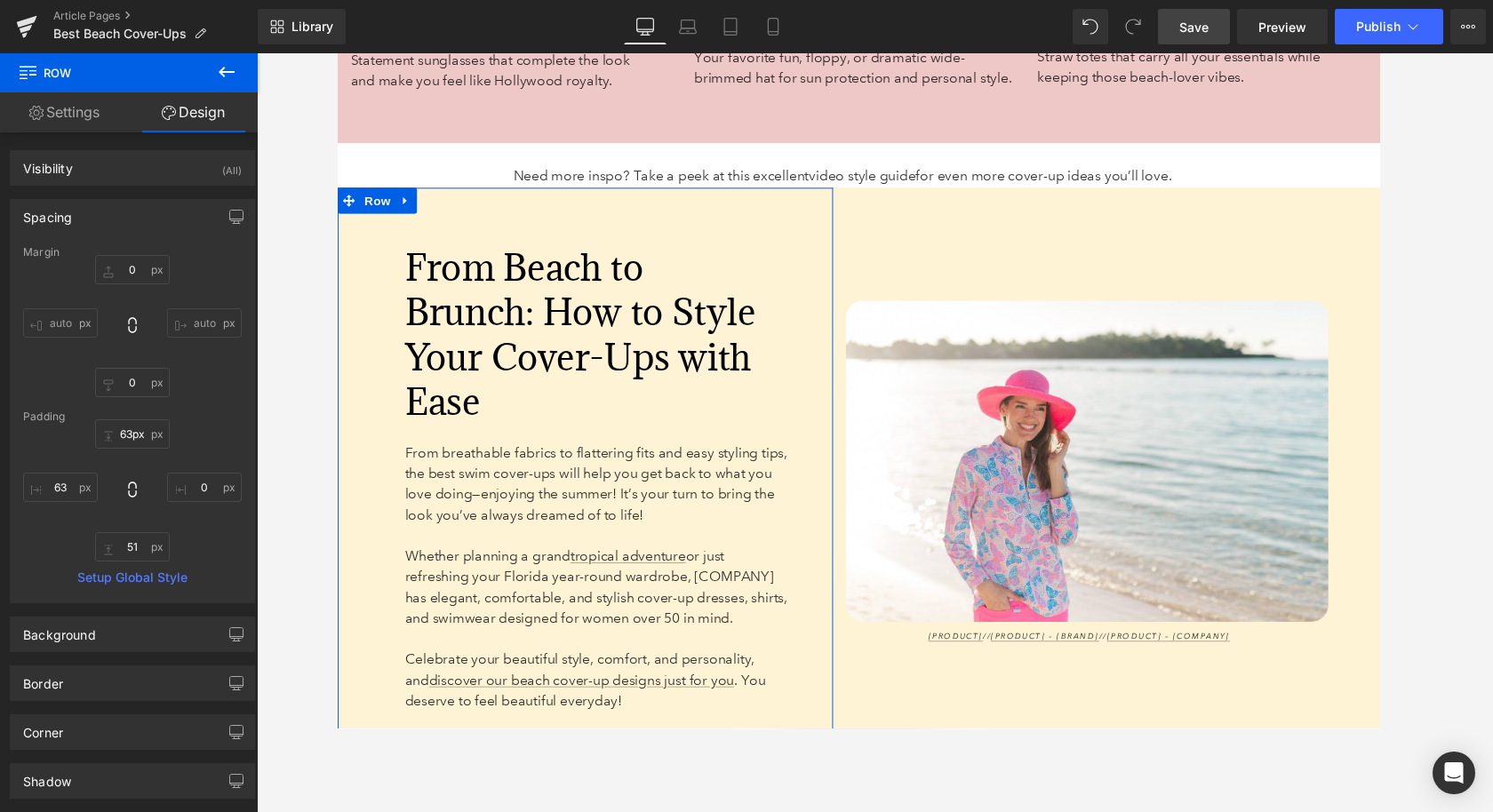 click on "Design" at bounding box center (193, 112) 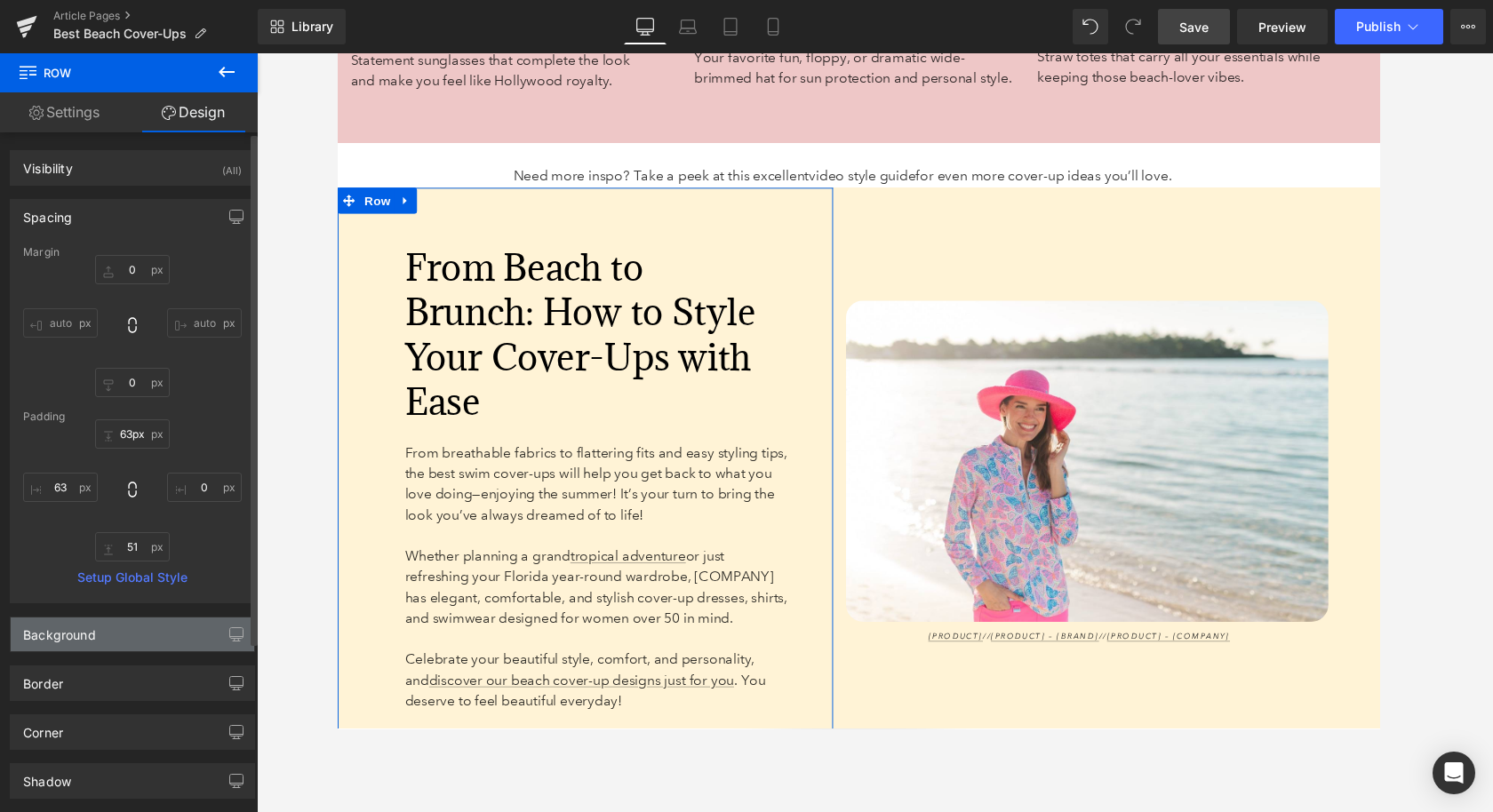 click on "Background" at bounding box center (132, 634) 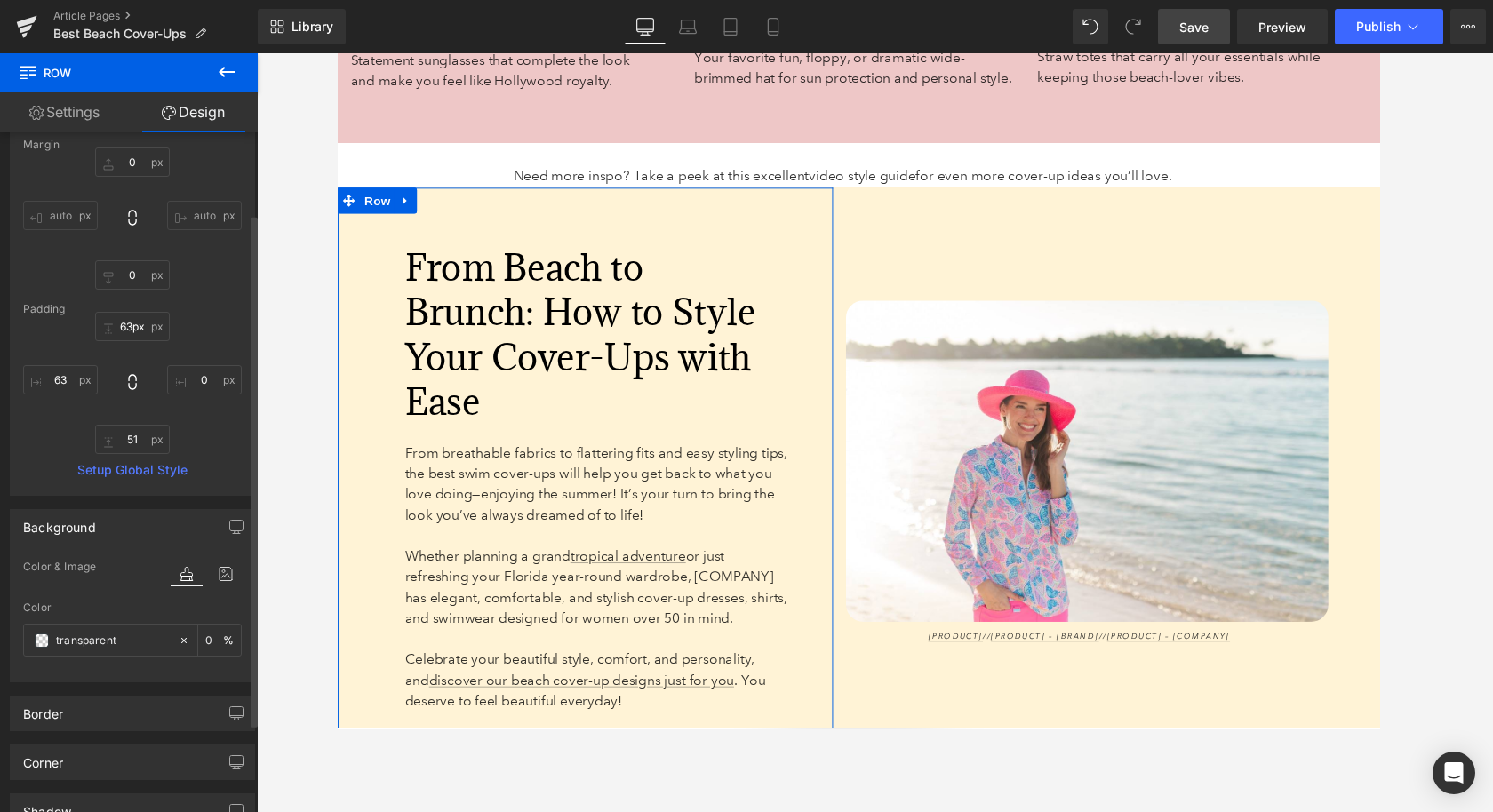 scroll, scrollTop: 109, scrollLeft: 0, axis: vertical 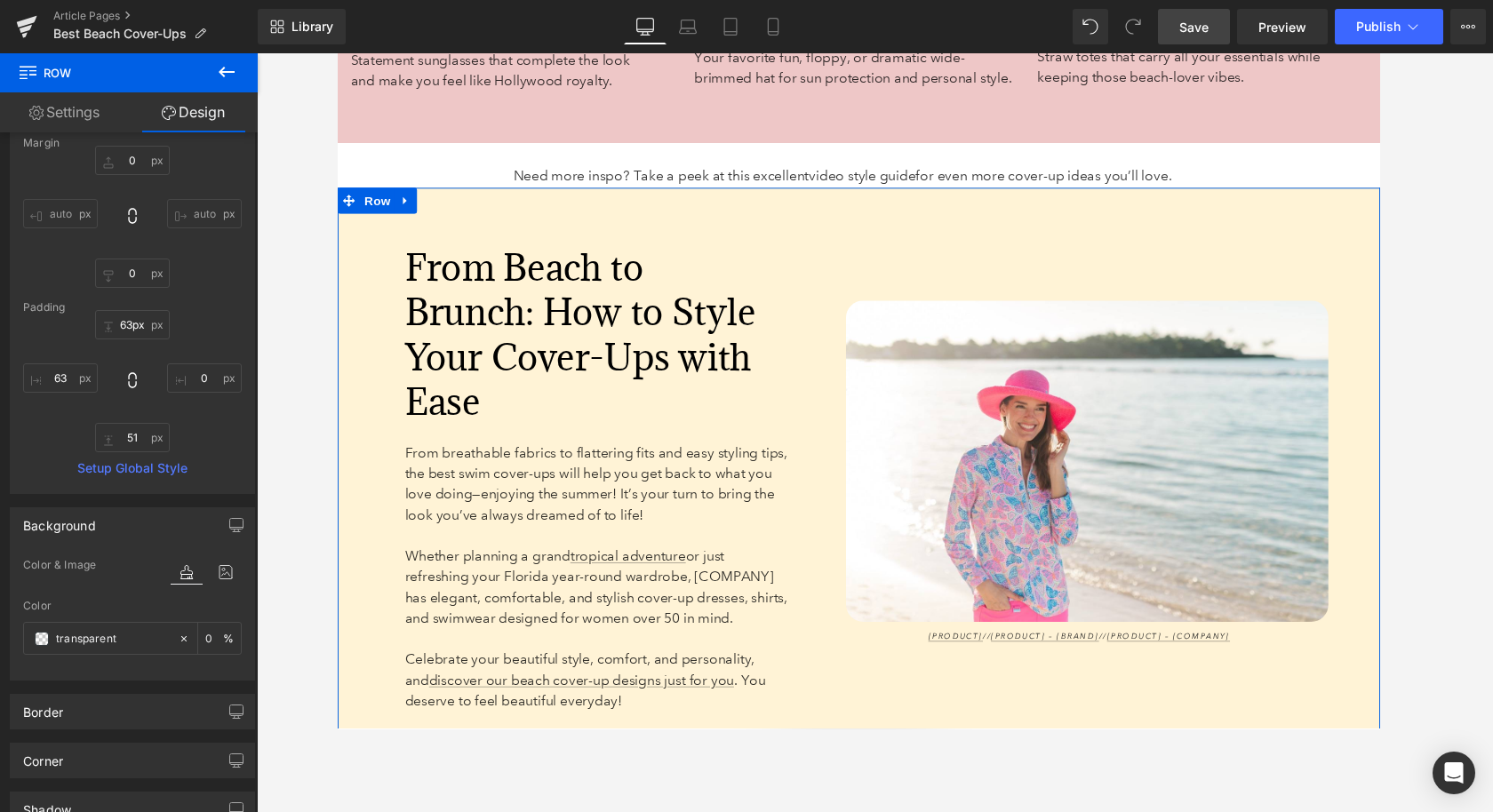 click on "Image         Woven Adjustable Travel Hat    //    Butterfly Dots Cooling UPF50+ Mock Neck Top – Anthony's Resort Wear    //    Pull-On Stretch Short – Anthony's Resort Wear   Text Block" at bounding box center [1103, 485] 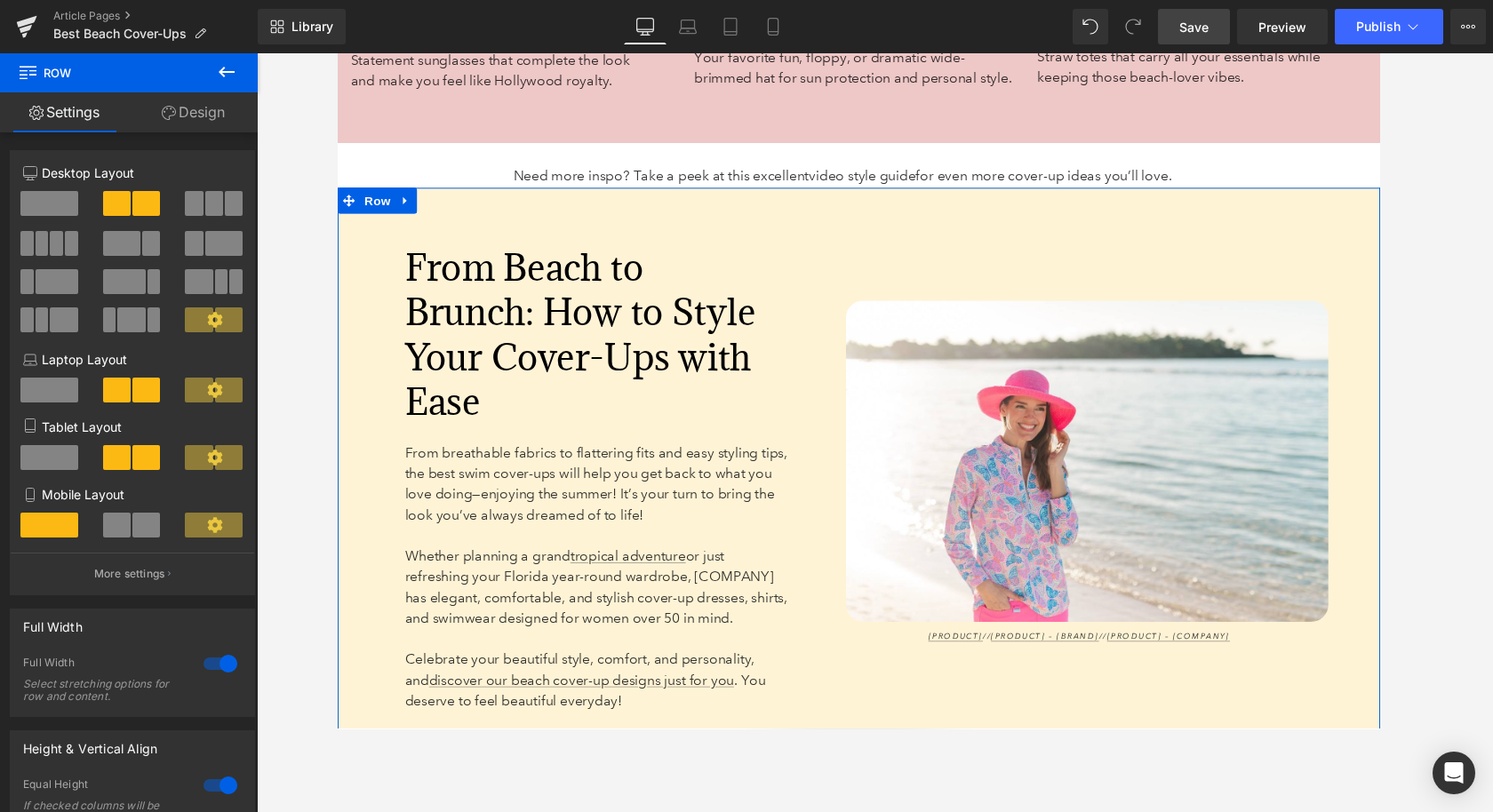 click on "Design" at bounding box center [193, 112] 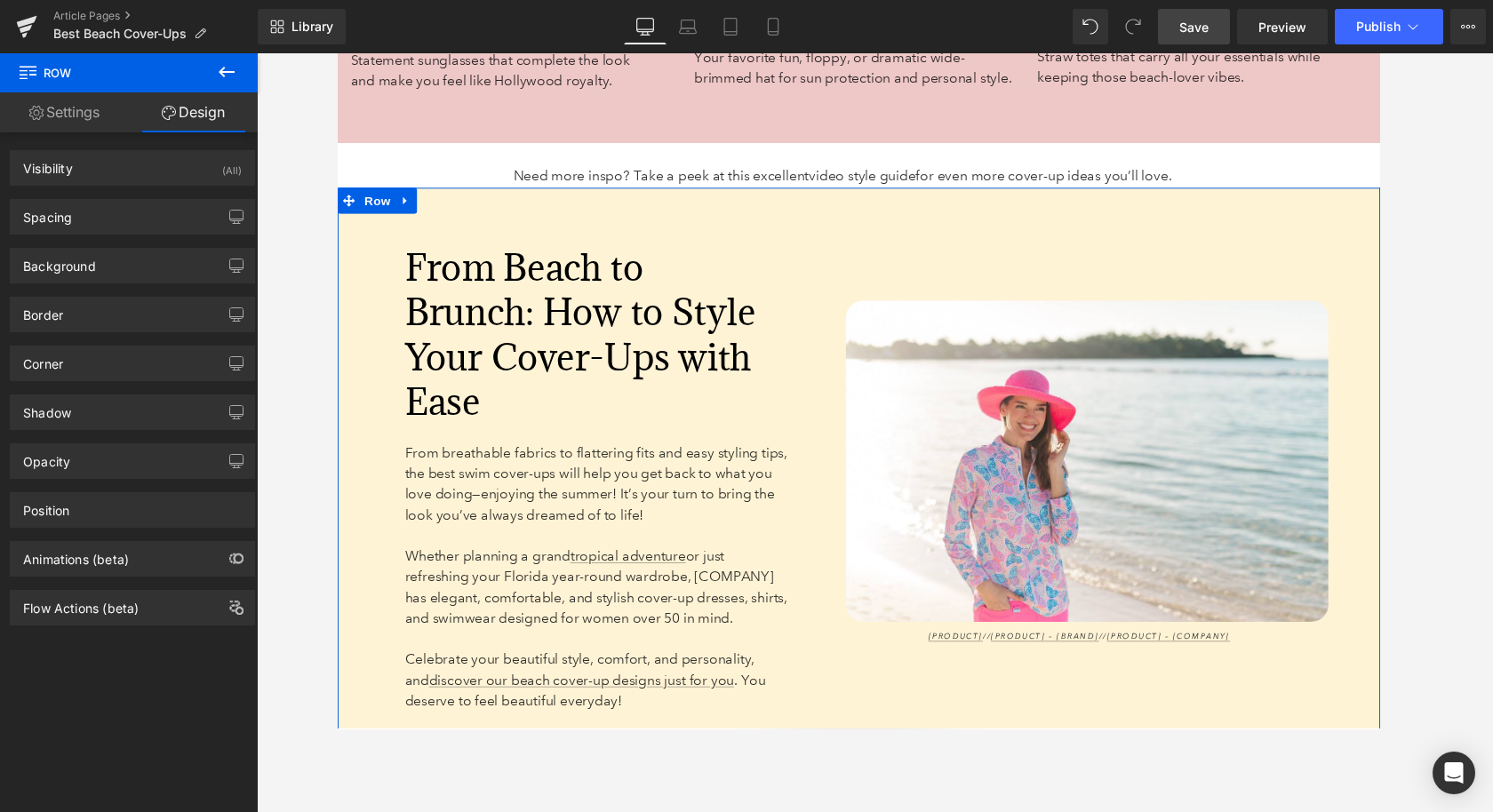 click on "Border
Border Style Custom
Custom
Setup Global Style
Custom
Setup Global Style
none Border Design
#1a1a1a Border Color #1a1a1a 100 %
0px Border Thickness 0 px
More settings" at bounding box center (132, 307) 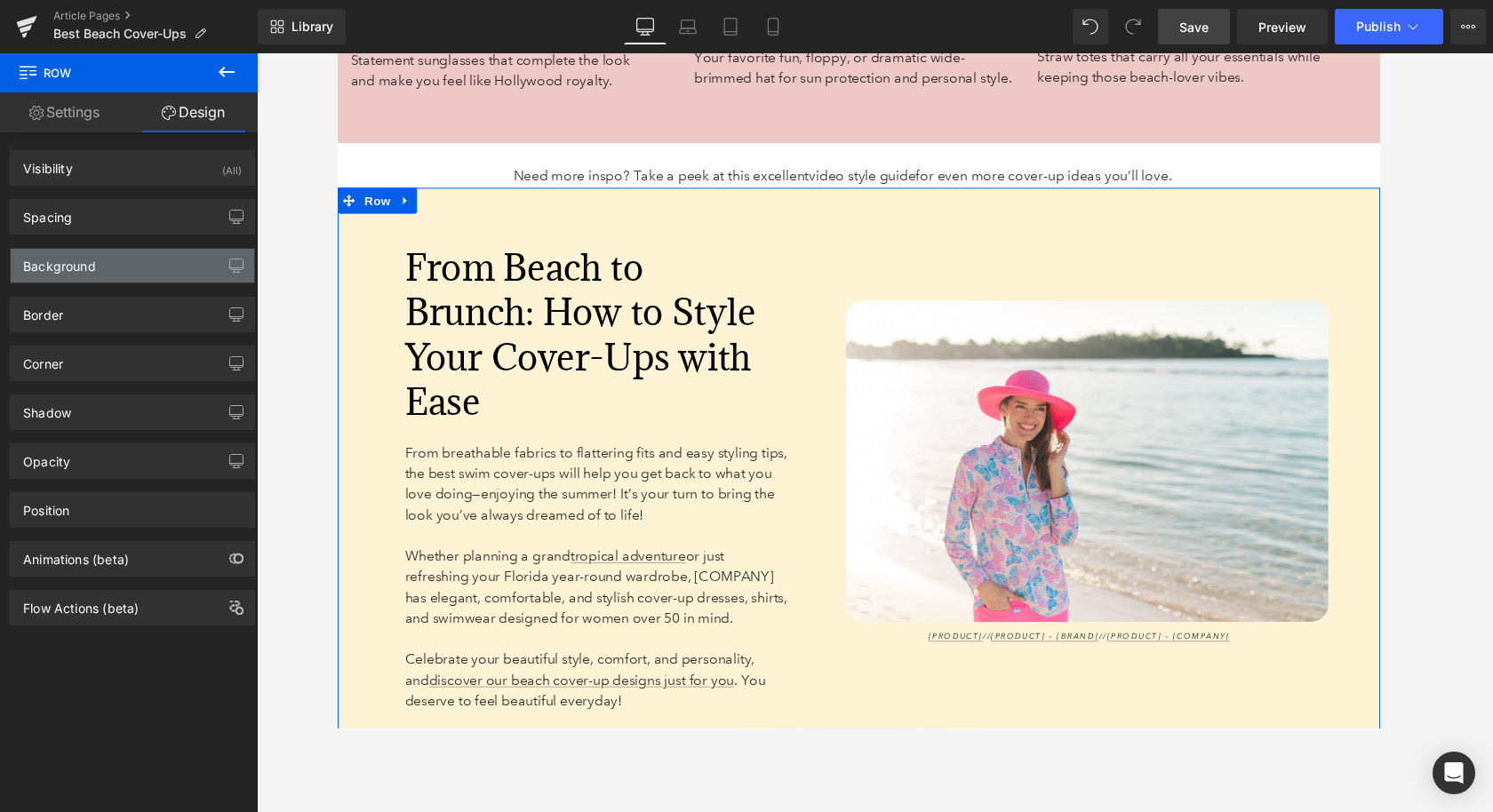 click on "Background" at bounding box center (60, 261) 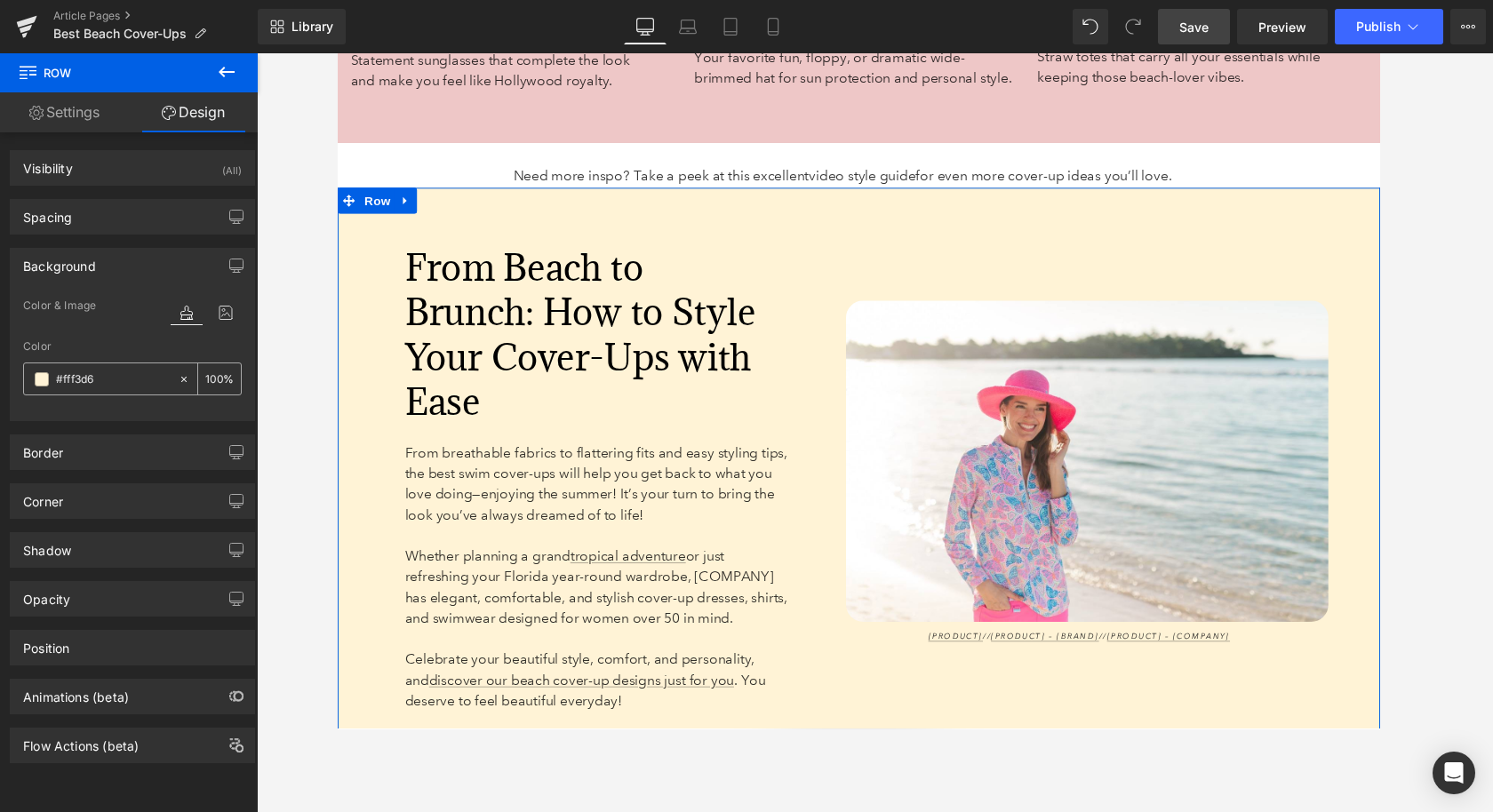 click on "#fff3d6" at bounding box center [113, 379] 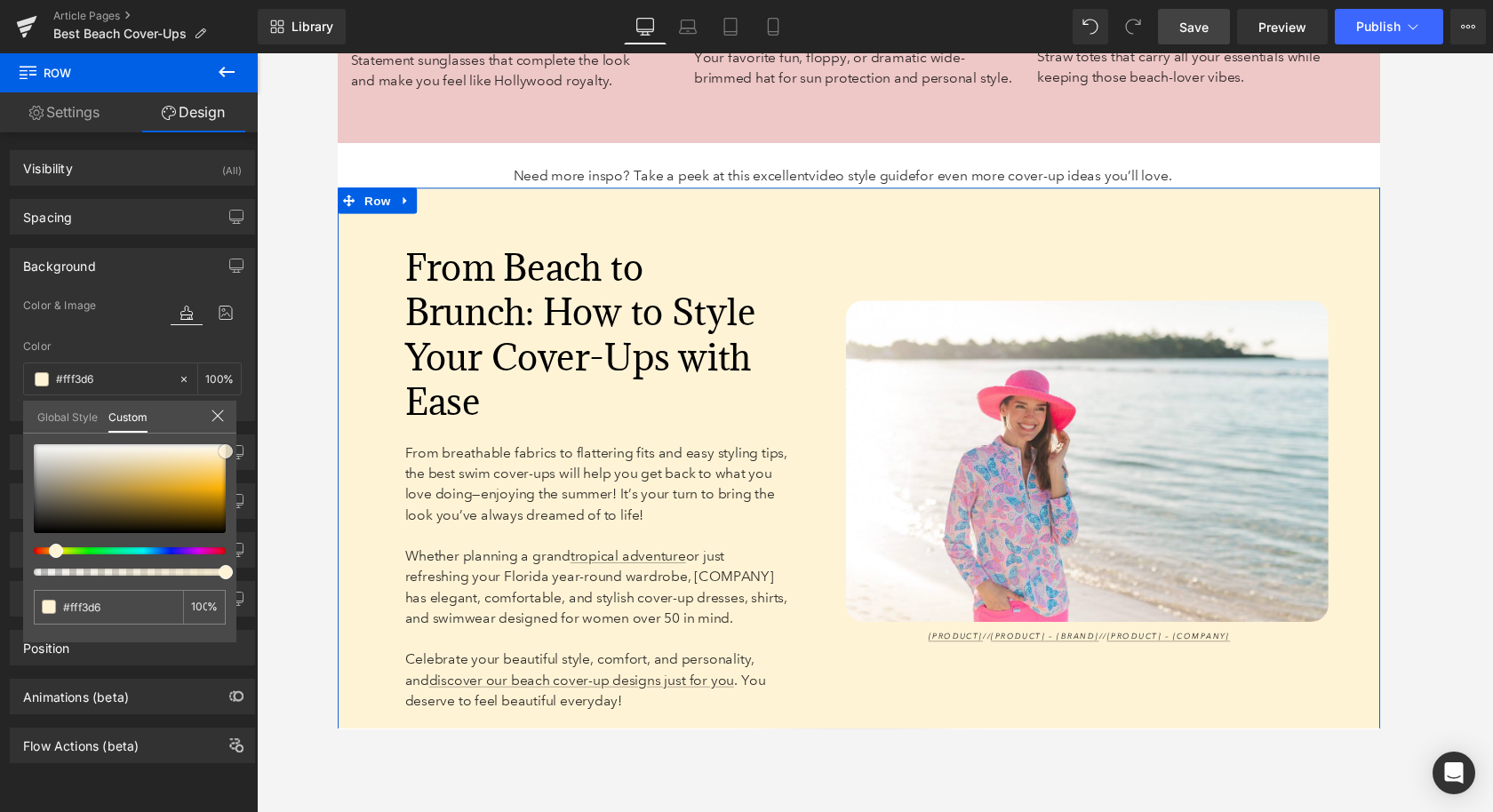 type on "#ccbfa2" 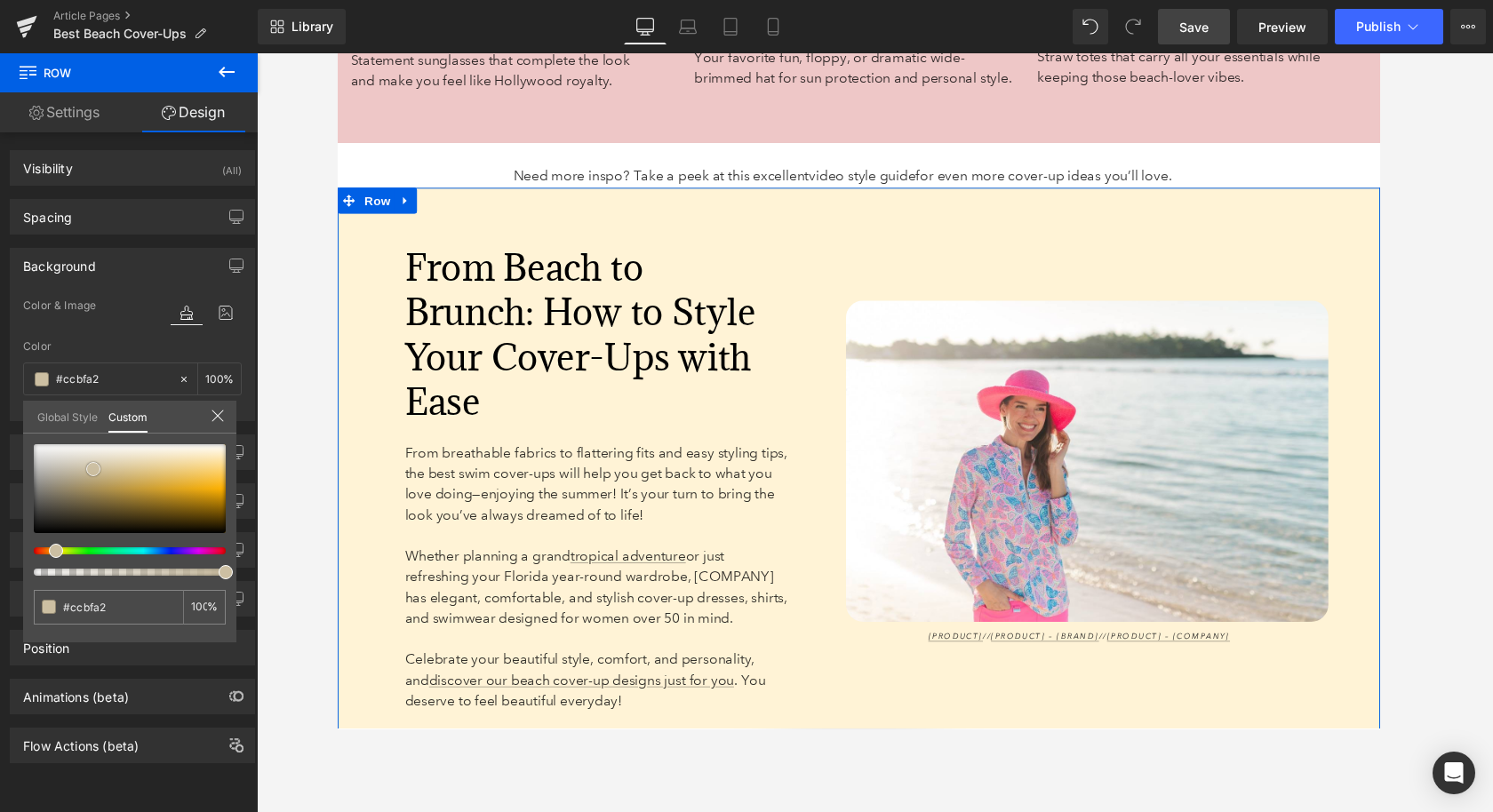 type on "#cdbfa1" 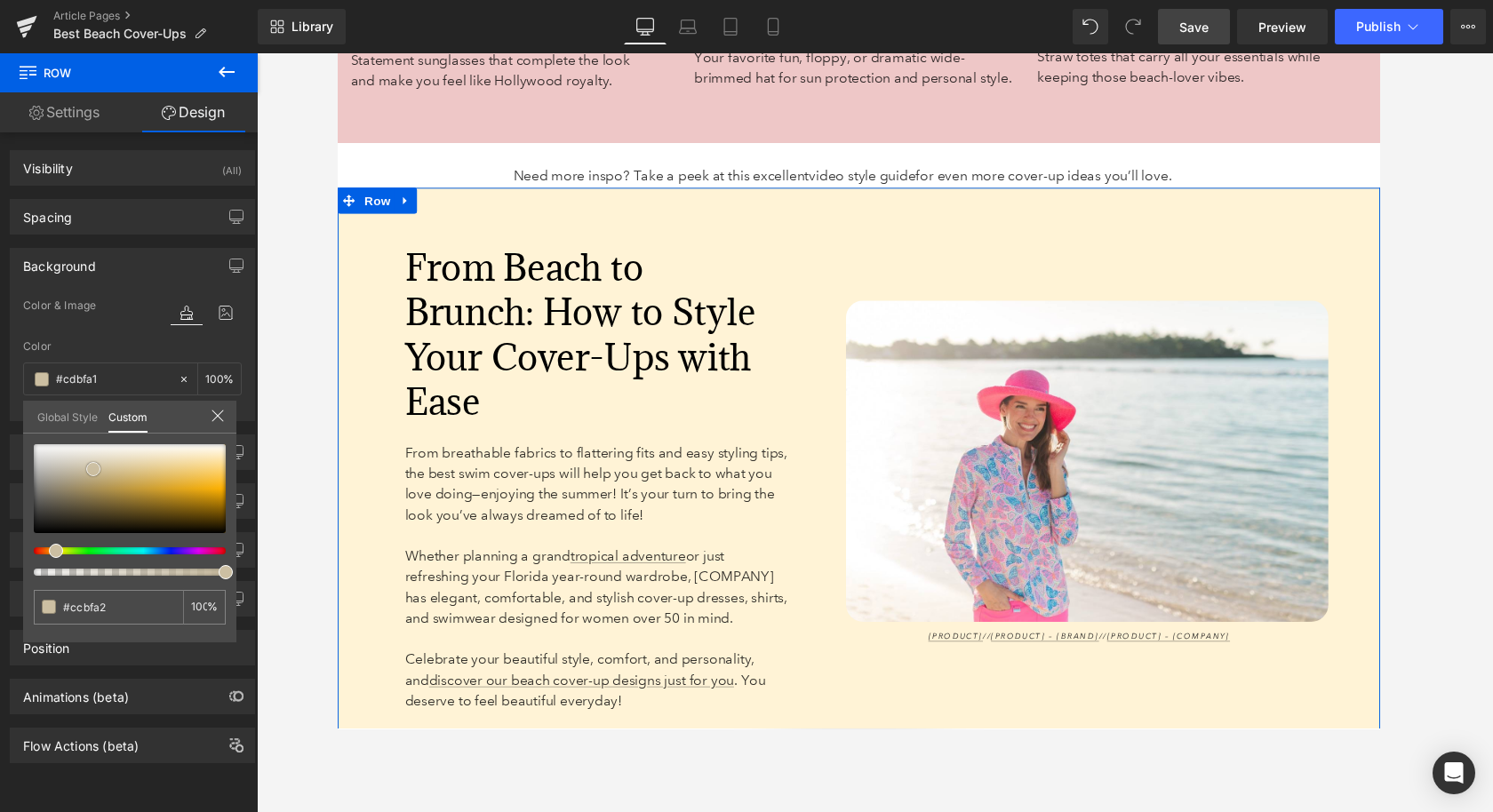 type on "#cdbfa1" 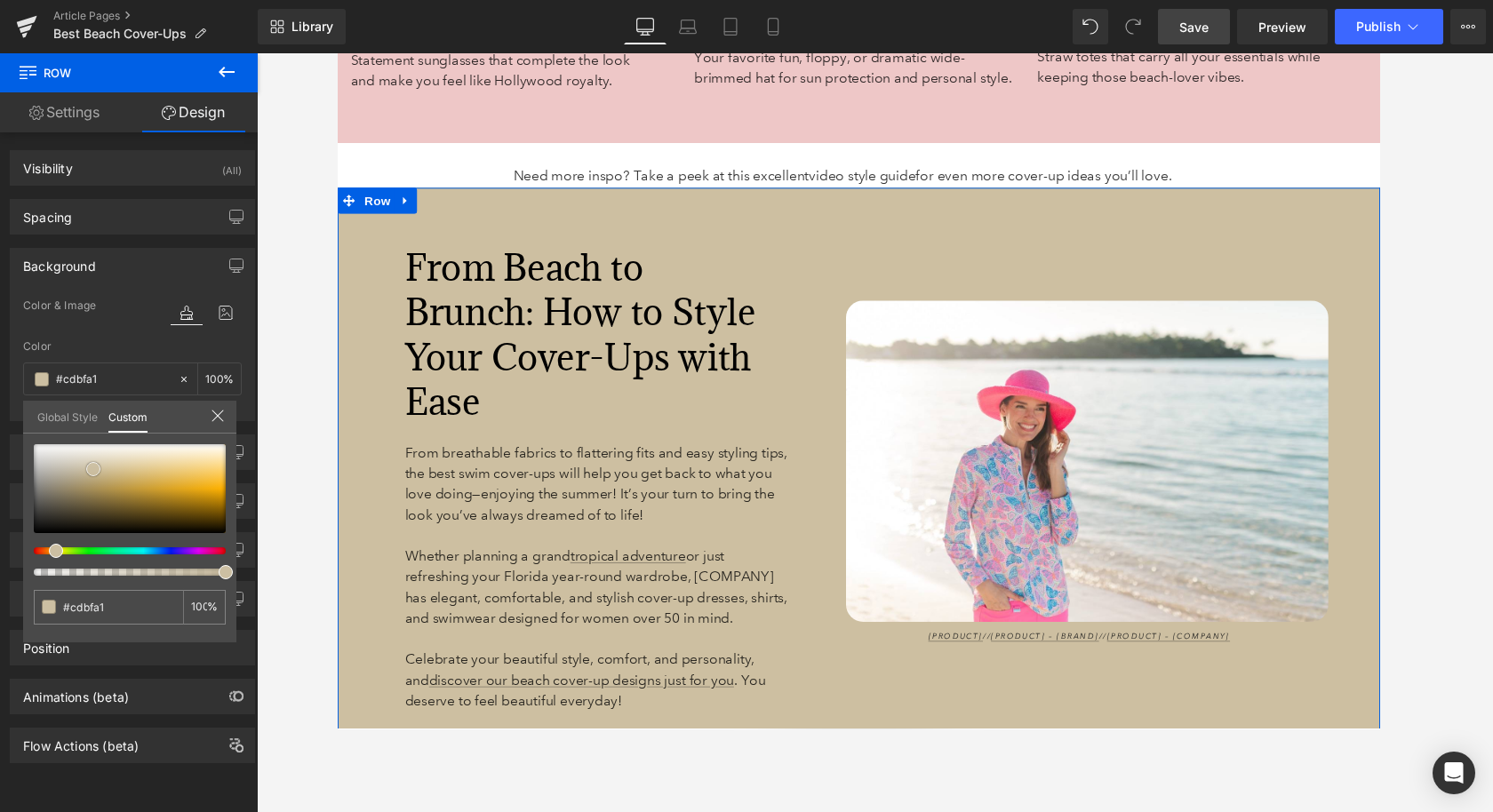 type on "#cbbea3" 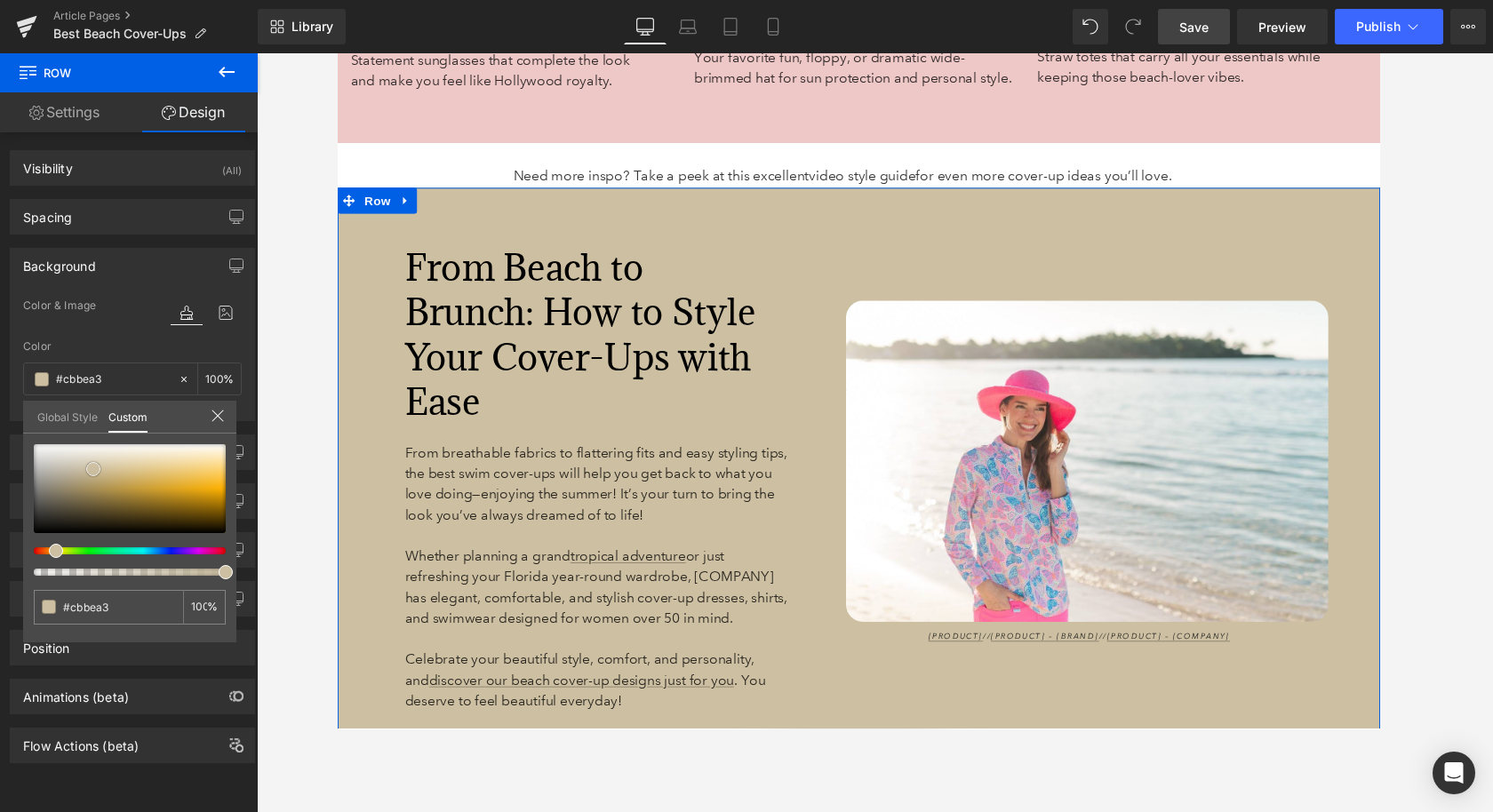 type on "#d0c8b8" 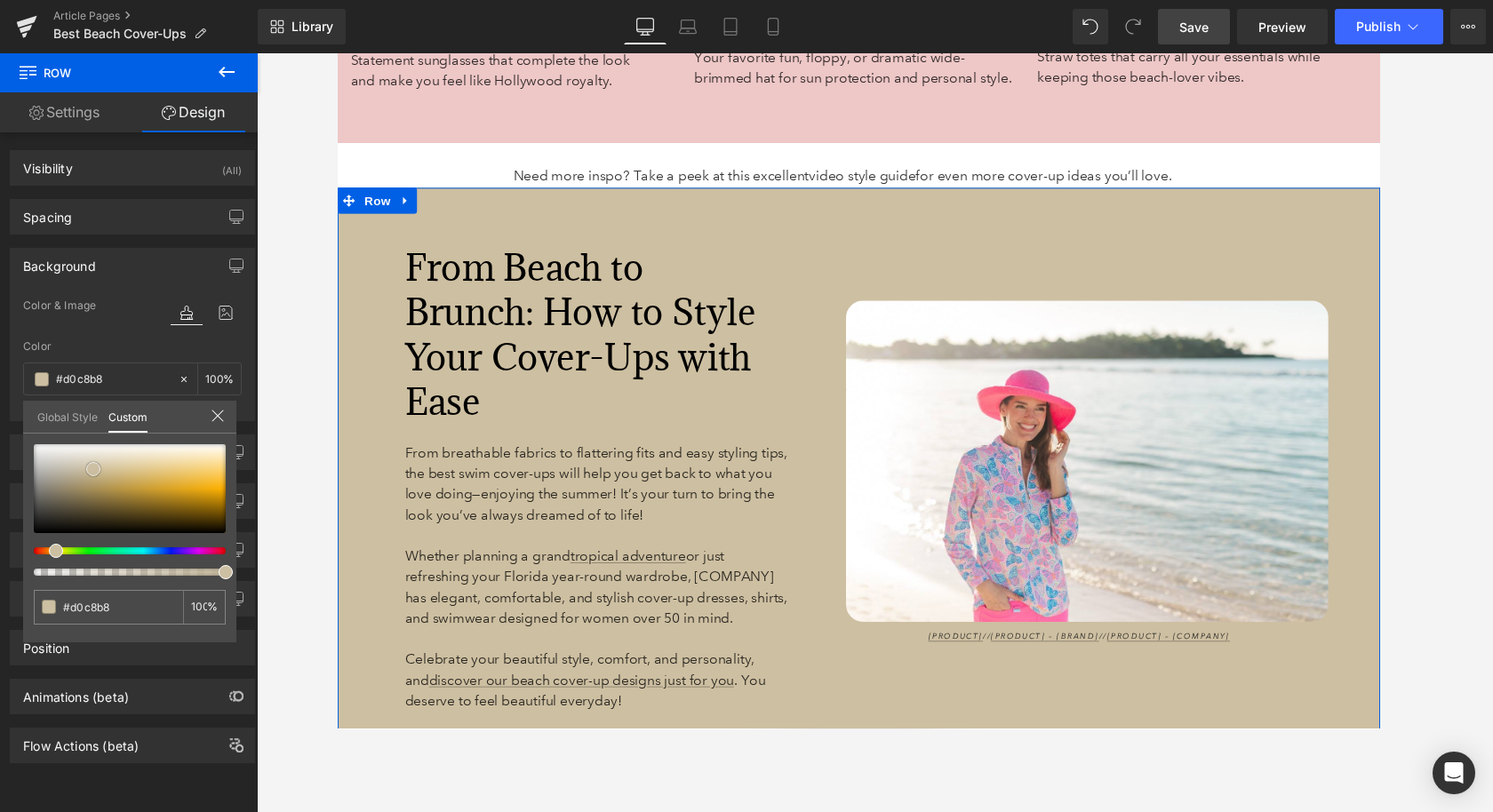type on "#dad7d1" 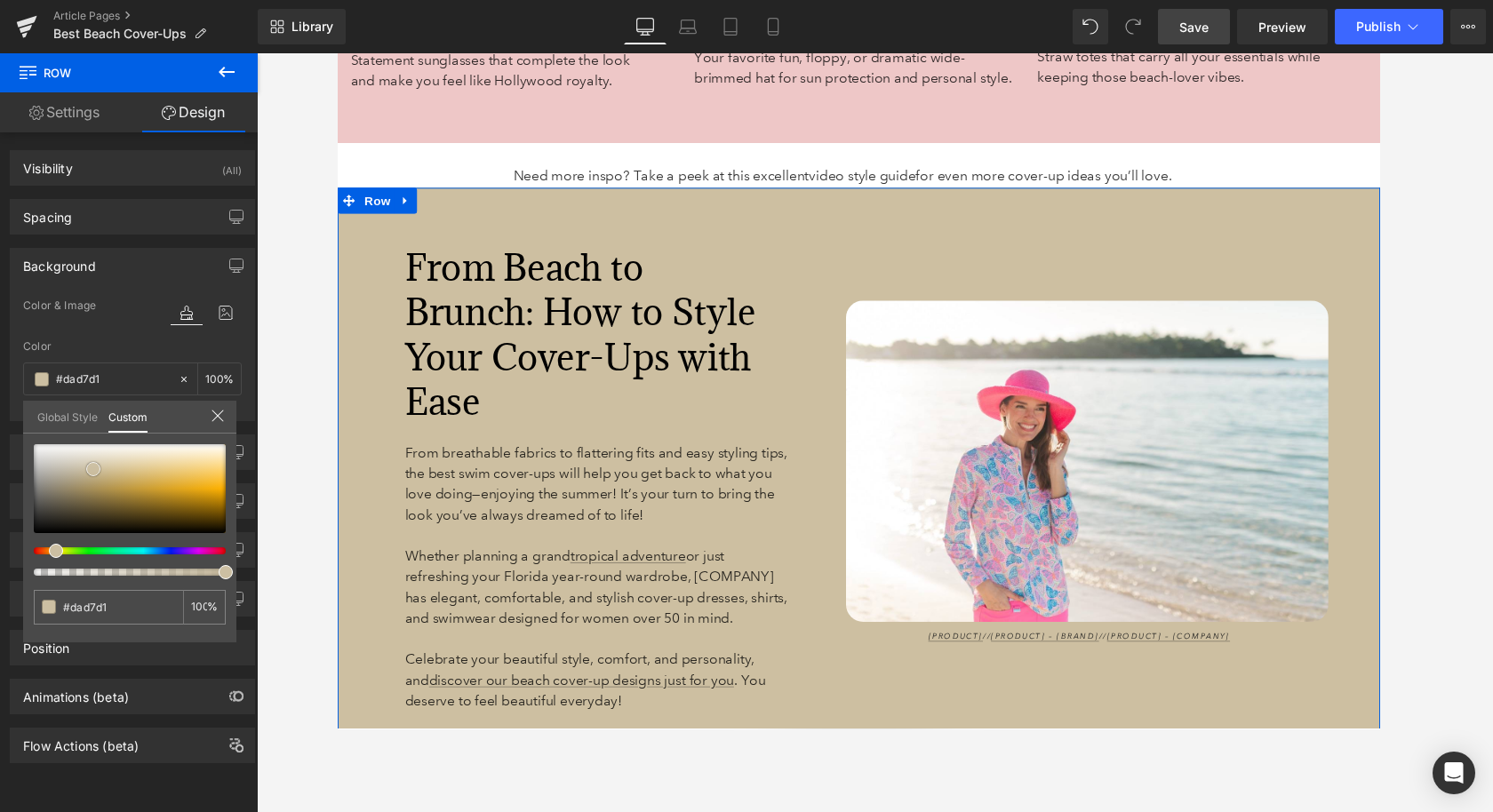 type on "#dcdad4" 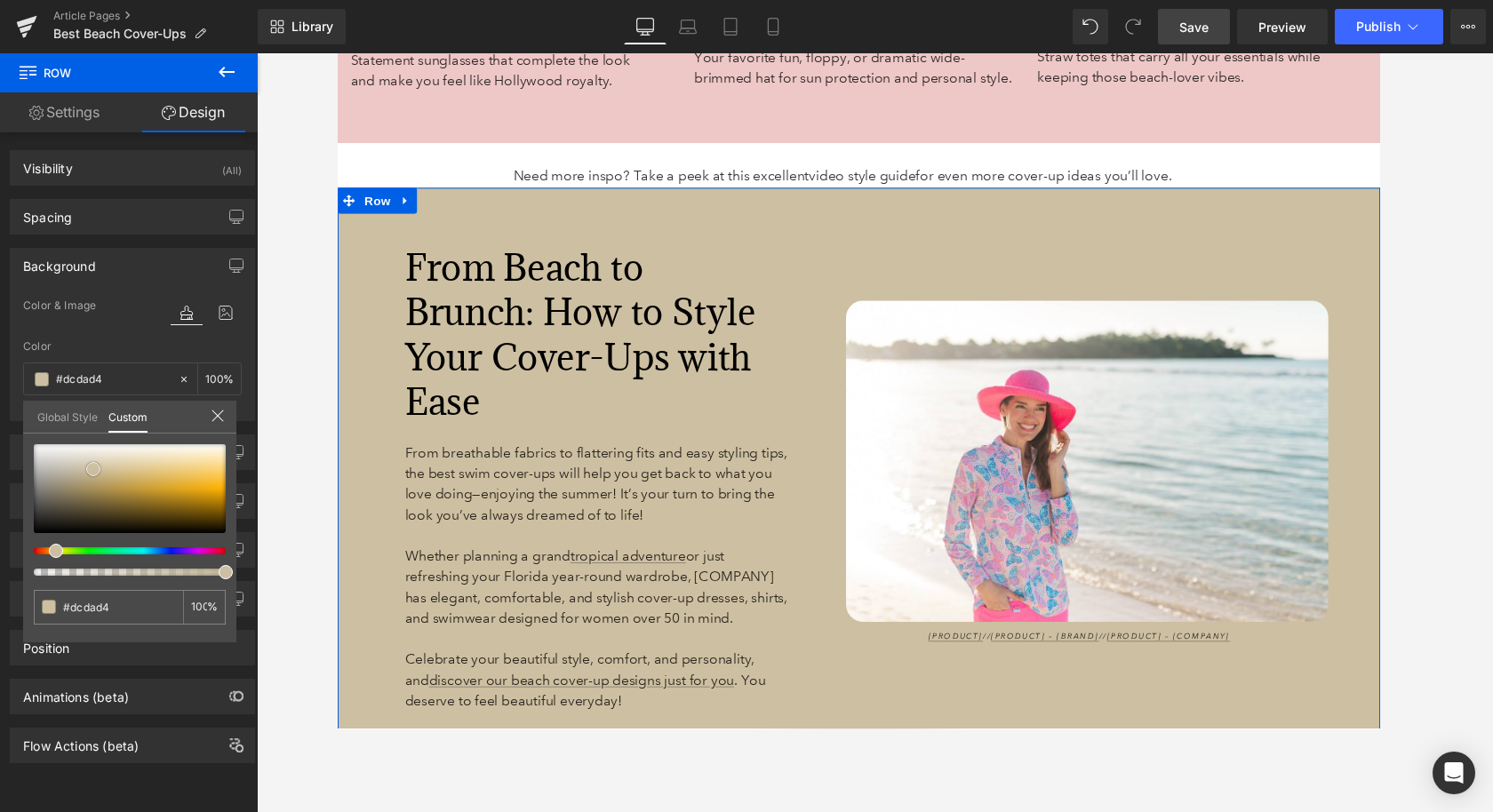 type on "#e0dedb" 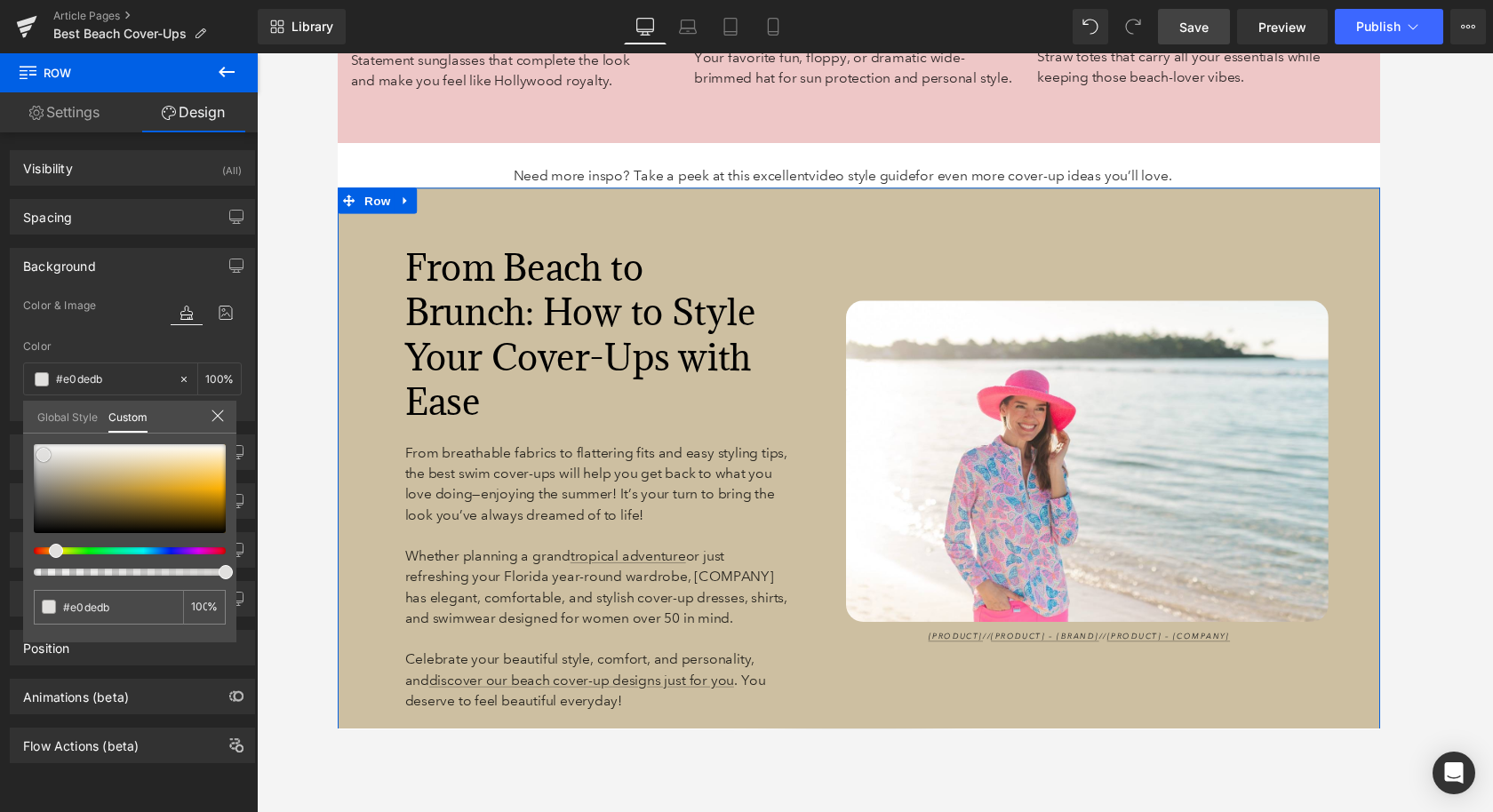 type on "#e1e0de" 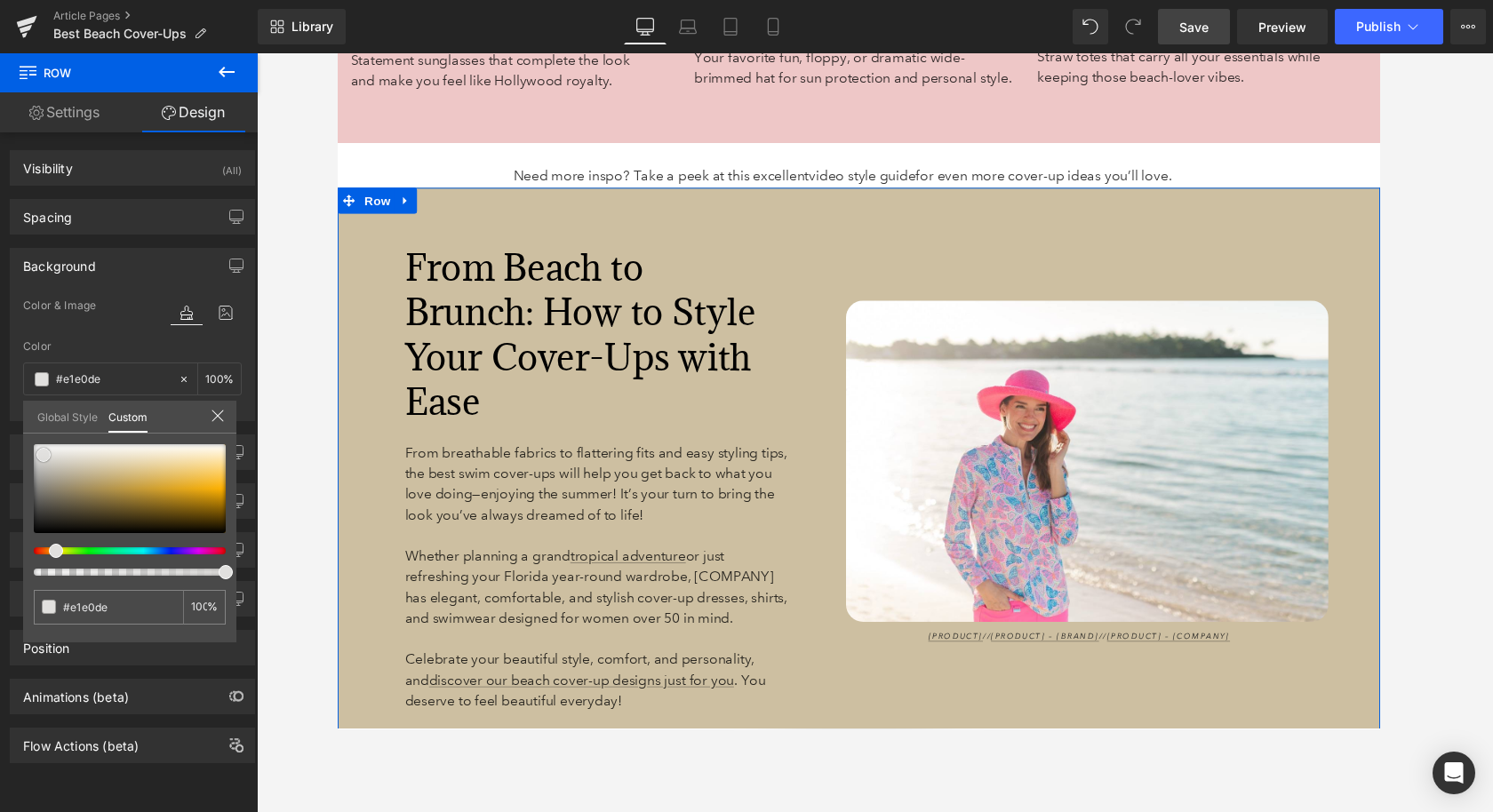type on "#e6e5e4" 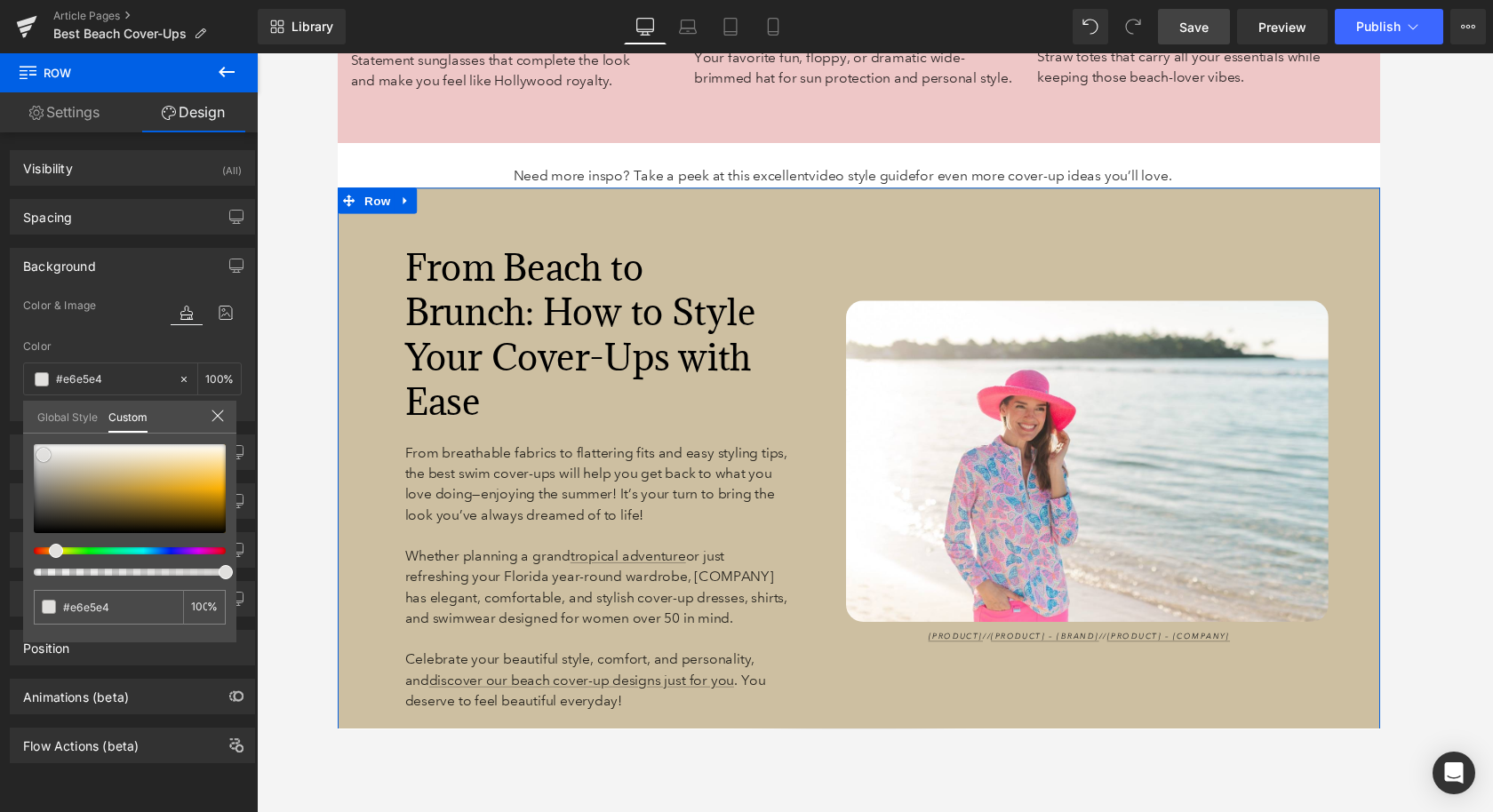 type on "#ebebea" 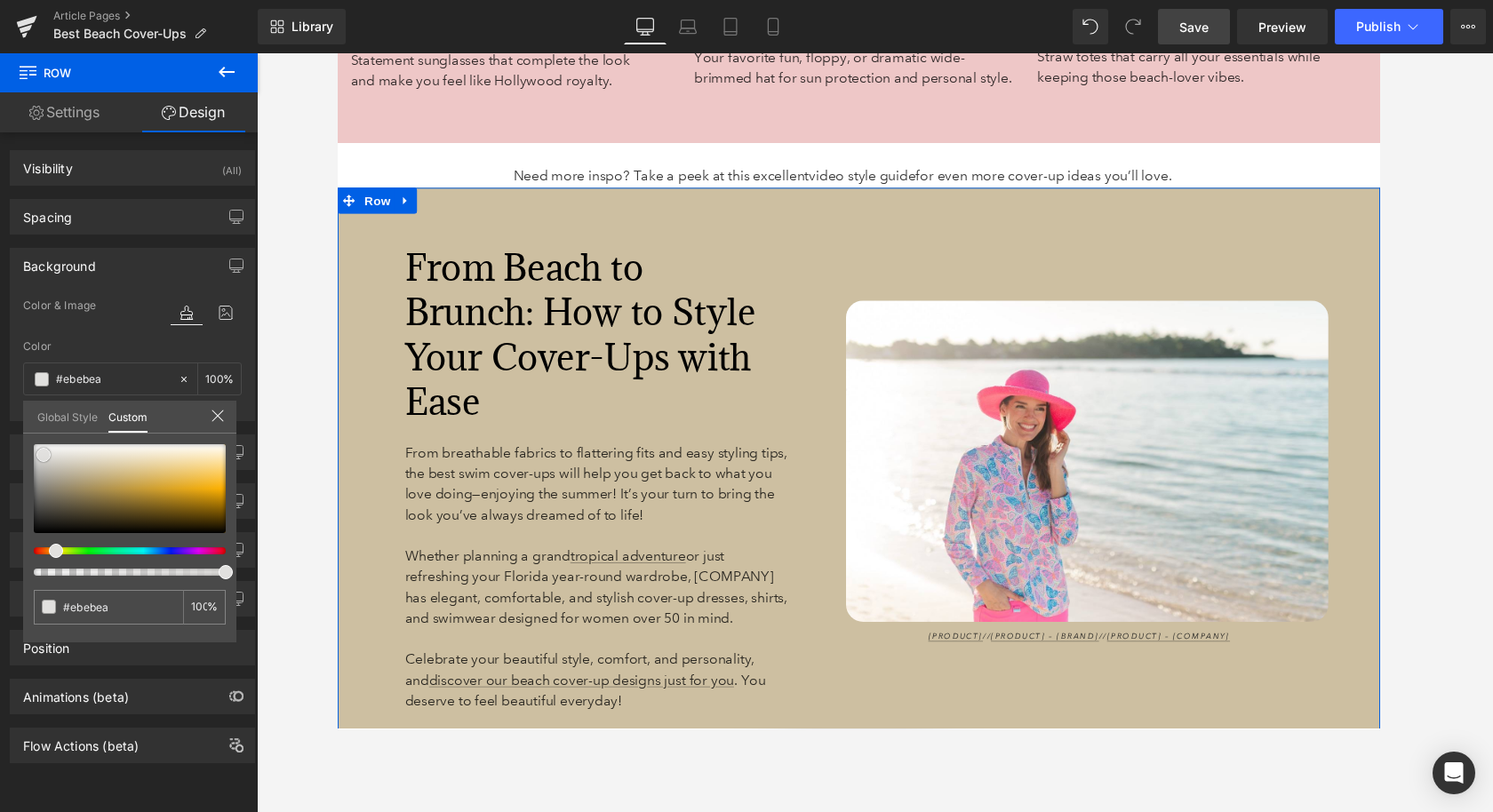 type on "#efefef" 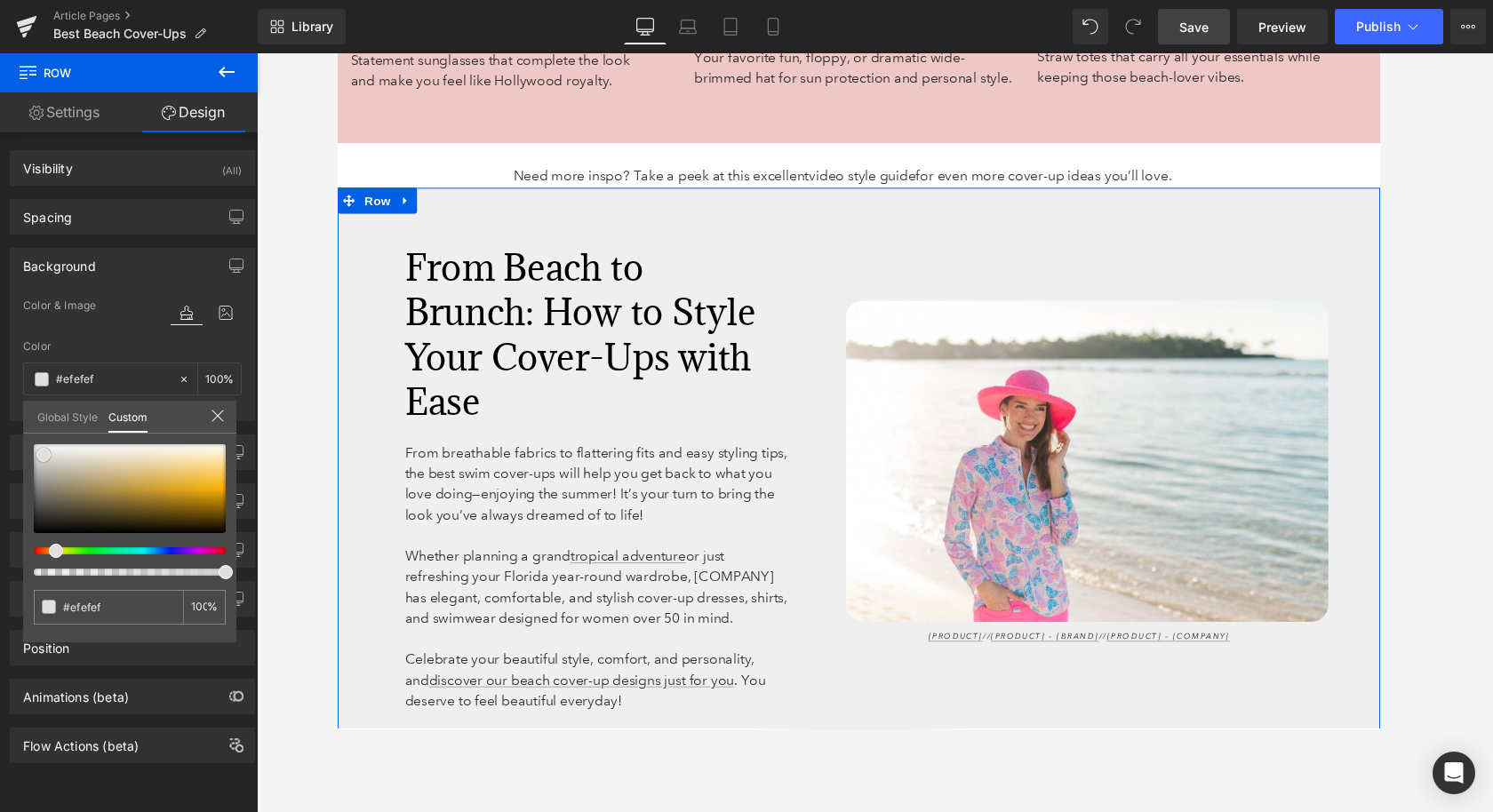 type on "#f9f9f9" 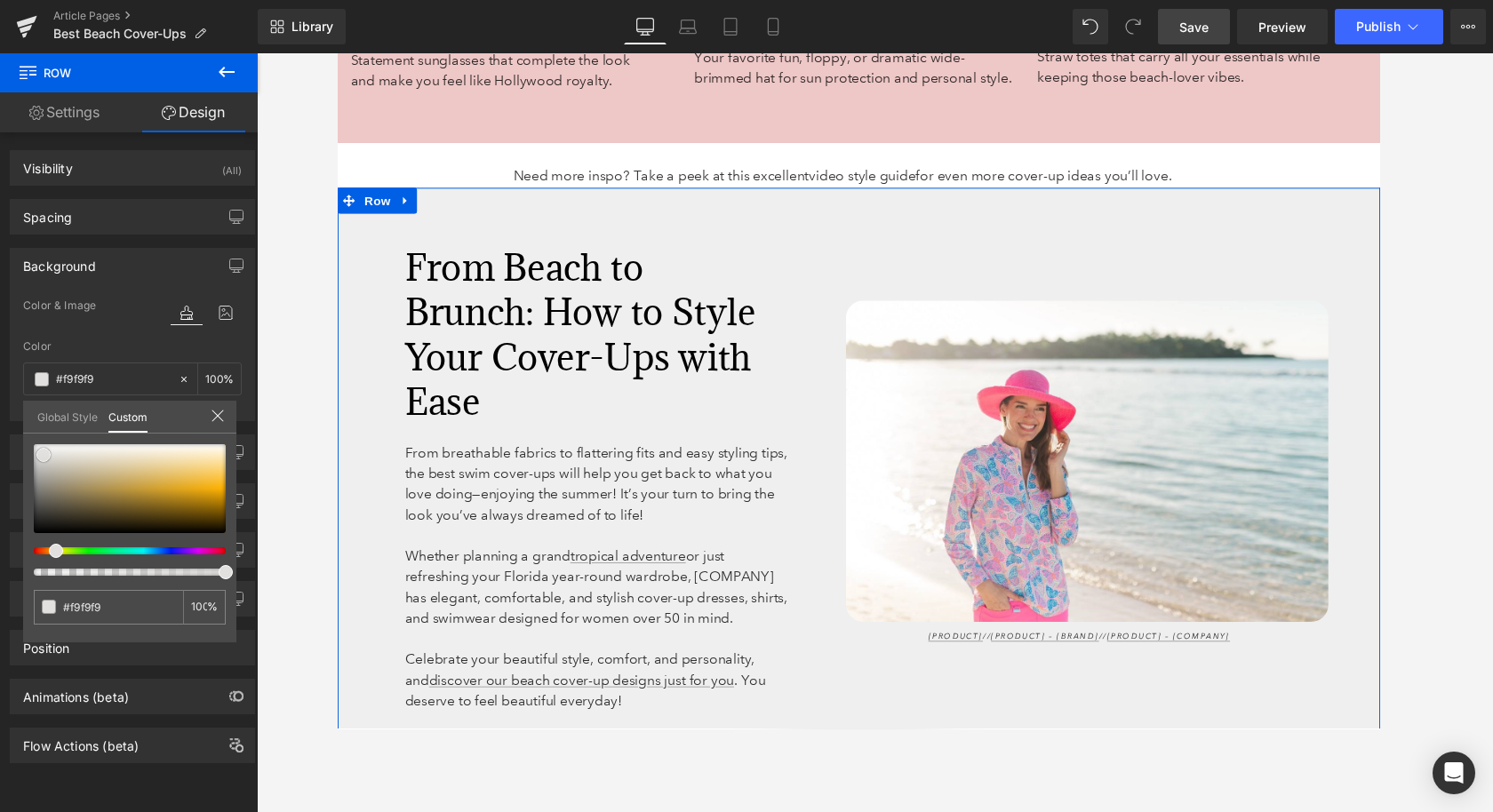 type on "#fcfcfc" 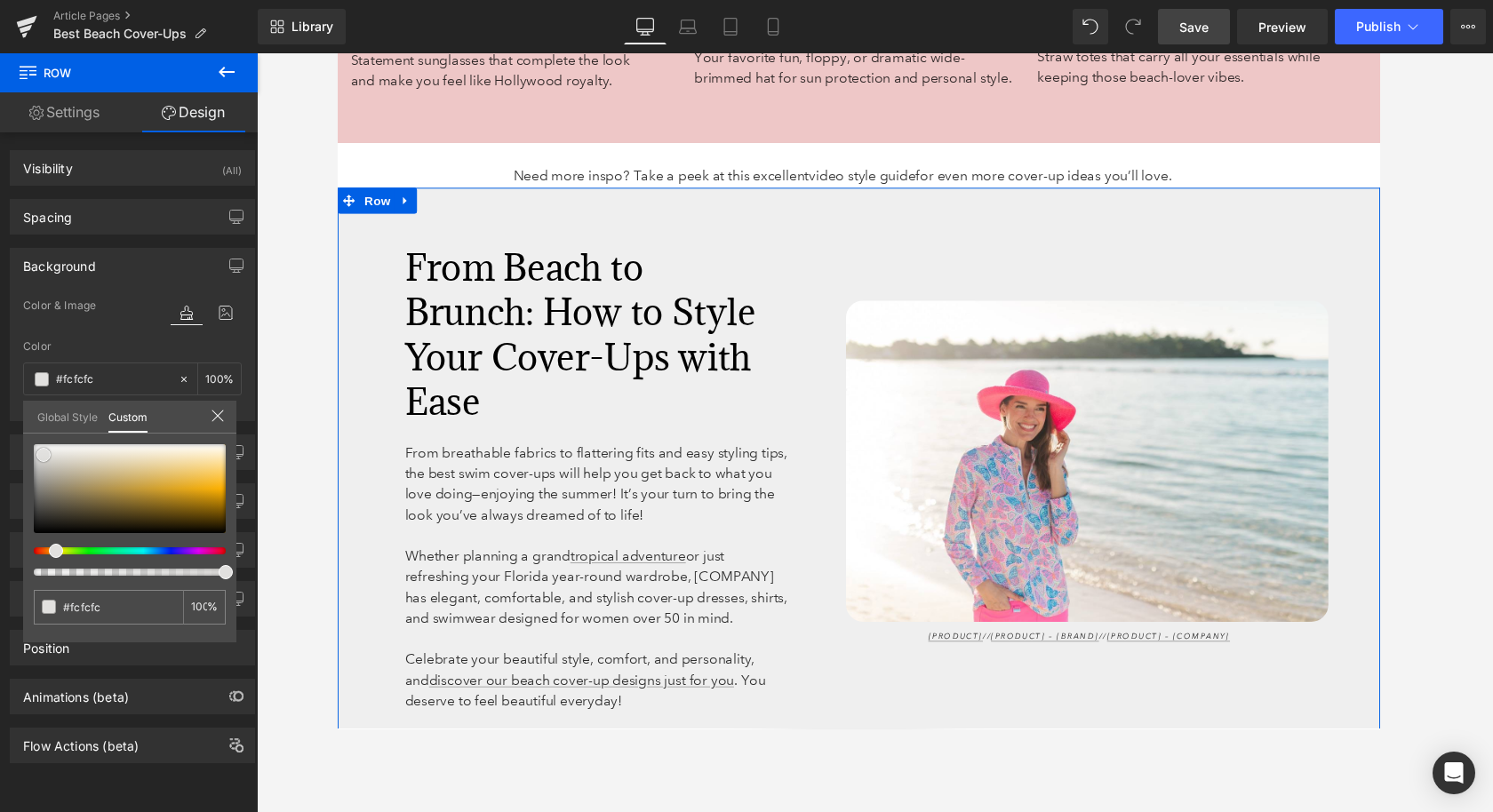 type on "#ffffff" 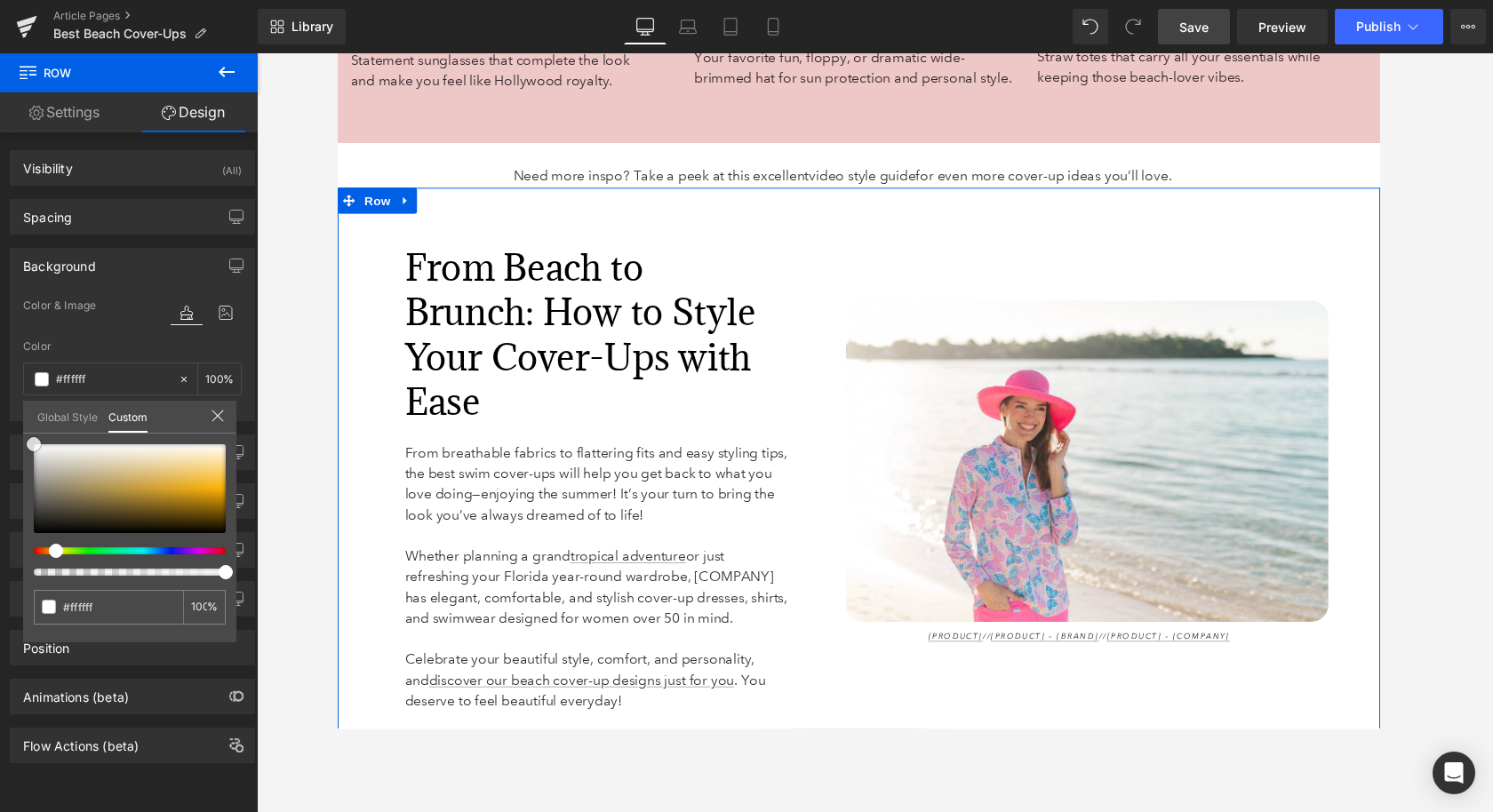drag, startPoint x: 93, startPoint y: 468, endPoint x: 0, endPoint y: 406, distance: 111.7721 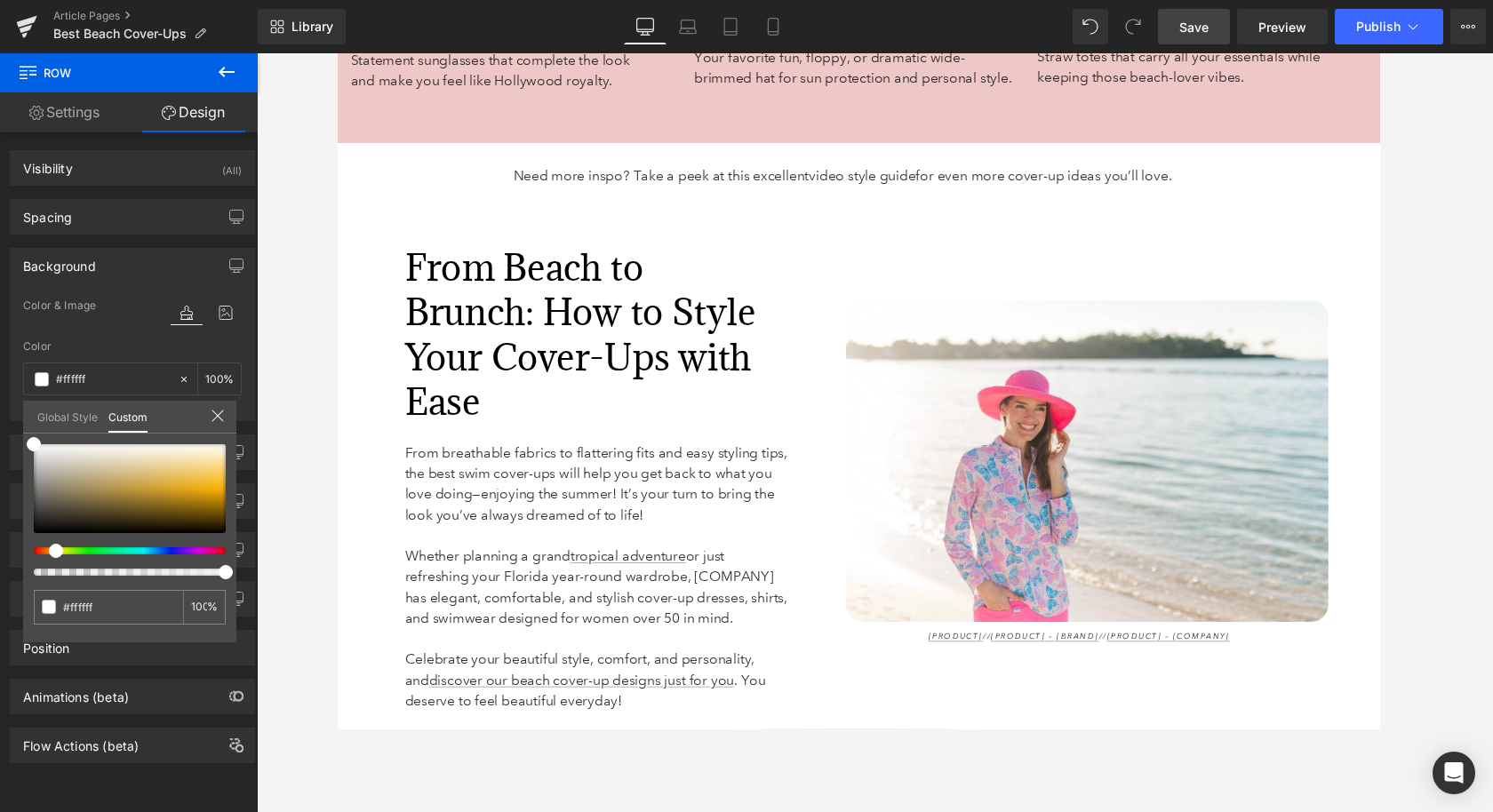 click at bounding box center [874, 433] 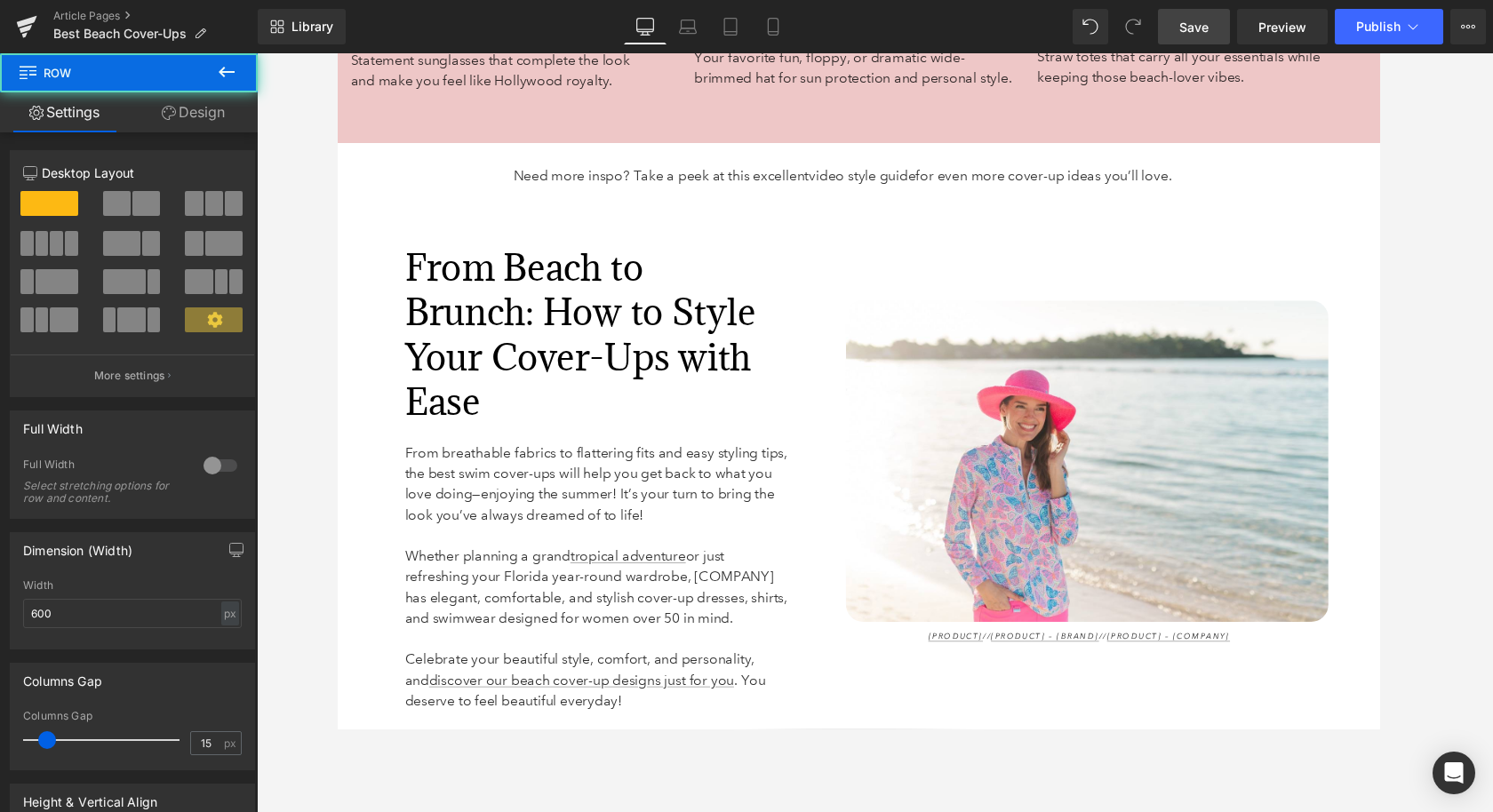 click on "From Beach to Brunch: How to Style Your Cover-Ups with Ease  Heading         From breathable fabrics to flattering fits and easy styling tips, the best swim cover-ups will help you get back to what you love doing—enjoying the summer! It’s your turn to bring the look you’ve always dreamed of to life!    Whether planning a grand  tropical adventure  or just refreshing your Florida year-round wardrobe, Anthony’s has elegant, comfortable, and stylish cover-up dresses, shirts, and swimwear designed for women over 50 in mind.    Celebrate your beautiful style, comfort, and personality, and  discover our beach cover-up designs just for you . You deserve to feel beautiful everyday!    Text Block         Row   63px   51px   63px" at bounding box center [592, 485] 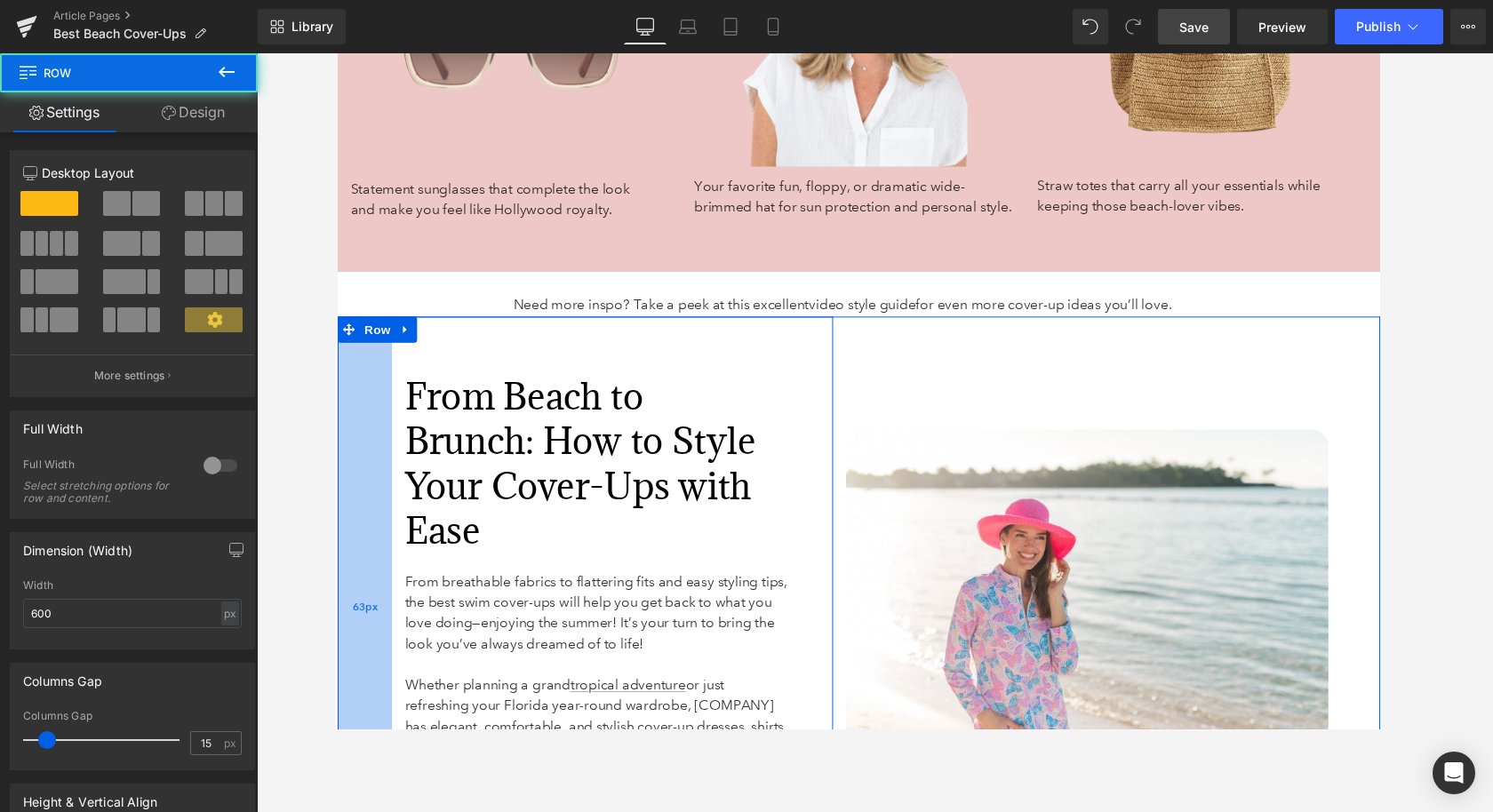 scroll, scrollTop: 6712, scrollLeft: 0, axis: vertical 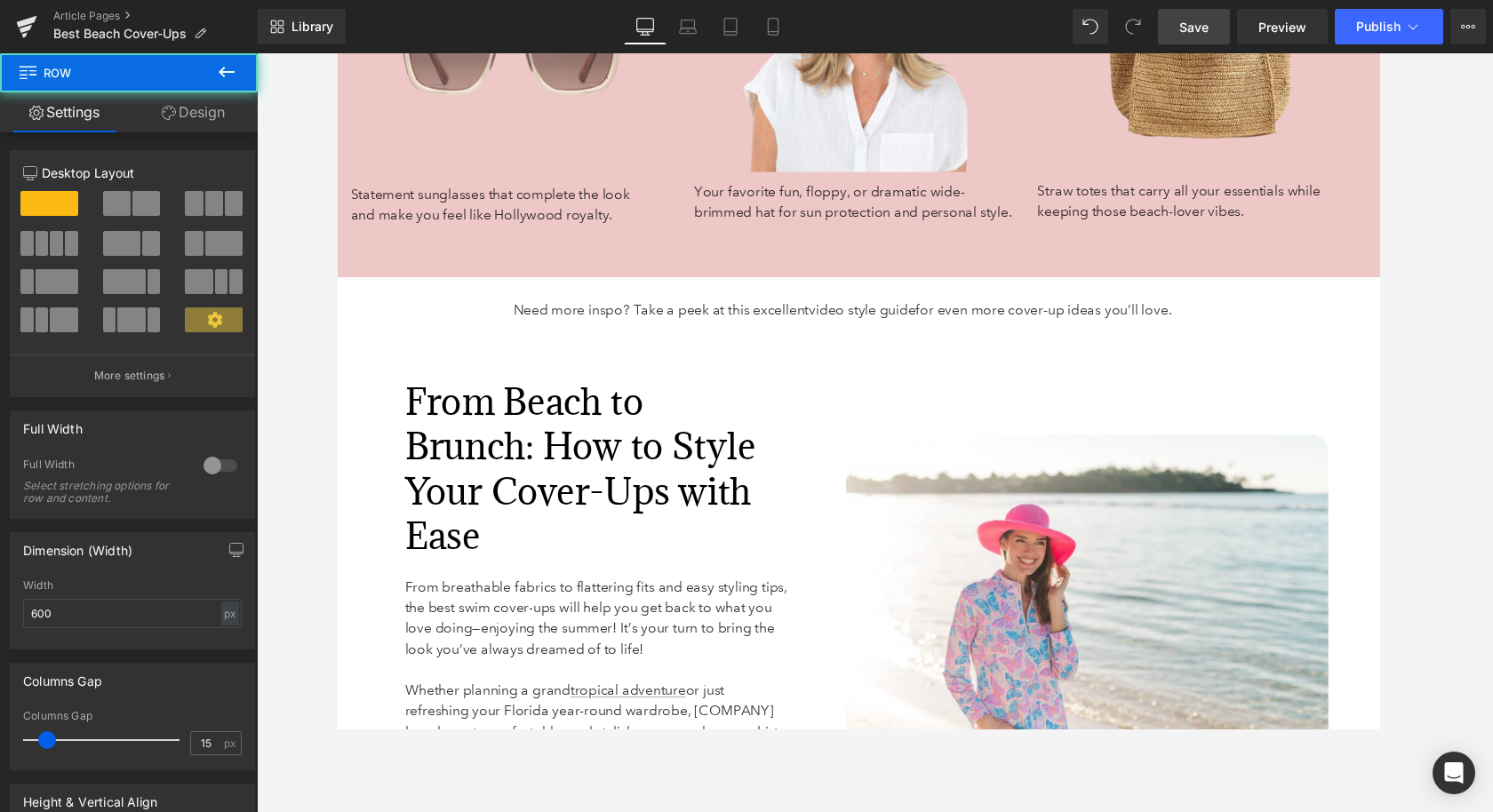 click on "Need more inspo? Take a peek at this excellent  video style guide  for even more cover-up ideas you’ll love.    Text Block       204px" at bounding box center (874, 307) 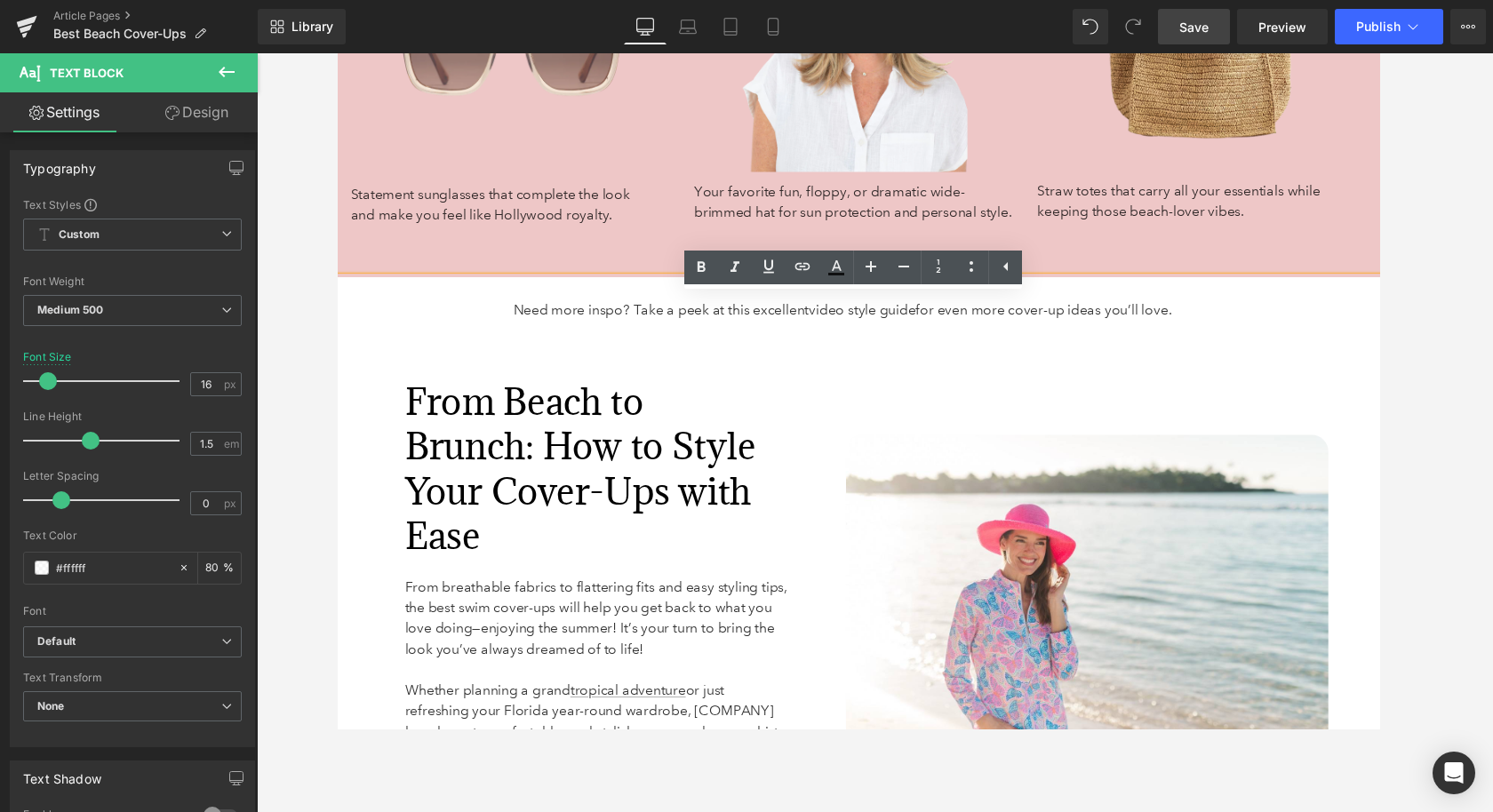 click on "Need more inspo? Take a peek at this excellent  video style guide  for even more cover-up ideas you’ll love." at bounding box center [874, 307] 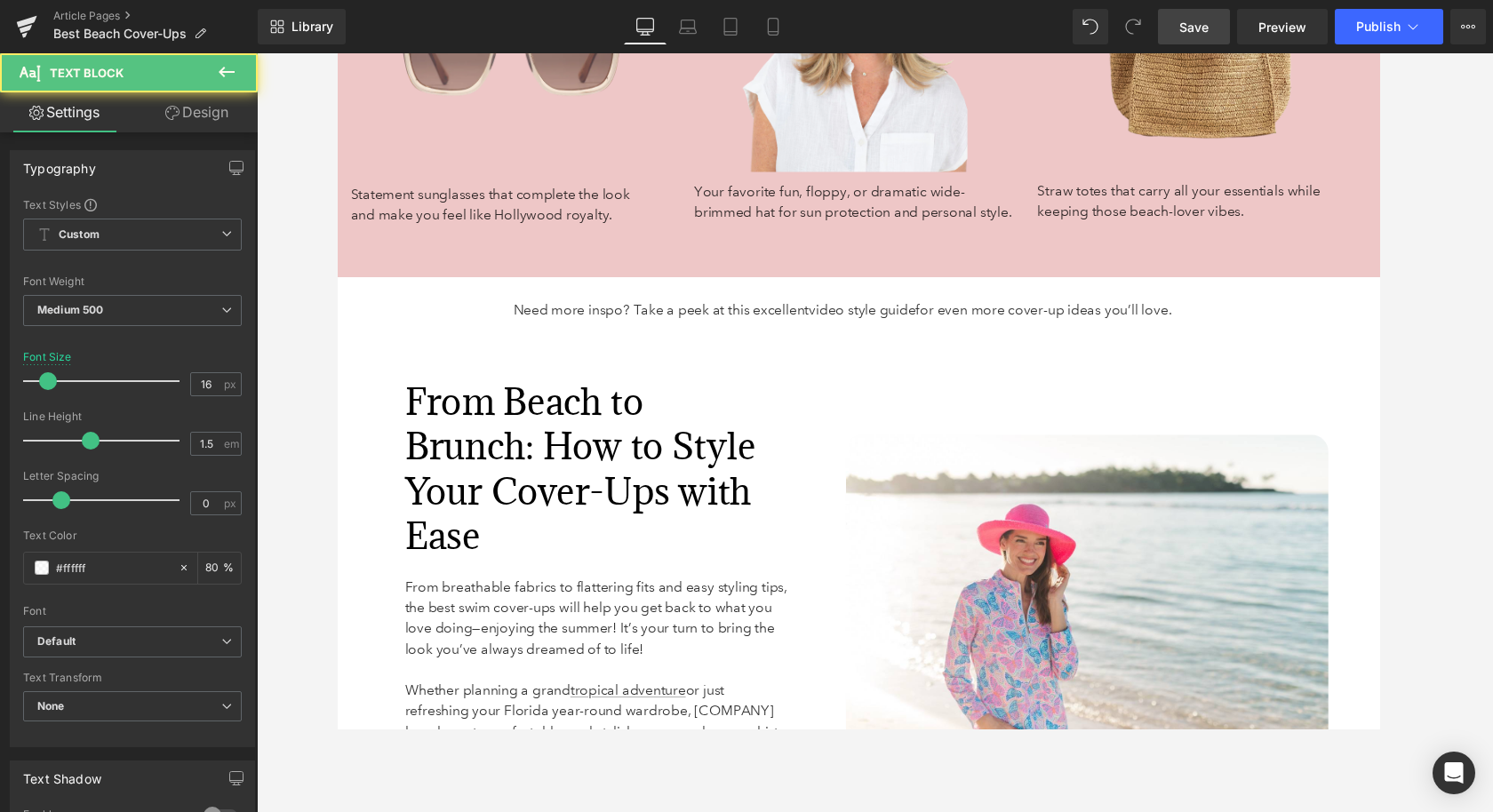 click on "Design" at bounding box center (196, 112) 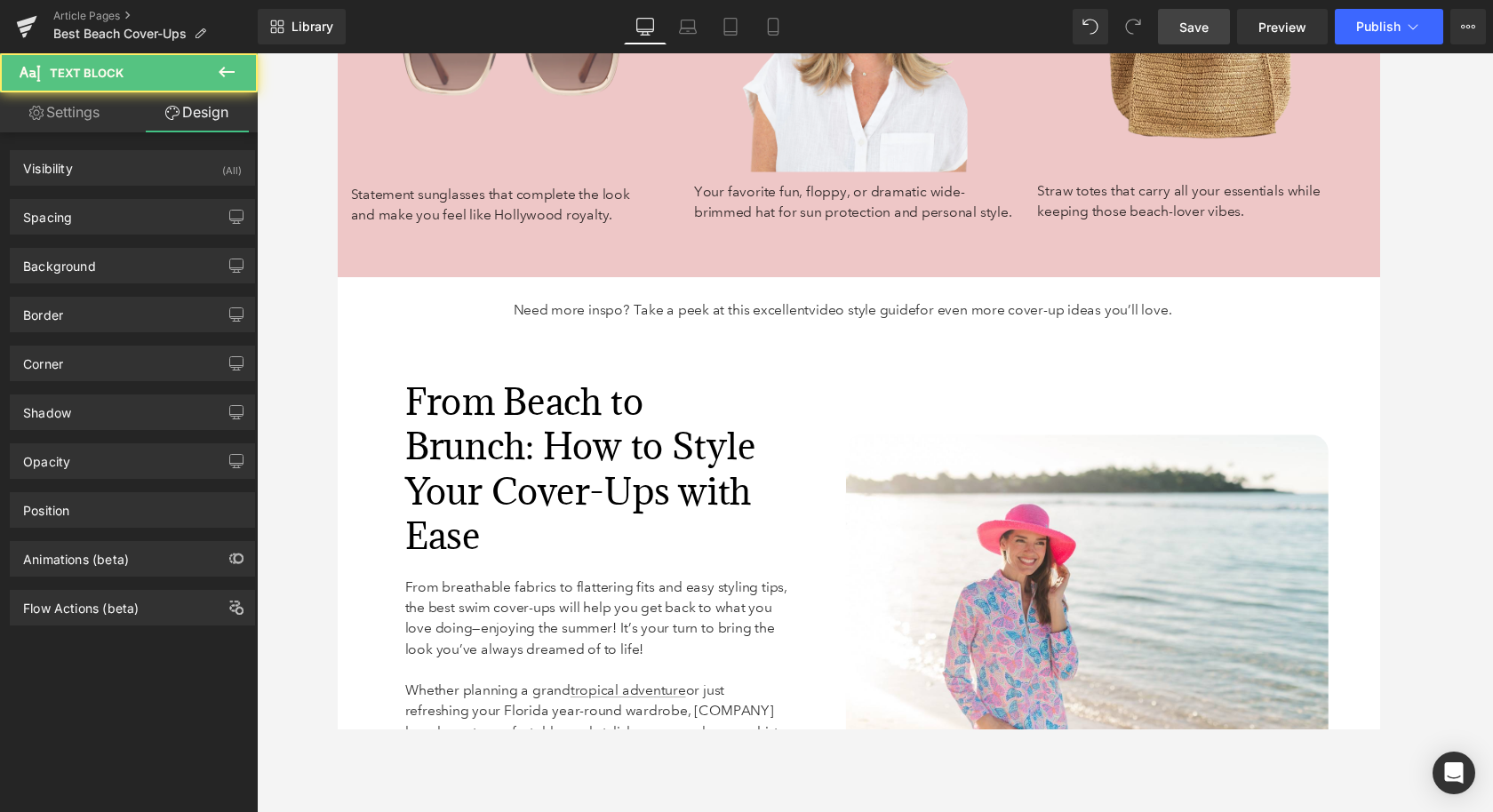 type on "transparent" 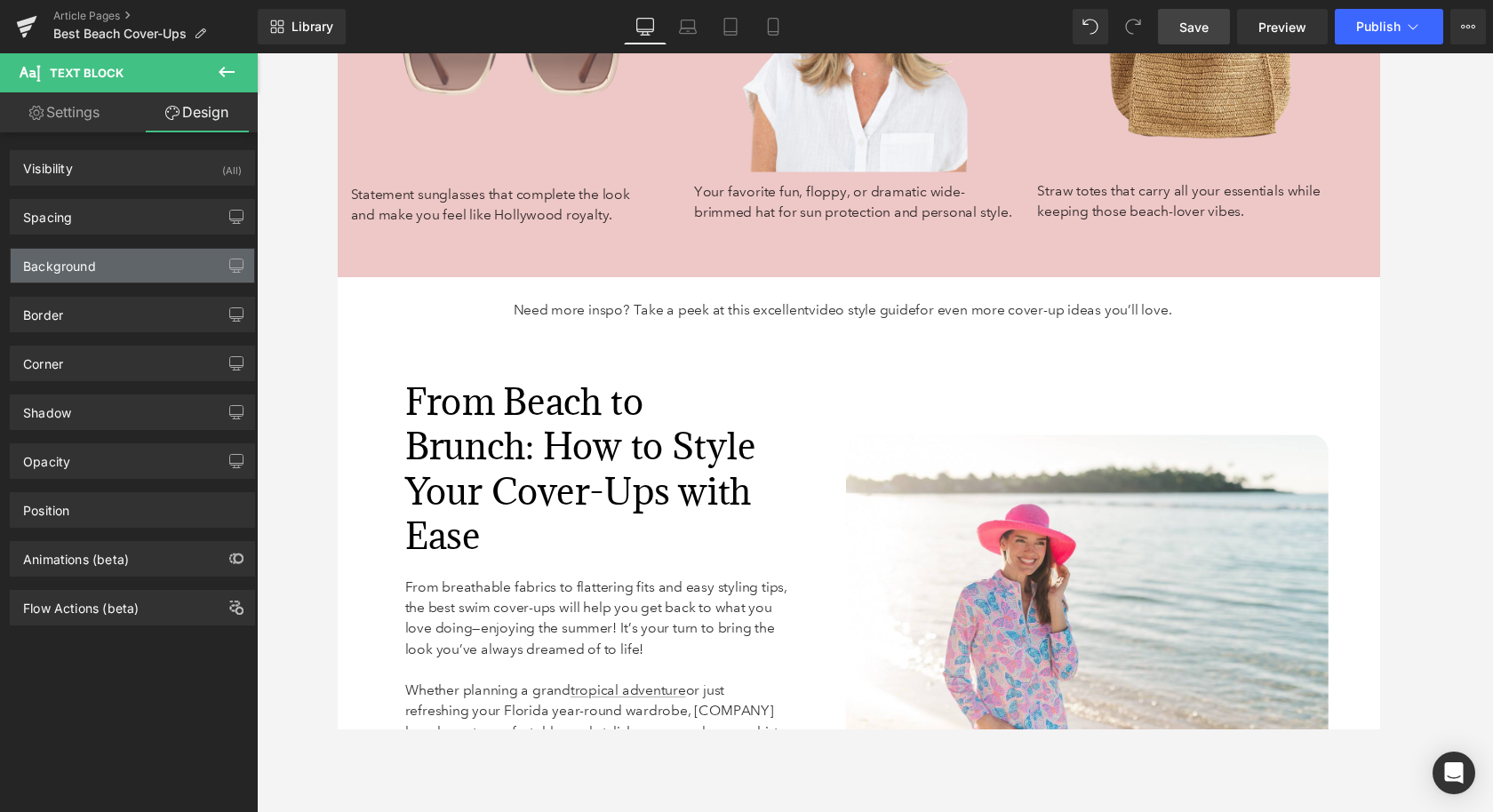 click on "Background" at bounding box center [132, 266] 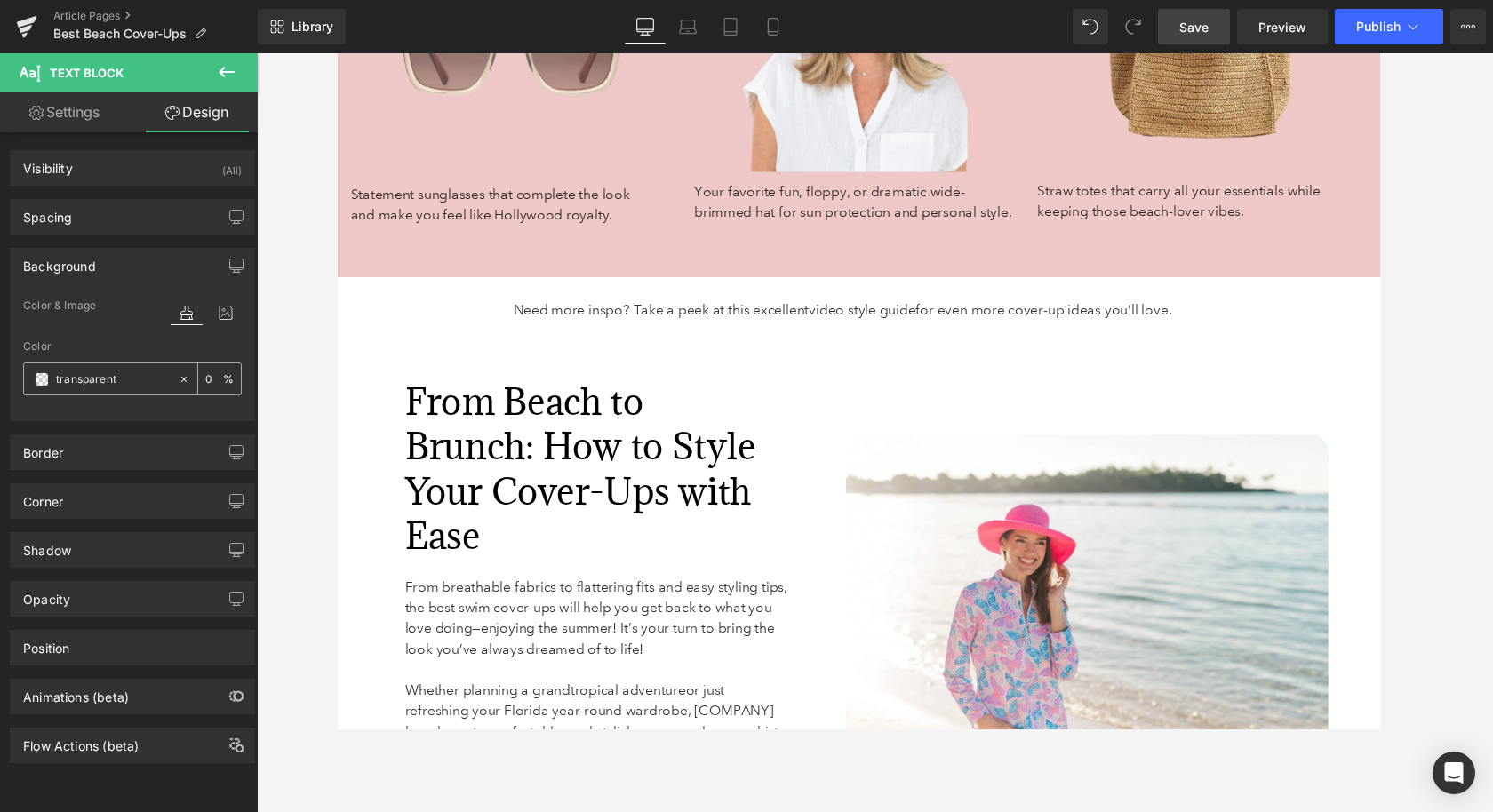 click on "transparent" at bounding box center [113, 379] 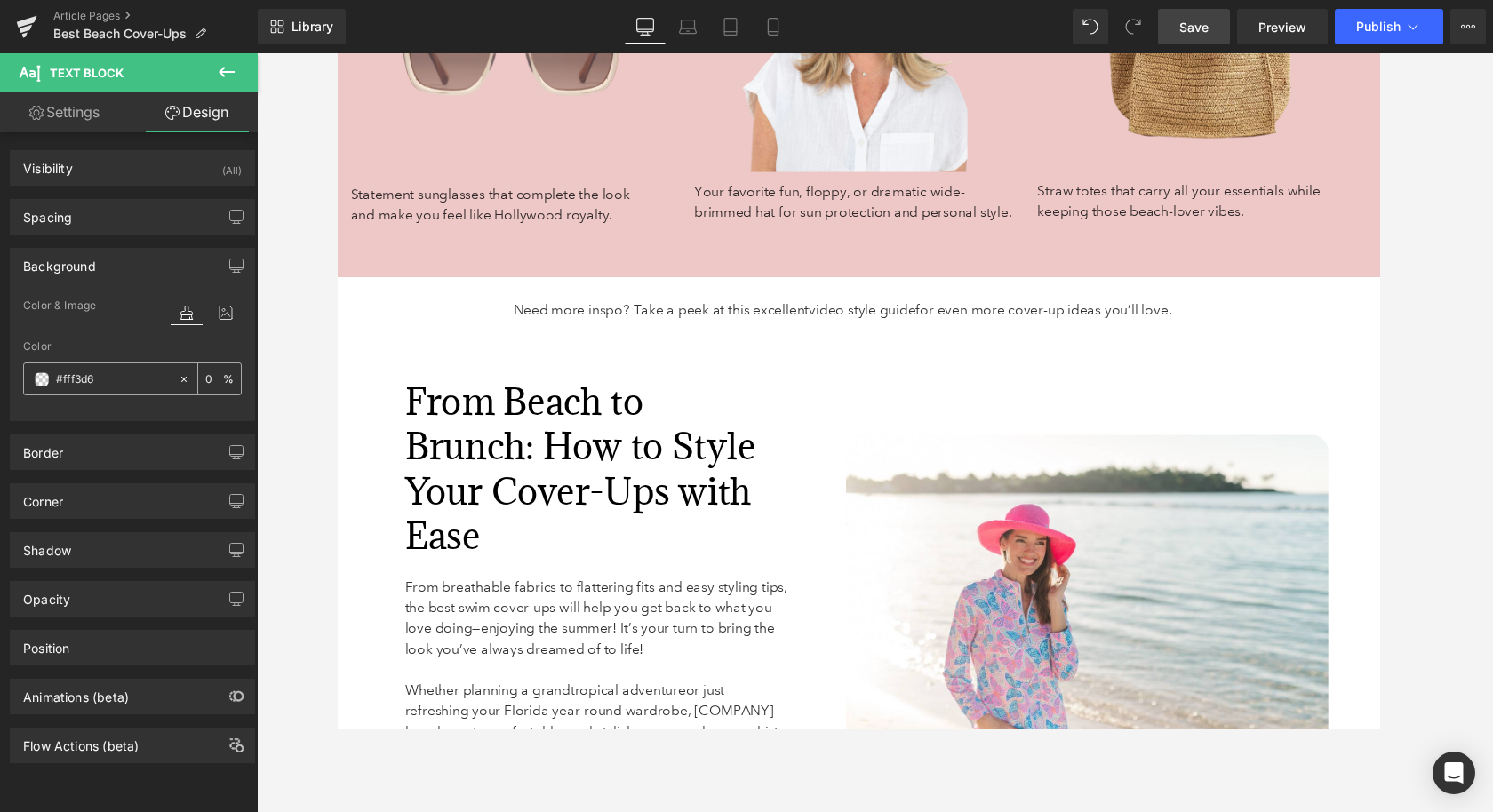 type on "100" 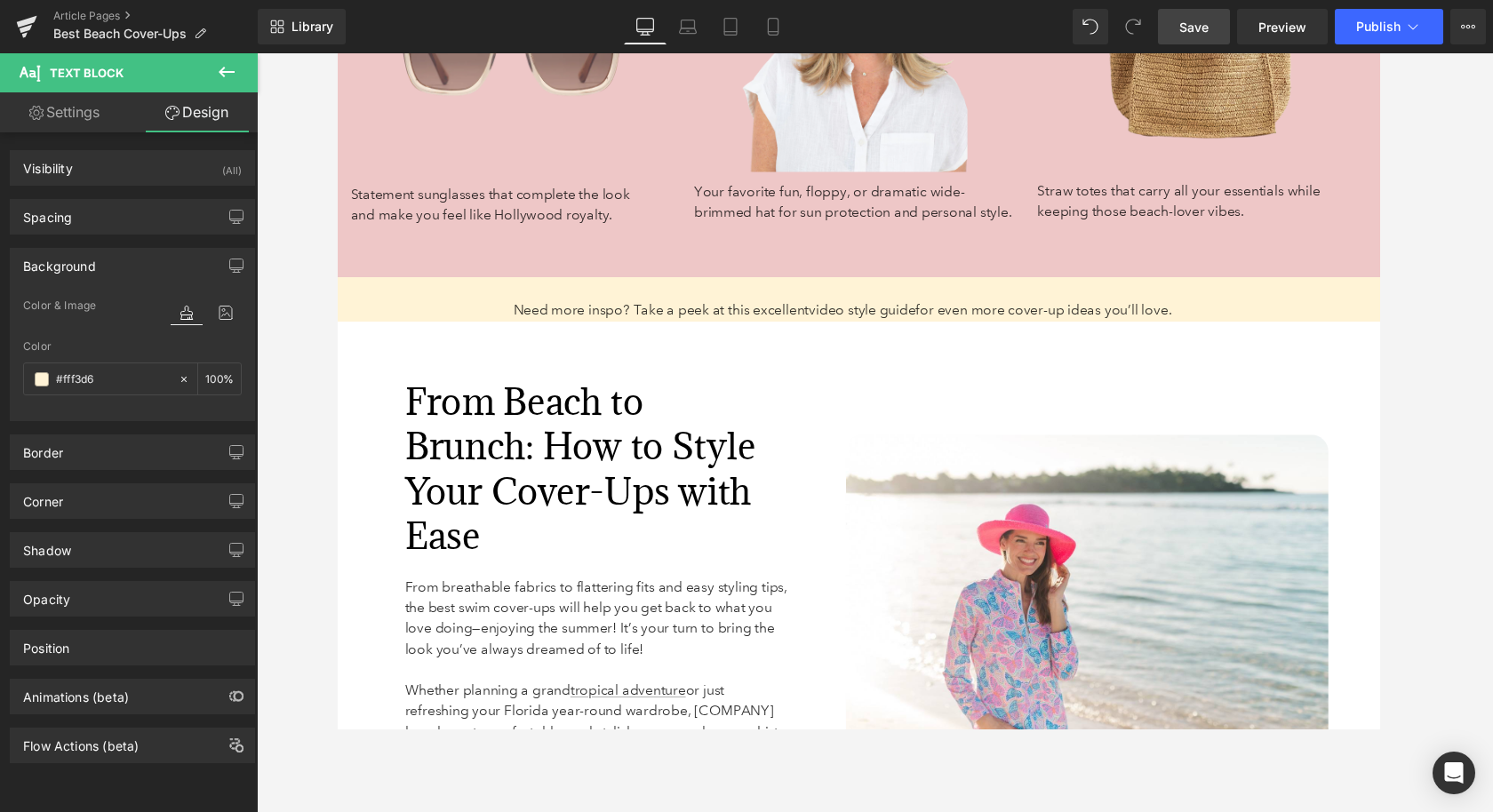 type on "#fff3d6" 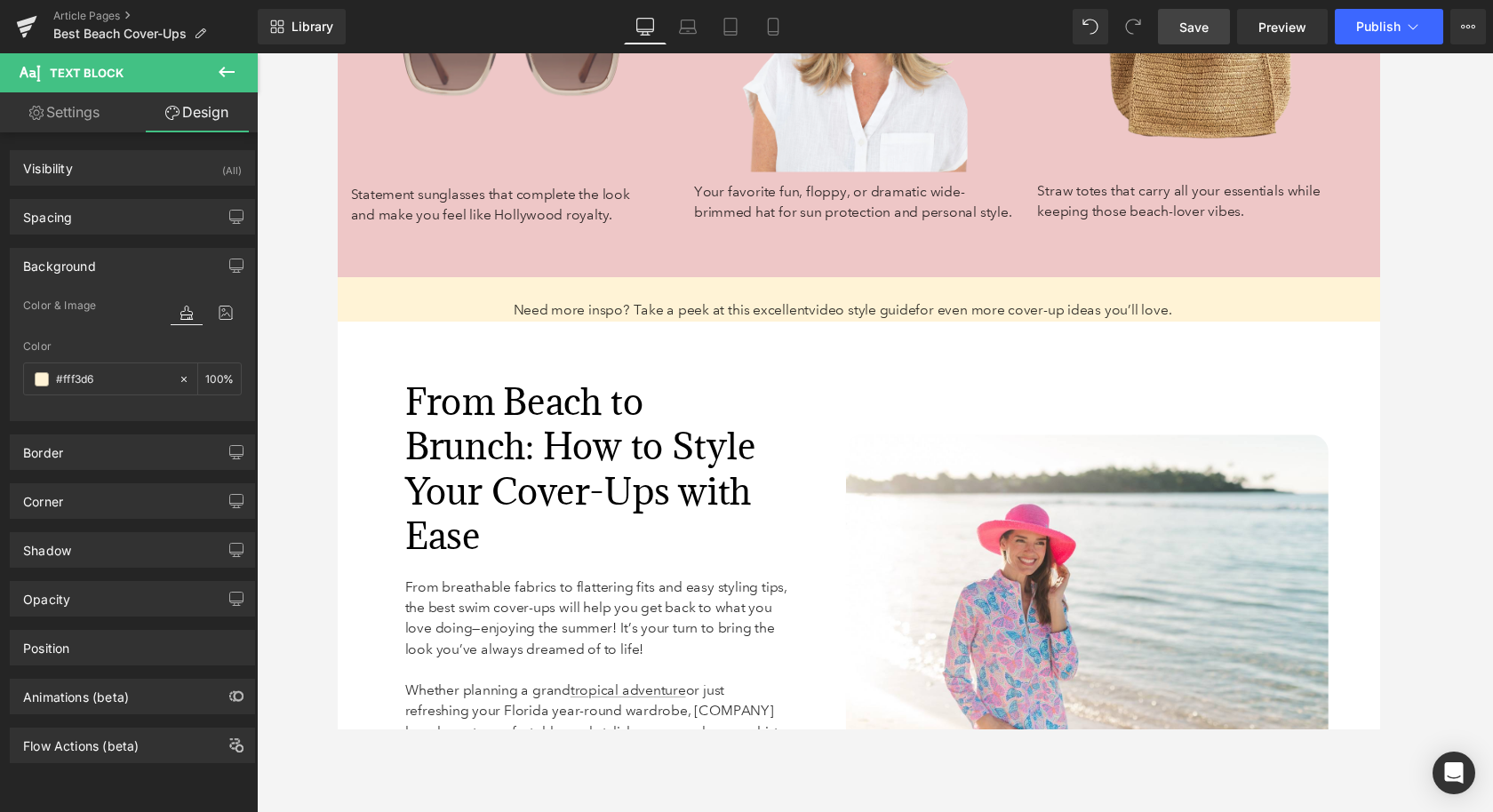 click at bounding box center [521, 28] 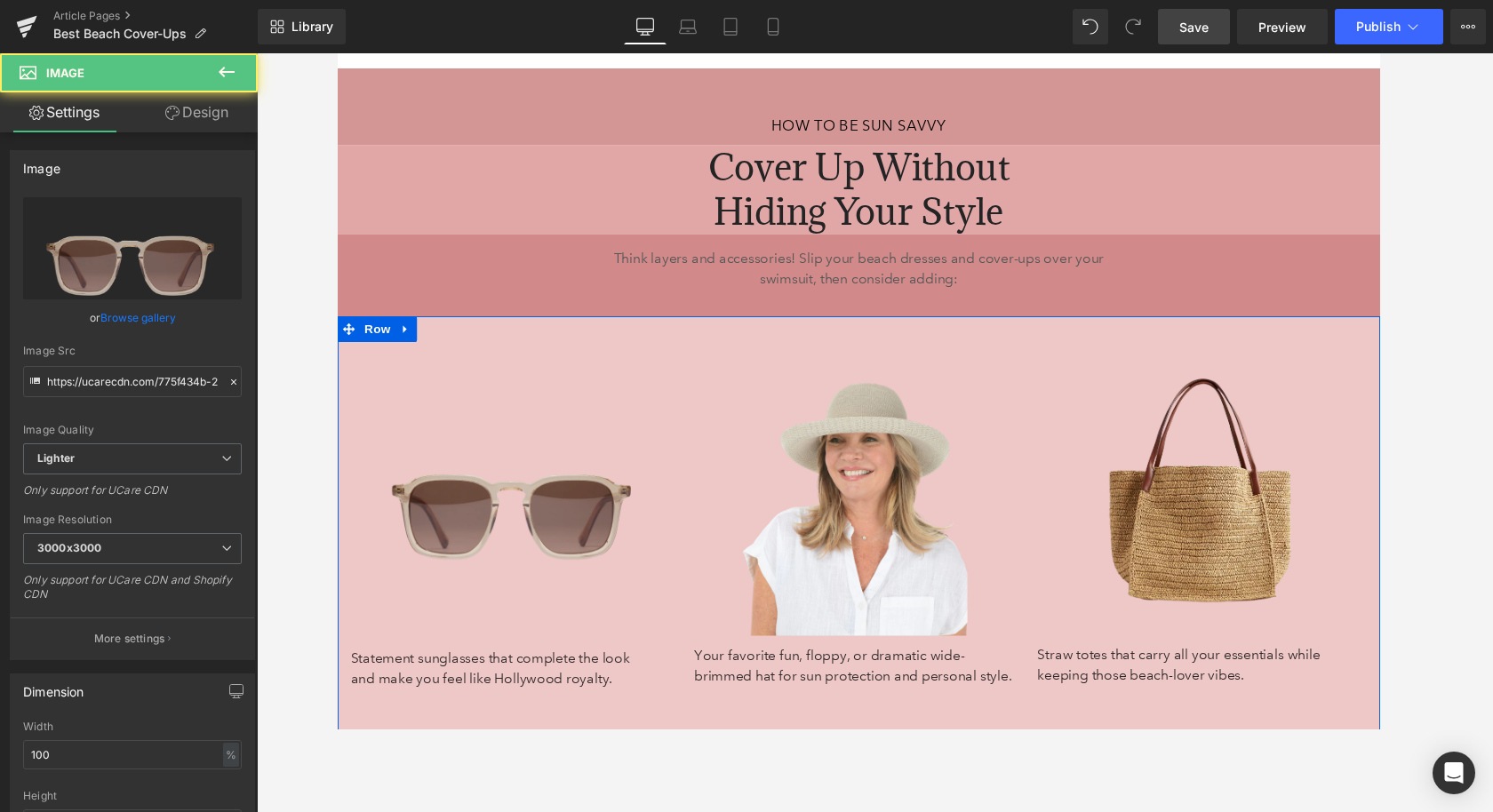 scroll, scrollTop: 6237, scrollLeft: 0, axis: vertical 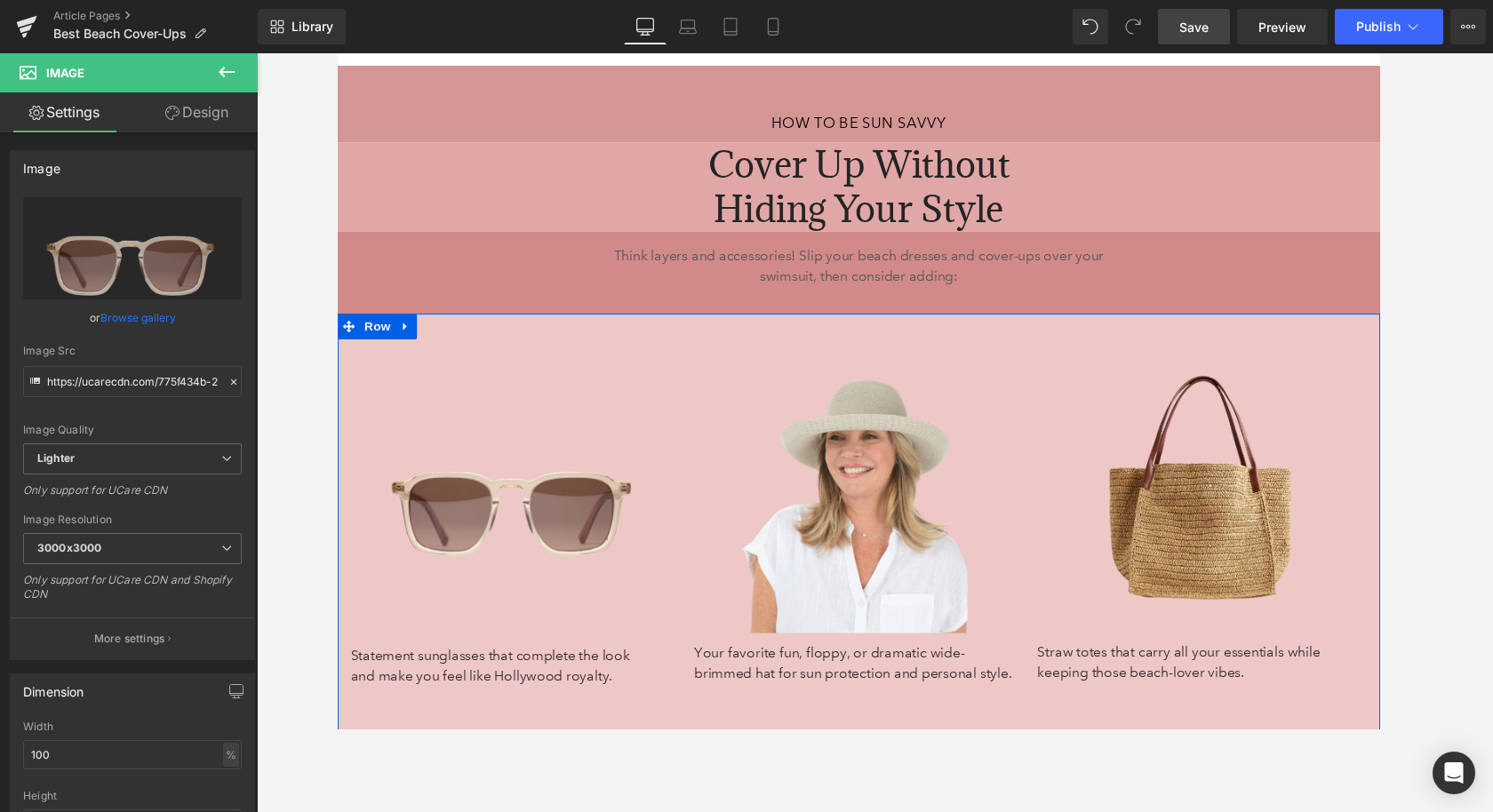 click on "Image         Your favorite fun, floppy, or dramatic wide-brimmed hat for sun protection and personal style.   Text Block" at bounding box center (868, 523) 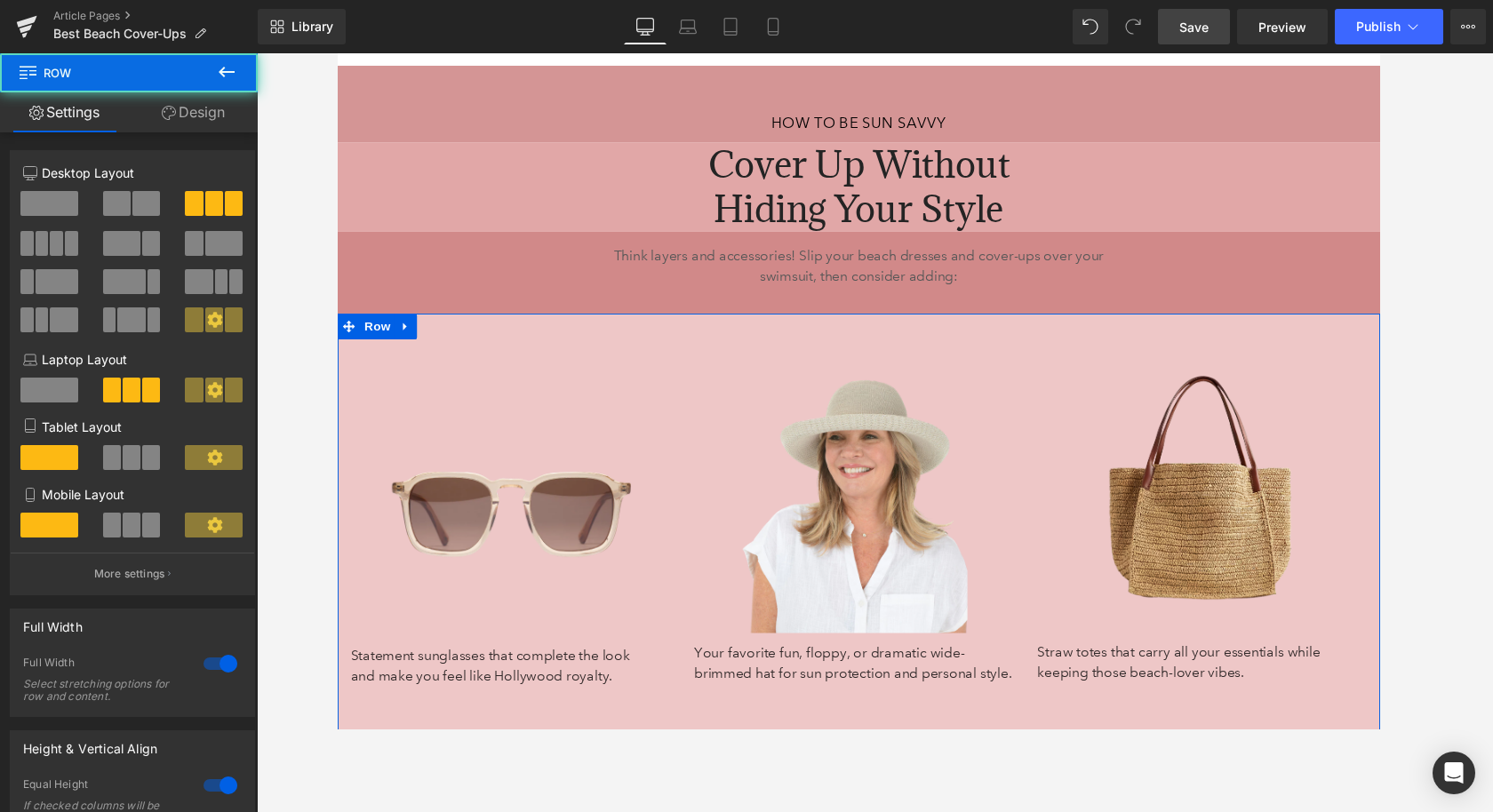 click on "Design" at bounding box center [193, 112] 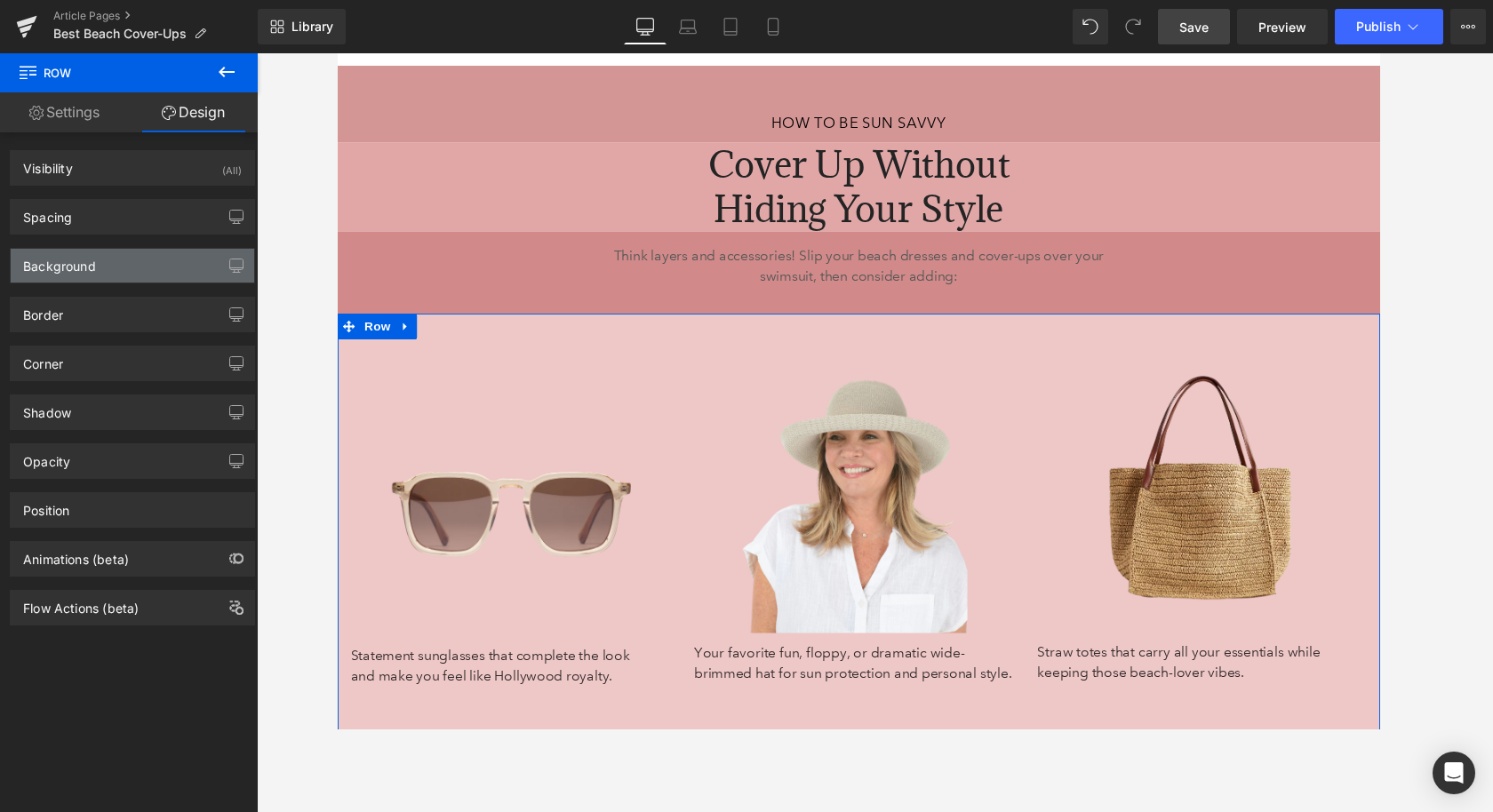 click on "Background" at bounding box center [60, 261] 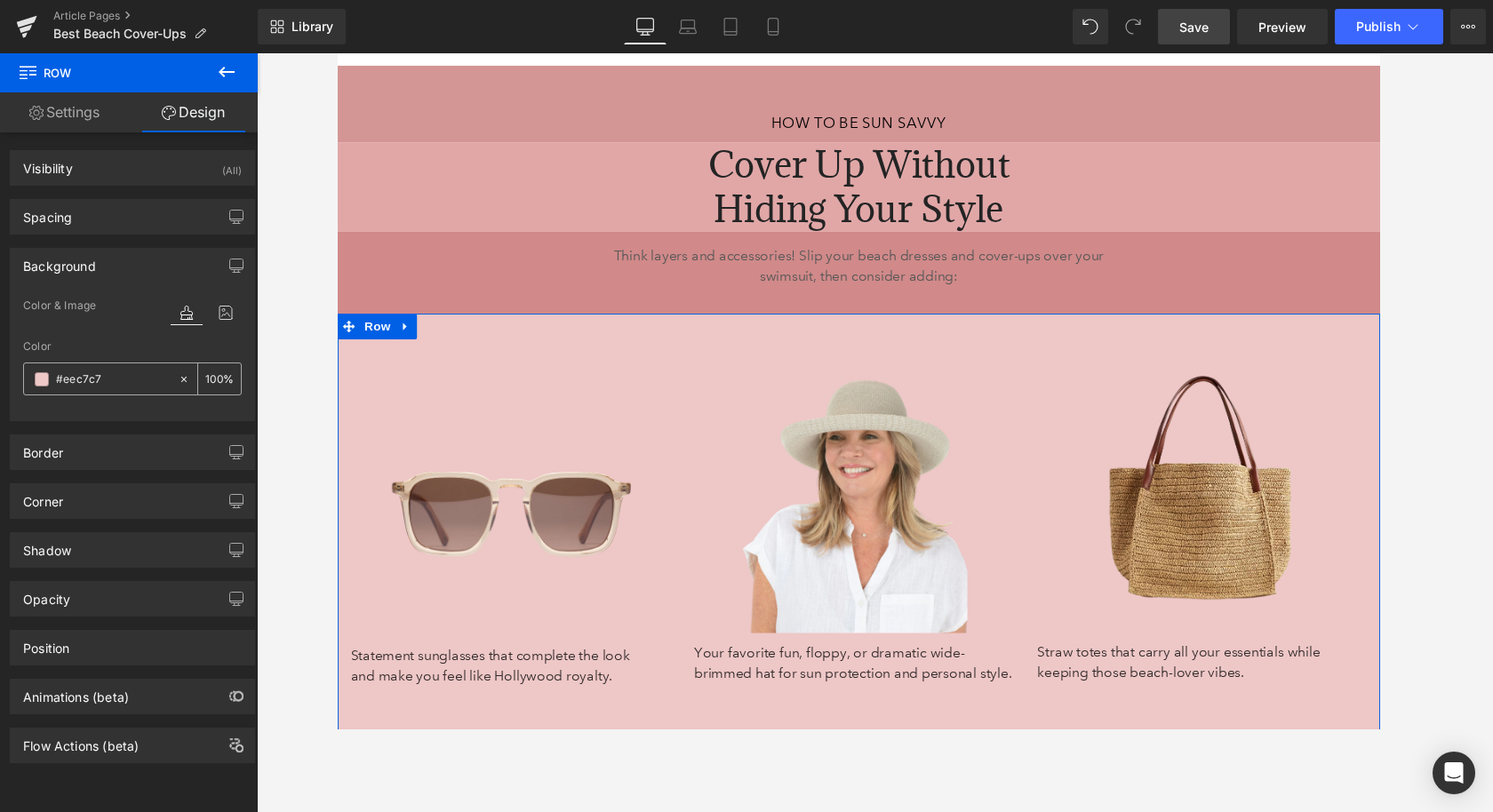 click on "#eec7c7" at bounding box center [113, 379] 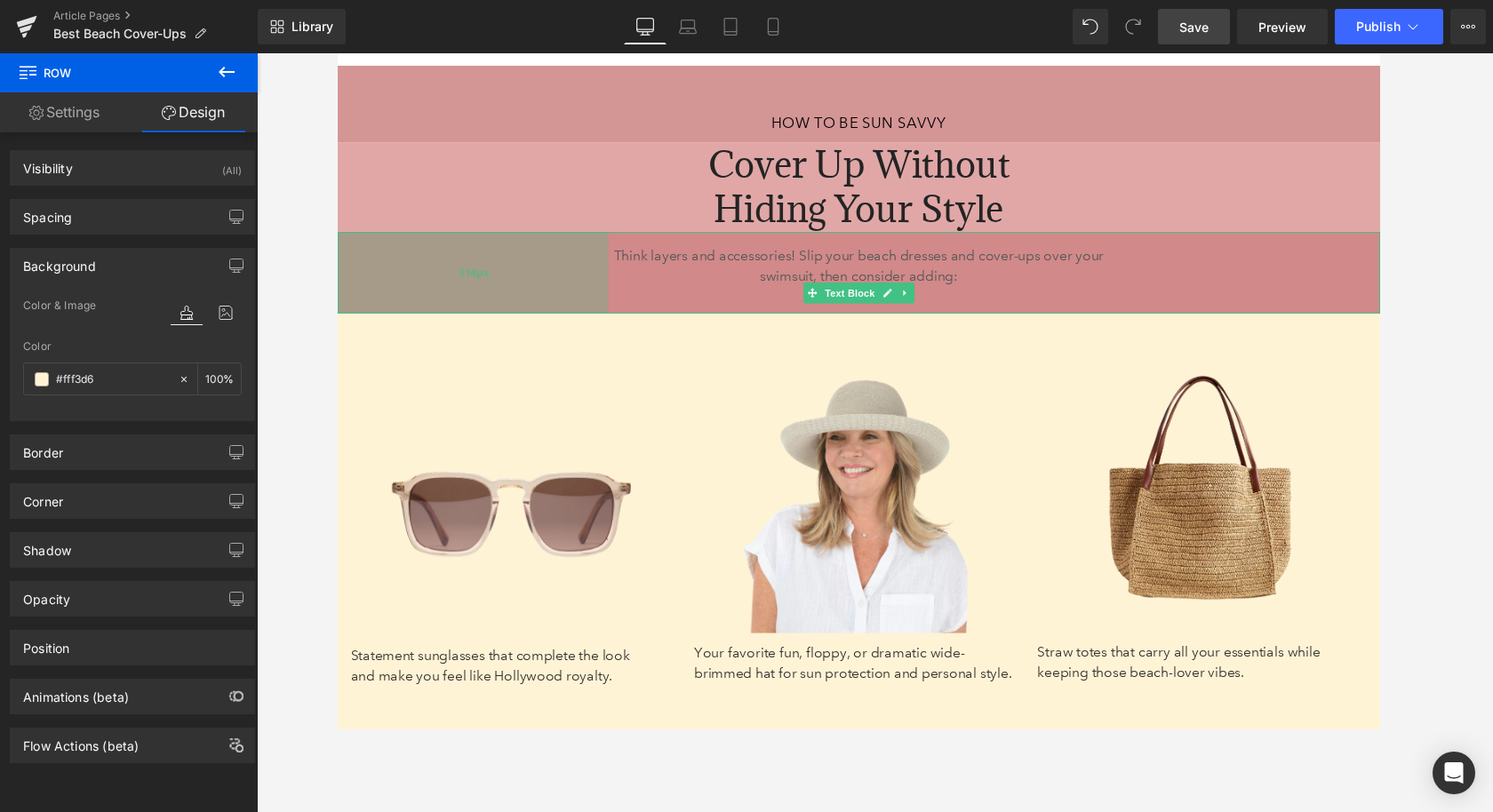 click on "314px" at bounding box center [476, 279] 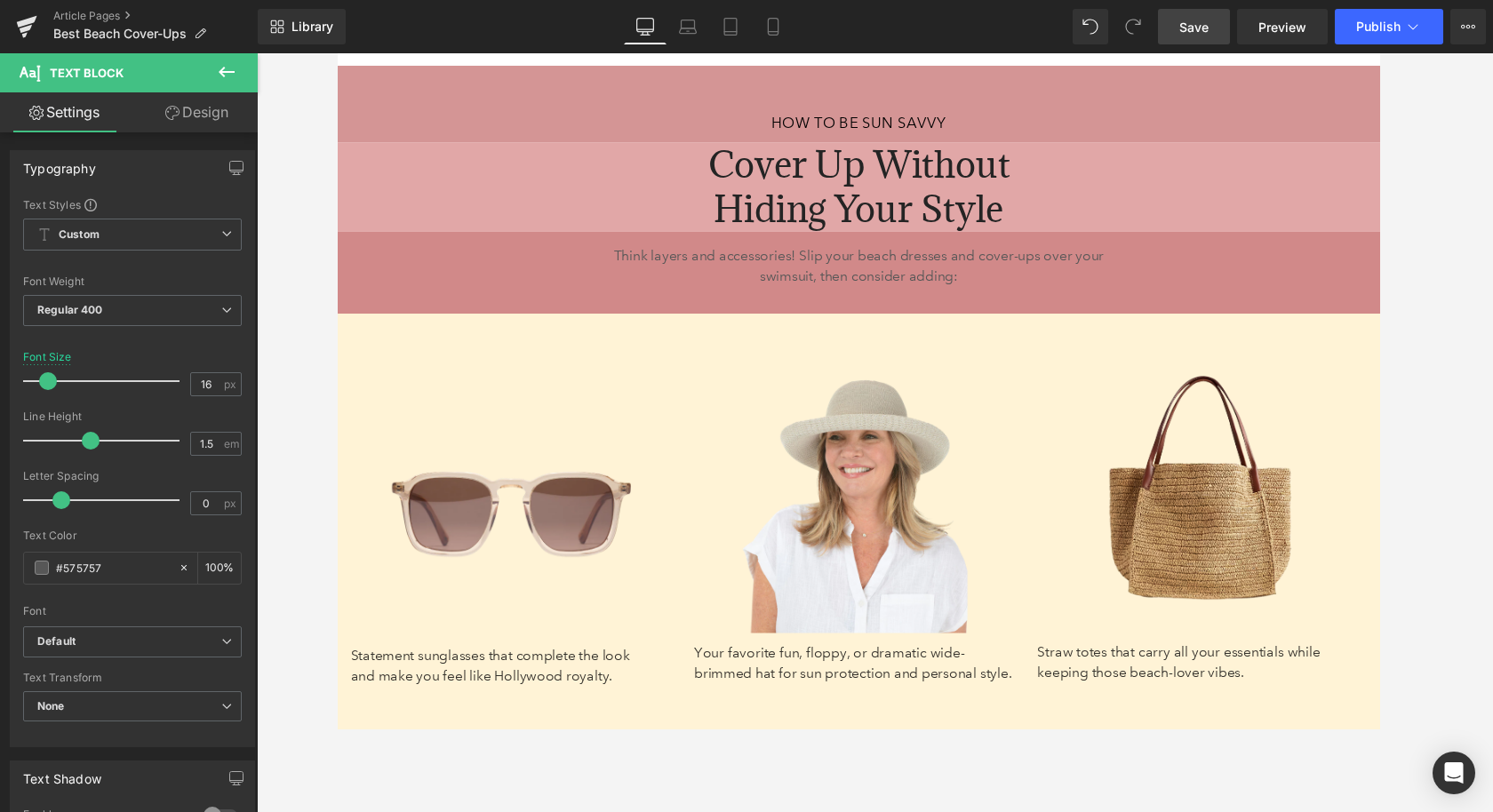 click on "Design" at bounding box center (196, 112) 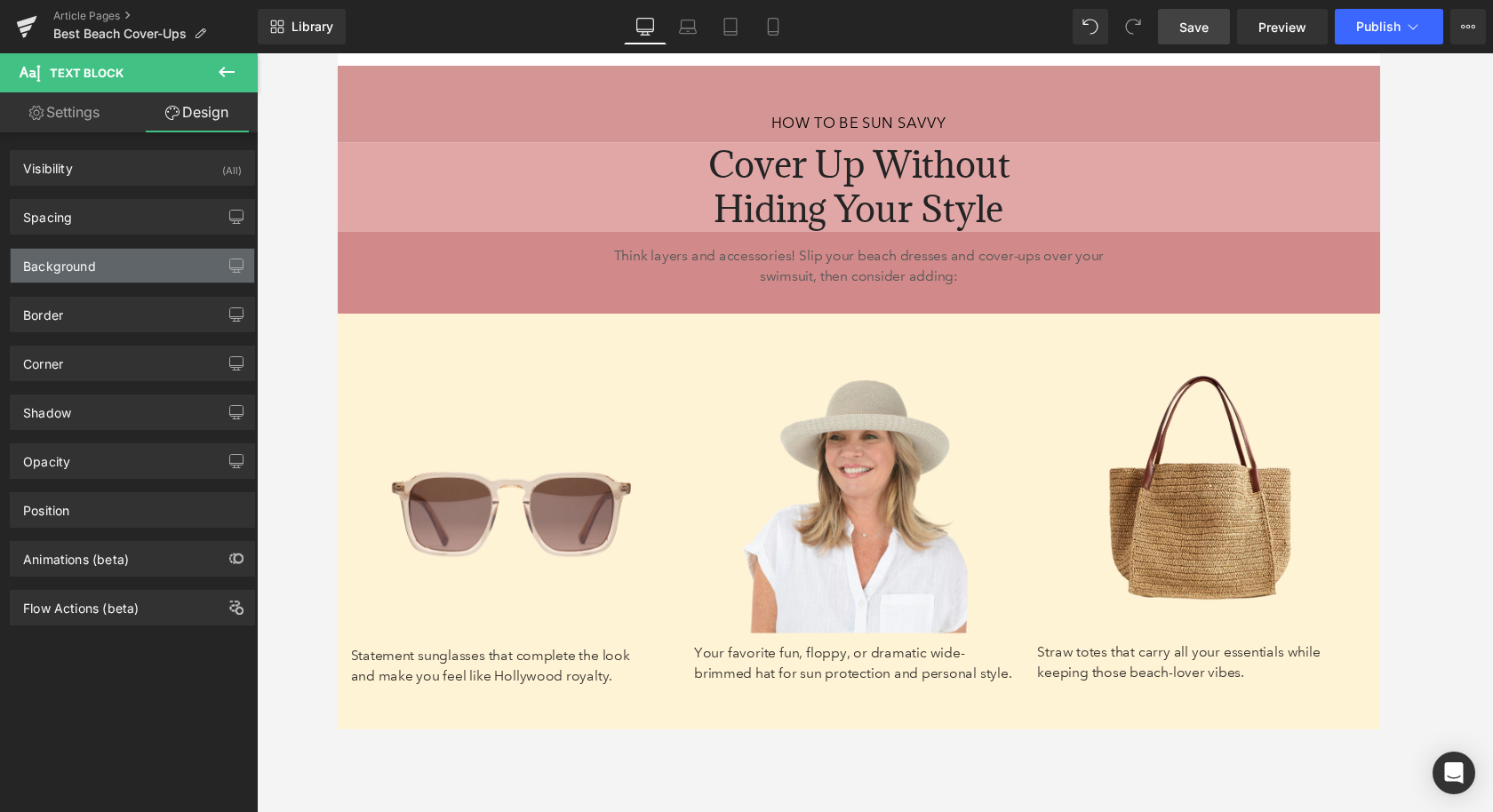 click on "Background" at bounding box center [60, 261] 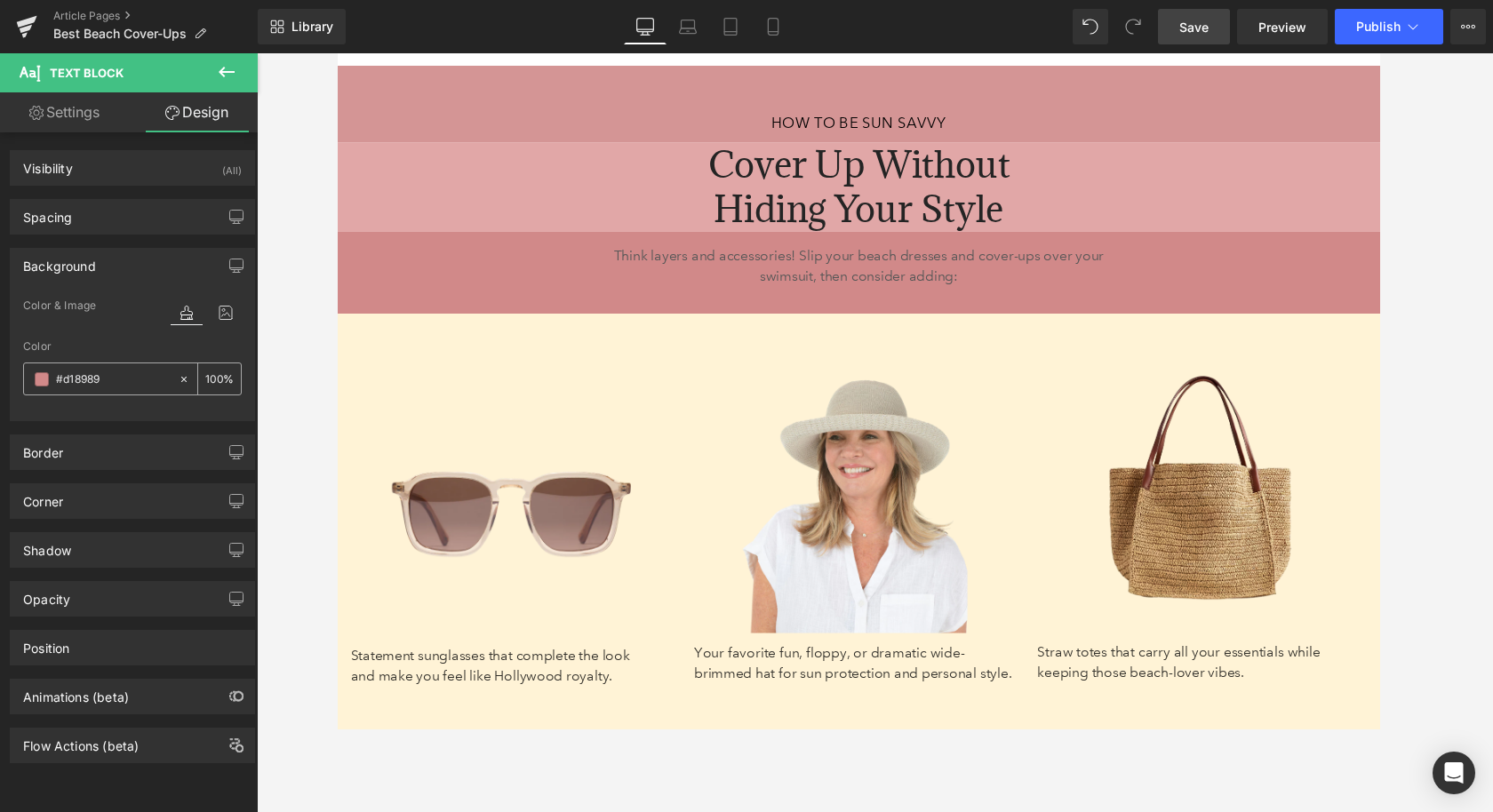 click on "#[COLOR]" at bounding box center (113, 379) 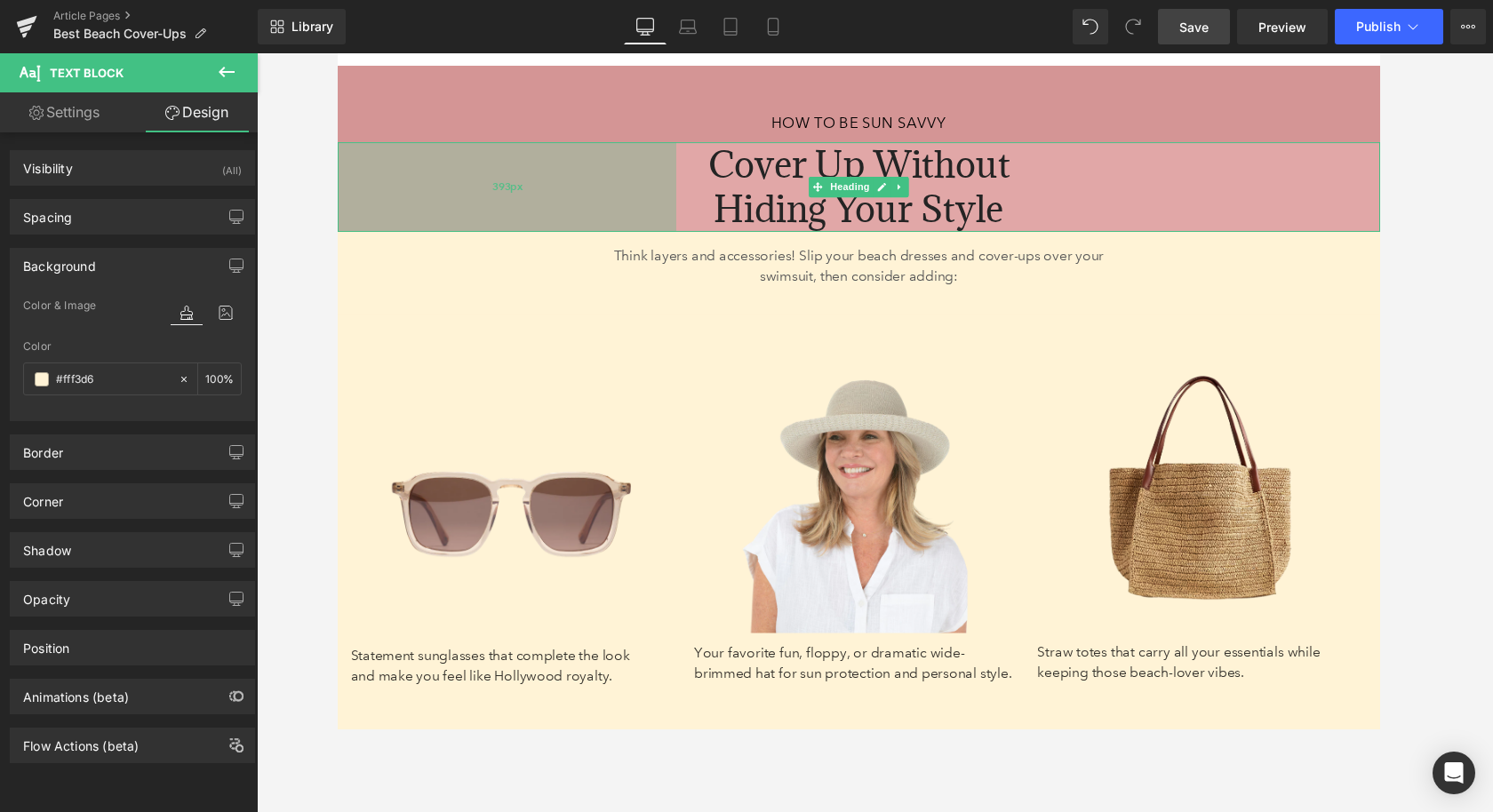 click on "393px" at bounding box center (511, 191) 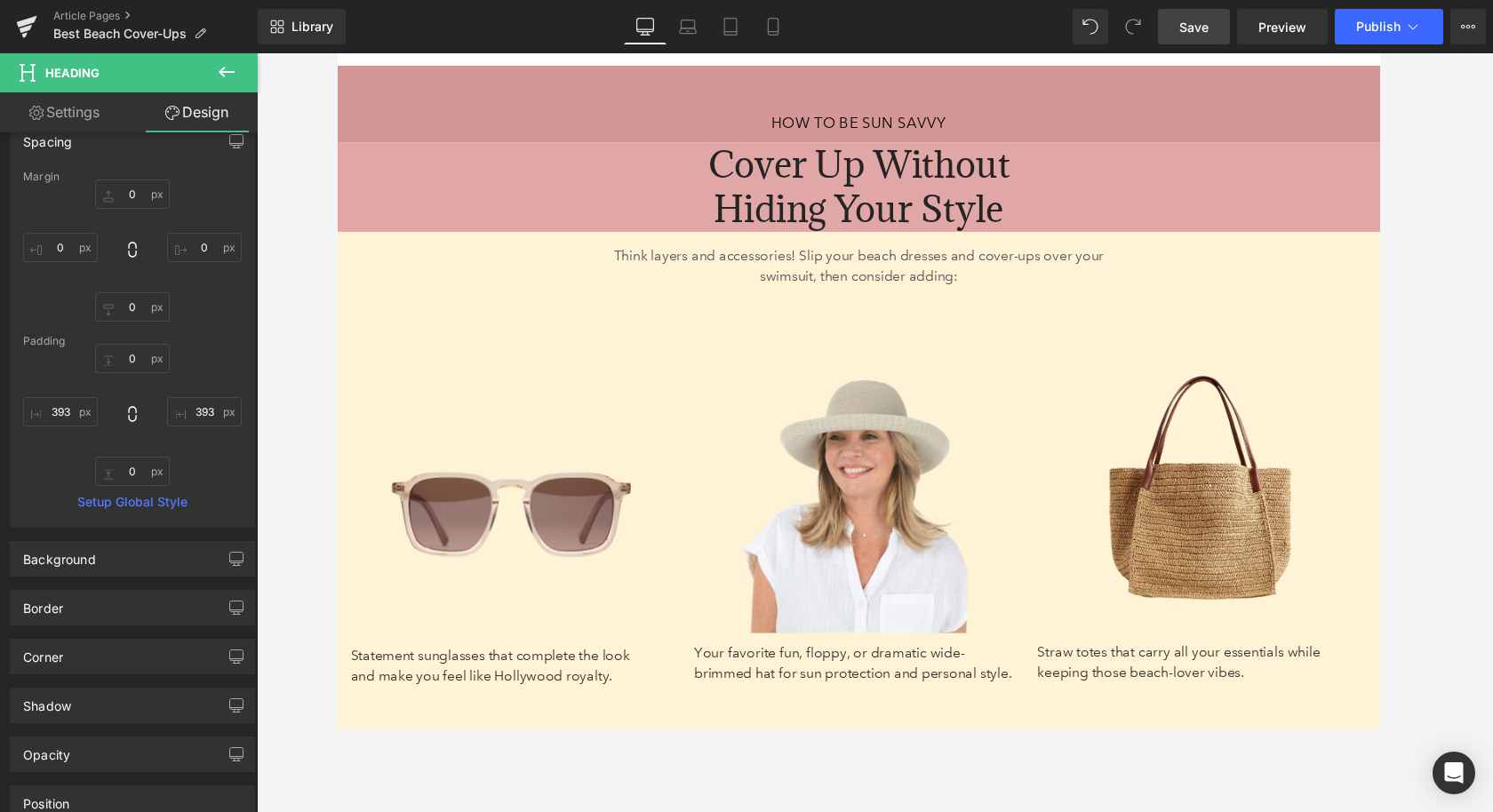 scroll, scrollTop: 85, scrollLeft: 0, axis: vertical 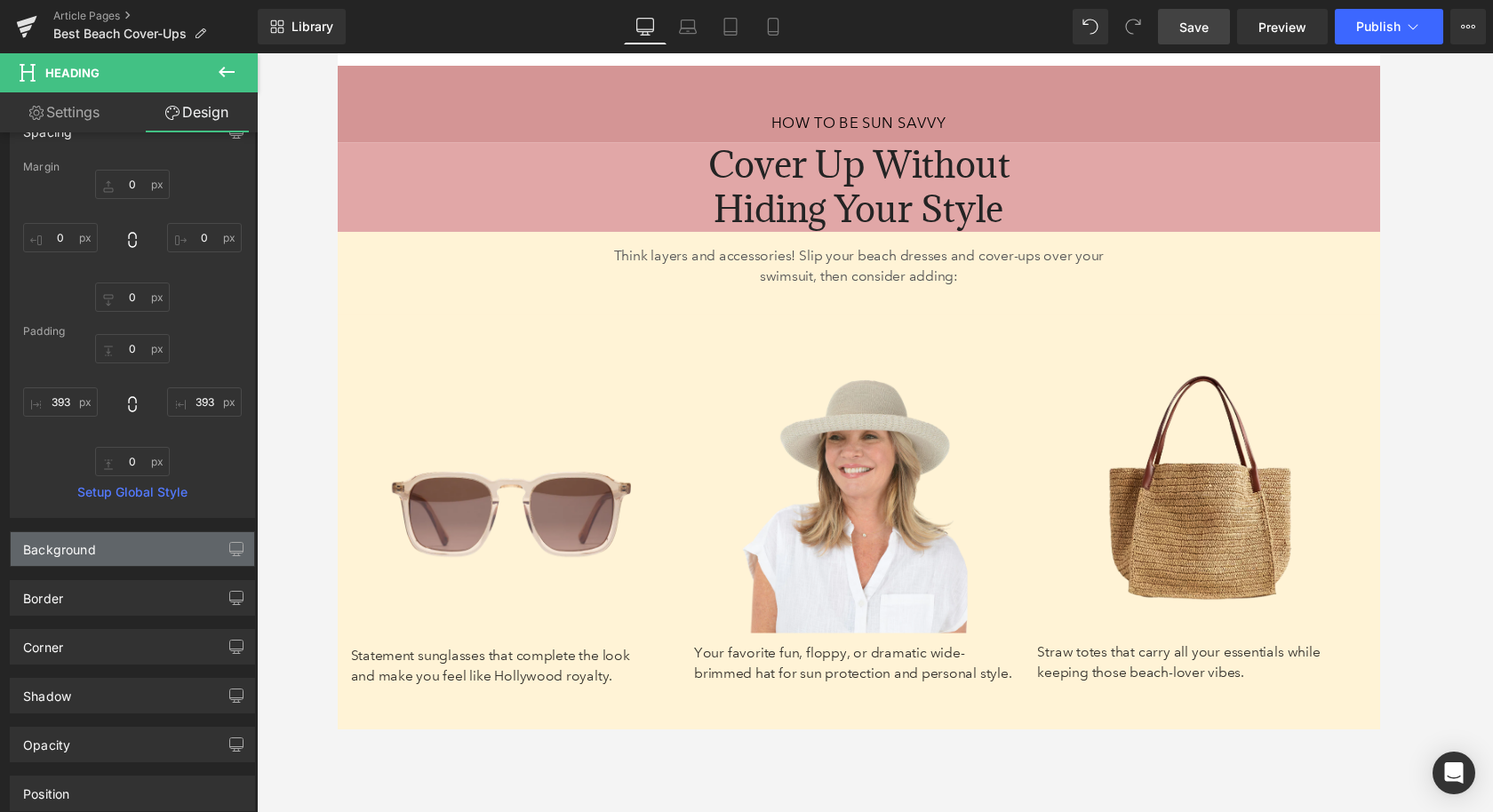 click on "Background" at bounding box center (132, 549) 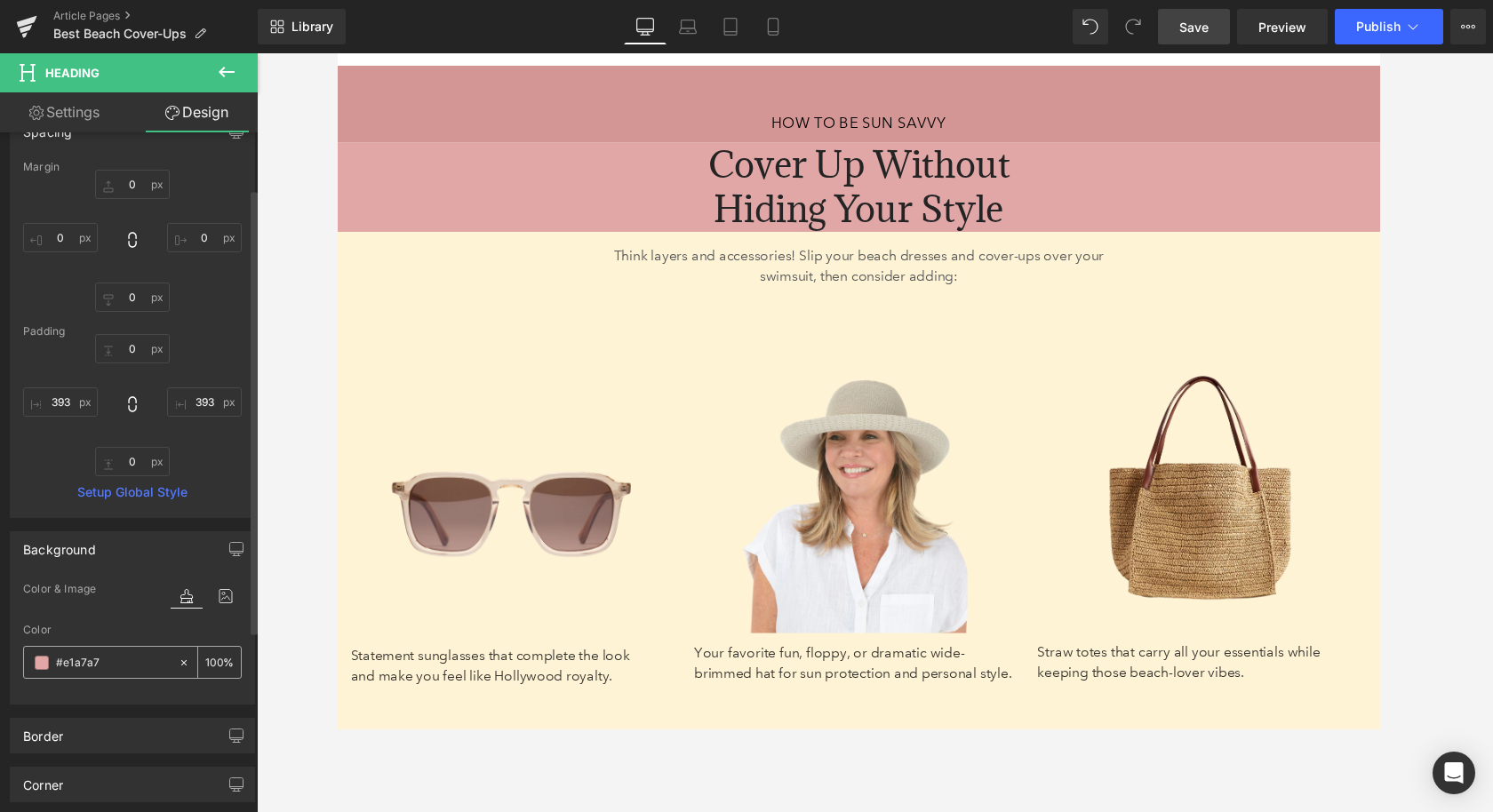 click on "#e1a7a7" at bounding box center (113, 663) 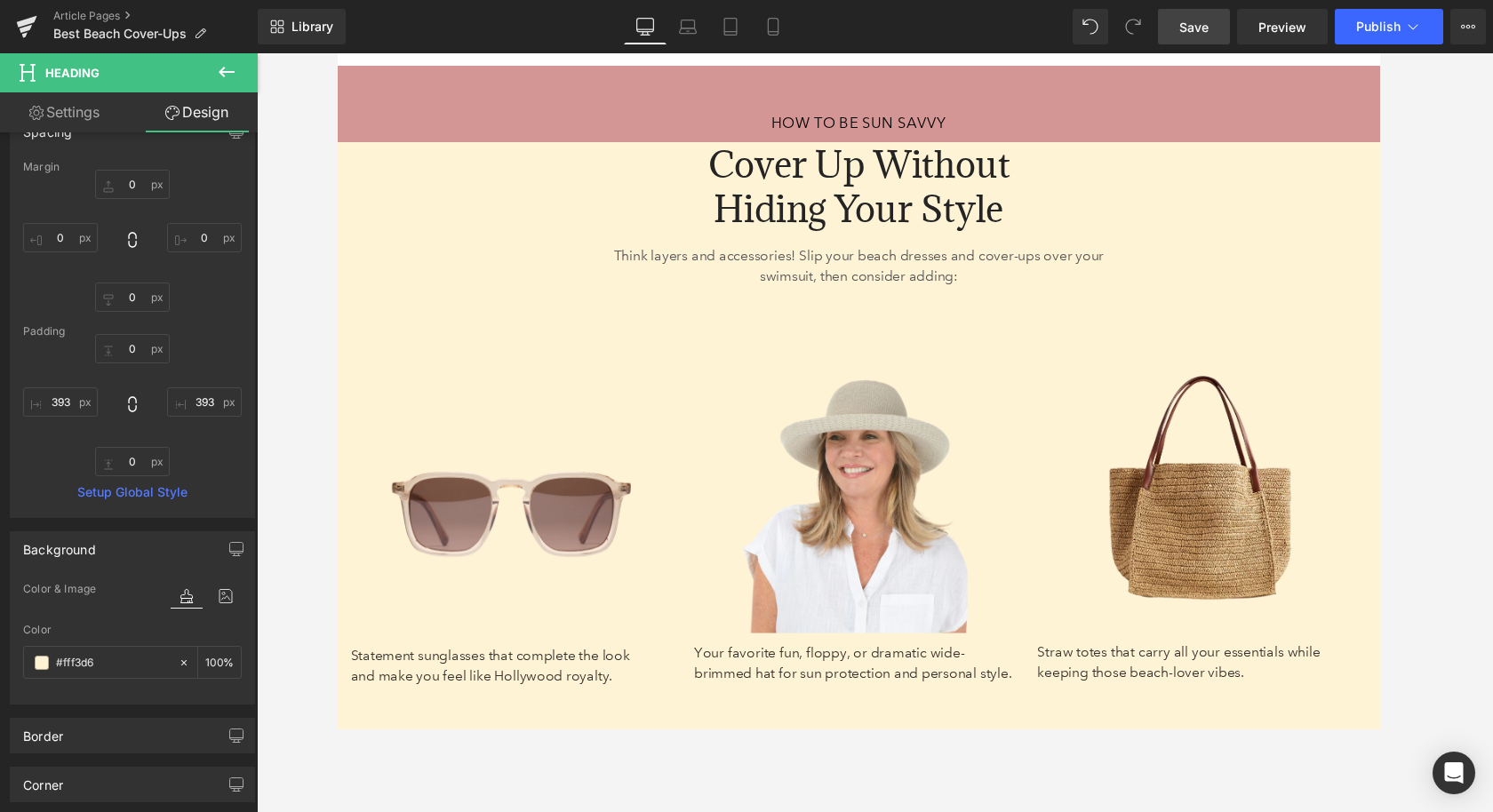 click on "57px" at bounding box center [337, 53] 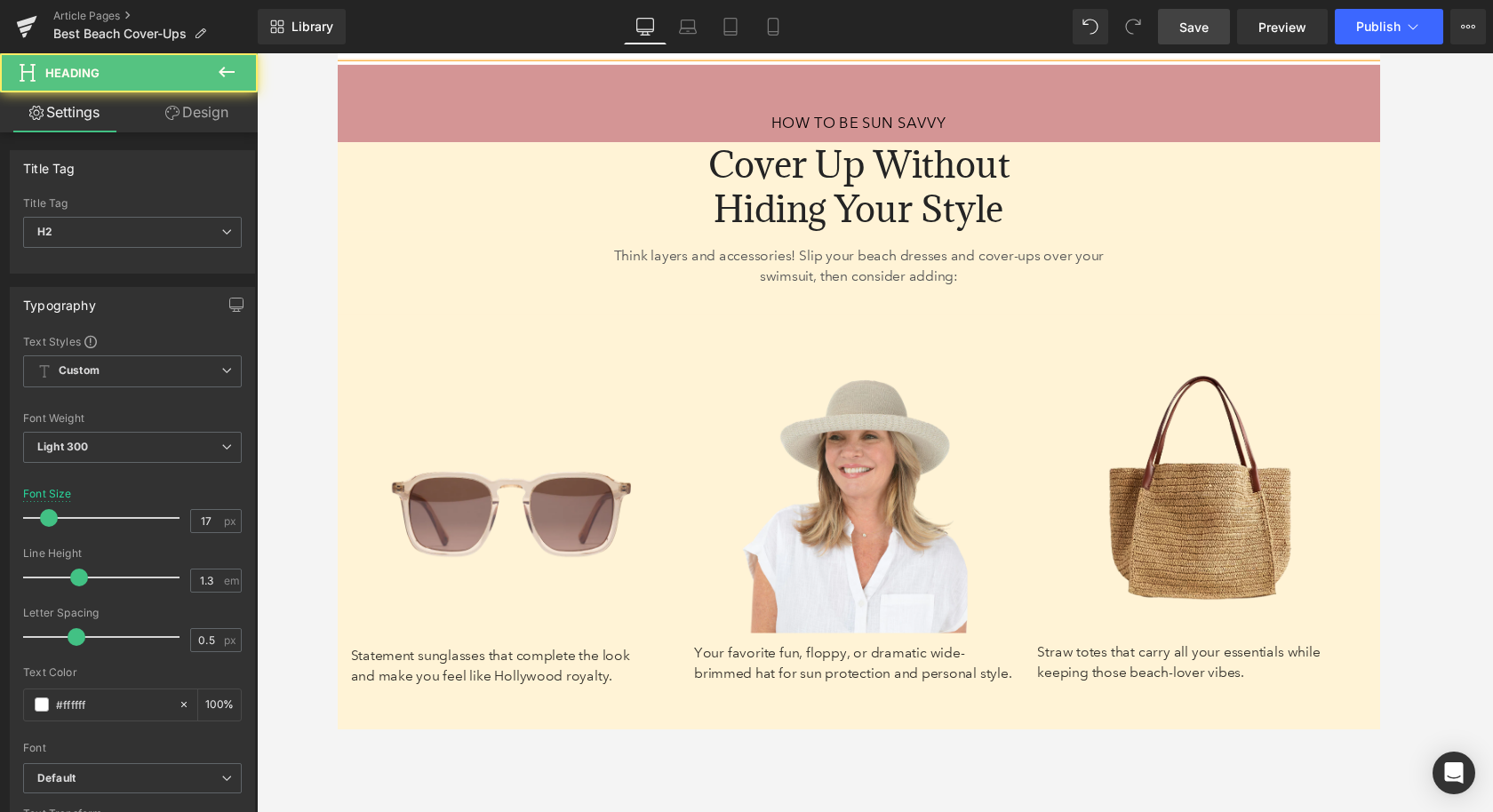 click on "Design" at bounding box center (196, 112) 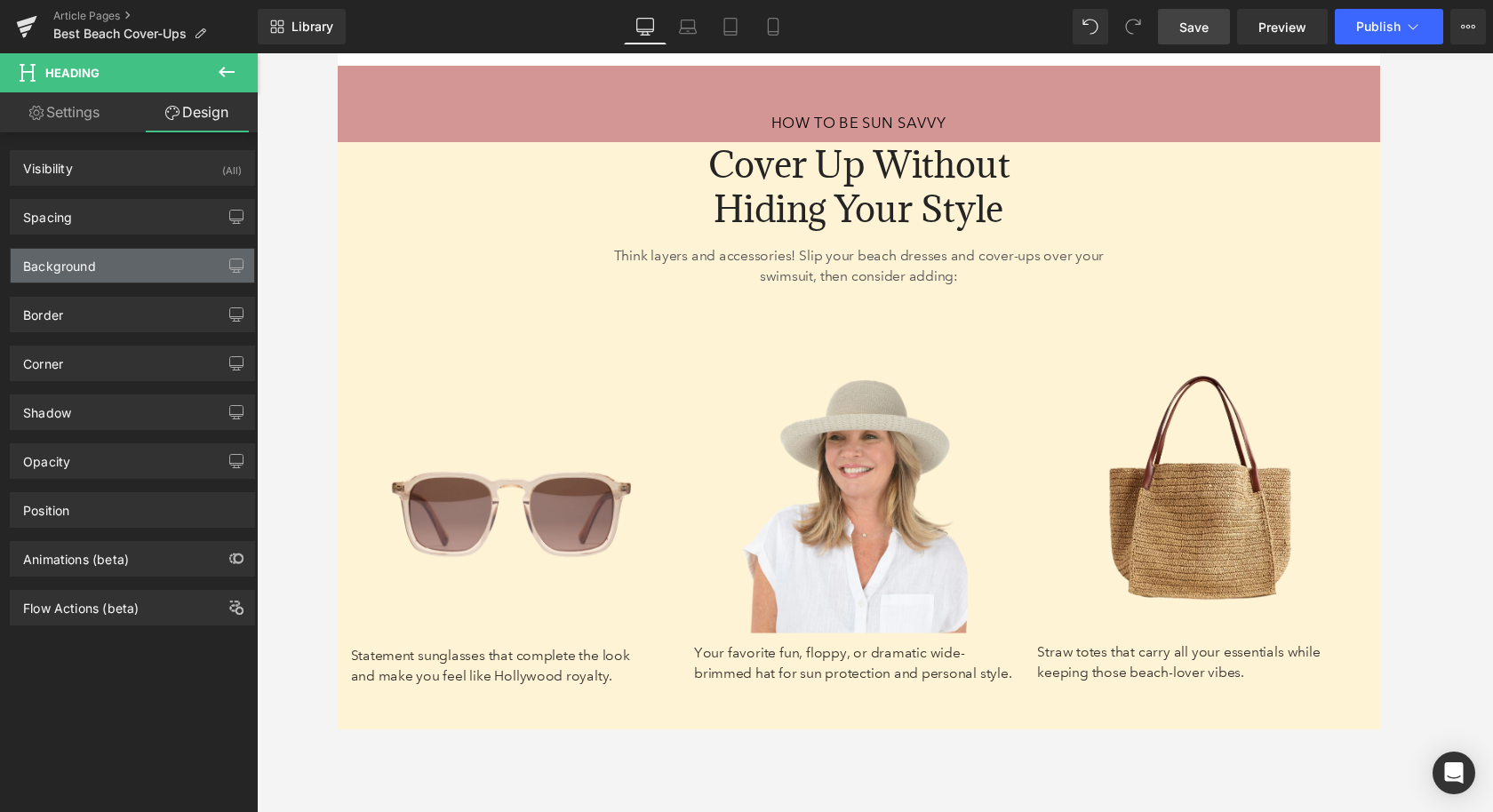 click on "Background" at bounding box center (60, 261) 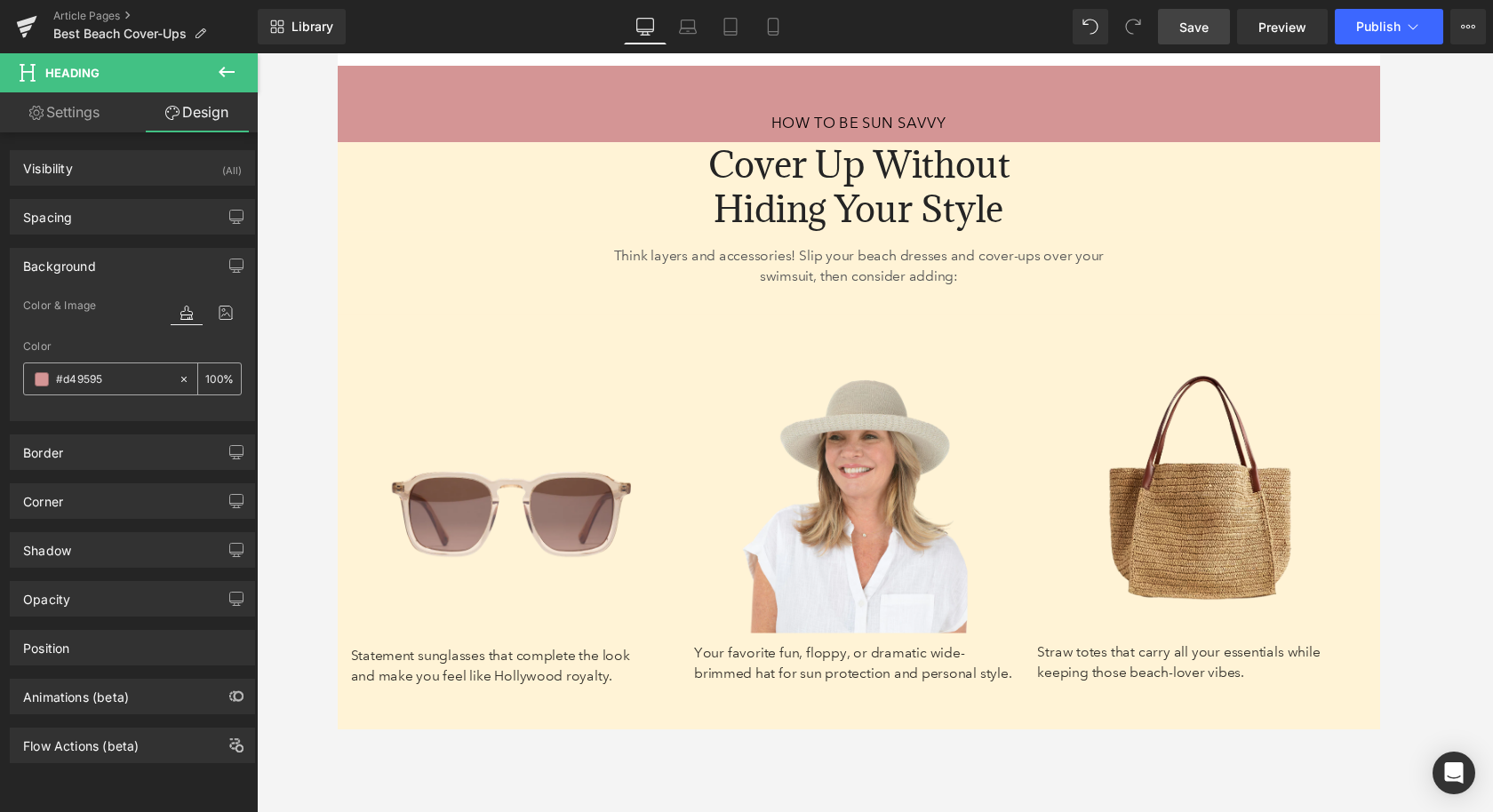 click on "#d49595" at bounding box center (100, 378) 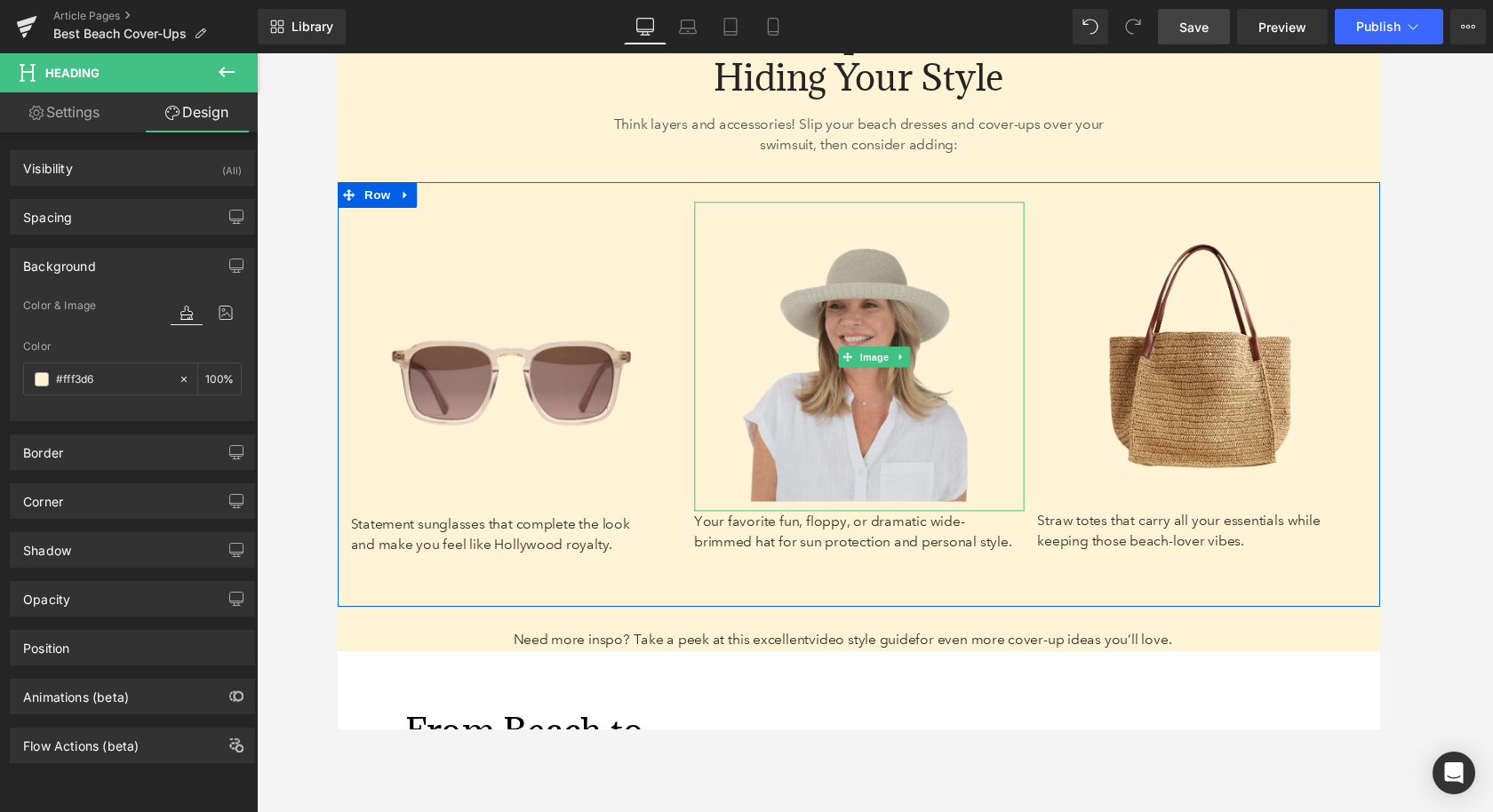 scroll, scrollTop: 6381, scrollLeft: 0, axis: vertical 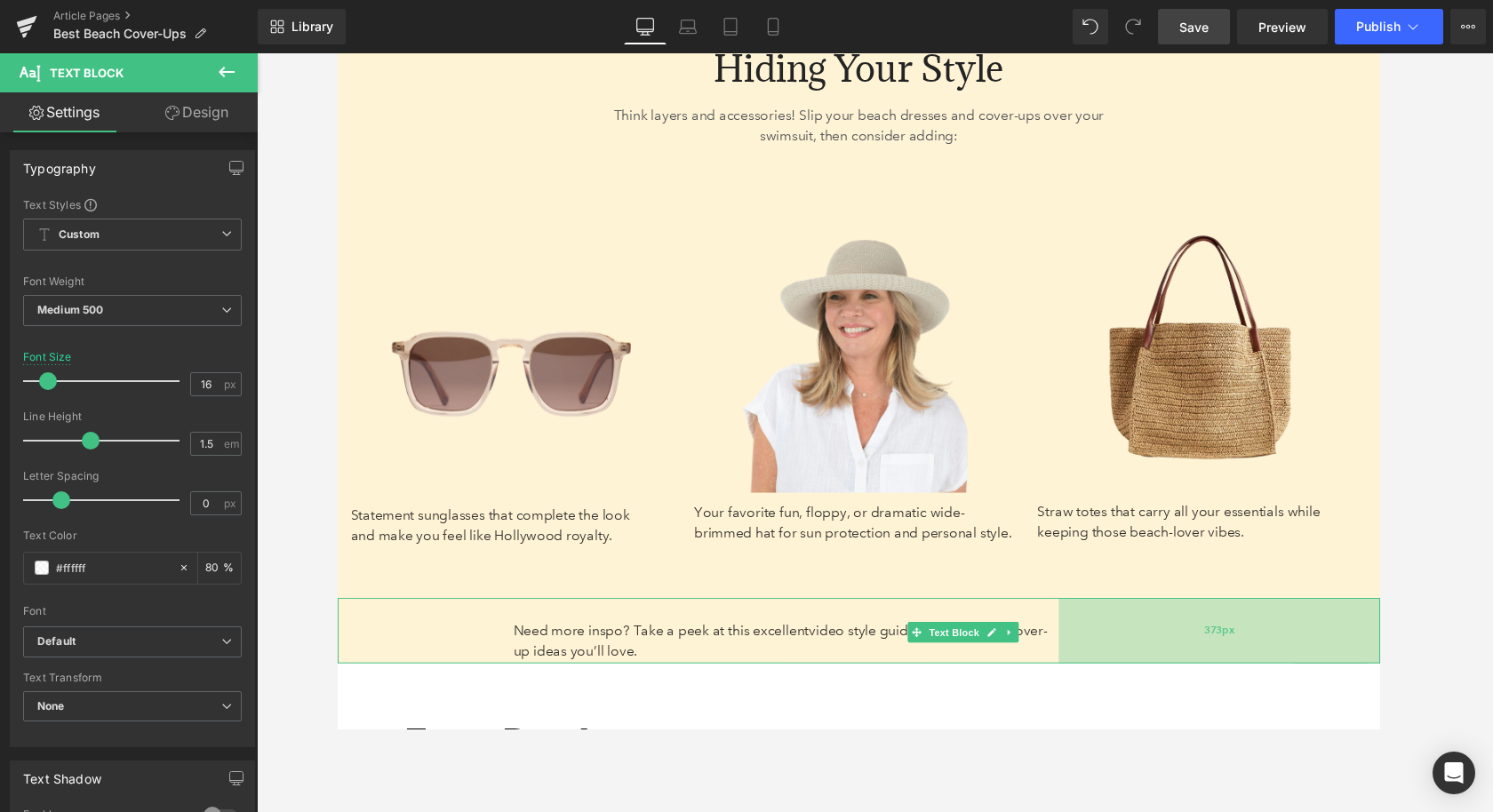 drag, startPoint x: 1408, startPoint y: 662, endPoint x: 1110, endPoint y: 678, distance: 298.42922 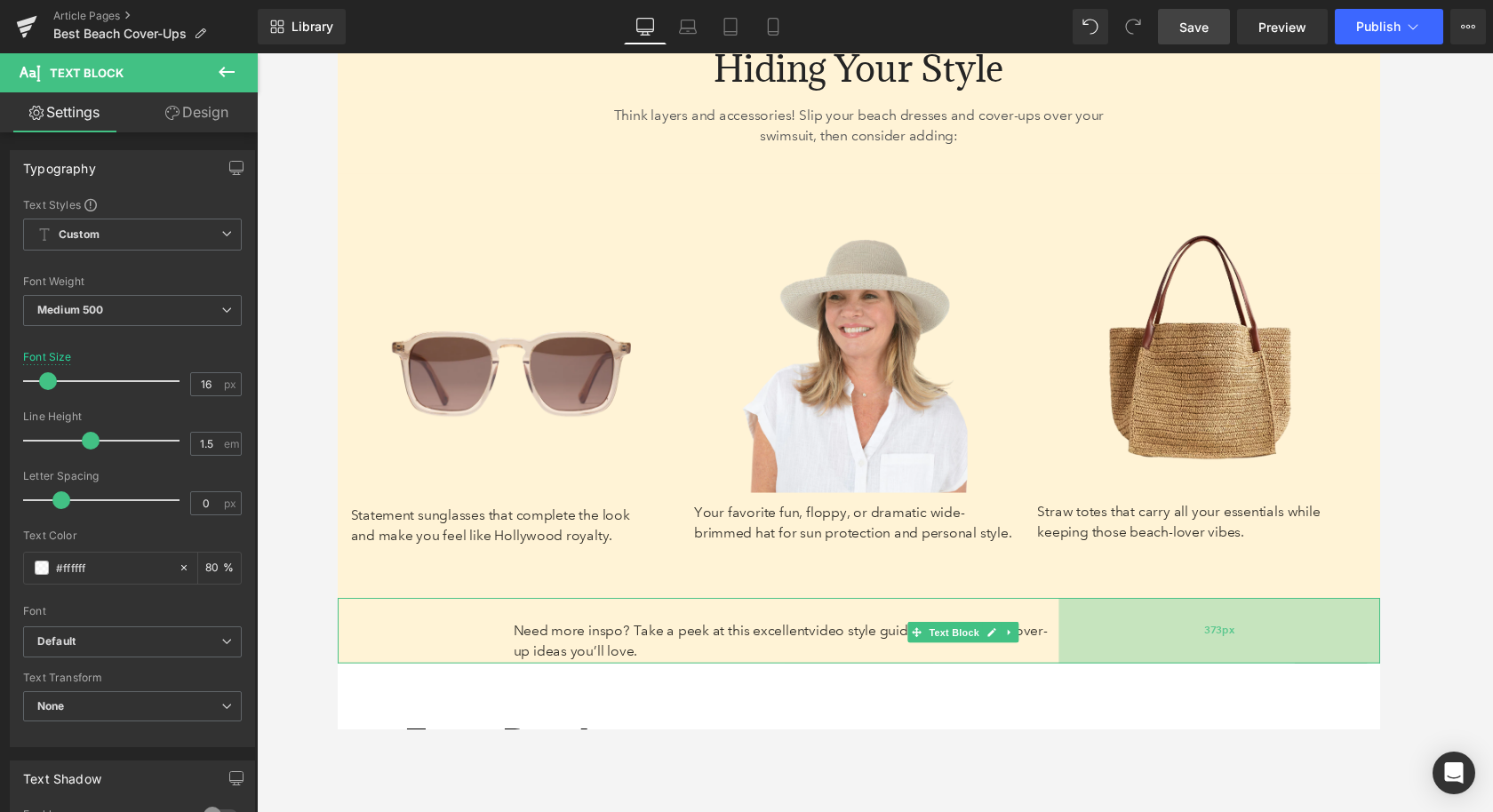 click on "373px" at bounding box center [1246, 649] 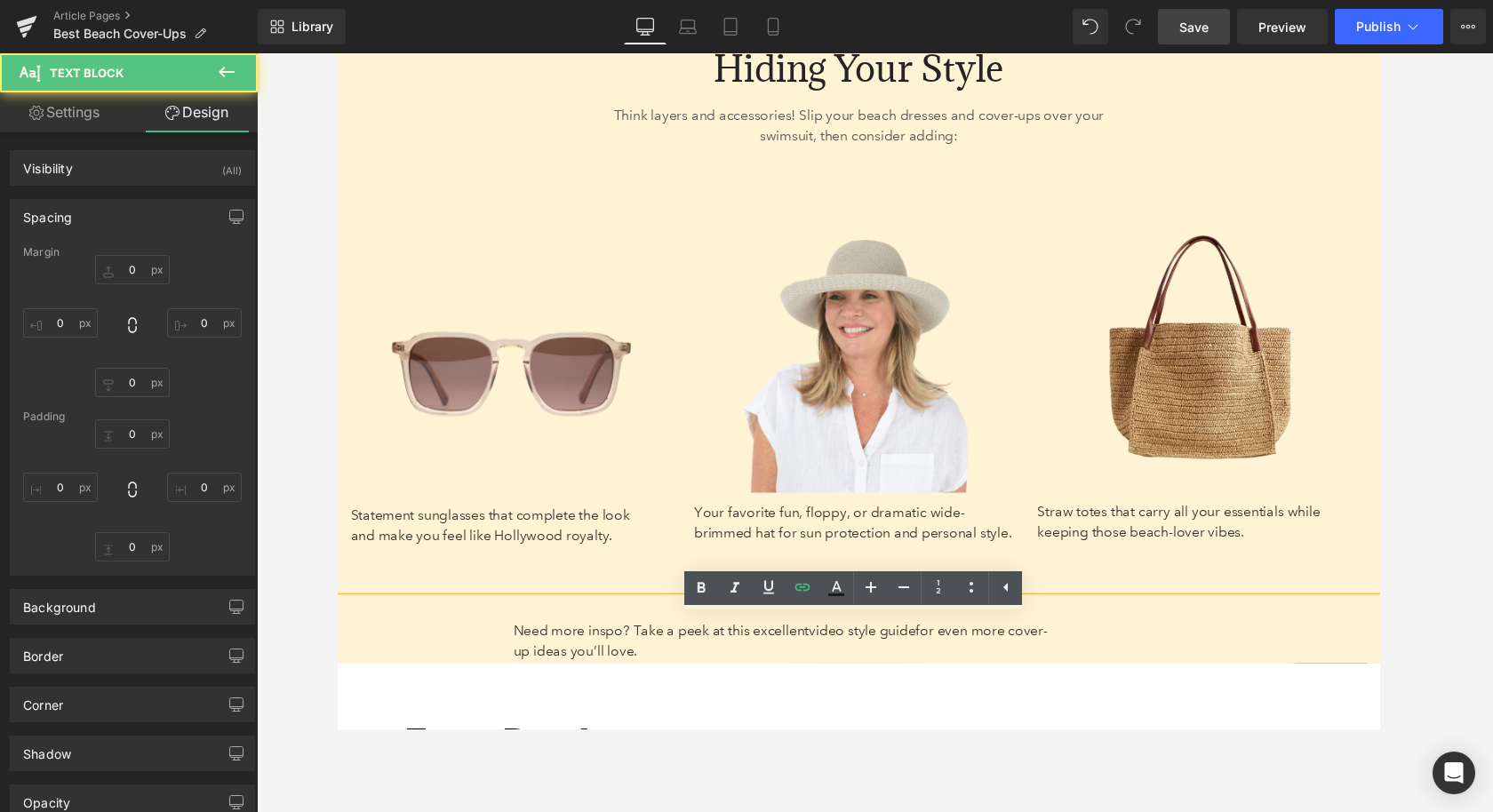 type on "0" 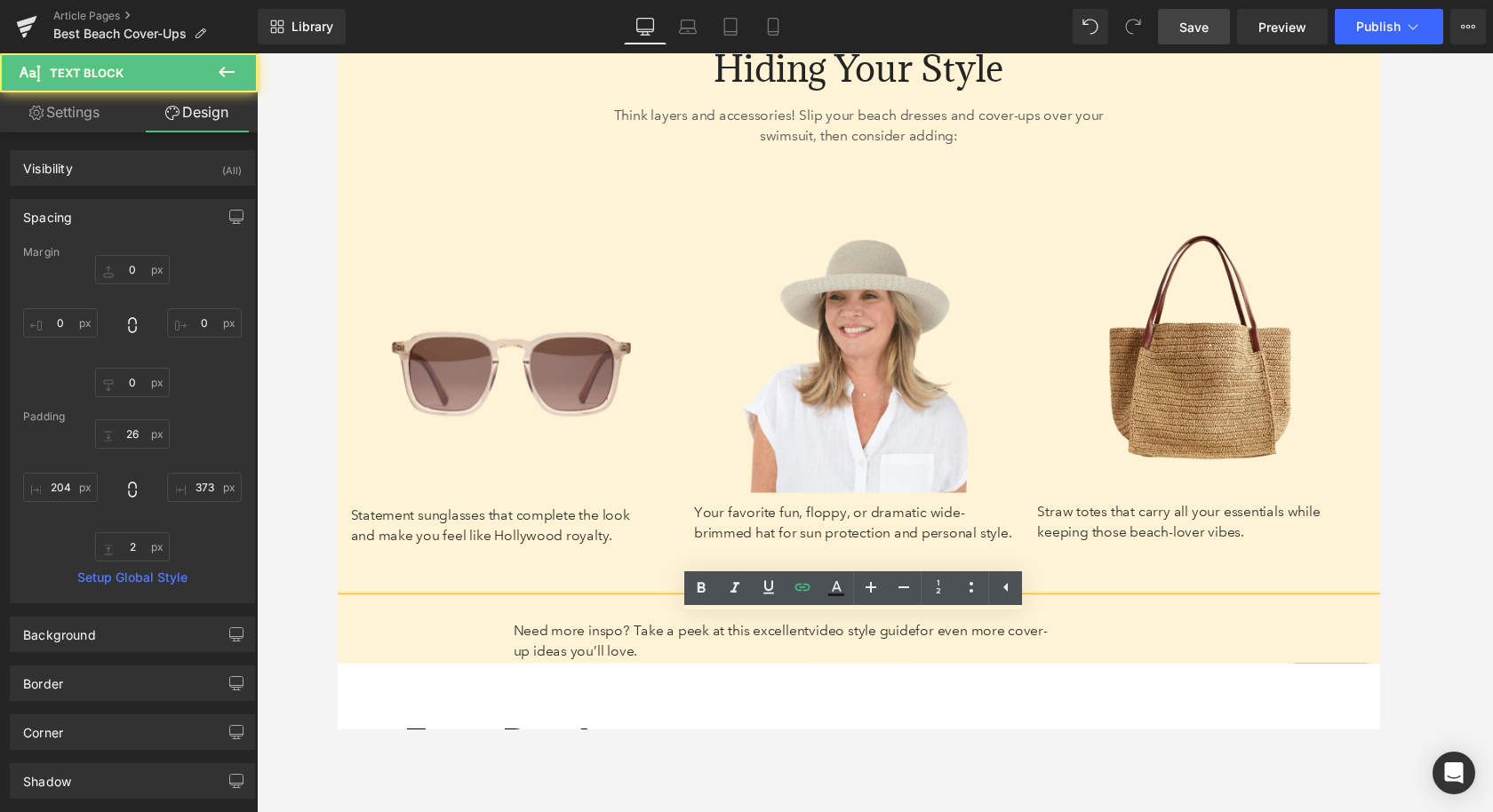 click on "From Beach to Brunch: How to Style Your Cover-Ups with Ease  Heading         From breathable fabrics to flattering fits and easy styling tips, the best swim cover-ups will help you get back to what you love doing—enjoying the summer! It’s your turn to bring the look you’ve always dreamed of to life!    Whether planning a grand  tropical adventure  or just refreshing your Florida year-round wardrobe, Anthony’s has elegant, comfortable, and stylish cover-up dresses, shirts, and swimwear designed for women over 50 in mind.    Celebrate your beautiful style, comfort, and personality, and  discover our beach cover-up designs just for you . You deserve to feel beautiful everyday!    Text Block         Row   63px   51px   63px" at bounding box center [592, 975] 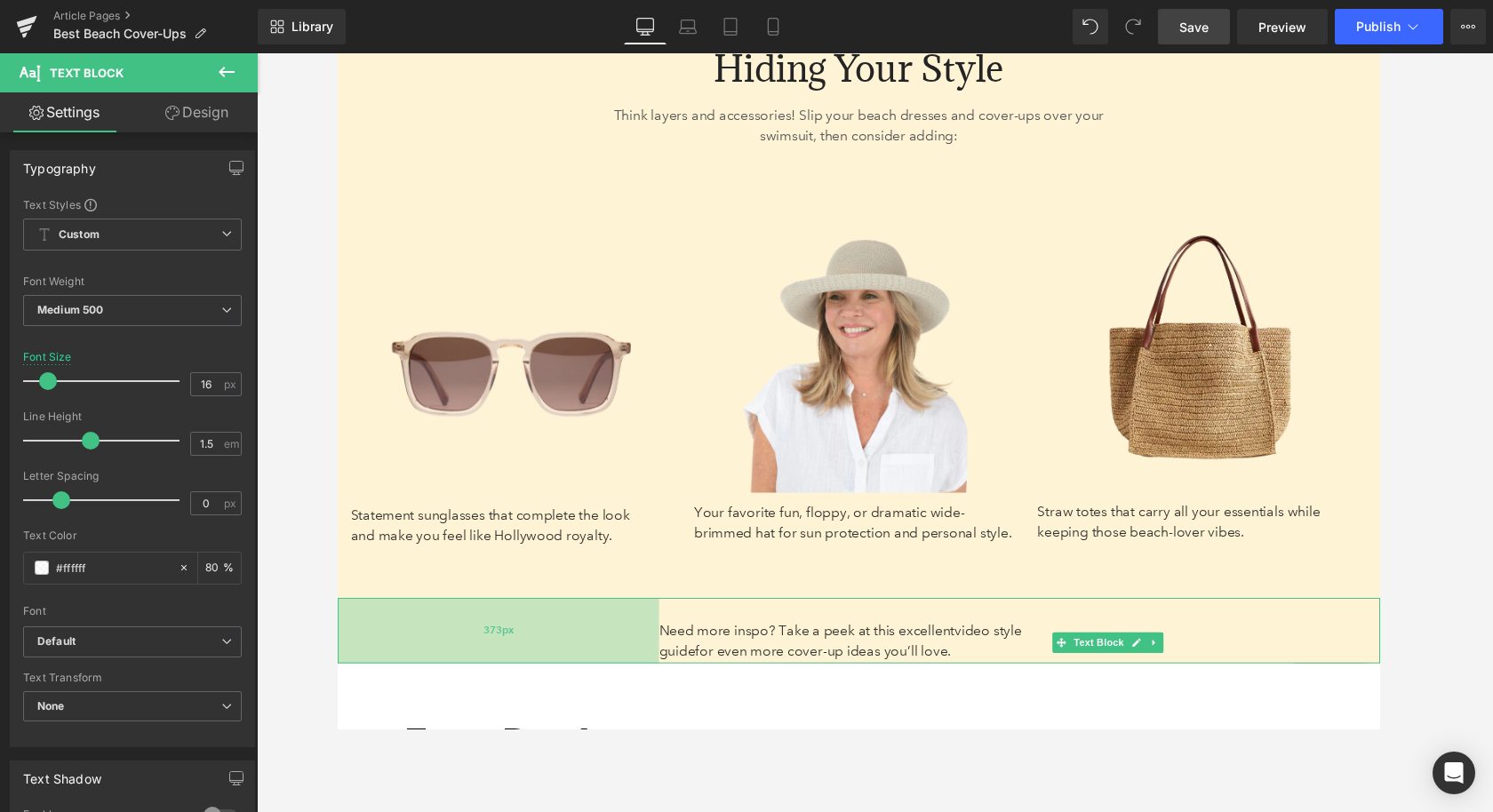 drag, startPoint x: 433, startPoint y: 674, endPoint x: 581, endPoint y: 676, distance: 148.01351 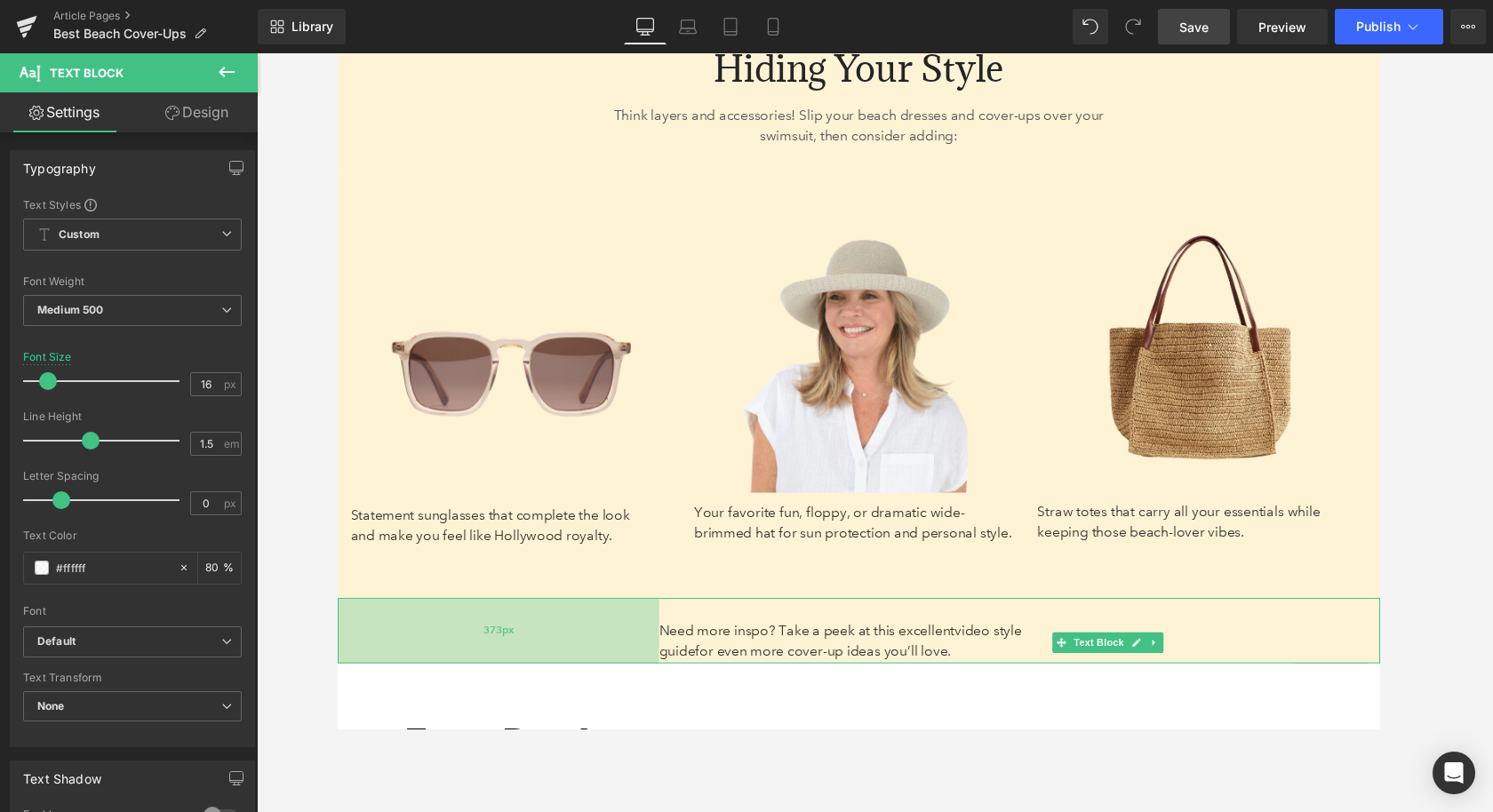 click on "373px" at bounding box center [502, 649] 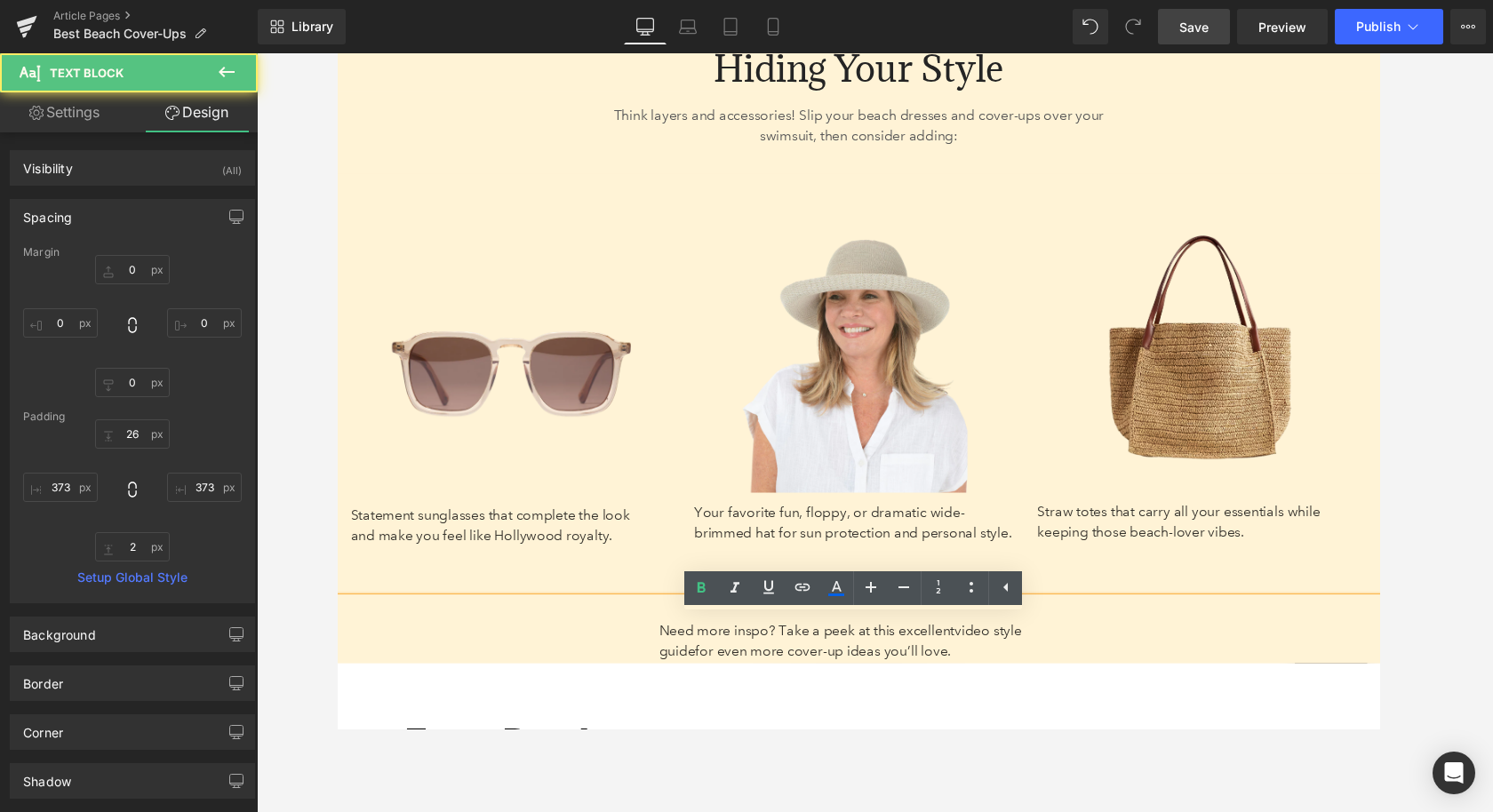 click on "Need more inspo? Take a peek at this excellent  video style guide  for even more cover-up ideas you’ll love." at bounding box center (855, 658) 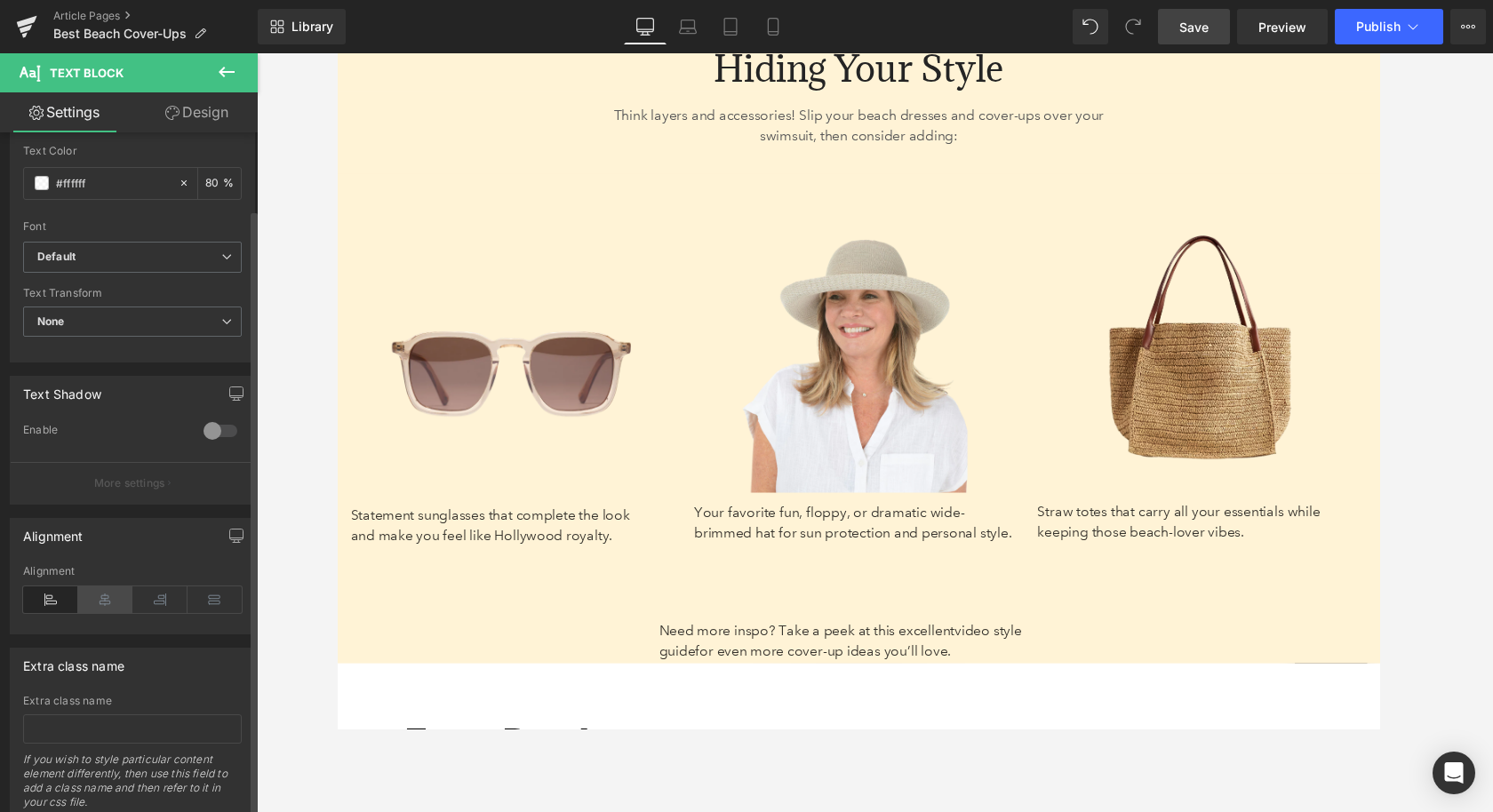 scroll, scrollTop: 386, scrollLeft: 0, axis: vertical 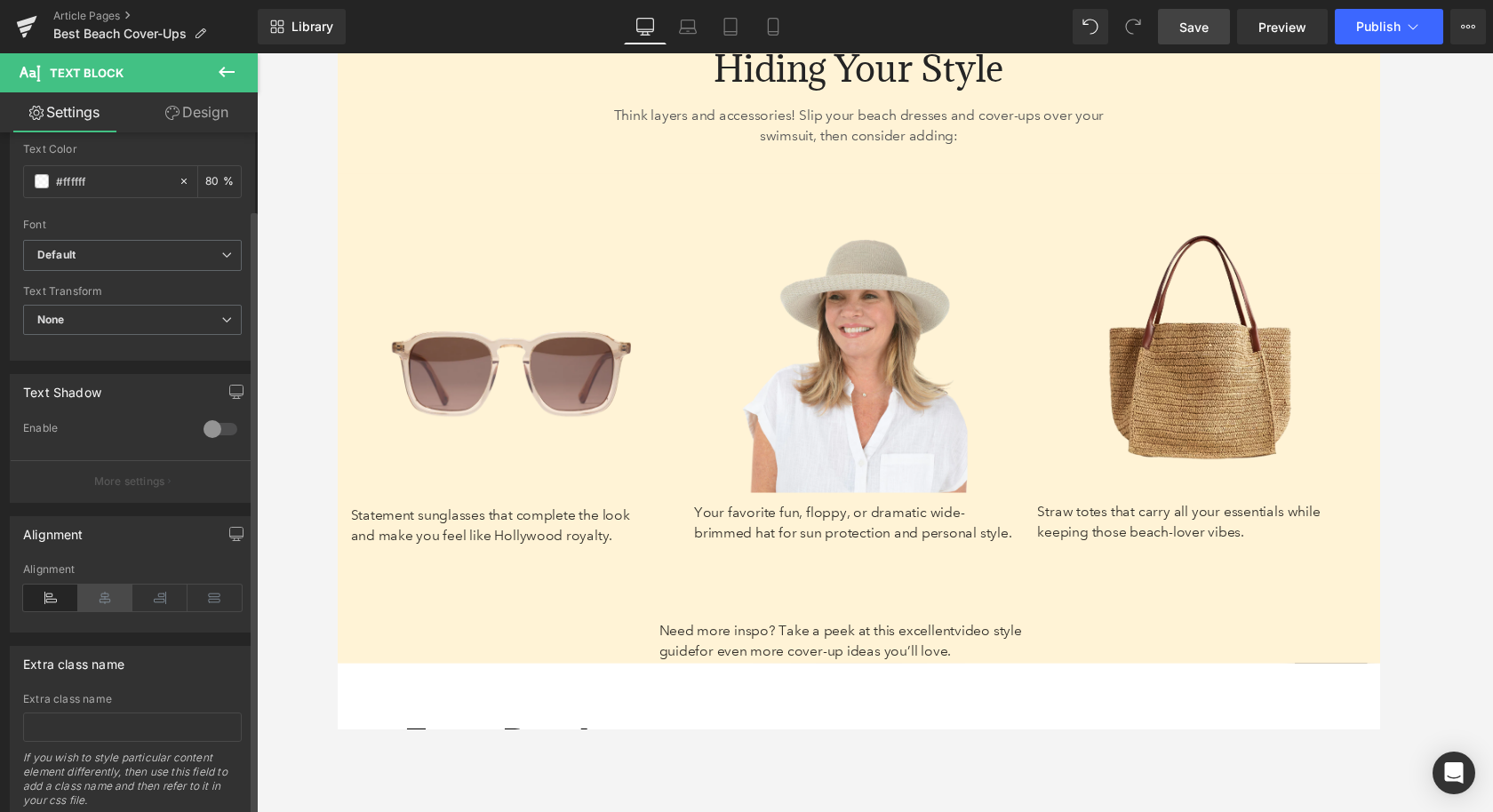 click at bounding box center (106, 598) 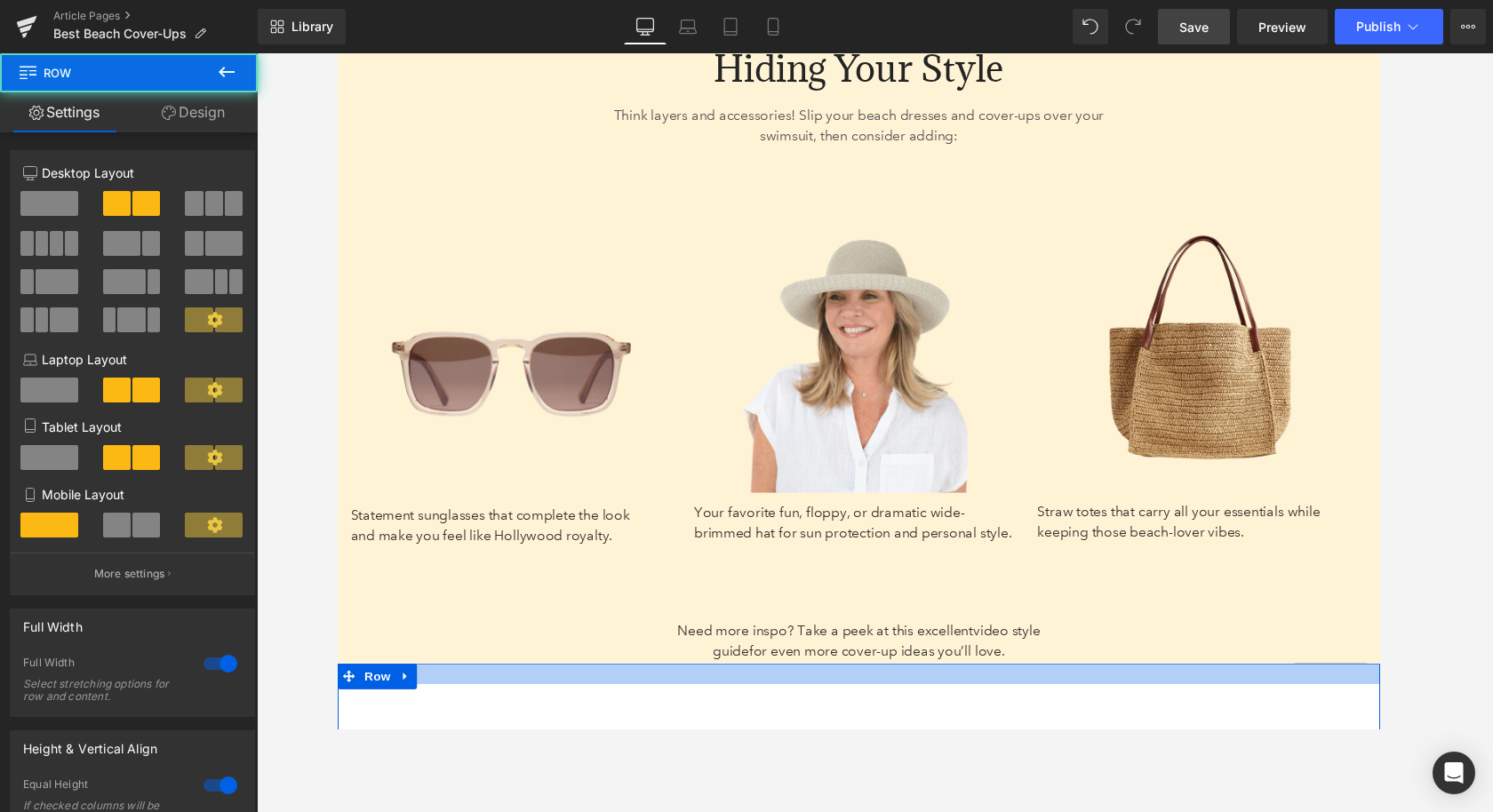 drag, startPoint x: 538, startPoint y: 703, endPoint x: 538, endPoint y: 725, distance: 22 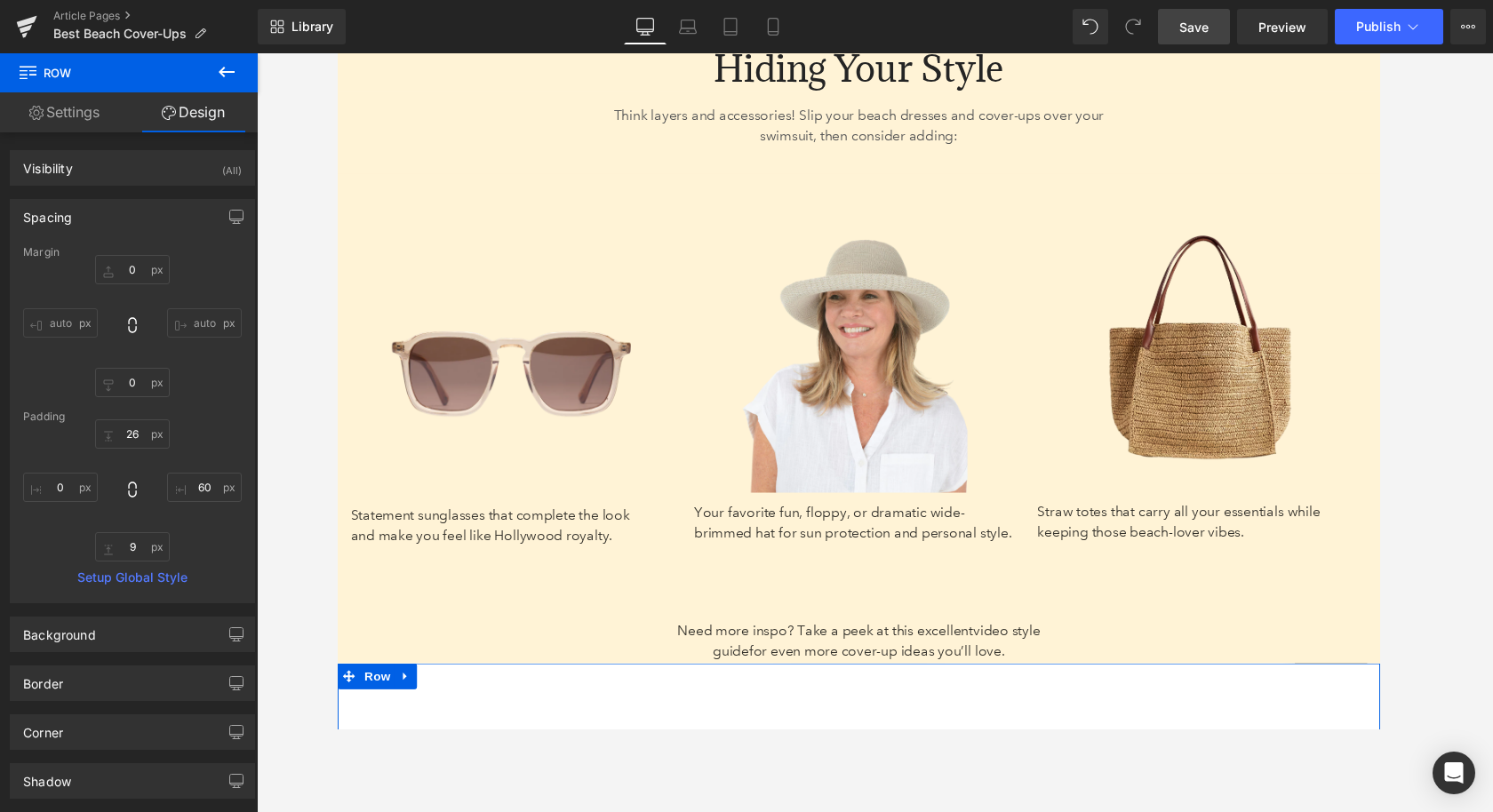 click on "373px" at bounding box center (337, 53) 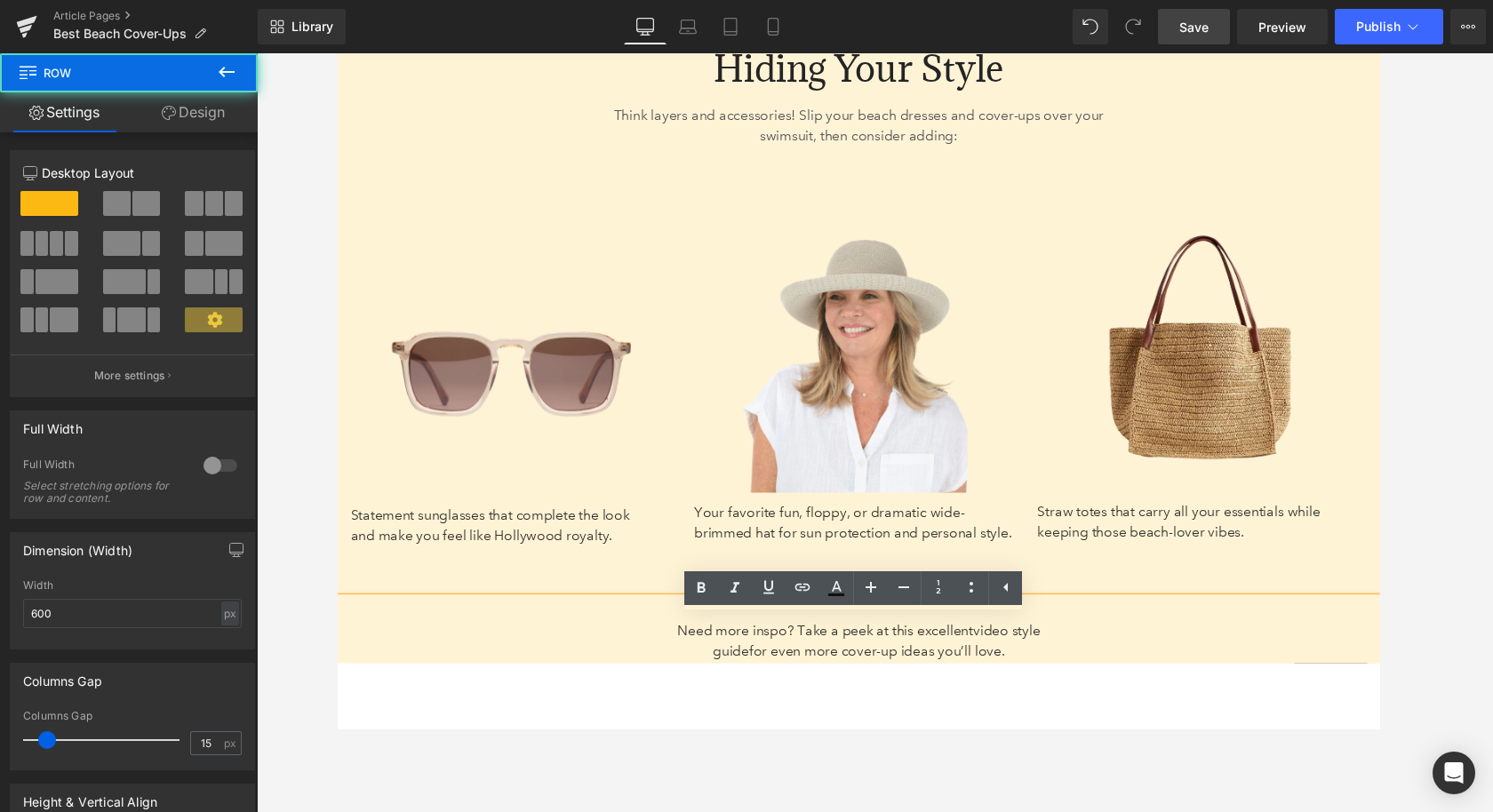 click on "From Beach to Brunch: How to Style Your Cover-Ups with Ease  Heading         From breathable fabrics to flattering fits and easy styling tips, the best swim cover-ups will help you get back to what you love doing—enjoying the summer! It’s your turn to bring the look you’ve always dreamed of to life!    Whether planning a grand  tropical adventure  or just refreshing your Florida year-round wardrobe, Anthony’s has elegant, comfortable, and stylish cover-up dresses, shirts, and swimwear designed for women over 50 in mind.    Celebrate your beautiful style, comfort, and personality, and  discover our beach cover-up designs just for you . You deserve to feel beautiful everyday!    Text Block         Row   63px   51px   63px" at bounding box center [592, 999] 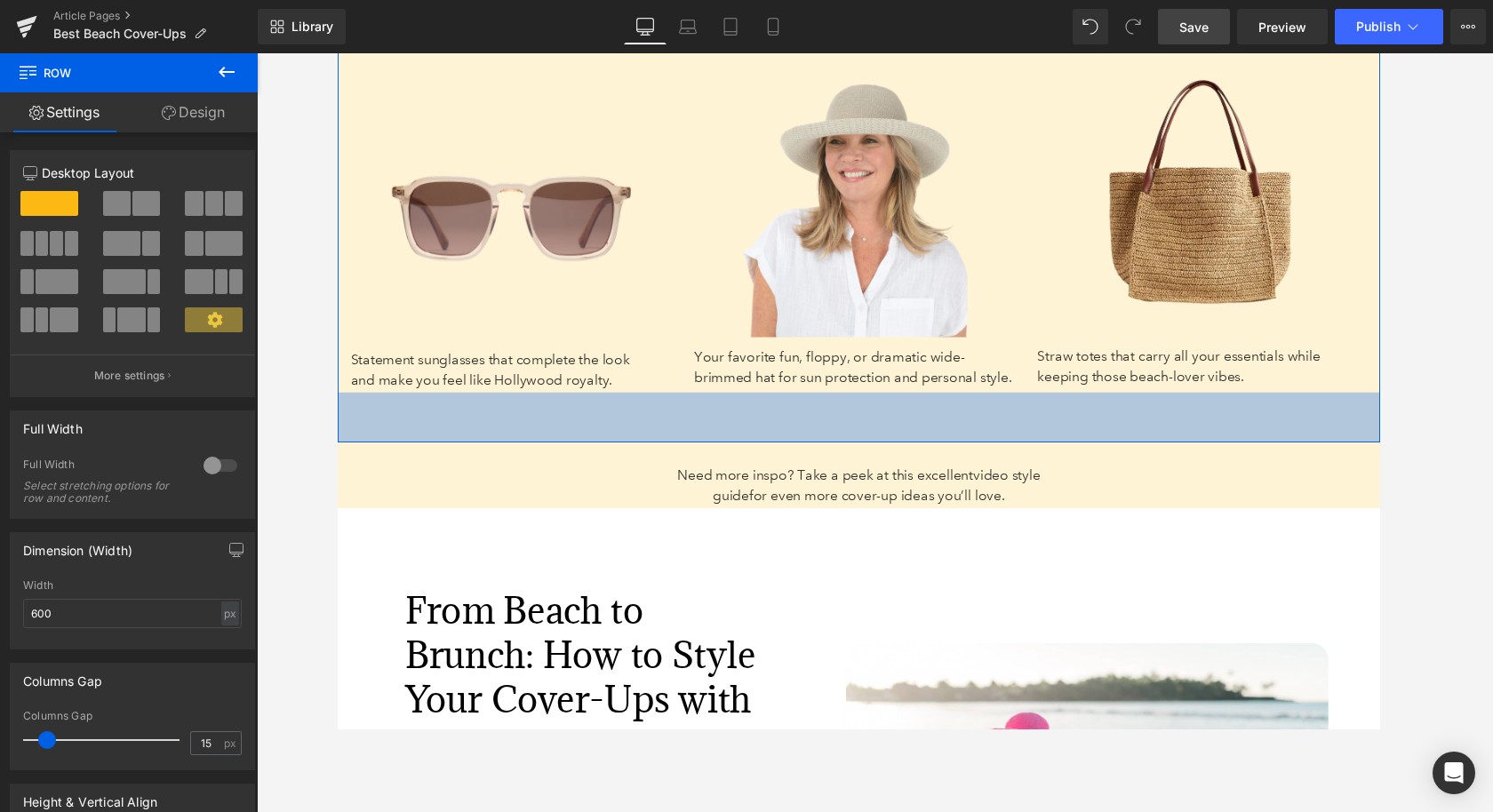 scroll, scrollTop: 6553, scrollLeft: 0, axis: vertical 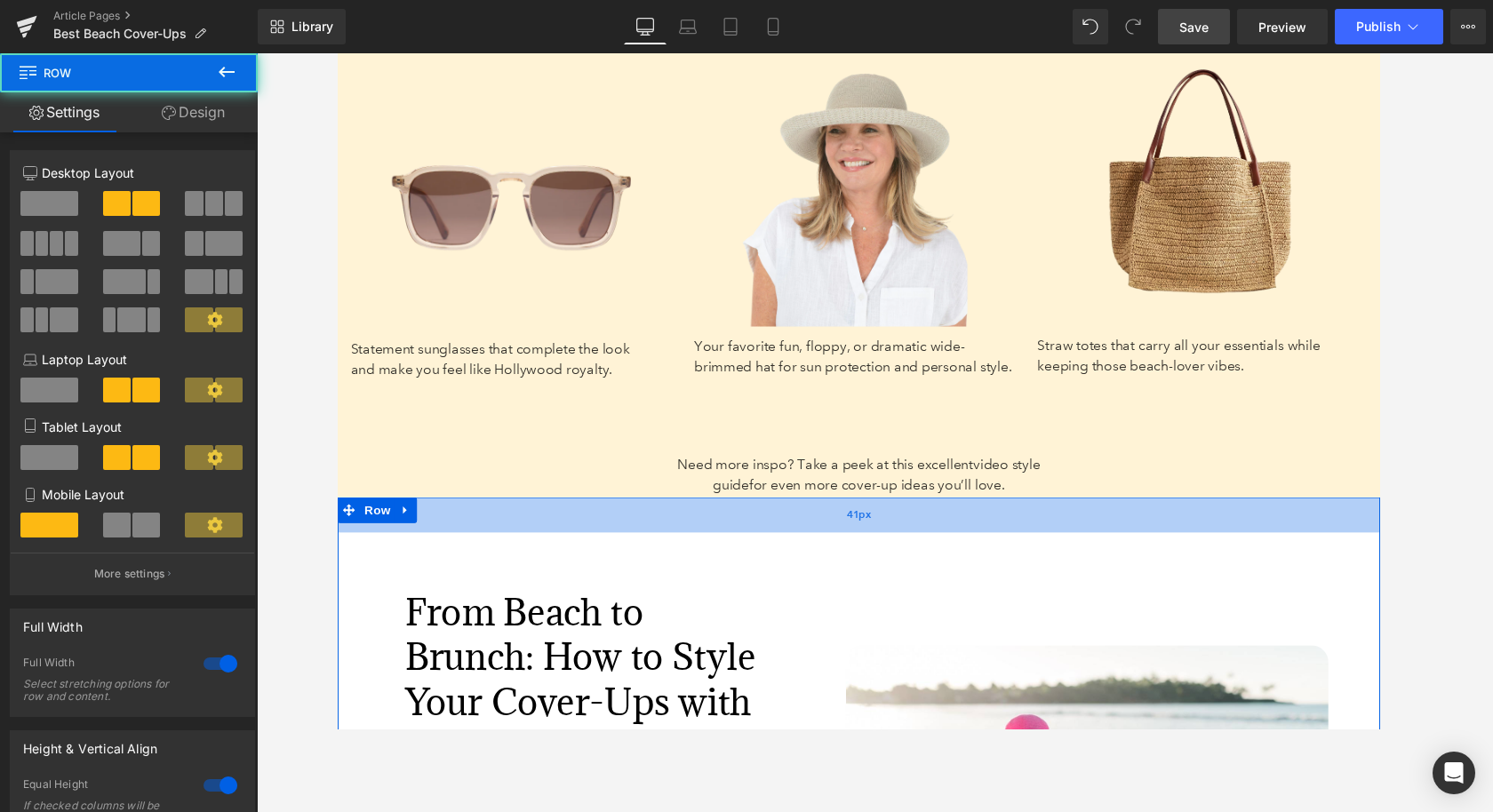 drag, startPoint x: 1103, startPoint y: 532, endPoint x: 1103, endPoint y: 545, distance: 13 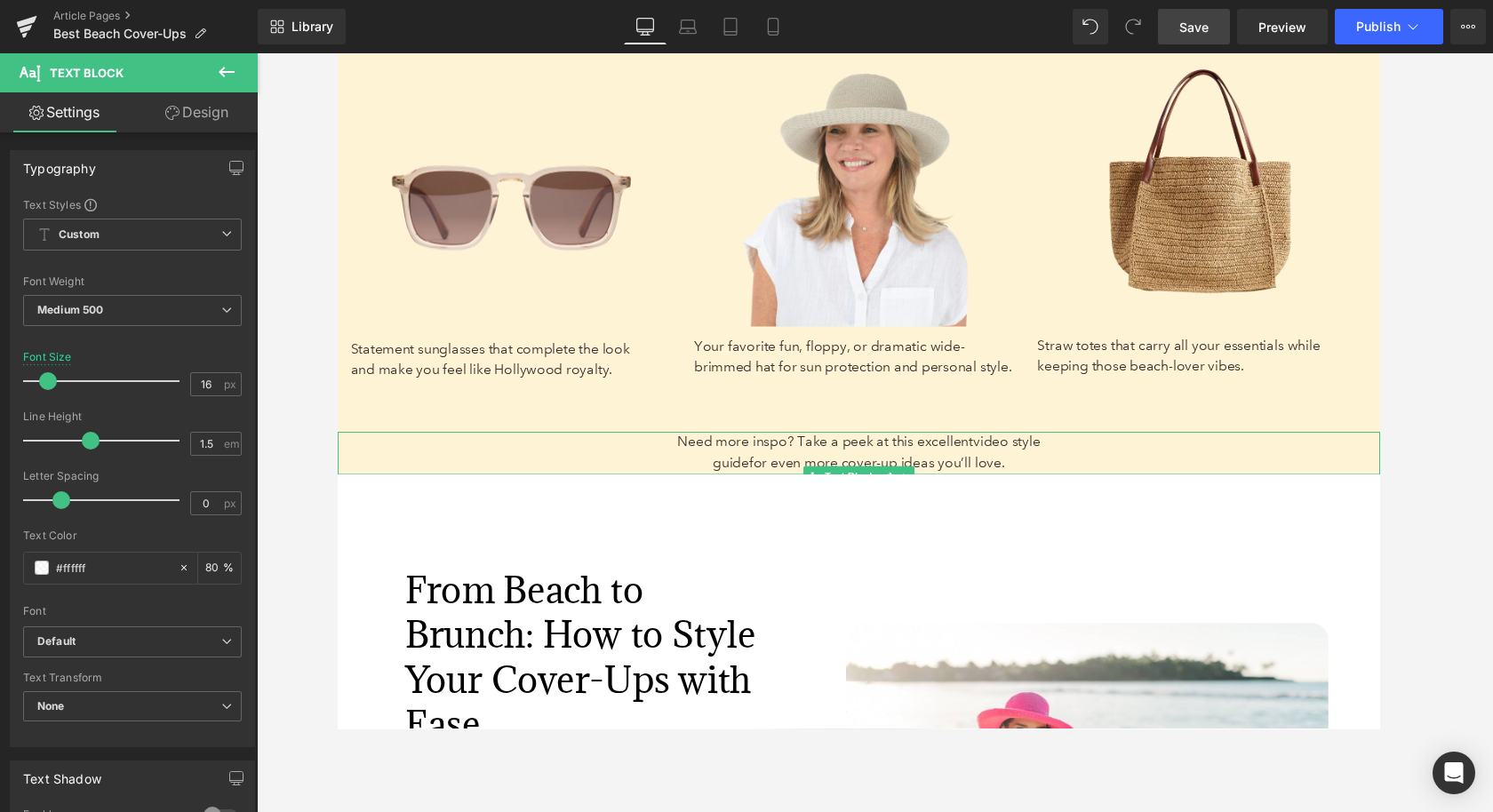 drag, startPoint x: 1040, startPoint y: 466, endPoint x: 1041, endPoint y: 443, distance: 23.021729 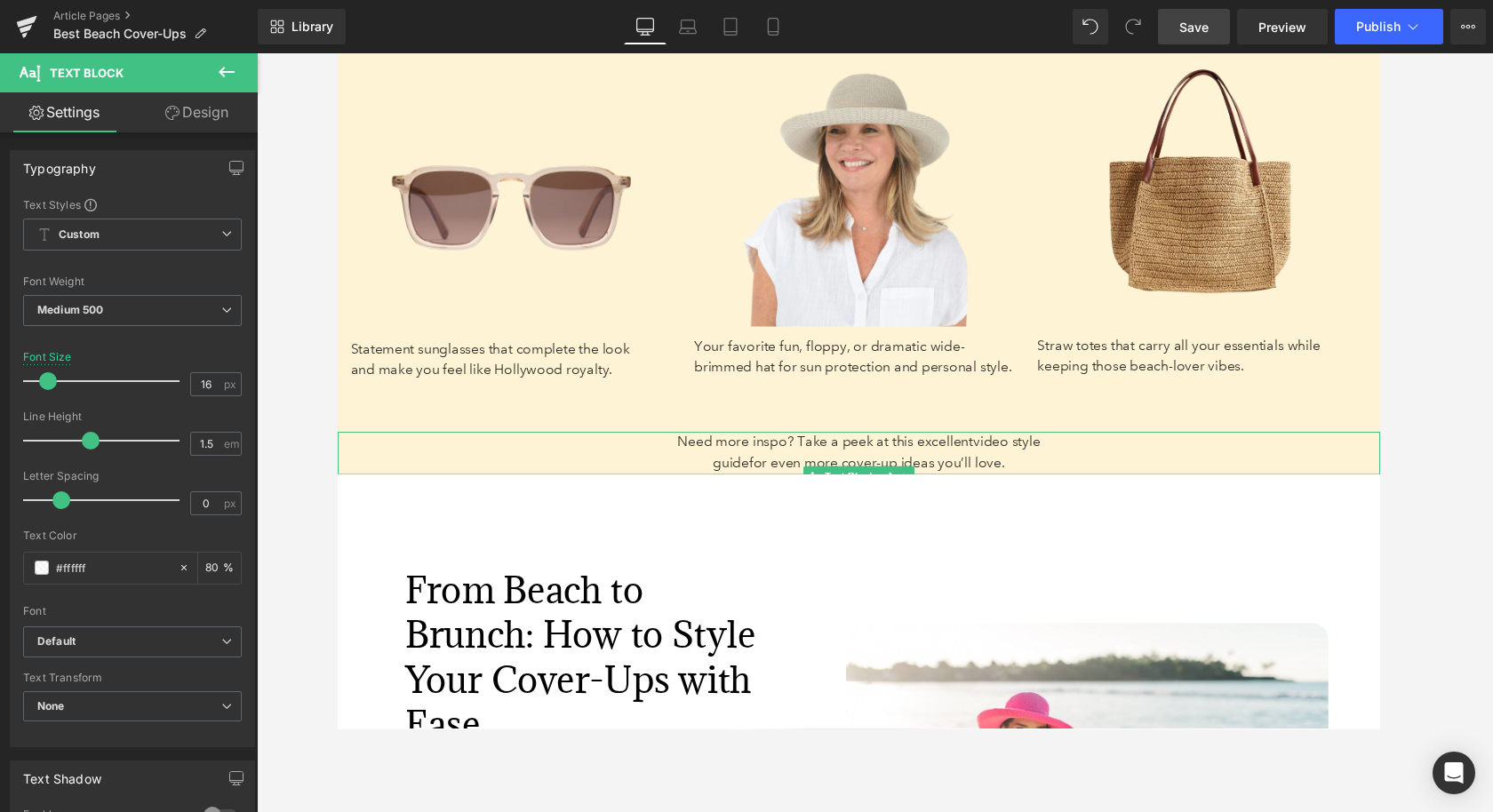 click on "The Best Beach Cover-Ups  for Sun, Sand, and Style Heading       123px   123px Image         Rainforest Rainbow Girl Leg Swimsuit – Maxine    //    Georgette Ruffled Sarong  – J. Valdi  Text Block         Row     38px   85px   85px SUMMARY: Text Block         A guide to help women choose the best beach cover-ups for comfort, style, and confidence. Perfect for sunny days and seaside outings.     – Look for breathable, quick-dry fabrics and flattering fits that pack easily.   – Fabrics like cotton, rayon, gauze, and linen keep you cool in warm weather.   – Style your cover-up with sarongs, tunics, or button-downs for beach-to-  brunch versatility.    Text Block         Row   42px   49px   113px   117px Row     64px   177px   177px From lightweight kimonos to the ever-versatile dress cover-up, there’s no shortage of chic options. But with so many styles out there, how do you find the one that checks every box?   Text Block     48px   140px   76px Image         93px   Text Block" at bounding box center (874, -2333) 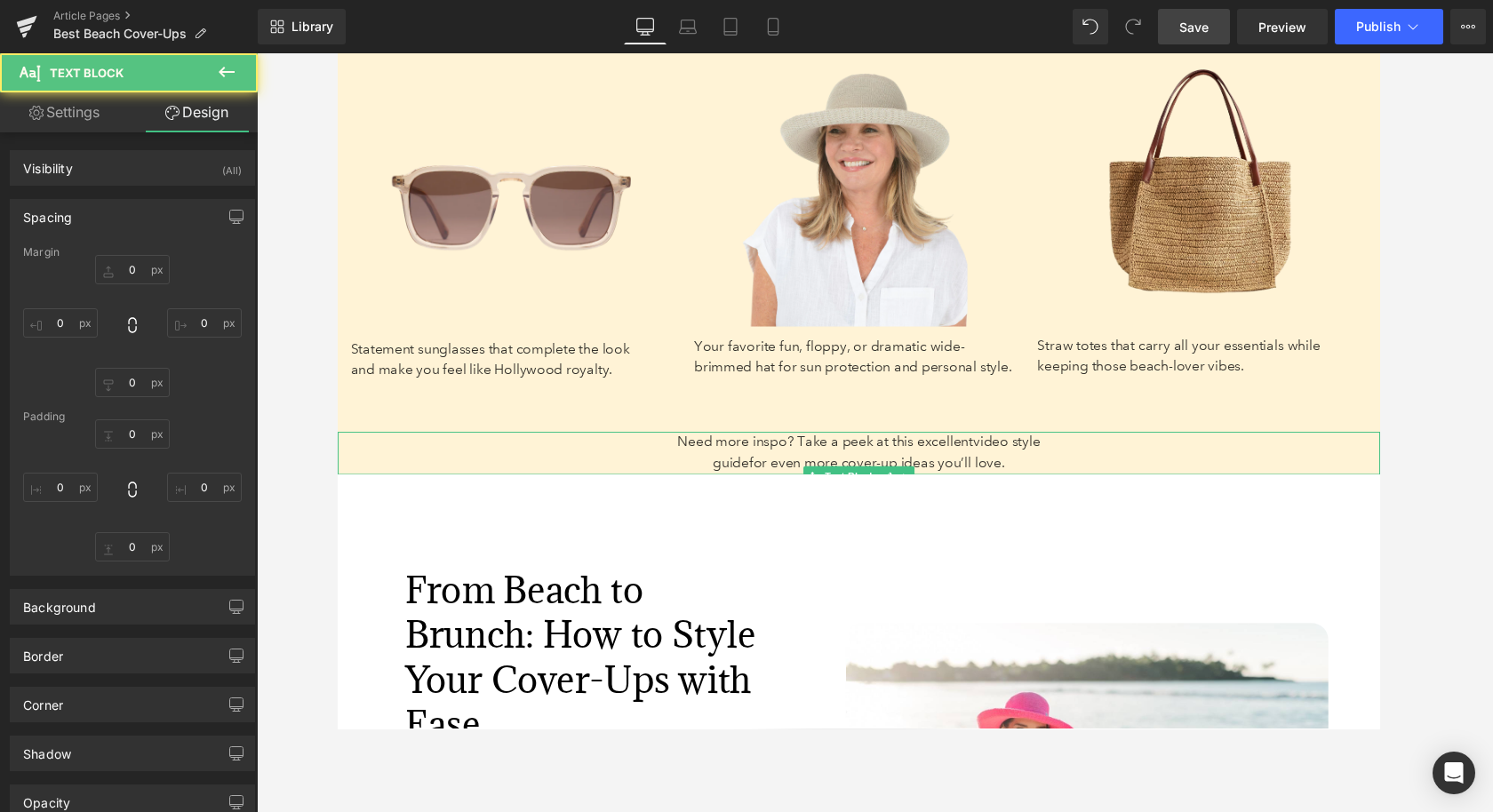 type on "0" 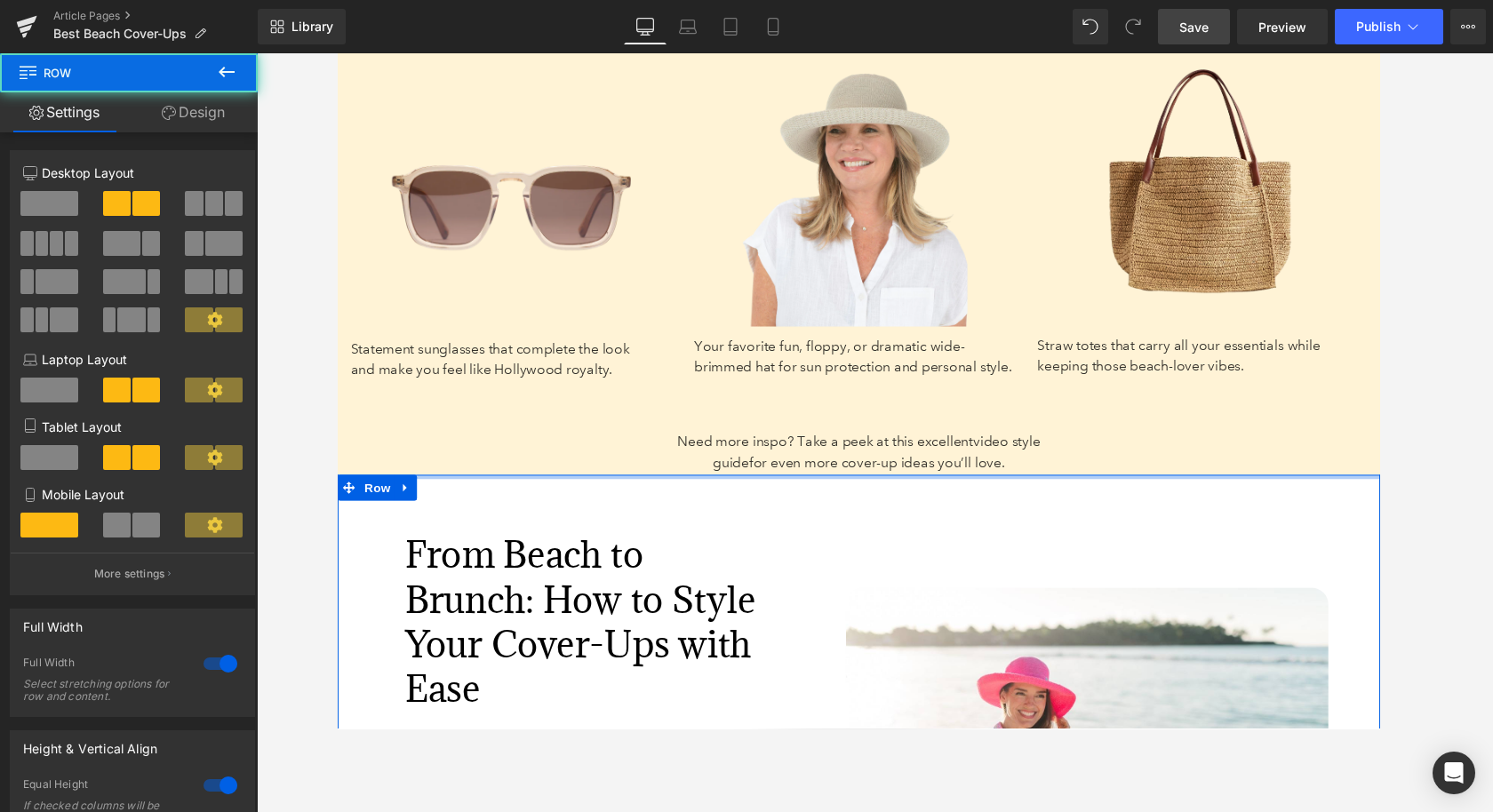 drag, startPoint x: 1054, startPoint y: 508, endPoint x: 1054, endPoint y: 466, distance: 42 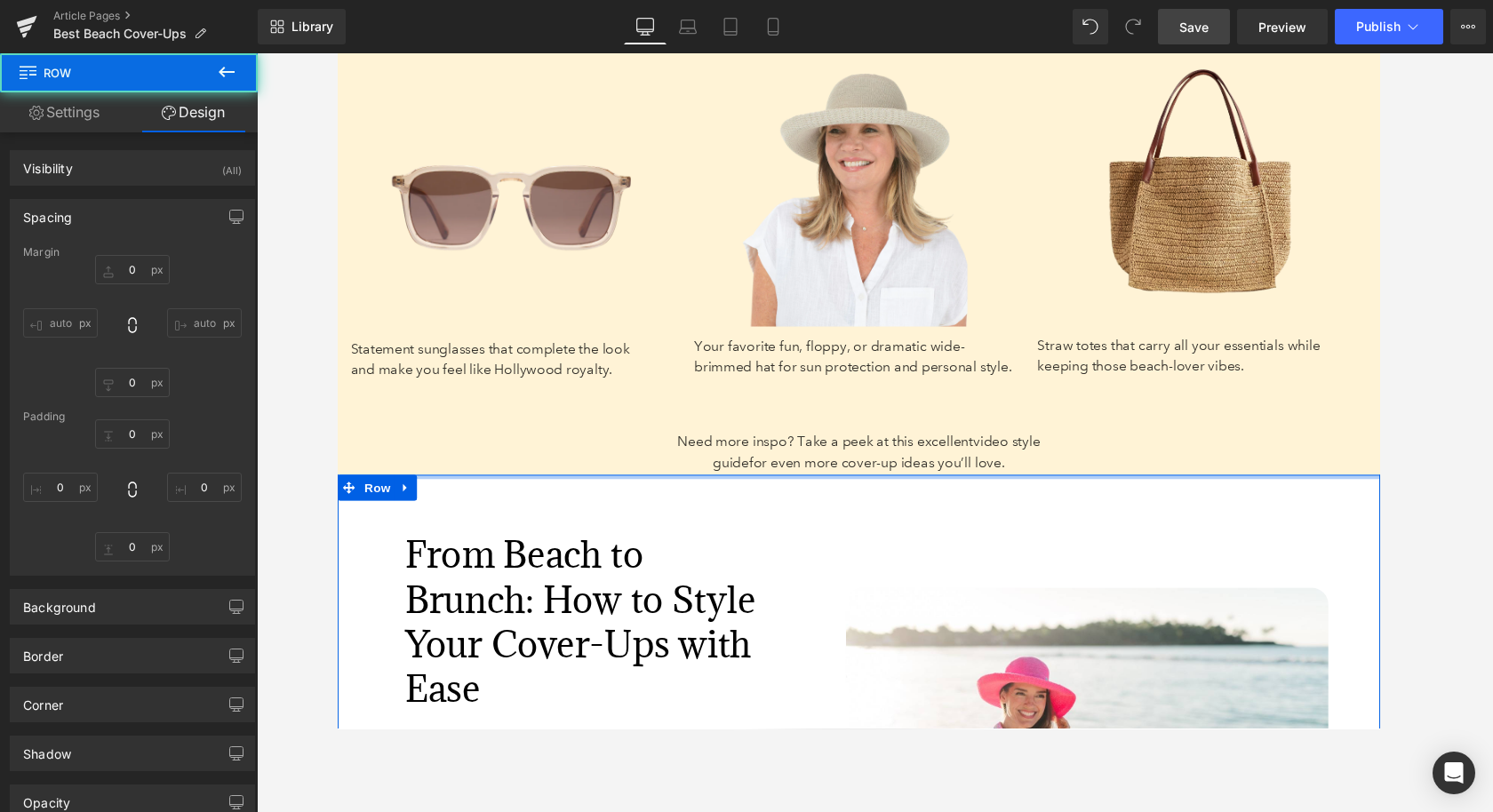type on "0" 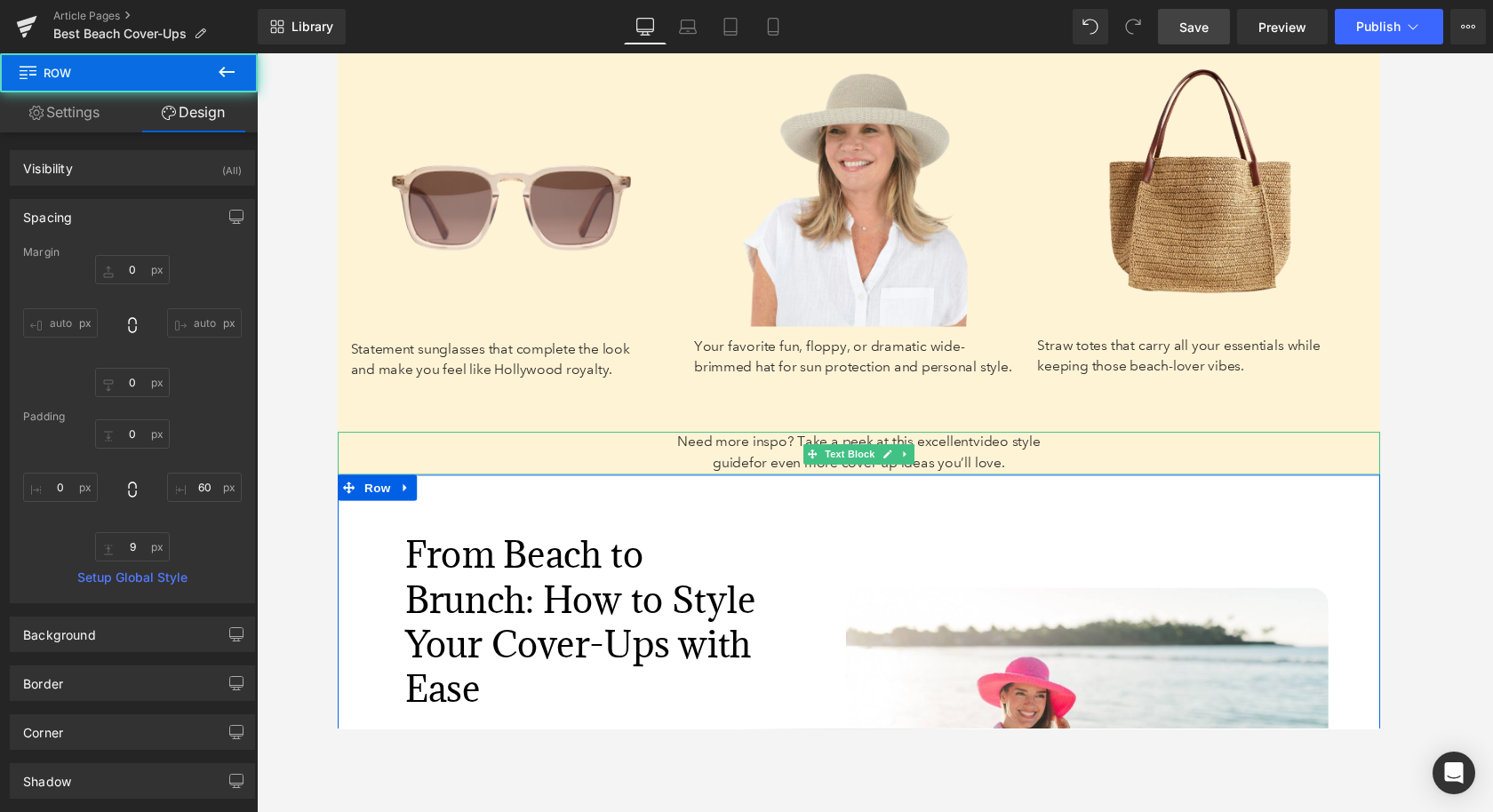 click on "Need more inspo? Take a peek at this excellent  video style guide  for even more cover-up ideas you’ll love." at bounding box center [874, 465] 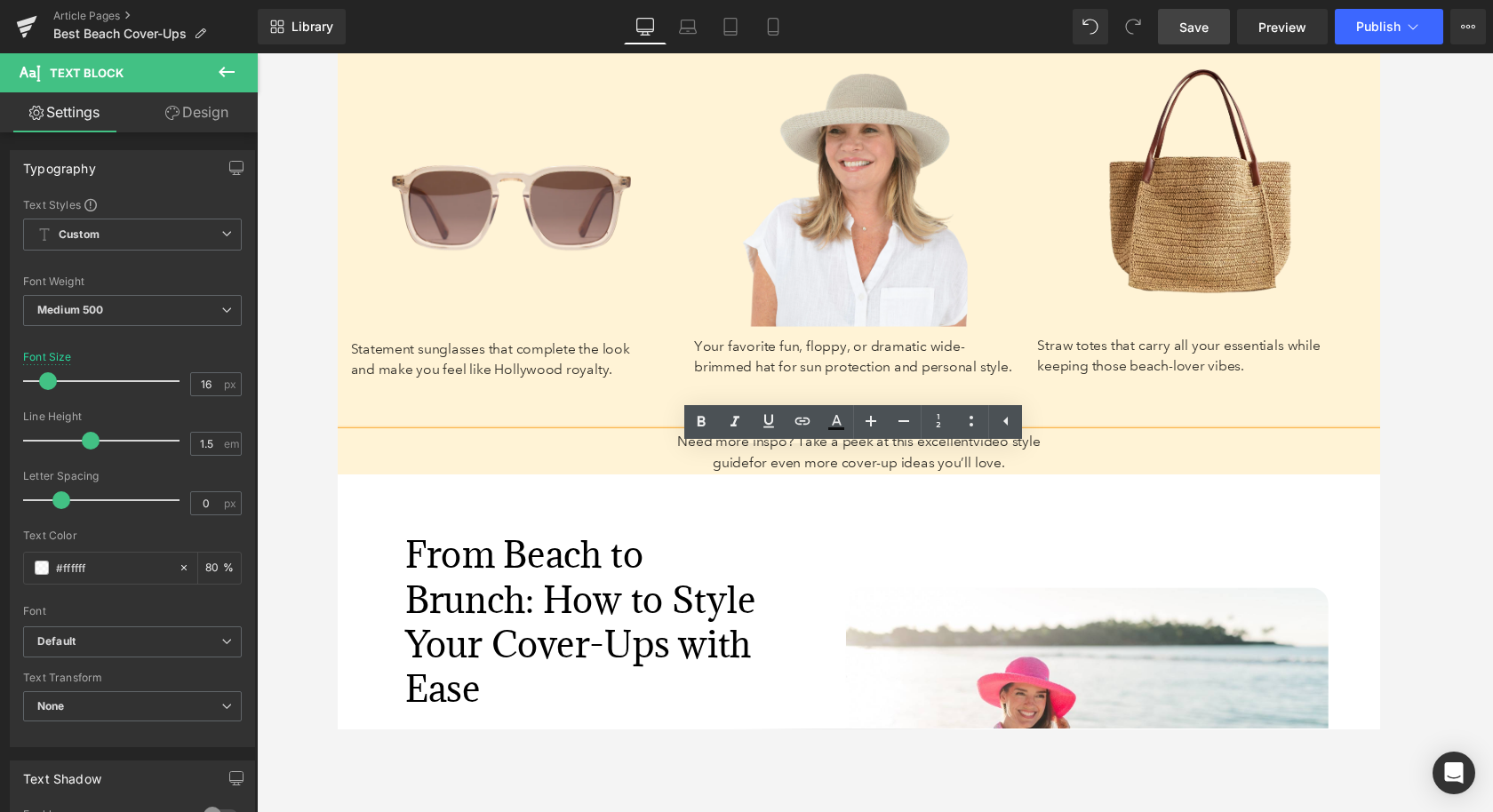 click on "Image         Statement sunglasses that complete the look and make you feel like Hollywood royalty. Text Block         45px Image         Your favorite fun, floppy, or dramatic wide-brimmed hat for sun protection and personal style.   Text Block         Image         Straw totes that carry all your essentials while keeping those beach-lover vibes.    Text Block         Row     58px" at bounding box center (874, 224) 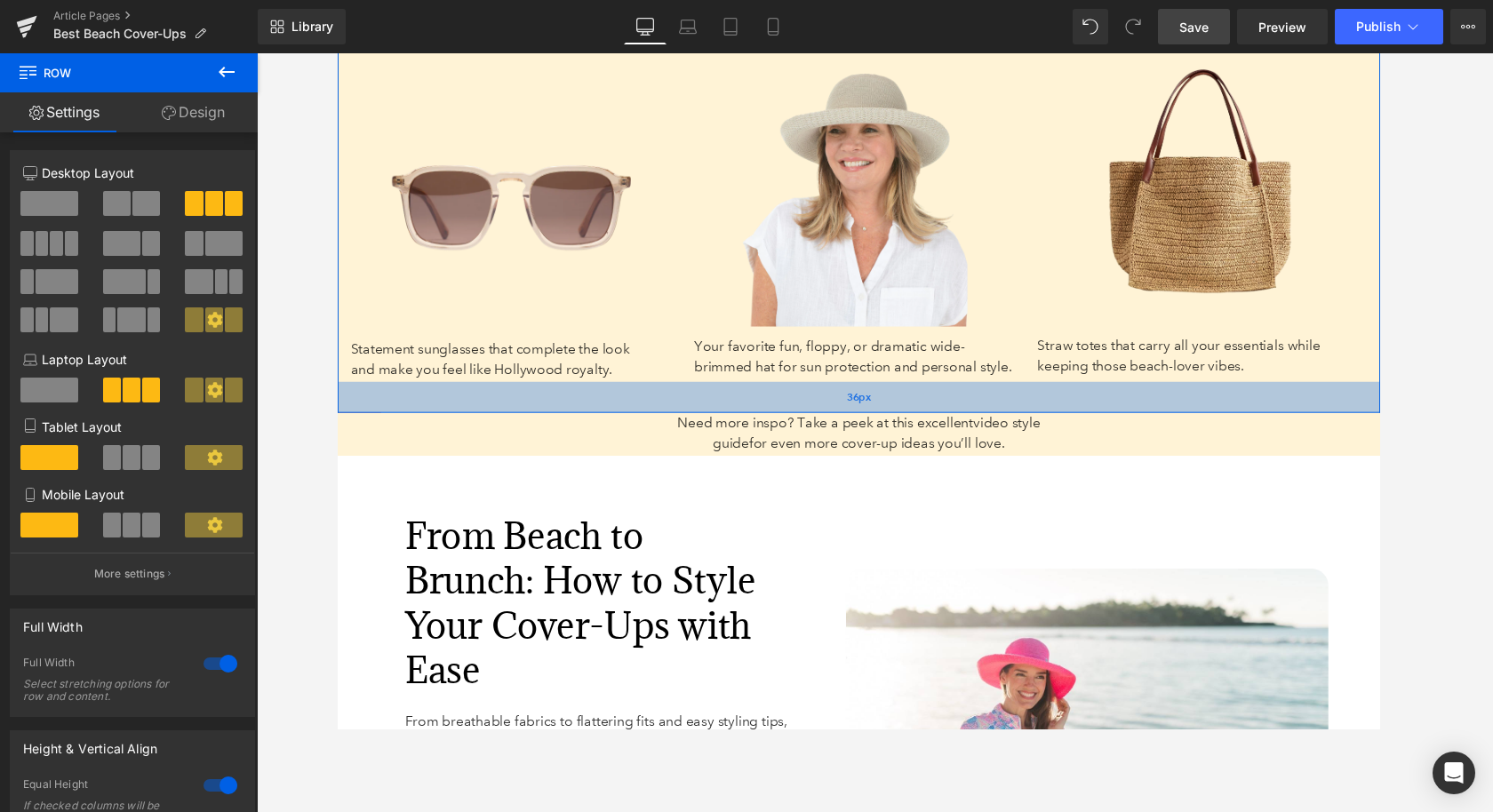 drag, startPoint x: 727, startPoint y: 462, endPoint x: 727, endPoint y: 442, distance: 20 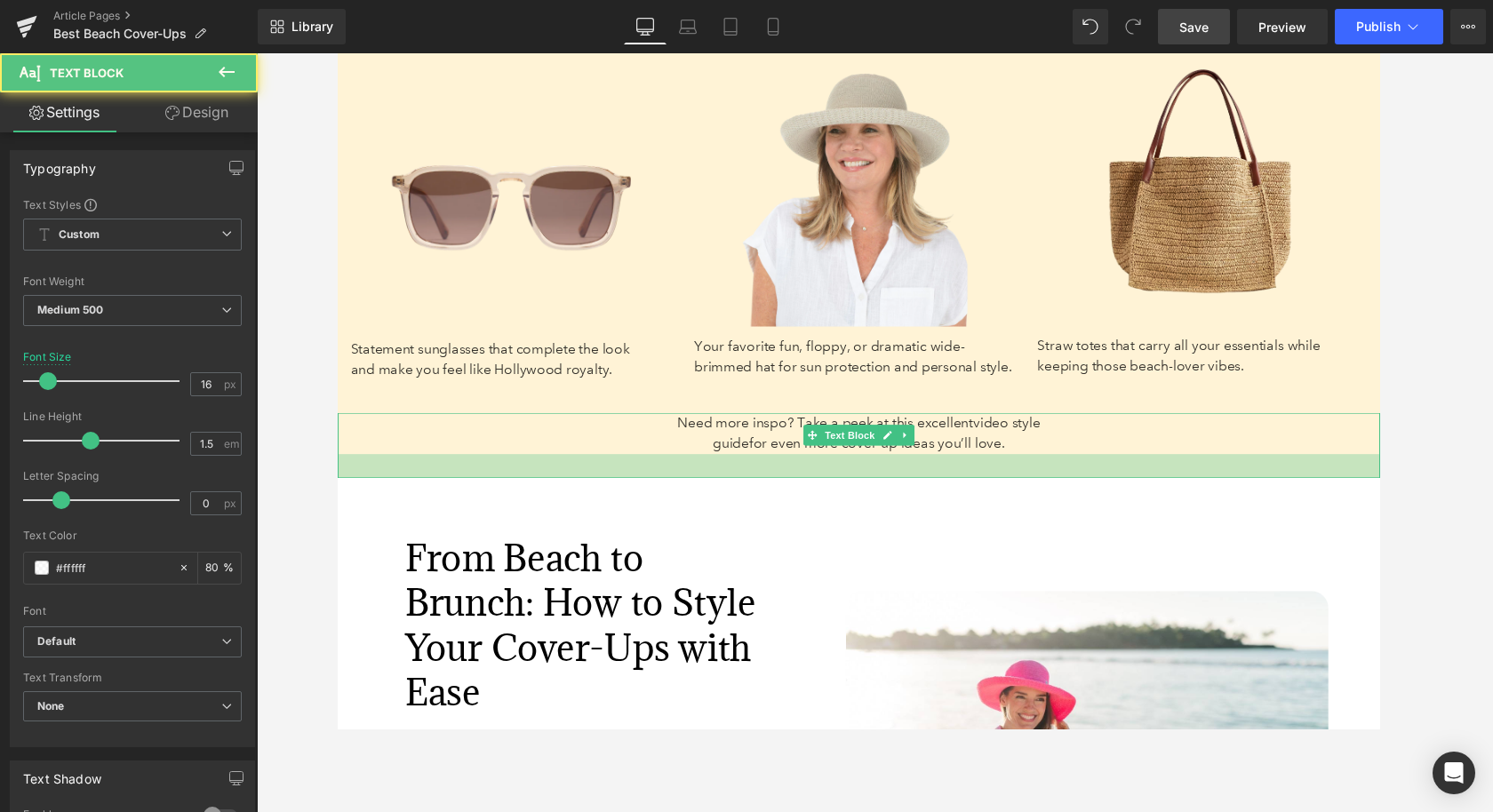 drag, startPoint x: 675, startPoint y: 484, endPoint x: 674, endPoint y: 508, distance: 24.020824 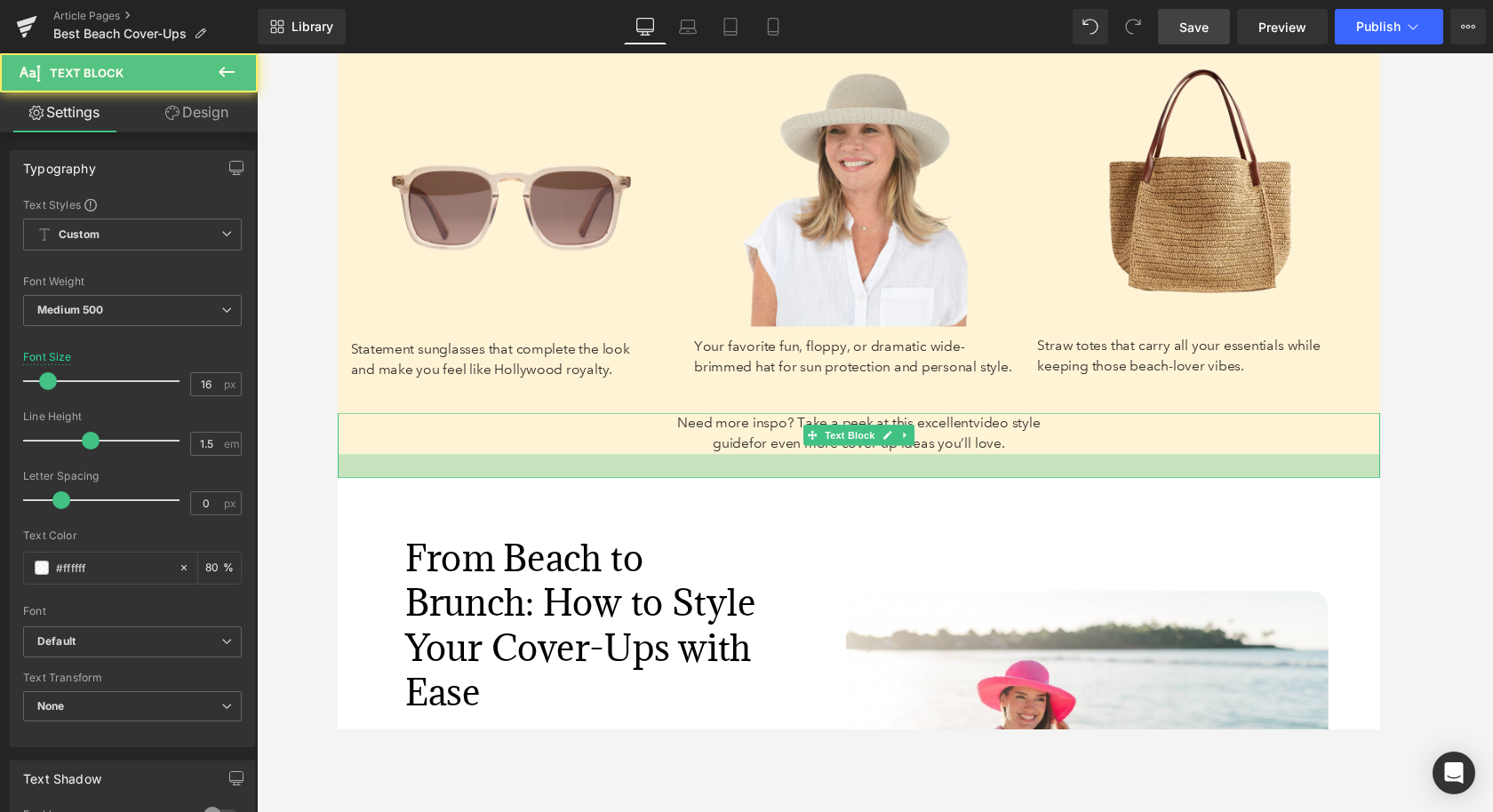 click at bounding box center [874, 479] 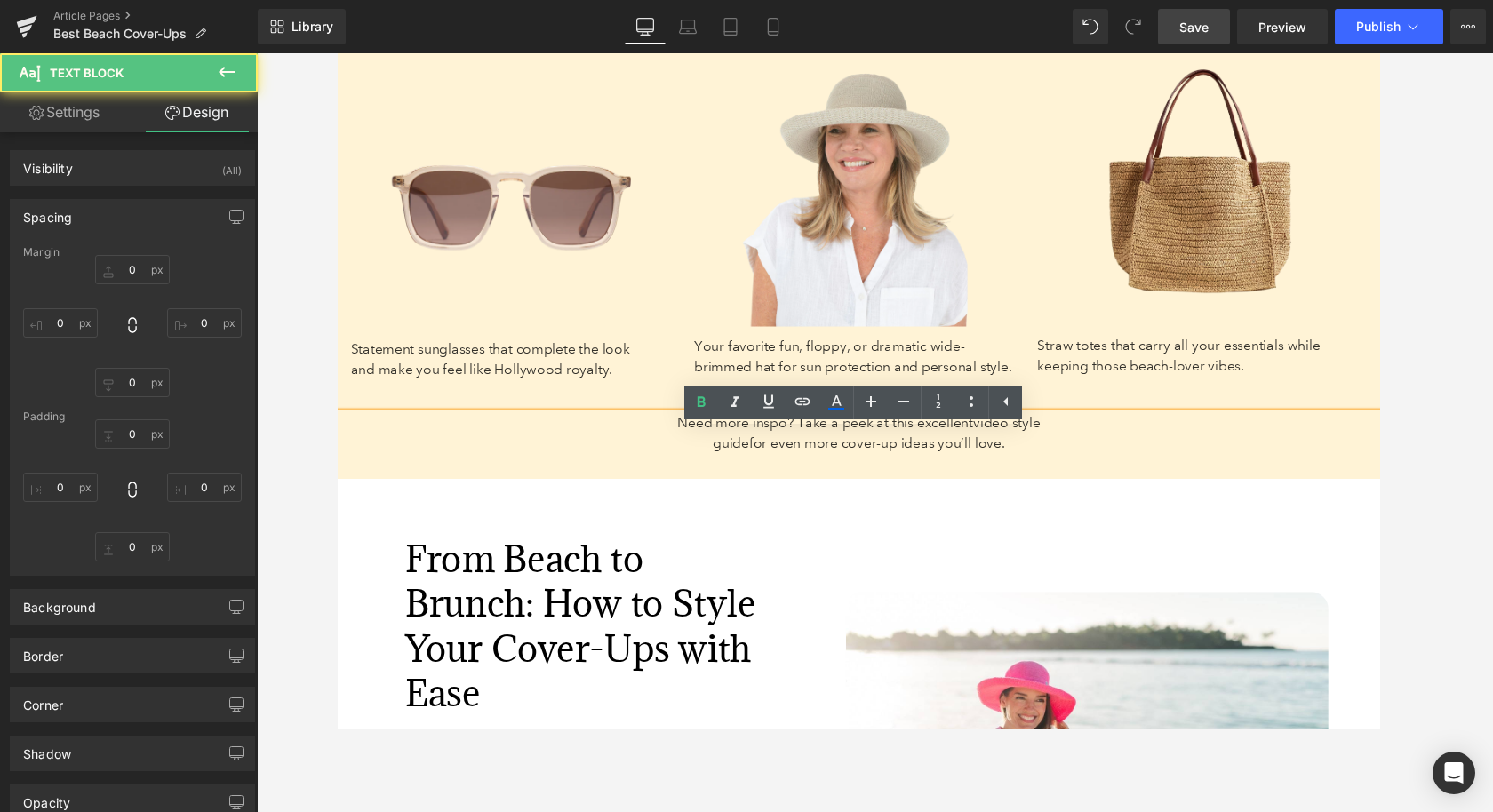type on "0" 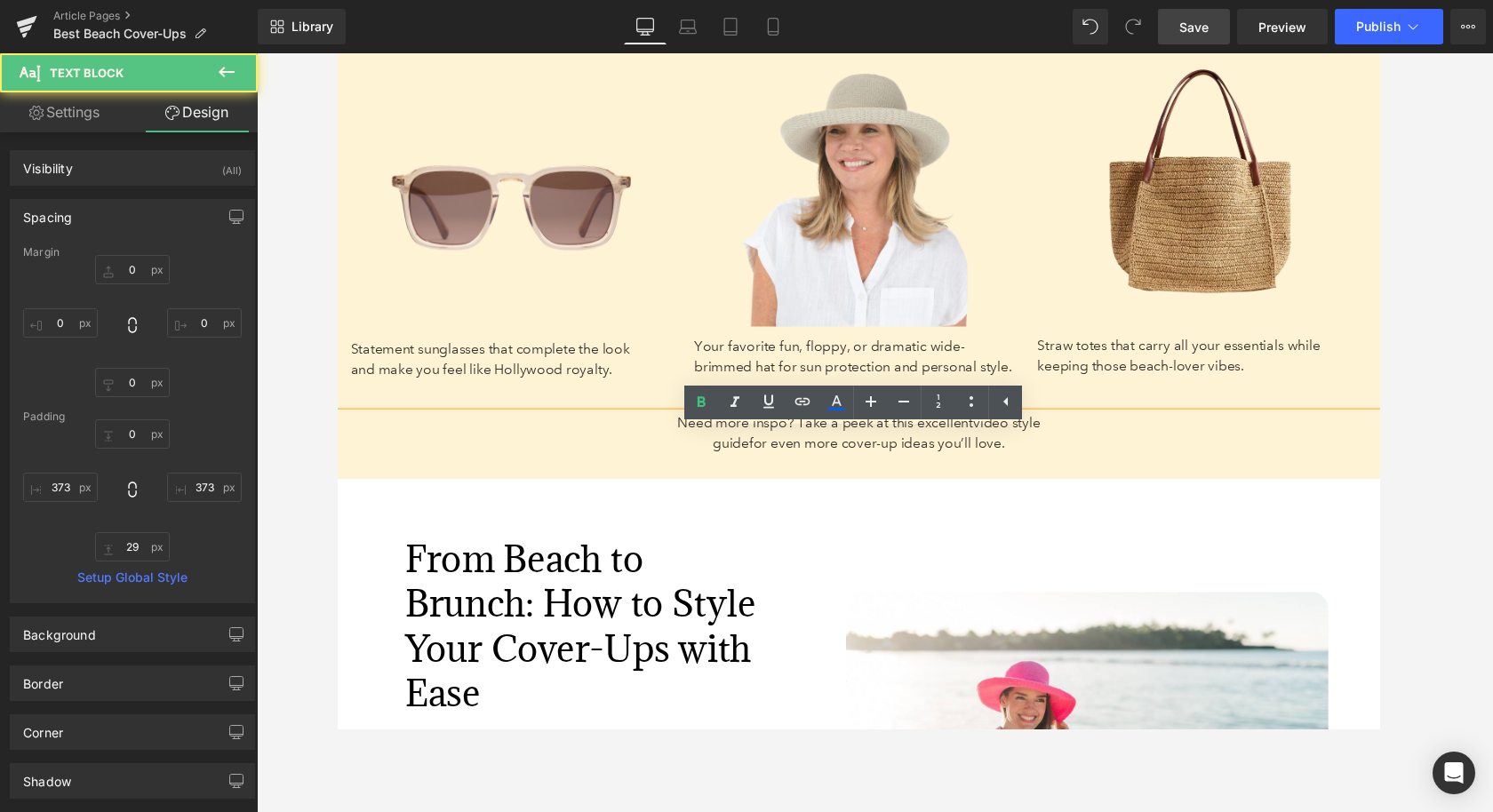 click on "Image         Woven Adjustable Travel Hat    //    Butterfly Dots Cooling UPF50+ Mock Neck Top – Anthony's Resort Wear    //    Pull-On Stretch Short – Anthony's Resort Wear   Text Block" at bounding box center (1103, 785) 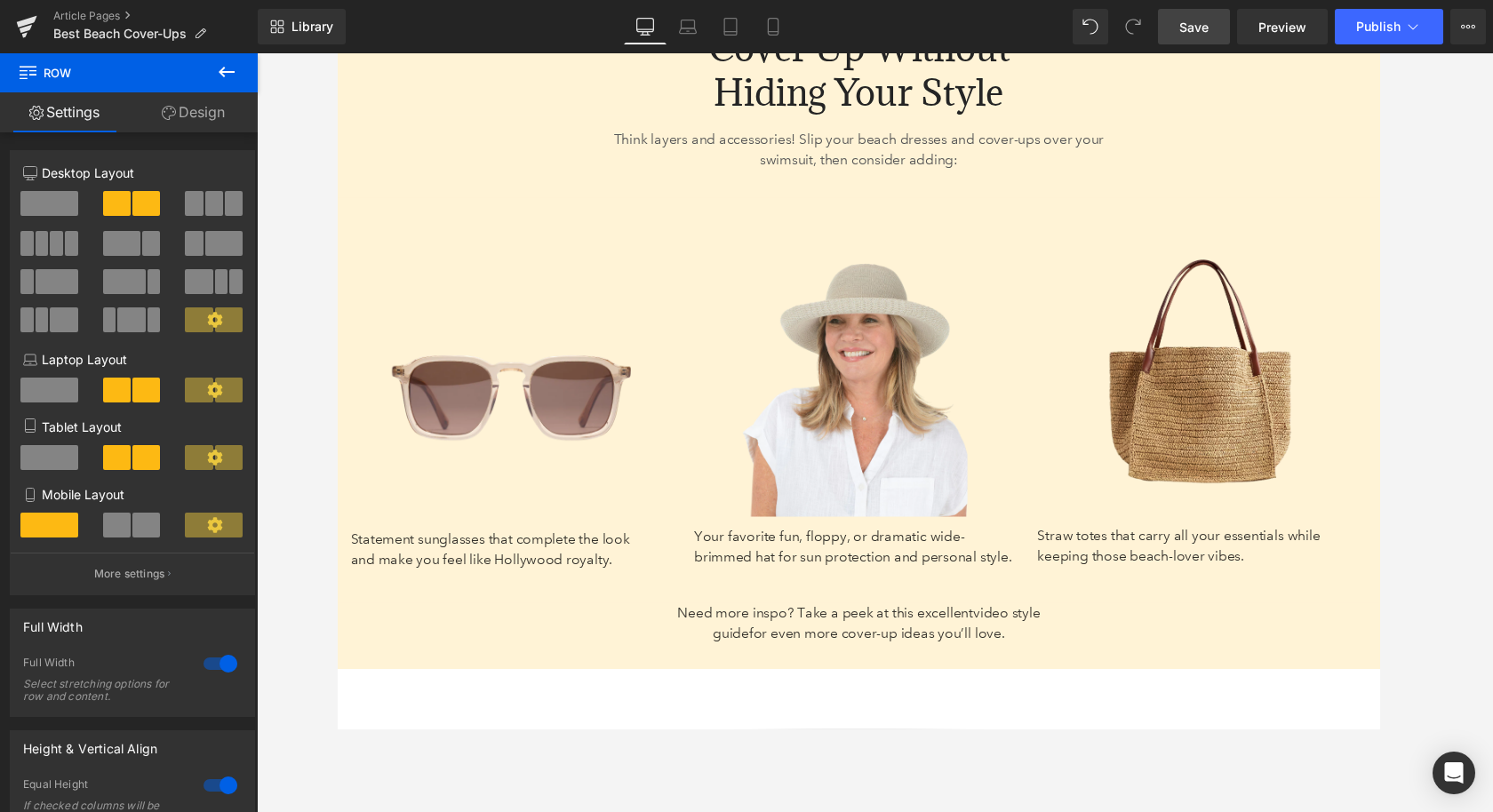 scroll, scrollTop: 6347, scrollLeft: 0, axis: vertical 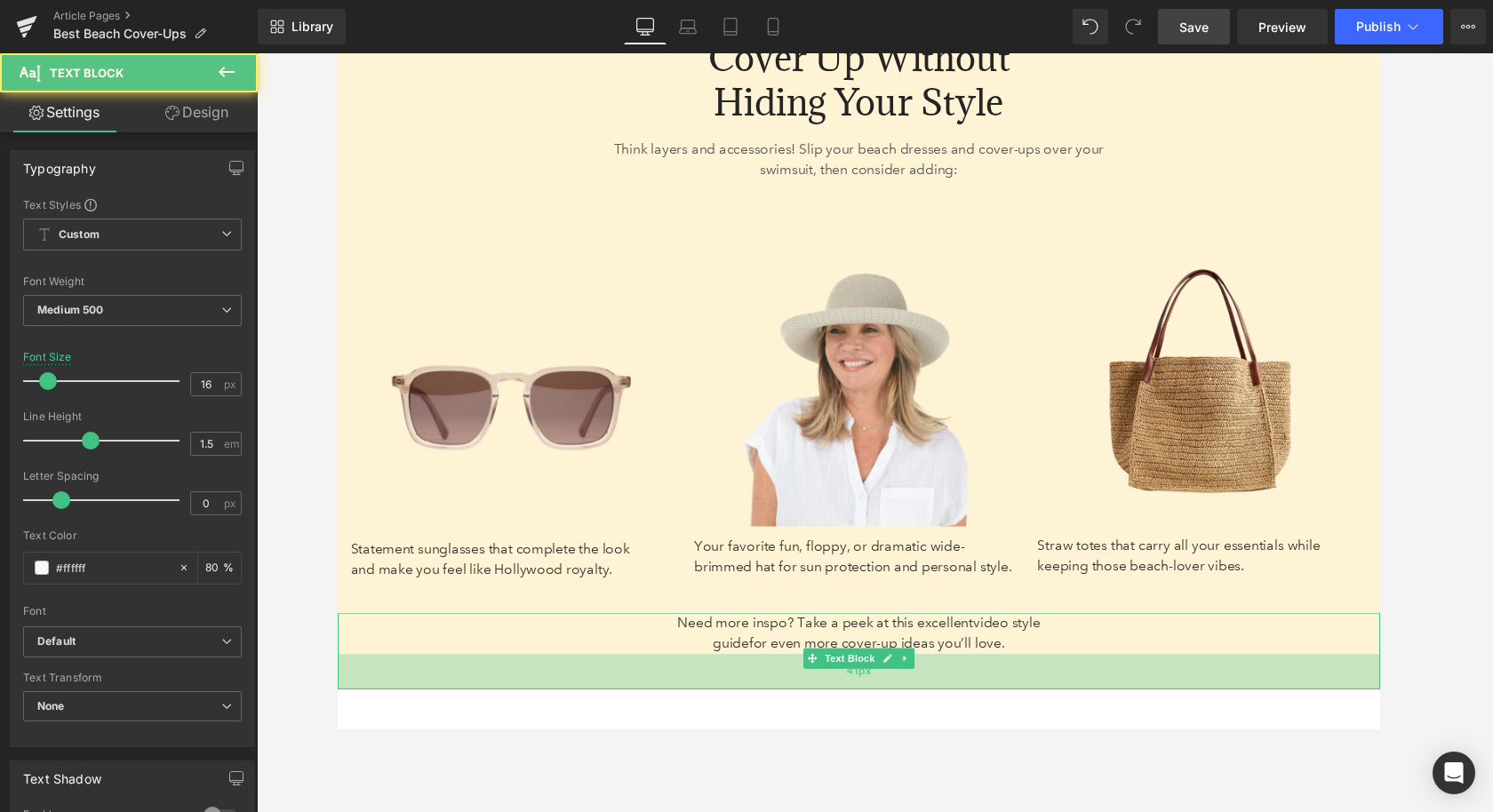 drag, startPoint x: 800, startPoint y: 713, endPoint x: 800, endPoint y: 728, distance: 15 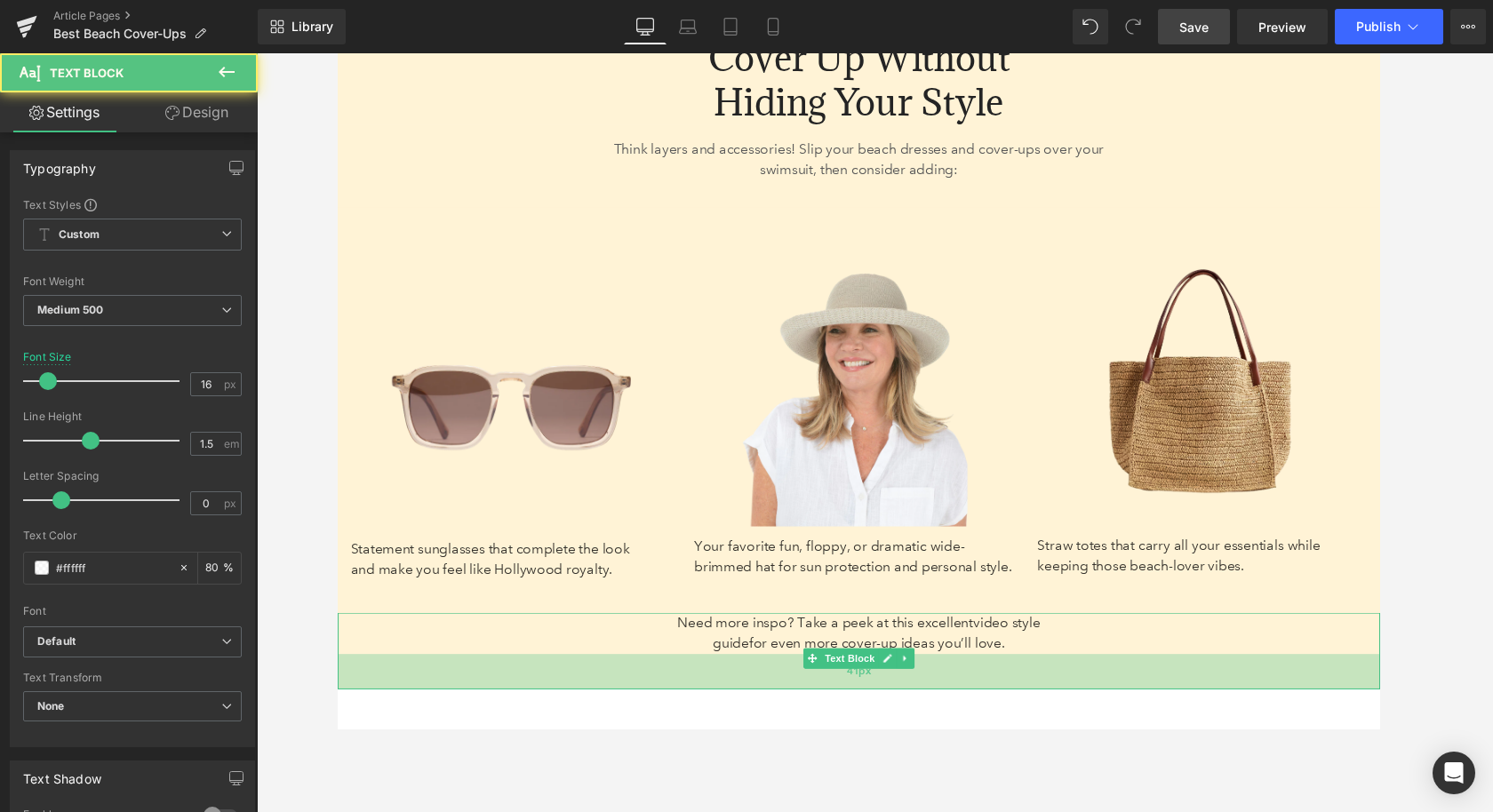 click on "41px" at bounding box center [874, 690] 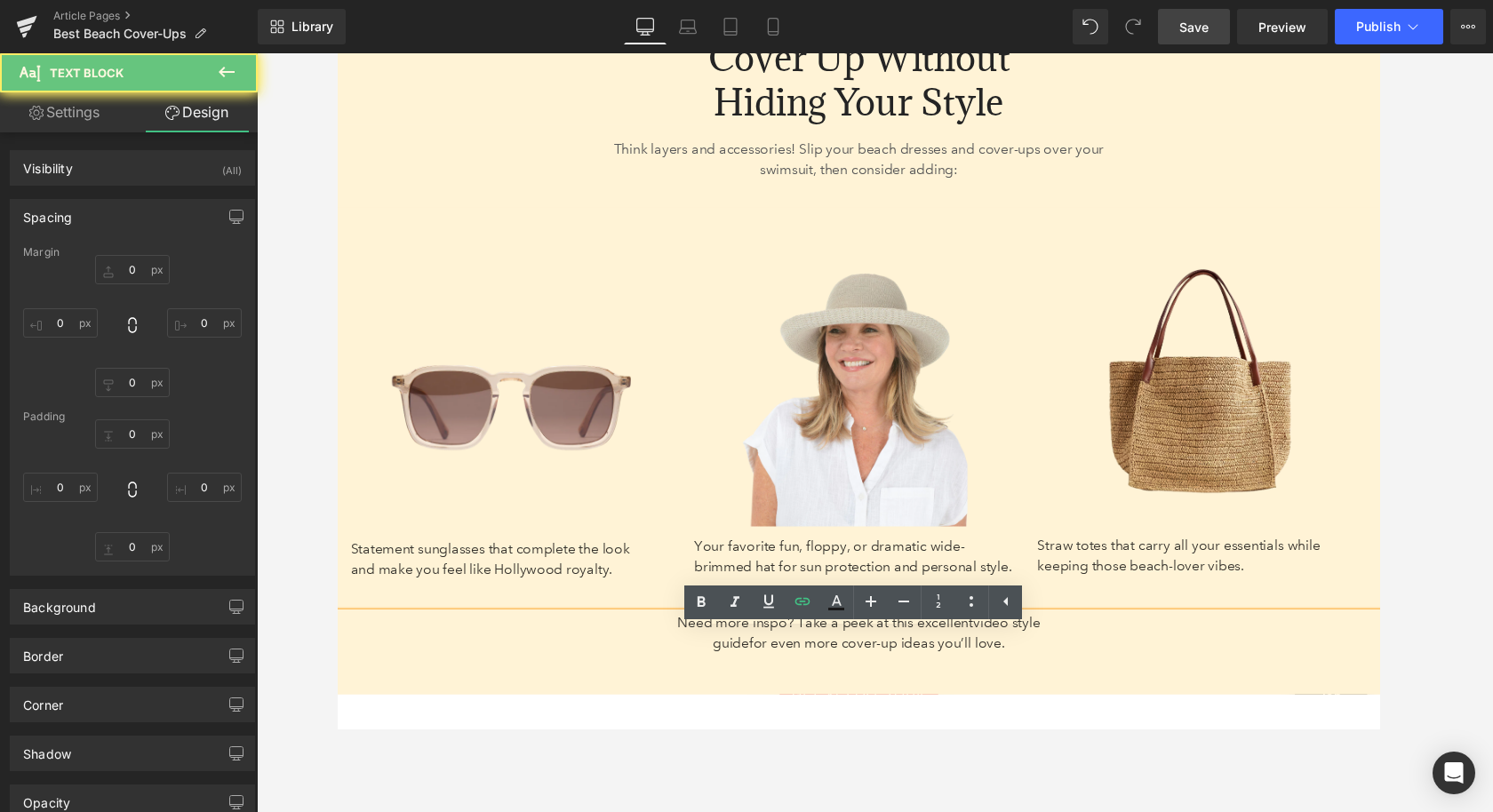 type on "0" 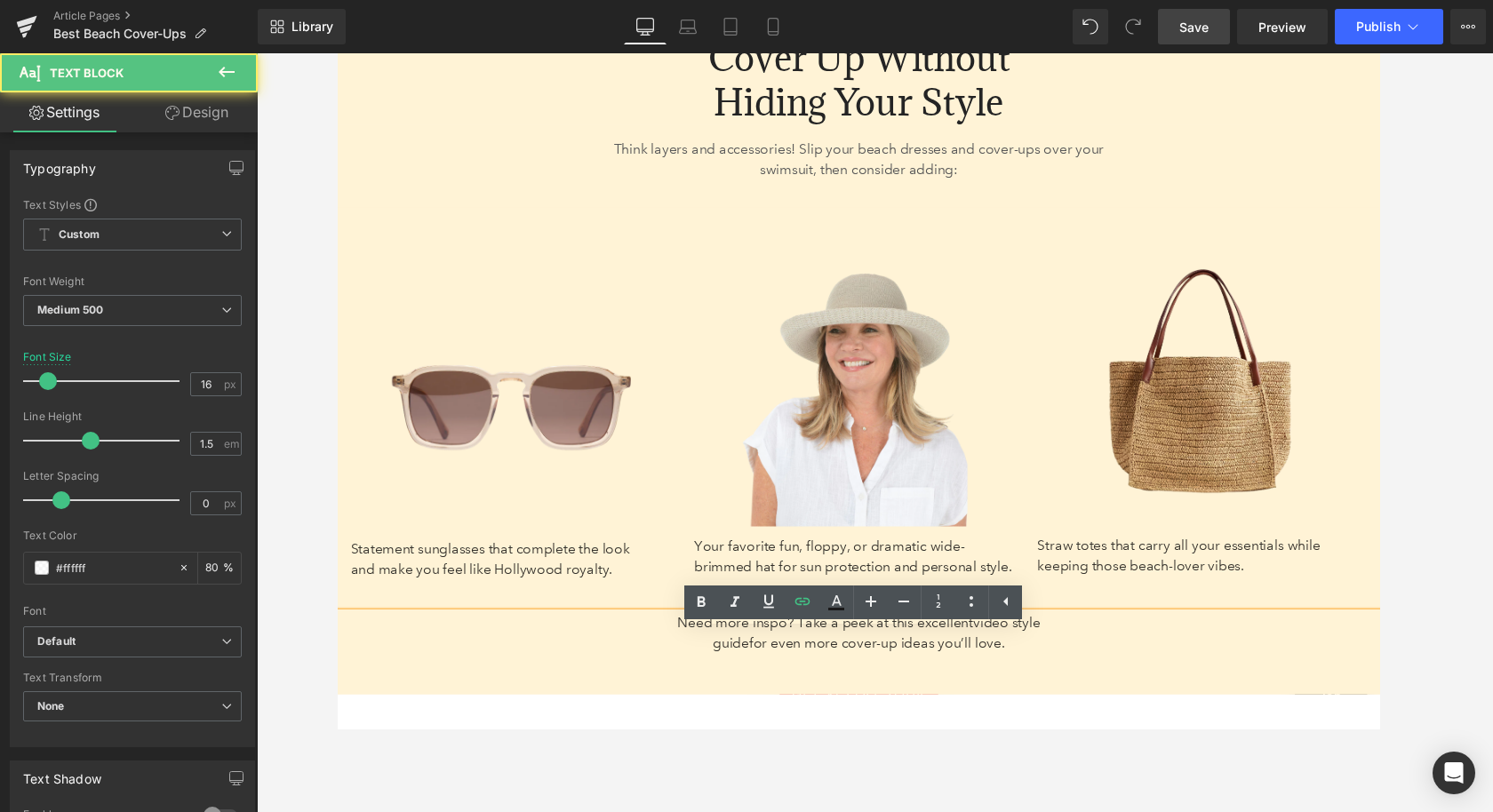click on "Need more inspo? Take a peek at this excellent  video style guide  for even more cover-up ideas you’ll love." at bounding box center (874, 672) 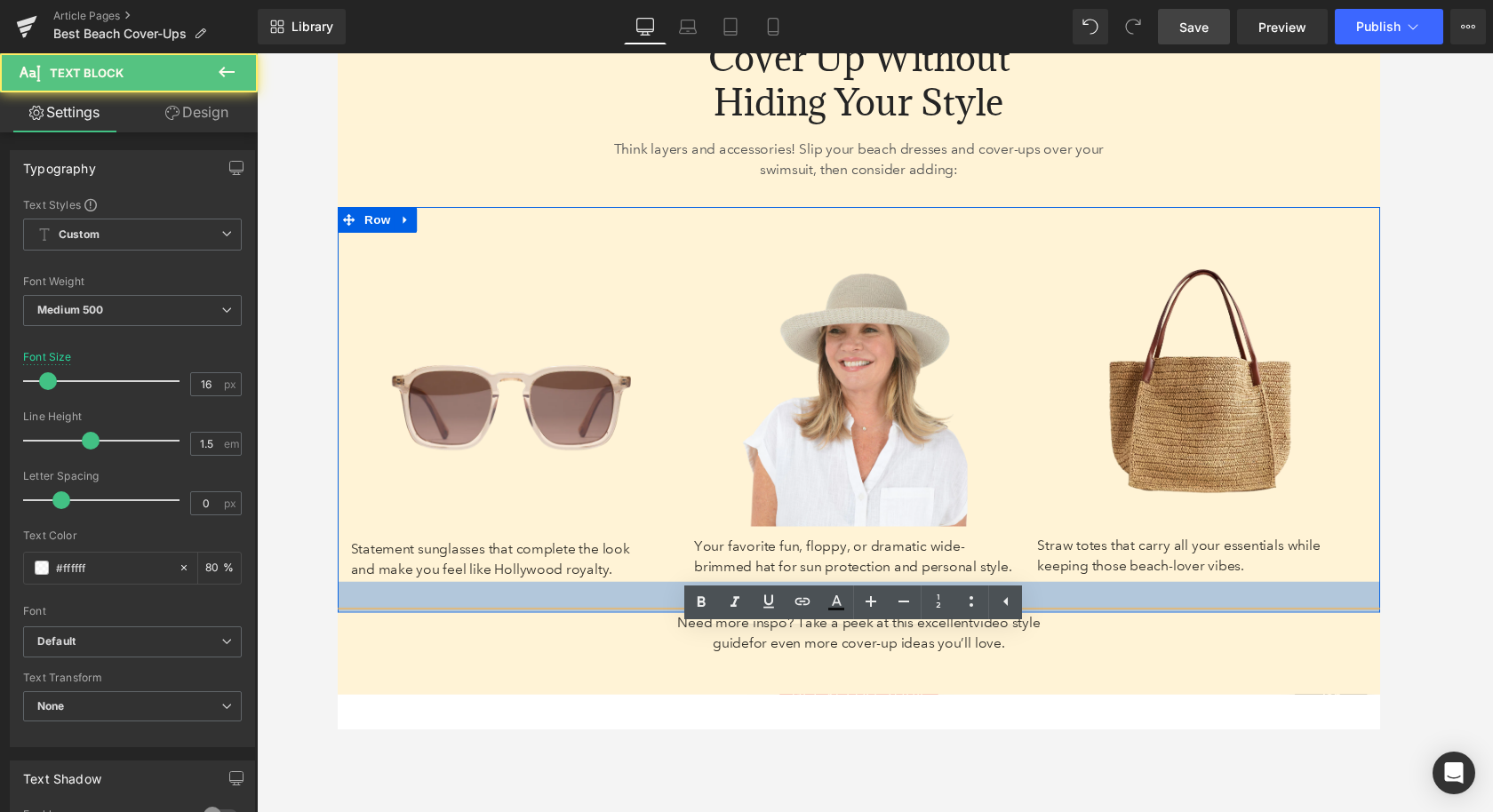 click on "36px" at bounding box center (874, 614) 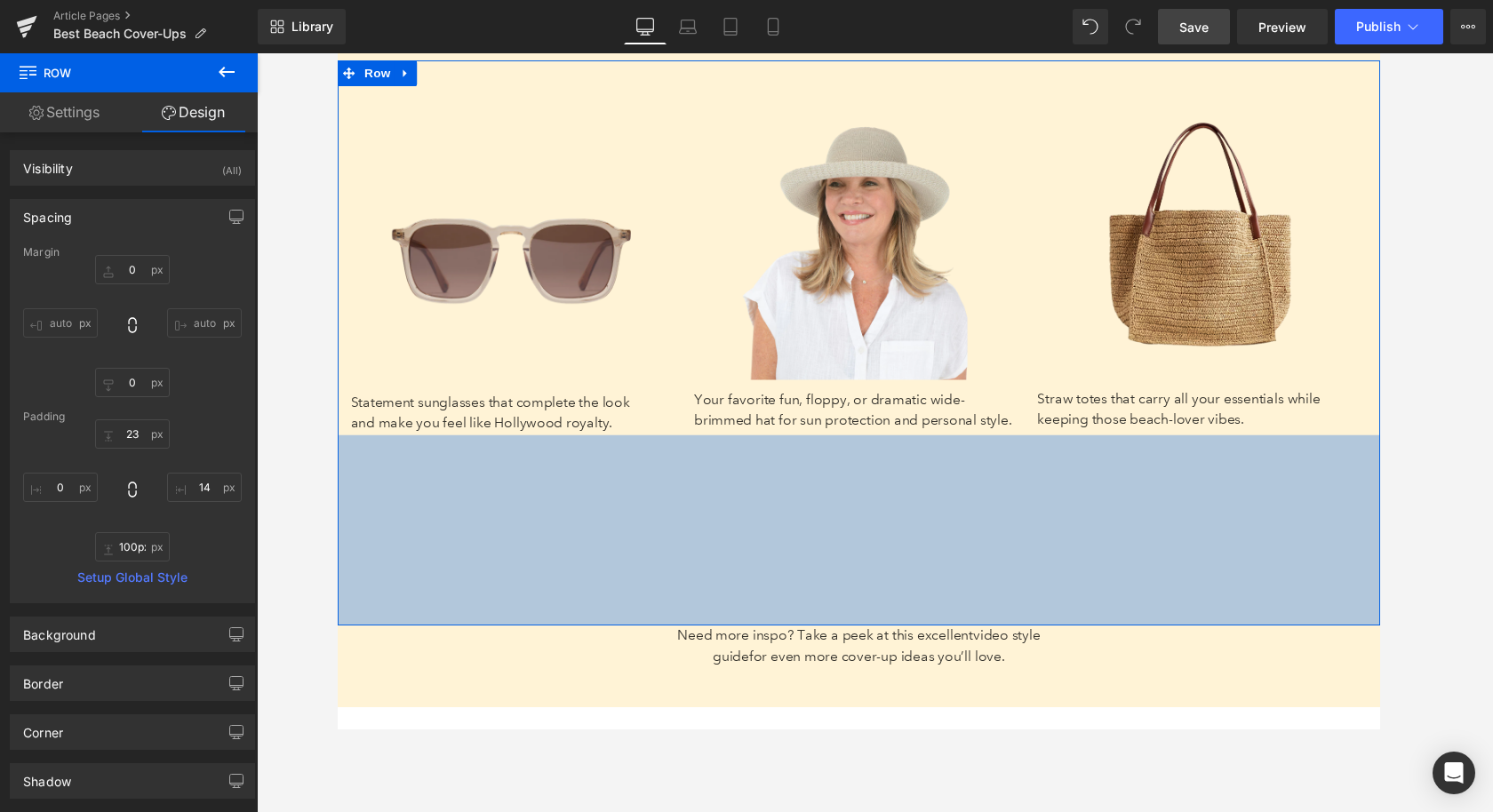 scroll, scrollTop: 6315, scrollLeft: 0, axis: vertical 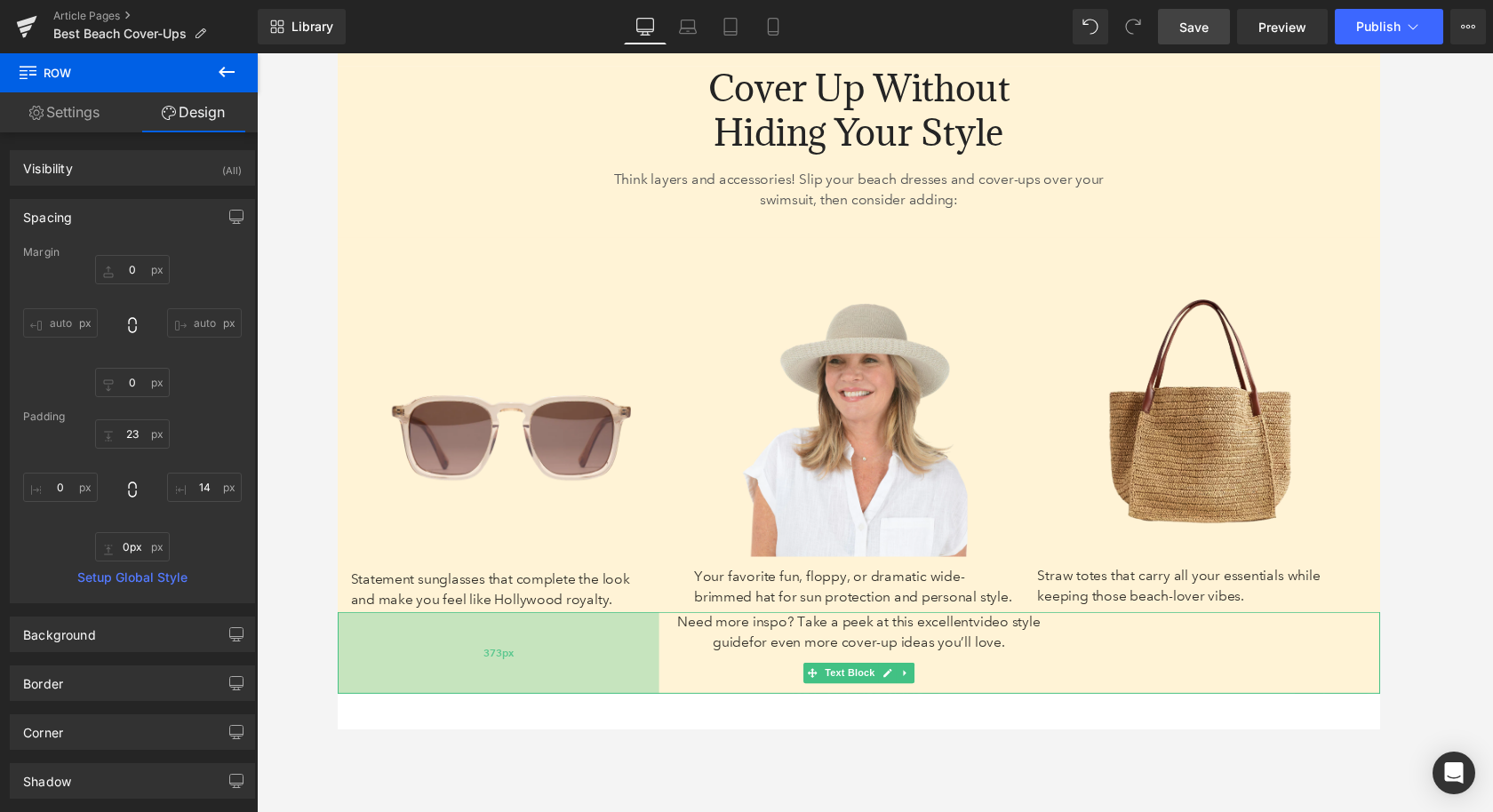 drag, startPoint x: 635, startPoint y: 649, endPoint x: 630, endPoint y: 660, distance: 12.083046 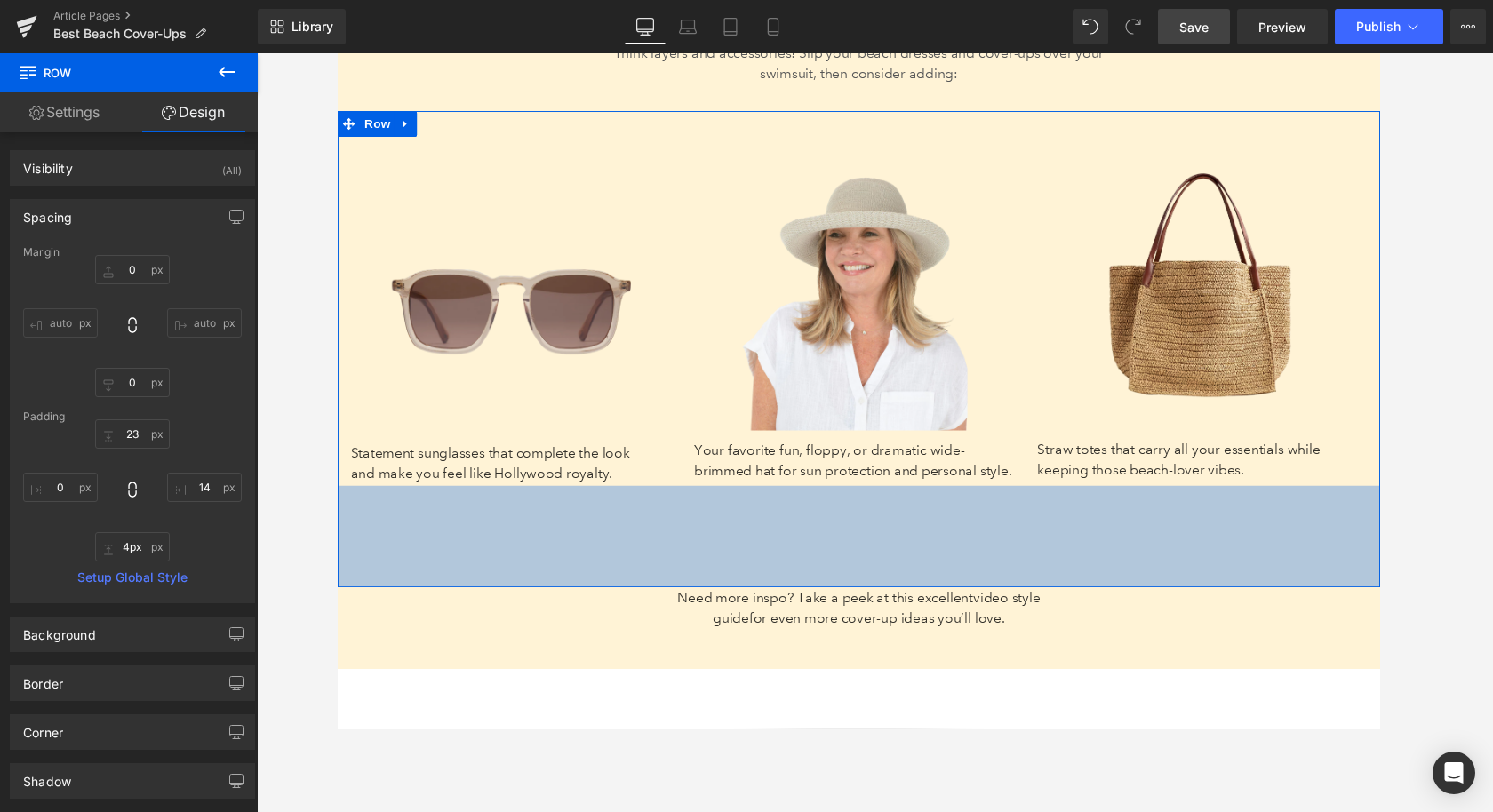 scroll, scrollTop: 6315, scrollLeft: 0, axis: vertical 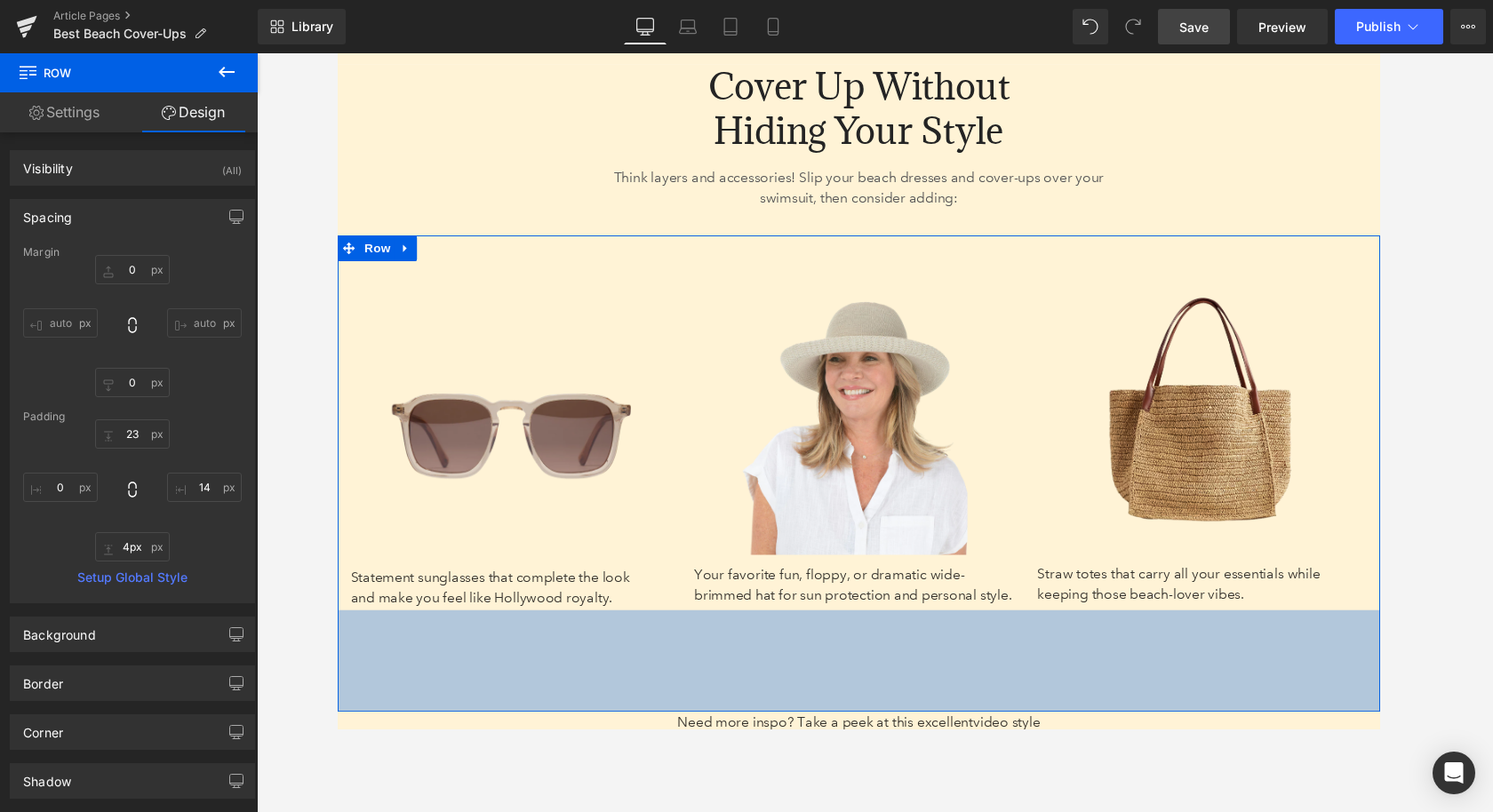 type on "0px" 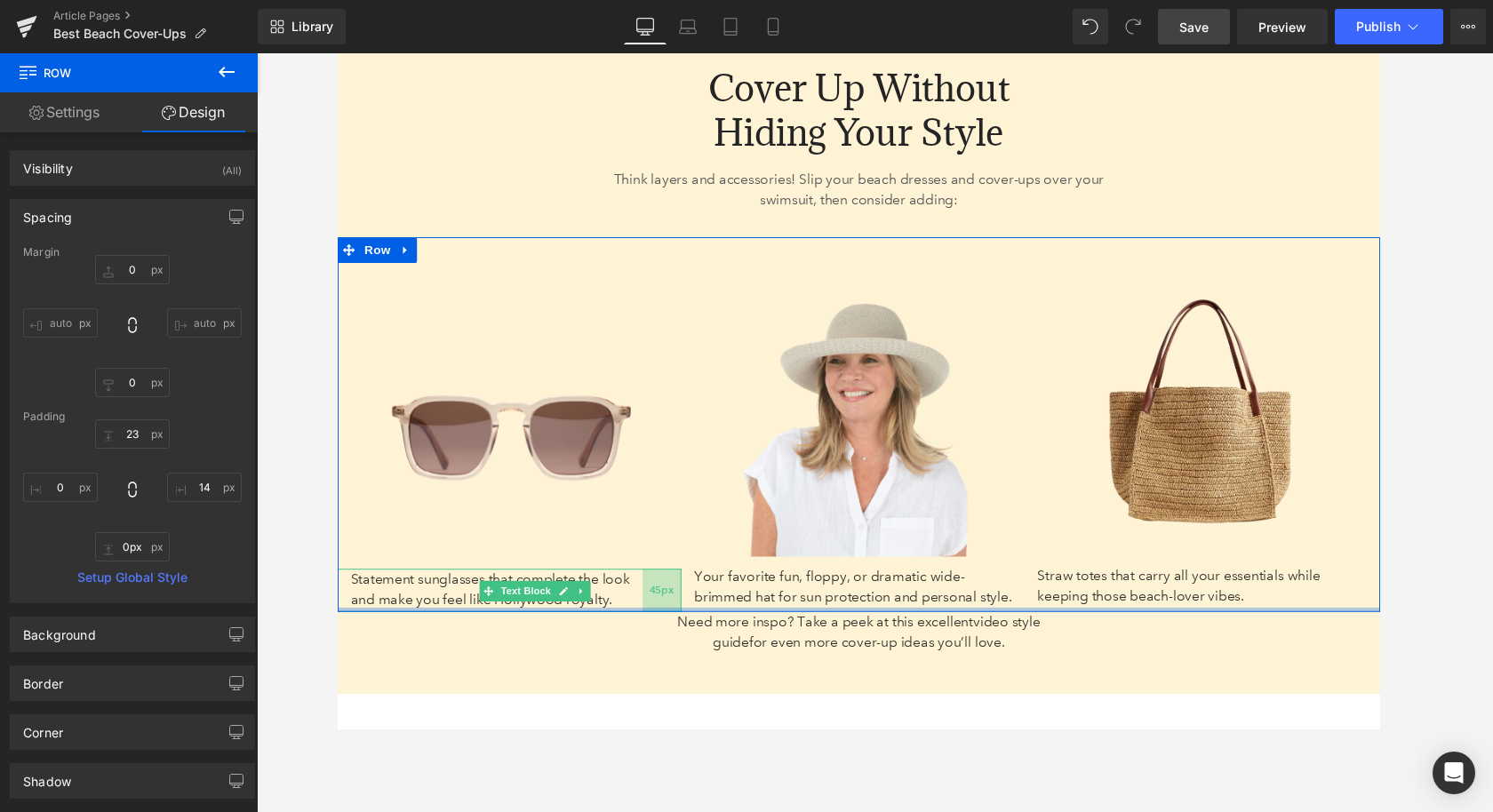 drag, startPoint x: 667, startPoint y: 649, endPoint x: 664, endPoint y: 633, distance: 16.278821 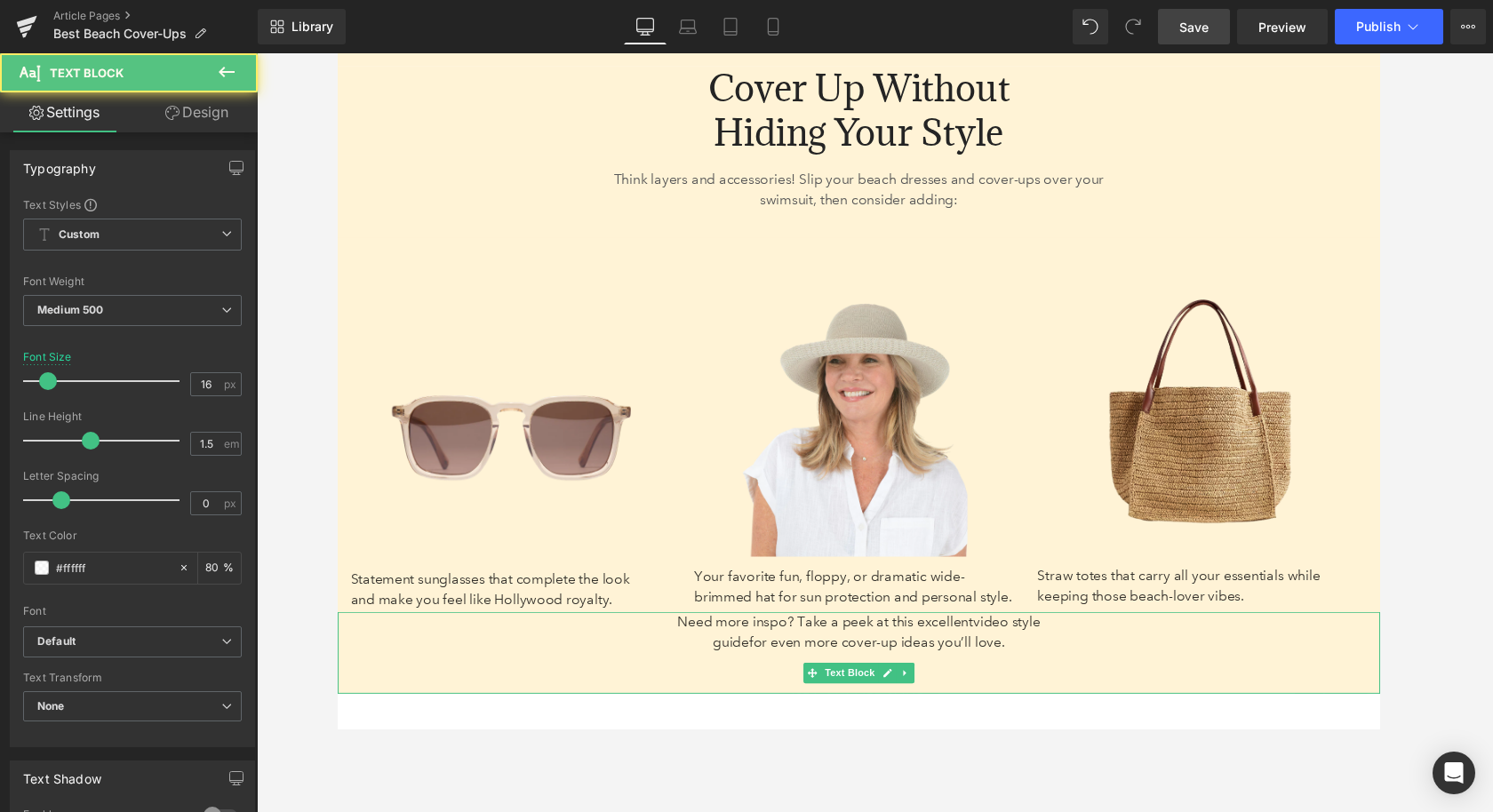 click at bounding box center (874, 630) 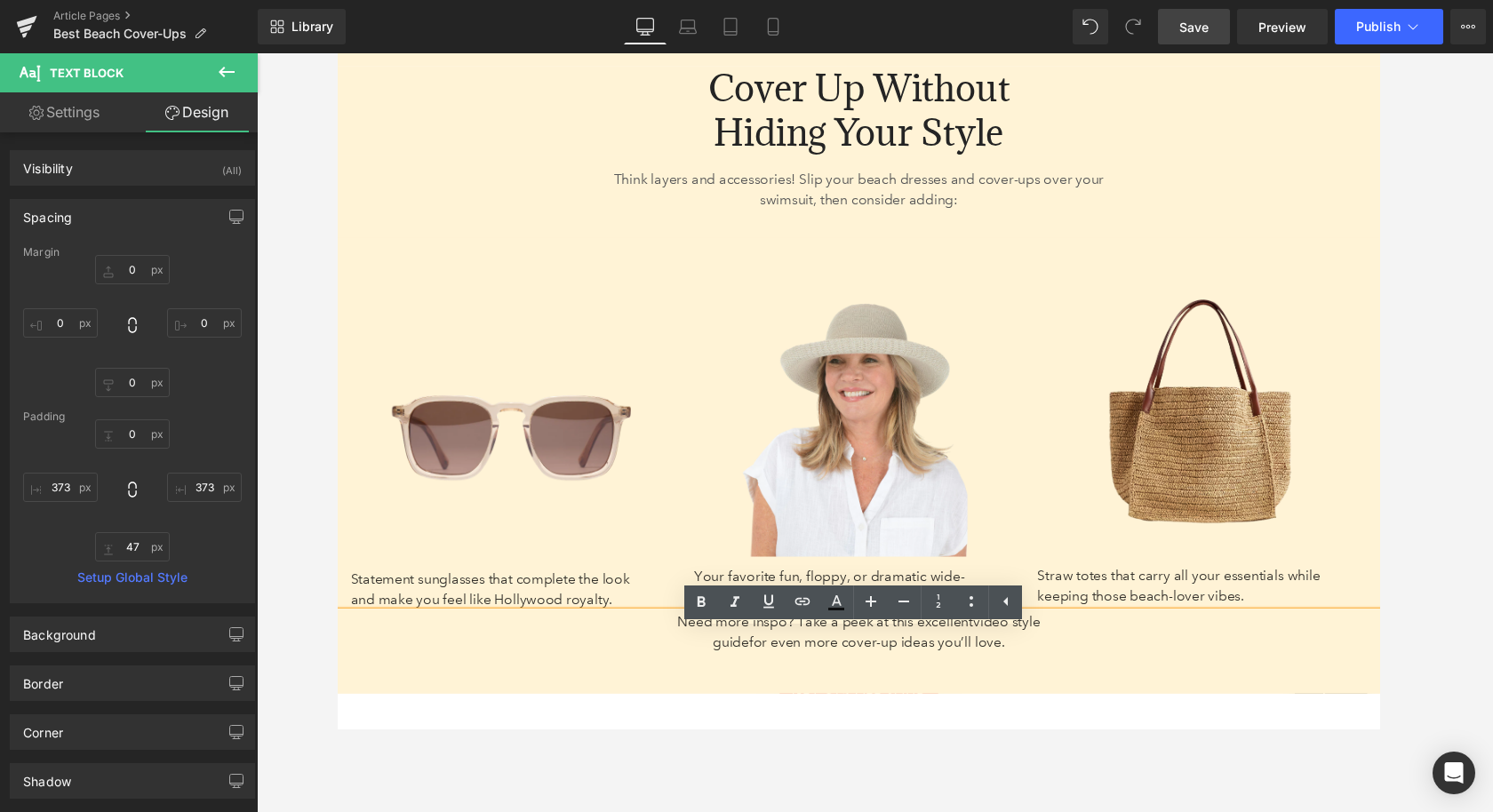 click on "63px" at bounding box center (337, 53) 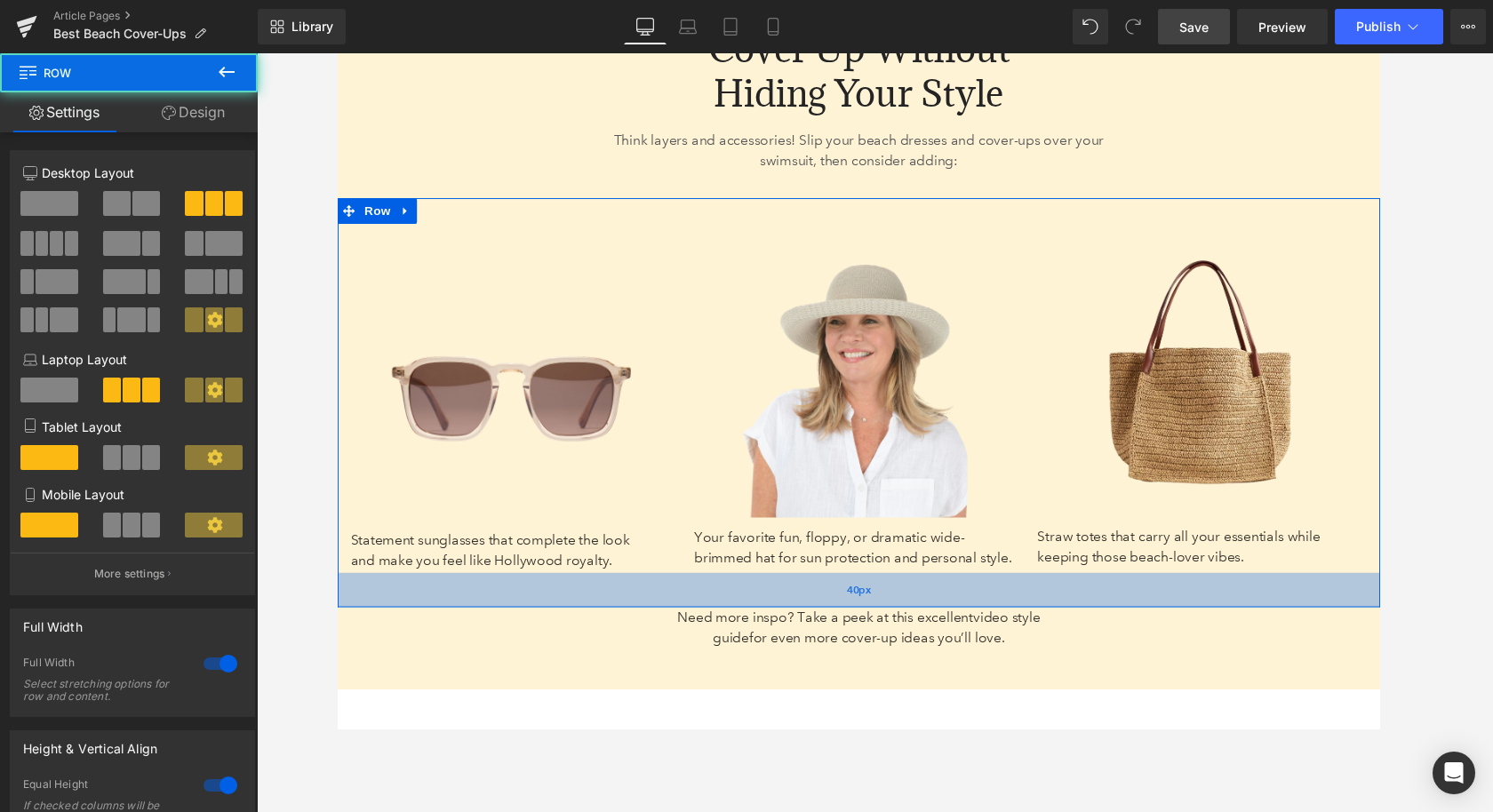 scroll, scrollTop: 6350, scrollLeft: 0, axis: vertical 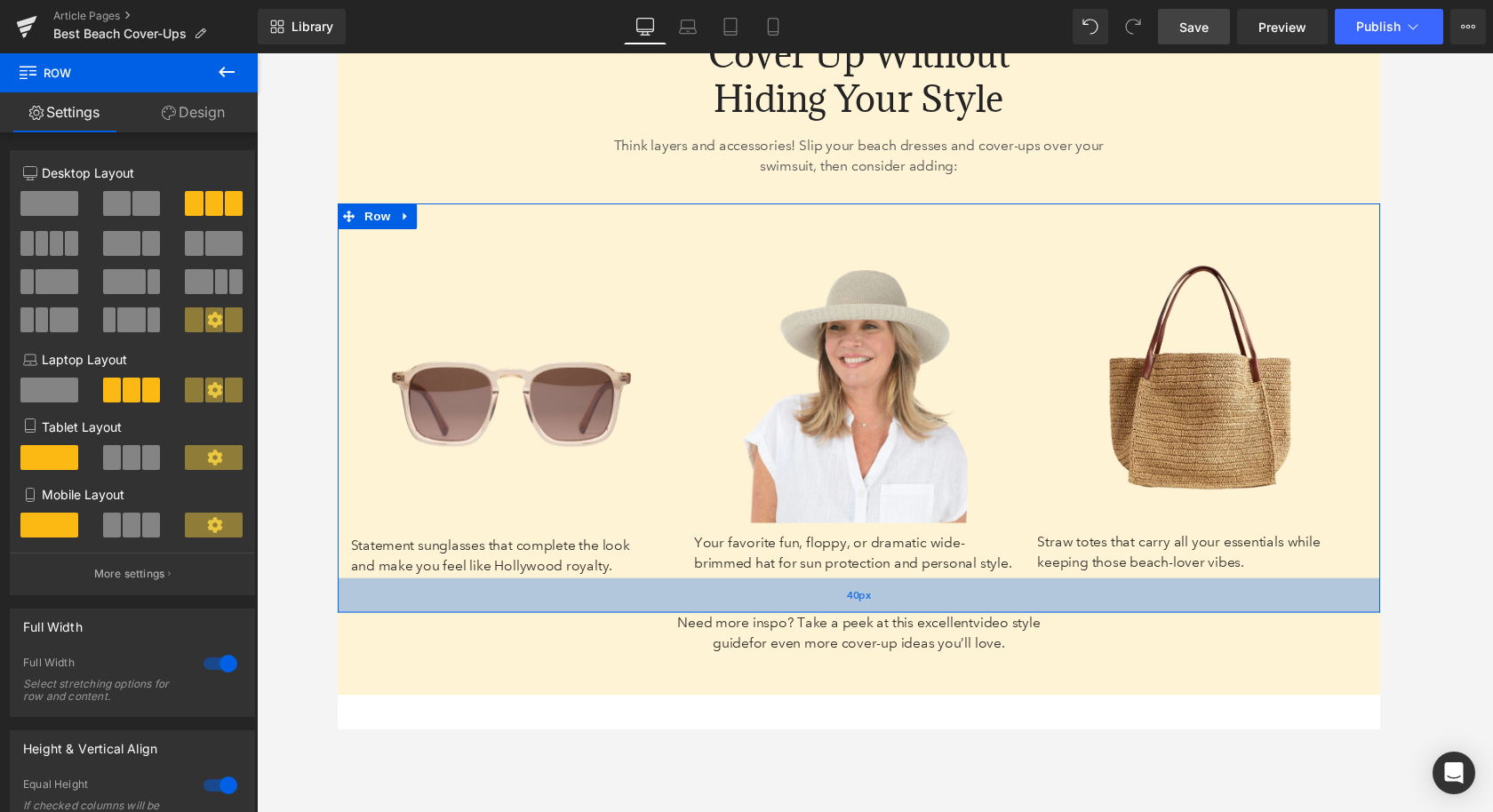 click on "40px" at bounding box center [874, 612] 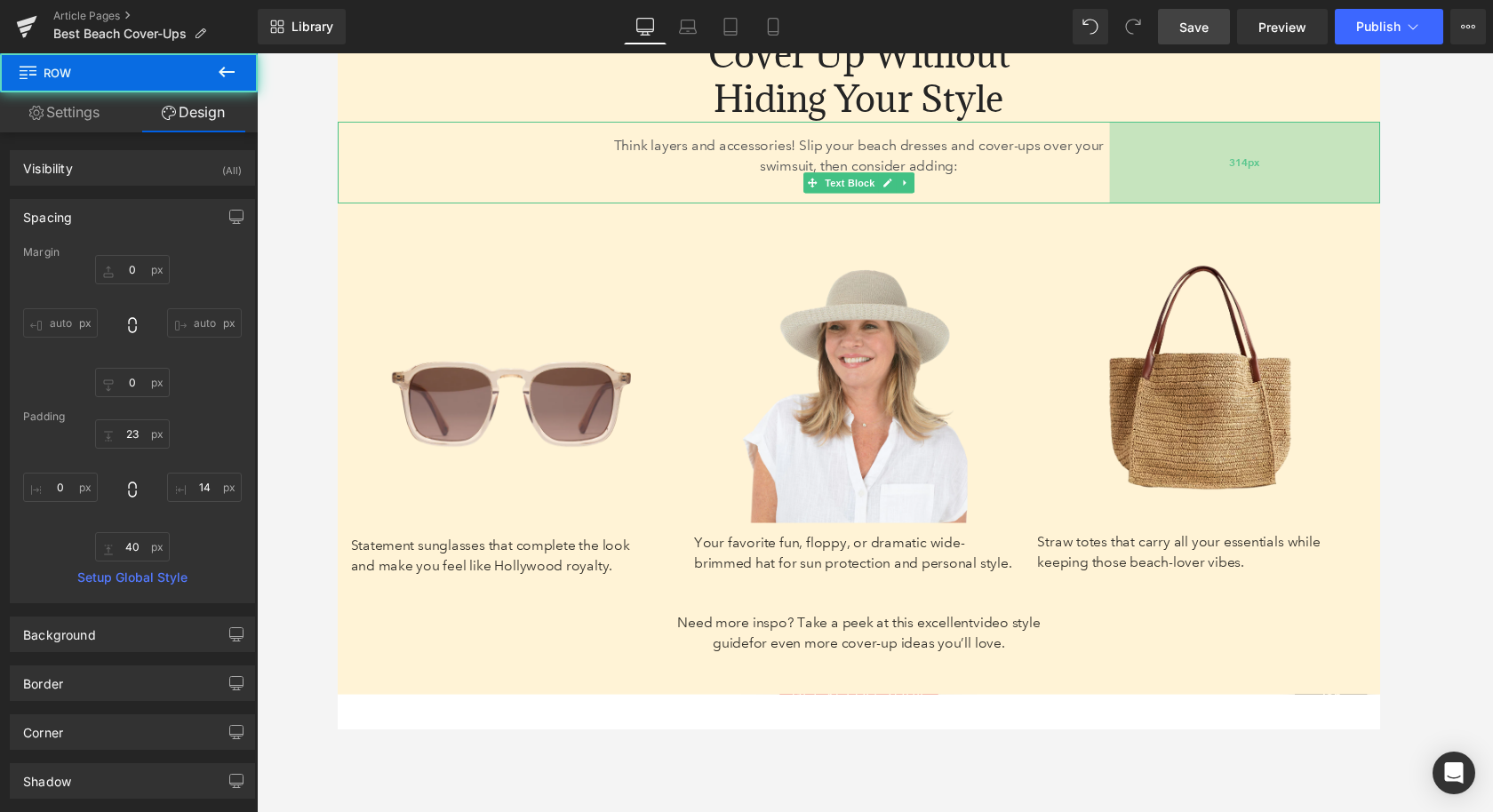 click on "314px" at bounding box center (1273, 165) 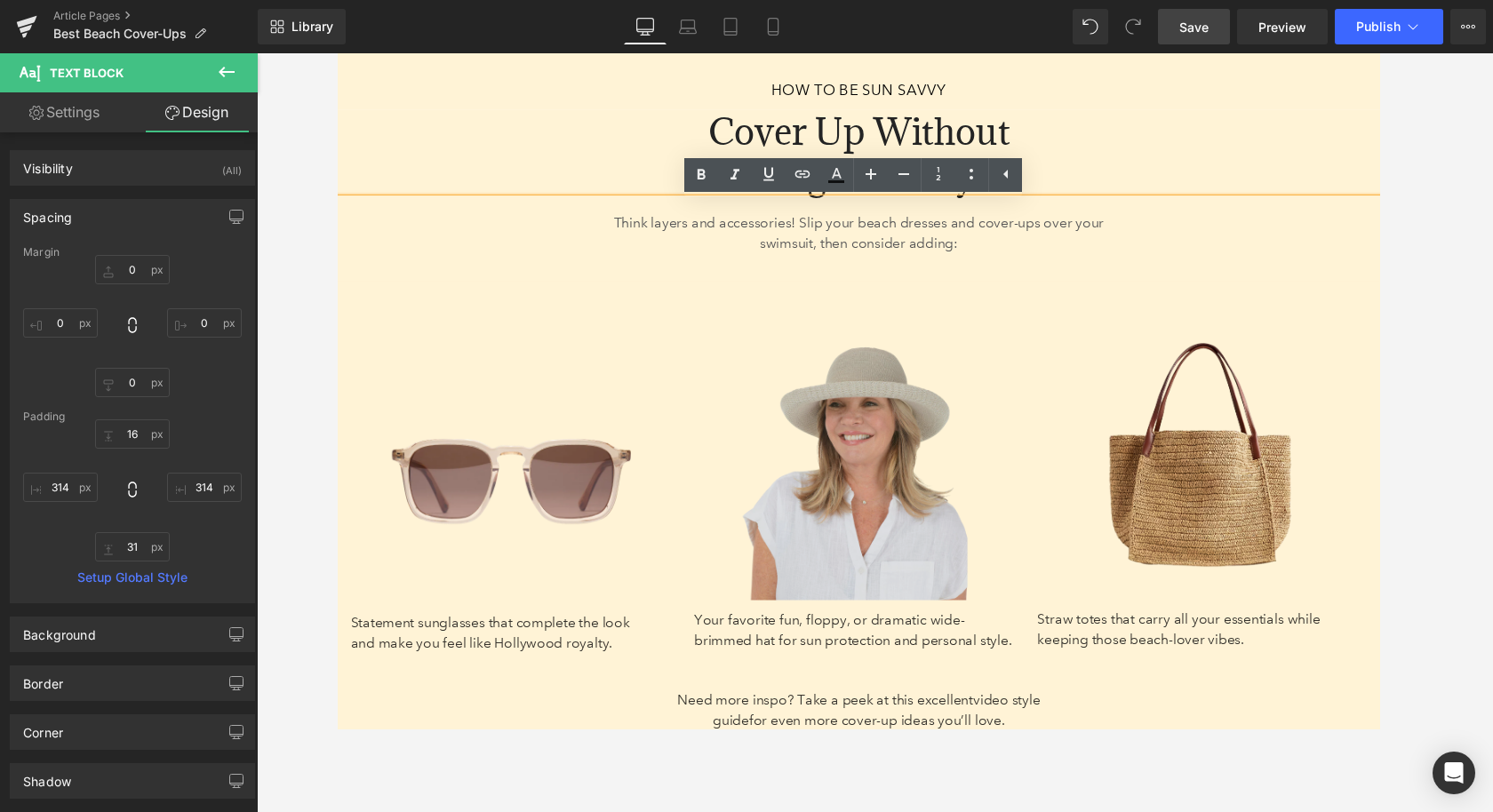scroll, scrollTop: 6247, scrollLeft: 0, axis: vertical 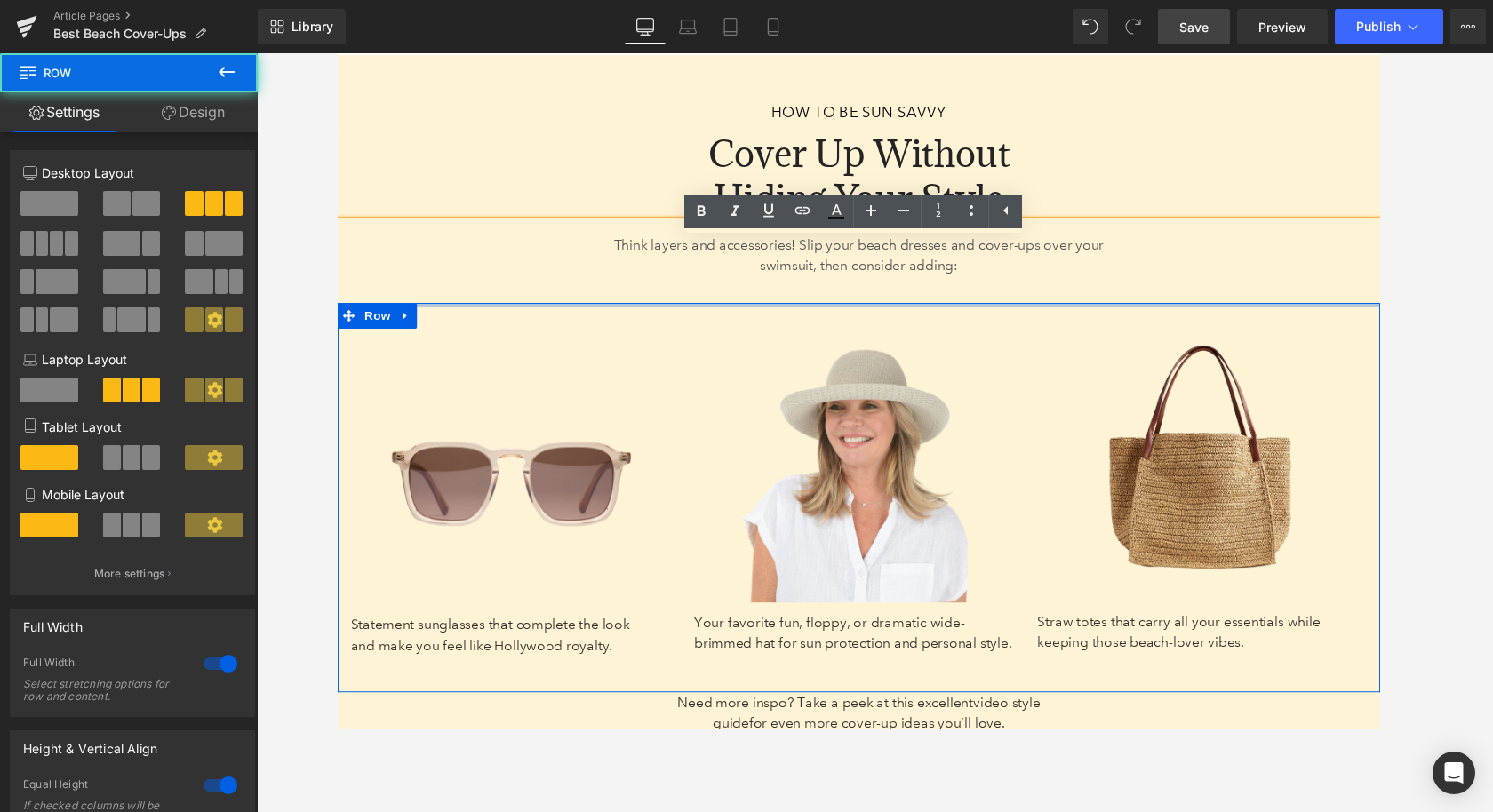 drag, startPoint x: 897, startPoint y: 339, endPoint x: 896, endPoint y: 306, distance: 33.01515 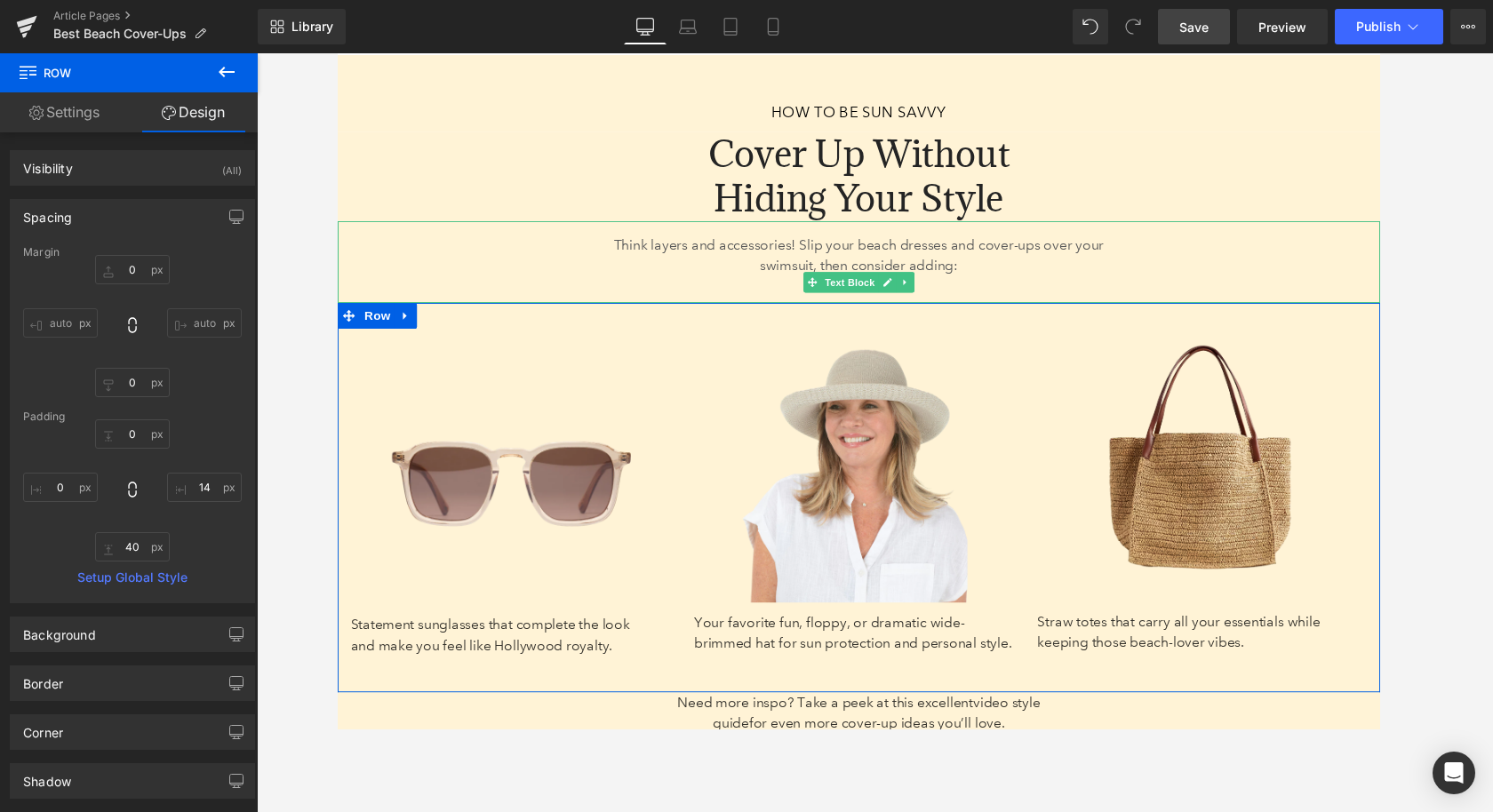 click on "Think layers and accessories! Slip your beach dresses and cover-ups over your swimsuit, then consider adding:    Text Block     31px   314px   314px" at bounding box center [874, 268] 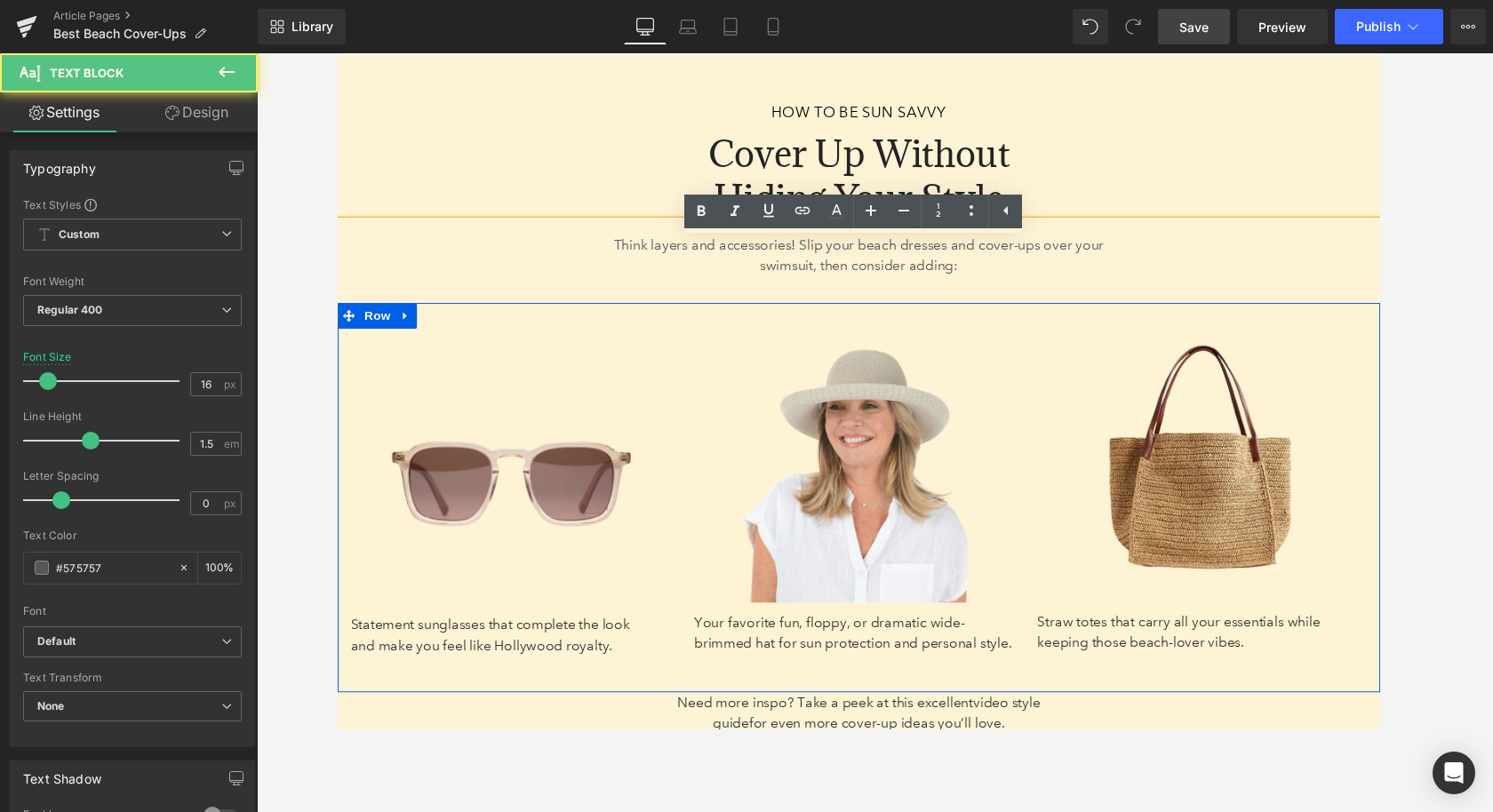 click on "How to Be Sun Savvy" at bounding box center (874, 115) 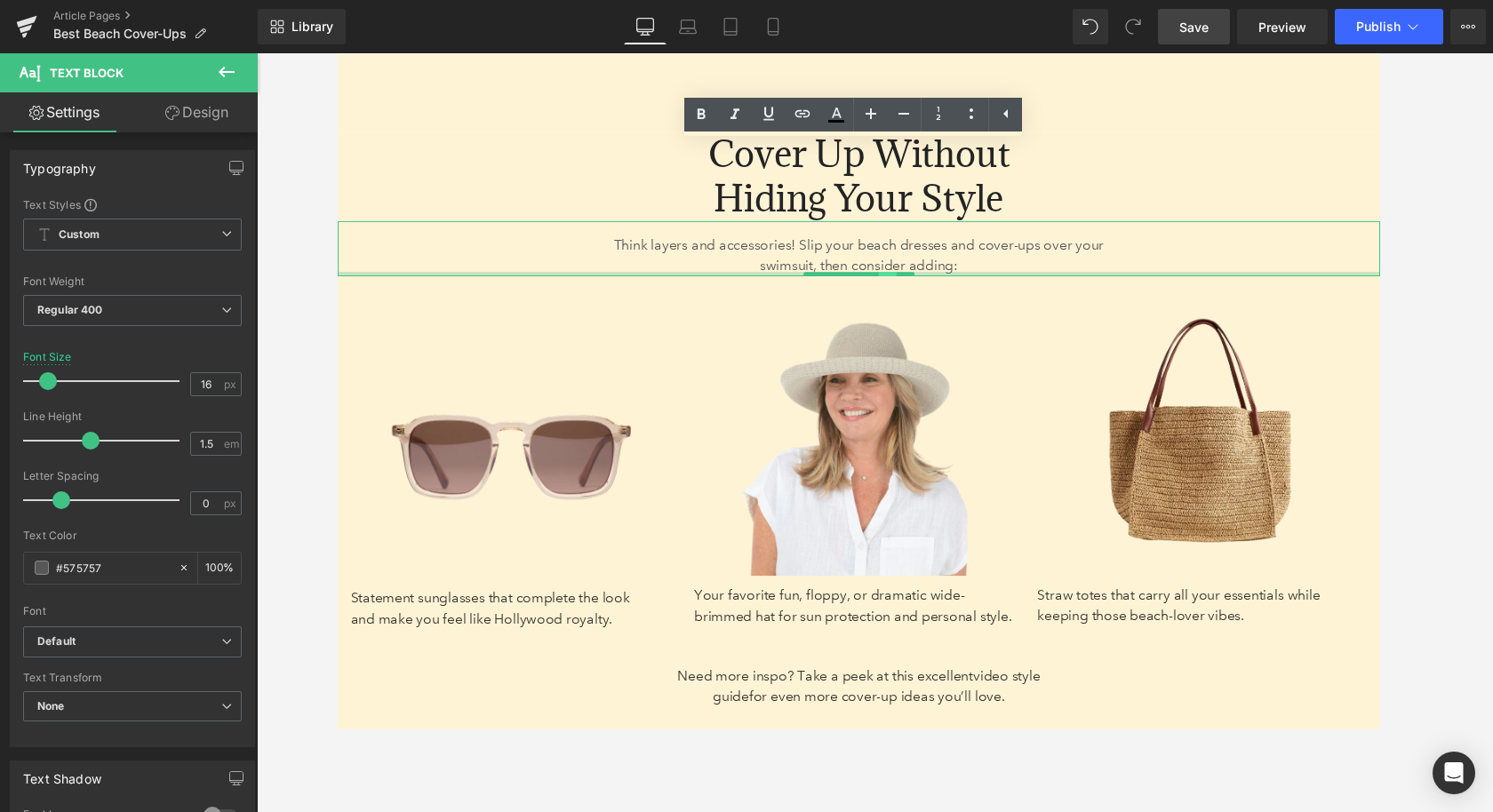 drag, startPoint x: 902, startPoint y: 327, endPoint x: 901, endPoint y: 299, distance: 28.01785 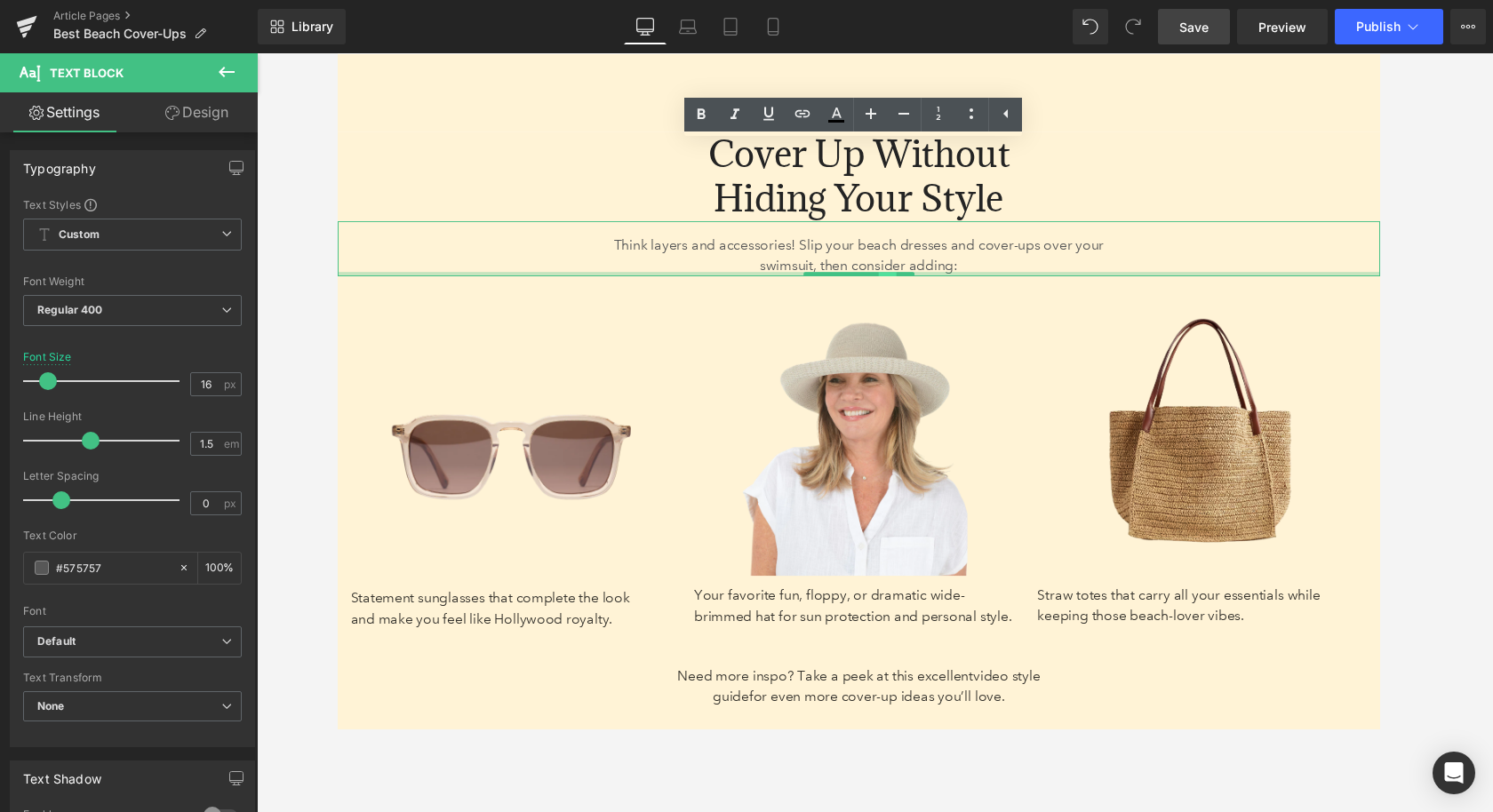 click on "Think layers and accessories! Slip your beach dresses and cover-ups over your swimsuit, then consider adding:    Text Block       314px   314px" at bounding box center [874, 255] 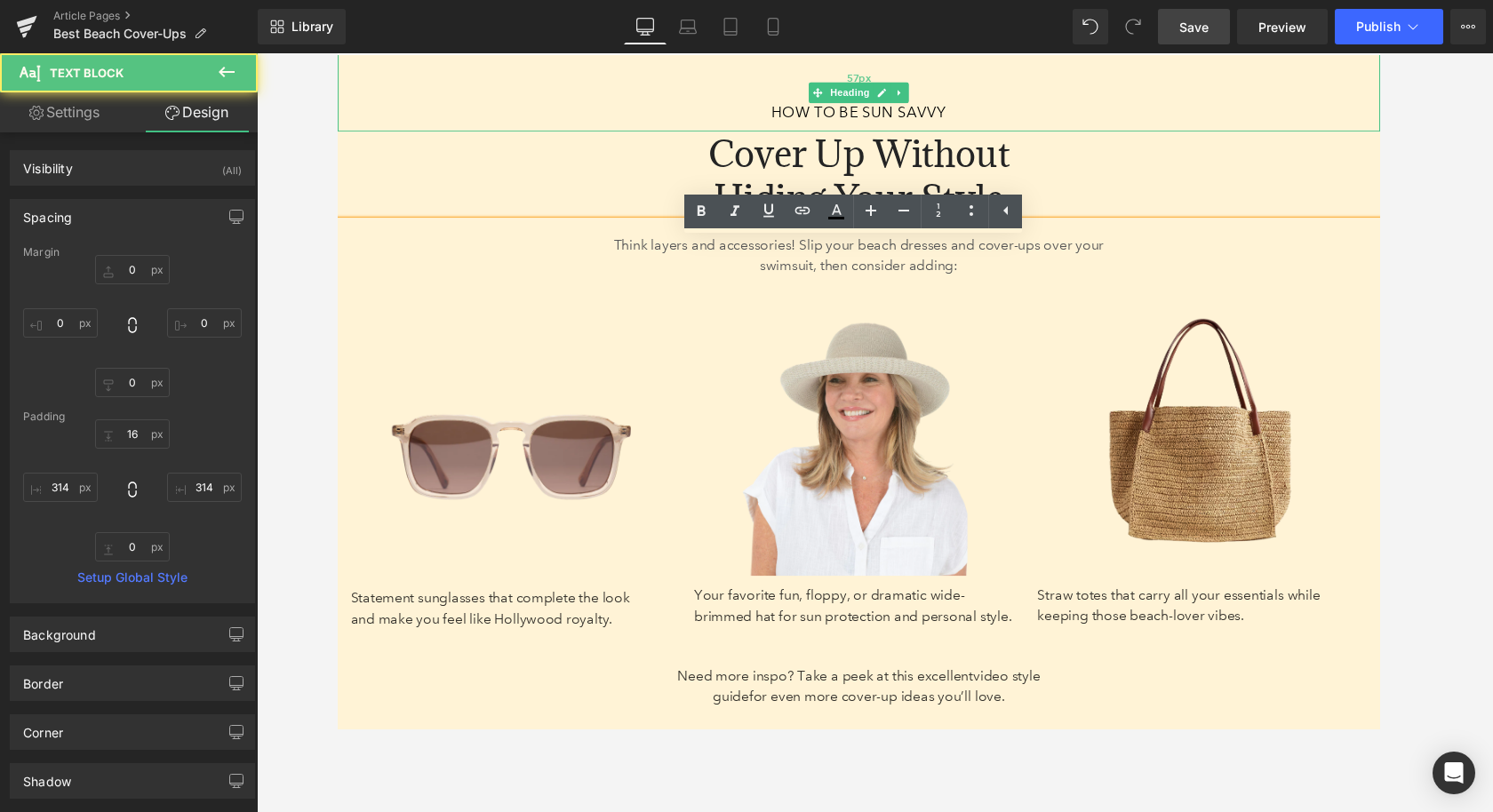 click on "57px" at bounding box center (874, 79) 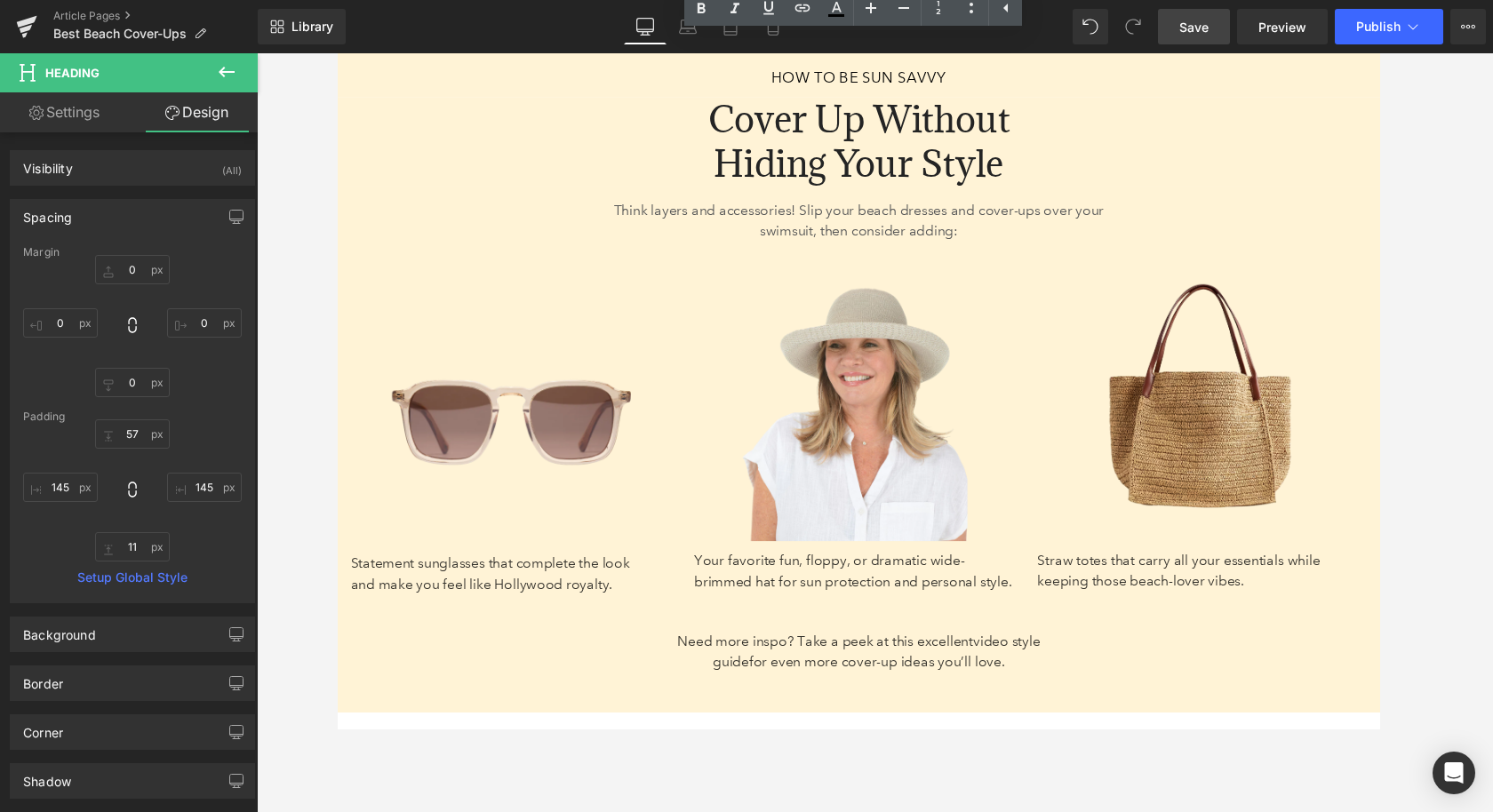 scroll, scrollTop: 6284, scrollLeft: 0, axis: vertical 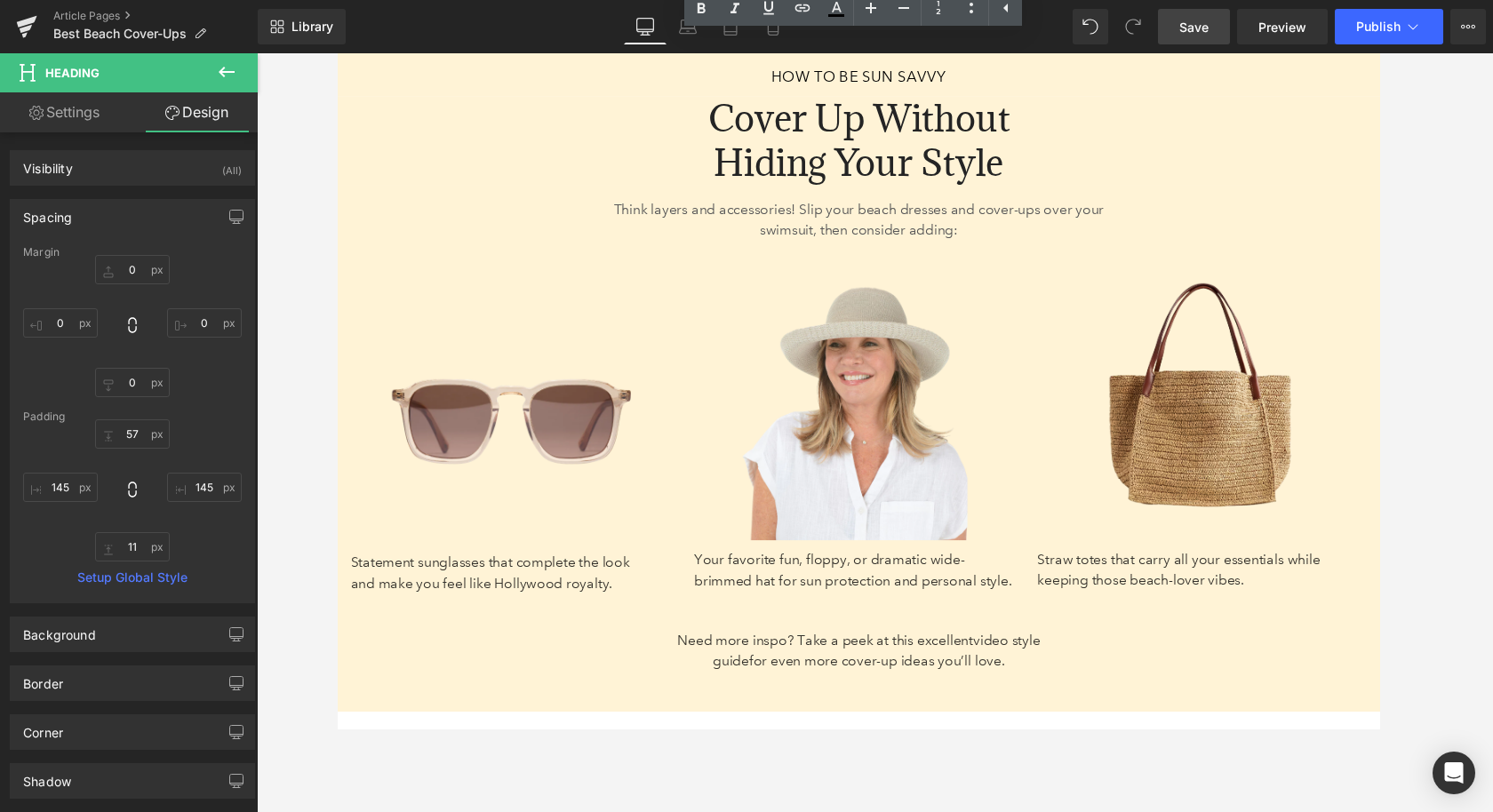 click on "Save" at bounding box center (1194, 27) 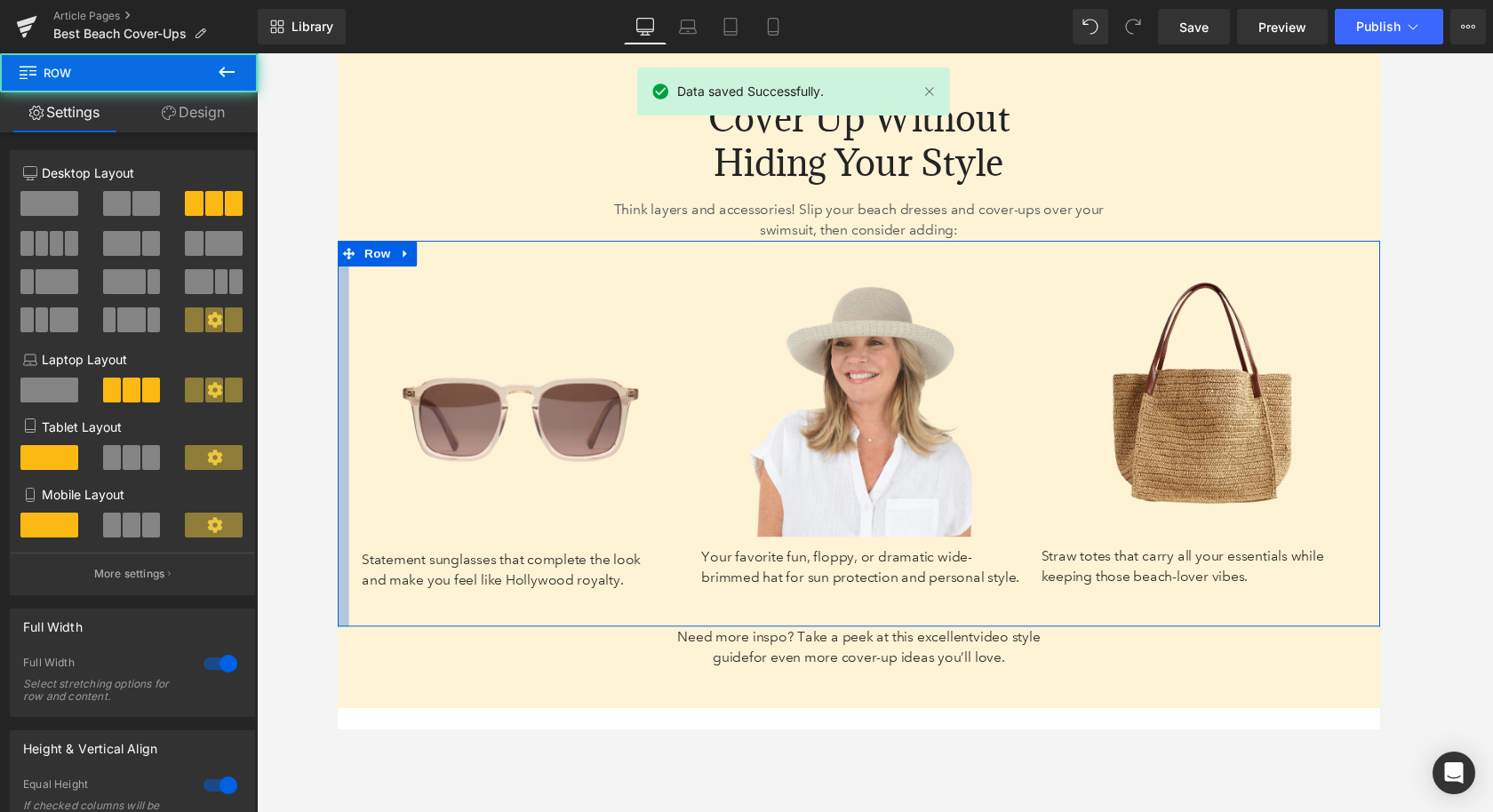 drag, startPoint x: 339, startPoint y: 607, endPoint x: 353, endPoint y: 607, distance: 14 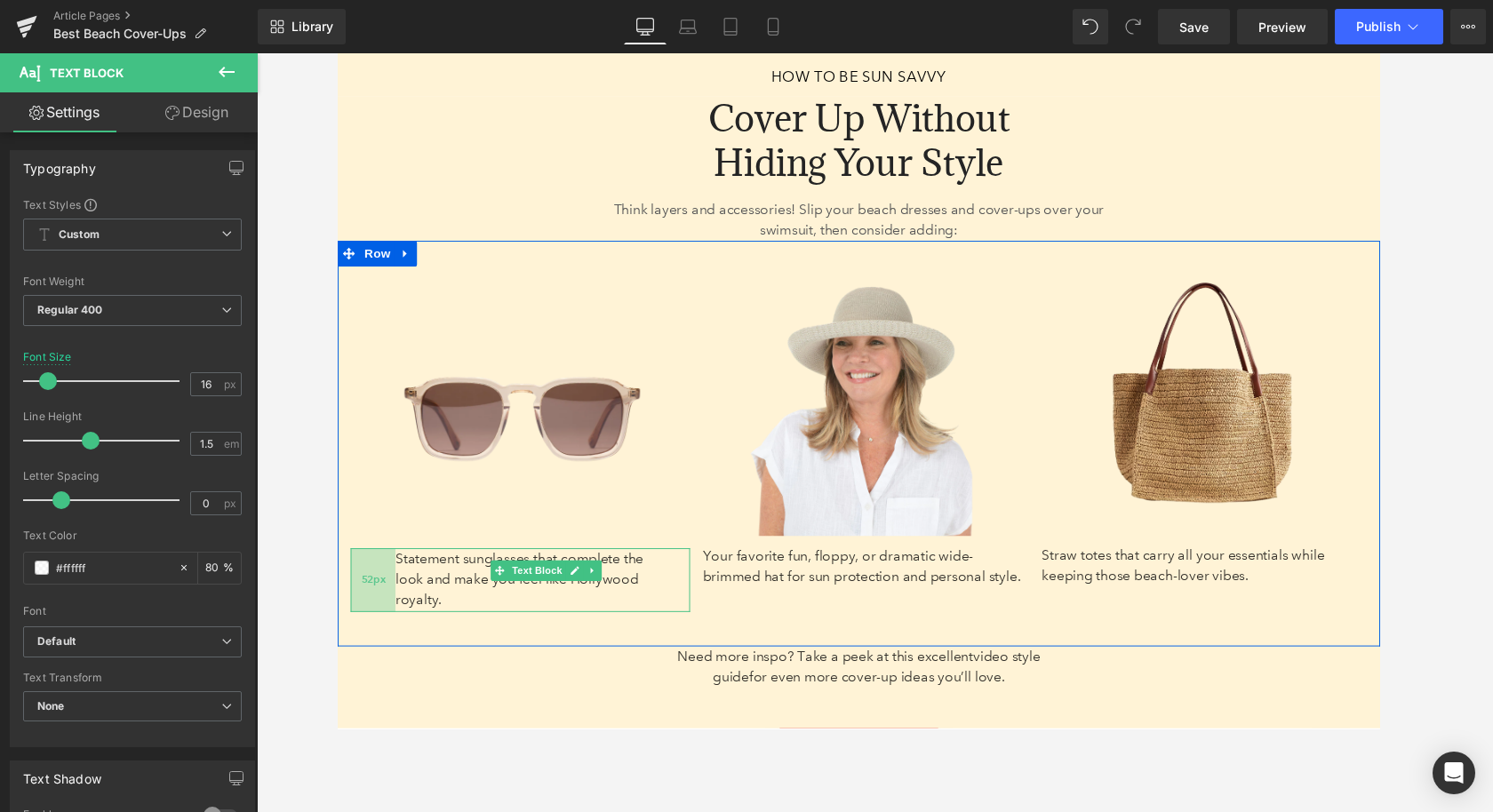 drag, startPoint x: 352, startPoint y: 603, endPoint x: 385, endPoint y: 603, distance: 33 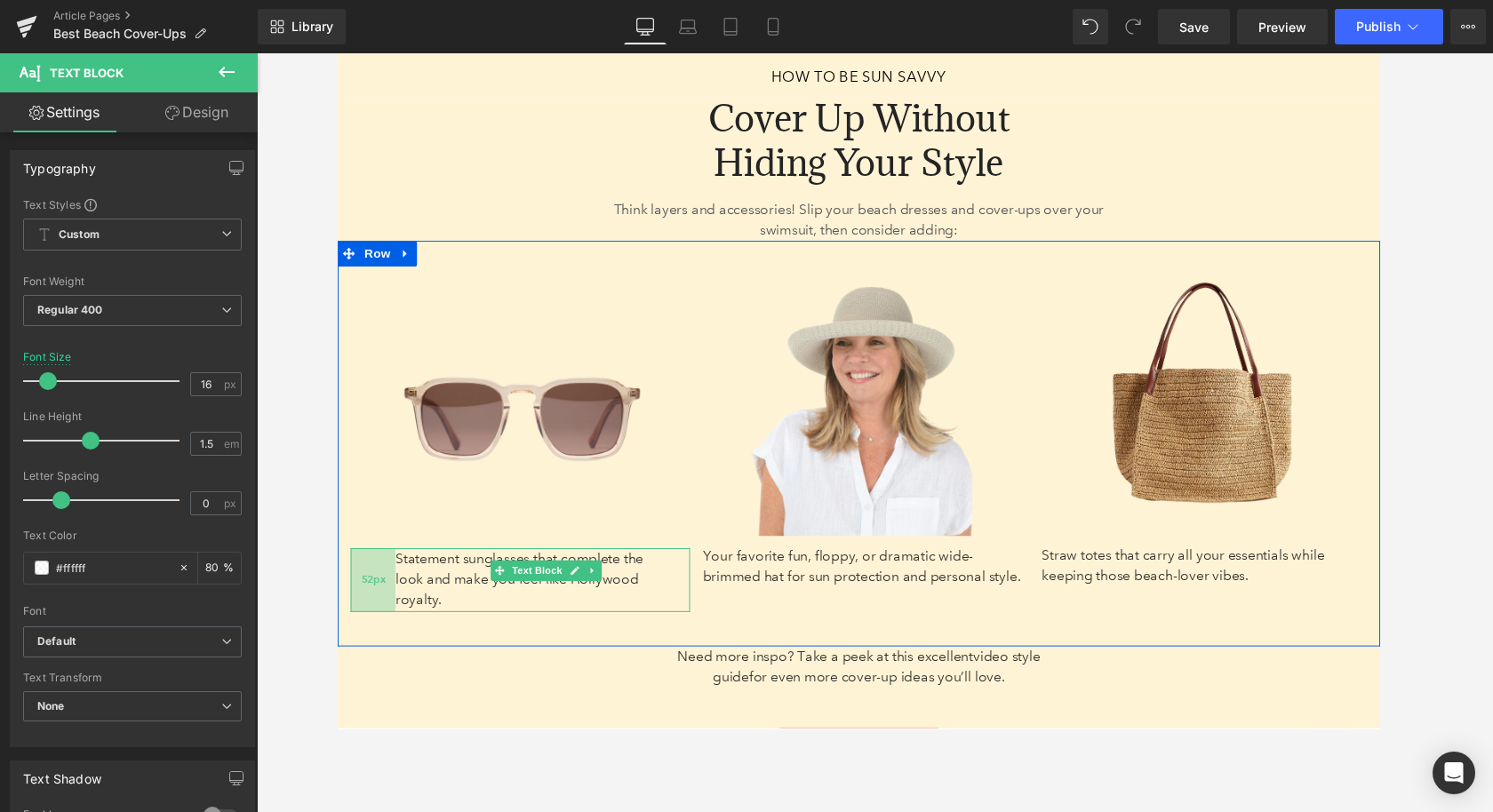 click on "52px" at bounding box center (373, 597) 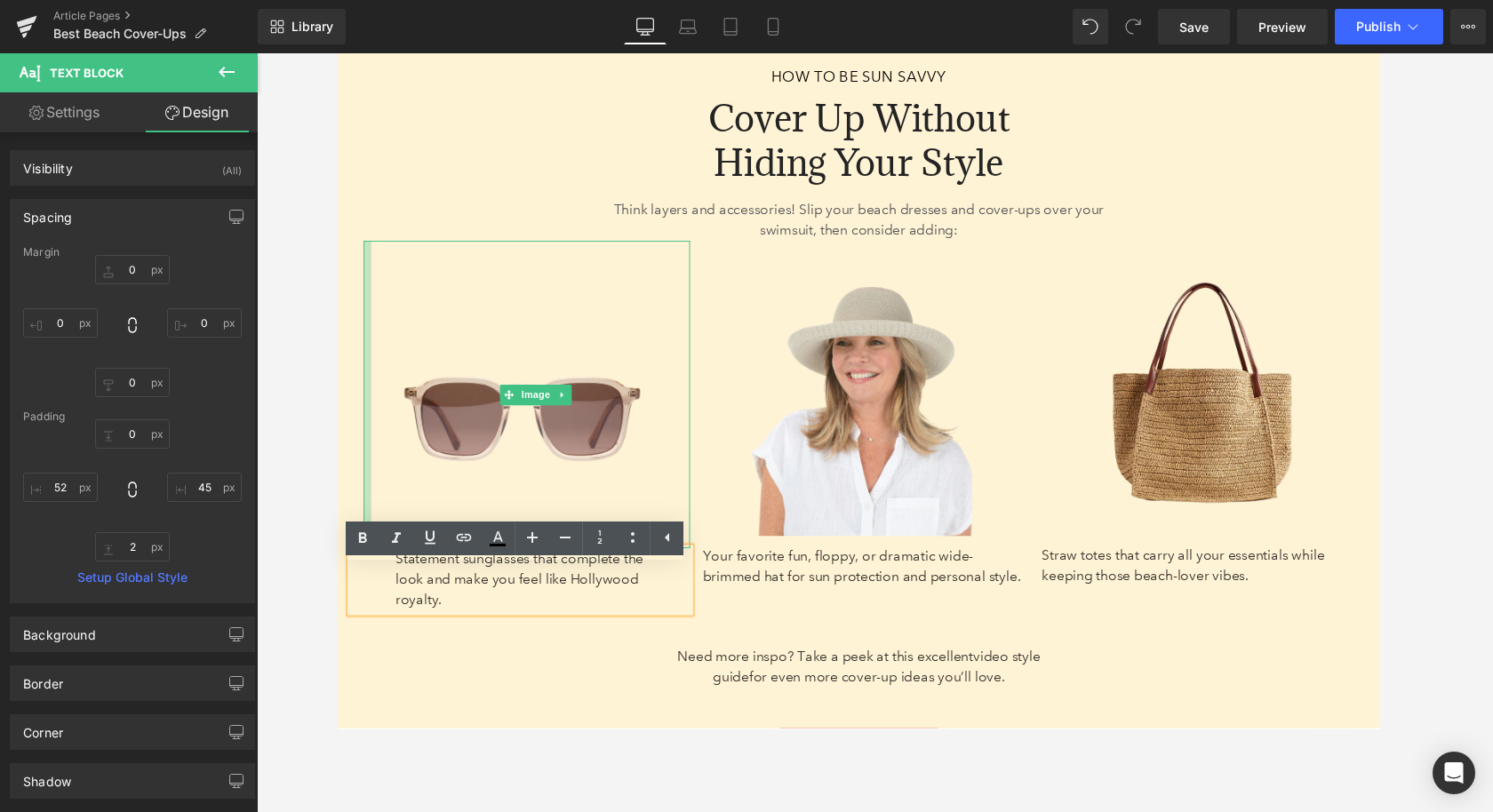 click at bounding box center [367, 405] 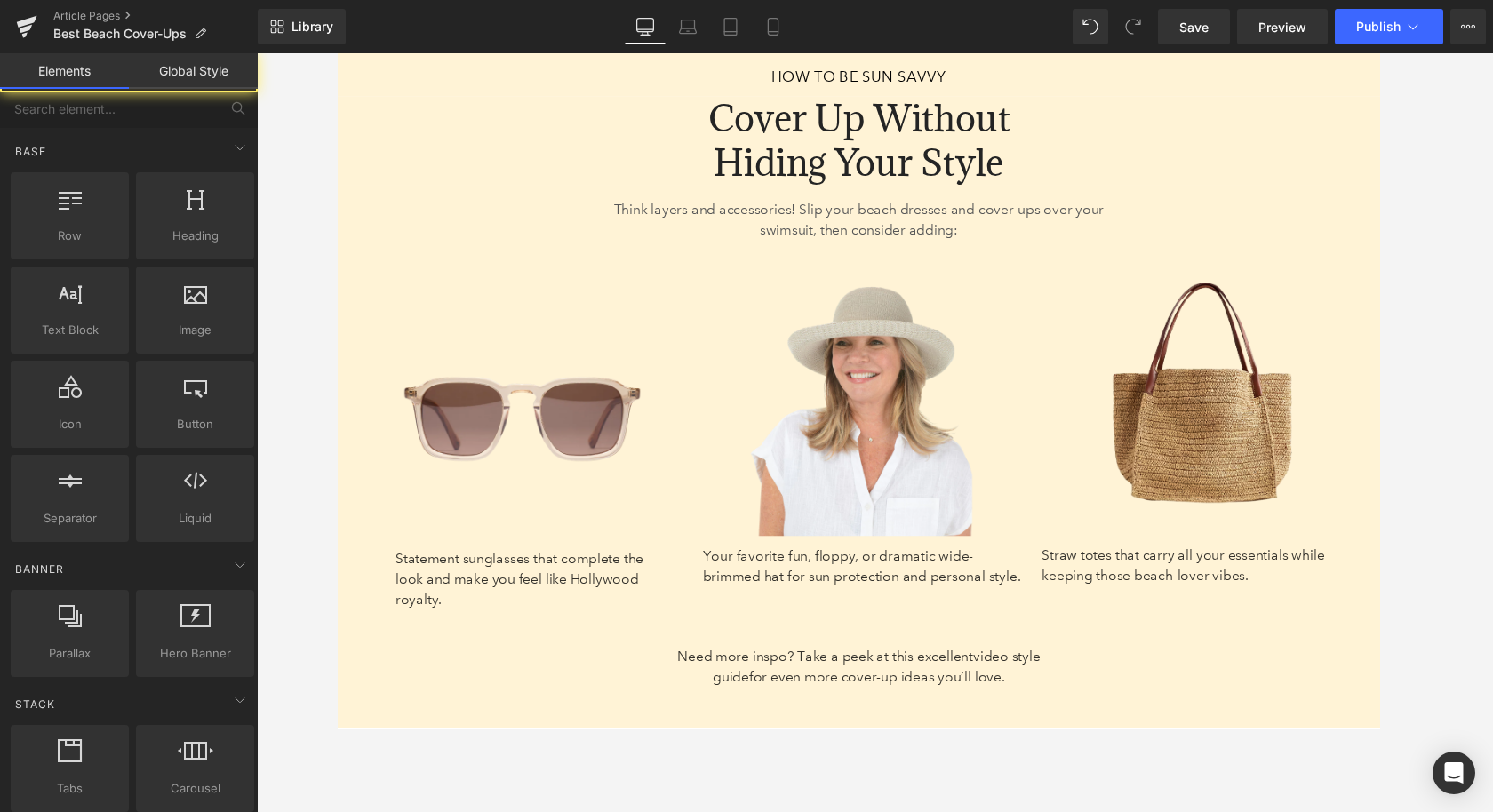 click at bounding box center [874, 433] 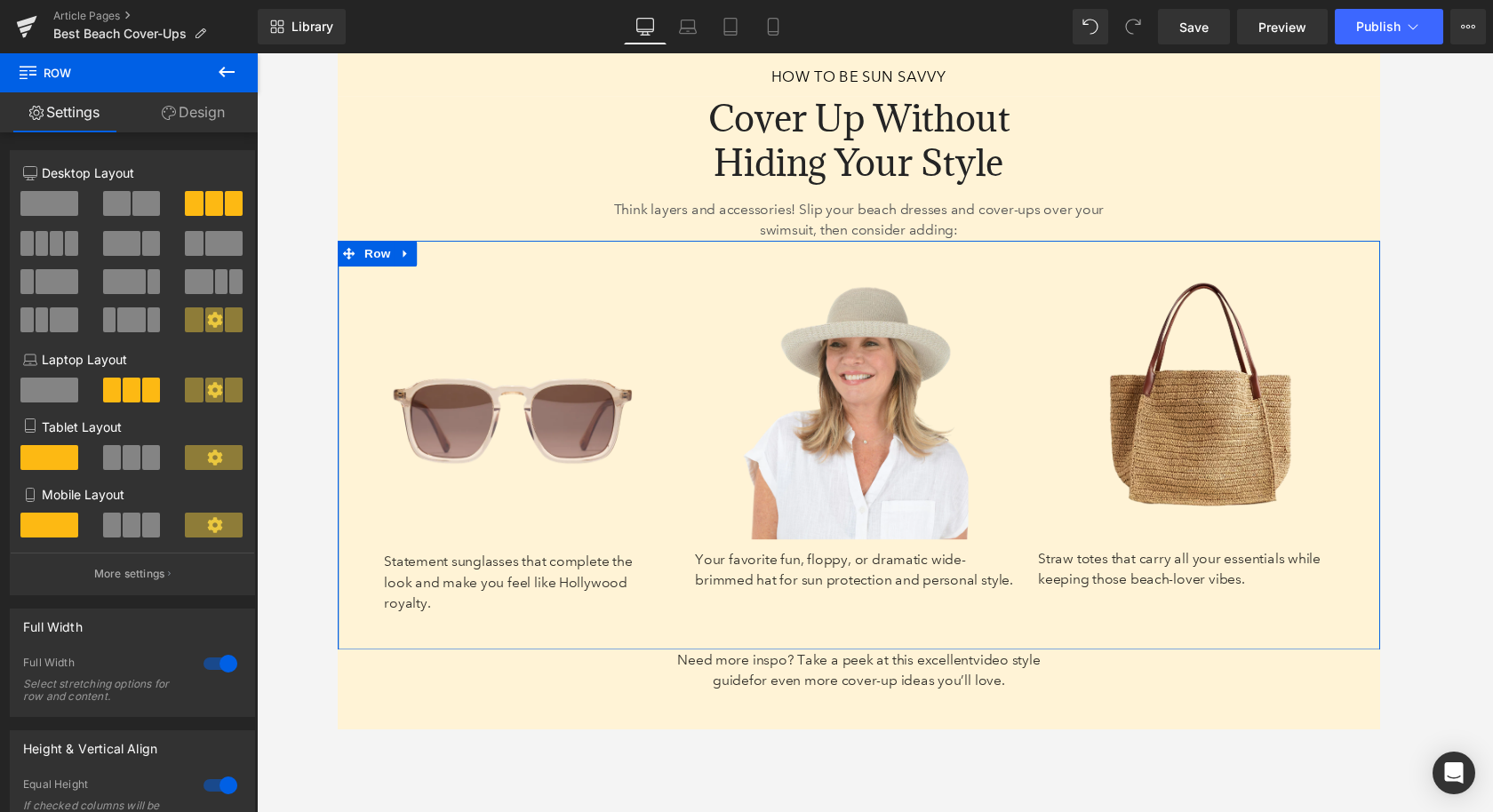 drag, startPoint x: 347, startPoint y: 577, endPoint x: 335, endPoint y: 562, distance: 19.209373 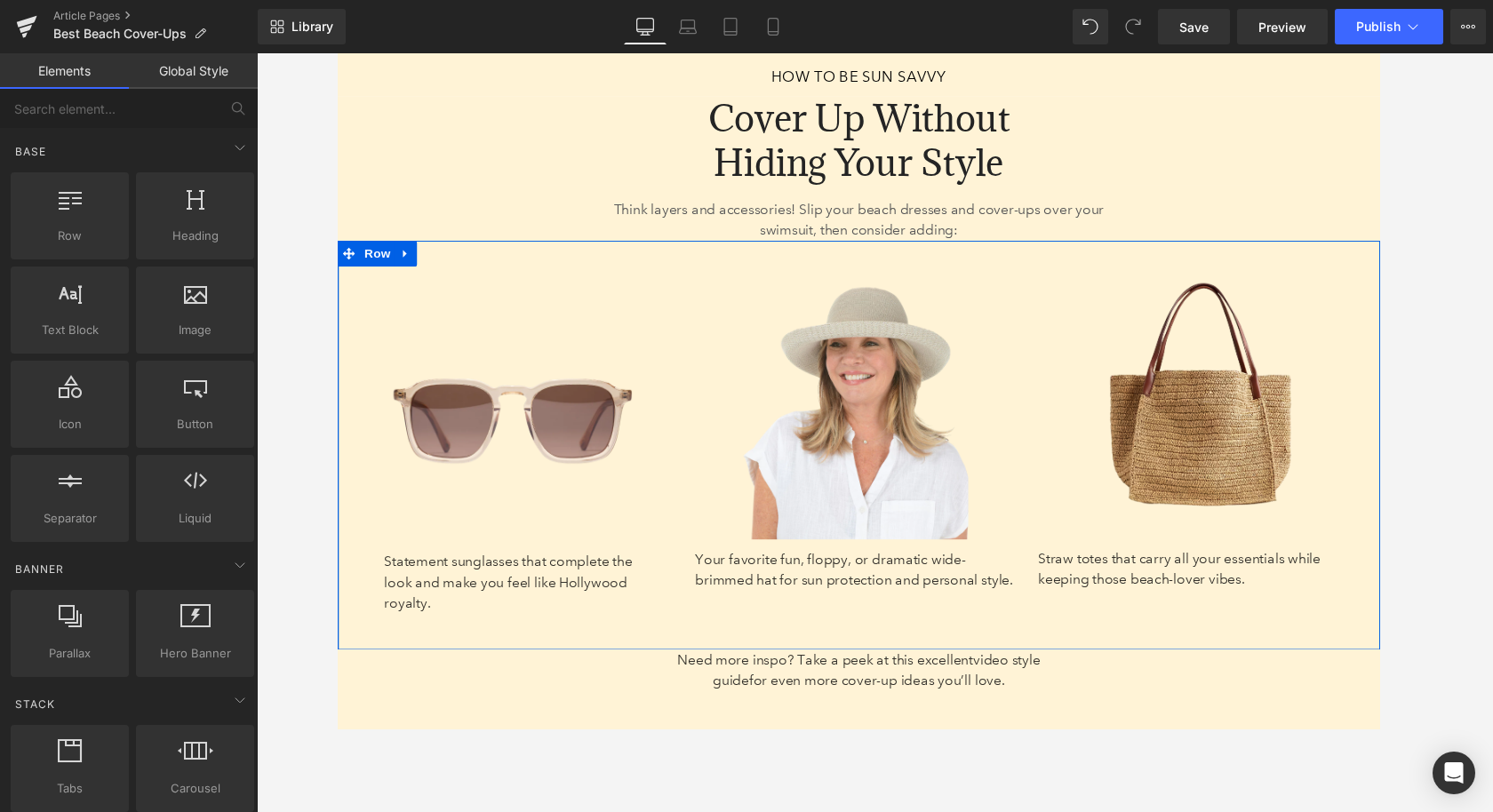 click at bounding box center [874, 433] 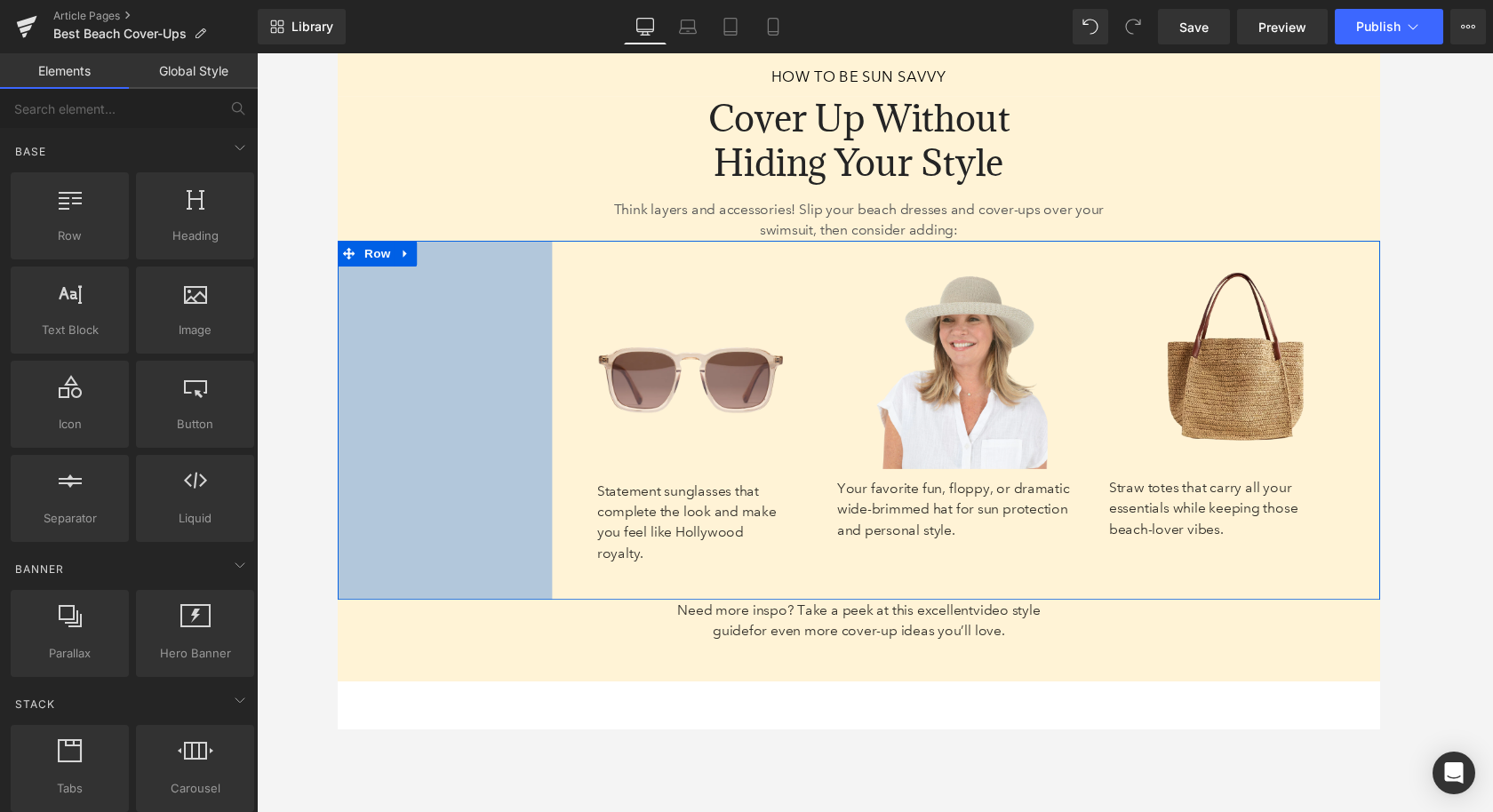 scroll, scrollTop: 6341, scrollLeft: 0, axis: vertical 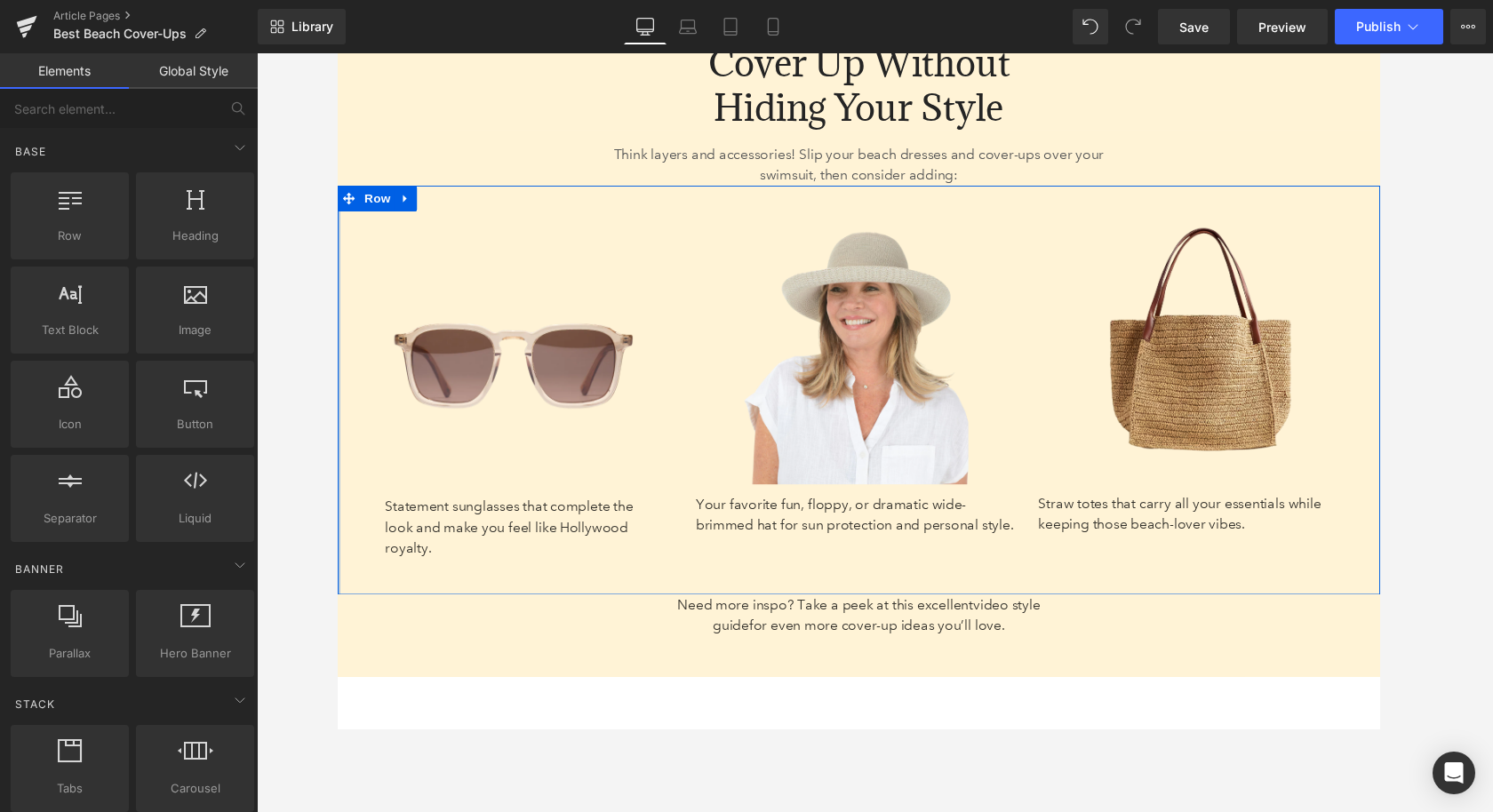 click at bounding box center [874, 433] 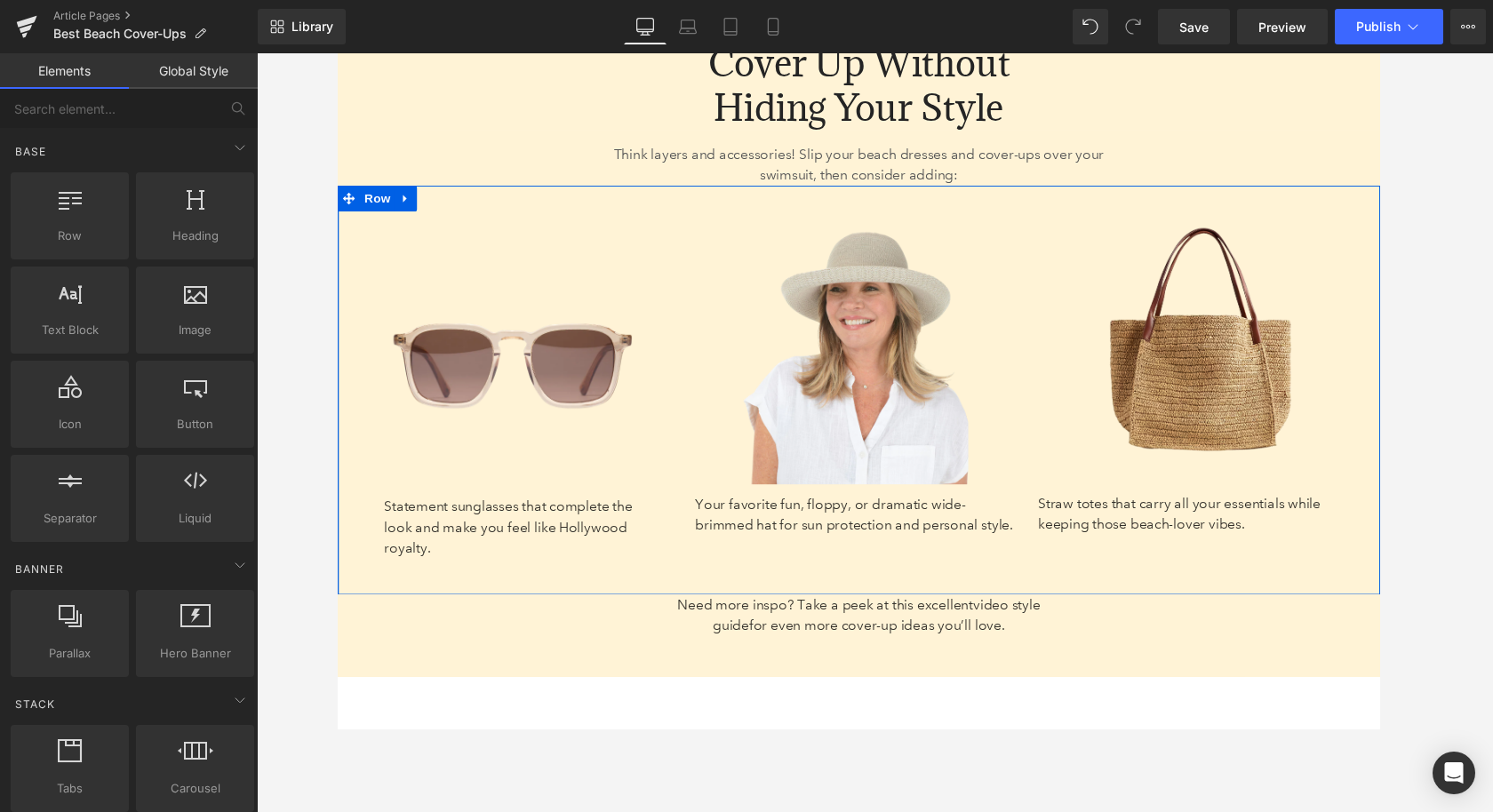 click at bounding box center (338, 401) 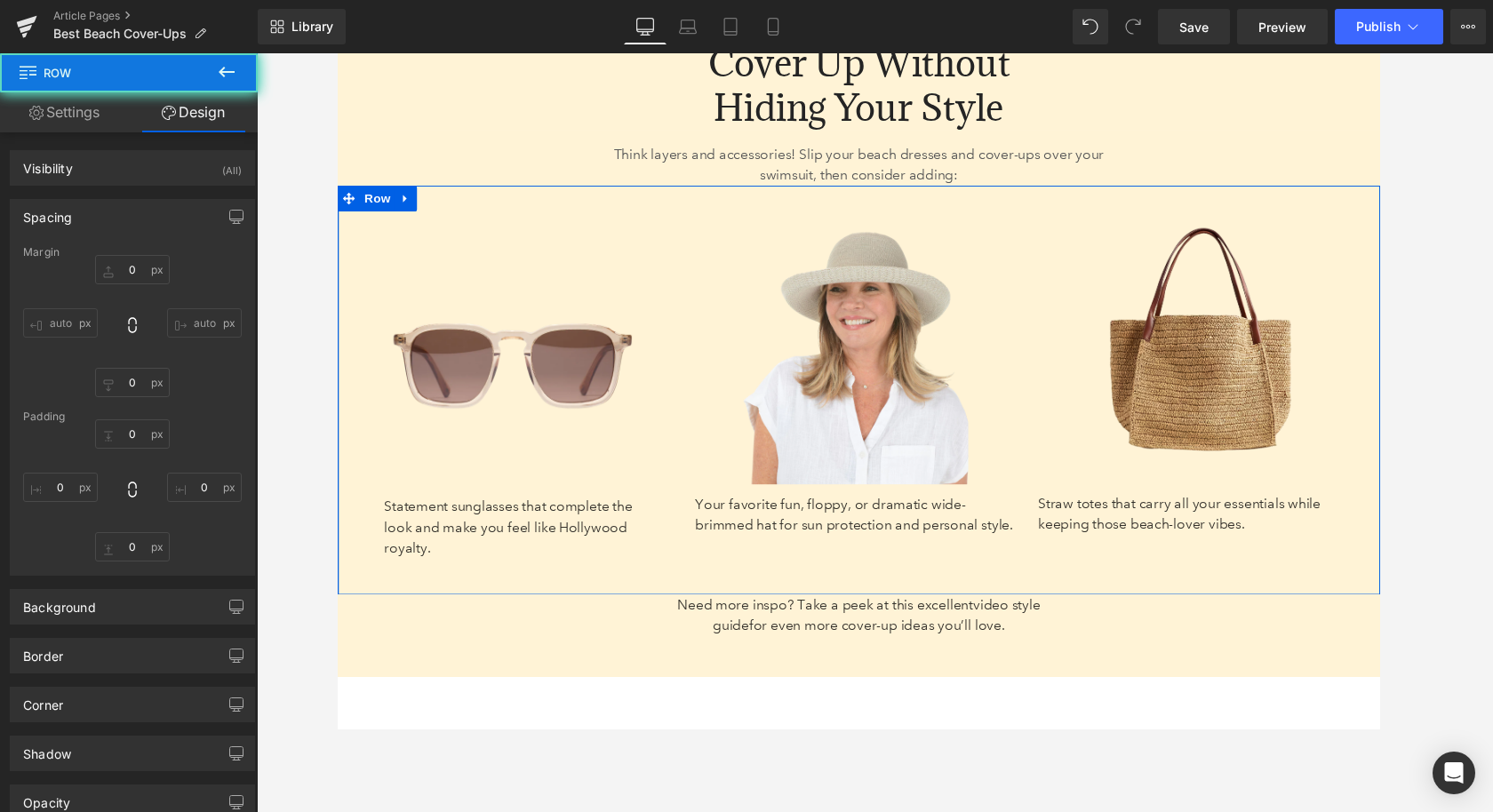 type on "0" 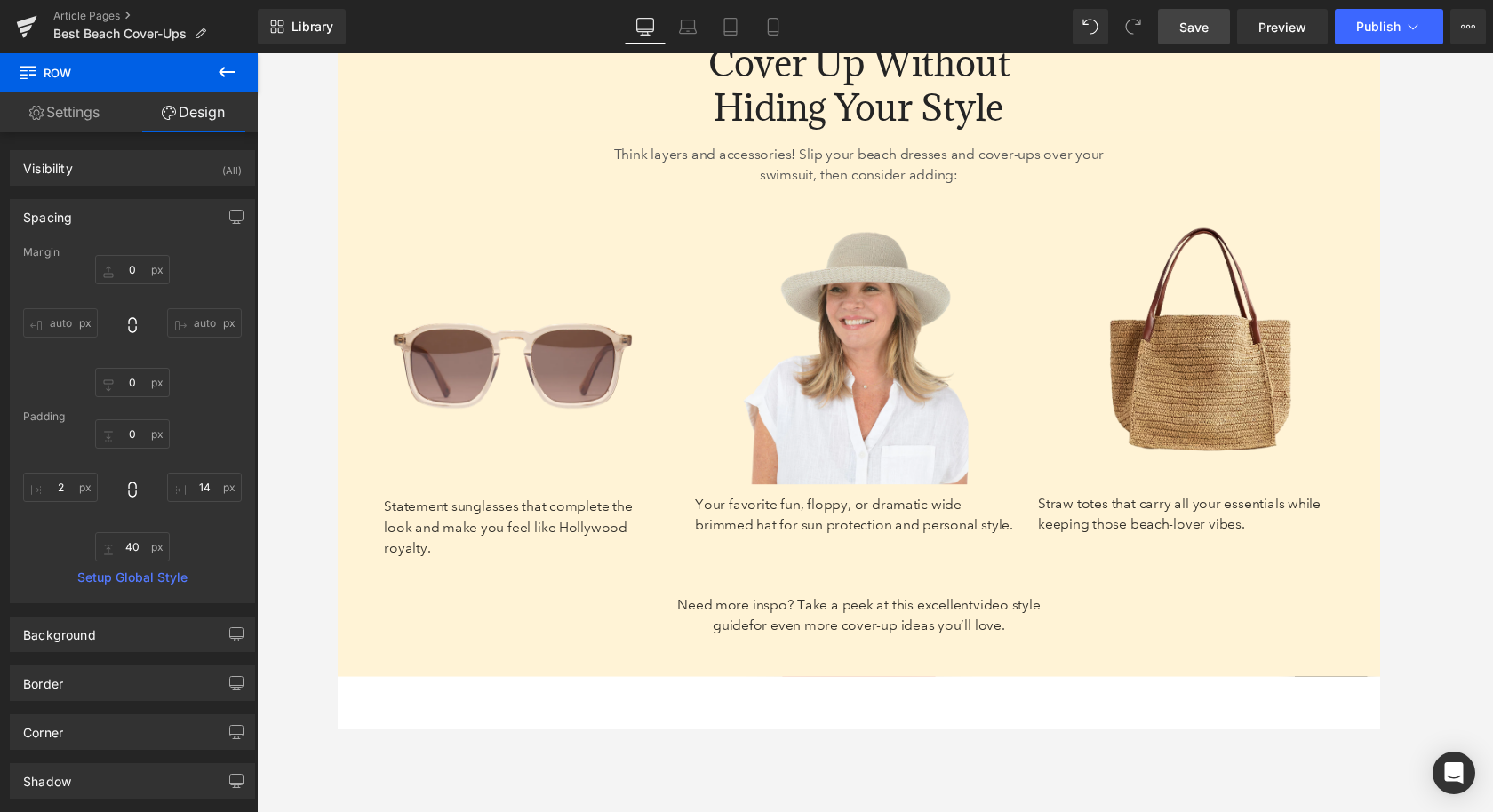 click on "Save" at bounding box center (1194, 27) 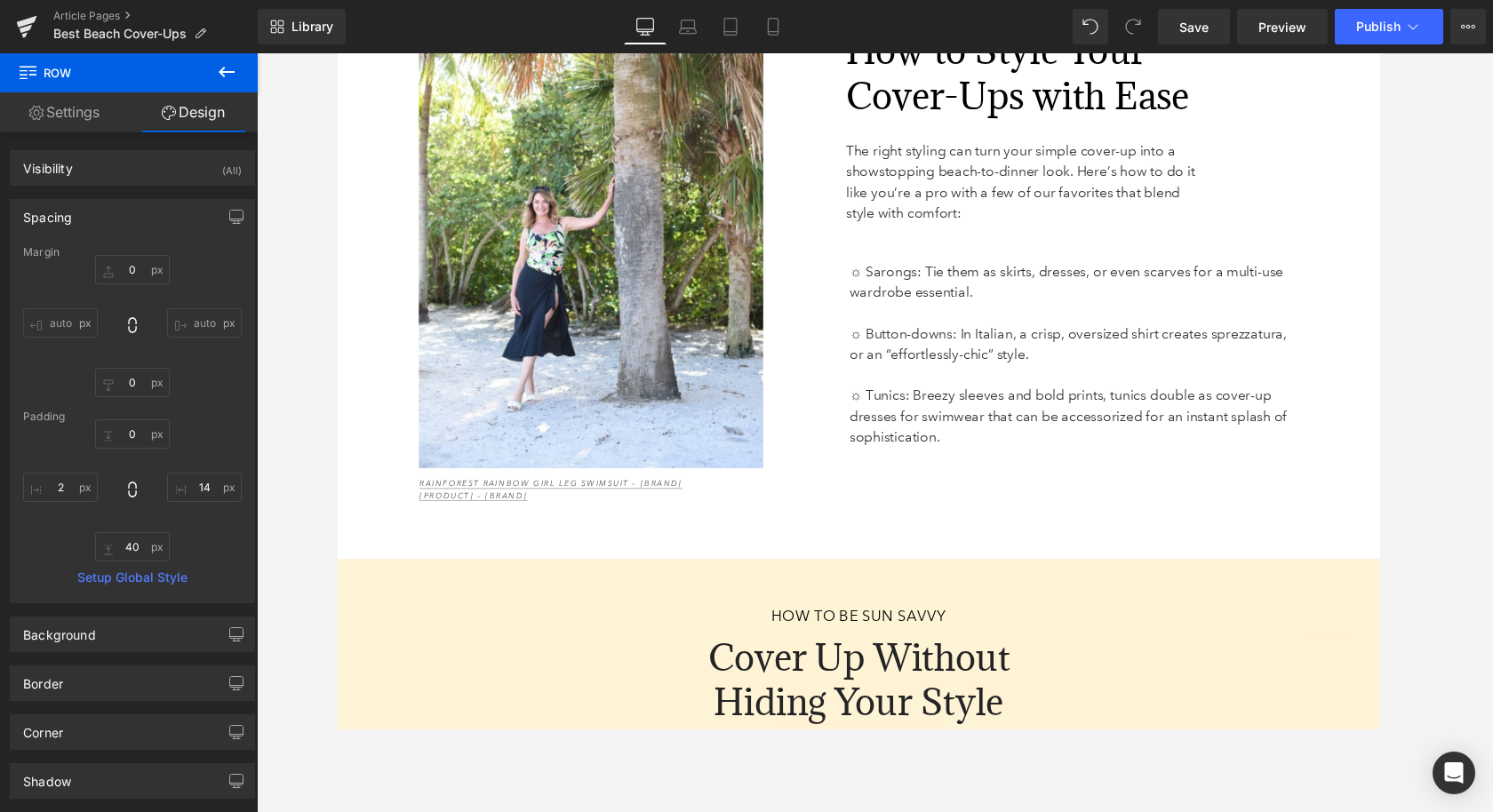scroll, scrollTop: 5850, scrollLeft: 0, axis: vertical 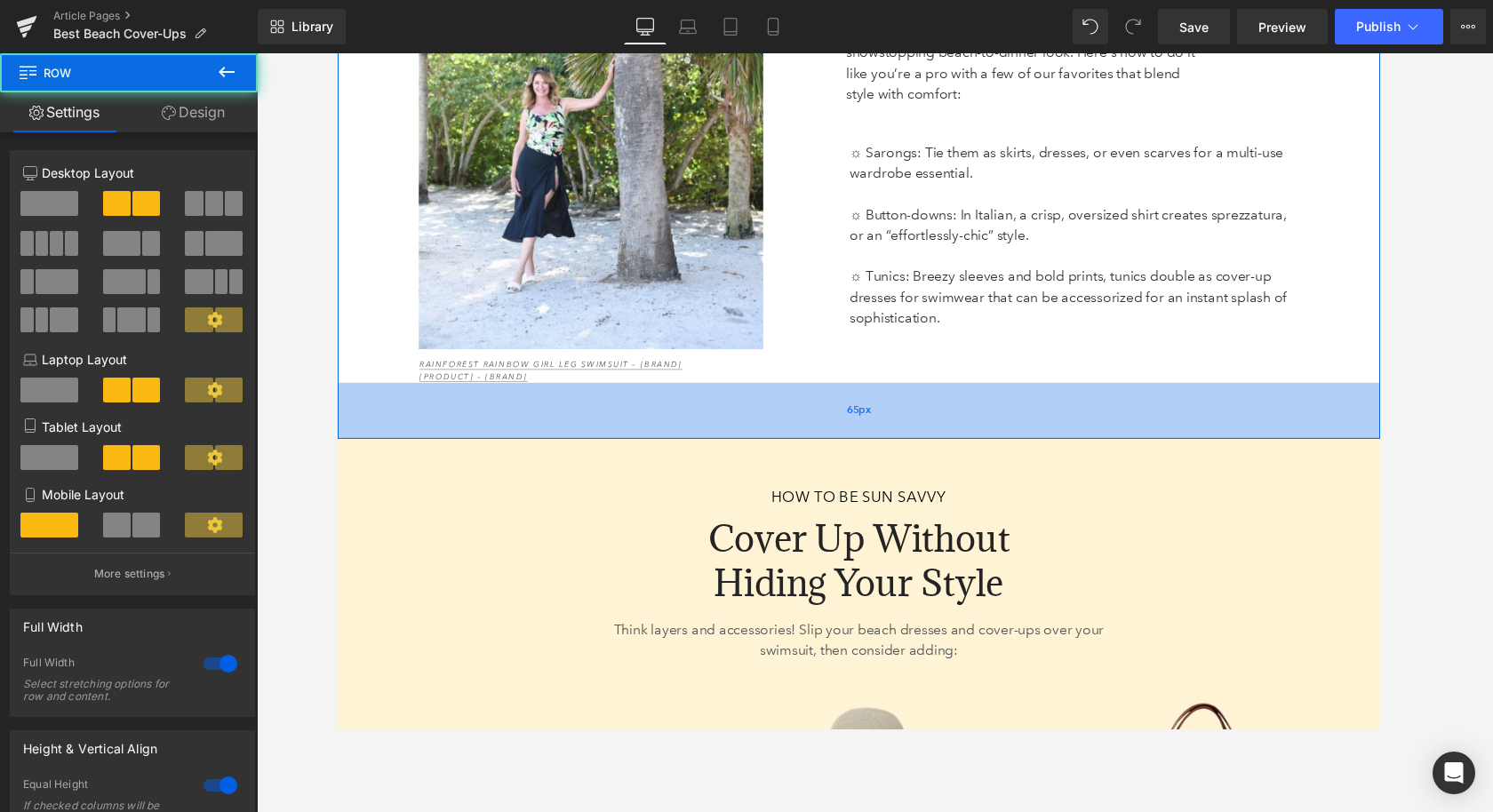 click on "65px" at bounding box center (874, 422) 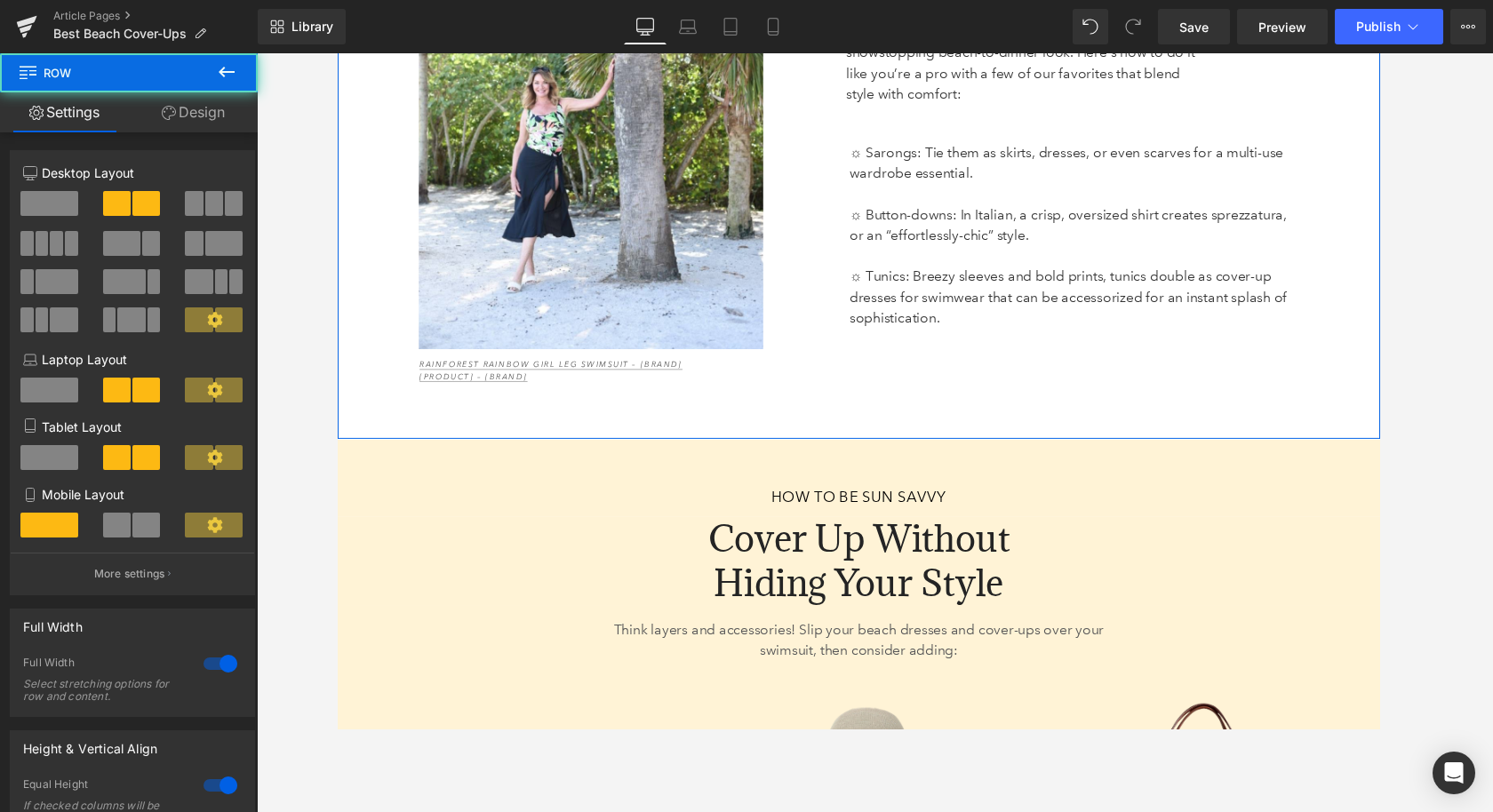 click on "95px" at bounding box center [337, 53] 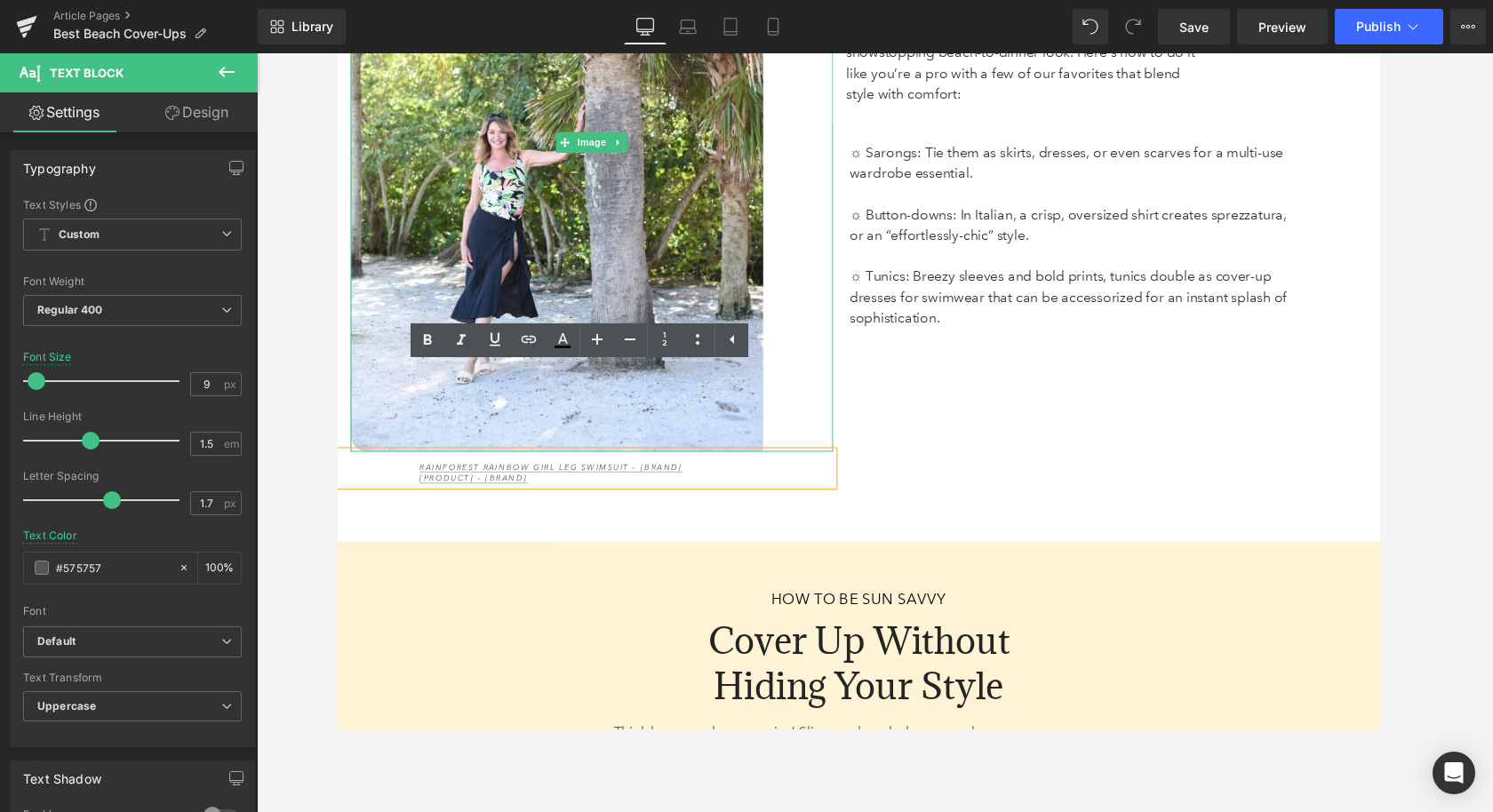 click on "Image         81px" at bounding box center (599, 146) 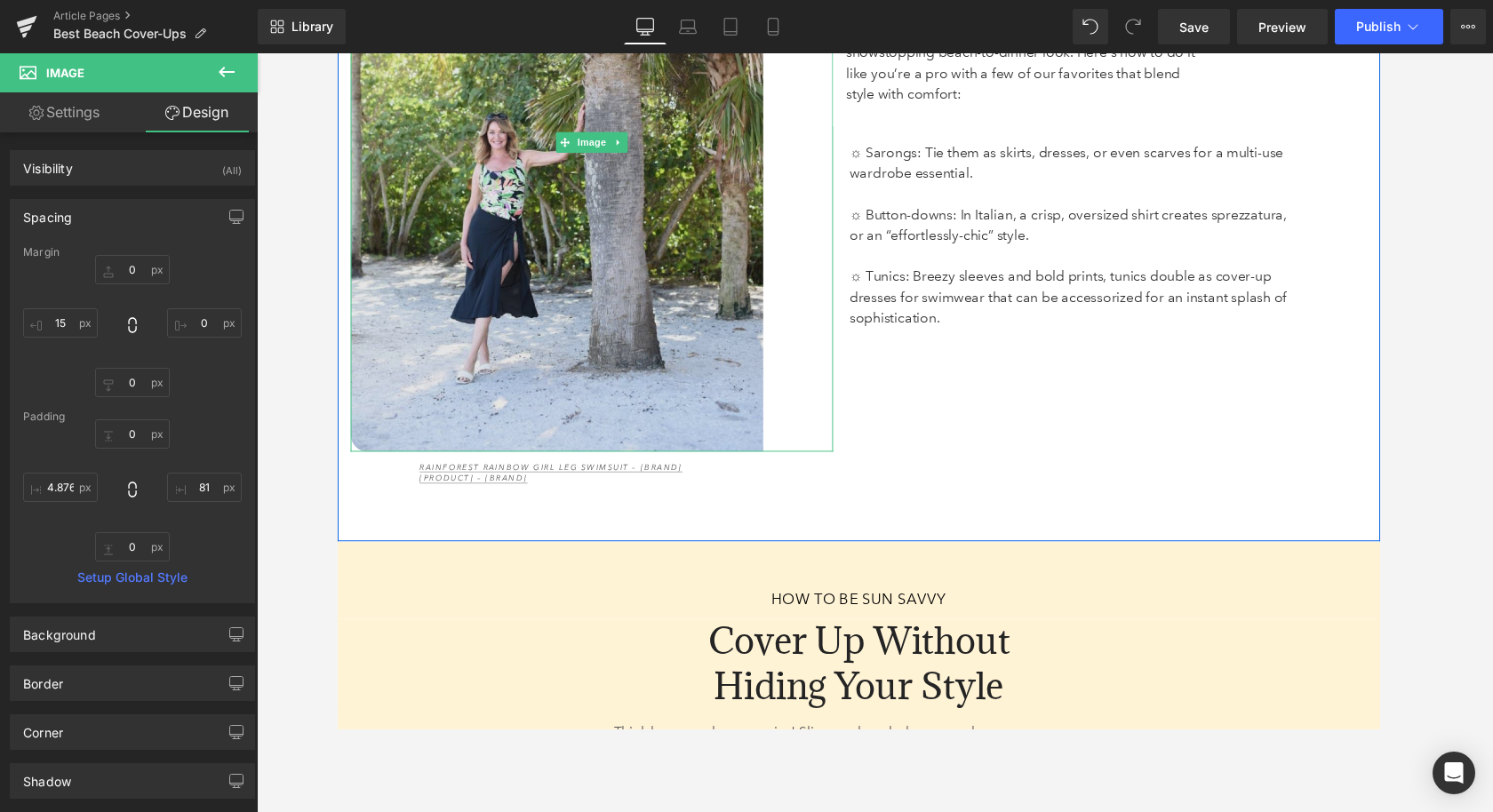 type on "0" 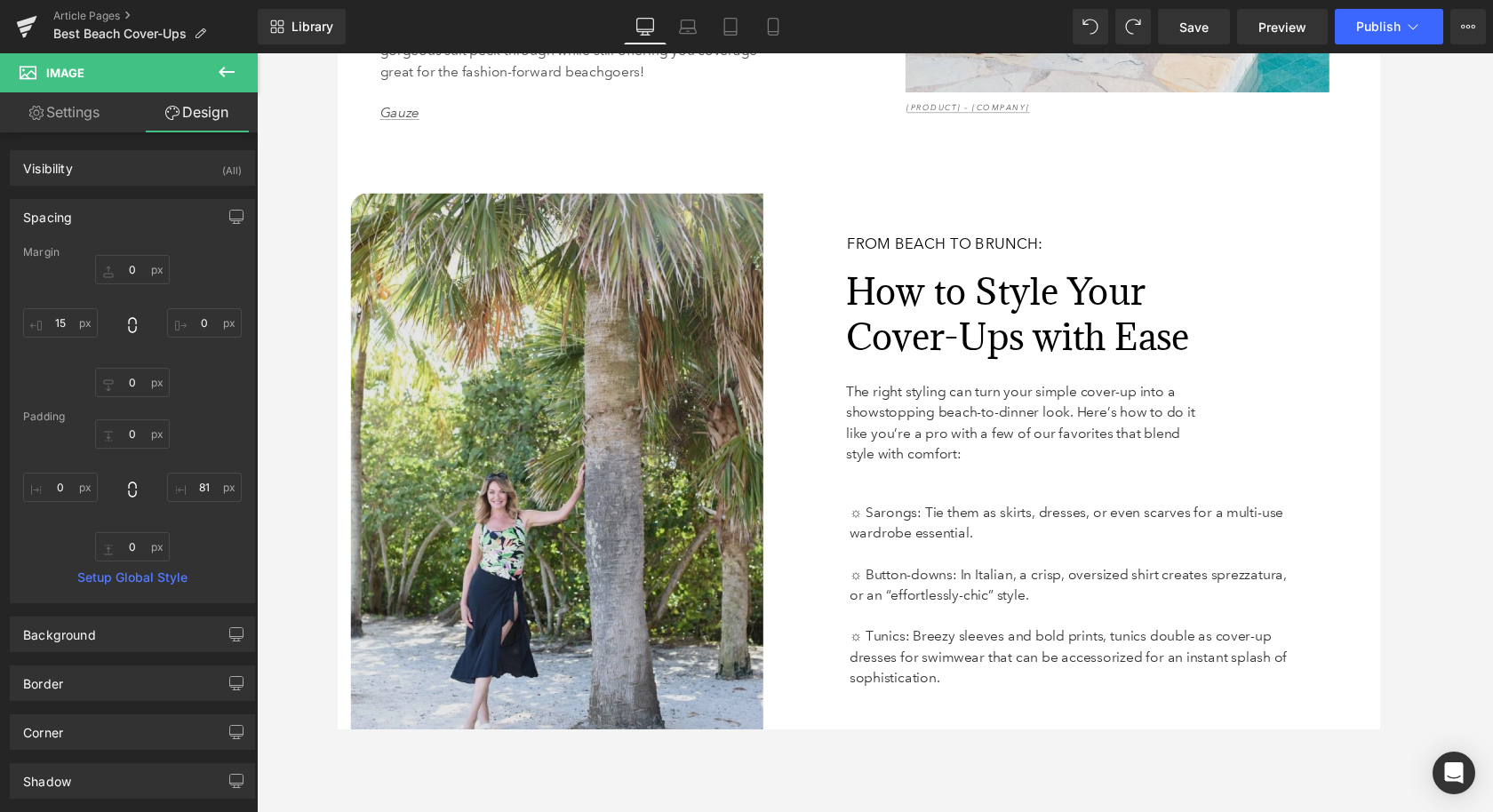 scroll, scrollTop: 5497, scrollLeft: 0, axis: vertical 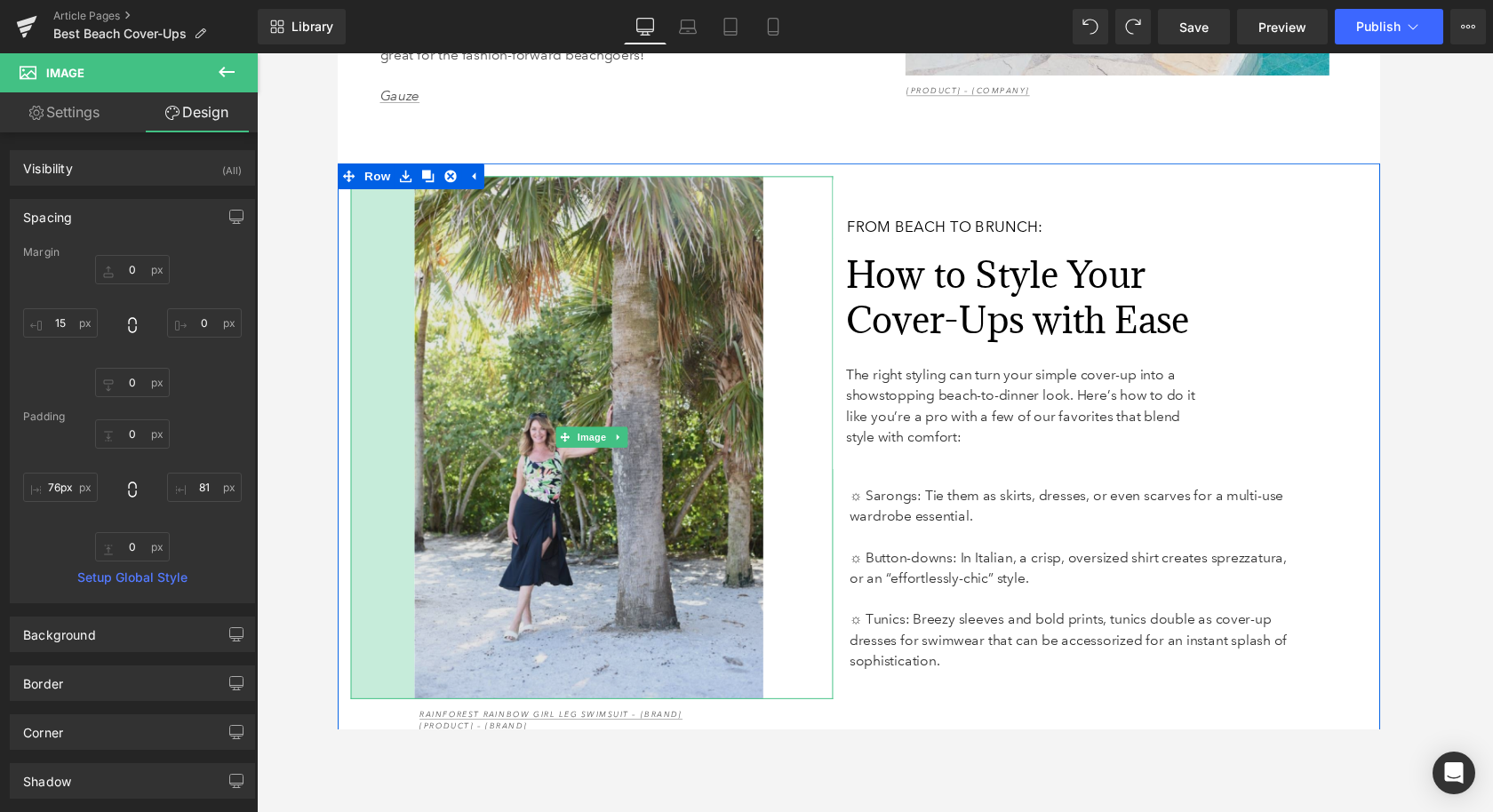 type on "77px" 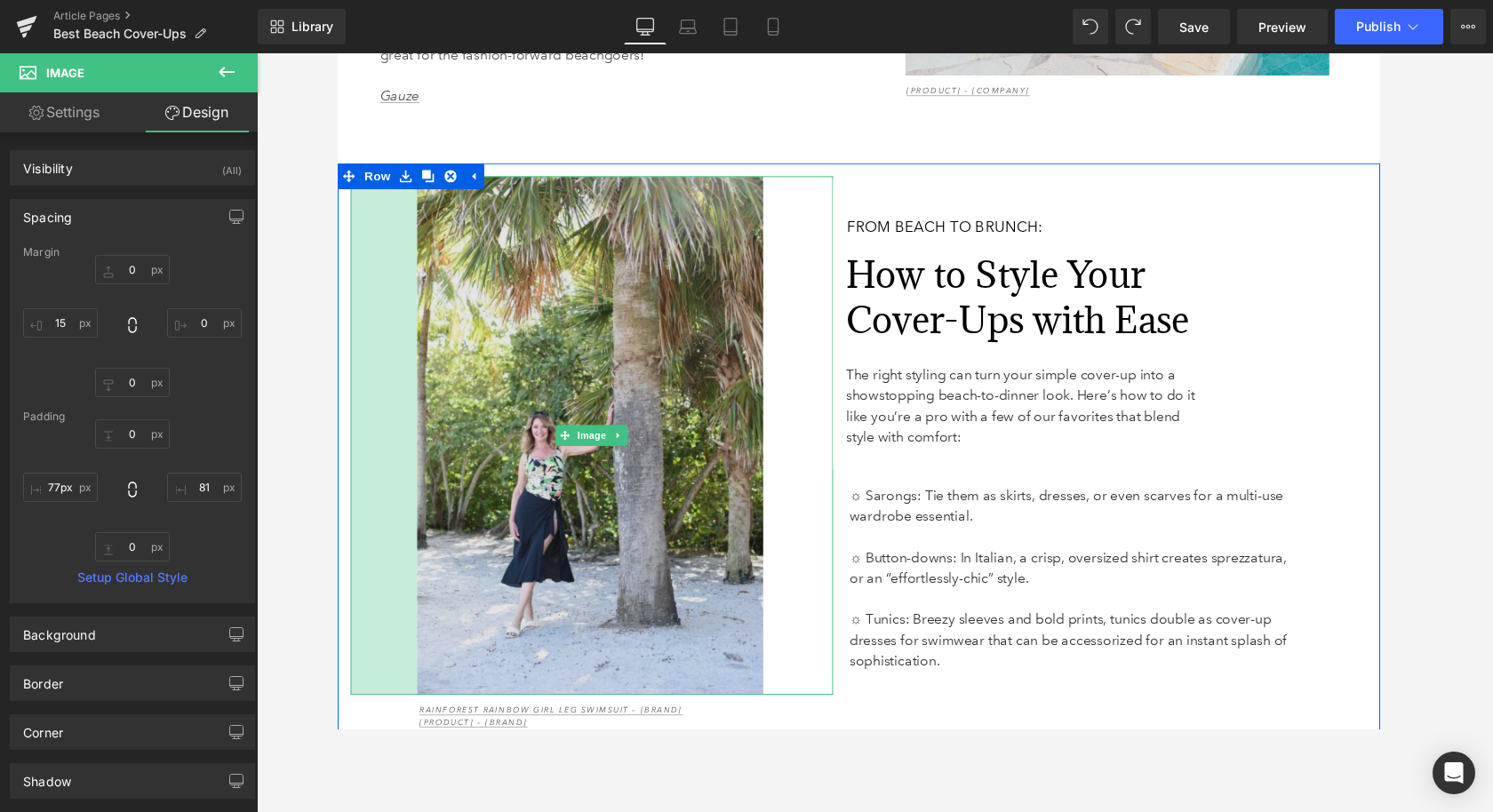 drag, startPoint x: 352, startPoint y: 470, endPoint x: 420, endPoint y: 467, distance: 68.06614 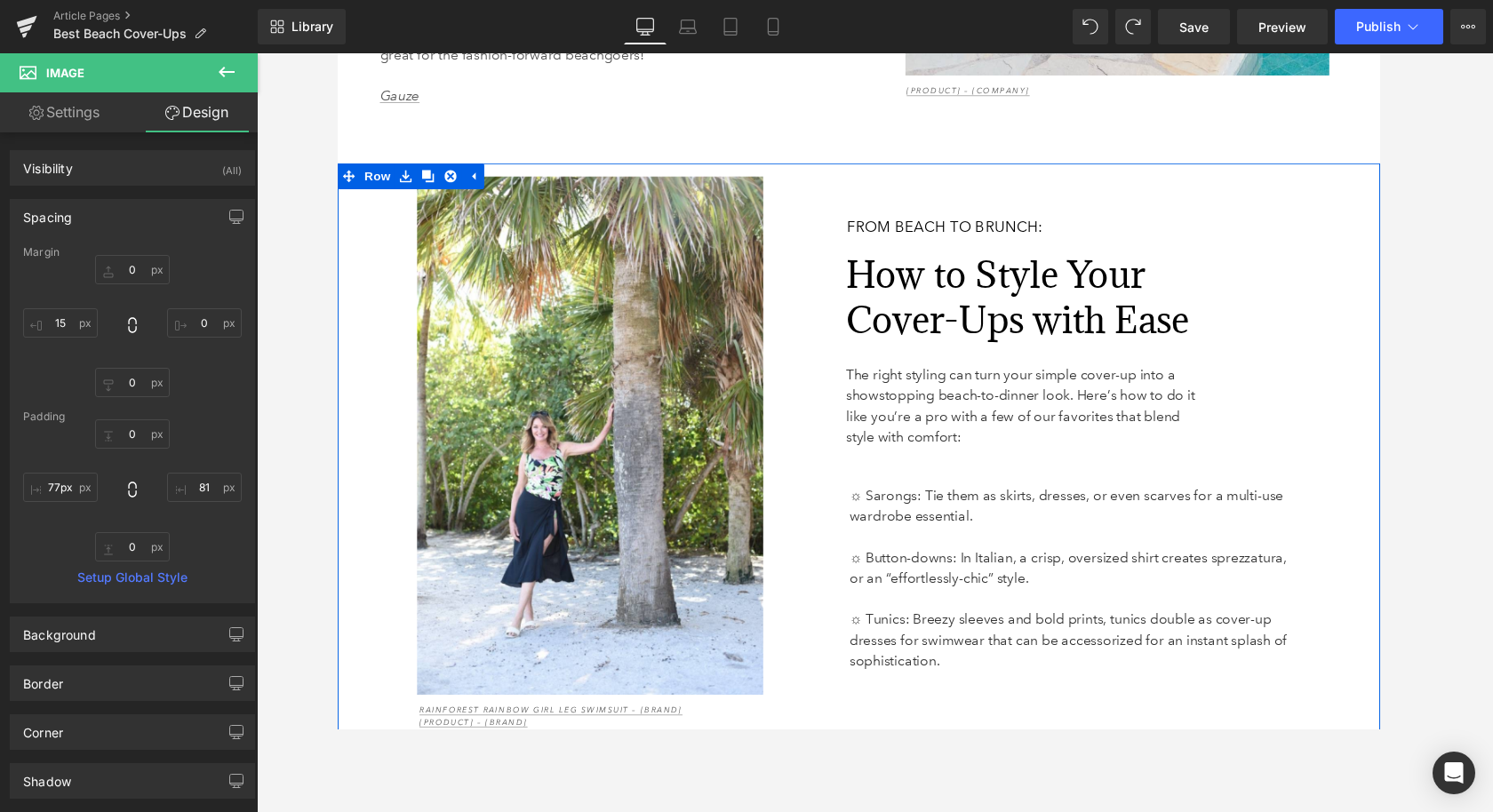 click on "Image       77px   Rainforest Rainbow Girl Leg Swimsuit – Maxine   Georgette Ruffled Sarong – J. Valdi  Text Block       95px   From Beach to Brunch: Heading         How to Style Your Cover-Ups with Ease  Heading         The right styling can turn your simple cover-up into a showstopping beach-to-dinner look. Here’s how to do it like you’re a pro with a few of our favorites that blend style with comfort:    Text Block         Row         83px ☼ Sarongs: Tie them as skirts, dresses, or even scarves for a multi-use wardrobe essential.    ☼ Button-downs: In Italian, a crisp, oversized shirt creates sprezzatura, or an “effortlessly-chic” style.    ☼ Tunics: Breezy sleeves and bold prints, tunics double as cover-up dresses for swimwear that can be accessorized for an instant splash of sophistication.  Text Block         Row     65px" at bounding box center [874, 488] 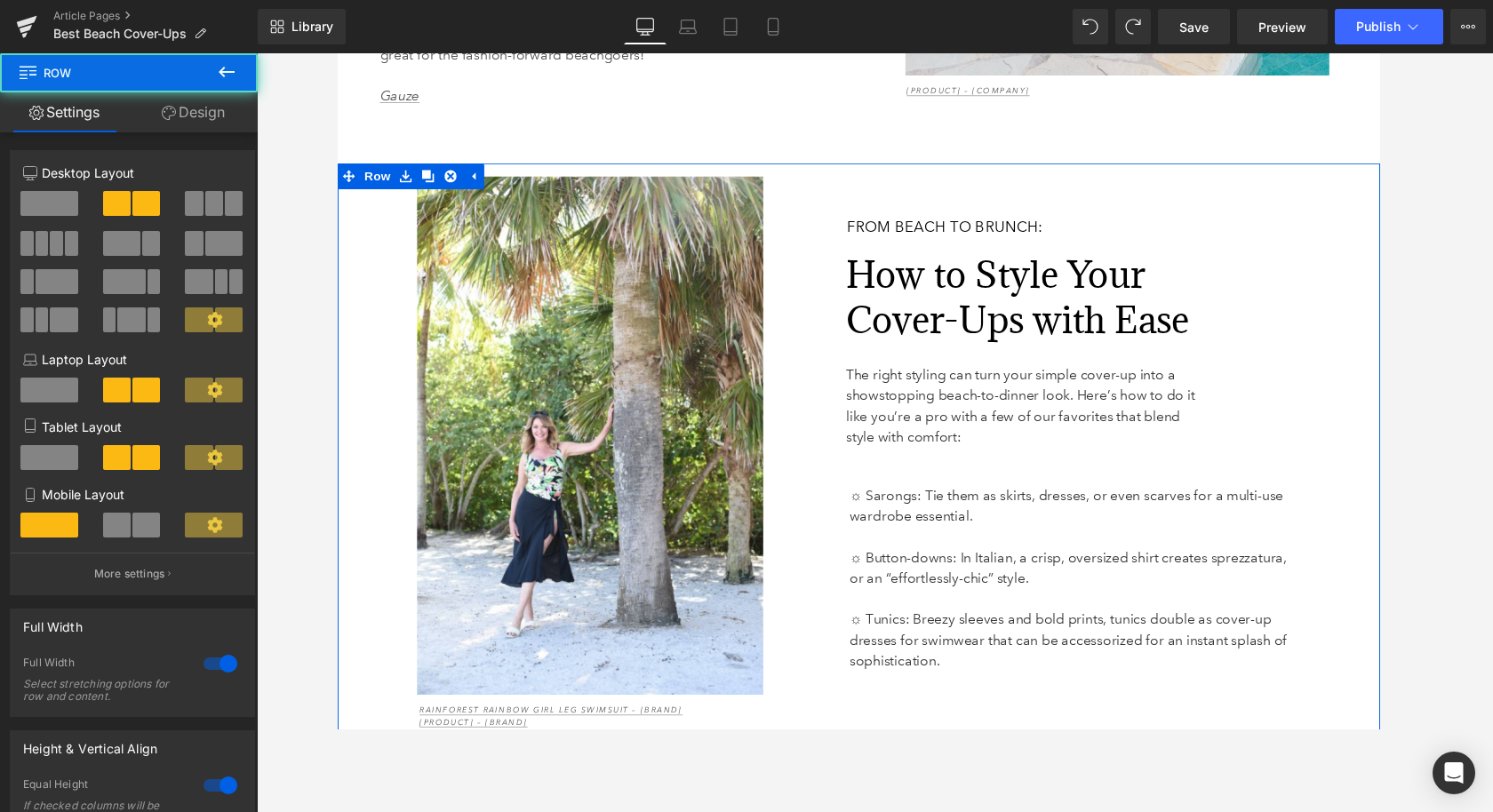 click on "Design" at bounding box center [193, 112] 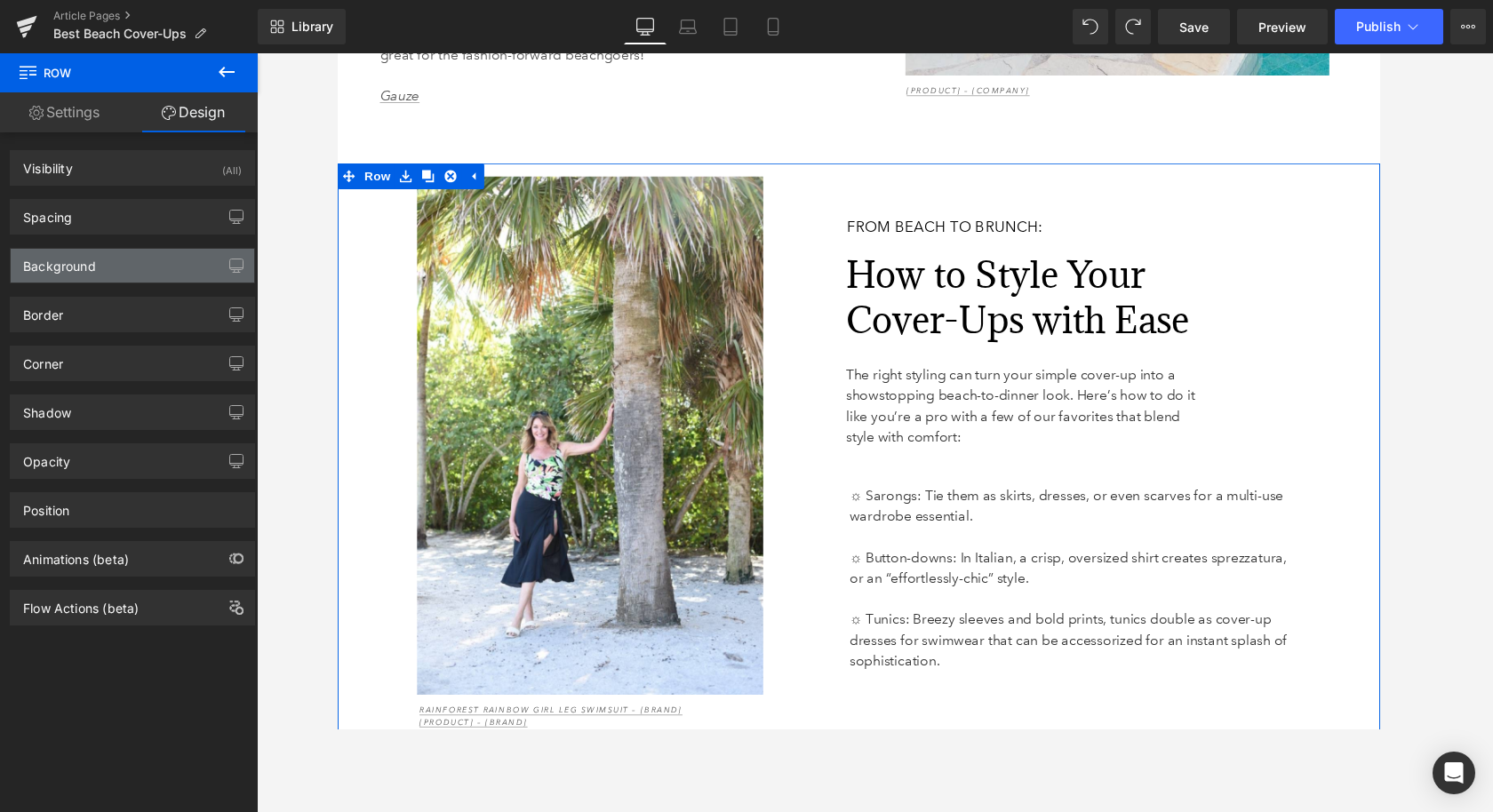 click on "Background" at bounding box center (132, 266) 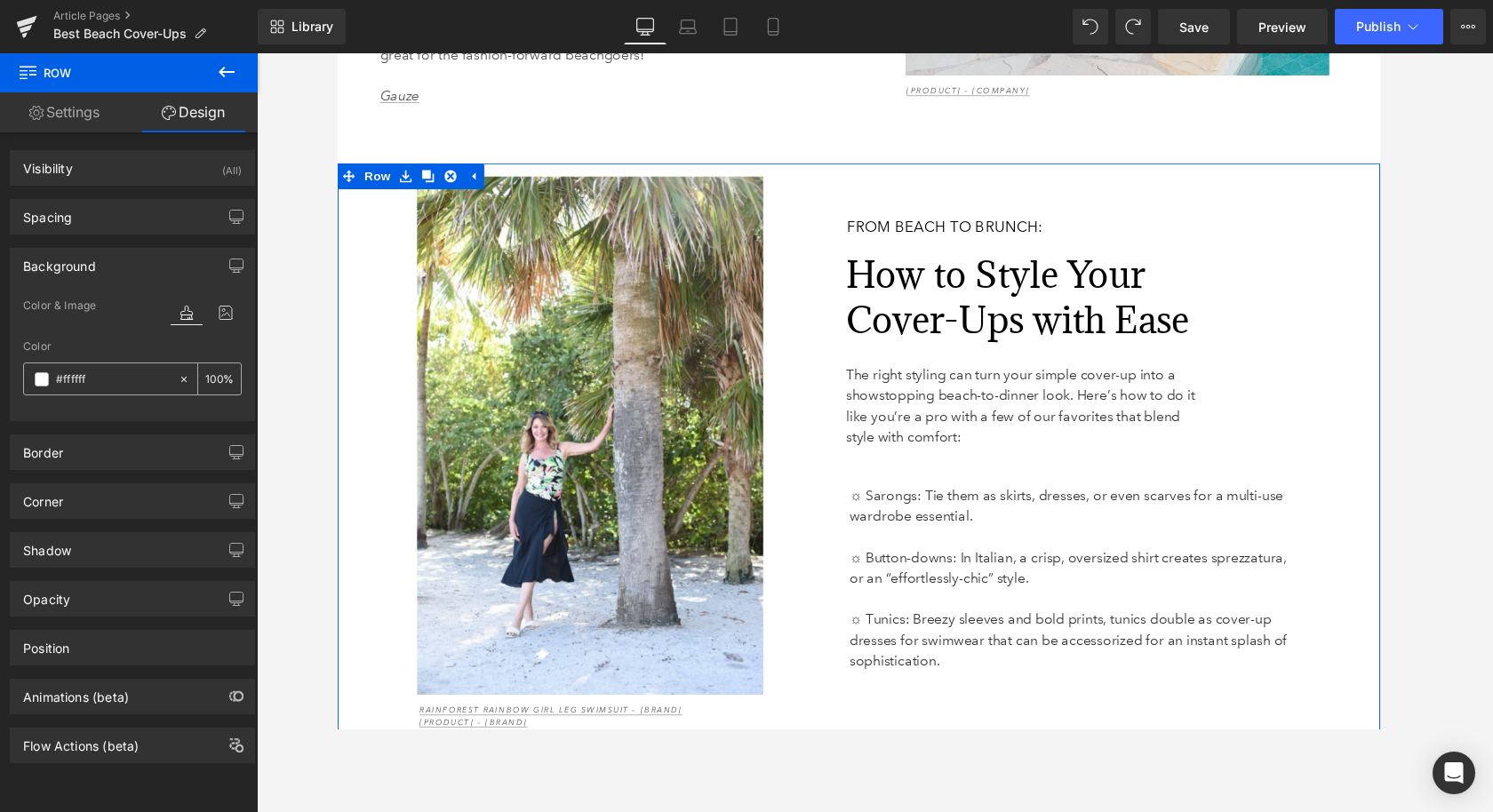 click on "#ffffff" at bounding box center [113, 379] 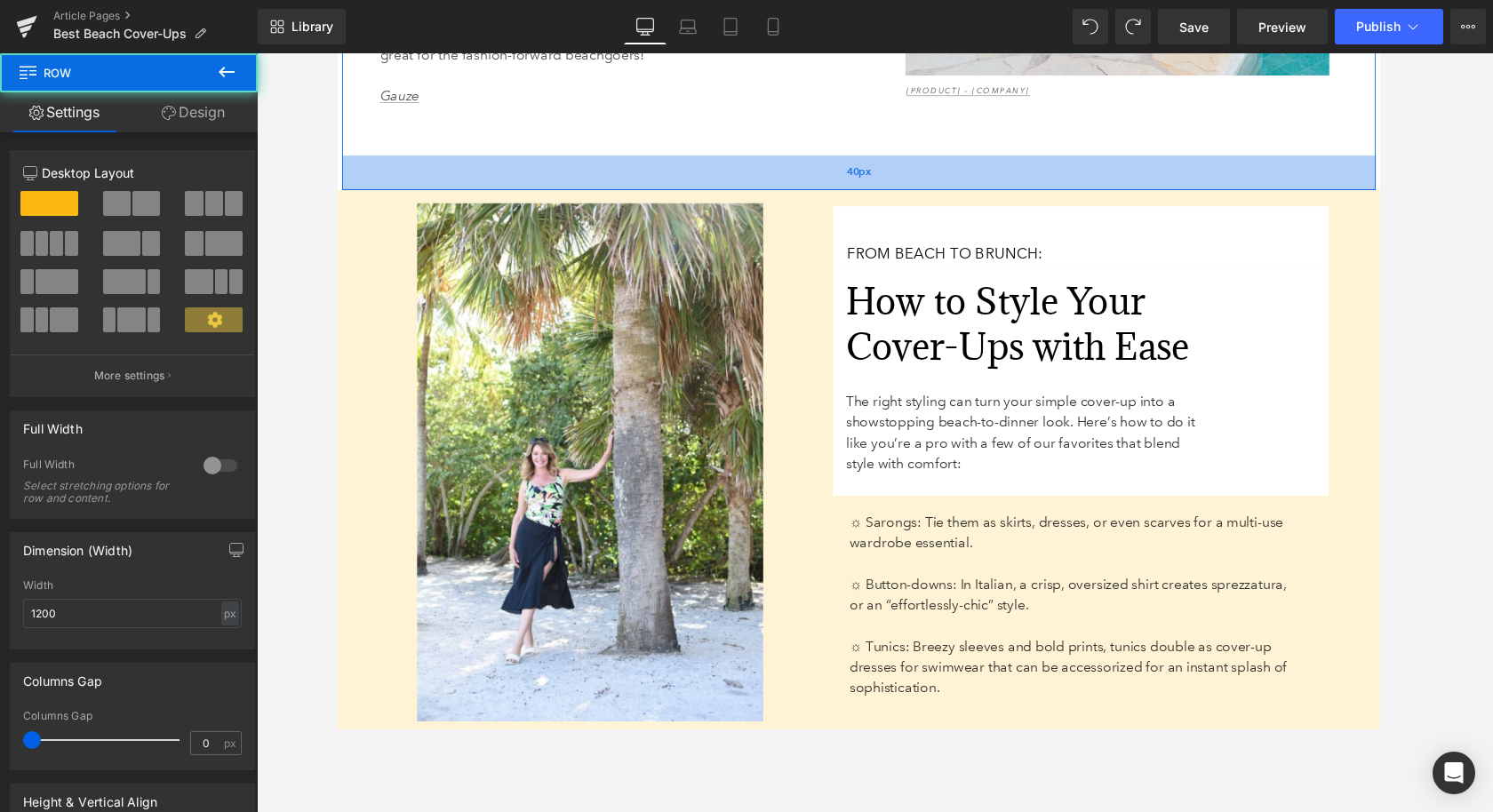 drag, startPoint x: 792, startPoint y: 186, endPoint x: 794, endPoint y: 213, distance: 27.07397 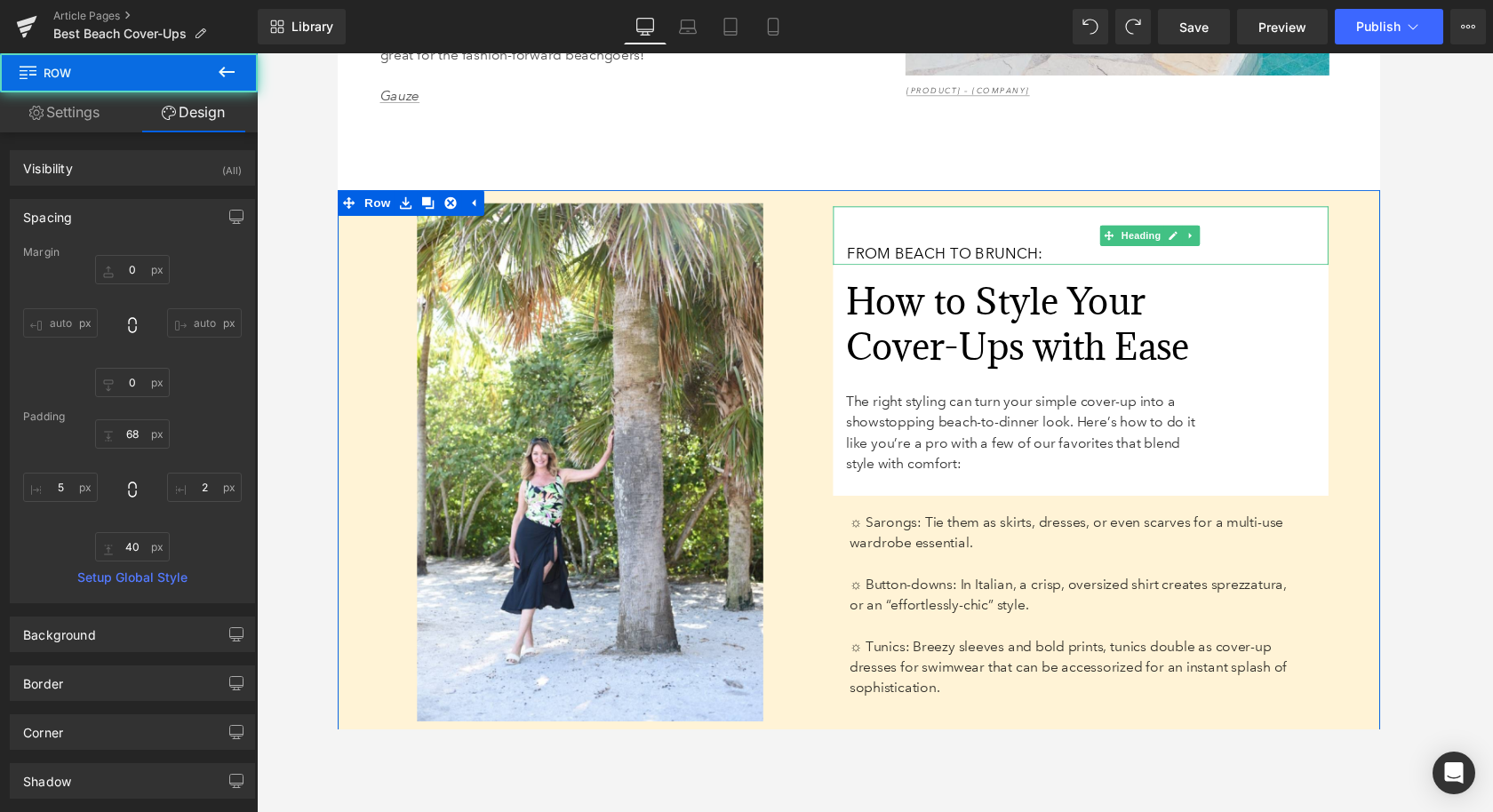 click on "From Beach to Brunch:" at bounding box center [1103, 241] 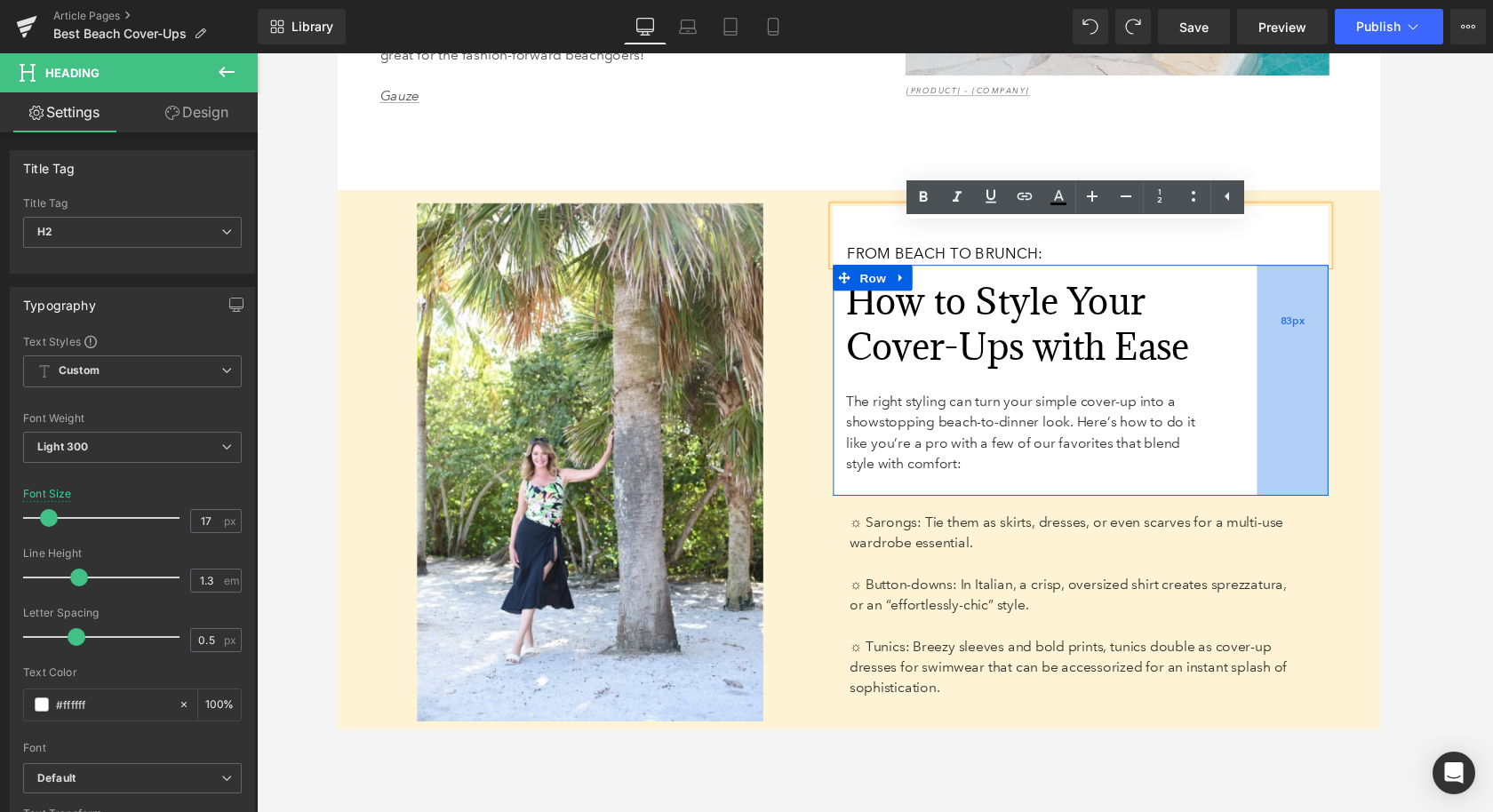 click on "83px" at bounding box center [1321, 329] 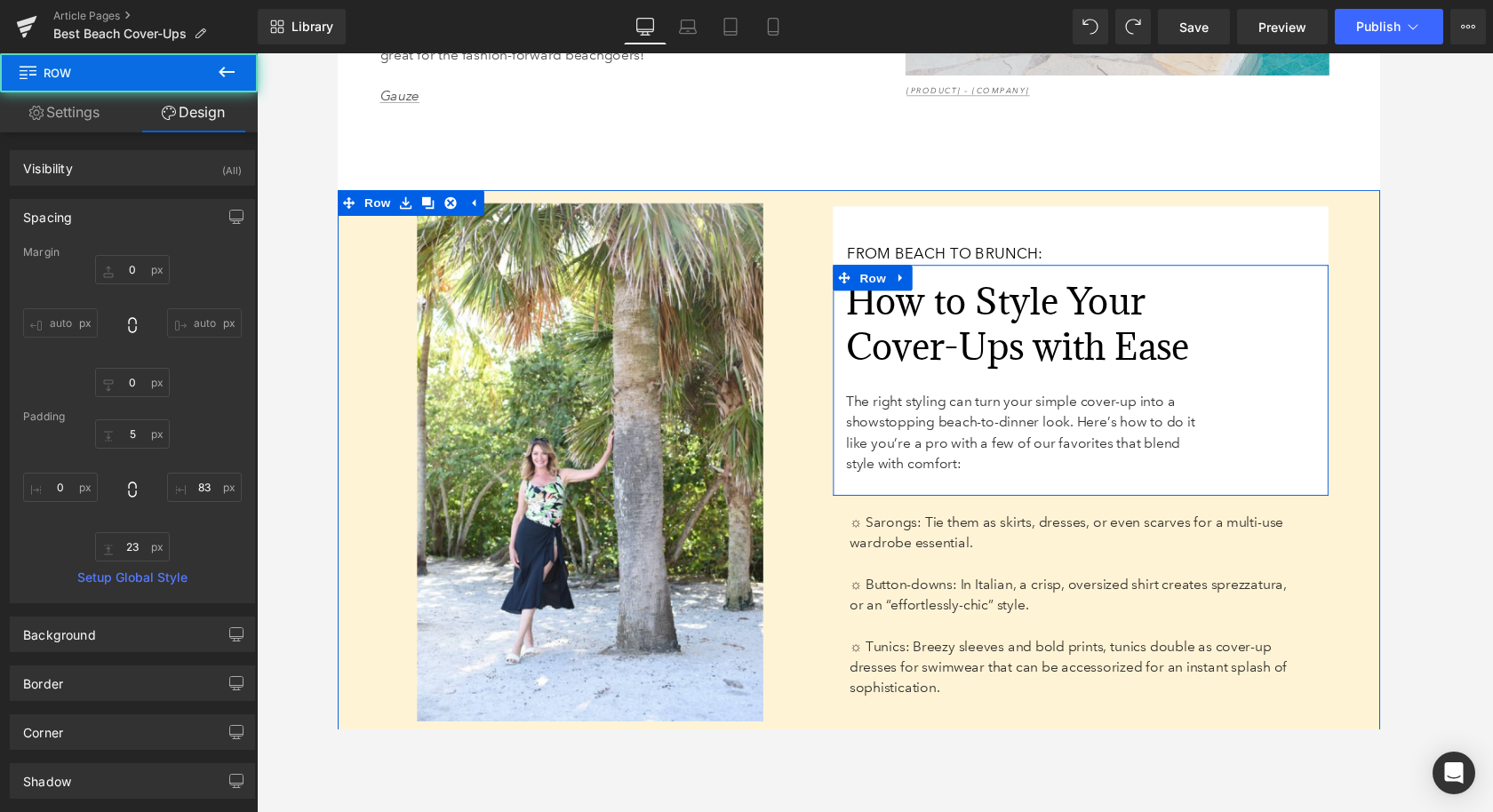 click on "How to Style Your Cover-Ups with Ease  Heading         The right styling can turn your simple cover-up into a showstopping beach-to-dinner look. Here’s how to do it like you’re a pro with a few of our favorites that blend style with comfort:    Text Block" at bounding box center (1066, 383) 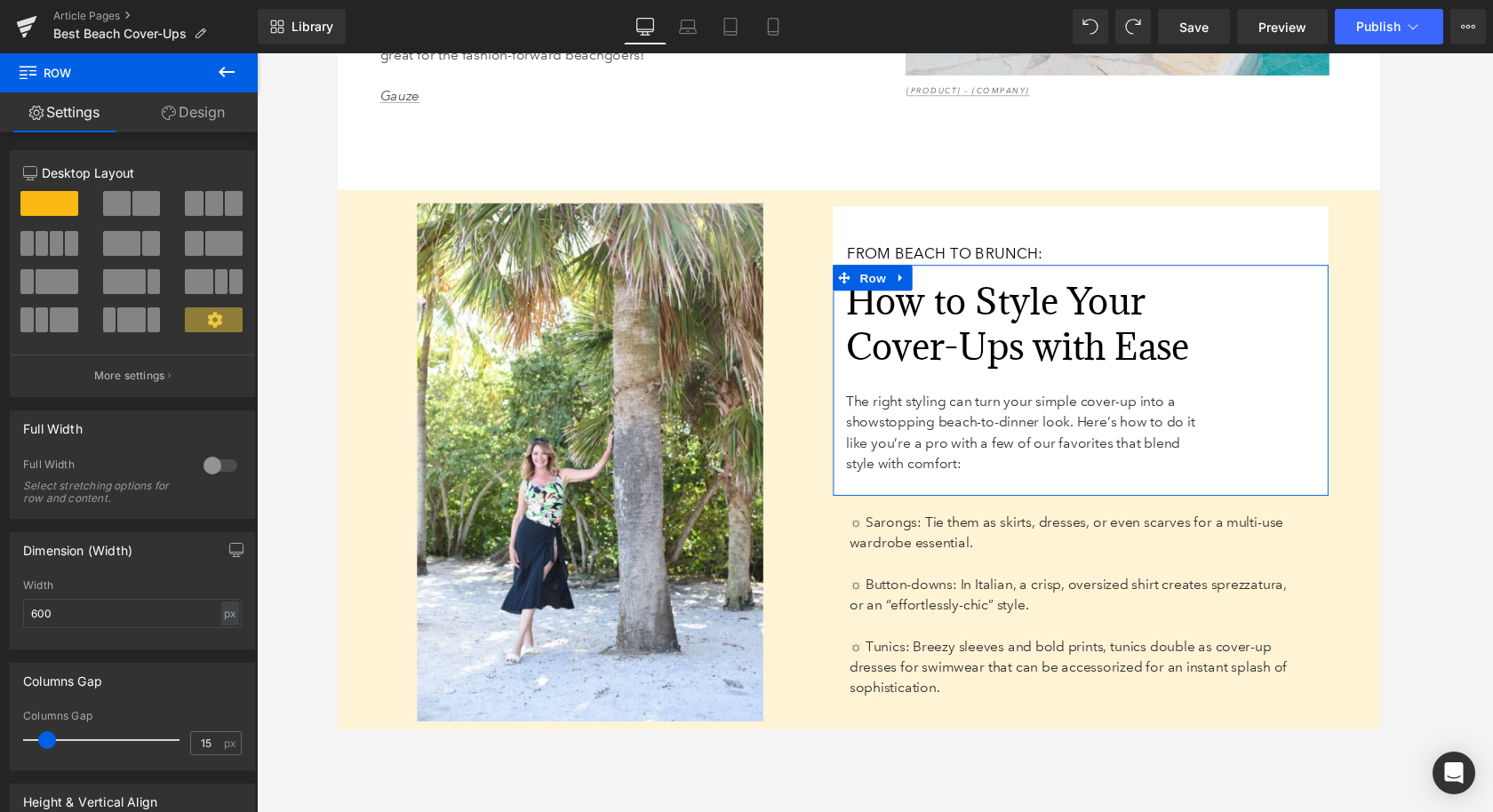 click on "Design" at bounding box center (193, 112) 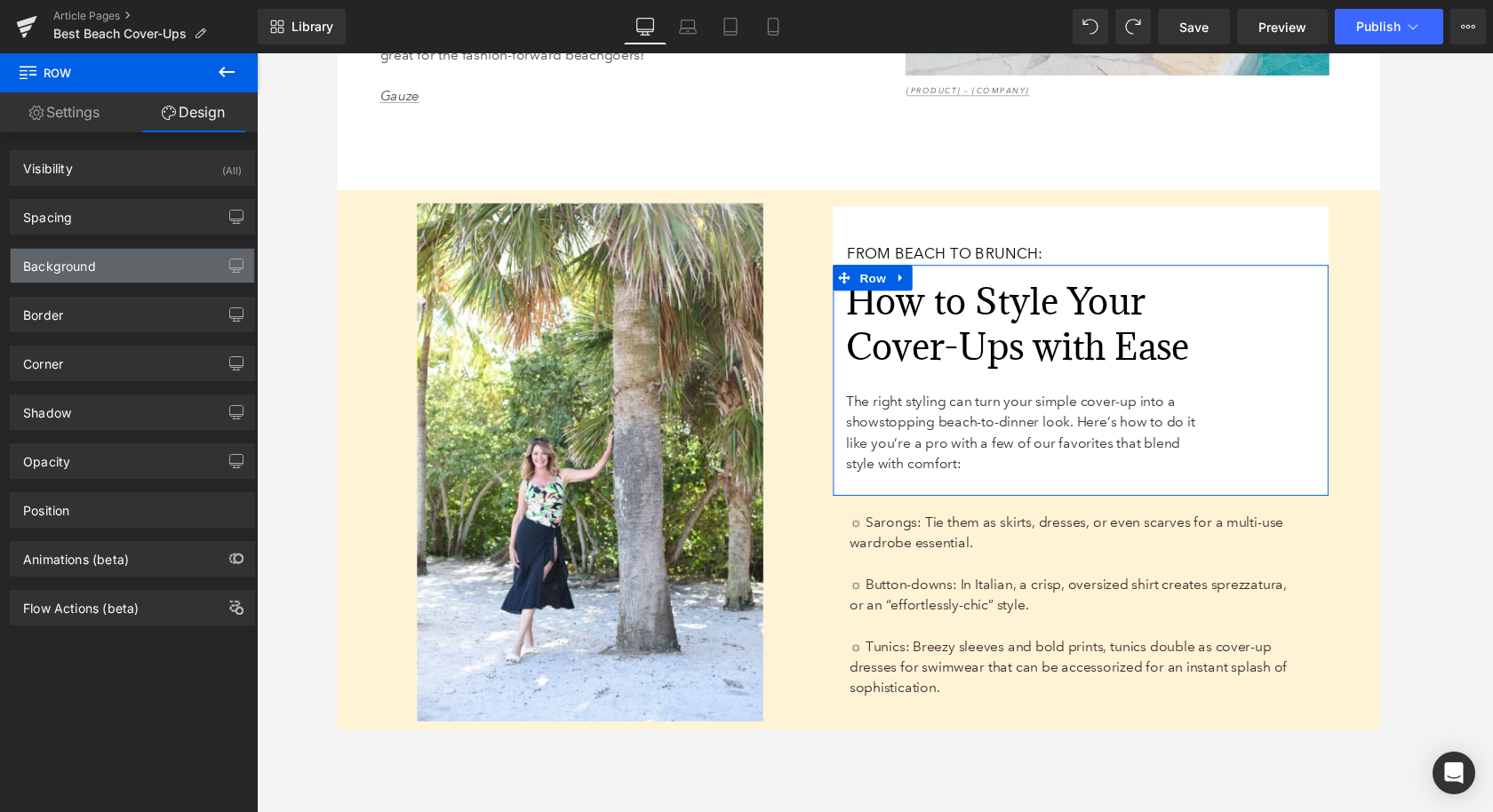 click on "Background" at bounding box center (132, 266) 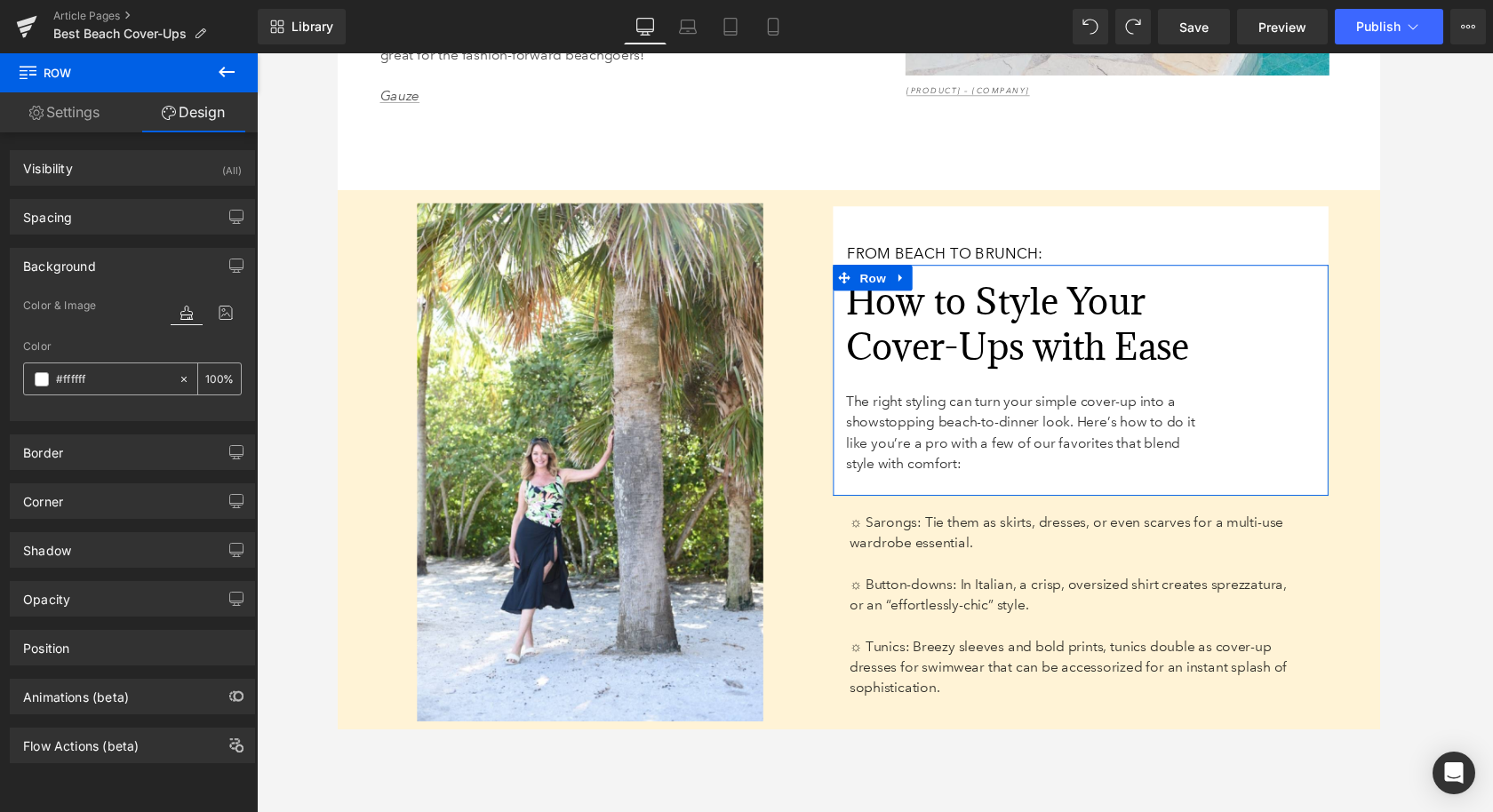 click on "#ffffff" at bounding box center [113, 379] 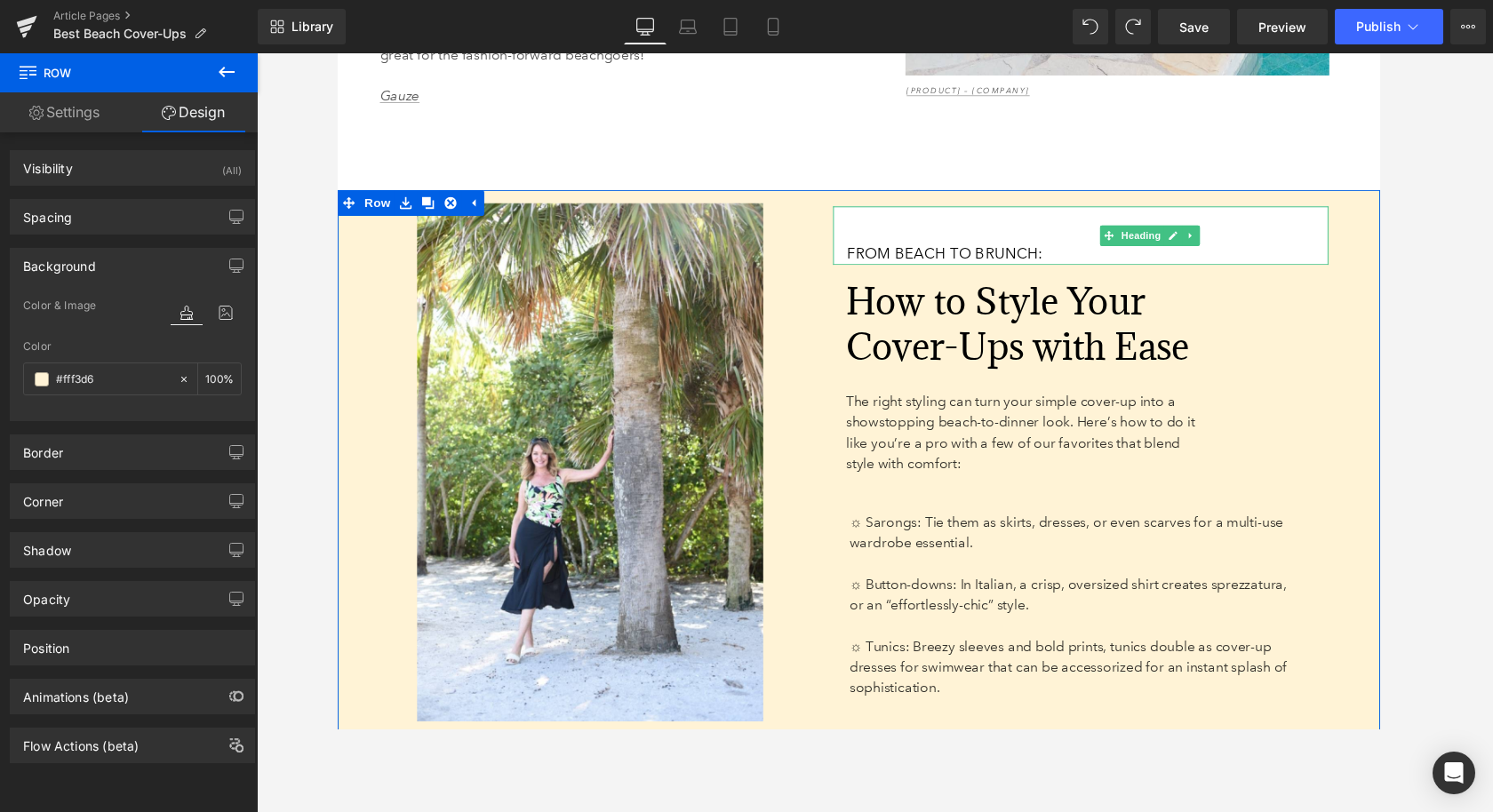 click on "From Beach to Brunch:" at bounding box center (1103, 241) 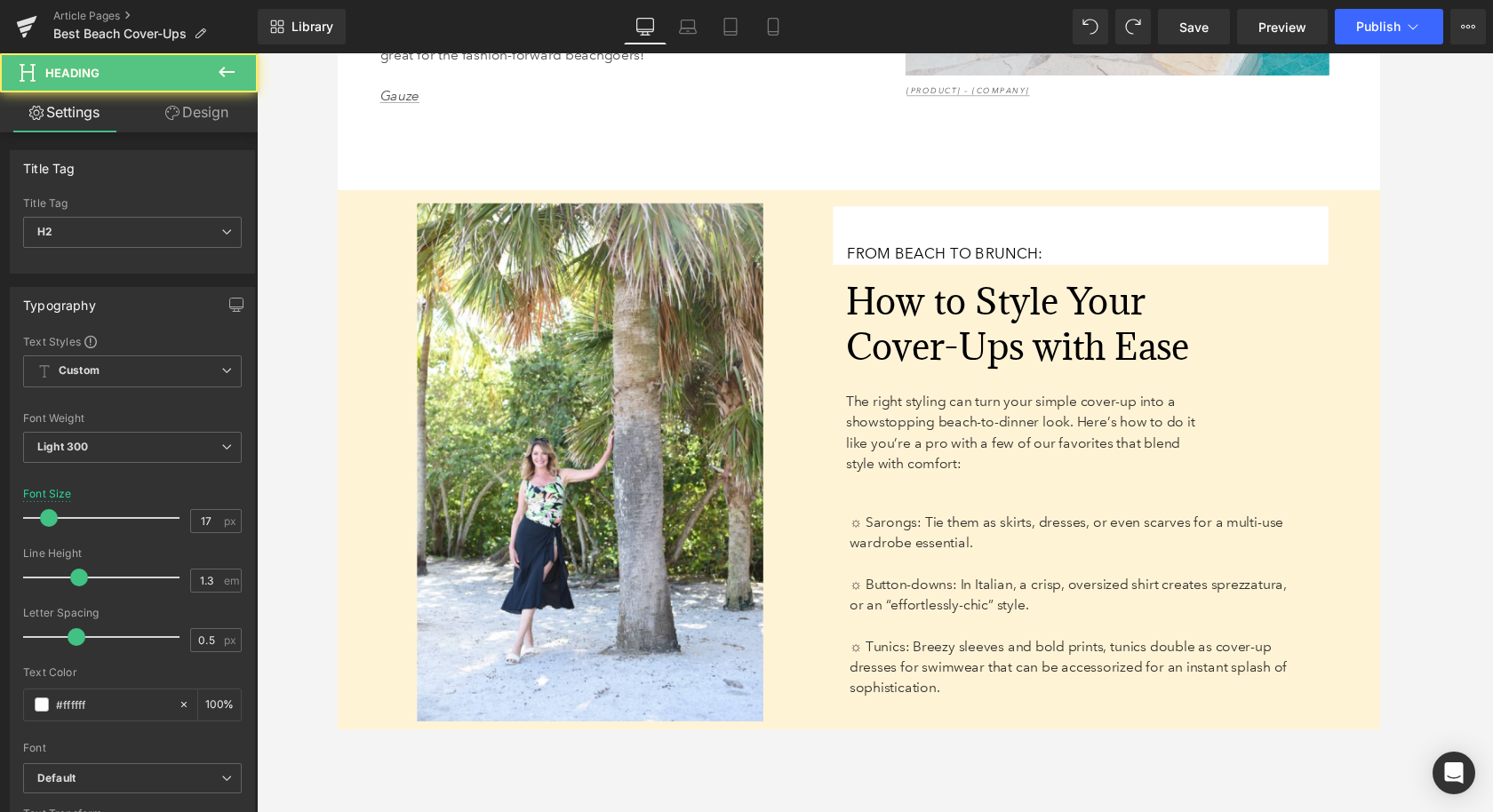 click on "Design" at bounding box center [196, 112] 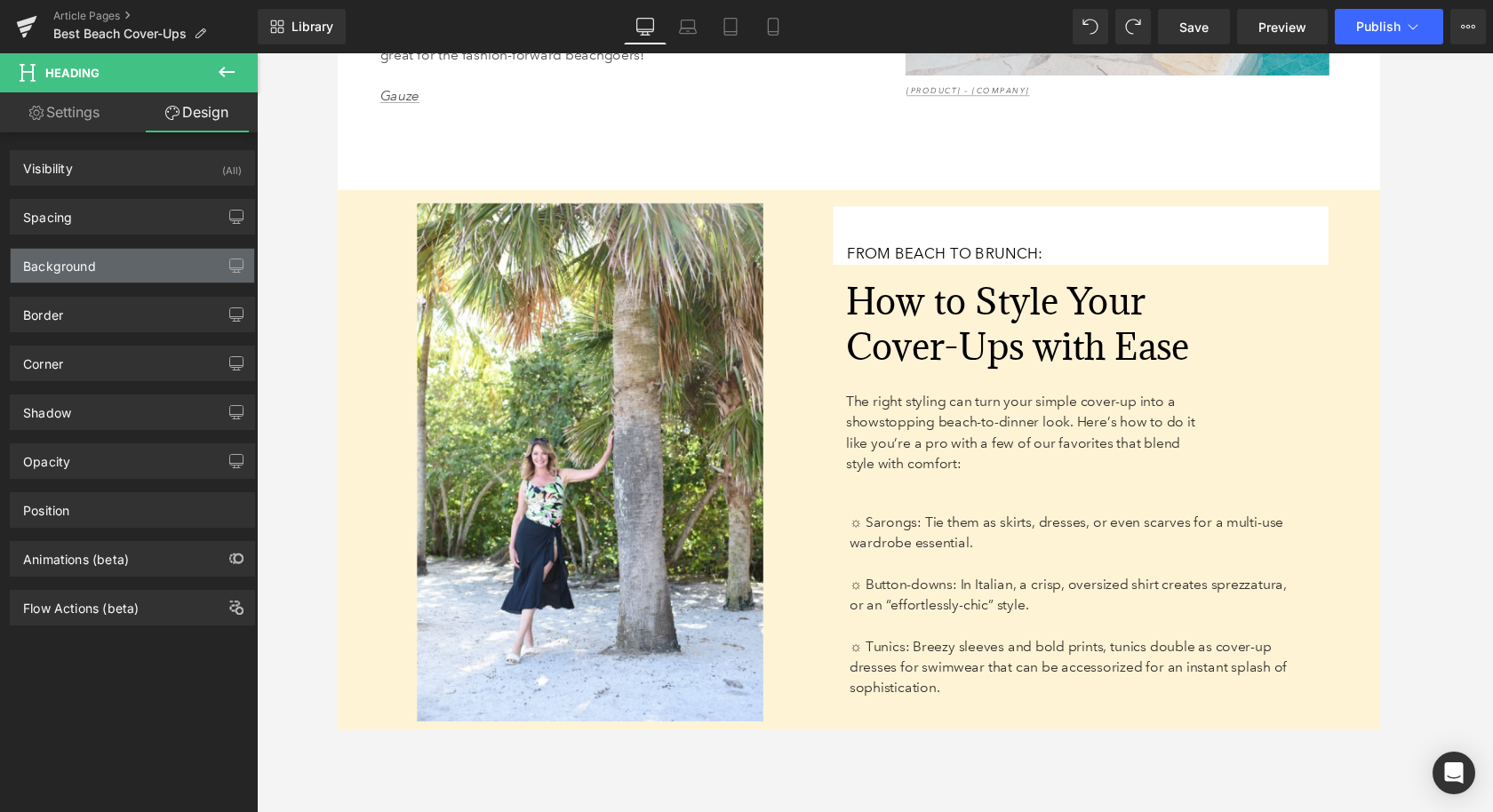 click on "Background" at bounding box center [132, 266] 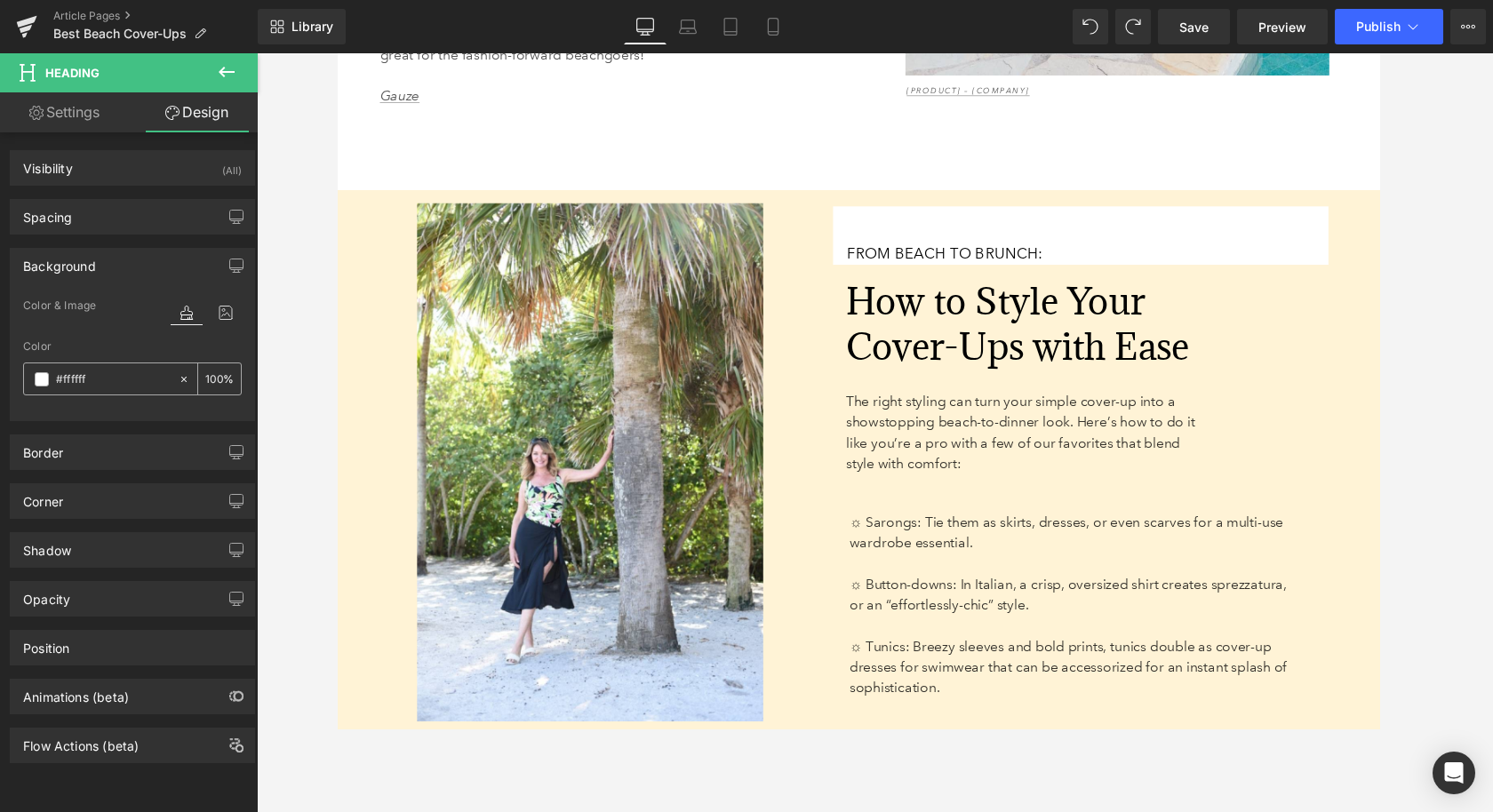 click on "#ffffff" at bounding box center (113, 379) 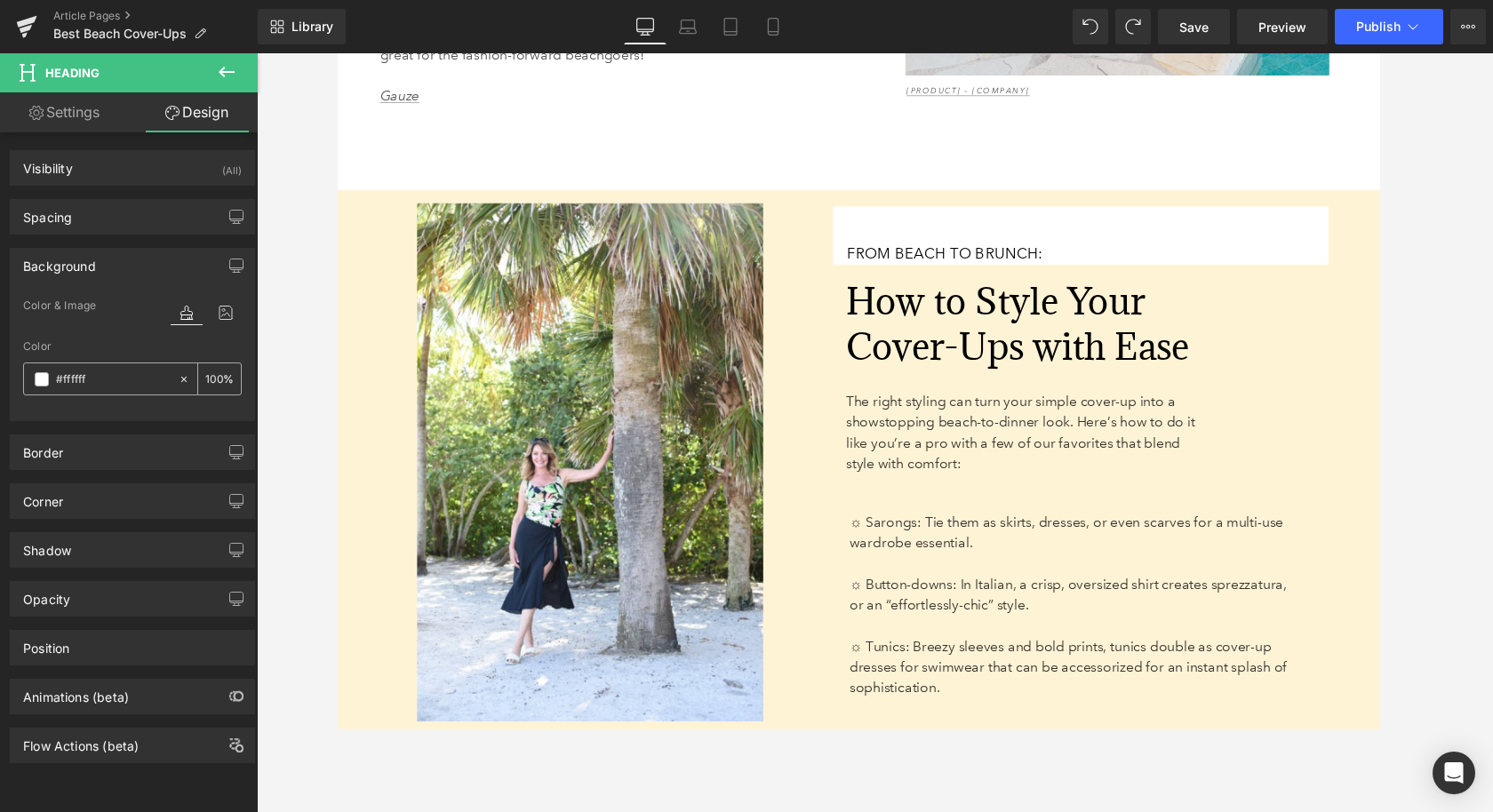 type on "#fff3d6" 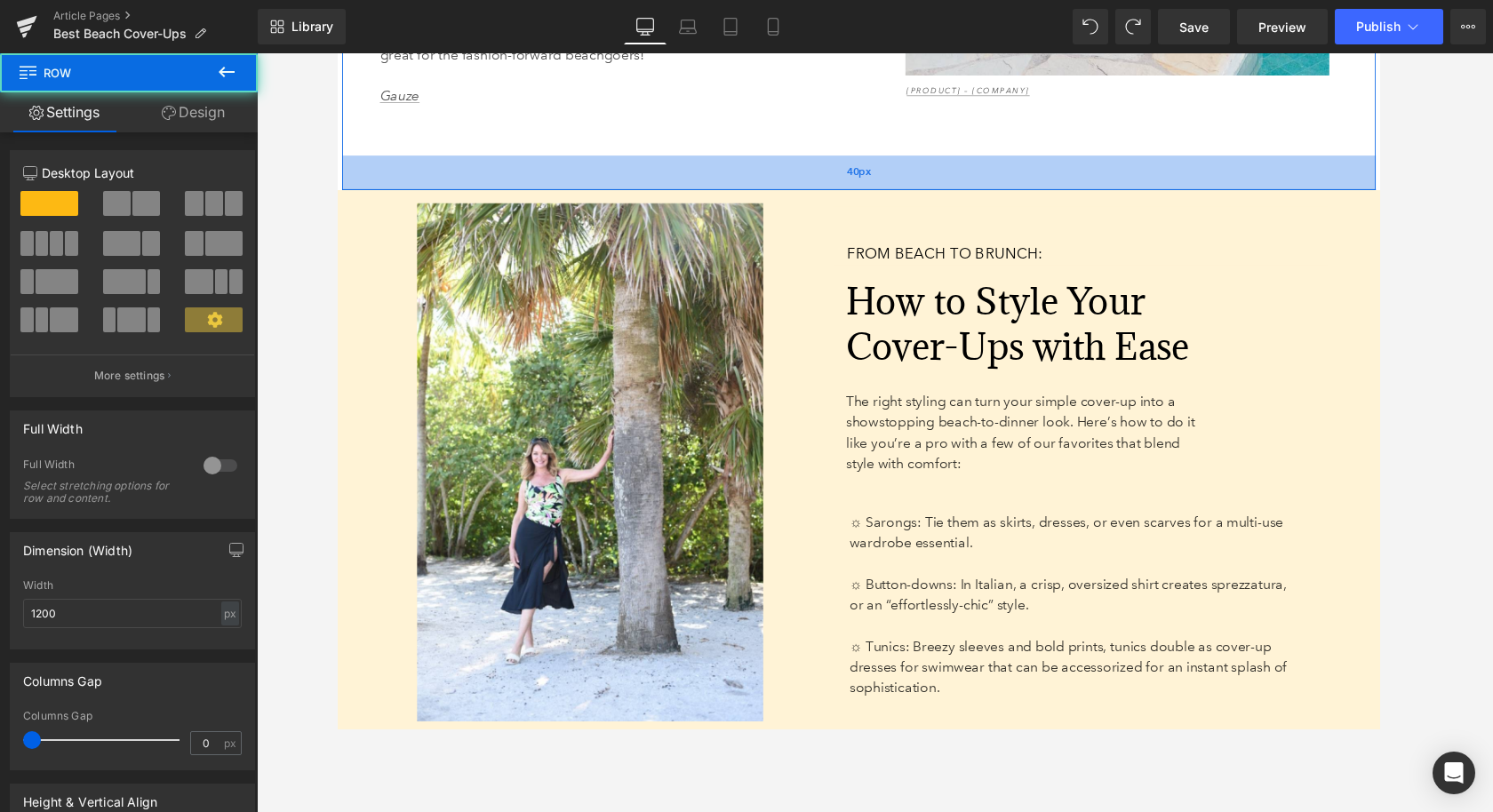 click on "40px" at bounding box center (874, 177) 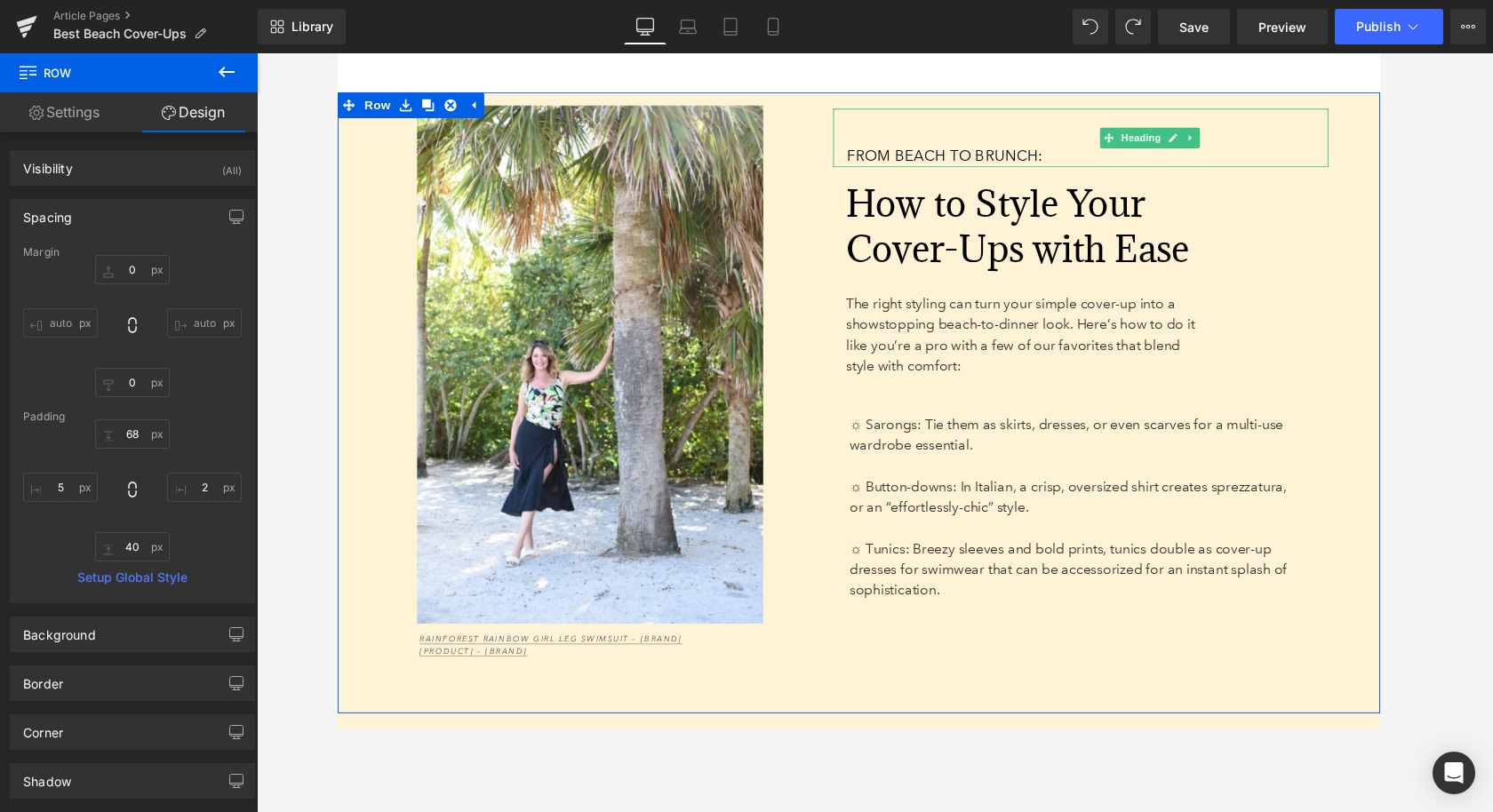 scroll, scrollTop: 5616, scrollLeft: 0, axis: vertical 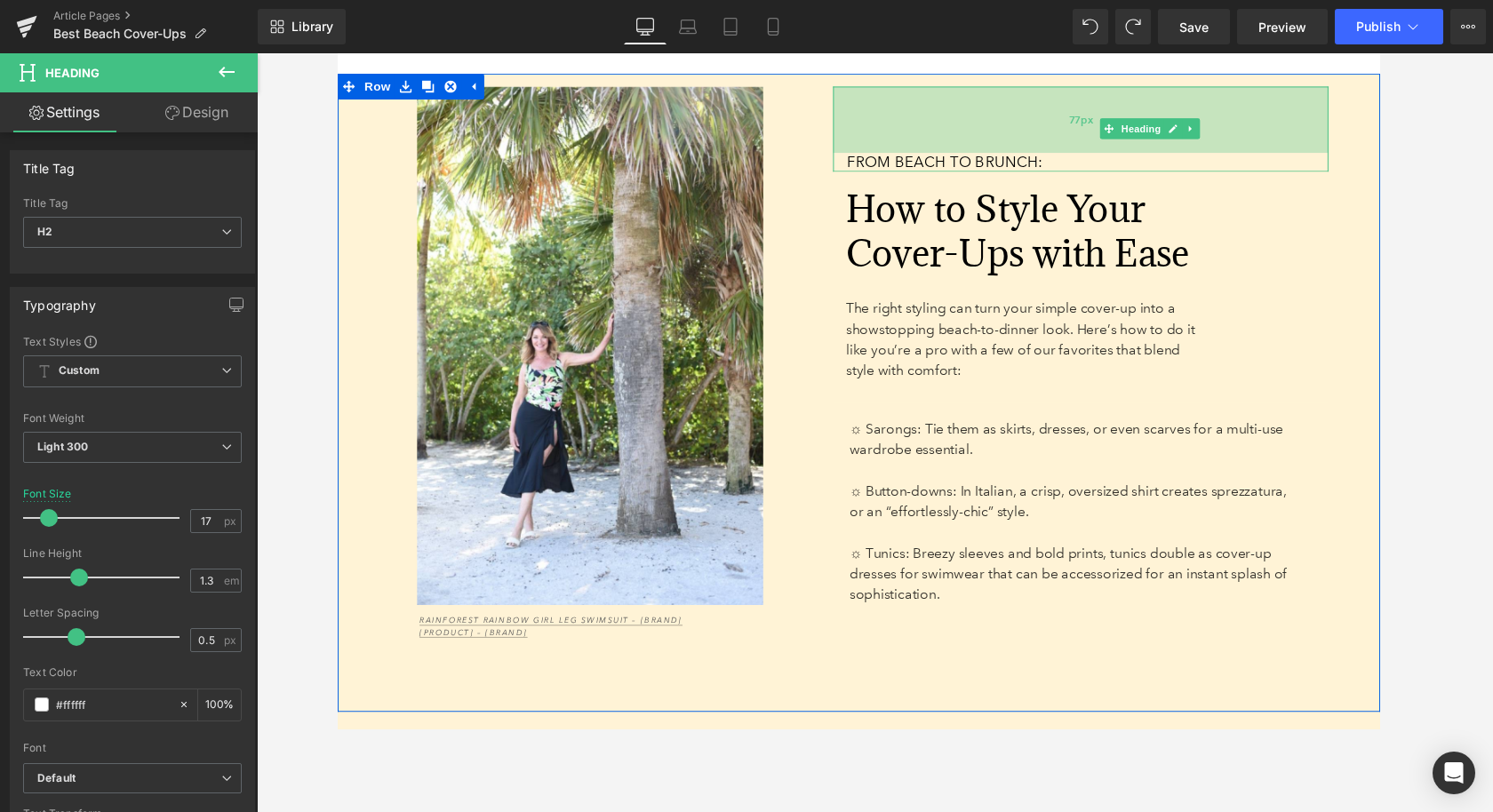 drag, startPoint x: 993, startPoint y: 114, endPoint x: 989, endPoint y: 142, distance: 28.28427 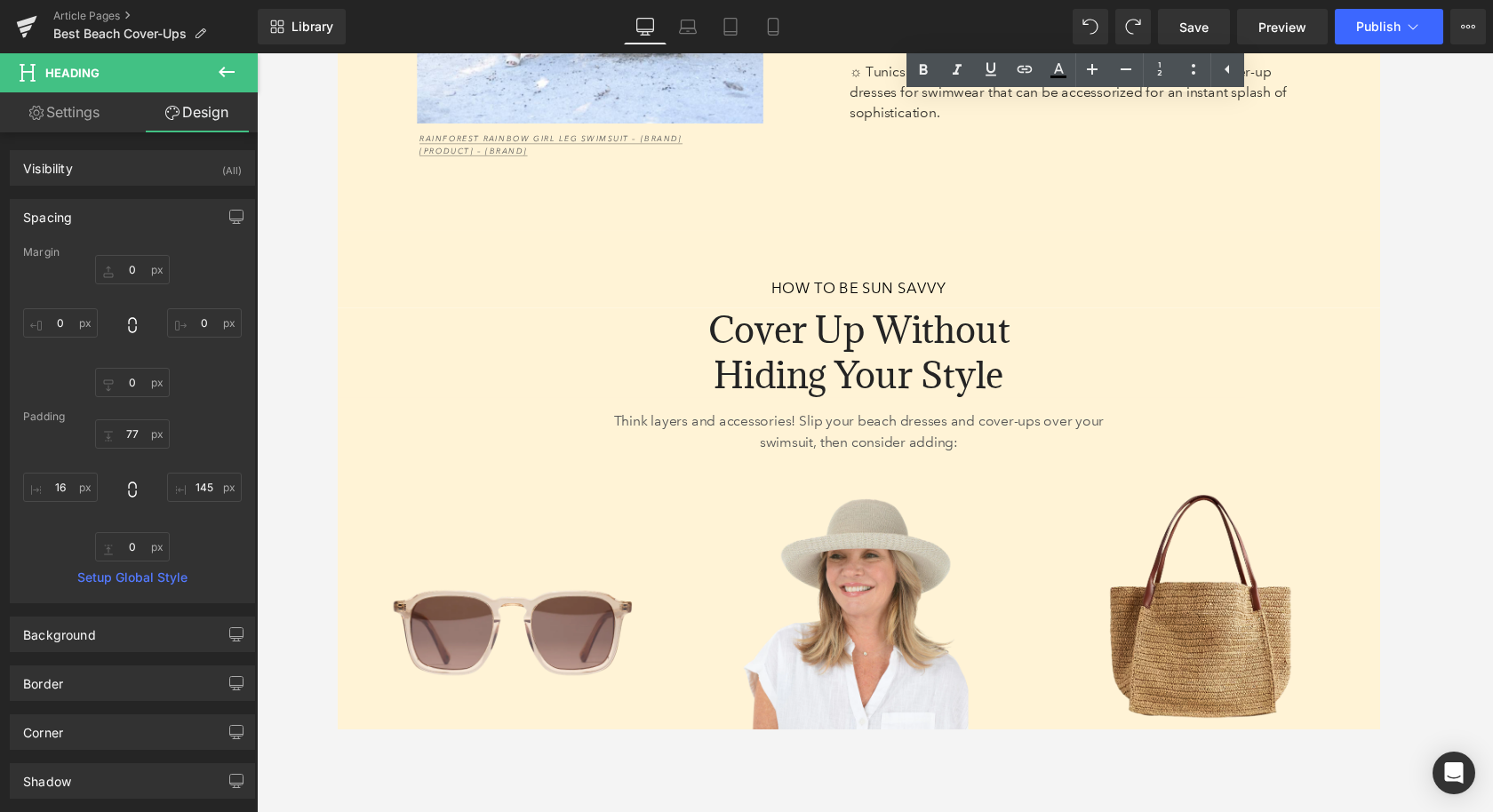 scroll, scrollTop: 6121, scrollLeft: 0, axis: vertical 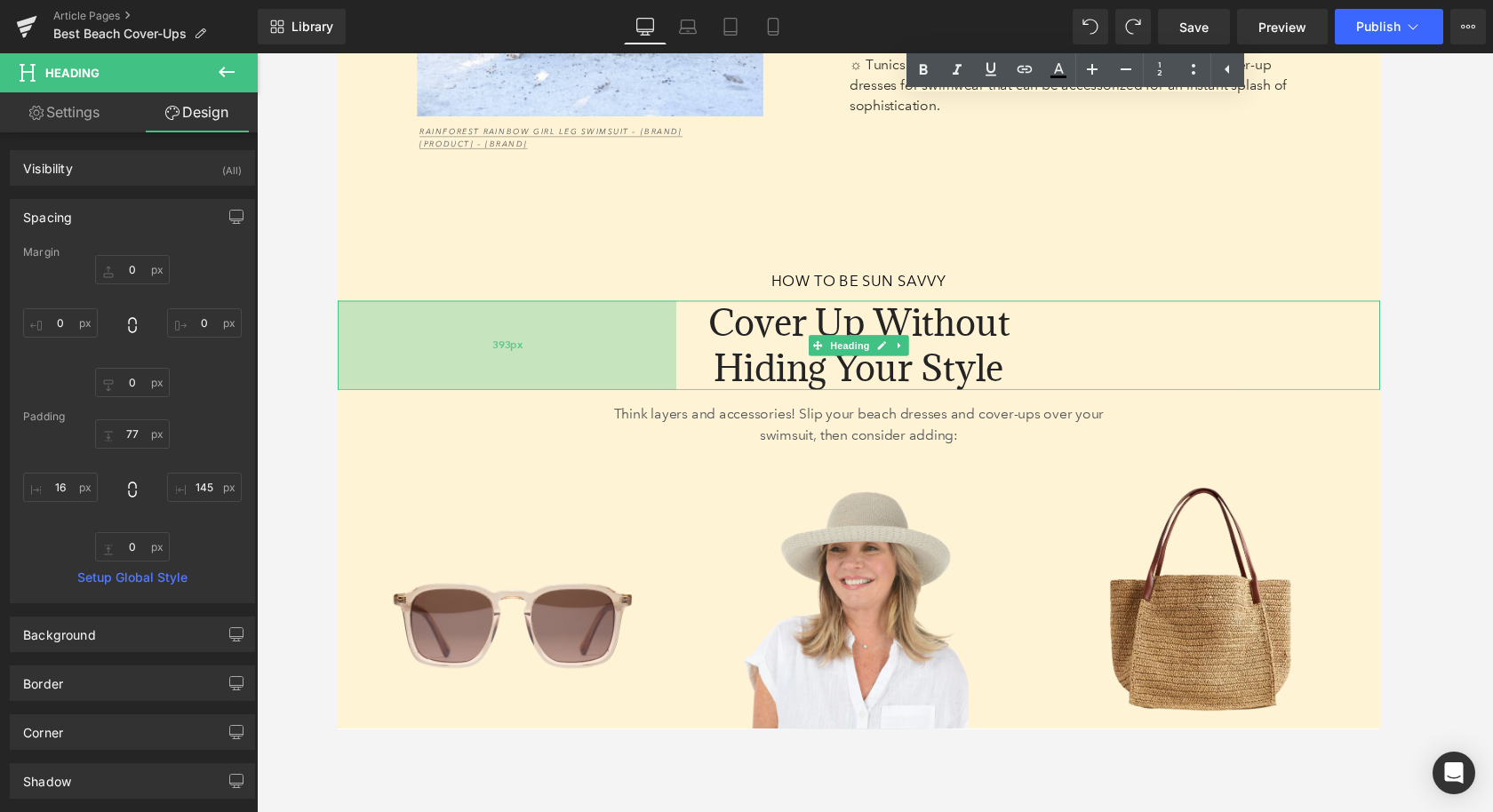 click on "393px" at bounding box center (511, 354) 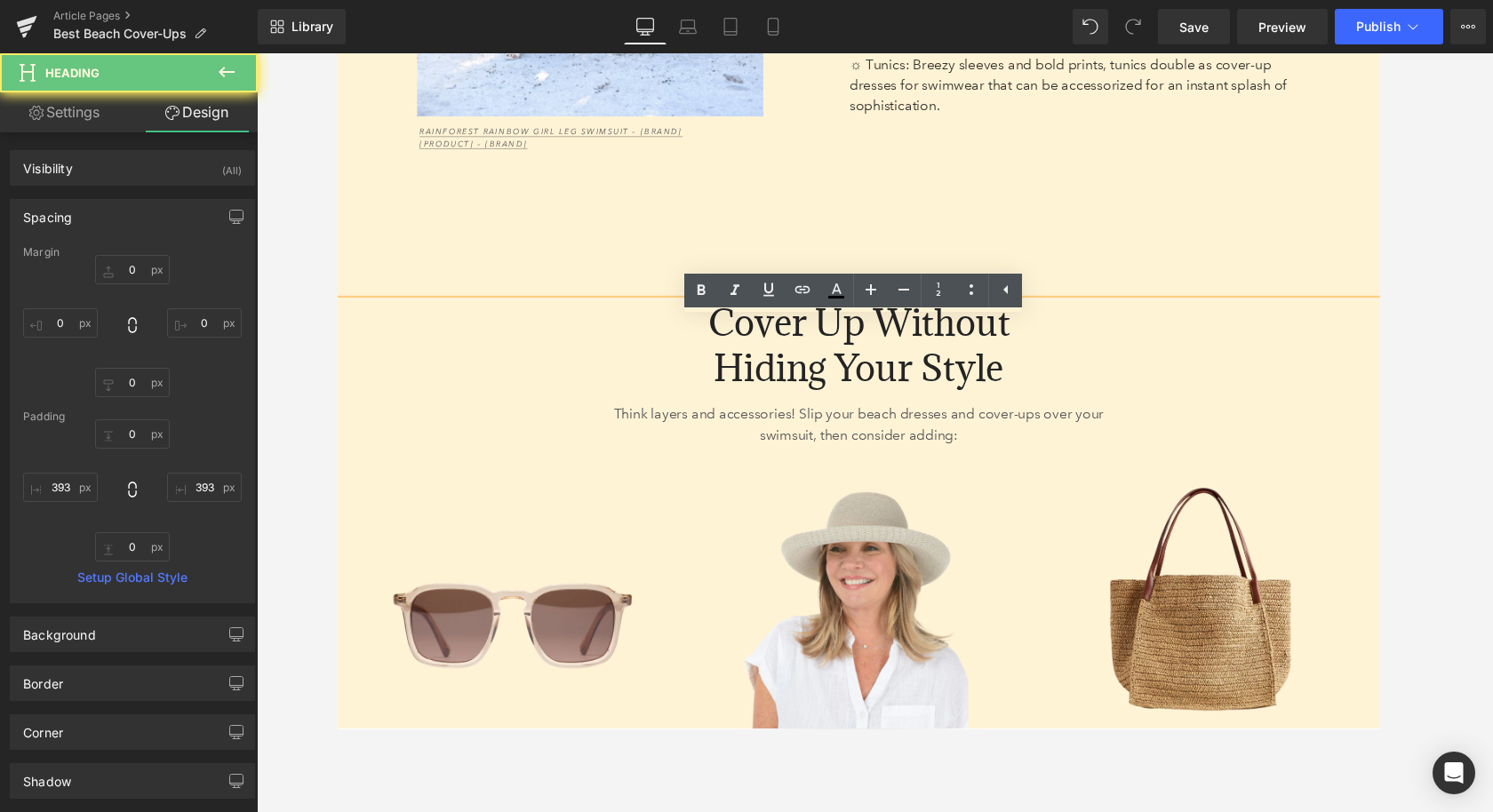 click on "Cover Up Without Hiding Your Style" at bounding box center [874, 354] 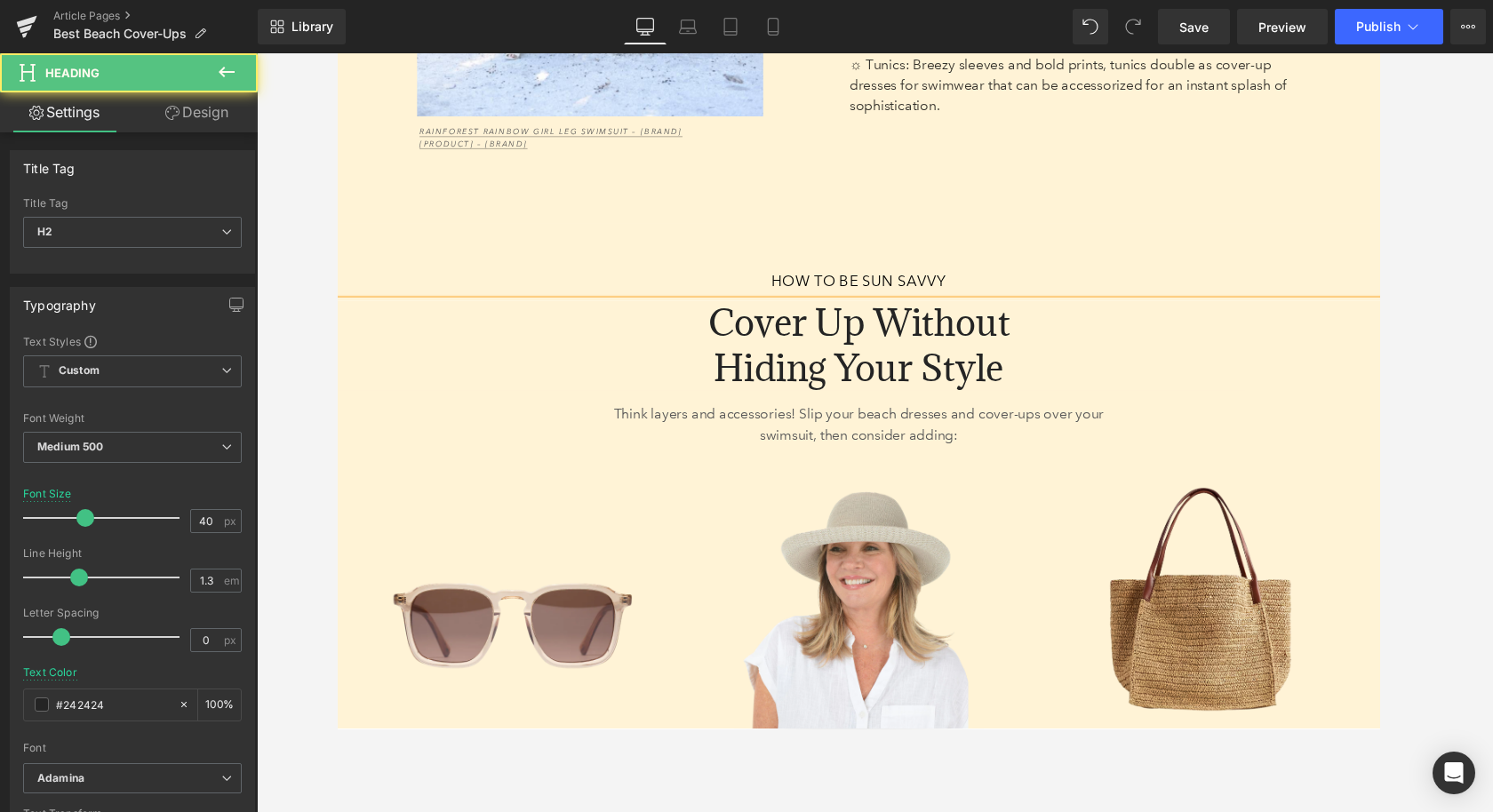 click on "Design" at bounding box center (196, 112) 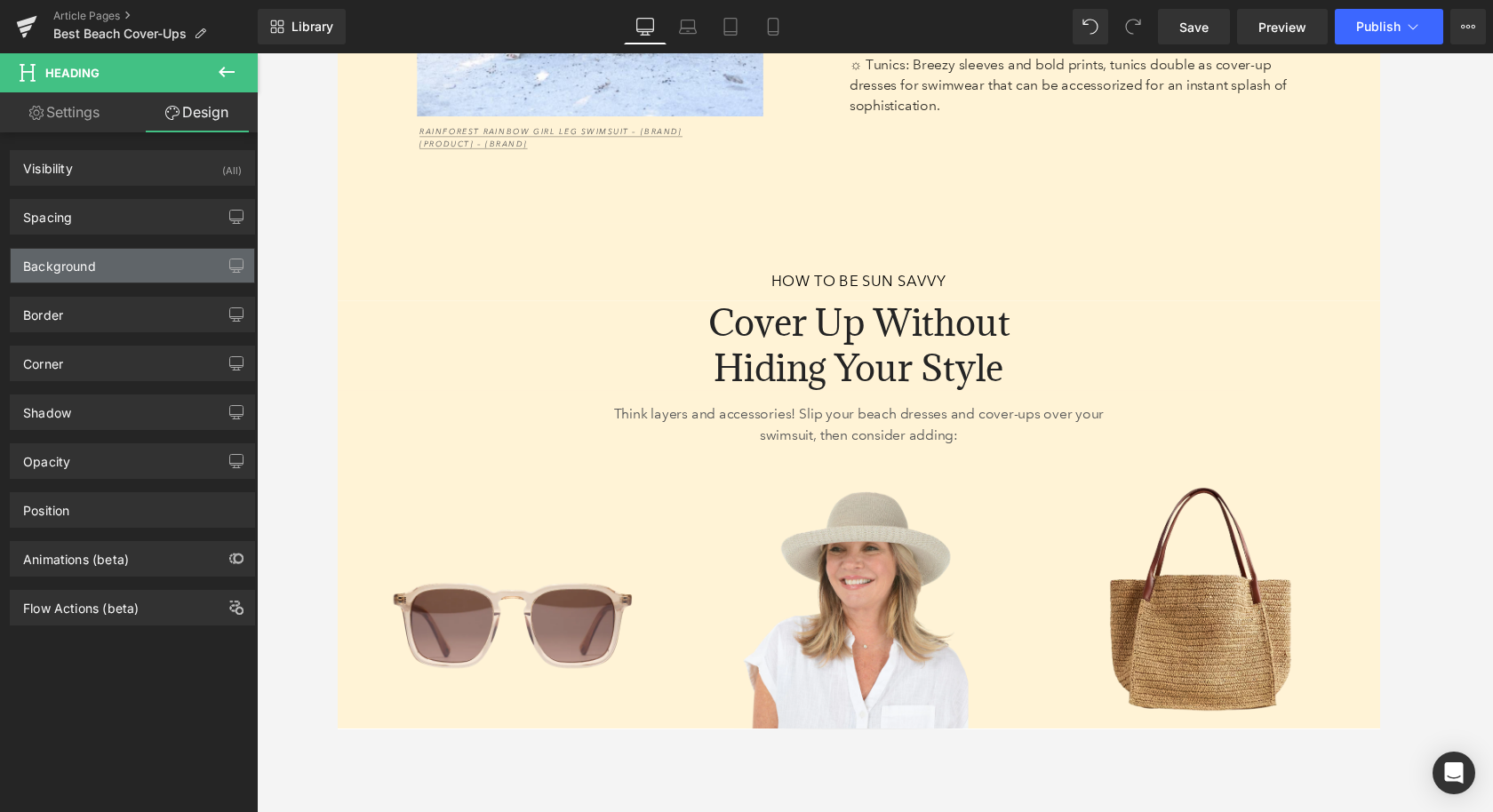 click on "Background" at bounding box center [132, 266] 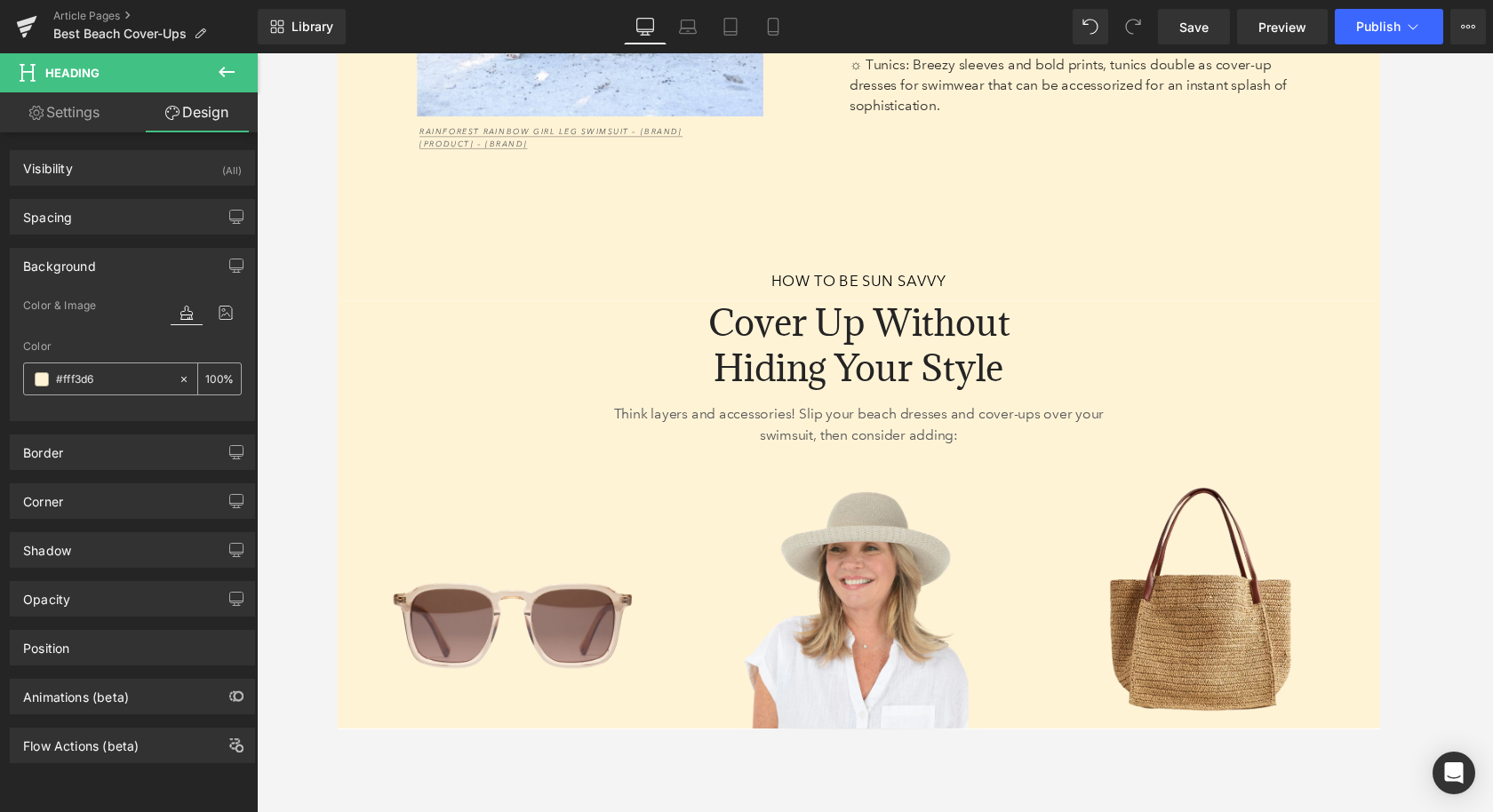 click 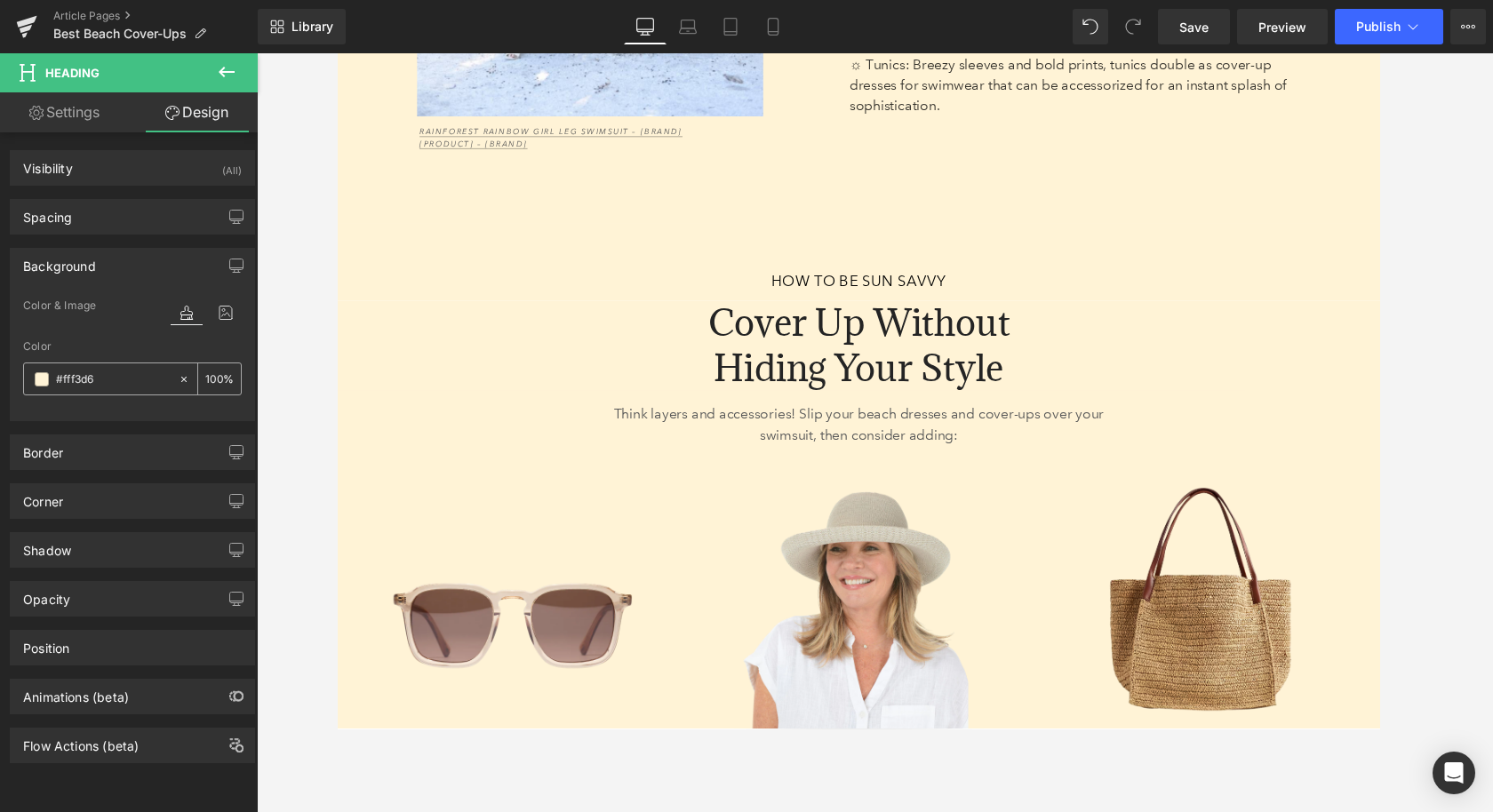 type on "none" 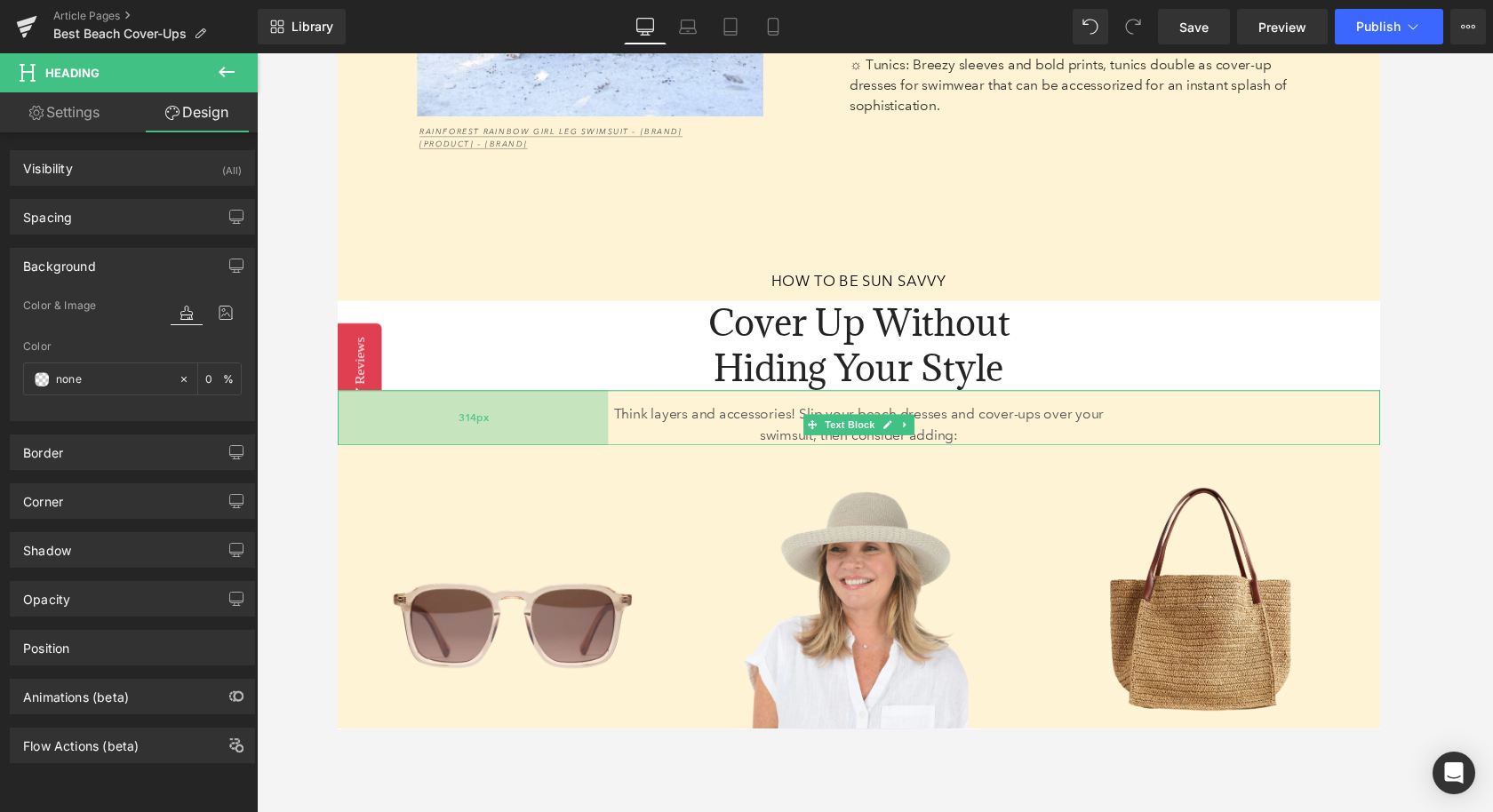 click on "314px" at bounding box center (476, 429) 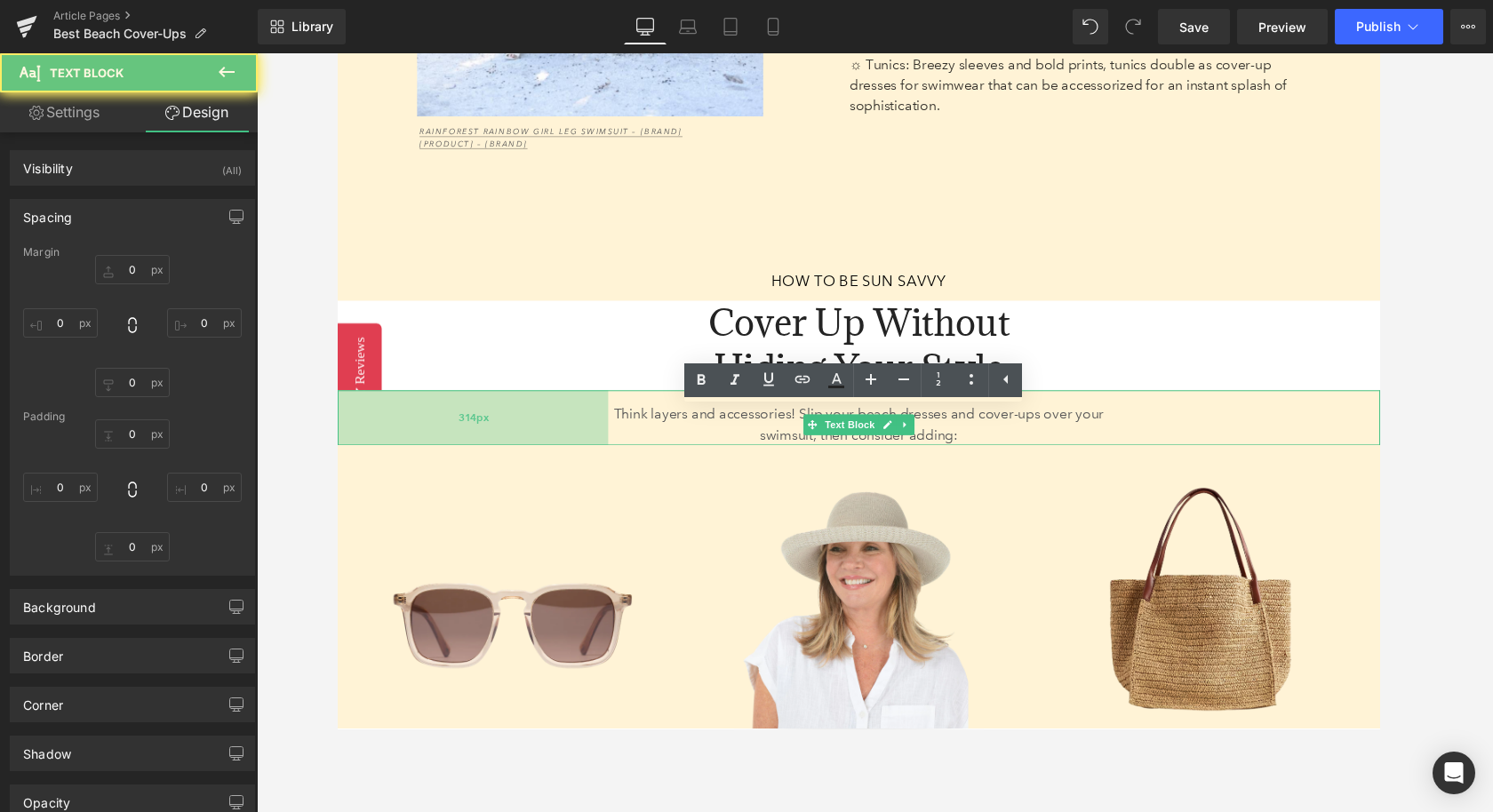 type on "0" 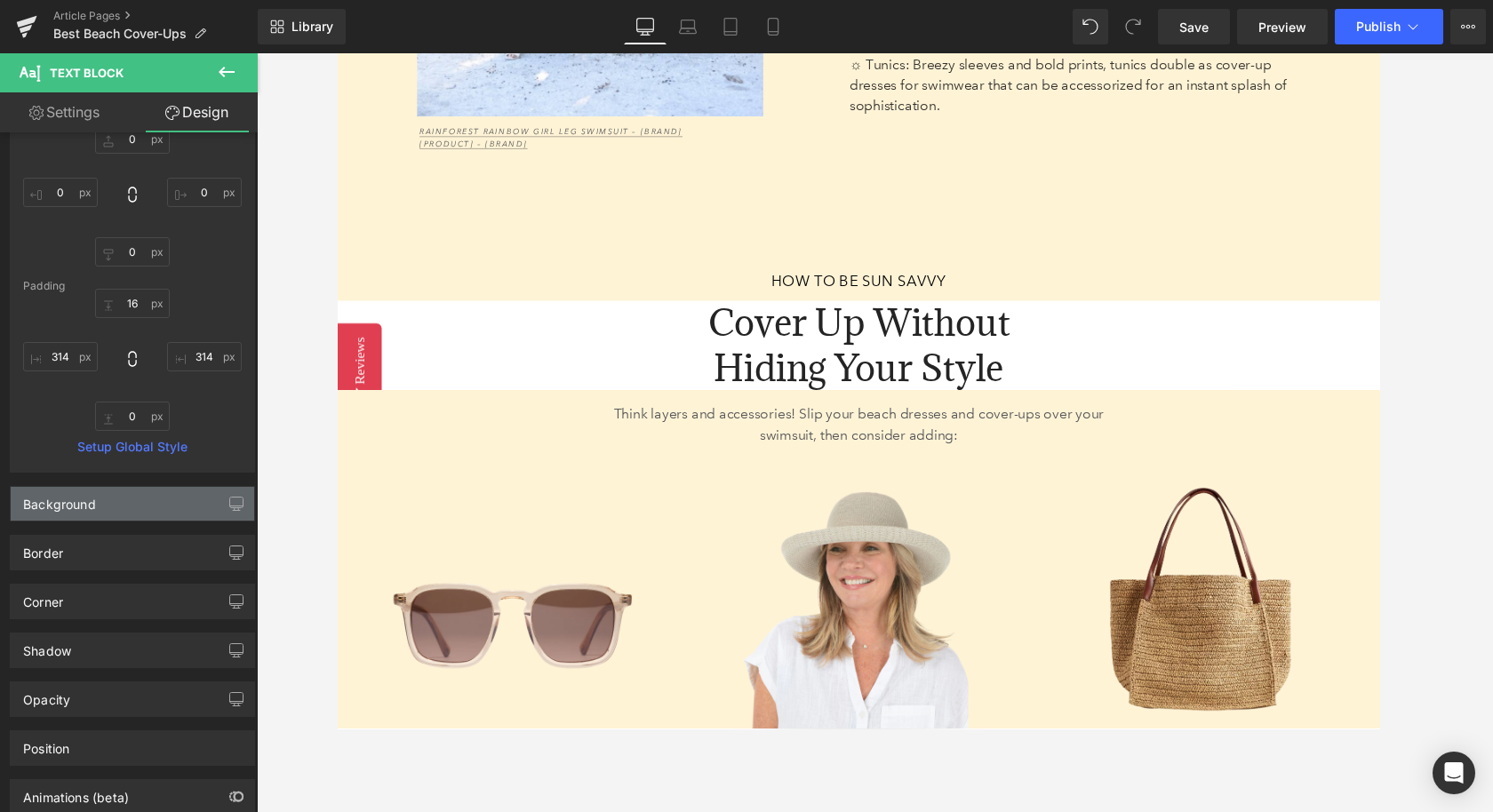 scroll, scrollTop: 136, scrollLeft: 0, axis: vertical 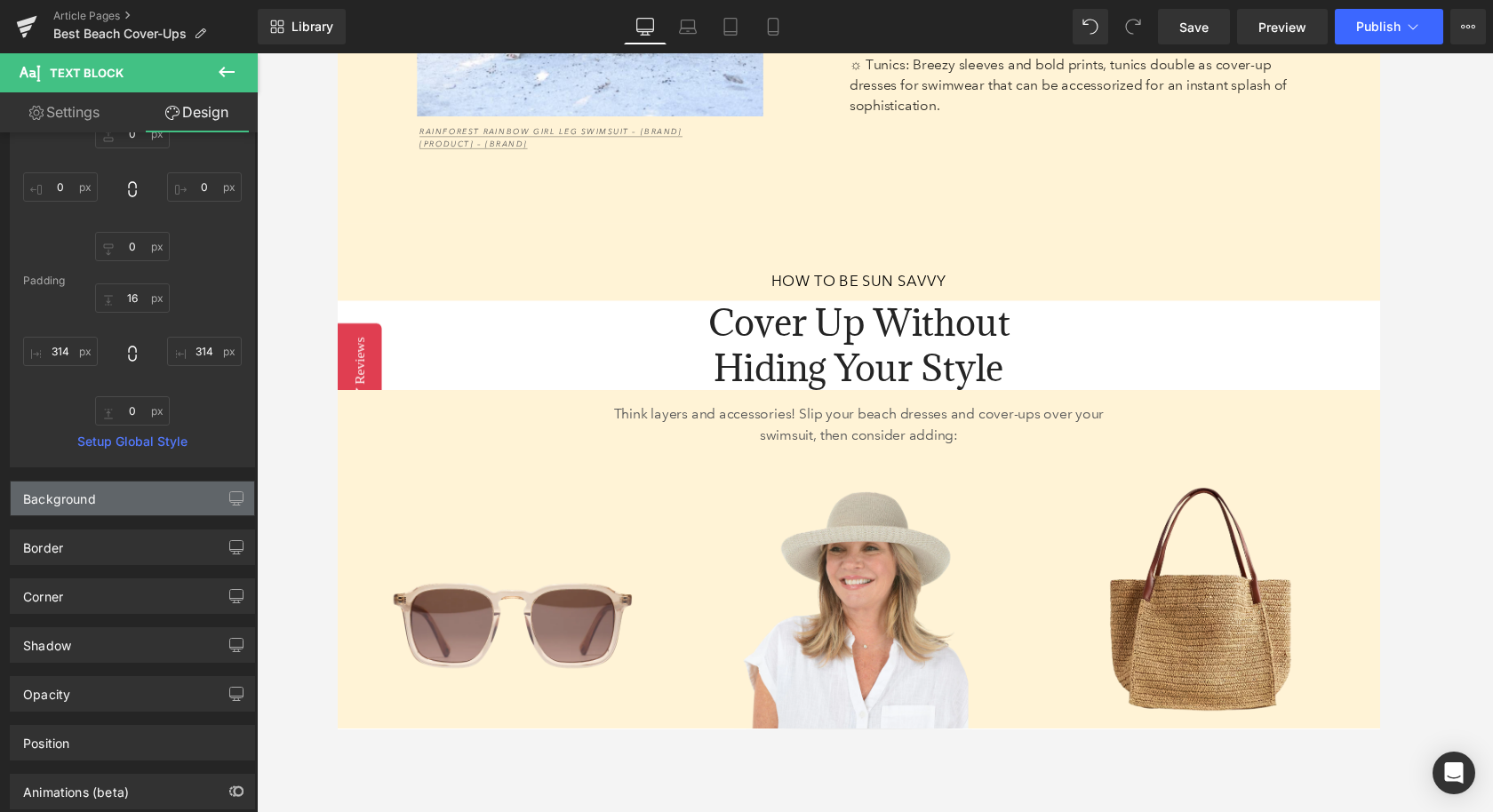 click on "Background" at bounding box center (132, 498) 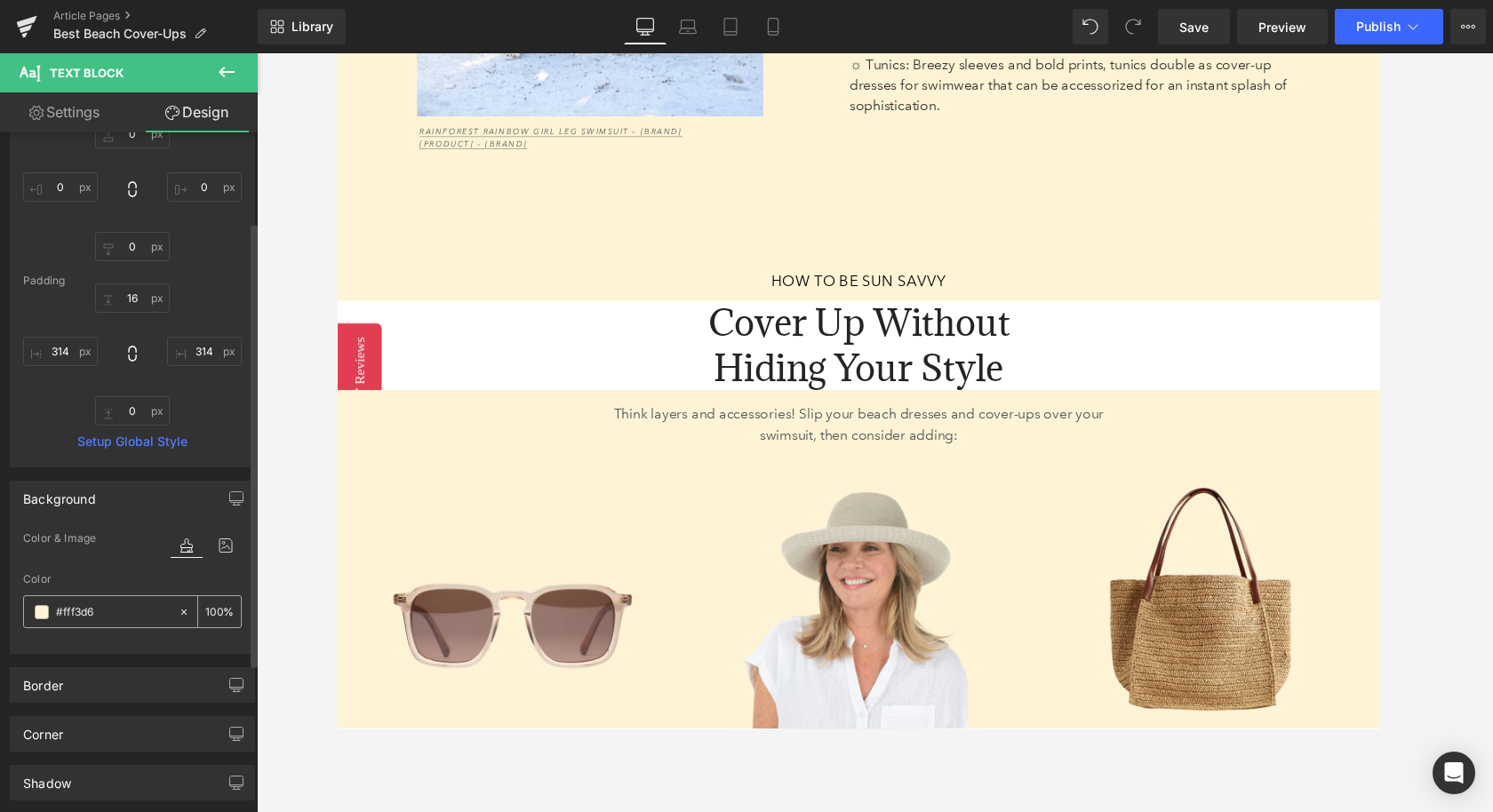 click 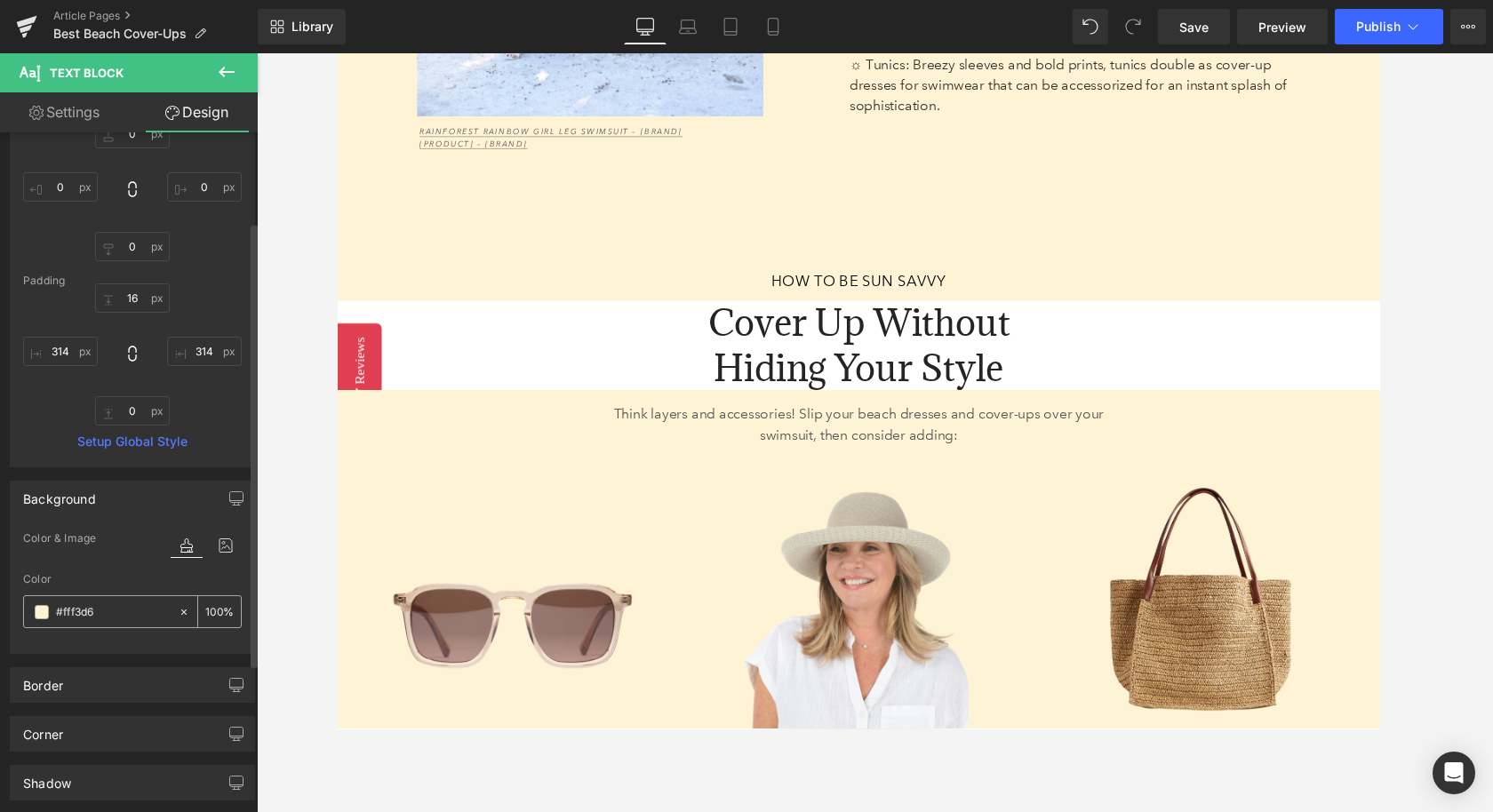 type on "none" 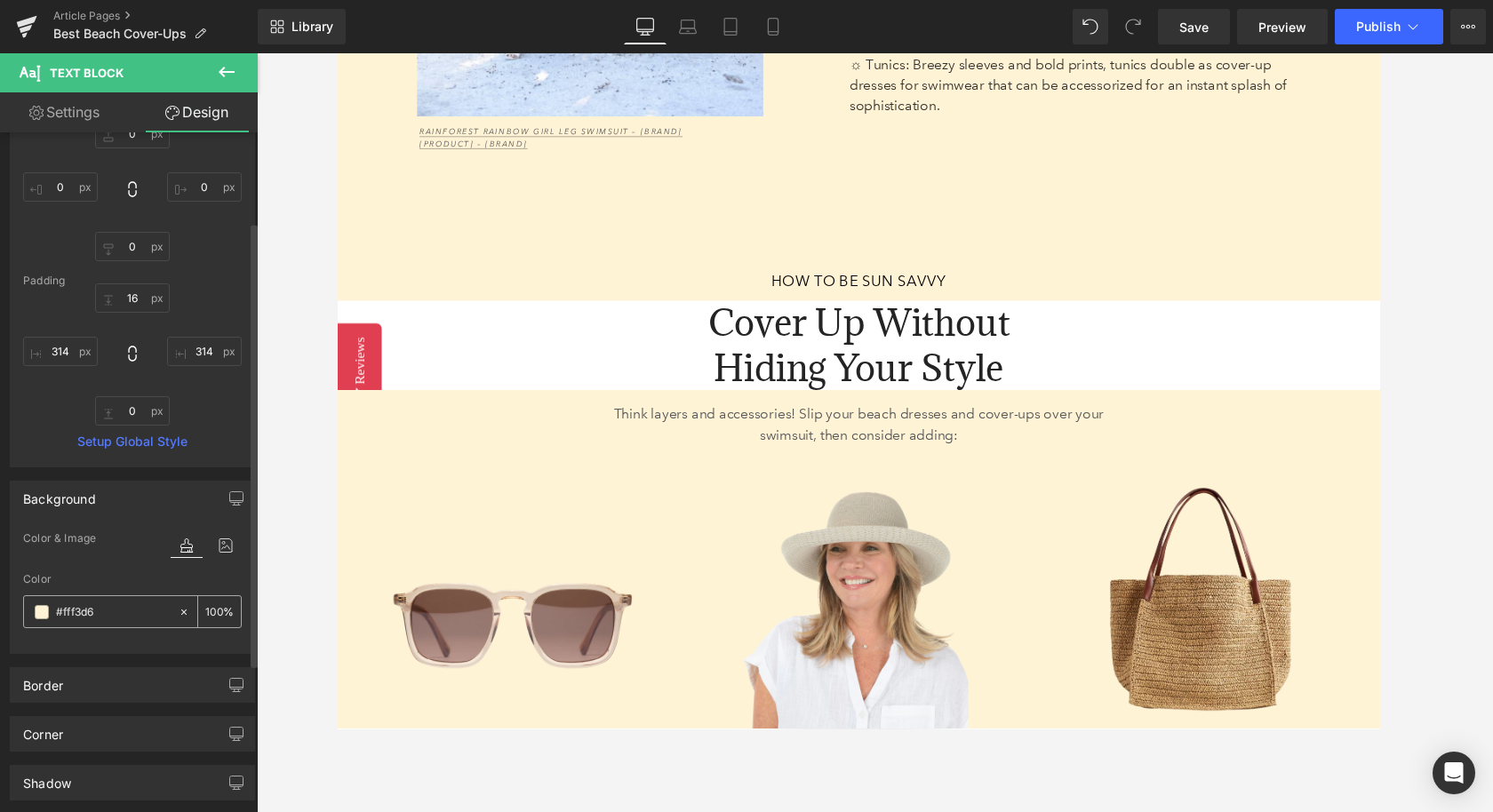 type on "0" 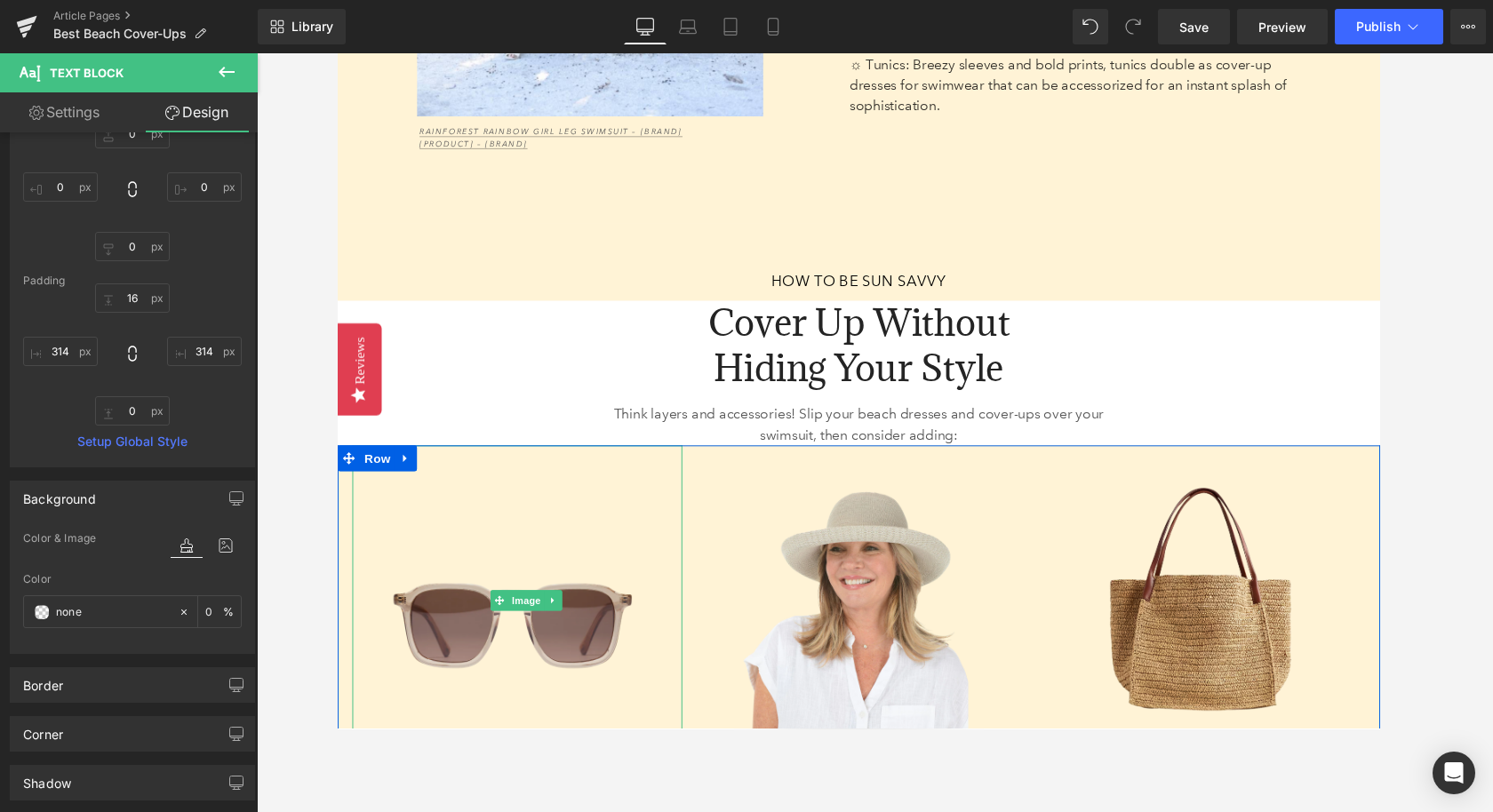 click at bounding box center (522, 617) 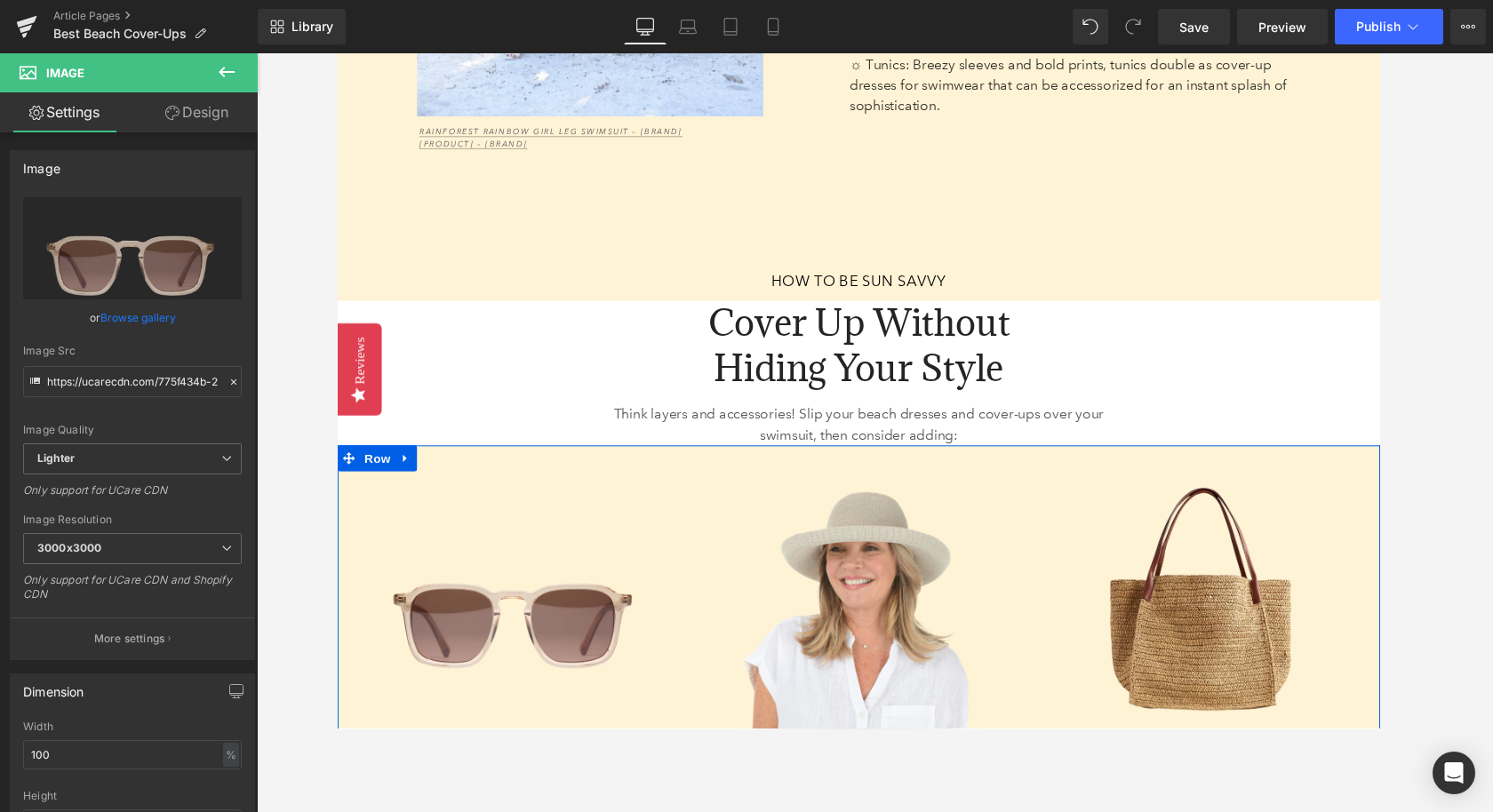 click on "Image         Your favorite fun, floppy, or dramatic wide-brimmed hat for sun protection and personal style.   Text Block" at bounding box center (869, 639) 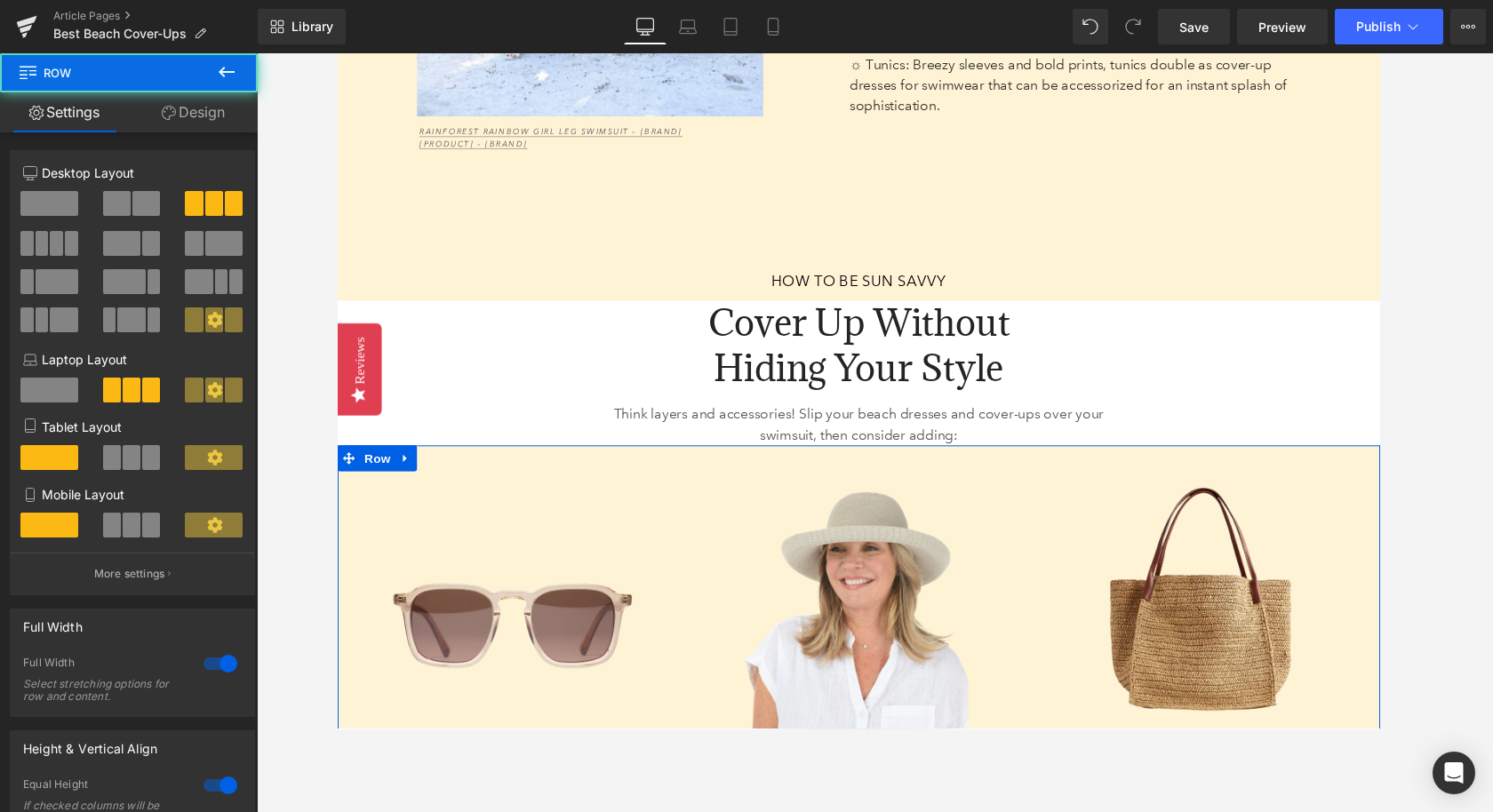 click on "Design" at bounding box center (193, 112) 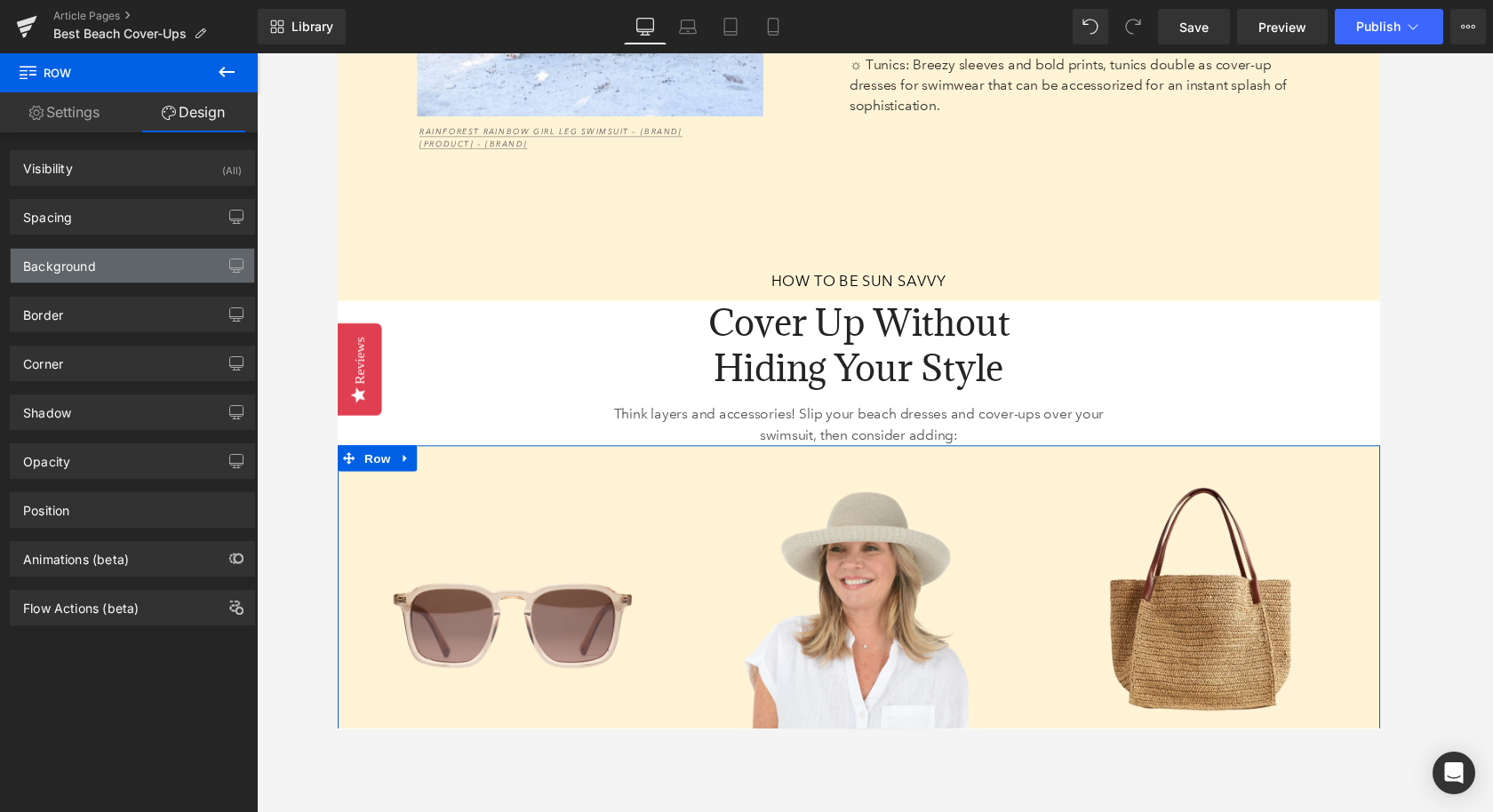 click on "Background" at bounding box center [132, 266] 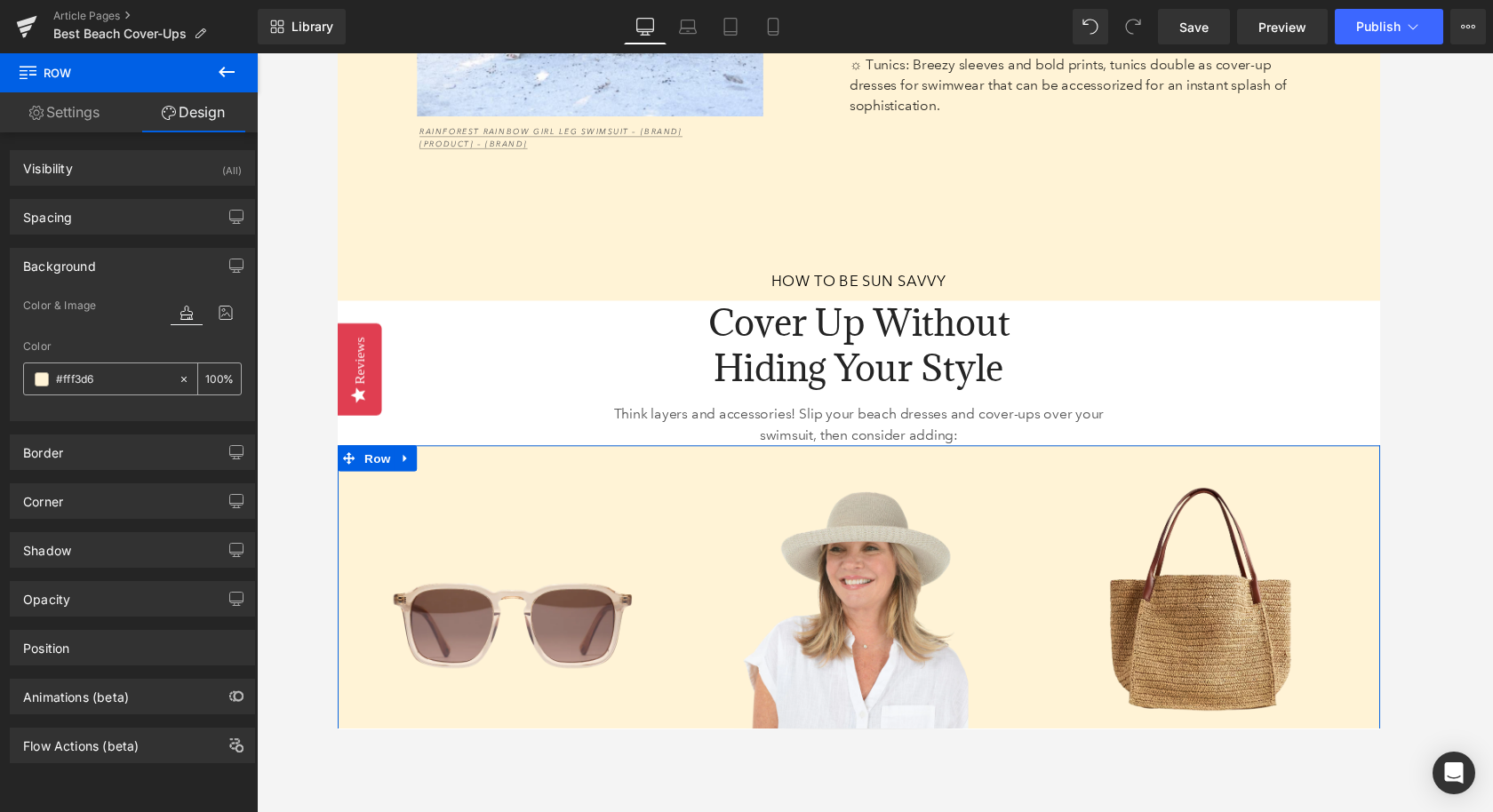 click 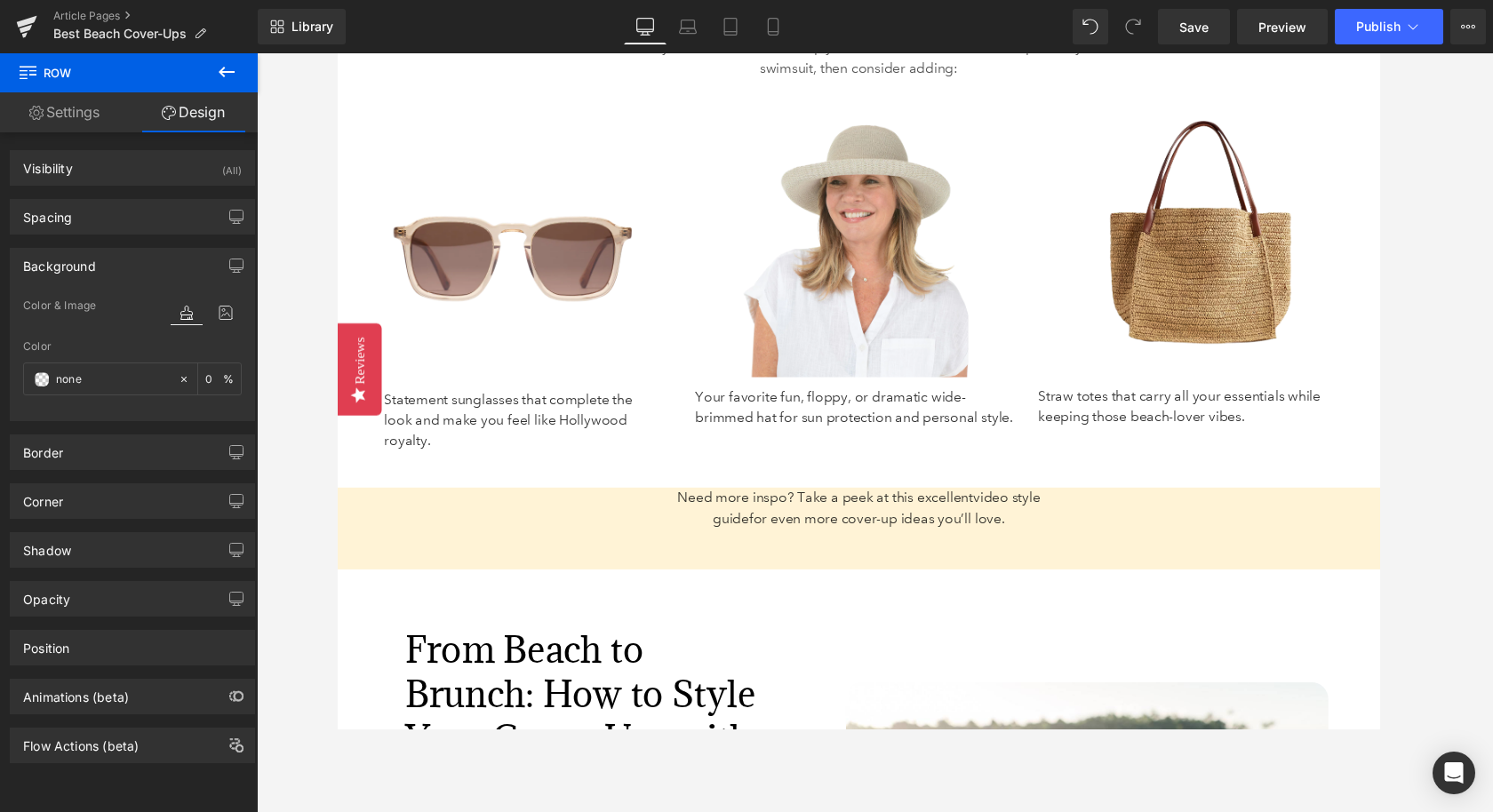 scroll, scrollTop: 6519, scrollLeft: 0, axis: vertical 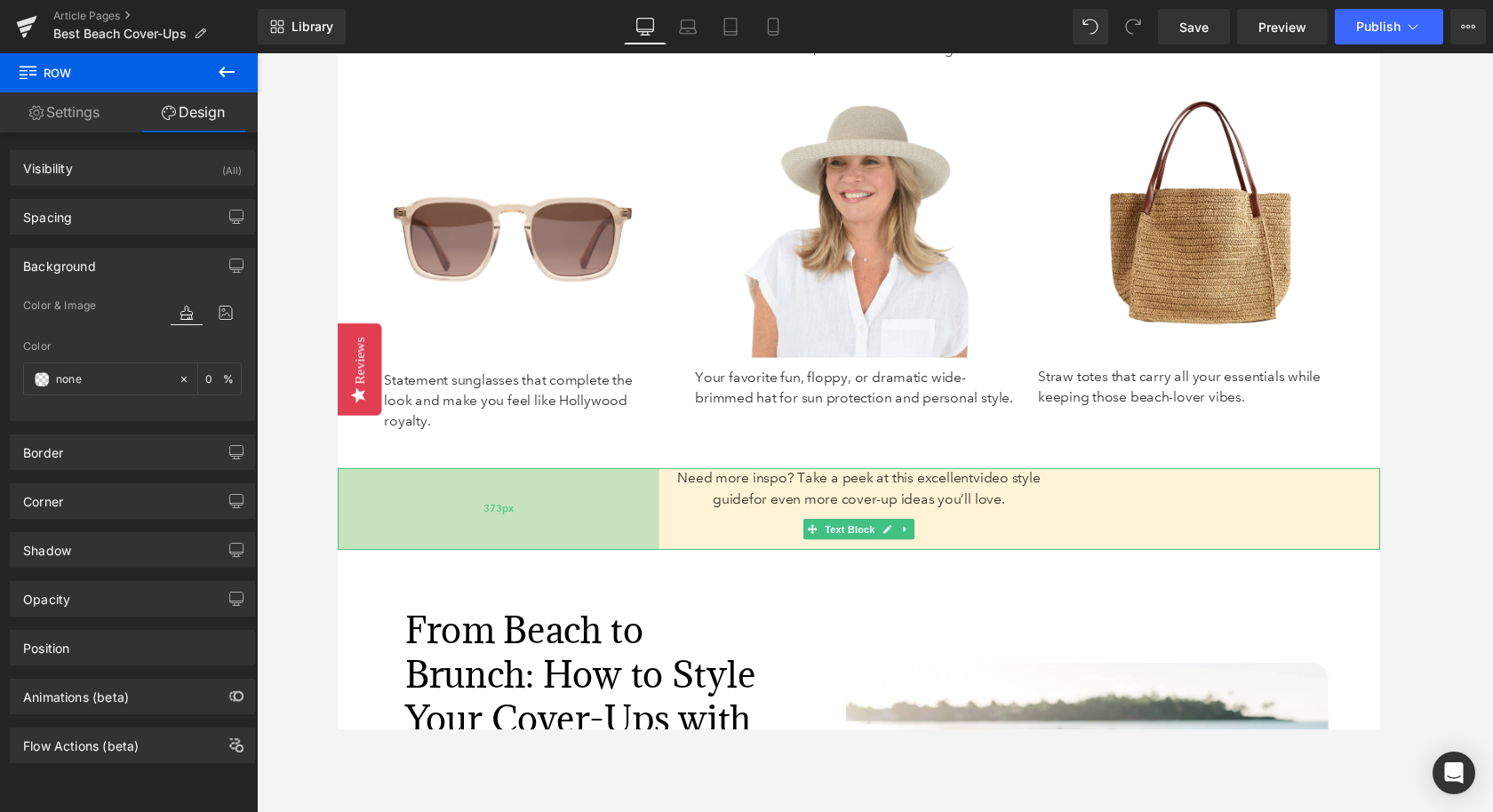 click on "Need more inspo? Take a peek at this excellent  video style guide  for even more cover-up ideas you’ll love.    Text Block     47px   373px   373px" at bounding box center [874, 523] 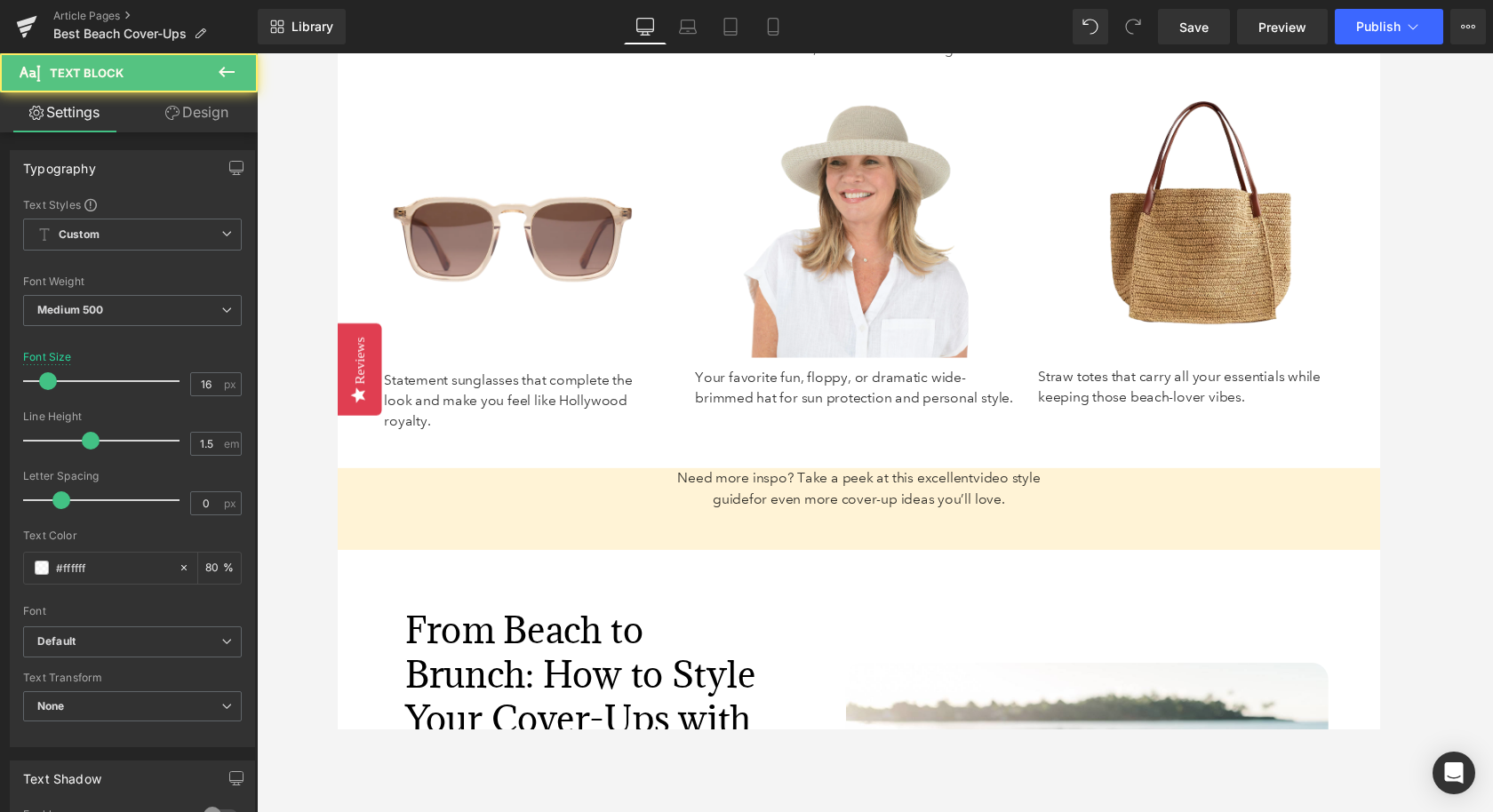 click on "Design" at bounding box center [196, 112] 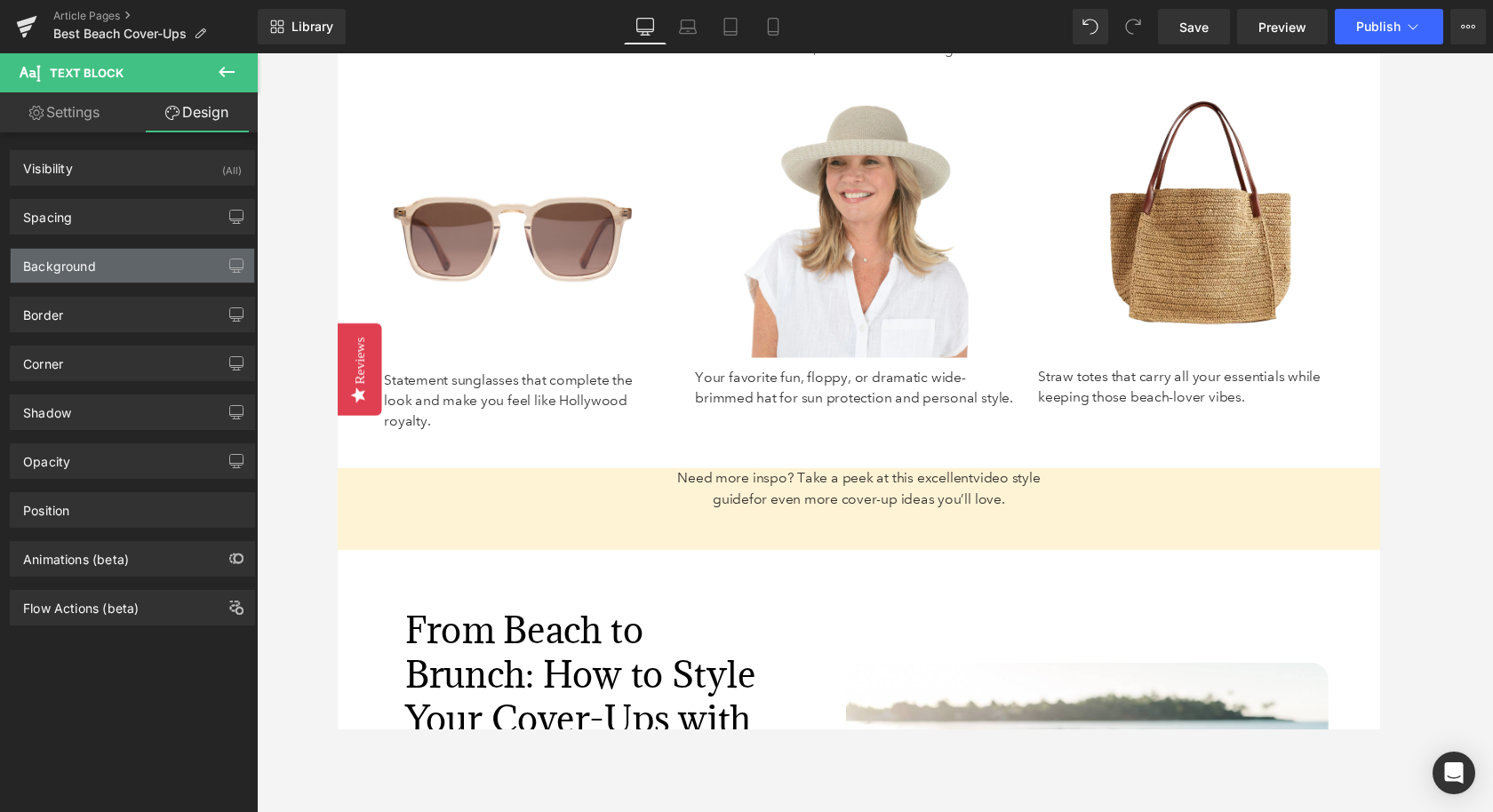 click on "Background" at bounding box center (132, 266) 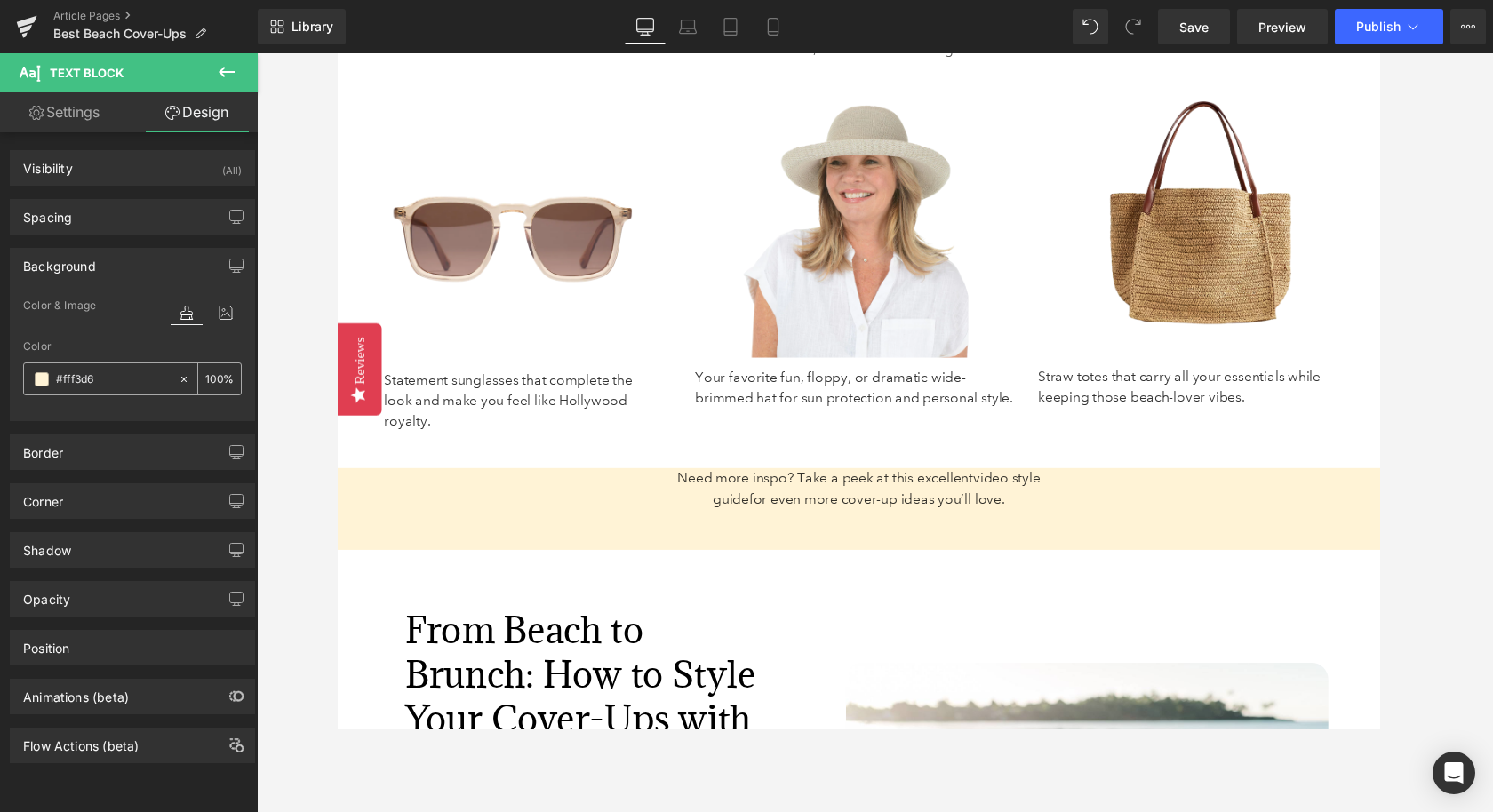 click 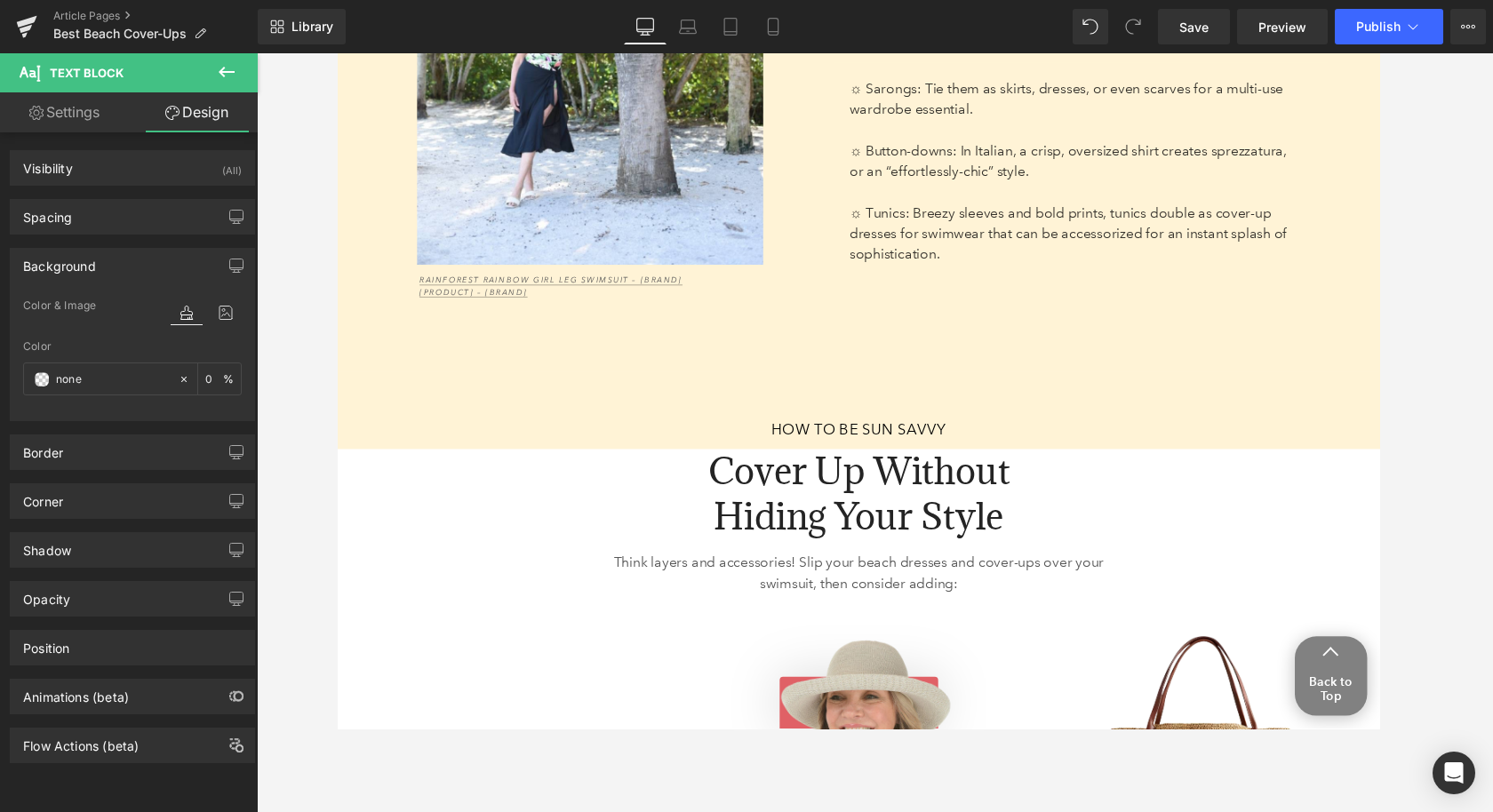 scroll, scrollTop: 6081, scrollLeft: 0, axis: vertical 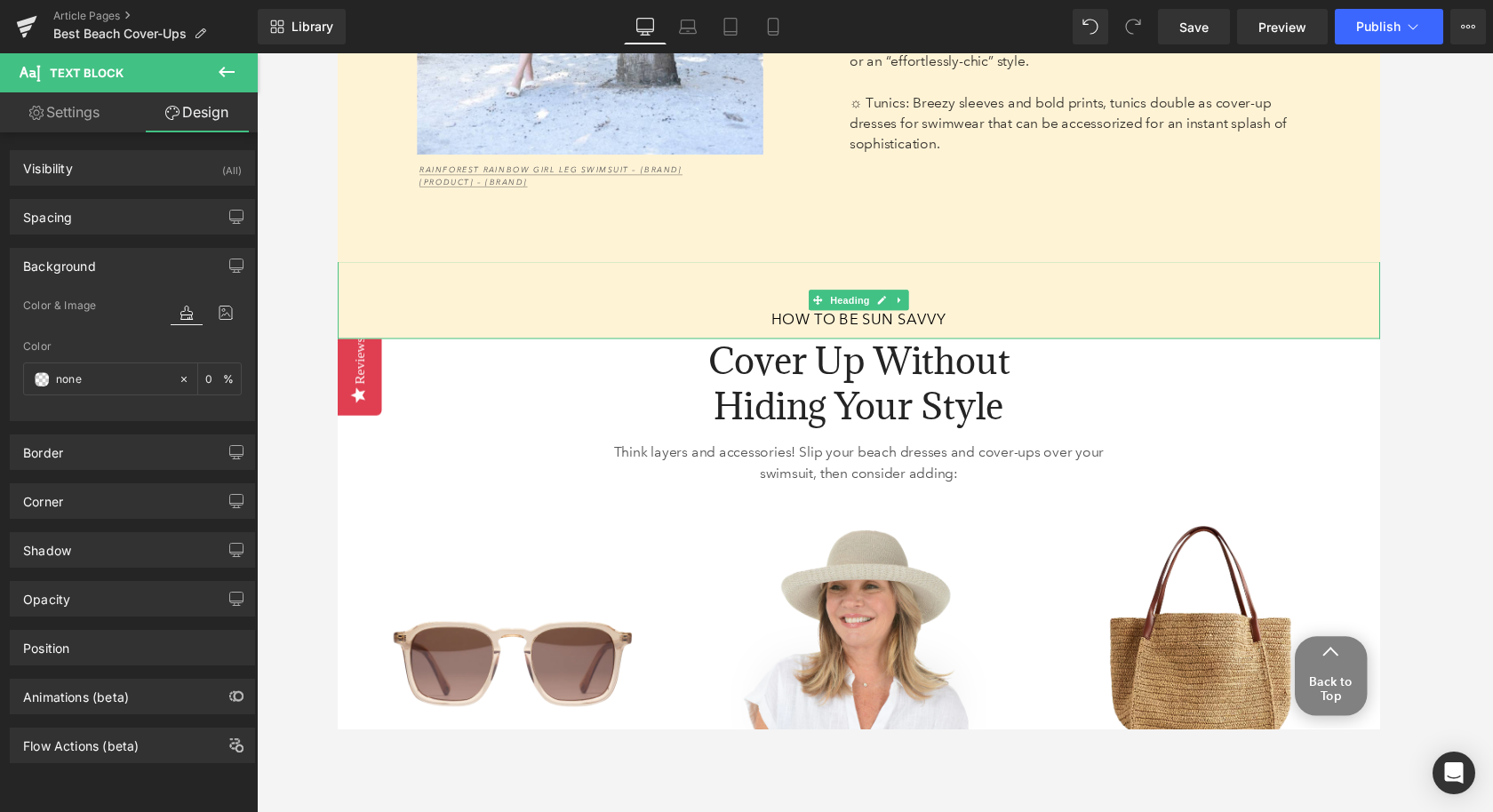 click on "How to Be Sun Savvy" at bounding box center [874, 329] 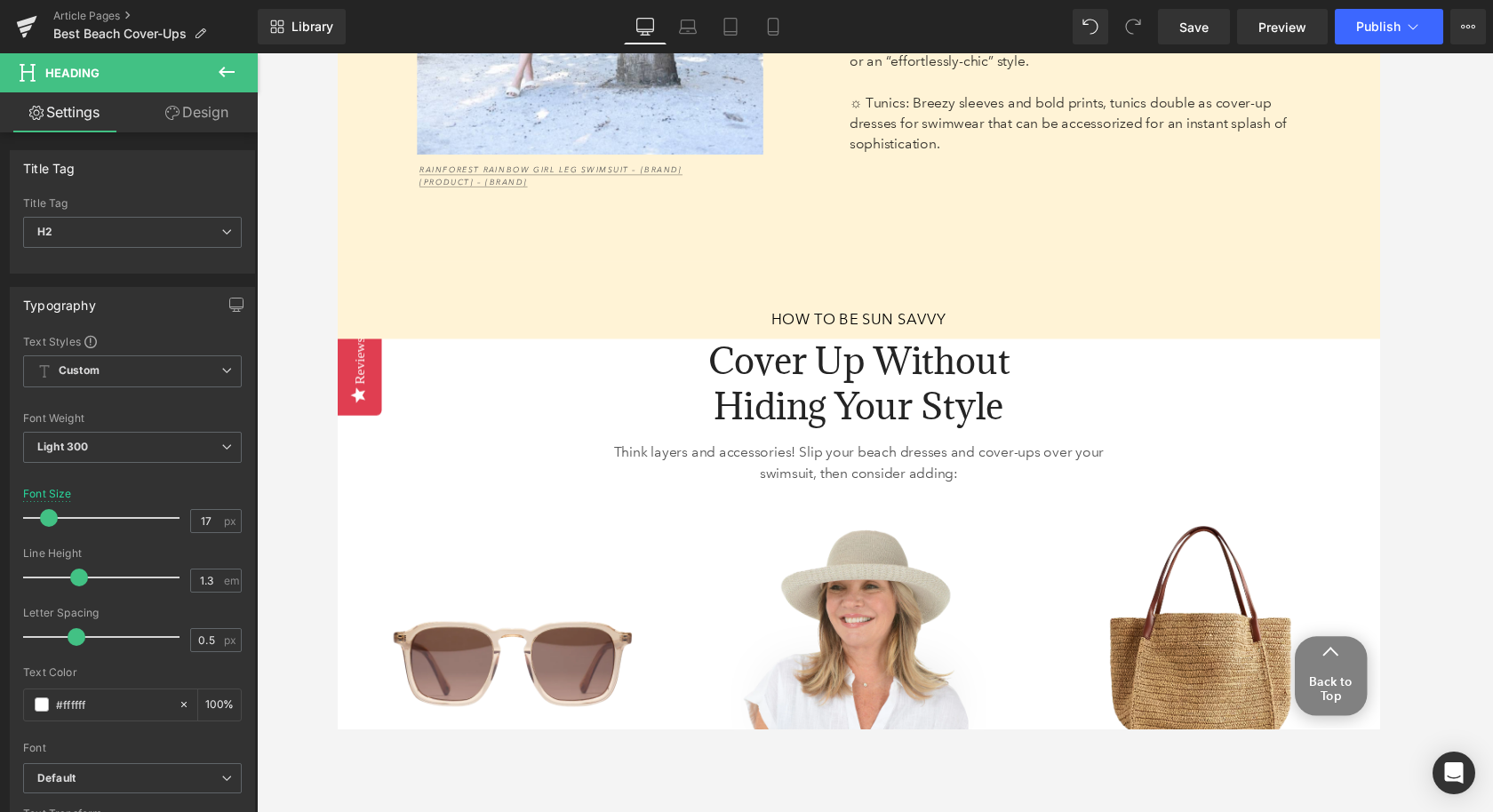 click on "Design" at bounding box center [196, 112] 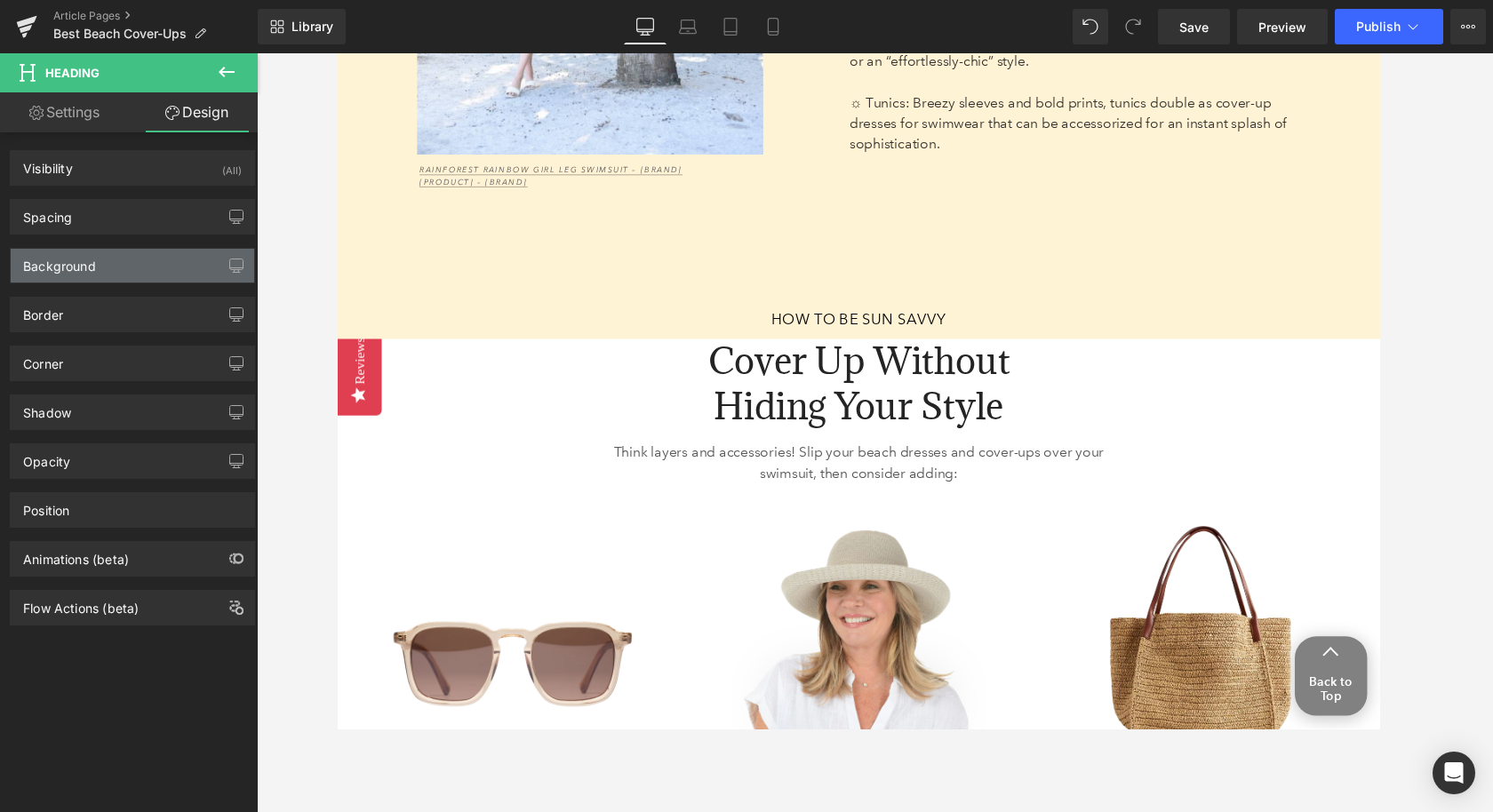 click on "Background" at bounding box center [132, 266] 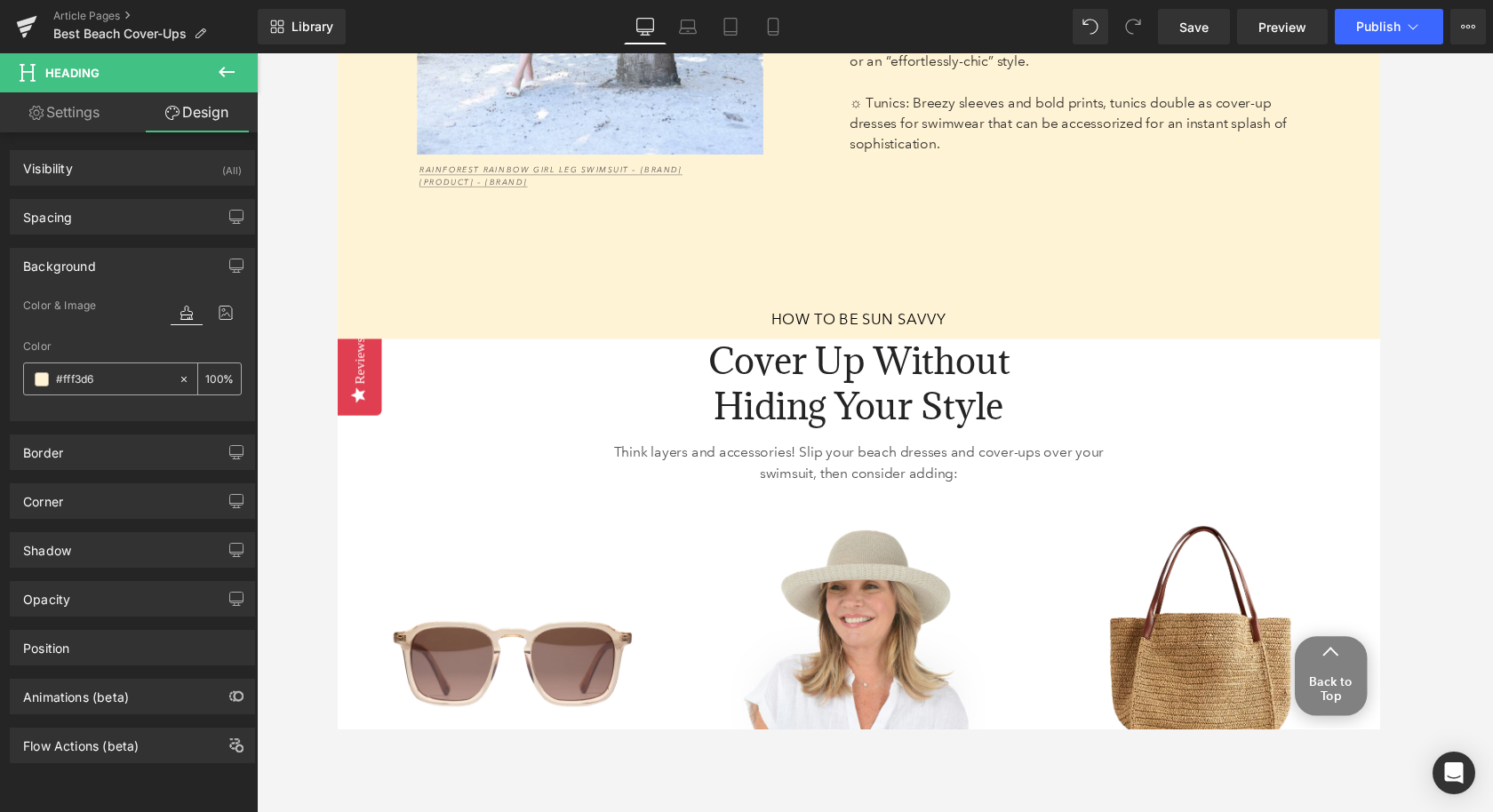 click 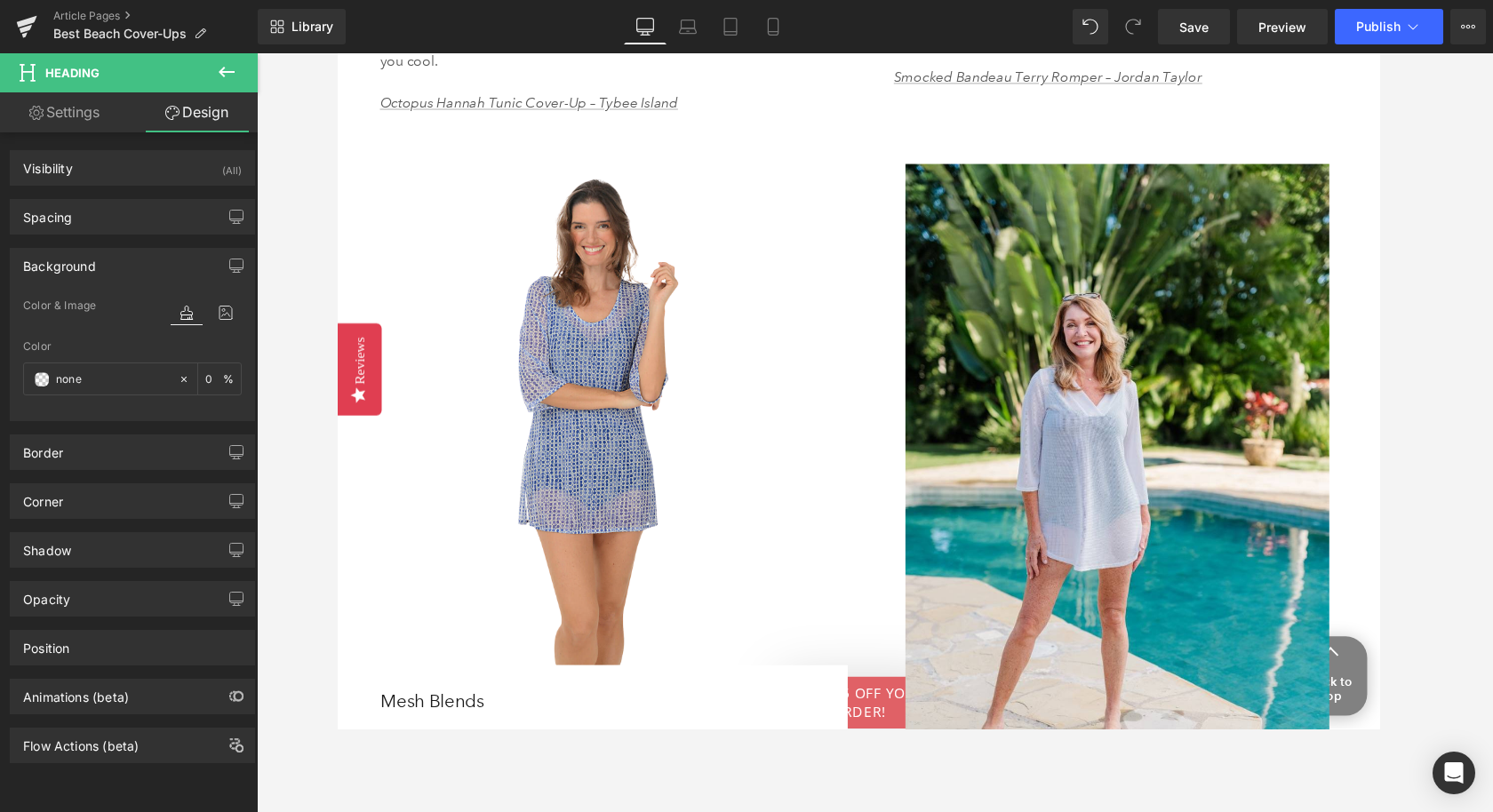 scroll, scrollTop: 5356, scrollLeft: 0, axis: vertical 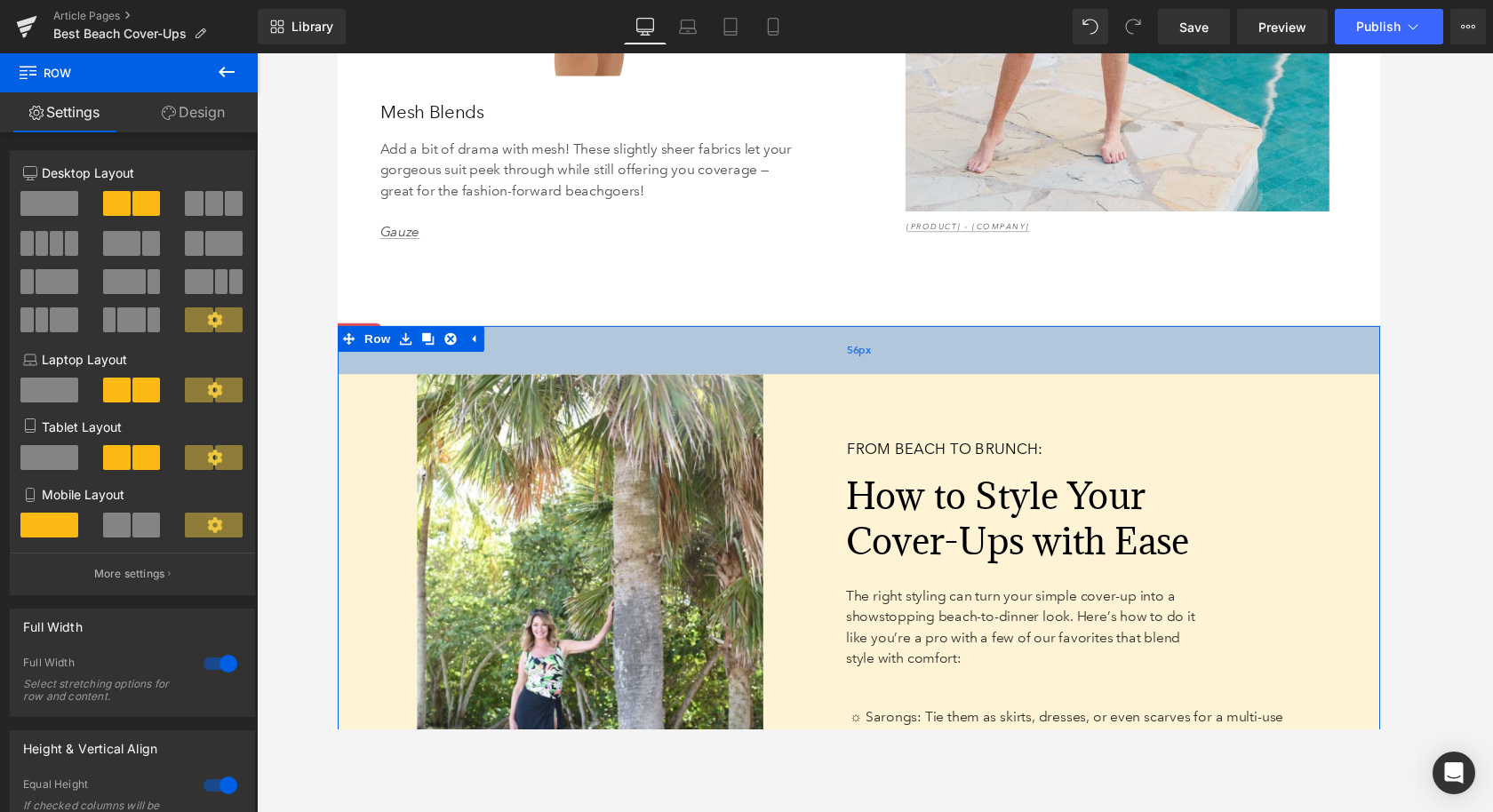 drag, startPoint x: 823, startPoint y: 360, endPoint x: 820, endPoint y: 396, distance: 36.124784 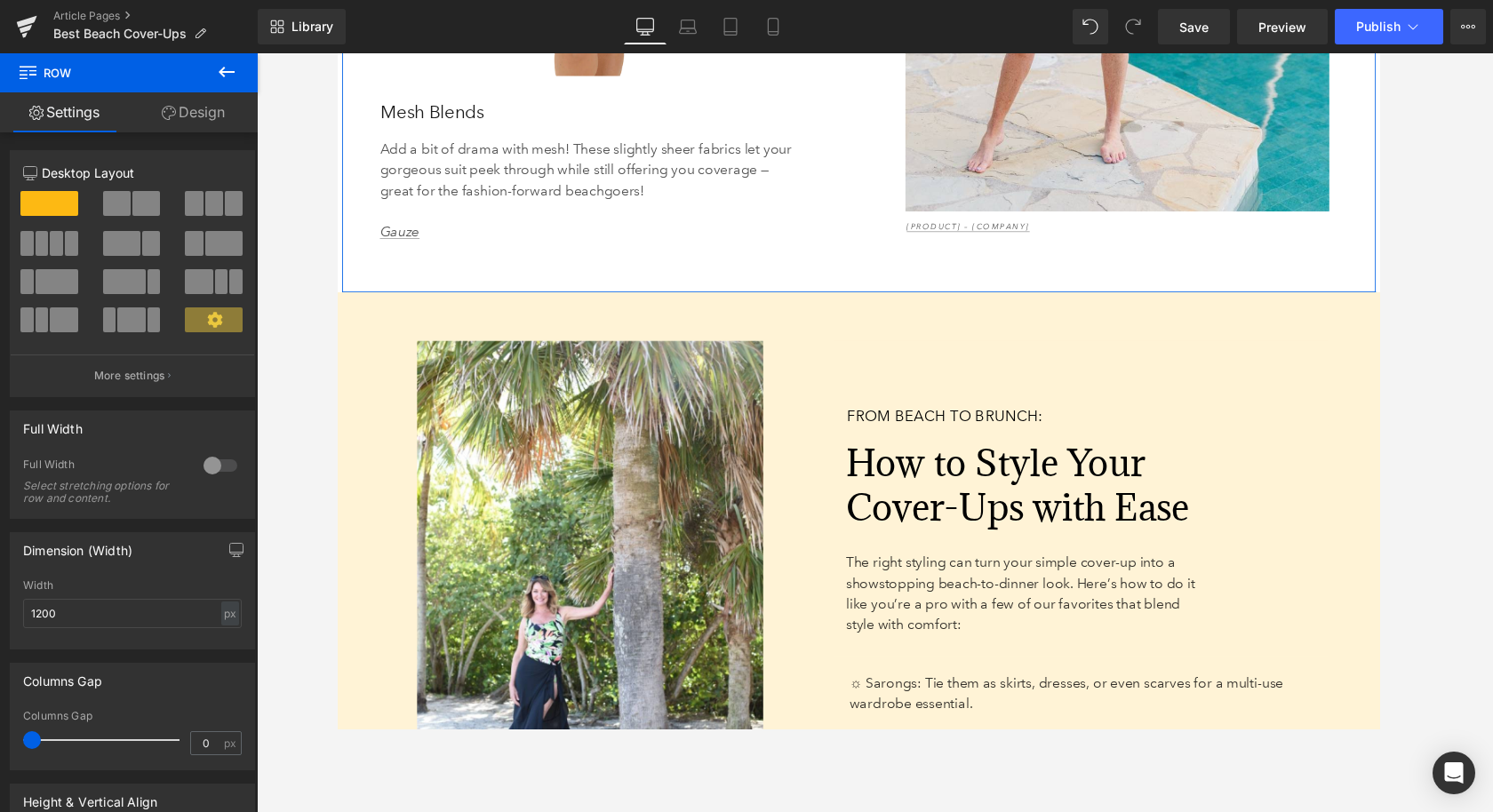 drag, startPoint x: 826, startPoint y: 350, endPoint x: 825, endPoint y: 315, distance: 35.014283 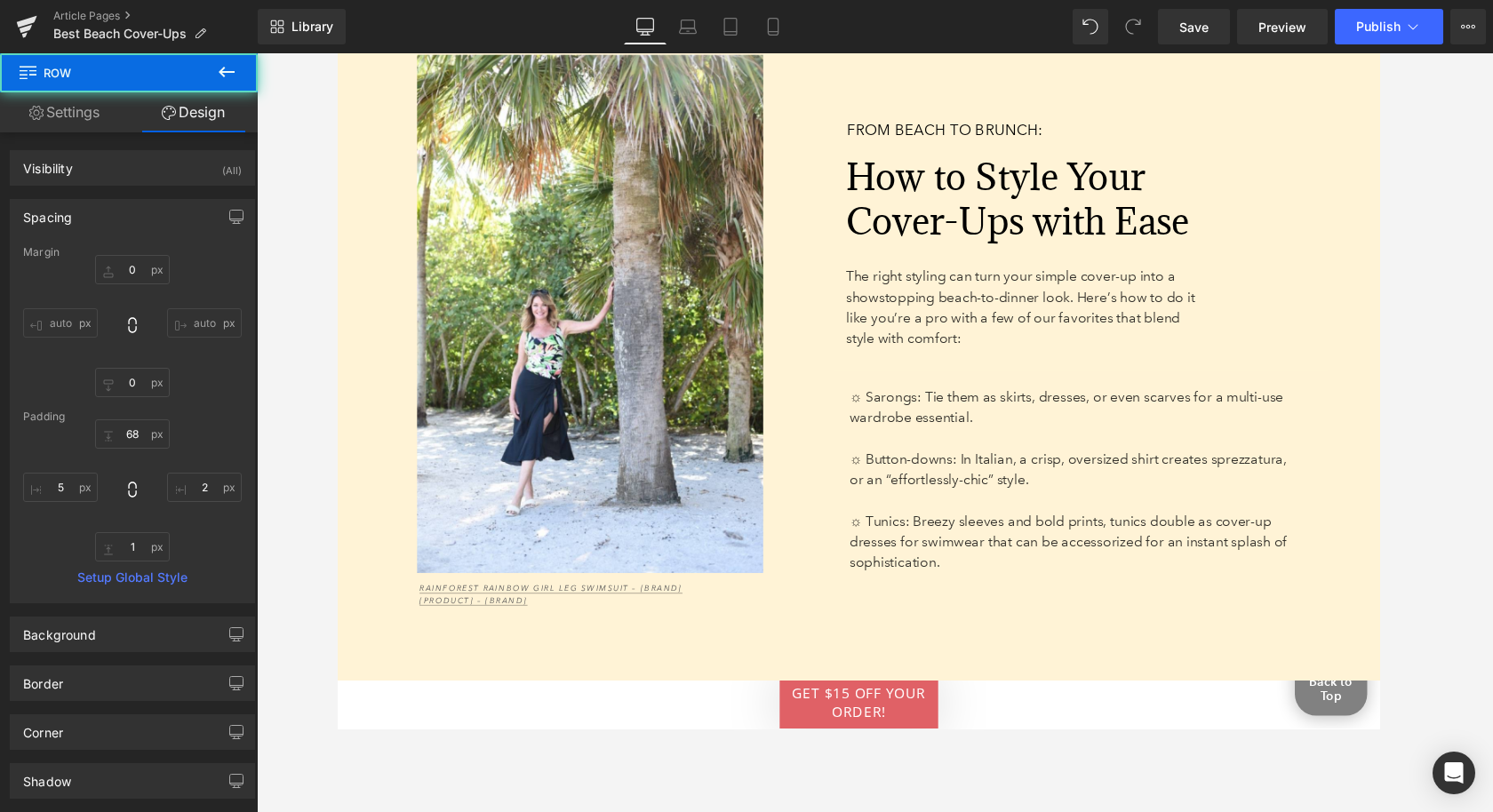 scroll, scrollTop: 5710, scrollLeft: 0, axis: vertical 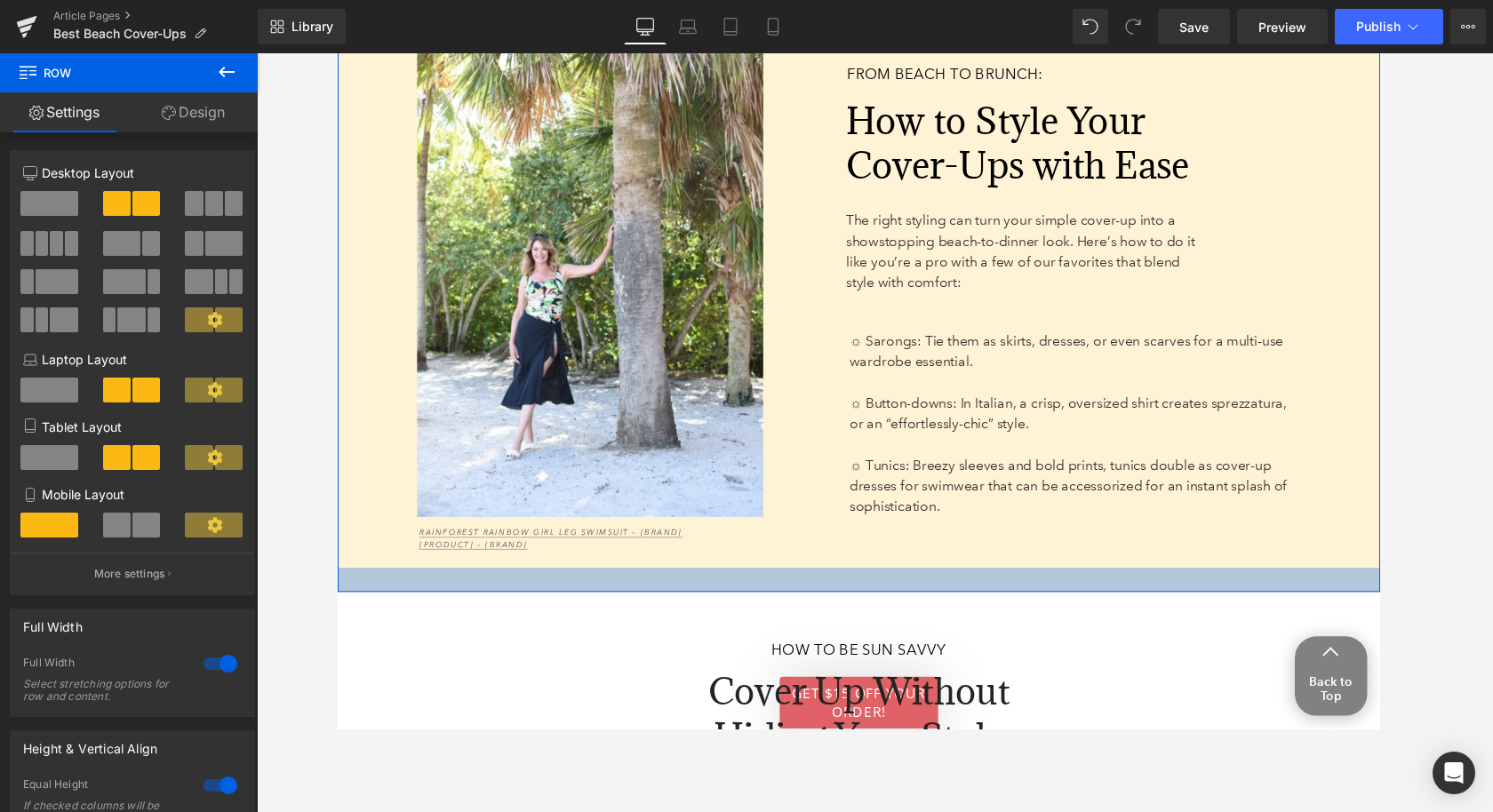 drag, startPoint x: 864, startPoint y: 642, endPoint x: 864, endPoint y: 610, distance: 32 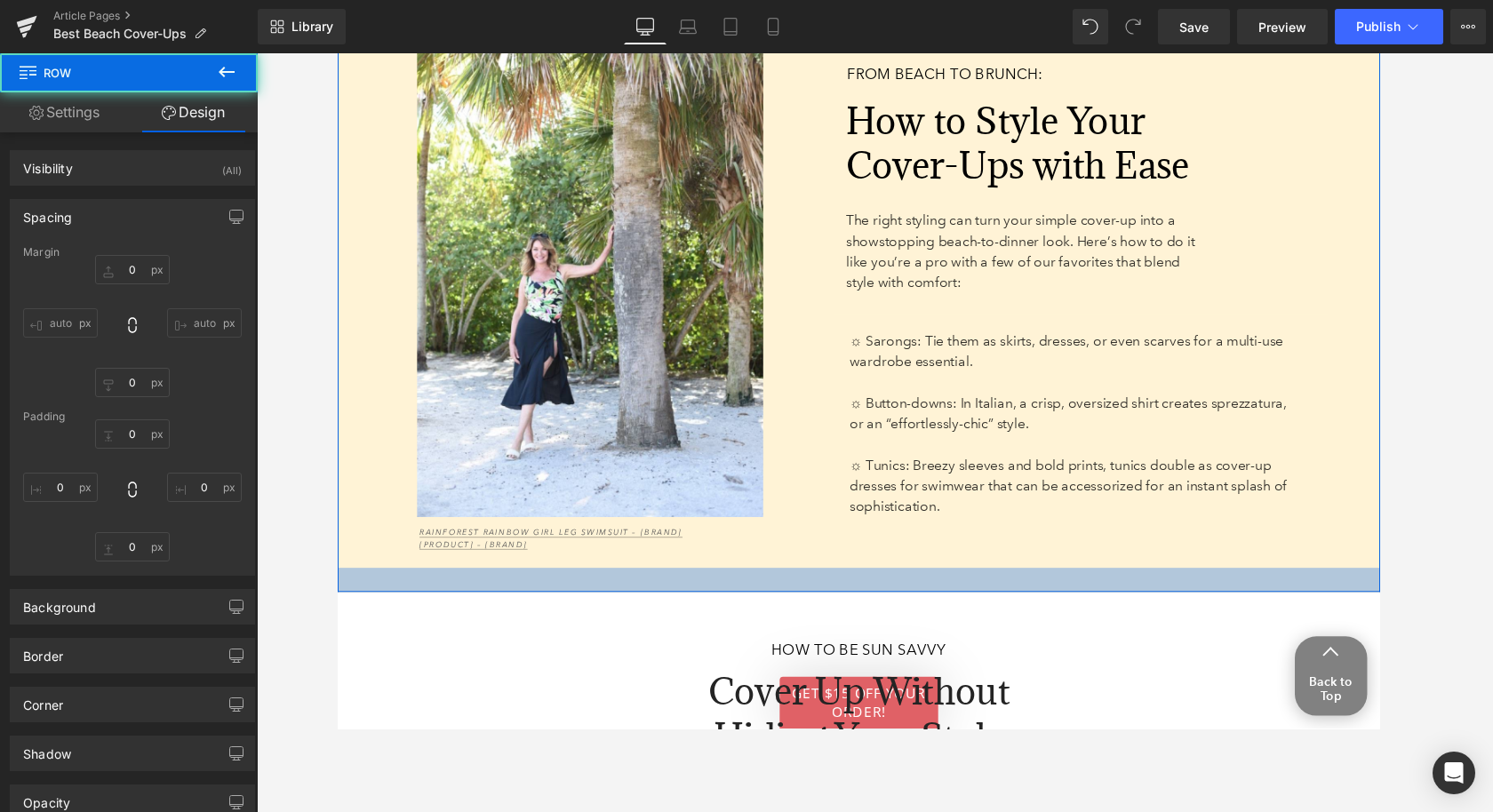 type on "0" 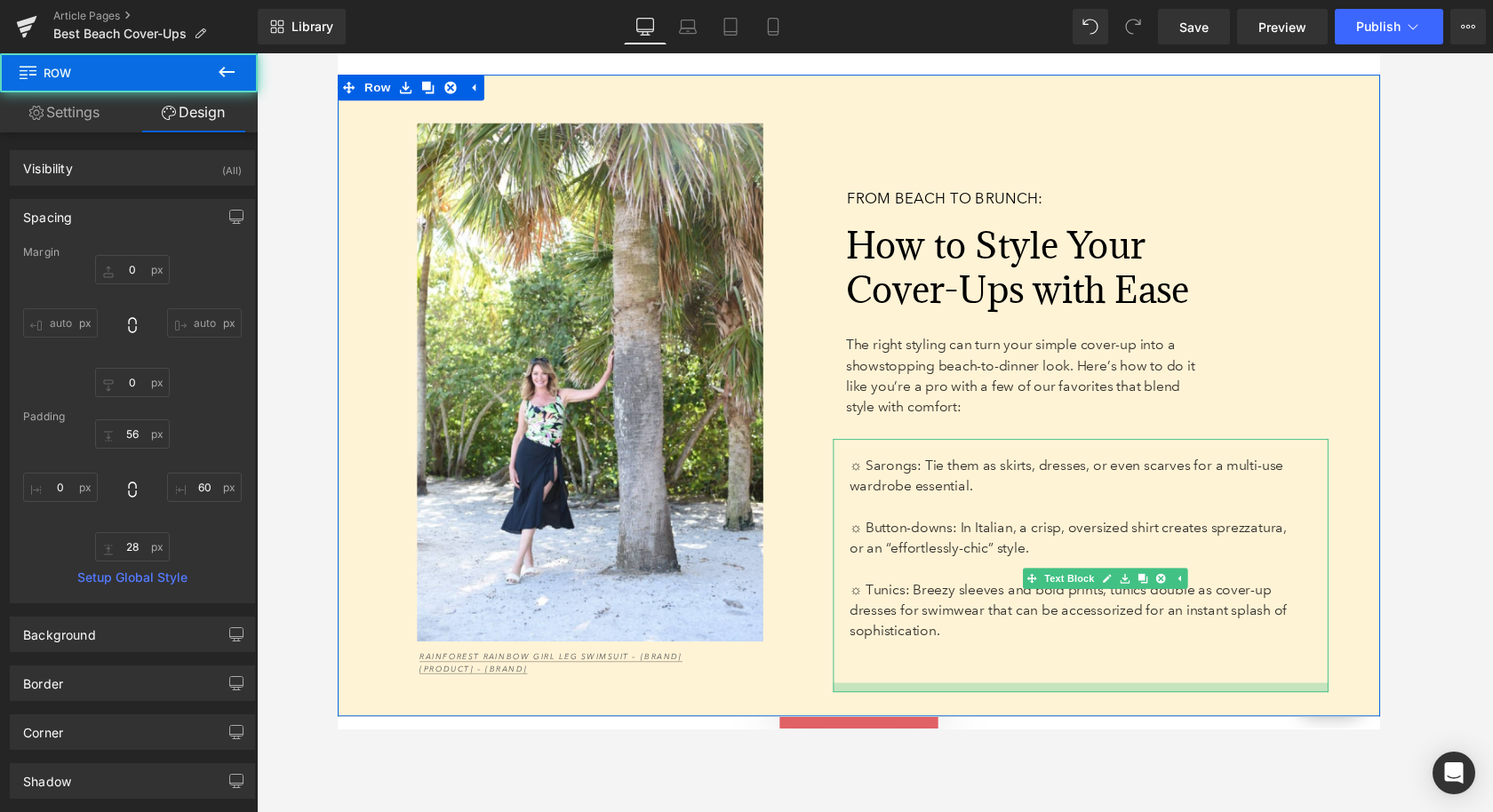 scroll, scrollTop: 5559, scrollLeft: 0, axis: vertical 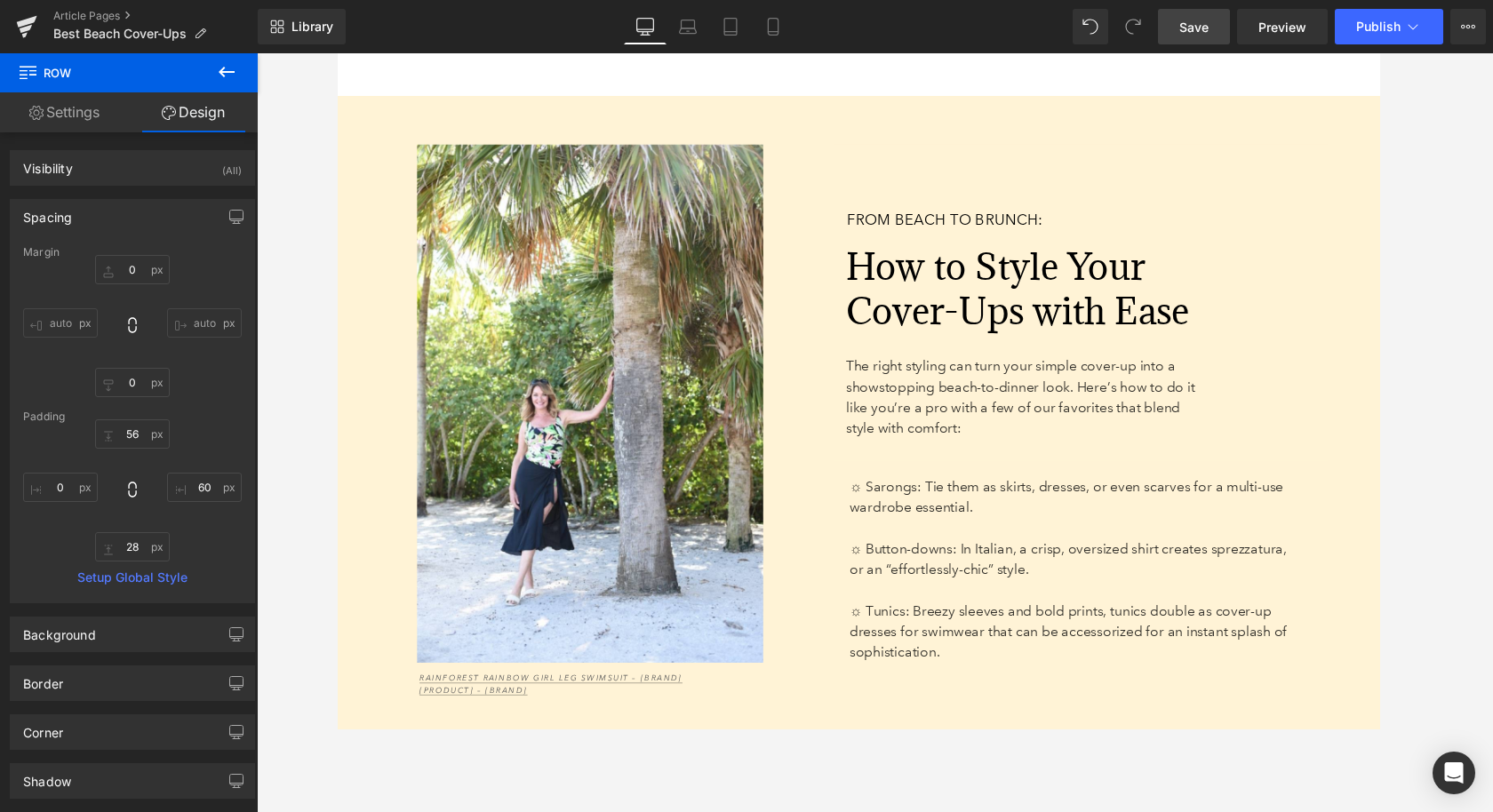 click on "Save" at bounding box center (1194, 27) 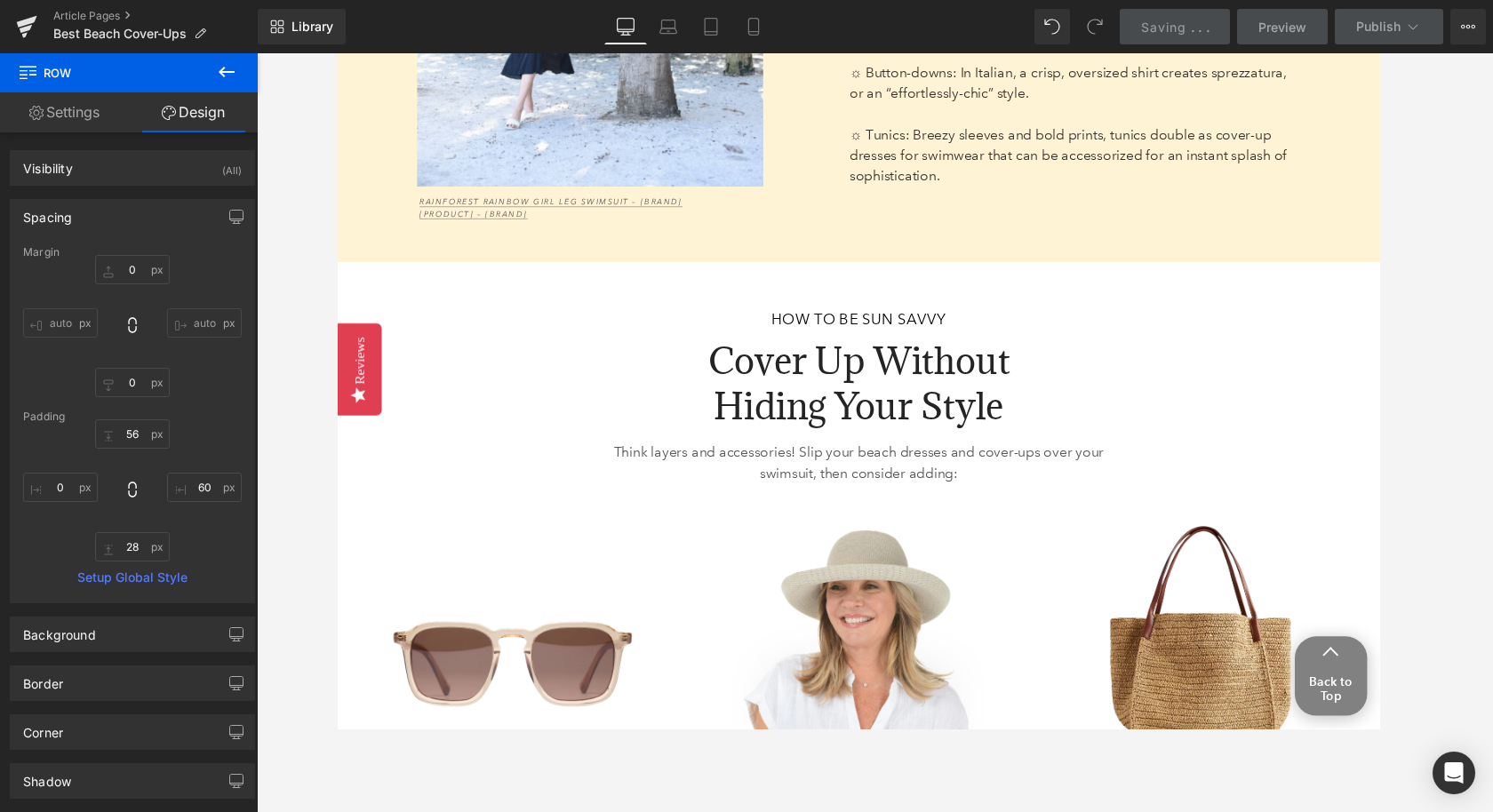 scroll, scrollTop: 5826, scrollLeft: 0, axis: vertical 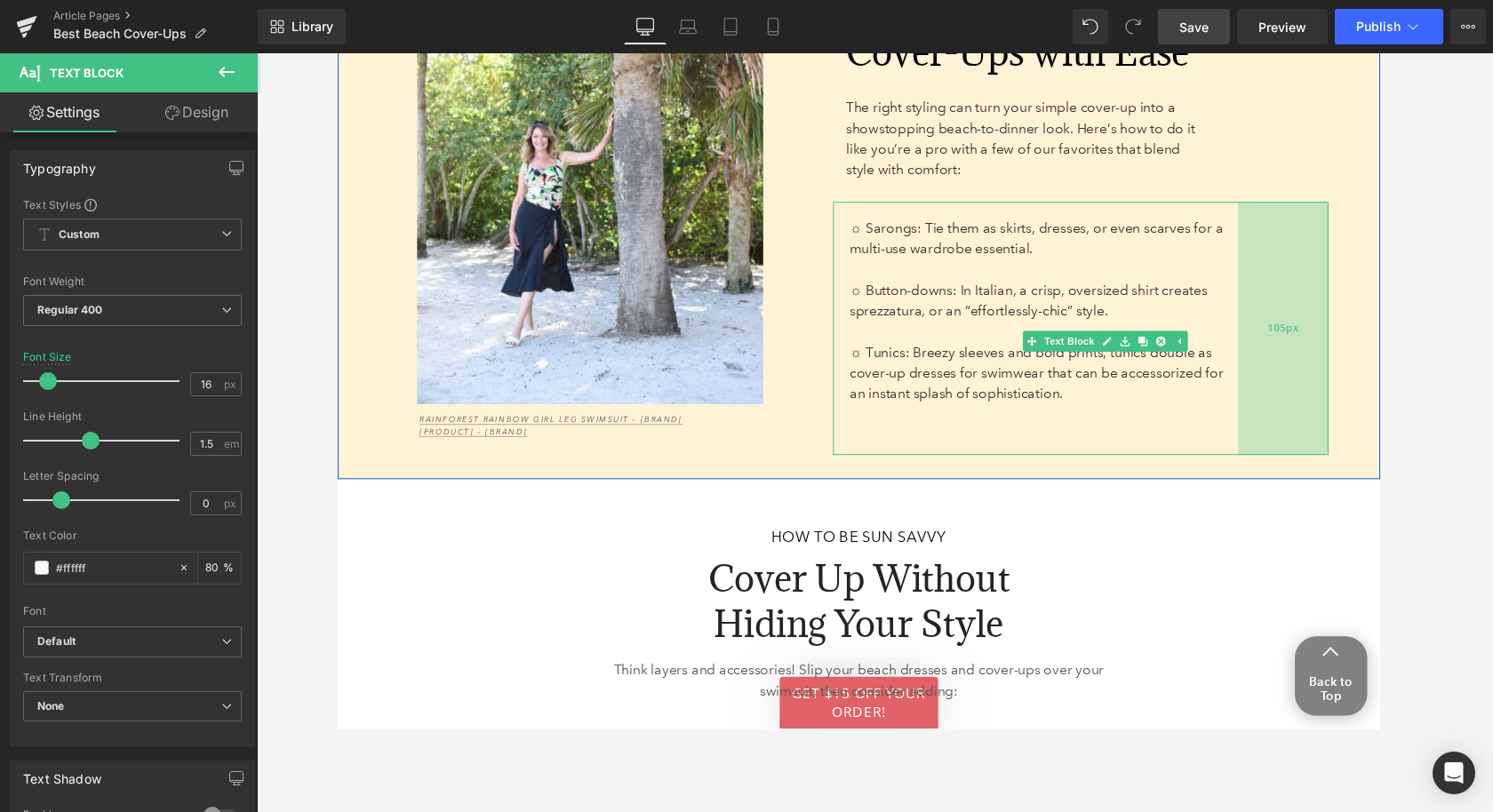 drag, startPoint x: 1356, startPoint y: 312, endPoint x: 1297, endPoint y: 312, distance: 59 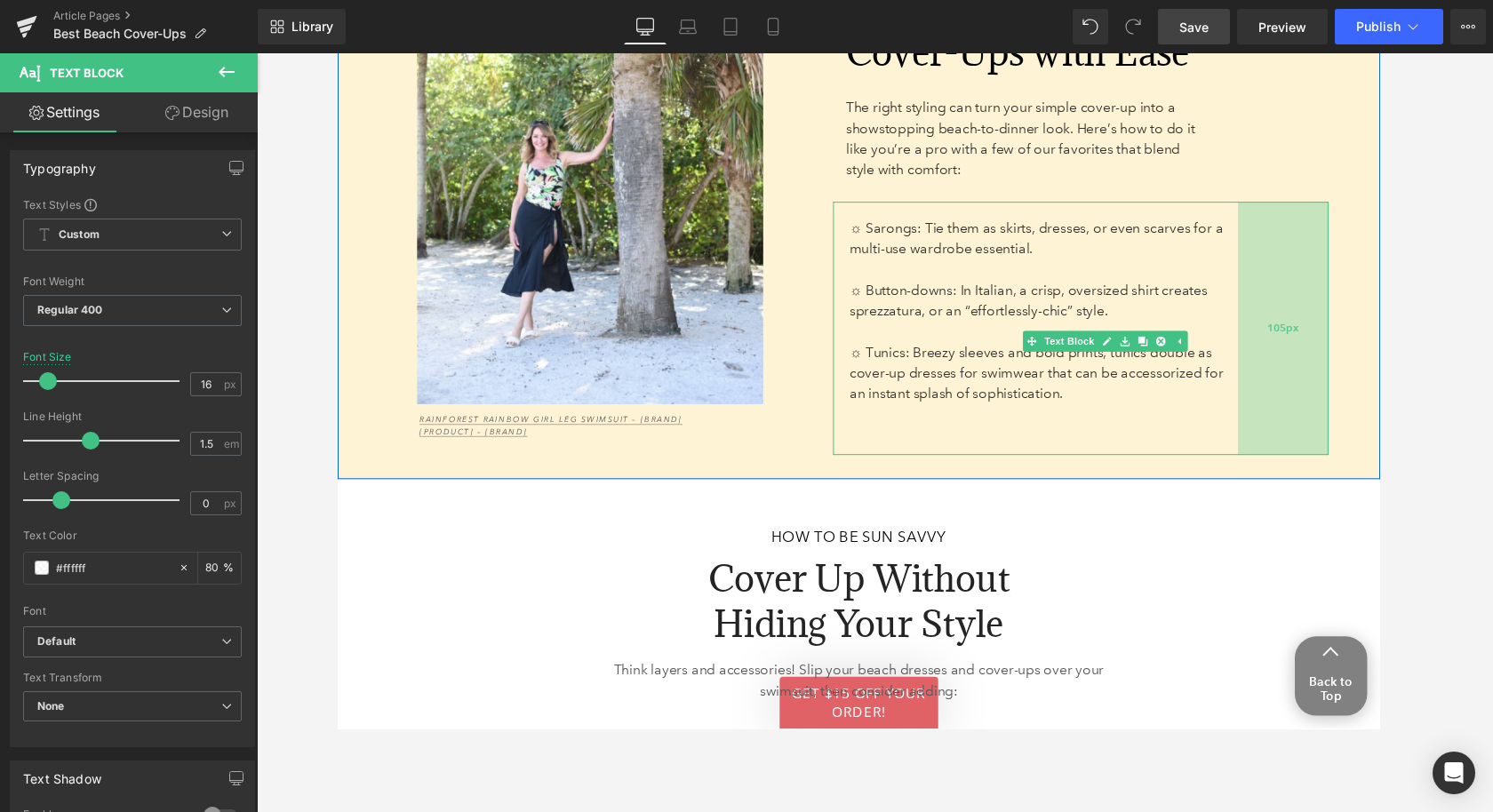 click on "105px" at bounding box center [1312, 337] 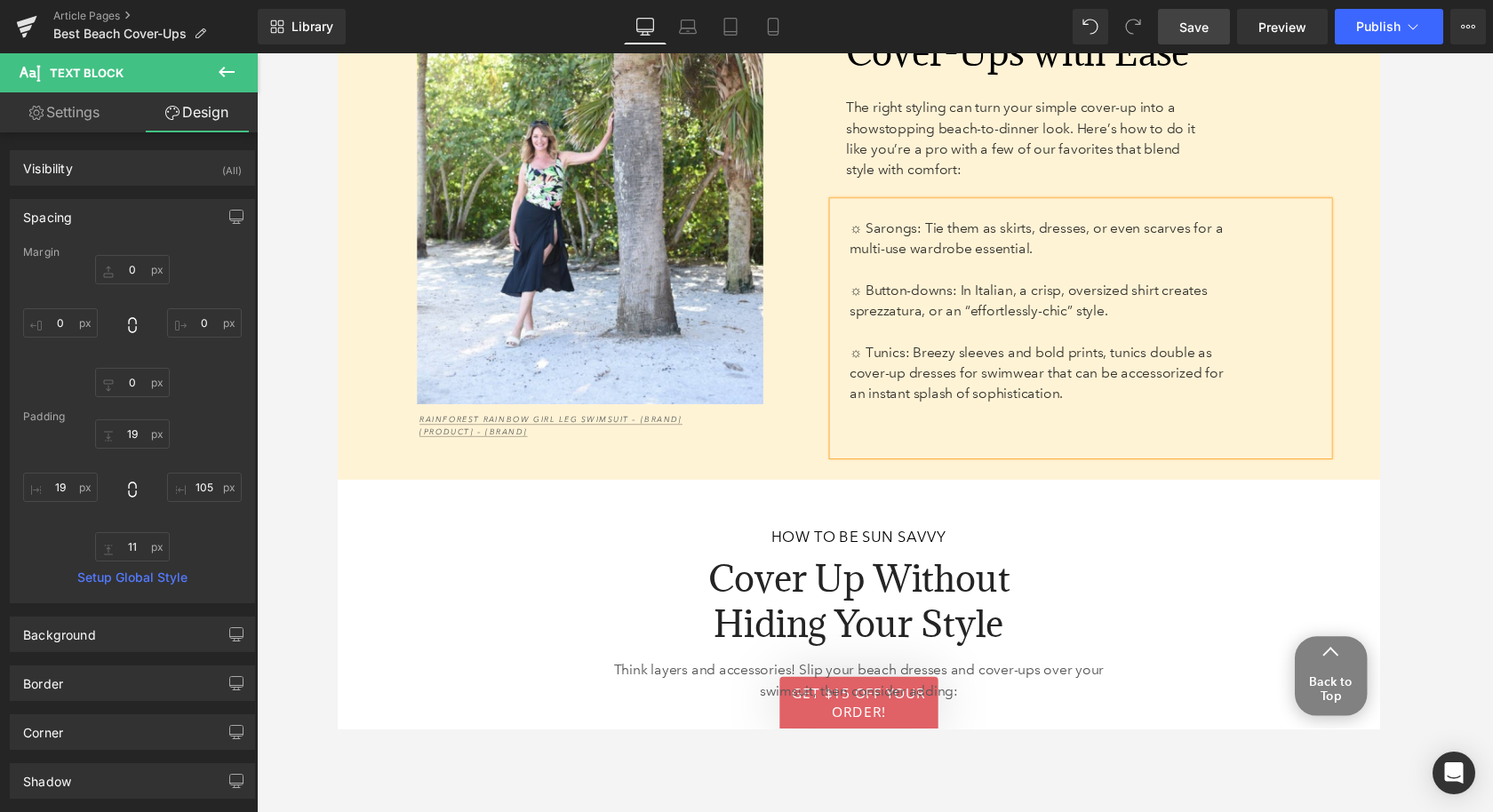 click on "Save" at bounding box center (1194, 27) 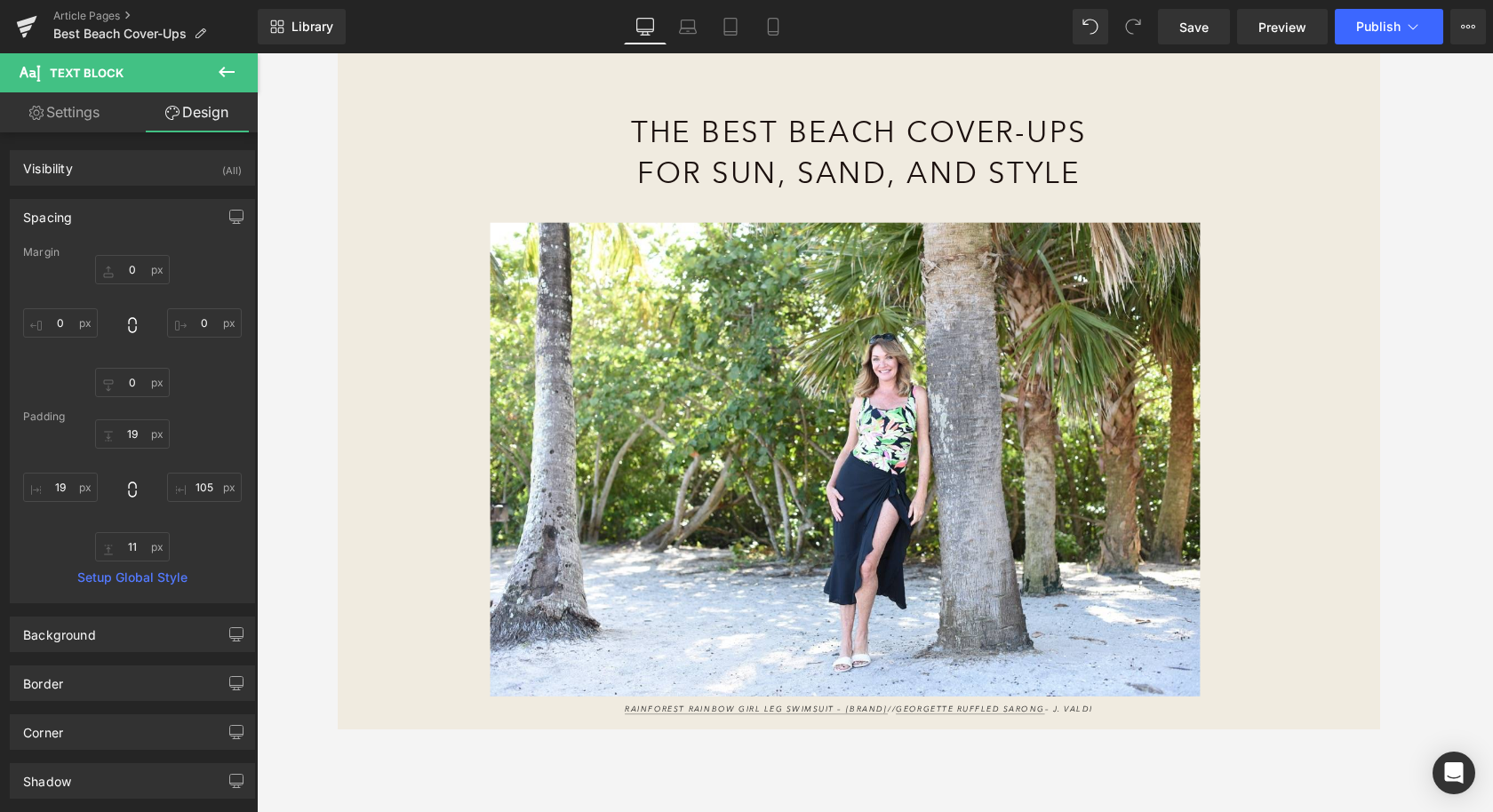 scroll, scrollTop: 896, scrollLeft: 0, axis: vertical 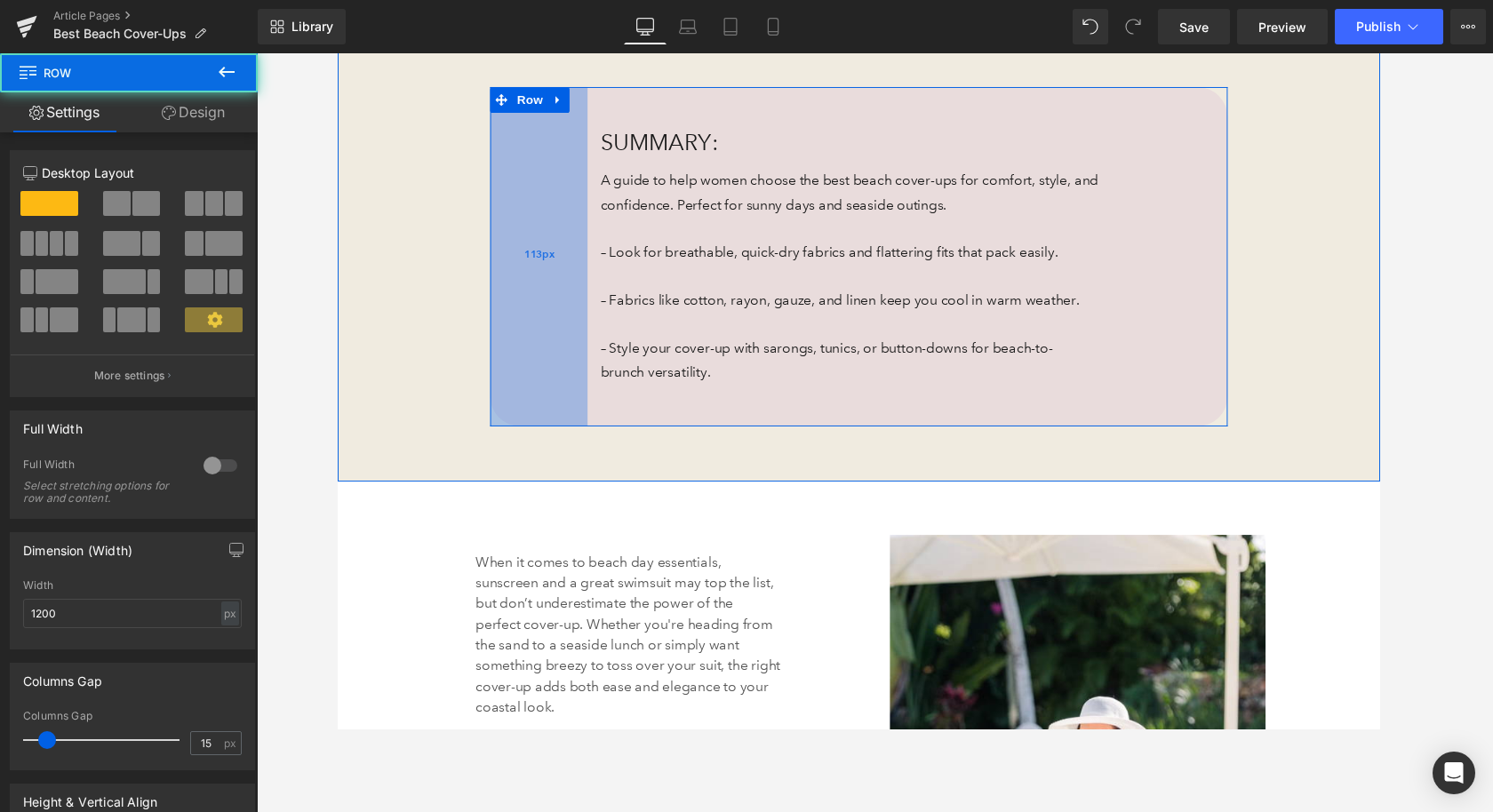 click on "113px" at bounding box center [544, 262] 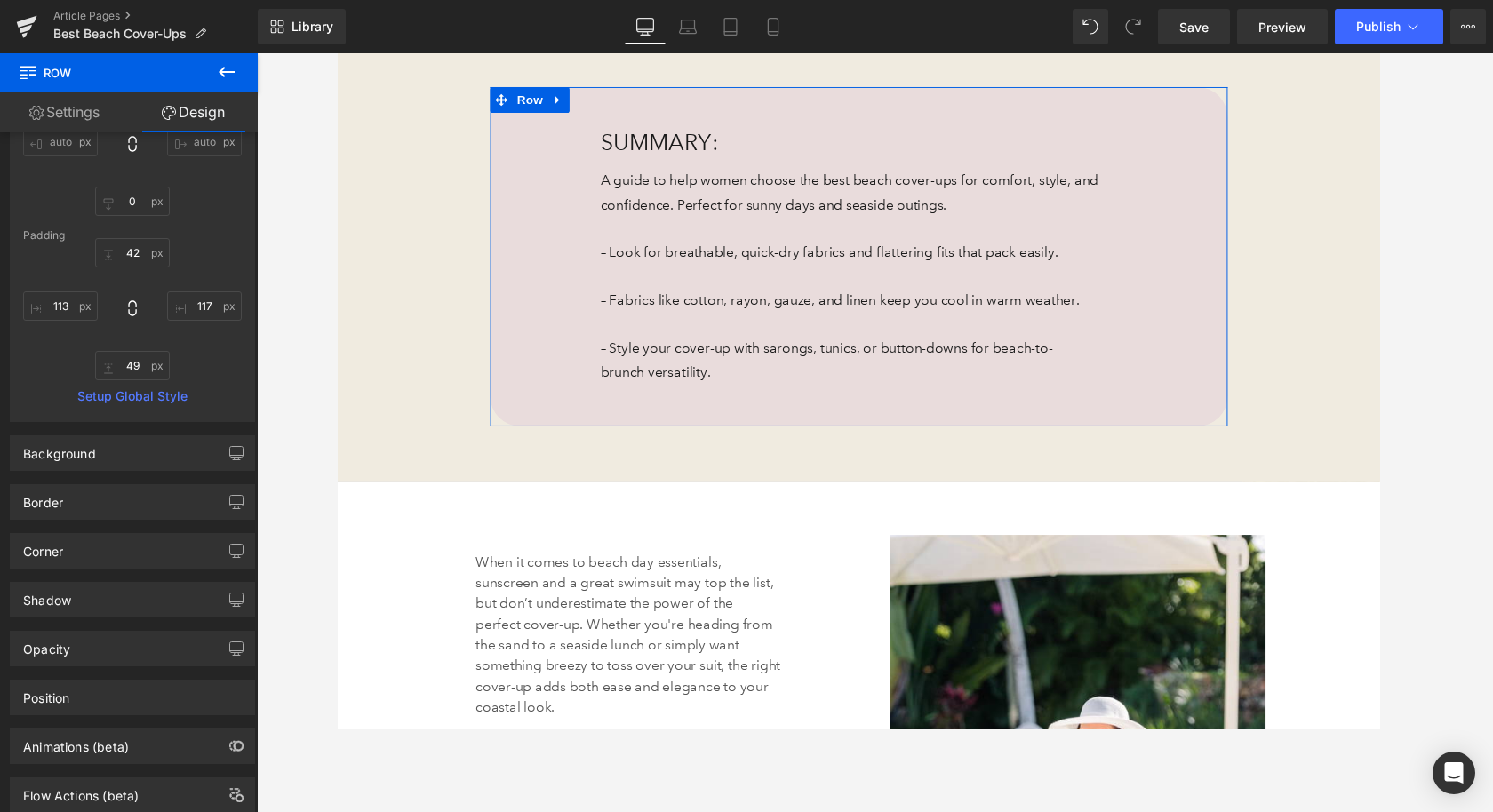 scroll, scrollTop: 226, scrollLeft: 0, axis: vertical 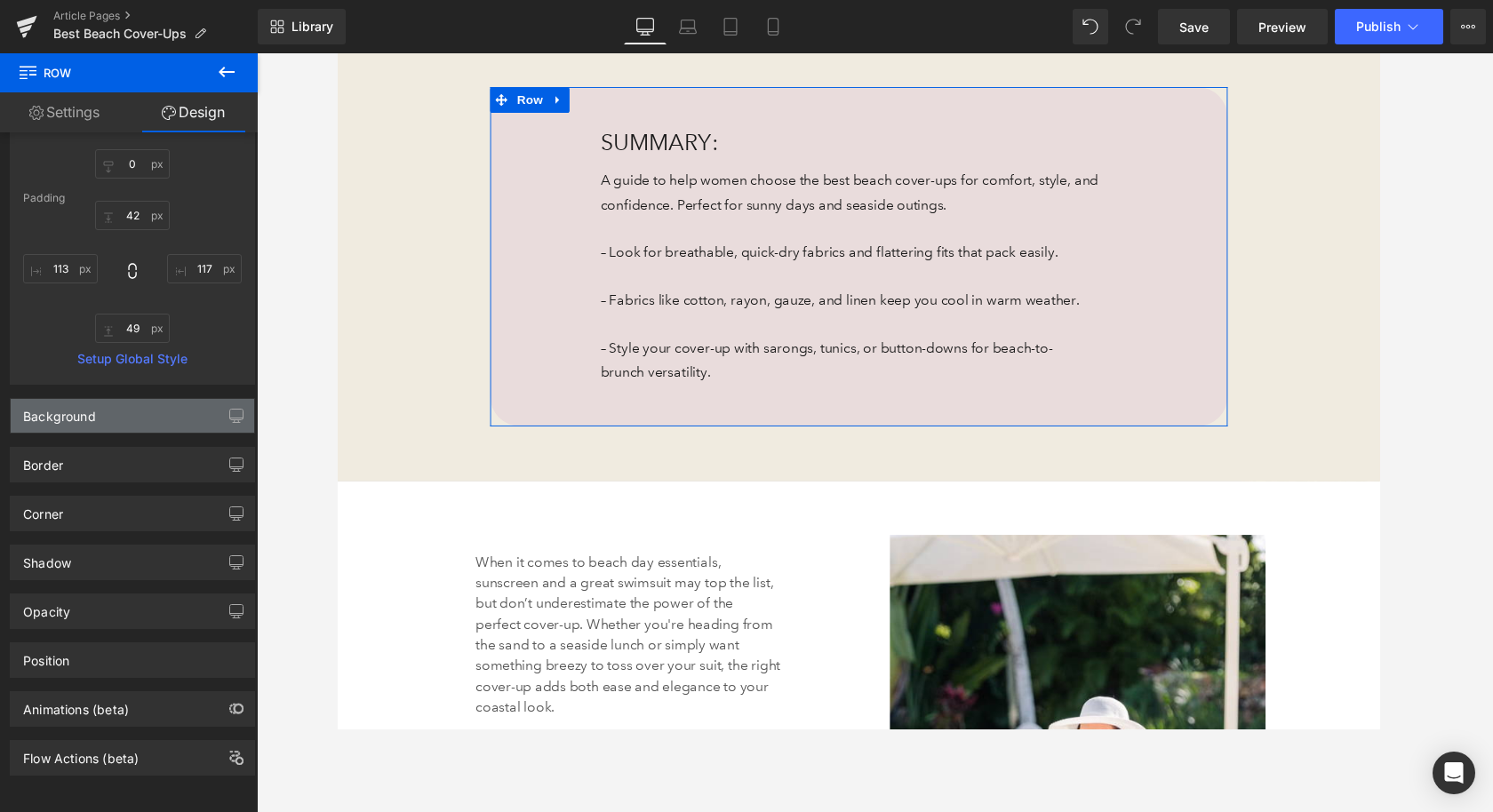 click on "Background" at bounding box center (132, 416) 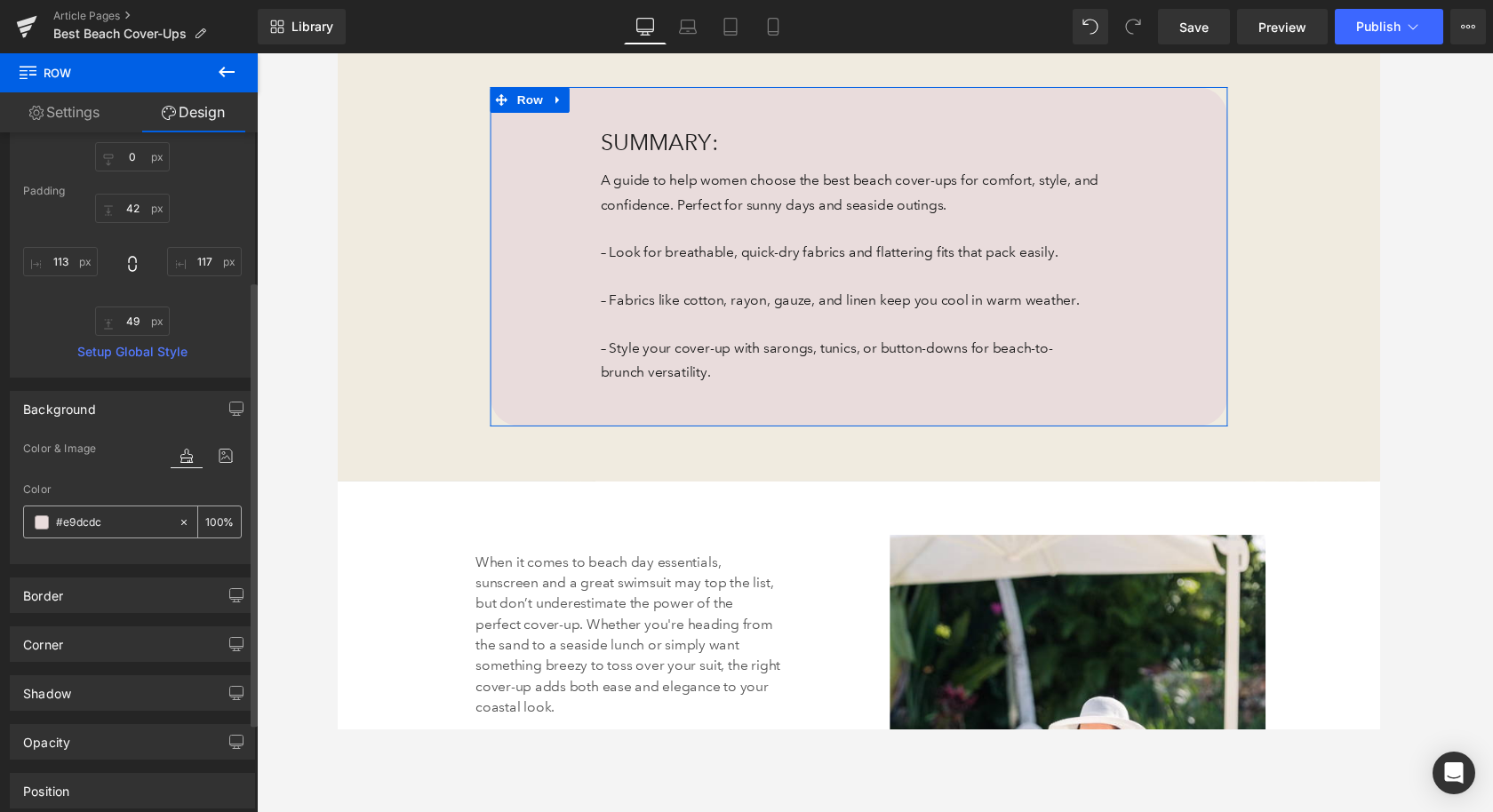 click on "#e9dcdc" at bounding box center [113, 522] 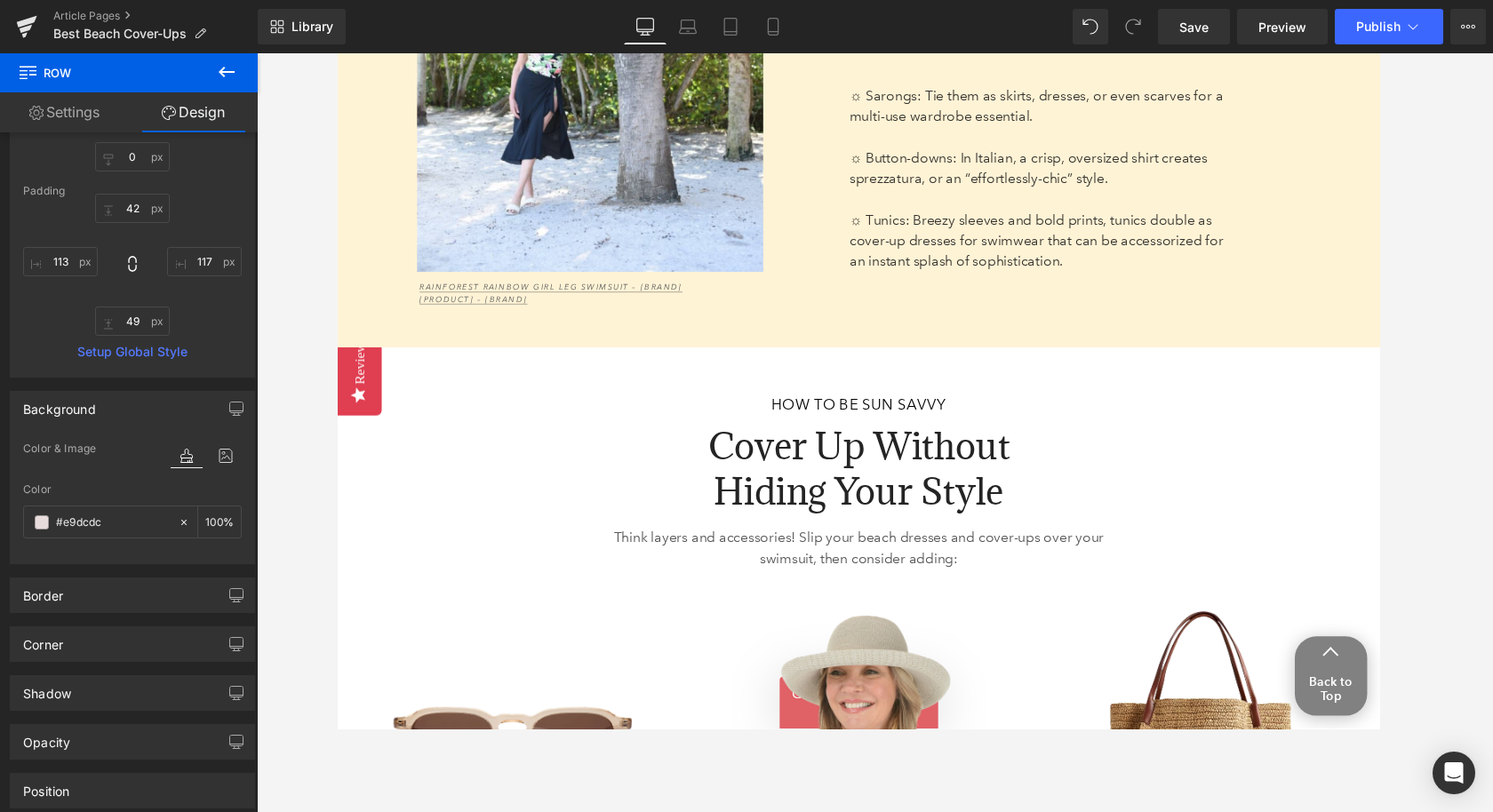scroll, scrollTop: 6004, scrollLeft: 0, axis: vertical 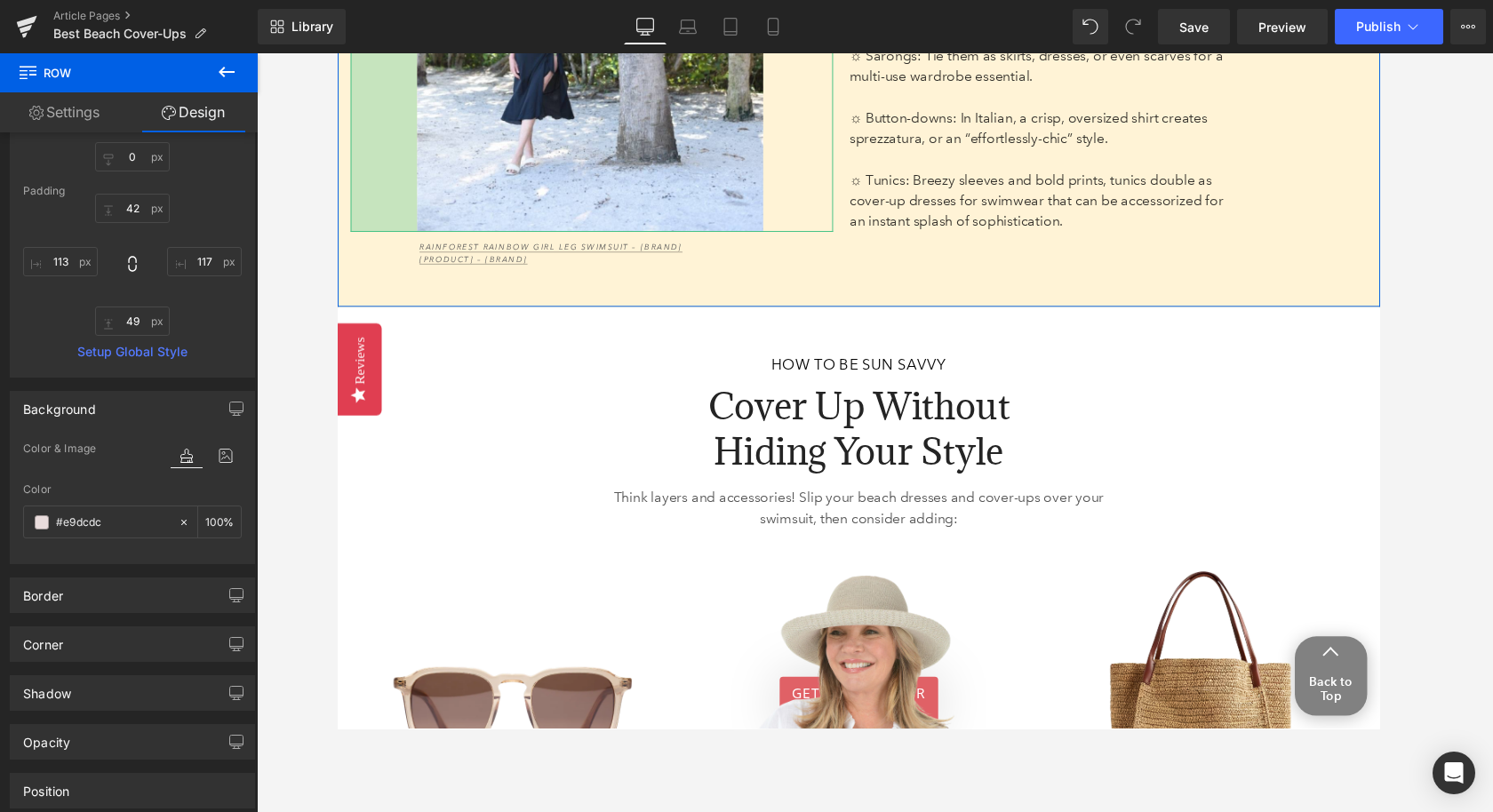 click on "Image       77px" at bounding box center (599, -30) 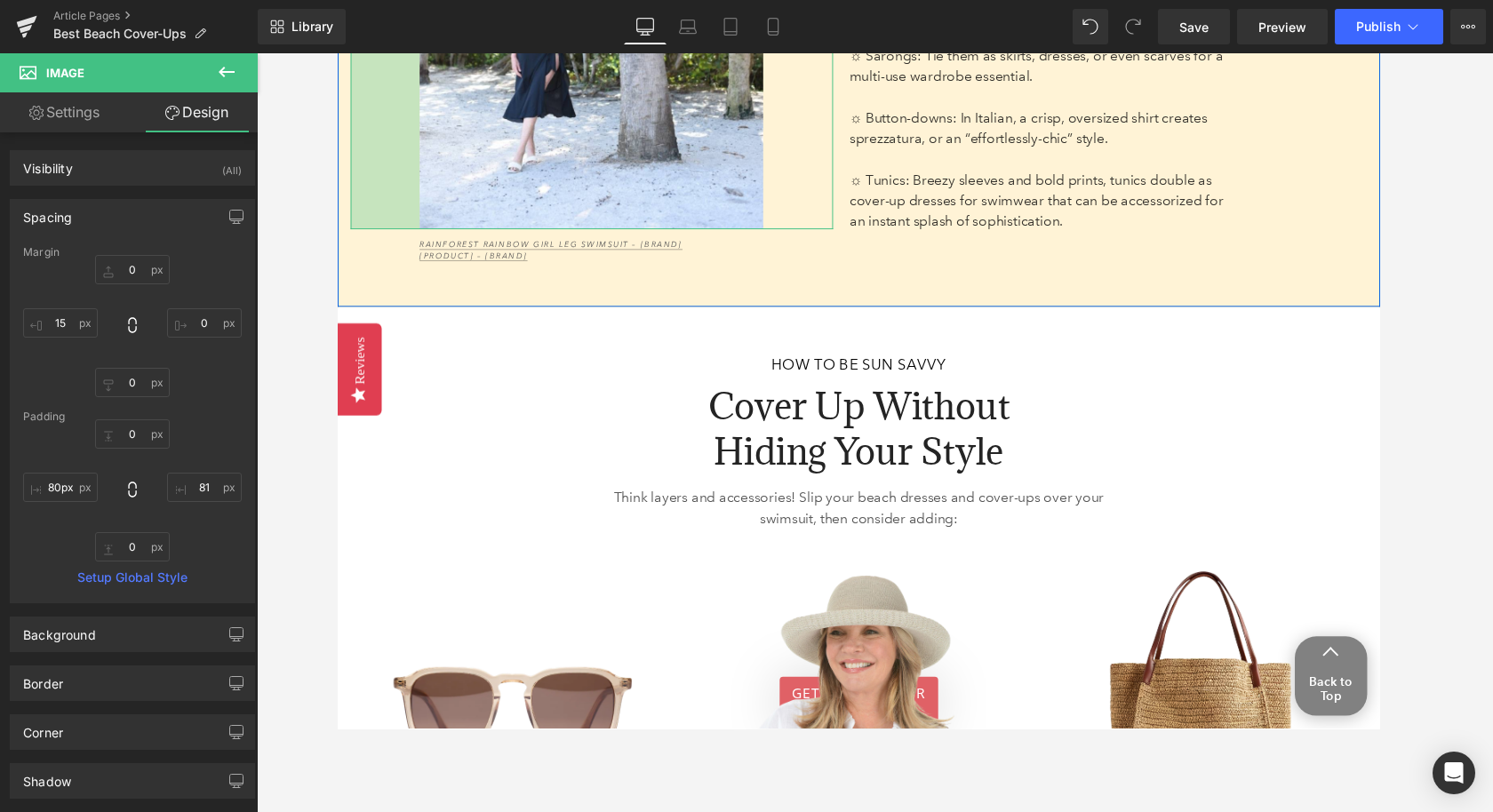 type on "79px" 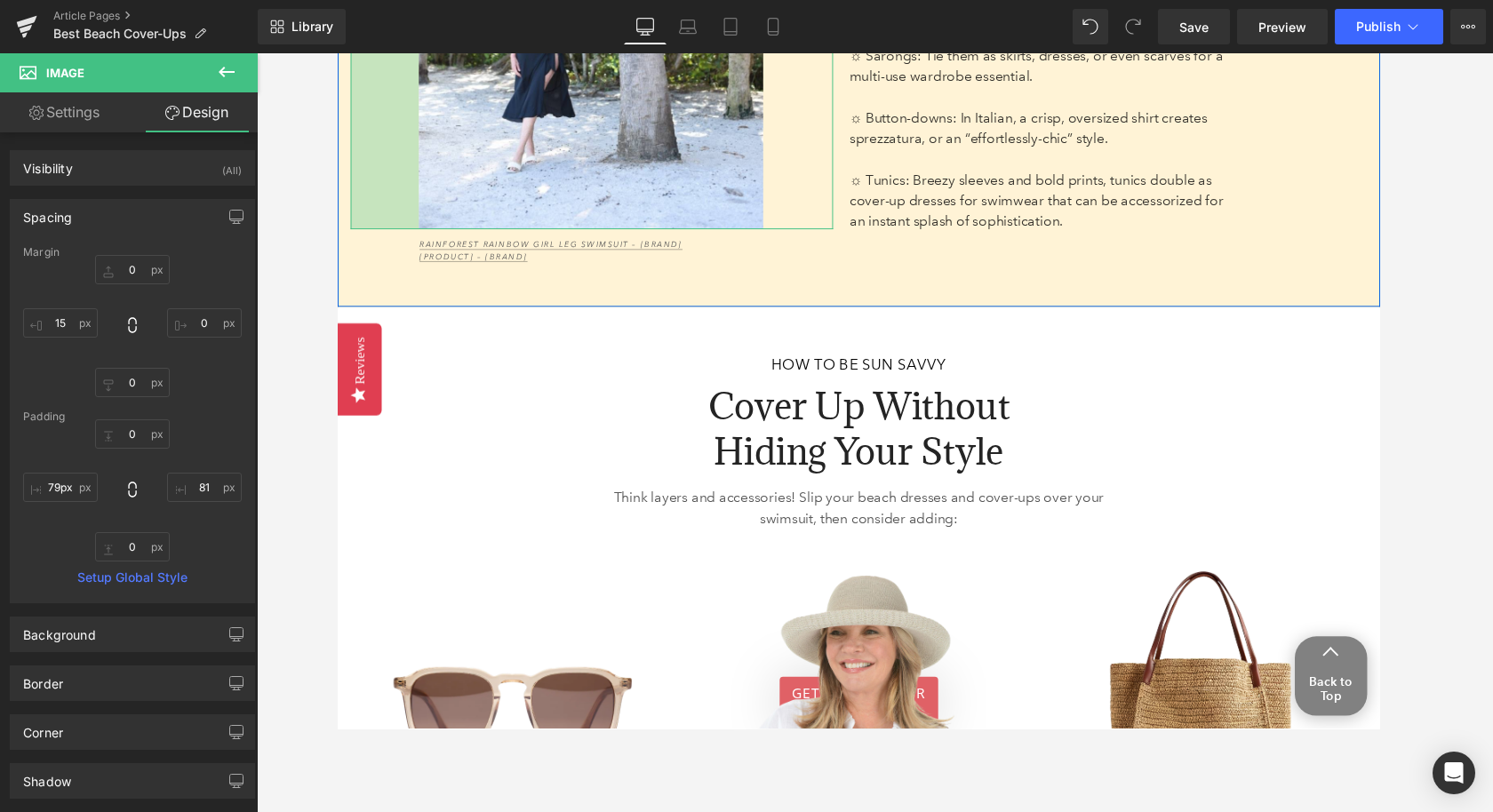 drag, startPoint x: 350, startPoint y: 301, endPoint x: 420, endPoint y: 297, distance: 70.11419 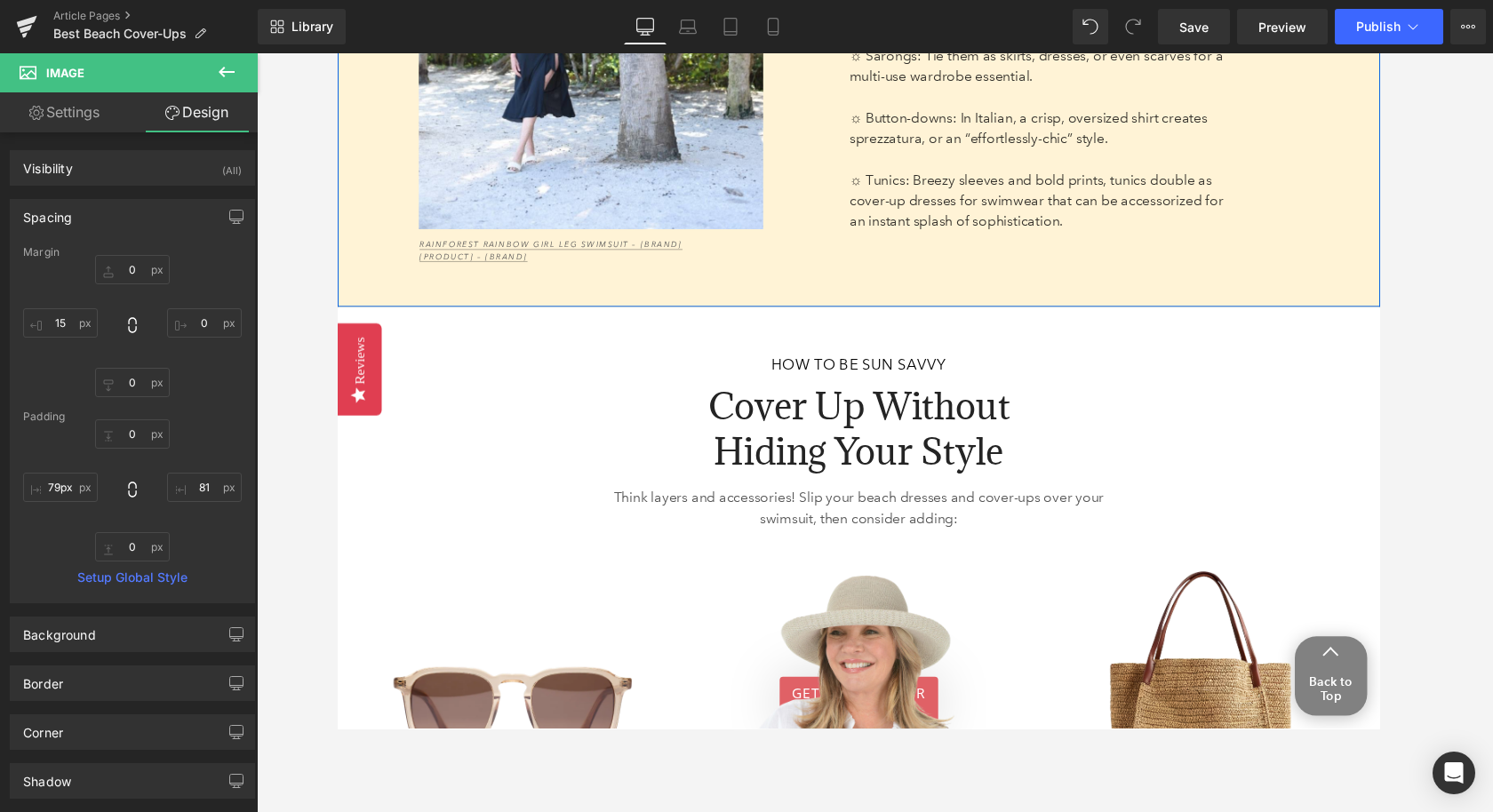 click on "Image       79px   Rainforest Rainbow Girl Leg Swimsuit – Maxine   Georgette Ruffled Sarong – J. Valdi  Text Block       95px   From Beach to Brunch: Heading   77px       How to Style Your Cover-Ups with Ease  Heading         The right styling can turn your simple cover-up into a showstopping beach-to-dinner look. Here’s how to do it like you’re a pro with a few of our favorites that blend style with comfort:    Text Block         Row         83px ☼ Sarongs: Tie them as skirts, dresses, or even scarves for a multi-use wardrobe essential.    ☼ Button-downs: In Italian, a crisp, oversized shirt creates sprezzatura, or an “effortlessly-chic” style.    ☼ Tunics: Breezy sleeves and bold prints, tunics double as cover-up dresses for swimwear that can be accessorized for an instant splash of sophistication.  Text Block         105px Row   56px" at bounding box center [874, -17] 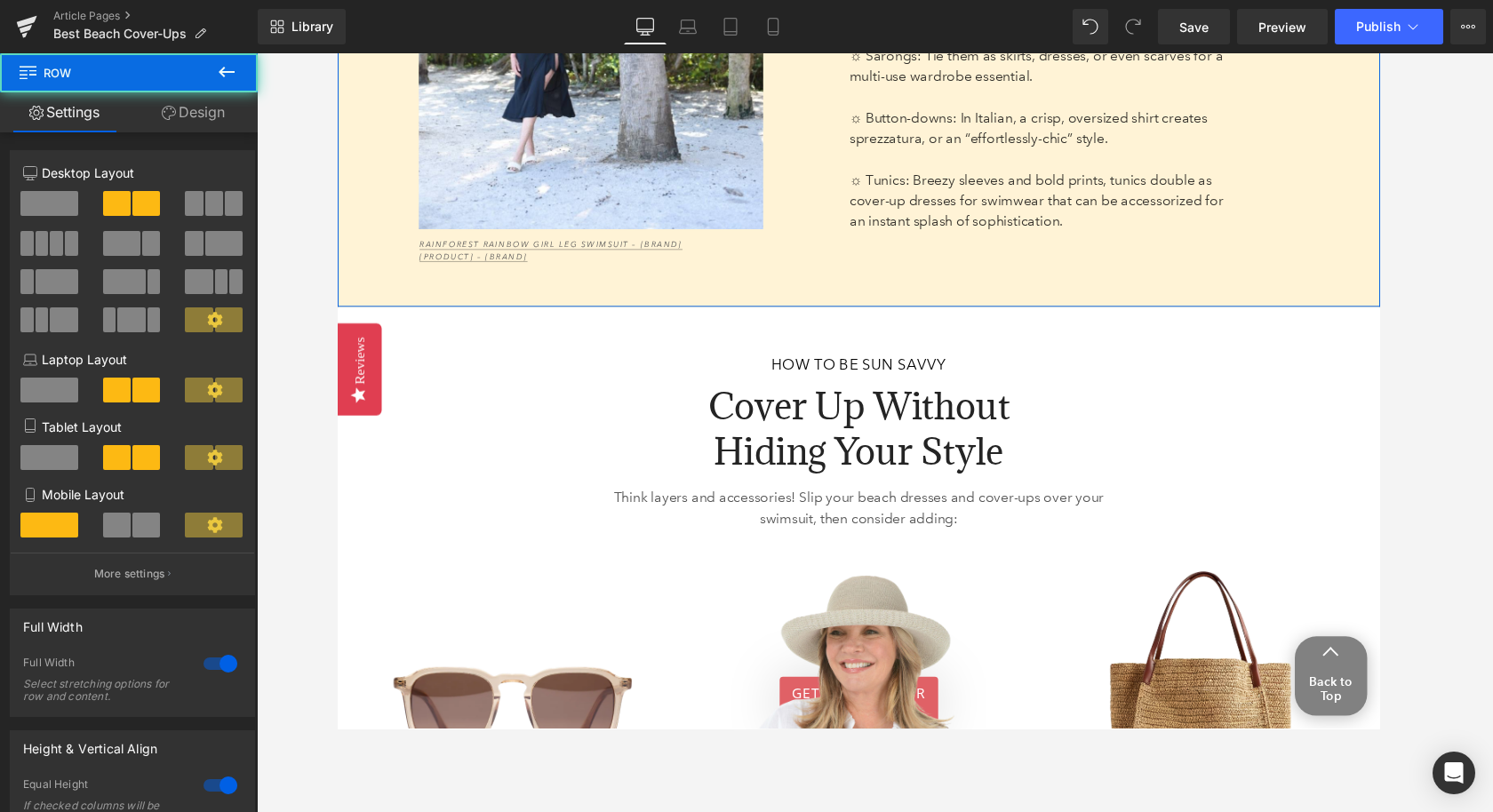 click on "Design" at bounding box center [193, 112] 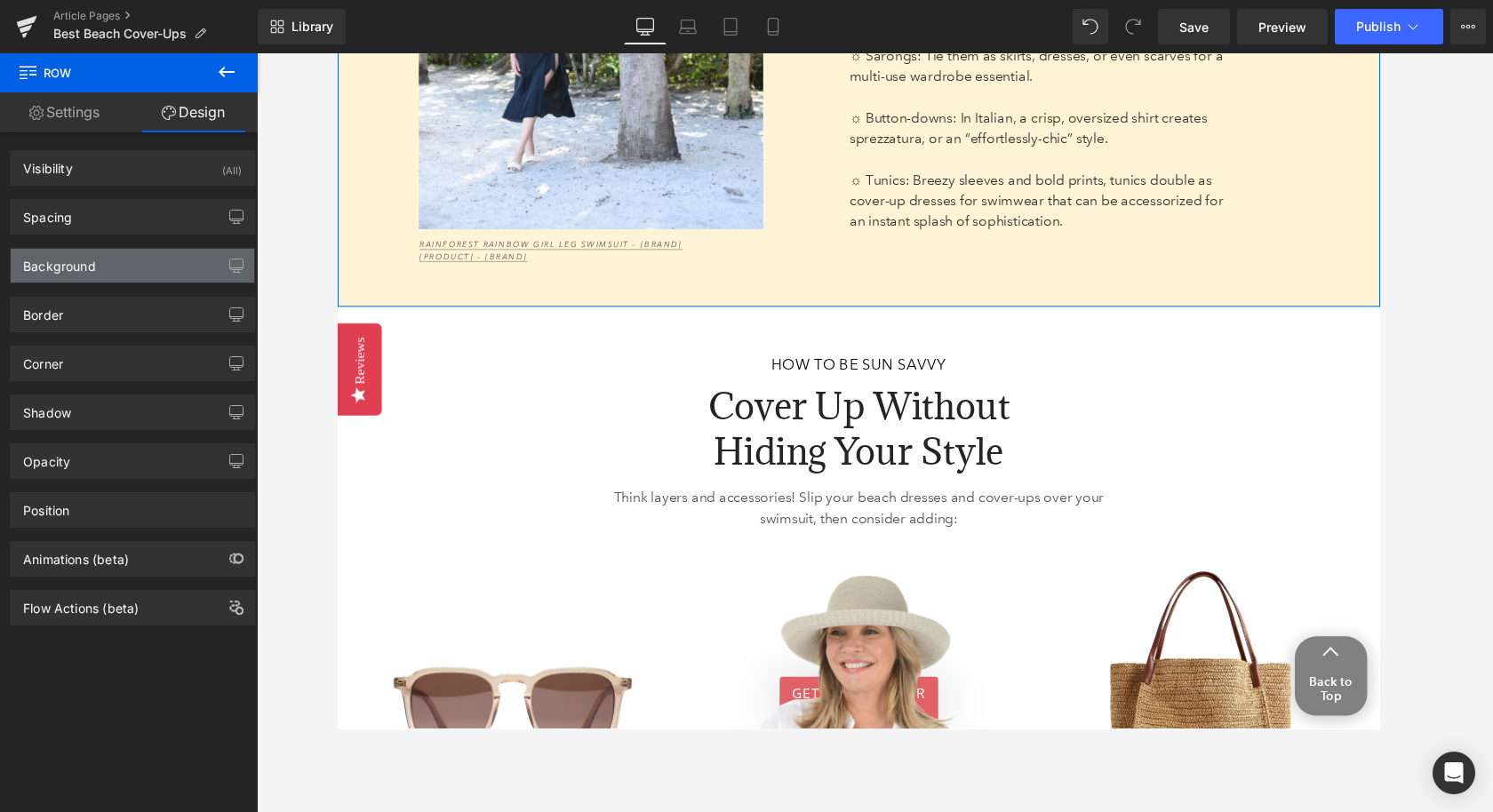 click on "Background" at bounding box center [132, 266] 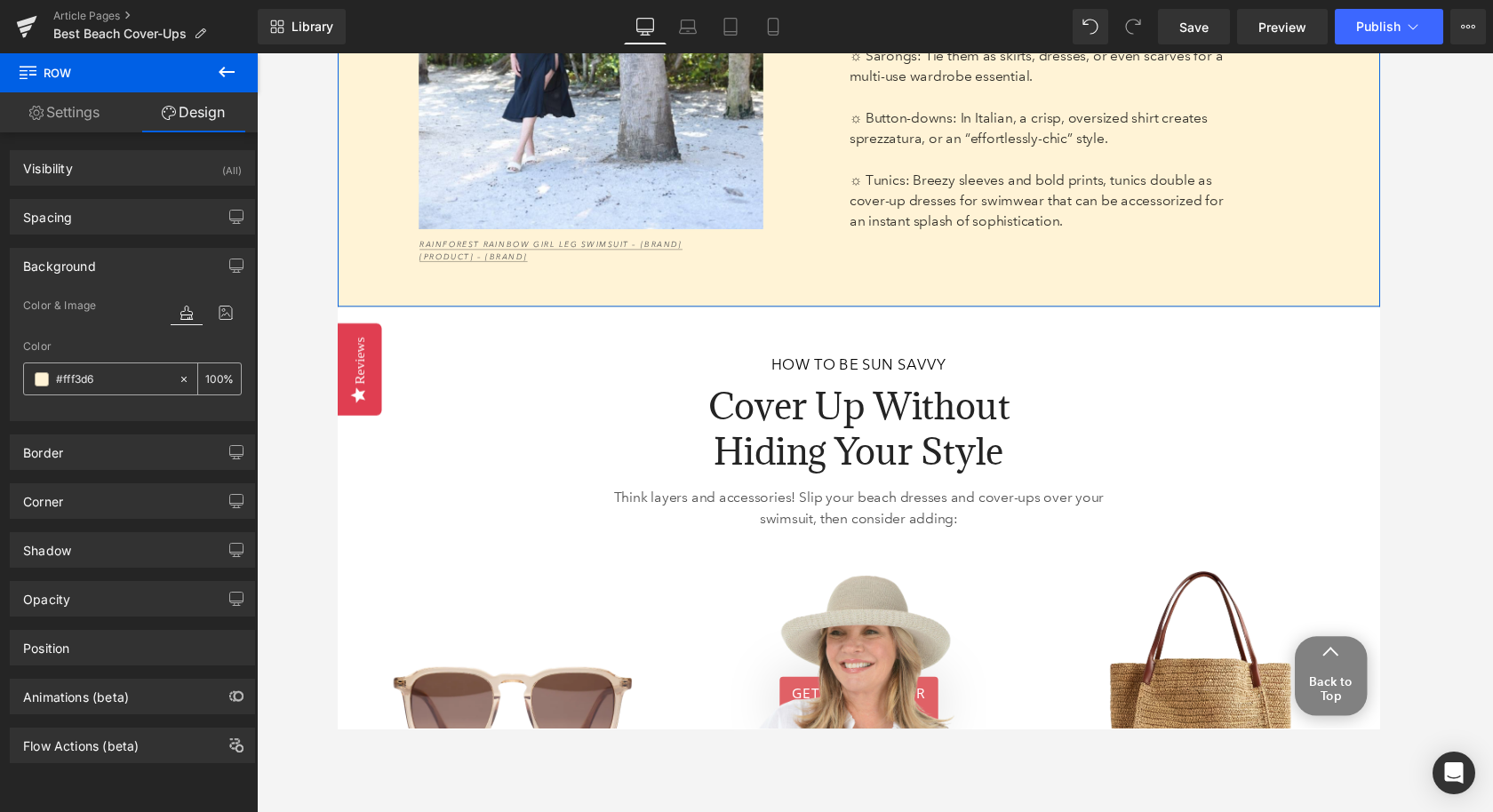 click on "#fff3d6" at bounding box center [113, 379] 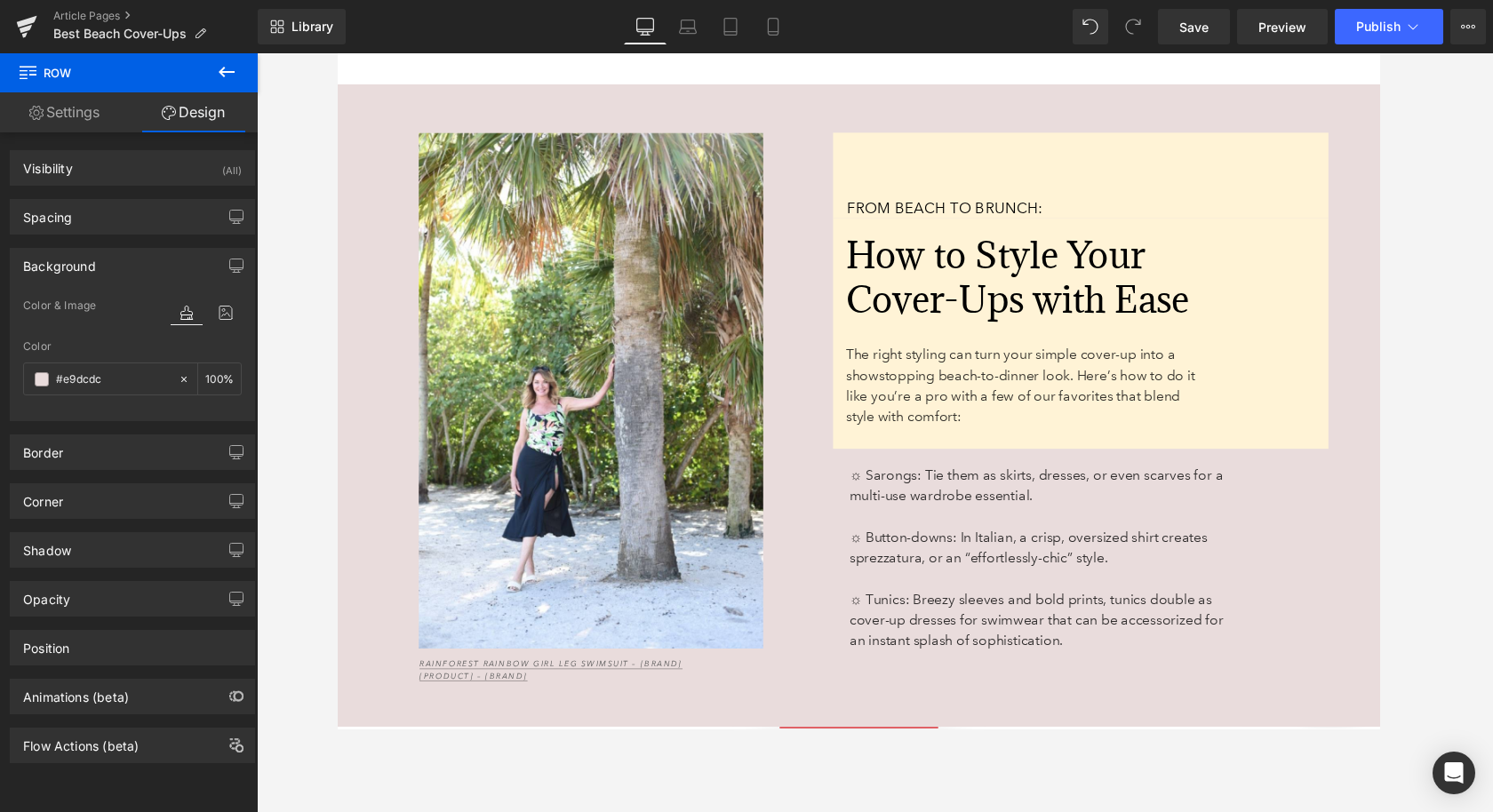 scroll, scrollTop: 5540, scrollLeft: 0, axis: vertical 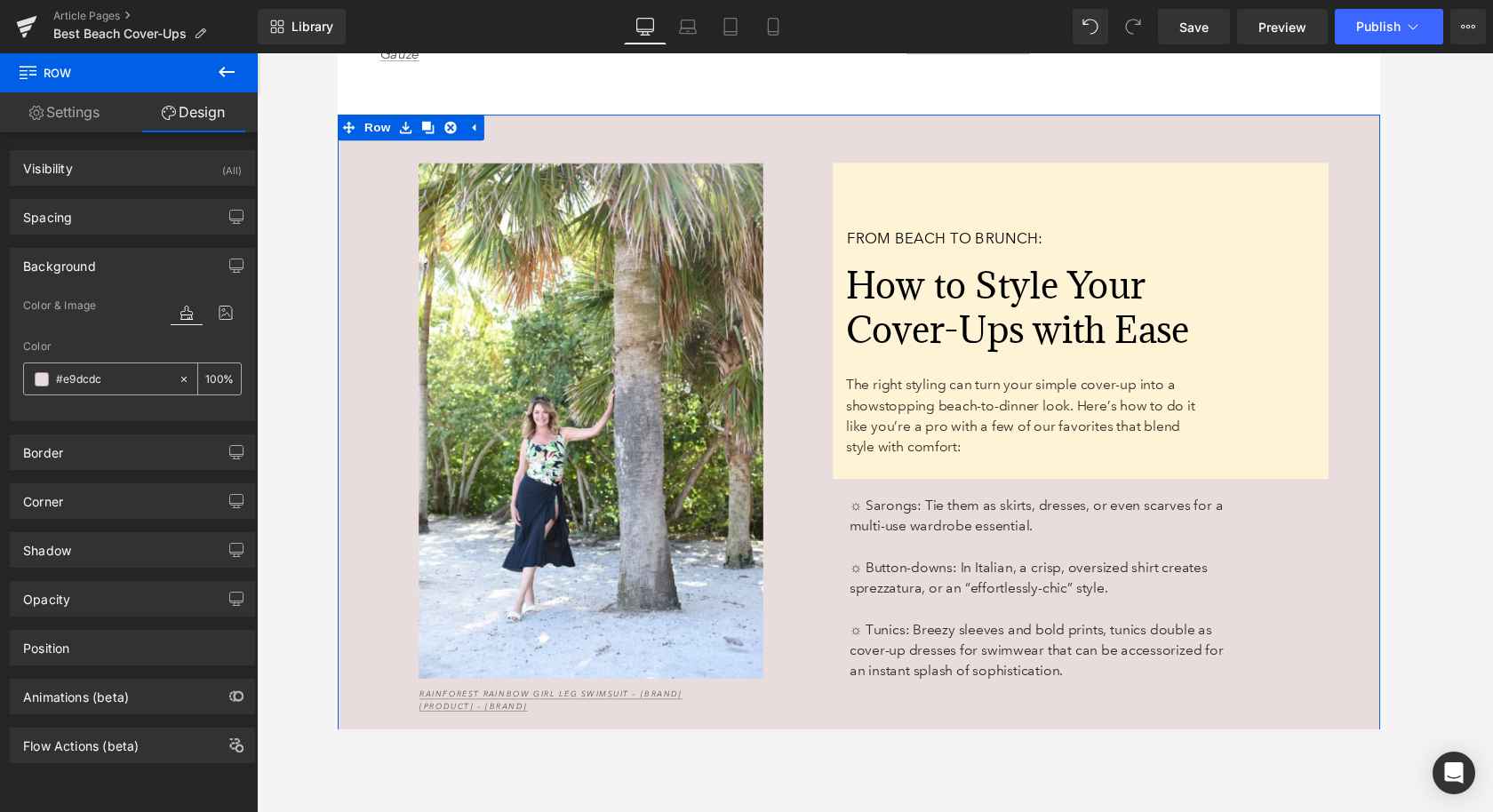 click at bounding box center [42, 379] 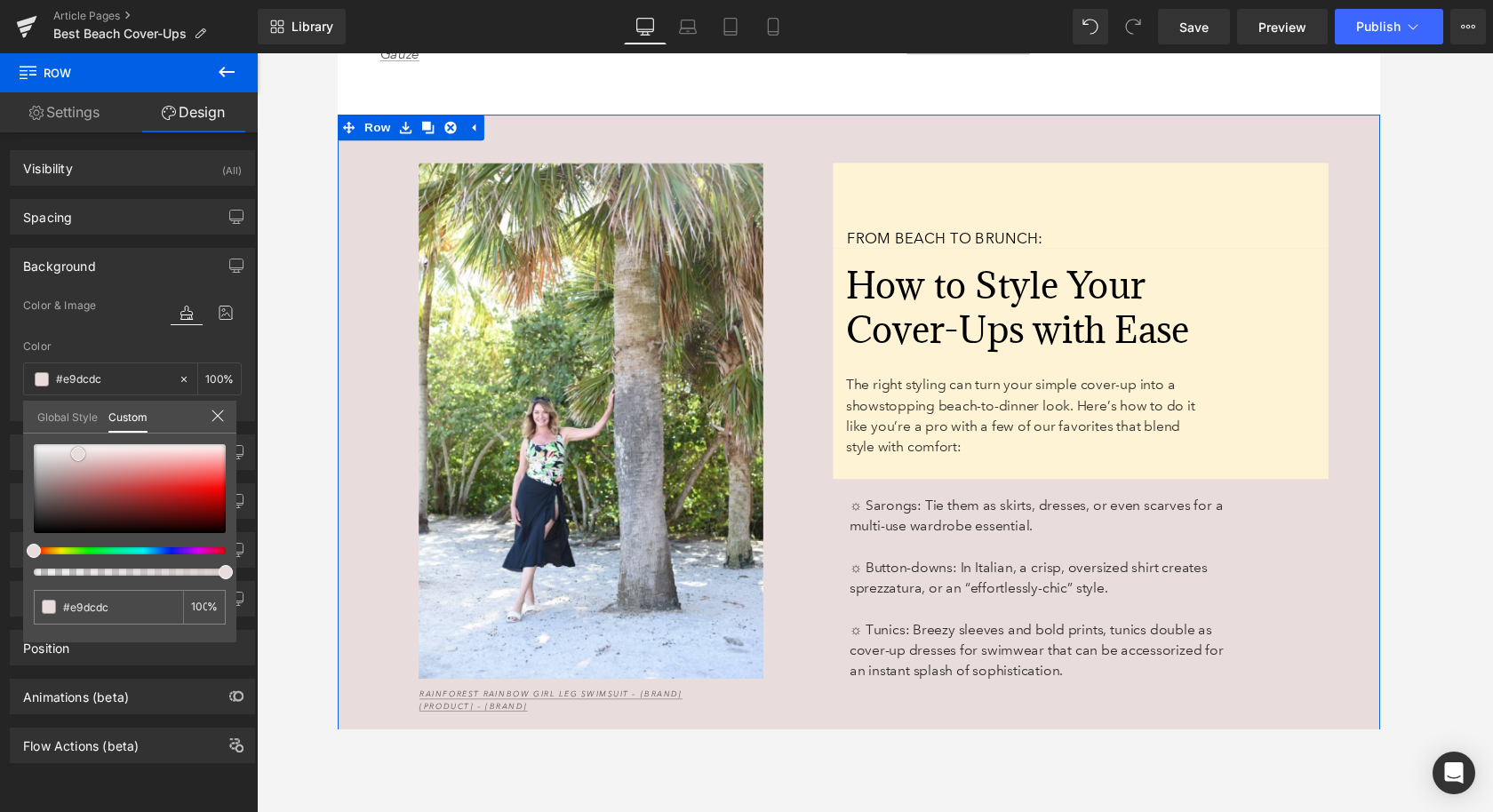 type on "#e6d5d5" 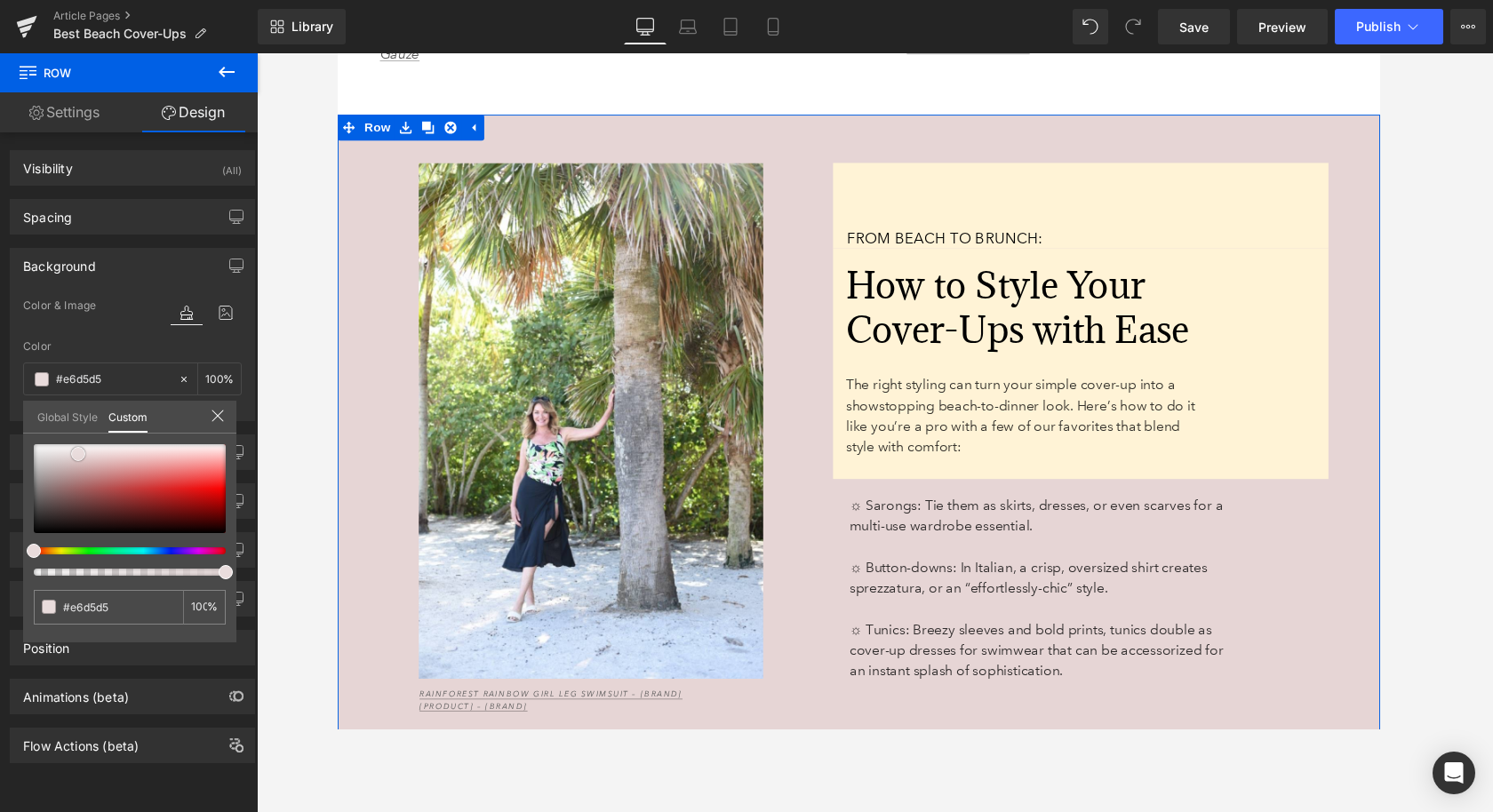 click at bounding box center (130, 489) 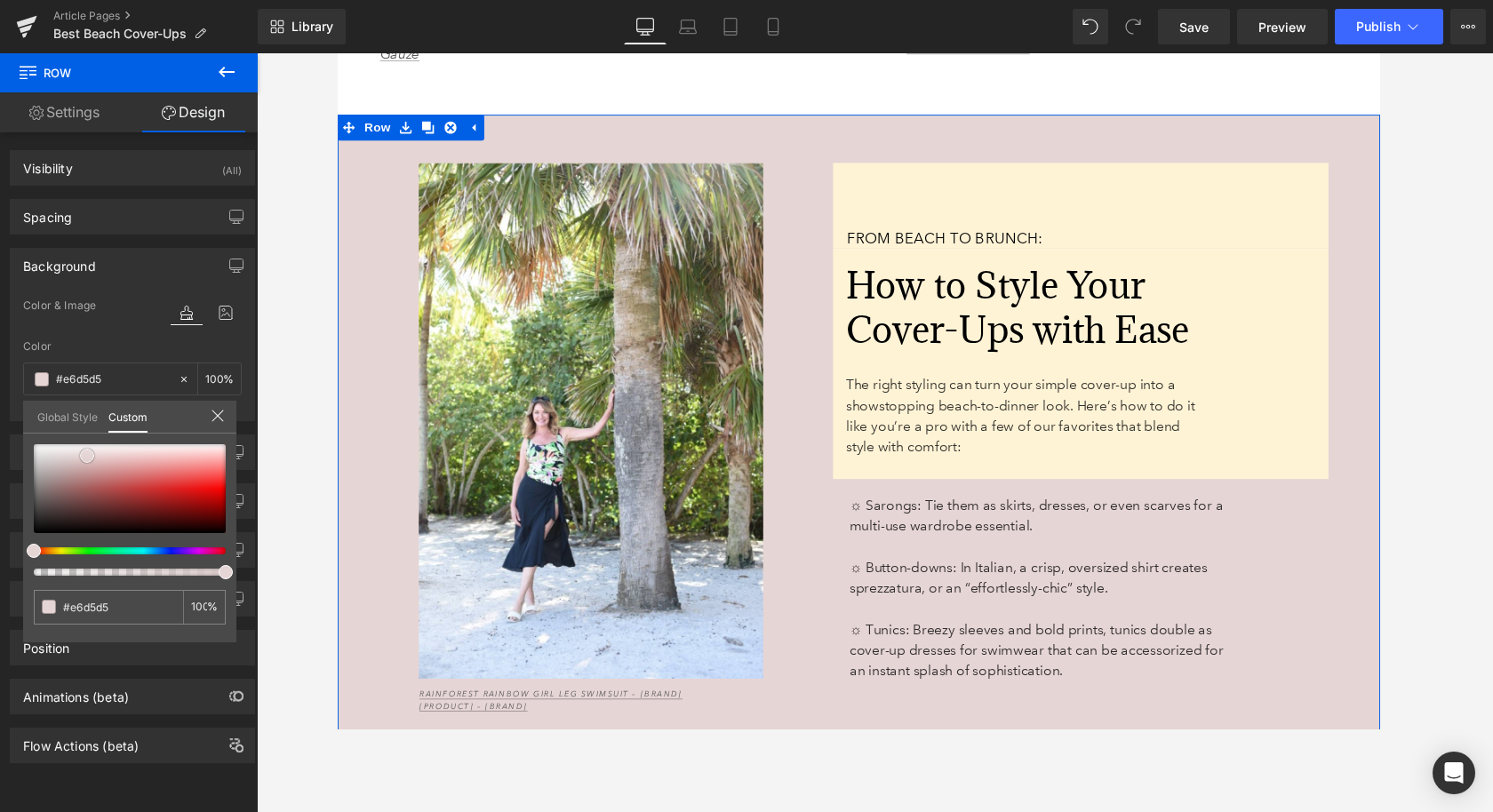 click at bounding box center (87, 456) 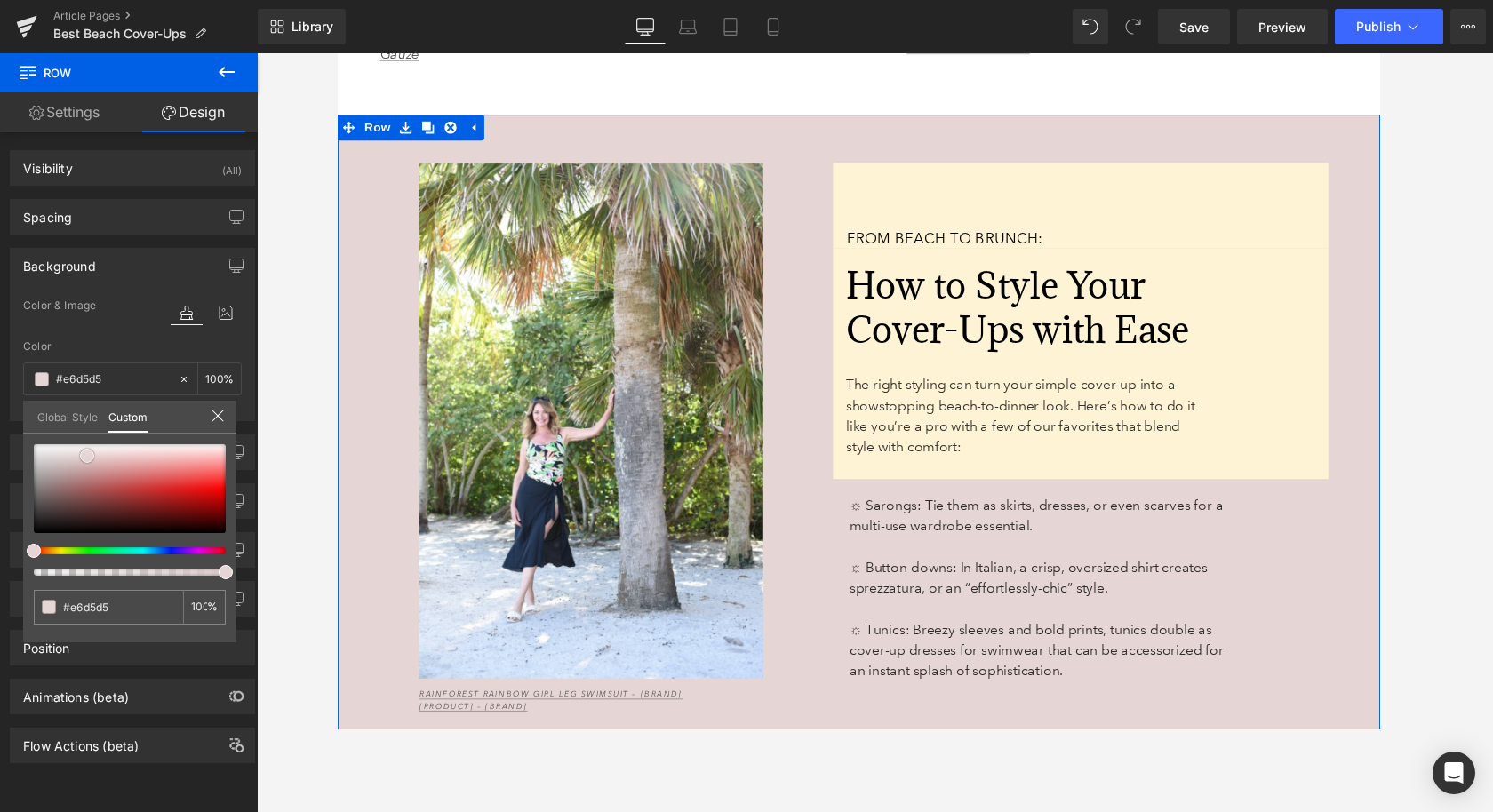 type on "#e8d3d3" 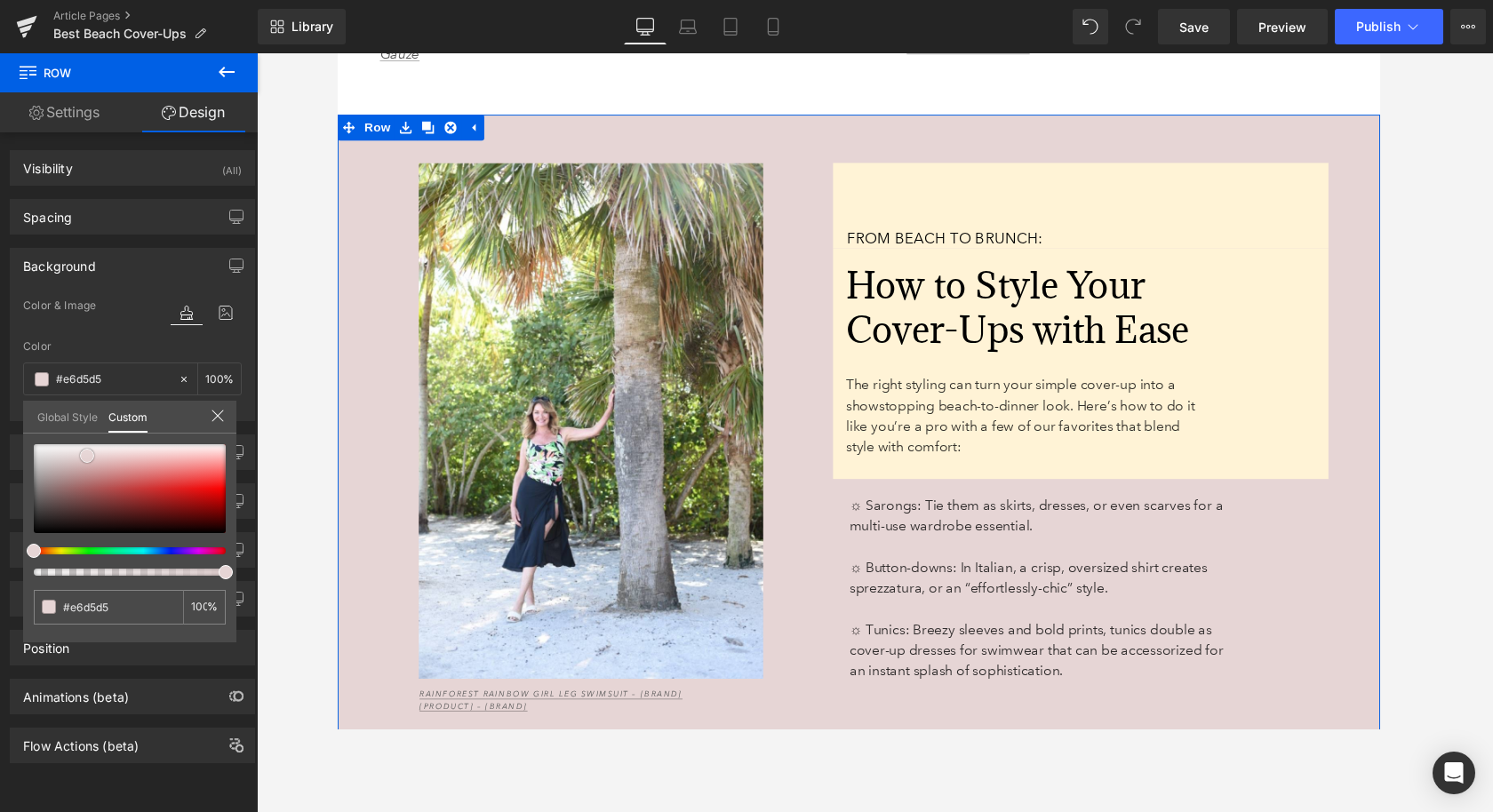 type on "#e8d3d3" 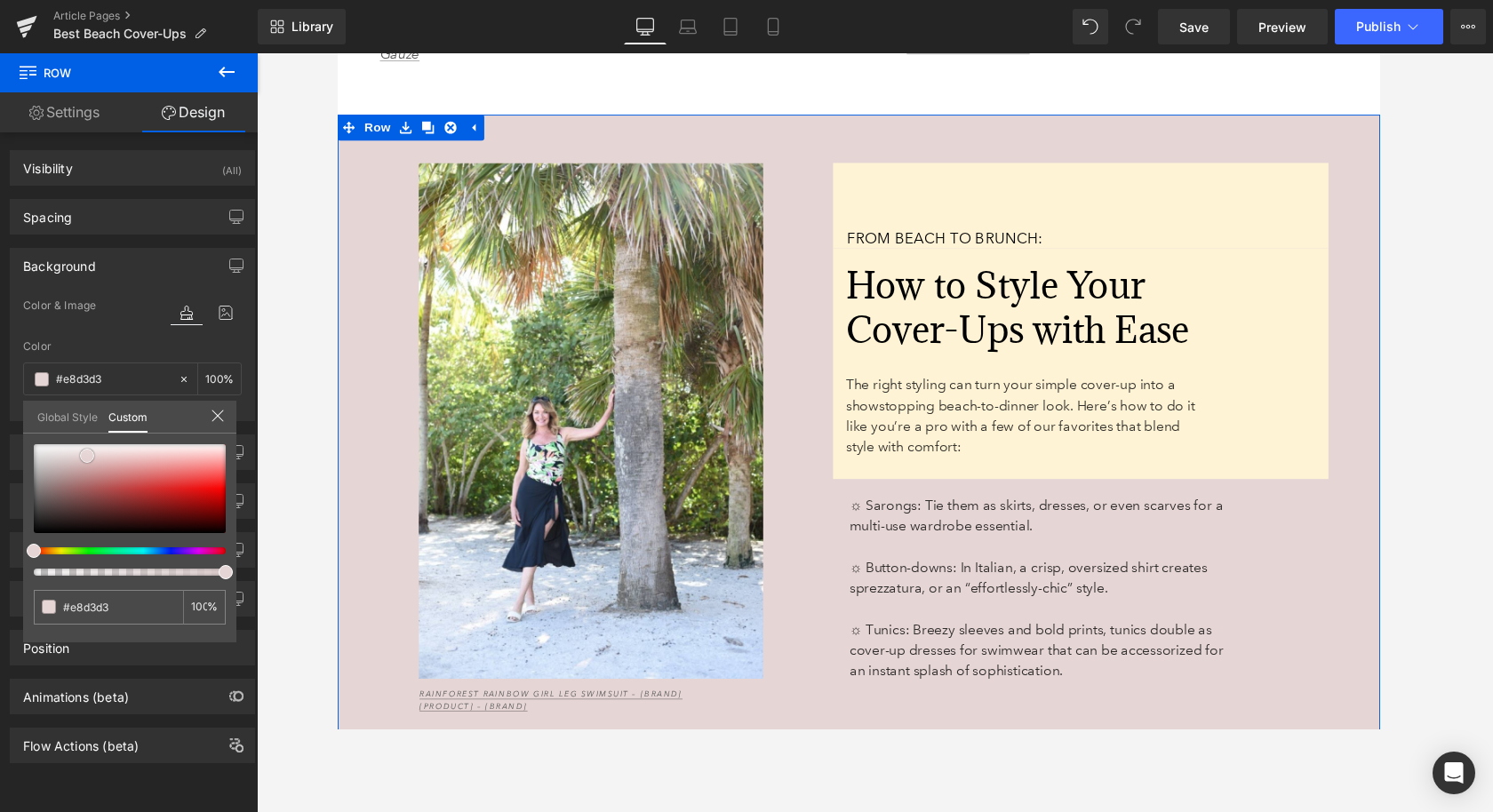 click at bounding box center (130, 489) 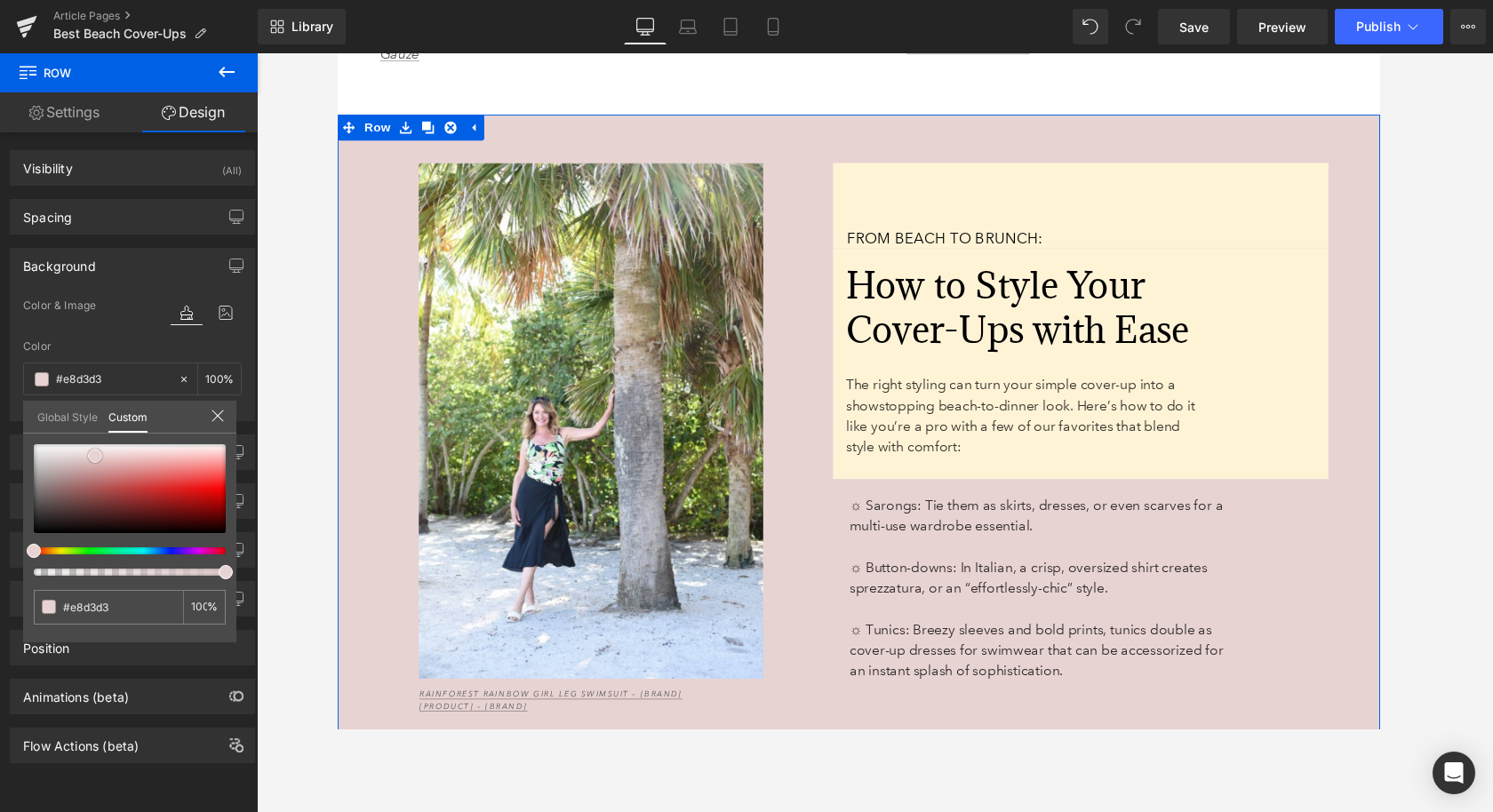 click at bounding box center (95, 456) 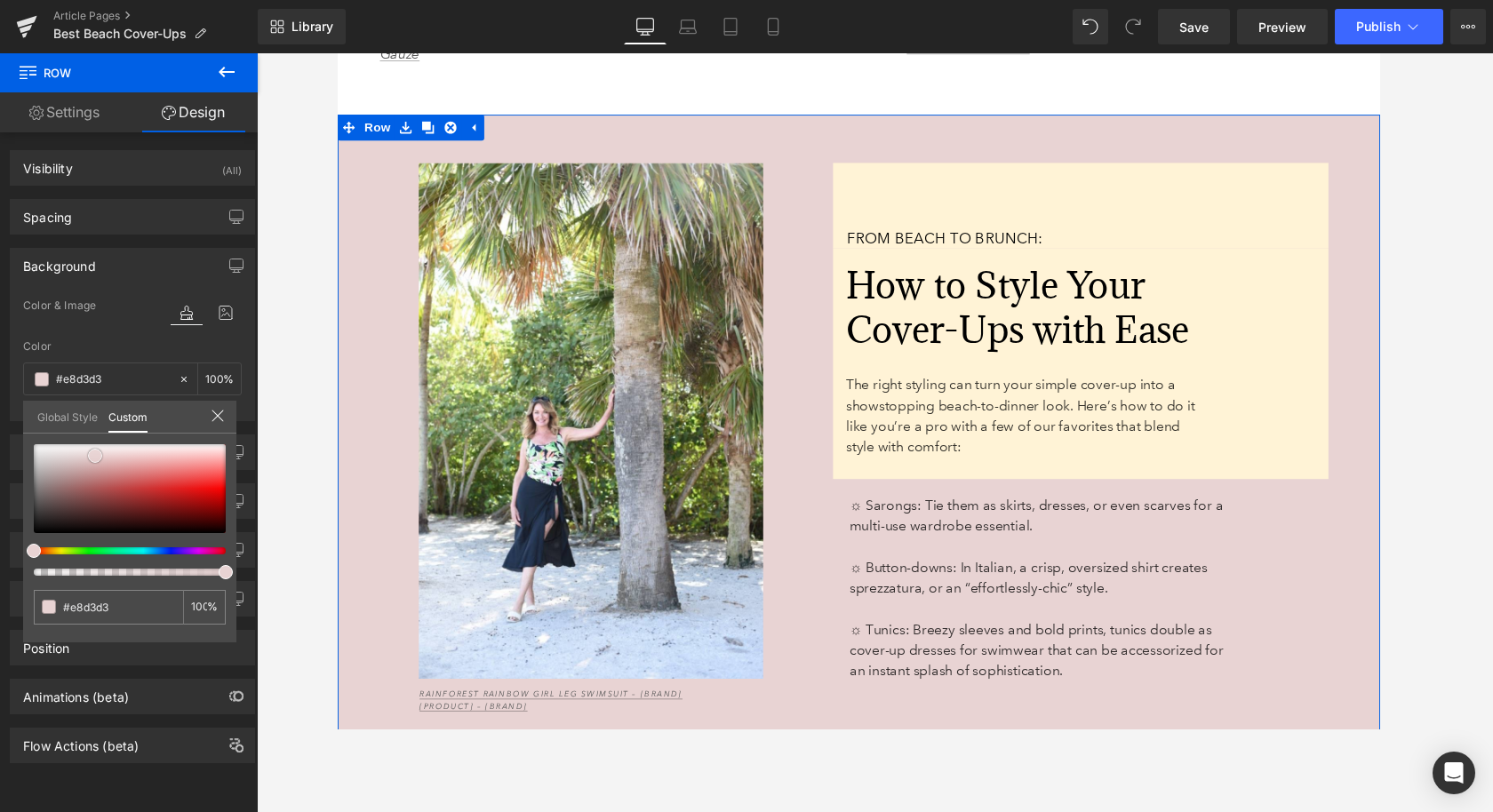 type on "#e6caca" 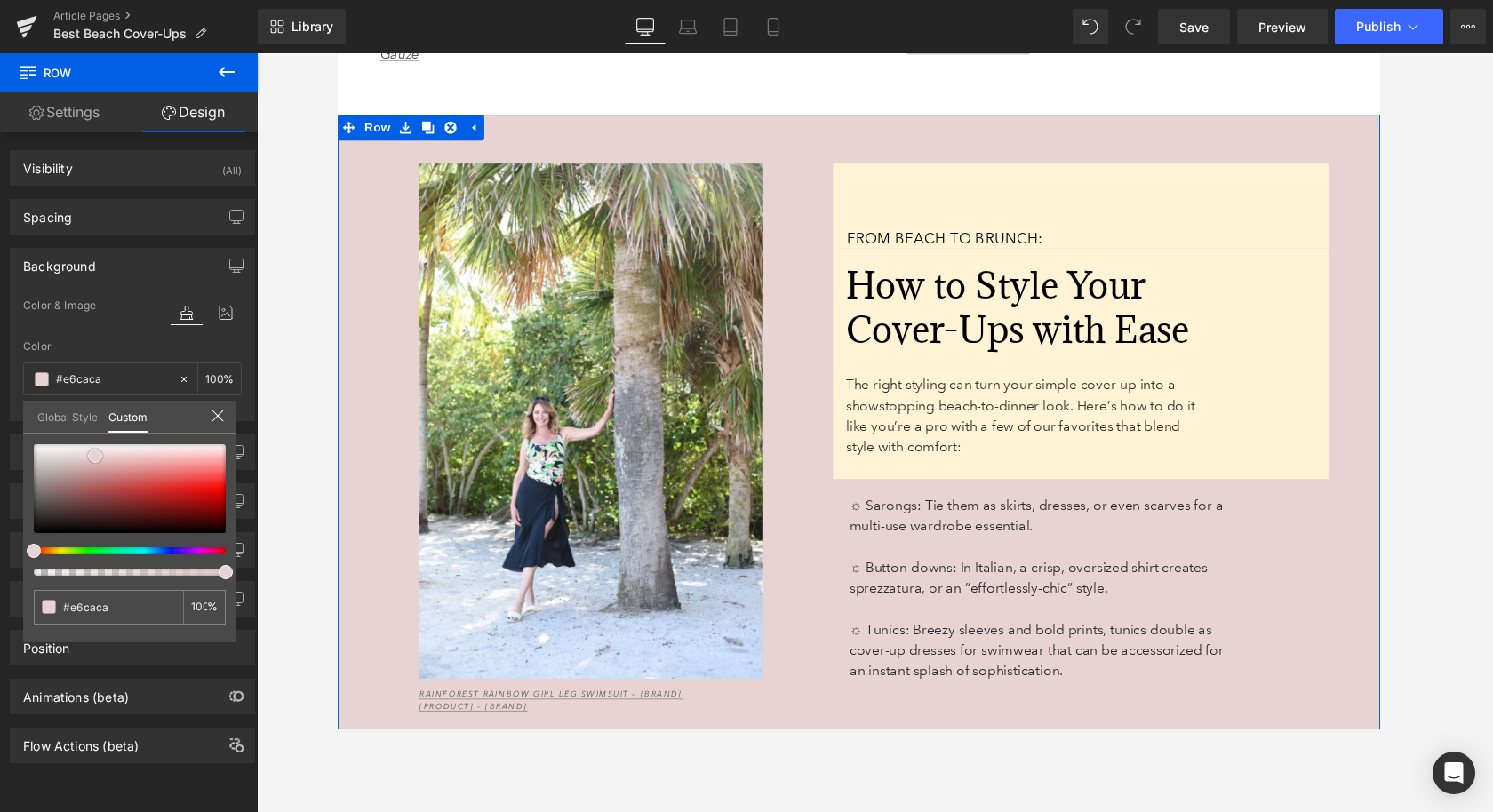 click at bounding box center (130, 489) 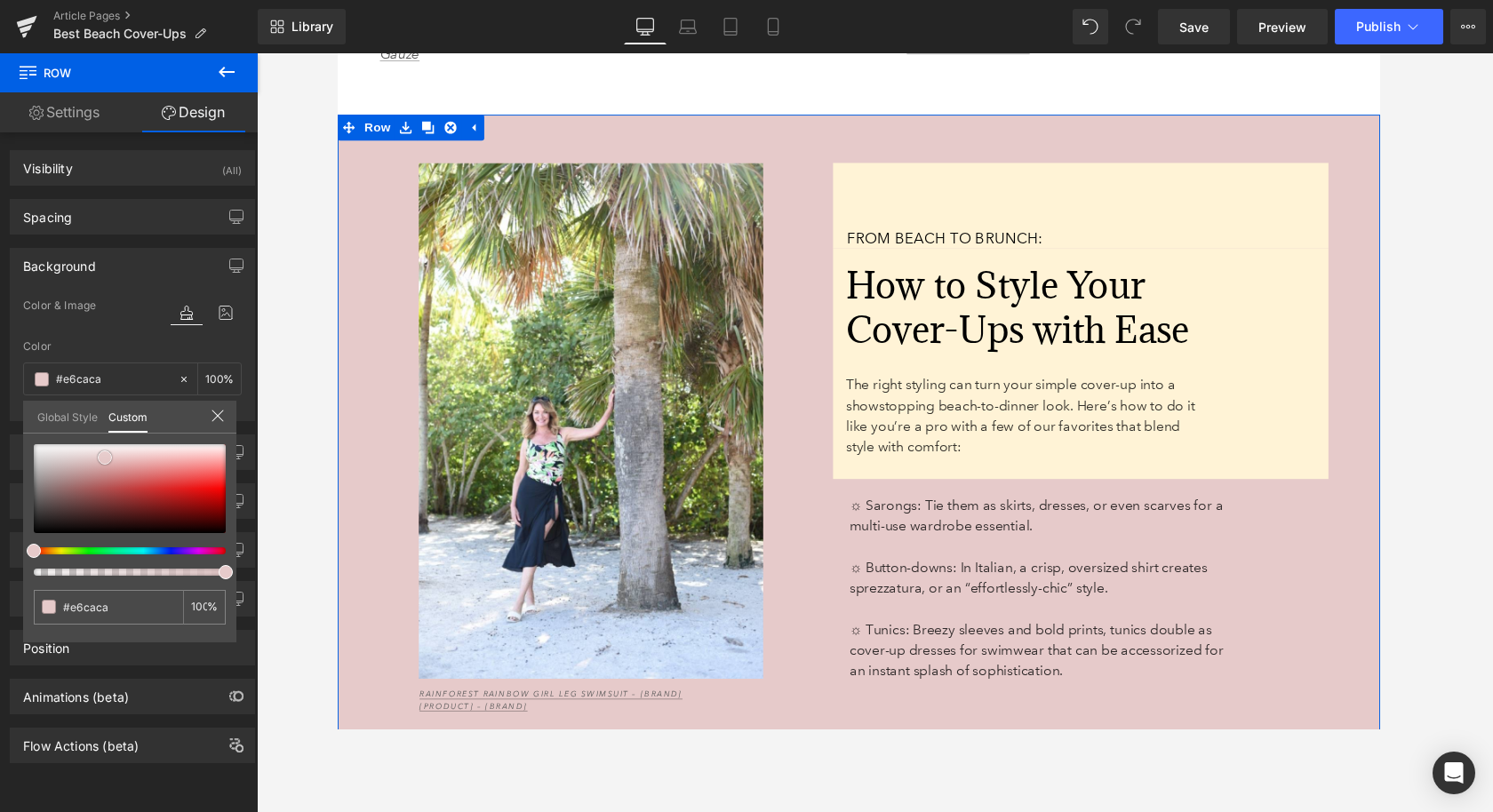 click at bounding box center (105, 458) 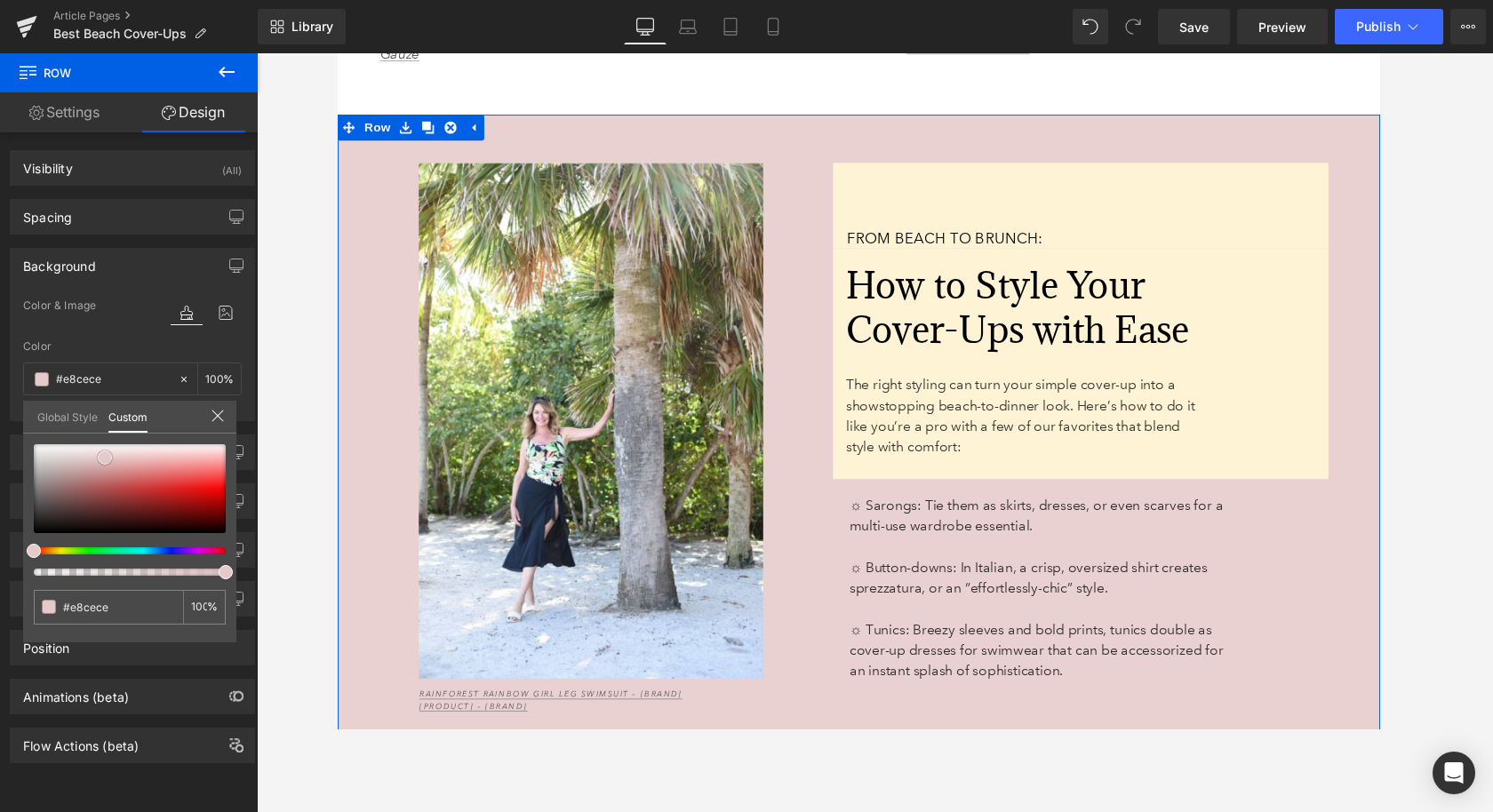 type on "#ead1d1" 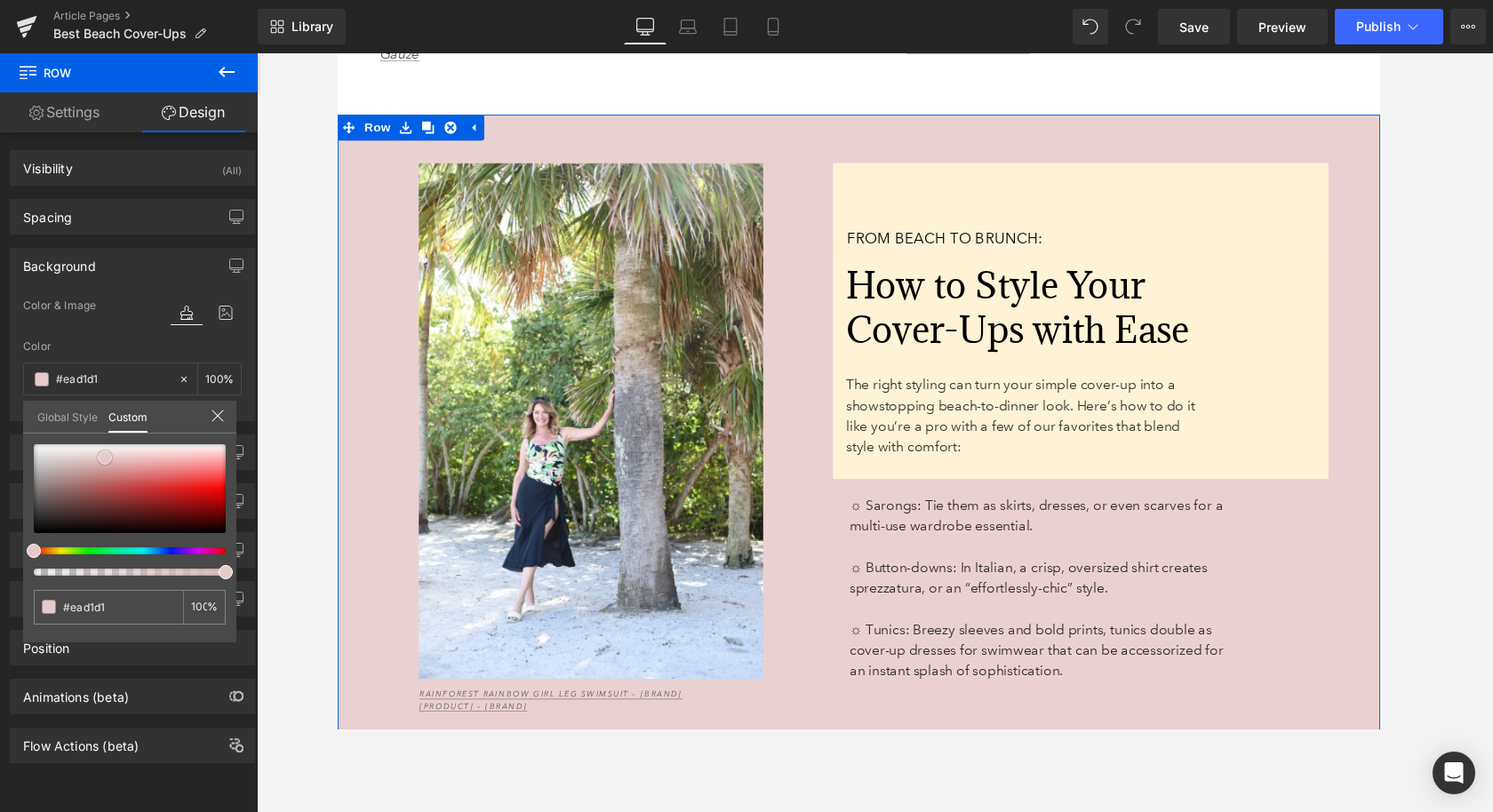 type on "#ebd5d5" 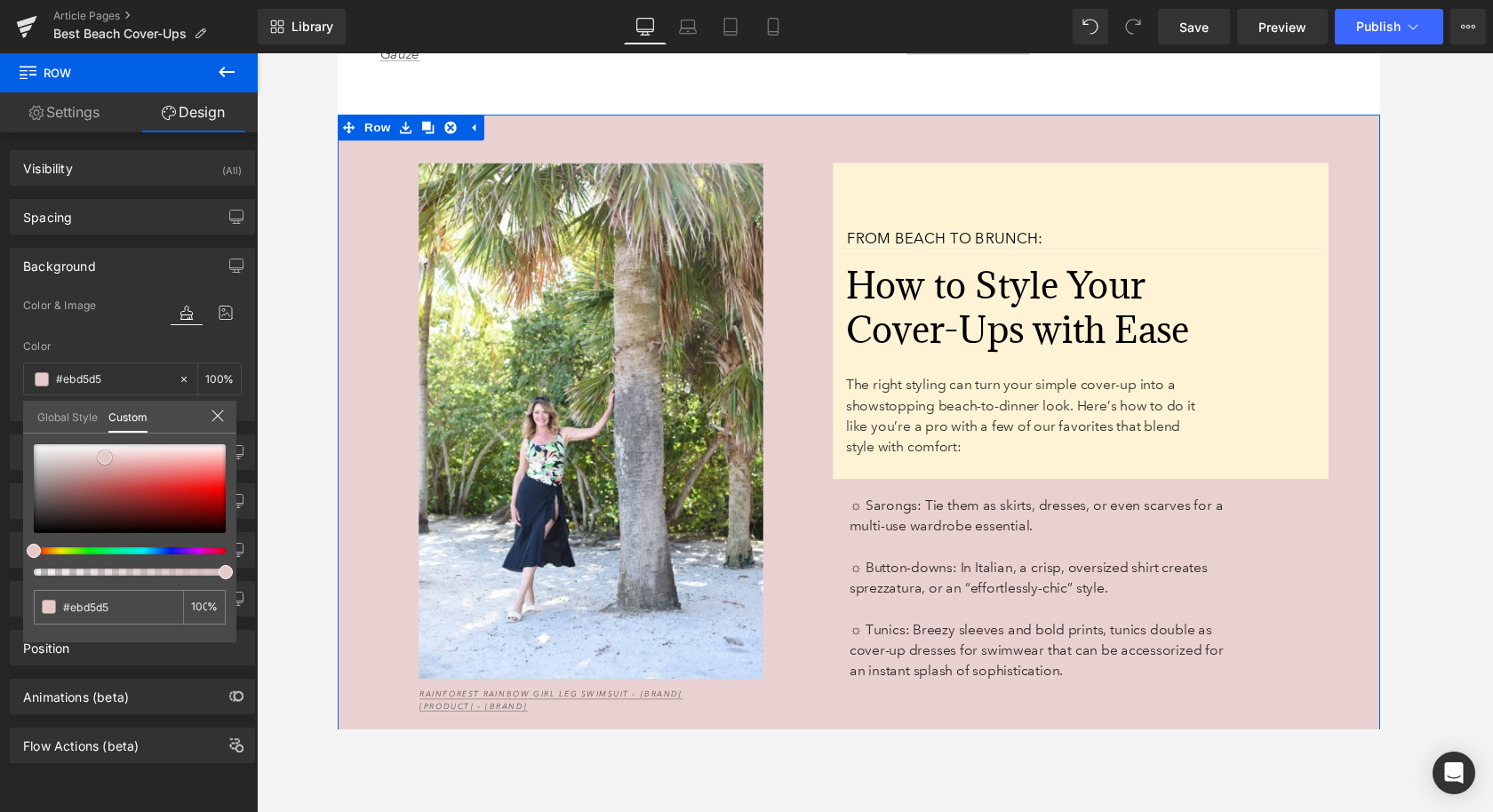 type on "#edd8d8" 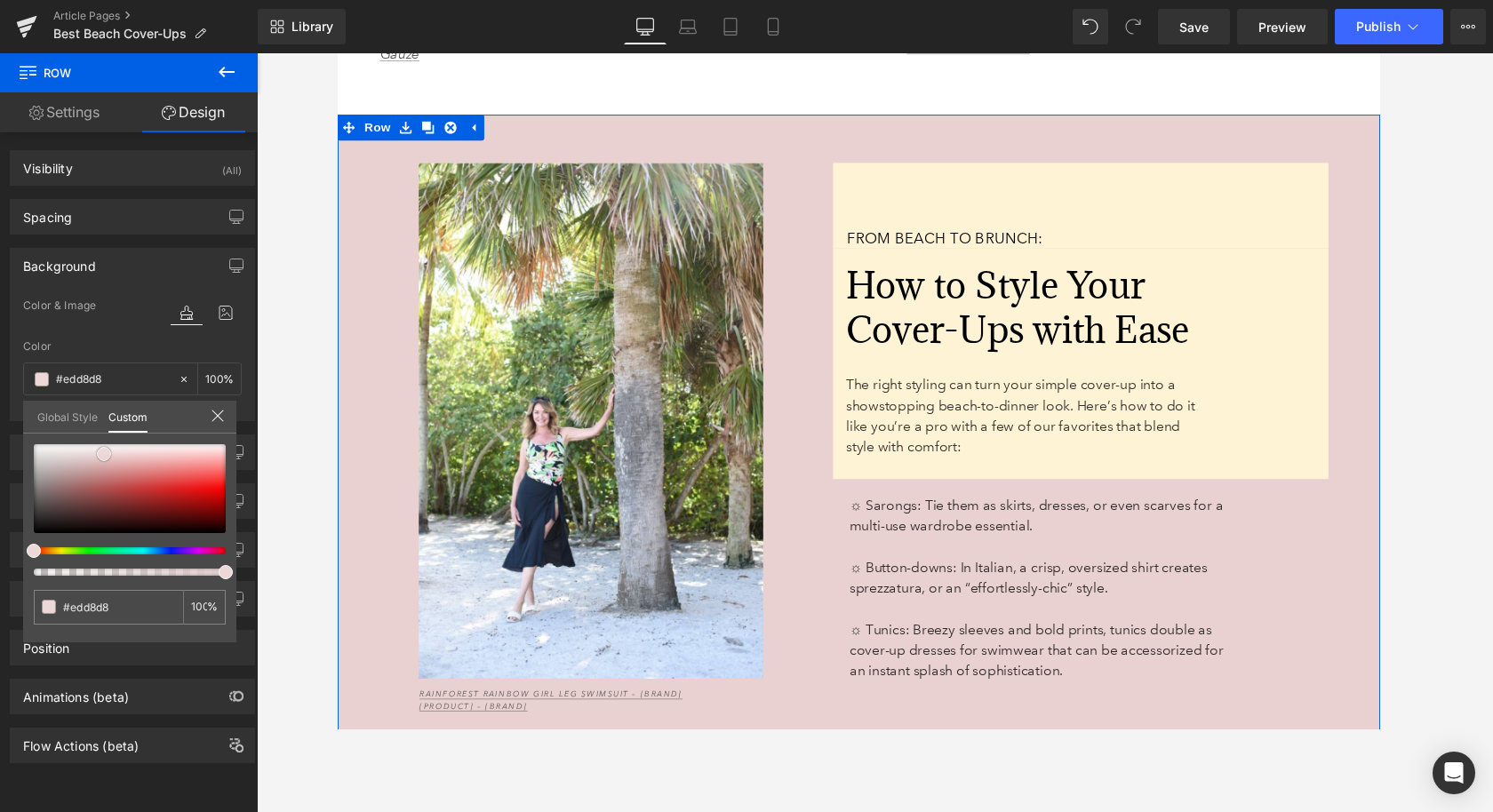type on "#eedcdc" 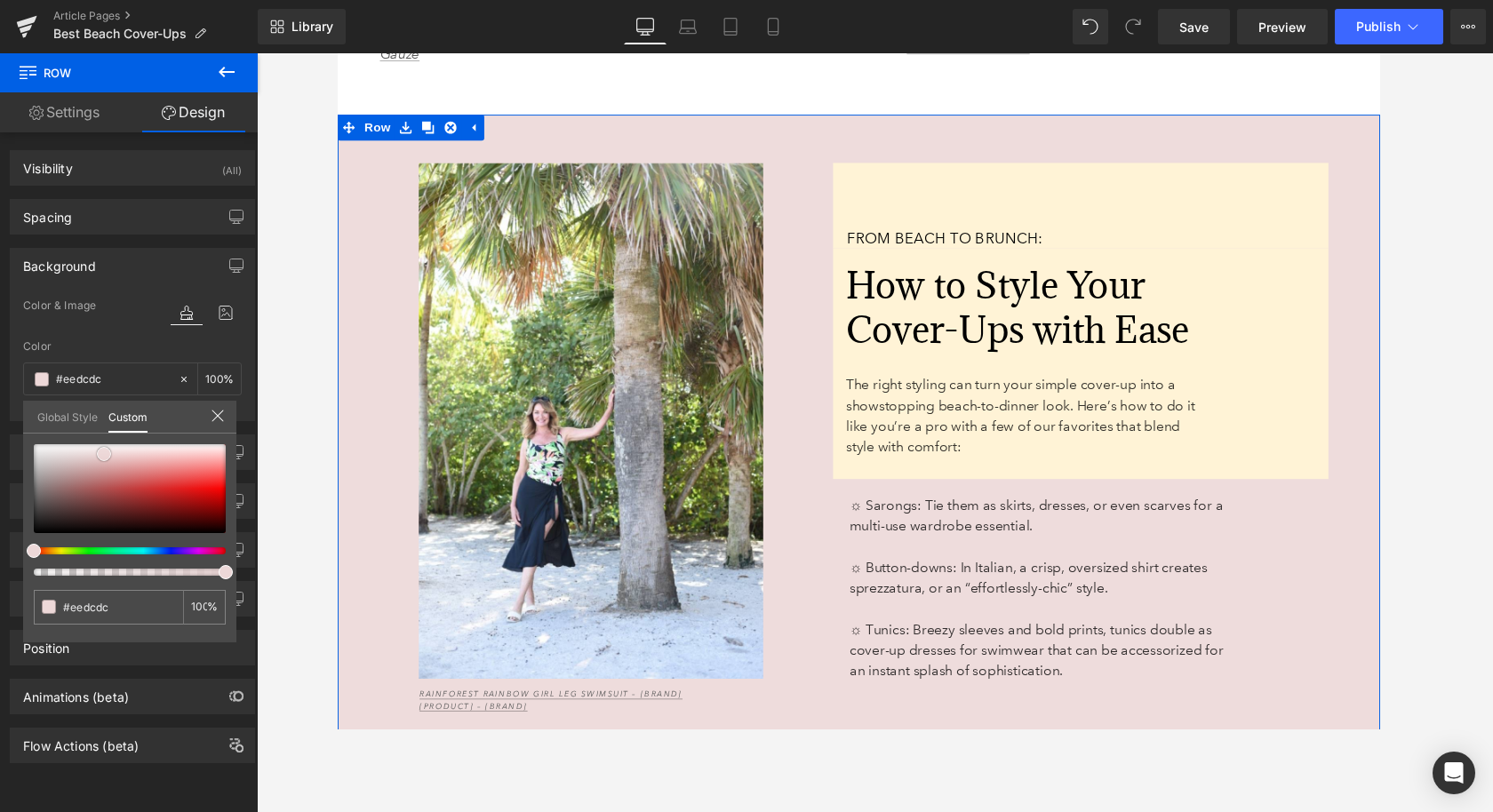 type on "#f0e0e0" 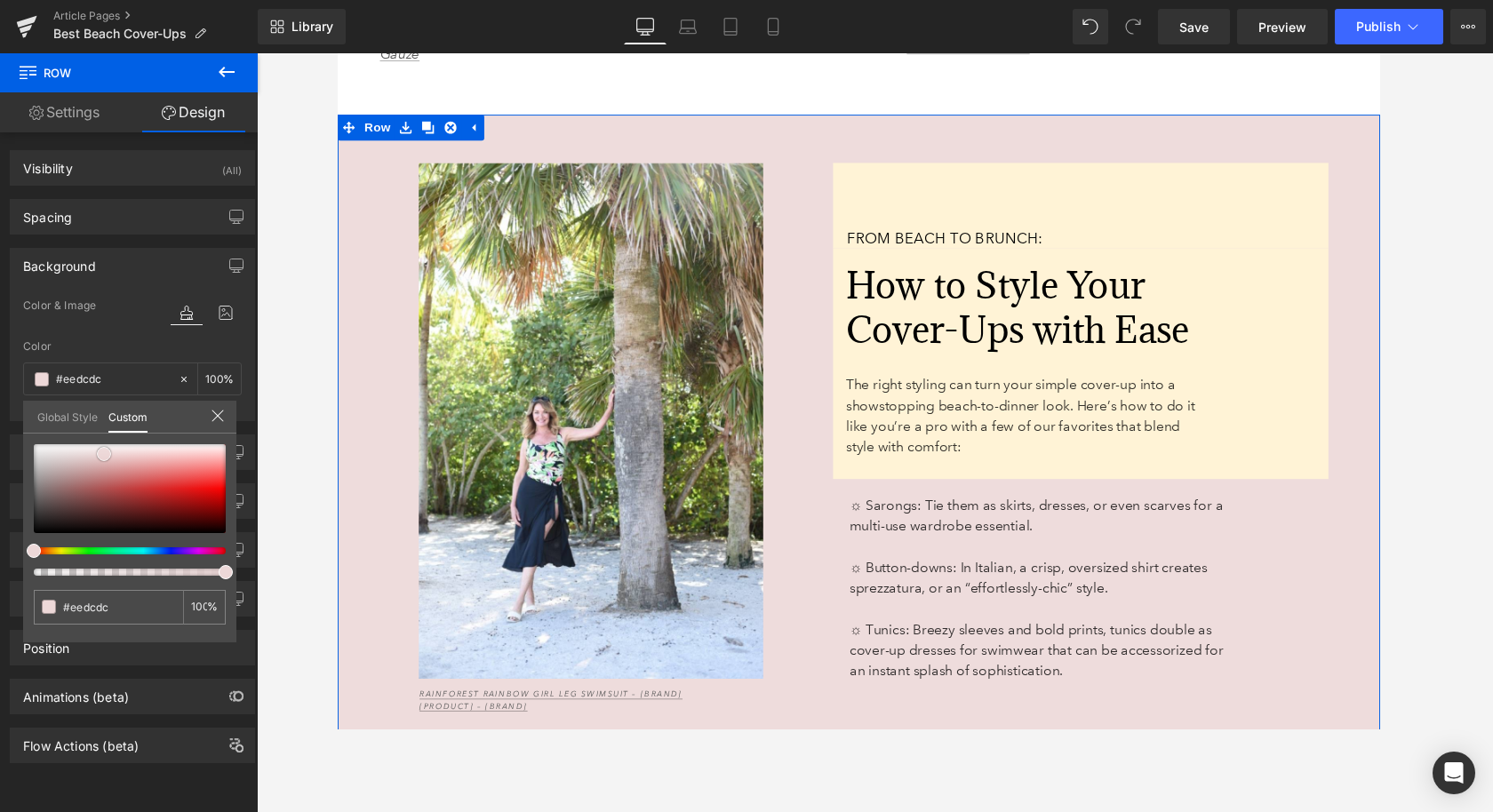 type on "#f0e0e0" 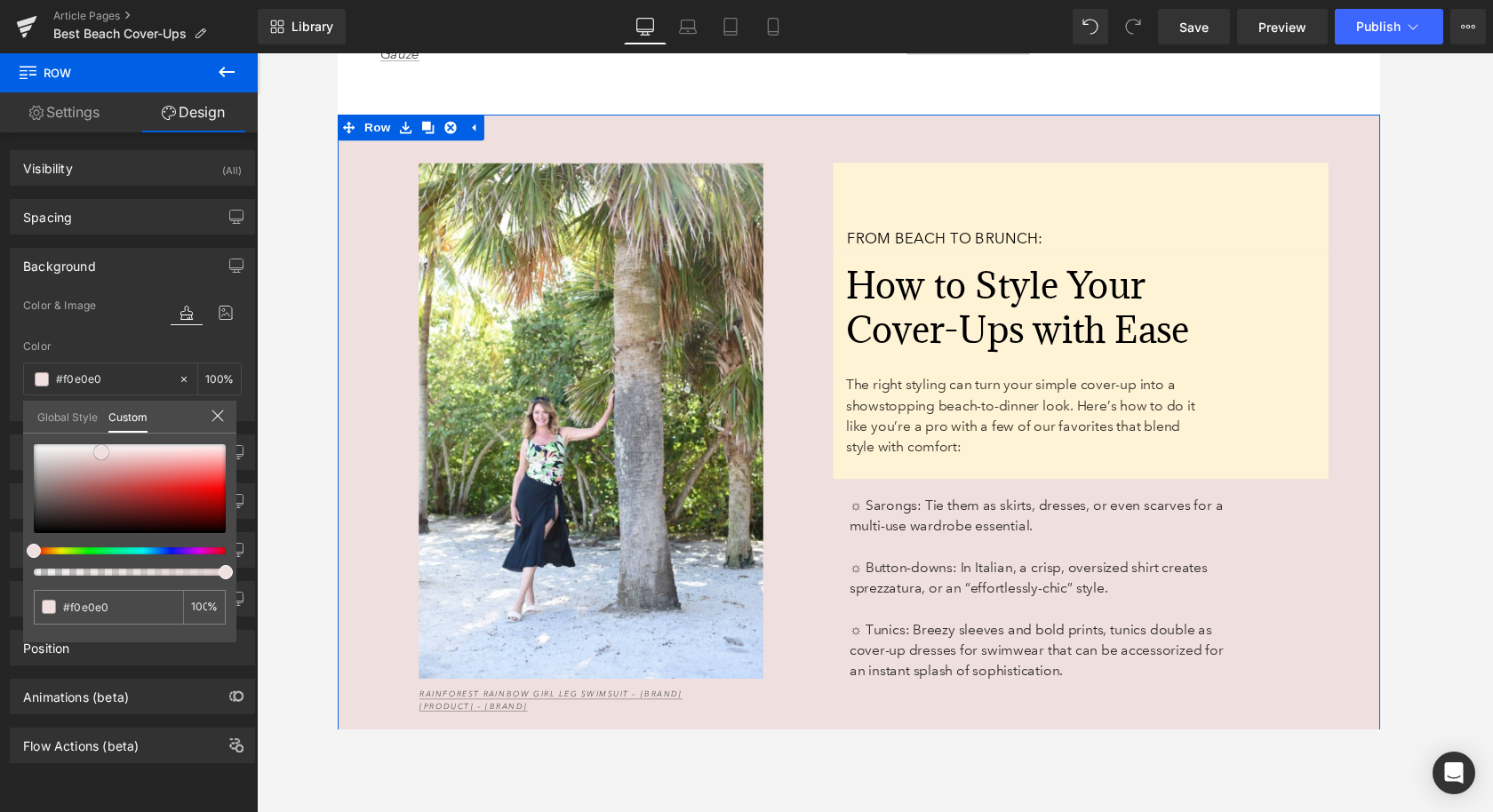type on "#f0dfdf" 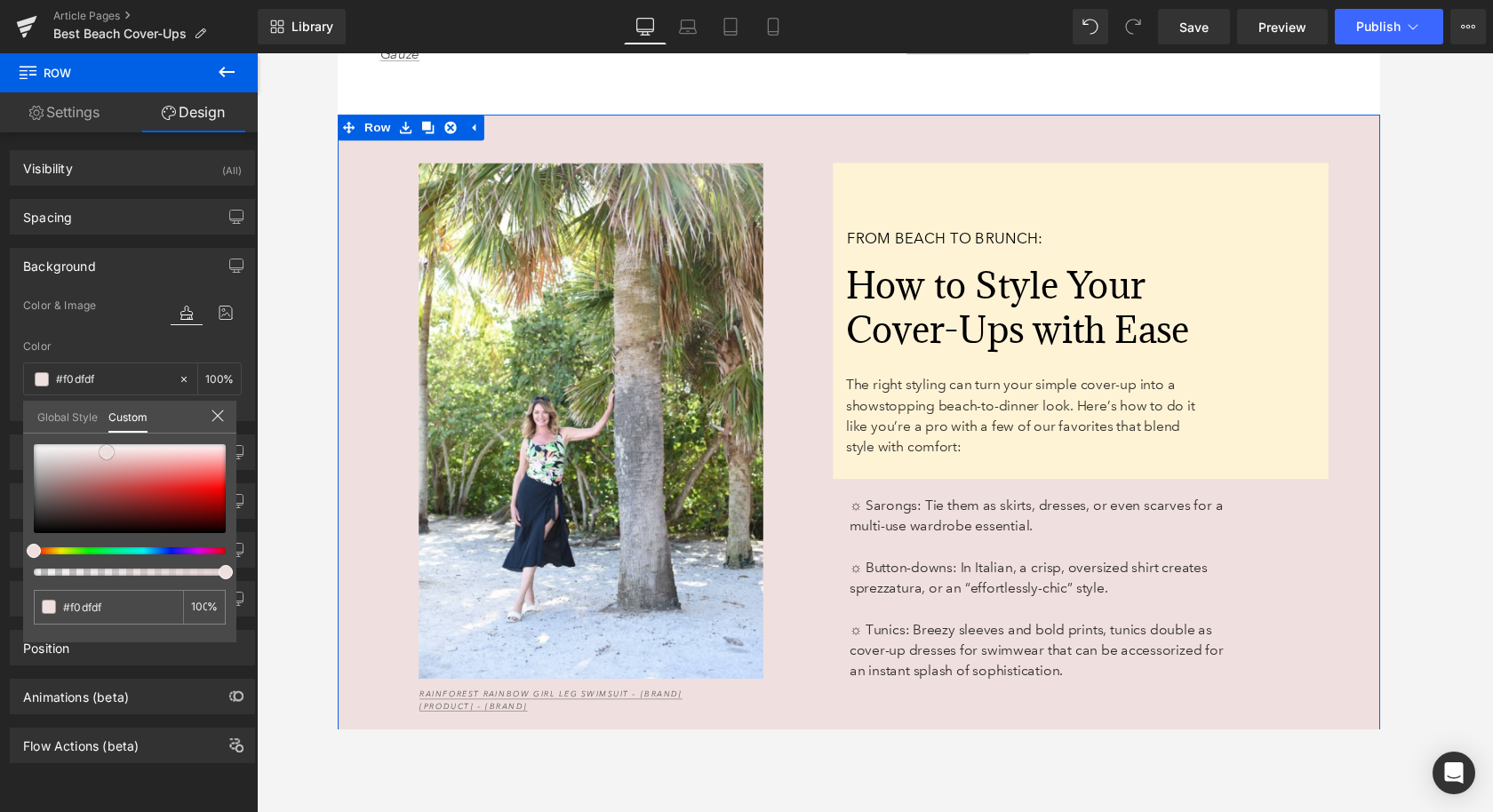 type on "#f1dfdf" 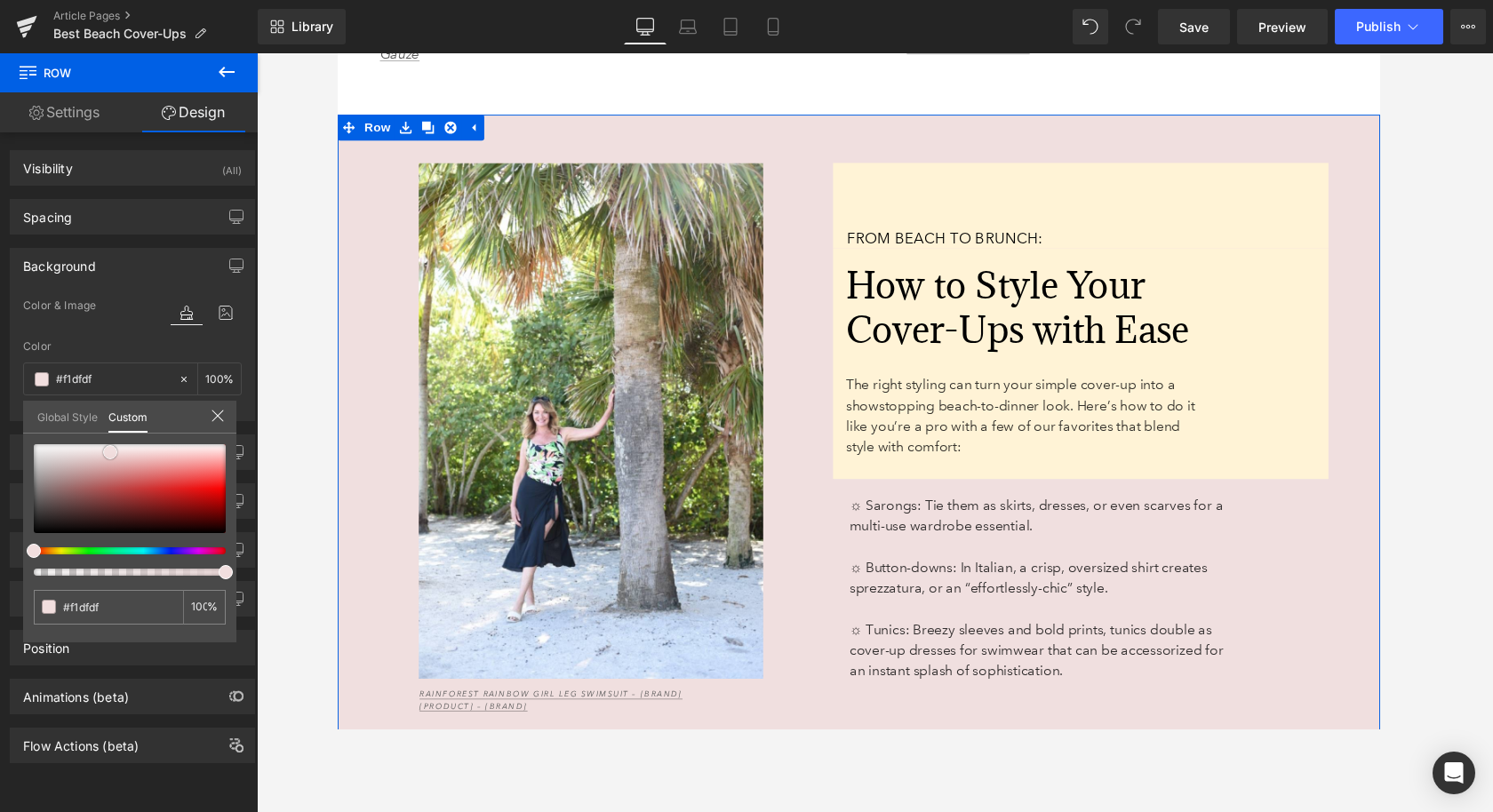 type on "#f1dede" 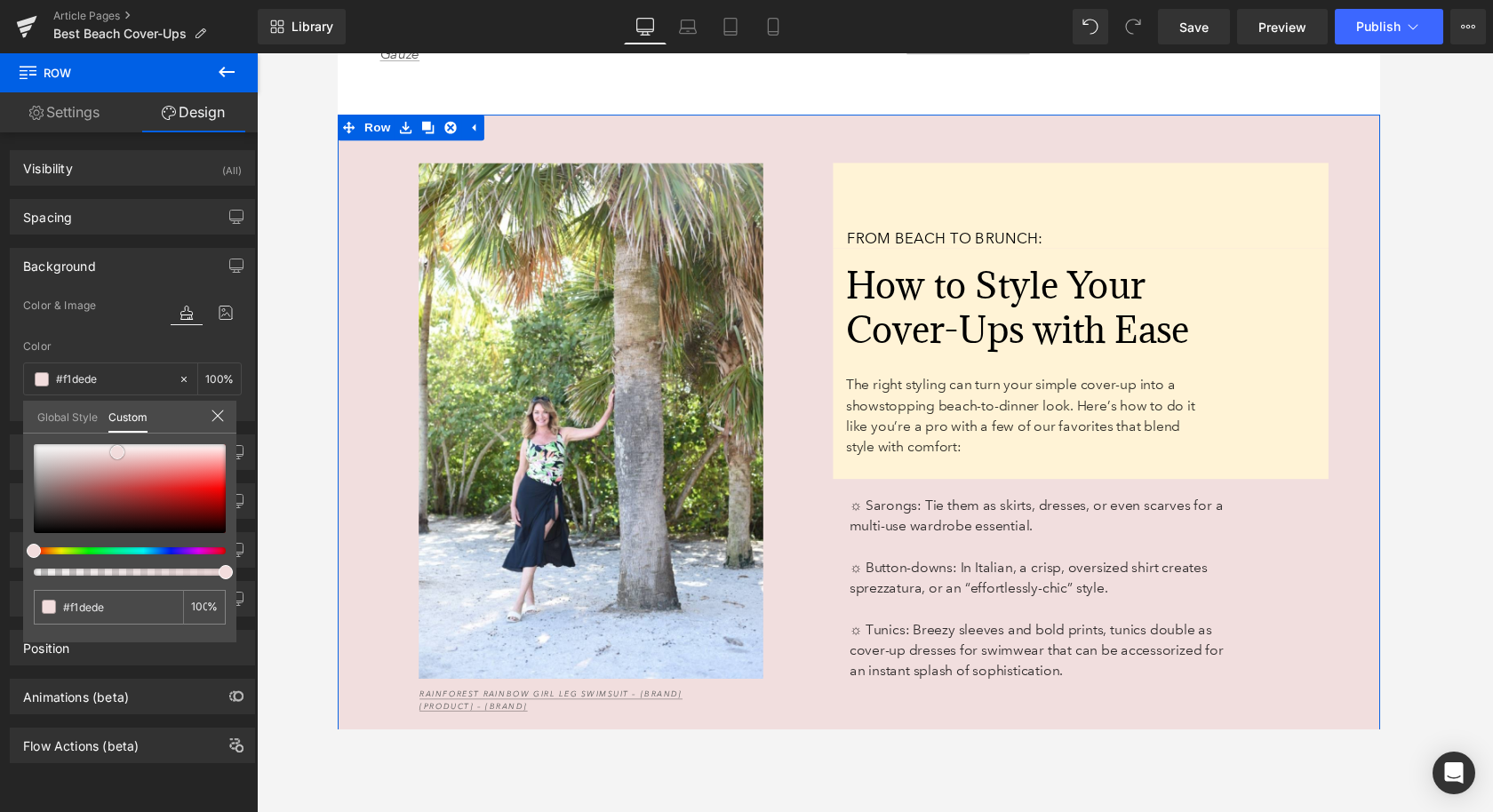 type on "#f2dddd" 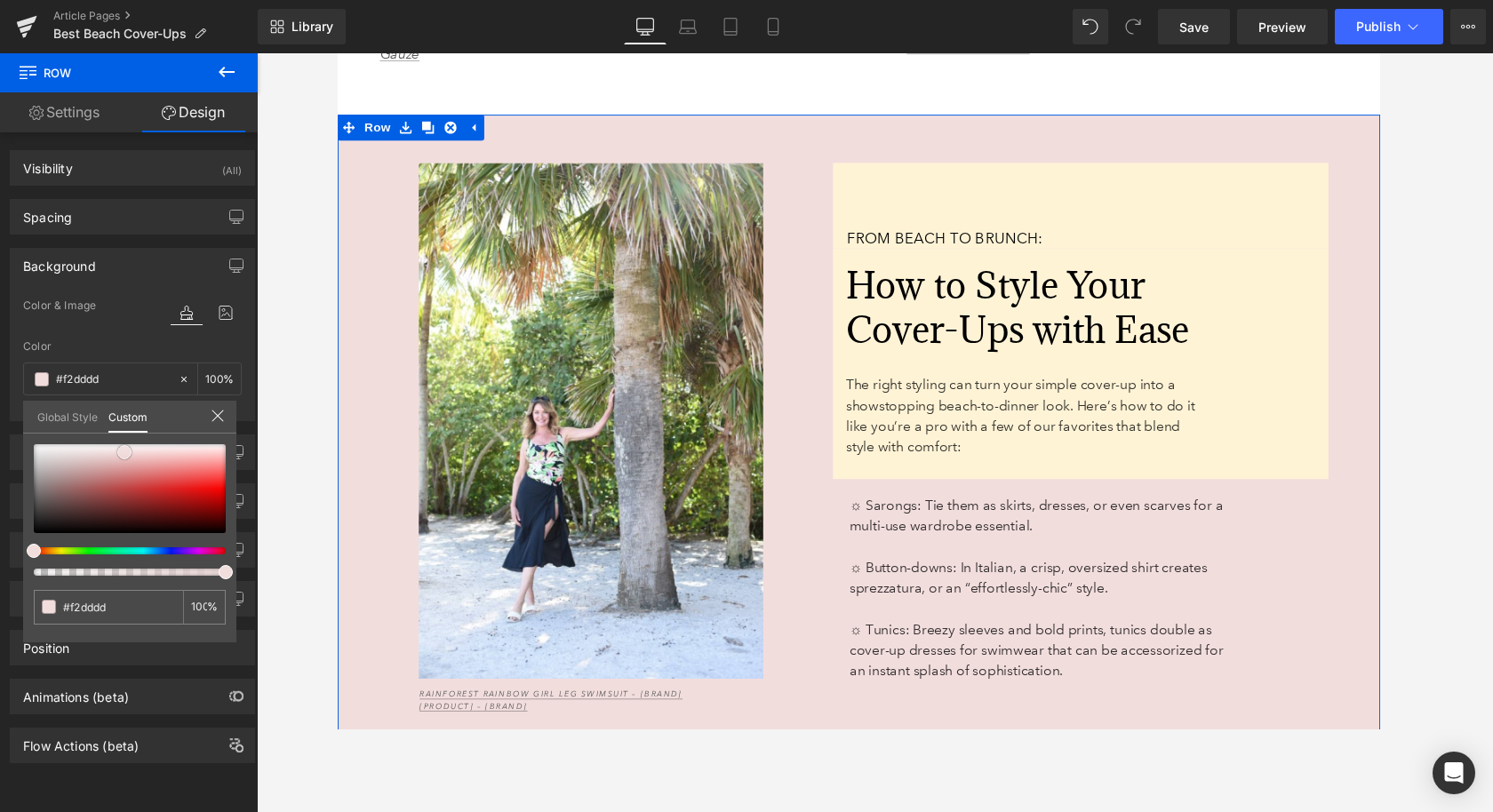 type on "#f3dddd" 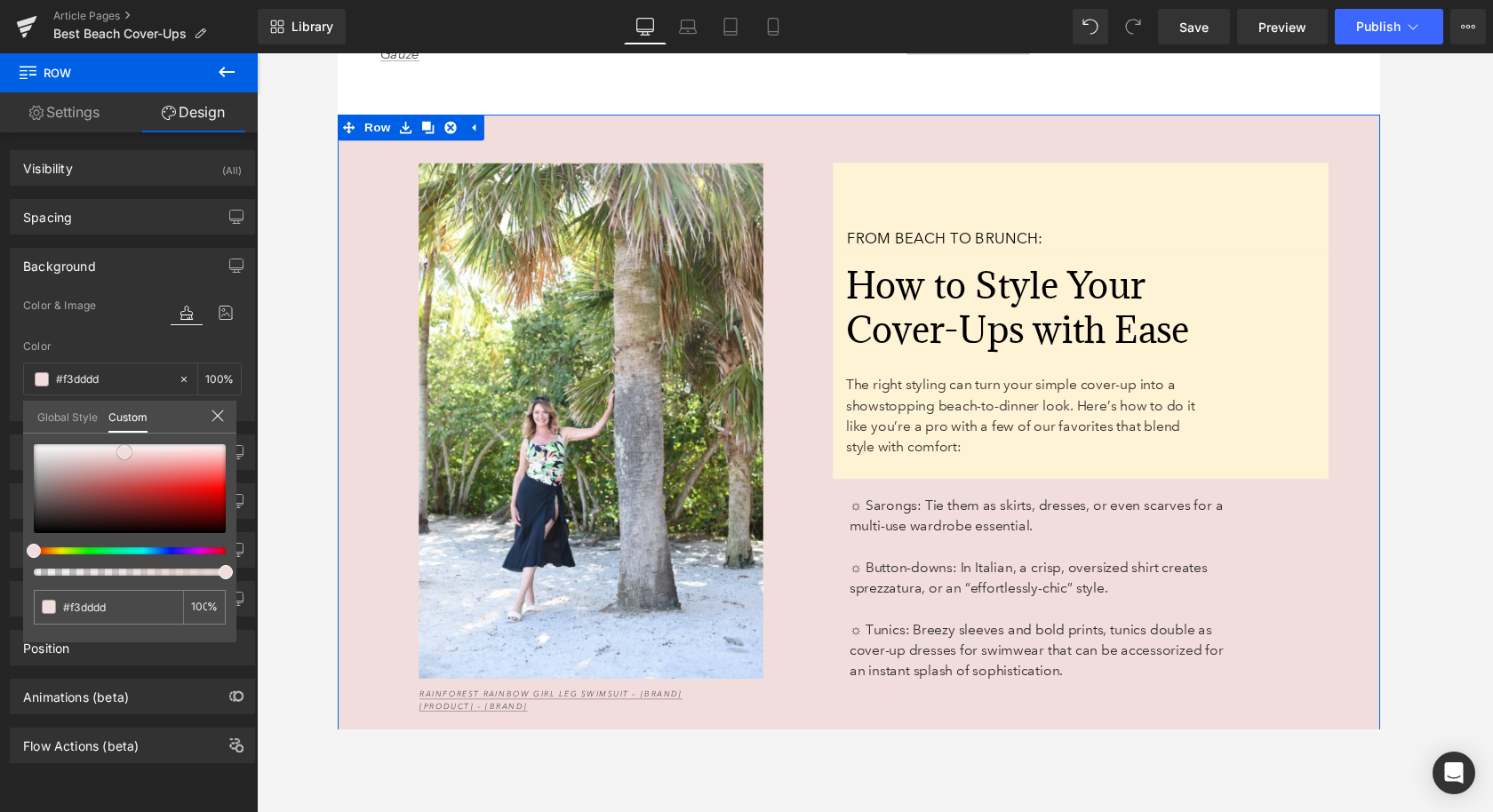 type on "#f3dcdc" 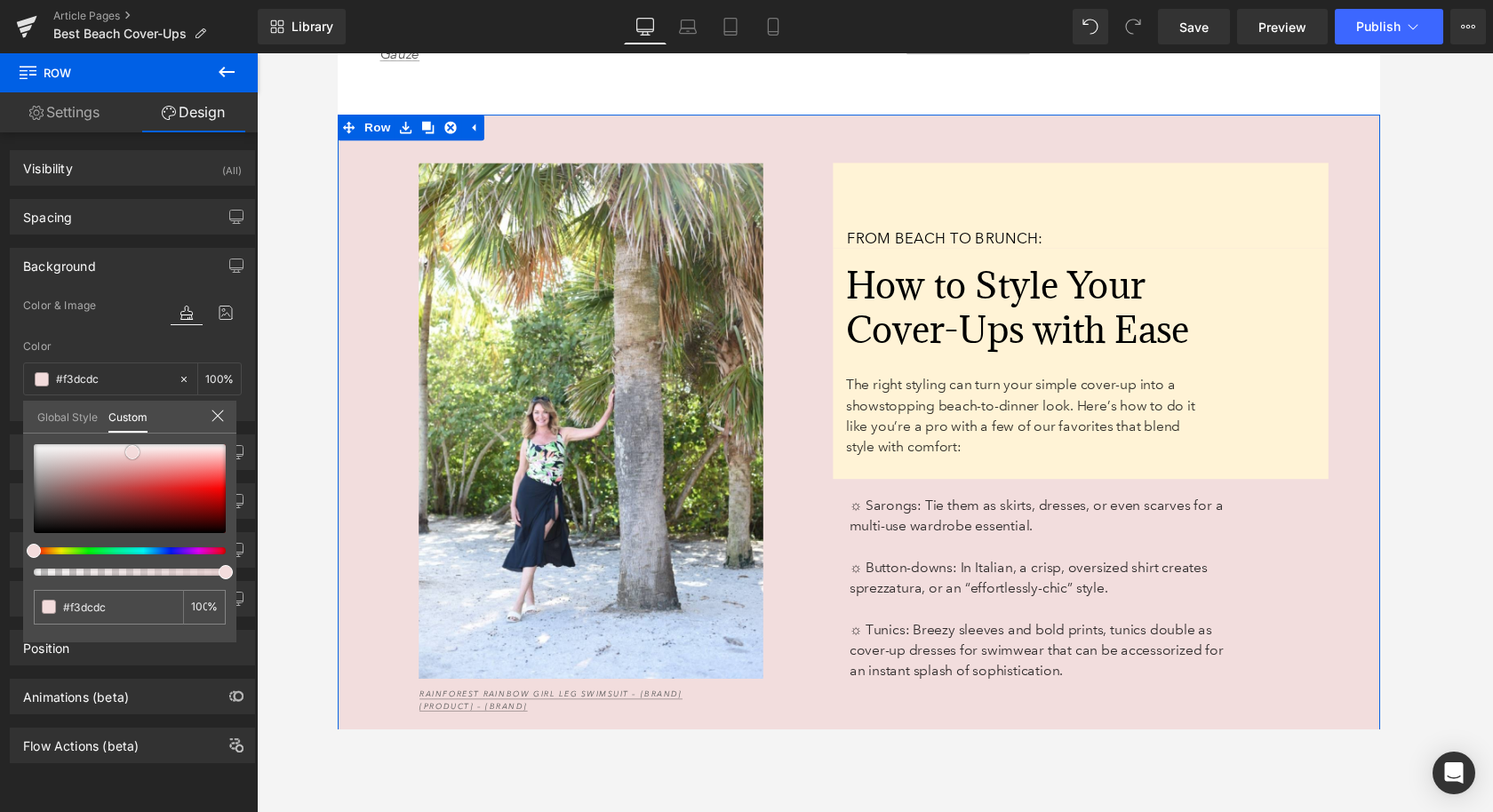 type on "#f4dbdb" 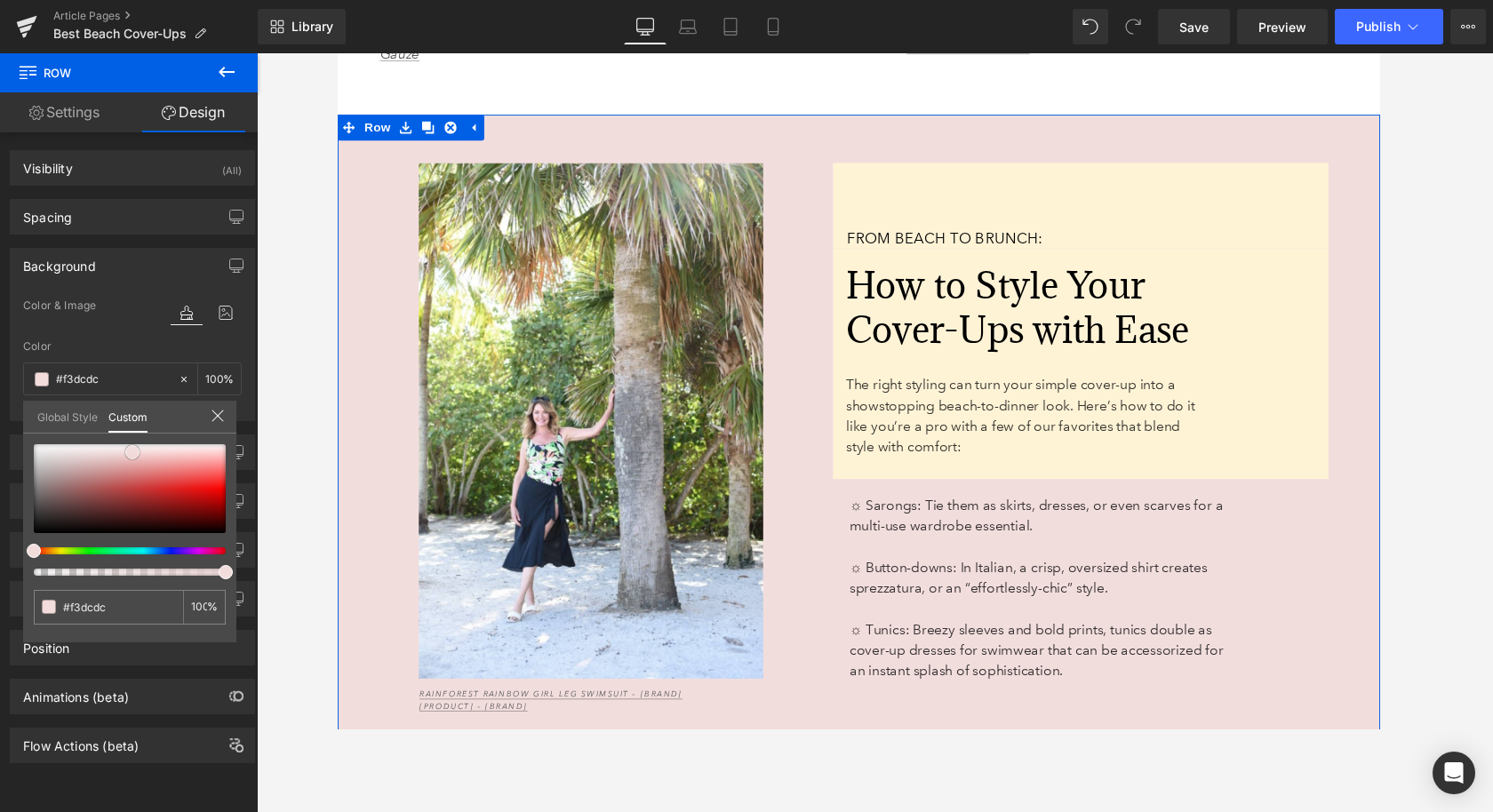 type on "#f4dbdb" 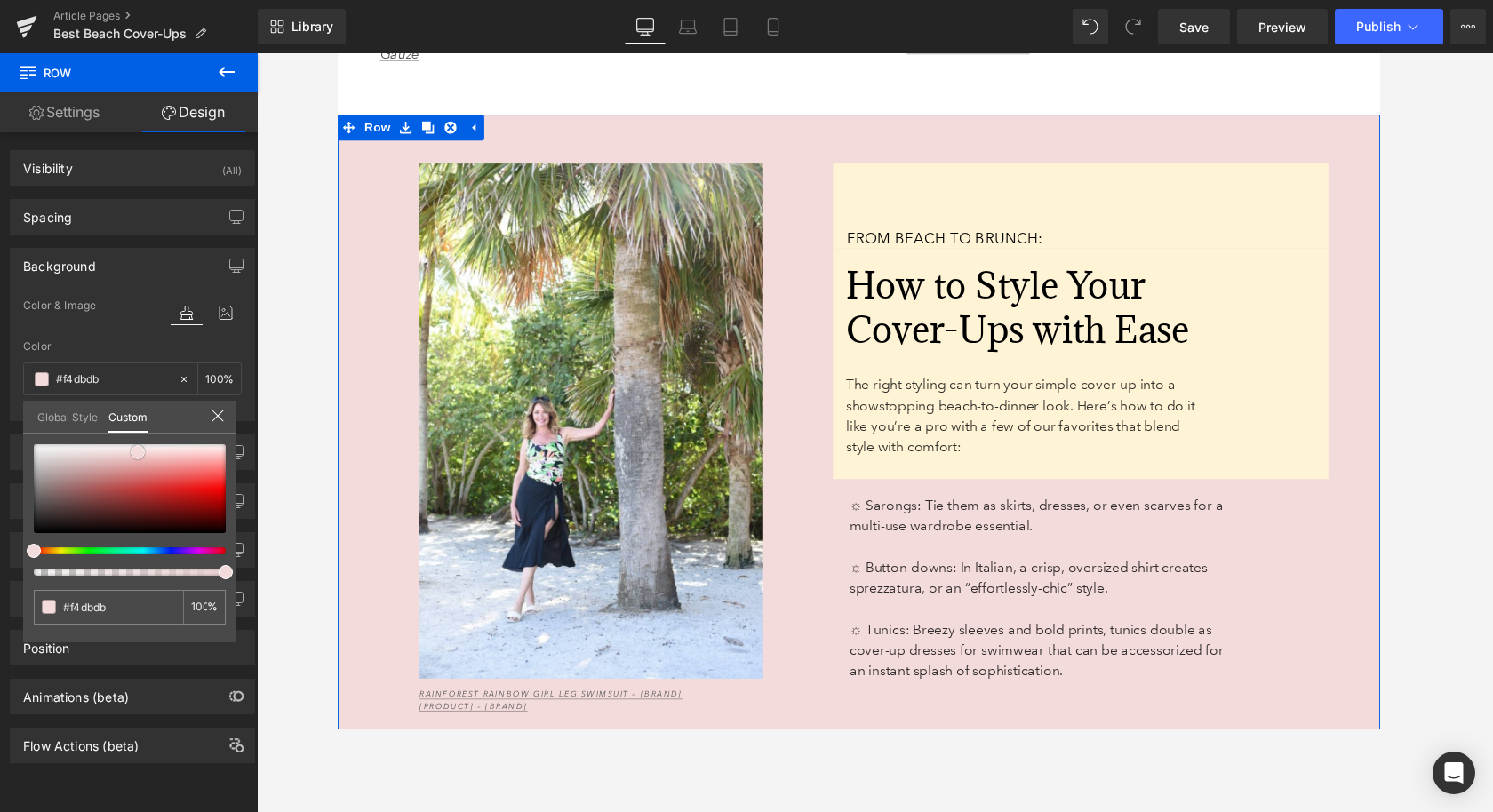 type on "#f5dfdf" 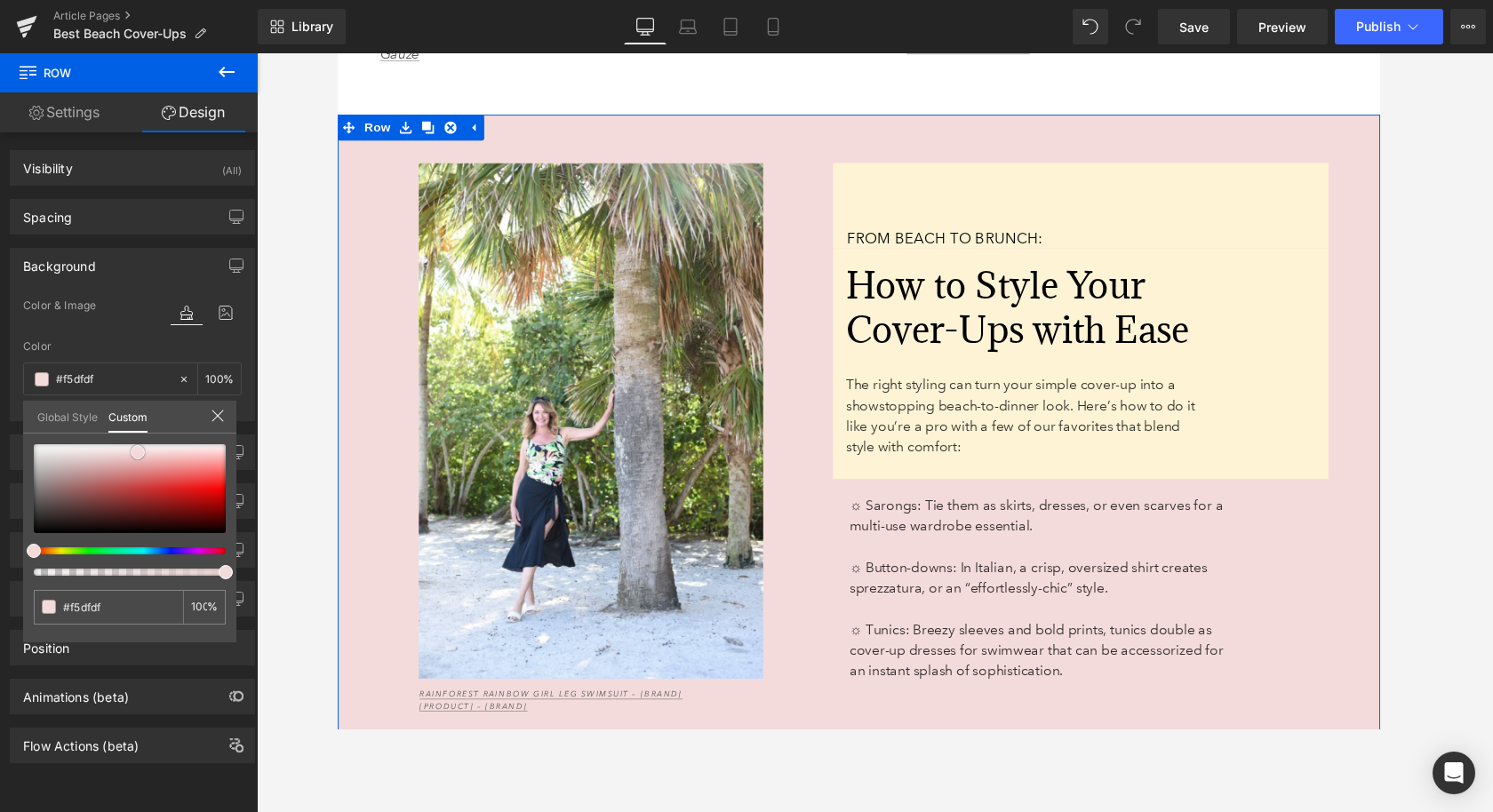 type on "#f5e0e0" 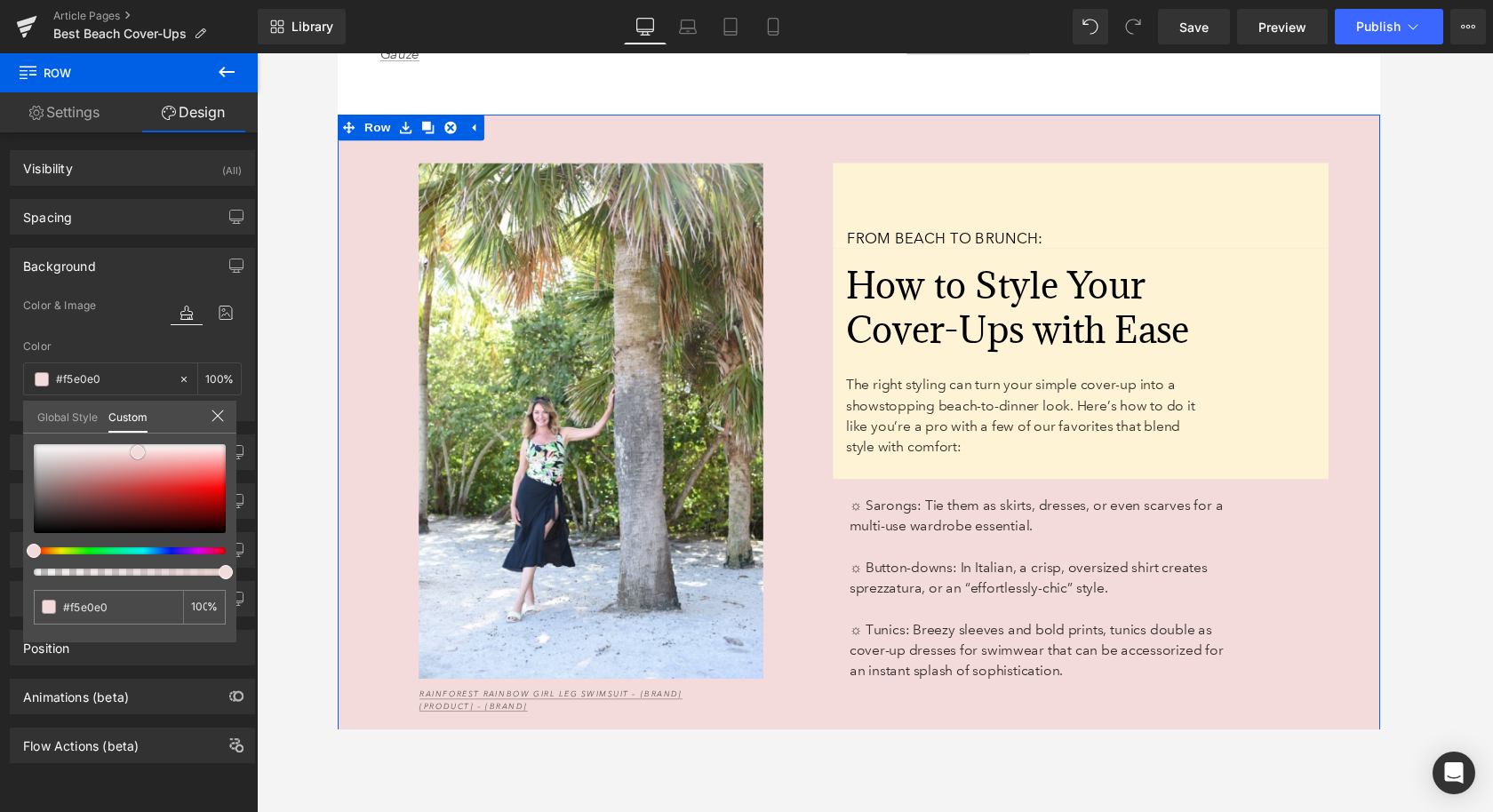 type on "#f4e0e0" 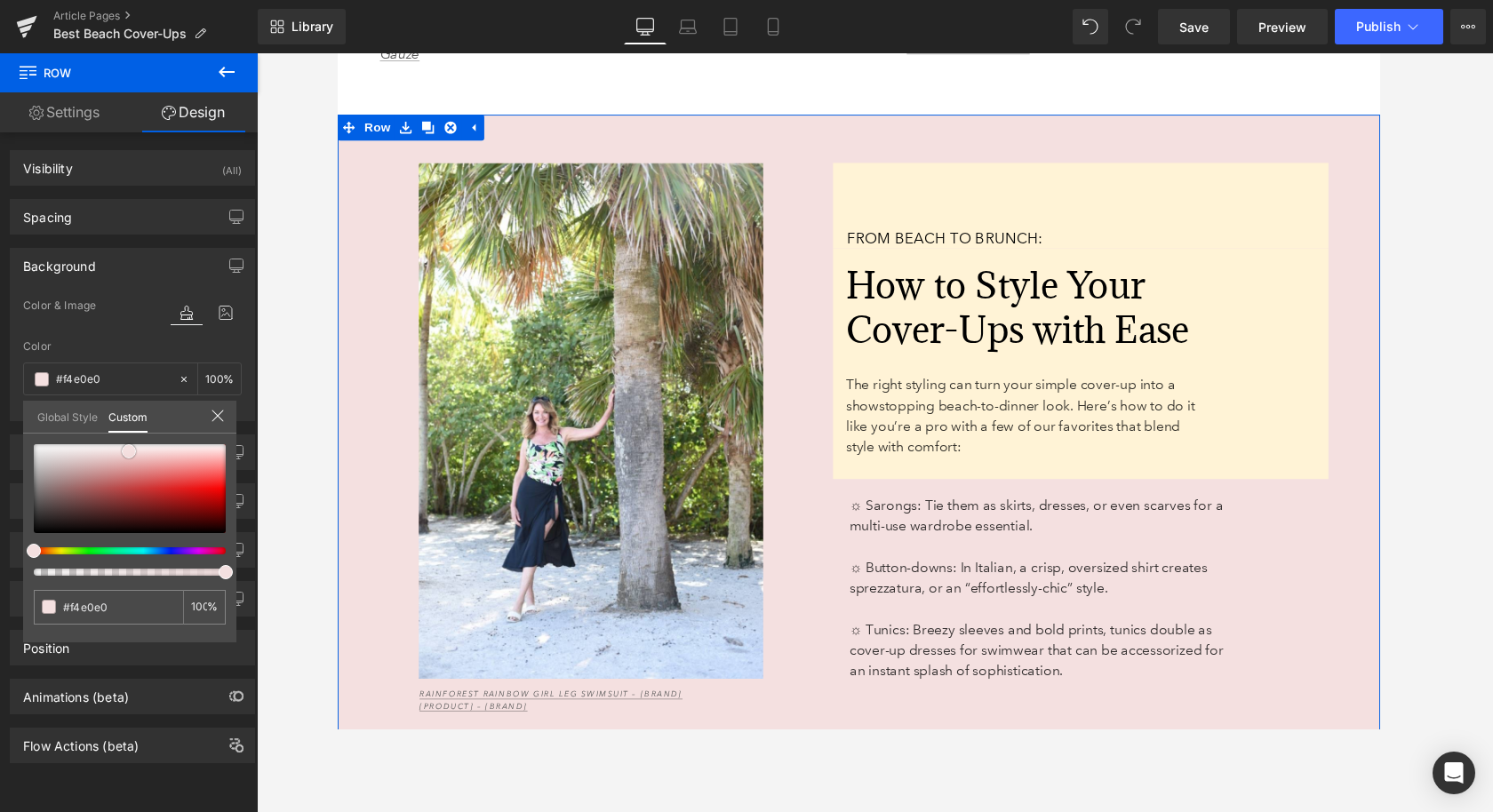 type on "#f3e1e1" 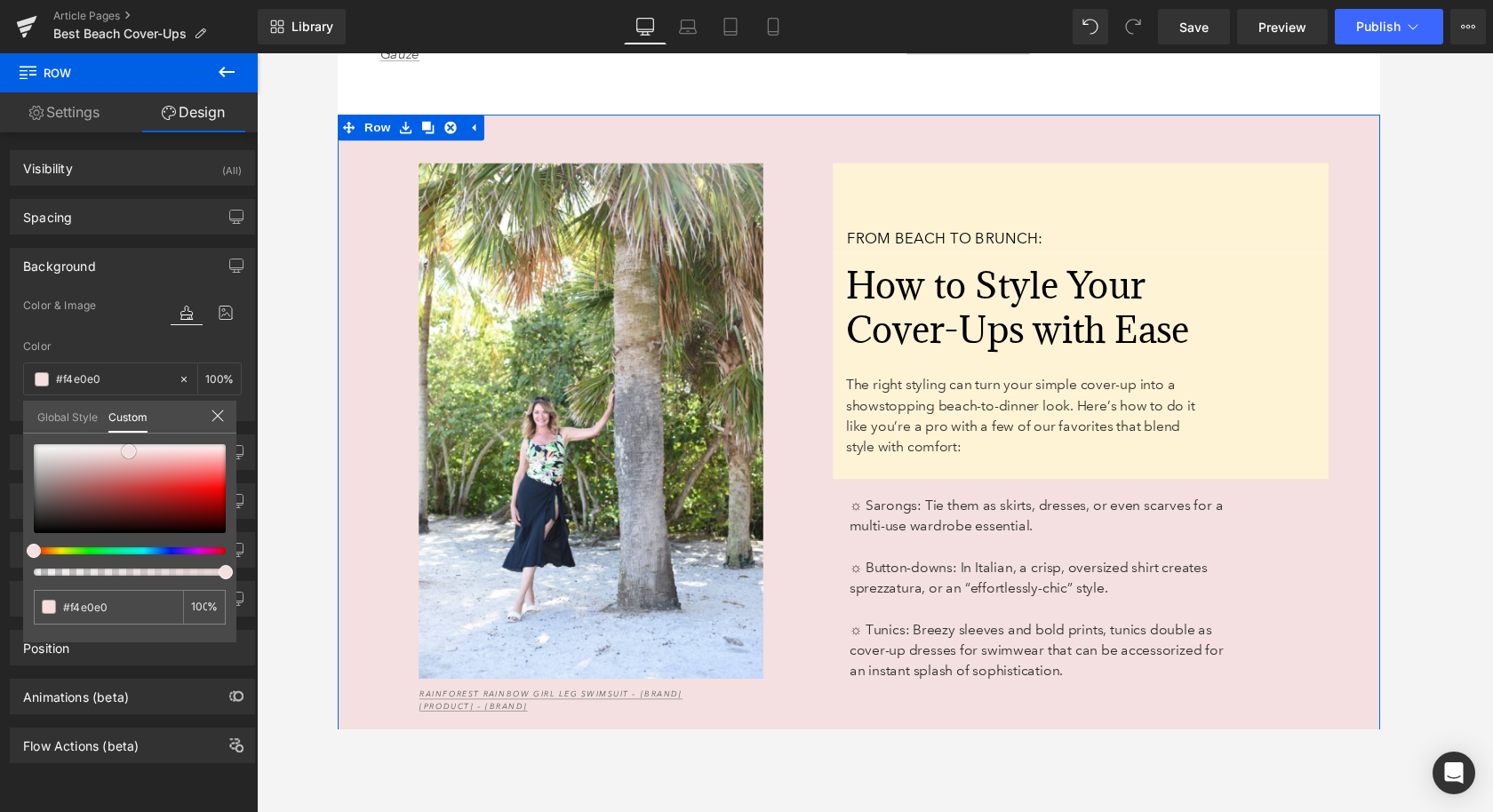 type 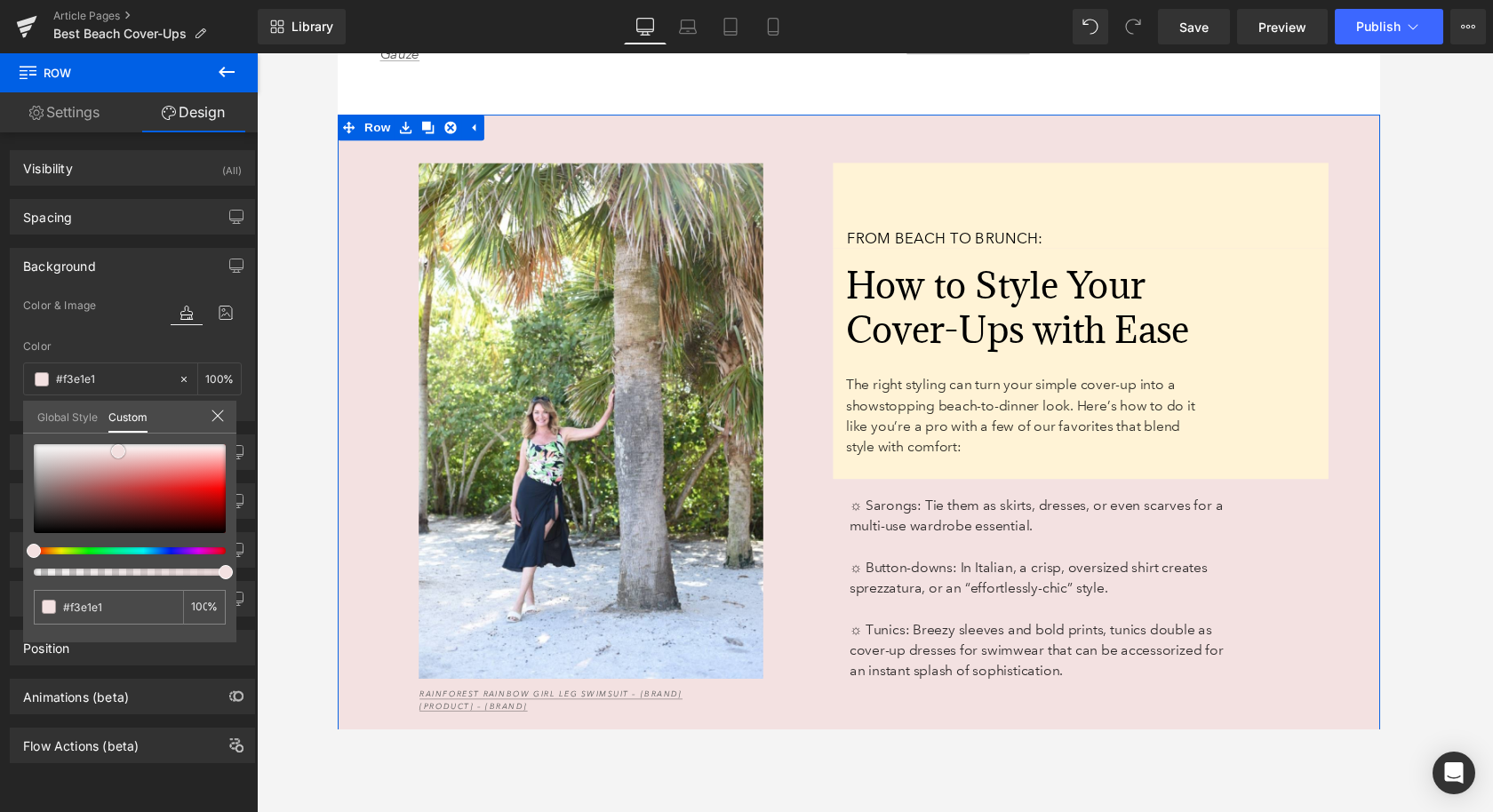 drag, startPoint x: 104, startPoint y: 452, endPoint x: 117, endPoint y: 446, distance: 14.317821 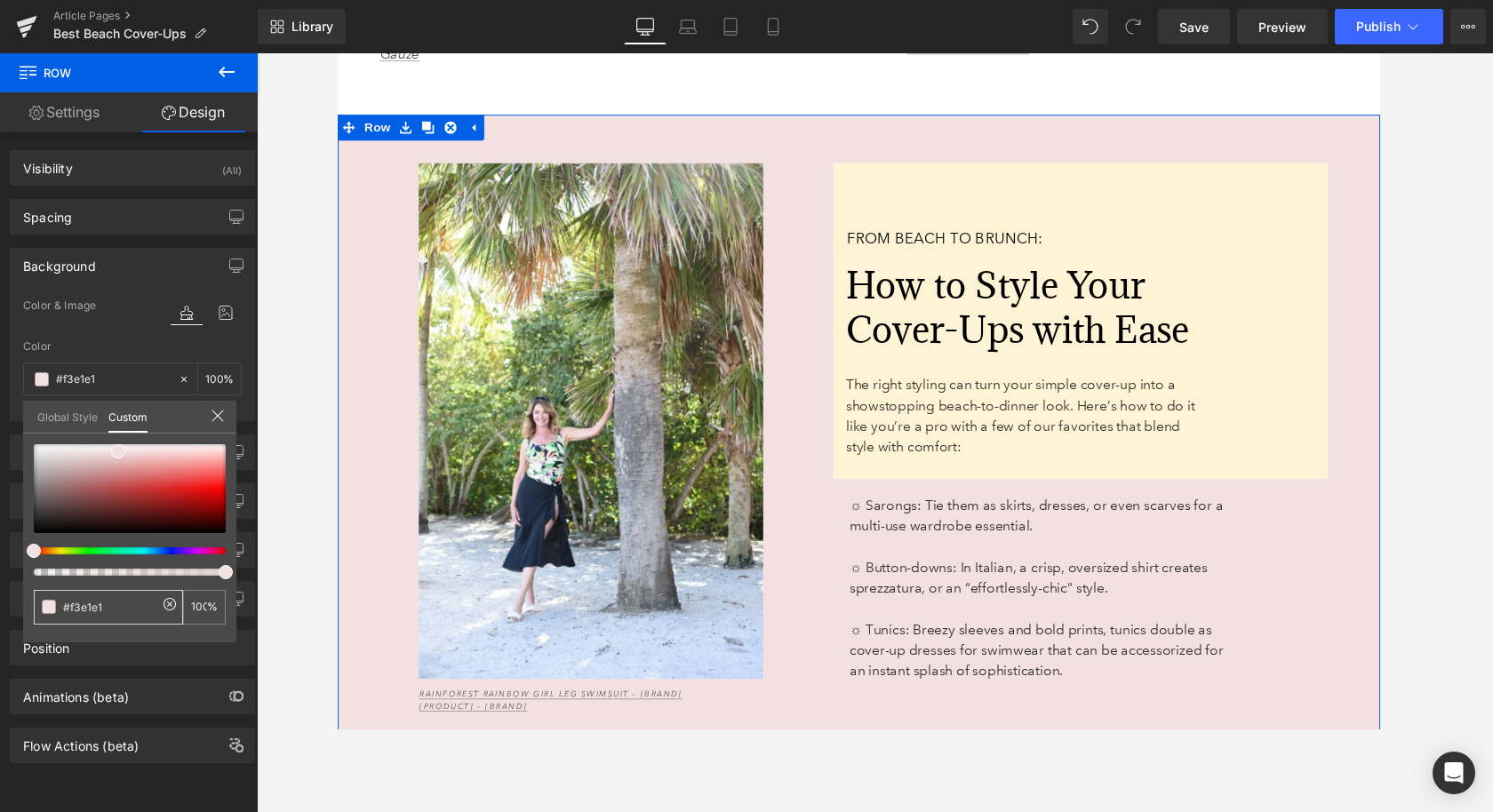 click on "#f3e1e1" at bounding box center (110, 607) 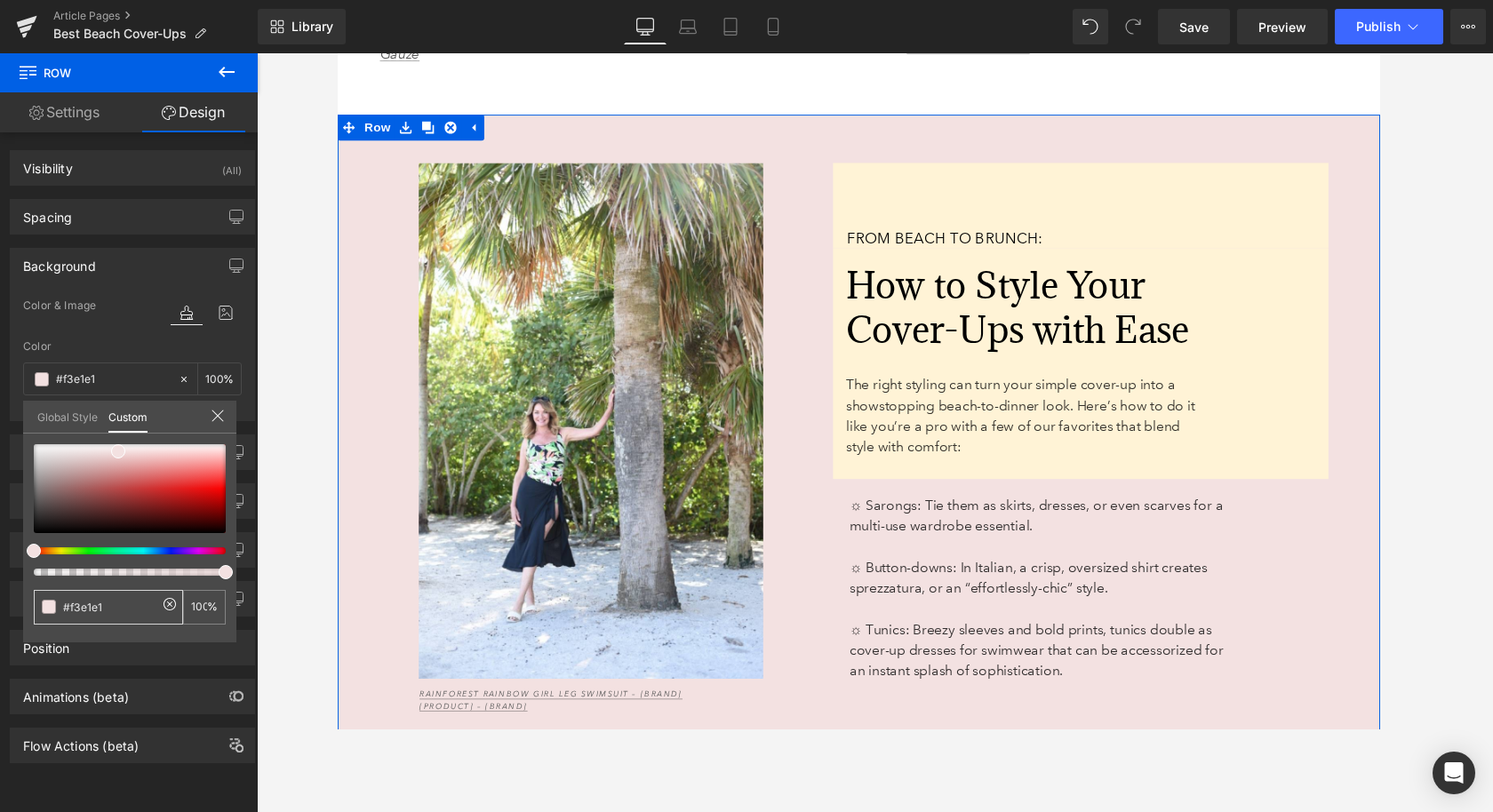 click on "#f3e1e1" at bounding box center [110, 607] 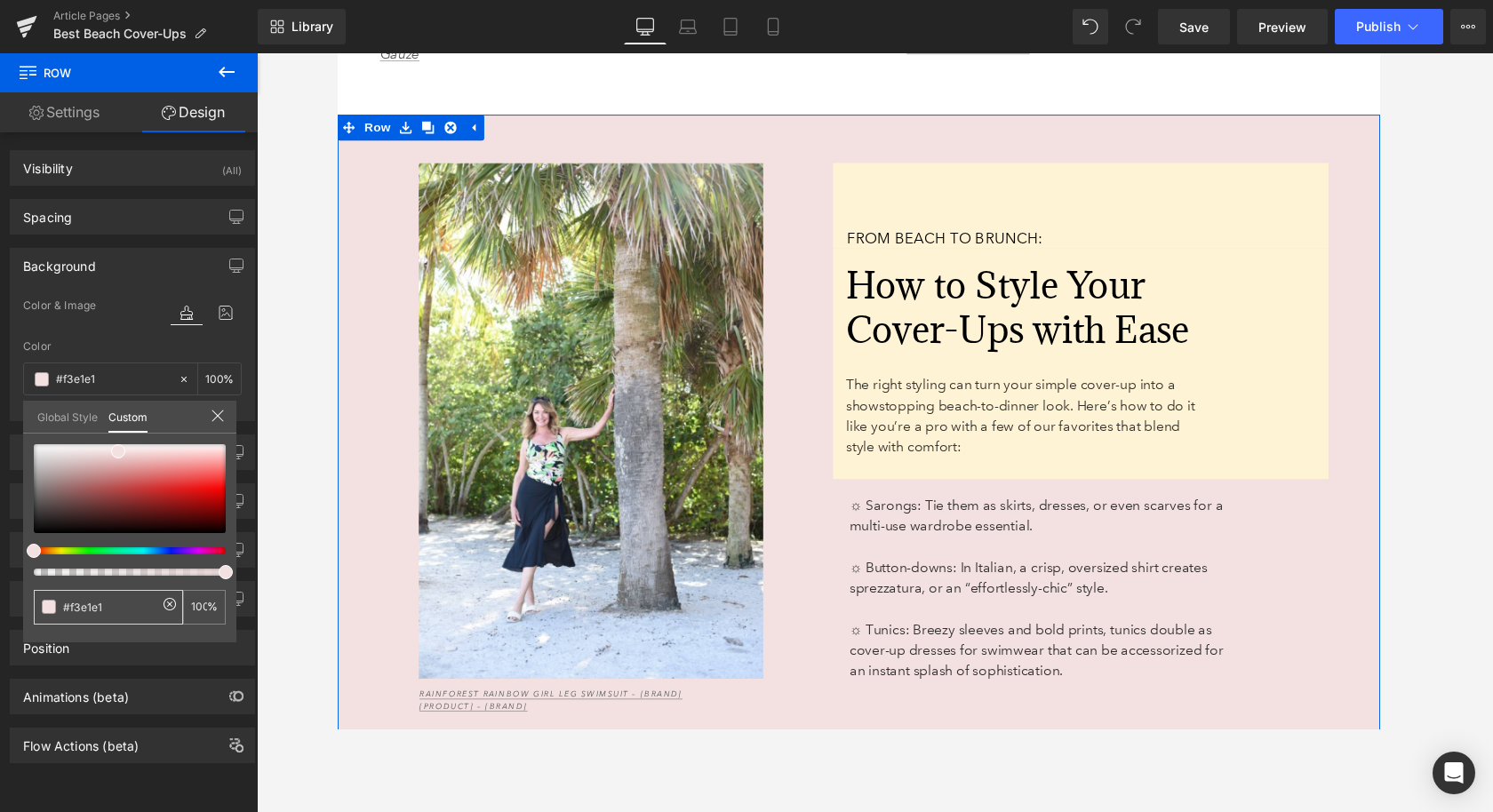click on "#f3e1e1" at bounding box center (110, 607) 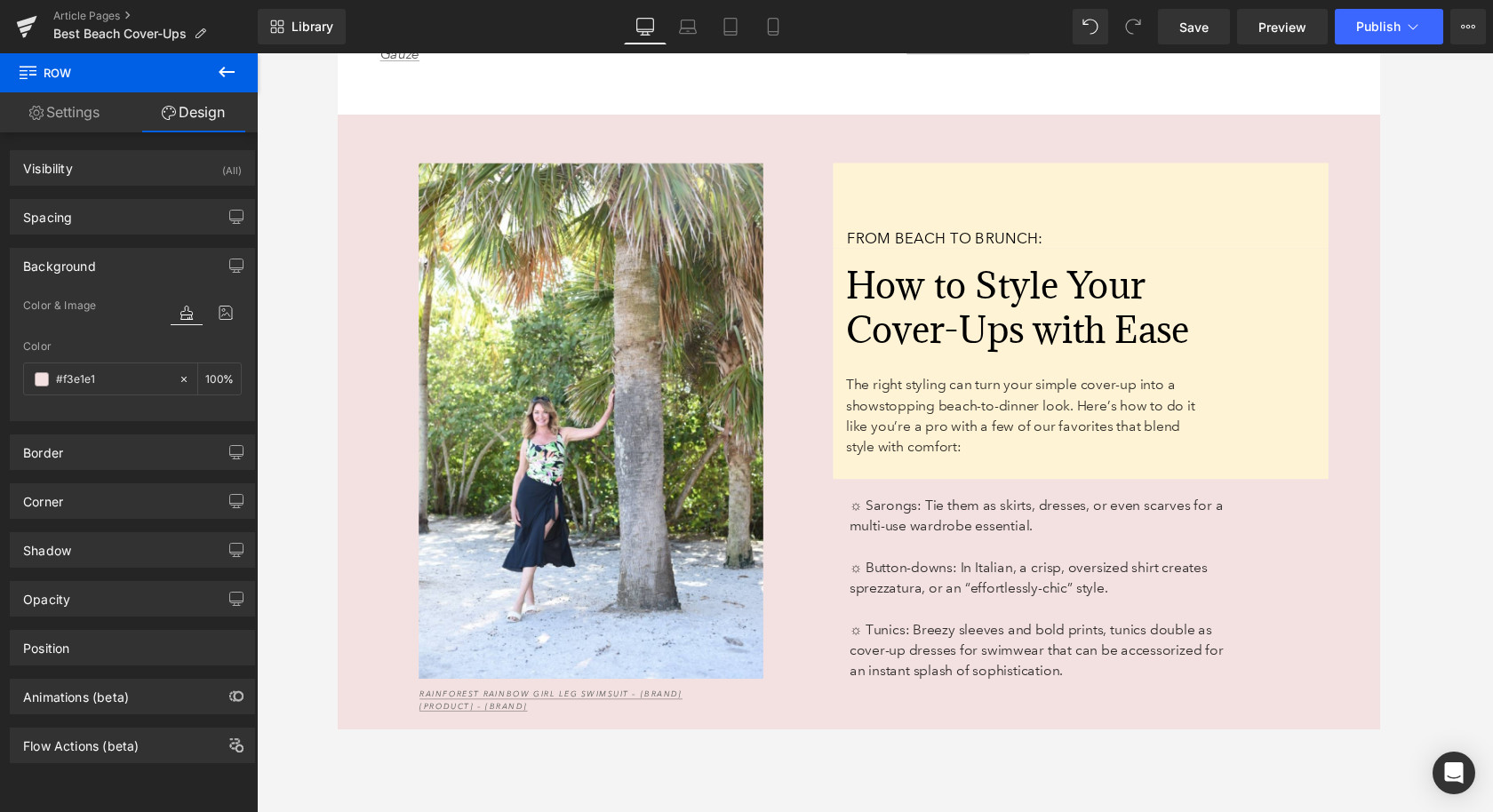 click on "Skip to content
Previous
Enjoy FREE SHIPPING when you order $[PRICE]+ Click for more details on today's sale!
Close
Through August [DAY]:
Take
[PERCENT]% Off  Regular & Reduced Price Swimwear and Cover-Ups!
Take
[PERCENT]% Off  Regular and Reduced Knit Tops from Jess and Jane, Impulse, and  Parsley and Sage!
Take
[PERCENT]% Off  *Regular Price Merchandise - *Exclusions Apply!!
View Sale Terms & Exclusions
Shop Now" at bounding box center [874, -817] 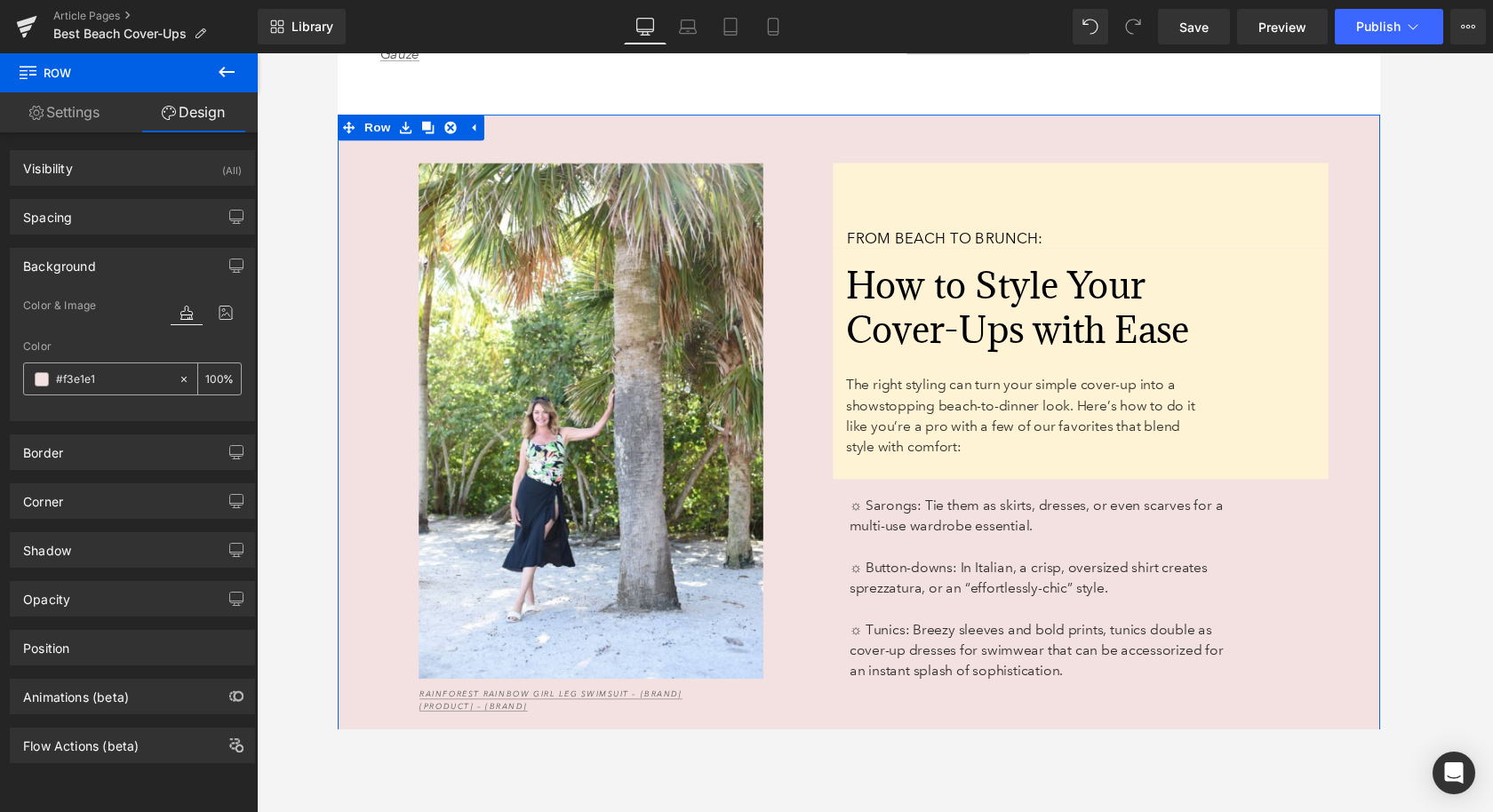 click on "#f3e1e1" at bounding box center (113, 379) 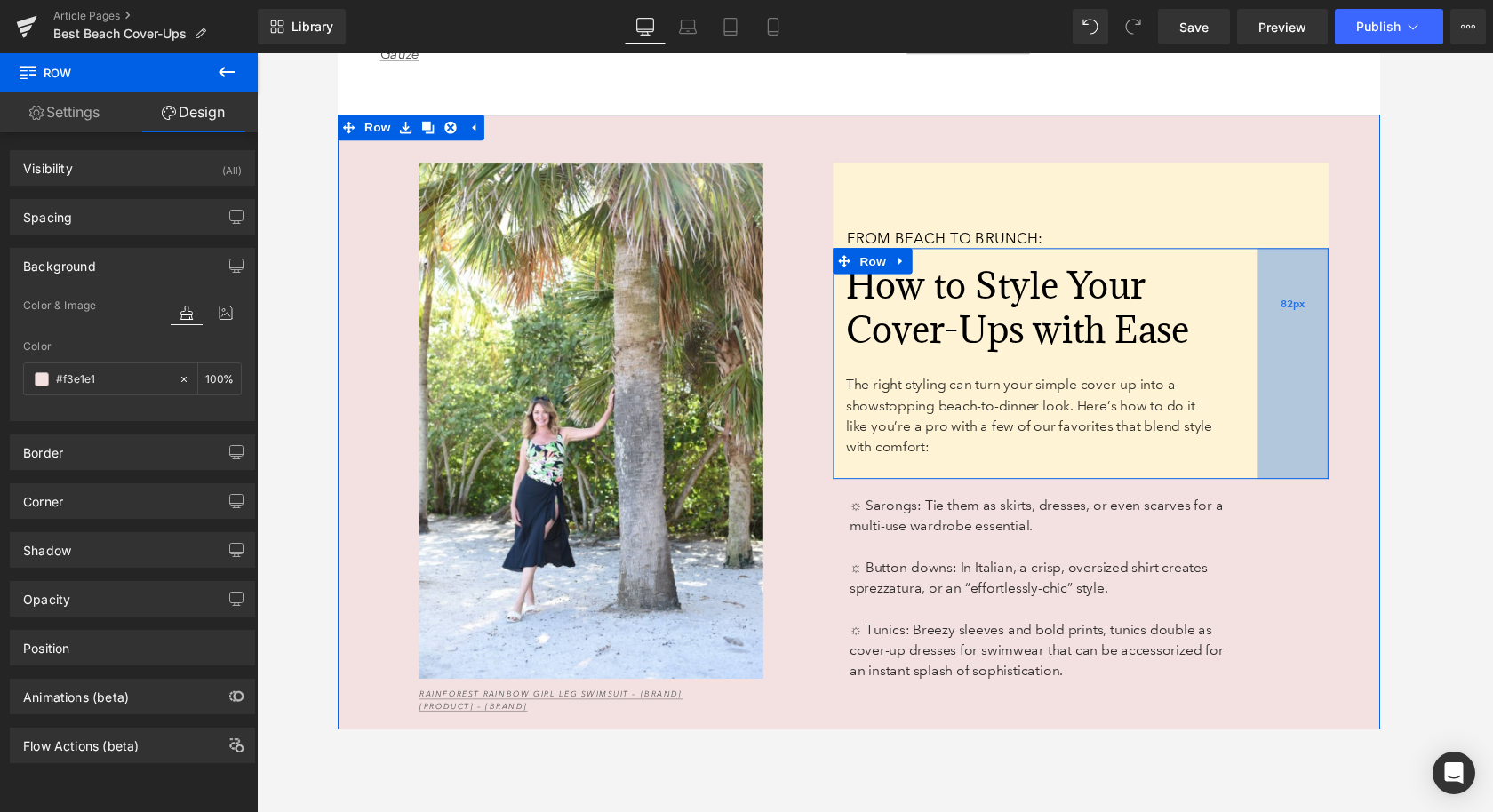 click on "82px" at bounding box center [1322, 373] 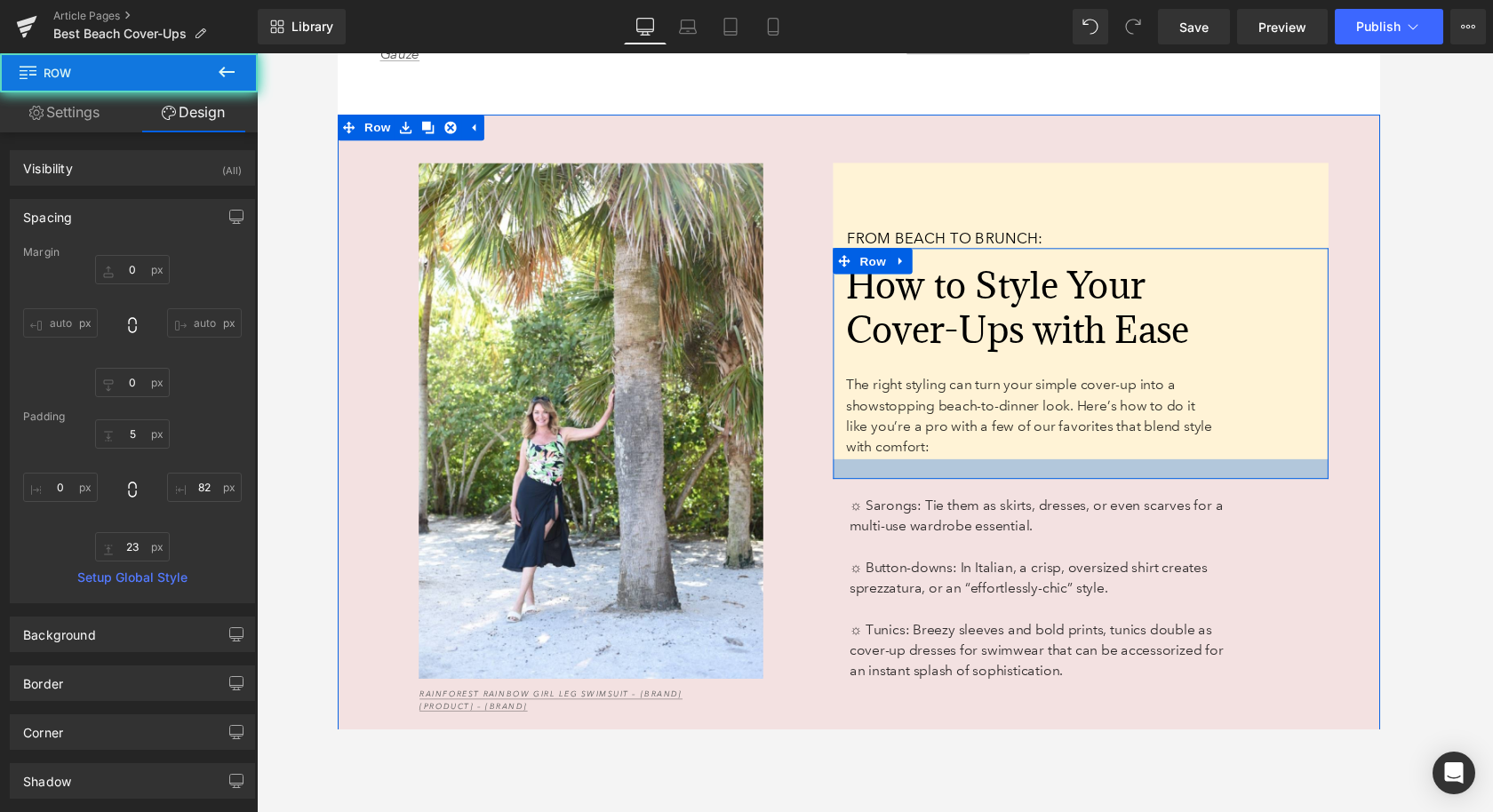 click at bounding box center [1103, 482] 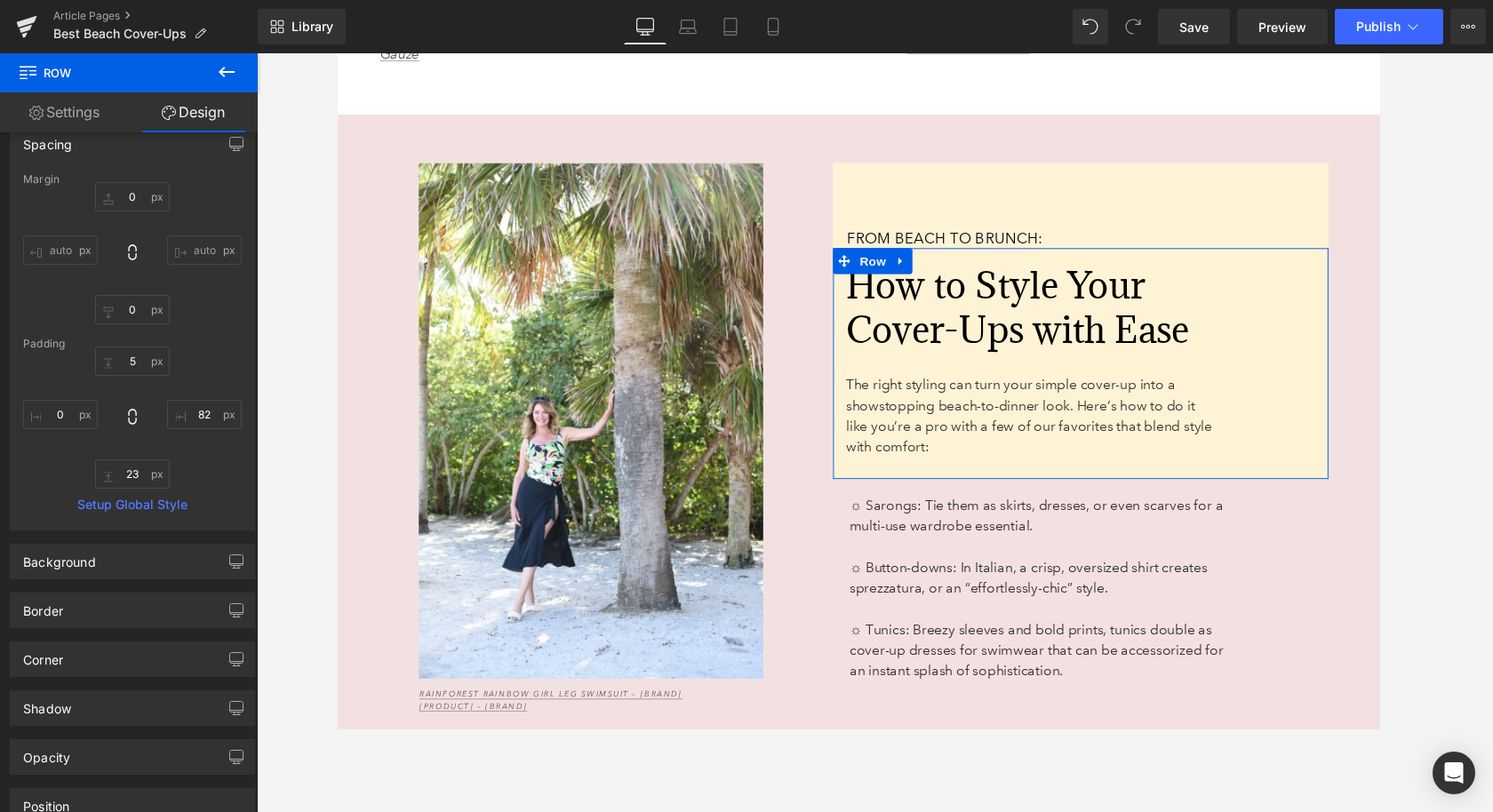 scroll, scrollTop: 98, scrollLeft: 0, axis: vertical 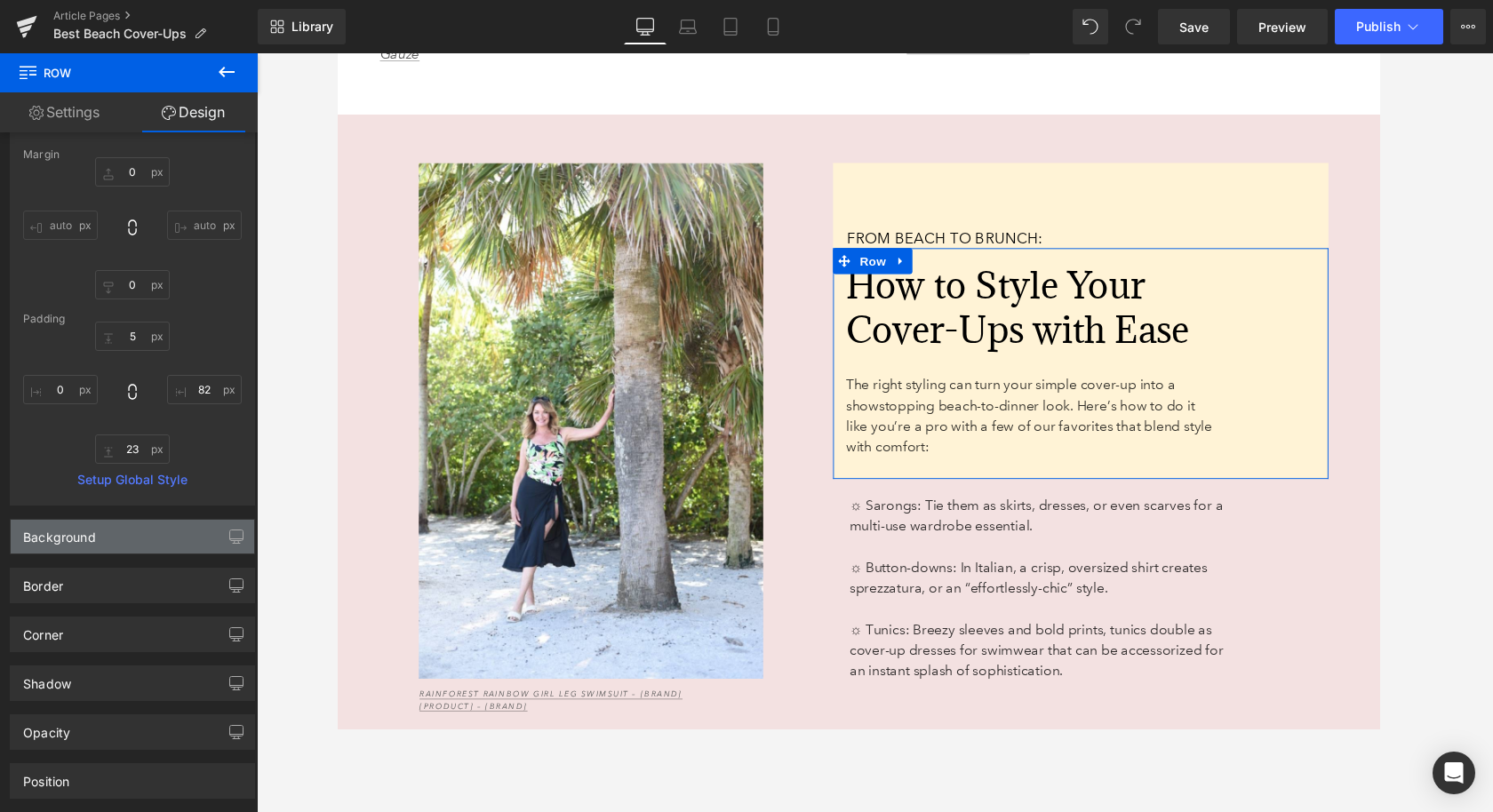 click on "Background" at bounding box center (132, 537) 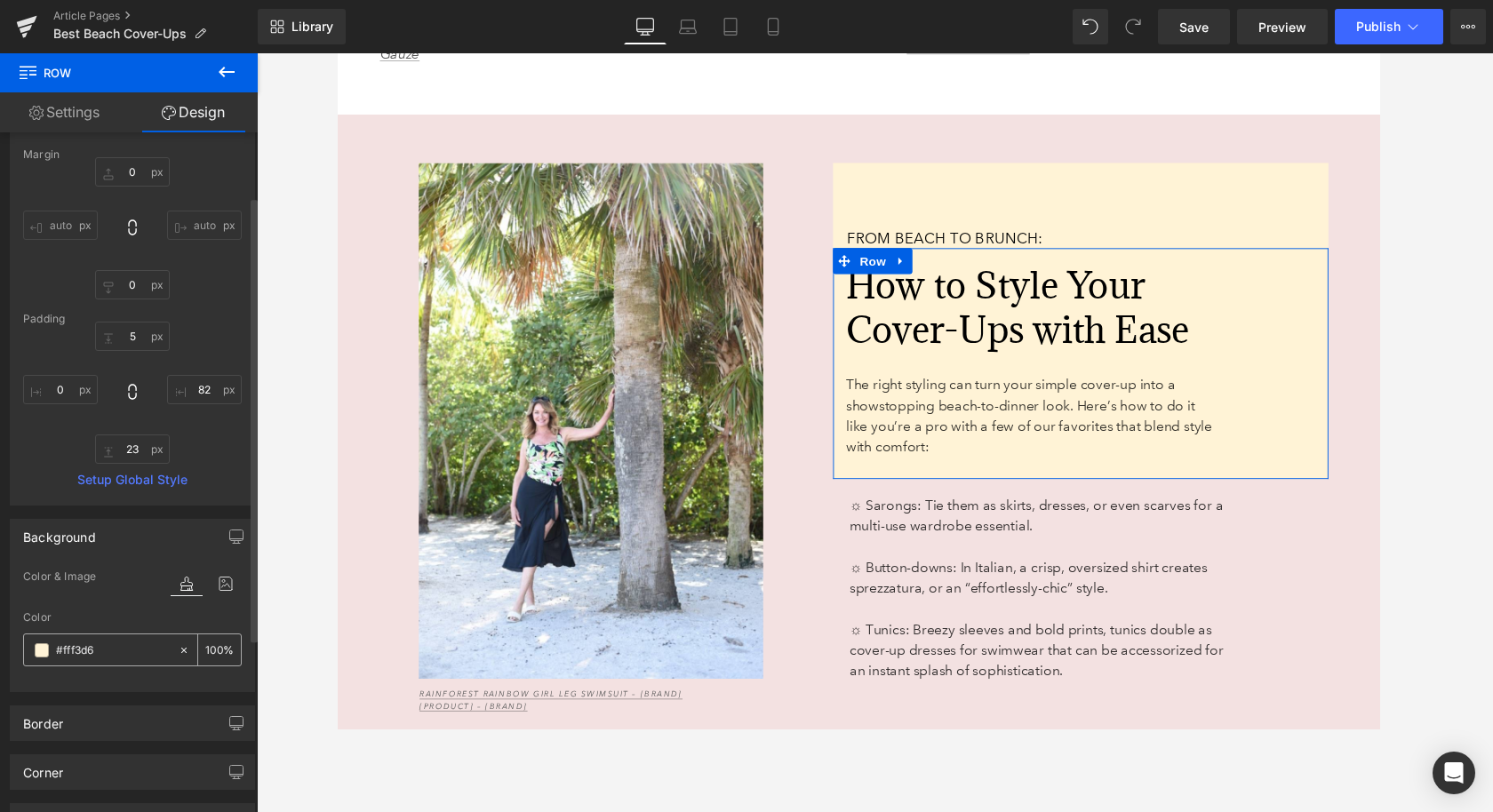 click on "#fff3d6" at bounding box center (113, 650) 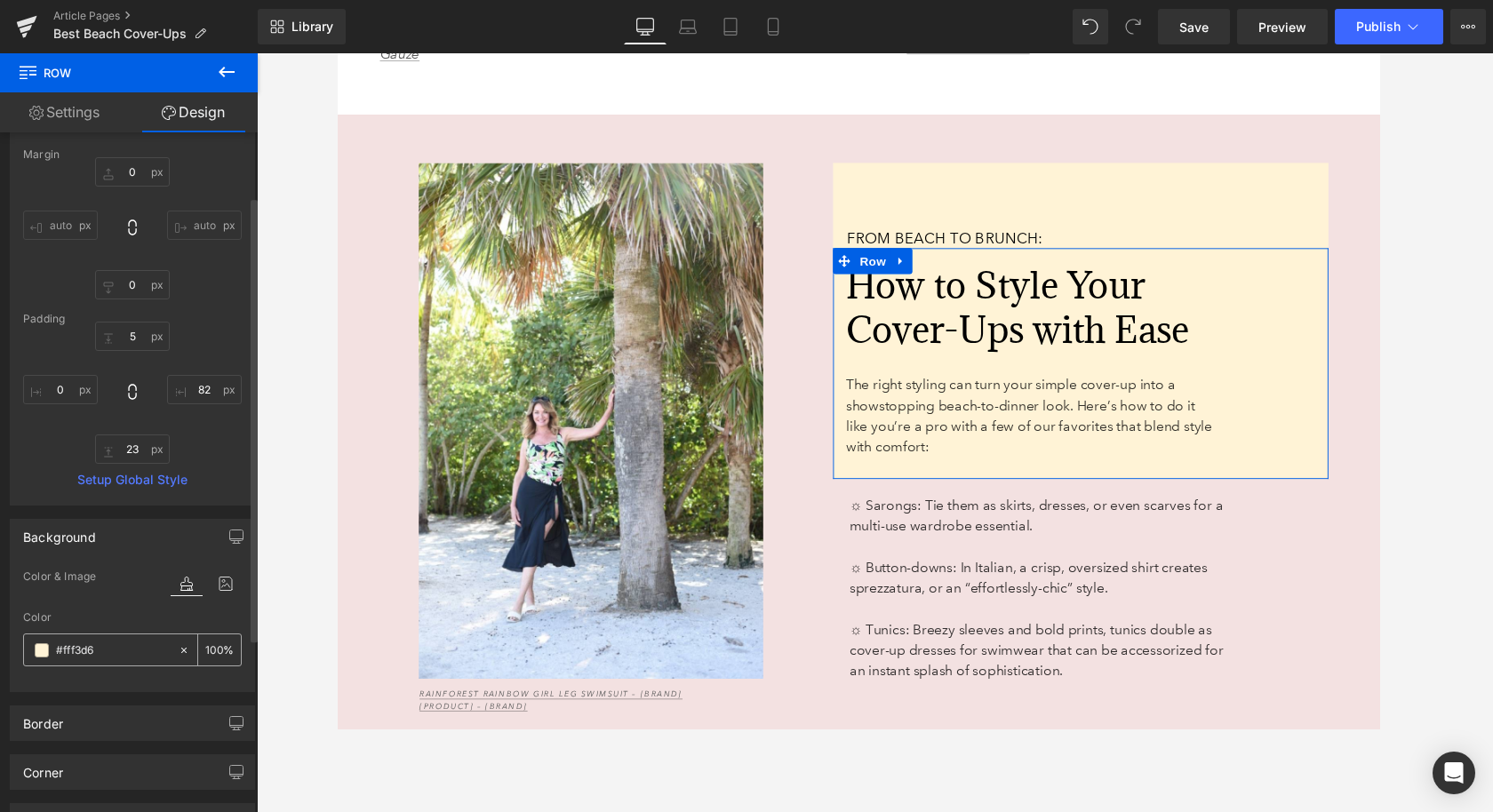 click on "#fff3d6" at bounding box center (113, 650) 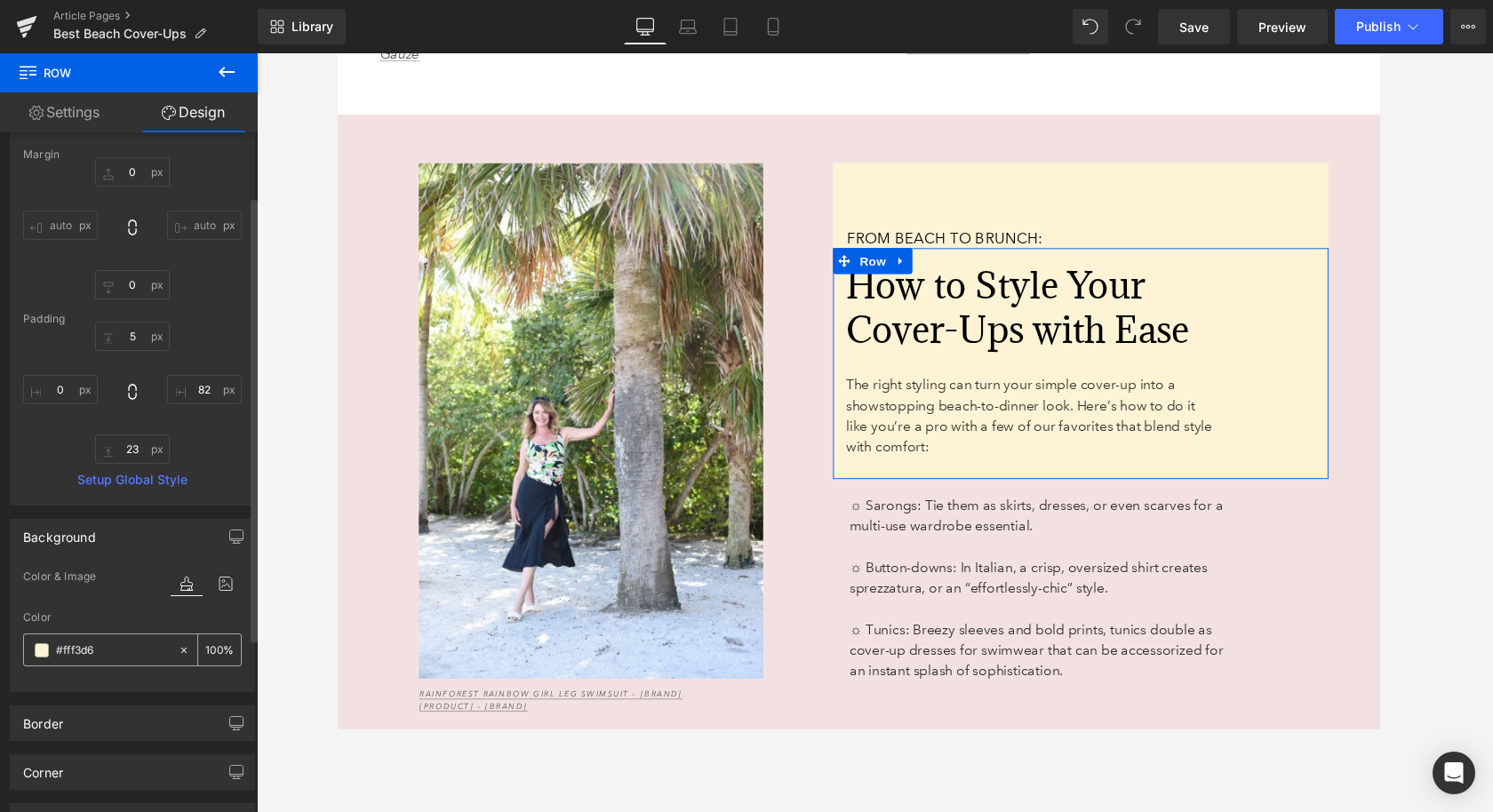 paste on "3e1e1" 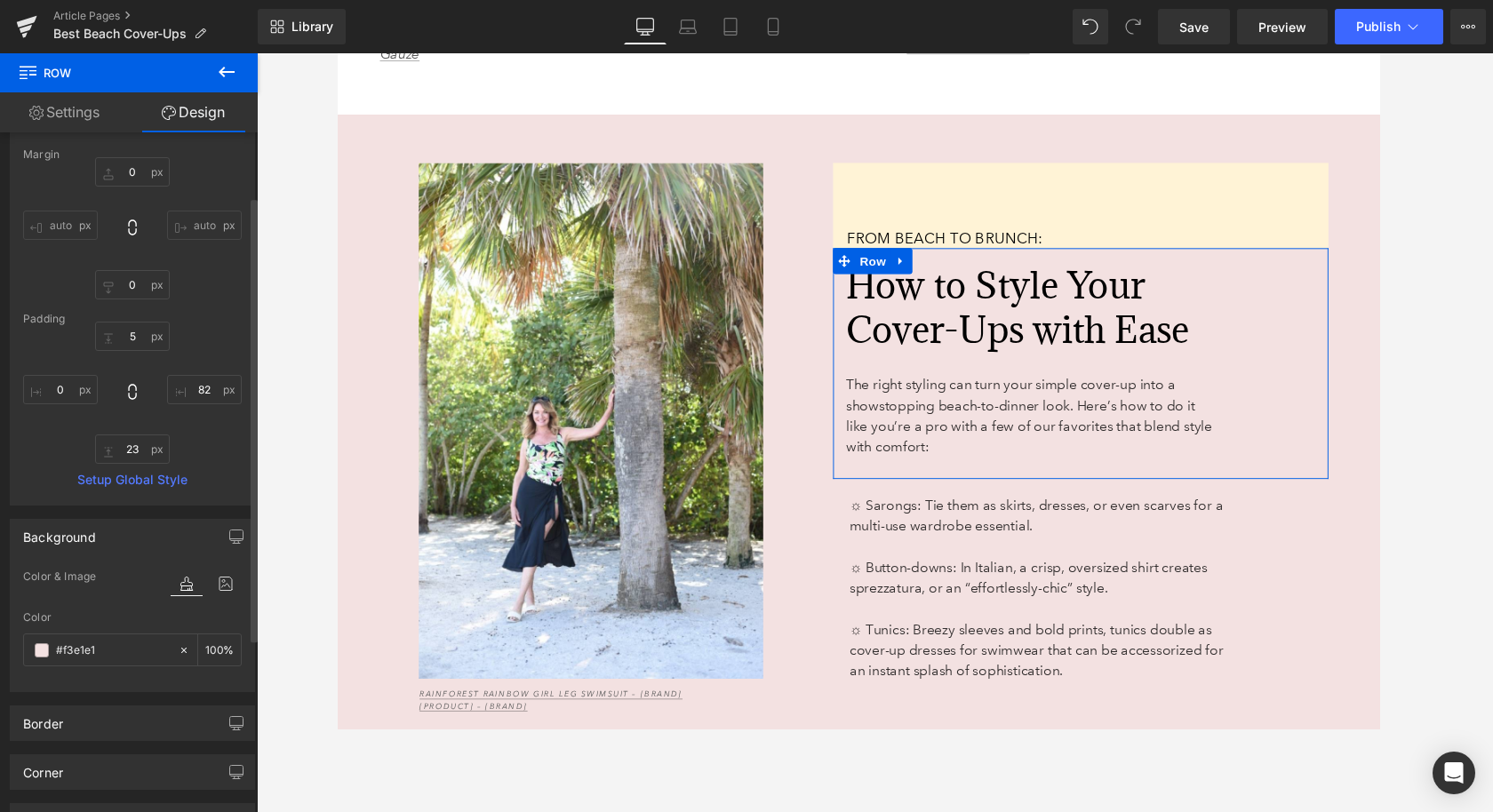 click at bounding box center [132, 681] 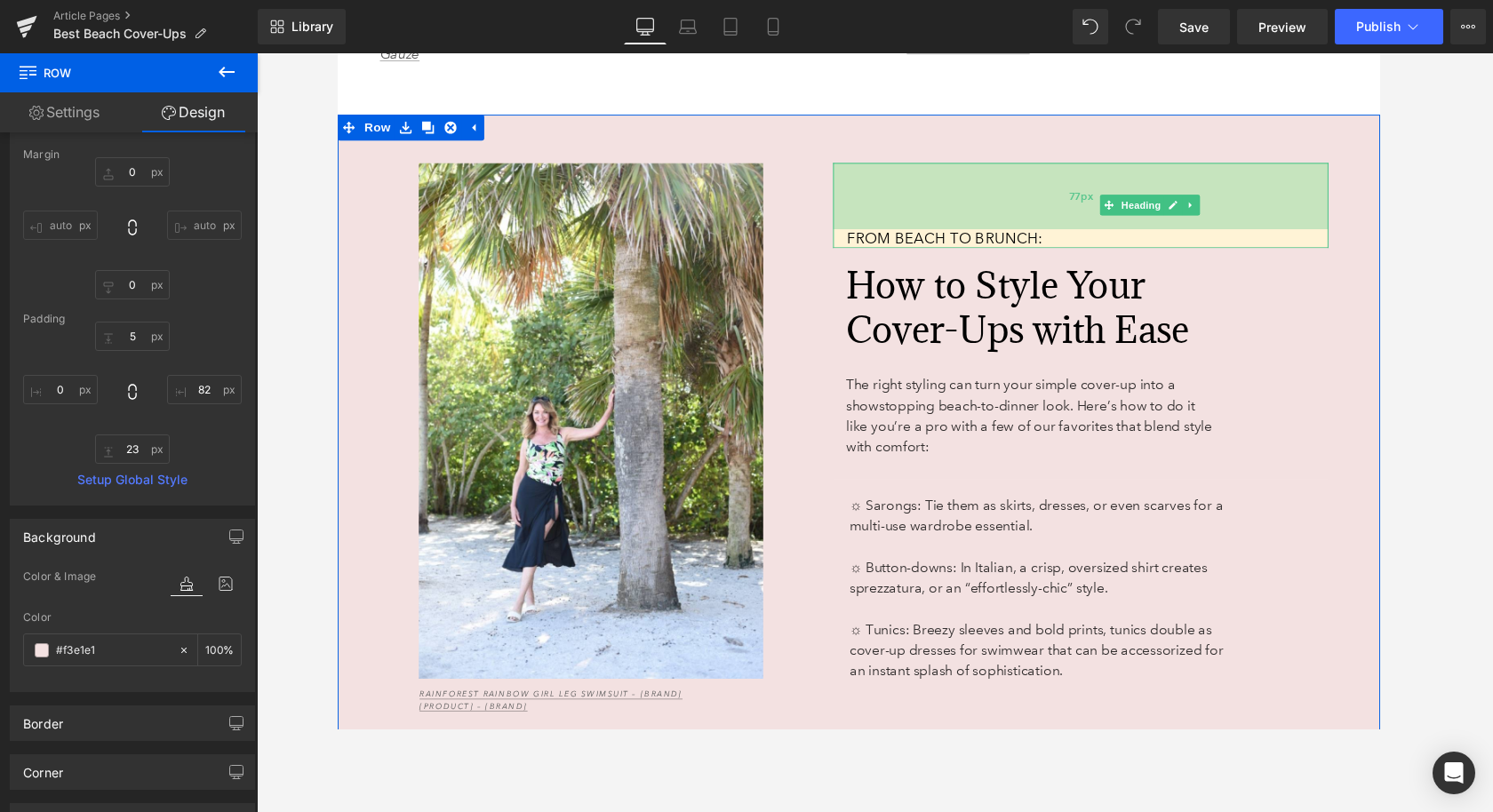 click on "77px" at bounding box center (1103, 200) 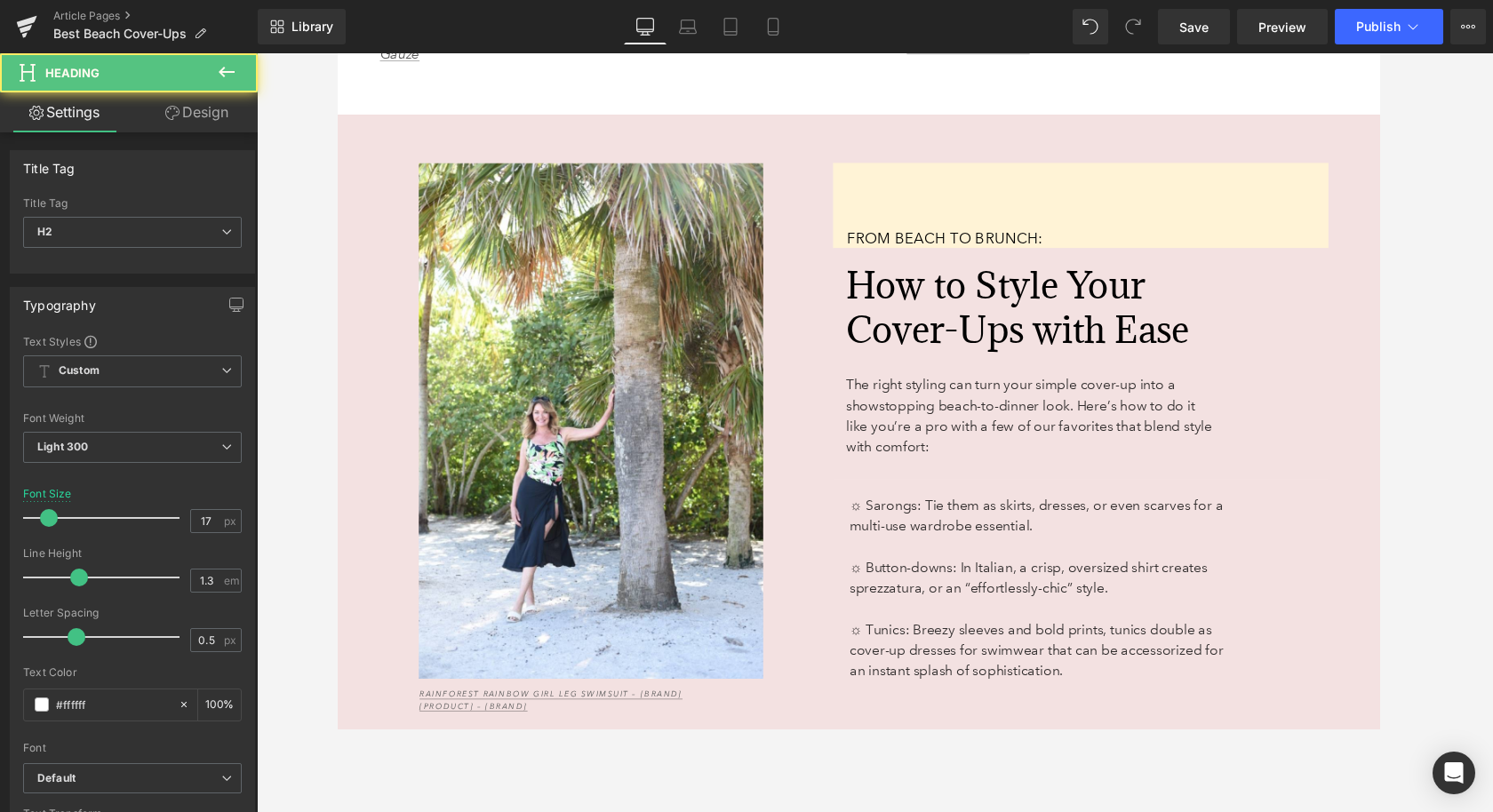 click on "Design" at bounding box center [196, 112] 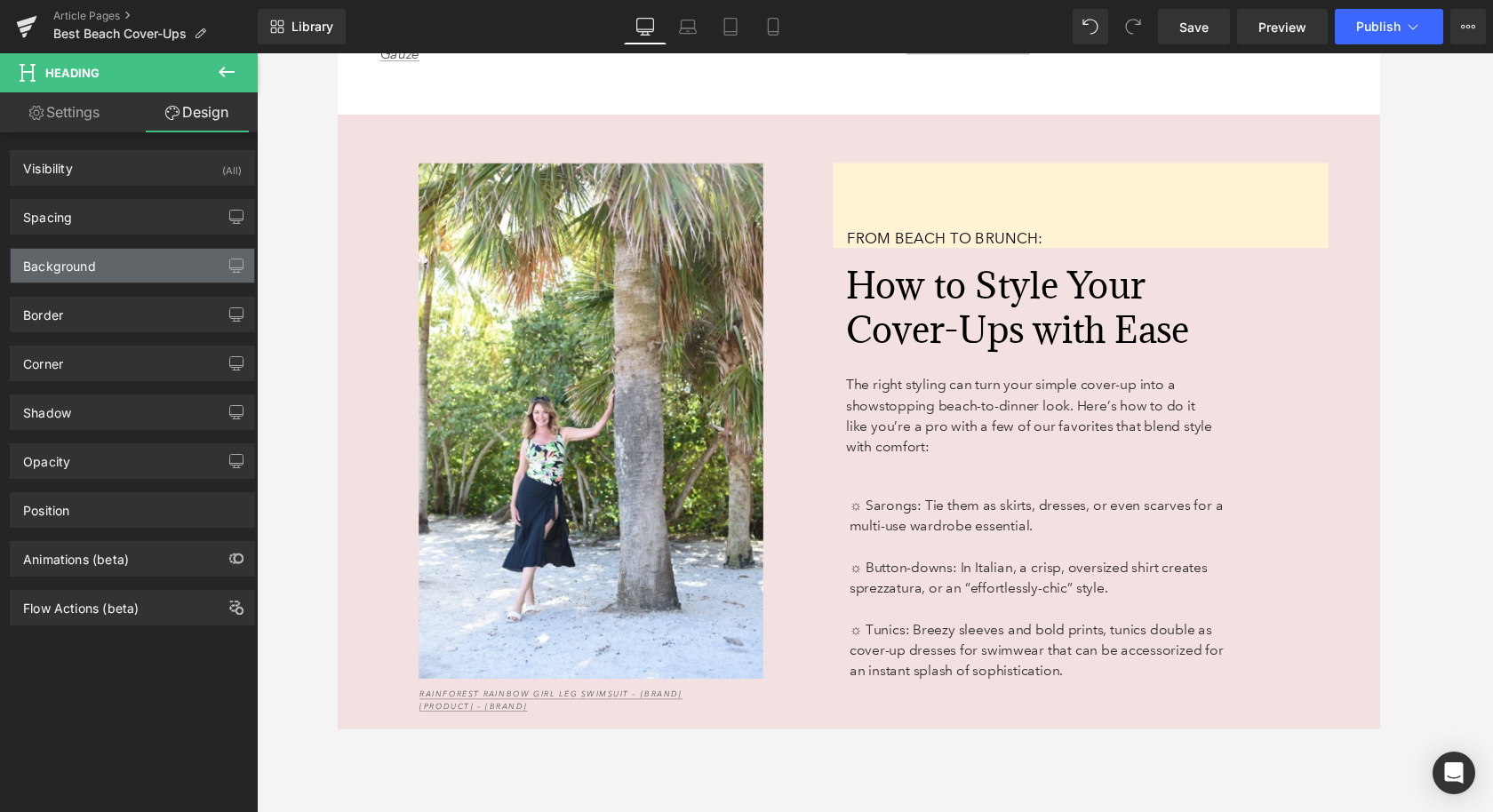 click on "Background" at bounding box center [60, 261] 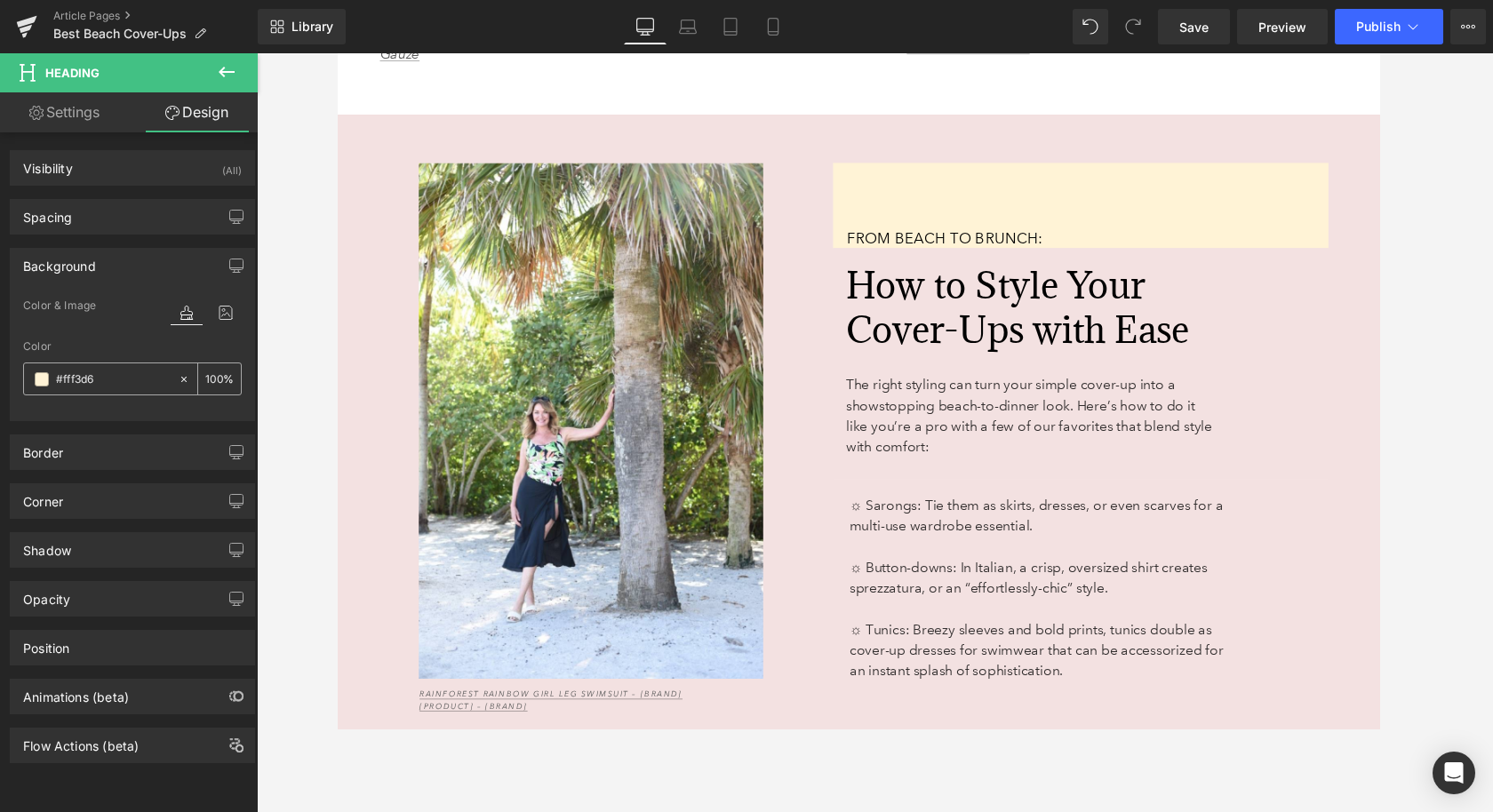 click on "#fff3d6" at bounding box center [113, 379] 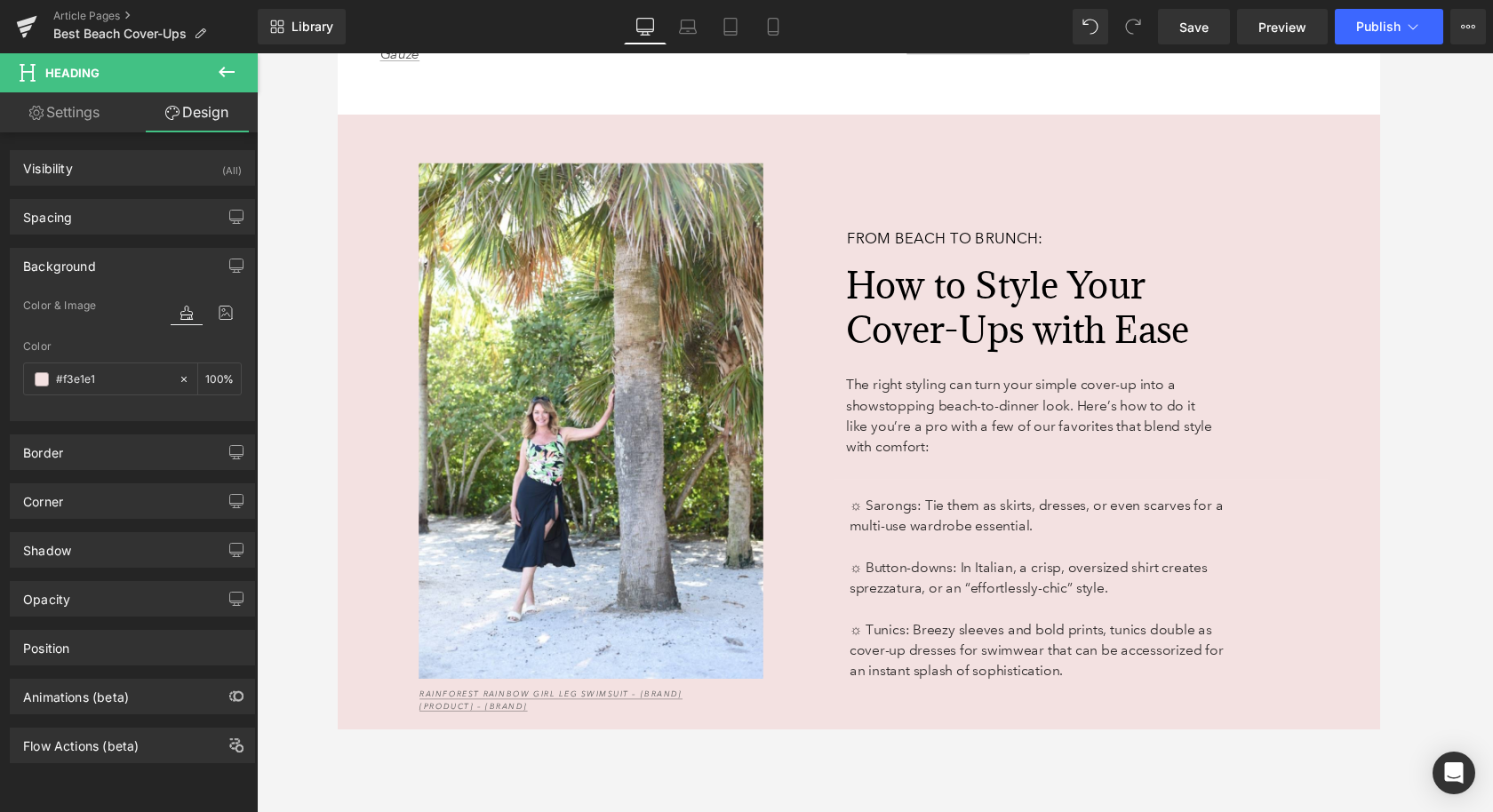 click at bounding box center [132, 410] 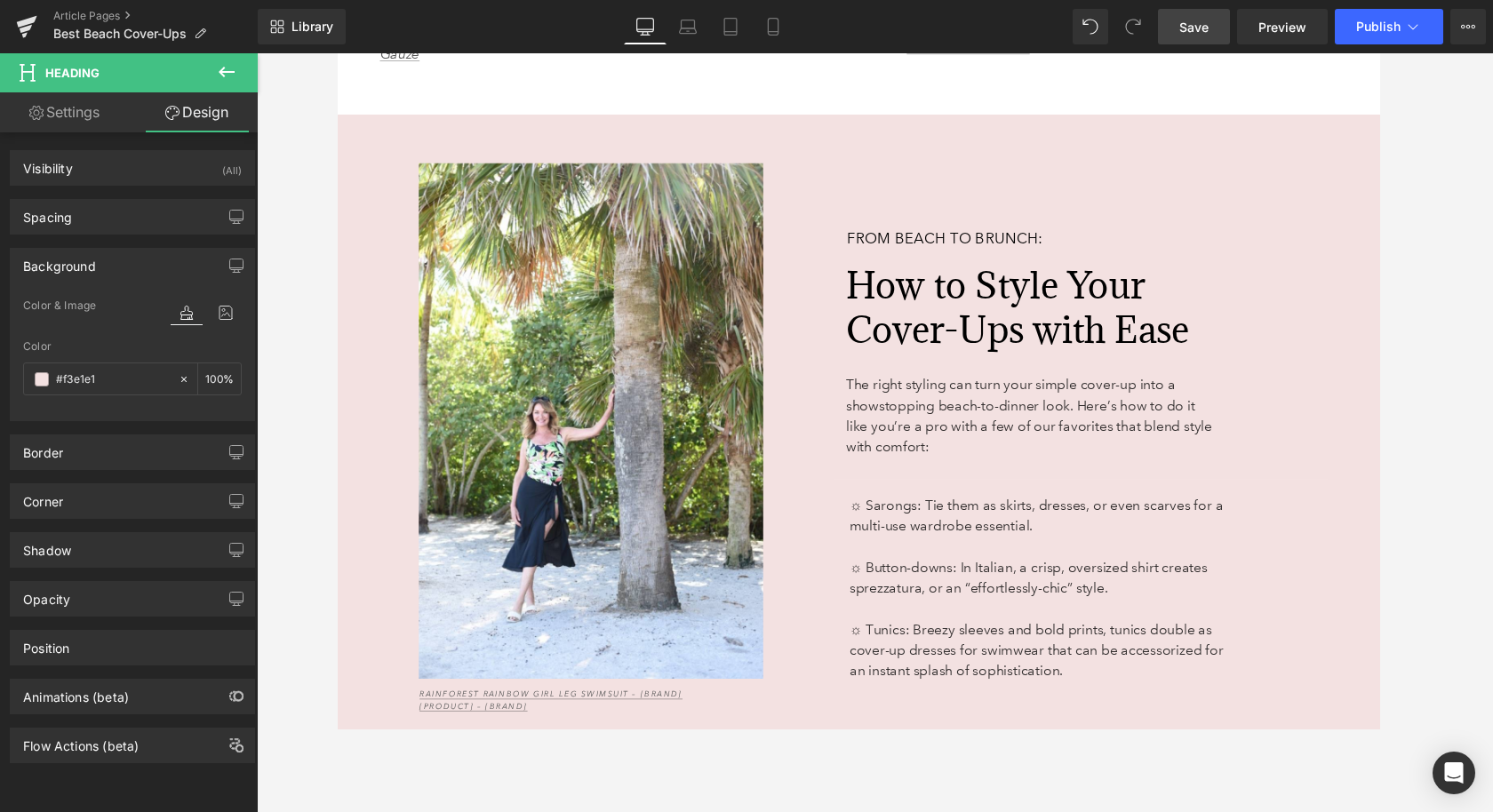 click on "Save" at bounding box center (1194, 27) 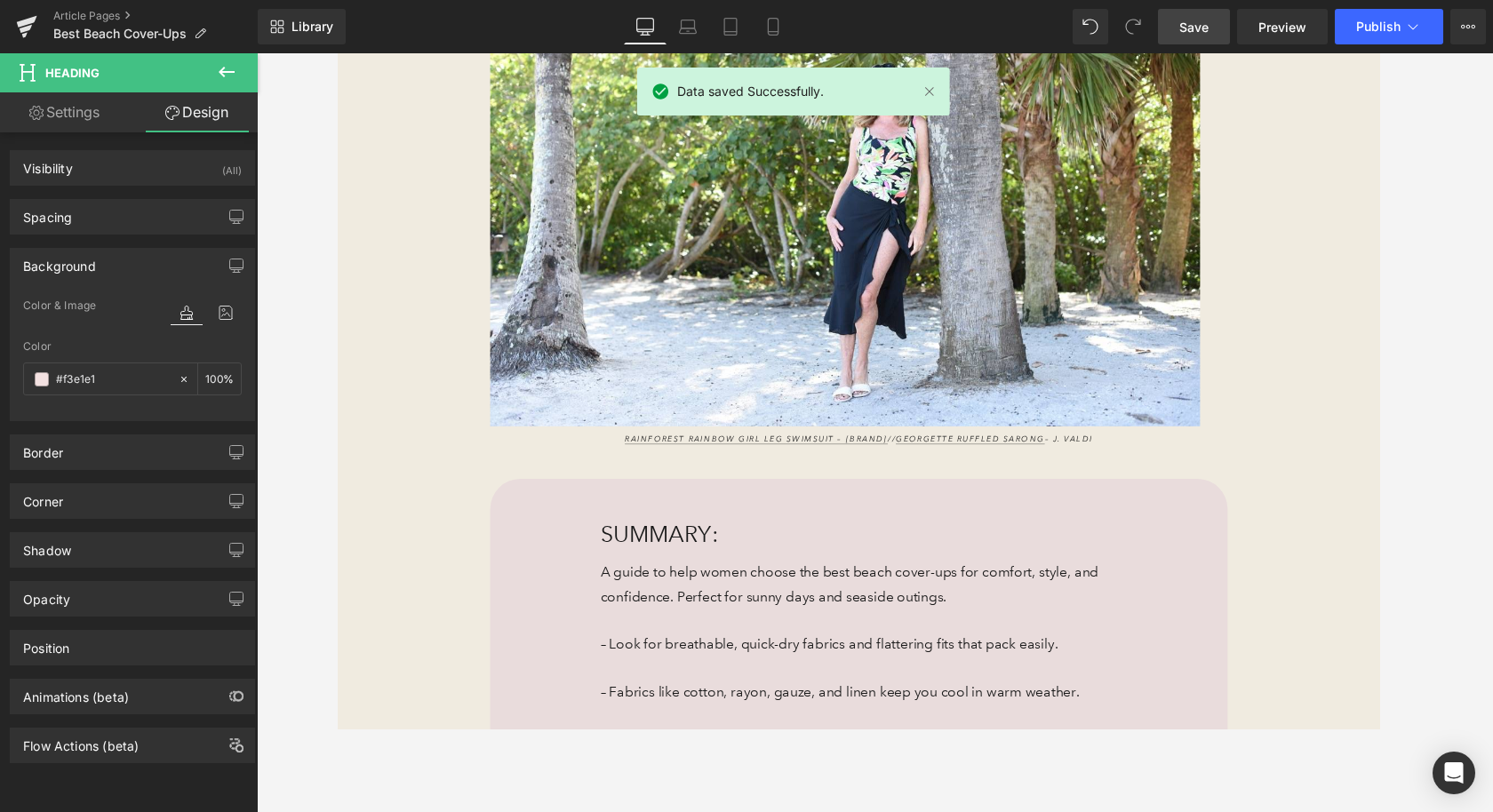 scroll, scrollTop: 549, scrollLeft: 0, axis: vertical 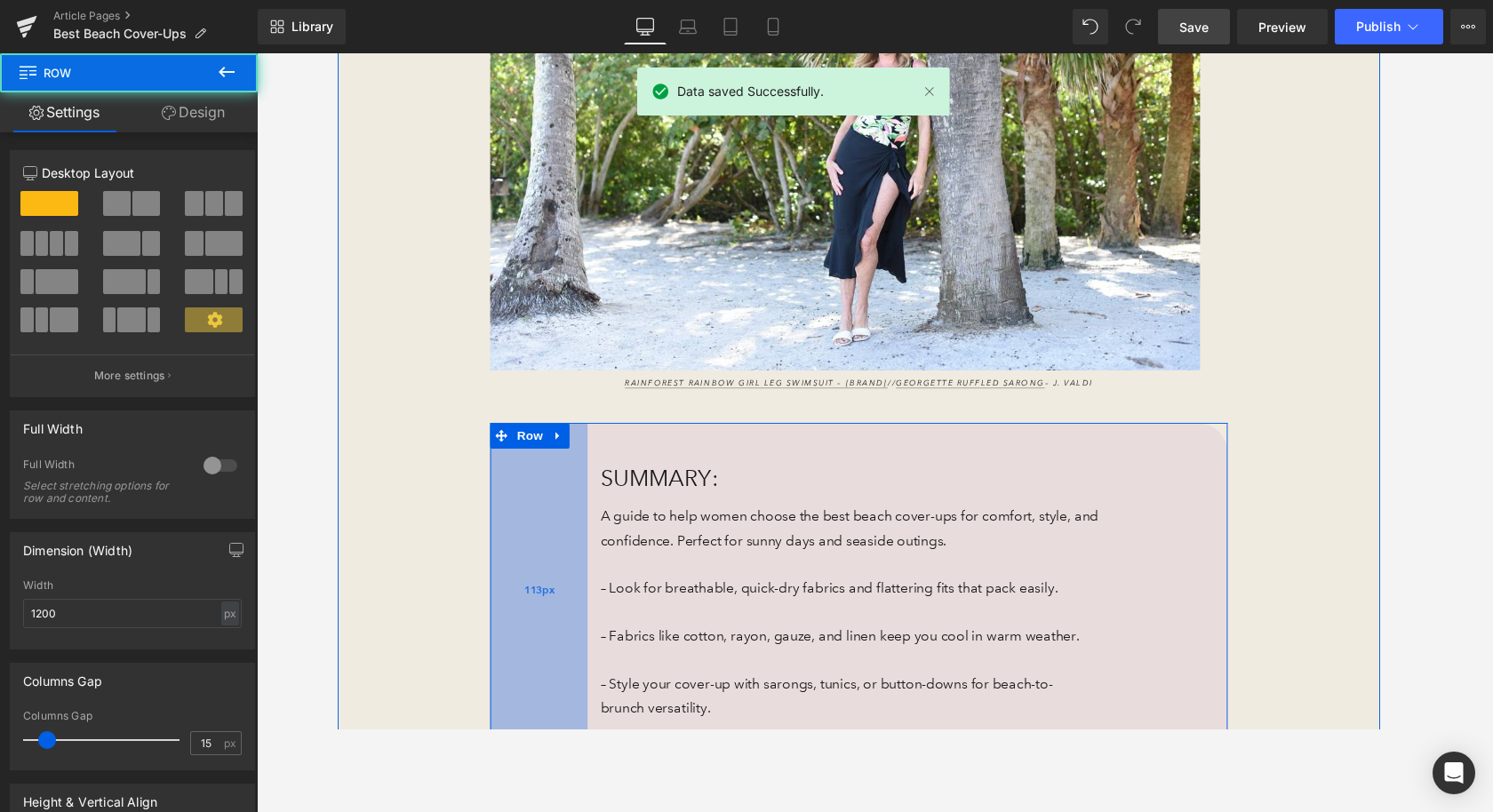 click on "113px" at bounding box center (544, 609) 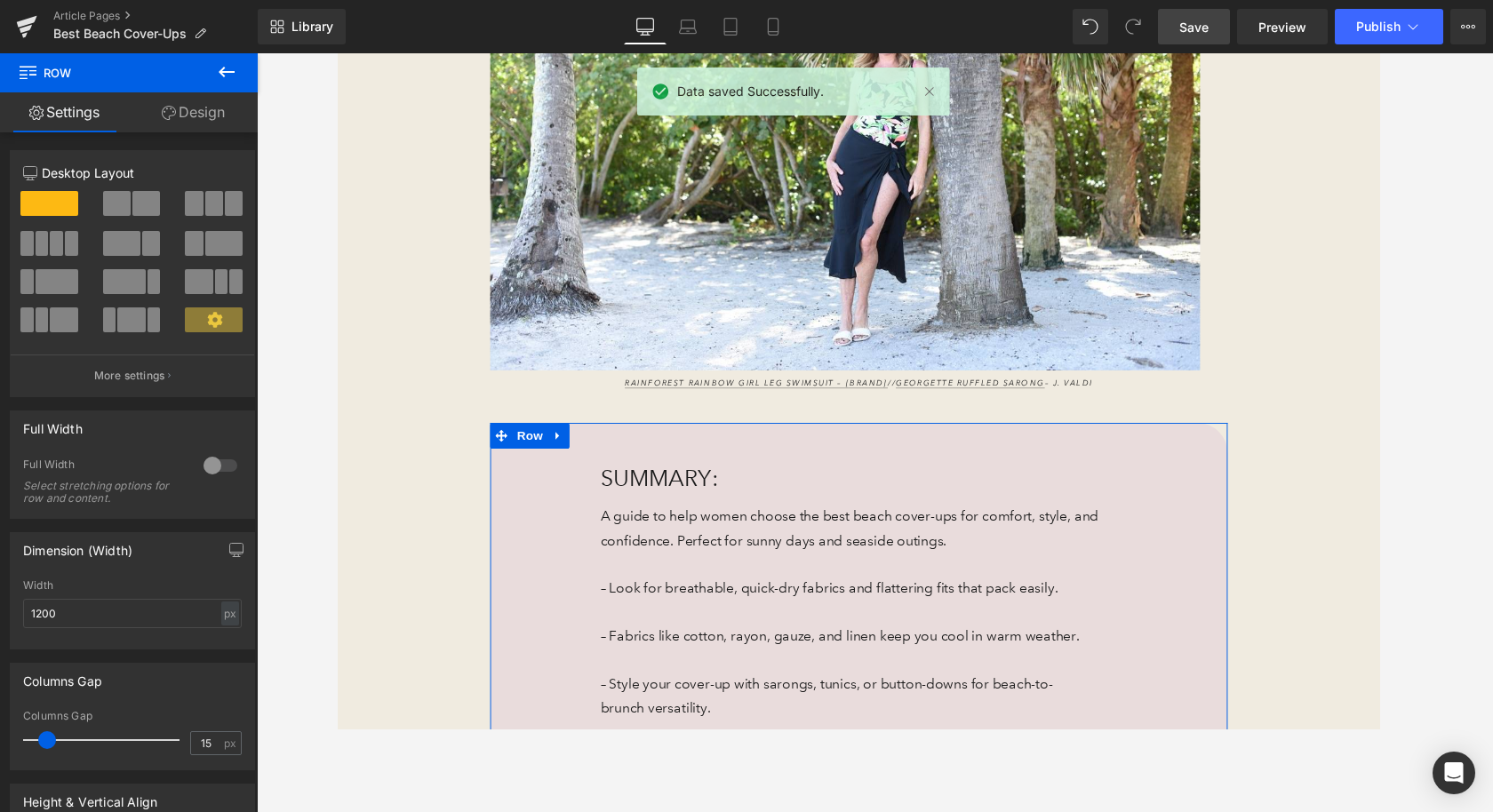 click on "Design" at bounding box center (193, 112) 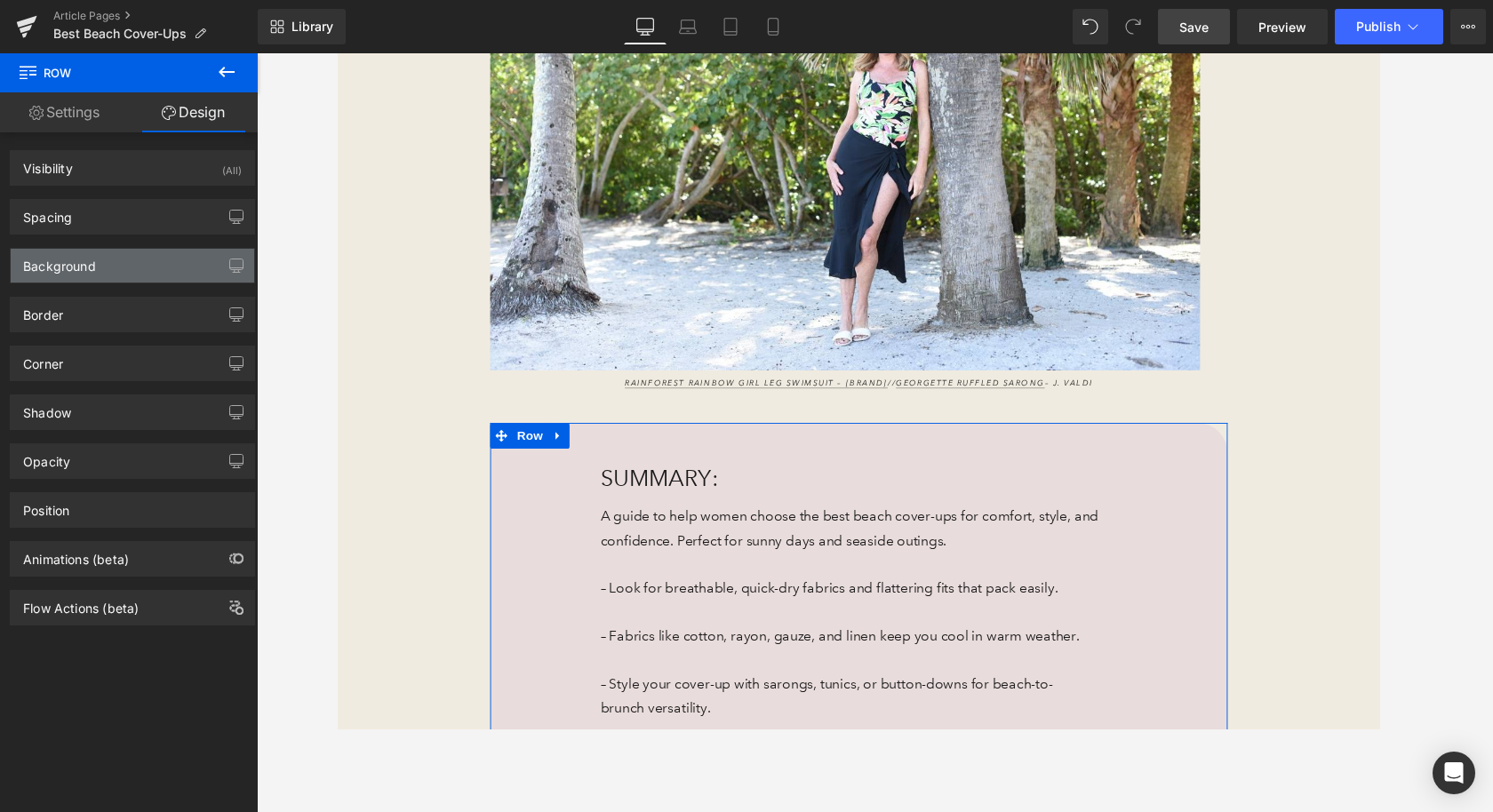 click on "Background" at bounding box center (132, 266) 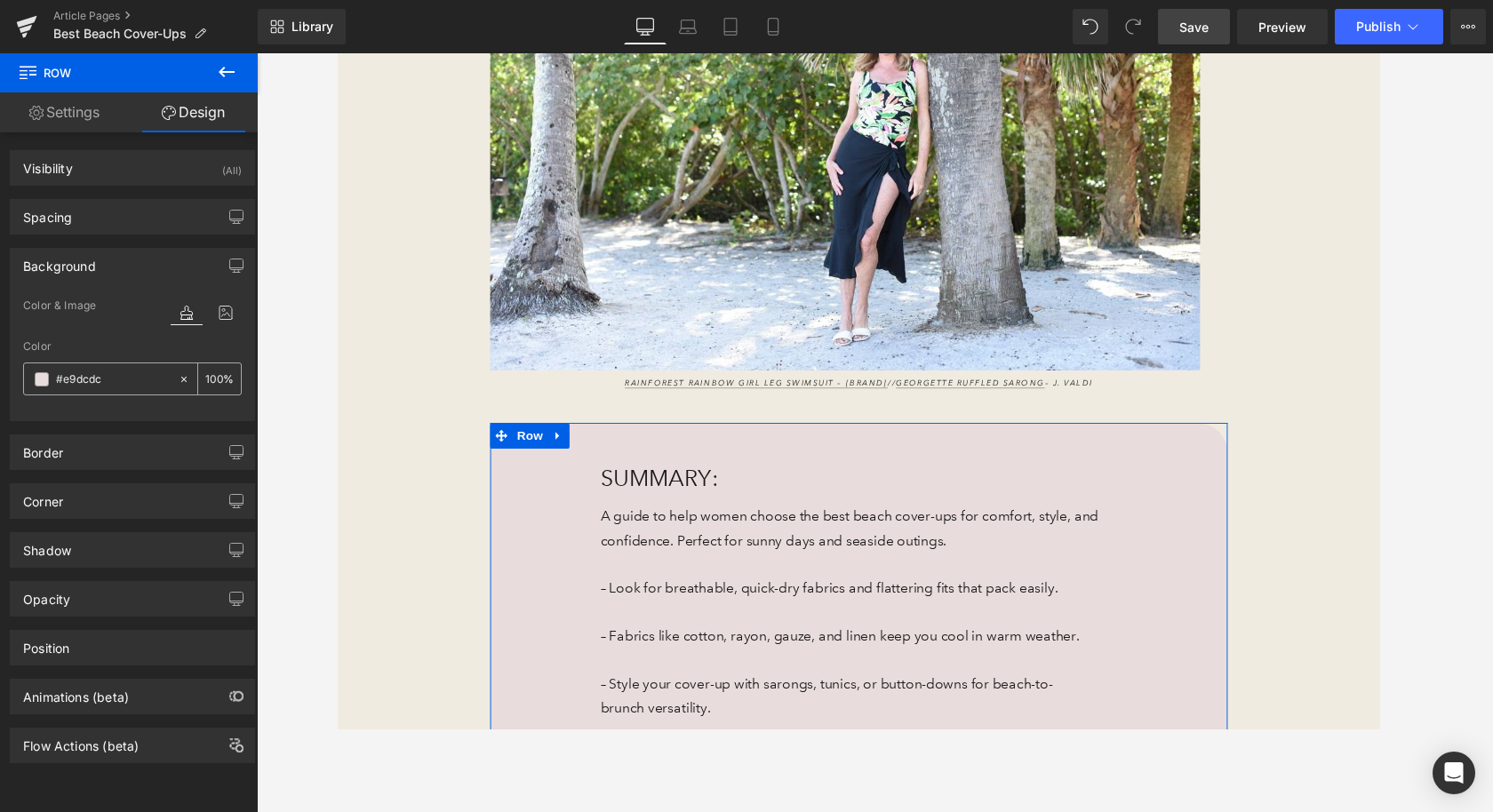 click on "#e9dcdc" at bounding box center [113, 379] 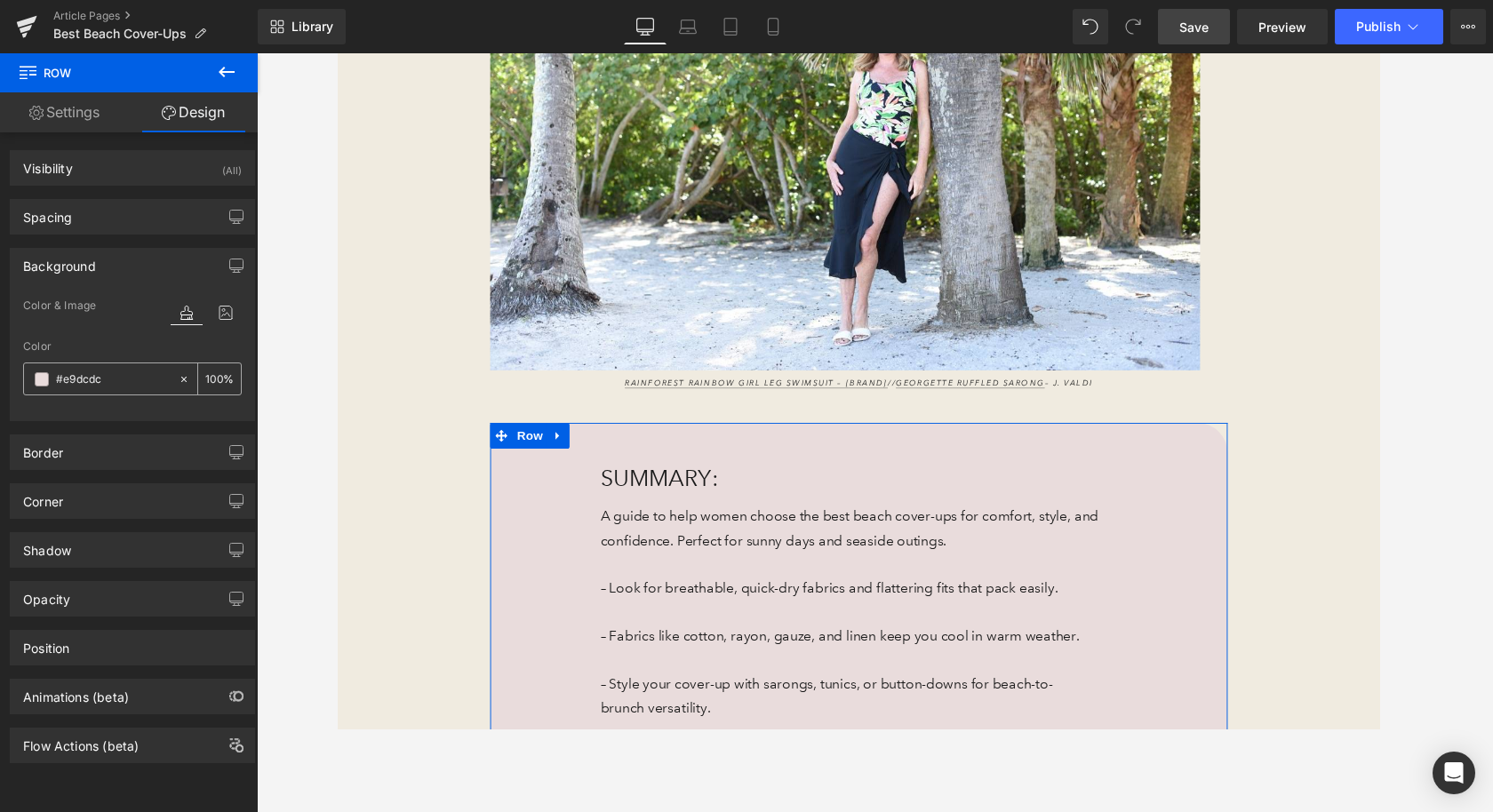 paste on "f3e1e1" 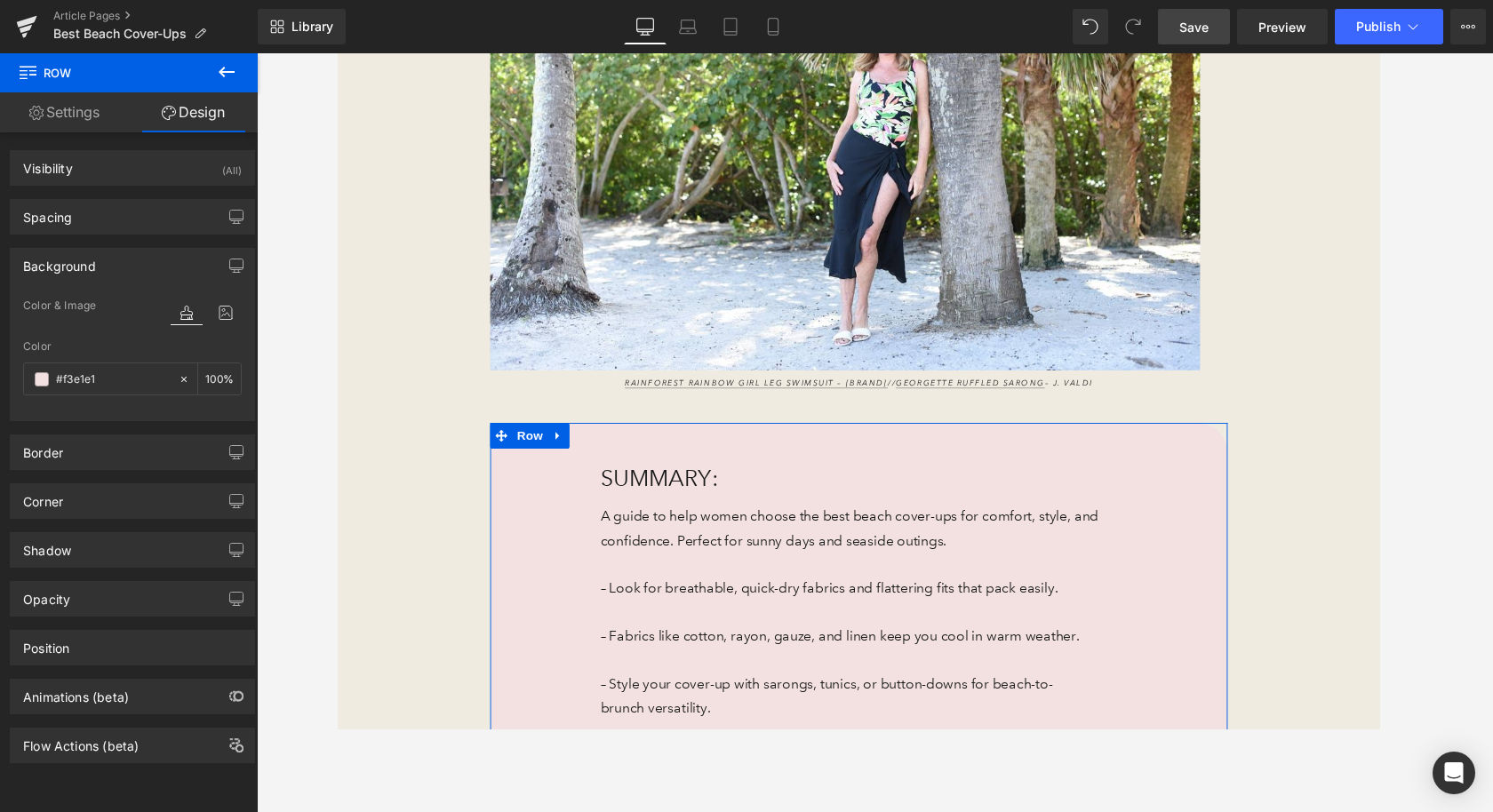 click on "Color" at bounding box center (132, 346) 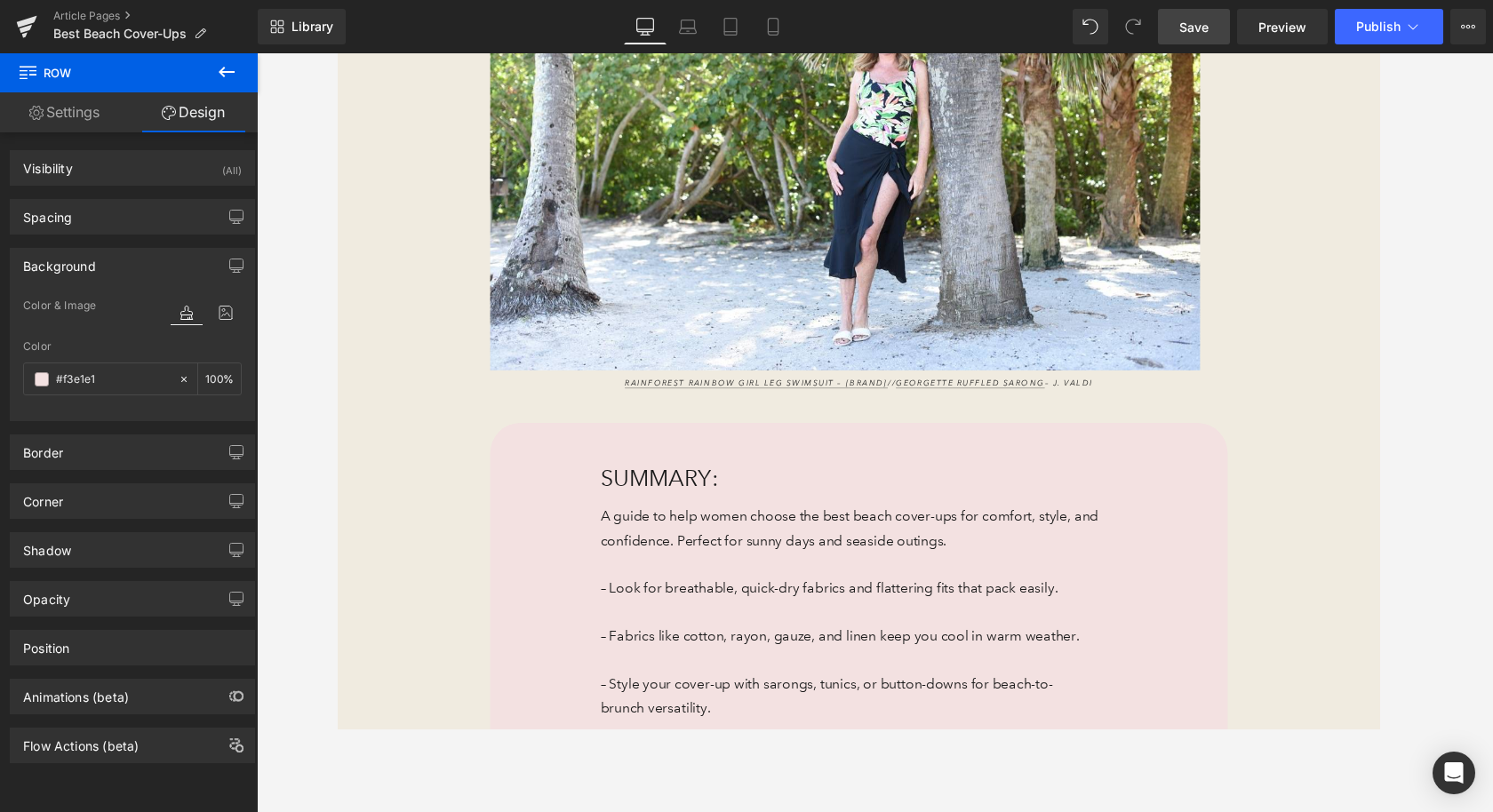 click on "Save" at bounding box center (1194, 27) 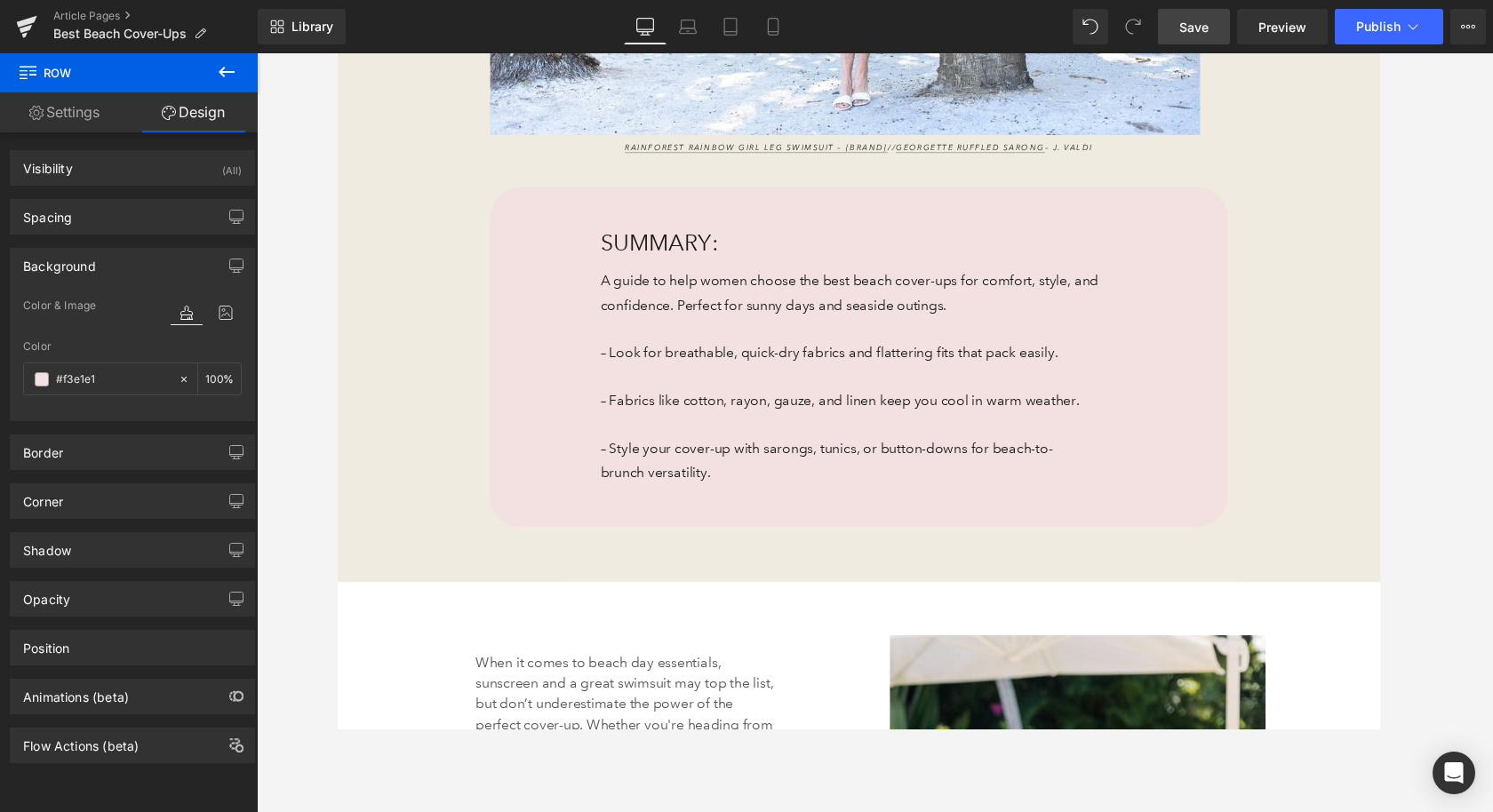 scroll, scrollTop: 790, scrollLeft: 0, axis: vertical 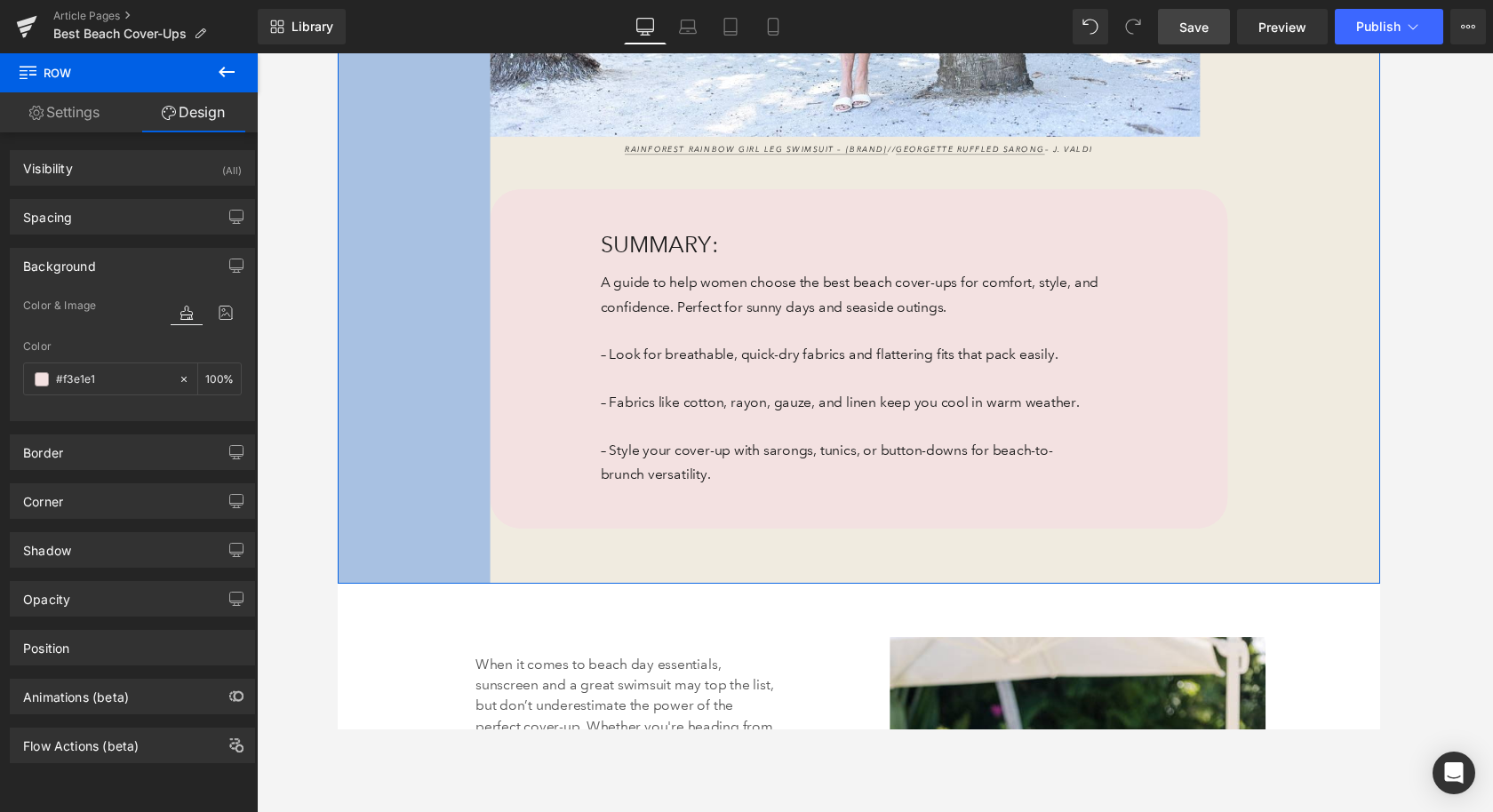 click on "177px" at bounding box center [415, 37] 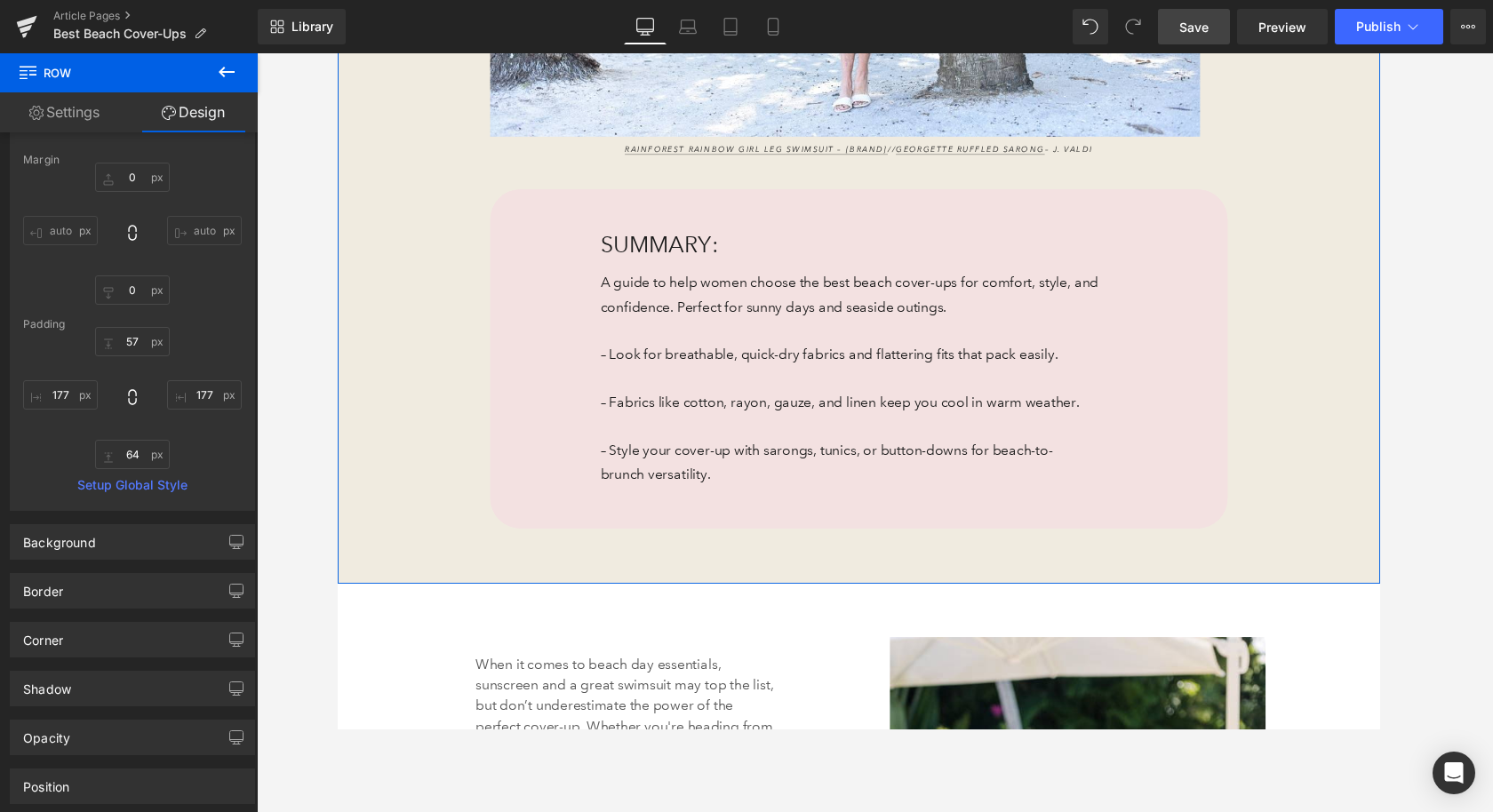 scroll, scrollTop: 104, scrollLeft: 0, axis: vertical 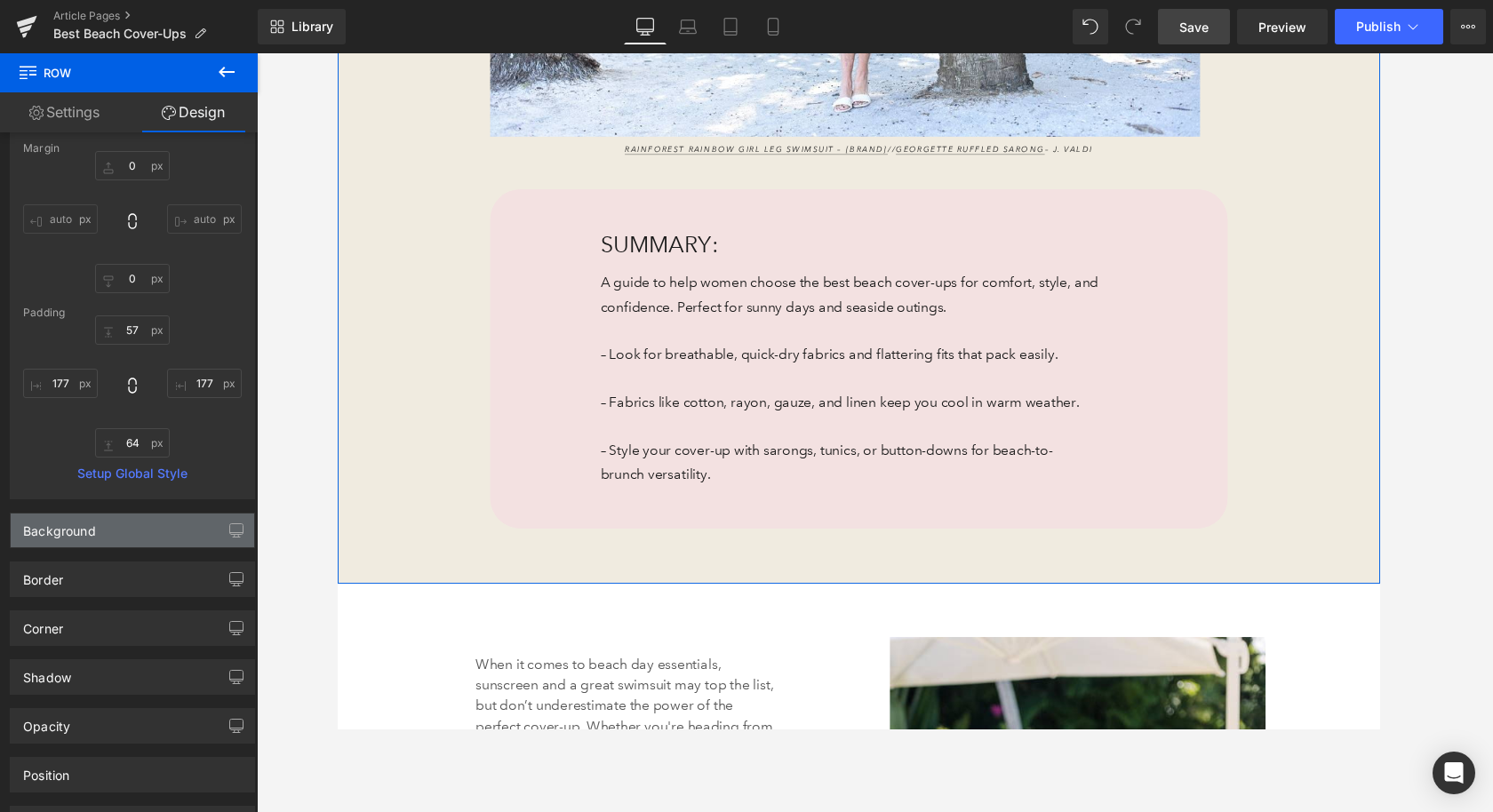 click on "Background" at bounding box center (132, 530) 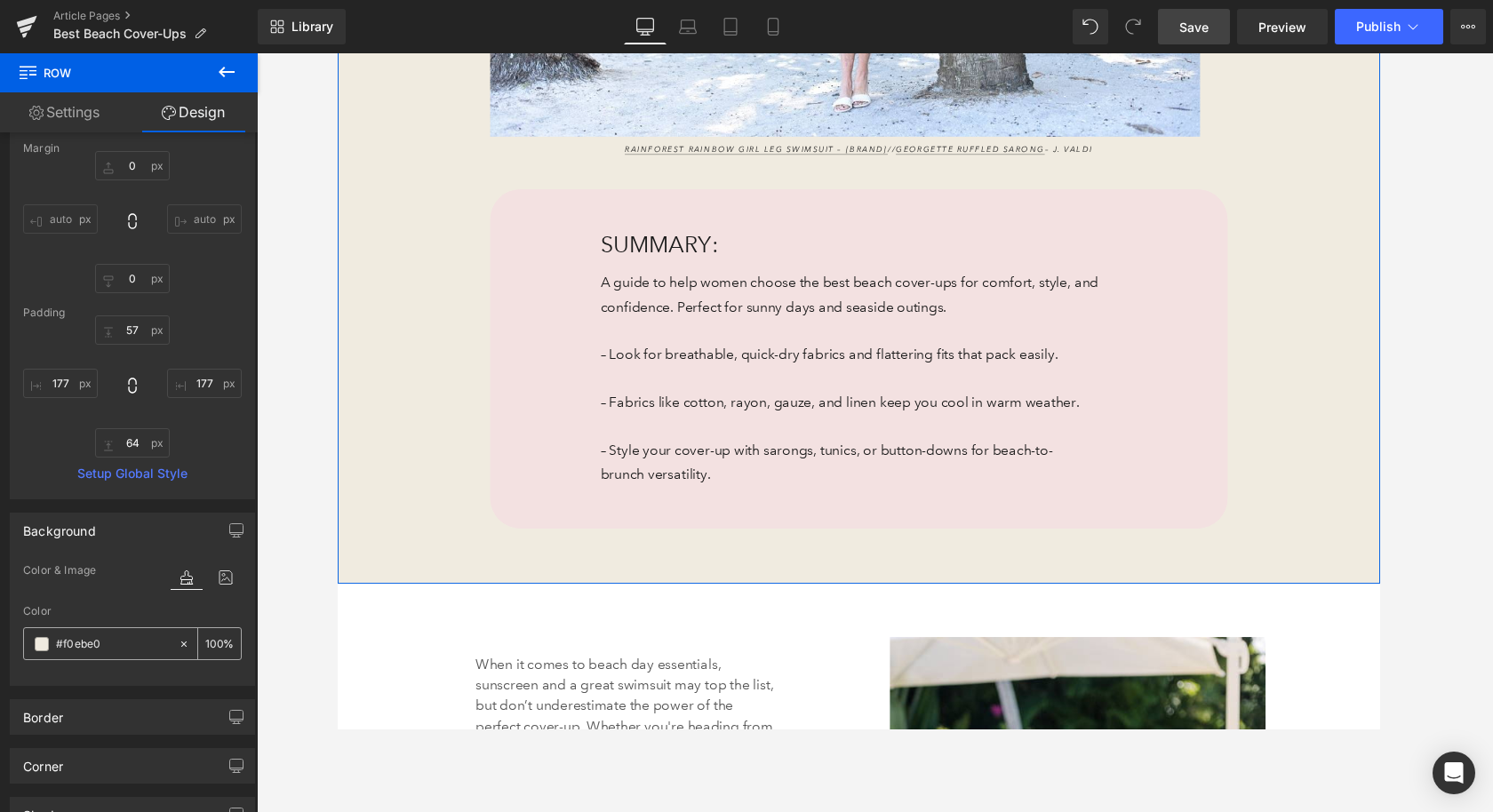 click on "#f0ebe0" at bounding box center (113, 644) 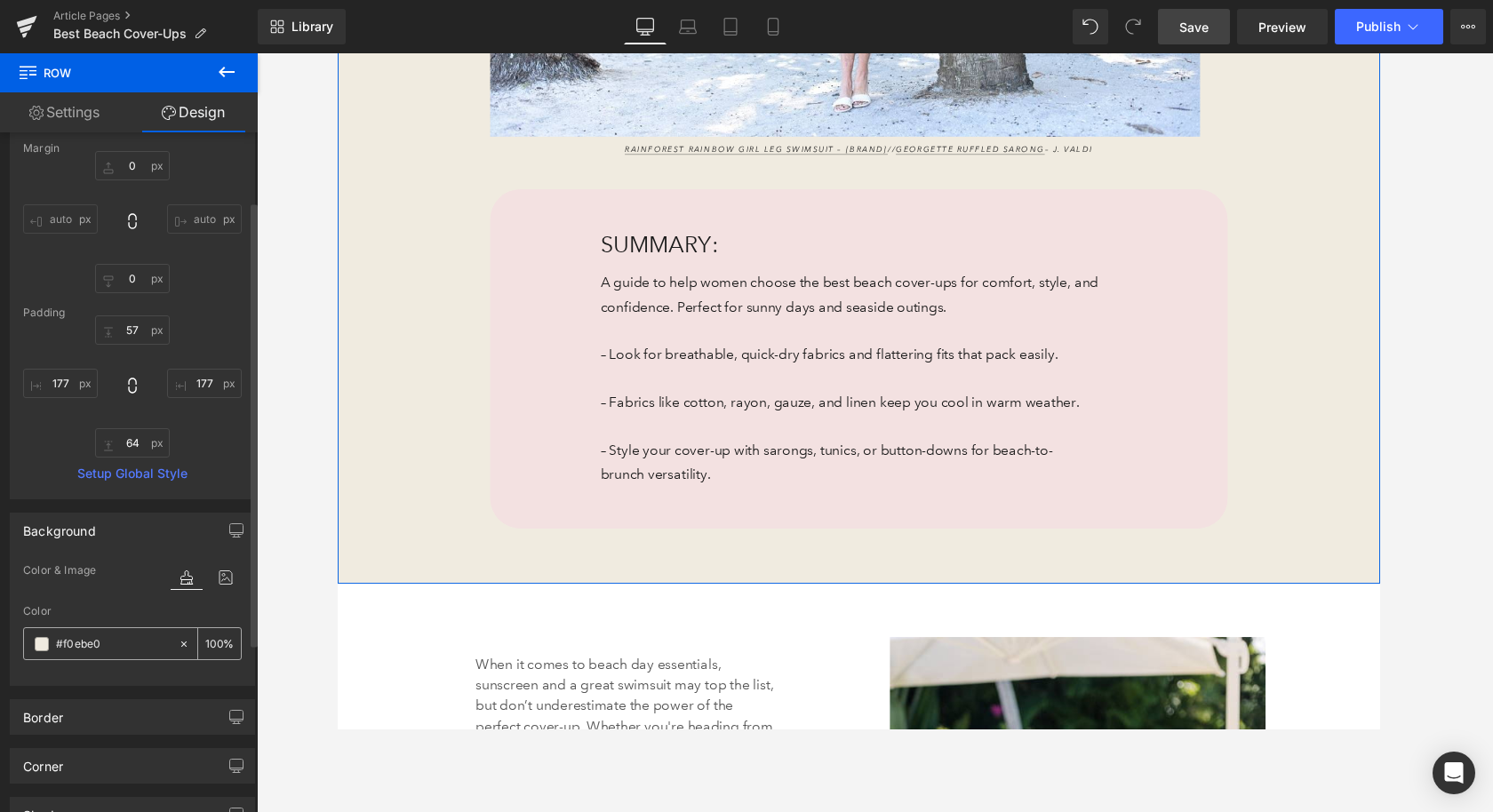 click on "#f0ebe0" at bounding box center (113, 644) 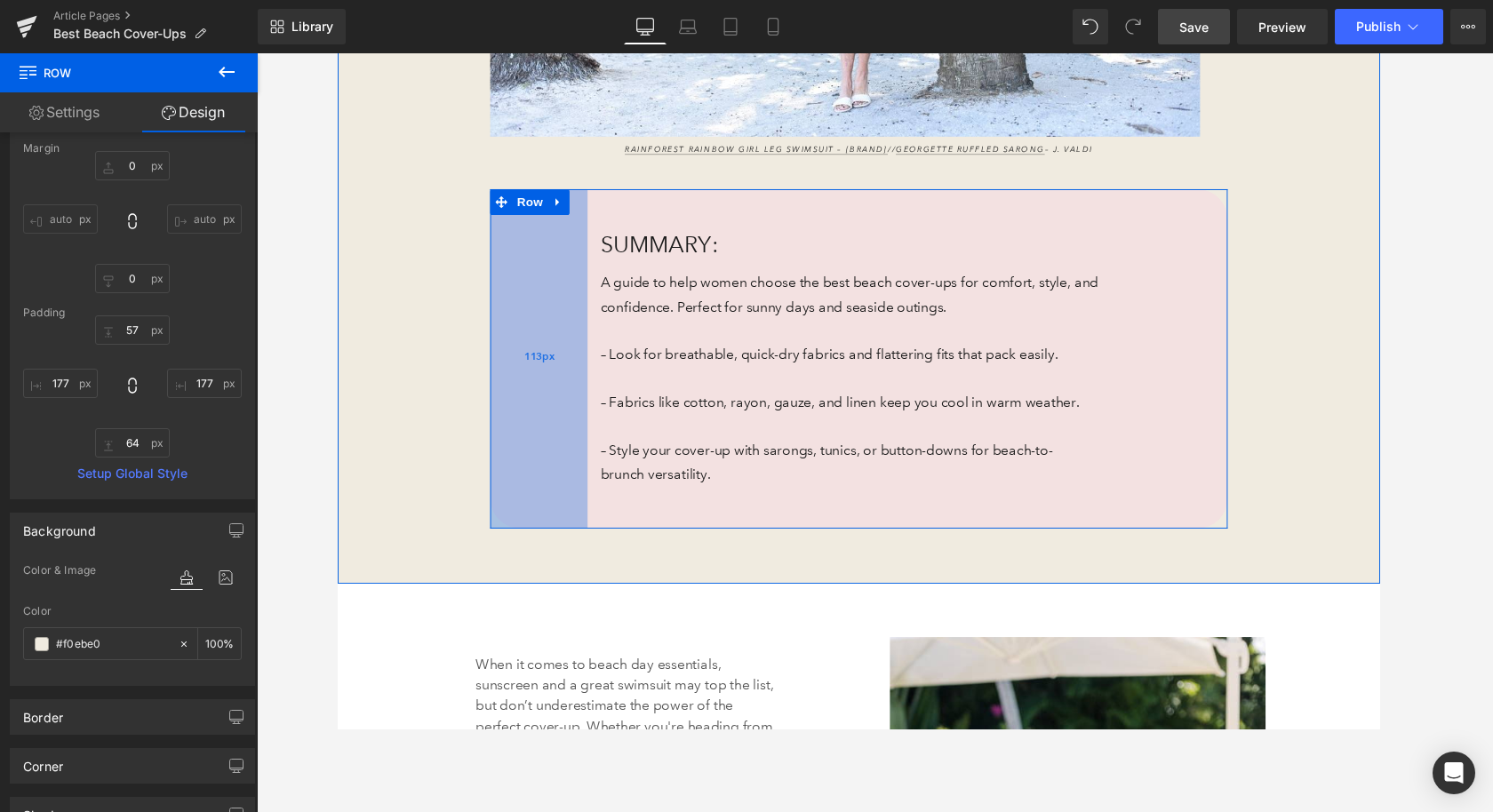 click on "113px" at bounding box center (544, 368) 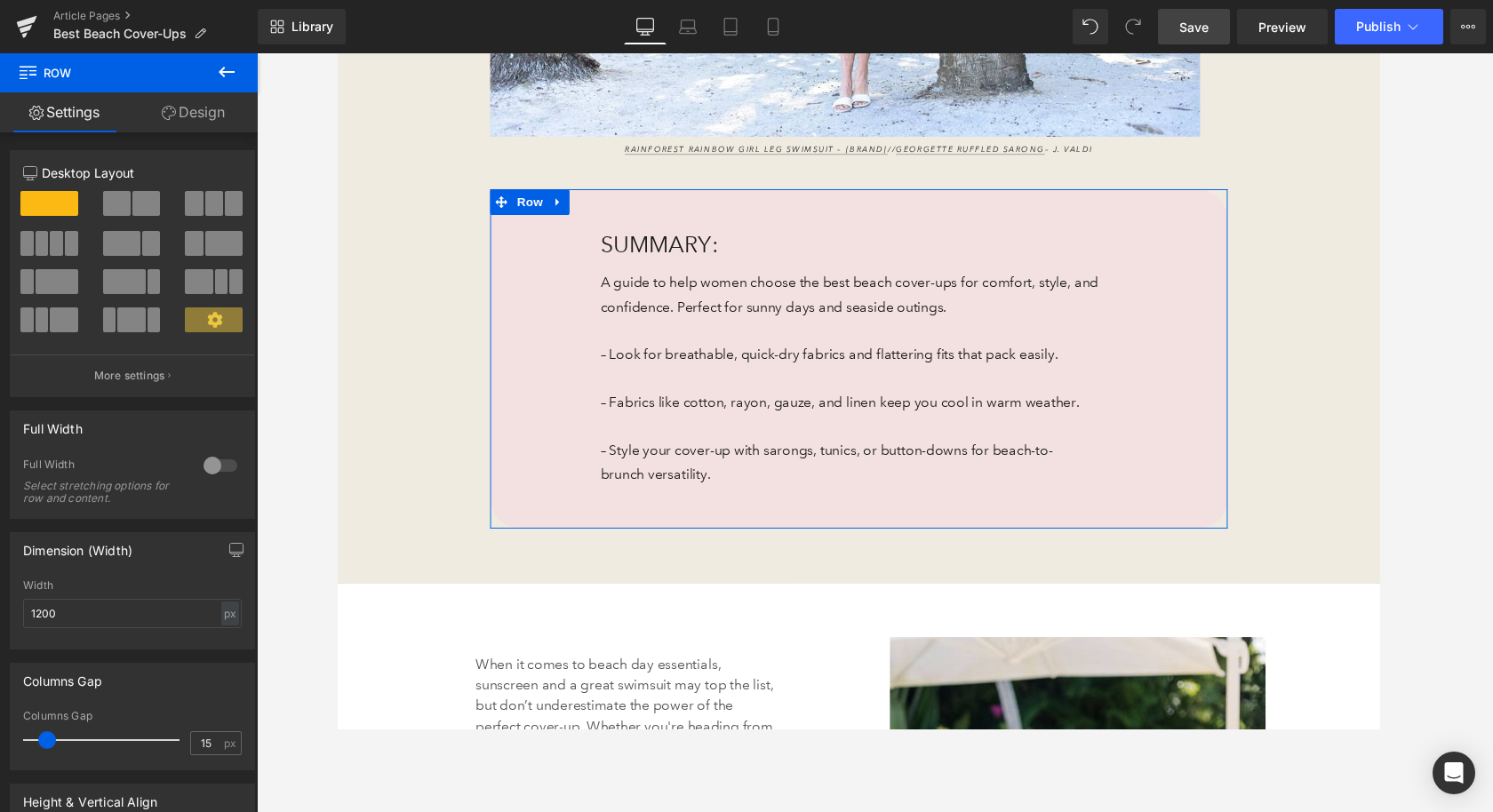click on "Design" at bounding box center [193, 112] 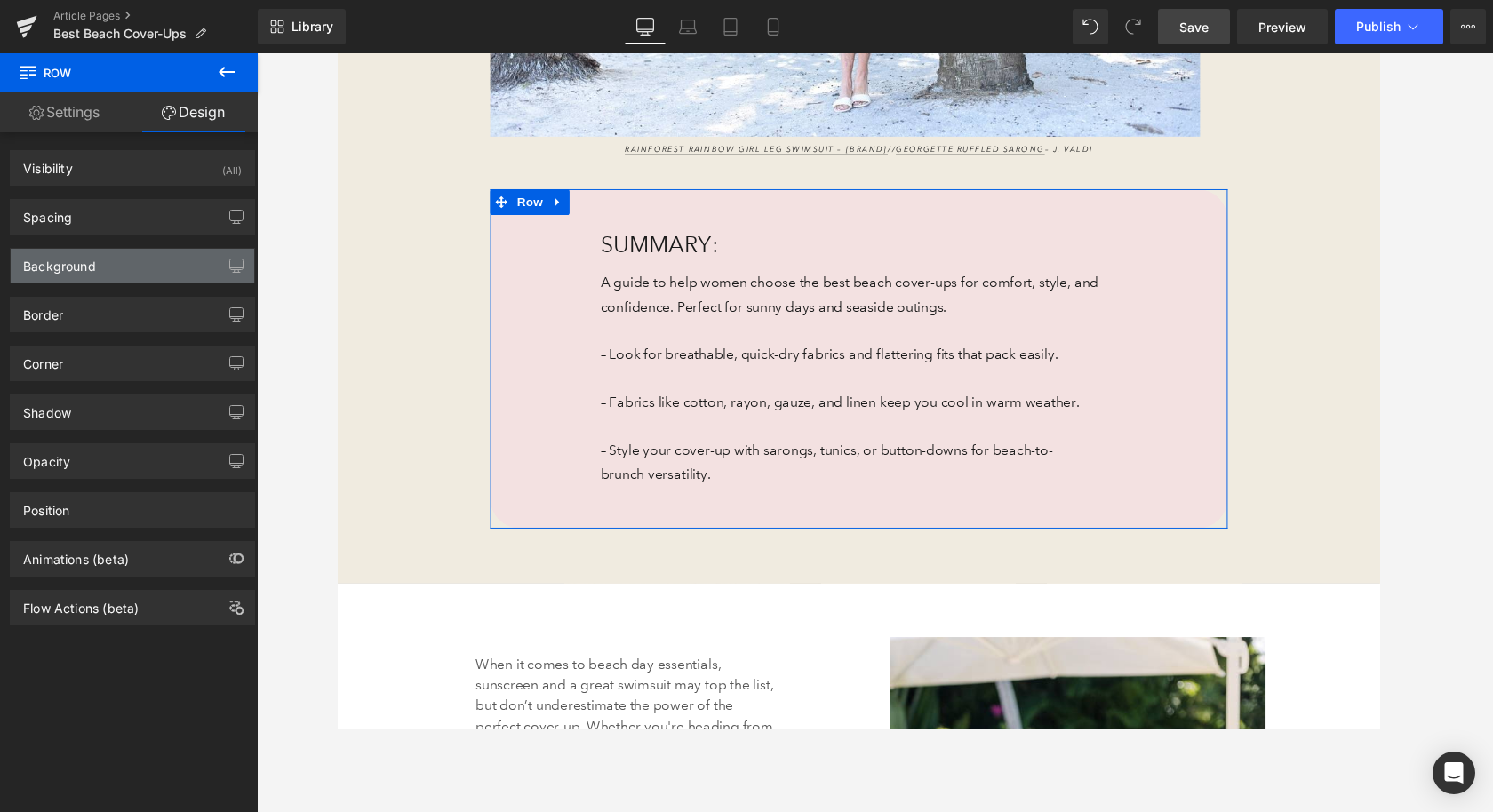 click on "Background" at bounding box center (132, 266) 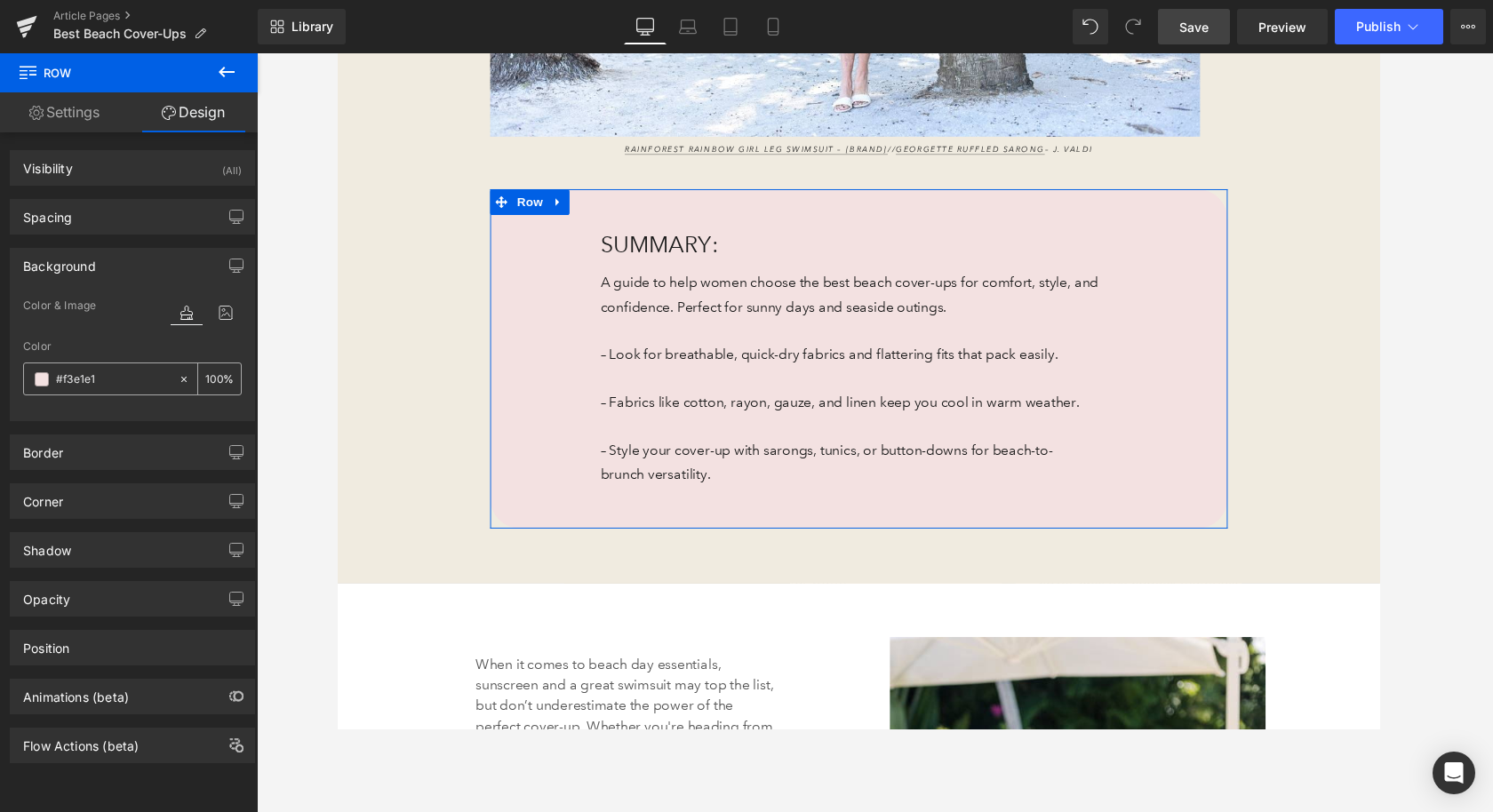 click on "#f3e1e1" at bounding box center [113, 379] 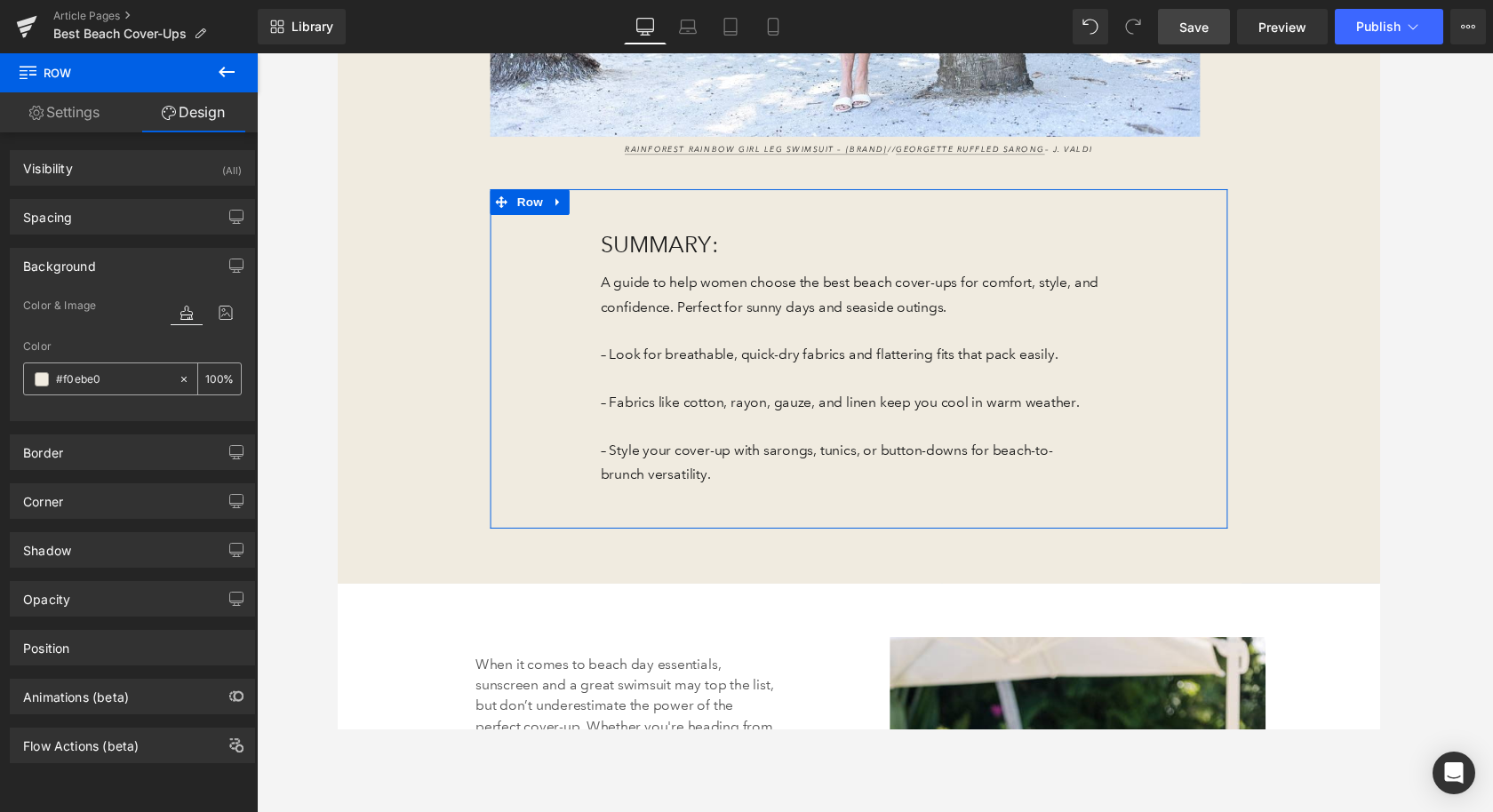 click at bounding box center (42, 379) 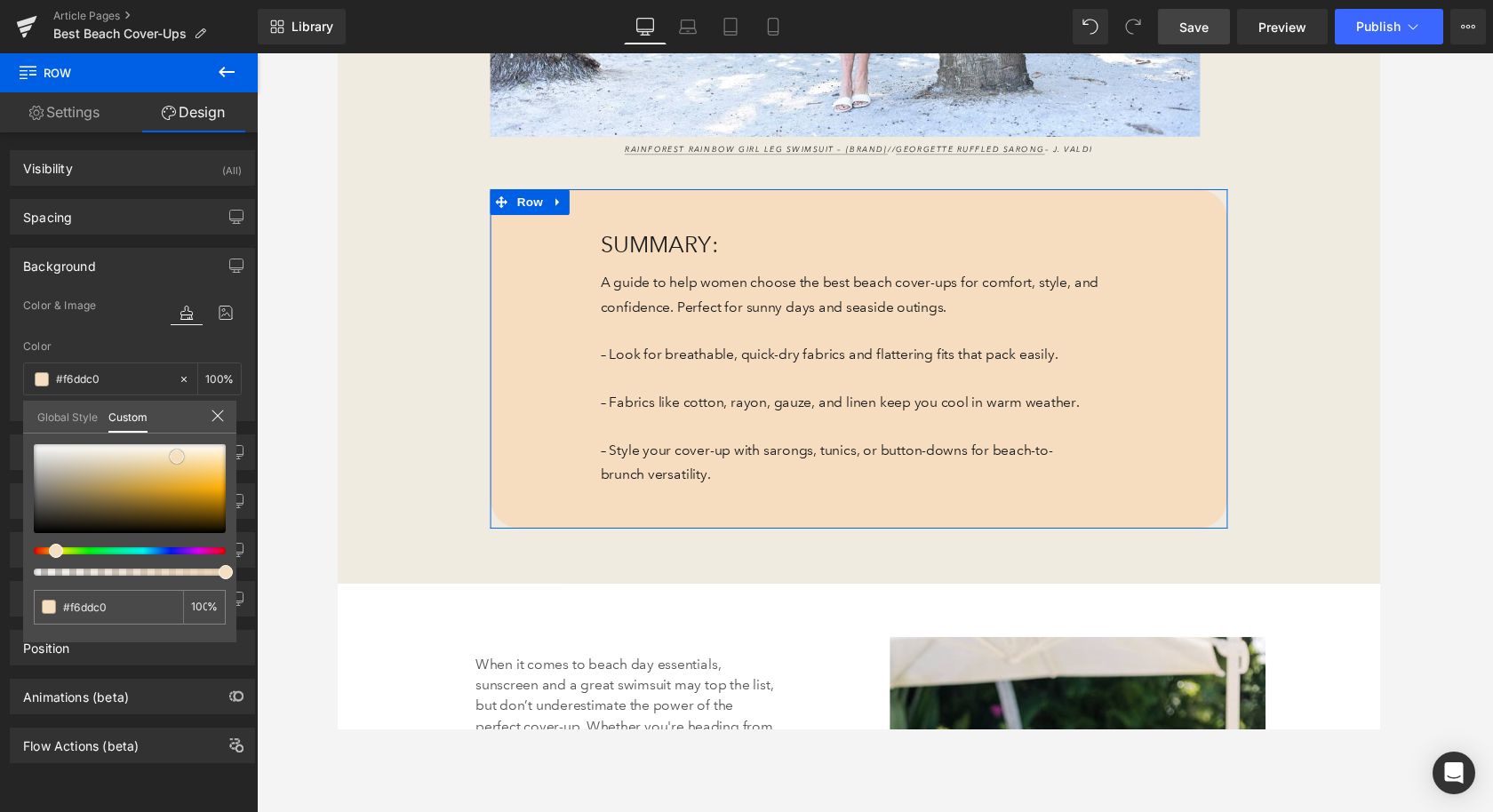 drag, startPoint x: 105, startPoint y: 461, endPoint x: 177, endPoint y: 456, distance: 72.1734 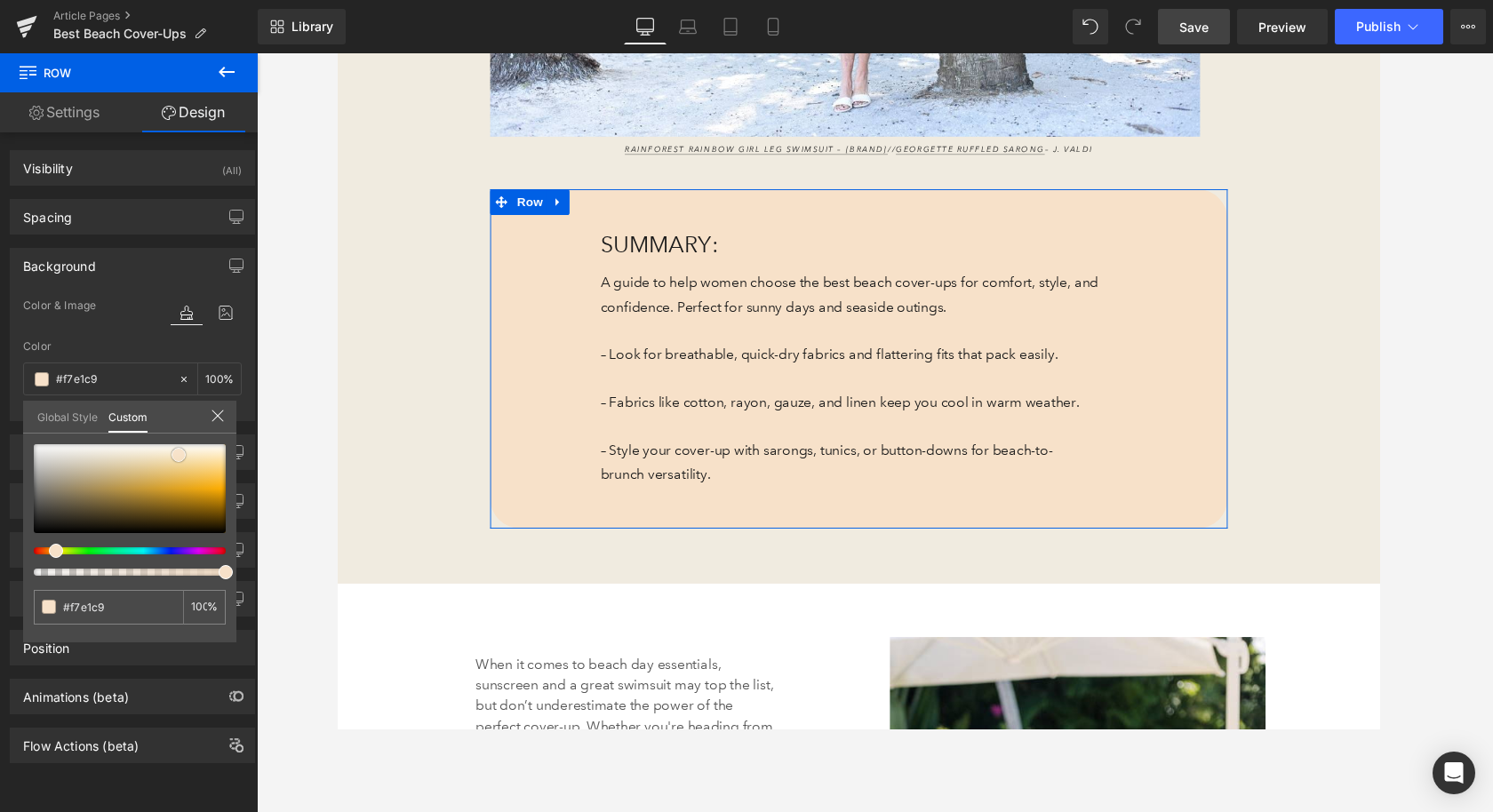 click at bounding box center [179, 455] 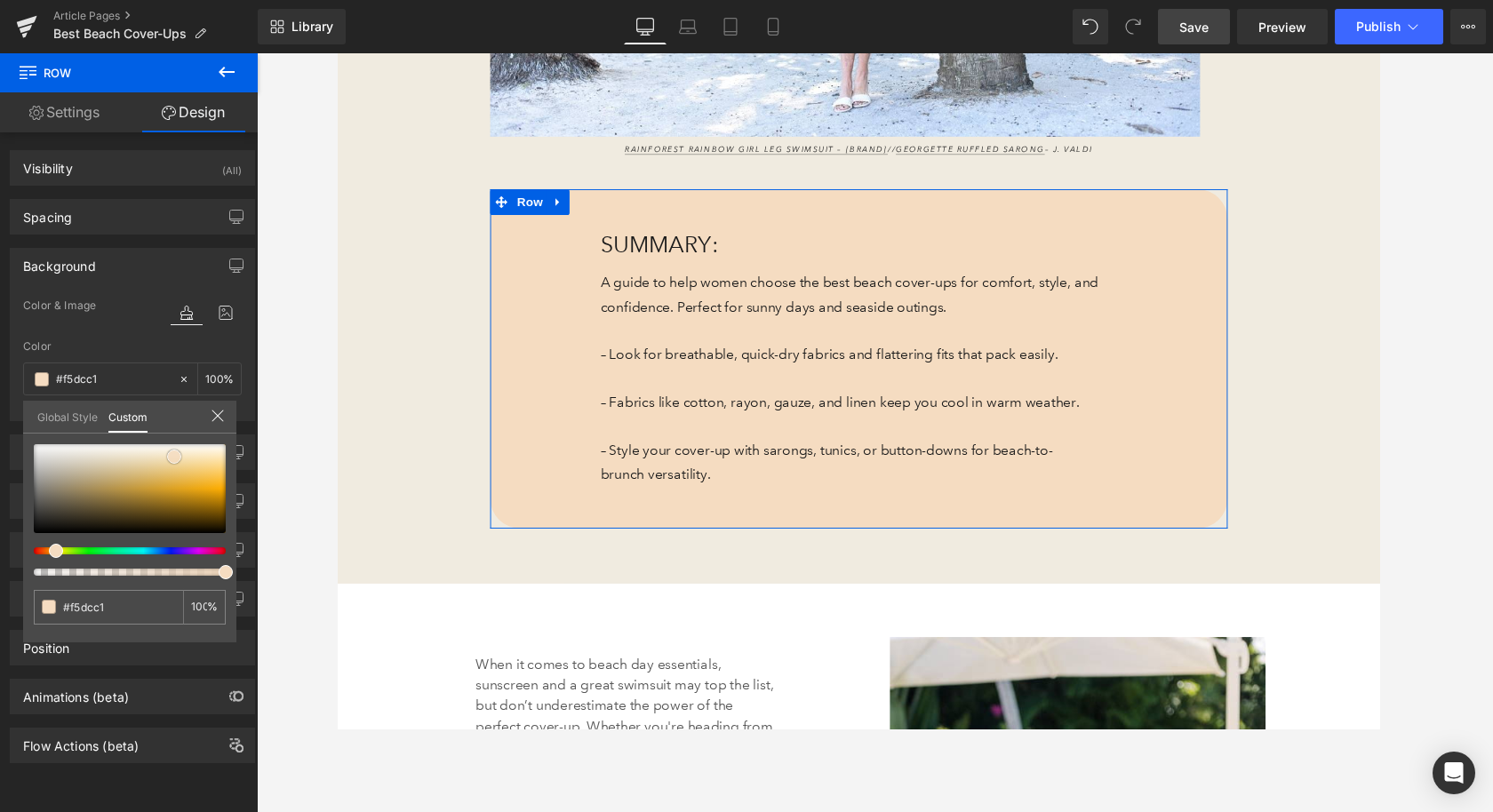 click at bounding box center [174, 457] 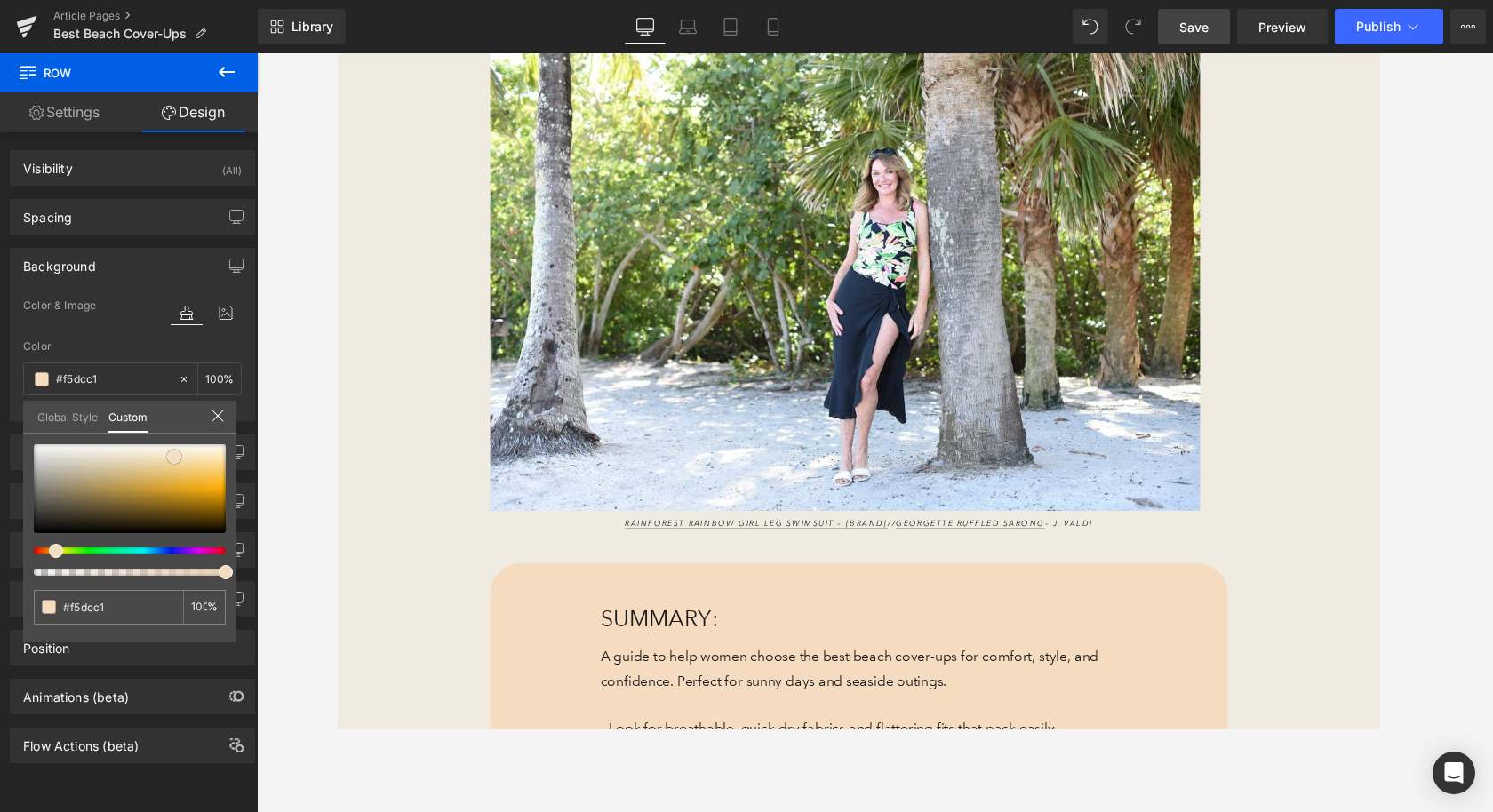 scroll, scrollTop: 370, scrollLeft: 0, axis: vertical 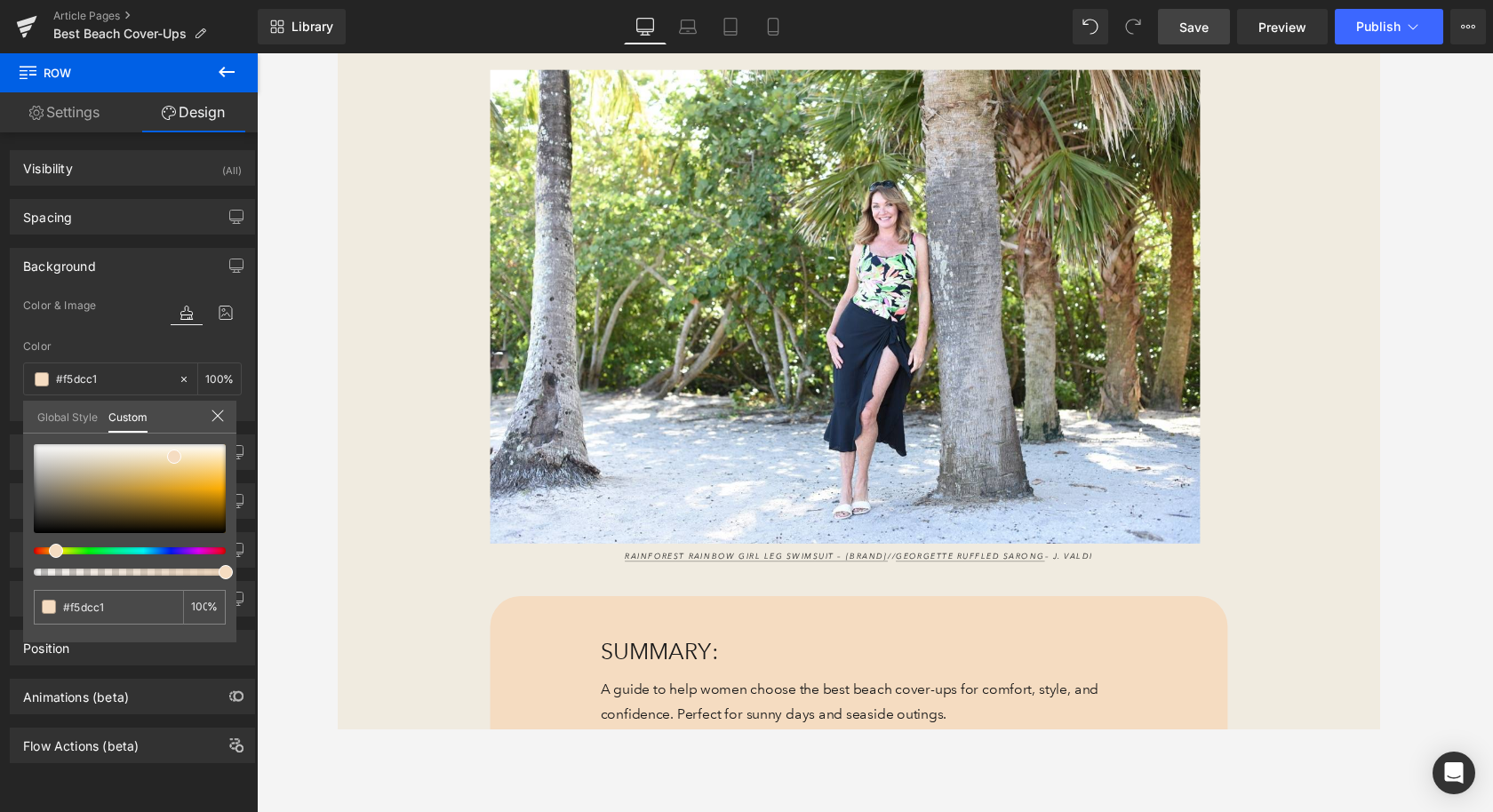 click on "Save" at bounding box center (1194, 27) 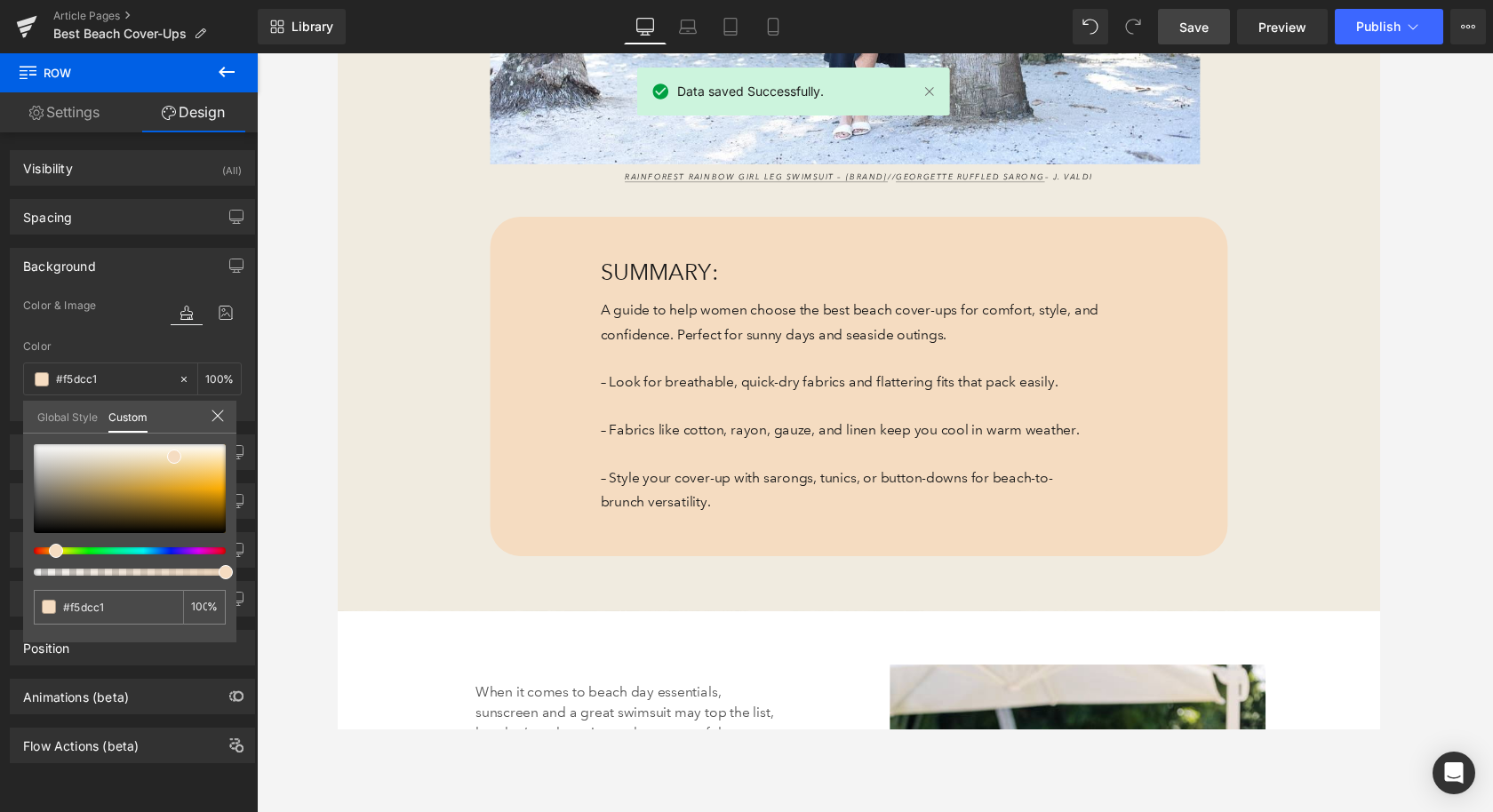 scroll, scrollTop: 767, scrollLeft: 0, axis: vertical 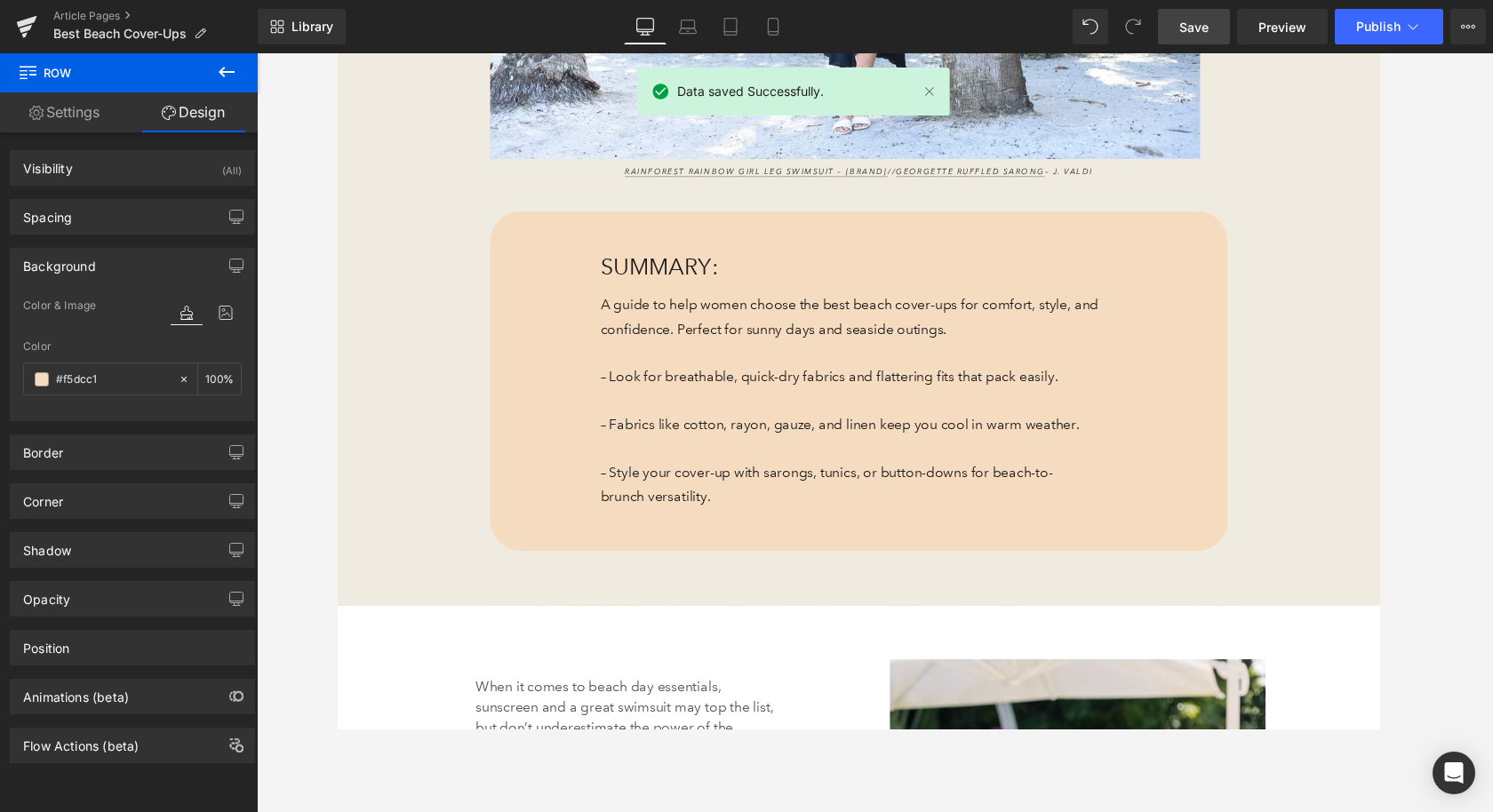 click on "Skip to content
Previous
Enjoy FREE SHIPPING when you order $[PRICE]+ Click for more details on today's sale!
Close
Through August [DAY]:
Take
[PERCENT]% Off  Regular & Reduced Price Swimwear and Cover-Ups!
Take
[PERCENT]% Off  Regular and Reduced Knit Tops from Jess and Jane, Impulse, and  Parsley and Sage!
Take
[PERCENT]% Off  *Regular Price Merchandise - *Exclusions Apply!!
View Sale Terms & Exclusions
Shop Now" at bounding box center (874, 3956) 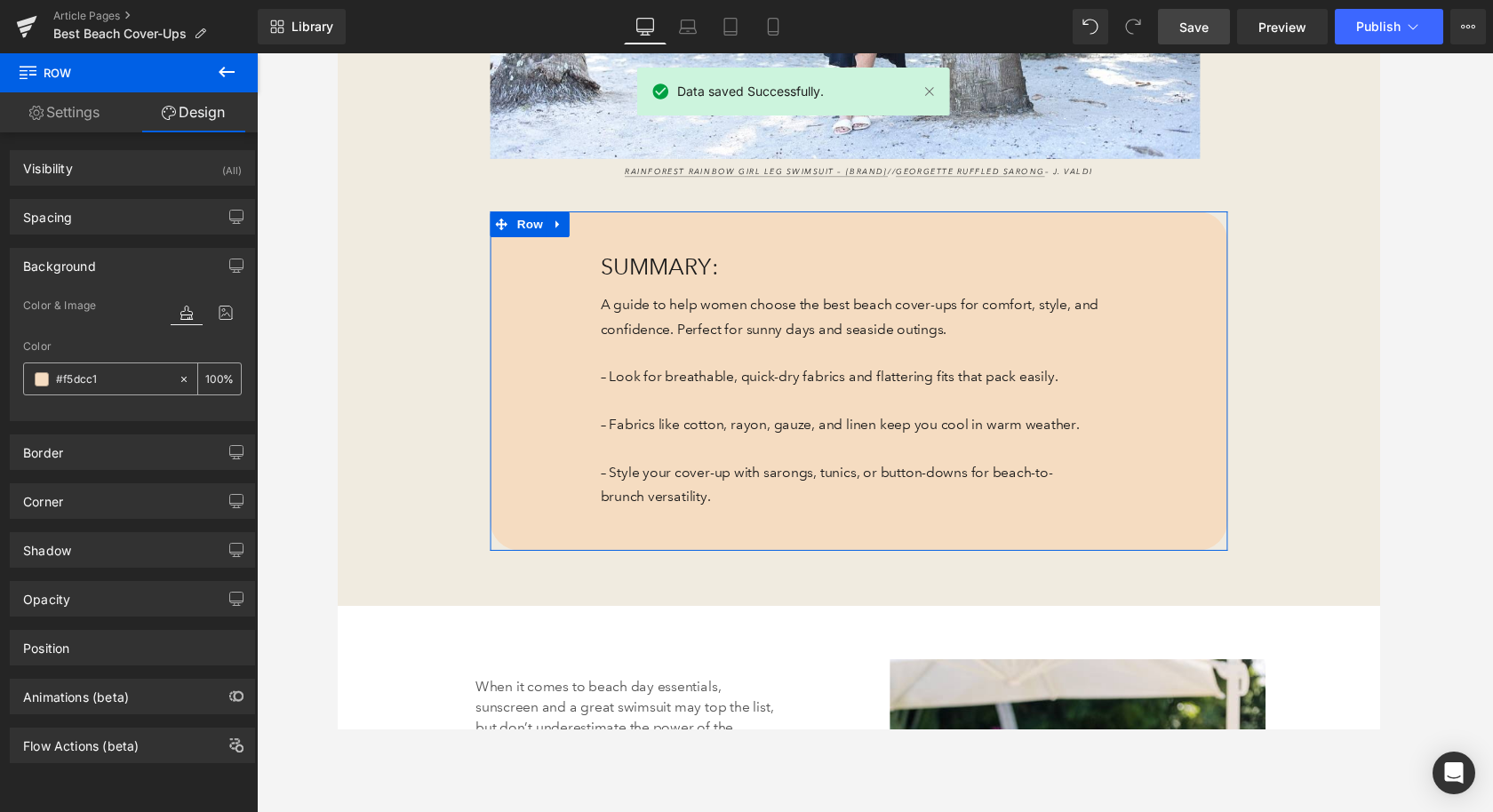 click on "#f5dcc1" at bounding box center (100, 378) 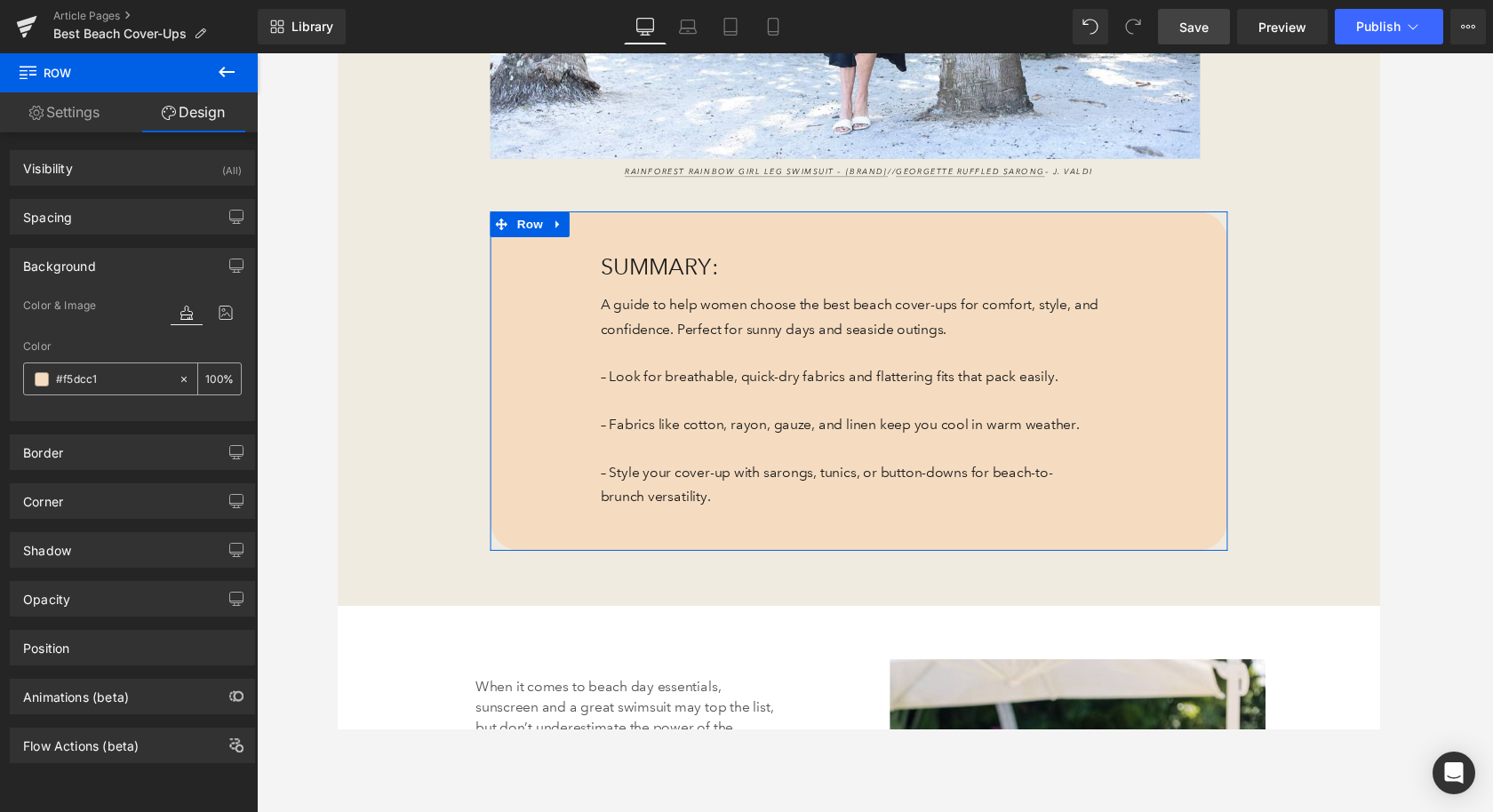 click at bounding box center [42, 379] 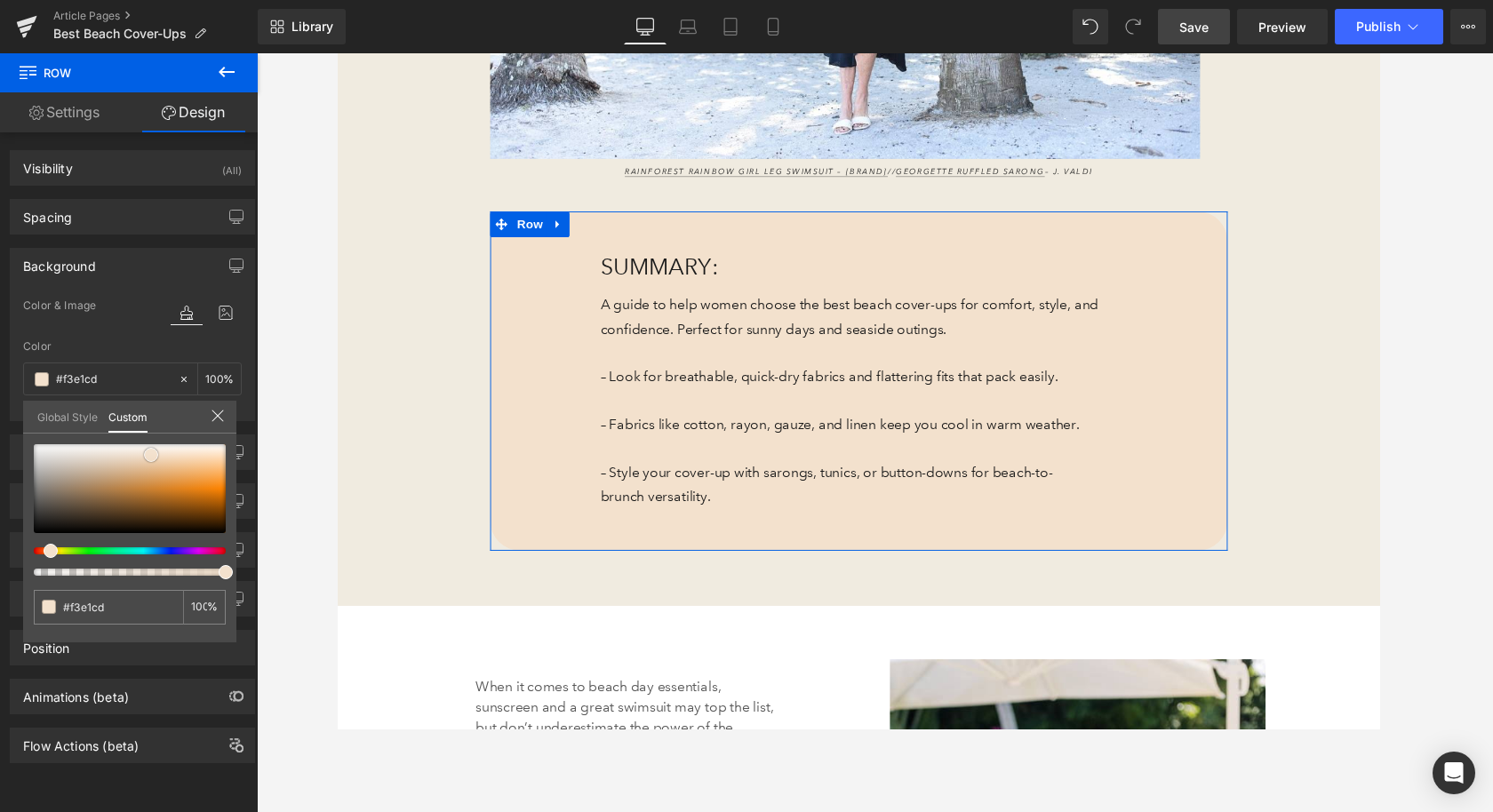 drag, startPoint x: 173, startPoint y: 456, endPoint x: 152, endPoint y: 454, distance: 21.095023 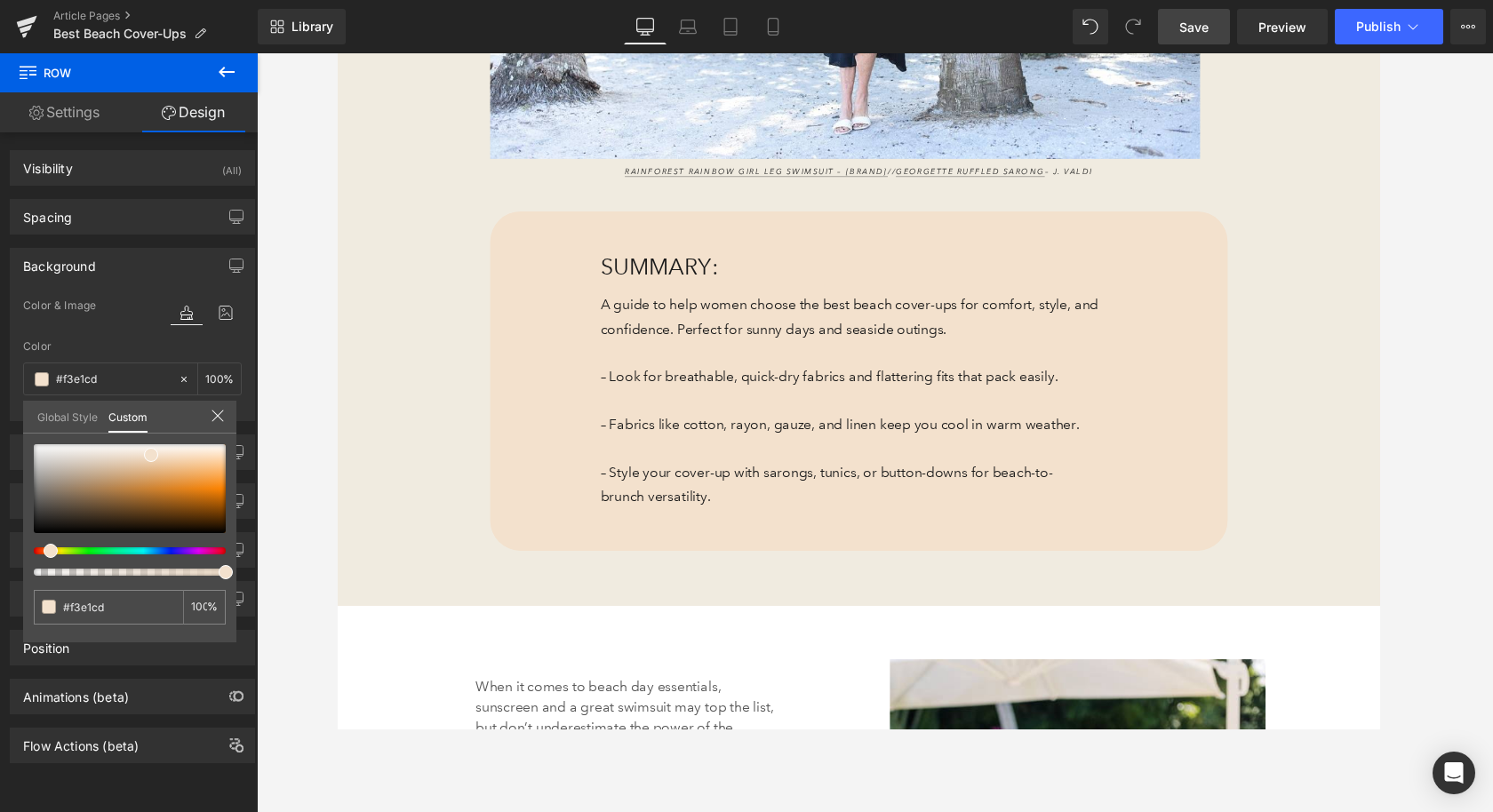 click on "Save" at bounding box center (1194, 27) 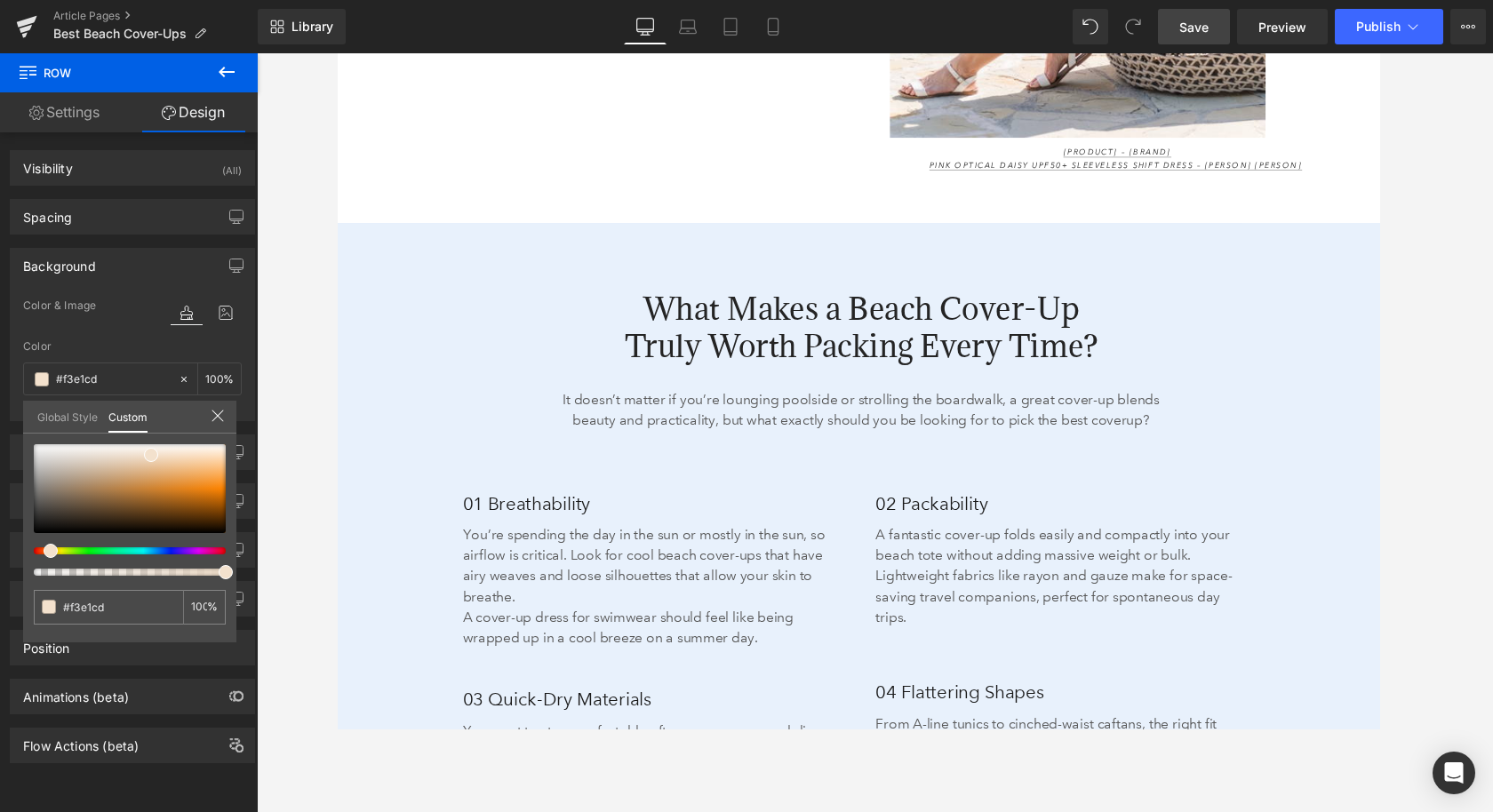 scroll, scrollTop: 1885, scrollLeft: 0, axis: vertical 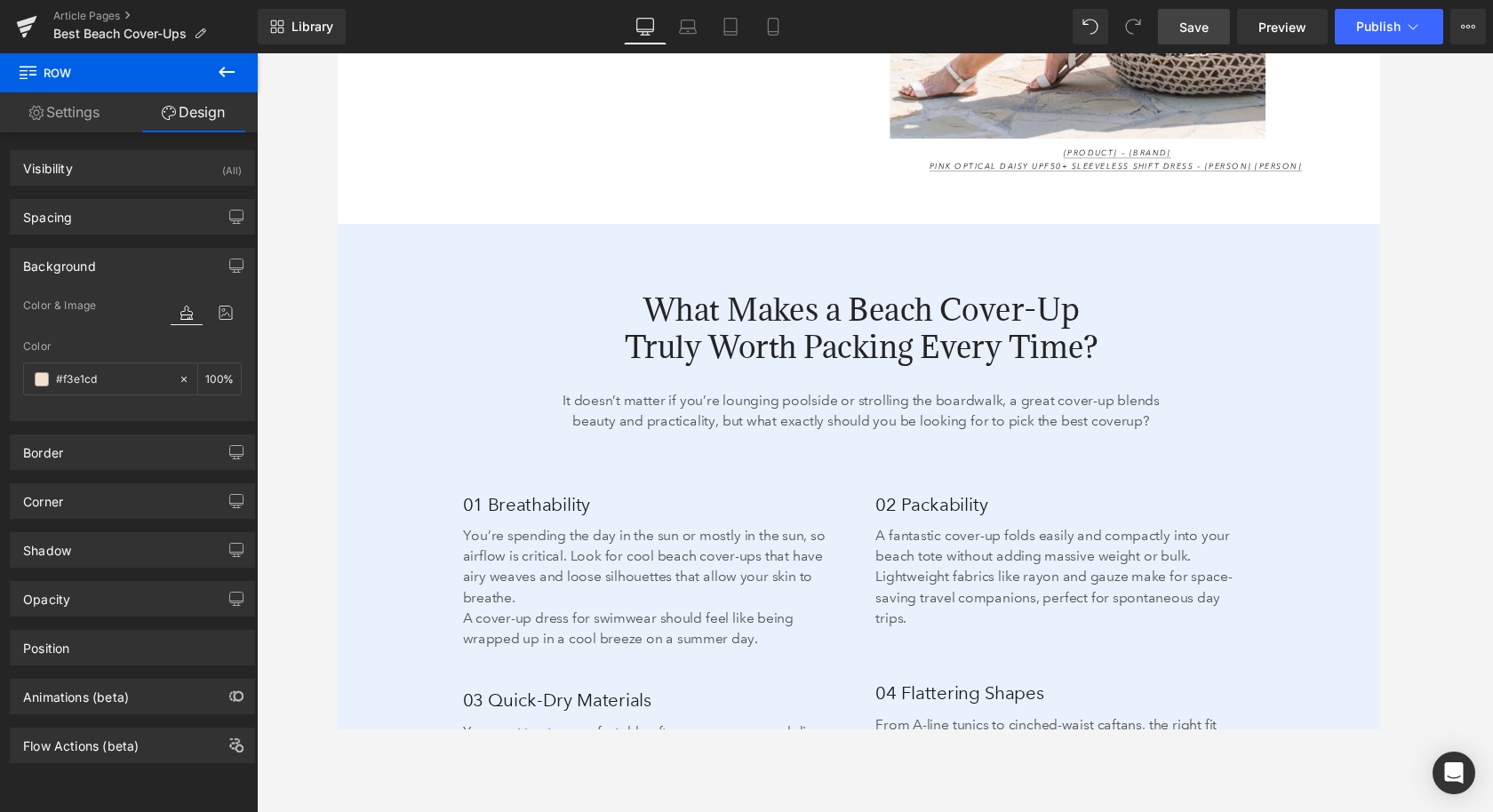 click on "Skip to content
Previous
Enjoy FREE SHIPPING when you order $[PRICE]+ Click for more details on today's sale!
Close
Through August [DAY]:
Take
[PERCENT]% Off  Regular & Reduced Price Swimwear and Cover-Ups!
Take
[PERCENT]% Off  Regular and Reduced Knit Tops from Jess and Jane, Impulse, and  Parsley and Sage!
Take
[PERCENT]% Off  *Regular Price Merchandise - *Exclusions Apply!!
View Sale Terms & Exclusions
Shop Now" at bounding box center (874, 2838) 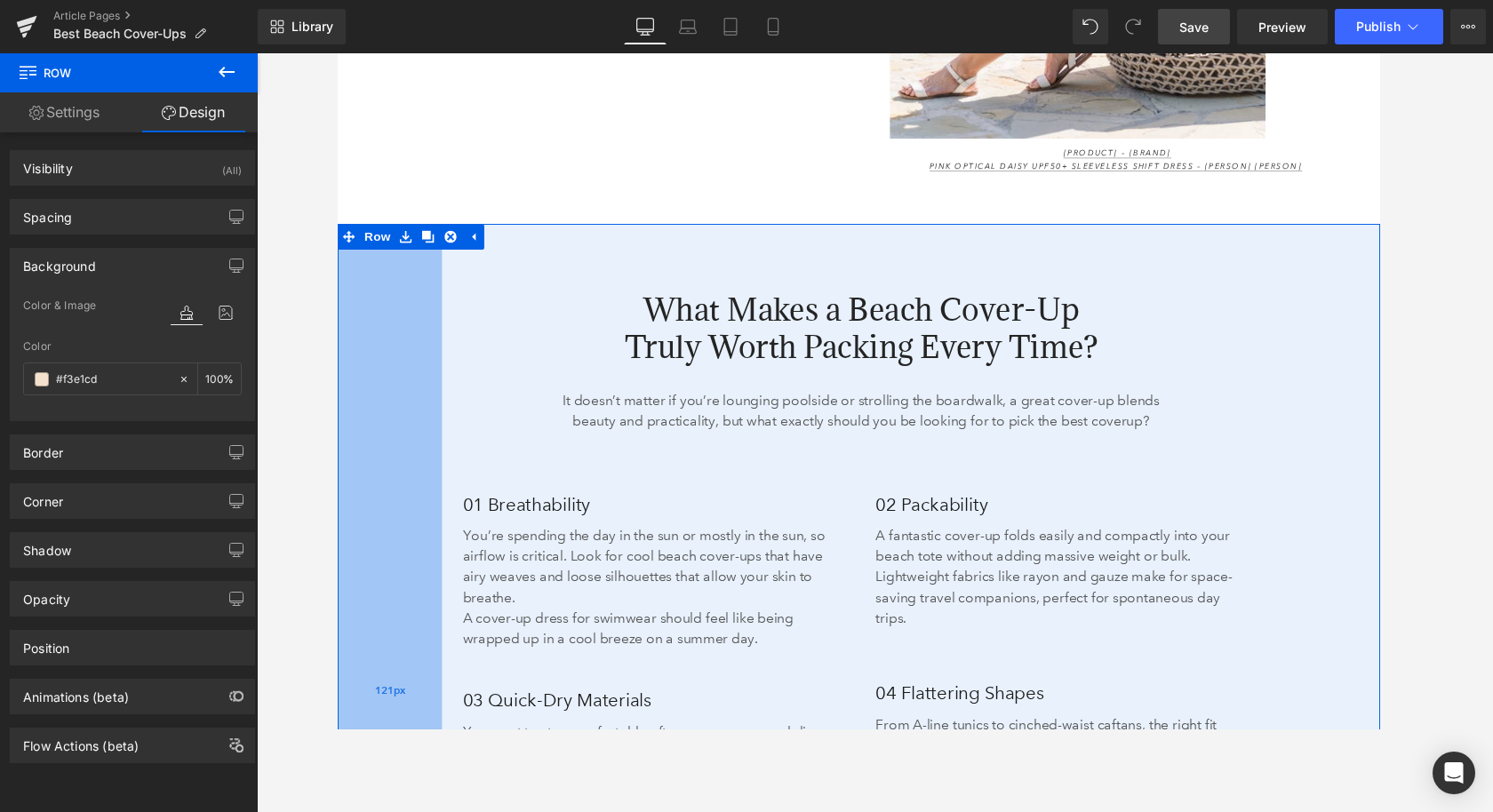 click on "121px" at bounding box center [390, 728] 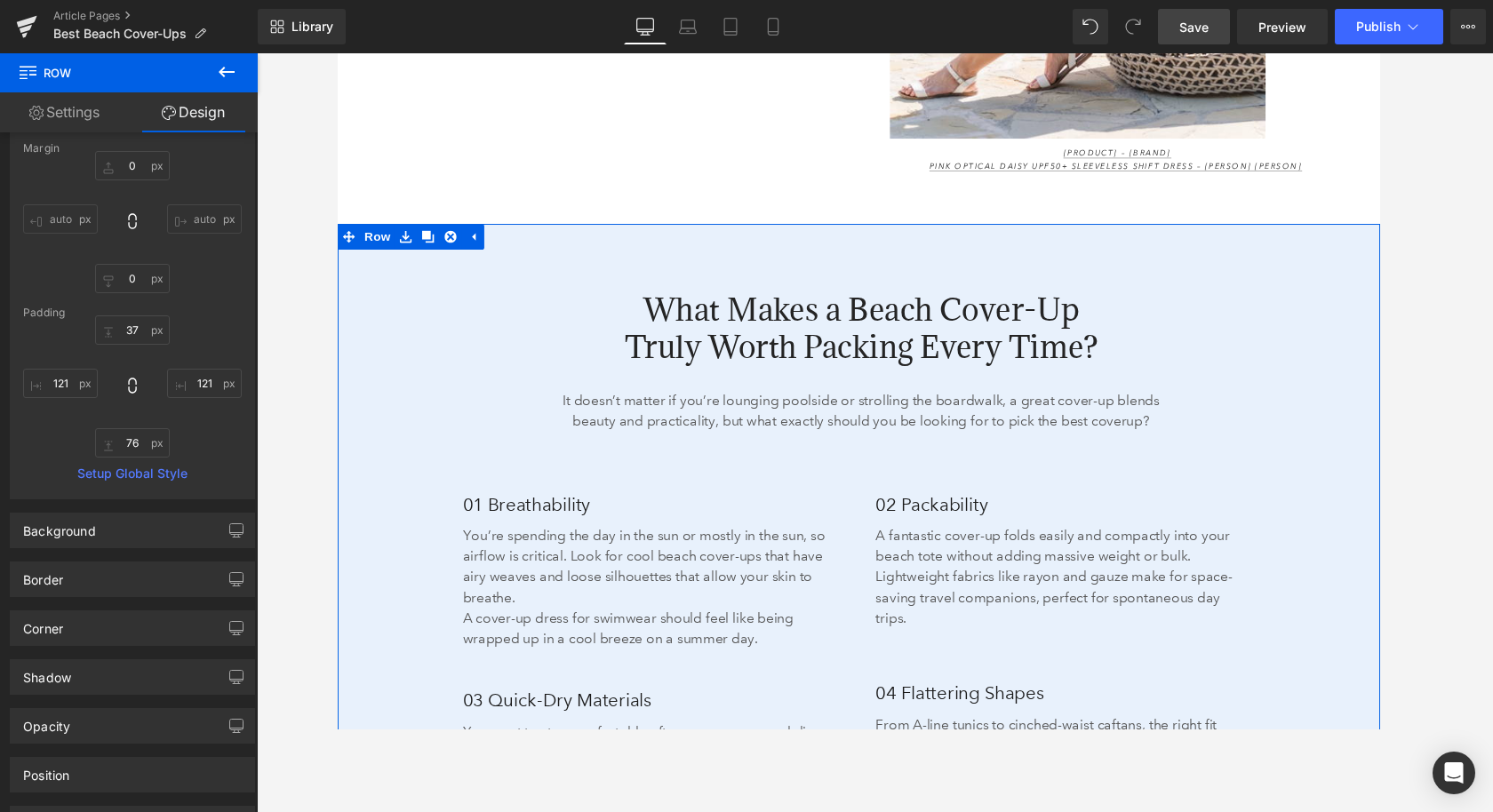 scroll, scrollTop: 129, scrollLeft: 0, axis: vertical 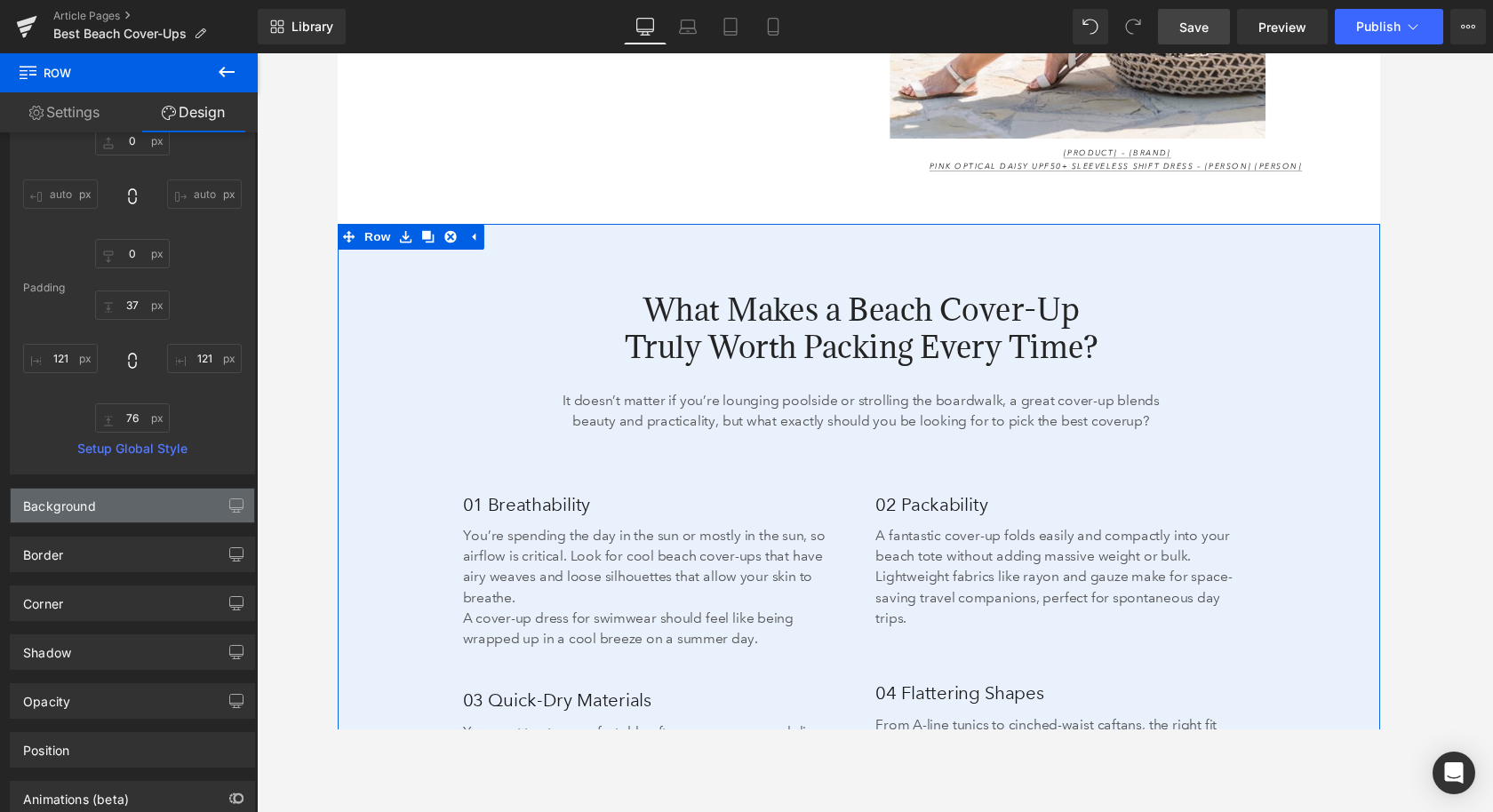 click on "Background" at bounding box center [60, 501] 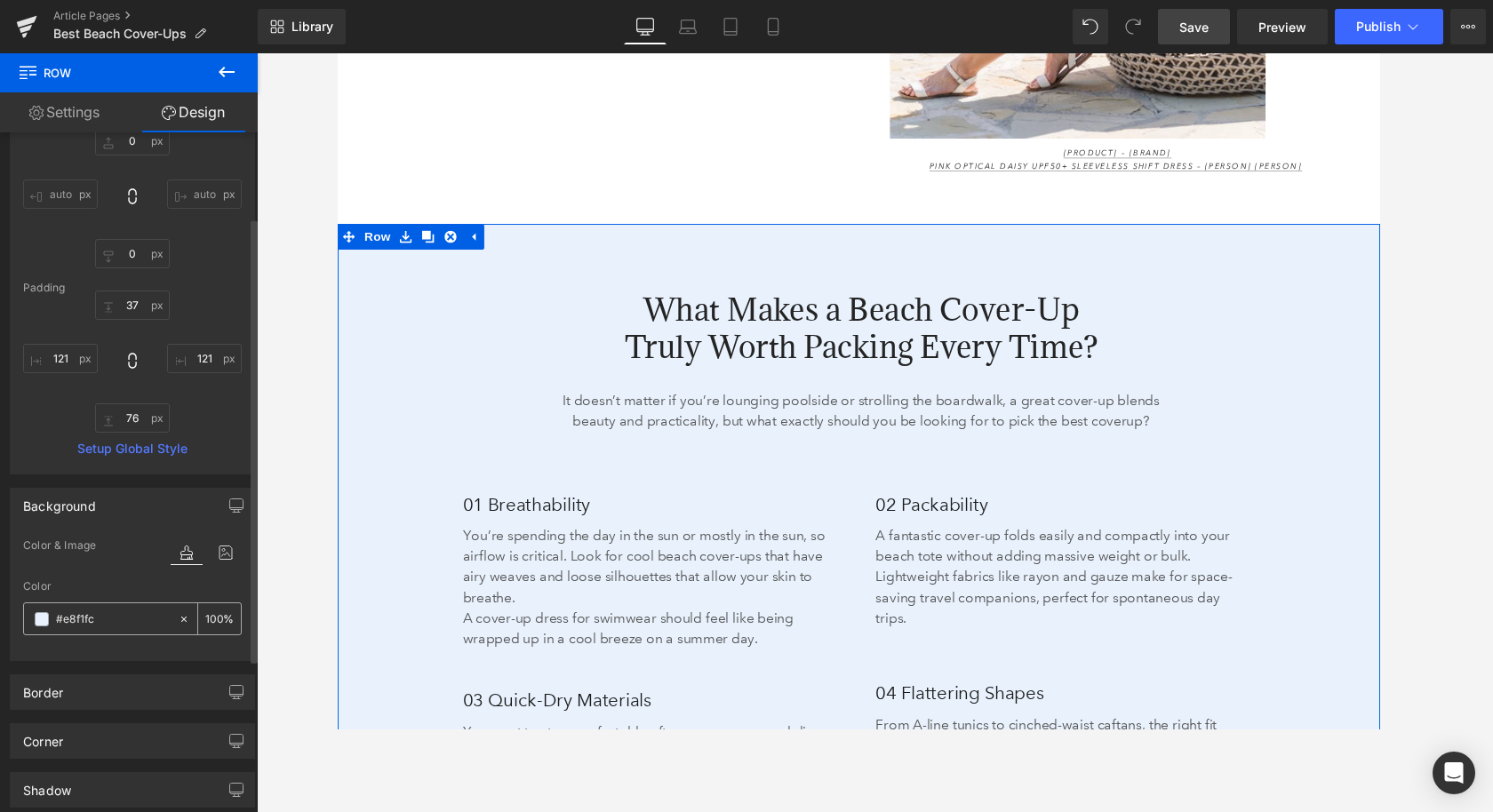 click on "#e8f1fc" at bounding box center [113, 619] 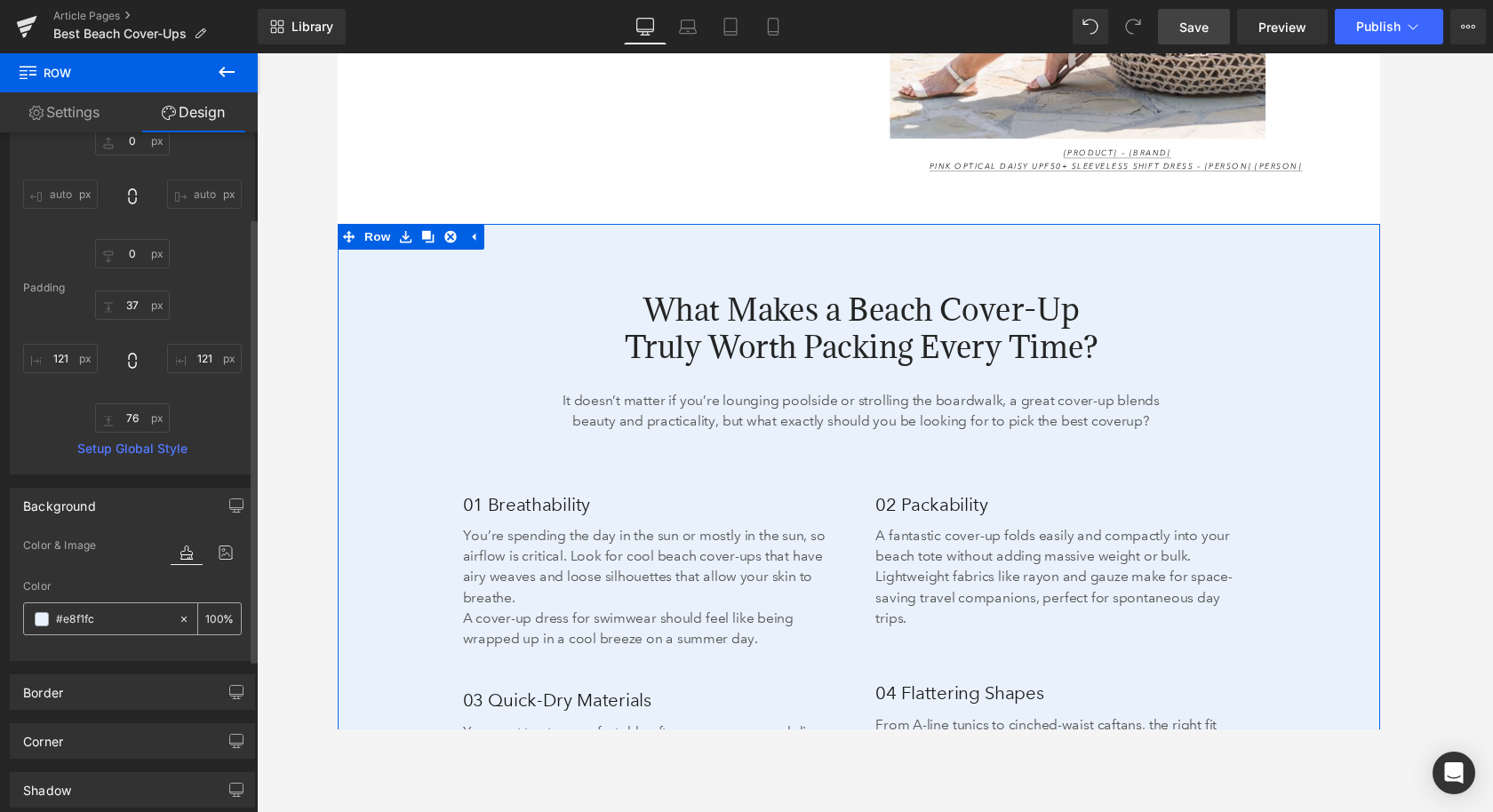 click on "#e8f1fc" at bounding box center (113, 619) 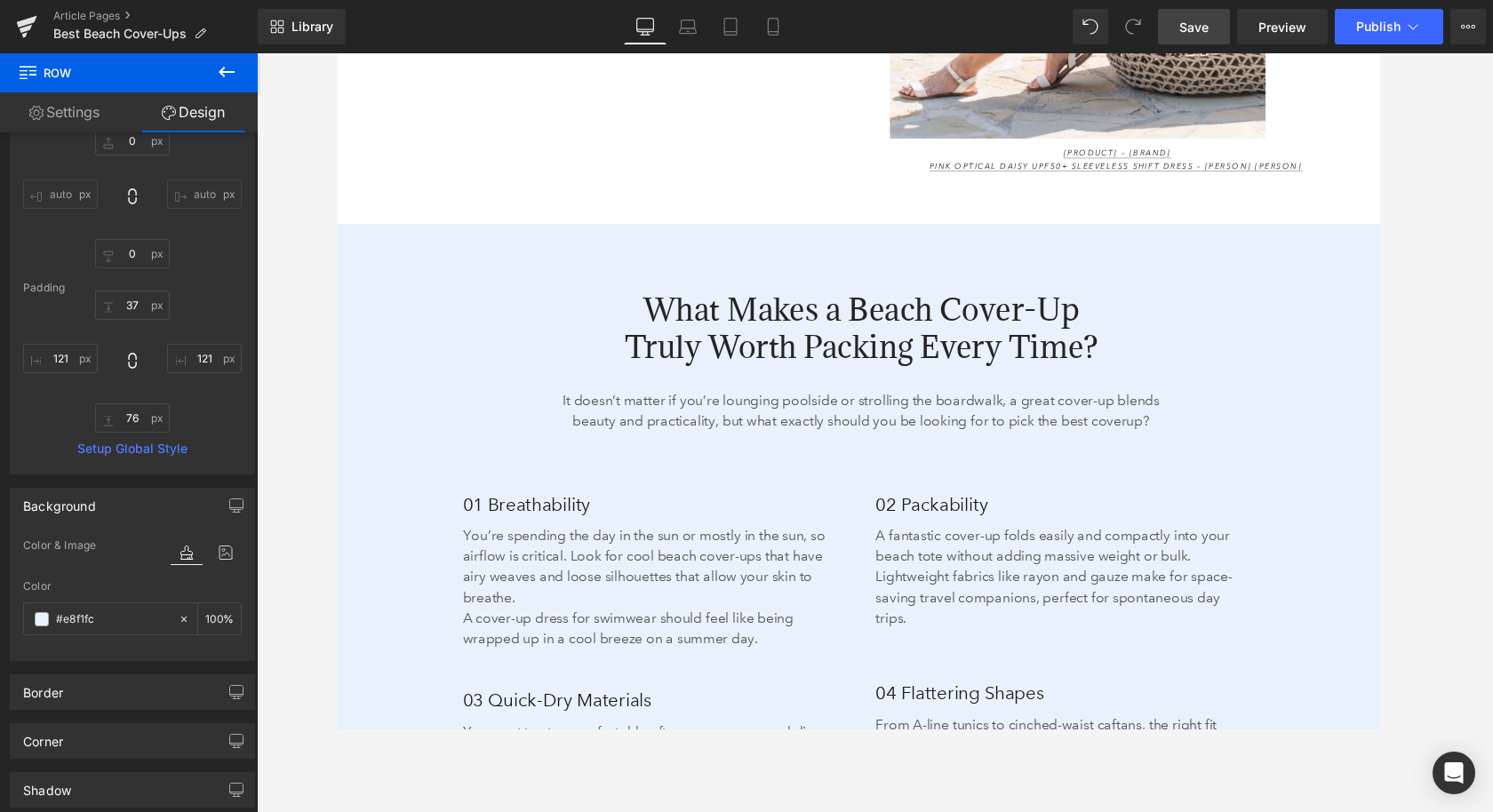 click on "Save" at bounding box center (1194, 27) 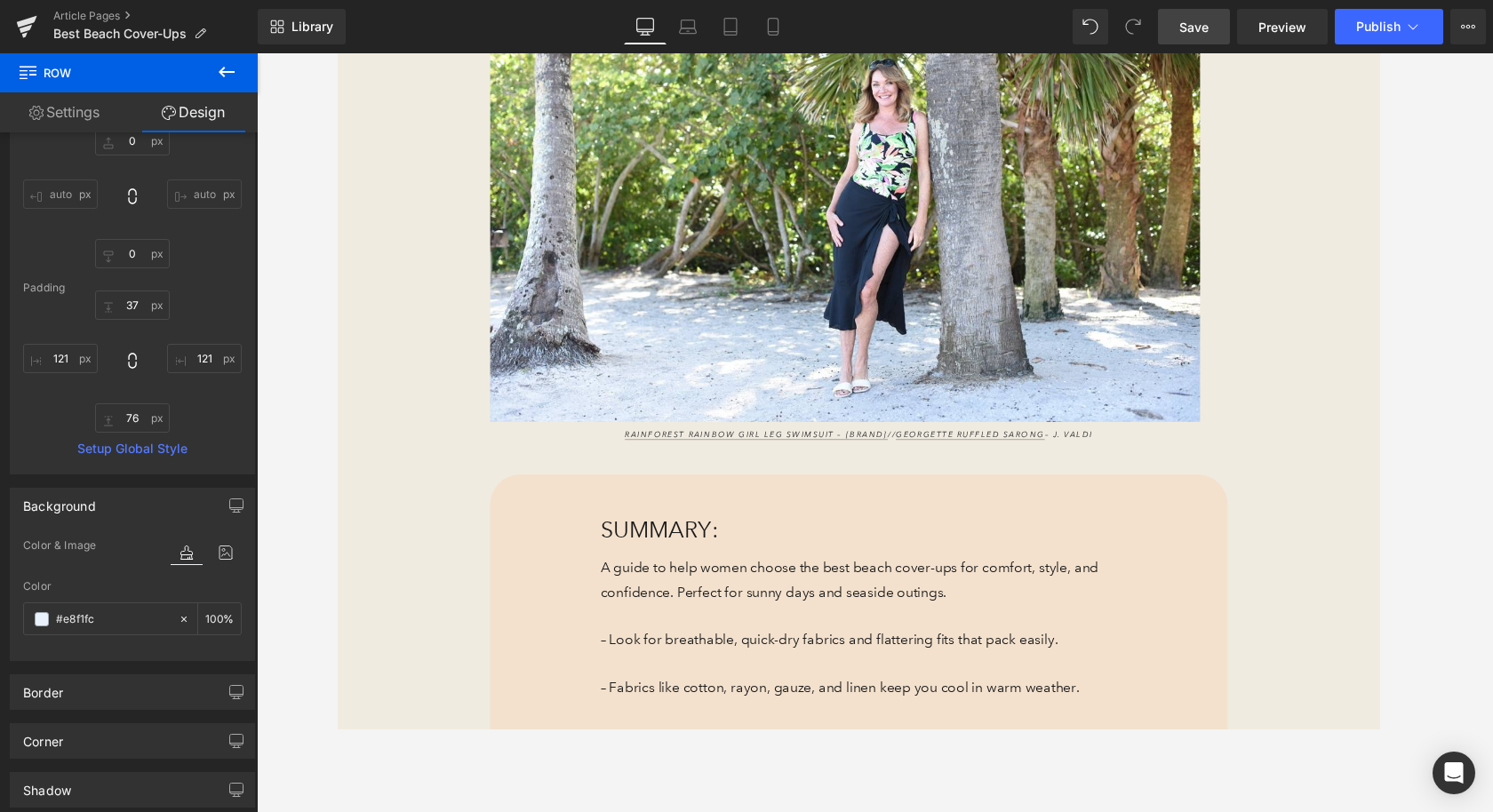 scroll, scrollTop: 819, scrollLeft: 0, axis: vertical 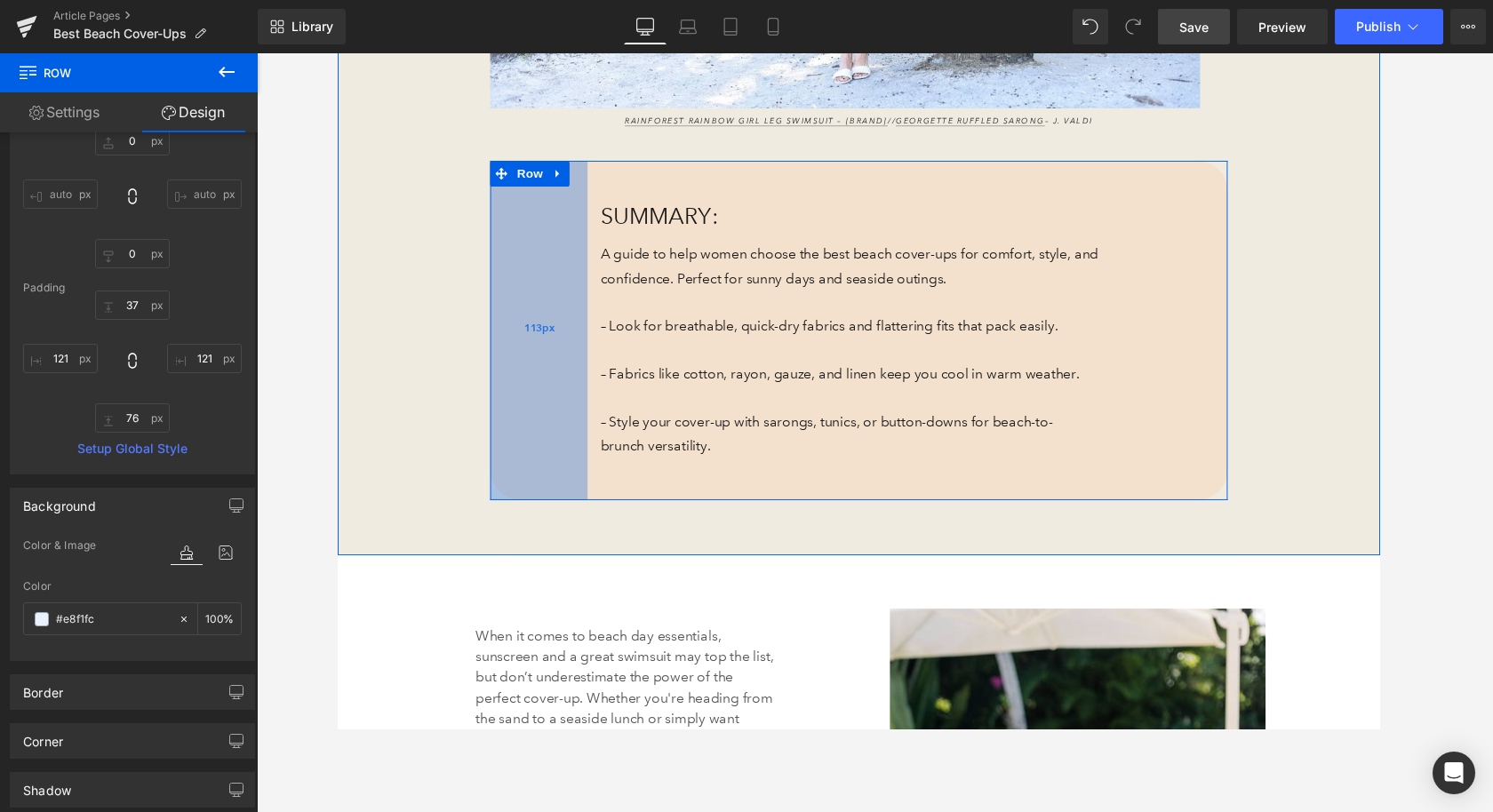 click on "113px" at bounding box center [544, 338] 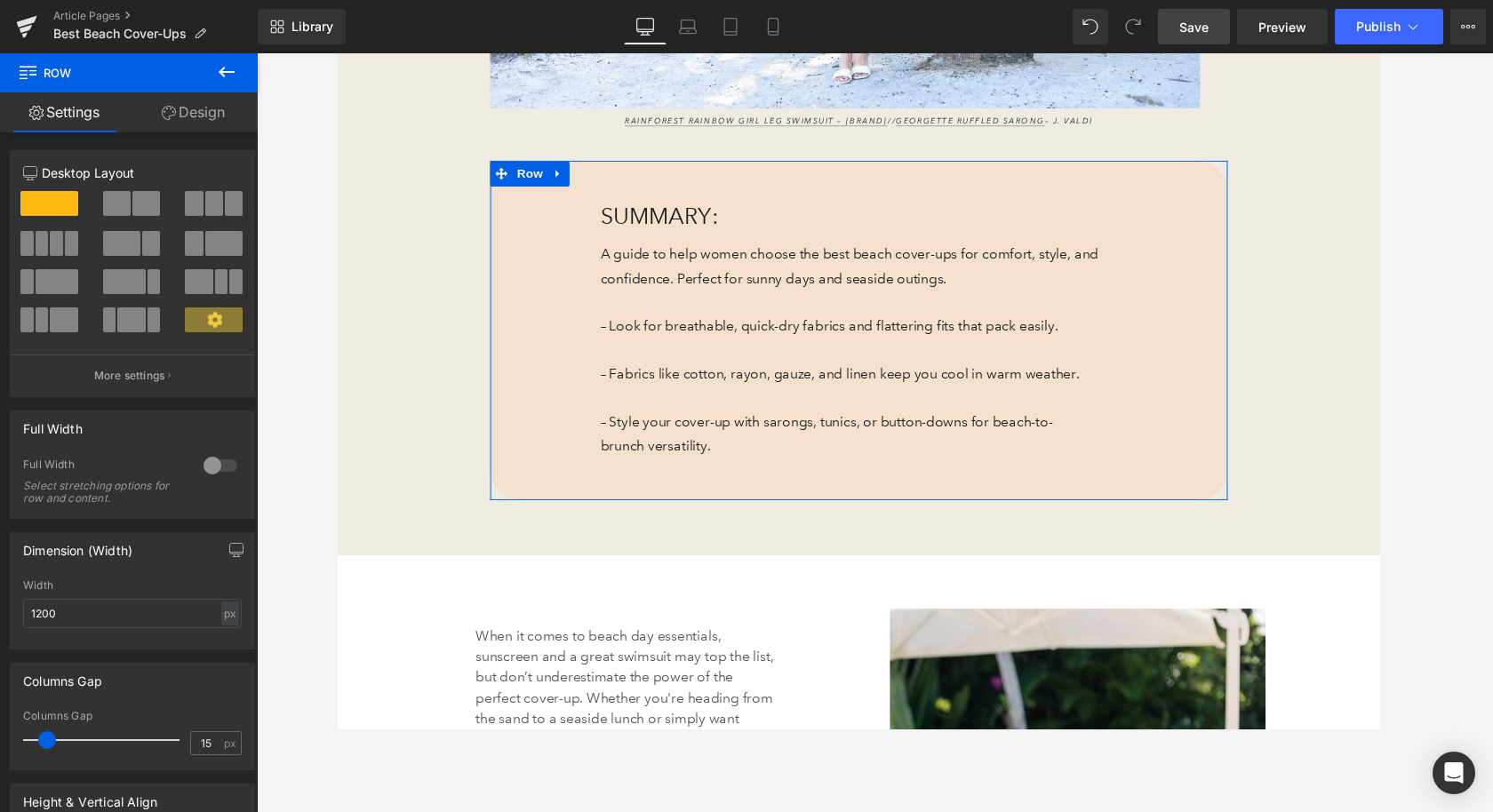click on "Design" at bounding box center [193, 112] 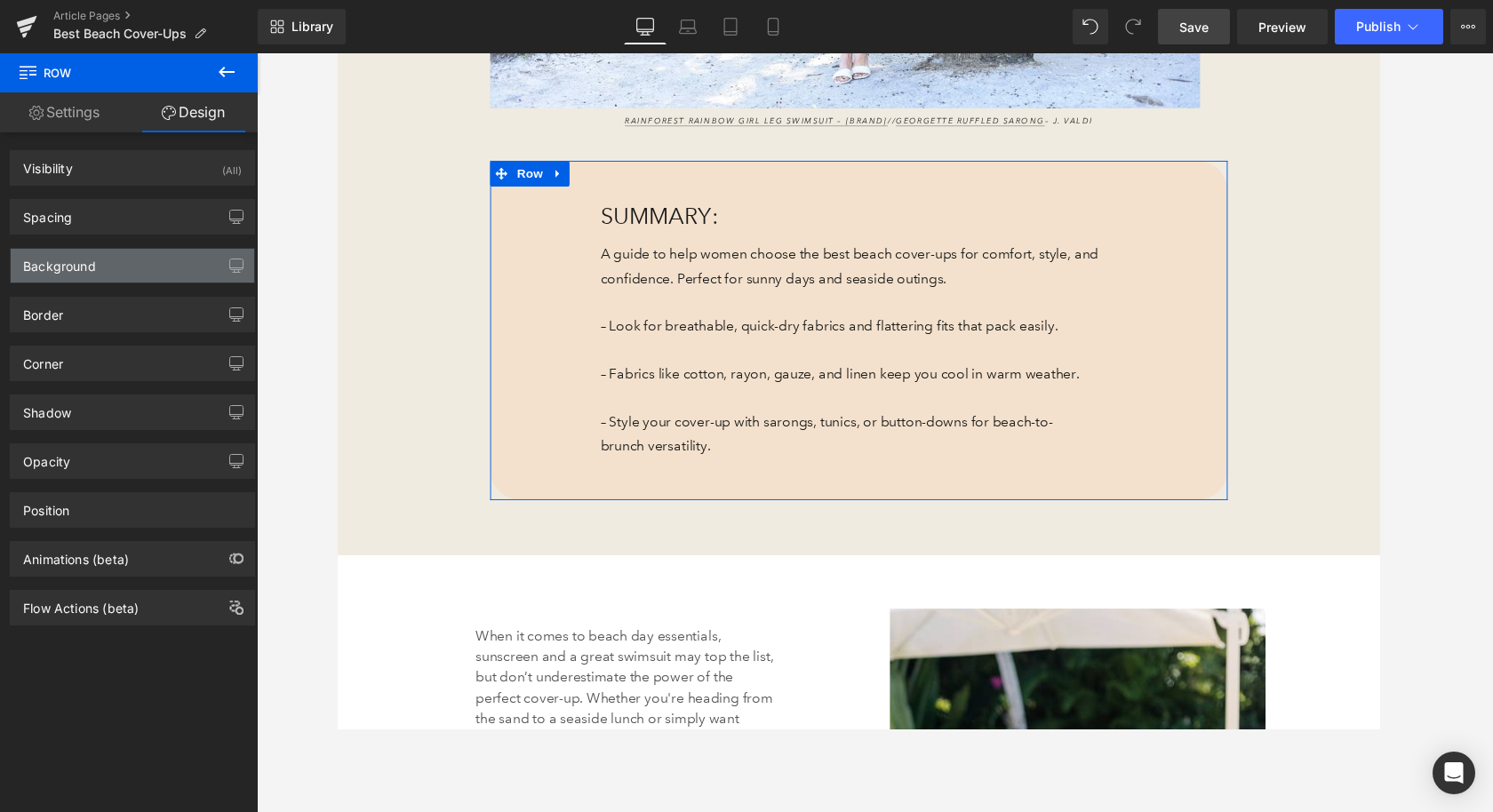 click on "Background" at bounding box center (132, 266) 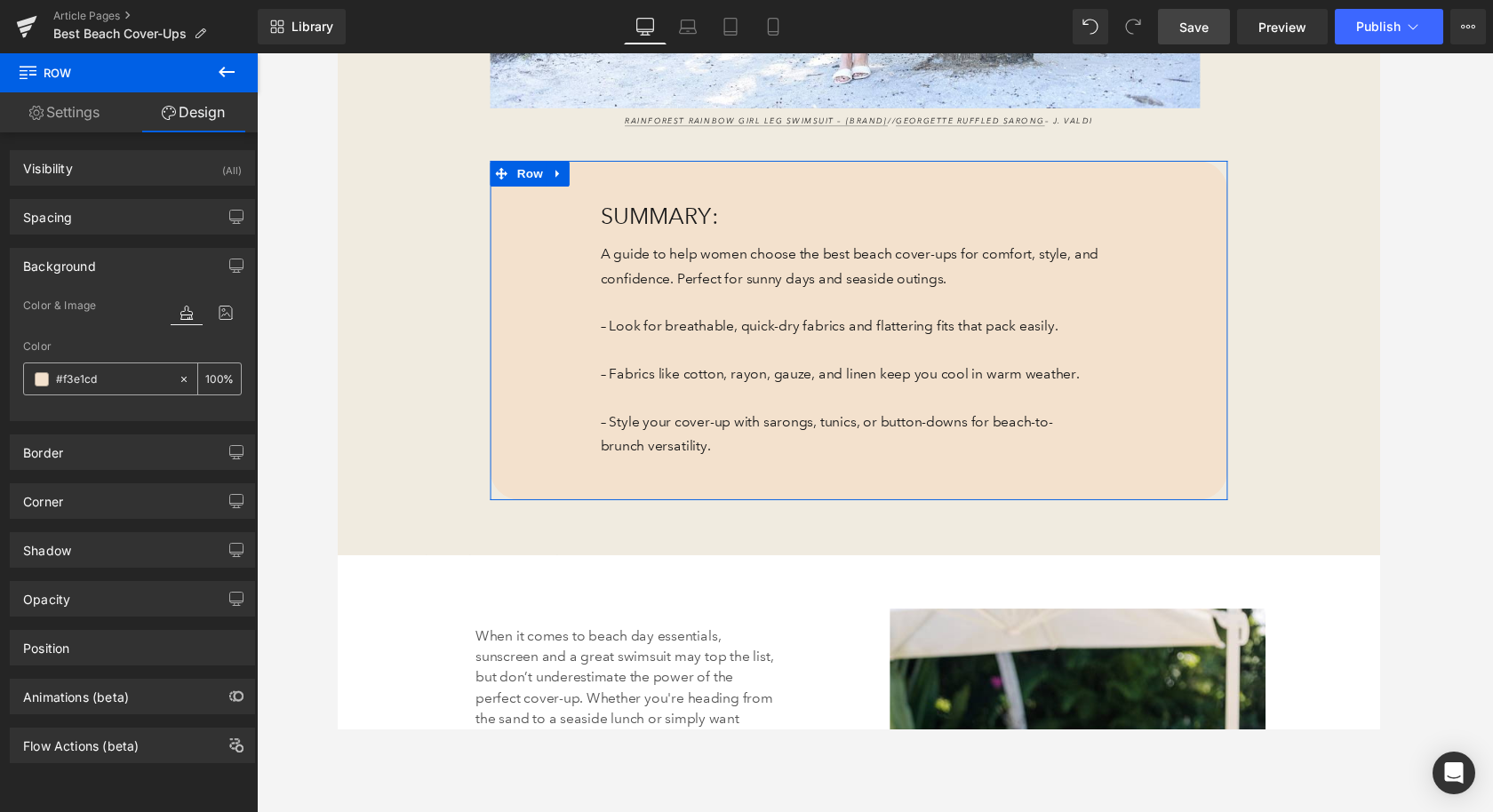 click on "#f3e1cd" at bounding box center [113, 379] 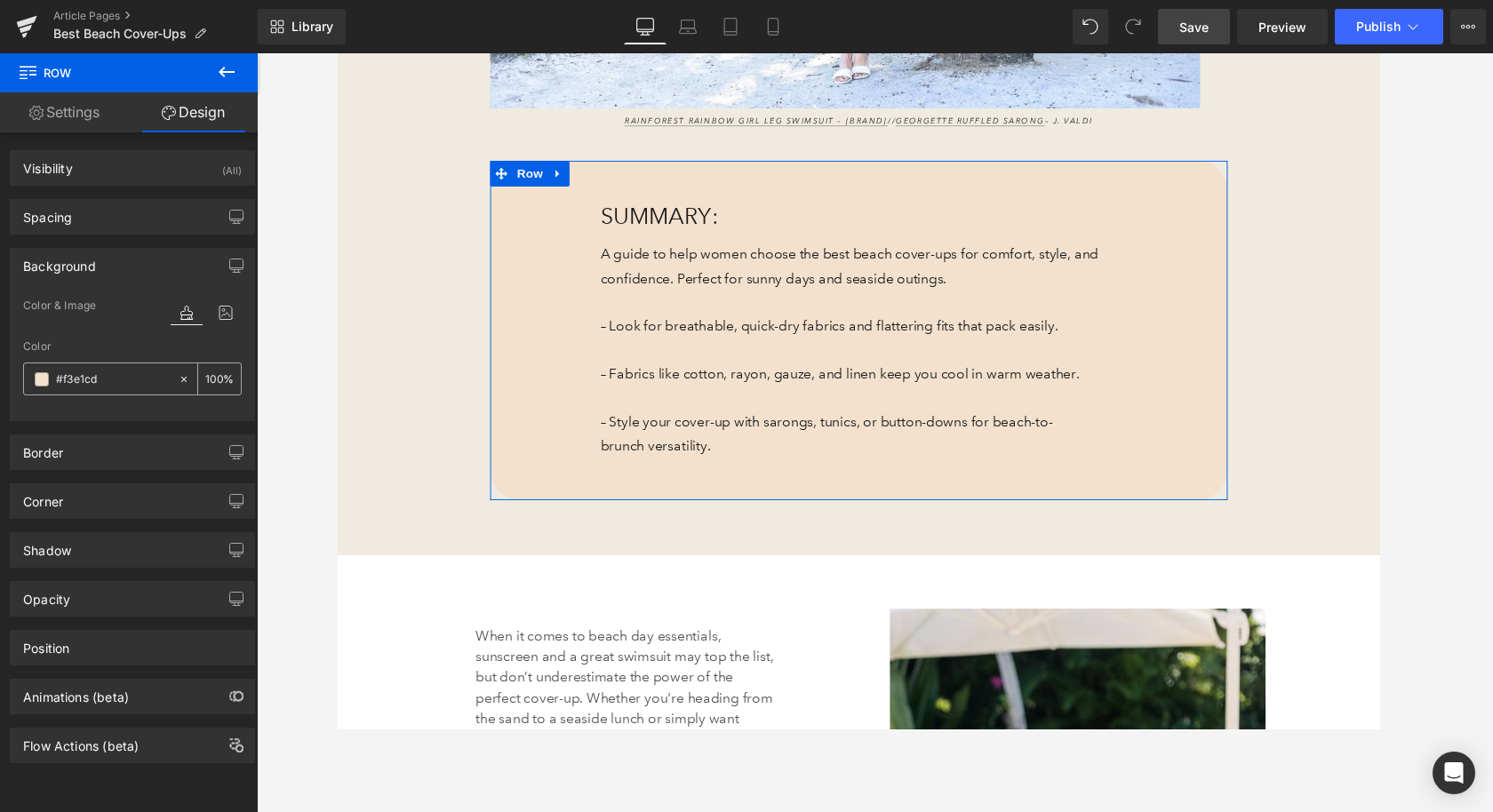 click on "#f3e1cd" at bounding box center (113, 379) 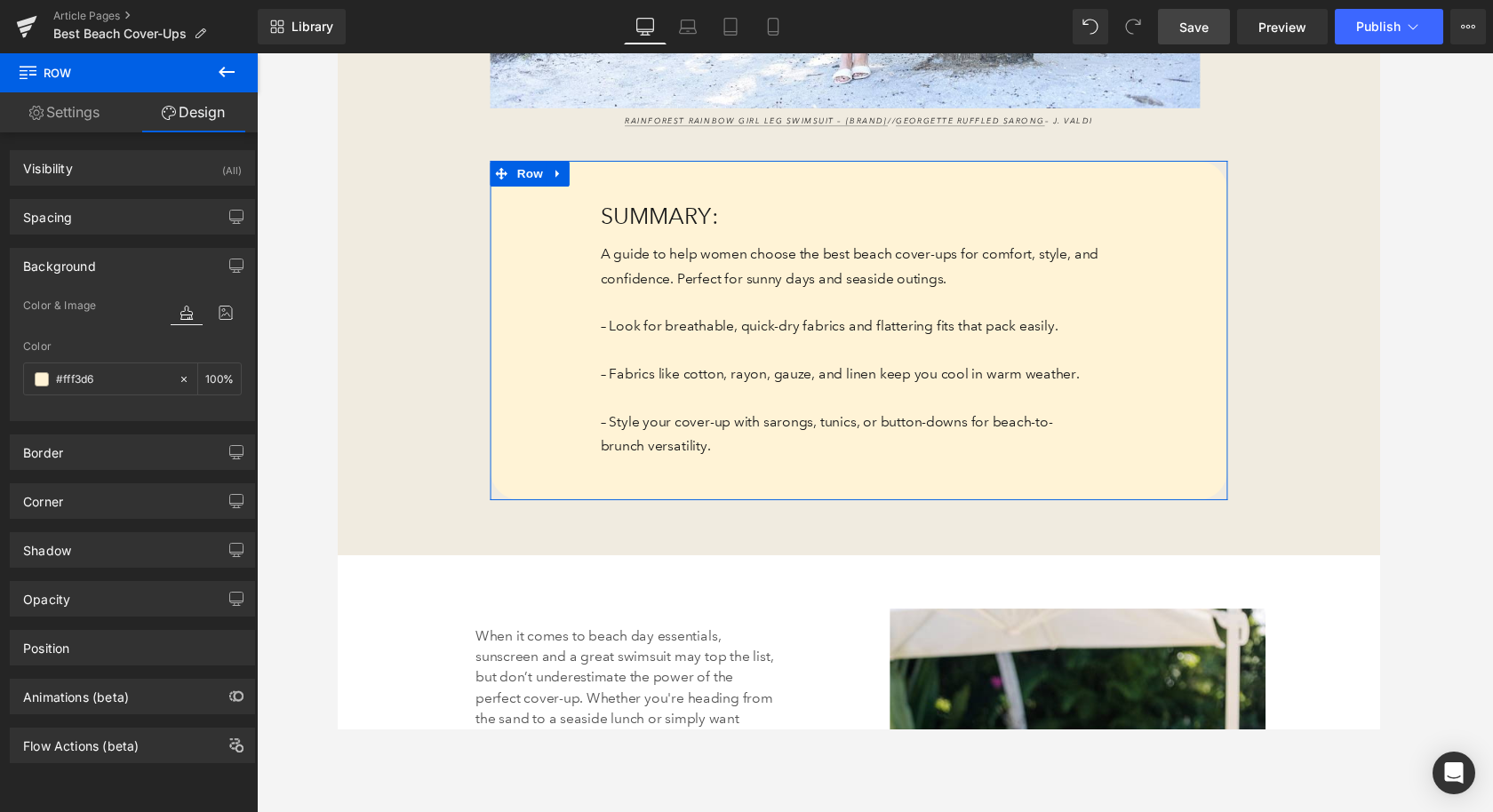 click on "Color & Image color
rgb(255, 243, 214) Color #fff3d6 100 %
Image  Replace Image  Upload image or  Browse gallery Image Src Image Quality Lighter Lightest
Lighter
Lighter Lightest Only support for UCare CDN
More settings" at bounding box center (132, 357) 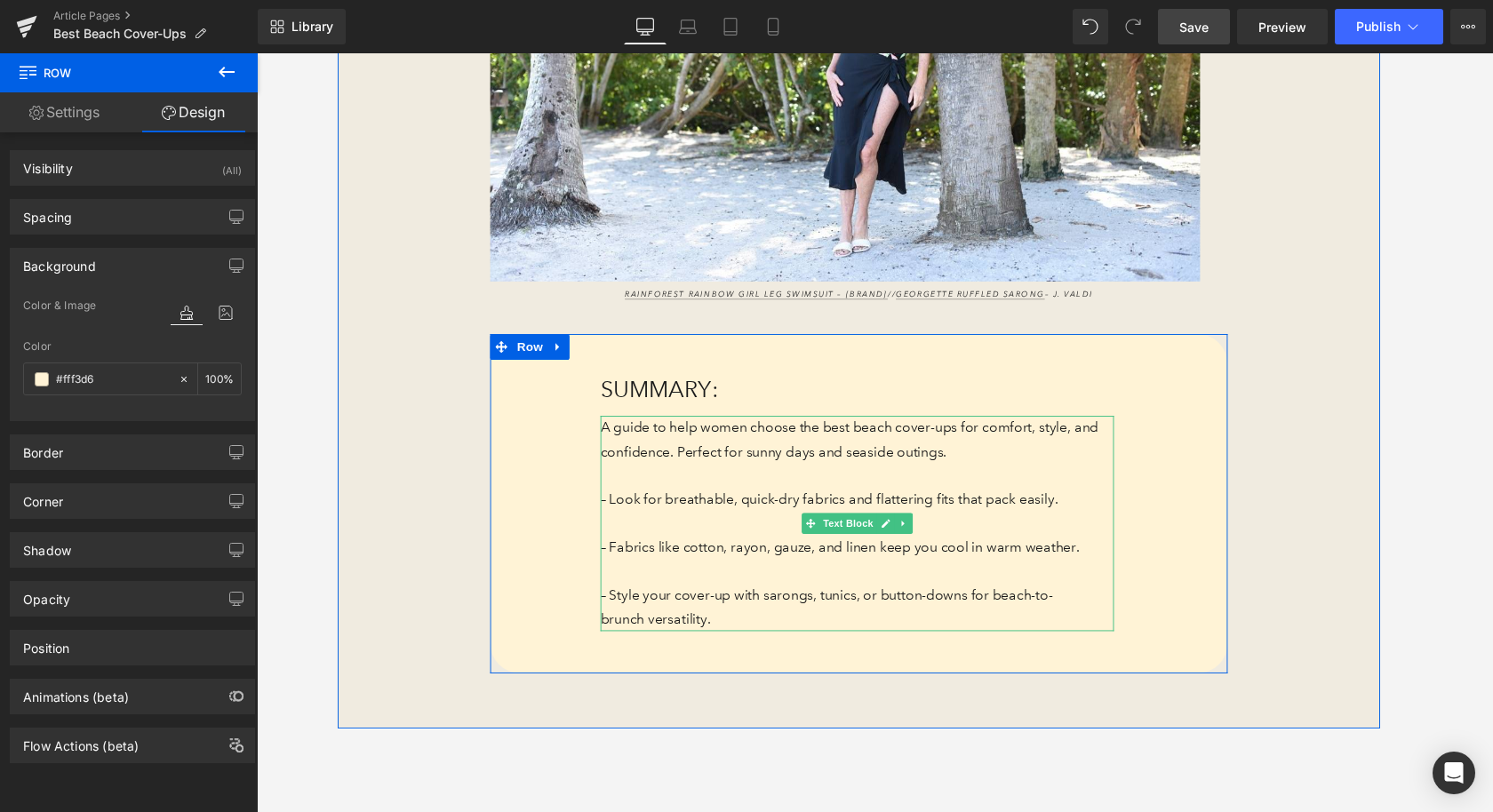 scroll, scrollTop: 634, scrollLeft: 0, axis: vertical 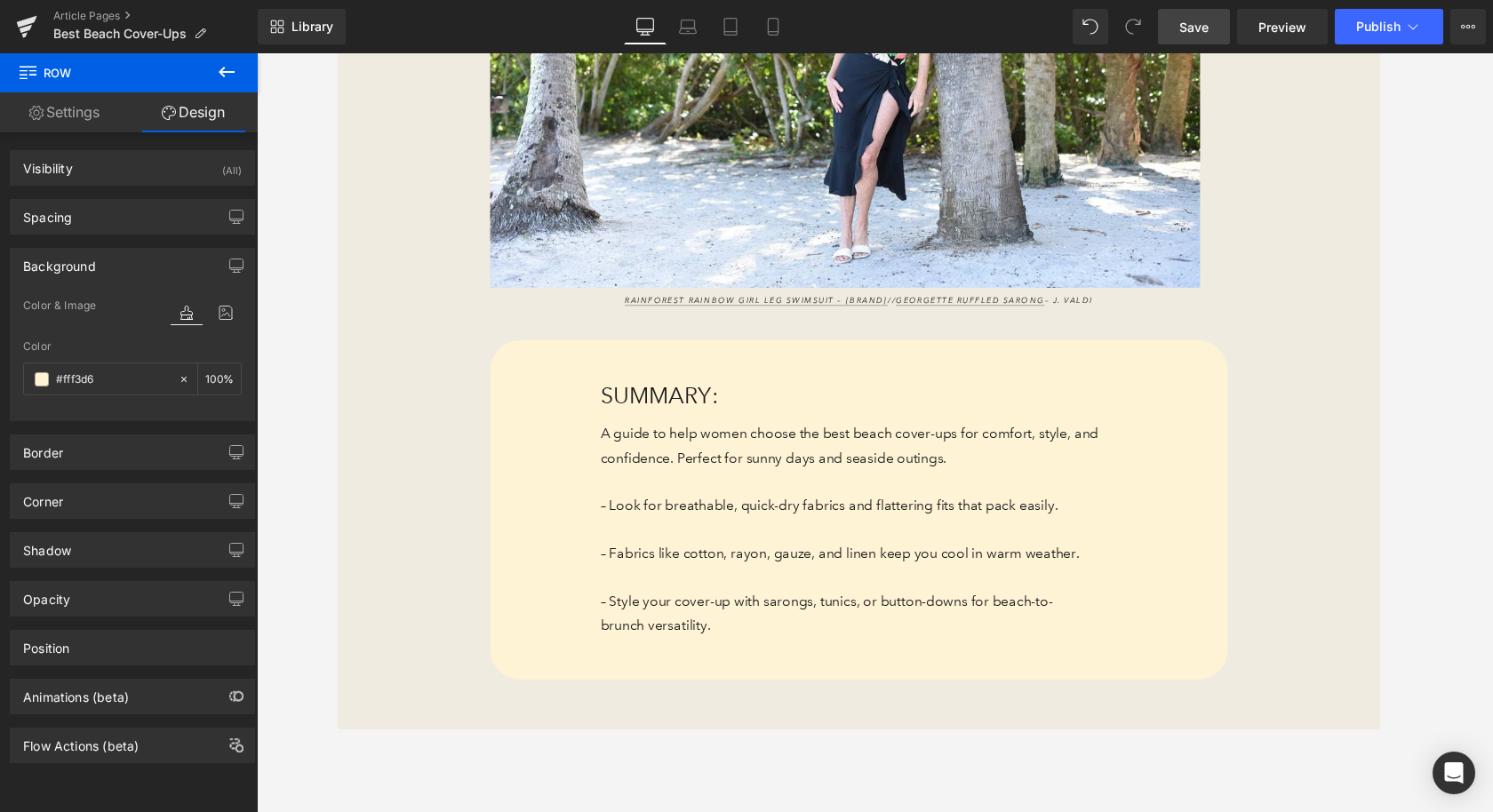 click on "Save" at bounding box center [1194, 27] 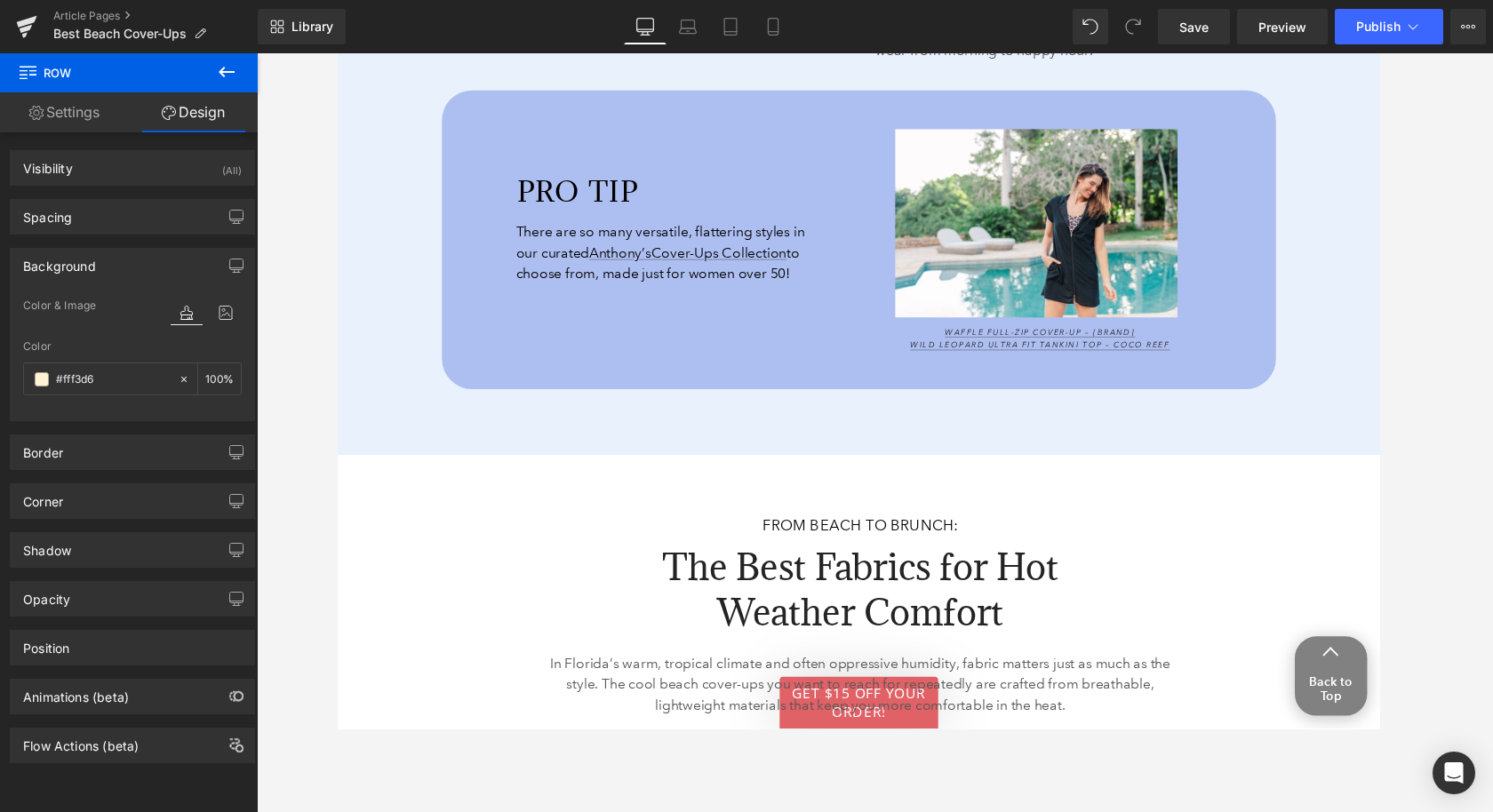 scroll, scrollTop: 2599, scrollLeft: 0, axis: vertical 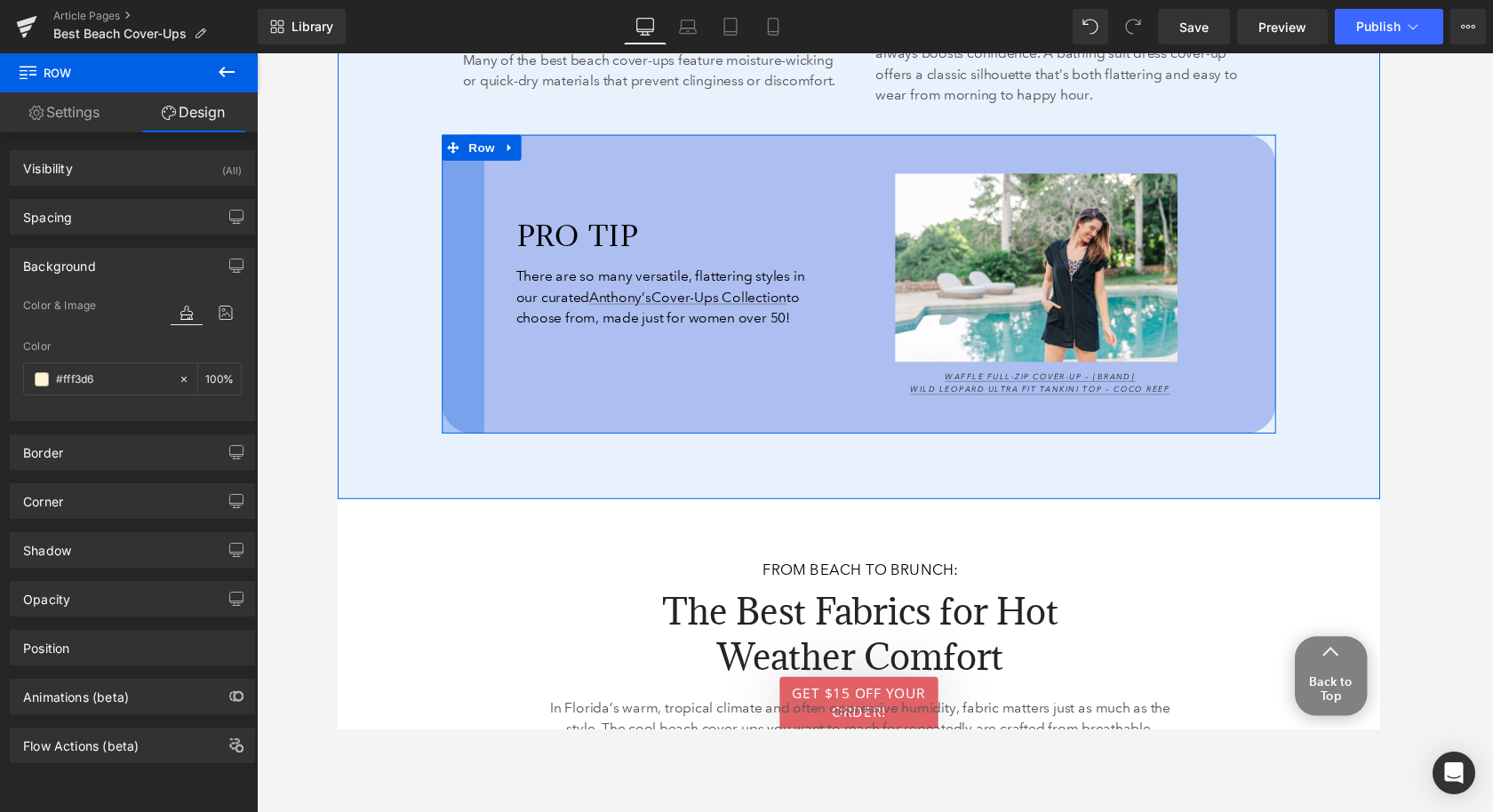 click at bounding box center (337, 53) 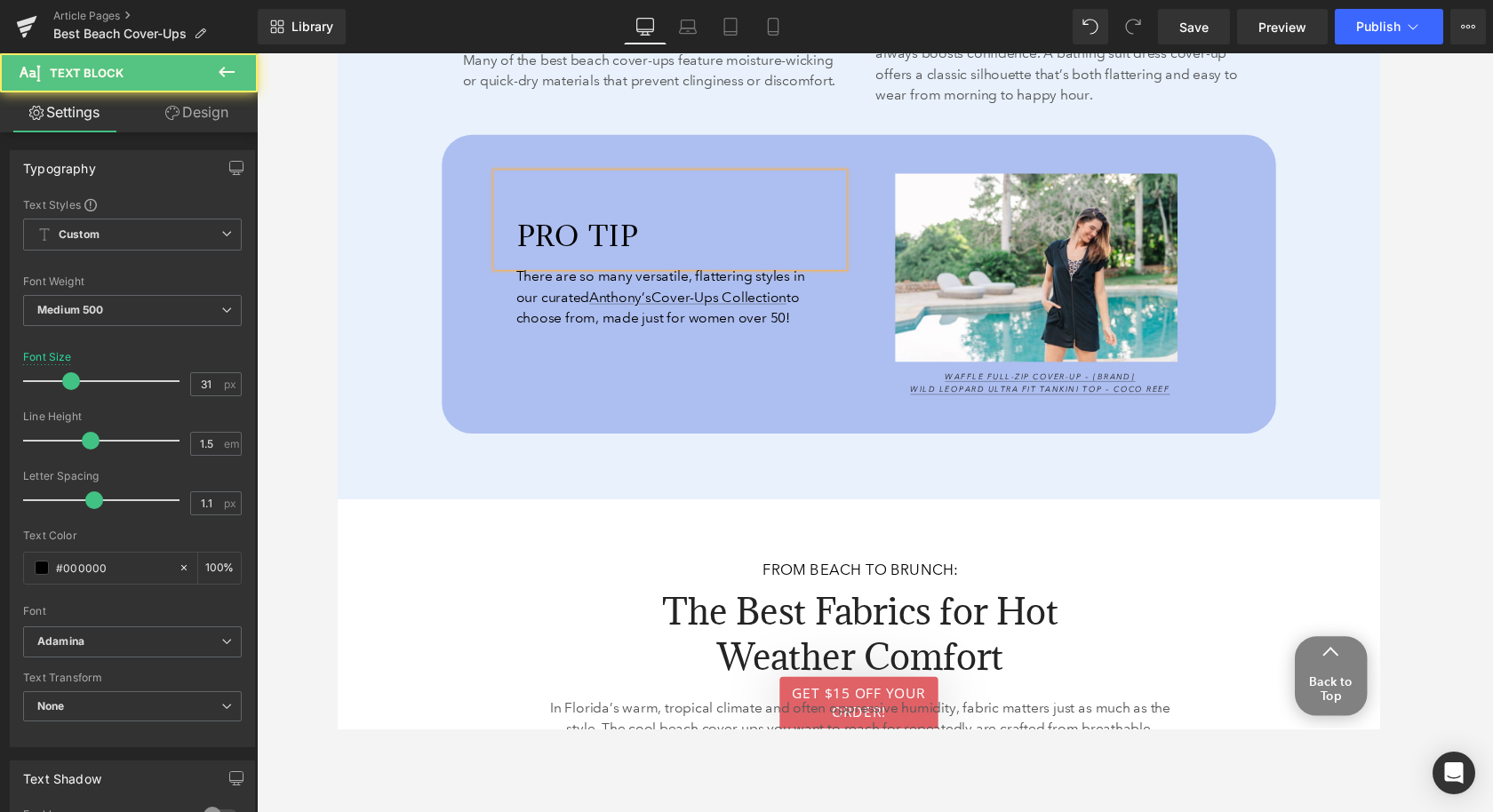 click on "Design" at bounding box center (196, 112) 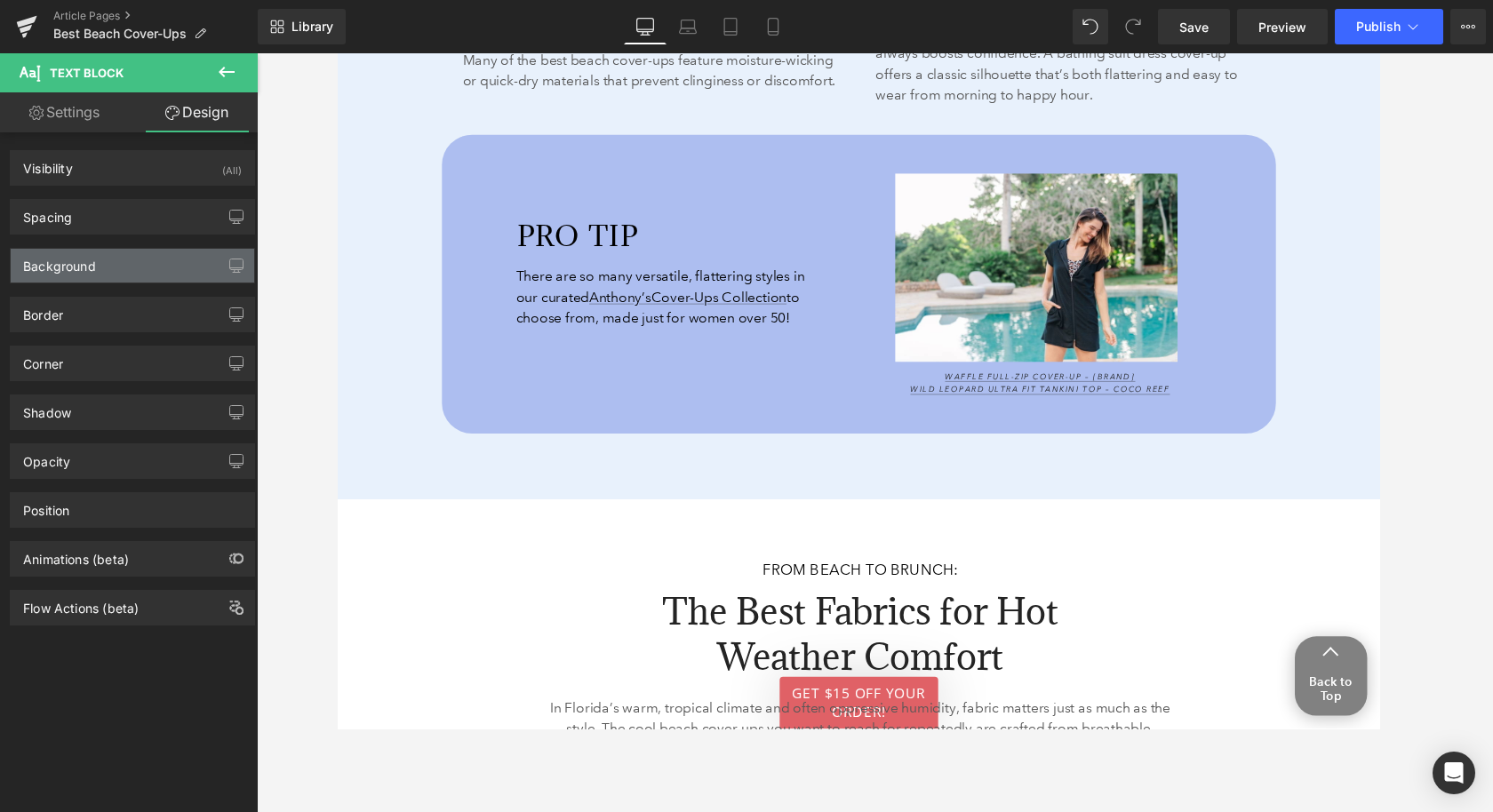 click on "Background" at bounding box center (132, 266) 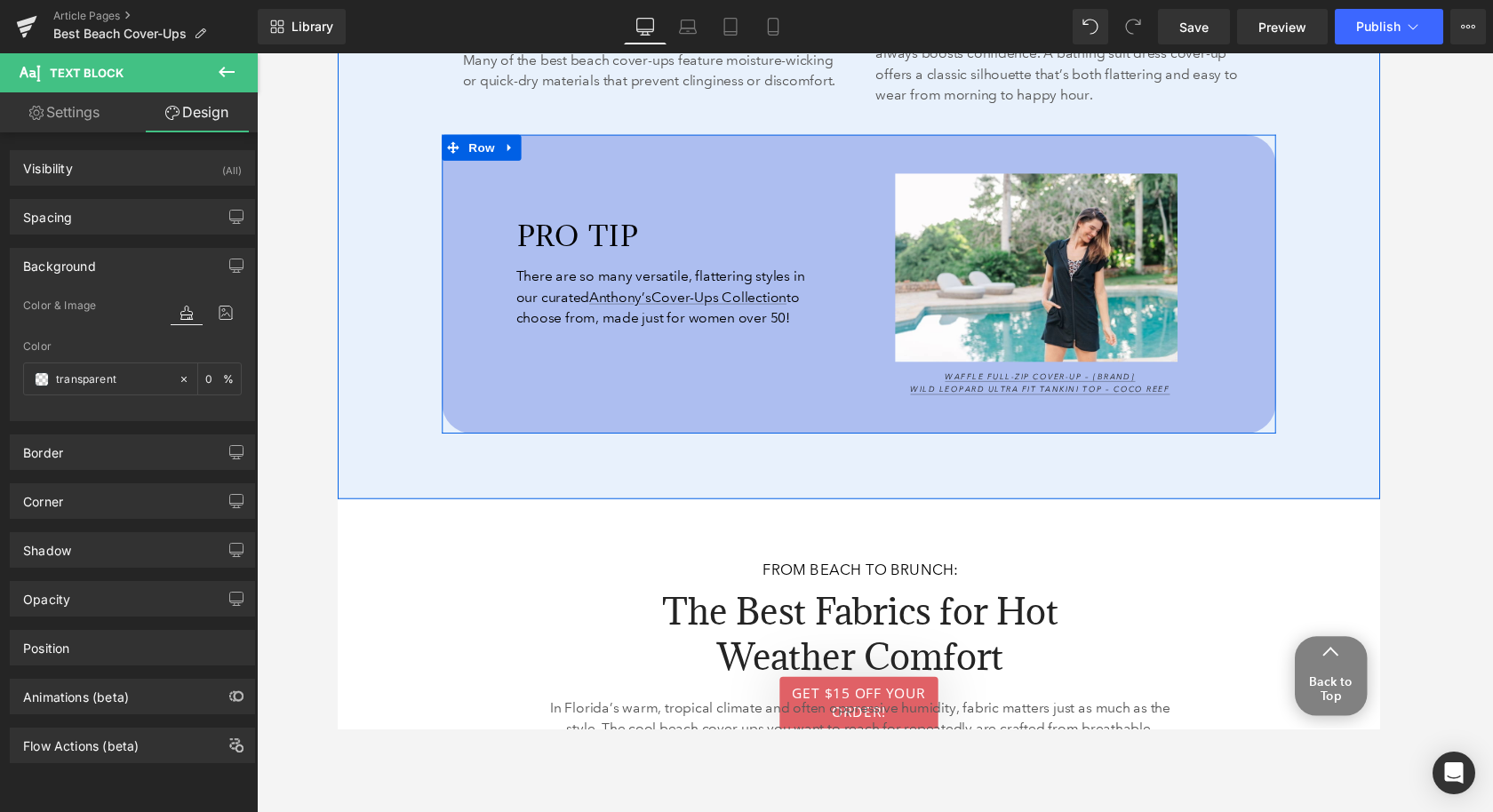 click on "PRO TIP Text Block   49px       There are so many versatile, flattering styles in our curated  Anthony’s  Cover-Ups Collection  to choose from, made just for women over 50!    Text Block         38px Image         43px Waffle Full-Zip Cover-Up – Jordan Taylor   Wild Leopard Ultra Fit Tankini Top – Coco Reef   Text Block         Row   45px   42px   49px   56px" at bounding box center [874, 291] 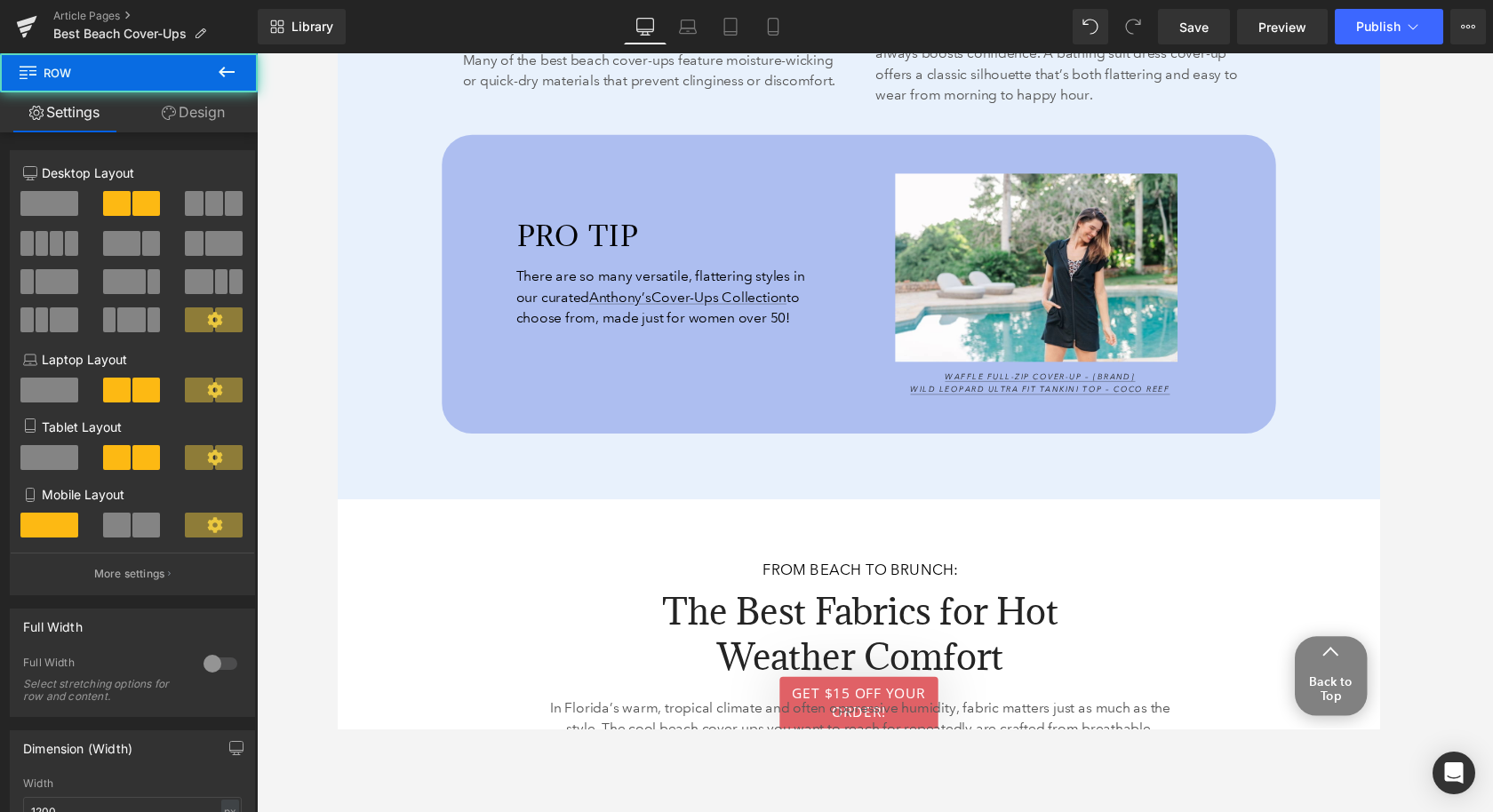 click on "Design" at bounding box center [193, 112] 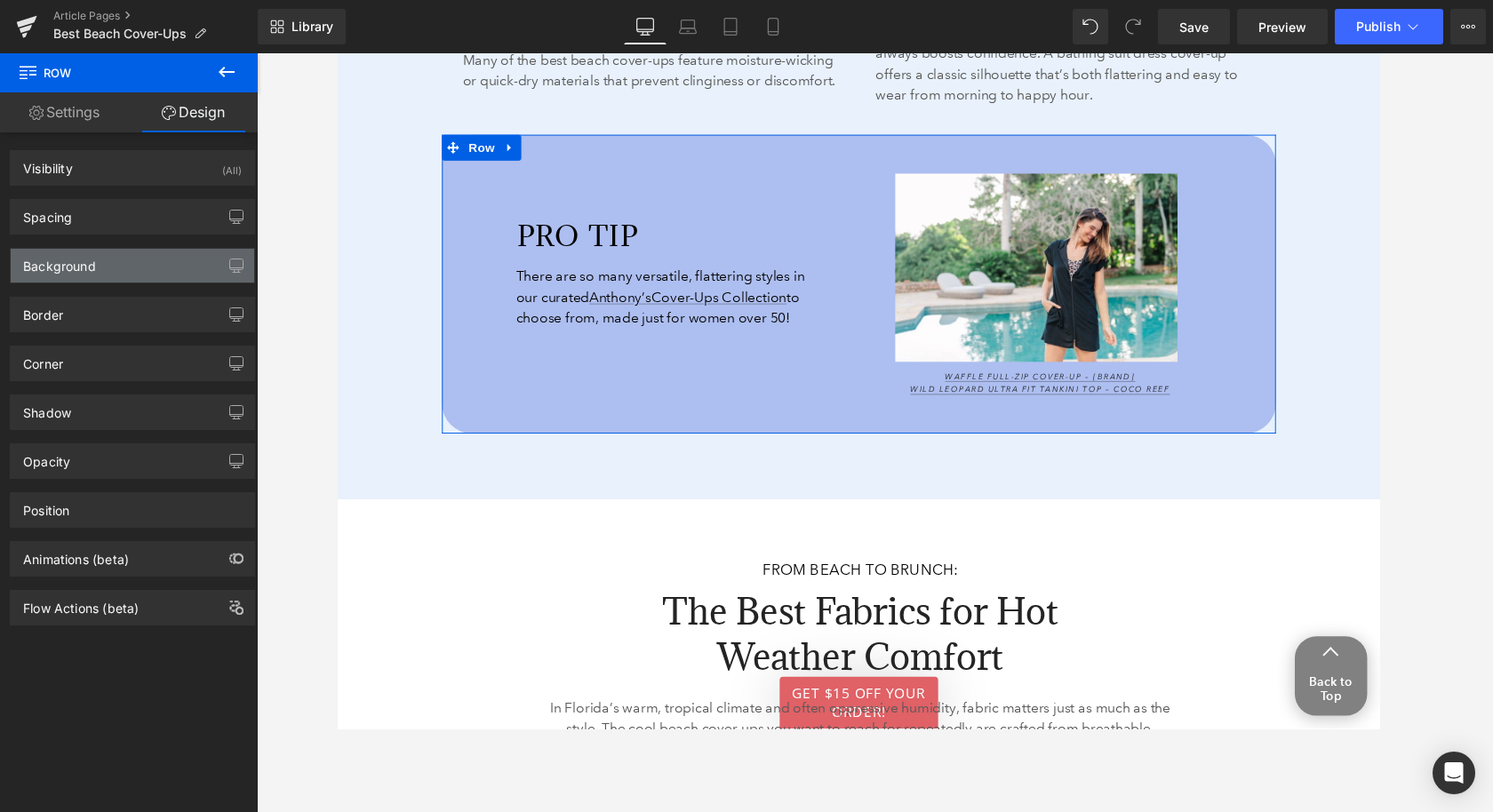 click on "Background" at bounding box center (132, 266) 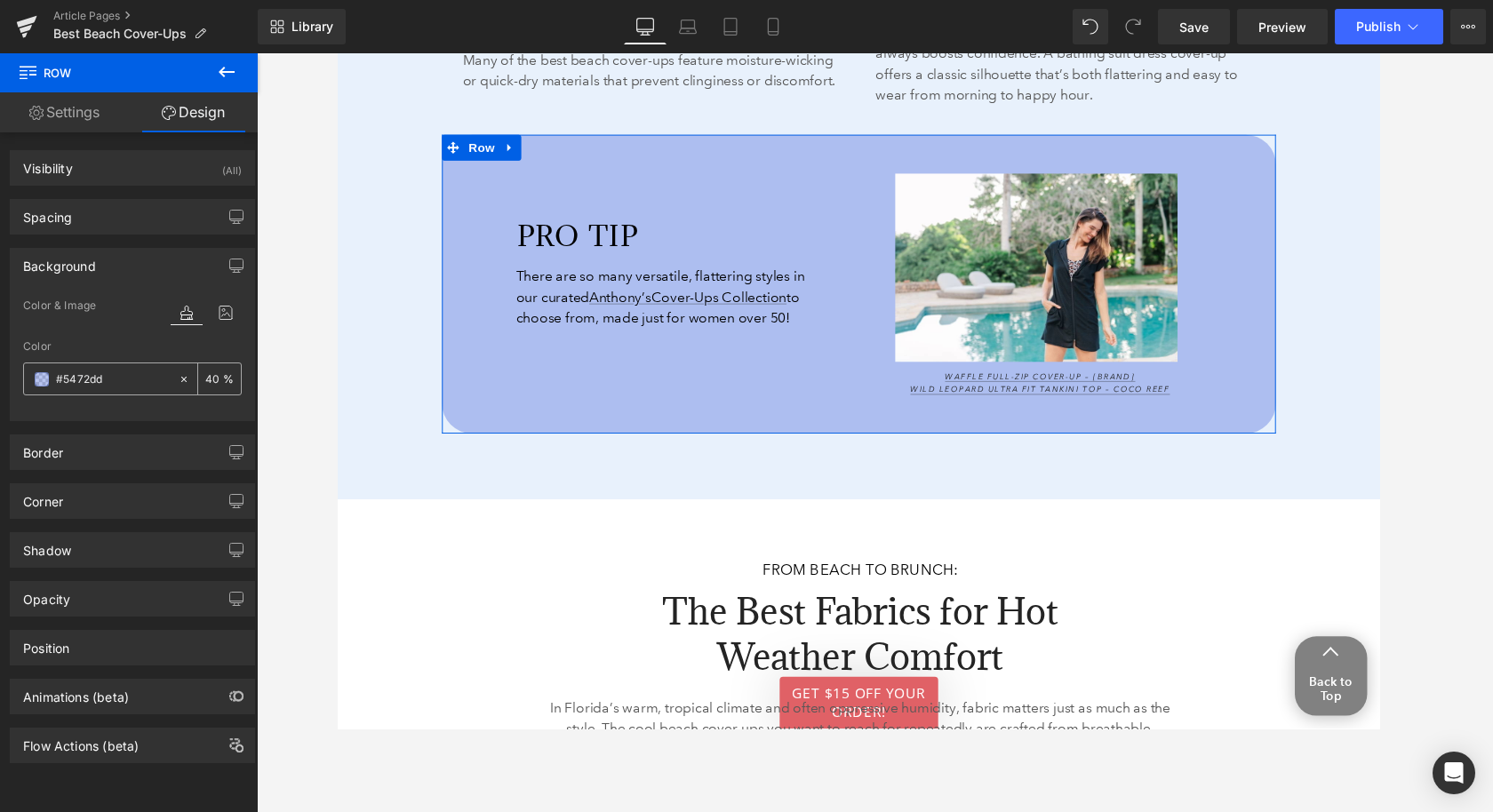 click on "#5472dd" at bounding box center [113, 379] 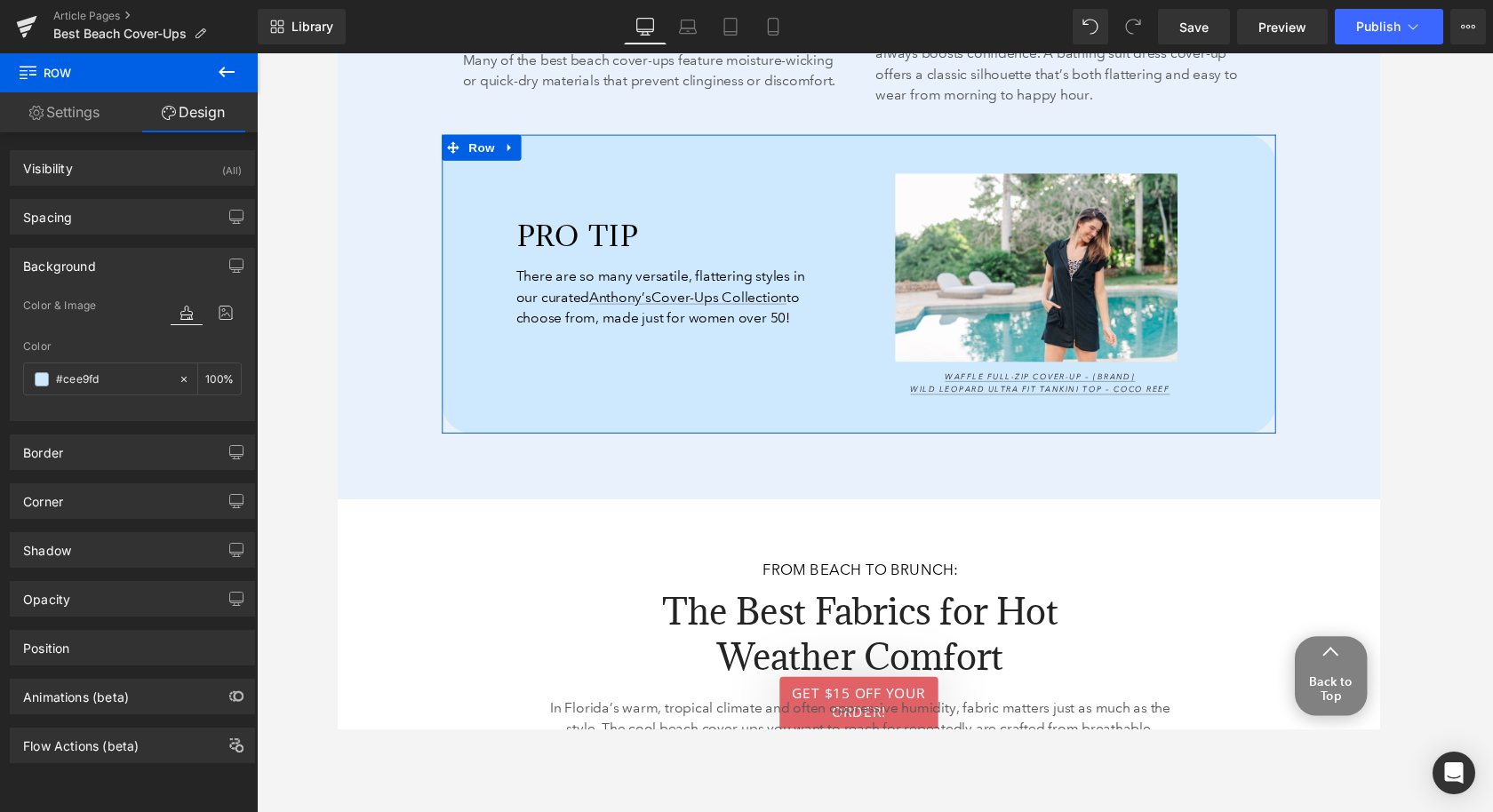 click at bounding box center (132, 410) 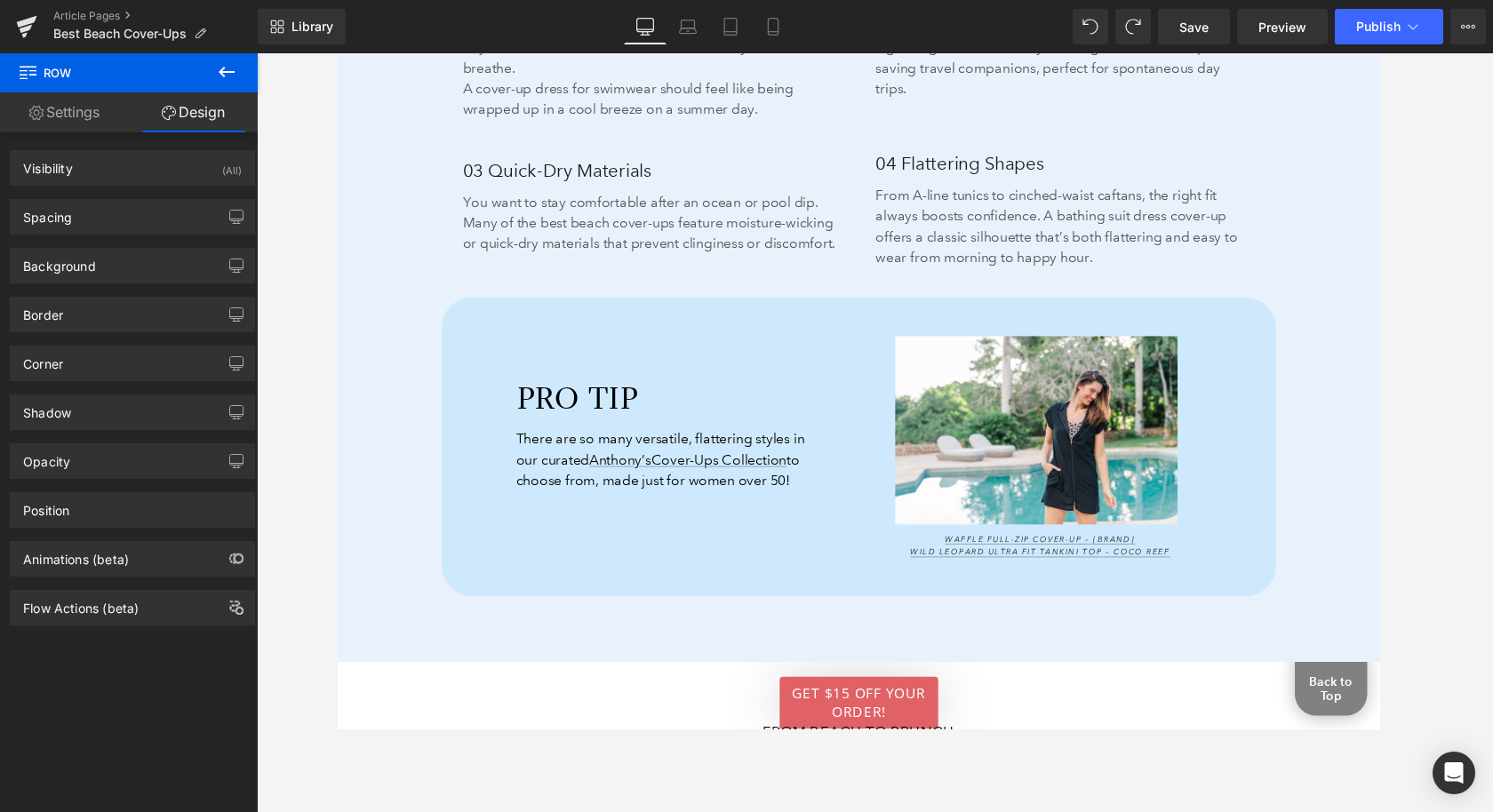 scroll, scrollTop: 2432, scrollLeft: 0, axis: vertical 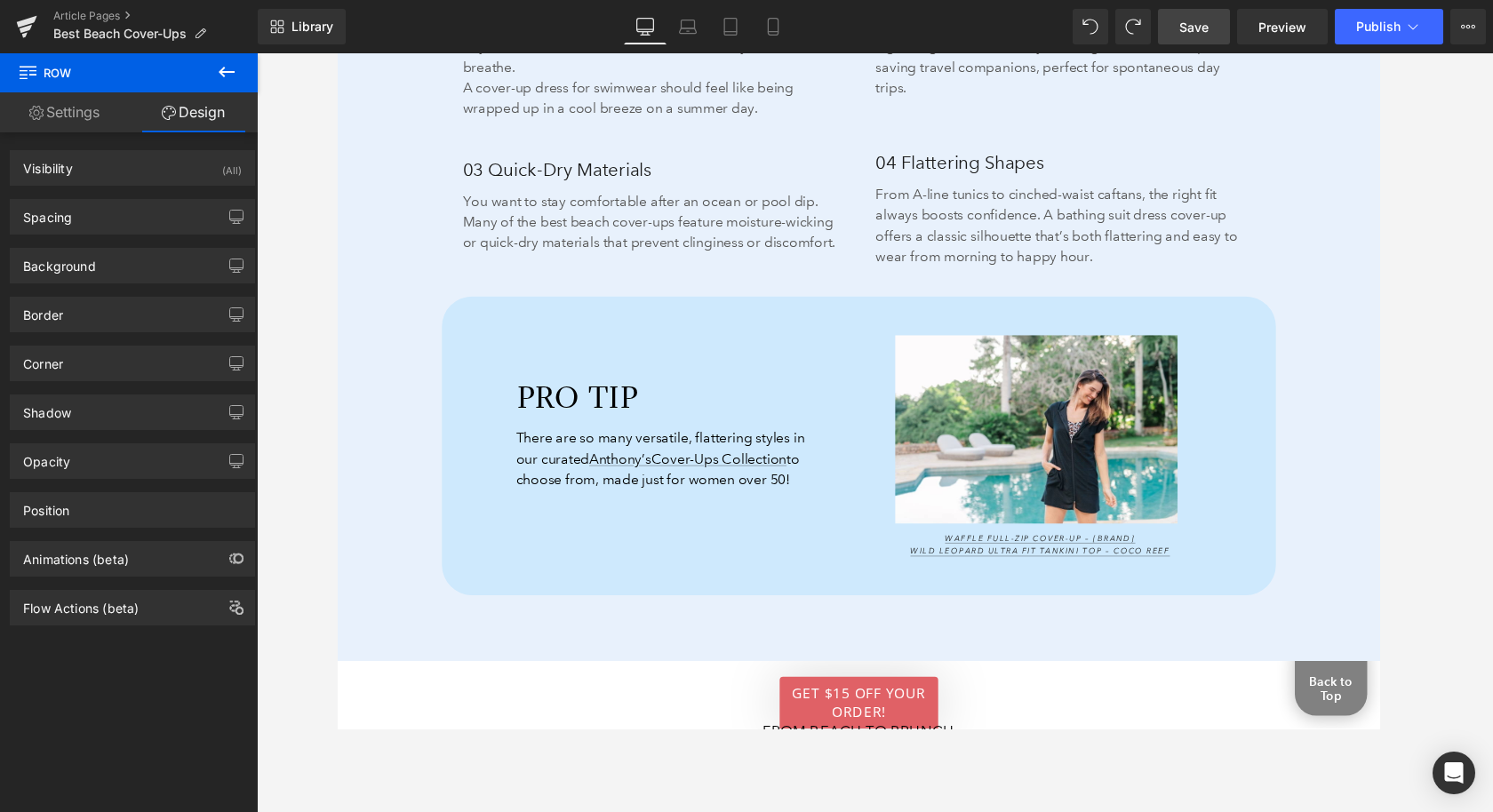 click on "Save" at bounding box center [1194, 27] 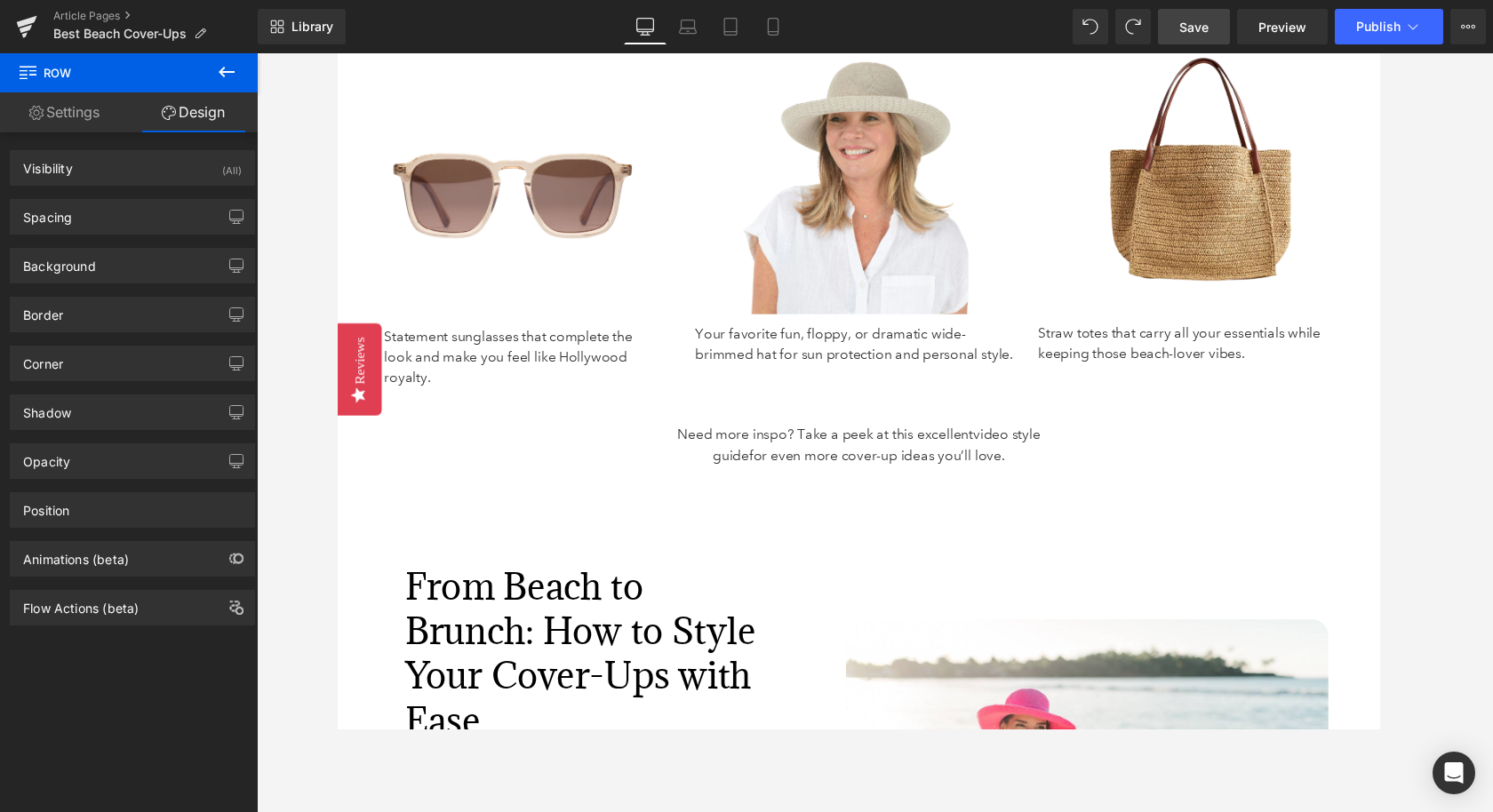 scroll, scrollTop: 6530, scrollLeft: 0, axis: vertical 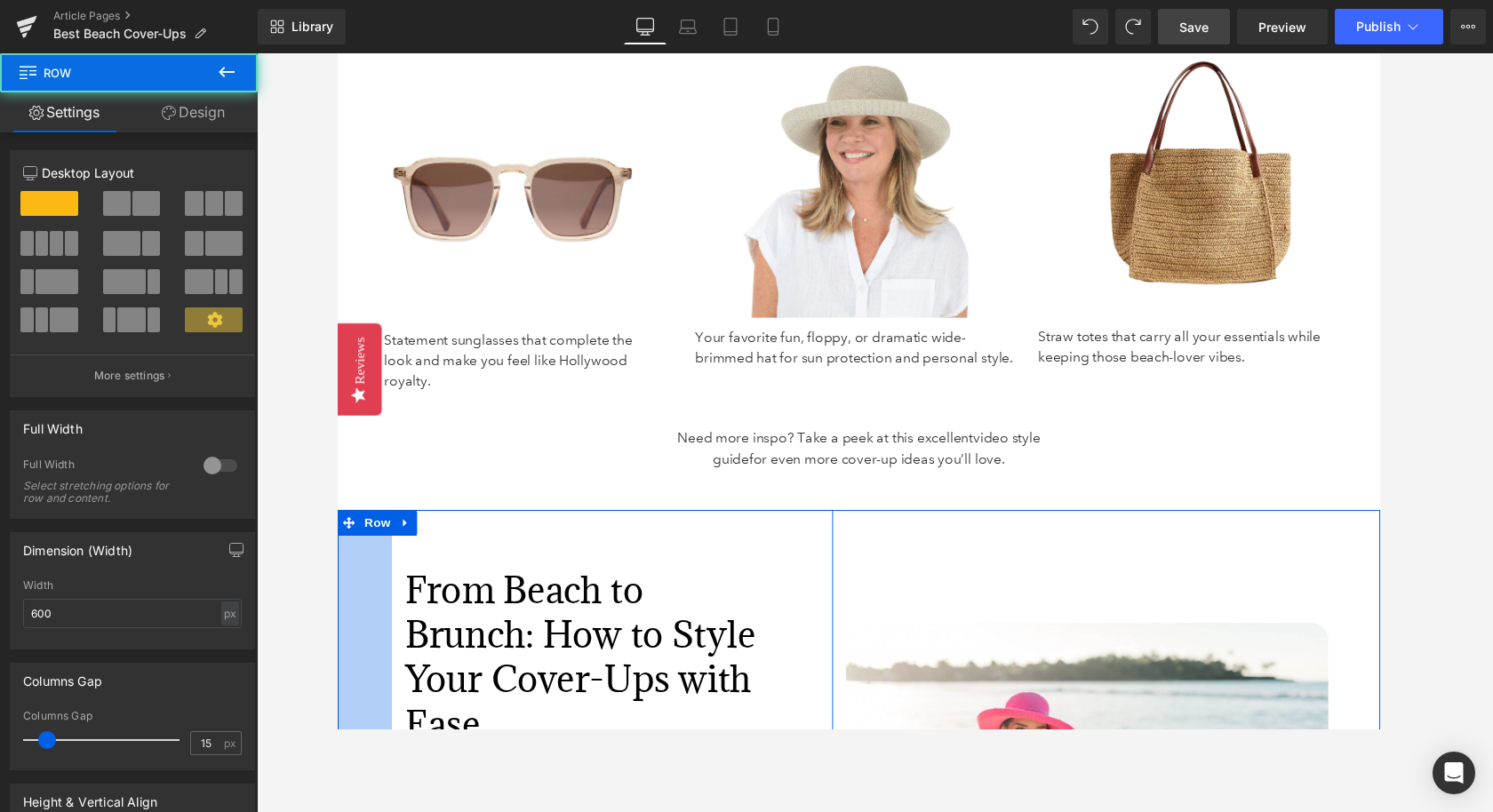 click on "63px" at bounding box center [364, 817] 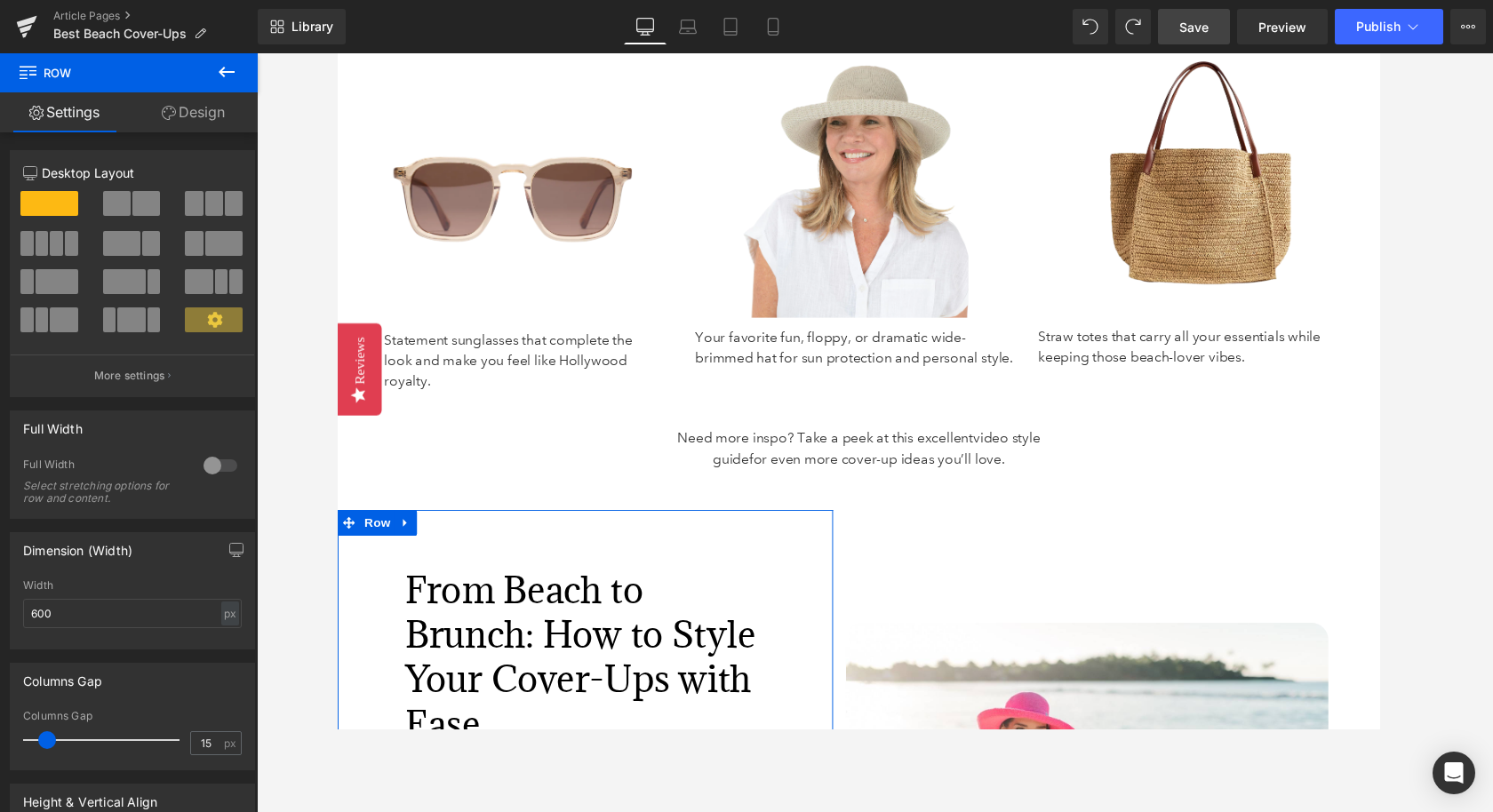click on "Design" at bounding box center (193, 112) 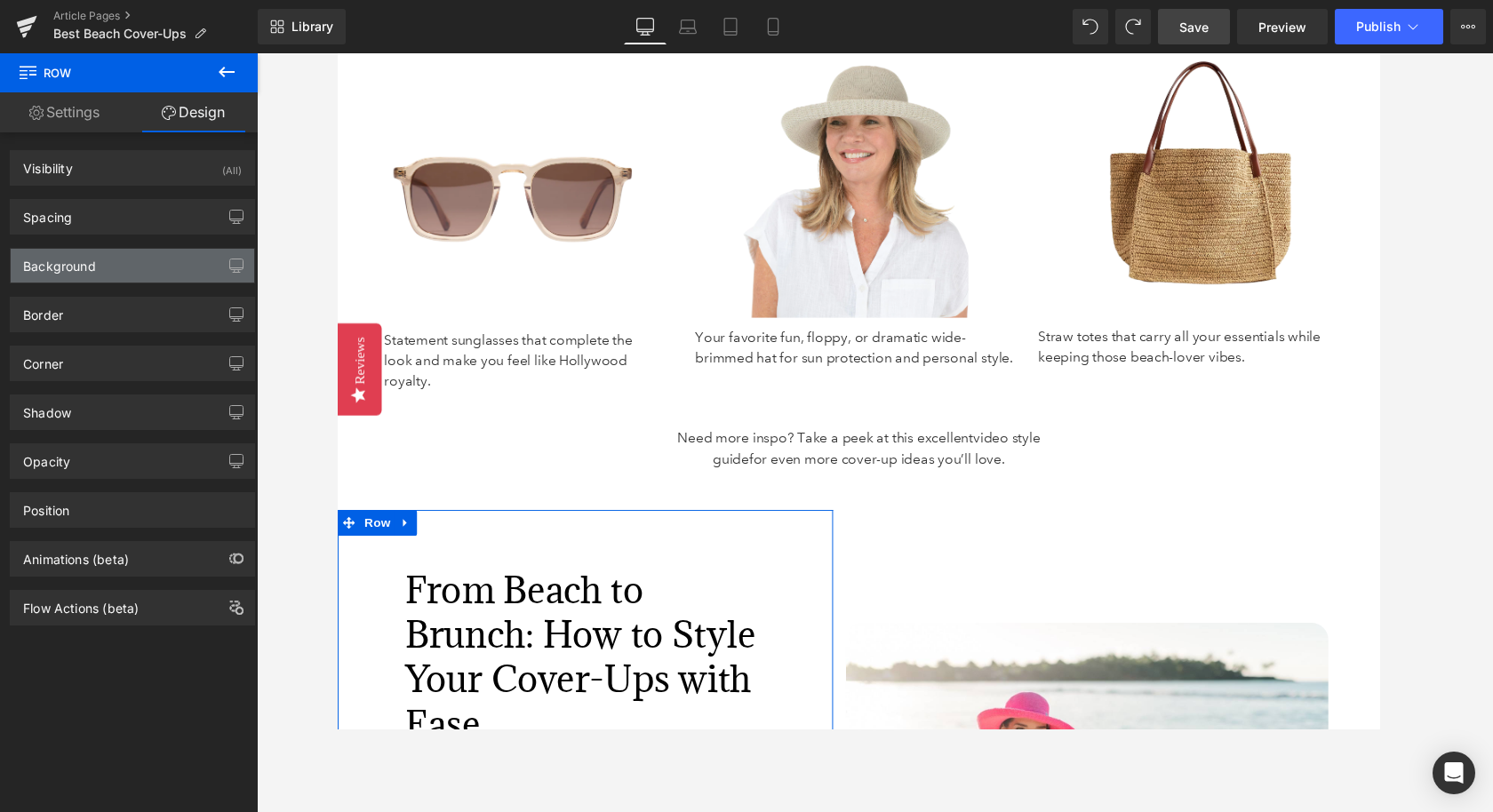 click on "Background" at bounding box center [132, 266] 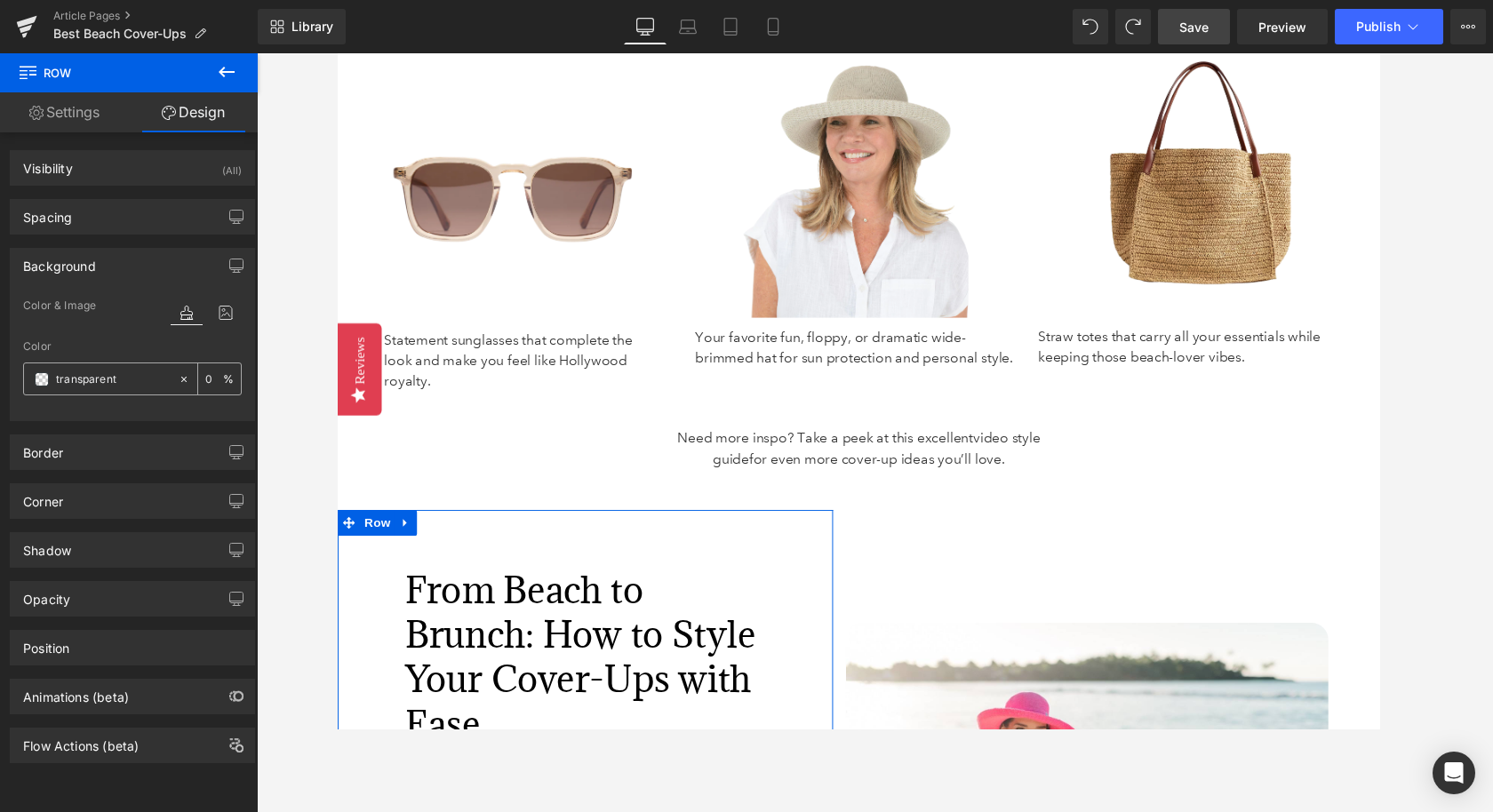 click on "transparent" at bounding box center (113, 379) 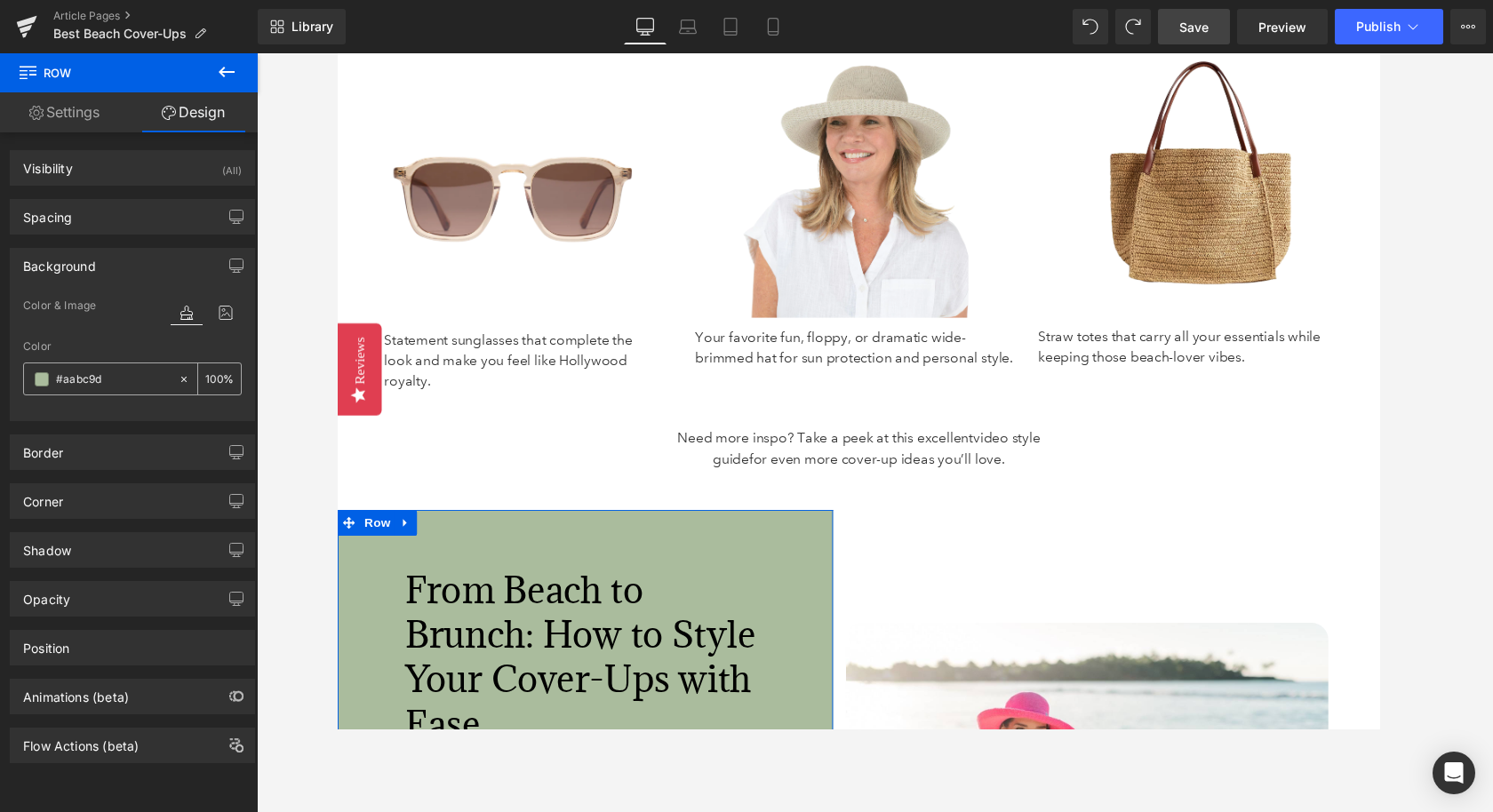 click on "100" at bounding box center [214, 378] 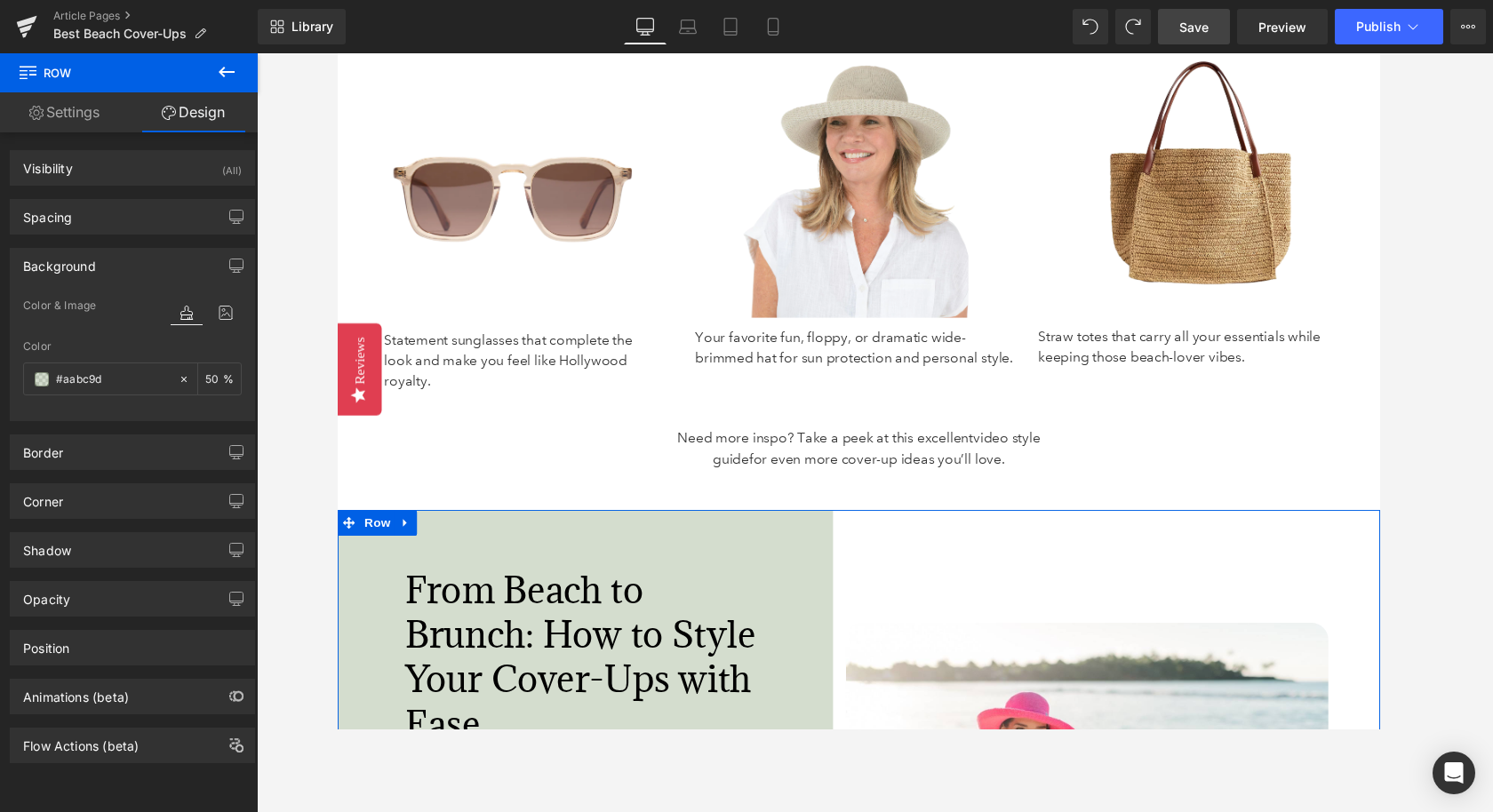 click on "Image         Woven Adjustable Travel Hat    //    Butterfly Dots Cooling UPF50+ Mock Neck Top – Anthony's Resort Wear    //    Pull-On Stretch Short – Anthony's Resort Wear   Text Block" at bounding box center [1103, 817] 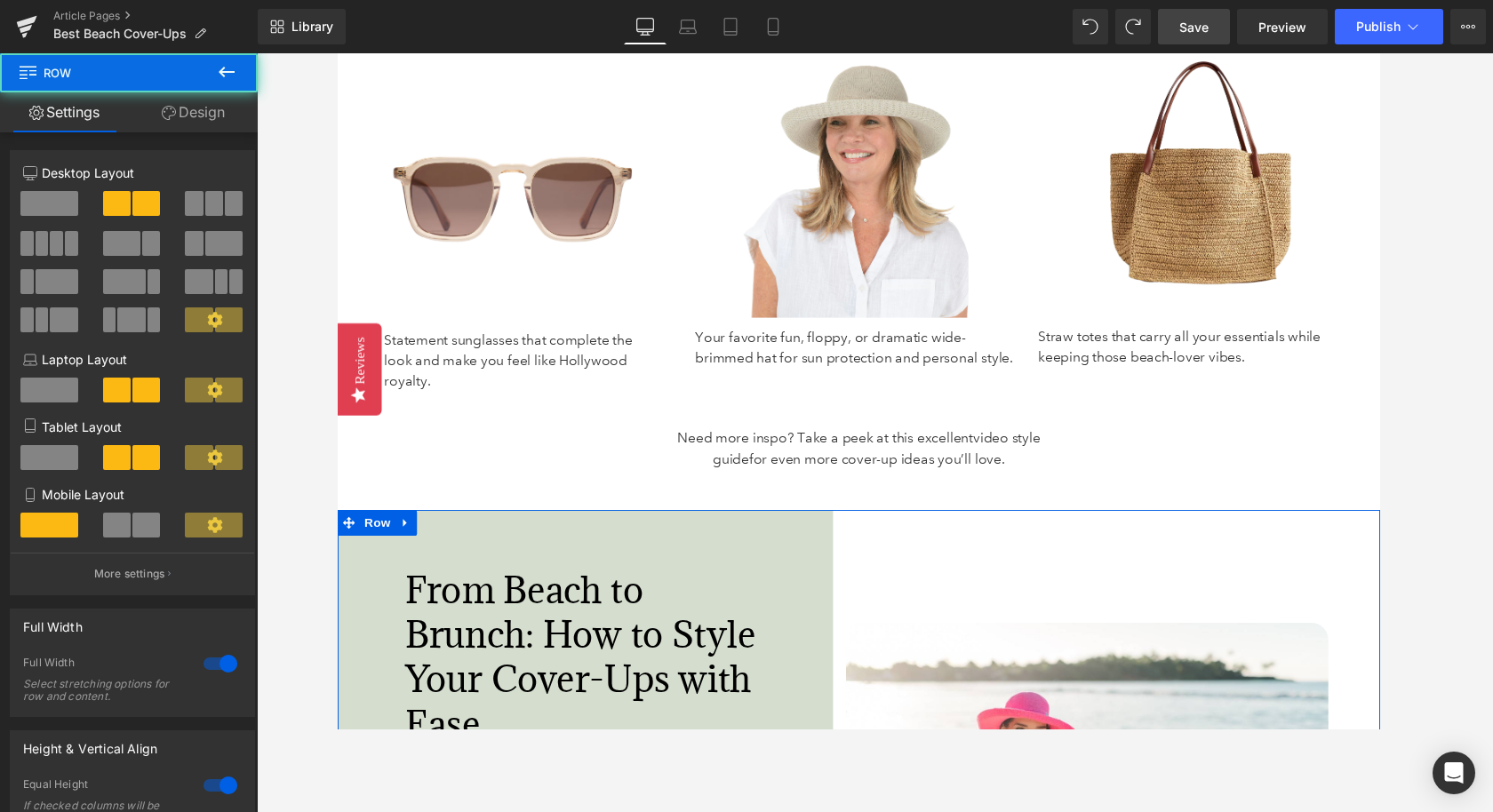 click on "Design" at bounding box center [193, 112] 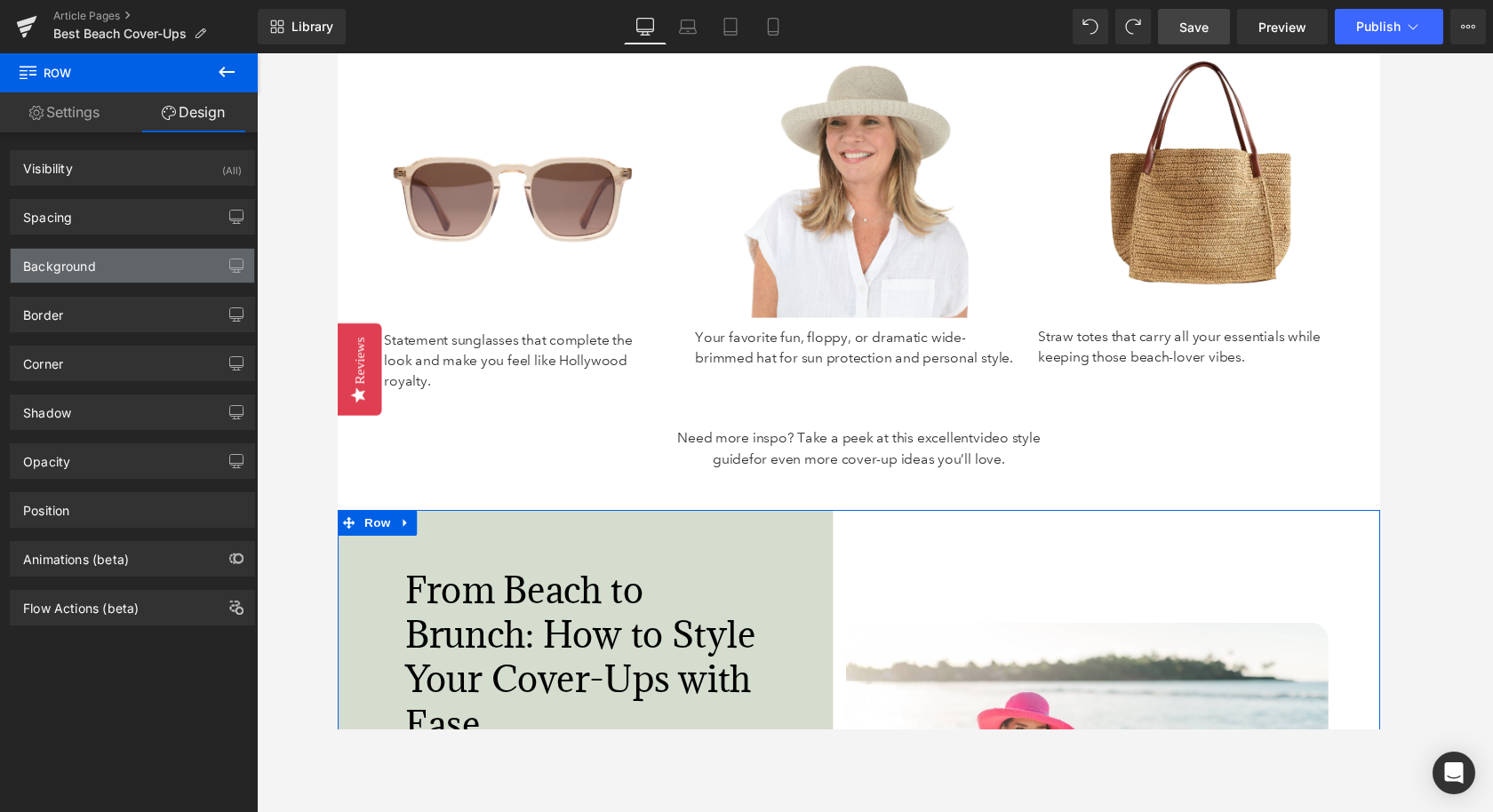 click on "Background" at bounding box center (132, 266) 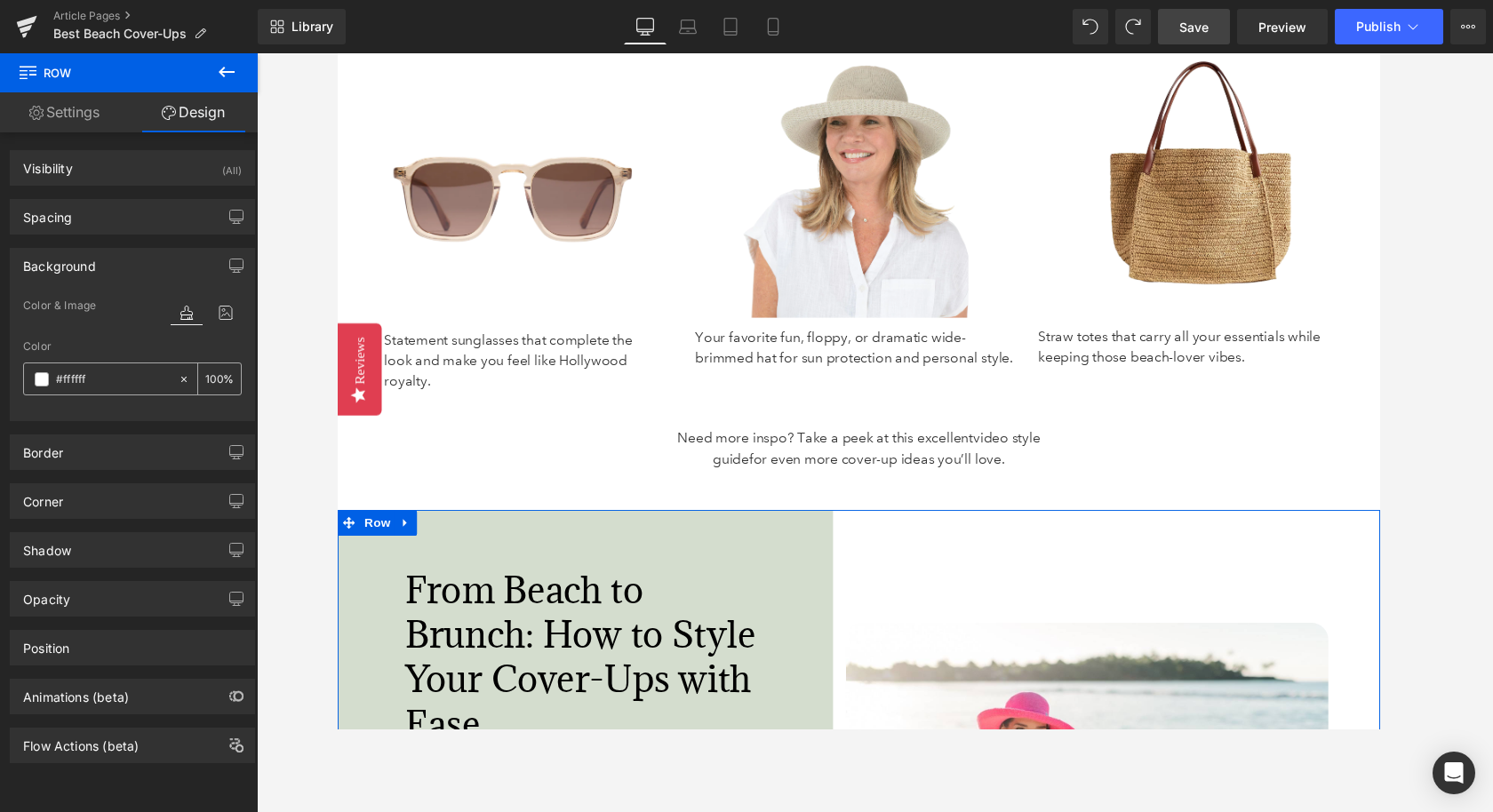 click on "#ffffff" at bounding box center [113, 379] 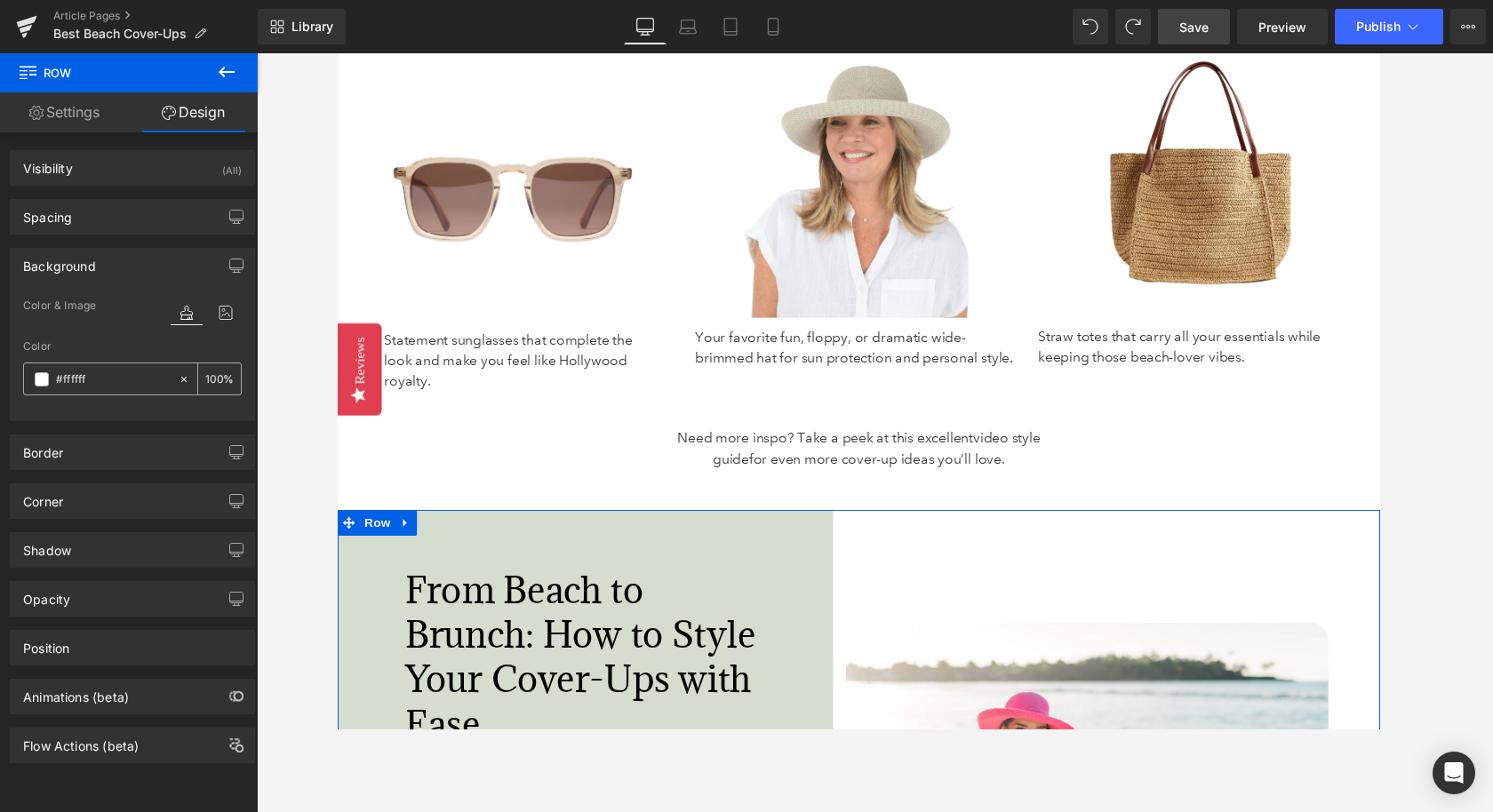 click on "#ffffff" at bounding box center (113, 379) 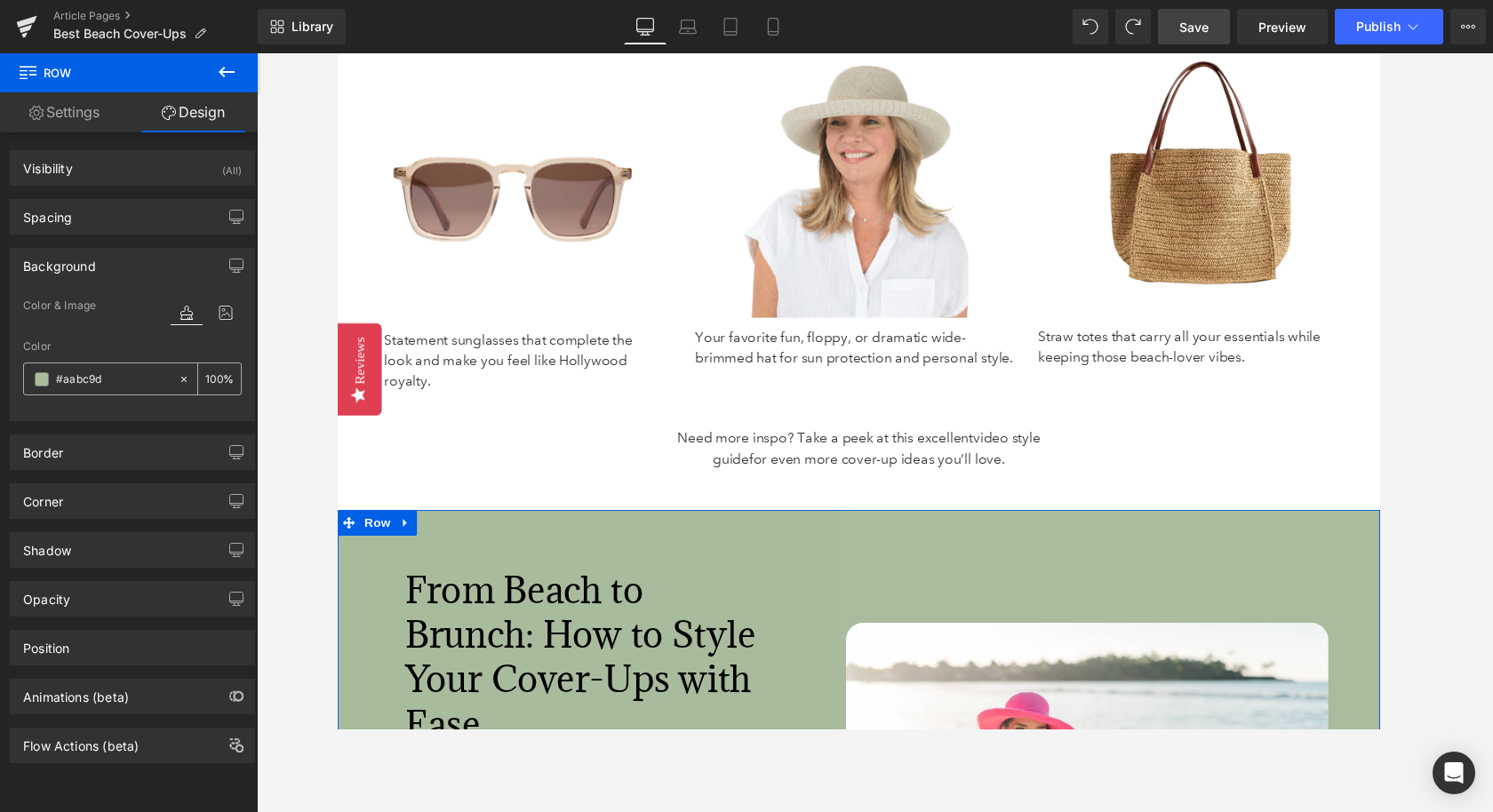 scroll, scrollTop: 0, scrollLeft: 0, axis: both 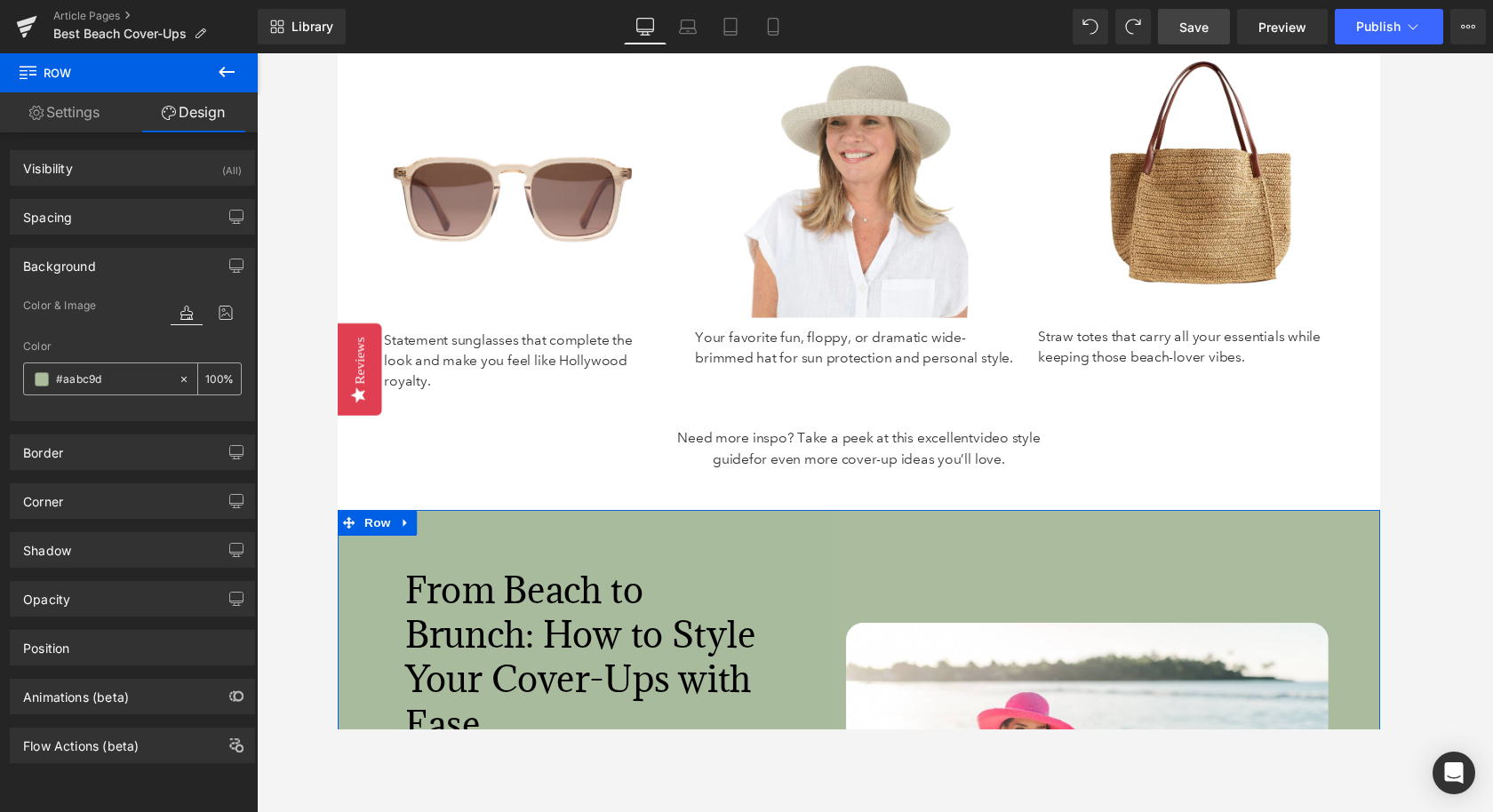 click on "100" at bounding box center (214, 378) 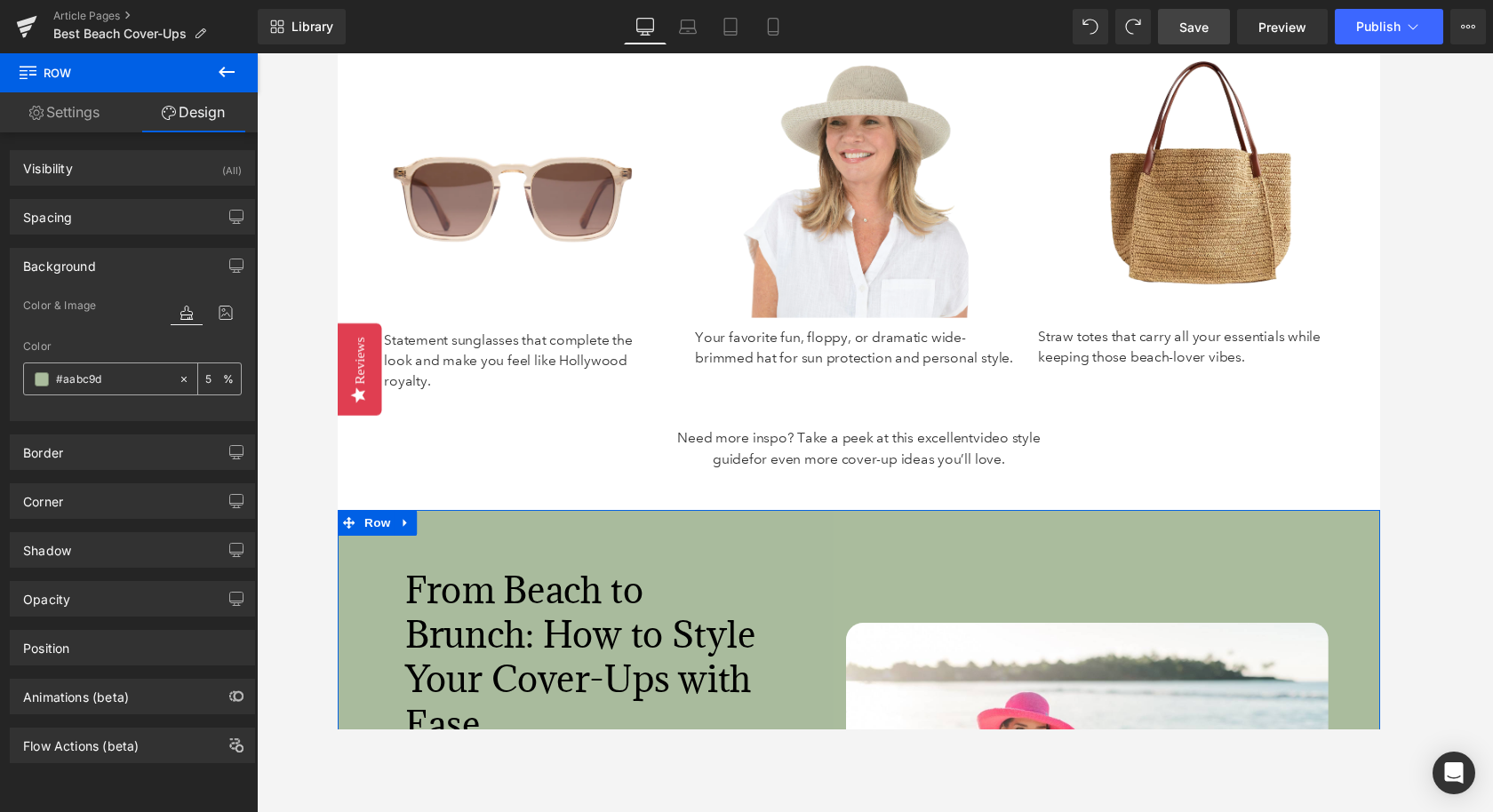scroll, scrollTop: 0, scrollLeft: 0, axis: both 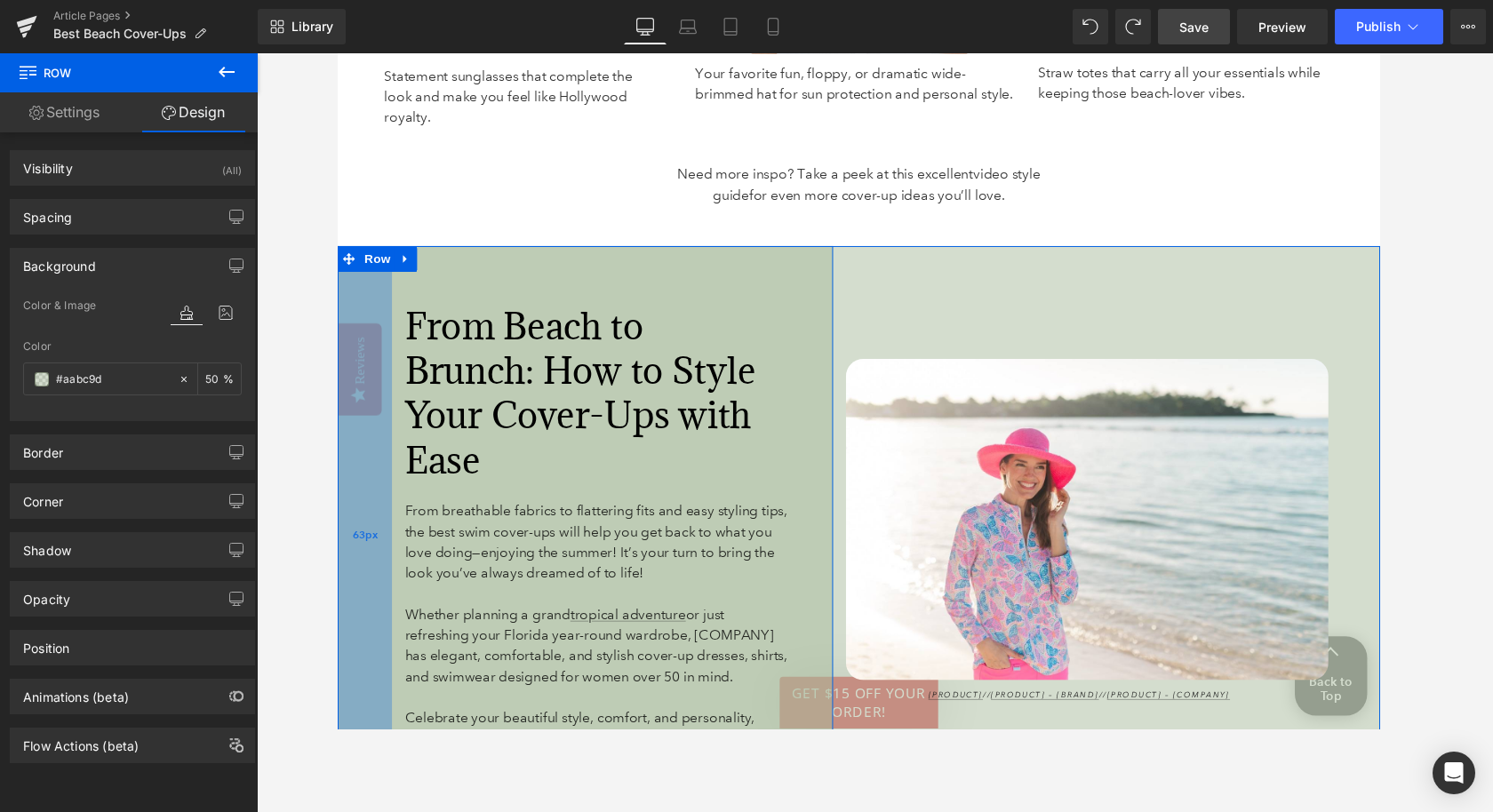 click on "63px" at bounding box center [364, 545] 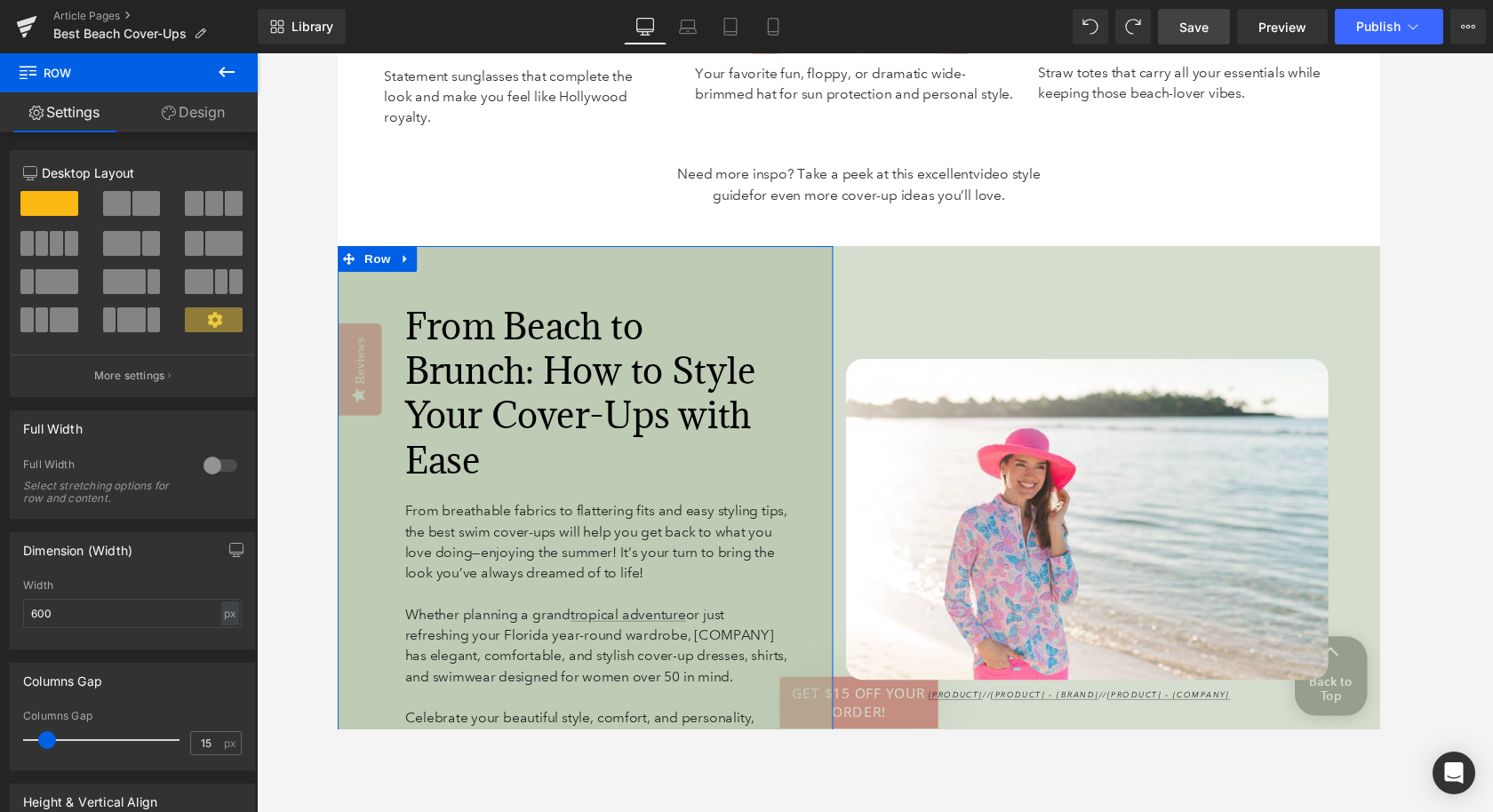click on "Design" at bounding box center (193, 112) 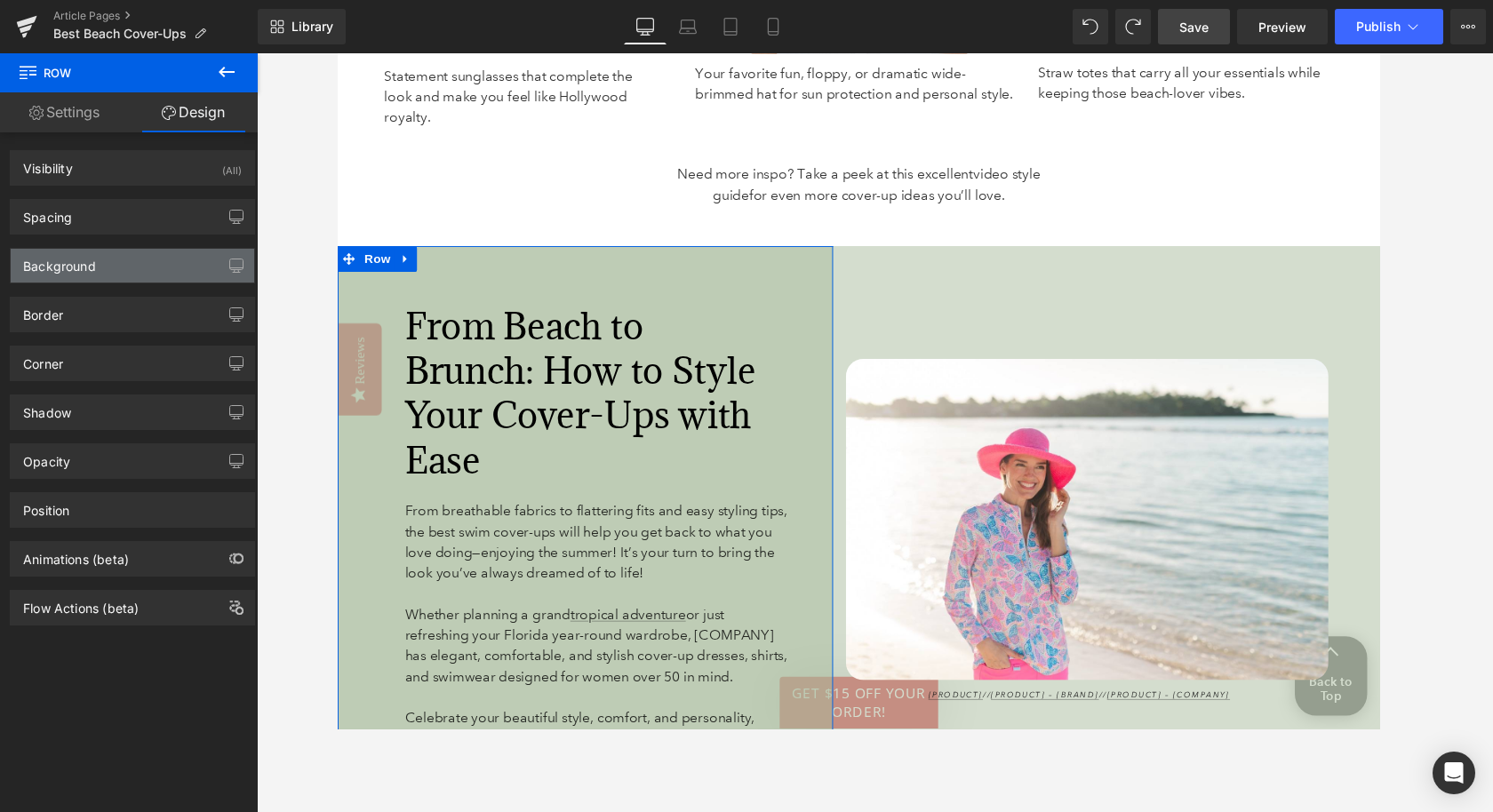 click on "Background" at bounding box center (132, 266) 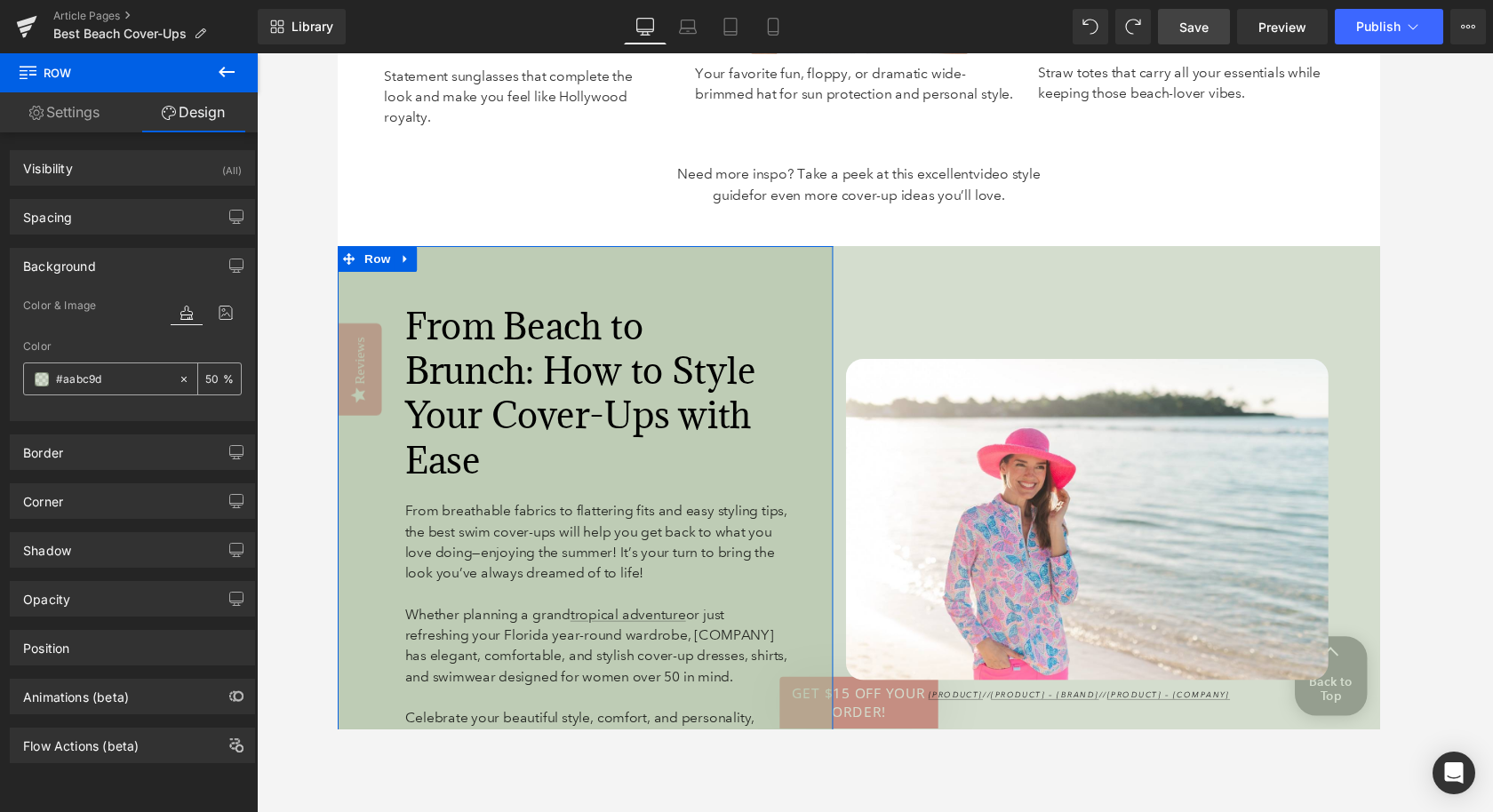 click 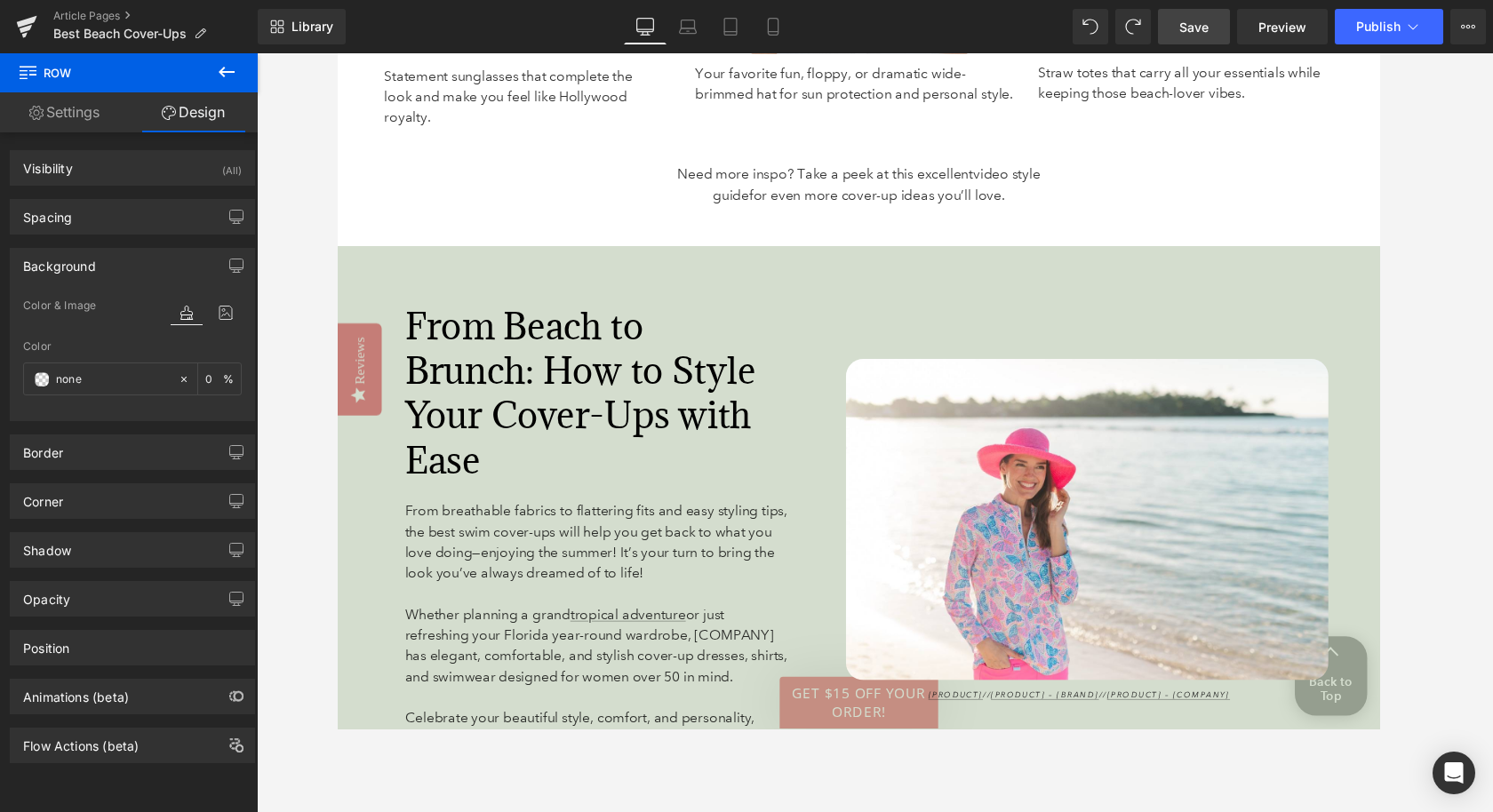 click on "Save" at bounding box center (1194, 27) 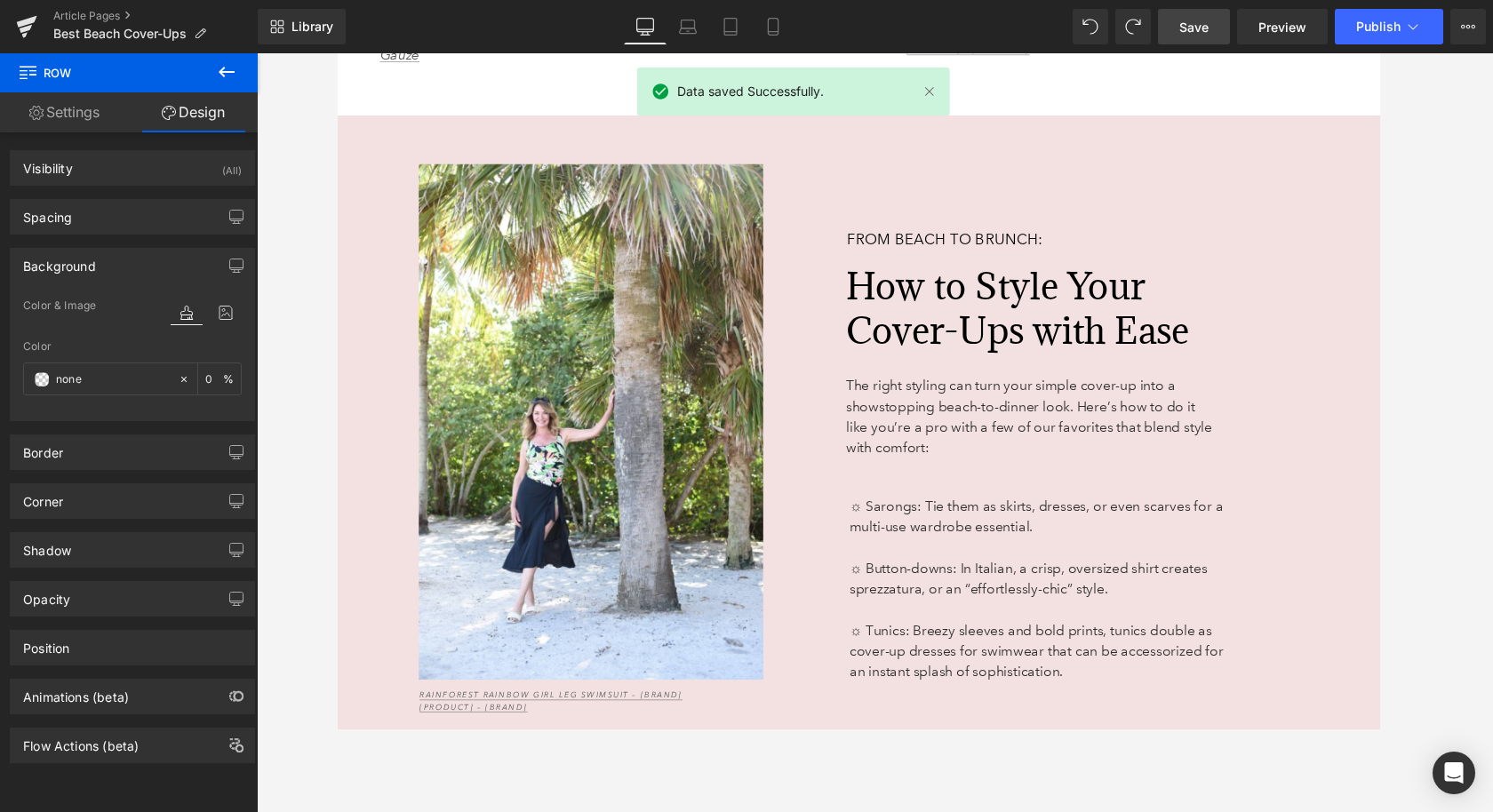 scroll, scrollTop: 5541, scrollLeft: 0, axis: vertical 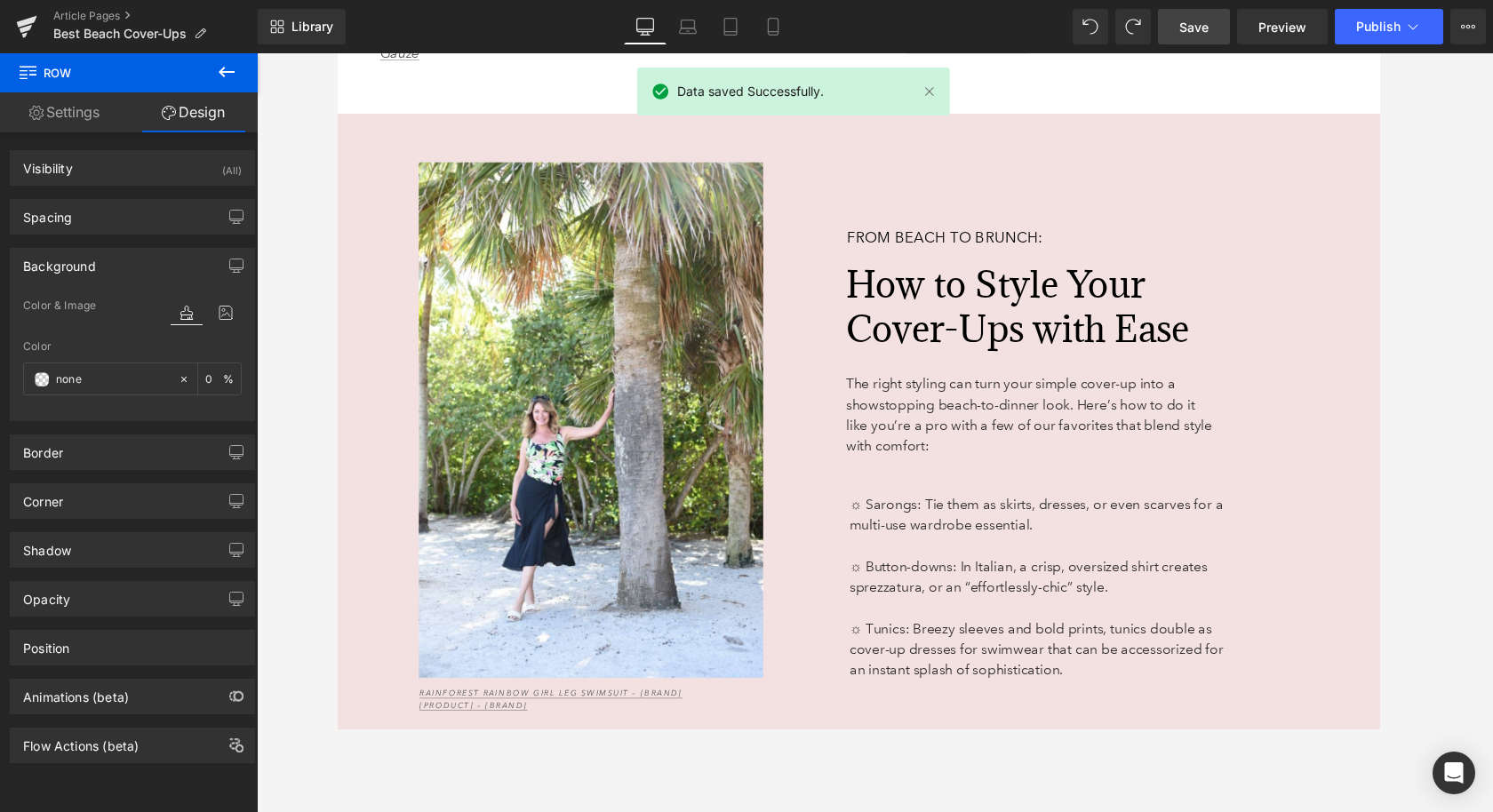 click on "From Beach to Brunch: Heading   77px" at bounding box center (1103, 209) 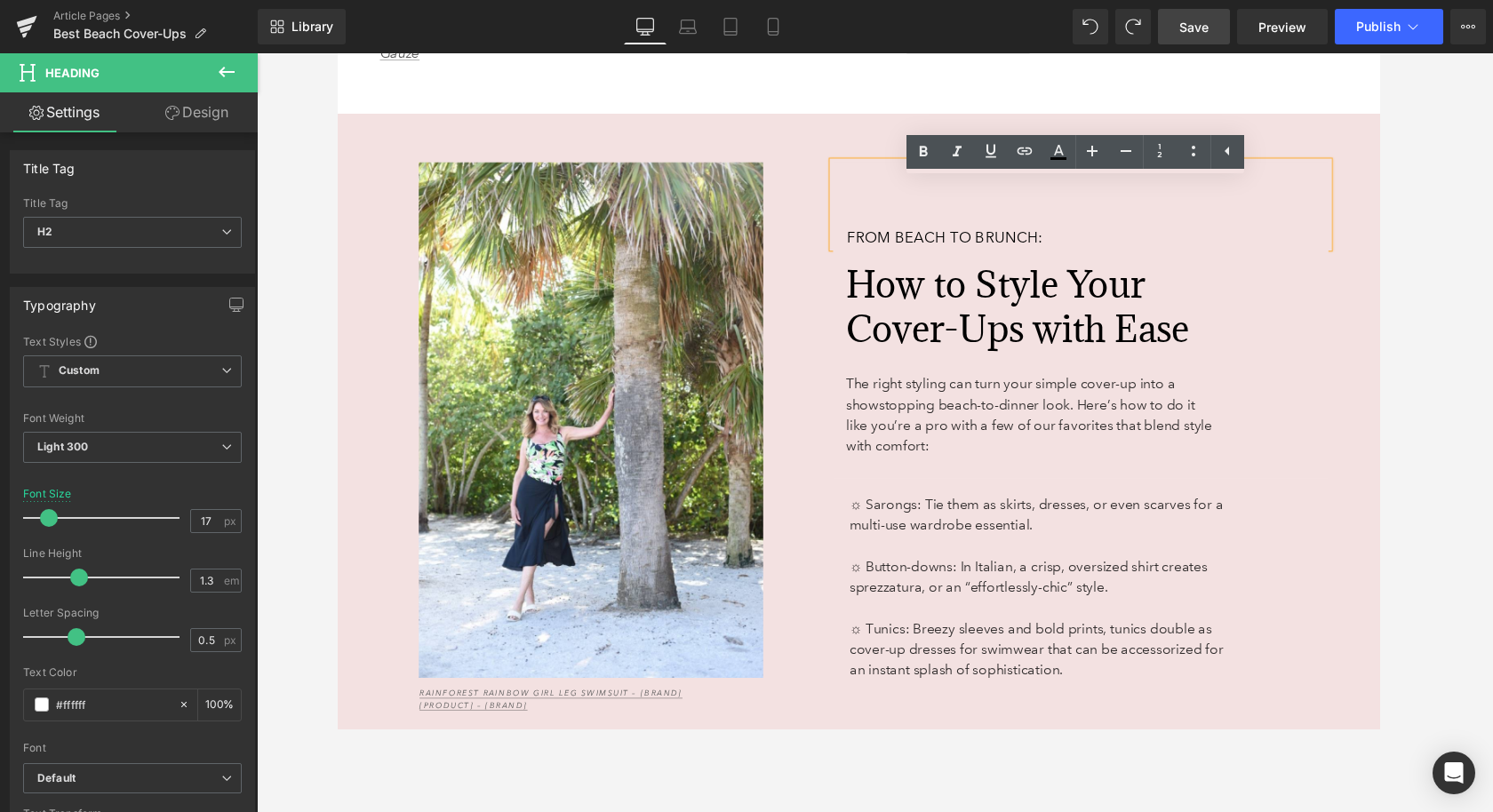 click on "Image       79px   Rainforest Rainbow Girl Leg Swimsuit – Maxine   Georgette Ruffled Sarong – J. Valdi  Text Block       95px   From Beach to Brunch: Heading   77px       How to Style Your Cover-Ups with Ease  Heading         The right styling can turn your simple cover-up into a showstopping beach-to-dinner look. Here’s how to do it like you’re a pro with a few of our favorites that blend style with comfort:    Text Block         Row         82px ☼ Sarongs: Tie them as skirts, dresses, or even scarves for a multi-use wardrobe essential.    ☼ Button-downs: In Italian, a crisp, oversized shirt creates sprezzatura, or an “effortlessly-chic” style.    ☼ Tunics: Breezy sleeves and bold prints, tunics double as cover-up dresses for swimwear that can be accessorized for an instant splash of sophistication.  Text Block         105px Row   56px" at bounding box center (874, 446) 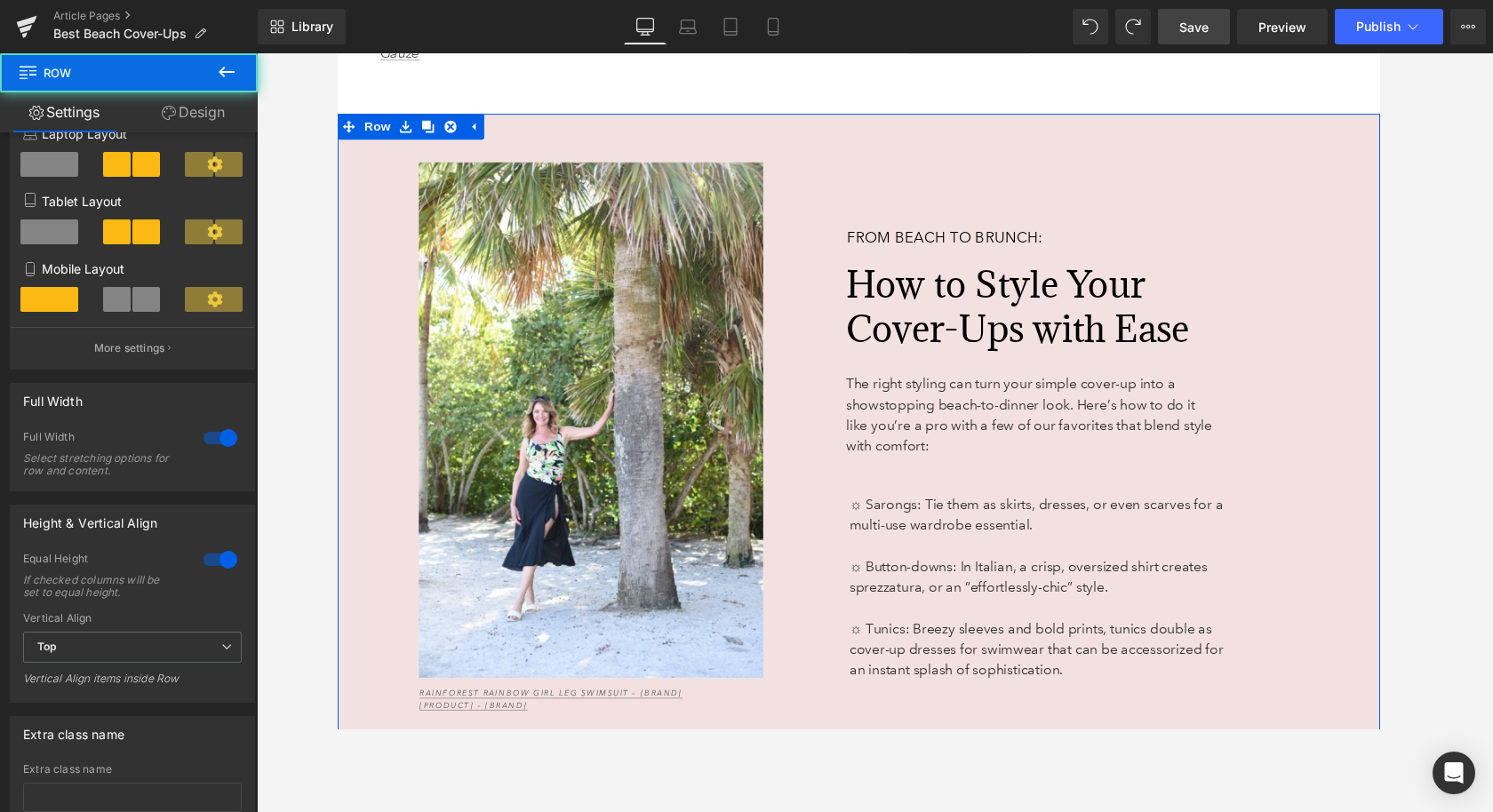 scroll, scrollTop: 355, scrollLeft: 0, axis: vertical 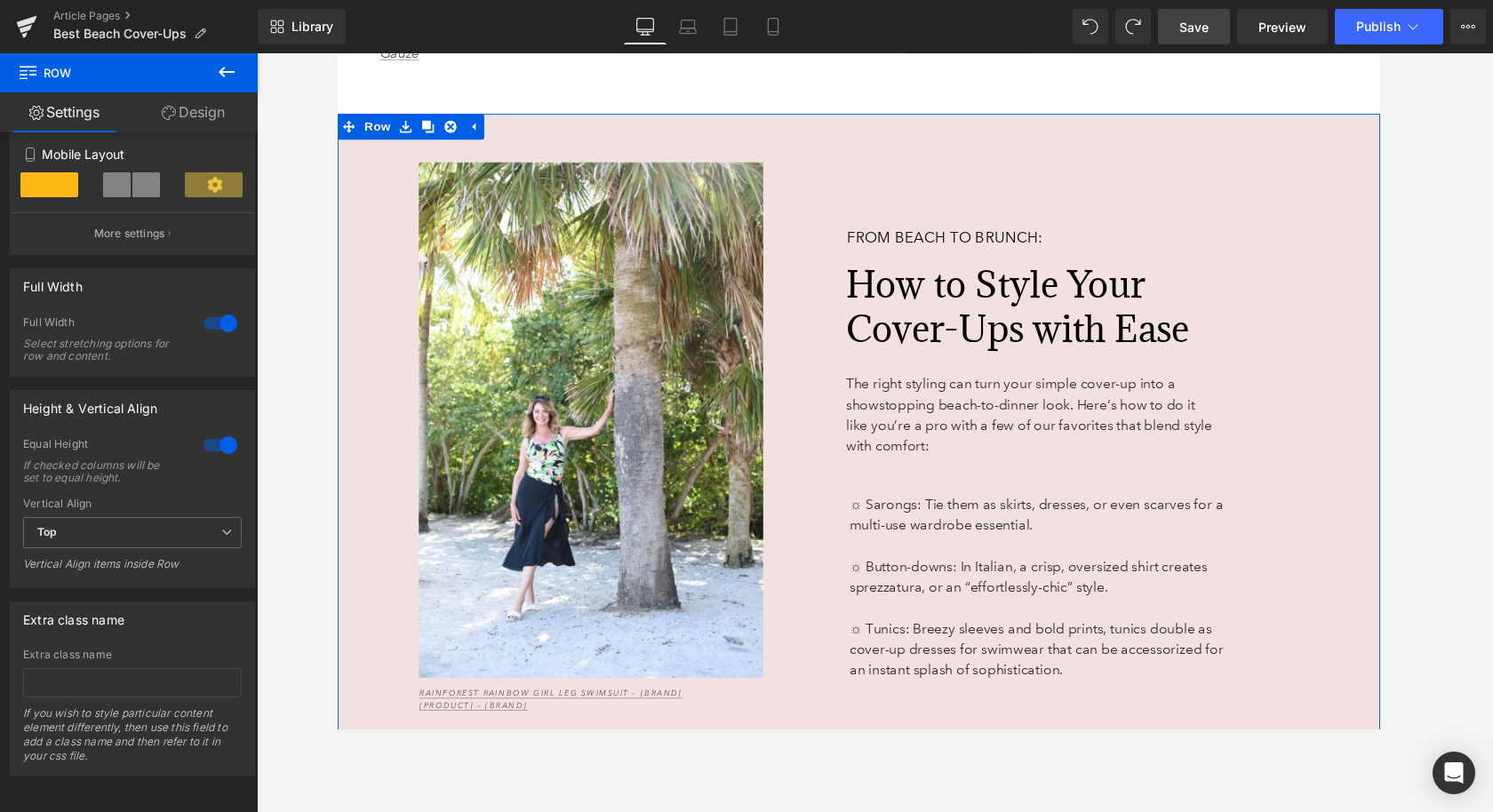 click on "Design" at bounding box center (193, 112) 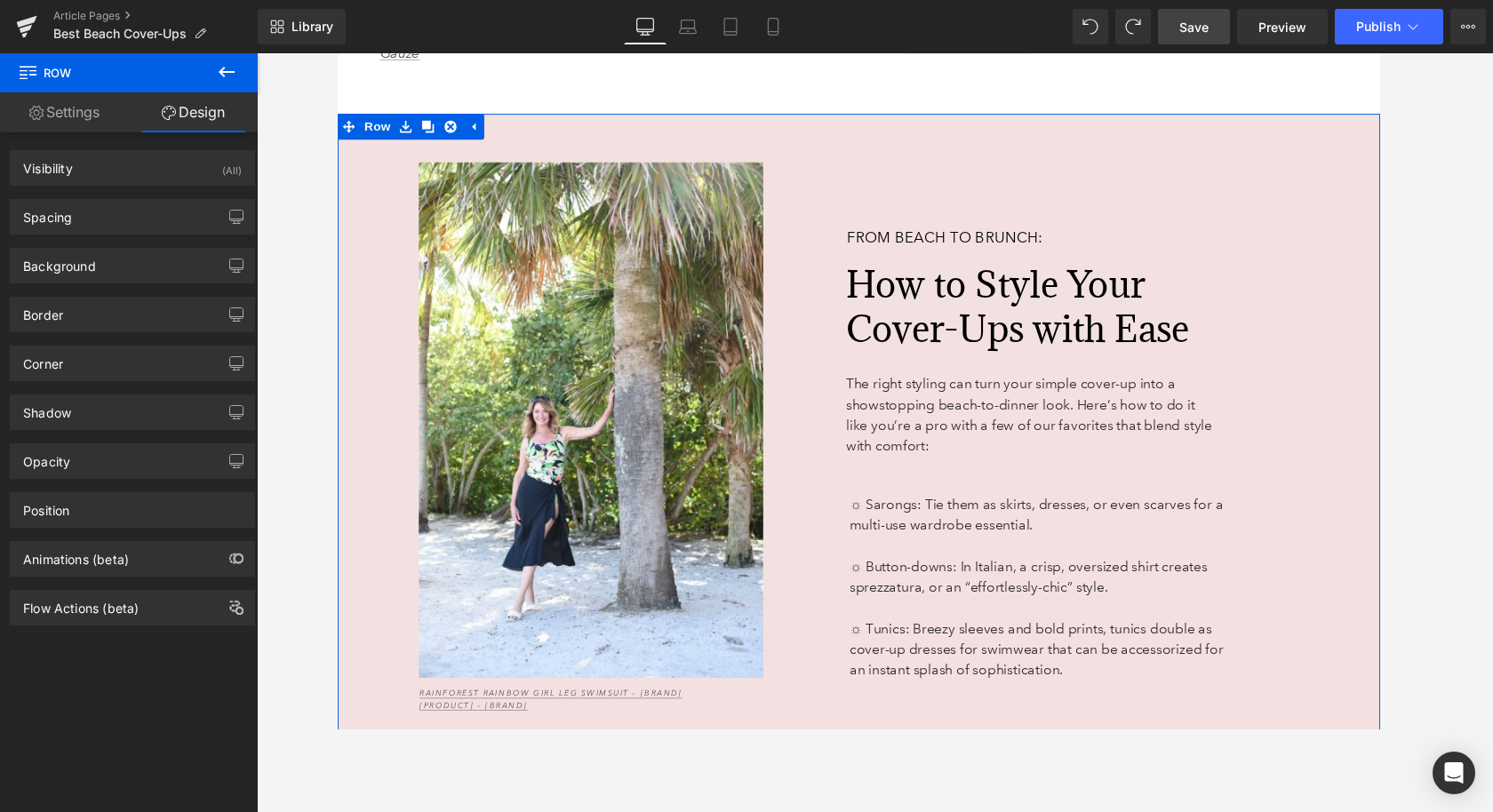 click on "Border
Border Style Custom
Custom
Setup Global Style
Custom
Setup Global Style
none Border Design
#1a1a1a Border Color #1a1a1a 100 %
0px Border Thickness 0 px
More settings" at bounding box center [132, 307] 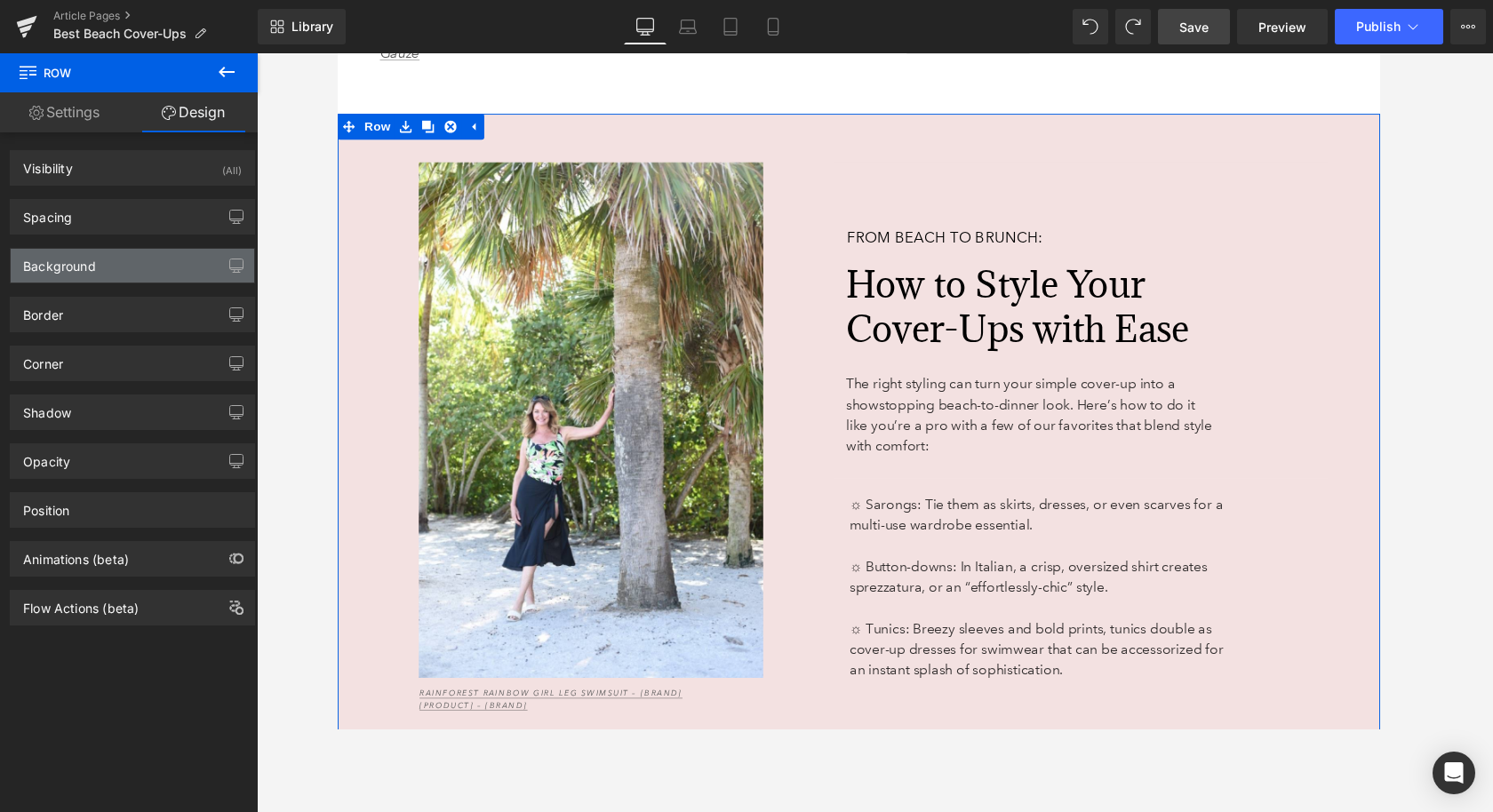 click on "Background" at bounding box center (132, 266) 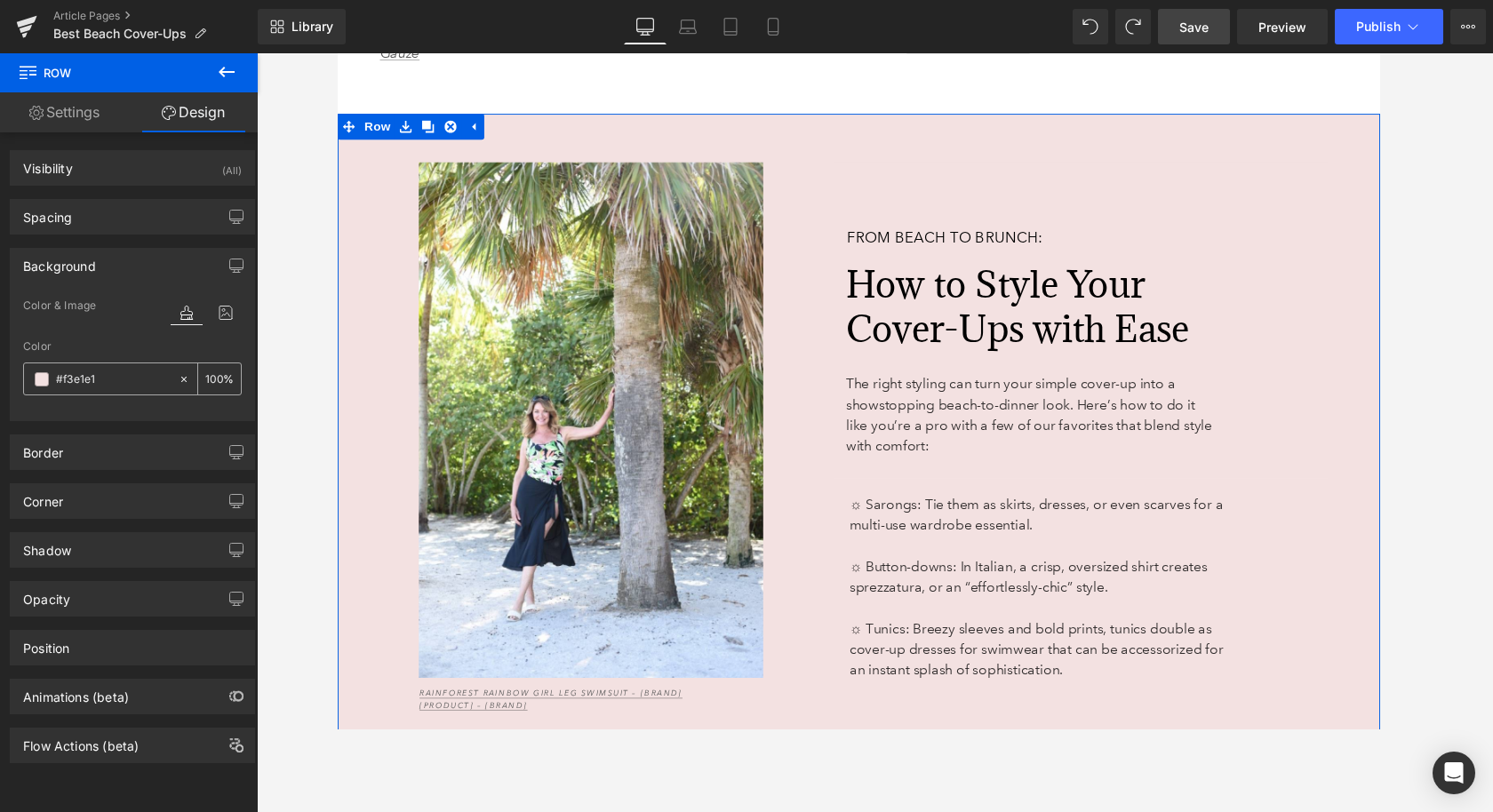 click on "#f3e1e1" at bounding box center [113, 379] 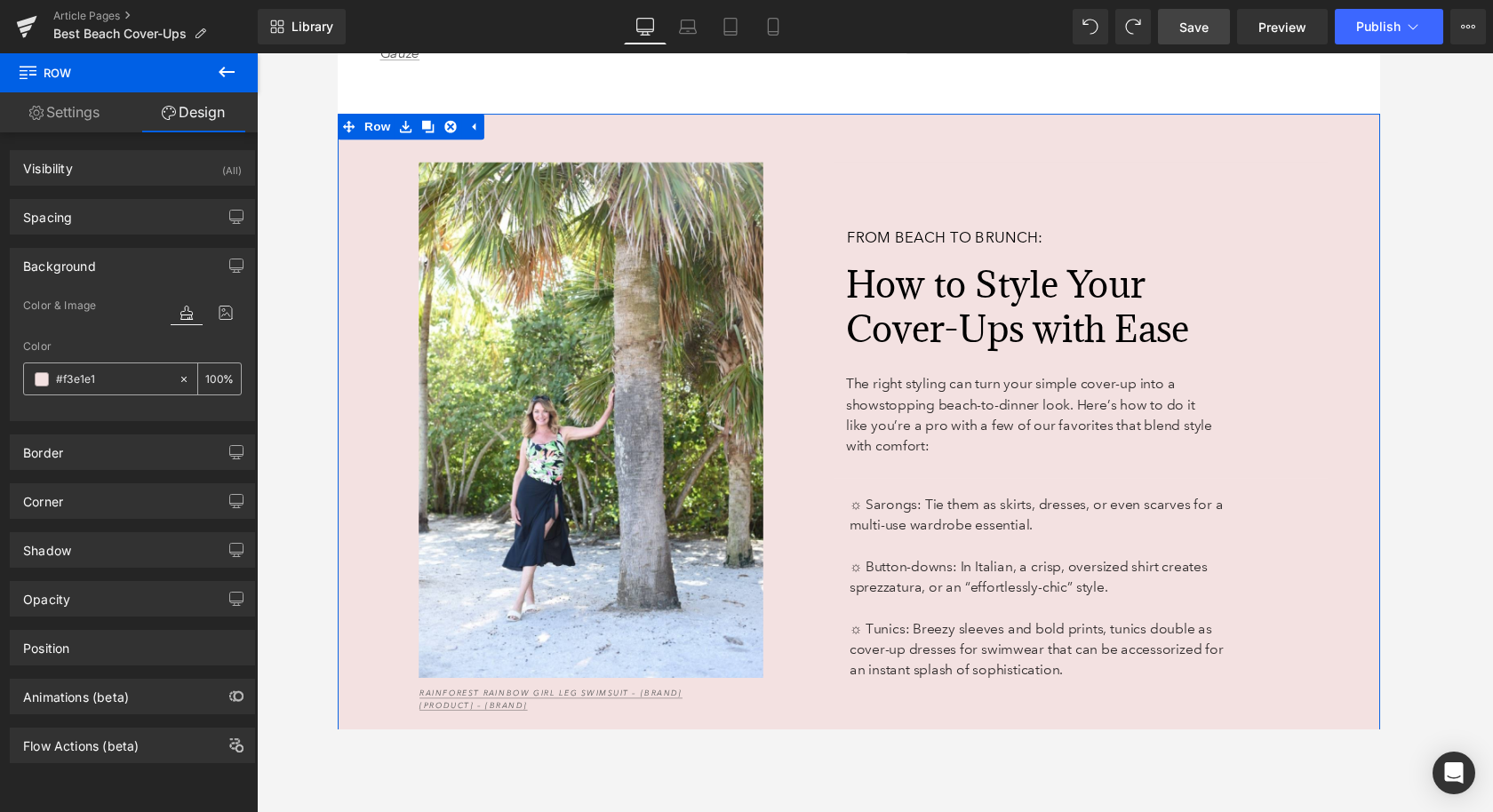click on "#f3e1e1" at bounding box center (113, 379) 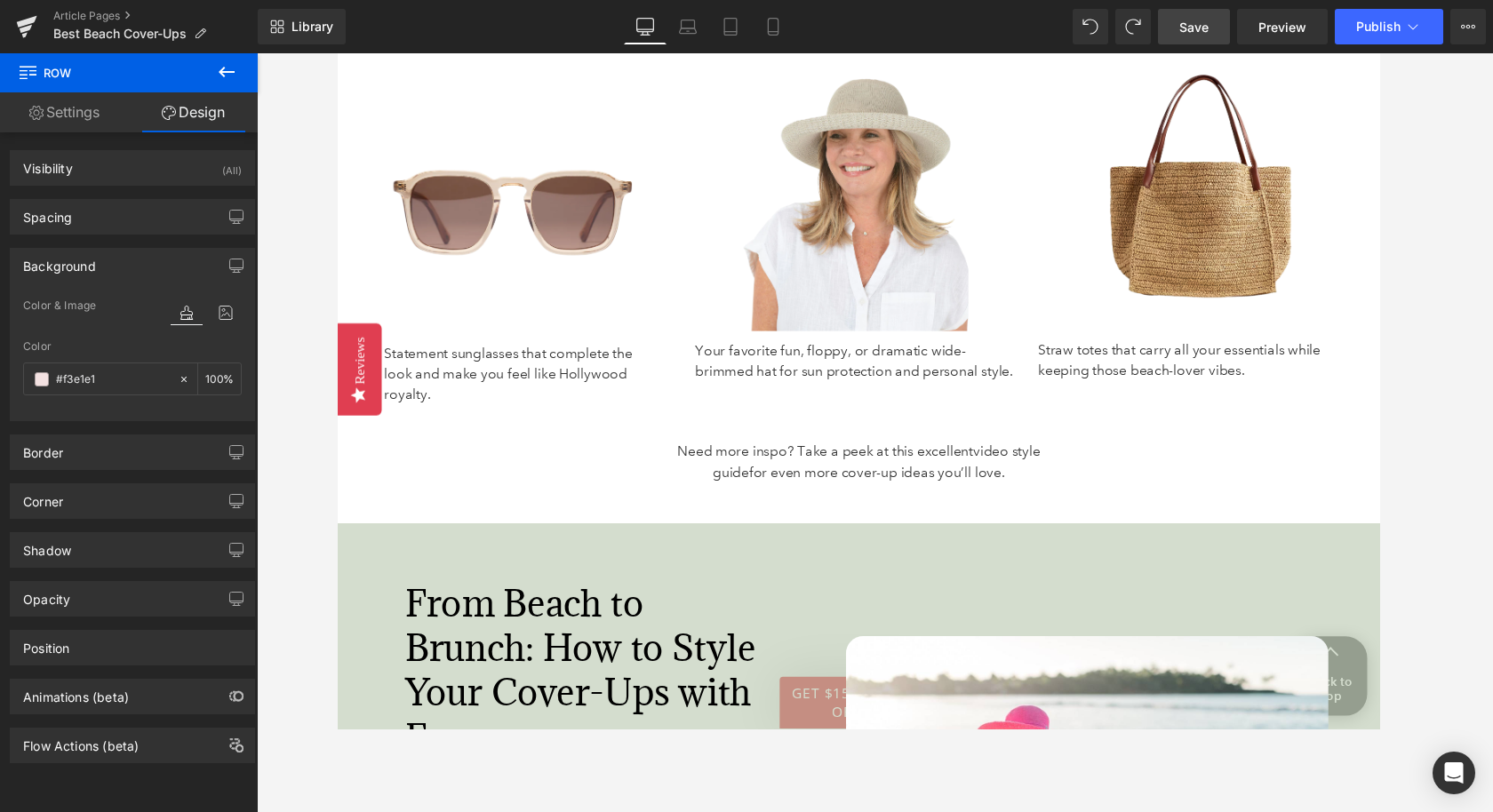 scroll, scrollTop: 6526, scrollLeft: 0, axis: vertical 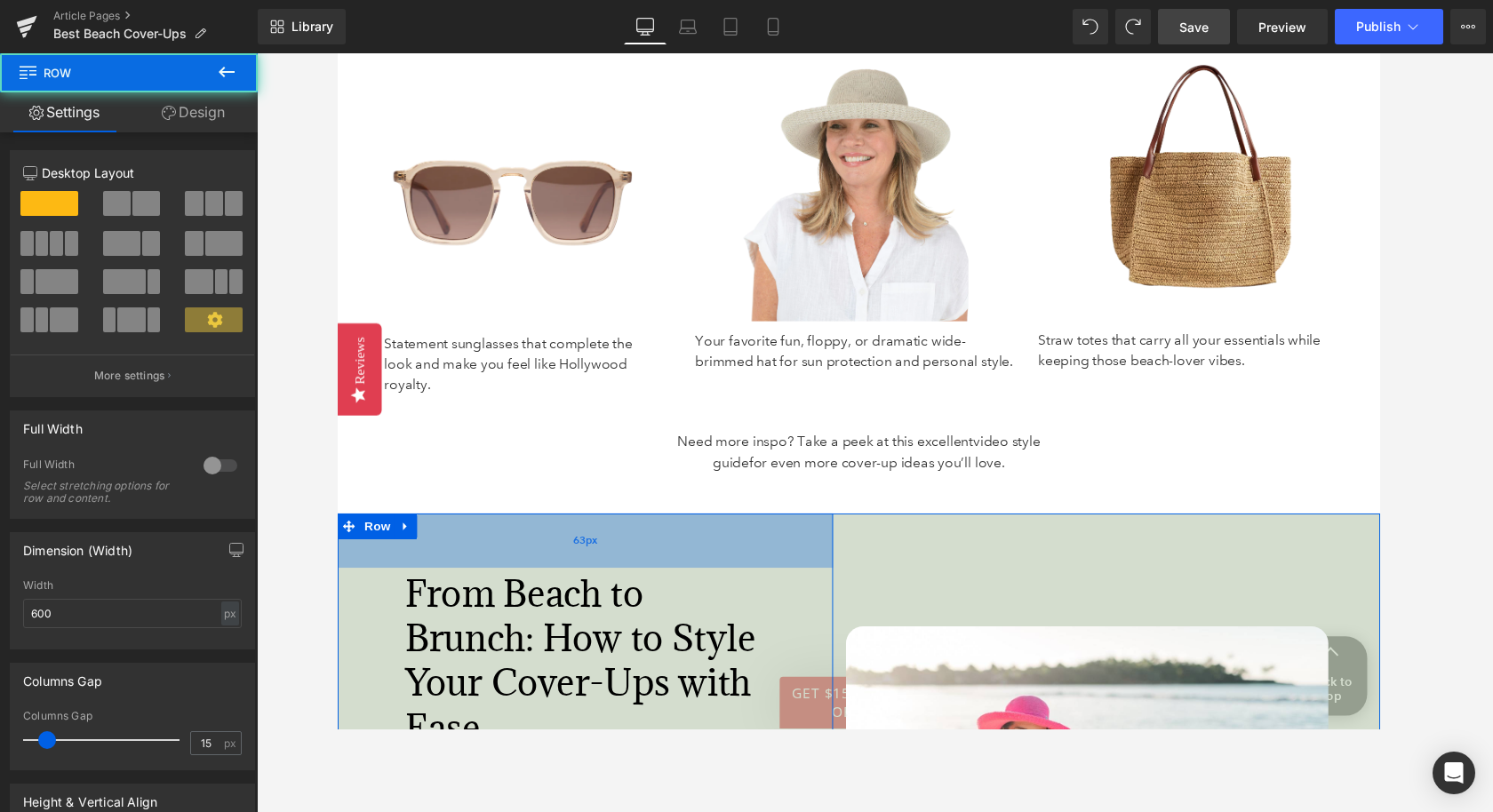 click on "63px" at bounding box center (592, 555) 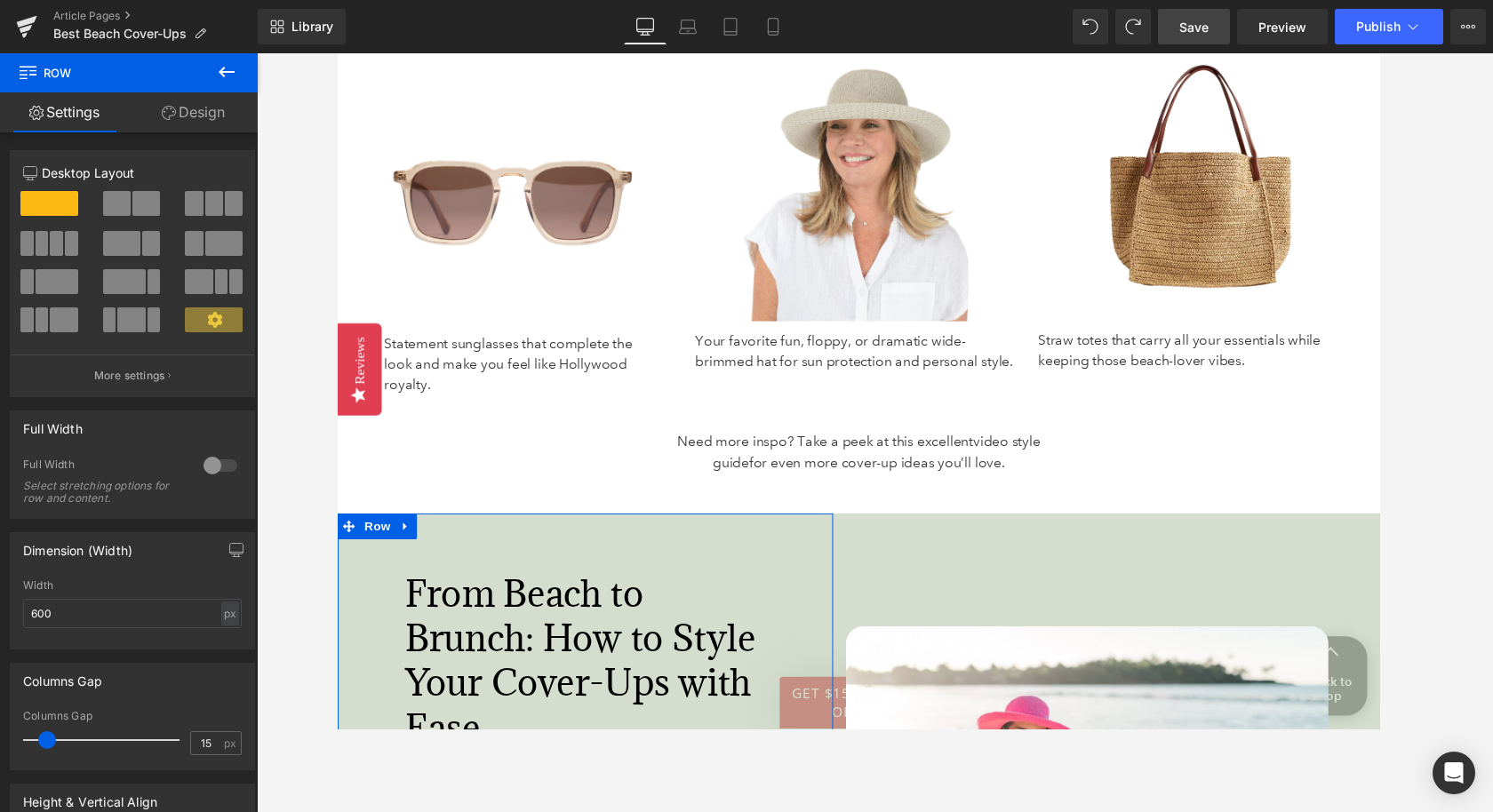 click on "Design" at bounding box center (193, 112) 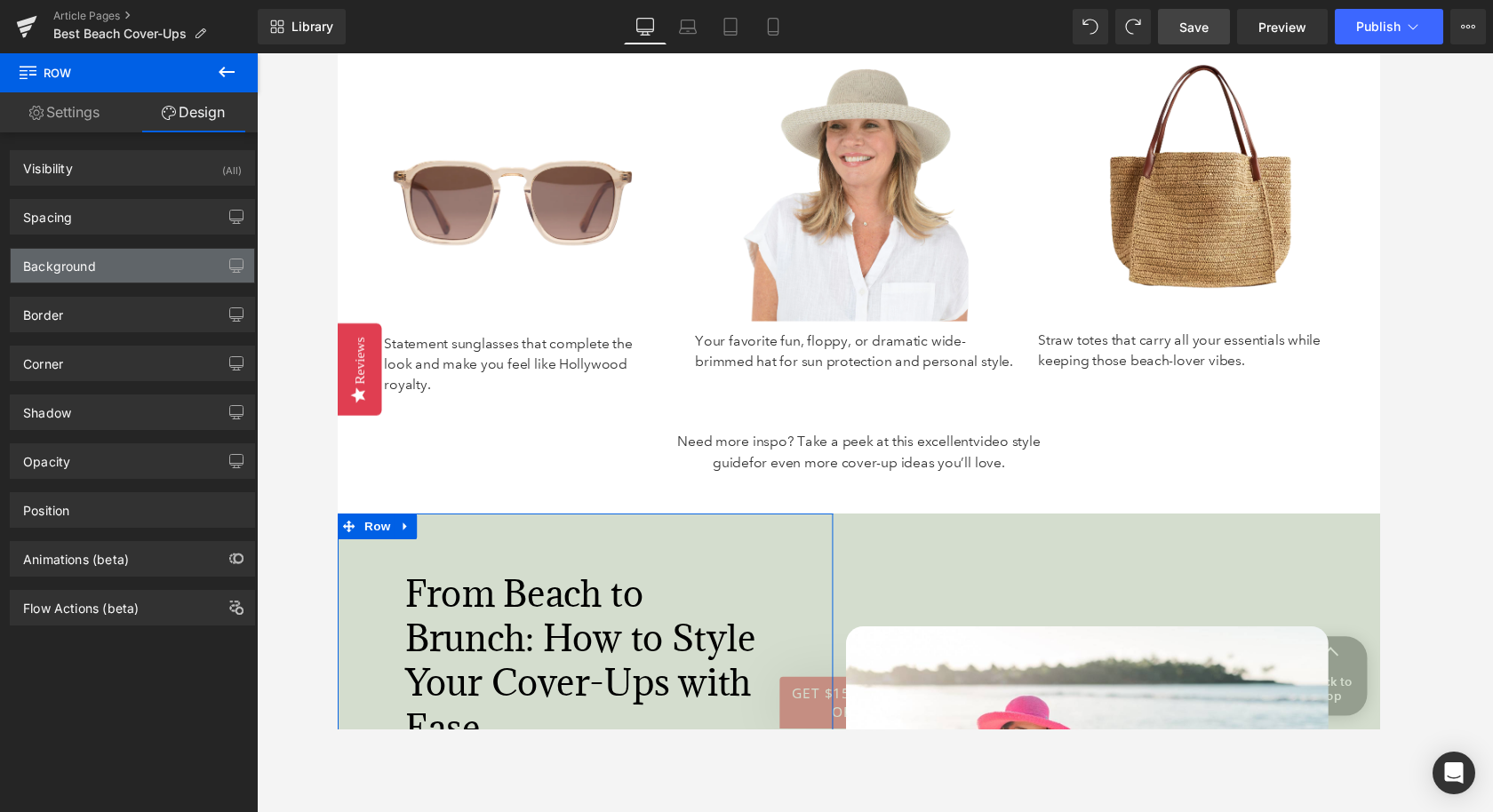click on "Background" at bounding box center (60, 261) 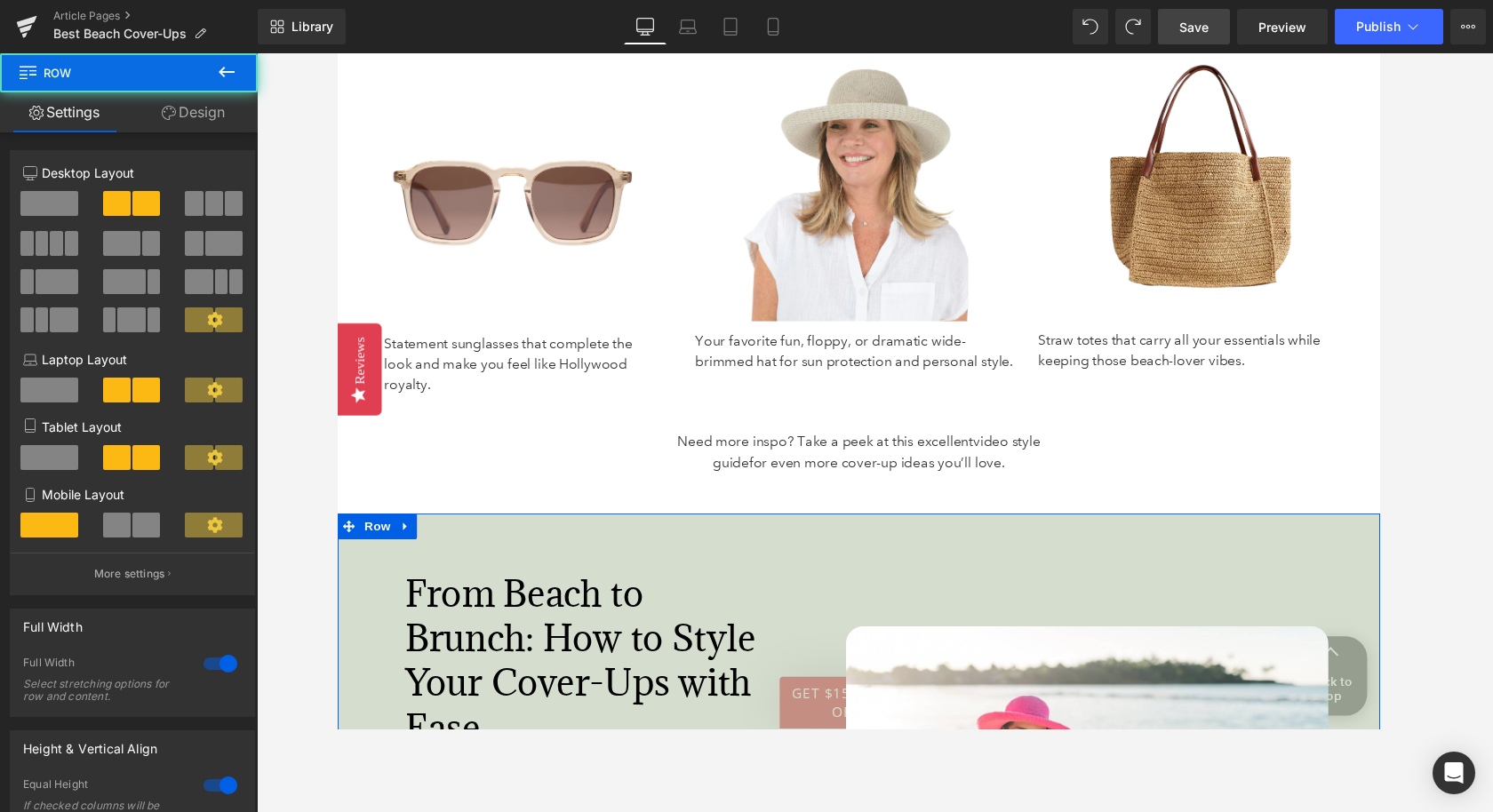 click on "Image         Woven Adjustable Travel Hat    //    Butterfly Dots Cooling UPF50+ Mock Neck Top – Anthony's Resort Wear    //    Pull-On Stretch Short – Anthony's Resort Wear   Text Block" at bounding box center [1103, 821] 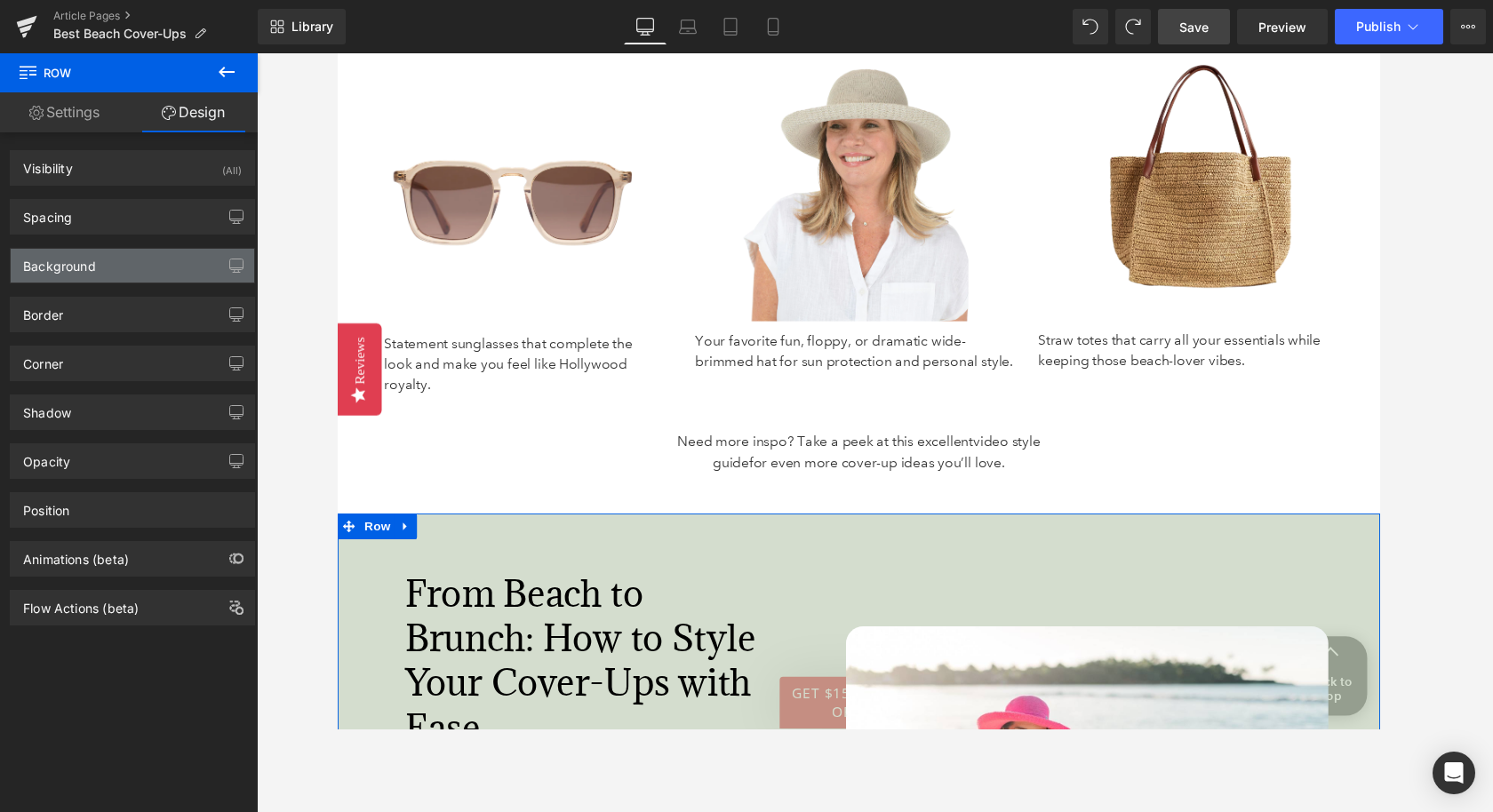click on "Background" at bounding box center (132, 266) 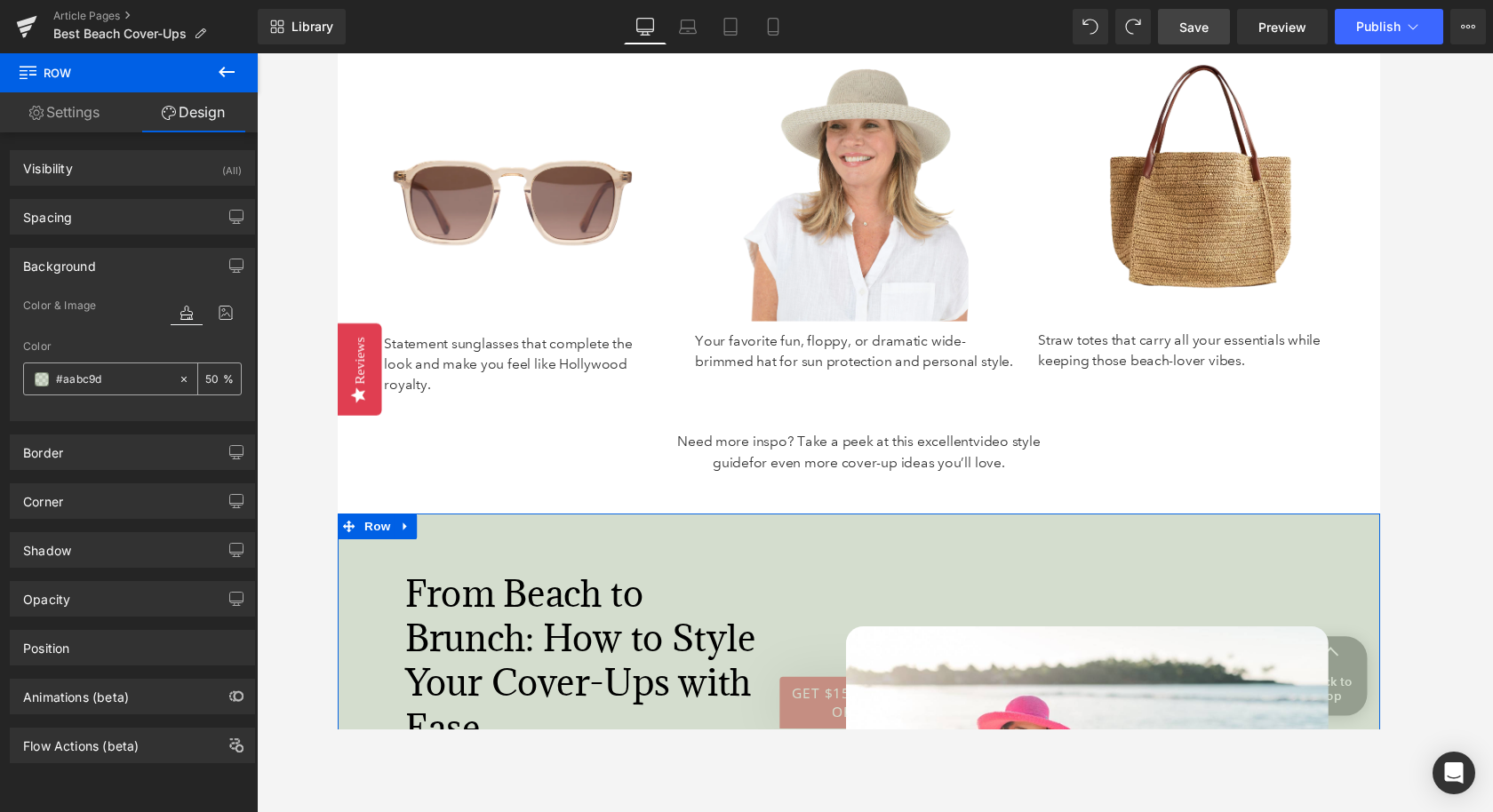 click on "#aabc9d" at bounding box center [113, 379] 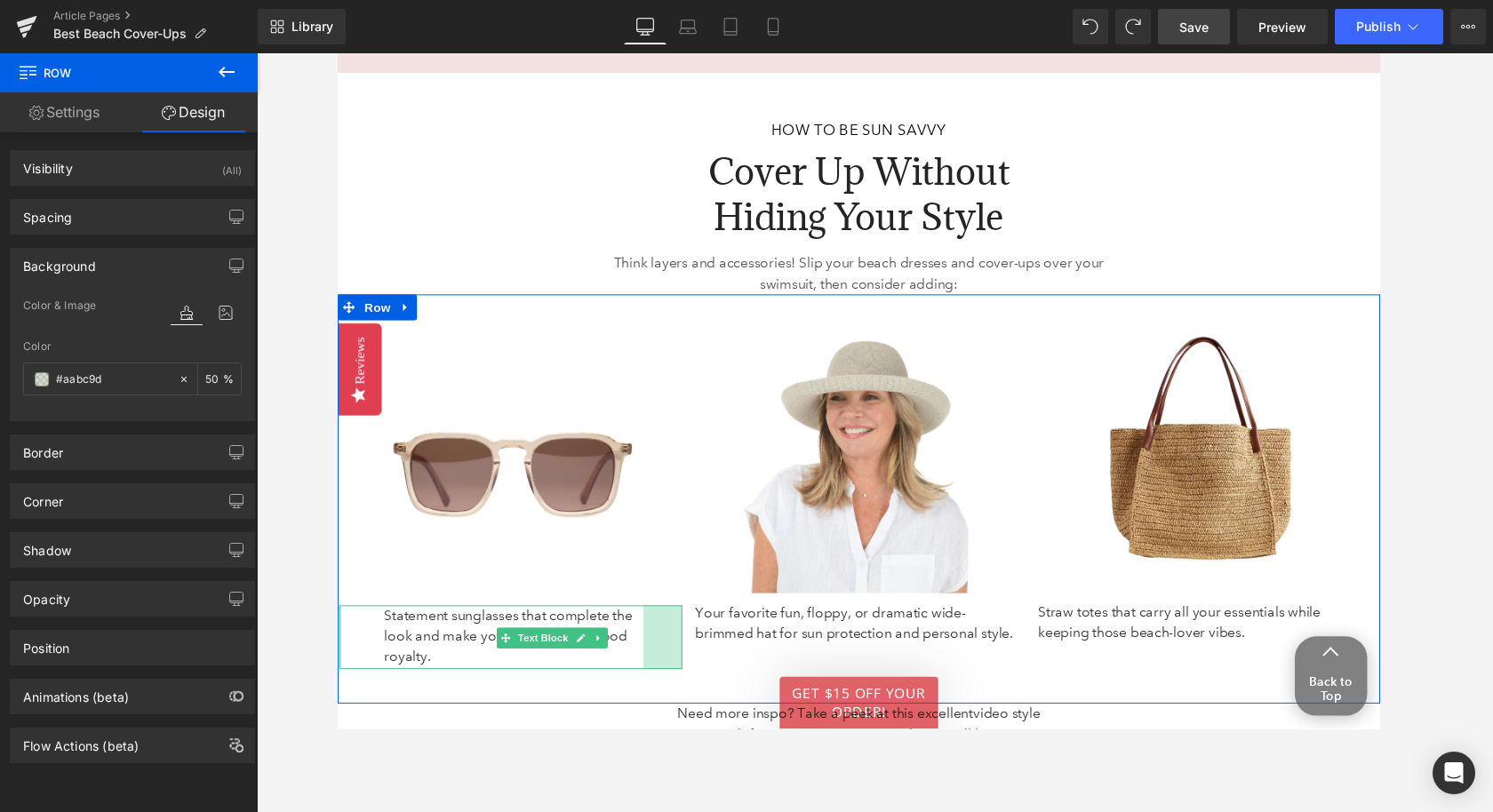 scroll, scrollTop: 5983, scrollLeft: 0, axis: vertical 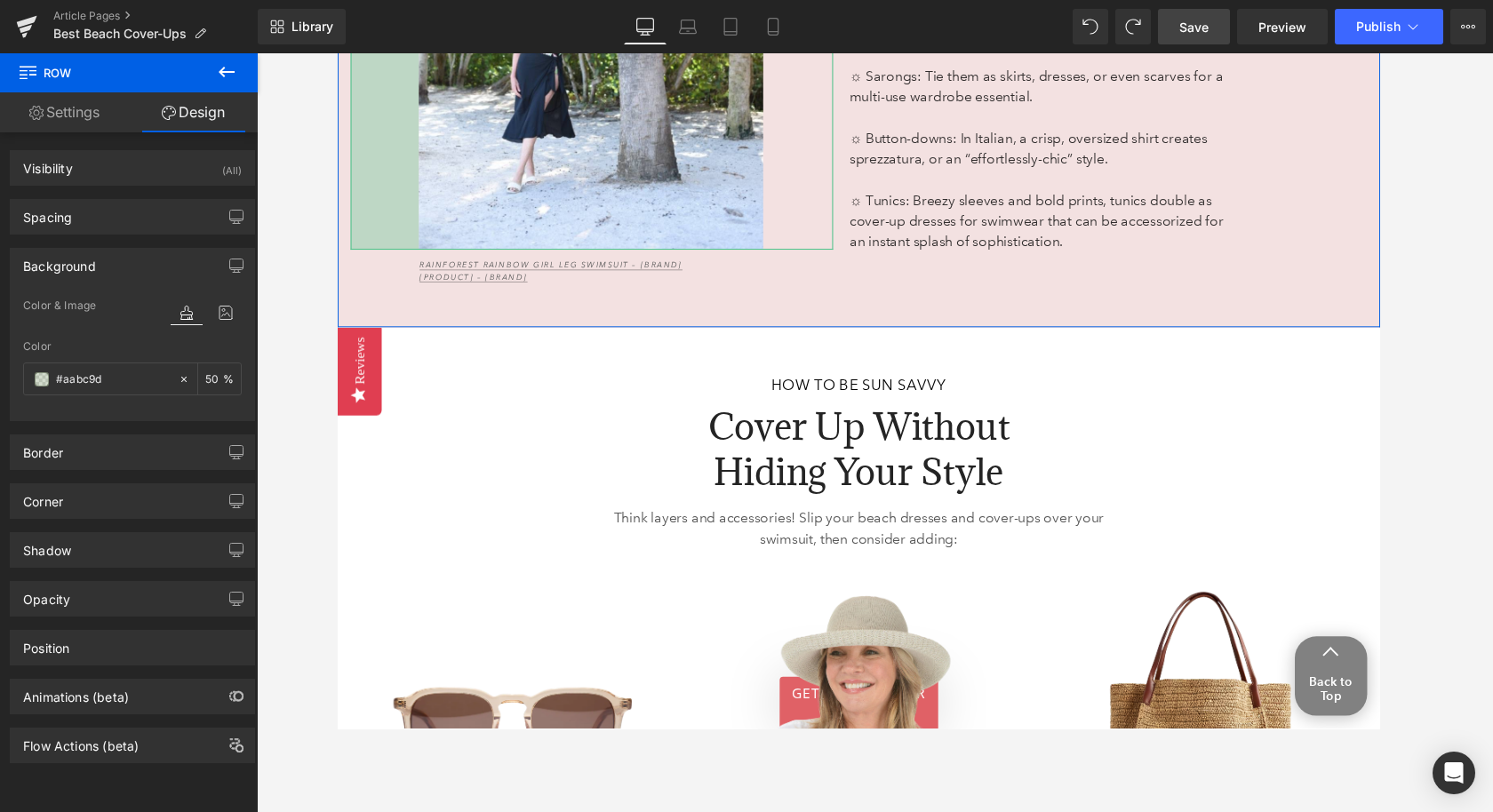 click on "Image       79px" at bounding box center [599, -10] 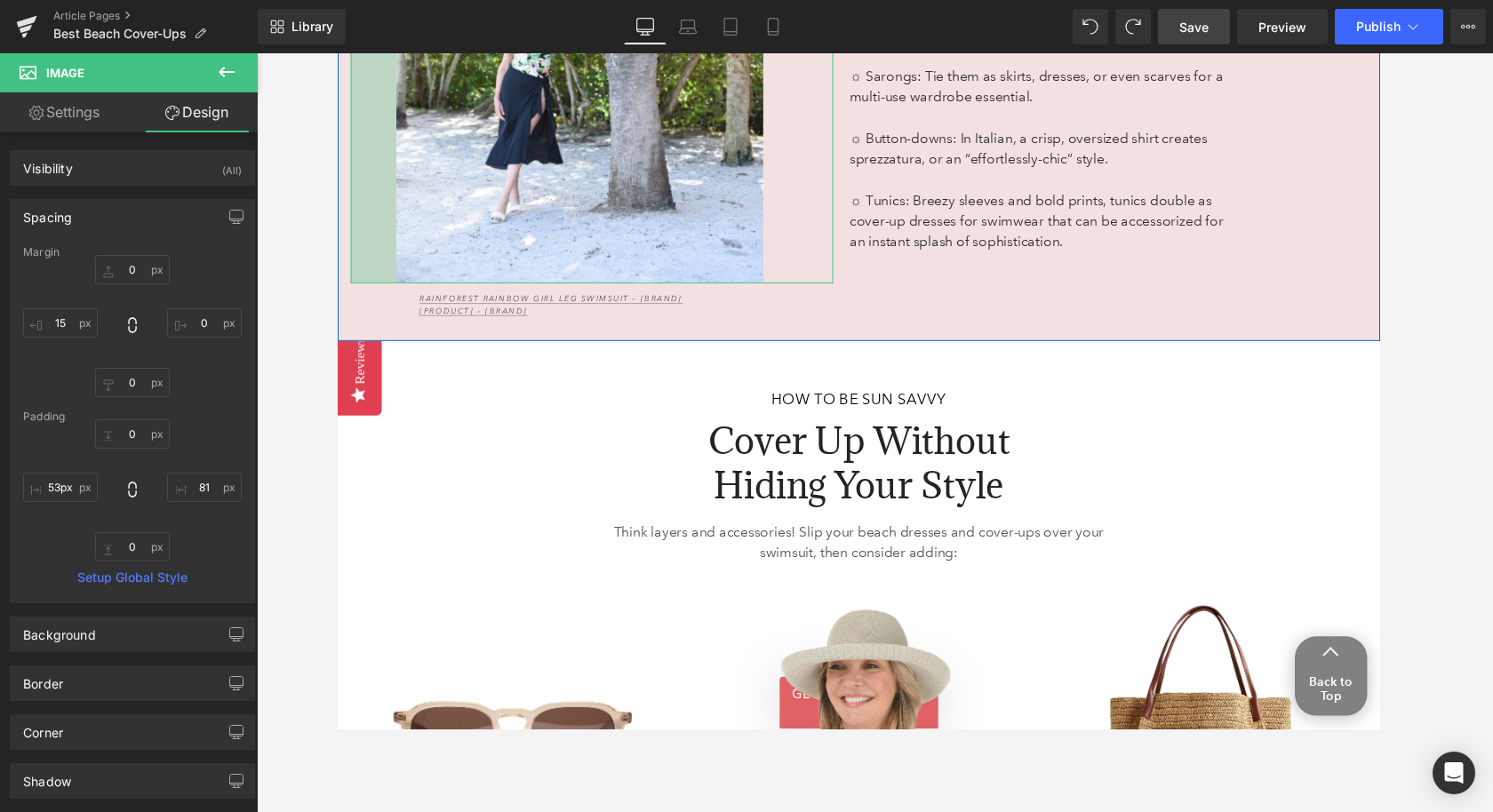 drag, startPoint x: 349, startPoint y: 263, endPoint x: 396, endPoint y: 257, distance: 47.381431 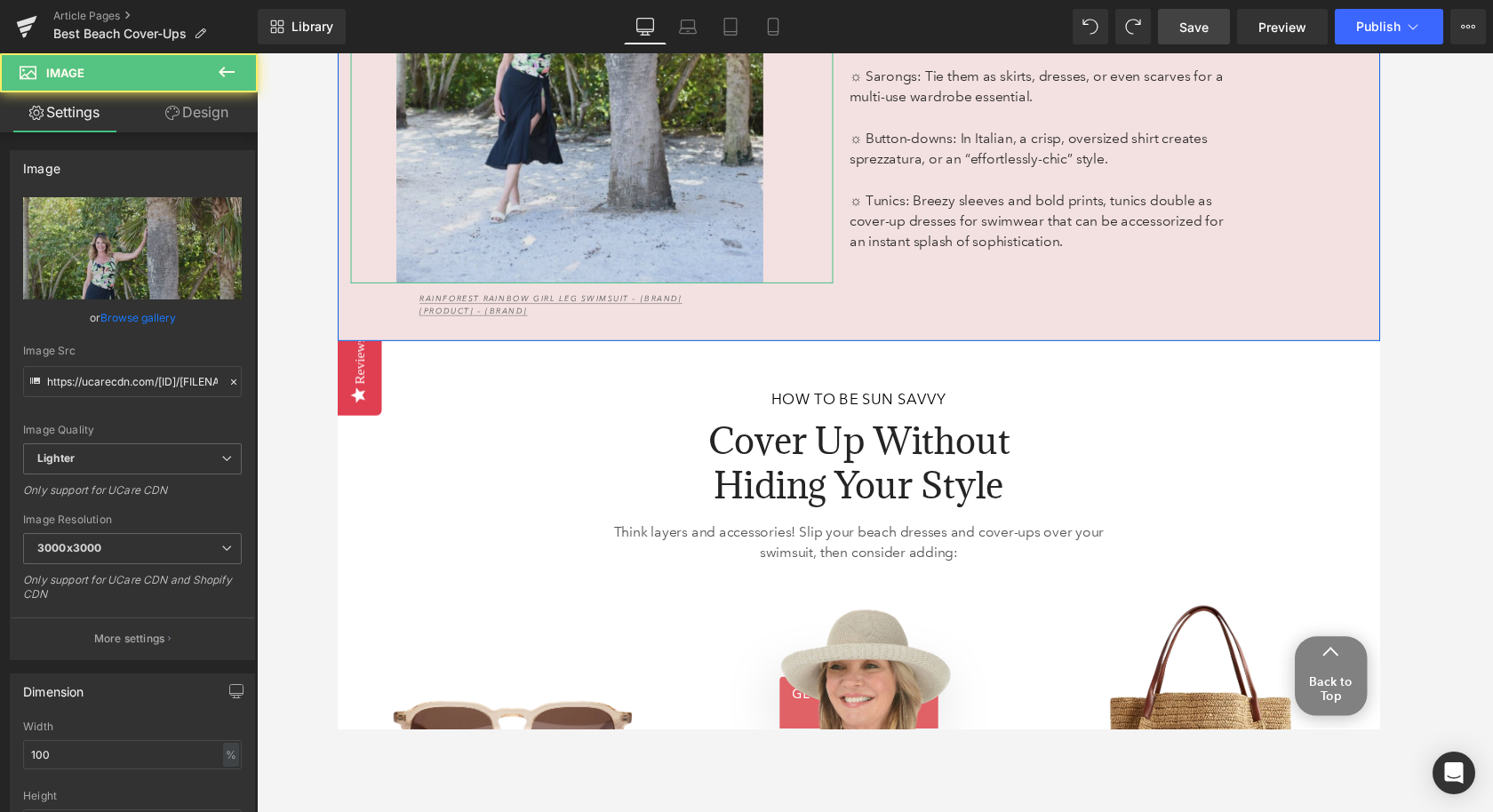 click at bounding box center (599, 7) 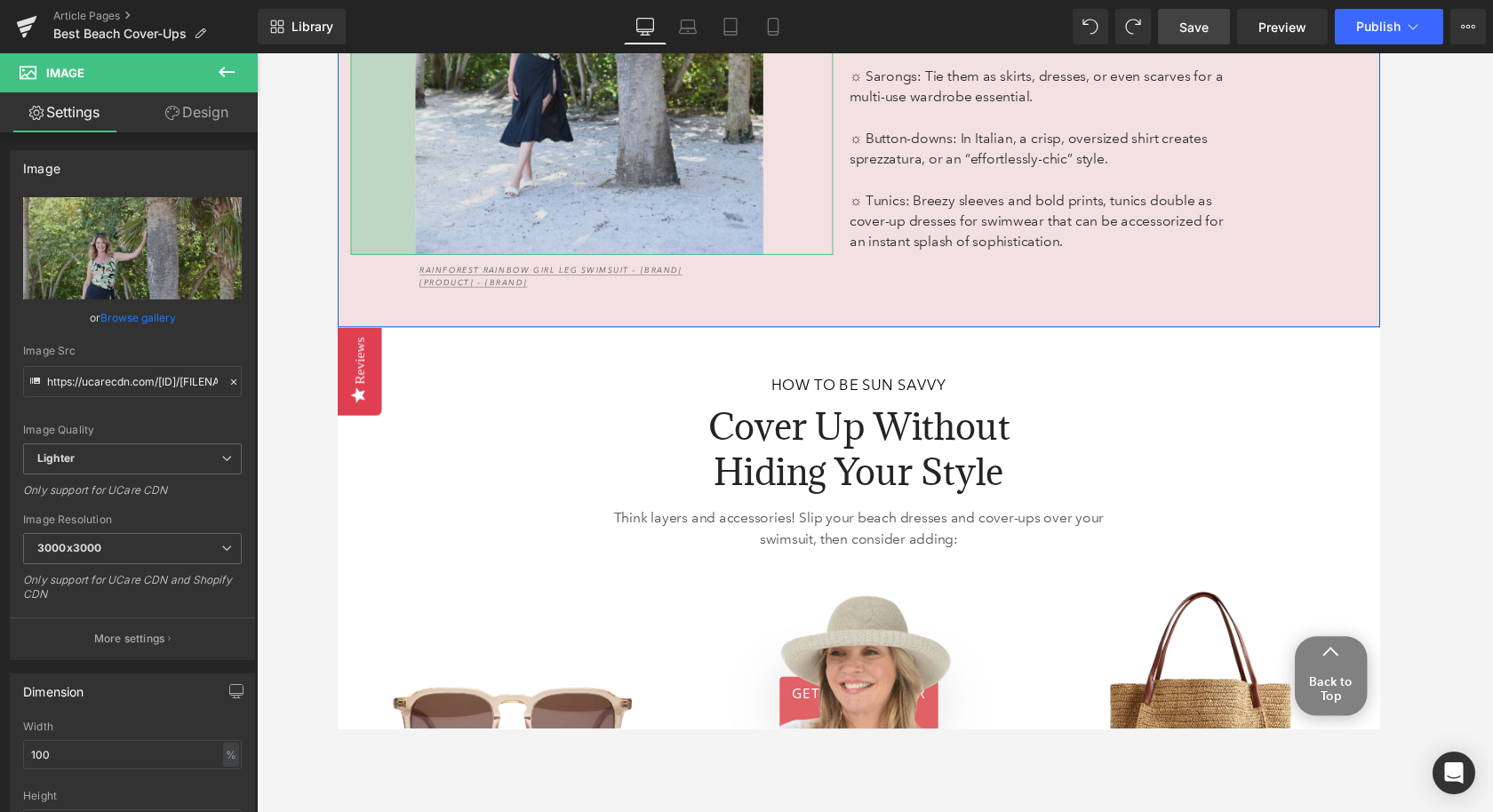 drag, startPoint x: 387, startPoint y: 263, endPoint x: 453, endPoint y: 254, distance: 66.61081 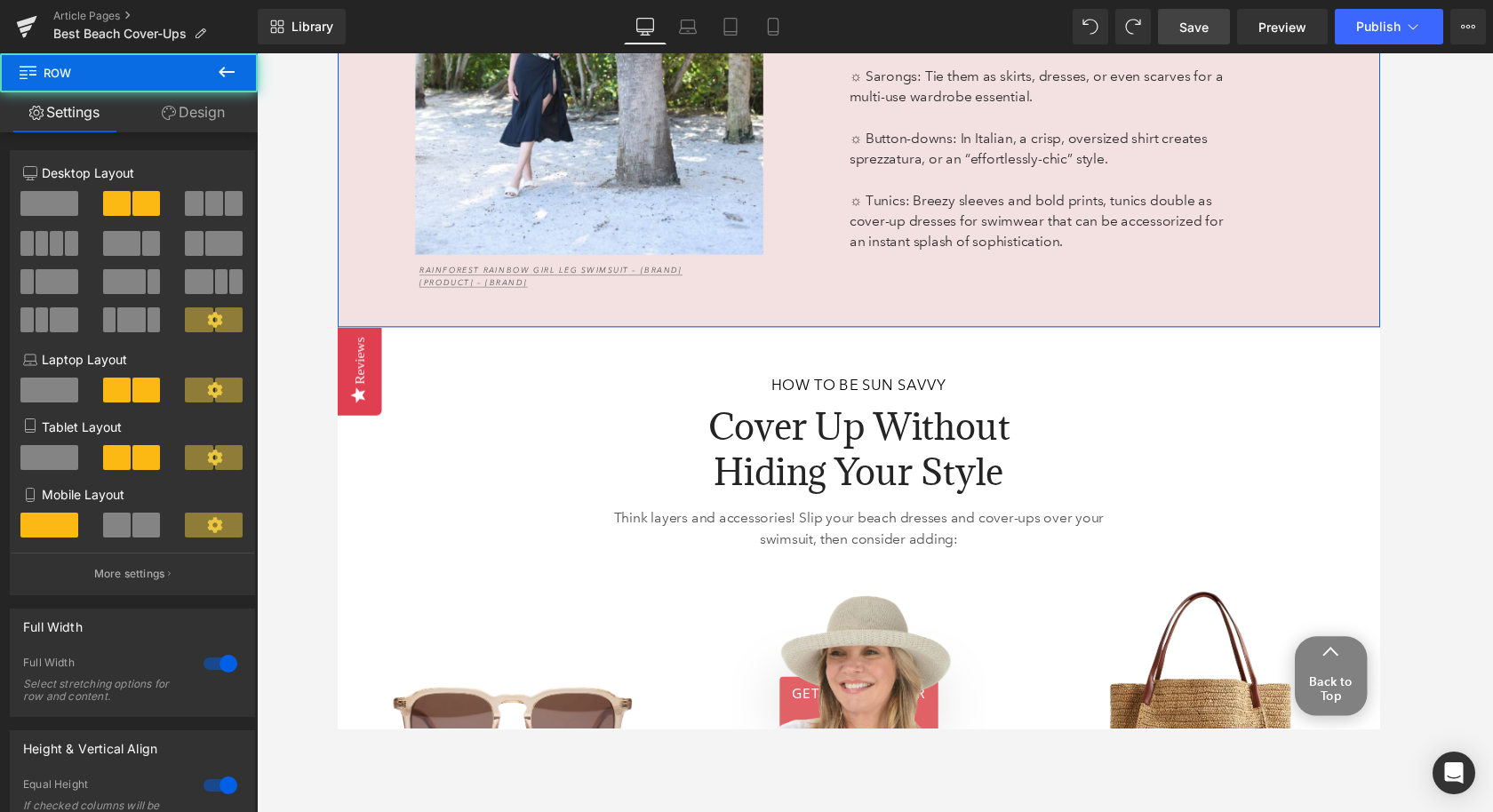 click on "Image       75px   Rainforest Rainbow Girl Leg Swimsuit – Maxine   Georgette Ruffled Sarong – J. Valdi  Text Block       95px   From Beach to Brunch: Heading   77px       How to Style Your Cover-Ups with Ease  Heading         The right styling can turn your simple cover-up into a showstopping beach-to-dinner look. Here’s how to do it like you’re a pro with a few of our favorites that blend style with comfort:    Text Block         Row         82px ☼ Sarongs: Tie them as skirts, dresses, or even scarves for a multi-use wardrobe essential.    ☼ Button-downs: In Italian, a crisp, oversized shirt creates sprezzatura, or an “effortlessly-chic” style.    ☼ Tunics: Breezy sleeves and bold prints, tunics double as cover-up dresses for swimwear that can be accessorized for an instant splash of sophistication.  Text Block         105px Row   56px" at bounding box center (874, 4) 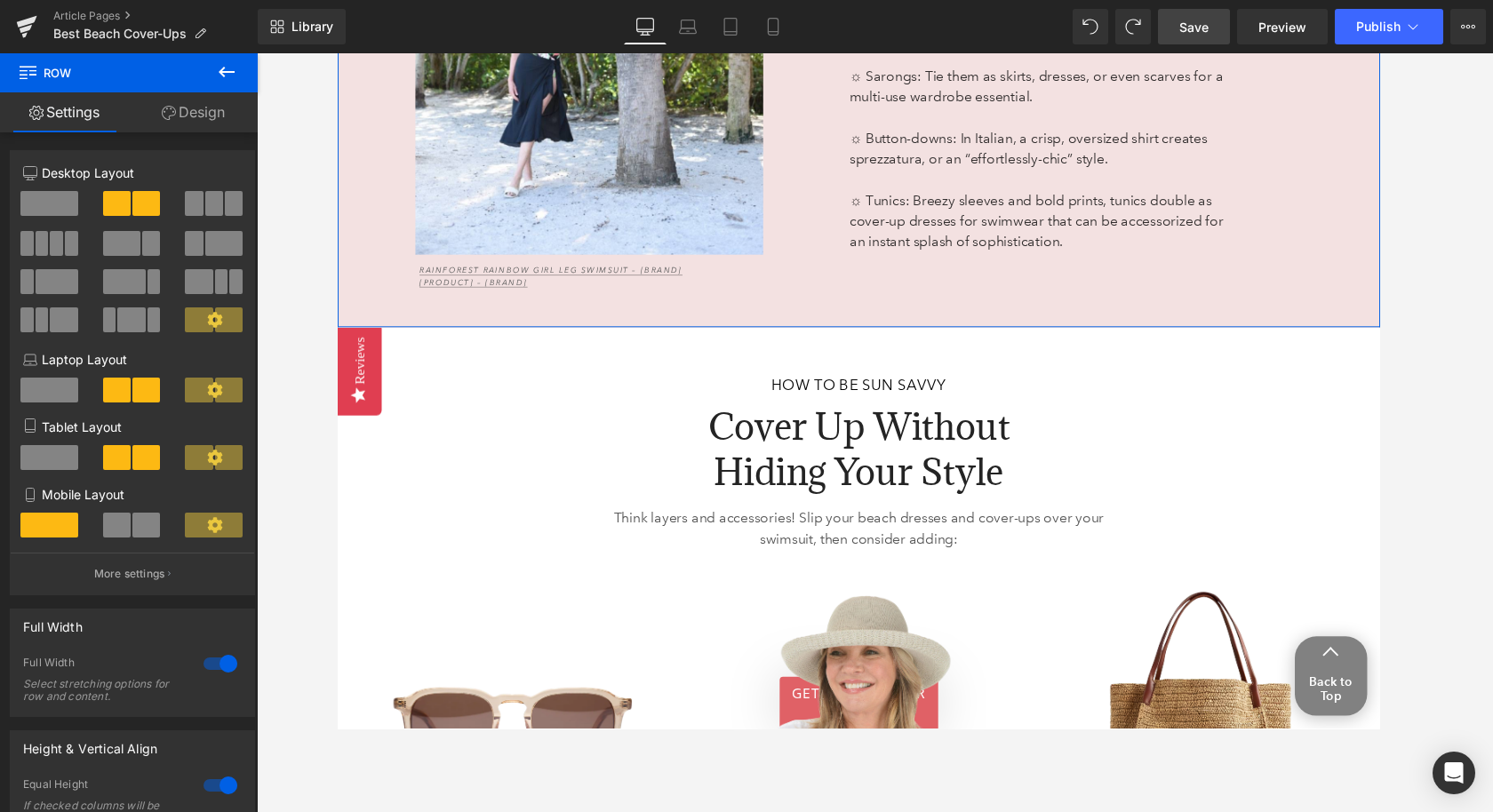 click on "Design" at bounding box center (193, 112) 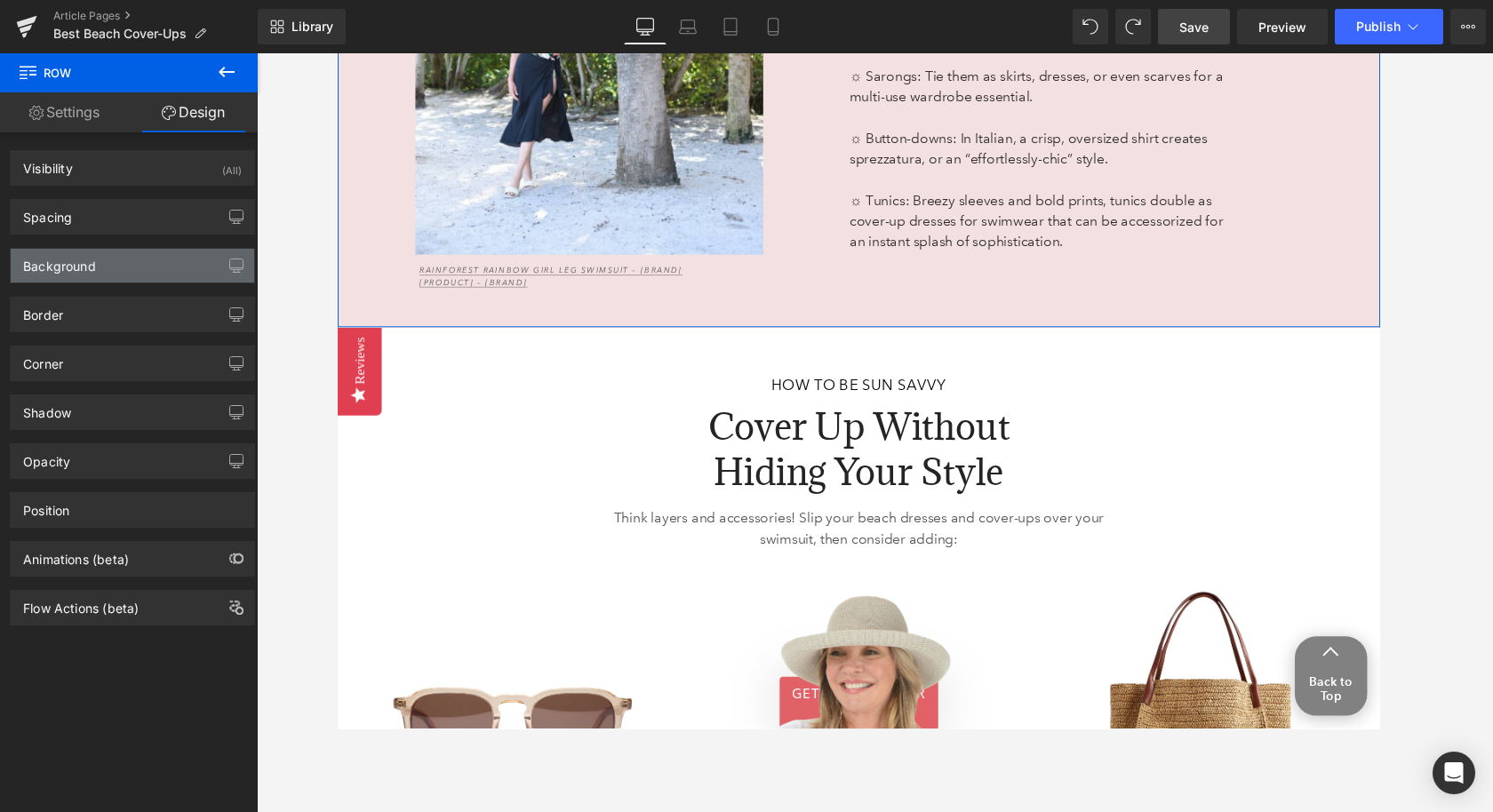 click on "Background" at bounding box center [132, 266] 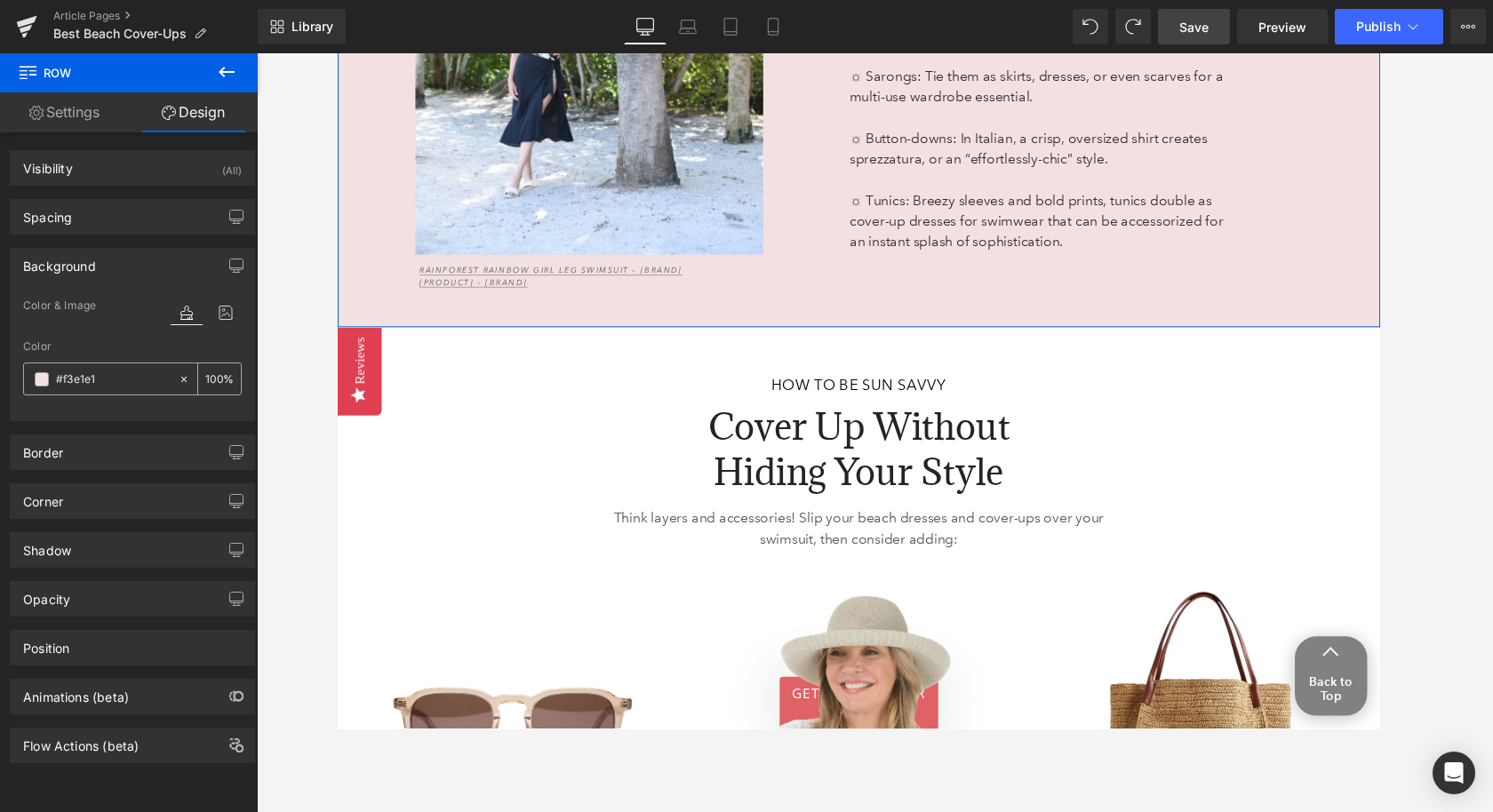 click on "#f3e1e1" at bounding box center (113, 379) 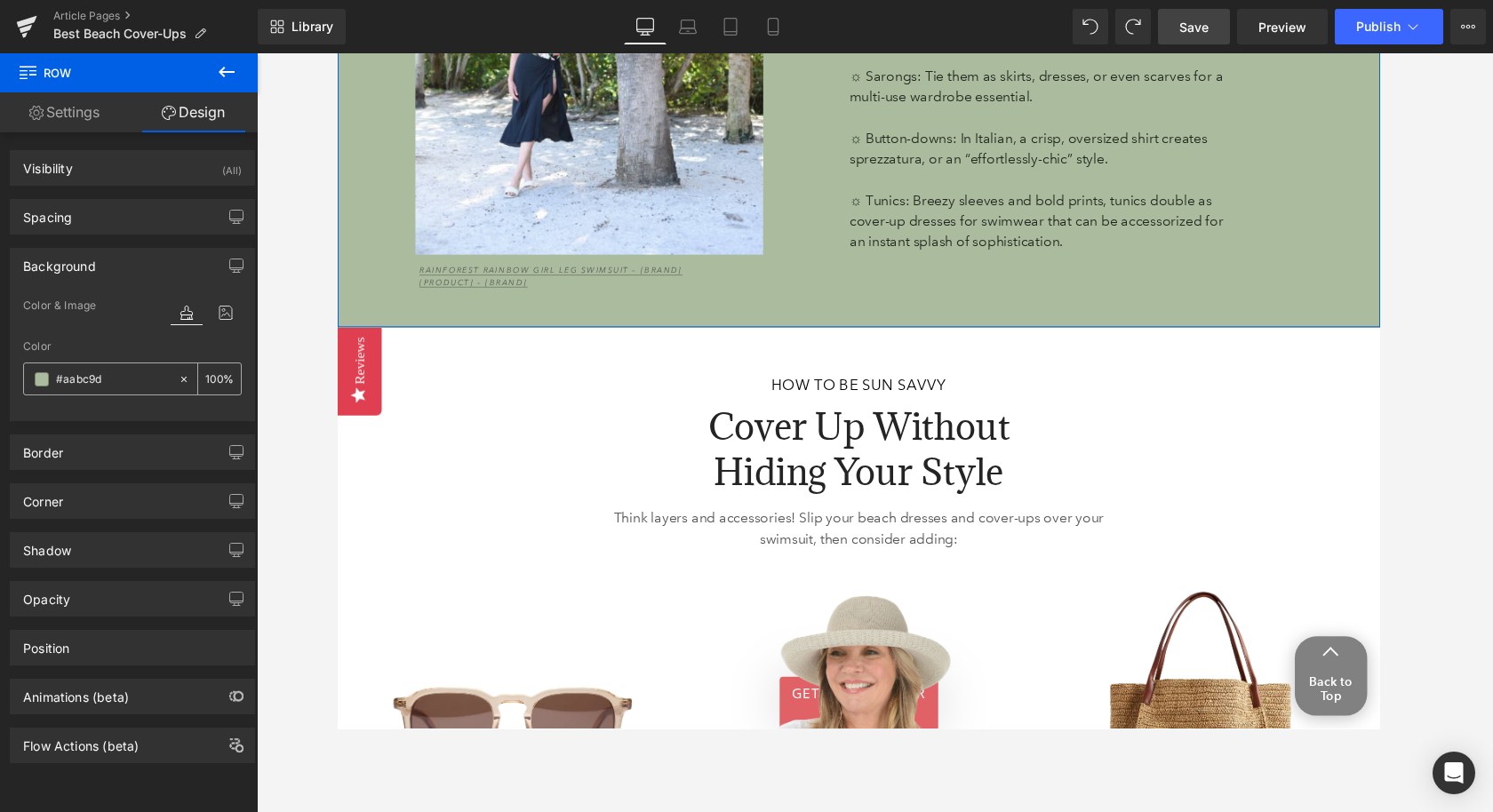 scroll, scrollTop: 0, scrollLeft: 0, axis: both 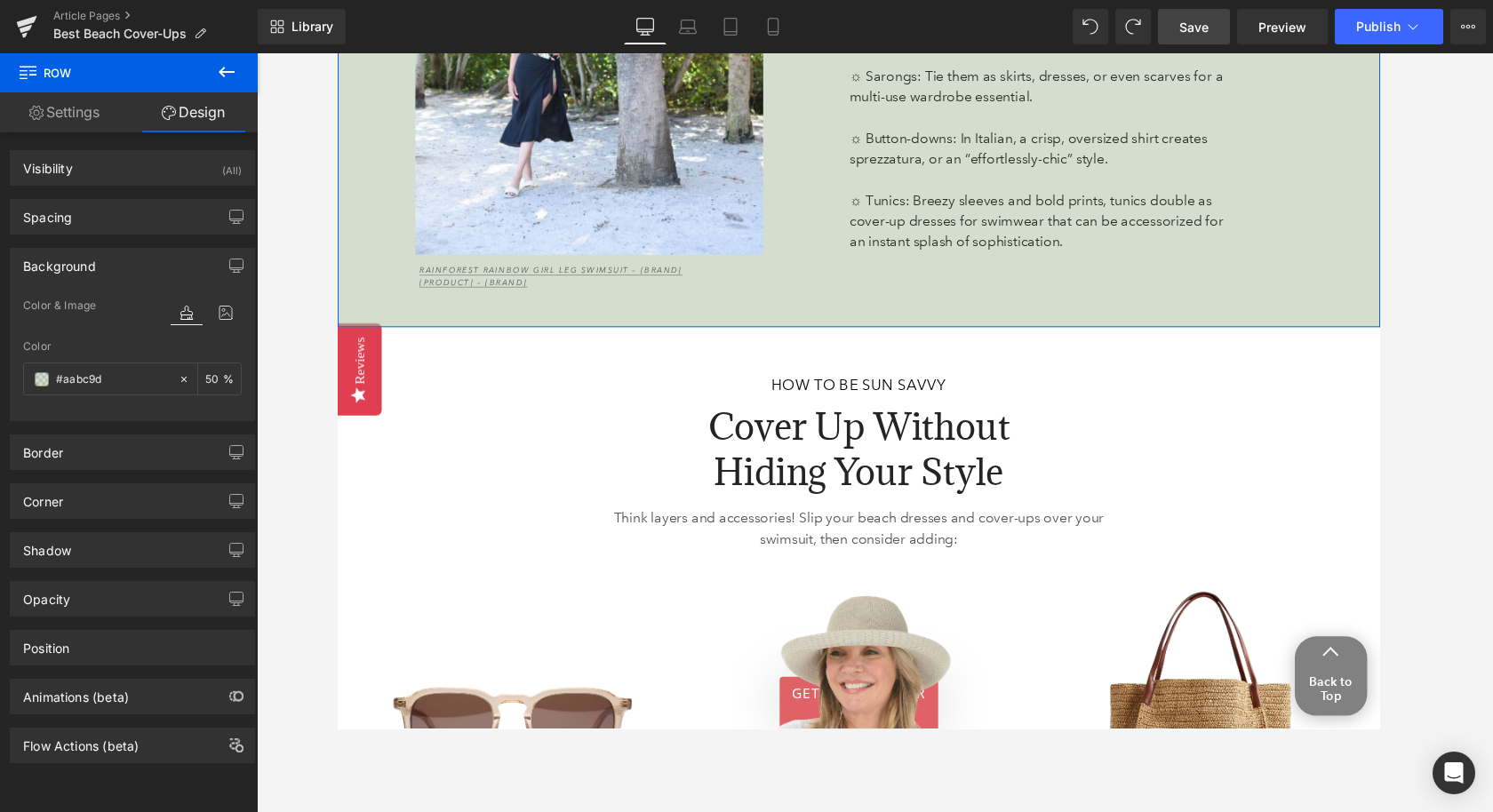 click at bounding box center (132, 410) 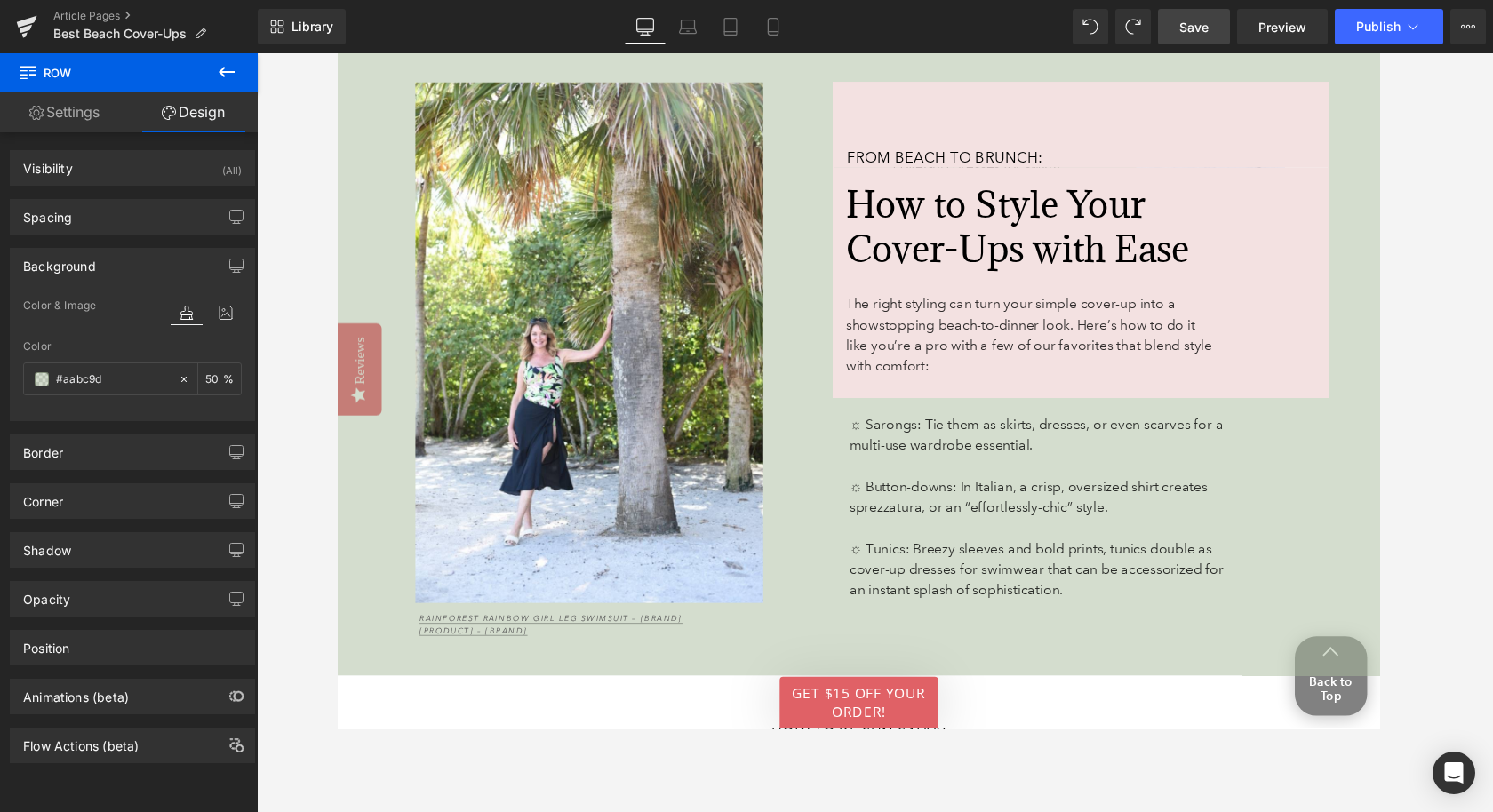 scroll, scrollTop: 5615, scrollLeft: 0, axis: vertical 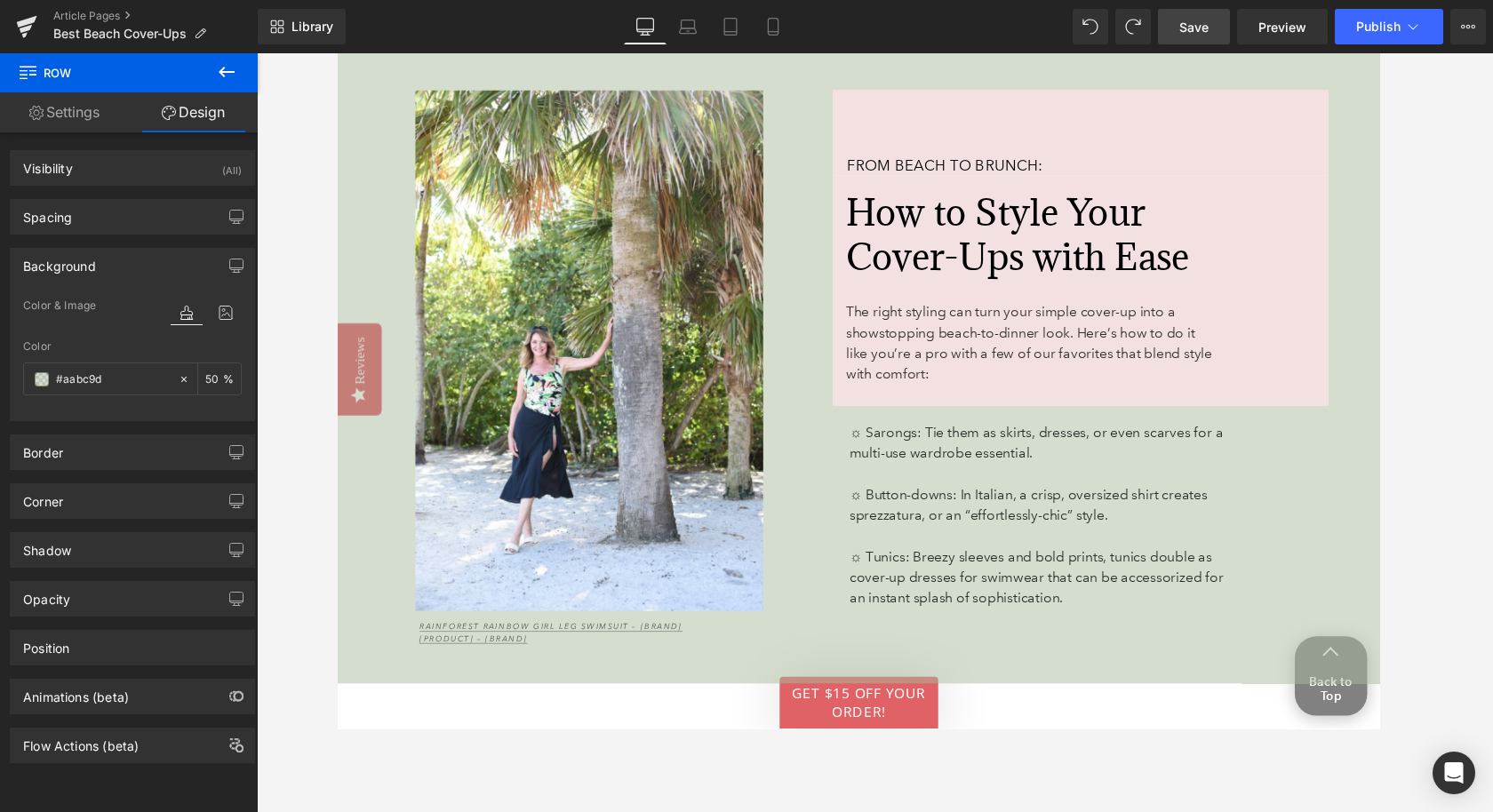 click on "From Beach to Brunch: Heading   77px" at bounding box center [1103, 135] 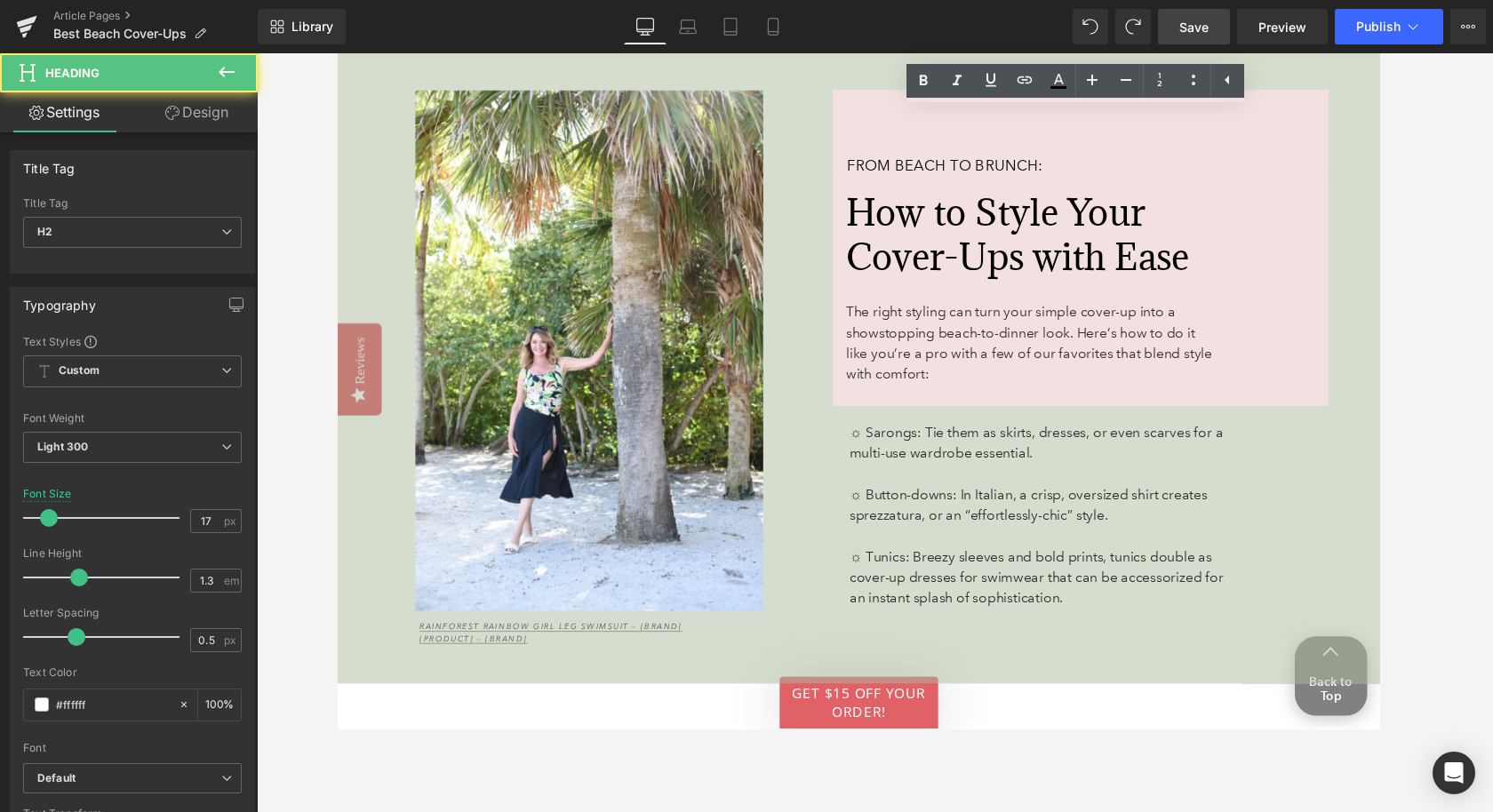 click on "Design" at bounding box center [196, 112] 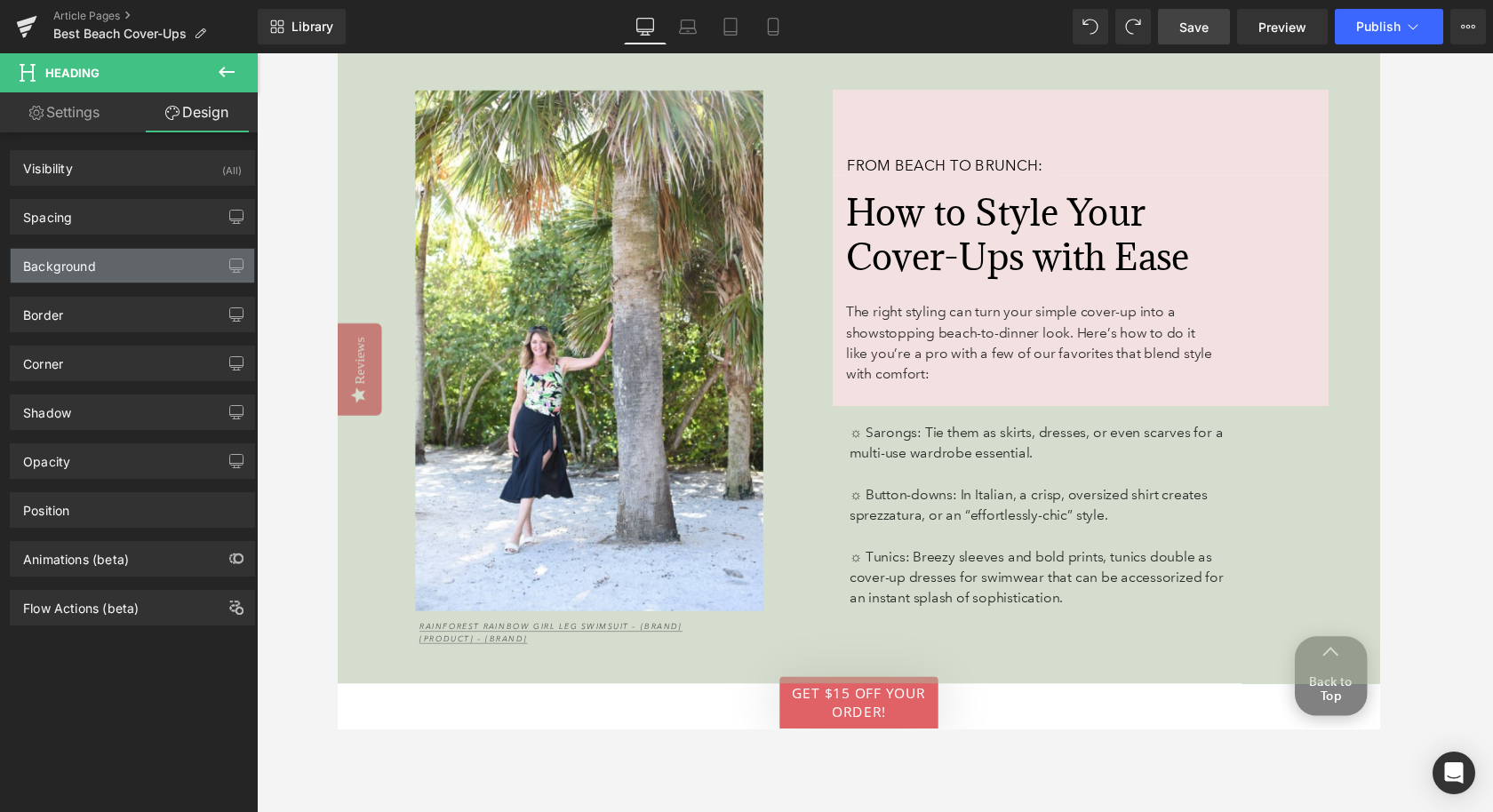 click on "Background" at bounding box center (132, 266) 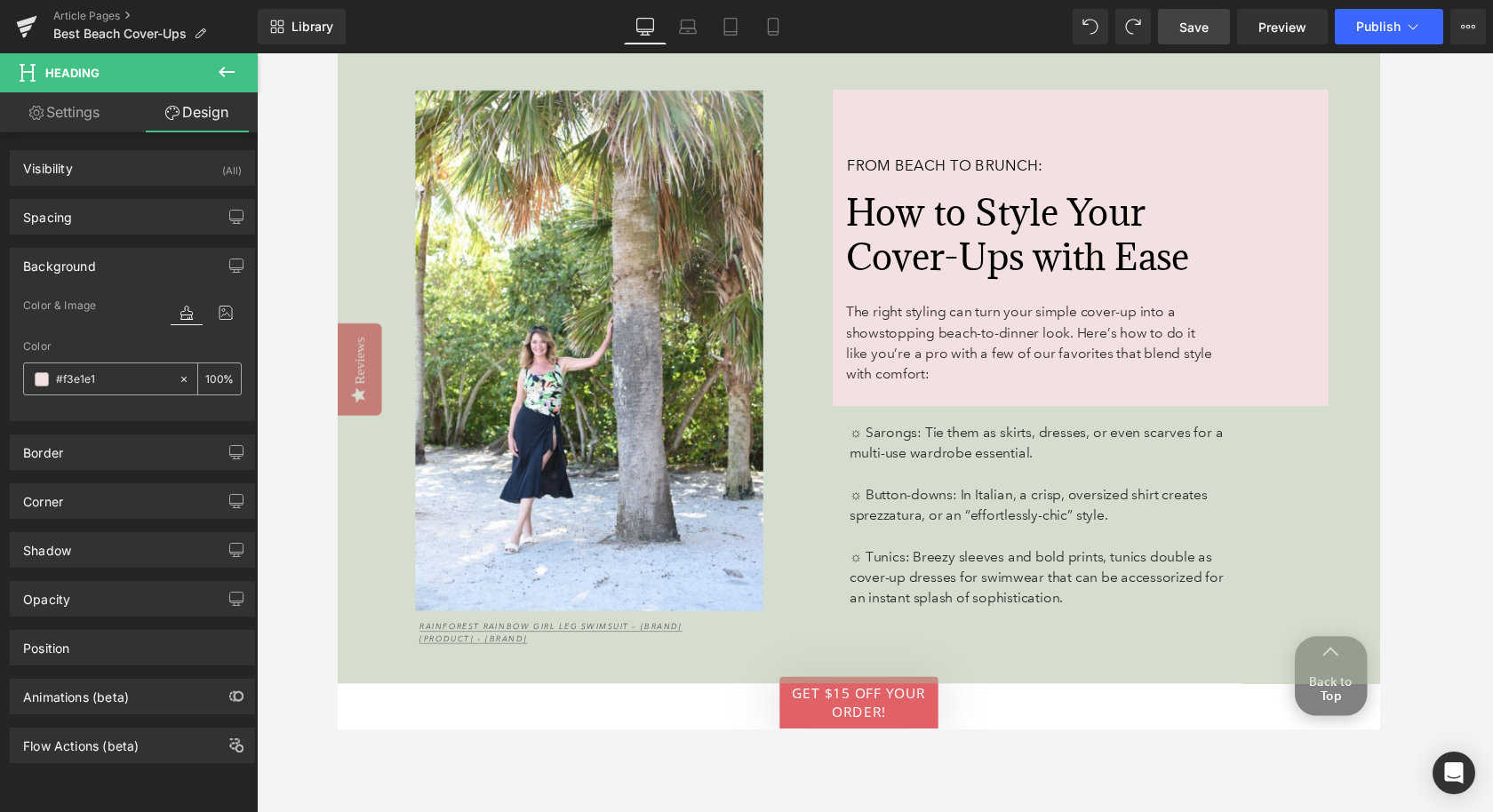 click 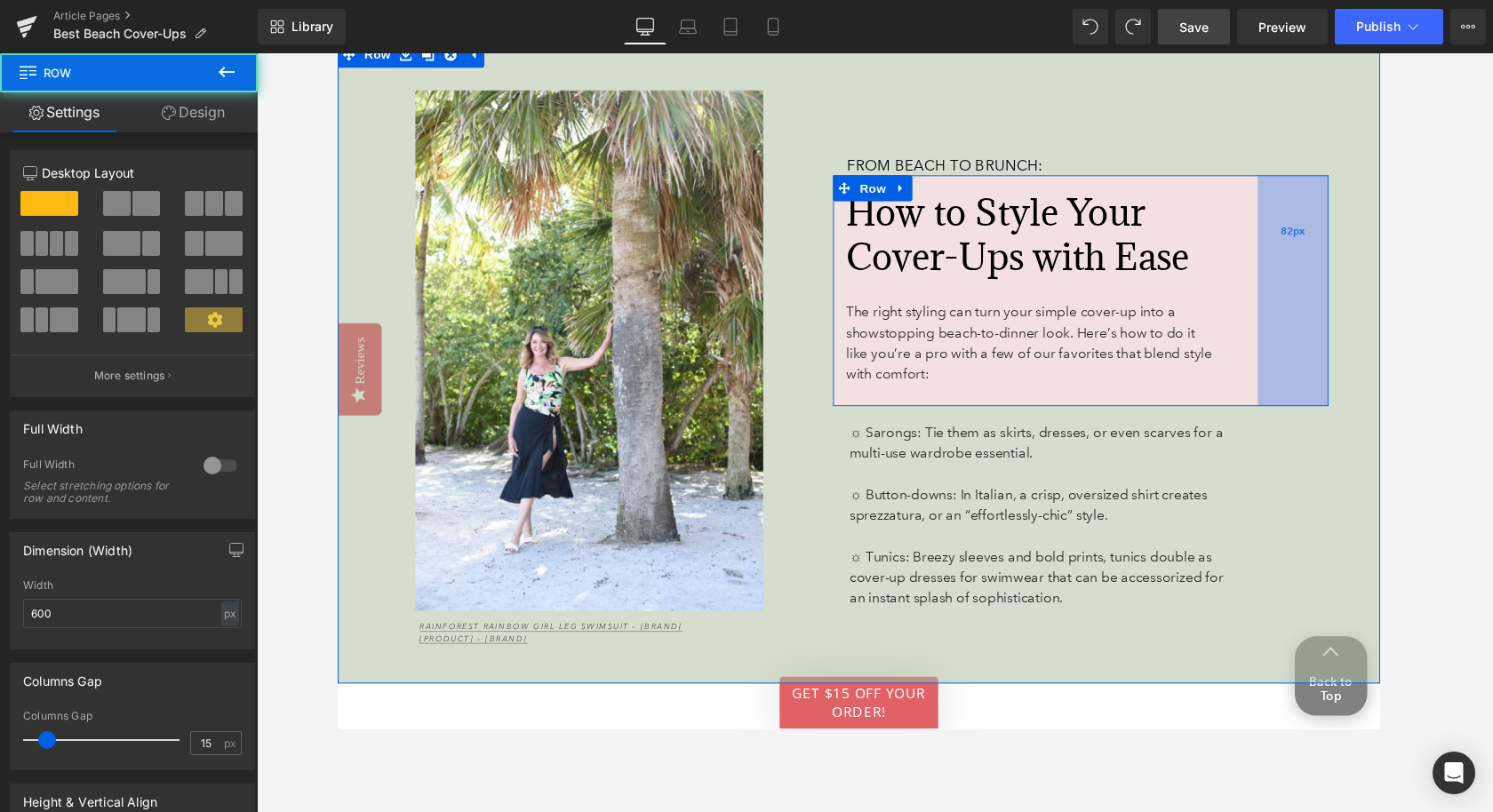 click on "82px" at bounding box center (1322, 299) 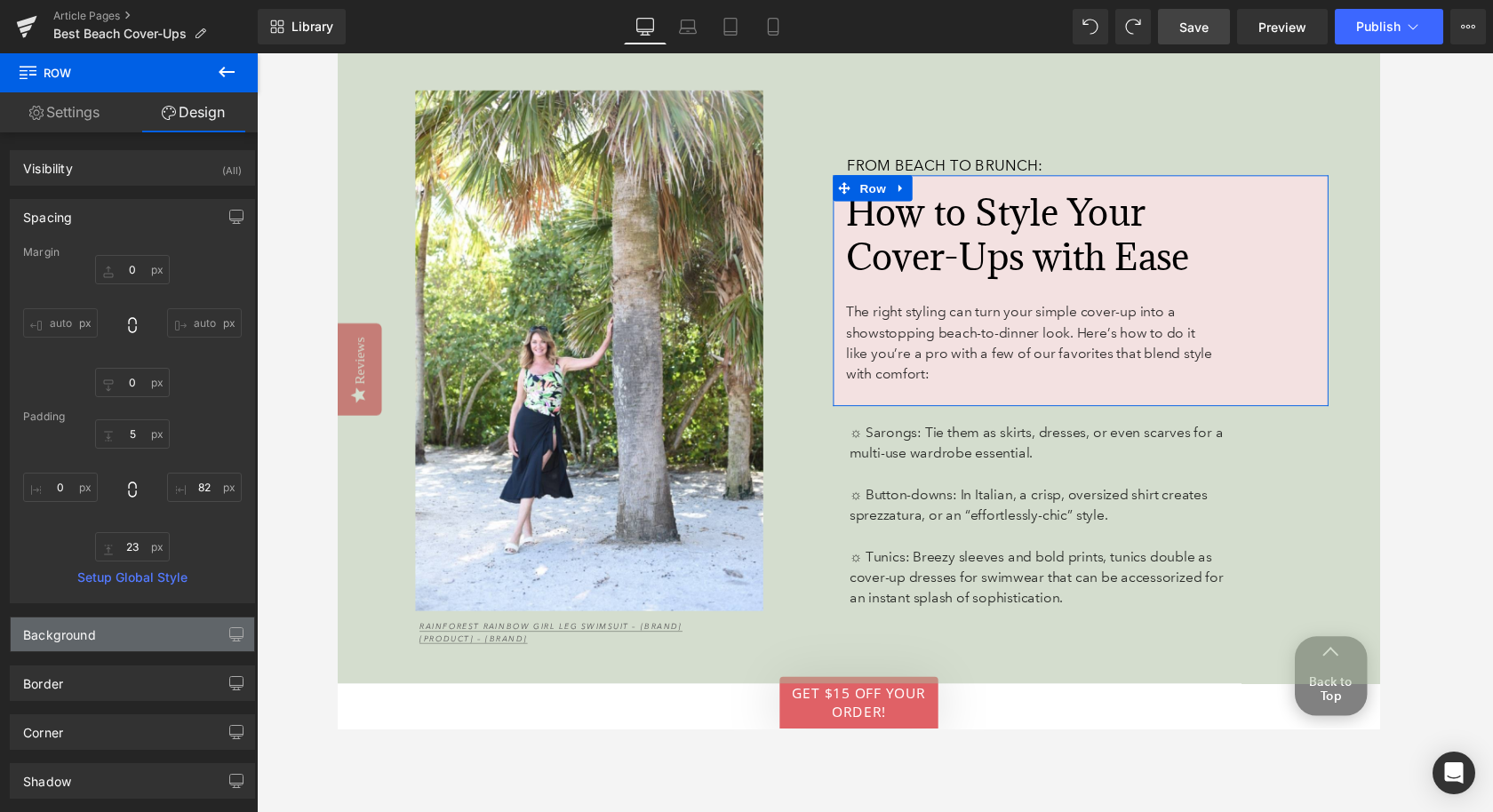 click on "Background" at bounding box center (132, 634) 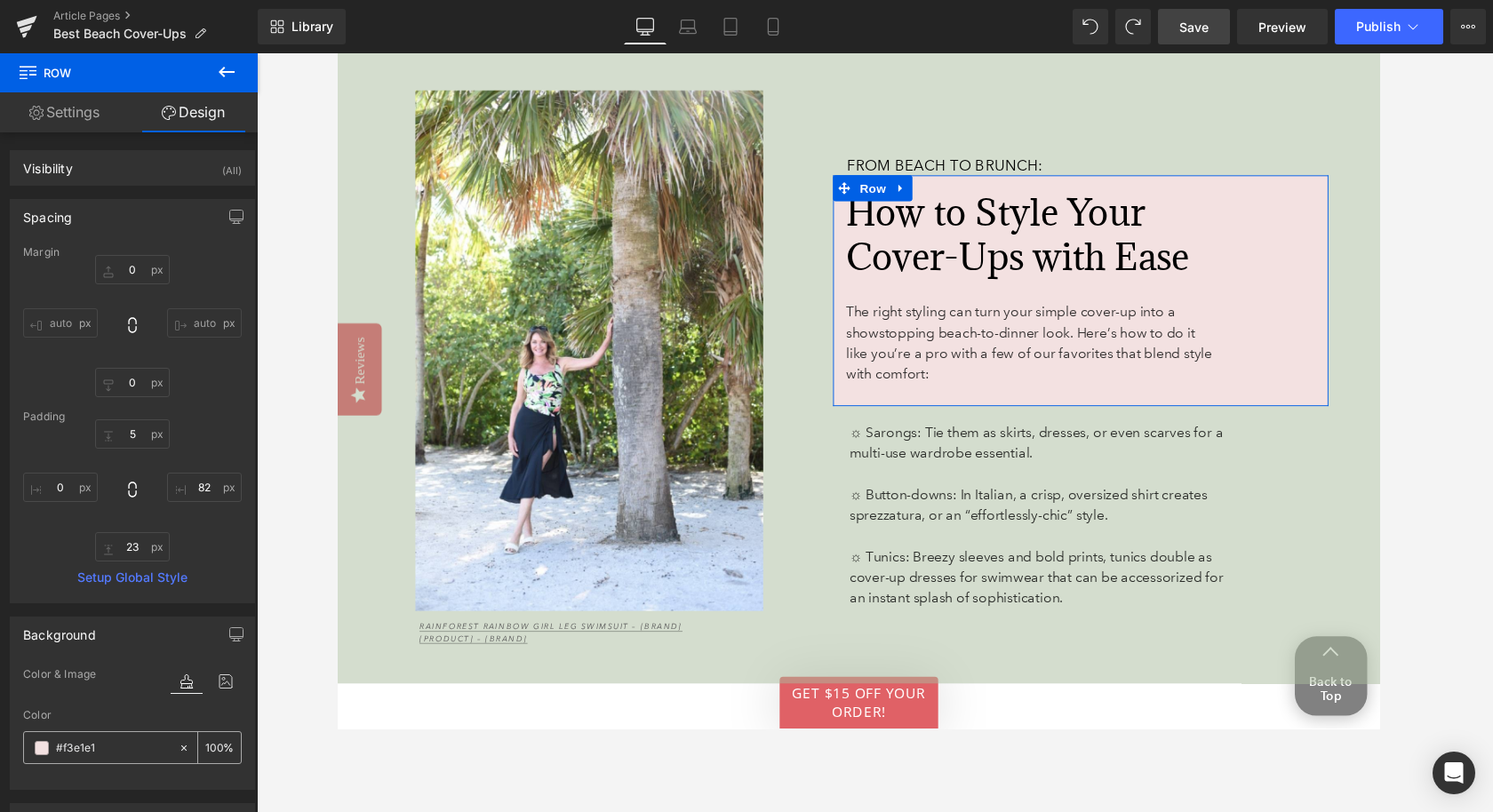 click 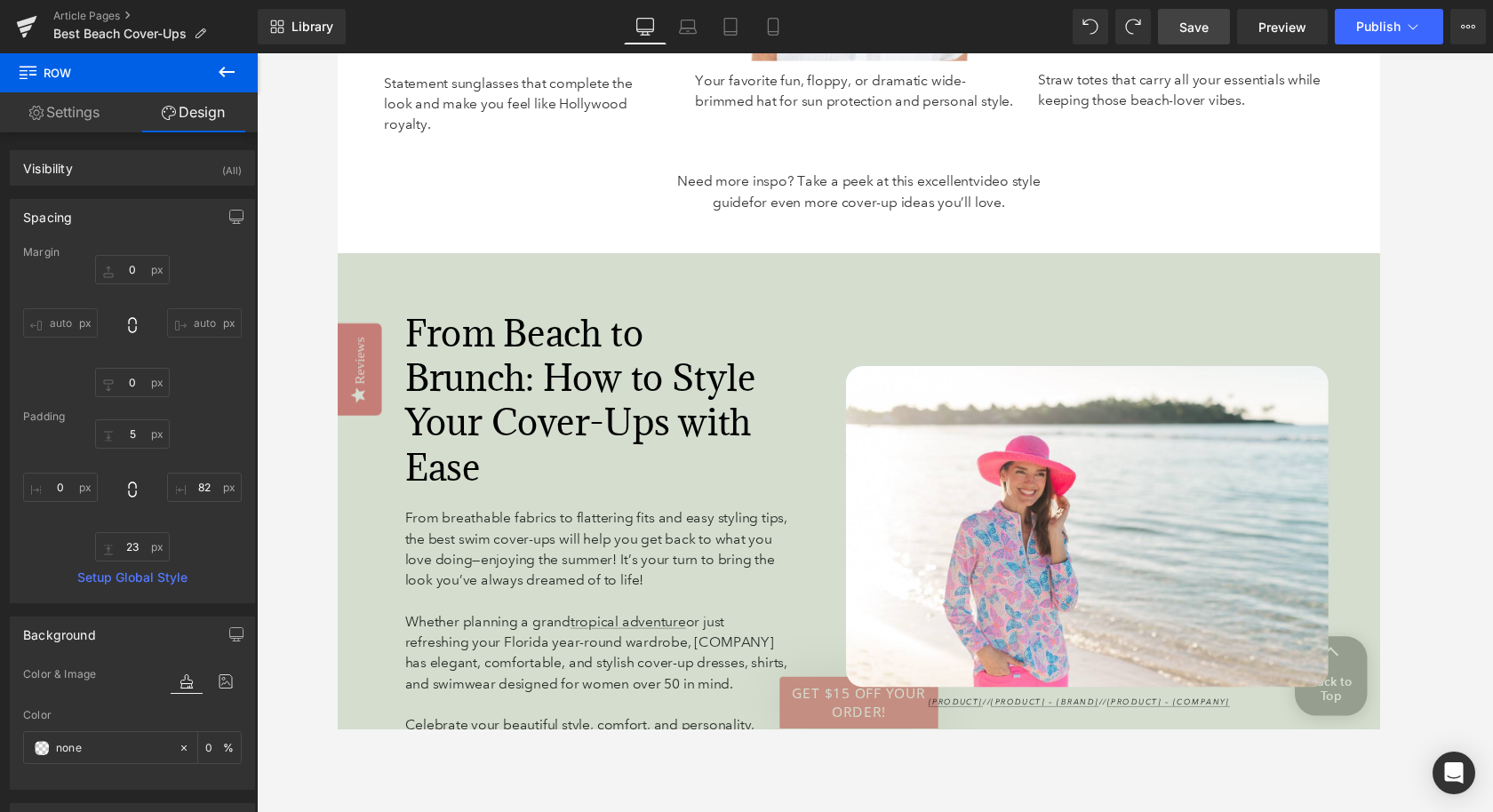 scroll, scrollTop: 6818, scrollLeft: 0, axis: vertical 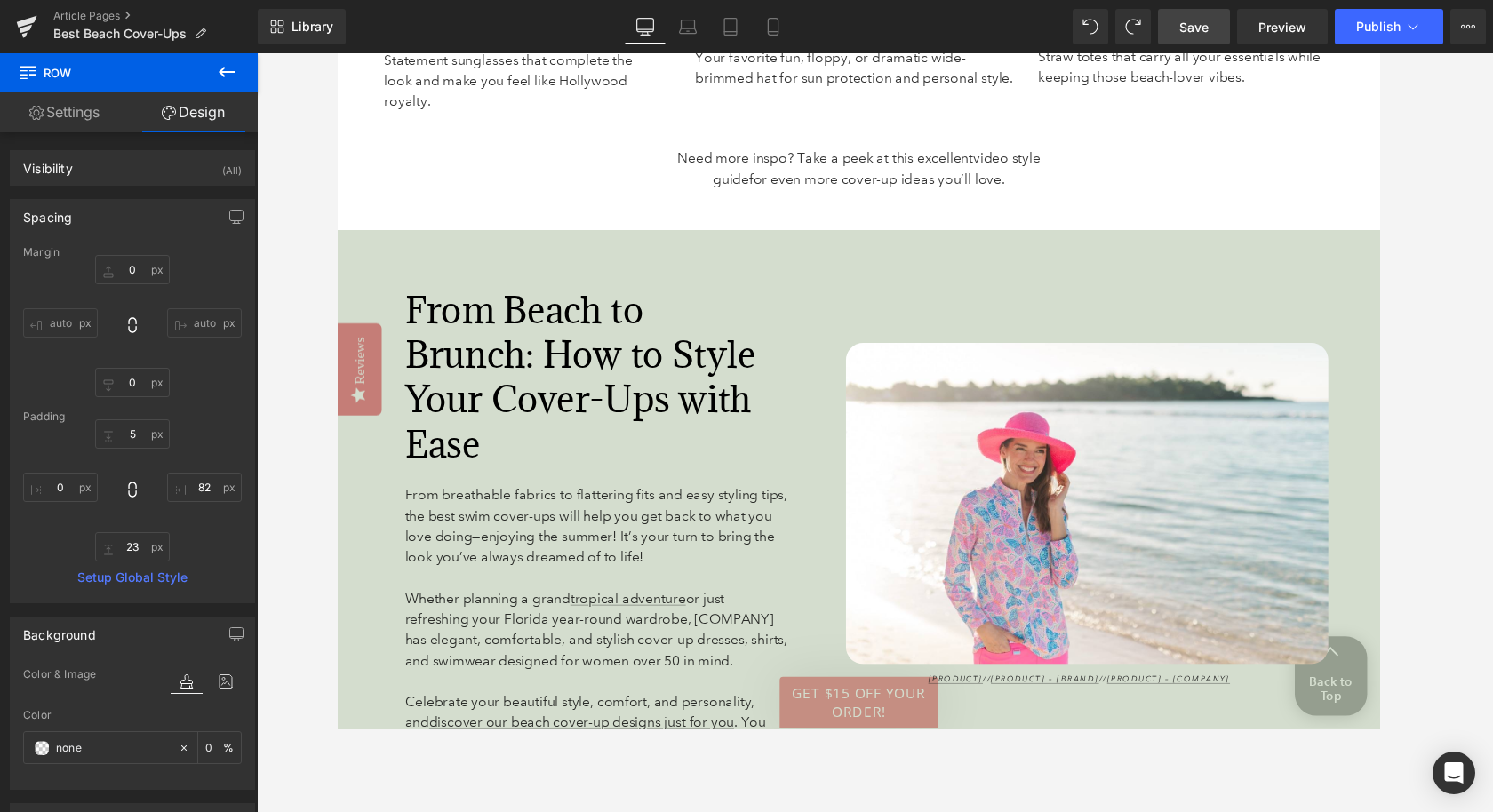 click on "From Beach to Brunch: How to Style Your Cover-Ups with Ease  Heading         From breathable fabrics to flattering fits and easy styling tips, the best swim cover-ups will help you get back to what you love doing—enjoying the summer! It’s your turn to bring the look you’ve always dreamed of to life!    Whether planning a grand  tropical adventure  or just refreshing your Florida year-round wardrobe, Anthony’s has elegant, comfortable, and stylish cover-up dresses, shirts, and swimwear designed for women over 50 in mind.    Celebrate your beautiful style, comfort, and personality, and  discover our beach cover-up designs just for you . You deserve to feel beautiful everyday!    Text Block         Row   63px   51px   63px" at bounding box center (592, 529) 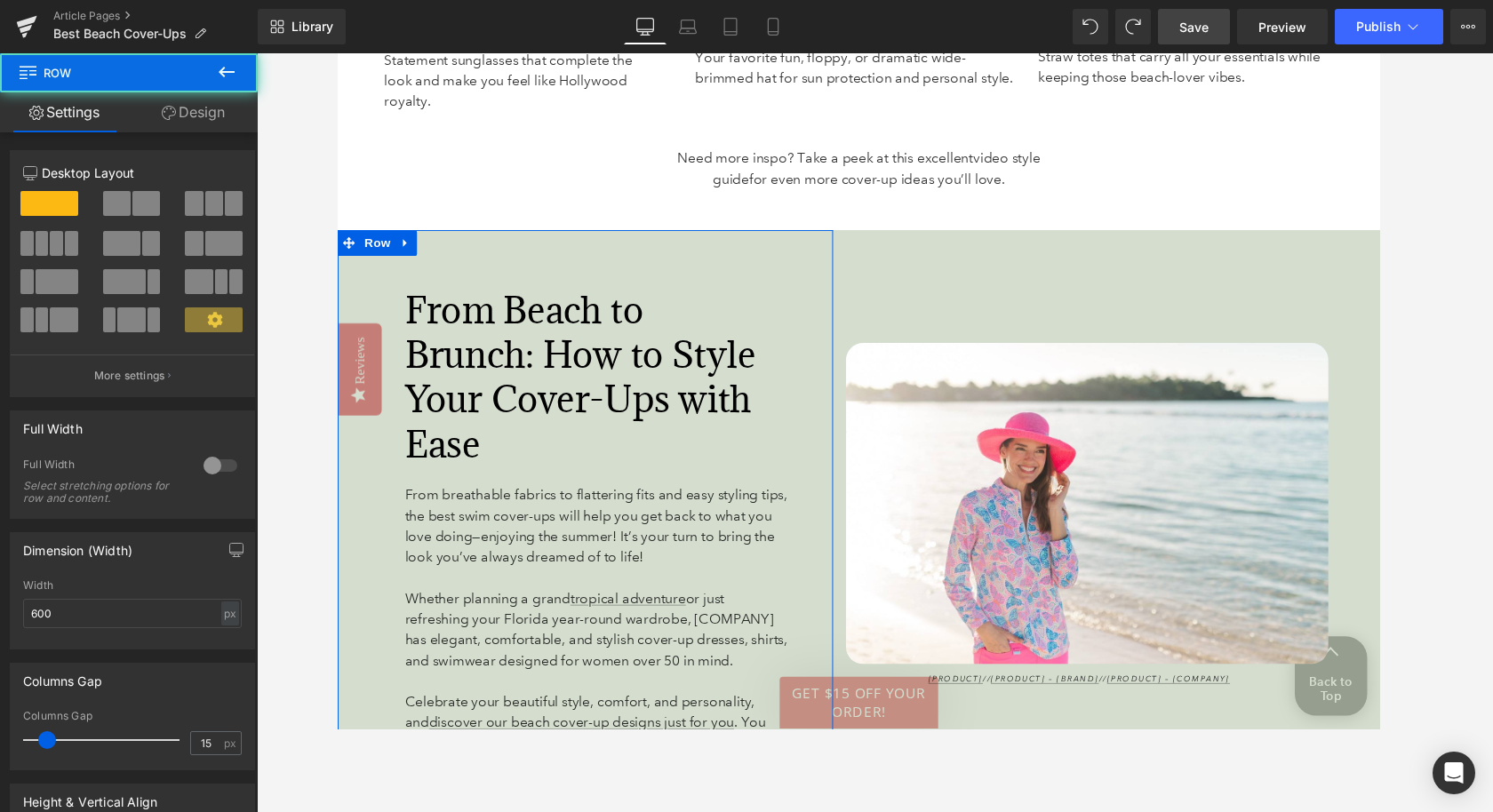 click on "Design" at bounding box center [193, 112] 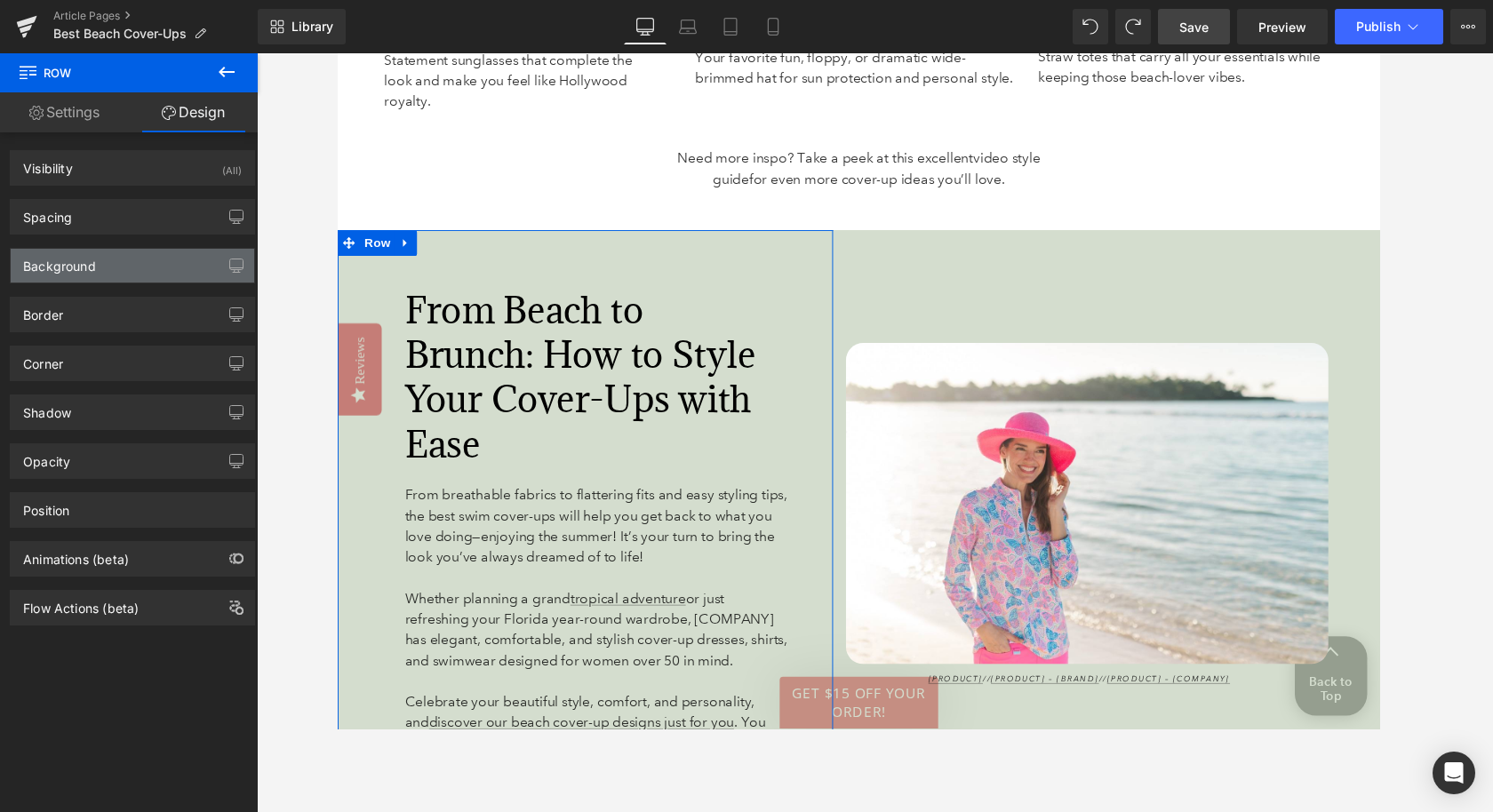 click on "Background" at bounding box center [132, 266] 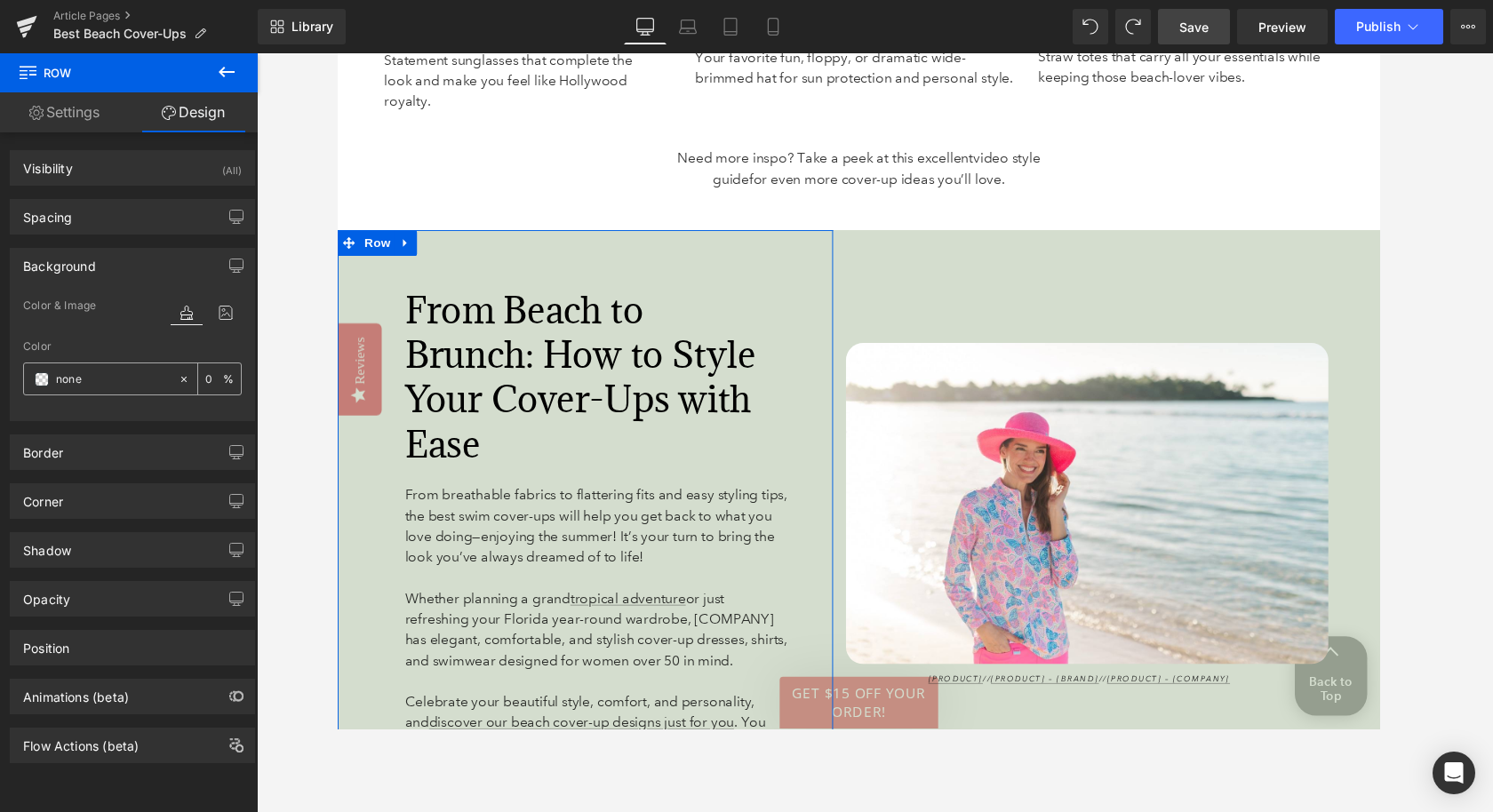 click on "none" at bounding box center (113, 379) 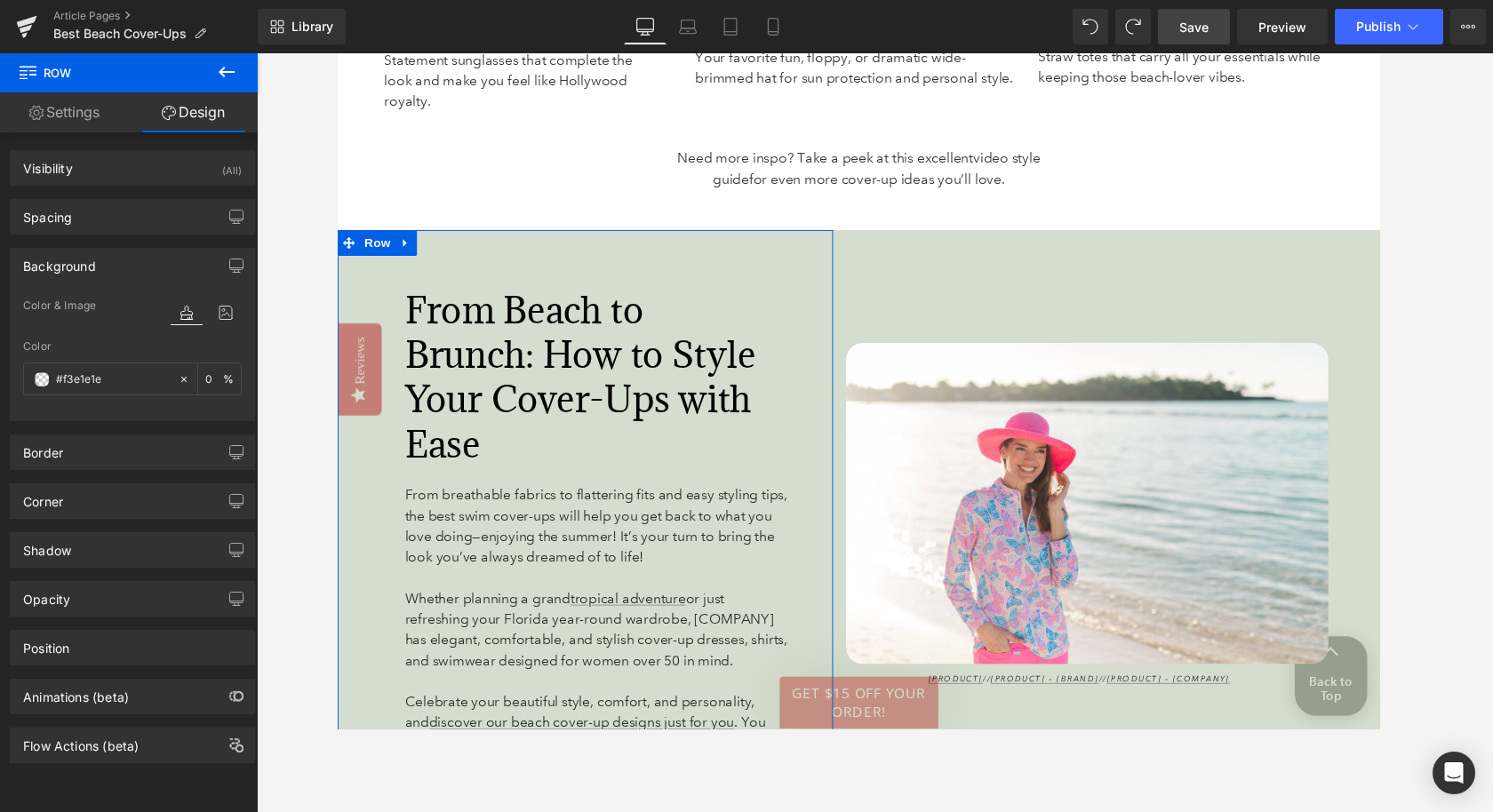 click at bounding box center [132, 410] 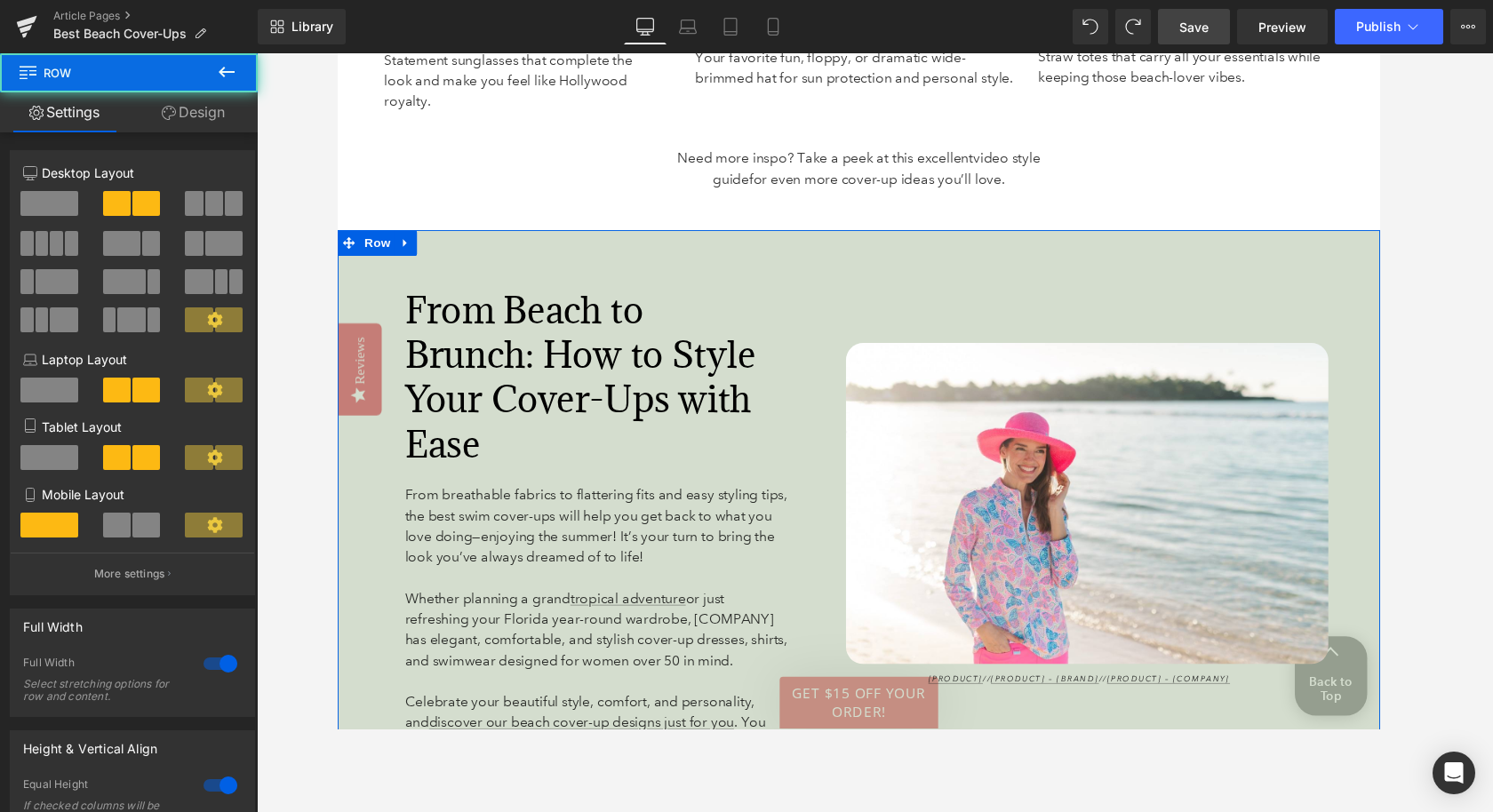 click on "Image         Woven Adjustable Travel Hat    //    Butterfly Dots Cooling UPF50+ Mock Neck Top – Anthony's Resort Wear    //    Pull-On Stretch Short – Anthony's Resort Wear   Text Block" at bounding box center [1103, 529] 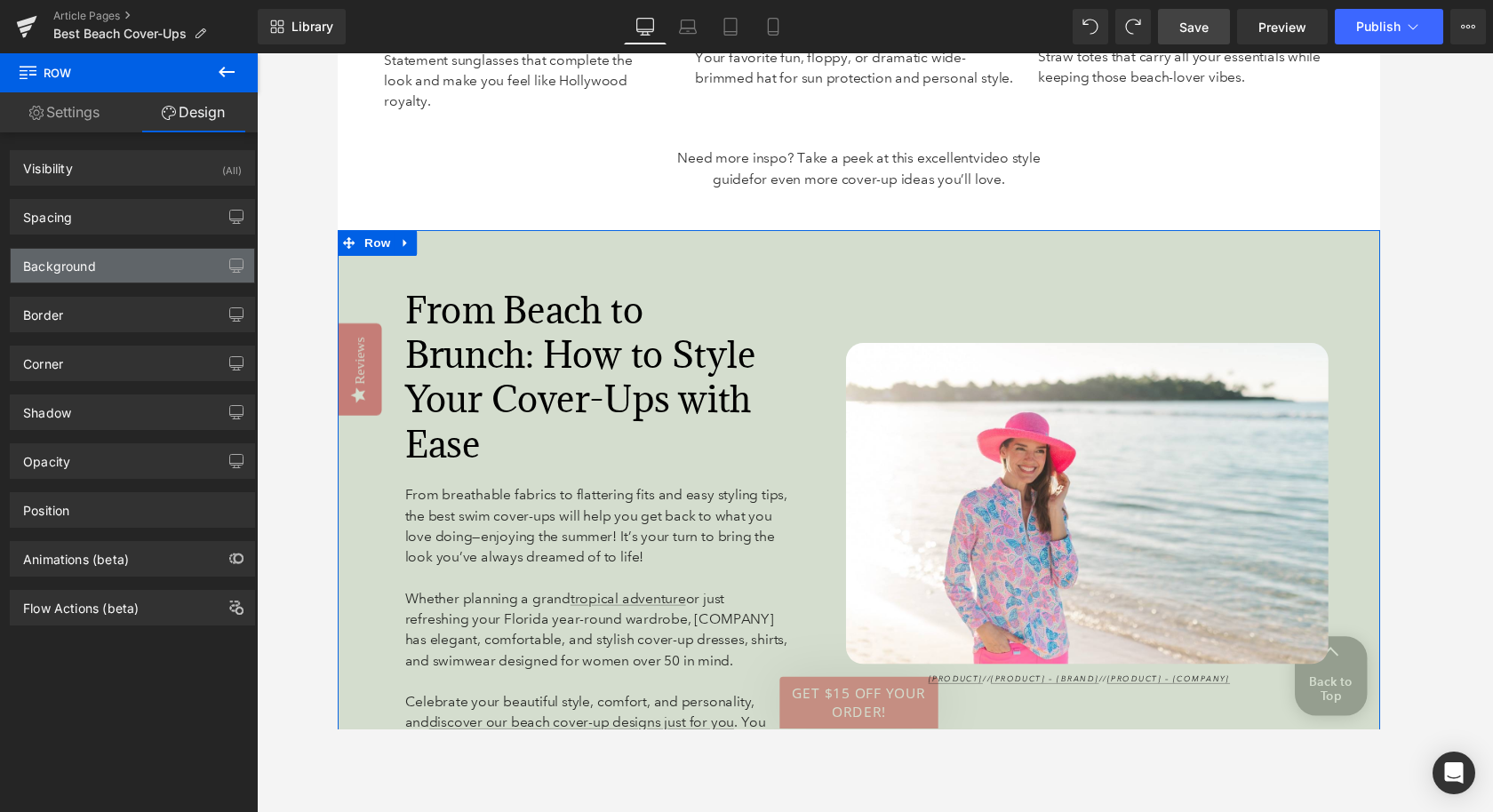 click on "Background" at bounding box center [132, 266] 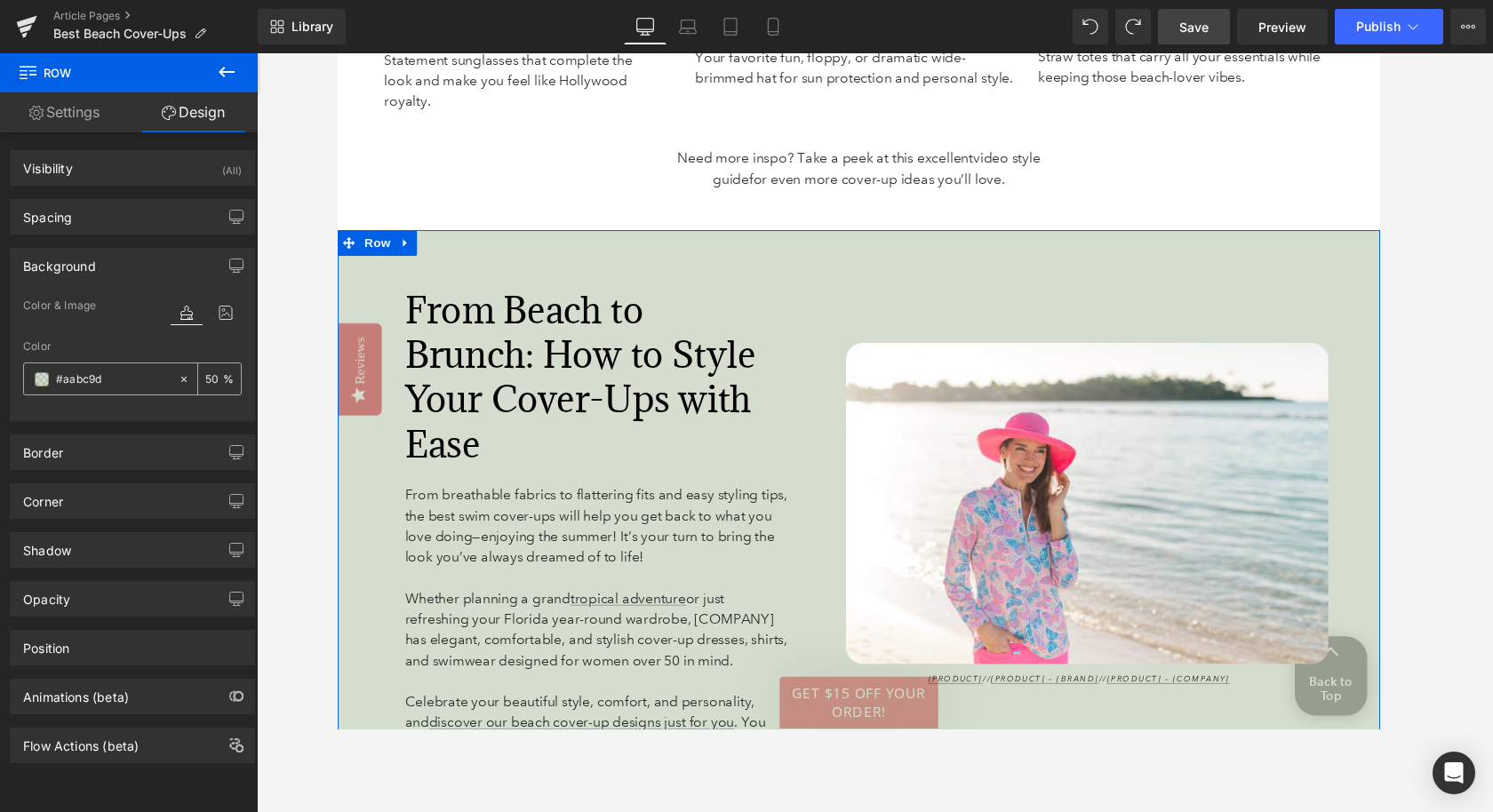 click on "#aabc9d" at bounding box center (113, 379) 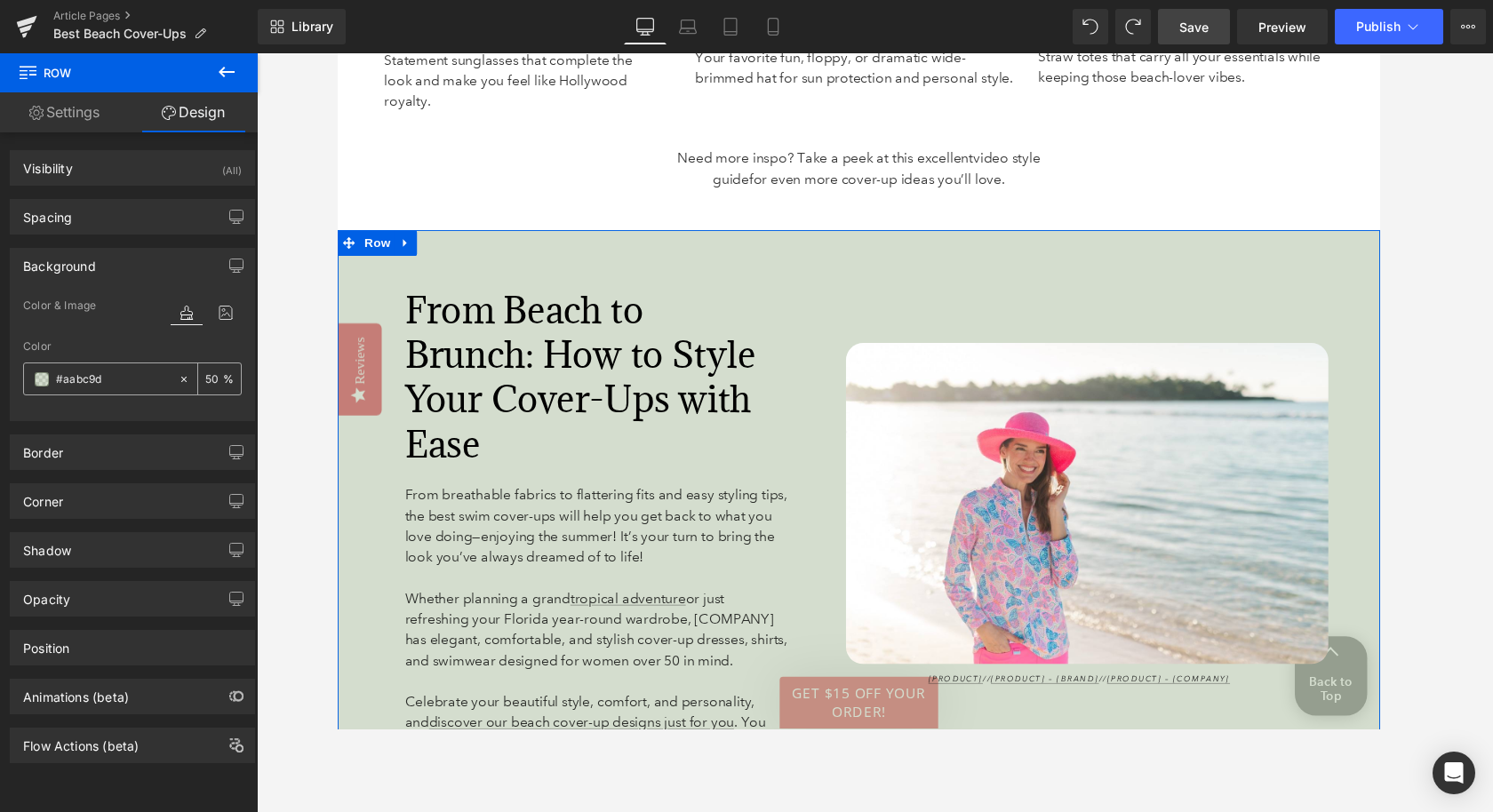 click on "#aabc9d" at bounding box center [113, 379] 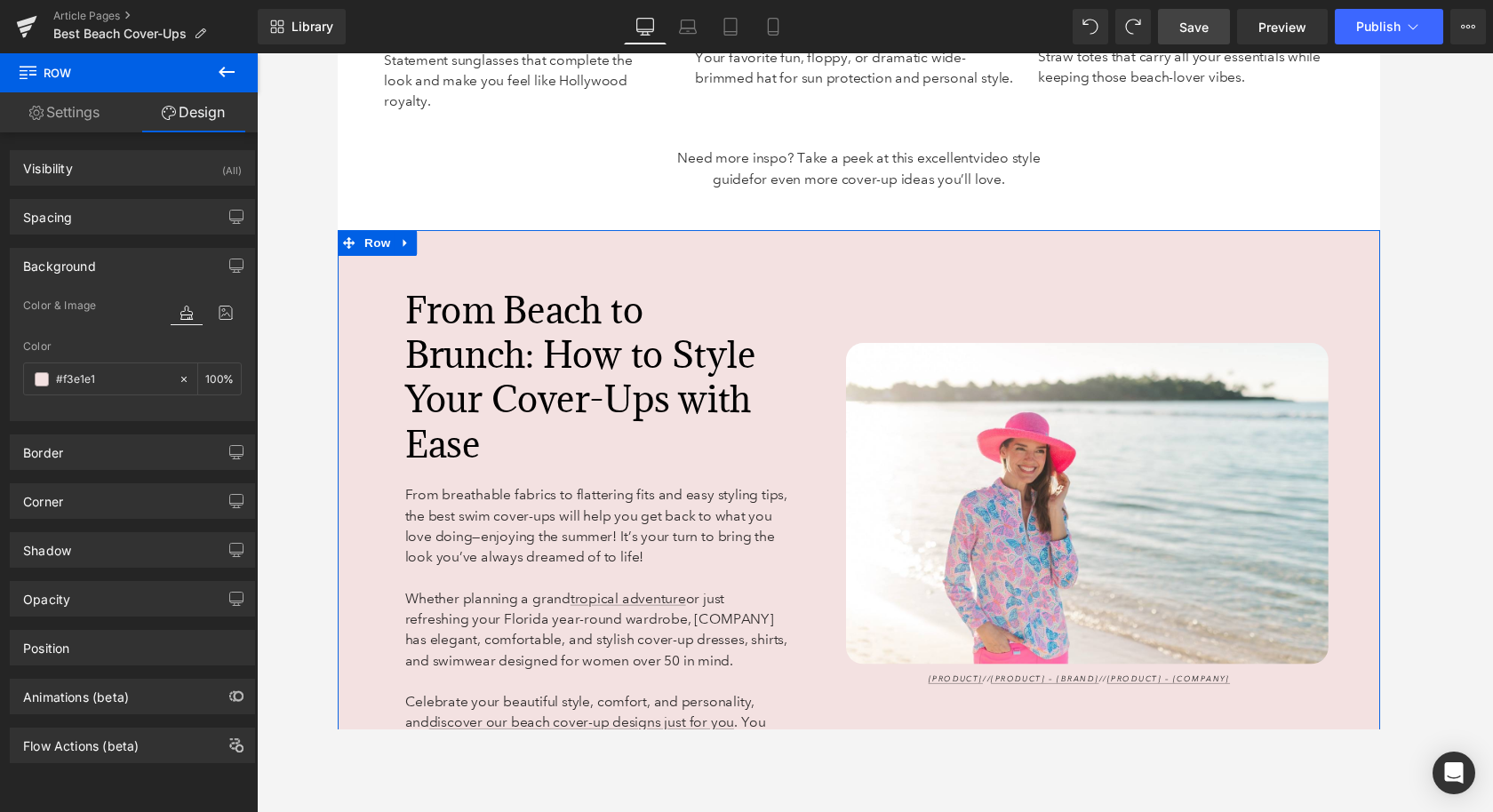 click on "Color #f3e1e1 100 %" at bounding box center (132, 378) 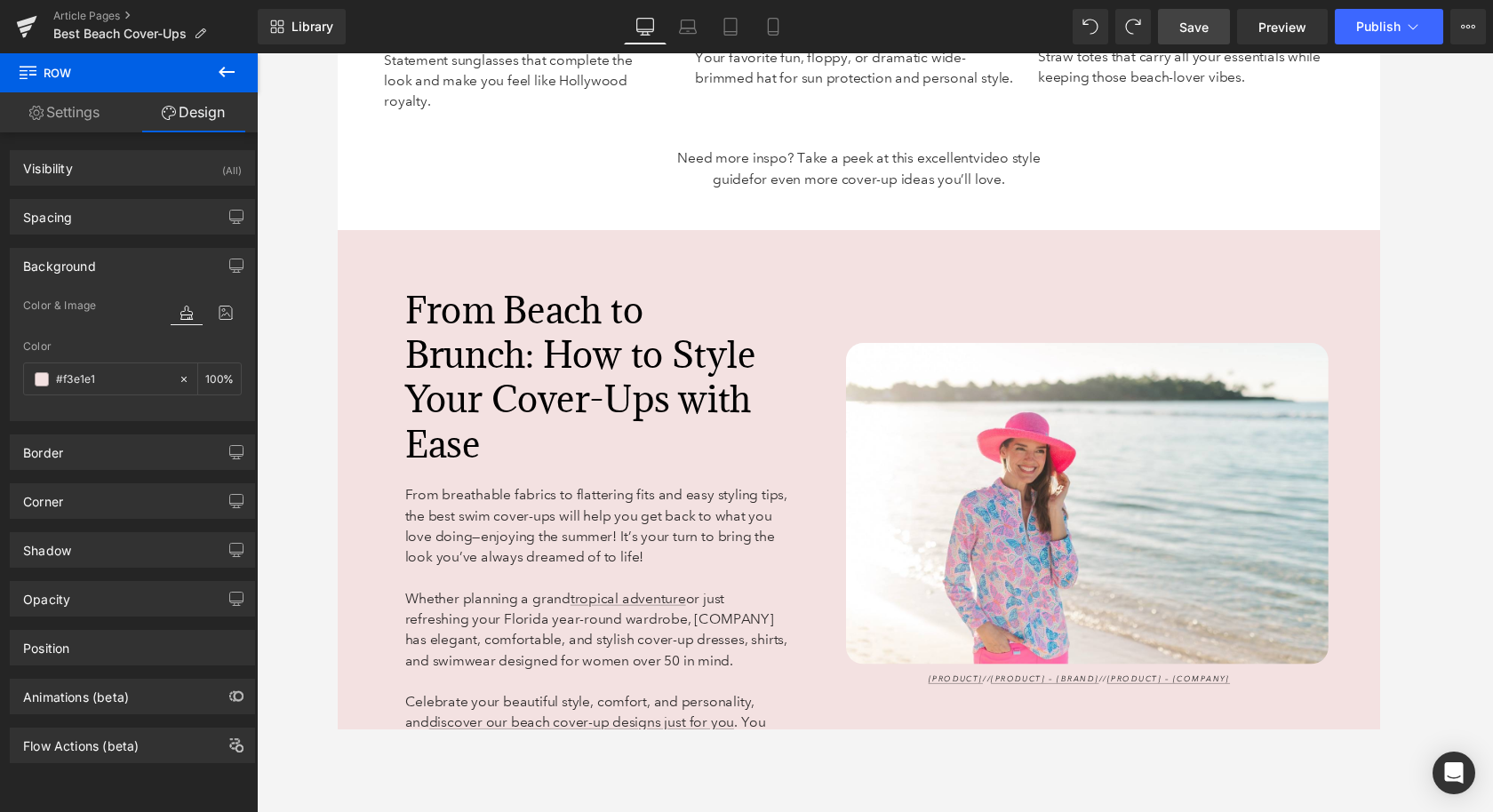 click on "Save" at bounding box center (1194, 27) 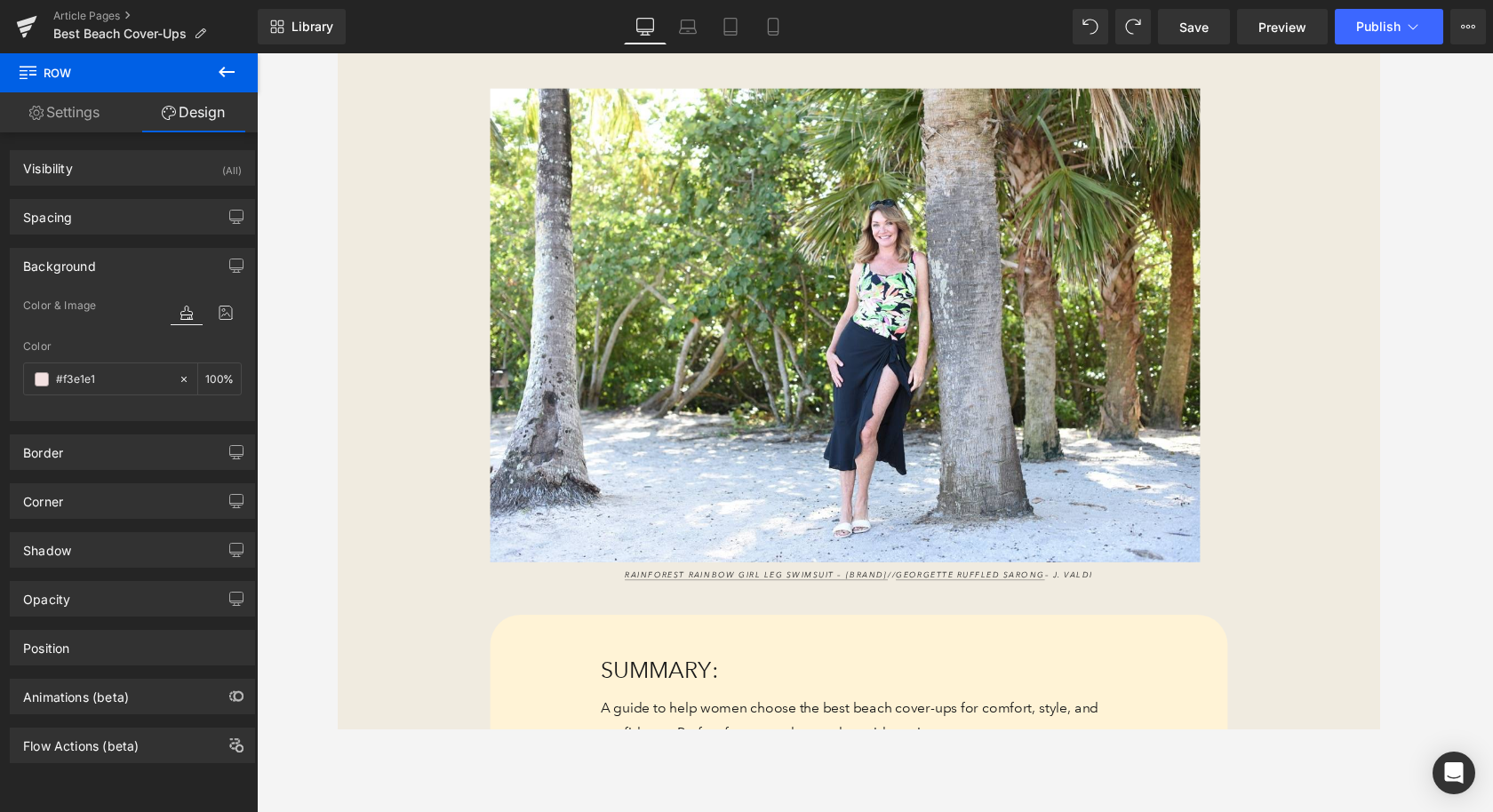 scroll, scrollTop: 296, scrollLeft: 0, axis: vertical 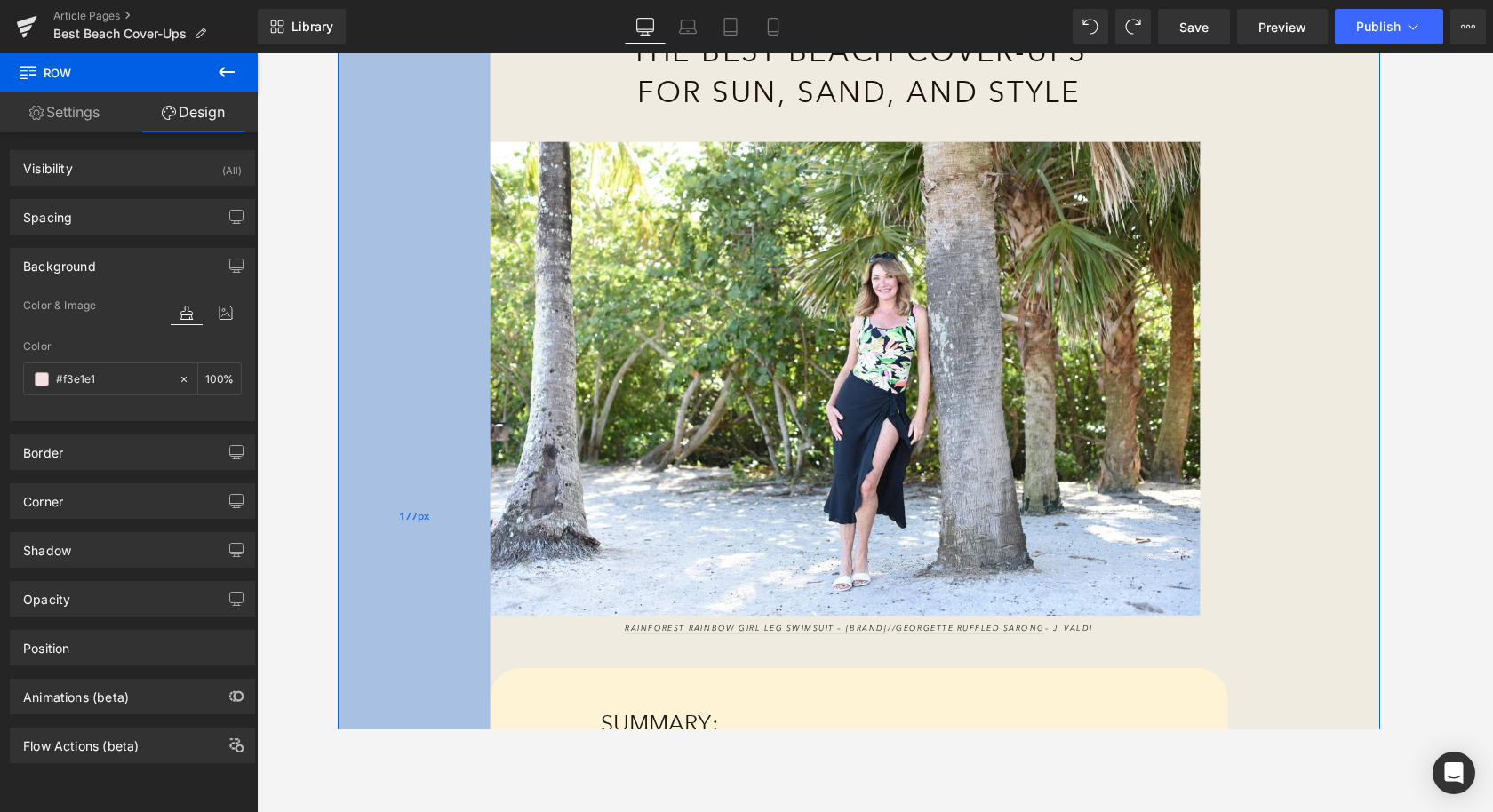 click on "177px" at bounding box center (415, 531) 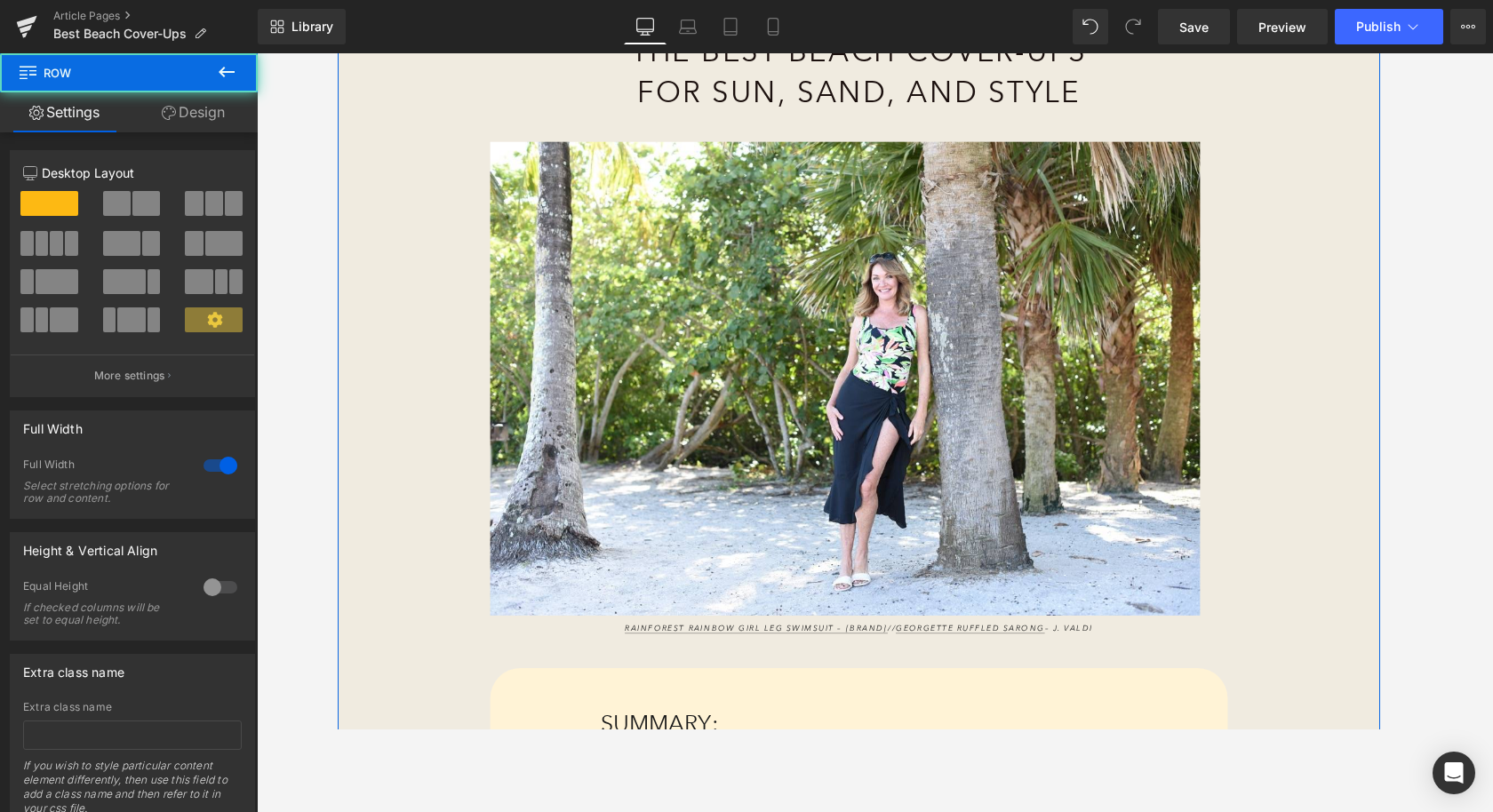 click on "Design" at bounding box center [193, 112] 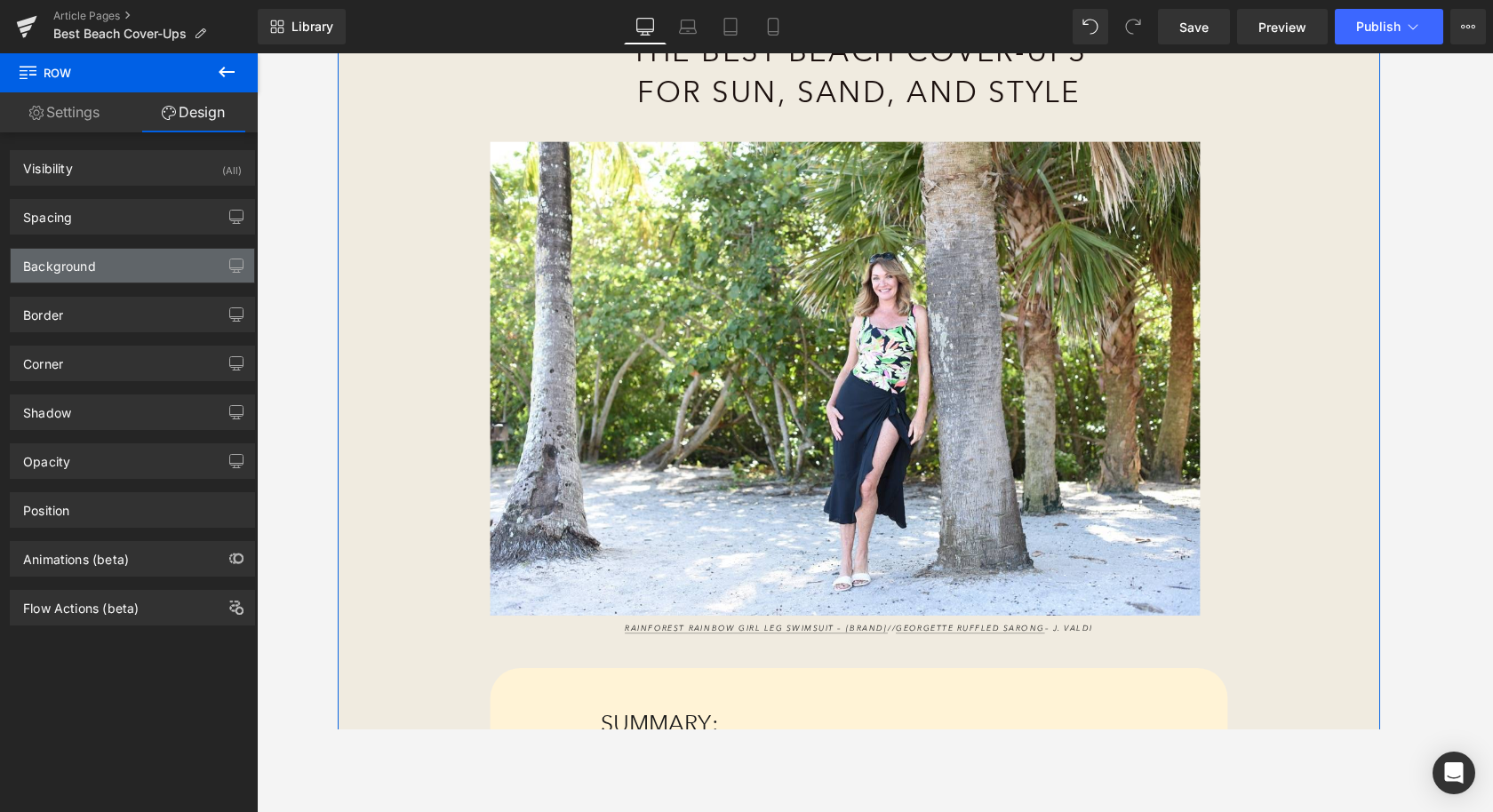 click on "Background" at bounding box center (132, 266) 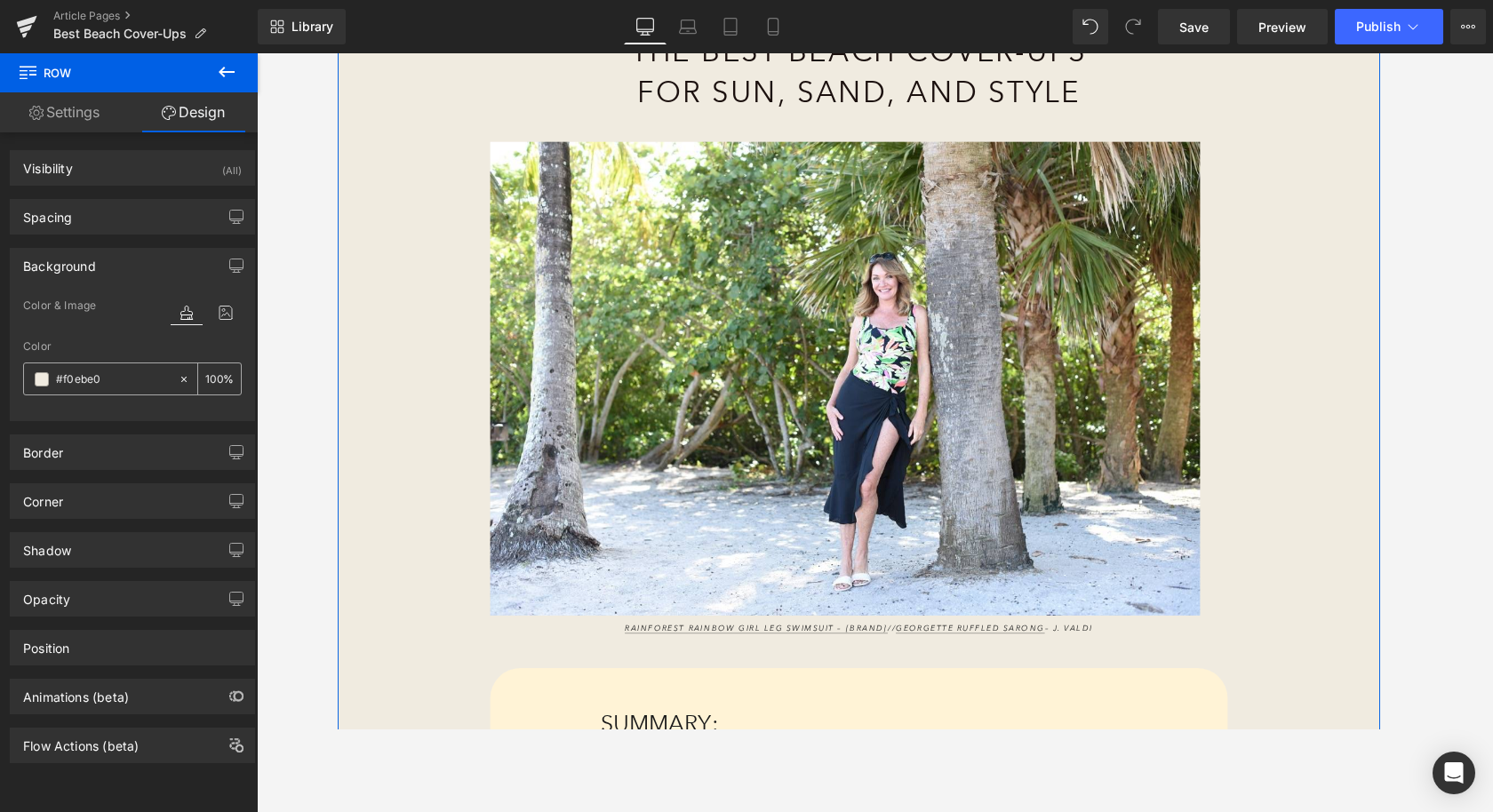 click on "#f0ebe0" at bounding box center (100, 378) 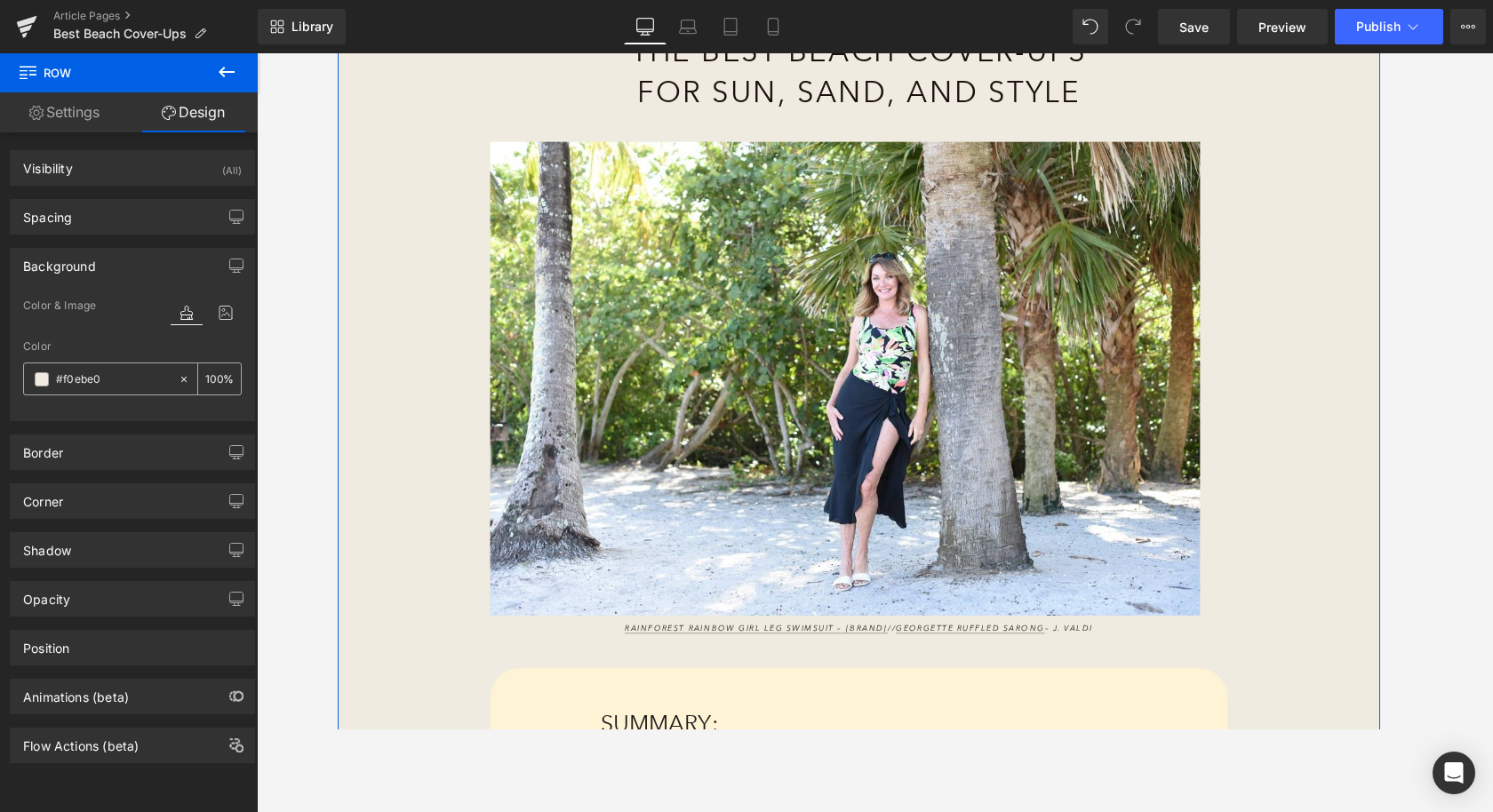 click at bounding box center [42, 379] 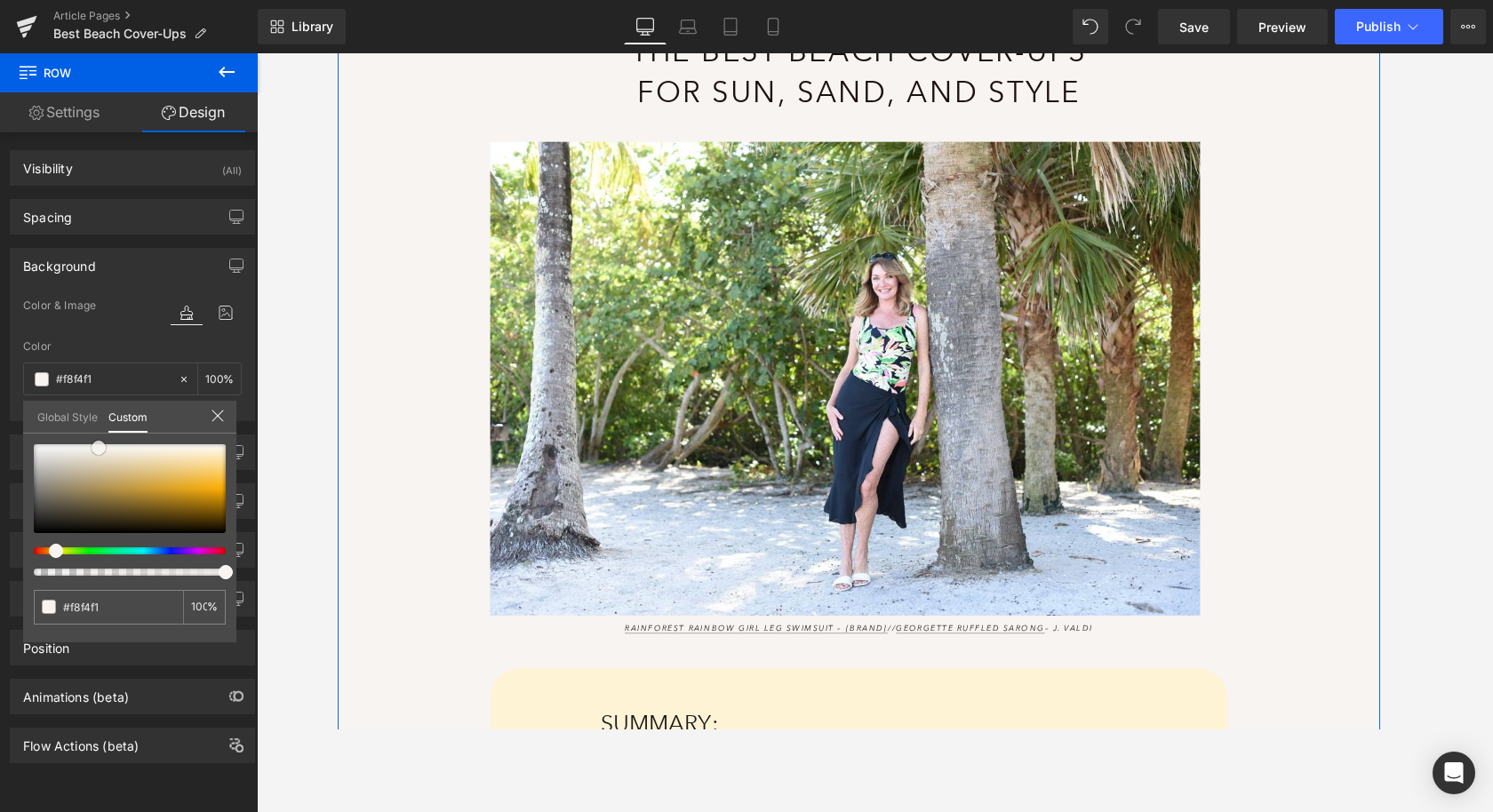 click at bounding box center [99, 448] 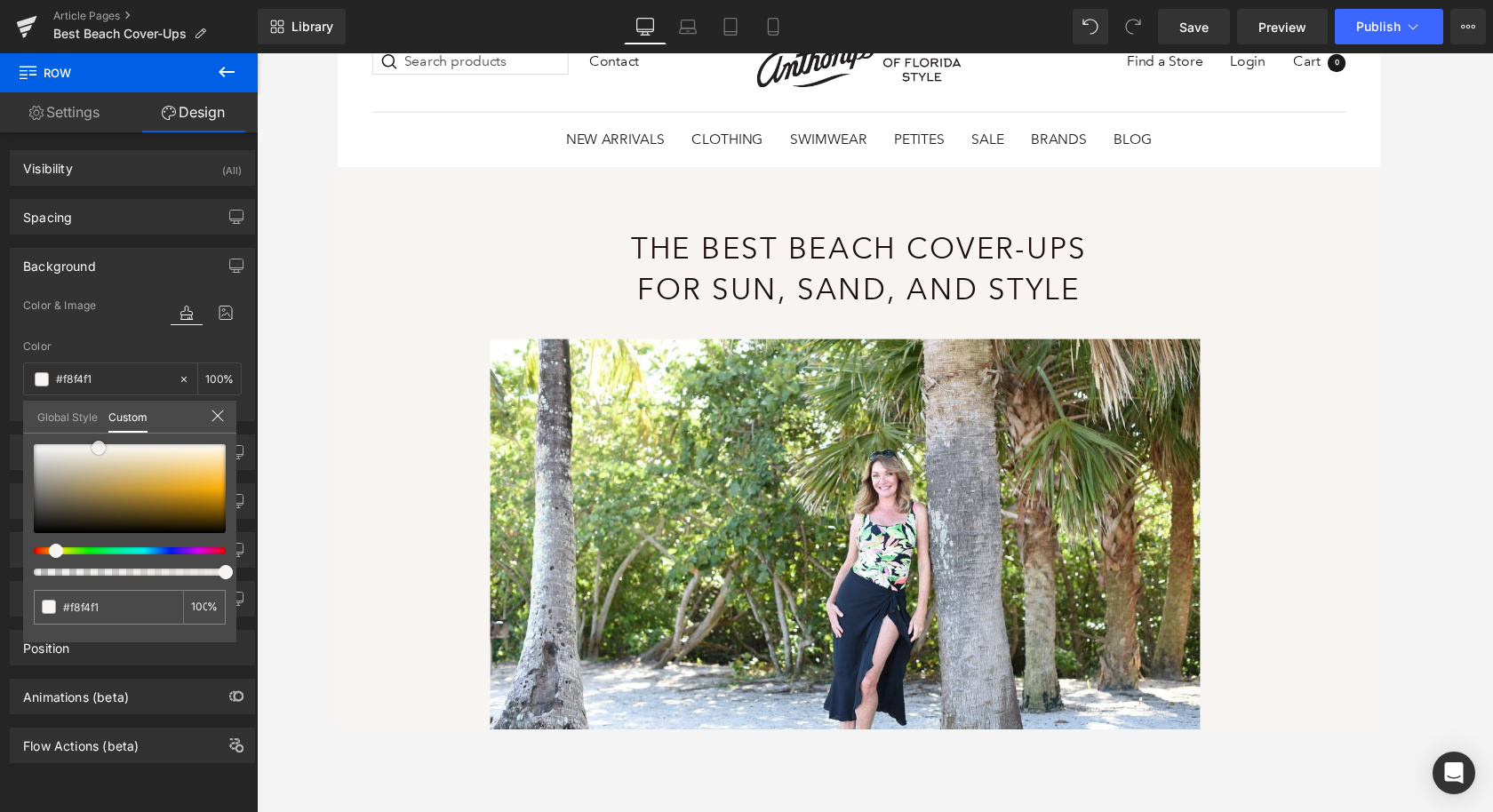 scroll, scrollTop: 83, scrollLeft: 0, axis: vertical 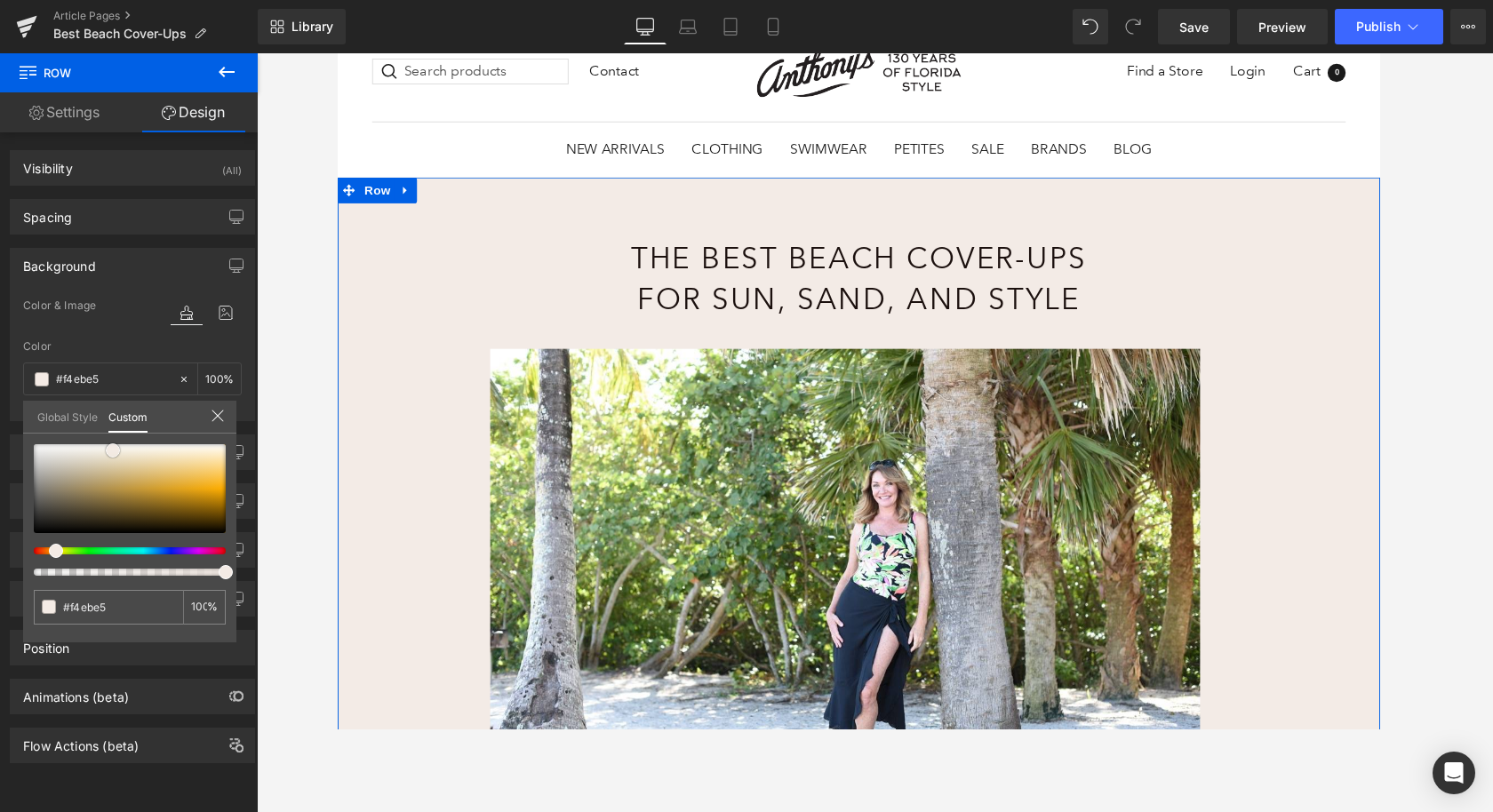 drag, startPoint x: 94, startPoint y: 442, endPoint x: 108, endPoint y: 445, distance: 14.31782 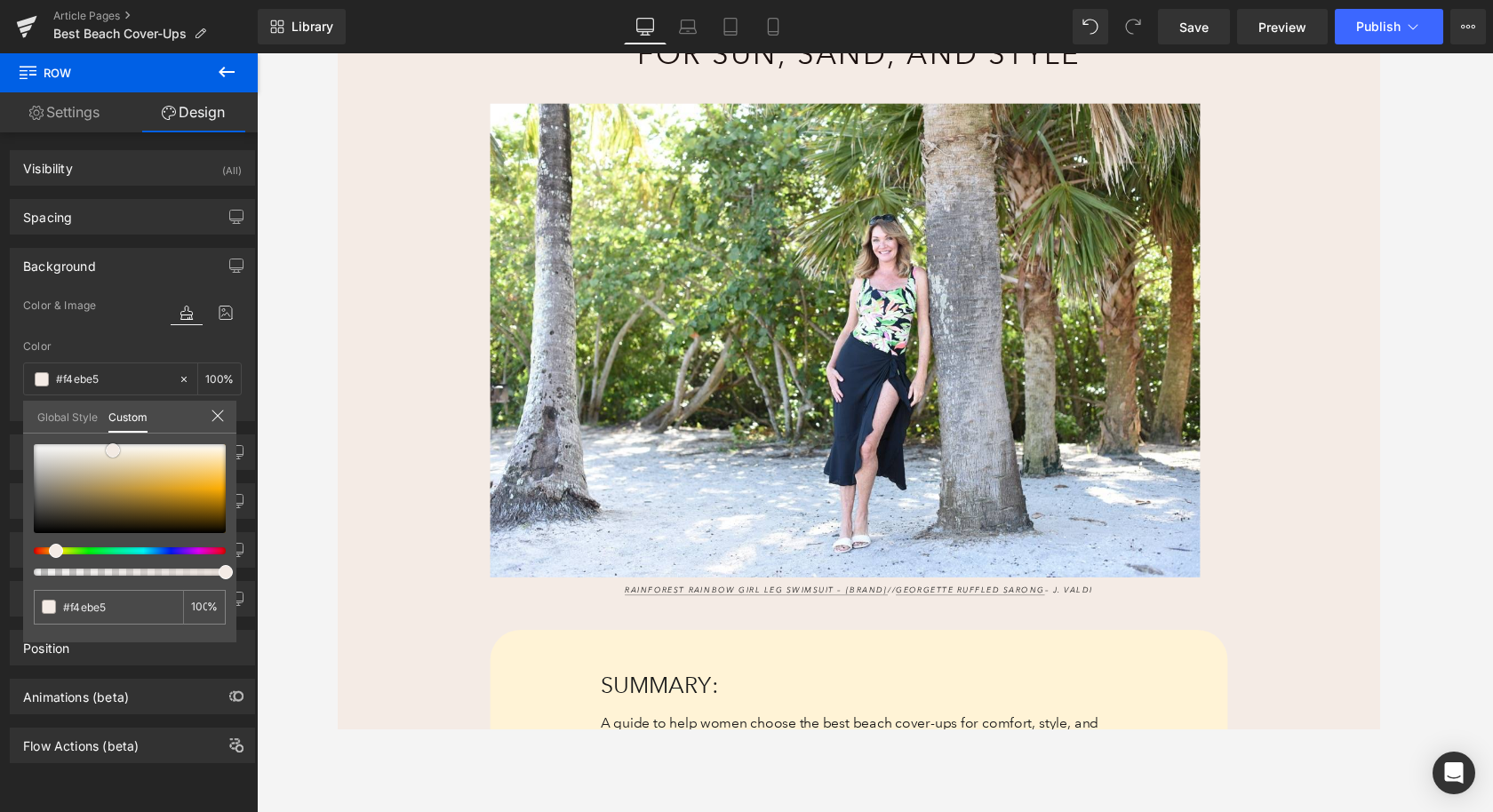 scroll, scrollTop: 491, scrollLeft: 0, axis: vertical 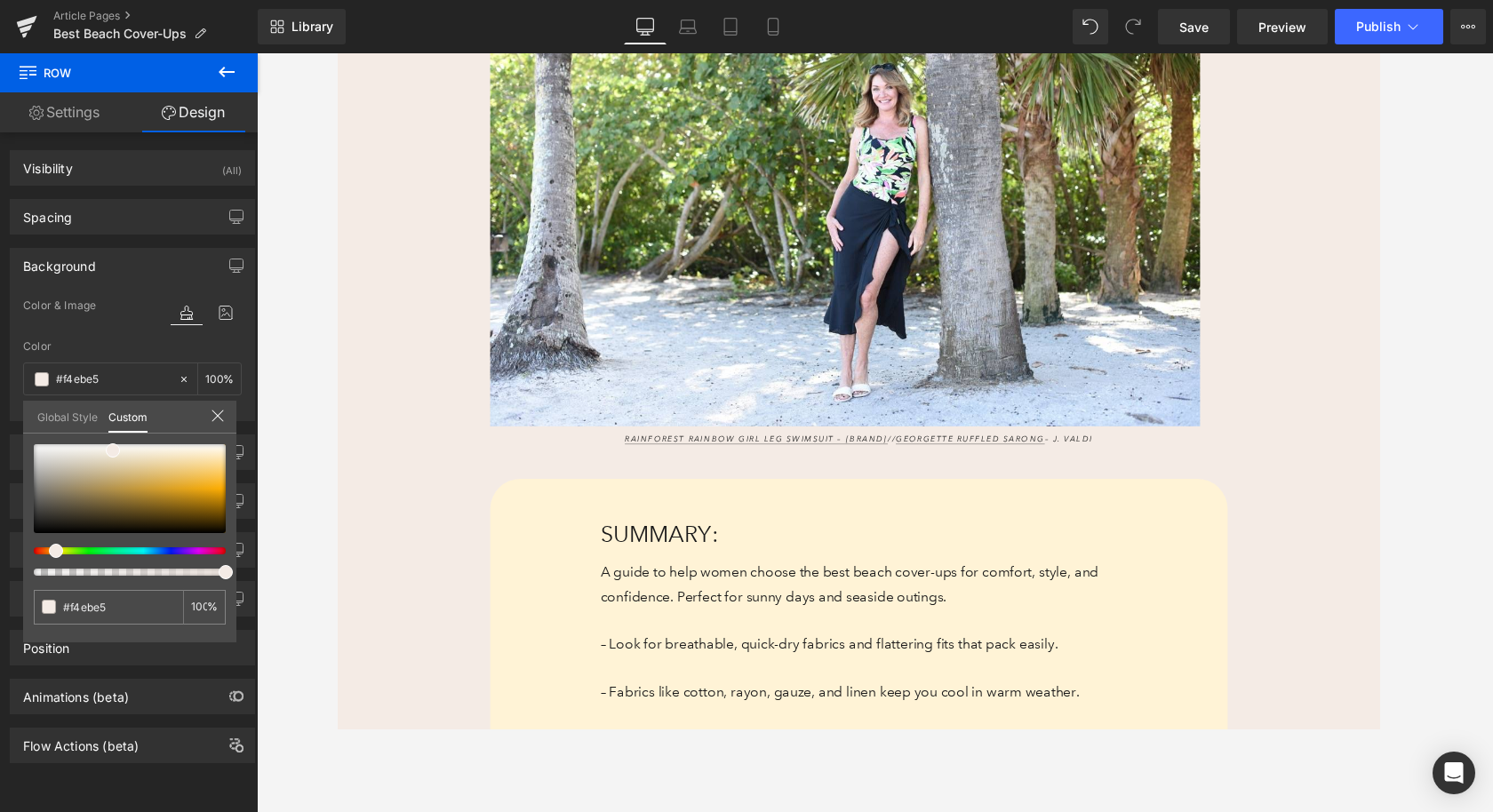 click on "Skip to content
Previous
Enjoy FREE SHIPPING when you order $[PRICE]+ Click for more details on today's sale!
Close
Through August [DAY]:
Take
[PERCENT]% Off  Regular & Reduced Price Swimwear and Cover-Ups!
Take
[PERCENT]% Off  Regular and Reduced Knit Tops from Jess and Jane, Impulse, and  Parsley and Sage!
Take
[PERCENT]% Off  *Regular Price Merchandise - *Exclusions Apply!!
View Sale Terms & Exclusions
Shop Now" at bounding box center (874, 4231) 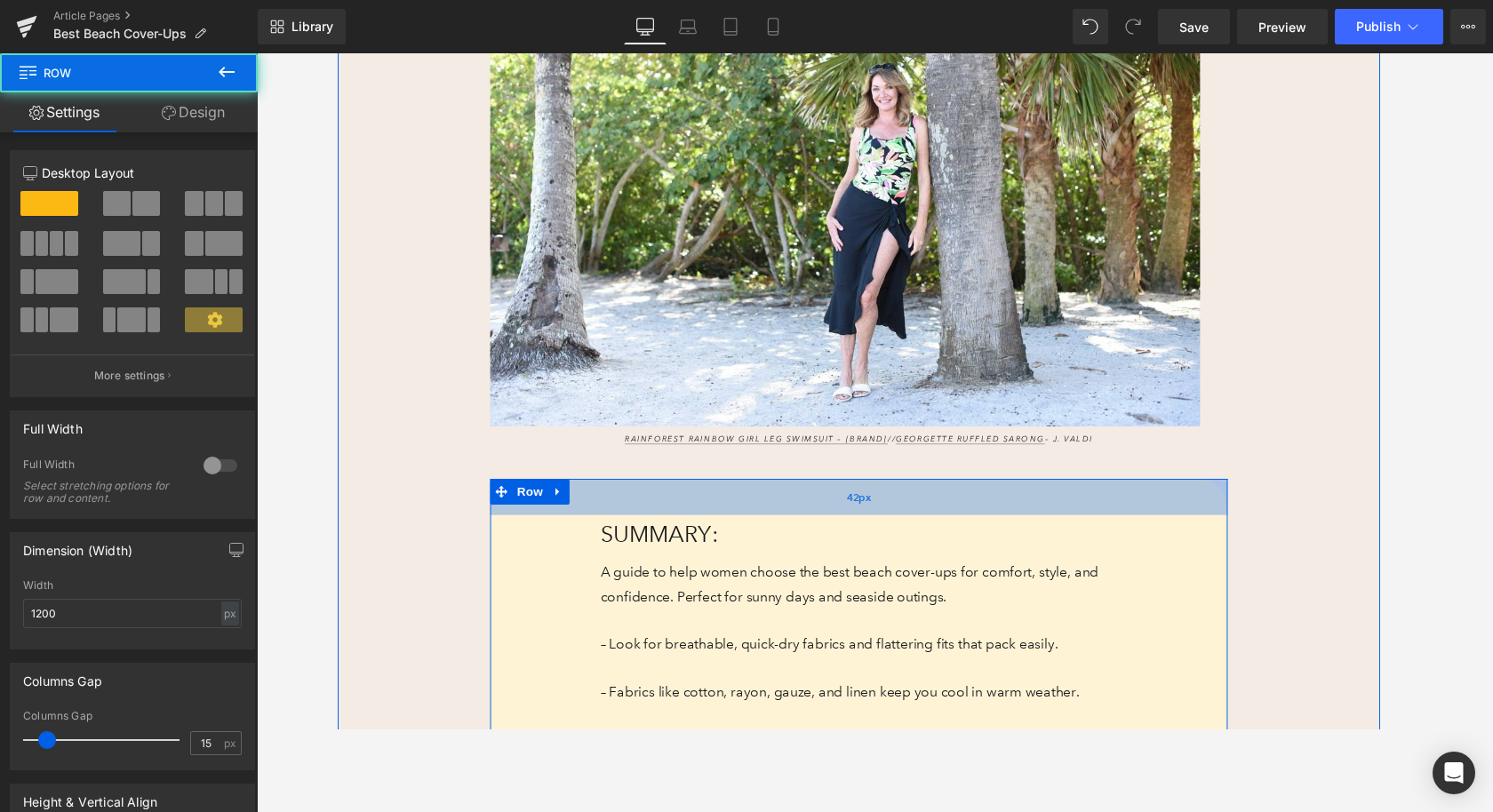 click on "42px" at bounding box center (874, 511) 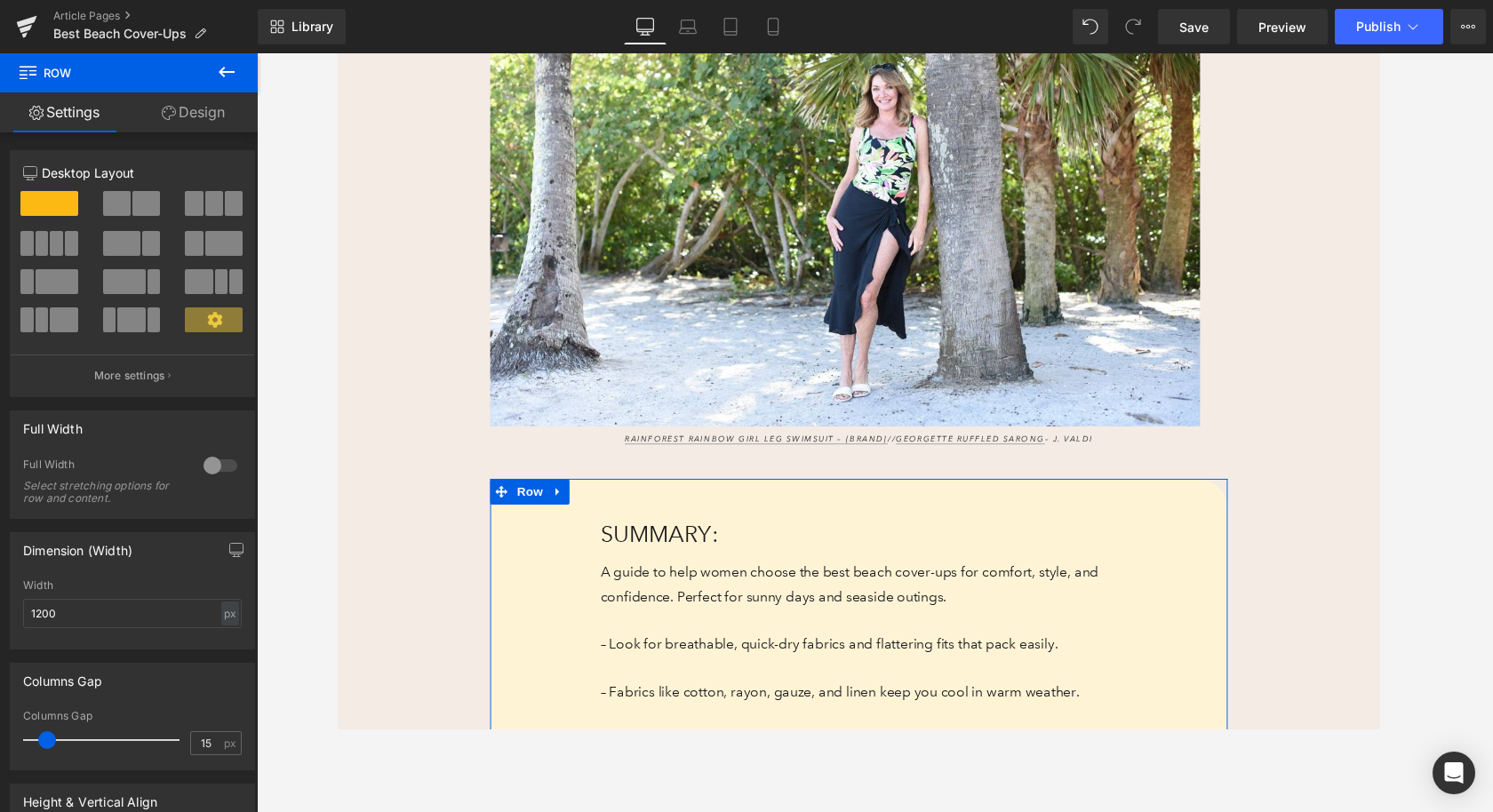 click on "Design" at bounding box center [193, 112] 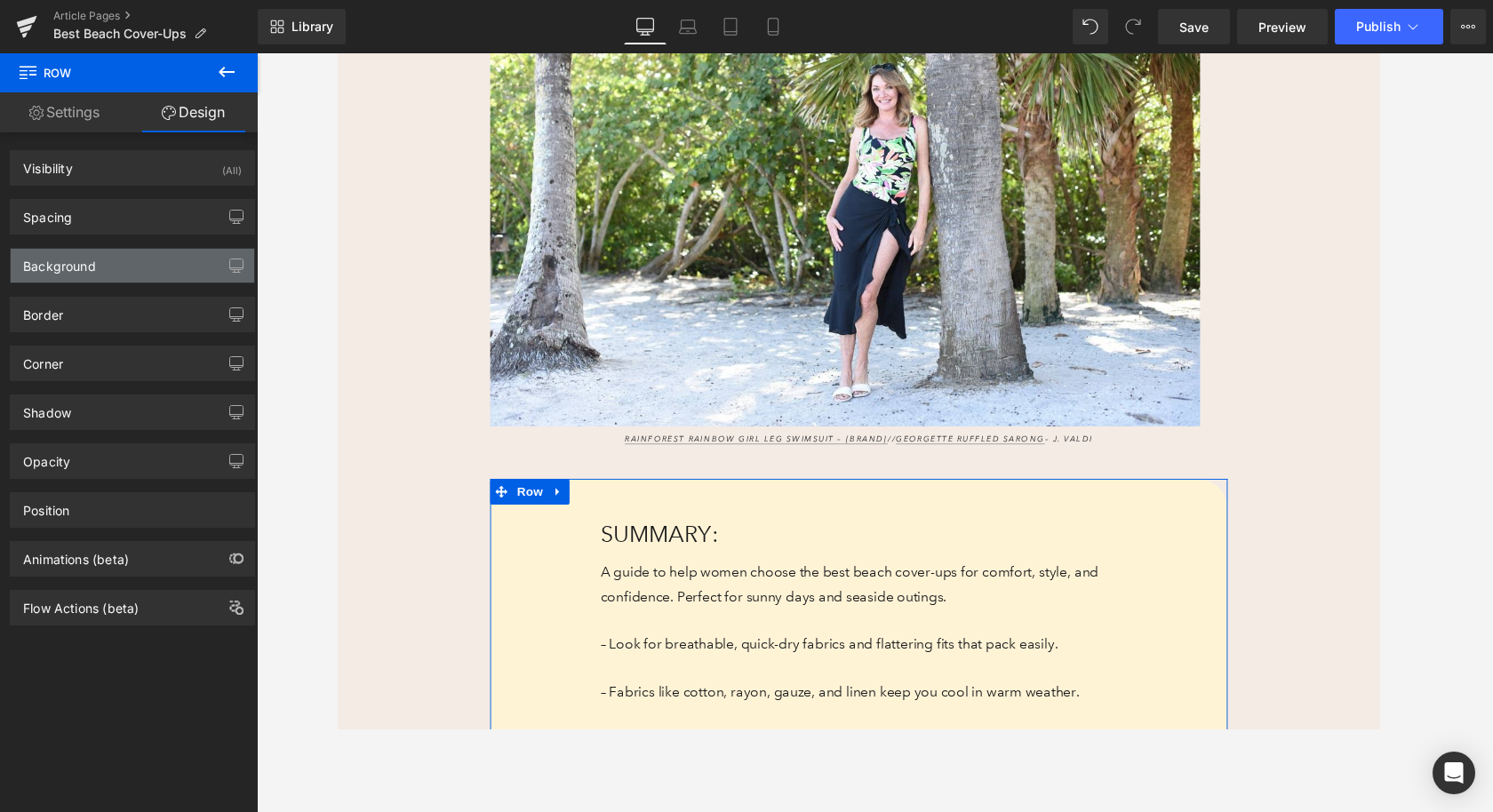 click on "Background" at bounding box center (132, 266) 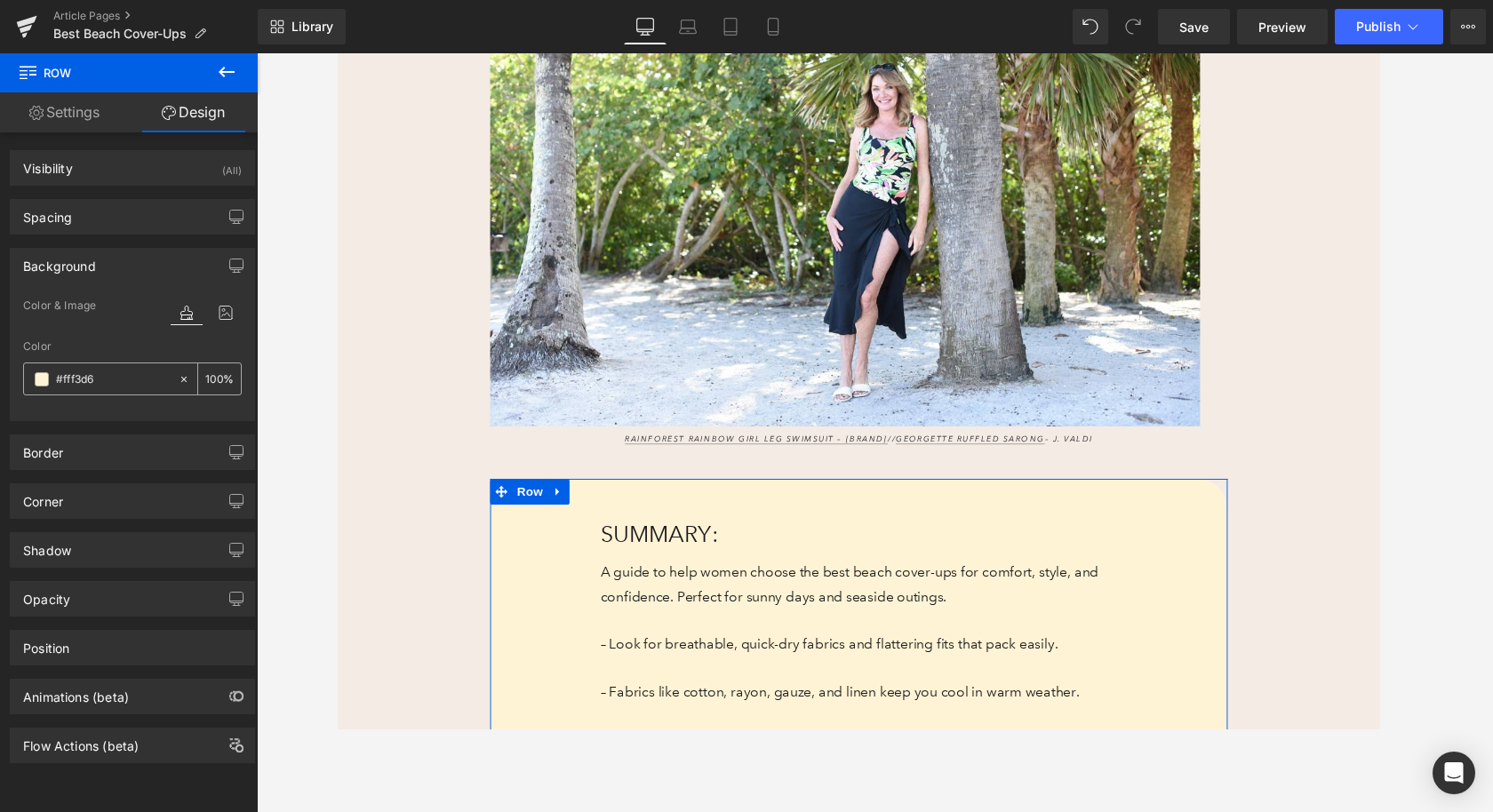 click at bounding box center (42, 379) 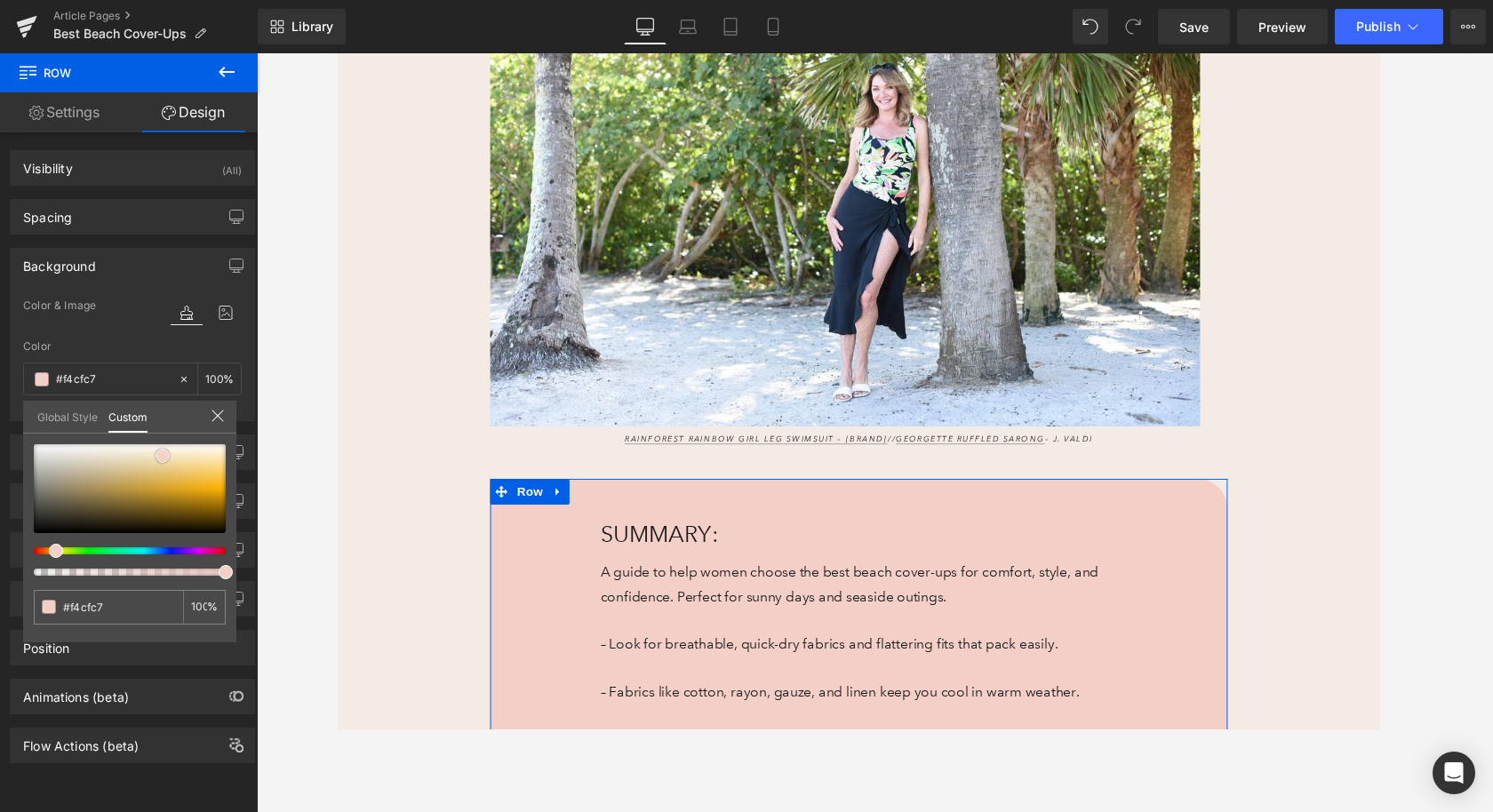 drag, startPoint x: 230, startPoint y: 447, endPoint x: 167, endPoint y: 451, distance: 63.12686 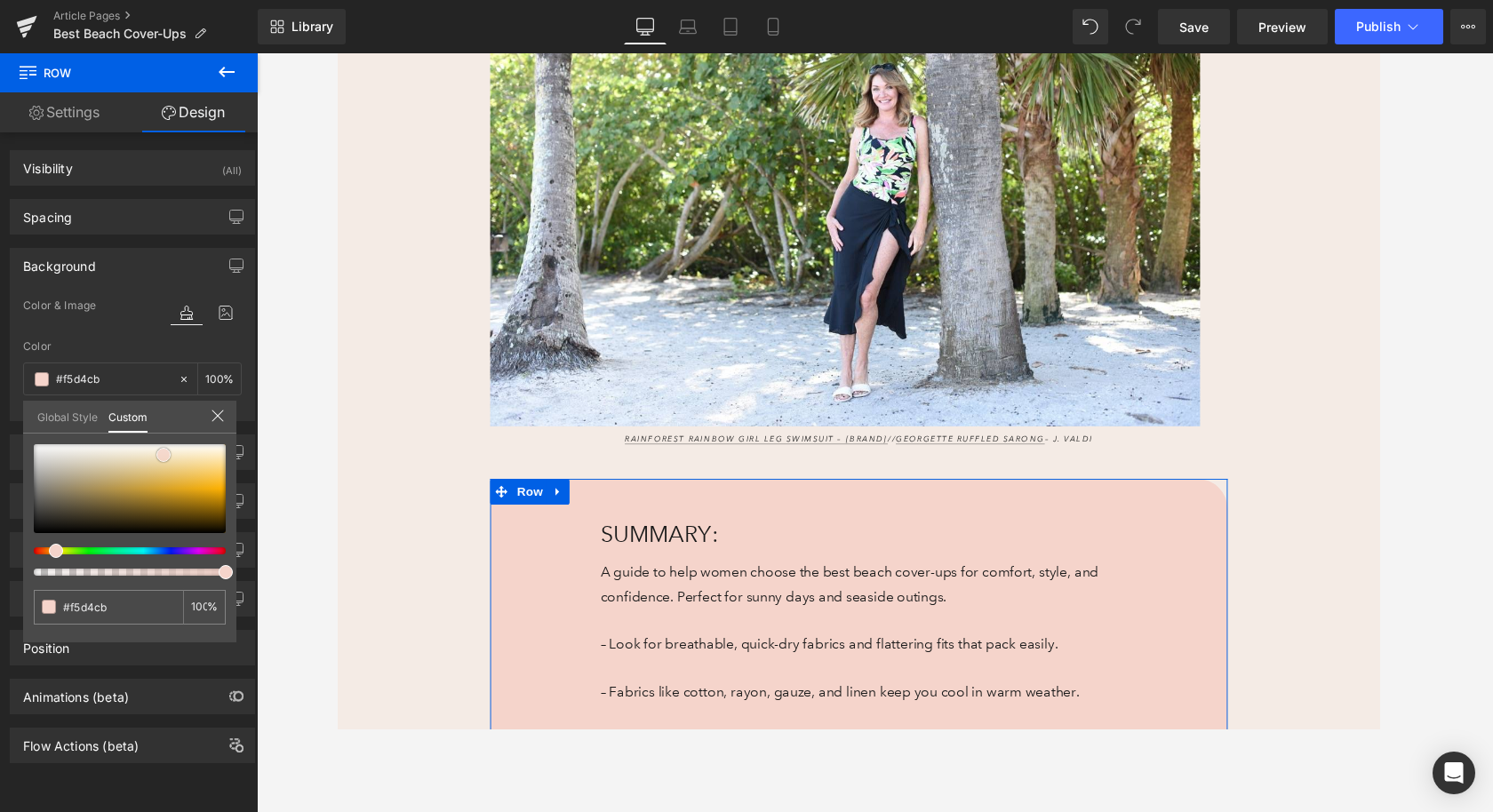 click at bounding box center (164, 455) 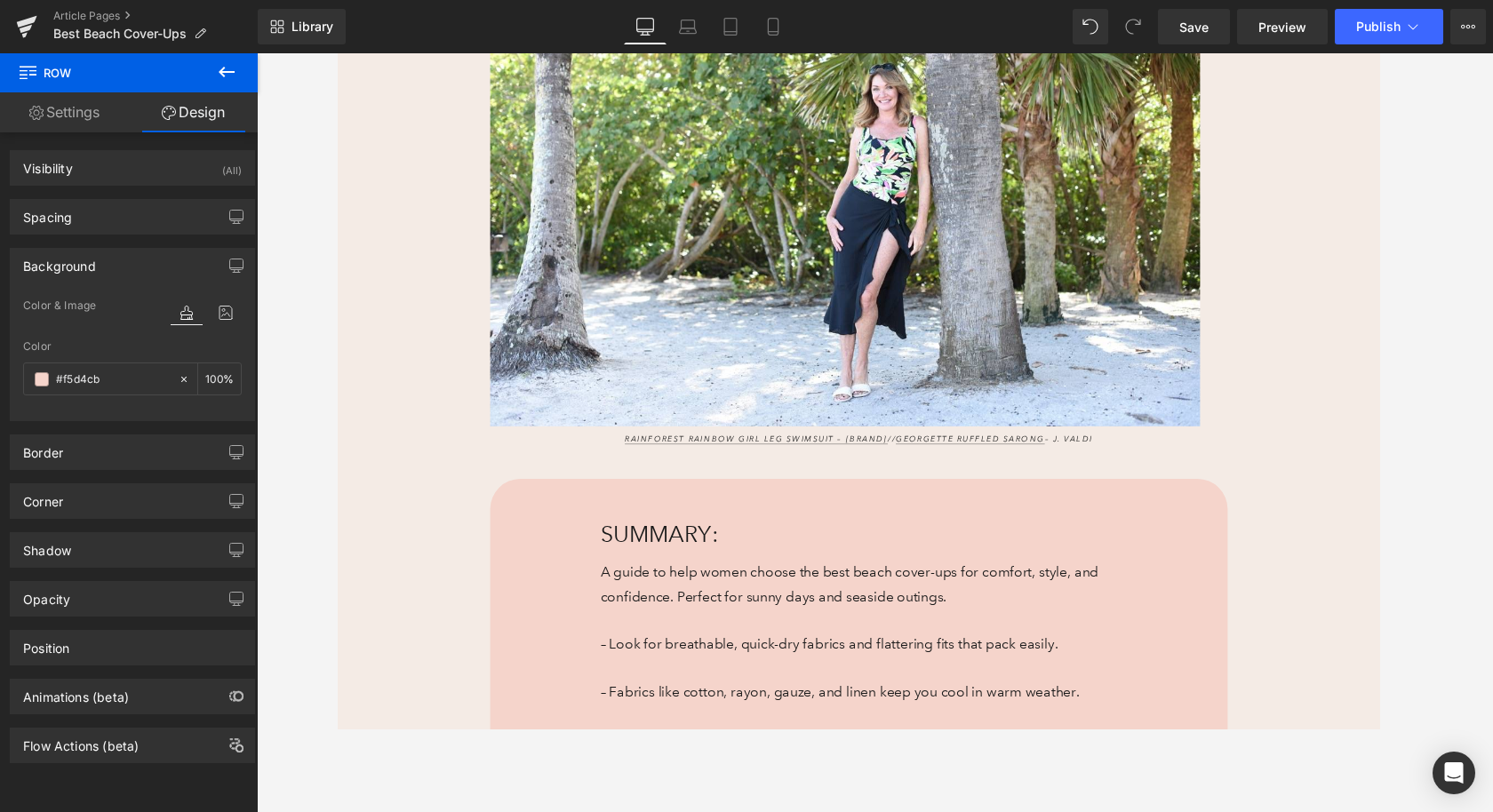 click at bounding box center [874, 433] 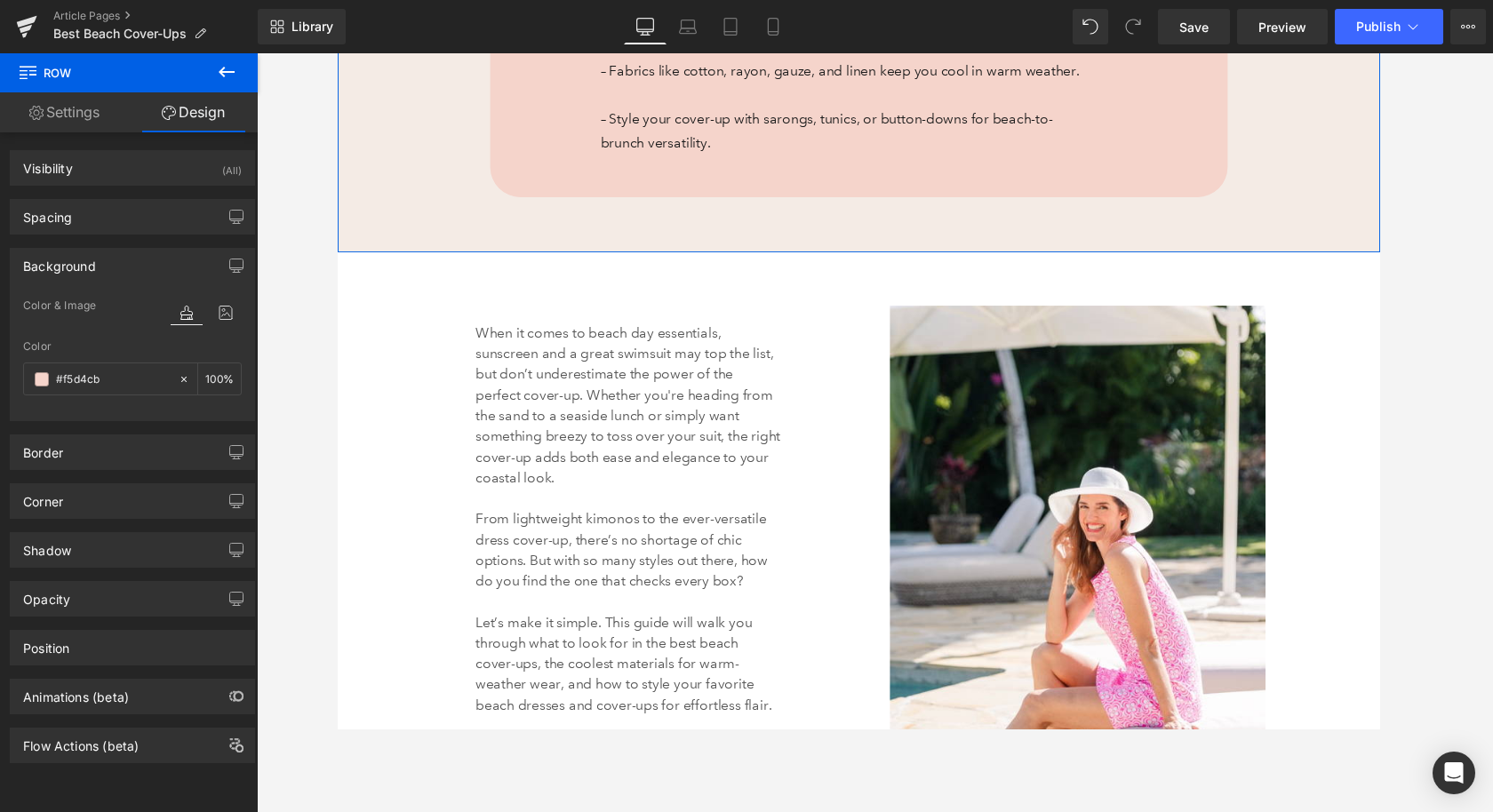 scroll, scrollTop: 1341, scrollLeft: 0, axis: vertical 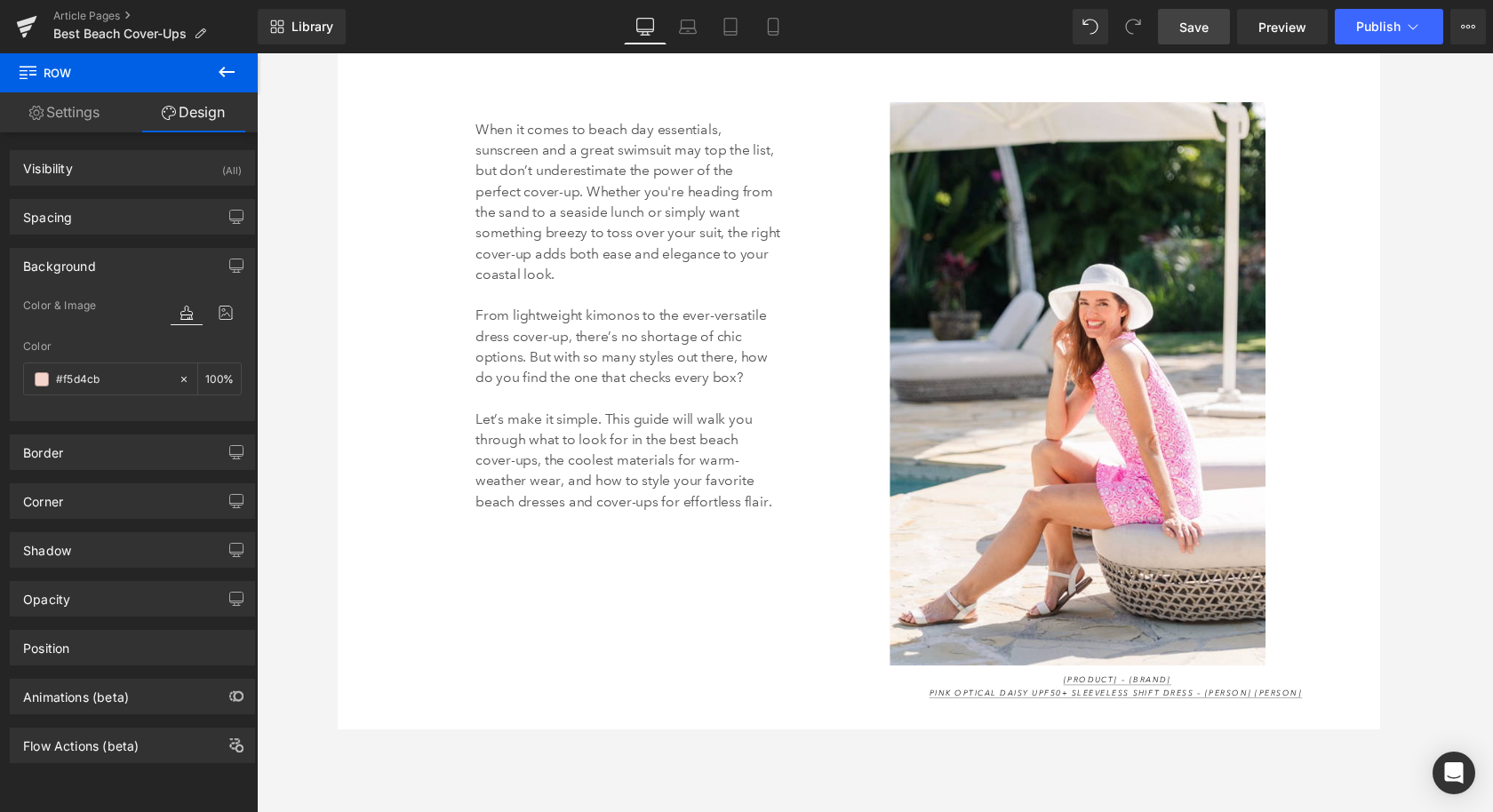 click on "Save" at bounding box center [1194, 27] 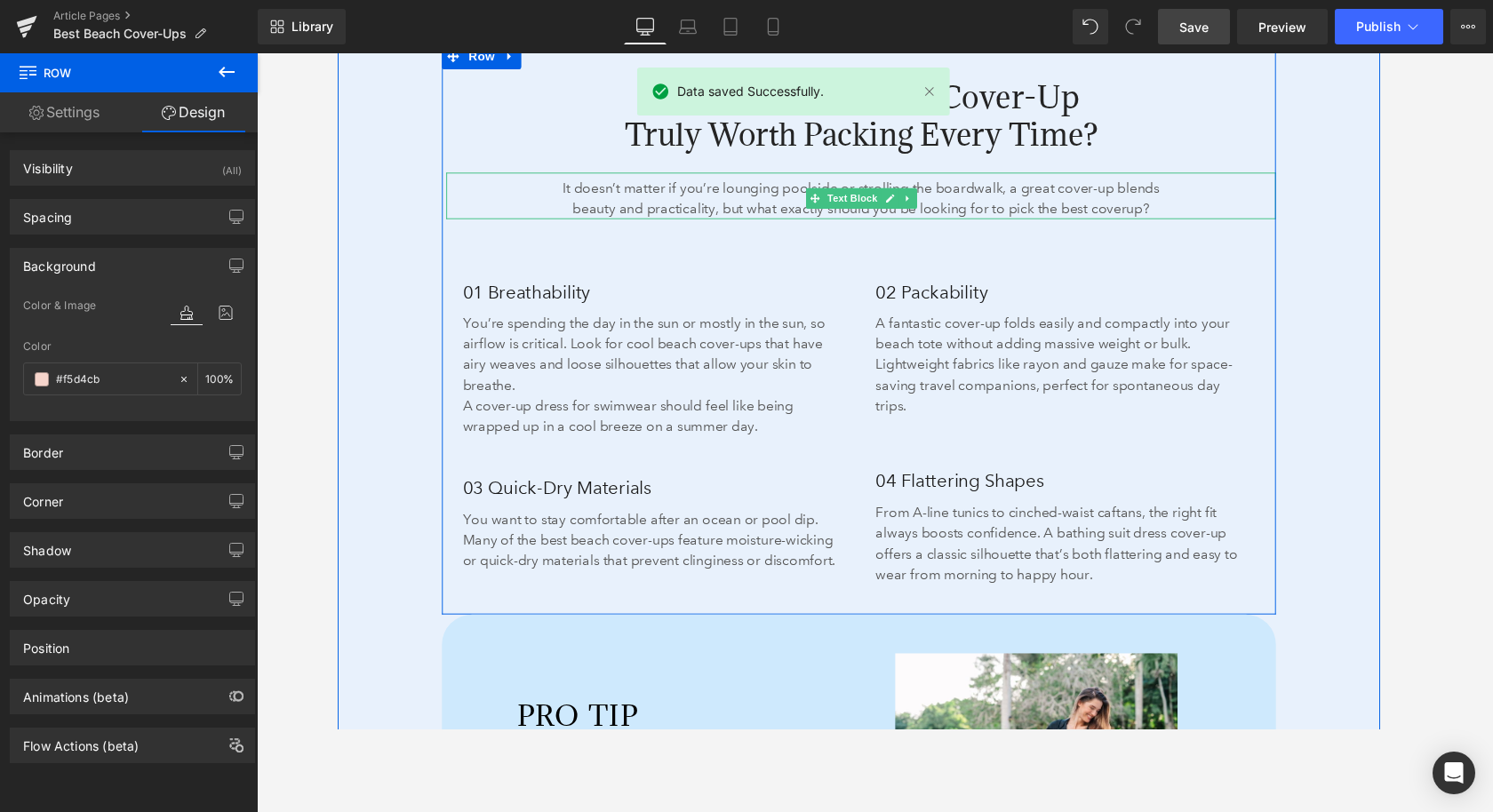 scroll, scrollTop: 2276, scrollLeft: 0, axis: vertical 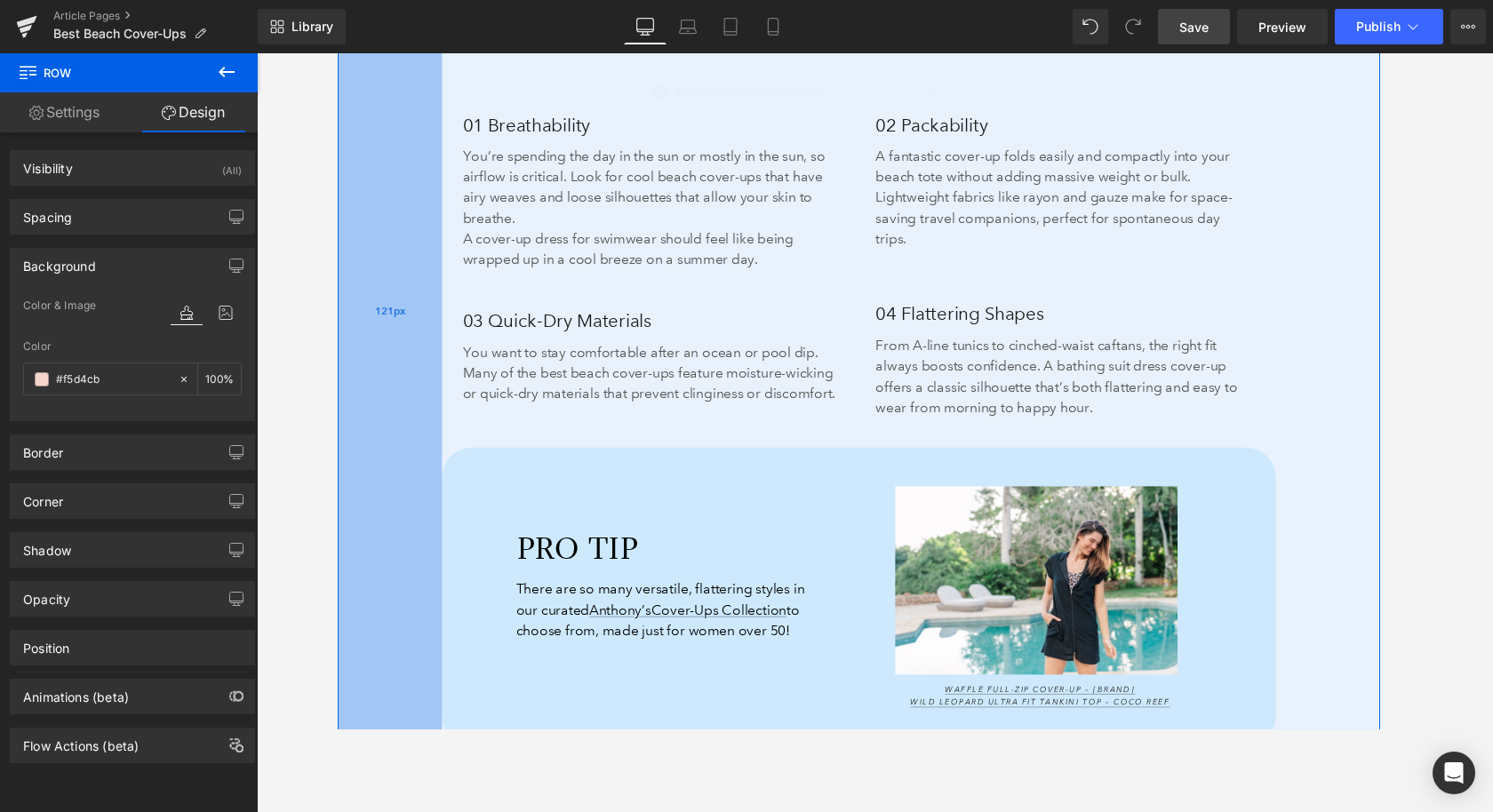 click on "121px" at bounding box center (390, 337) 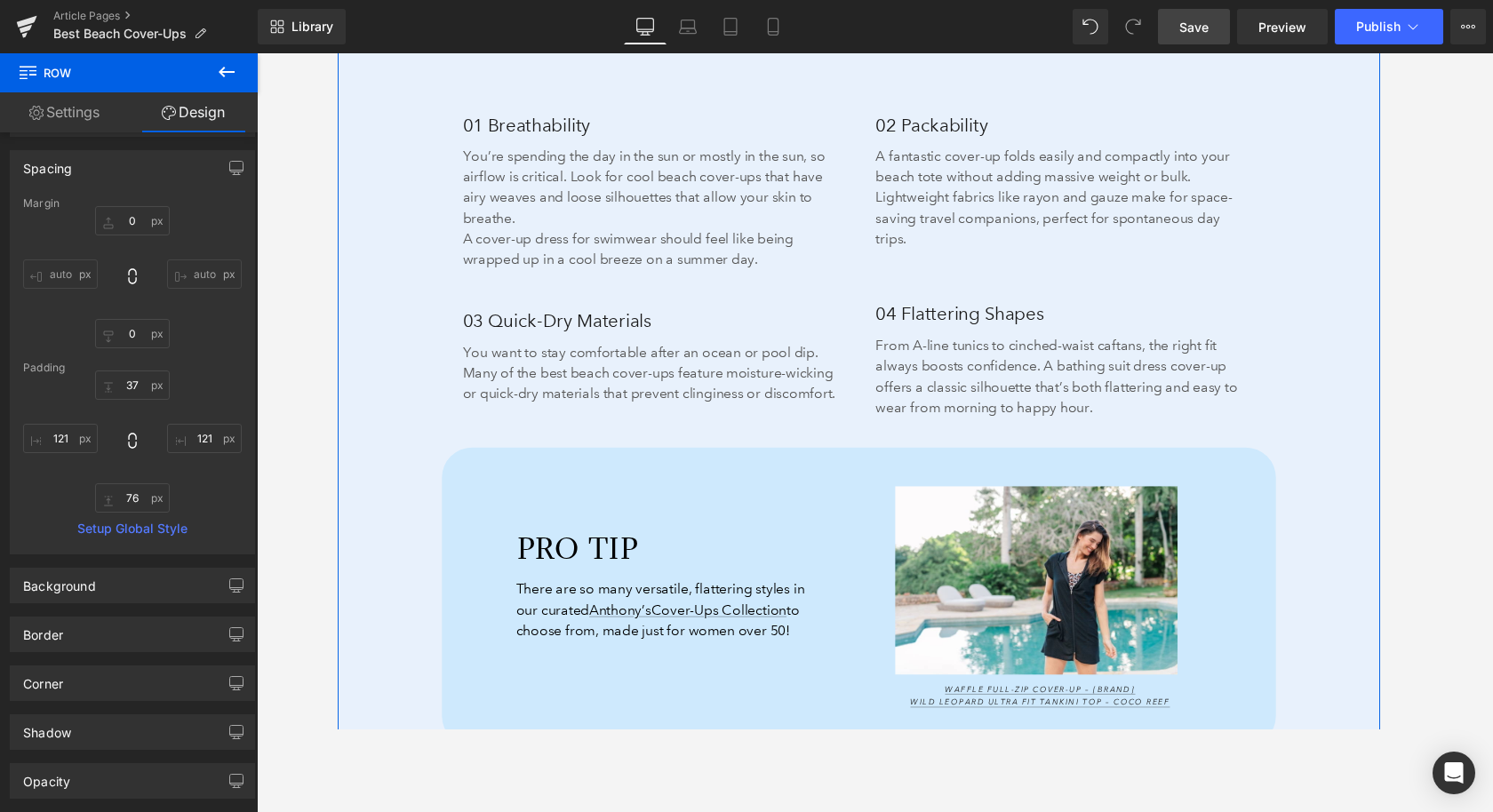 scroll, scrollTop: 58, scrollLeft: 0, axis: vertical 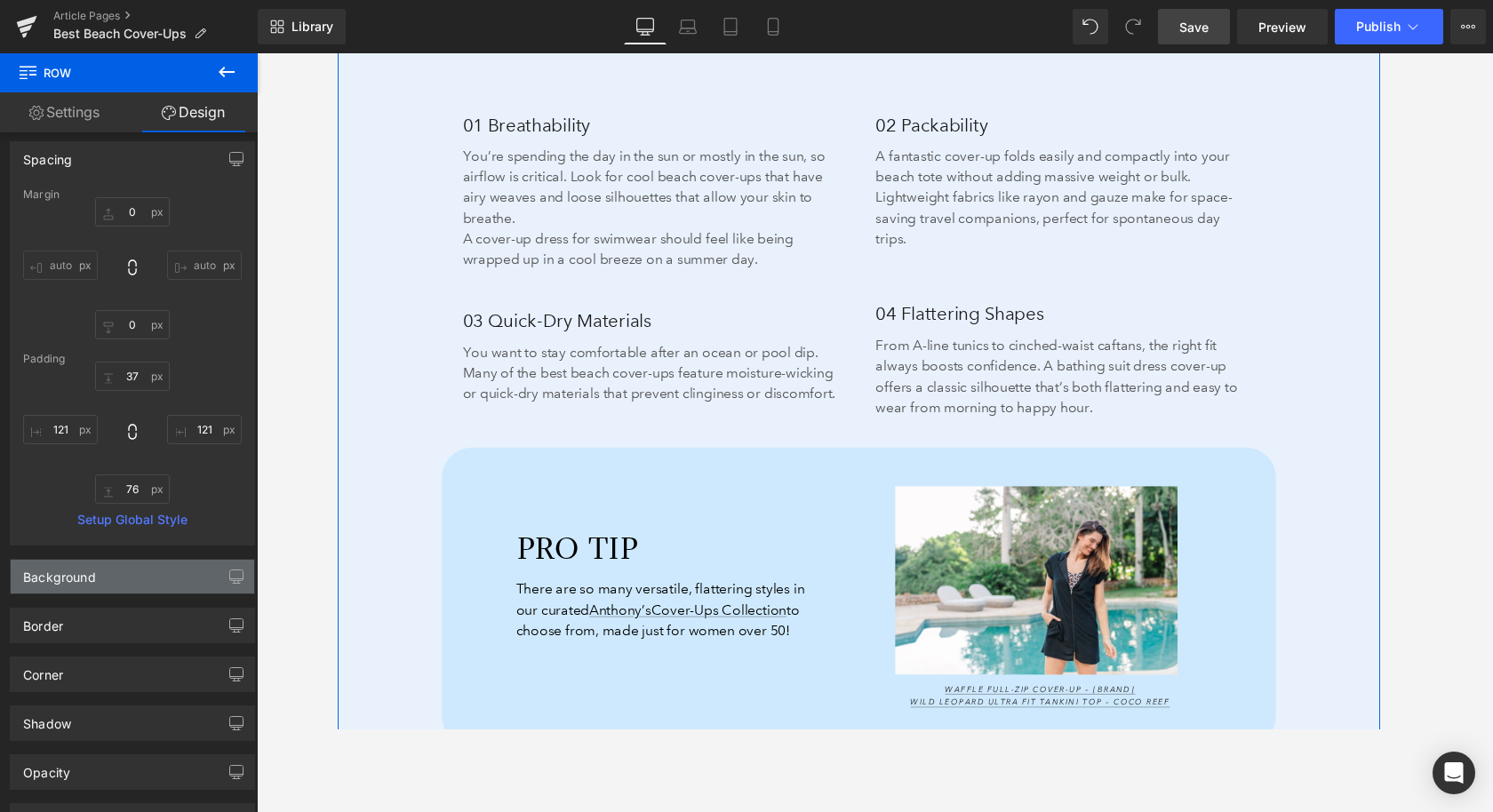 click on "Background" at bounding box center (132, 577) 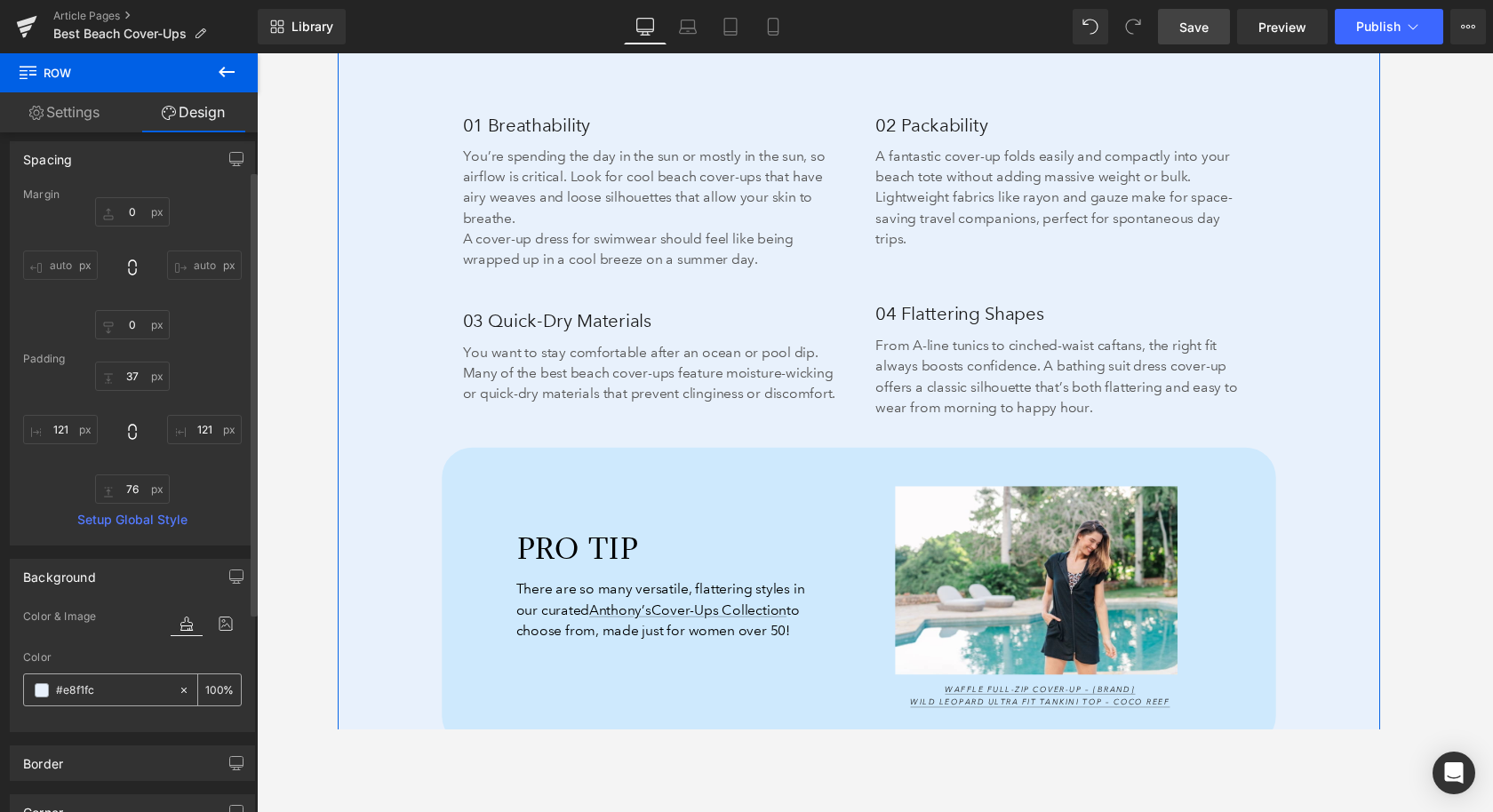 click on "#e8f1fc" at bounding box center (113, 690) 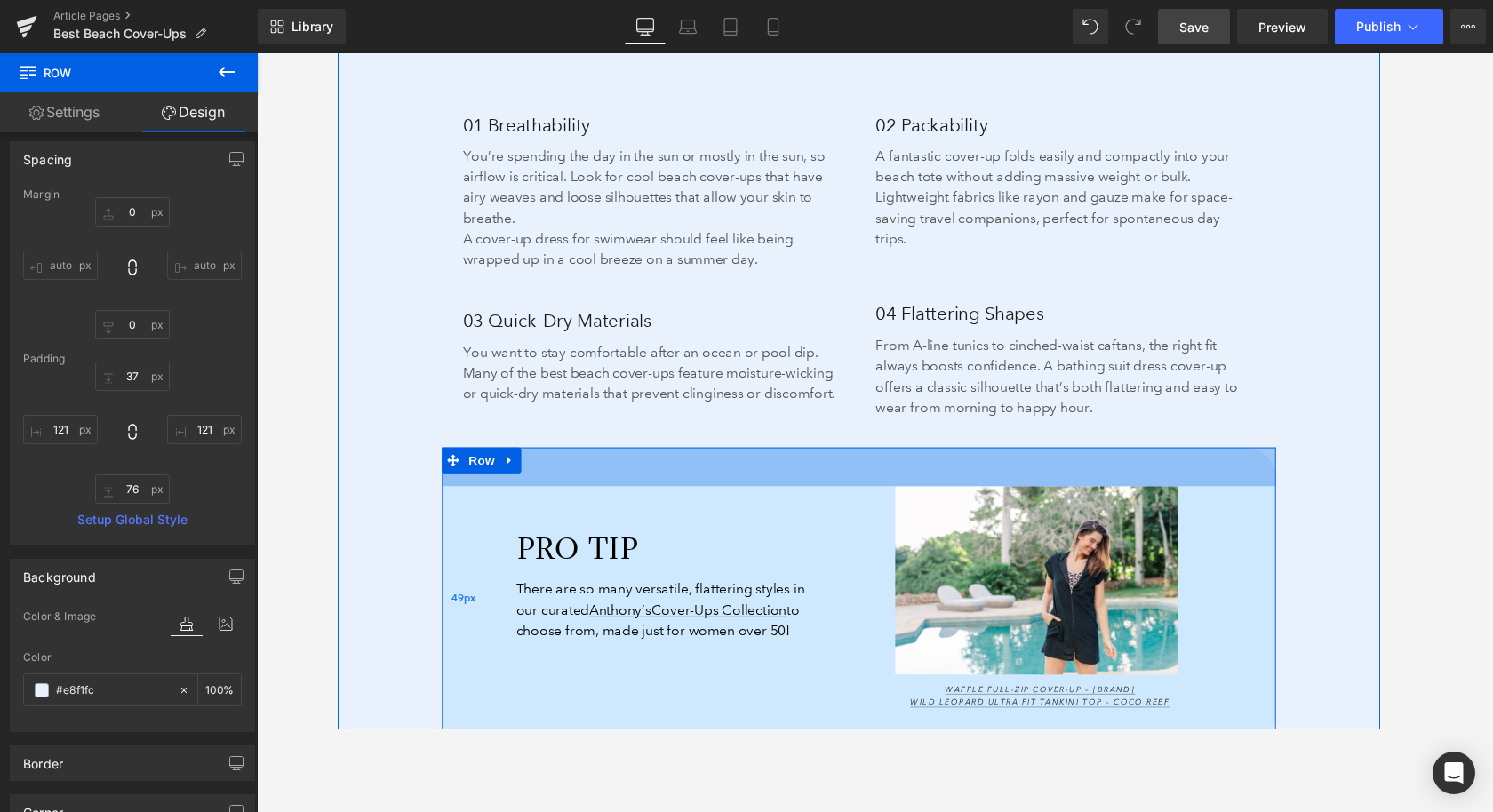 click on "49px" at bounding box center (466, 614) 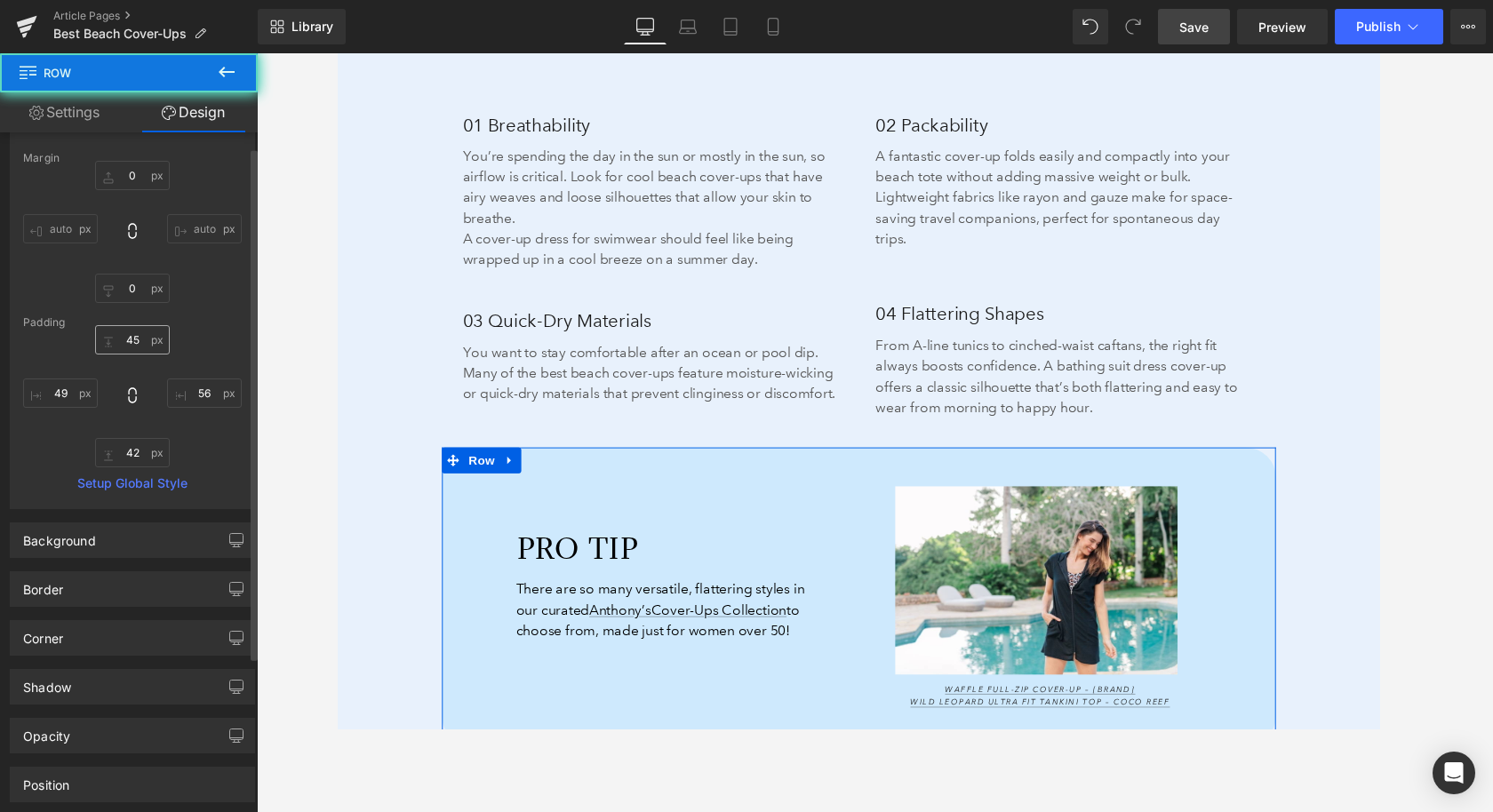scroll, scrollTop: 226, scrollLeft: 0, axis: vertical 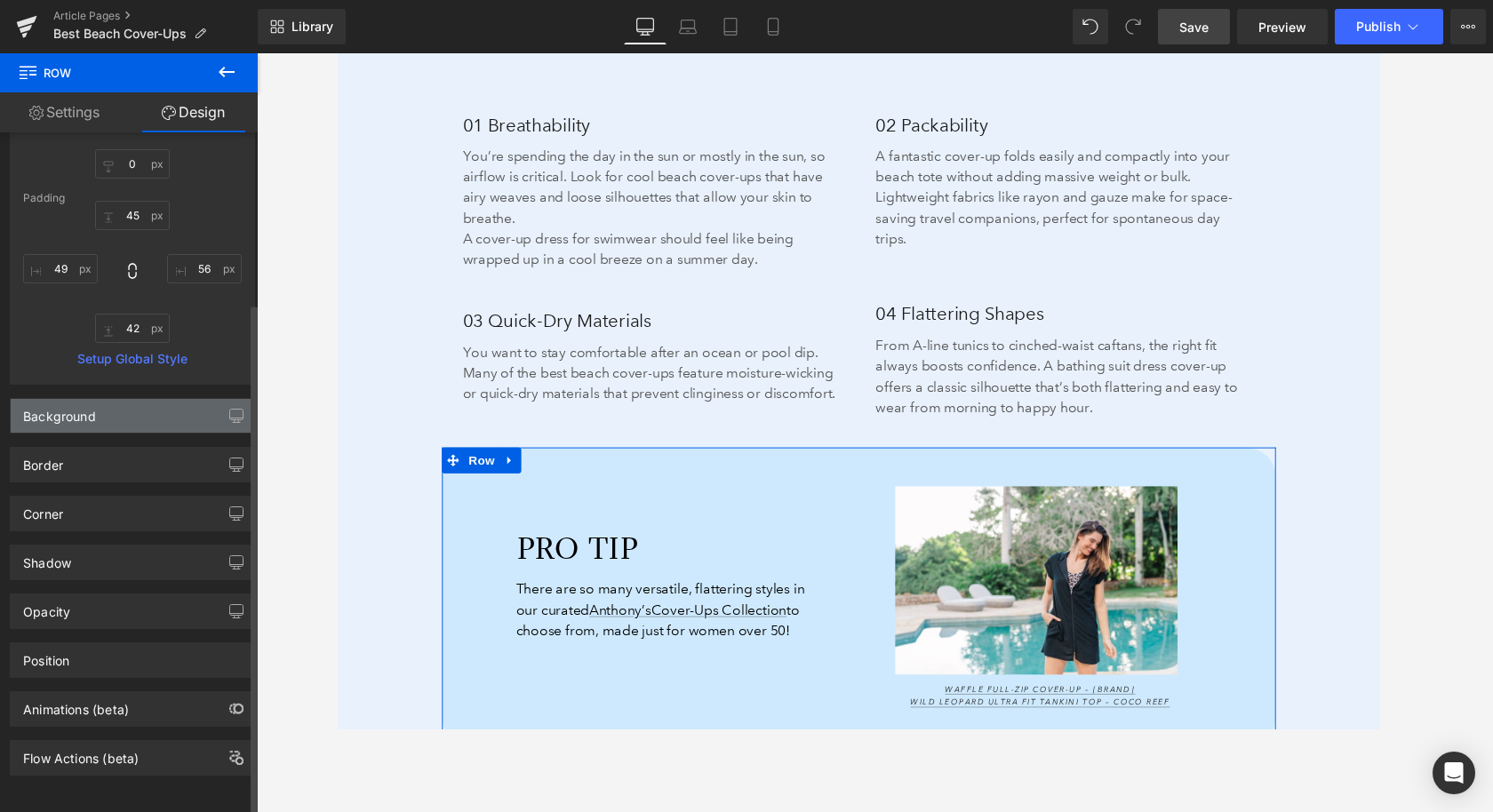 click on "Background" at bounding box center [132, 416] 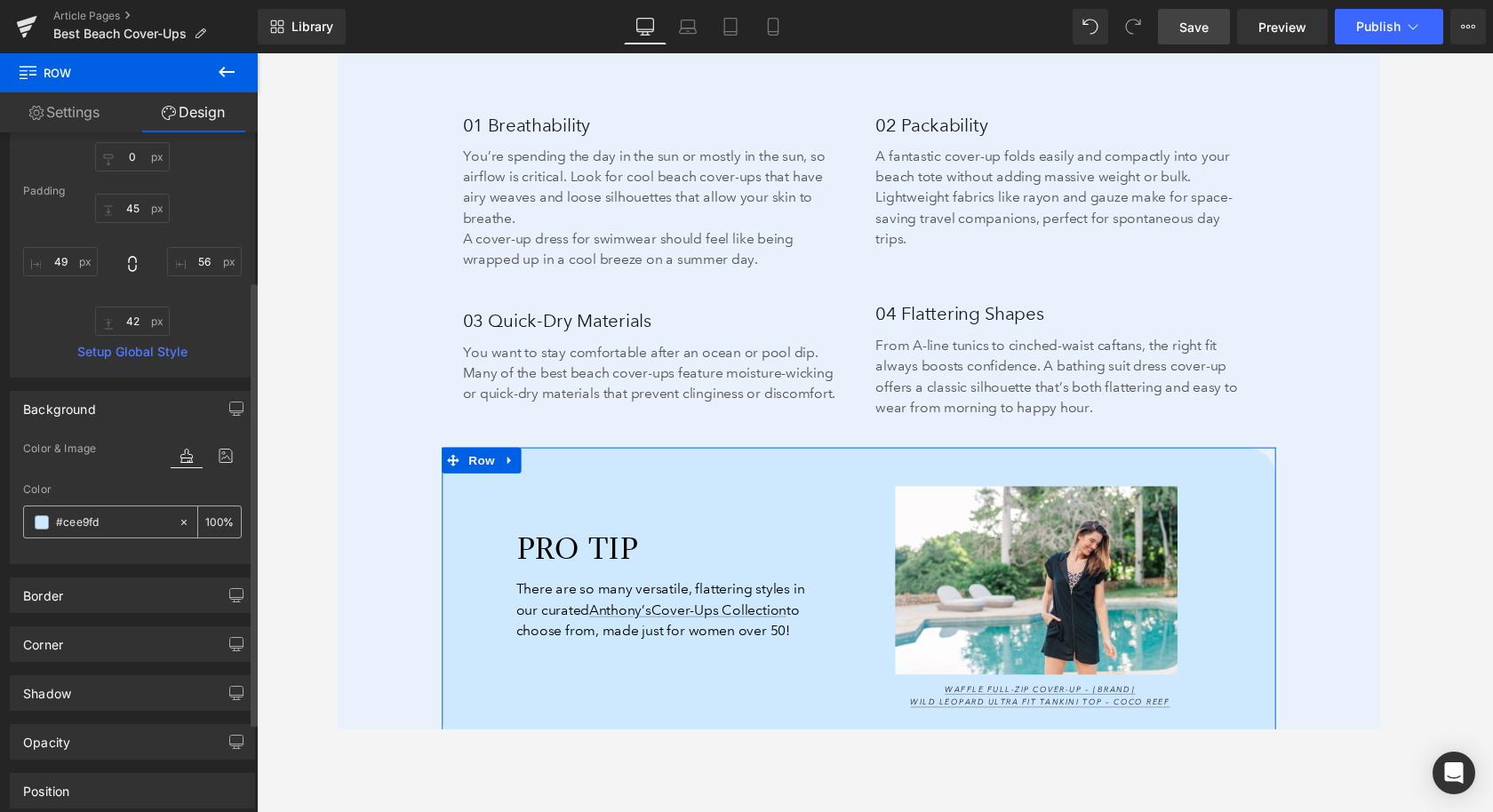 click on "#cee9fd" at bounding box center (113, 522) 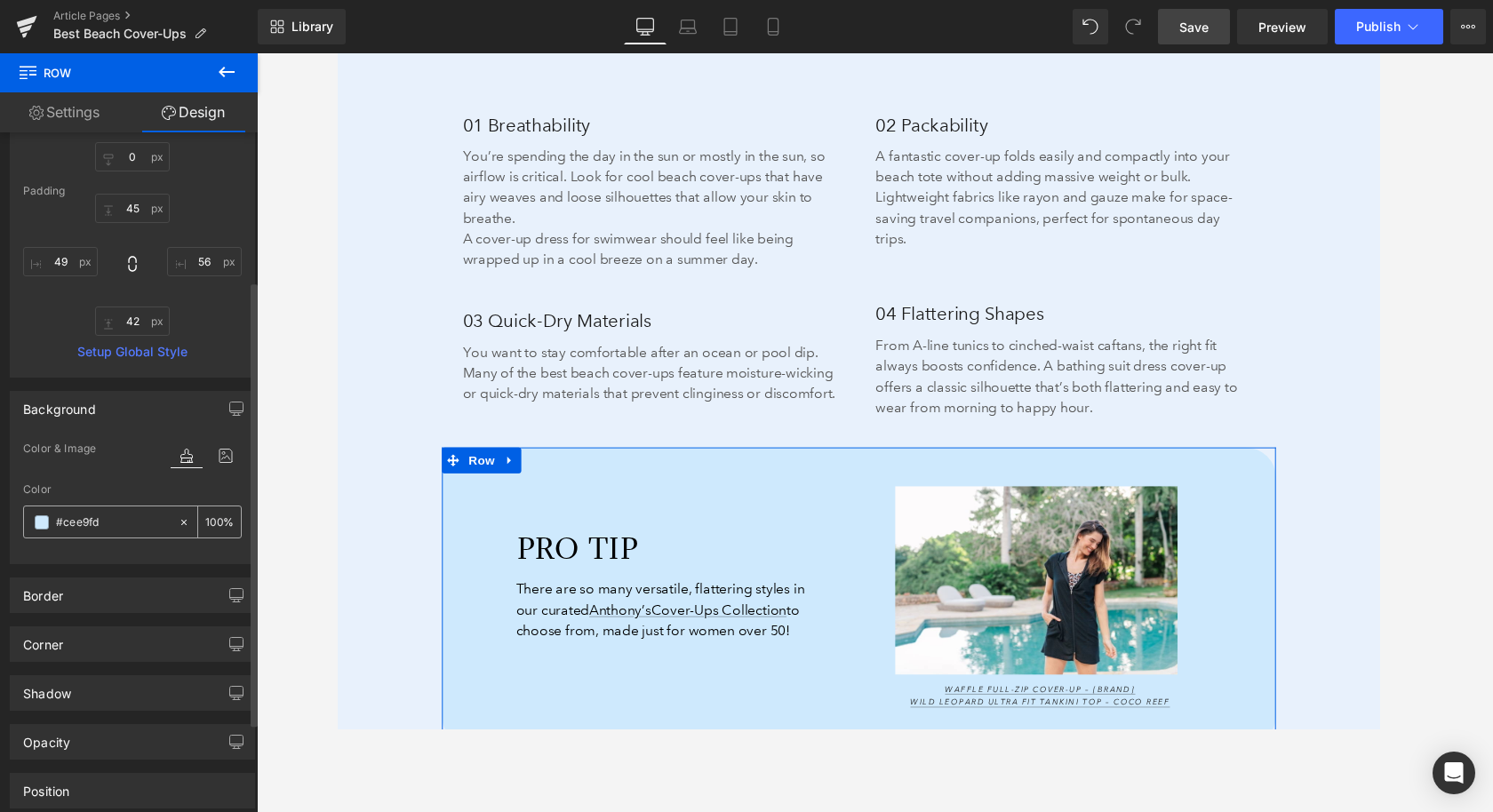 click on "#cee9fd" at bounding box center [113, 522] 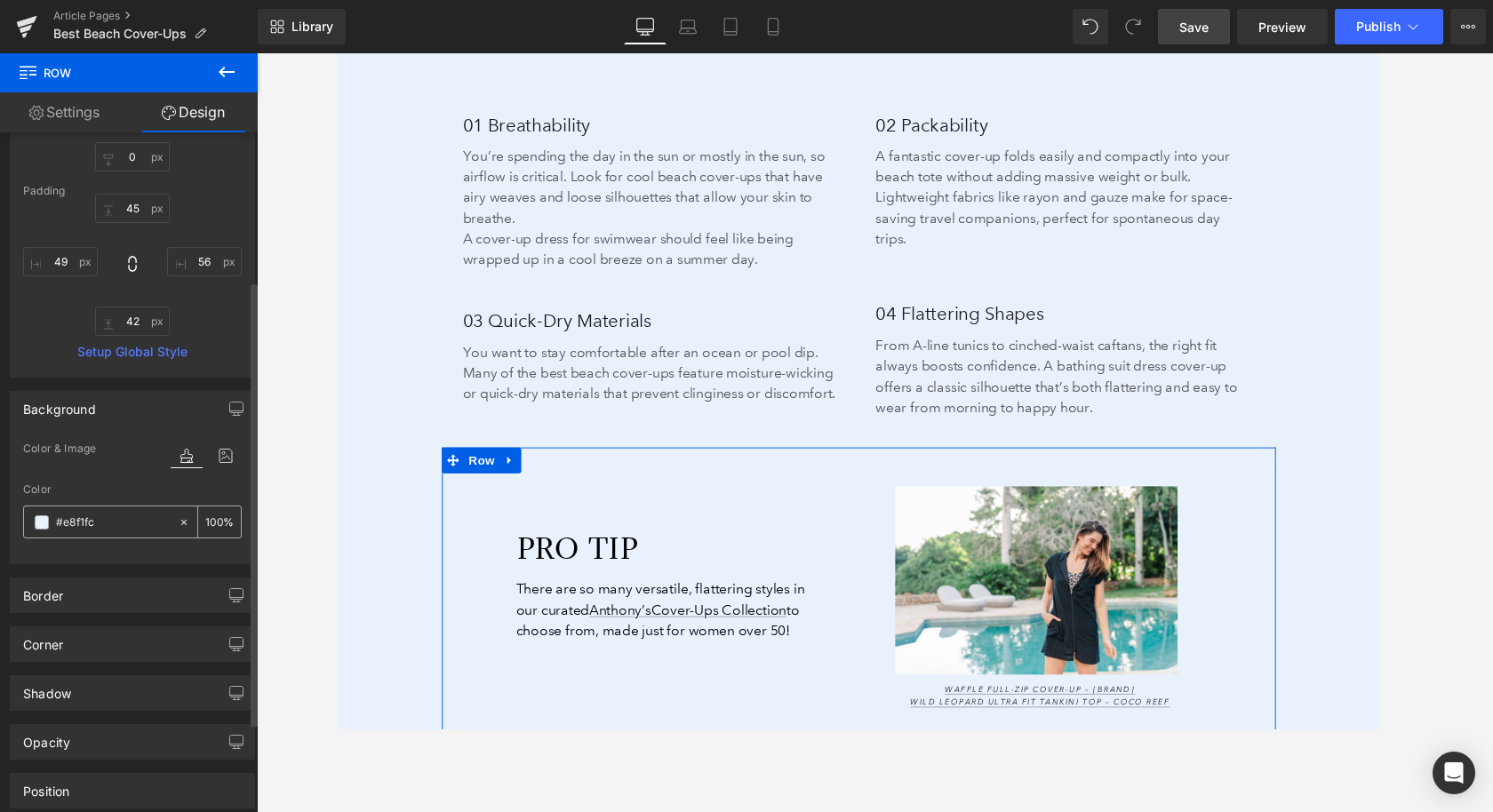 click at bounding box center [42, 522] 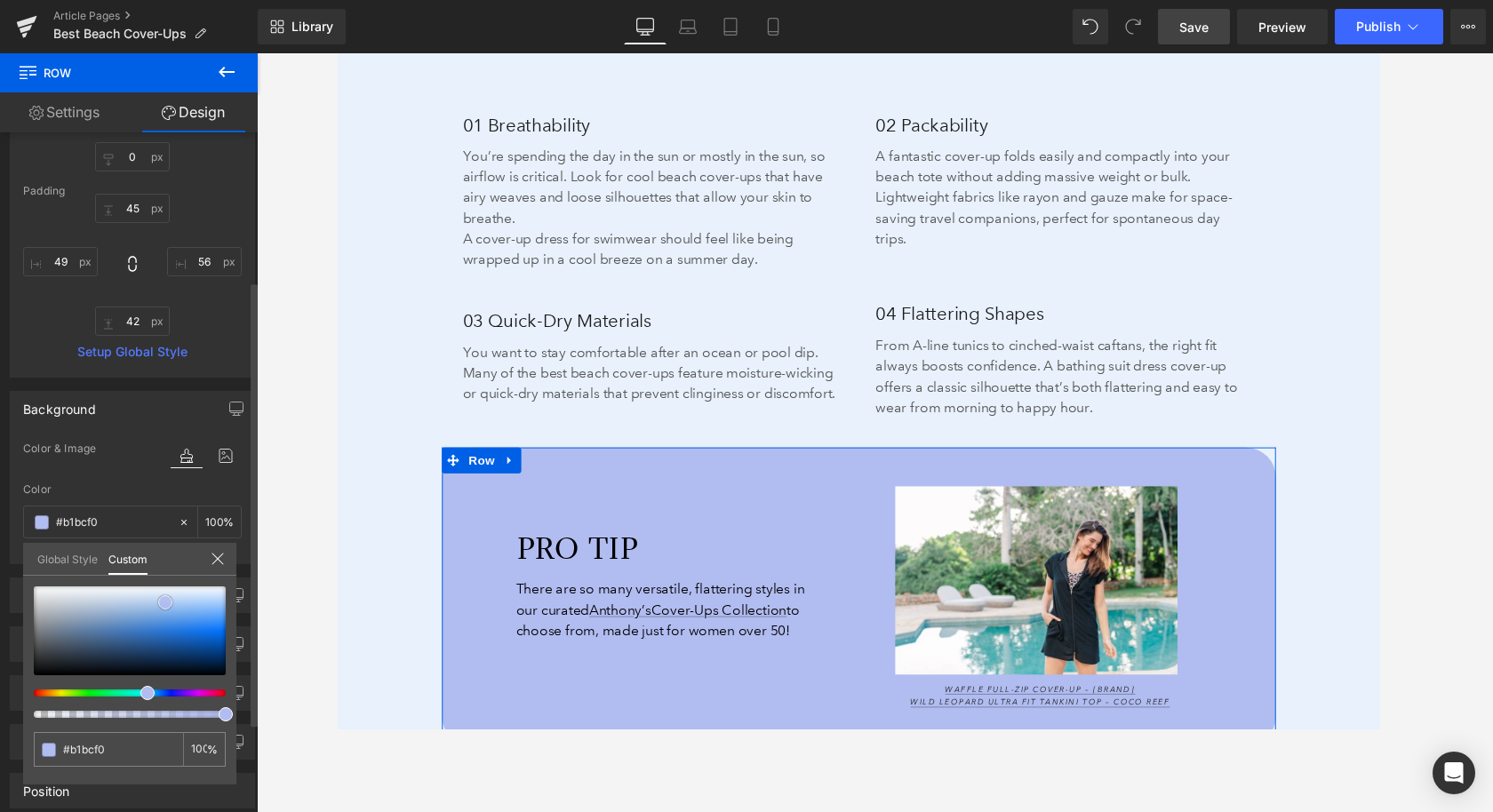 drag, startPoint x: 181, startPoint y: 589, endPoint x: 165, endPoint y: 601, distance: 20 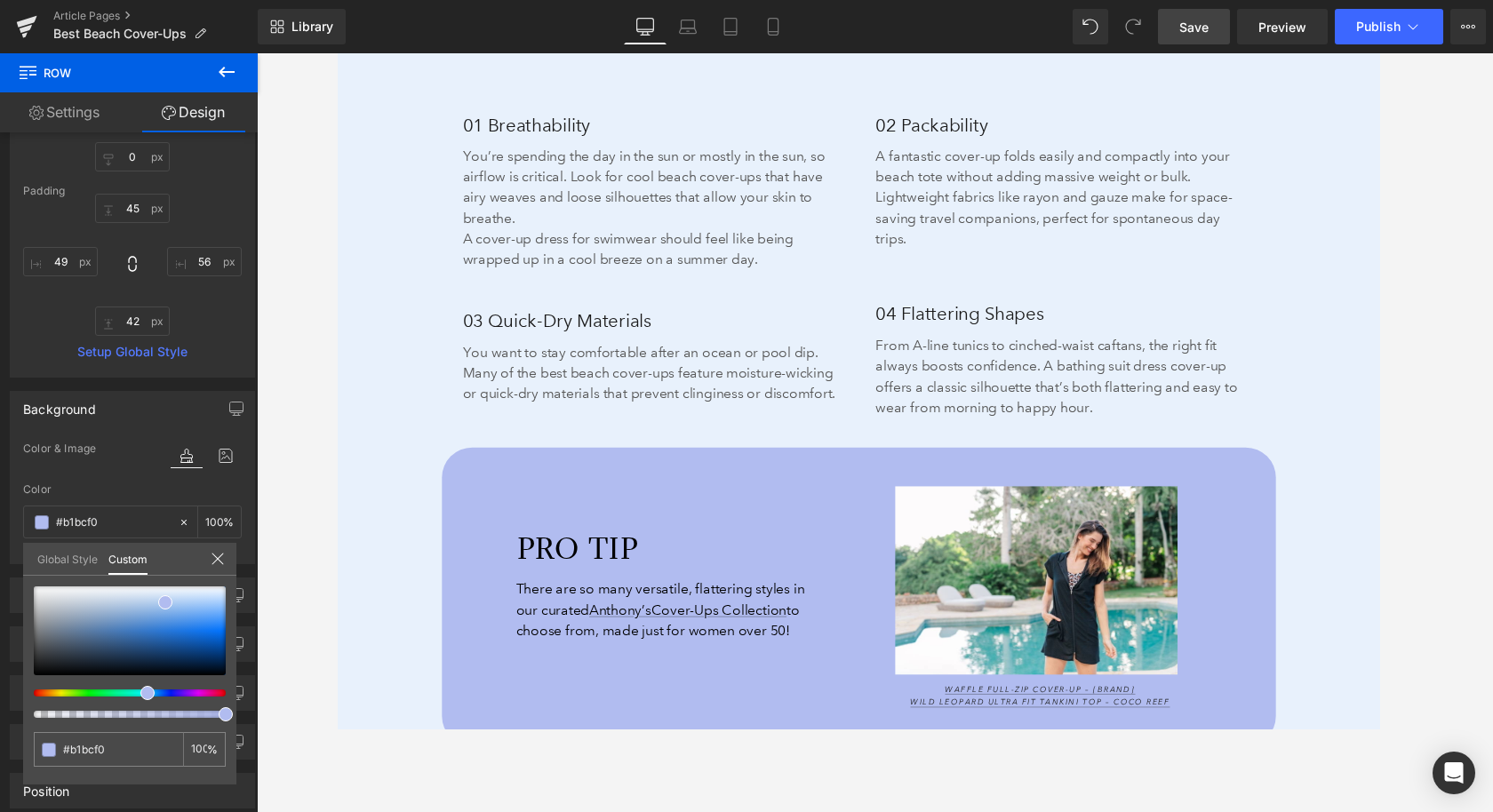 click on "Save" at bounding box center (1194, 27) 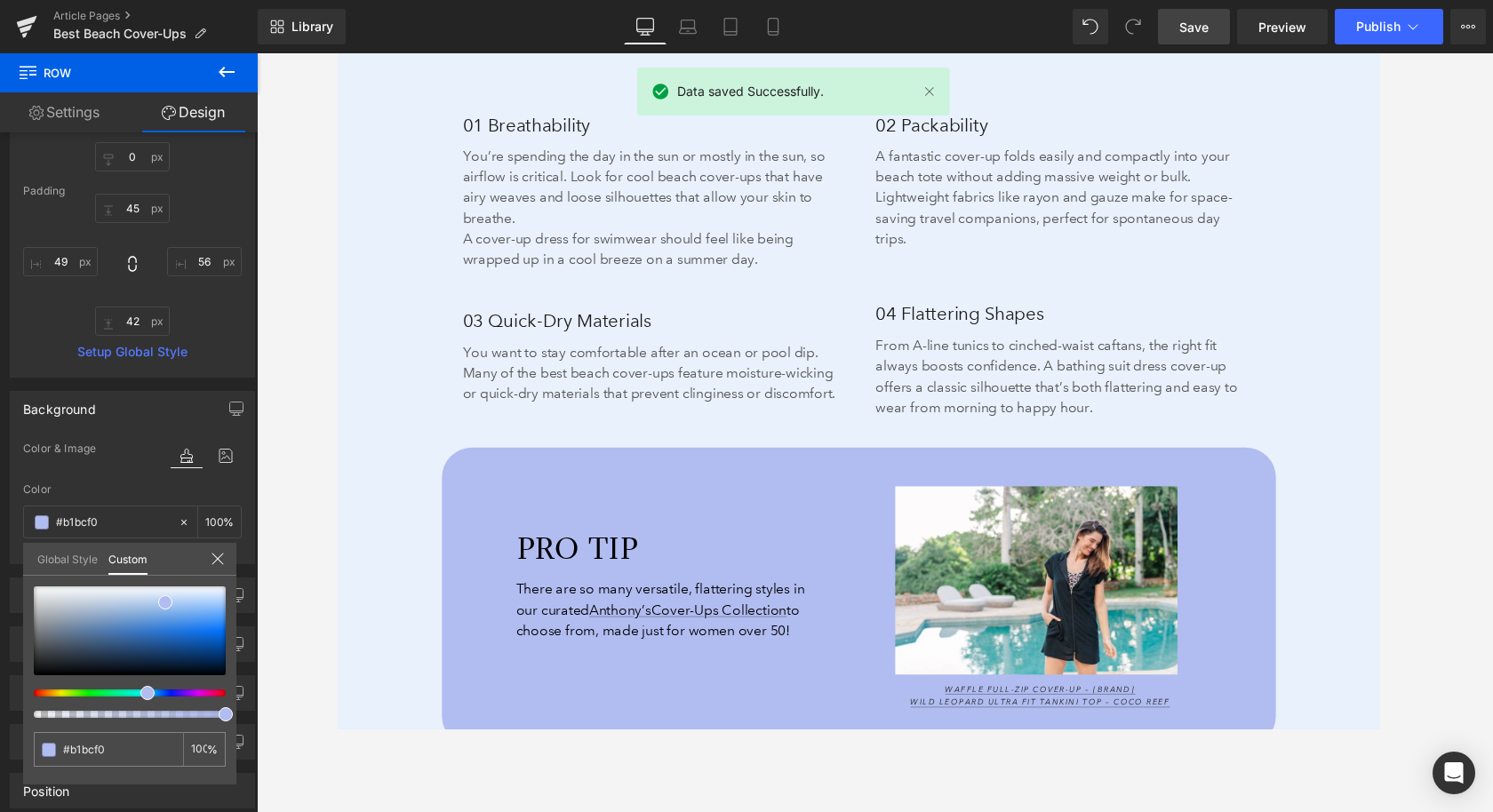 click on "Skip to content
Previous
Enjoy FREE SHIPPING when you order $[PRICE]+ Click for more details on today's sale!
Close
Through August [DAY]:
Take
[PERCENT]% Off  Regular & Reduced Price Swimwear and Cover-Ups!
Take
[PERCENT]% Off  Regular and Reduced Knit Tops from Jess and Jane, Impulse, and  Parsley and Sage!
Take
[PERCENT]% Off  *Regular Price Merchandise - *Exclusions Apply!!
View Sale Terms & Exclusions
Shop Now" at bounding box center (874, 2447) 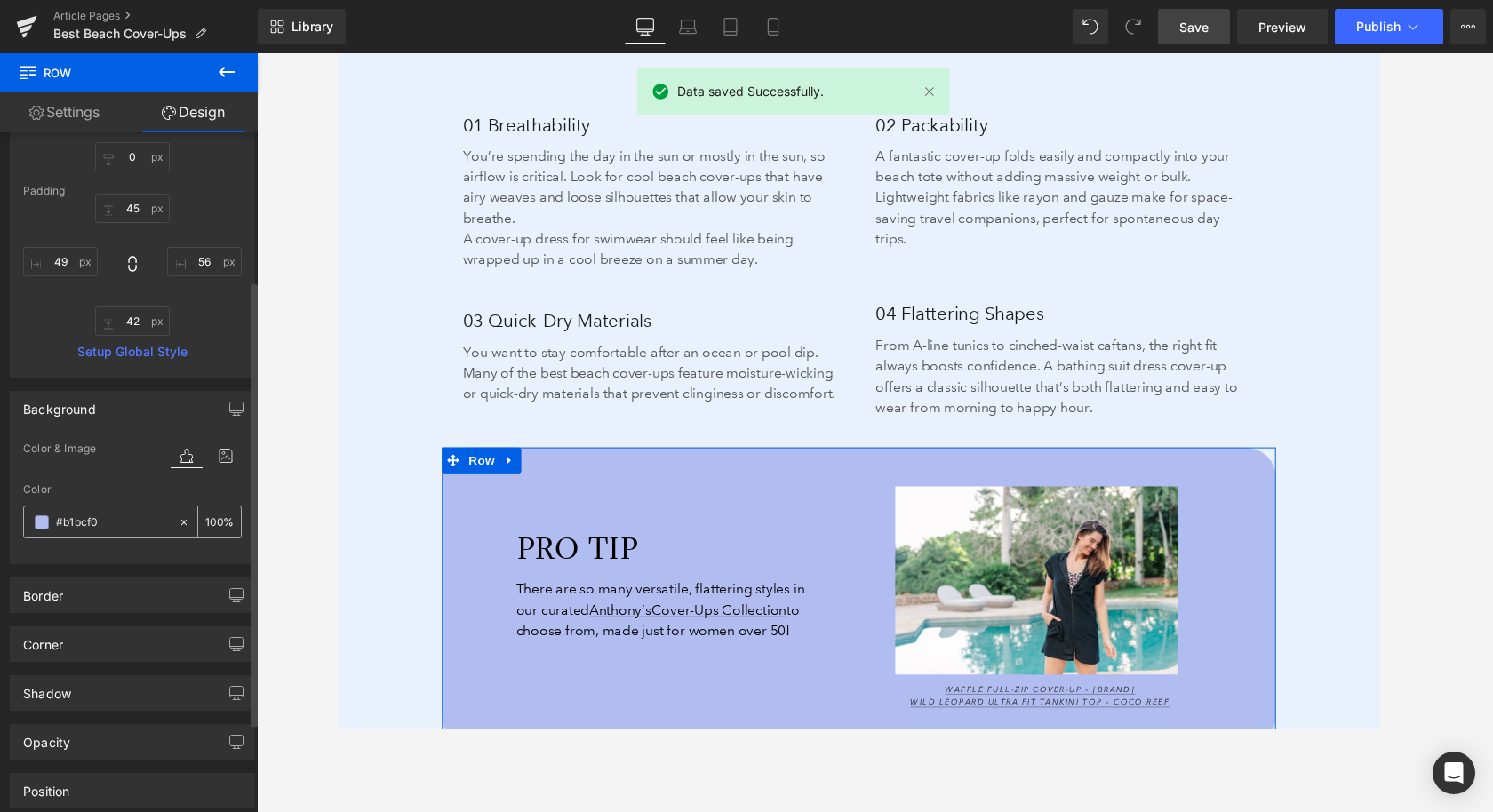 click at bounding box center [42, 522] 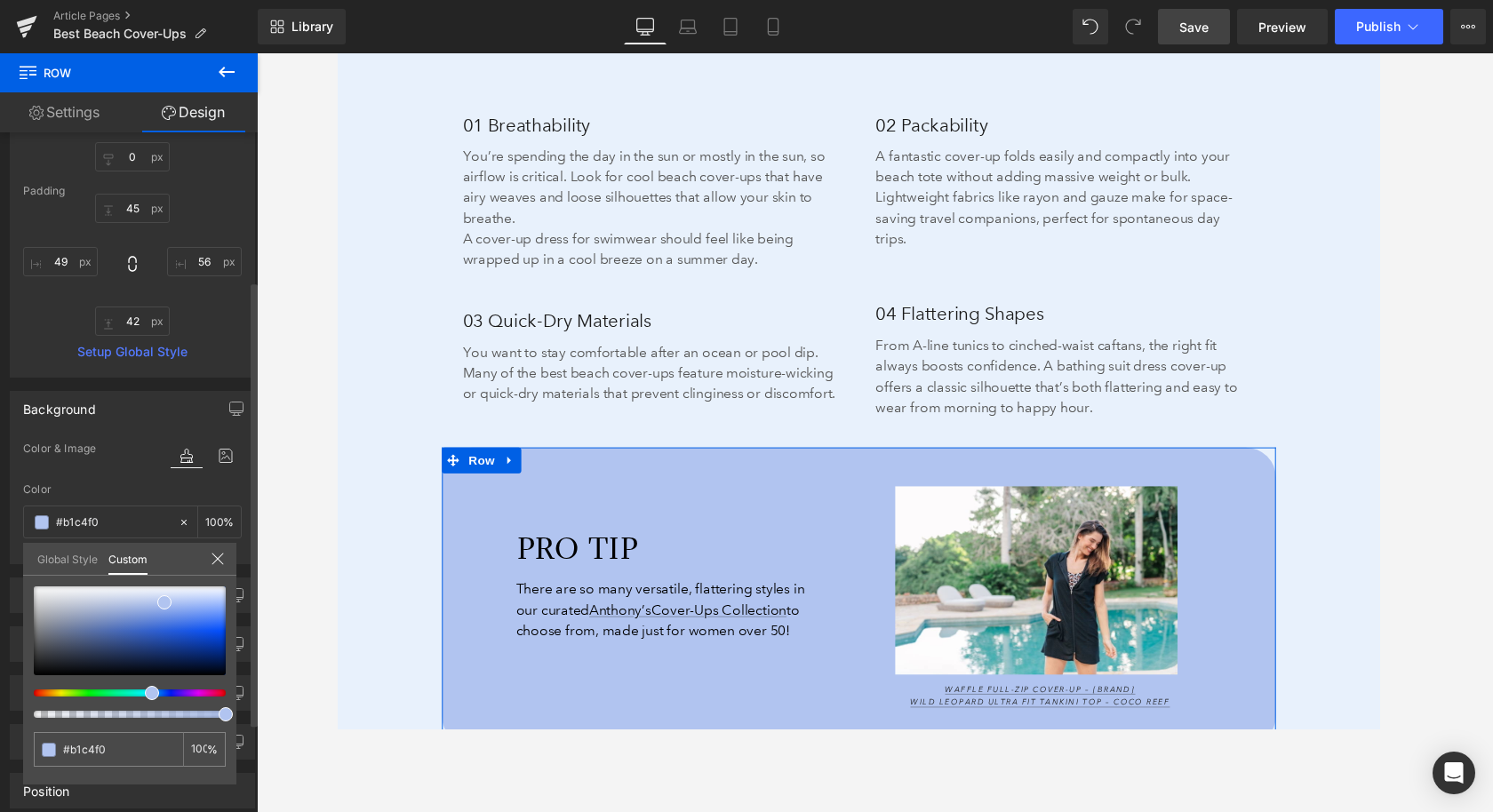 drag, startPoint x: 156, startPoint y: 695, endPoint x: 146, endPoint y: 694, distance: 10.0498756 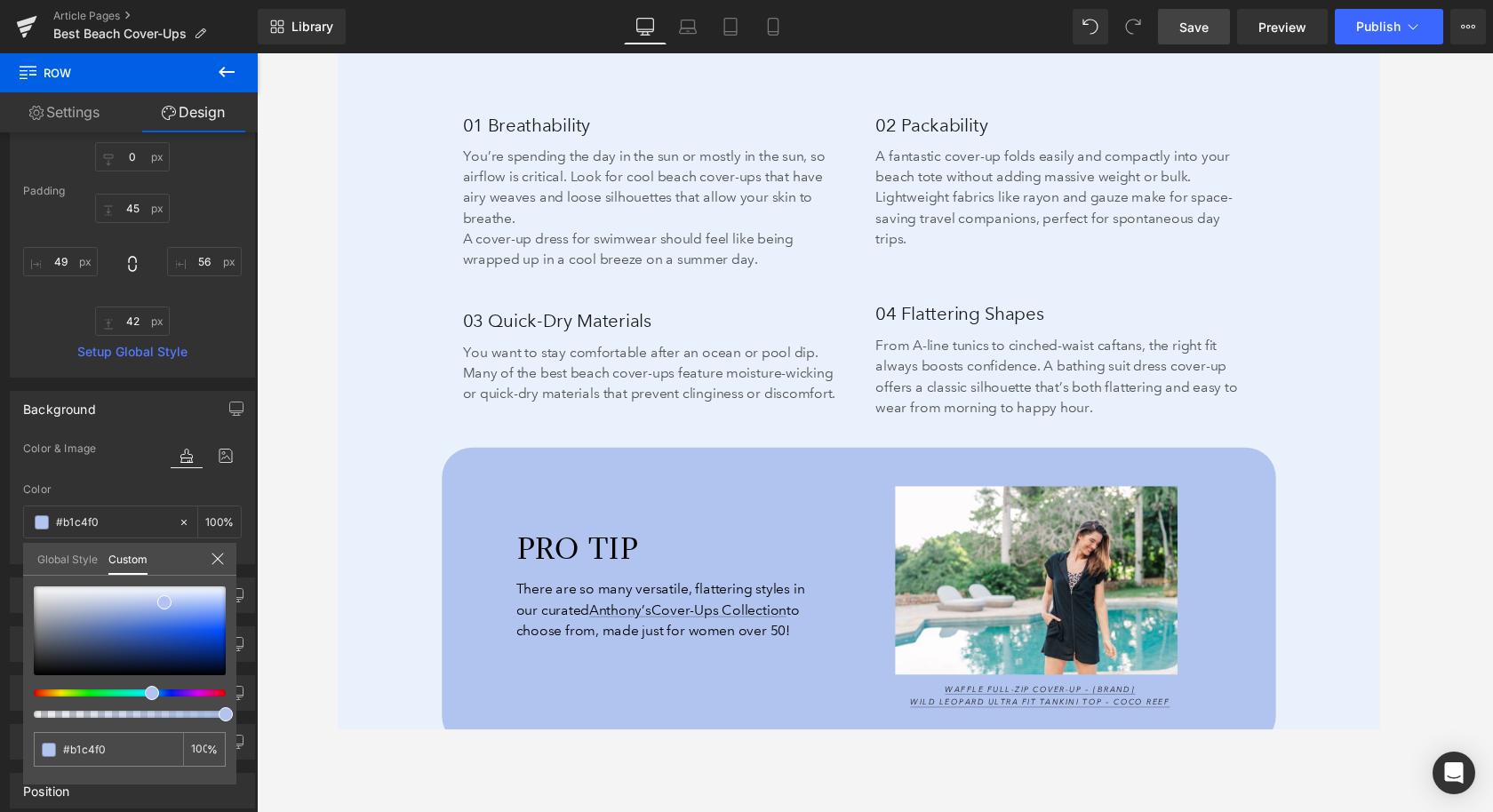 click on "Save" at bounding box center (1194, 27) 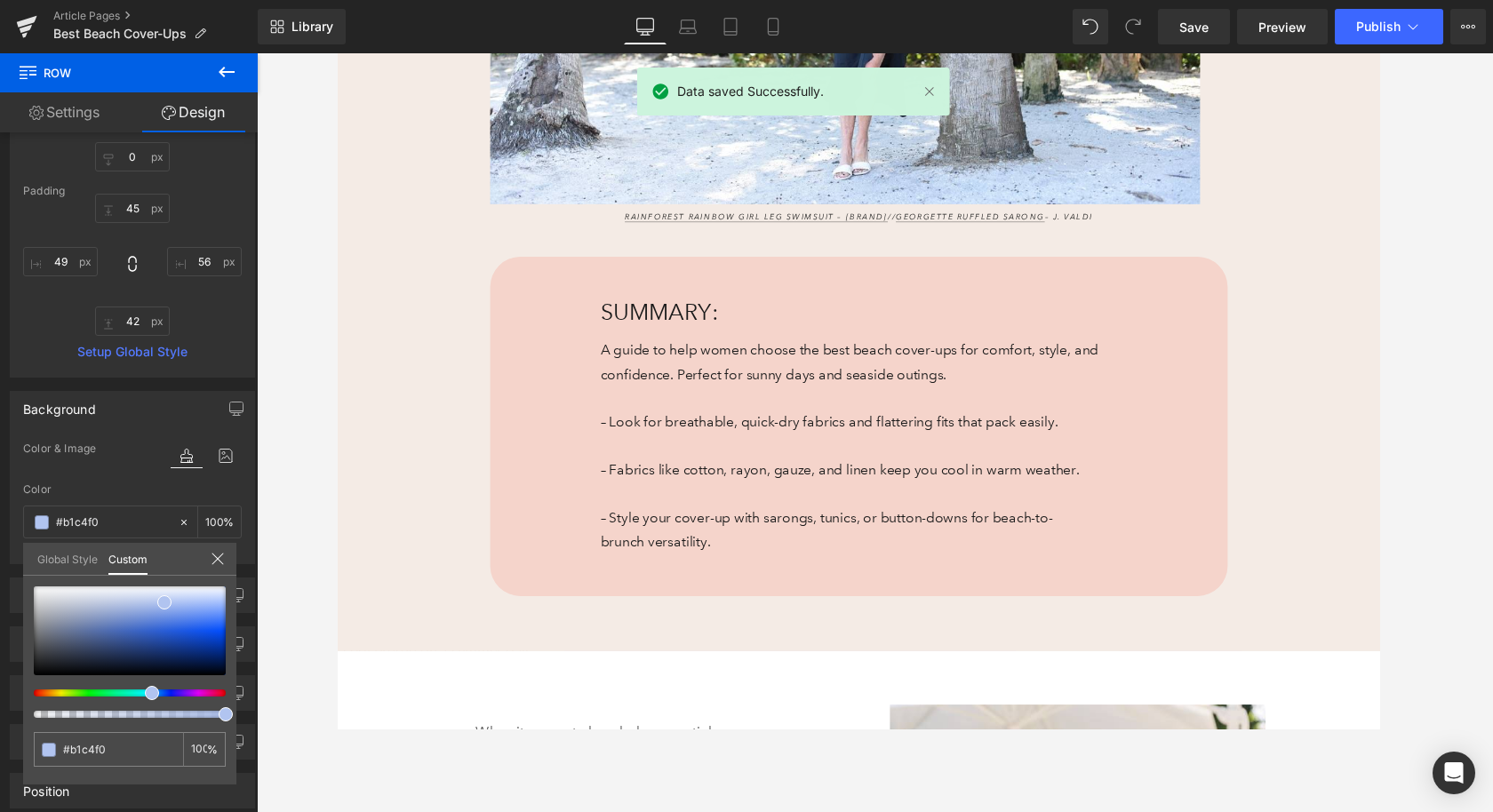 scroll, scrollTop: 0, scrollLeft: 0, axis: both 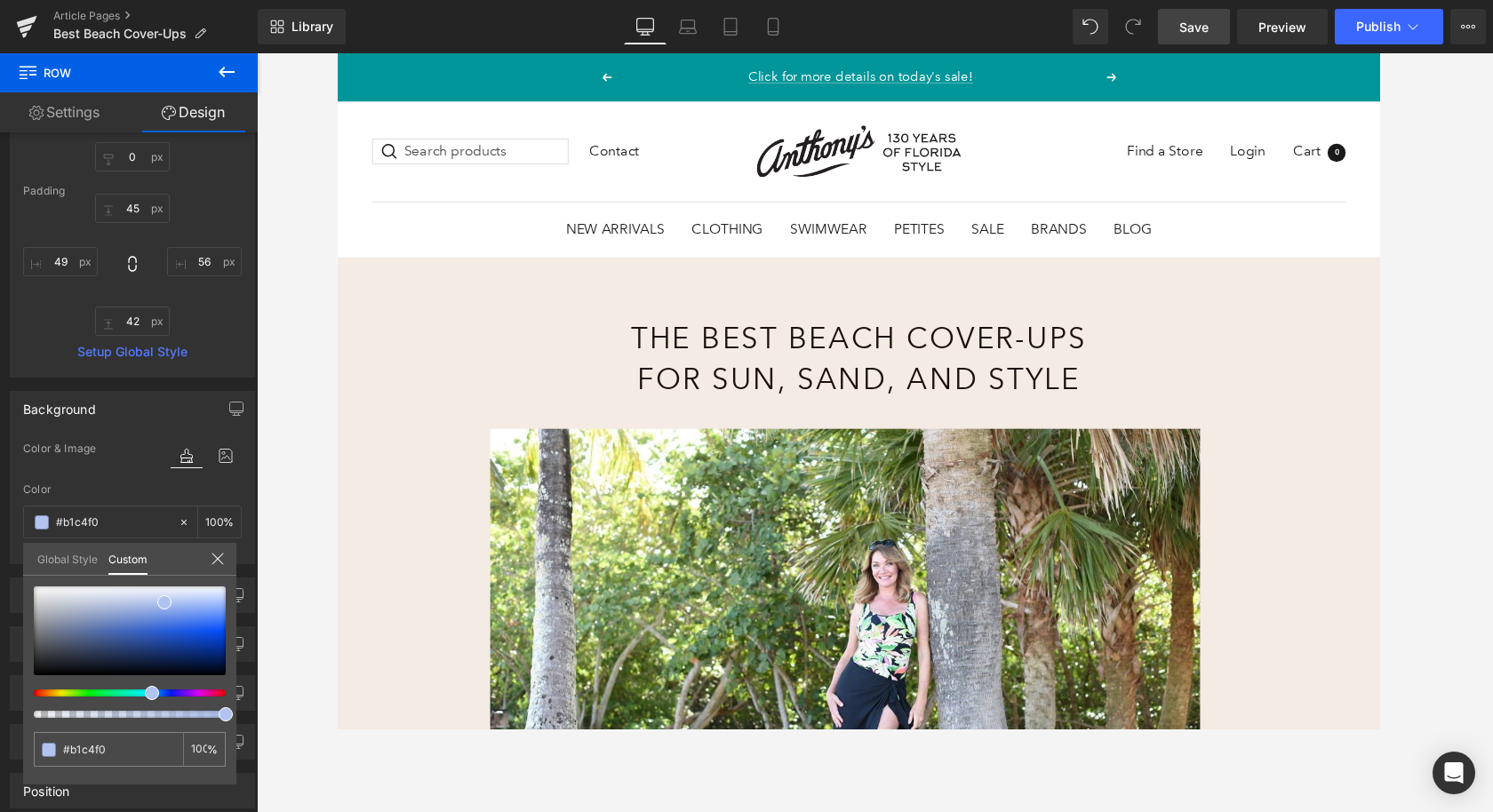 click on "Save" at bounding box center (1194, 27) 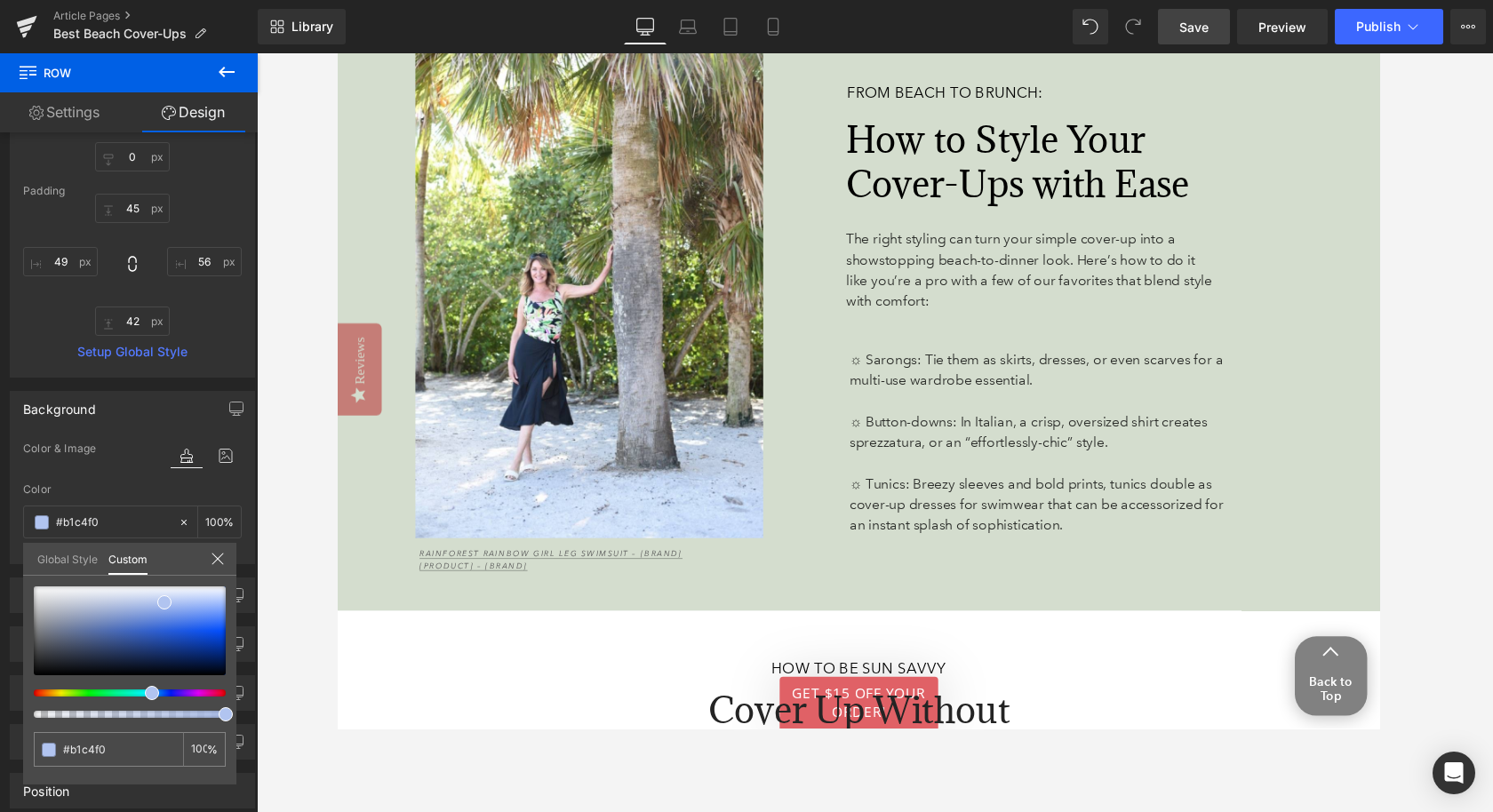 scroll, scrollTop: 5722, scrollLeft: 0, axis: vertical 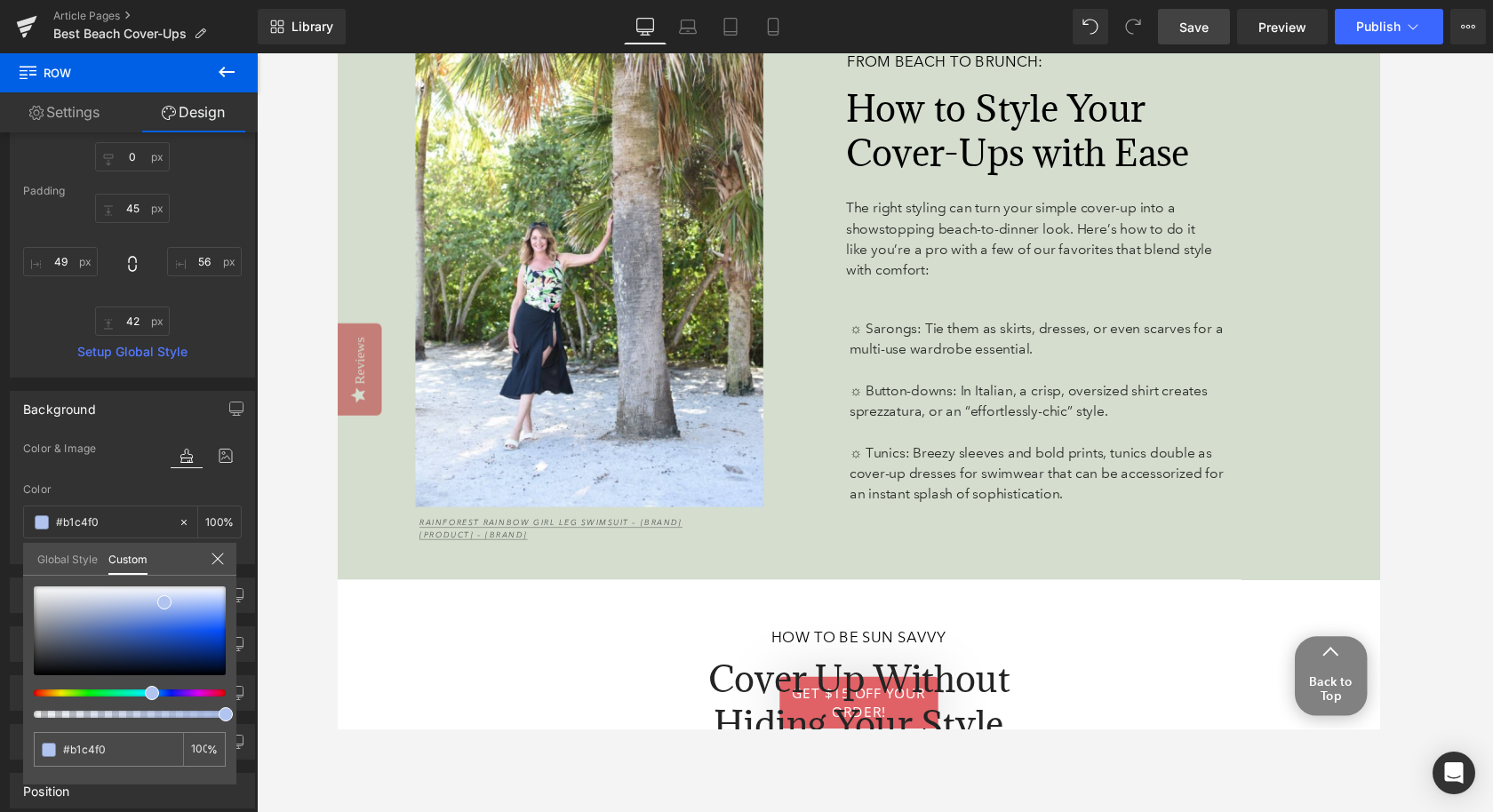 click on "Skip to content
Previous
Enjoy FREE SHIPPING when you order $[PRICE]+ Click for more details on today's sale!
Close
Through August [DAY]:
Take
[PERCENT]% Off  Regular & Reduced Price Swimwear and Cover-Ups!
Take
[PERCENT]% Off  Regular and Reduced Knit Tops from Jess and Jane, Impulse, and  Parsley and Sage!
Take
[PERCENT]% Off  *Regular Price Merchandise - *Exclusions Apply!!
View Sale Terms & Exclusions
Shop Now" at bounding box center (874, -999) 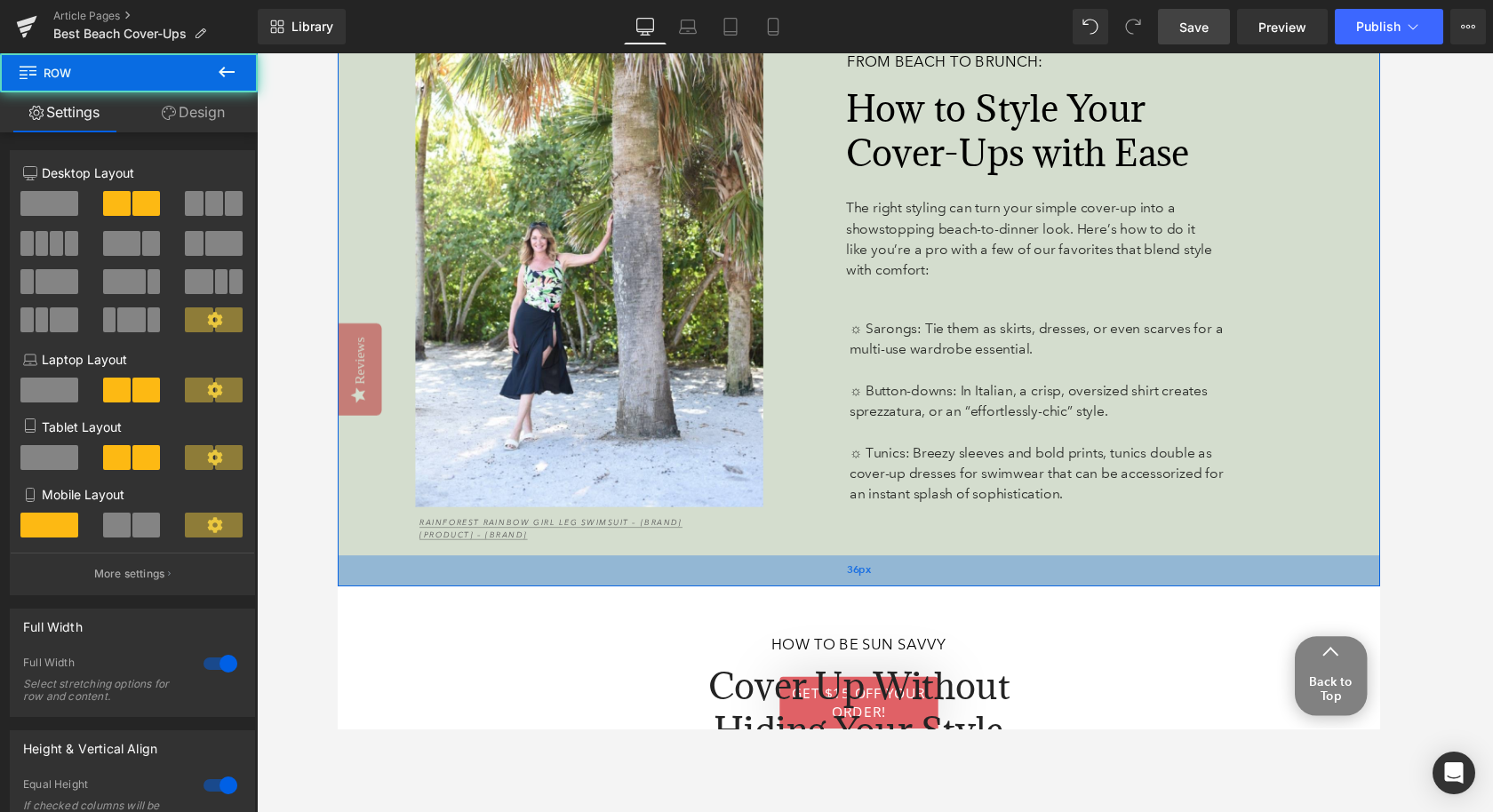 click on "36px" at bounding box center [874, 587] 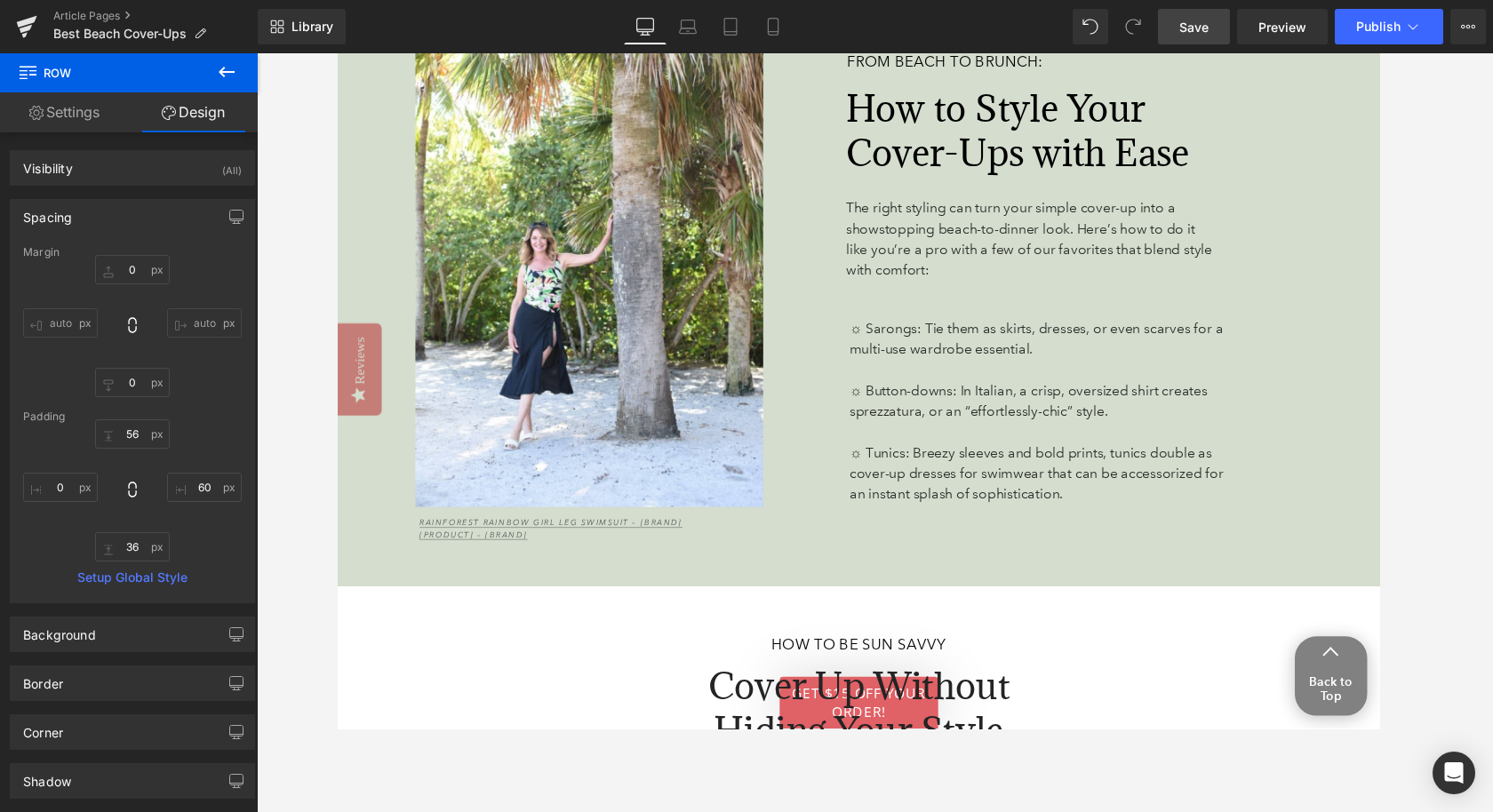 click on "Save" at bounding box center [1194, 27] 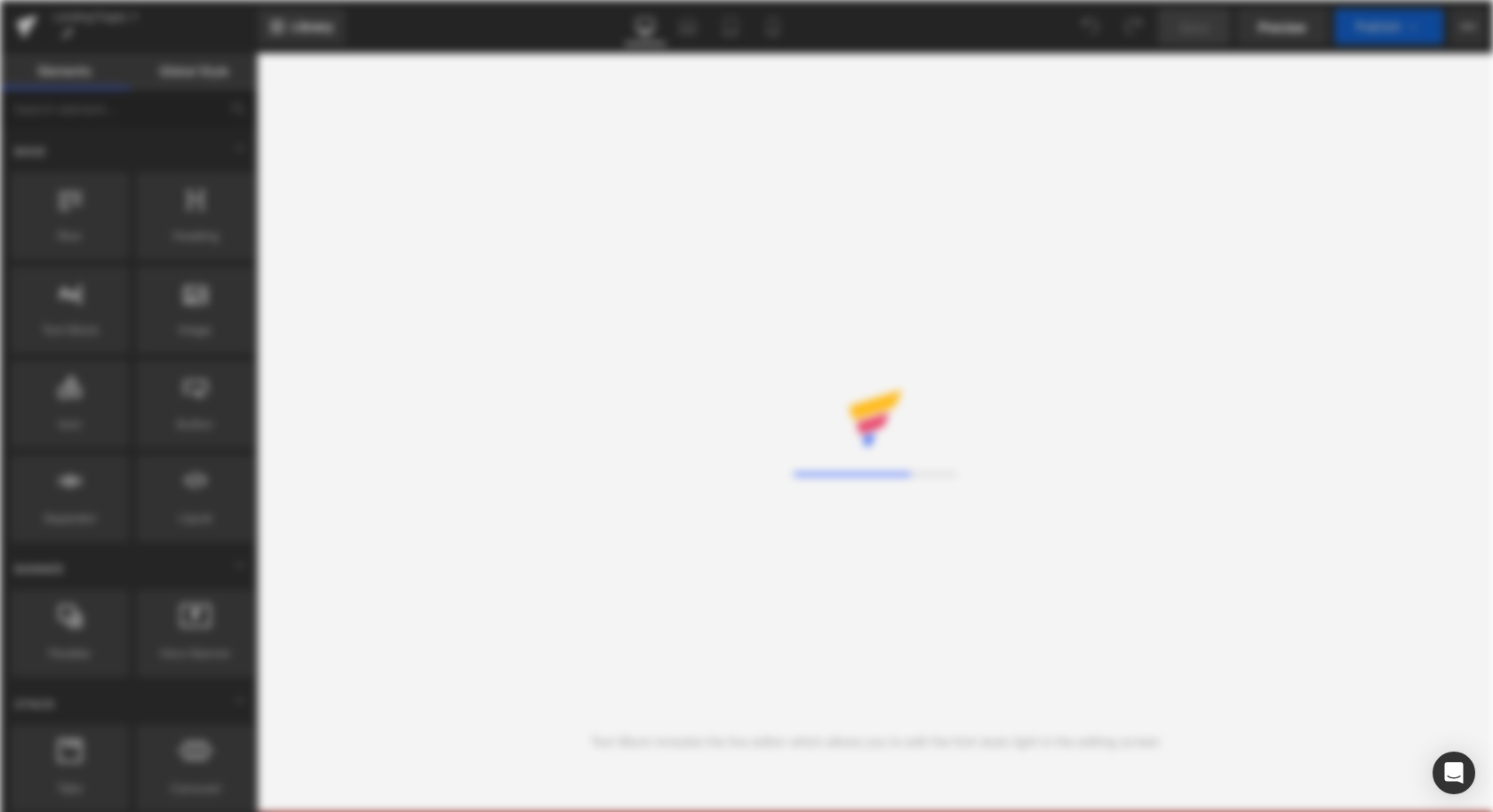 scroll, scrollTop: 0, scrollLeft: 0, axis: both 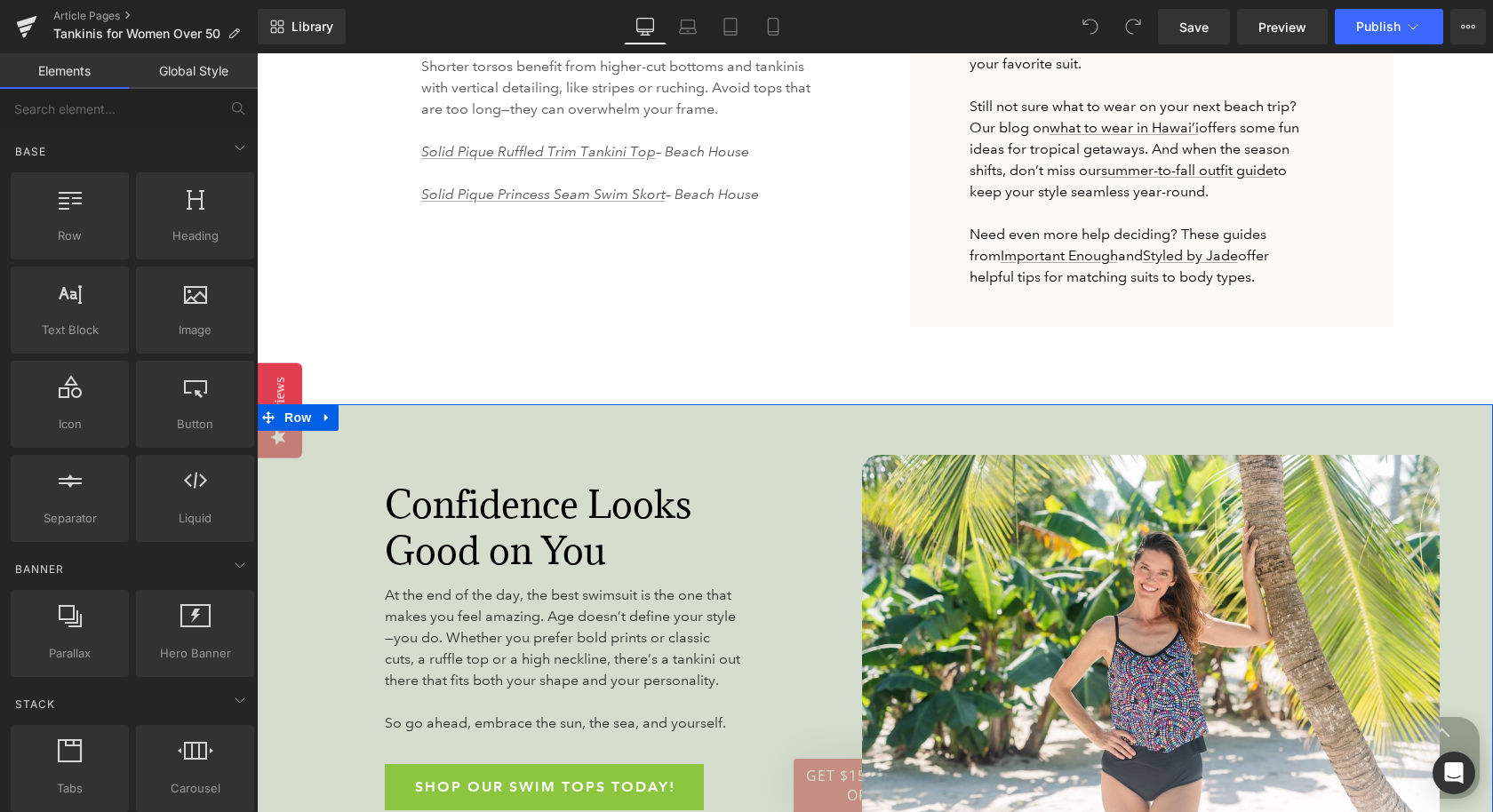 click on "Confidence Looks Good on You Heading         At the end of the day, the best swimsuit is the one that makes you feel amazing. Age doesn’t define your style—you do. Whether you prefer bold prints or classic cuts, a ruffle top or a high neckline, there’s a tankini out there that fits both your shape and your personality.   So go ahead, embrace the sun, the sea, and yourself.  Text Block         Shop Our Swim Tops Today! Button         Row         Image         Colorburst Flutter Tankini Top – Maxine    |    Wide Waistband Swim Brief – Maxine Text Block         Row" at bounding box center [874, 668] 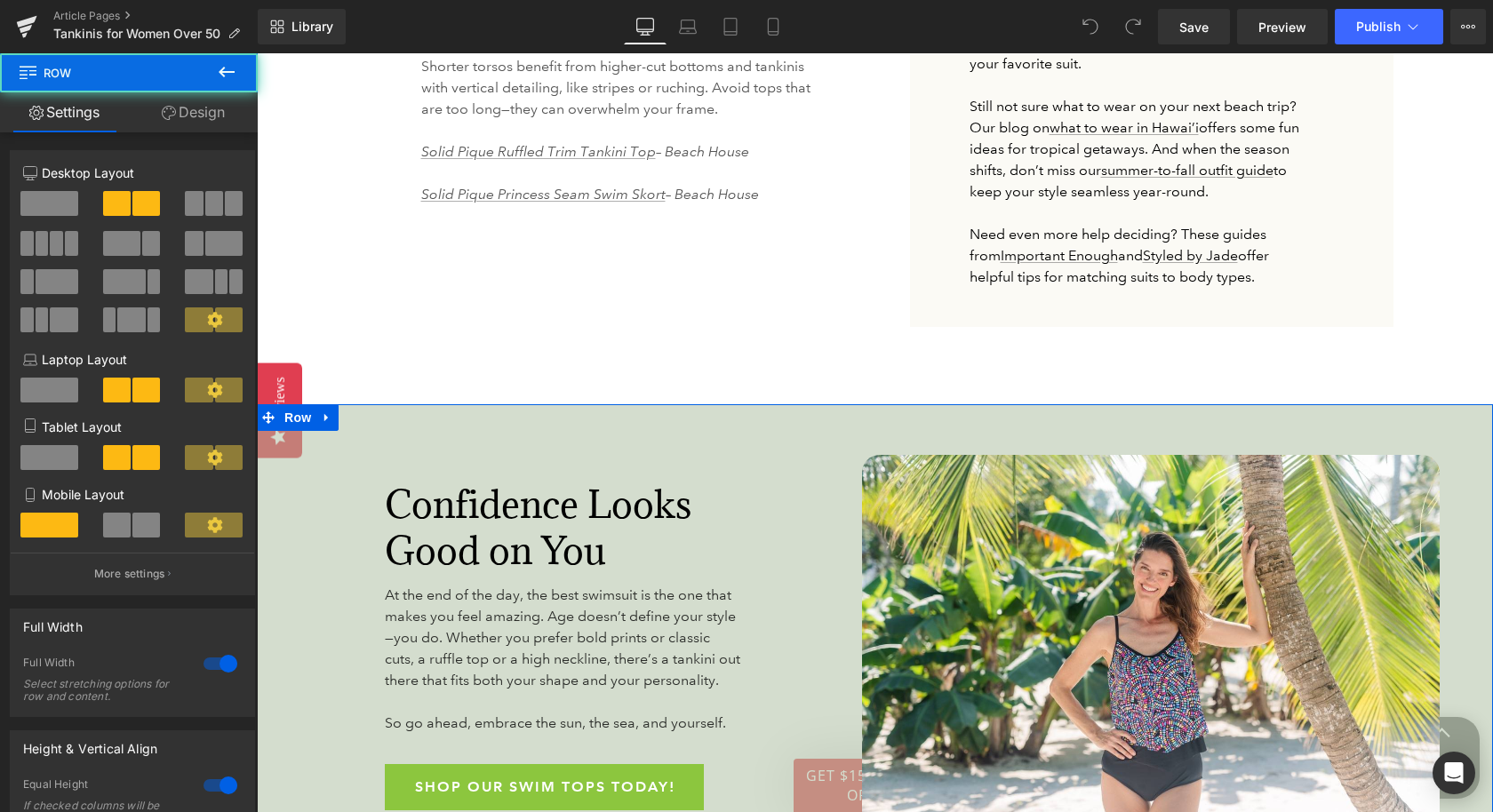 click on "Design" at bounding box center [193, 112] 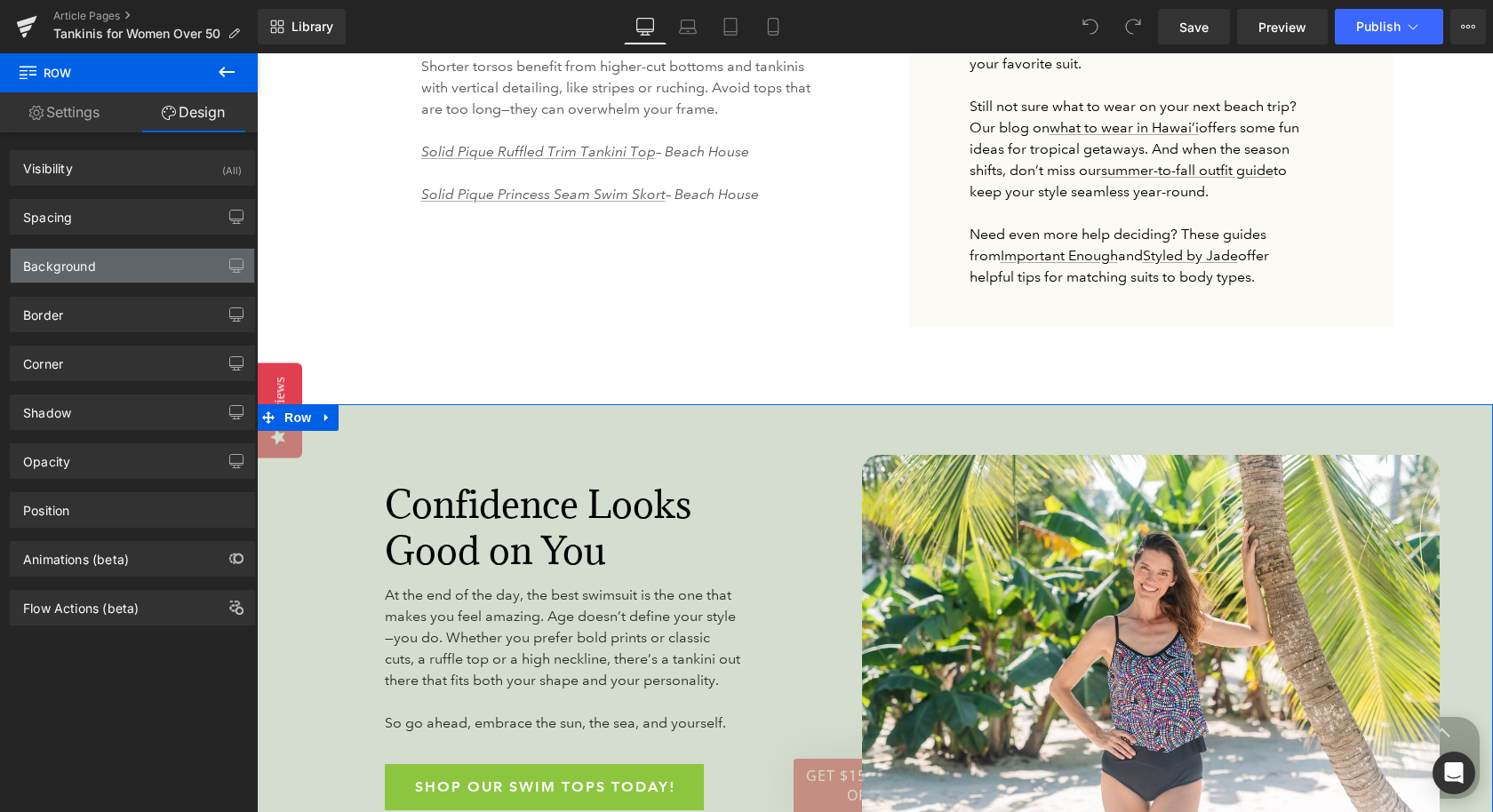 click on "Background" at bounding box center (132, 266) 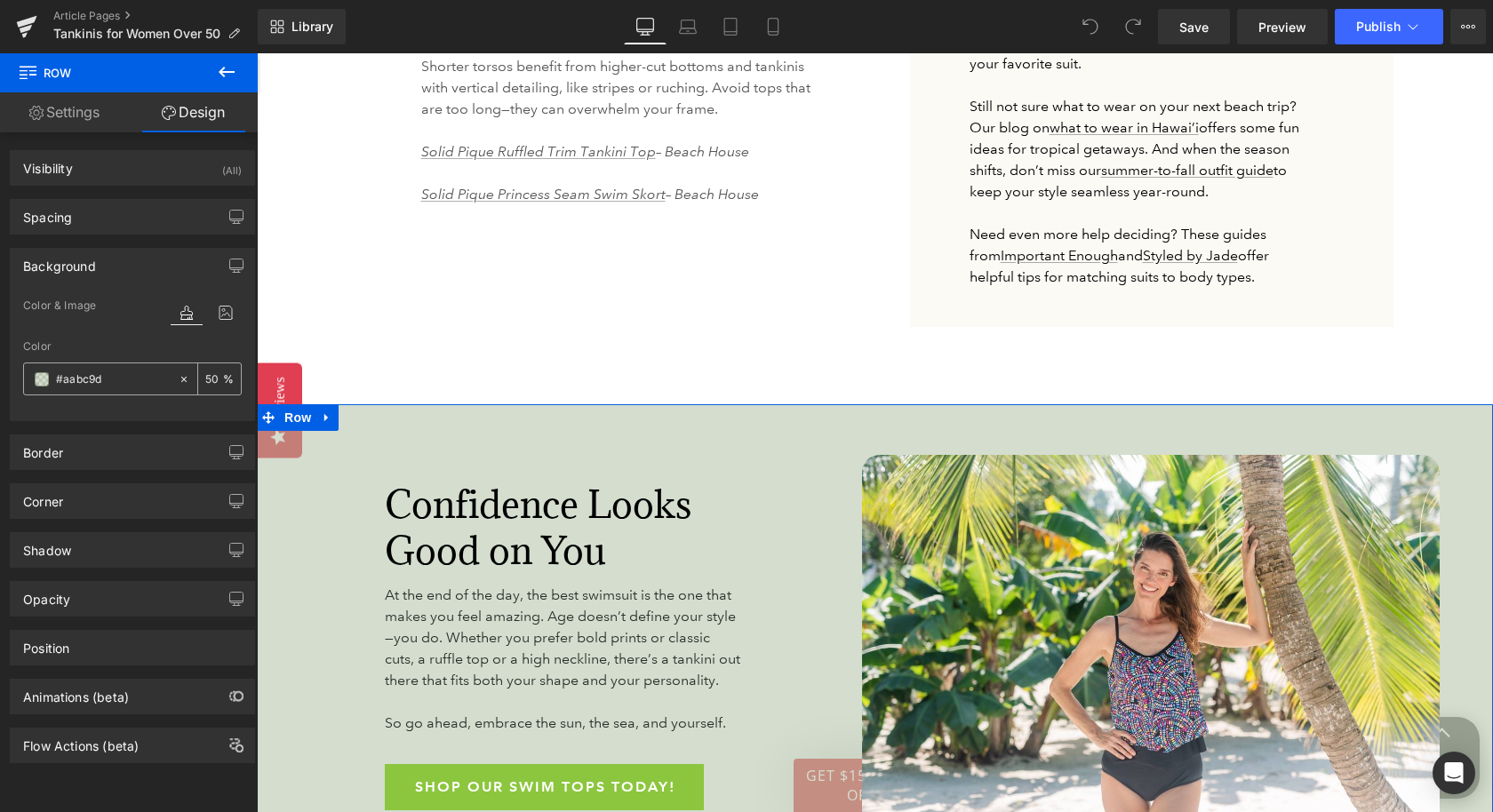 click on "#aabc9d" at bounding box center (113, 379) 